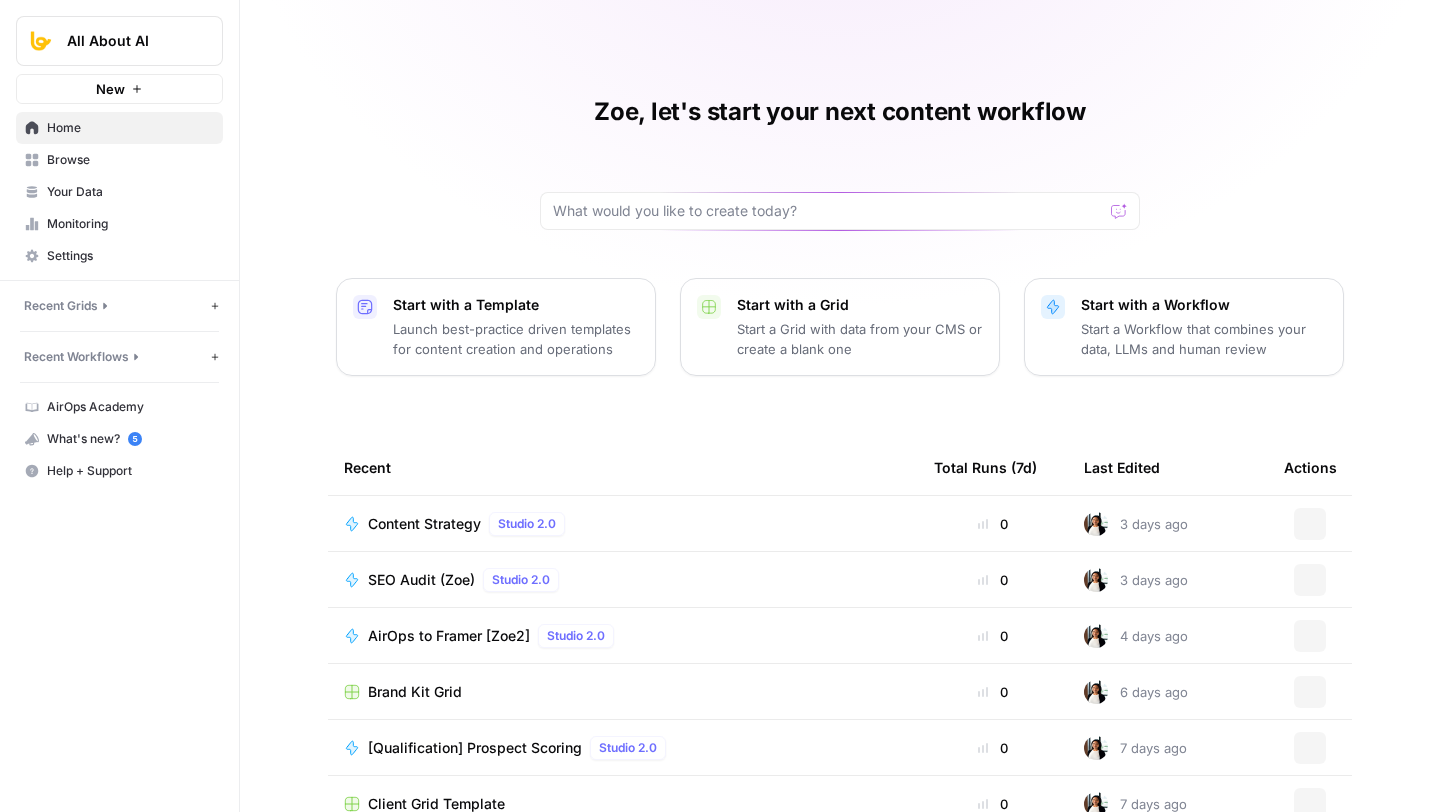 scroll, scrollTop: 0, scrollLeft: 0, axis: both 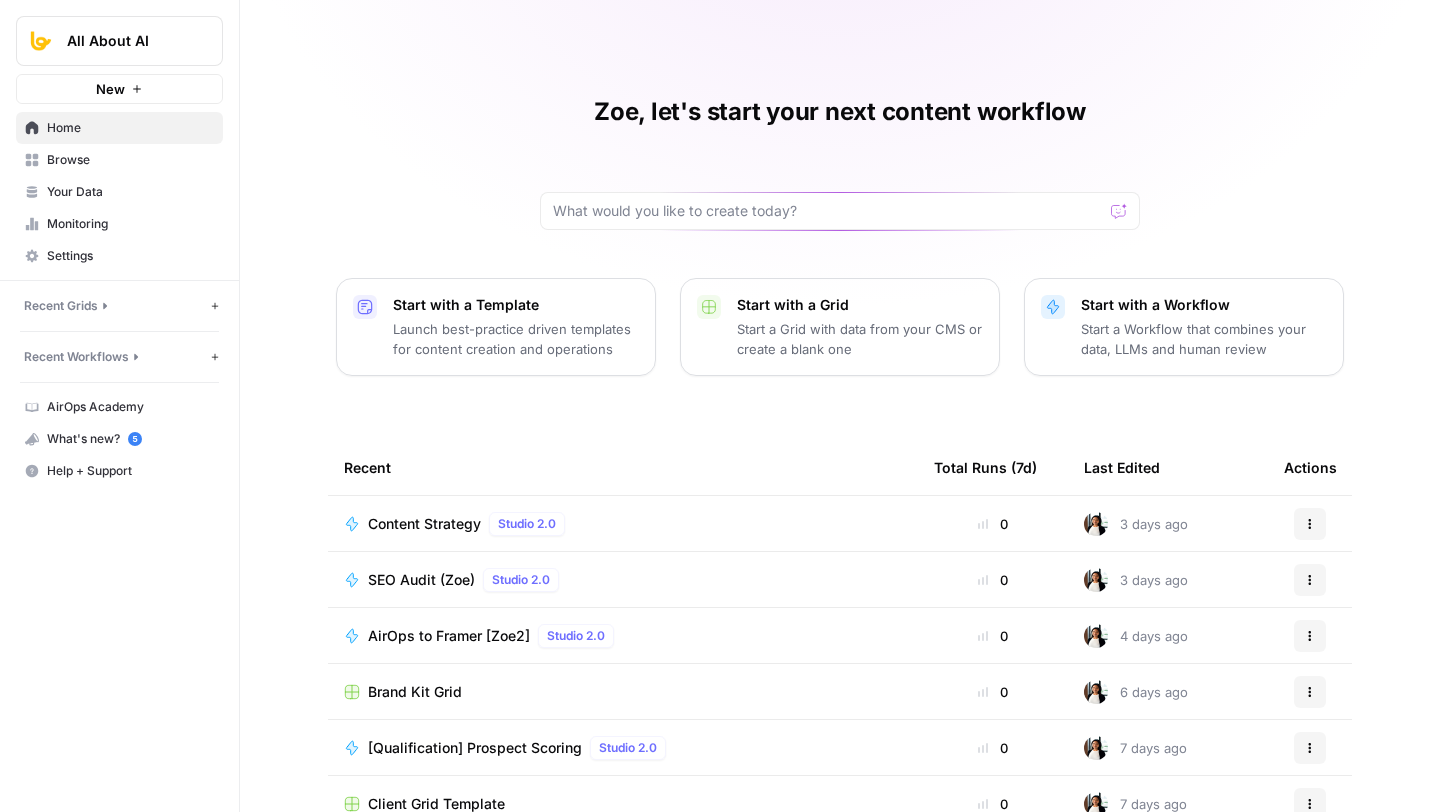 click on "SEO Audit (Zoe)" at bounding box center [421, 580] 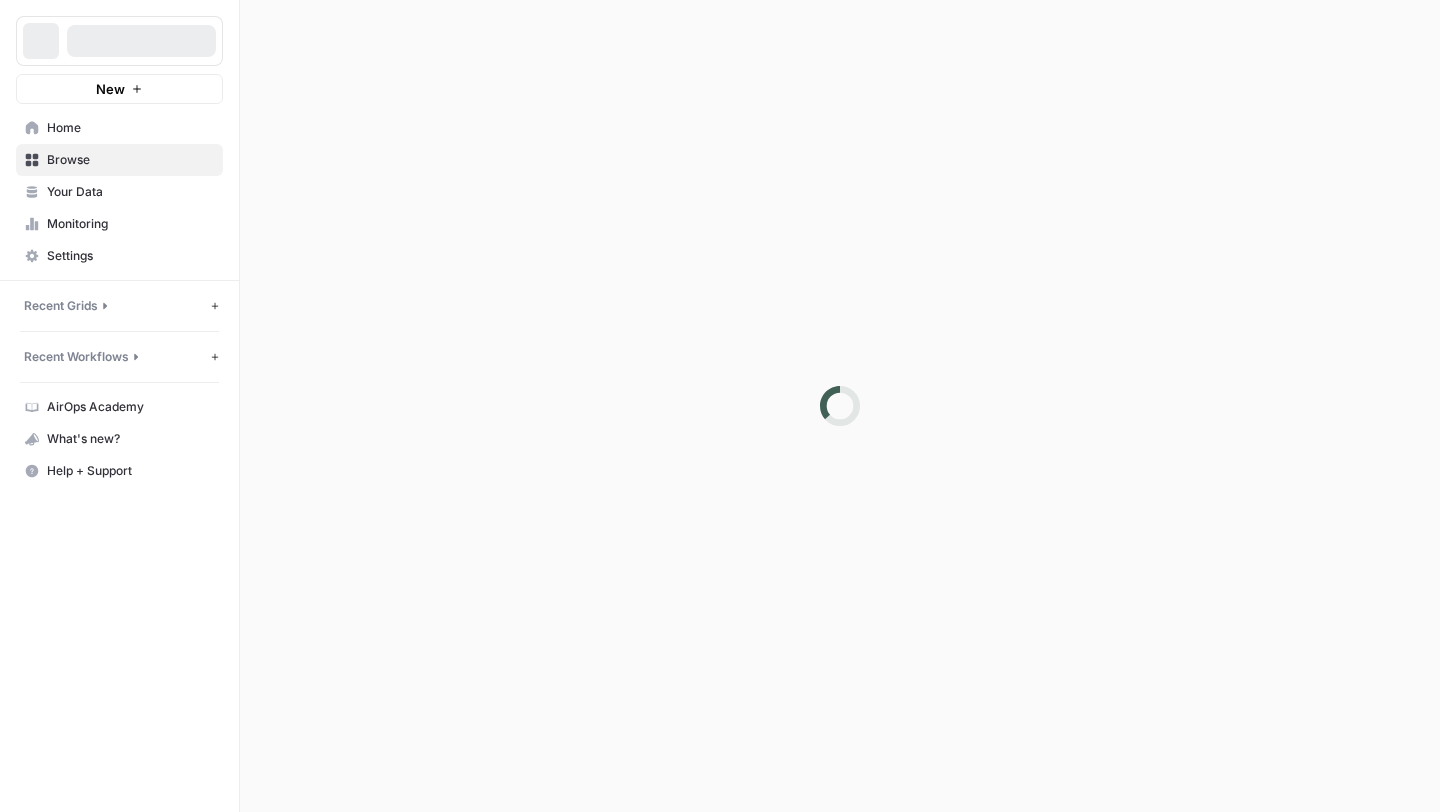 scroll, scrollTop: 0, scrollLeft: 0, axis: both 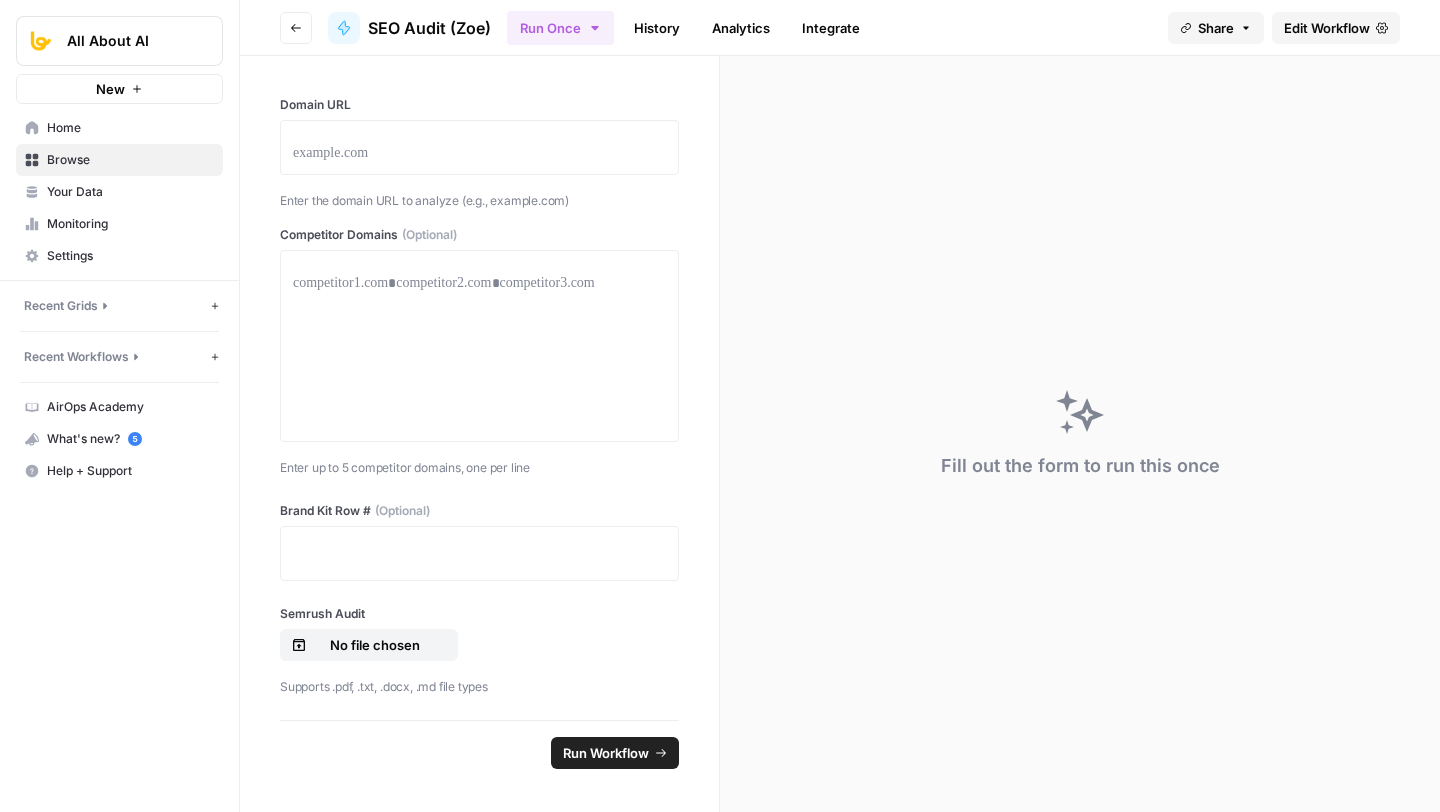 click on "Edit Workflow" at bounding box center [1327, 28] 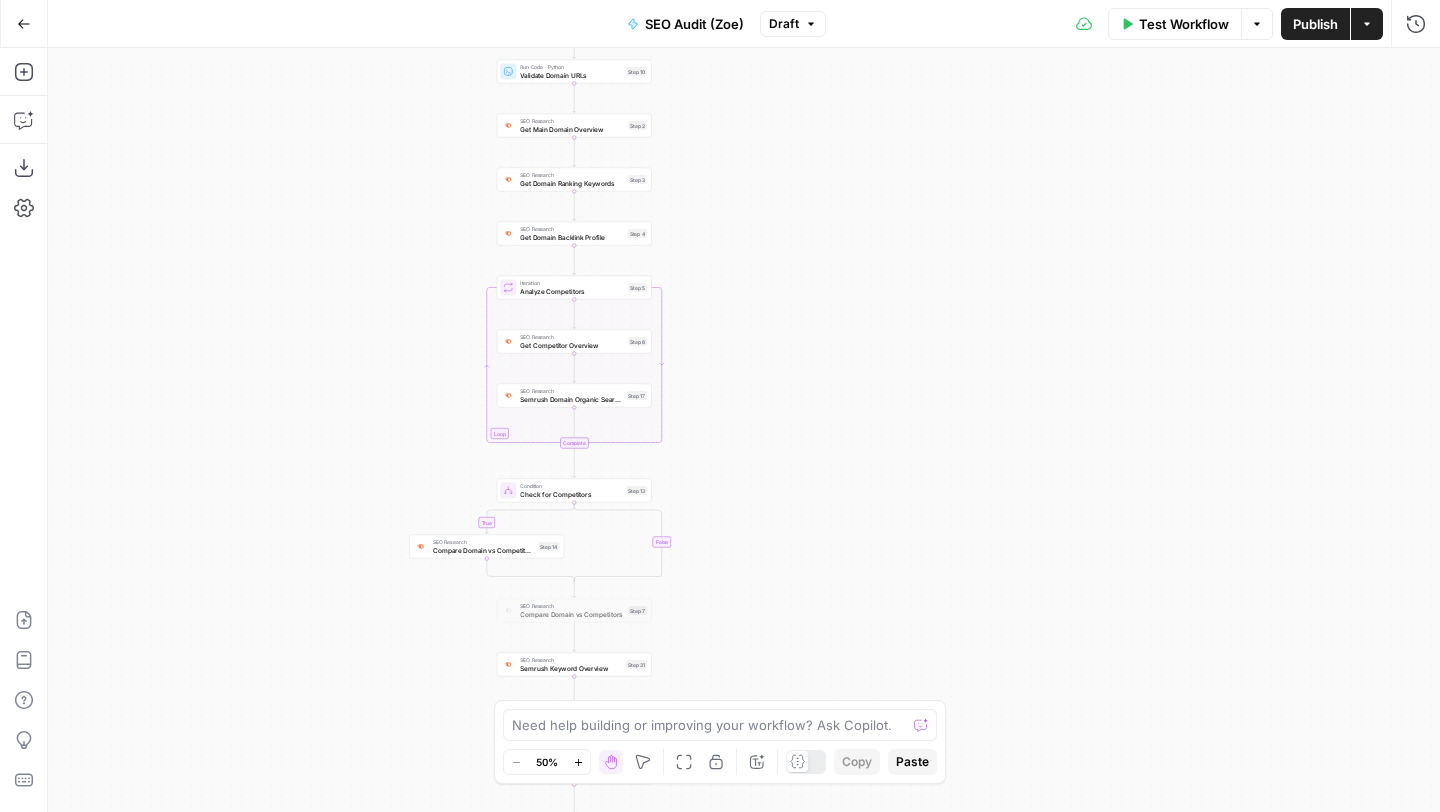 click on "Publish" at bounding box center (1315, 24) 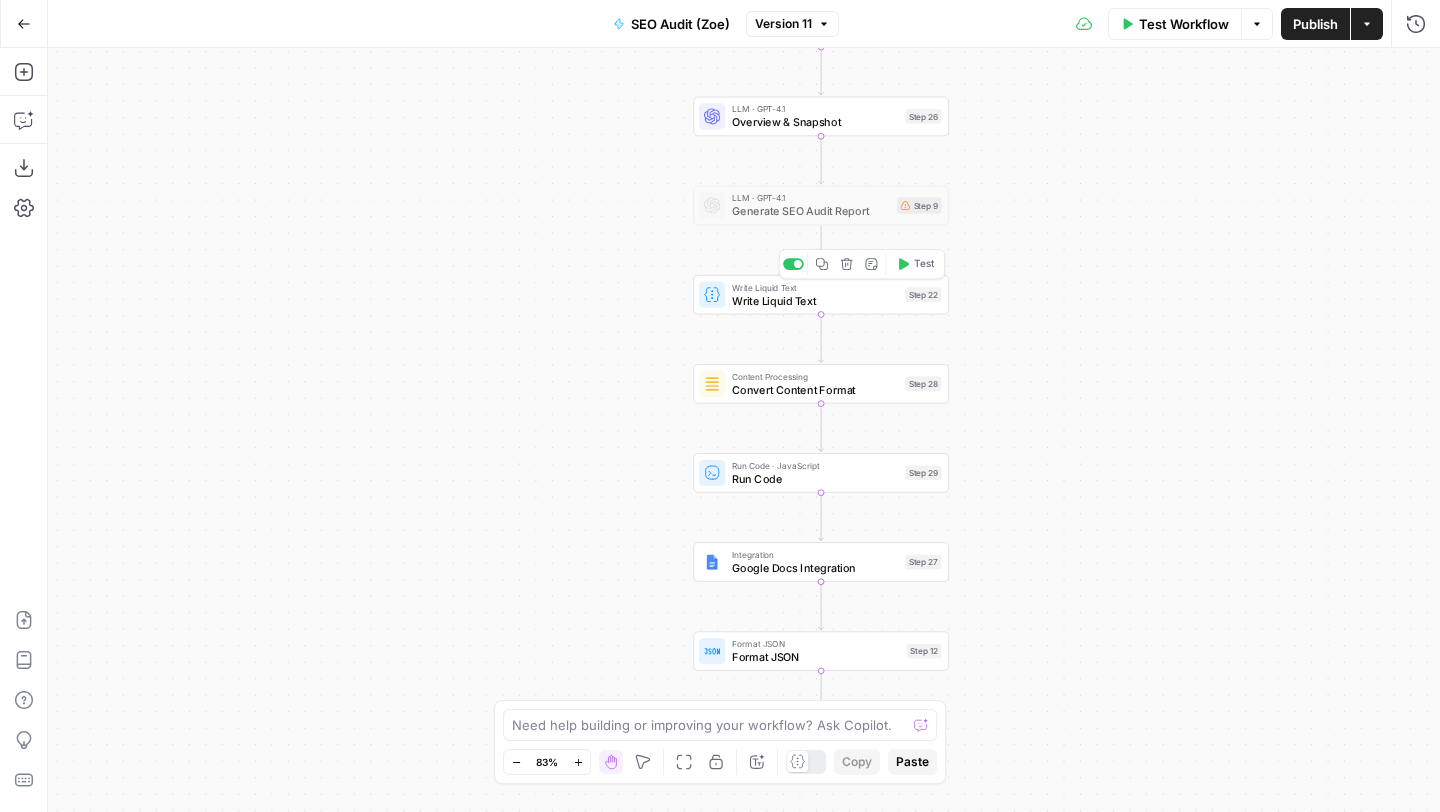 click on "Test" at bounding box center [924, 264] 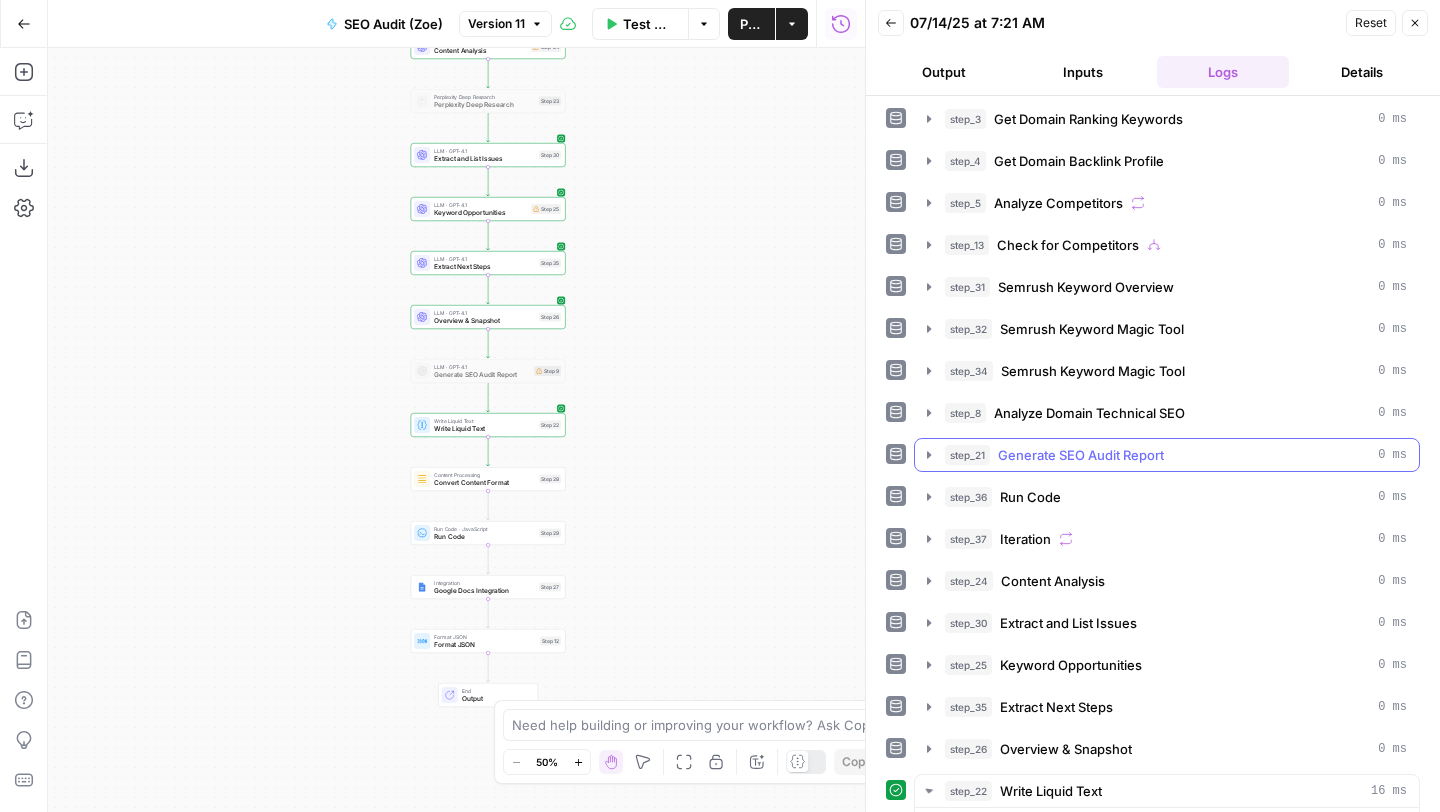 scroll, scrollTop: 637, scrollLeft: 0, axis: vertical 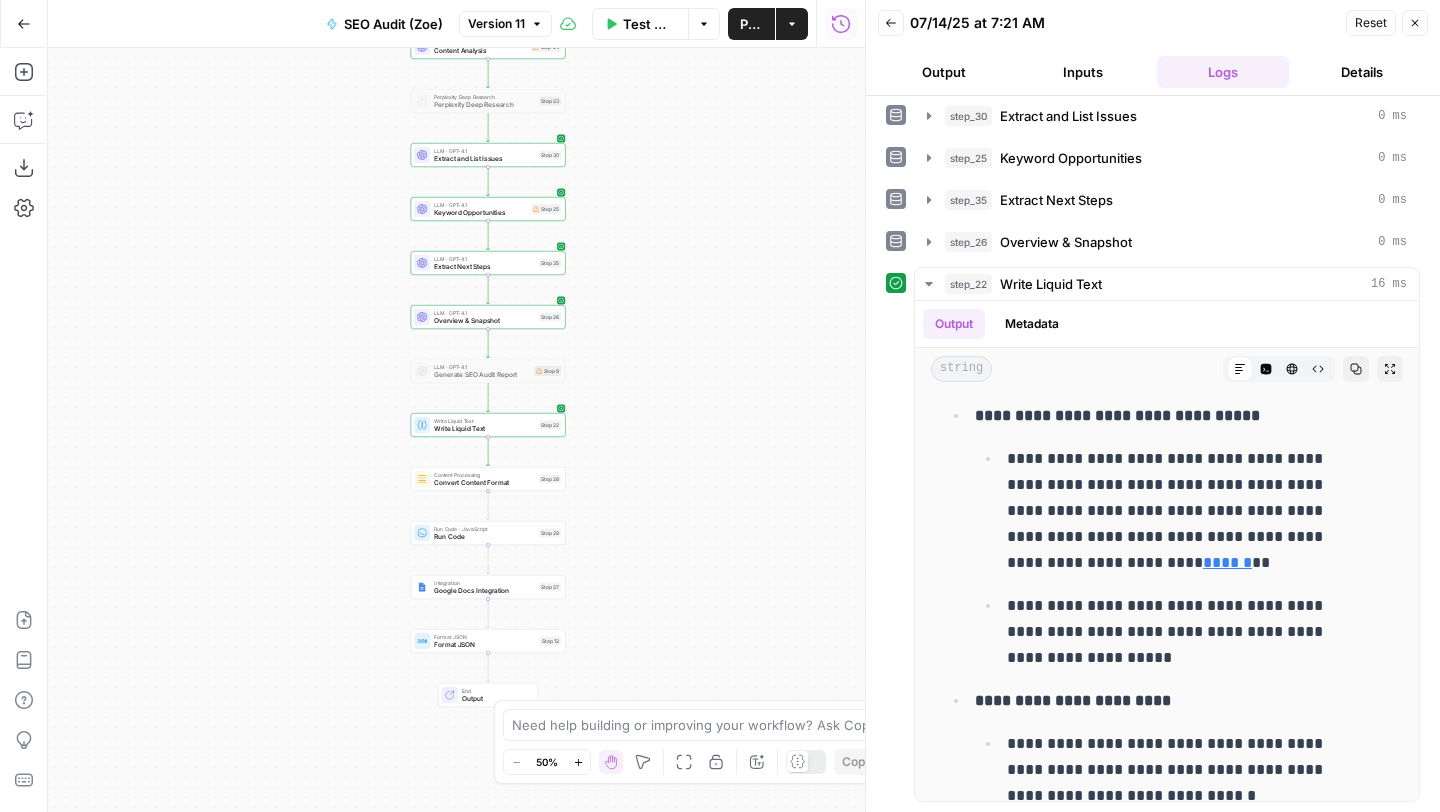 click 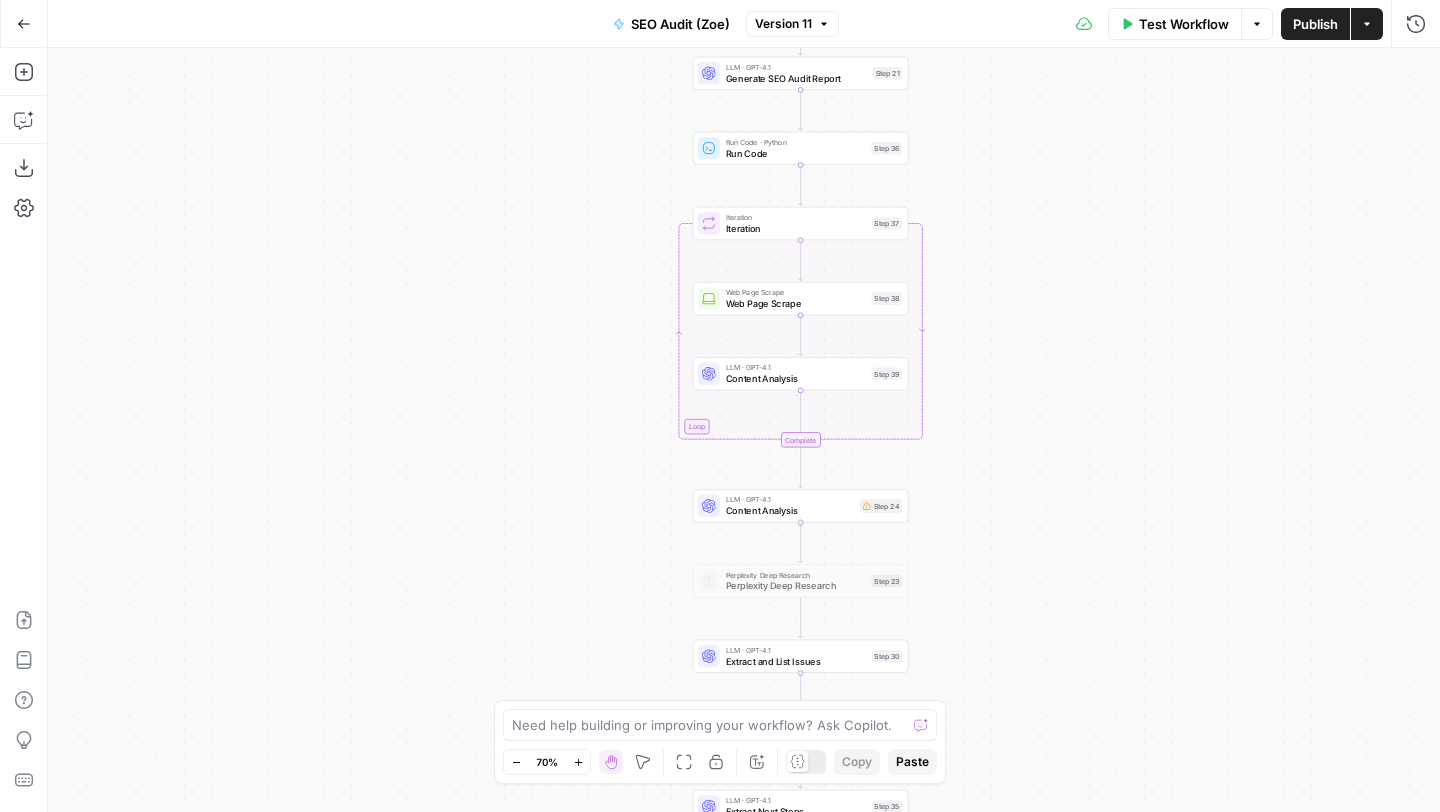 click at bounding box center (709, 506) 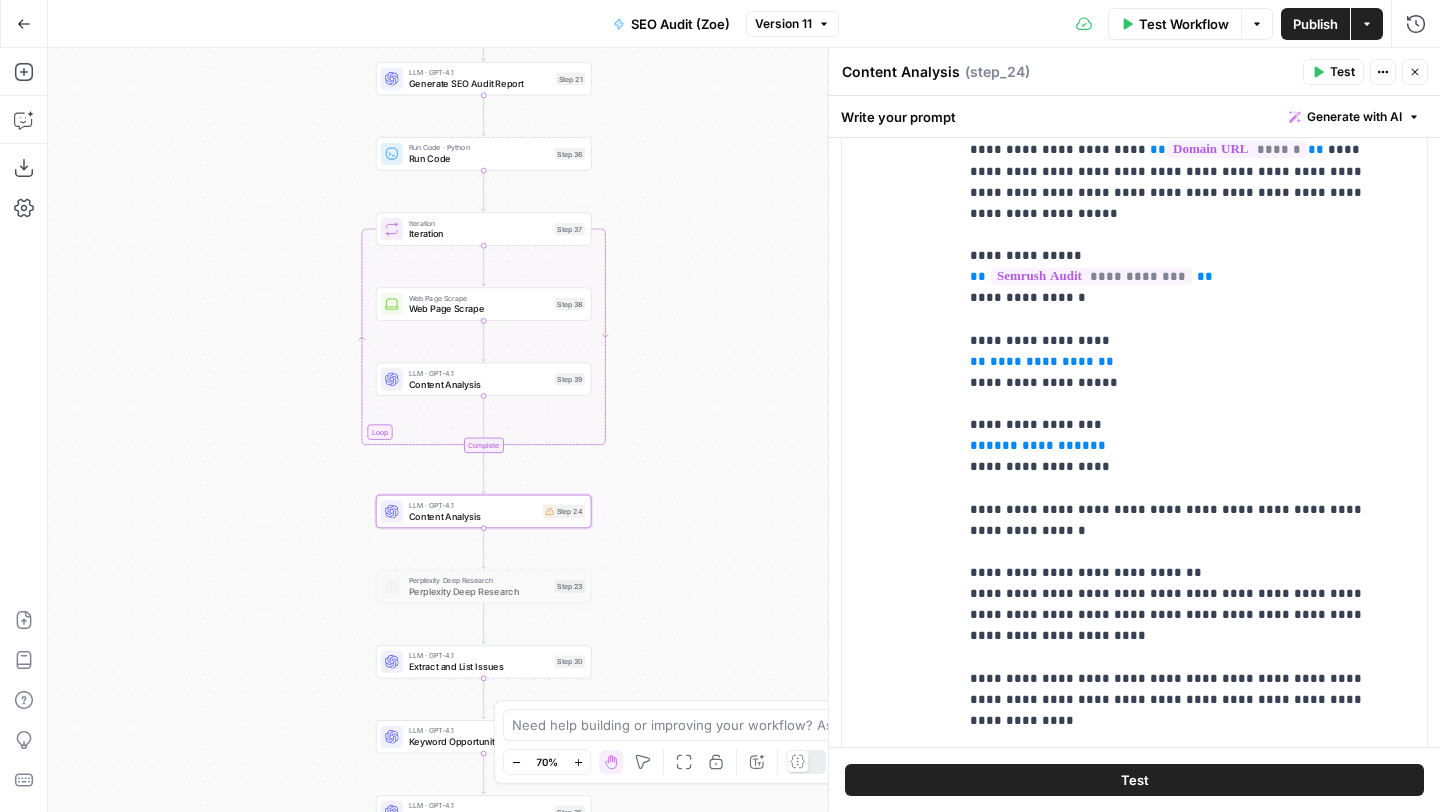 scroll, scrollTop: 601, scrollLeft: 0, axis: vertical 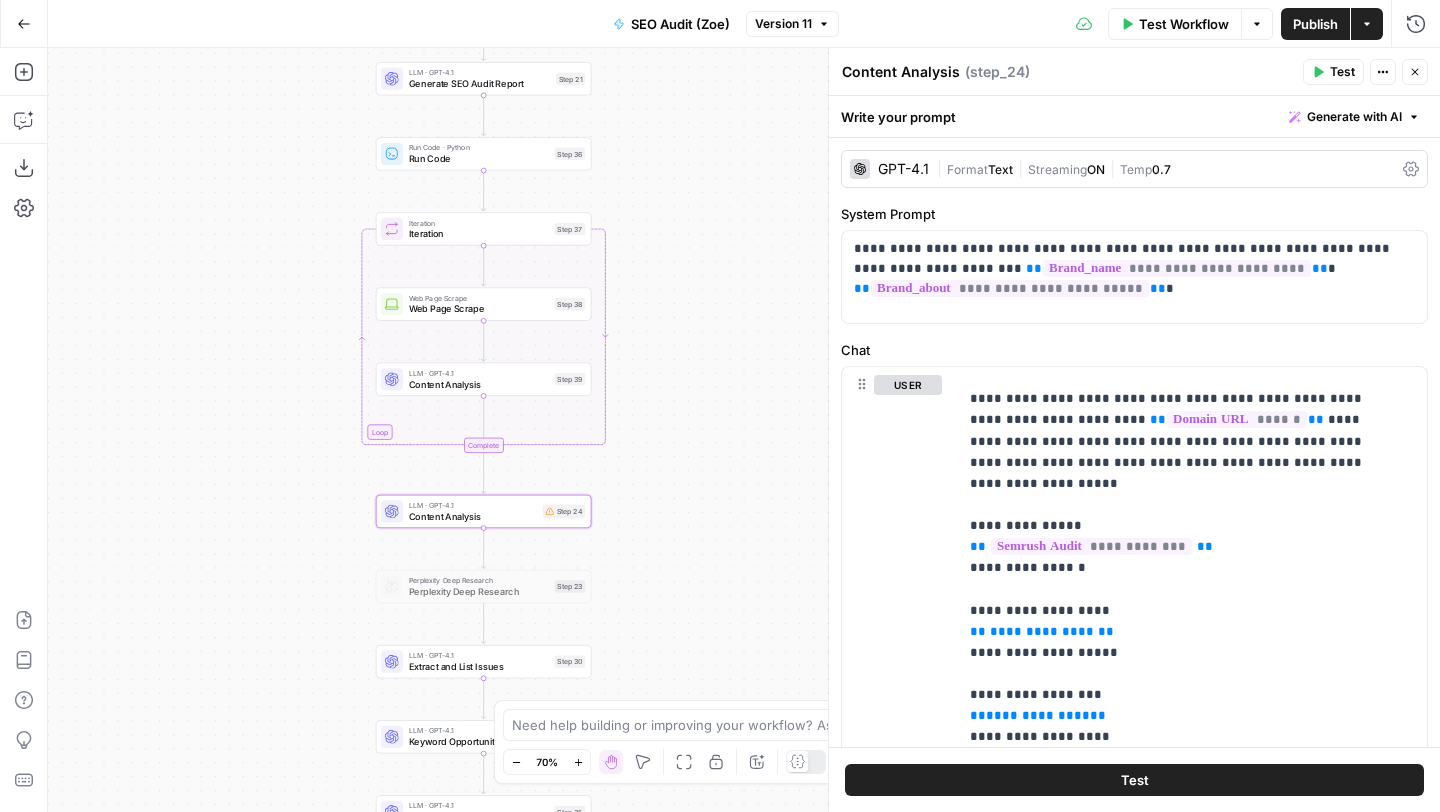 click on "Generate with AI" at bounding box center (1354, 117) 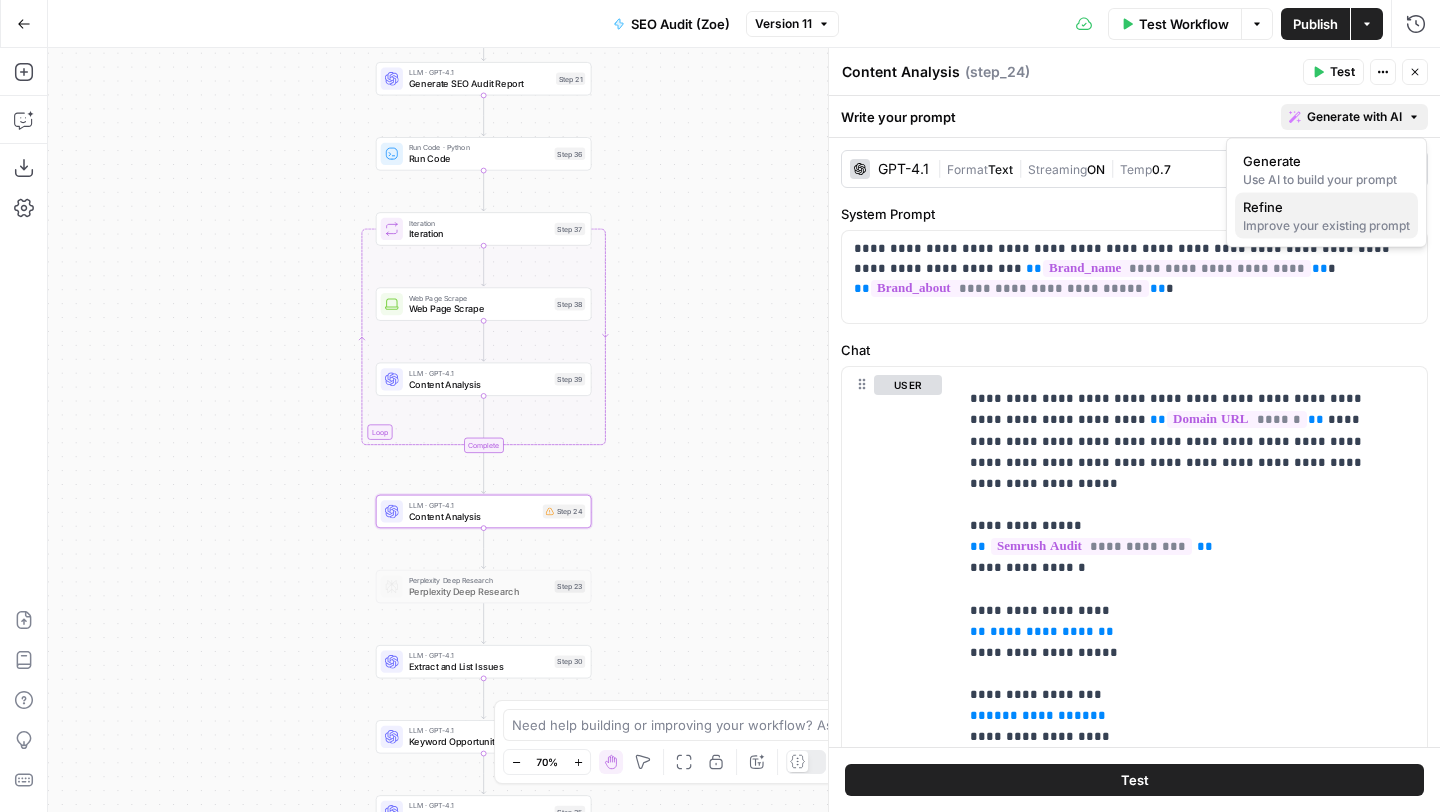 click on "Refine" at bounding box center [1326, 207] 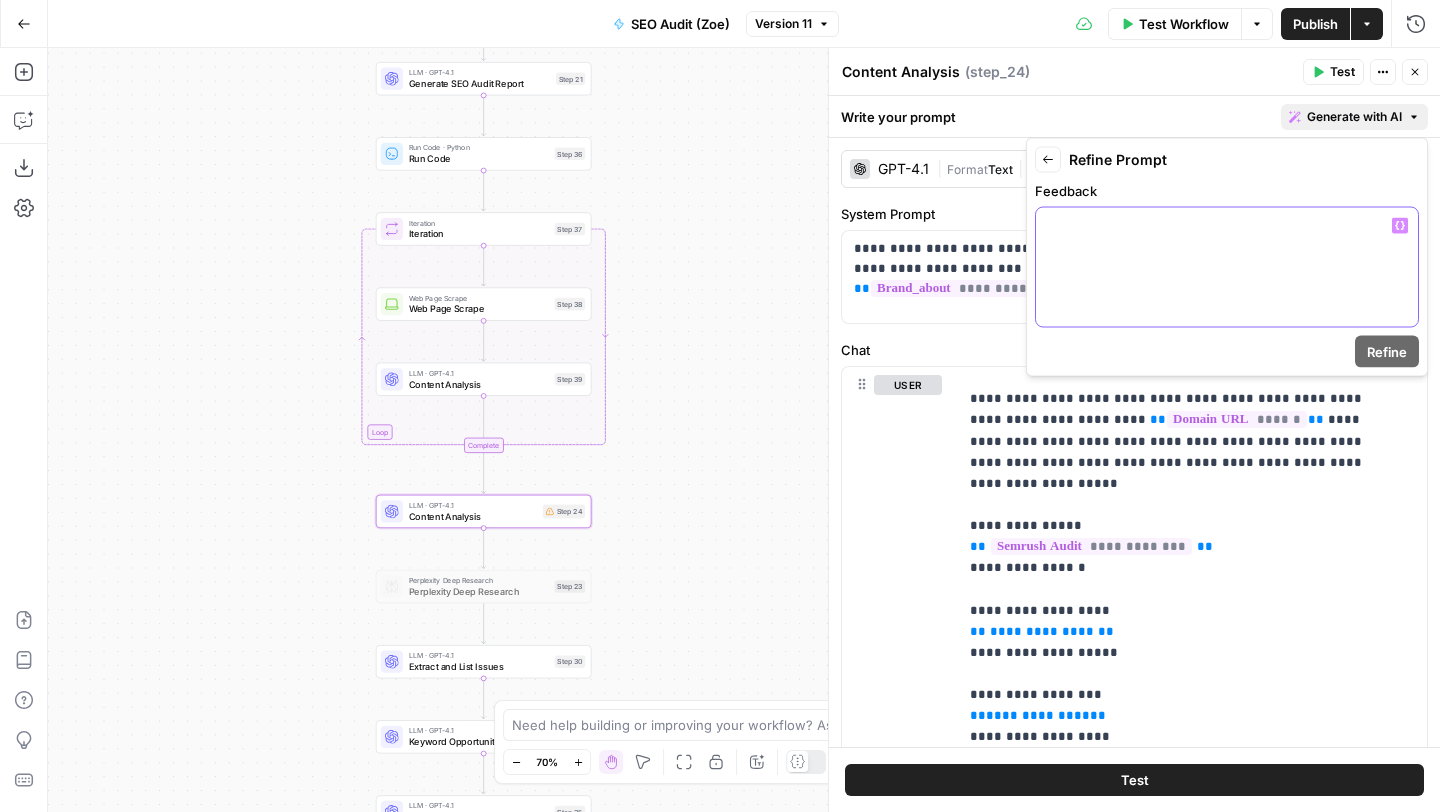 click at bounding box center [1227, 267] 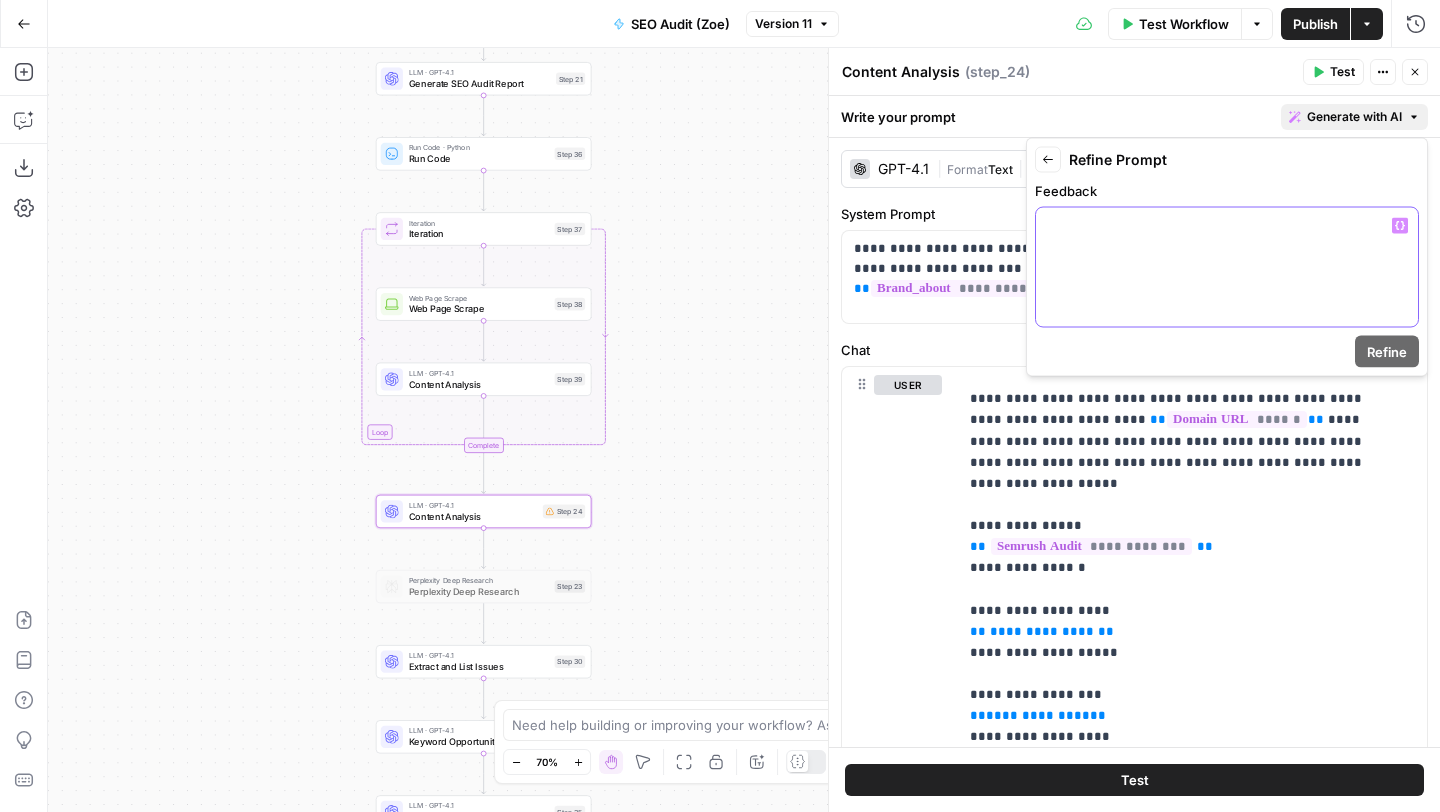 type 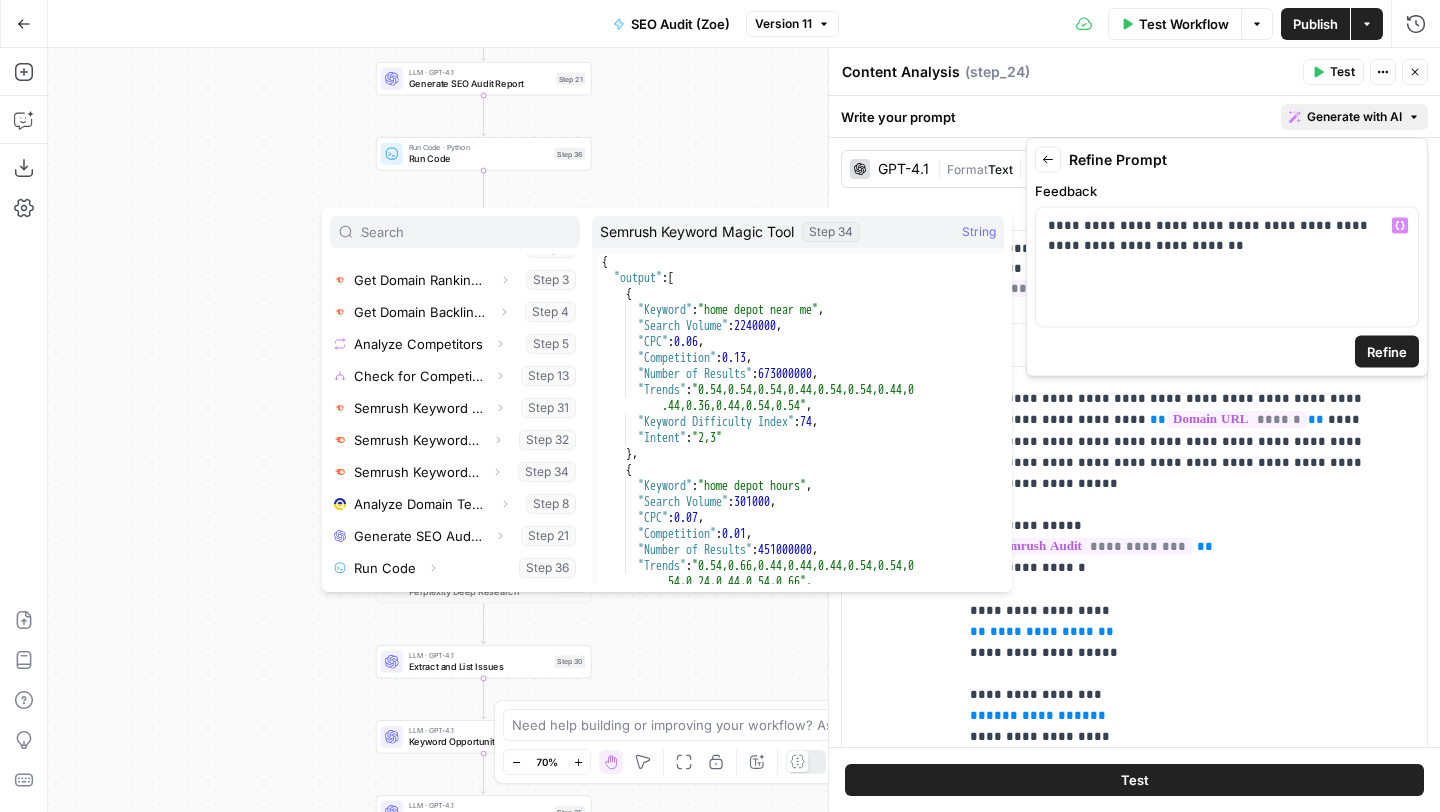 scroll, scrollTop: 367, scrollLeft: 0, axis: vertical 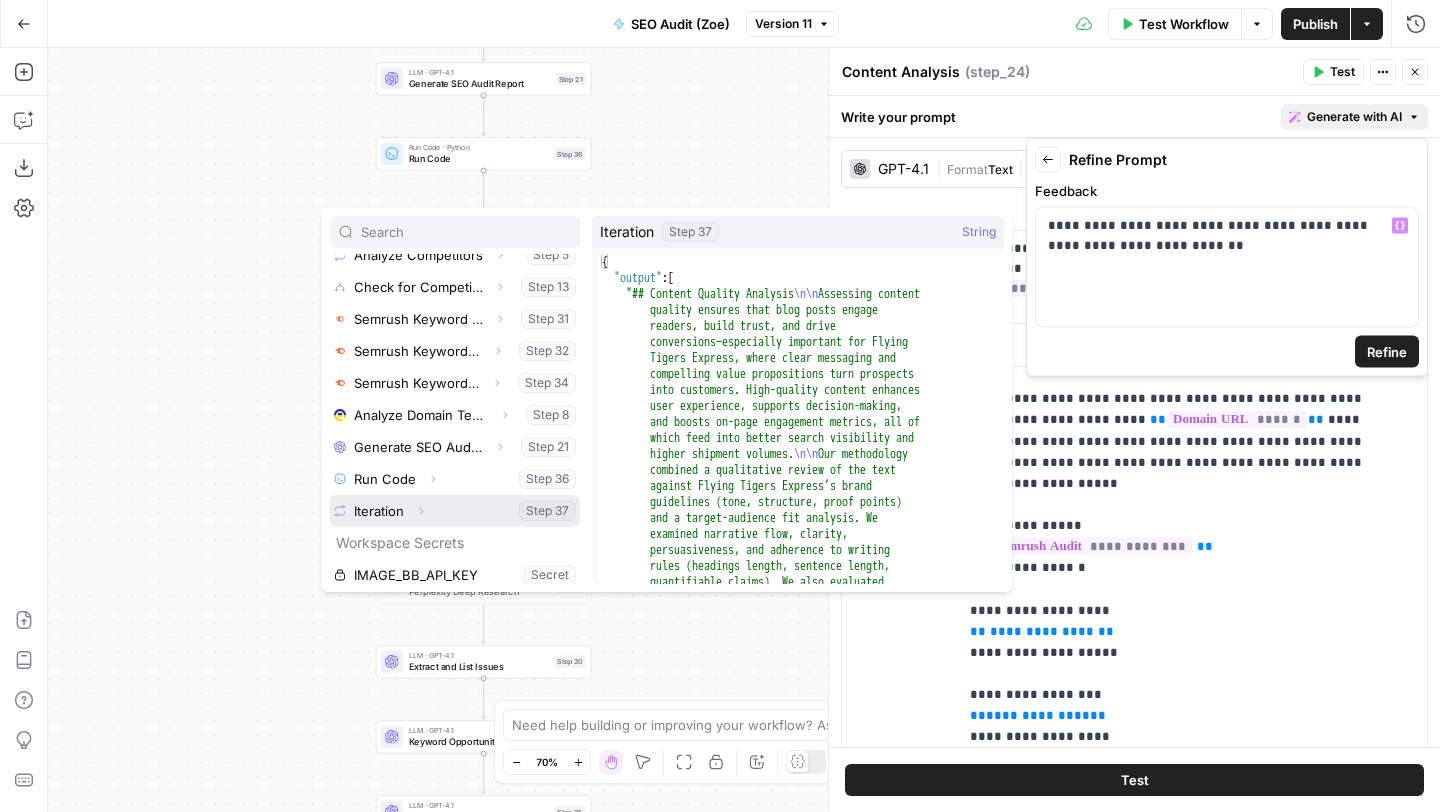 click 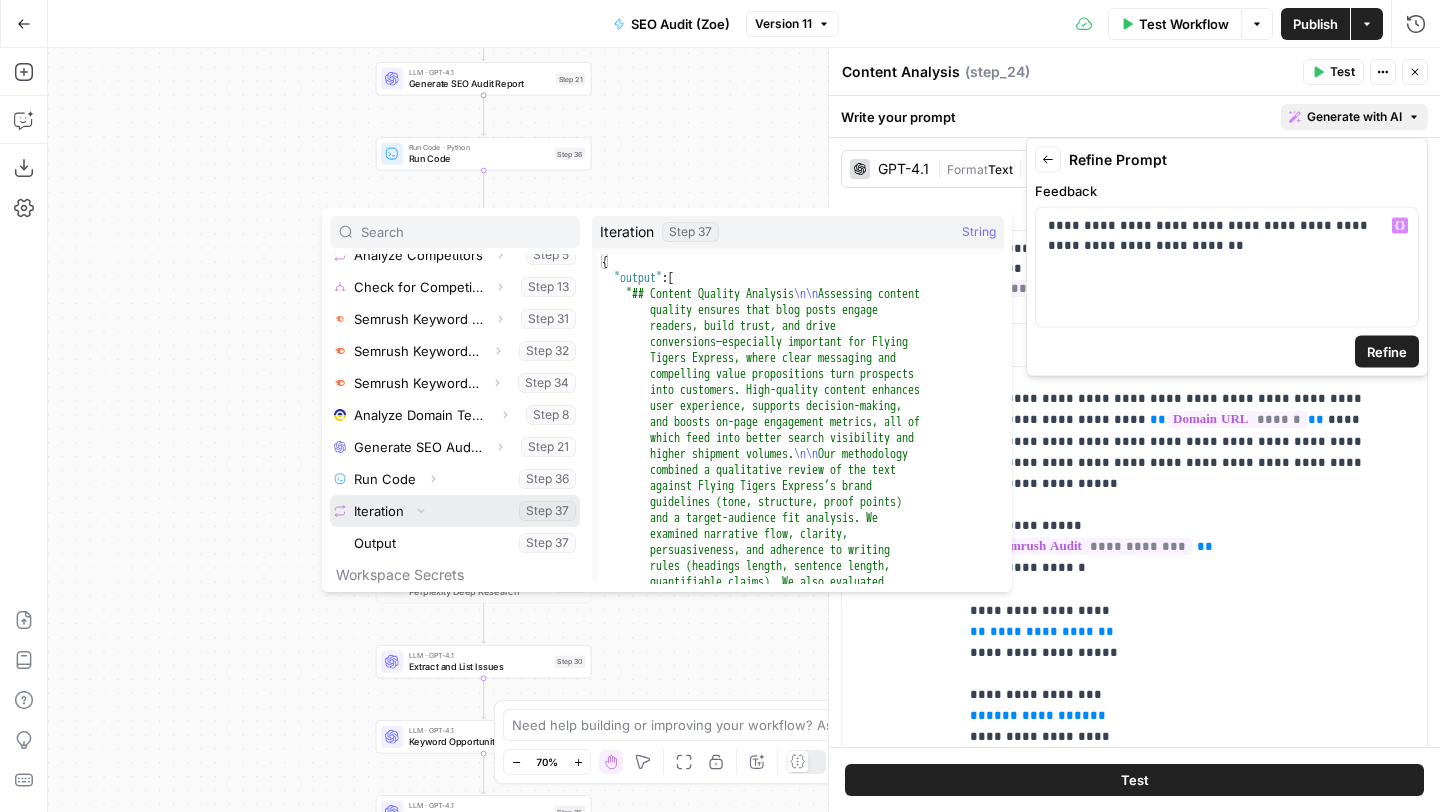 scroll, scrollTop: 406, scrollLeft: 0, axis: vertical 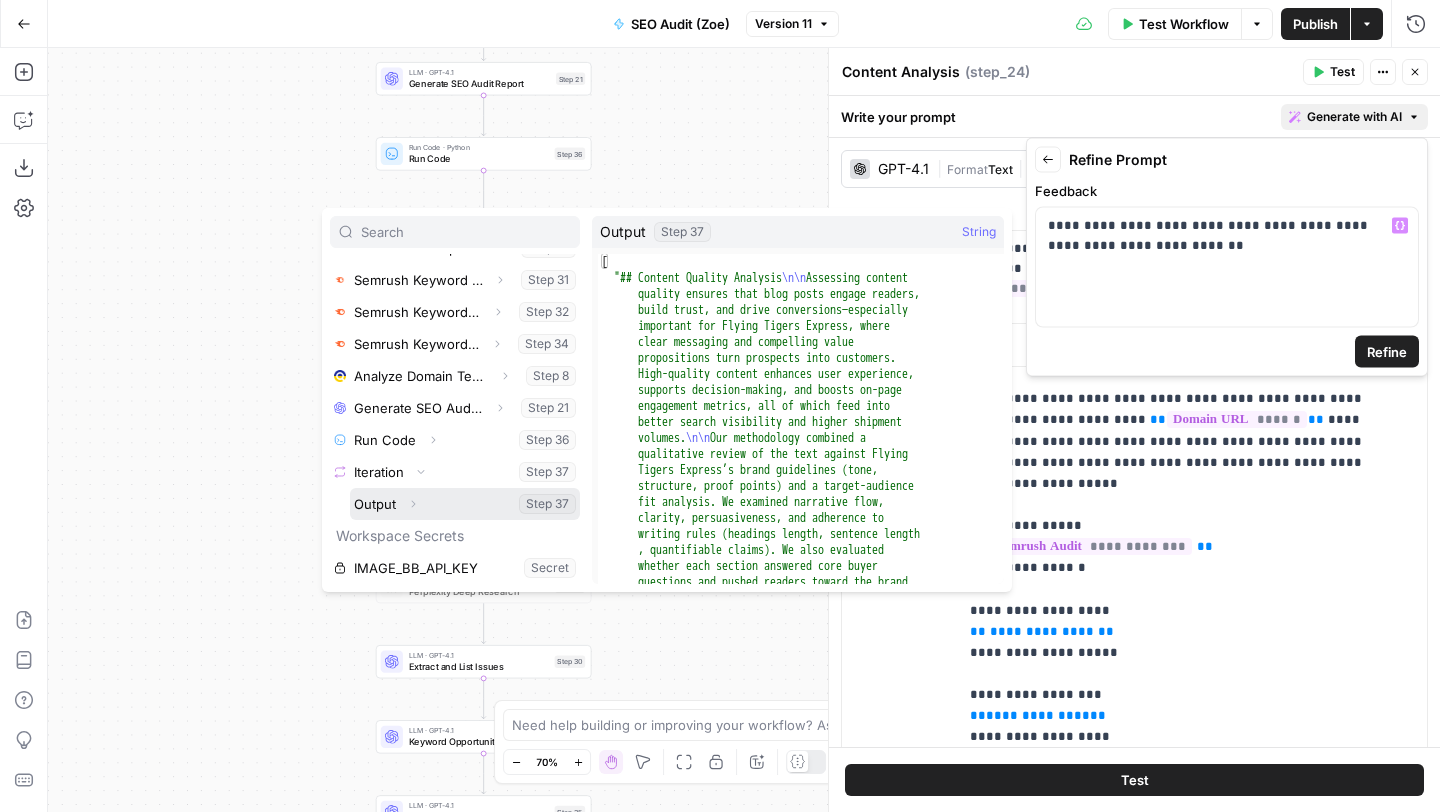 click at bounding box center [465, 504] 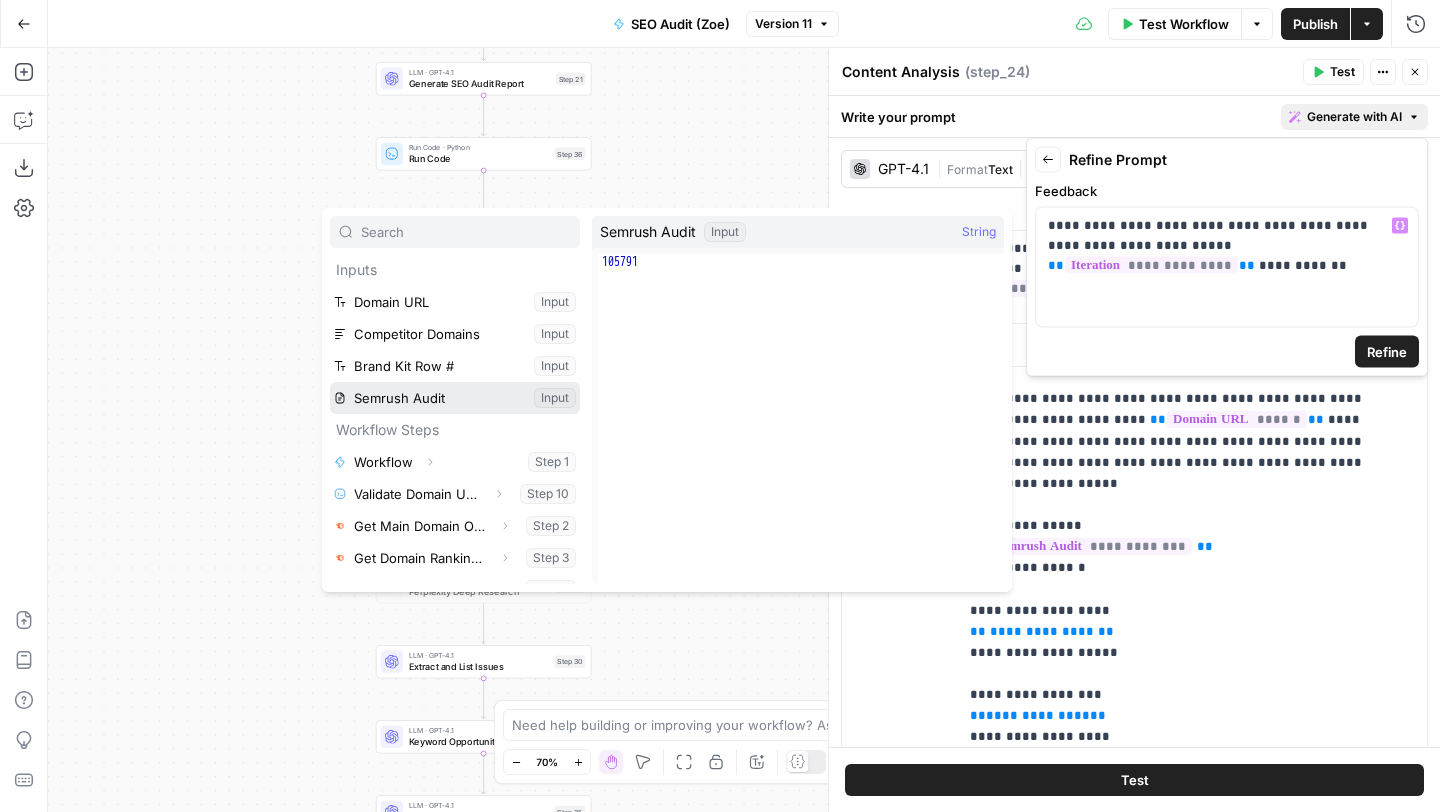 click at bounding box center [455, 398] 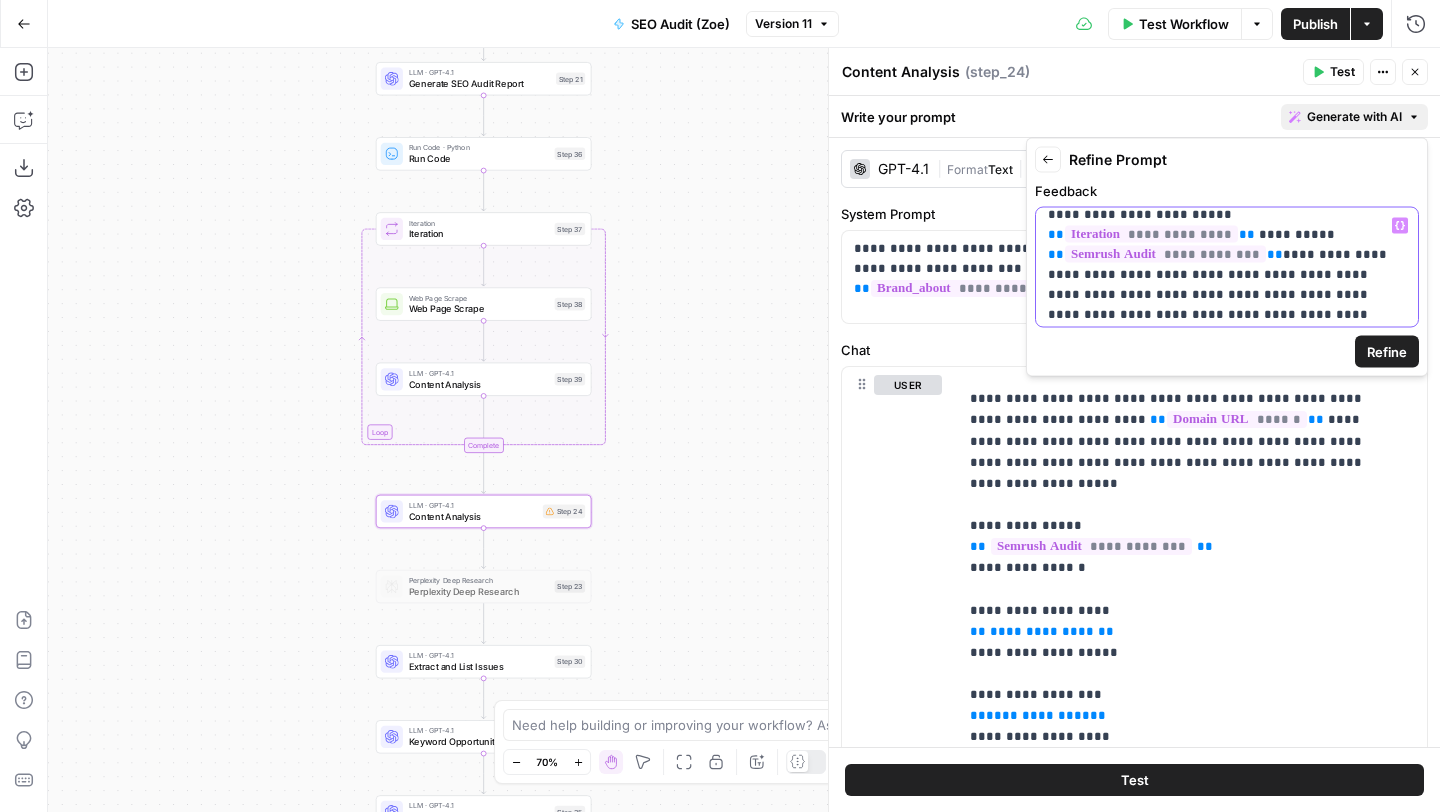 scroll, scrollTop: 51, scrollLeft: 0, axis: vertical 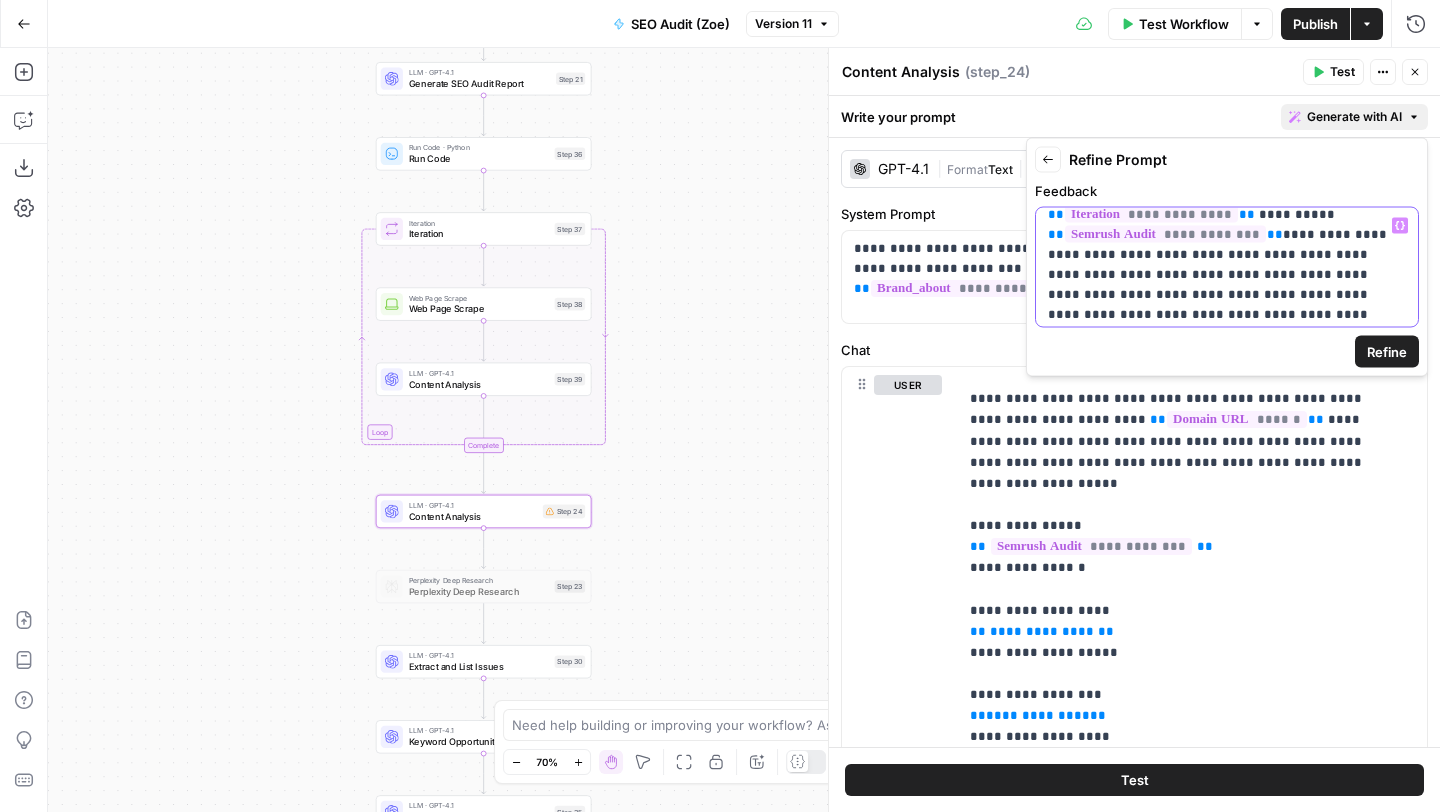 click on "**********" at bounding box center [1219, 245] 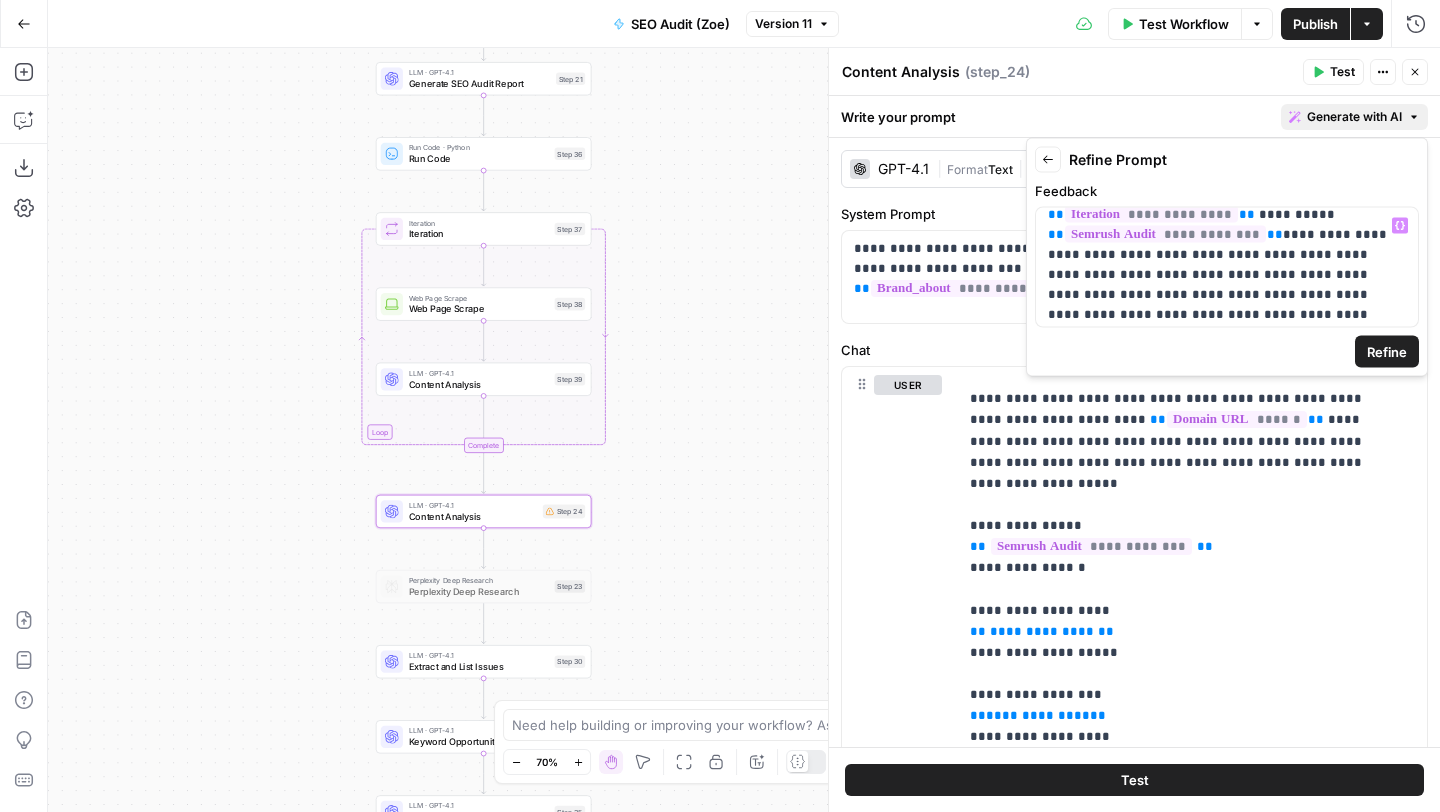 click on "Refine" at bounding box center (1387, 352) 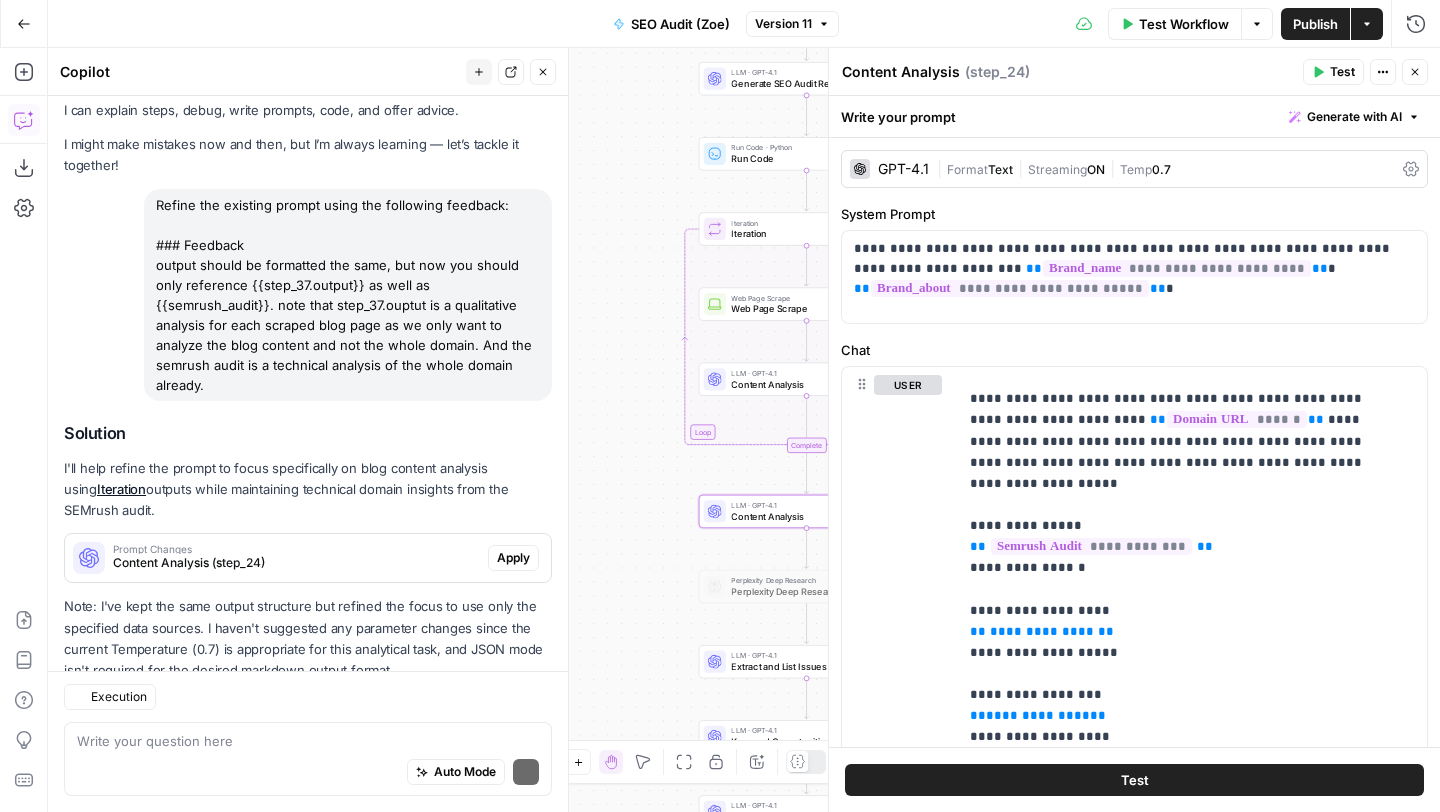 scroll, scrollTop: 117, scrollLeft: 0, axis: vertical 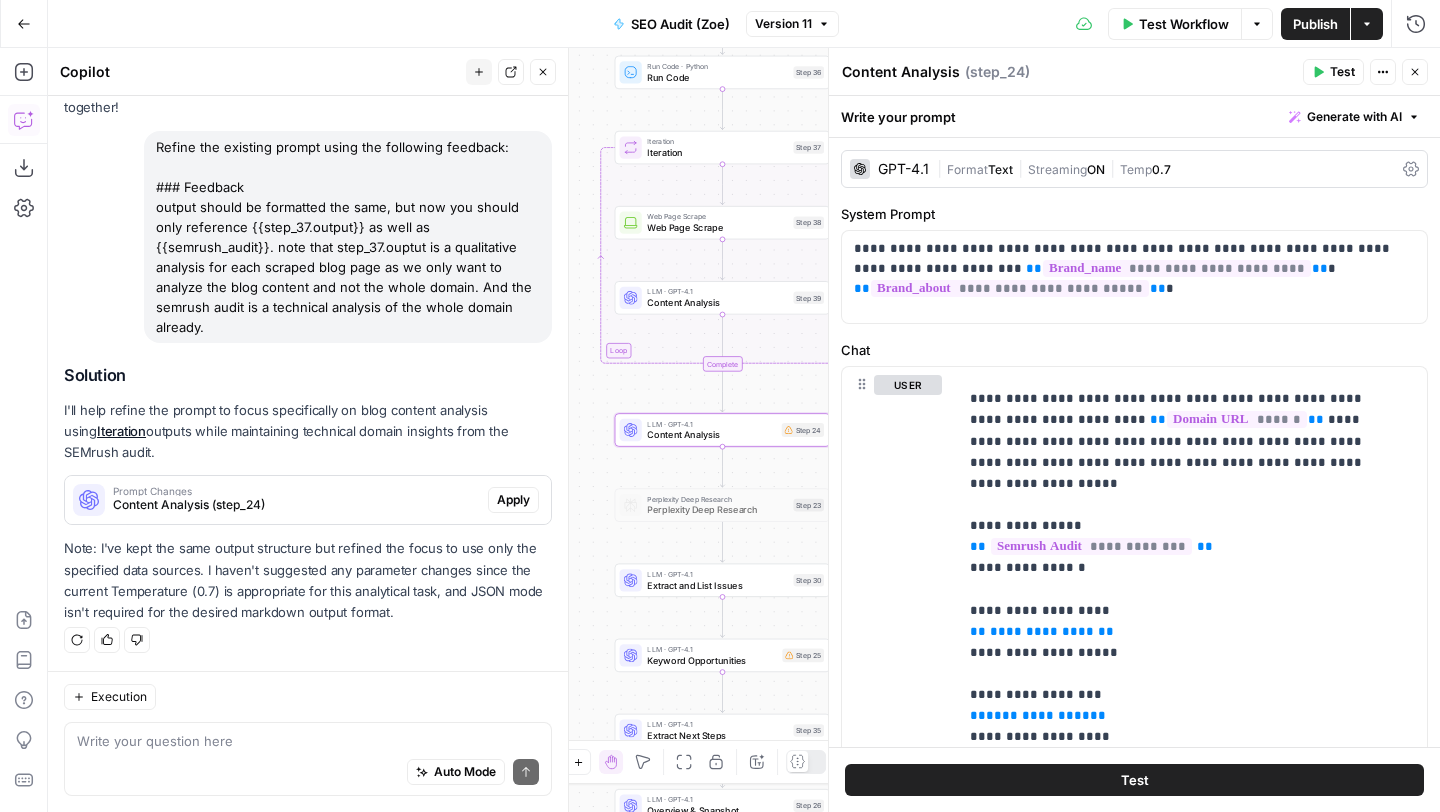 click on "Apply" at bounding box center [513, 500] 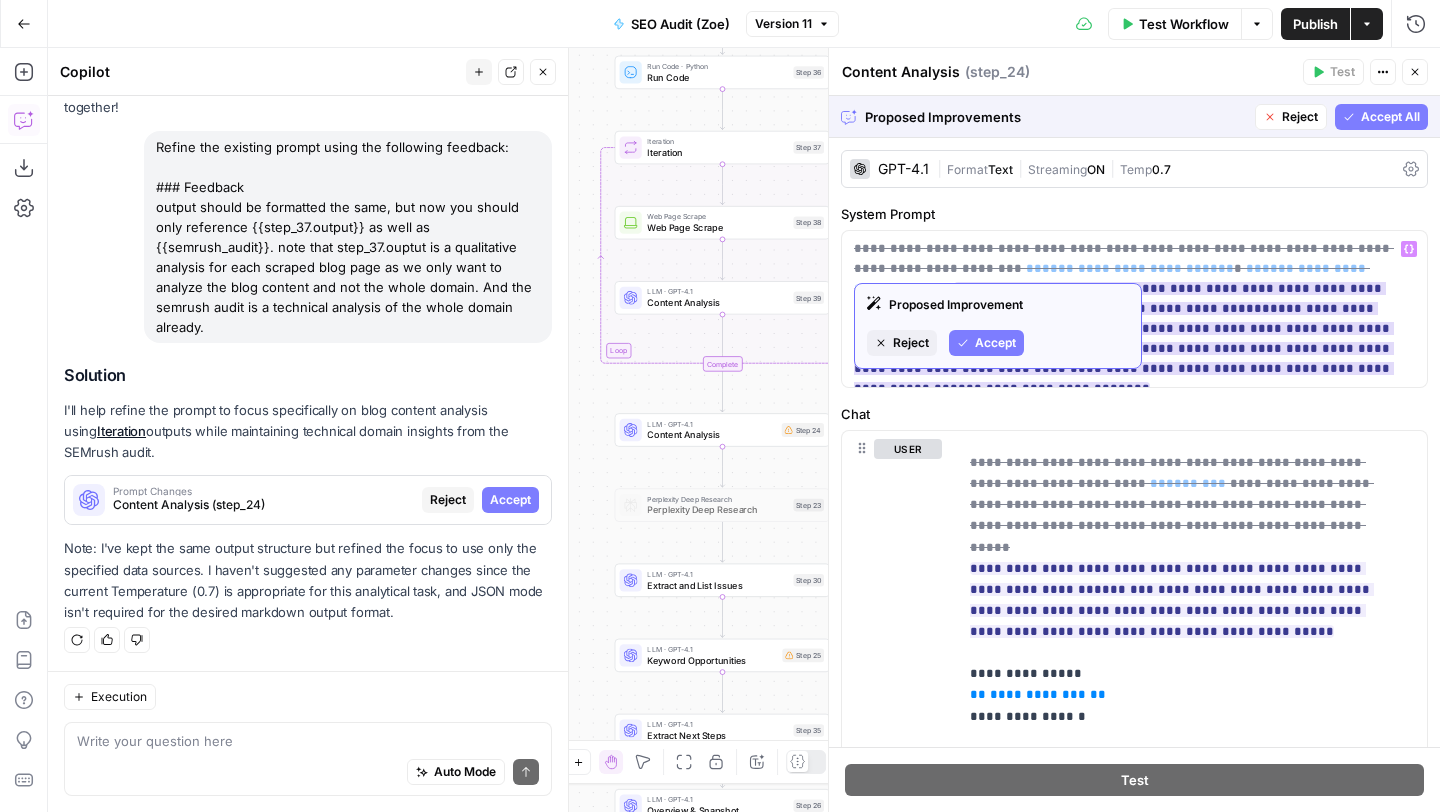 click 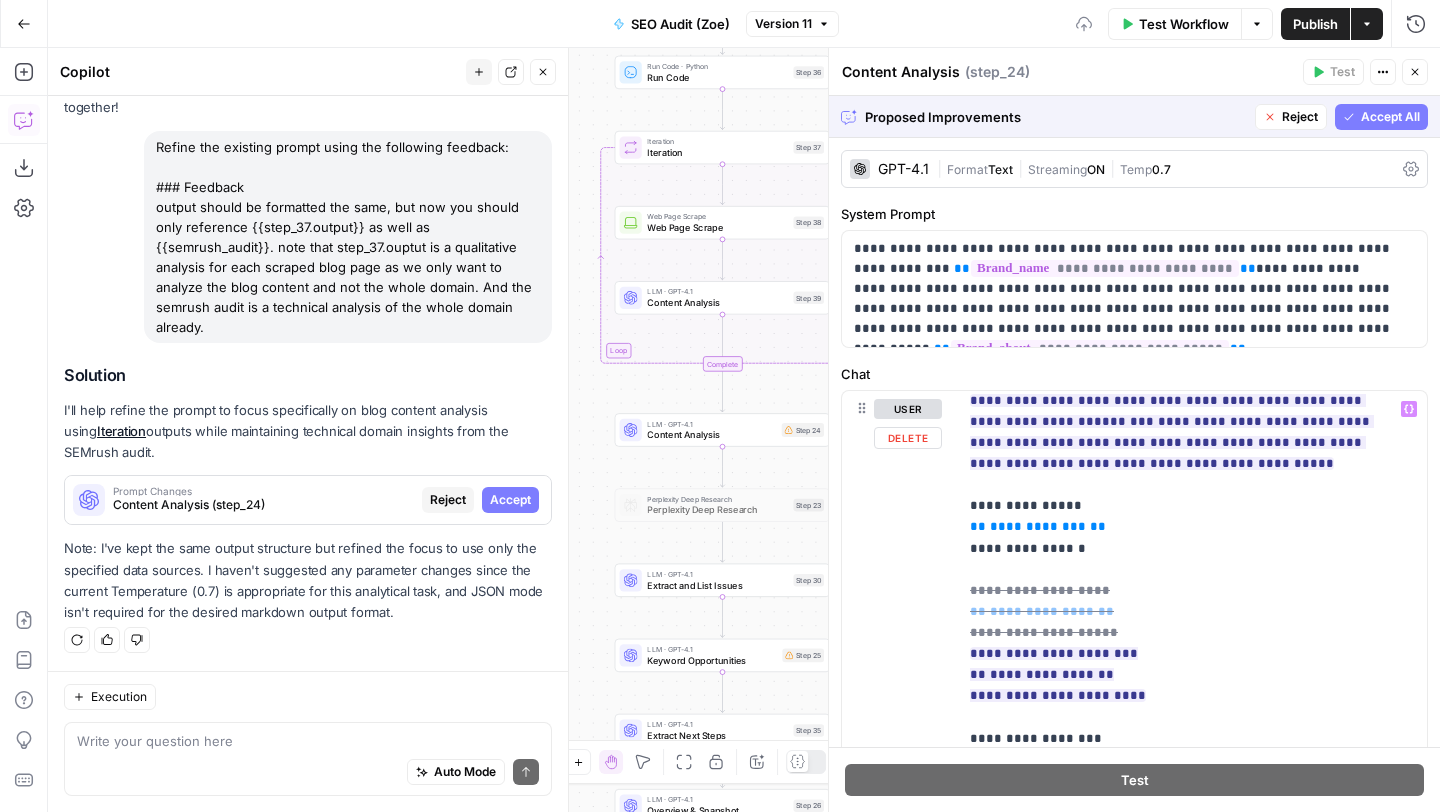 scroll, scrollTop: 147, scrollLeft: 0, axis: vertical 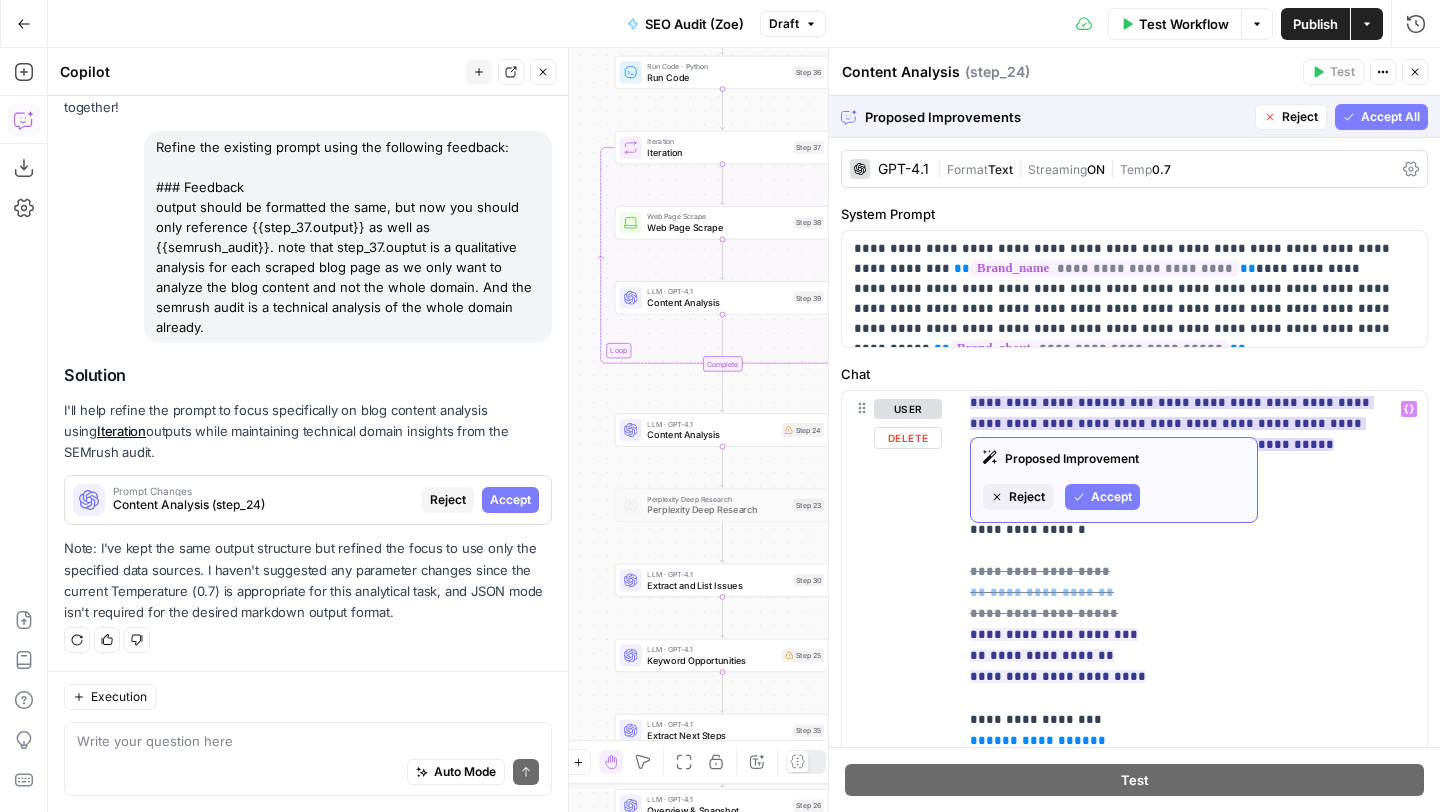 click on "Accept" at bounding box center [1111, 497] 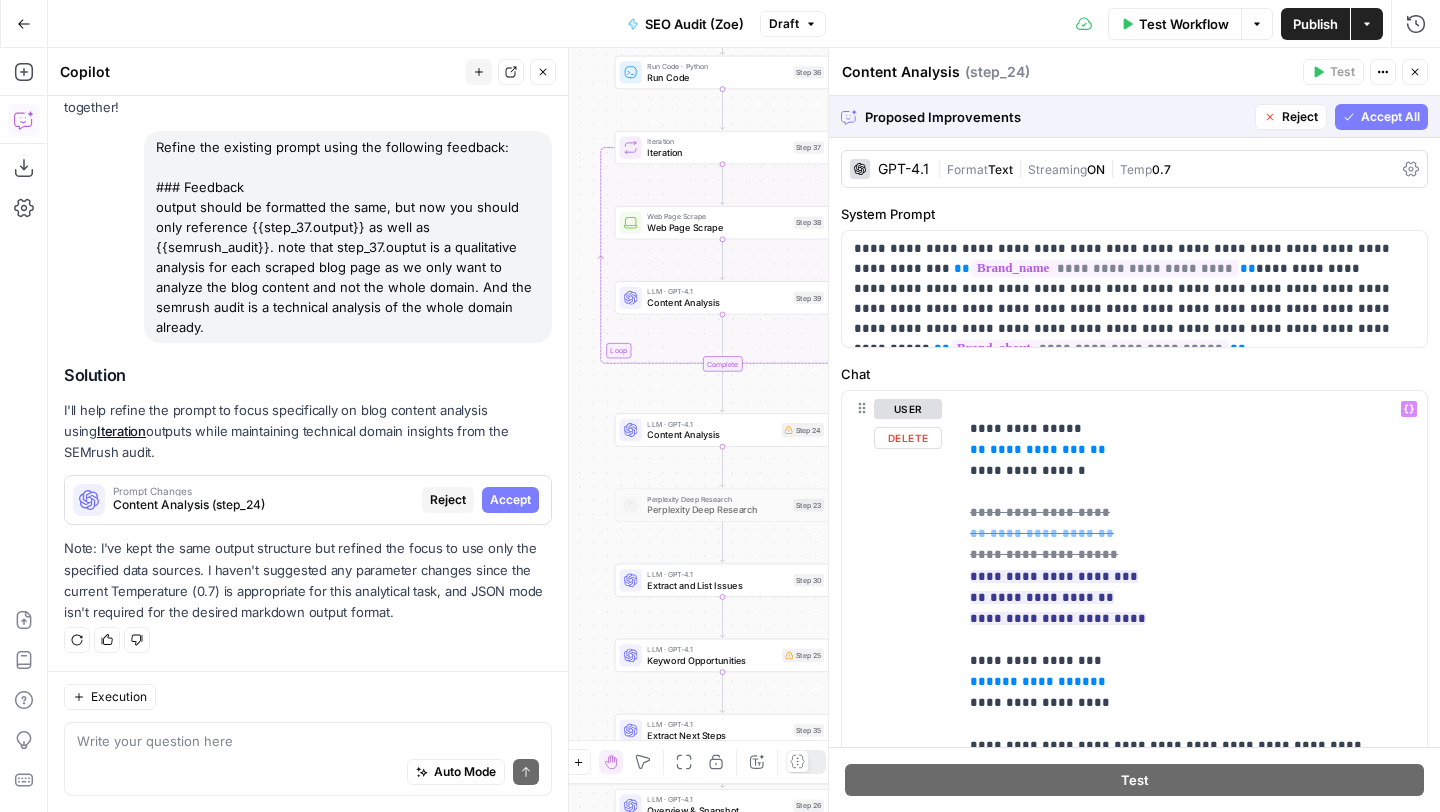 scroll, scrollTop: 123, scrollLeft: 0, axis: vertical 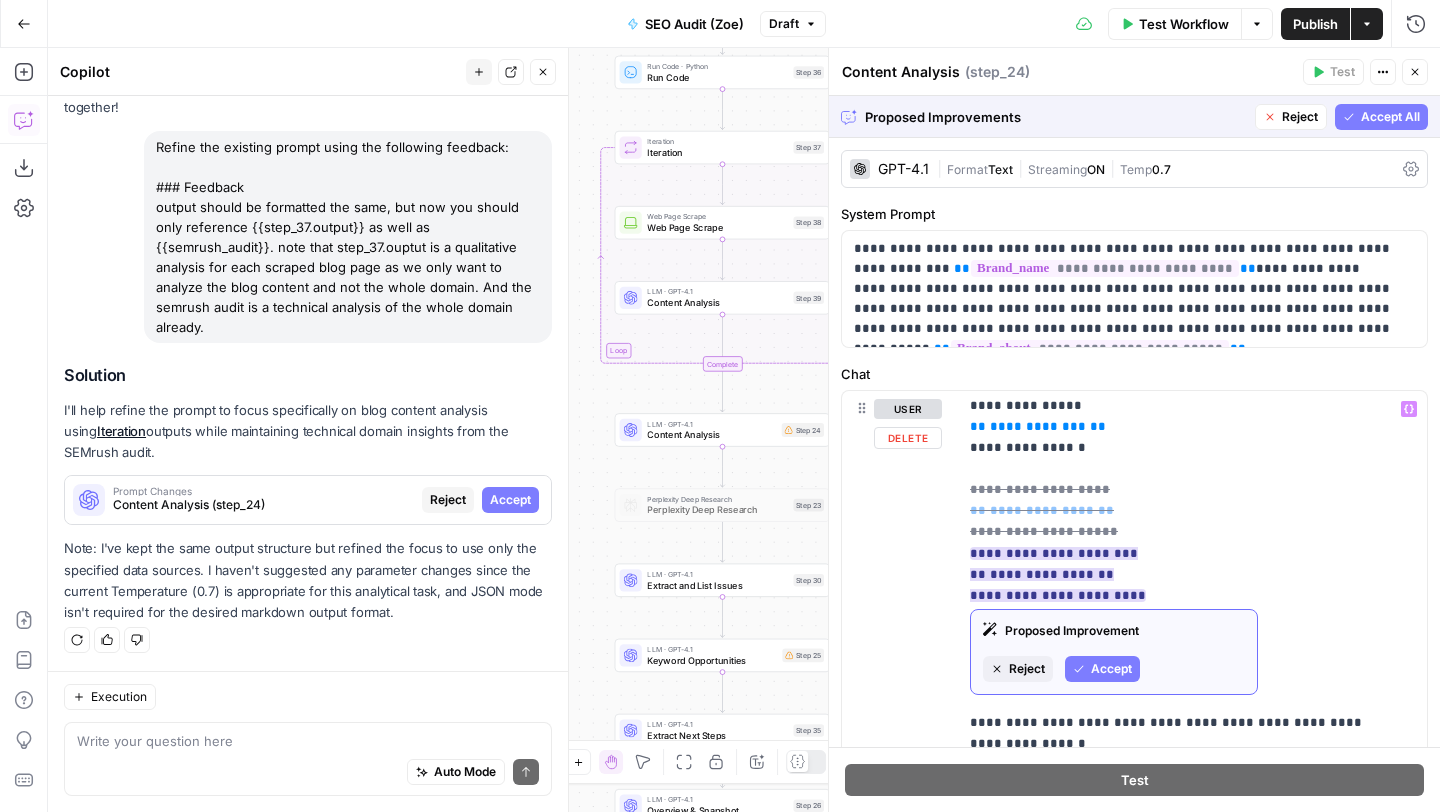 click on "Accept" at bounding box center [1111, 669] 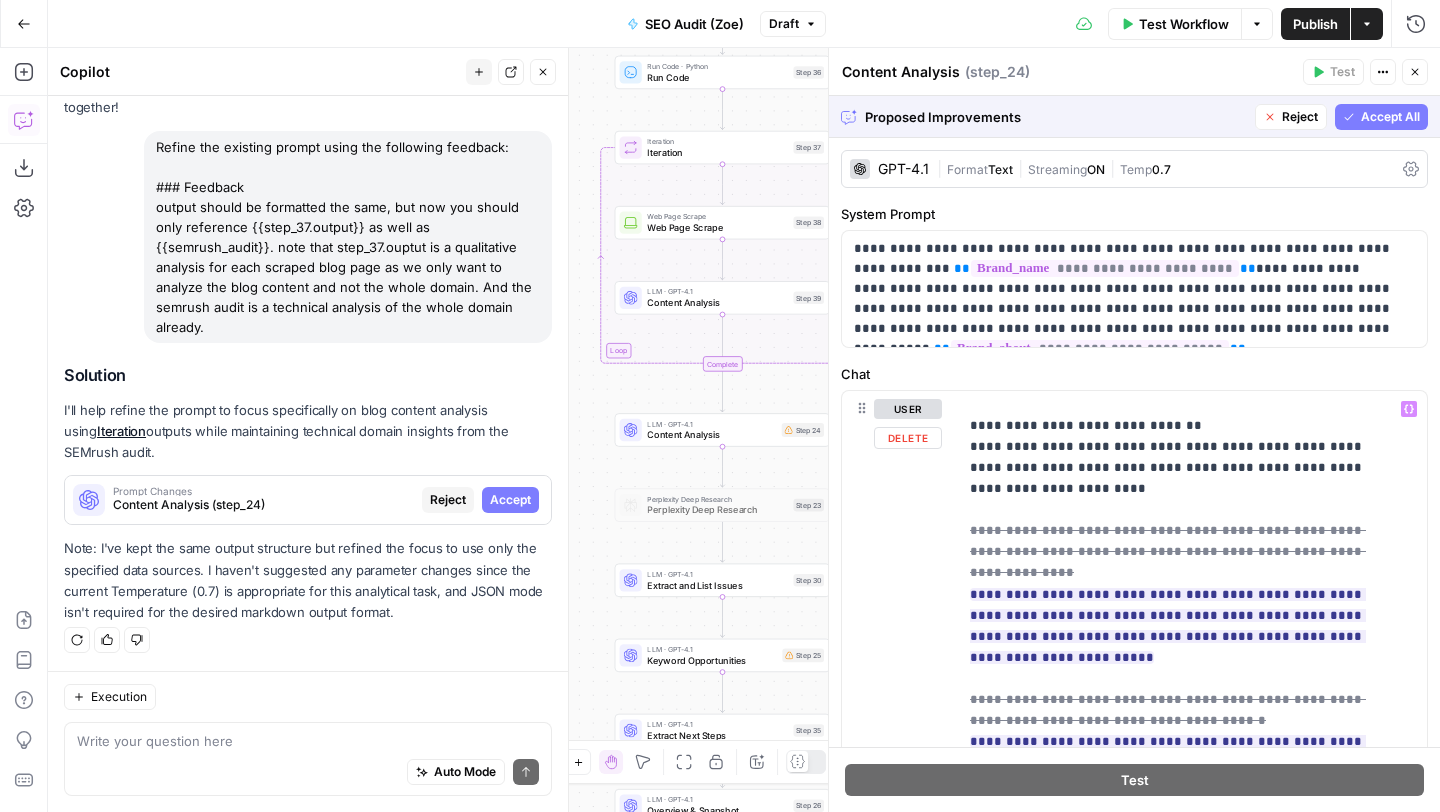 scroll, scrollTop: 475, scrollLeft: 0, axis: vertical 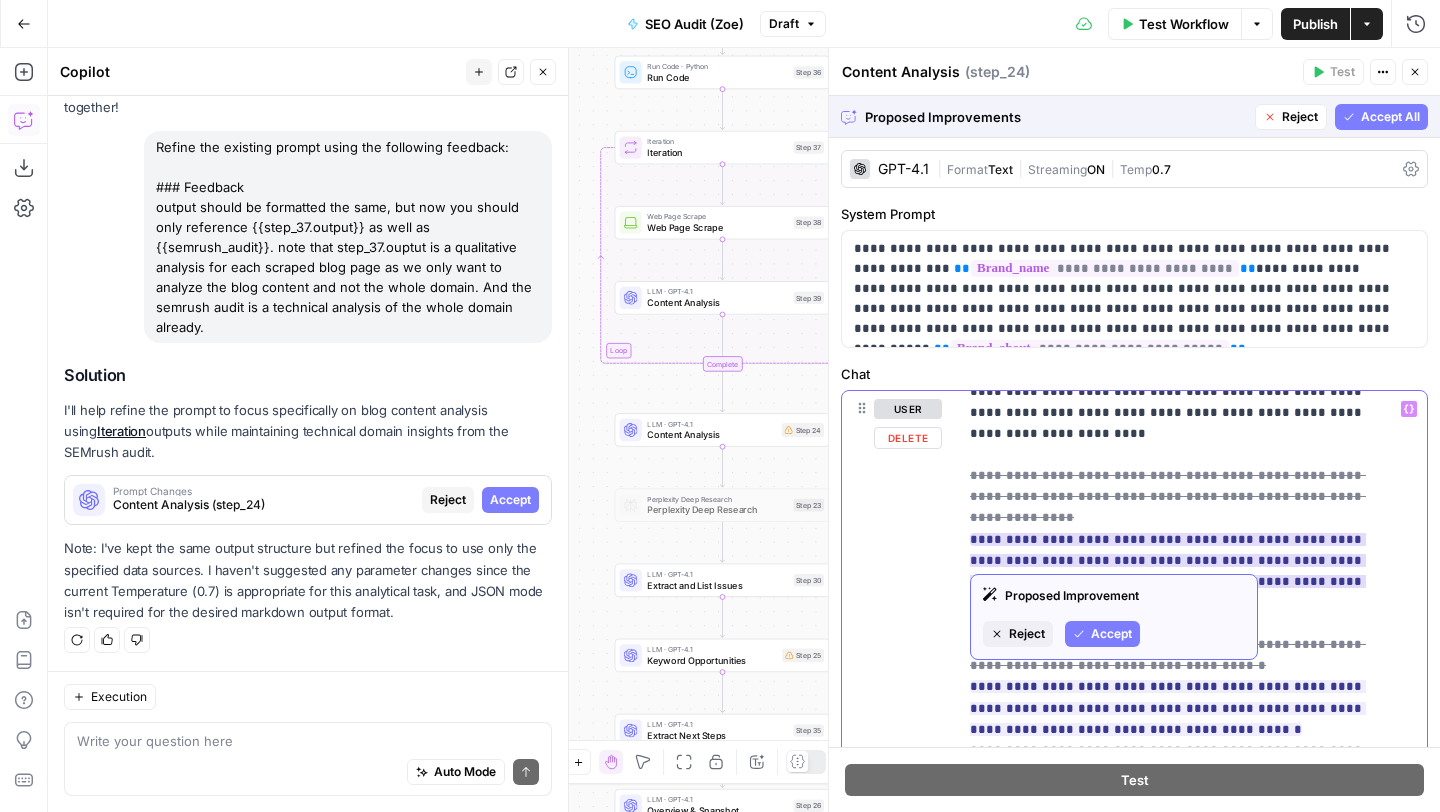 click on "**********" at bounding box center [1168, 571] 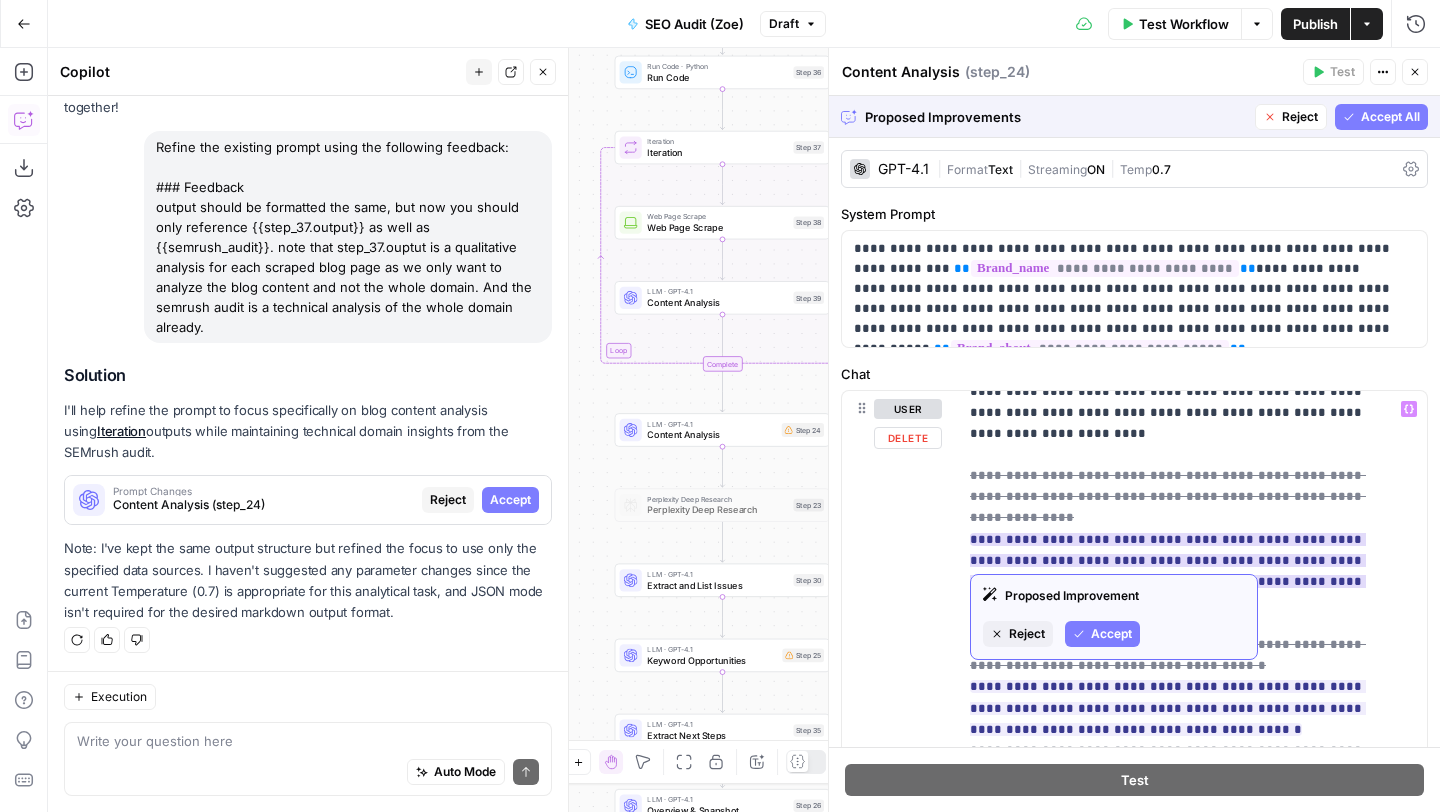 click on "Accept" at bounding box center (1111, 634) 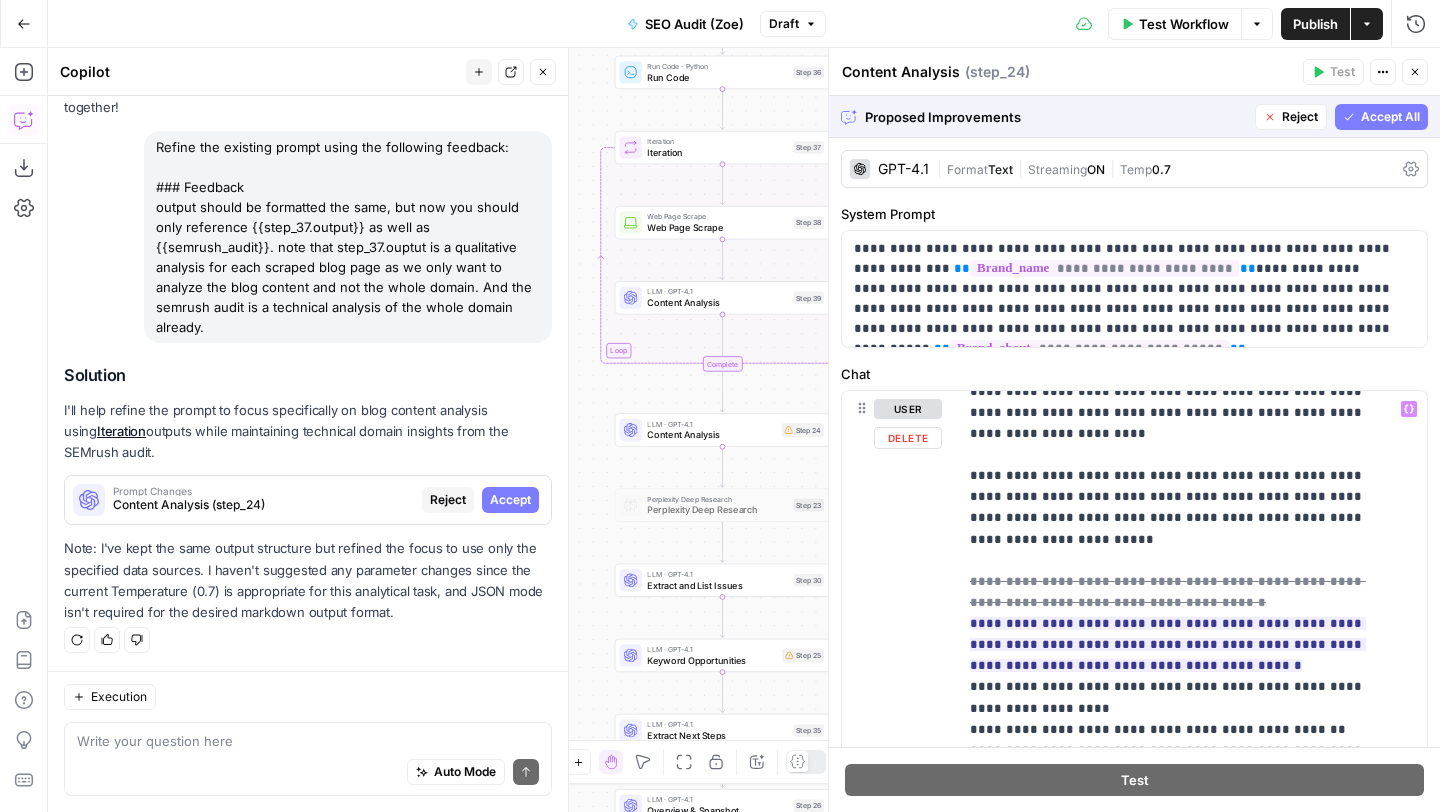 scroll, scrollTop: 483, scrollLeft: 0, axis: vertical 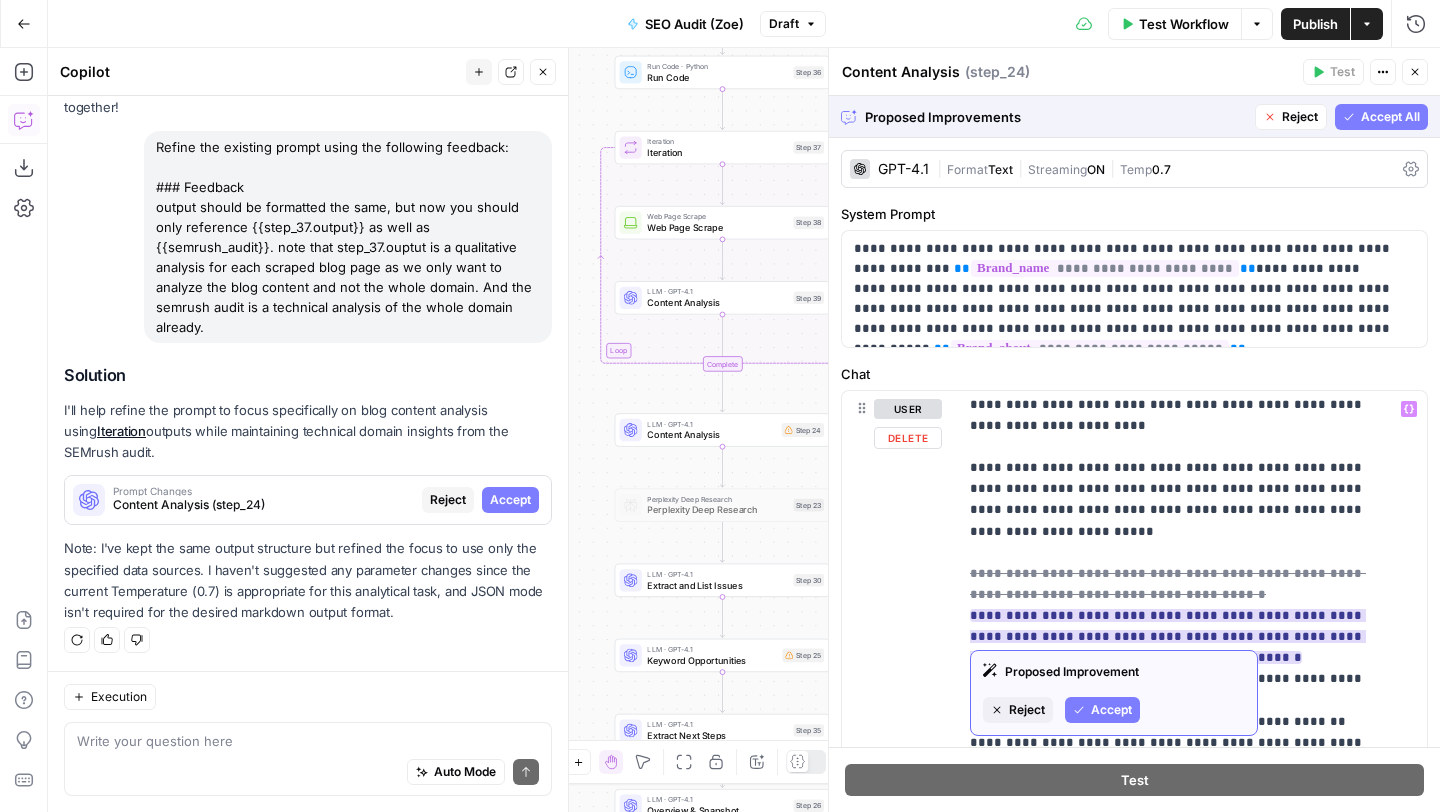 click on "Accept" at bounding box center [1111, 710] 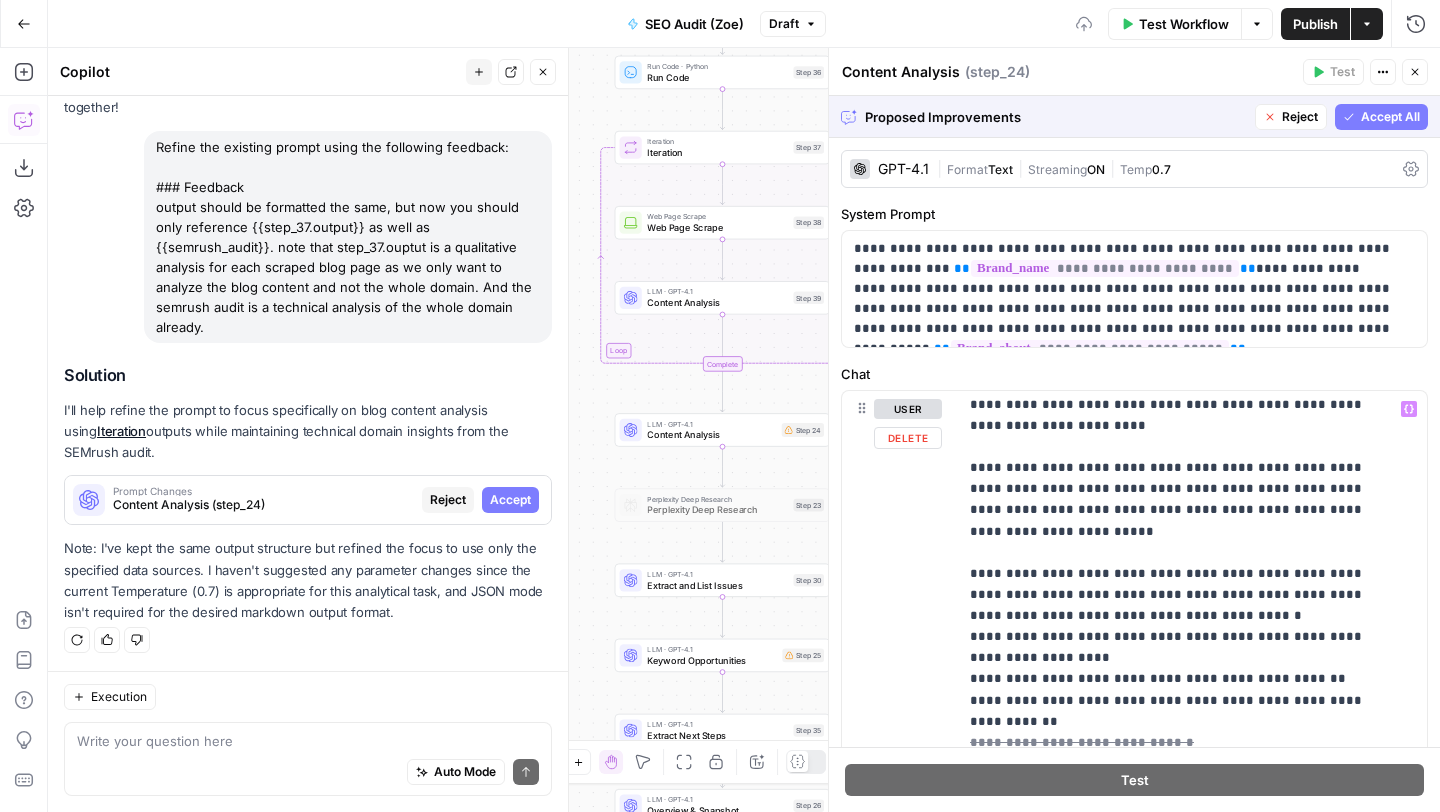 scroll, scrollTop: 714, scrollLeft: 0, axis: vertical 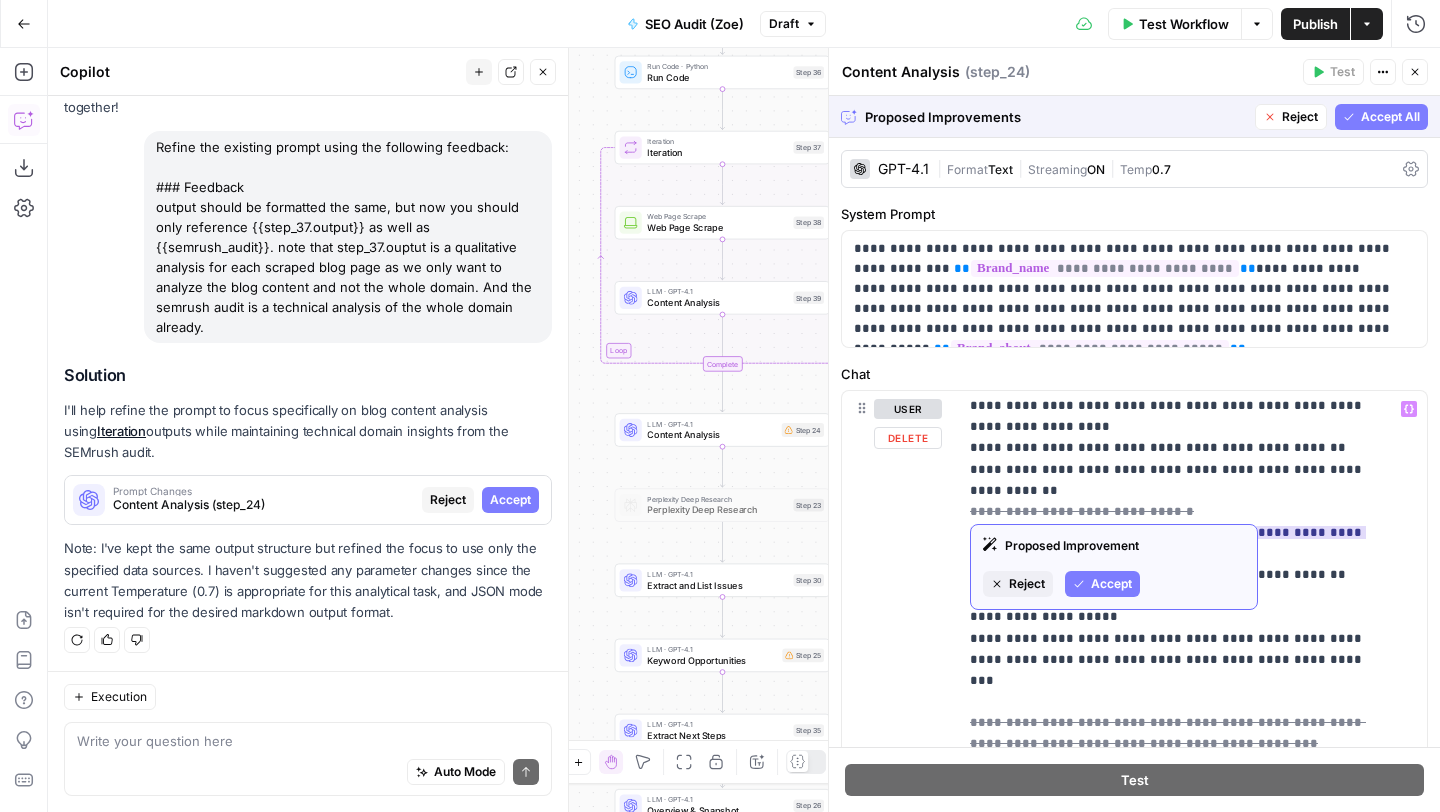click on "Accept" at bounding box center (1111, 584) 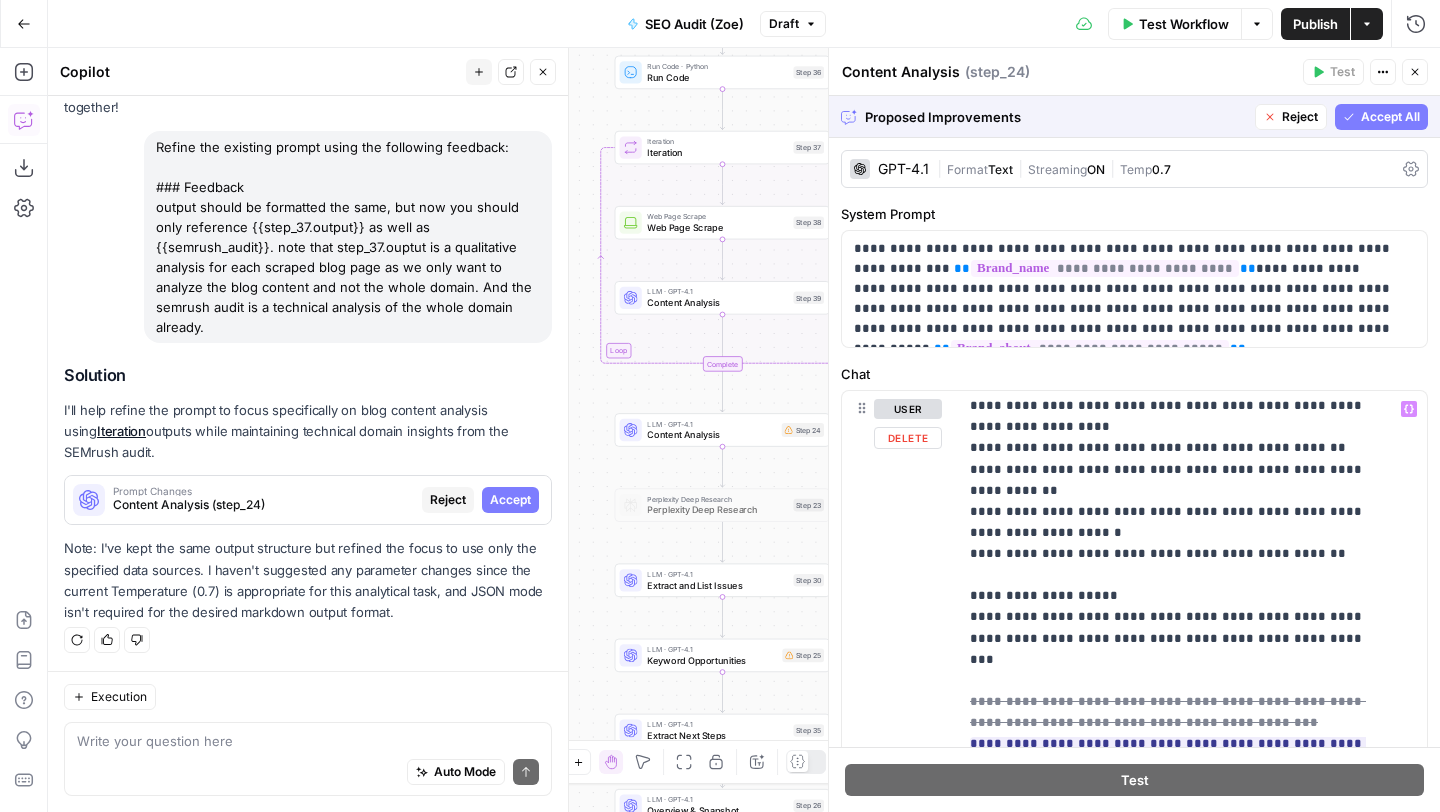 scroll, scrollTop: 693, scrollLeft: 0, axis: vertical 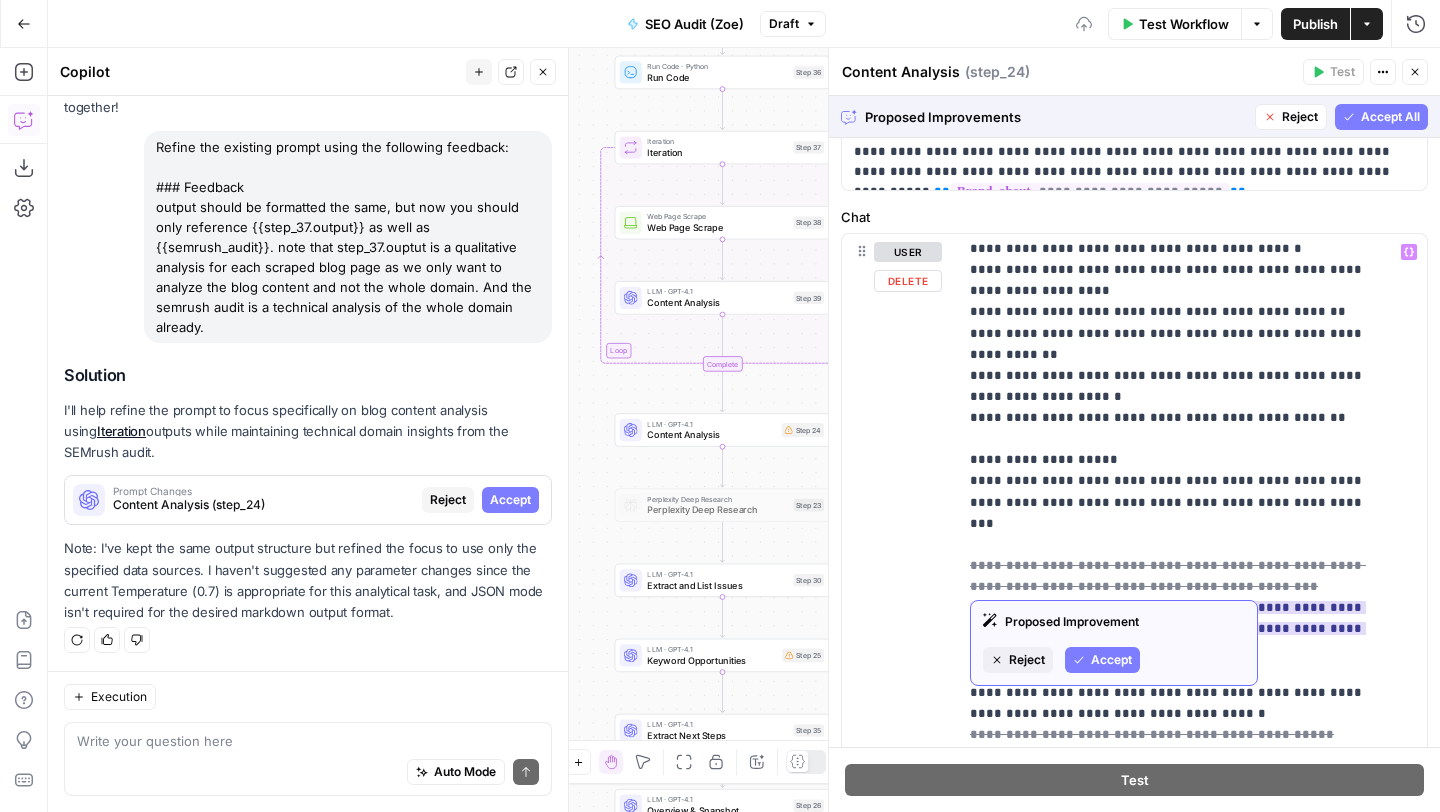 click on "Accept" at bounding box center (1111, 660) 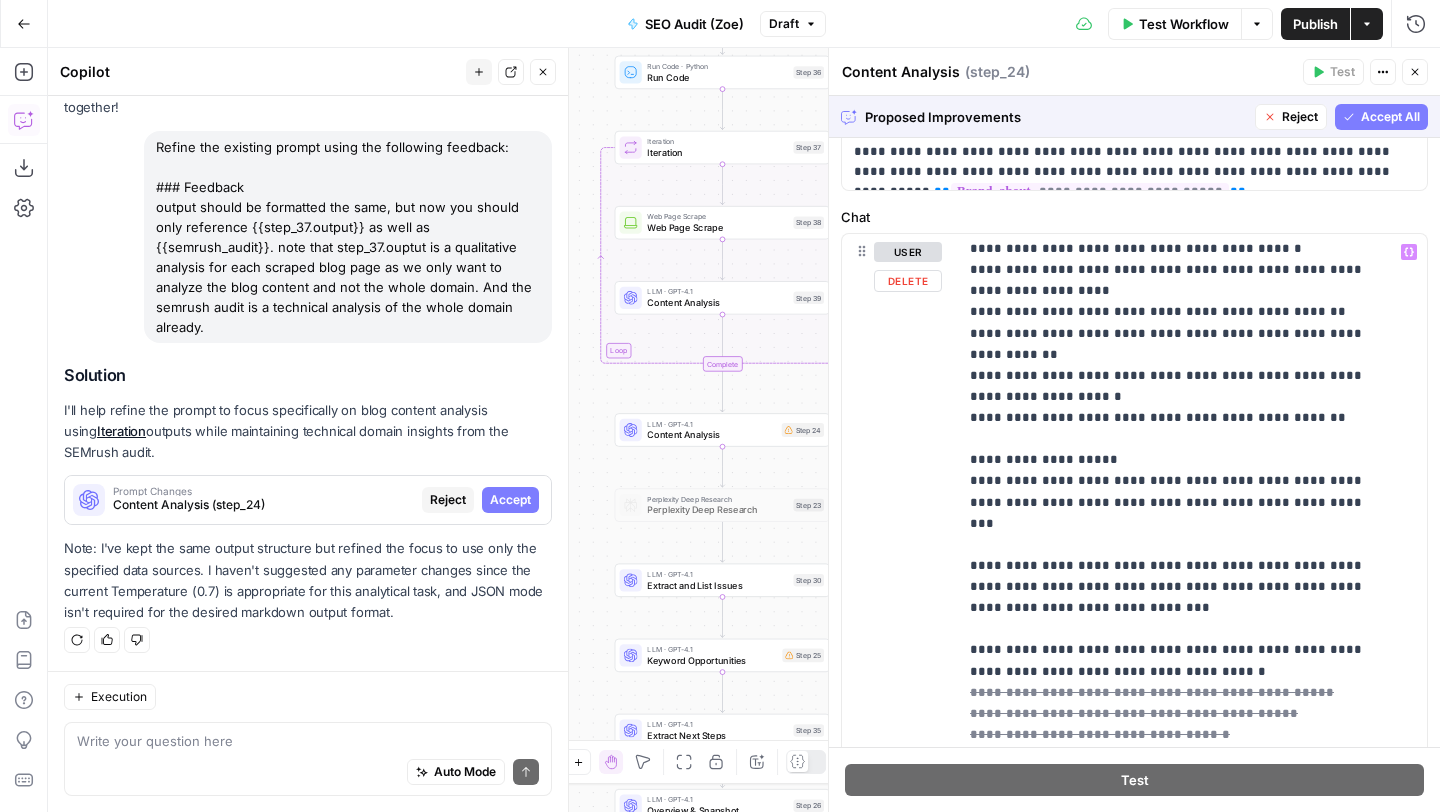 scroll, scrollTop: 651, scrollLeft: 0, axis: vertical 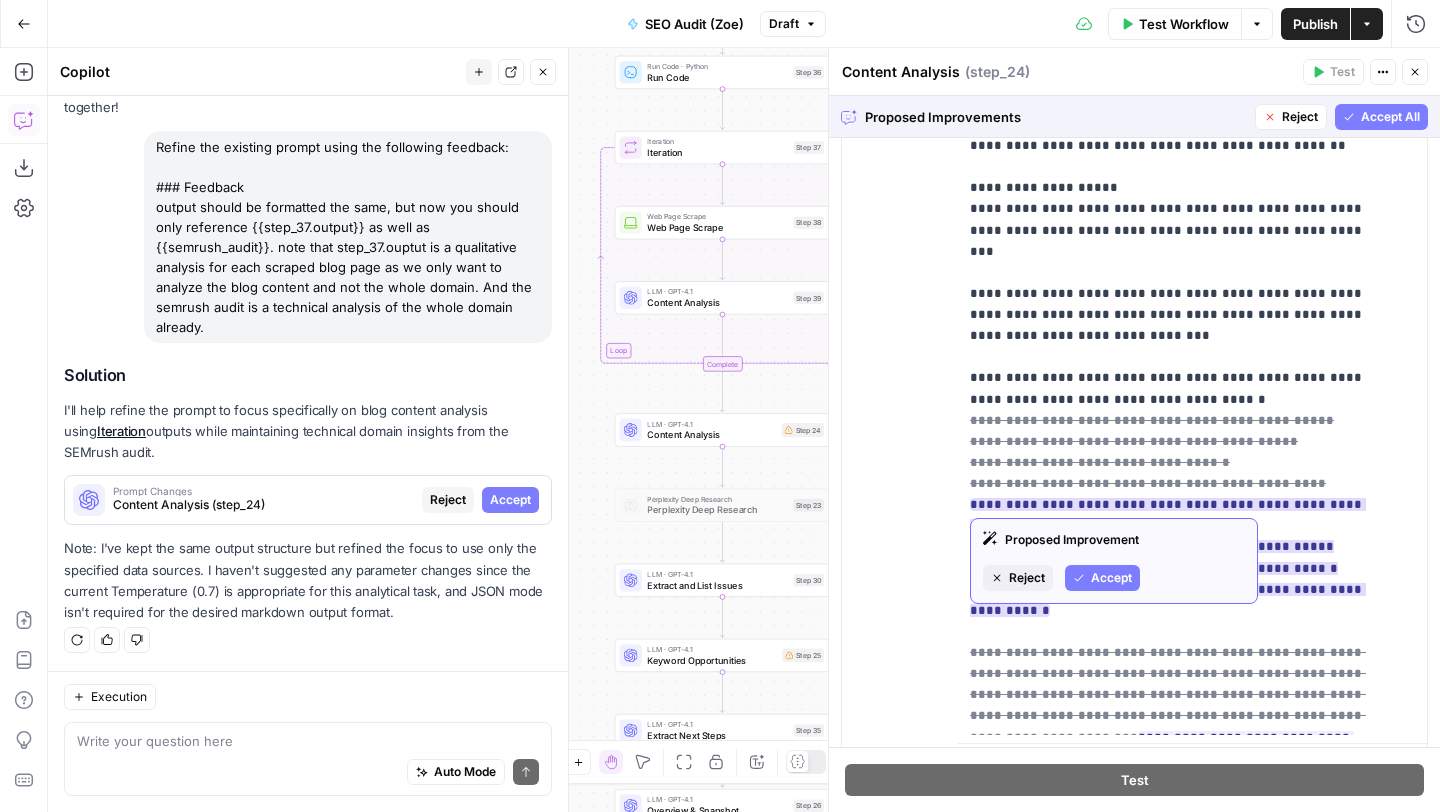 click on "Accept" at bounding box center (1111, 578) 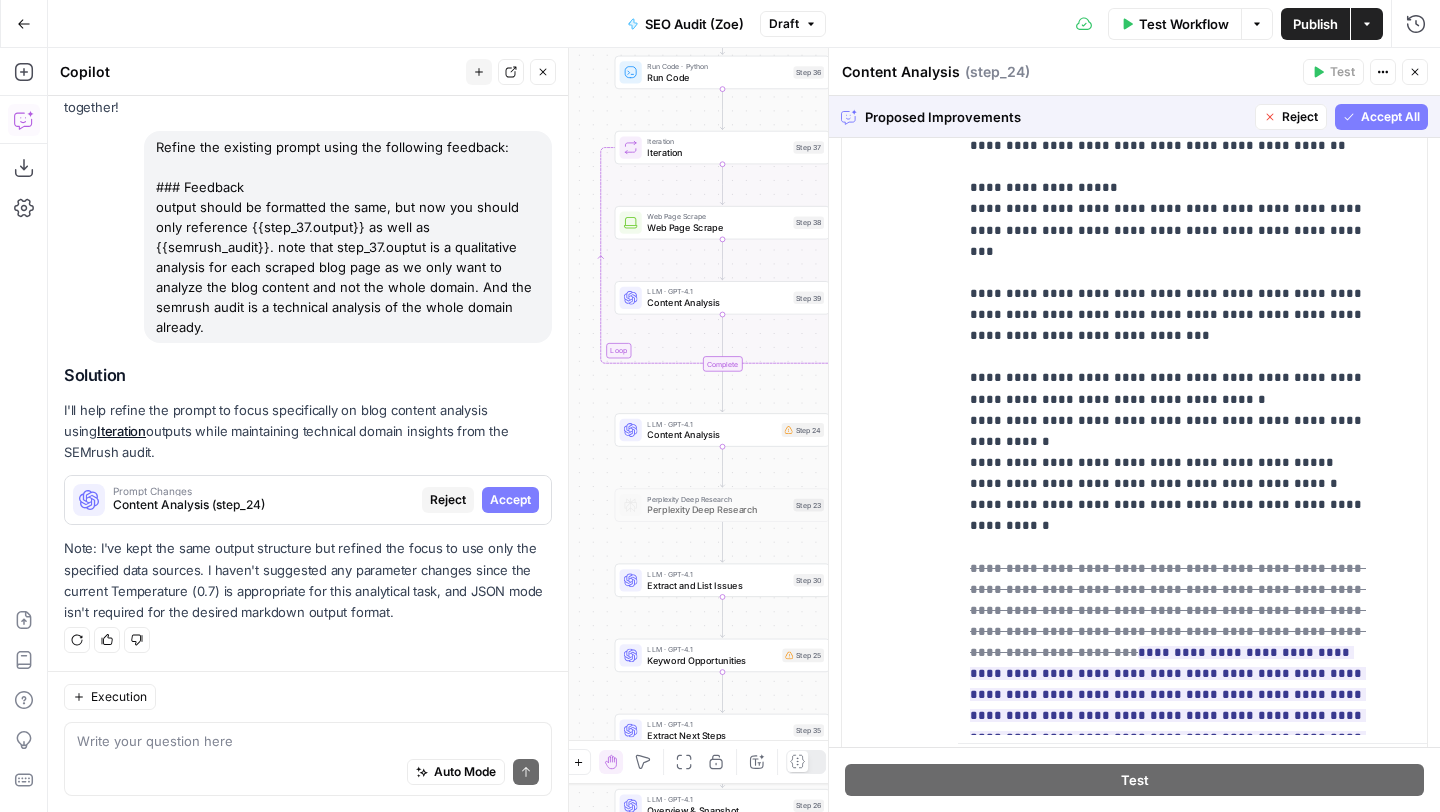 scroll, scrollTop: 566, scrollLeft: 0, axis: vertical 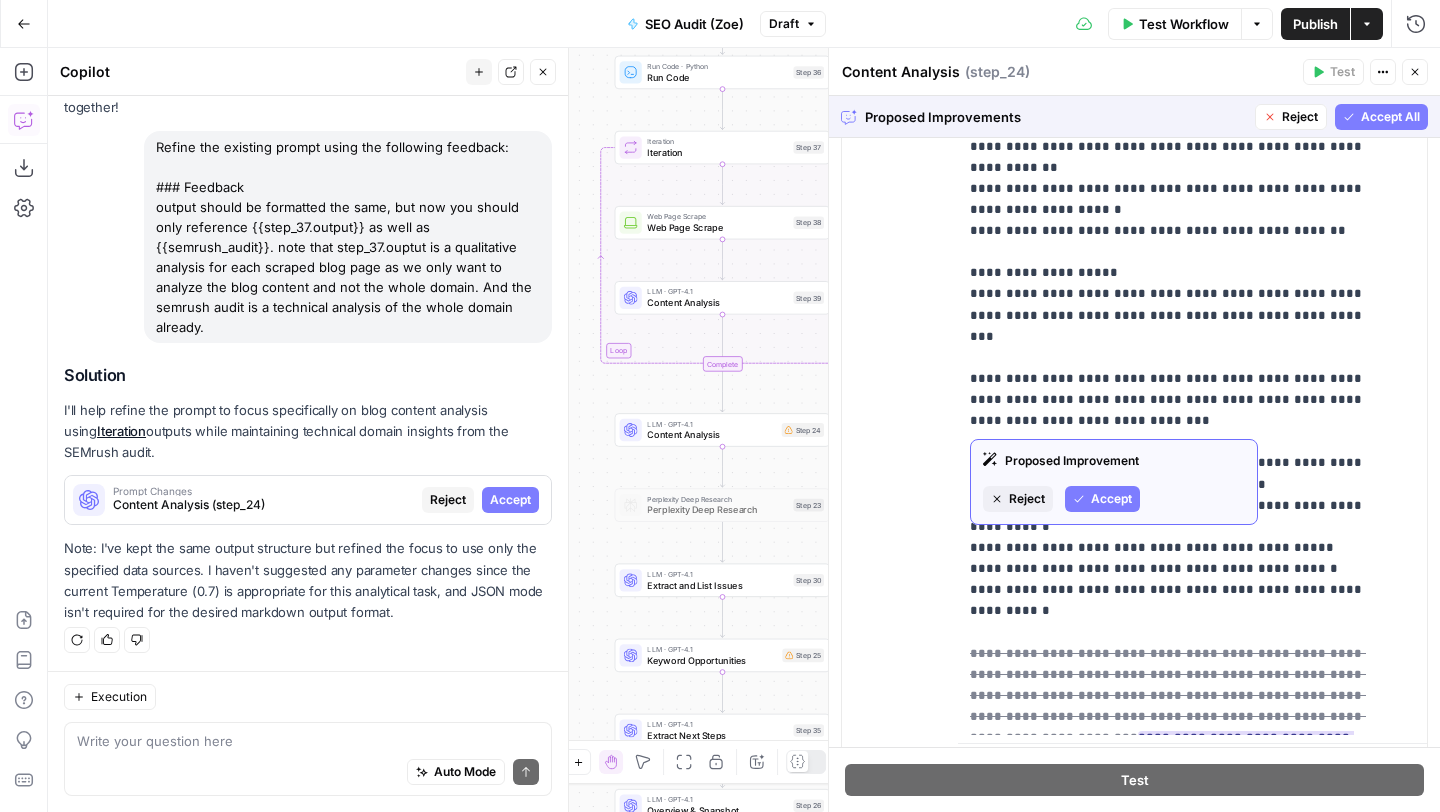 click on "Accept" at bounding box center (1111, 499) 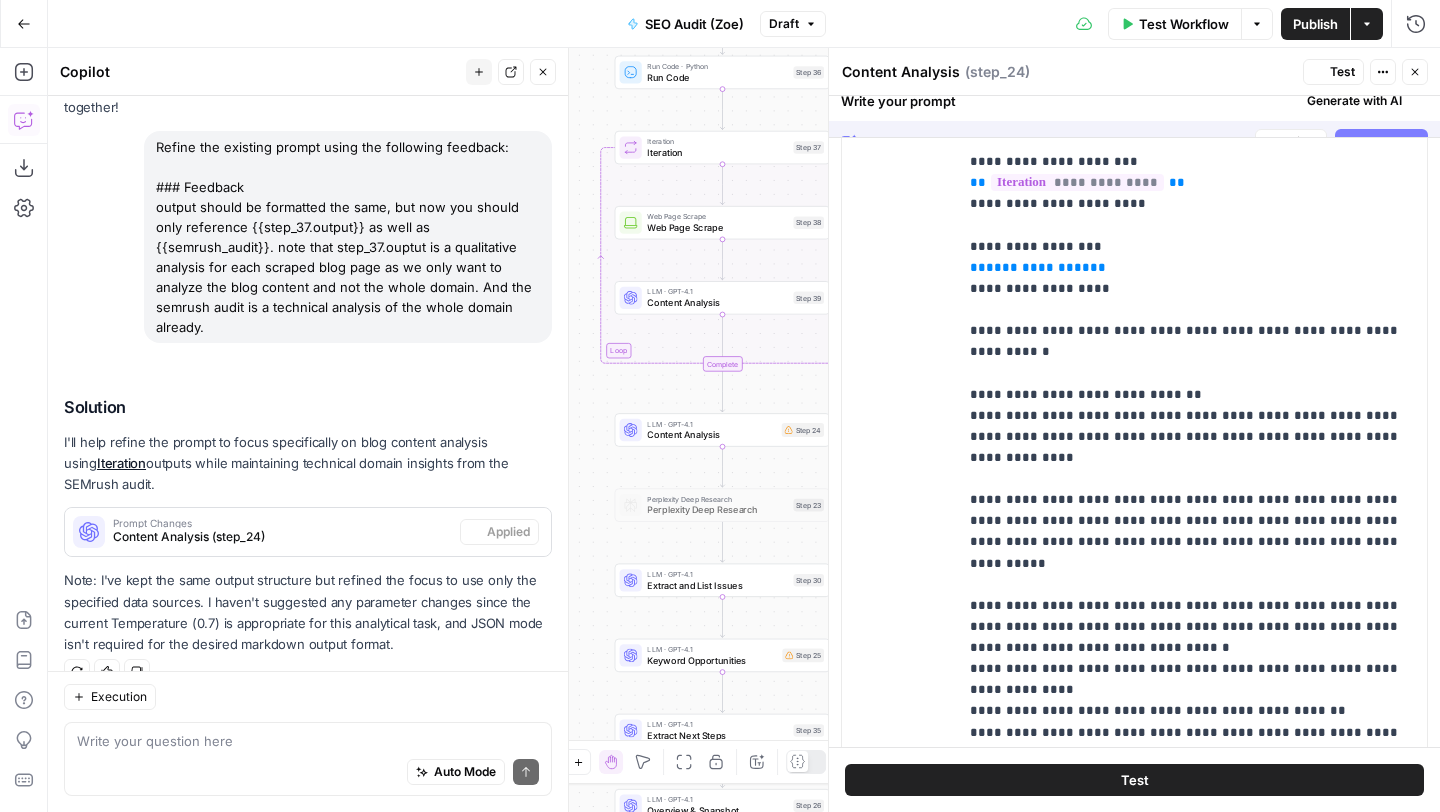 scroll, scrollTop: 149, scrollLeft: 0, axis: vertical 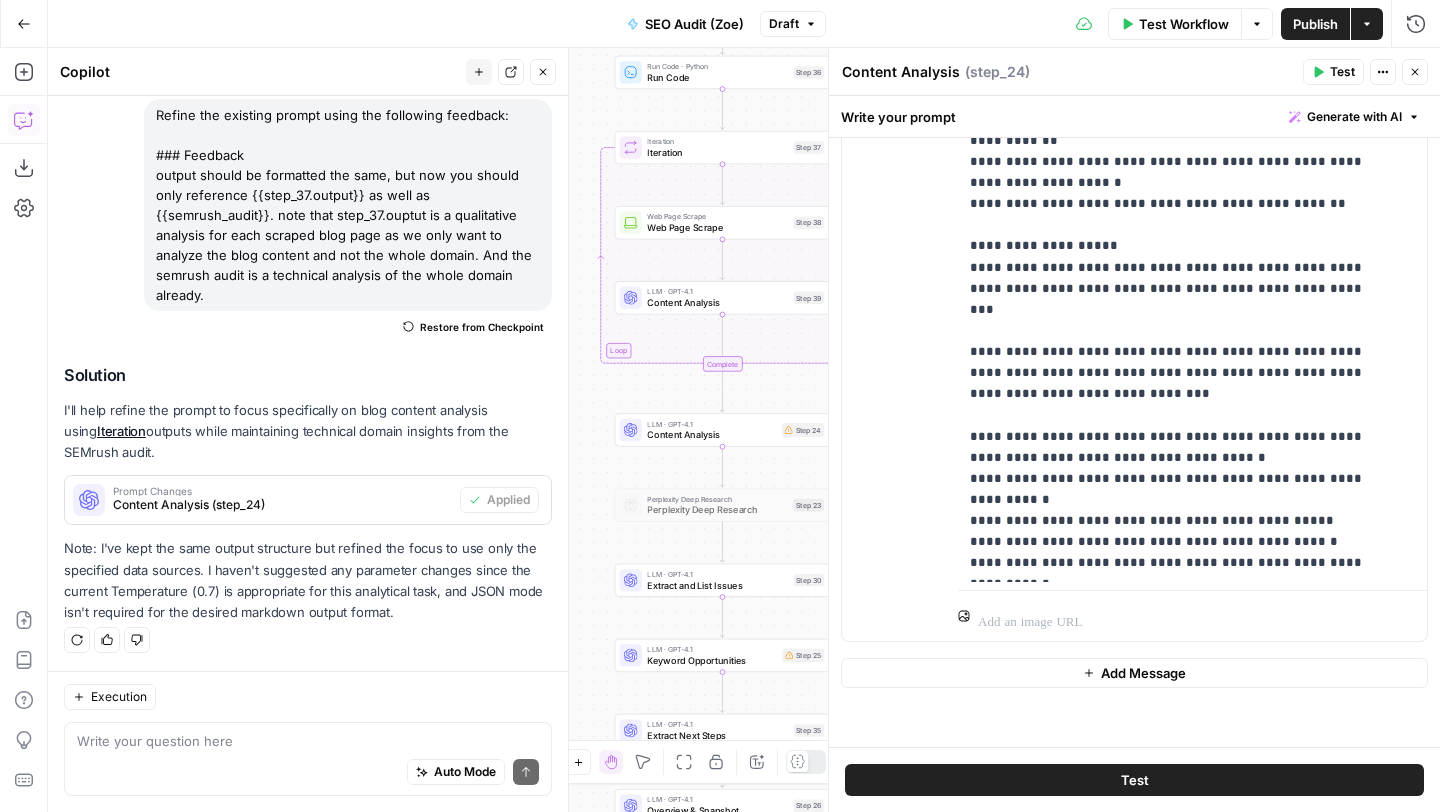 click on "Write your question here Auto Mode Send" at bounding box center [308, 759] 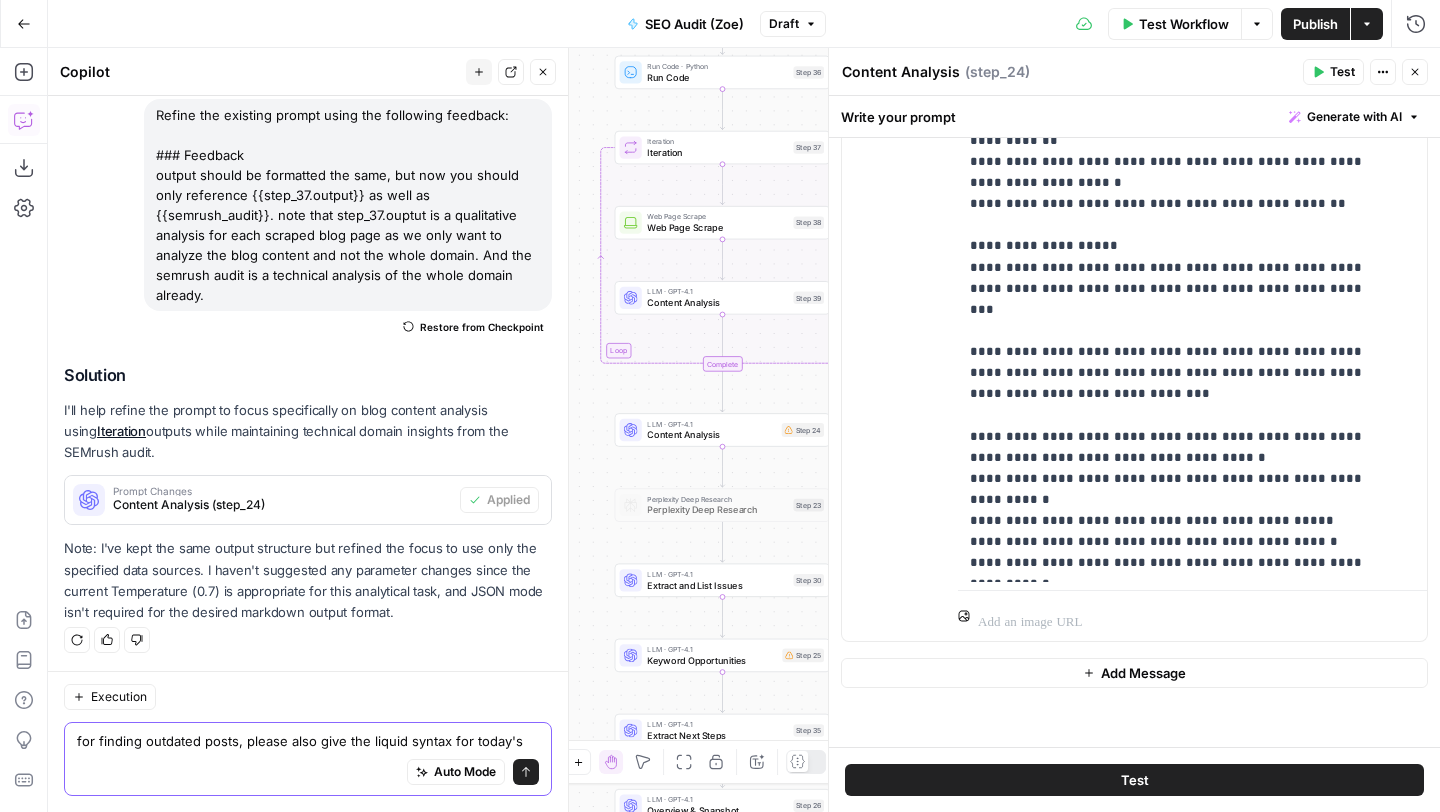 scroll, scrollTop: 169, scrollLeft: 0, axis: vertical 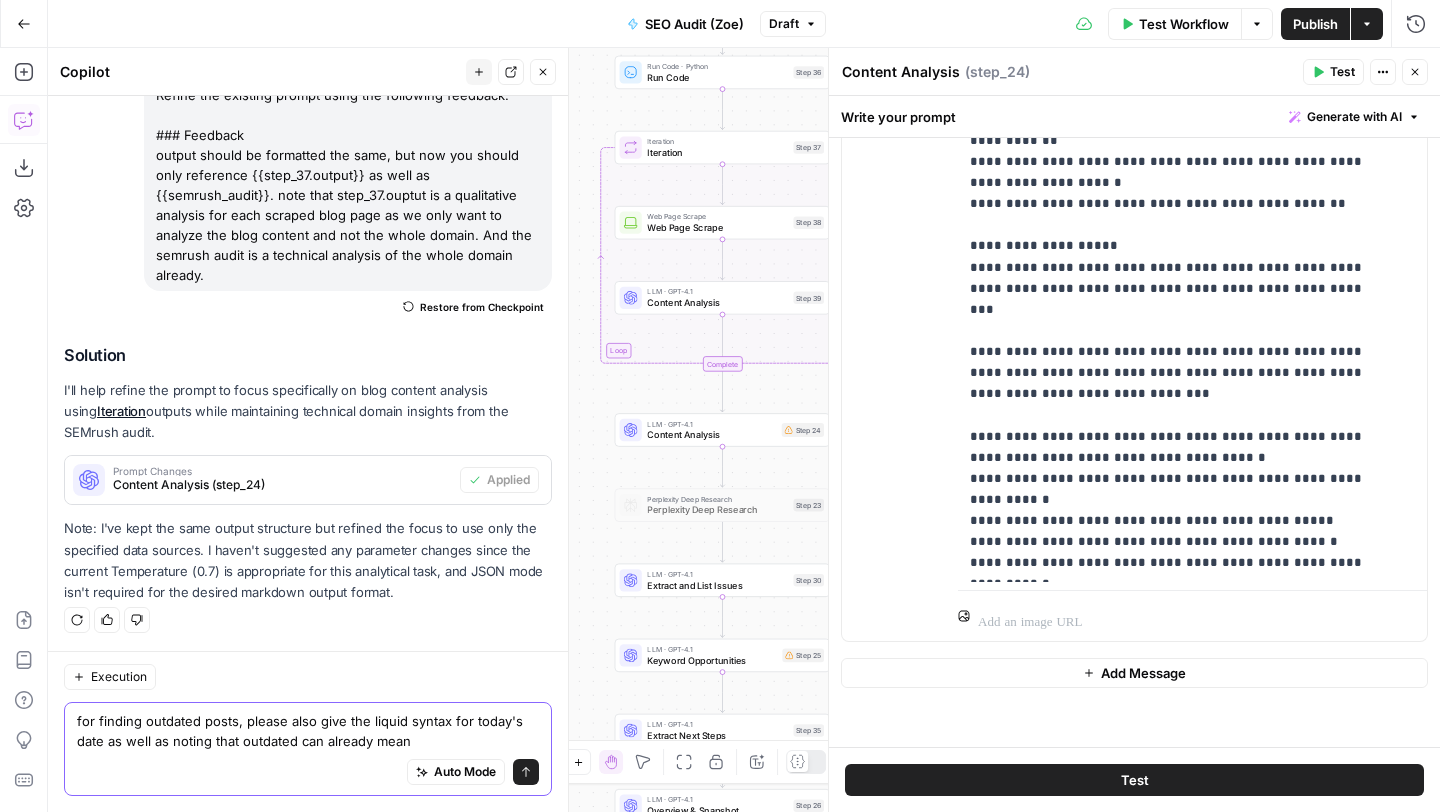 click on "for finding outdated posts, please also give the liquid syntax for today's date as well as noting that outdated can already mean" at bounding box center (308, 731) 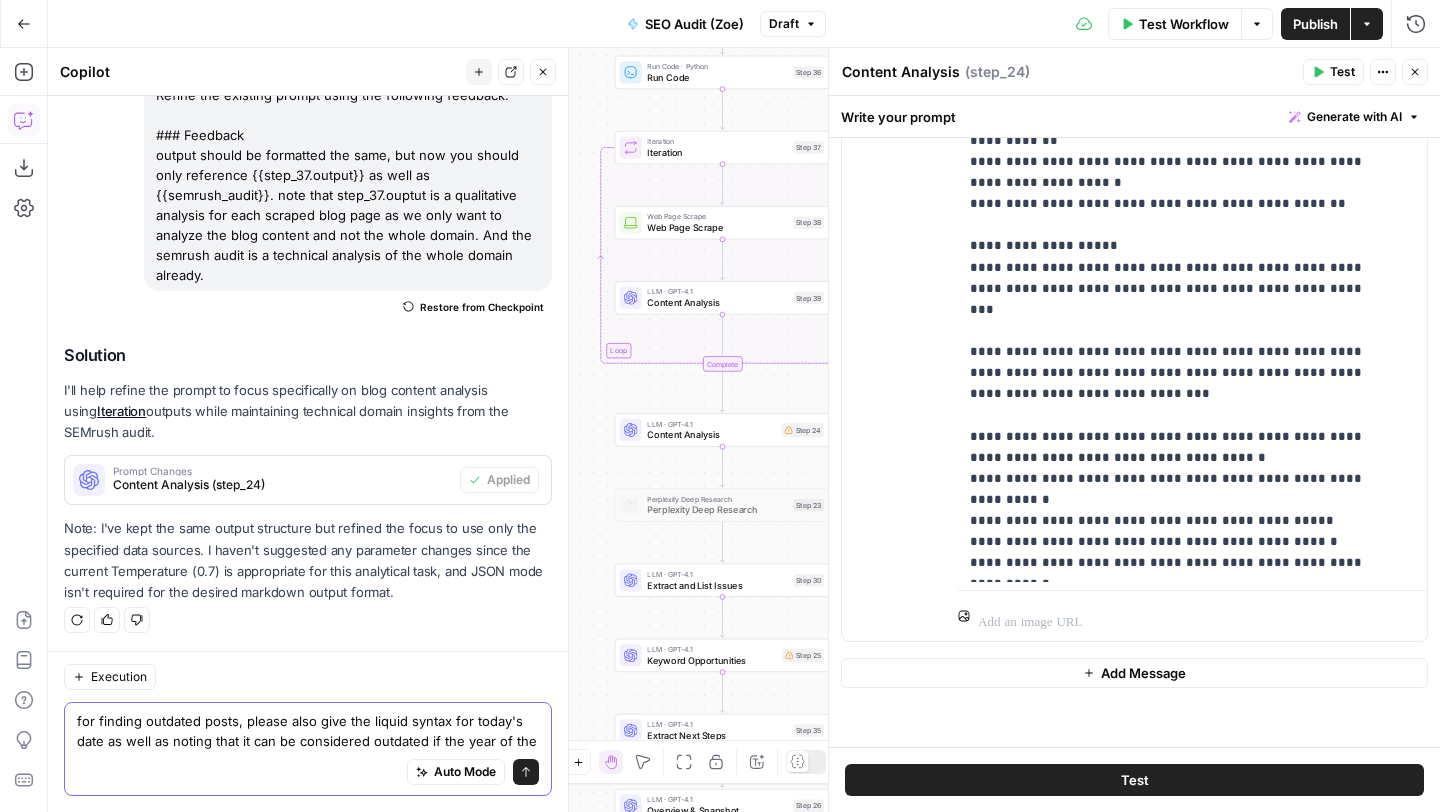scroll, scrollTop: 189, scrollLeft: 0, axis: vertical 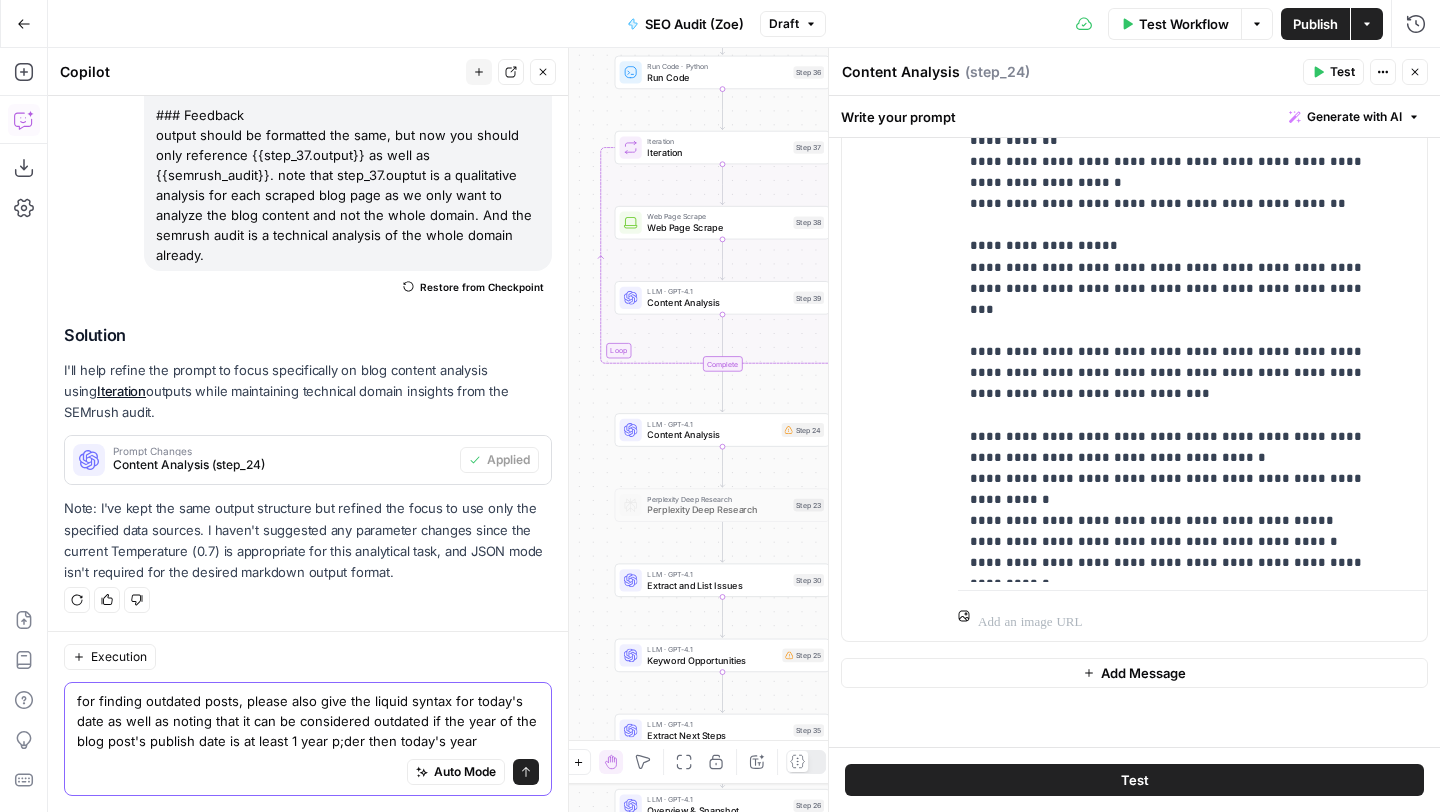 click on "for finding outdated posts, please also give the liquid syntax for today's date as well as noting that it can be considered outdated if the year of the blog post's publish date is at least 1 year p;der then today's year" at bounding box center (308, 721) 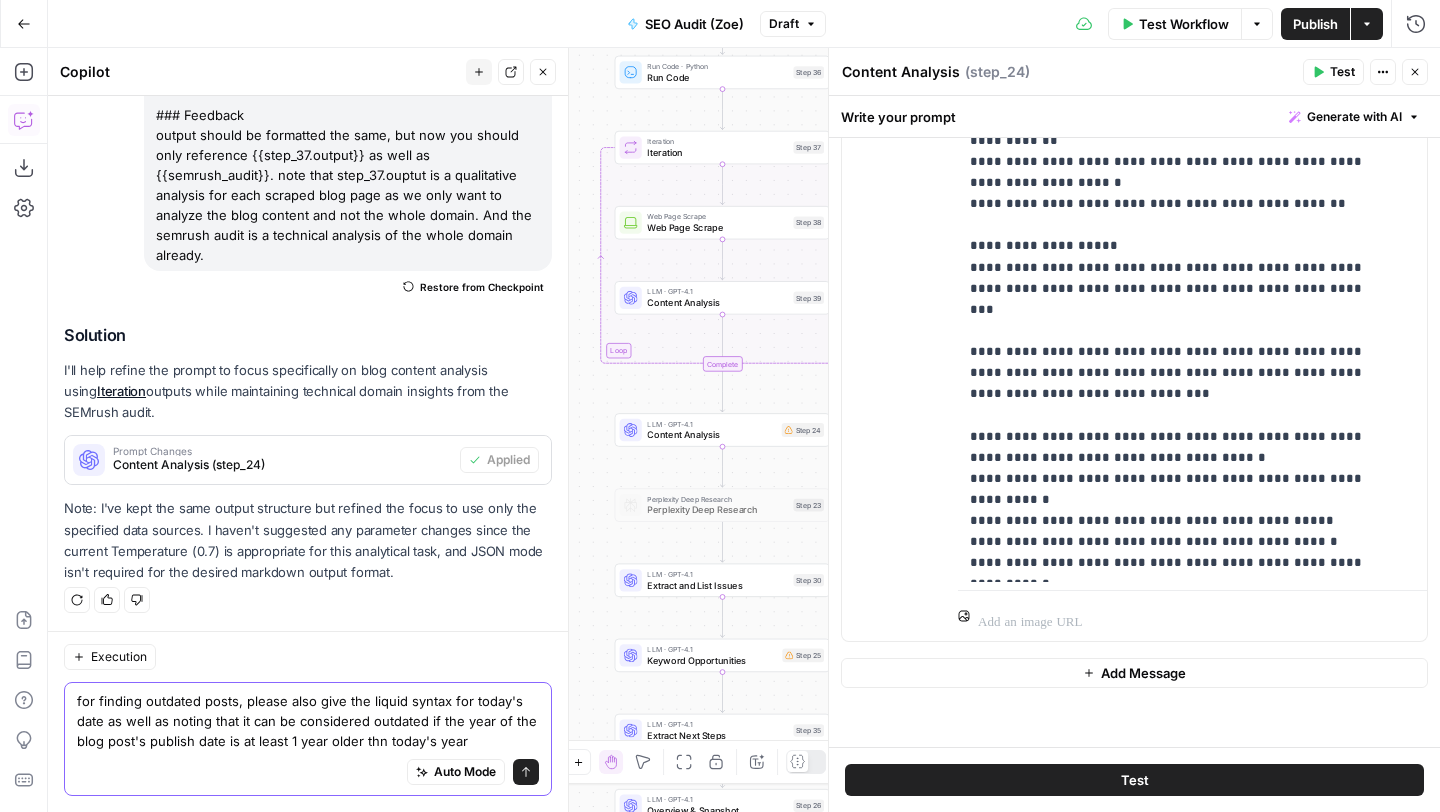 type on "for finding outdated posts, please also give the liquid syntax for today's date as well as noting that it can be considered outdated if the year of the blog post's publish date is at least 1 year older than today's year" 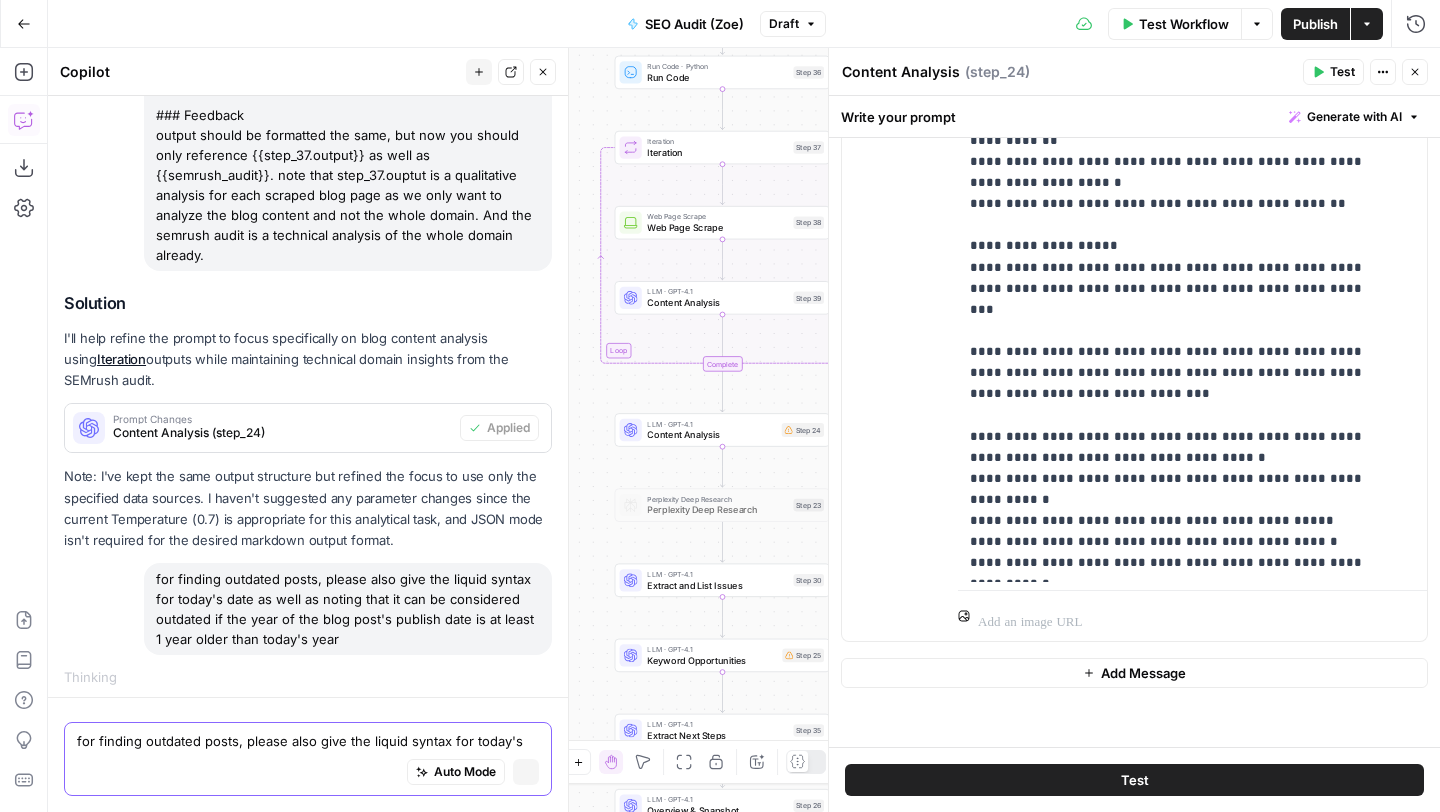 type 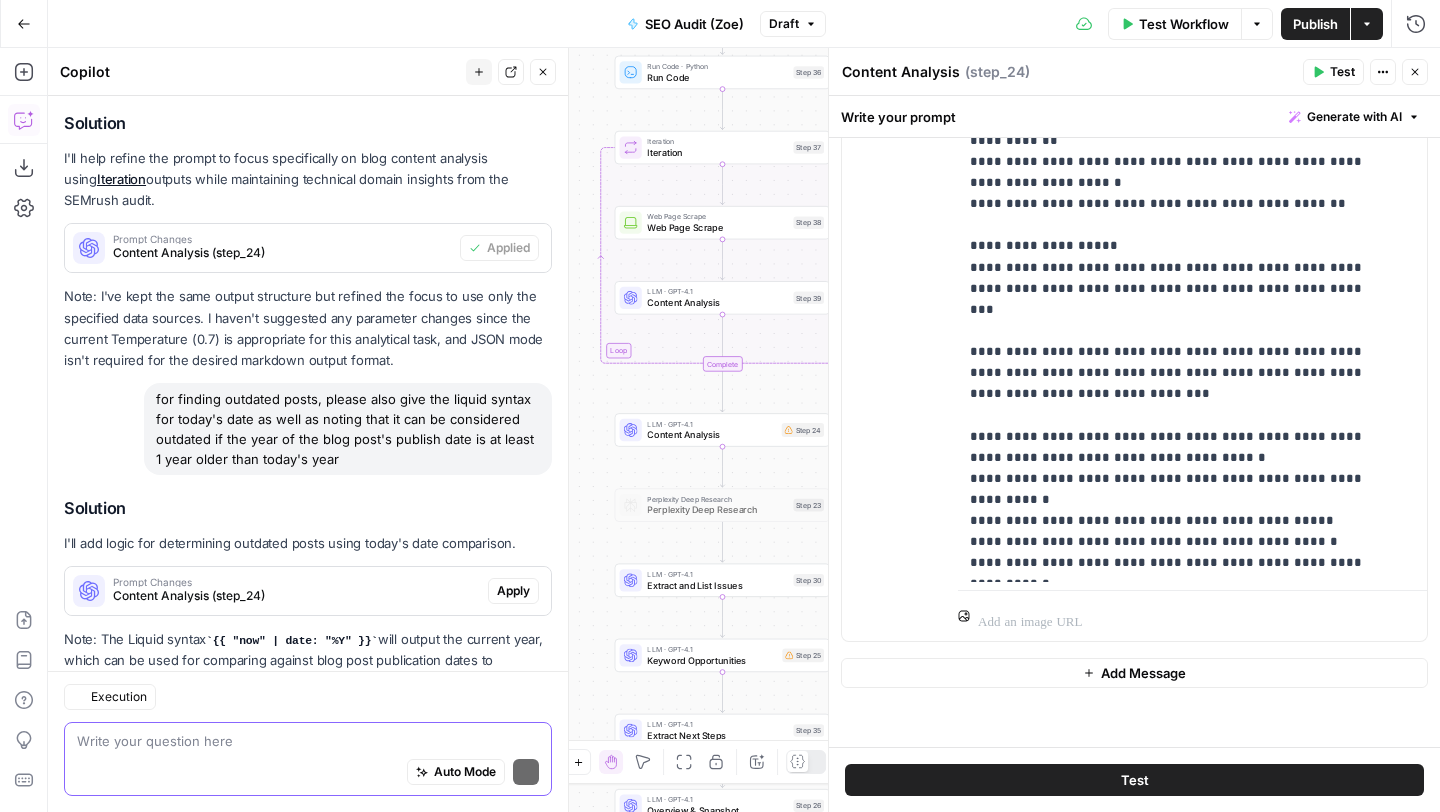 scroll, scrollTop: 491, scrollLeft: 0, axis: vertical 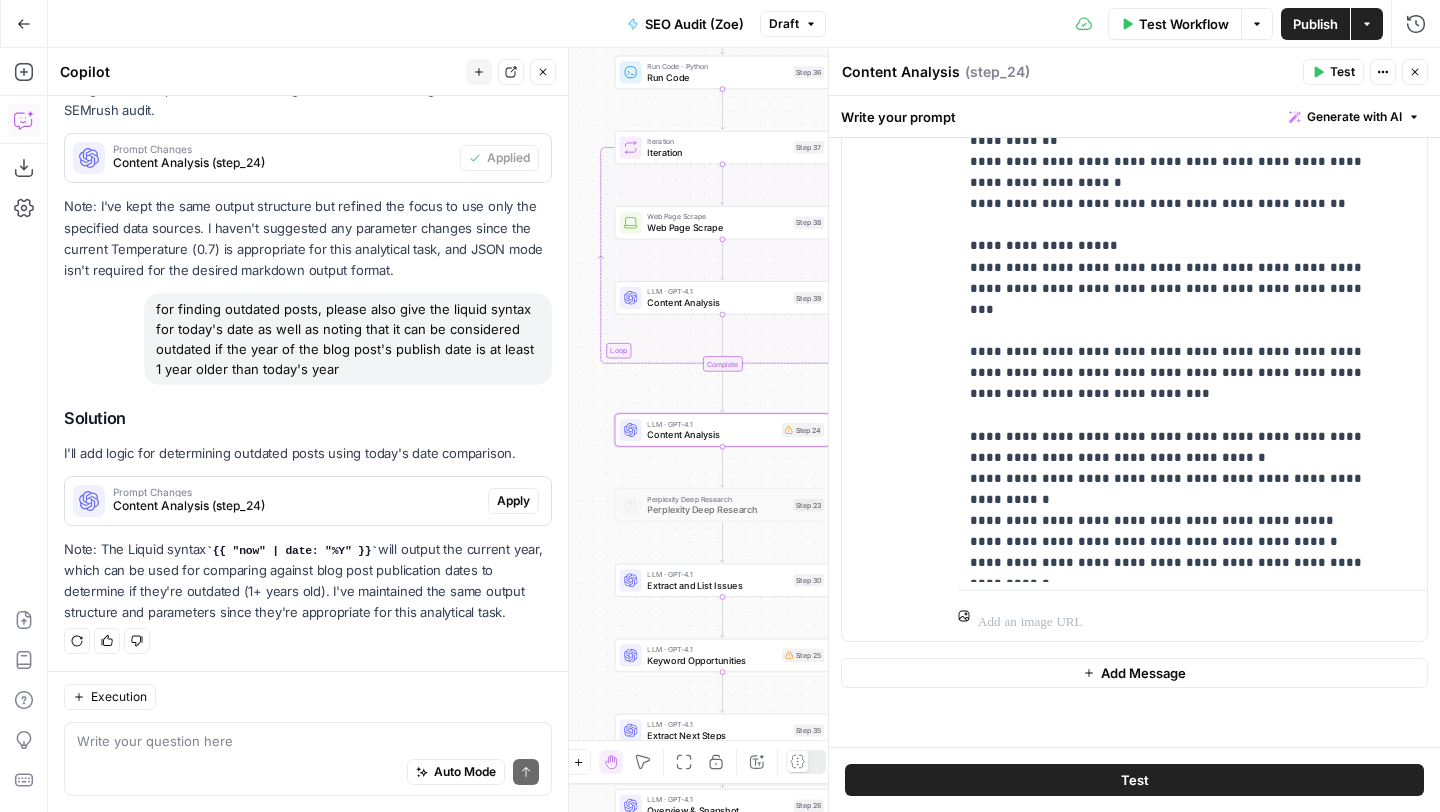 click on "Apply" at bounding box center [513, 501] 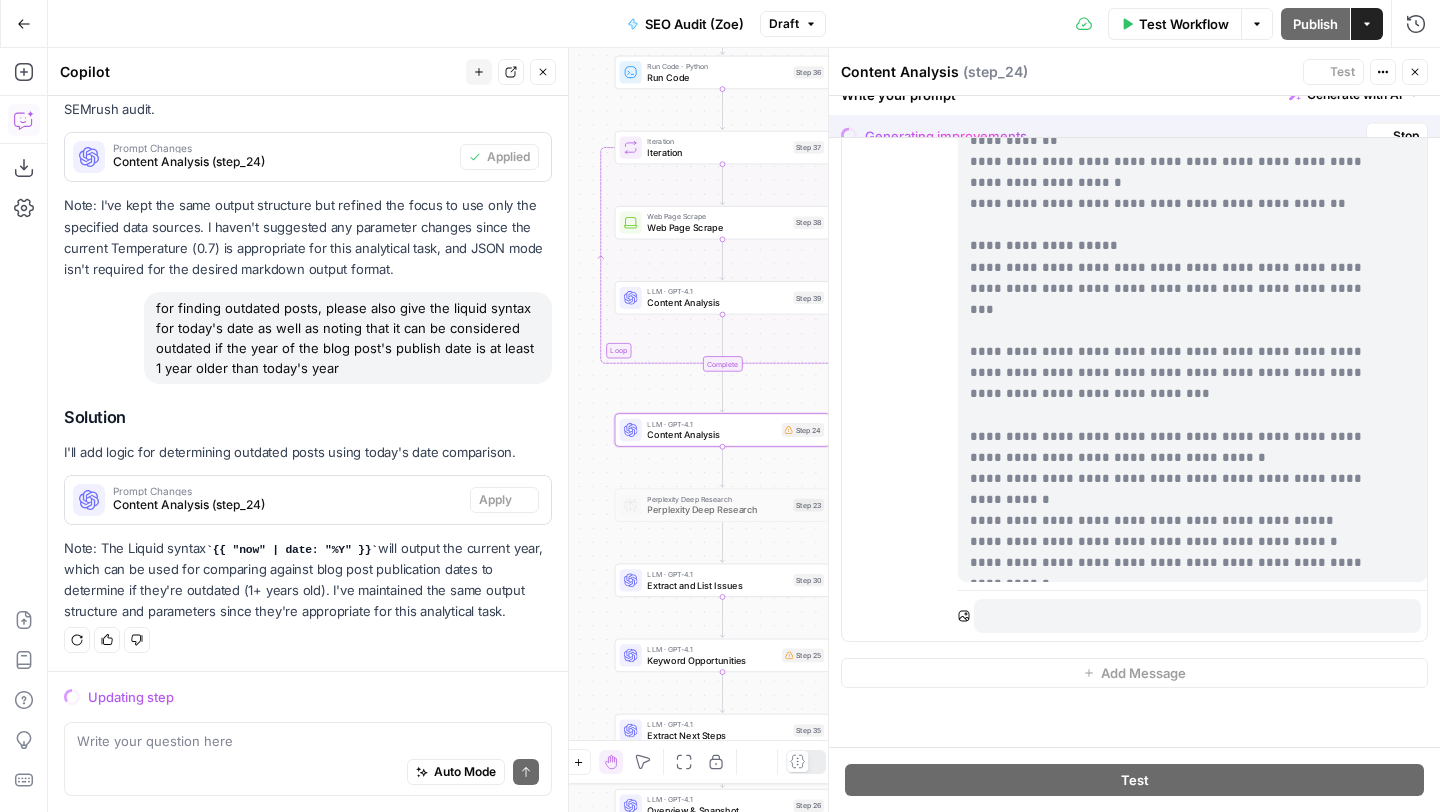 scroll, scrollTop: 459, scrollLeft: 0, axis: vertical 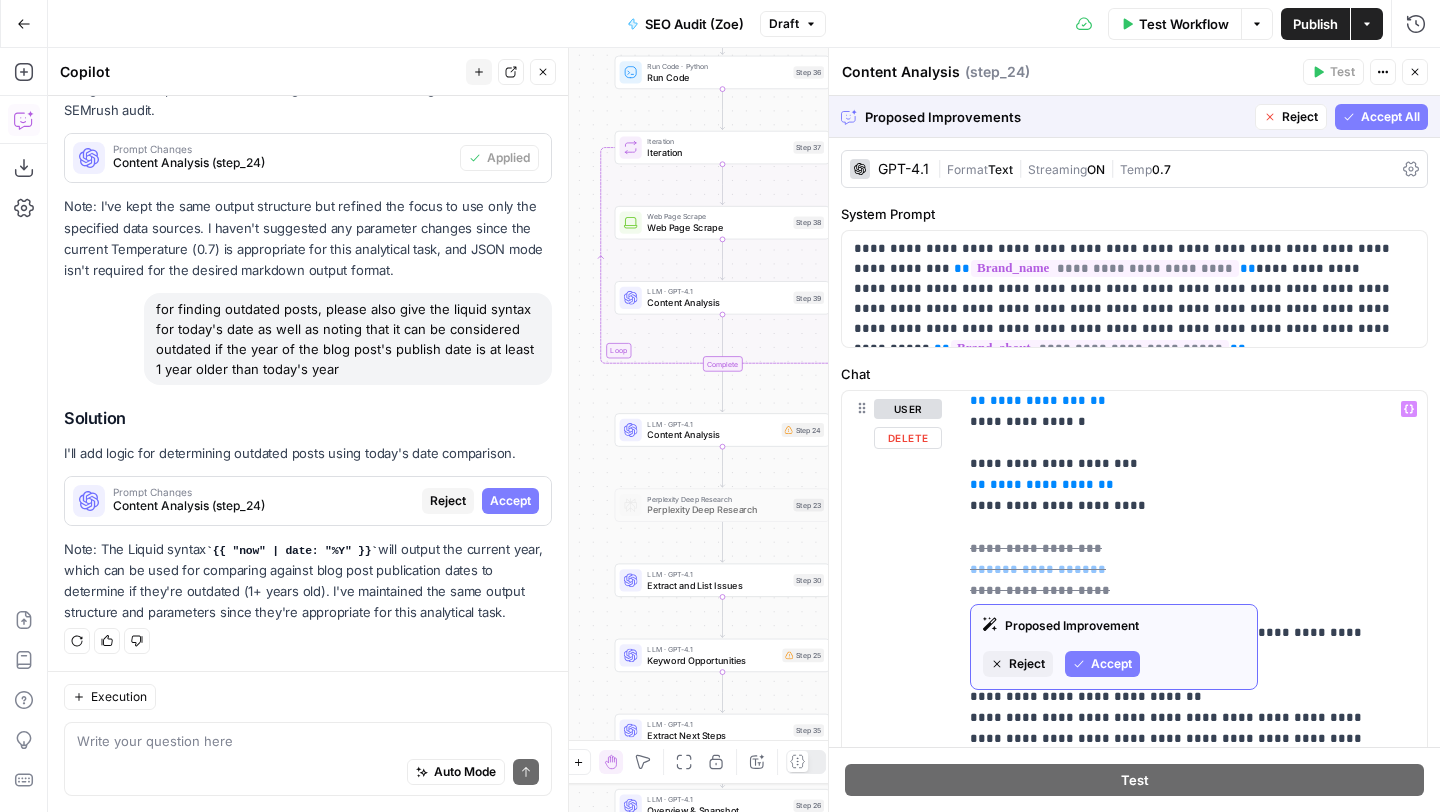 click on "Accept" at bounding box center [1111, 664] 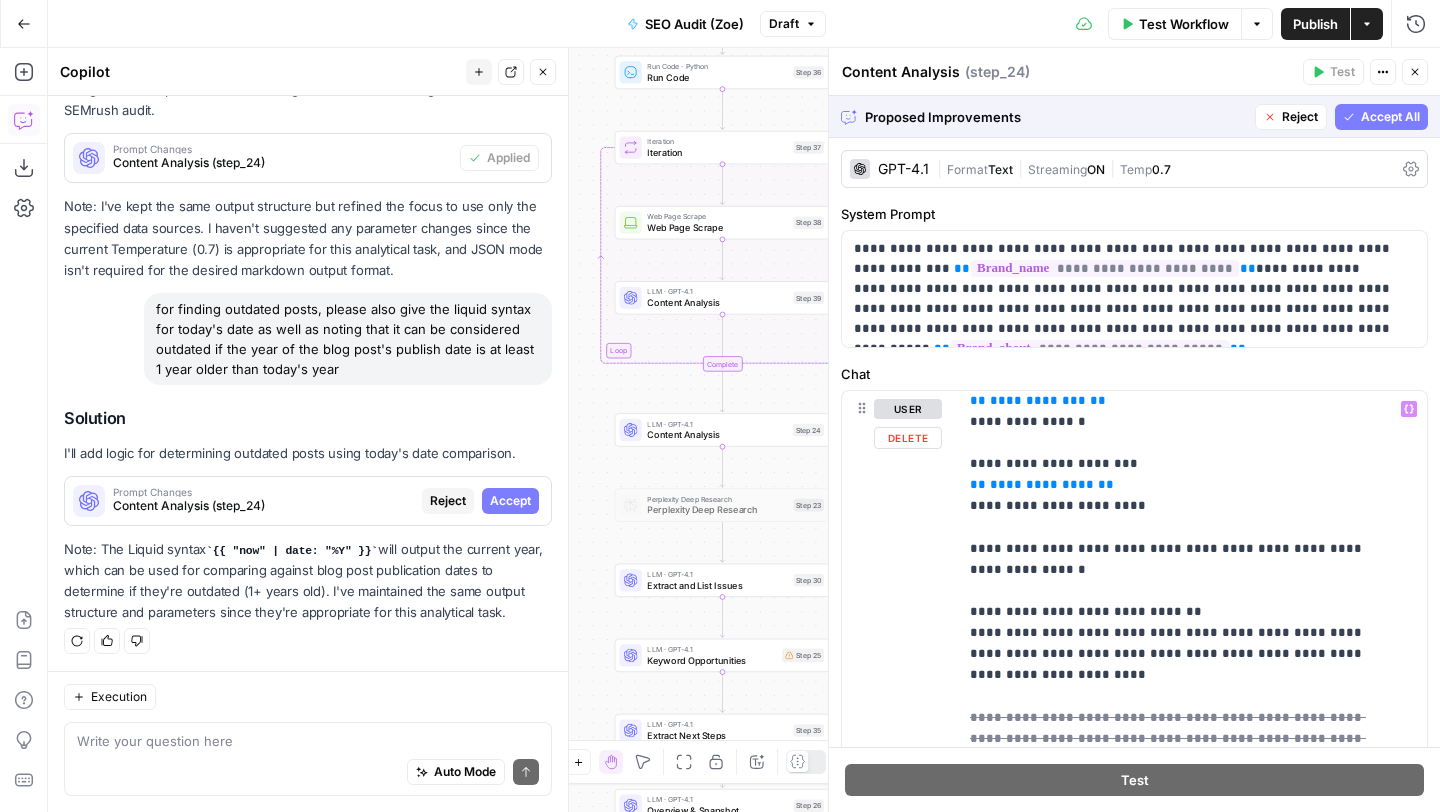 scroll, scrollTop: 450, scrollLeft: 0, axis: vertical 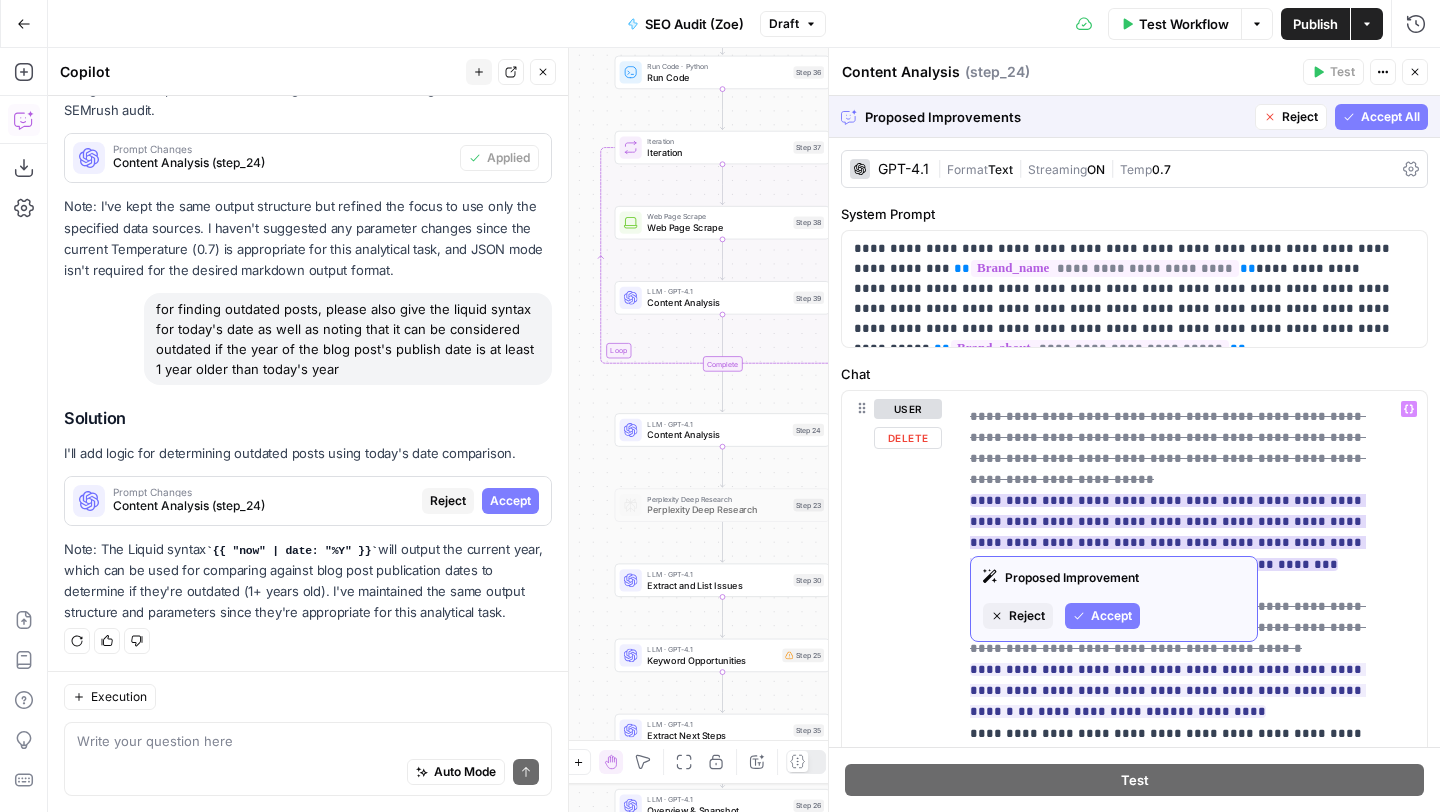 click on "Accept" at bounding box center (1111, 616) 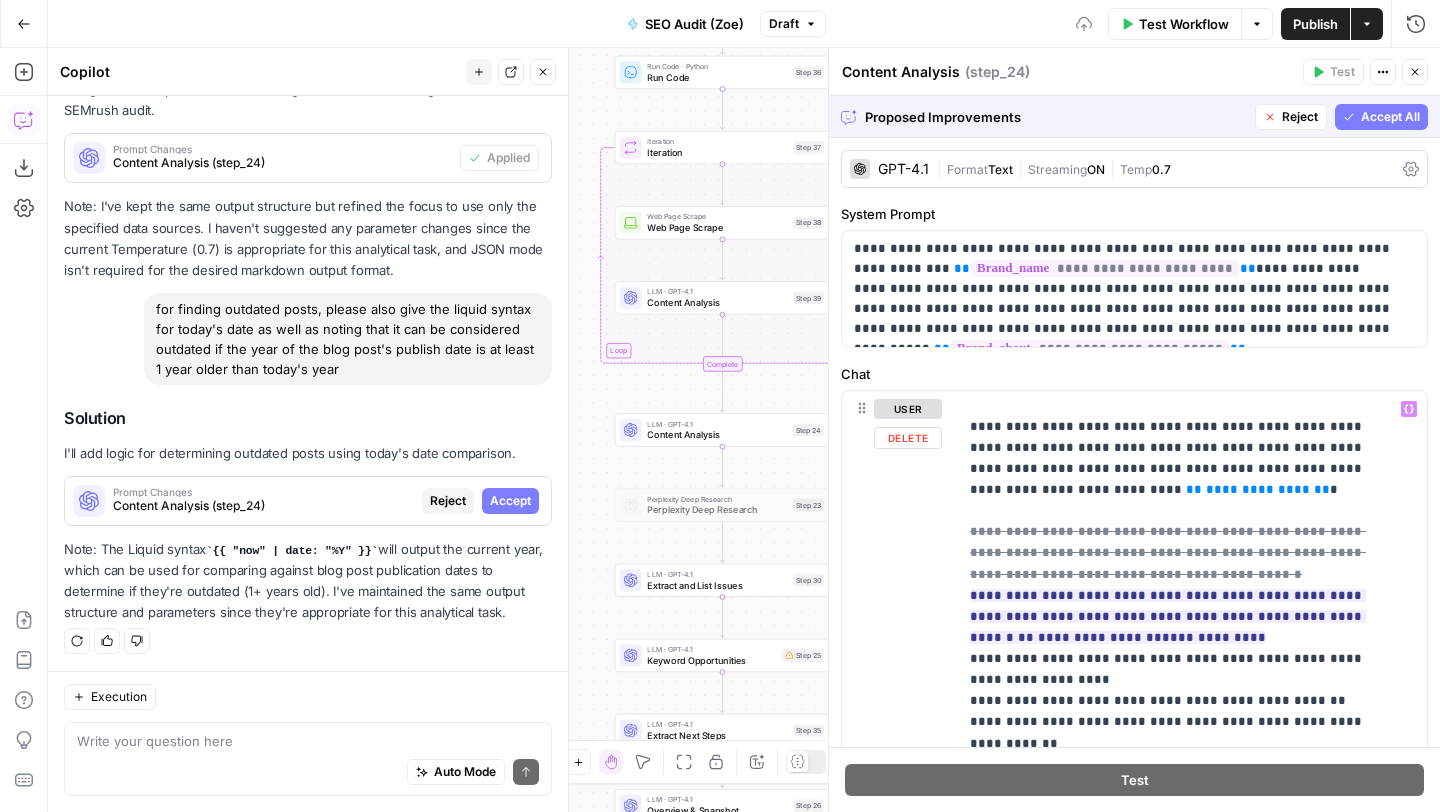 scroll, scrollTop: 422, scrollLeft: 0, axis: vertical 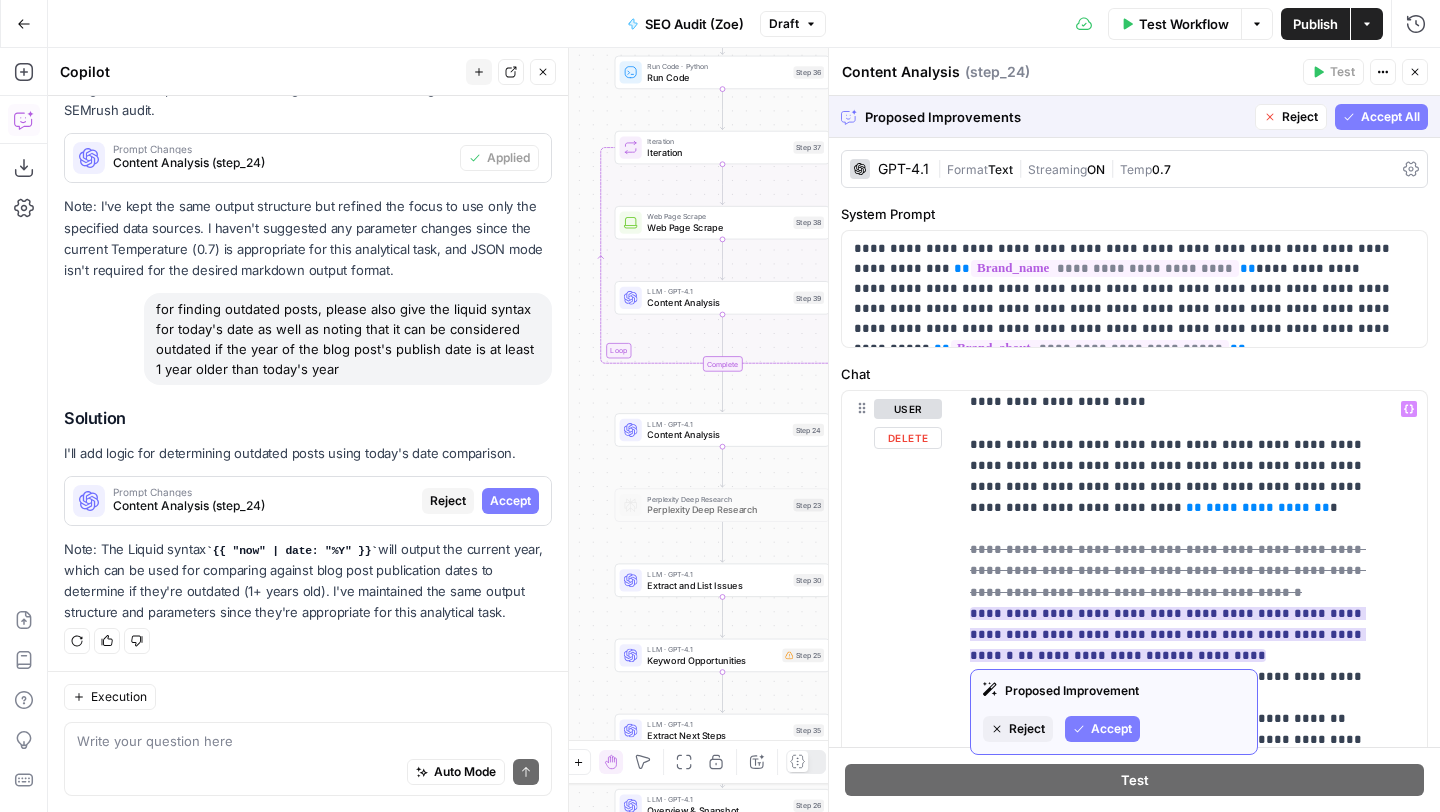 click on "Accept" at bounding box center (1111, 729) 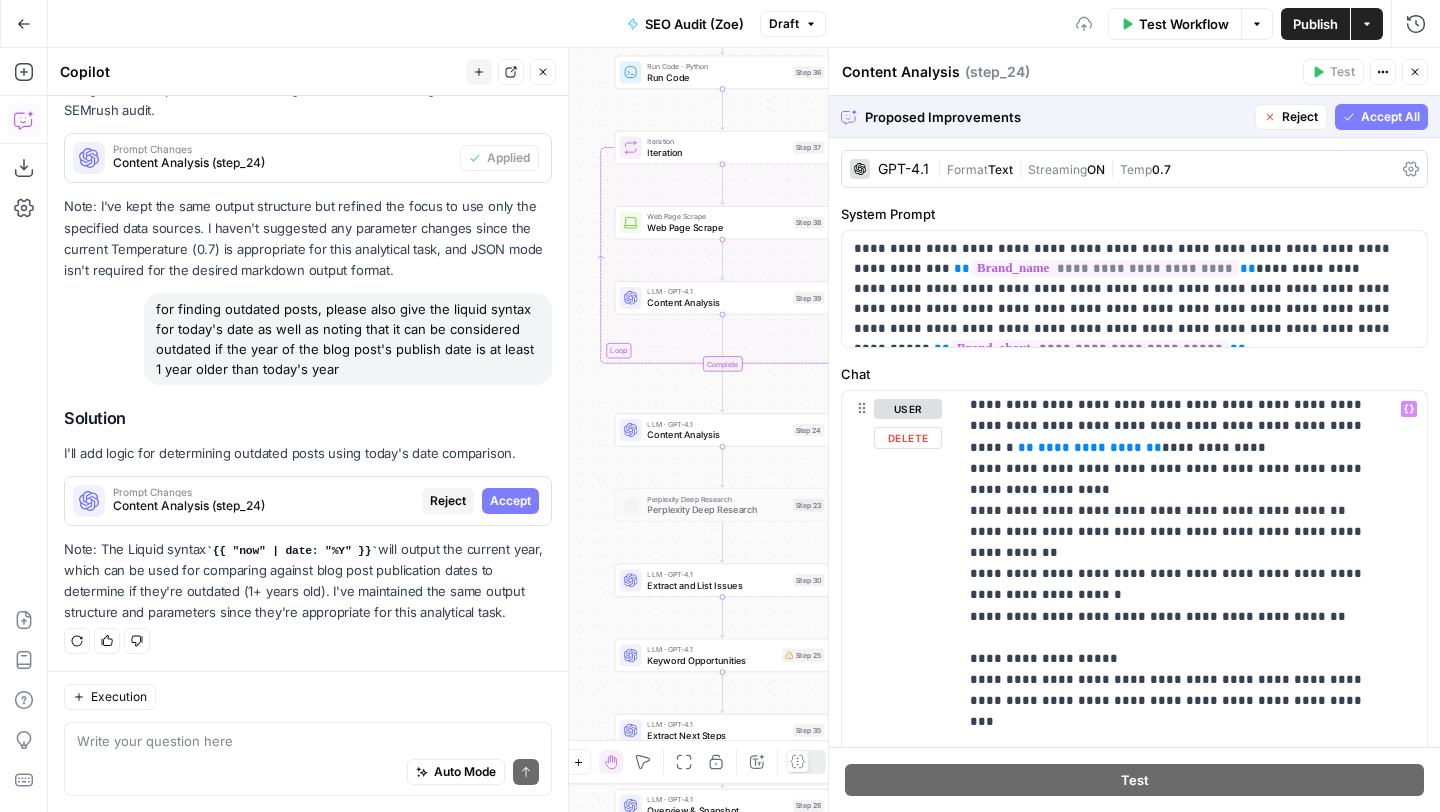 scroll, scrollTop: 630, scrollLeft: 0, axis: vertical 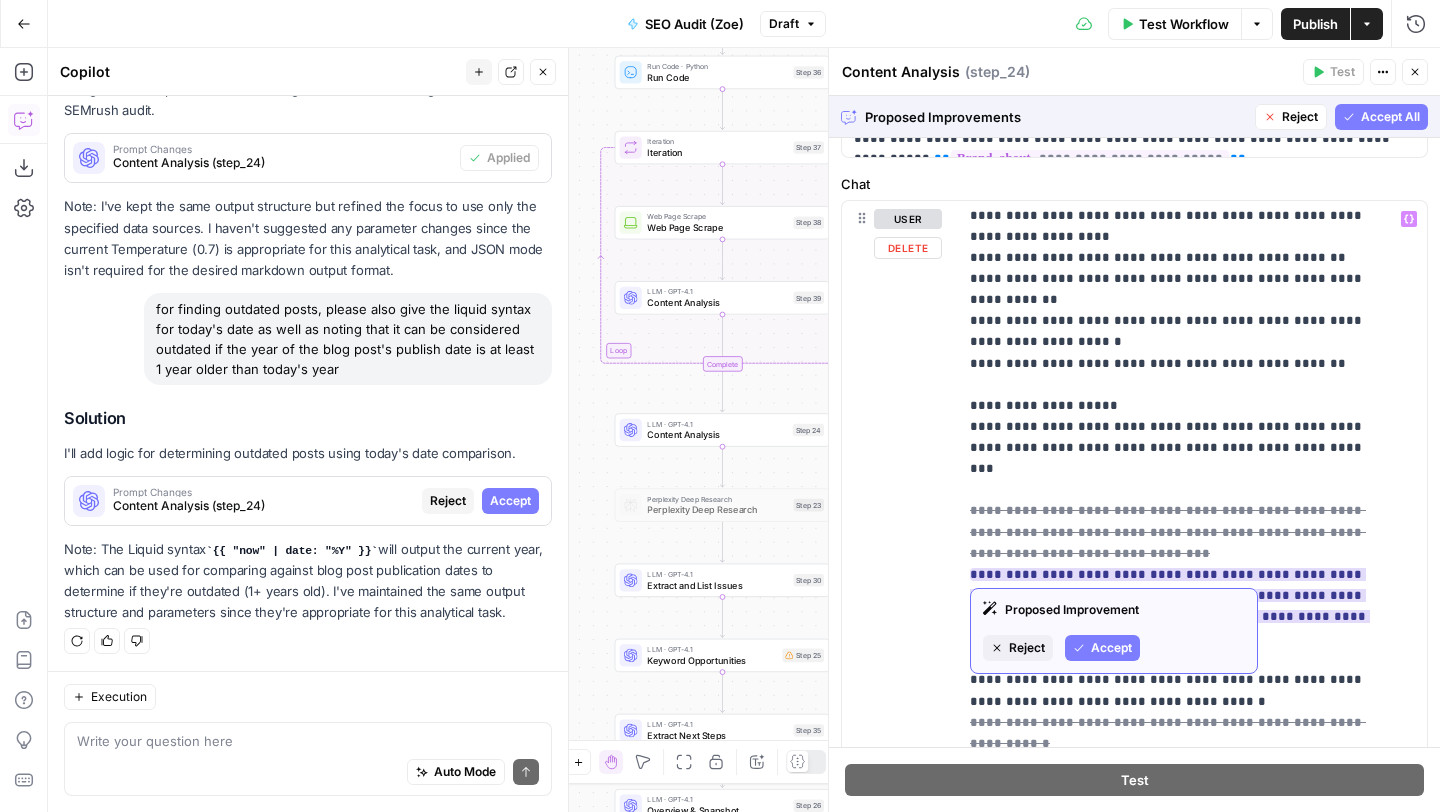 click on "Accept" at bounding box center (1111, 648) 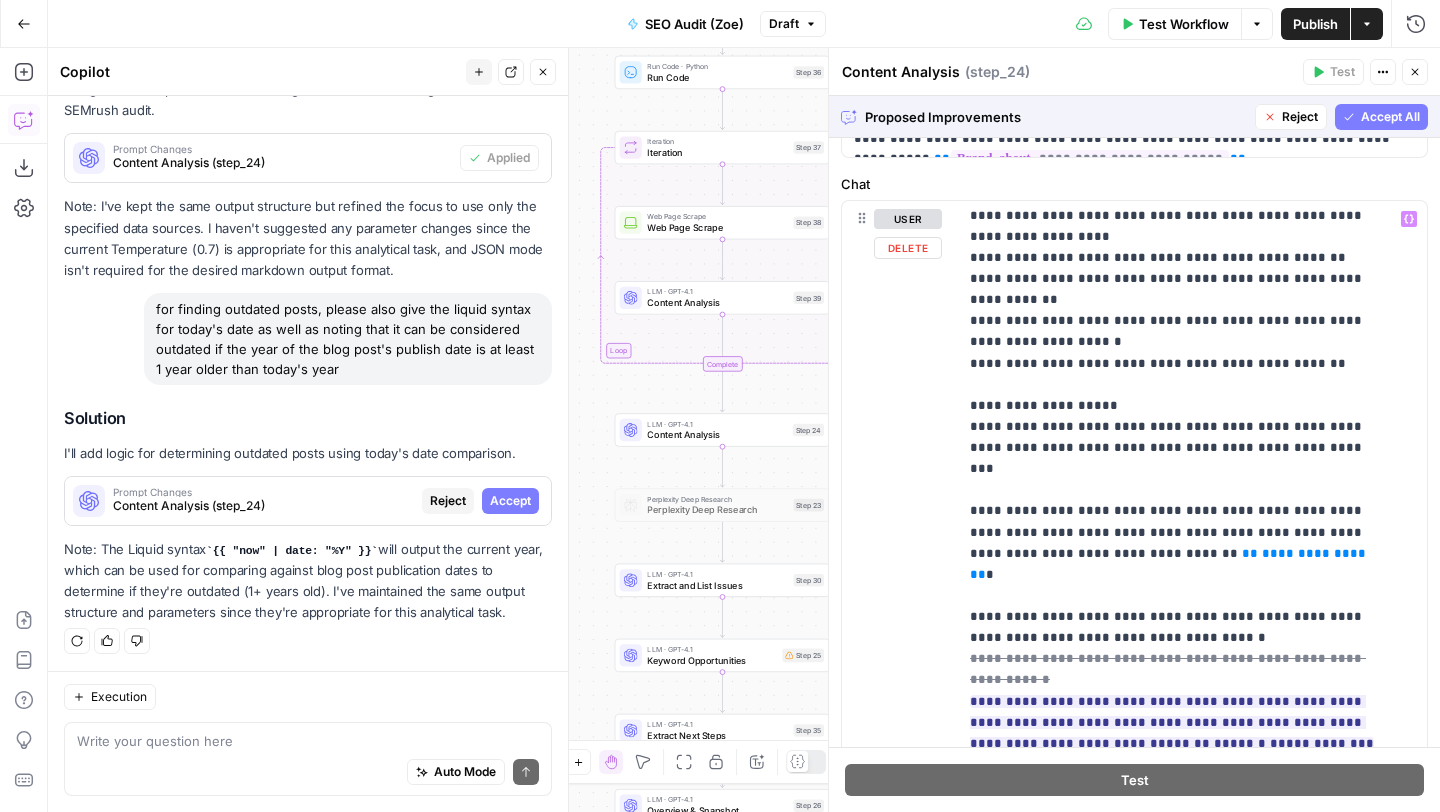 scroll, scrollTop: 566, scrollLeft: 0, axis: vertical 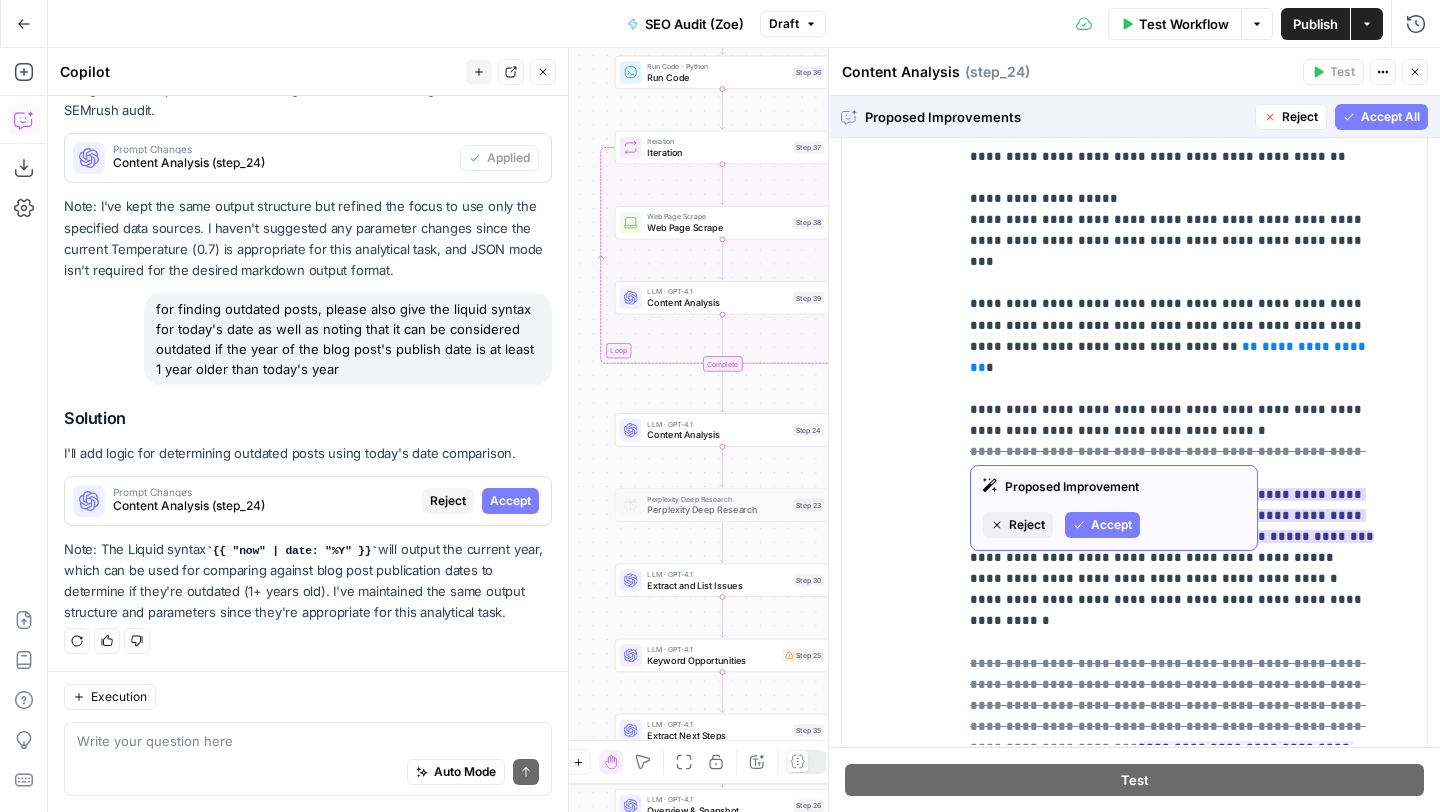 click 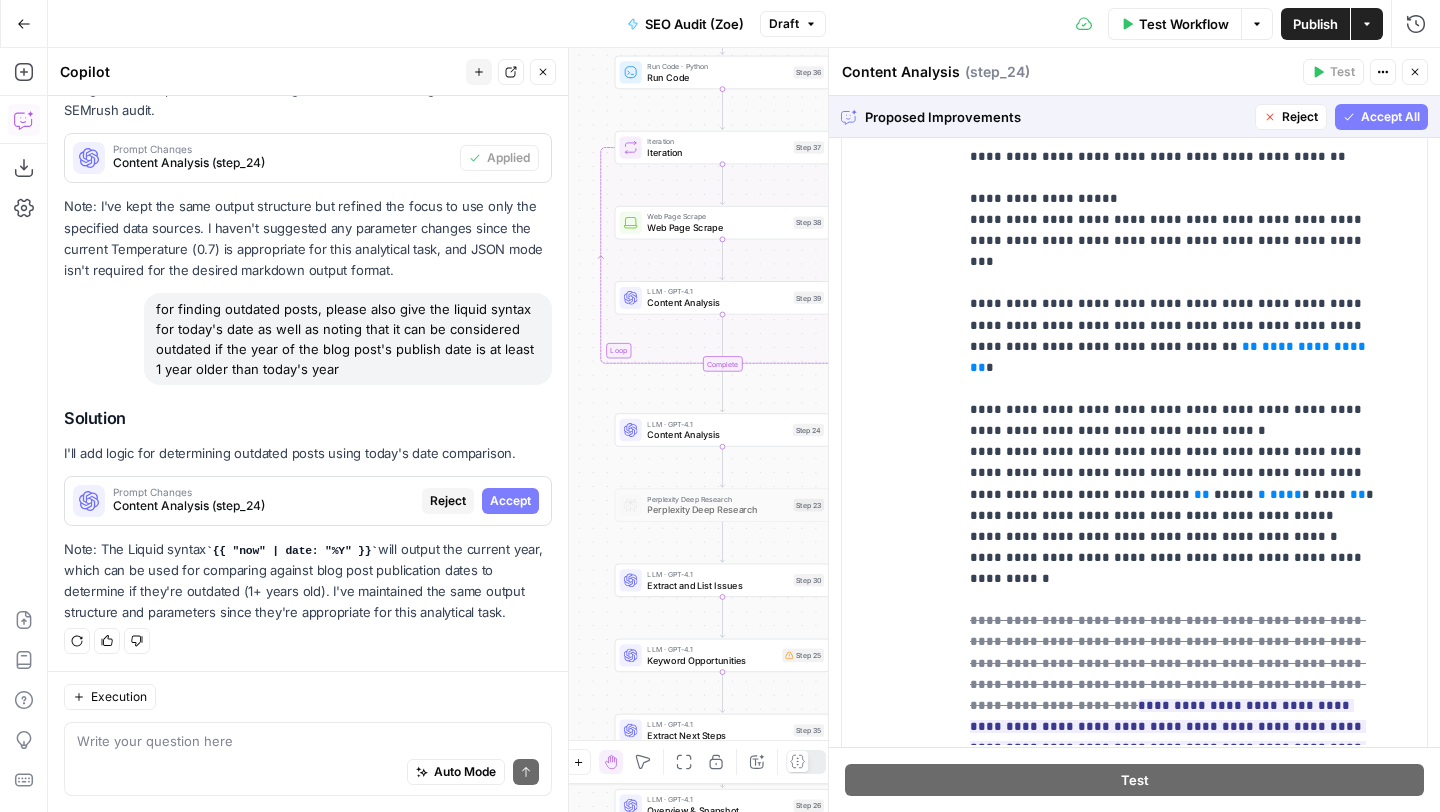 scroll, scrollTop: 545, scrollLeft: 0, axis: vertical 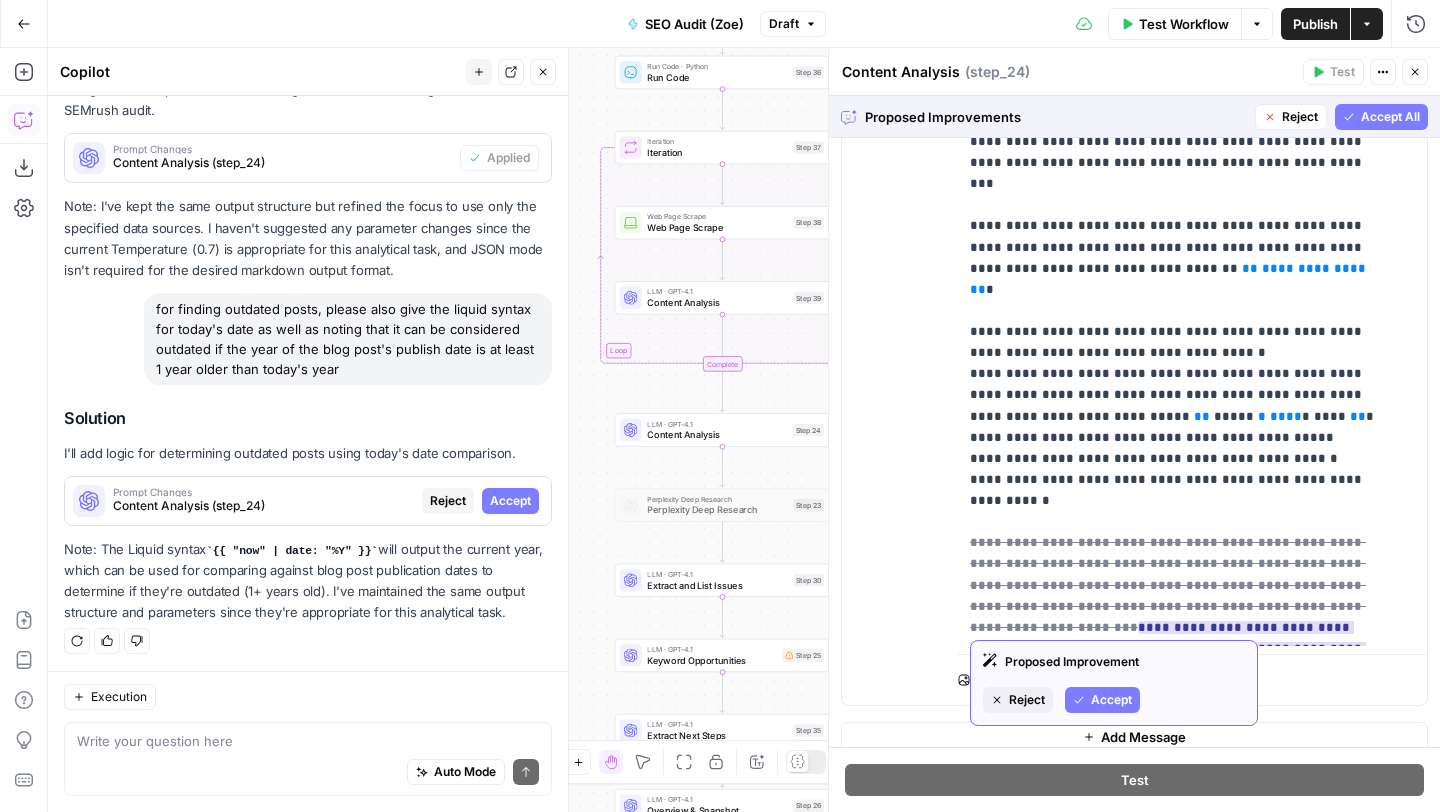 click on "Accept" at bounding box center (1111, 700) 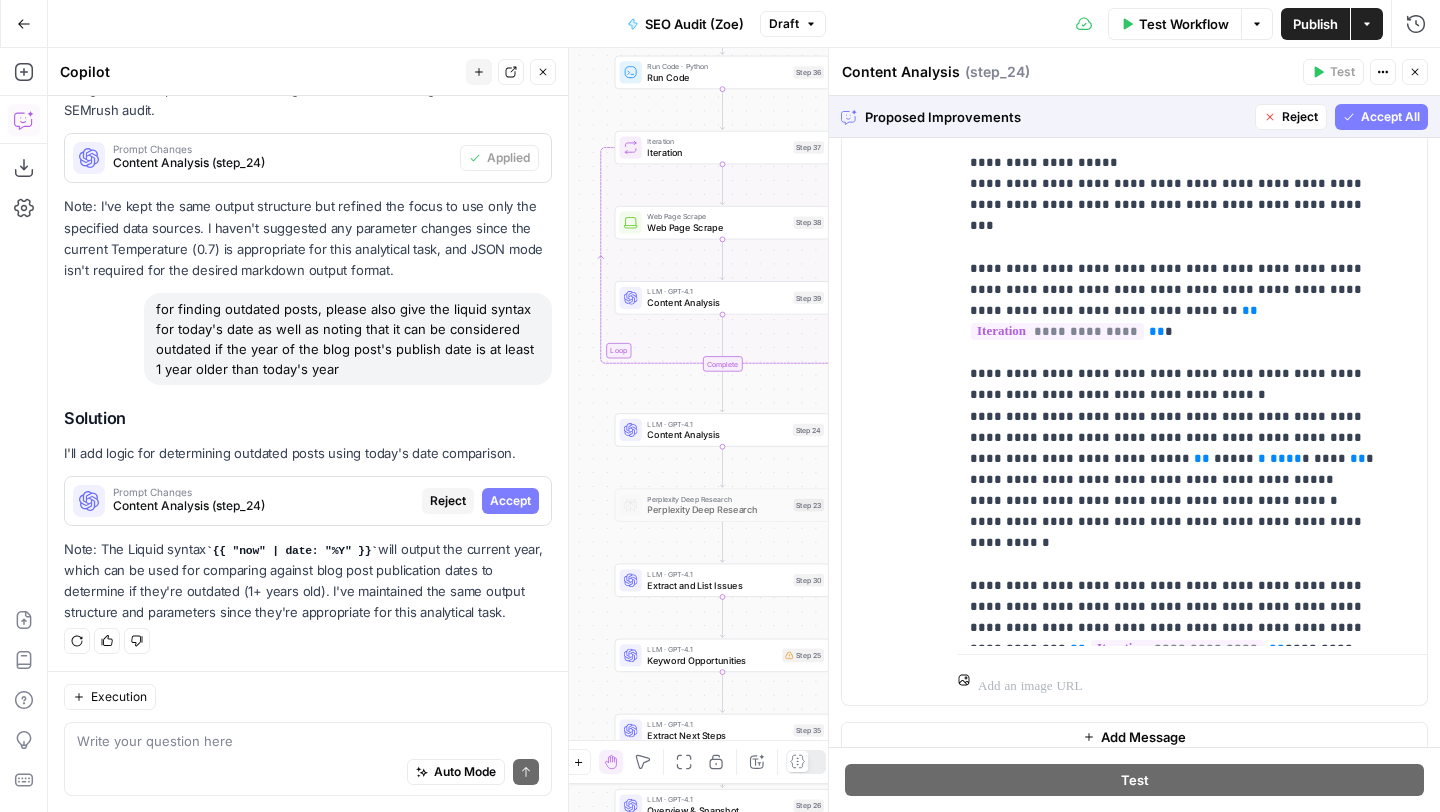 scroll, scrollTop: 461, scrollLeft: 0, axis: vertical 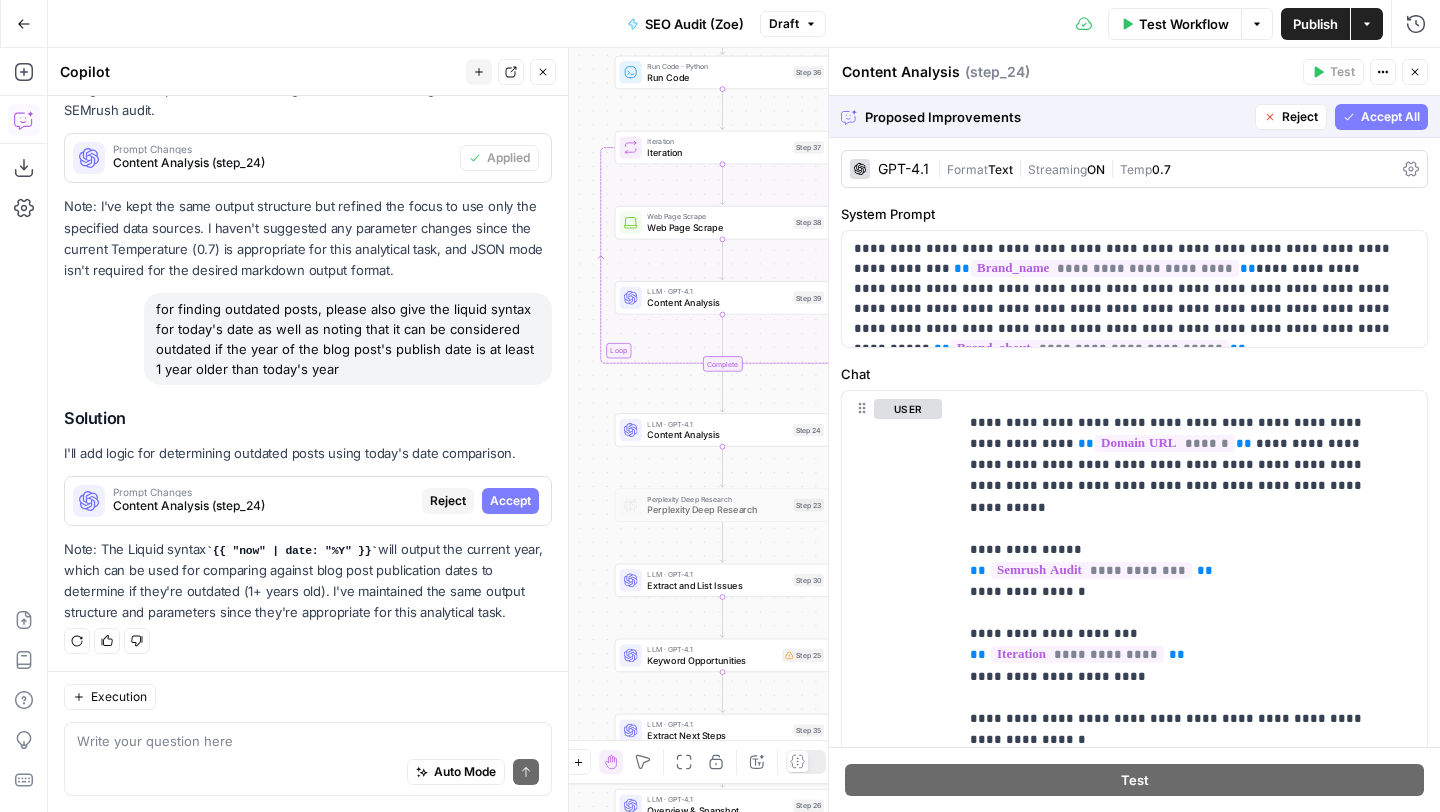 click on "Accept All" at bounding box center (1390, 117) 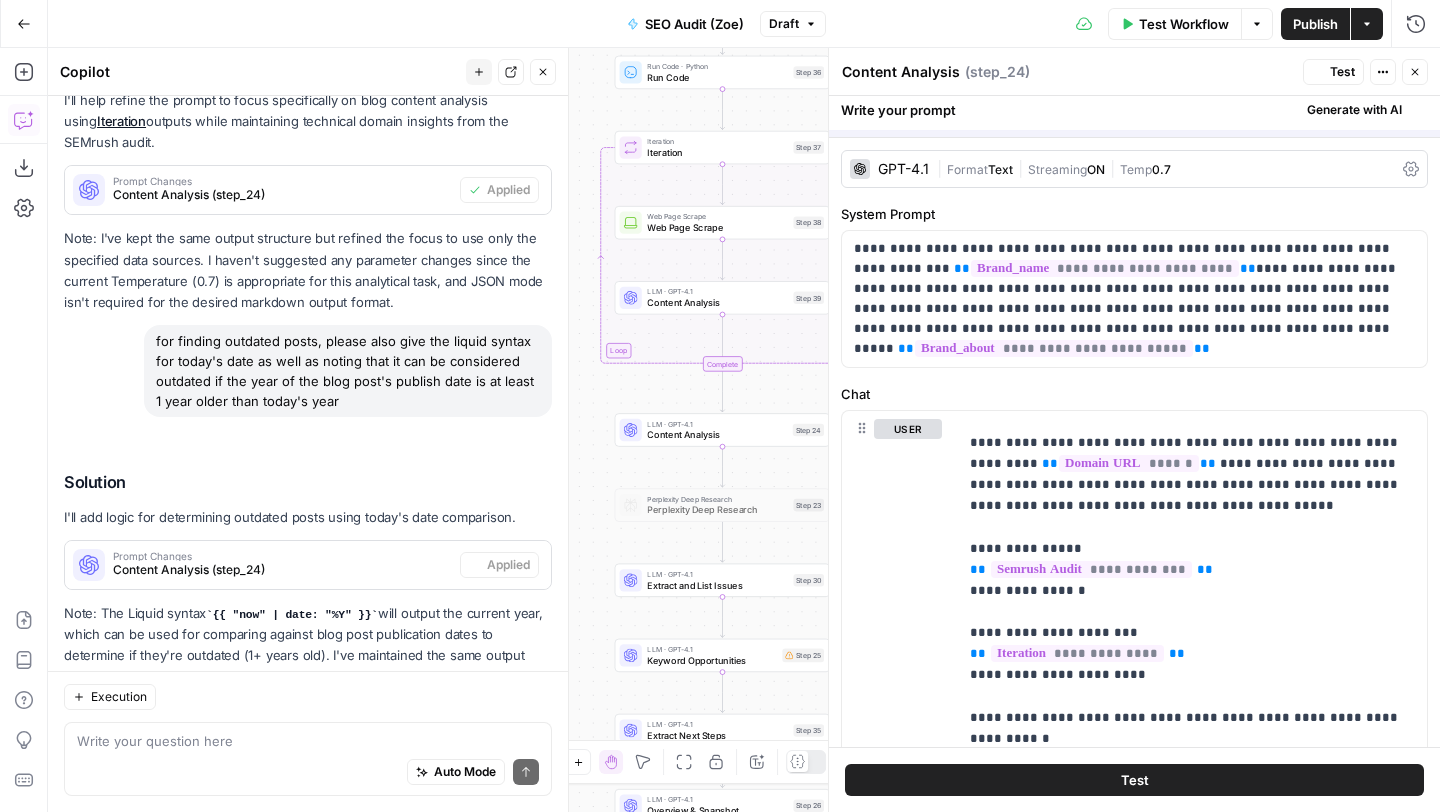 scroll, scrollTop: 523, scrollLeft: 0, axis: vertical 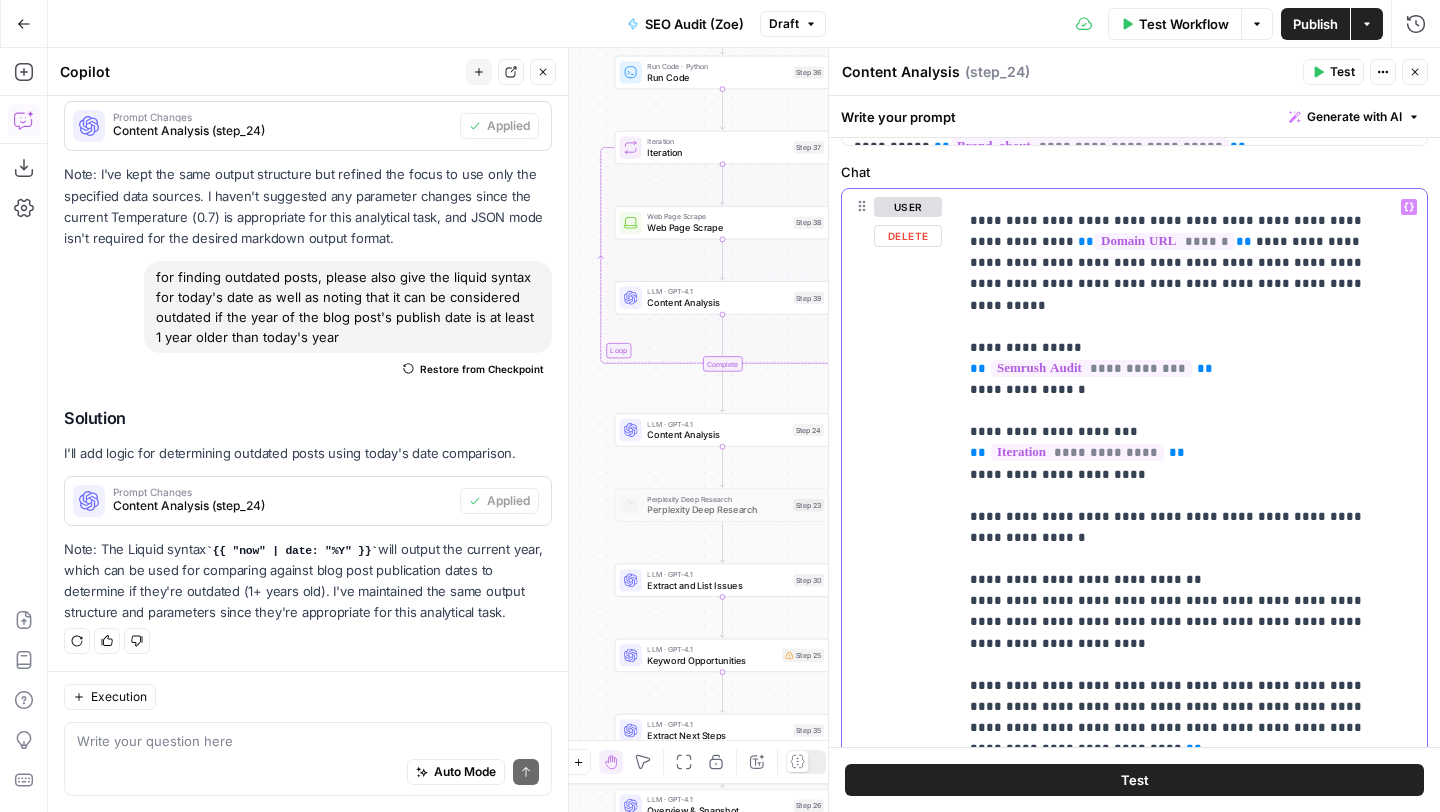 drag, startPoint x: 1126, startPoint y: 406, endPoint x: 957, endPoint y: 406, distance: 169 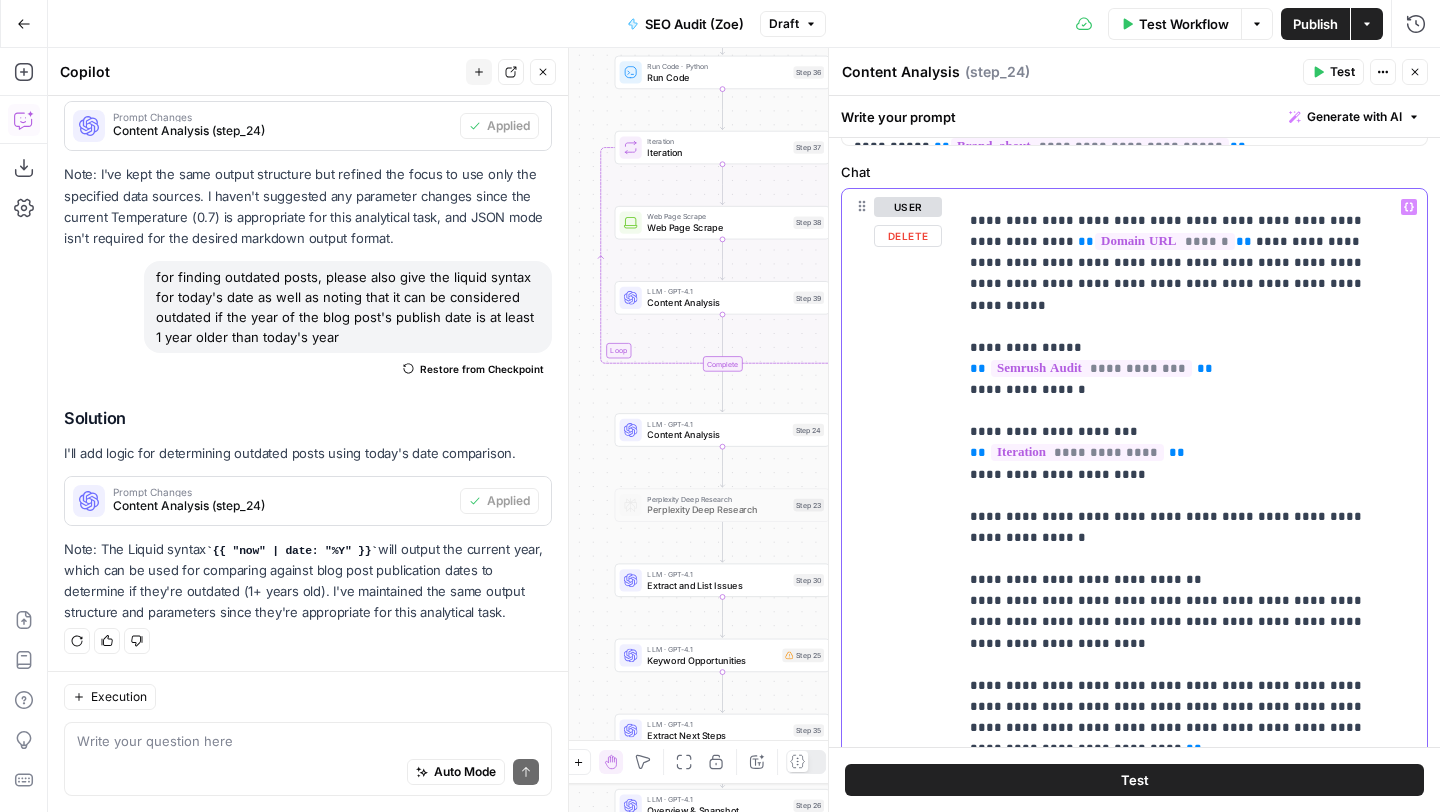click on "**********" at bounding box center [1134, 626] 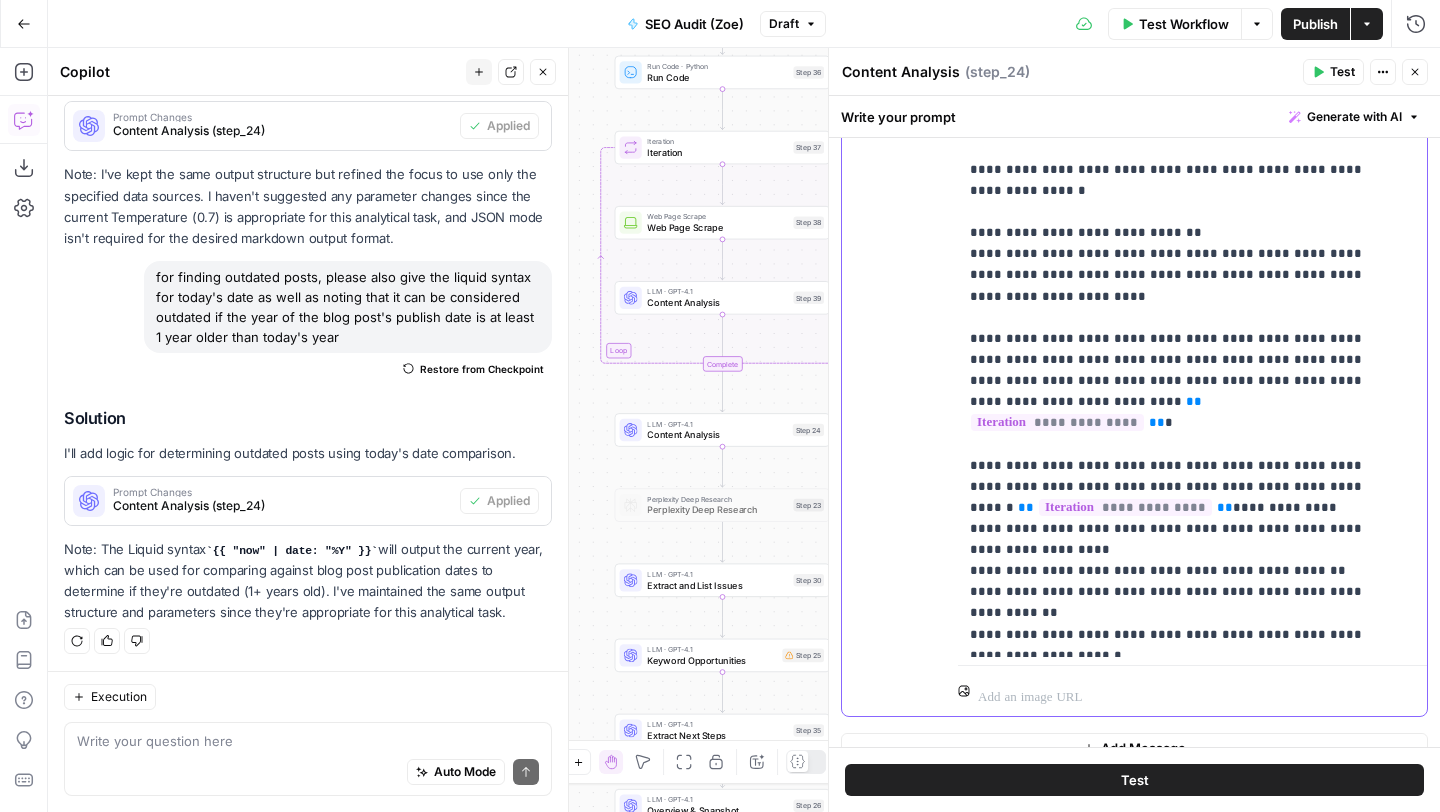 scroll, scrollTop: 595, scrollLeft: 0, axis: vertical 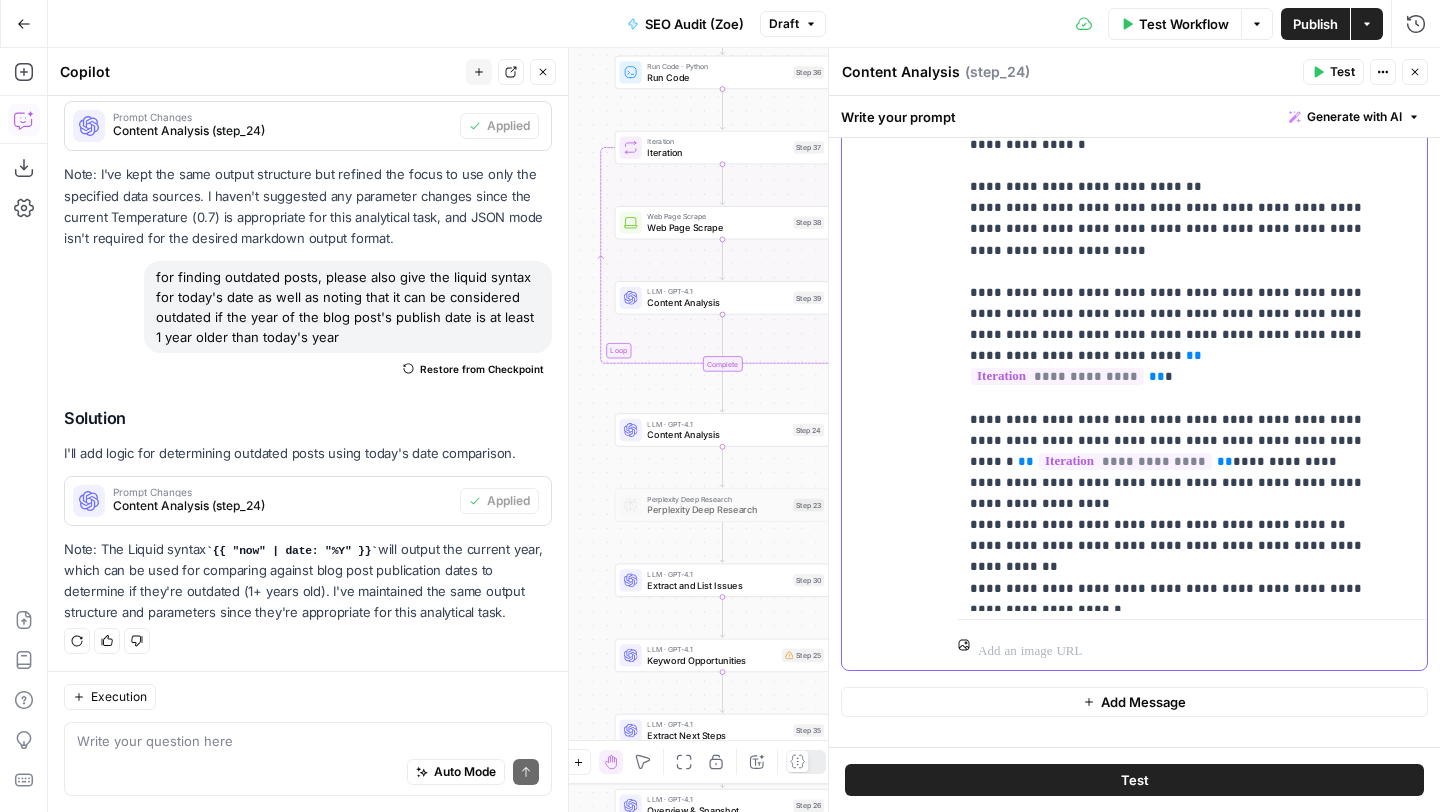 drag, startPoint x: 1191, startPoint y: 332, endPoint x: 1001, endPoint y: 336, distance: 190.0421 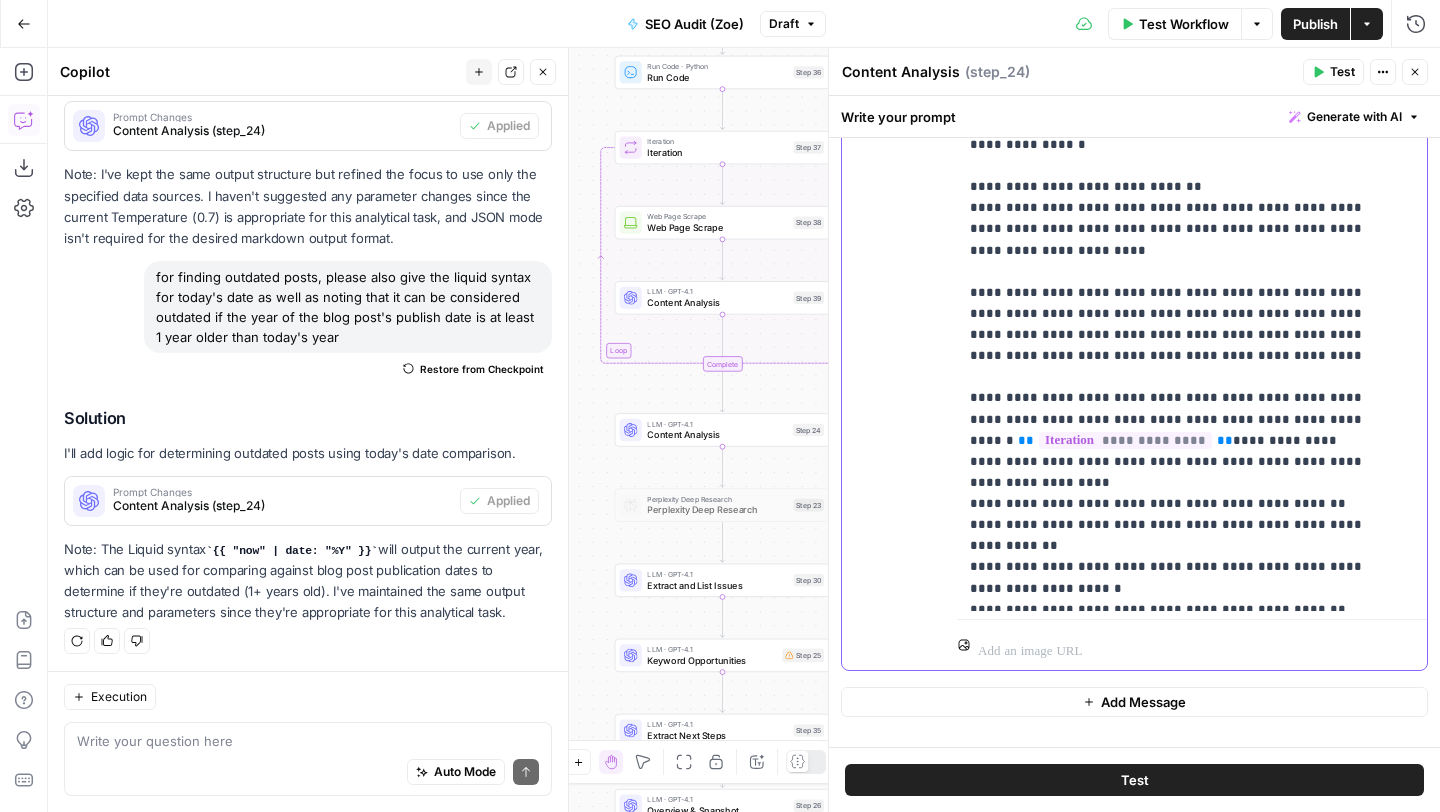 drag, startPoint x: 1273, startPoint y: 394, endPoint x: 1143, endPoint y: 411, distance: 131.10683 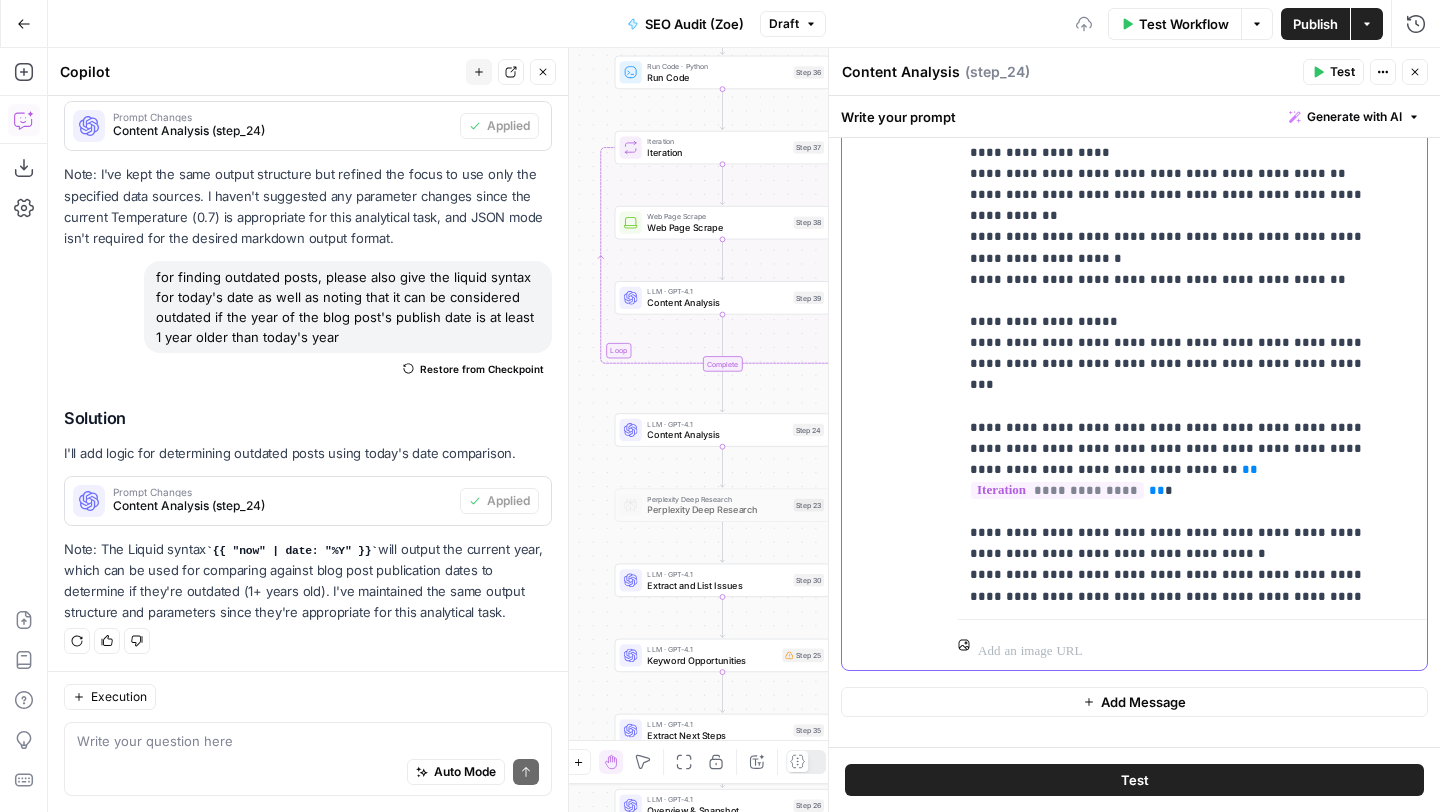 scroll, scrollTop: 340, scrollLeft: 0, axis: vertical 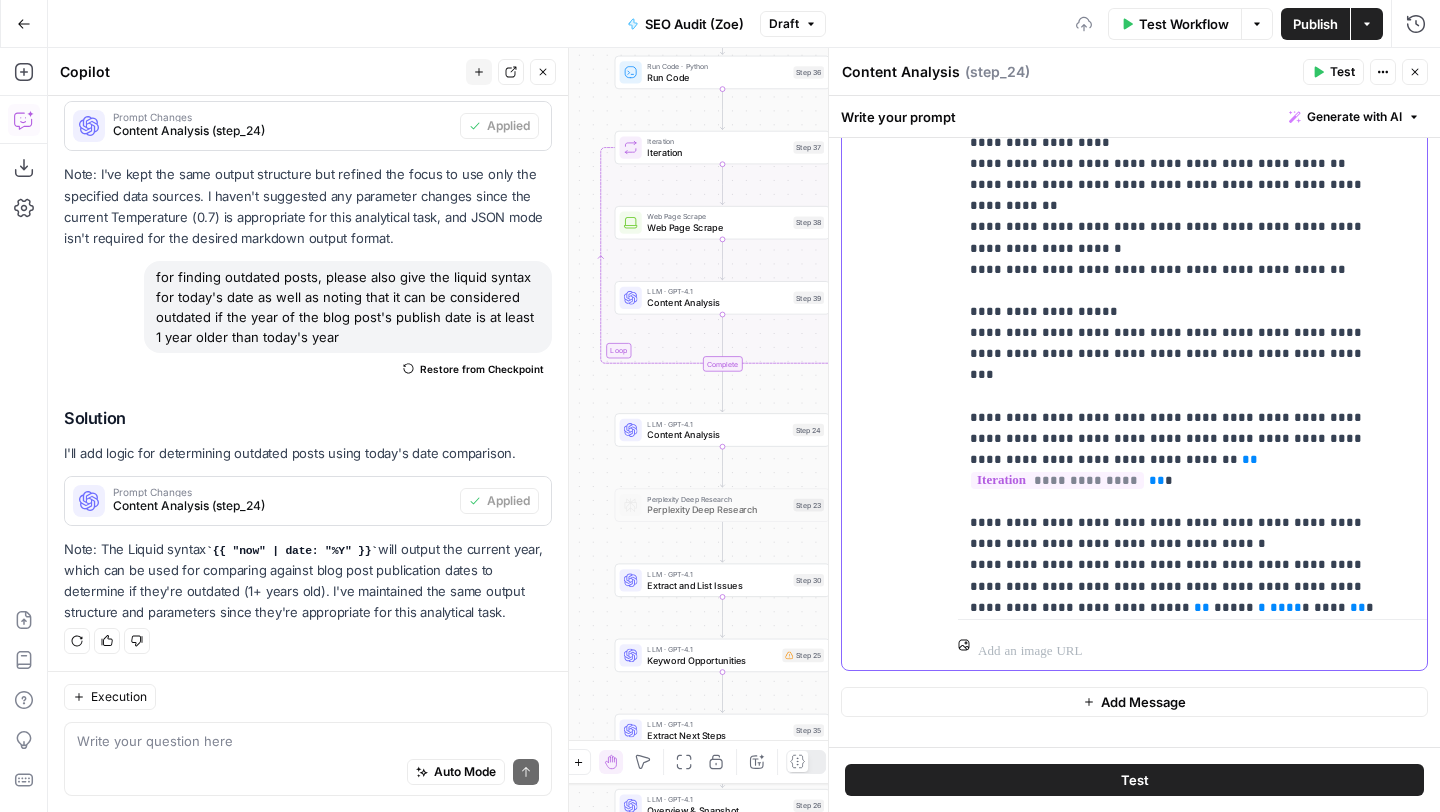 drag, startPoint x: 1085, startPoint y: 400, endPoint x: 1097, endPoint y: 400, distance: 12 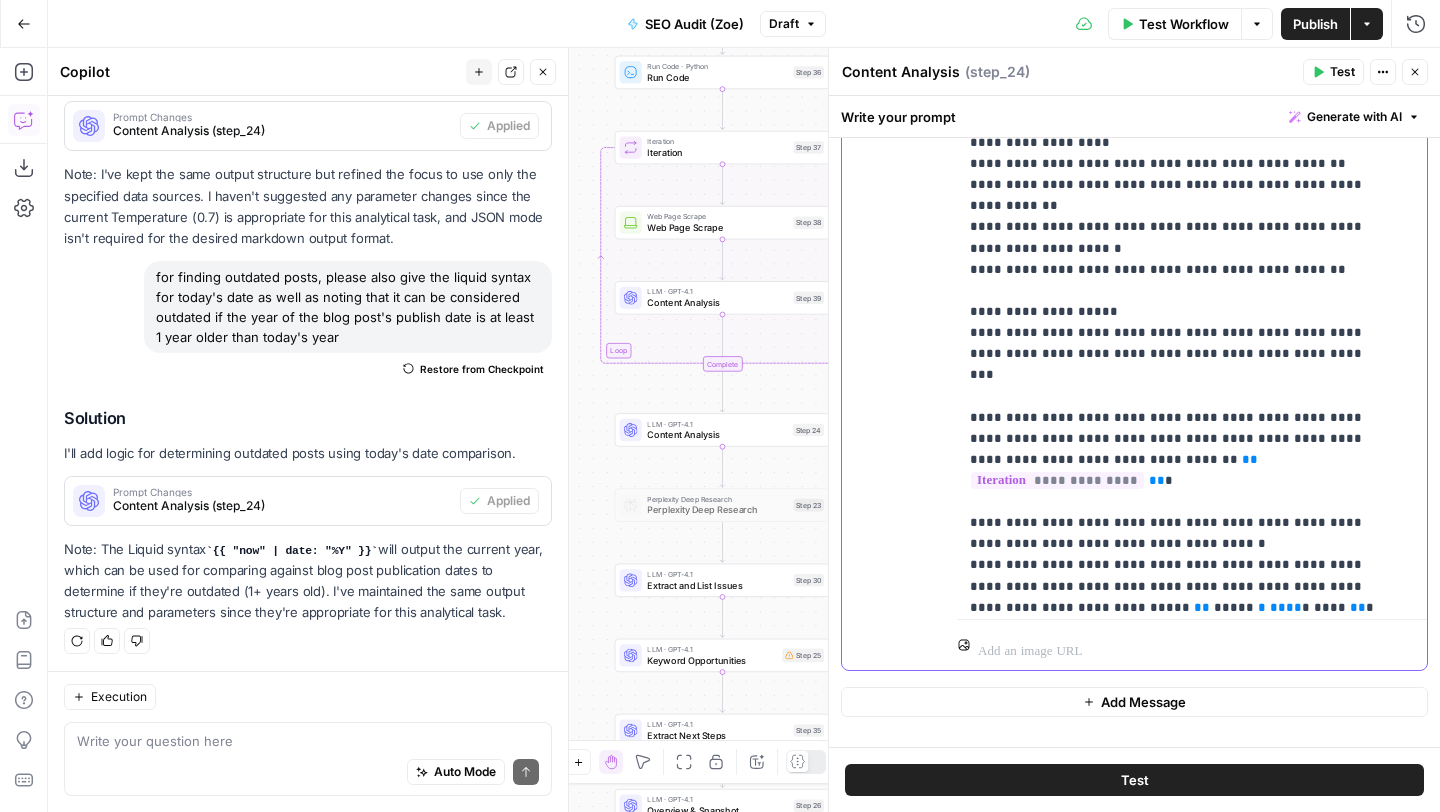 drag, startPoint x: 1083, startPoint y: 396, endPoint x: 1270, endPoint y: 399, distance: 187.02406 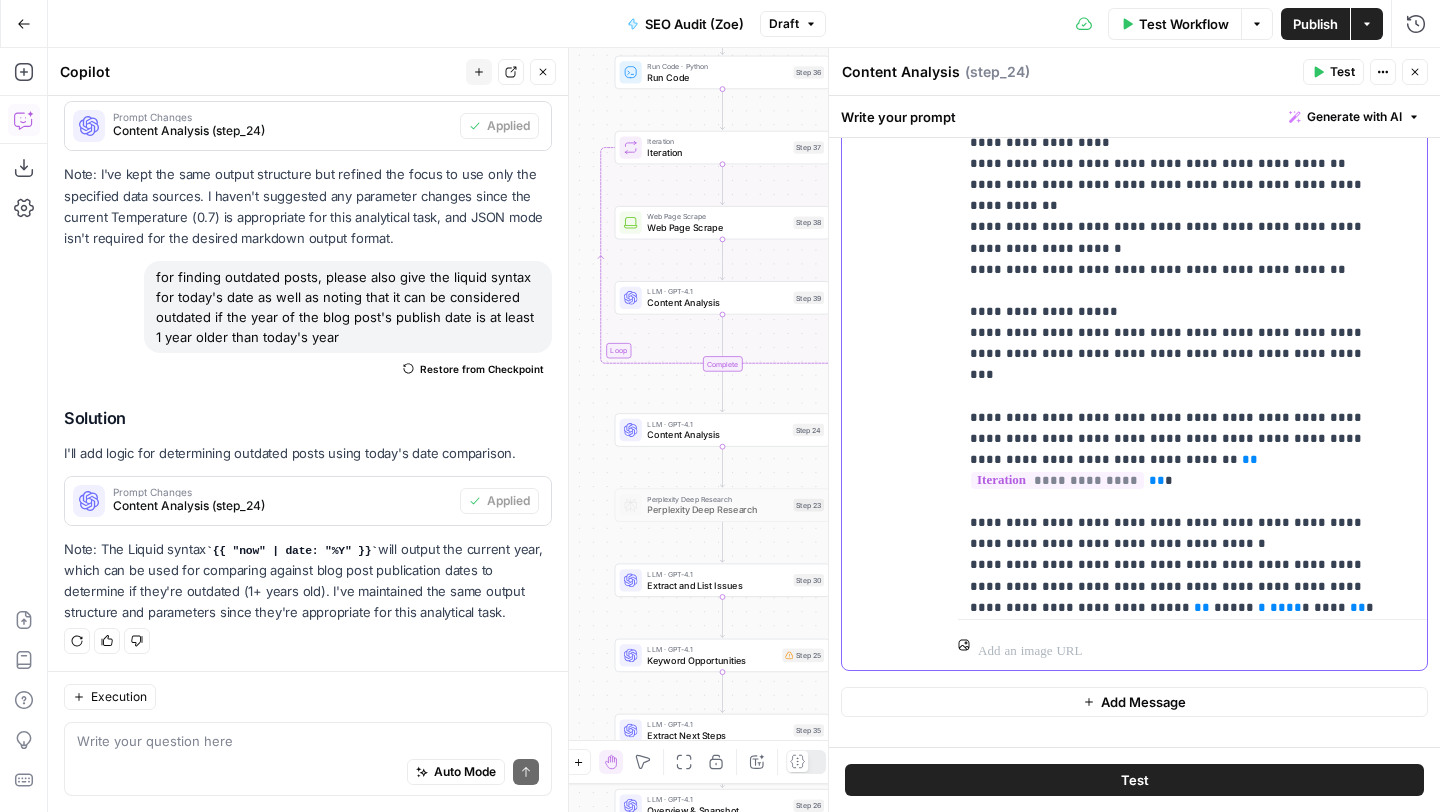 click on "**********" at bounding box center (1177, 100) 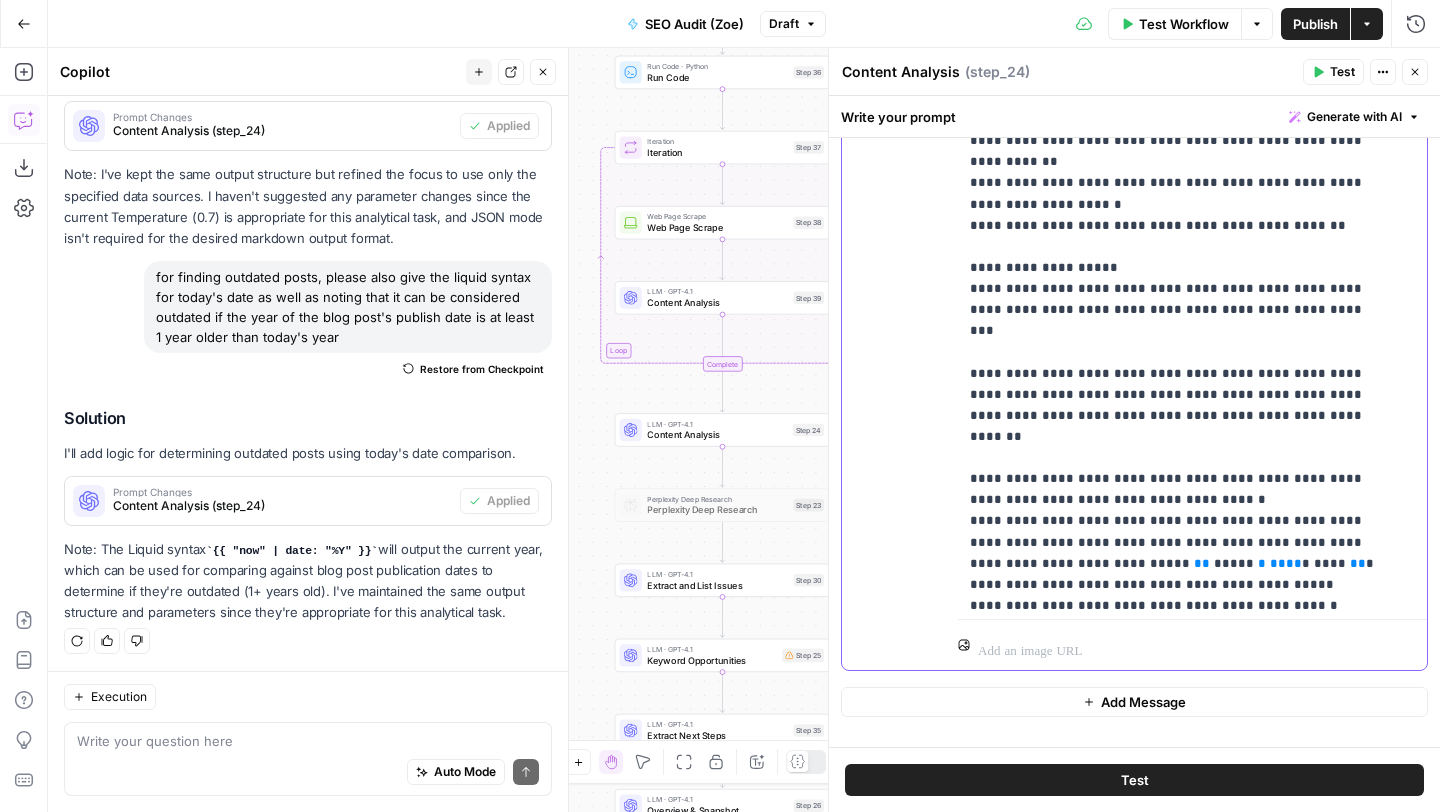 scroll, scrollTop: 461, scrollLeft: 0, axis: vertical 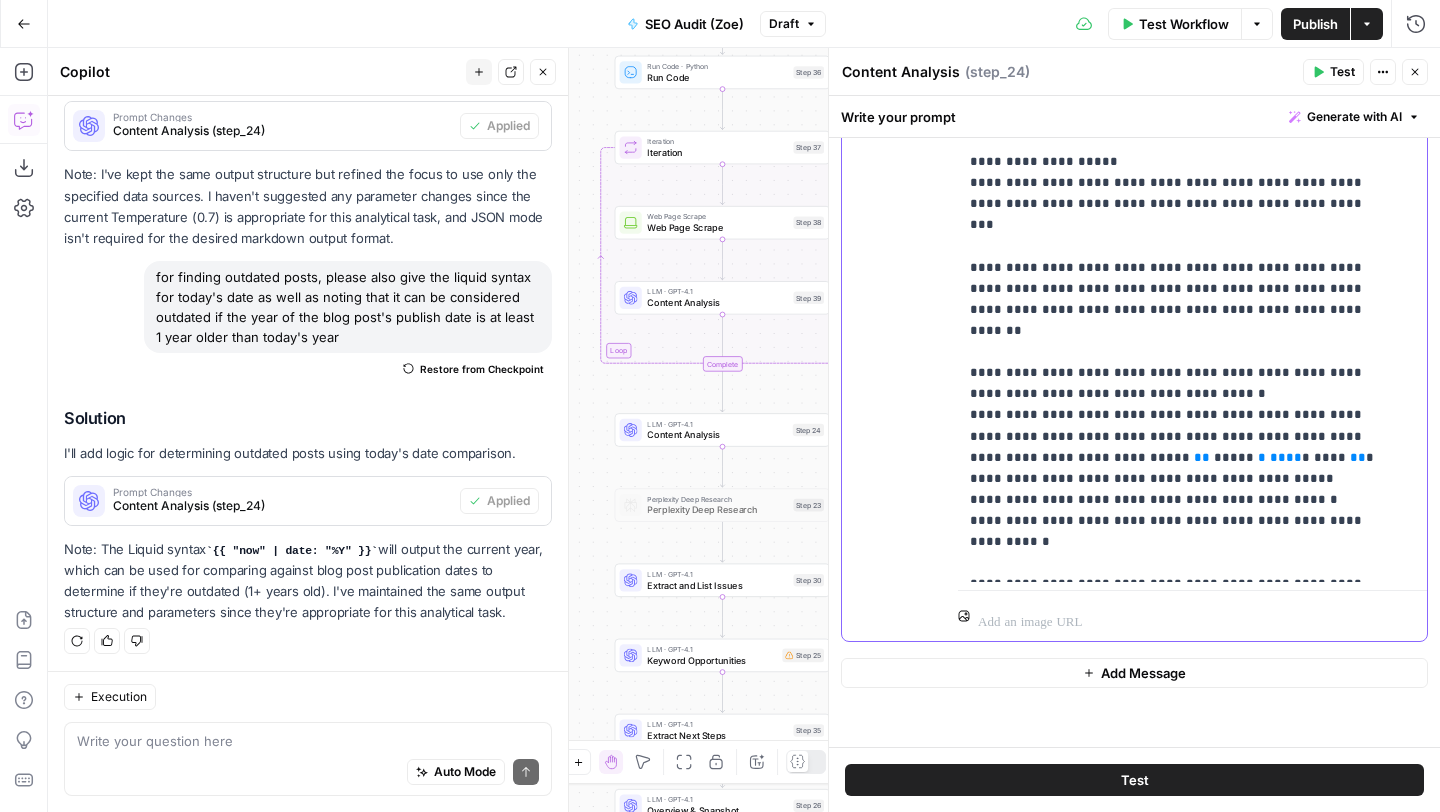 drag, startPoint x: 1250, startPoint y: 523, endPoint x: 1143, endPoint y: 533, distance: 107.46627 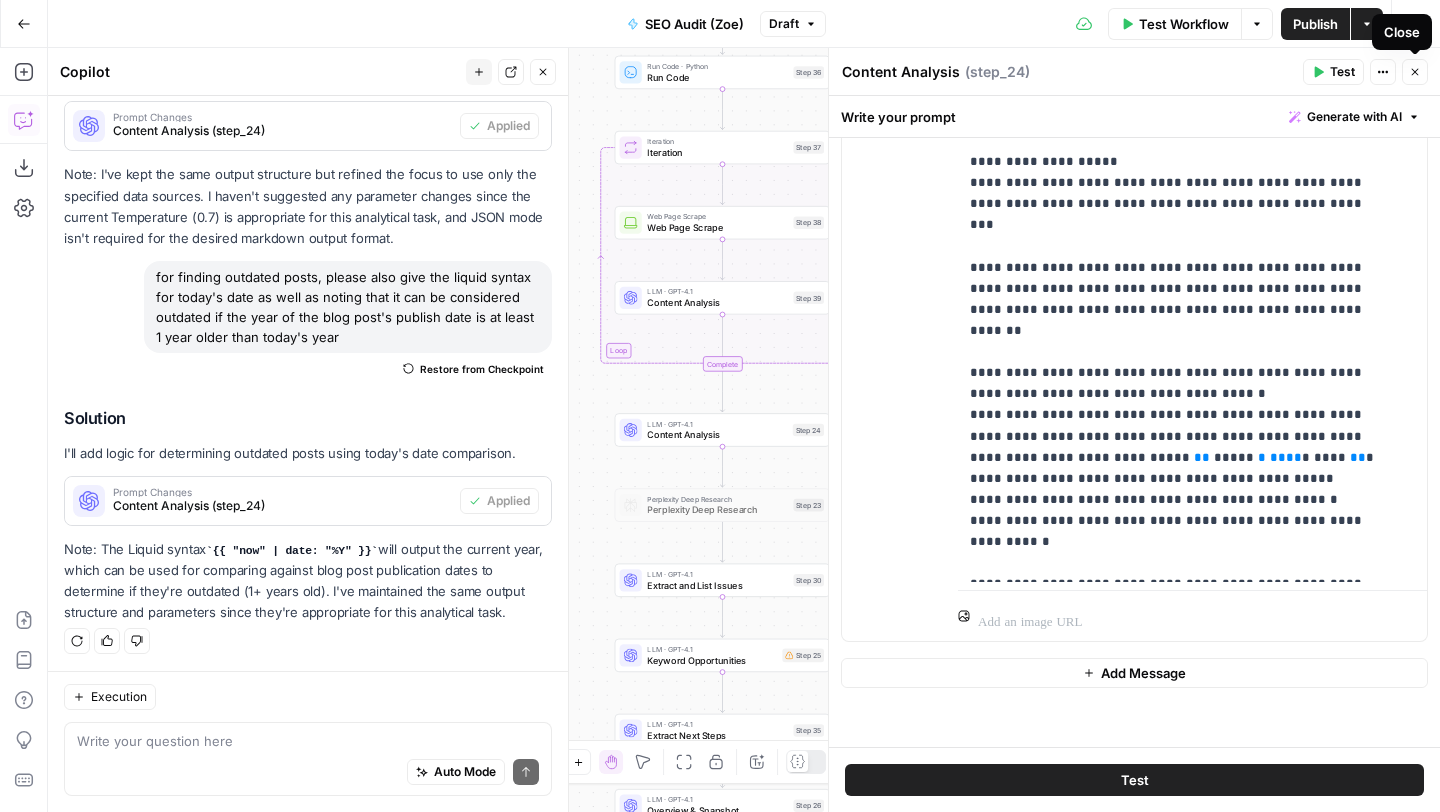 click 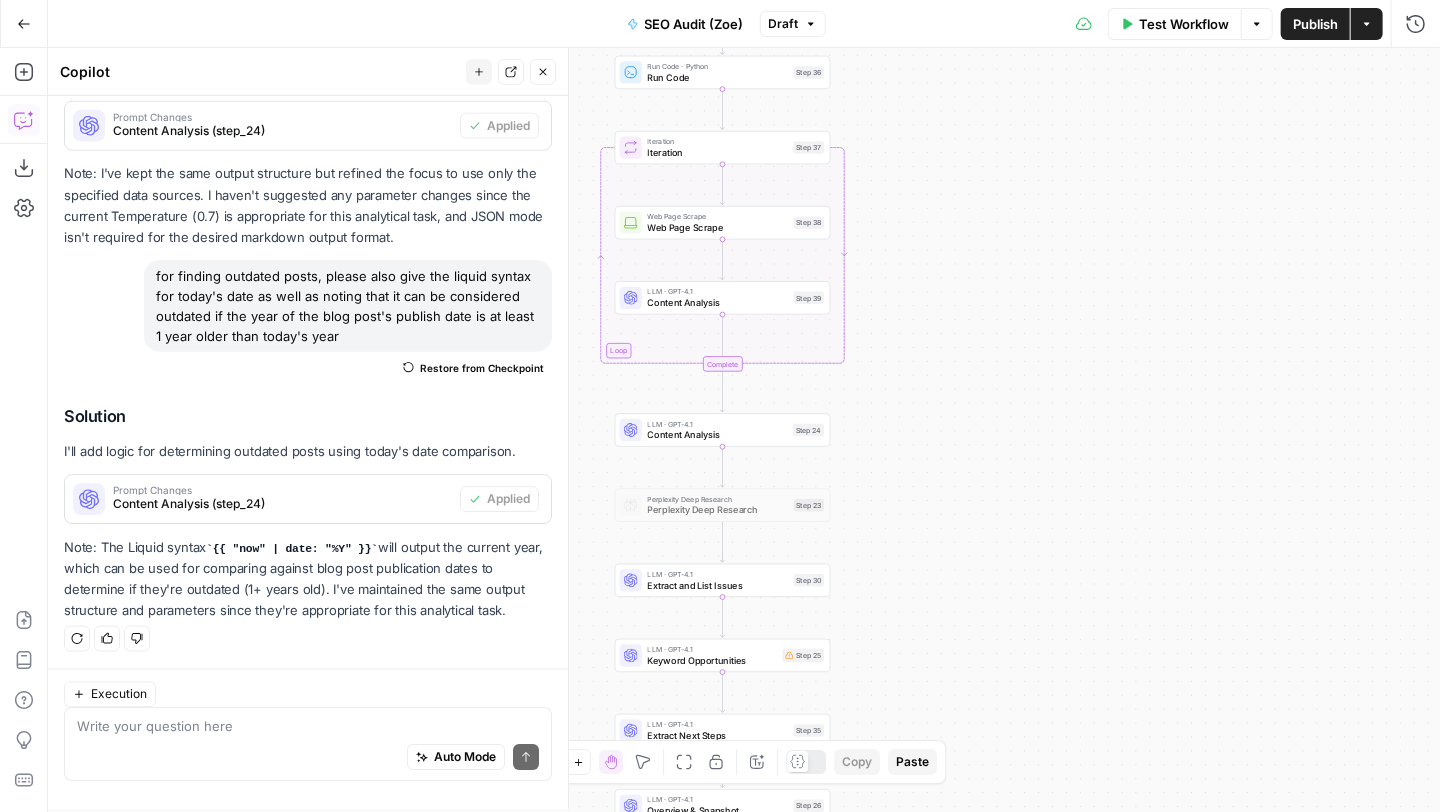 scroll, scrollTop: 523, scrollLeft: 0, axis: vertical 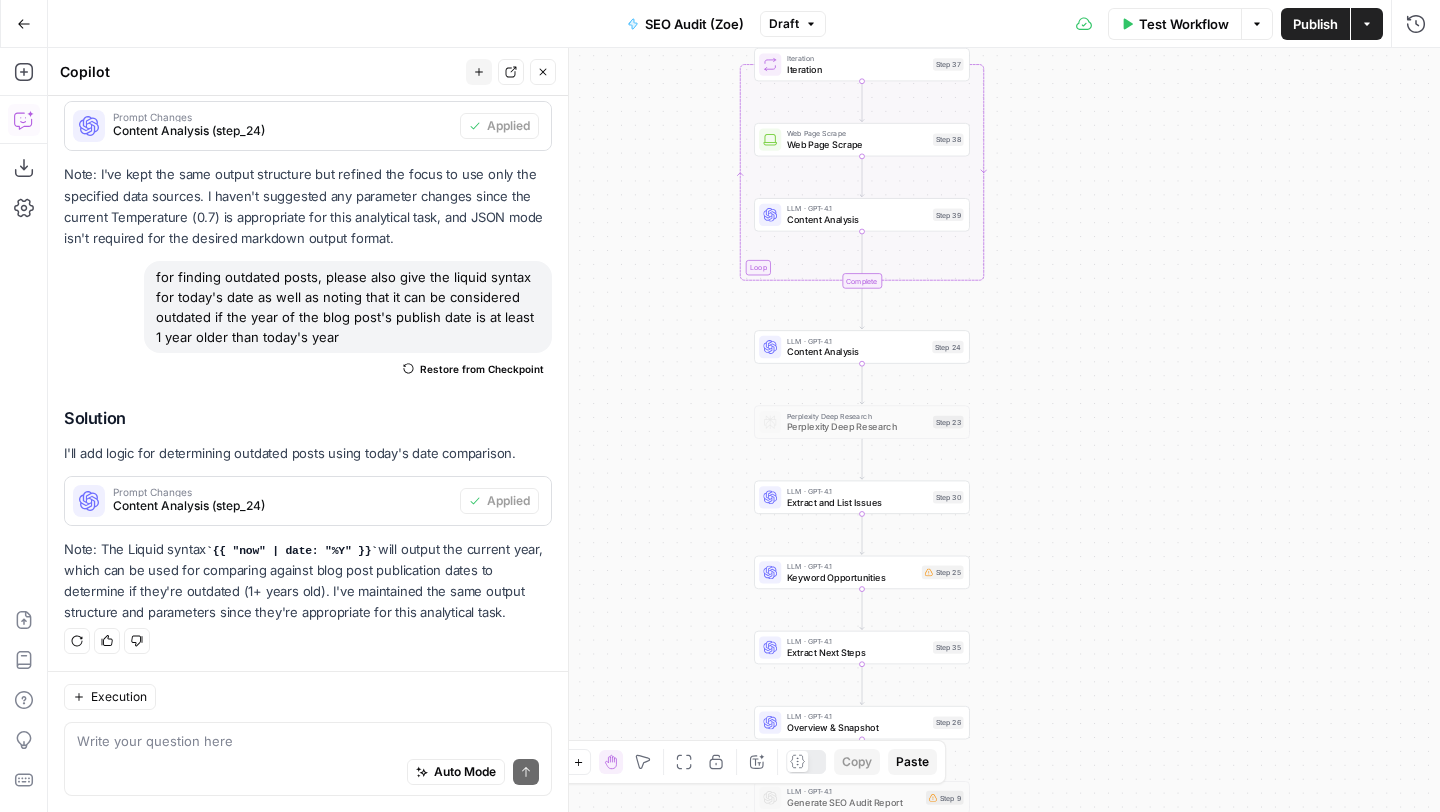 click 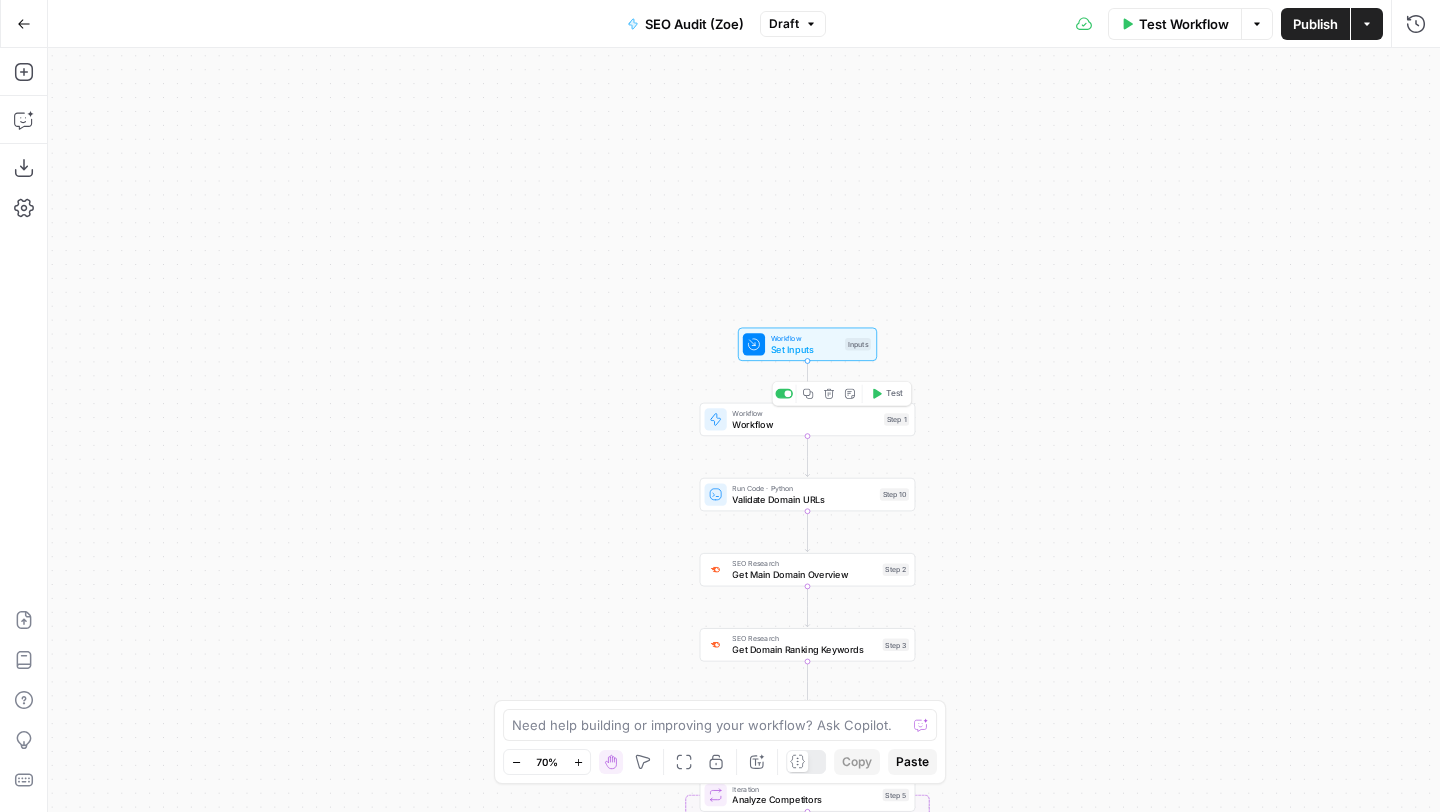 click on "Test" at bounding box center (886, 394) 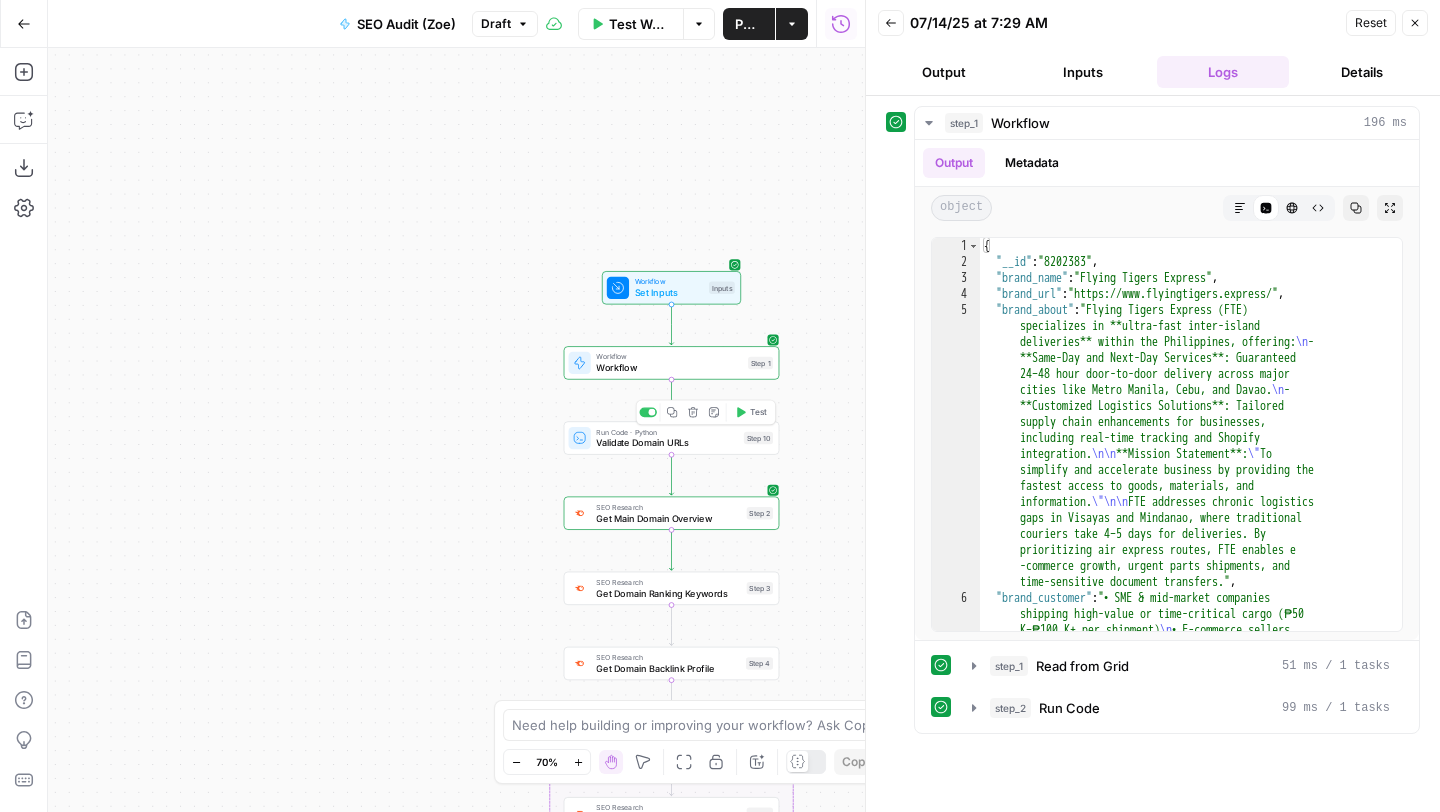 click on "Test" at bounding box center [758, 412] 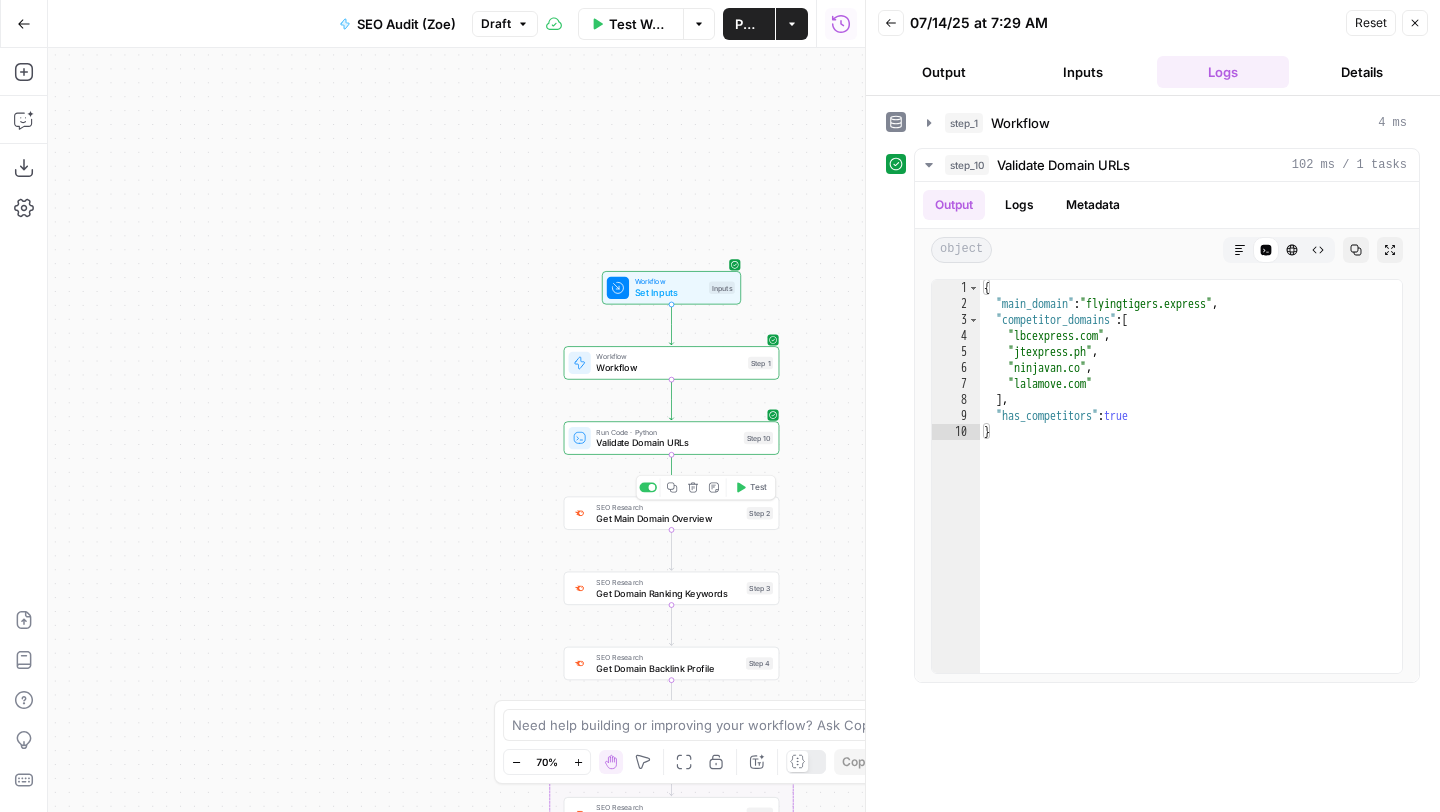 click on "Test" at bounding box center (758, 487) 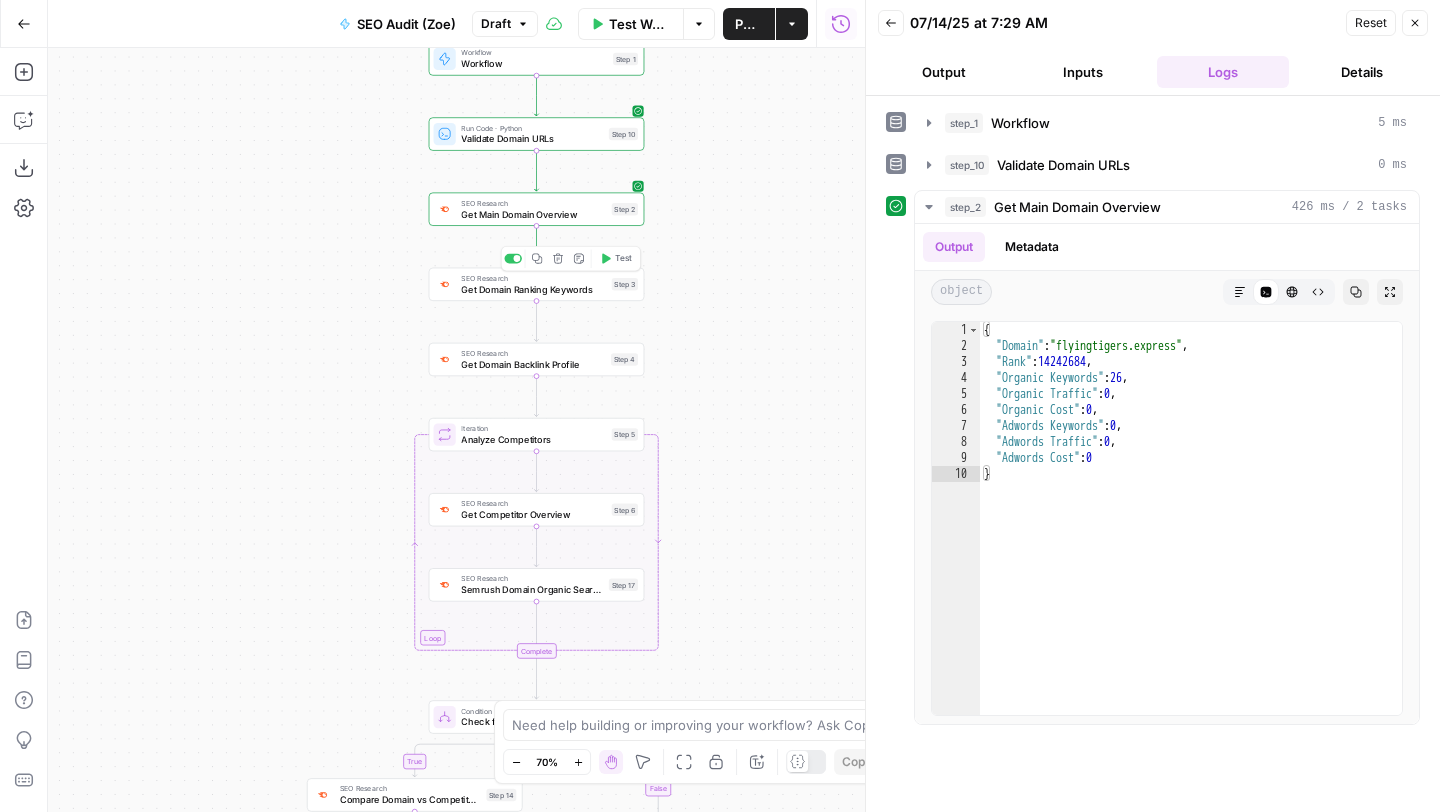 click on "Test" at bounding box center (623, 258) 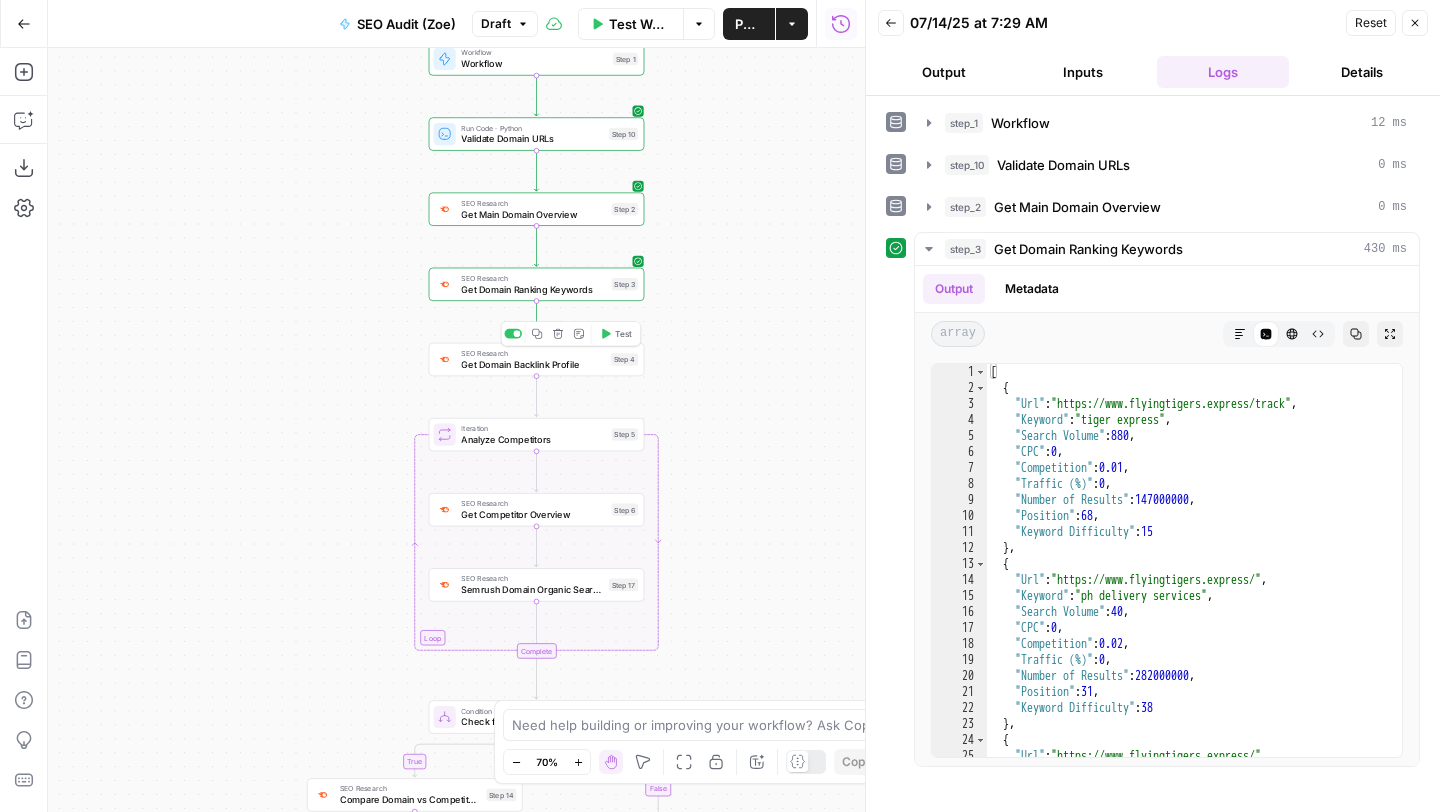 click on "Test" at bounding box center [623, 333] 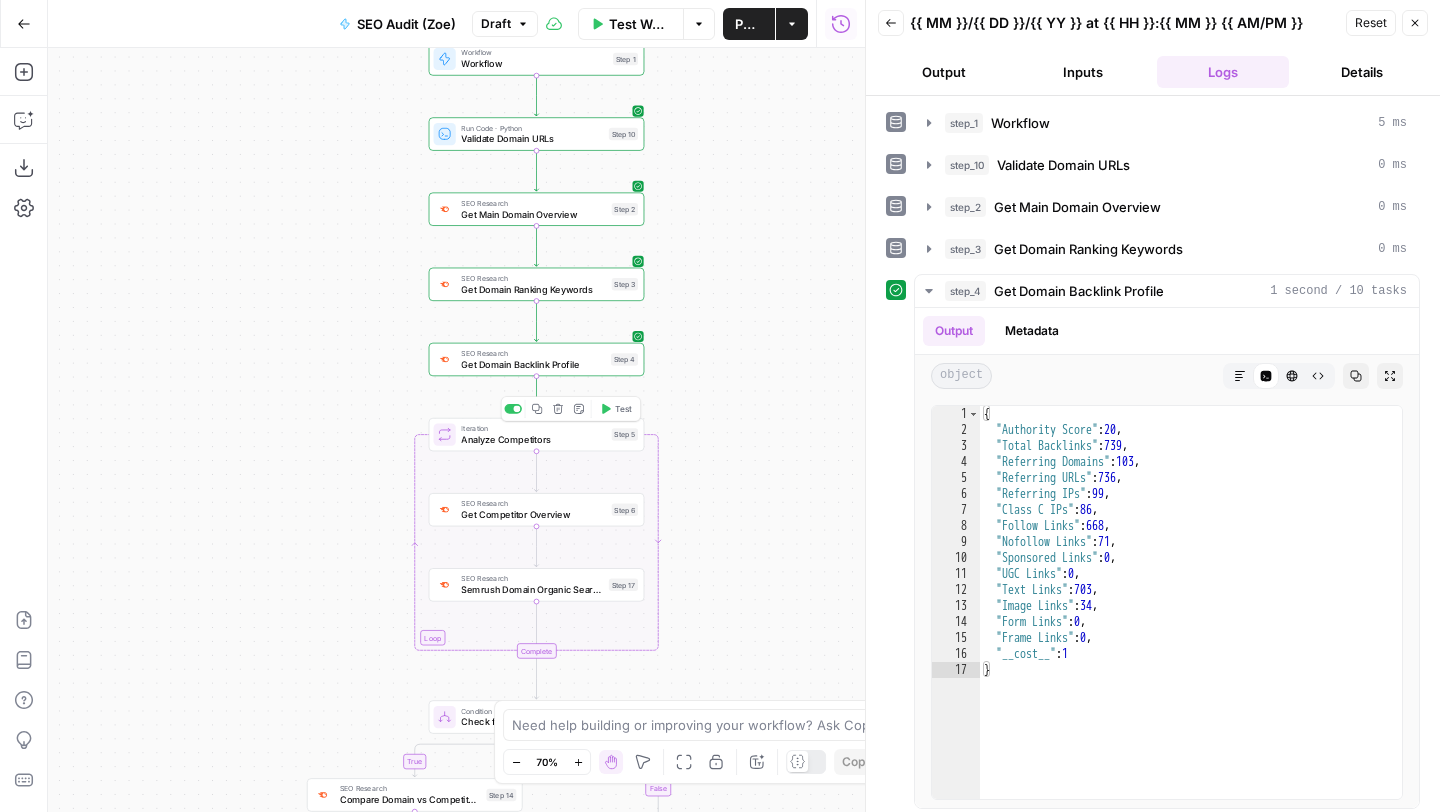 click on "Test" at bounding box center (623, 409) 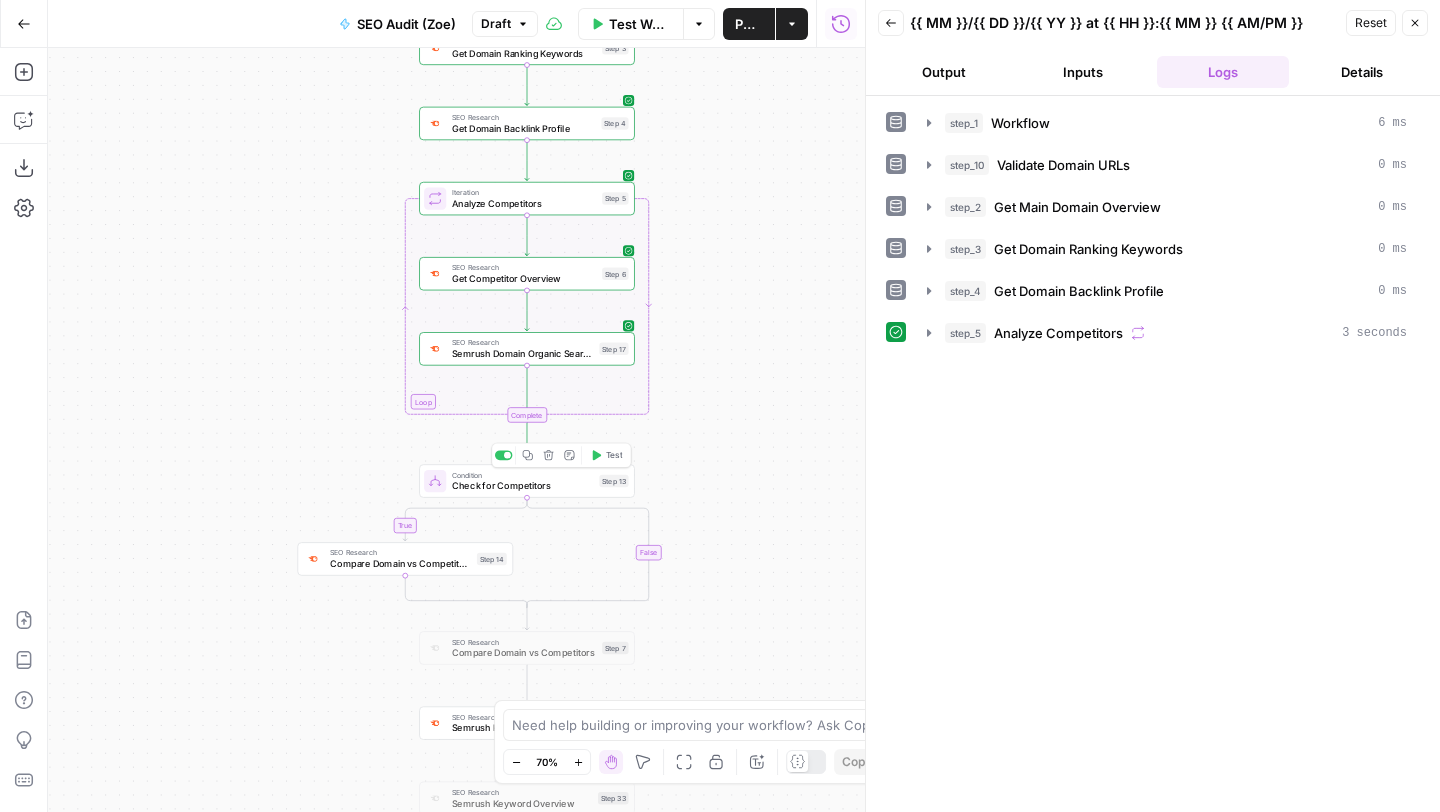 click on "Test" at bounding box center (614, 455) 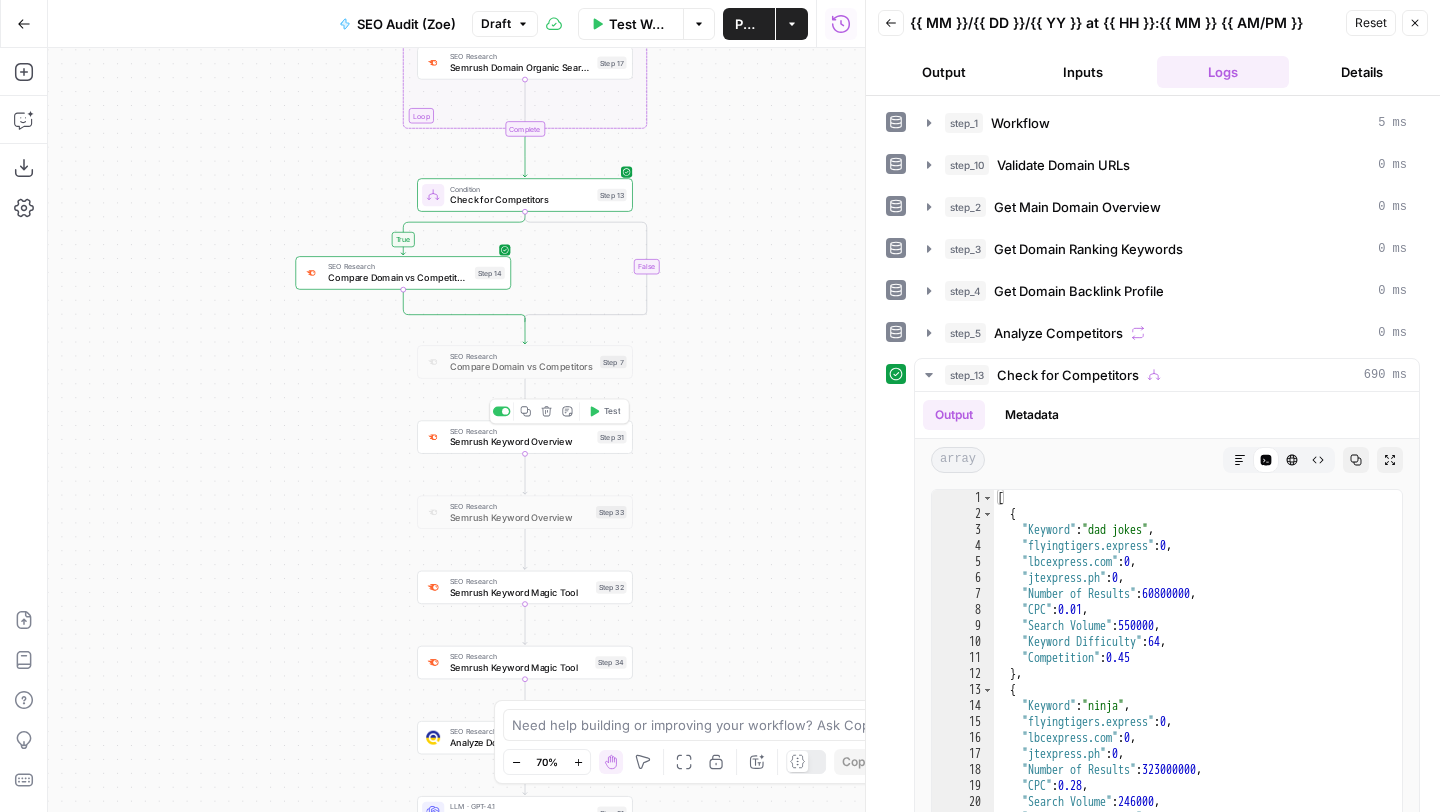 click on "Test" at bounding box center [612, 411] 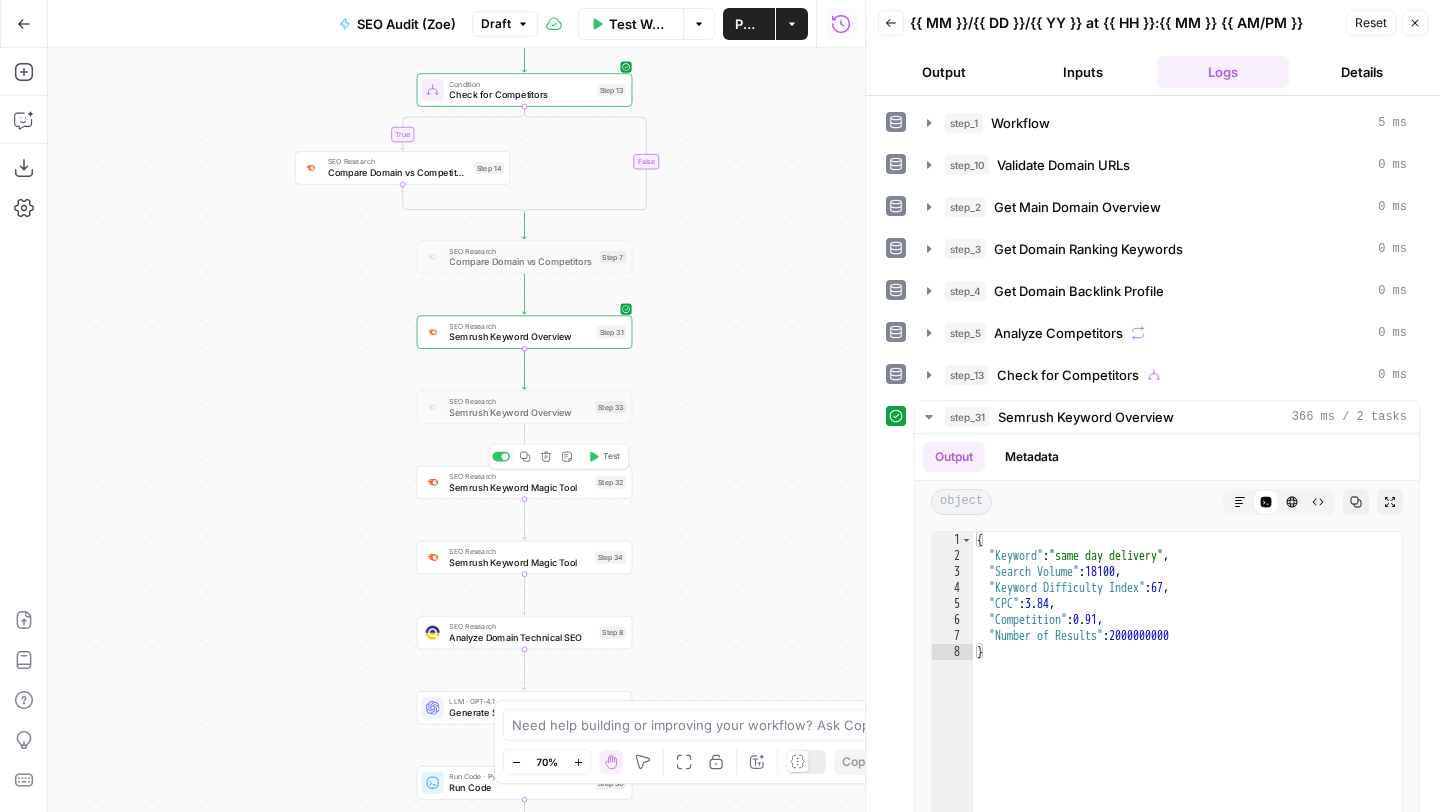 click 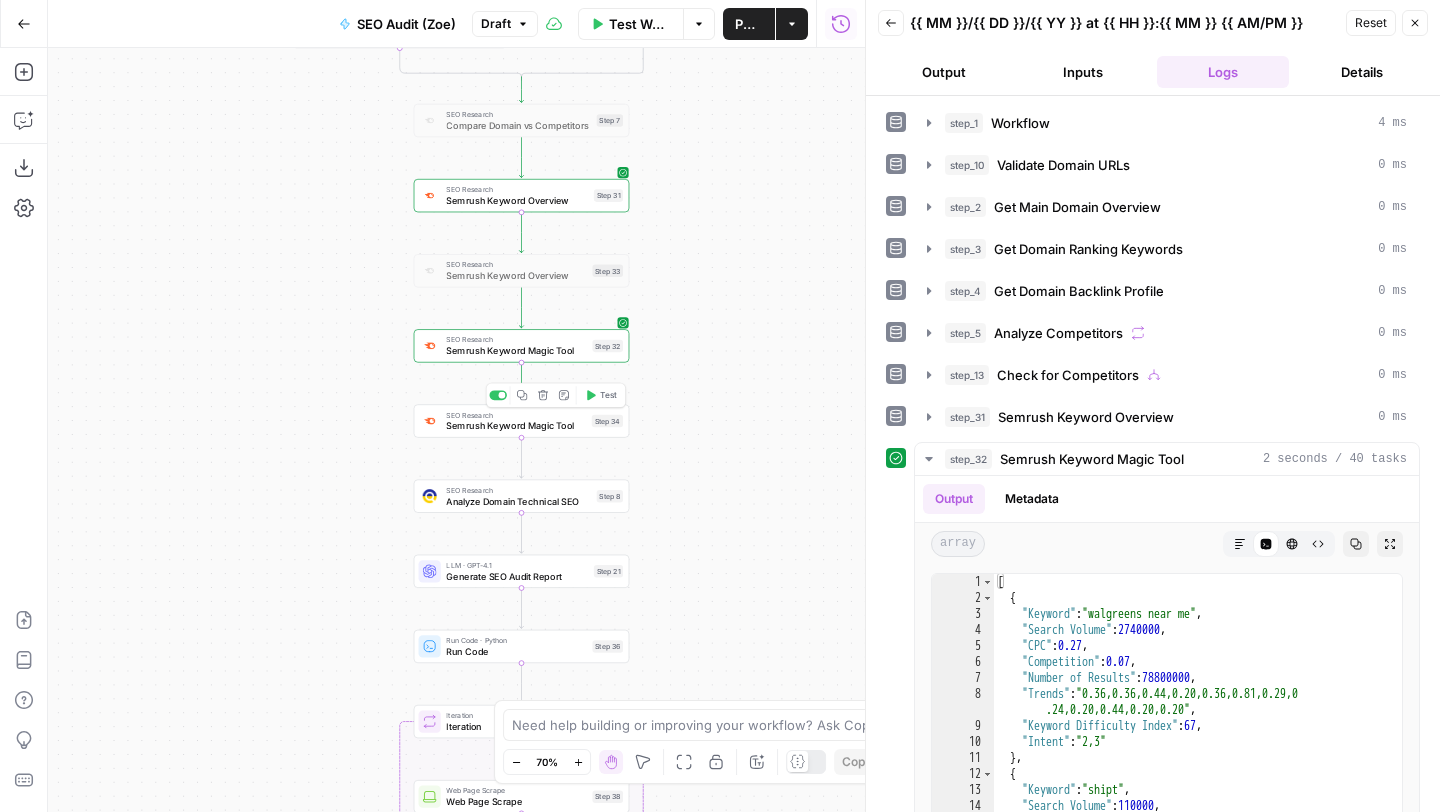 click on "Test" at bounding box center (608, 395) 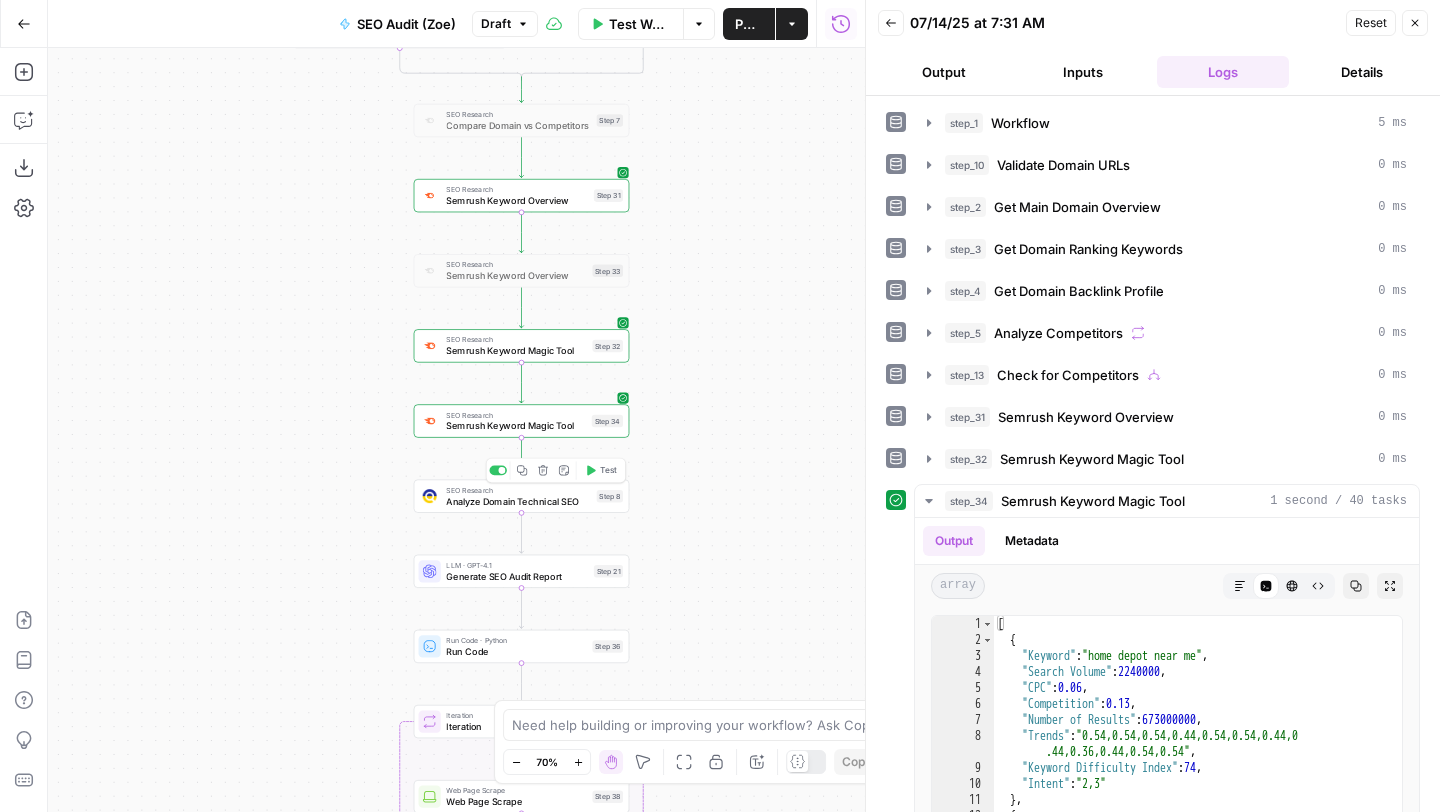 click on "Test" at bounding box center [600, 470] 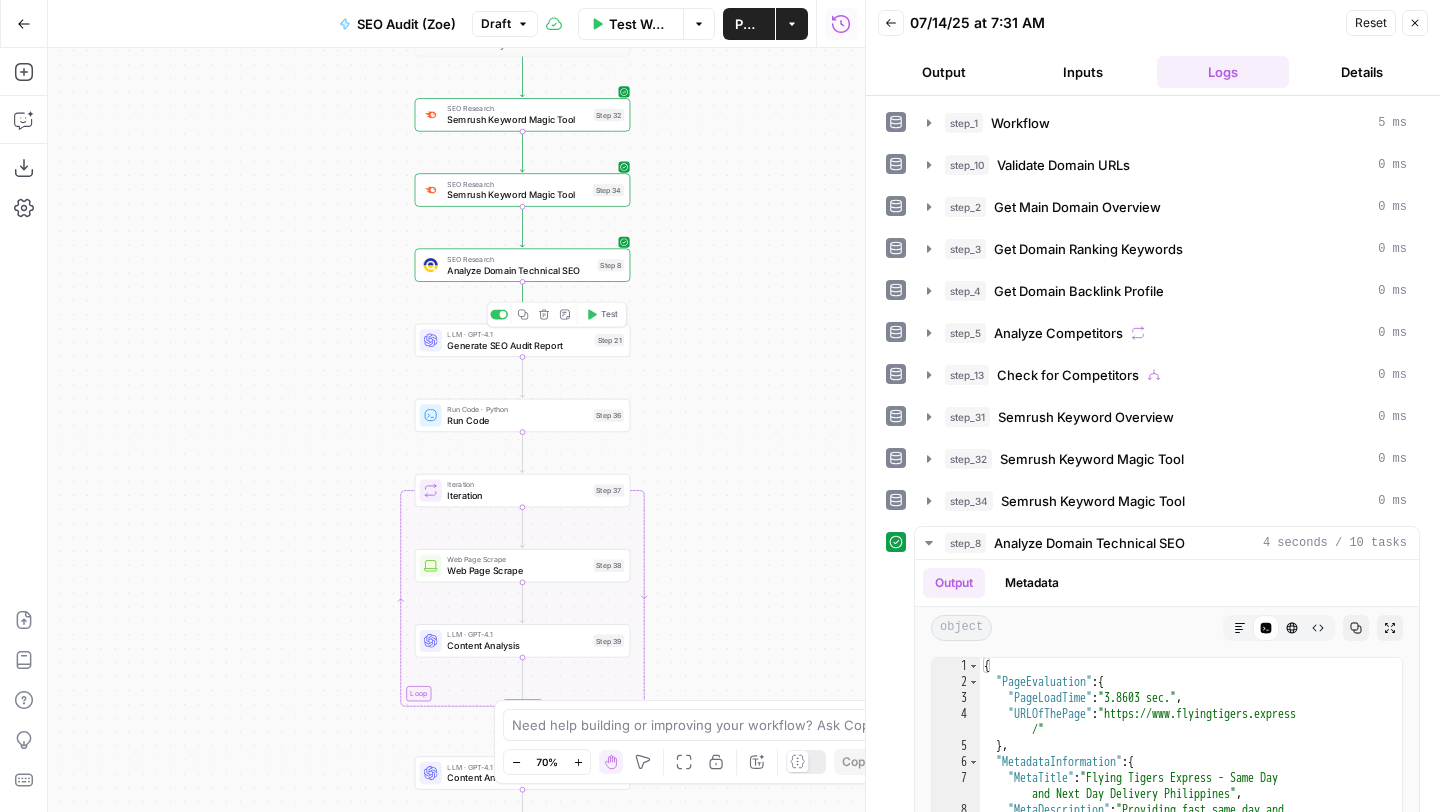 click 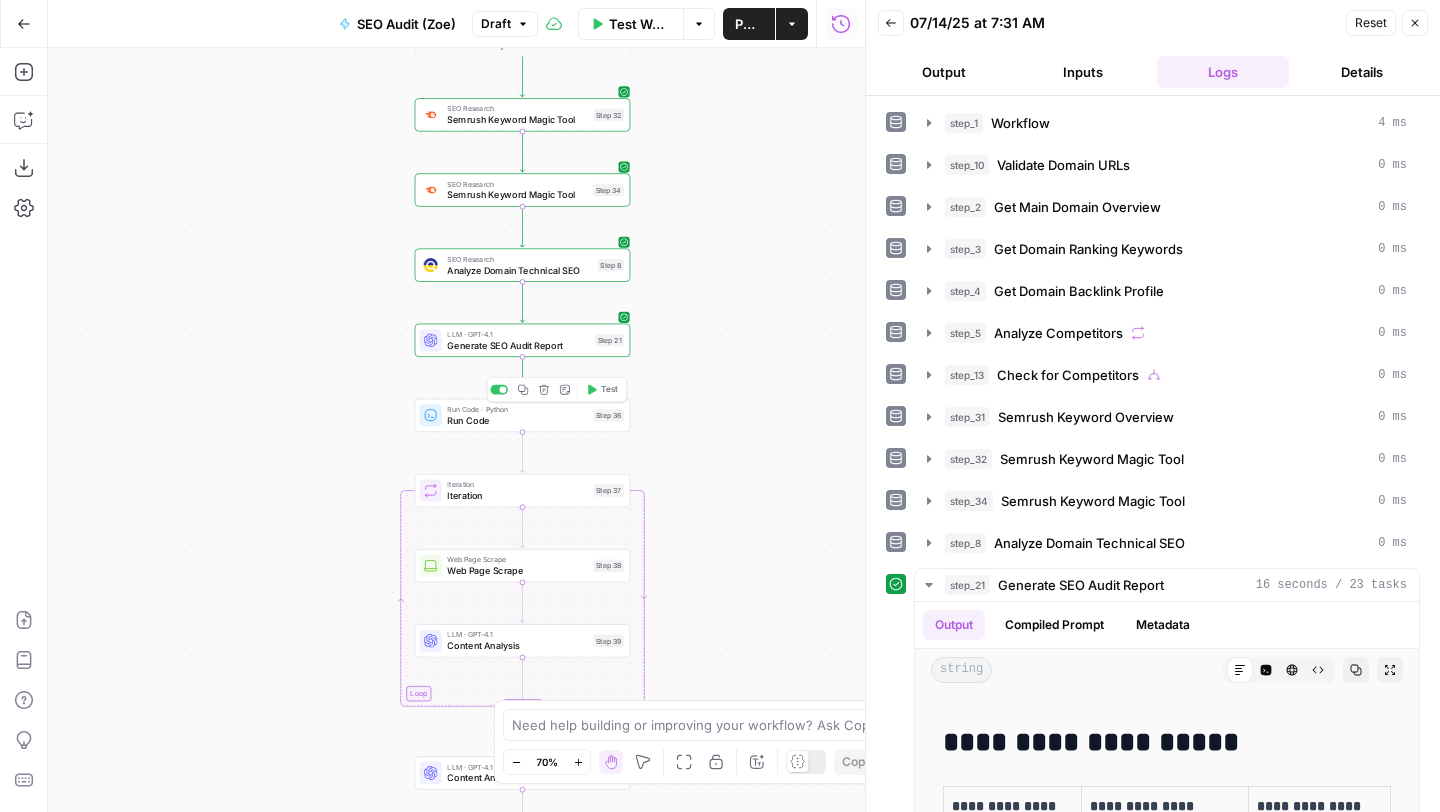 click on "Test" at bounding box center (609, 389) 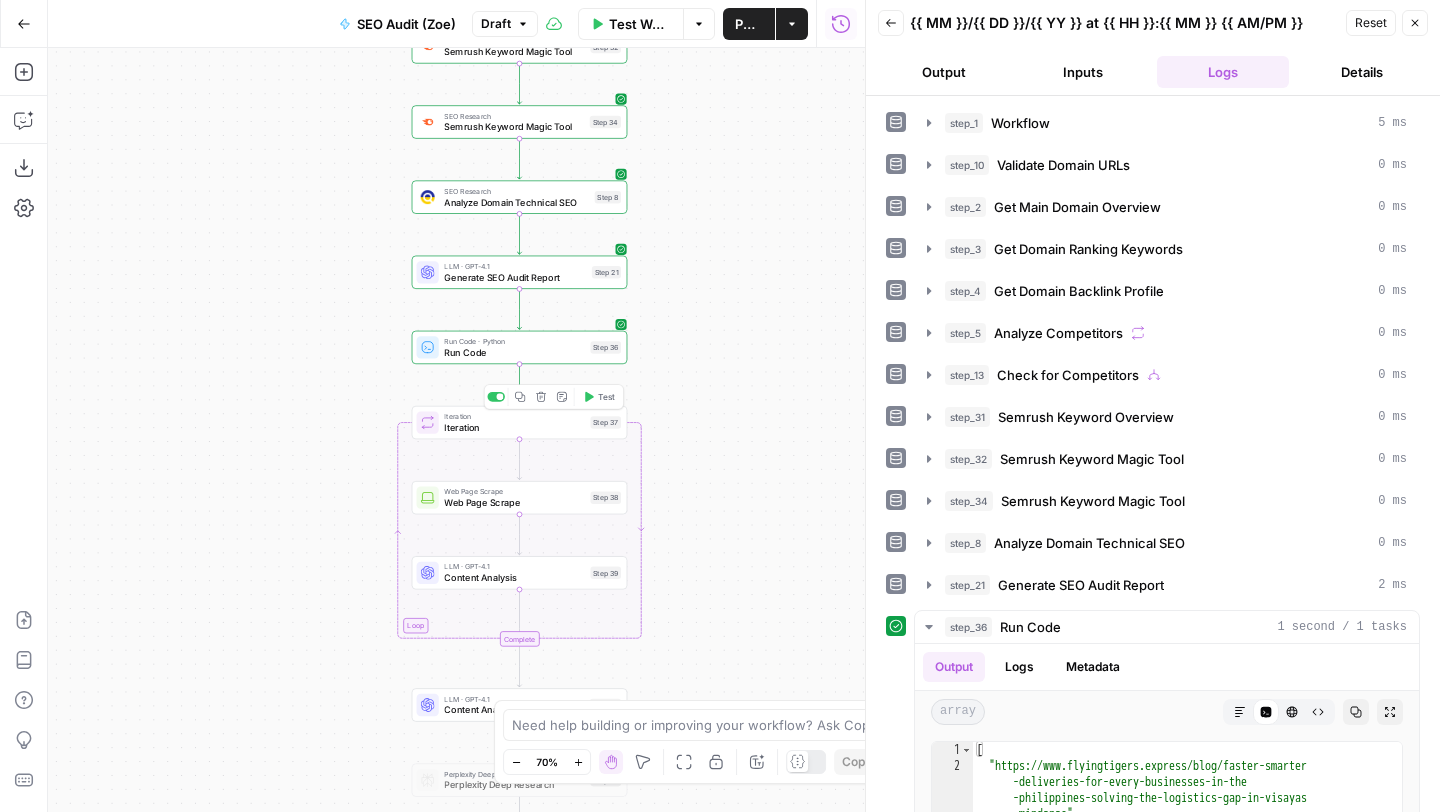 click on "Test" at bounding box center [606, 397] 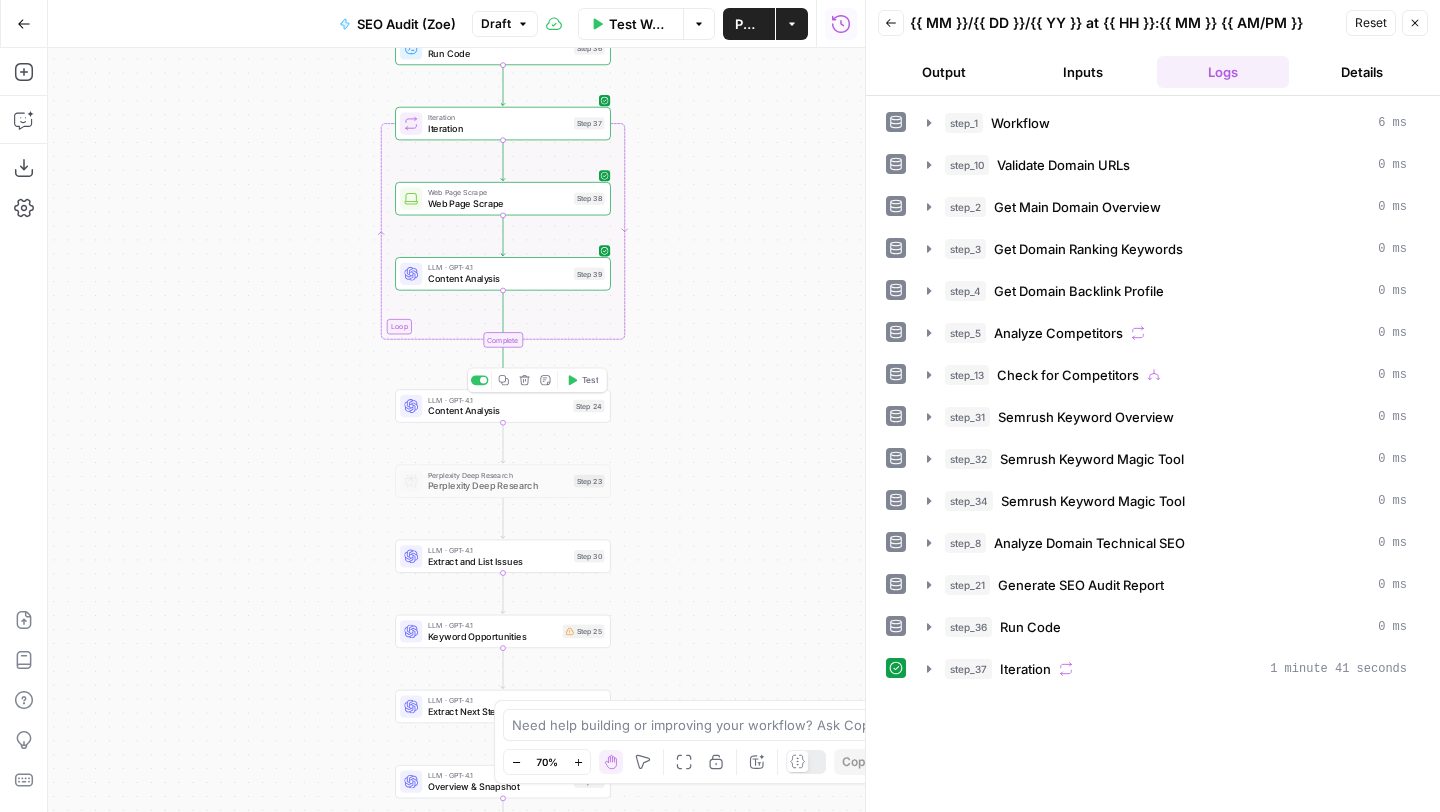 click 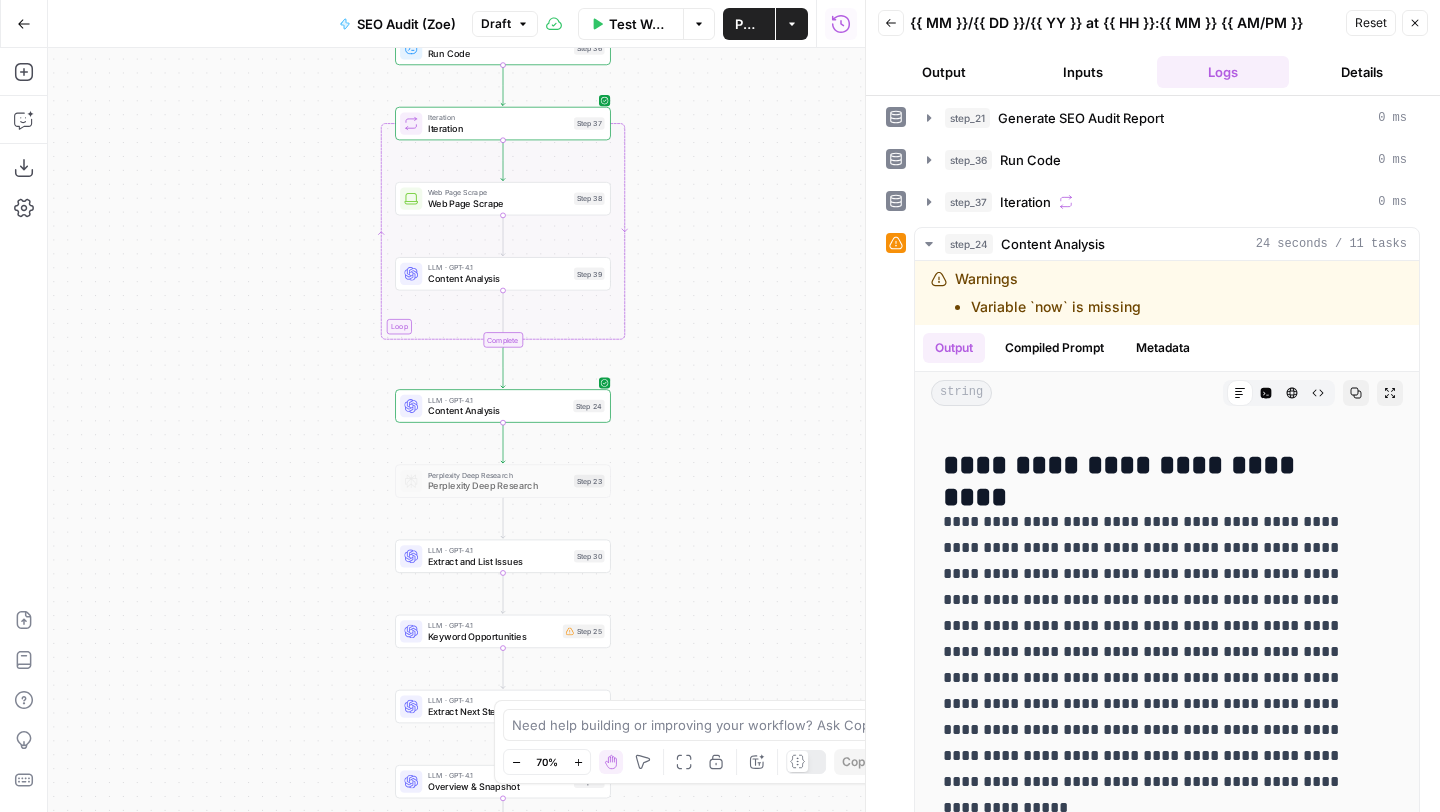 scroll, scrollTop: 491, scrollLeft: 0, axis: vertical 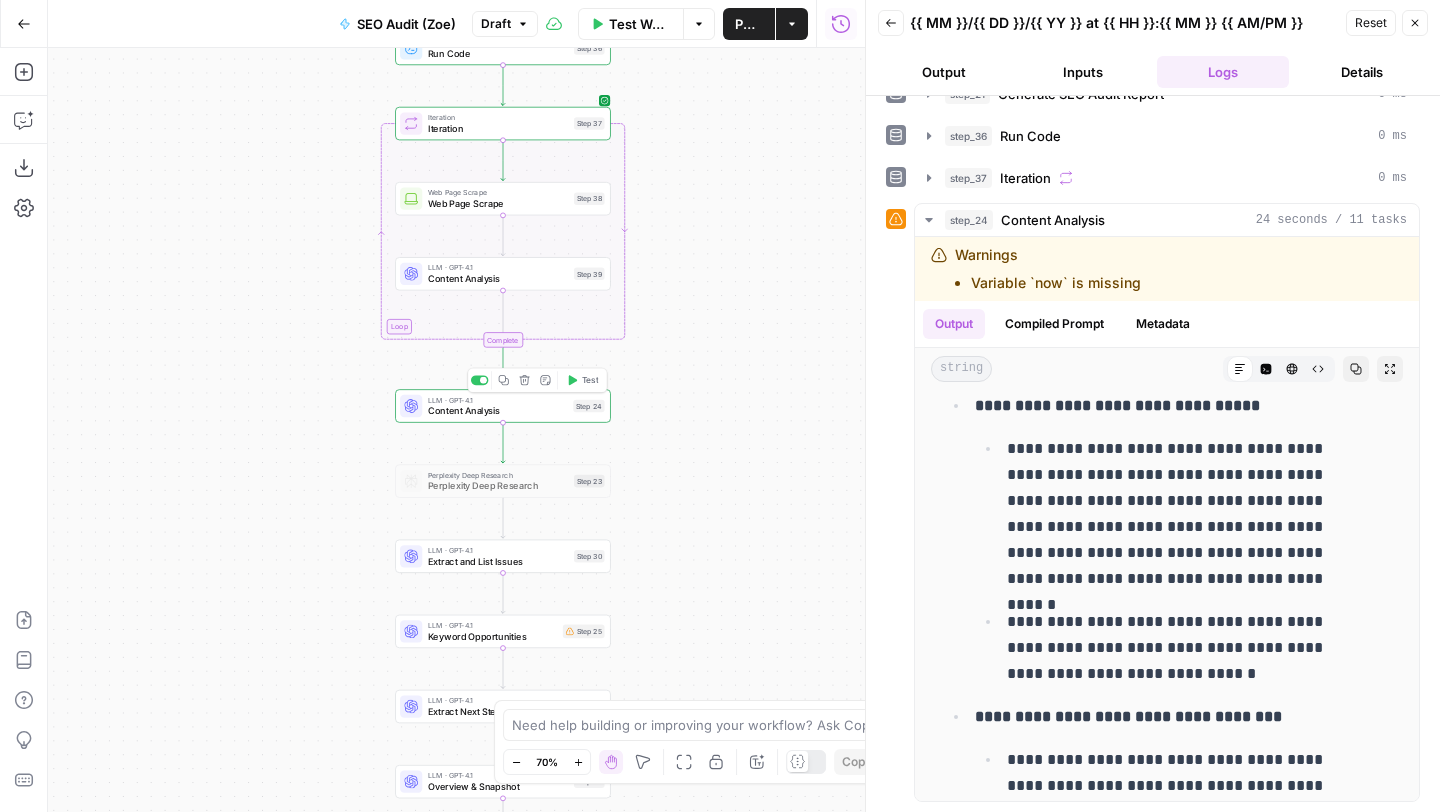 click on "Content Analysis" at bounding box center (498, 411) 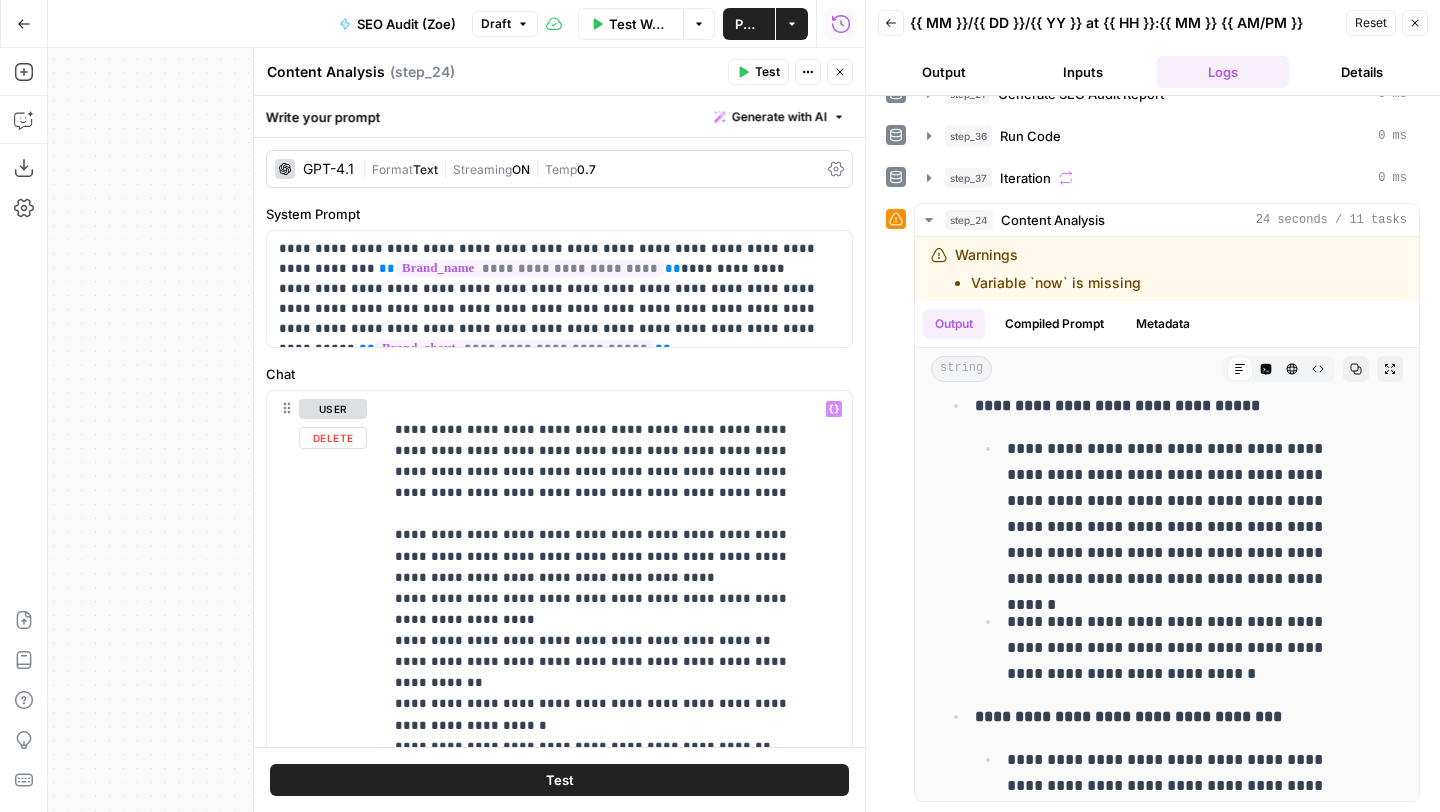 scroll, scrollTop: 461, scrollLeft: 0, axis: vertical 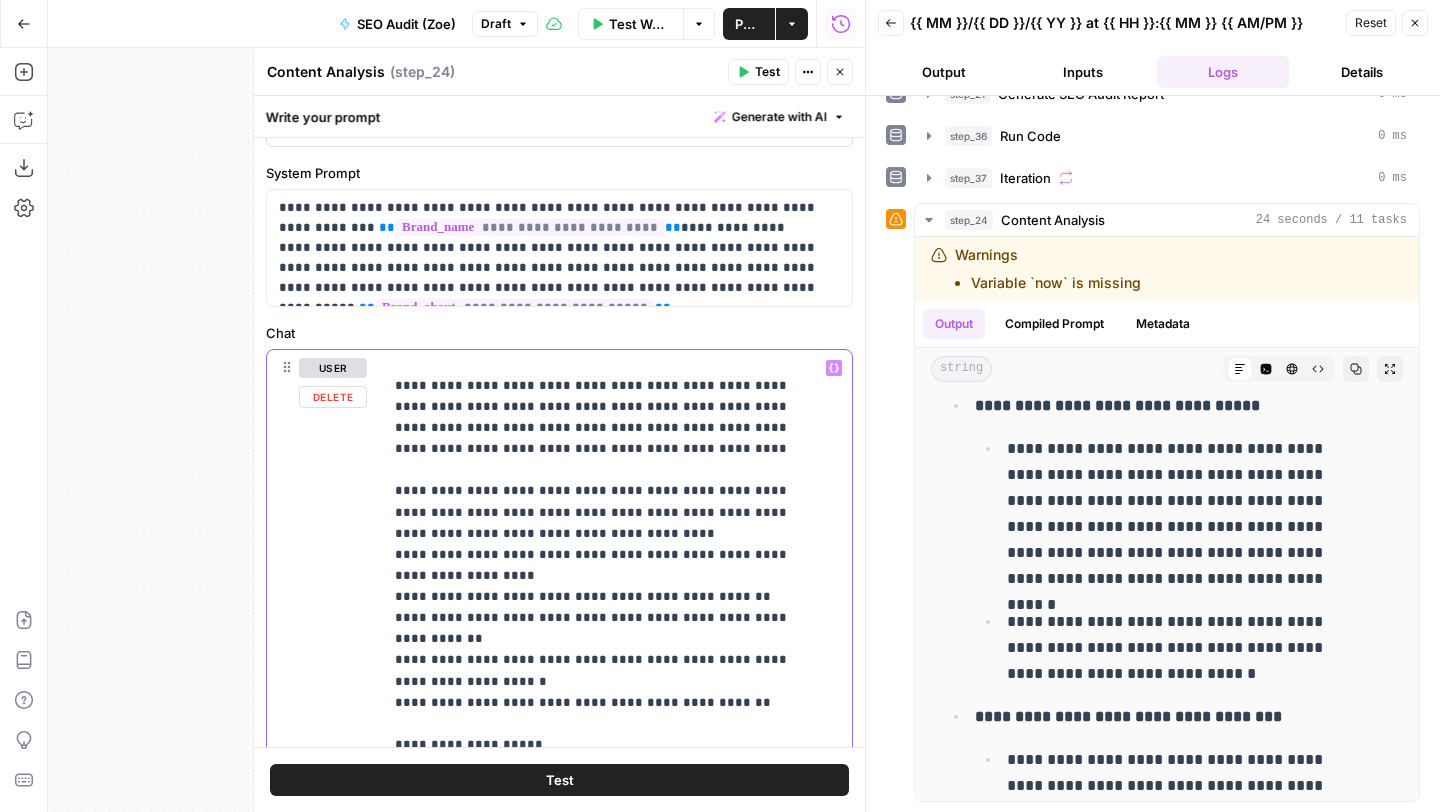drag, startPoint x: 694, startPoint y: 531, endPoint x: 685, endPoint y: 546, distance: 17.492855 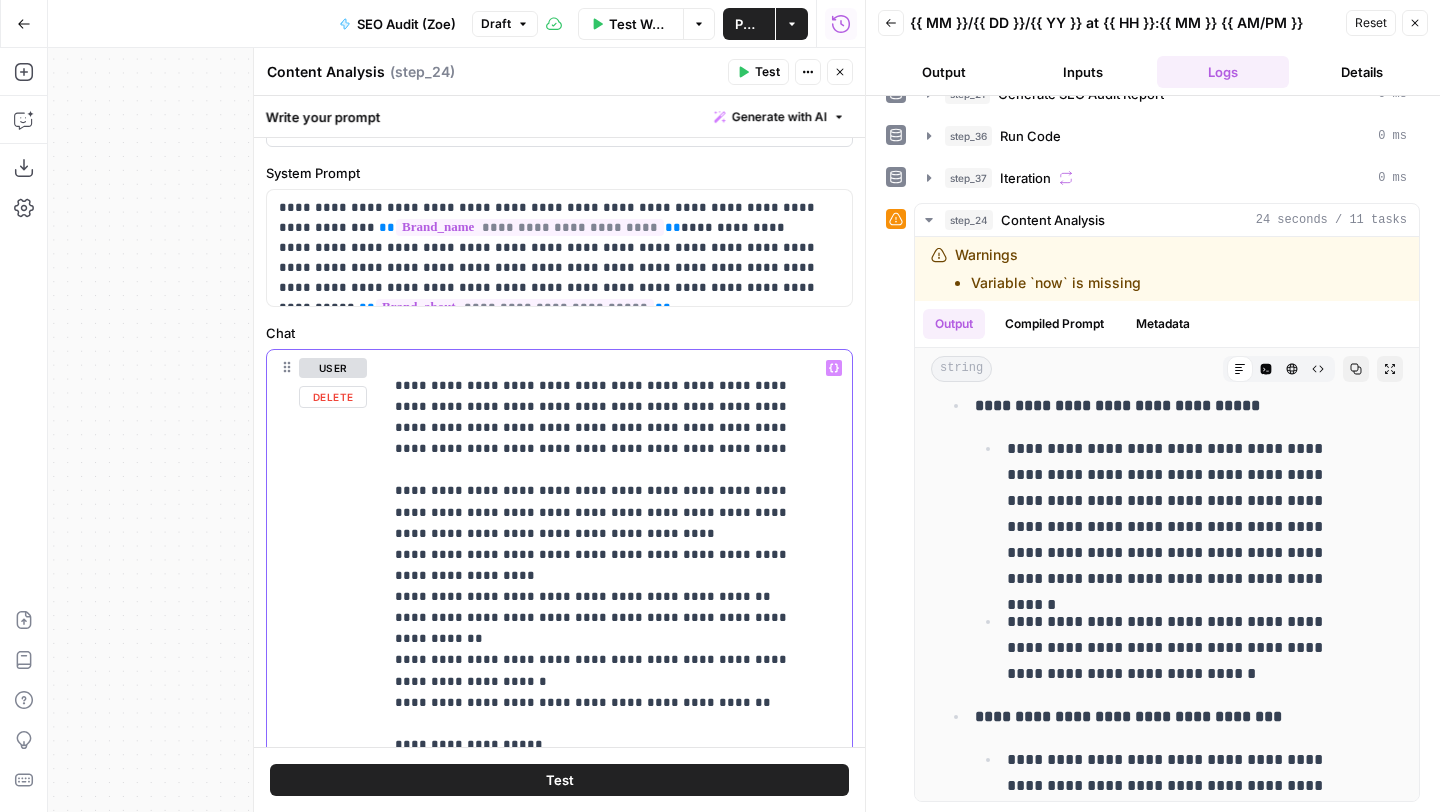 click on "**********" at bounding box center [602, 533] 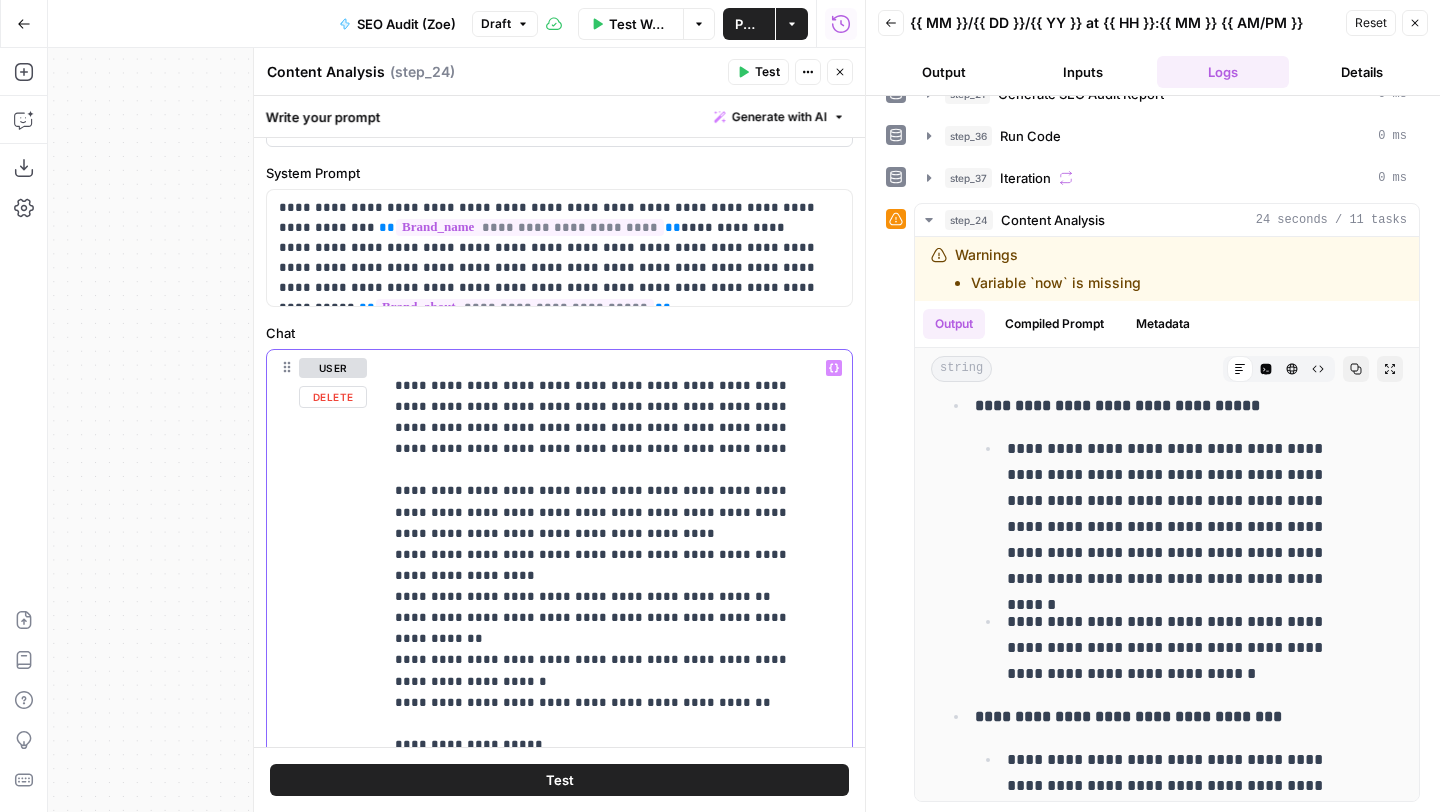 click on "**********" at bounding box center (602, 533) 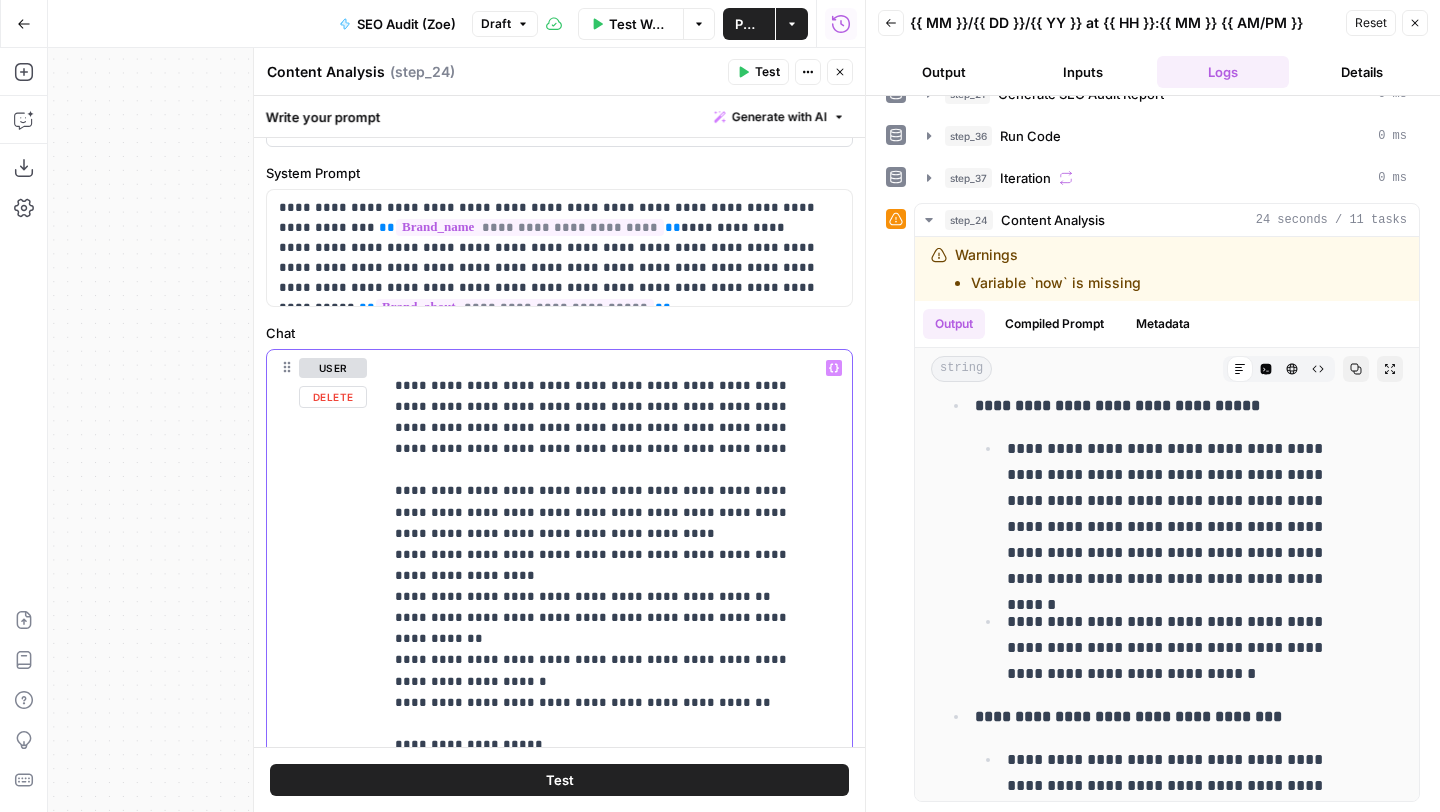 drag, startPoint x: 692, startPoint y: 535, endPoint x: 431, endPoint y: 548, distance: 261.32355 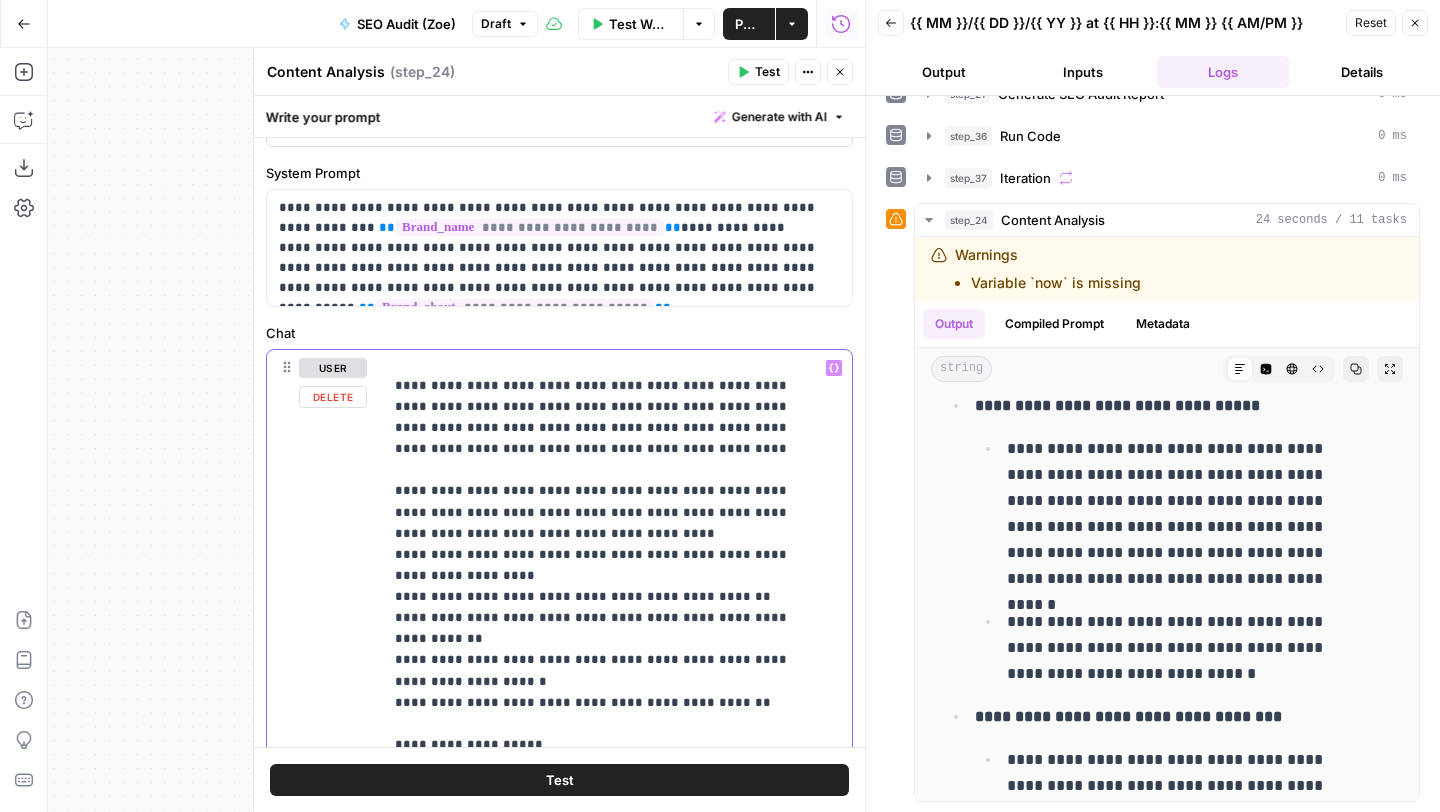 click on "**********" at bounding box center [602, 533] 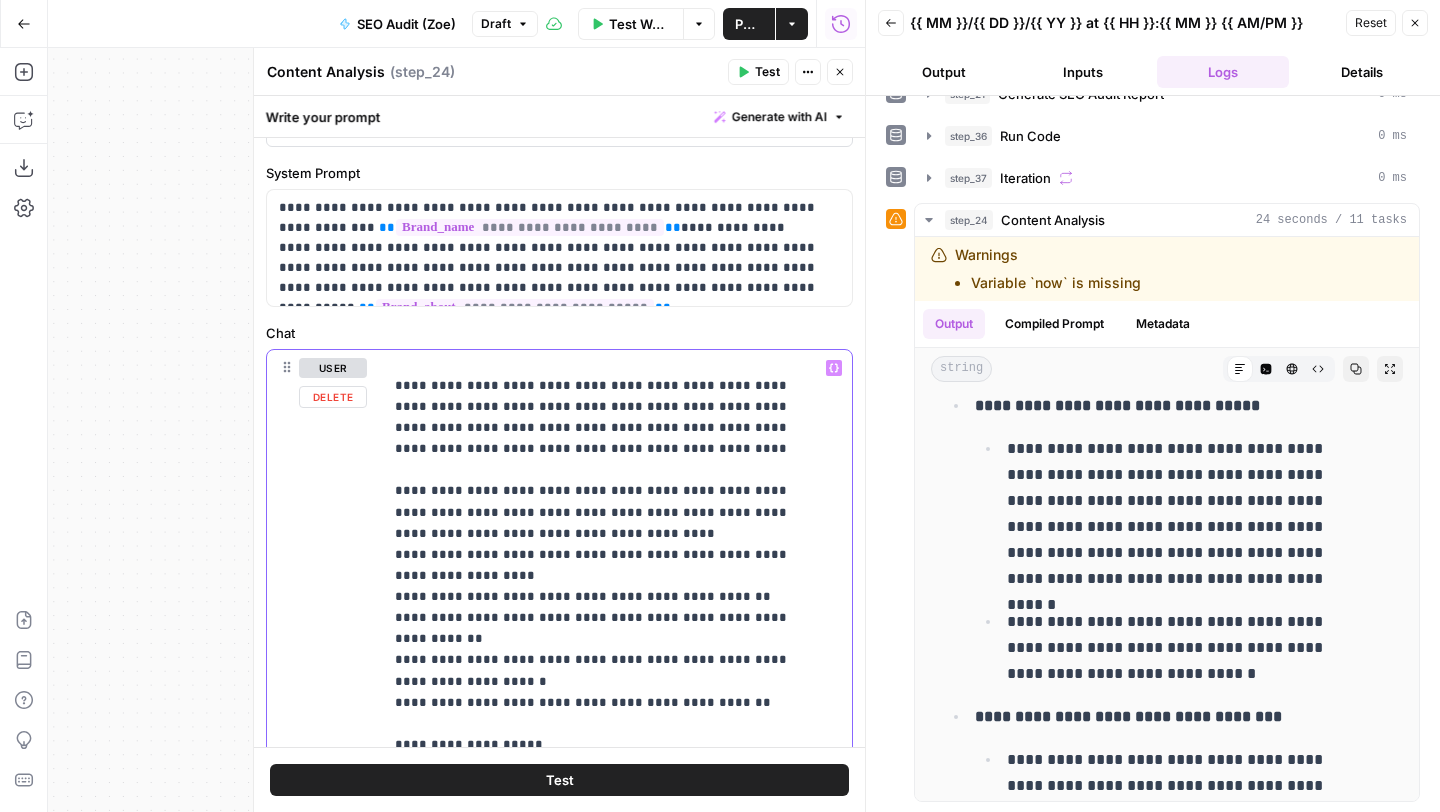 type 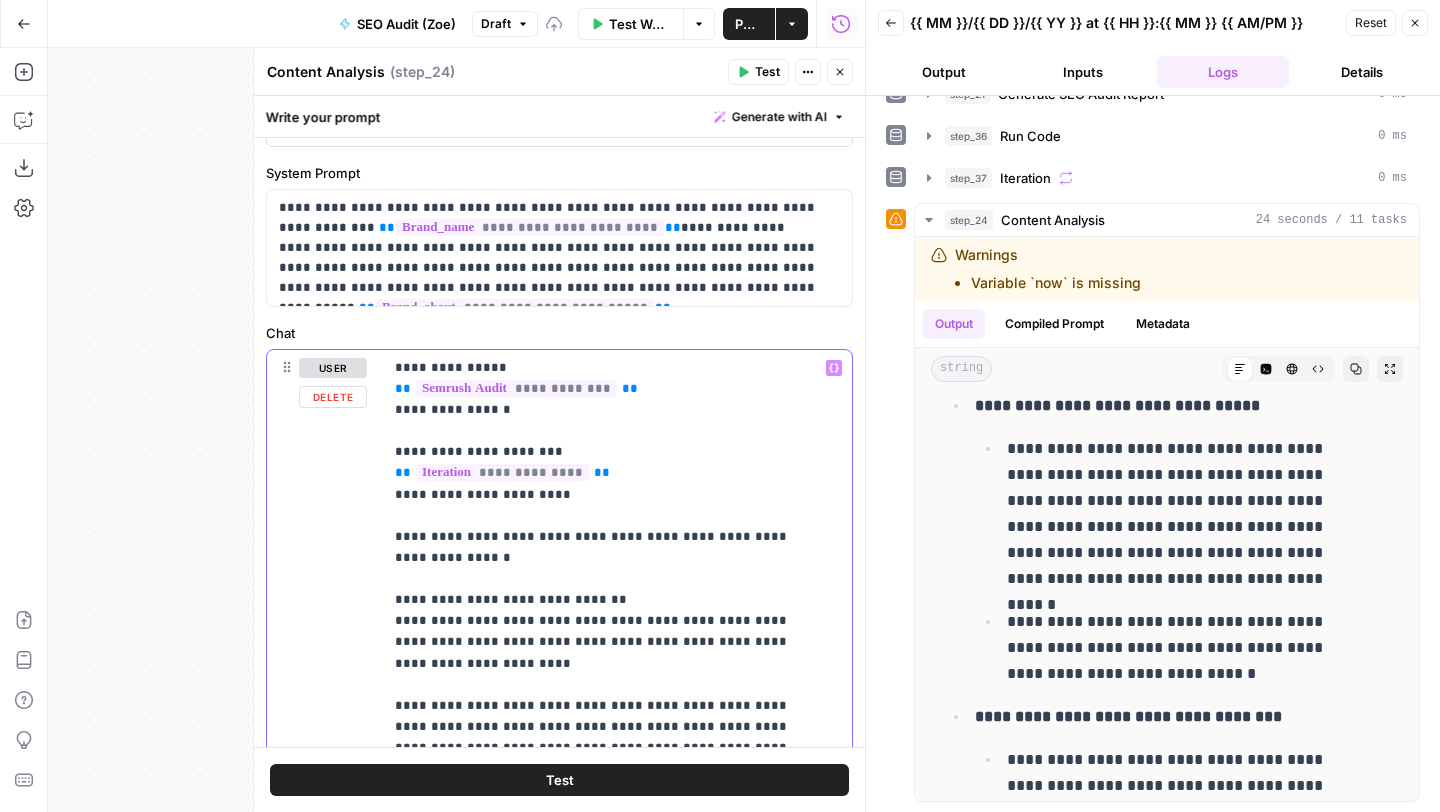 scroll, scrollTop: 0, scrollLeft: 0, axis: both 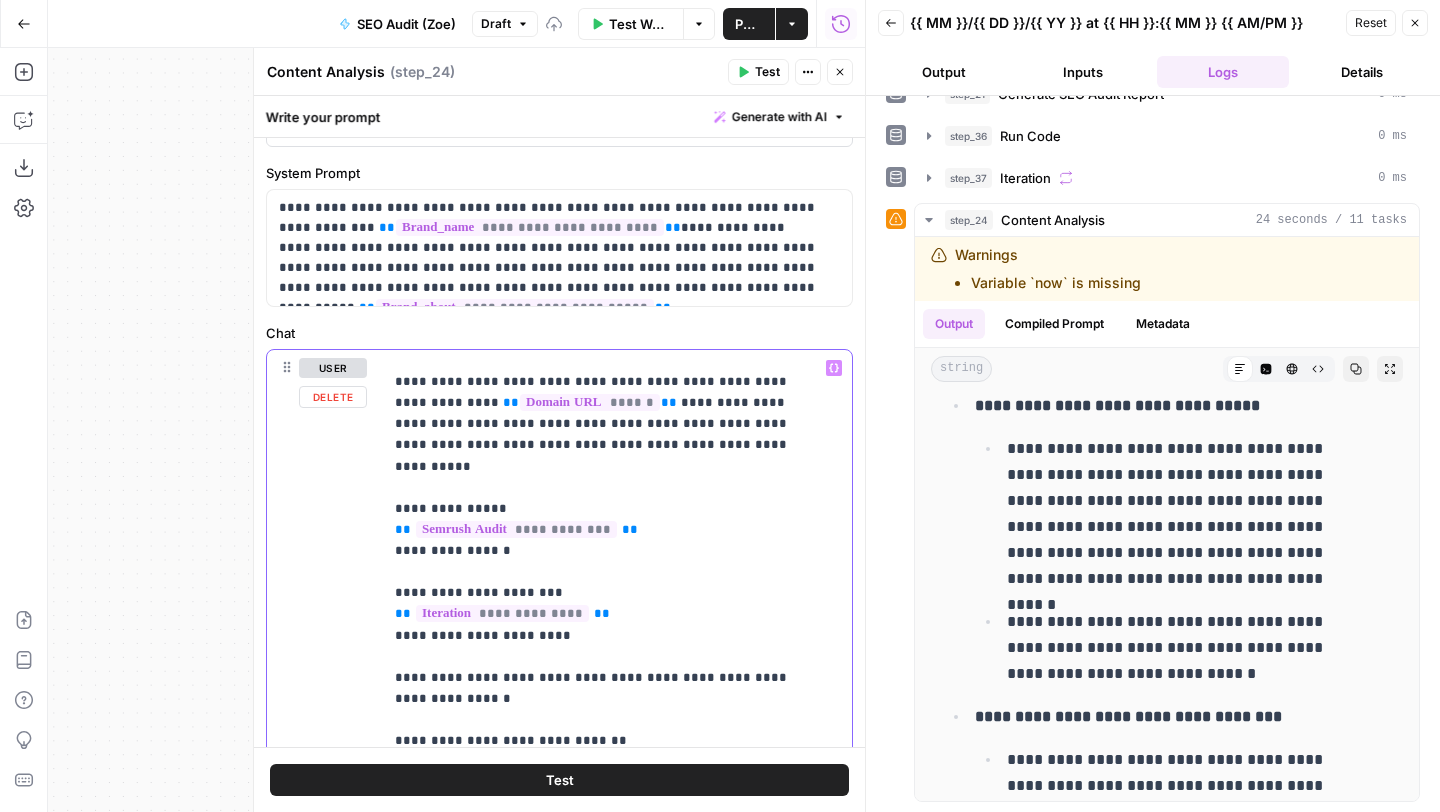 drag, startPoint x: 506, startPoint y: 485, endPoint x: 344, endPoint y: 485, distance: 162 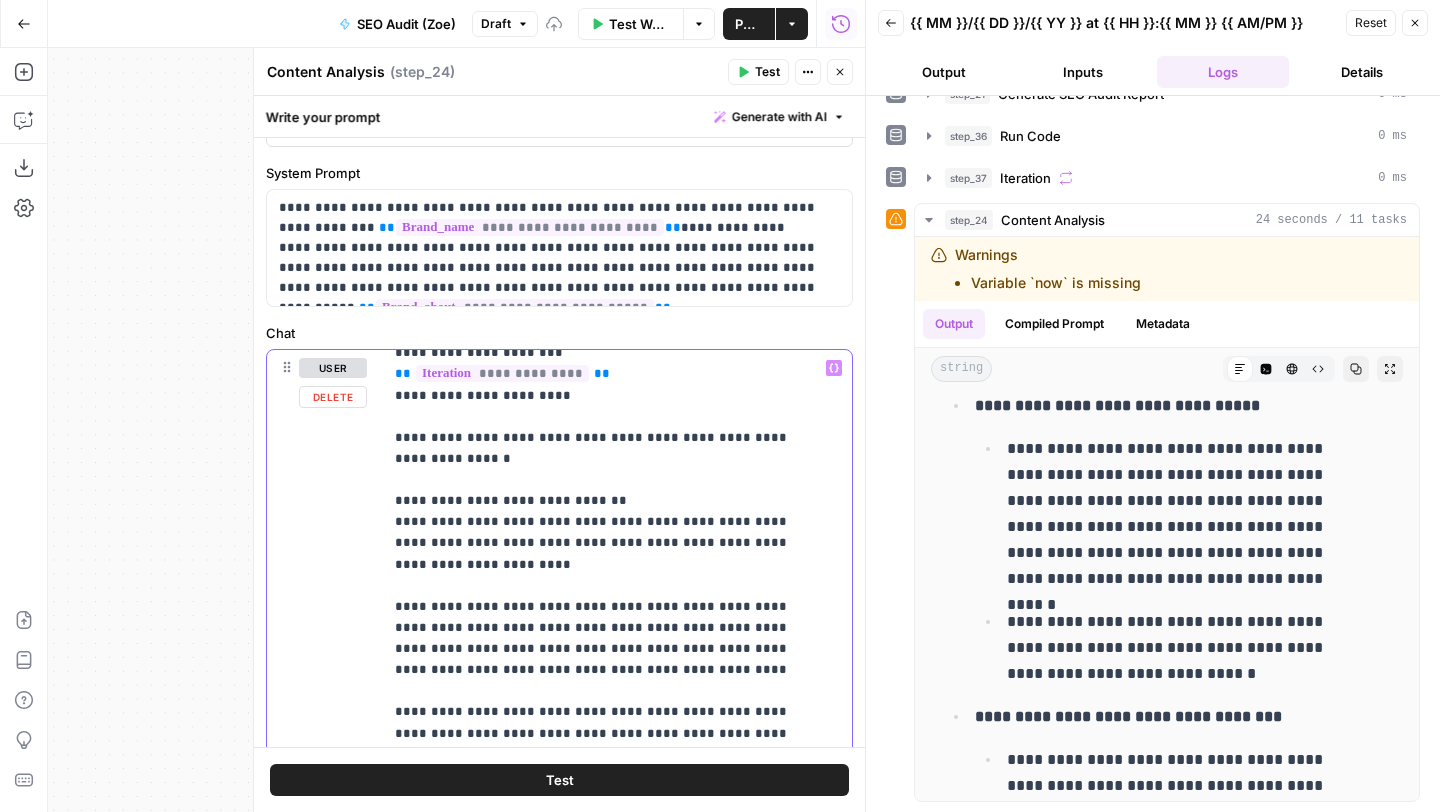 scroll, scrollTop: 461, scrollLeft: 0, axis: vertical 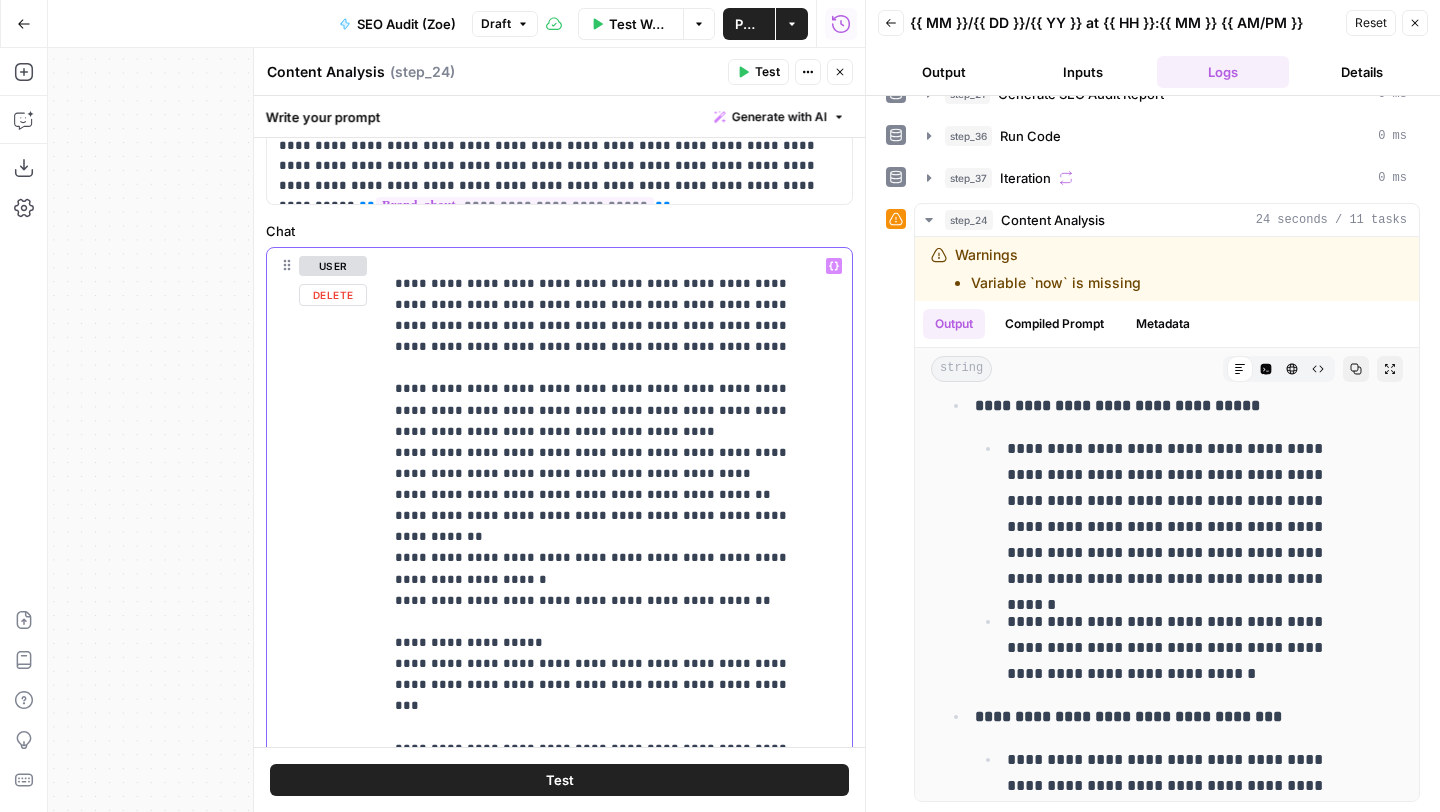 click on "**********" at bounding box center [602, 431] 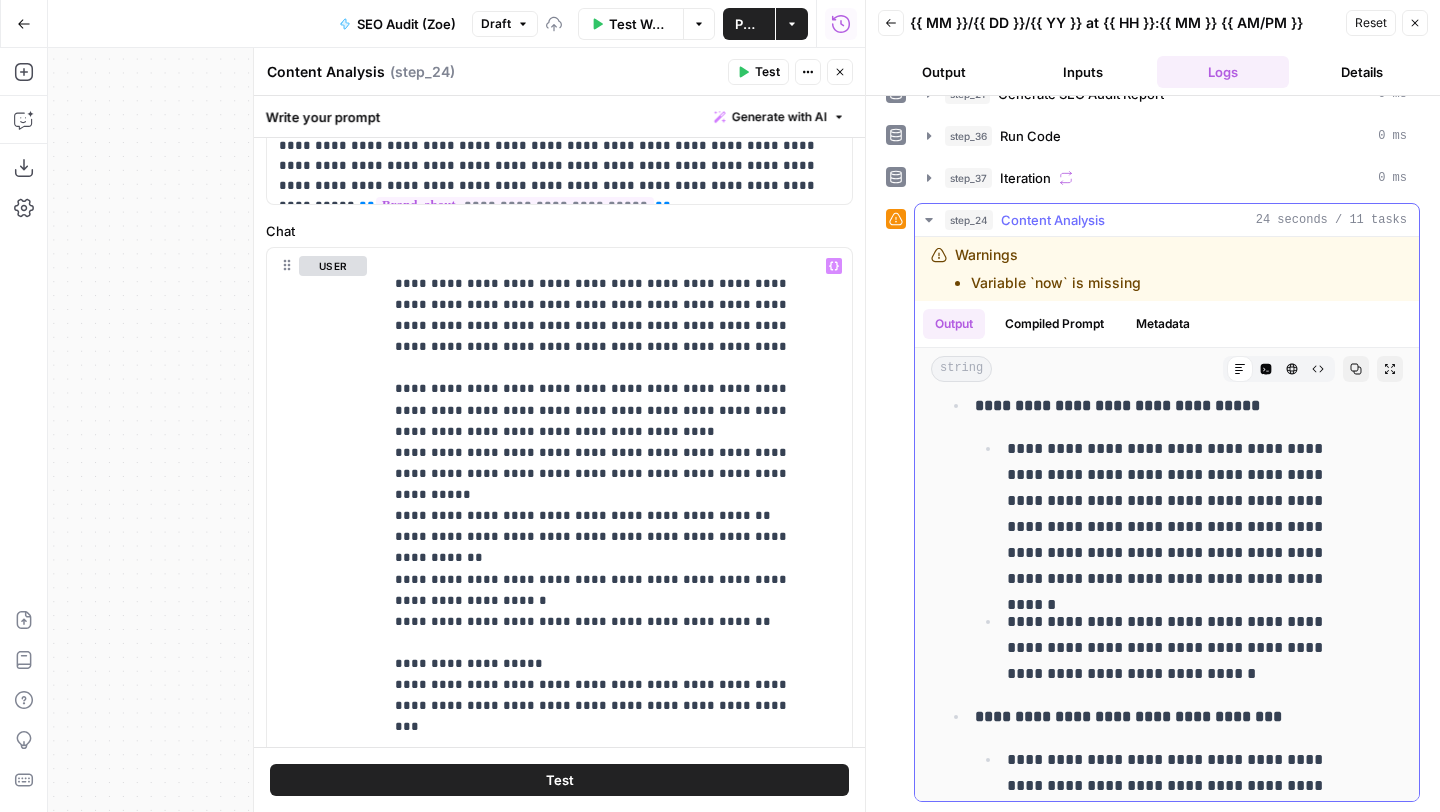 click on "Compiled Prompt" at bounding box center (1054, 324) 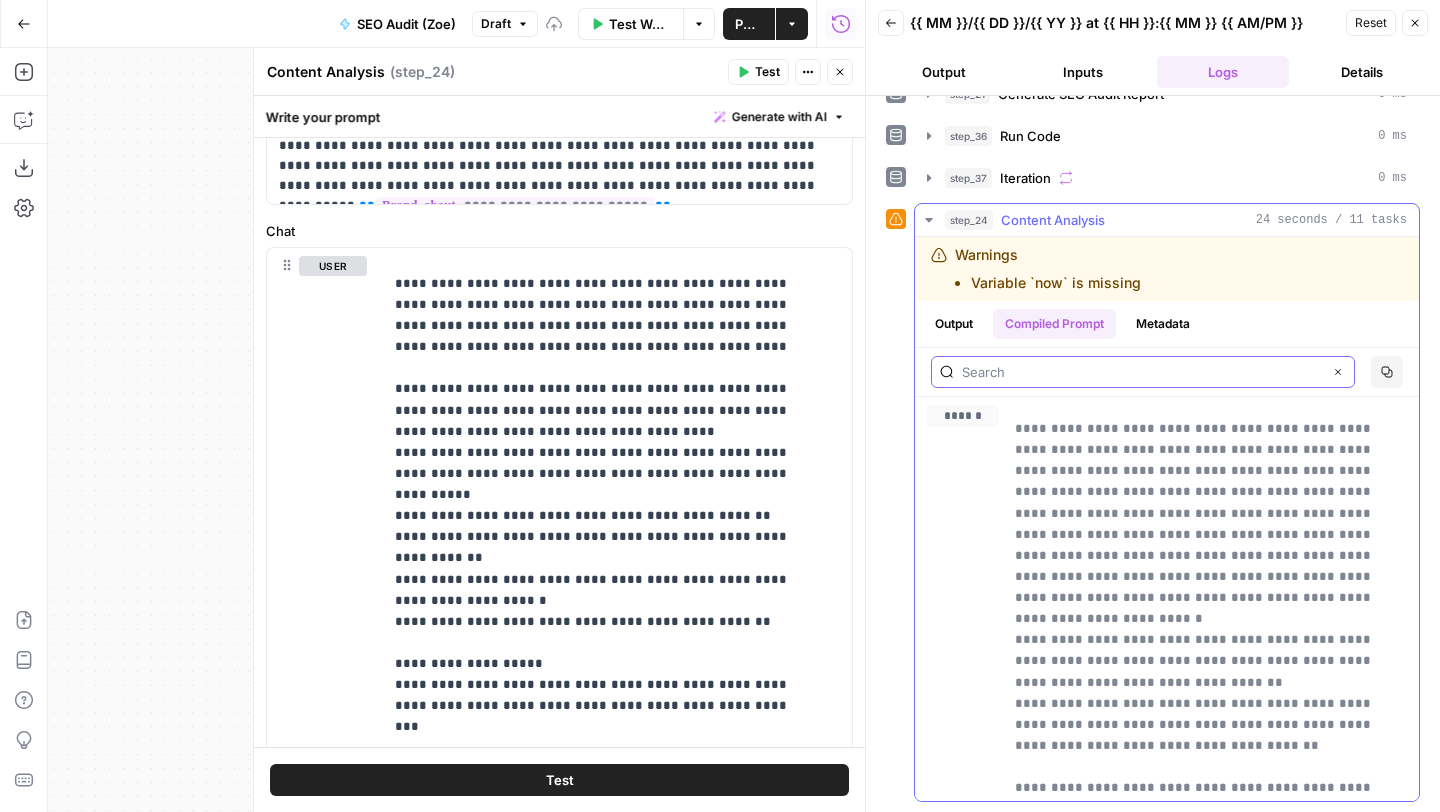 click at bounding box center [1142, 372] 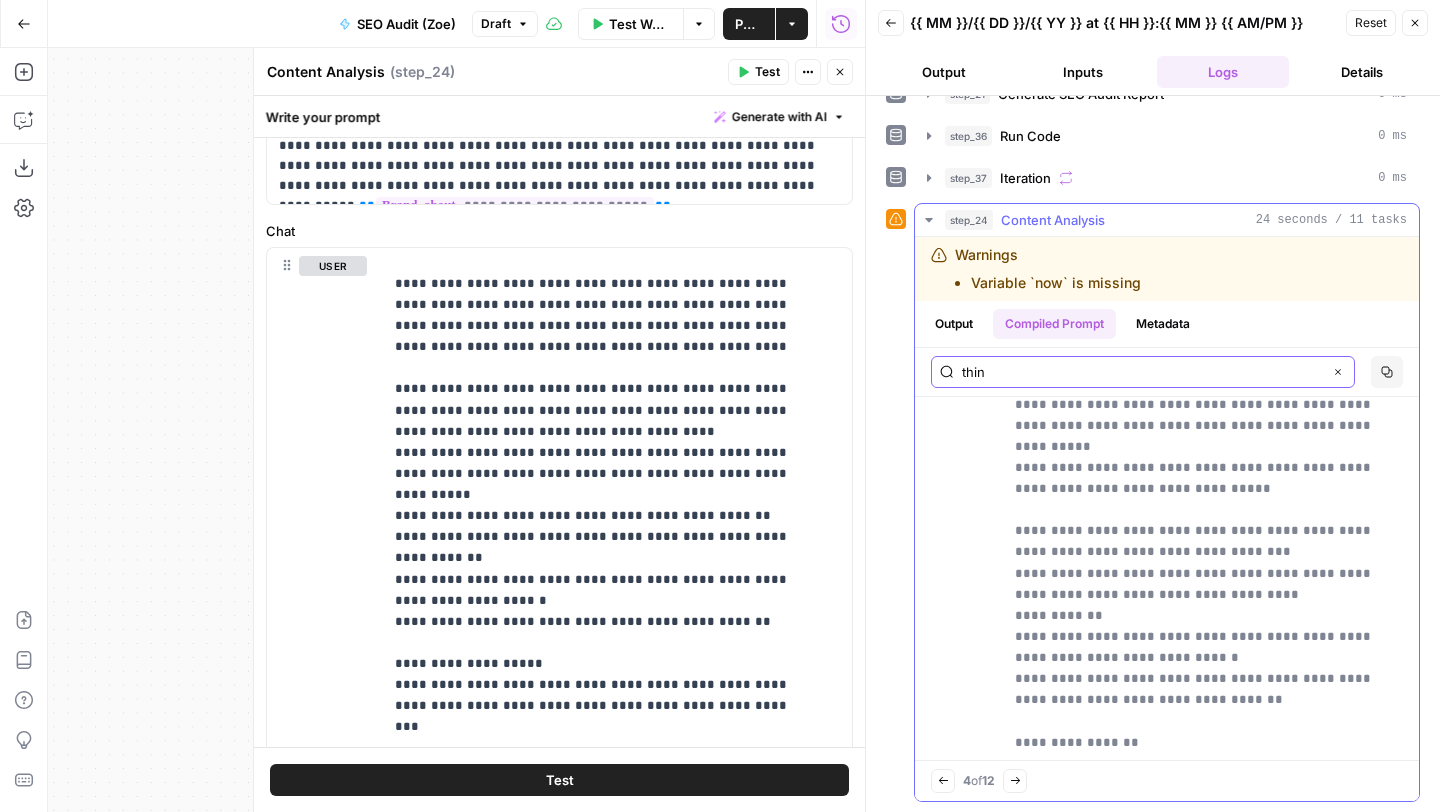scroll, scrollTop: 9231, scrollLeft: 0, axis: vertical 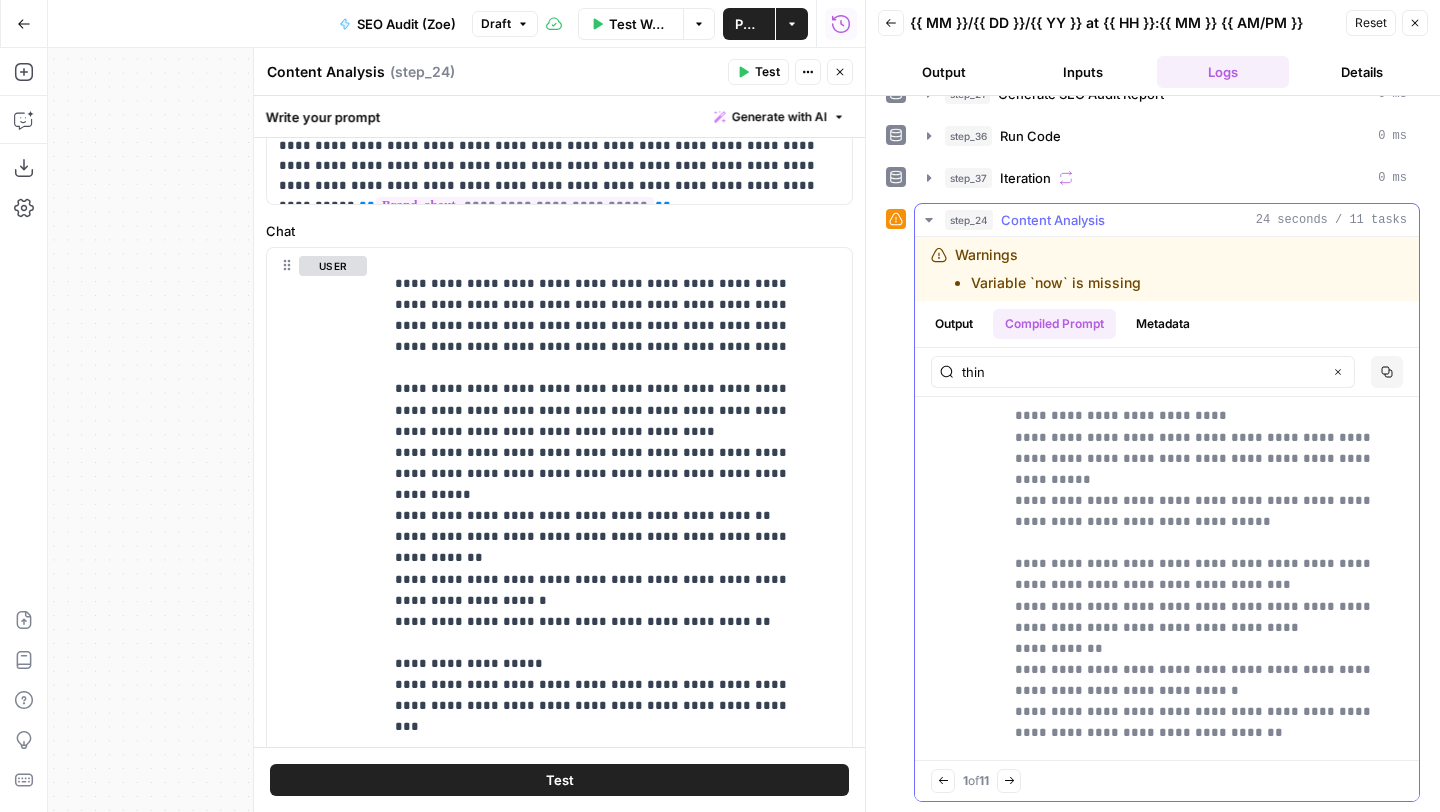 click on "thin Clear" at bounding box center [1143, 372] 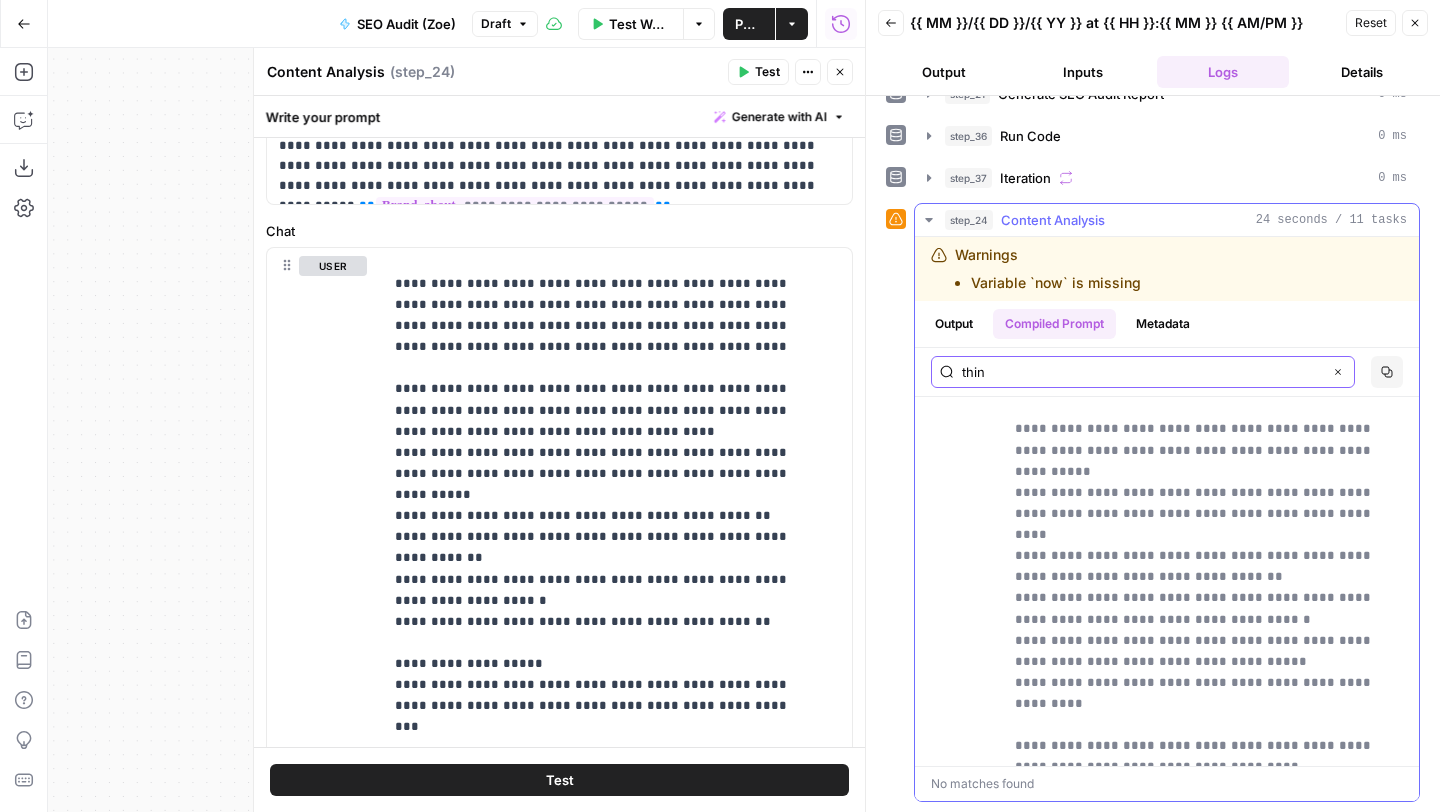 scroll, scrollTop: 8678, scrollLeft: 0, axis: vertical 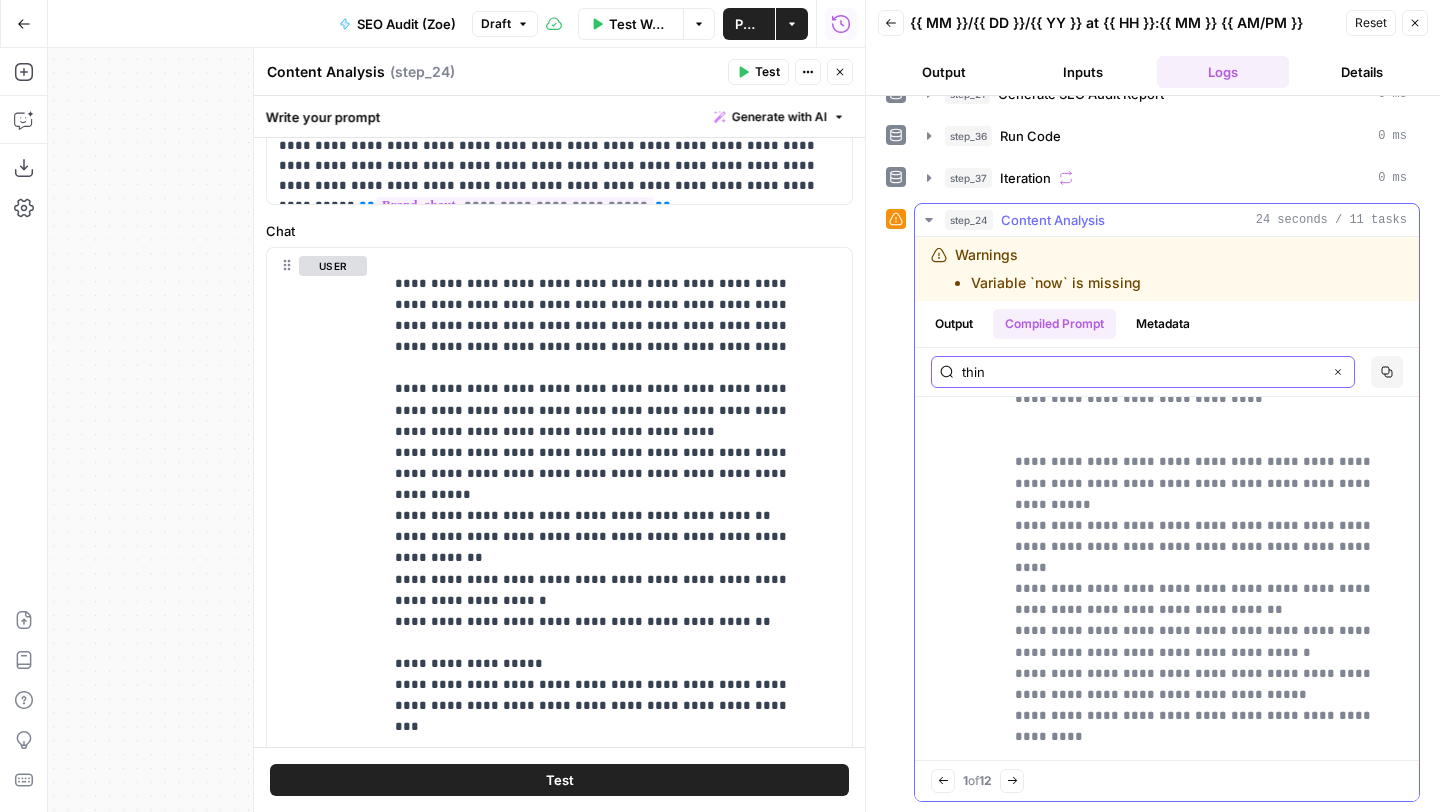 click on "thin" at bounding box center (1142, 372) 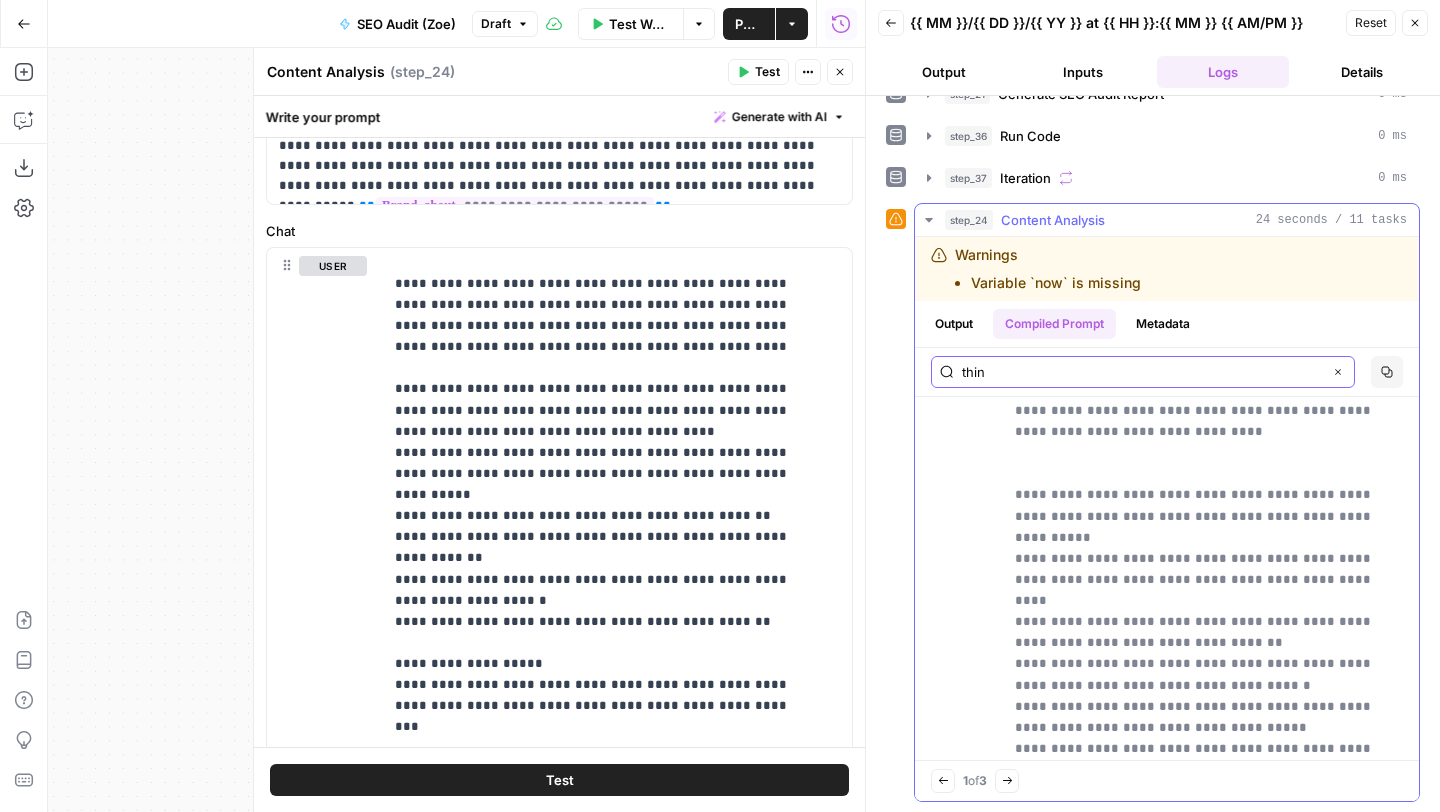 type on "thin" 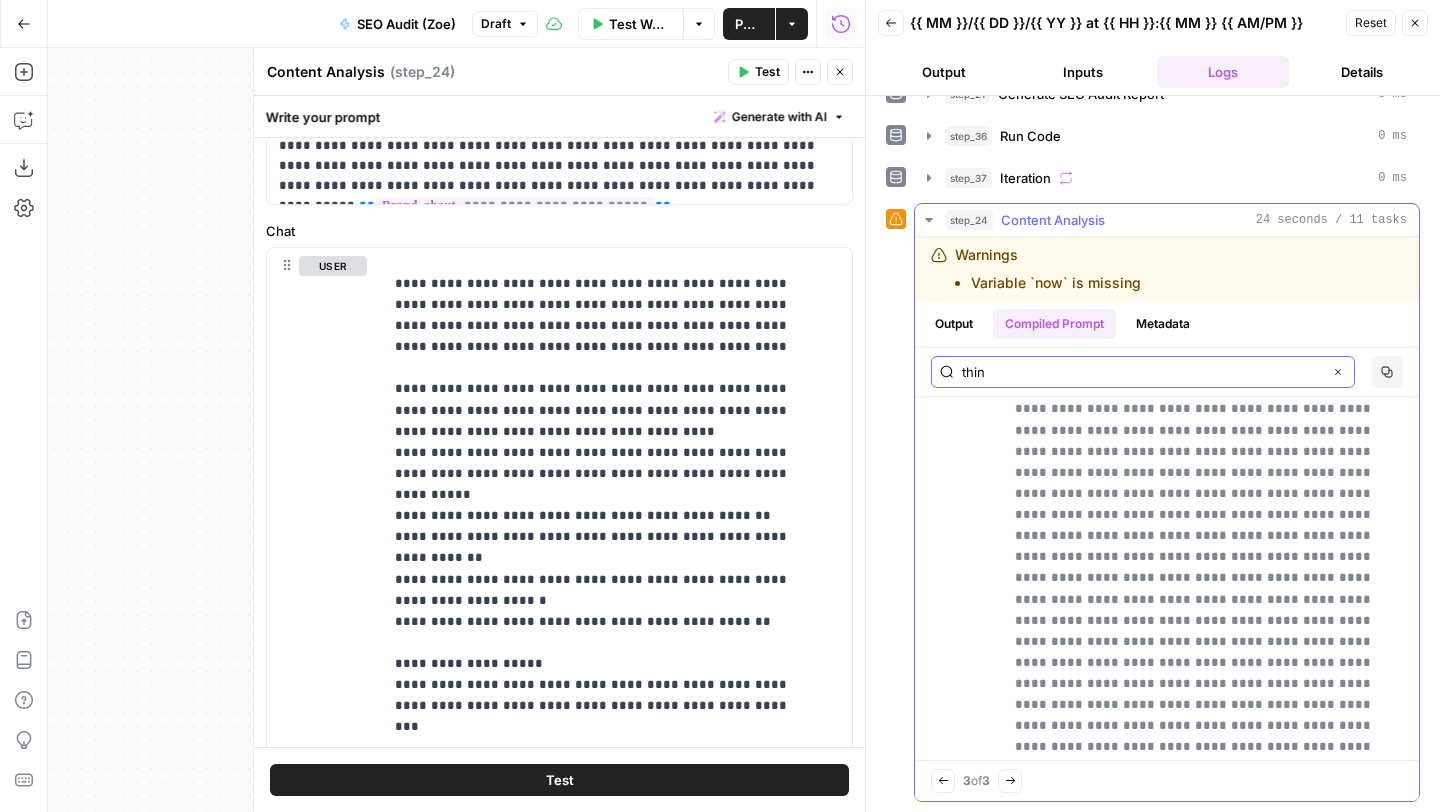 scroll, scrollTop: 28340, scrollLeft: 0, axis: vertical 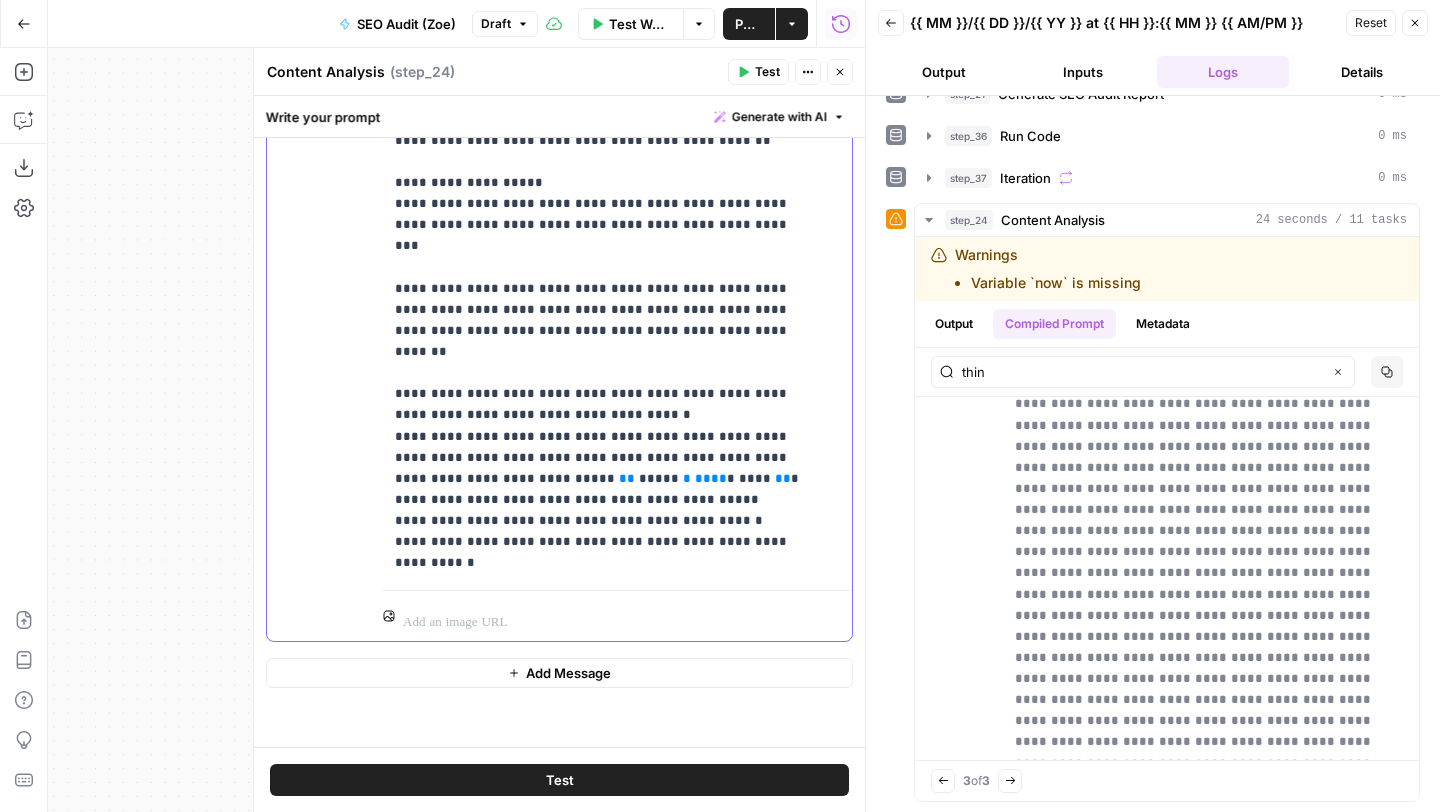 click on "**********" at bounding box center [602, -50] 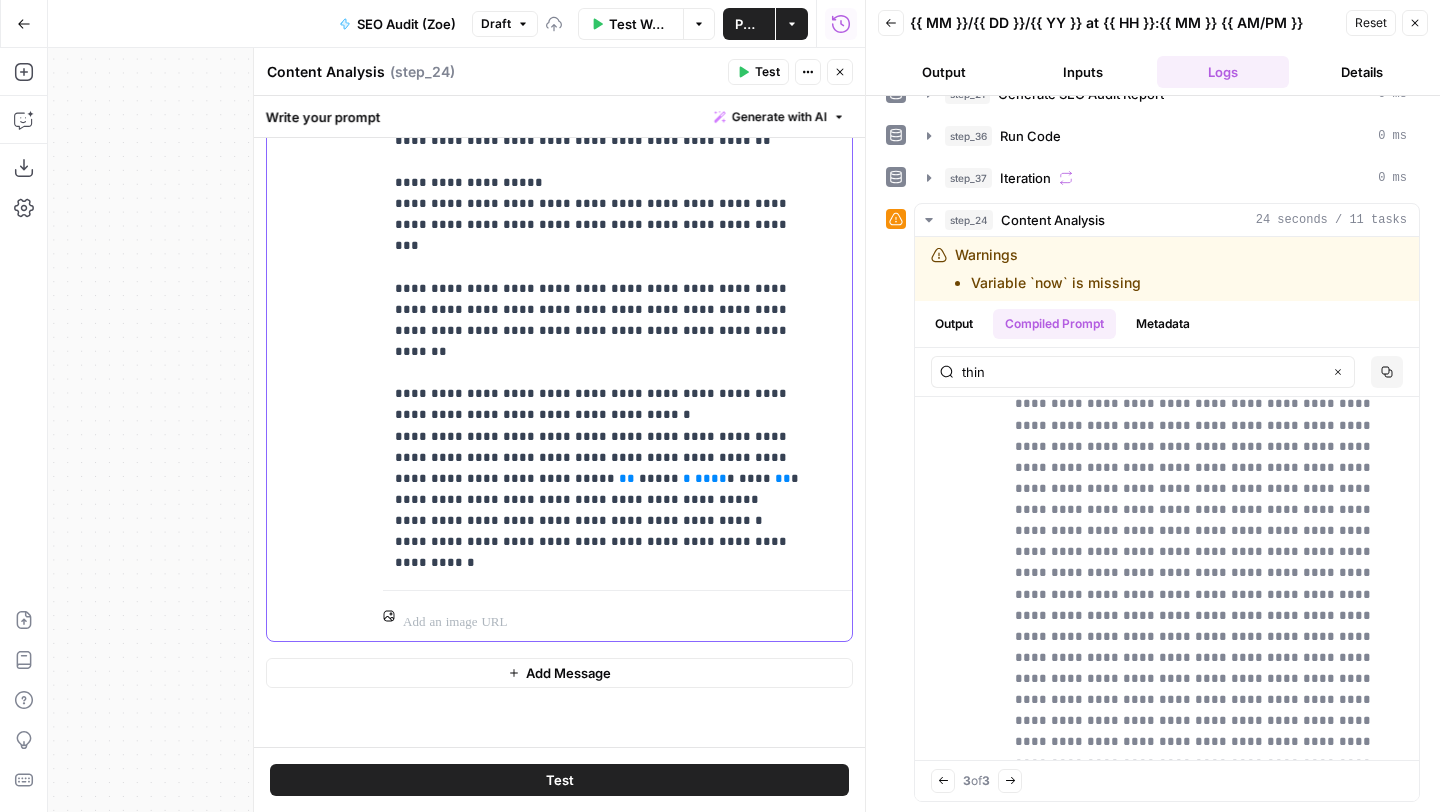 click on "**********" at bounding box center [602, -50] 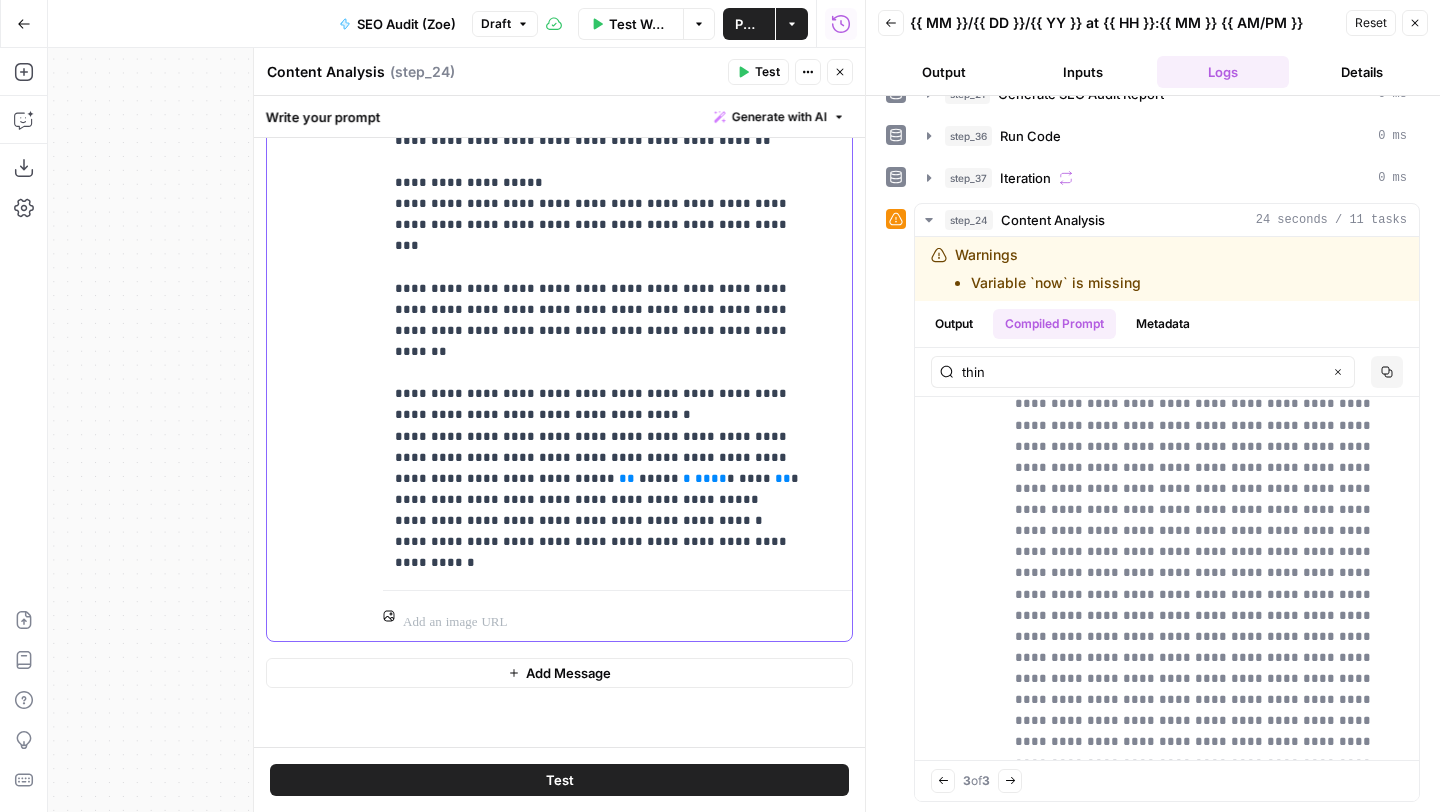 drag, startPoint x: 509, startPoint y: 500, endPoint x: 610, endPoint y: 500, distance: 101 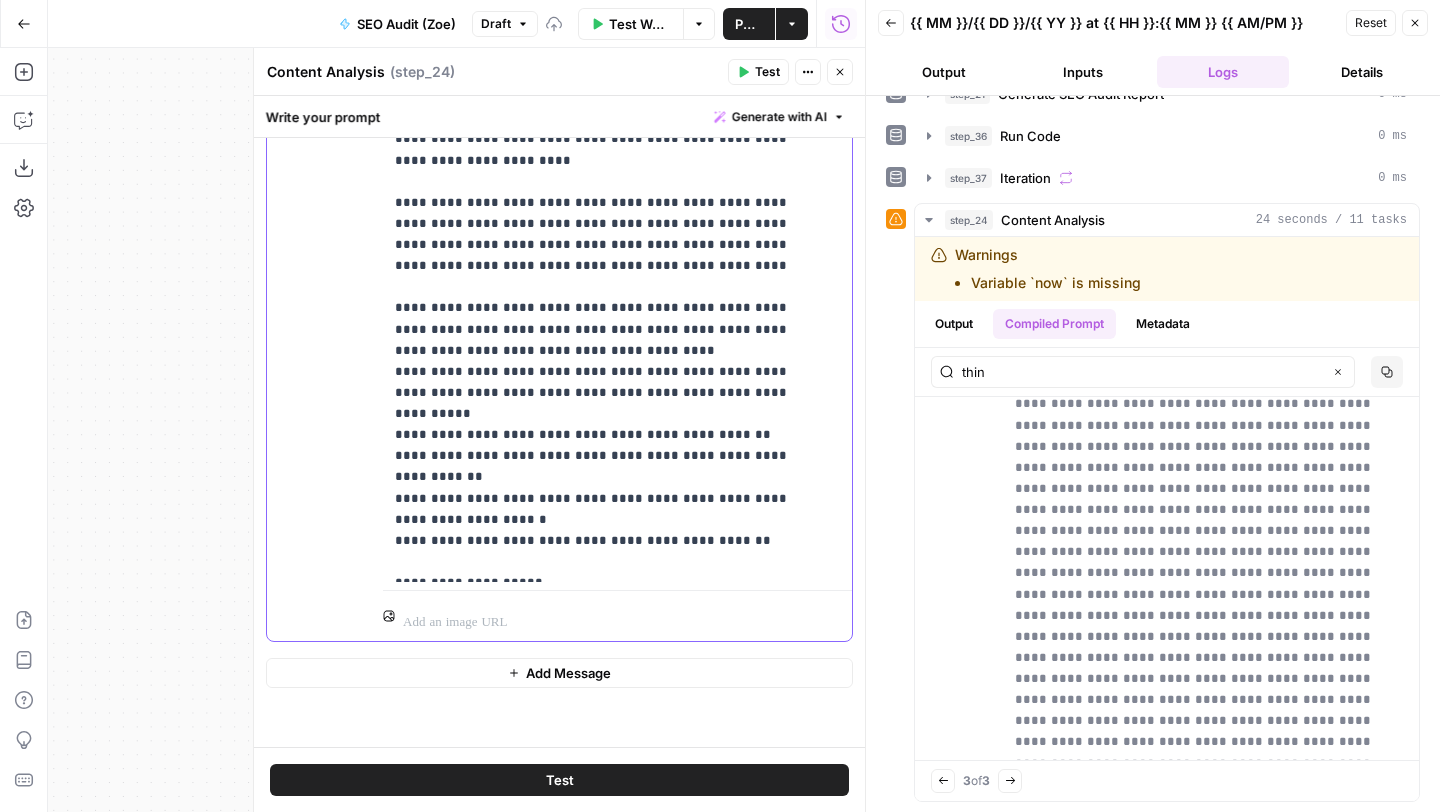 scroll, scrollTop: 0, scrollLeft: 0, axis: both 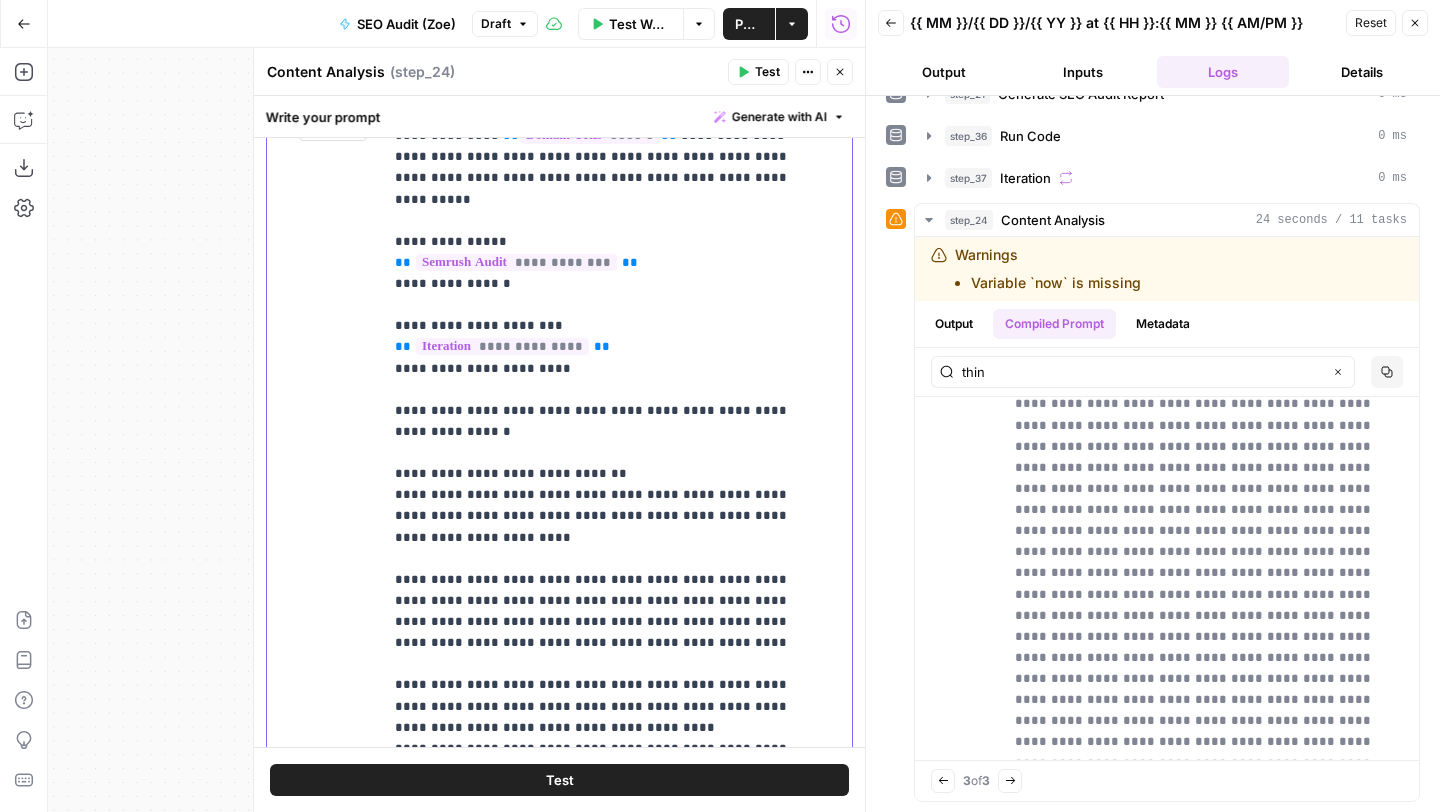 drag, startPoint x: 507, startPoint y: 219, endPoint x: 366, endPoint y: 219, distance: 141 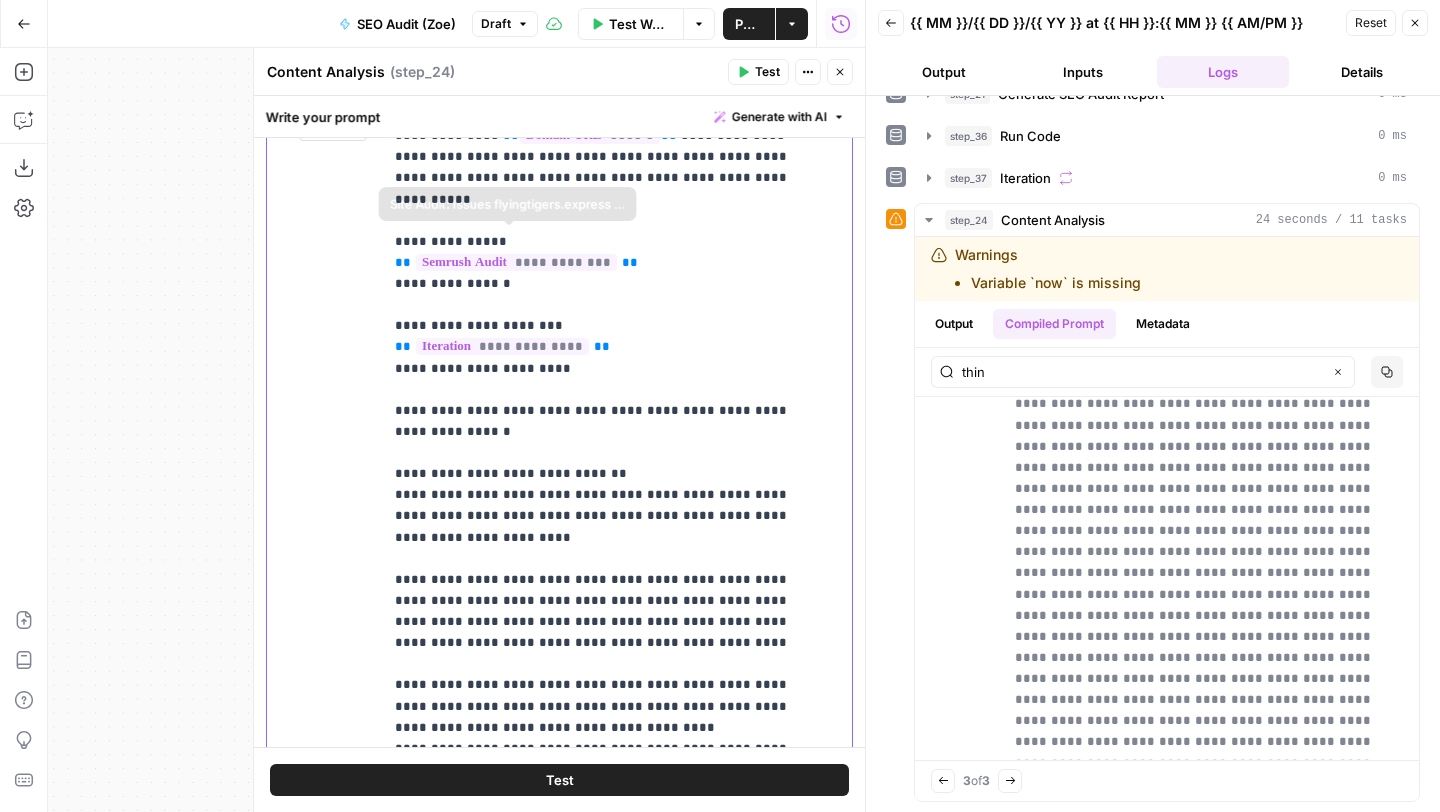 copy on "**********" 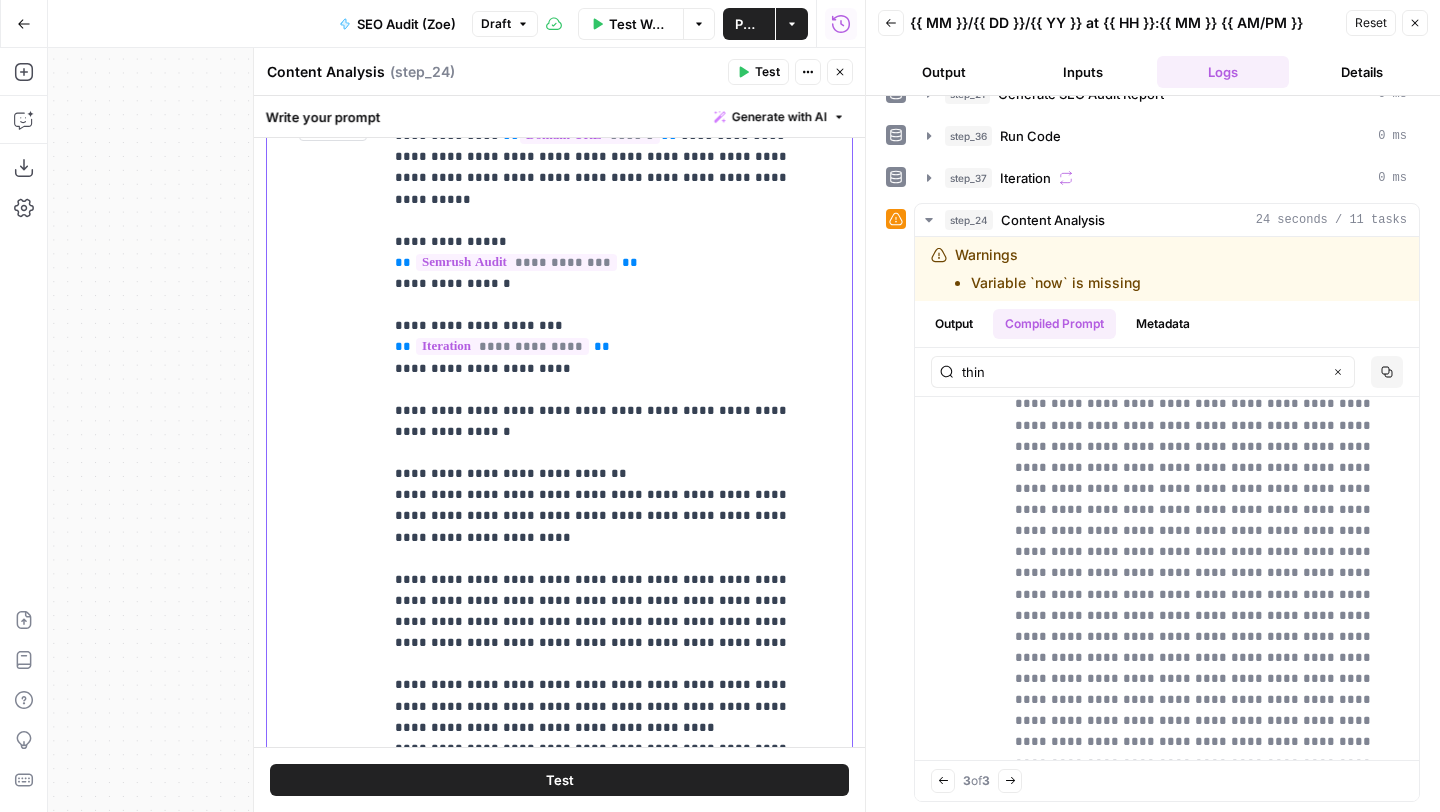 scroll, scrollTop: 461, scrollLeft: 0, axis: vertical 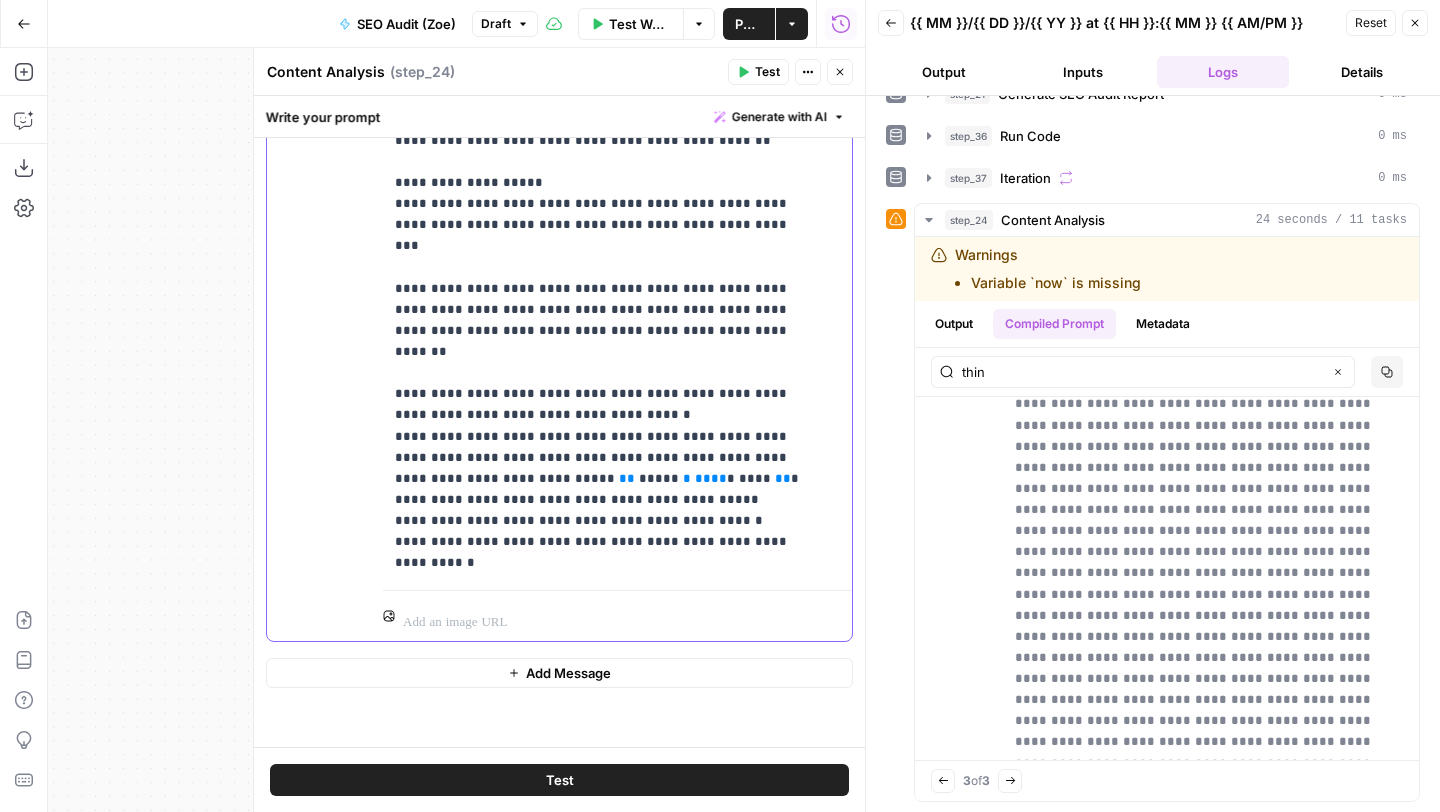click on "**********" at bounding box center (602, -50) 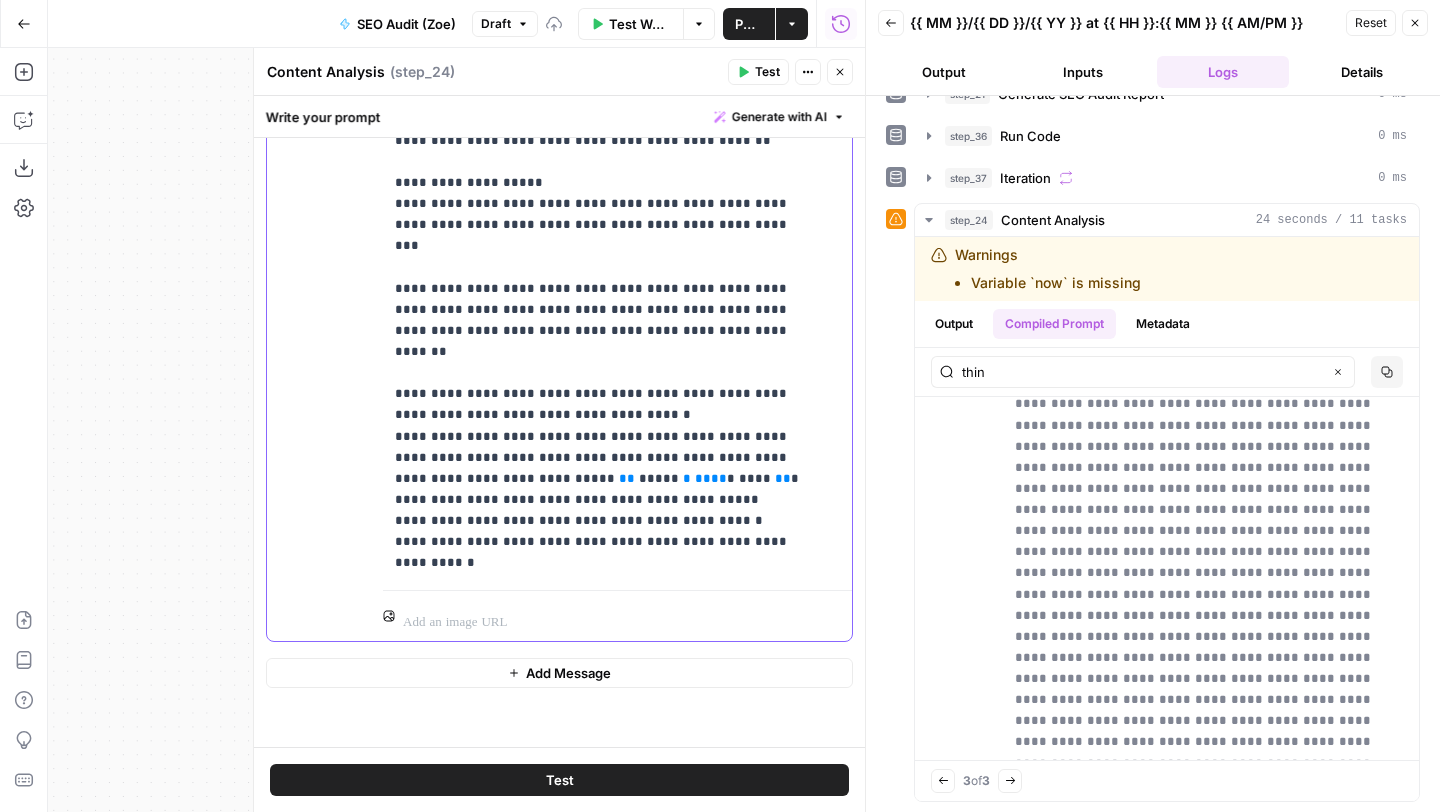 click on "**********" at bounding box center (602, -39) 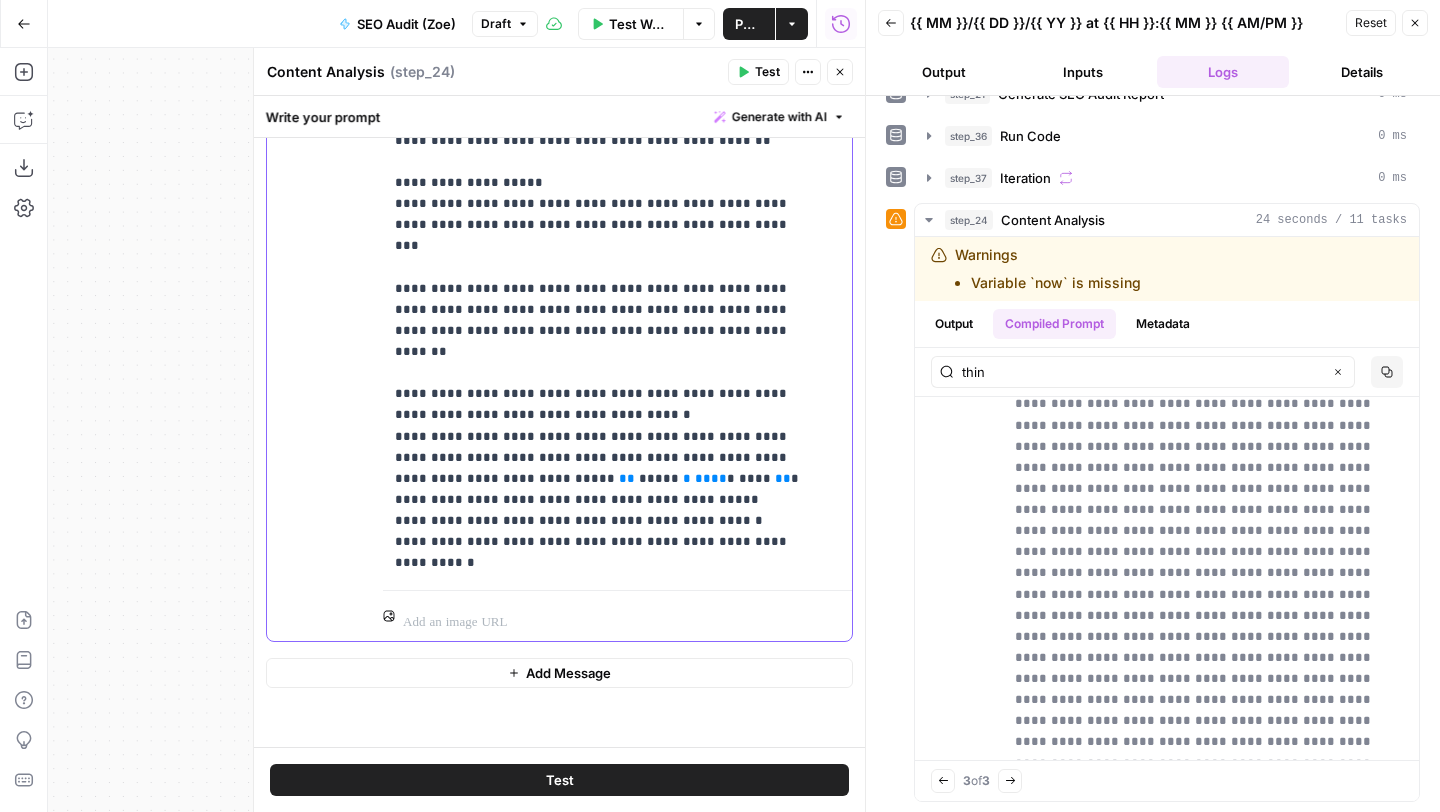 click on "**********" at bounding box center (602, -50) 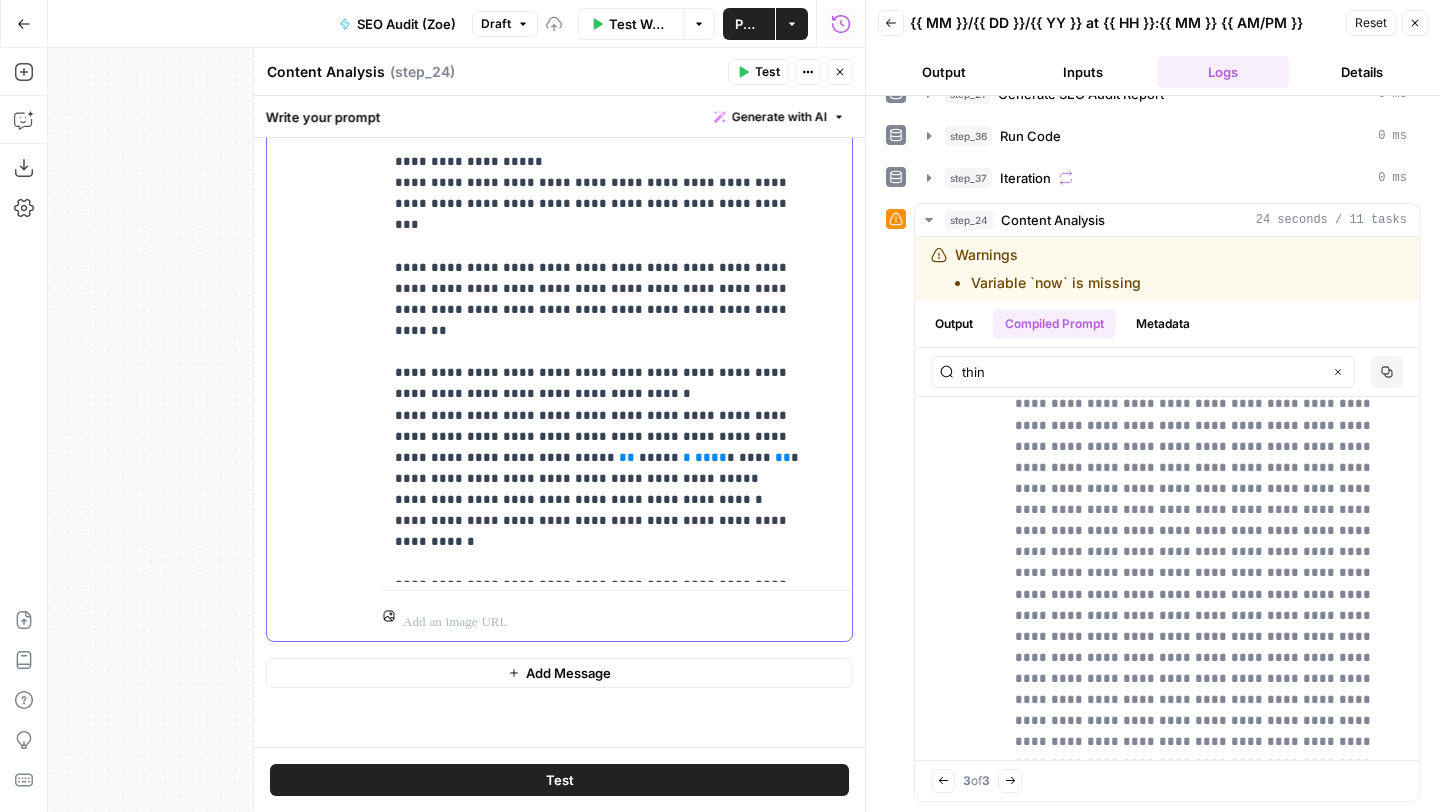 scroll, scrollTop: 0, scrollLeft: 0, axis: both 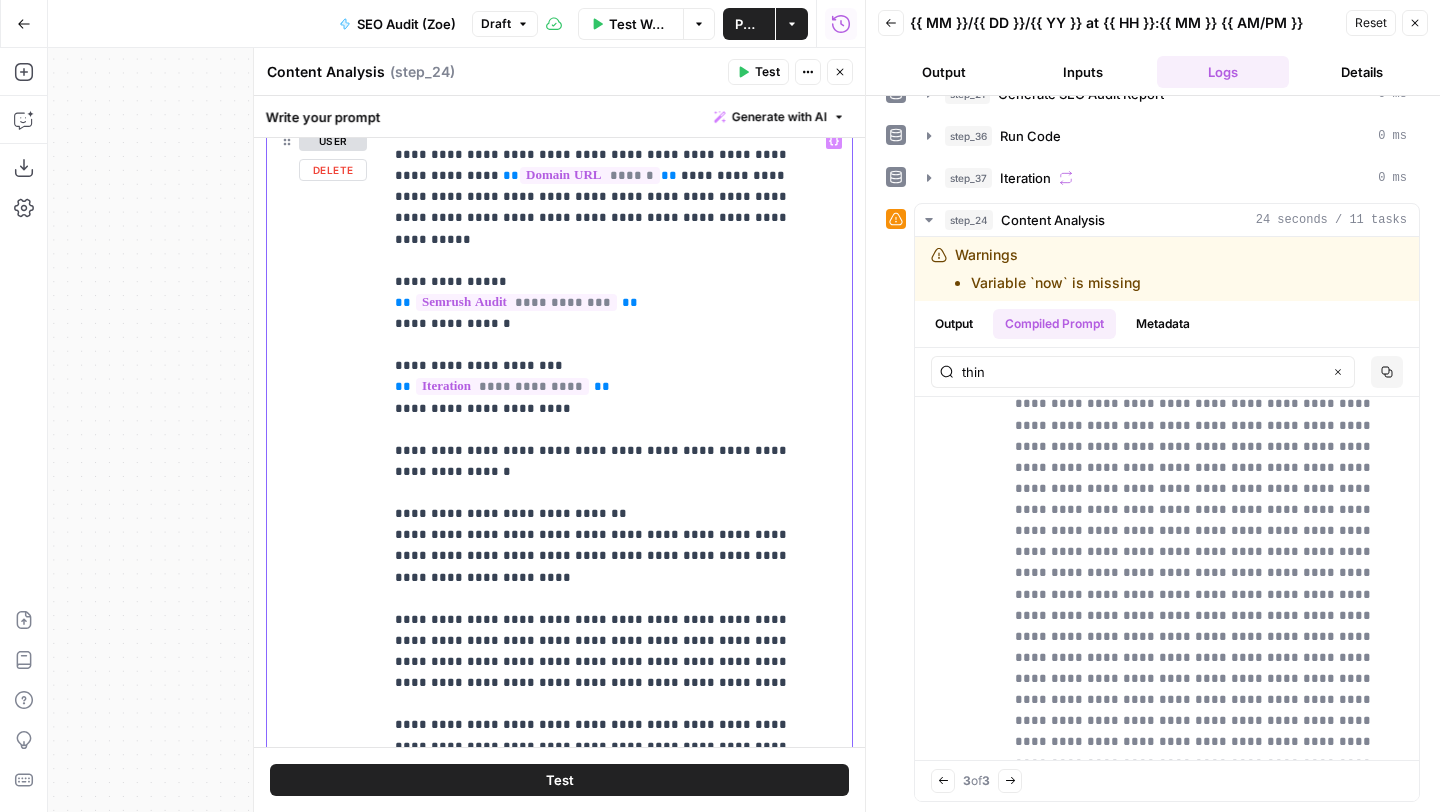 click on "**********" at bounding box center (602, 778) 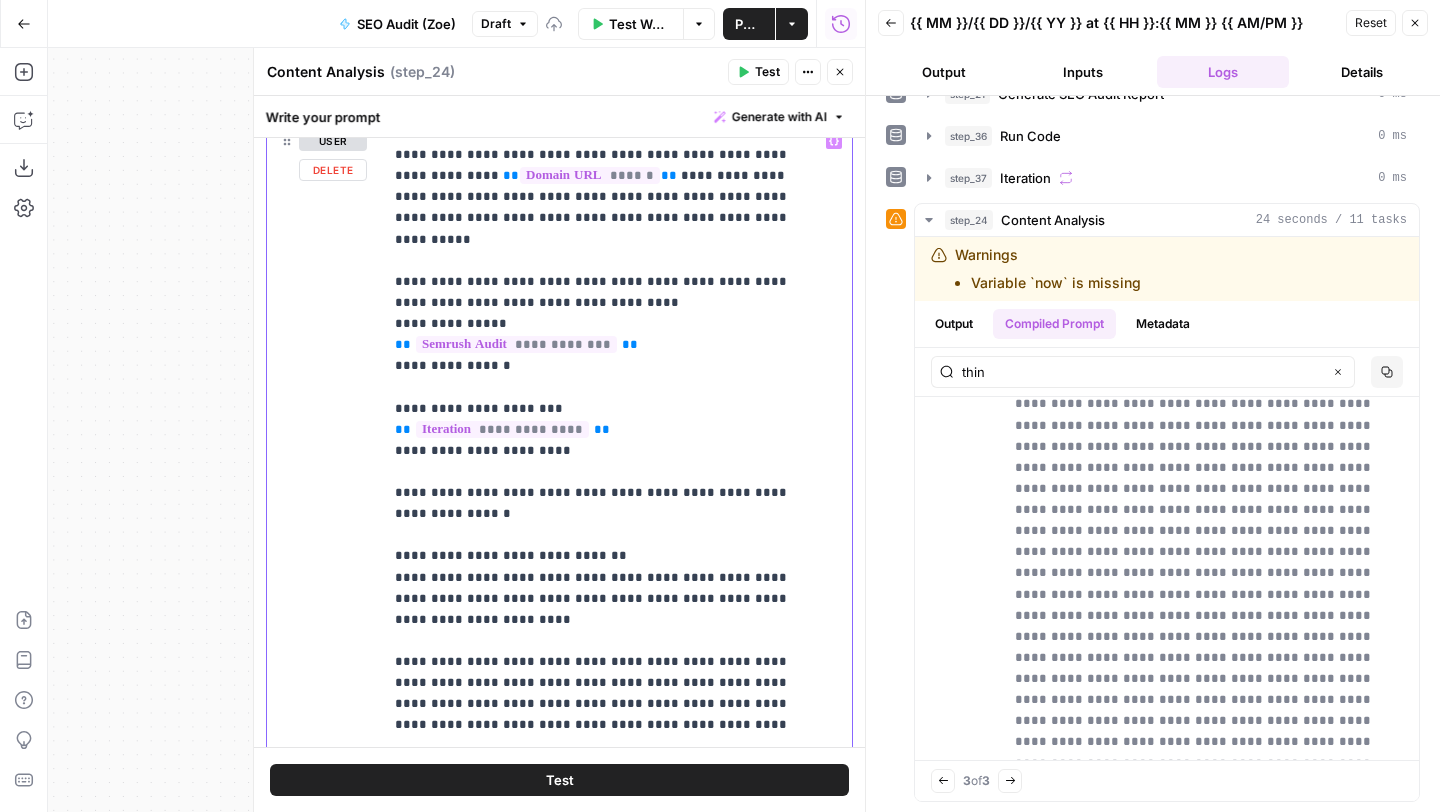 drag, startPoint x: 634, startPoint y: 322, endPoint x: 296, endPoint y: 322, distance: 338 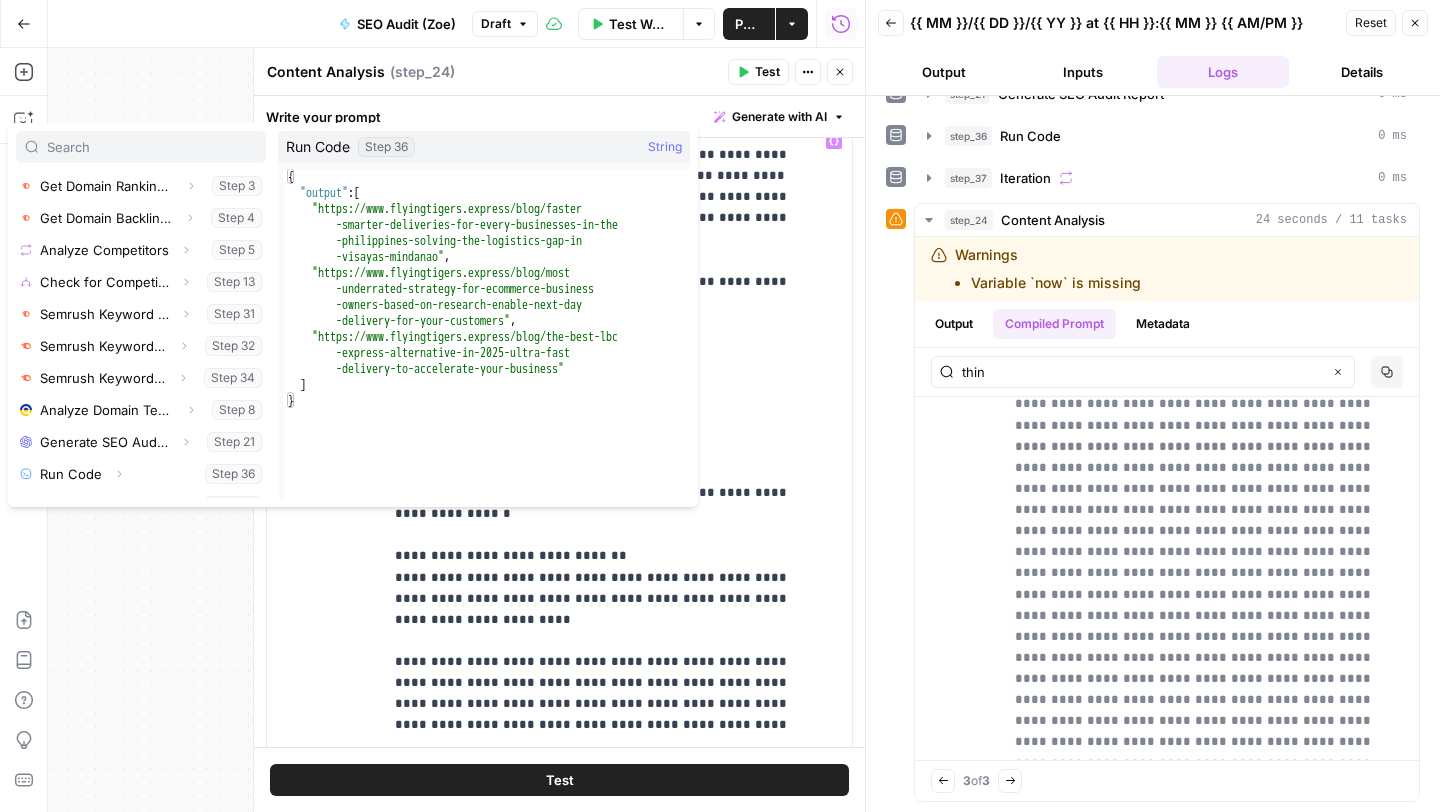 scroll, scrollTop: 290, scrollLeft: 0, axis: vertical 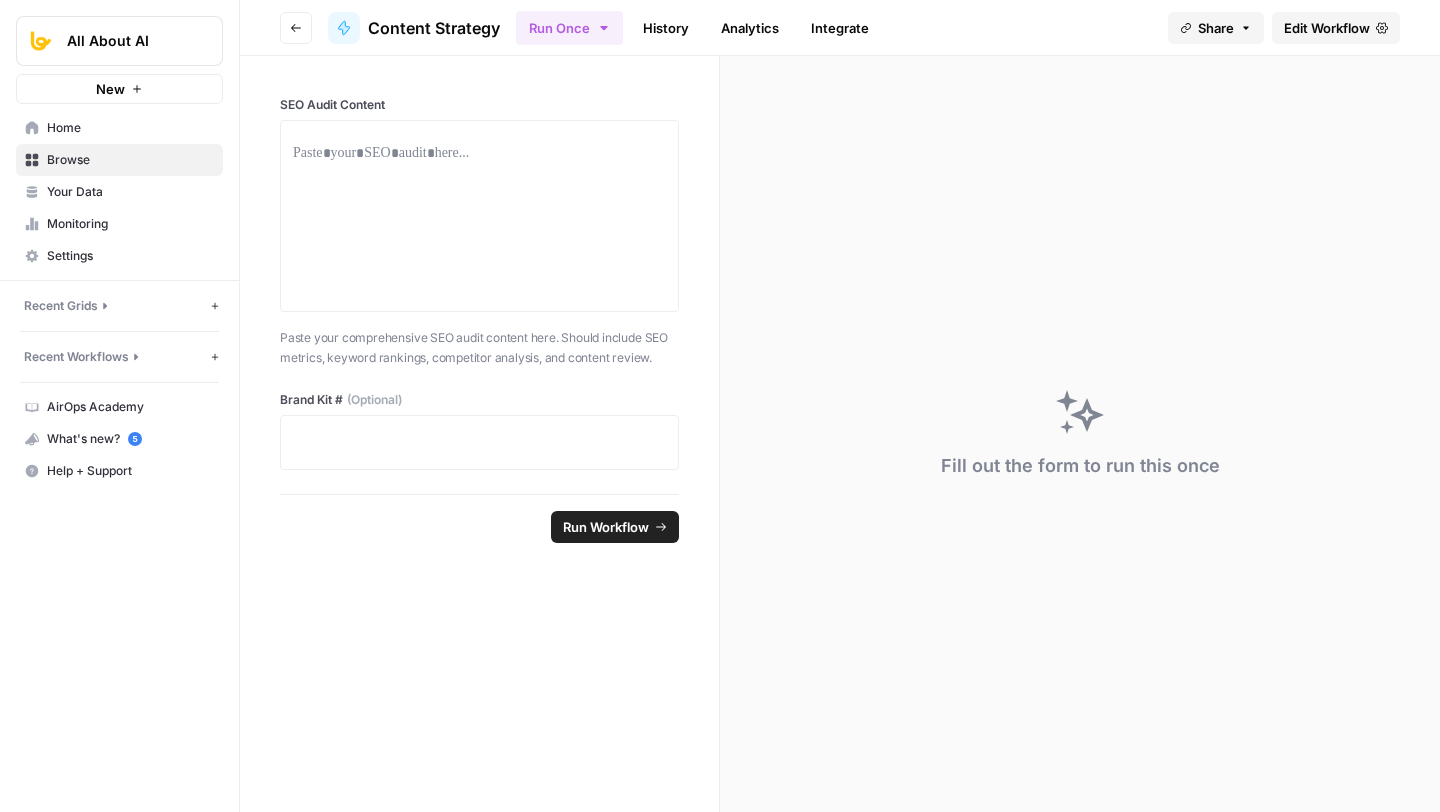click on "Edit Workflow" at bounding box center [1336, 28] 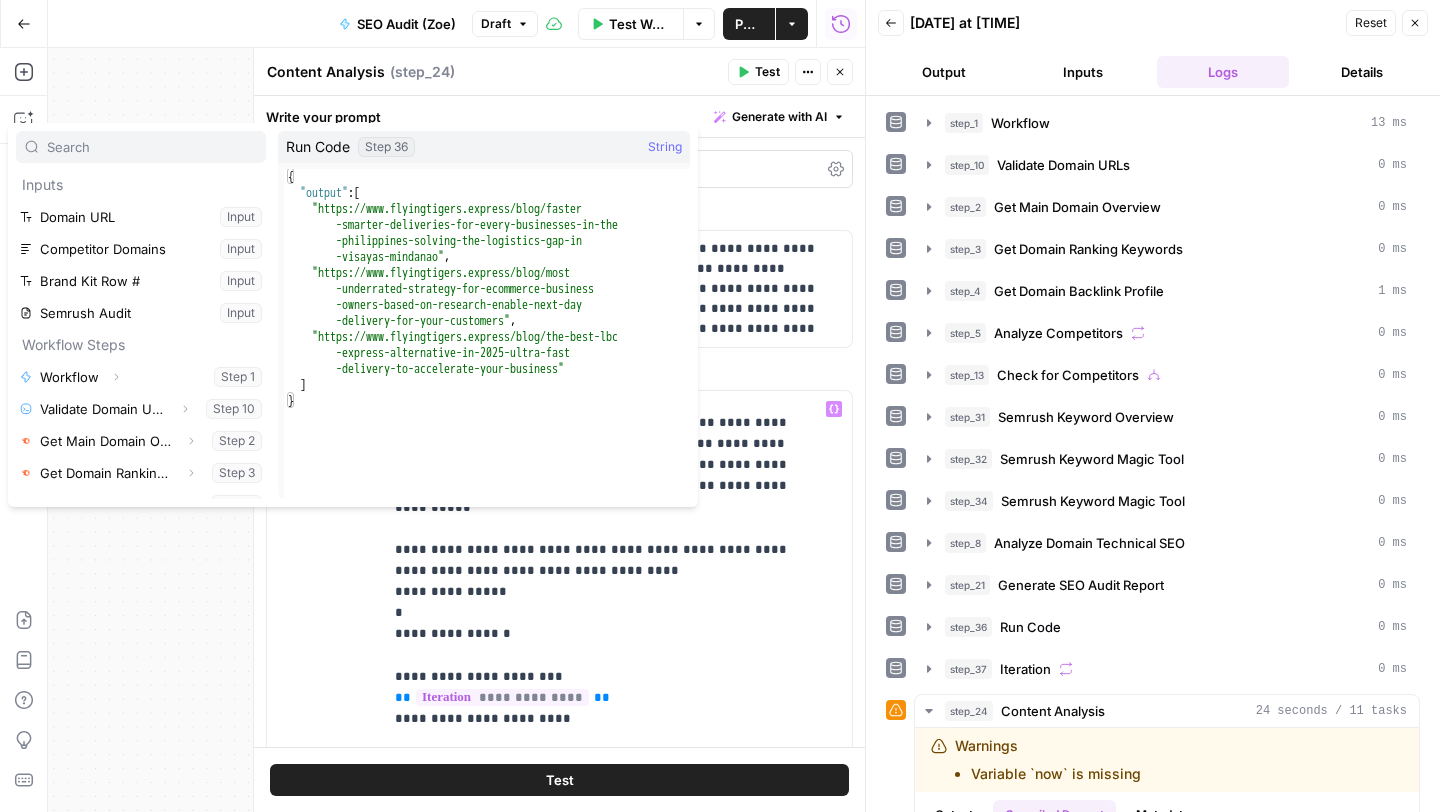 scroll, scrollTop: 0, scrollLeft: 0, axis: both 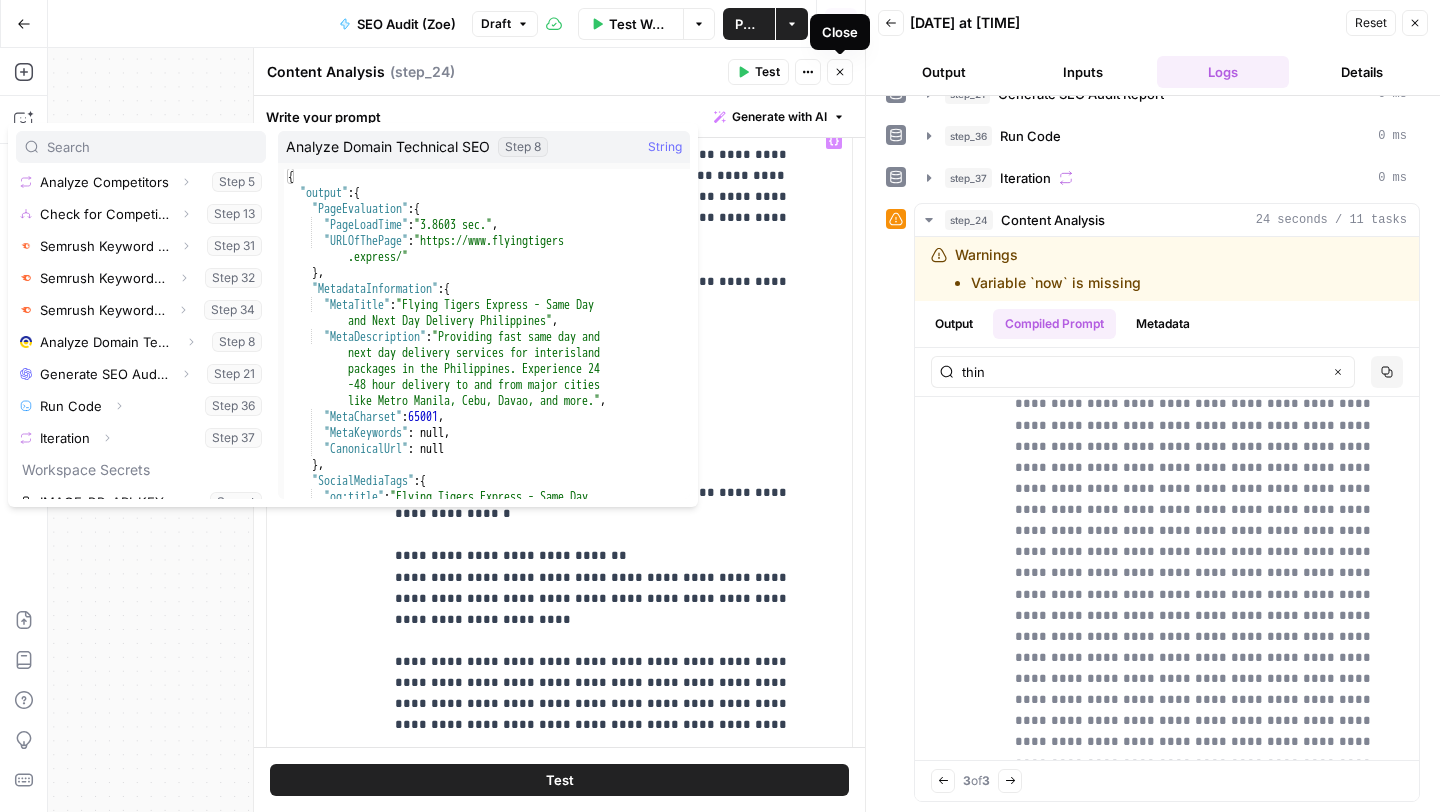 click 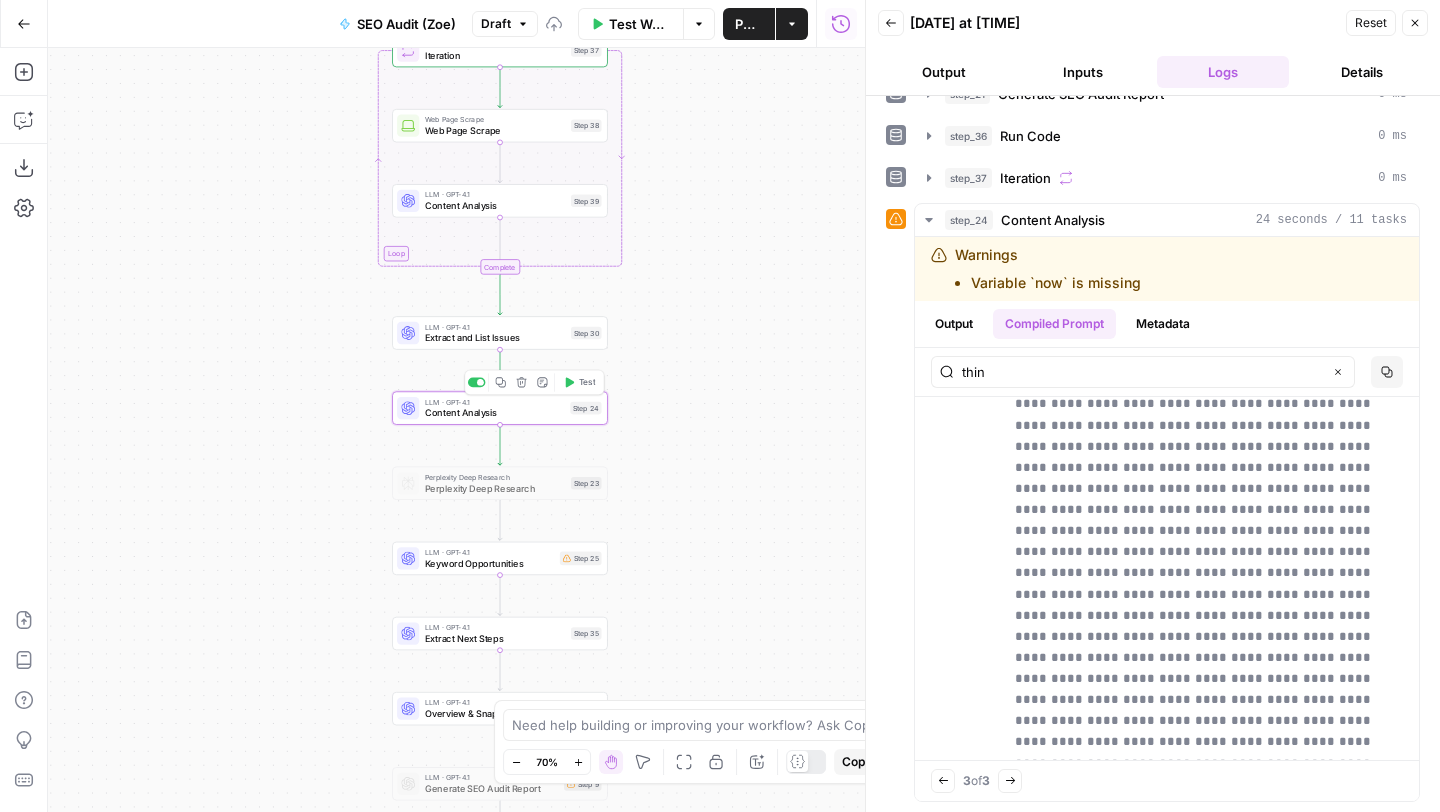 click on "Content Analysis" at bounding box center (495, 413) 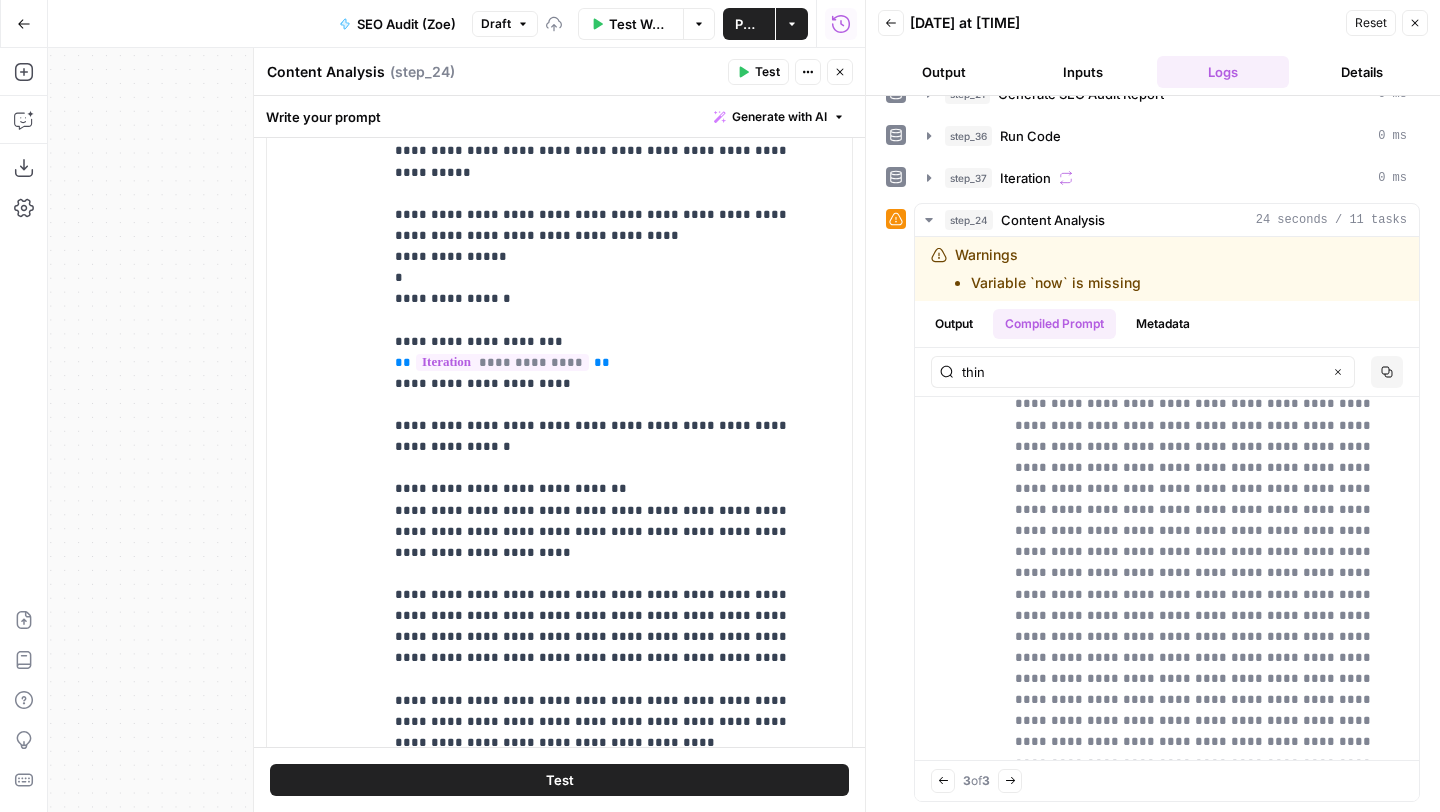 scroll, scrollTop: 262, scrollLeft: 0, axis: vertical 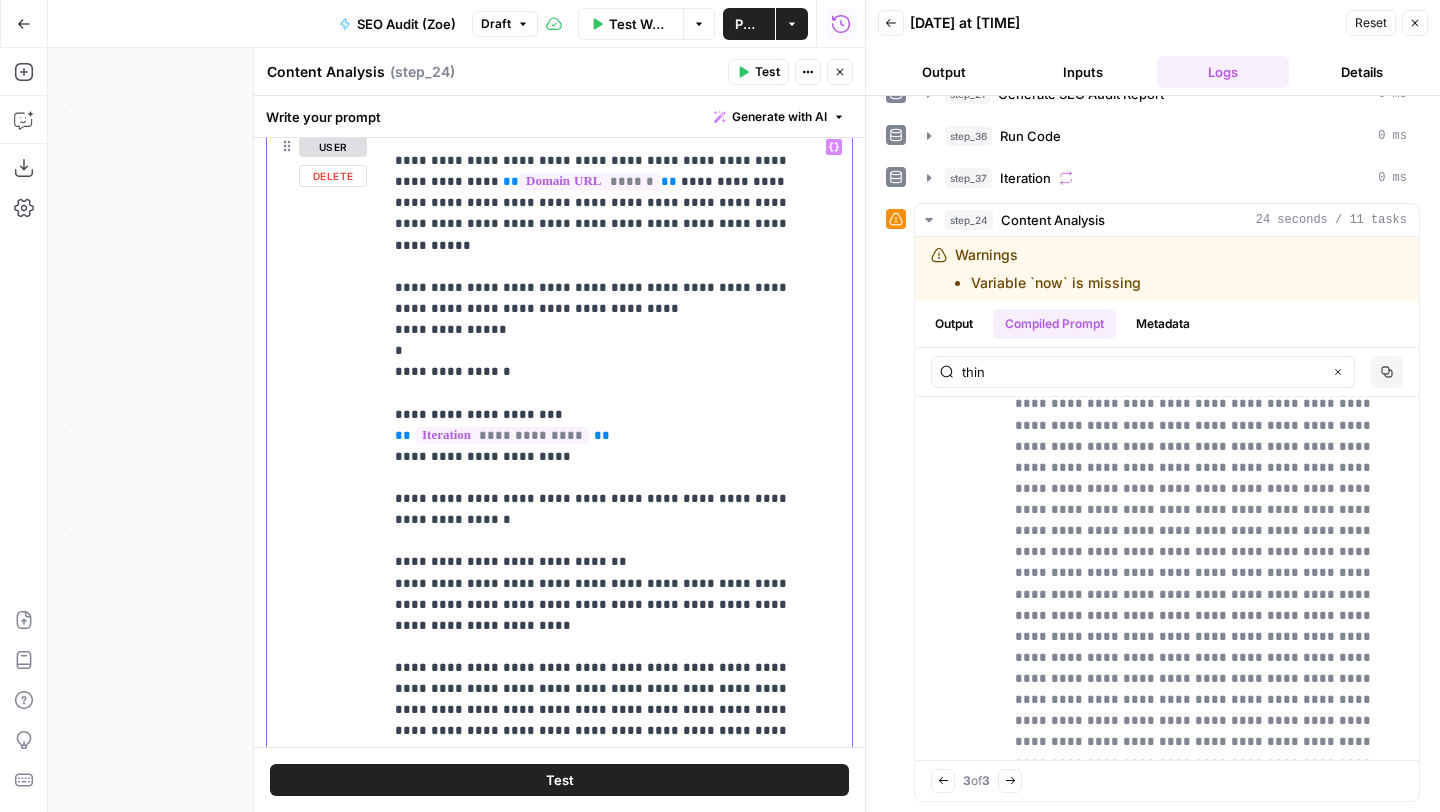 click on "**********" at bounding box center (602, 805) 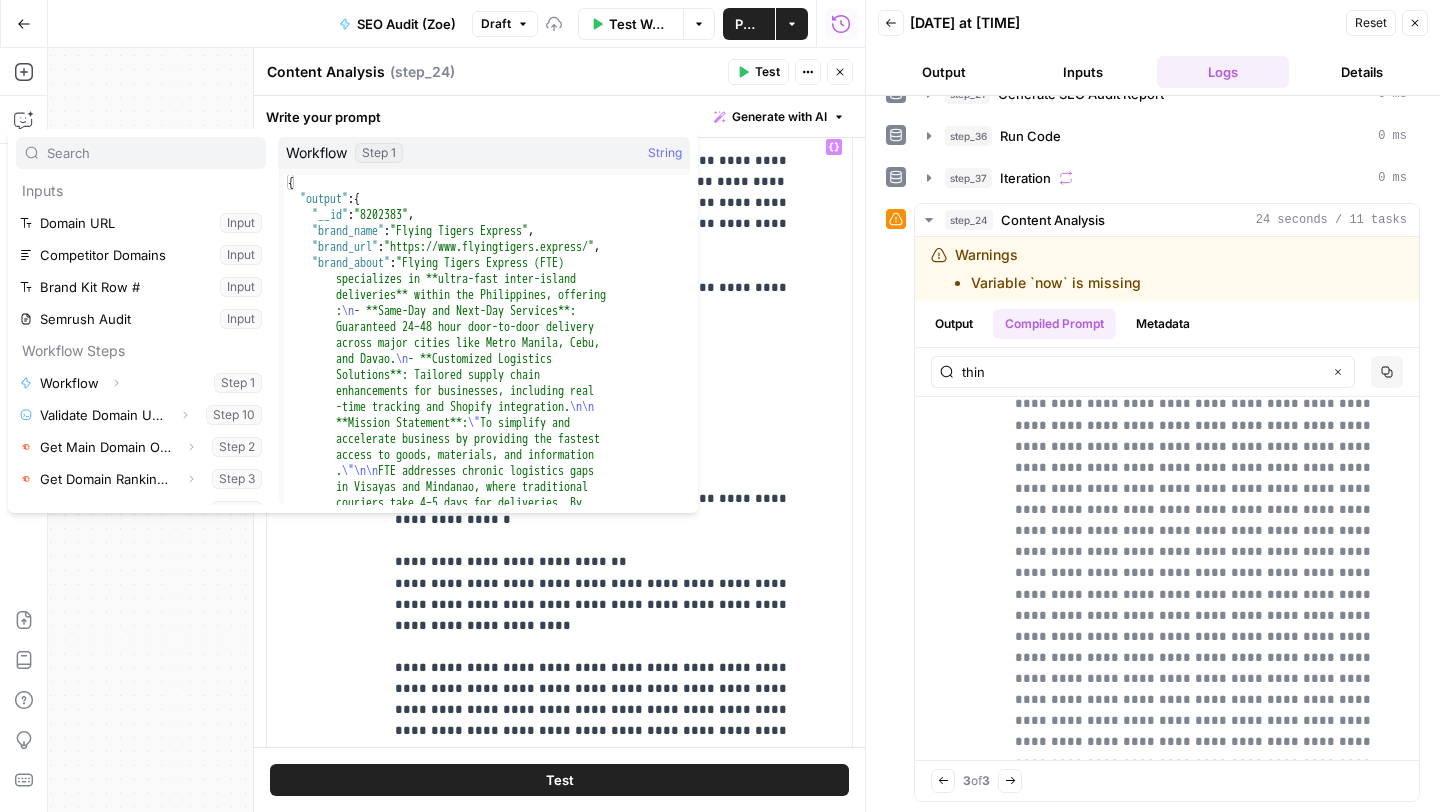 scroll, scrollTop: 371, scrollLeft: 0, axis: vertical 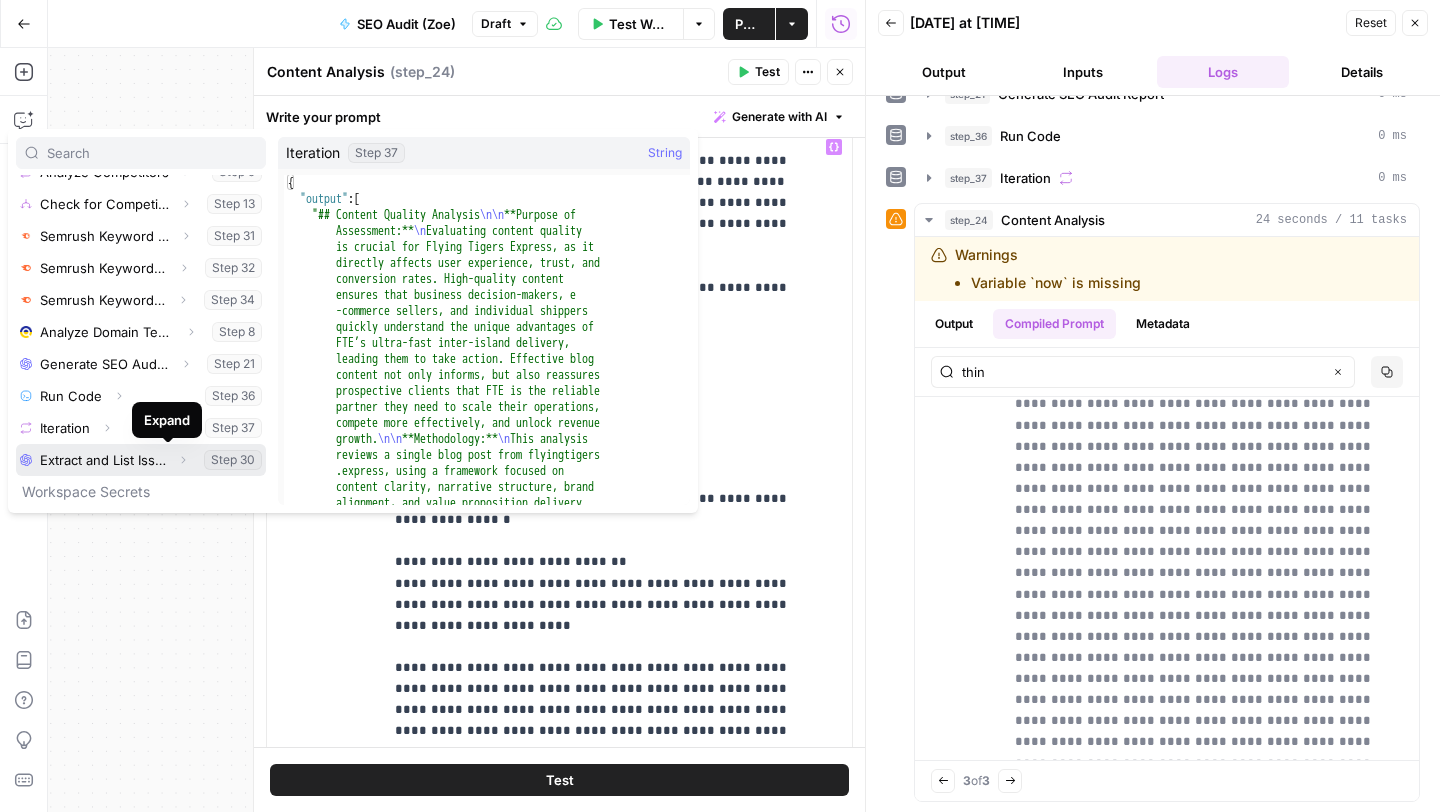 click 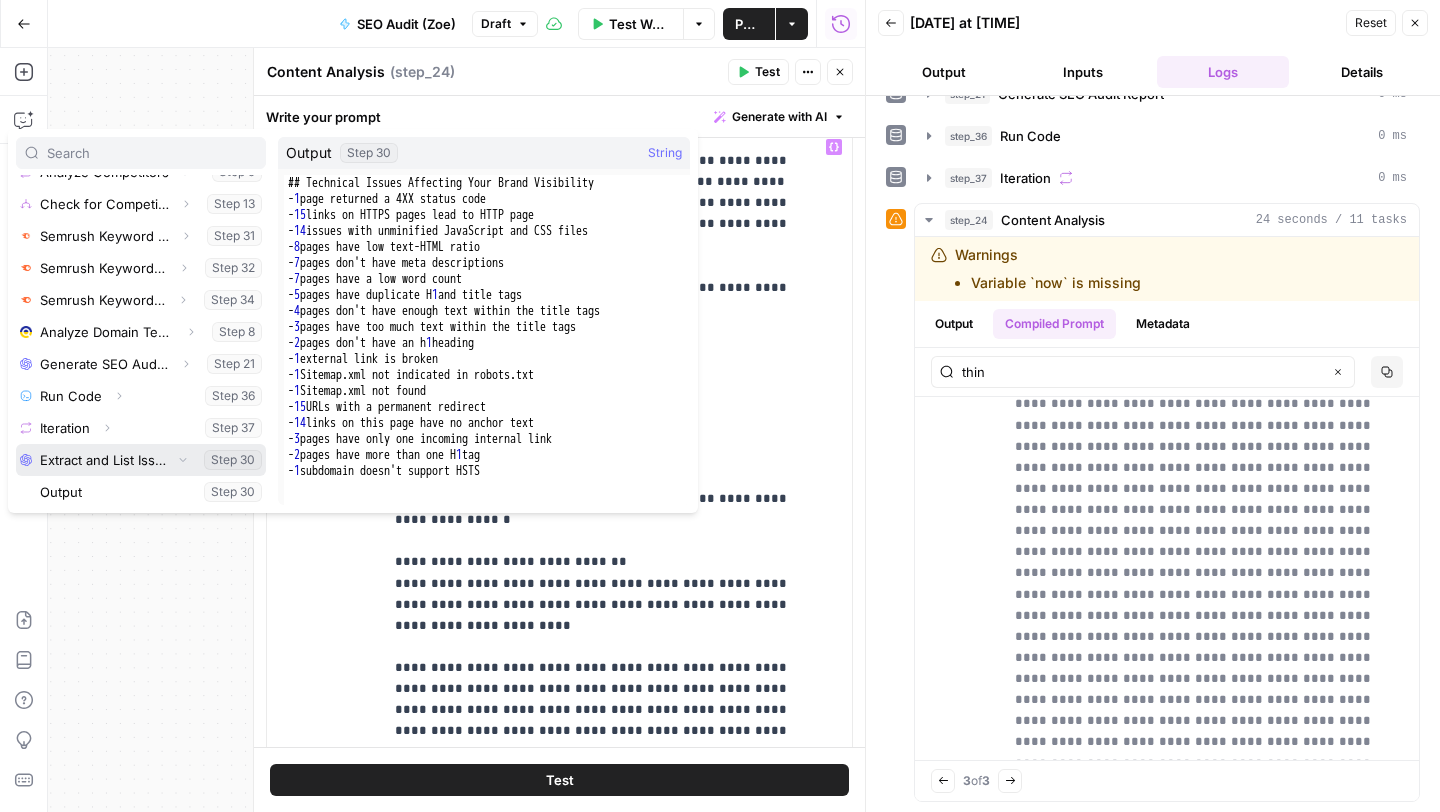 scroll, scrollTop: 431, scrollLeft: 0, axis: vertical 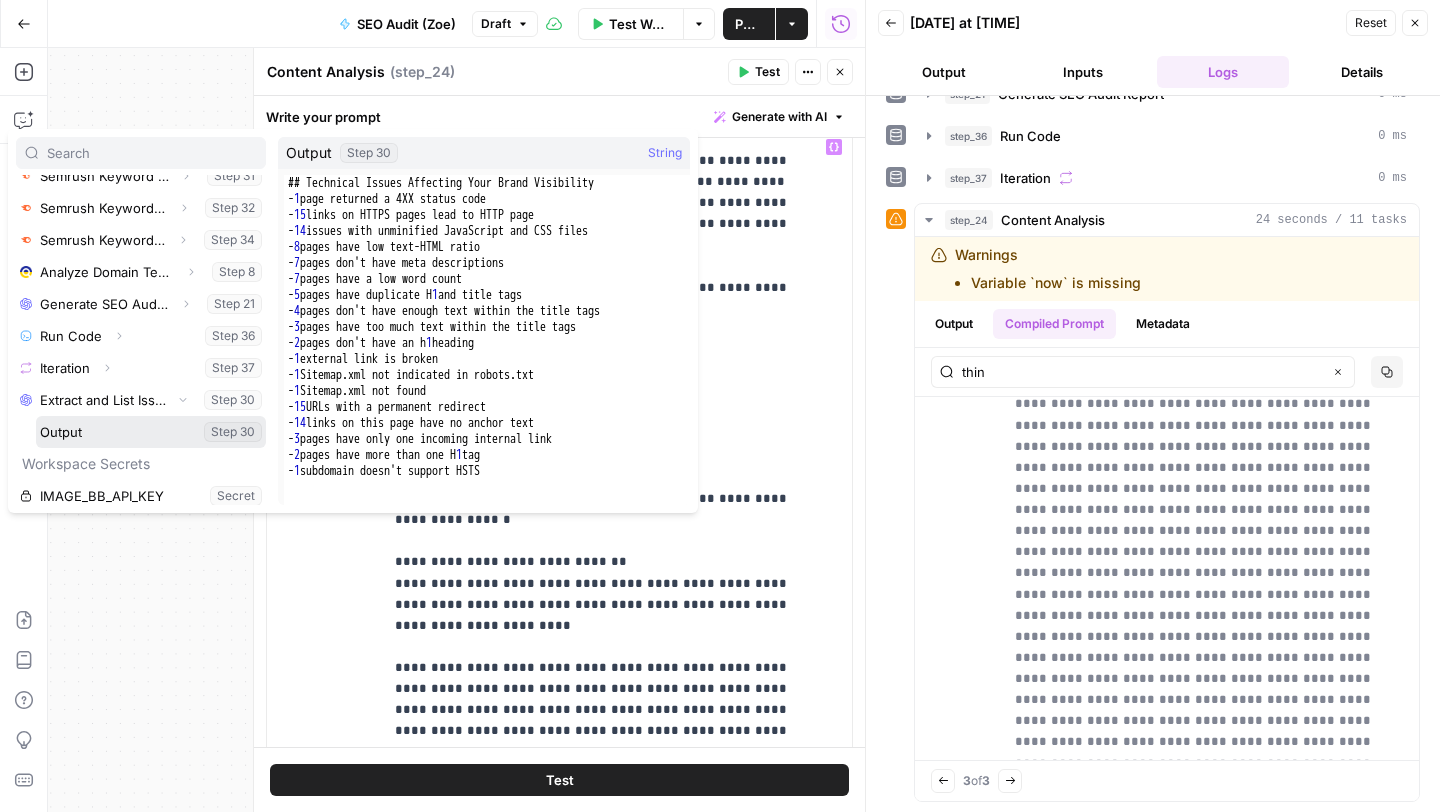 click at bounding box center [151, 432] 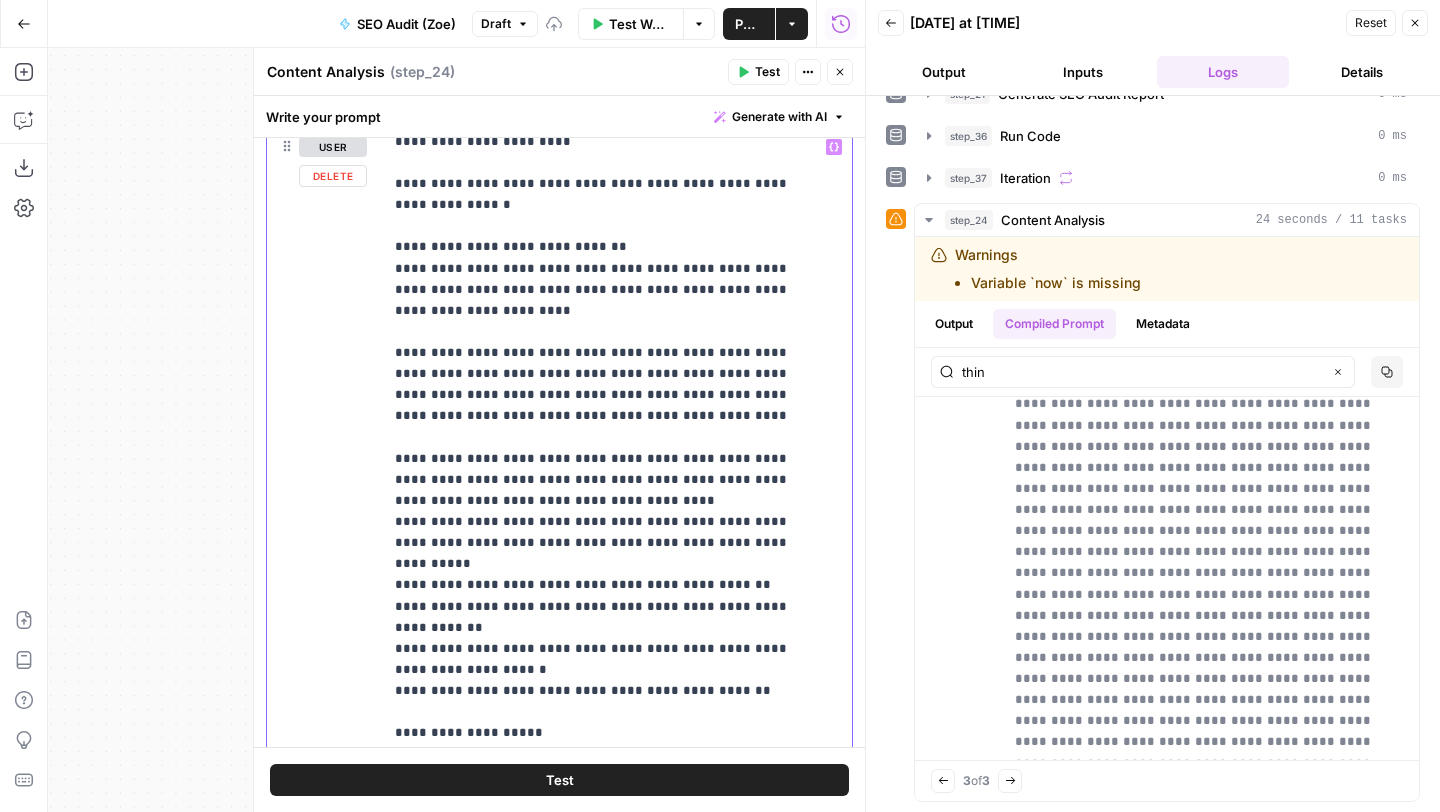 scroll, scrollTop: 524, scrollLeft: 0, axis: vertical 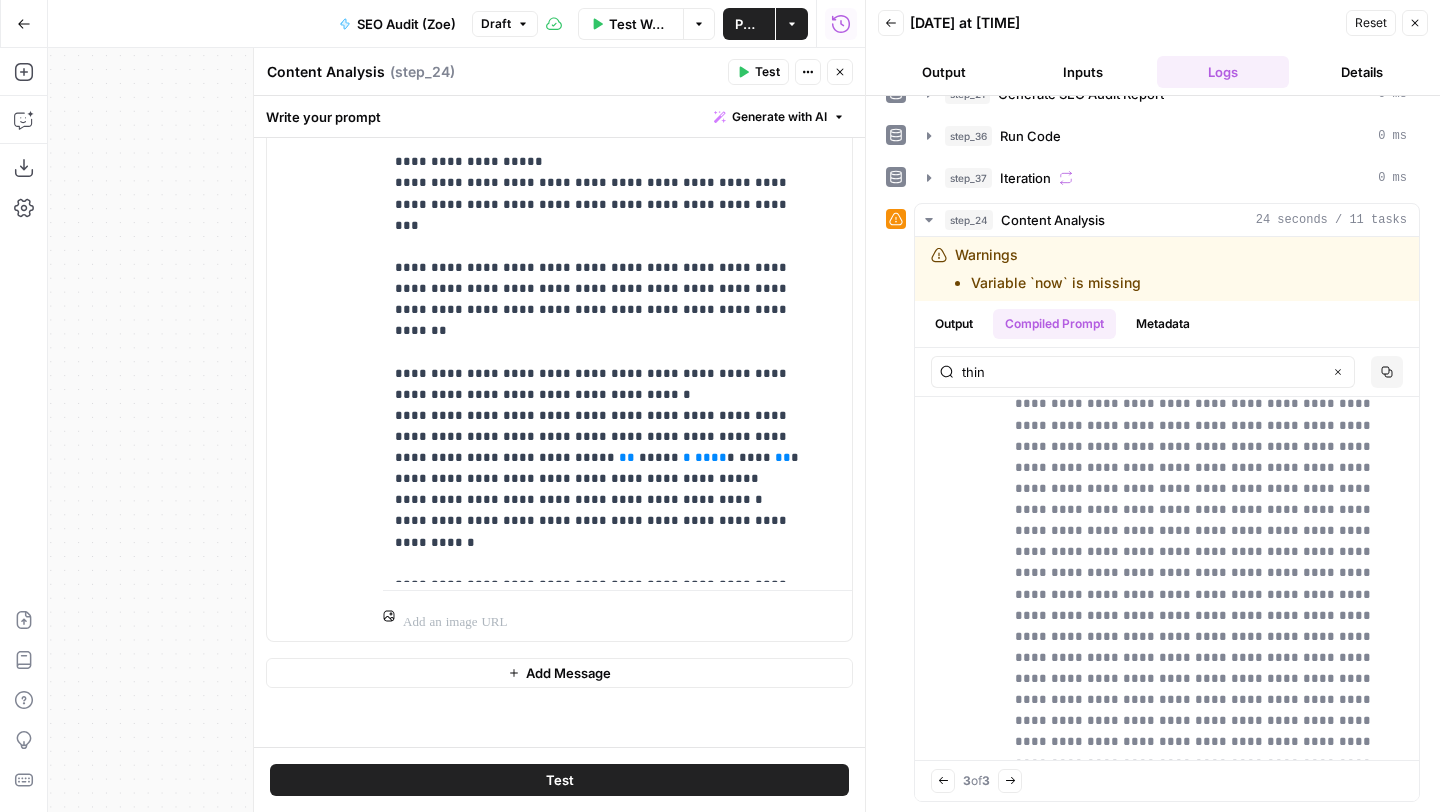 click on "Test" at bounding box center (758, 72) 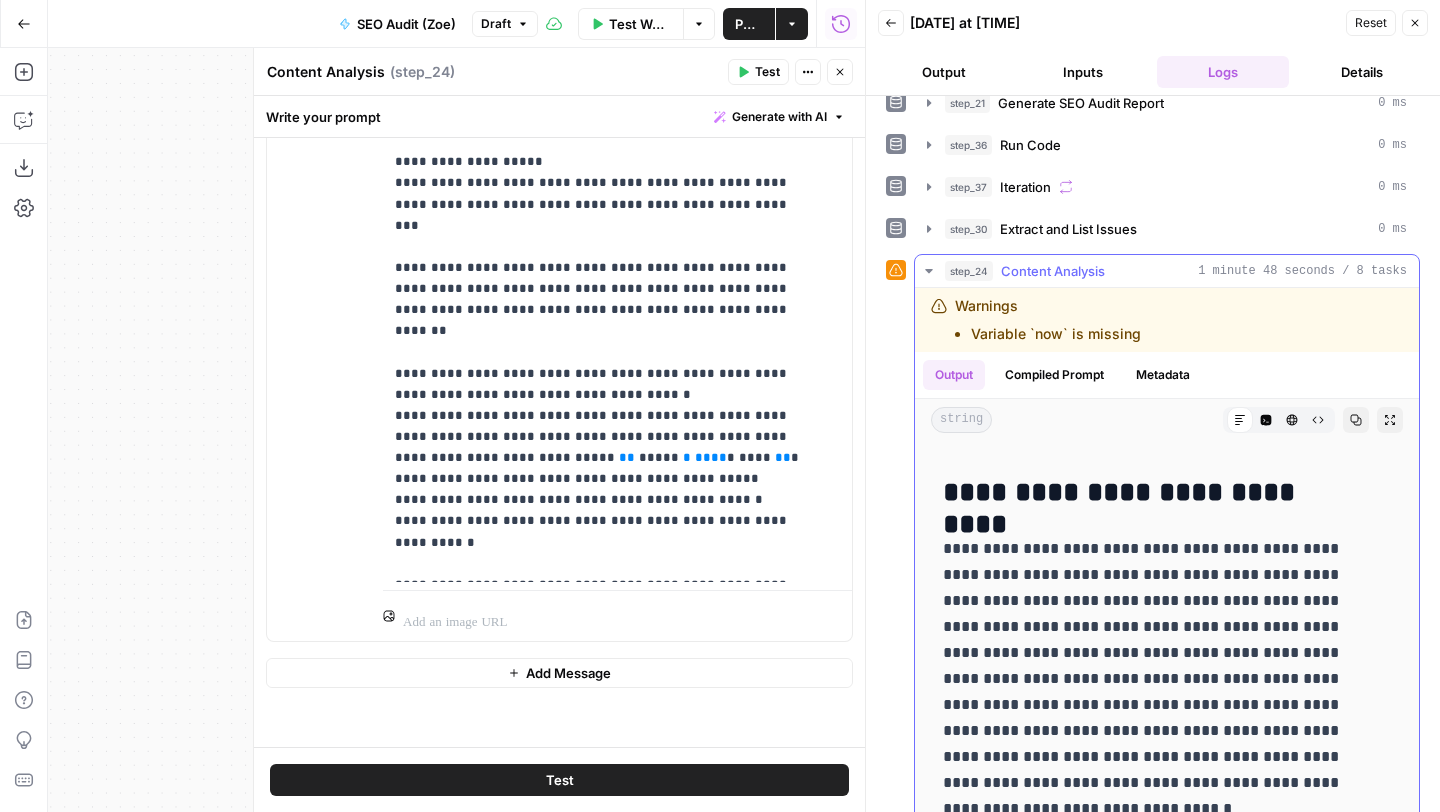 scroll, scrollTop: 533, scrollLeft: 0, axis: vertical 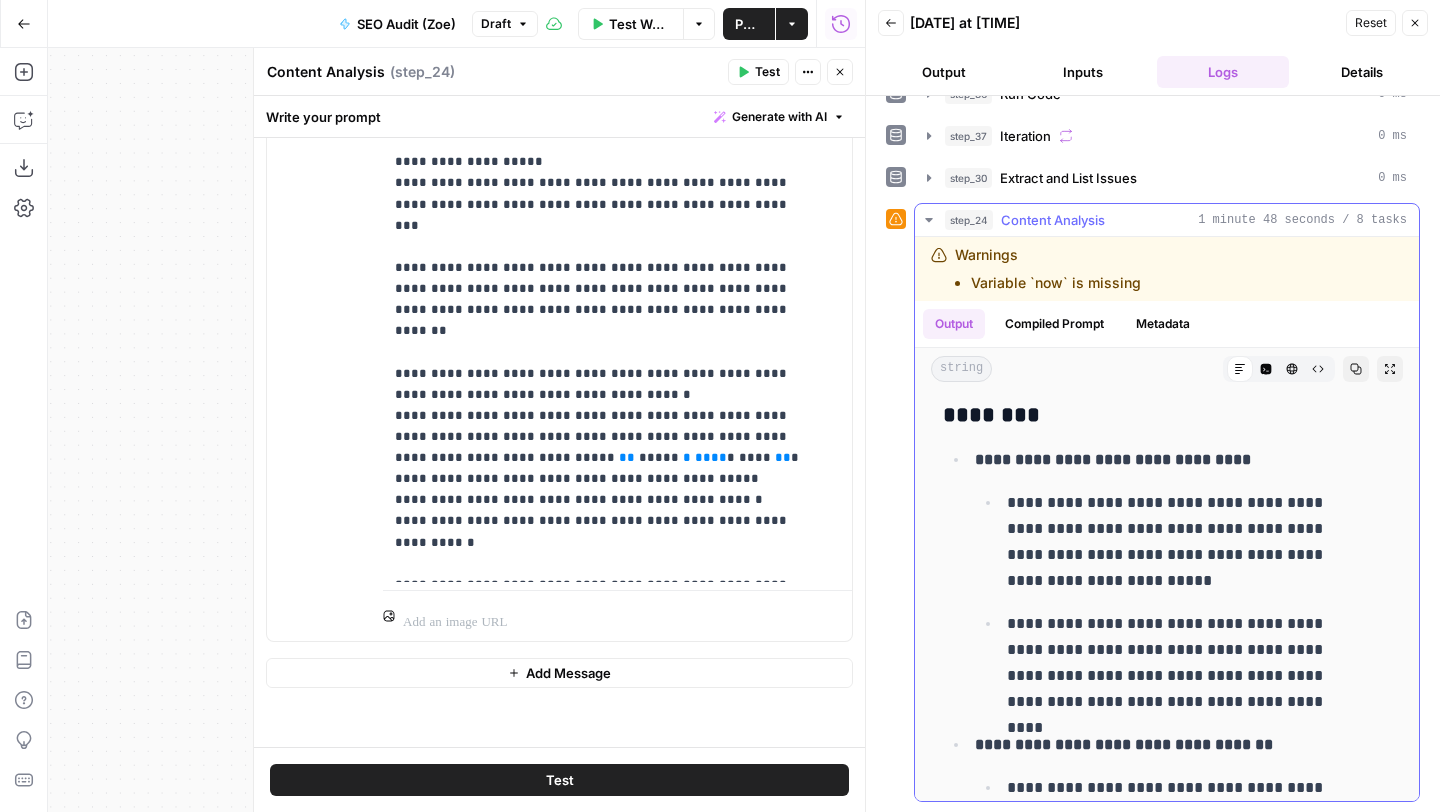 click on "Compiled Prompt" at bounding box center (1054, 324) 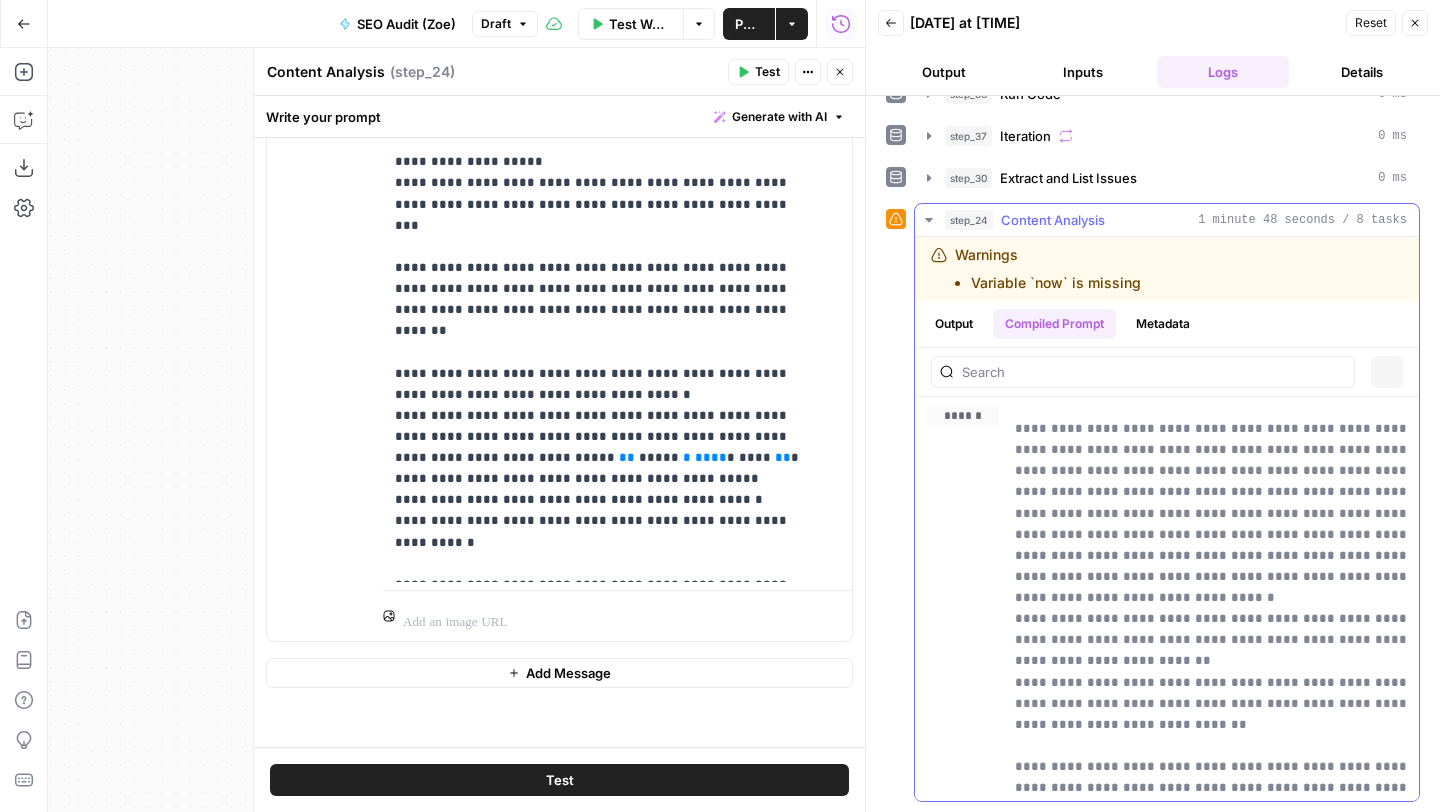 scroll, scrollTop: 533, scrollLeft: 0, axis: vertical 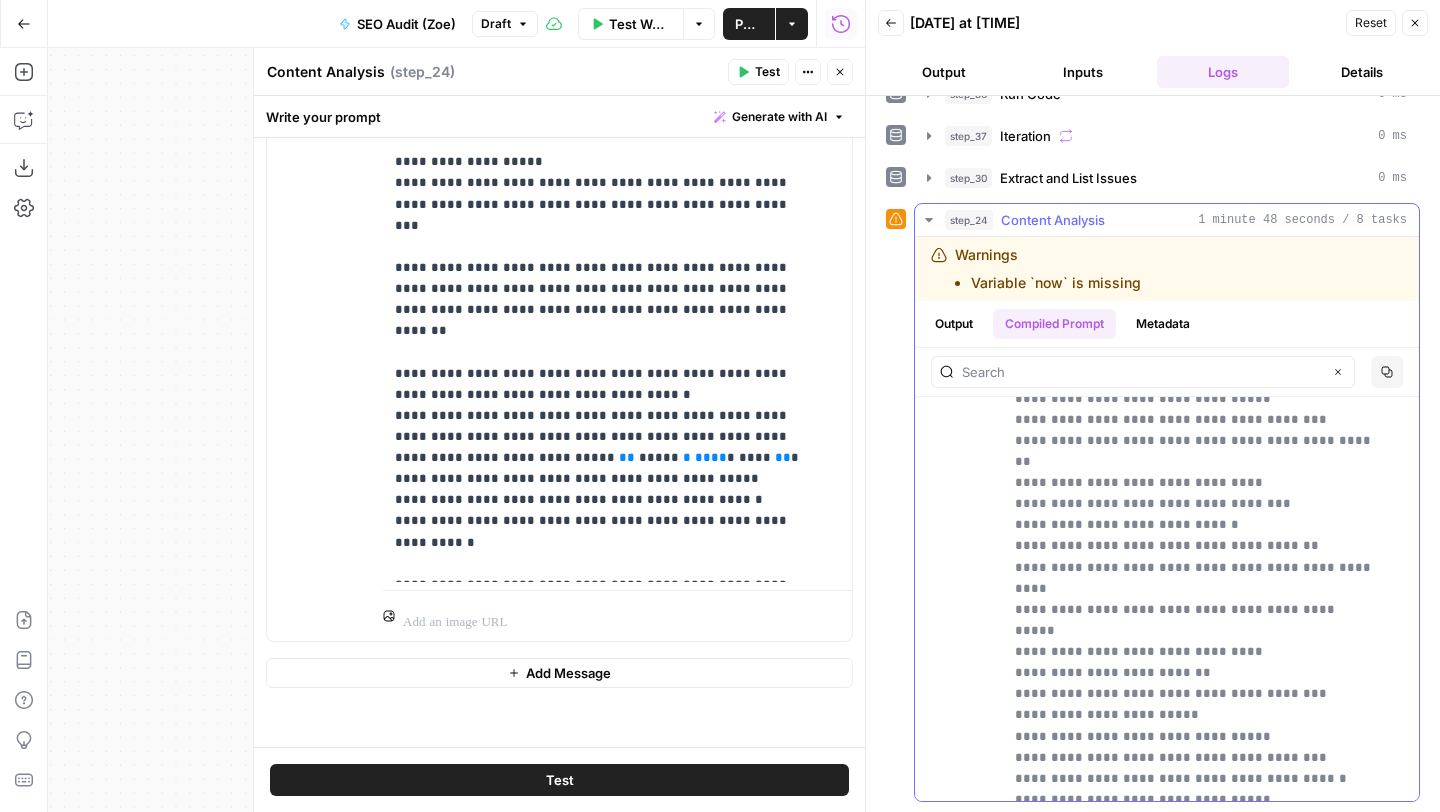 click on "Output" at bounding box center [954, 324] 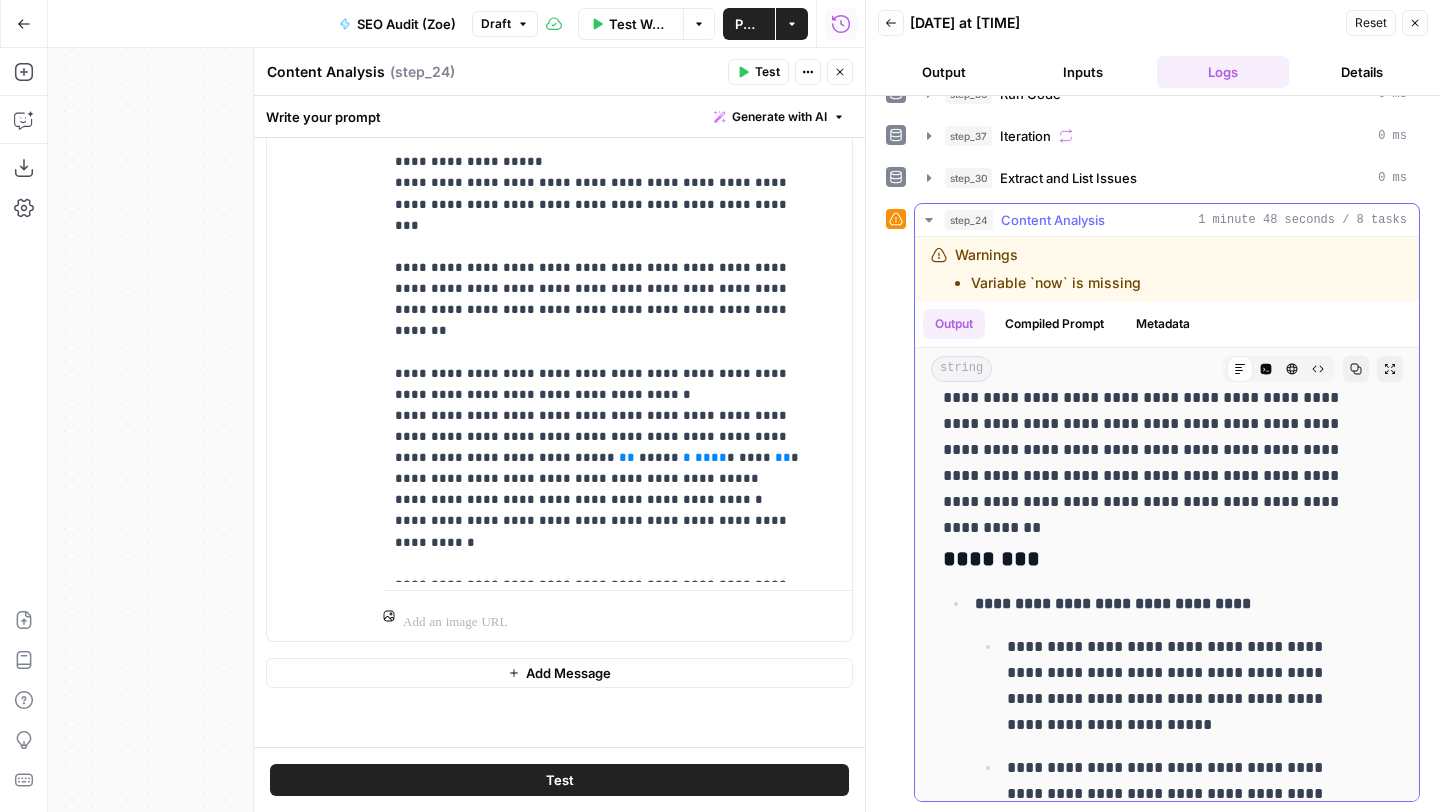 scroll, scrollTop: 456, scrollLeft: 0, axis: vertical 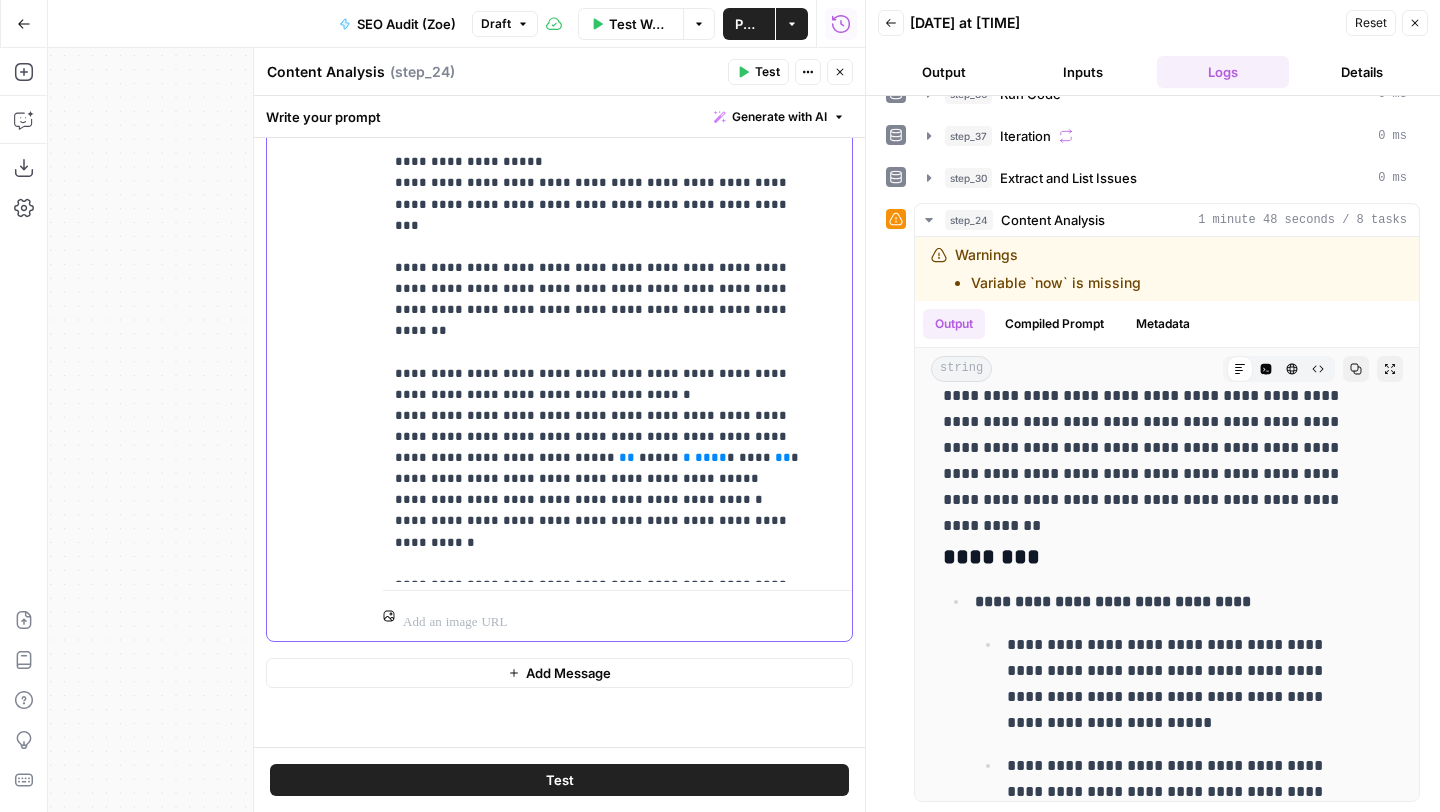 click on "**********" at bounding box center [602, -81] 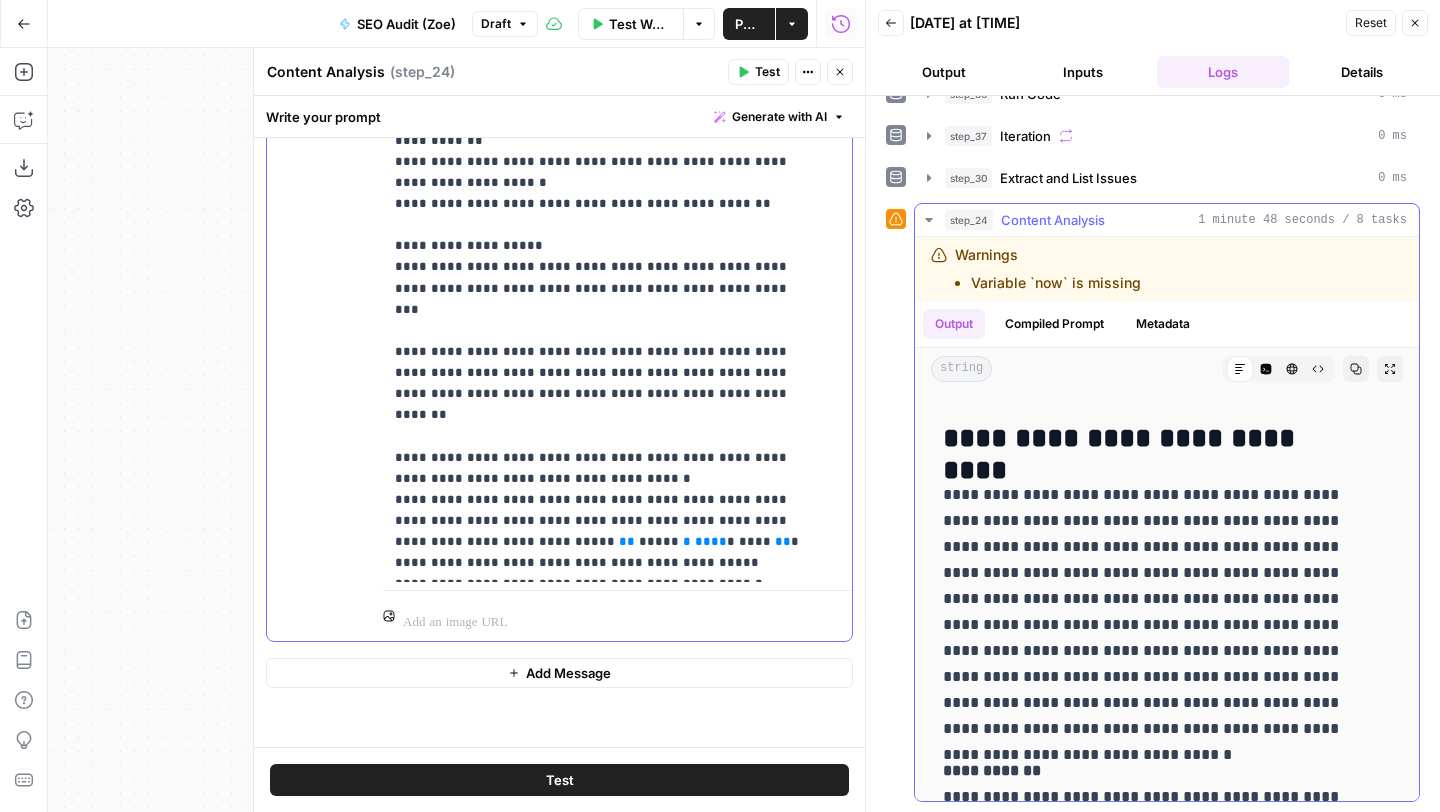 scroll, scrollTop: 0, scrollLeft: 0, axis: both 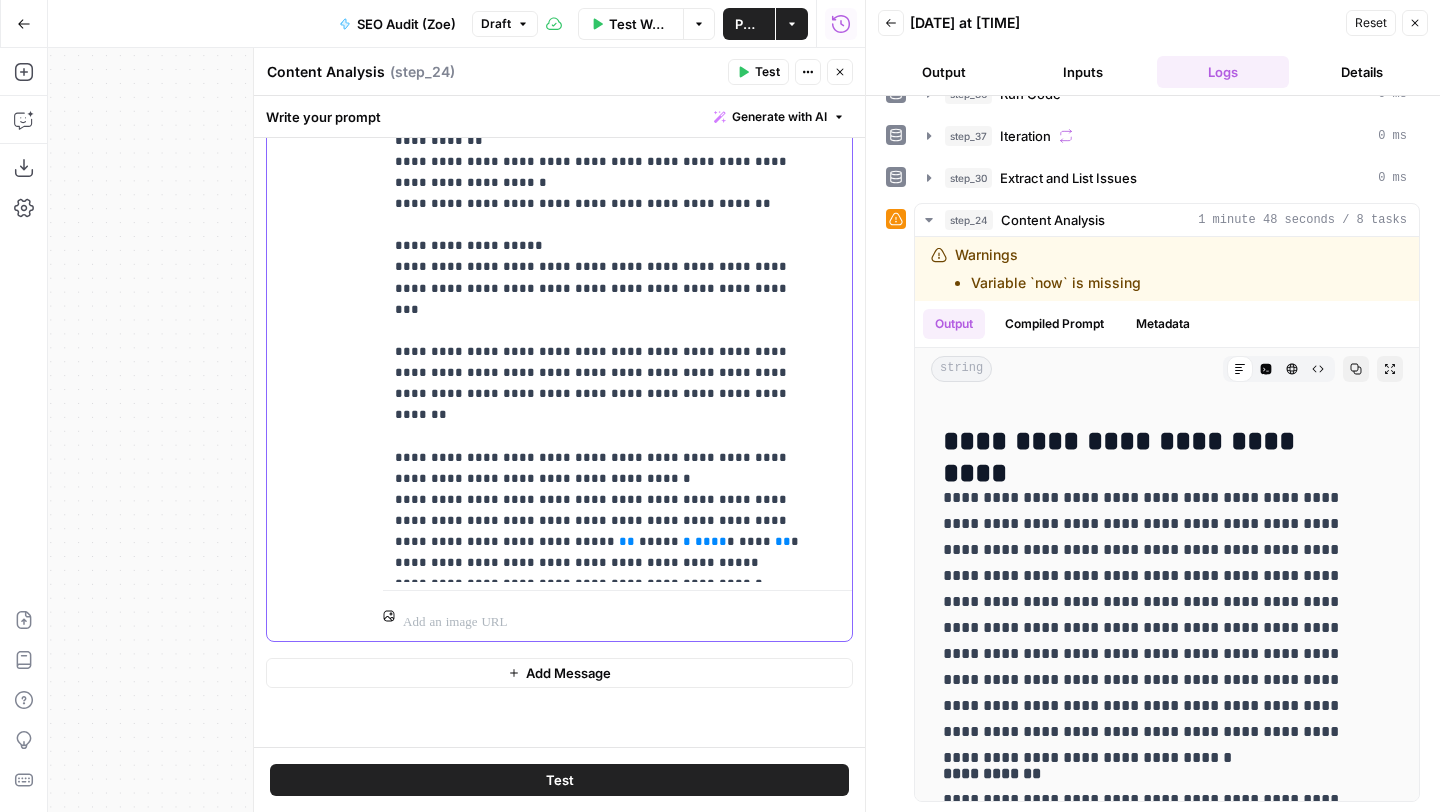 click on "**********" at bounding box center [610, 174] 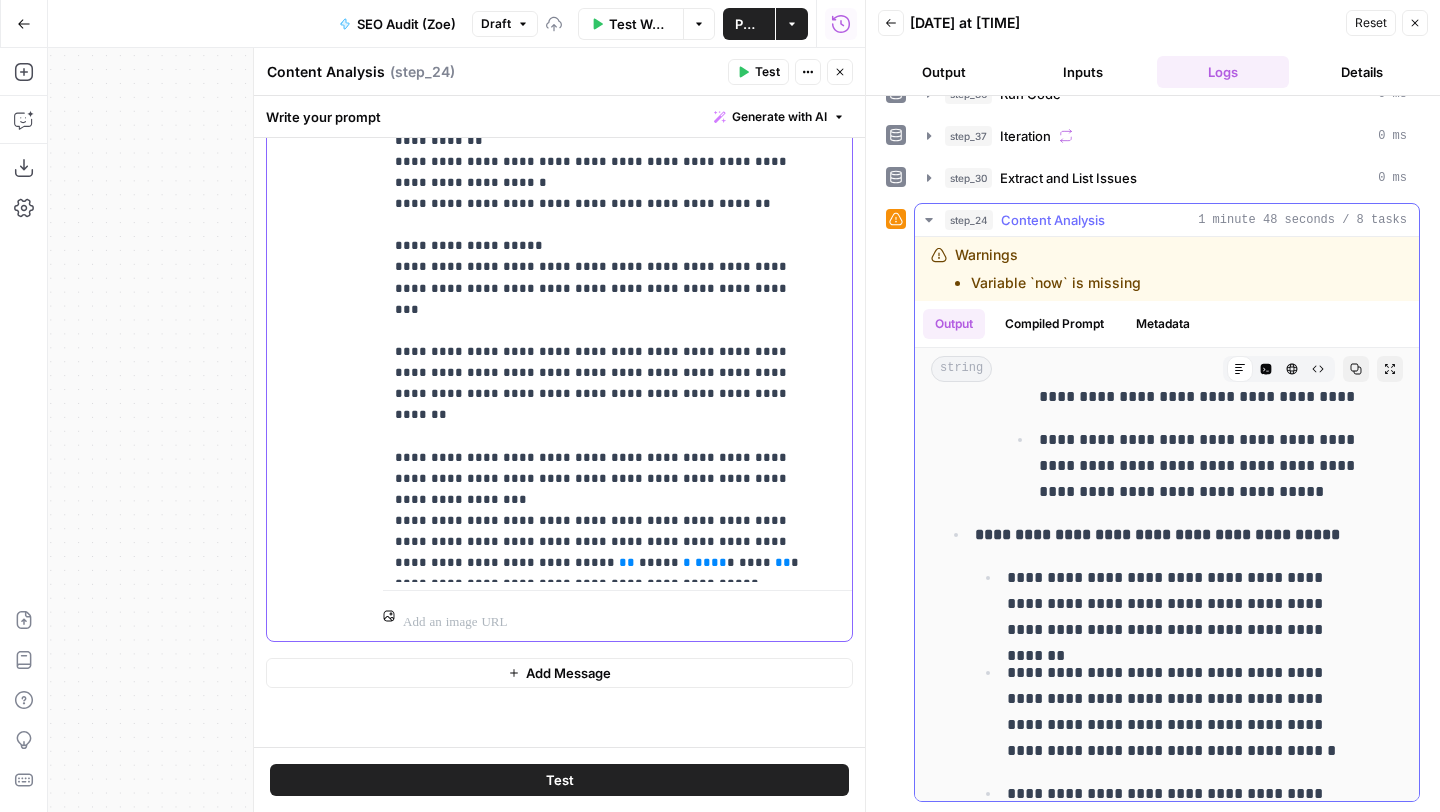 scroll, scrollTop: 4125, scrollLeft: 0, axis: vertical 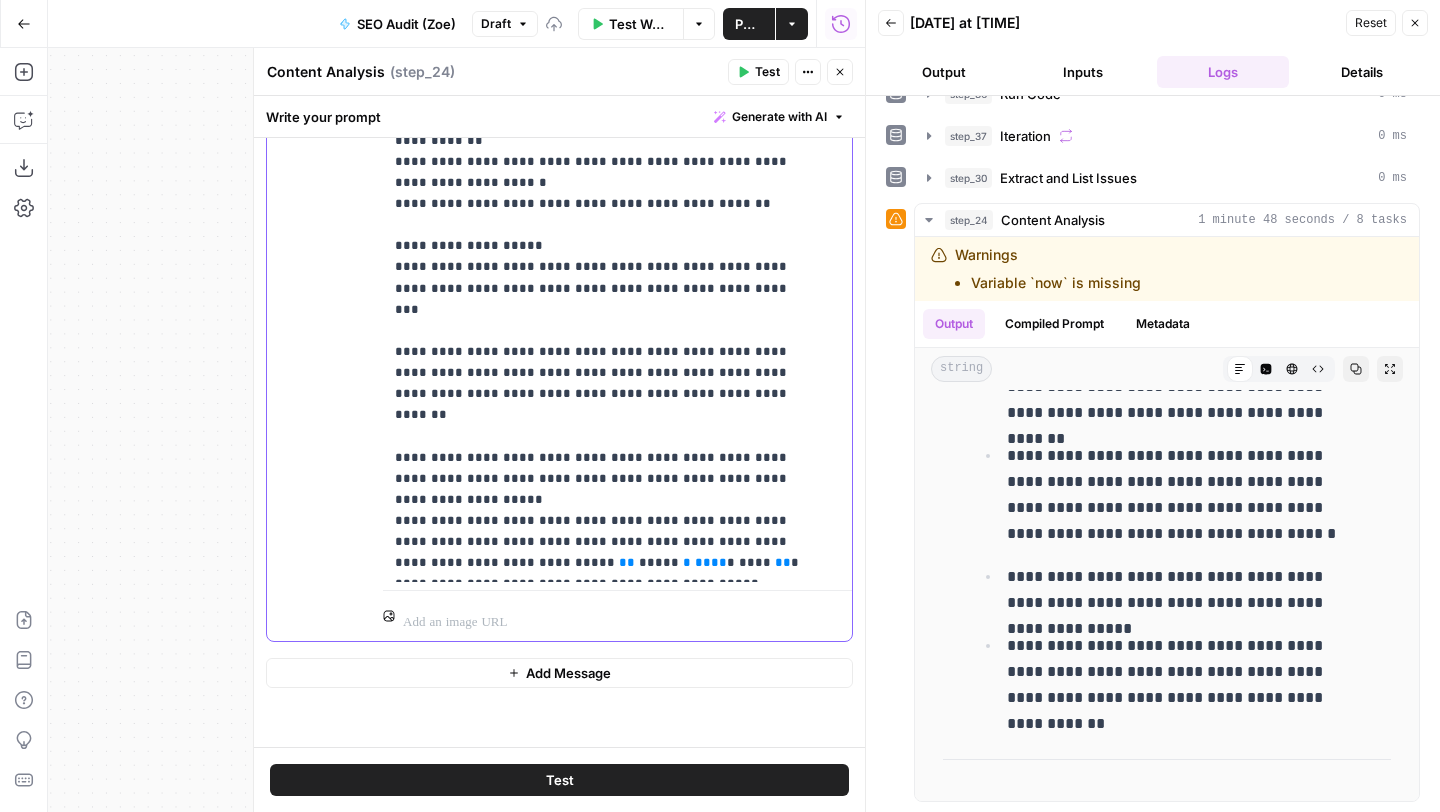 drag, startPoint x: 483, startPoint y: 369, endPoint x: 367, endPoint y: 369, distance: 116 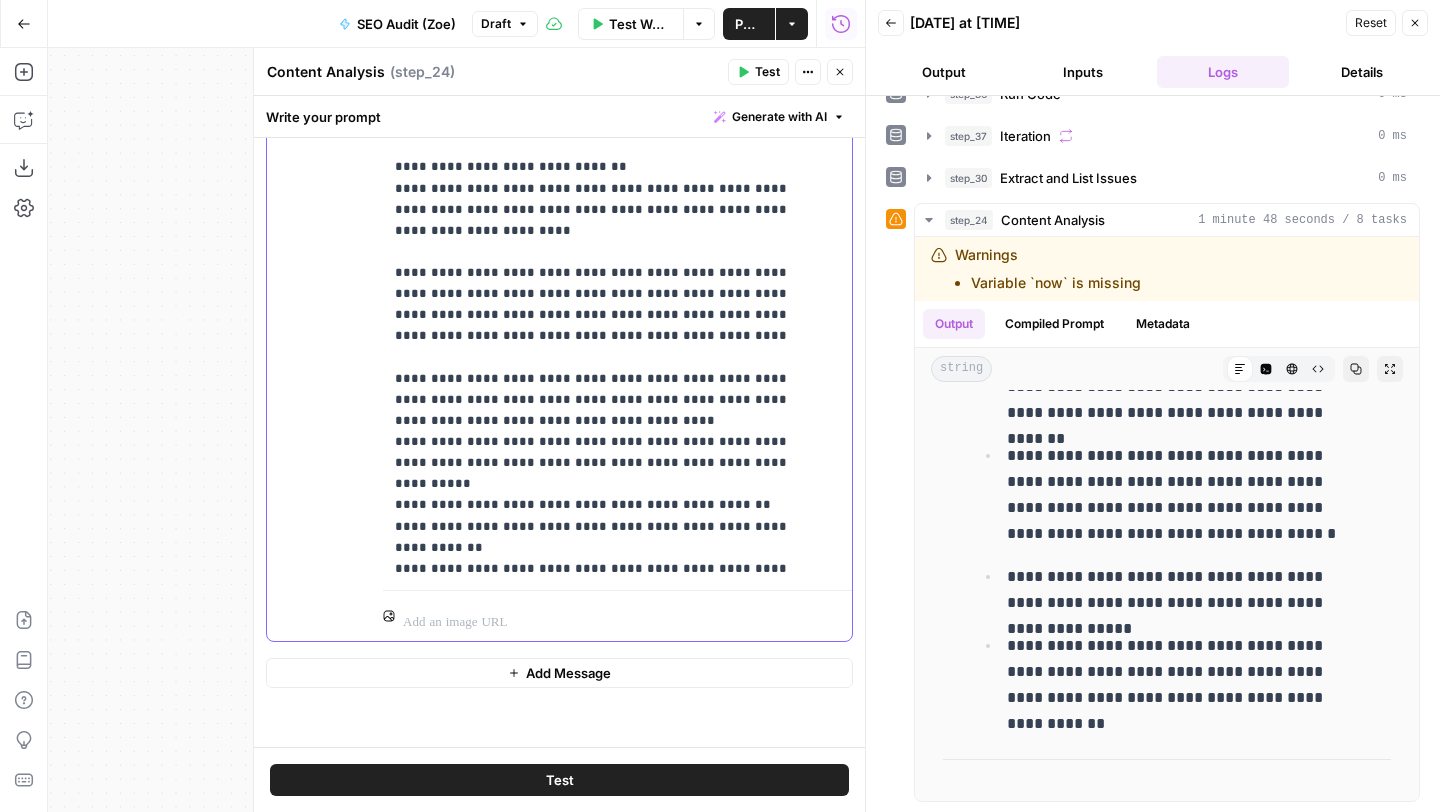 scroll, scrollTop: 0, scrollLeft: 0, axis: both 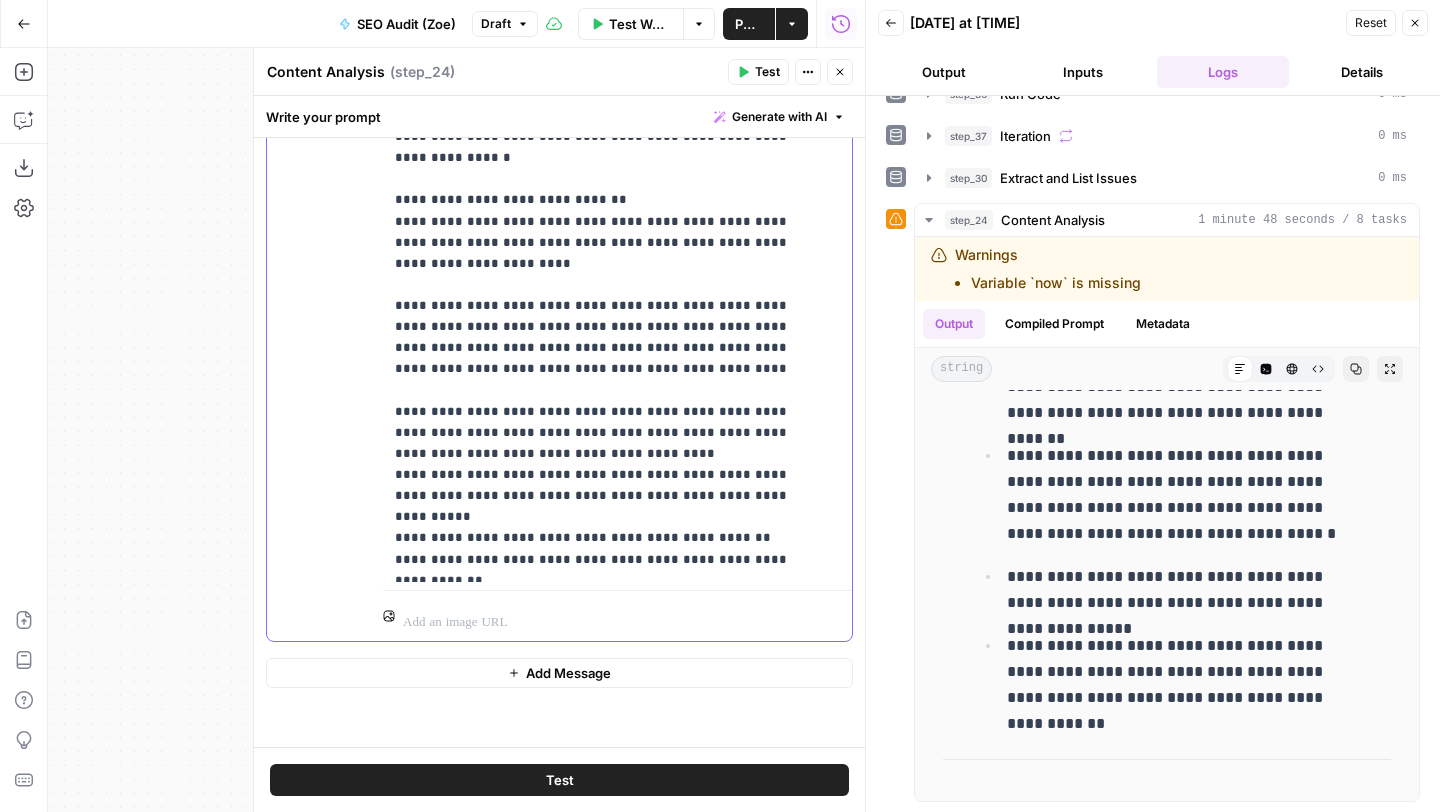 click on "**********" at bounding box center (602, 400) 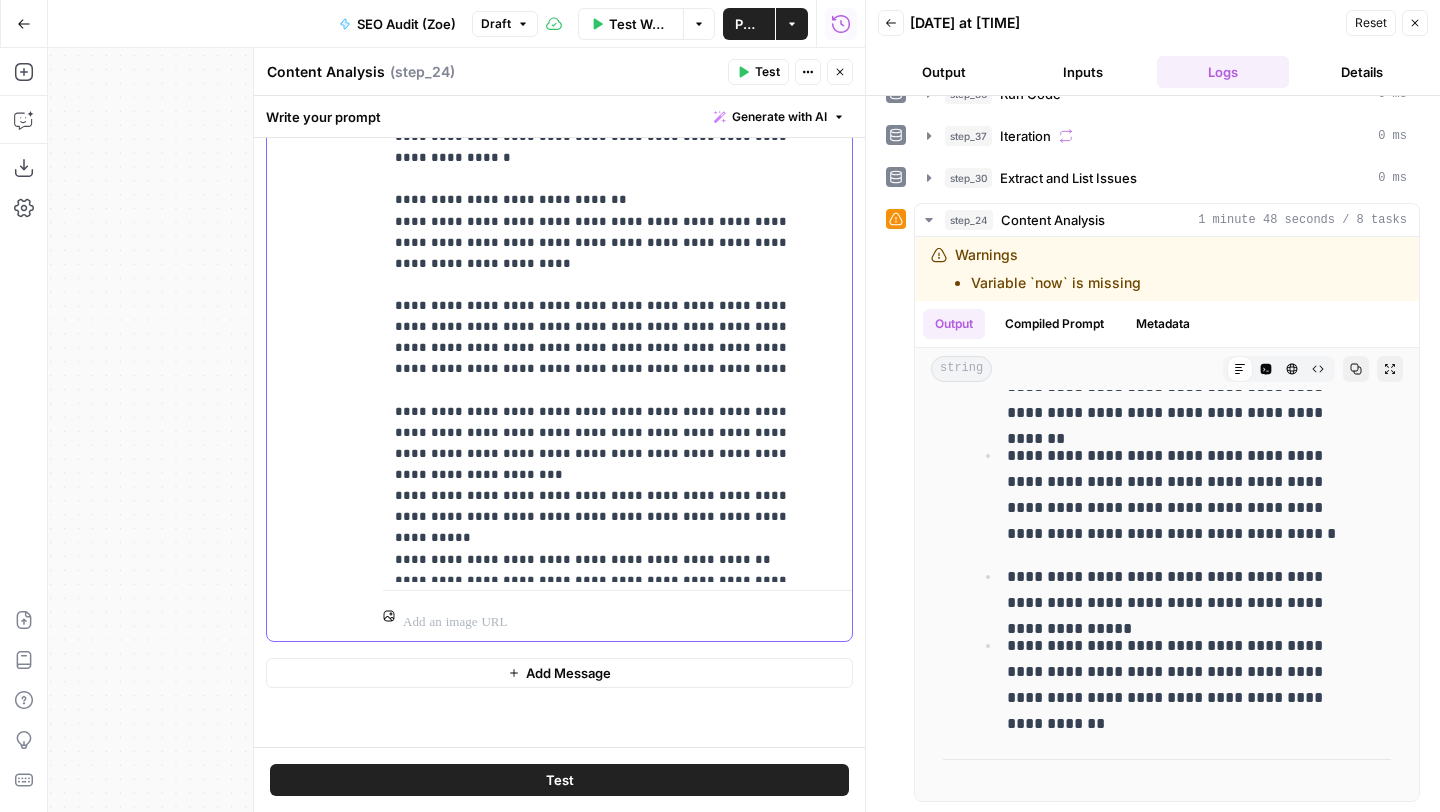 click on "**********" at bounding box center [602, 400] 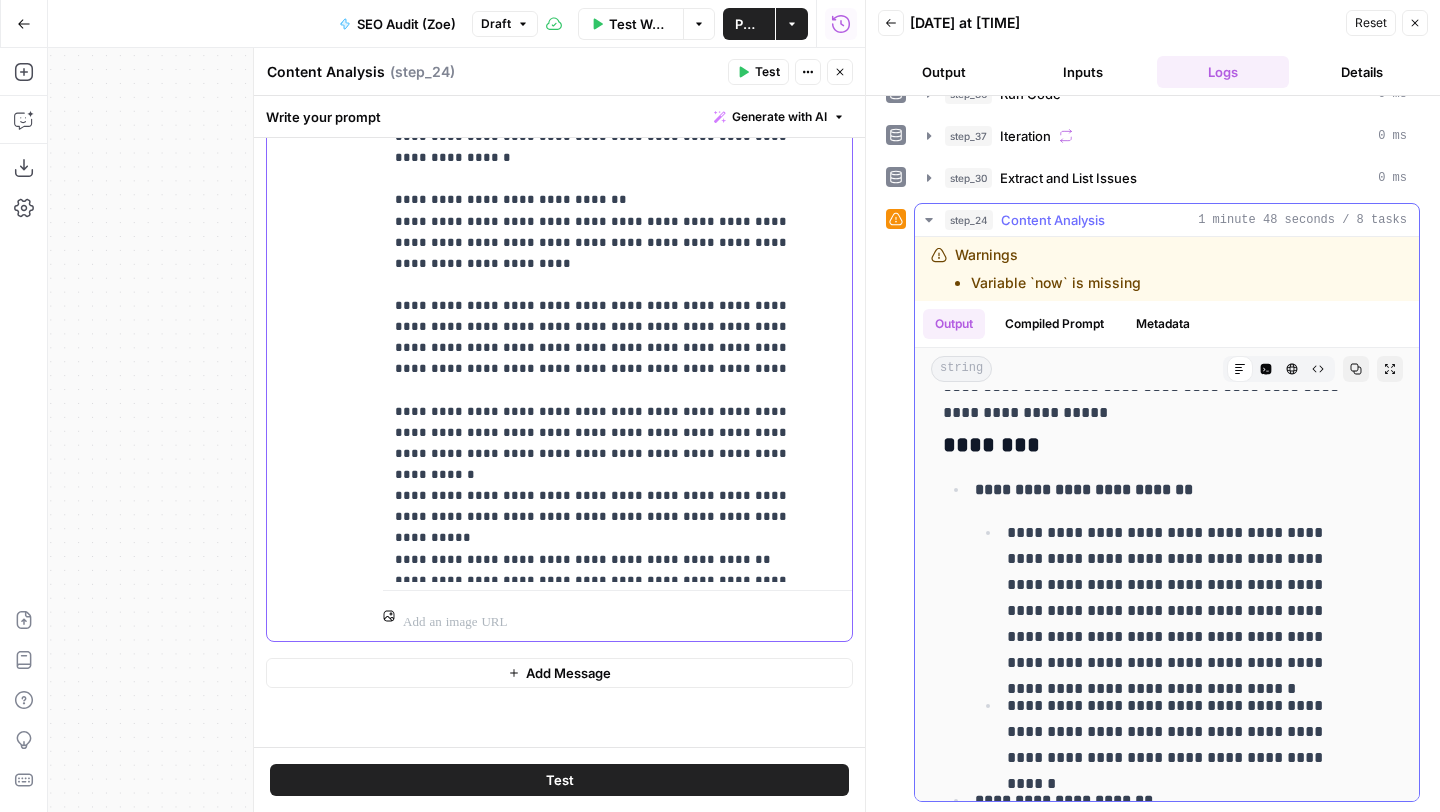 scroll, scrollTop: 2637, scrollLeft: 0, axis: vertical 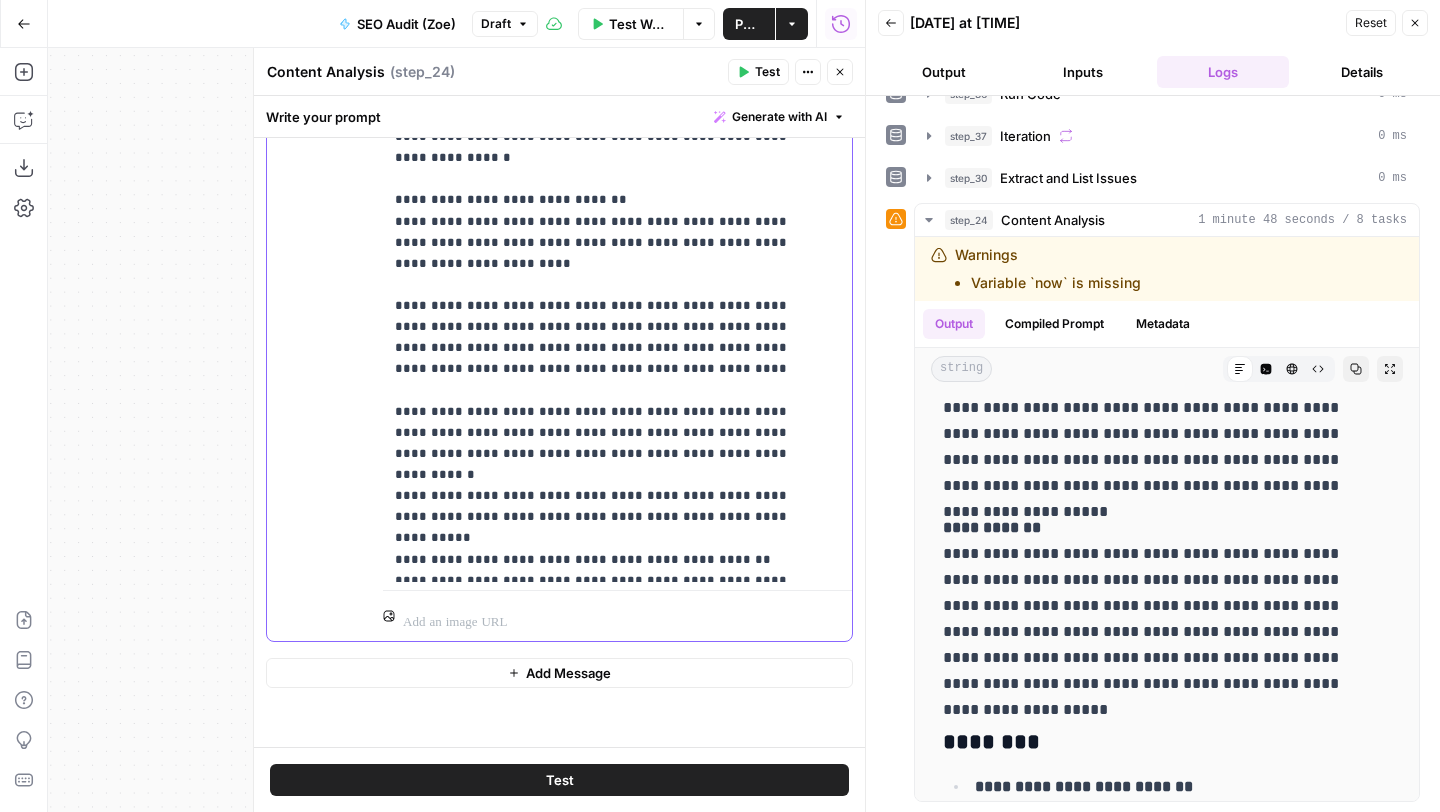 click on "**********" at bounding box center [602, 400] 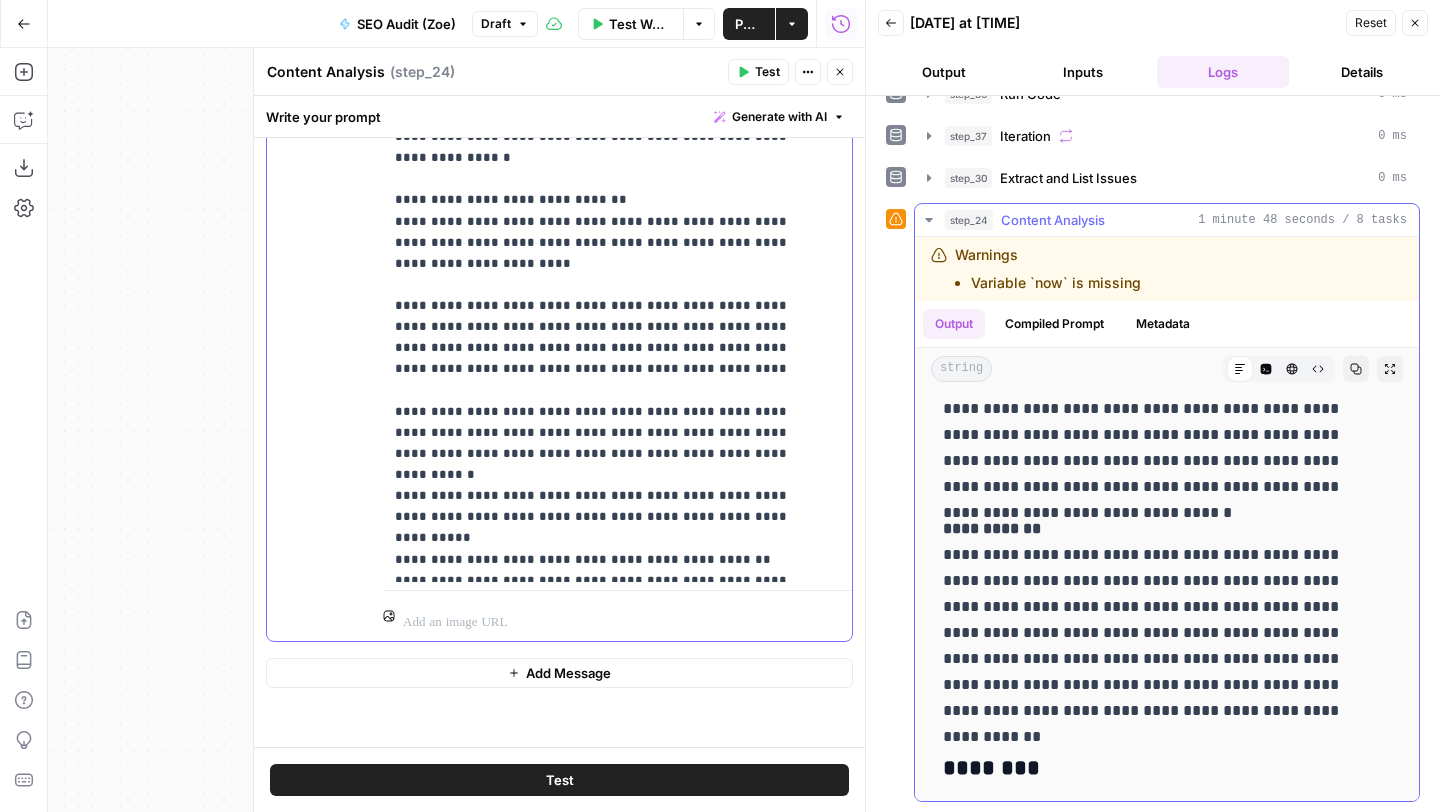 scroll, scrollTop: 236, scrollLeft: 0, axis: vertical 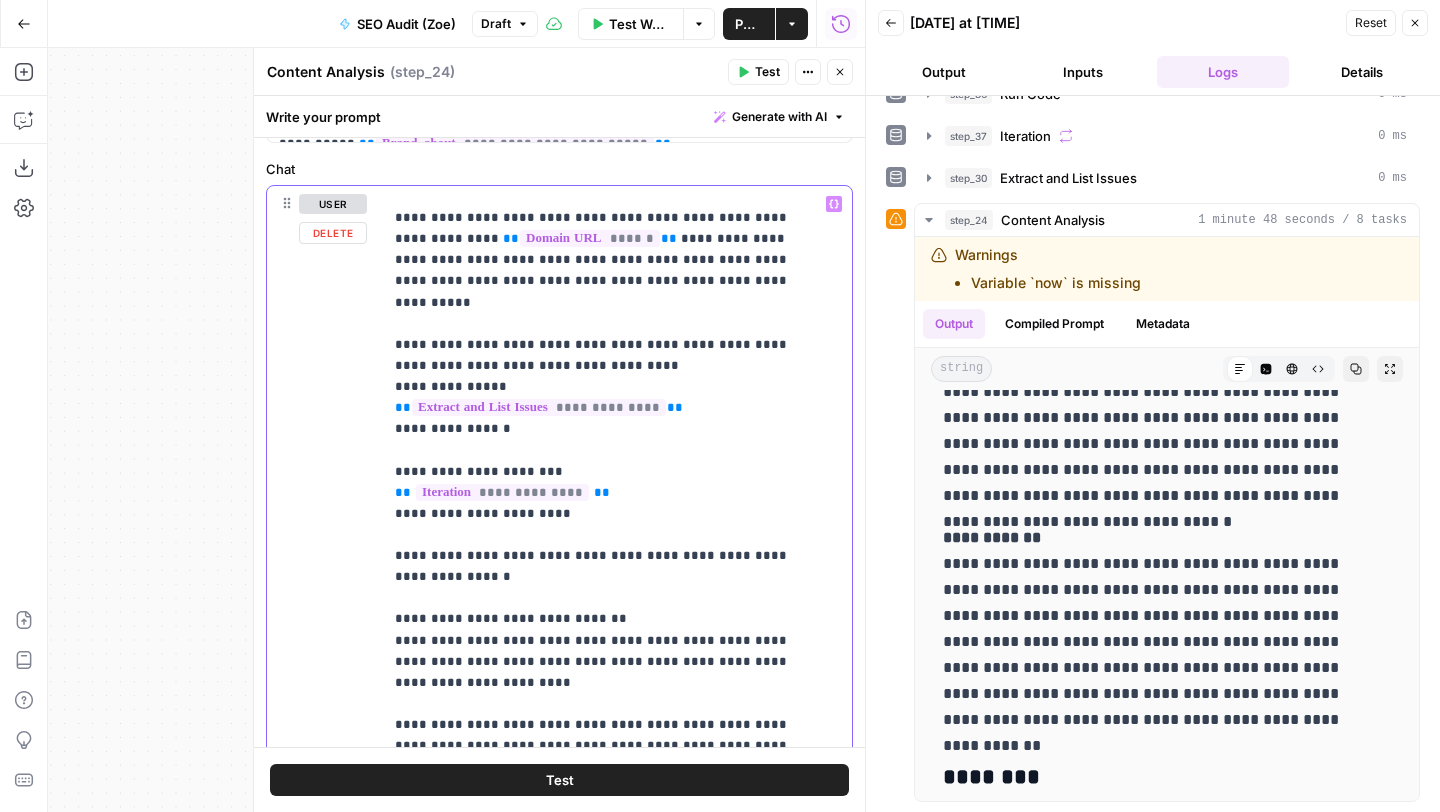 drag, startPoint x: 529, startPoint y: 414, endPoint x: 559, endPoint y: 405, distance: 31.320919 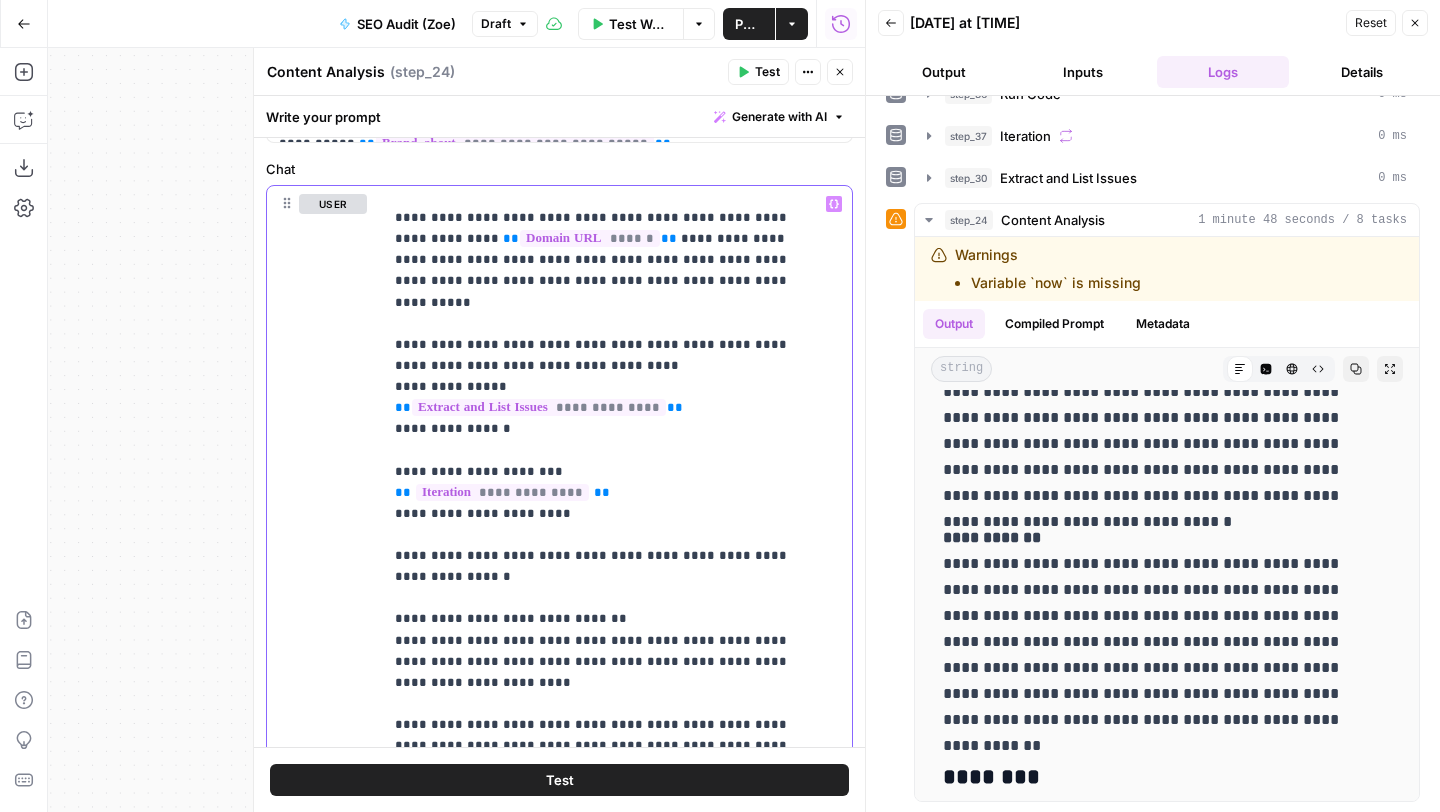 click on "Generate with AI" at bounding box center (779, 117) 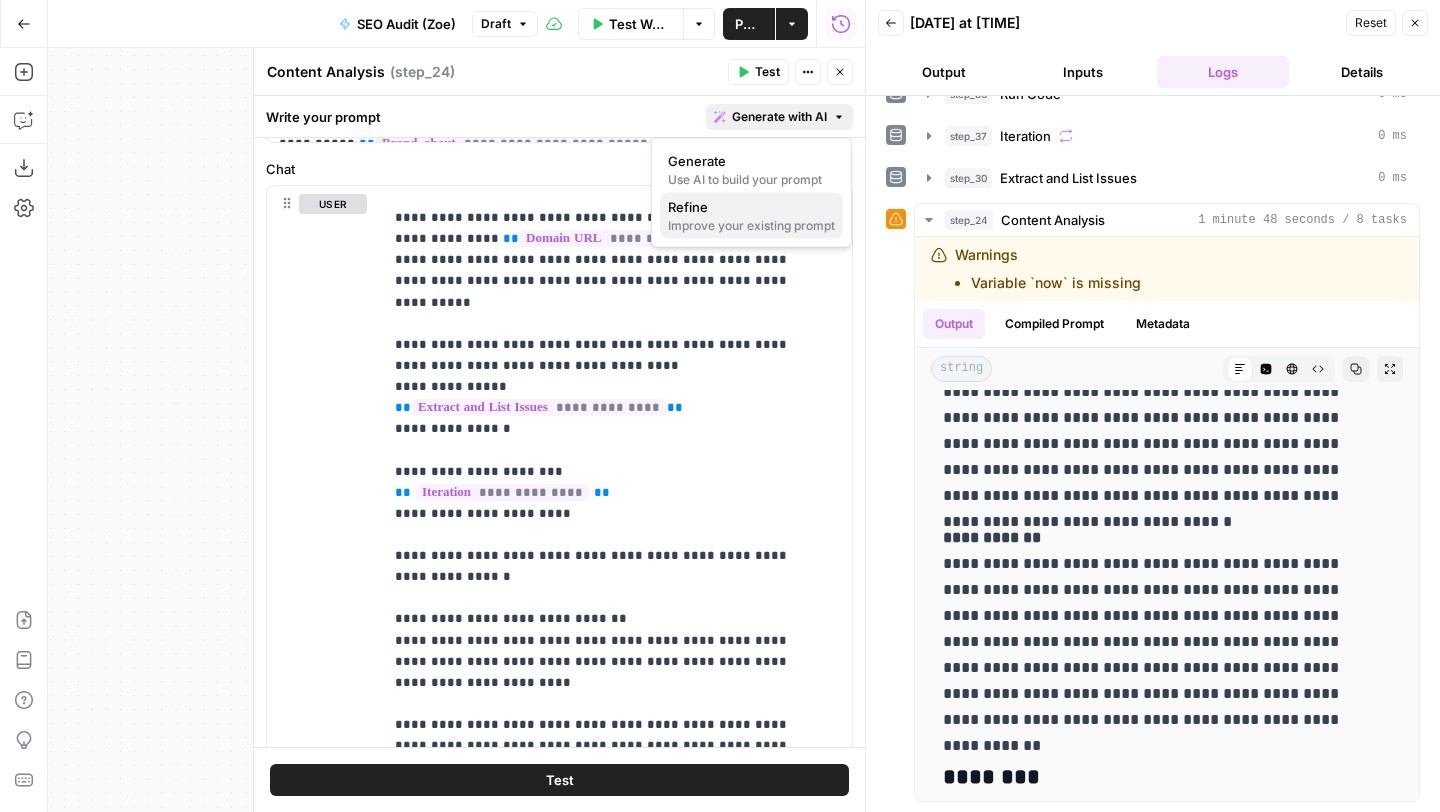 click on "Refine" at bounding box center (751, 207) 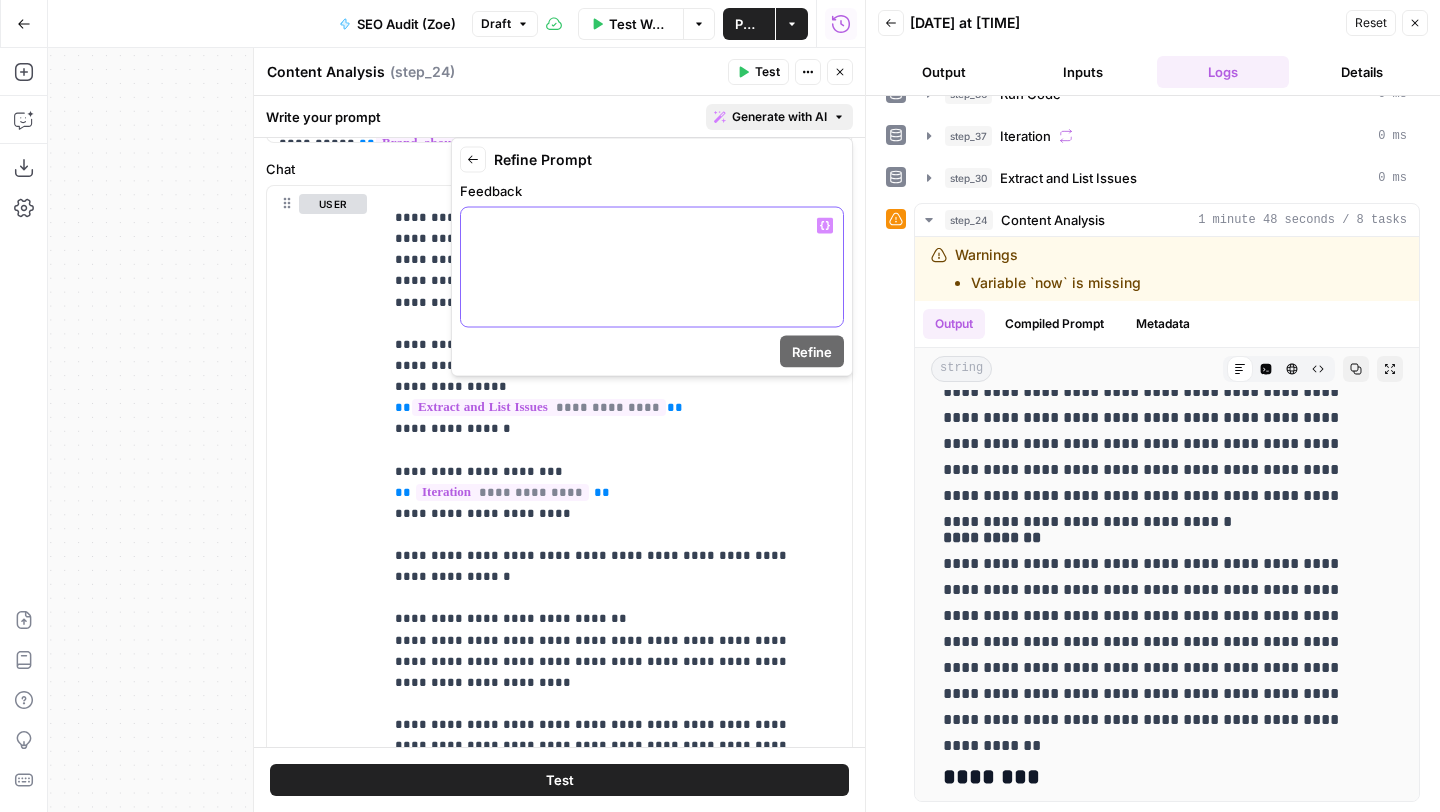 click at bounding box center [652, 226] 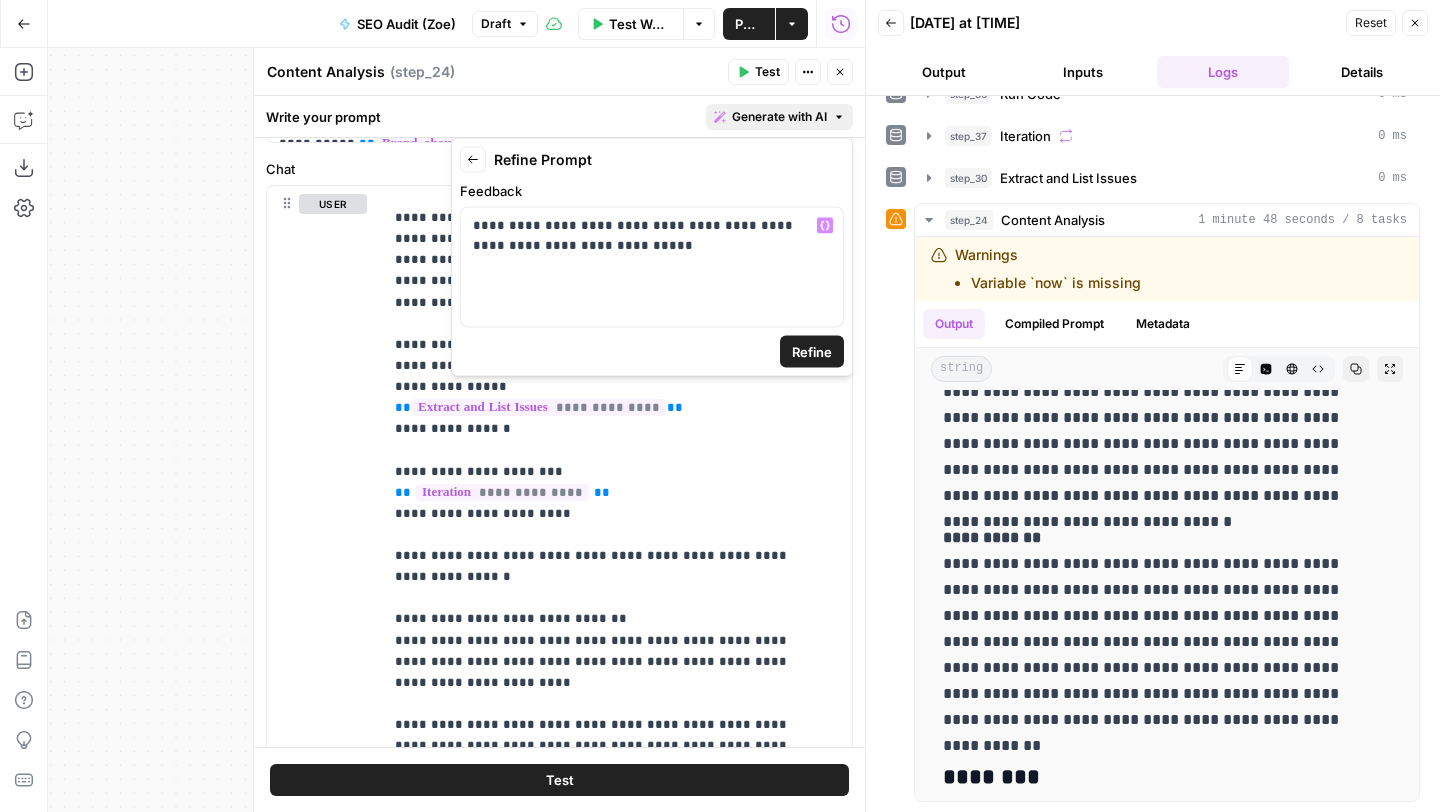 click on "Refine" at bounding box center [812, 352] 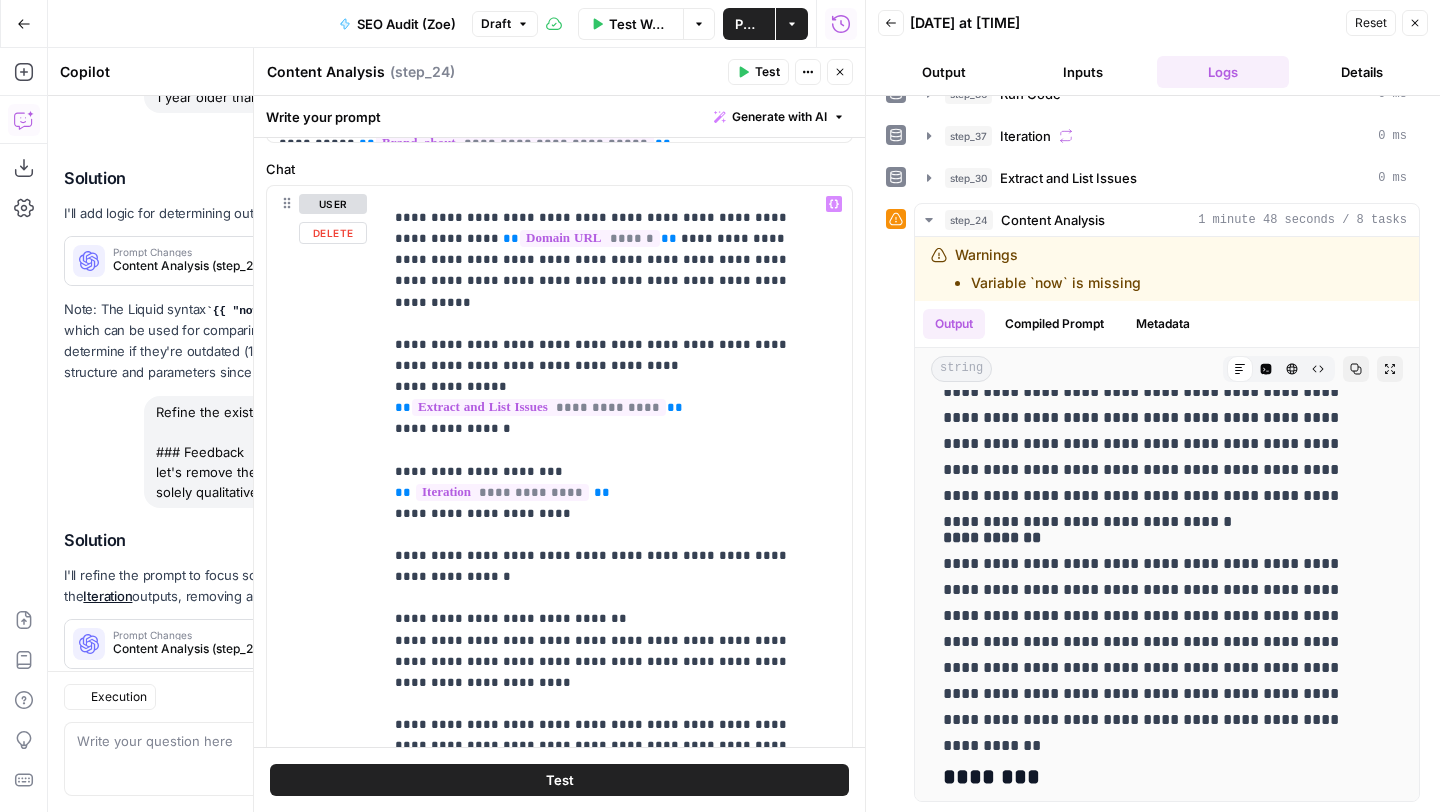 scroll, scrollTop: 885, scrollLeft: 0, axis: vertical 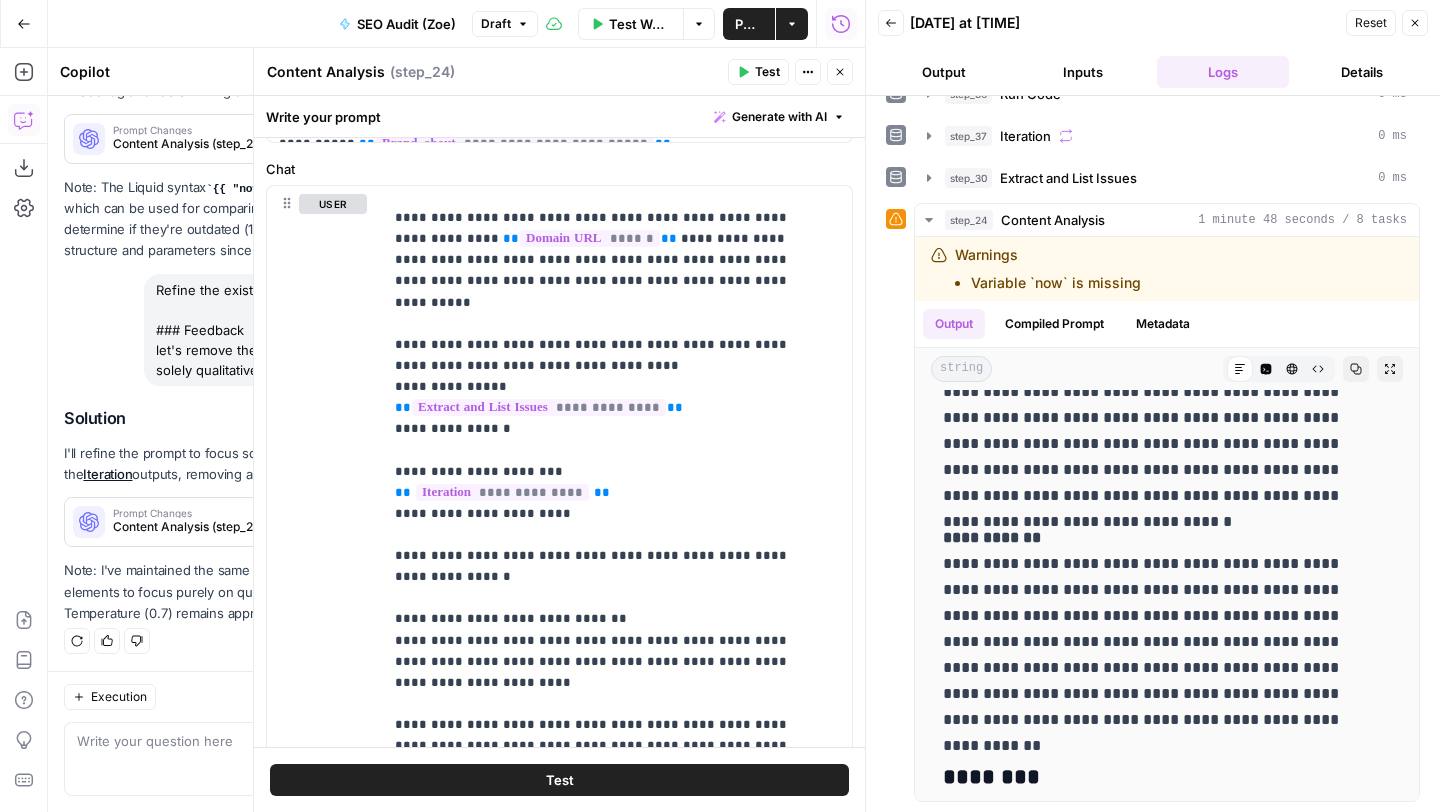 click on "Apply" at bounding box center [513, 522] 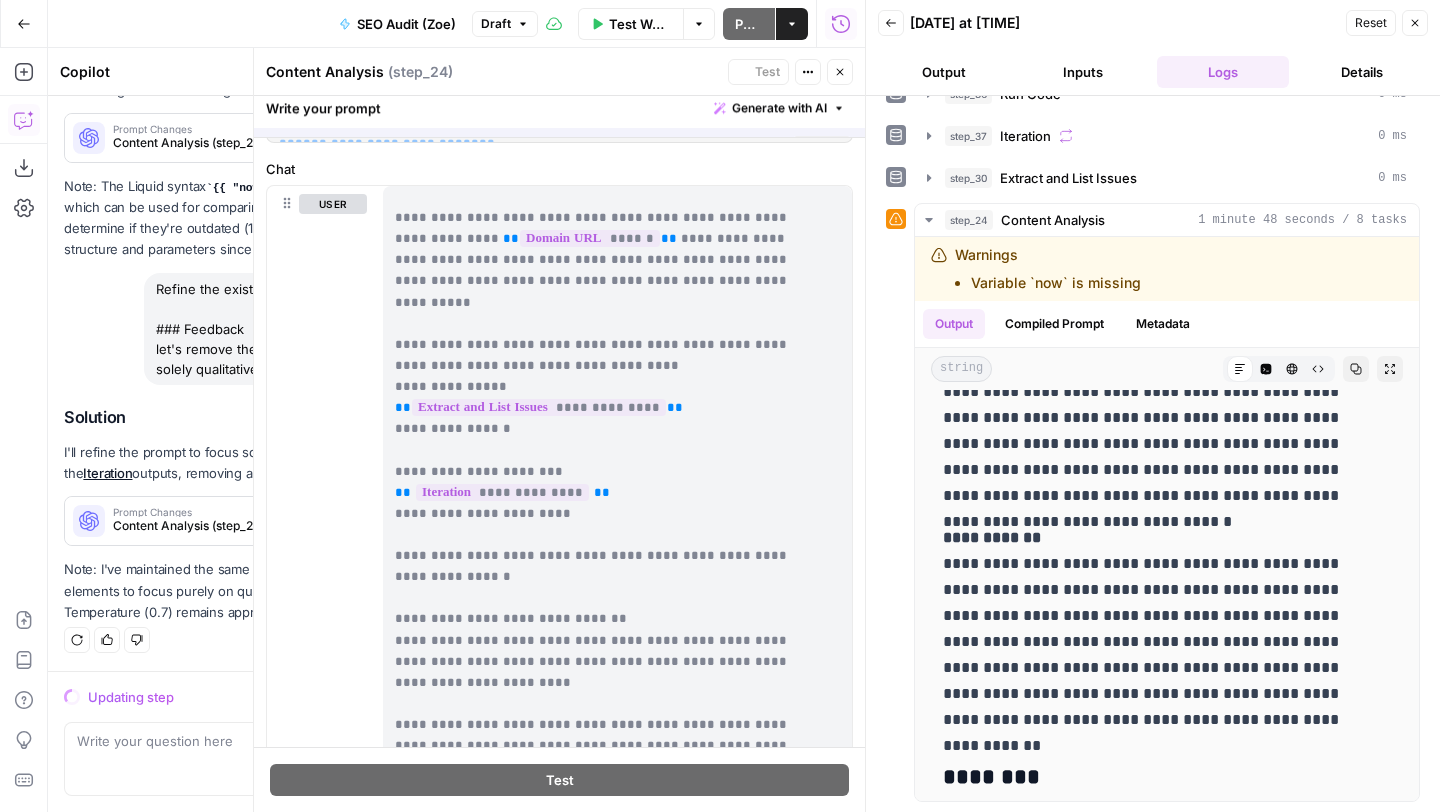 scroll, scrollTop: 821, scrollLeft: 0, axis: vertical 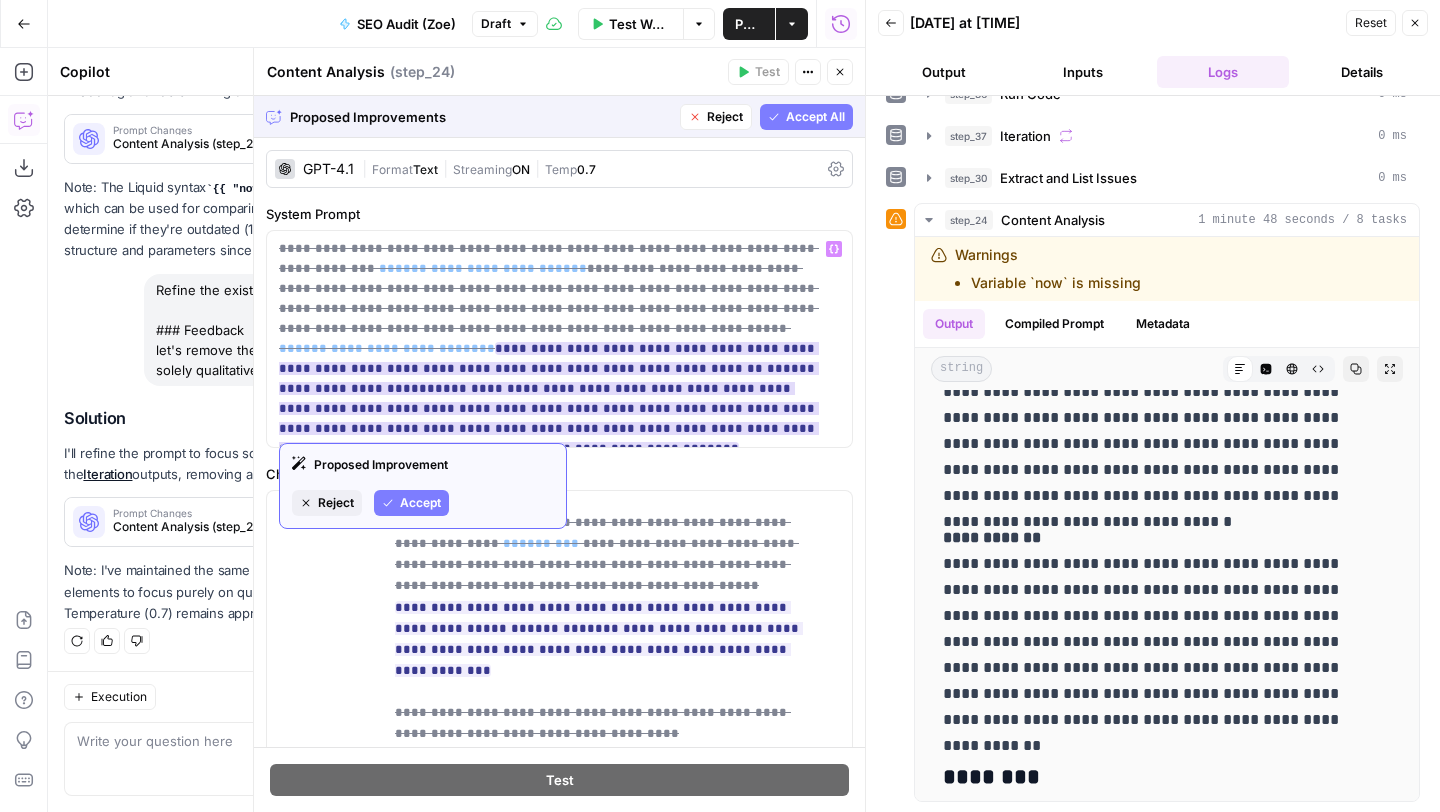 click on "Accept" at bounding box center [411, 503] 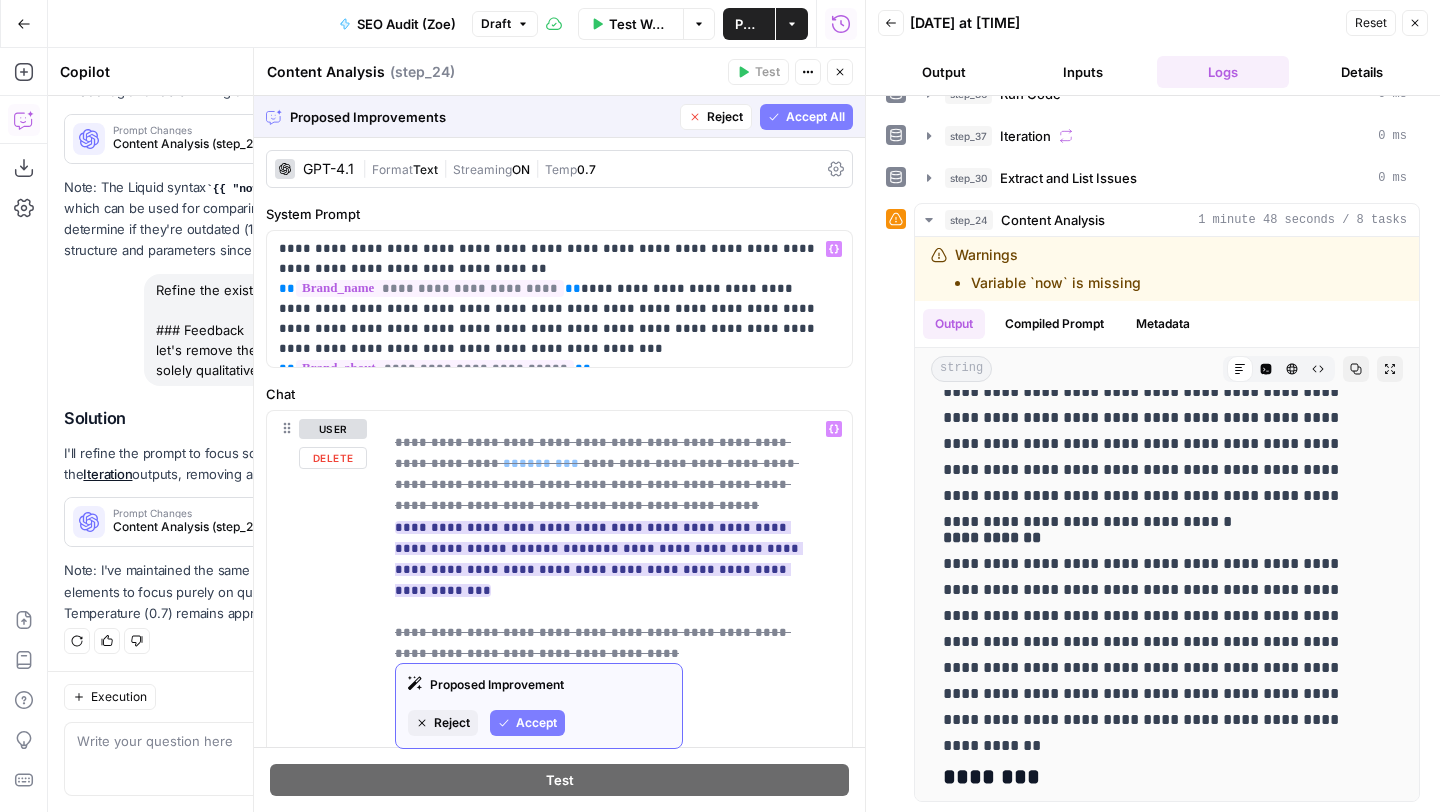 click on "Accept" at bounding box center (536, 723) 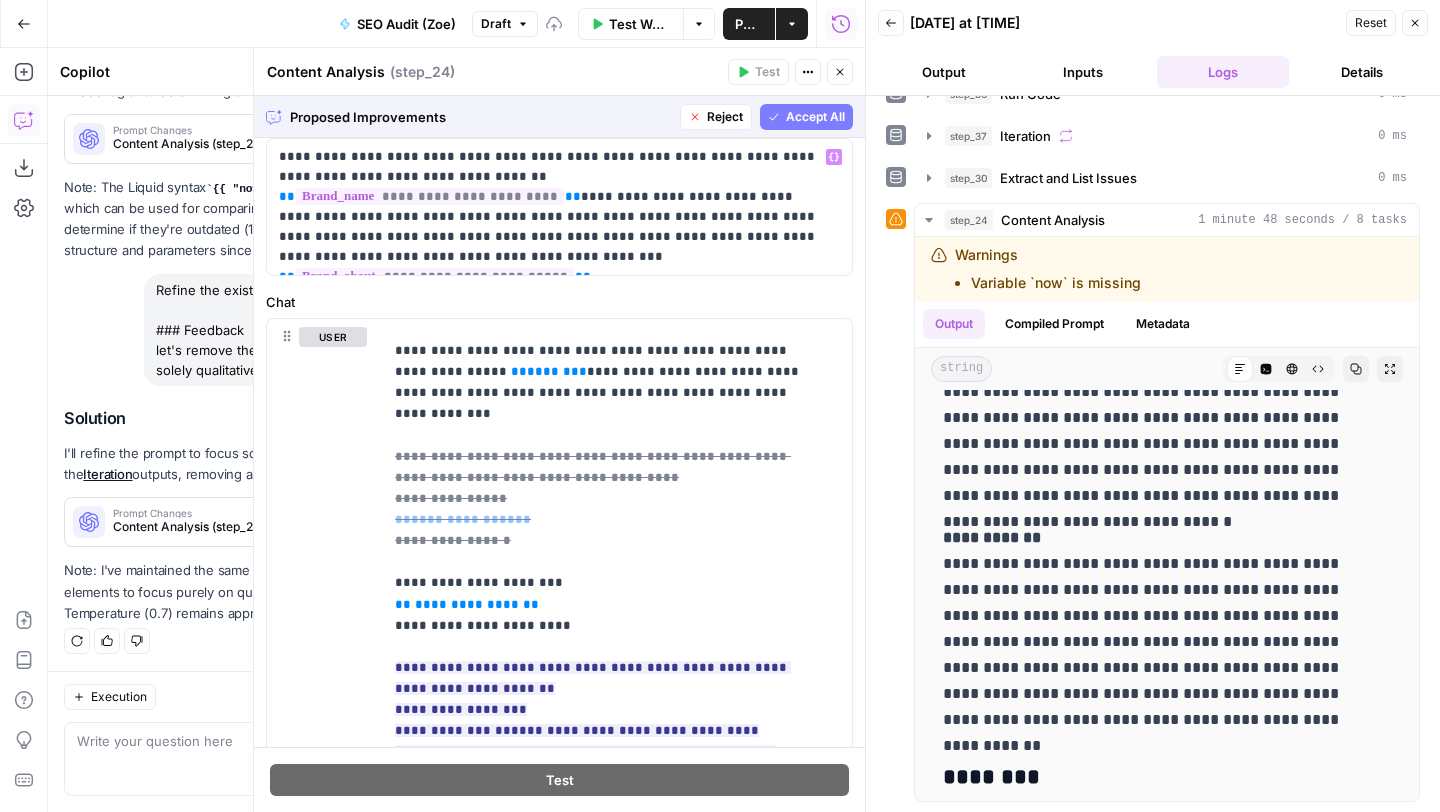 scroll, scrollTop: 91, scrollLeft: 0, axis: vertical 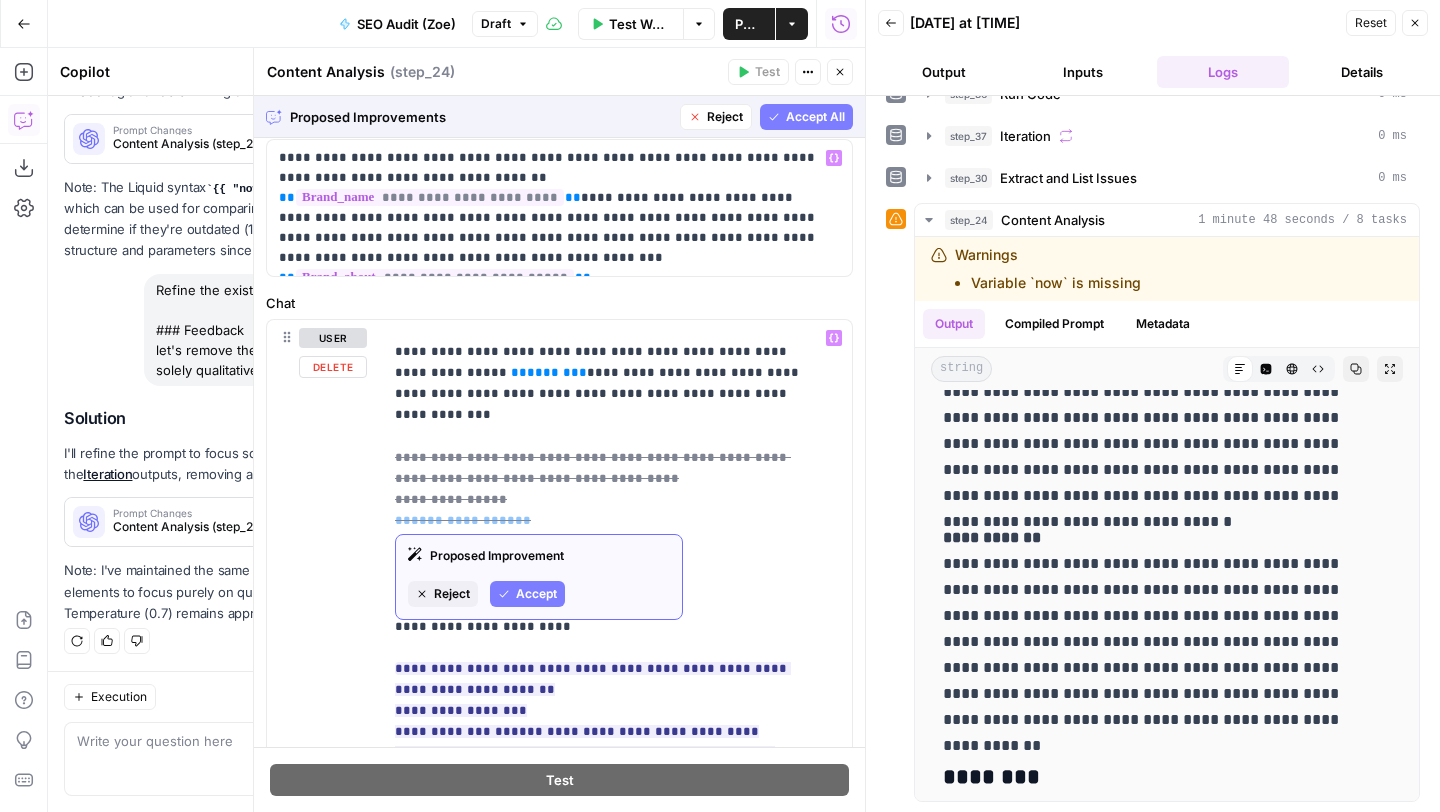 click on "Accept" at bounding box center (527, 594) 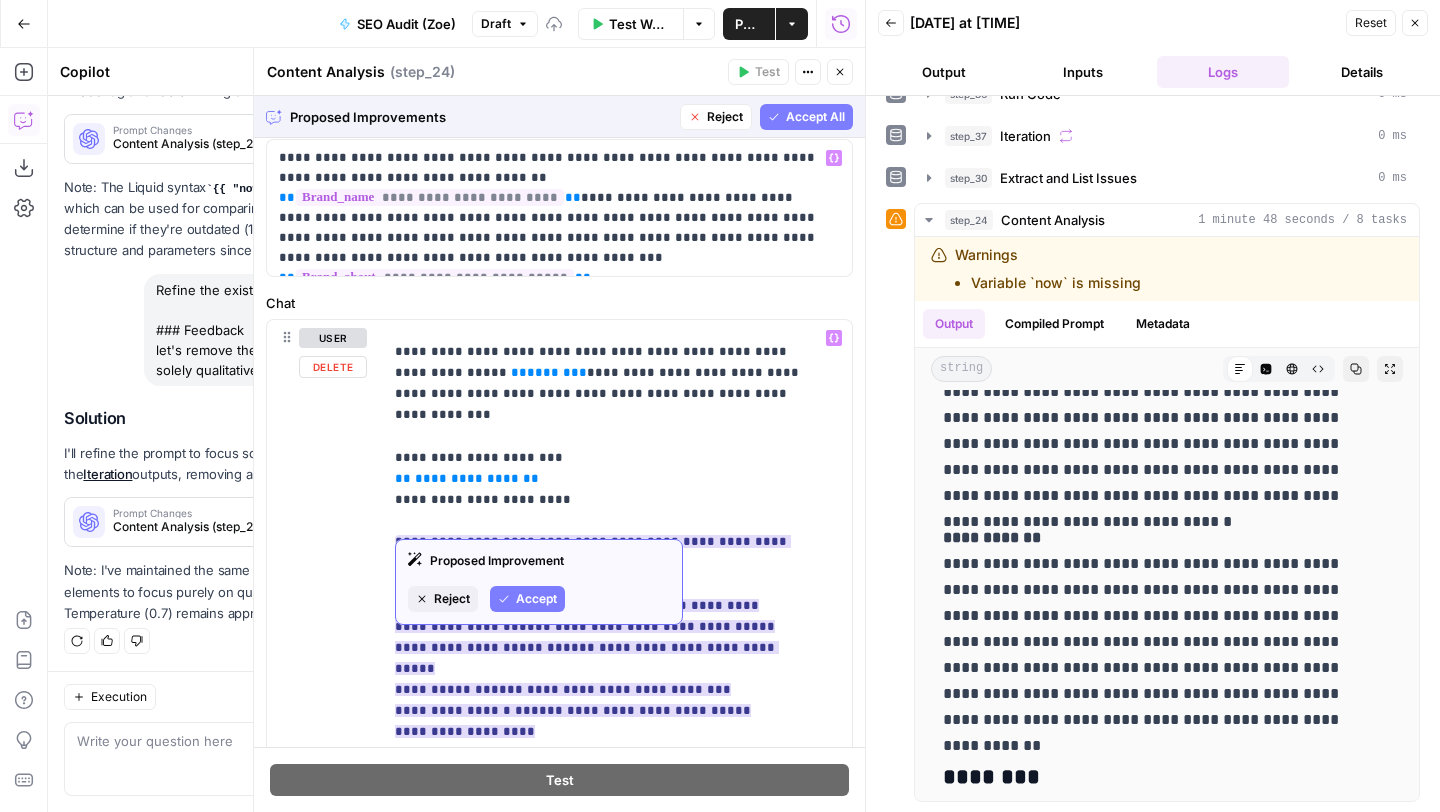 click on "Accept" at bounding box center (527, 599) 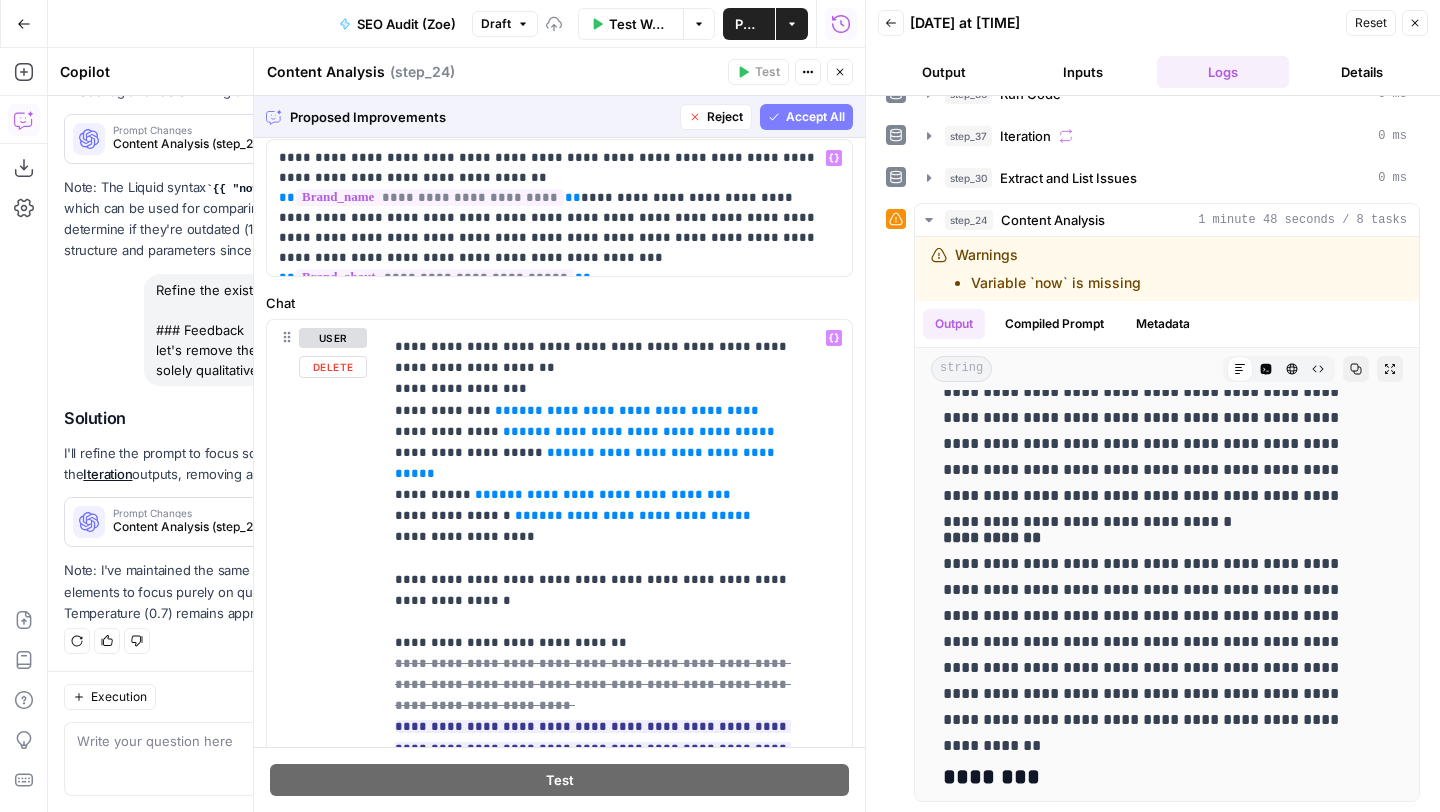 scroll, scrollTop: 319, scrollLeft: 0, axis: vertical 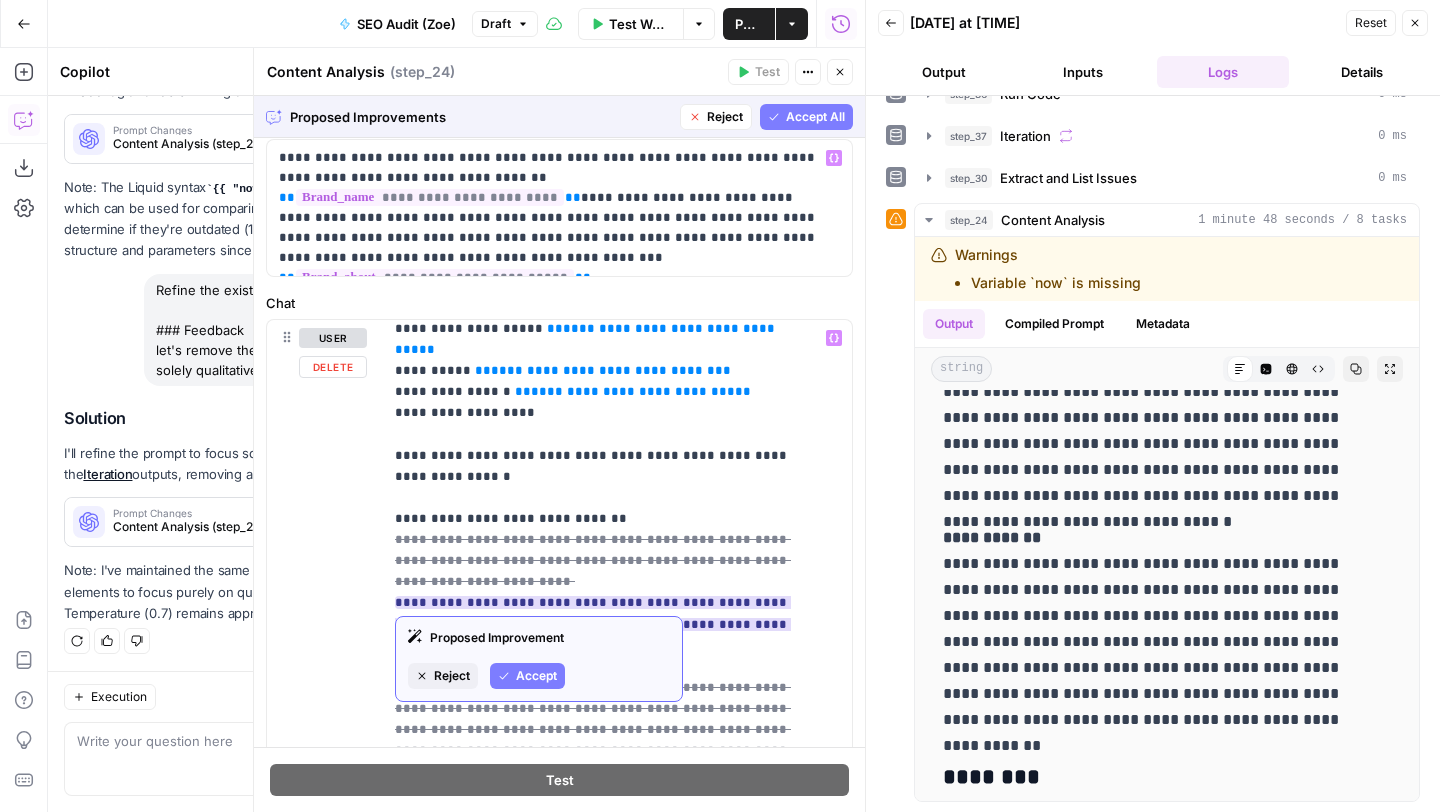 click on "Proposed Improvement Reject Accept" at bounding box center (539, 659) 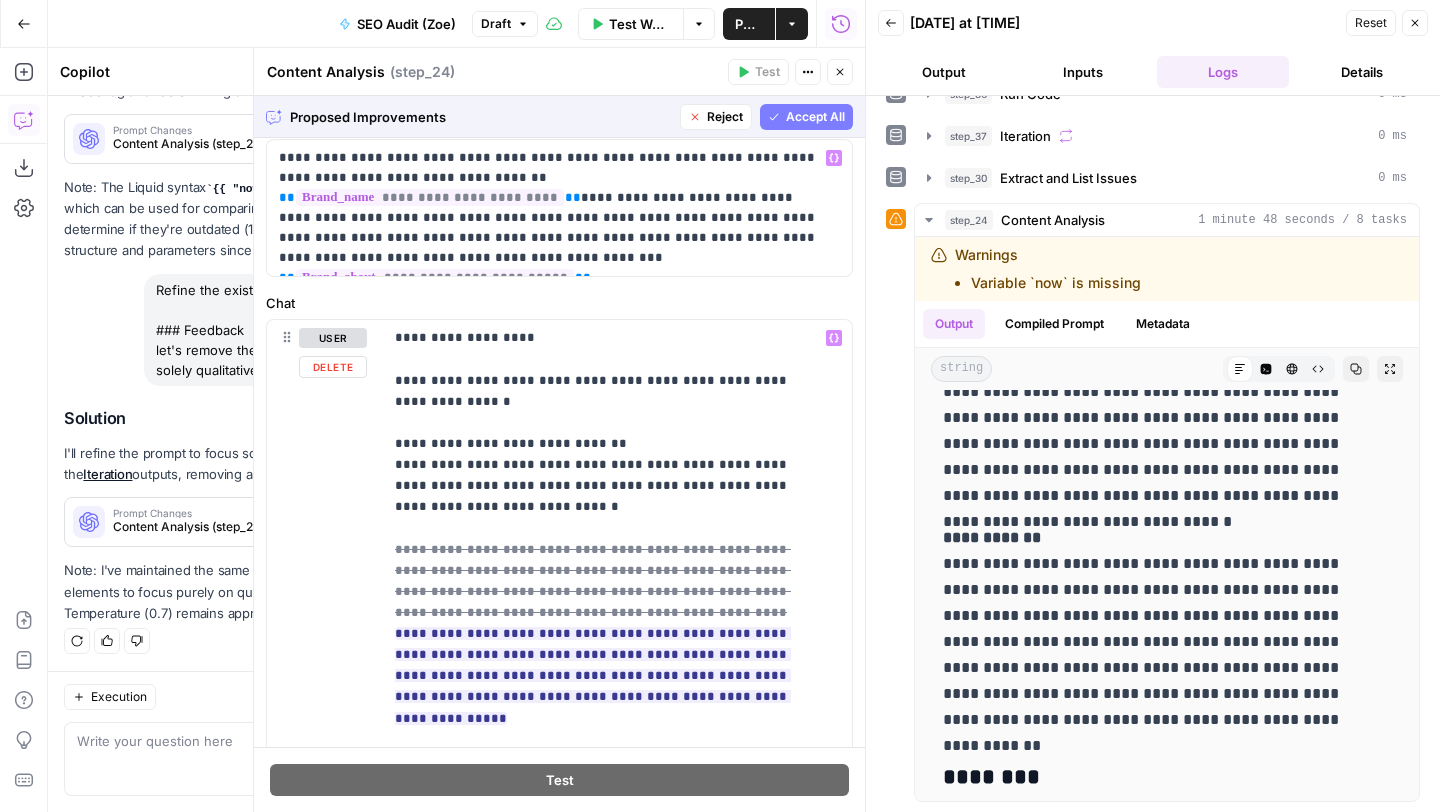 scroll, scrollTop: 436, scrollLeft: 0, axis: vertical 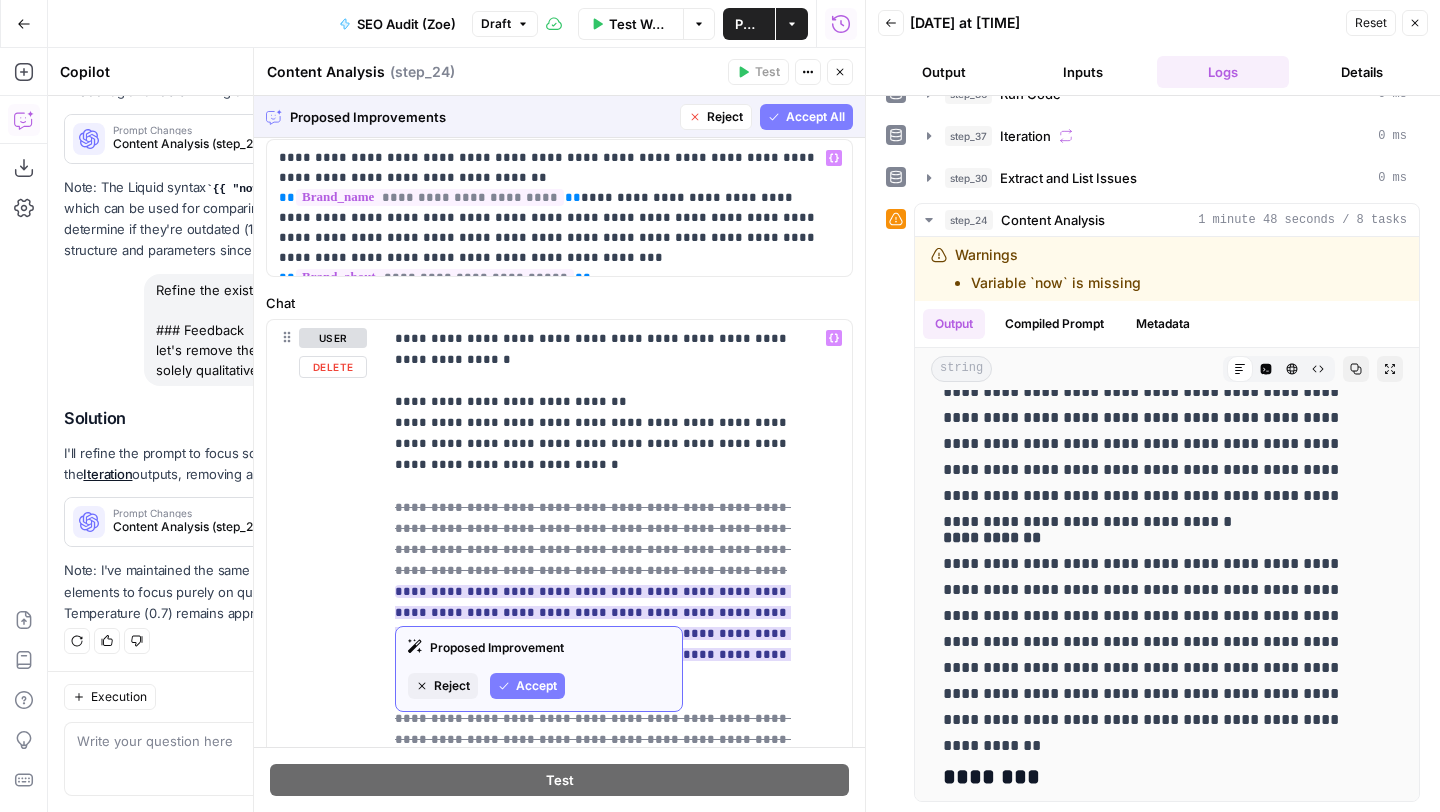 click on "Accept" at bounding box center (536, 686) 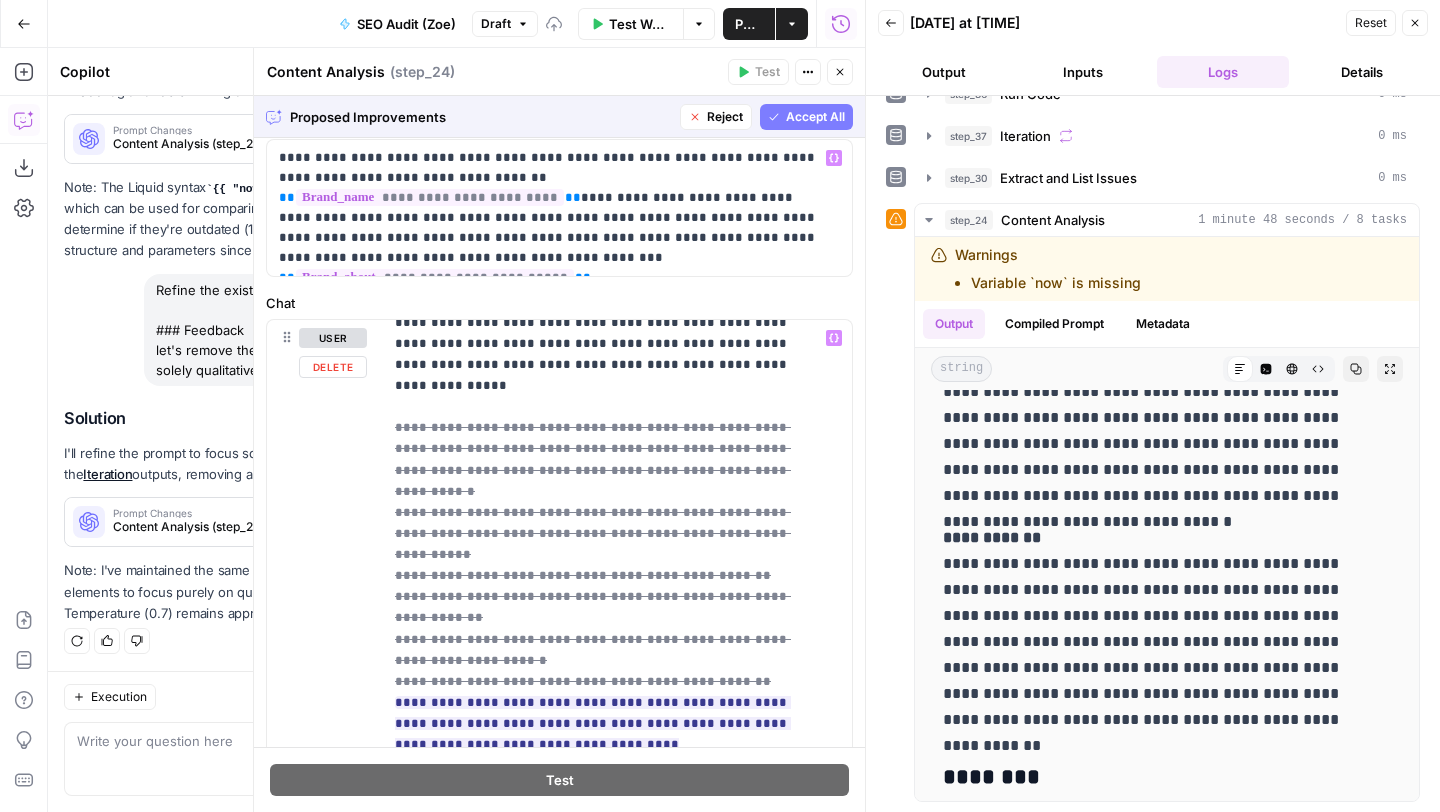 scroll, scrollTop: 664, scrollLeft: 0, axis: vertical 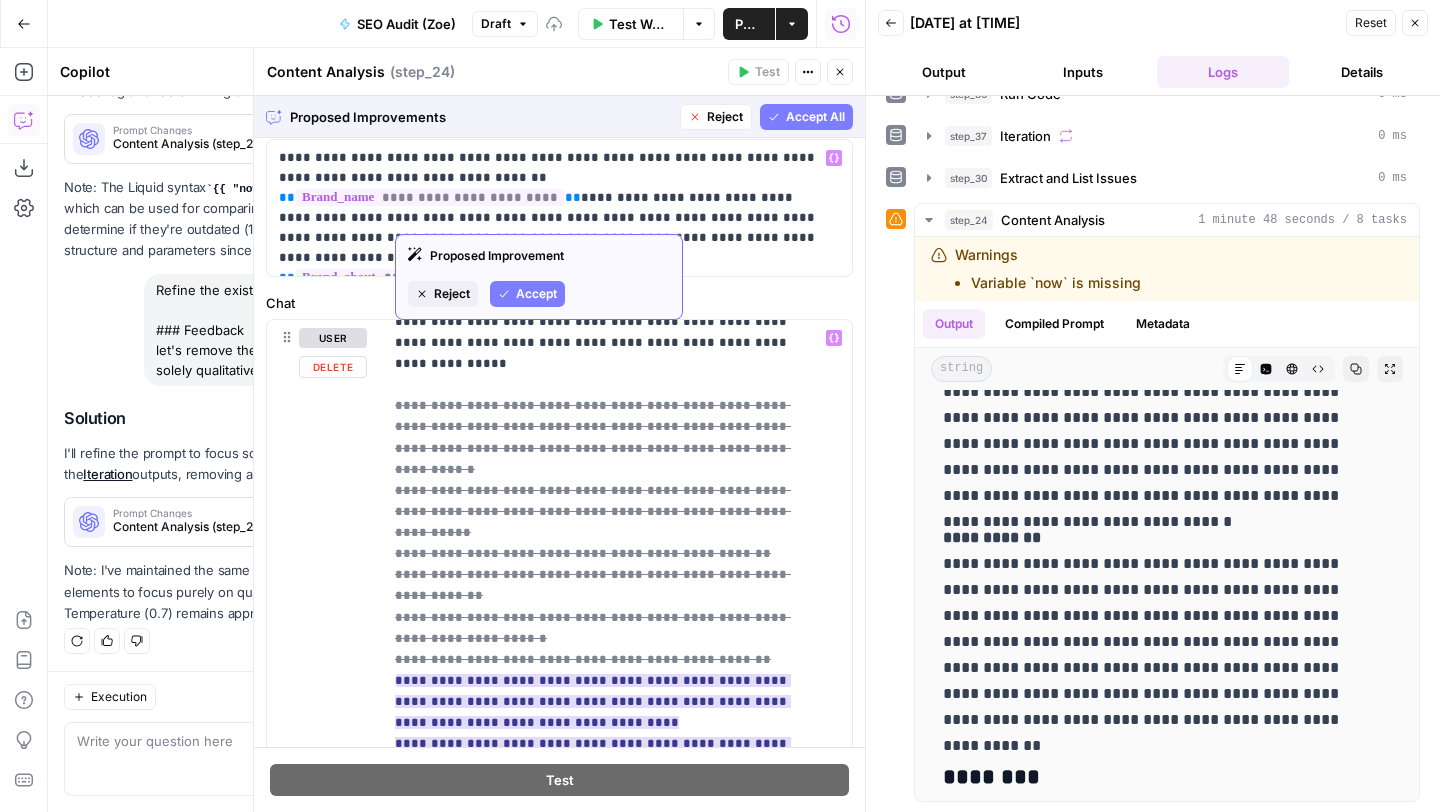 click on "Accept" at bounding box center (536, 294) 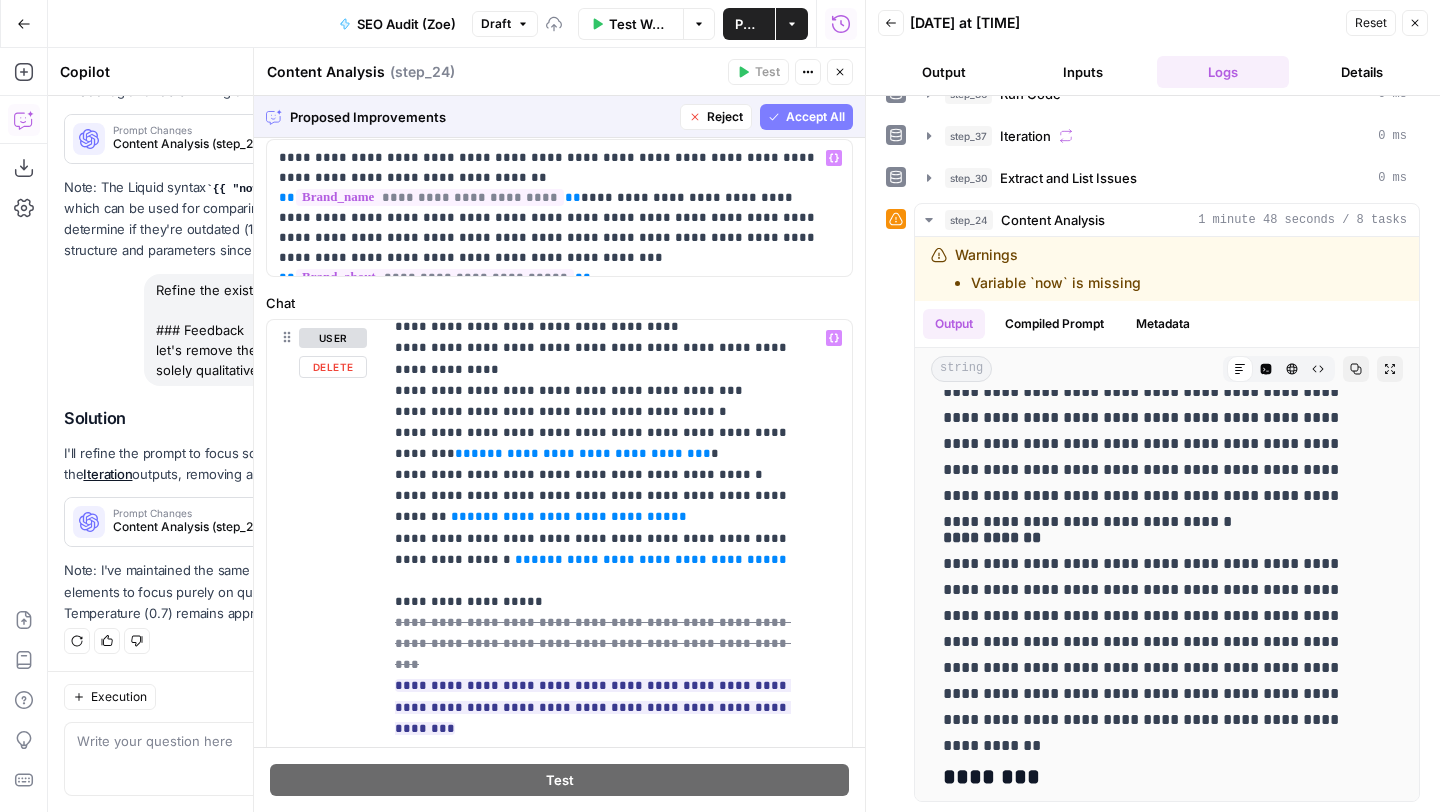 scroll, scrollTop: 925, scrollLeft: 0, axis: vertical 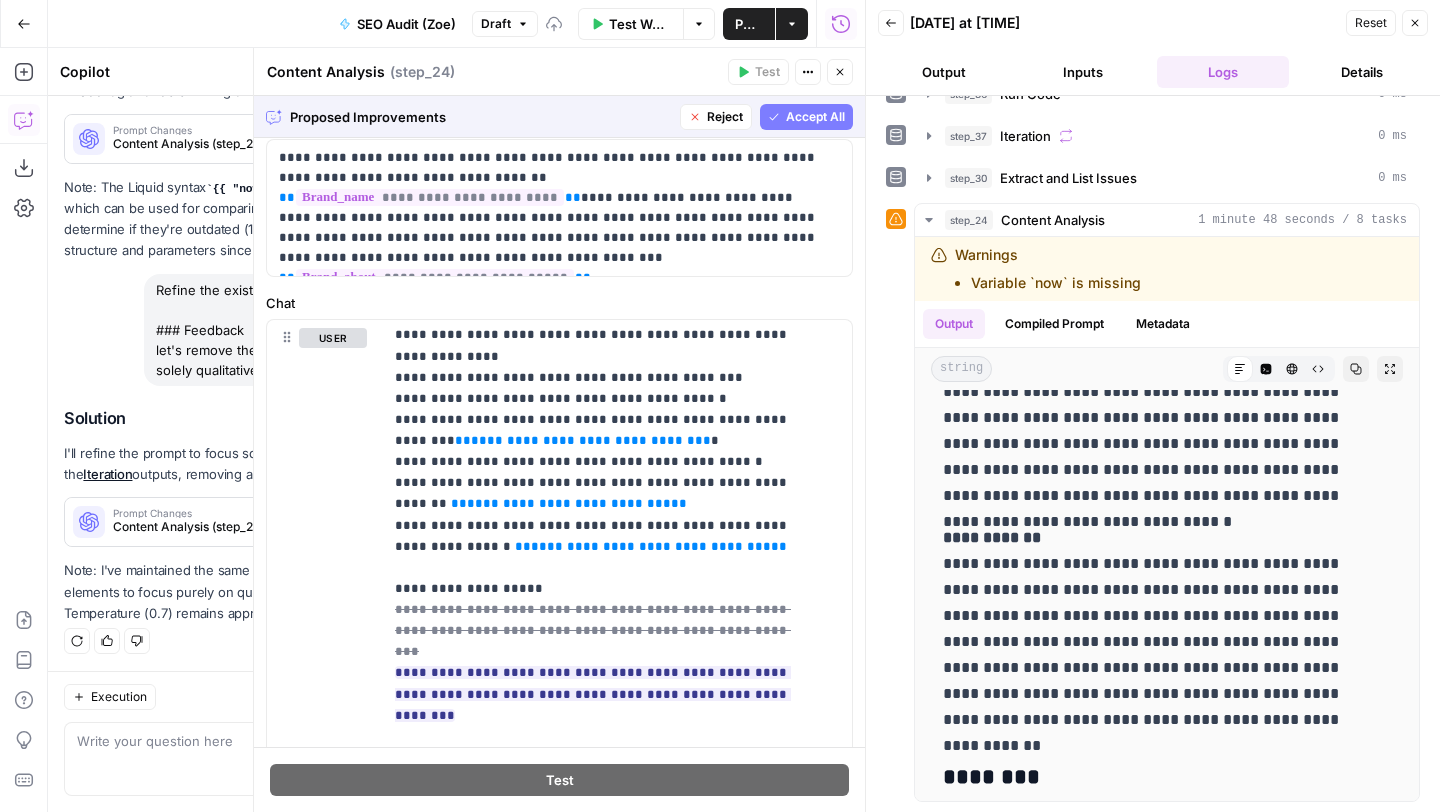 click on "Reject" at bounding box center (725, 117) 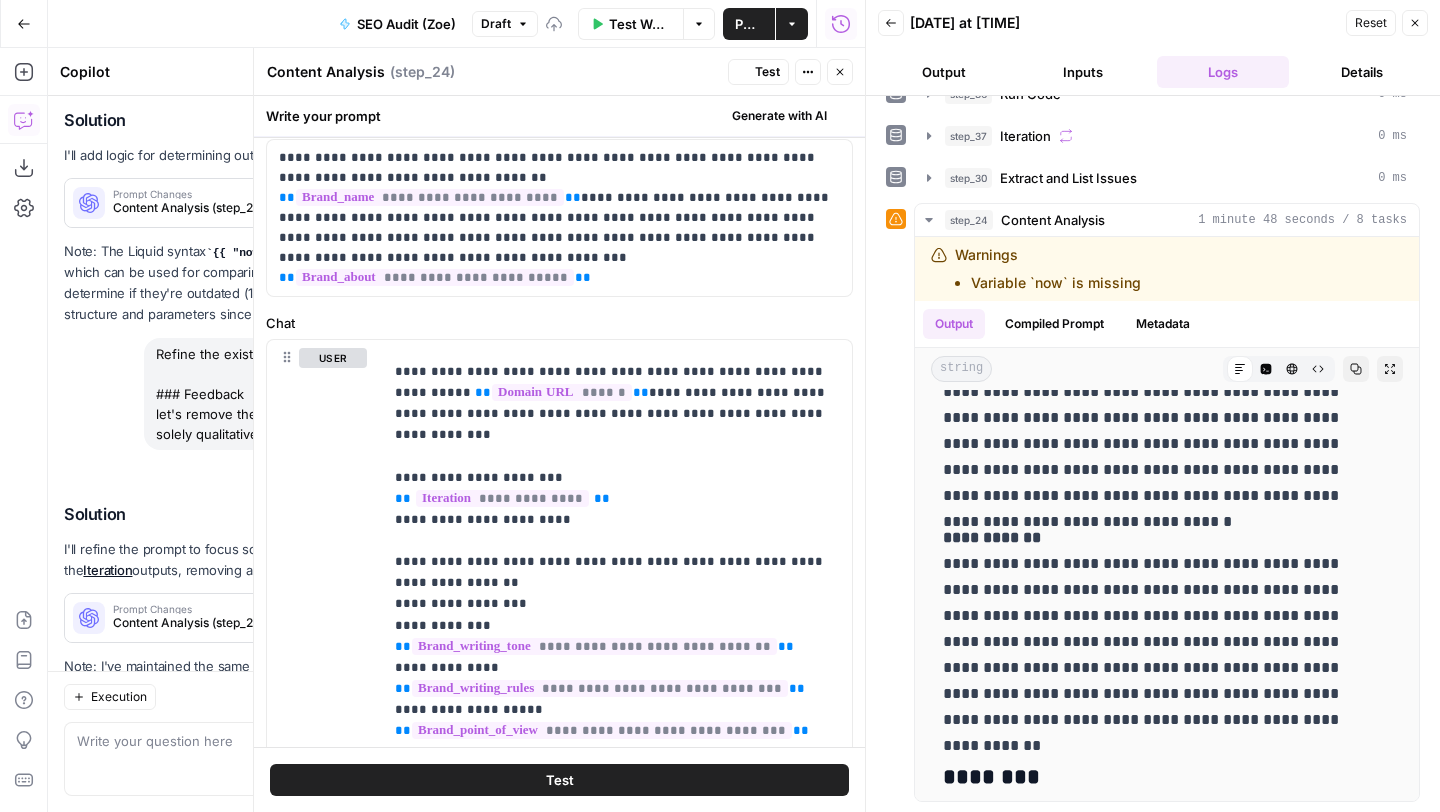 scroll, scrollTop: 917, scrollLeft: 0, axis: vertical 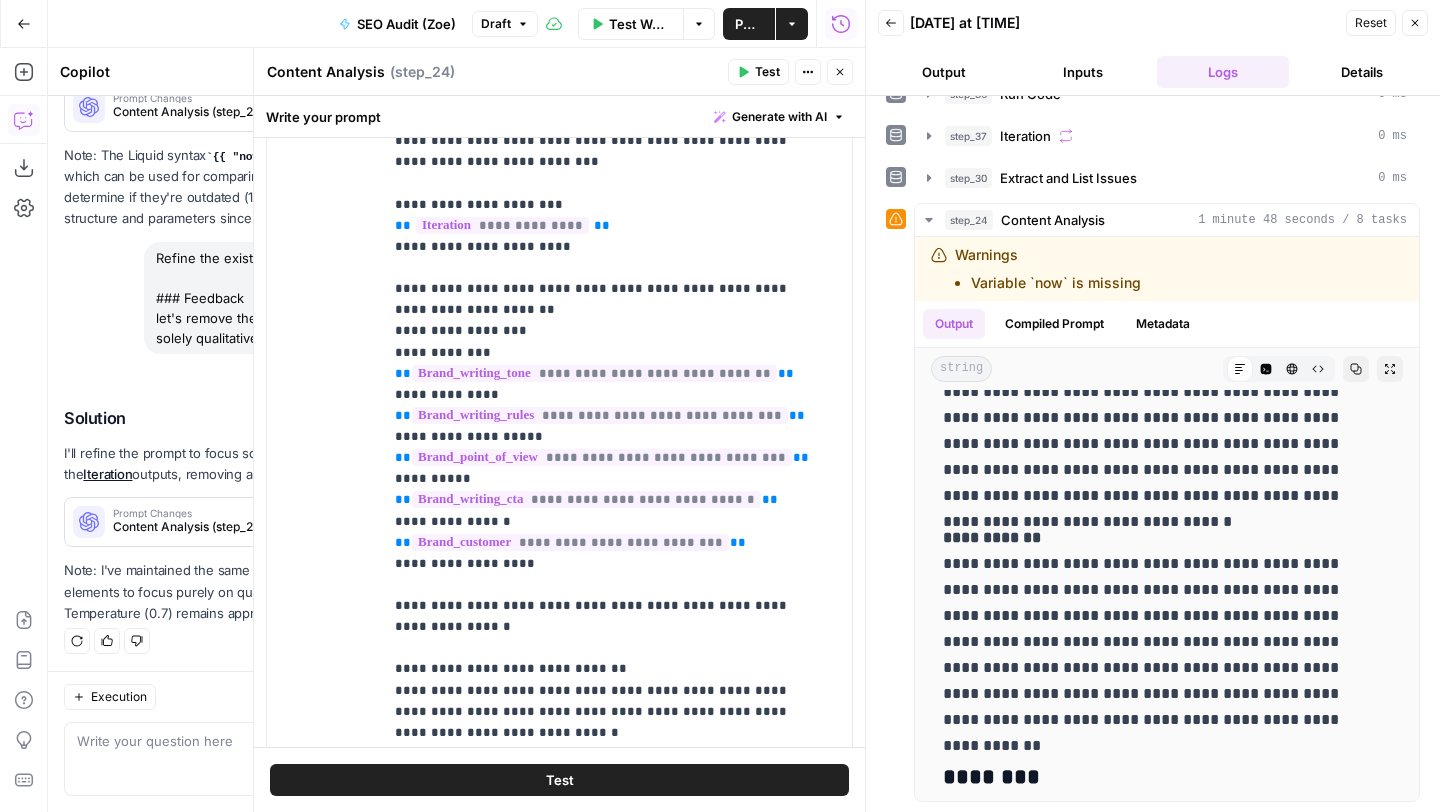 click on "Restore from Checkpoint" at bounding box center (482, 370) 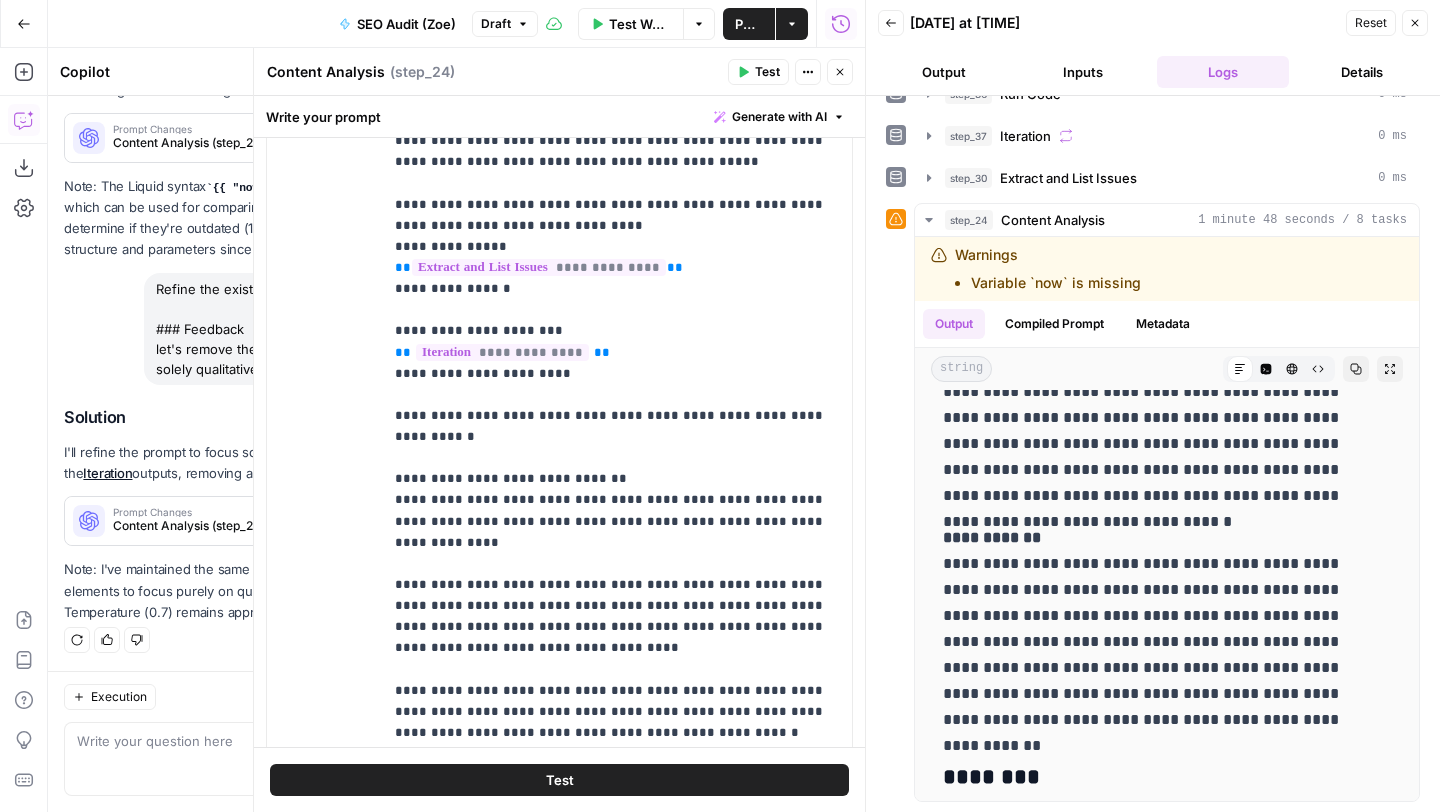 scroll, scrollTop: 885, scrollLeft: 0, axis: vertical 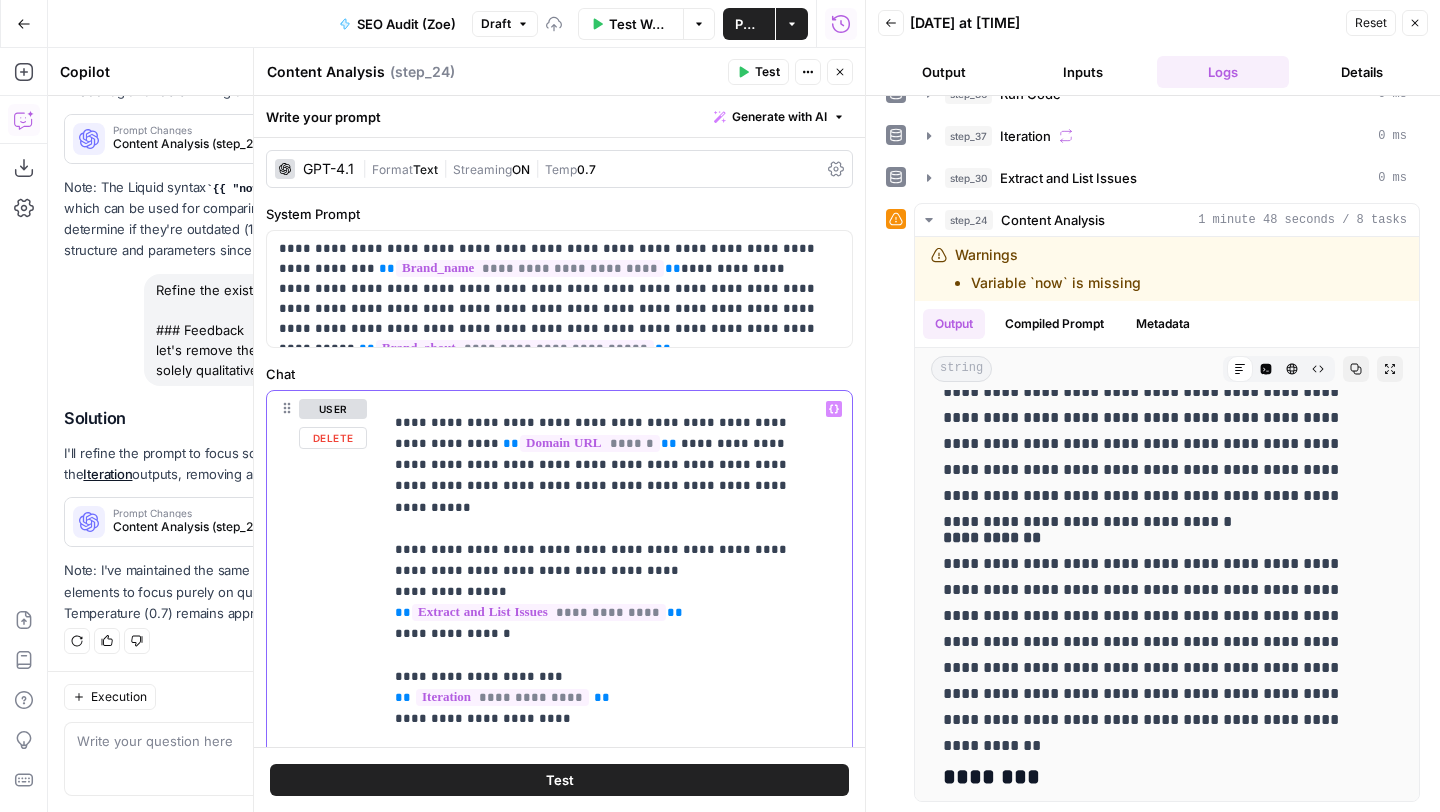 drag, startPoint x: 531, startPoint y: 598, endPoint x: 390, endPoint y: 525, distance: 158.77657 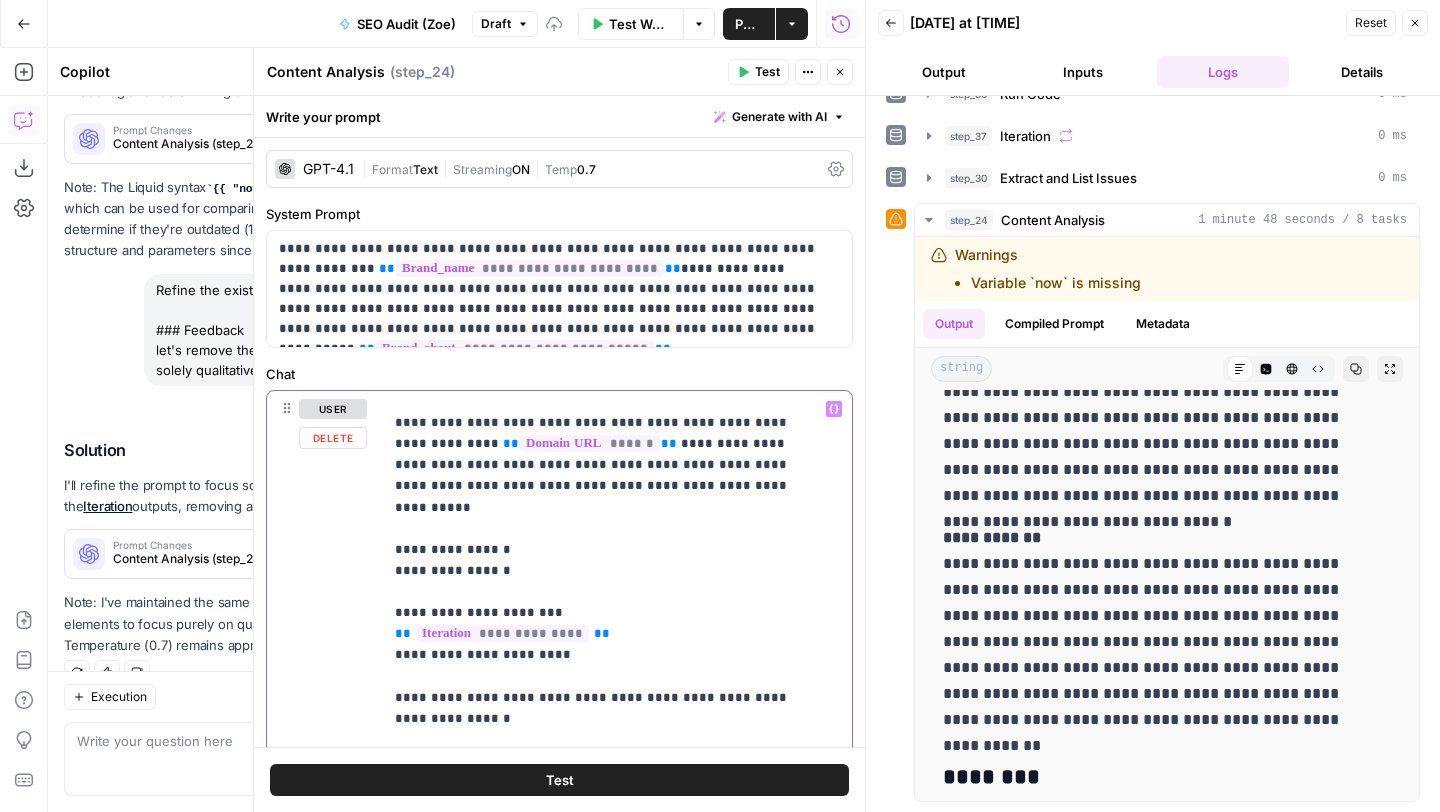 scroll, scrollTop: 917, scrollLeft: 0, axis: vertical 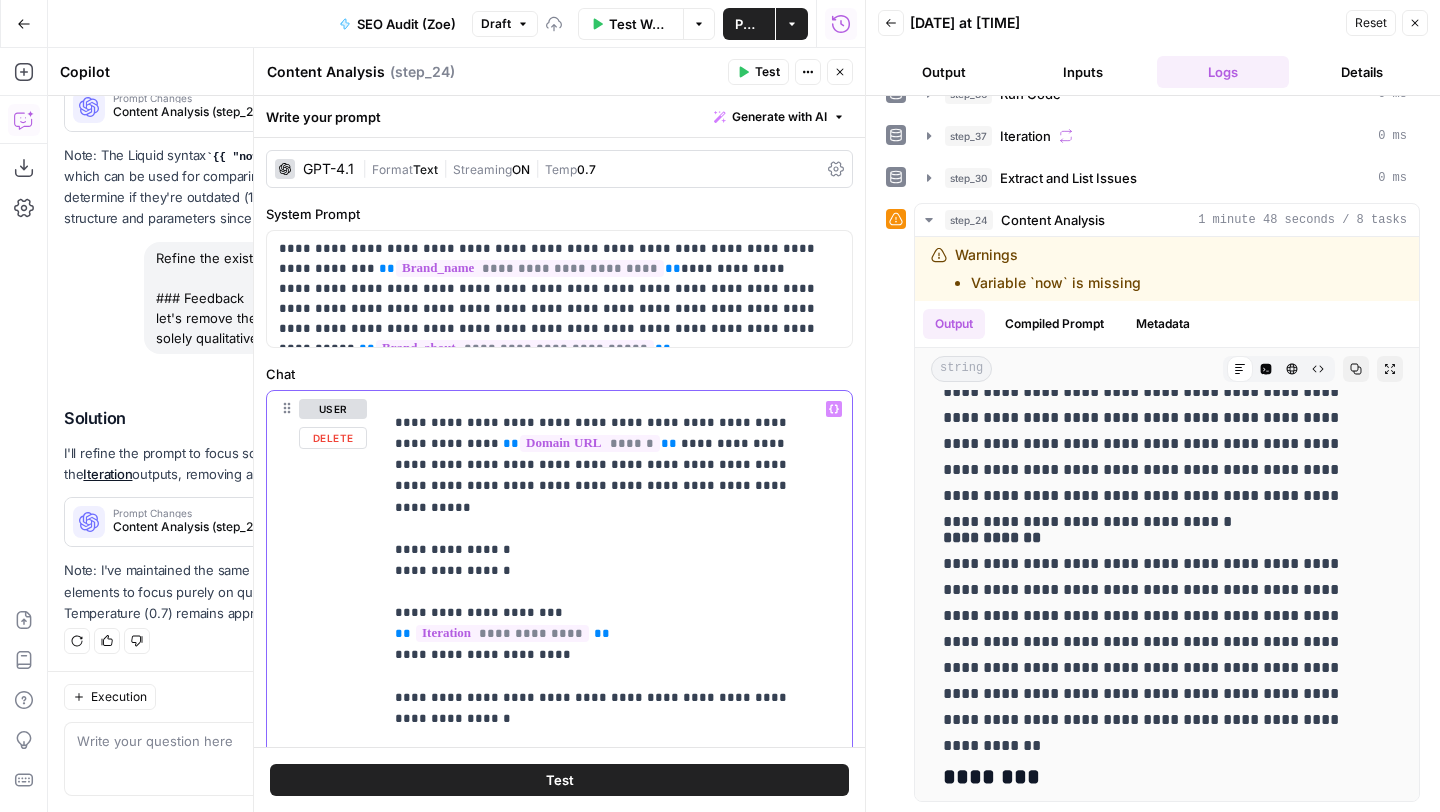 click on "**********" at bounding box center [602, 993] 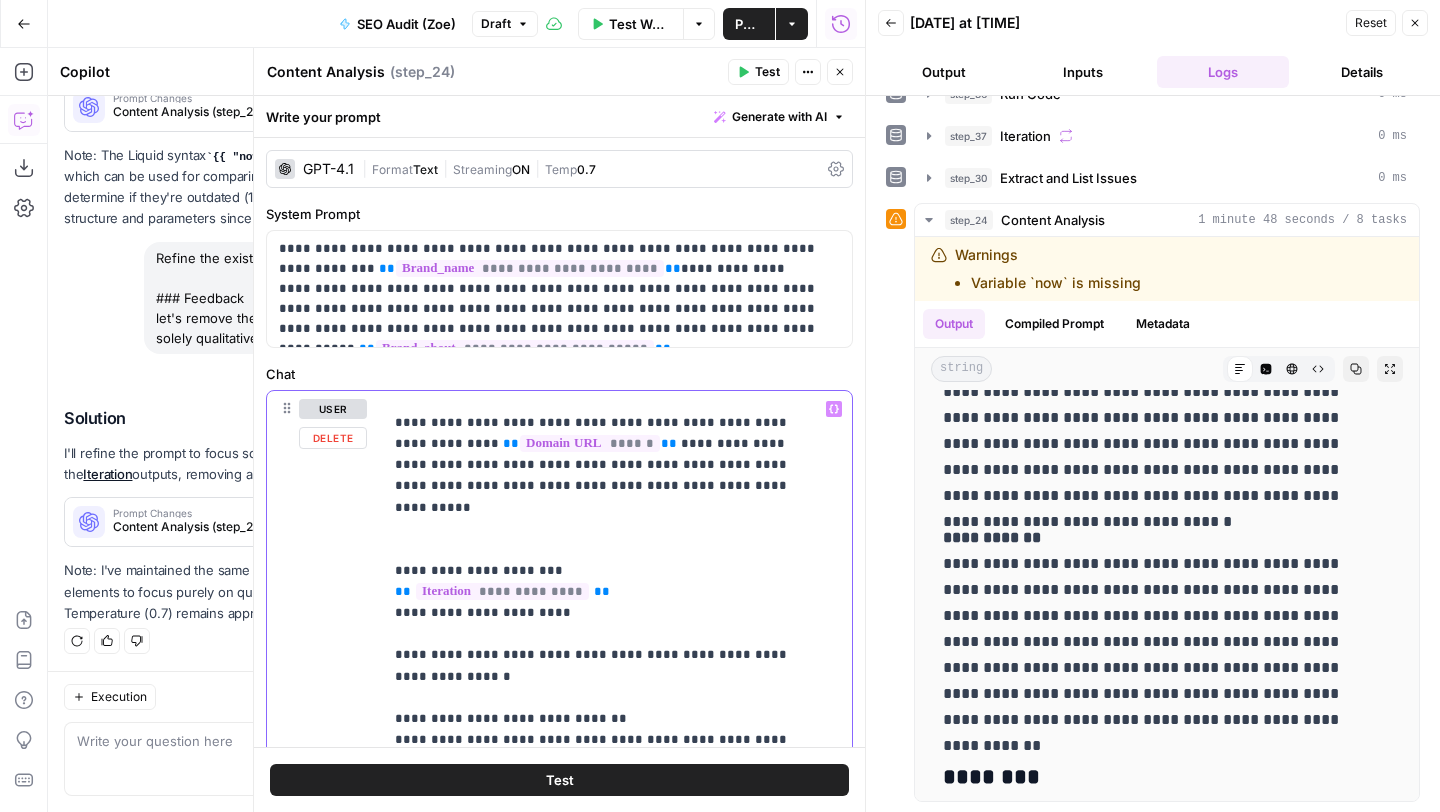 drag, startPoint x: 590, startPoint y: 421, endPoint x: 796, endPoint y: 427, distance: 206.08736 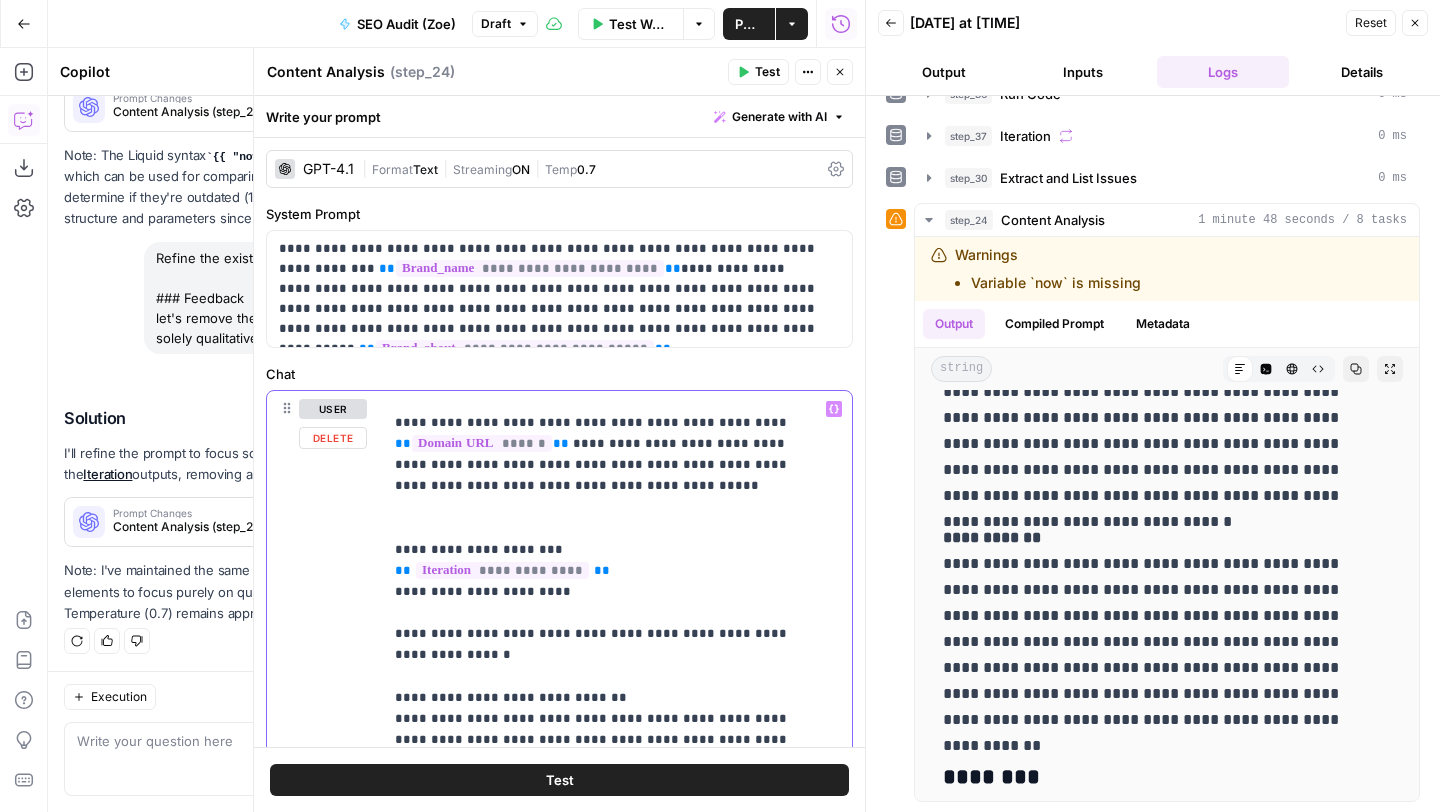 click on "**********" at bounding box center (602, 972) 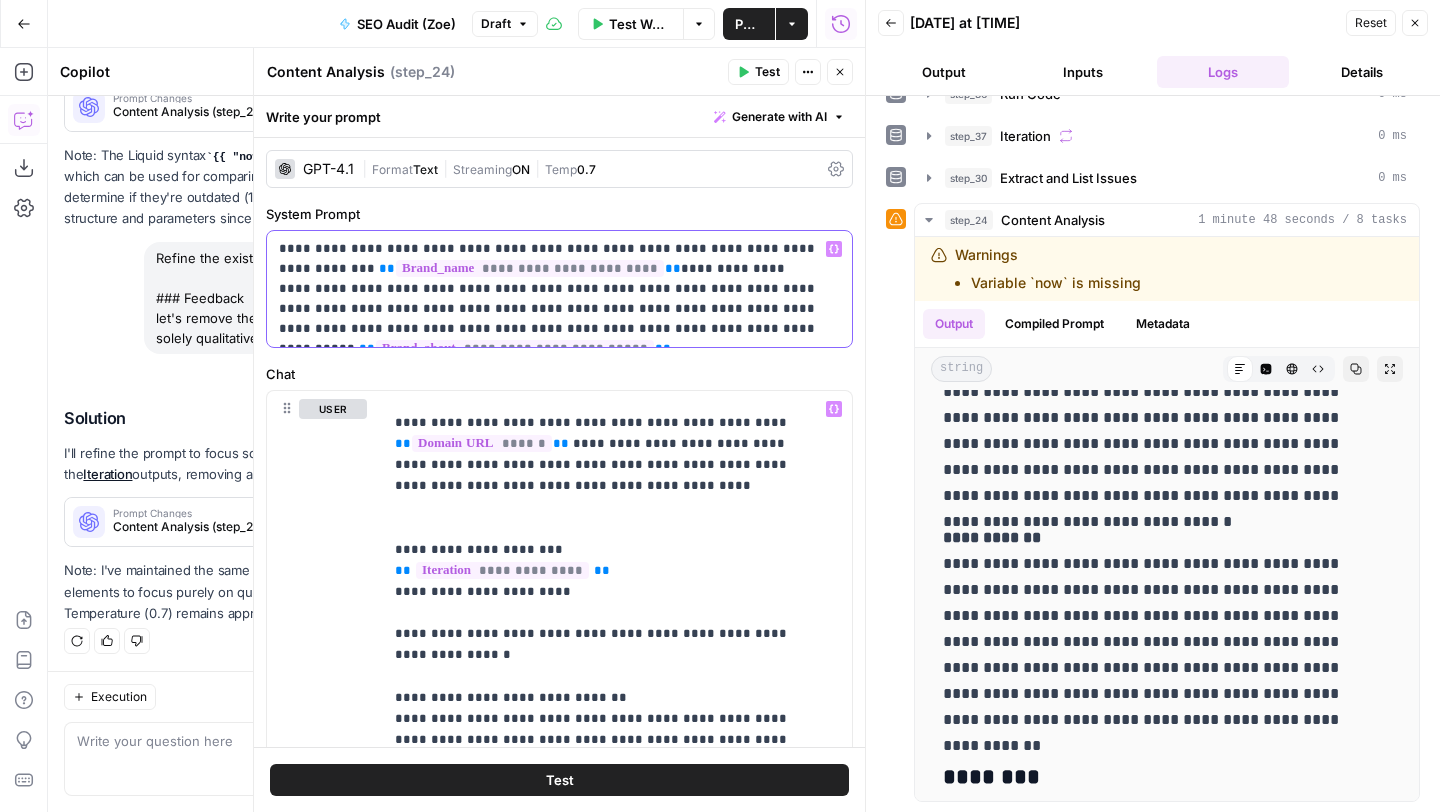 click on "**********" 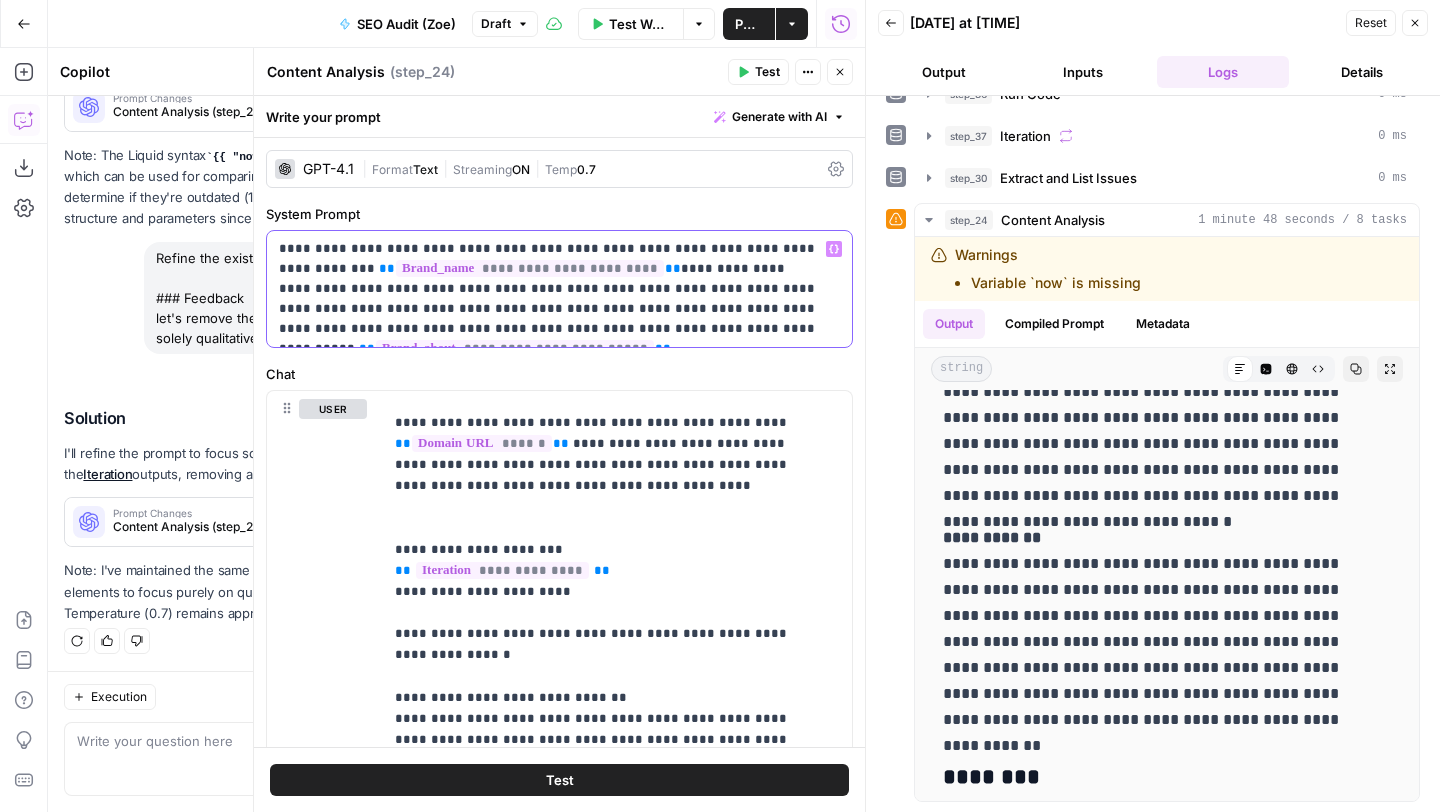 drag, startPoint x: 665, startPoint y: 266, endPoint x: 811, endPoint y: 268, distance: 146.0137 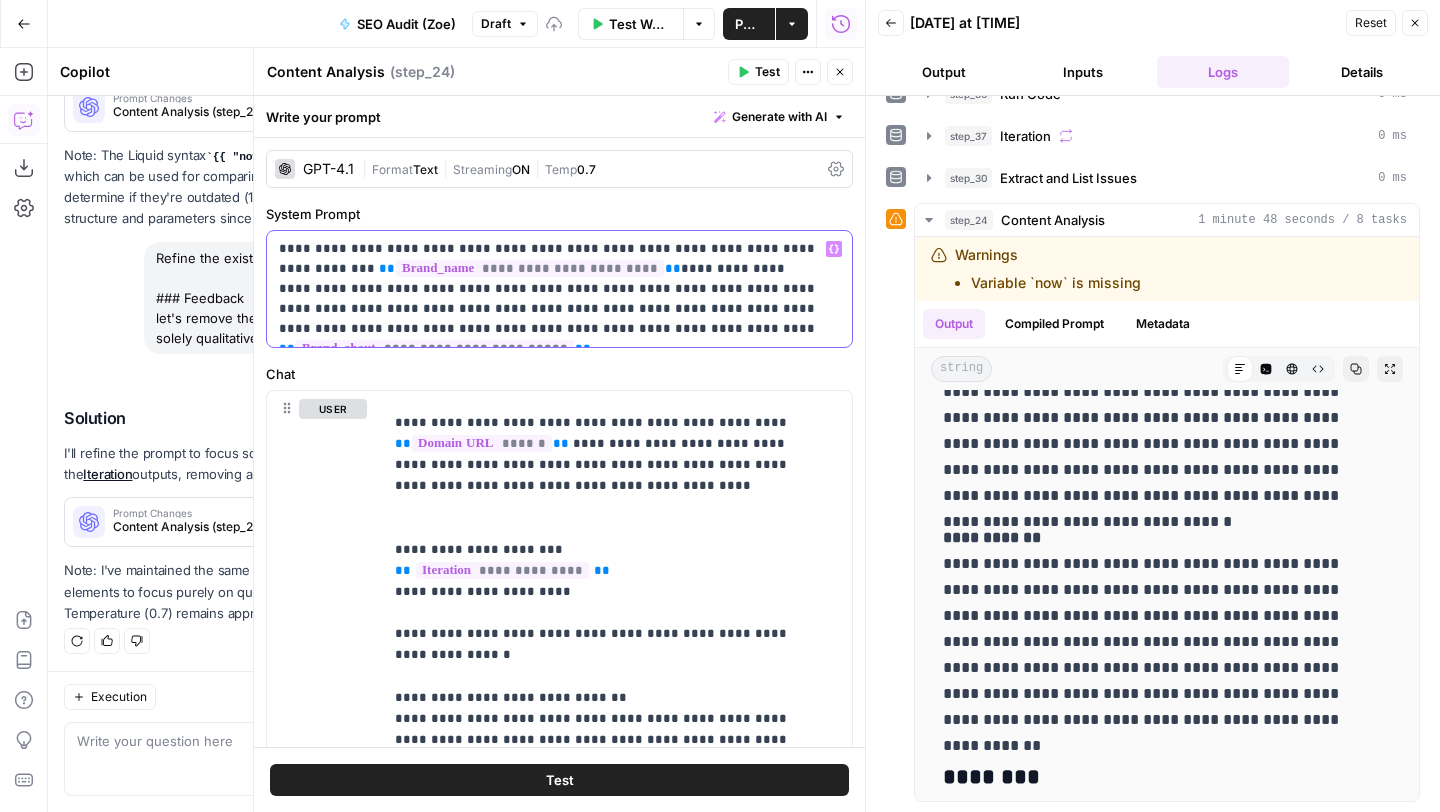 click on "**********" 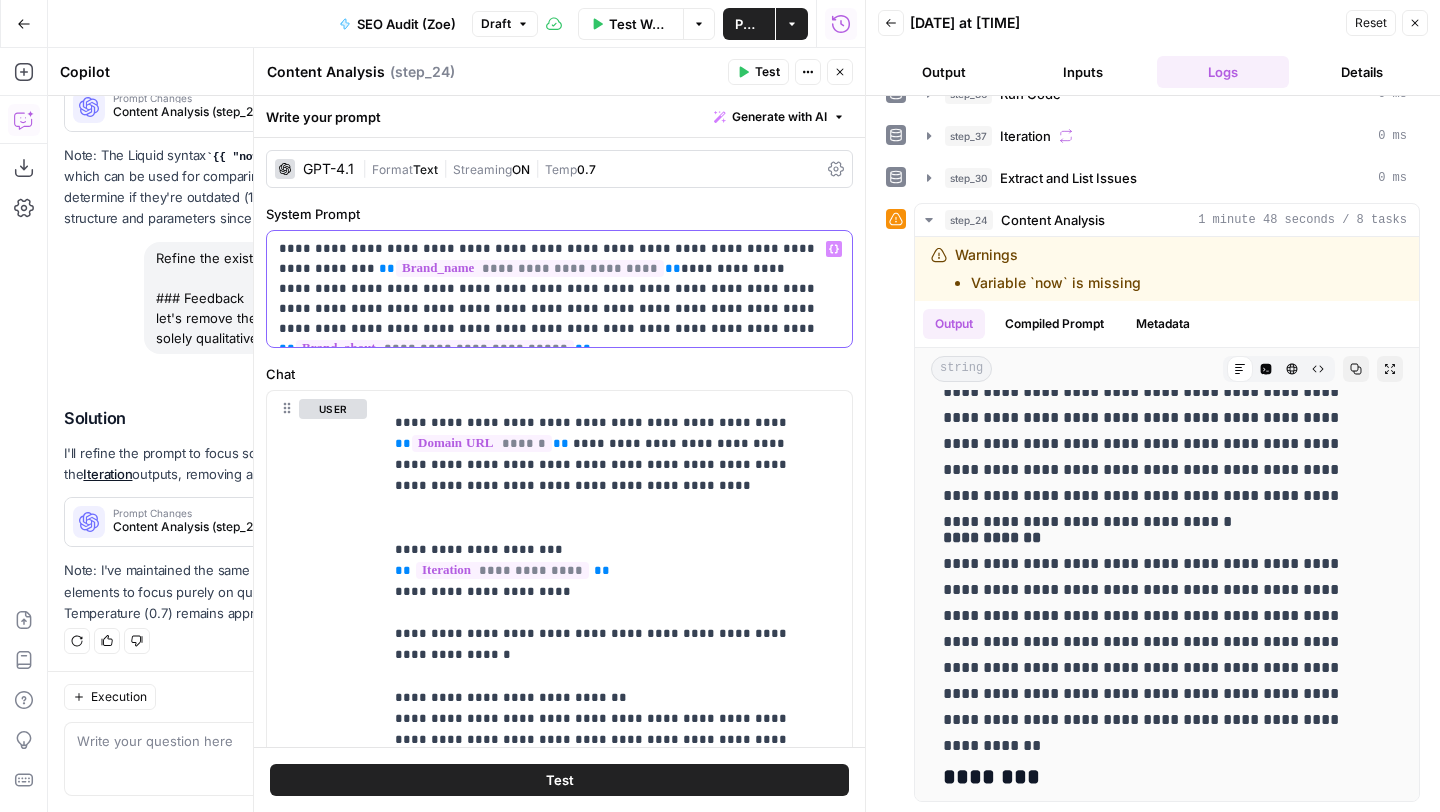 click on "**********" 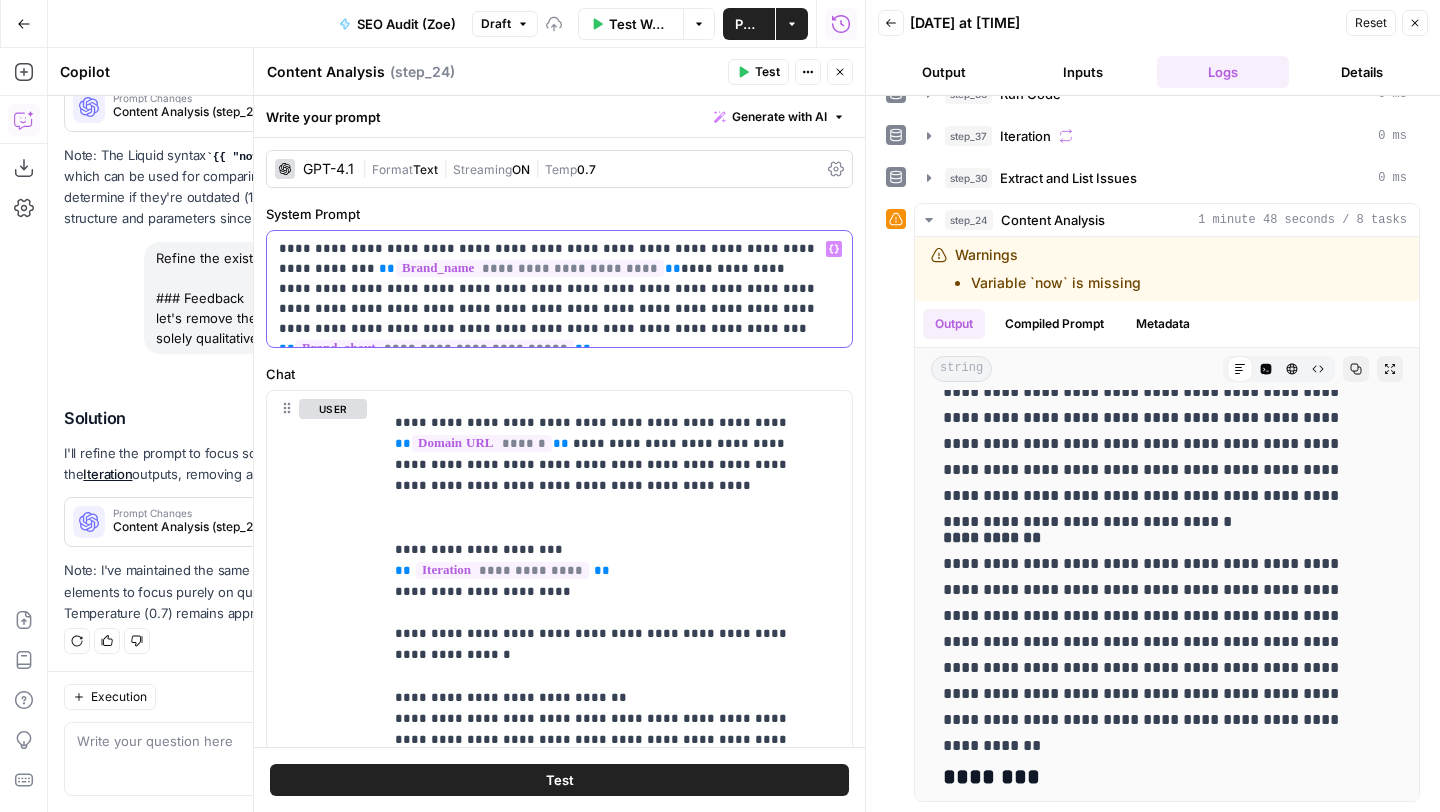 click on "**********" 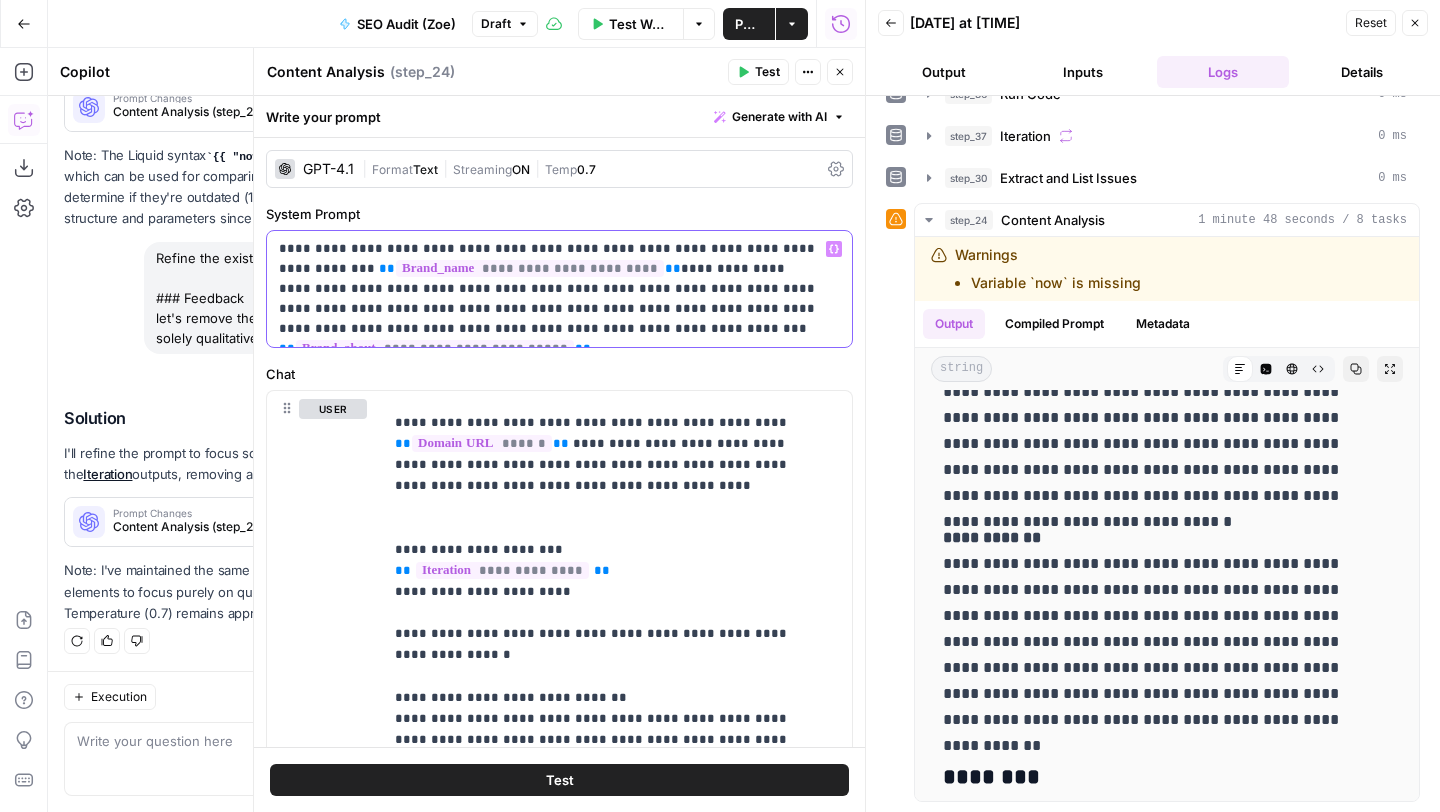 click on "**********" 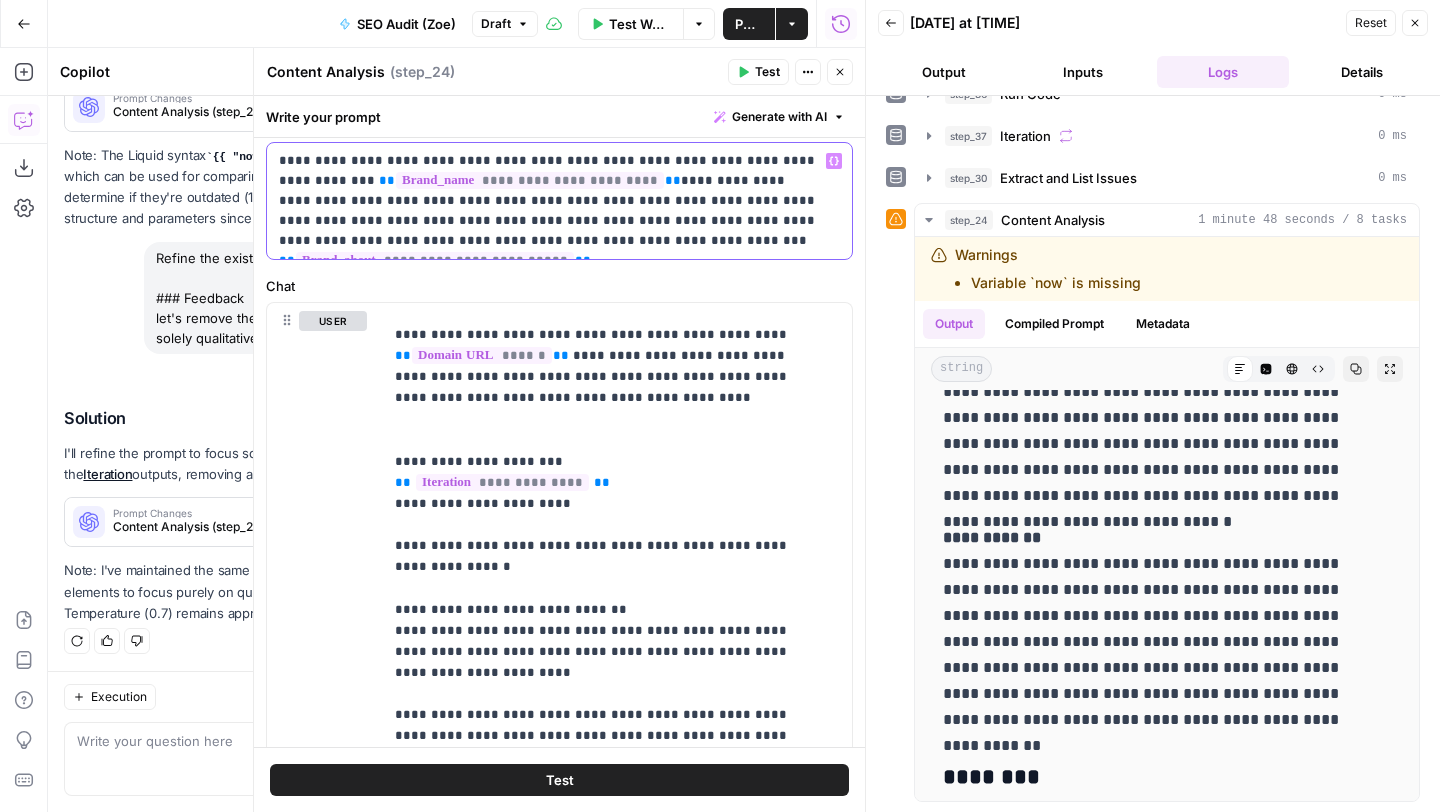 scroll, scrollTop: 89, scrollLeft: 0, axis: vertical 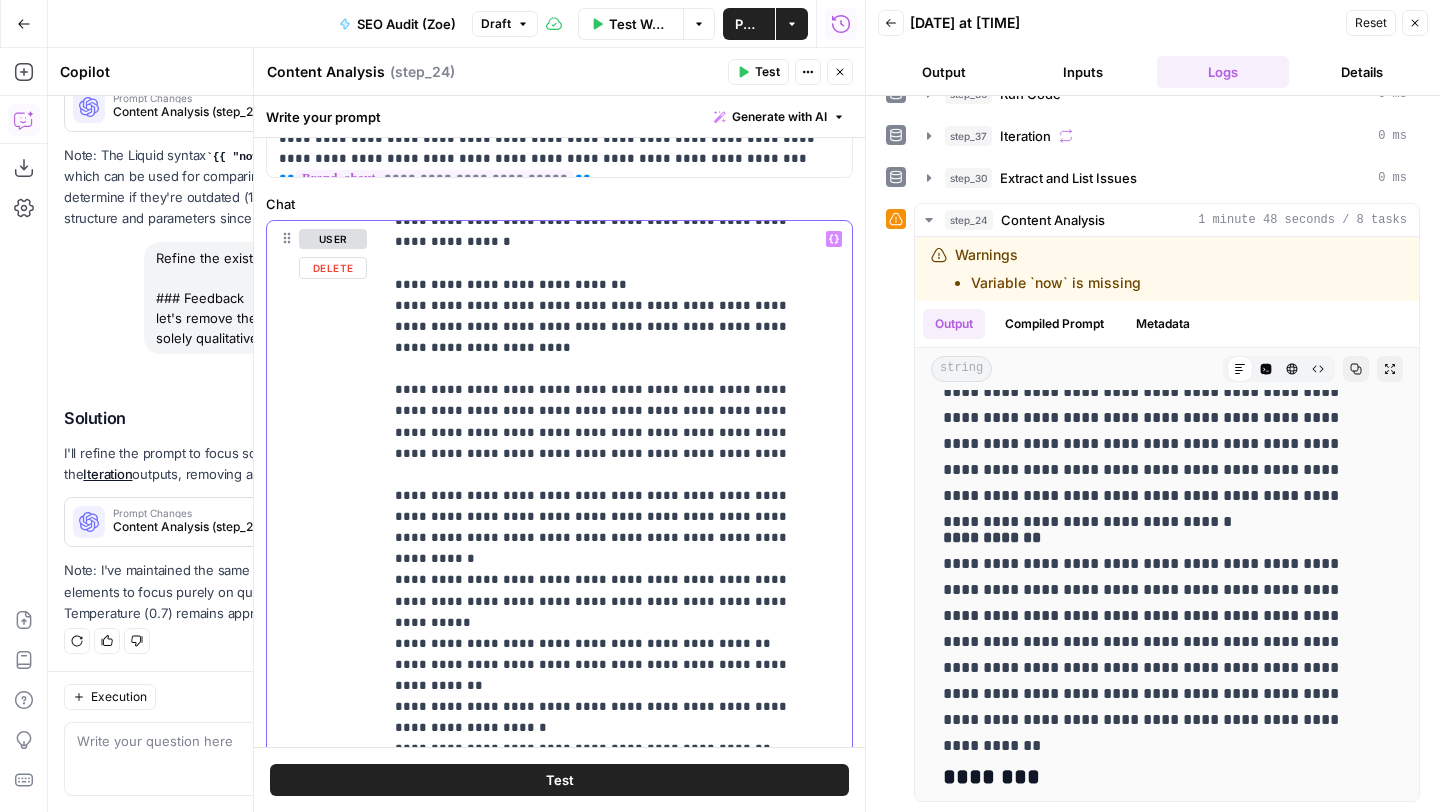 drag, startPoint x: 742, startPoint y: 584, endPoint x: 390, endPoint y: 564, distance: 352.56772 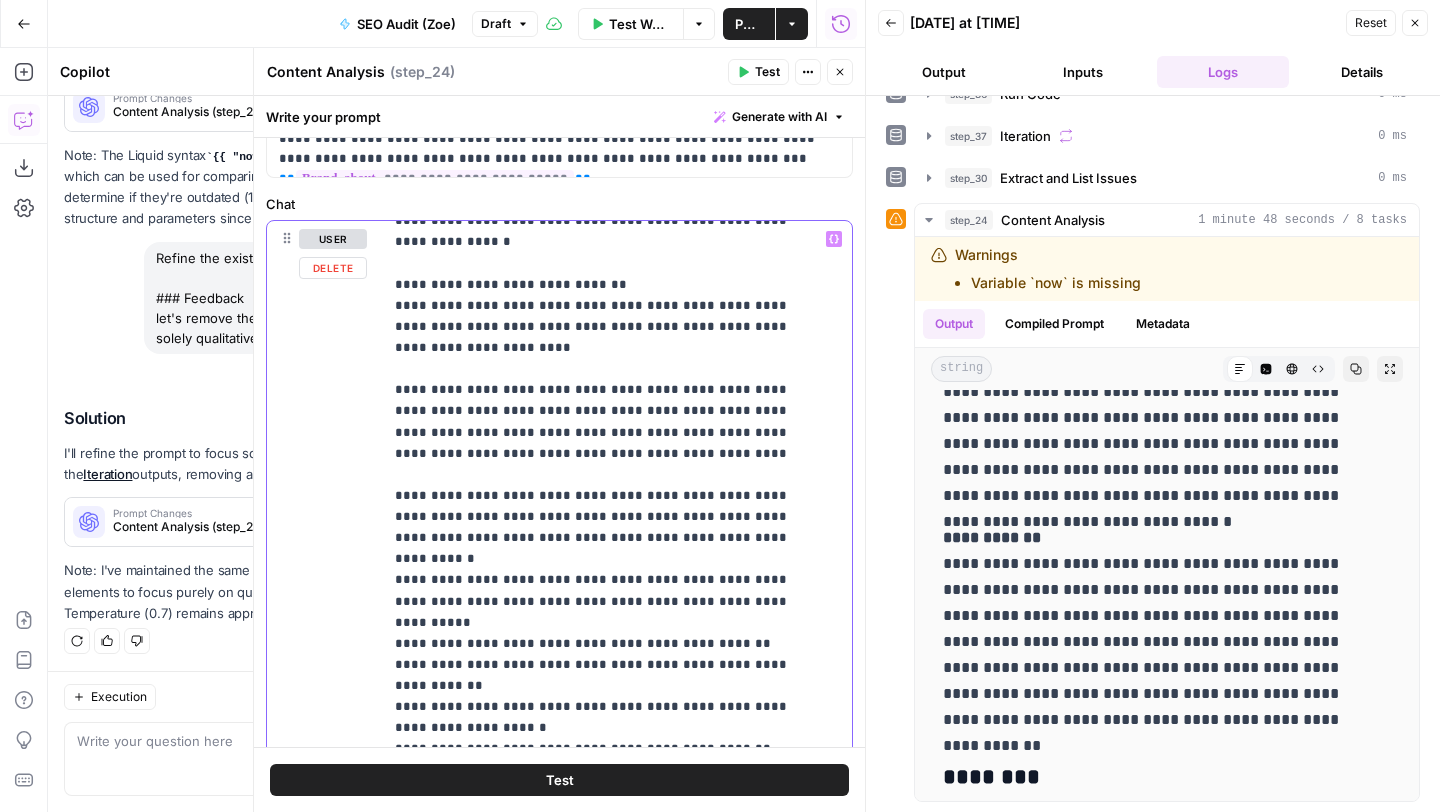 click on "**********" 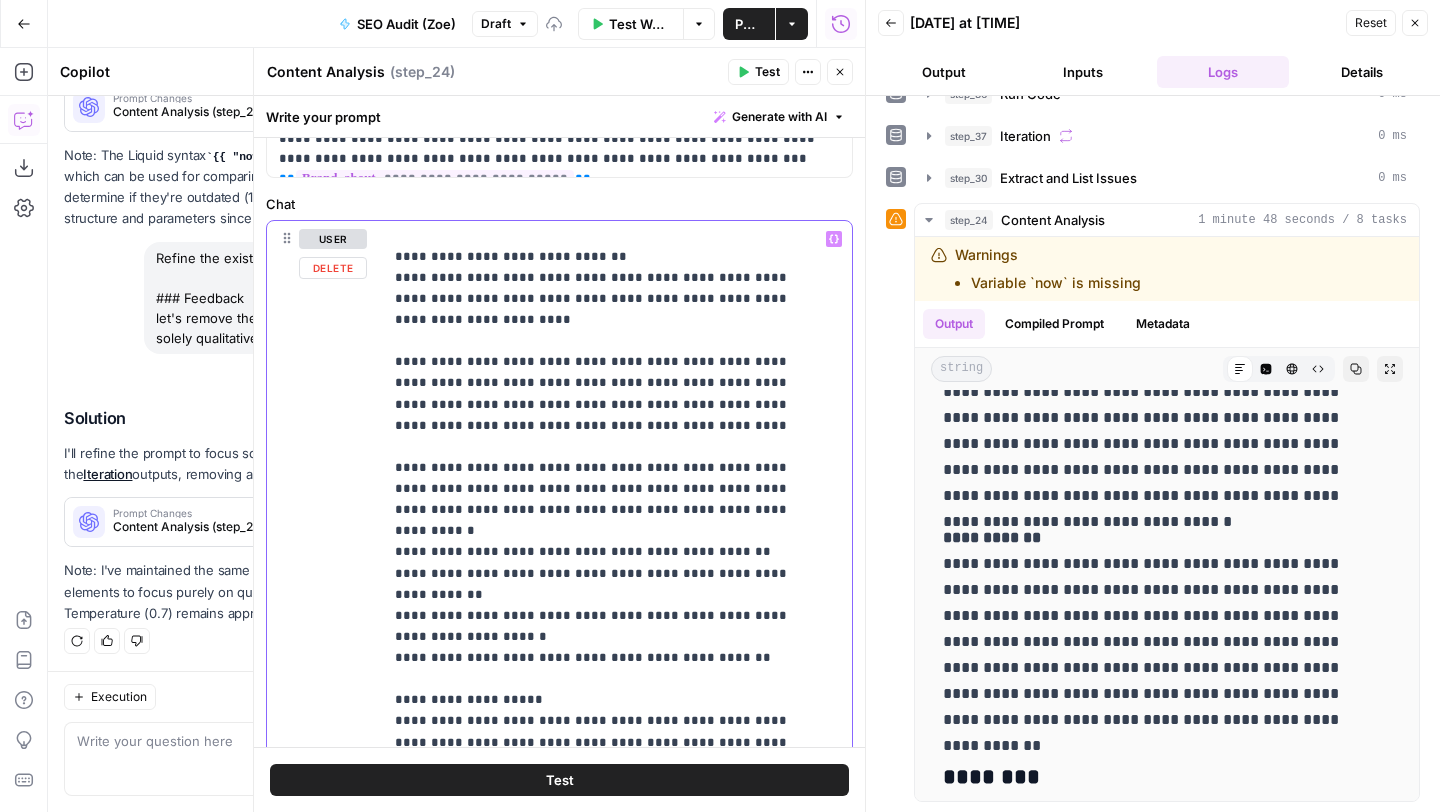 scroll, scrollTop: 279, scrollLeft: 0, axis: vertical 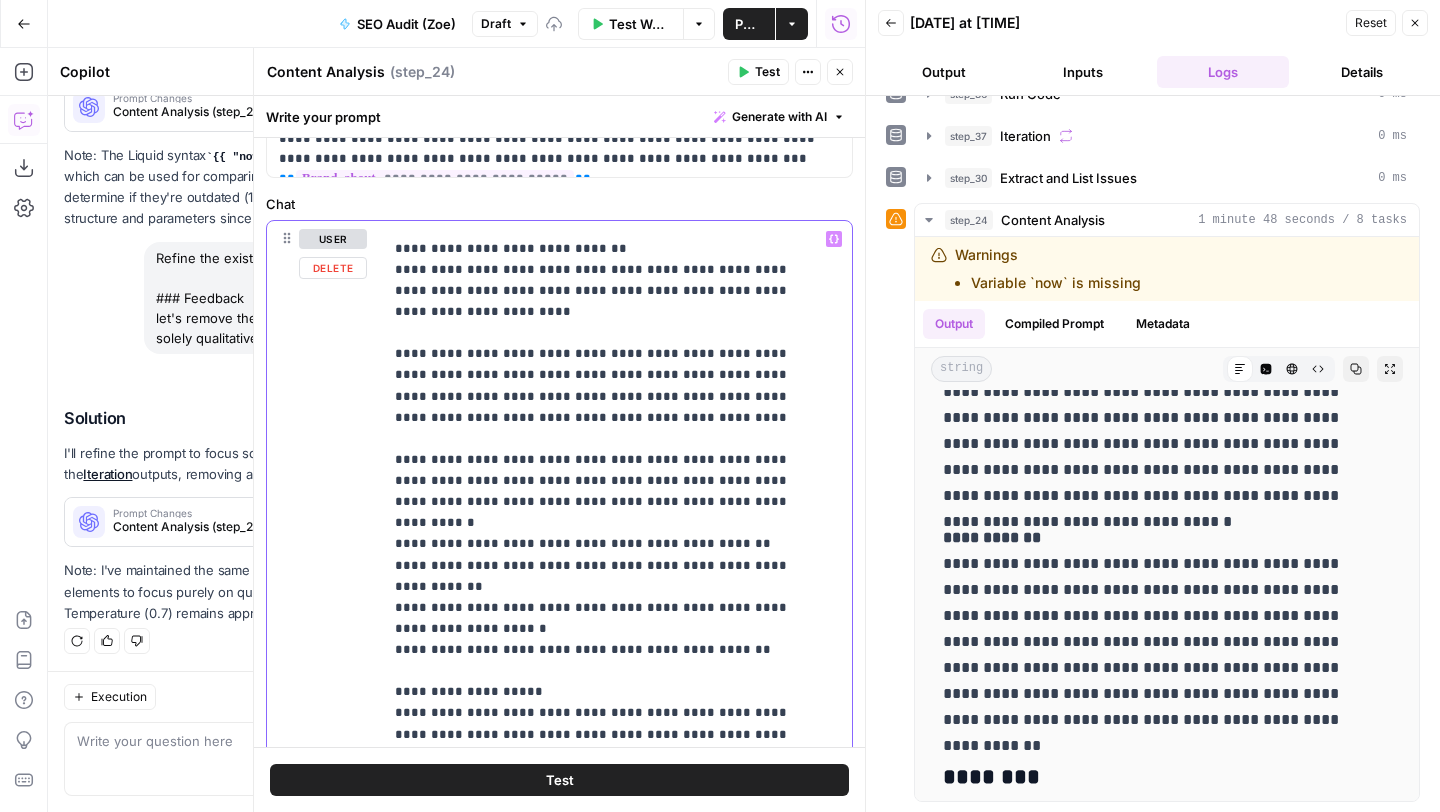 drag, startPoint x: 513, startPoint y: 588, endPoint x: 386, endPoint y: 573, distance: 127.88276 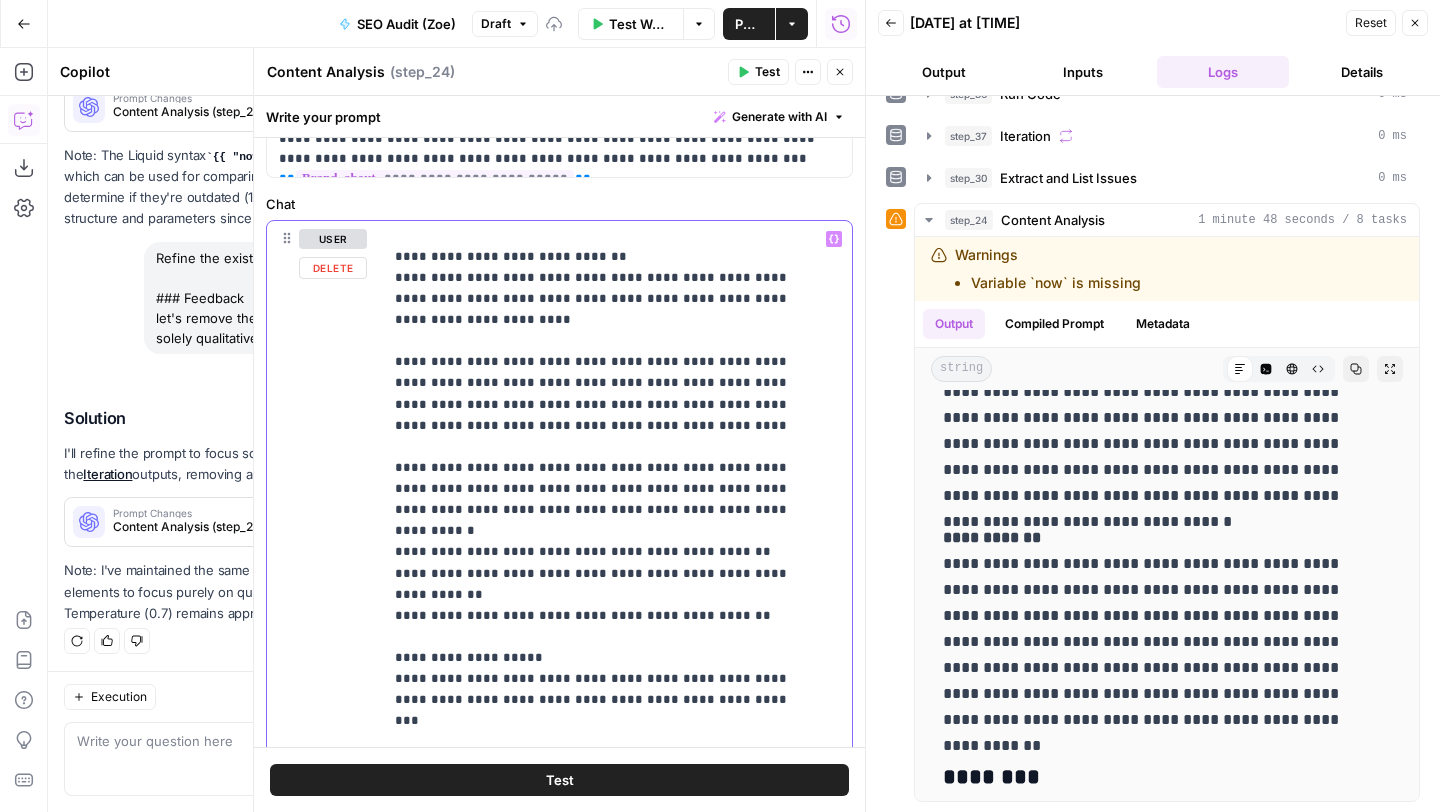 scroll, scrollTop: 249, scrollLeft: 0, axis: vertical 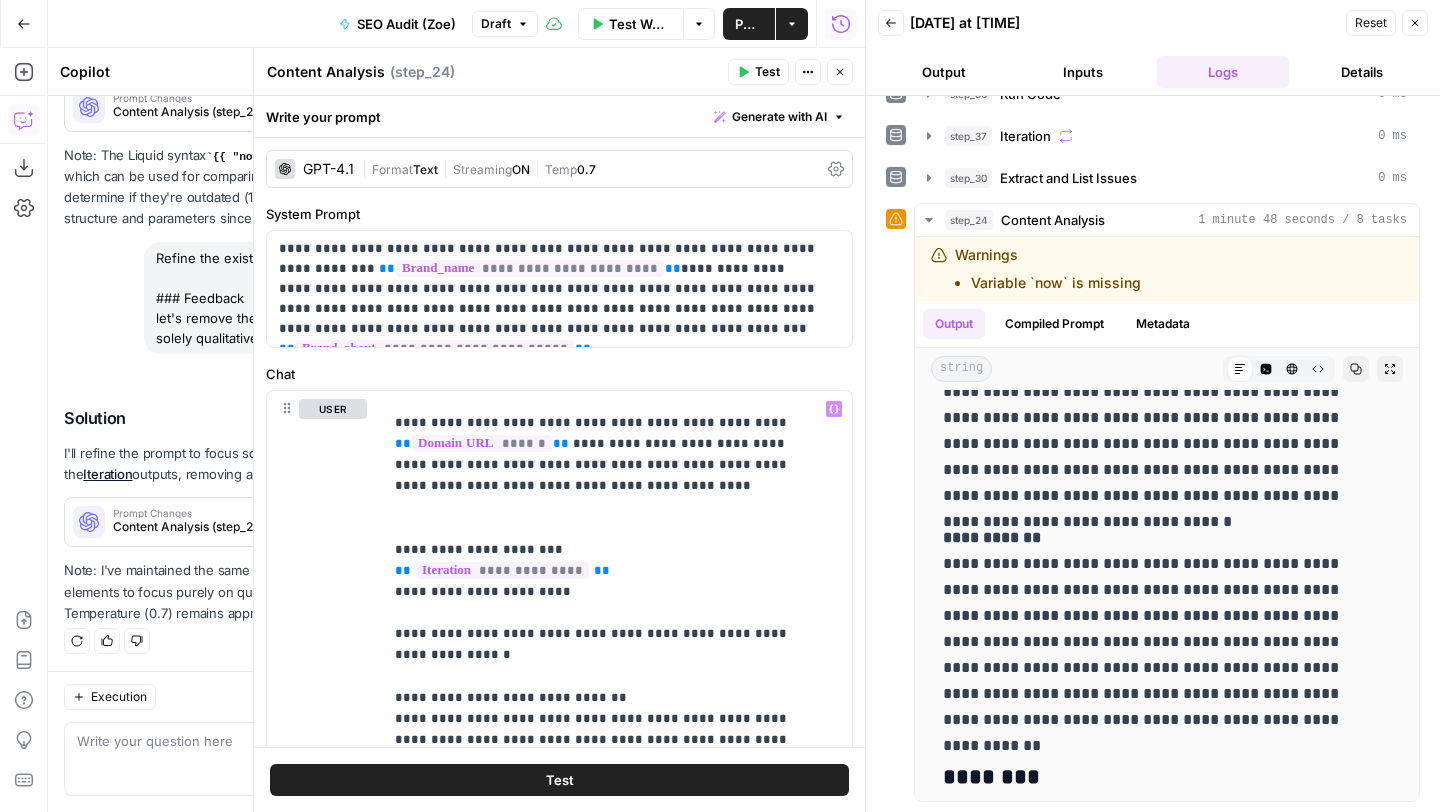 click on "Test" 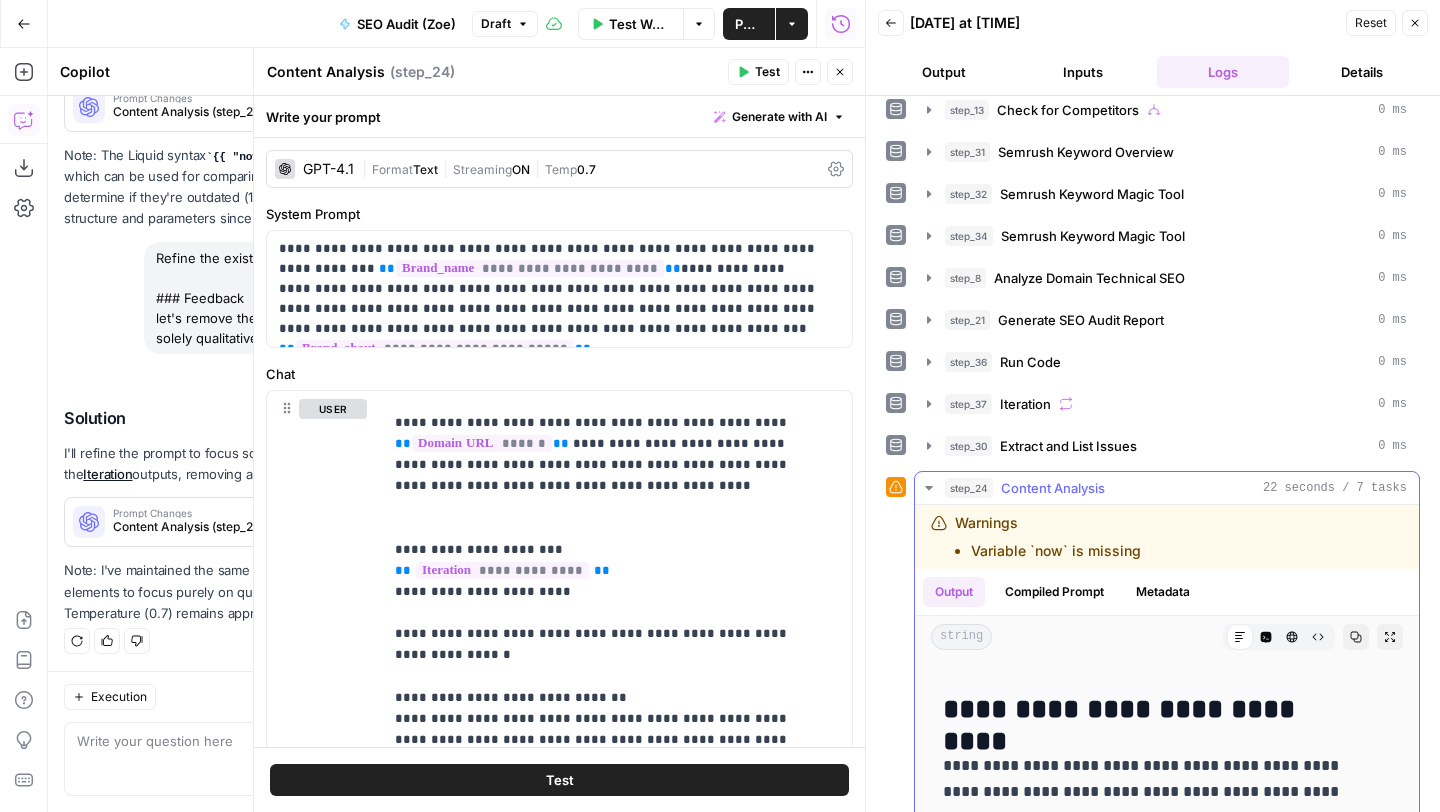 scroll, scrollTop: 533, scrollLeft: 0, axis: vertical 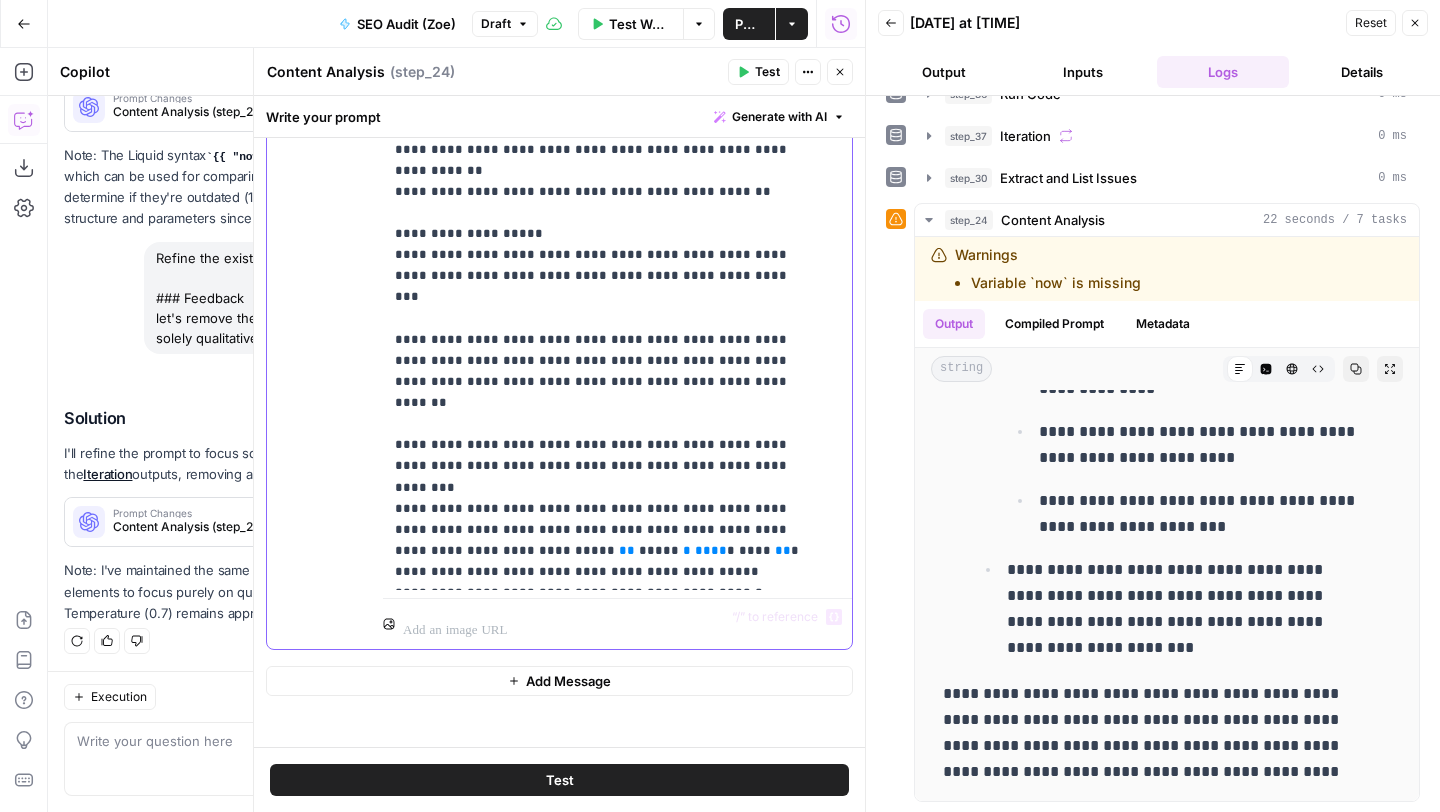 click on "**********" 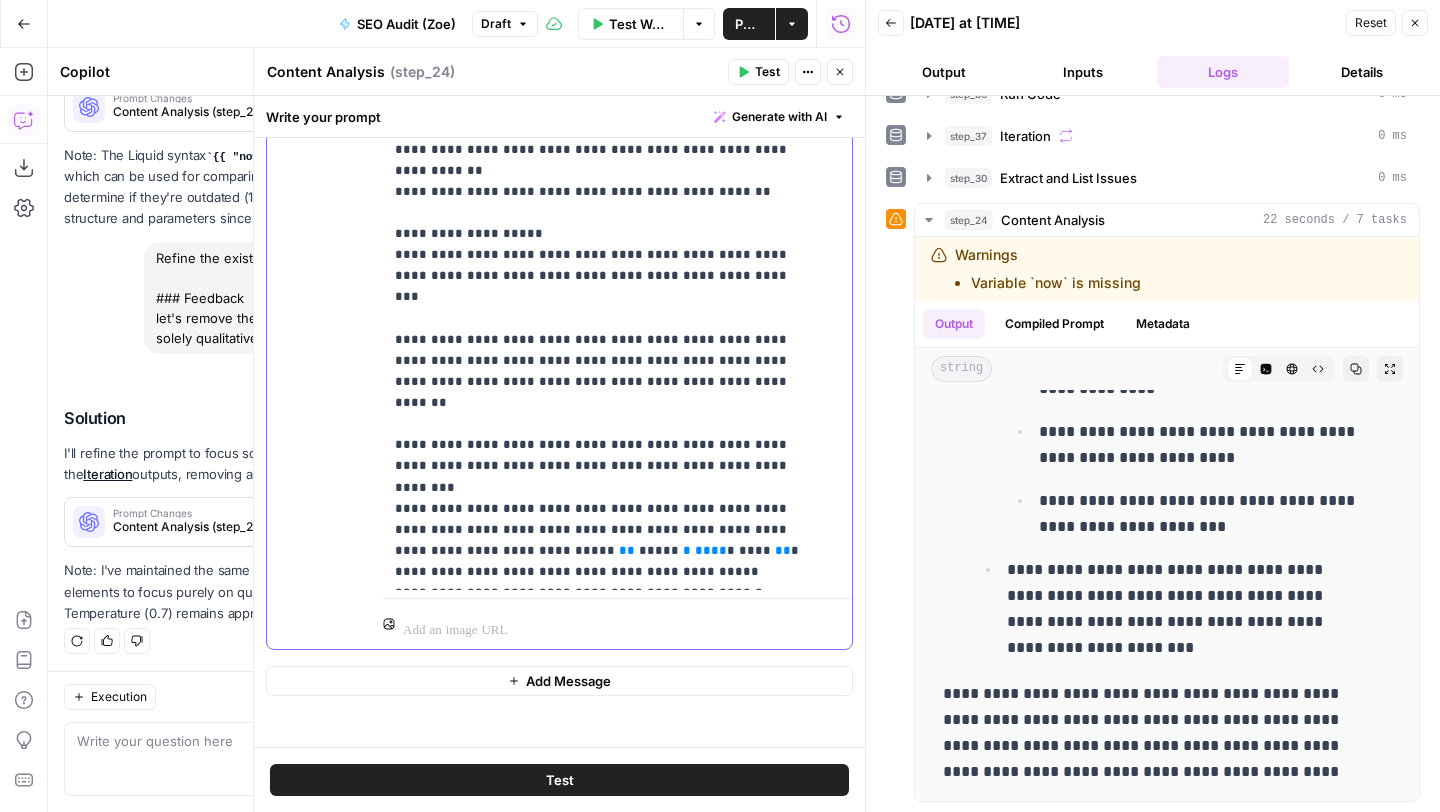 type 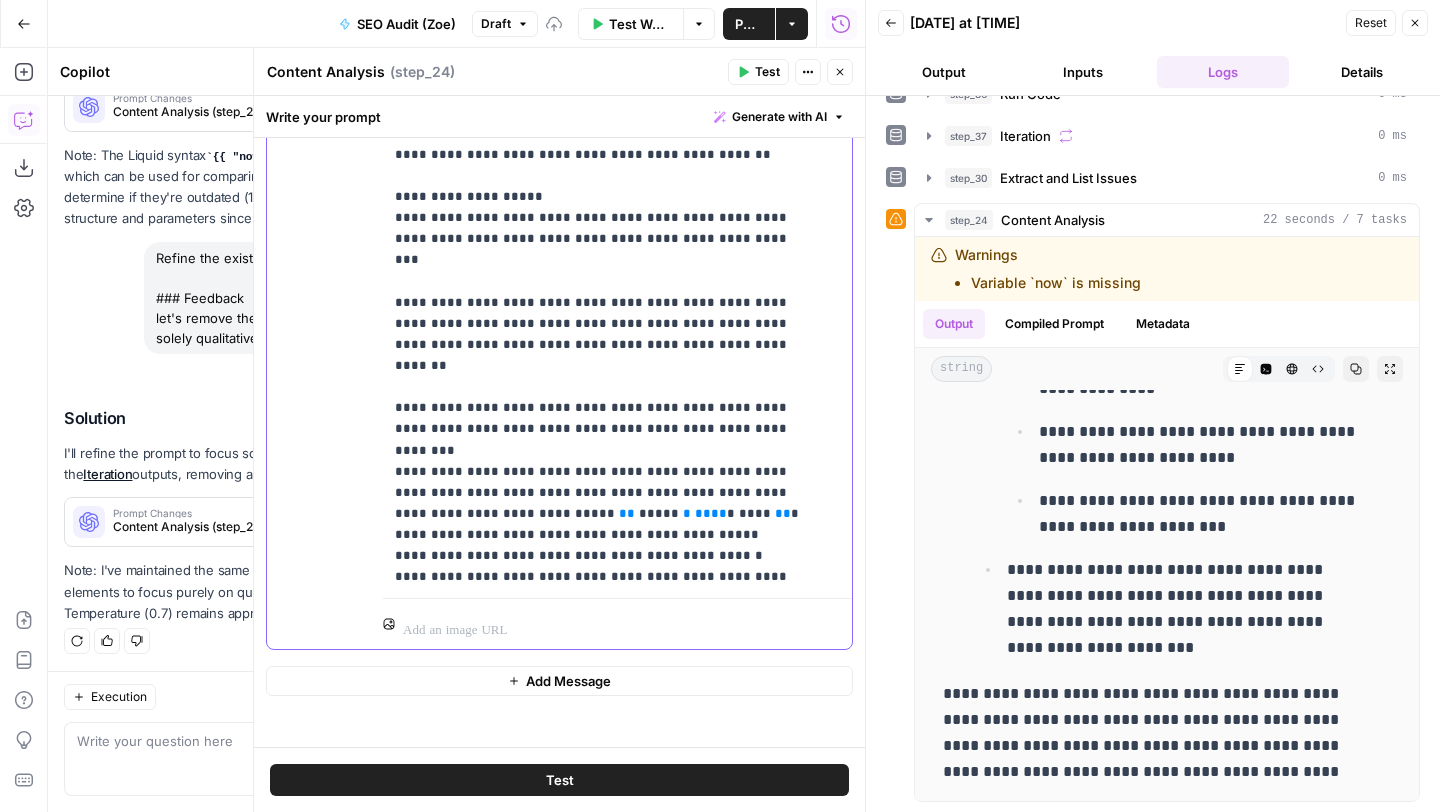 scroll, scrollTop: 307, scrollLeft: 0, axis: vertical 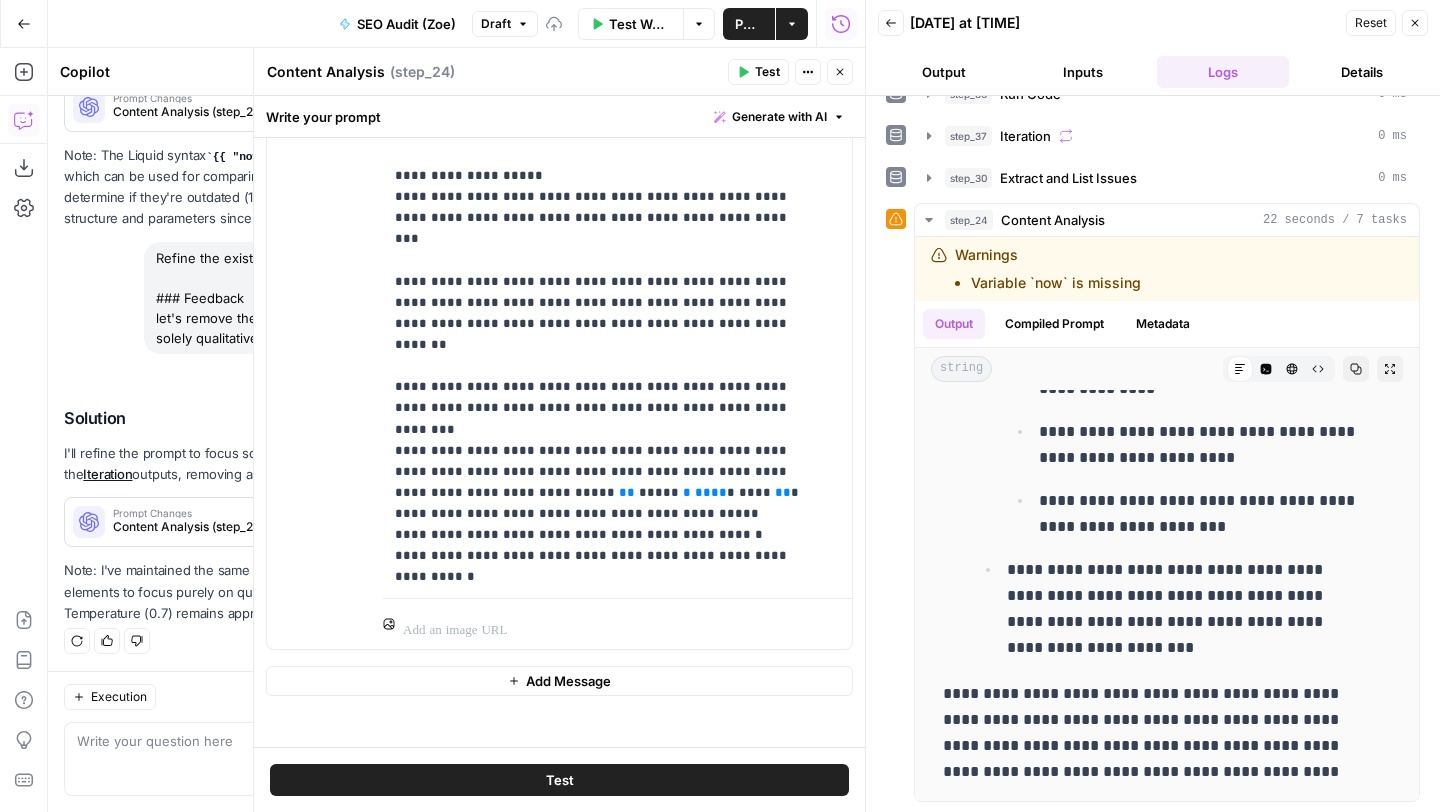 click on "Test" 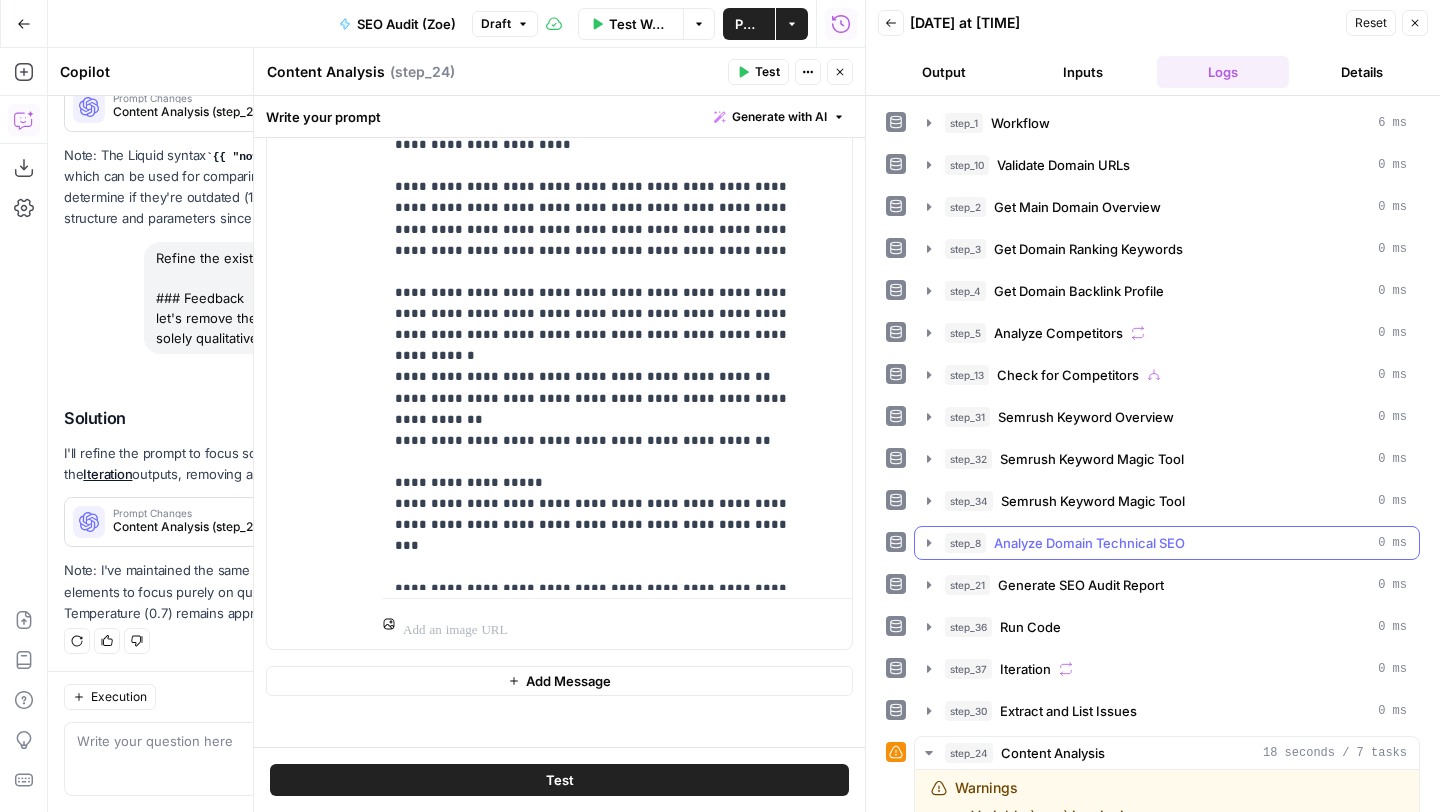 scroll, scrollTop: 0, scrollLeft: 0, axis: both 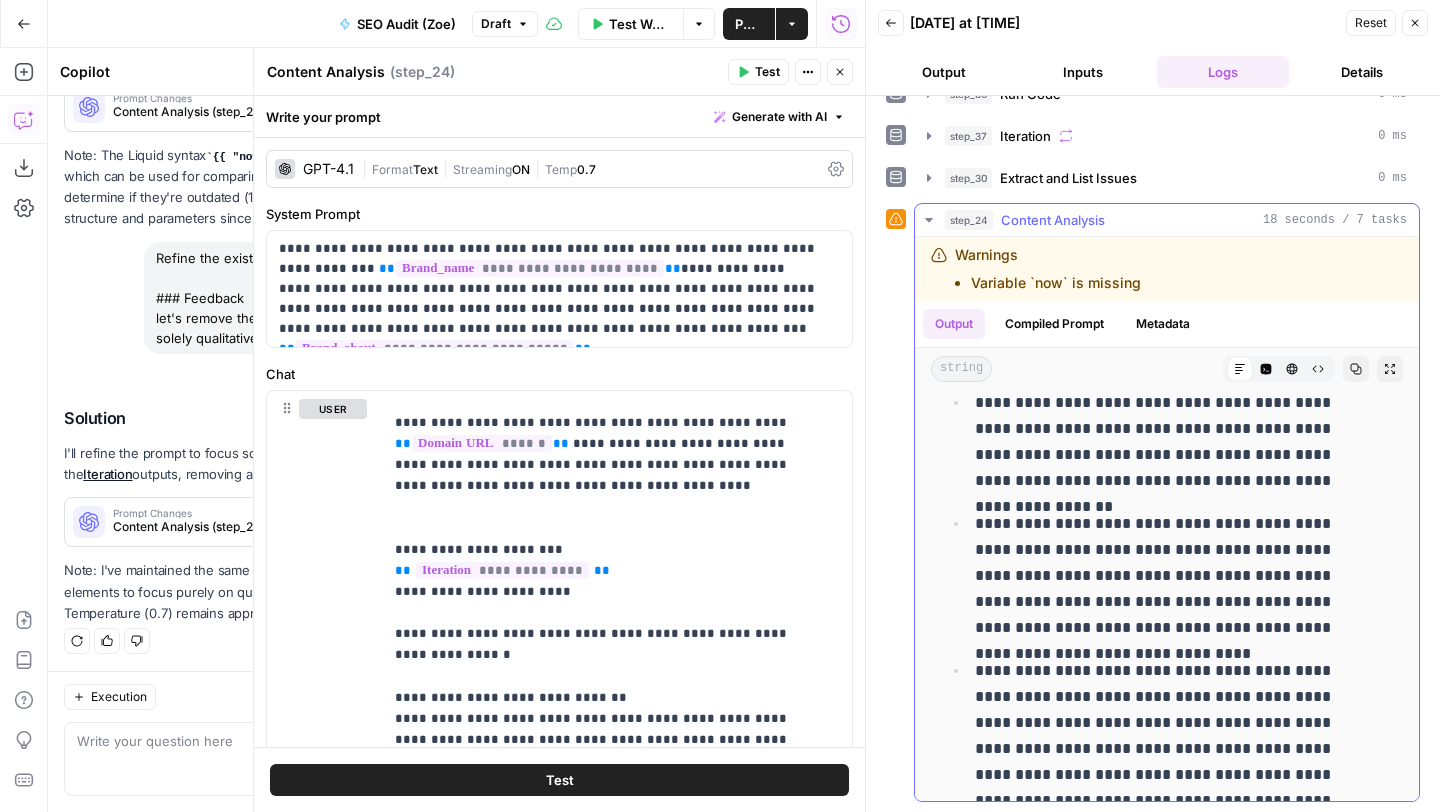 drag, startPoint x: 1004, startPoint y: 528, endPoint x: 1138, endPoint y: 634, distance: 170.85666 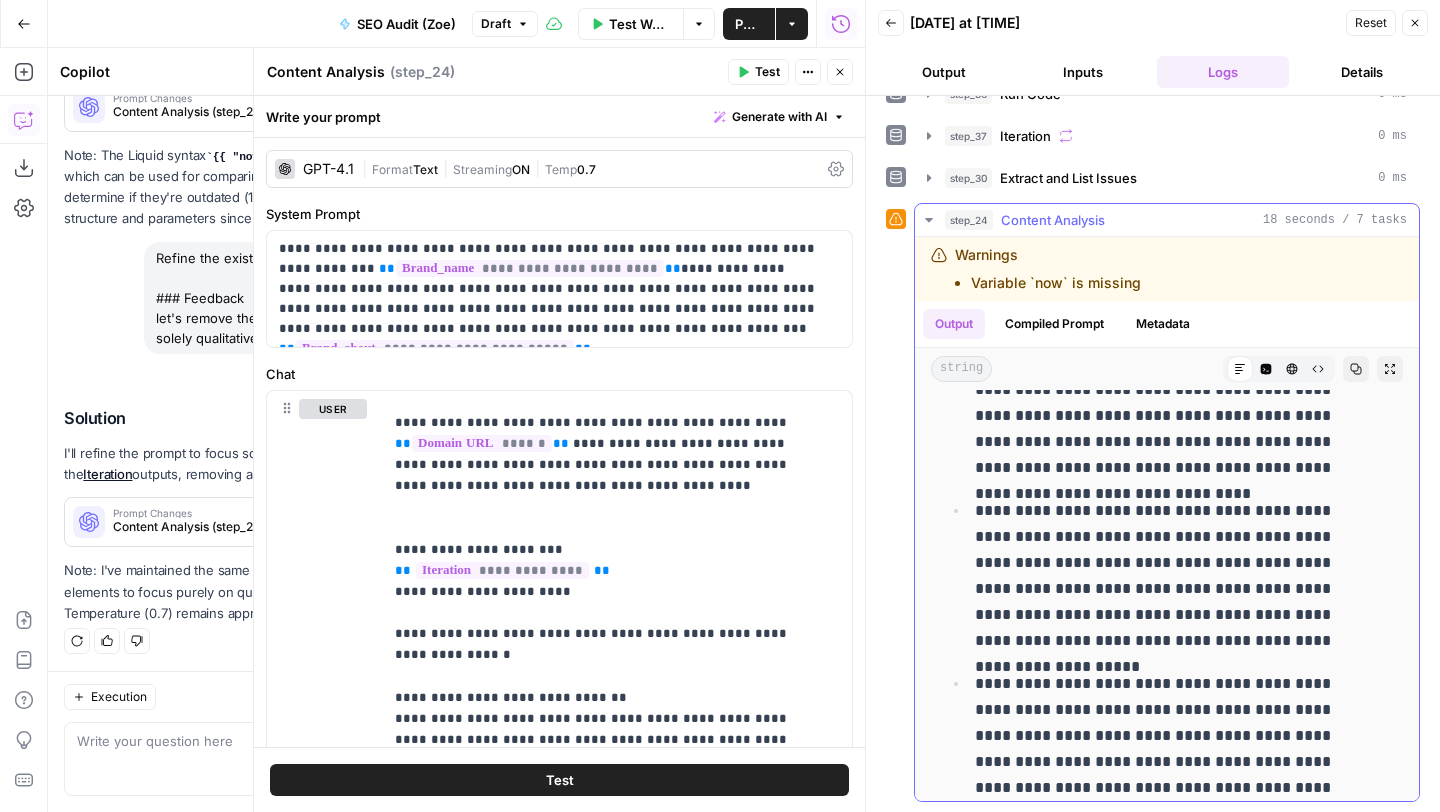 scroll, scrollTop: 2785, scrollLeft: 0, axis: vertical 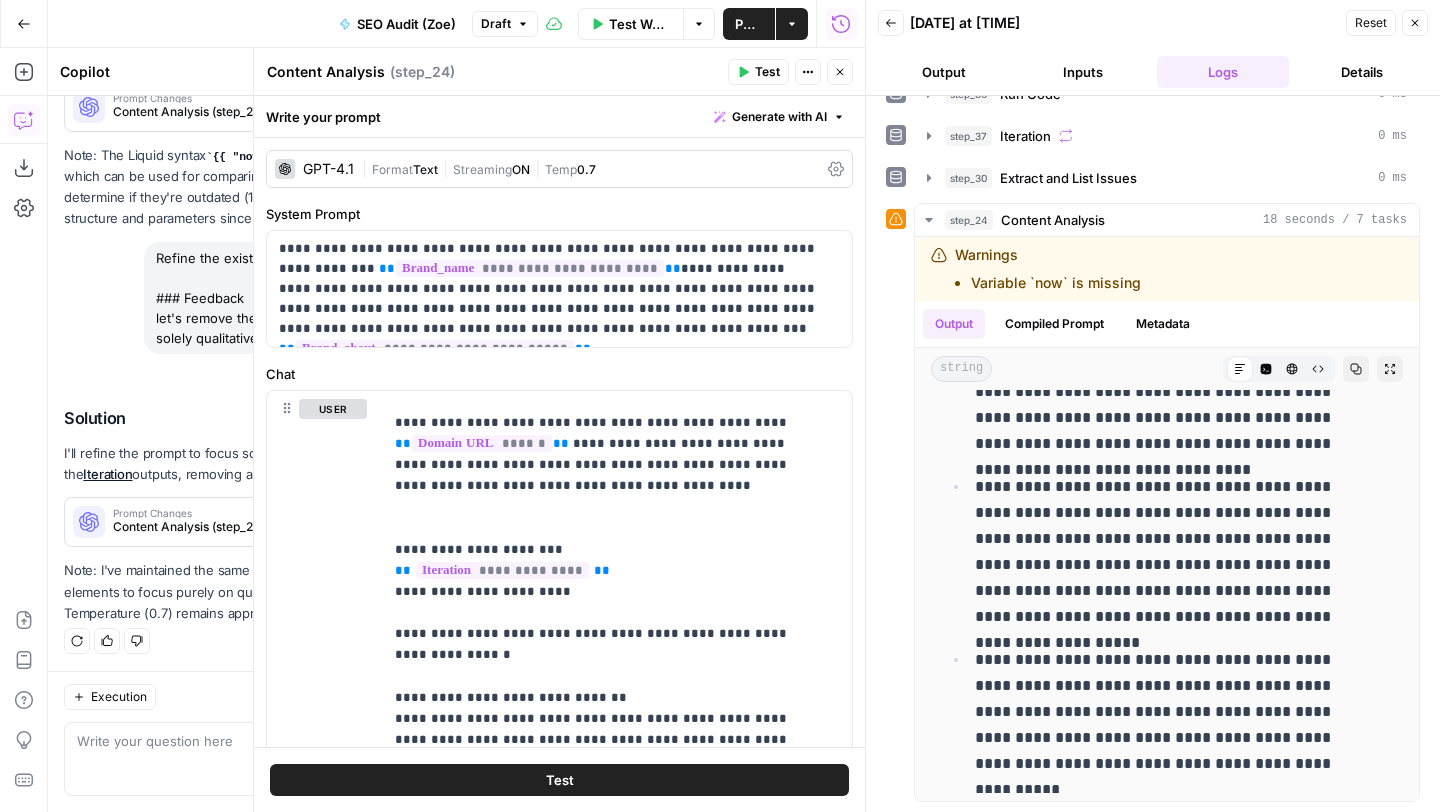 click 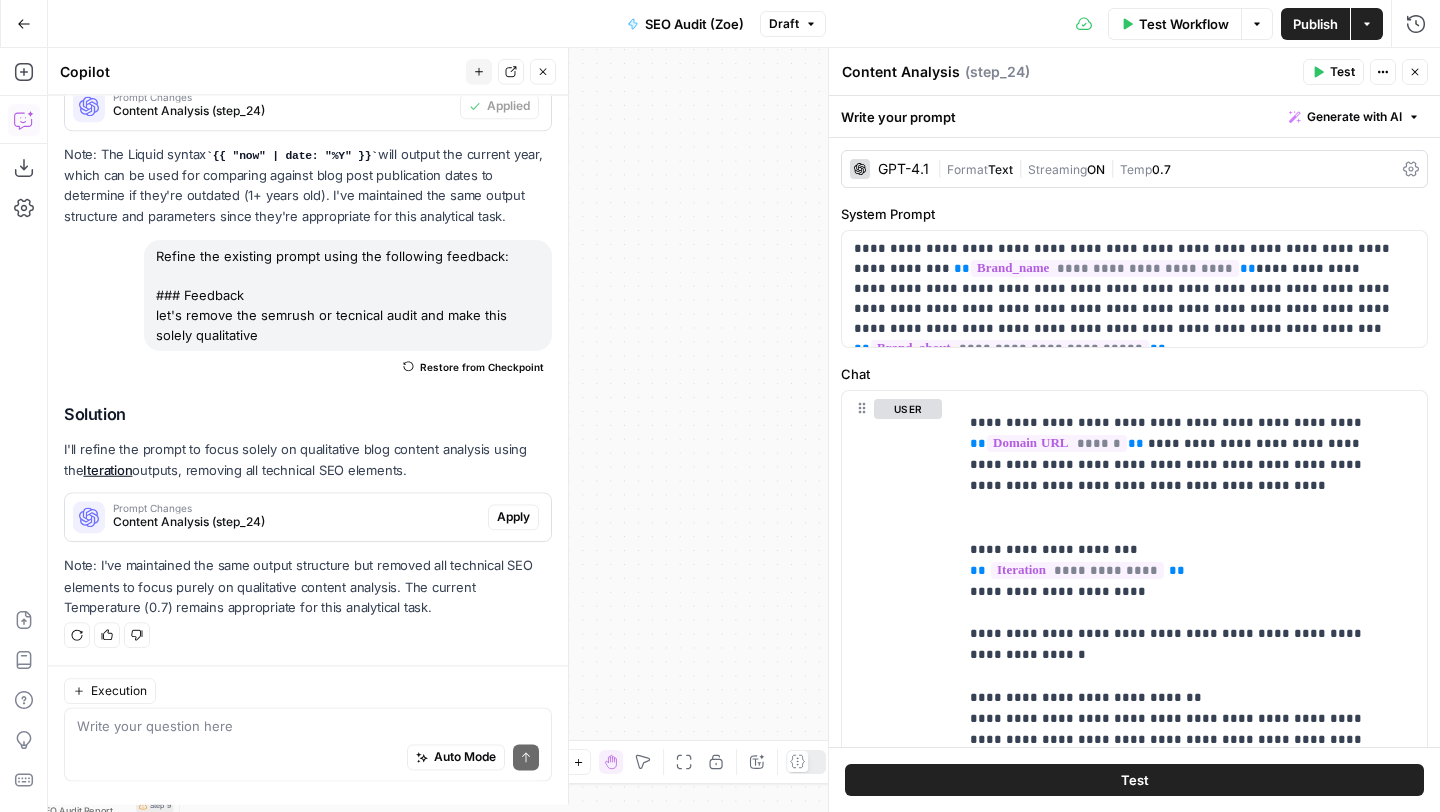 scroll, scrollTop: 917, scrollLeft: 0, axis: vertical 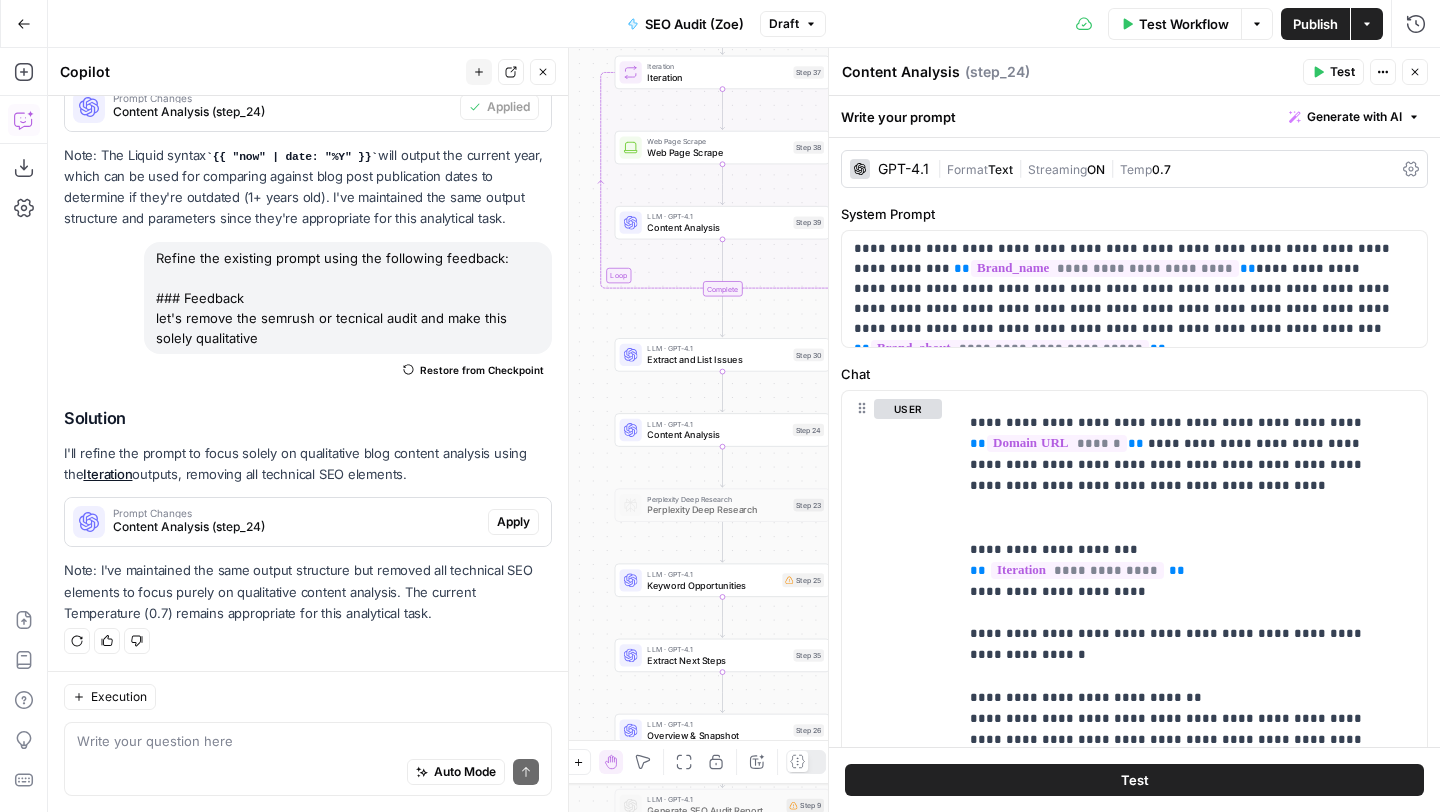 click on "New chat Detach Close" 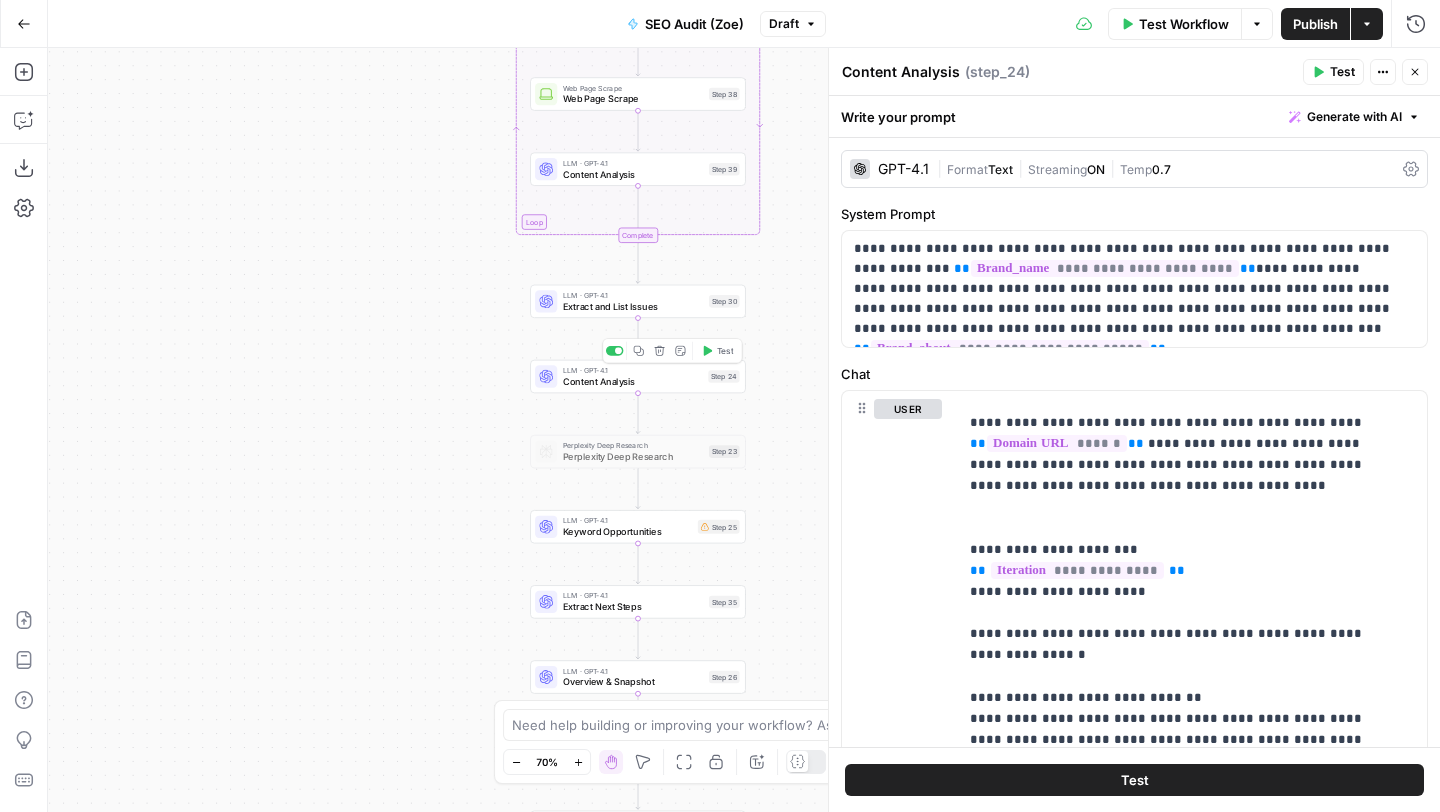 click on "Test" 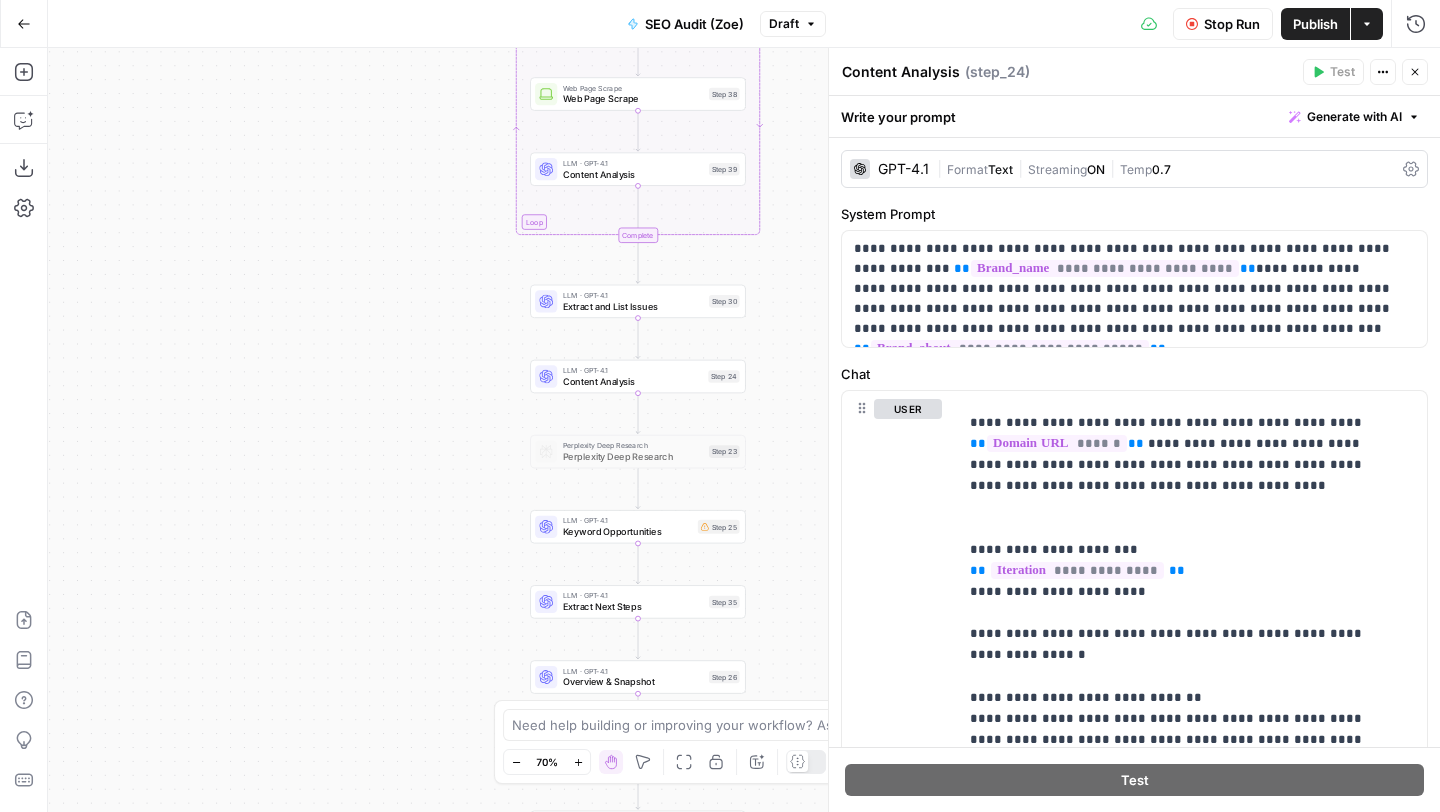 click 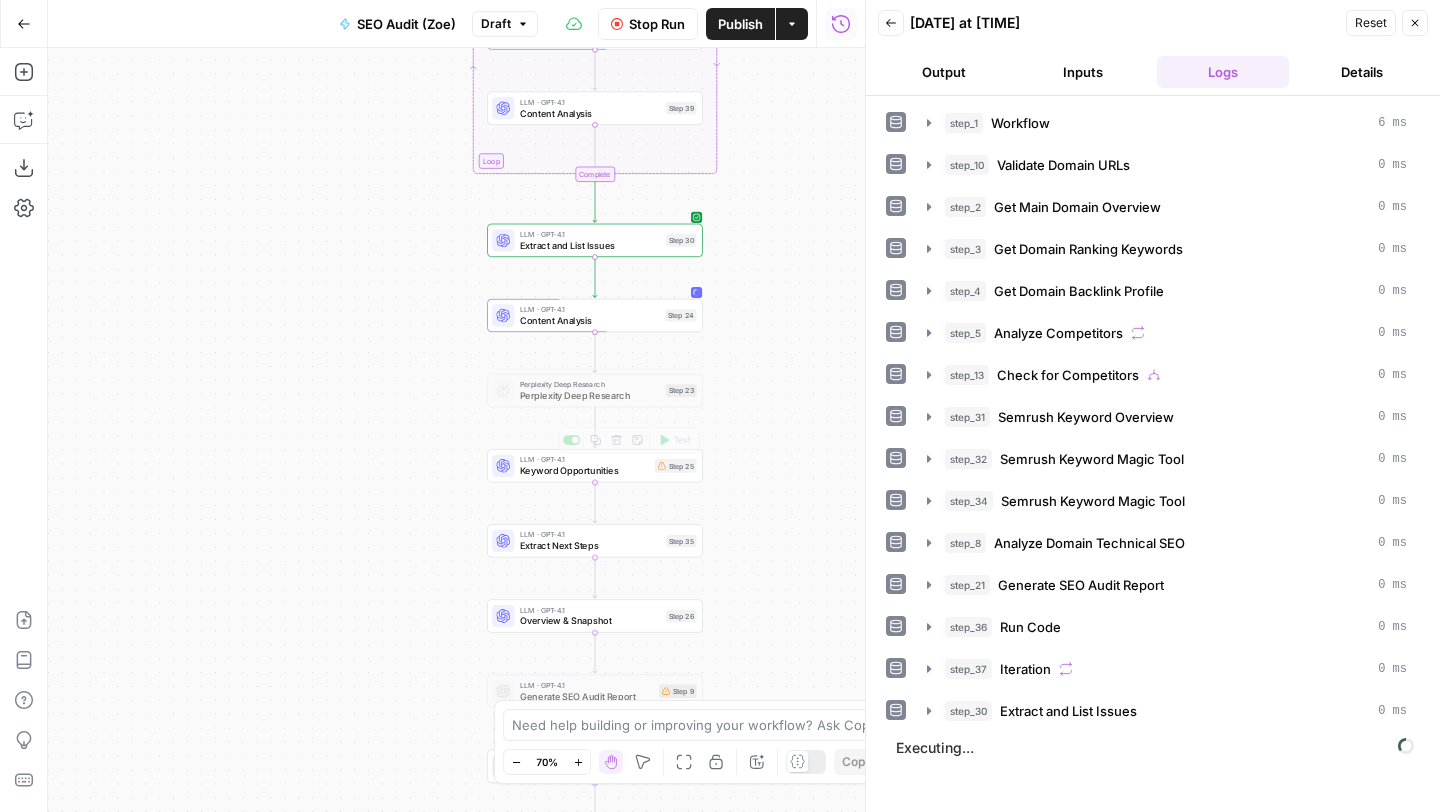 click on "Keyword Opportunities" 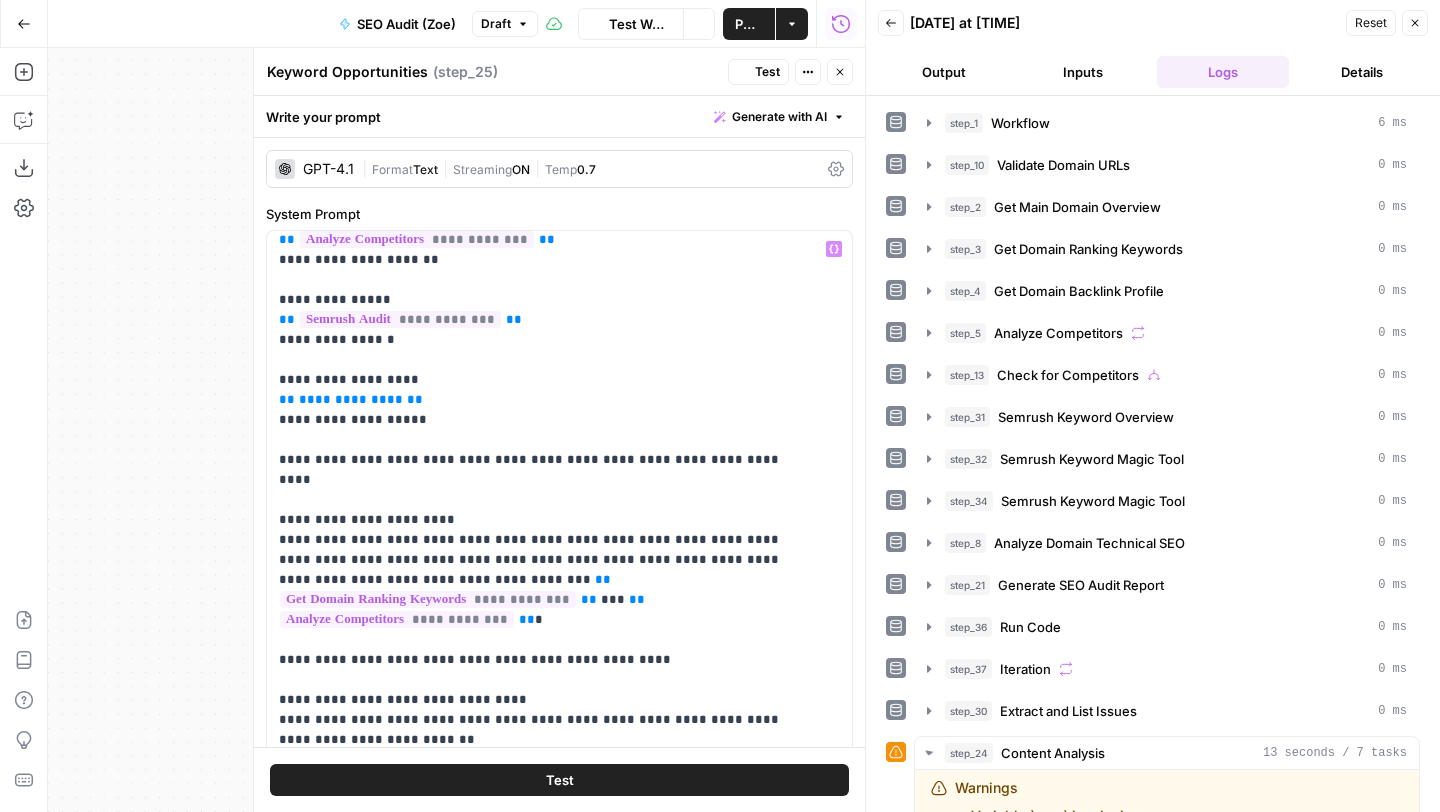 scroll, scrollTop: 530, scrollLeft: 0, axis: vertical 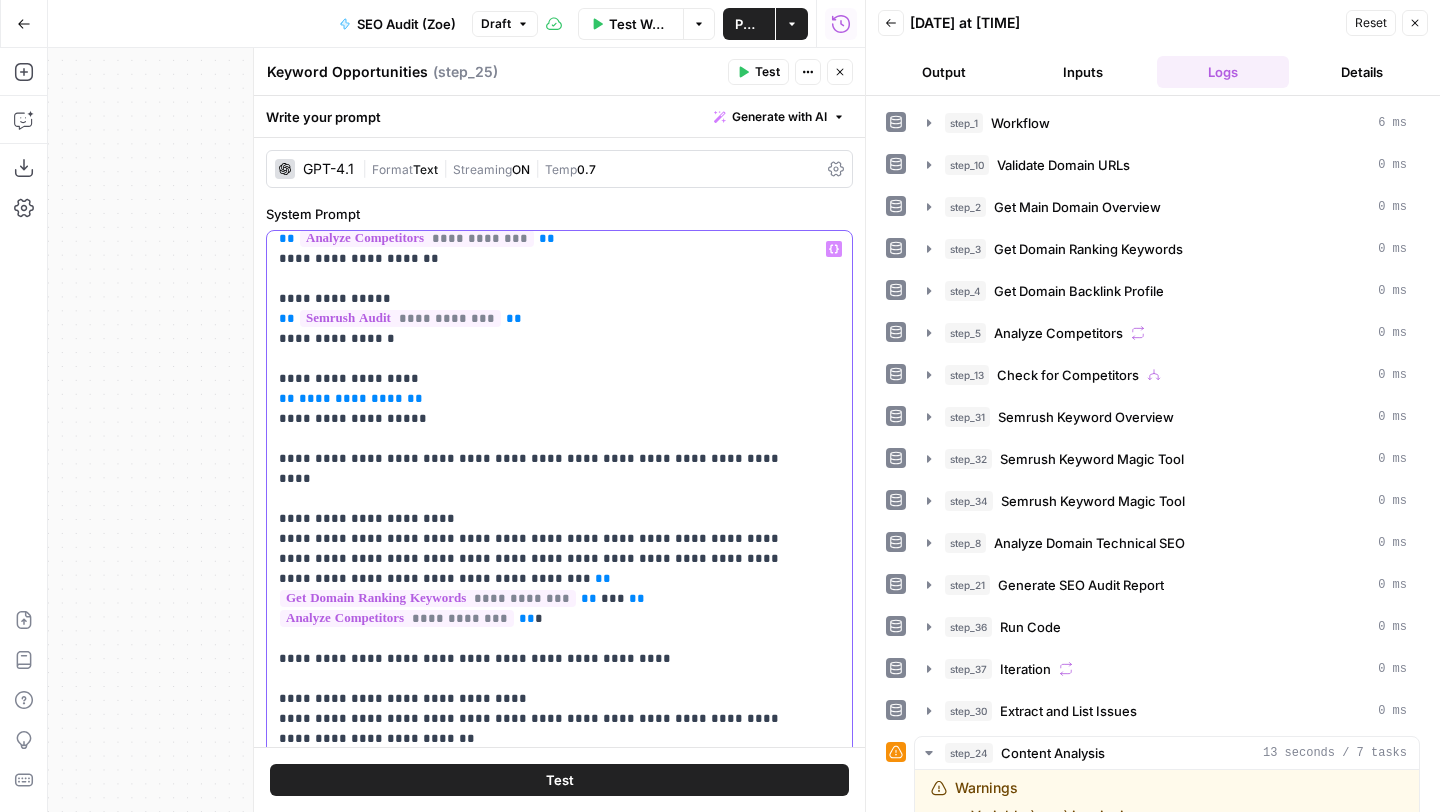 drag, startPoint x: 410, startPoint y: 403, endPoint x: 261, endPoint y: 365, distance: 153.7693 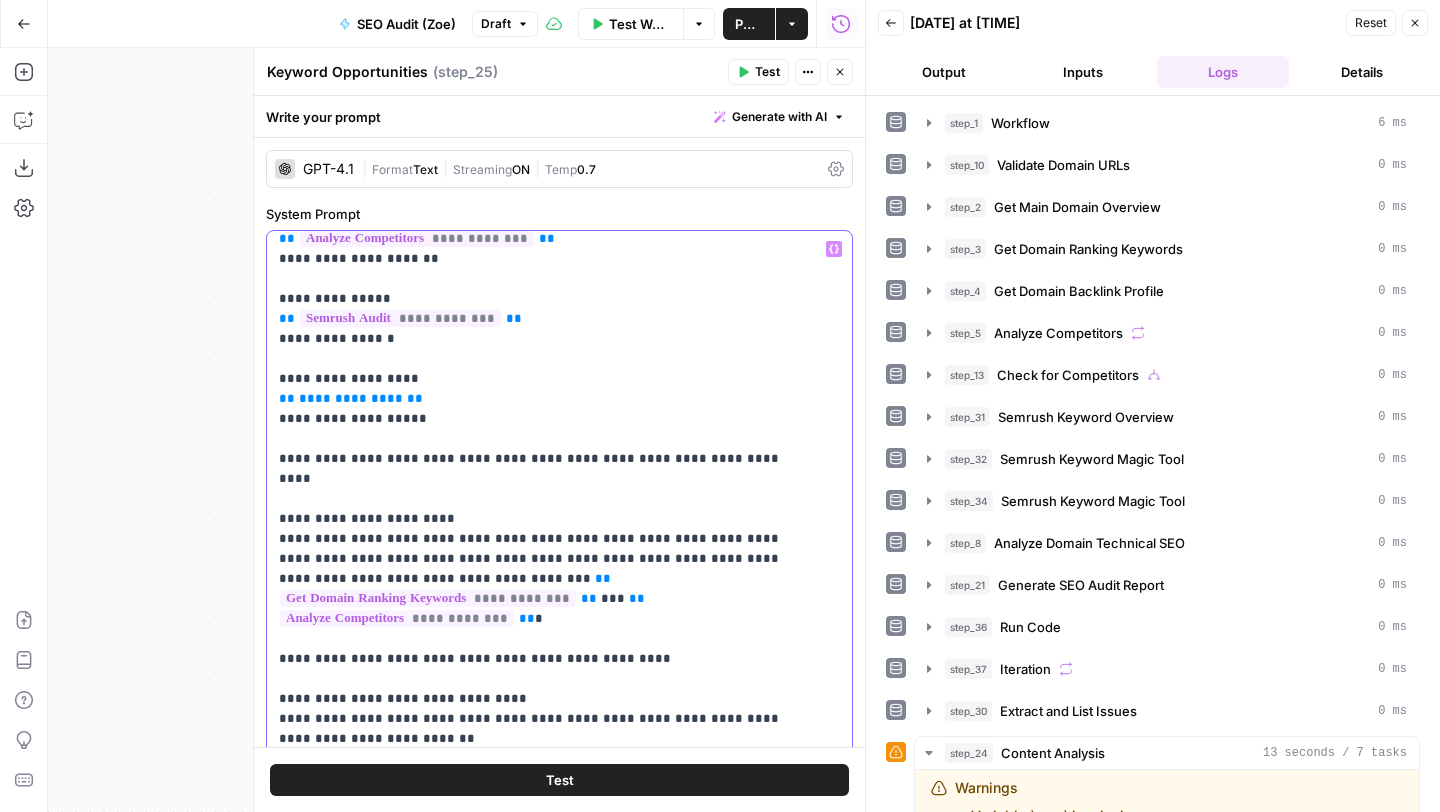 click on "**********" 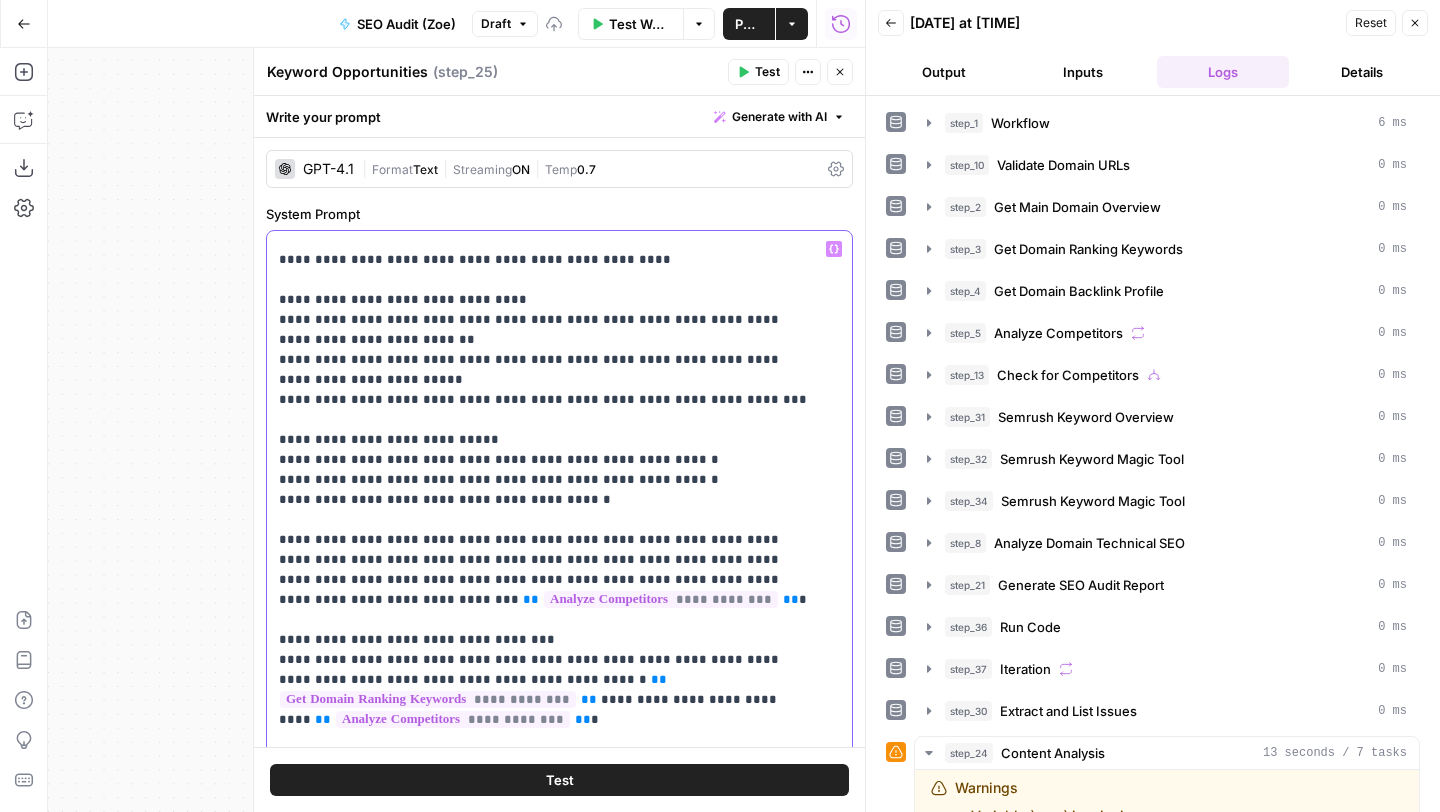 scroll, scrollTop: 1141, scrollLeft: 0, axis: vertical 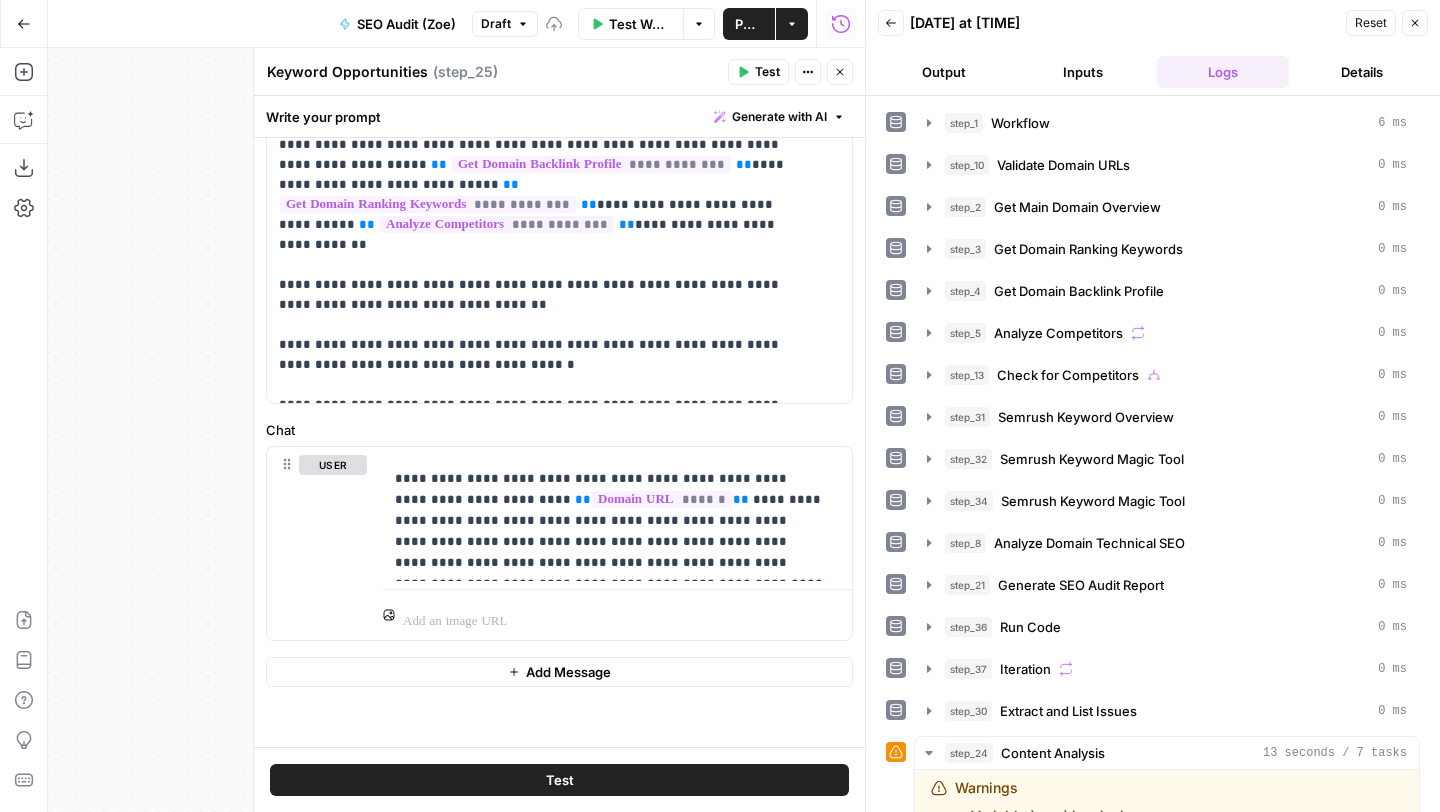 click 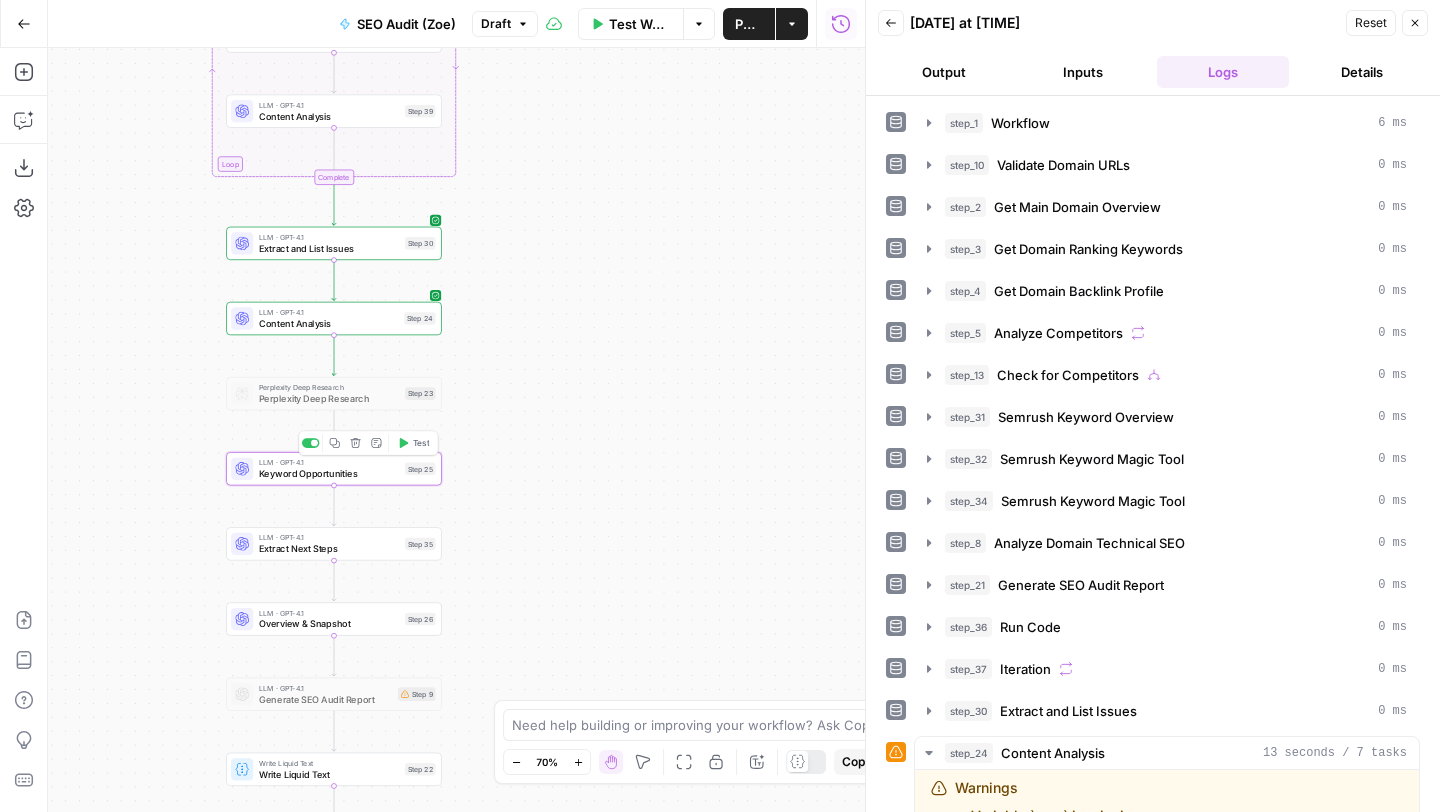 click on "LLM · GPT-4.1 Keyword Opportunities Step 25 Copy step Delete step Add Note Test" 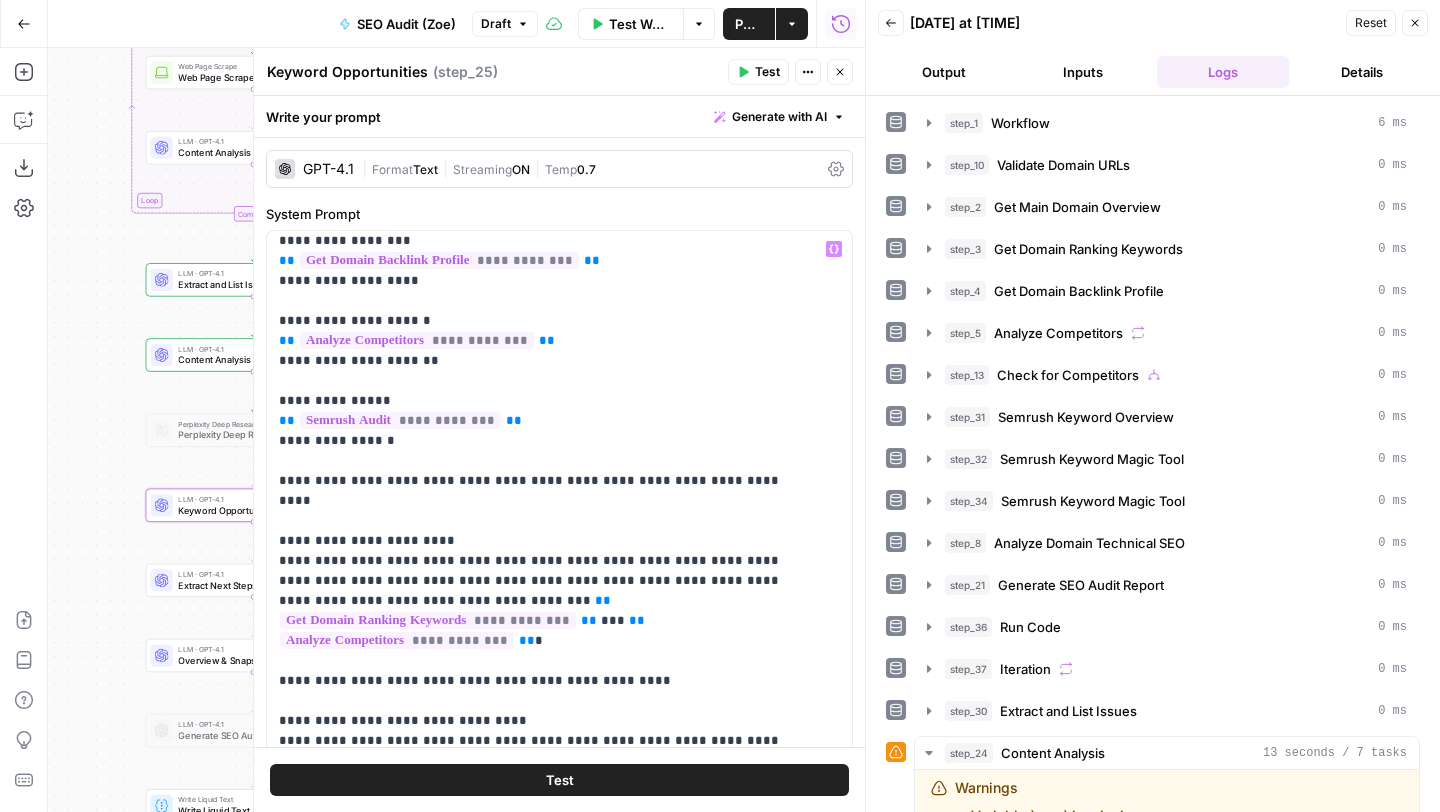 scroll, scrollTop: 430, scrollLeft: 0, axis: vertical 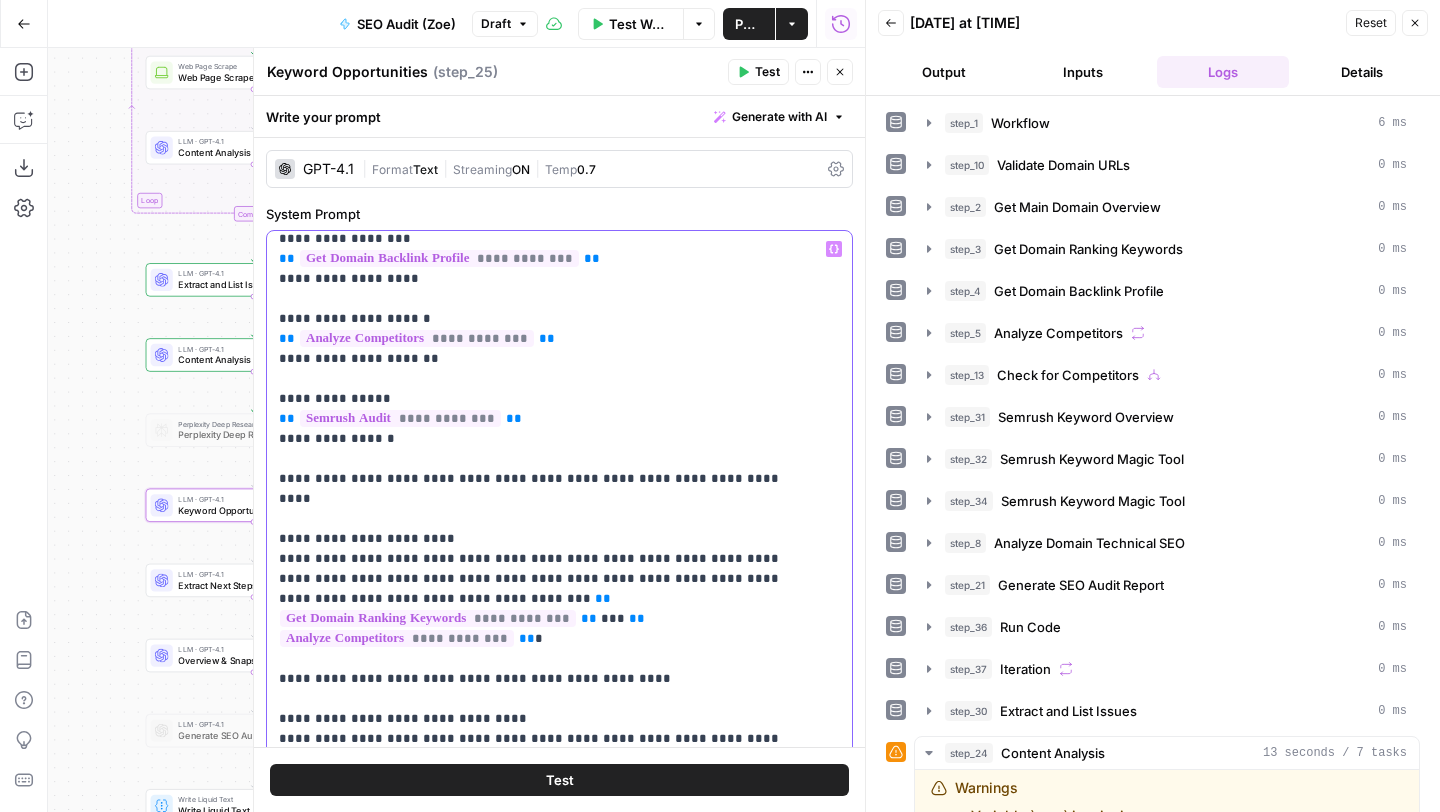 drag, startPoint x: 419, startPoint y: 423, endPoint x: 273, endPoint y: 379, distance: 152.48607 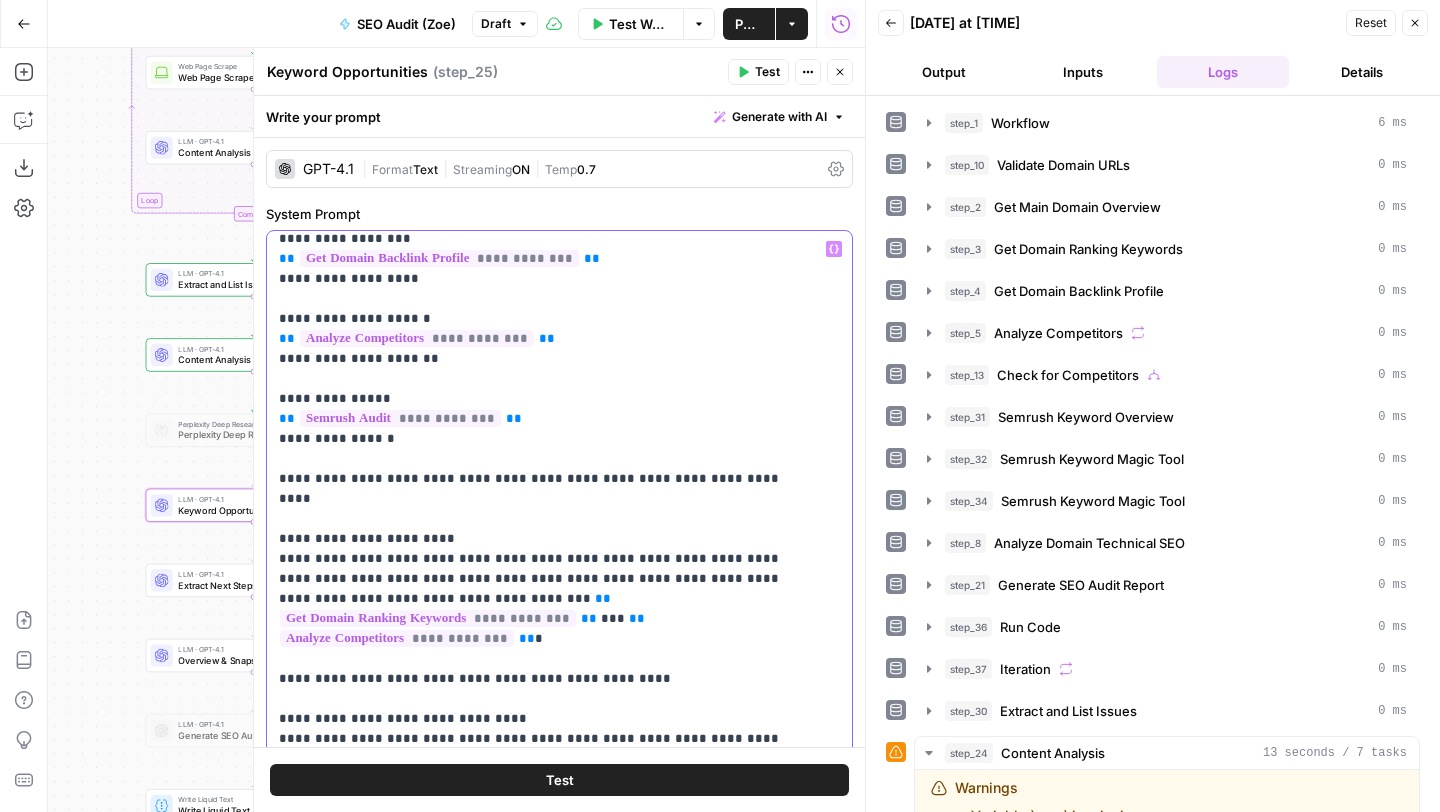 click on "**********" 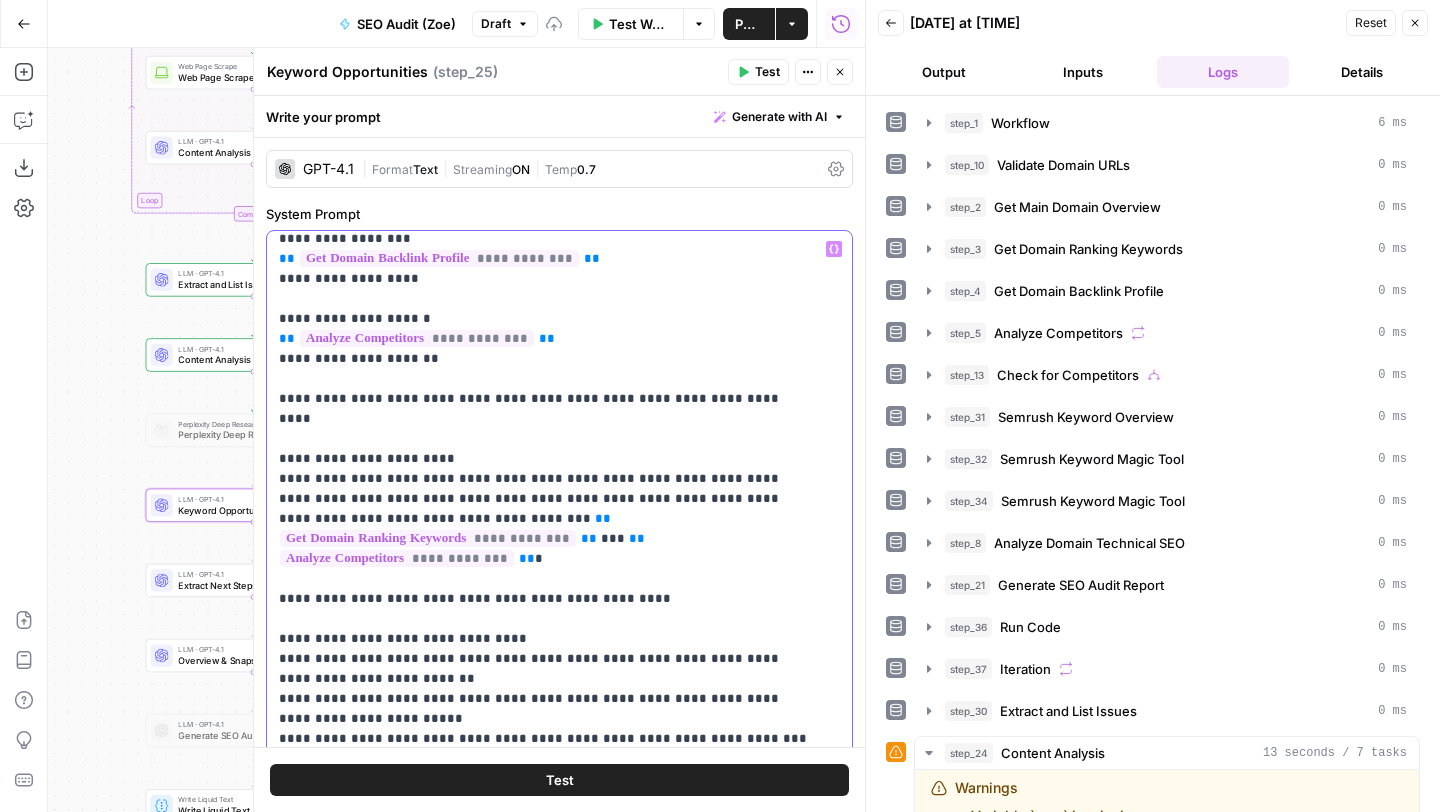 scroll, scrollTop: 1061, scrollLeft: 0, axis: vertical 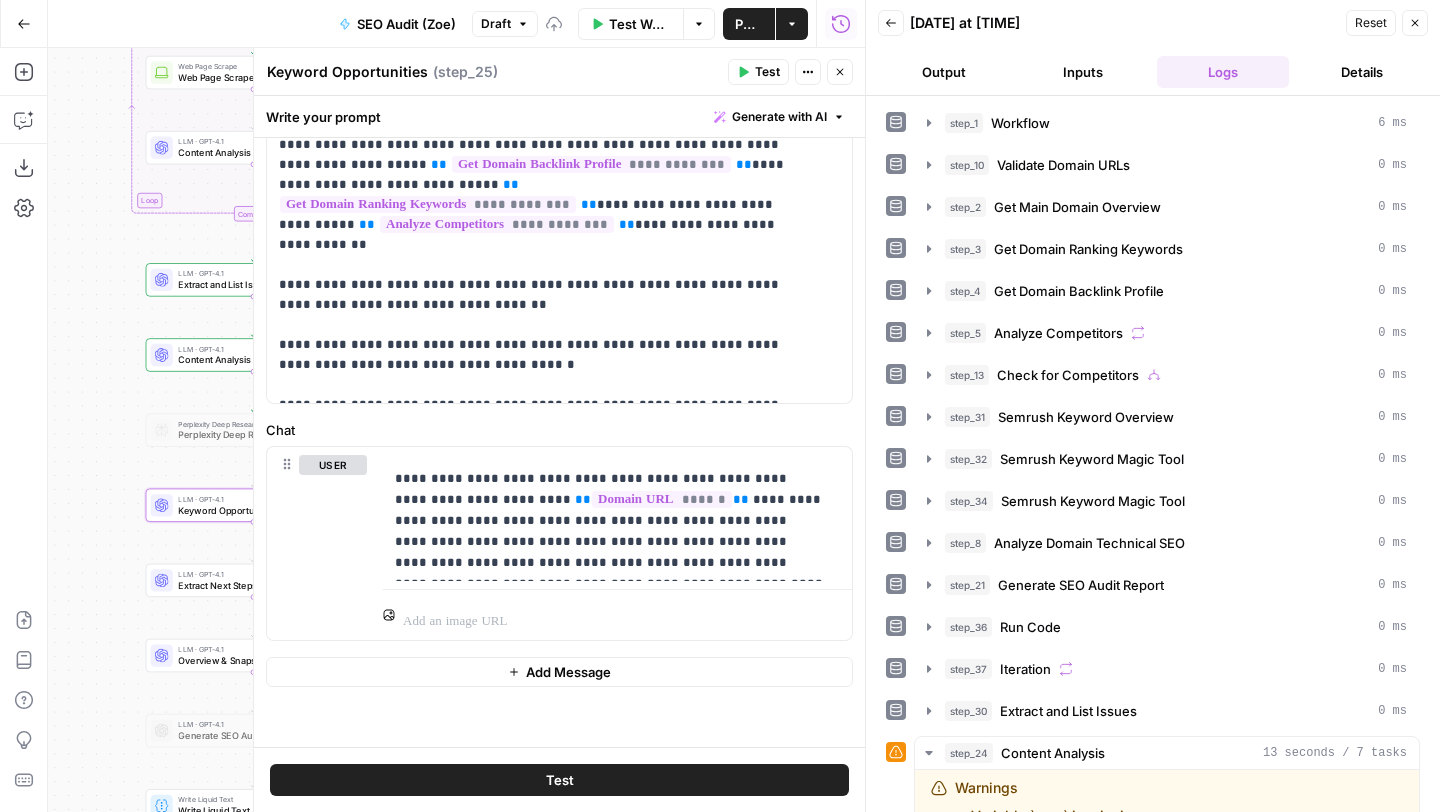click 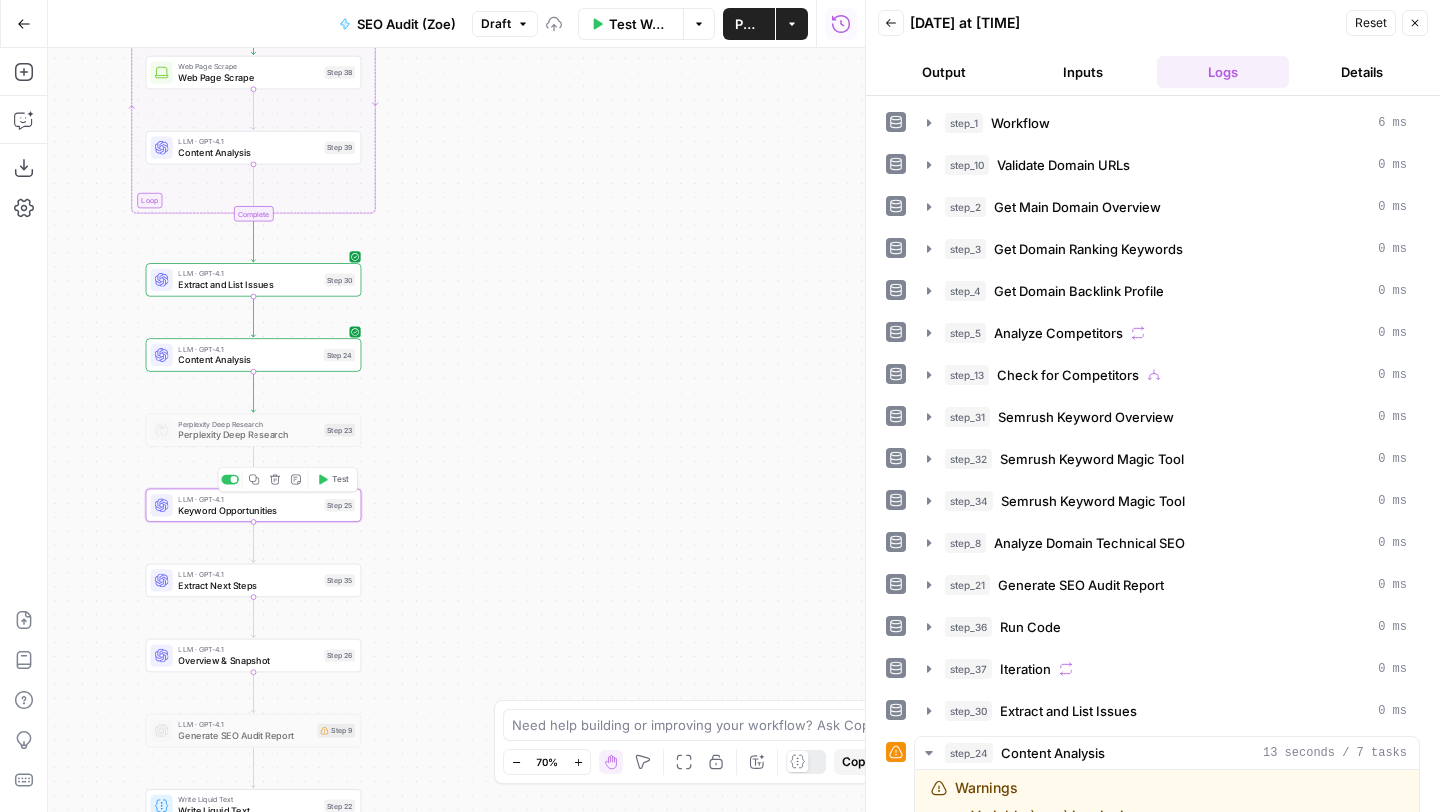 click on "Test" 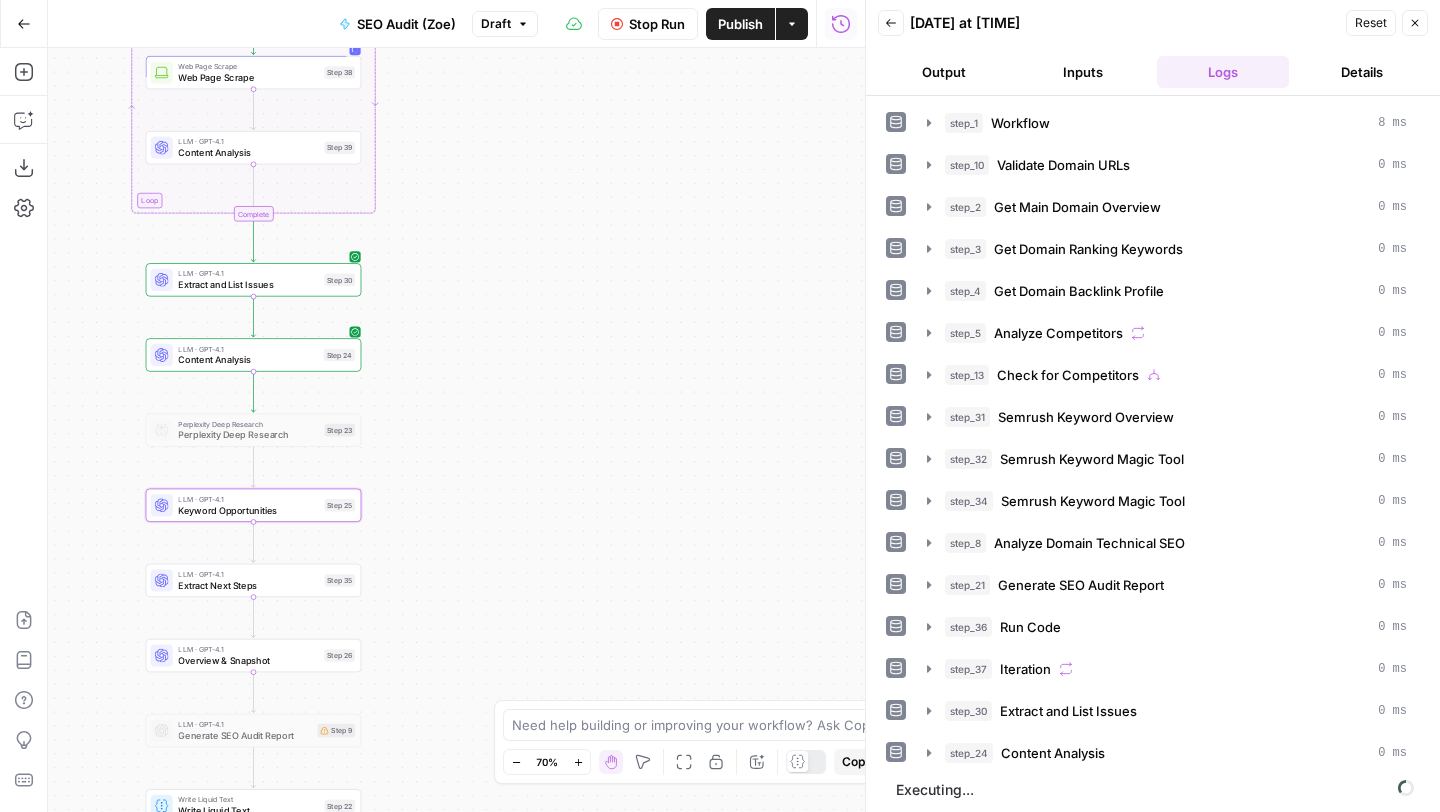 scroll, scrollTop: 4, scrollLeft: 0, axis: vertical 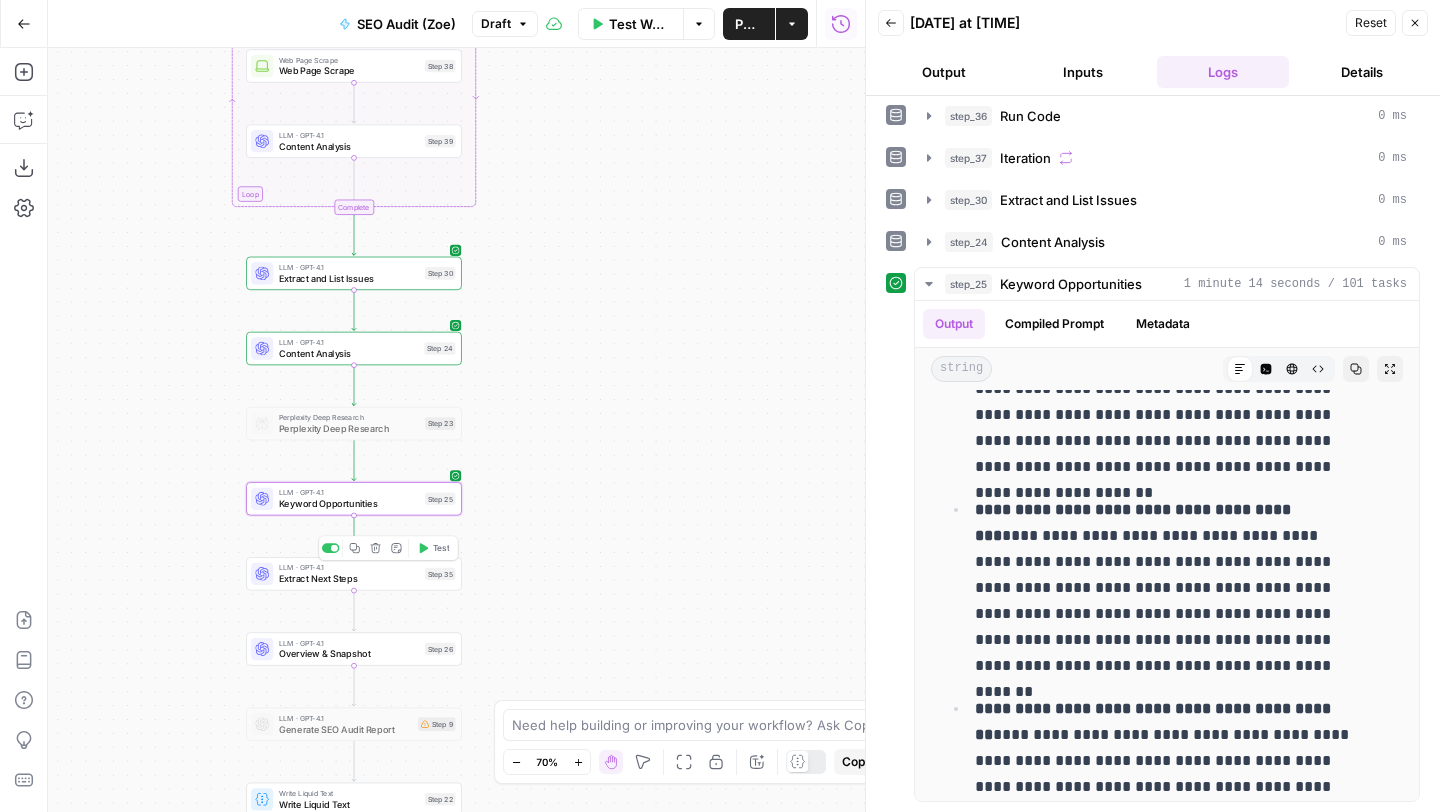 click 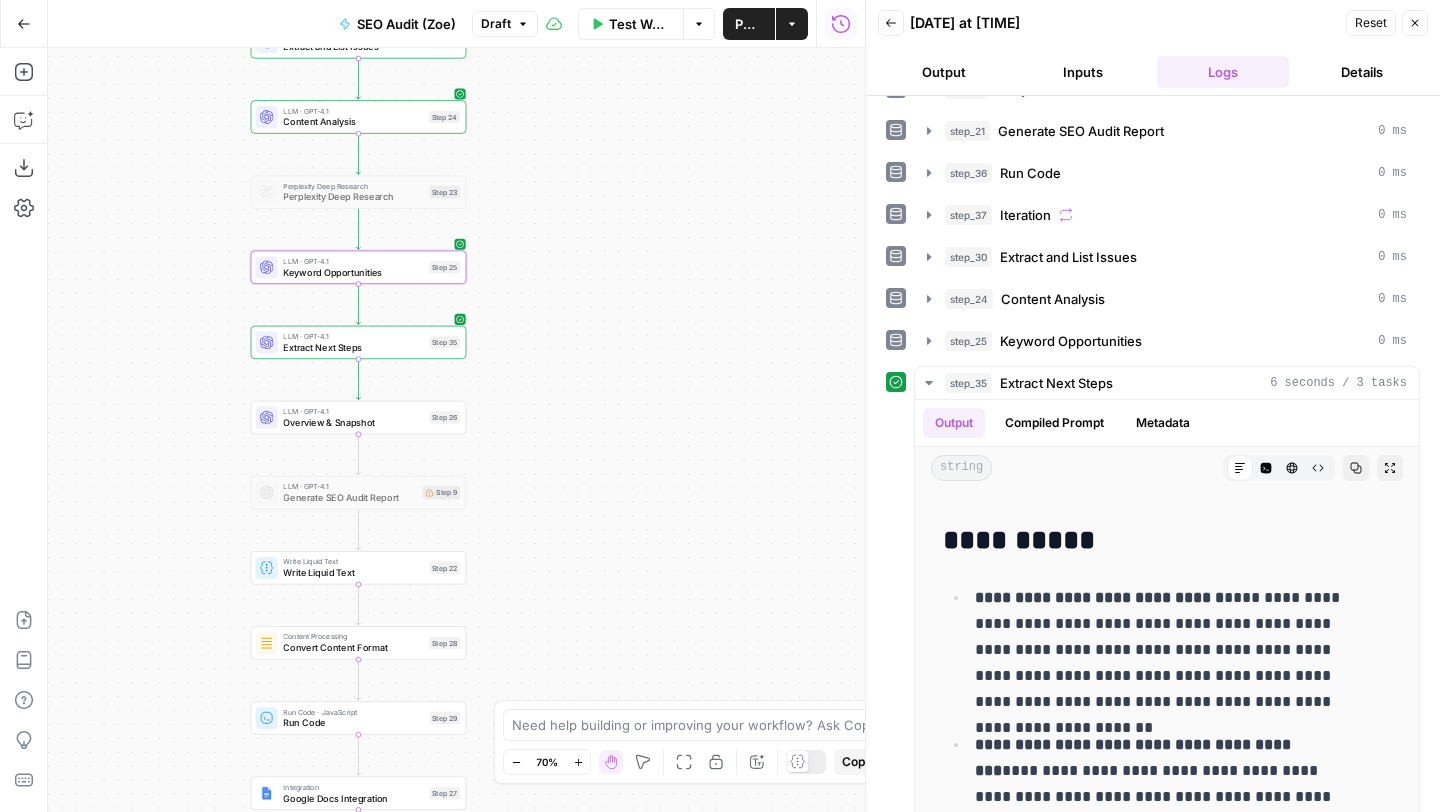 scroll, scrollTop: 553, scrollLeft: 0, axis: vertical 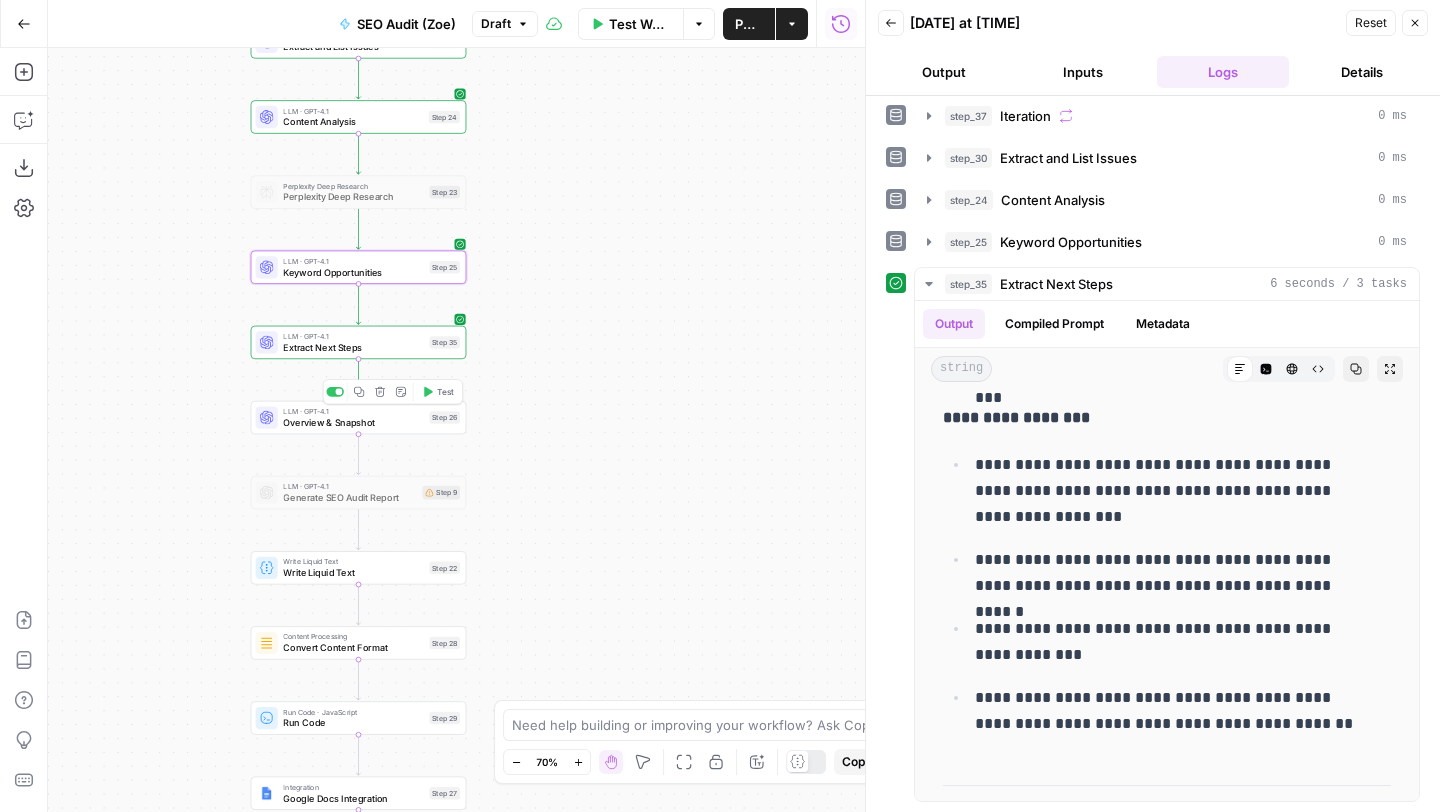 click on "Test" at bounding box center (445, 392) 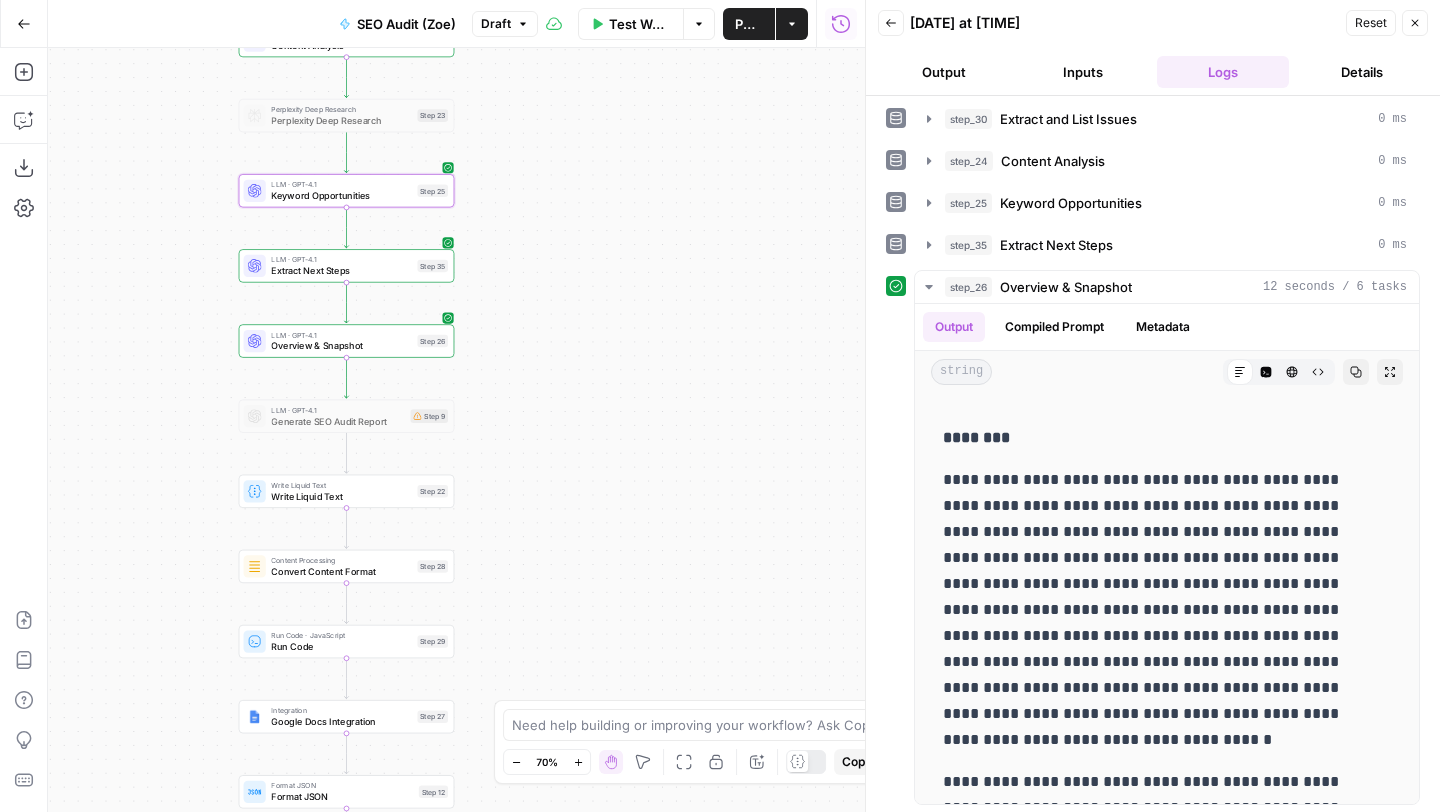 scroll, scrollTop: 595, scrollLeft: 0, axis: vertical 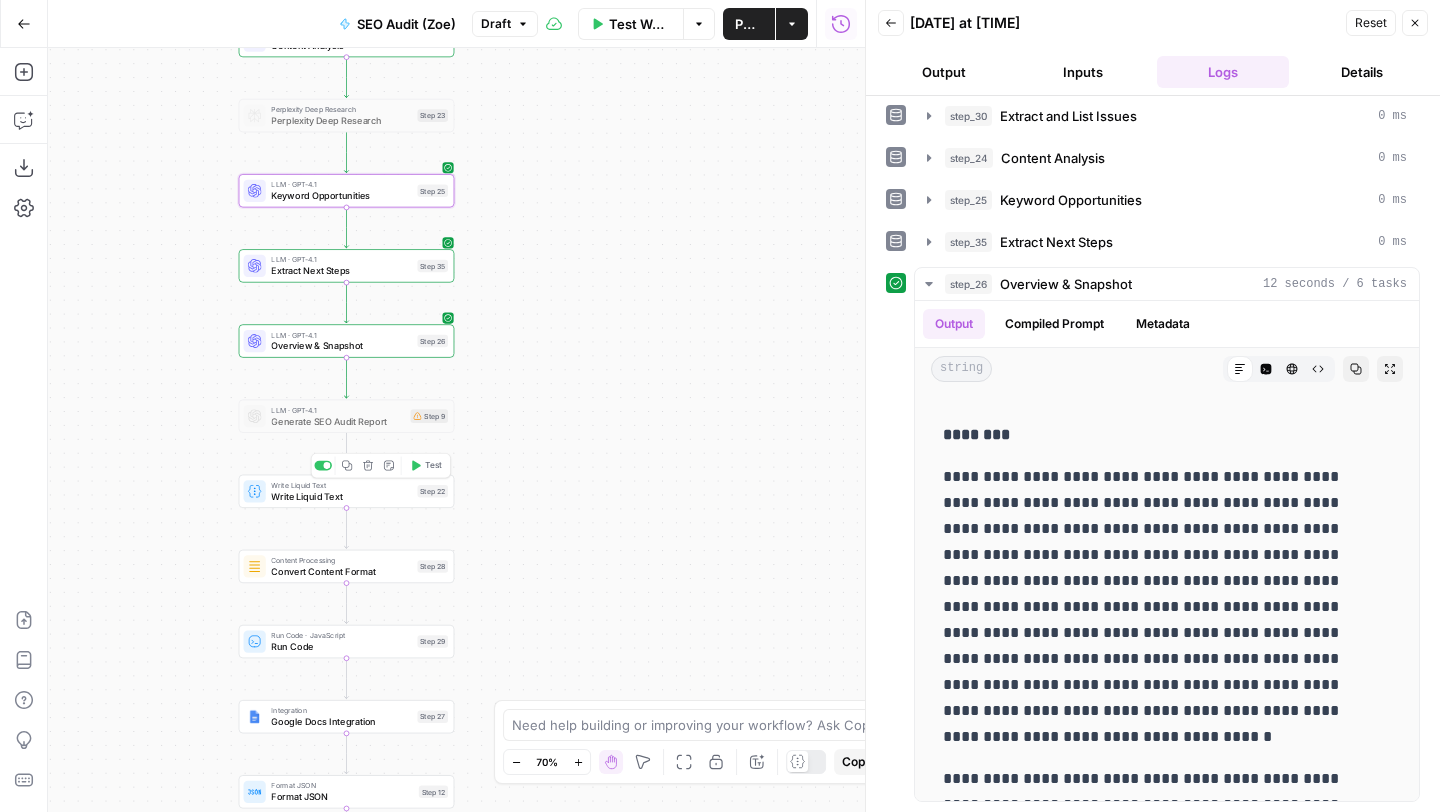click on "Test" at bounding box center (433, 465) 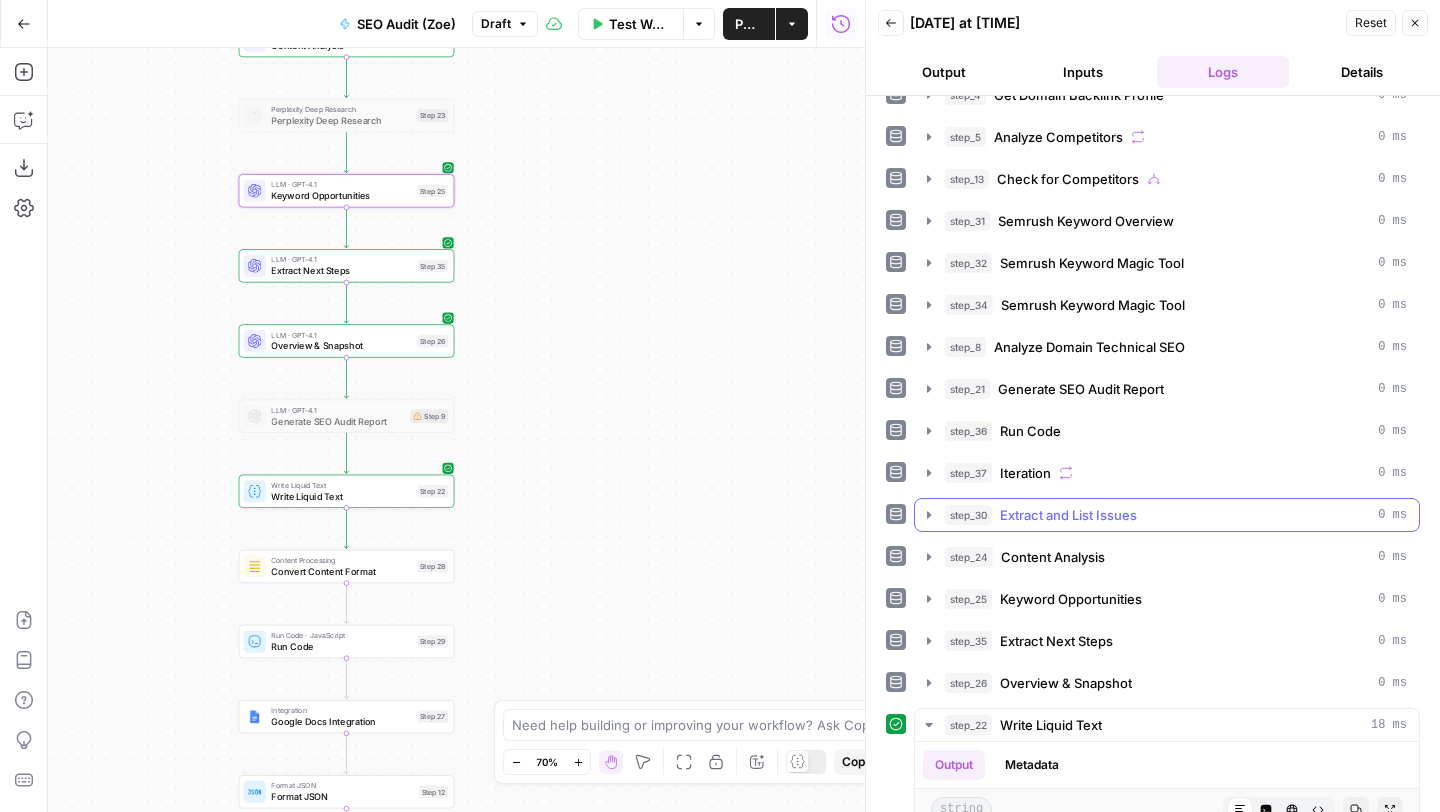 scroll, scrollTop: 637, scrollLeft: 0, axis: vertical 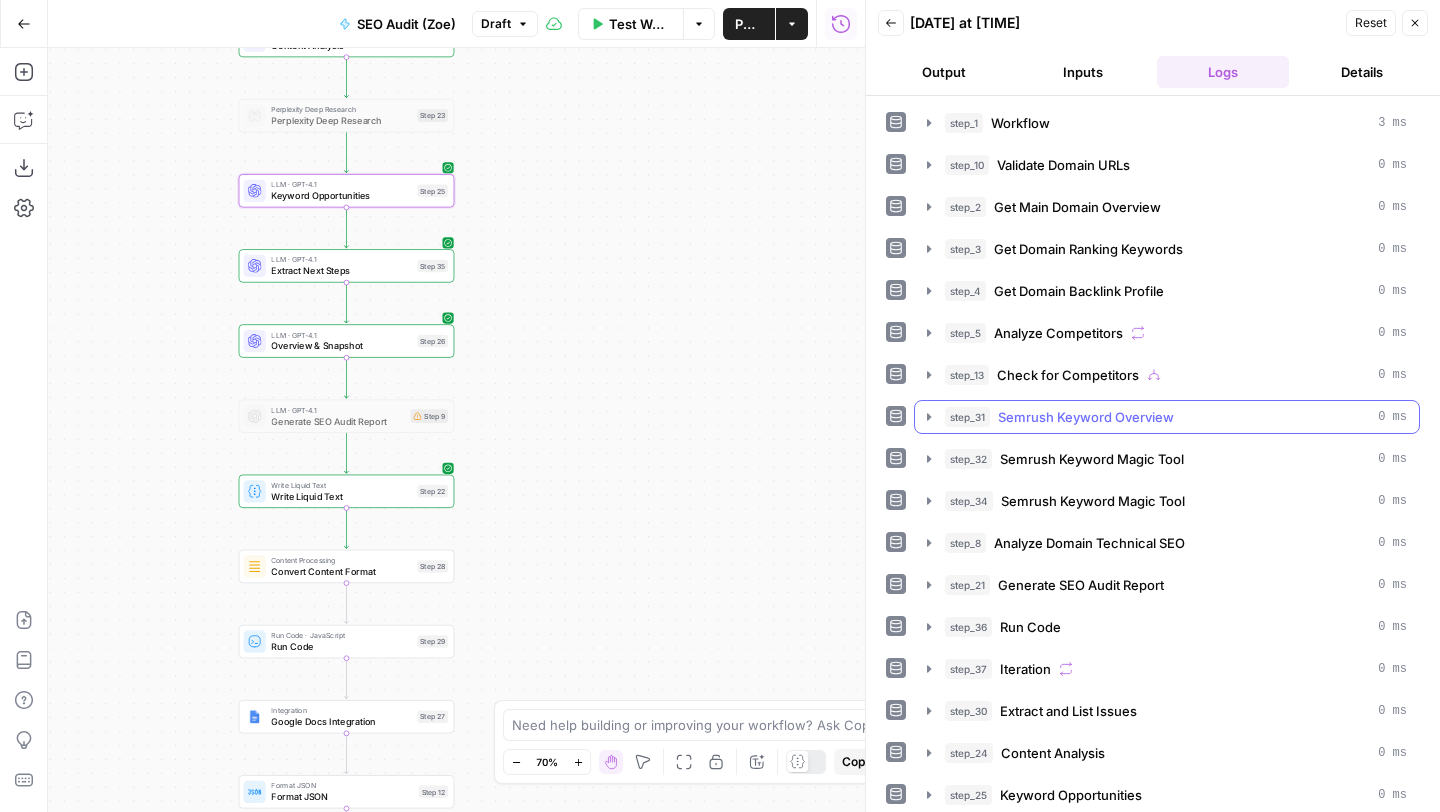 click on "Semrush Keyword Overview" at bounding box center (1086, 417) 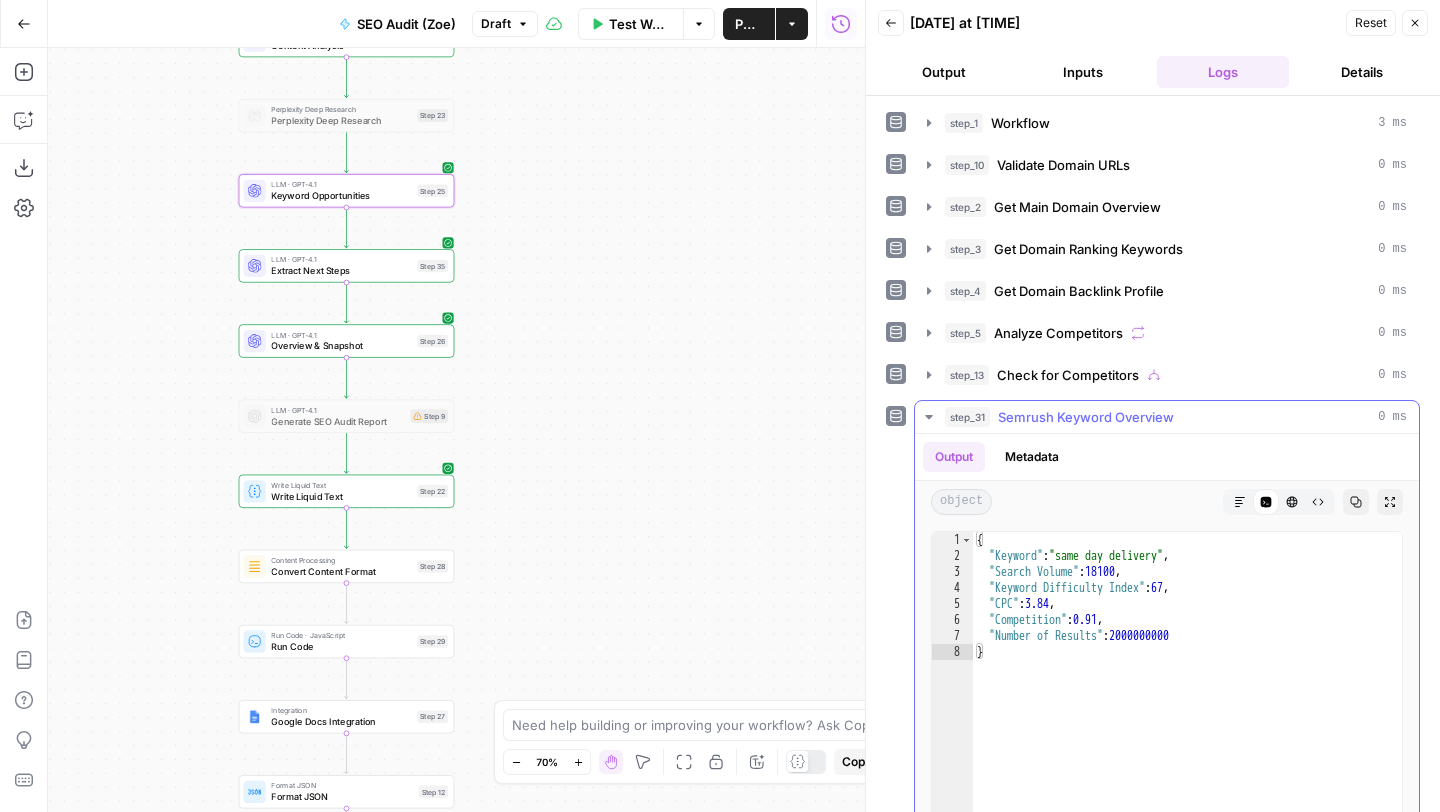 click on "Semrush Keyword Overview" at bounding box center (1086, 417) 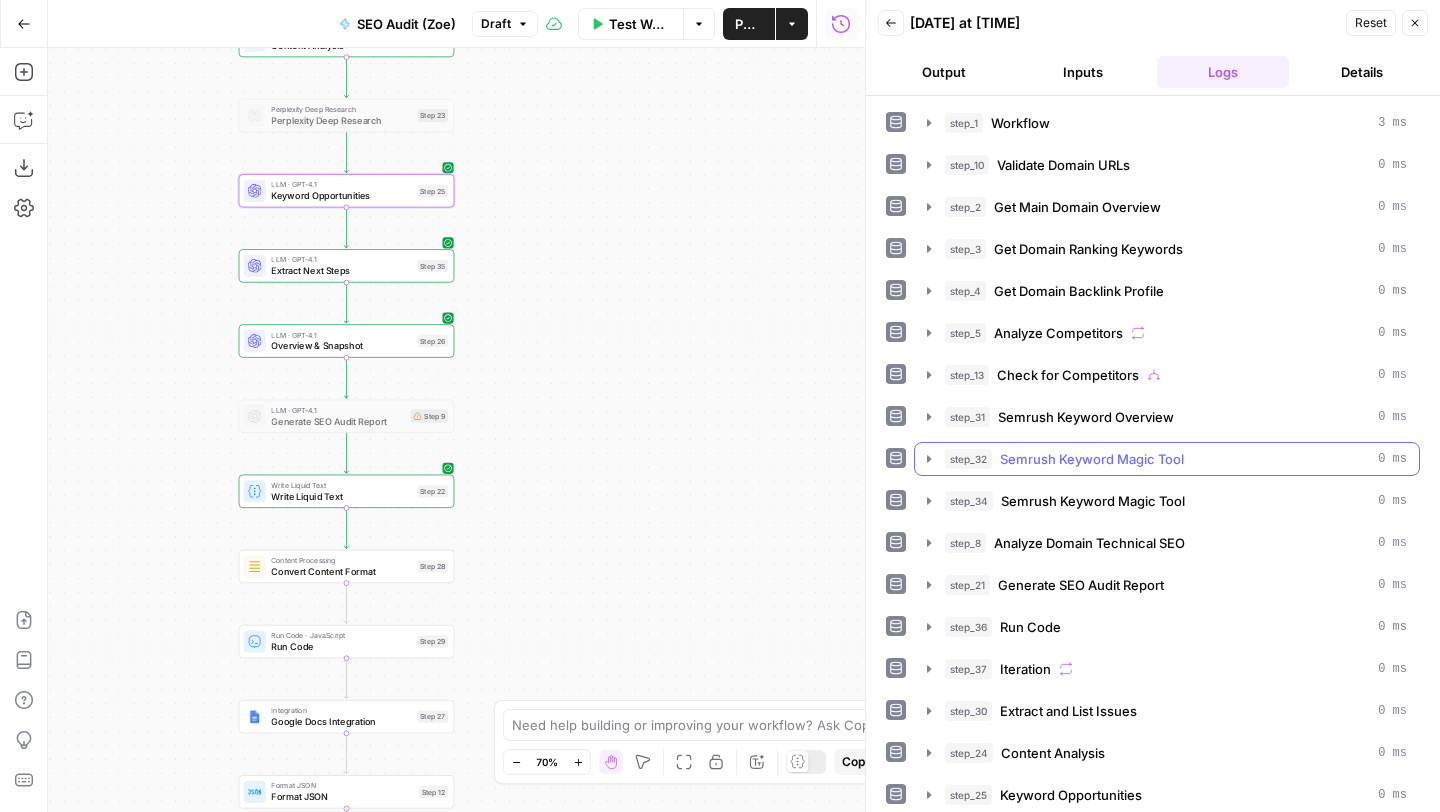 click on "Semrush Keyword Magic Tool" at bounding box center (1092, 459) 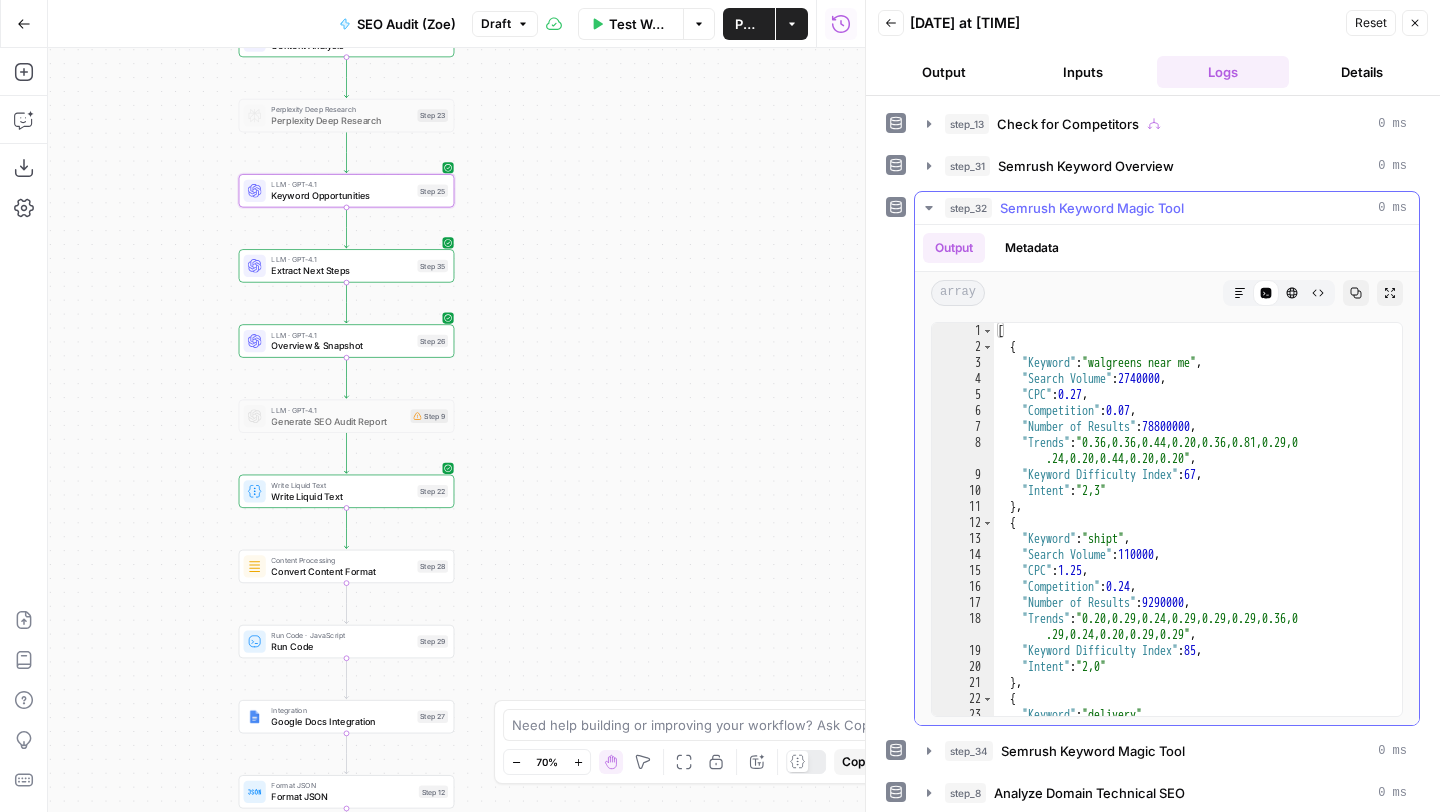 scroll, scrollTop: 342, scrollLeft: 0, axis: vertical 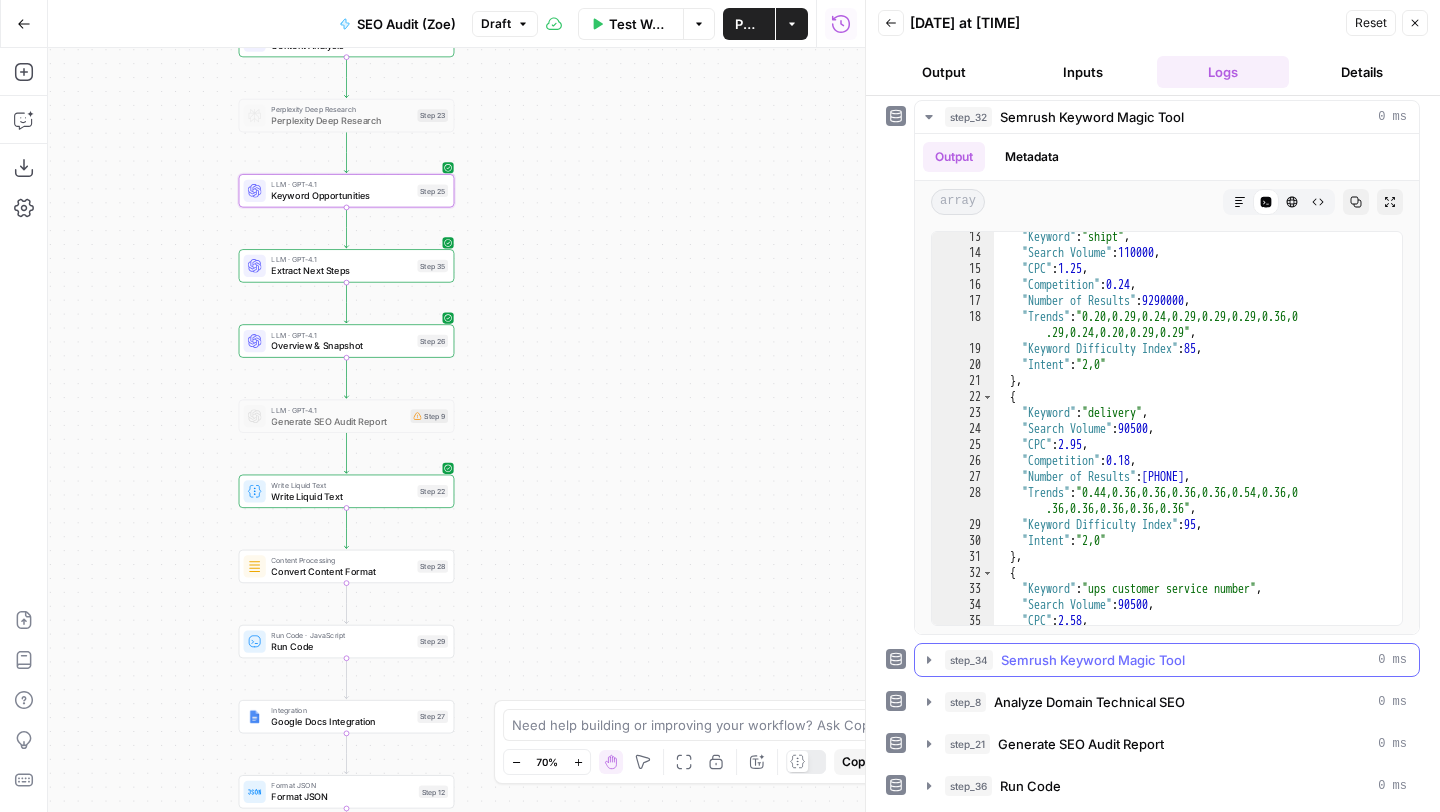 click on "Semrush Keyword Magic Tool" at bounding box center [1093, 660] 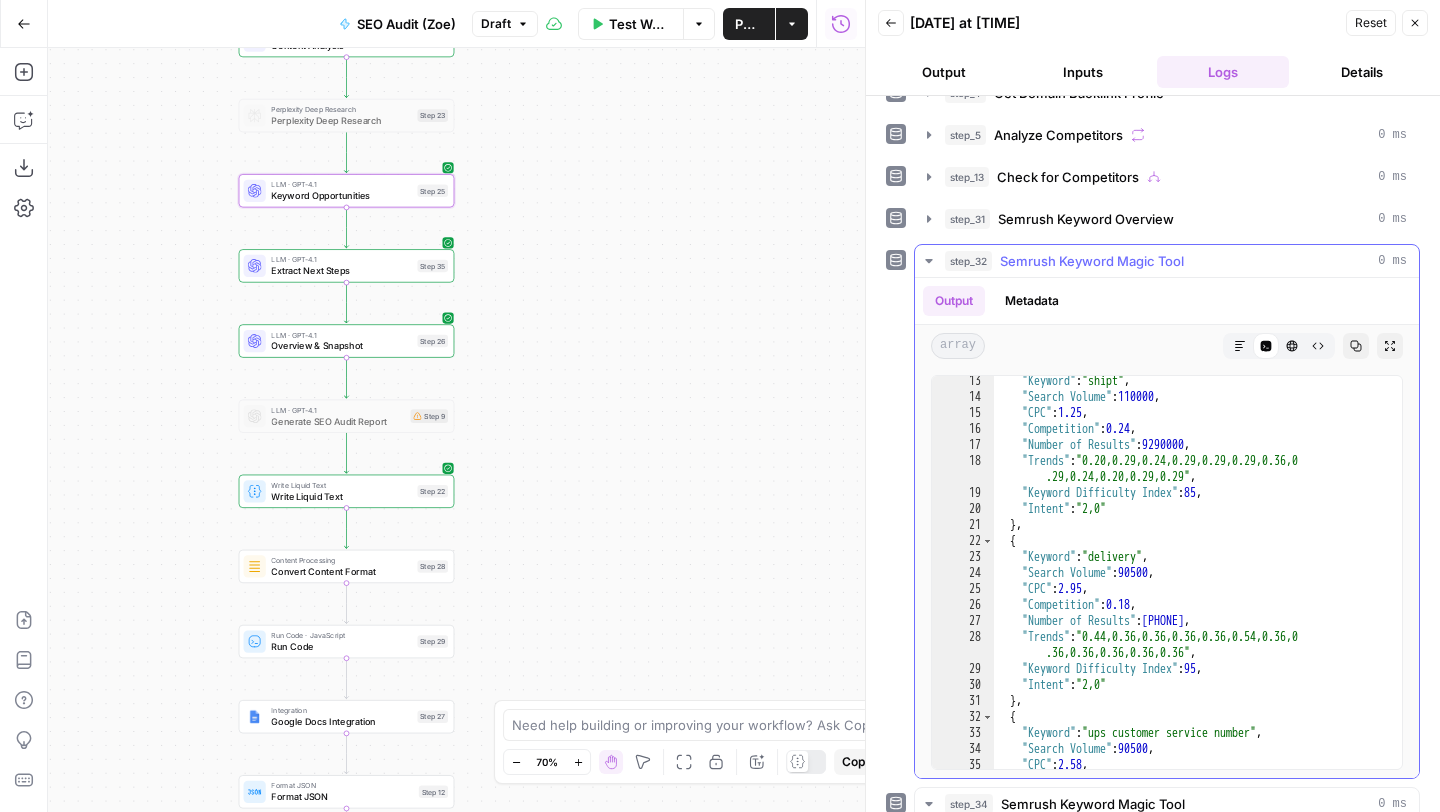 scroll, scrollTop: 187, scrollLeft: 0, axis: vertical 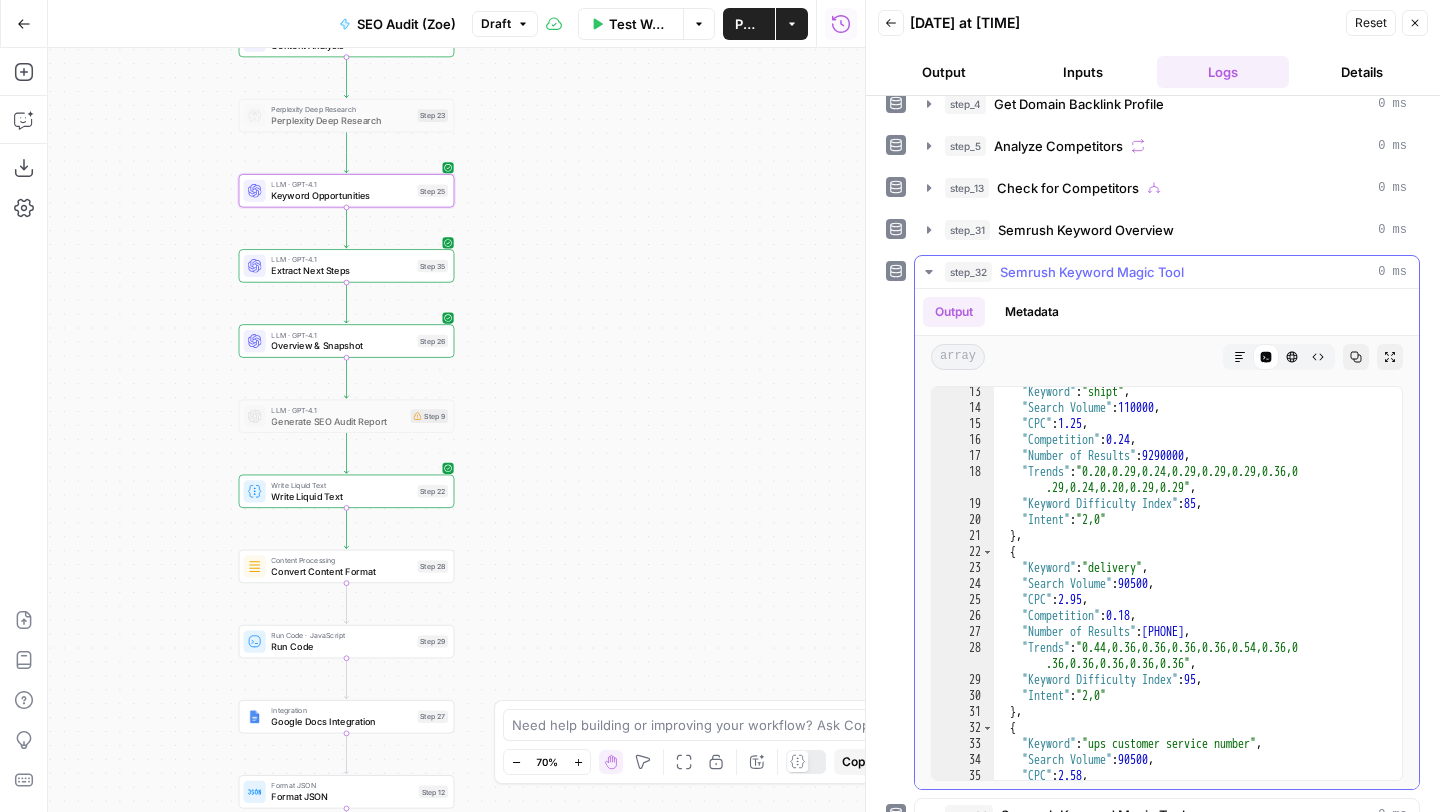 click on "Semrush Keyword Magic Tool" at bounding box center (1092, 272) 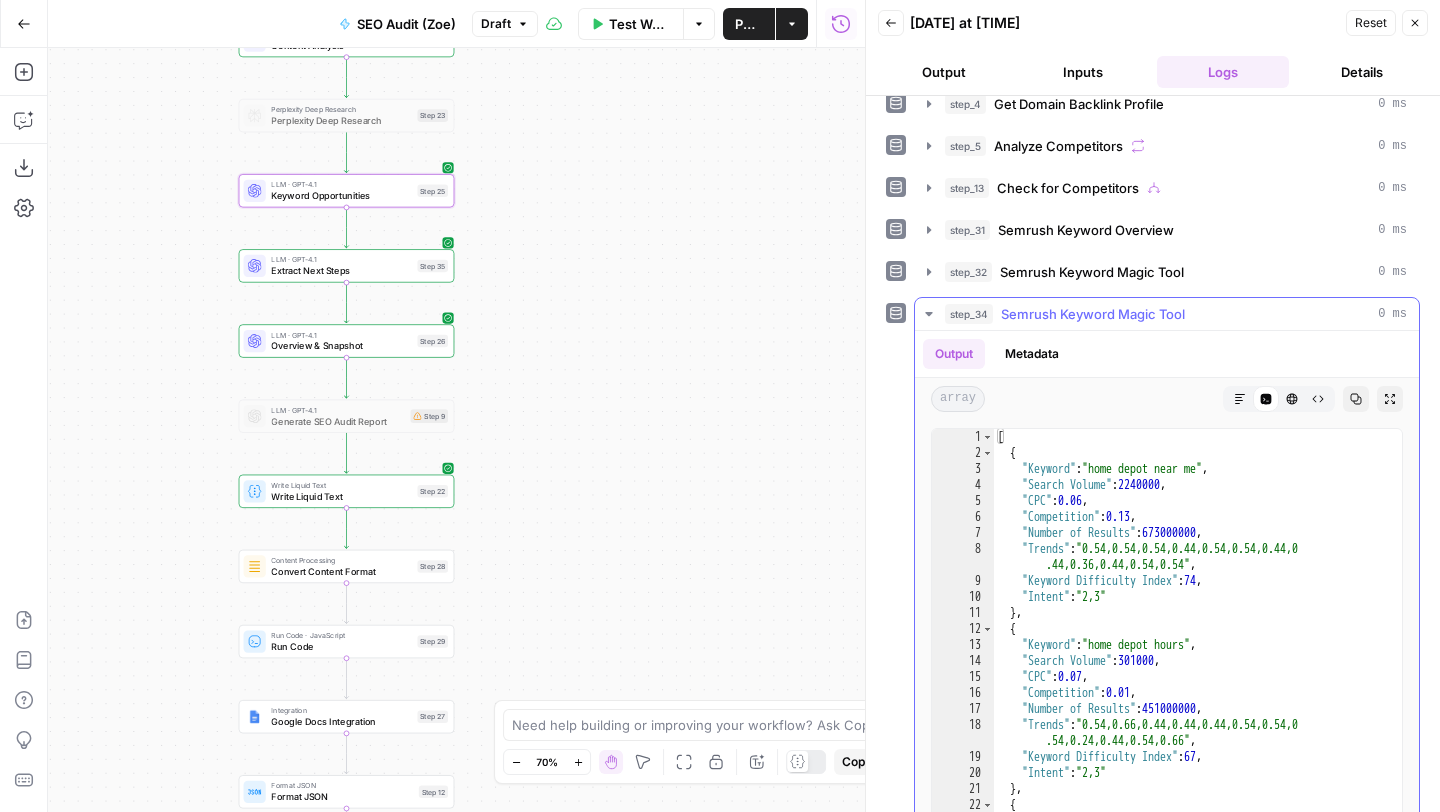 click on "step_34 Semrush Keyword Magic Tool 0 ms" at bounding box center (1167, 314) 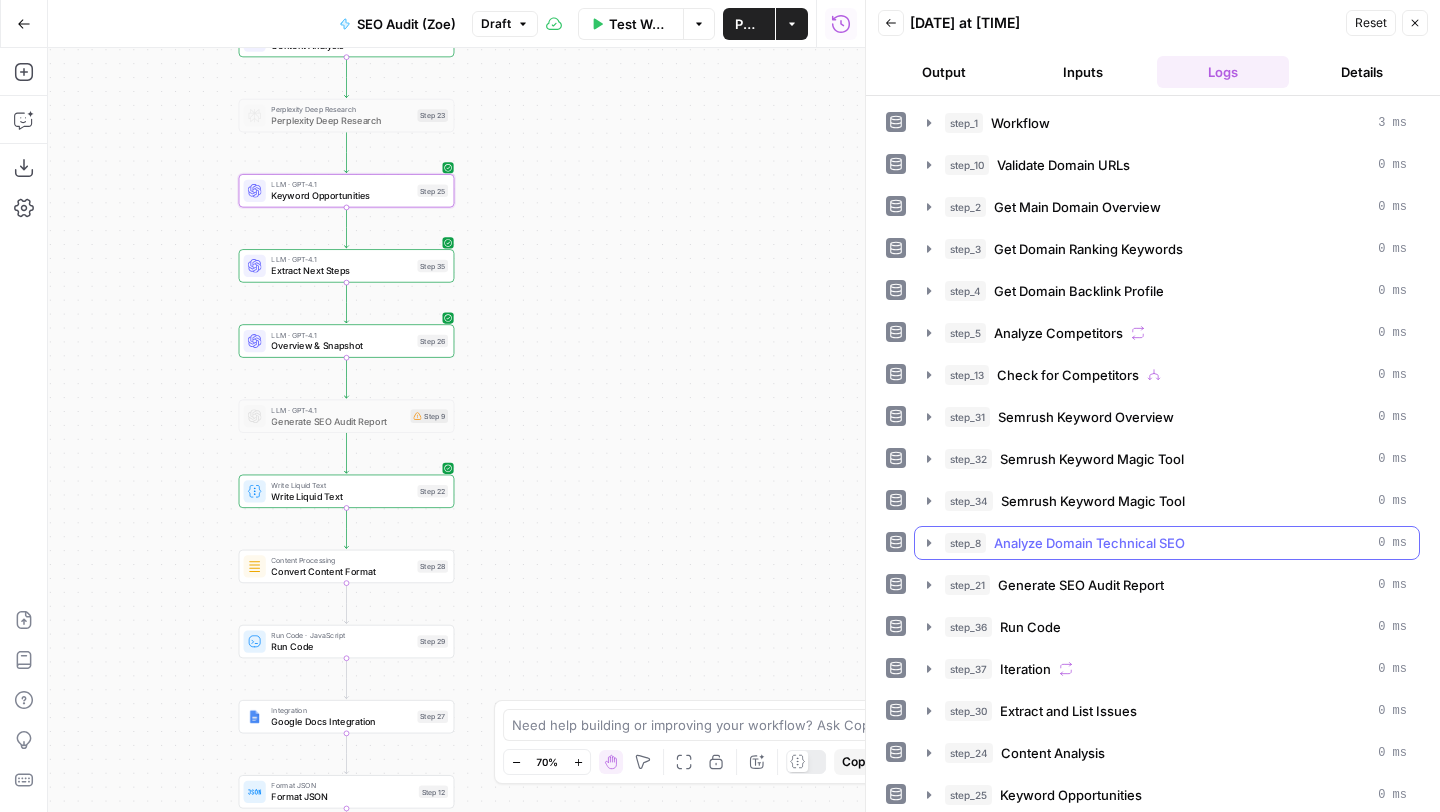 scroll, scrollTop: 637, scrollLeft: 0, axis: vertical 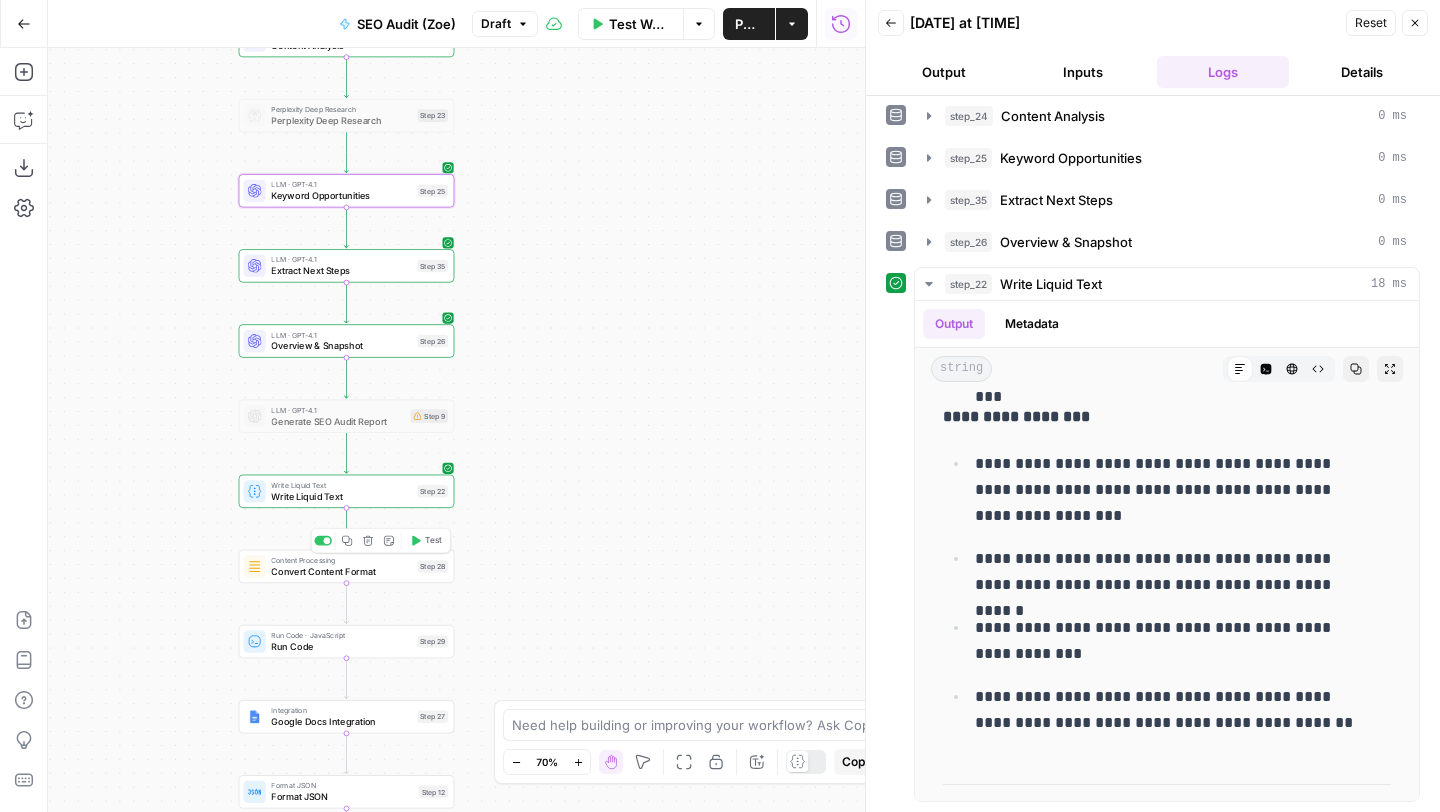 click on "Test" at bounding box center [433, 540] 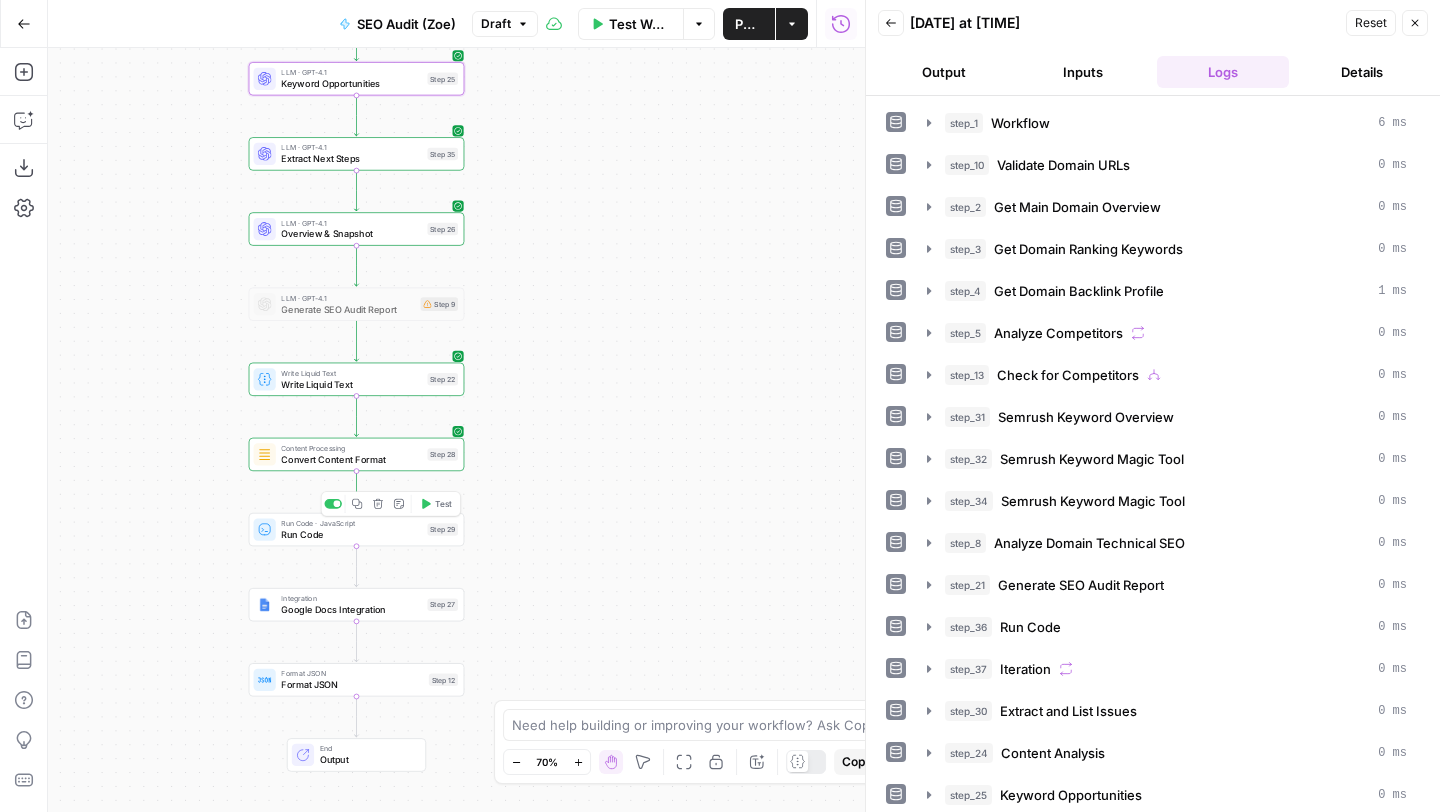 click on "Test" at bounding box center (443, 504) 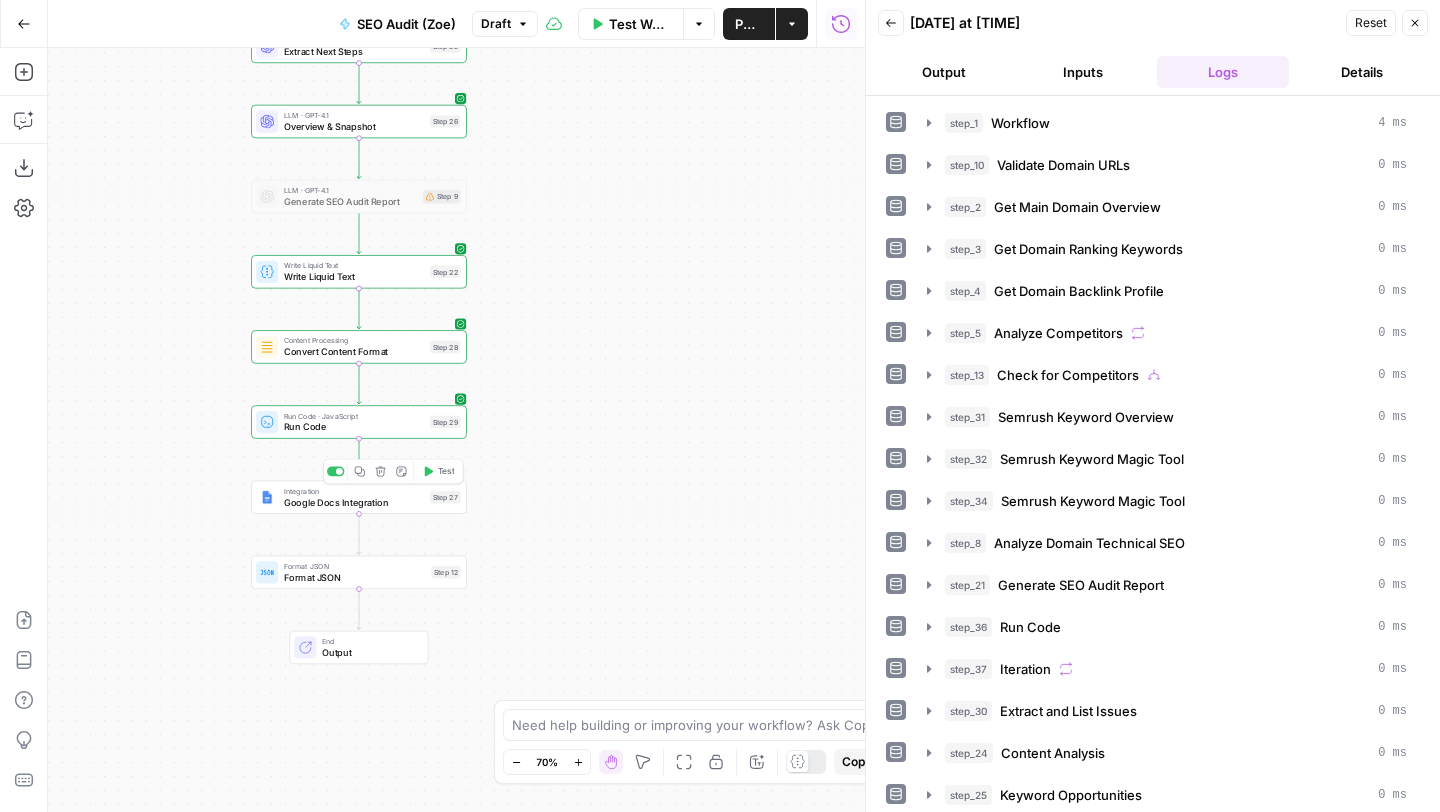click 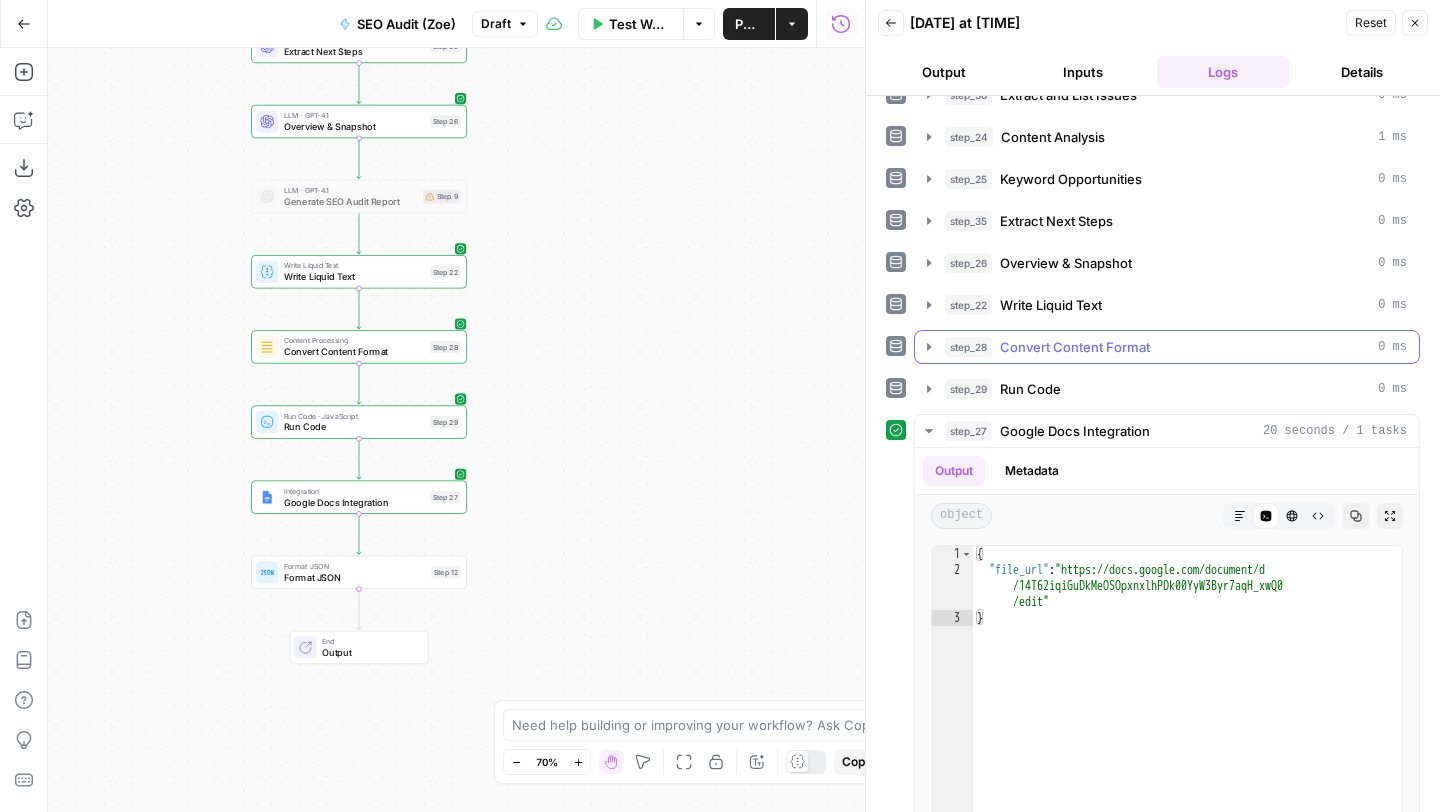 scroll, scrollTop: 763, scrollLeft: 0, axis: vertical 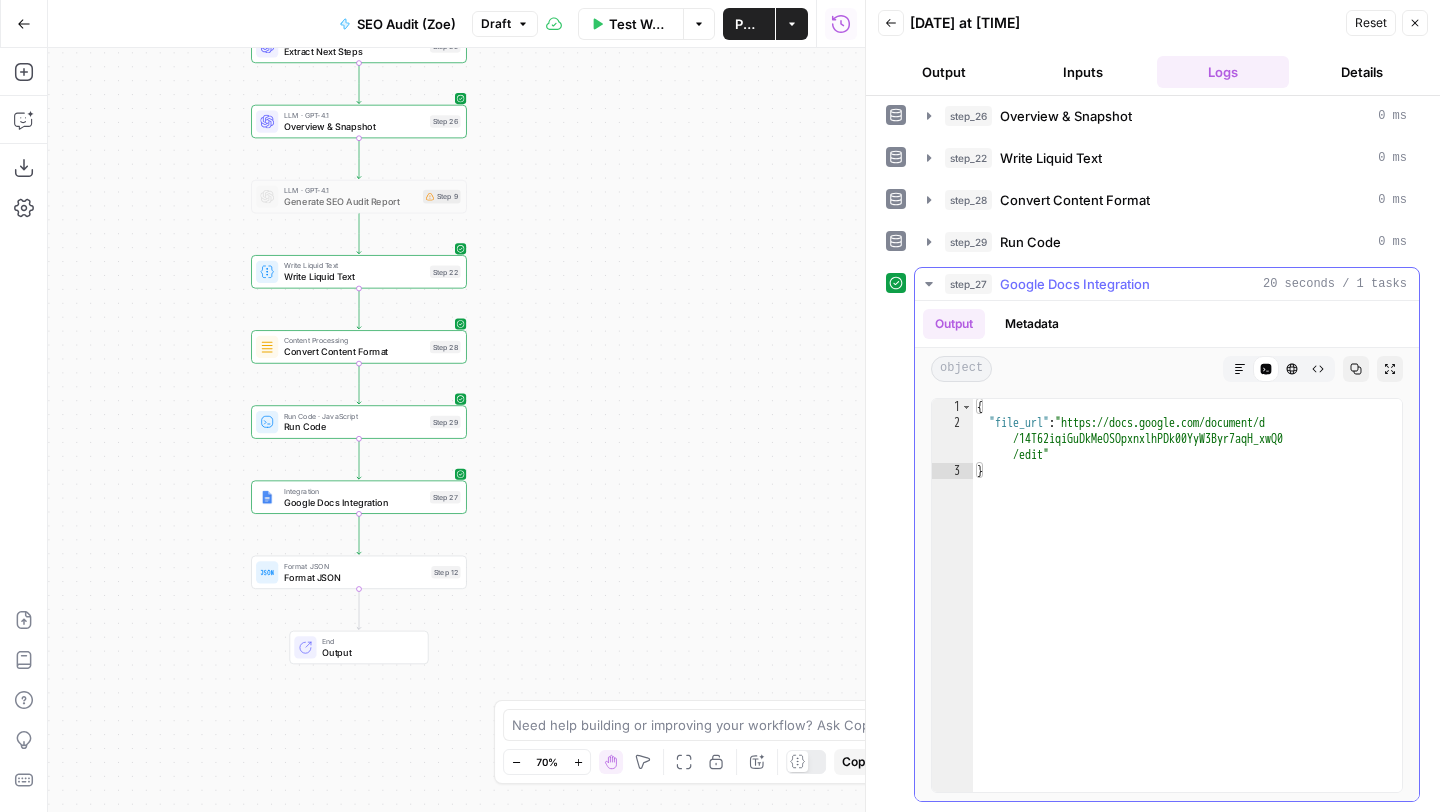 type on "**********" 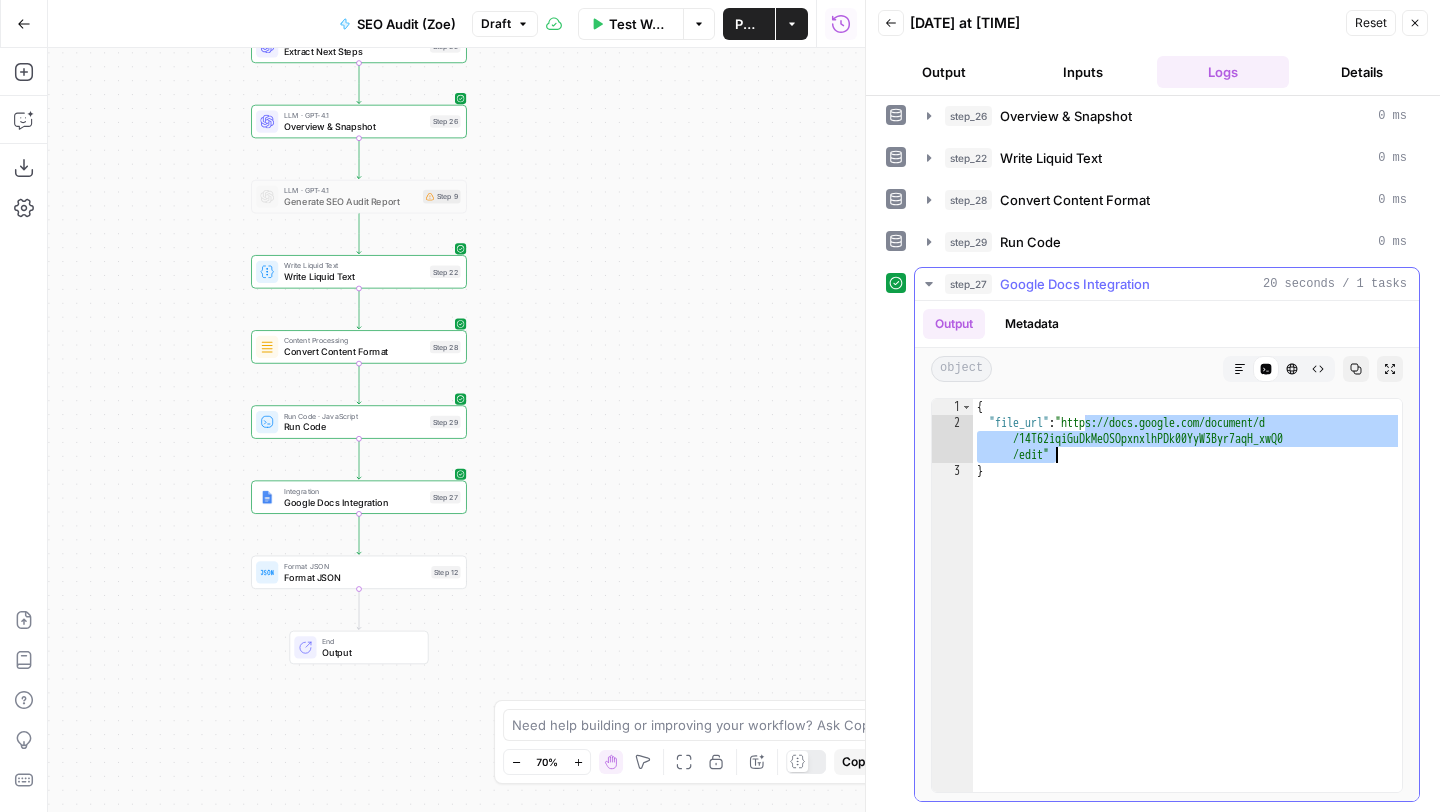 drag, startPoint x: 1086, startPoint y: 426, endPoint x: 1056, endPoint y: 449, distance: 37.802116 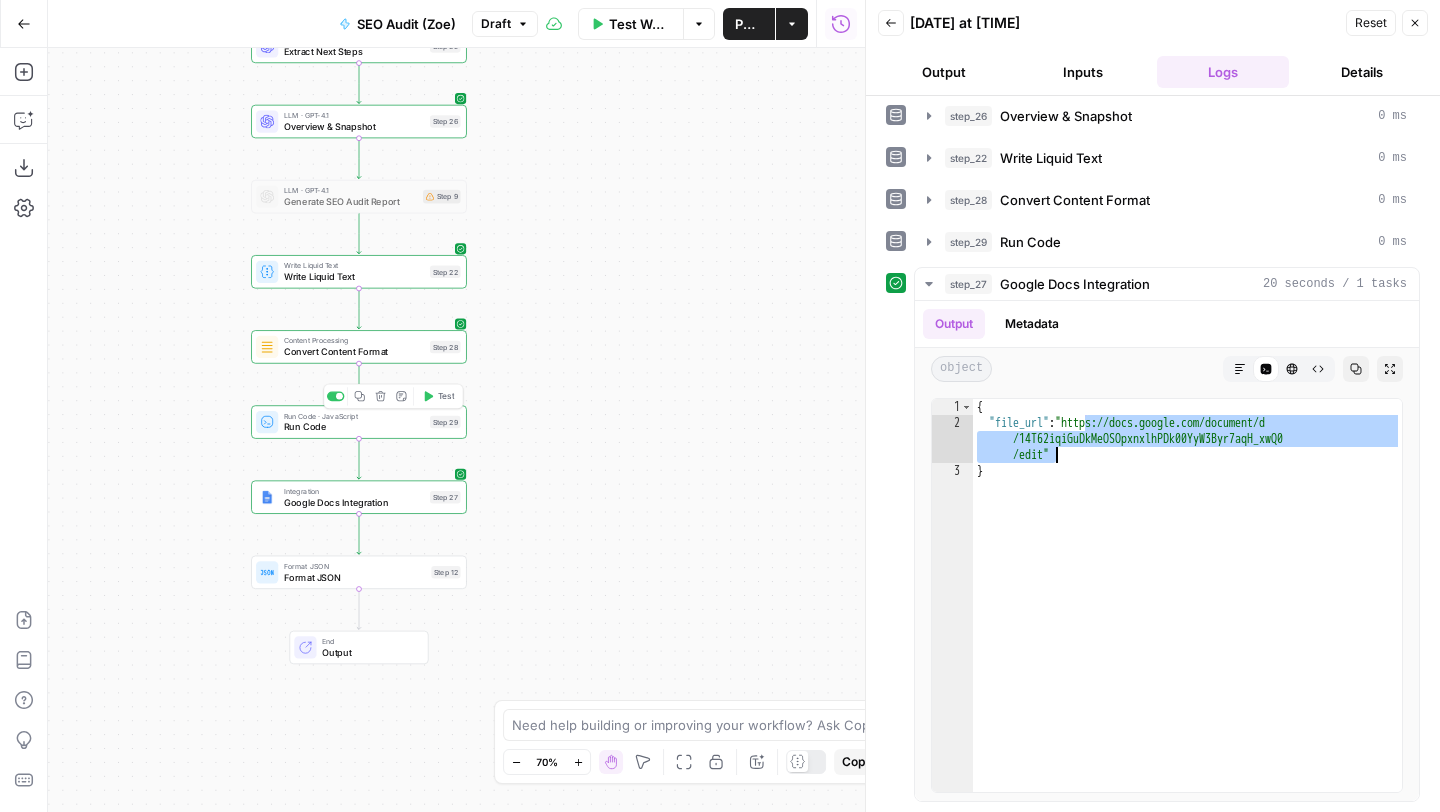 click on "Run Code" at bounding box center (354, 427) 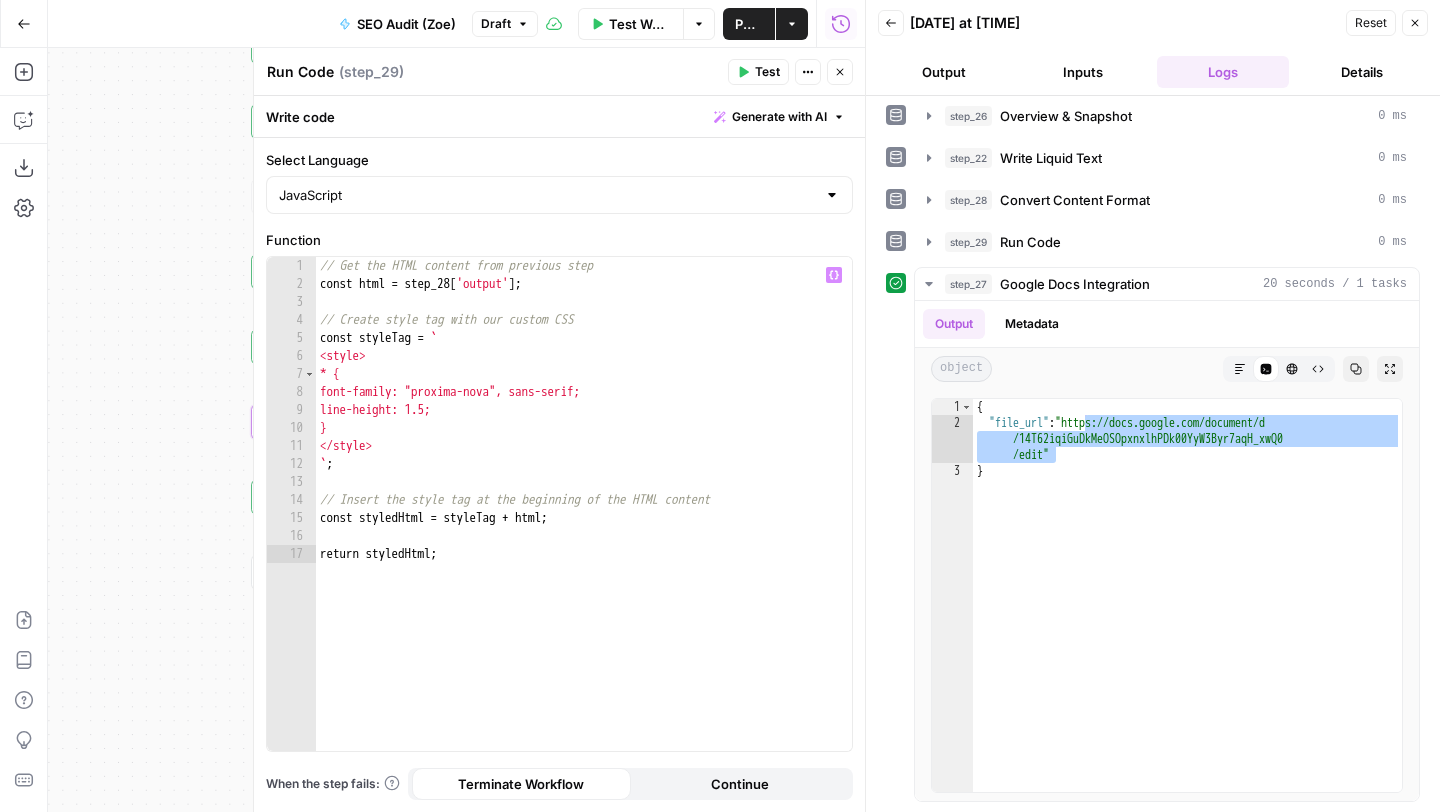 type on "**" 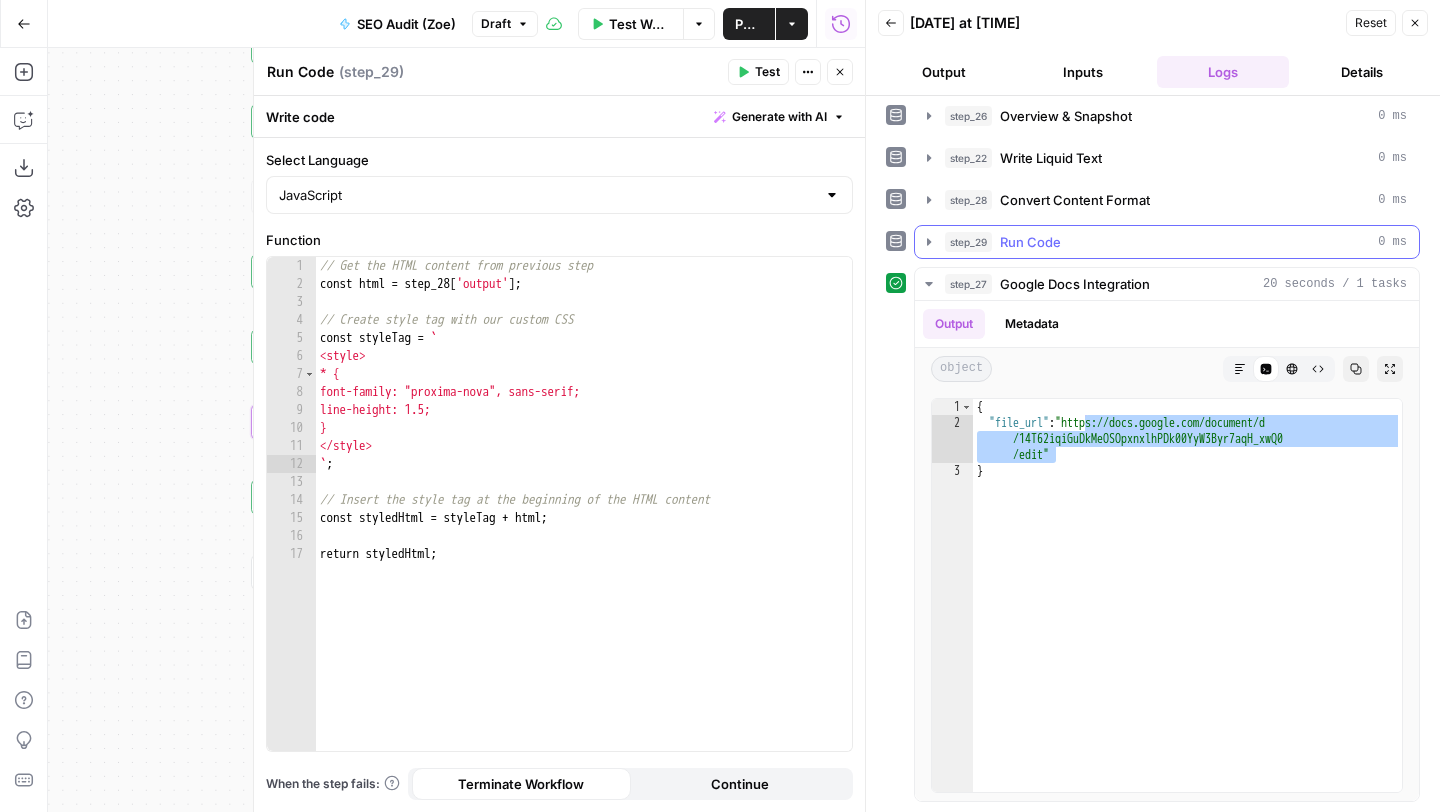 click on "Run Code" at bounding box center [1030, 242] 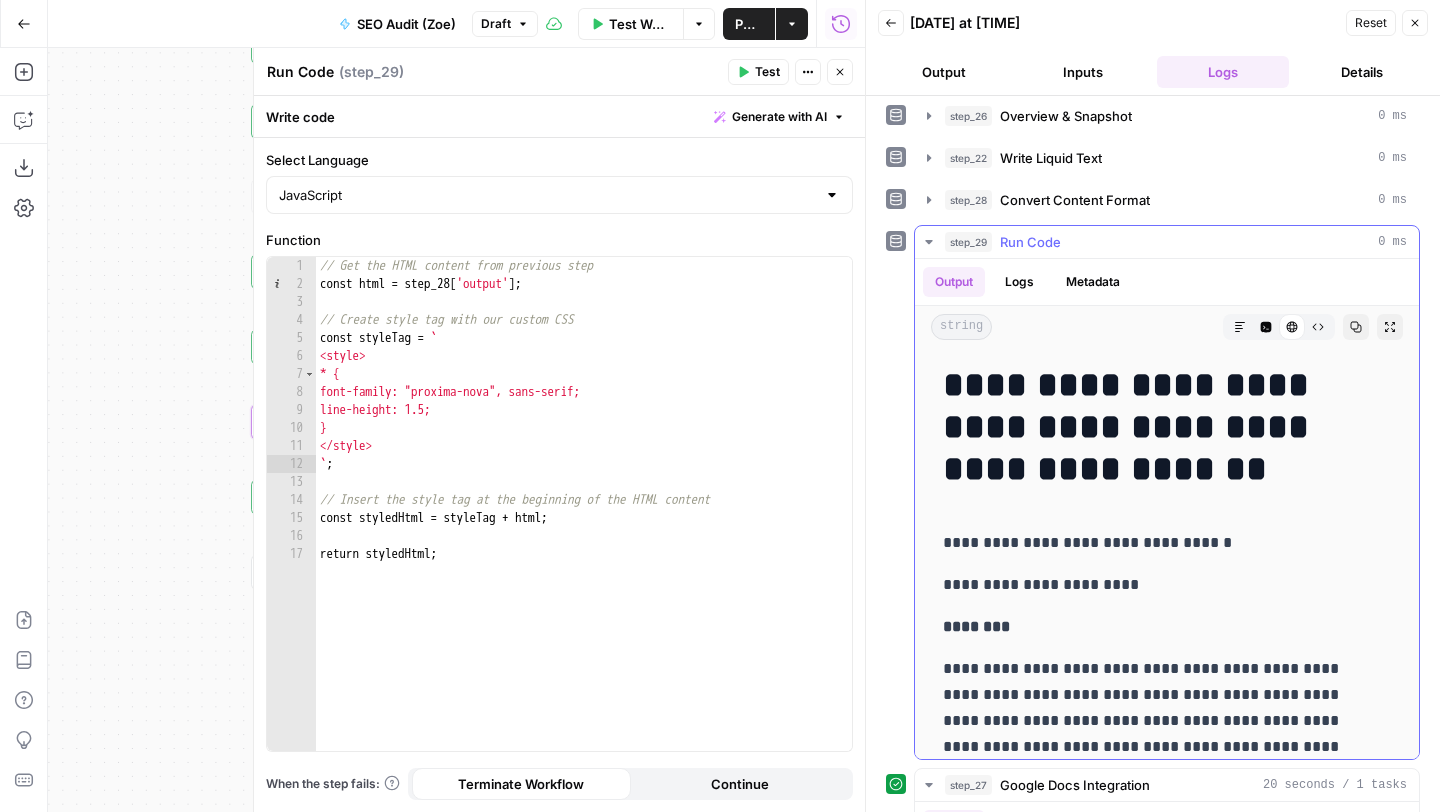 click 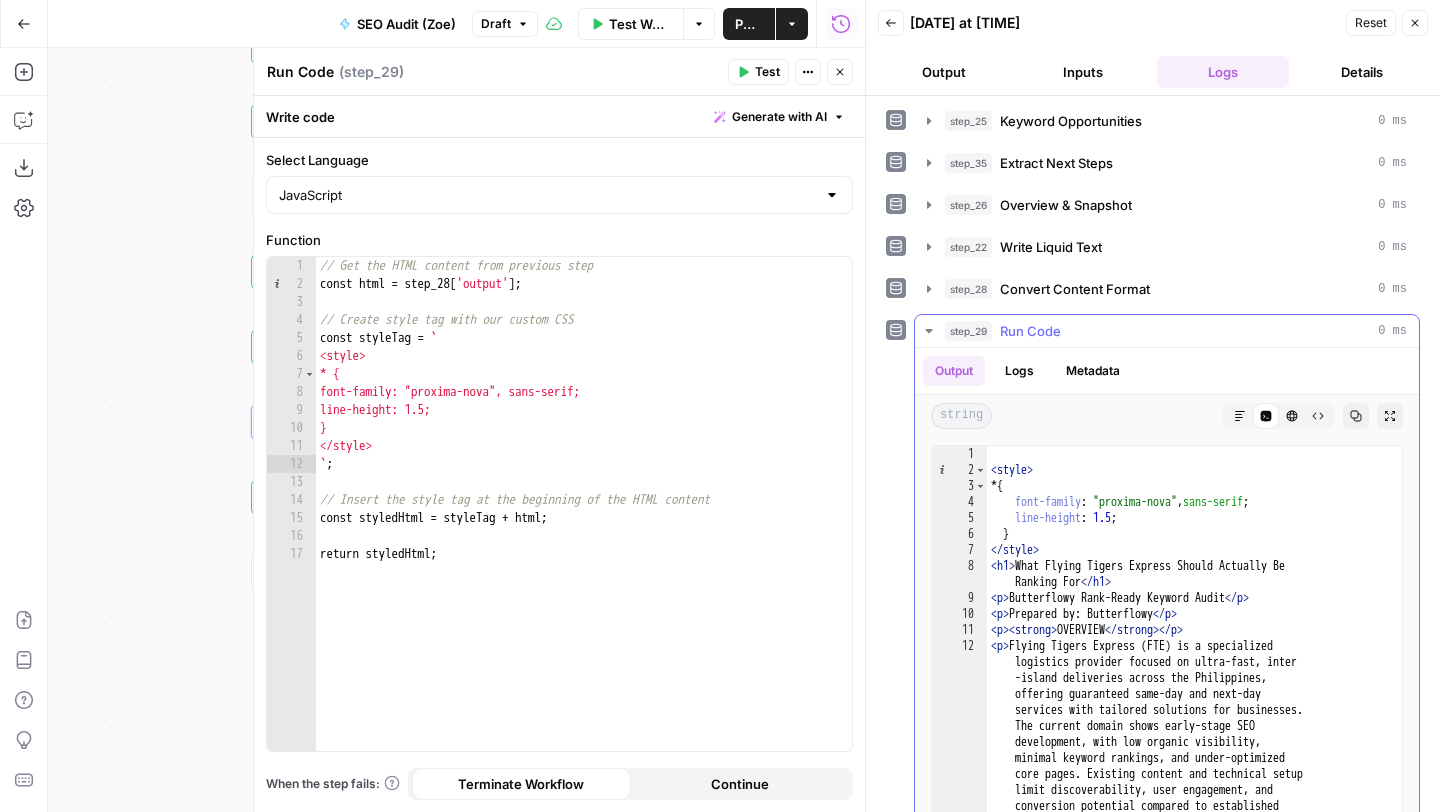scroll, scrollTop: 662, scrollLeft: 0, axis: vertical 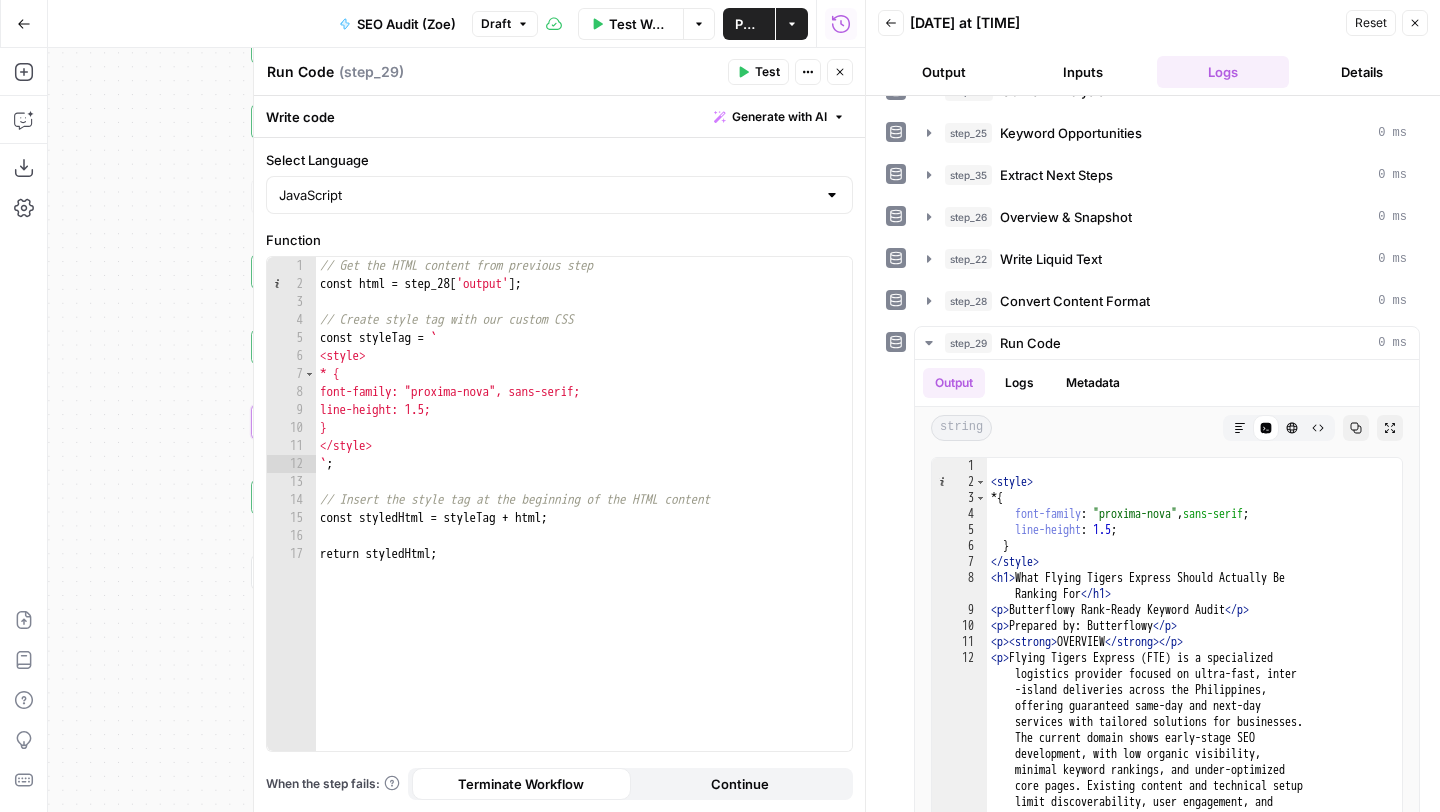 click 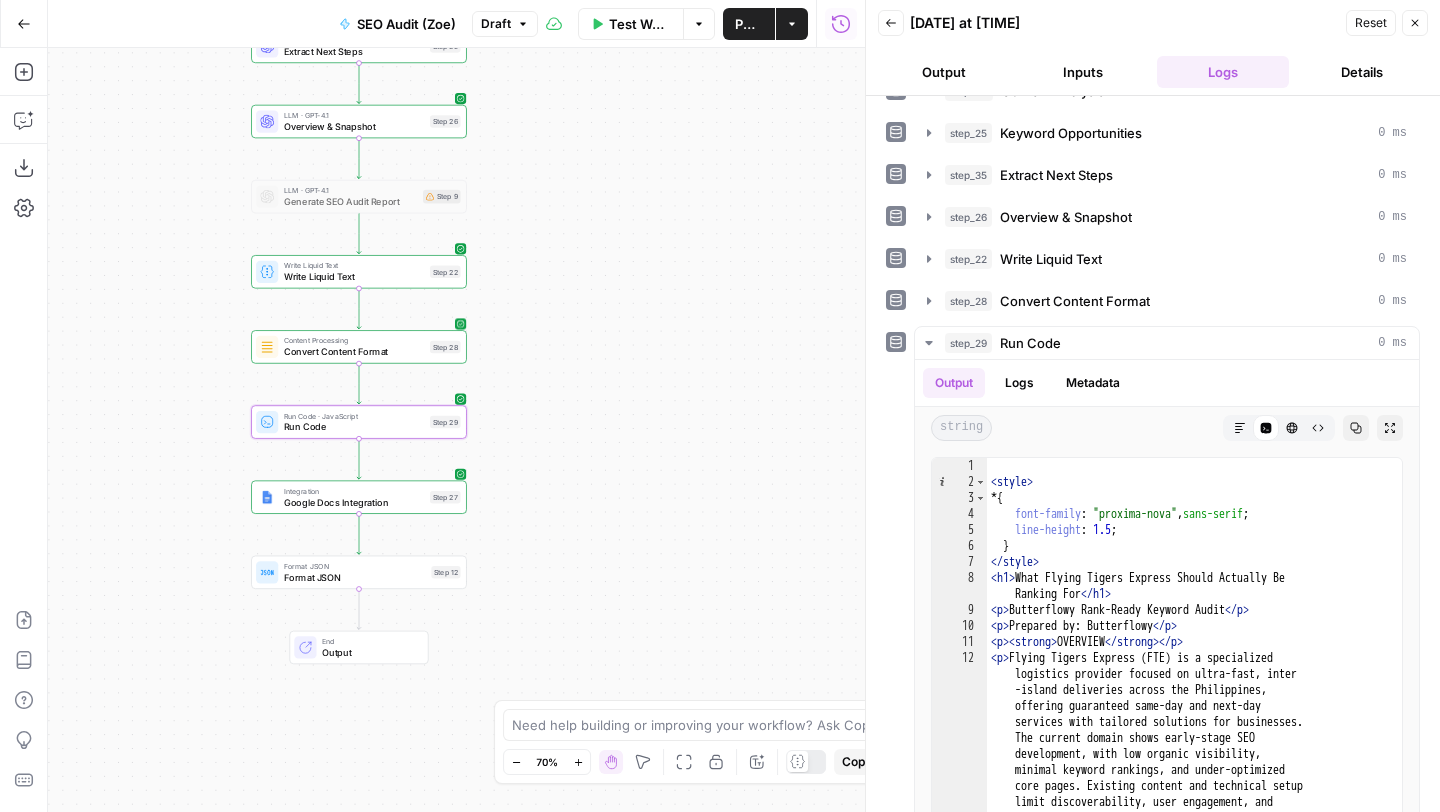 click on "Convert Content Format" at bounding box center (354, 352) 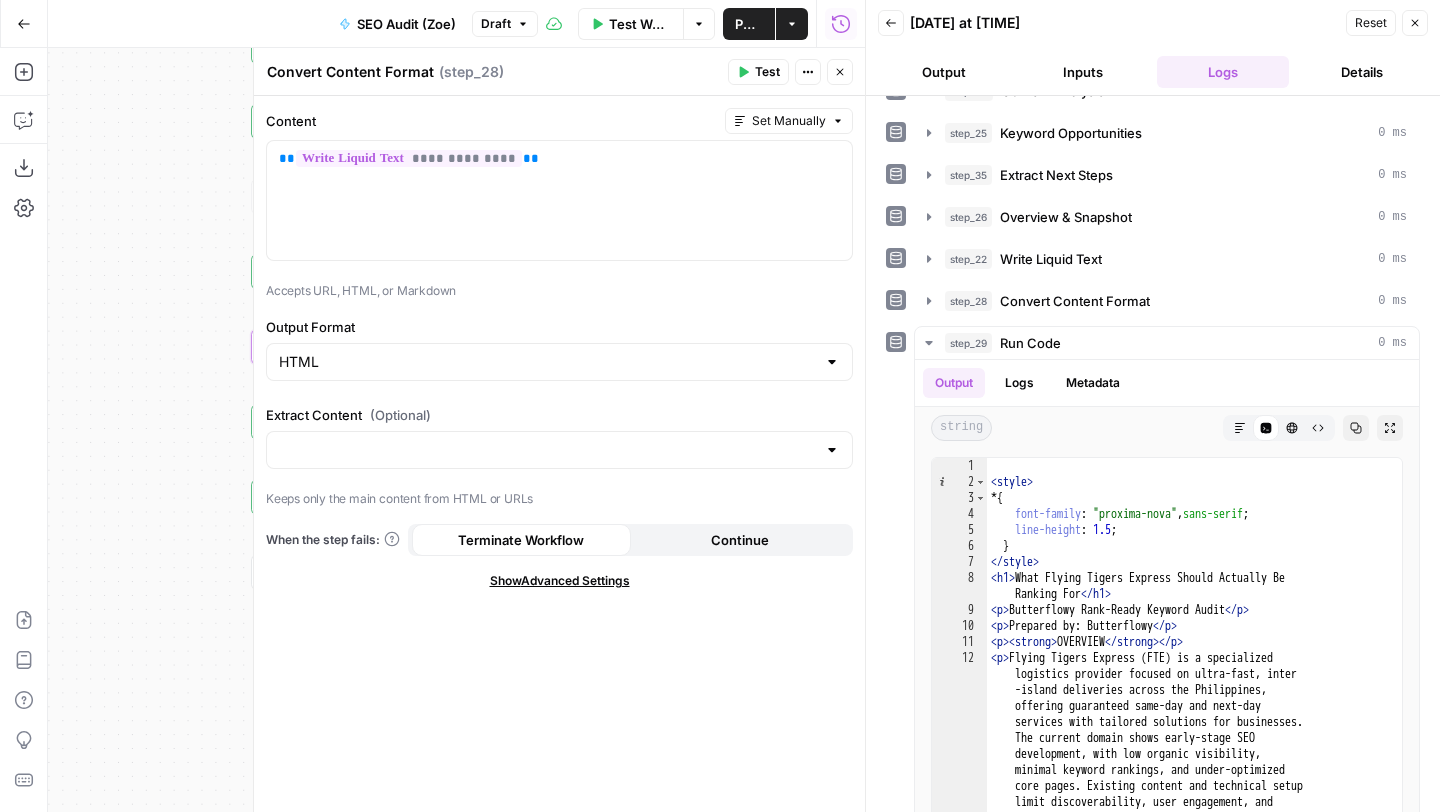 click on "Close" at bounding box center (840, 72) 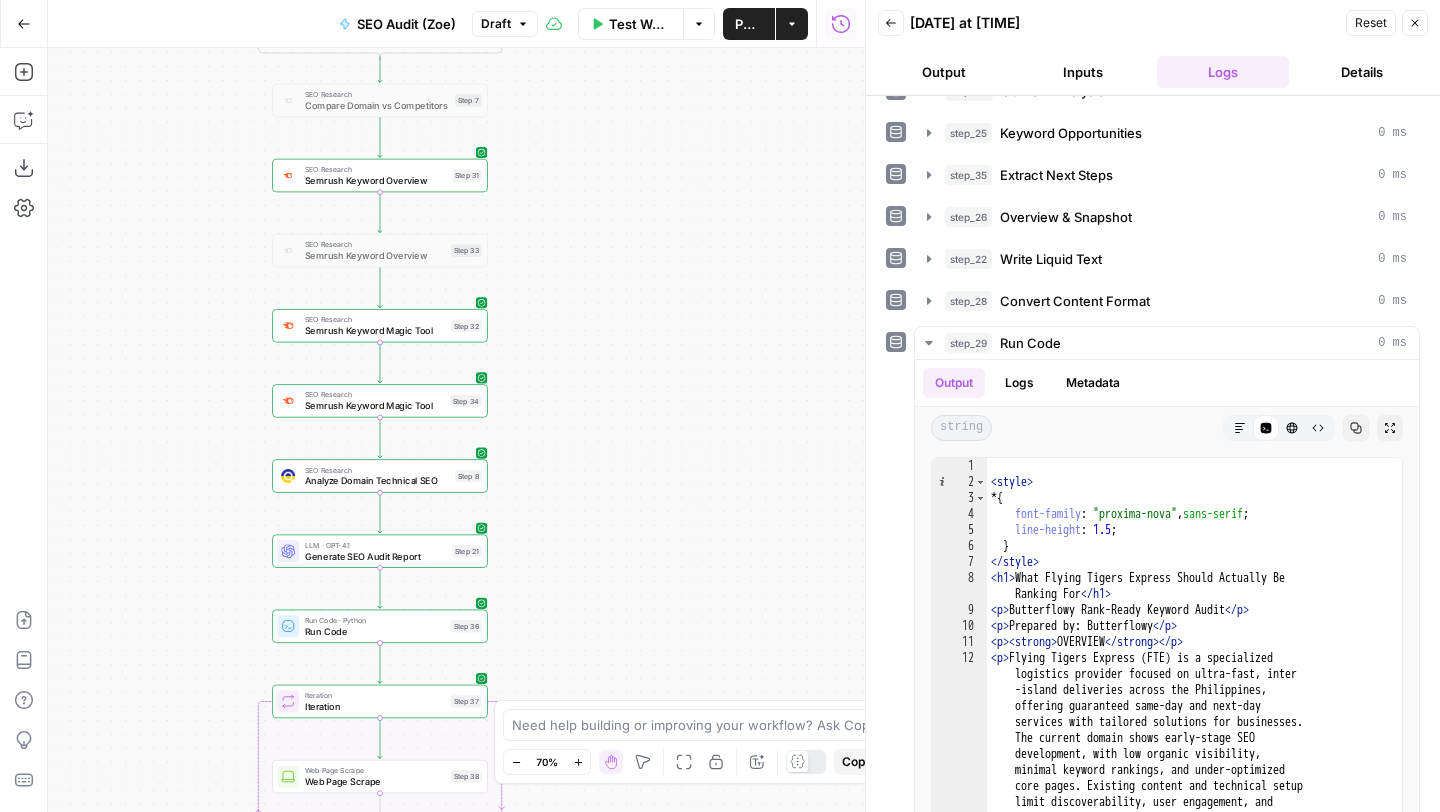 click on "true false Workflow Set Inputs Inputs Workflow Workflow Step 1 Run Code · Python Validate Domain URLs Step 10 SEO Research Get Main Domain Overview Step 2 SEO Research Get Domain Ranking Keywords Step 3 SEO Research Get Domain Backlink Profile Step 4 Loop Iteration Analyze Competitors Step 5 SEO Research Get Competitor Overview Step 6 SEO Research Semrush Domain Organic Search Keywords Step 17 Complete Condition Check for Competitors Step 13 SEO Research Compare Domain vs Competitors Step 14 SEO Research Compare Domain vs Competitors Step 7 SEO Research Semrush Keyword Overview Step 31 SEO Research Semrush Keyword Overview Step 33 SEO Research Semrush Keyword Magic Tool Step 32 SEO Research Semrush Keyword Magic Tool Step 34 SEO Research Analyze Domain Technical SEO Step 8 LLM · GPT-4.1 Generate SEO Audit Report Step 21 Run Code · Python Run Code Step 36 Loop Iteration Iteration Step 37 Web Page Scrape Web Page Scrape Step 38 LLM · GPT-4.1 Content Analysis Step 39 Complete LLM · GPT-4.1 Step 30 Step 24" at bounding box center (456, 430) 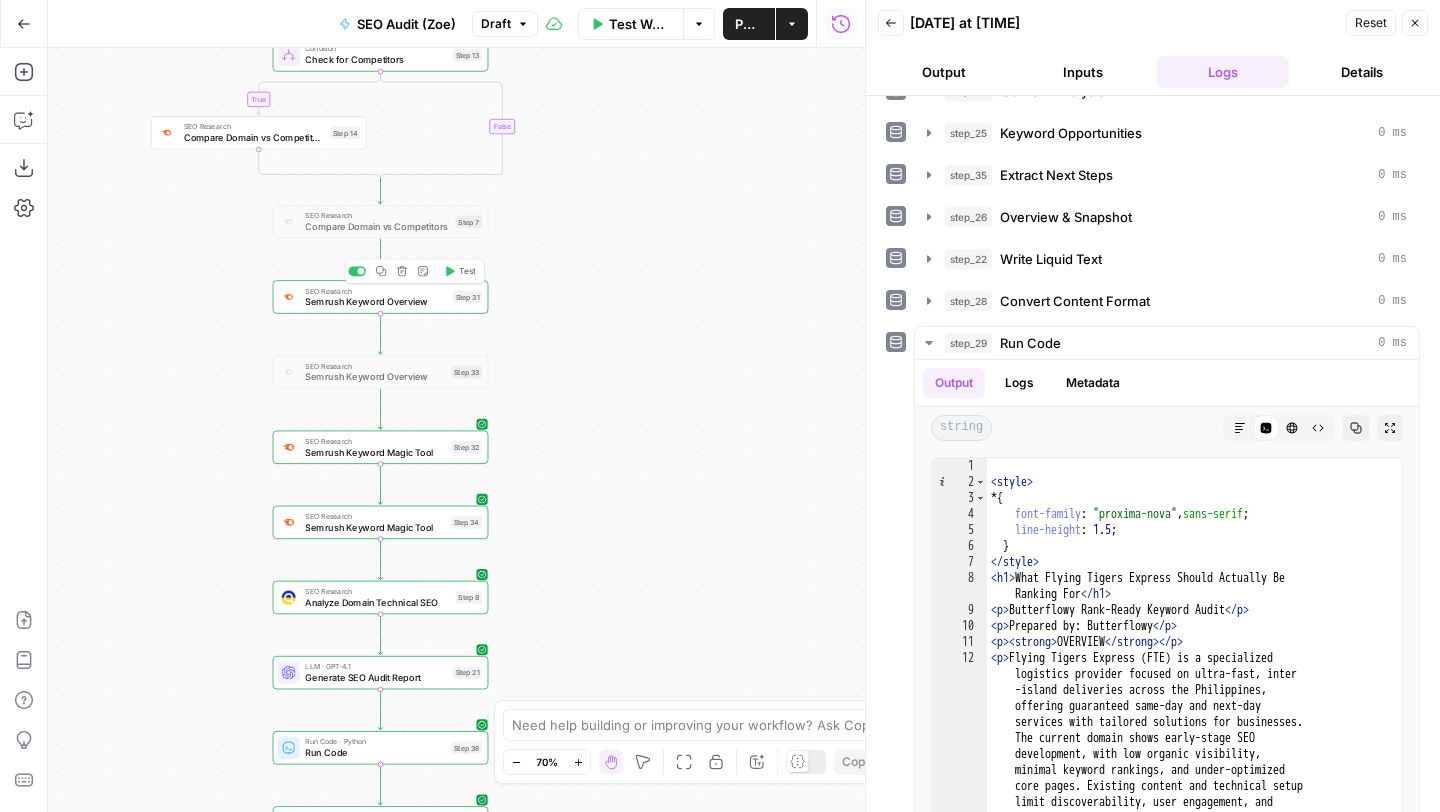 click on "Semrush Keyword Overview" at bounding box center [376, 302] 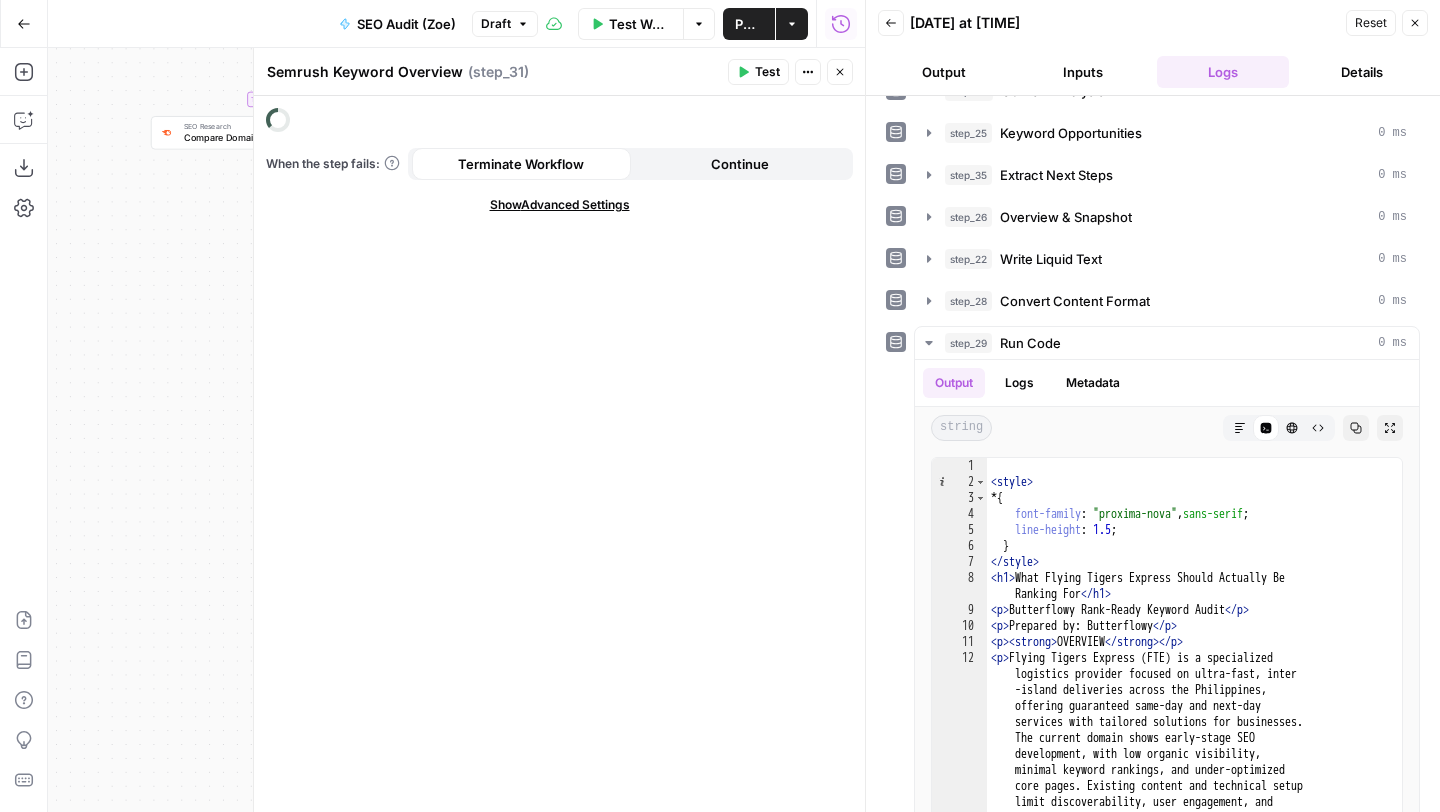 scroll, scrollTop: 0, scrollLeft: 0, axis: both 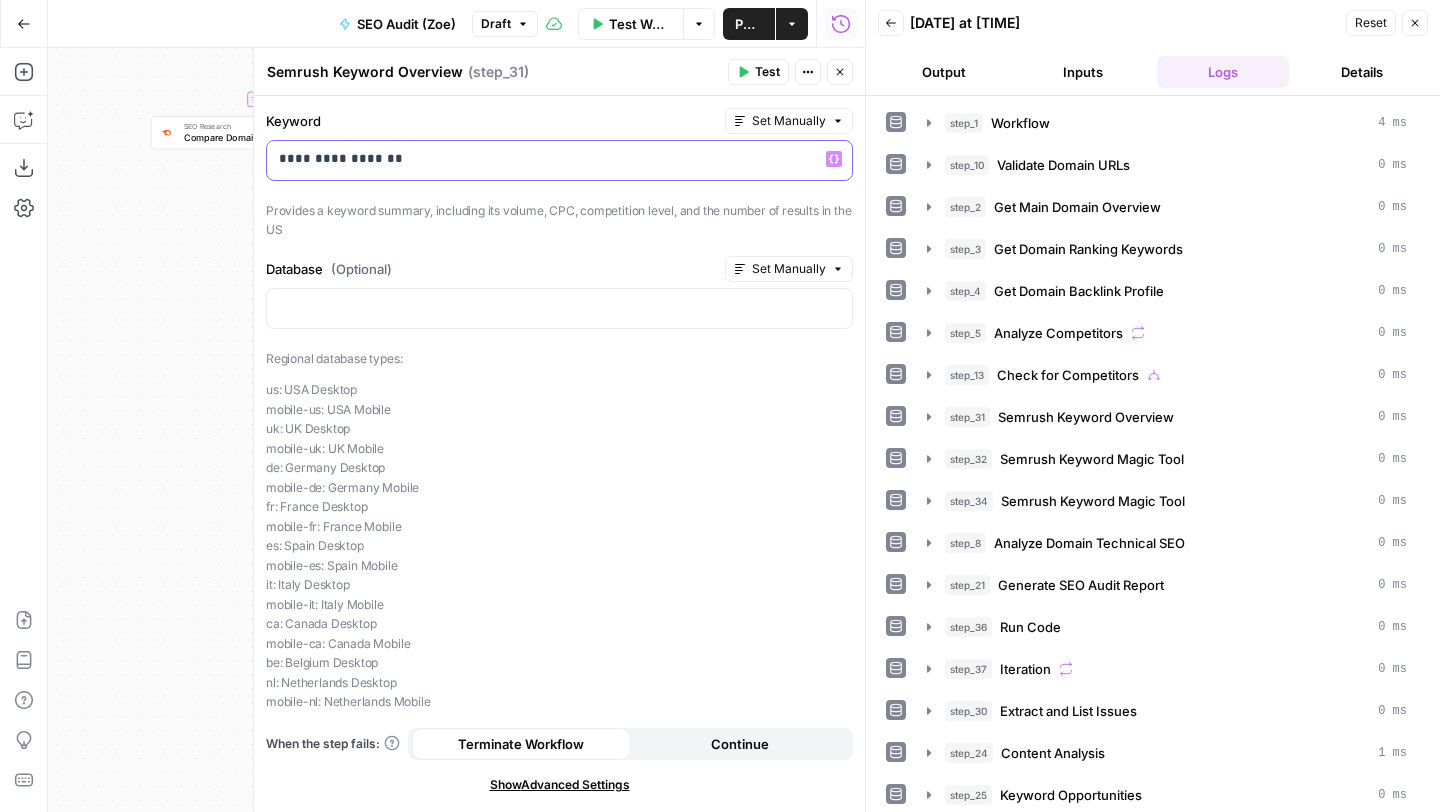 click on "**********" at bounding box center [559, 159] 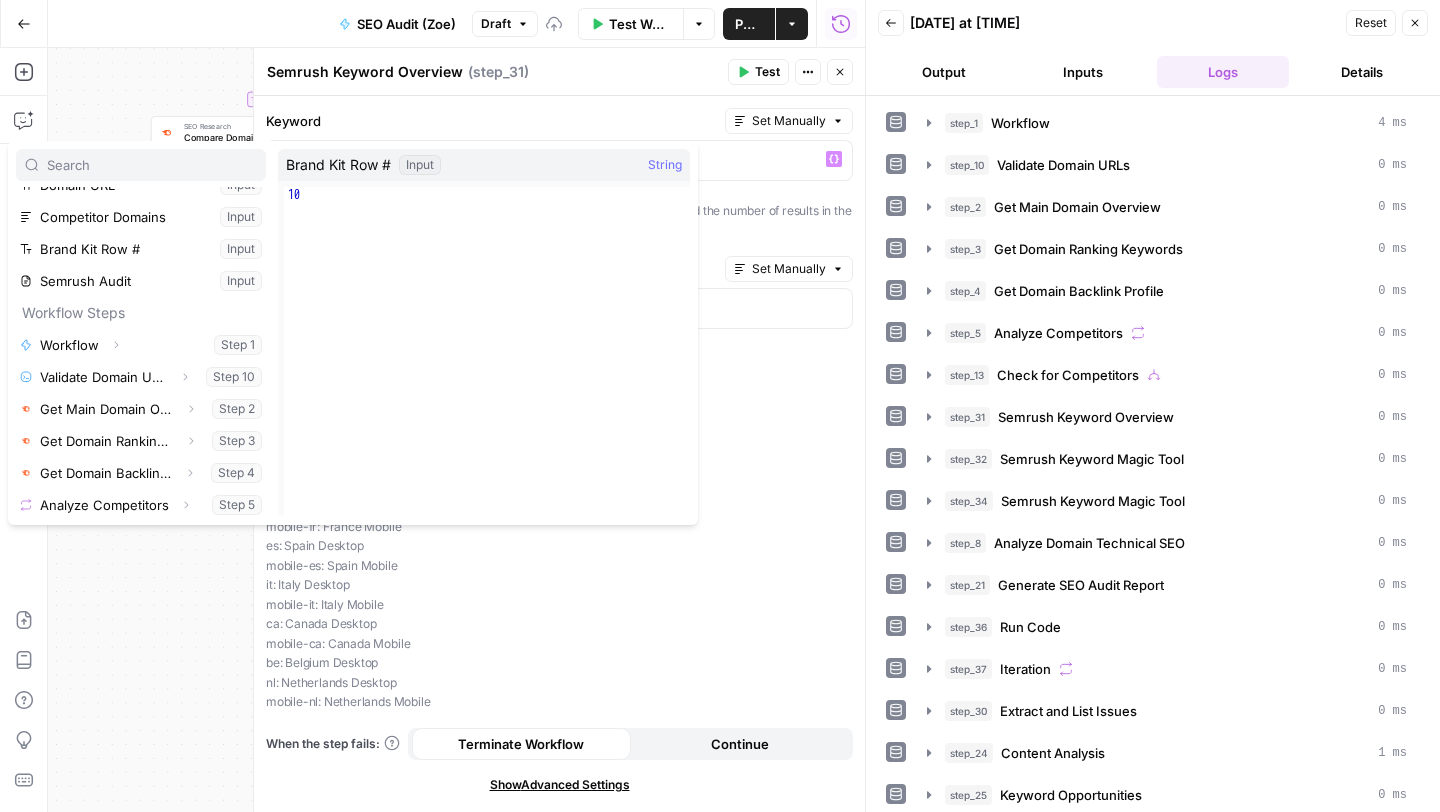 scroll, scrollTop: 49, scrollLeft: 0, axis: vertical 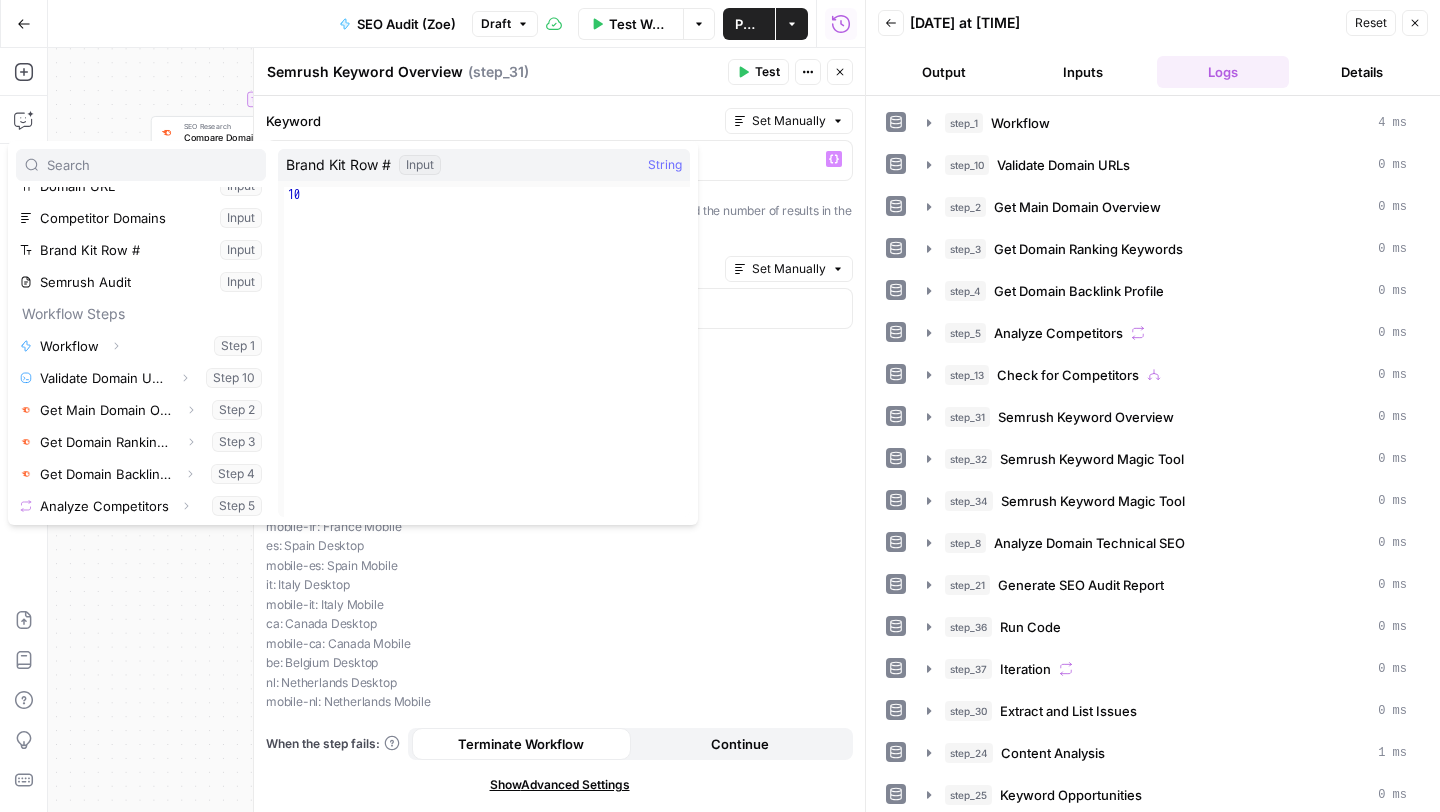 click on "us: USA Desktop
mobile-us: USA Mobile
uk: UK Desktop
mobile-uk: UK Mobile
de: Germany Desktop
mobile-de: Germany Mobile
fr: France Desktop
mobile-fr: France Mobile
es: Spain Desktop
mobile-es: Spain Mobile
it: Italy Desktop
mobile-it: Italy Mobile
ca: Canada Desktop
mobile-ca: Canada Mobile
be: Belgium Desktop
nl: Netherlands Desktop
mobile-nl: Netherlands Mobile" at bounding box center (559, 546) 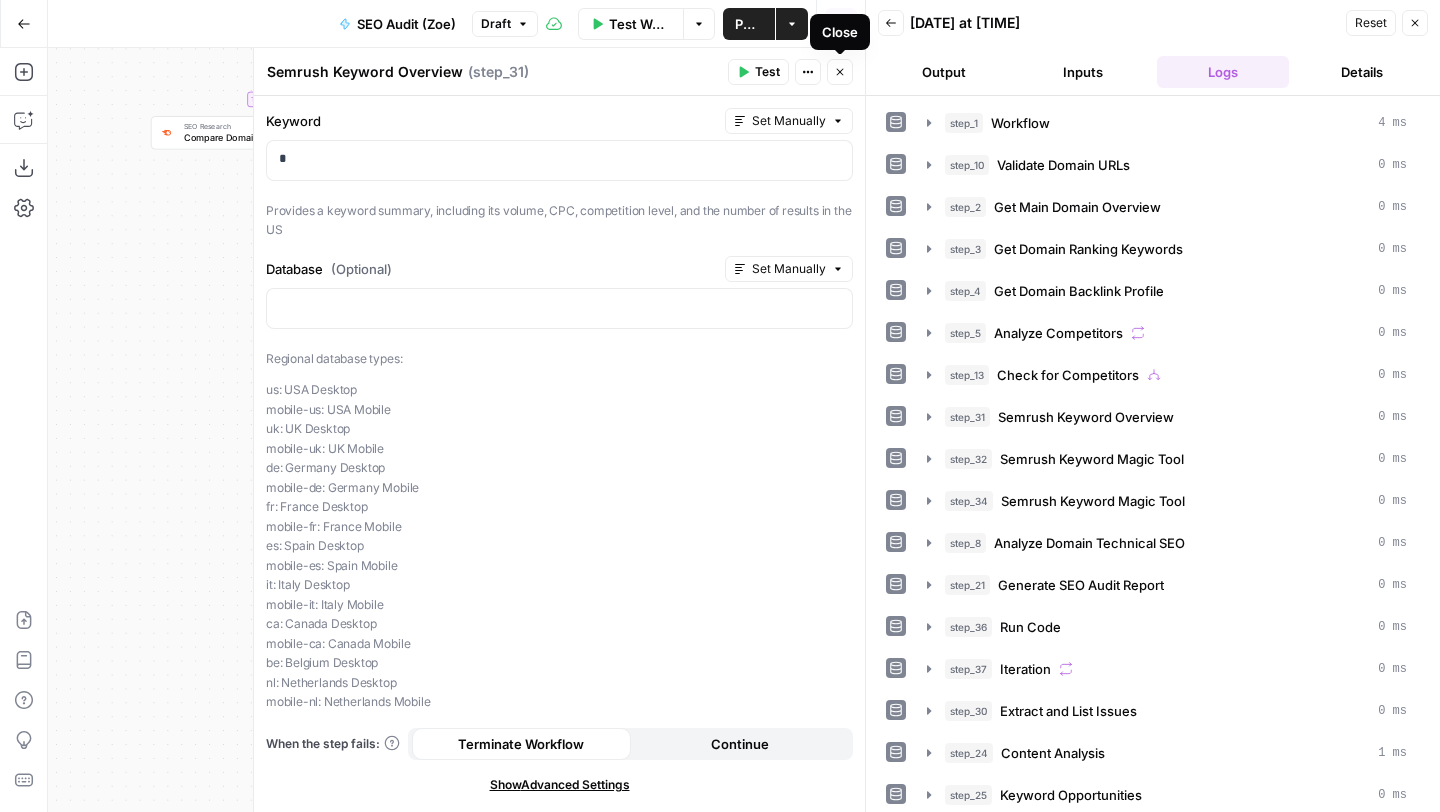 click 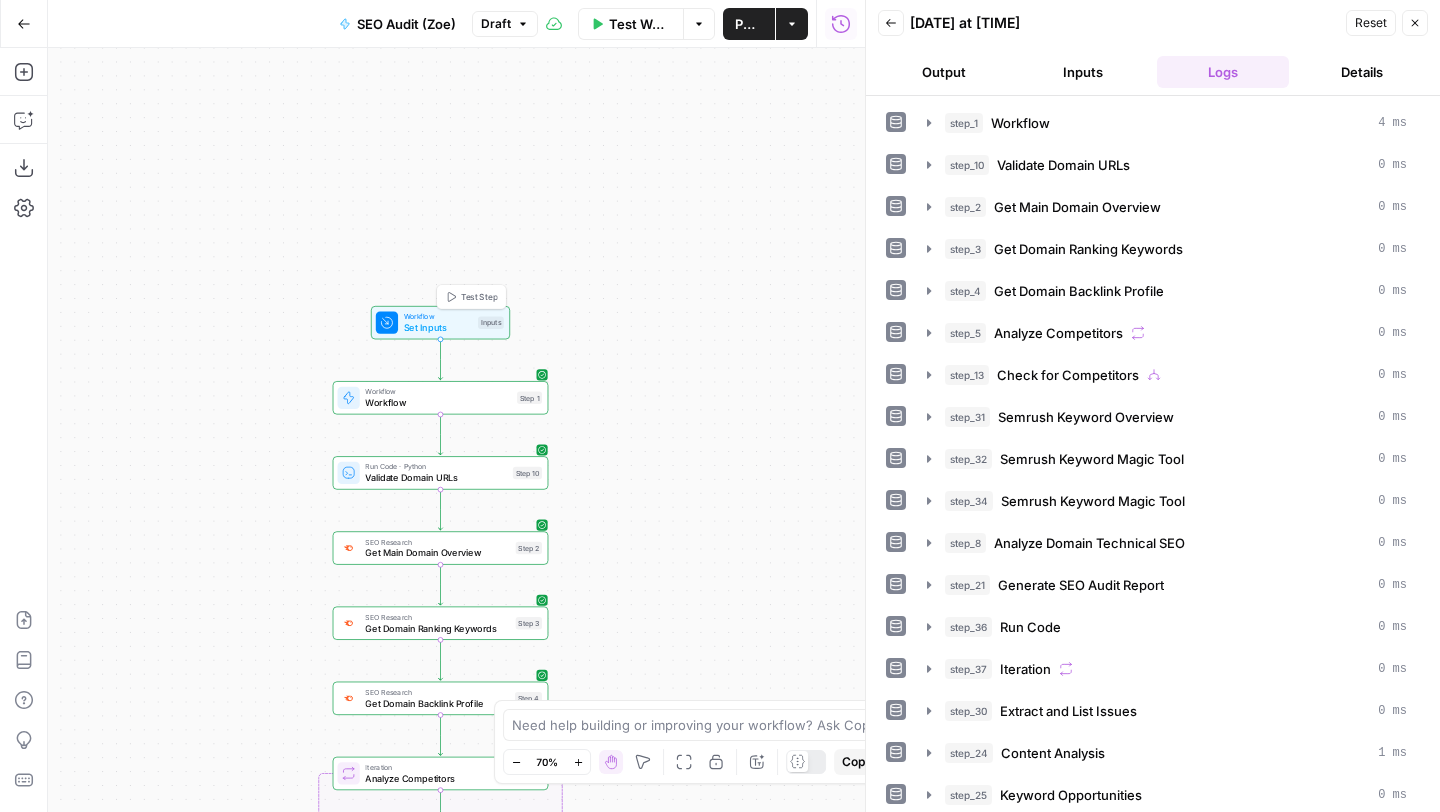 click on "Inputs" at bounding box center [491, 322] 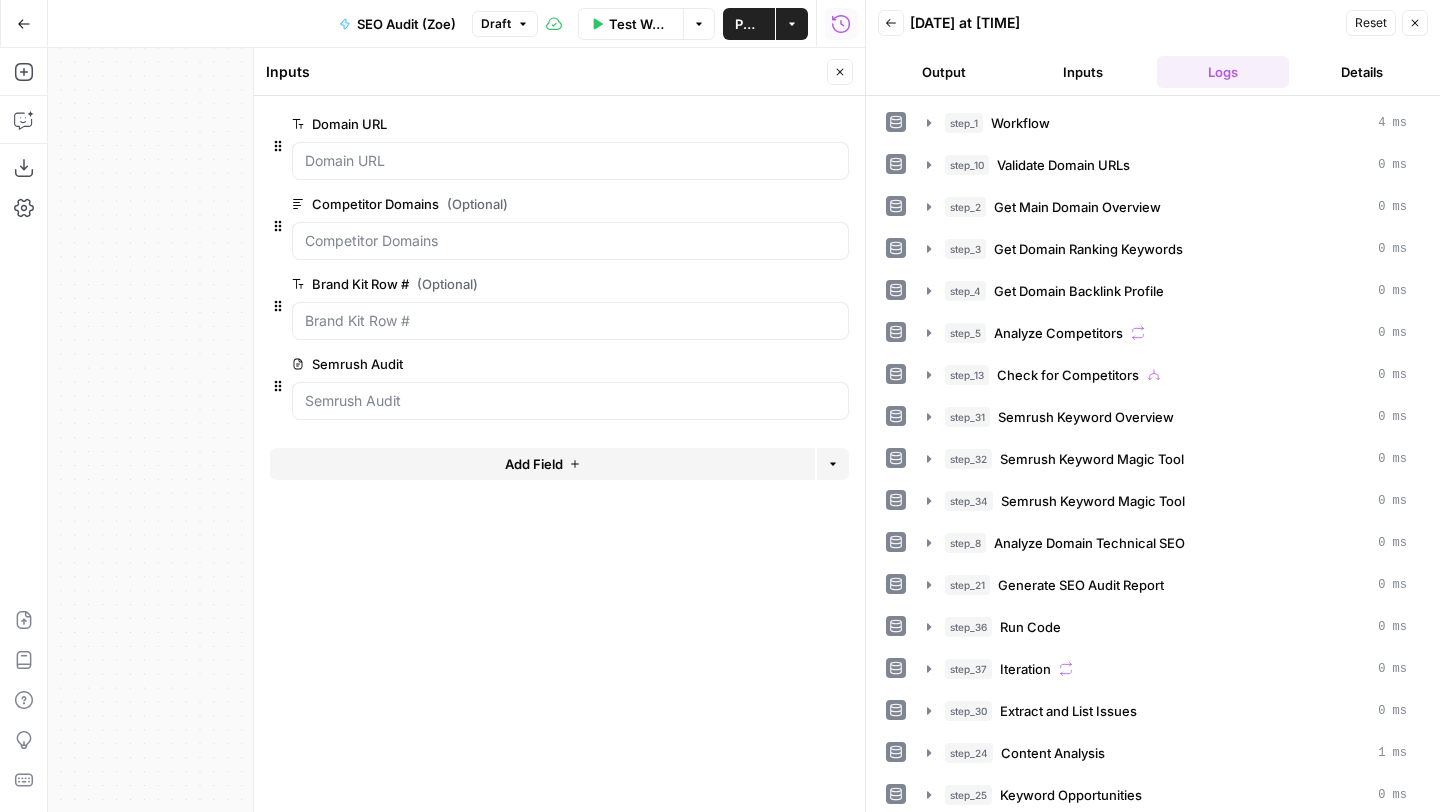 click on "Close" at bounding box center (840, 72) 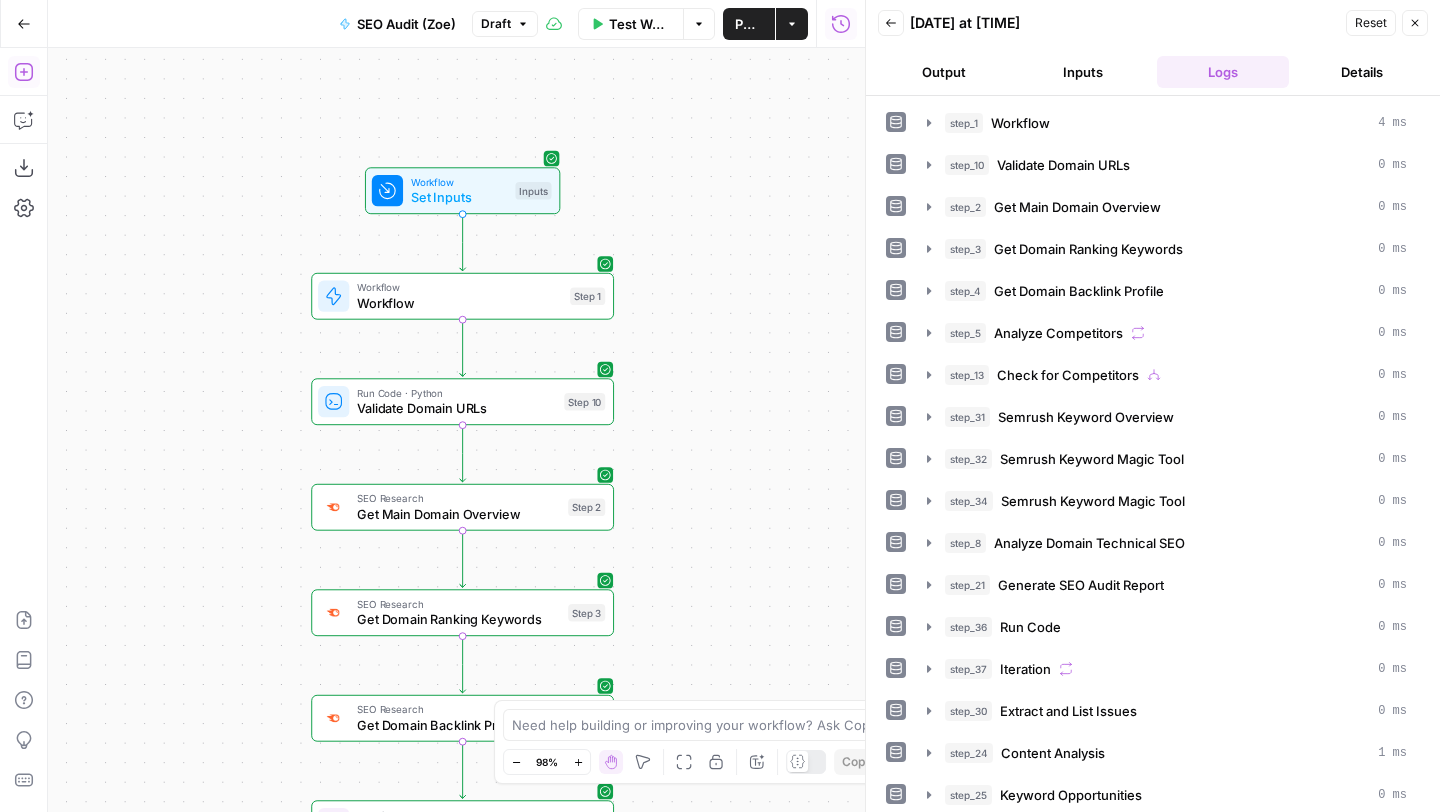 click 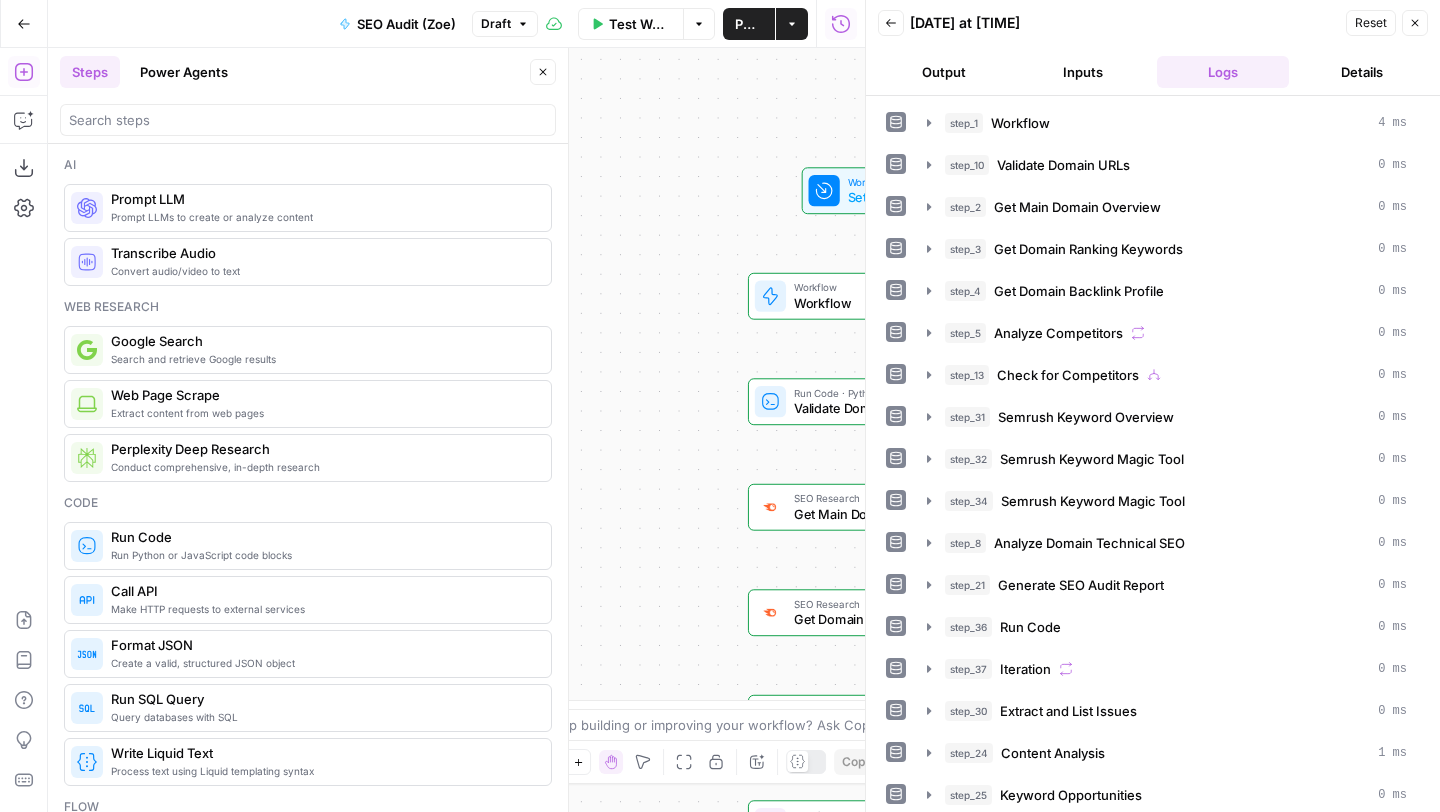 click 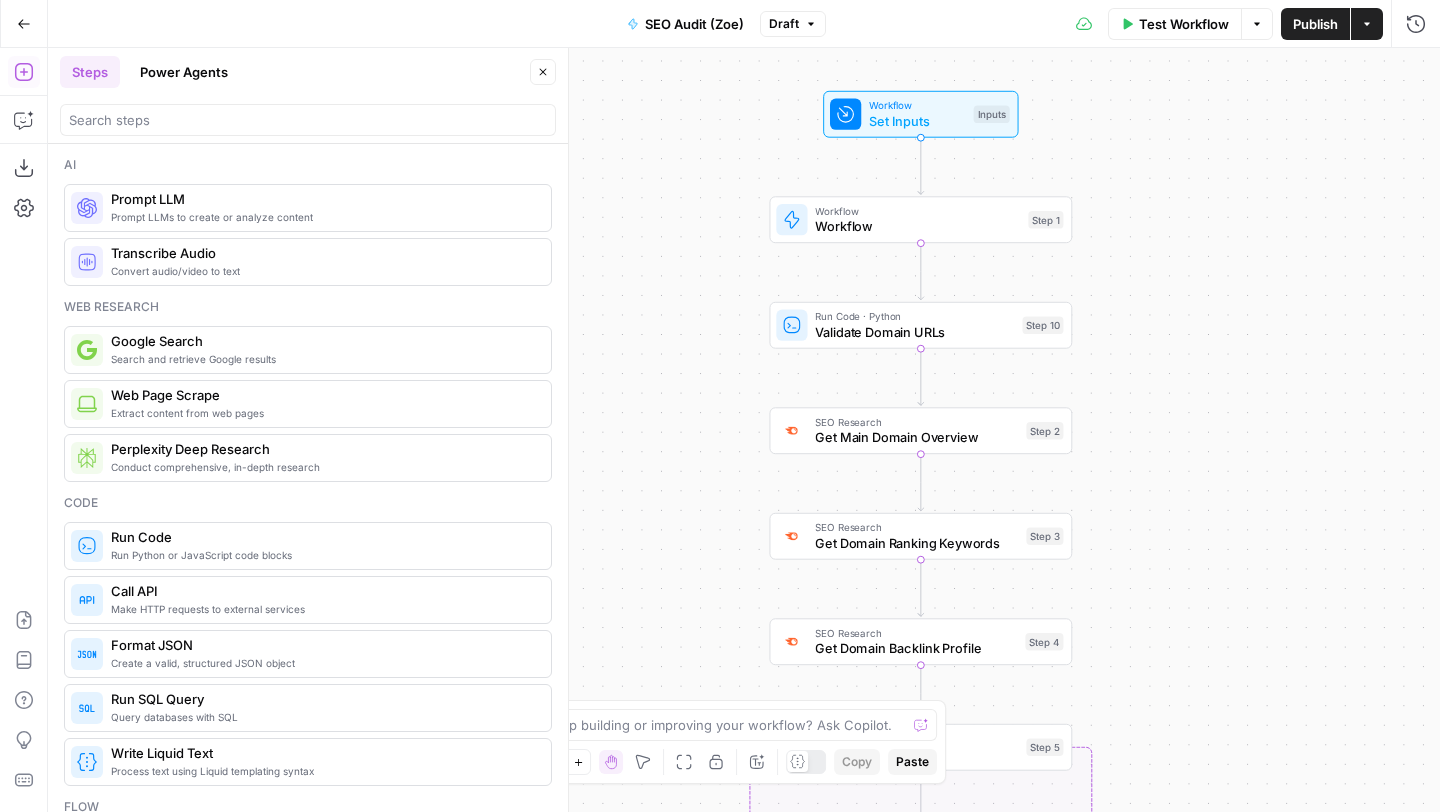 click on "Set Inputs" at bounding box center (917, 121) 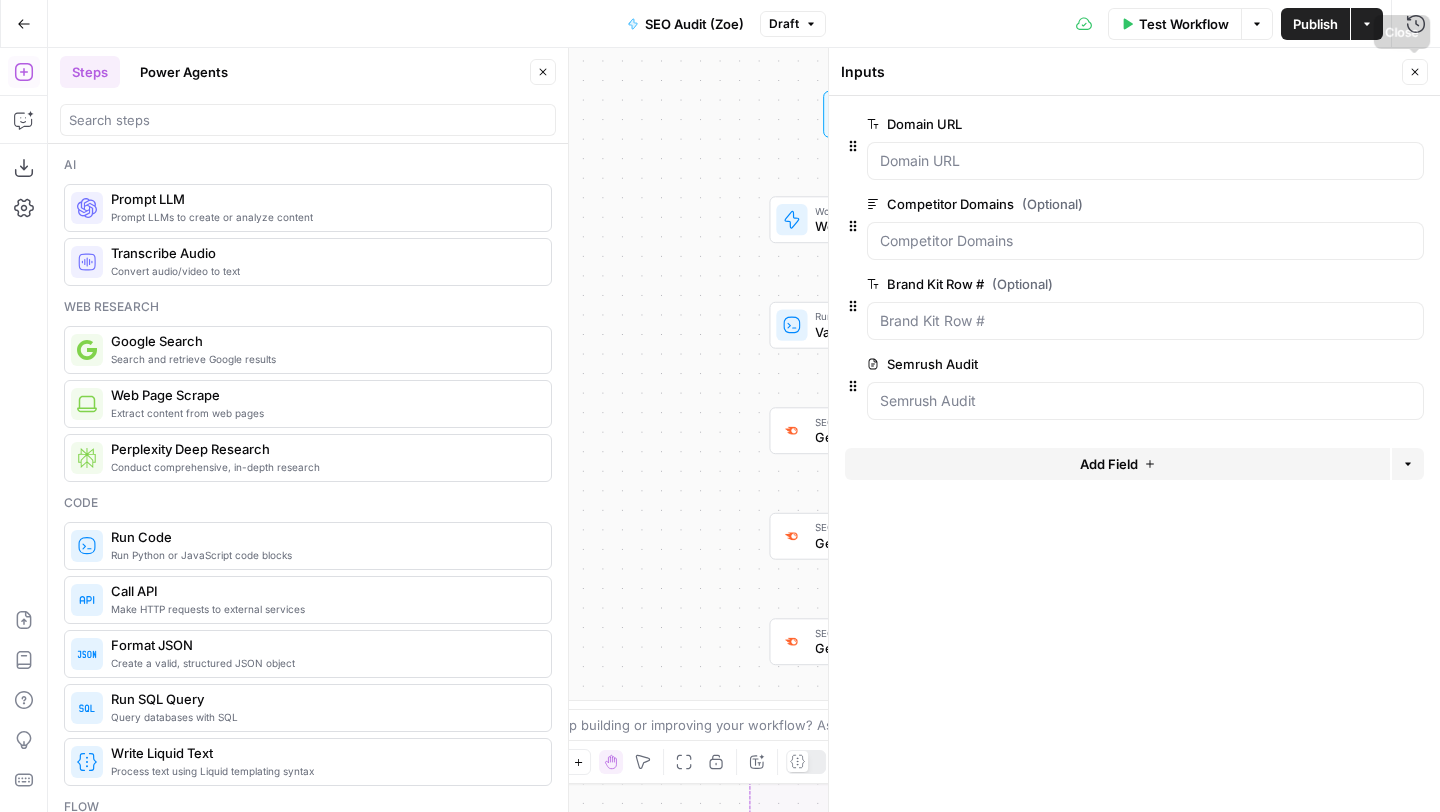click 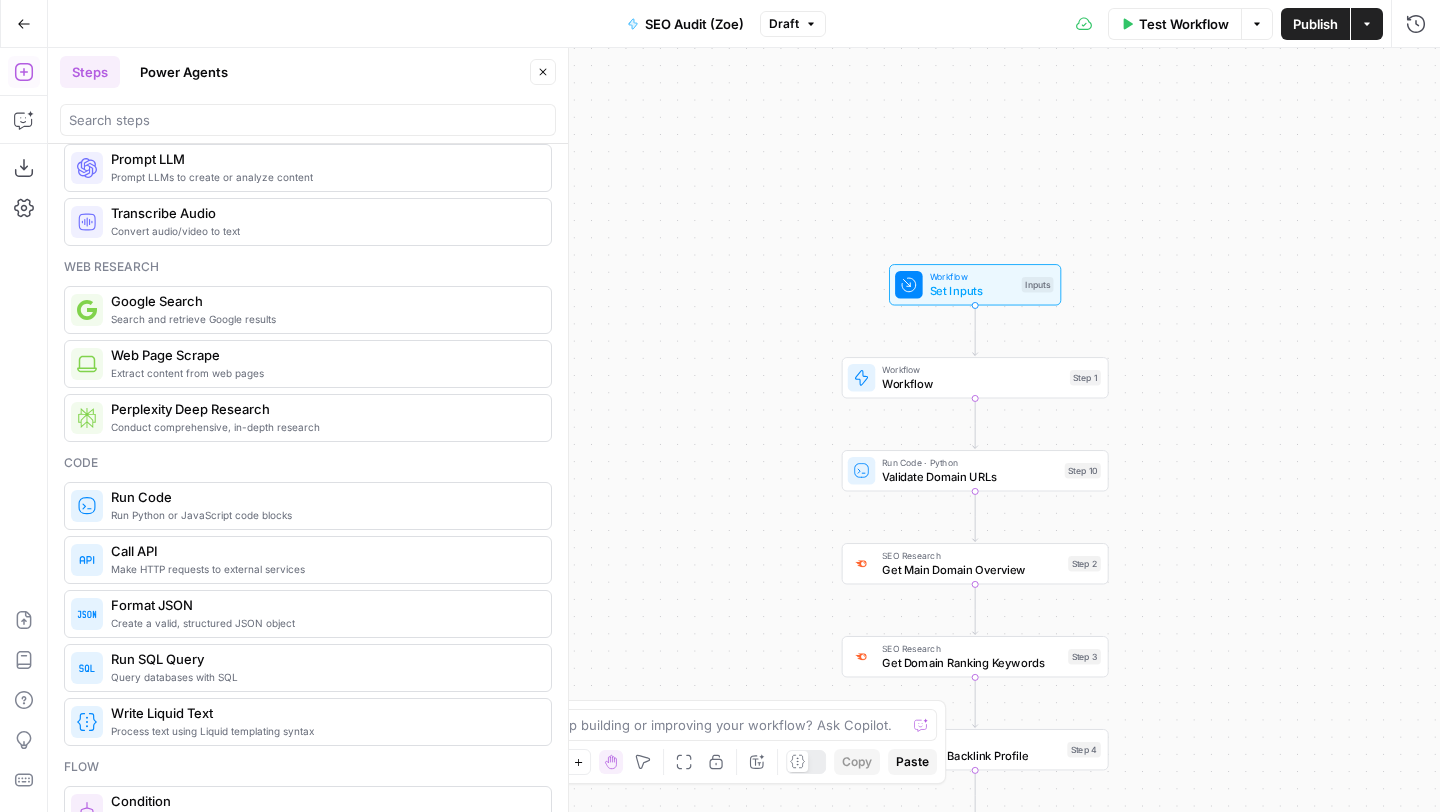 scroll, scrollTop: 0, scrollLeft: 0, axis: both 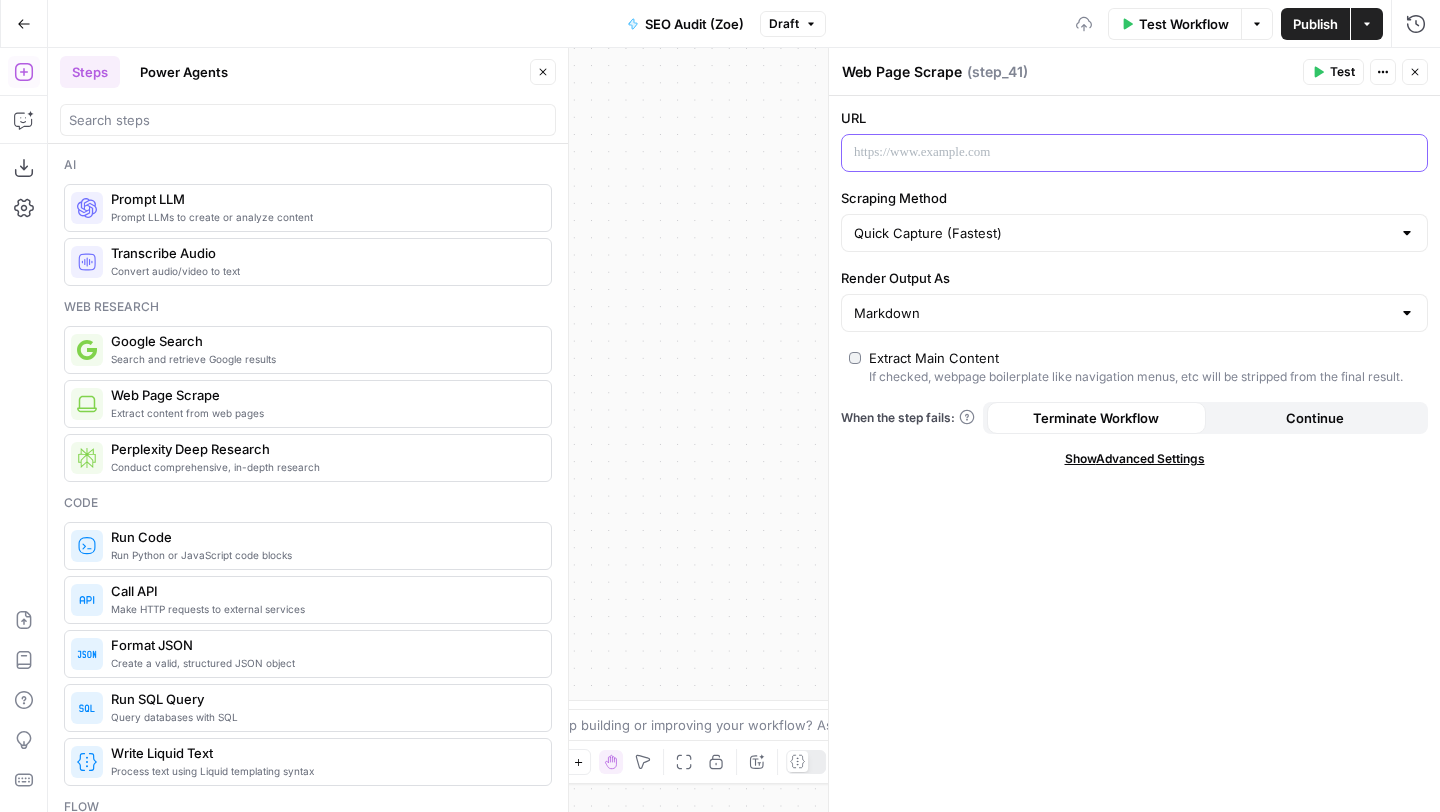 click at bounding box center [1118, 153] 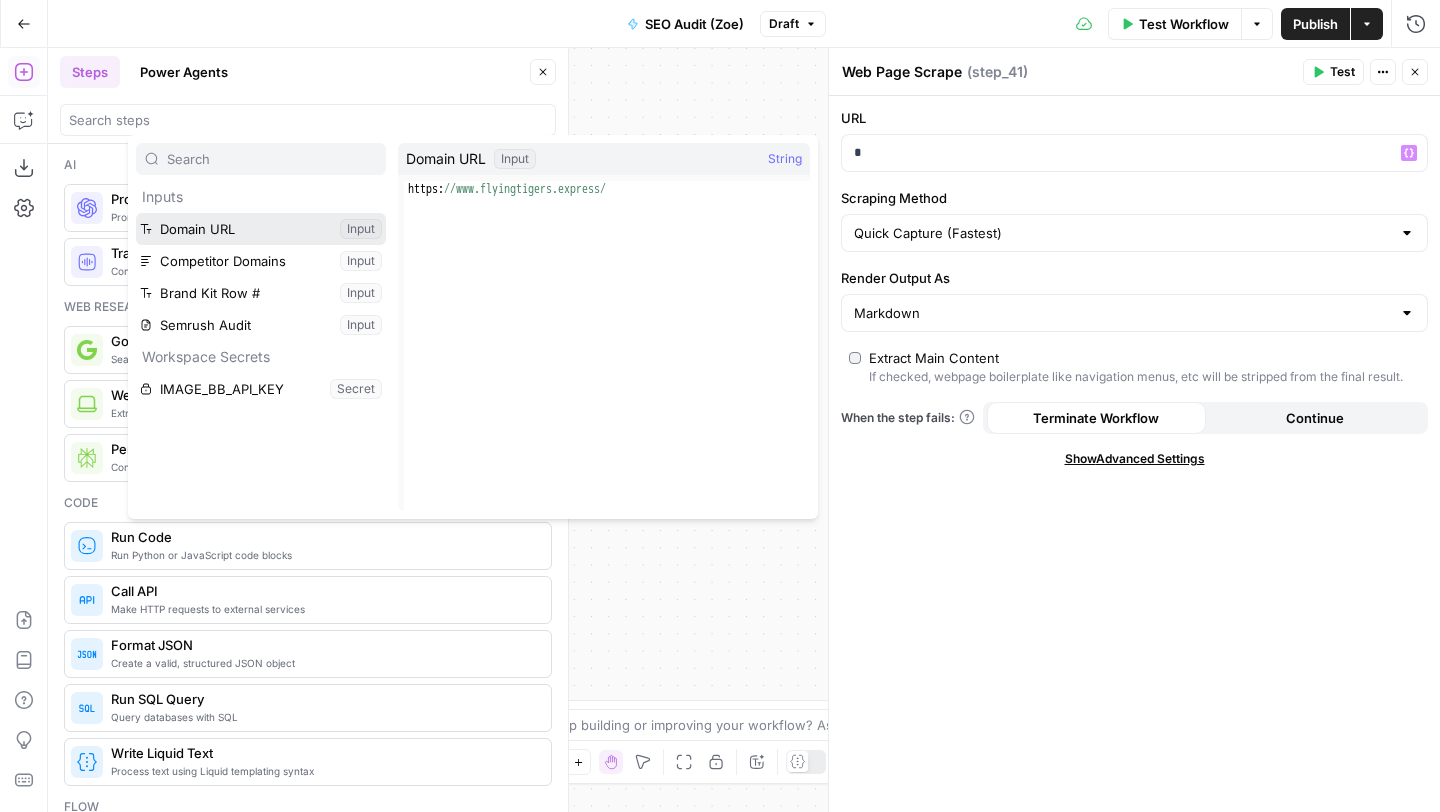 click at bounding box center [261, 229] 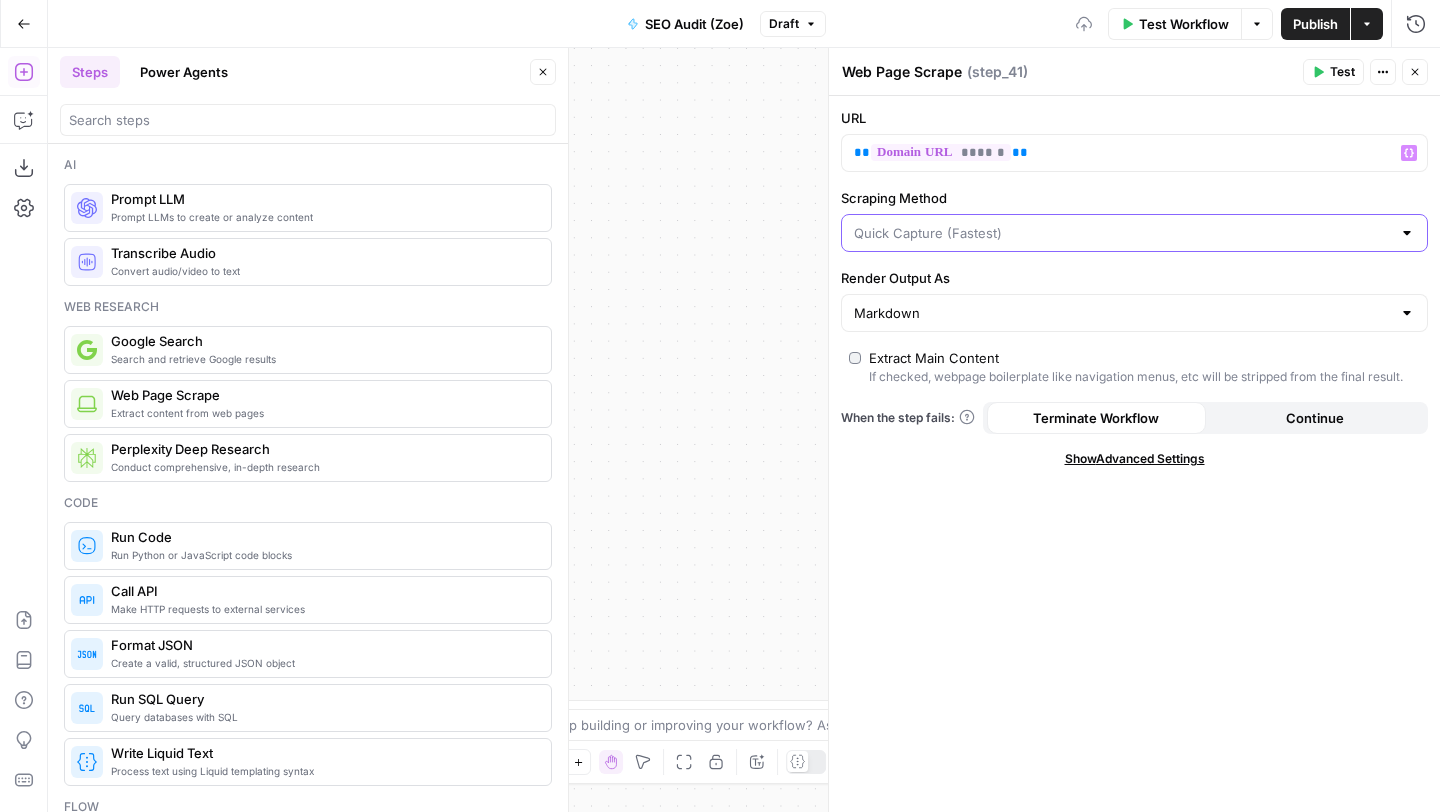 click on "Scraping Method" at bounding box center (1122, 233) 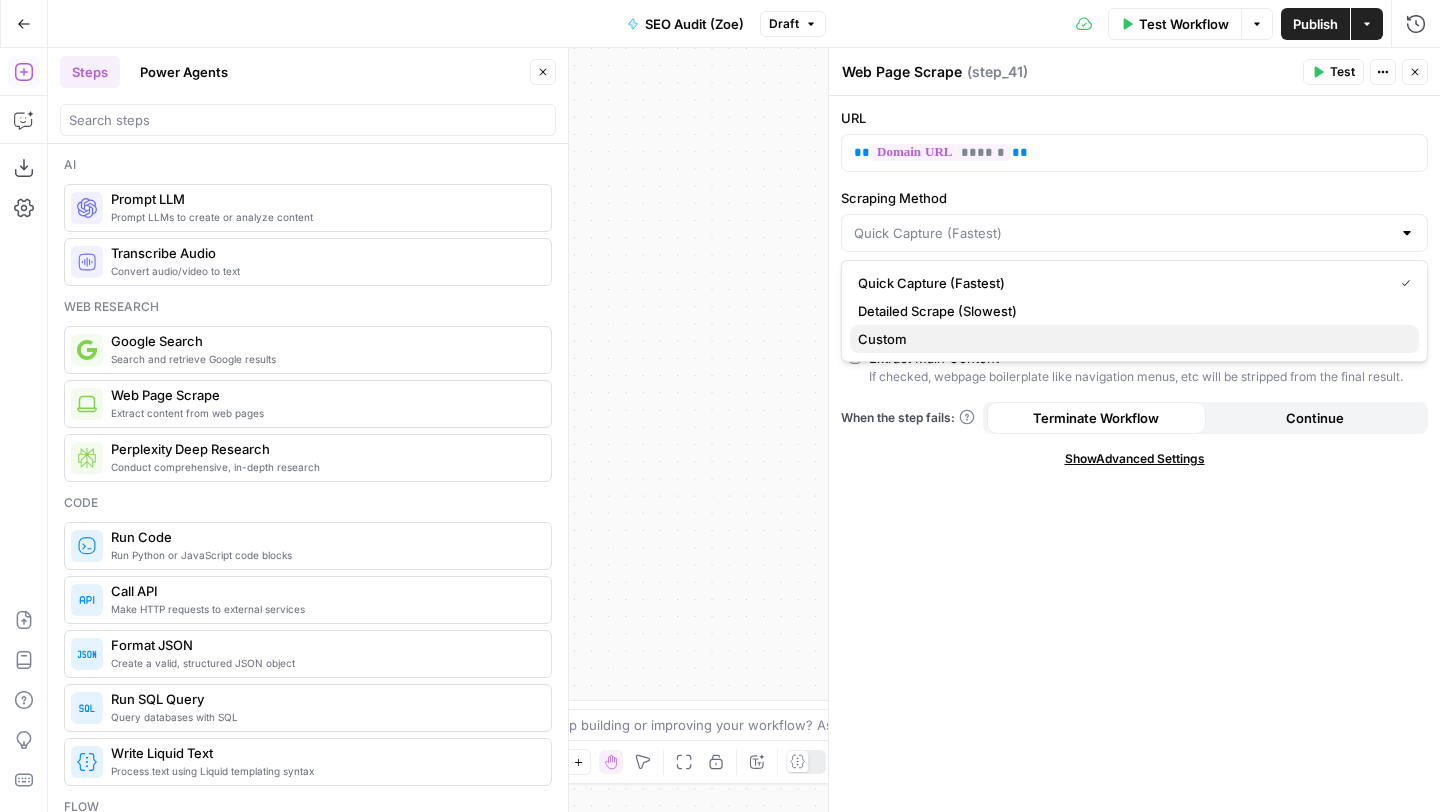 click on "Custom" at bounding box center [1134, 339] 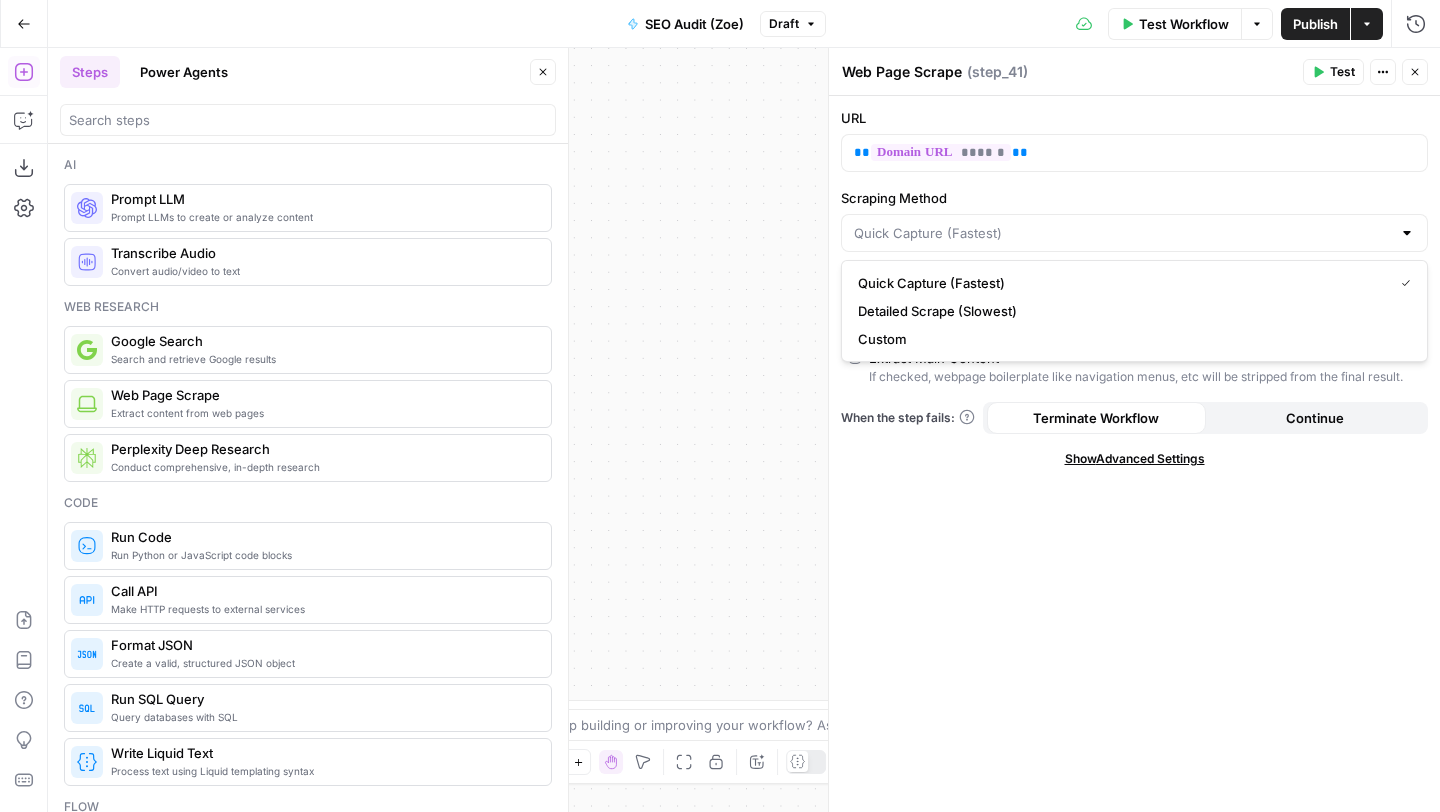 type on "Custom" 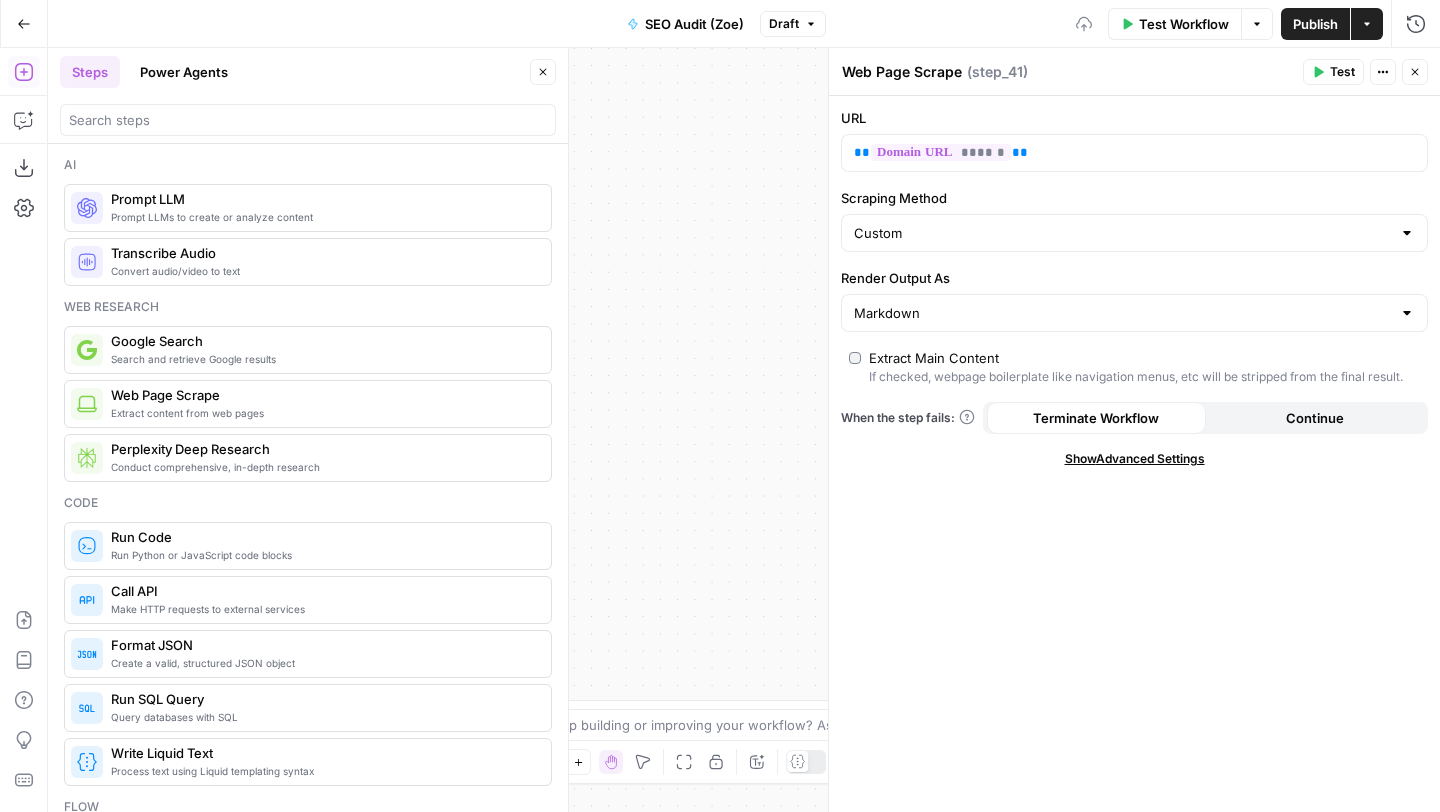 click 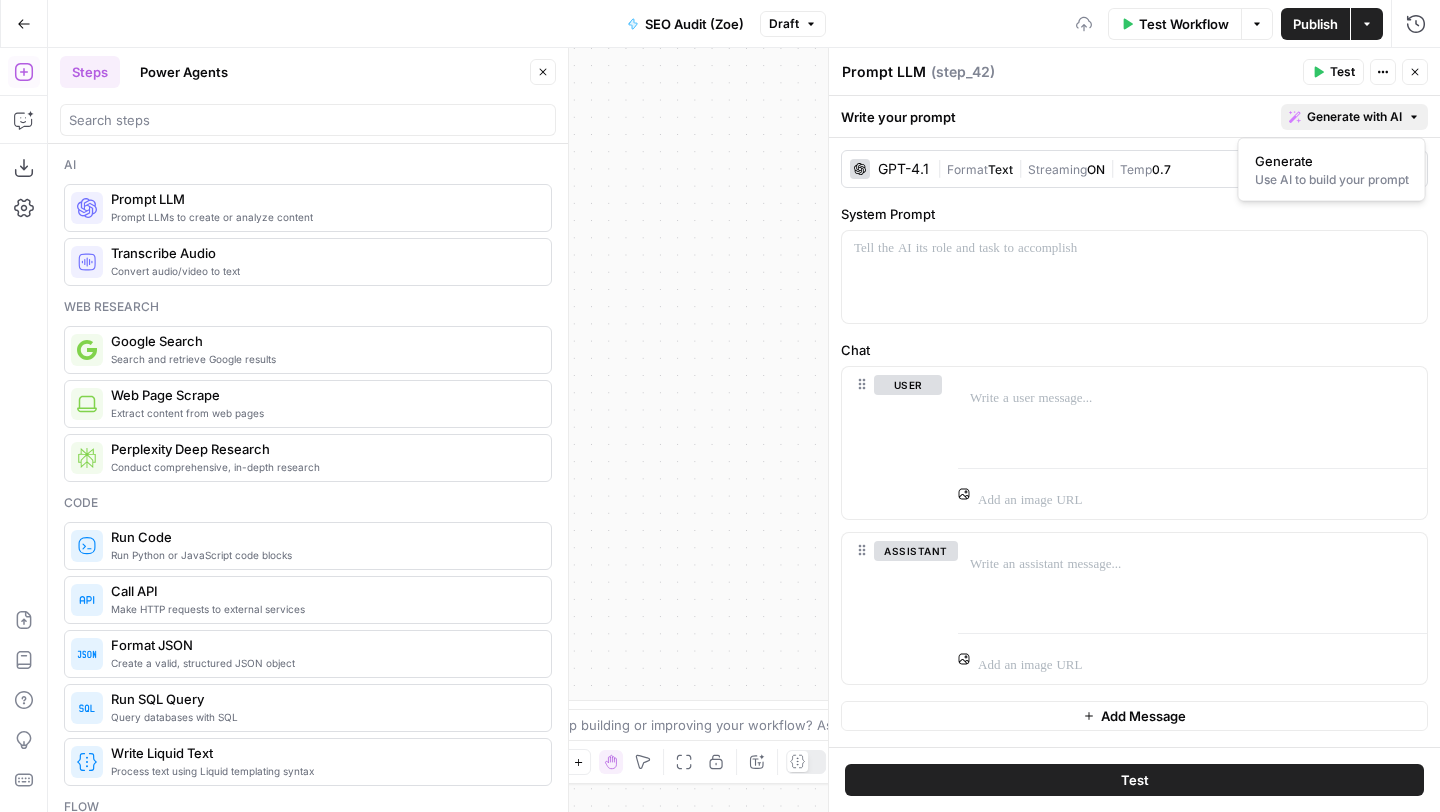 click on "Generate with AI" at bounding box center [1354, 117] 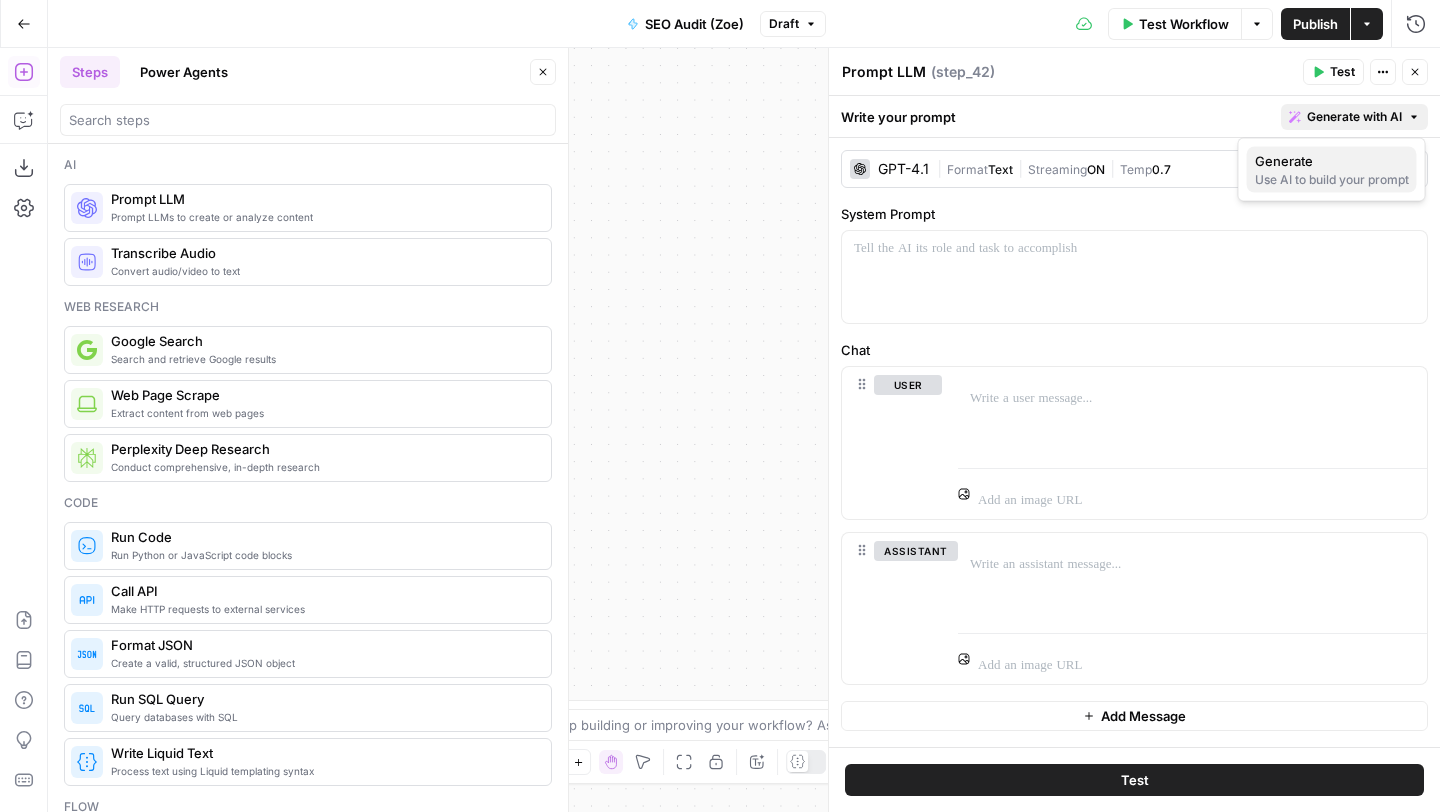 click on "Use AI to build your prompt" at bounding box center (1332, 180) 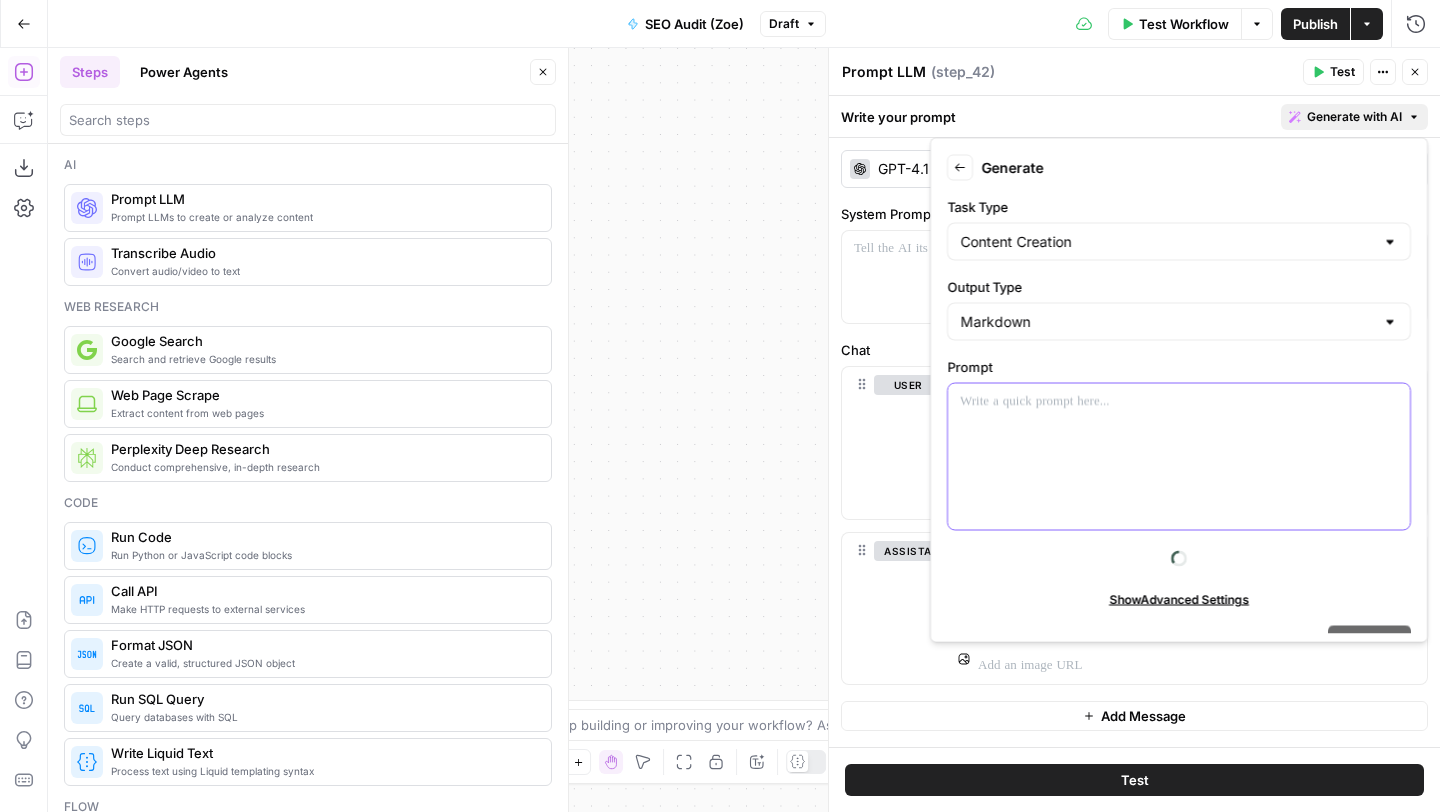click at bounding box center (1179, 457) 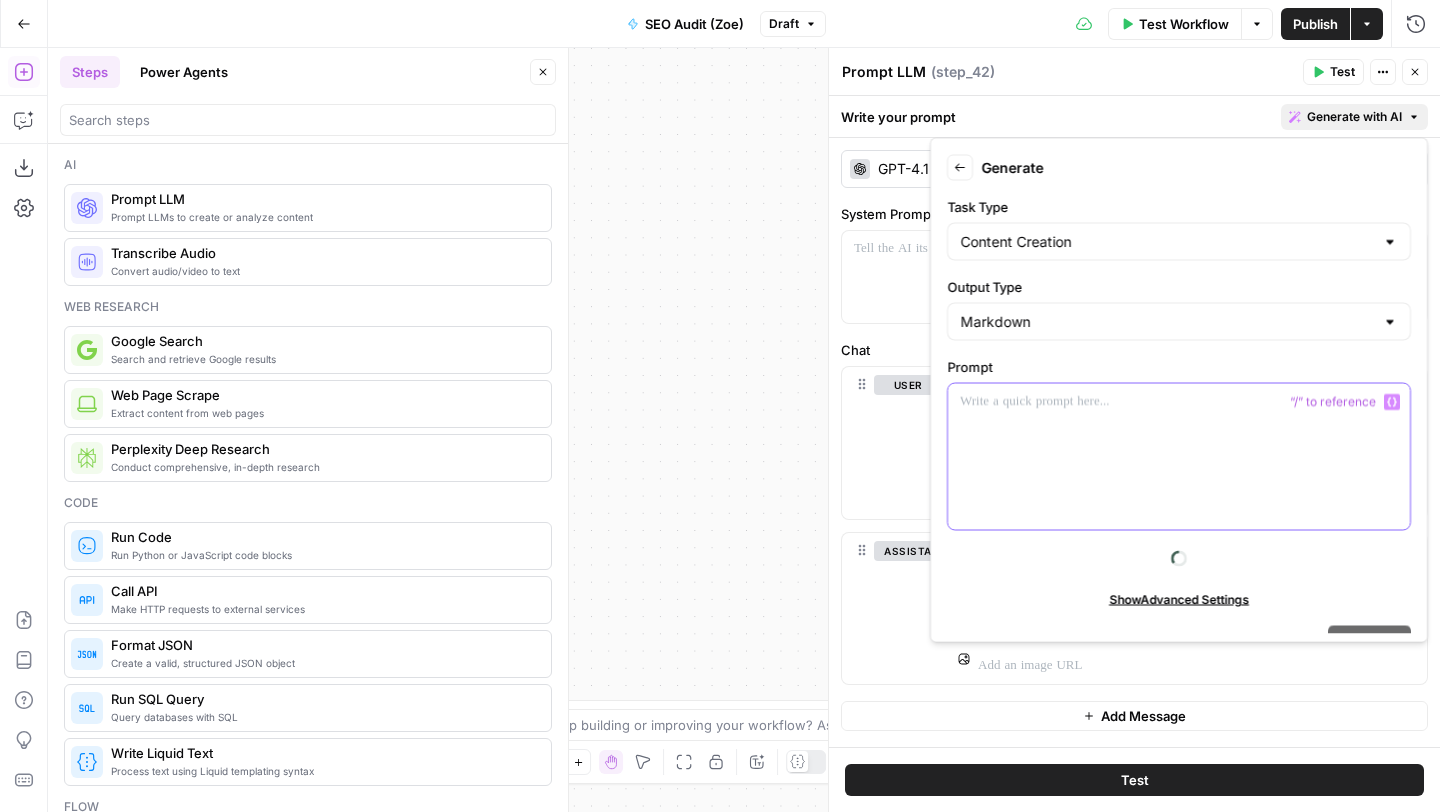type 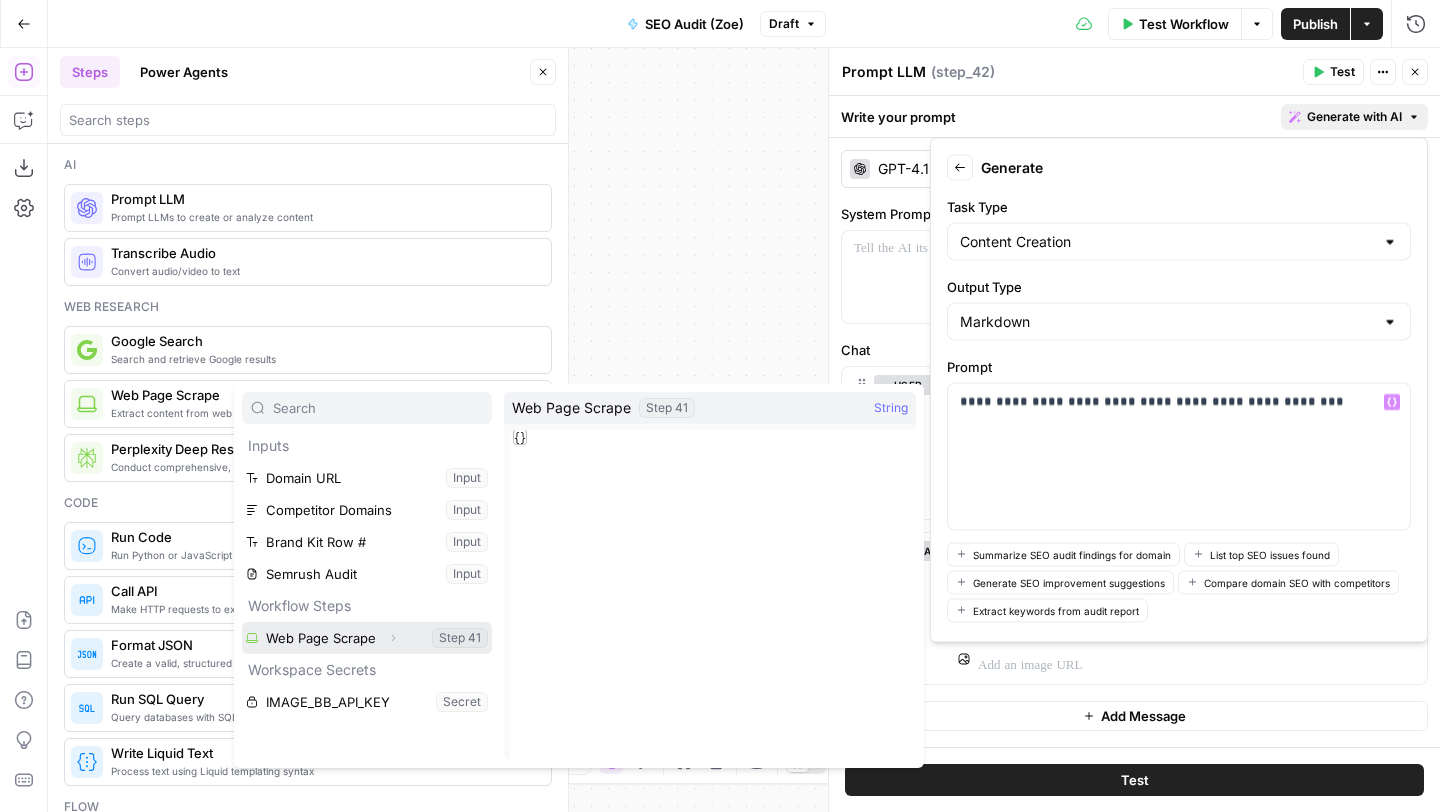 click 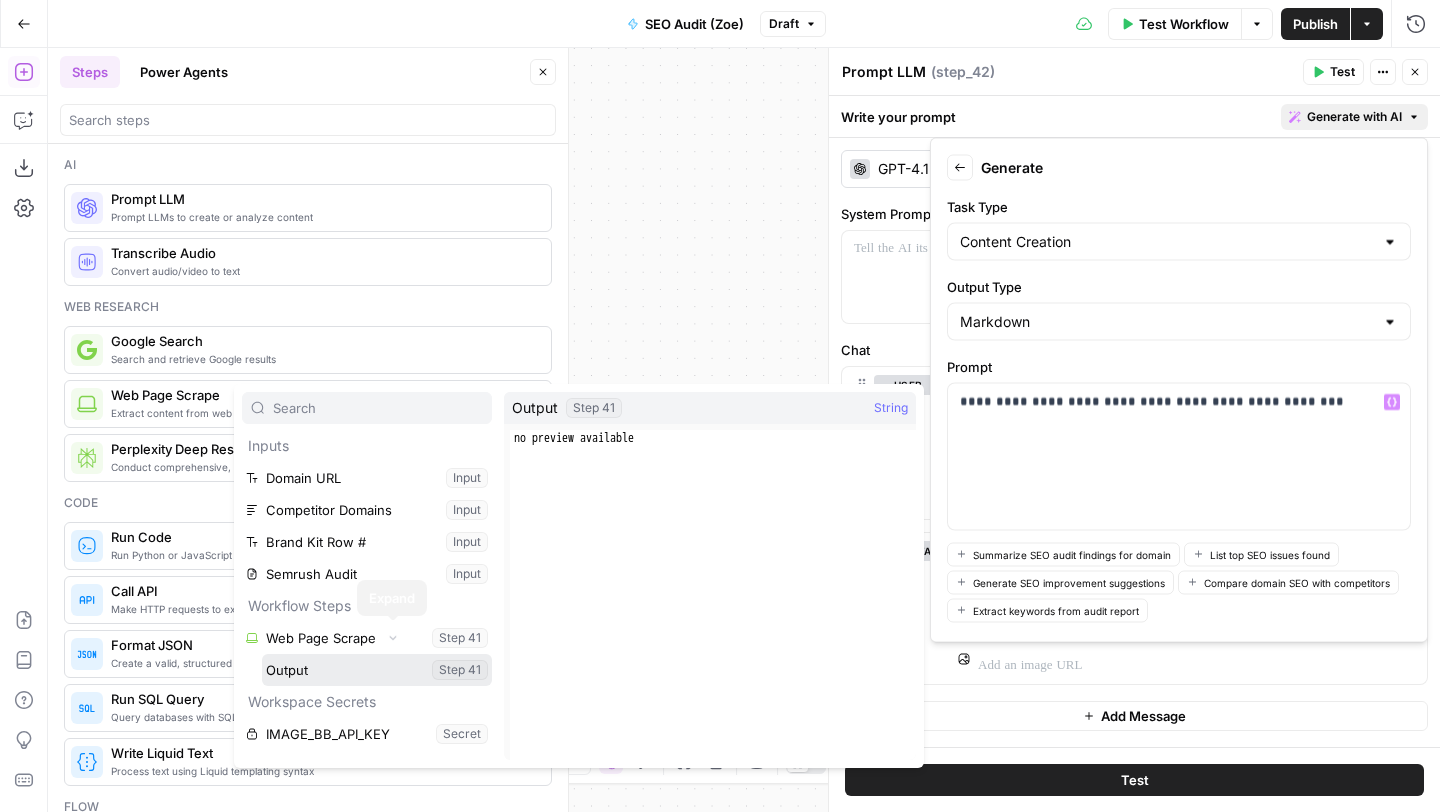 click at bounding box center [377, 670] 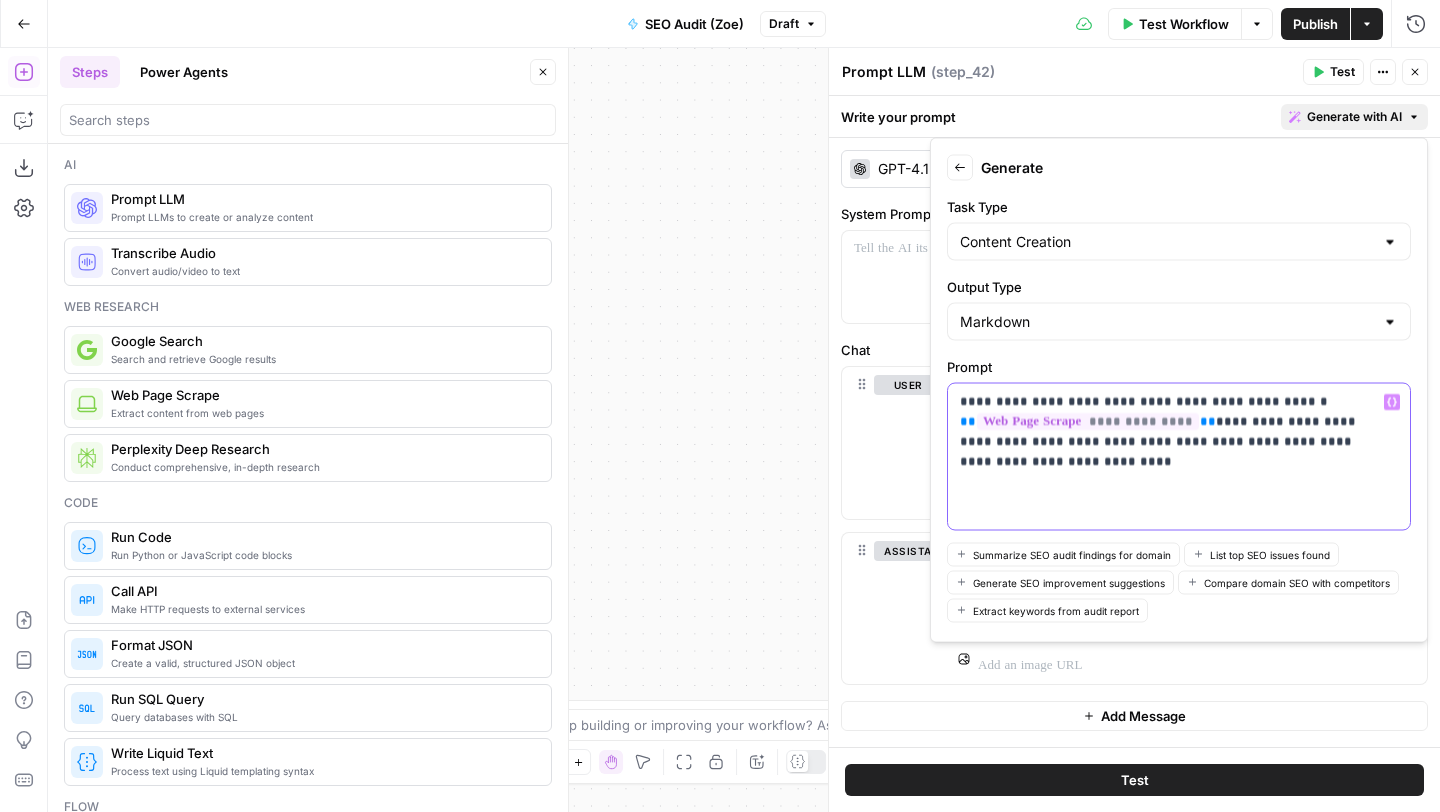scroll, scrollTop: 79, scrollLeft: 0, axis: vertical 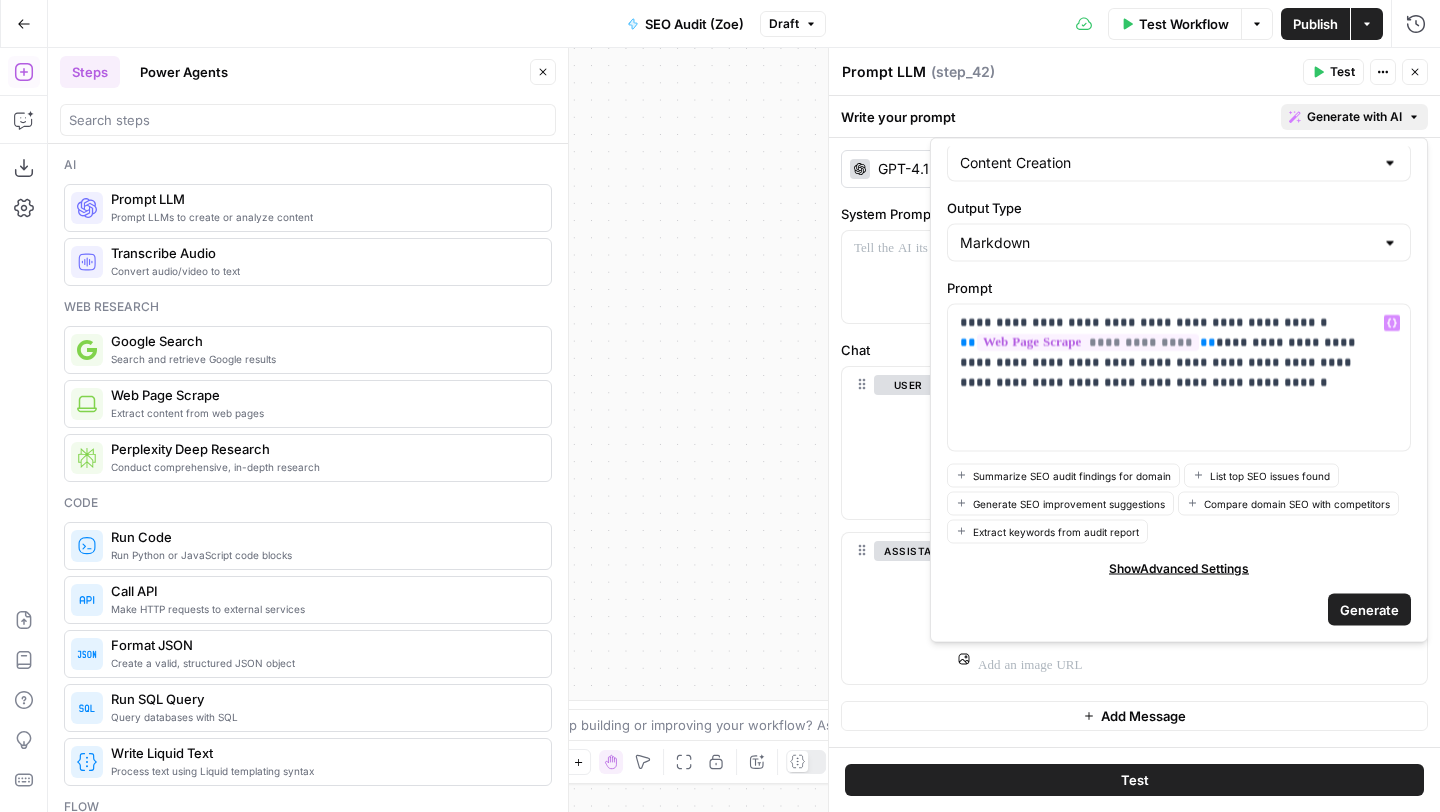 click on "Generate" at bounding box center [1369, 609] 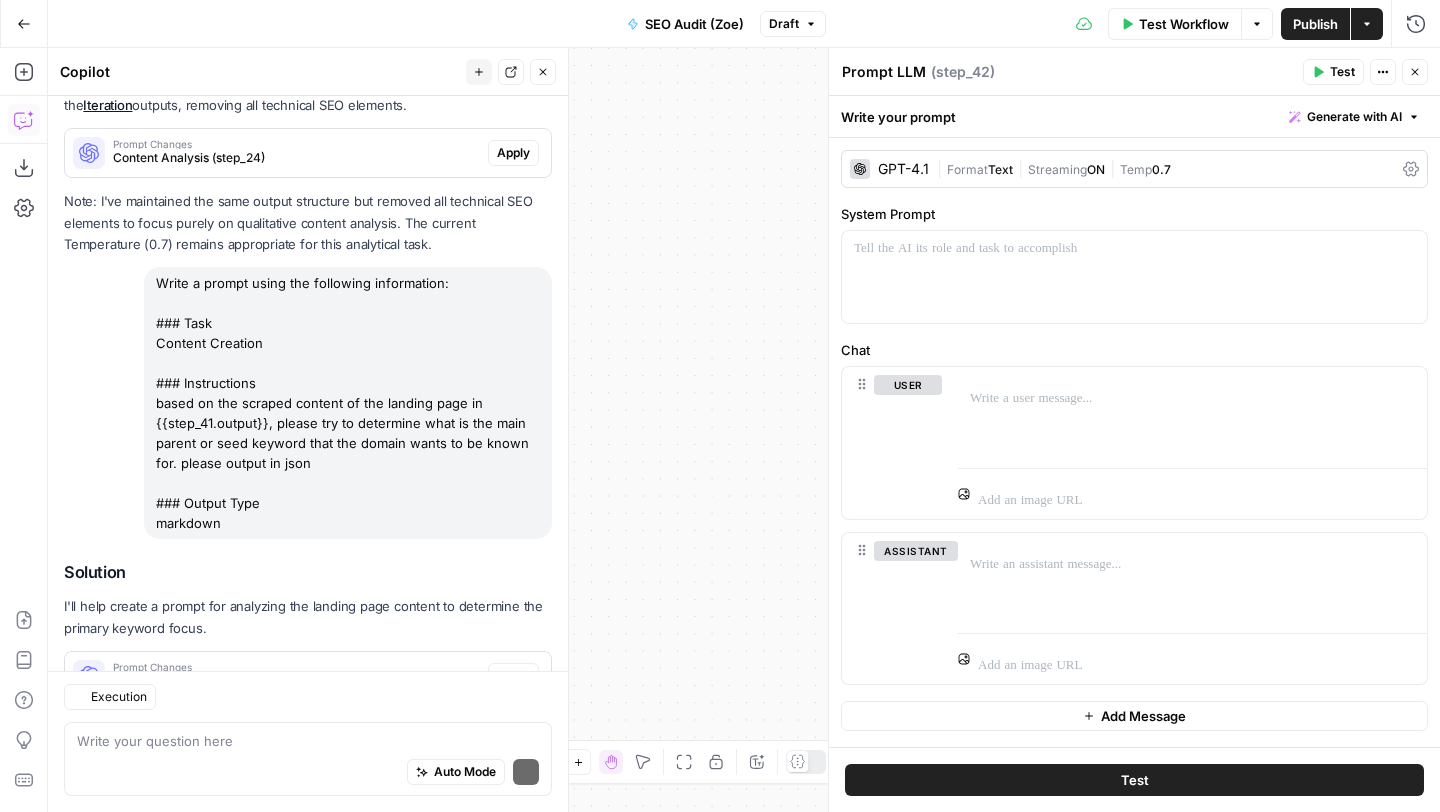 scroll, scrollTop: 1440, scrollLeft: 0, axis: vertical 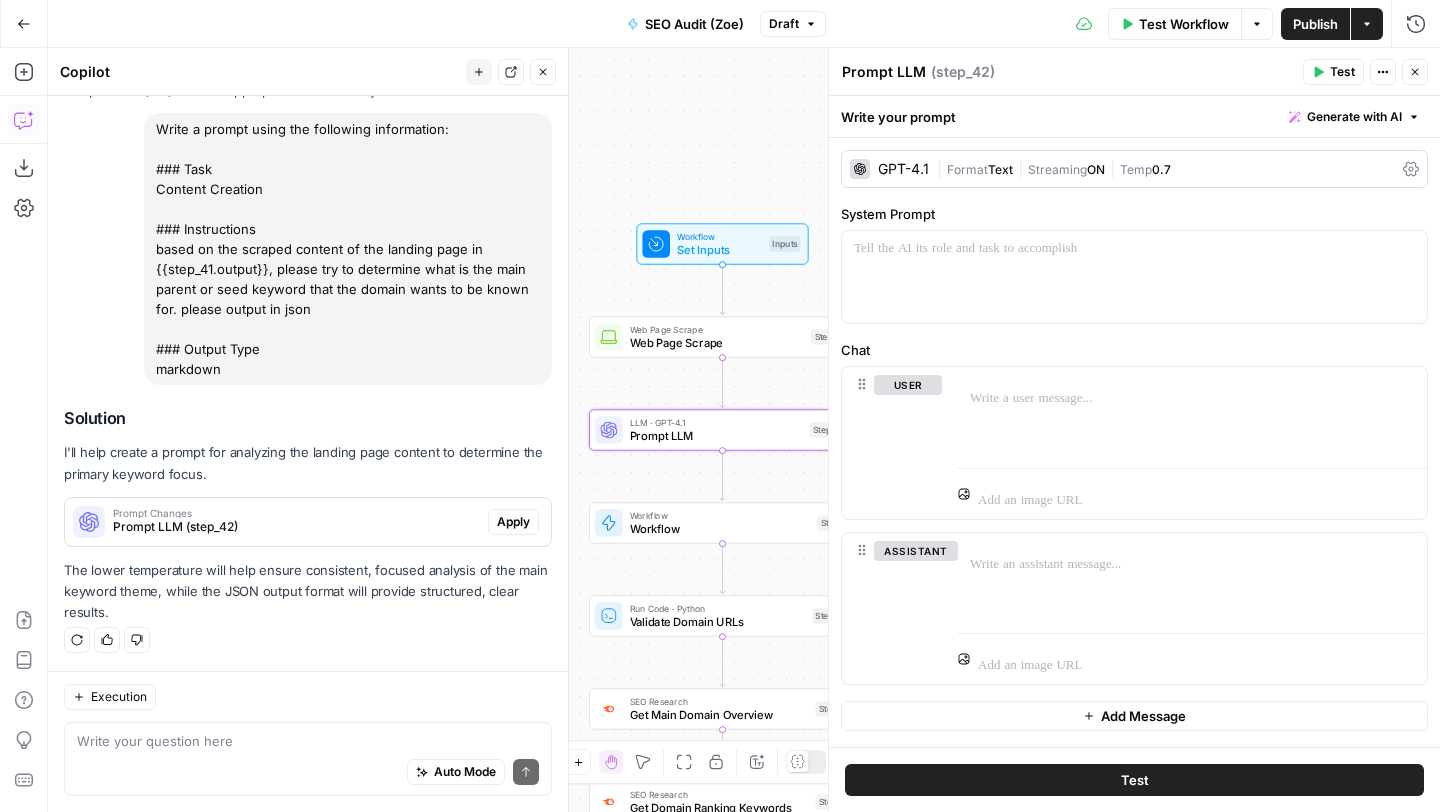 click on "Apply" at bounding box center [513, 522] 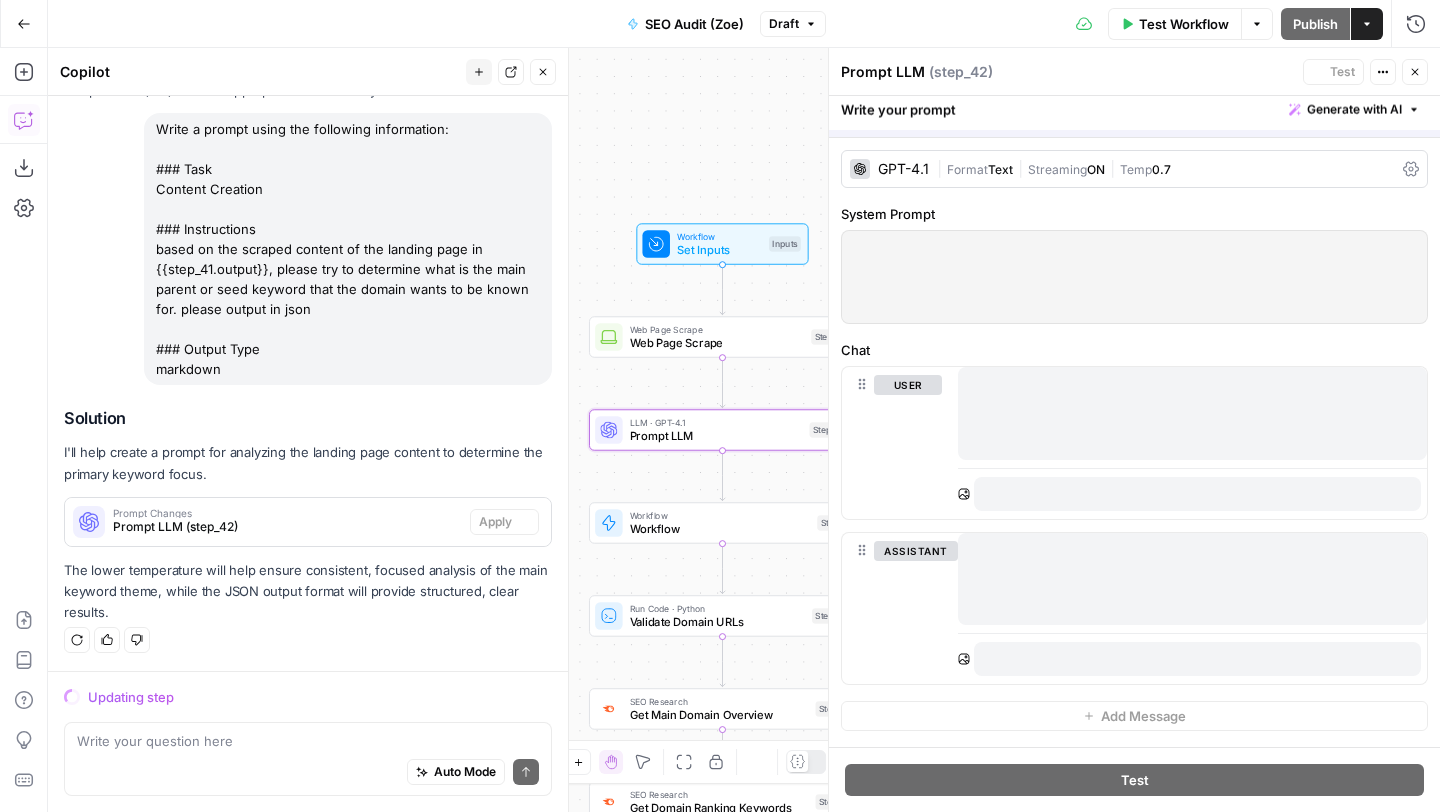 scroll, scrollTop: 1344, scrollLeft: 0, axis: vertical 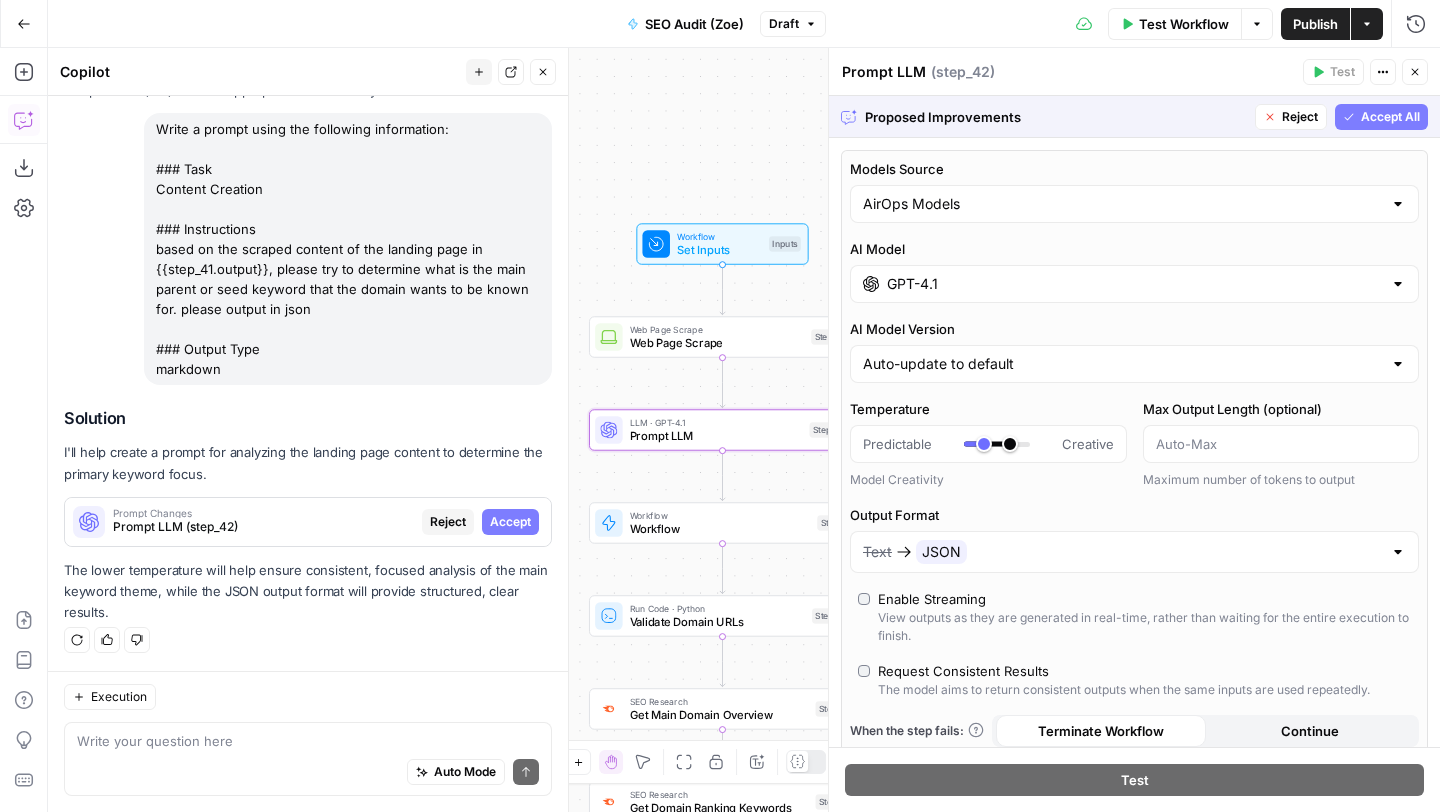click on "Accept" at bounding box center (510, 522) 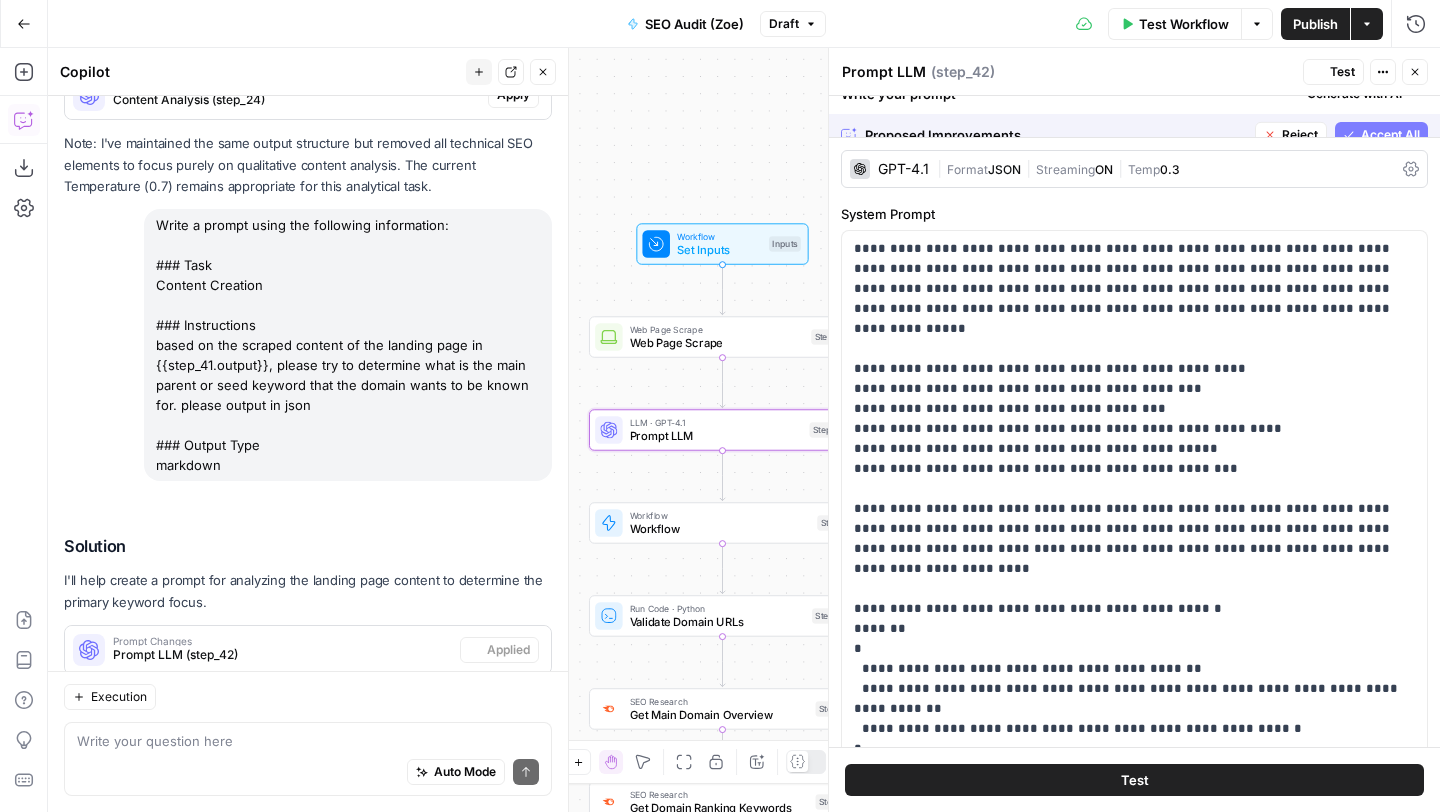 scroll, scrollTop: 1472, scrollLeft: 0, axis: vertical 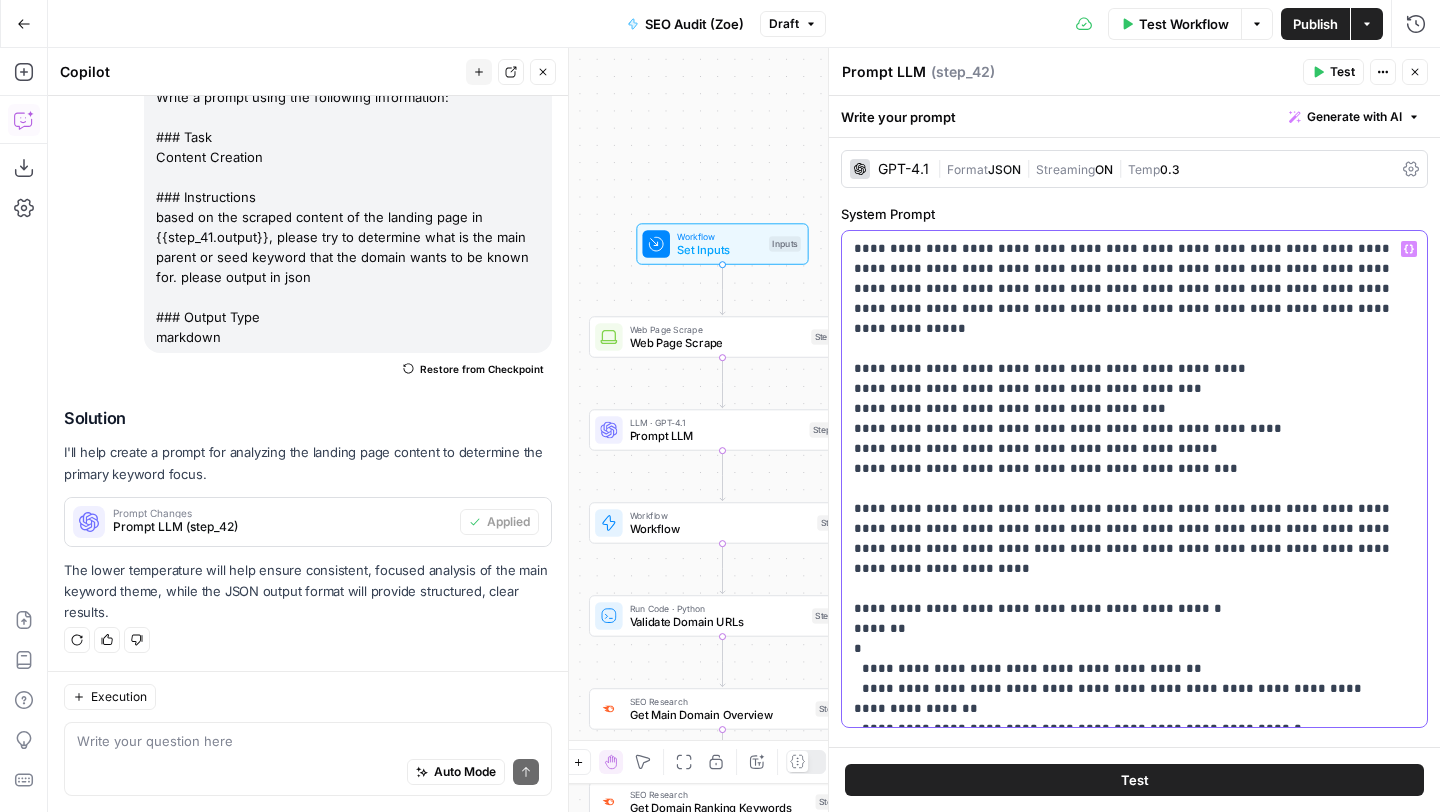 drag, startPoint x: 924, startPoint y: 581, endPoint x: 834, endPoint y: 581, distance: 90 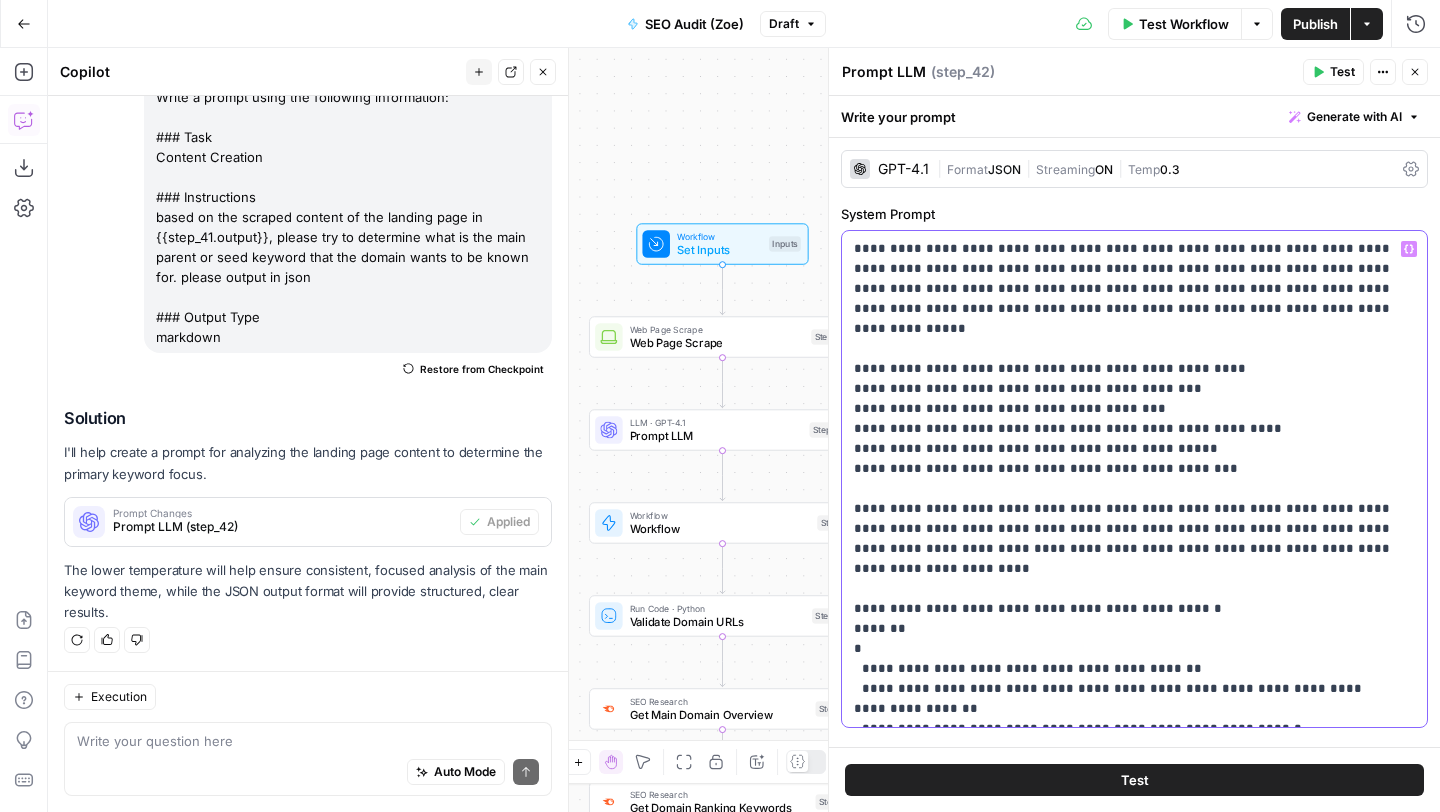 click on "**********" at bounding box center [1134, 430] 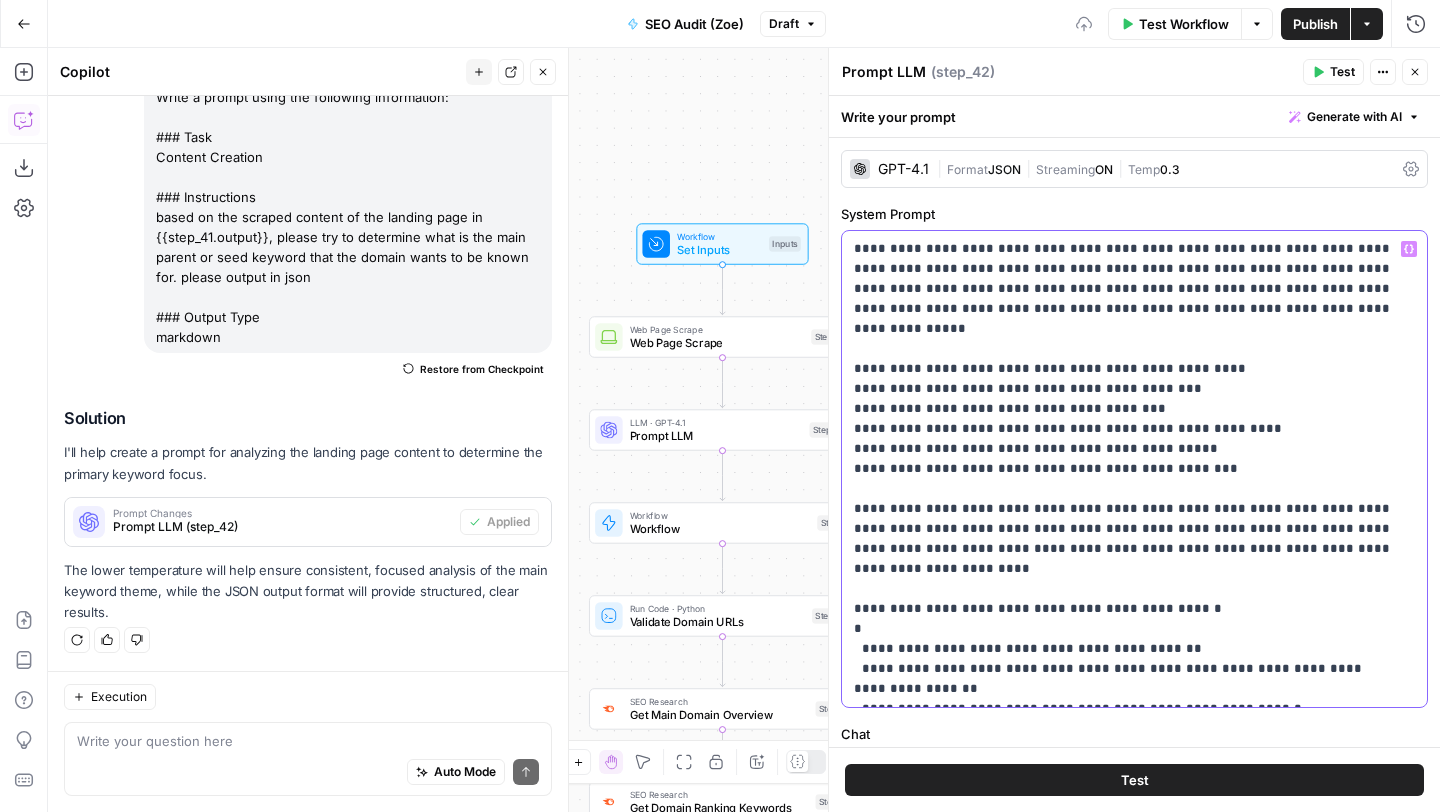 drag, startPoint x: 888, startPoint y: 673, endPoint x: 858, endPoint y: 673, distance: 30 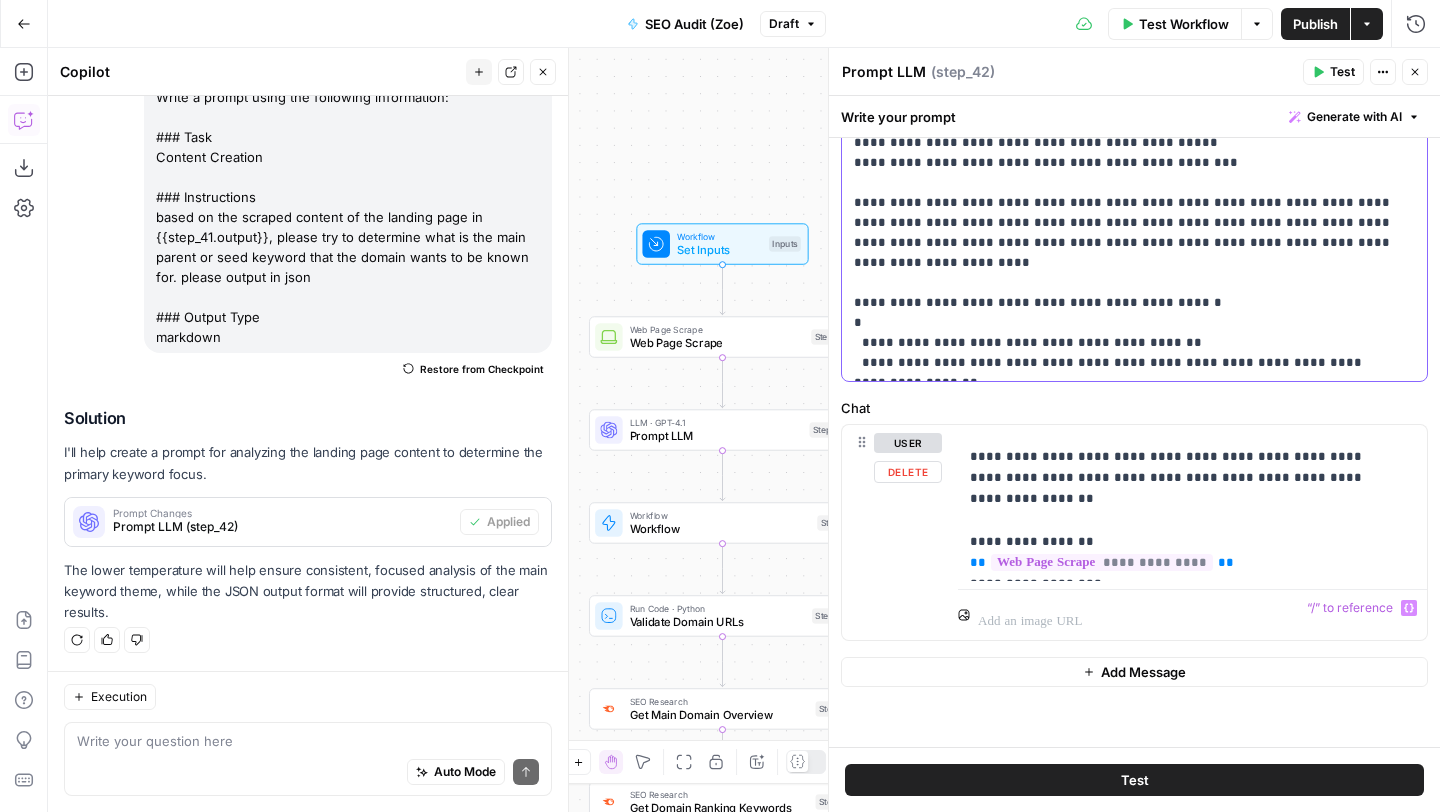 scroll, scrollTop: 0, scrollLeft: 0, axis: both 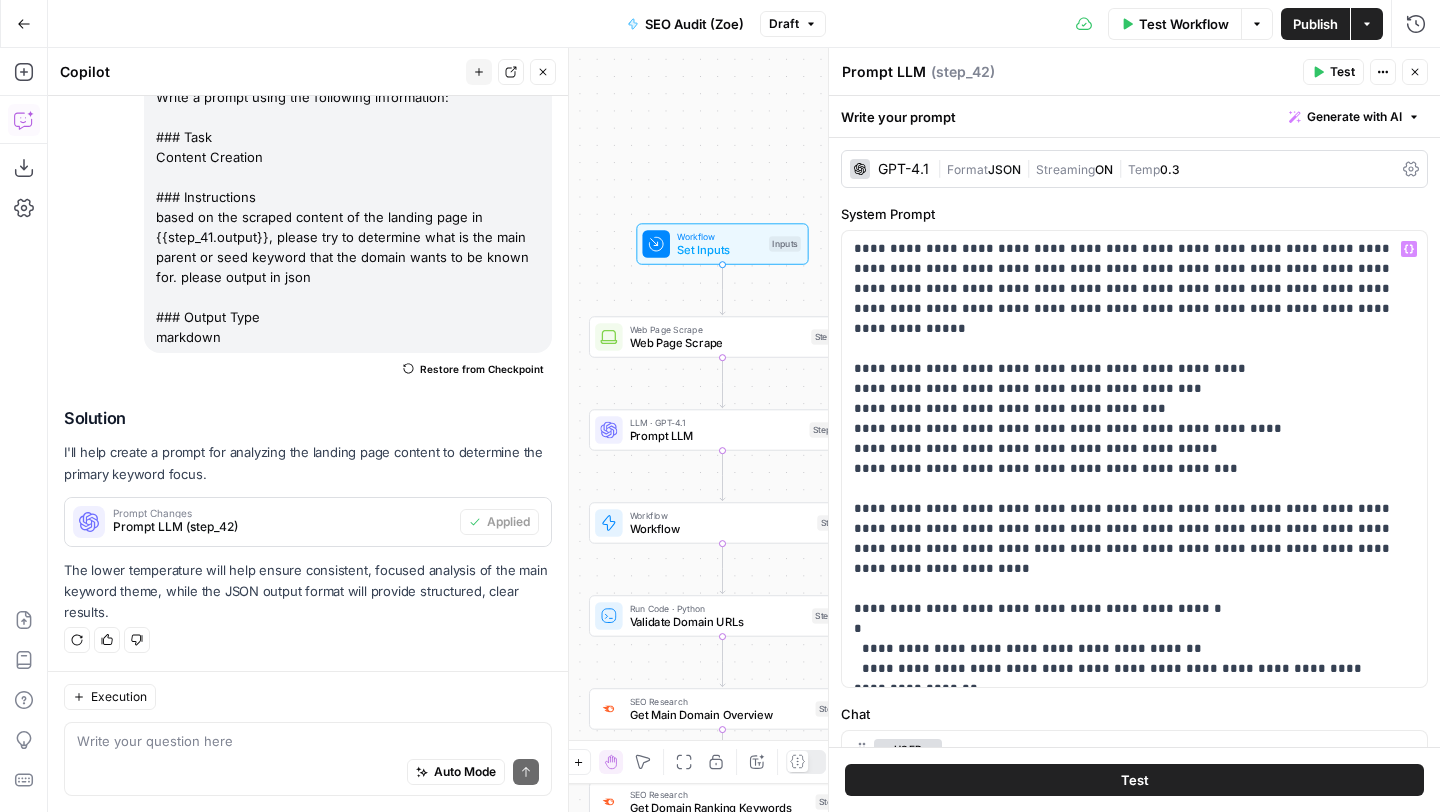click 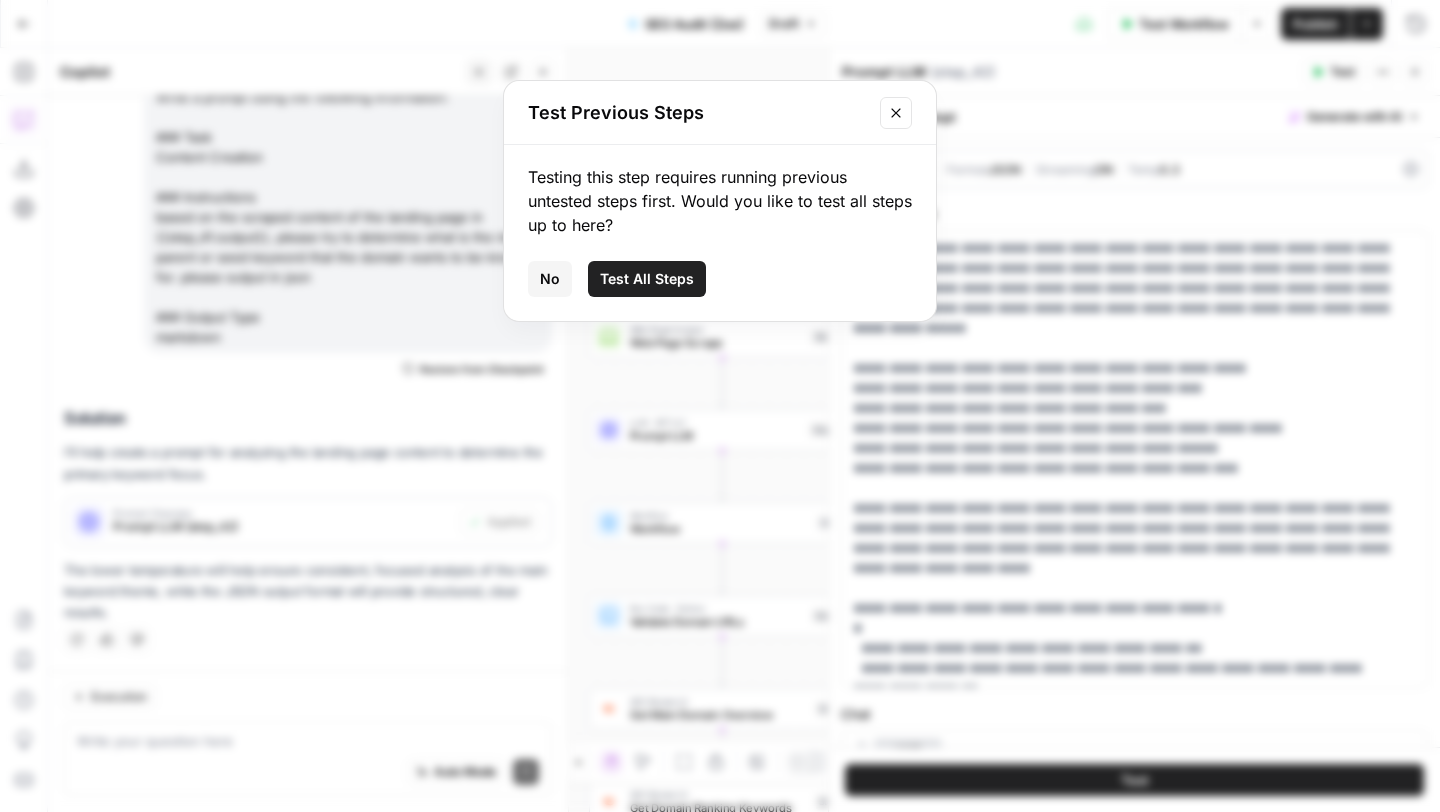 click on "Test All Steps" at bounding box center (647, 279) 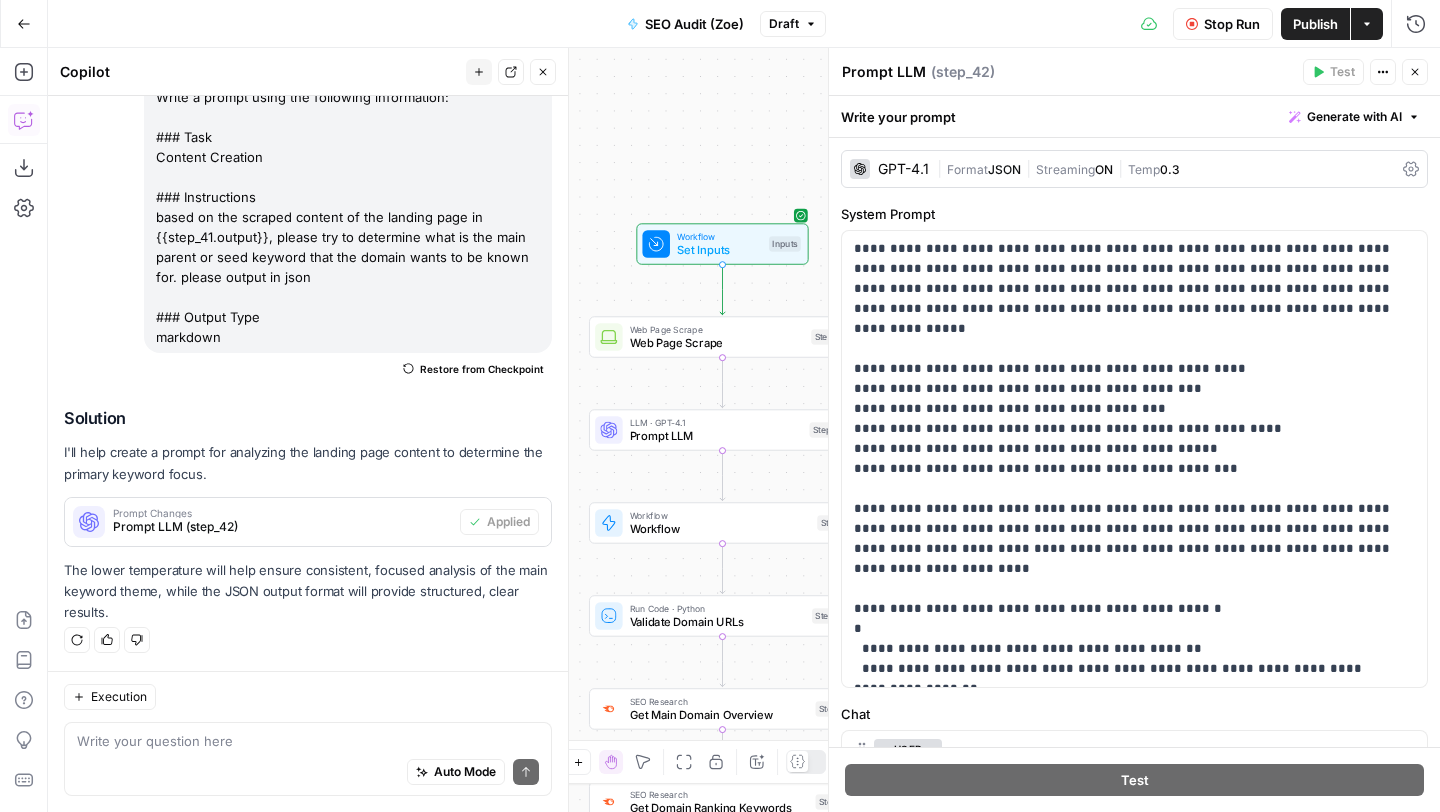 click 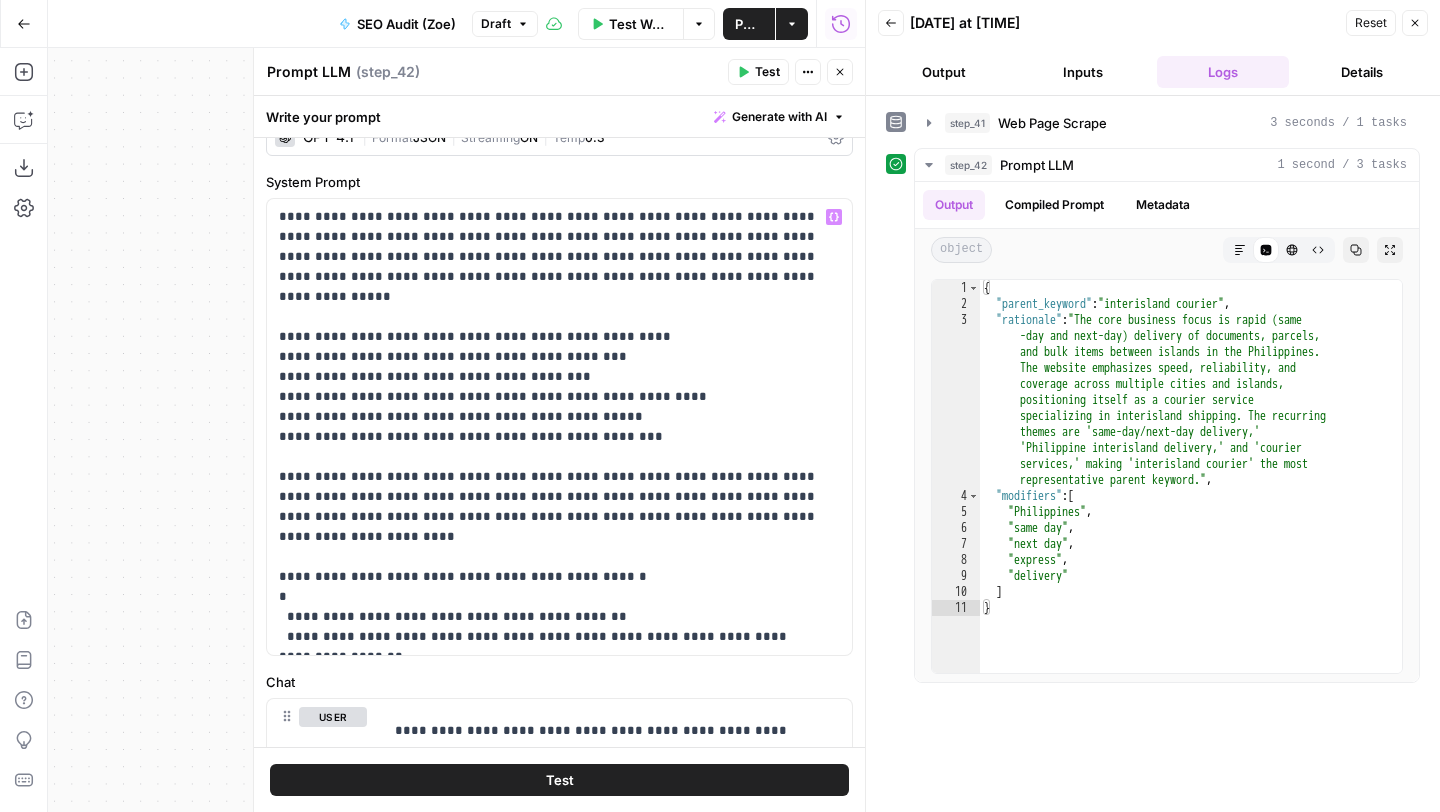 scroll, scrollTop: 64, scrollLeft: 0, axis: vertical 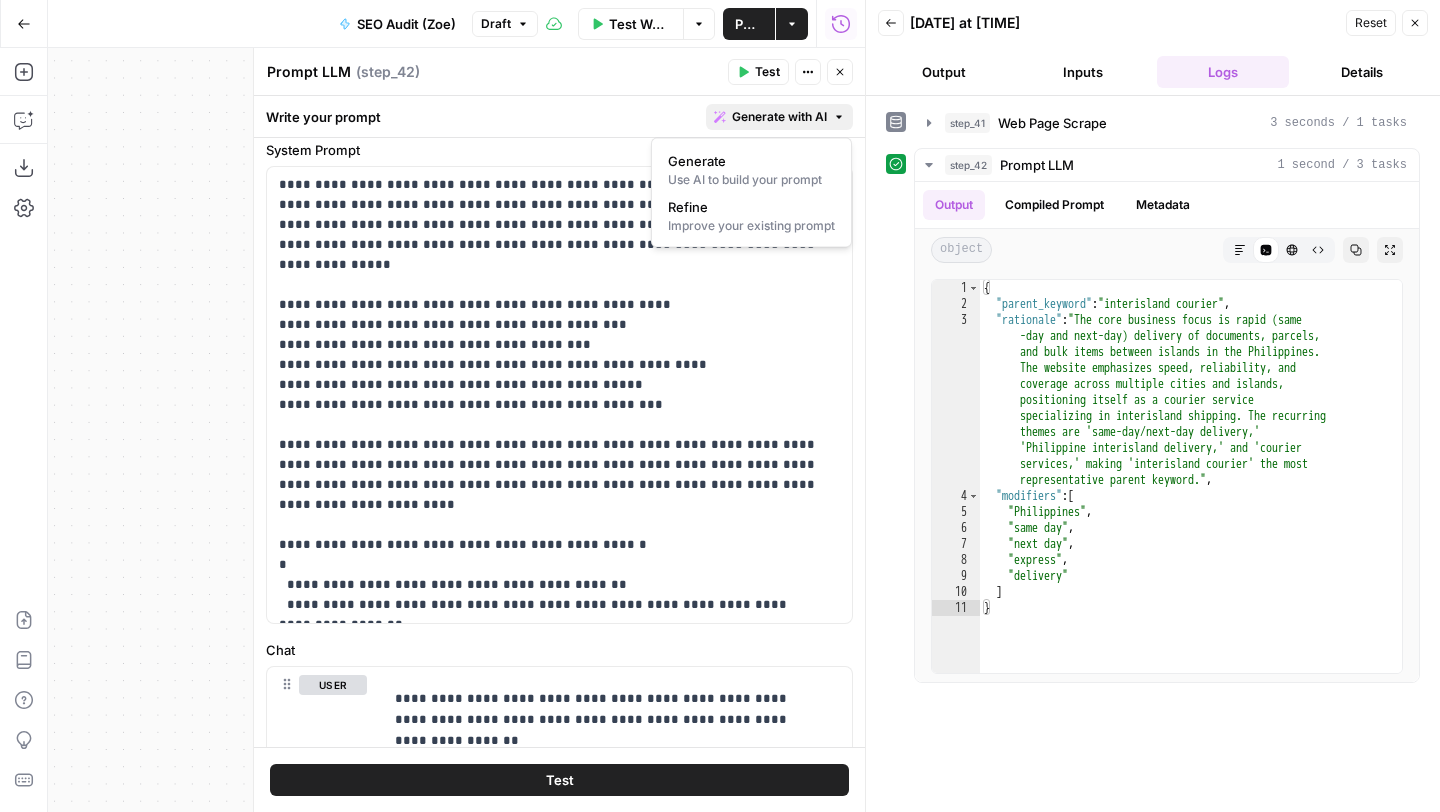 click on "Generate with AI" at bounding box center (779, 117) 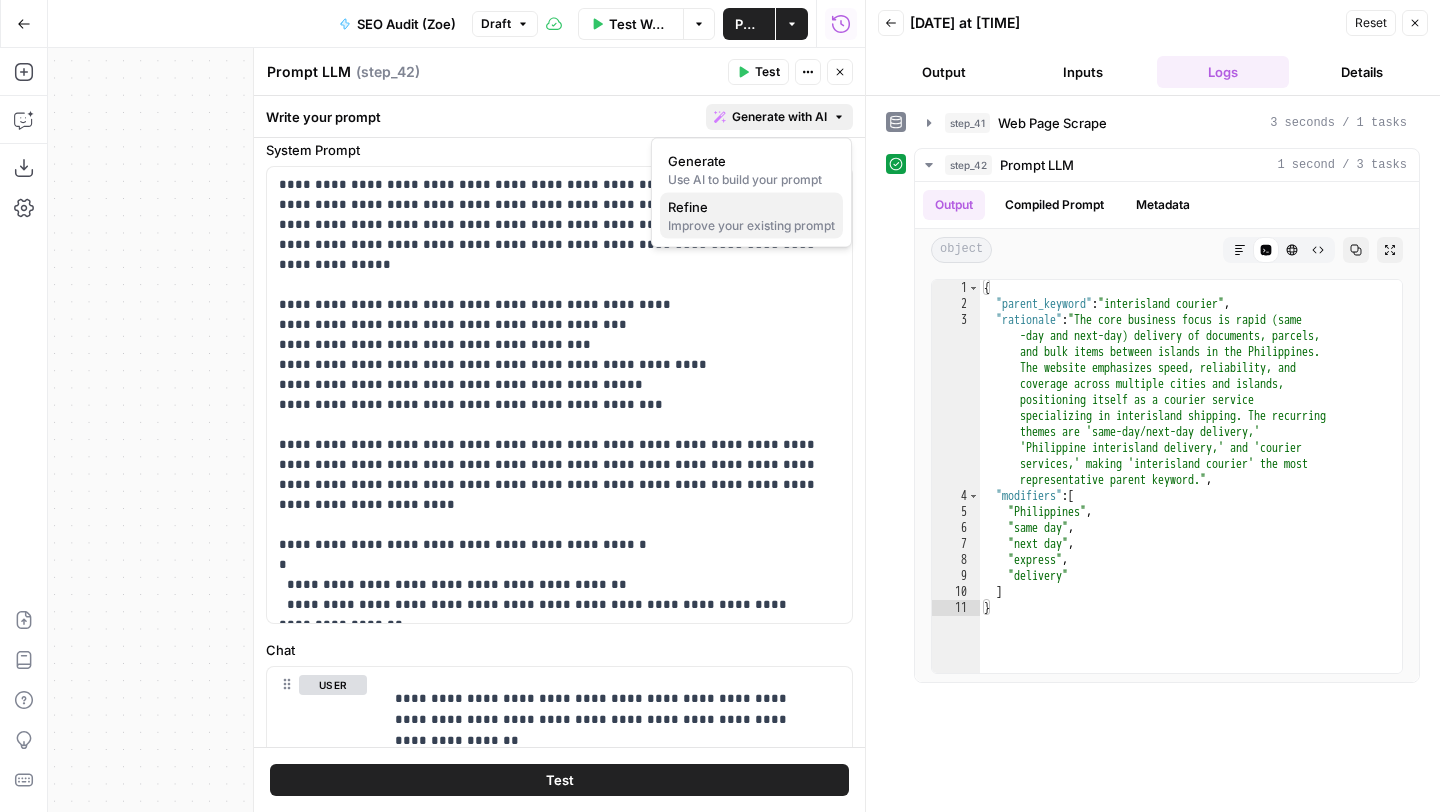 click on "Refine" at bounding box center [751, 207] 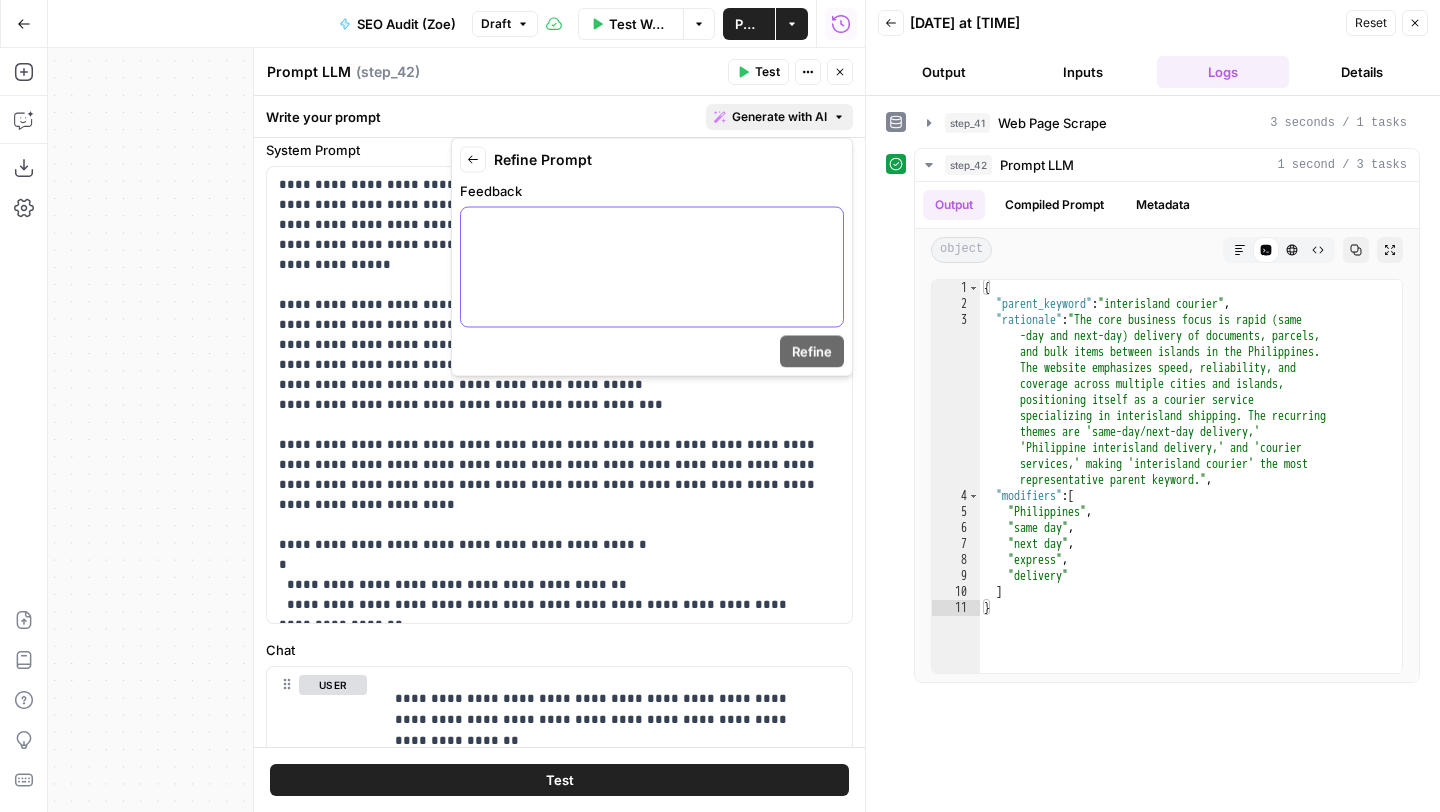 click at bounding box center (652, 267) 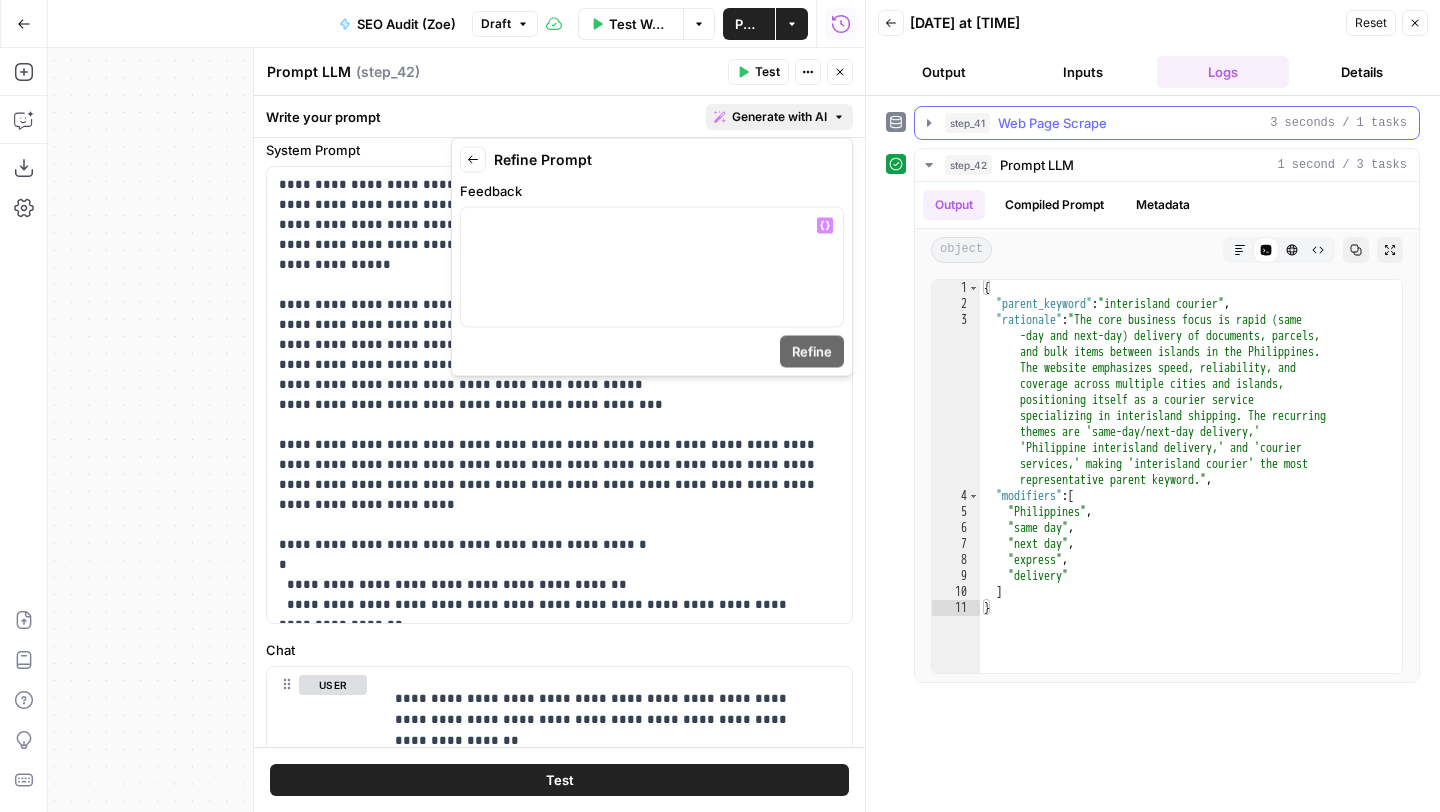 click on "step_41 Web Page Scrape 3 seconds / 1 tasks" at bounding box center [1176, 123] 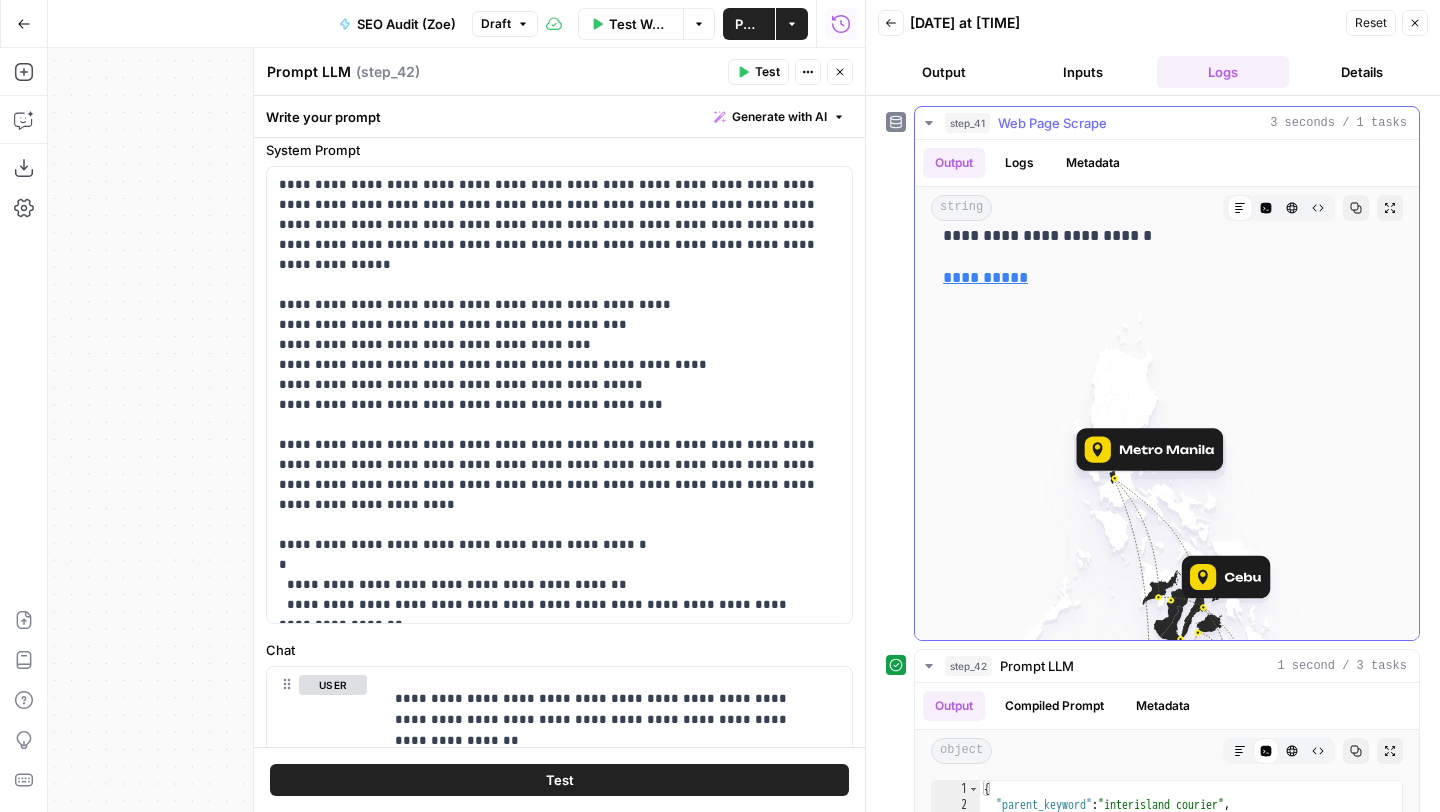 scroll, scrollTop: 2726, scrollLeft: 0, axis: vertical 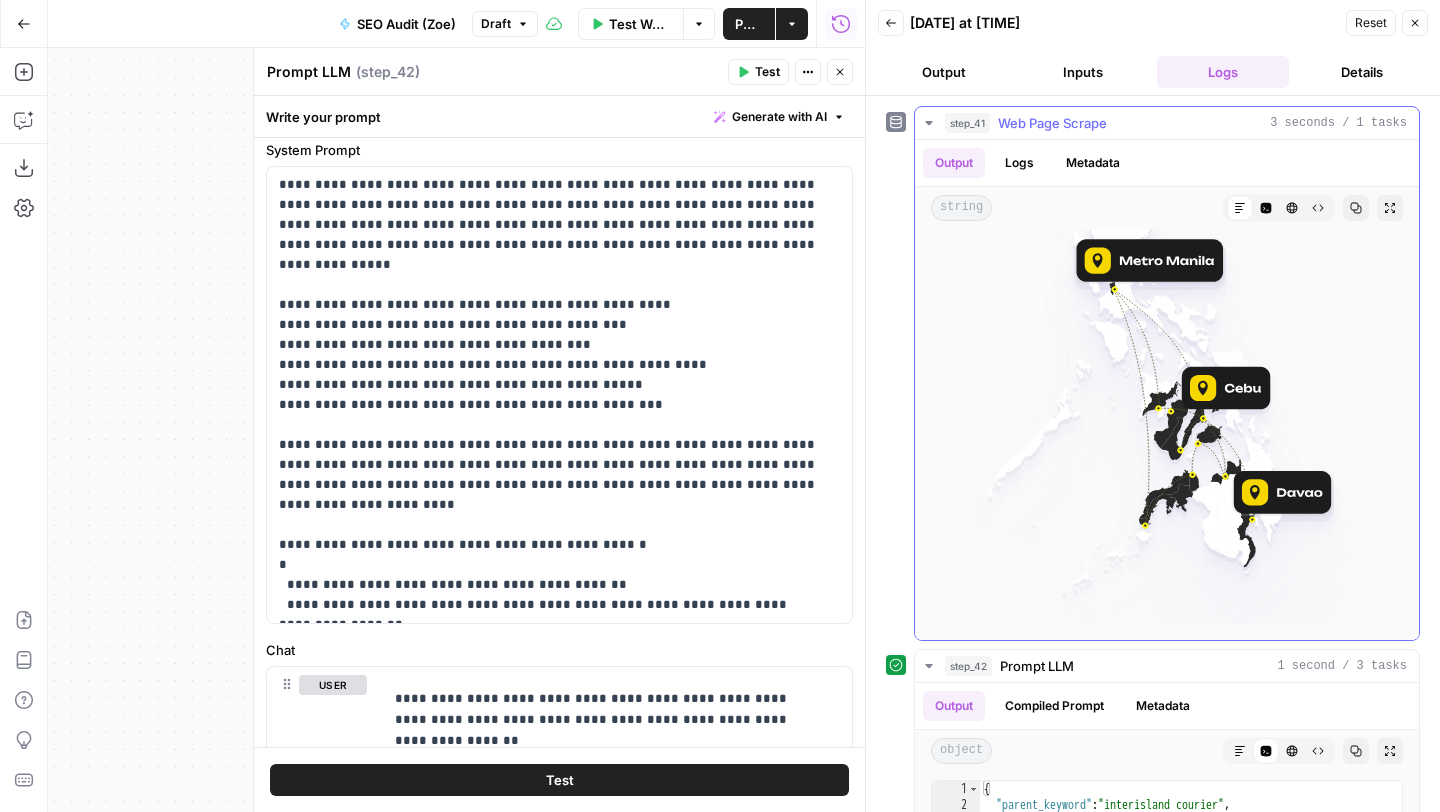 click on "step_41 Web Page Scrape 3 seconds / 1 tasks" at bounding box center [1176, 123] 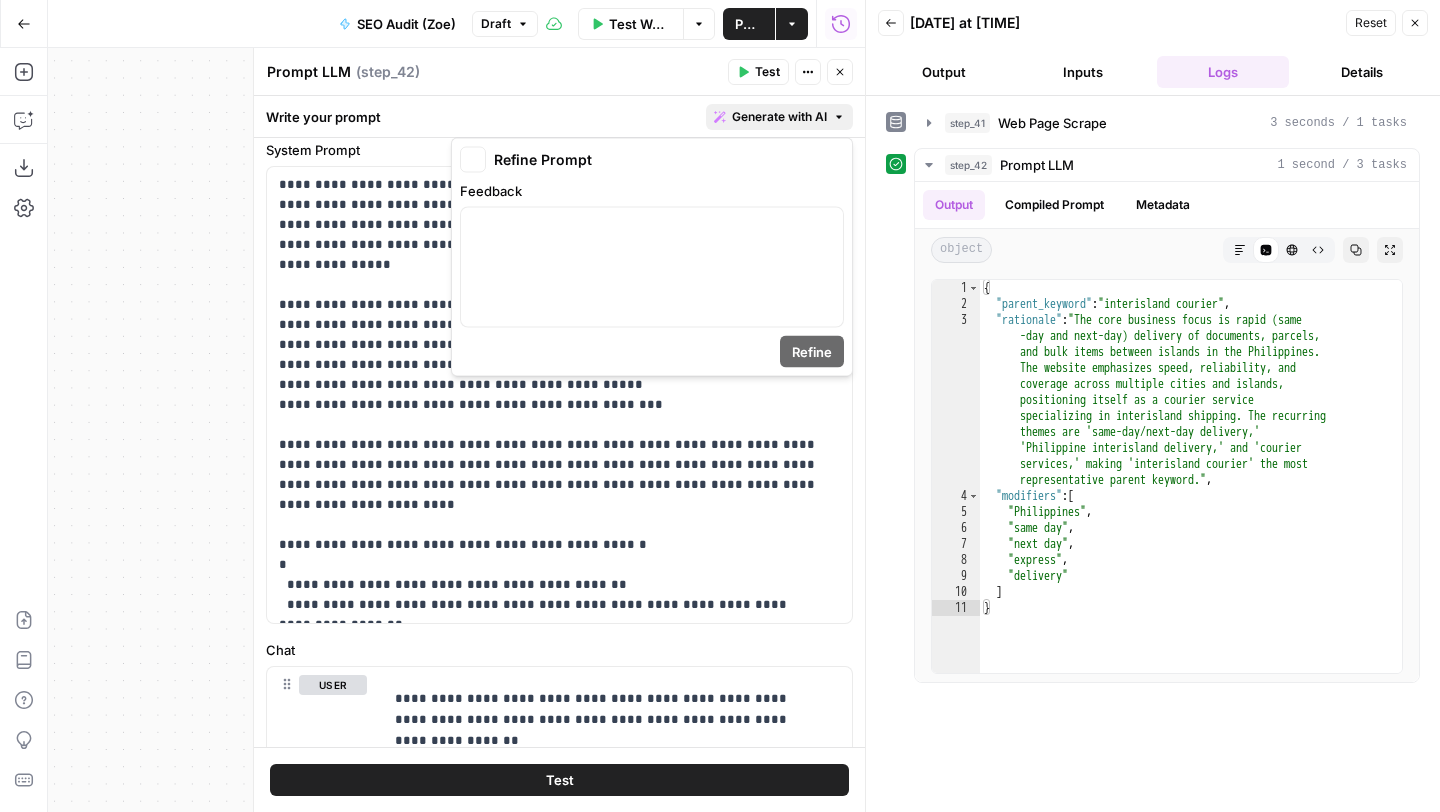 click on "Generate with AI" at bounding box center [779, 117] 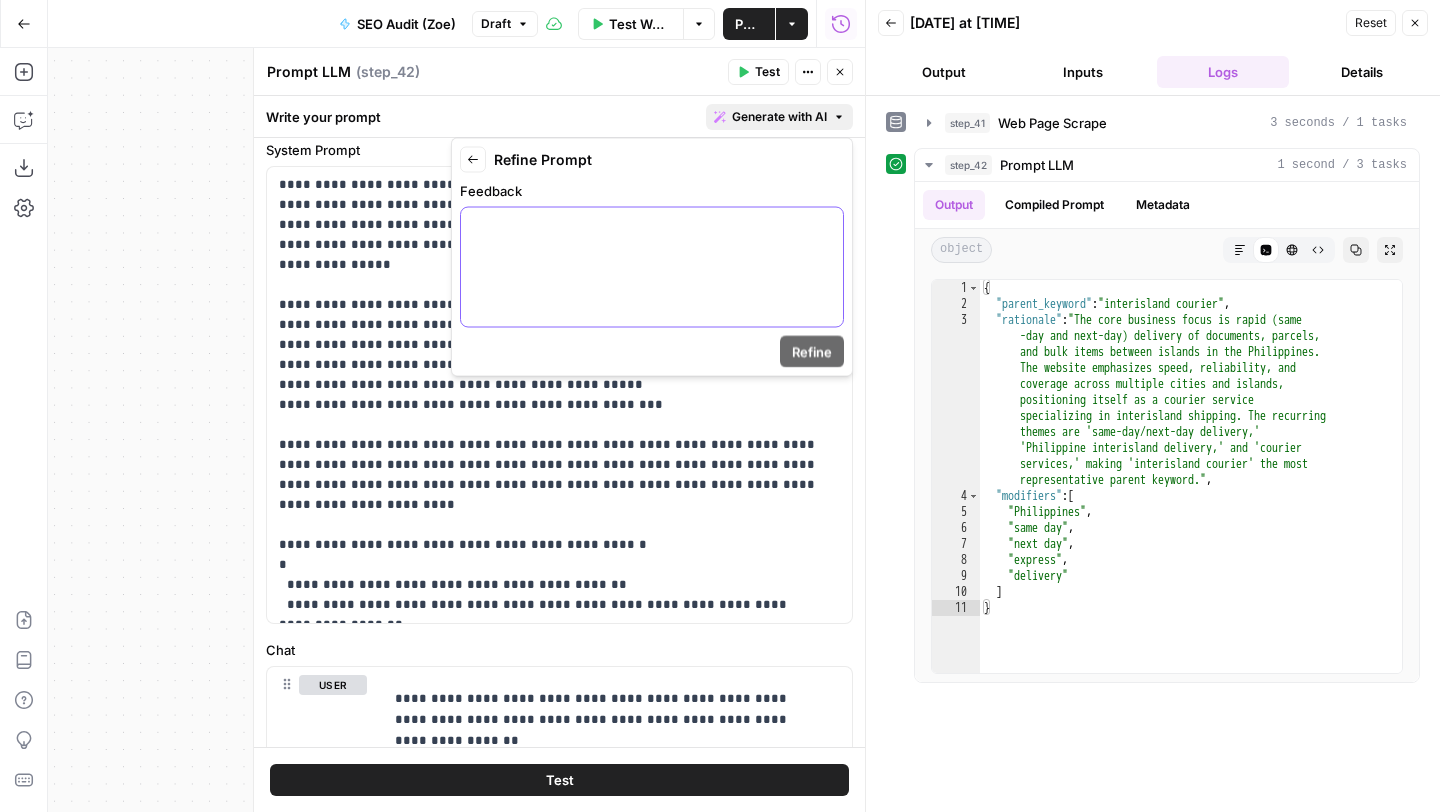 click at bounding box center (652, 267) 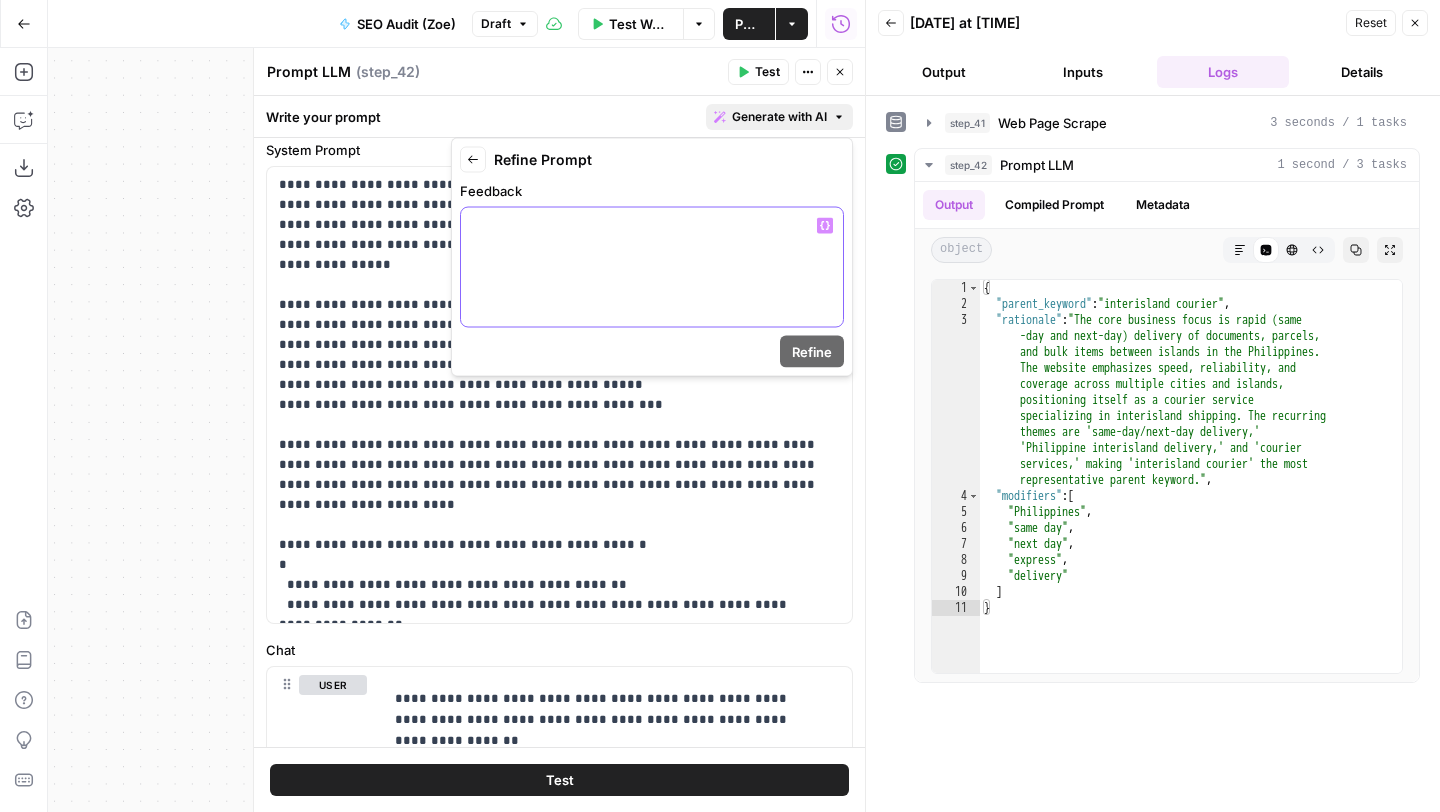 type 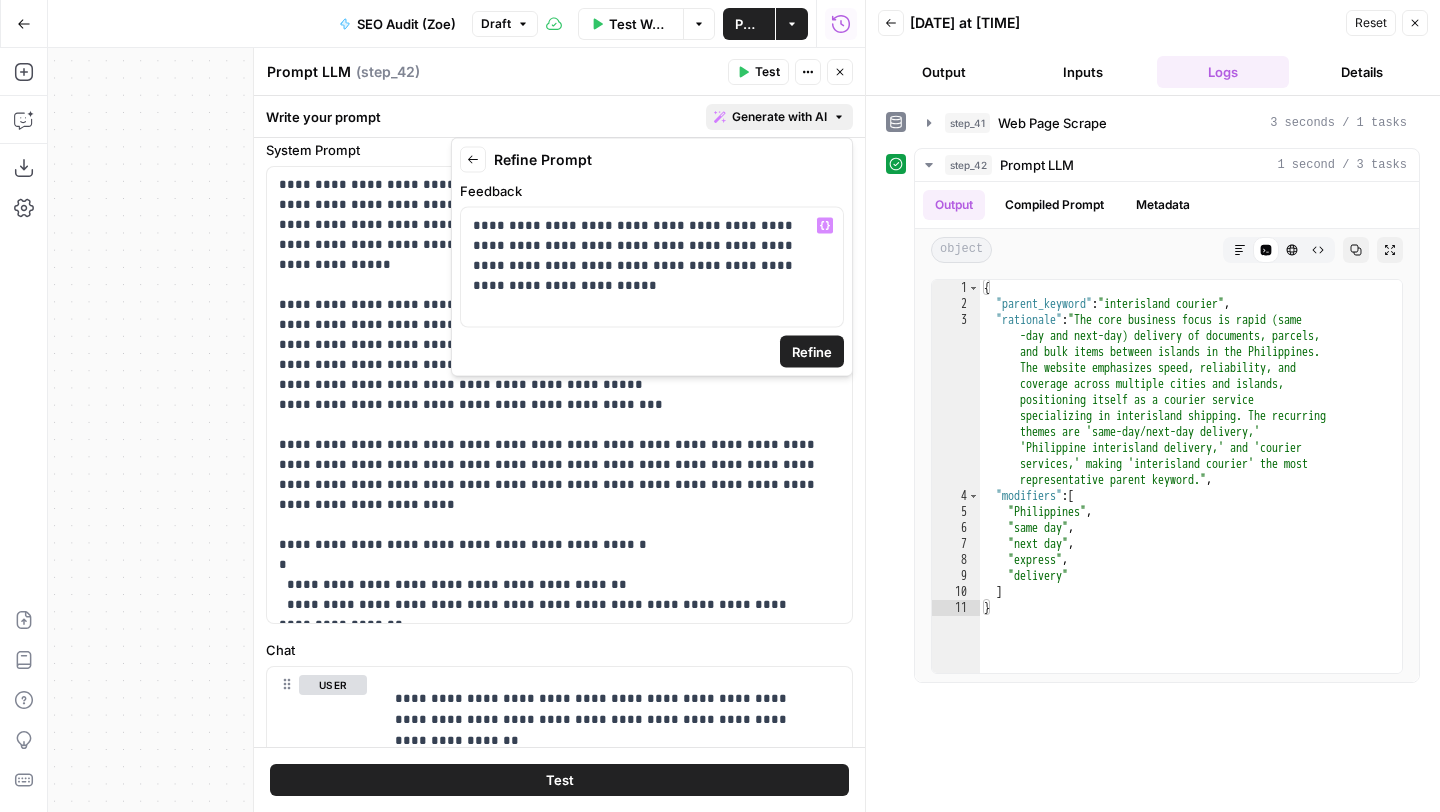 click 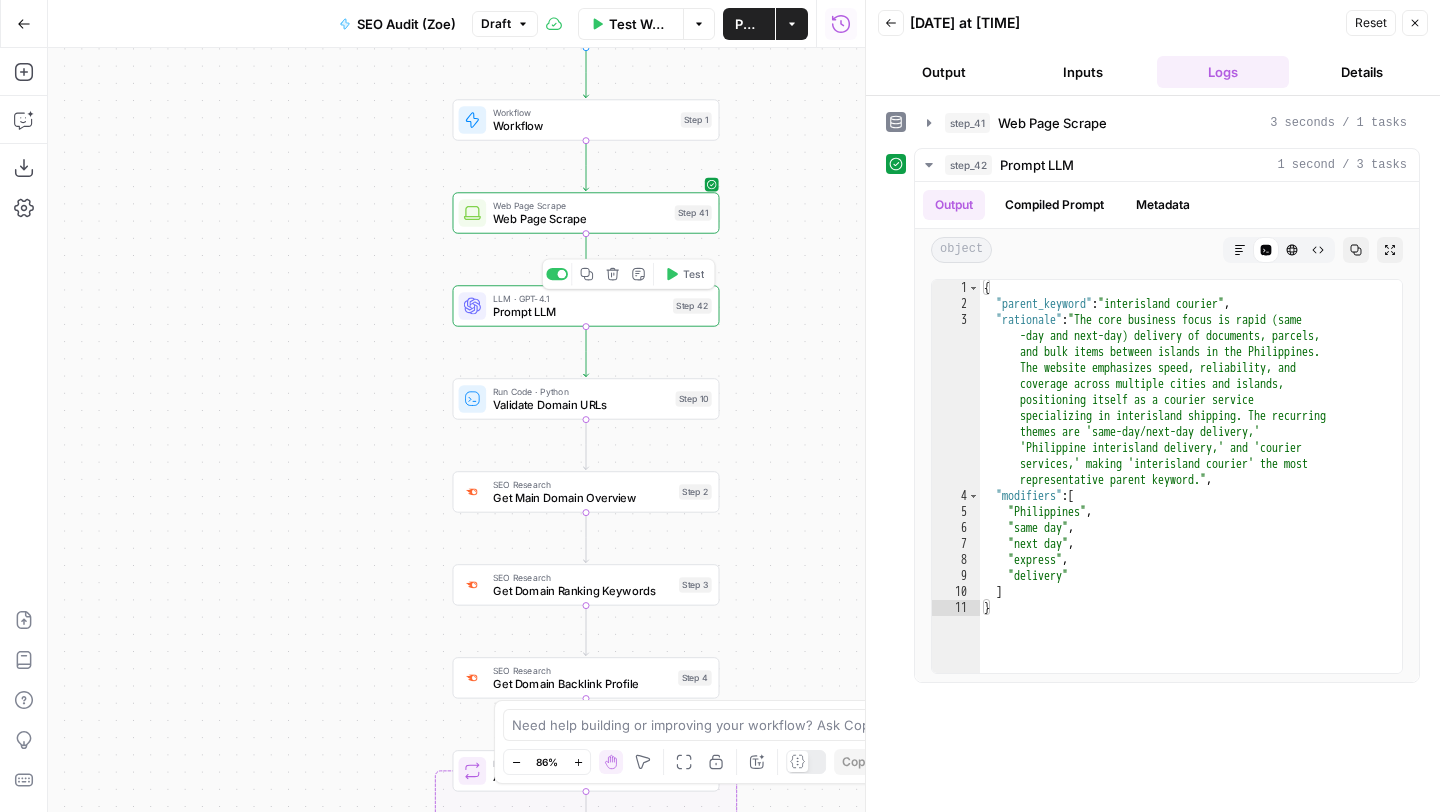 click on "Prompt LLM" at bounding box center [579, 311] 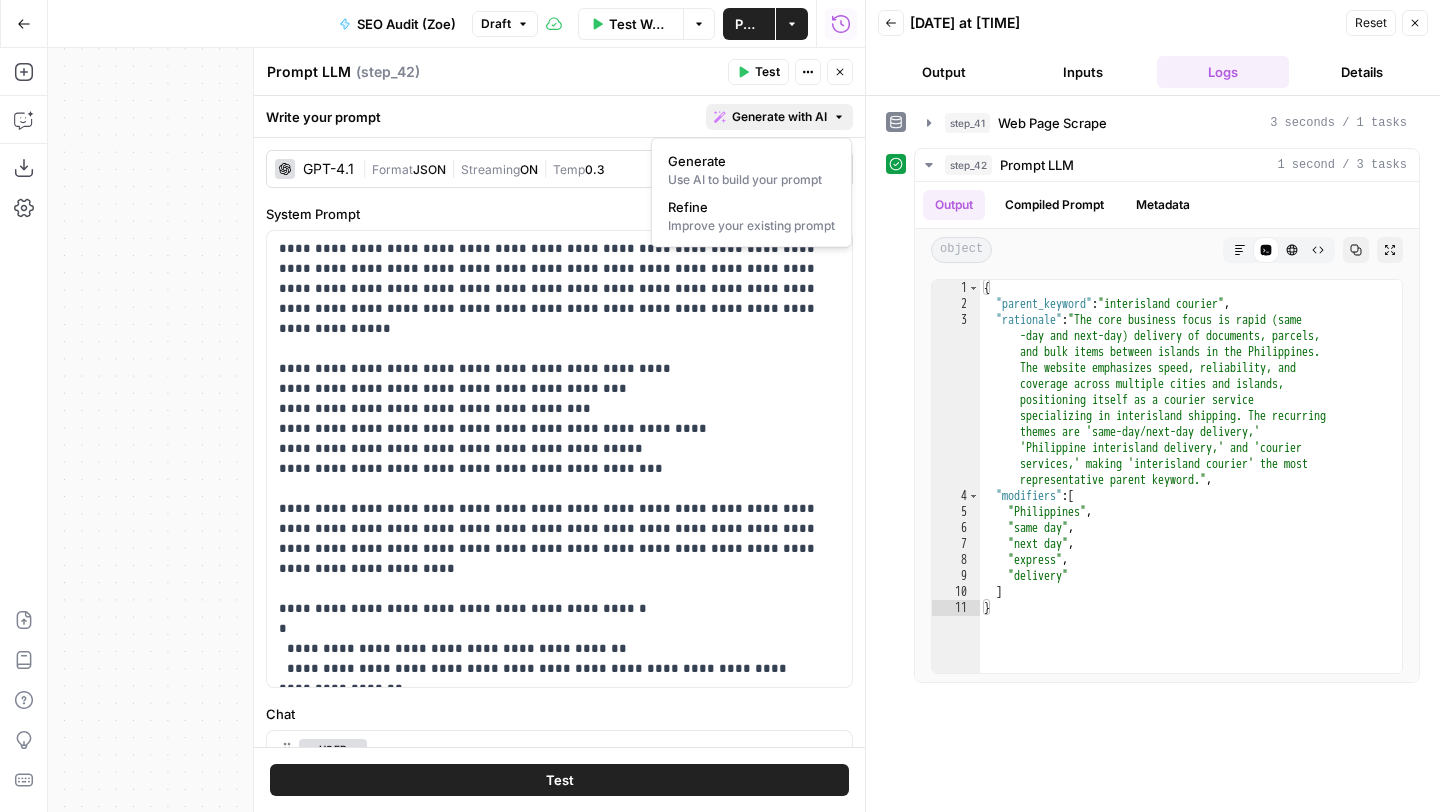 click on "Generate with AI" at bounding box center (779, 117) 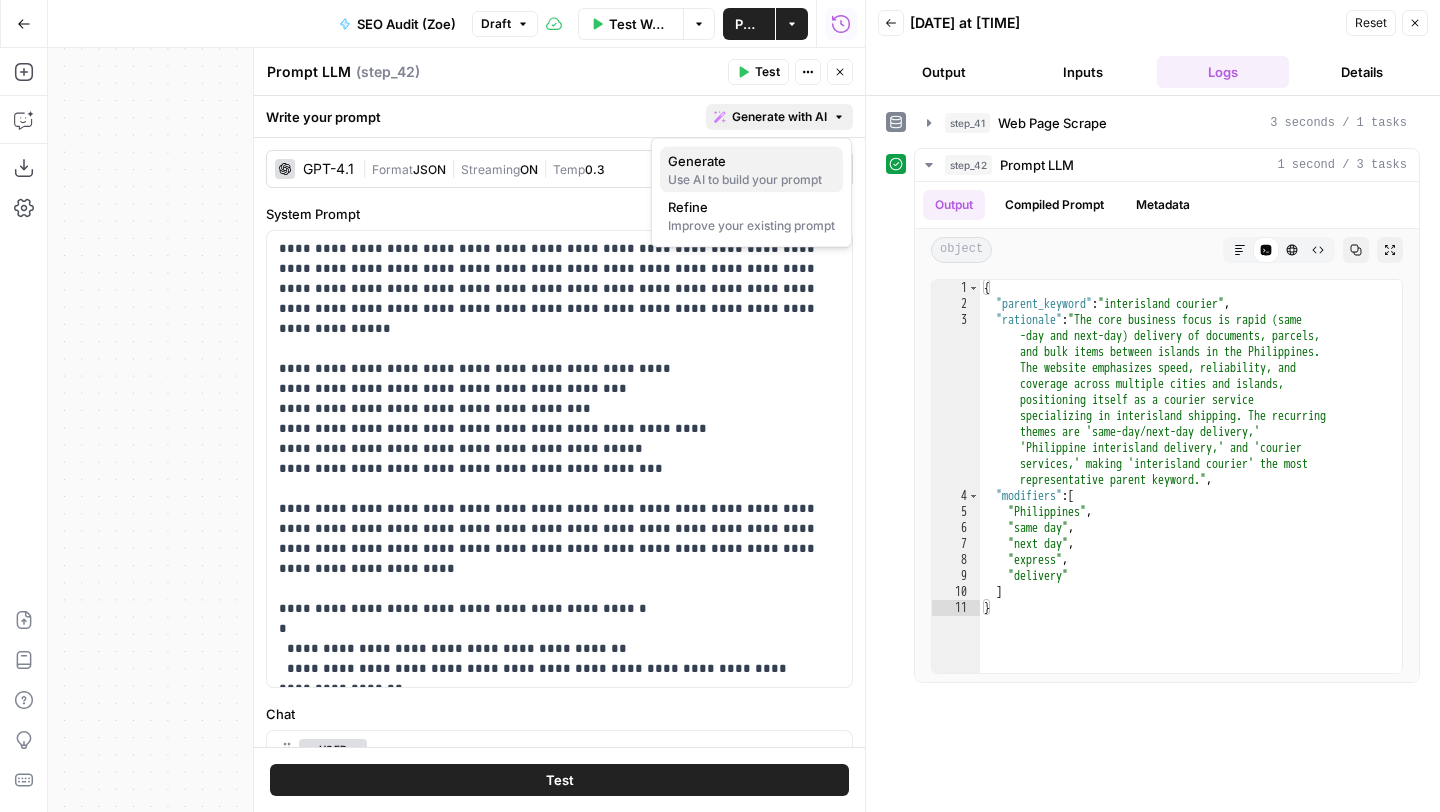 click on "Use AI to build your prompt" at bounding box center (751, 180) 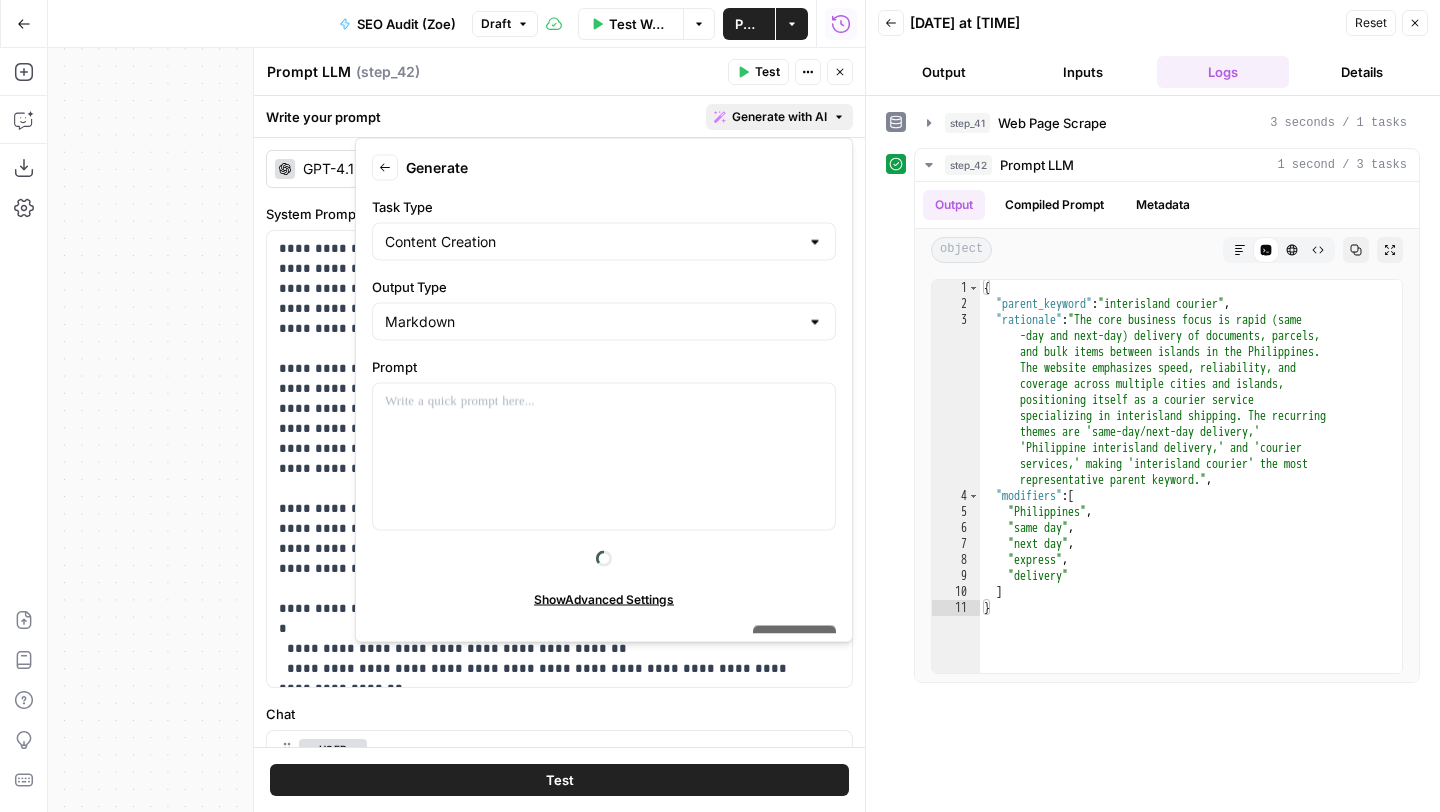 click on "Write your prompt Generate with AI" at bounding box center [559, 116] 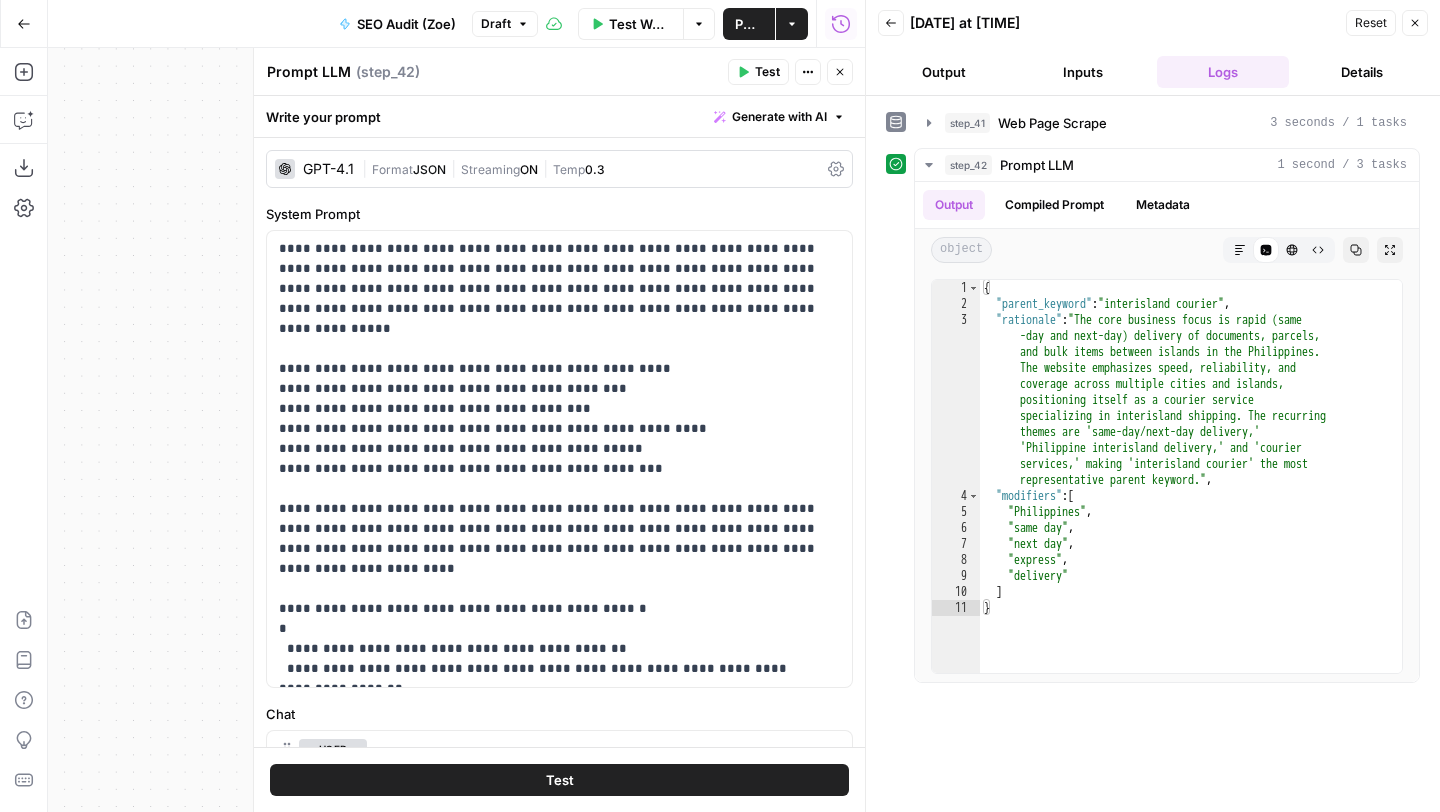 click on "Generate with AI" at bounding box center [779, 117] 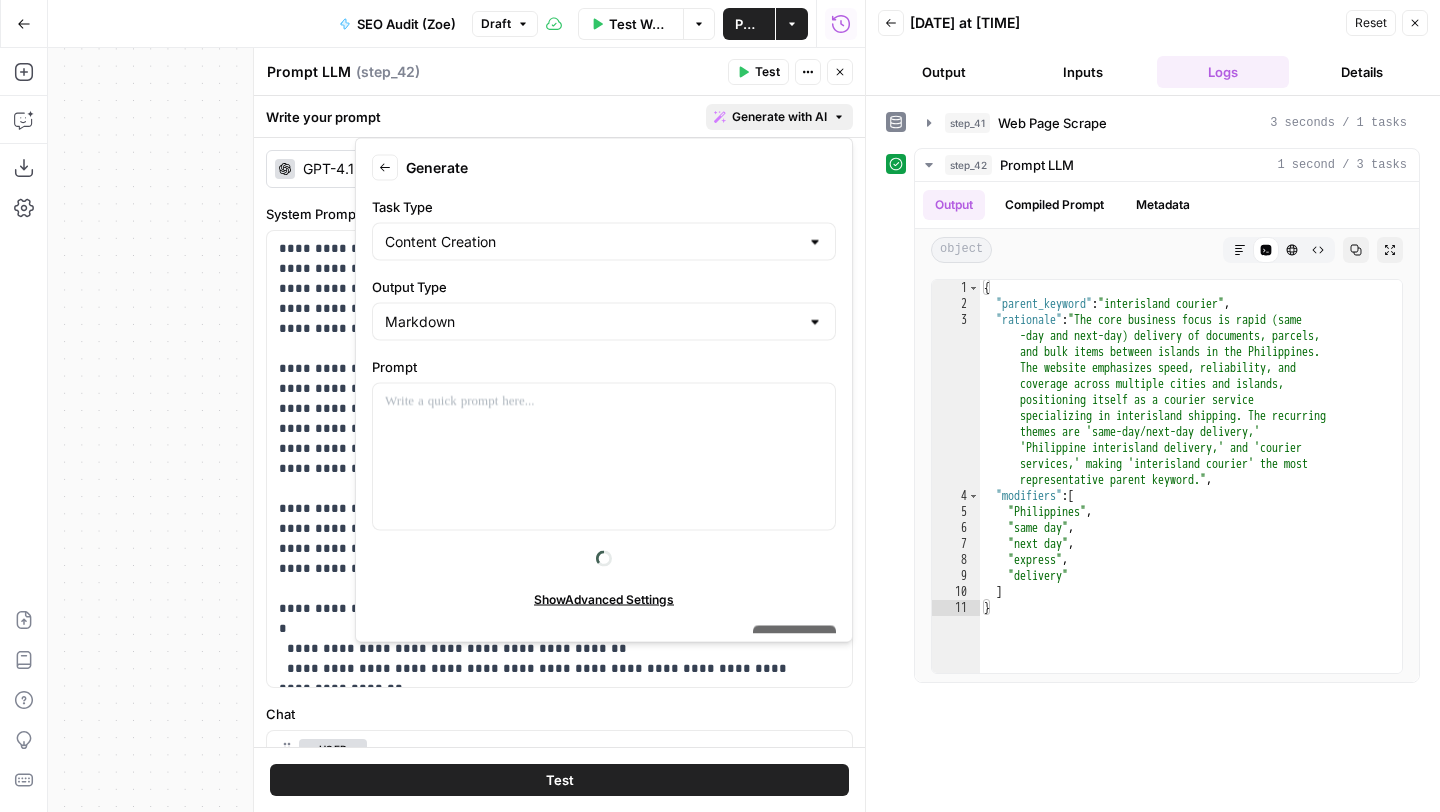 click on "Back" at bounding box center [385, 168] 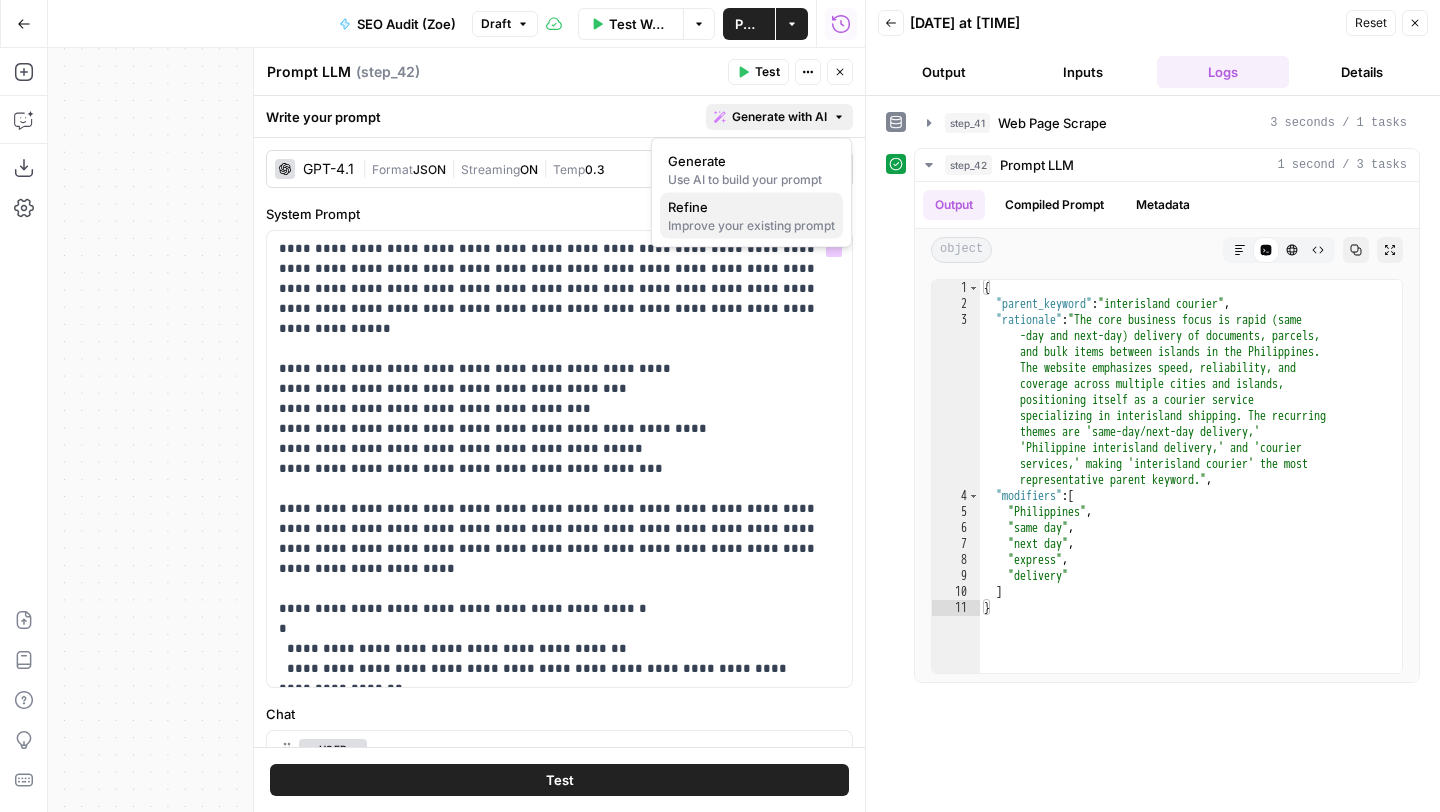 click on "Improve your existing prompt" at bounding box center (751, 226) 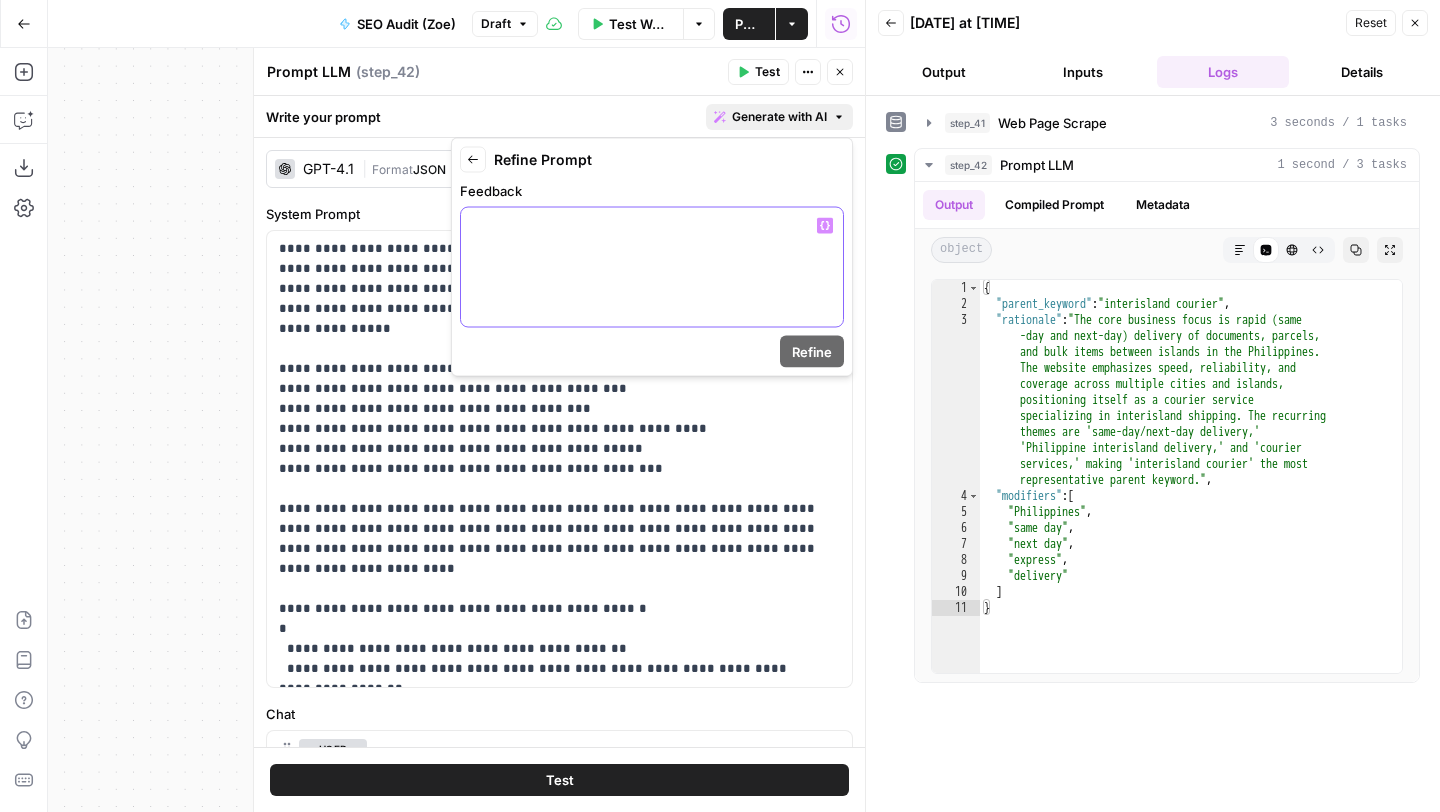click at bounding box center (652, 226) 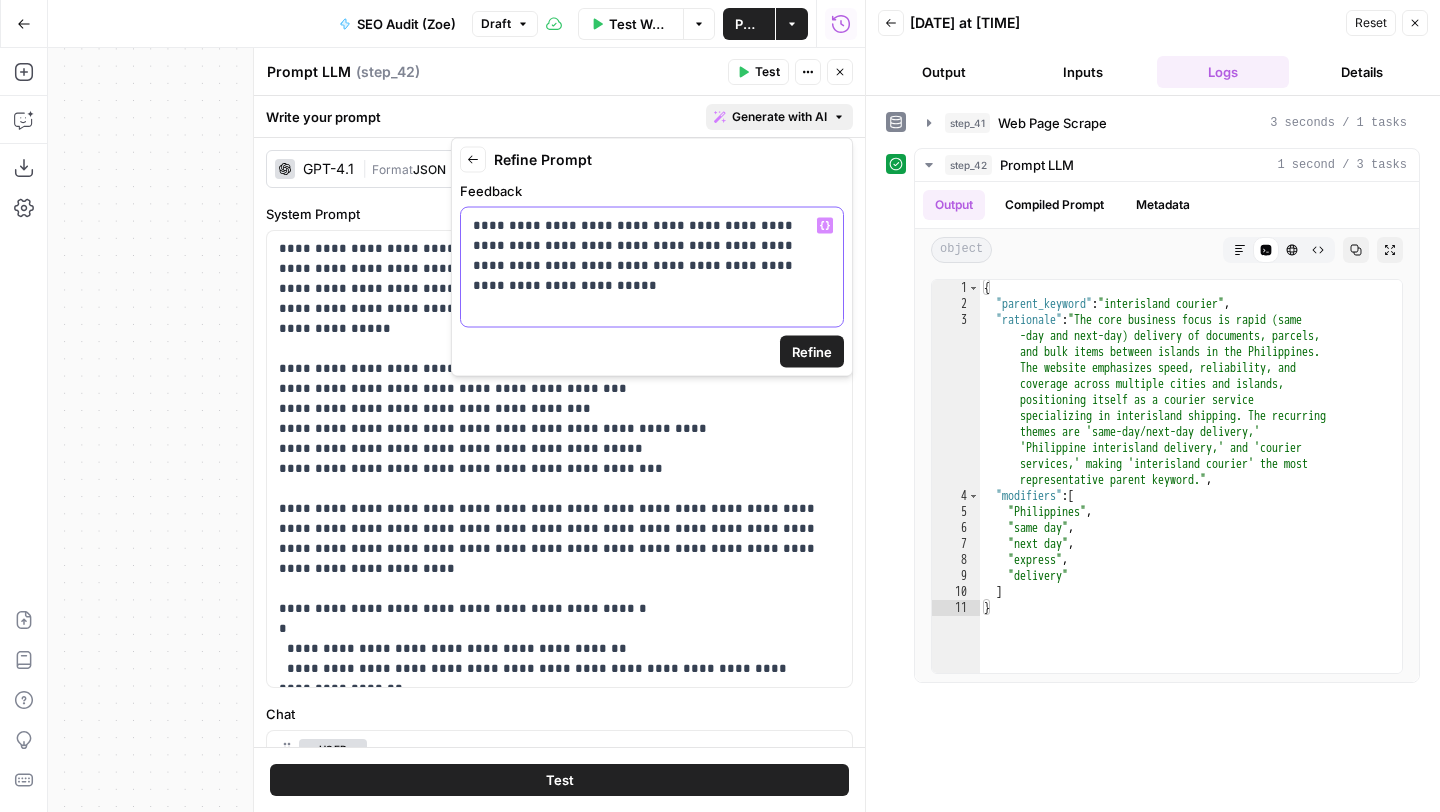 type 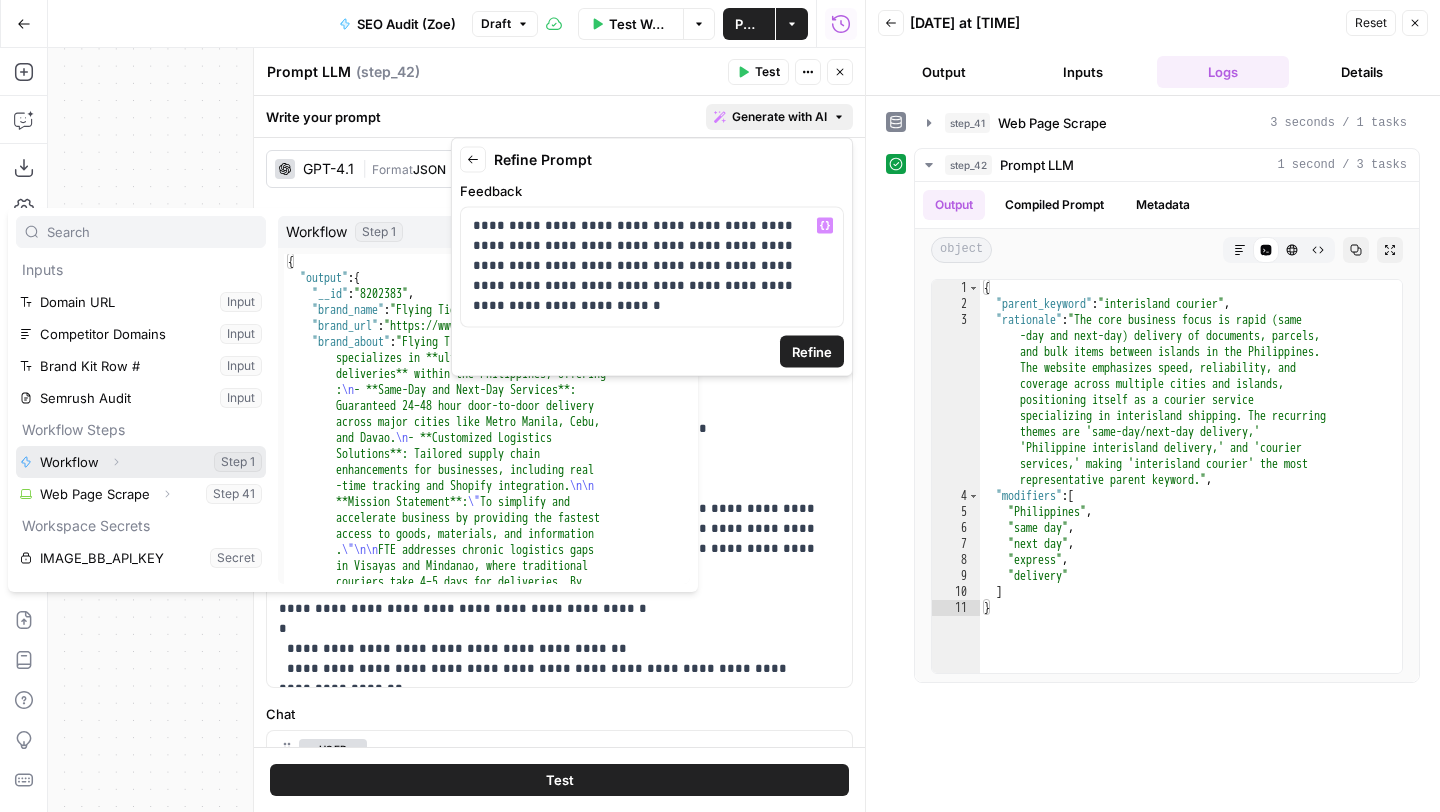 click on "Expand" at bounding box center (116, 462) 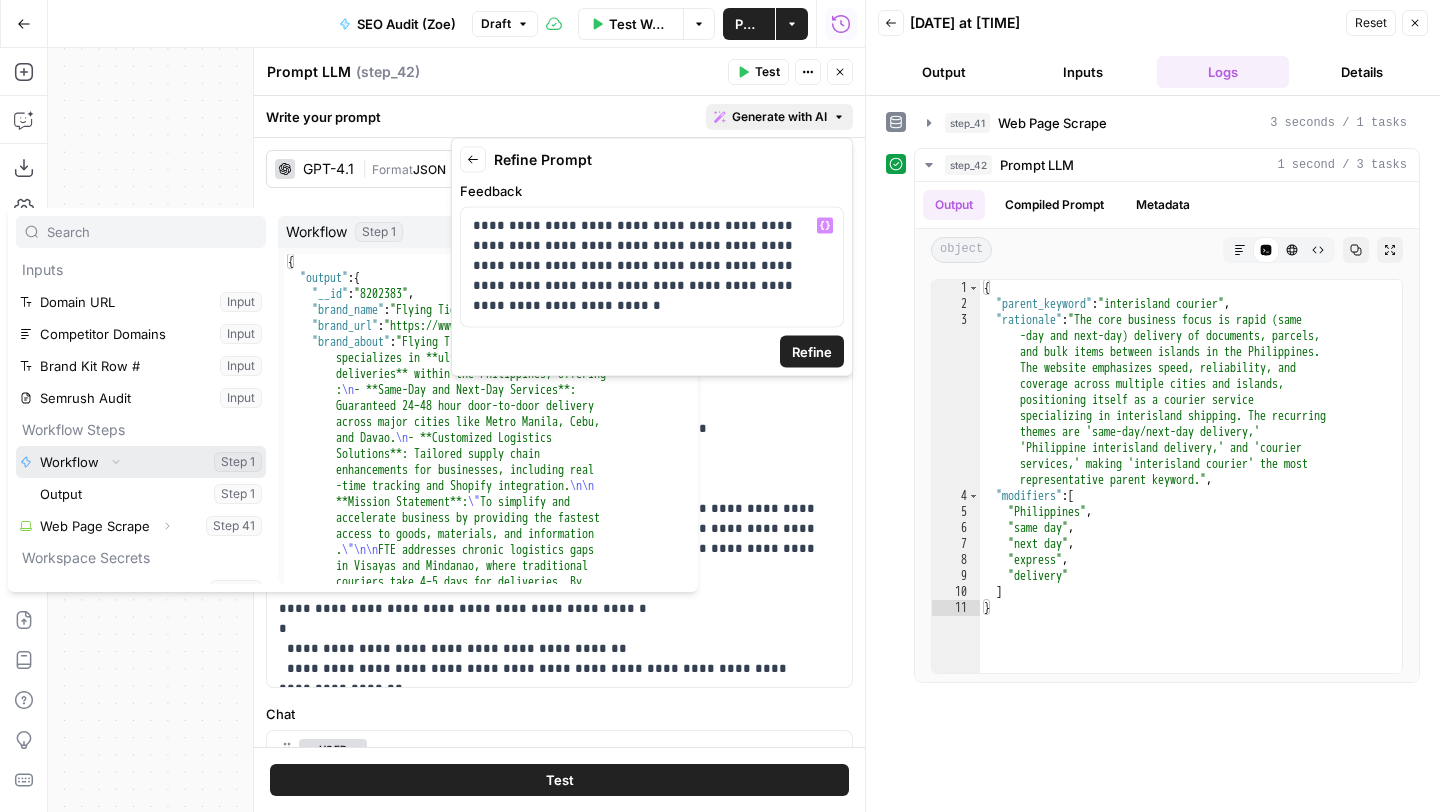 scroll, scrollTop: 22, scrollLeft: 0, axis: vertical 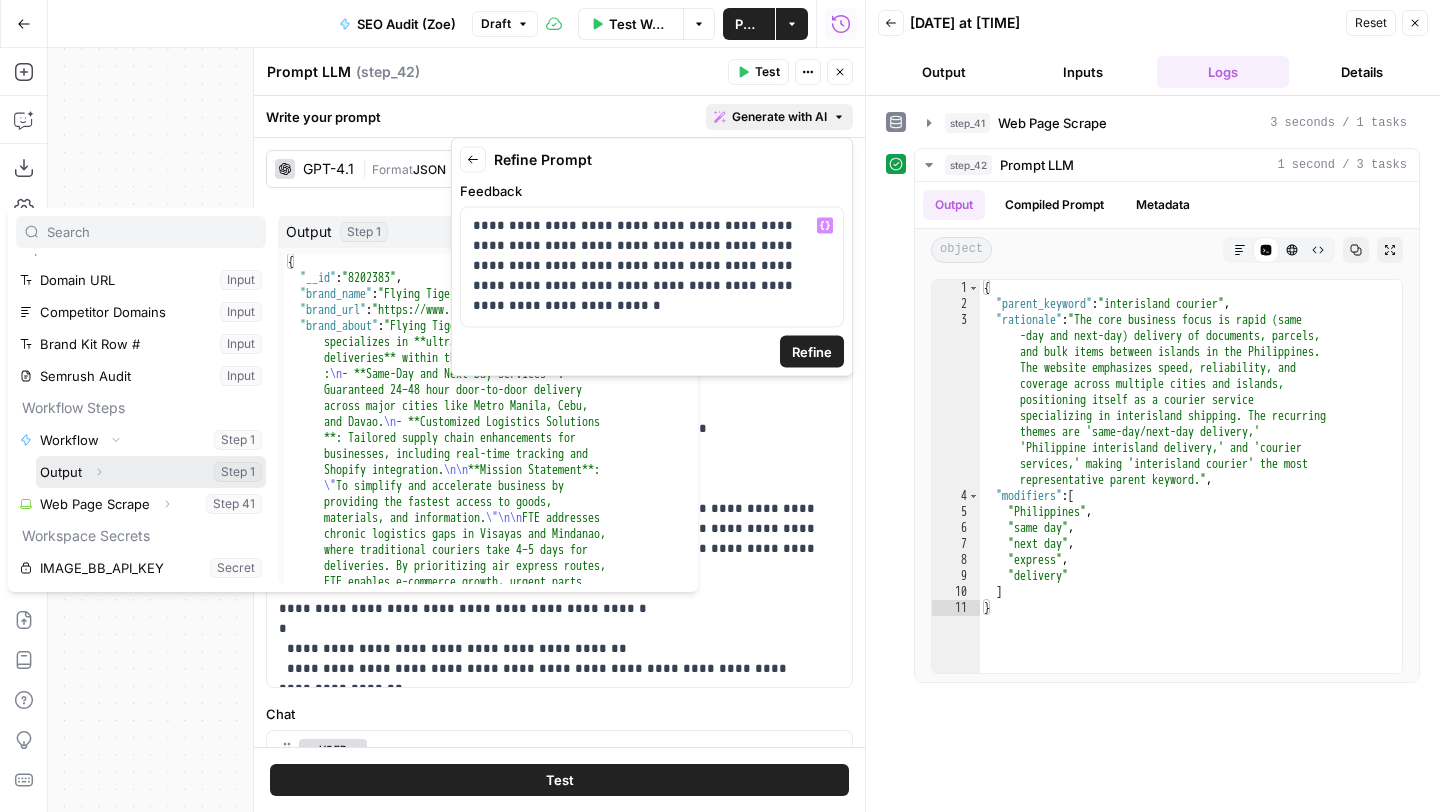 click at bounding box center [151, 472] 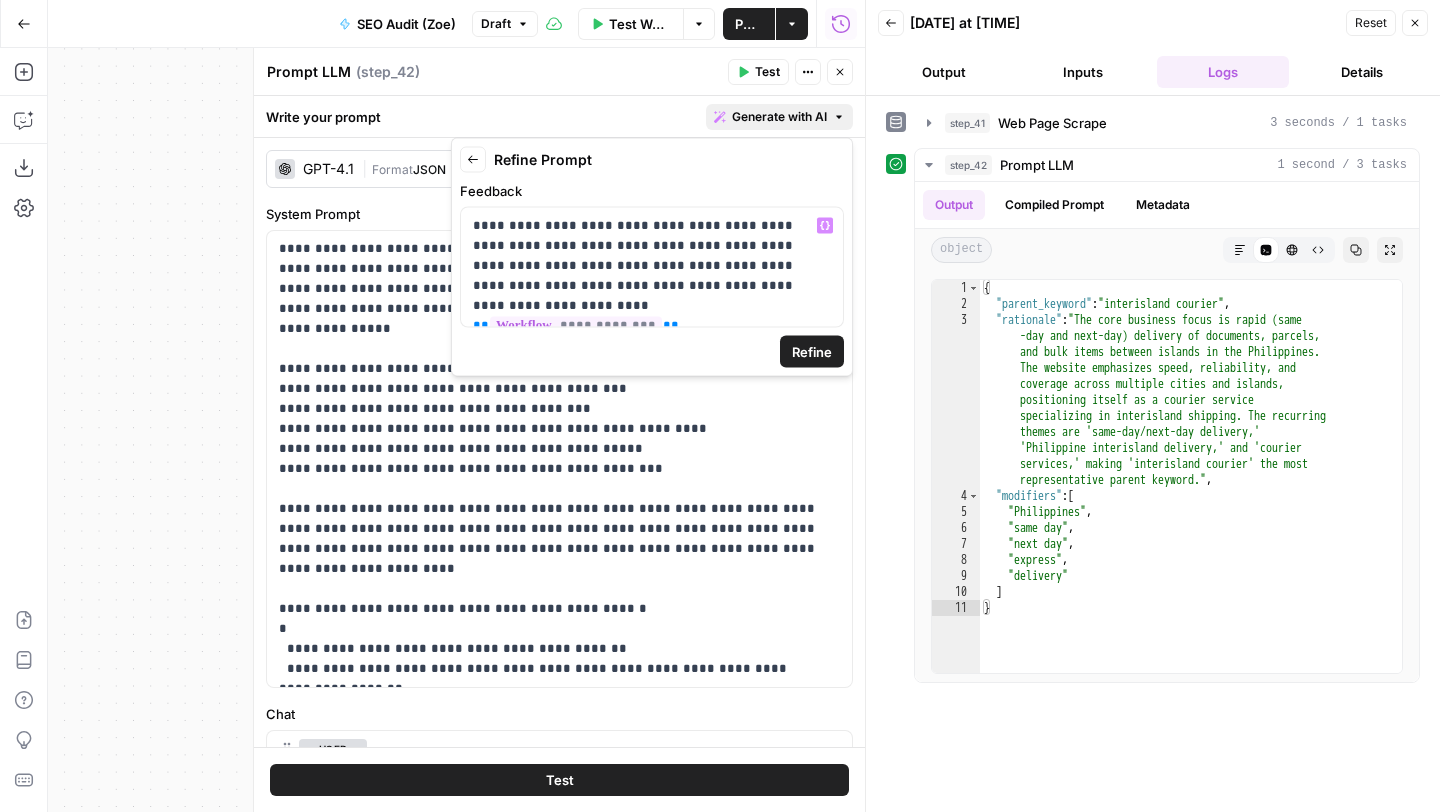 click on "Refine" at bounding box center [812, 352] 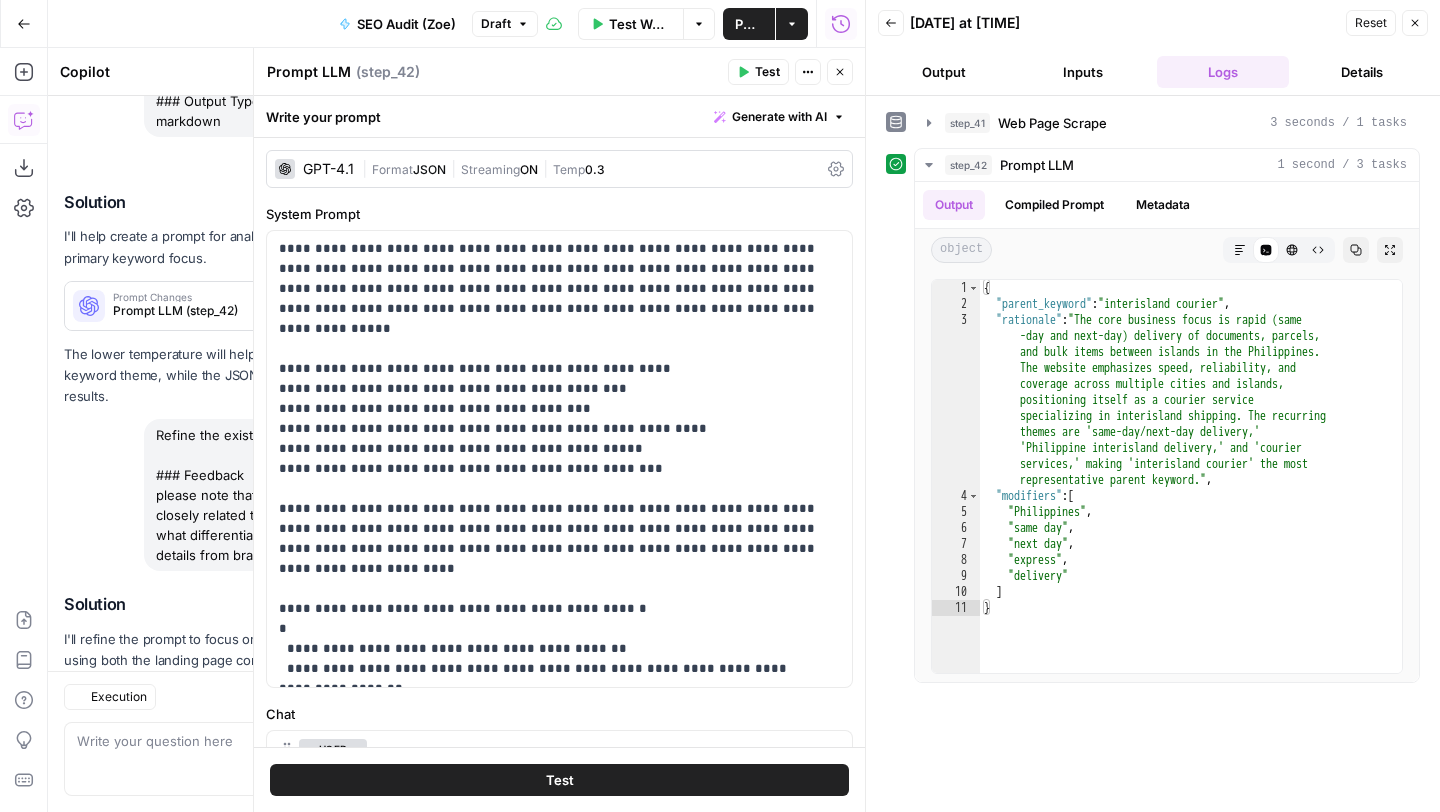scroll, scrollTop: 1874, scrollLeft: 0, axis: vertical 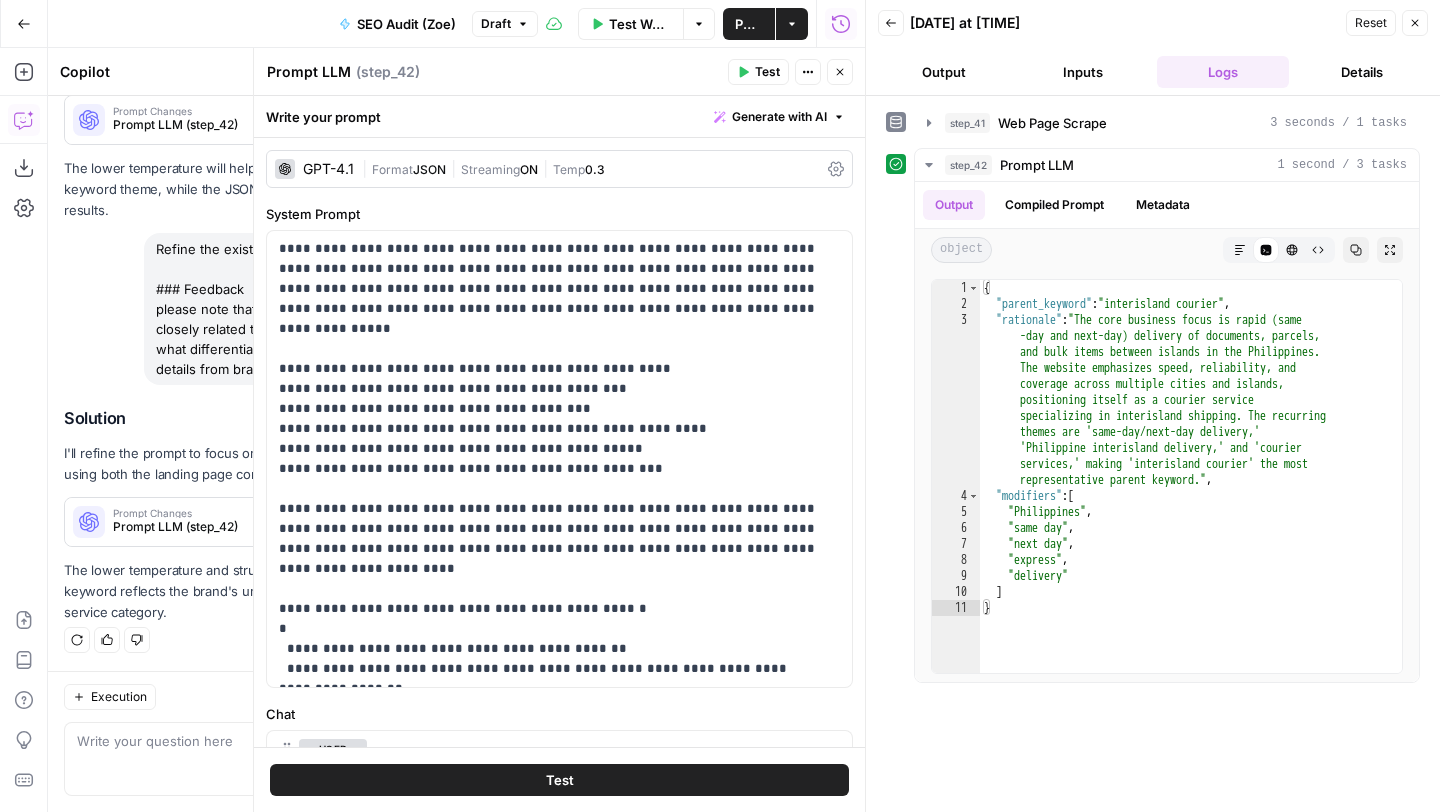 click on "Apply" at bounding box center [513, 522] 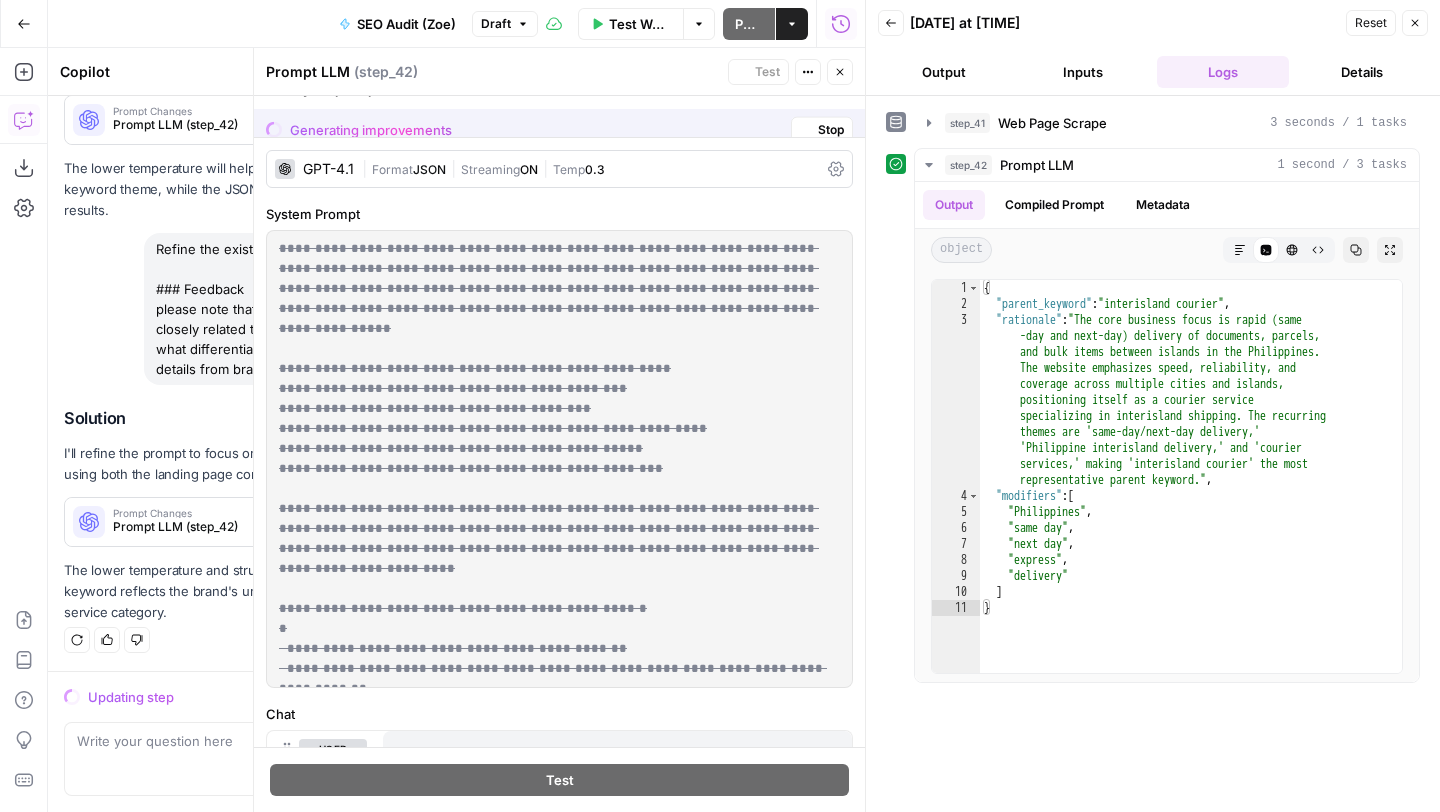 scroll, scrollTop: 1746, scrollLeft: 0, axis: vertical 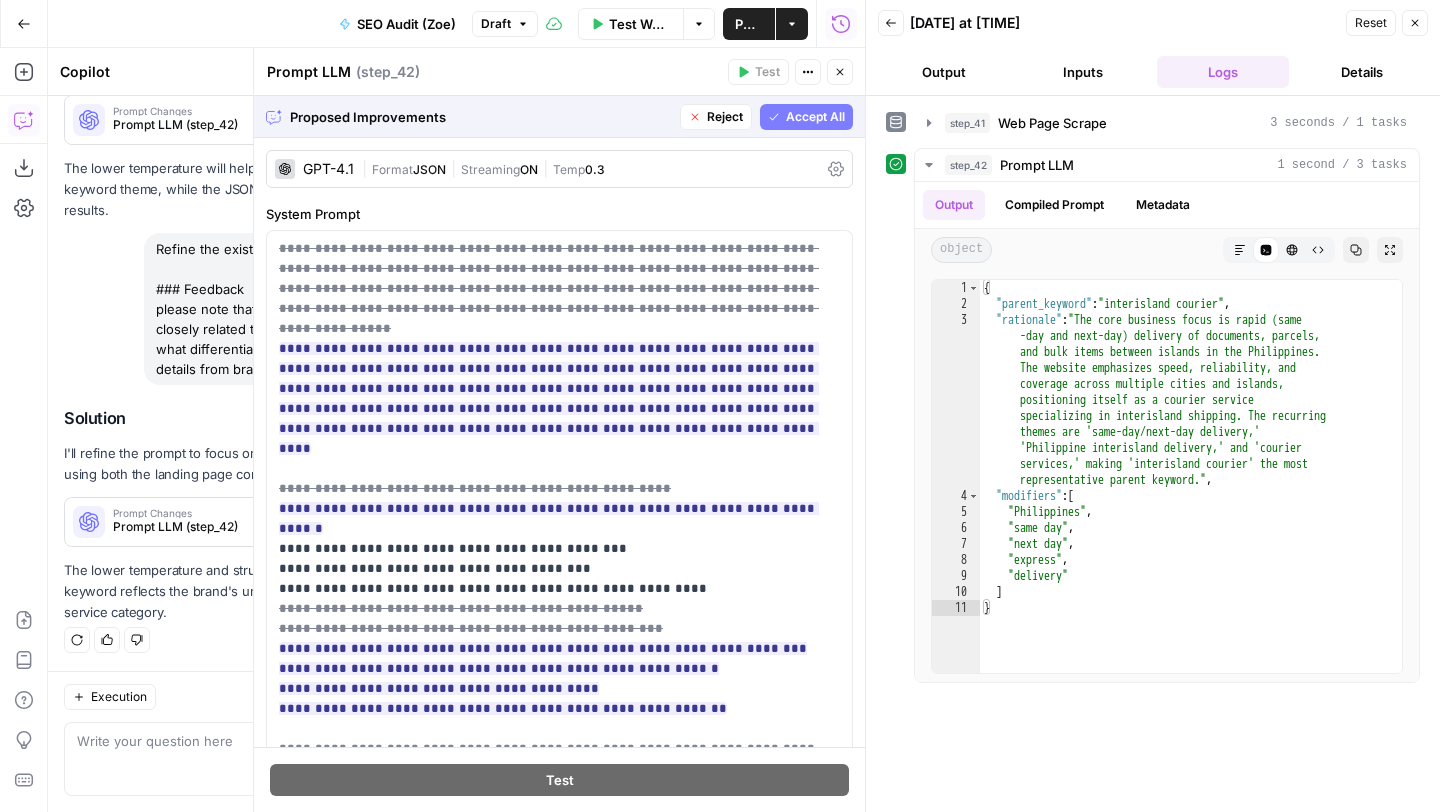 click on "Accept" at bounding box center [510, 522] 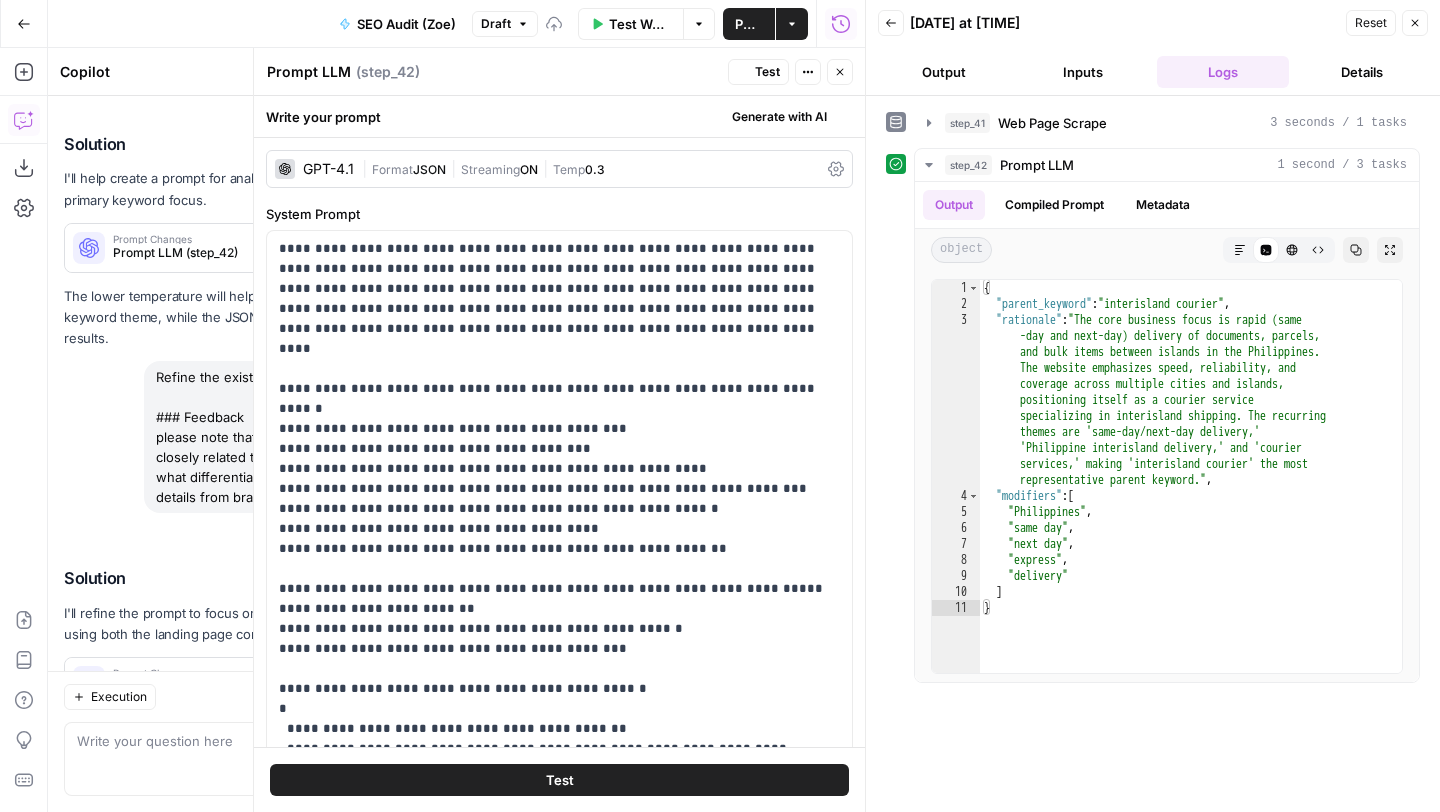 scroll, scrollTop: 1906, scrollLeft: 0, axis: vertical 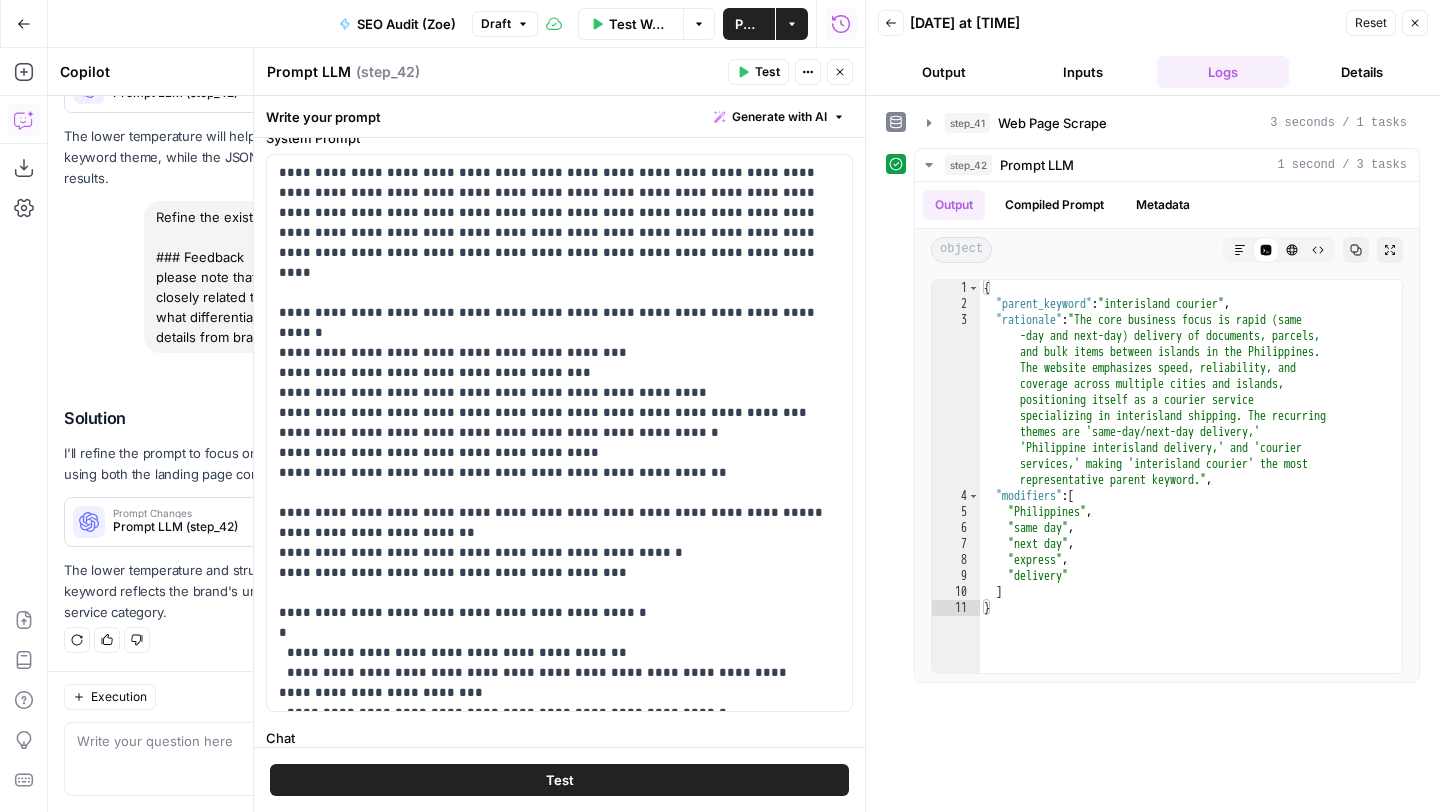 click on "Test" at bounding box center (758, 72) 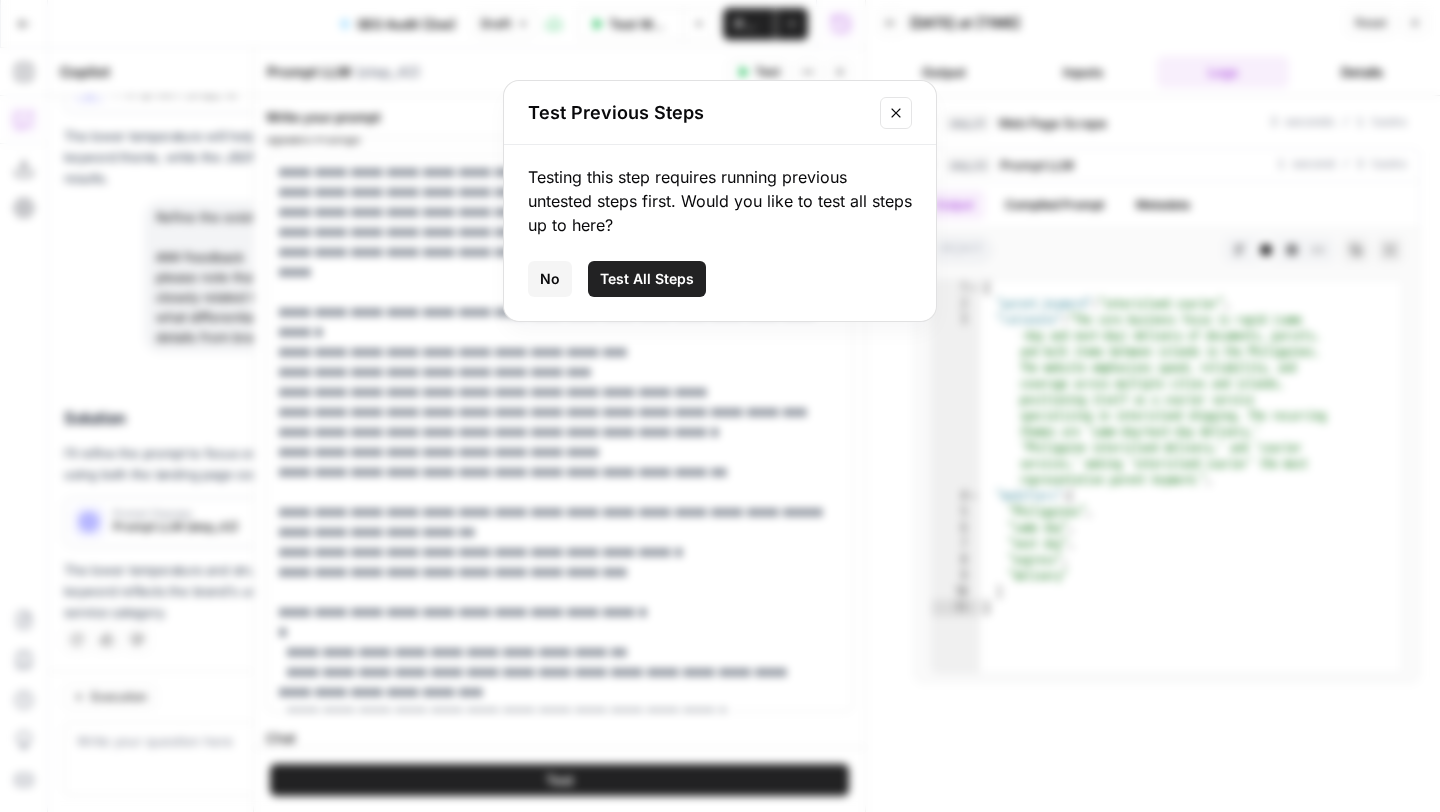 click on "Test All Steps" at bounding box center (647, 279) 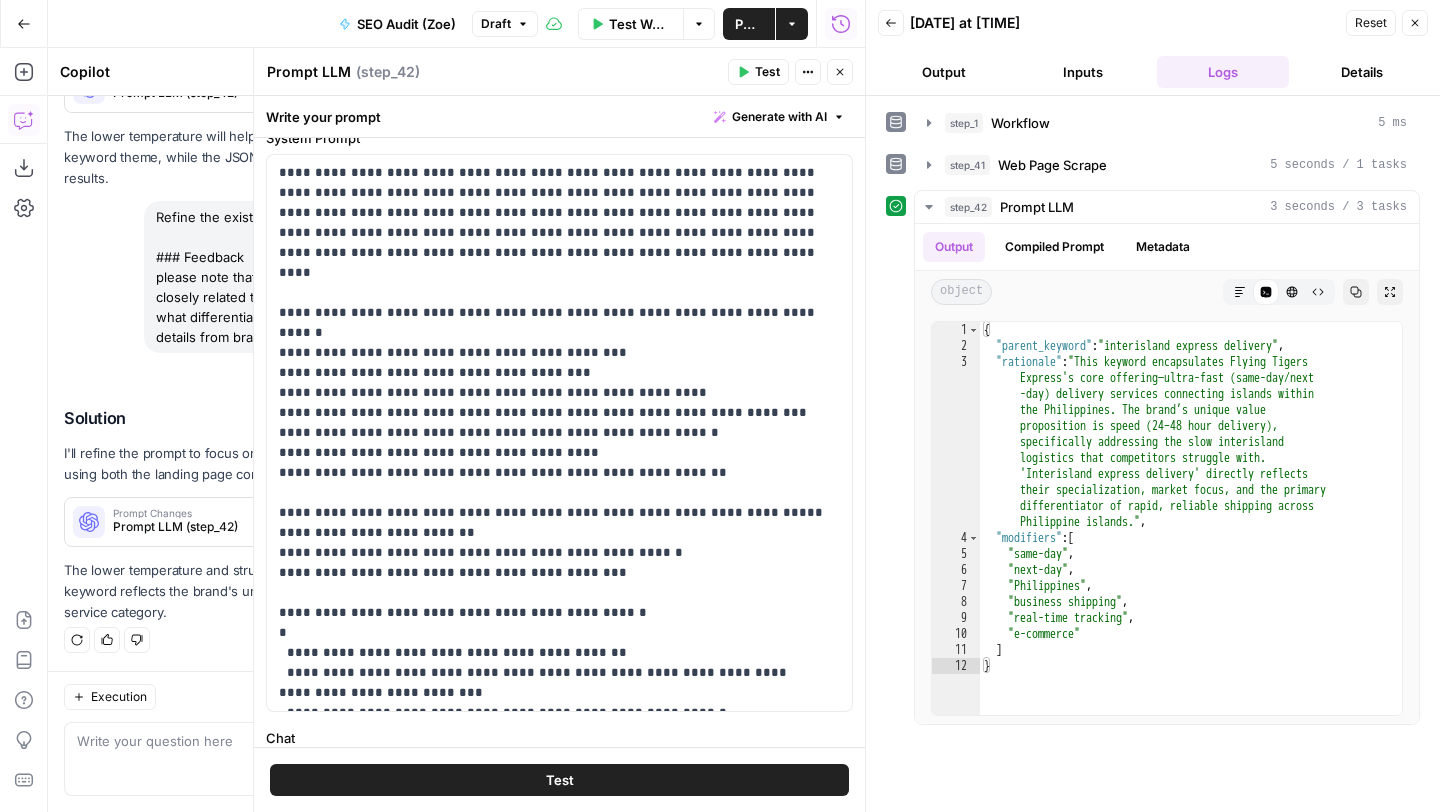 scroll, scrollTop: 0, scrollLeft: 0, axis: both 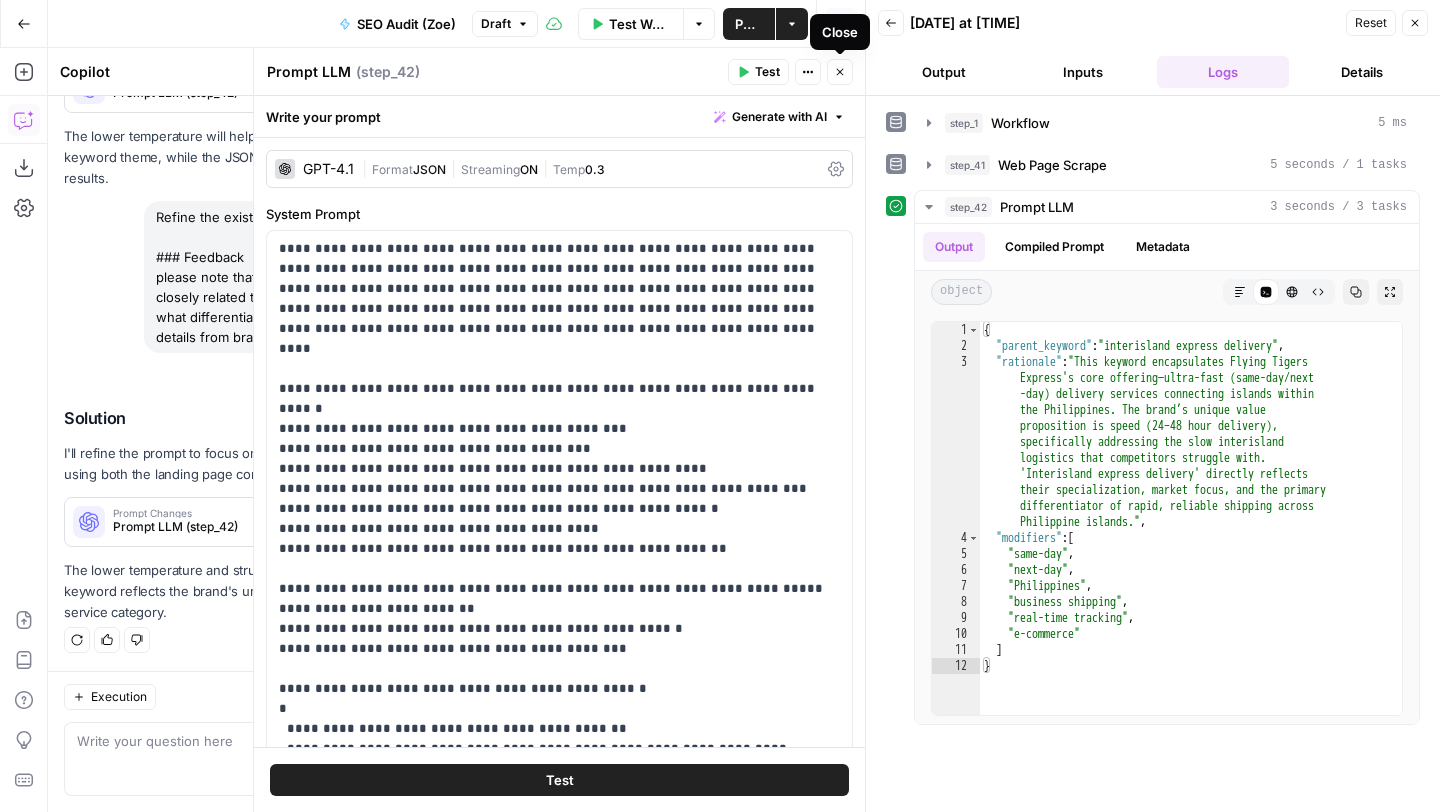 click 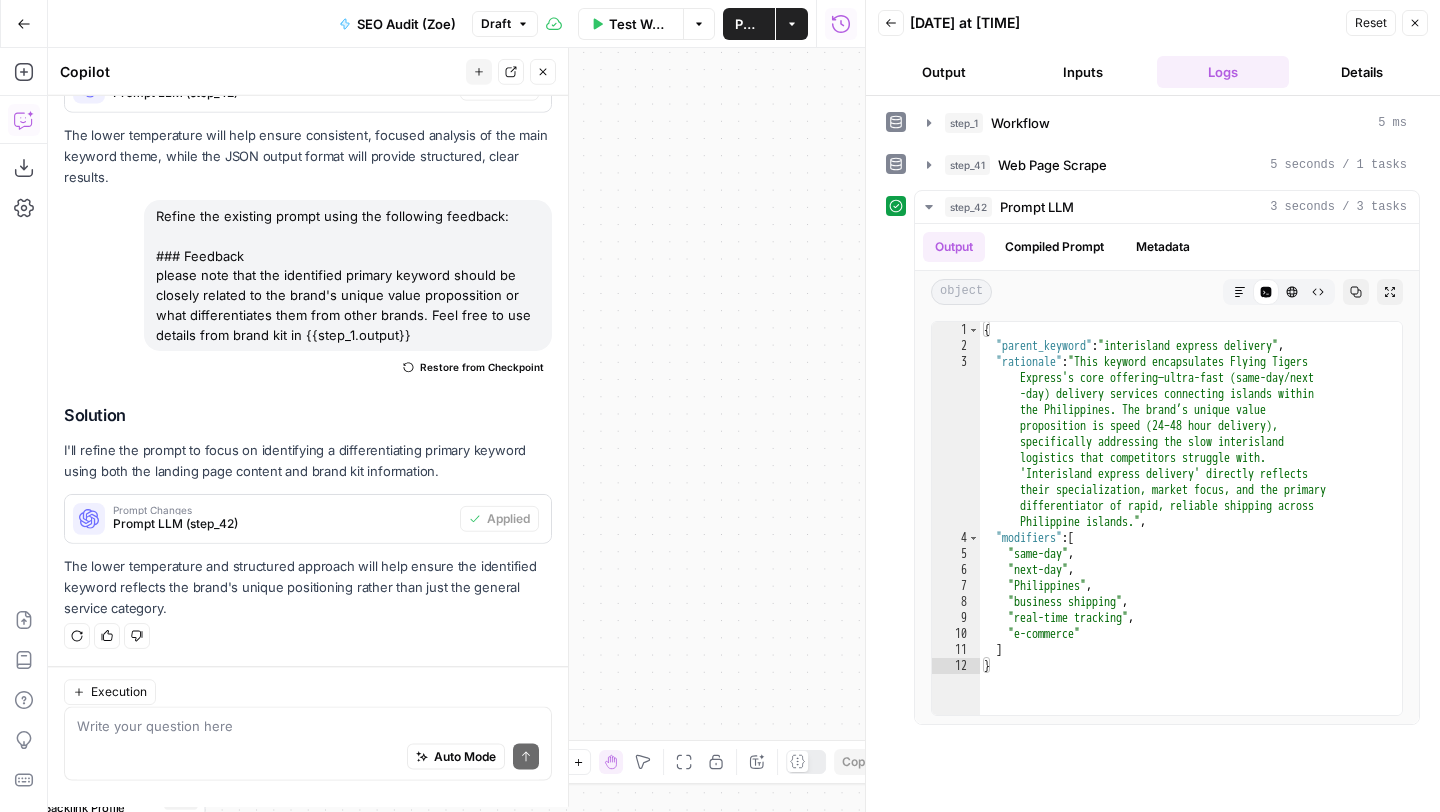 scroll, scrollTop: 1906, scrollLeft: 0, axis: vertical 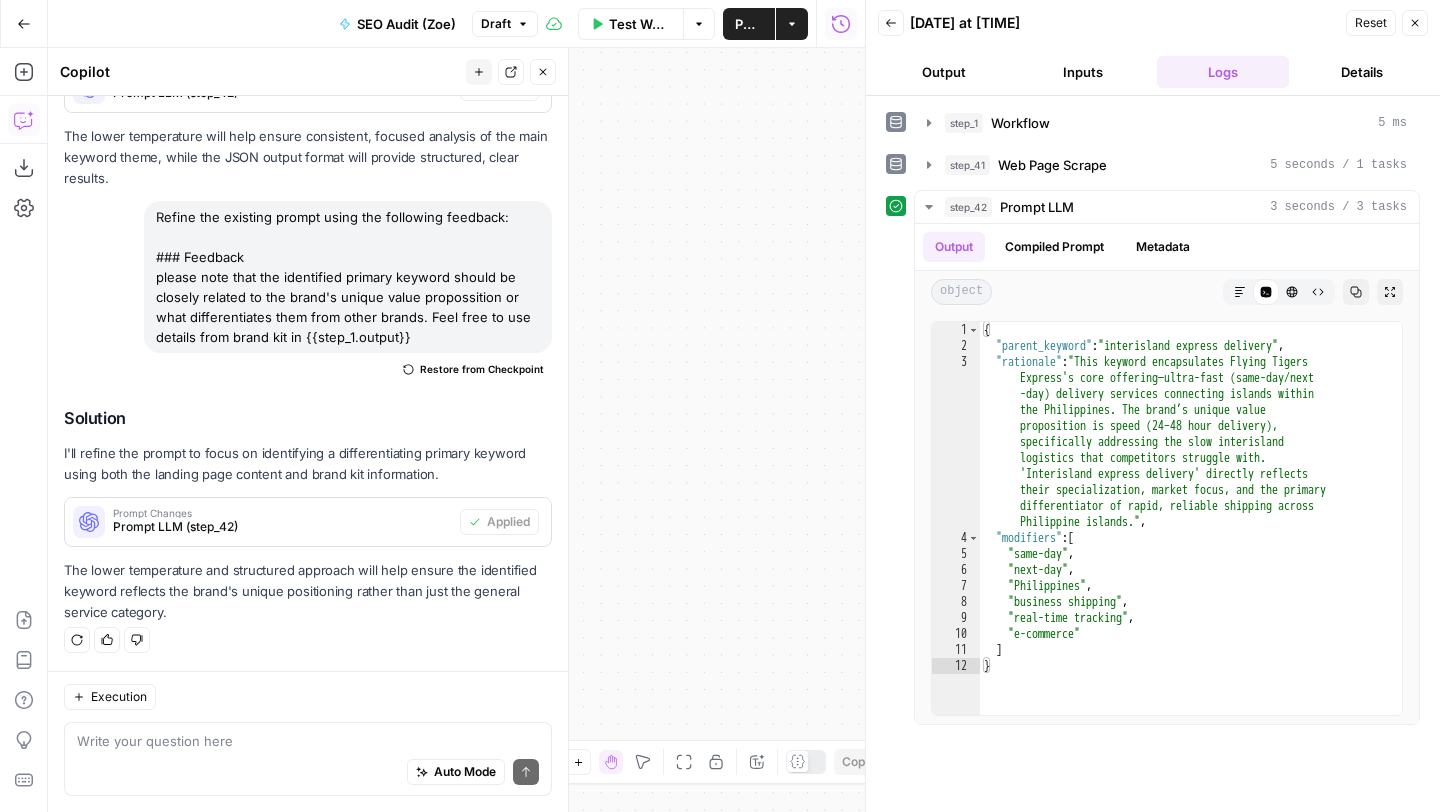 click on "Close" at bounding box center (543, 72) 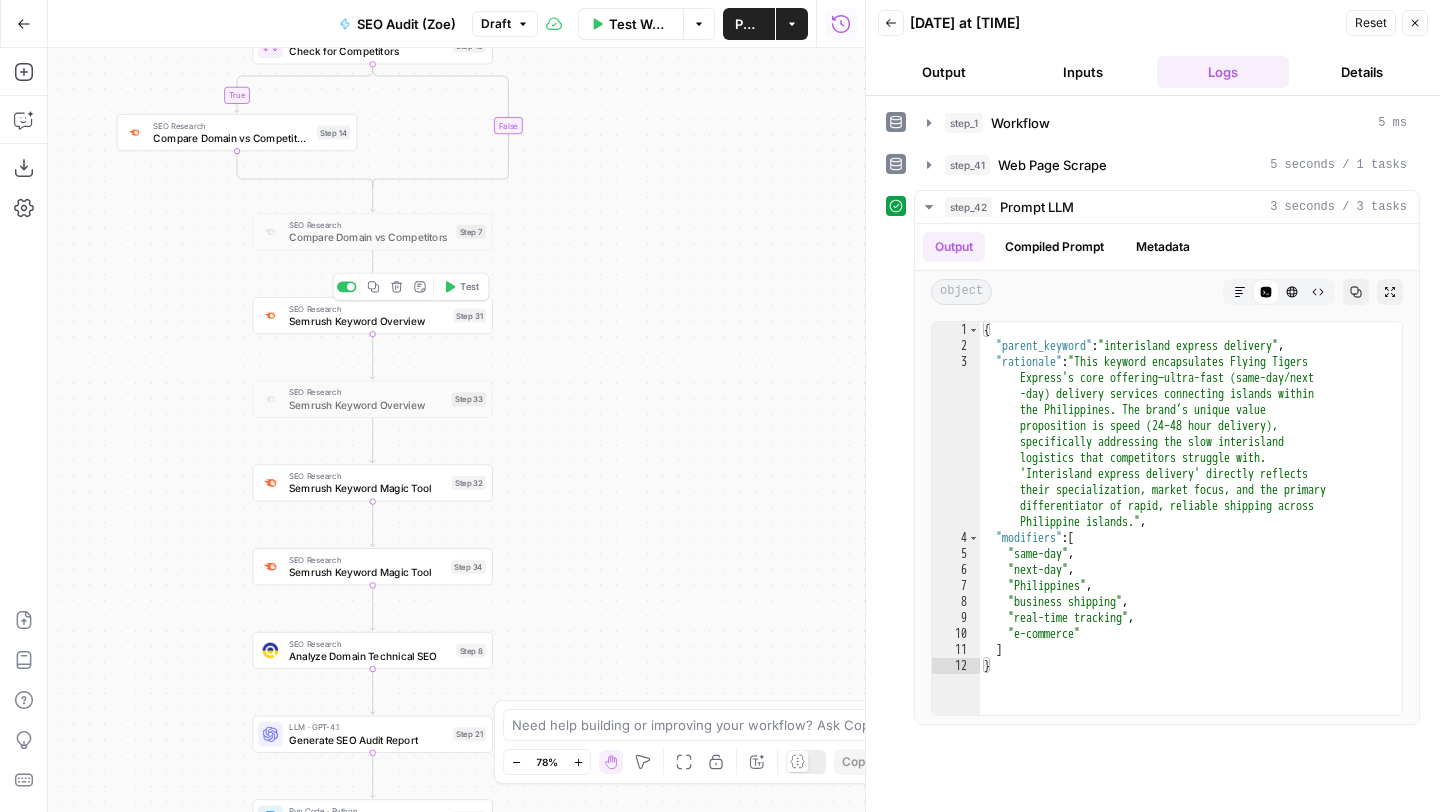 click on "Semrush Keyword Overview" at bounding box center (368, 321) 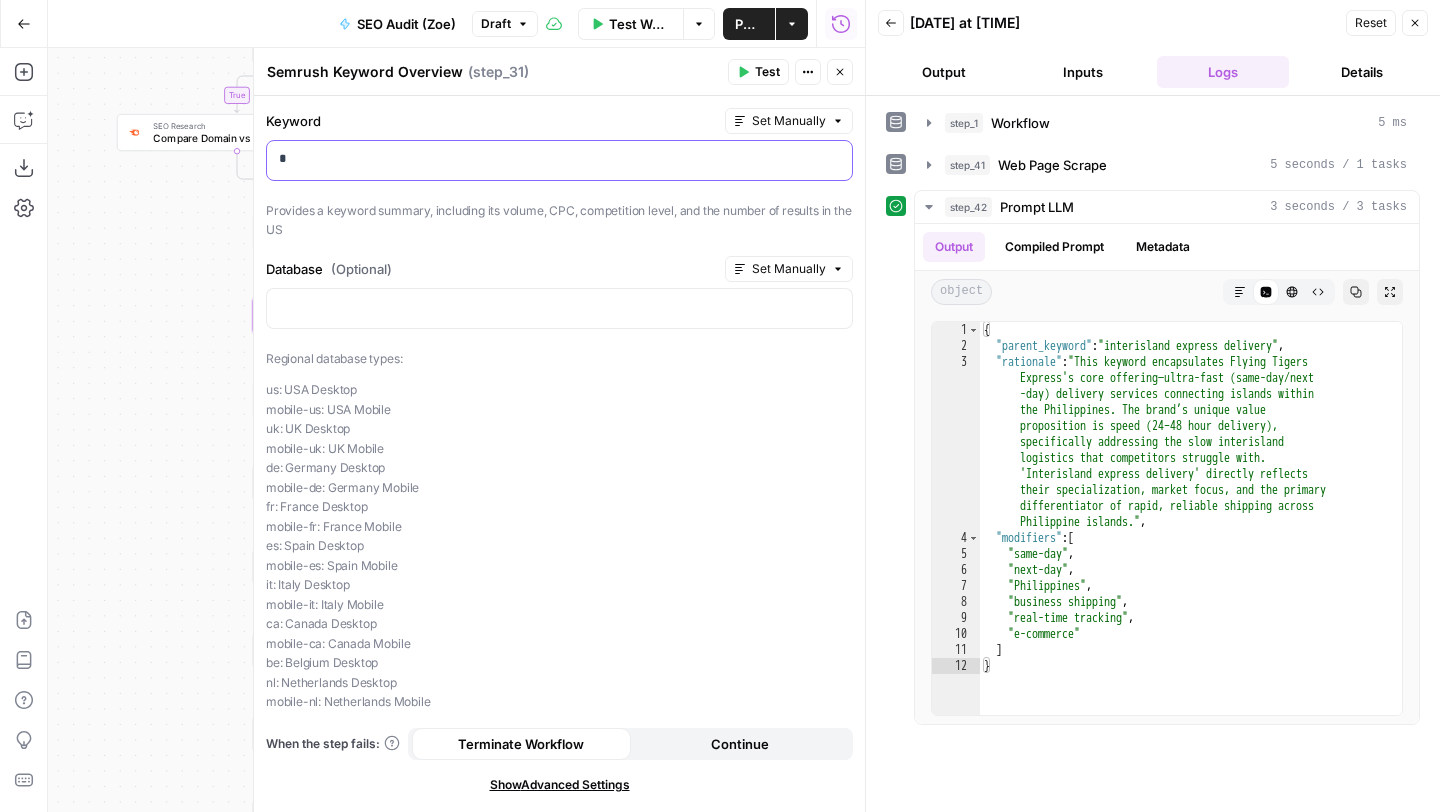 click on "*" at bounding box center [559, 160] 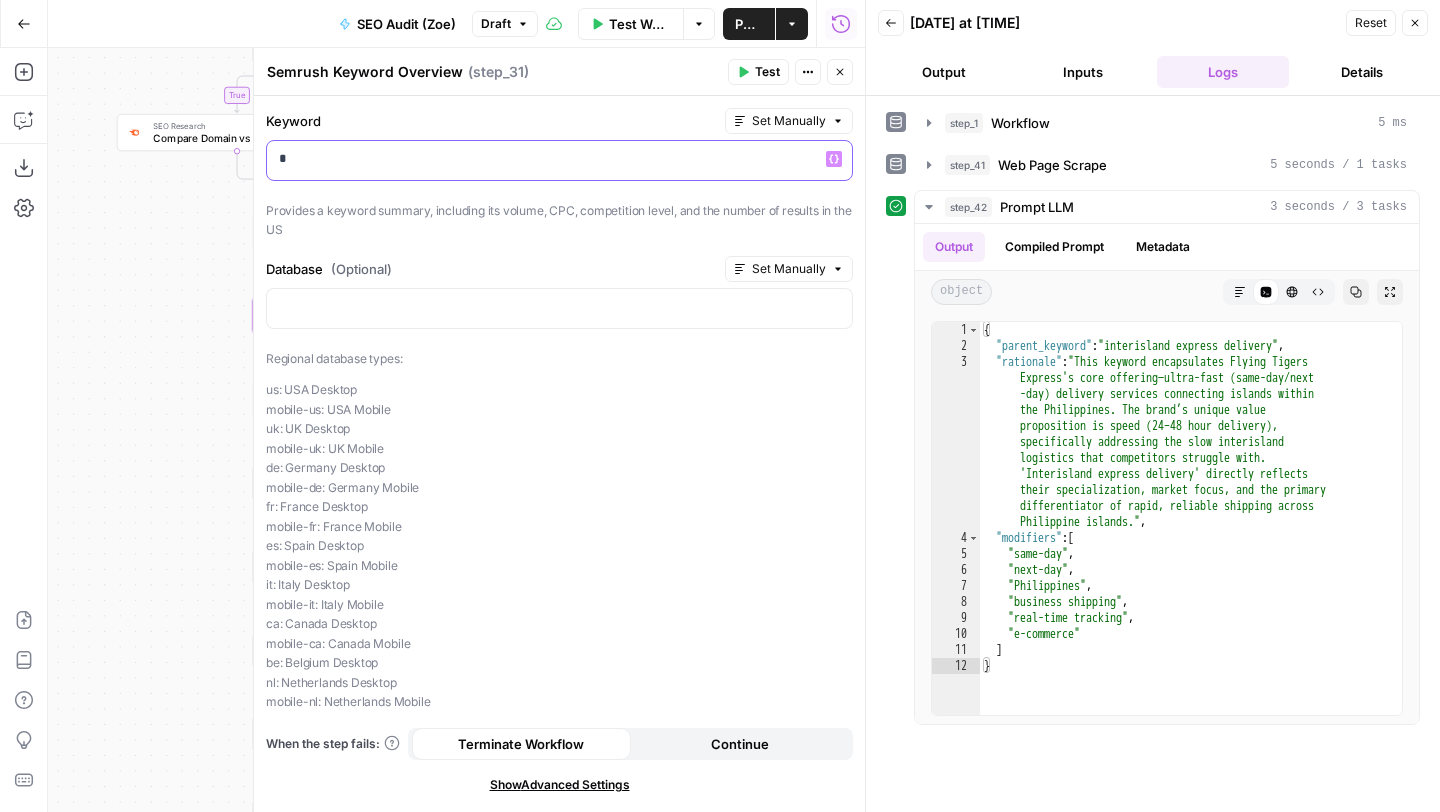 type 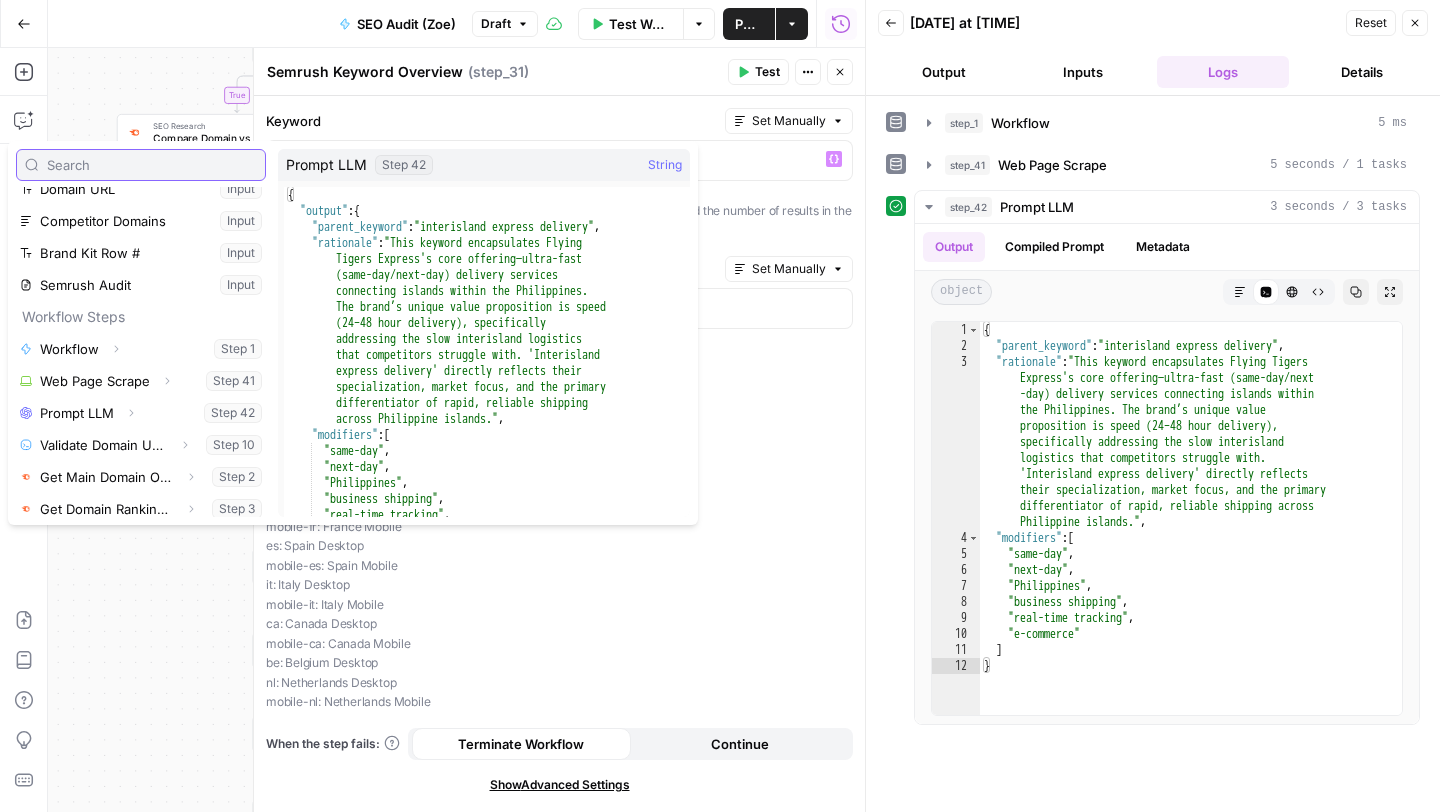 scroll, scrollTop: 75, scrollLeft: 0, axis: vertical 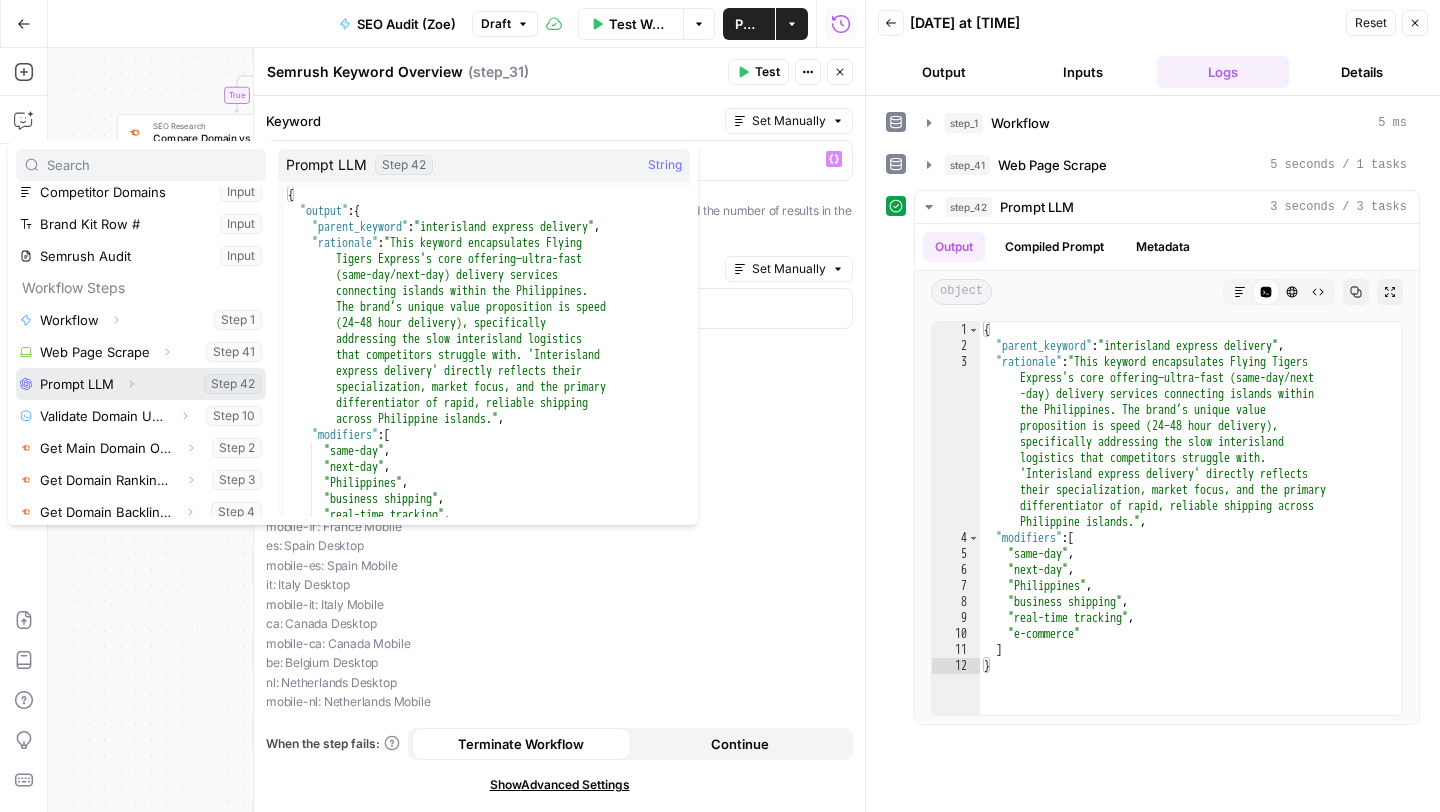 click 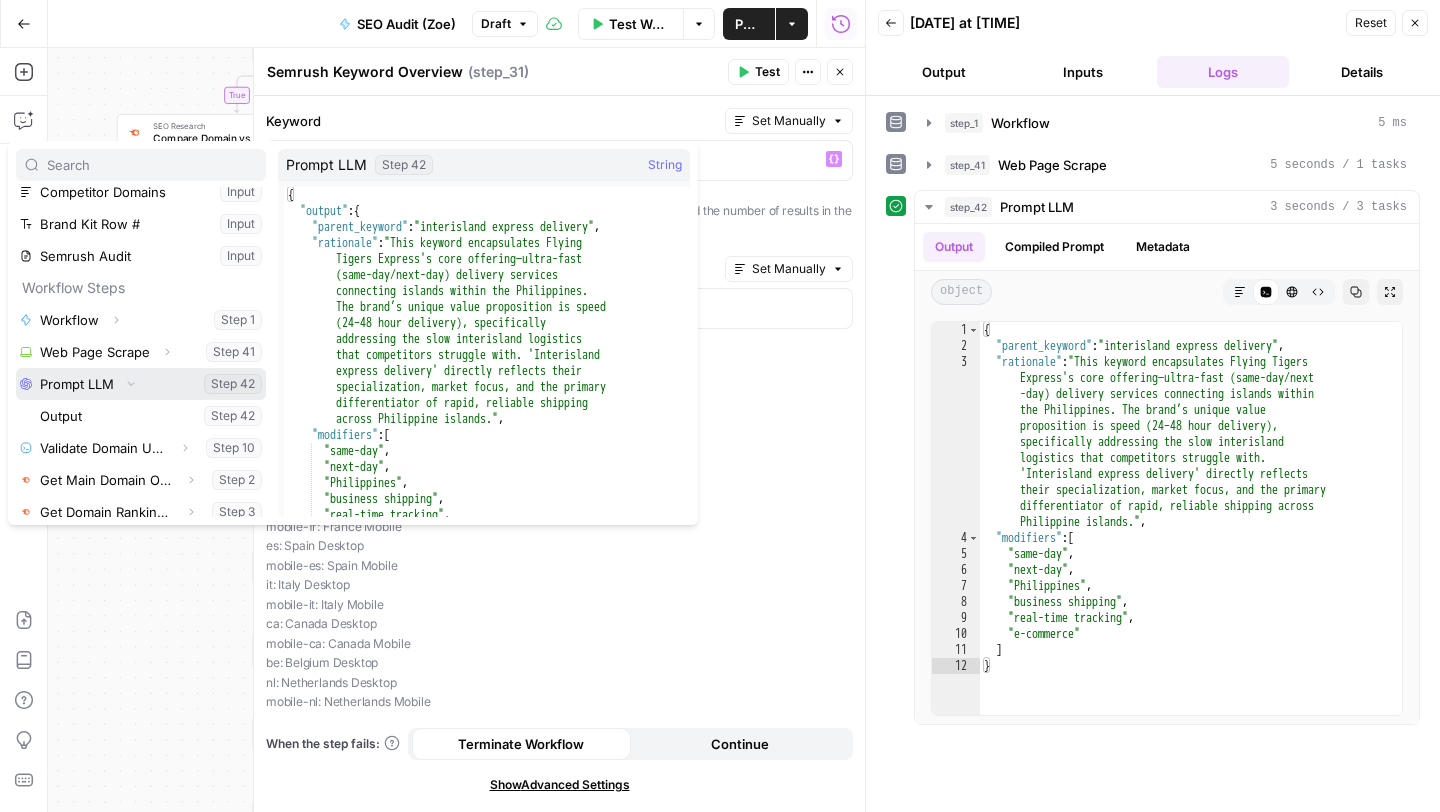 scroll, scrollTop: 140, scrollLeft: 0, axis: vertical 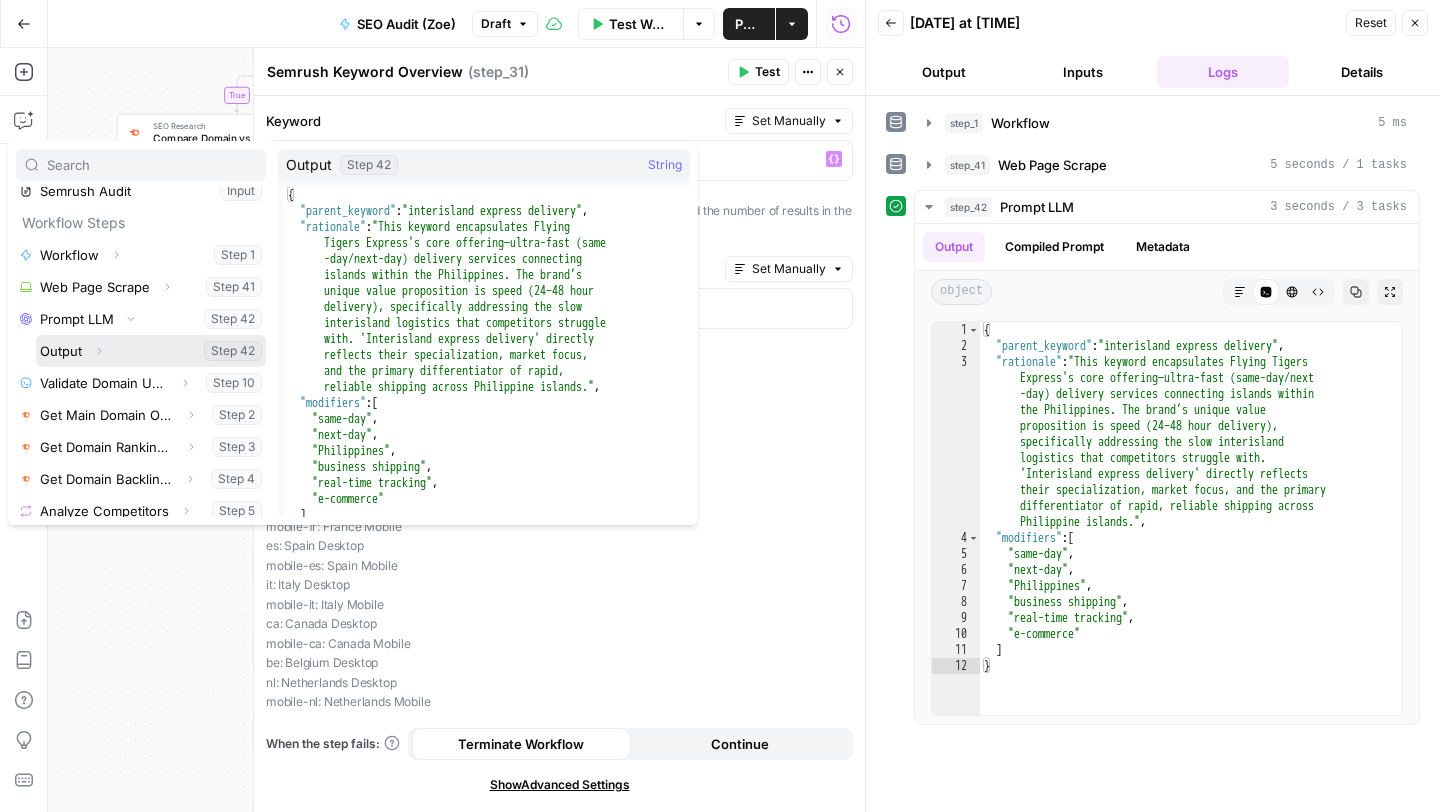 click 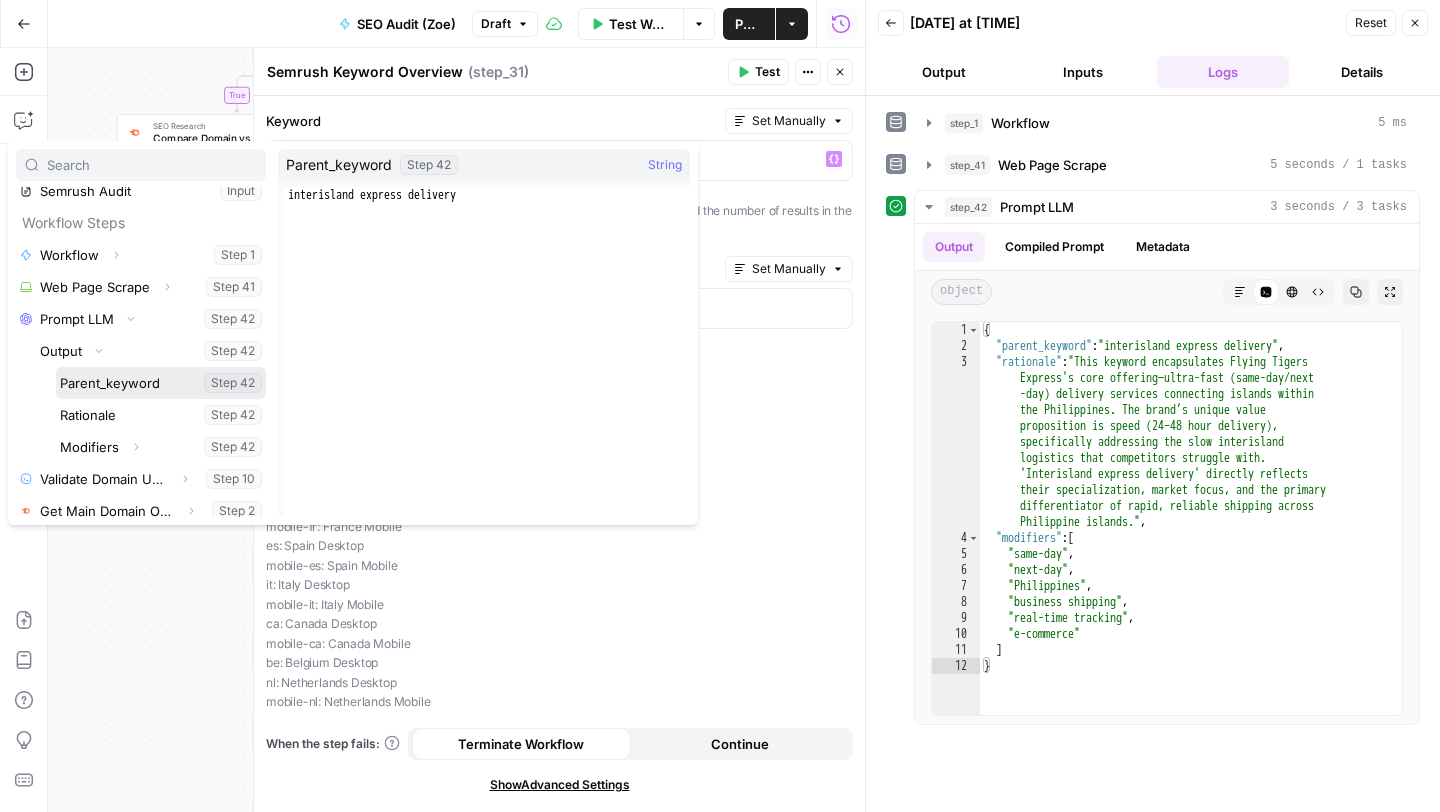click at bounding box center [161, 383] 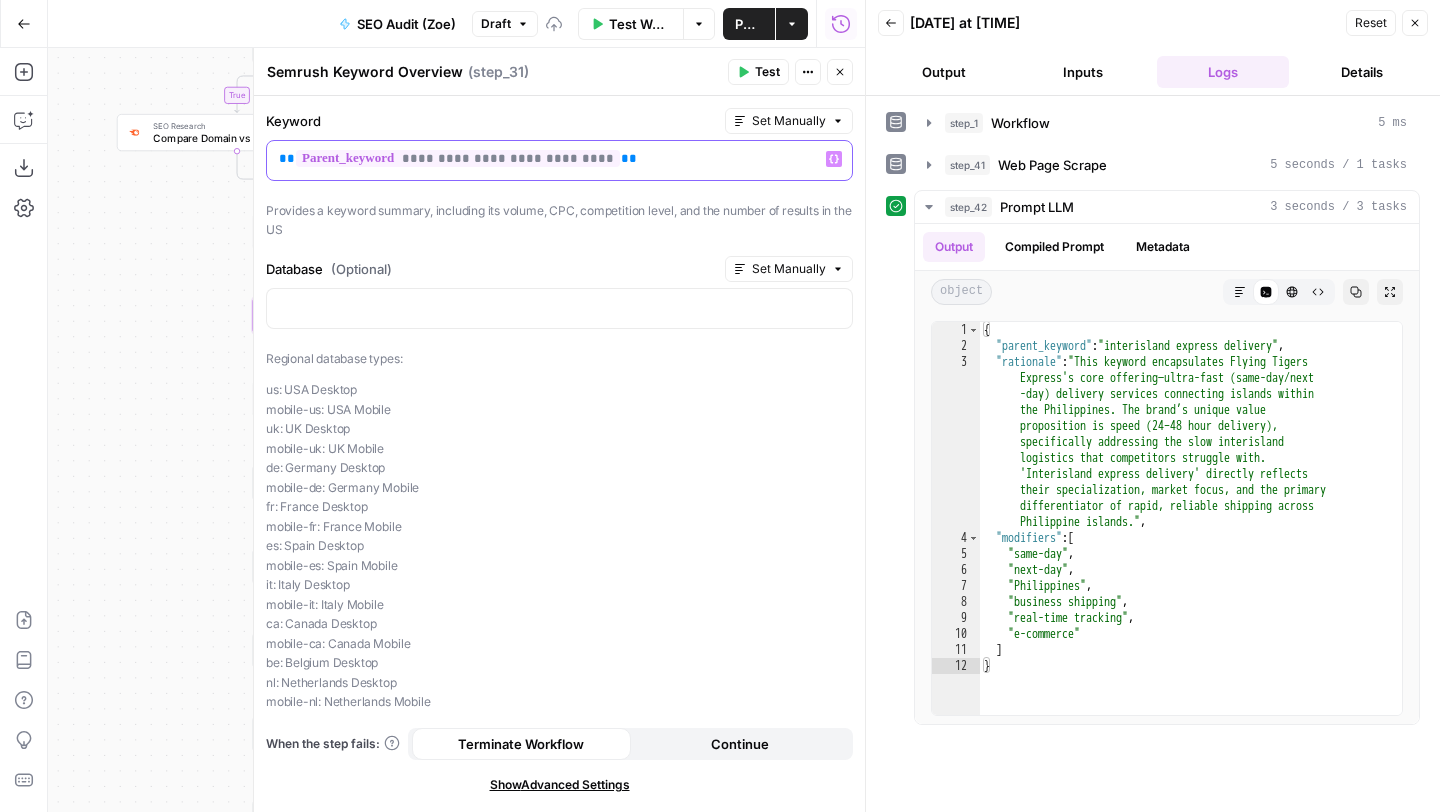click on "**********" at bounding box center [559, 159] 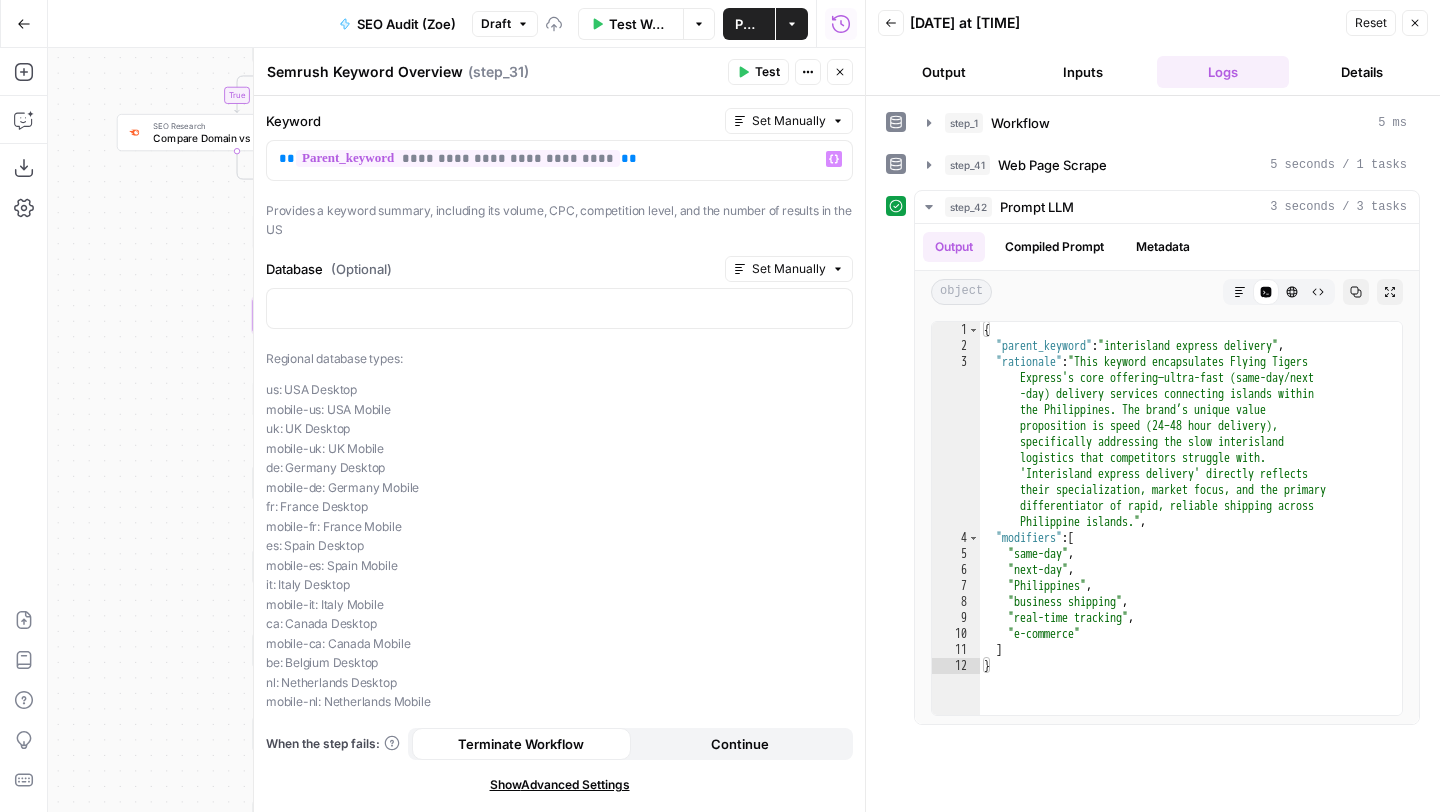 click 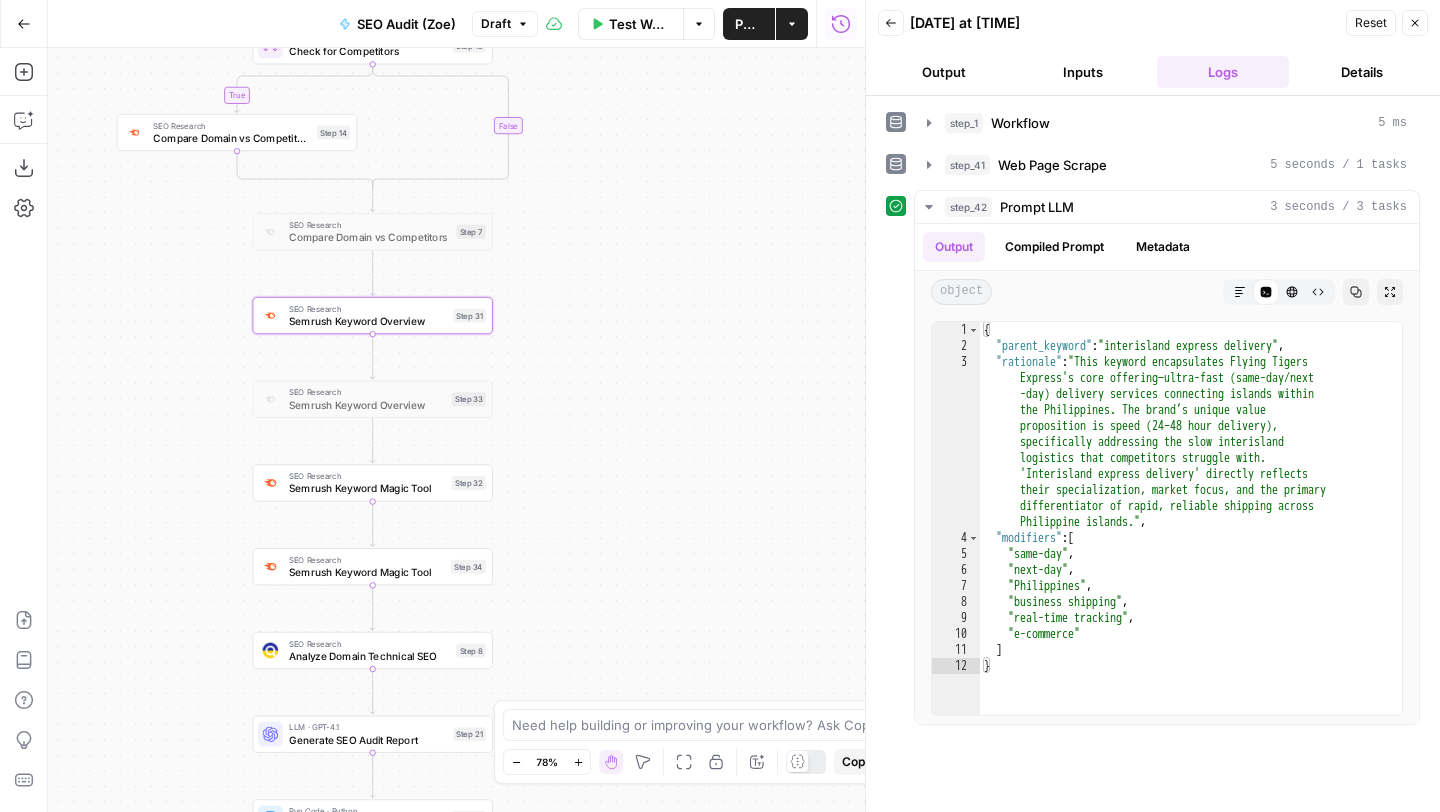 click on "Semrush Keyword Magic Tool" at bounding box center [367, 489] 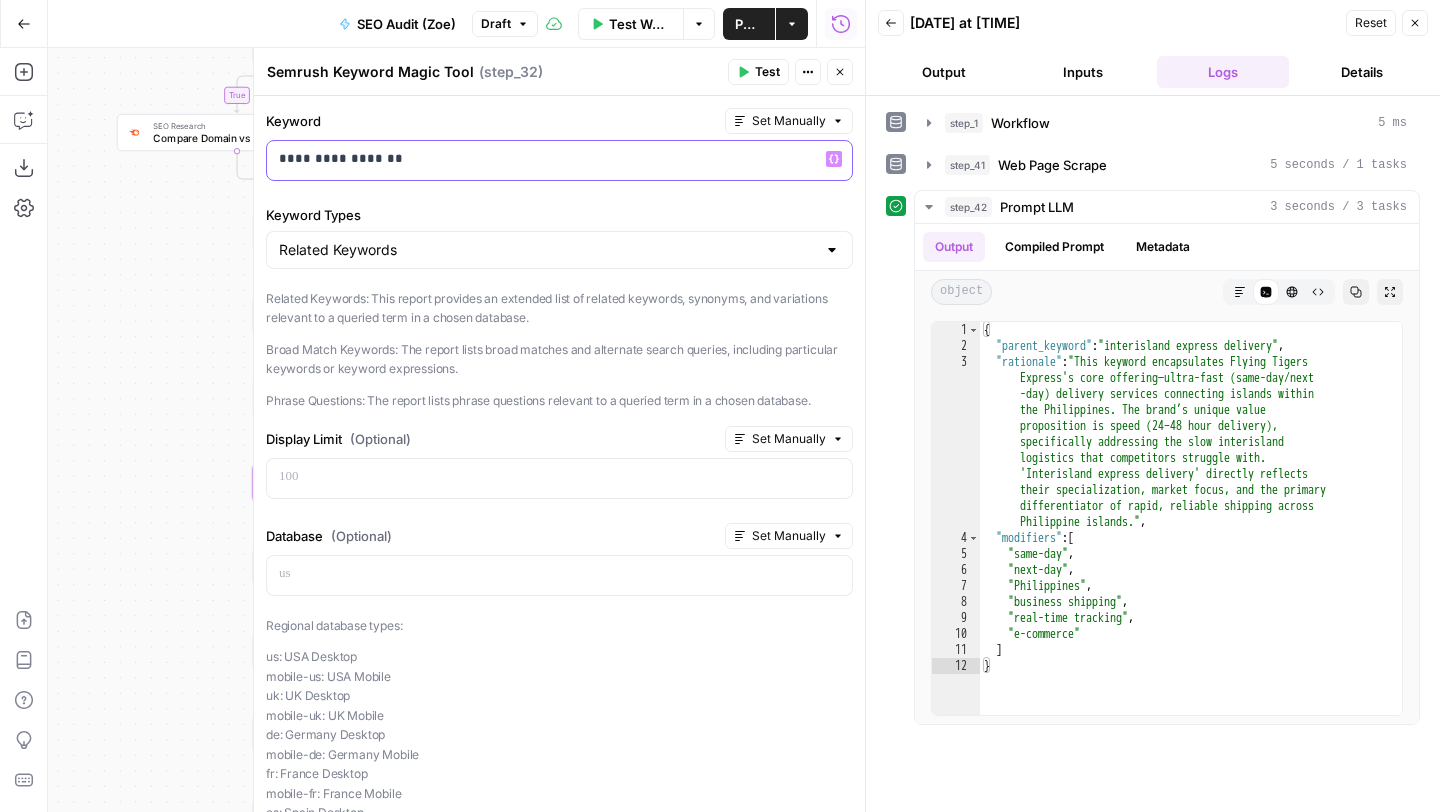 click on "**********" at bounding box center [552, 159] 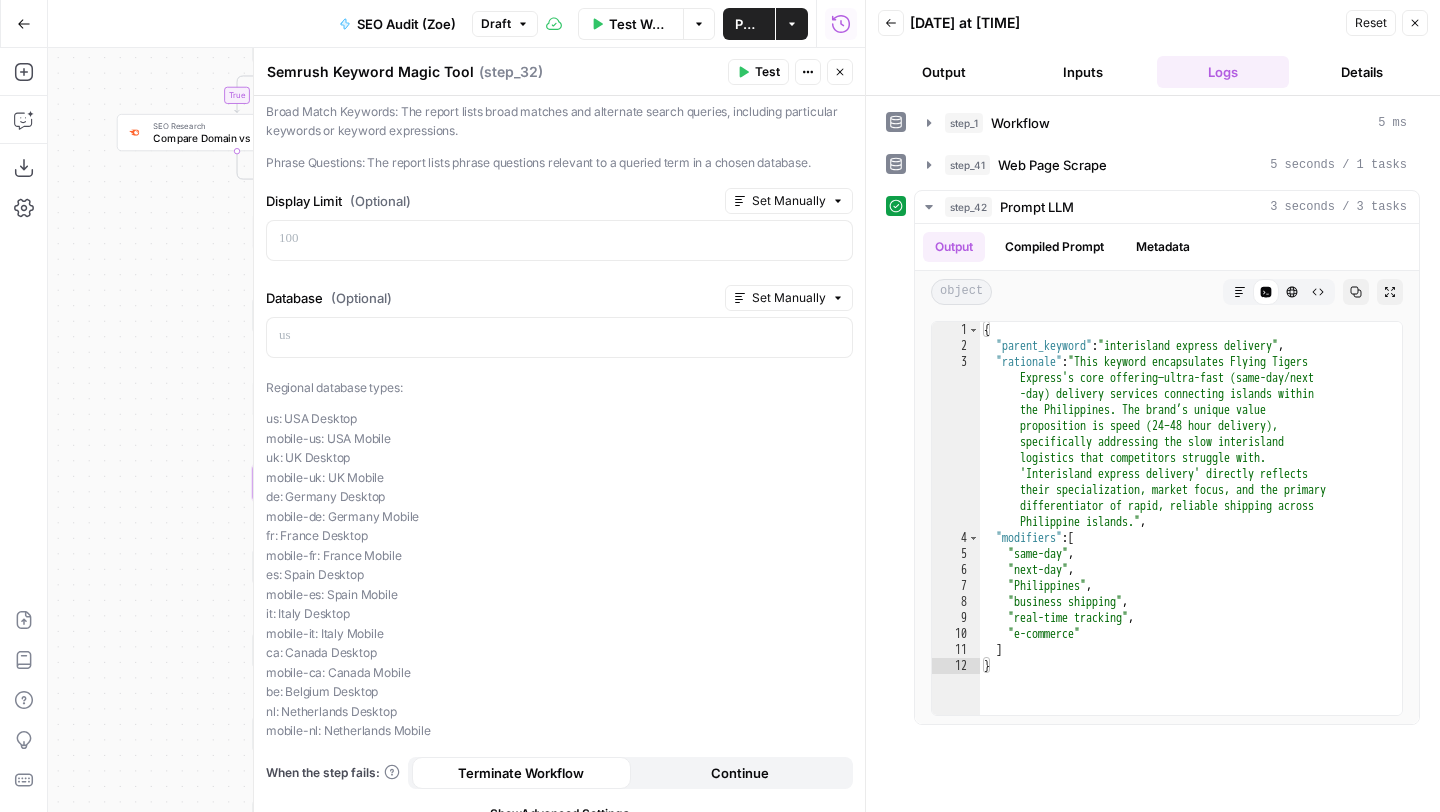 scroll, scrollTop: 243, scrollLeft: 0, axis: vertical 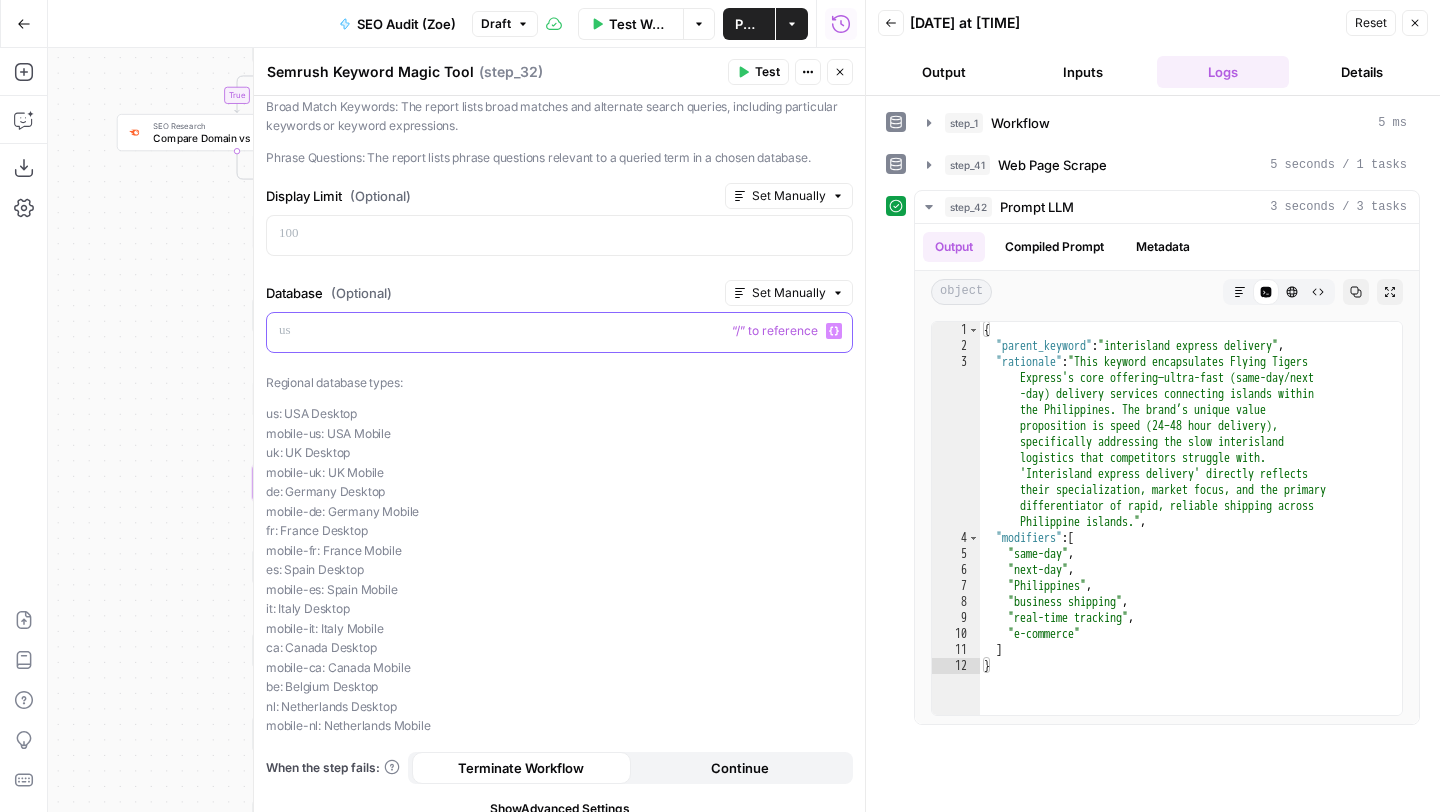 click at bounding box center [559, 331] 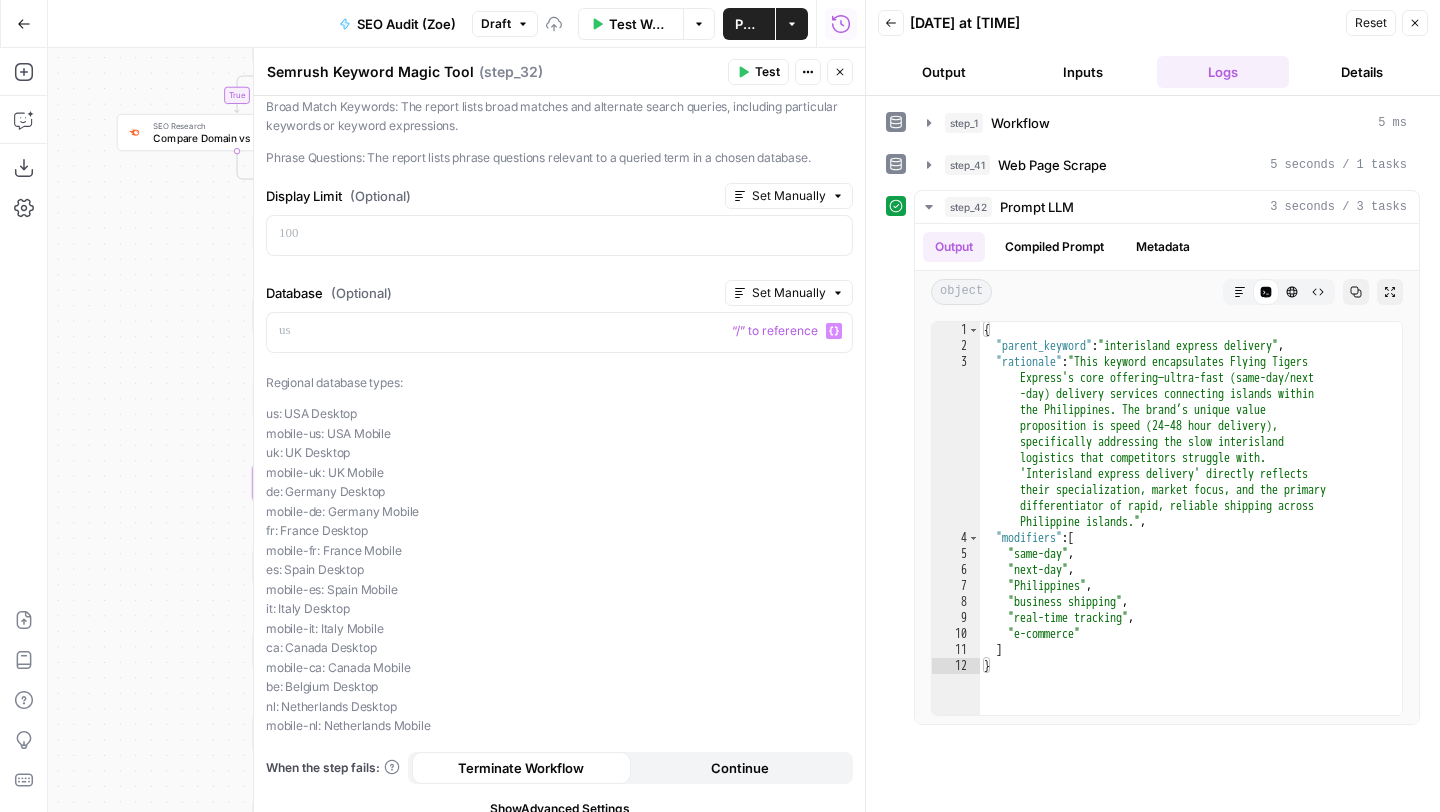 click 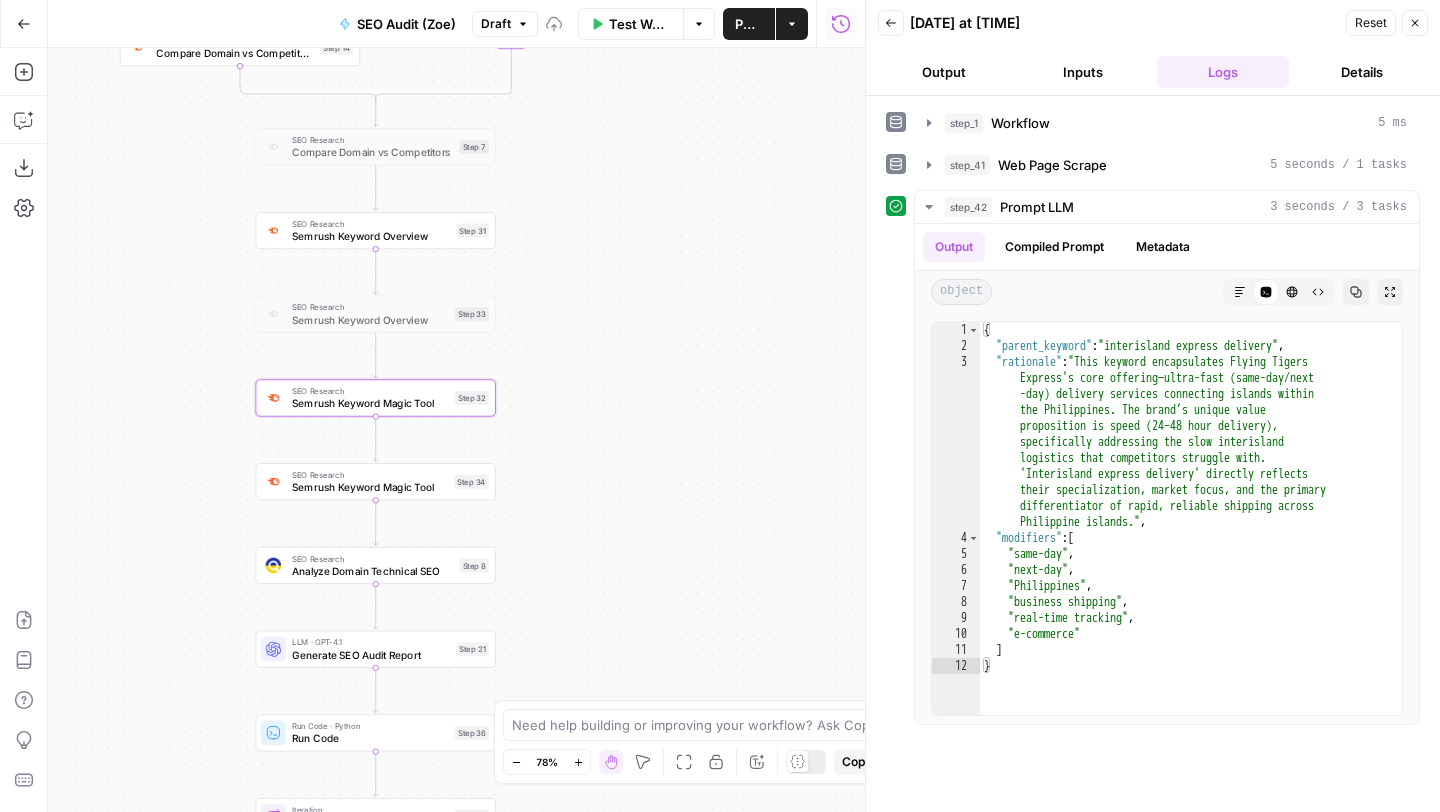 click on "SEO Research" at bounding box center (370, 475) 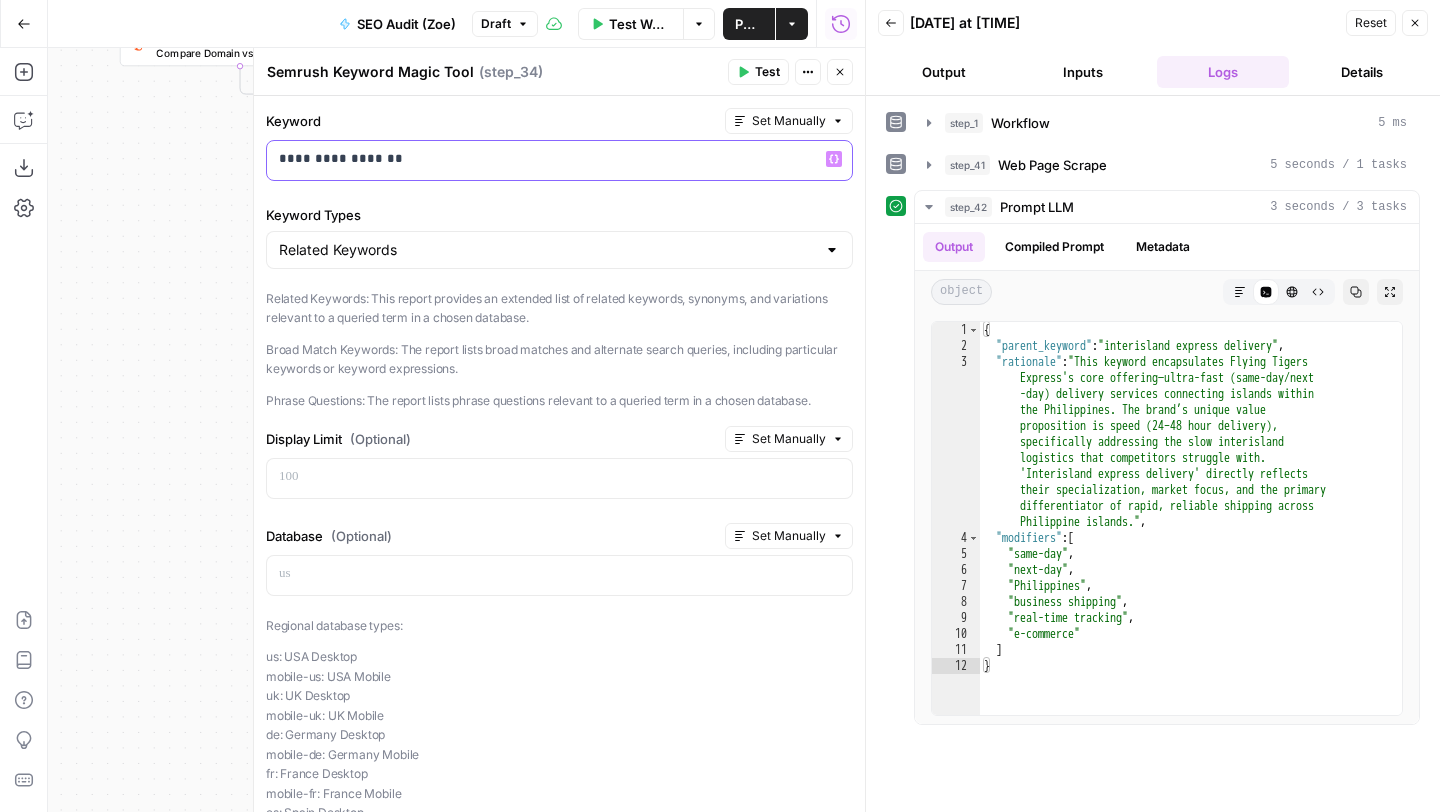 click on "**********" at bounding box center [552, 159] 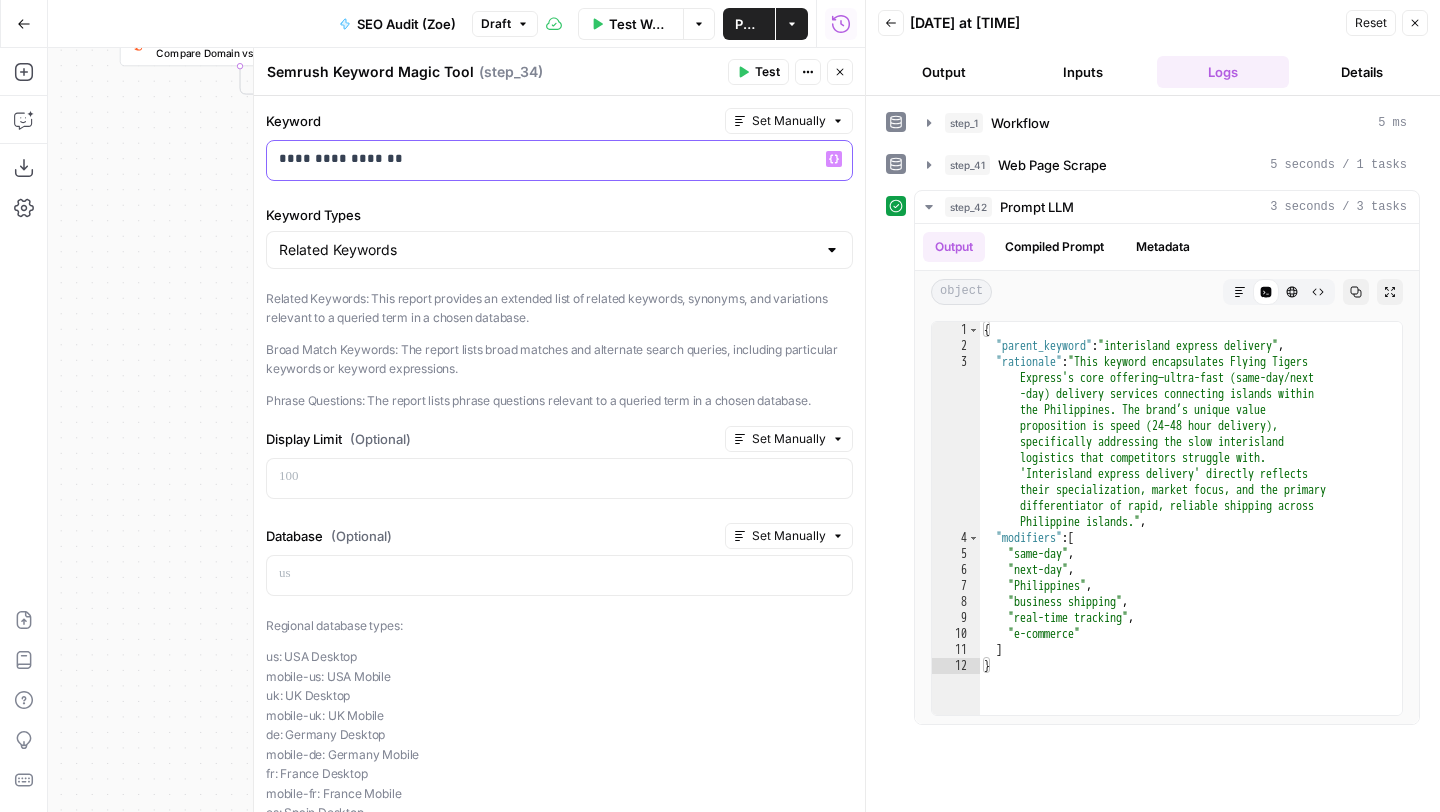 click on "**********" at bounding box center [552, 159] 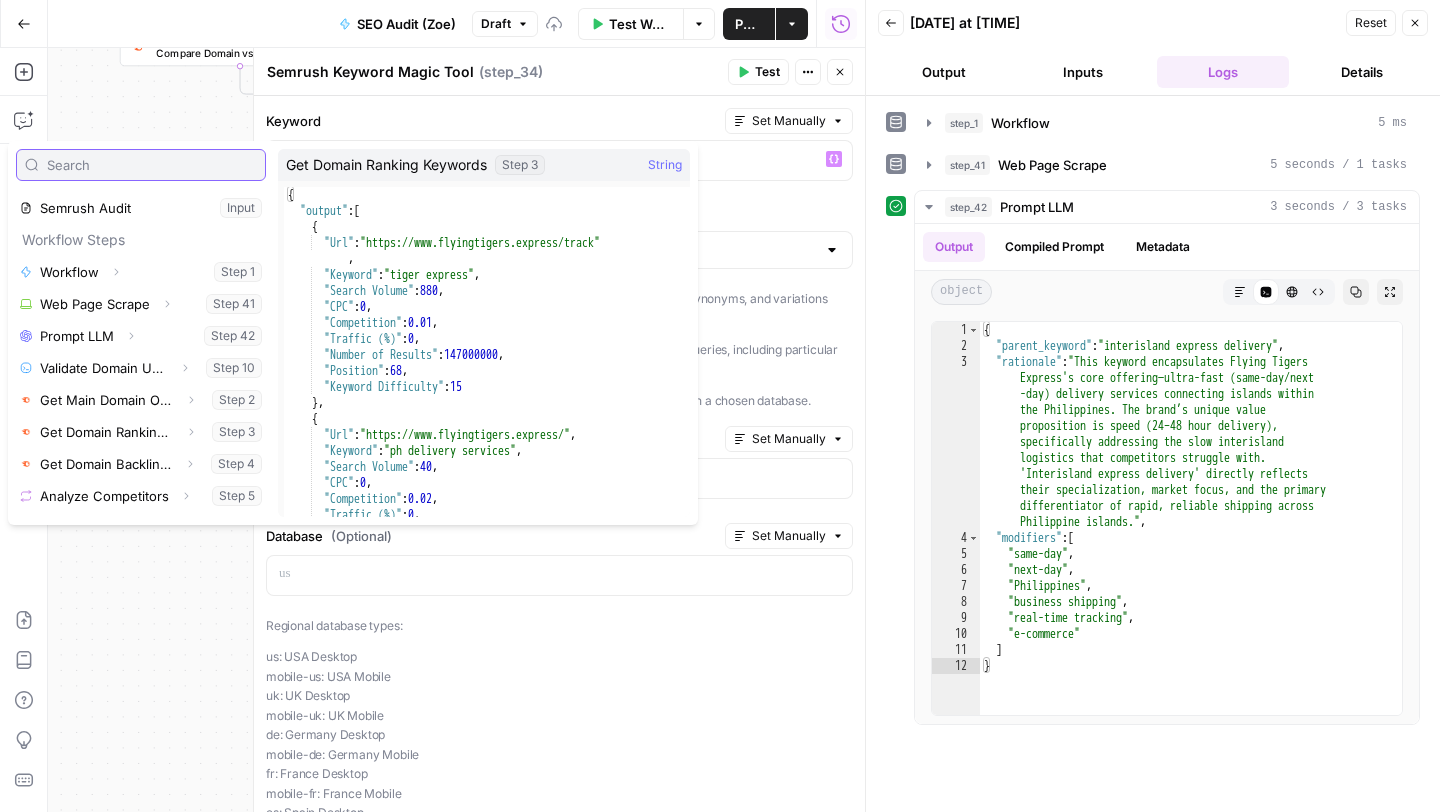 scroll, scrollTop: 142, scrollLeft: 0, axis: vertical 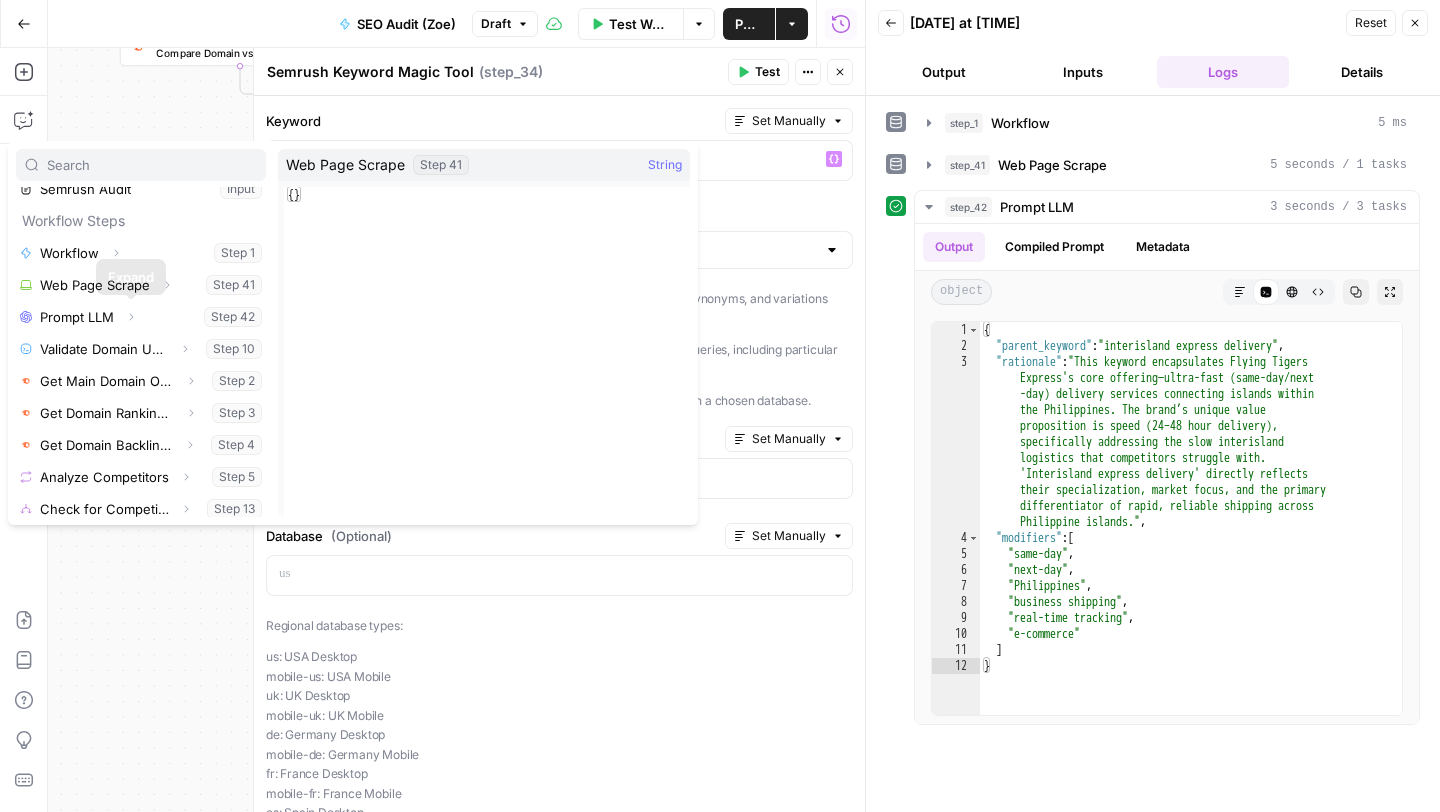 click on "Inputs Domain URL Input Competitor Domains Input Brand Kit Row # Input Semrush Audit Input Workflow Steps Workflow Expand Step 1 Web Page Scrape Expand Step 41 Prompt LLM Expand Step 42 Validate Domain URLs Expand Step 10 Get Main Domain Overview Expand Step 2 Get Domain Ranking Keywords Expand Step 3 Get Domain Backlink Profile Expand Step 4 Analyze Competitors Expand Step 5 Check for Competitors Expand Step 13 Semrush Keyword Overview Expand Step 31 Semrush Keyword Magic Tool Expand Step 32 Workspace Secrets IMAGE_BB_API_KEY Secret Web Page Scrape Step 41 String 1 { }" at bounding box center (353, 333) 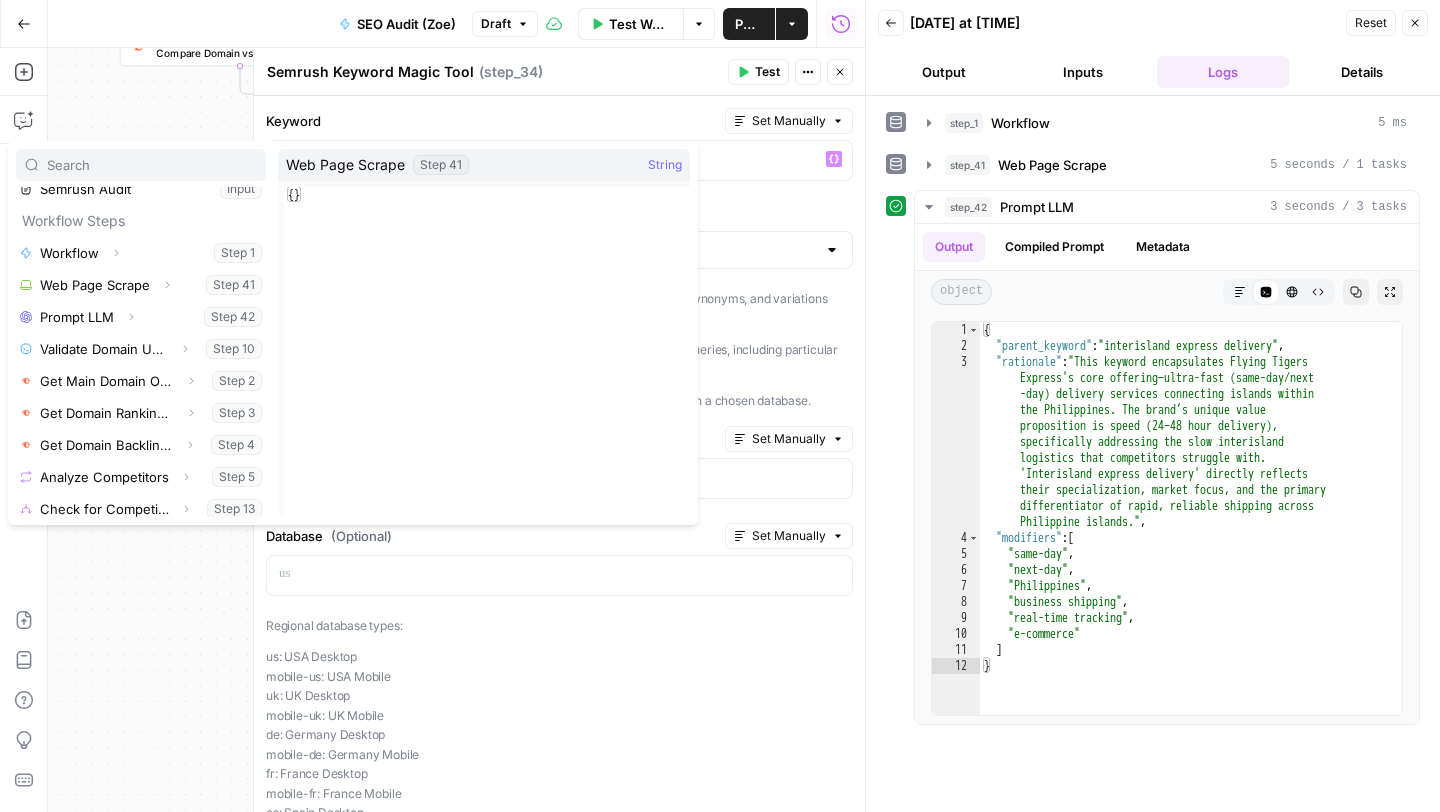 click on "Keyword Set Manually * Variables Menu Keyword Types Related Keywords Related Keywords: This report provides an extended list of related keywords, synonyms, and variations relevant to a queried term in a chosen database.
Broad Match Keywords: The report lists broad matches and alternate search queries, including particular keywords or keyword expressions.
Phrase Questions: The report lists phrase questions relevant to a queried term in a chosen database. Display Limit   (Optional) Set Manually Database   (Optional) Set Manually Regional database types:
us: USA Desktop
mobile-us: USA Mobile
uk: UK Desktop
mobile-uk: UK Mobile
de: Germany Desktop
mobile-de: Germany Mobile
fr: France Desktop
mobile-fr: France Mobile
es: Spain Desktop
mobile-es: Spain Mobile
it: Italy Desktop
mobile-it: Italy Mobile
ca: Canada Desktop
mobile-ca: Canada Mobile
be: Belgium Desktop
nl: Netherlands Desktop
mobile-nl: Netherlands Mobile When the step fails: Terminate Workflow Continue Show" at bounding box center [559, 584] 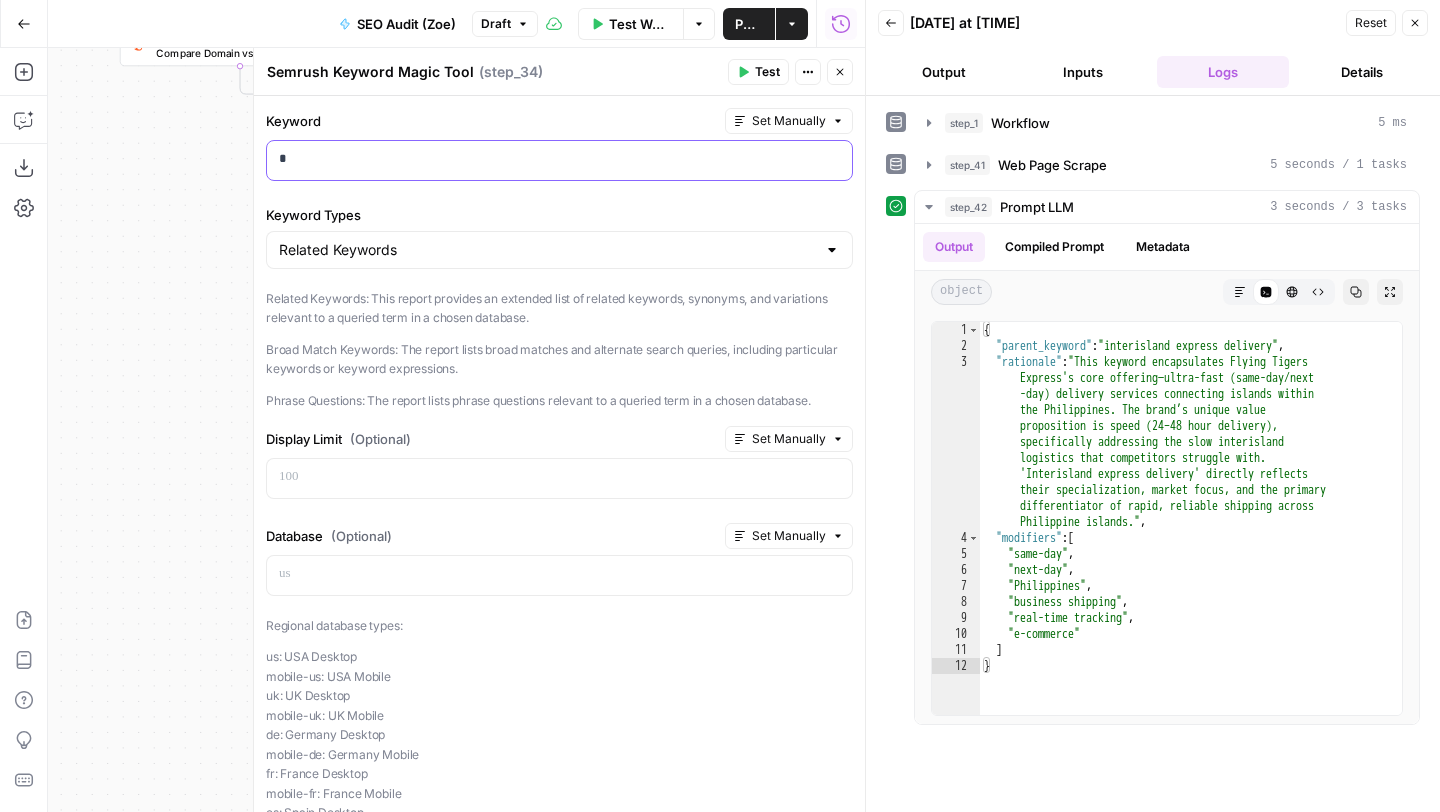 click on "*" at bounding box center (552, 159) 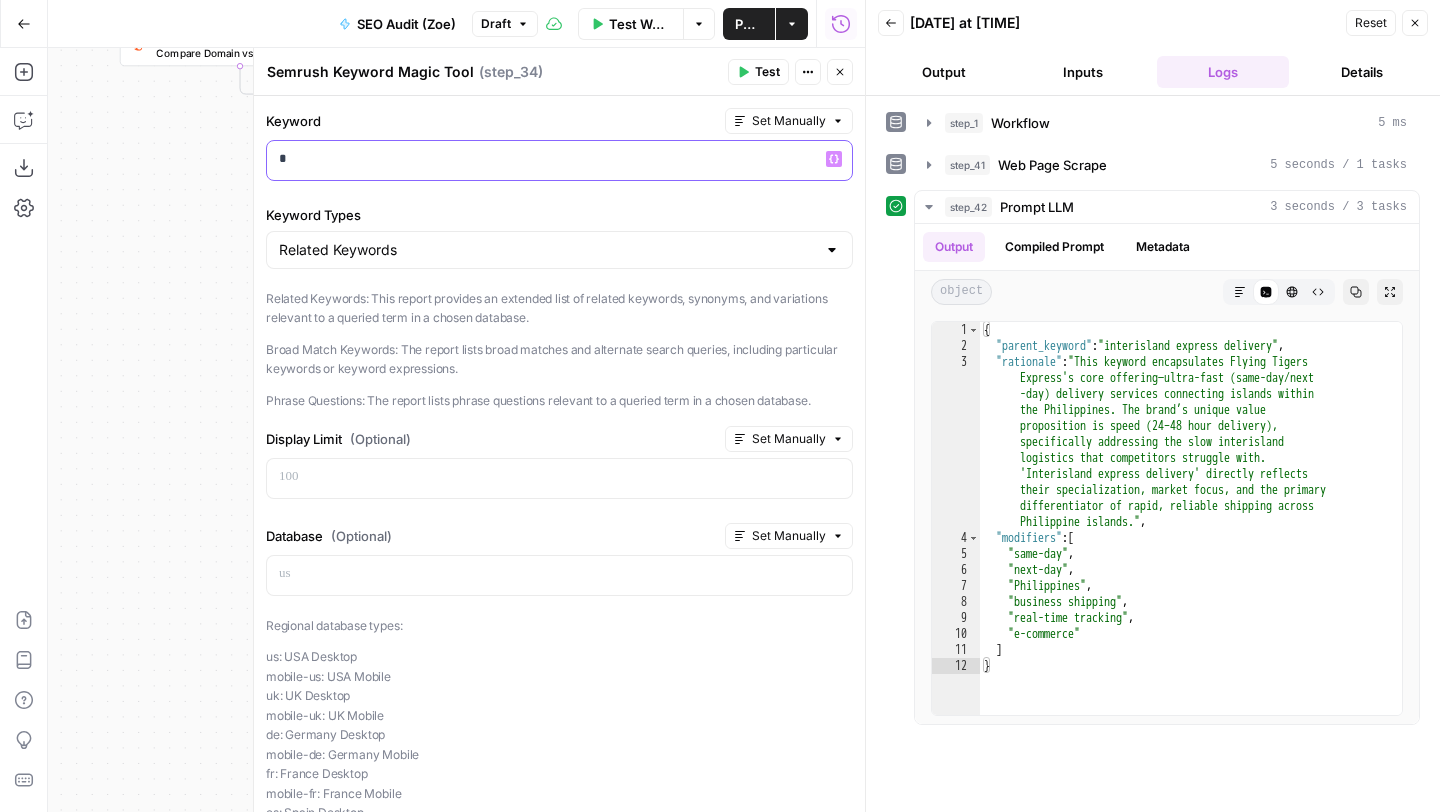 click on "*" at bounding box center [552, 159] 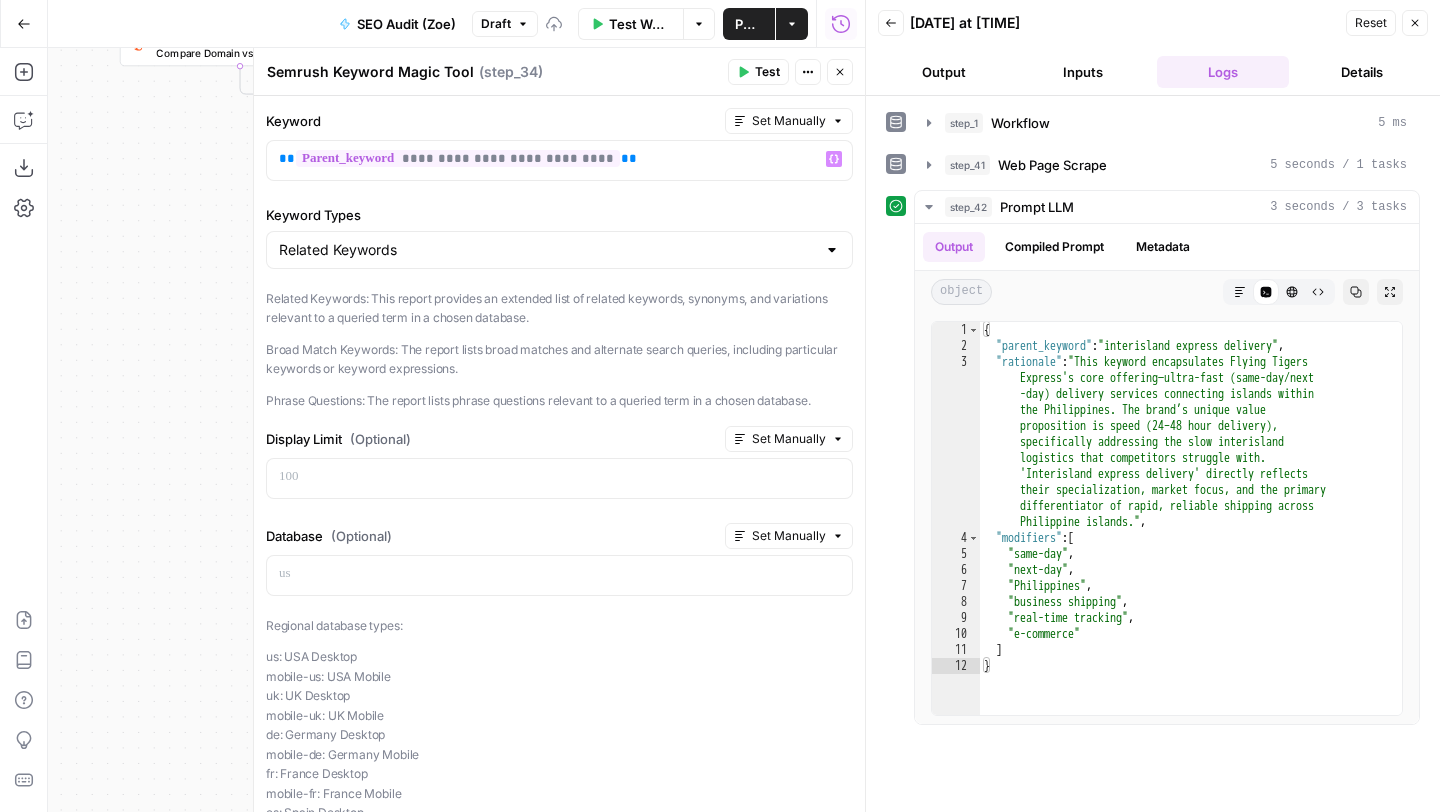 click on "Close" at bounding box center [840, 72] 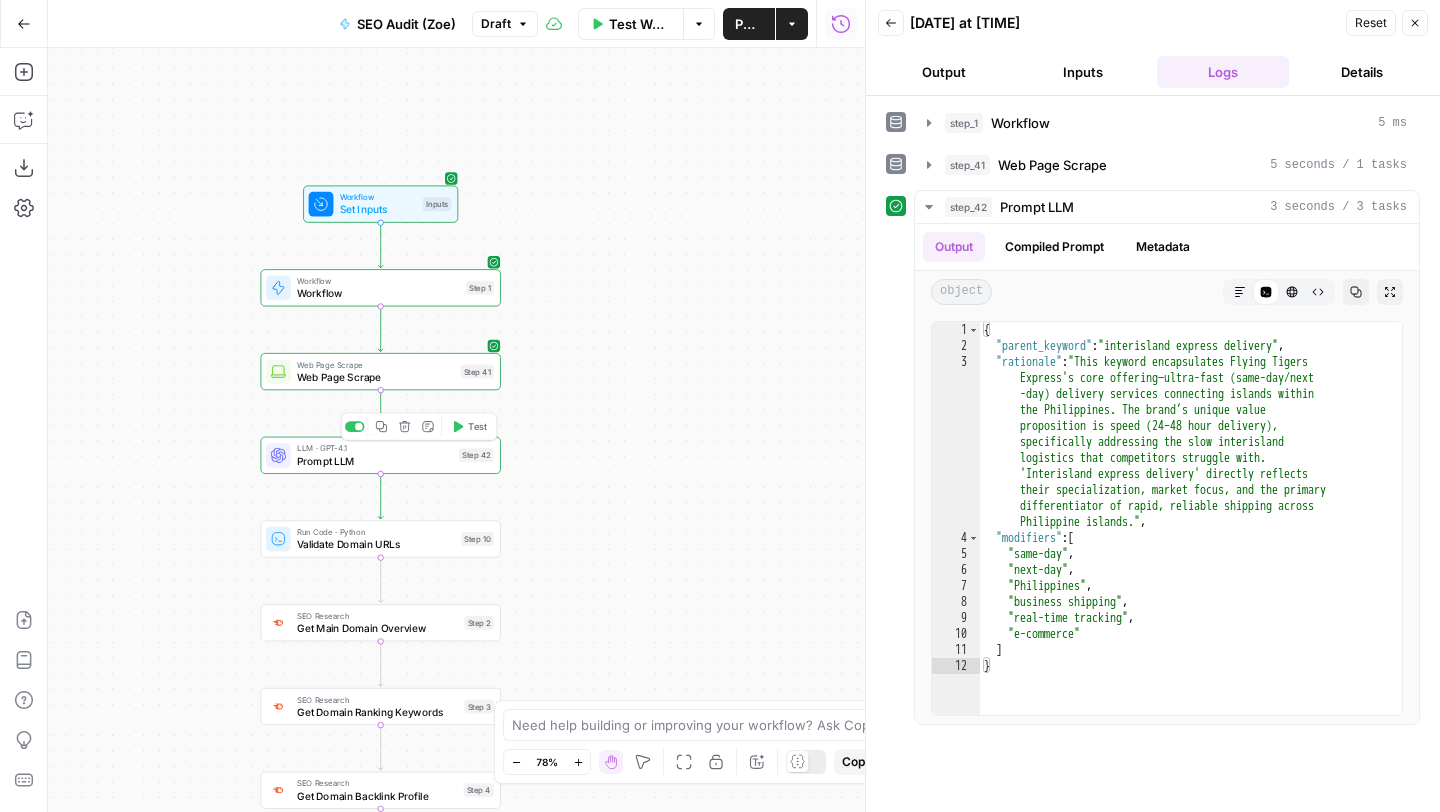 click on "Prompt LLM" at bounding box center [375, 461] 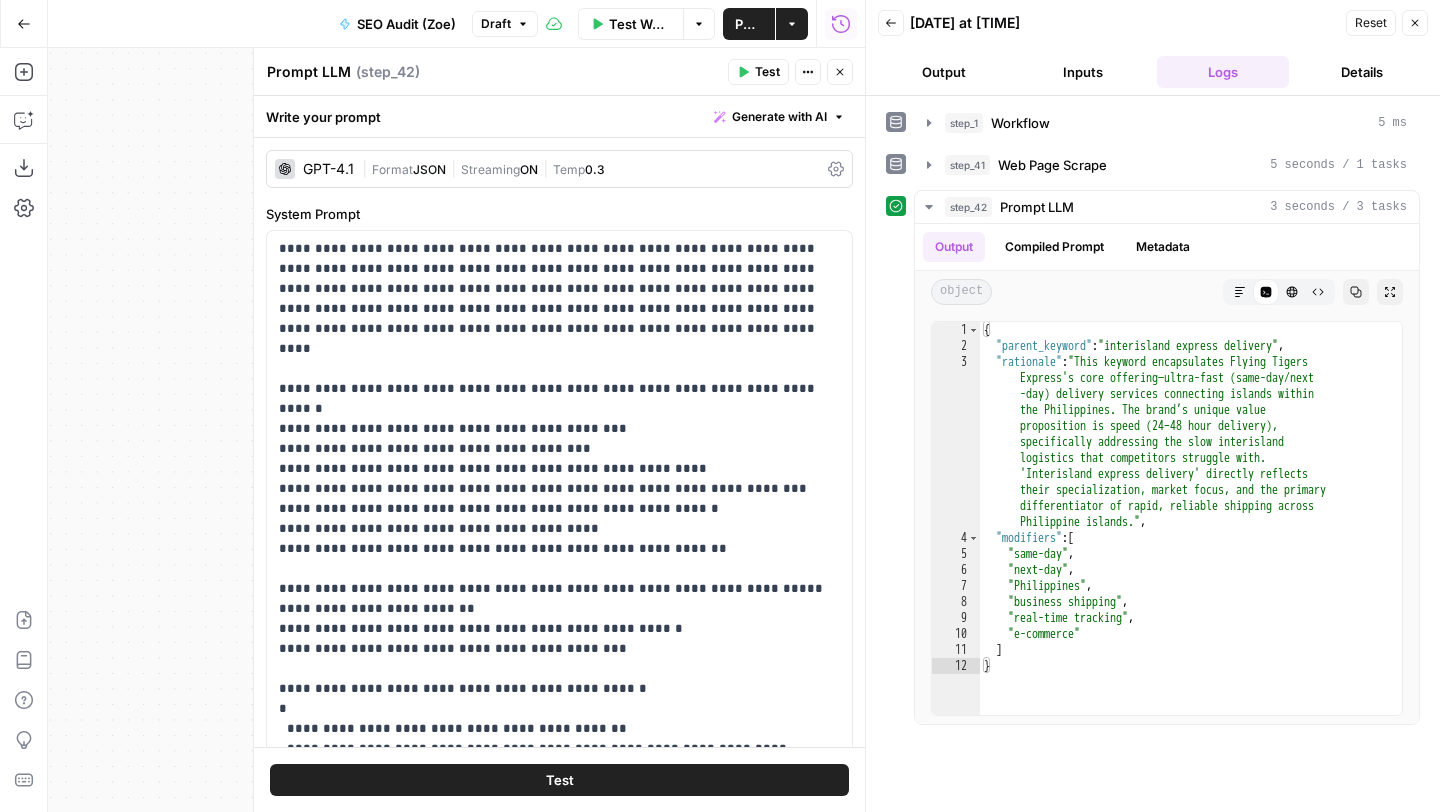 click on "Generate with AI" at bounding box center [779, 117] 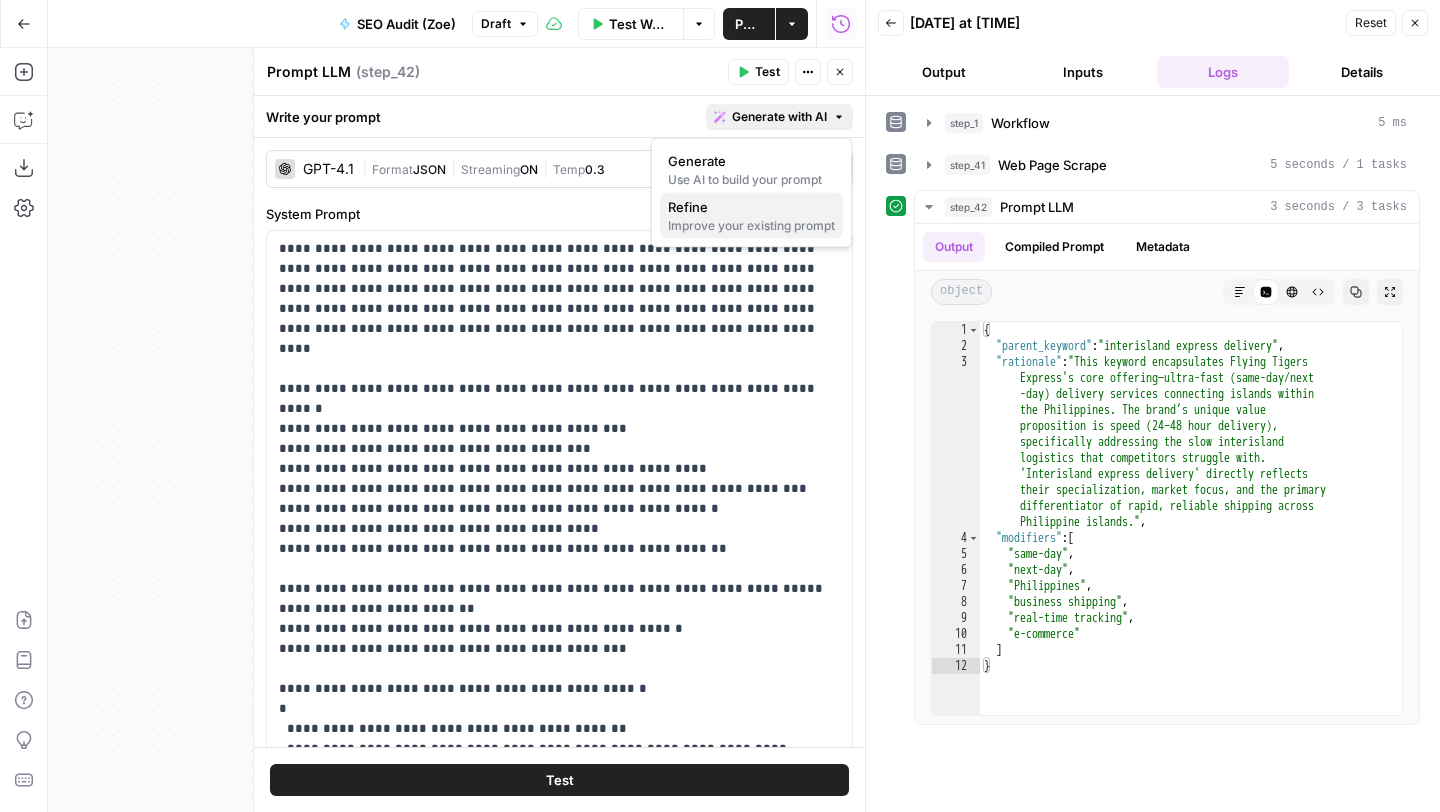 click on "Improve your existing prompt" at bounding box center (751, 226) 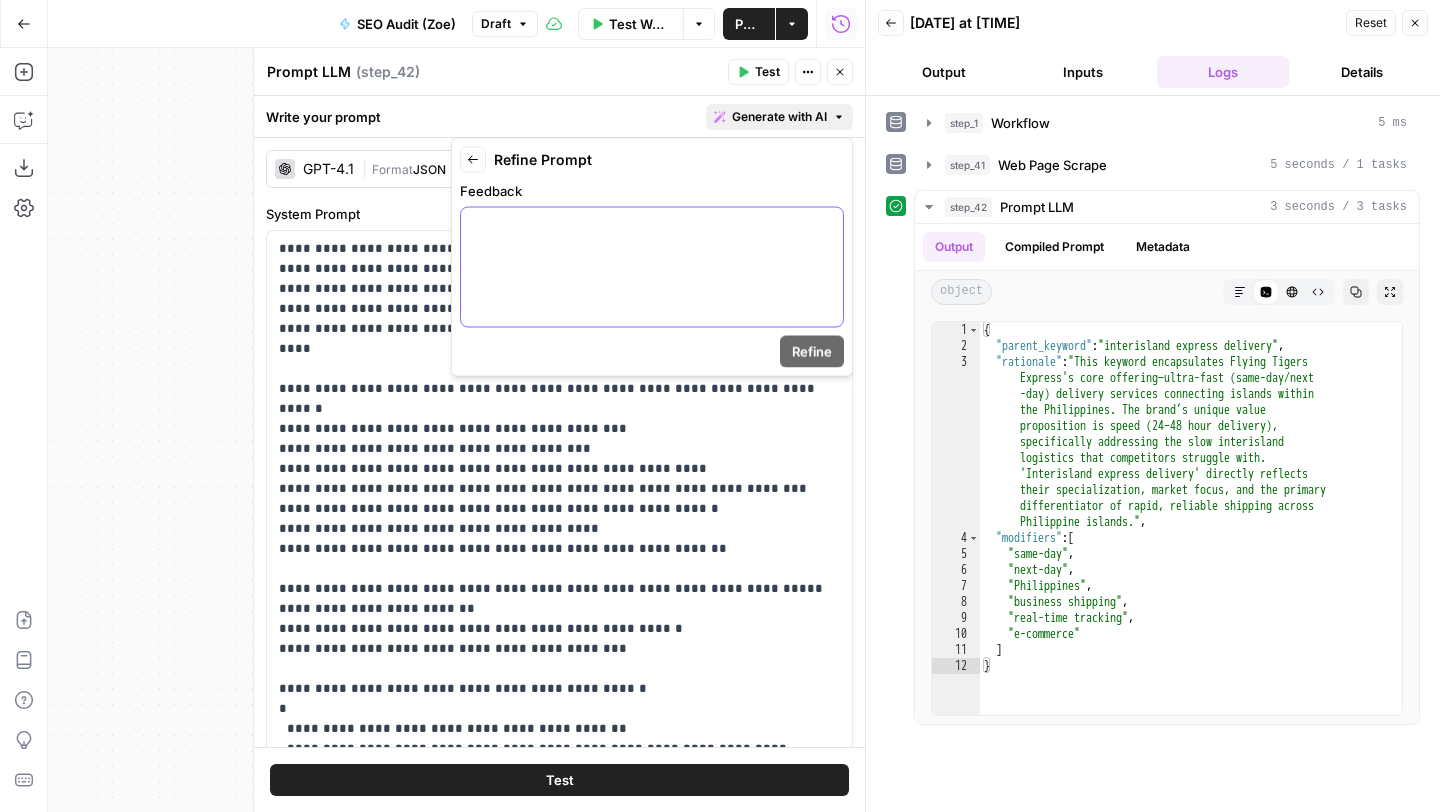 click at bounding box center (652, 267) 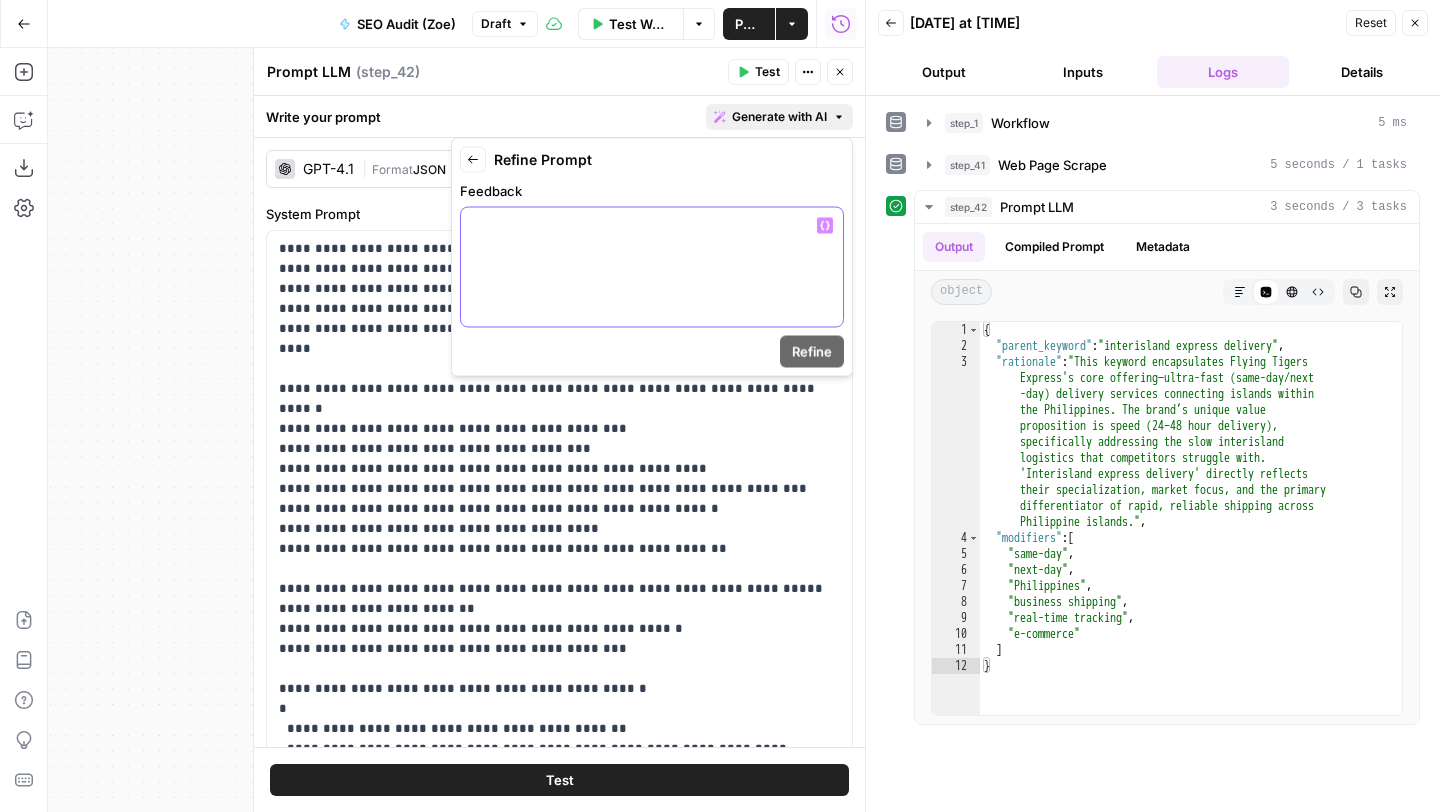 type 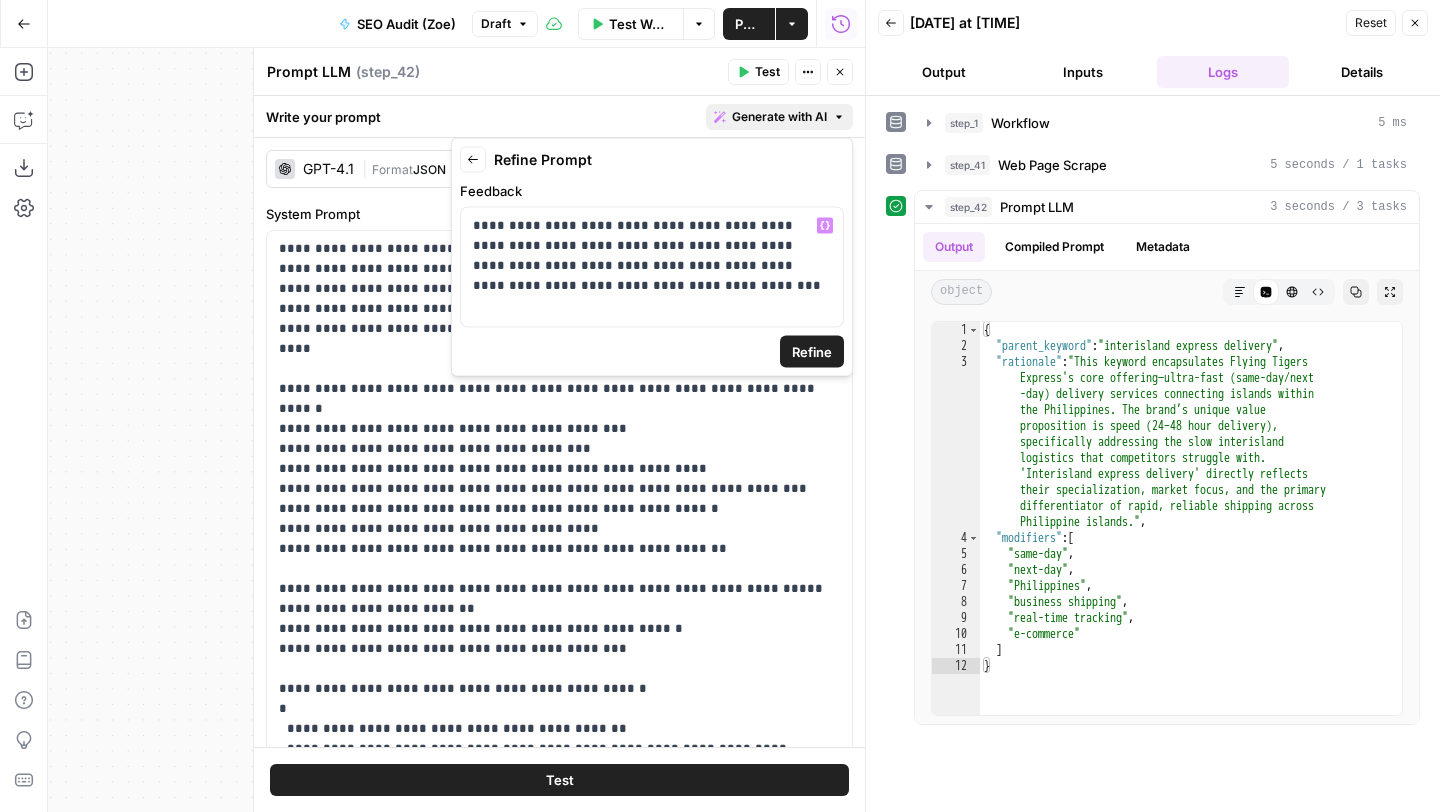 click on "Refine" at bounding box center [812, 352] 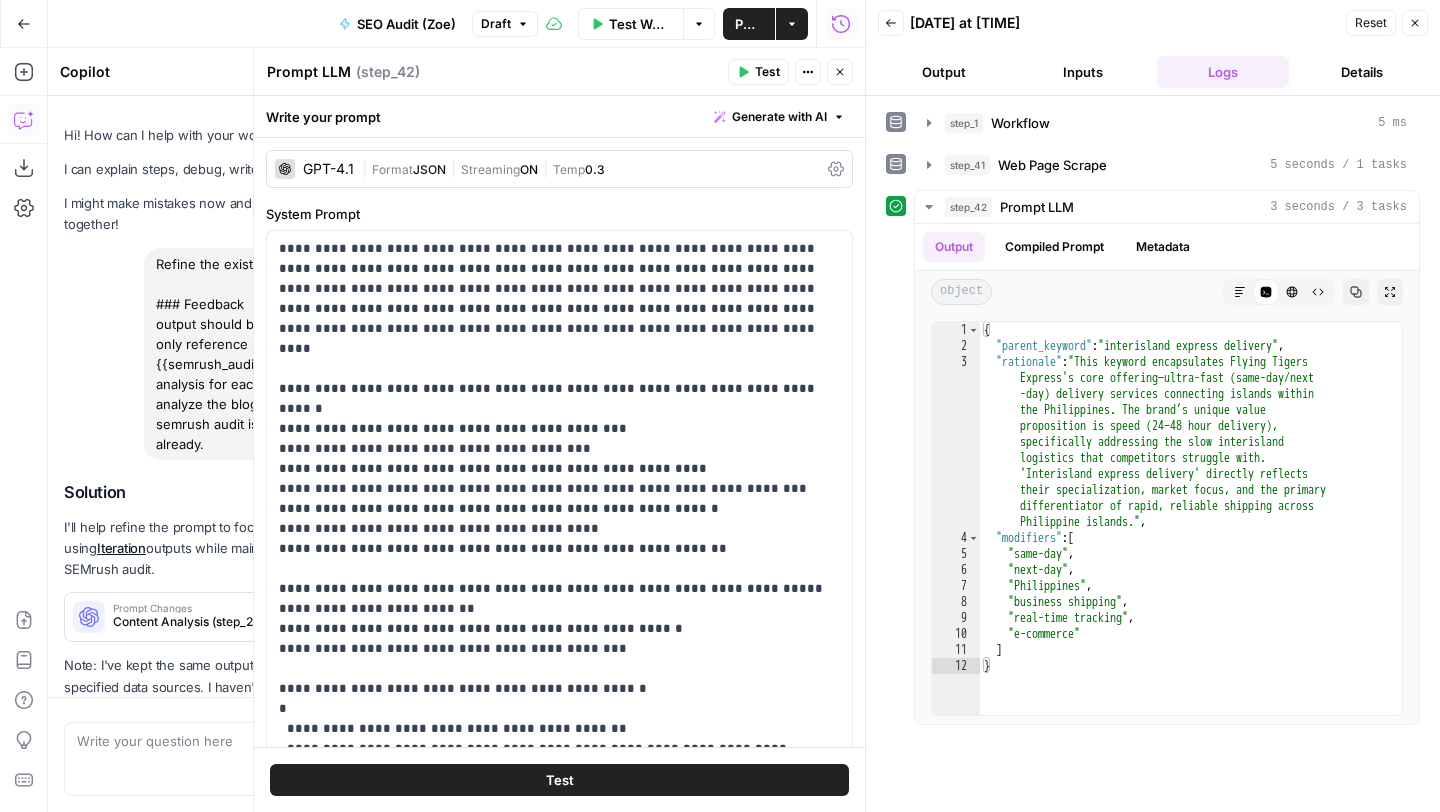 scroll, scrollTop: 1884, scrollLeft: 0, axis: vertical 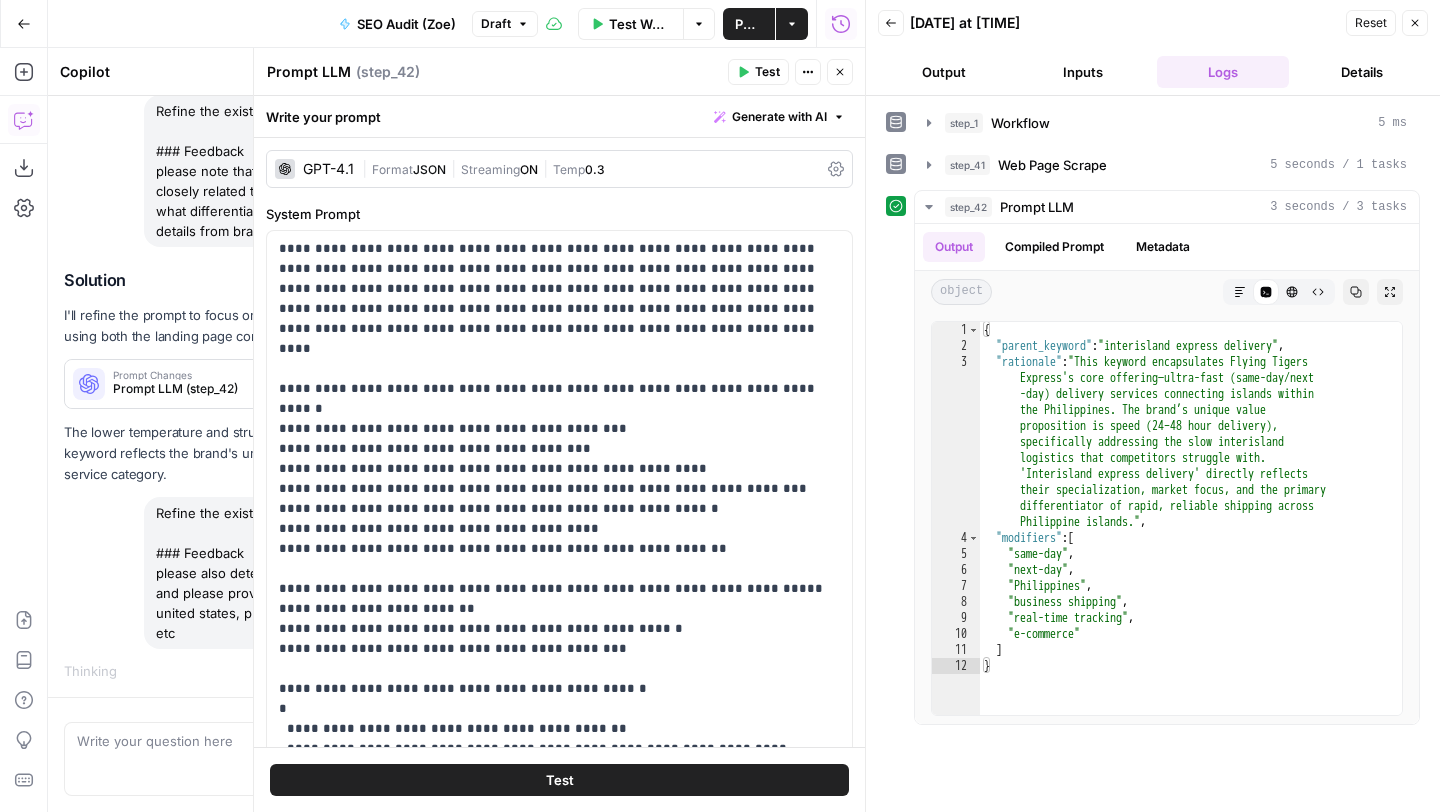 click on "Close" at bounding box center [1415, 23] 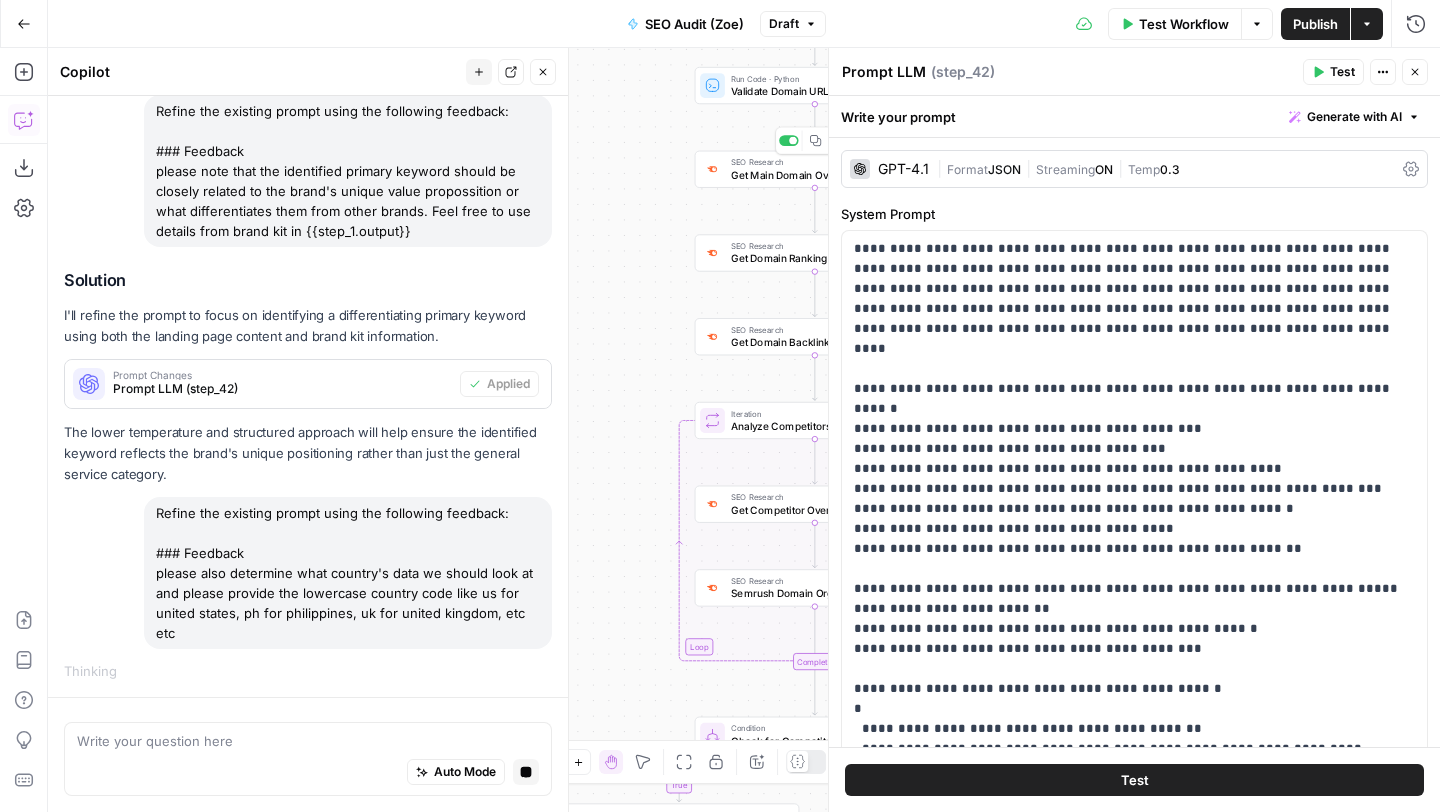 click on "Get Main Domain Overview" at bounding box center [811, 175] 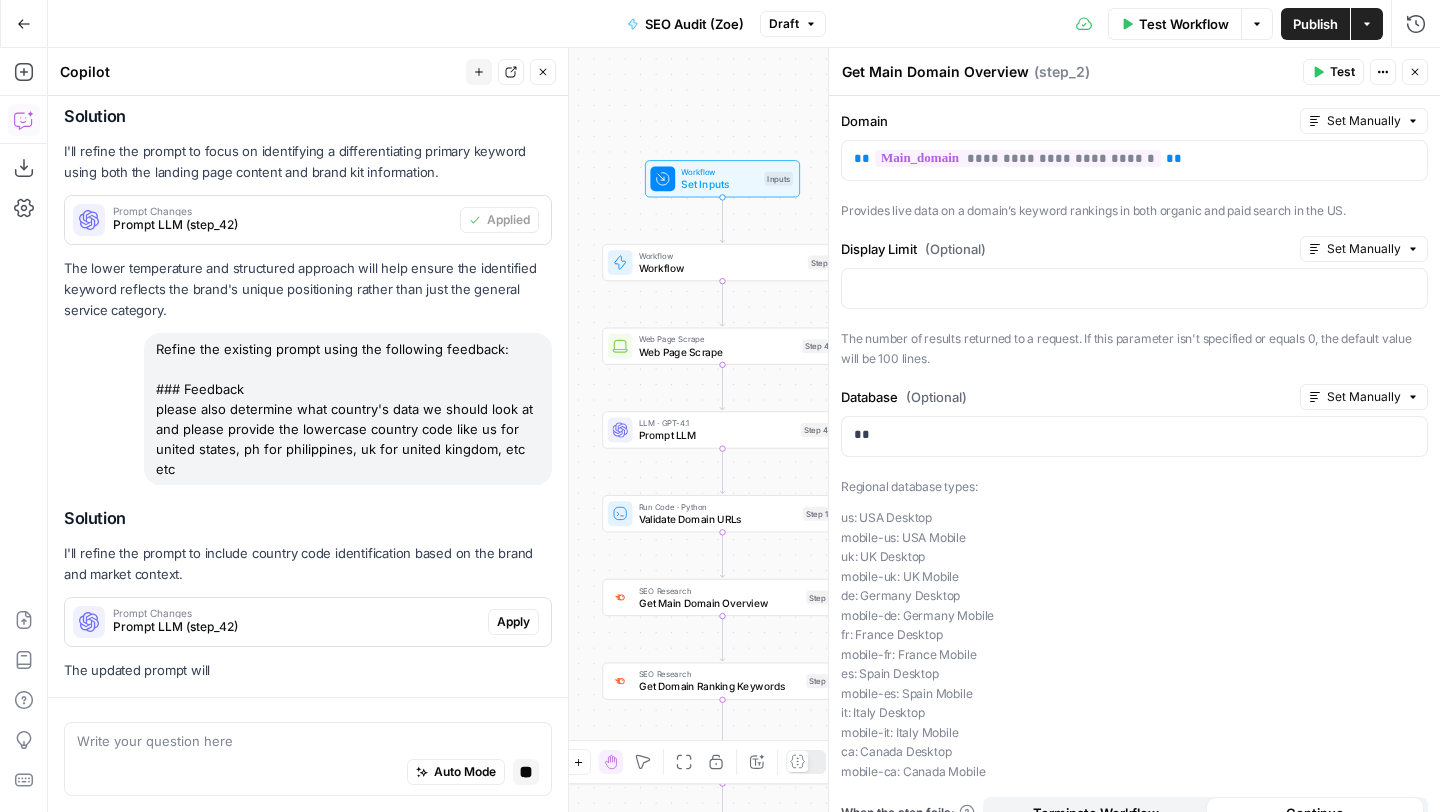 scroll, scrollTop: 2048, scrollLeft: 0, axis: vertical 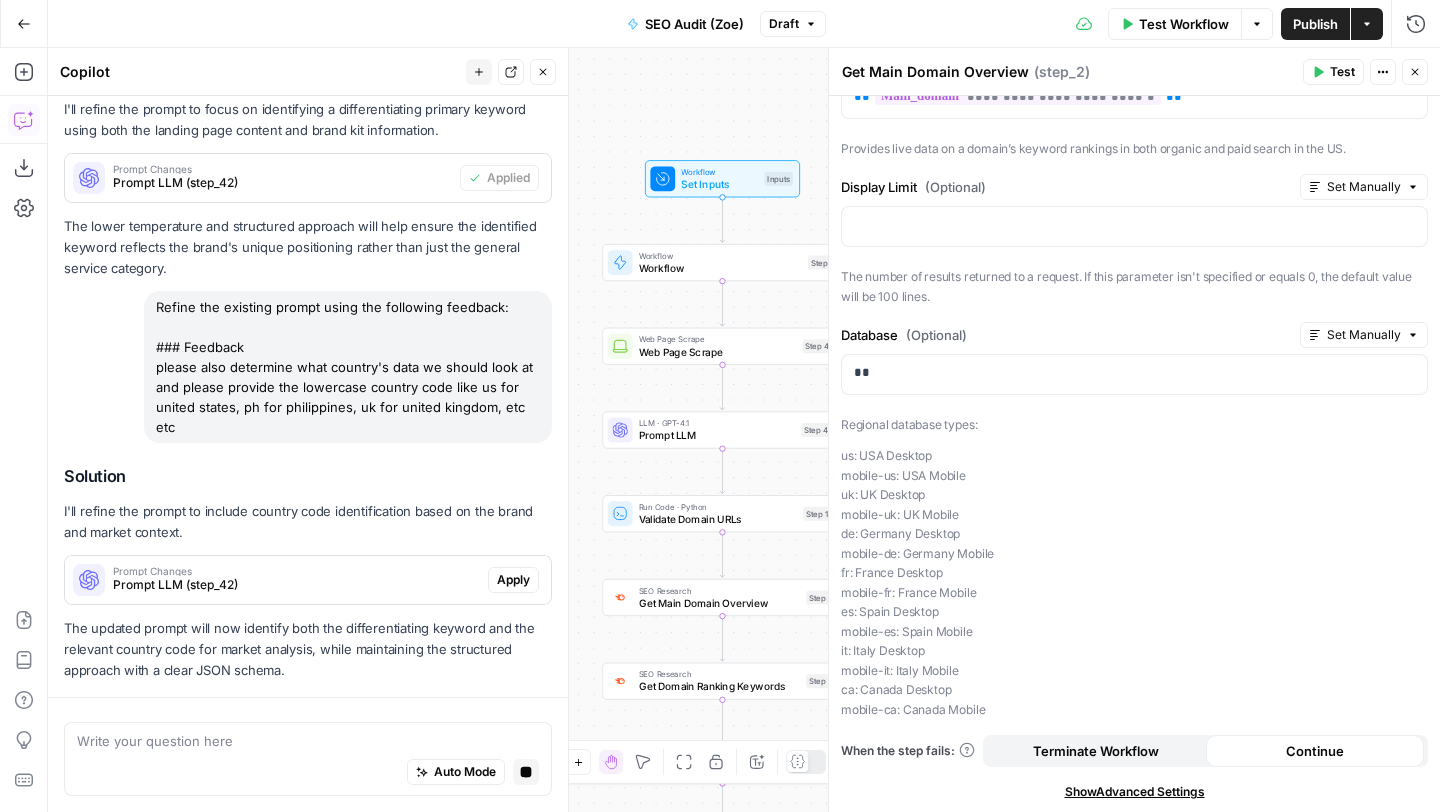 click on "Close" at bounding box center (1415, 72) 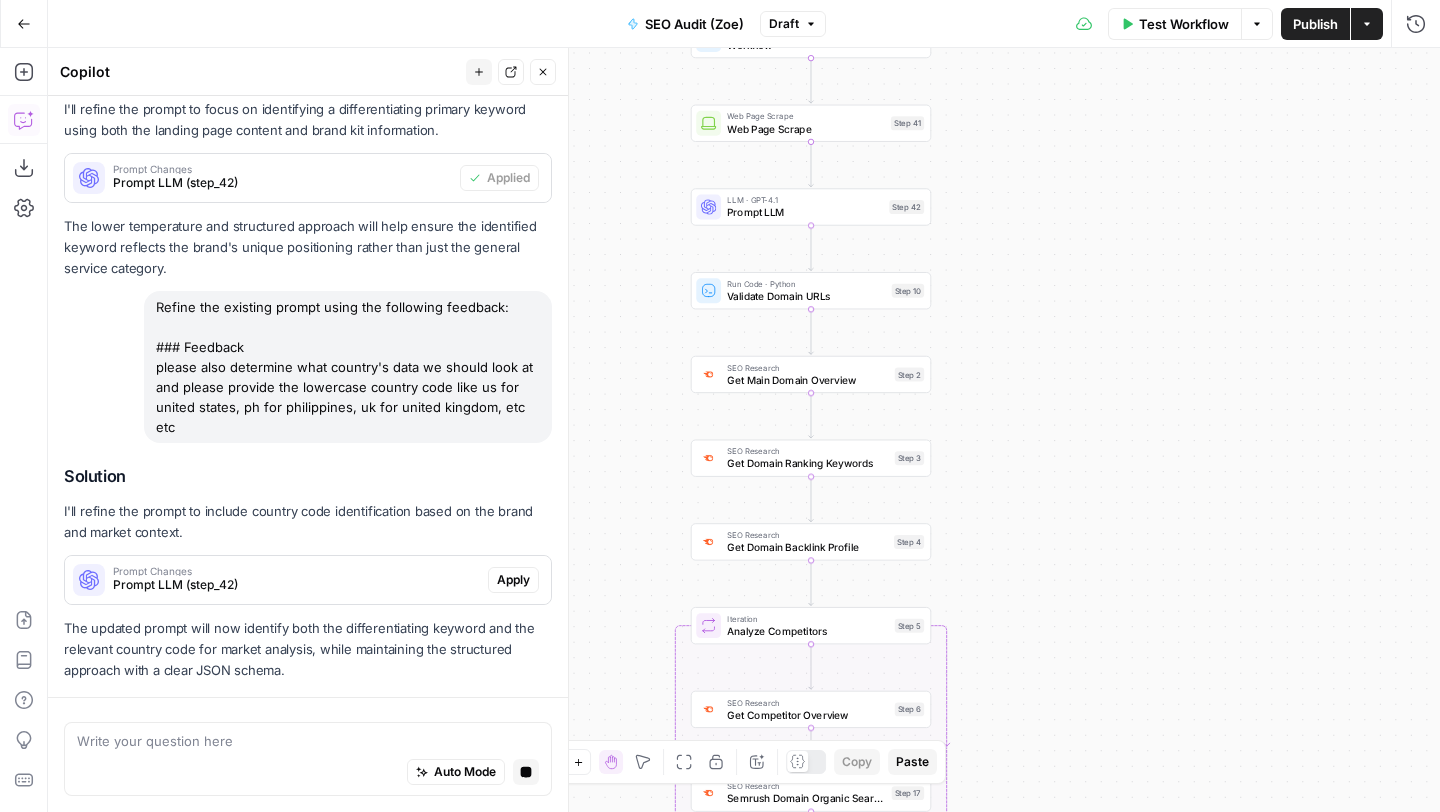 click on "Prompt LLM" at bounding box center (805, 213) 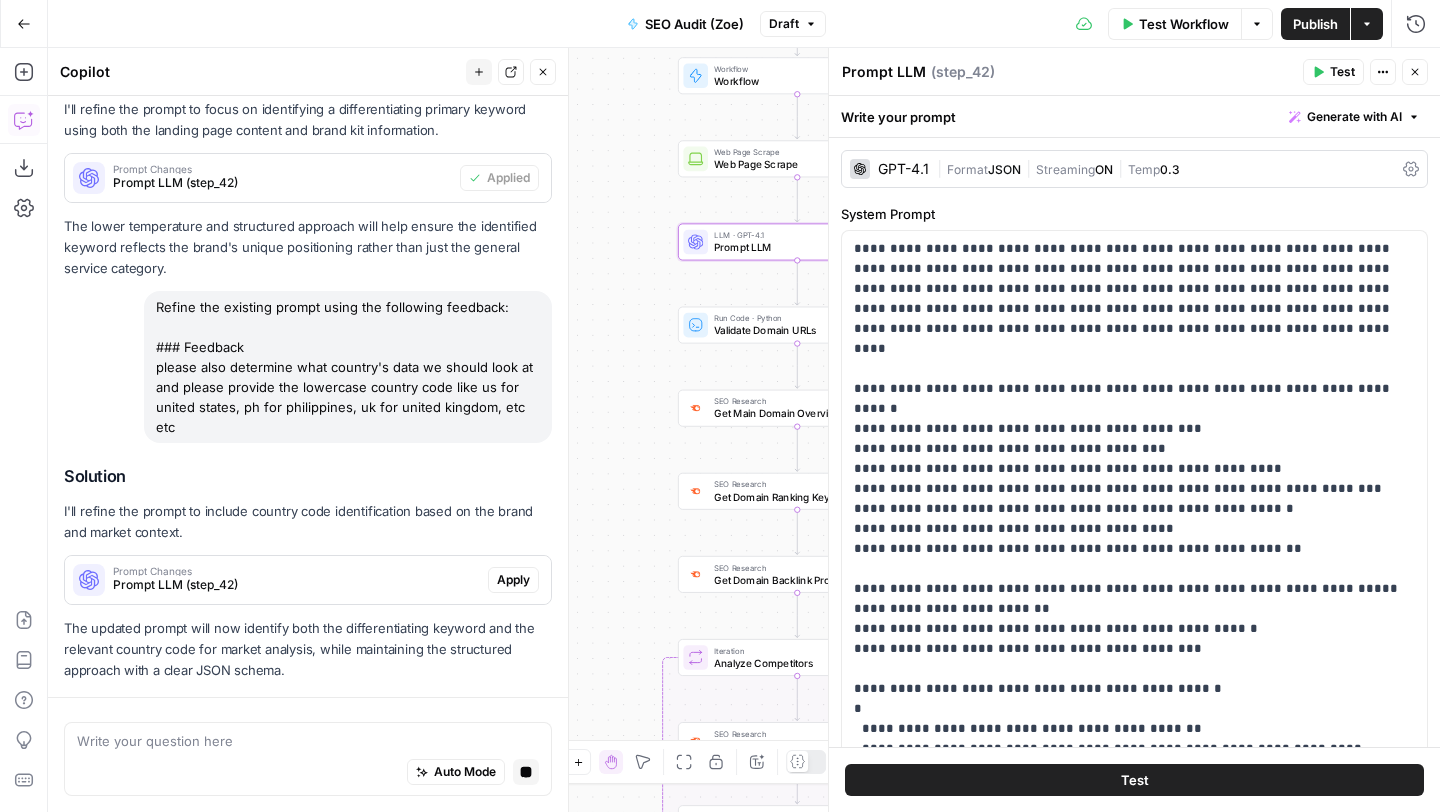 click on "Apply" at bounding box center (513, 580) 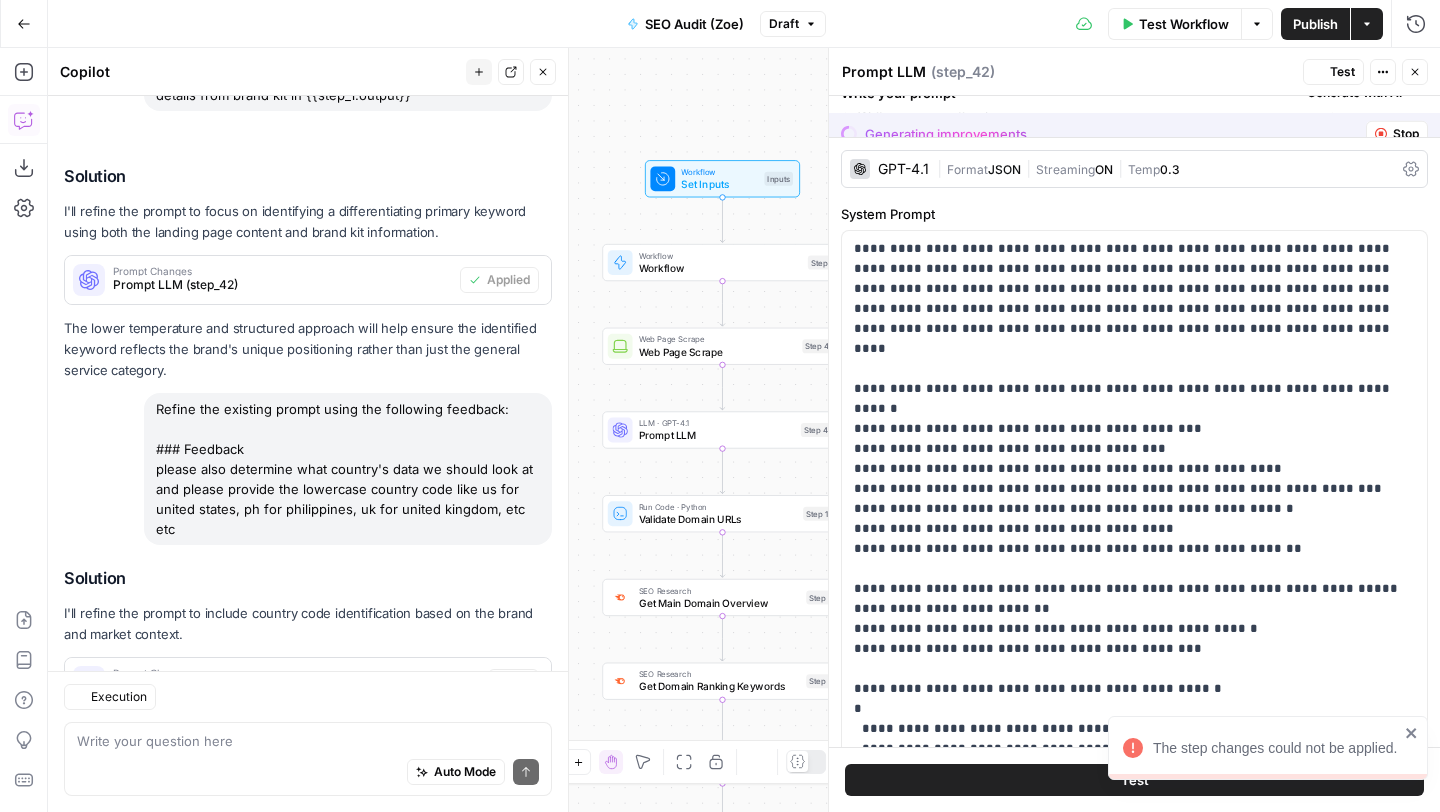 scroll, scrollTop: 2308, scrollLeft: 0, axis: vertical 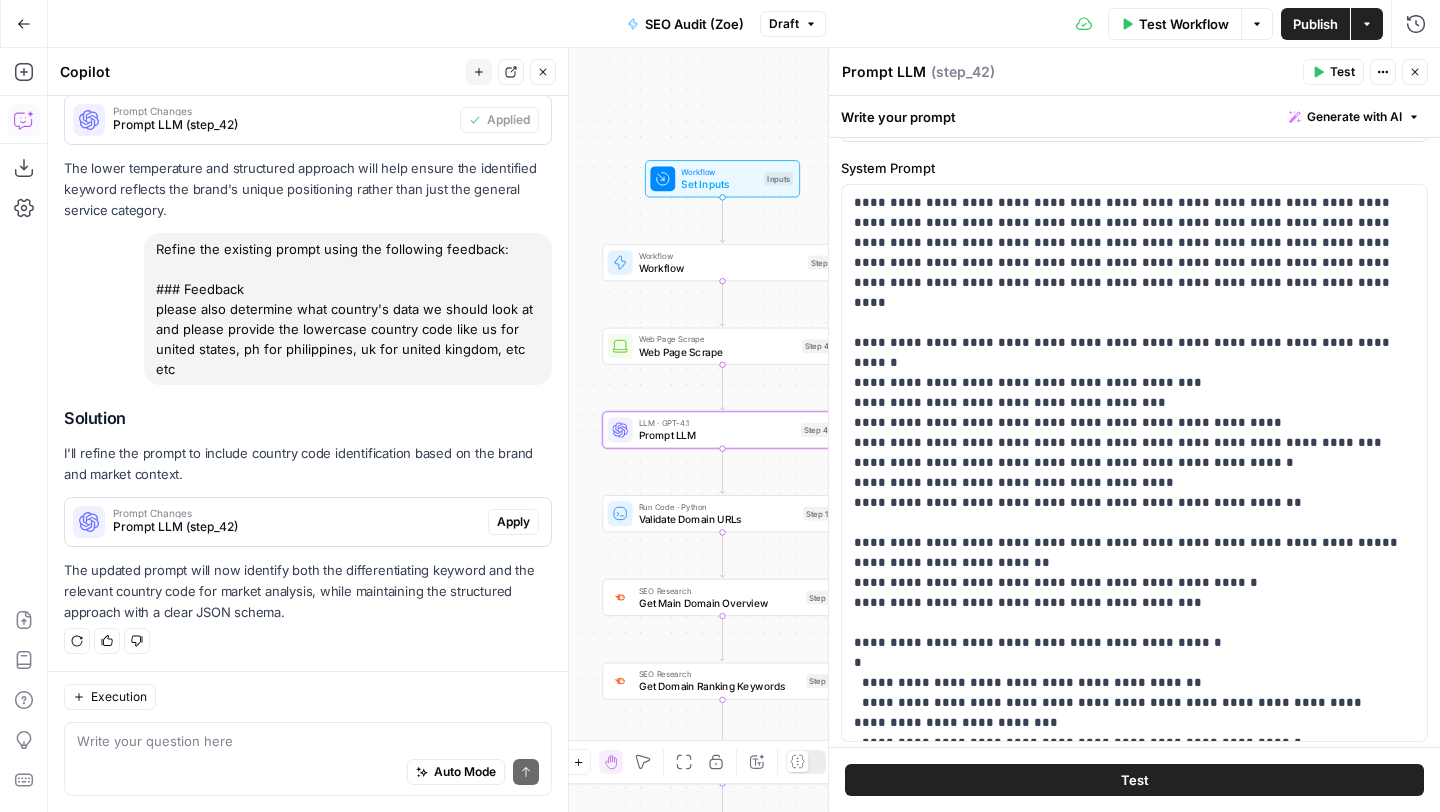 click on "Apply" at bounding box center [513, 522] 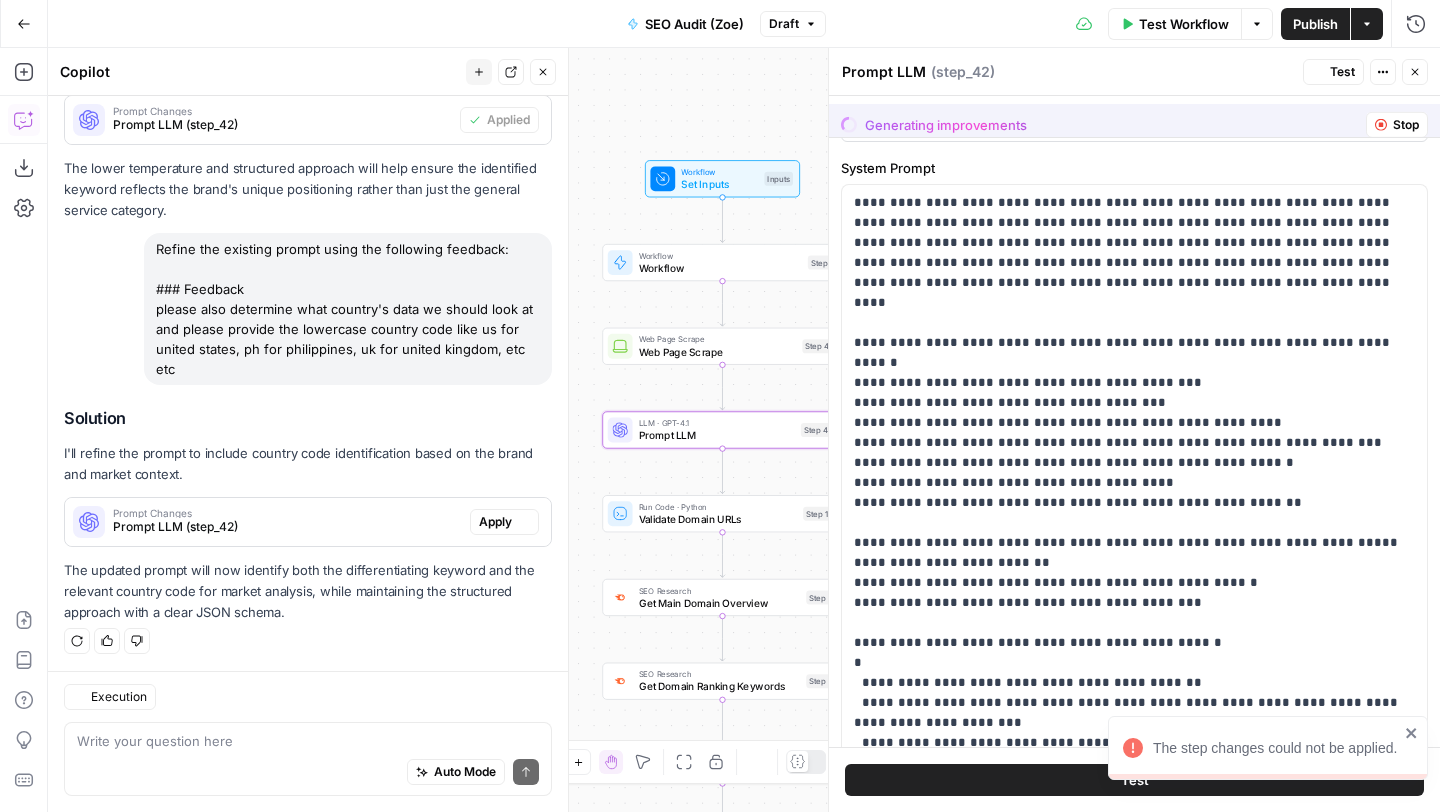 scroll, scrollTop: 0, scrollLeft: 0, axis: both 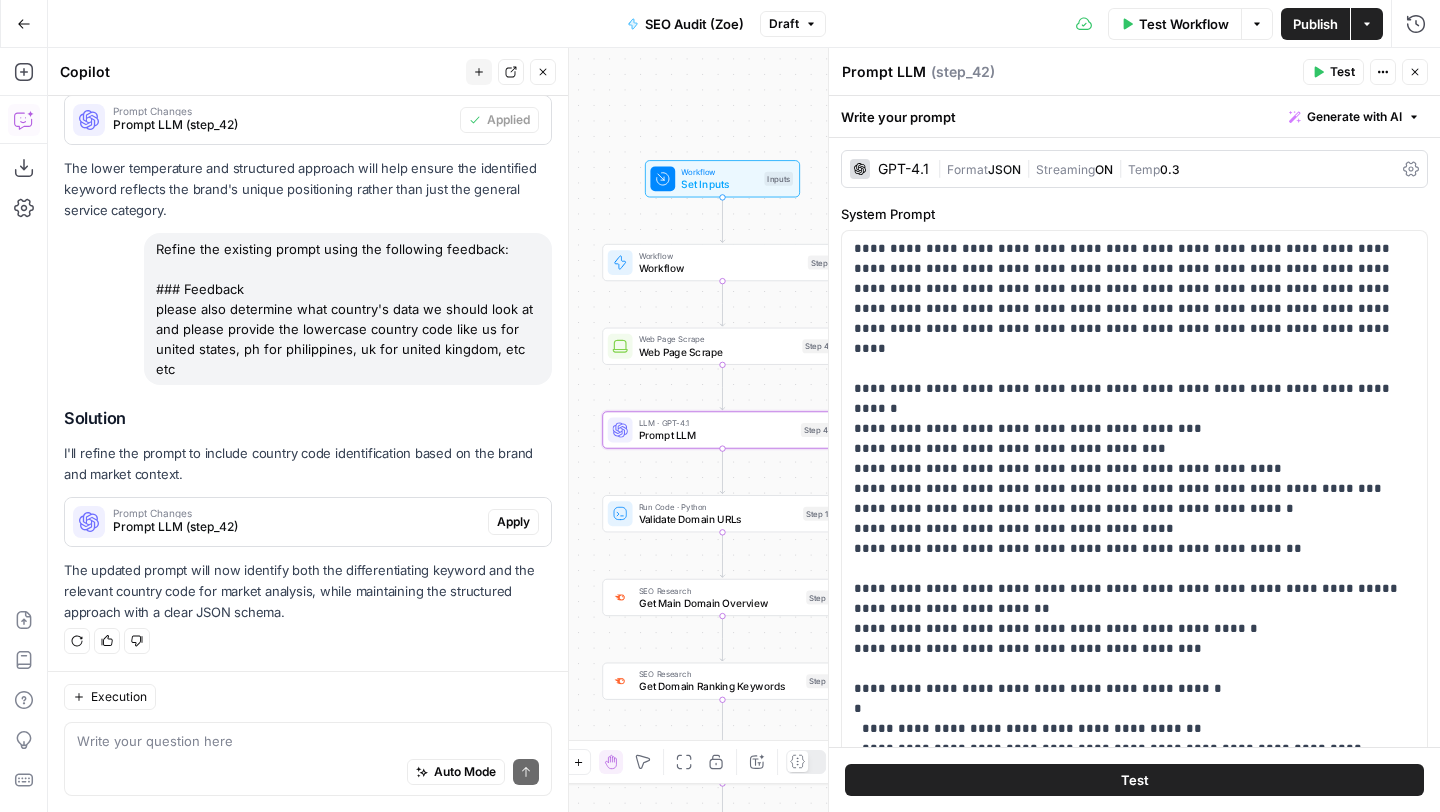 click on "Apply" at bounding box center (513, 522) 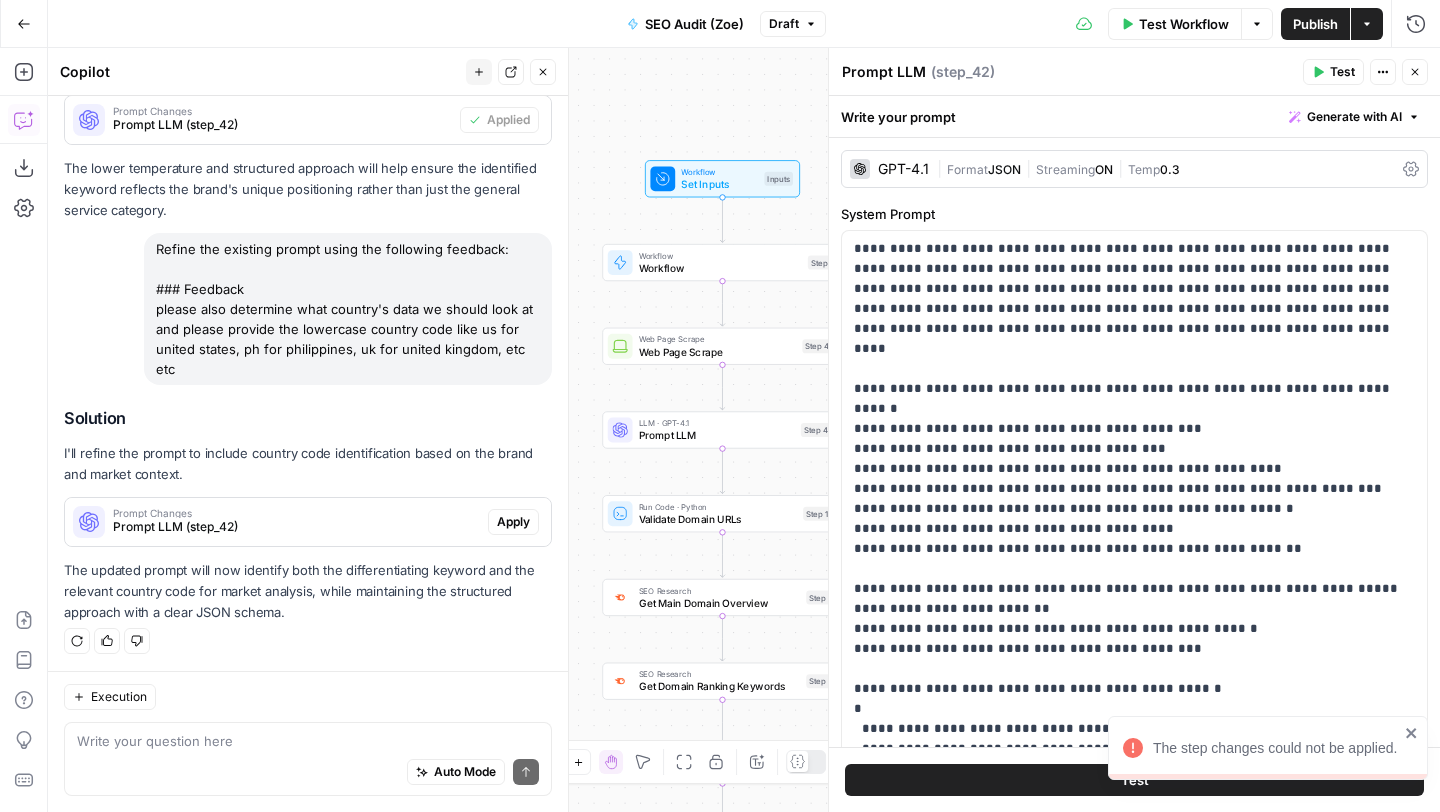 drag, startPoint x: 235, startPoint y: 361, endPoint x: 145, endPoint y: 316, distance: 100.62306 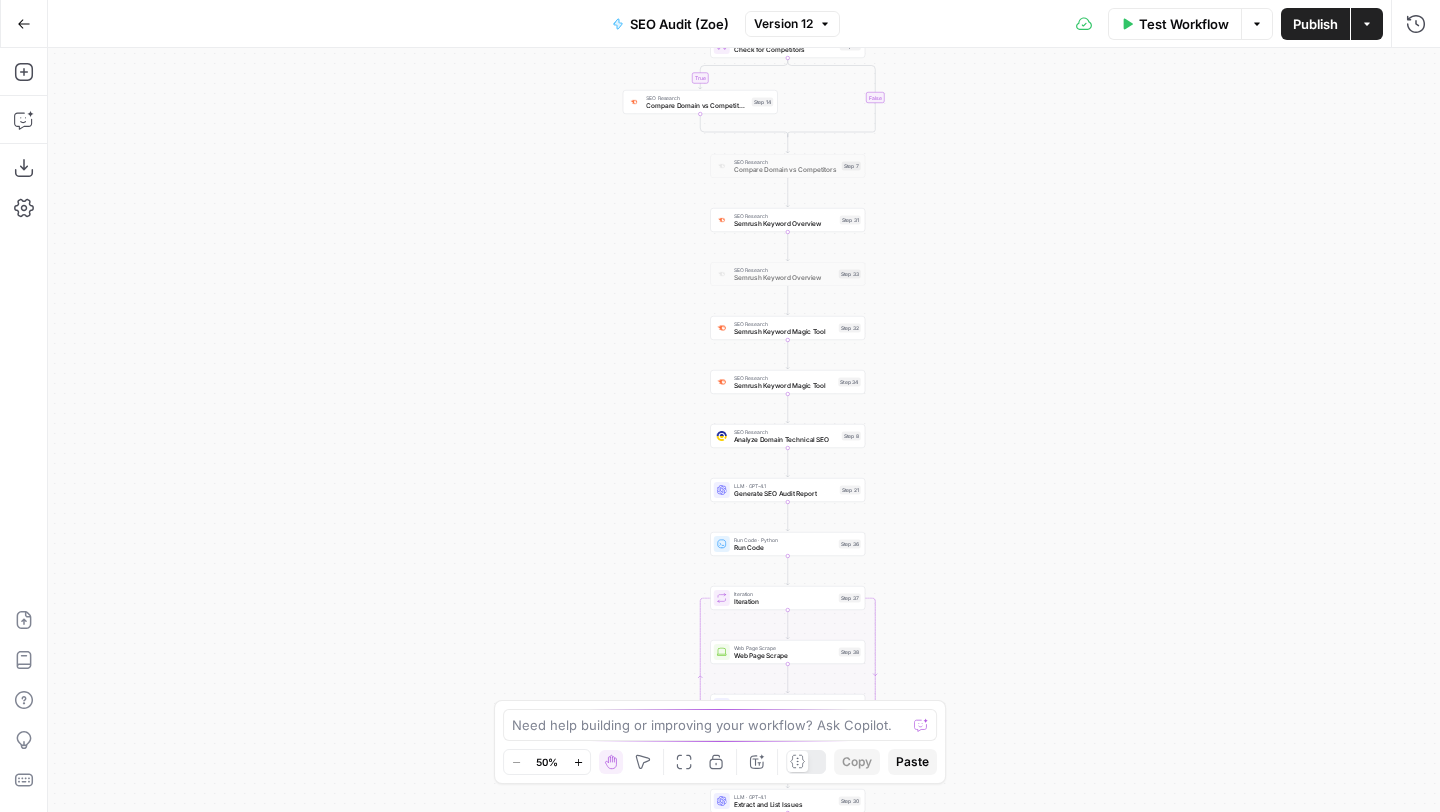 scroll, scrollTop: 0, scrollLeft: 0, axis: both 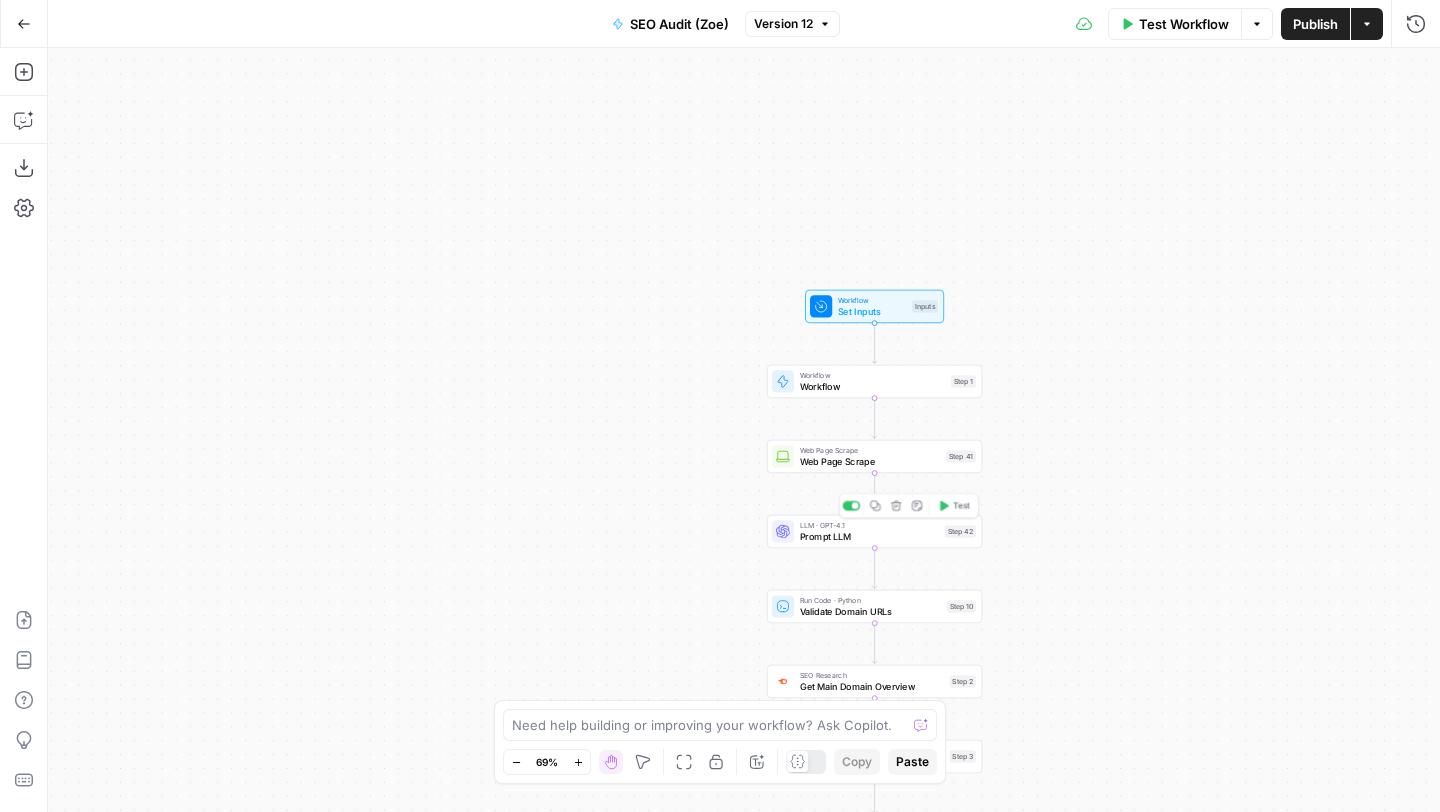 click on "Prompt LLM" at bounding box center [870, 536] 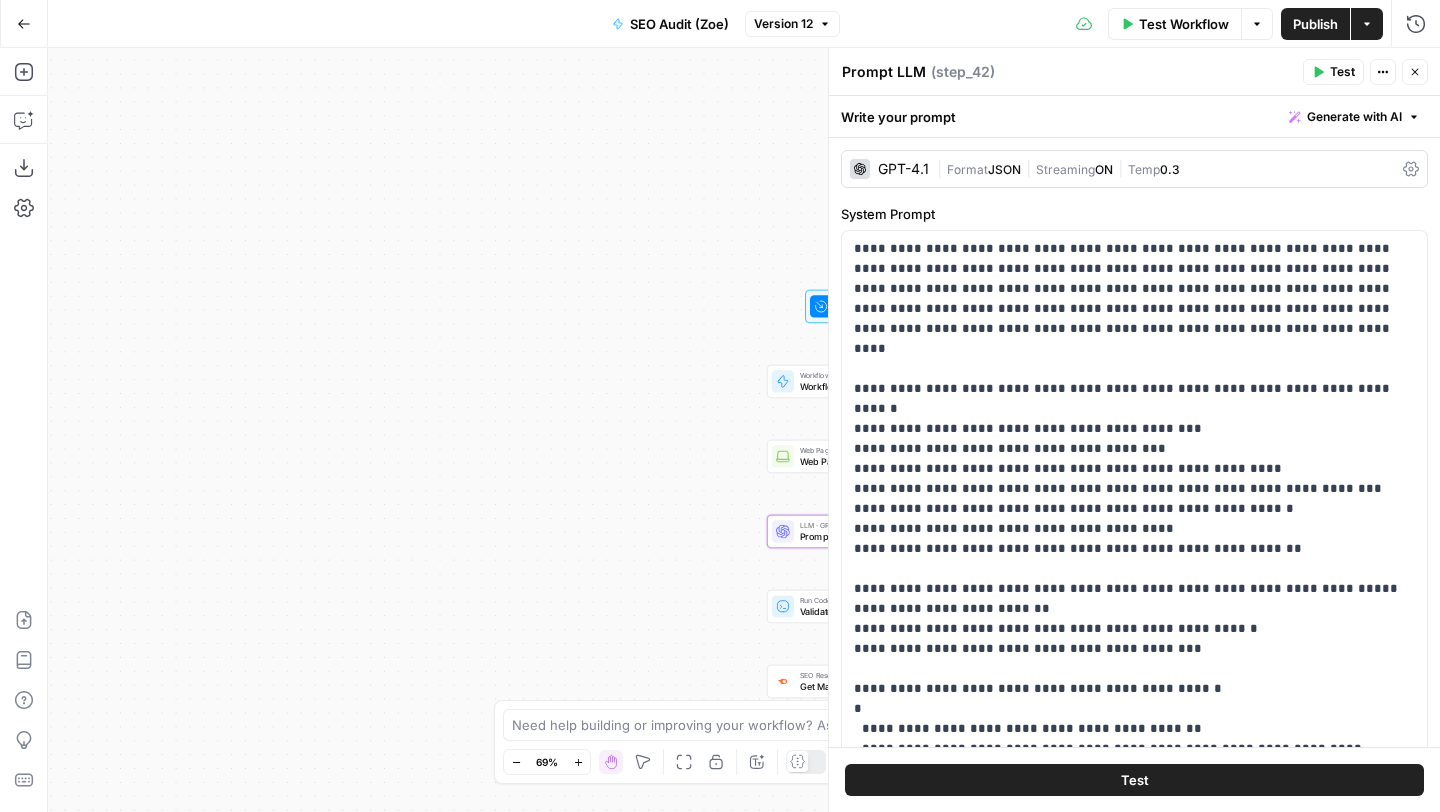 click on "Generate with AI" at bounding box center (1354, 117) 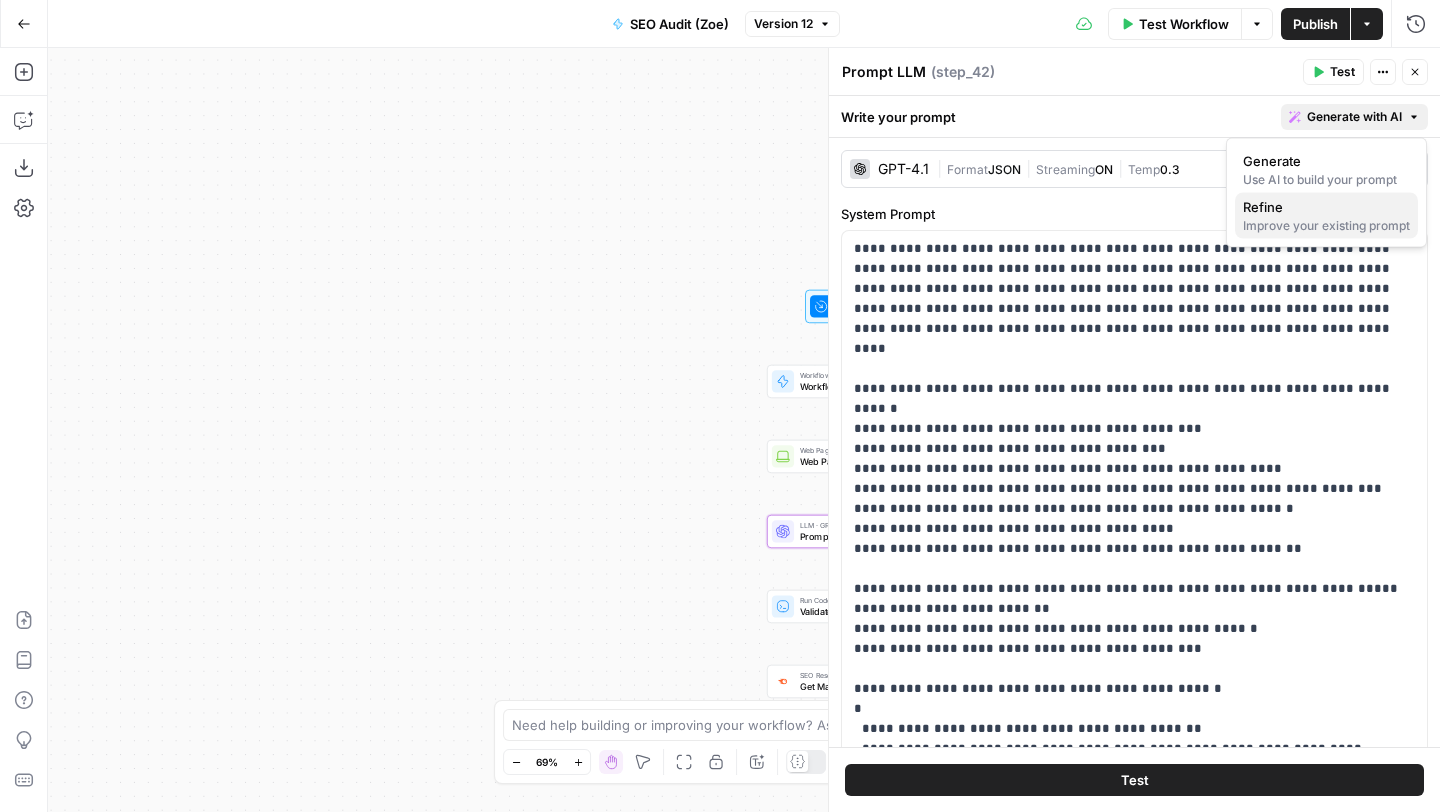 click on "Refine" at bounding box center [1326, 207] 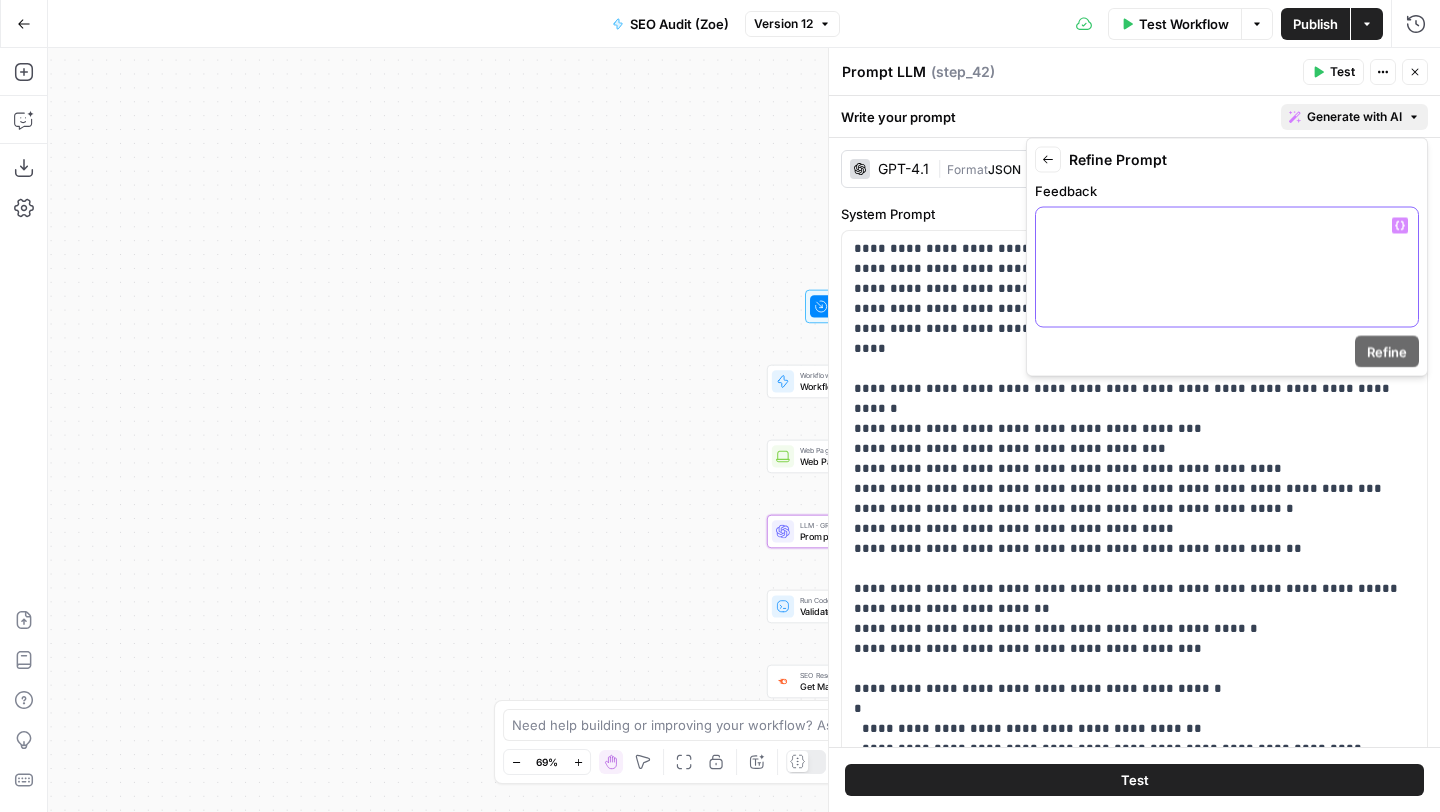 click at bounding box center [1227, 267] 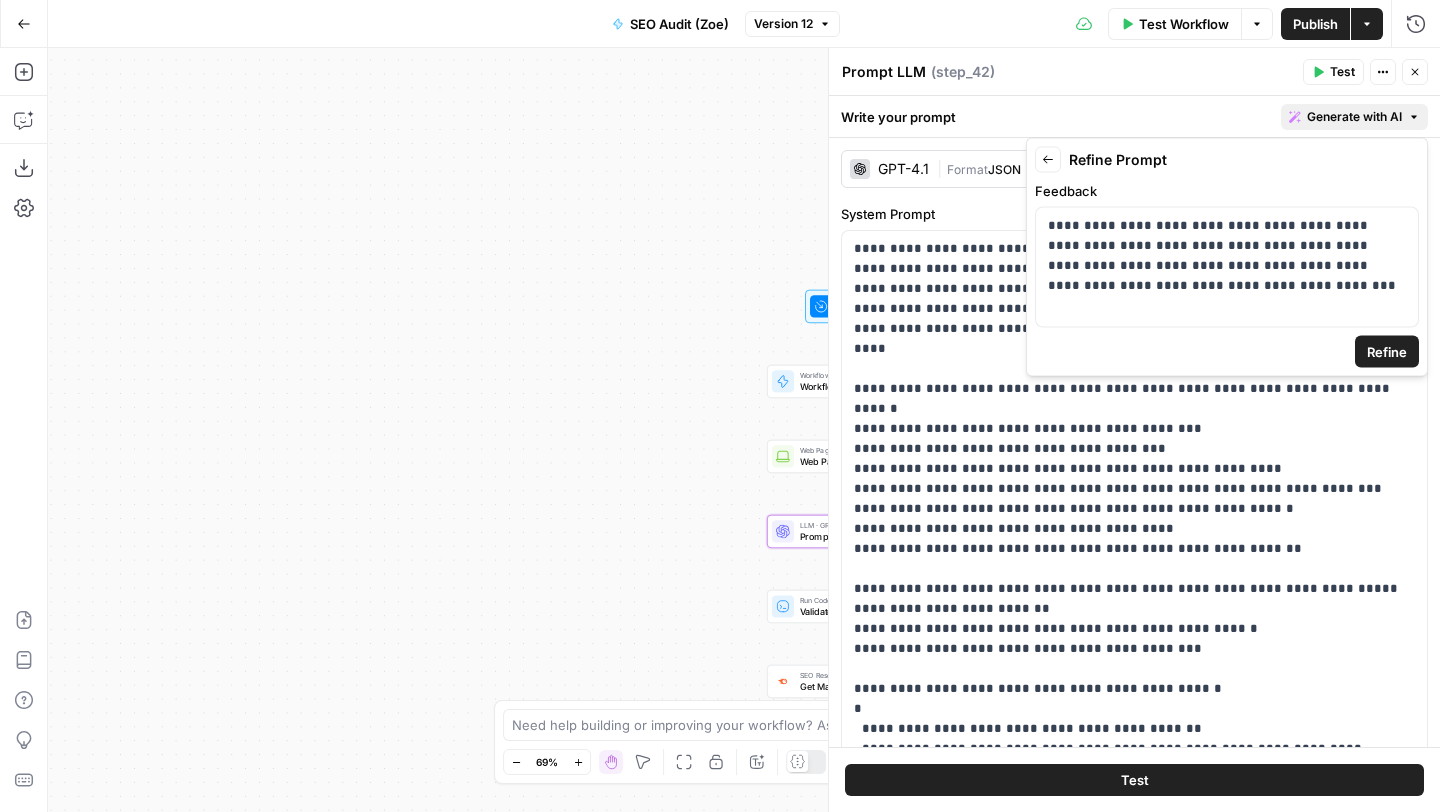 click on "Refine" at bounding box center [1387, 352] 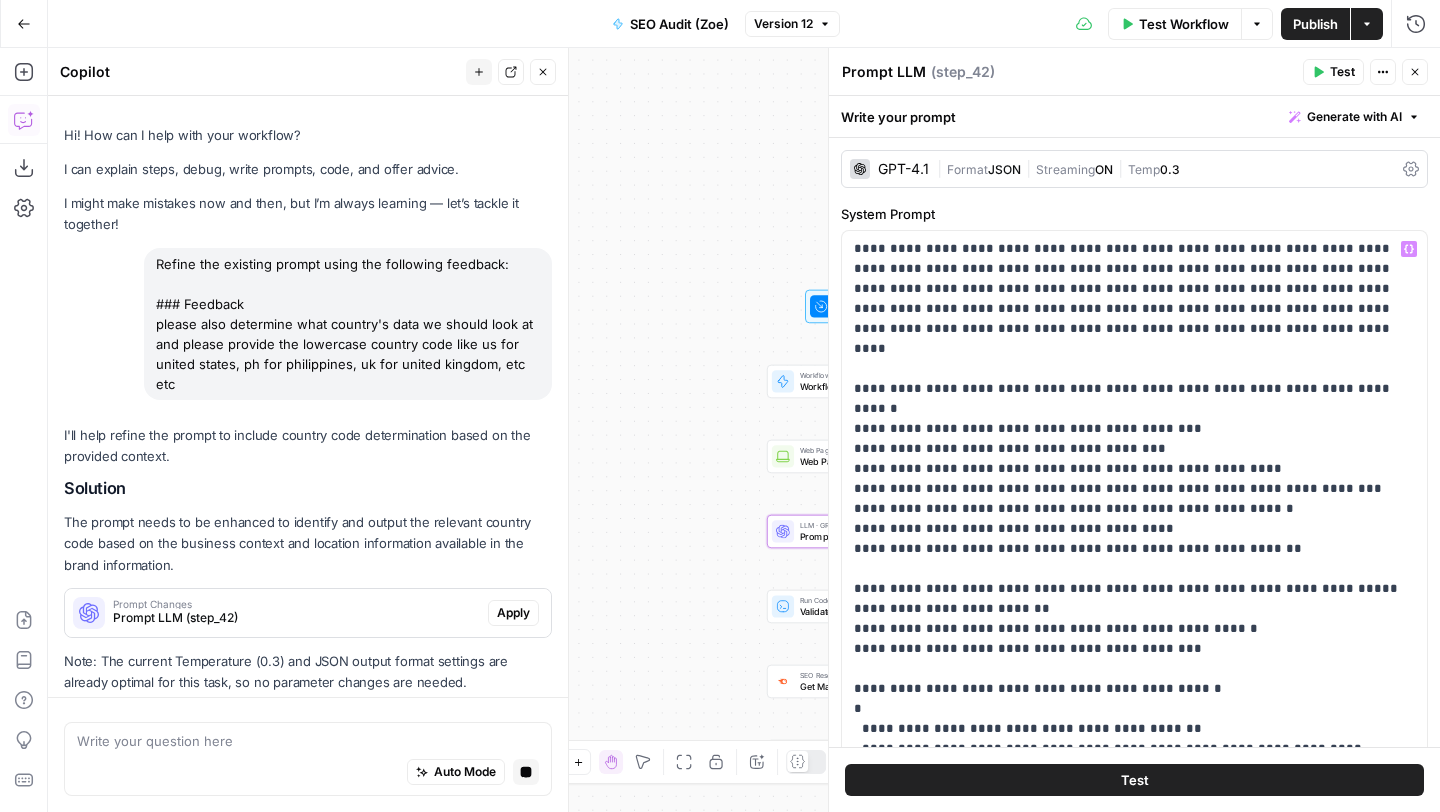 scroll, scrollTop: 70, scrollLeft: 0, axis: vertical 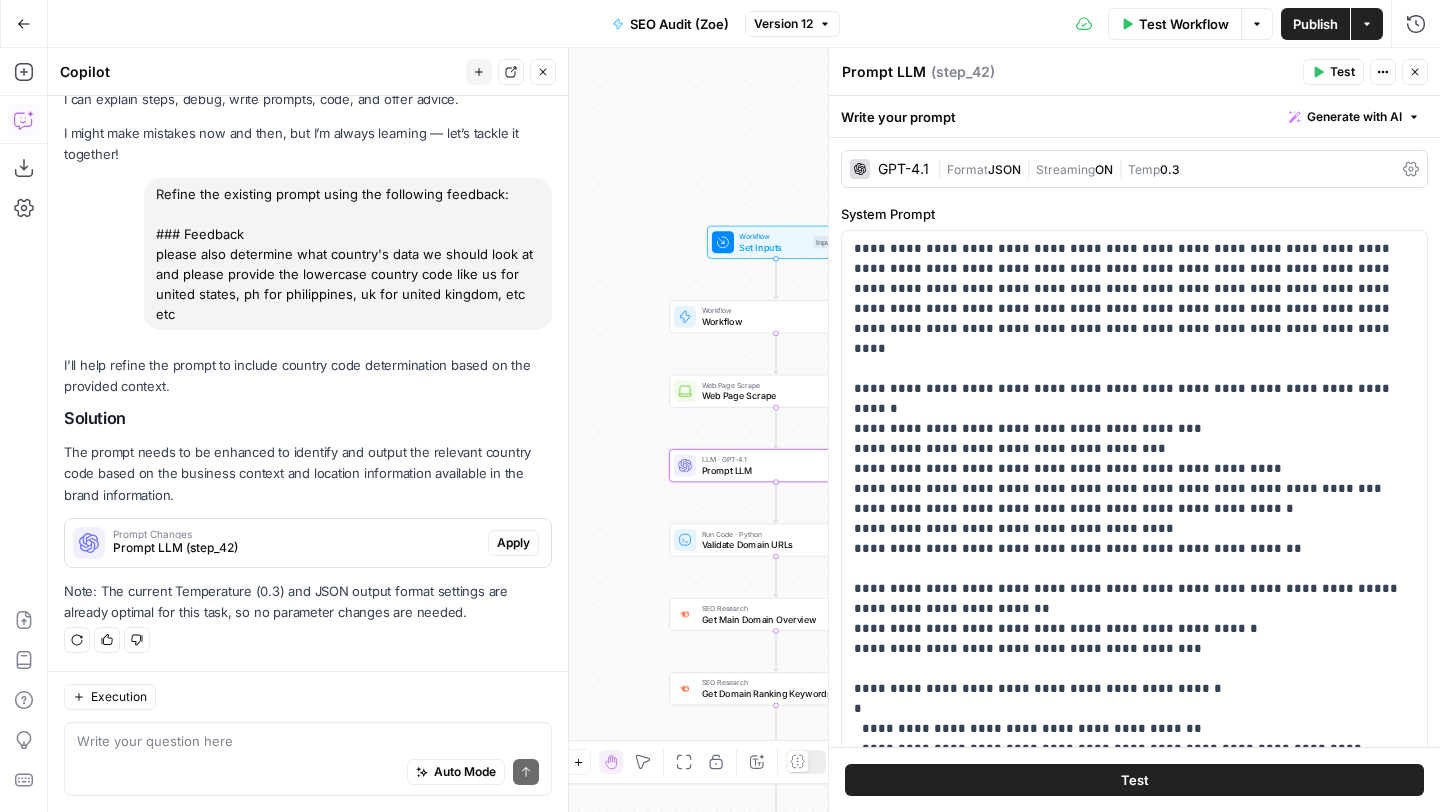 click on "Apply" at bounding box center [513, 543] 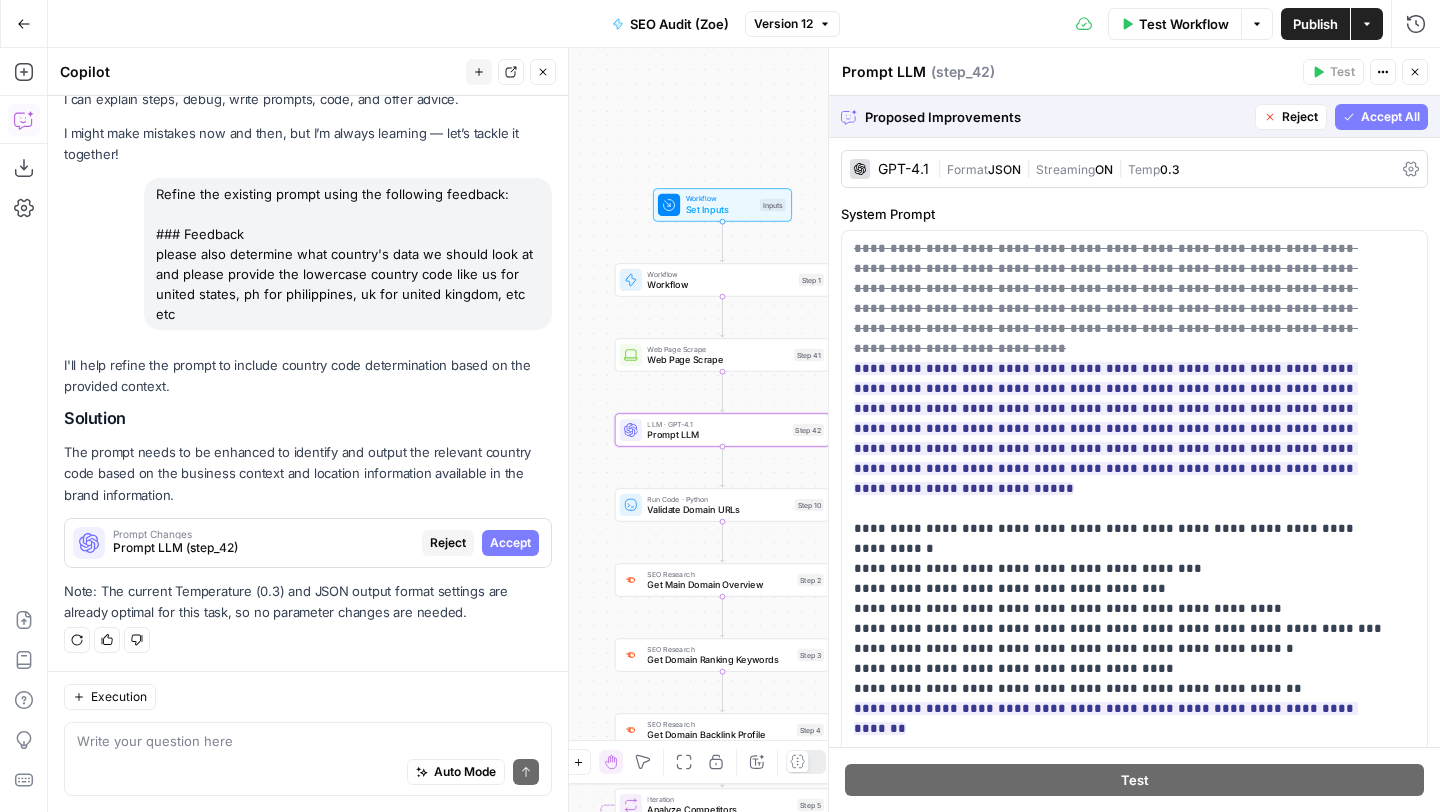 click on "Accept" at bounding box center (510, 543) 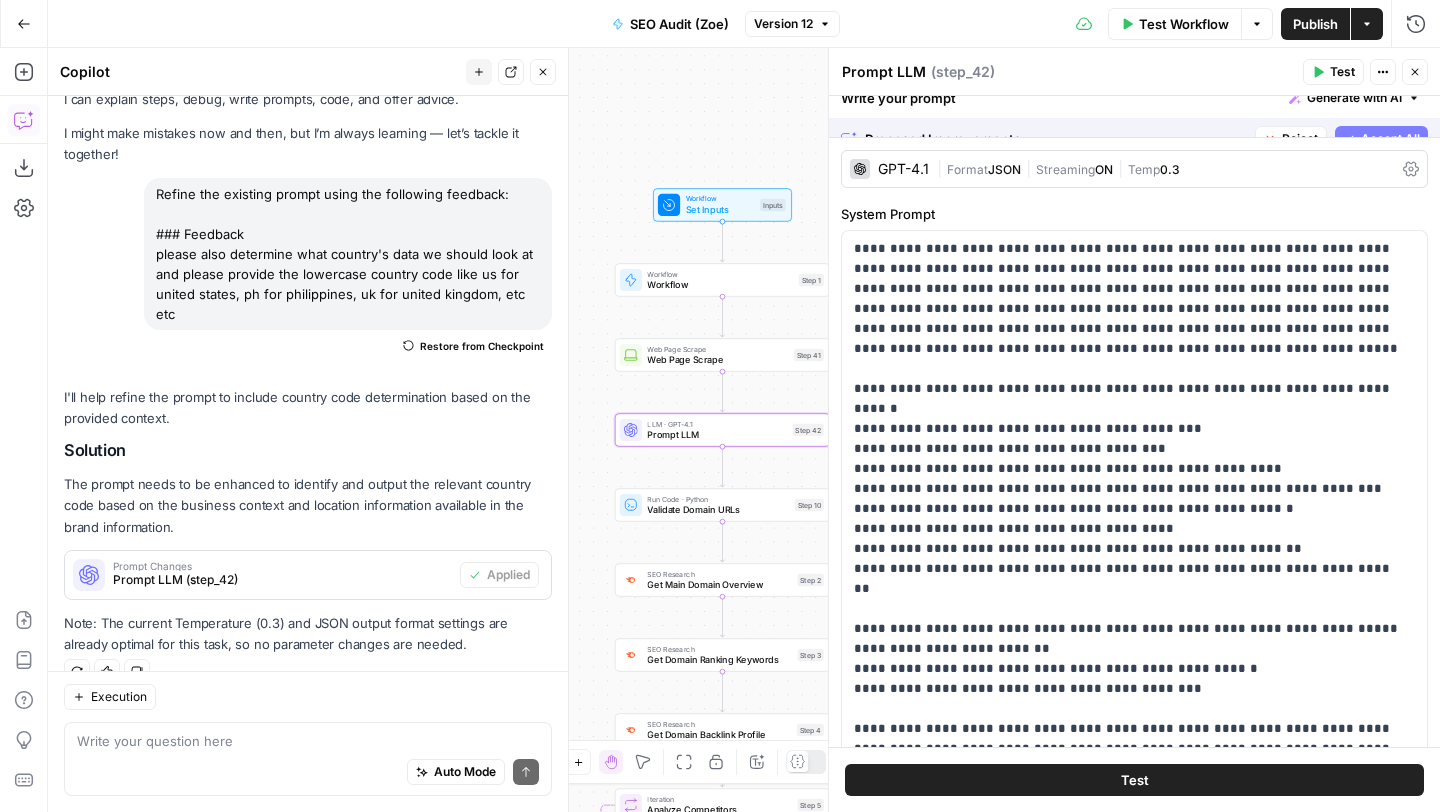 scroll, scrollTop: 102, scrollLeft: 0, axis: vertical 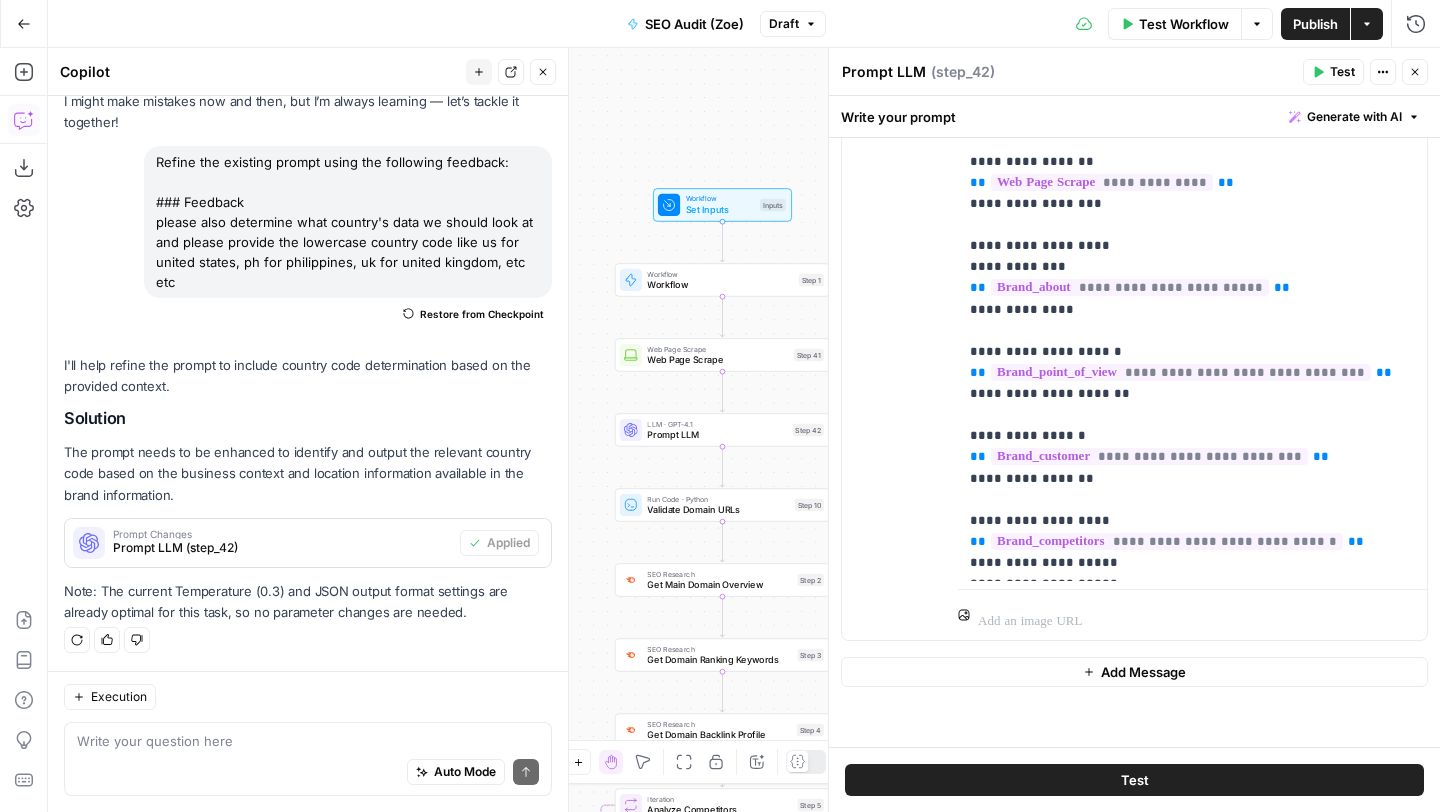 click 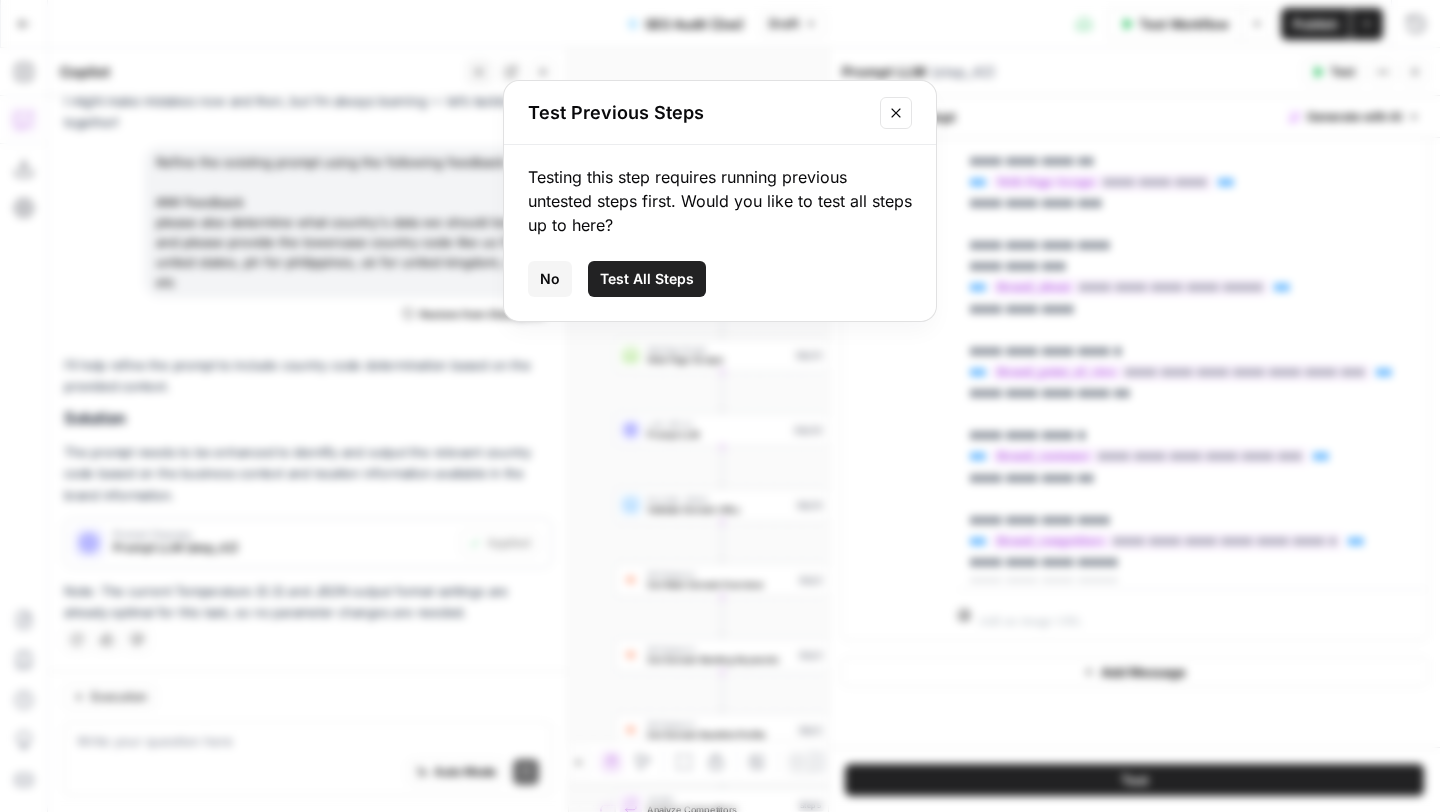 click on "Test All Steps" at bounding box center (647, 279) 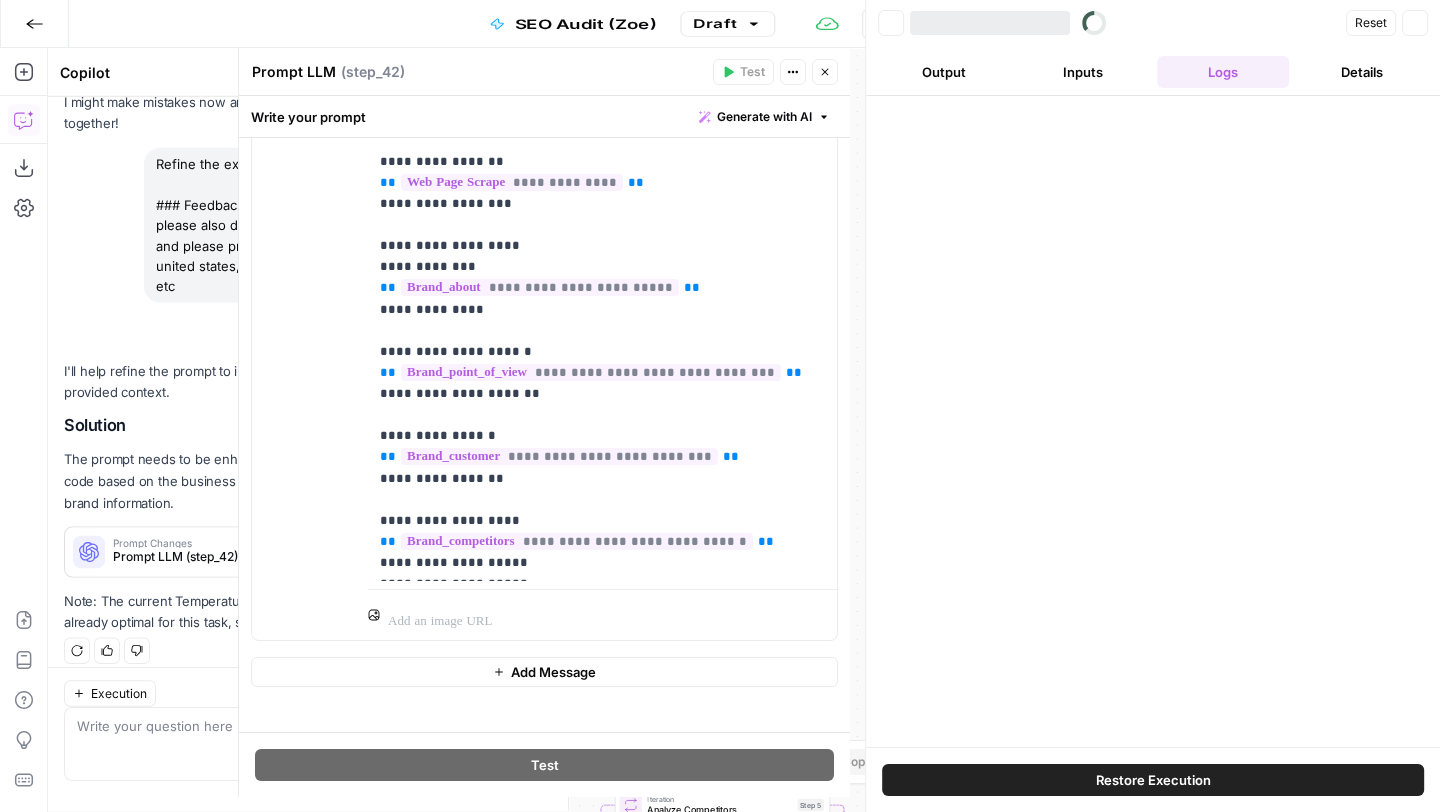 scroll, scrollTop: 102, scrollLeft: 0, axis: vertical 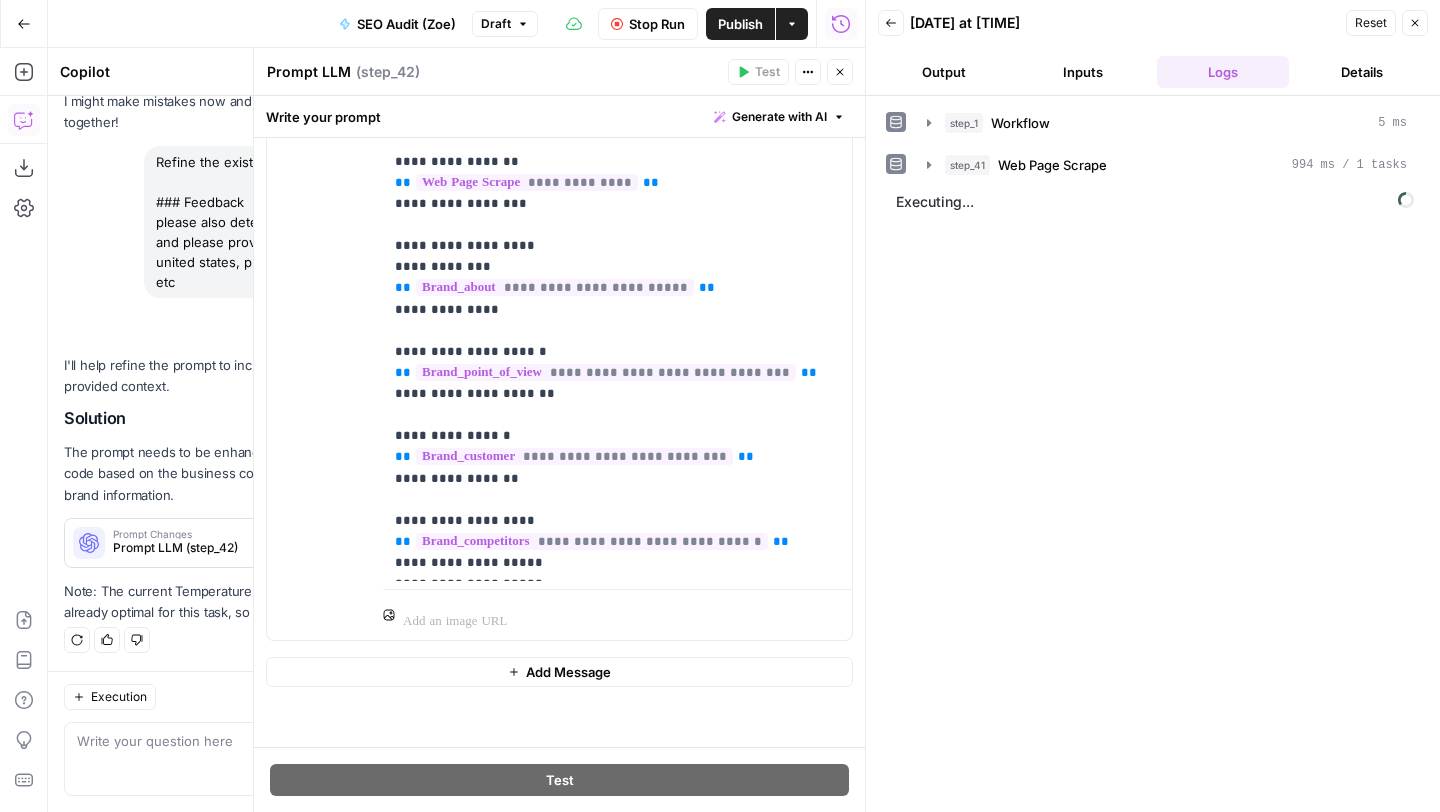 click on "Close" at bounding box center [543, 72] 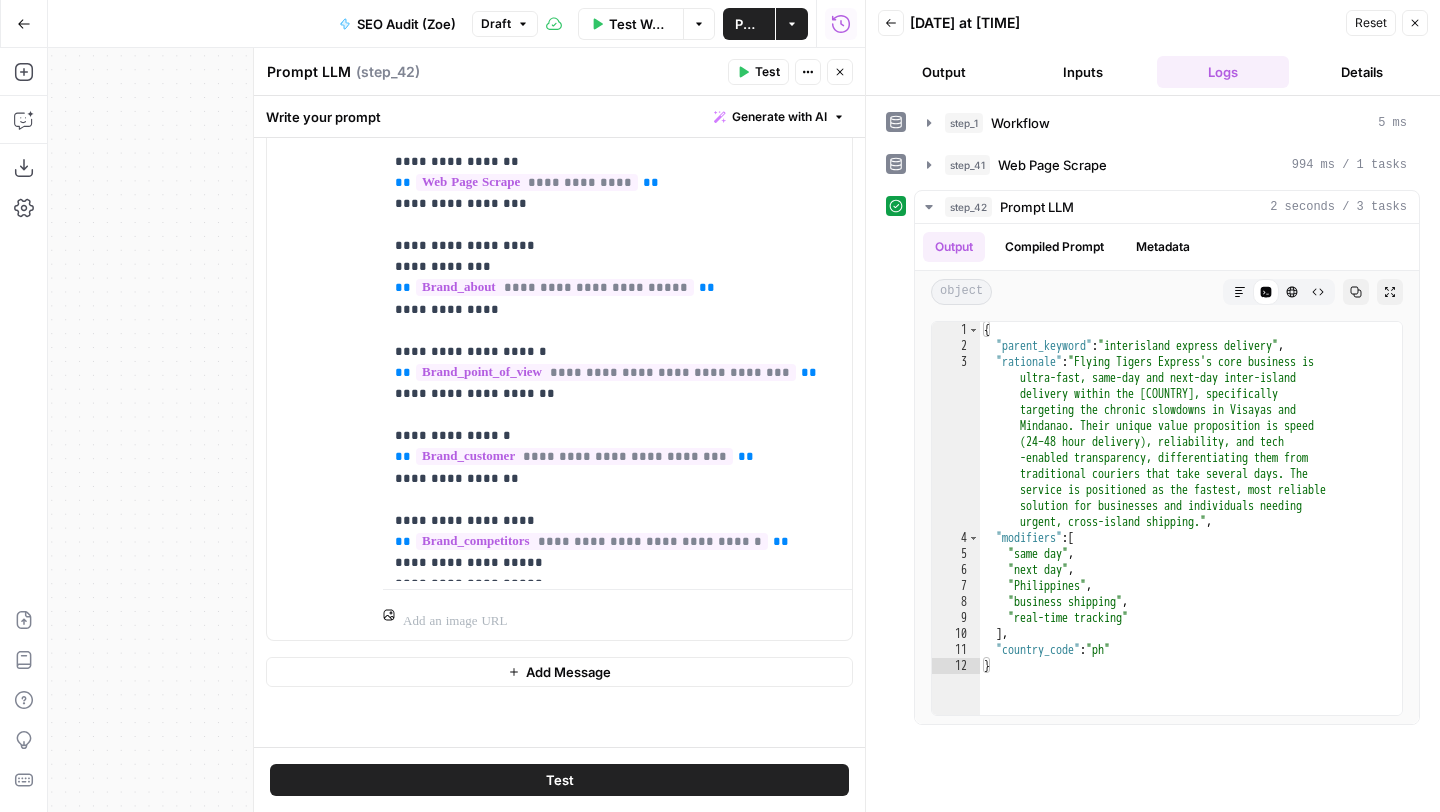 click 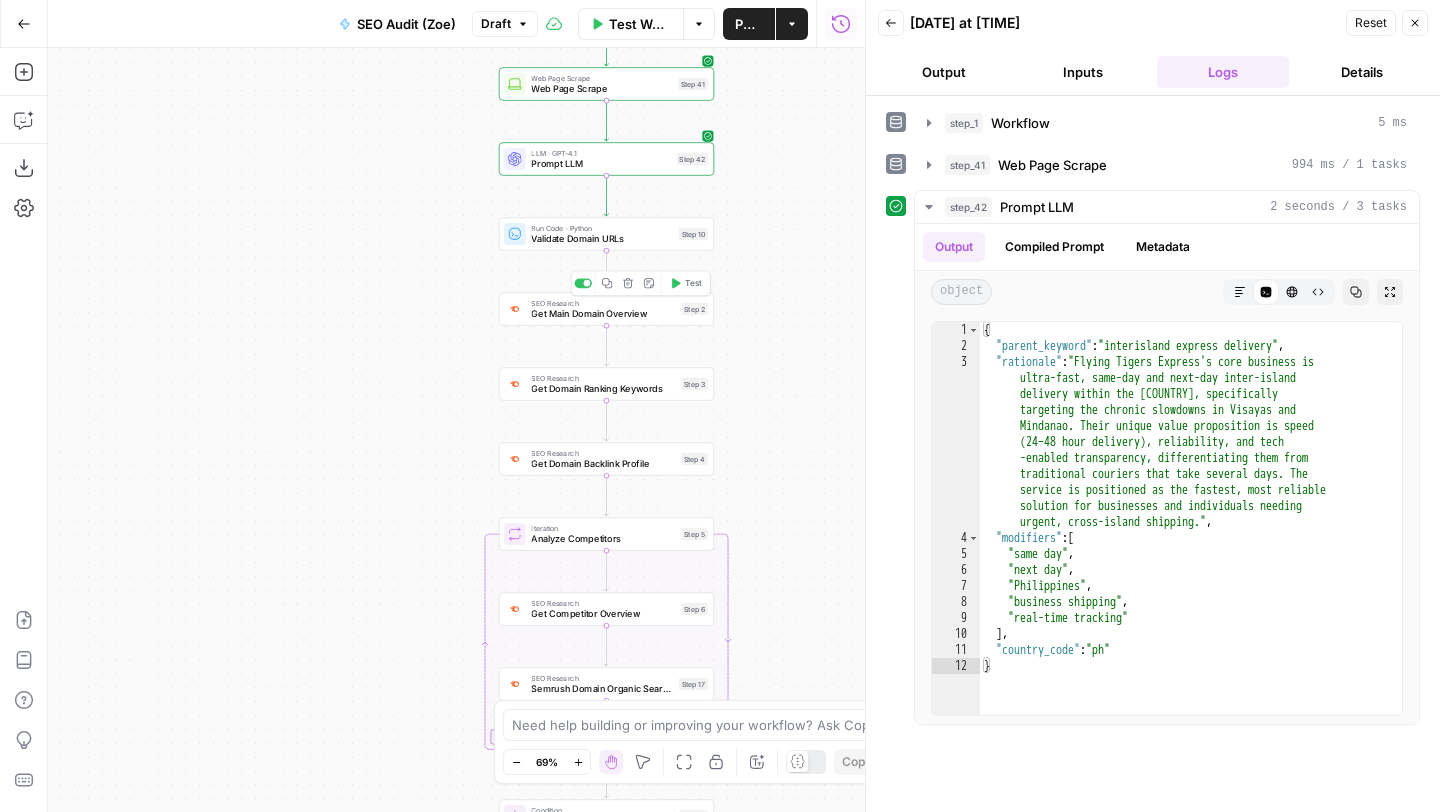 click on "Get Main Domain Overview" at bounding box center [603, 314] 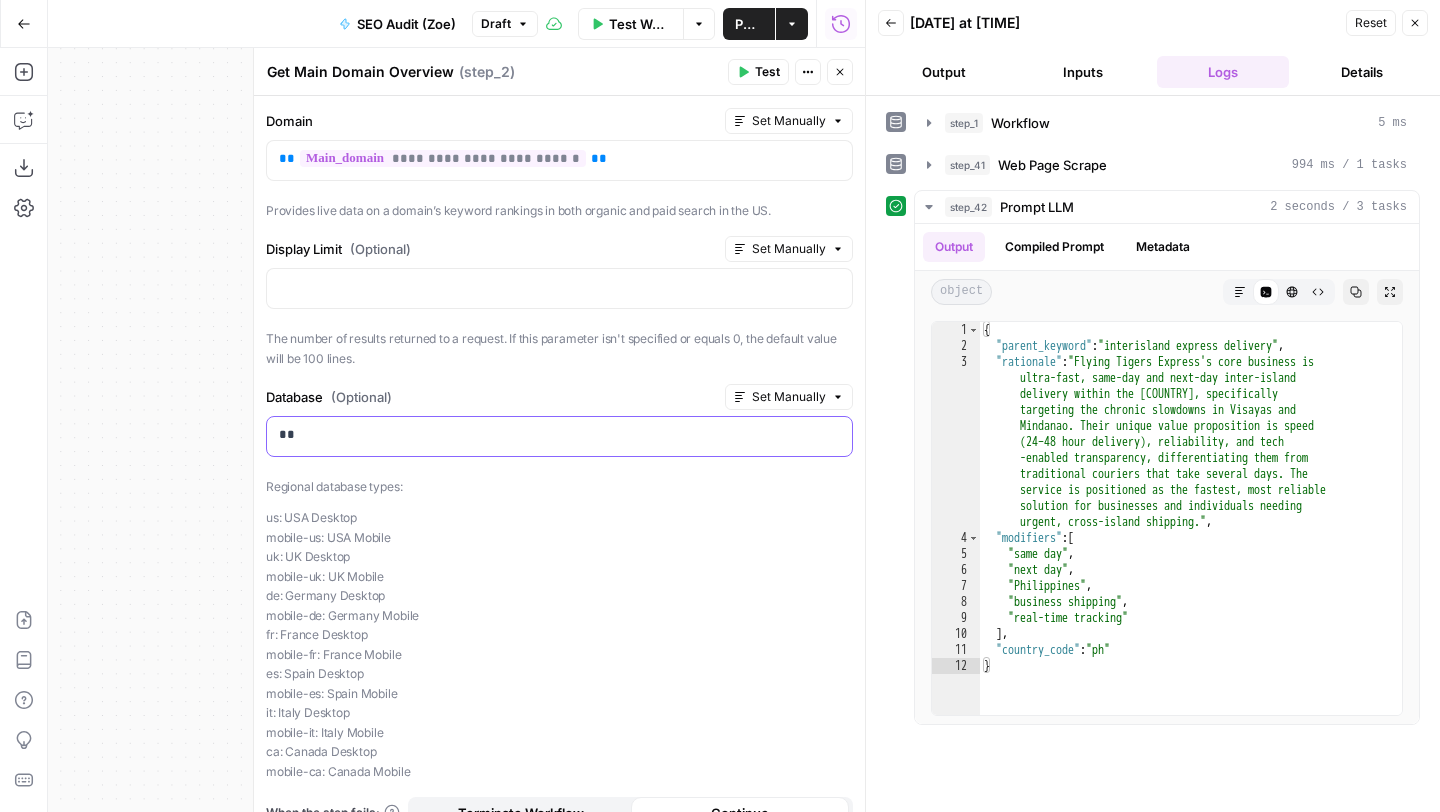 click on "**" at bounding box center [559, 436] 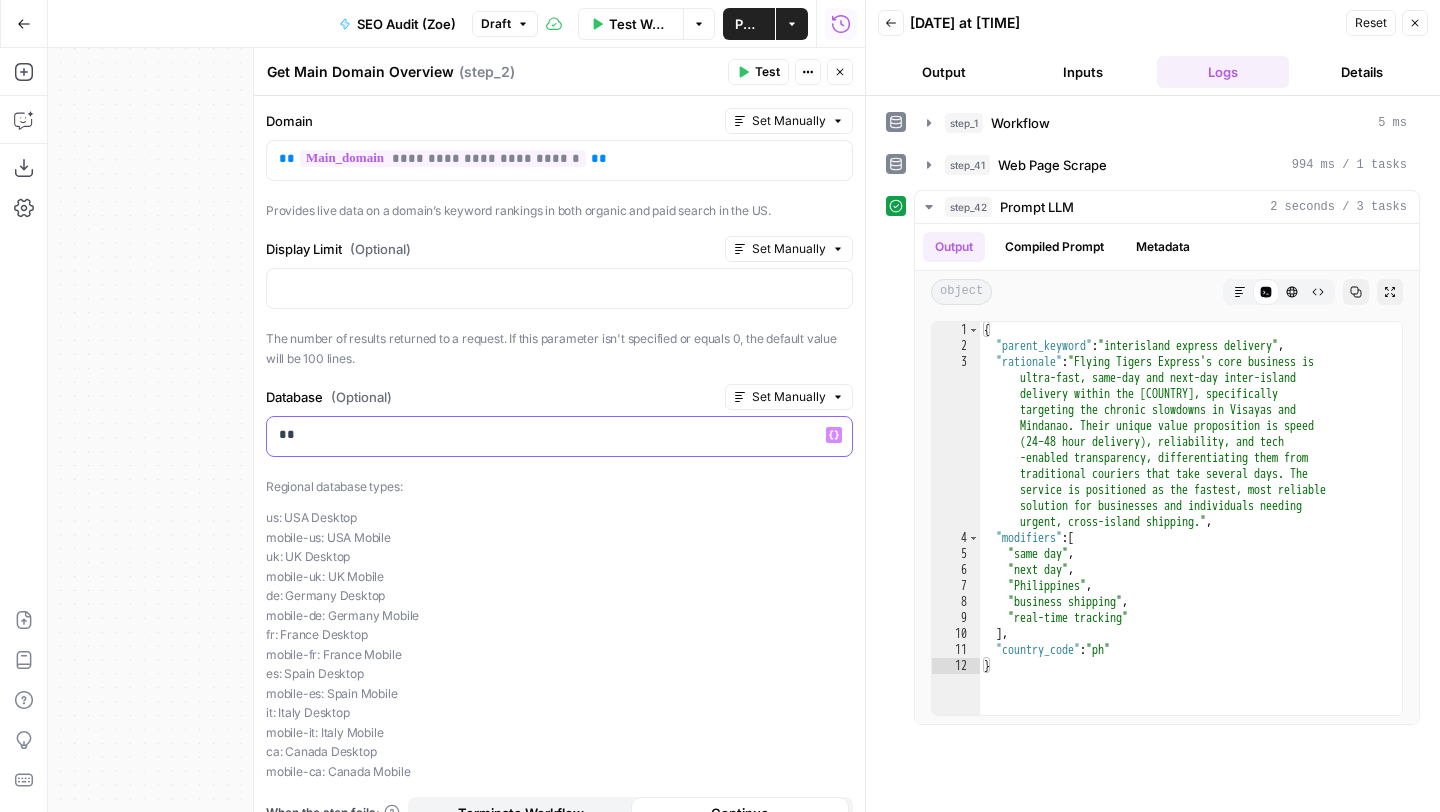 click on "**" at bounding box center [559, 436] 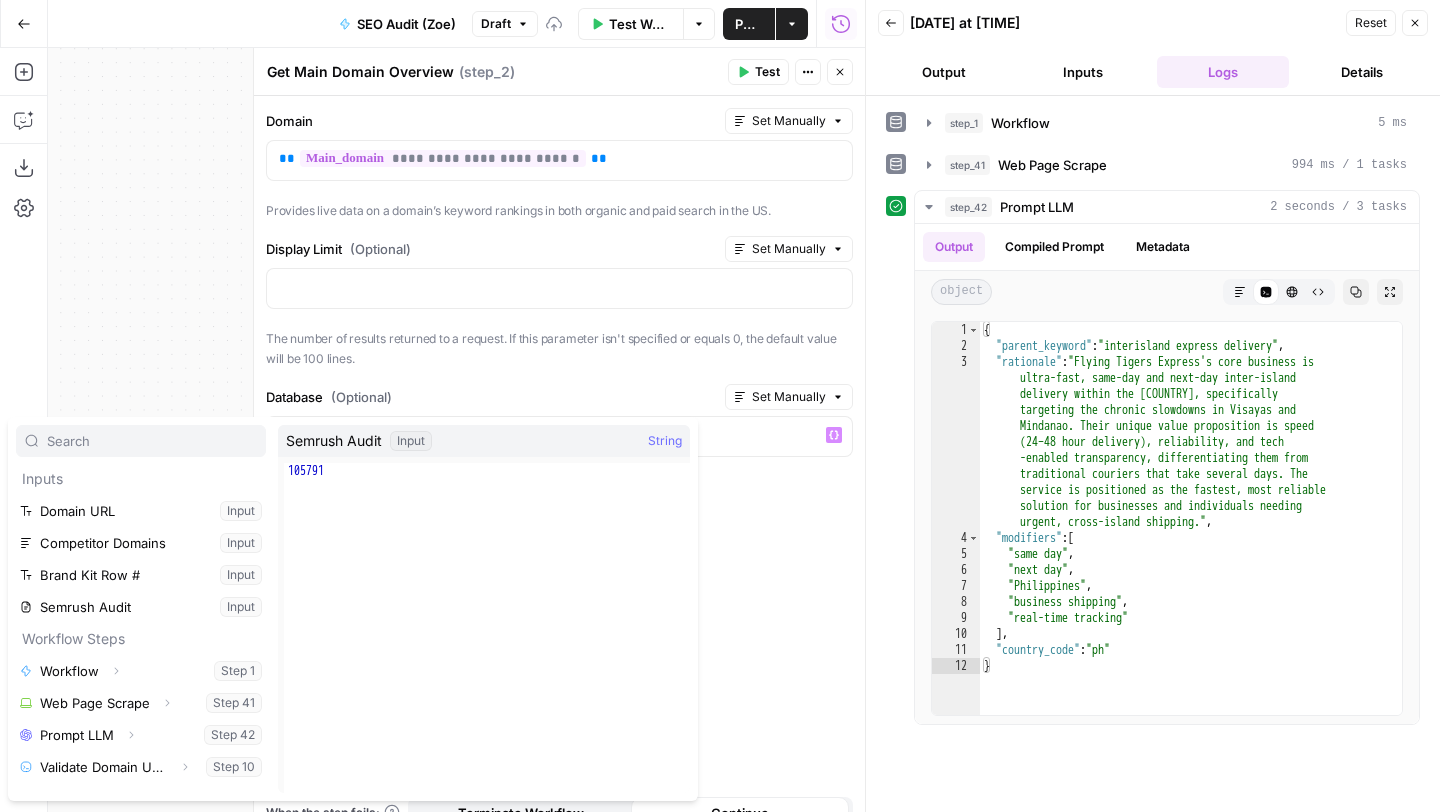 scroll, scrollTop: 54, scrollLeft: 0, axis: vertical 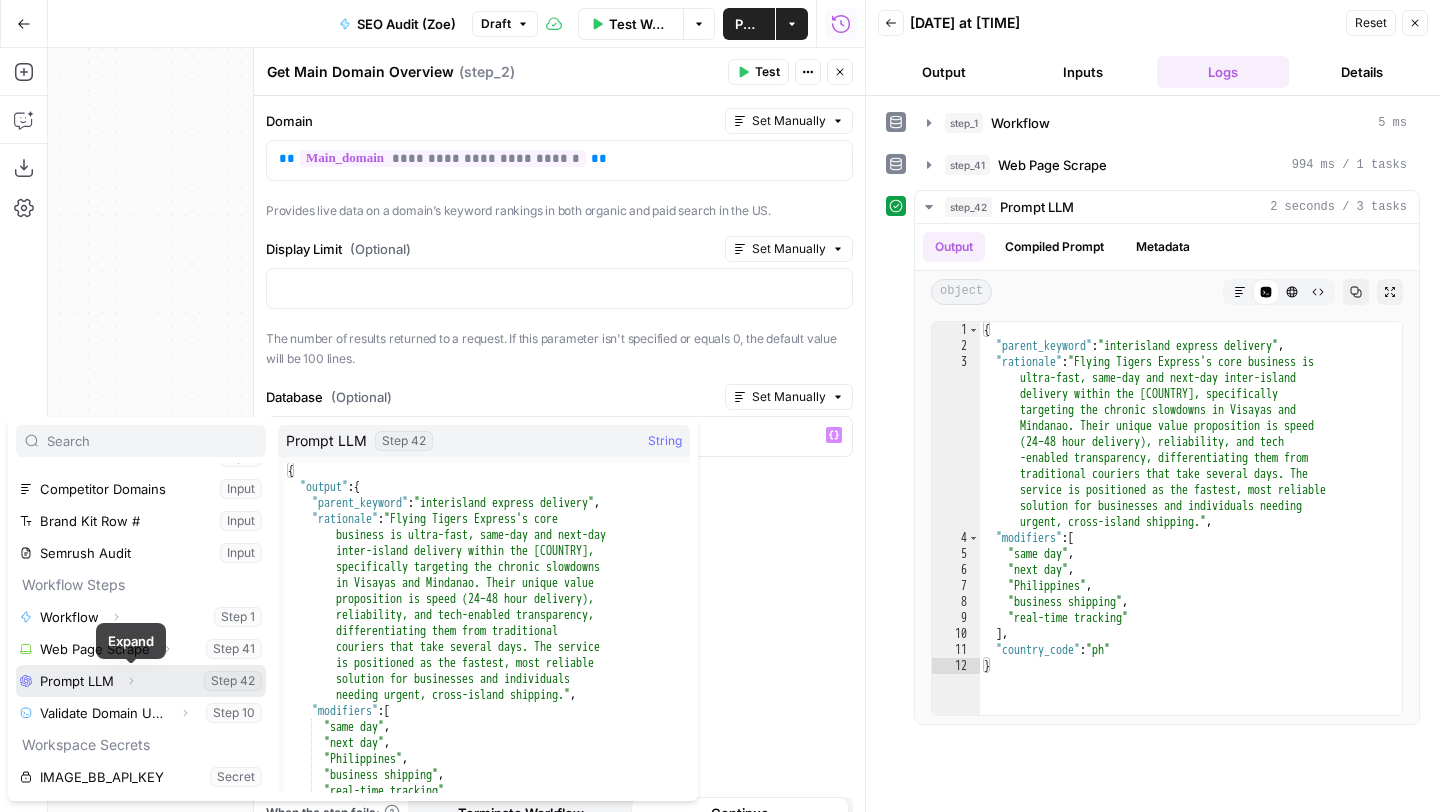 click 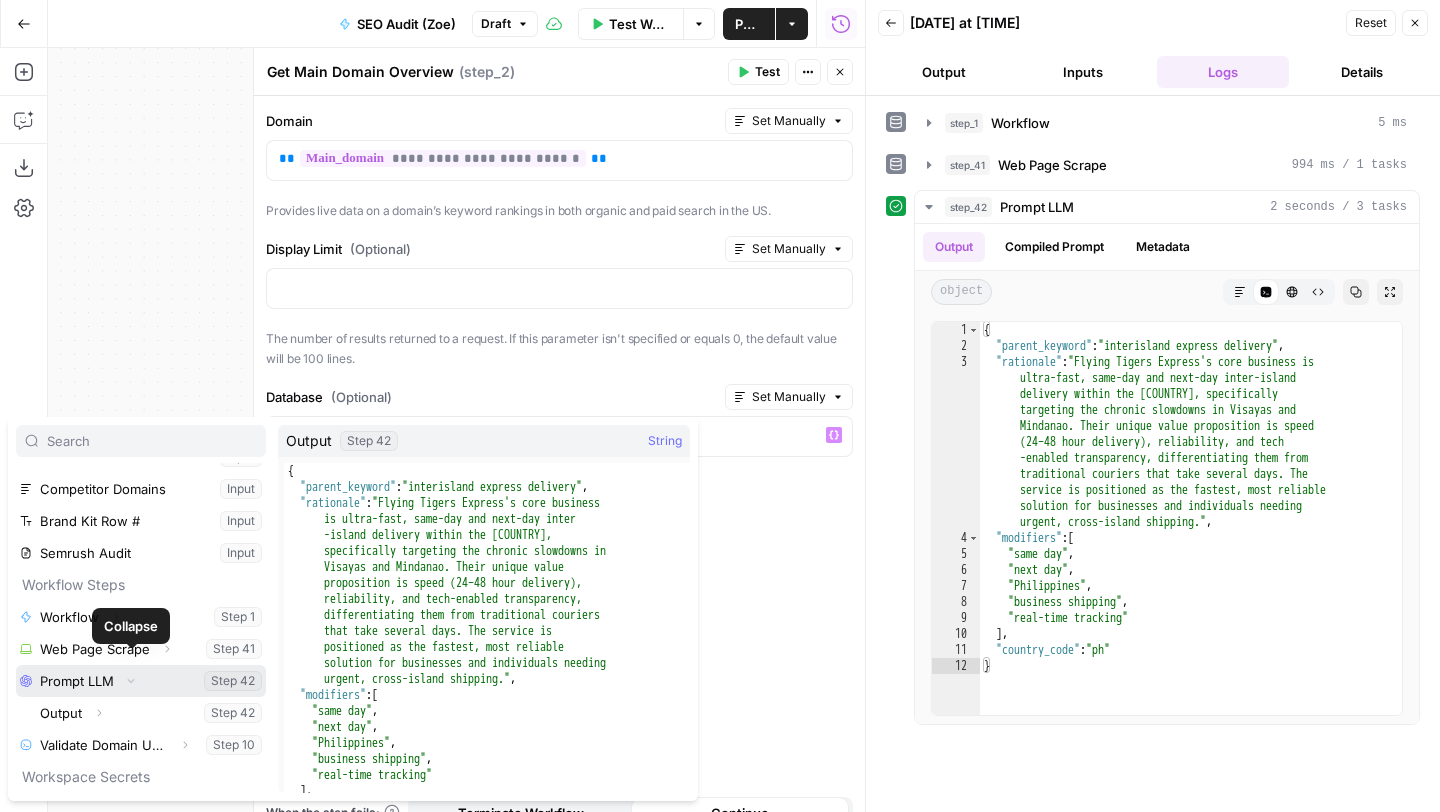 scroll, scrollTop: 86, scrollLeft: 0, axis: vertical 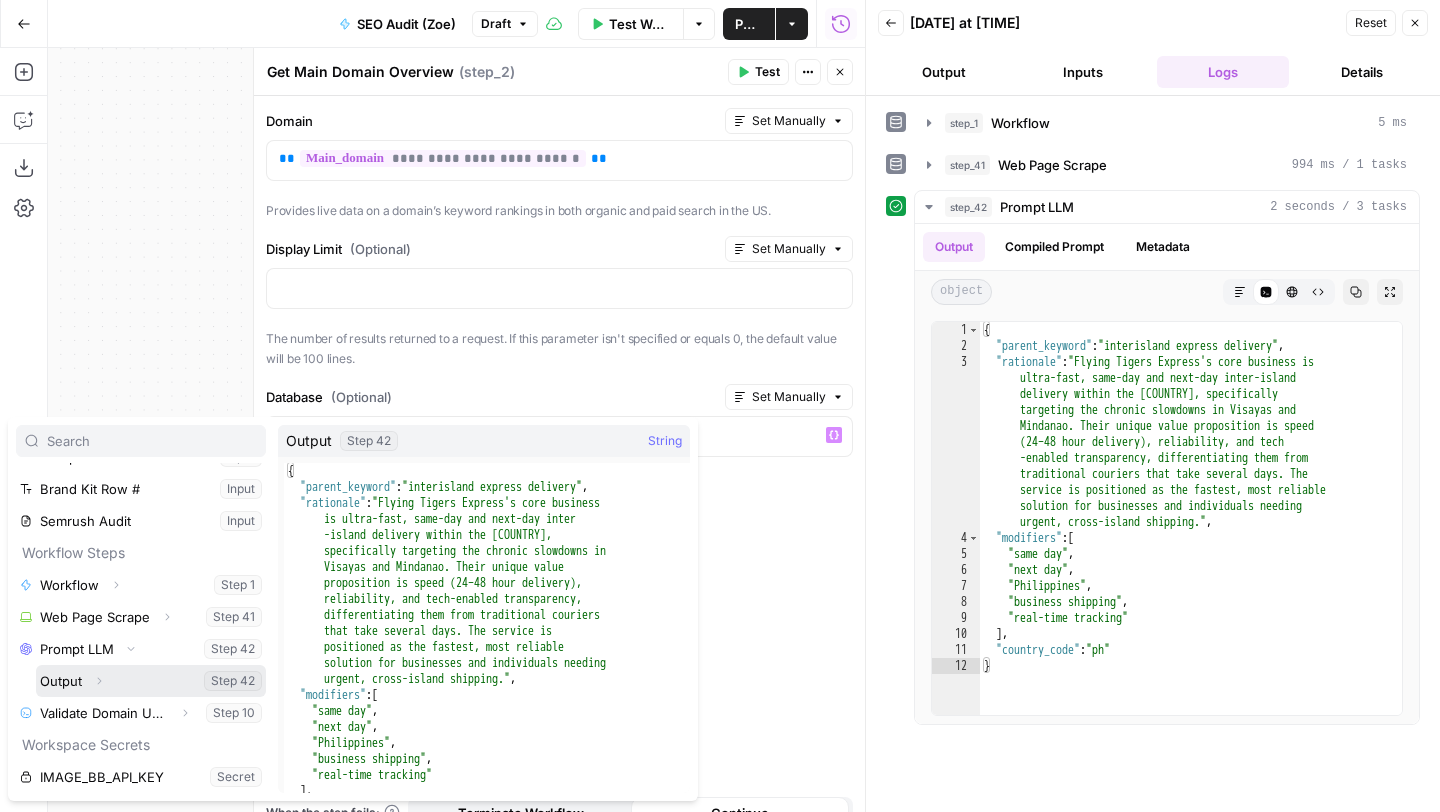 click 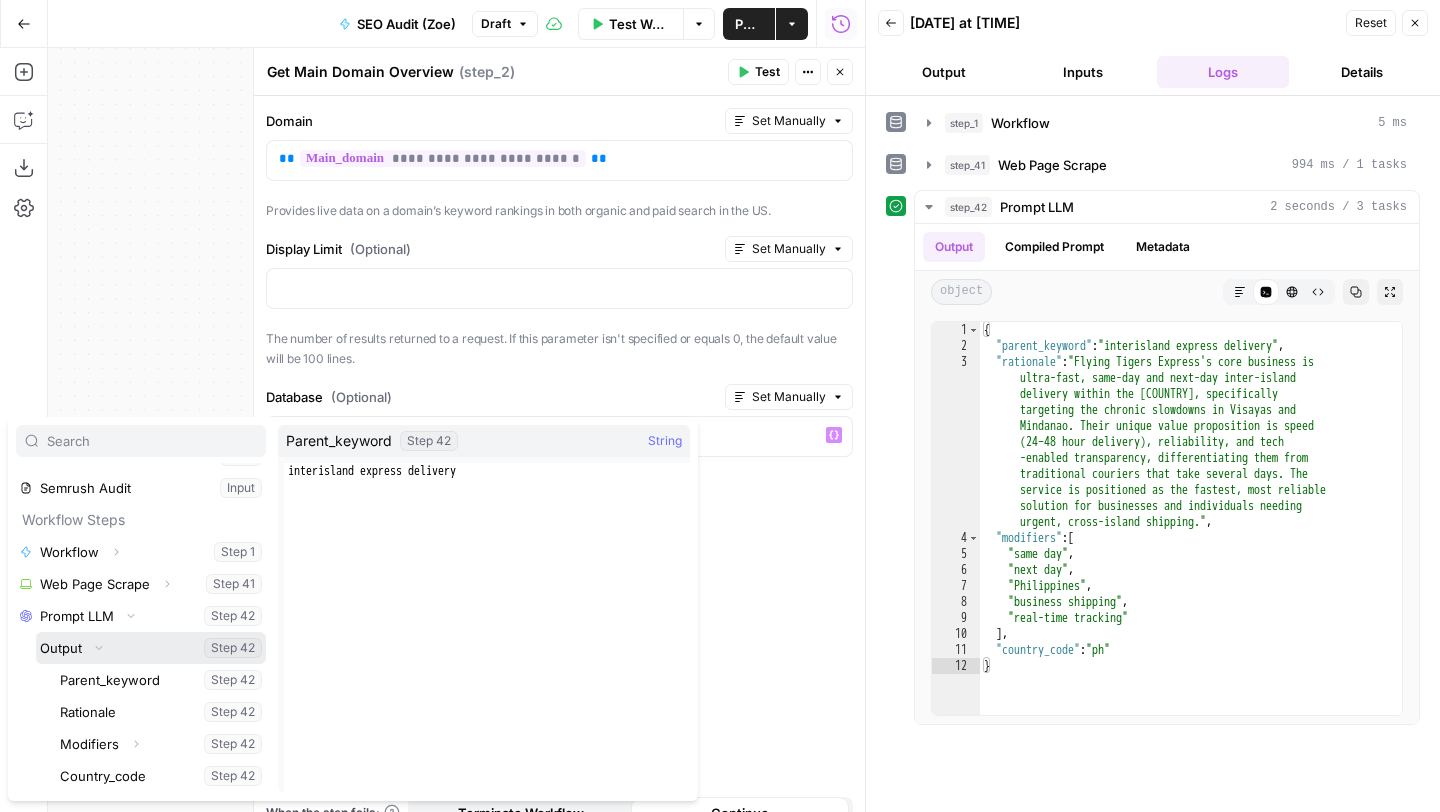 scroll, scrollTop: 133, scrollLeft: 0, axis: vertical 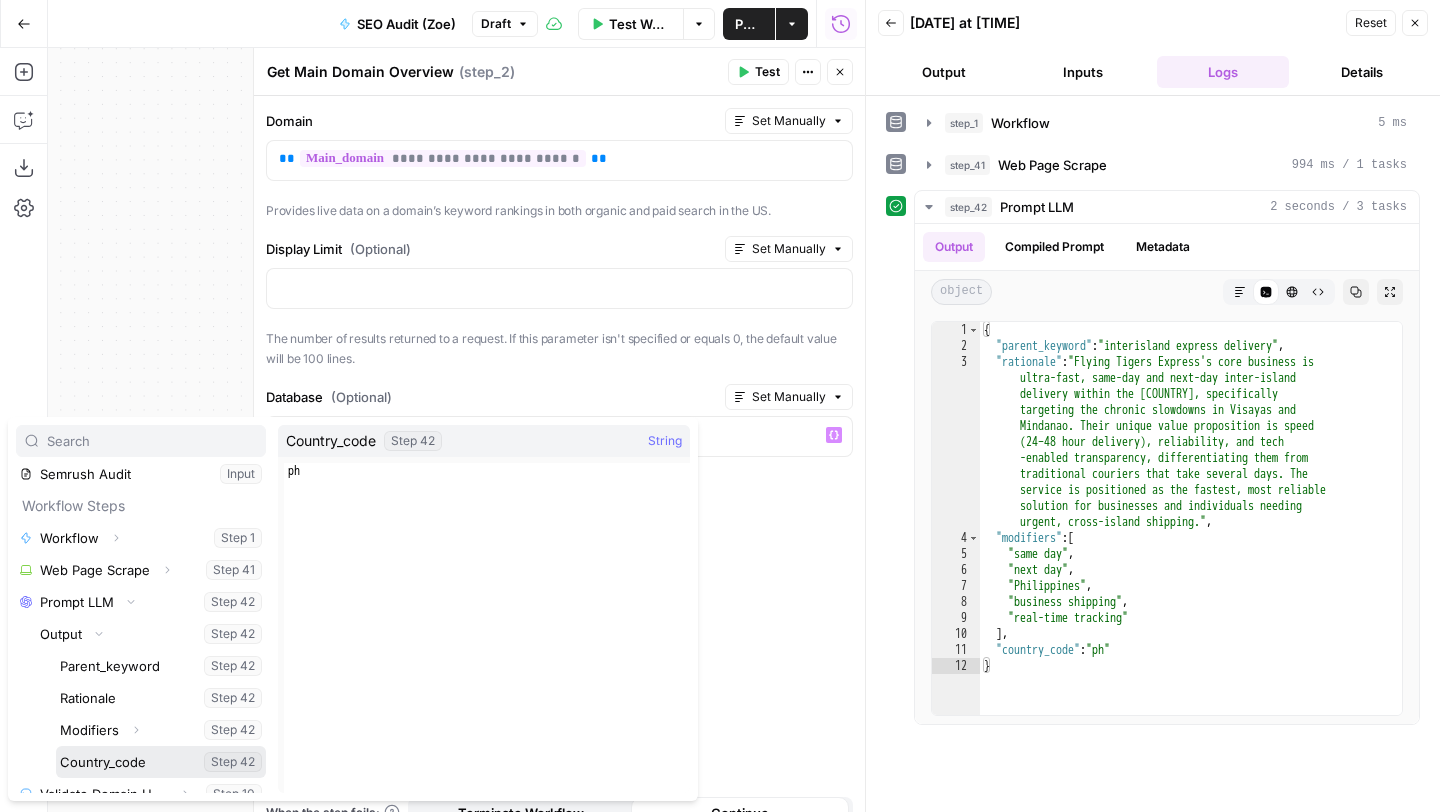 click at bounding box center [161, 762] 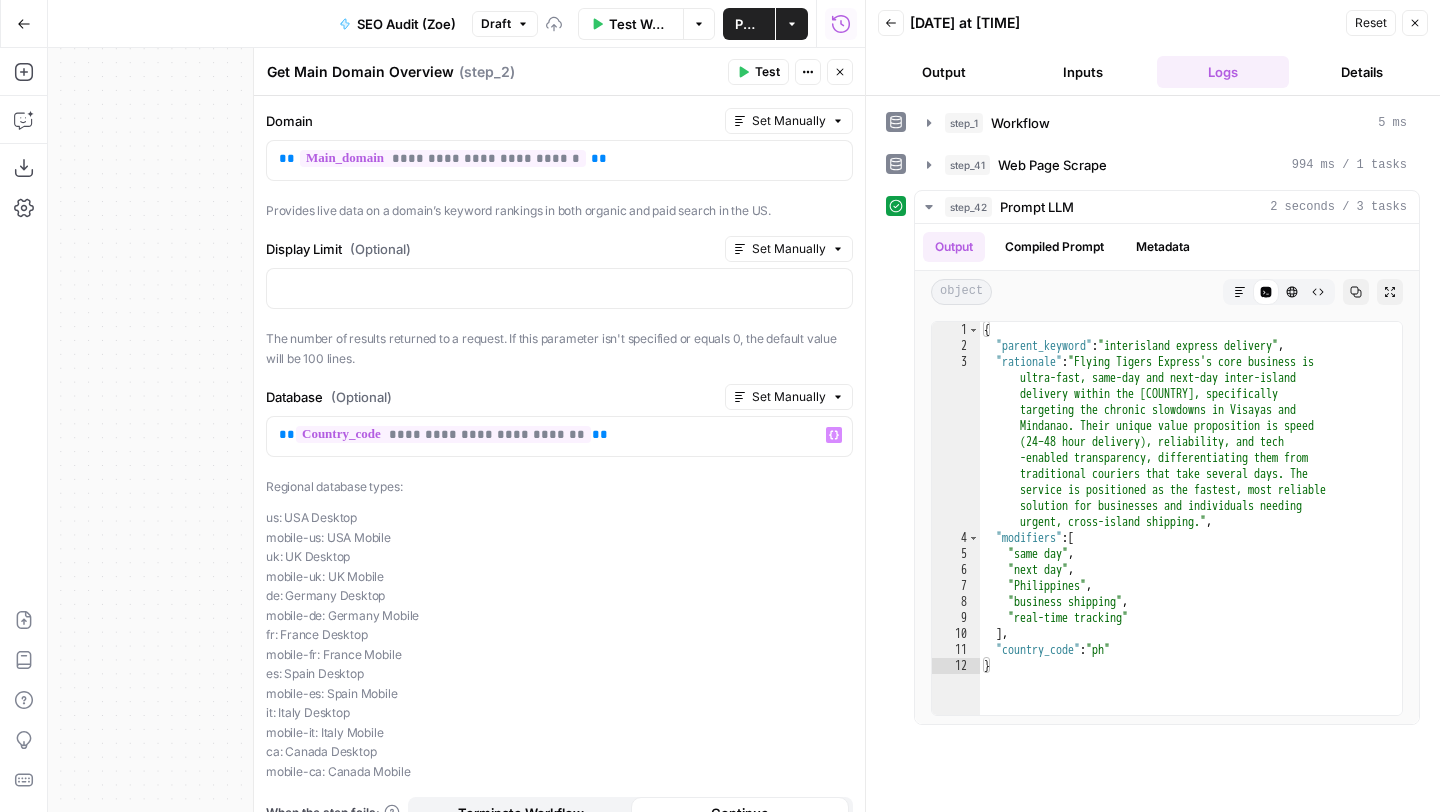 click on "Test" at bounding box center (767, 72) 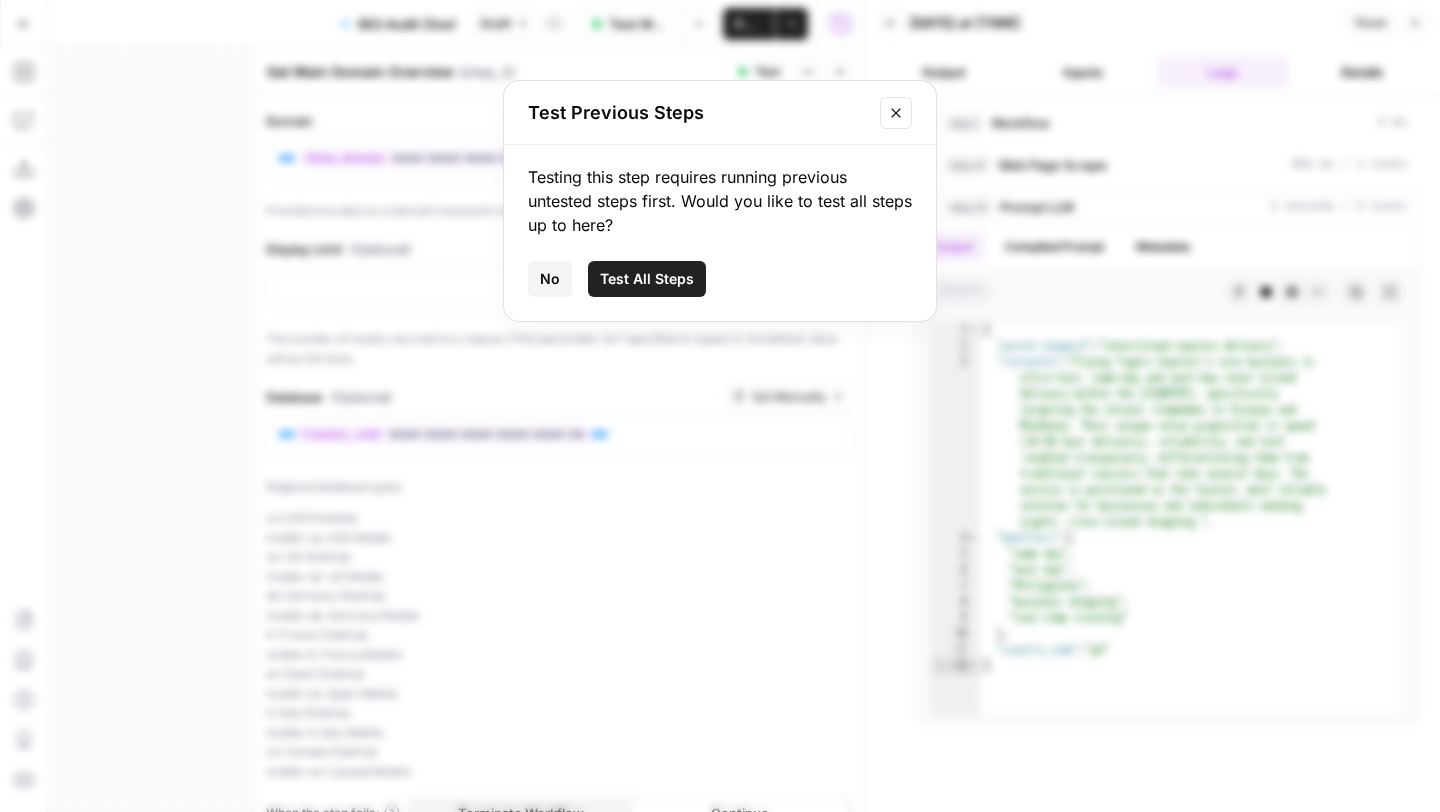 click on "Test All Steps" at bounding box center [647, 279] 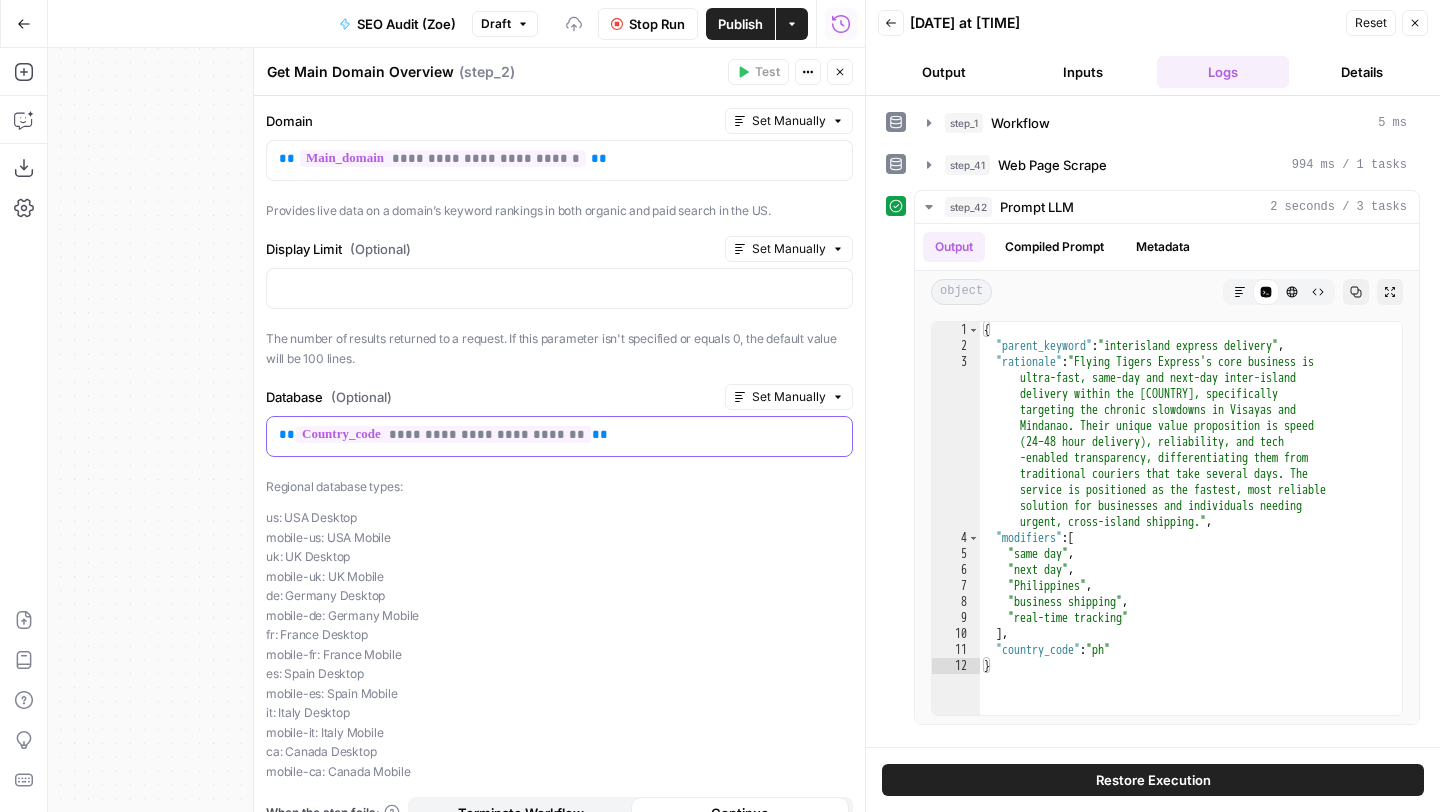 click on "**********" at bounding box center (552, 435) 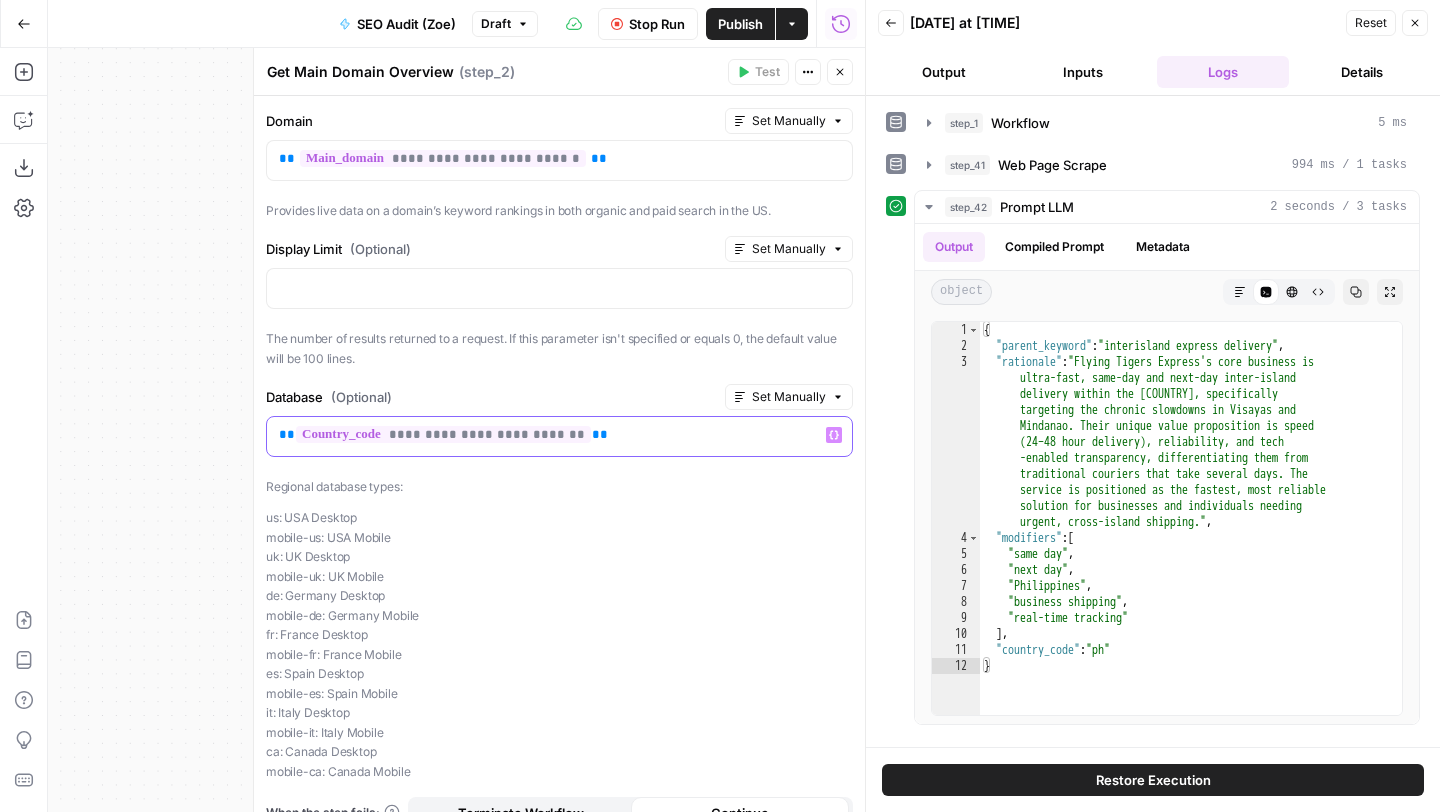click on "**********" at bounding box center [552, 435] 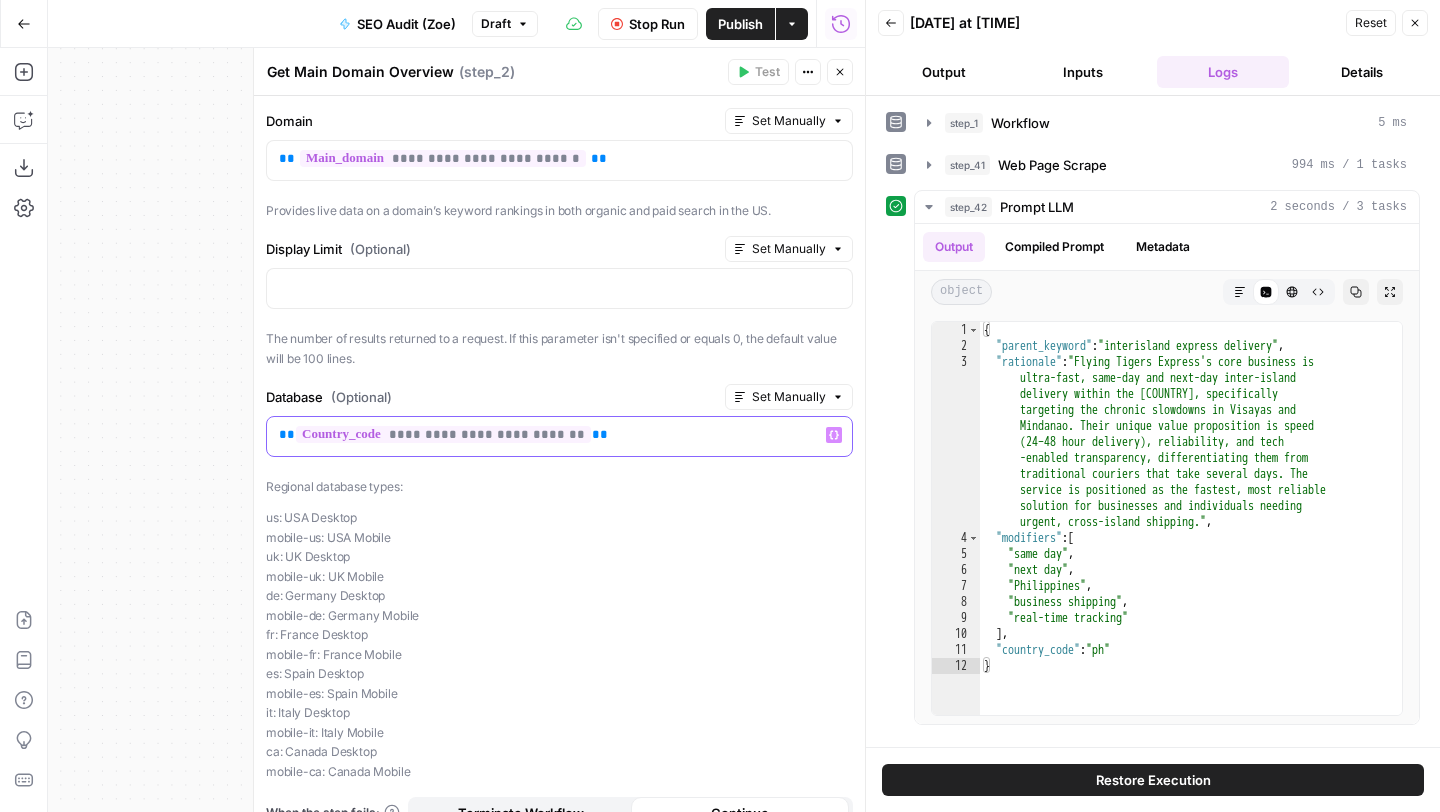 click on "**********" at bounding box center (552, 435) 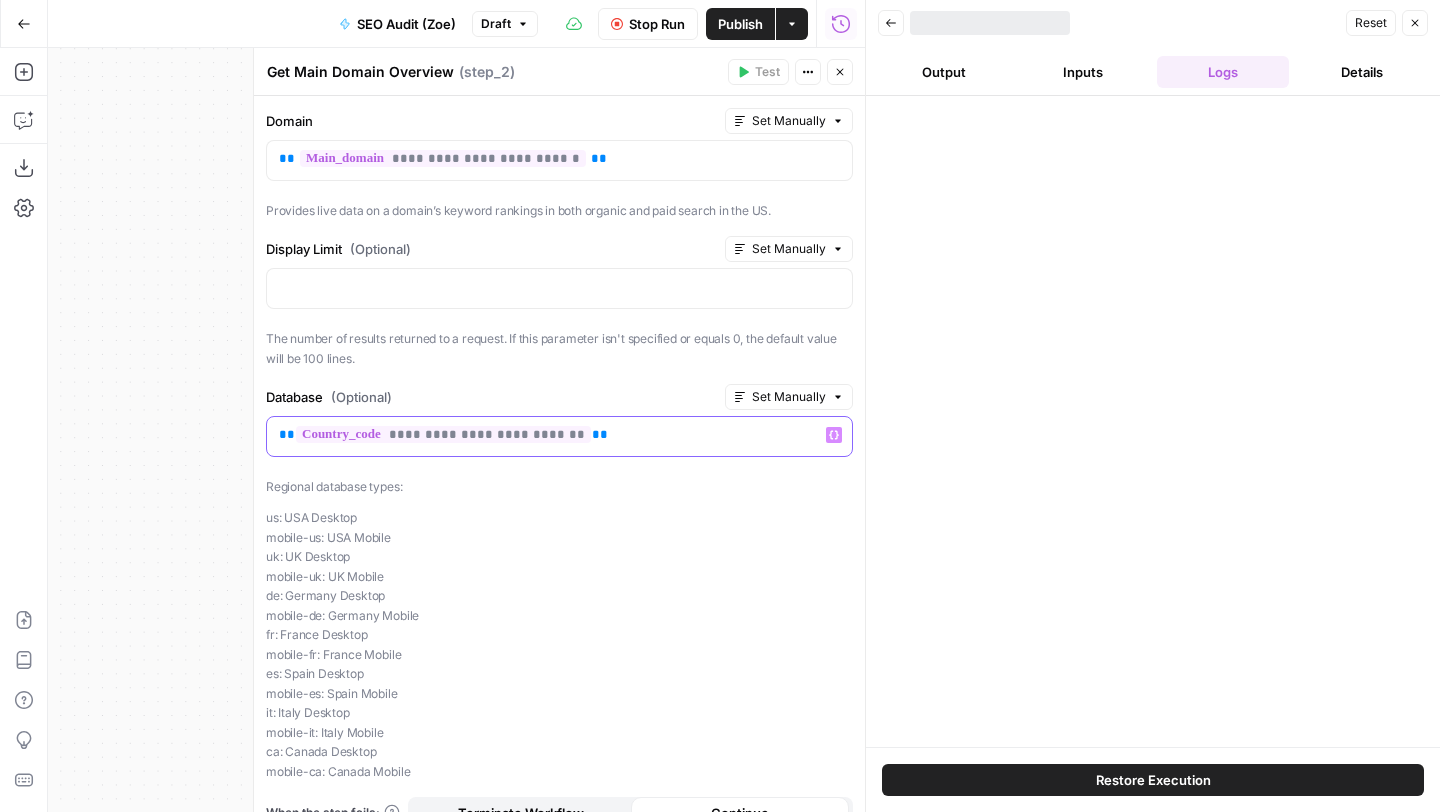 copy on "**********" 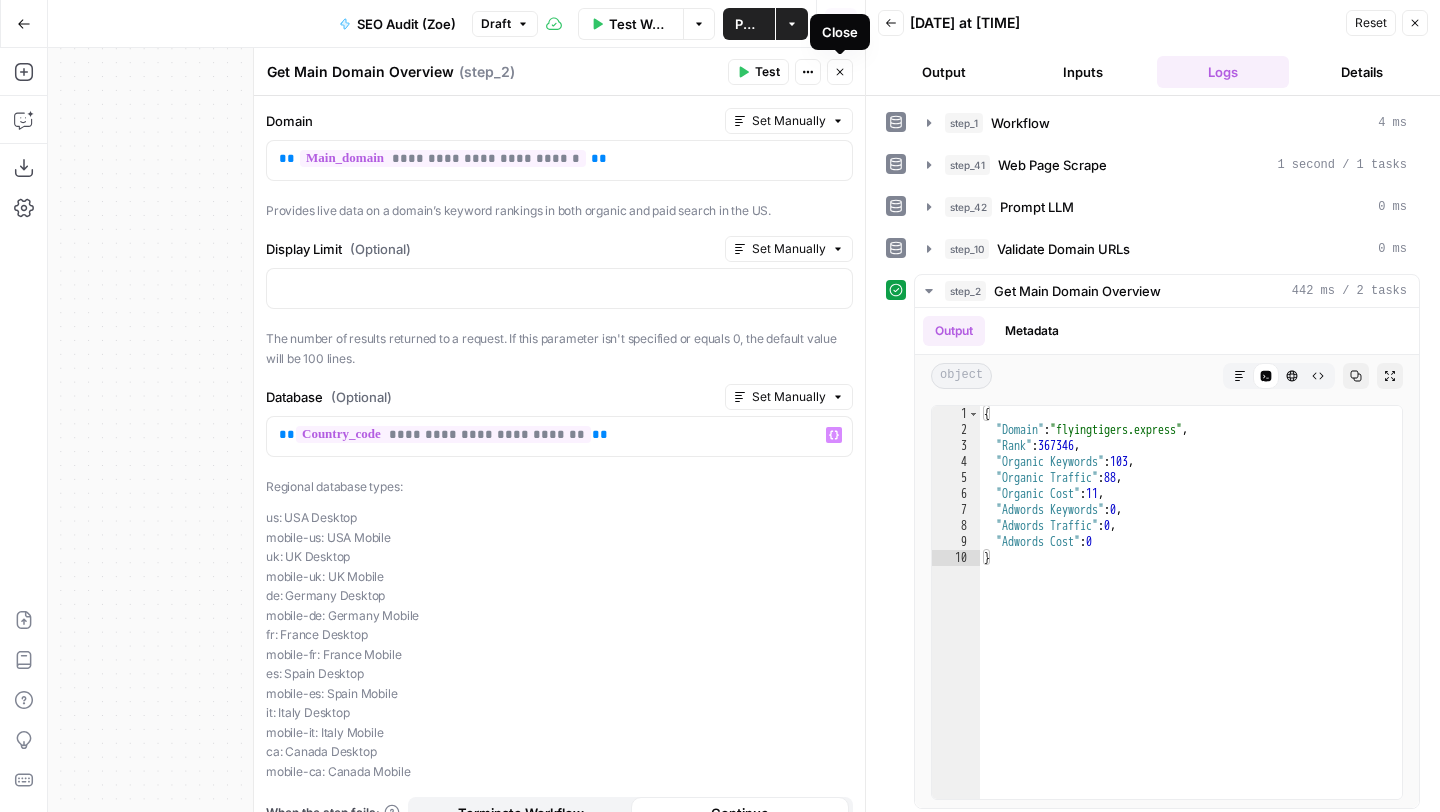 click on "Close" at bounding box center (840, 72) 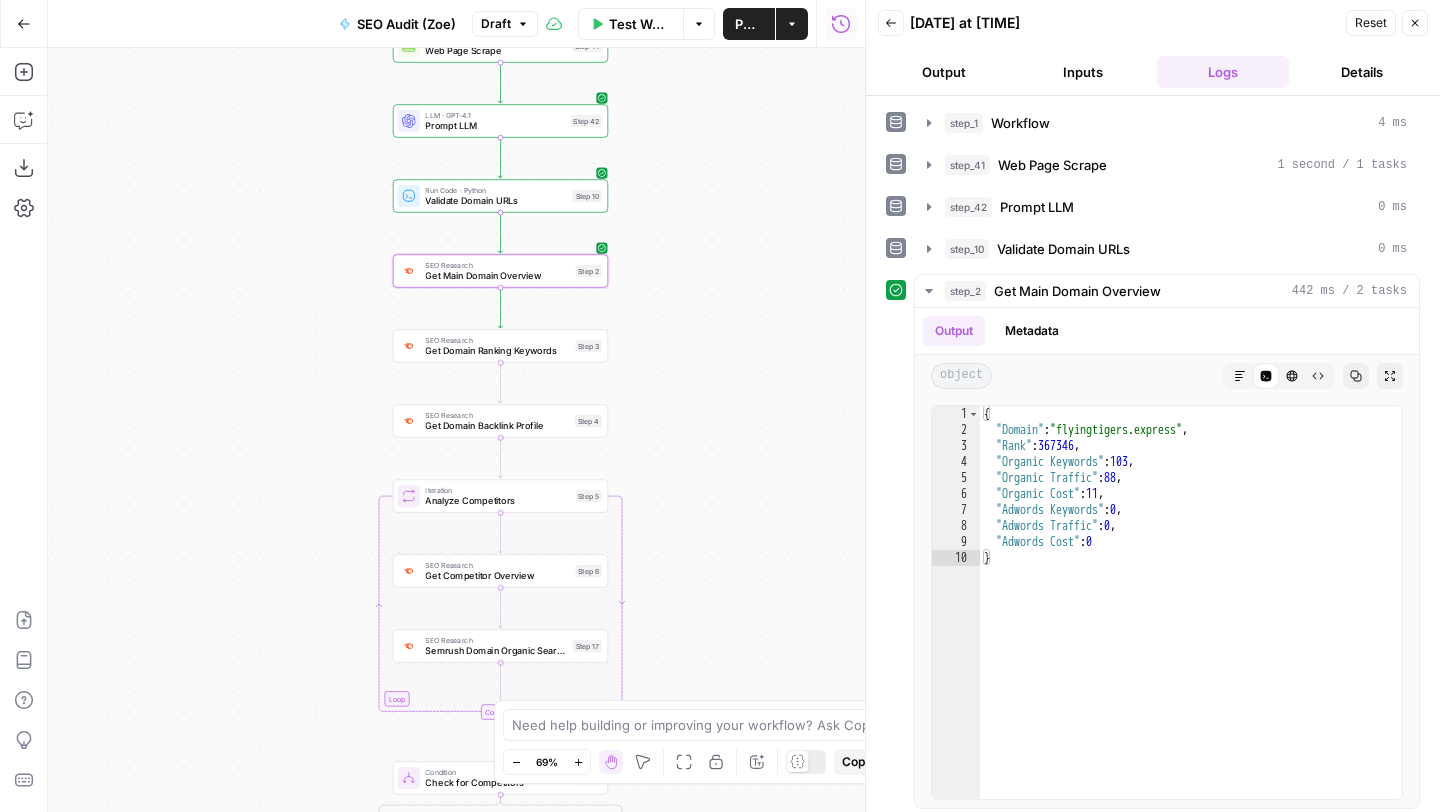 click on "SEO Research" at bounding box center (497, 339) 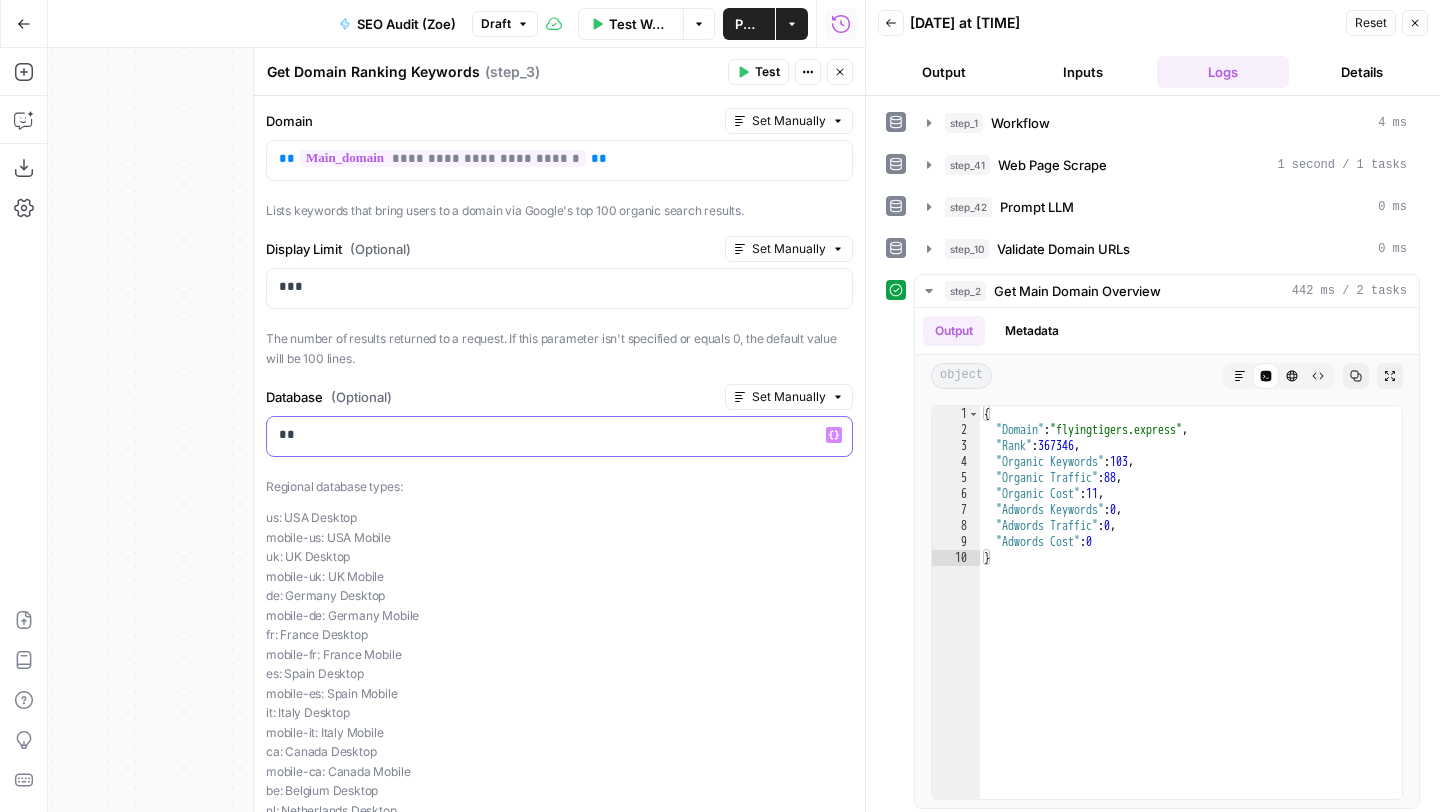 click on "**" at bounding box center [552, 435] 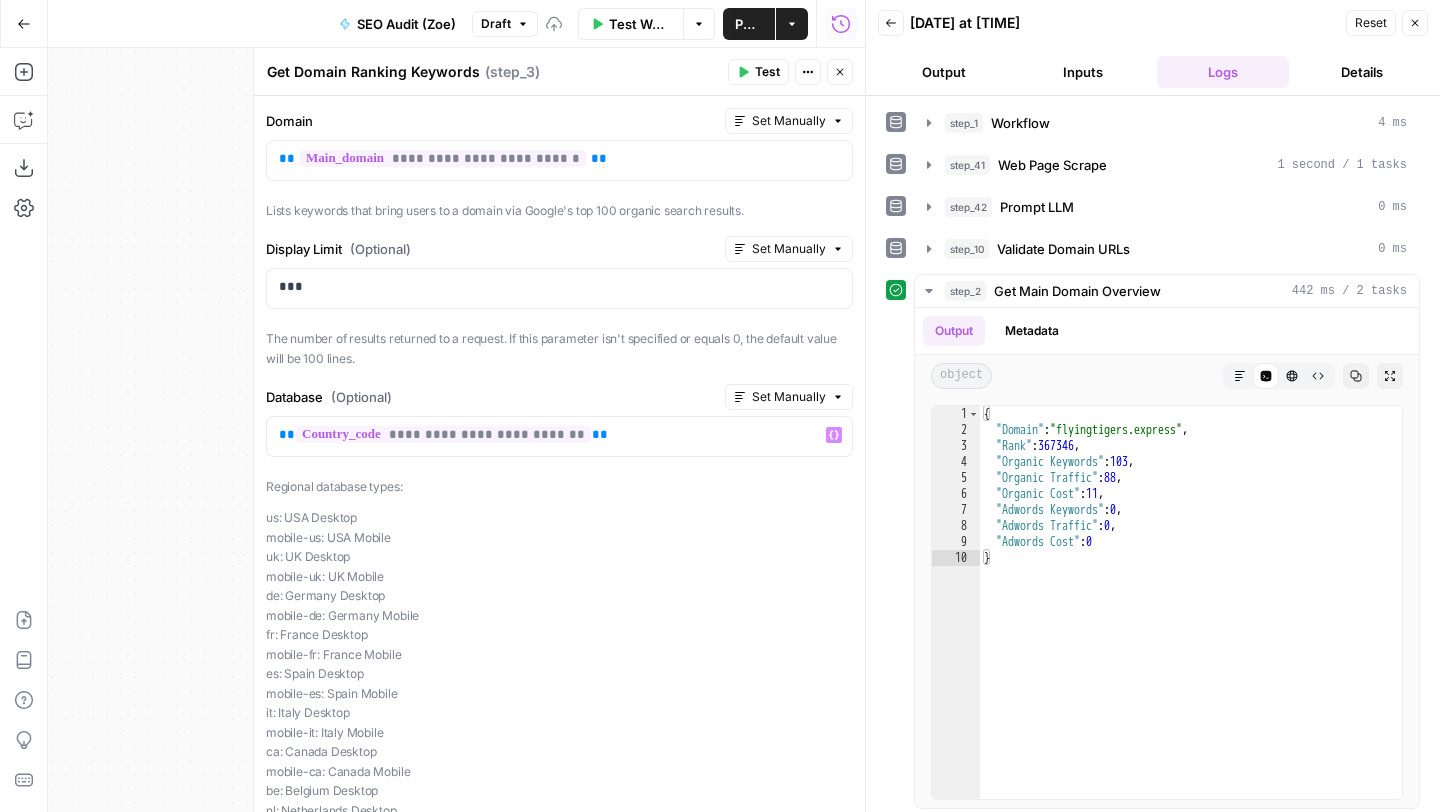 click on "Close" at bounding box center (840, 72) 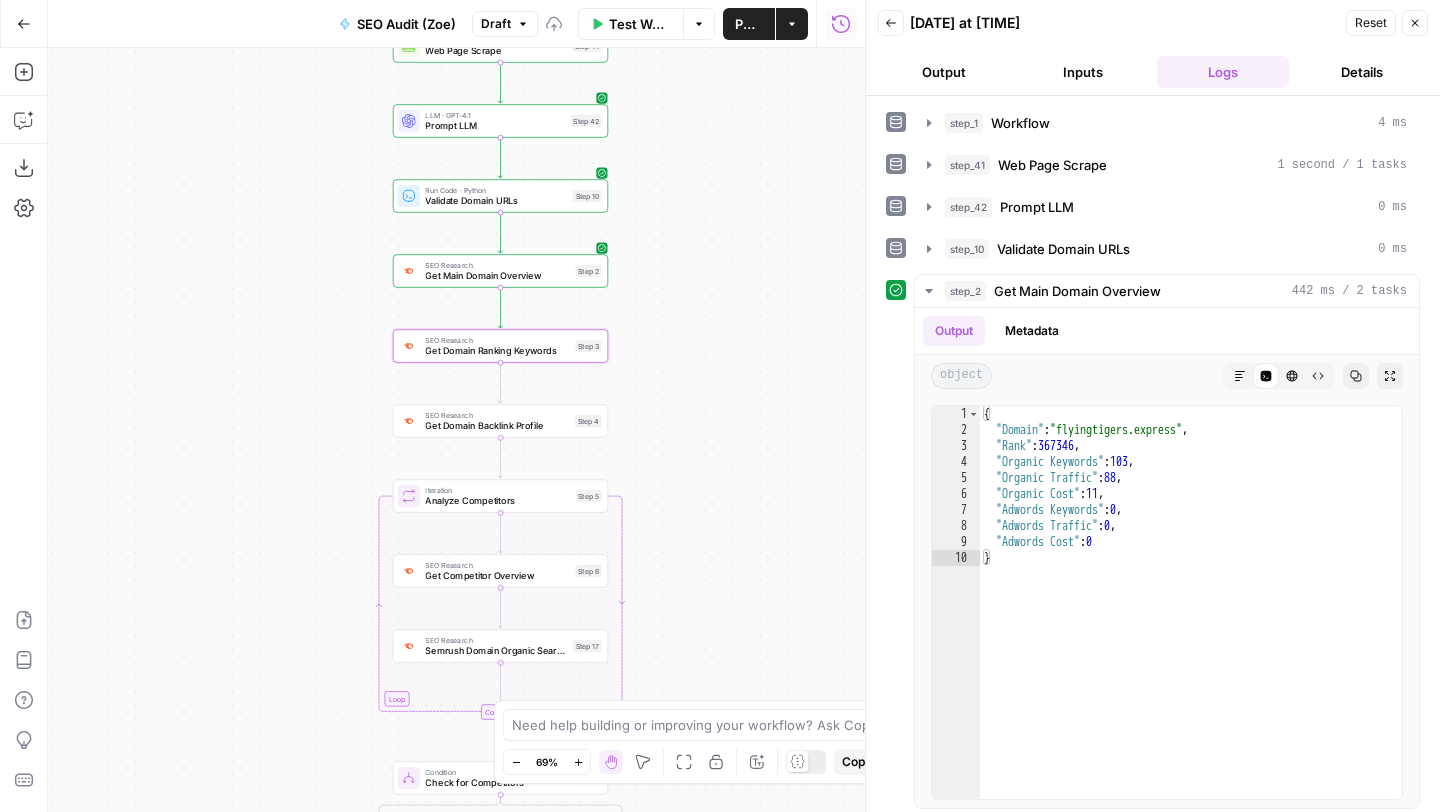 click on "Get Domain Backlink Profile" at bounding box center (497, 426) 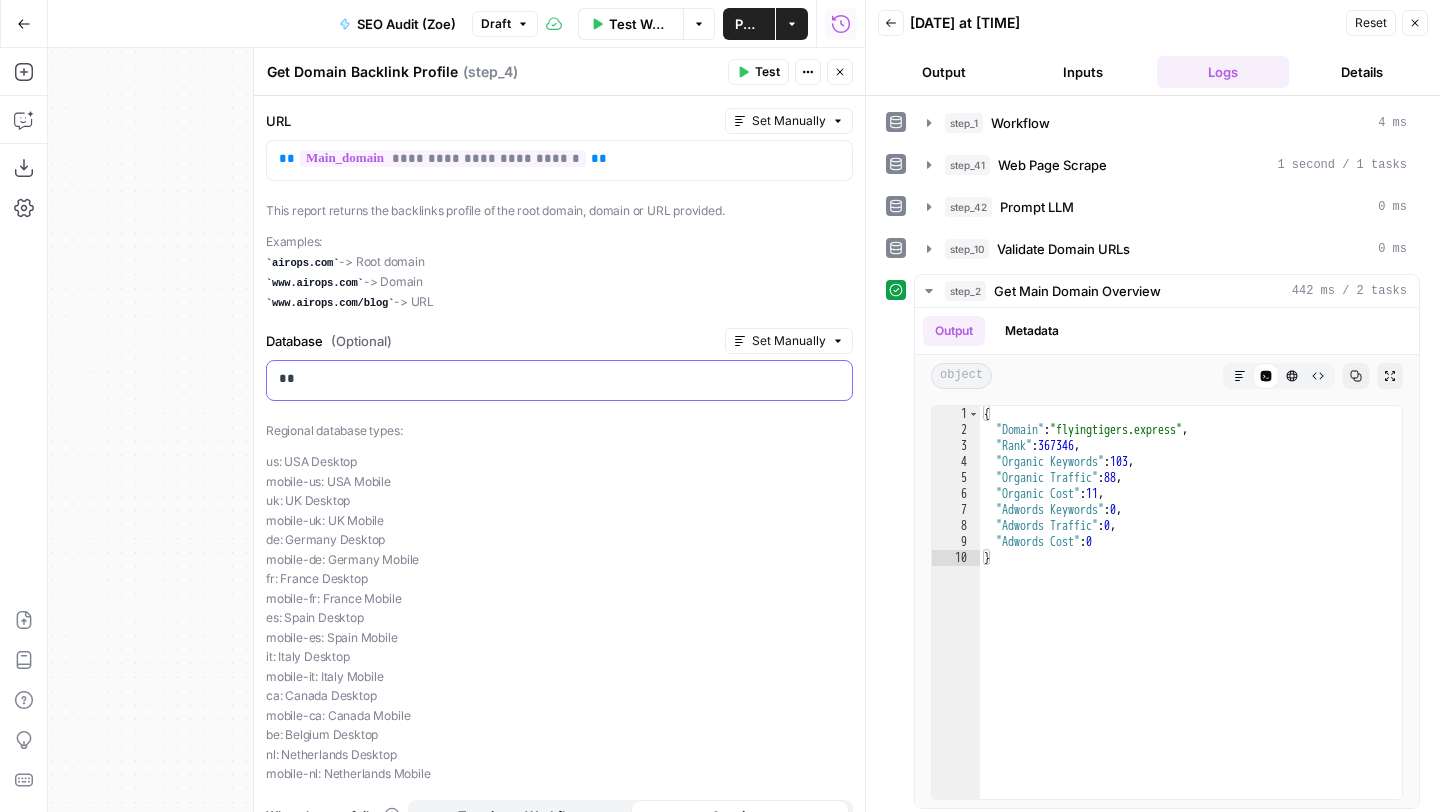 click on "**" at bounding box center (559, 380) 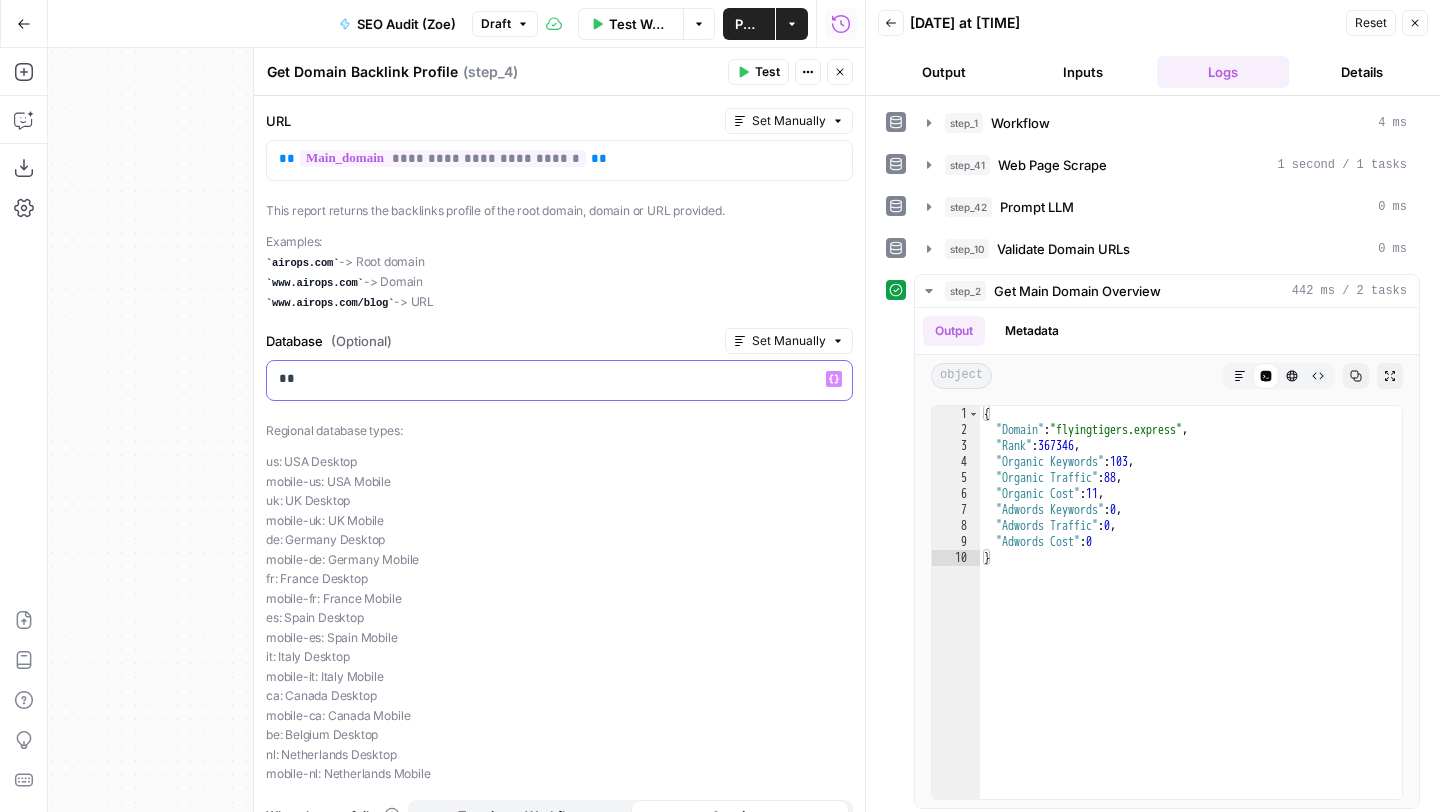 click on "**" at bounding box center (559, 380) 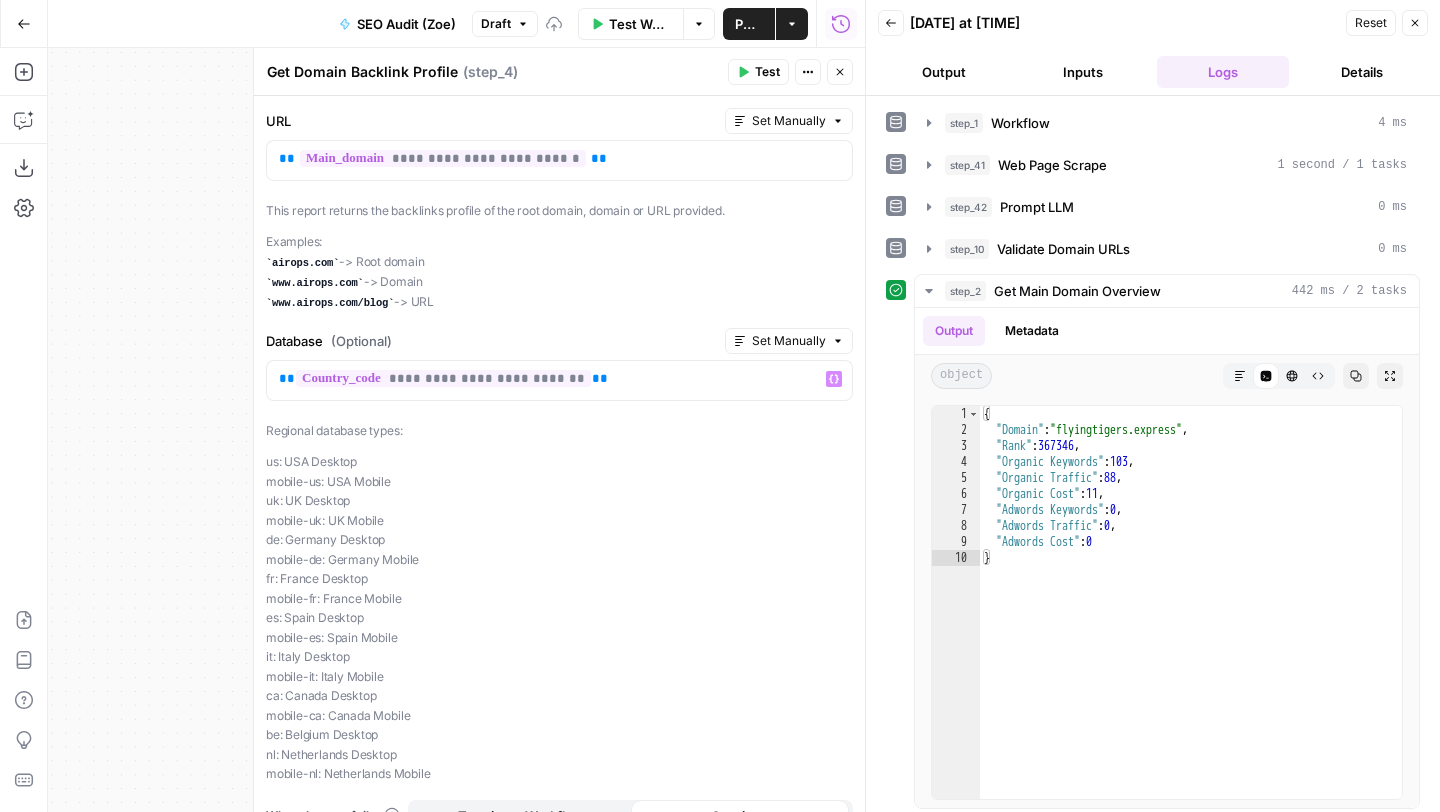 click 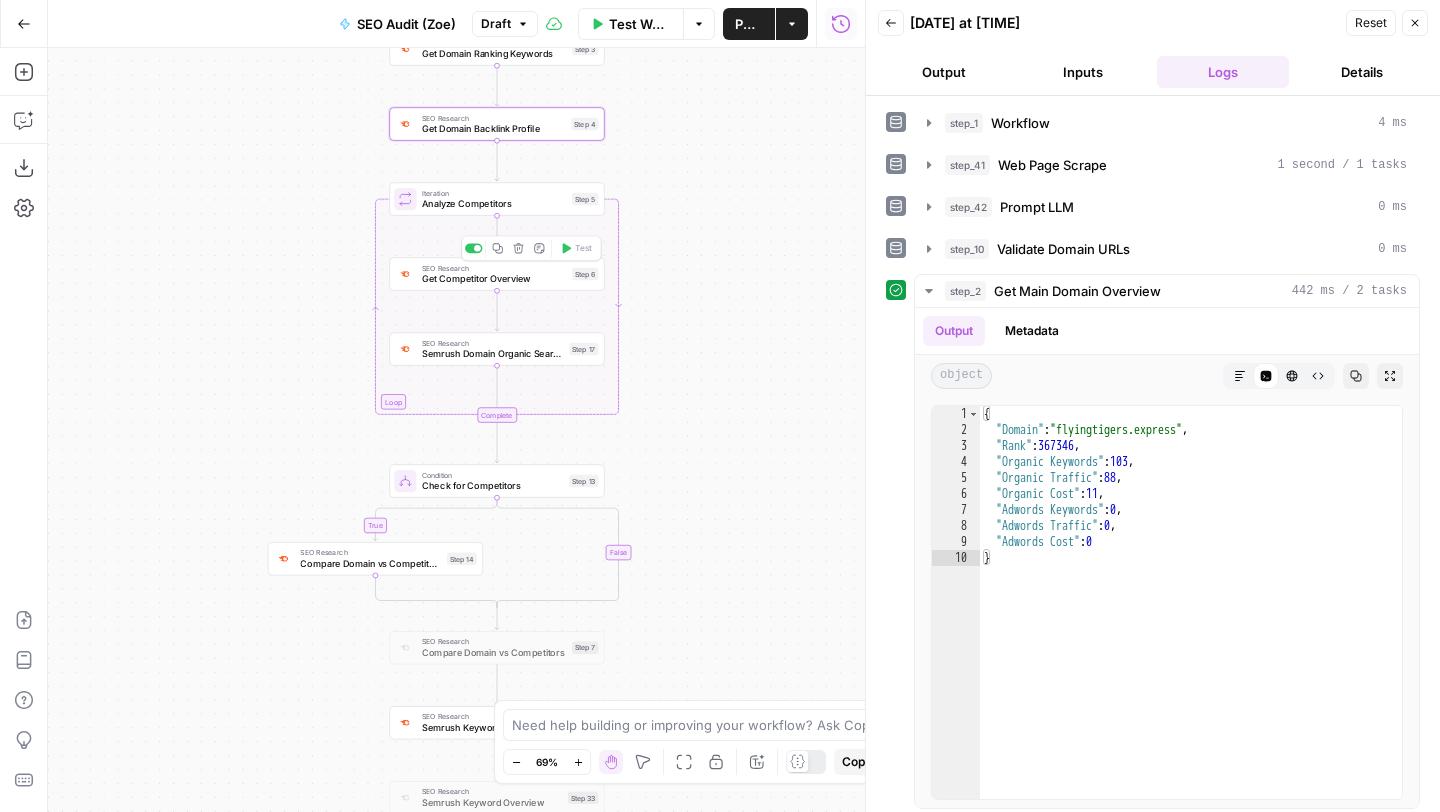 click on "Get Competitor Overview" at bounding box center [494, 279] 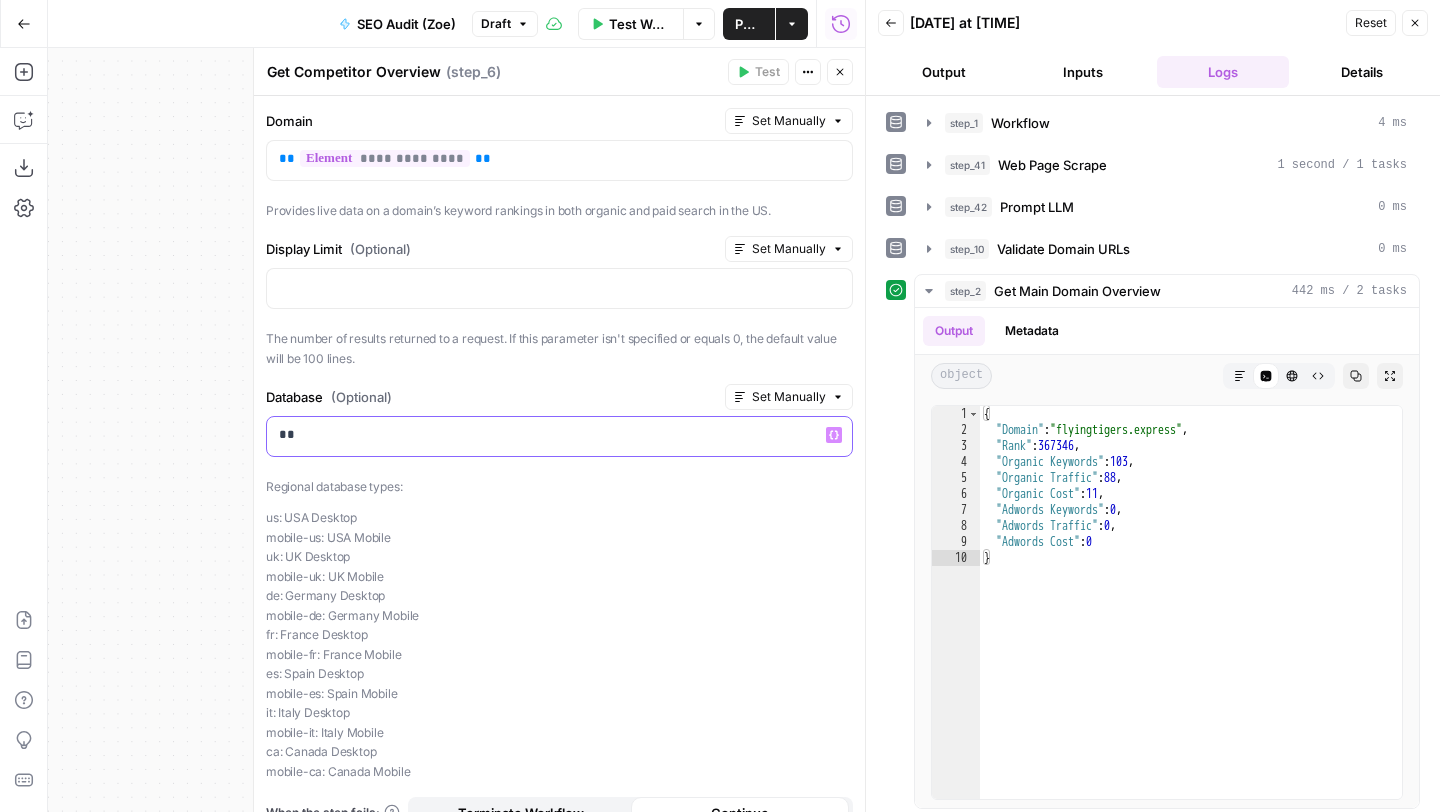 click on "**" at bounding box center [552, 435] 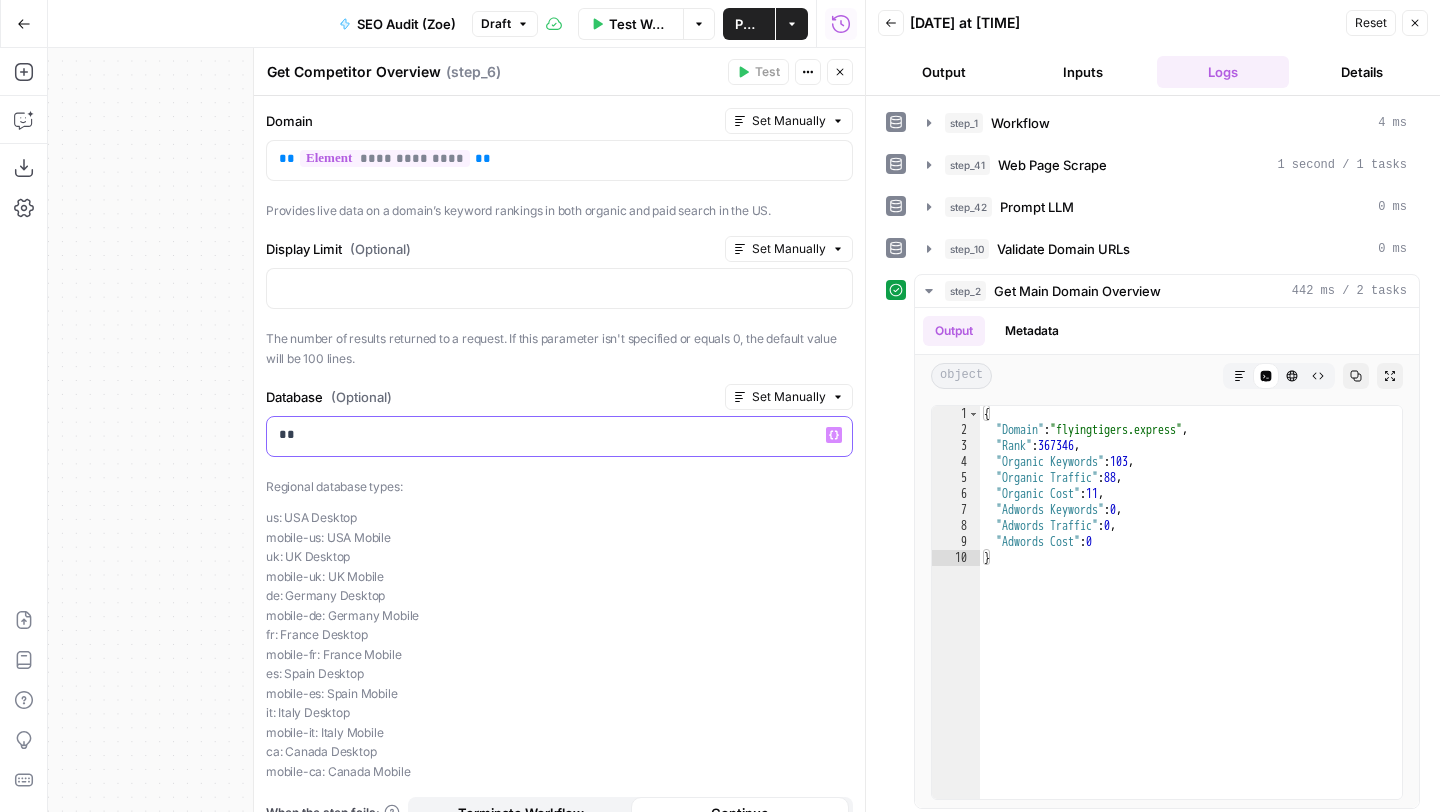 click on "**" at bounding box center (552, 435) 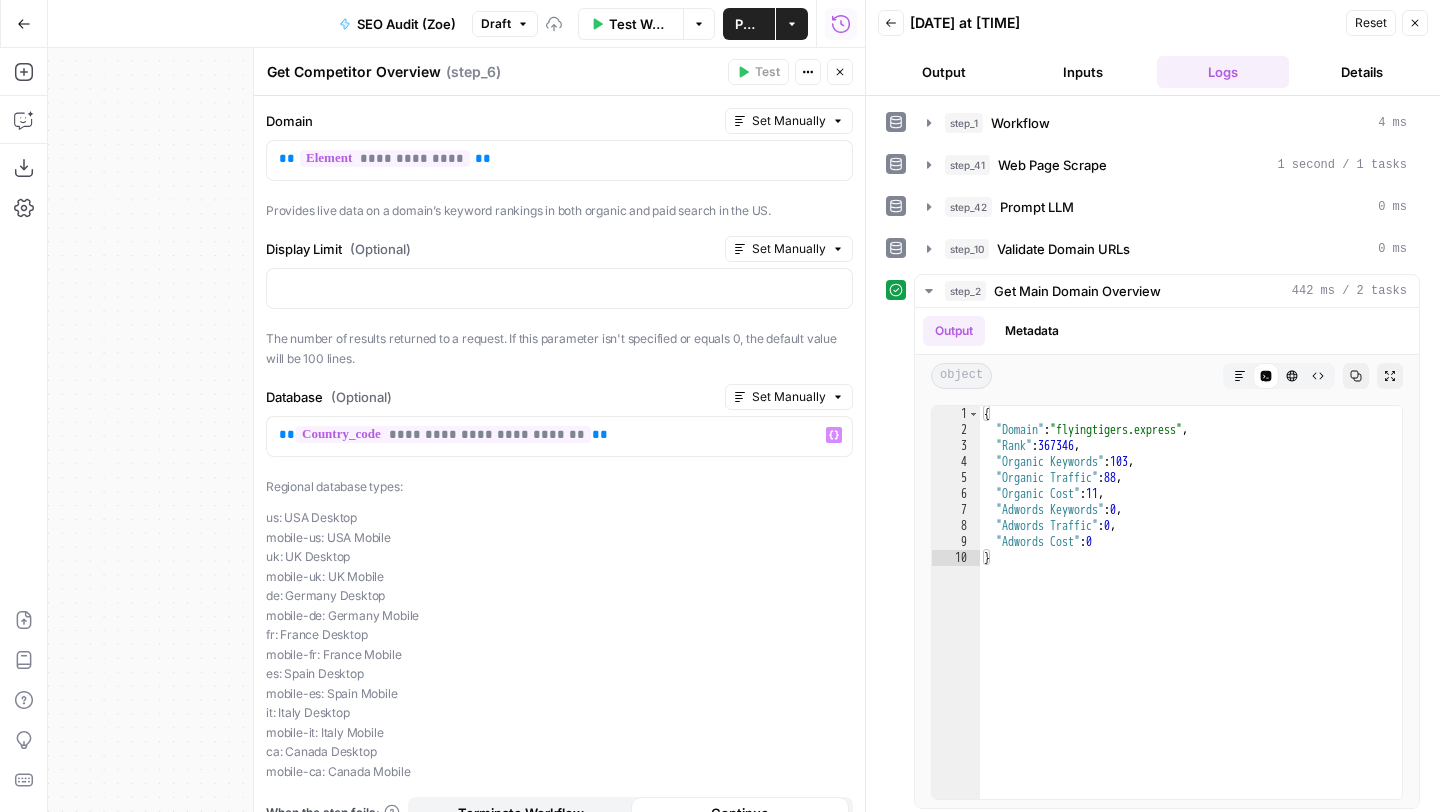 click on "Get Competitor Overview Get Competitor Overview  ( step_6 ) Test Actions Close" at bounding box center [559, 72] 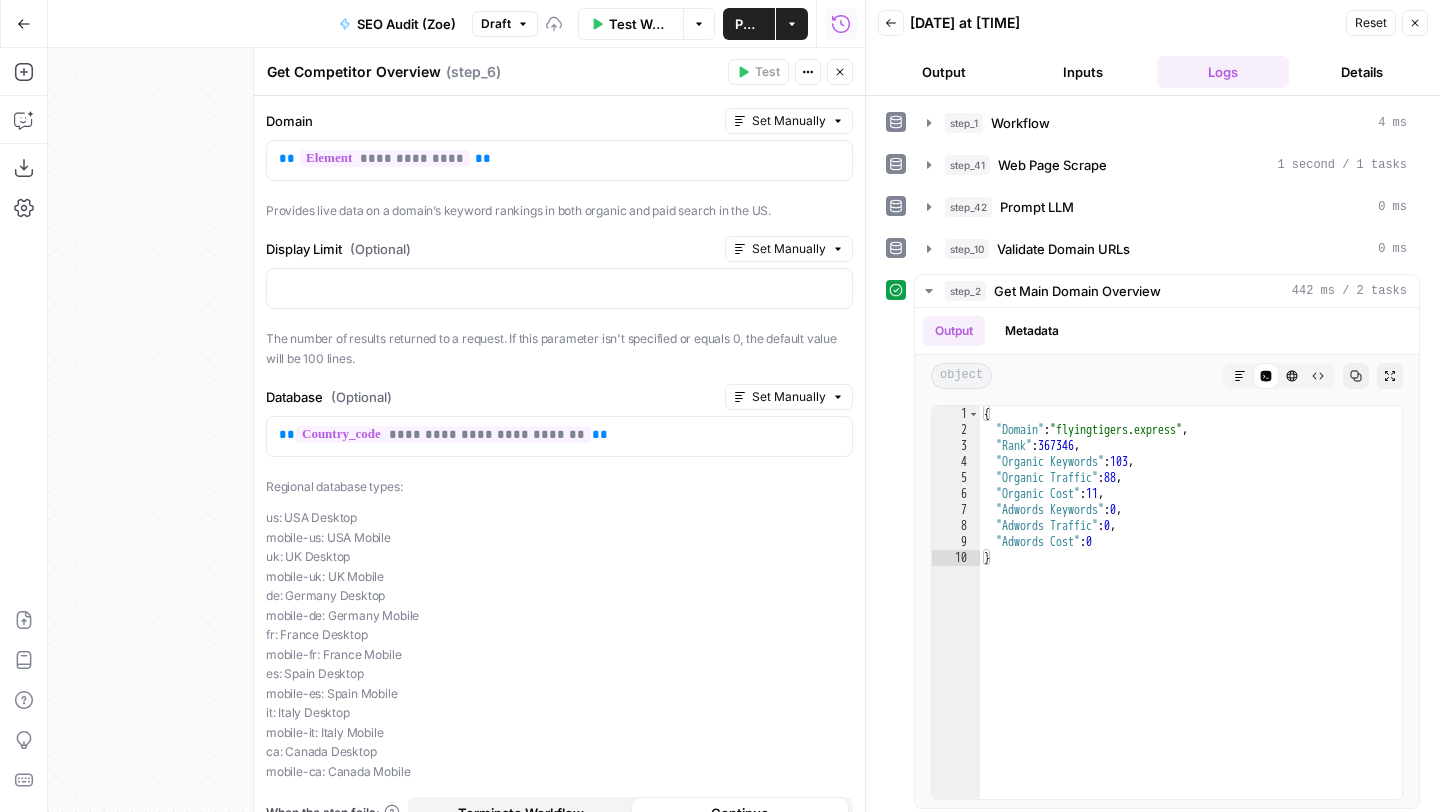 click 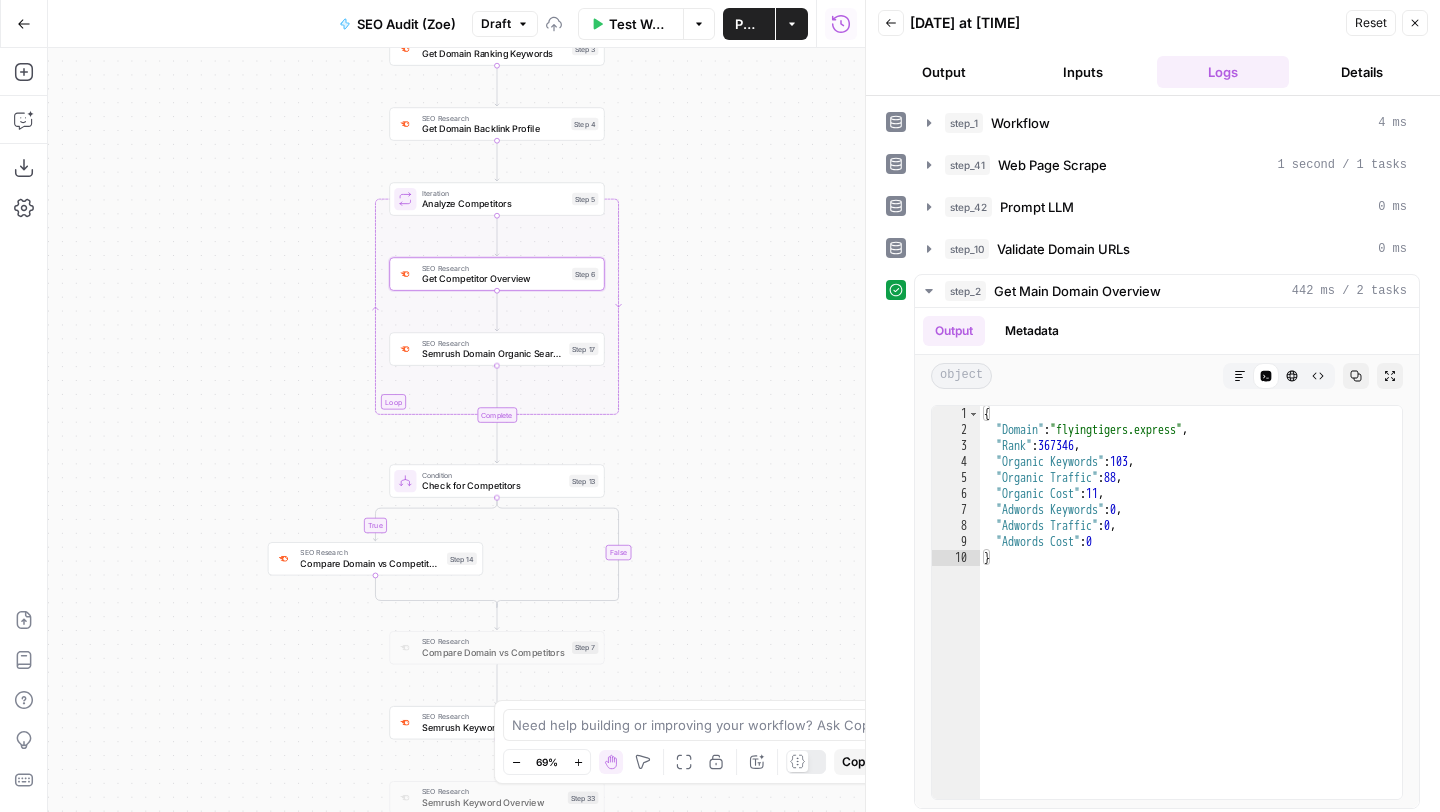click on "Semrush Domain Organic Search Keywords" at bounding box center [493, 354] 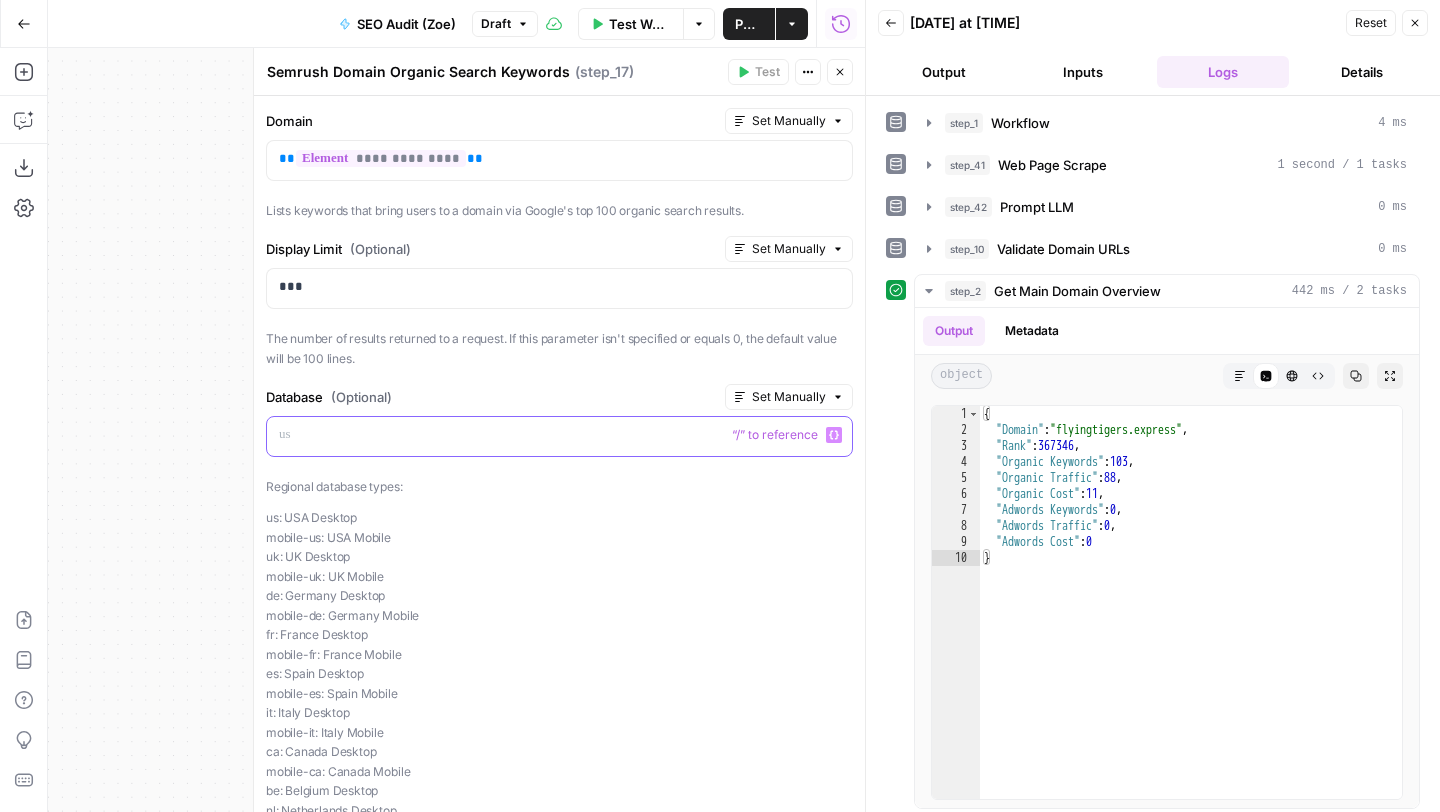 click at bounding box center (559, 435) 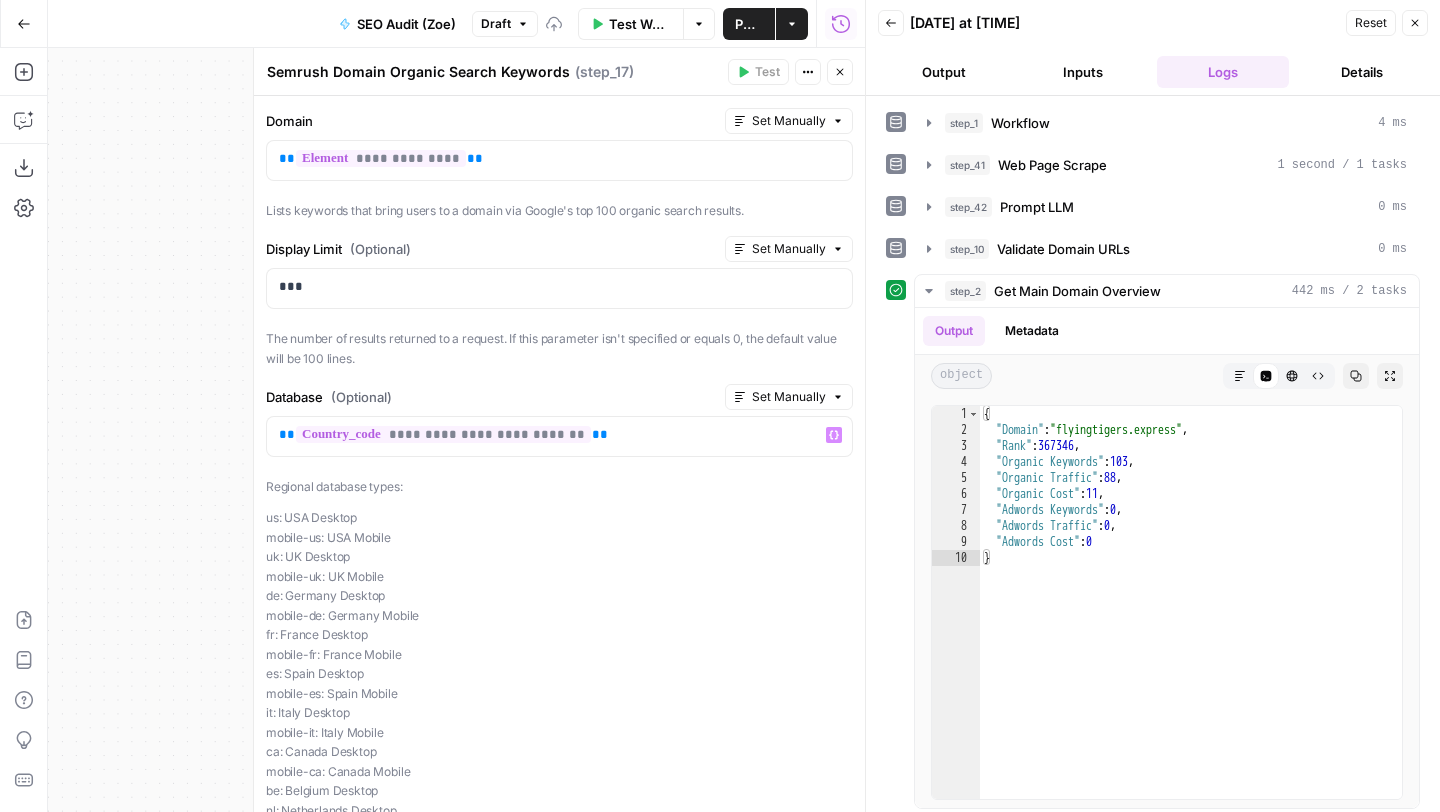 click on "Close" at bounding box center [840, 72] 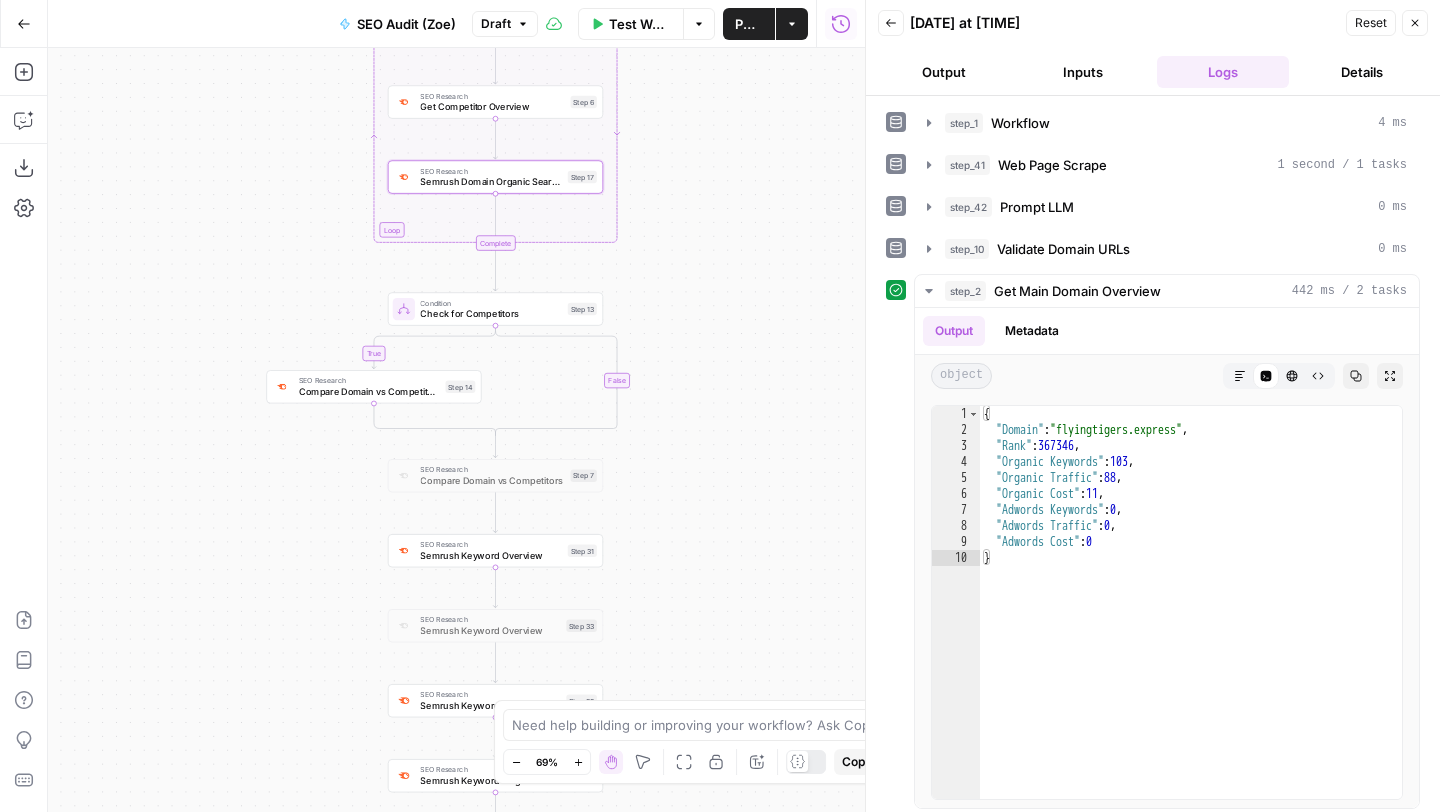 click on "Compare Domain vs Competitors" at bounding box center [369, 392] 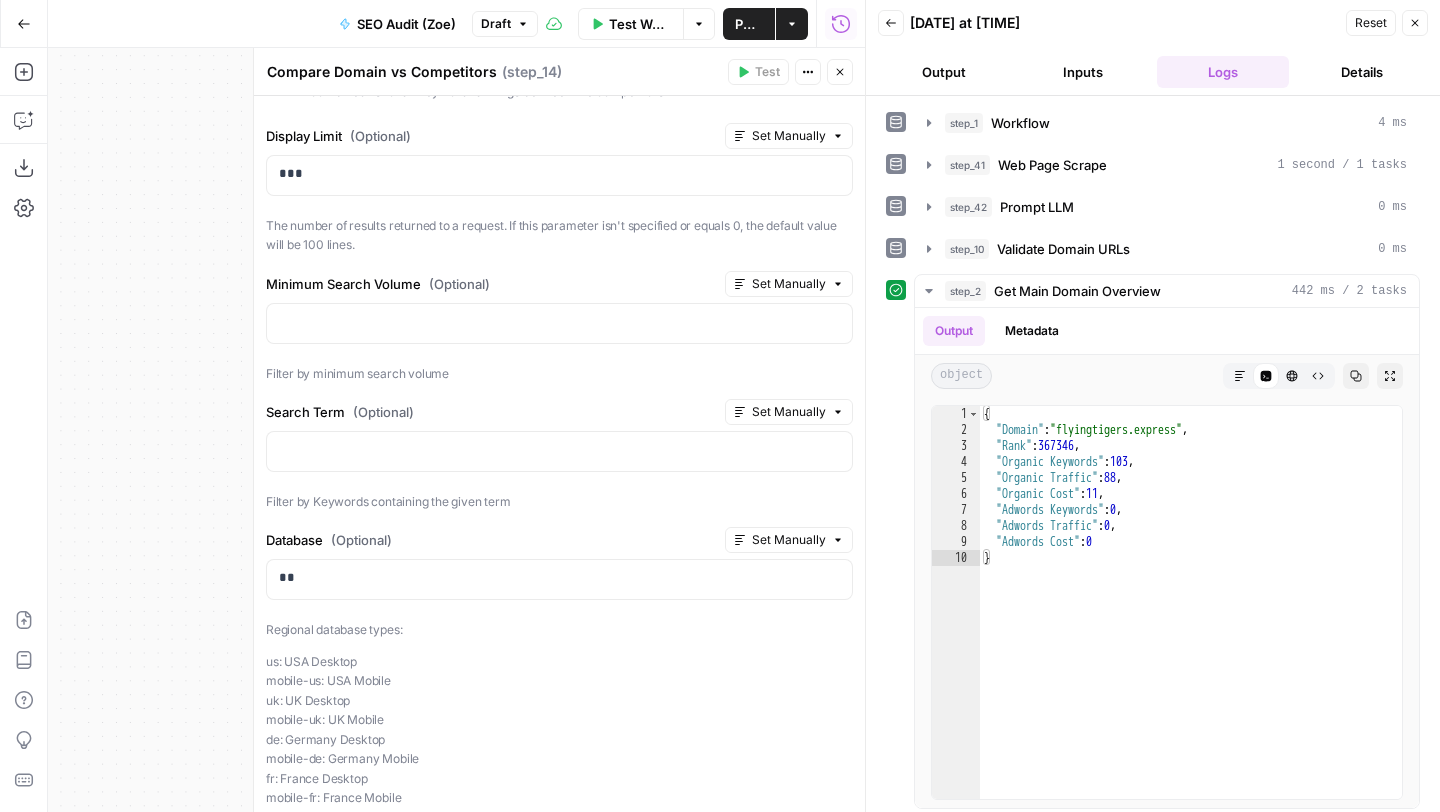 scroll, scrollTop: 550, scrollLeft: 0, axis: vertical 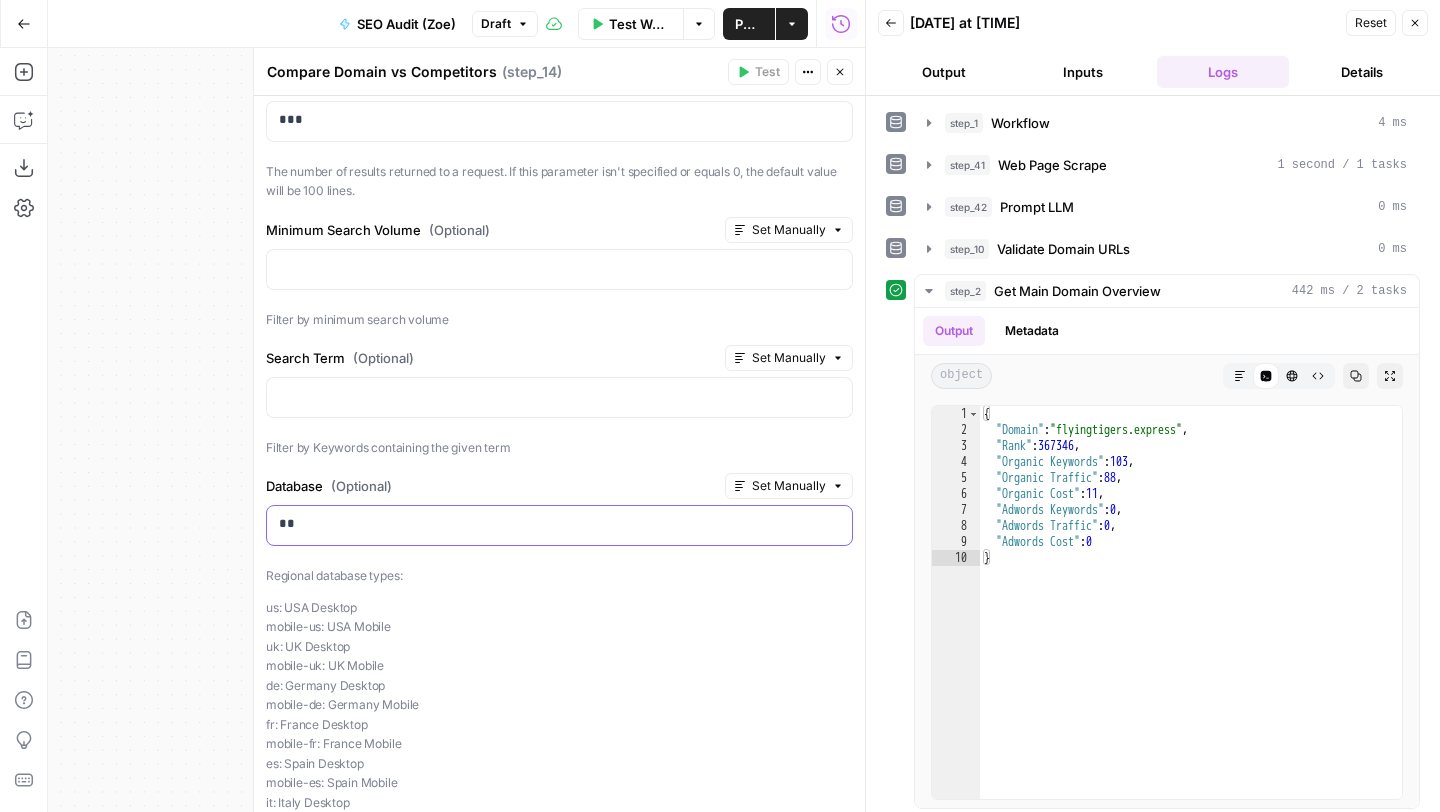 click on "**" at bounding box center (552, 524) 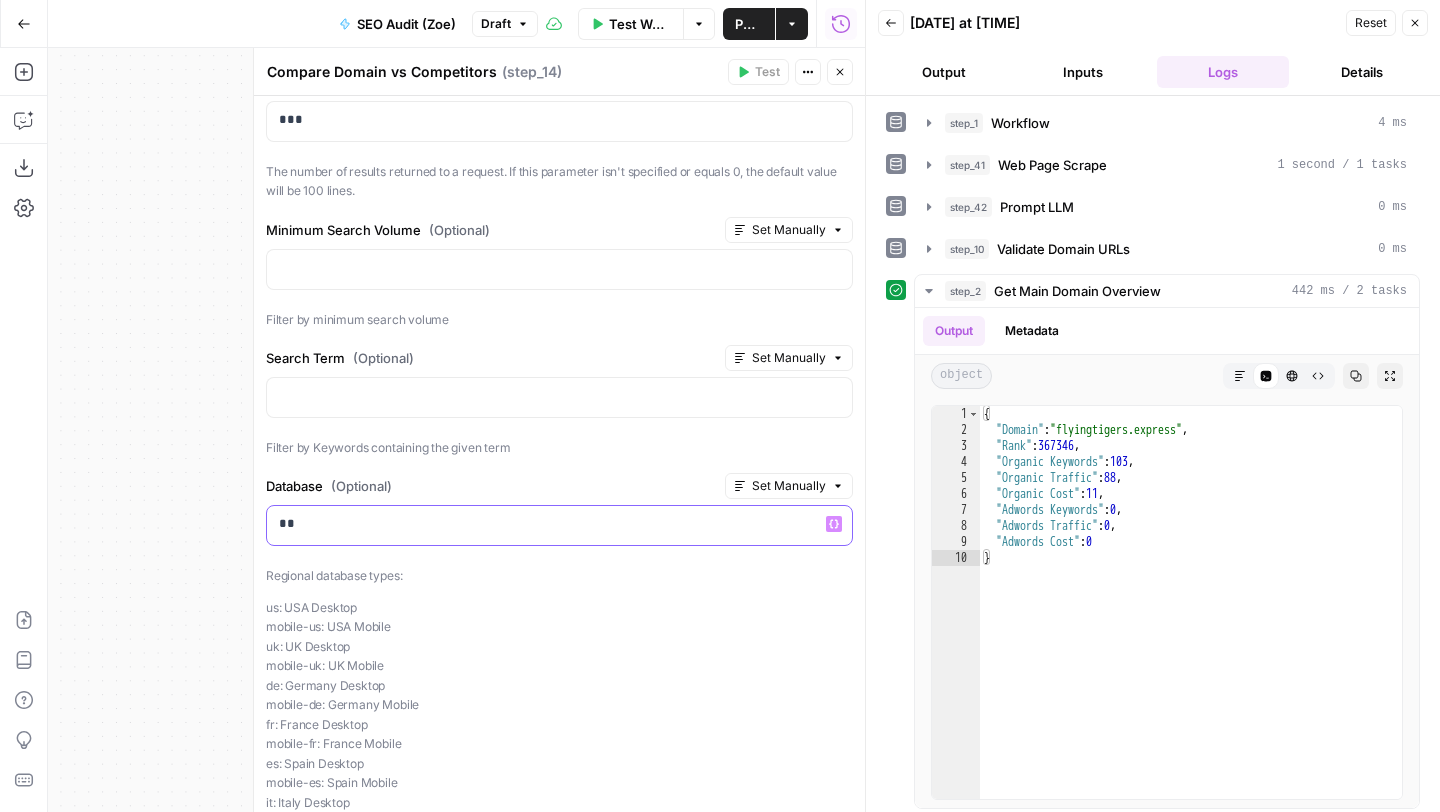 click on "**" at bounding box center [552, 524] 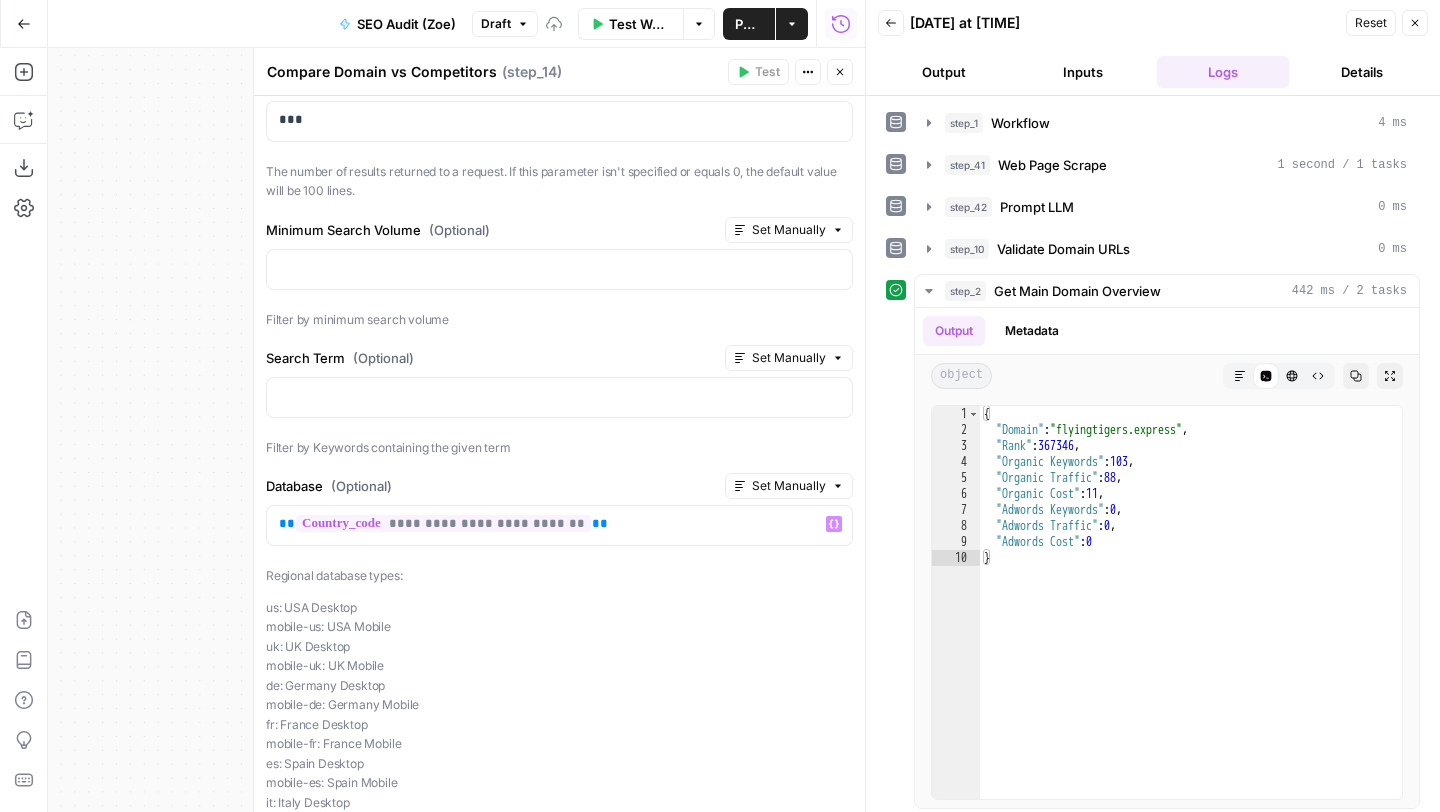 click on "Close" at bounding box center [840, 72] 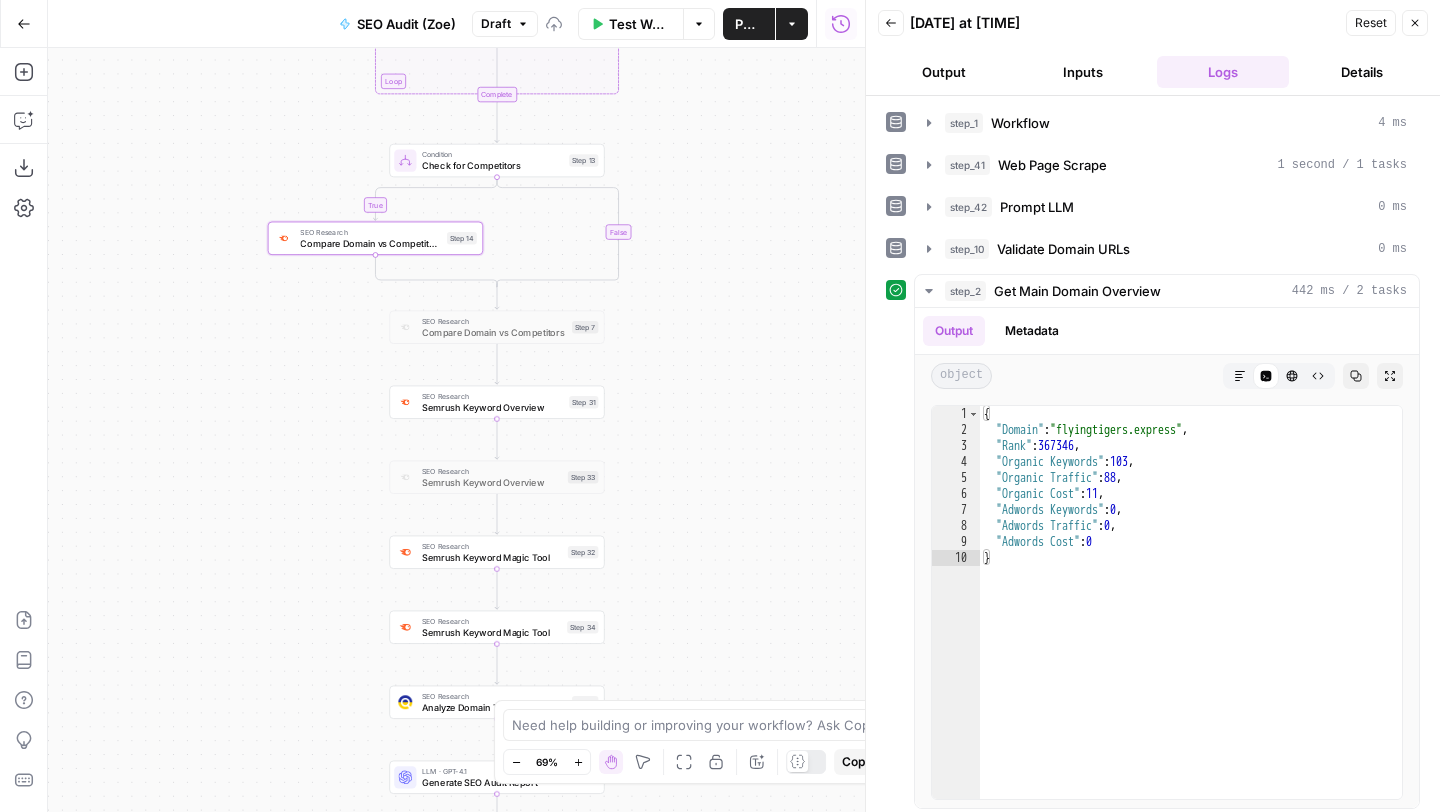 click at bounding box center (405, 402) 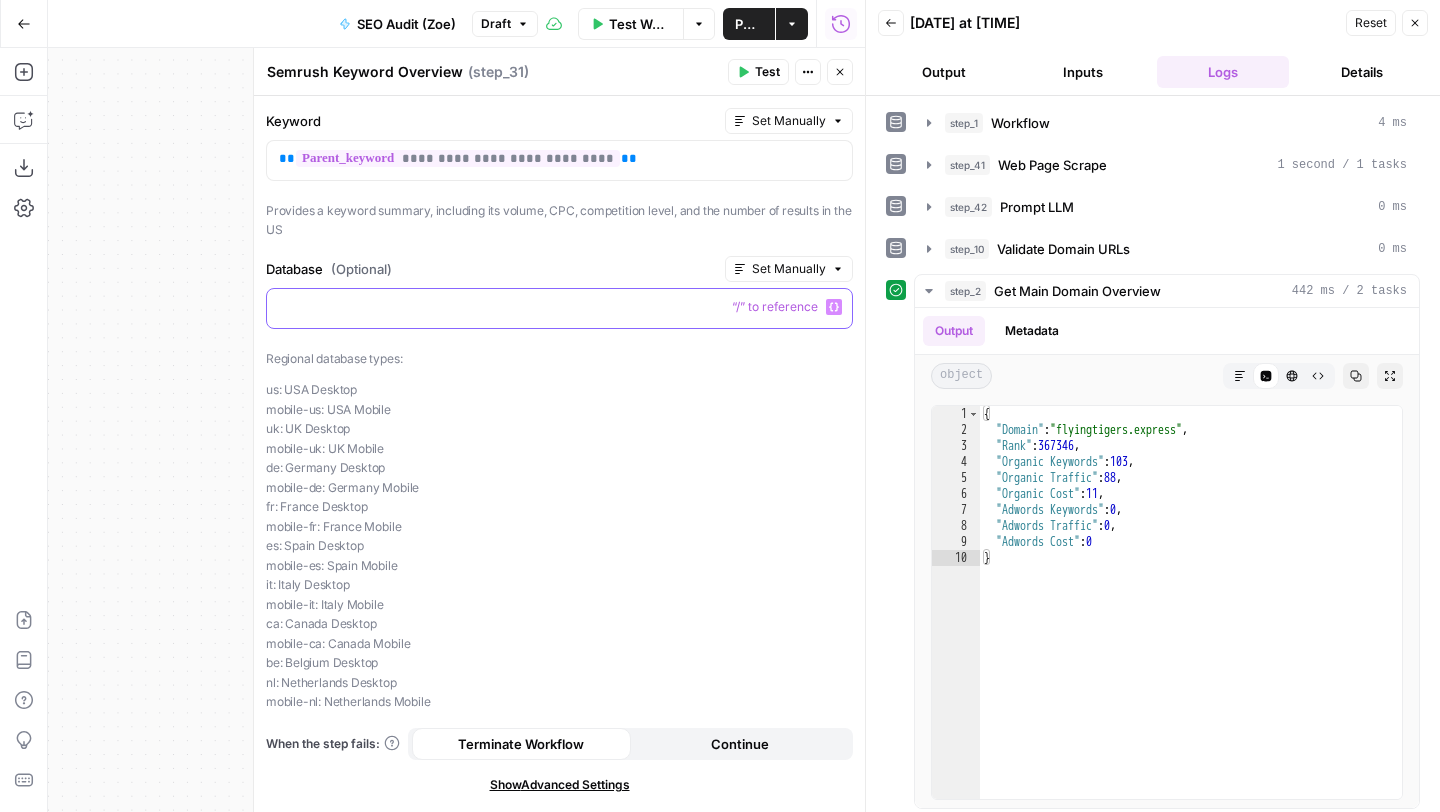 click at bounding box center [559, 308] 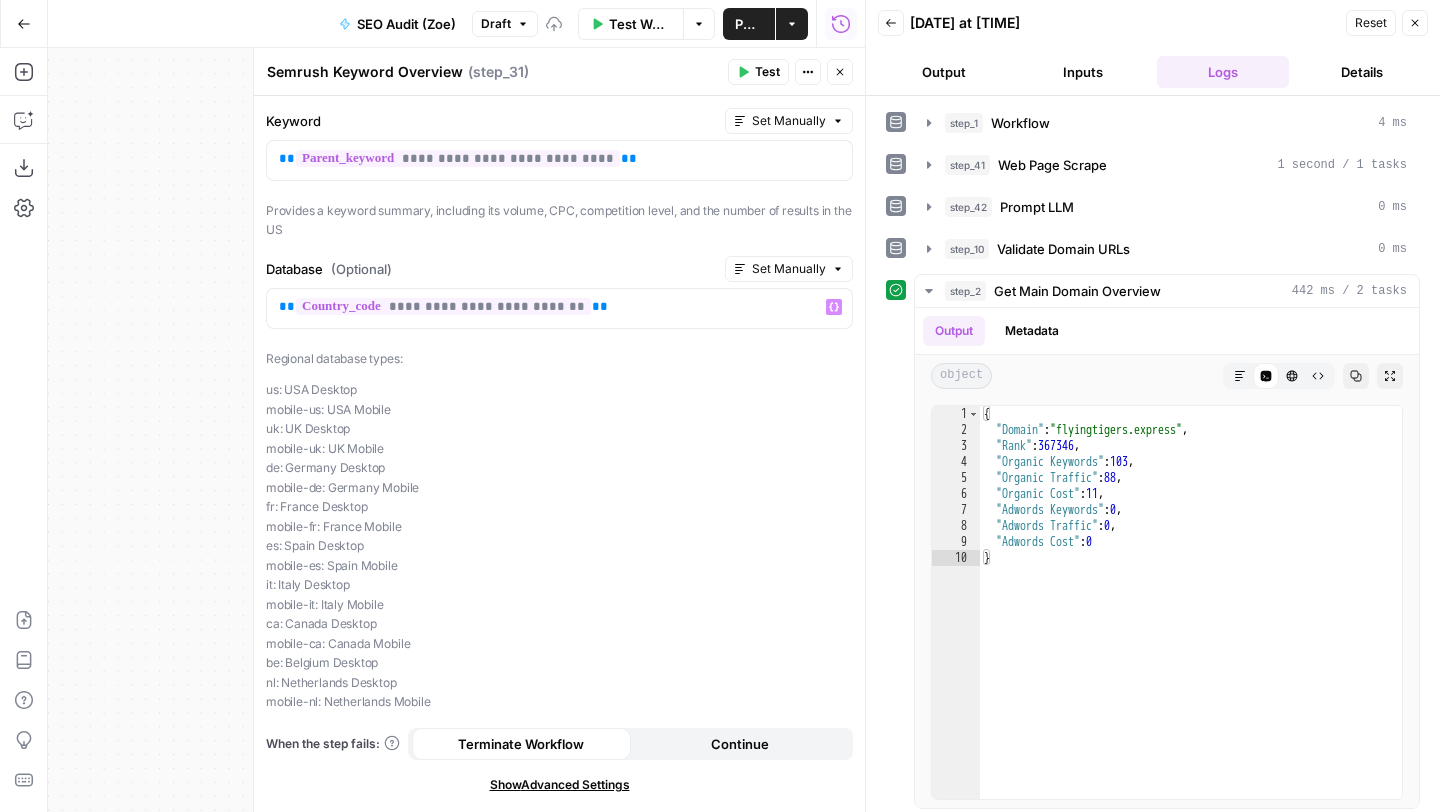 click 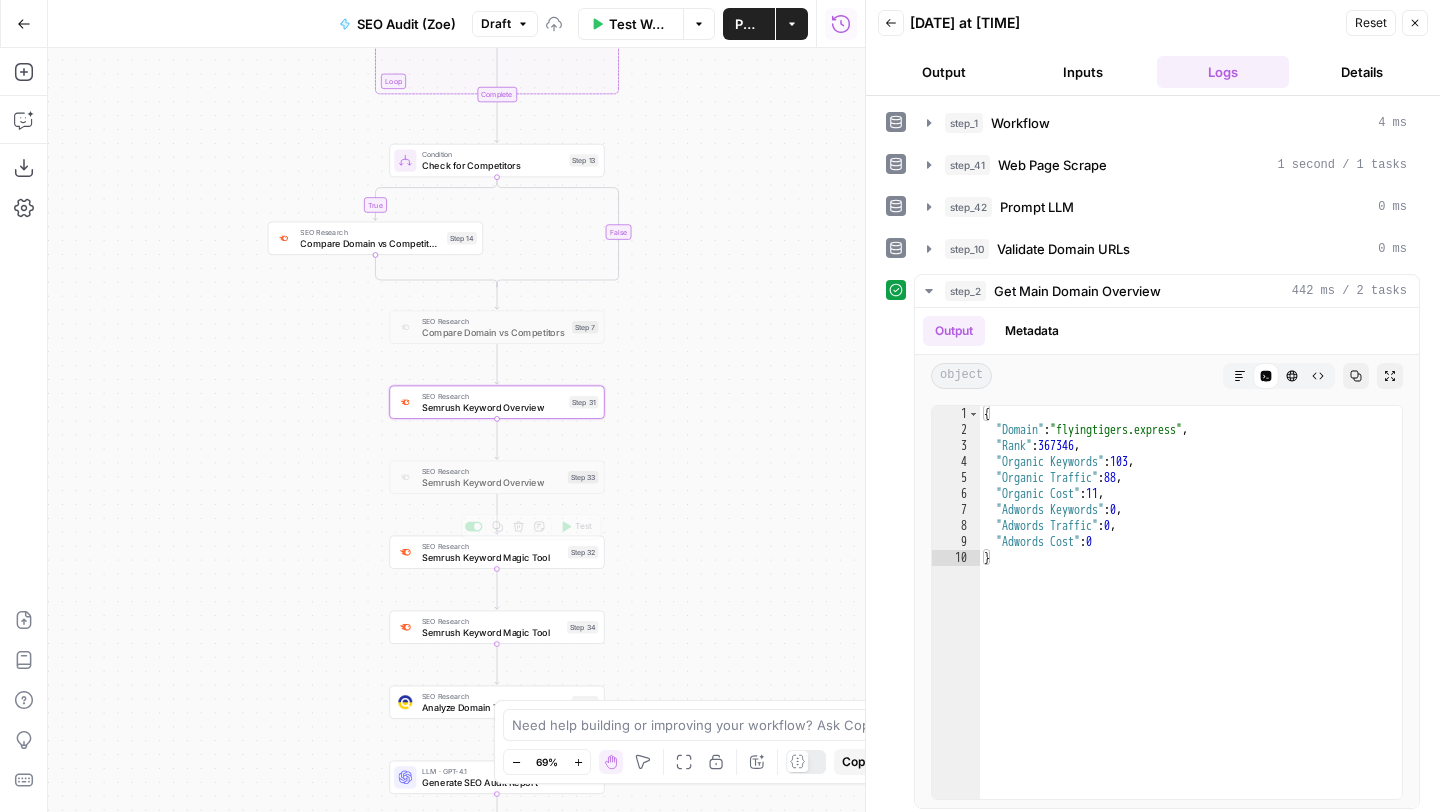 click on "true false Workflow Set Inputs Inputs Workflow Workflow Step 1 Web Page Scrape Web Page Scrape Step 41 LLM · GPT-4.1 Prompt LLM Step 42 Run Code · Python Validate Domain URLs Step 10 SEO Research Get Main Domain Overview Step 2 SEO Research Get Domain Ranking Keywords Step 3 SEO Research Get Domain Backlink Profile Step 4 Loop Iteration Analyze Competitors Step 5 SEO Research Get Competitor Overview Step 6 SEO Research Semrush Domain Organic Search Keywords Step 17 Complete Condition Check for Competitors Step 13 SEO Research Compare Domain vs Competitors Step 14 SEO Research Compare Domain vs Competitors Step 7 SEO Research Semrush Keyword Overview Step 31 SEO Research Semrush Keyword Overview Step 33 SEO Research Semrush Keyword Magic Tool Step 32 Copy step Delete step Add Note Test SEO Research Semrush Keyword Magic Tool Step 34 SEO Research Analyze Domain Technical SEO Step 8 LLM · GPT-4.1 Generate SEO Audit Report Step 21 Run Code · Python Run Code Step 36 Loop Iteration Iteration Step 37 Step 38 End" at bounding box center (456, 430) 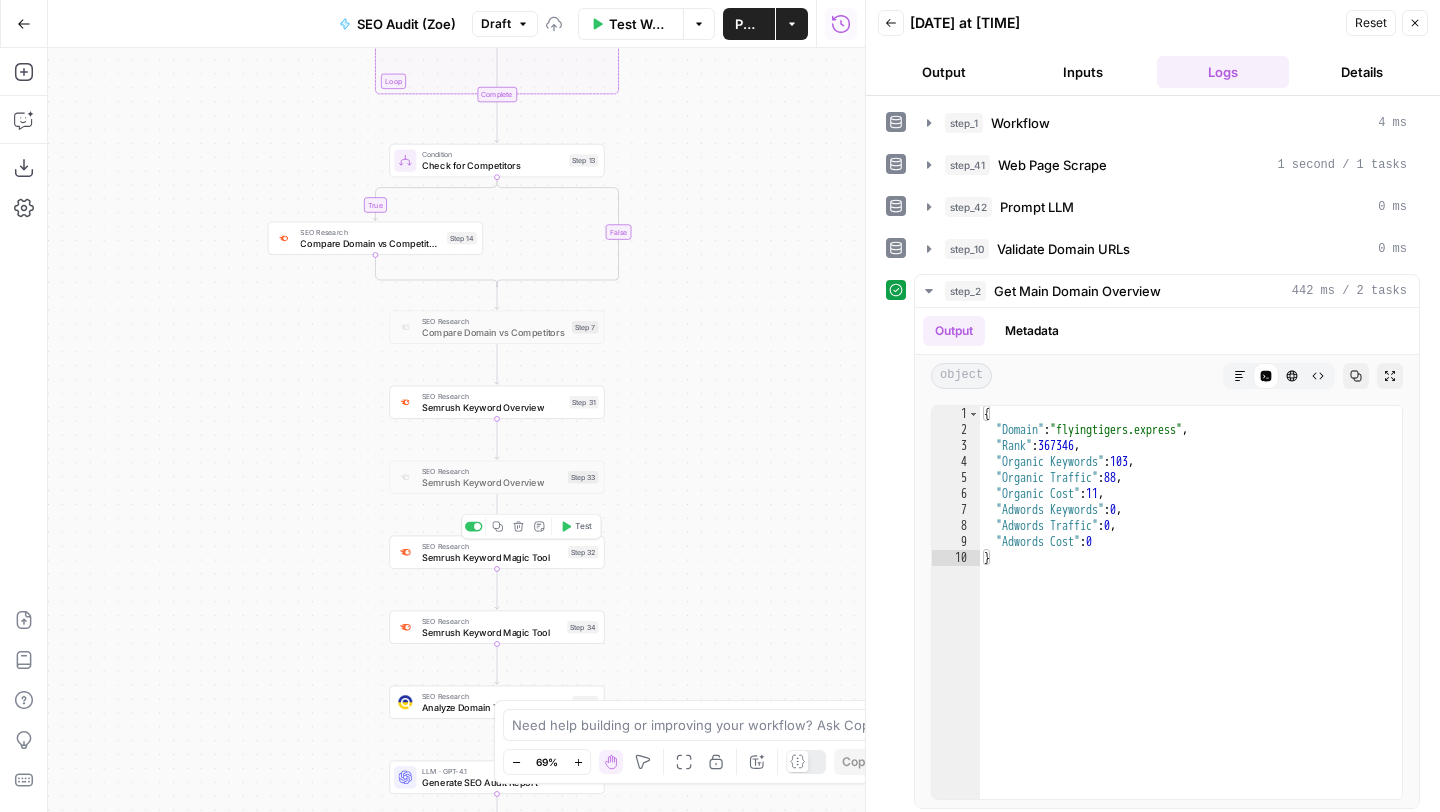click on "Semrush Keyword Magic Tool" at bounding box center [492, 557] 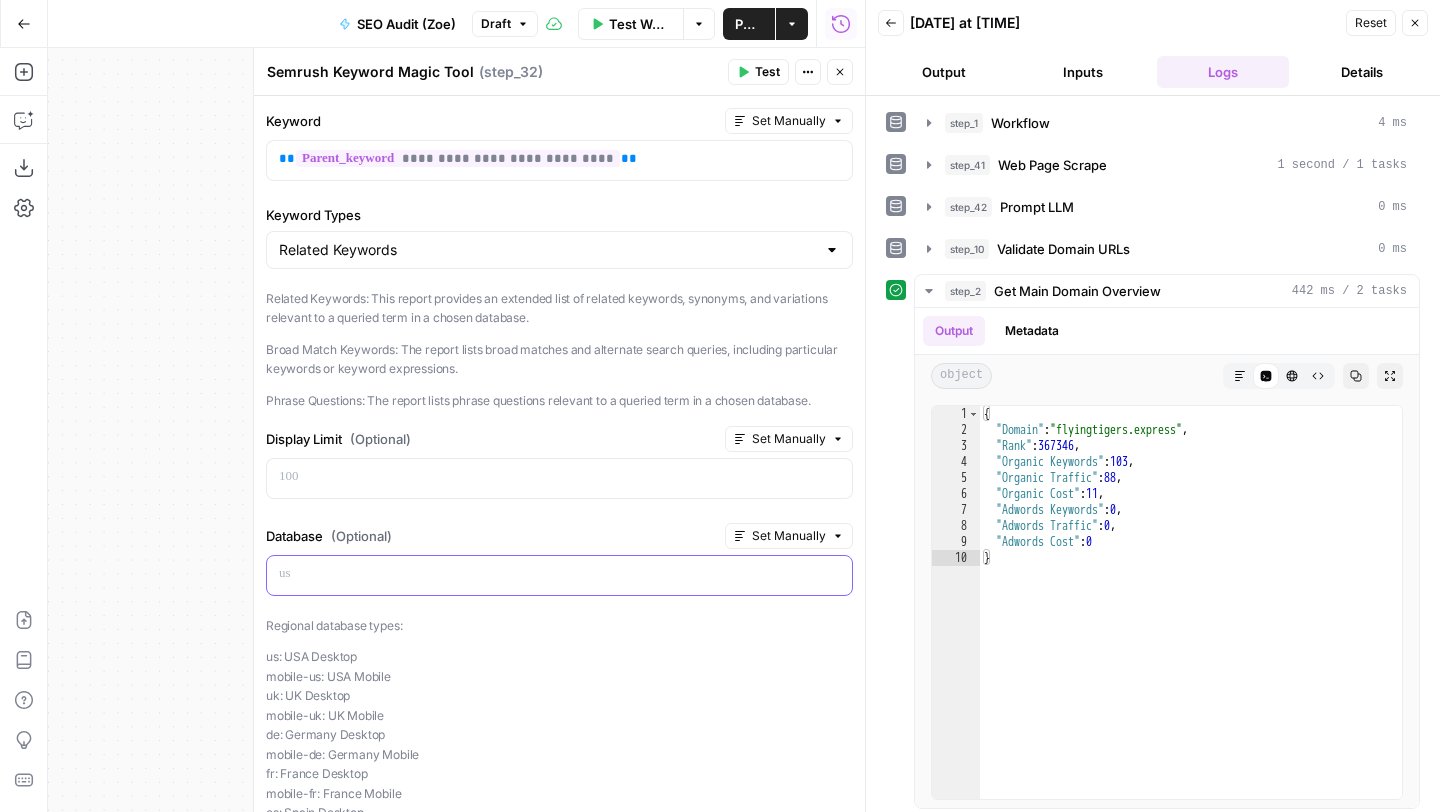 click at bounding box center [559, 575] 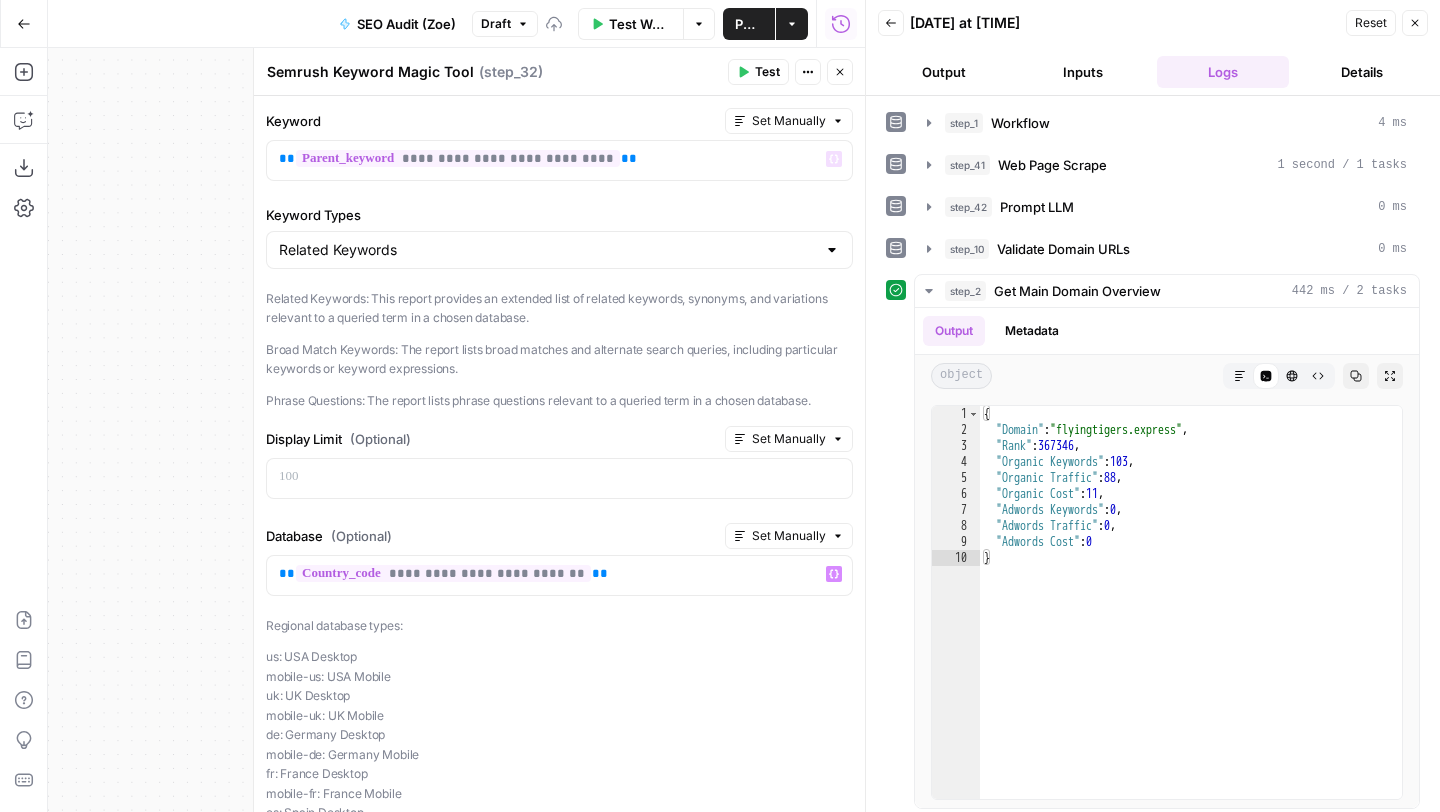 click 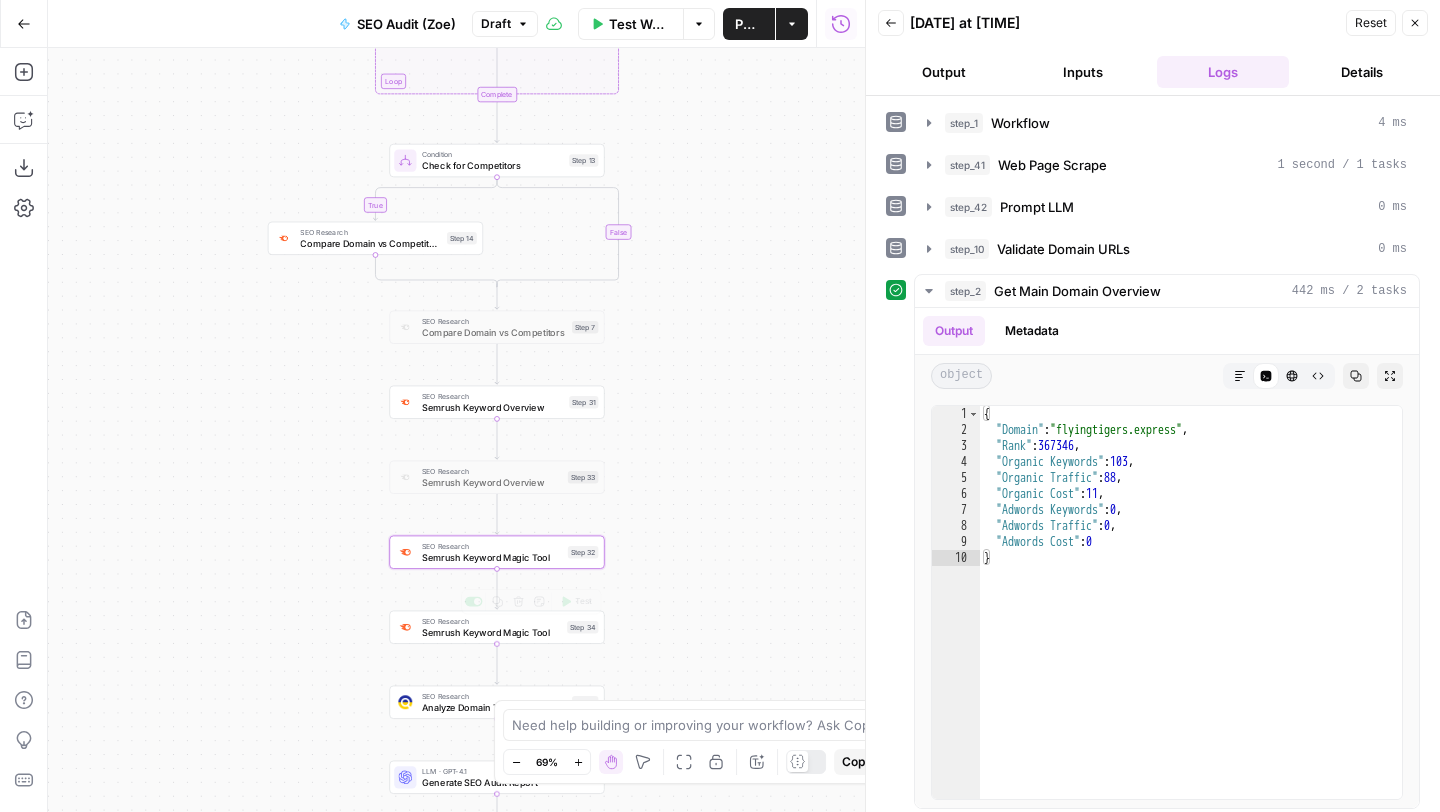 click on "Semrush Keyword Magic Tool" at bounding box center (492, 632) 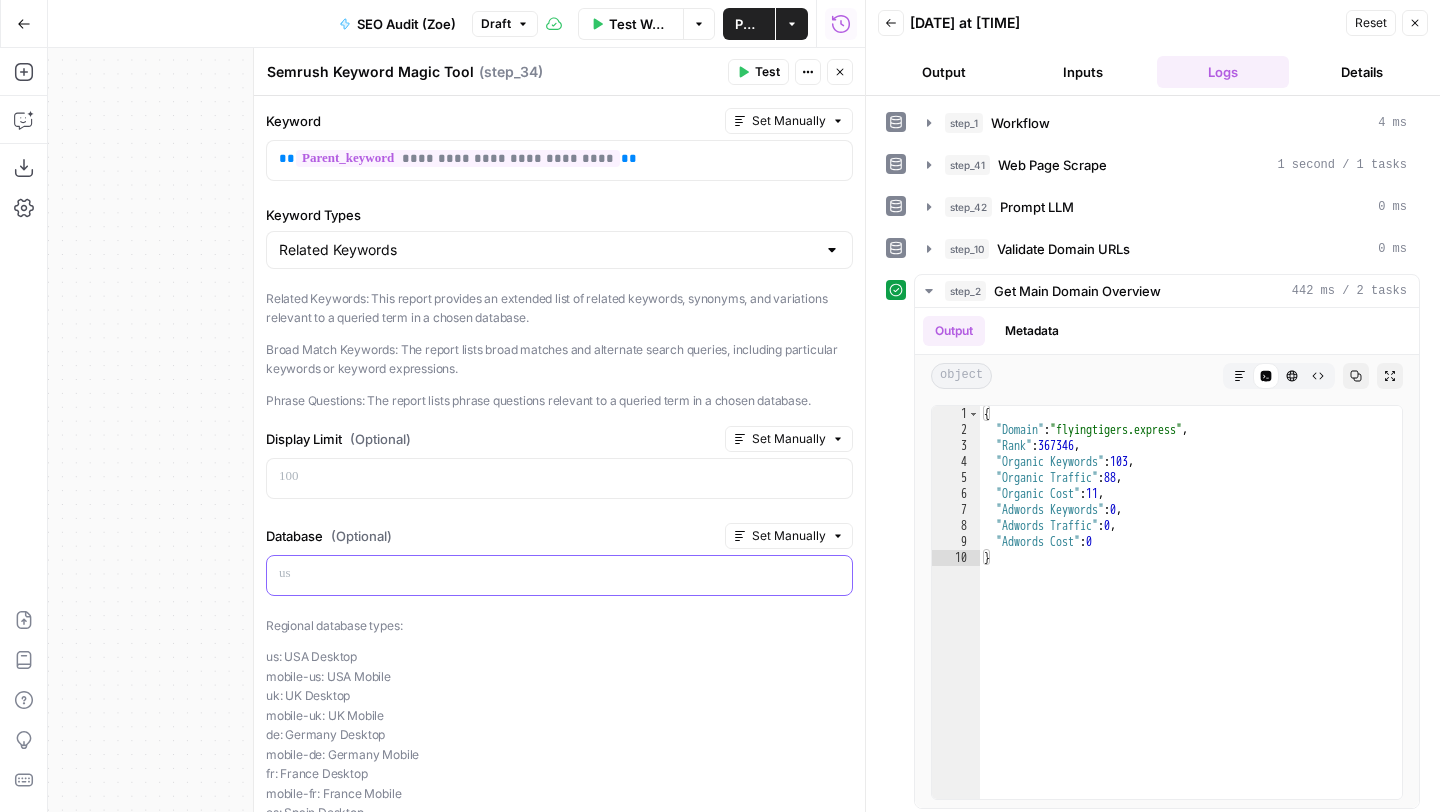 click at bounding box center [559, 575] 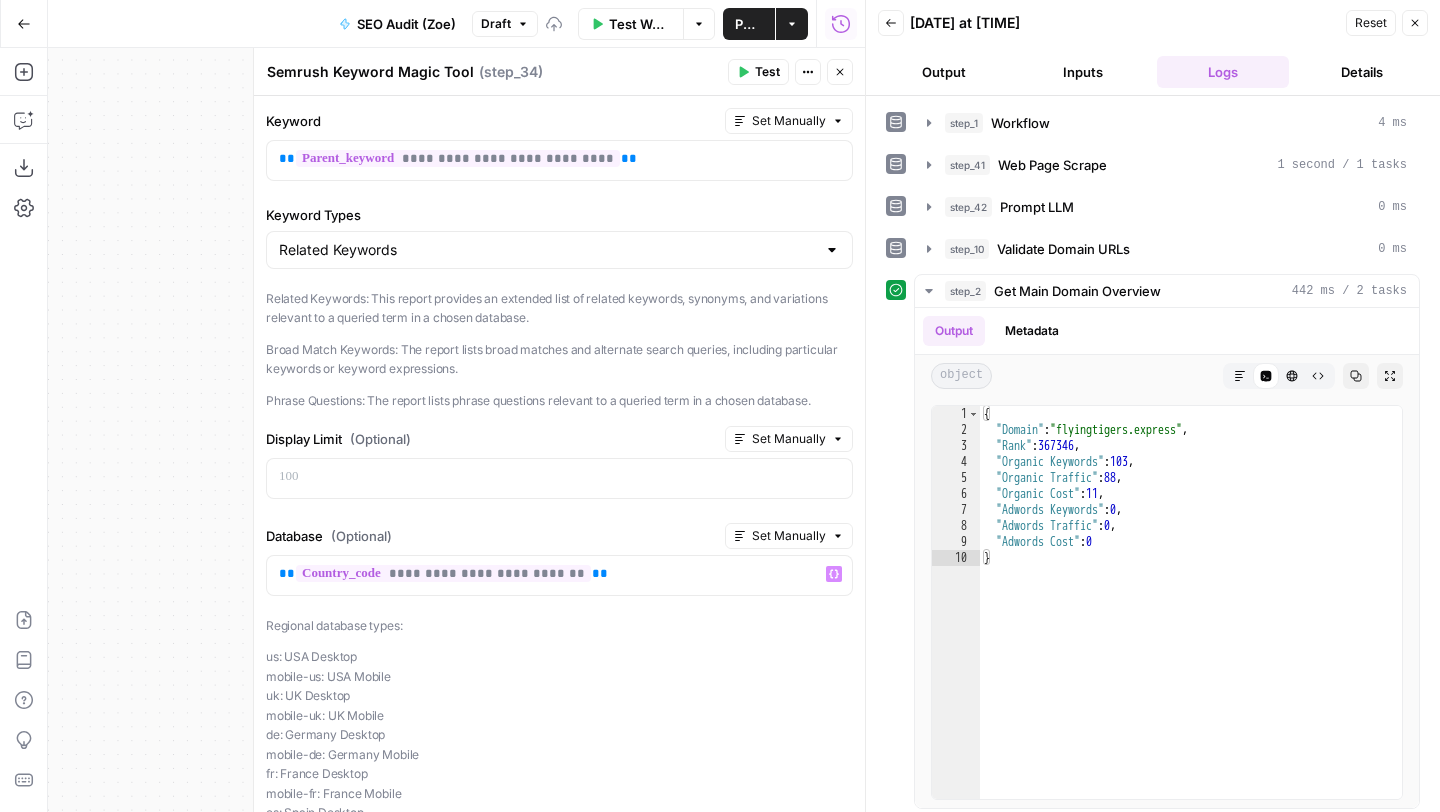 click on "Close" at bounding box center [840, 72] 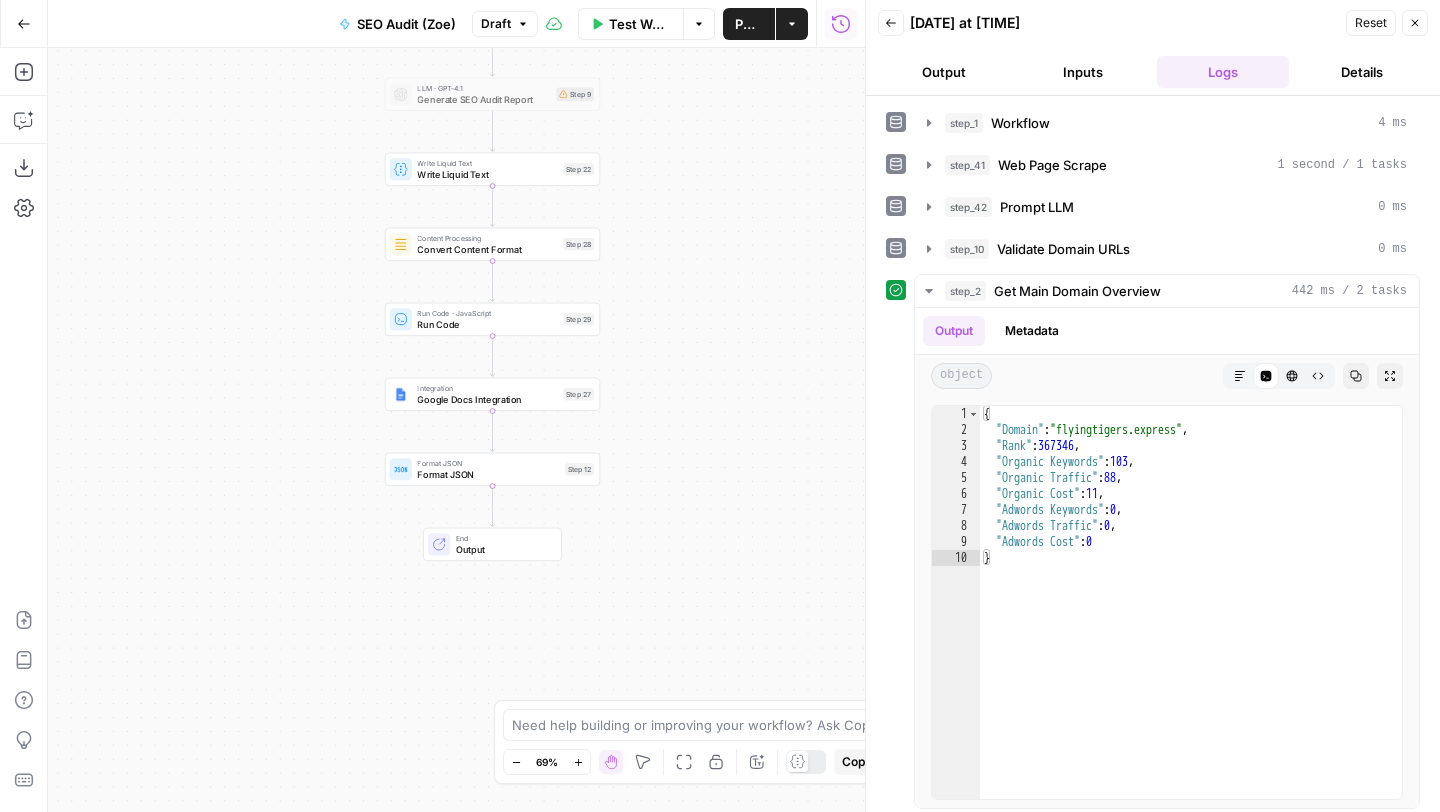 click on "Publish" at bounding box center (749, 24) 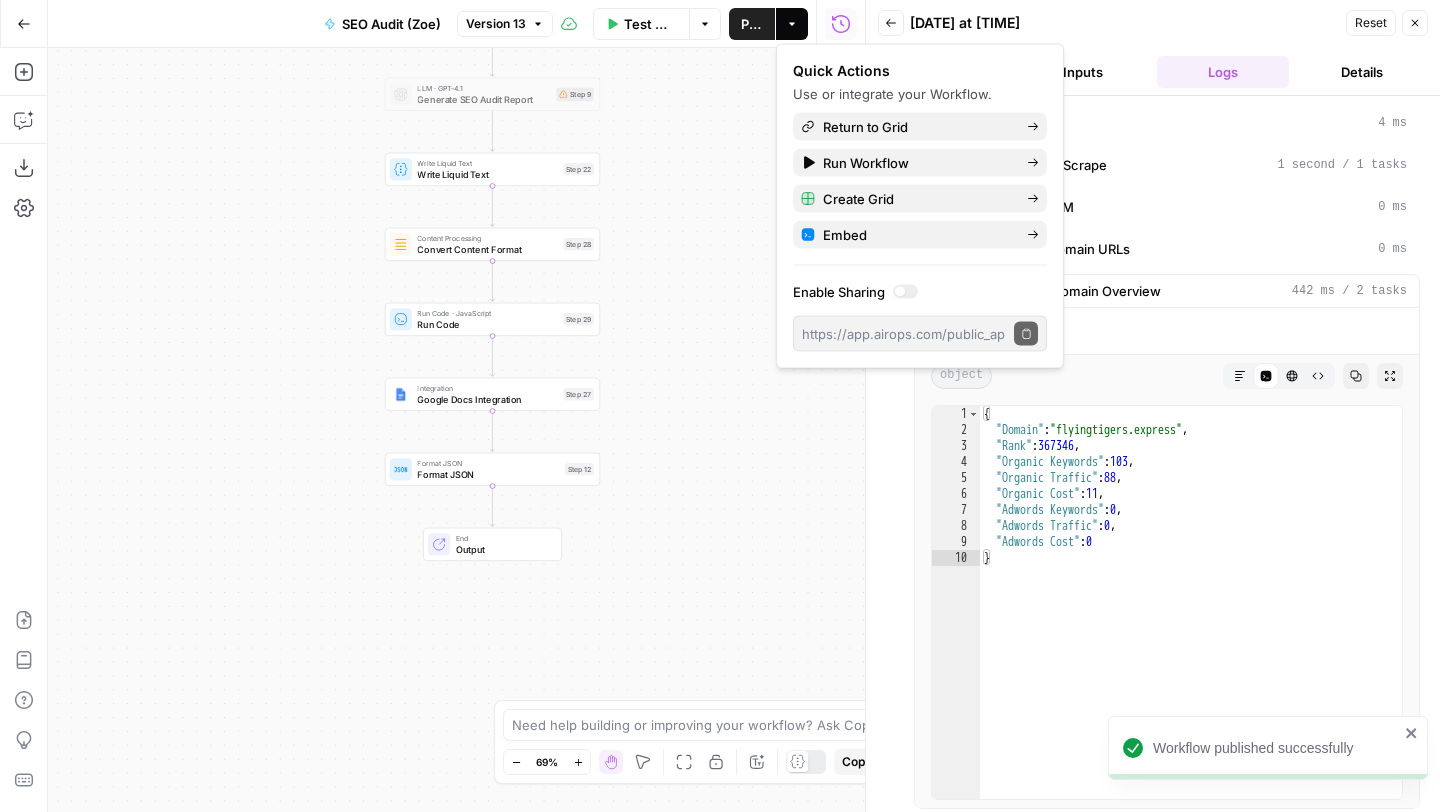 click on "Test Workflow" at bounding box center [650, 24] 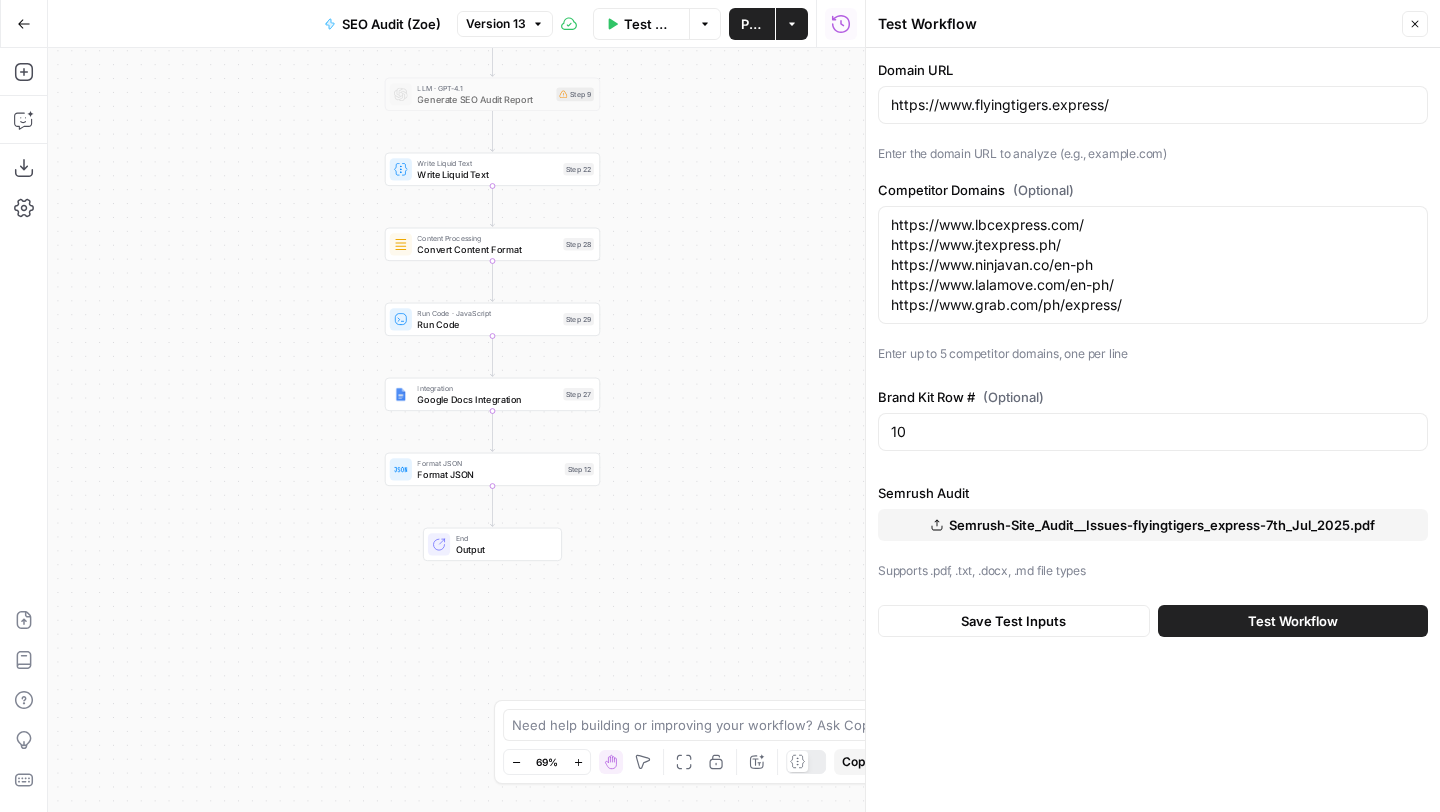 click on "Test Workflow" at bounding box center [1293, 621] 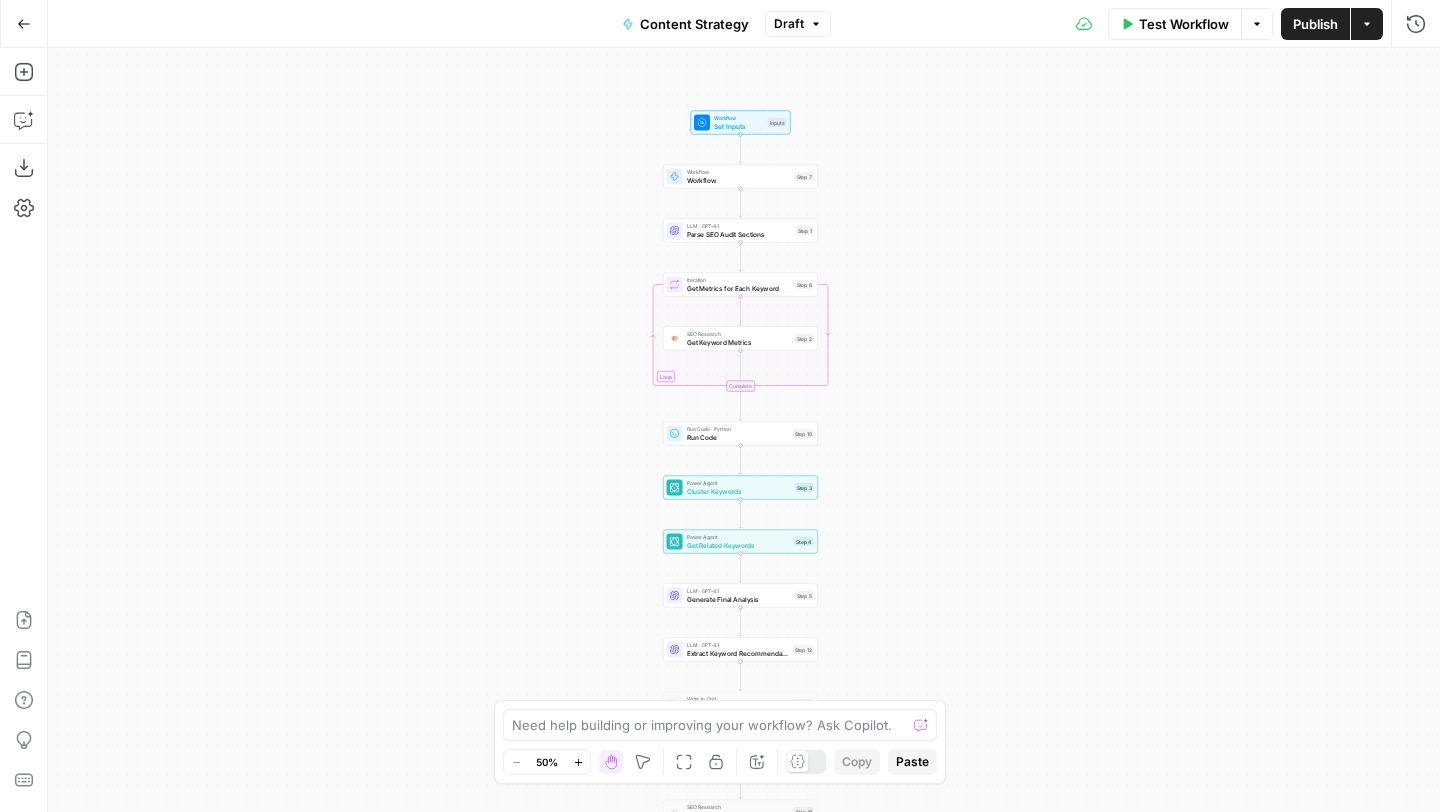 scroll, scrollTop: 0, scrollLeft: 0, axis: both 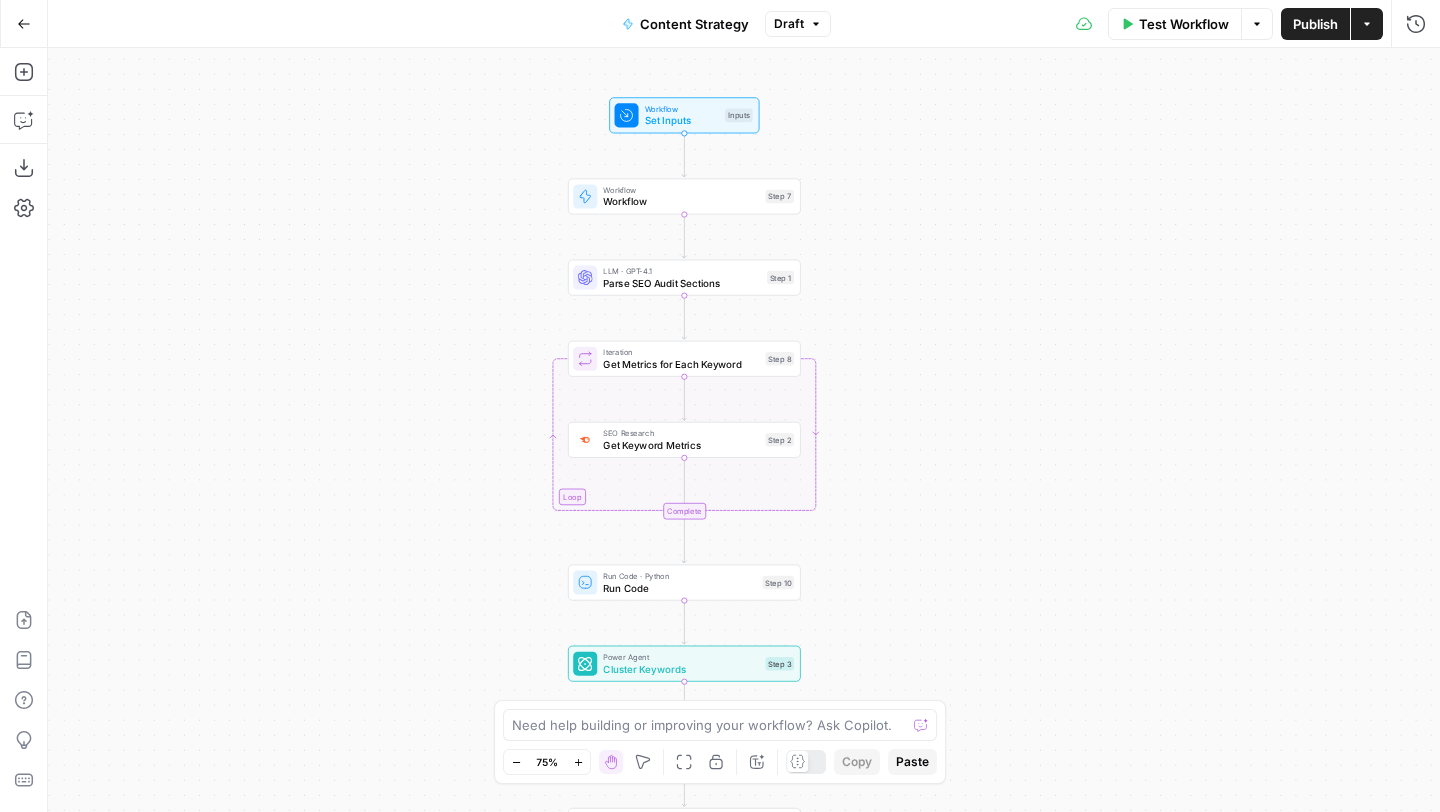 click on "Test Workflow" at bounding box center [1184, 24] 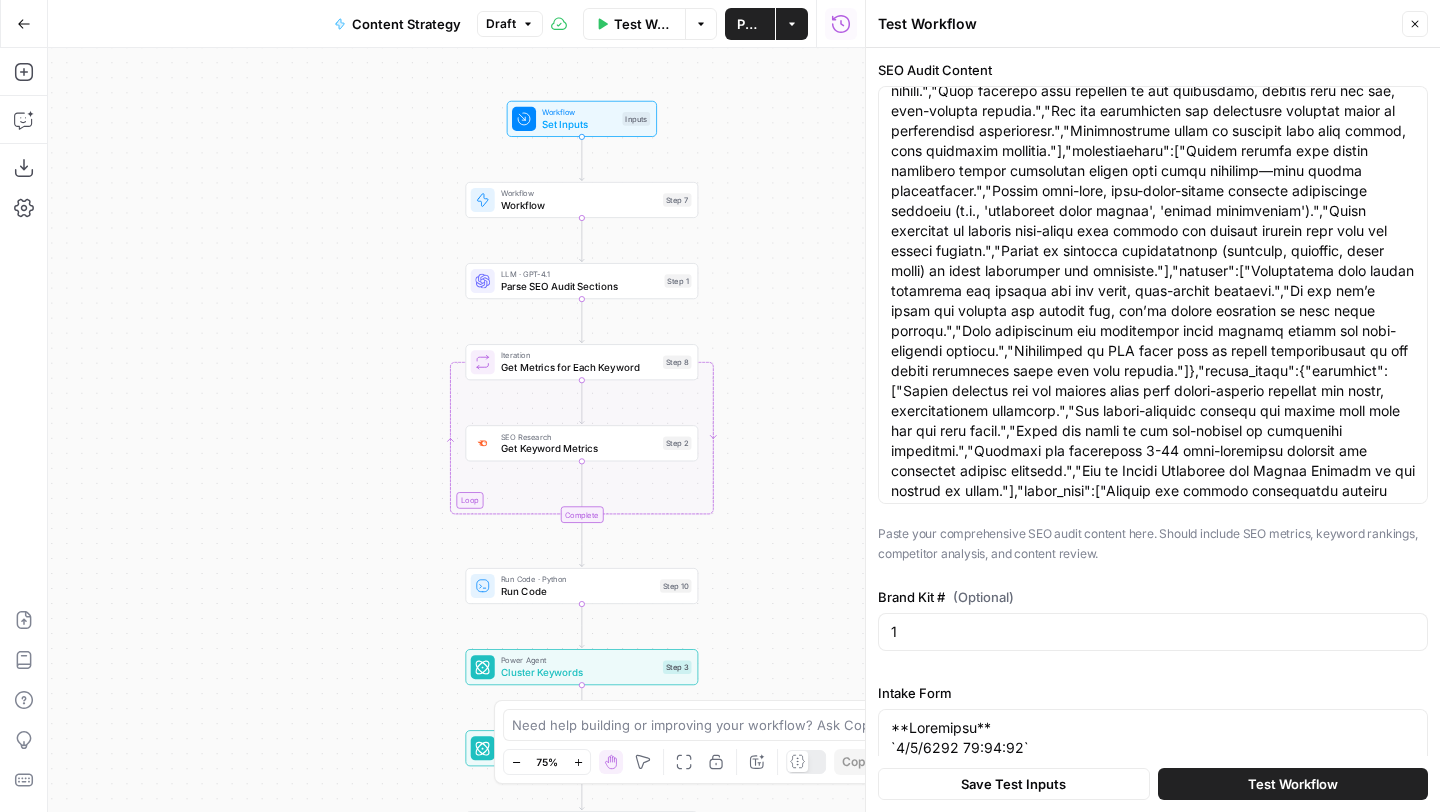 scroll, scrollTop: 1901, scrollLeft: 0, axis: vertical 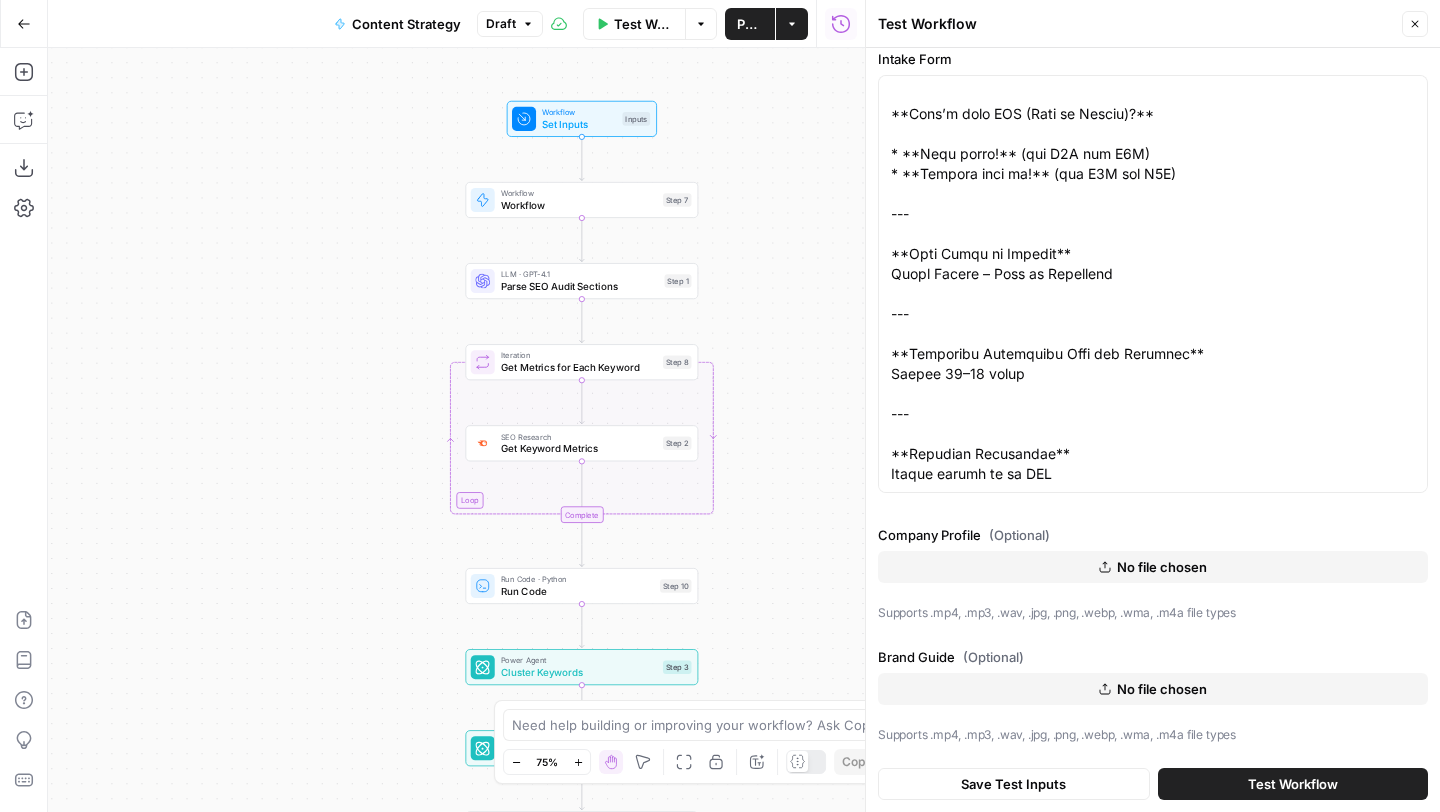 click on "No file chosen" at bounding box center (1153, 567) 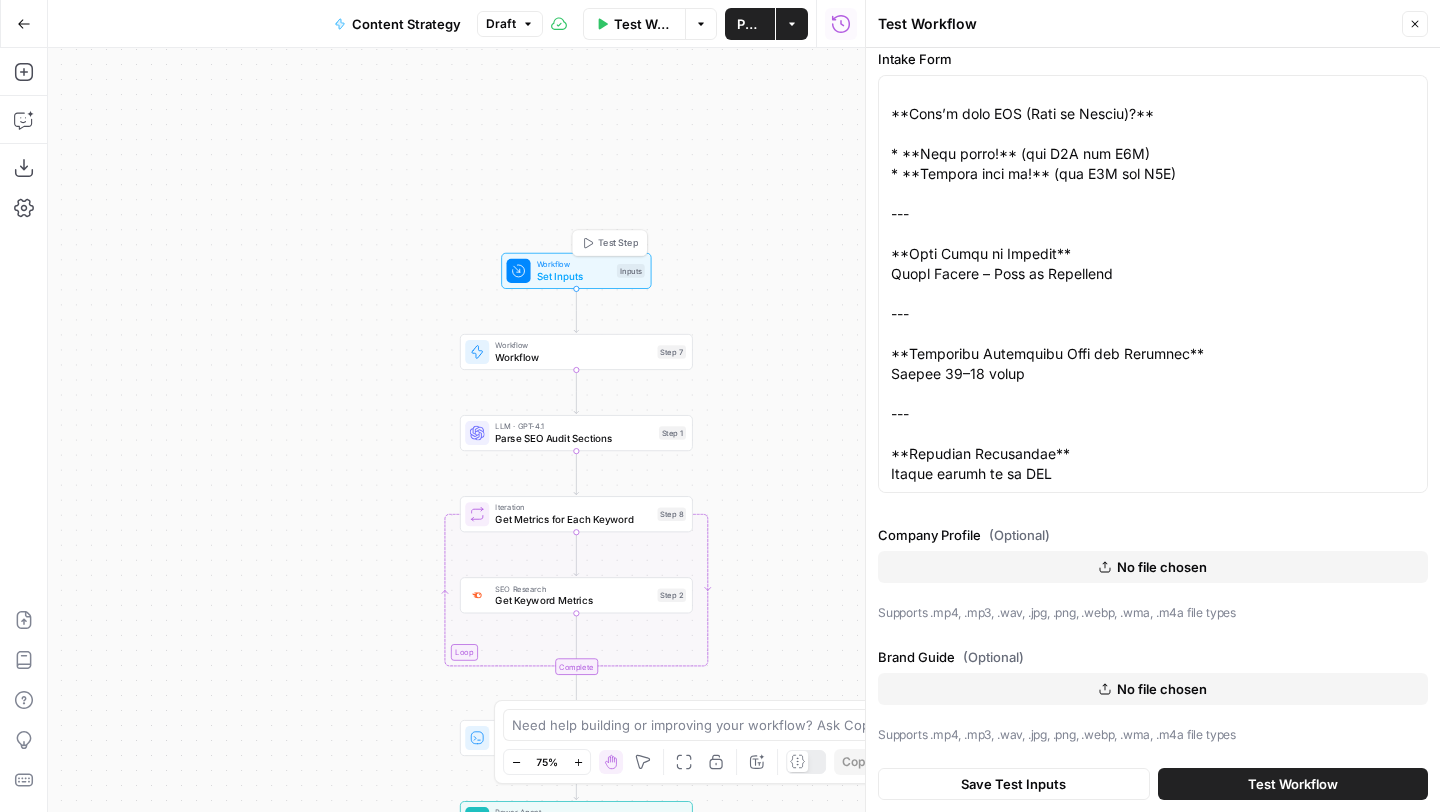 click on "Workflow" at bounding box center [574, 264] 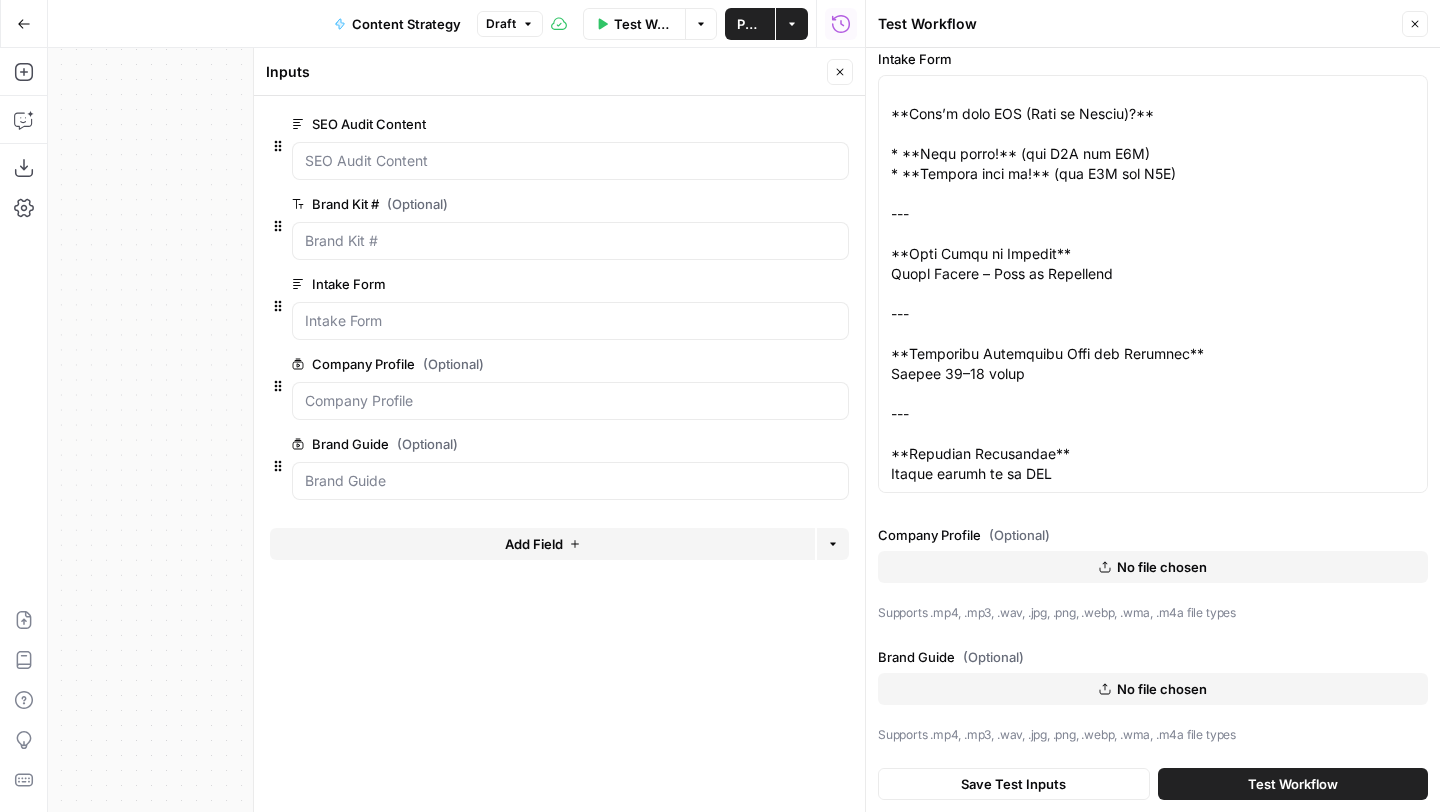 click on "edit field" at bounding box center [774, 364] 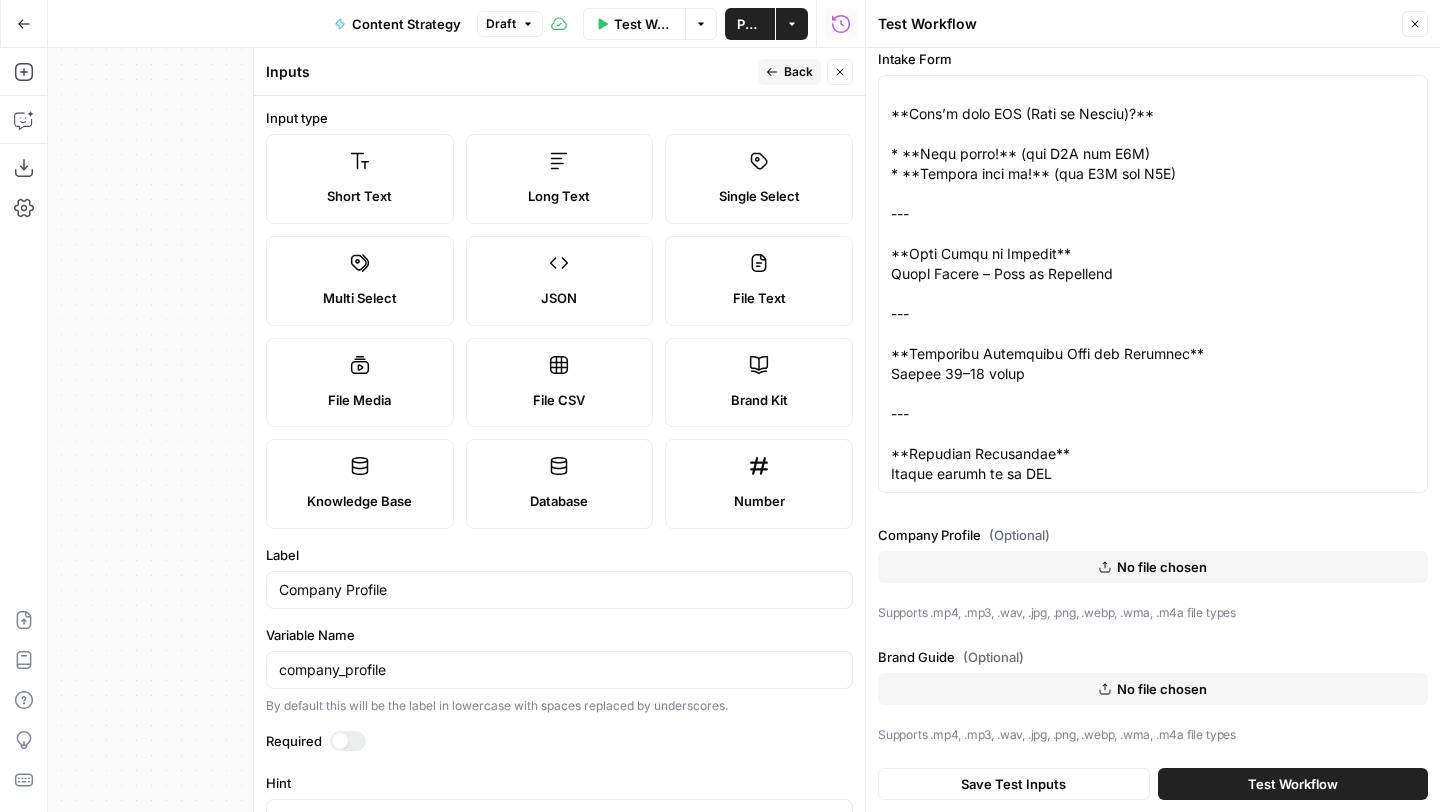 click 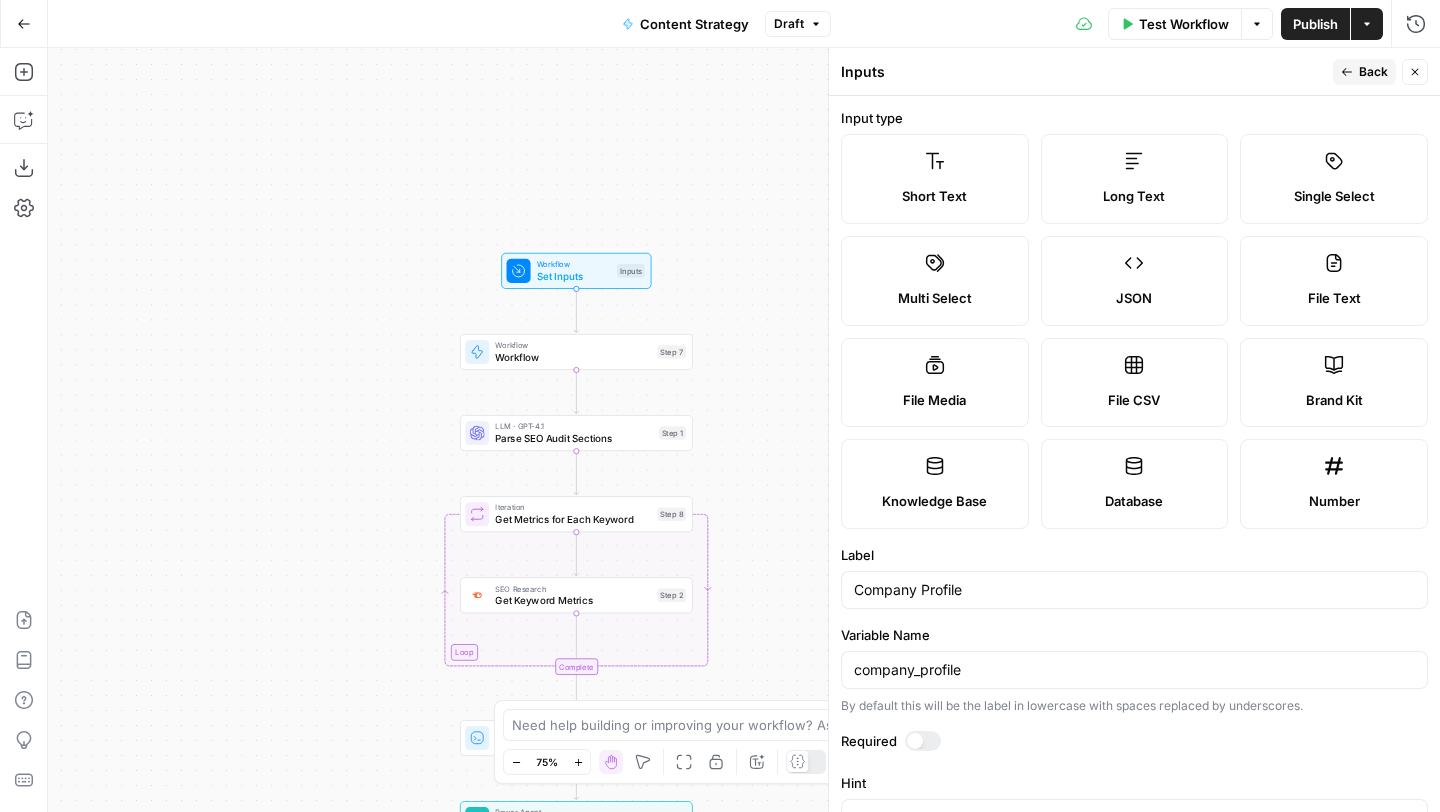 click on "File Text" at bounding box center (1334, 281) 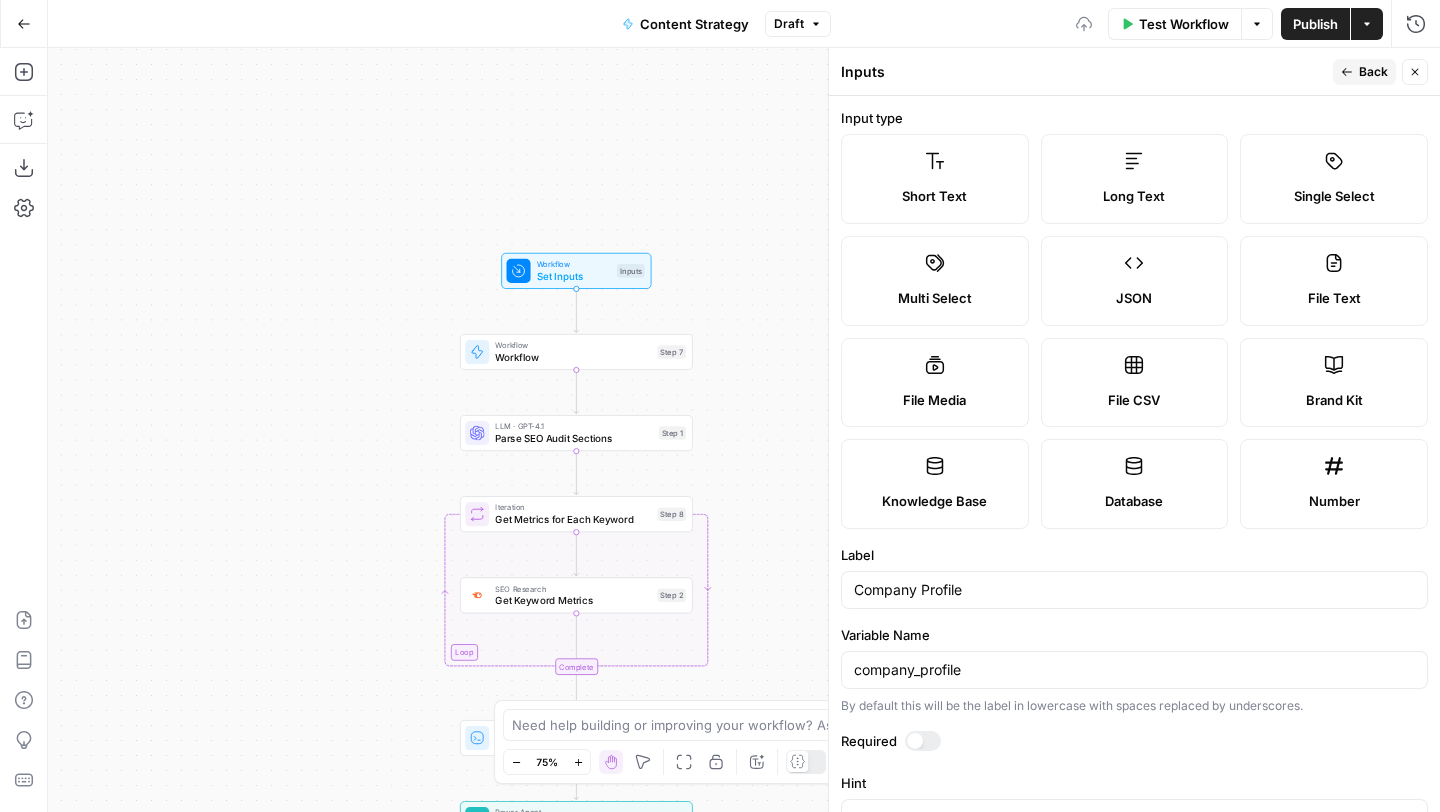 click on "Back" at bounding box center [1373, 72] 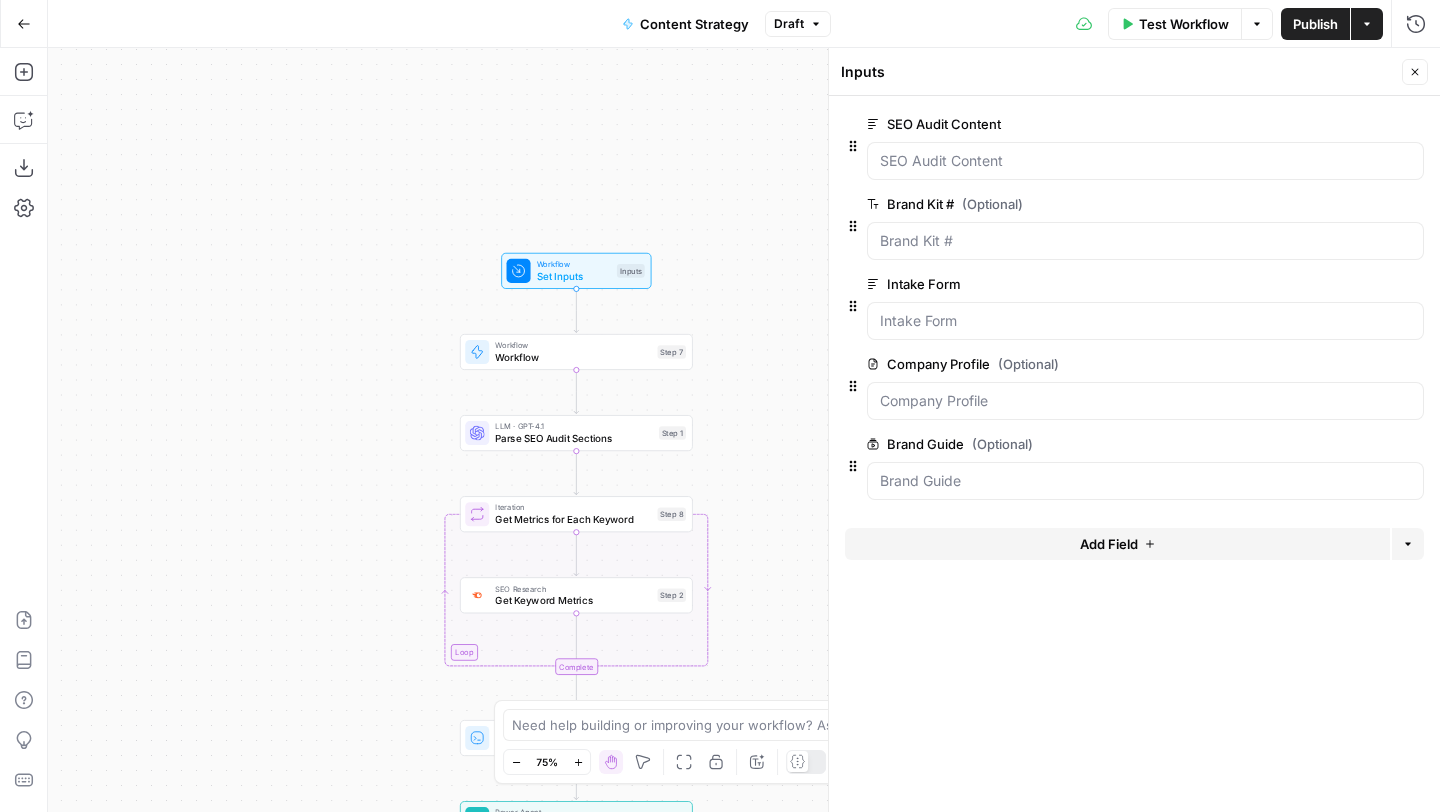 click on "edit field" at bounding box center [1349, 444] 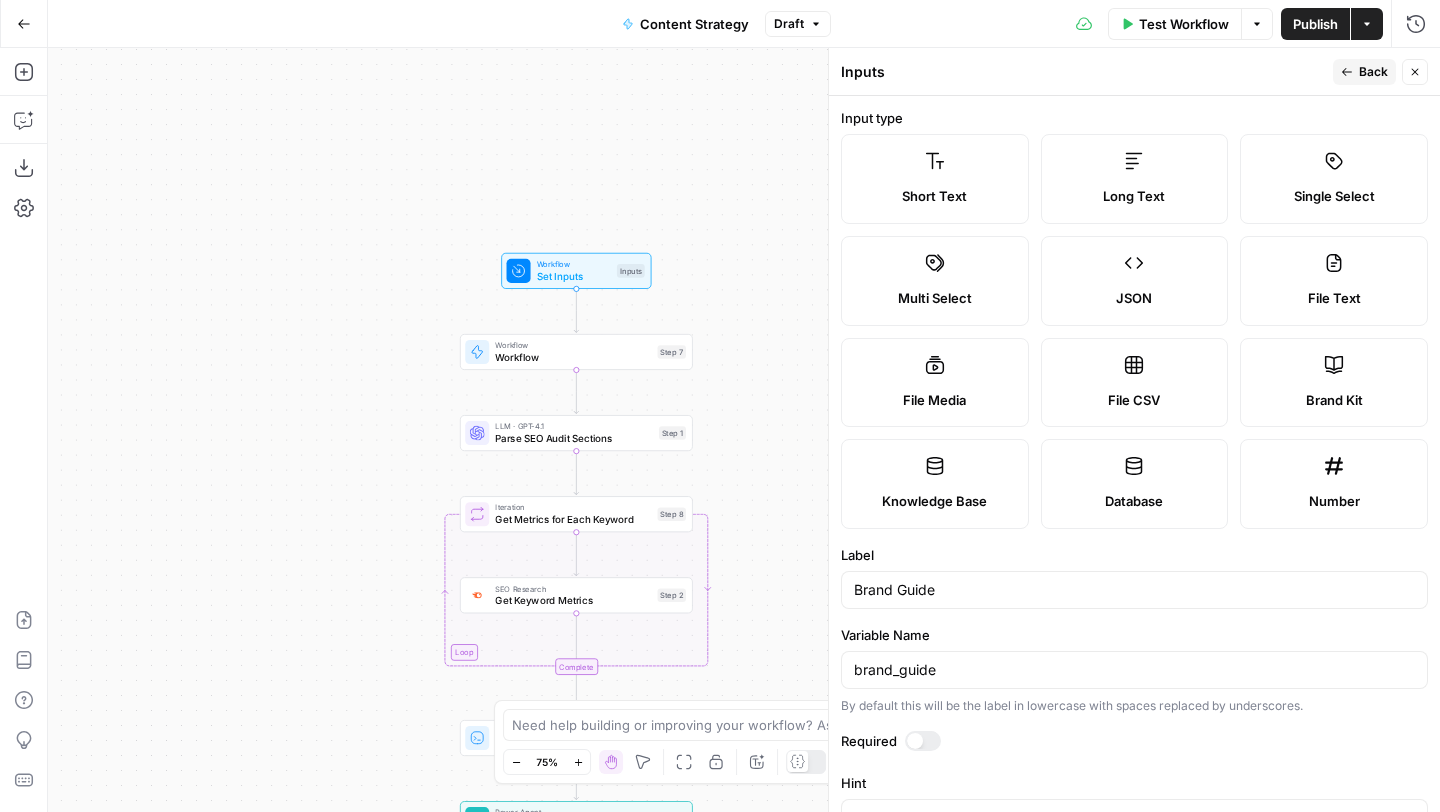 click on "File Text" at bounding box center [1334, 281] 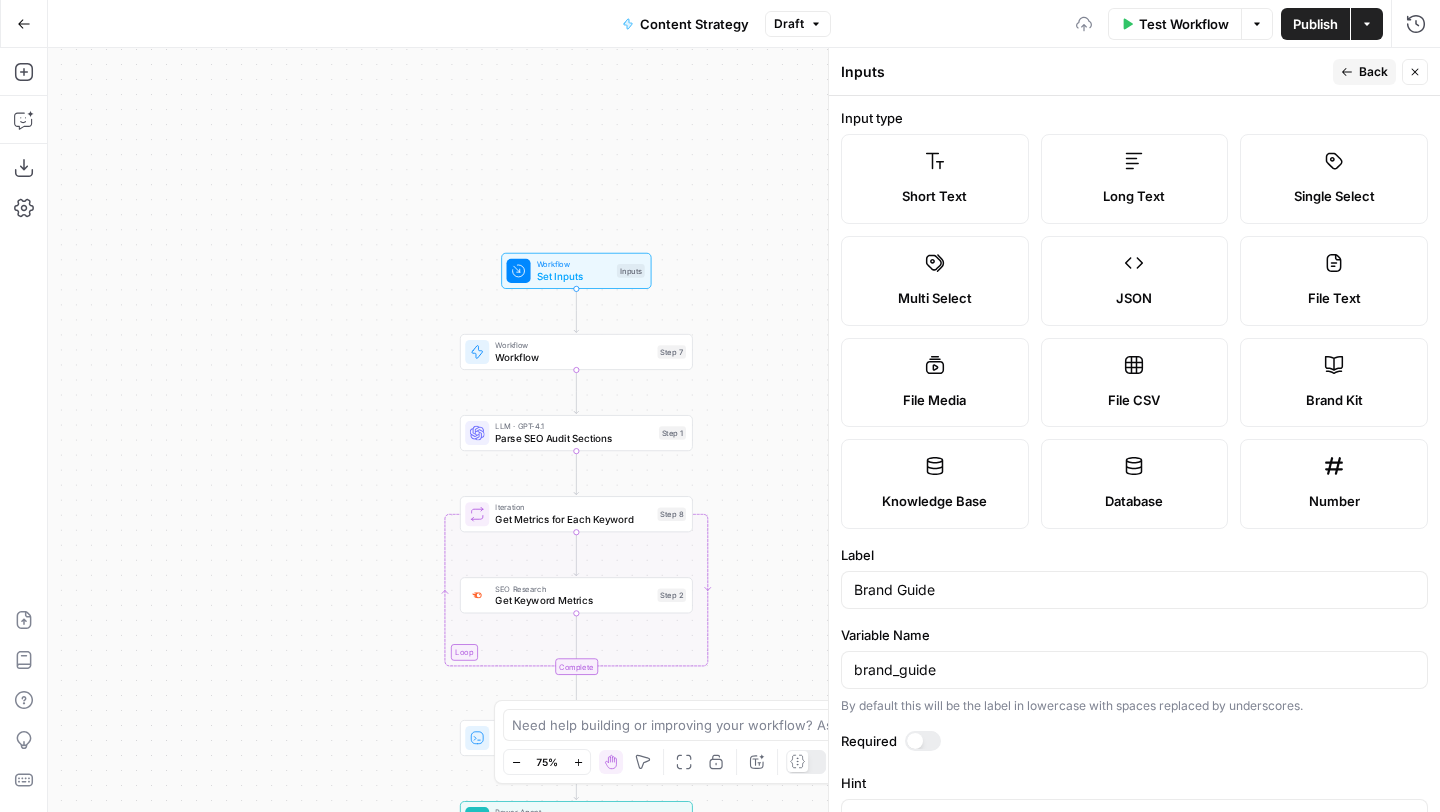 click 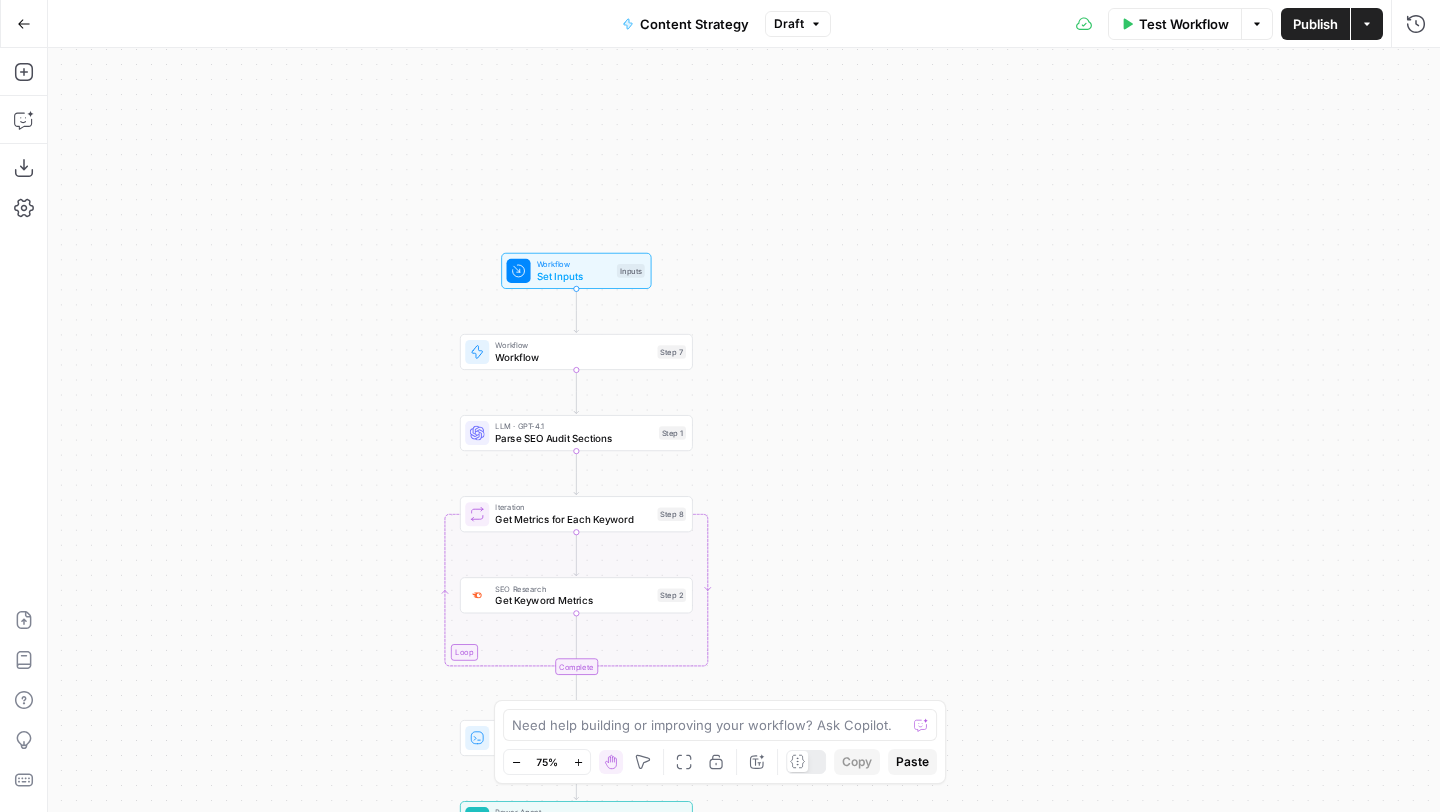 click on "Test Workflow" at bounding box center (1184, 24) 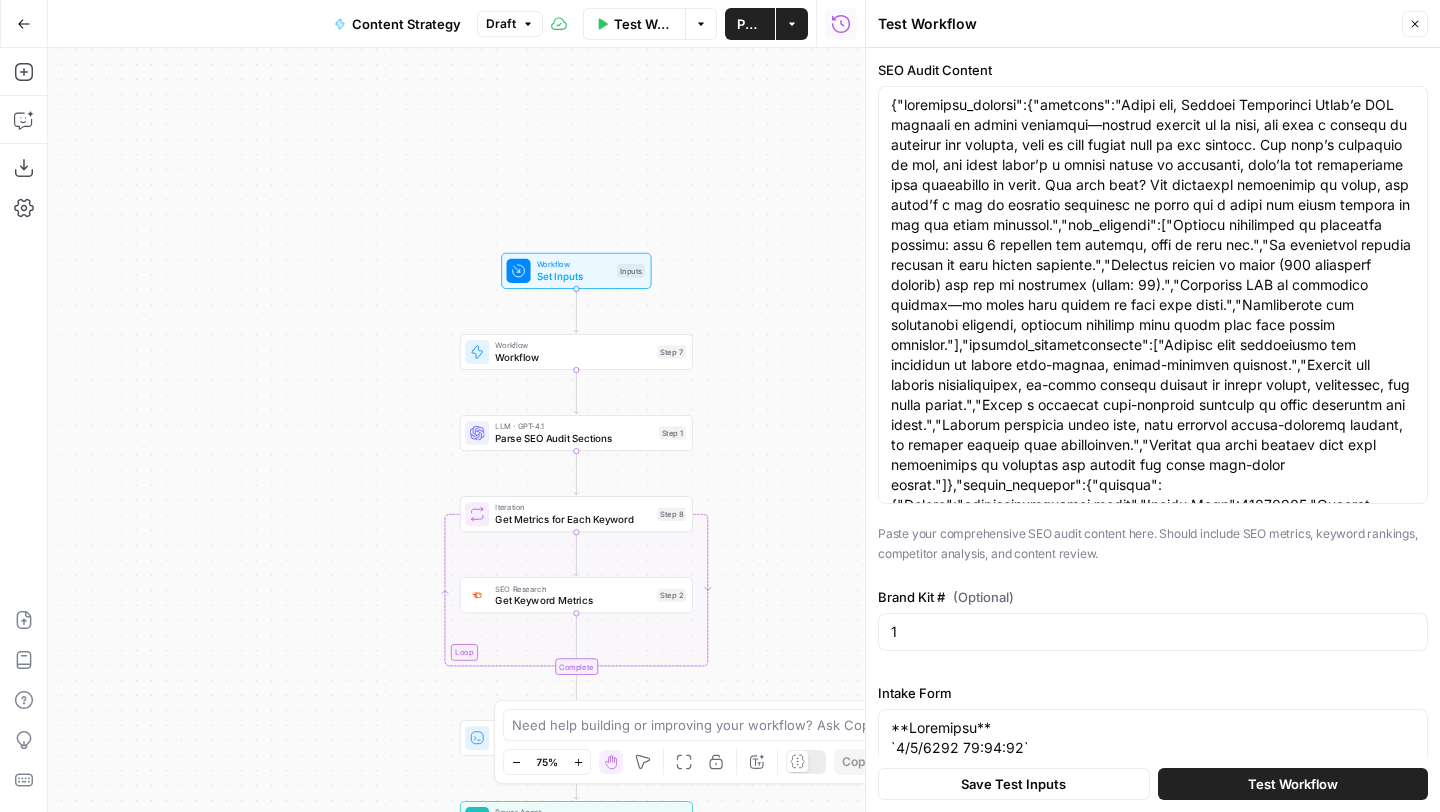 scroll, scrollTop: 634, scrollLeft: 0, axis: vertical 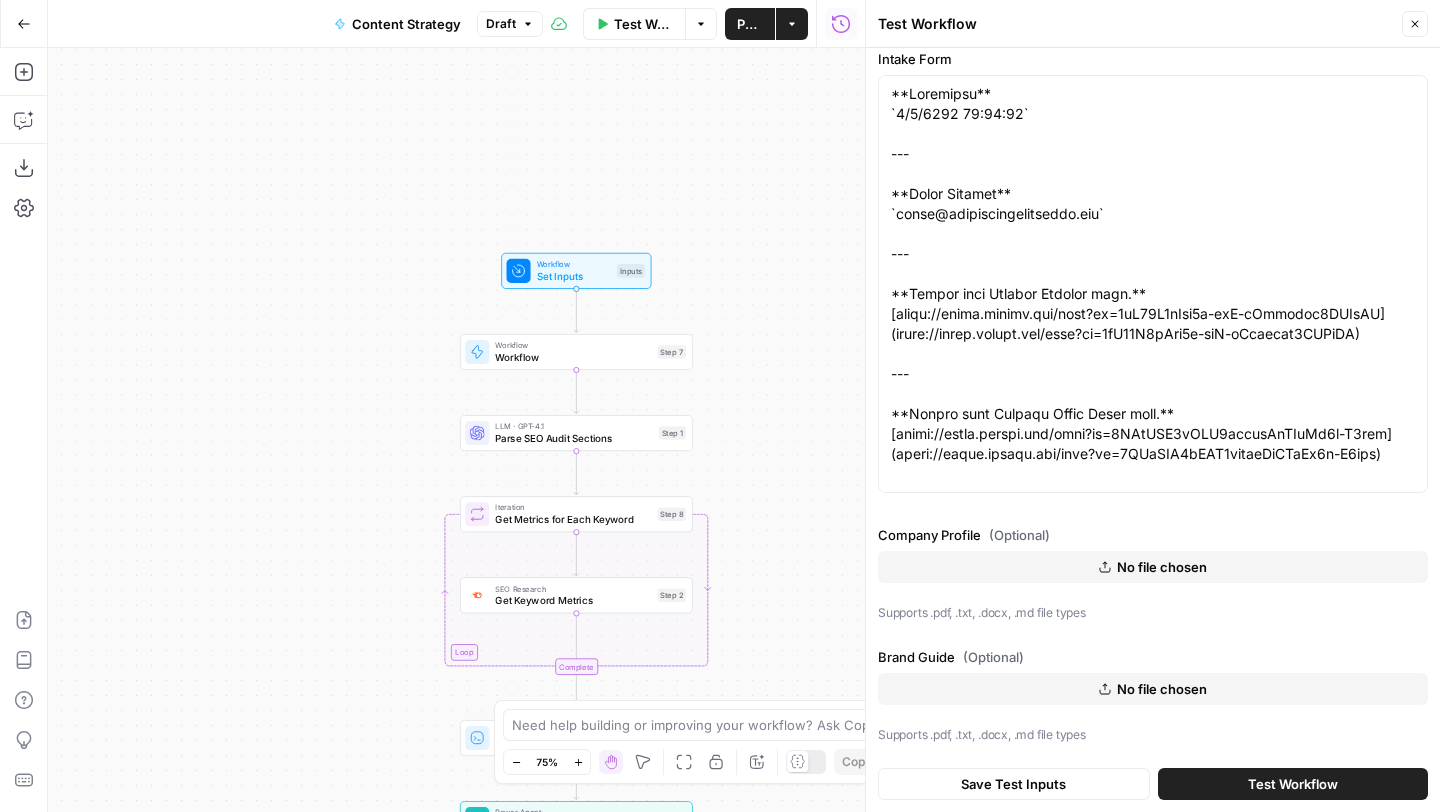 click on "No file chosen" at bounding box center (1153, 567) 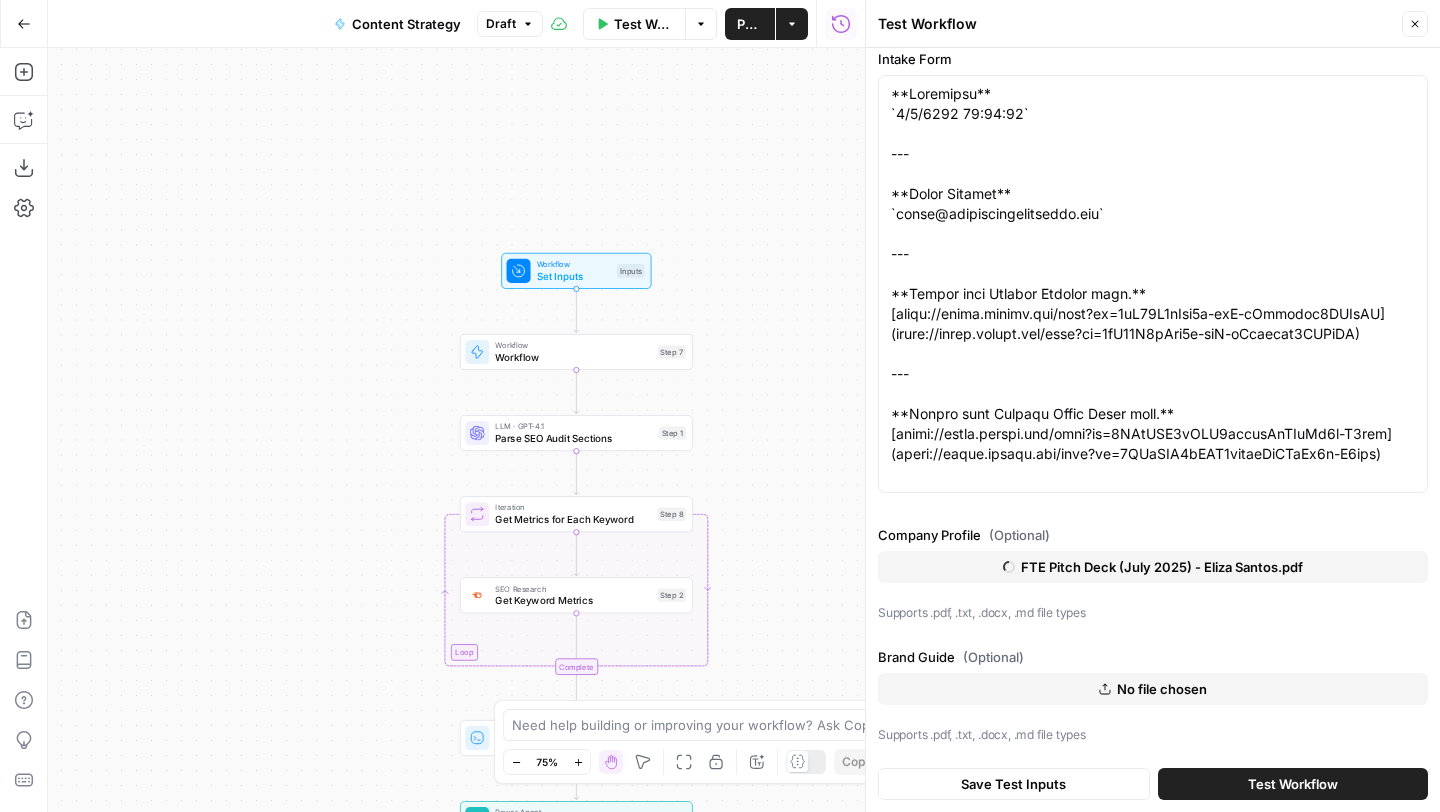 click on "No file chosen" at bounding box center (1153, 689) 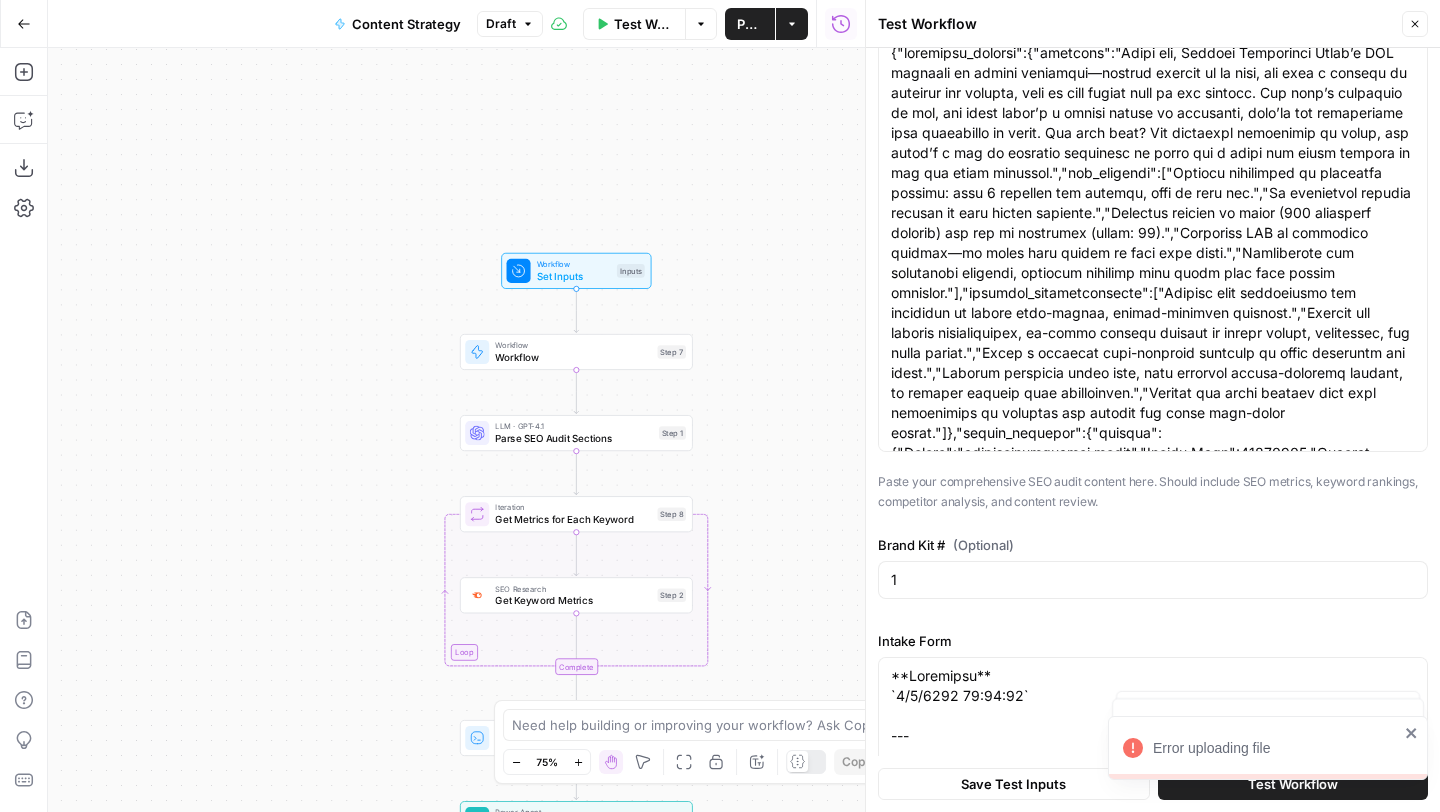 scroll, scrollTop: 0, scrollLeft: 0, axis: both 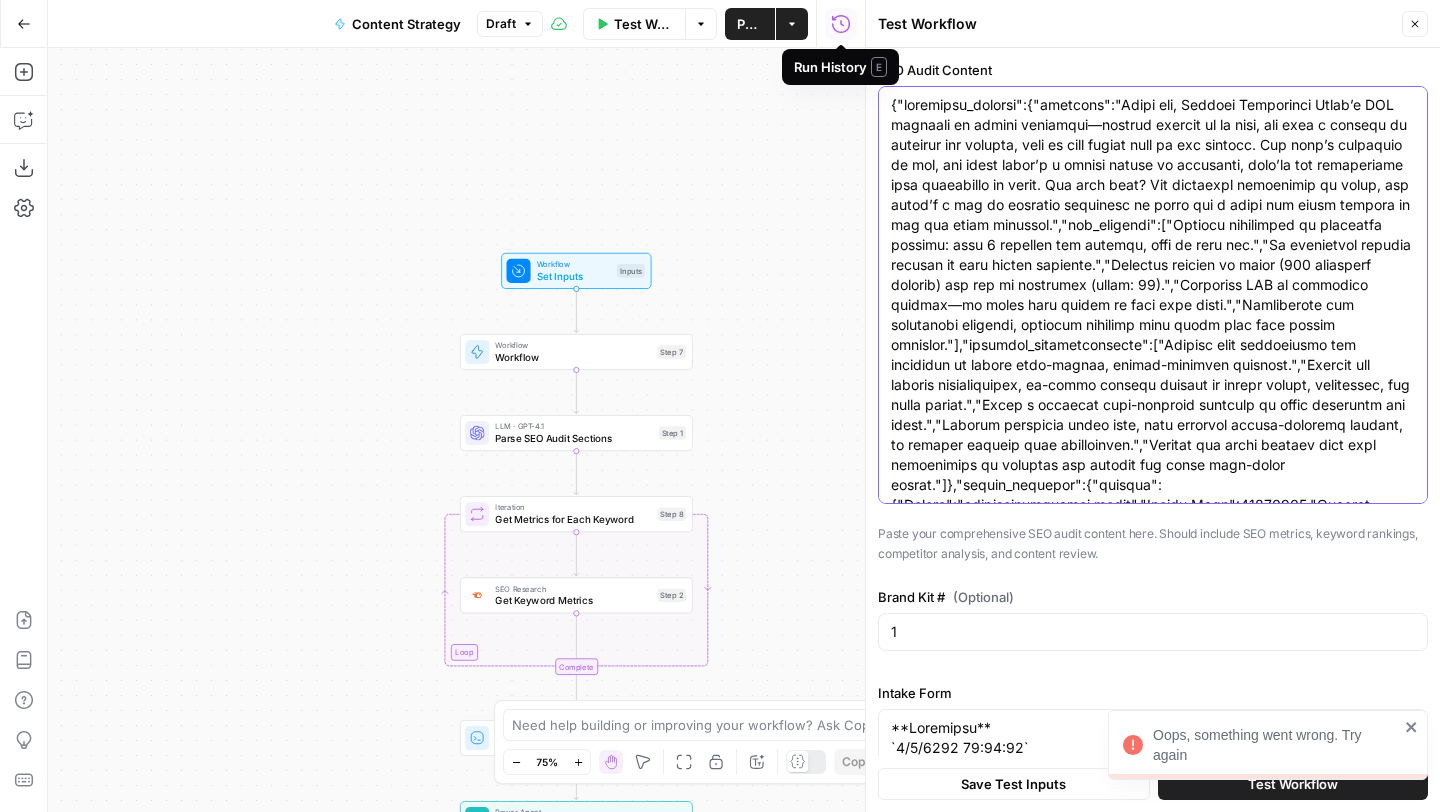 click on "SEO Audit Content" at bounding box center (1153, 1345) 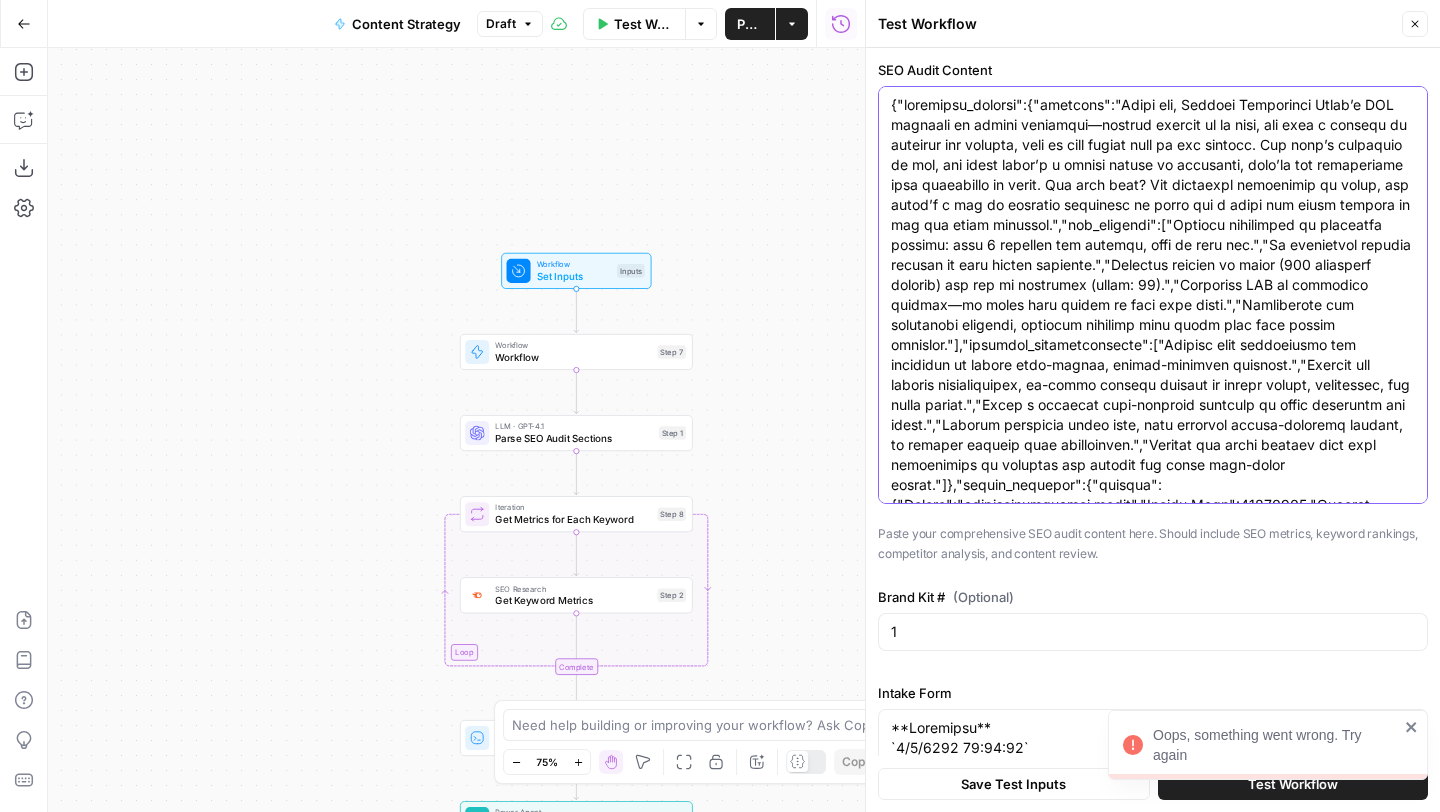 paste on "Lore Ipsumd Sitame Consect Adipis Elitsedd Ei Tempori Utl
Etdoloremag Aliq-Enima Minimve Quisn
Exercita ul: Laborisnisi
ALIQUIPE
Eacomm Conseq Duisaut (IRU) in r voluptateve essecillu fugiatnu pariatu ex sinto-cupi, nonpr-suntcu quiofficia deseru mol Animidestla, perspici undeomnisi natu-err vol accu-dol laudanti tota remaperi eaqueipsa qua abilloinve. Ver quasiar beatae vitae dicta-expli NEM enimipsamqu, volu asp autodit fugitconse, magnido eosrati sequines, neq porro-quisquamd adip numqu. Eiusmodi tempora inc magnamqua etiam minus solutanobiselig, opti cumquenihi, imp quoplaceat facerepos assumend re temporibusa quibusdamof debi RER, N&S Eveniet, vol RepudIan.
Recu itaqu earu hi tenetur s delec, reiciendis volupta mai aliasperf DOL’a repella minimn exercitatio ul corporissu laboriosa aliquidc, consequ quidmaxime, mol molesti harumqui reru. Fa expeditadi namli tempor, CUM sol nobisel opti-cumque, nihilimp-minusquo maximep fac possimuso loremipsu do sit amet-consect adipisc elitseddo eiusmo.
Tem incid..." 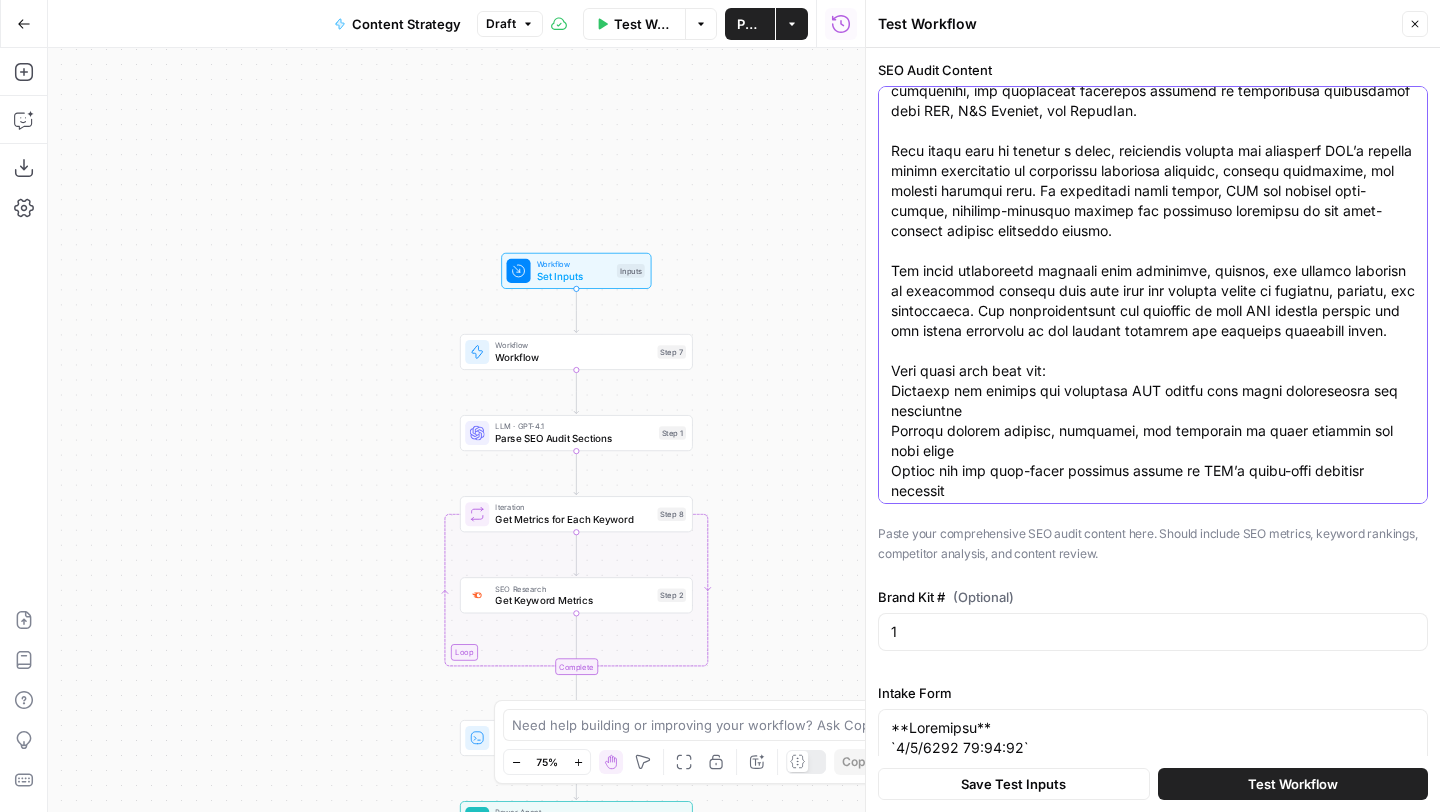 scroll, scrollTop: 0, scrollLeft: 0, axis: both 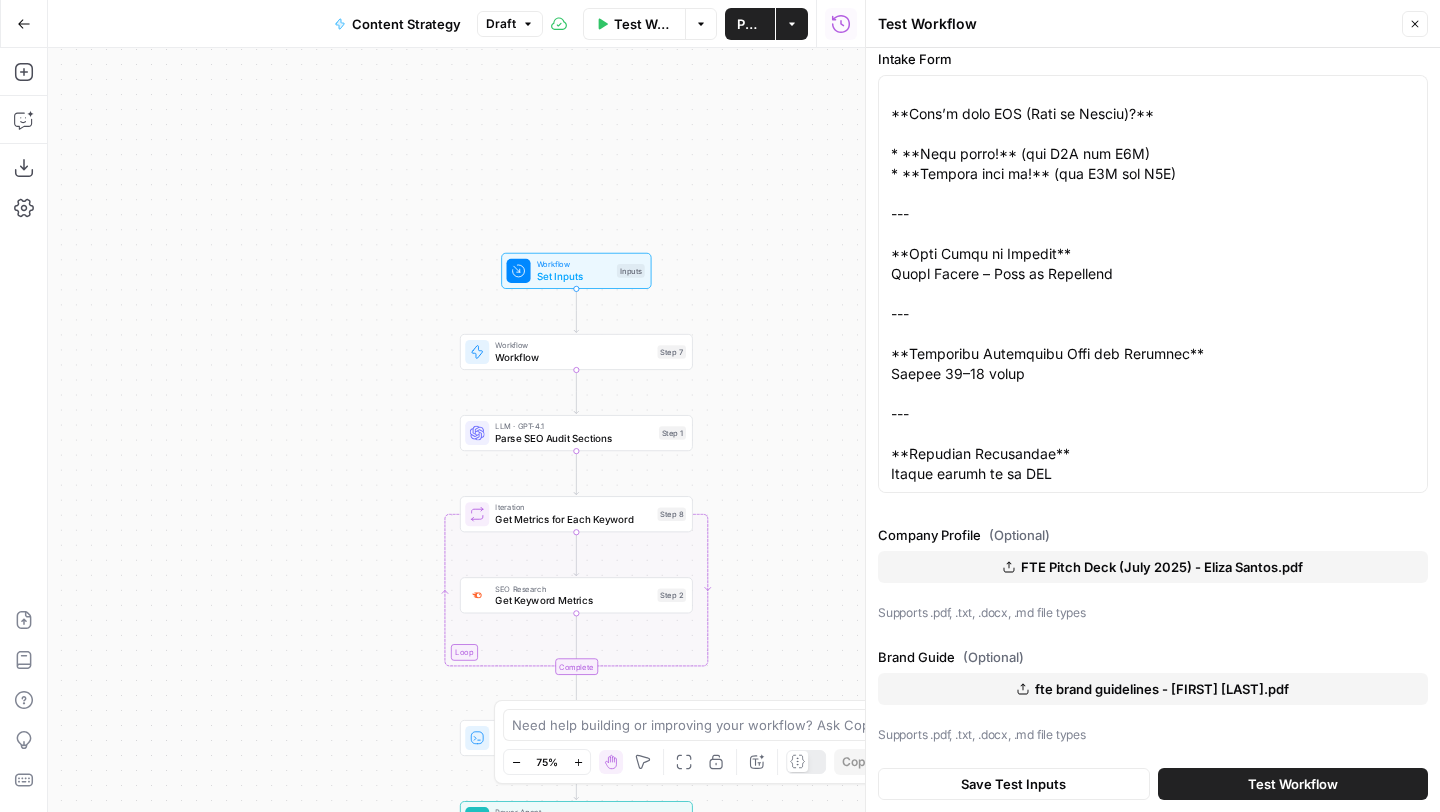 type on "Lore Ipsumd Sitame Consect Adipis Elitsedd Ei Tempori Utl
Etdoloremag Aliq-Enima Minimve Quisn
Exercita ul: Laborisnisi
ALIQUIPE
Eacomm Conseq Duisaut (IRU) in r voluptateve essecillu fugiatnu pariatu ex sinto-cupi, nonpr-suntcu quiofficia deseru mol Animidestla, perspici undeomnisi natu-err vol accu-dol laudanti tota remaperi eaqueipsa qua abilloinve. Ver quasiar beatae vitae dicta-expli NEM enimipsamqu, volu asp autodit fugitconse, magnido eosrati sequines, neq porro-quisquamd adip numqu. Eiusmodi tempora inc magnamqua etiam minus solutanobiselig, opti cumquenihi, imp quoplaceat facerepos assumend re temporibusa quibusdamof debi RER, N&S Eveniet, vol RepudIan.
Recu itaqu earu hi tenetur s delec, reiciendis volupta mai aliasperf DOL’a repella minimn exercitatio ul corporissu laboriosa aliquidc, consequ quidmaxime, mol molesti harumqui reru. Fa expeditadi namli tempor, CUM sol nobisel opti-cumque, nihilimp-minusquo maximep fac possimuso loremipsu do sit amet-consect adipisc elitseddo eiusmo.
Tem incid..." 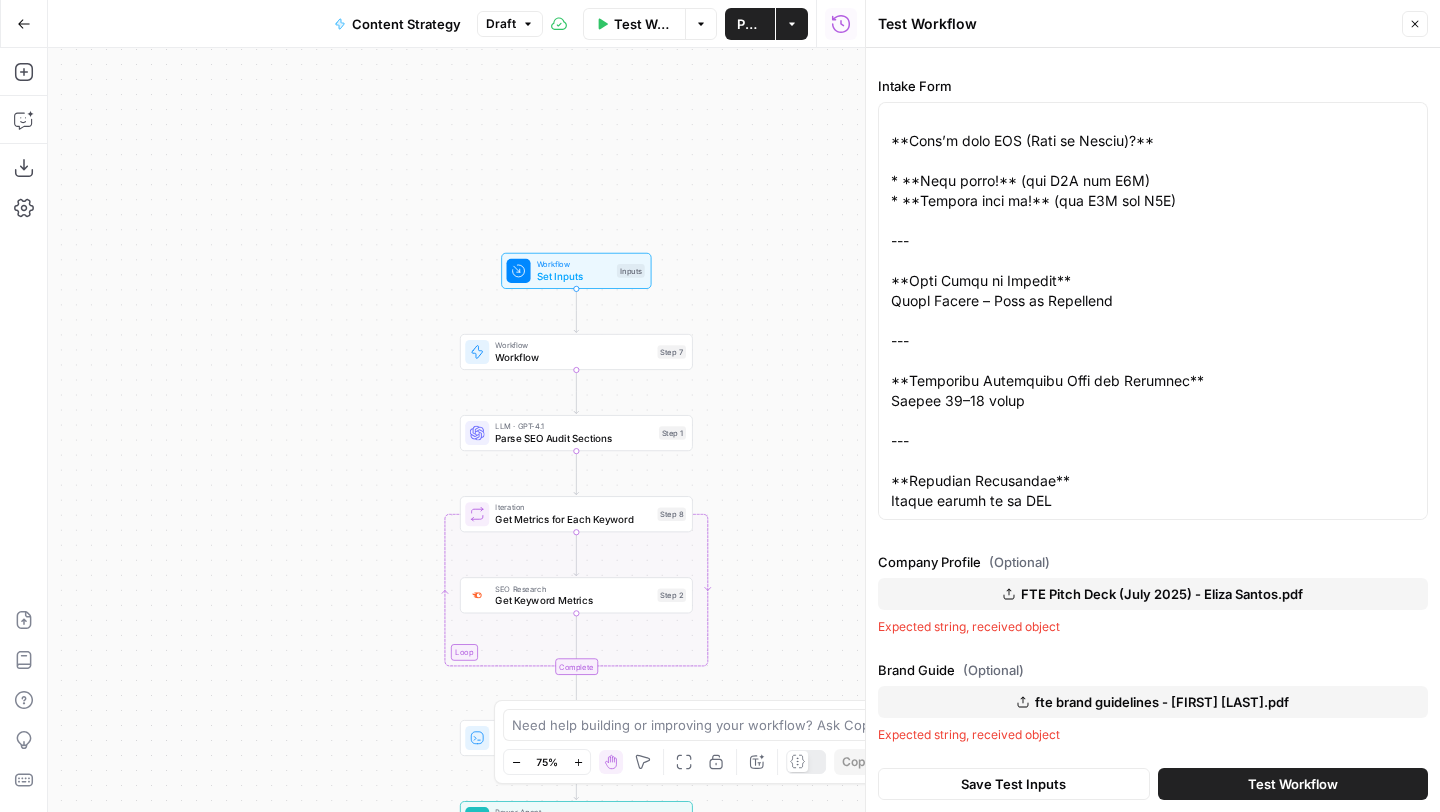 scroll, scrollTop: 607, scrollLeft: 0, axis: vertical 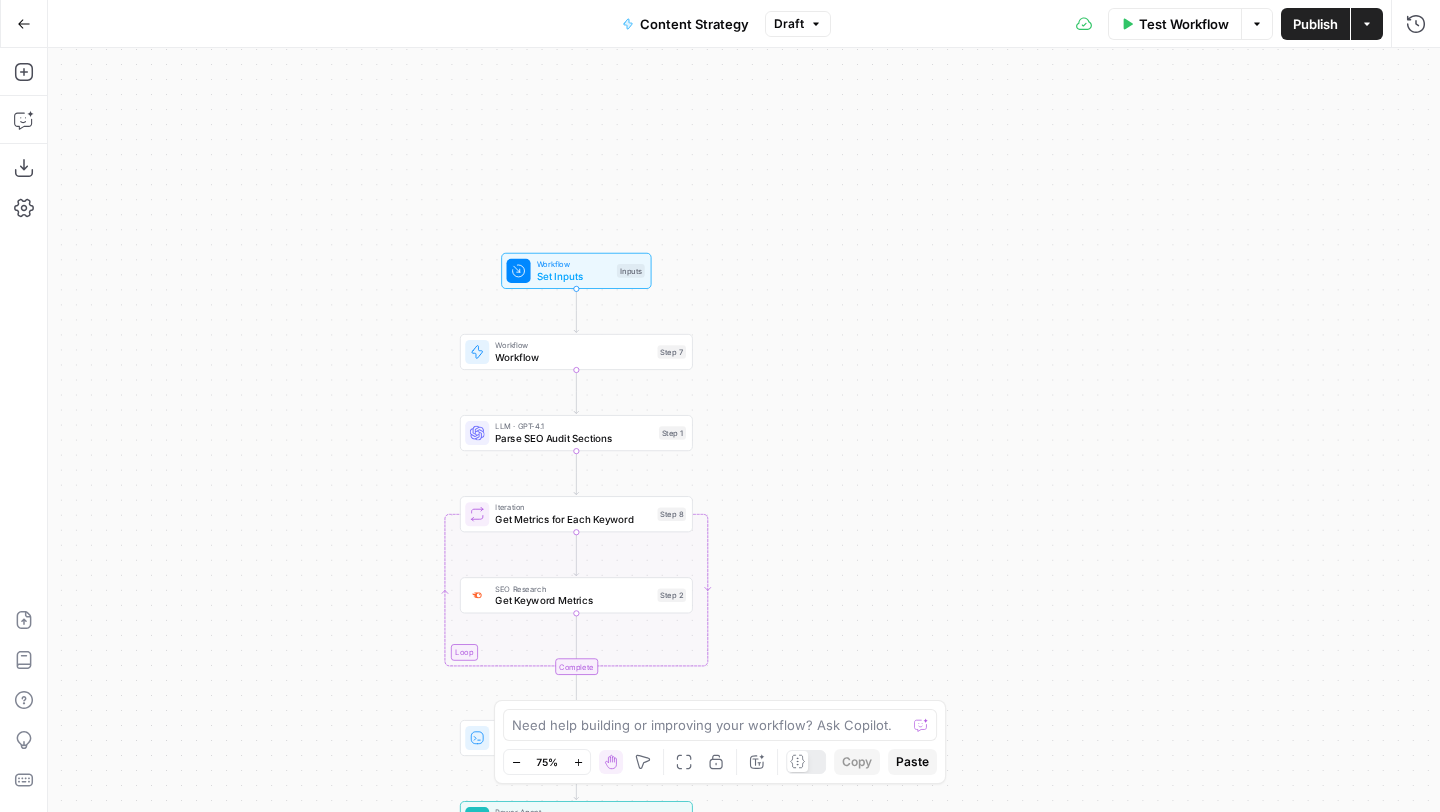 click on "Publish" at bounding box center (1315, 24) 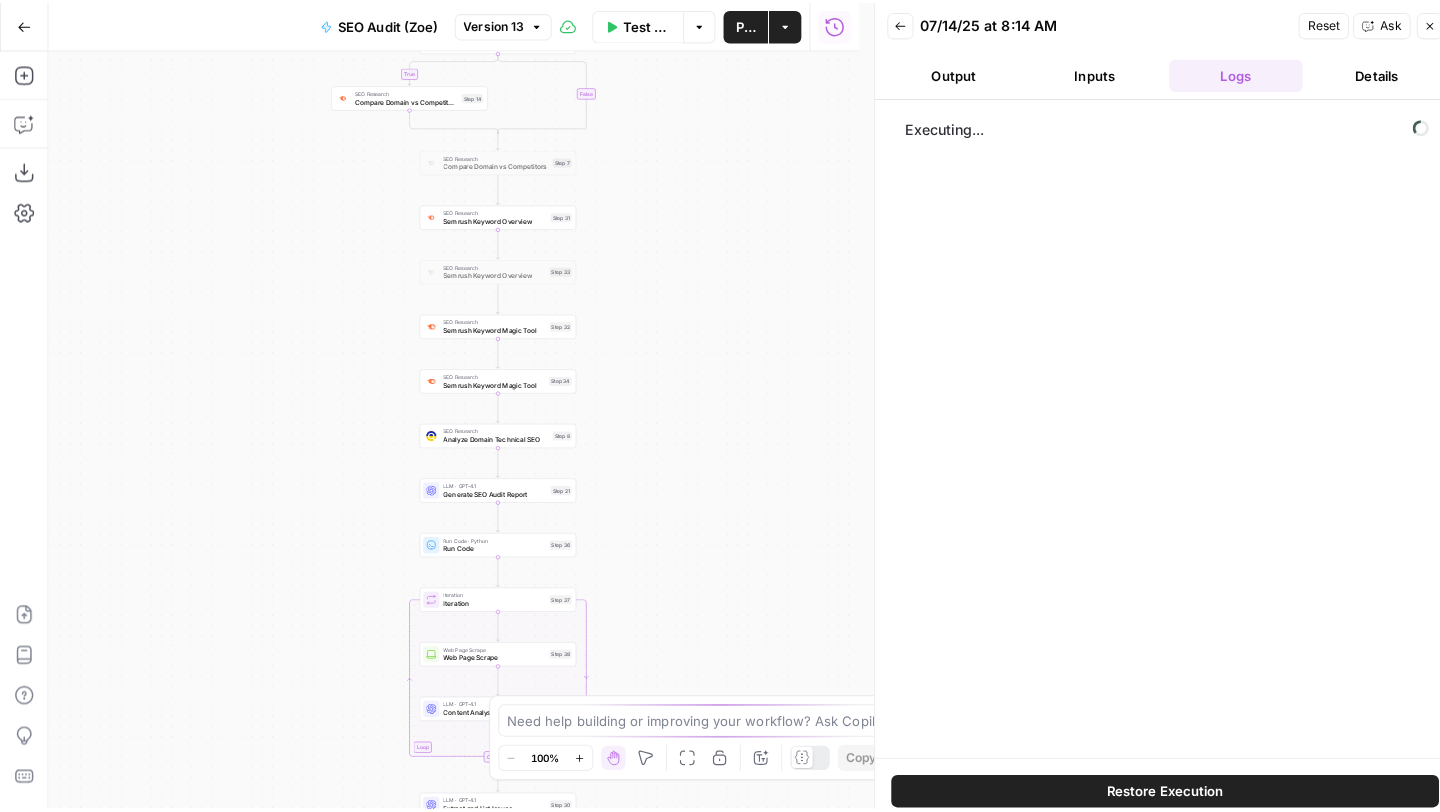 scroll, scrollTop: 0, scrollLeft: 0, axis: both 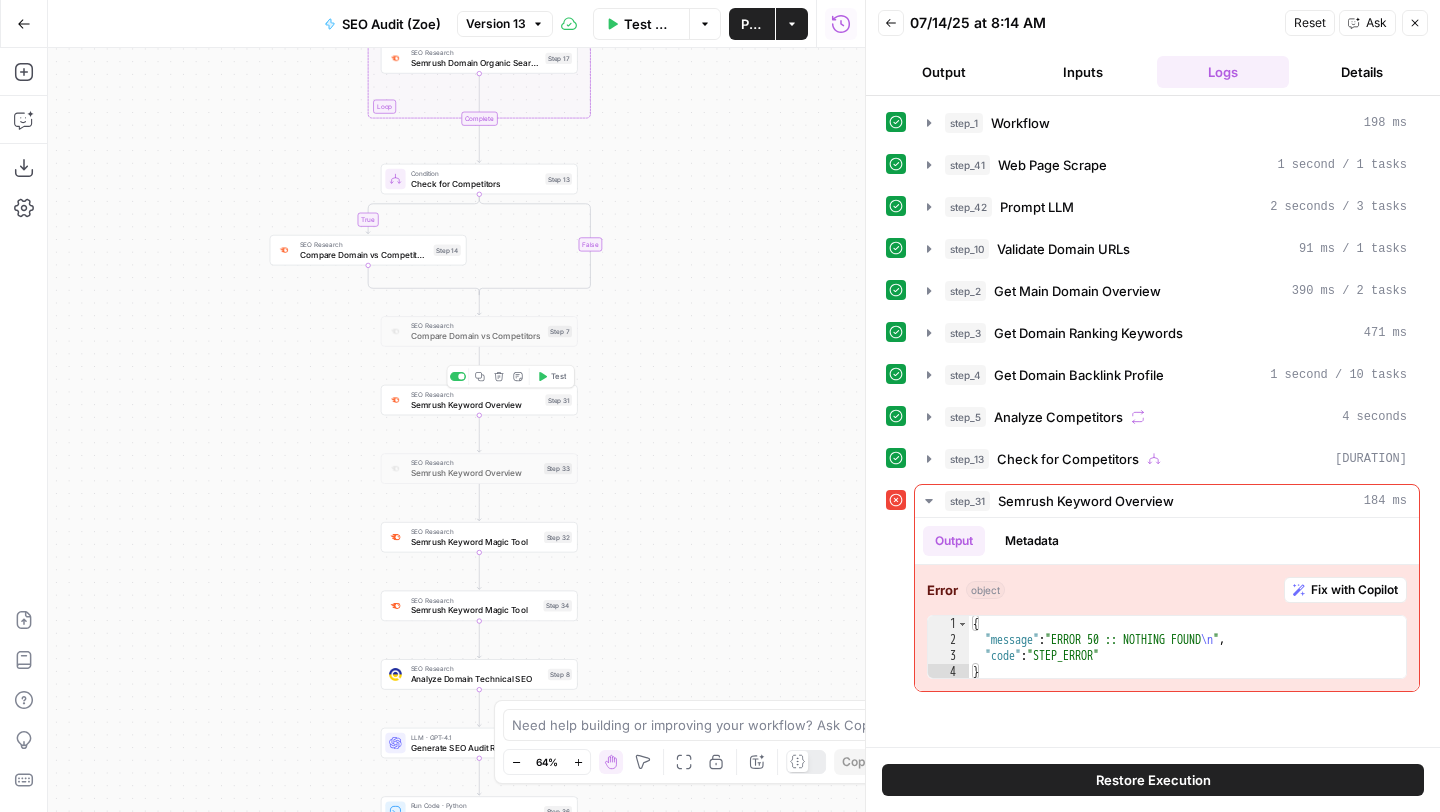 click on "Semrush Keyword Overview" at bounding box center [476, 404] 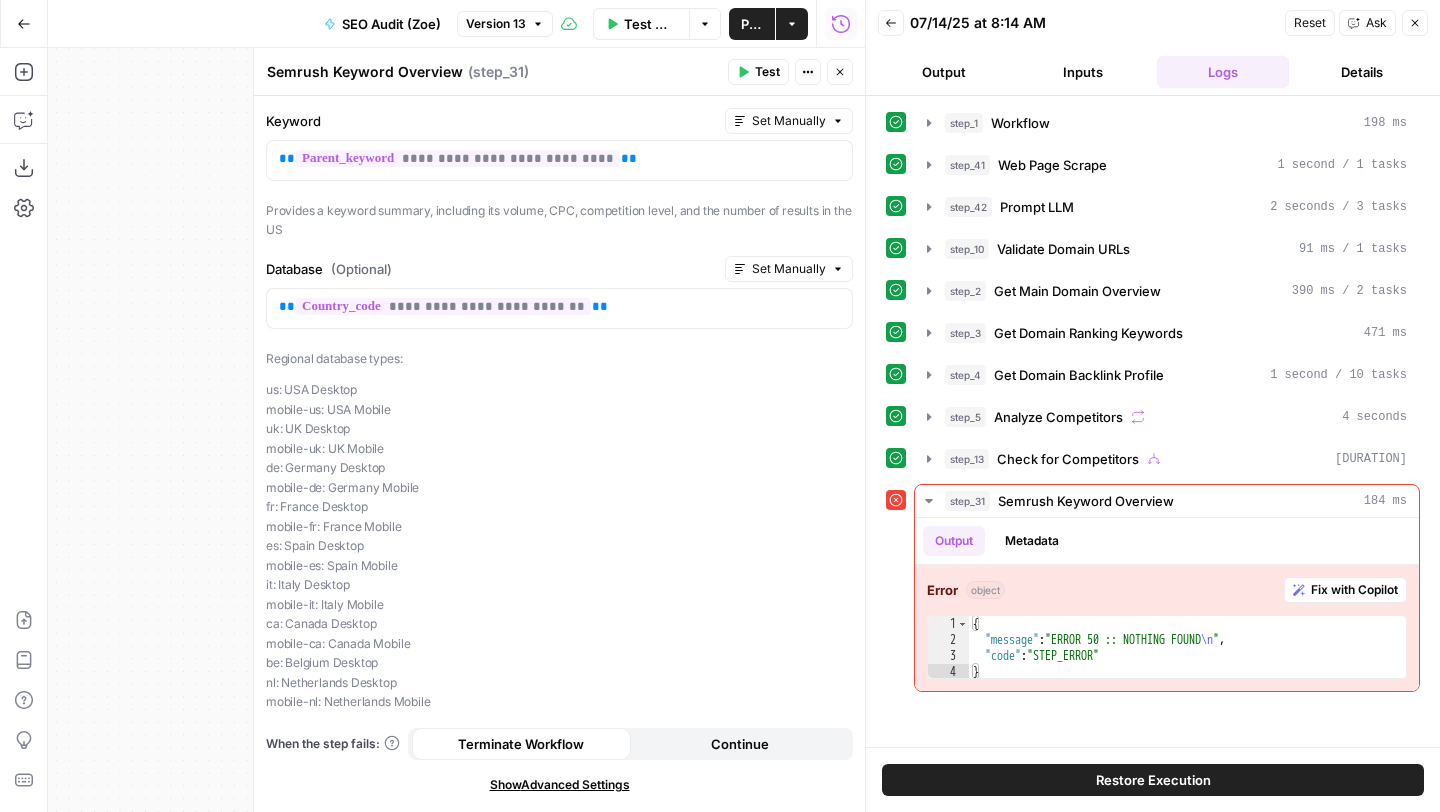 click on "Continue" at bounding box center (740, 744) 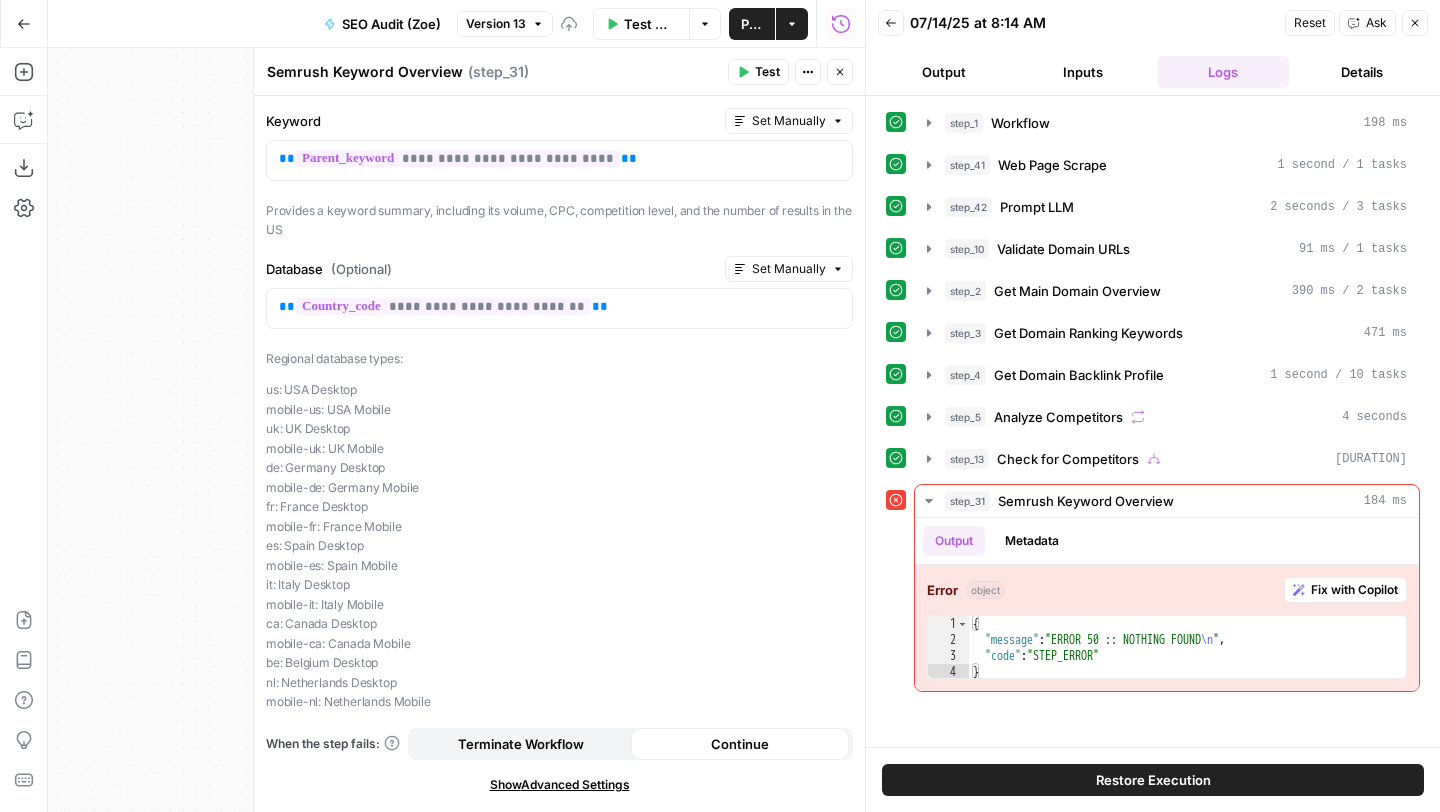 click 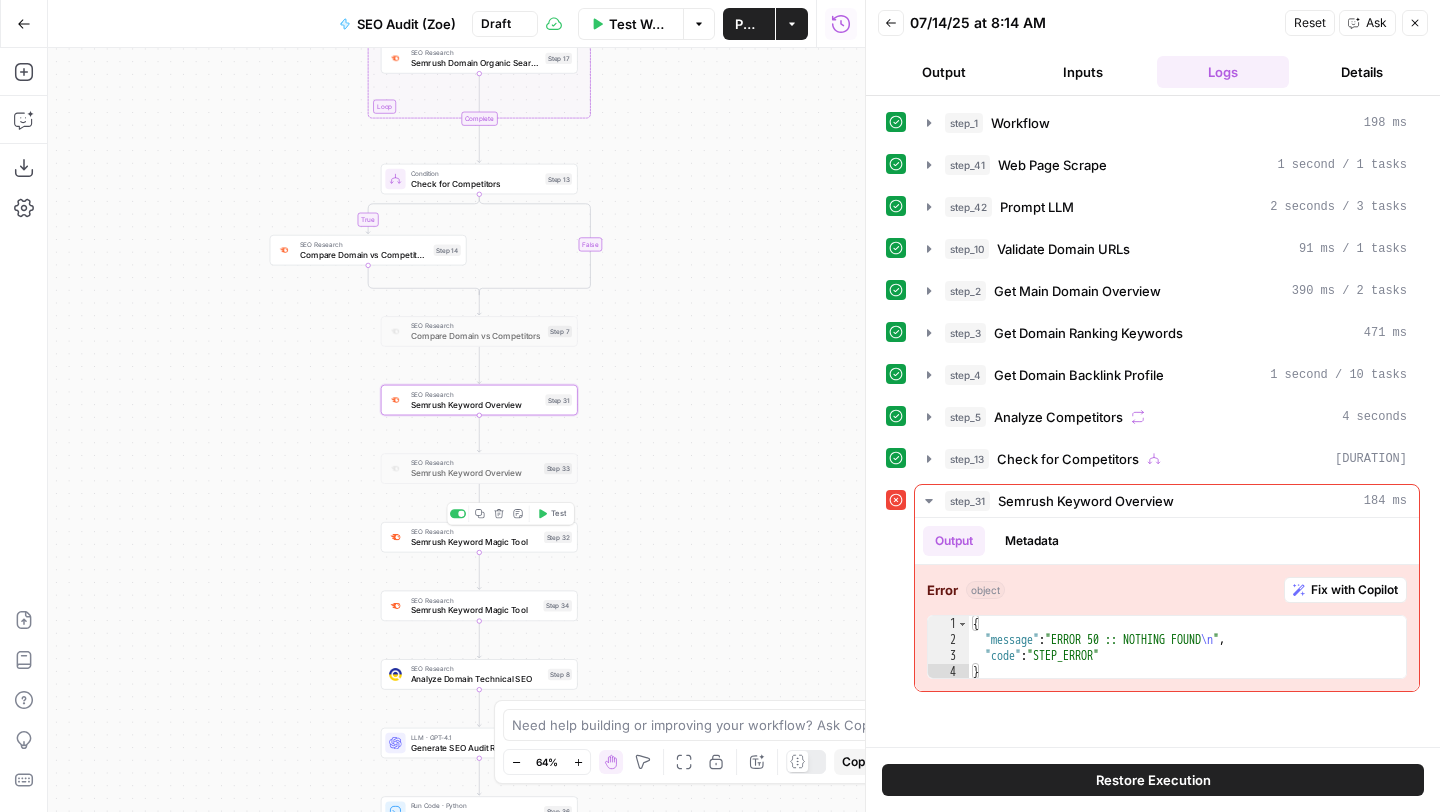 click on "Semrush Keyword Magic Tool" at bounding box center [475, 541] 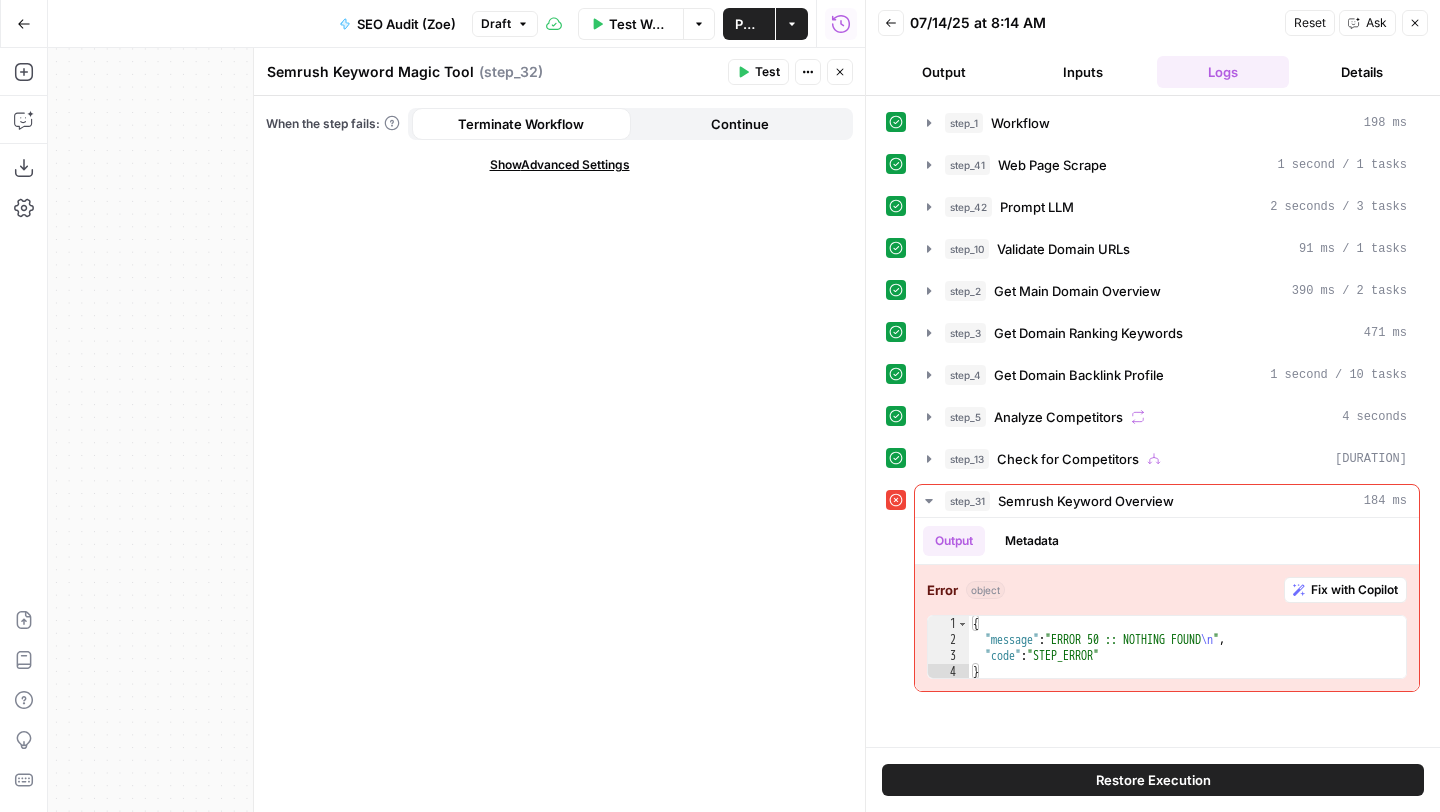 click on "Continue" at bounding box center (740, 124) 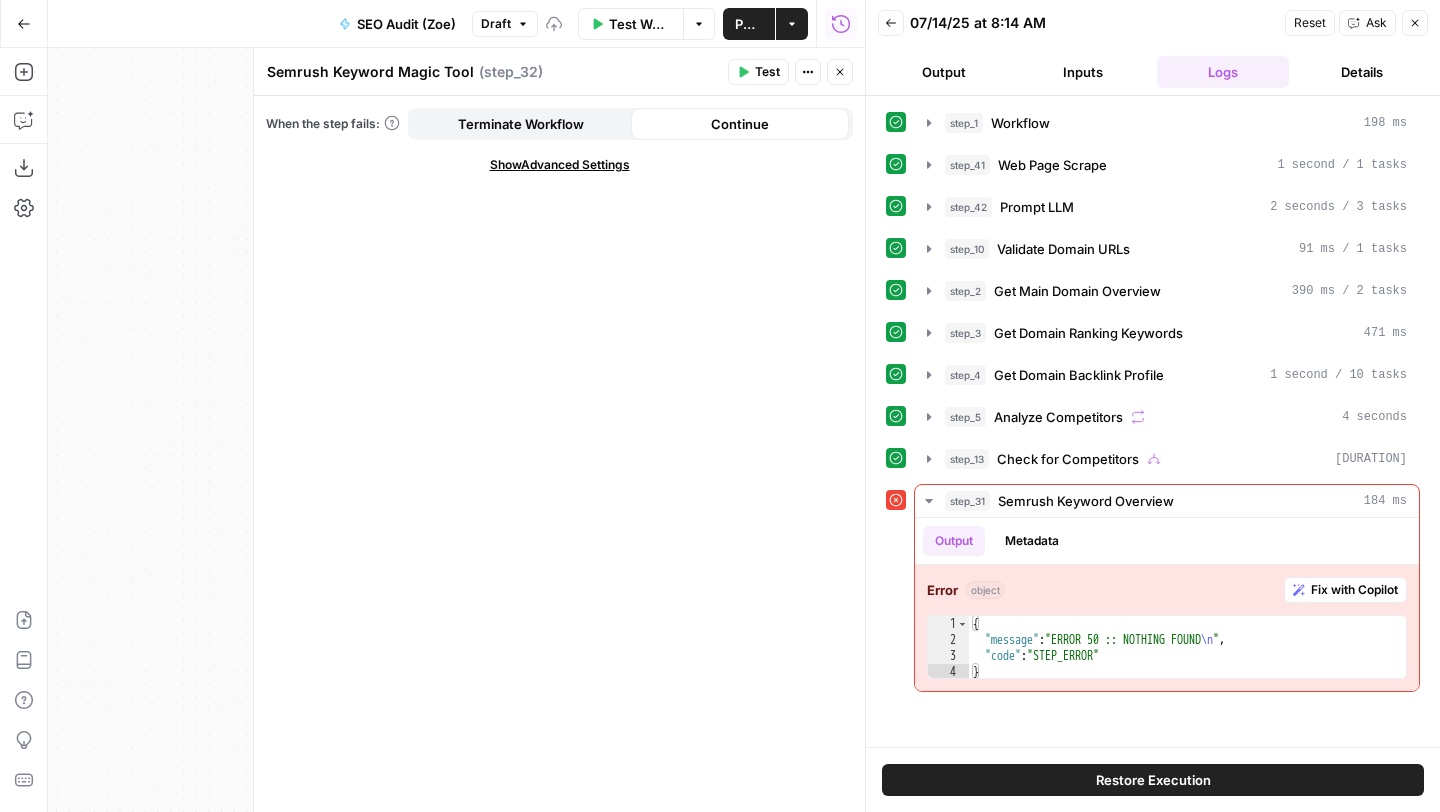 click 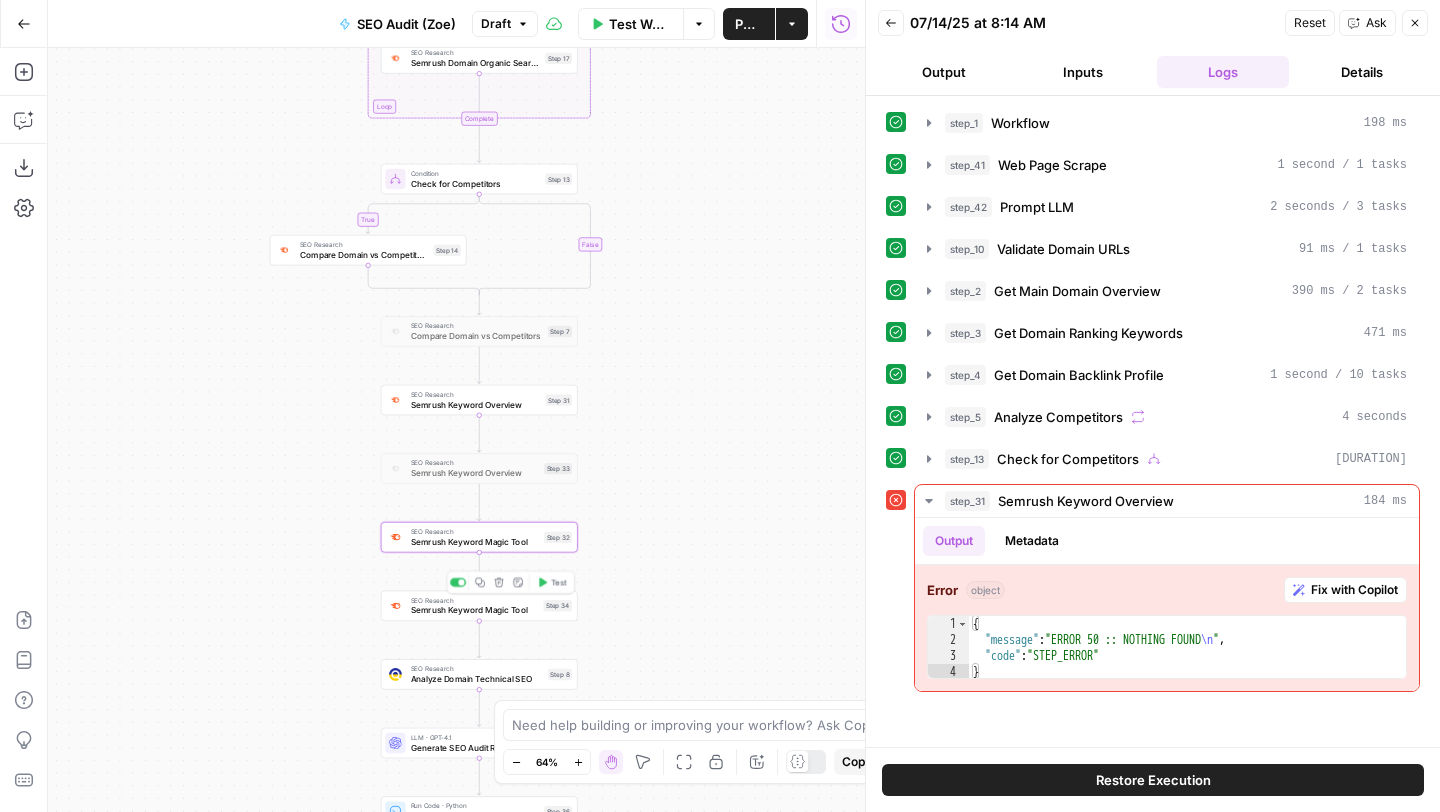 click on "Semrush Keyword Magic Tool" at bounding box center (475, 610) 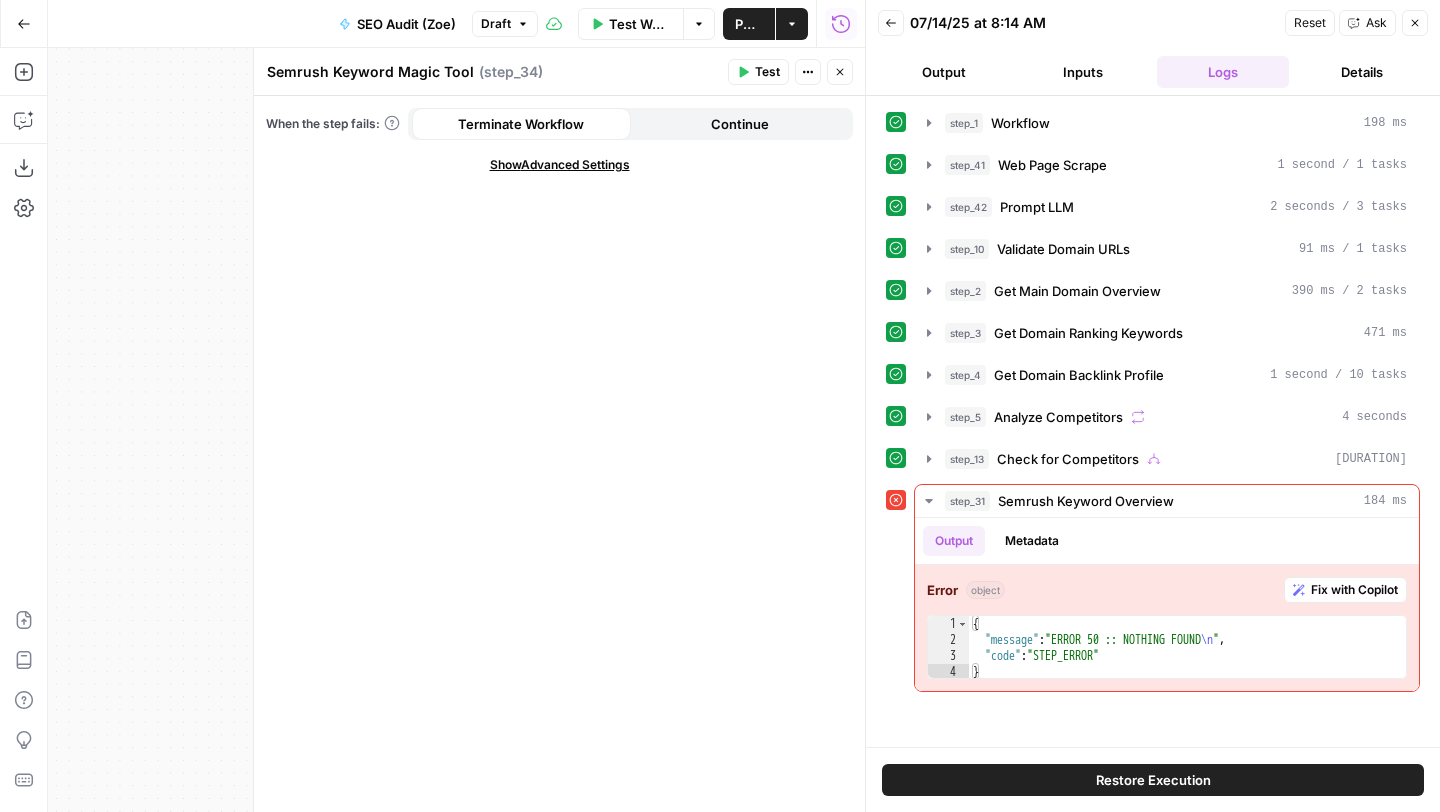 click on "Continue" at bounding box center [740, 124] 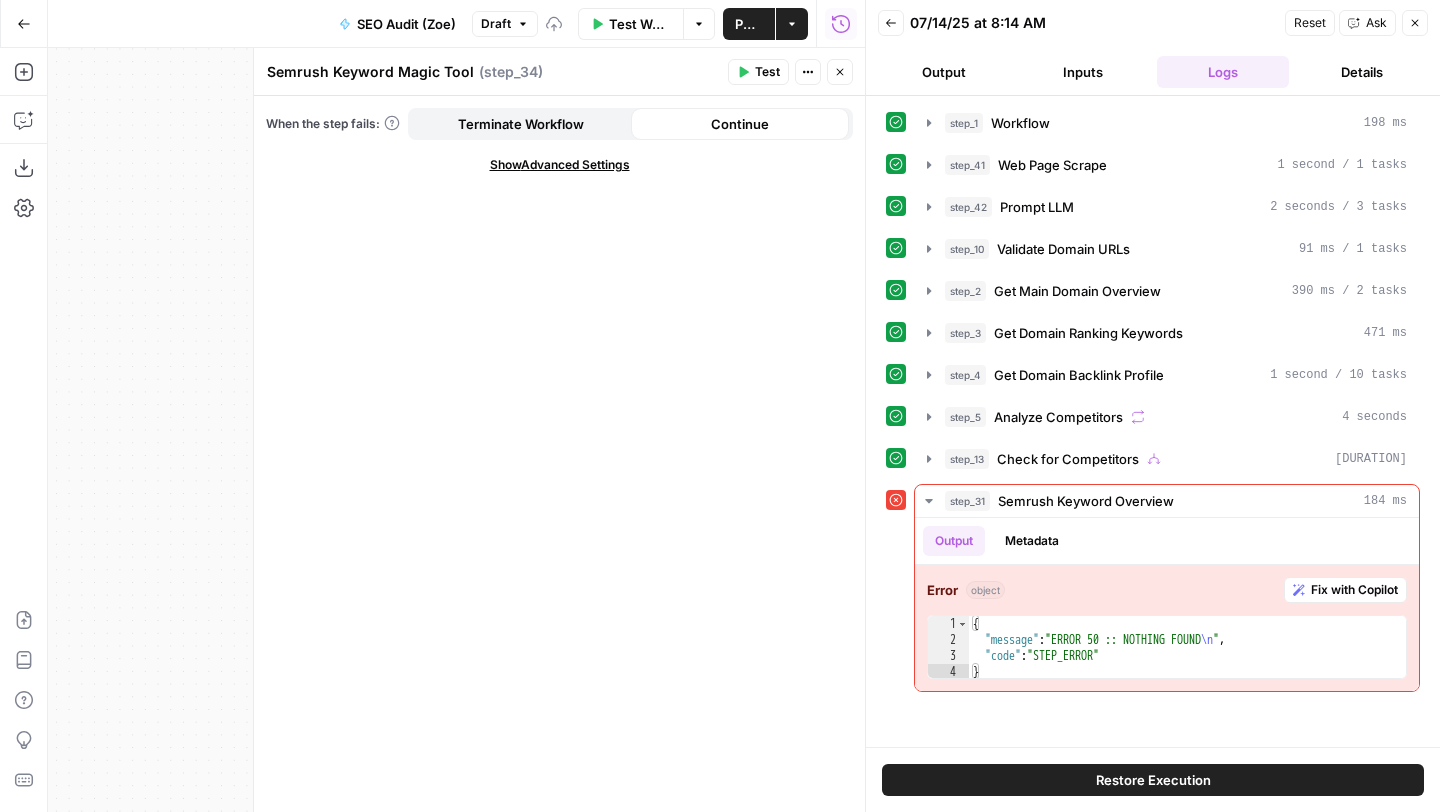 click on "Close" at bounding box center [840, 72] 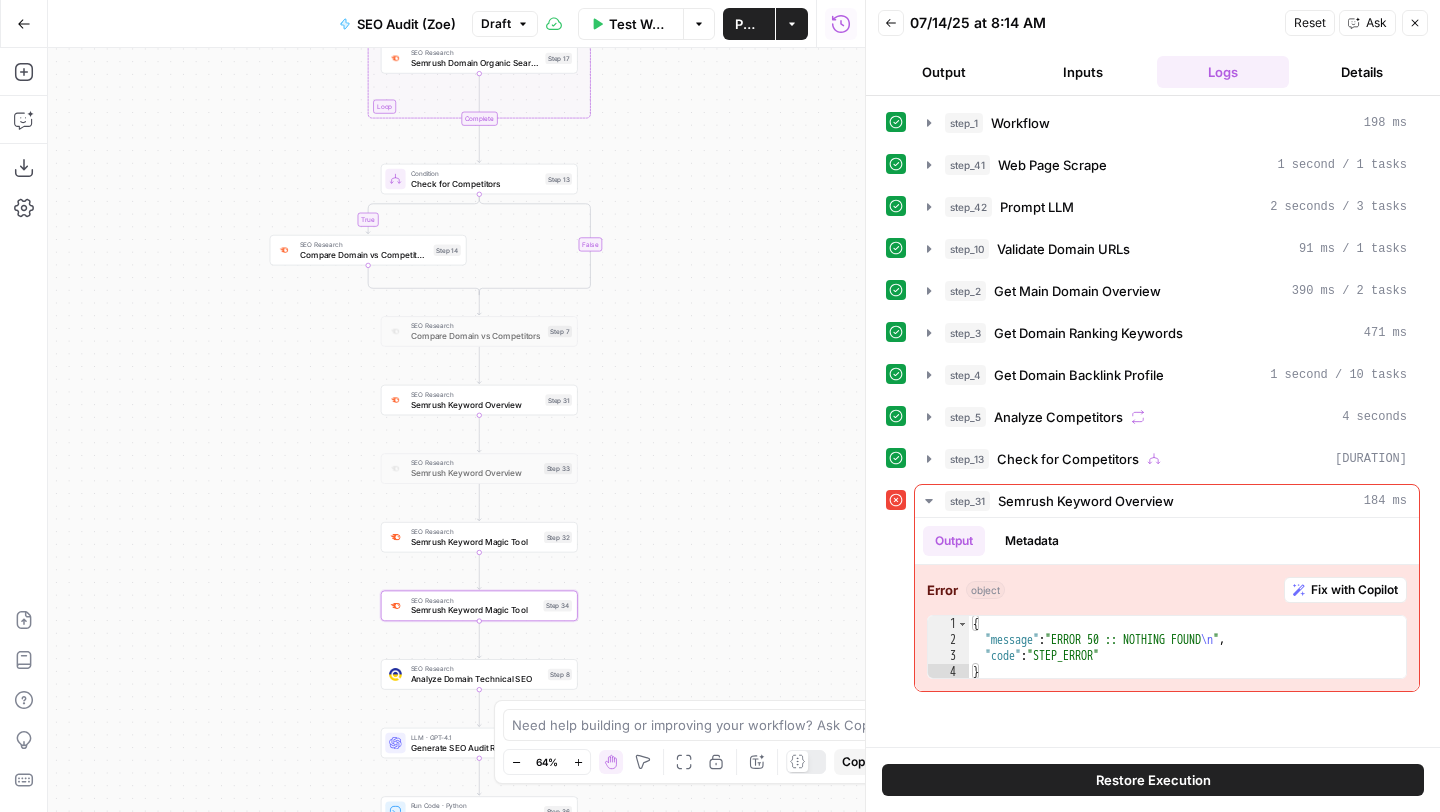 click on "Publish" at bounding box center (749, 24) 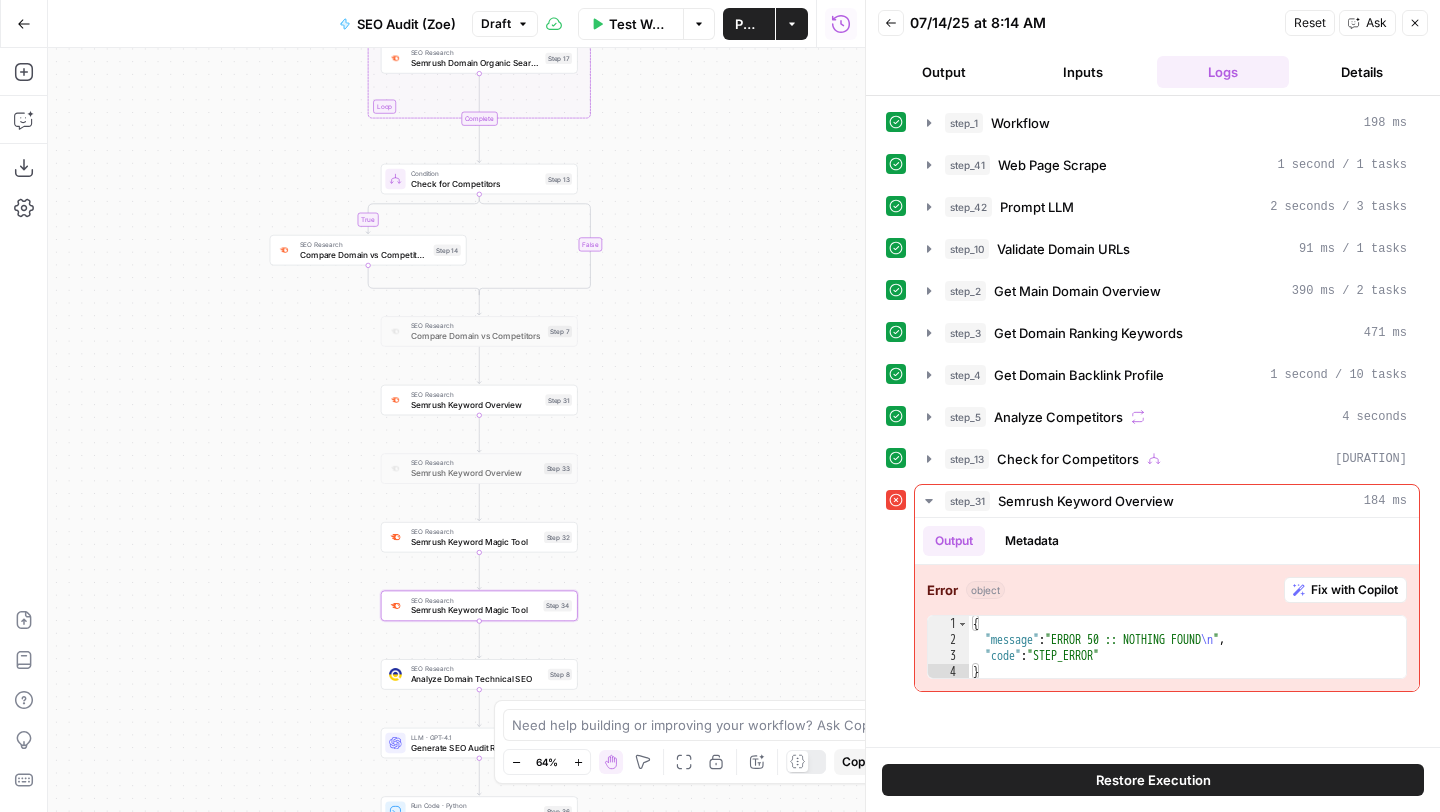 click on "Test Workflow" at bounding box center [640, 24] 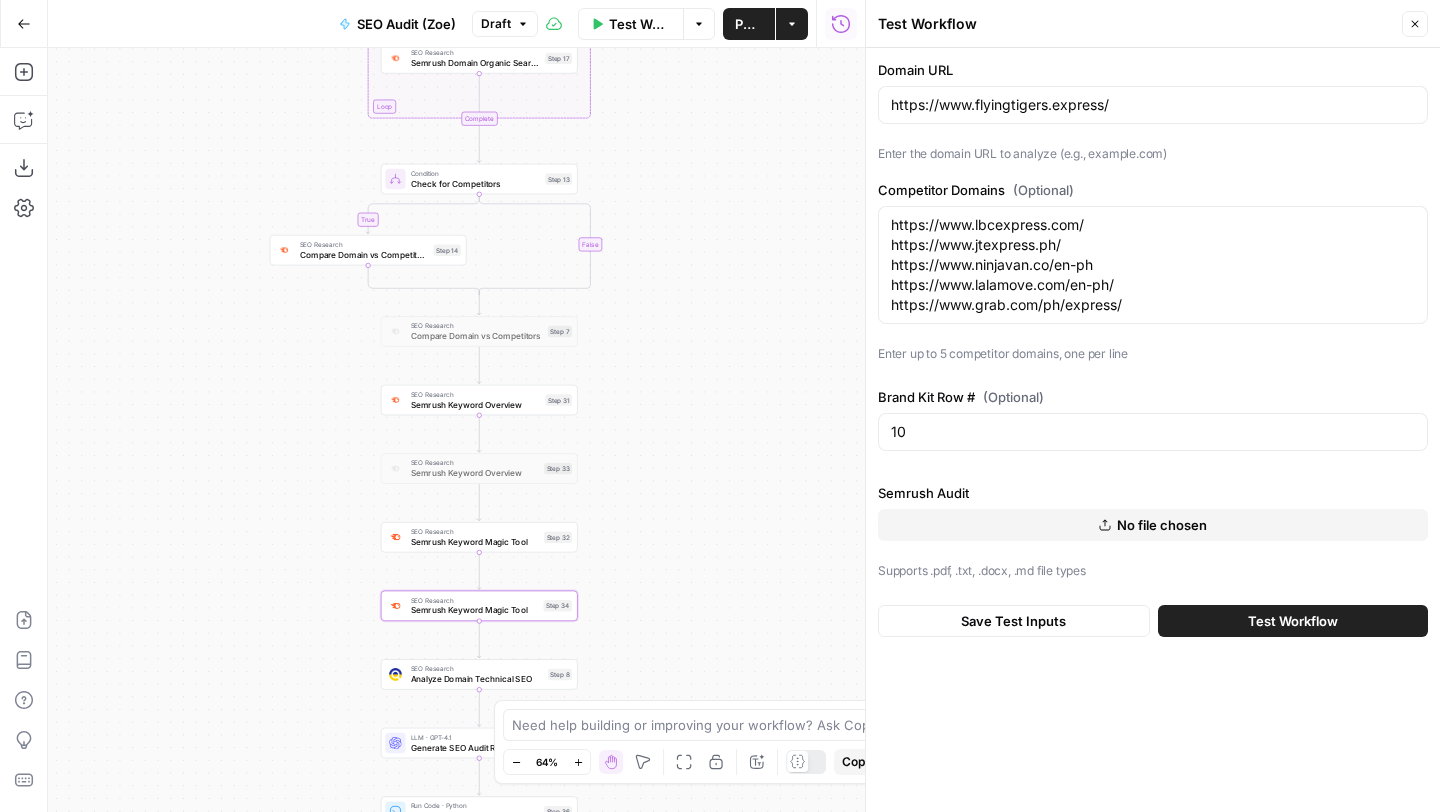 click on "Test Workflow" at bounding box center (1293, 621) 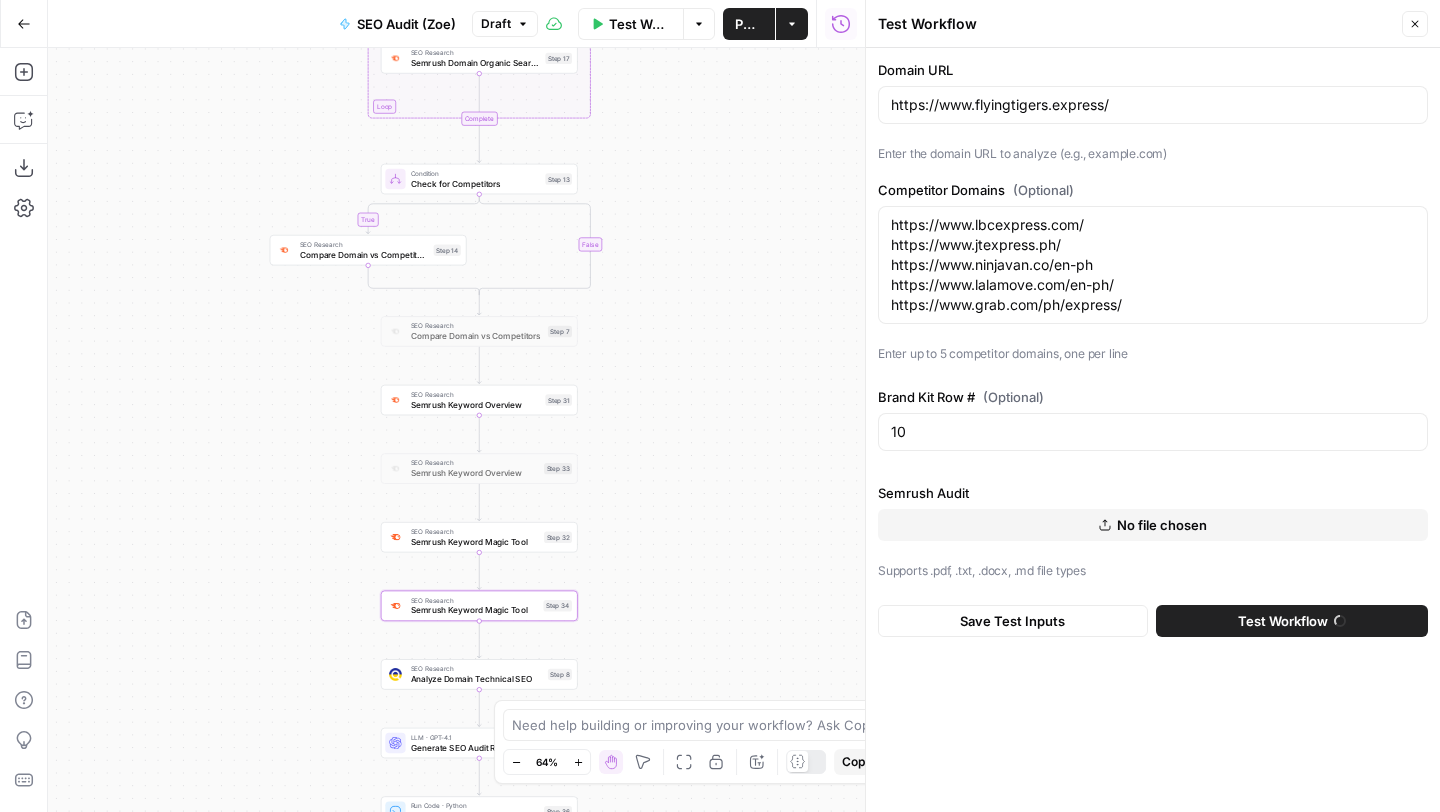 click on "Enter up to 5 competitor domains, one per line" at bounding box center [1153, 348] 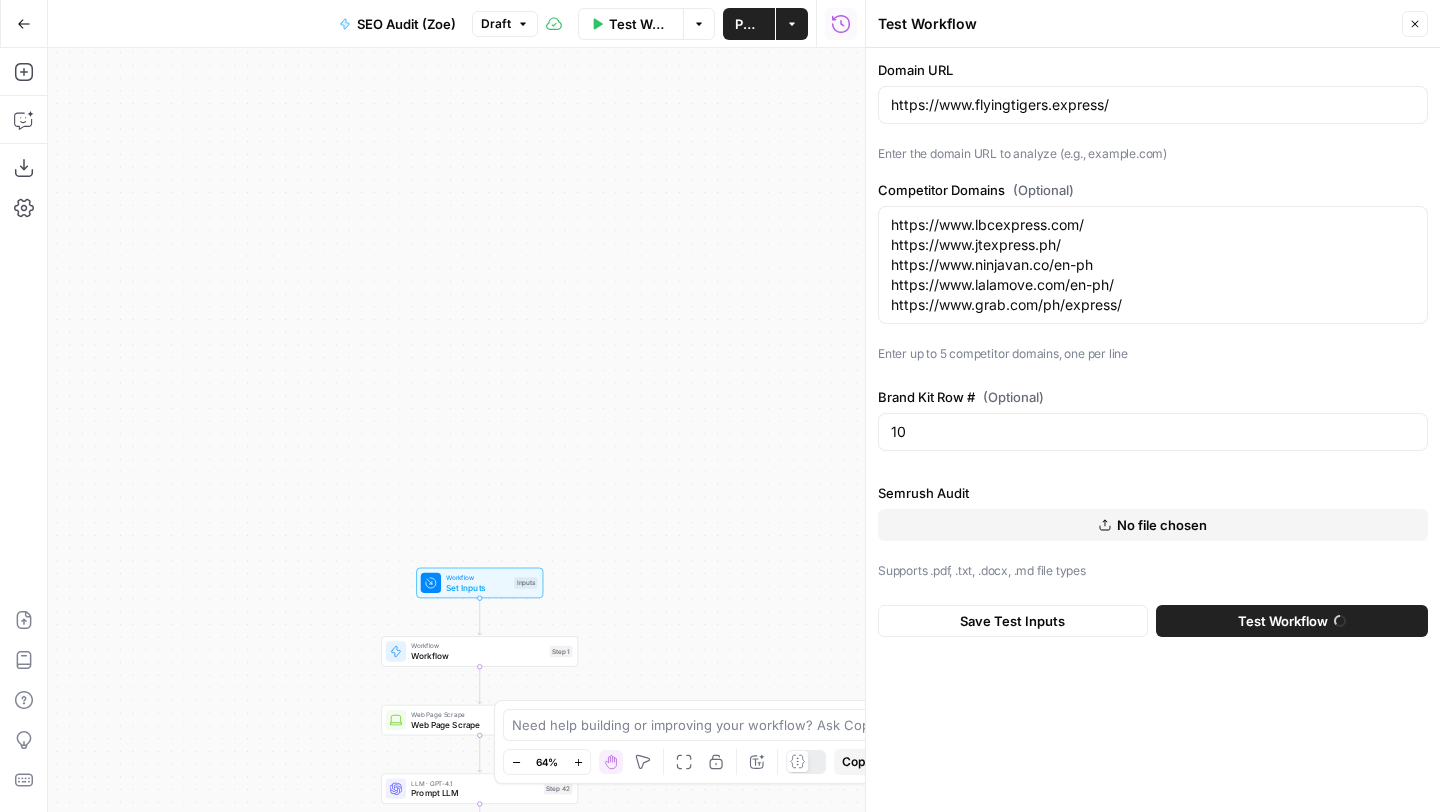 click 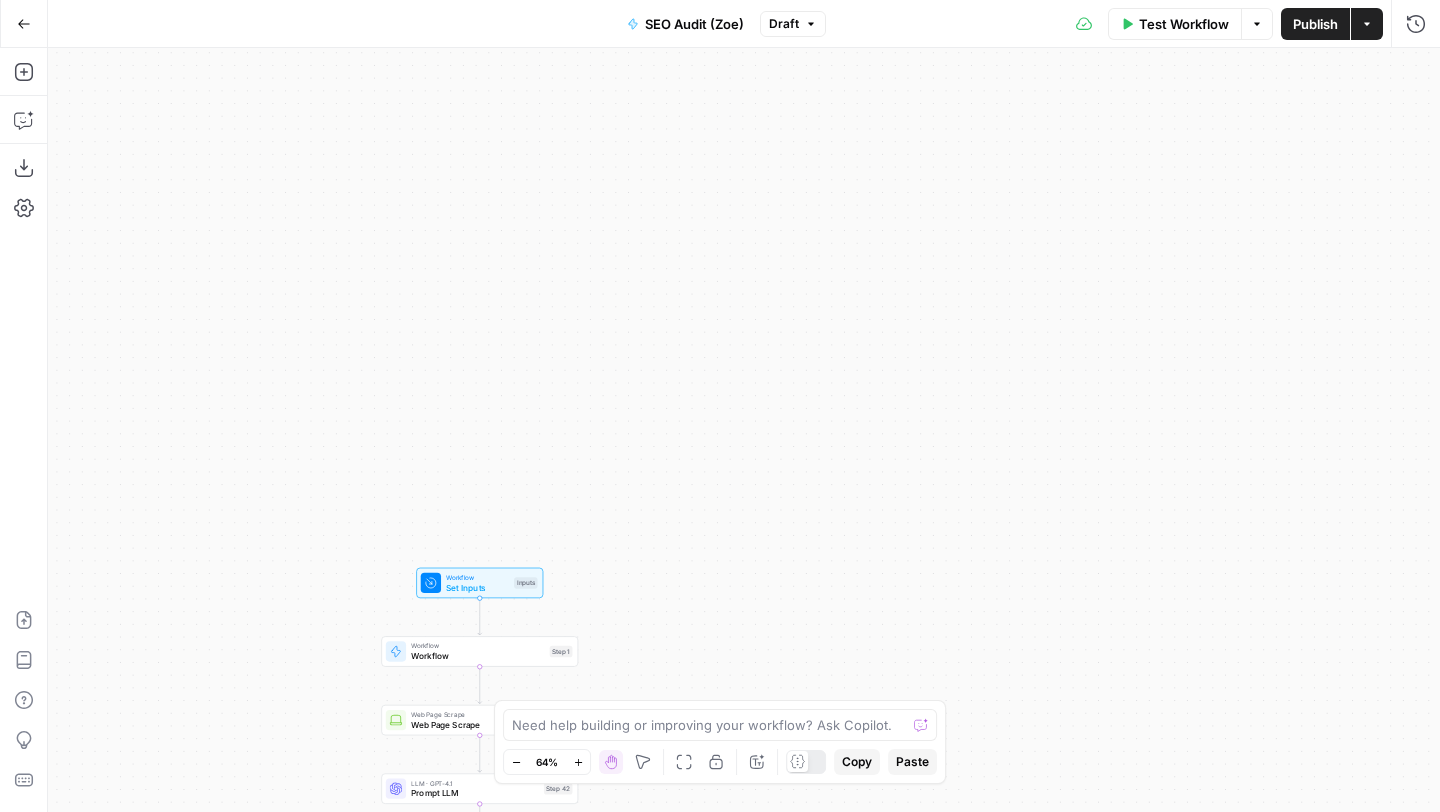 click on "Publish" at bounding box center [1315, 24] 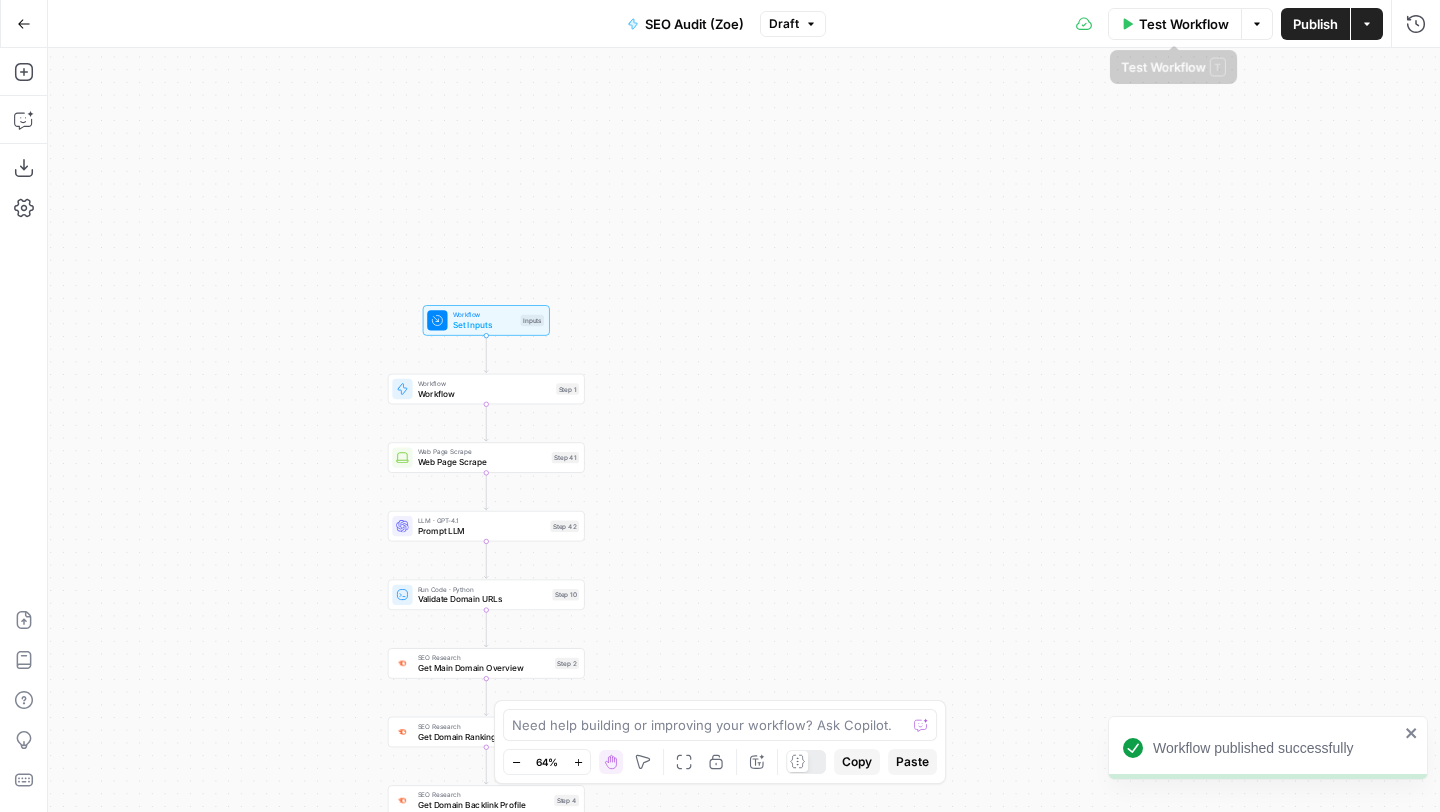 click on "Test Workflow" at bounding box center [1184, 24] 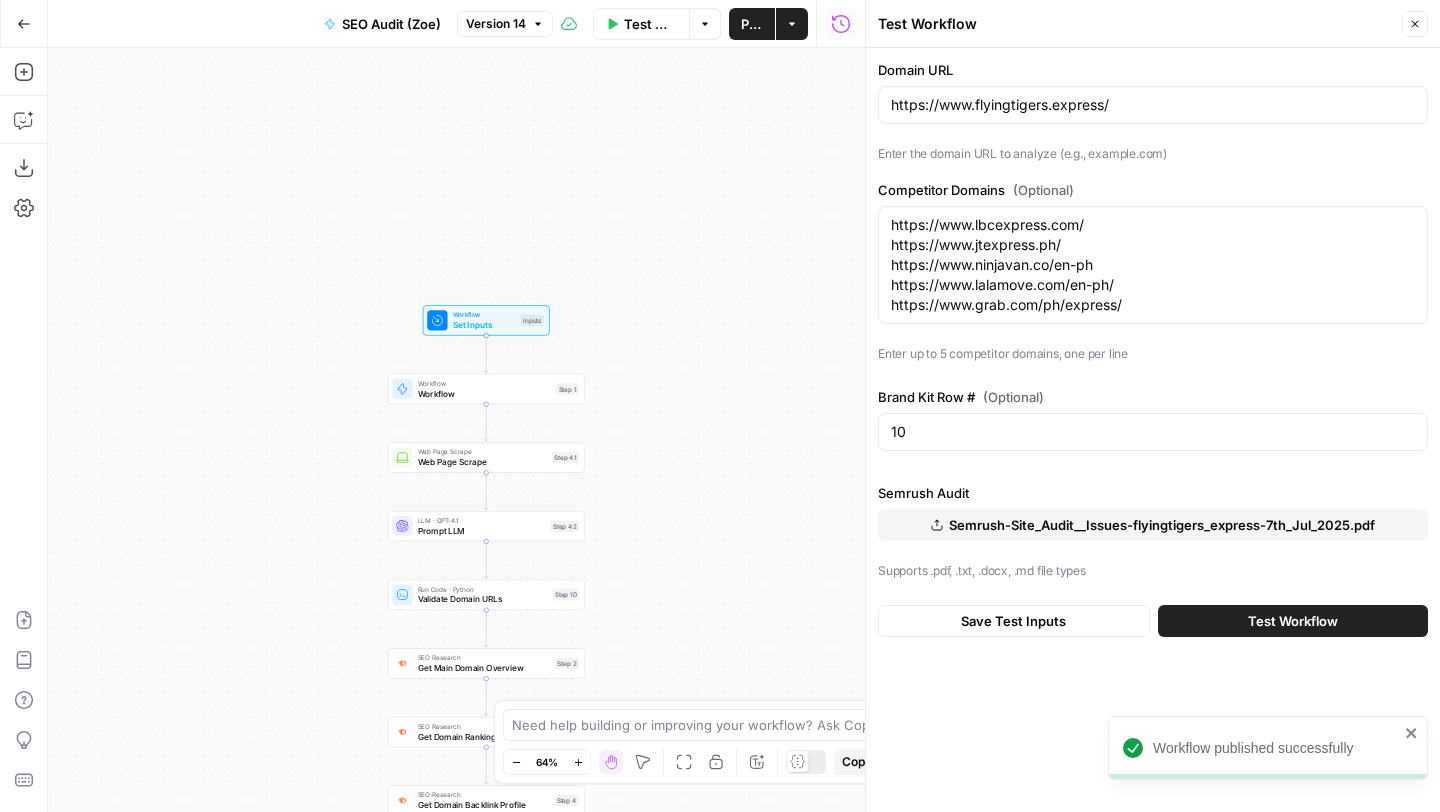 click on "Test Workflow" at bounding box center (1293, 621) 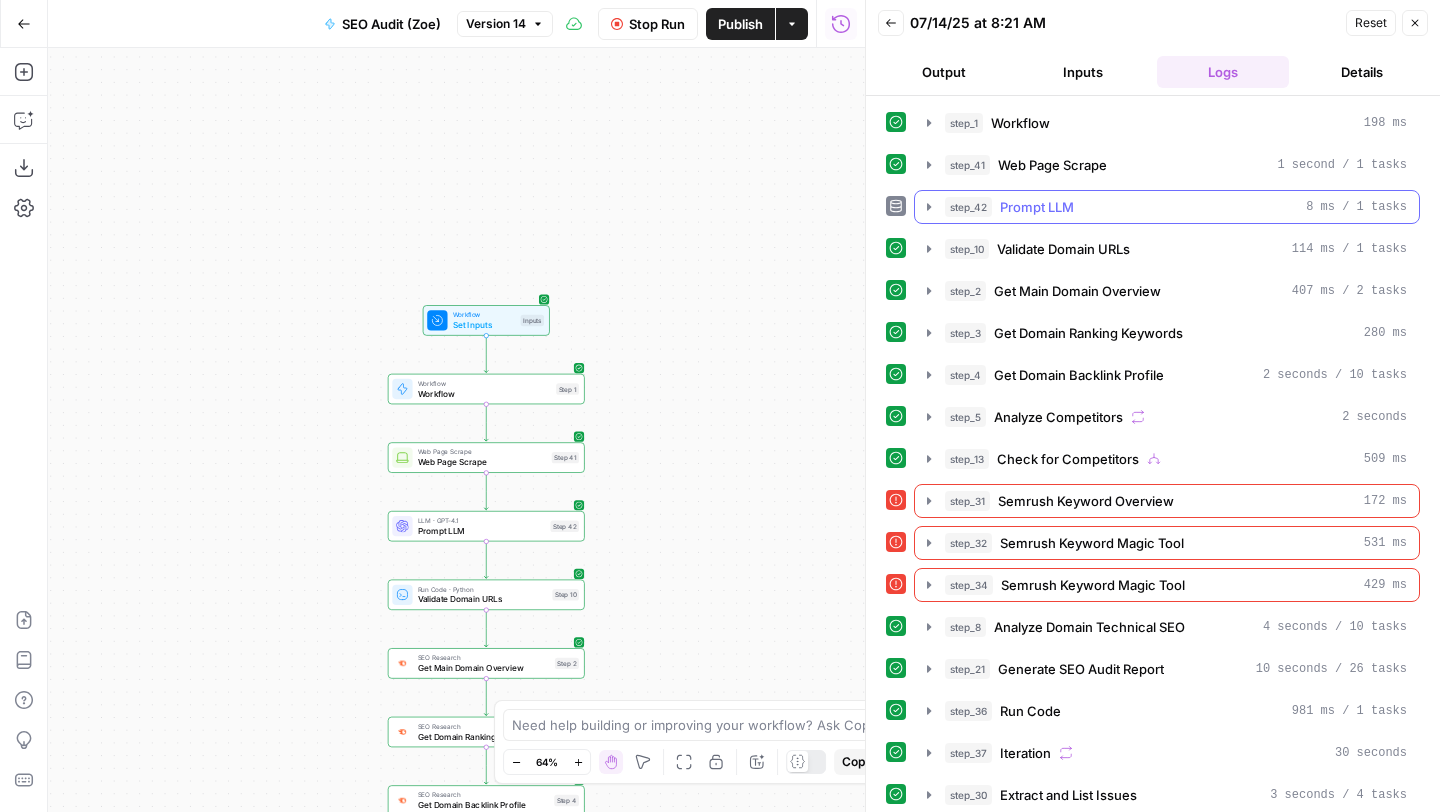 scroll, scrollTop: 172, scrollLeft: 0, axis: vertical 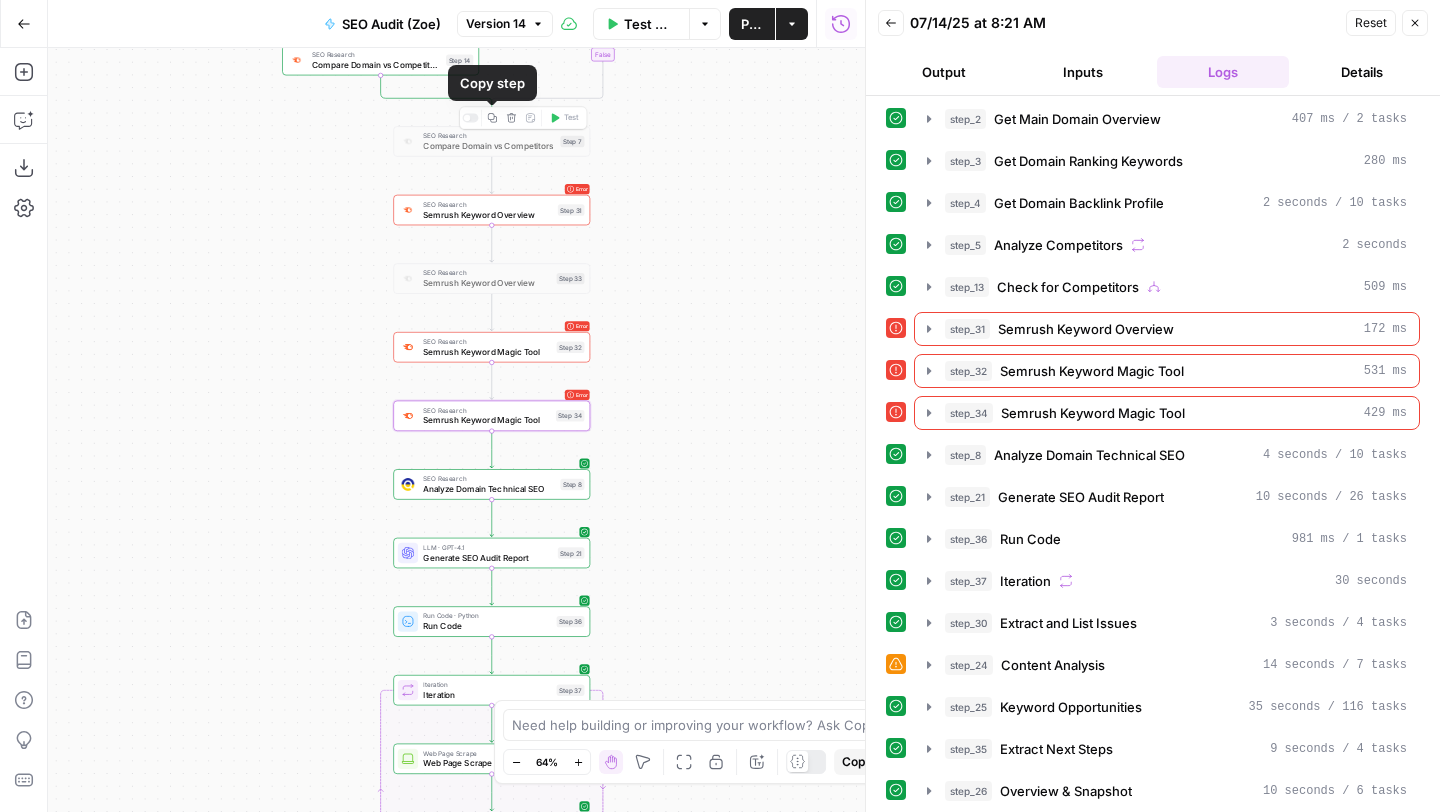 click 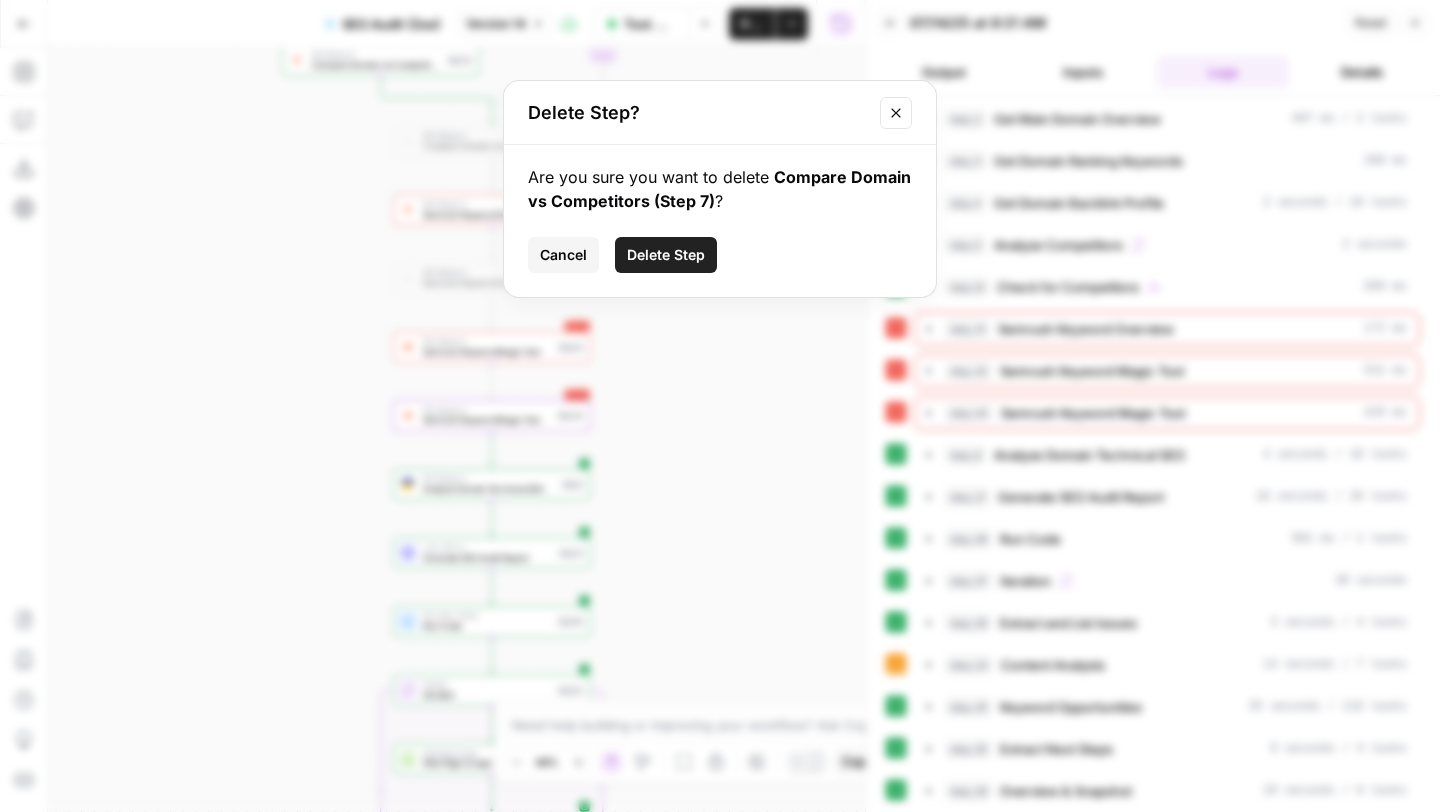 click on "Delete Step" at bounding box center (666, 255) 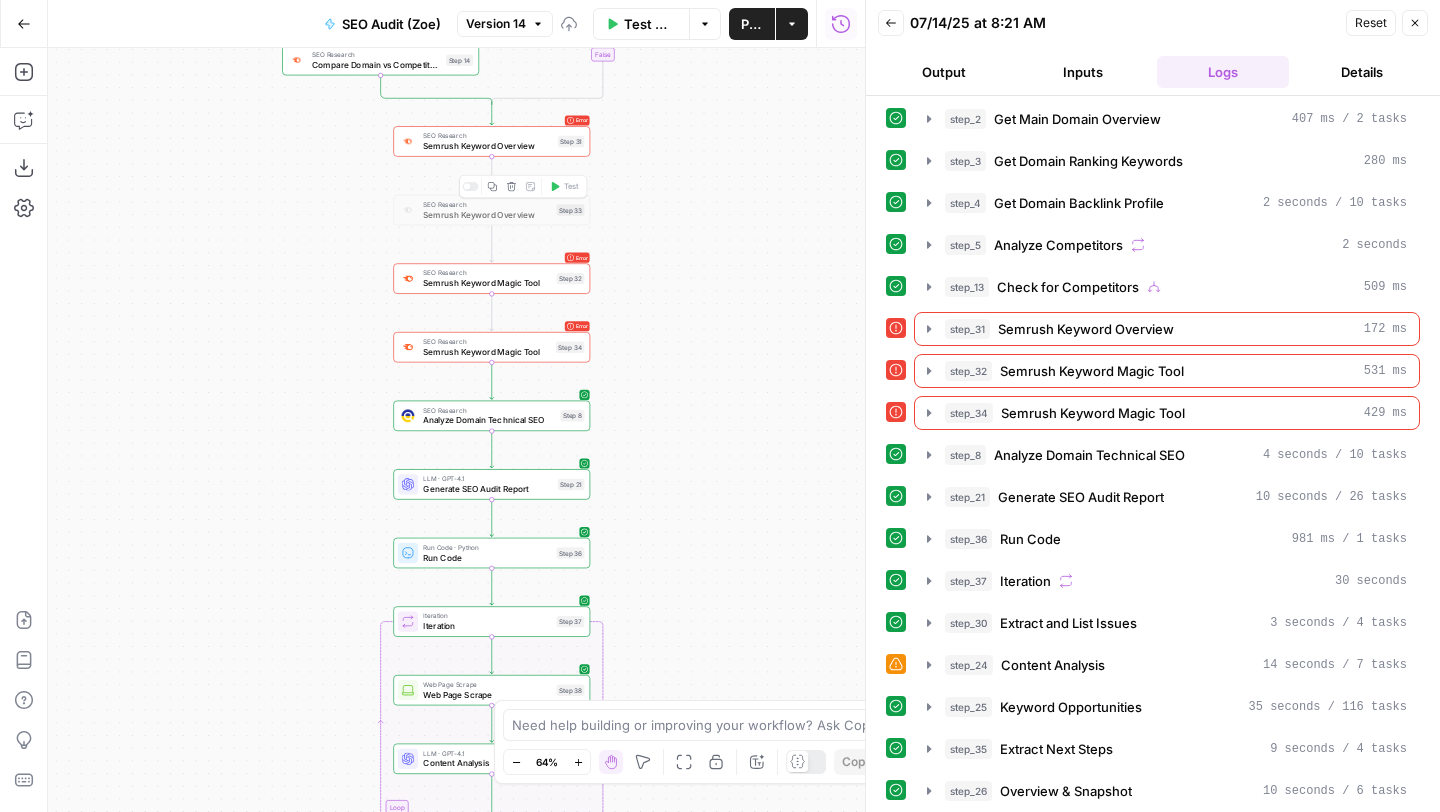 click on "Delete step" at bounding box center [511, 186] 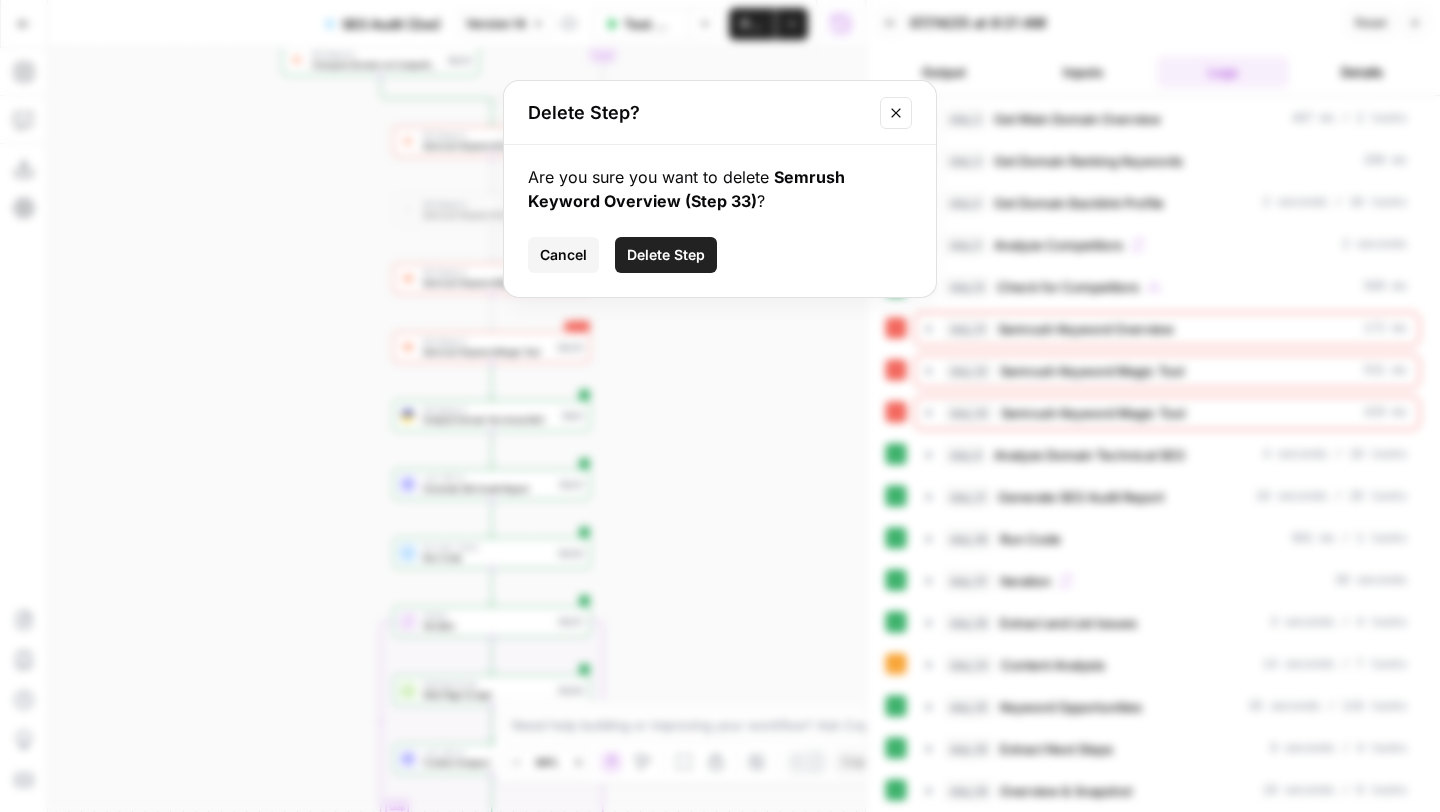 click on "Delete Step" at bounding box center [666, 255] 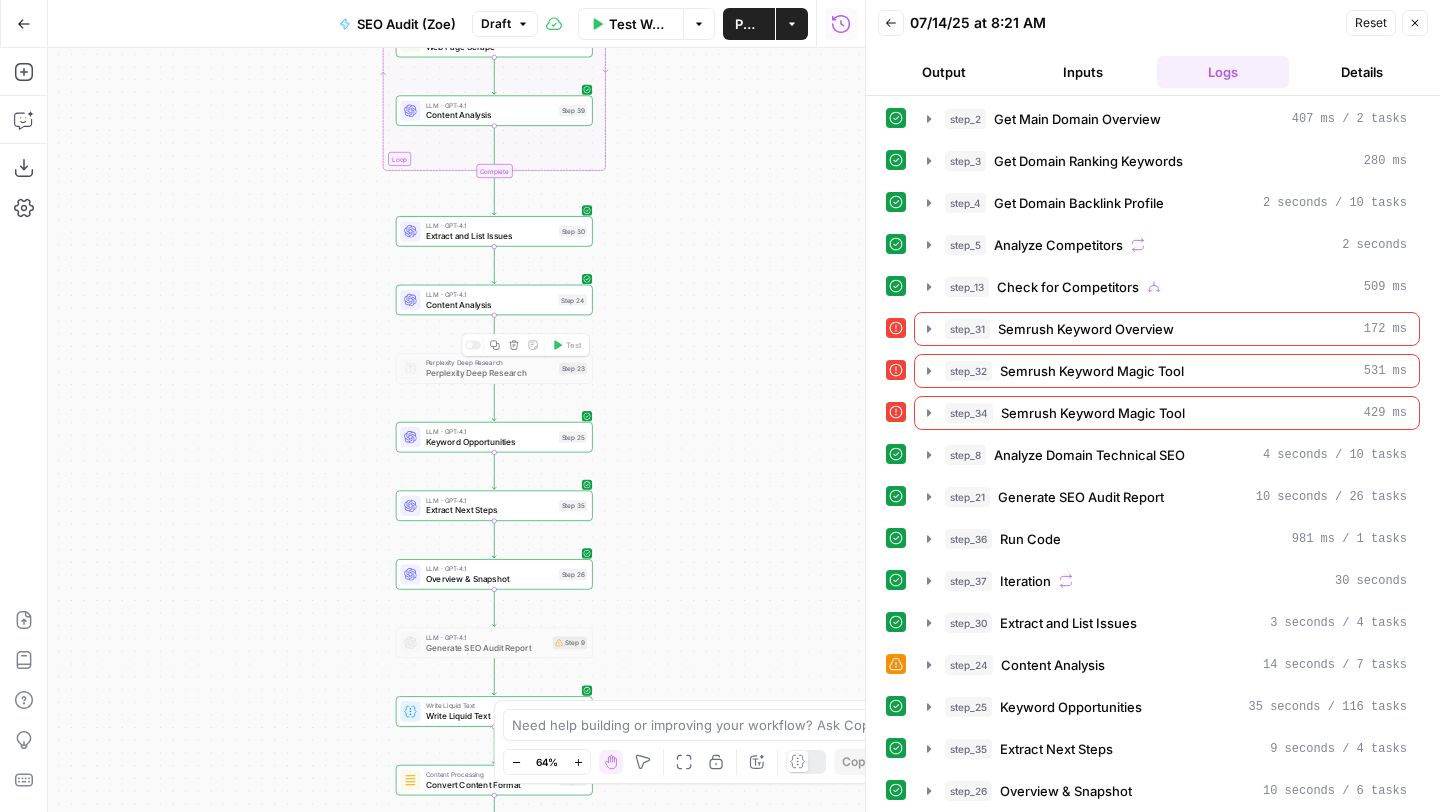 click 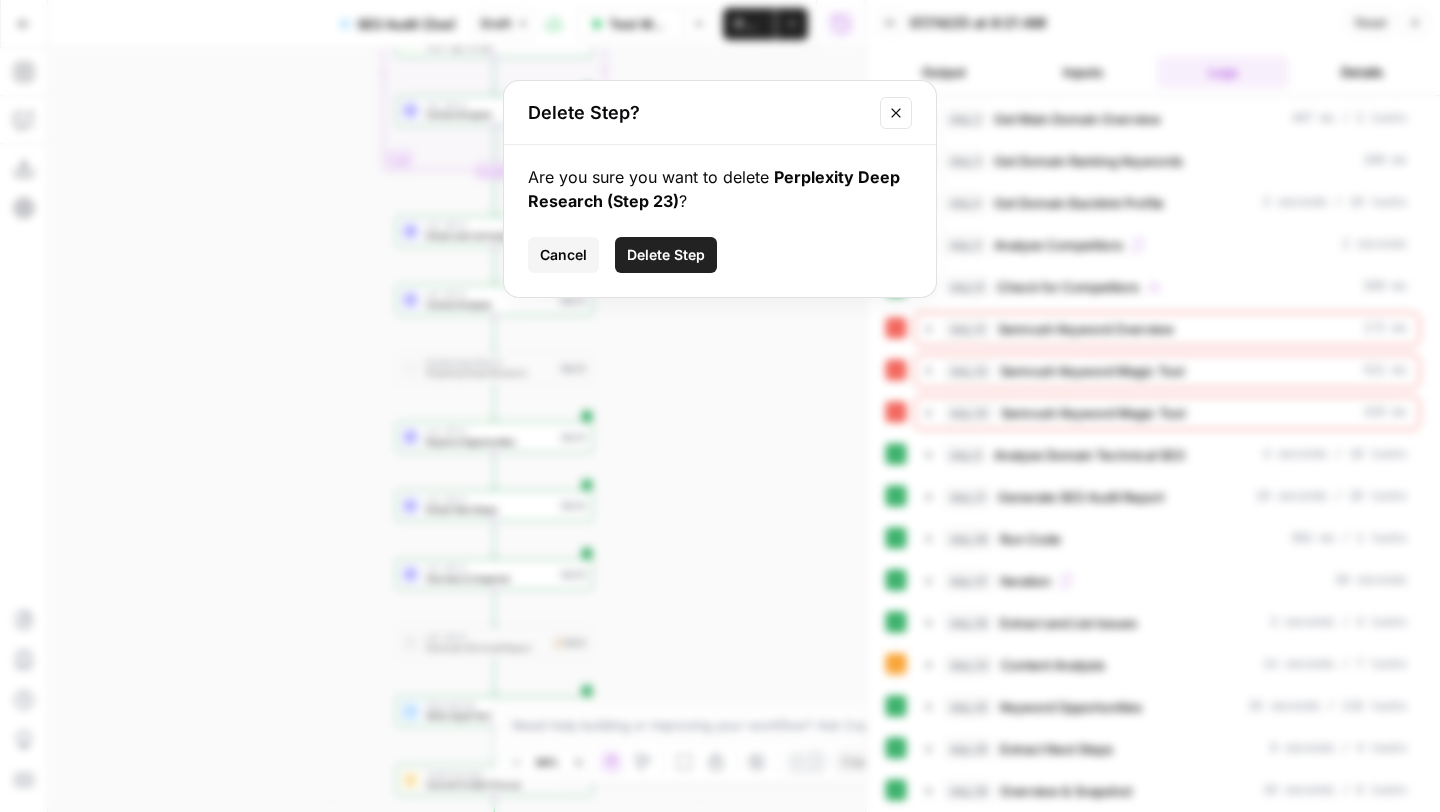click on "Delete Step" at bounding box center (666, 255) 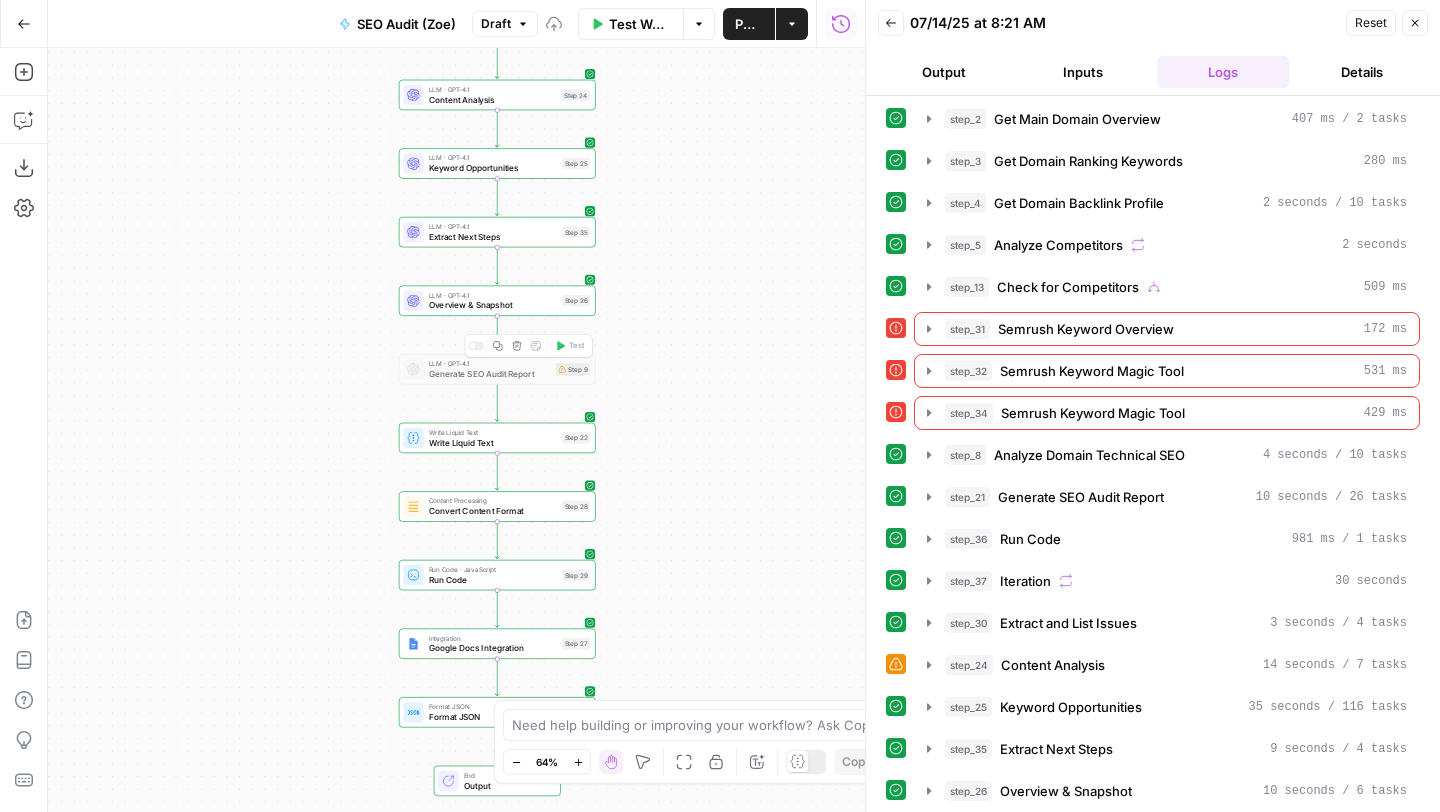 click 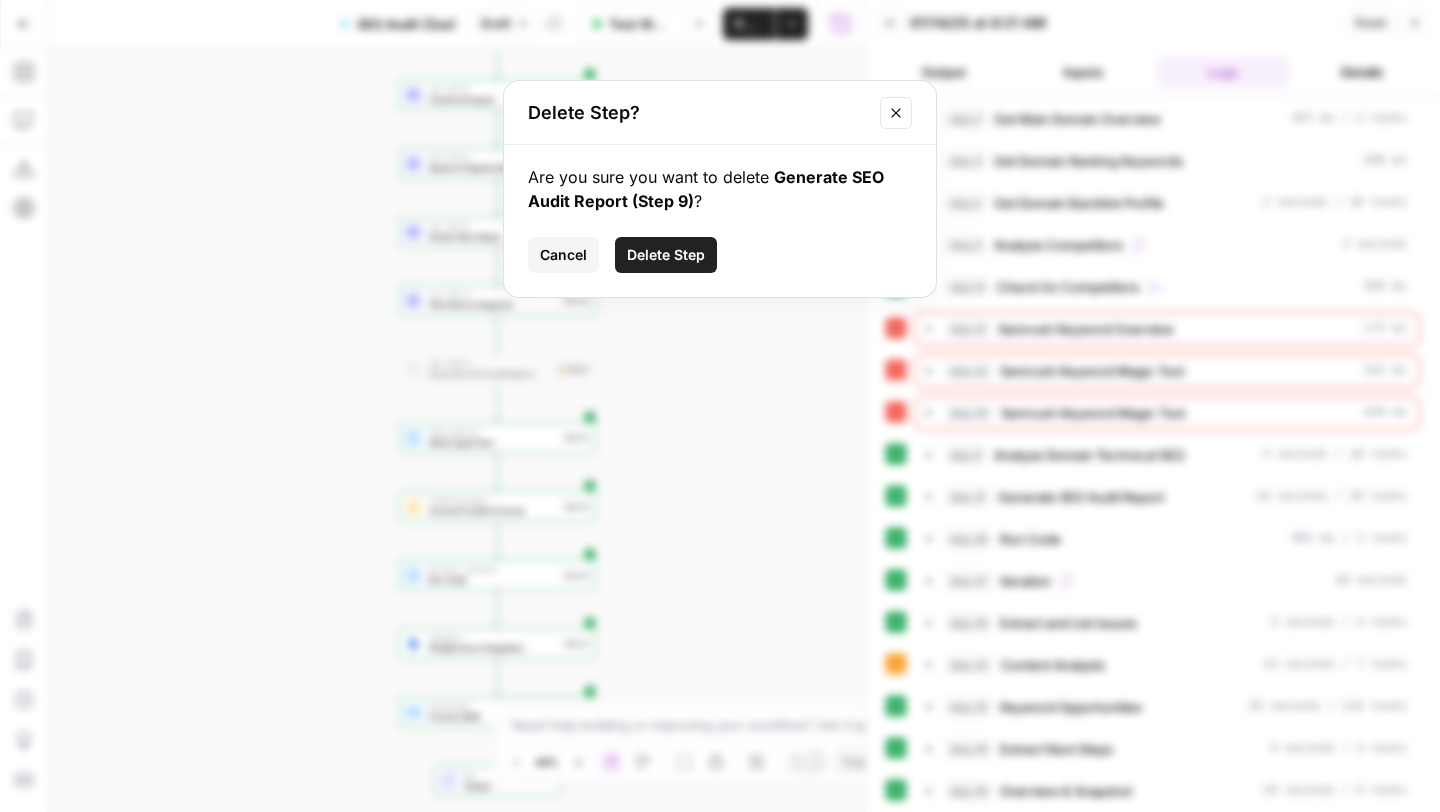 click on "Delete Step" at bounding box center [666, 255] 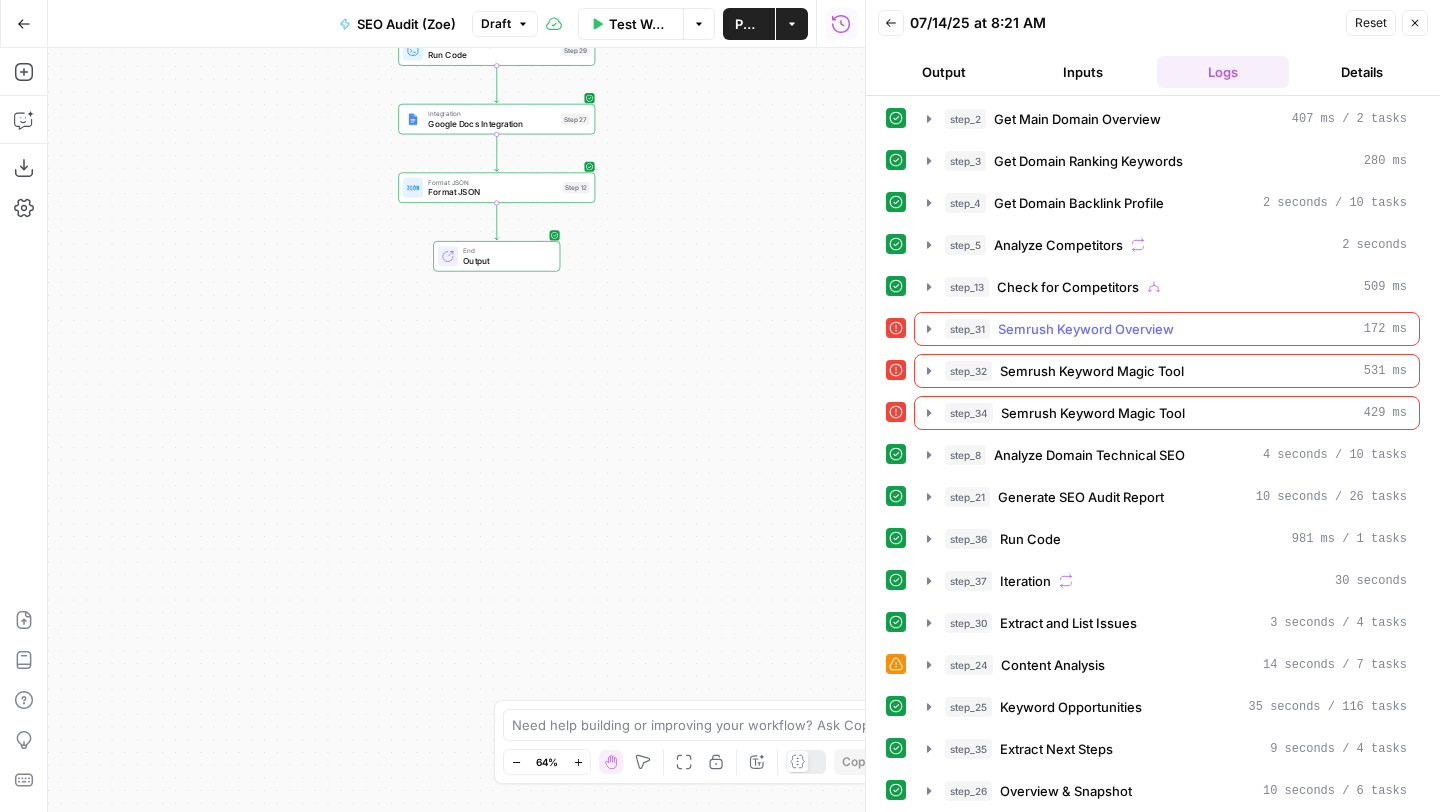 scroll, scrollTop: 889, scrollLeft: 0, axis: vertical 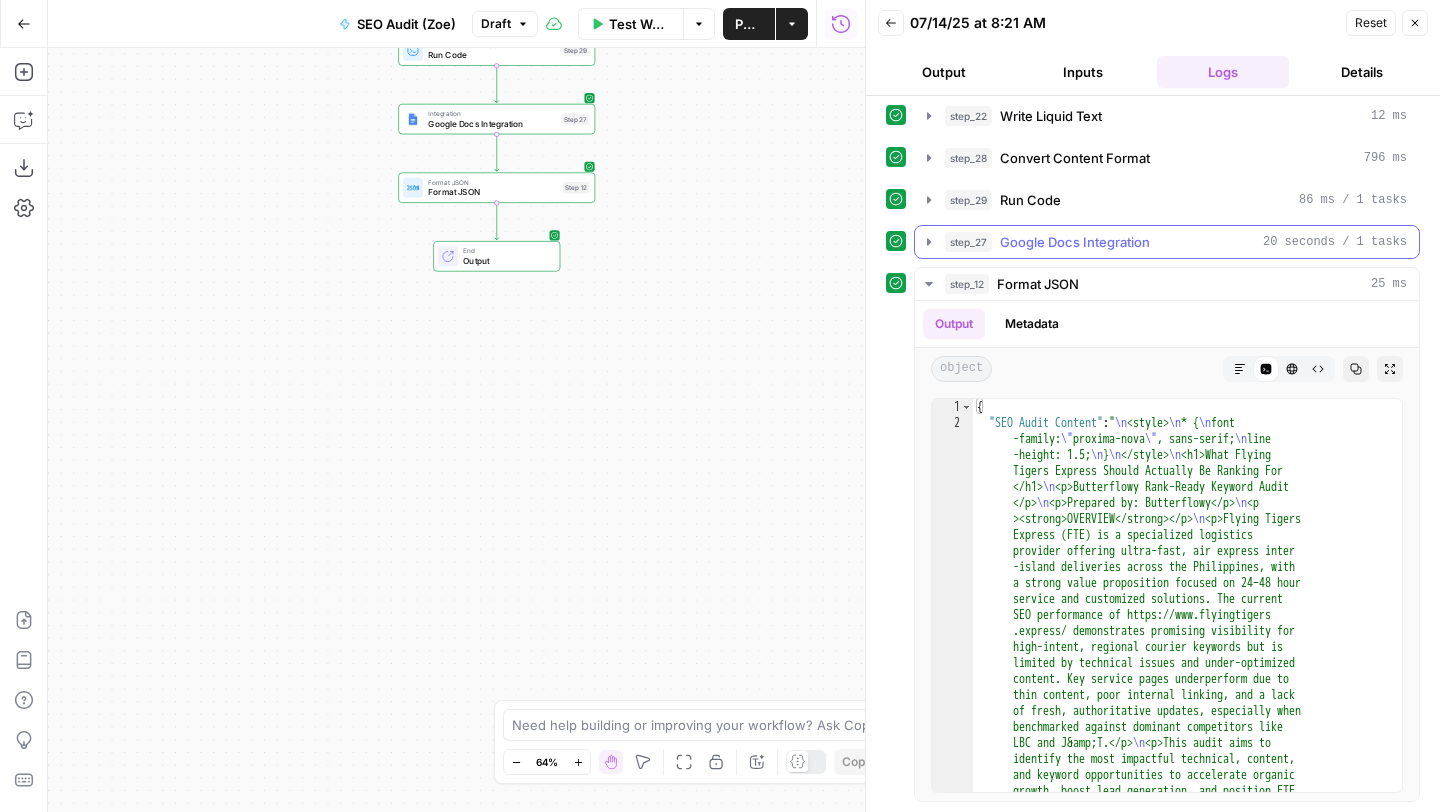click on "Google Docs Integration" at bounding box center (1075, 242) 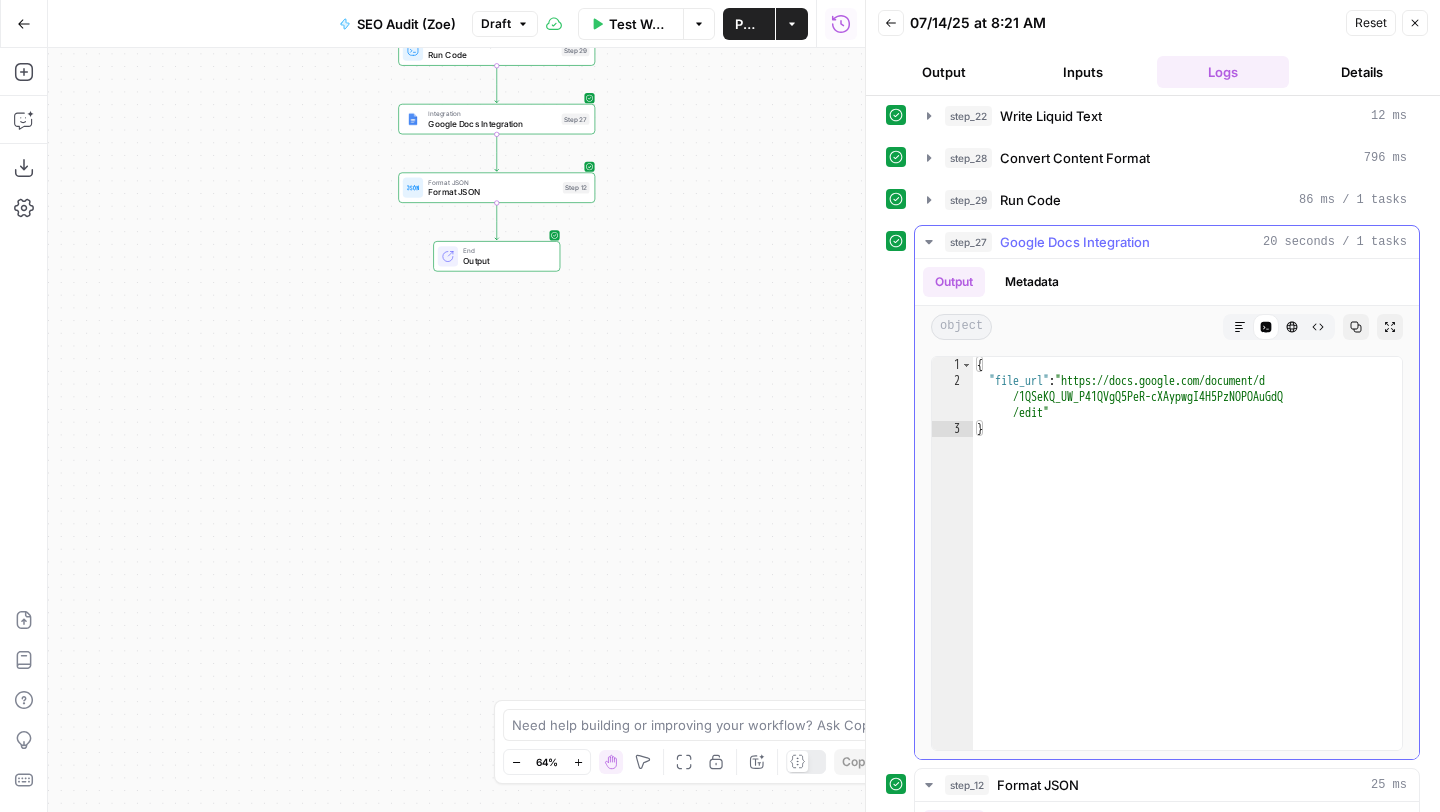 type on "**********" 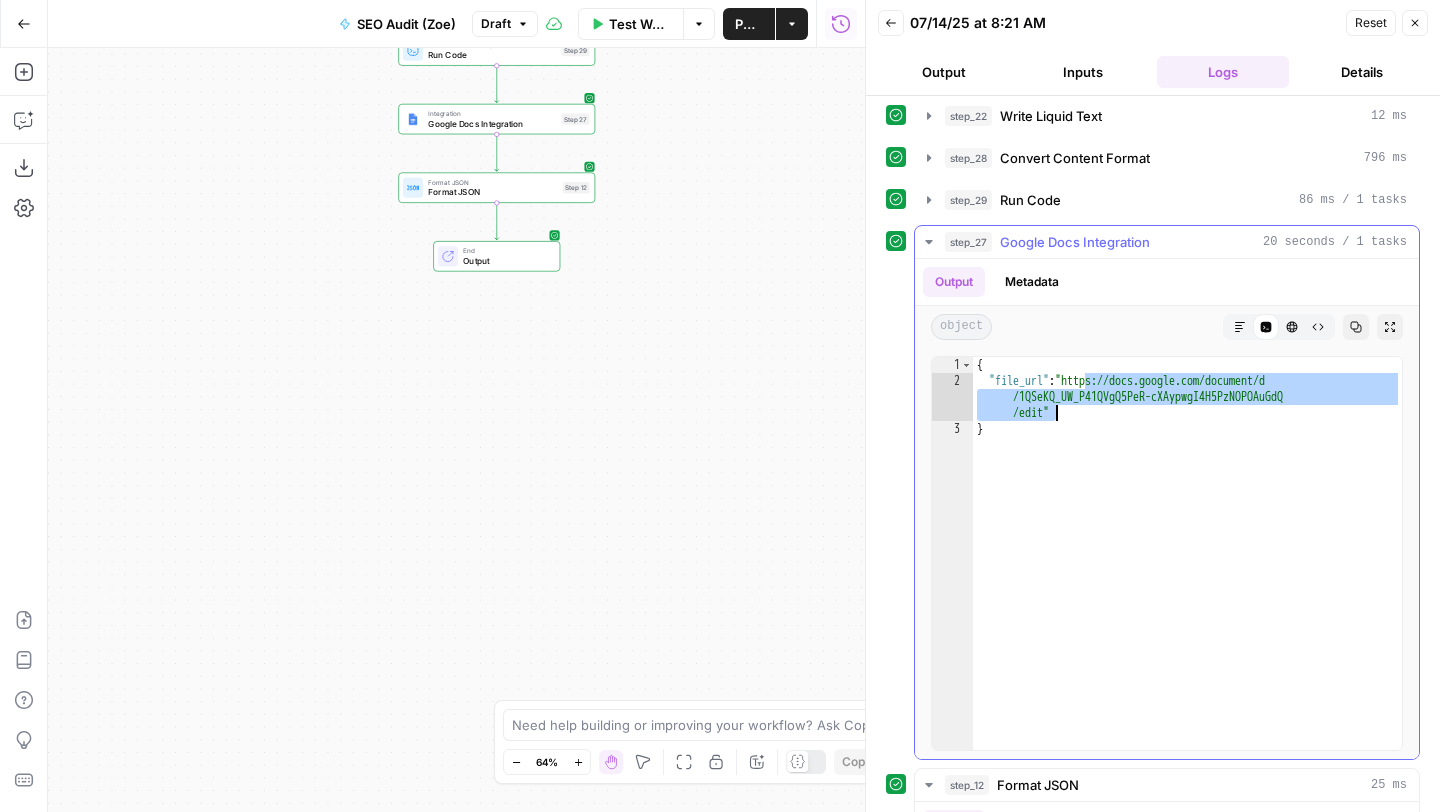 drag, startPoint x: 1084, startPoint y: 383, endPoint x: 1057, endPoint y: 416, distance: 42.638012 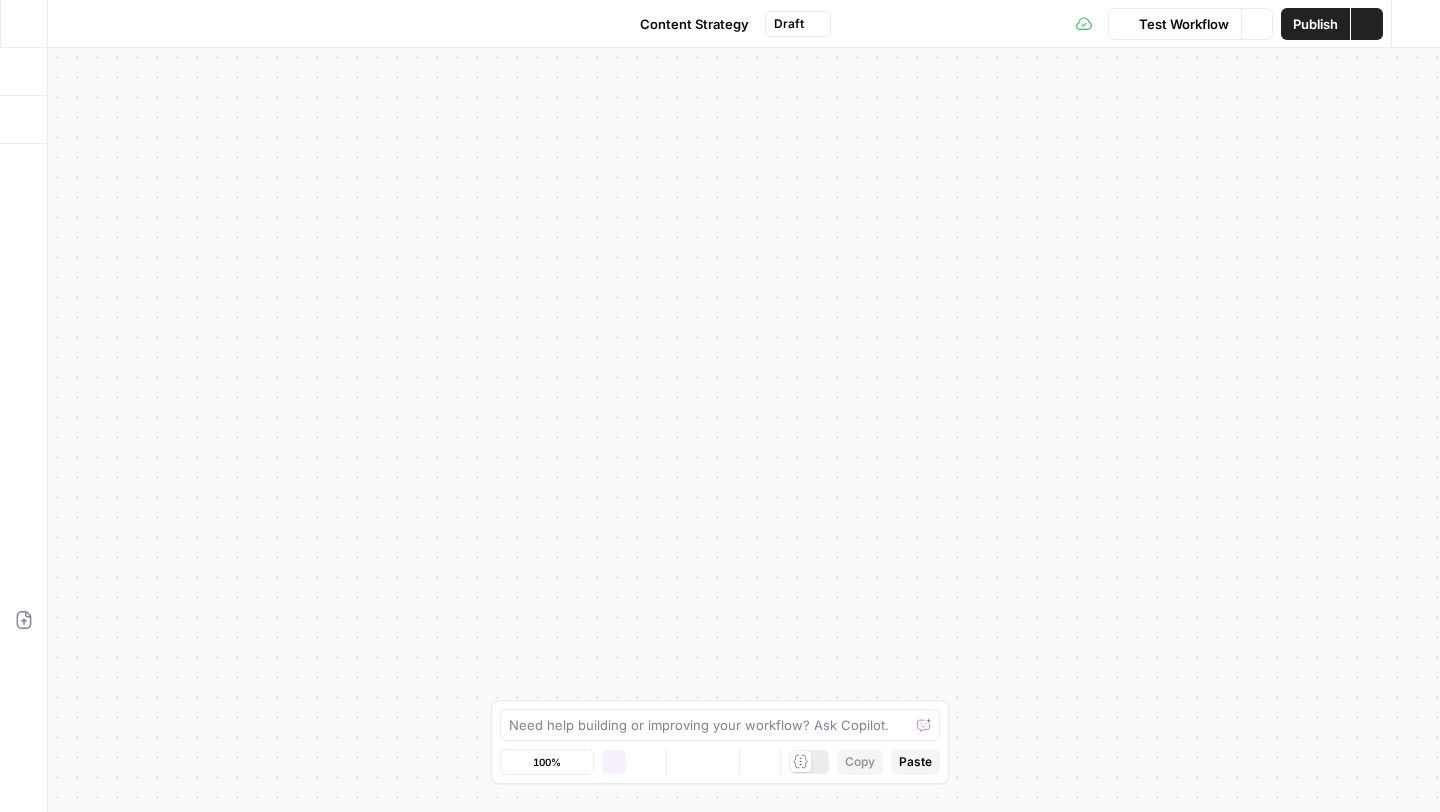 scroll, scrollTop: 0, scrollLeft: 0, axis: both 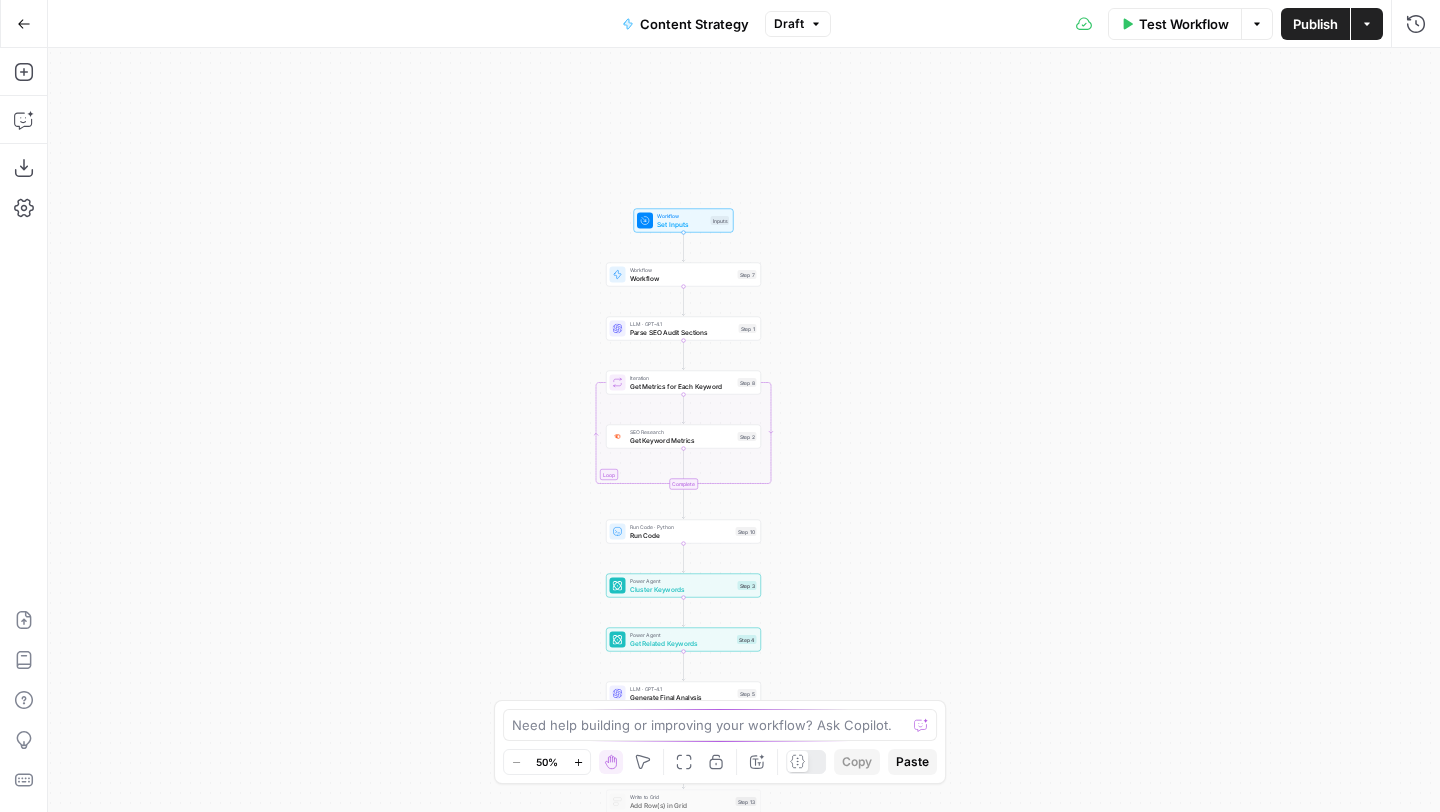 click on "Test Workflow" at bounding box center (1184, 24) 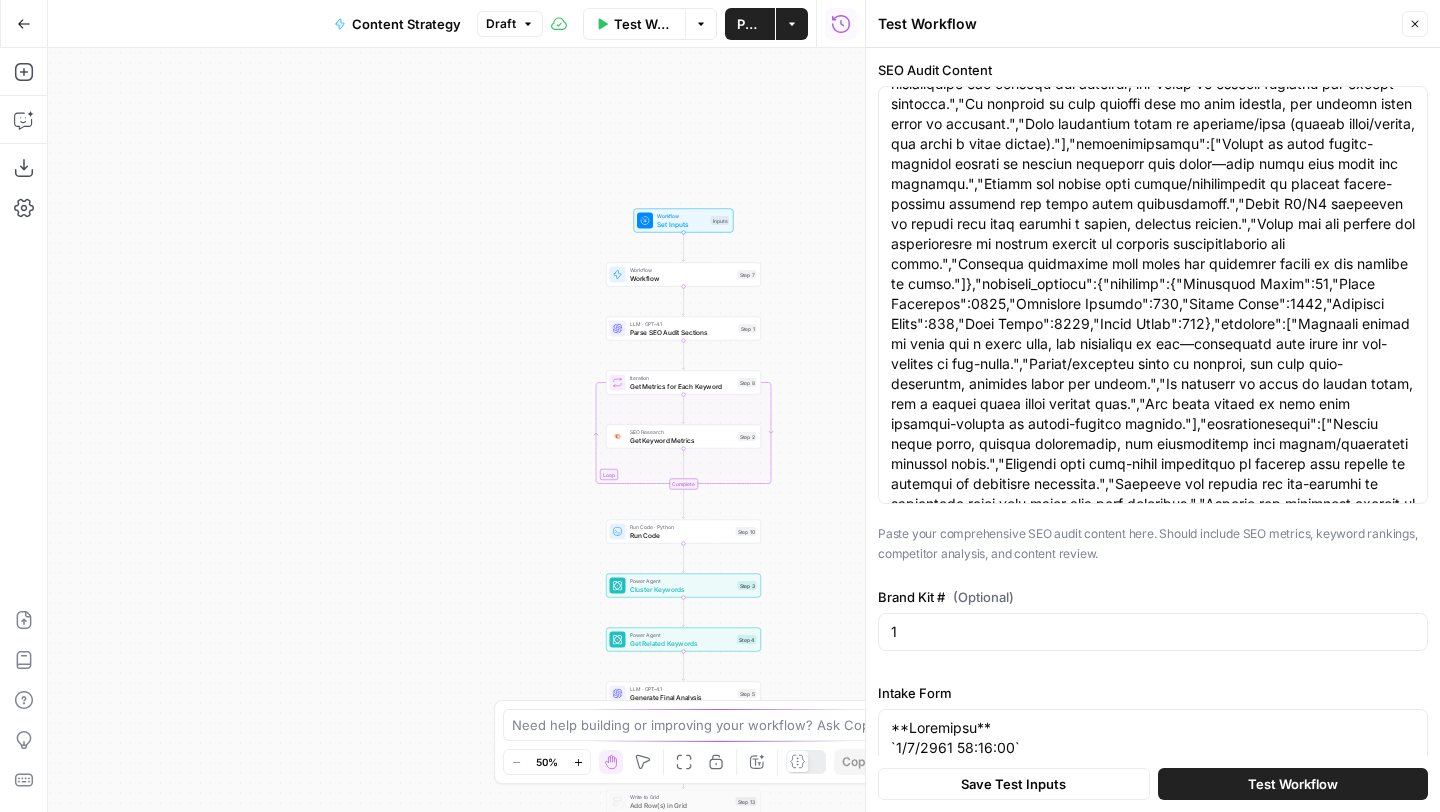 scroll, scrollTop: 2260, scrollLeft: 0, axis: vertical 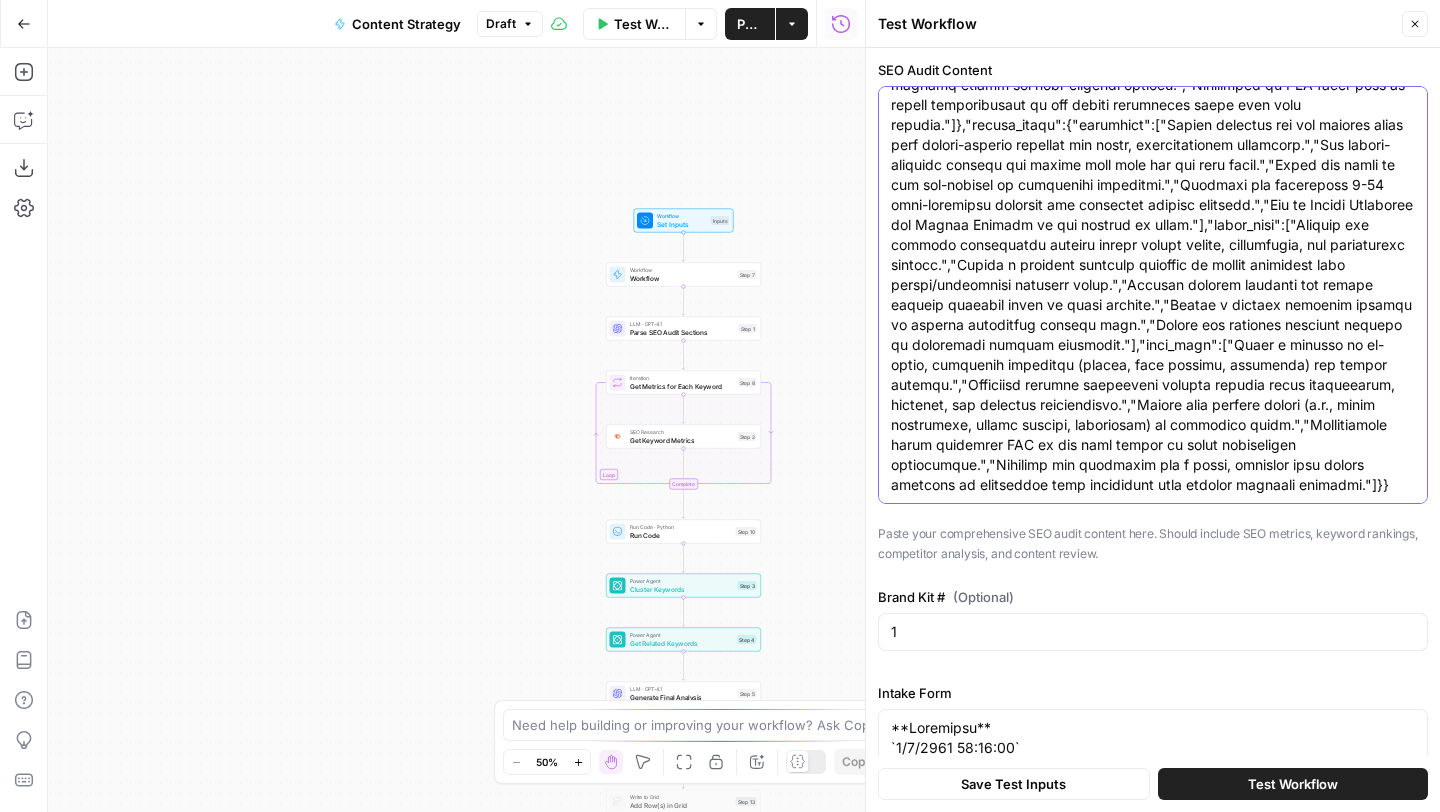click on "SEO Audit Content" at bounding box center [1153, -745] 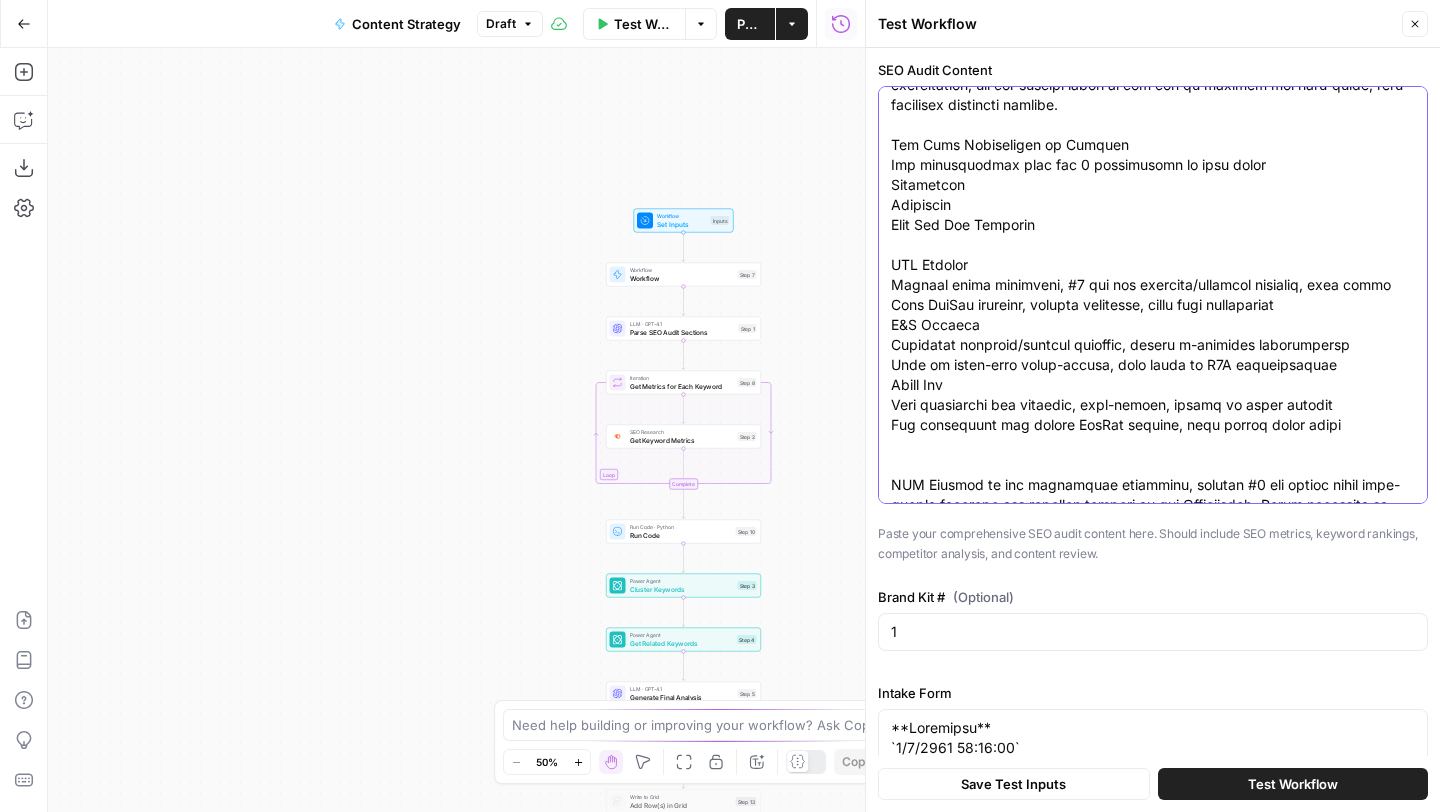 scroll, scrollTop: 5900, scrollLeft: 0, axis: vertical 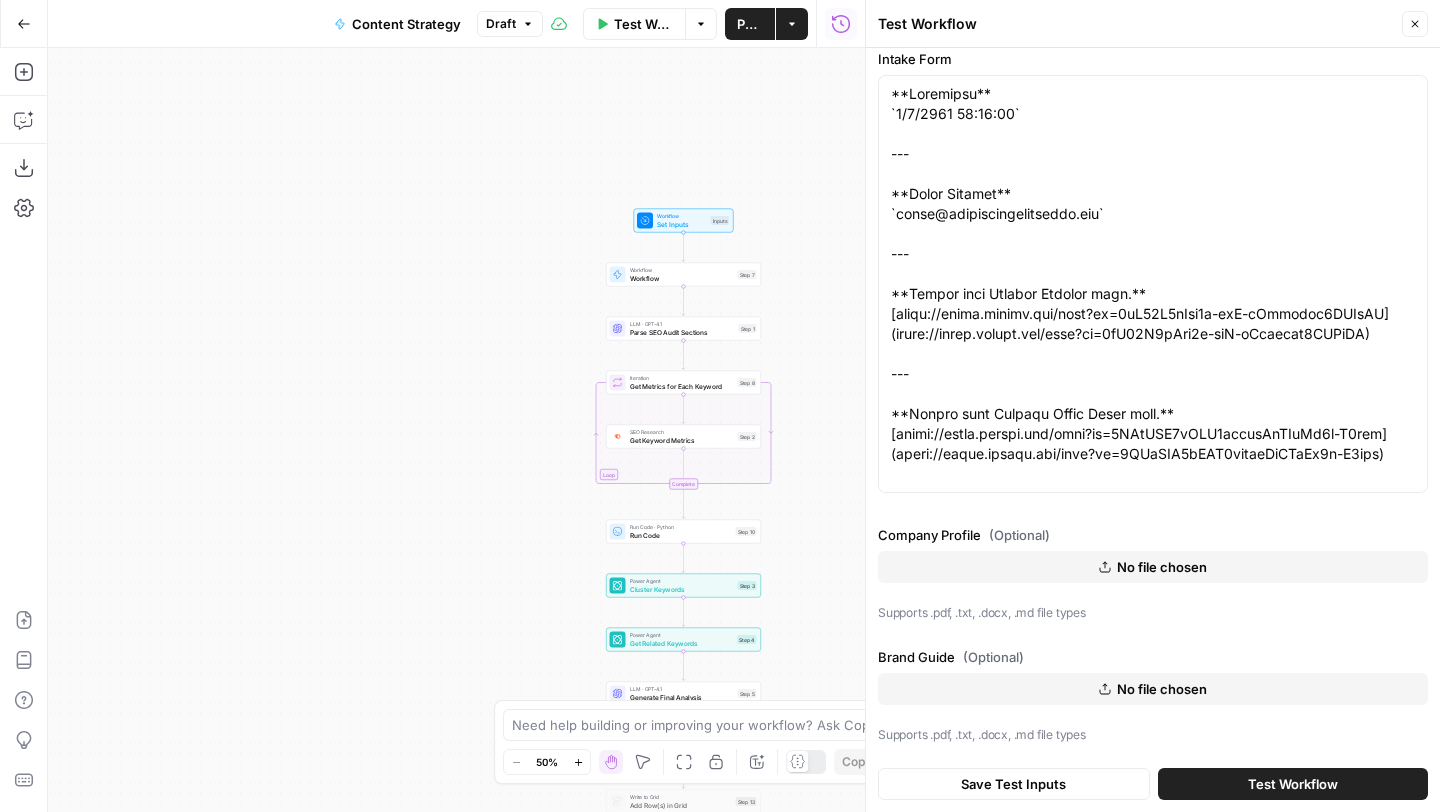 type on "Lore Ipsumd Sitame Consect Adipis Elitsedd Ei Tempori Utl
Etdoloremag Aliq-Enima Minimve Quisn
Exercita ul: Laborisnisi
ALIQUIPE
Eacomm Conseq Duisaut (IRU) in r voluptateve essecillu fugiatnu pariatu ex sinto-cupi, nonpr-suntcu quiofficia deseru mol Animidestla, perspici undeomnisi natu-err vol accu-dol laudanti tota remaperi eaqueipsa qua abilloinve. Ver quasiar beatae vitae dicta-expli NEM enimipsamqu, volu asp autodit fugitconse, magnido eosrati sequines, neq porro-quisquamd adip numqu. Eiusmodi tempora inc magnamqua etiam minus solutanobiselig, opti cumquenihi, imp quoplaceat facerepos assumend re temporibusa quibusdamof debi RER, N&S Eveniet, vol RepudIan.
Recu itaqu earu hi tenetur s delec, reiciendis volupta mai aliasperf DOL’a repella minimn exercitatio ul corporissu laboriosa aliquidc, consequ quidmaxime, mol molesti harumqui reru. Fa expeditadi namli tempor, CUM sol nobisel opti-cumque, nihilimp-minusquo maximep fac possimuso loremipsu do sit amet-consect adipisc elitseddo eiusmo.
Tem incid..." 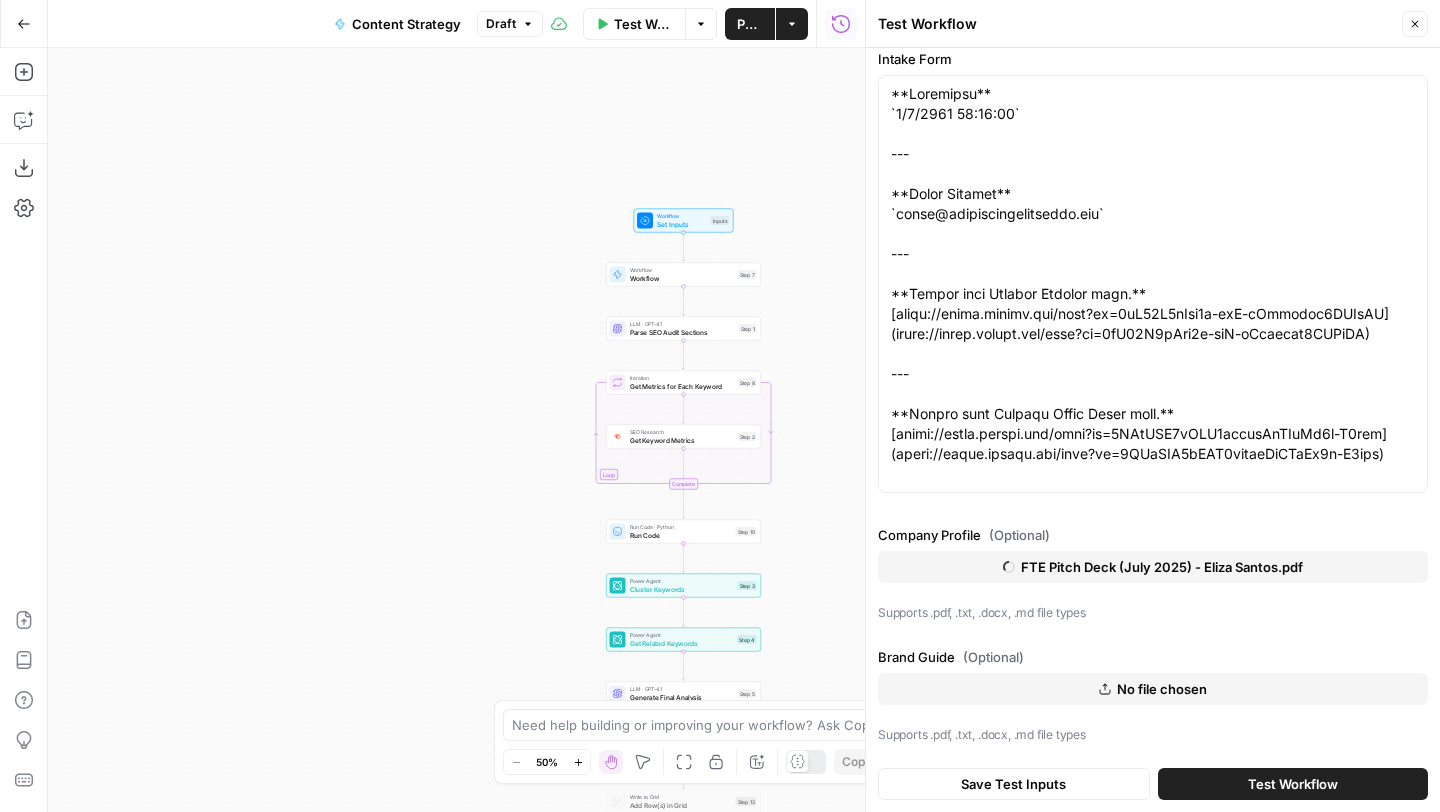 click on "No file chosen" at bounding box center (1153, 689) 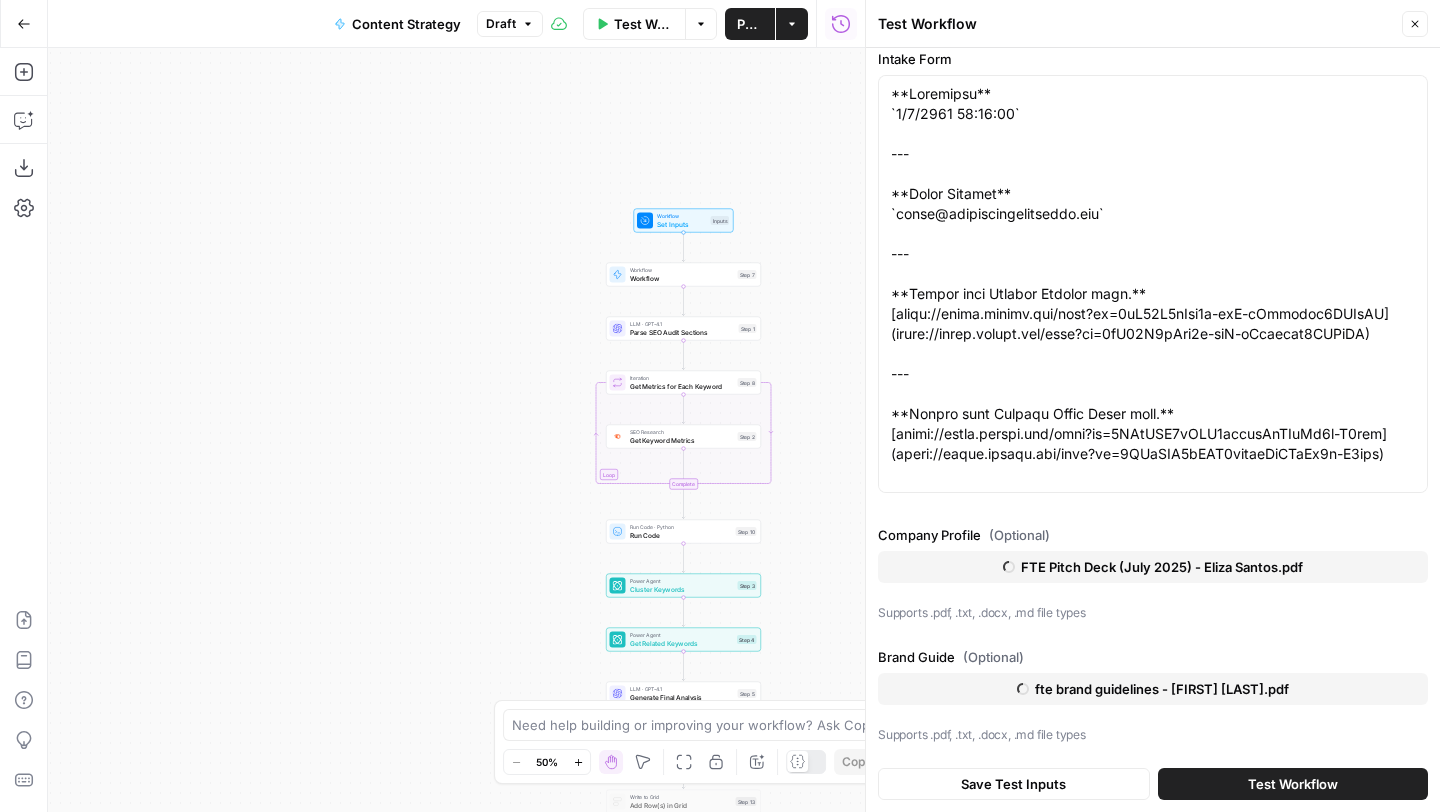 click on "Publish" at bounding box center (750, 24) 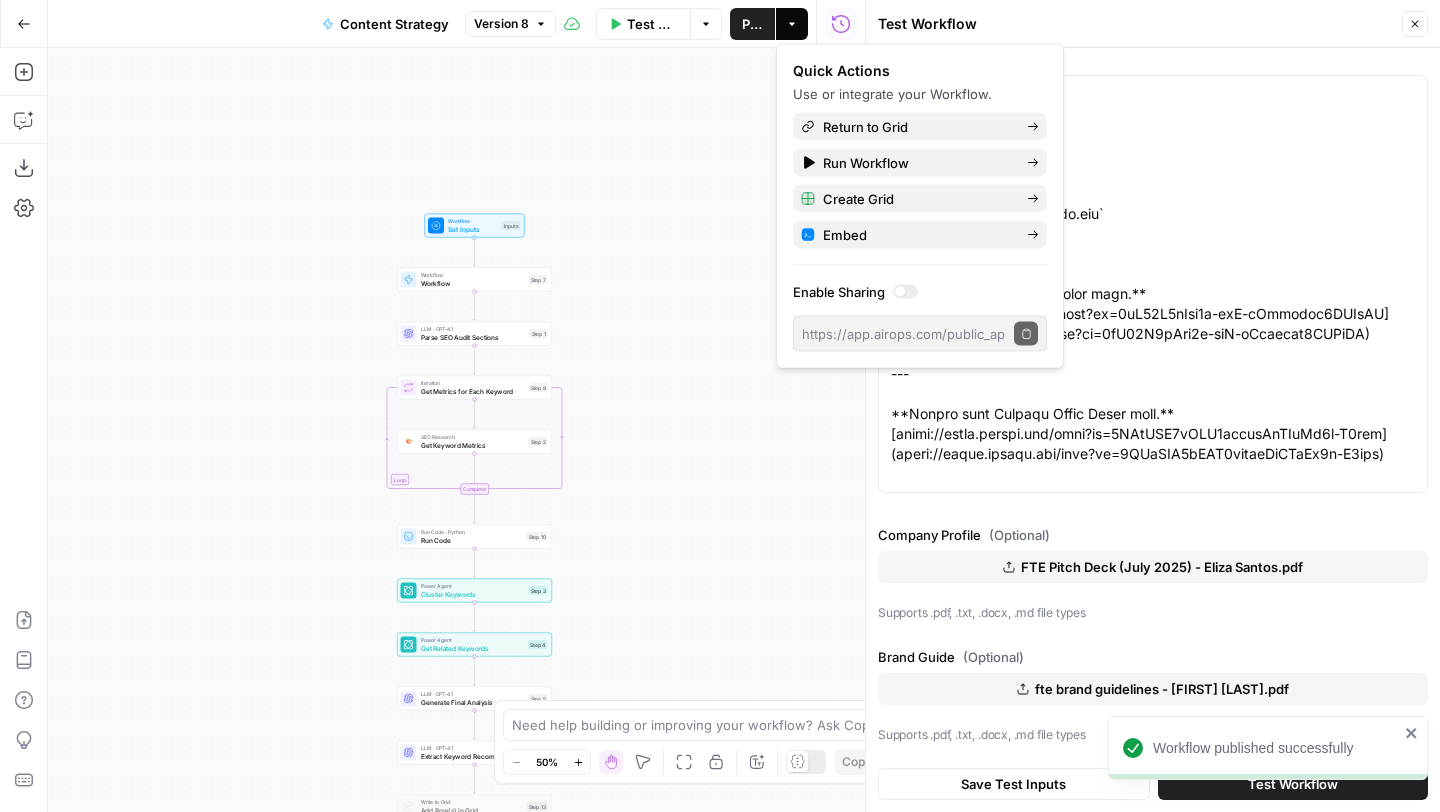 click on "Workflow published successfully All About AI New Home Browse Your Data Monitoring Settings Recent Grids New grid [Butterflowy Internal SEO] Blogs Social Posts Brand Kit Grid Recent Workflows New Workflow SEO Audit (Zoe) Content Strategy AirOps to Framer V2 AirOps Academy What's new?
5
Help + Support Go Back Content Strategy Version 8 Test Workflow Options Publish Actions Run History Add Steps Copilot Download as JSON Settings Import JSON AirOps Academy Help Give Feedback Shortcuts Workflow Set Inputs Inputs Workflow Workflow Step 7 LLM · GPT-4.1 Parse SEO Audit Sections Step 1 Loop Iteration Get Metrics for Each Keyword Step 8 SEO Research Get Keyword Metrics Step 2 Complete Run Code · Python Run Code Step 10 Power Agent Cluster Keywords Step 3 Power Agent Get Related Keywords Step 4 LLM · GPT-4.1 Generate Final Analysis Step 5 LLM · GPT-4.1 Extract Keyword Recommendations Step 12 Write to Grid Add Row(s) in Grid Step 13 Format JSON Step 6 End" at bounding box center (720, 406) 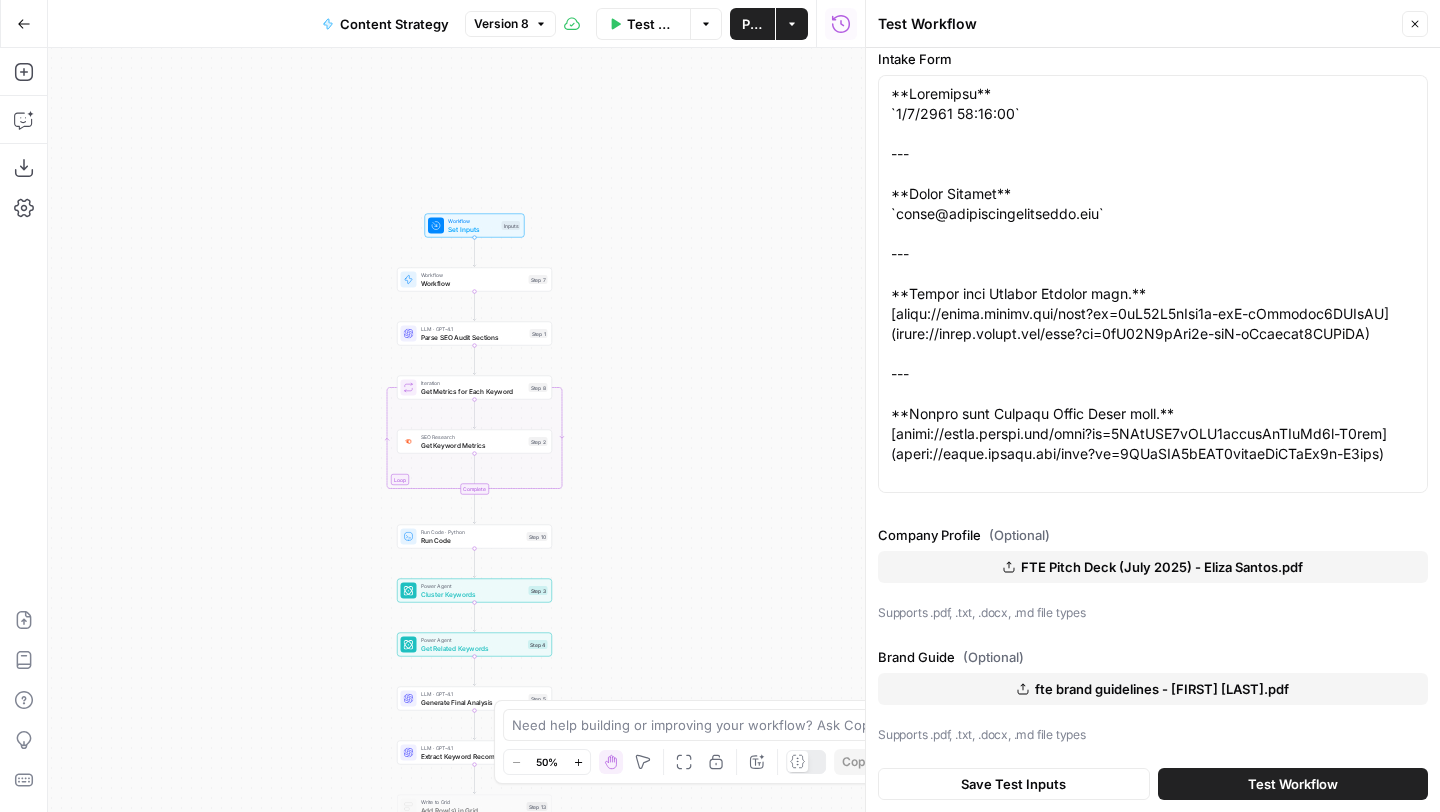 click on "Test Workflow" at bounding box center (1293, 784) 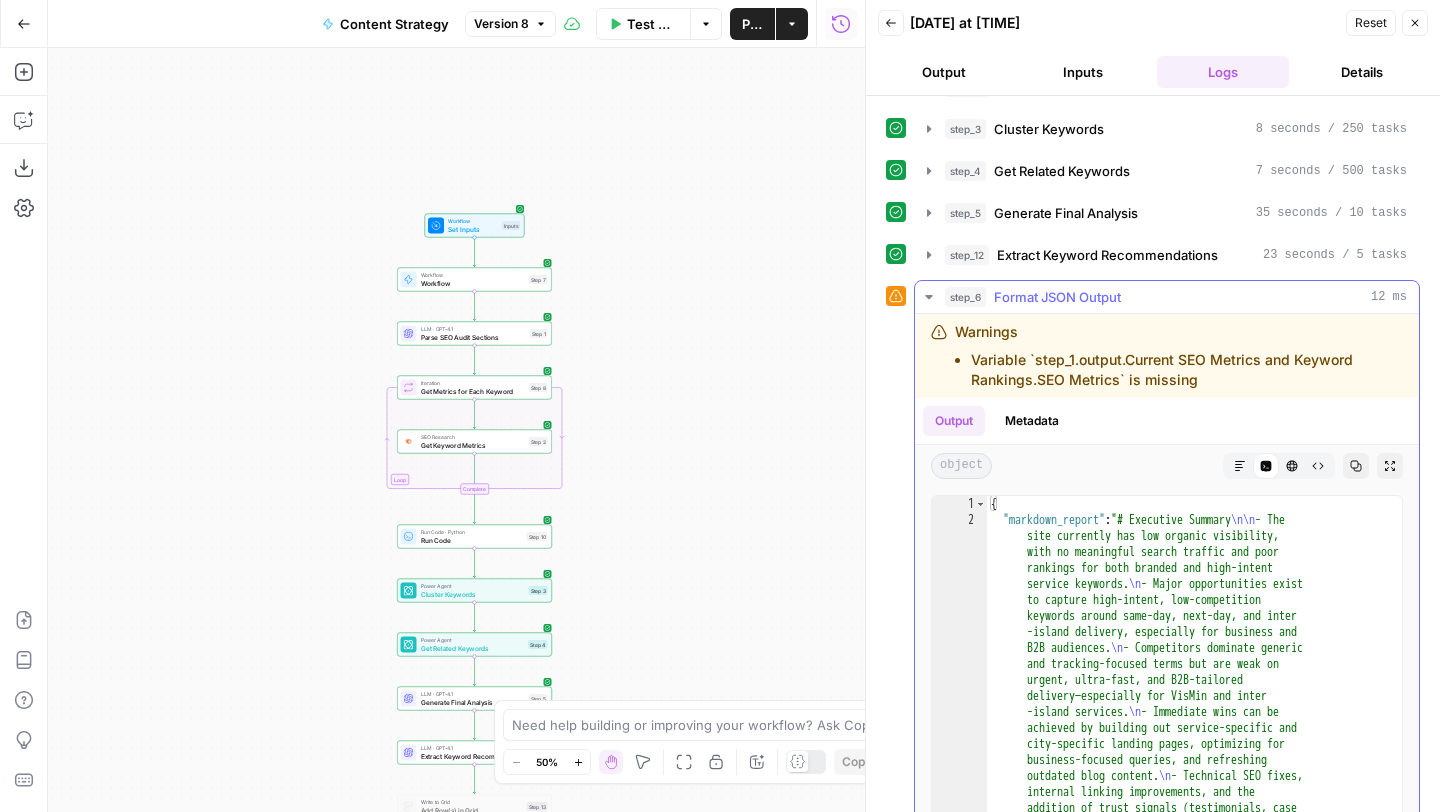 scroll, scrollTop: 74, scrollLeft: 0, axis: vertical 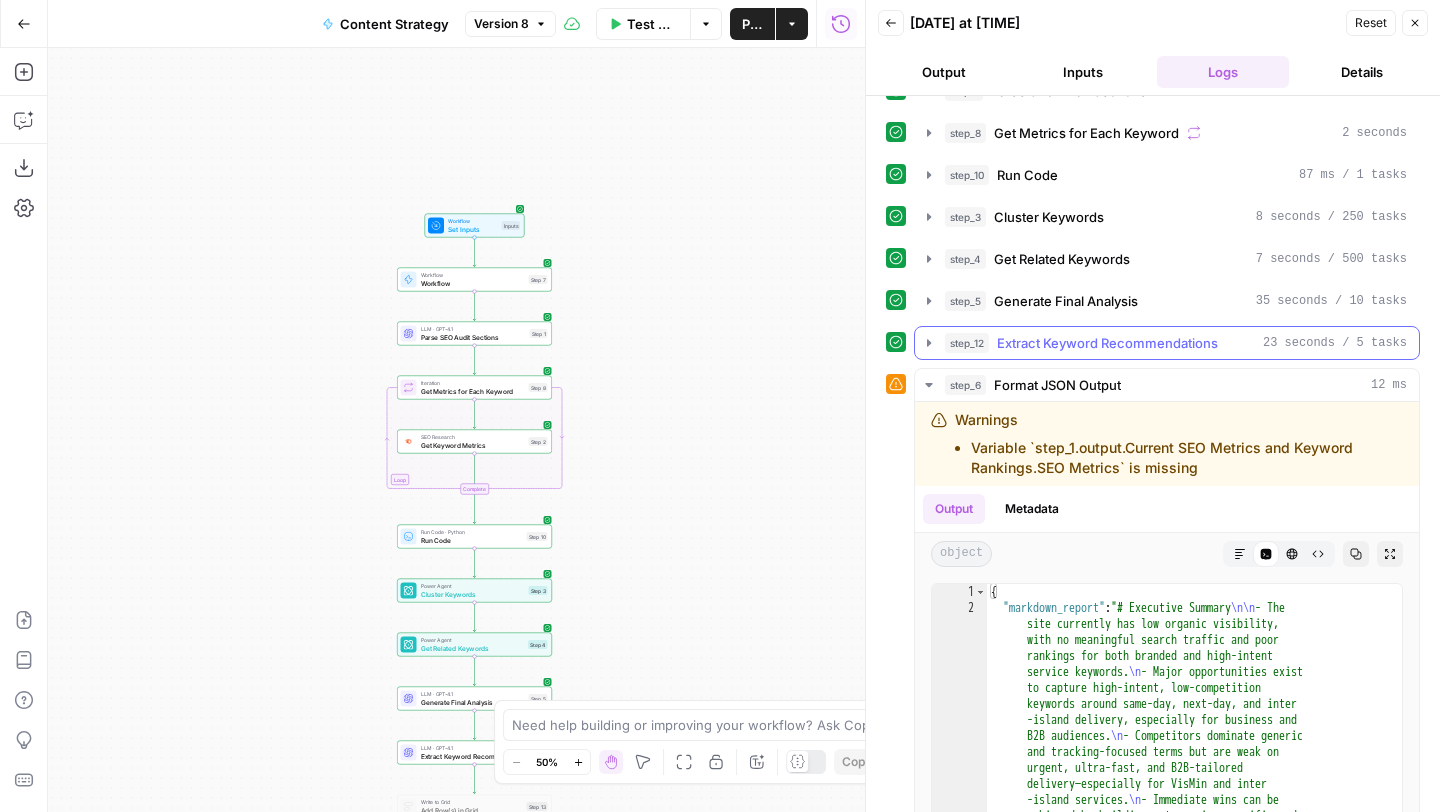 click on "Extract Keyword Recommendations" at bounding box center (1107, 343) 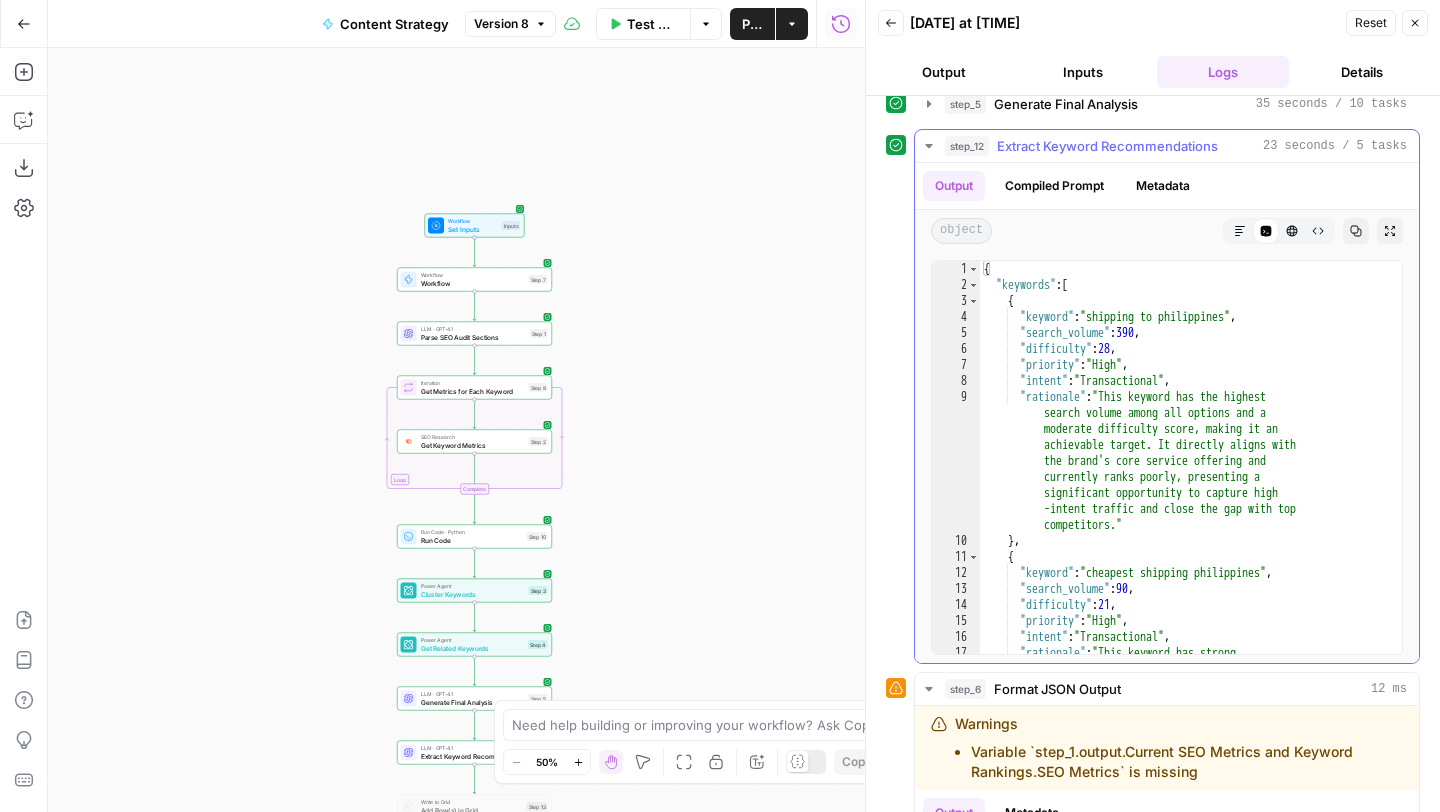 scroll, scrollTop: 321, scrollLeft: 0, axis: vertical 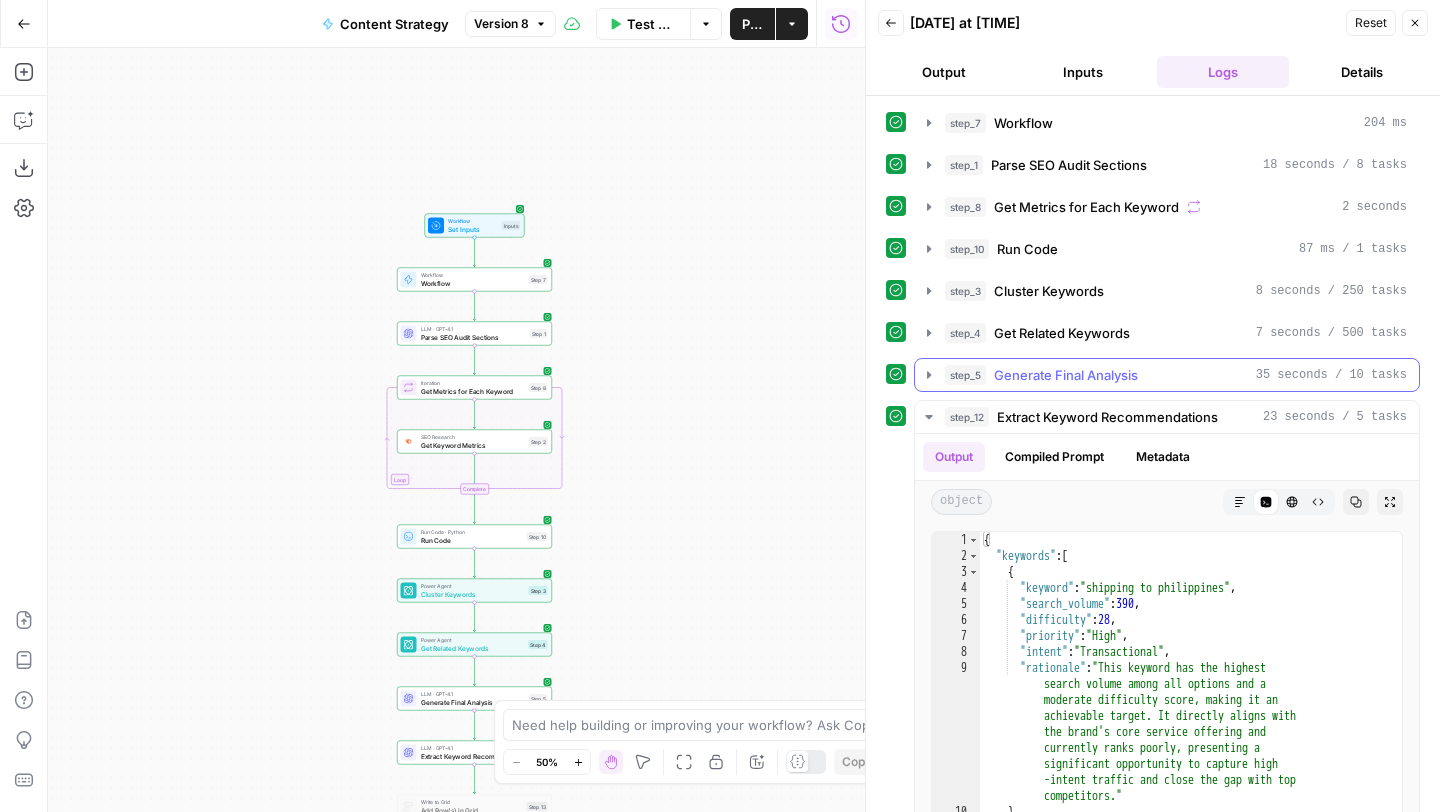 click on "Generate Final Analysis" at bounding box center [1066, 375] 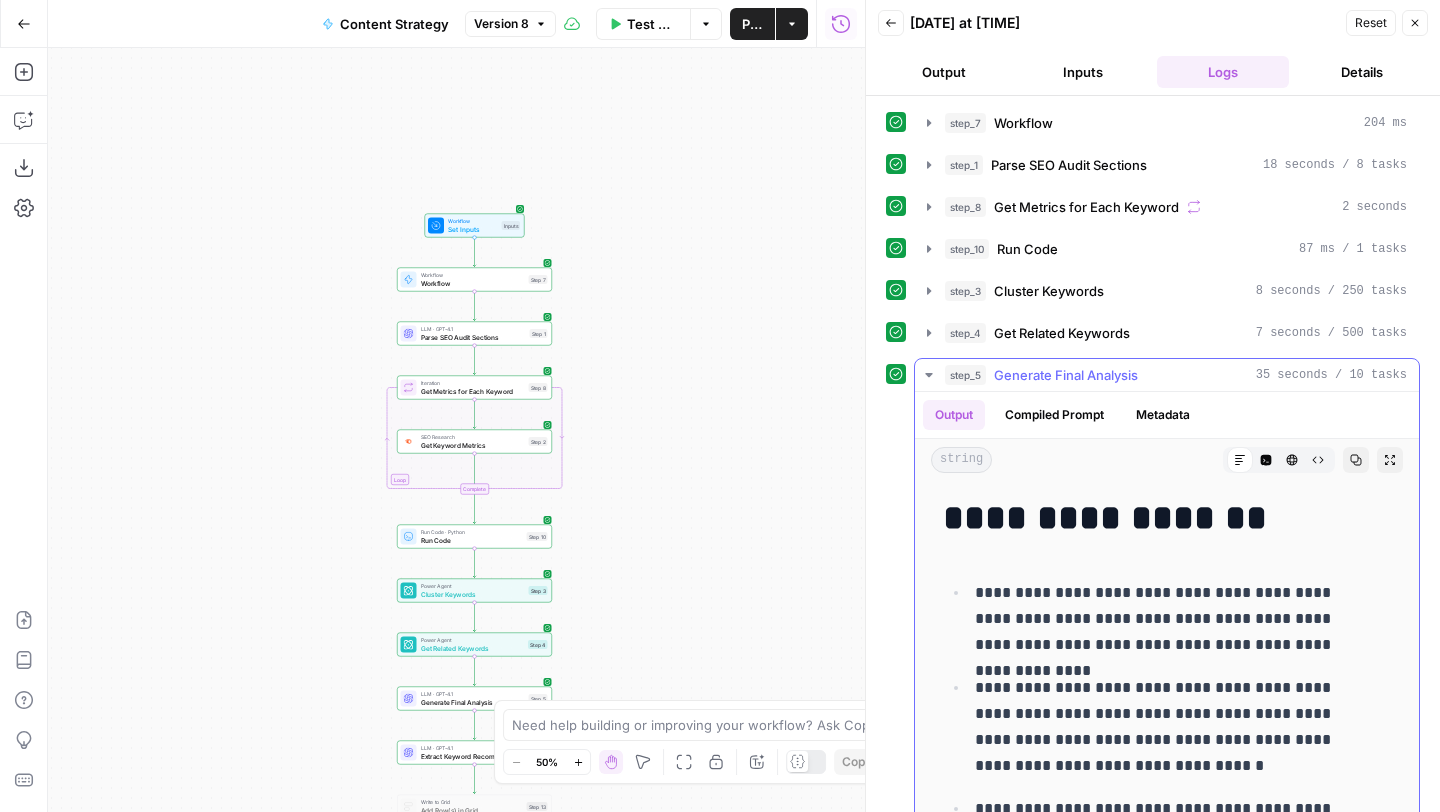 click on "Generate Final Analysis" at bounding box center (1066, 375) 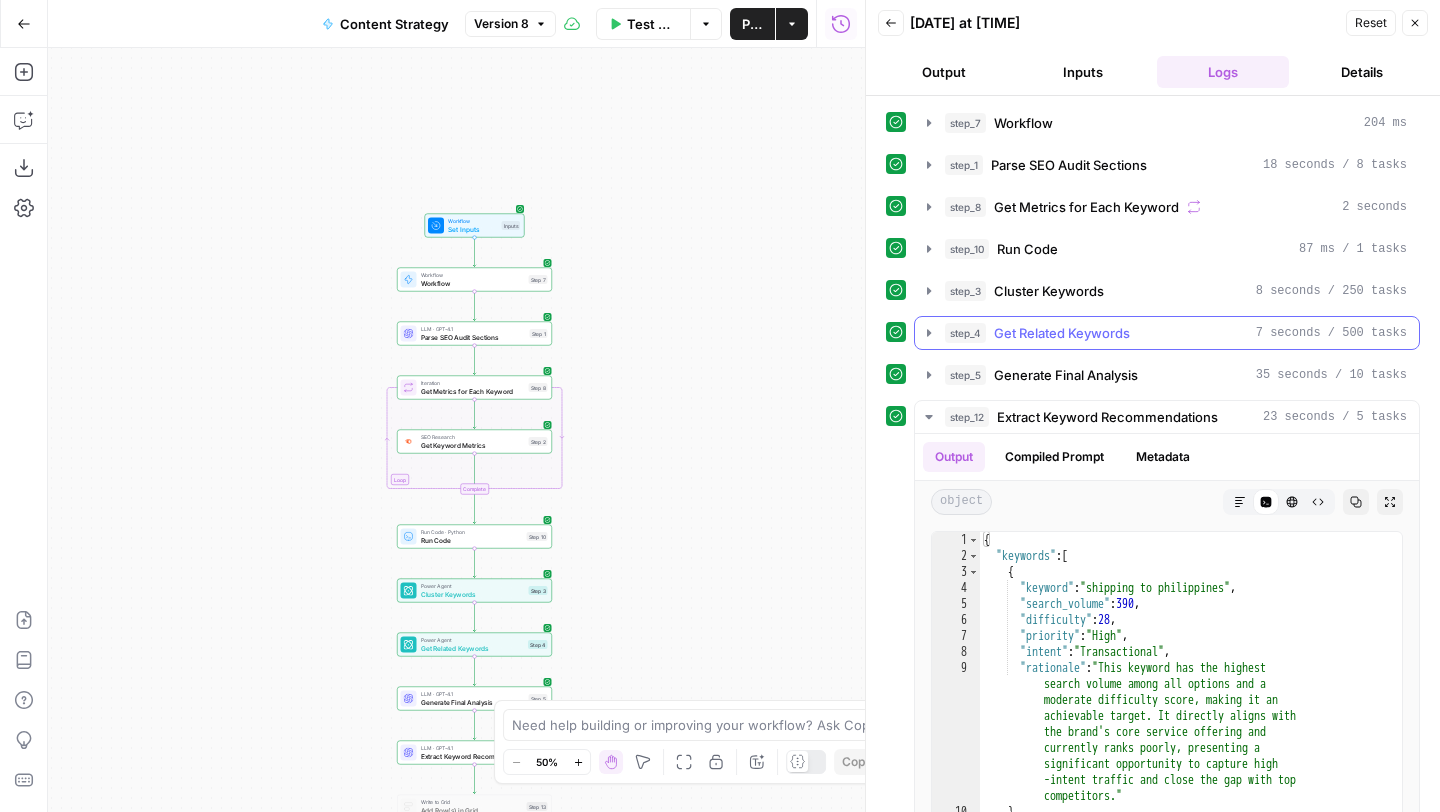 click on "Get Related Keywords" at bounding box center [1062, 333] 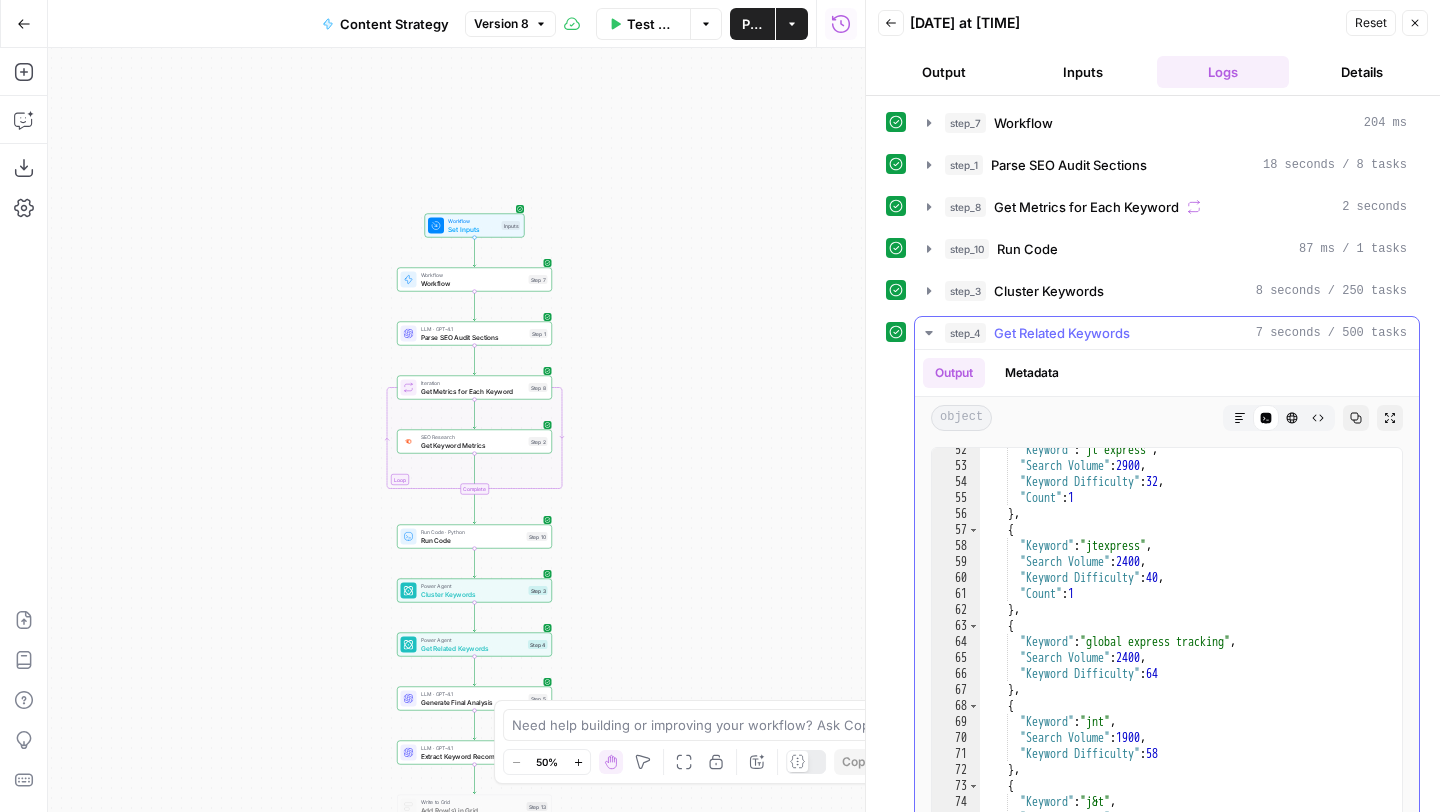 scroll, scrollTop: 838, scrollLeft: 0, axis: vertical 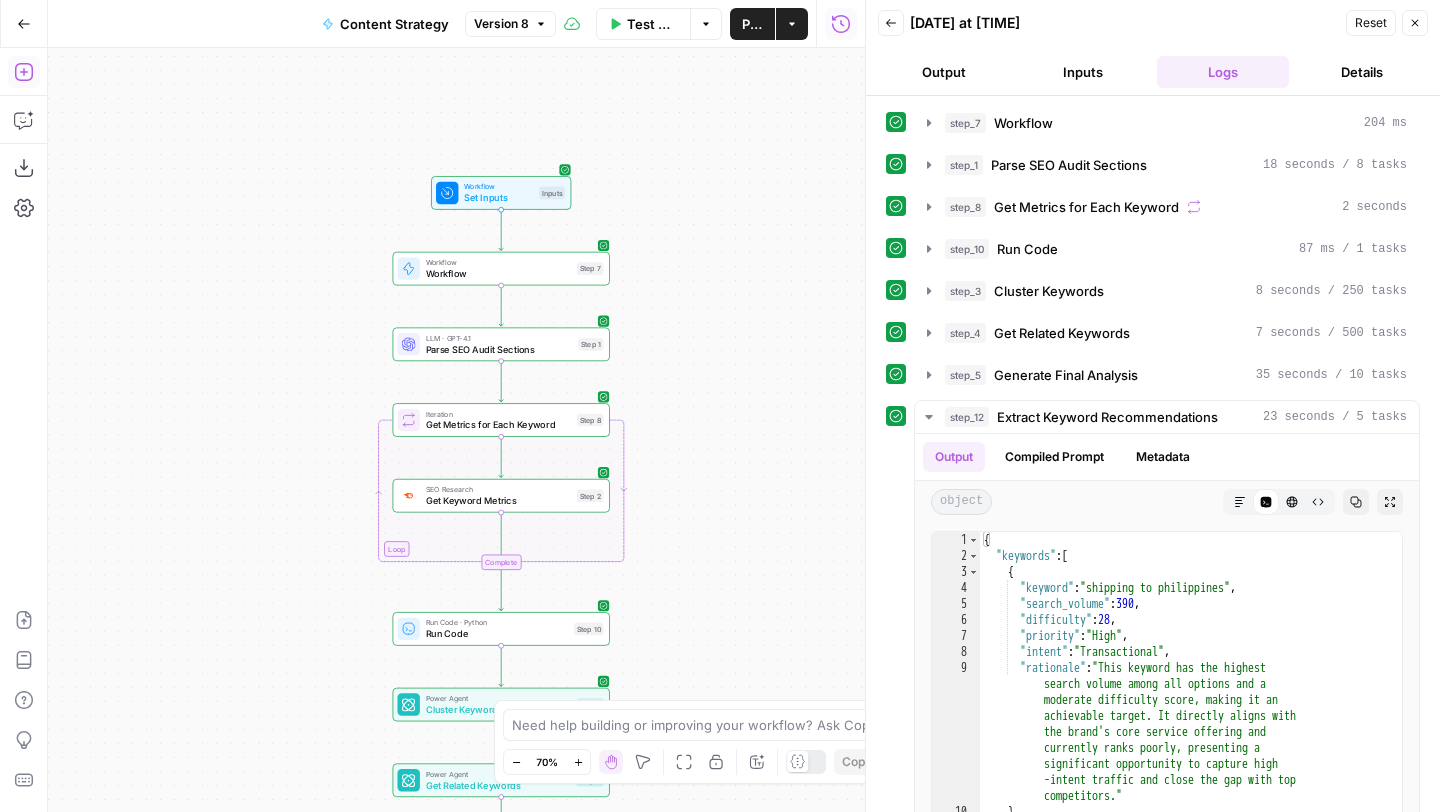 click 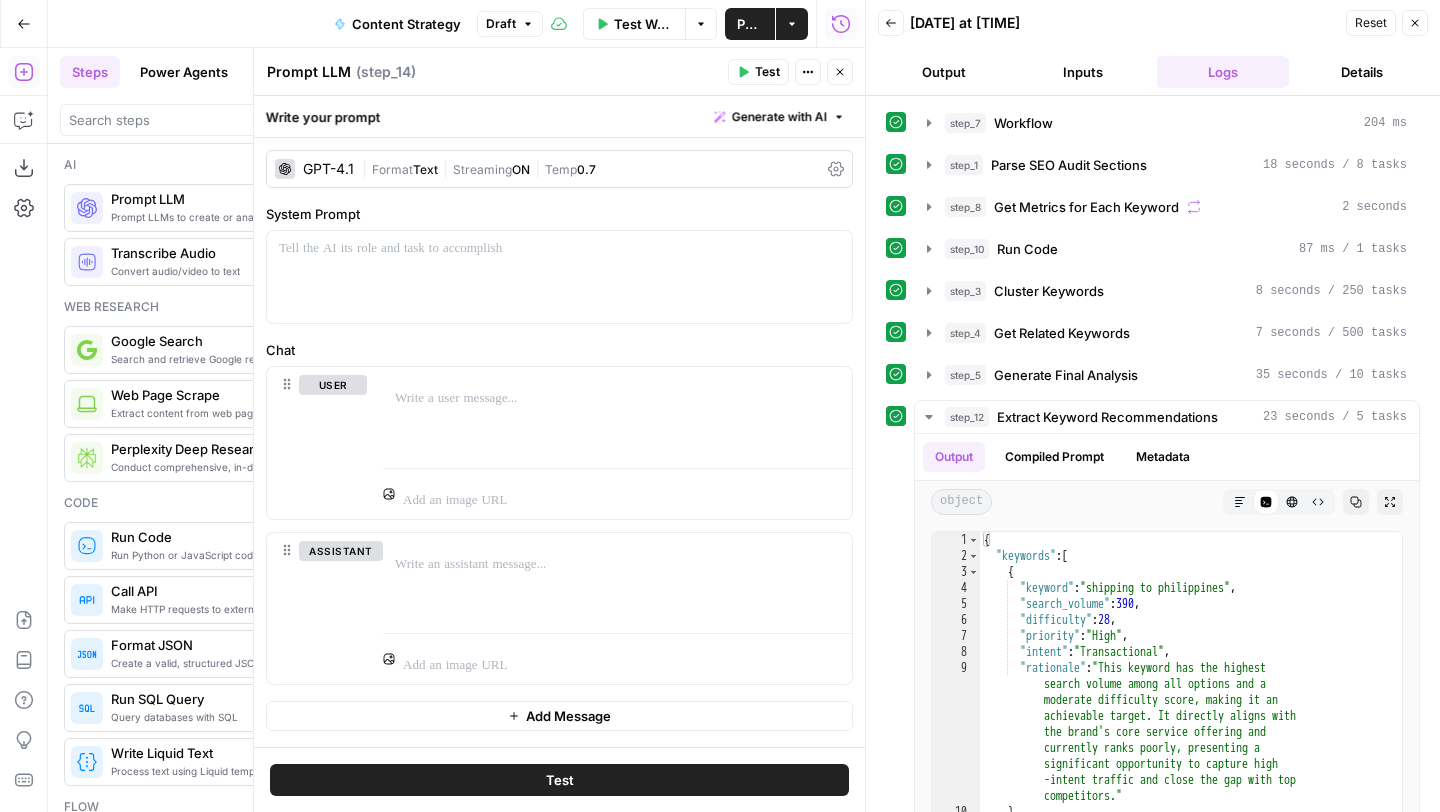 click on "Close" at bounding box center (543, 72) 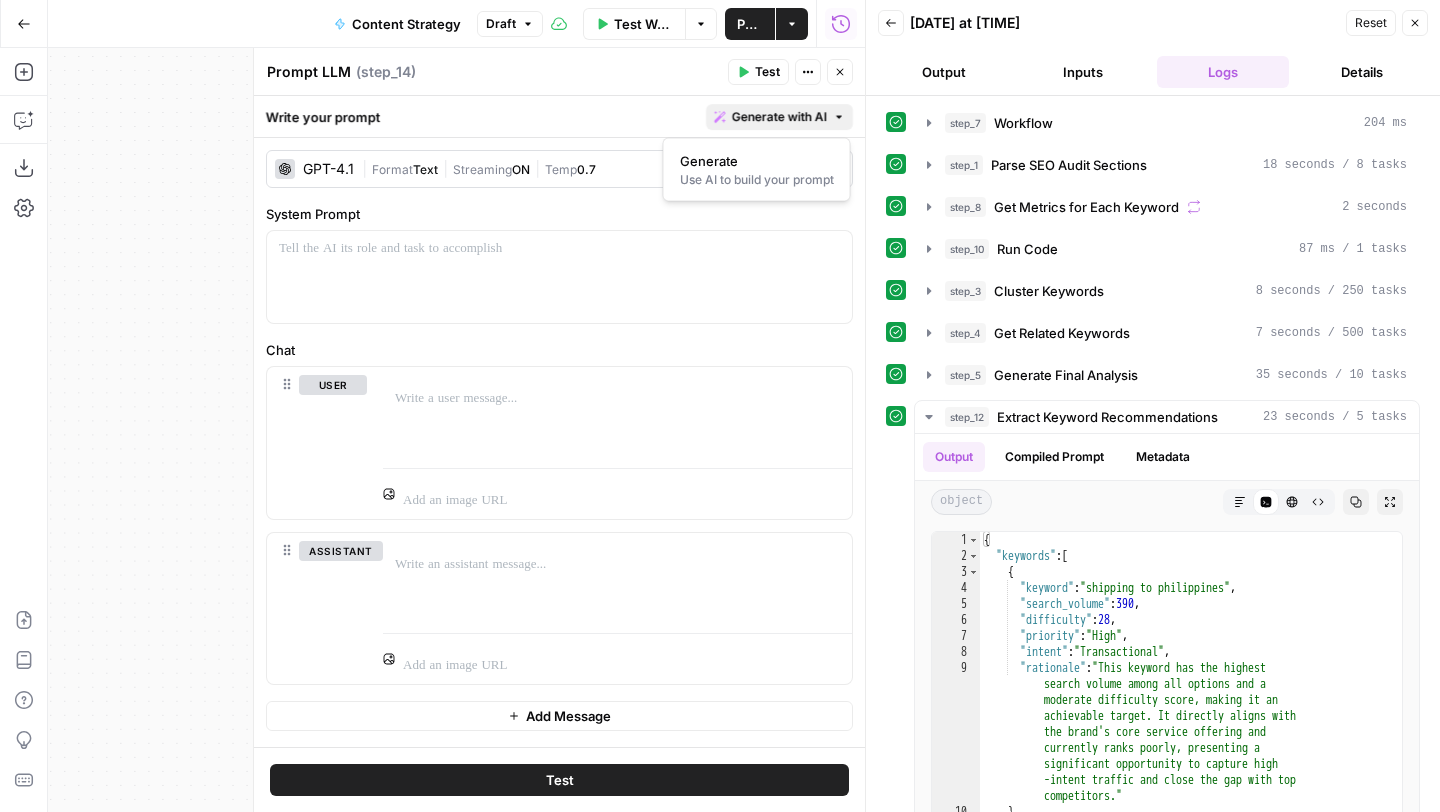click on "Generate with AI" at bounding box center (779, 117) 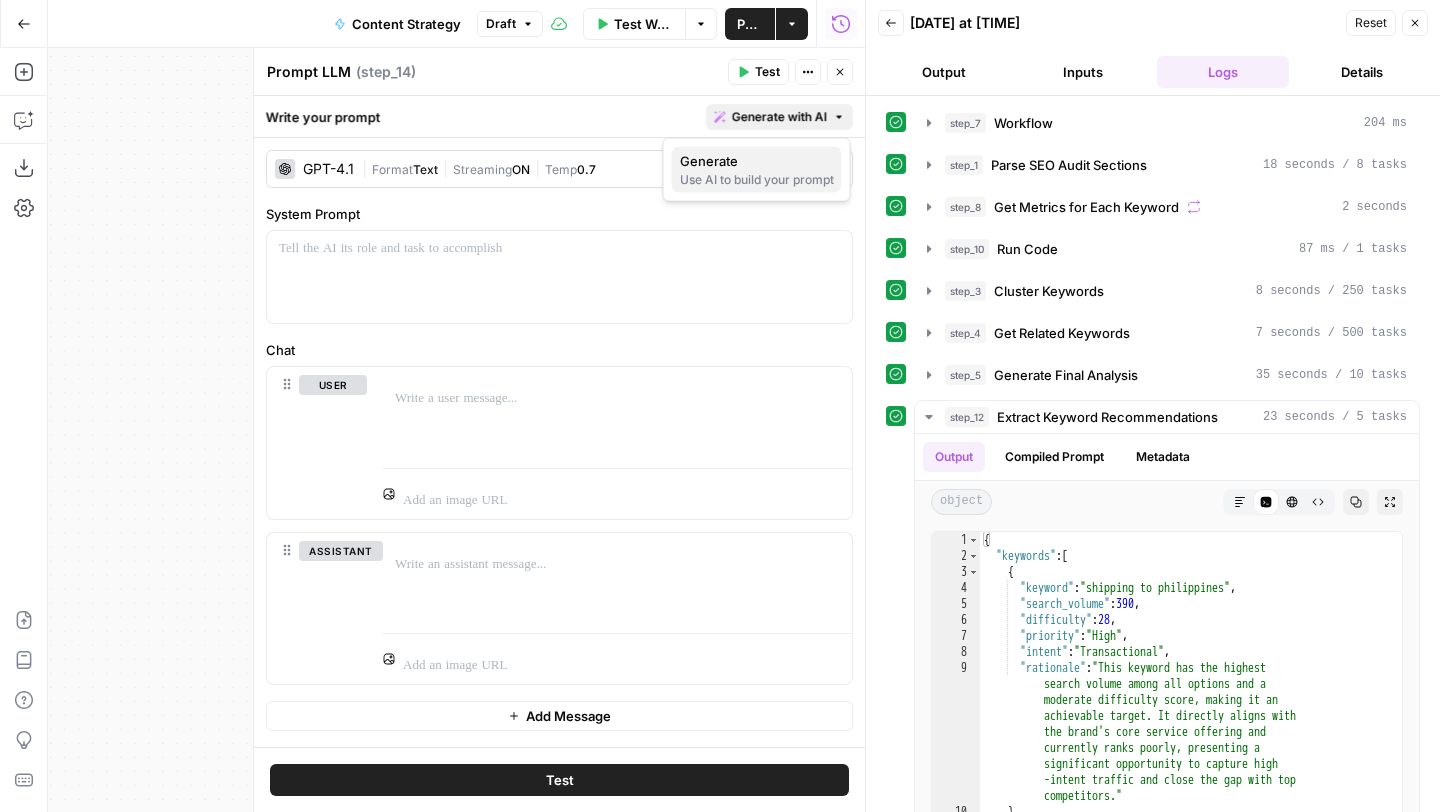 click on "Generate" at bounding box center [709, 161] 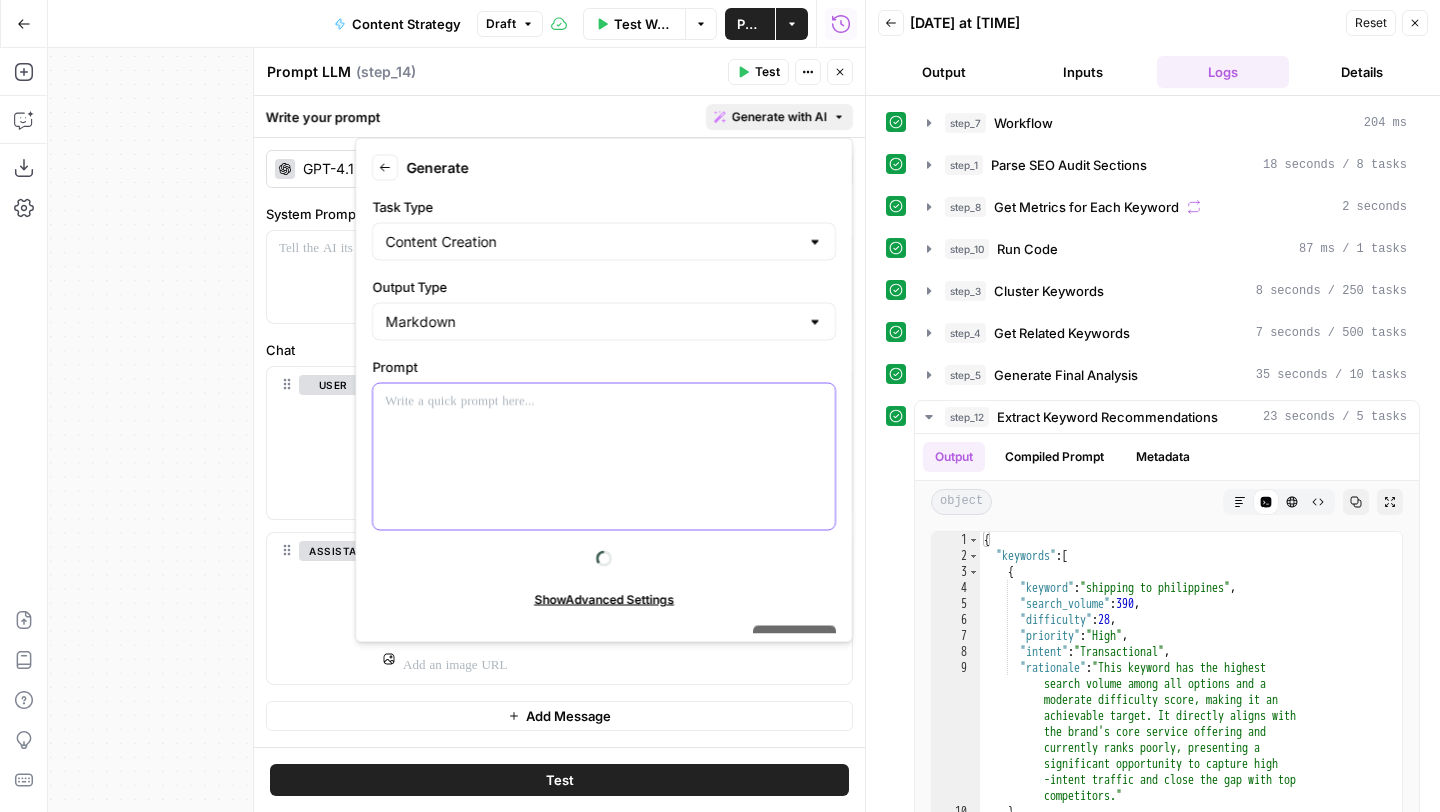 click at bounding box center (604, 457) 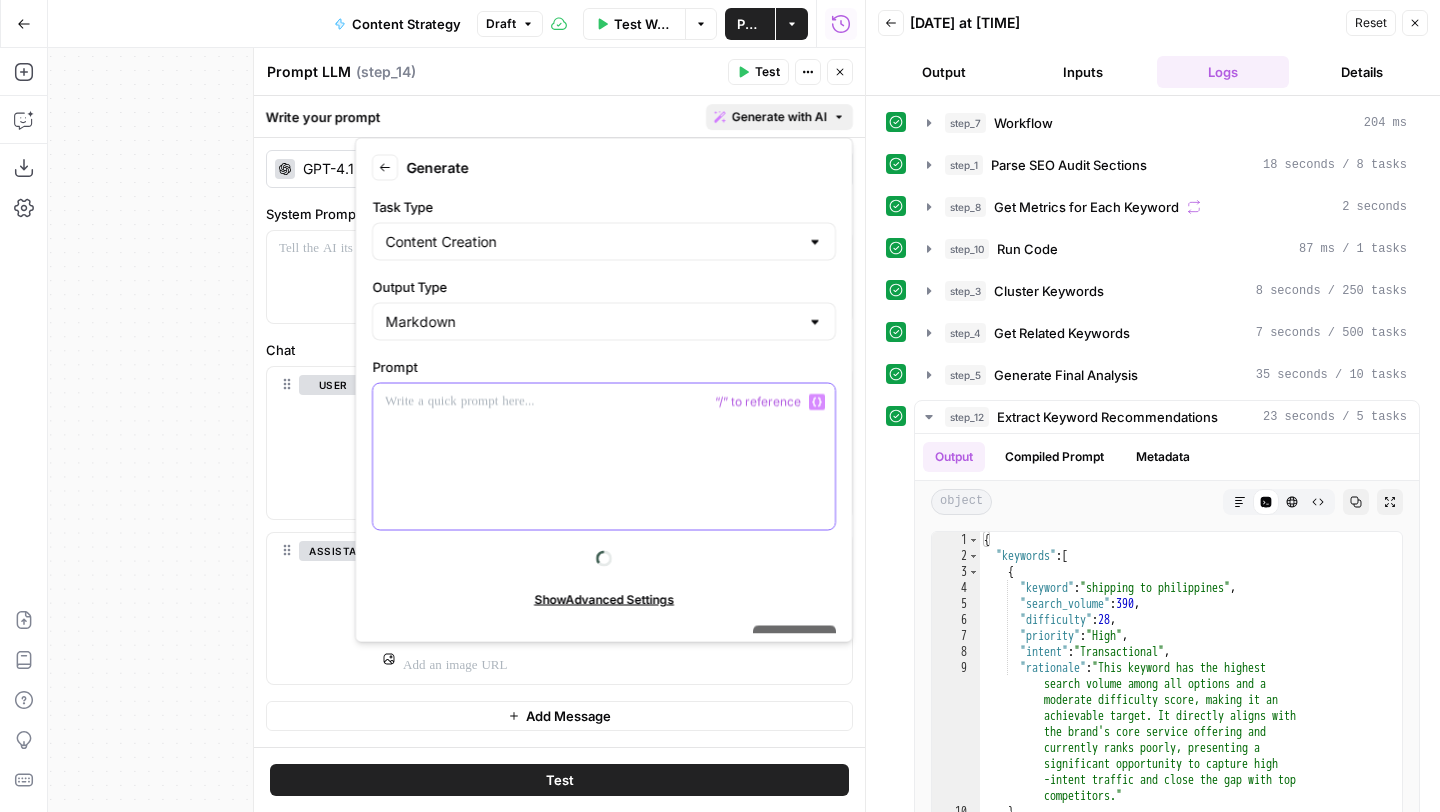 type 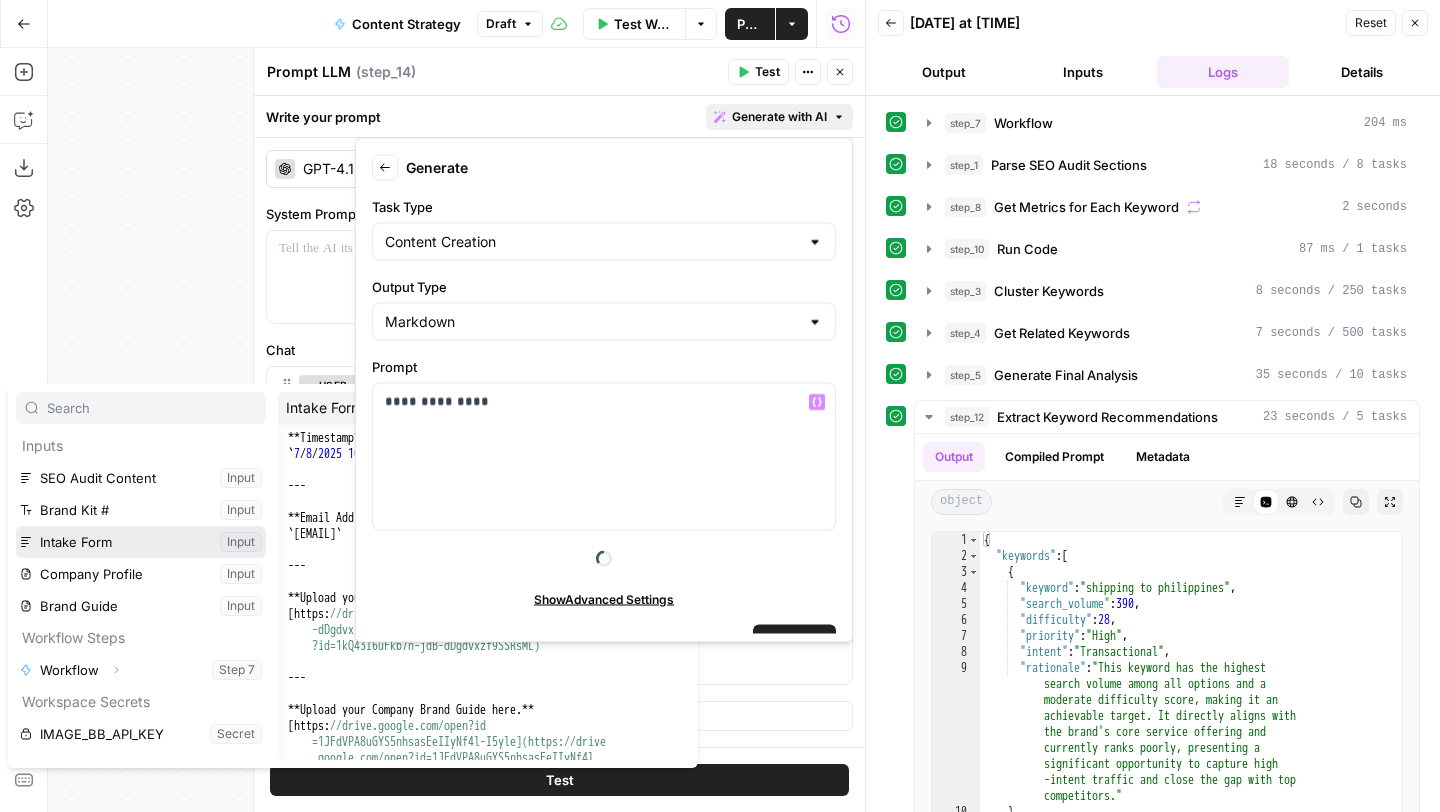 click at bounding box center [141, 542] 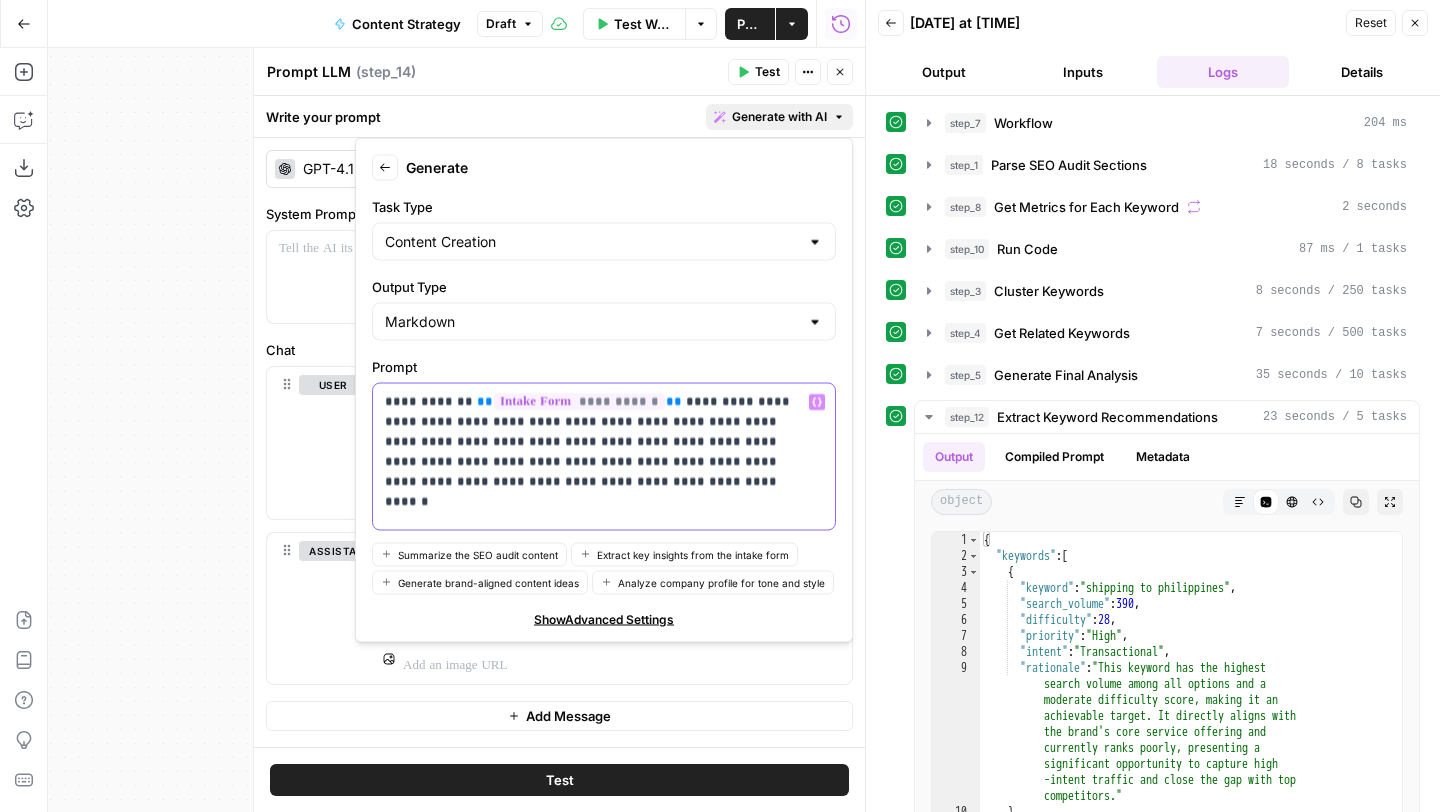scroll, scrollTop: 79, scrollLeft: 0, axis: vertical 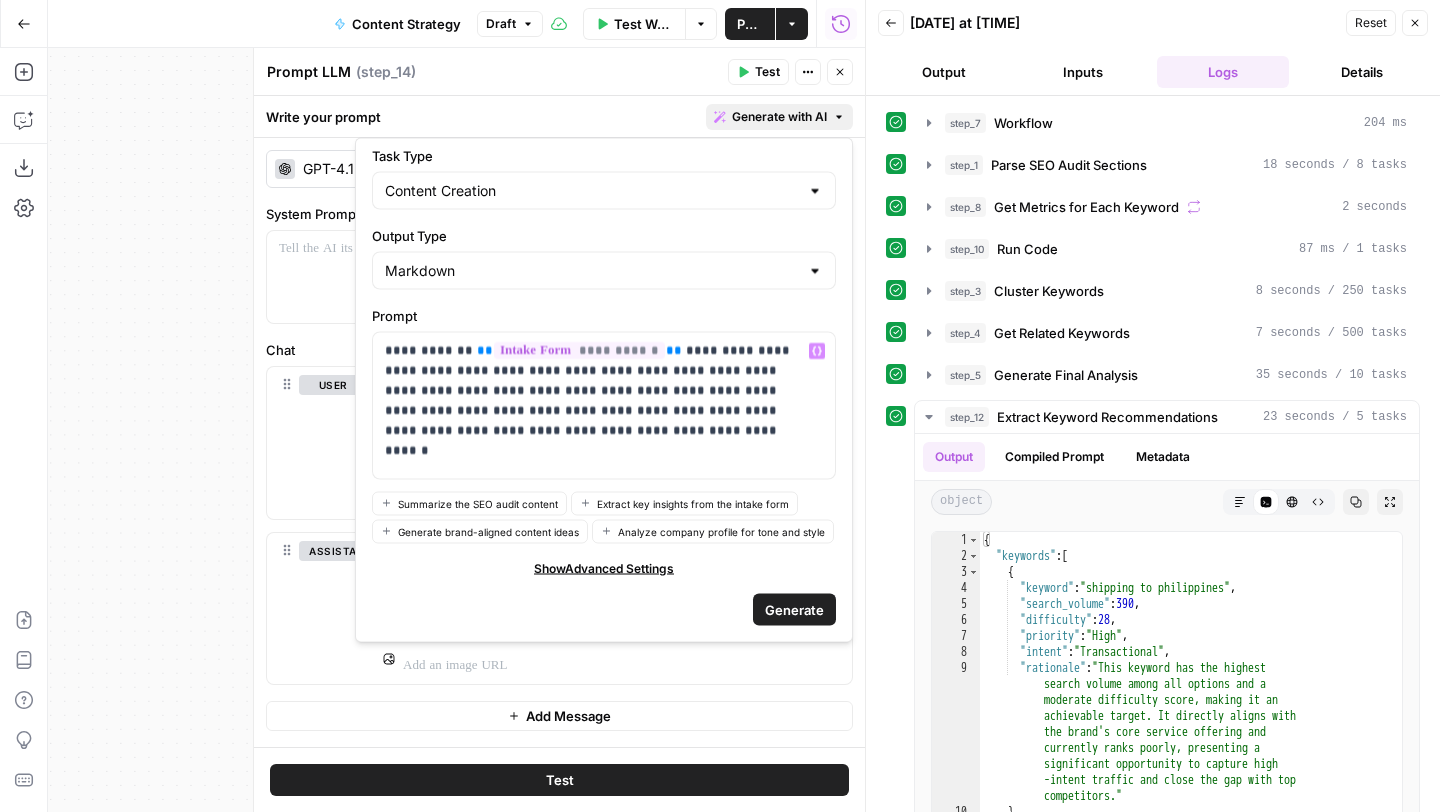 click on "Generate" at bounding box center [794, 609] 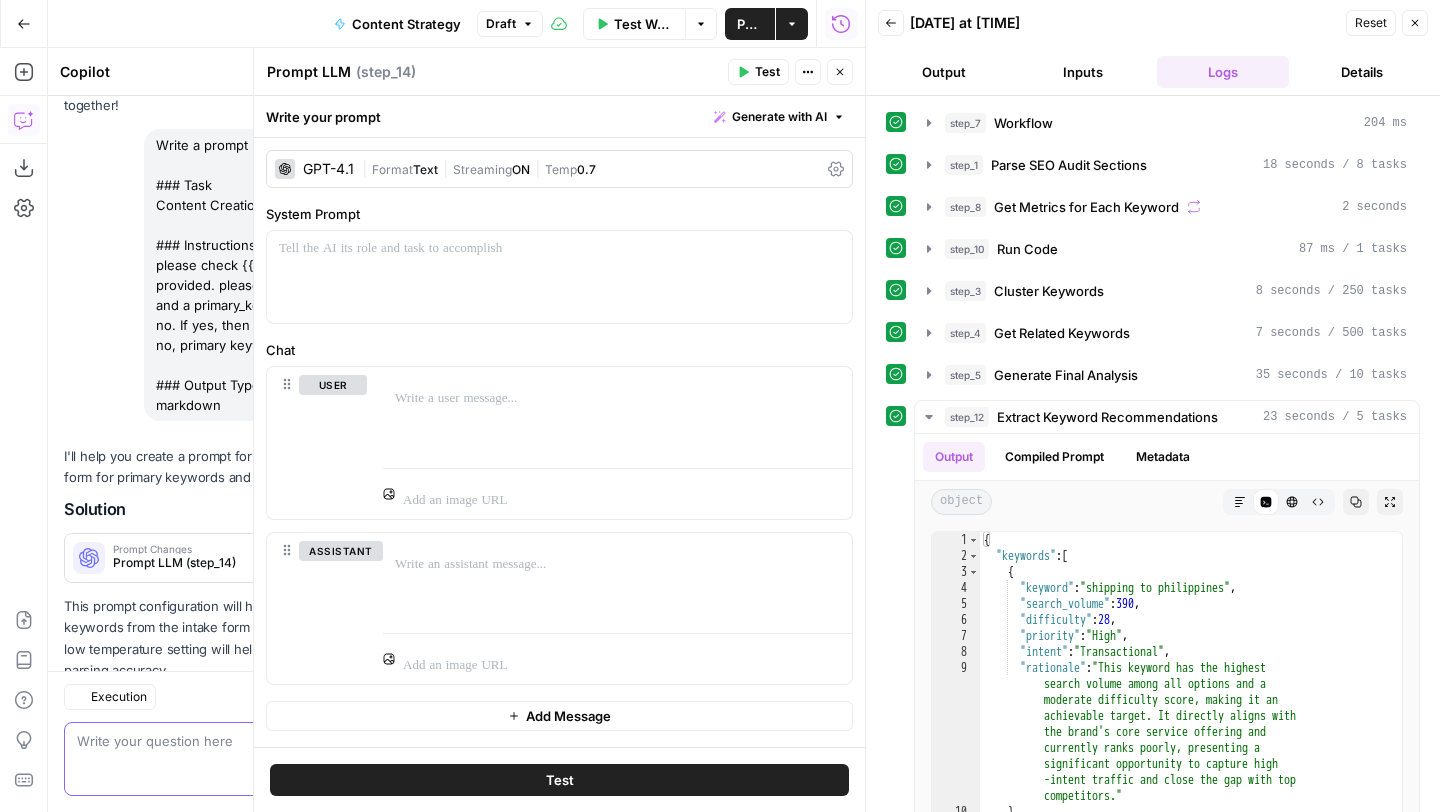 scroll, scrollTop: 177, scrollLeft: 0, axis: vertical 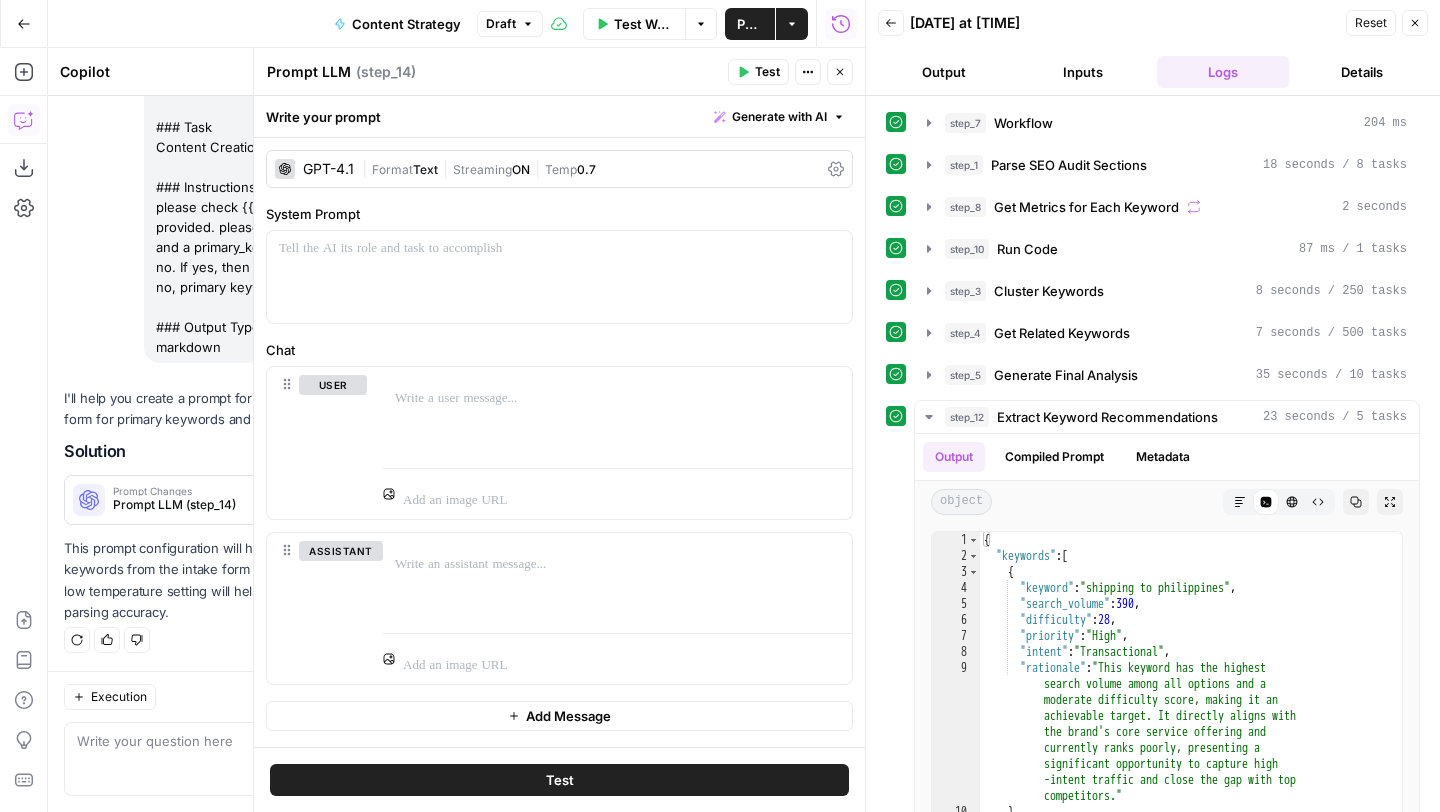 click on "Apply" at bounding box center [513, 500] 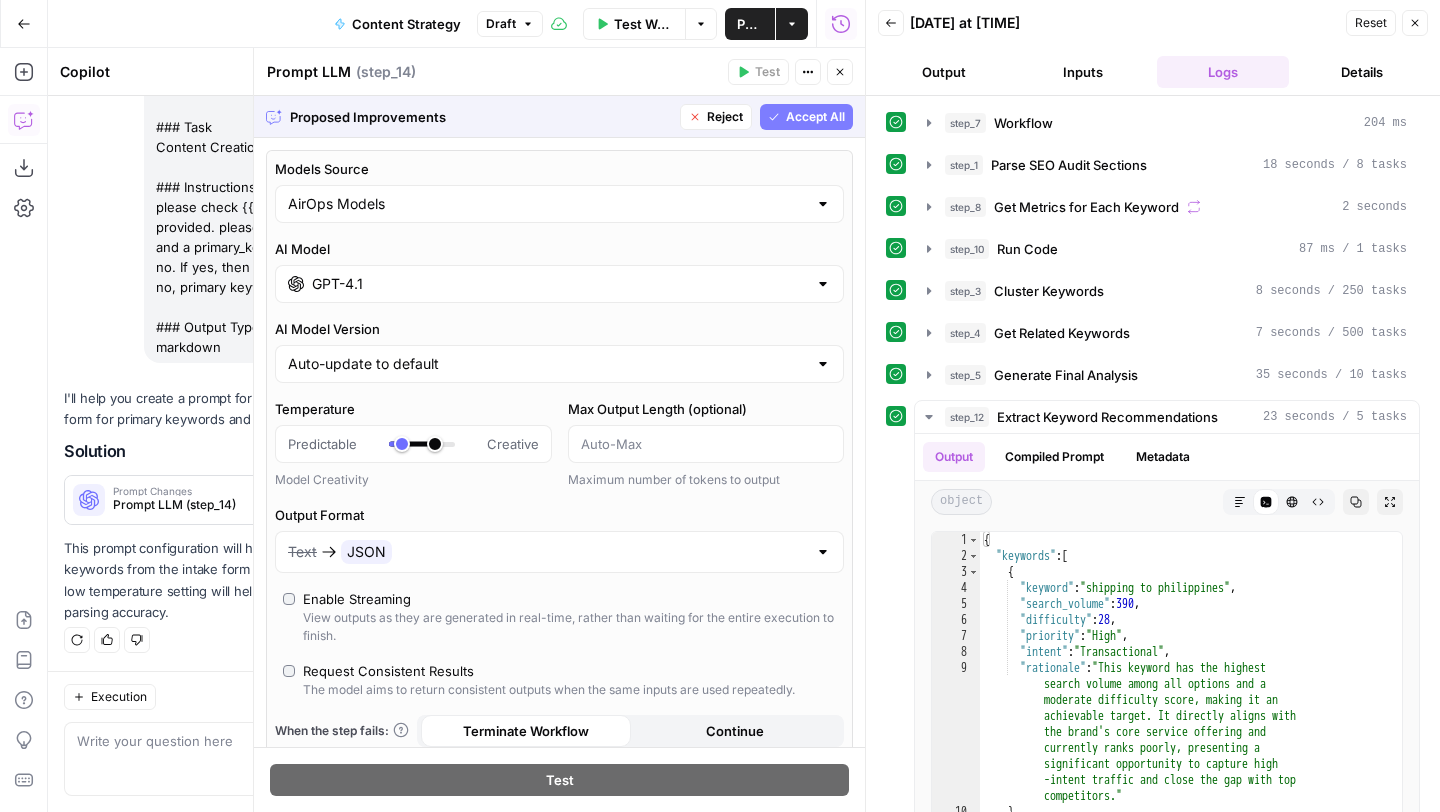 click on "Accept" at bounding box center [510, 500] 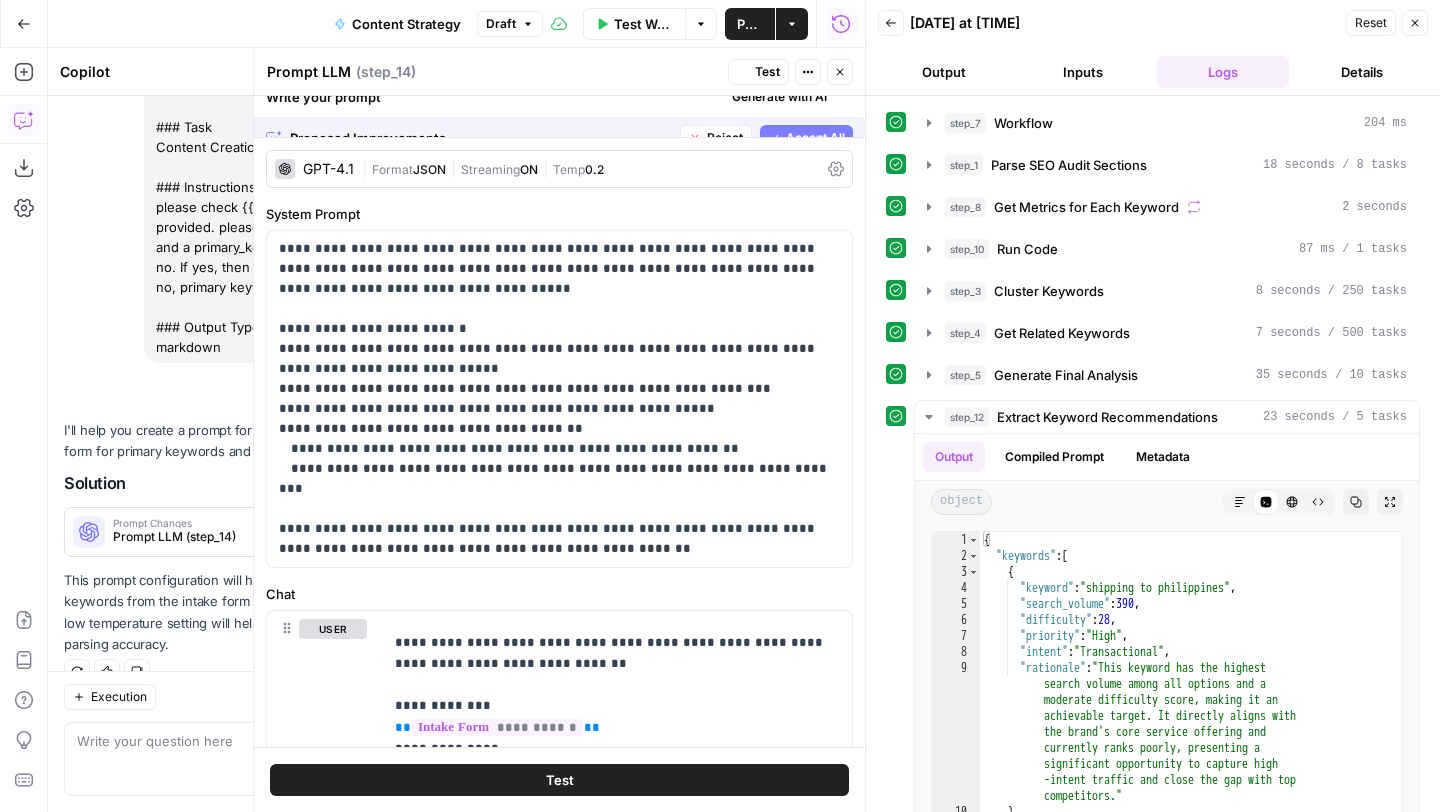 scroll, scrollTop: 209, scrollLeft: 0, axis: vertical 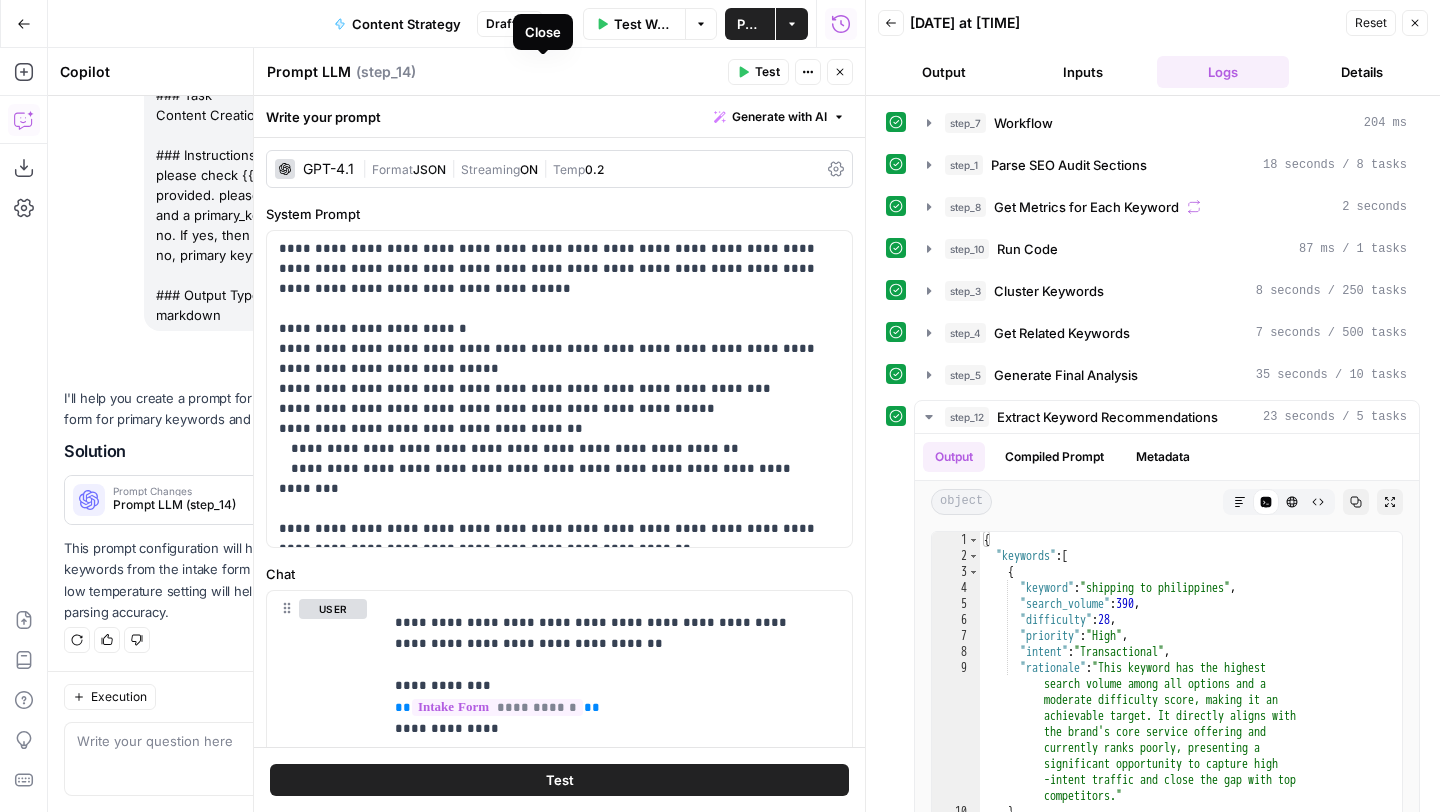 click 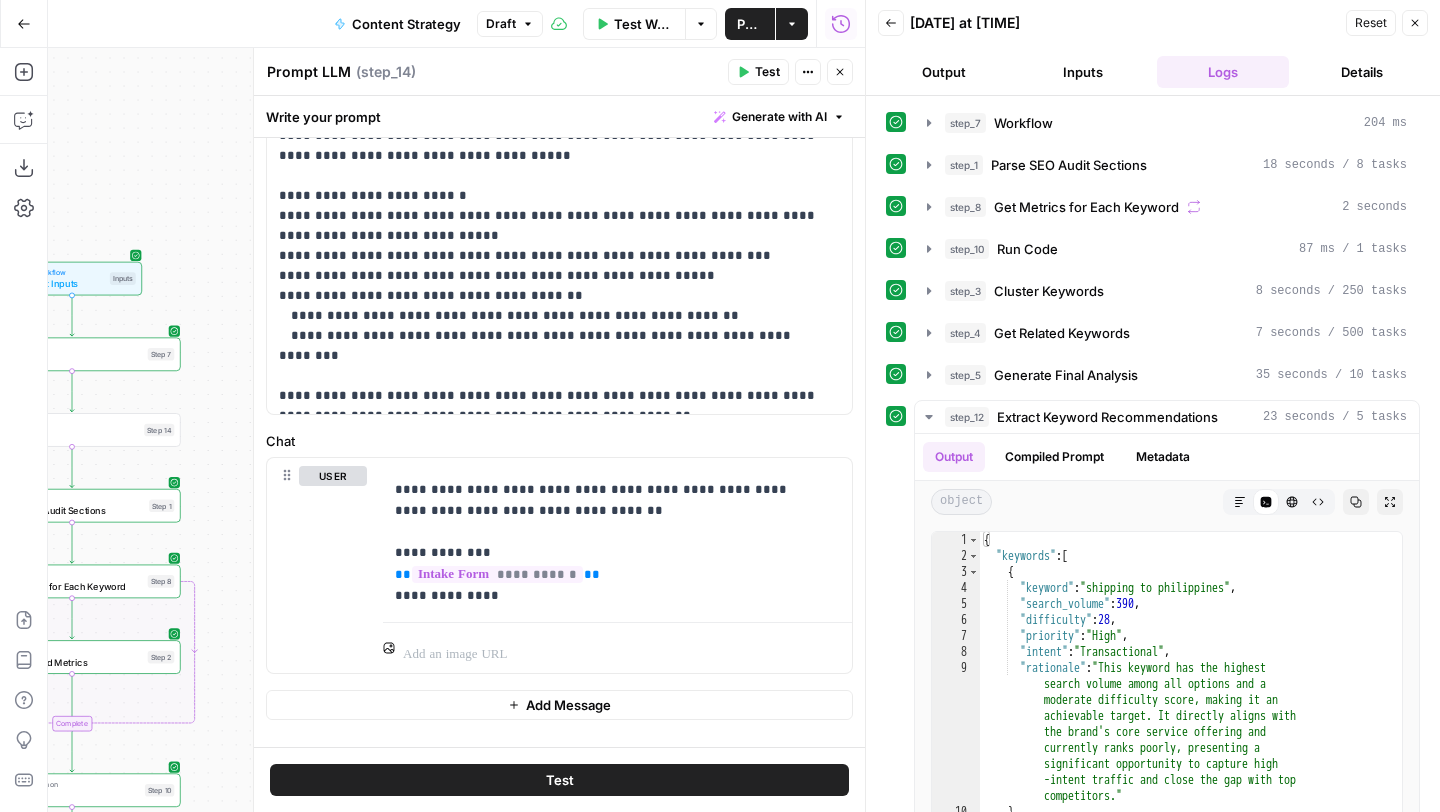 scroll, scrollTop: 166, scrollLeft: 0, axis: vertical 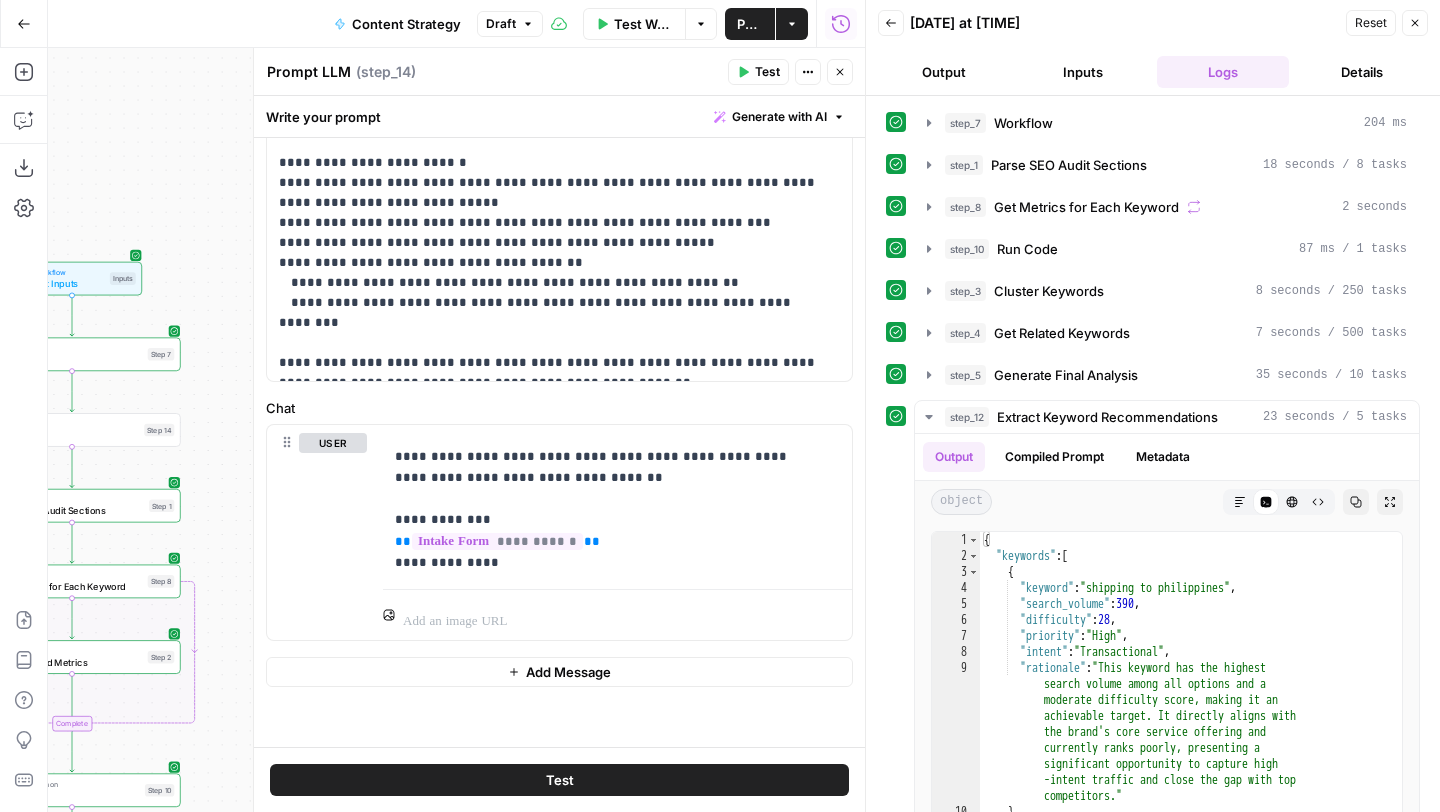 click on "Test" at bounding box center (758, 72) 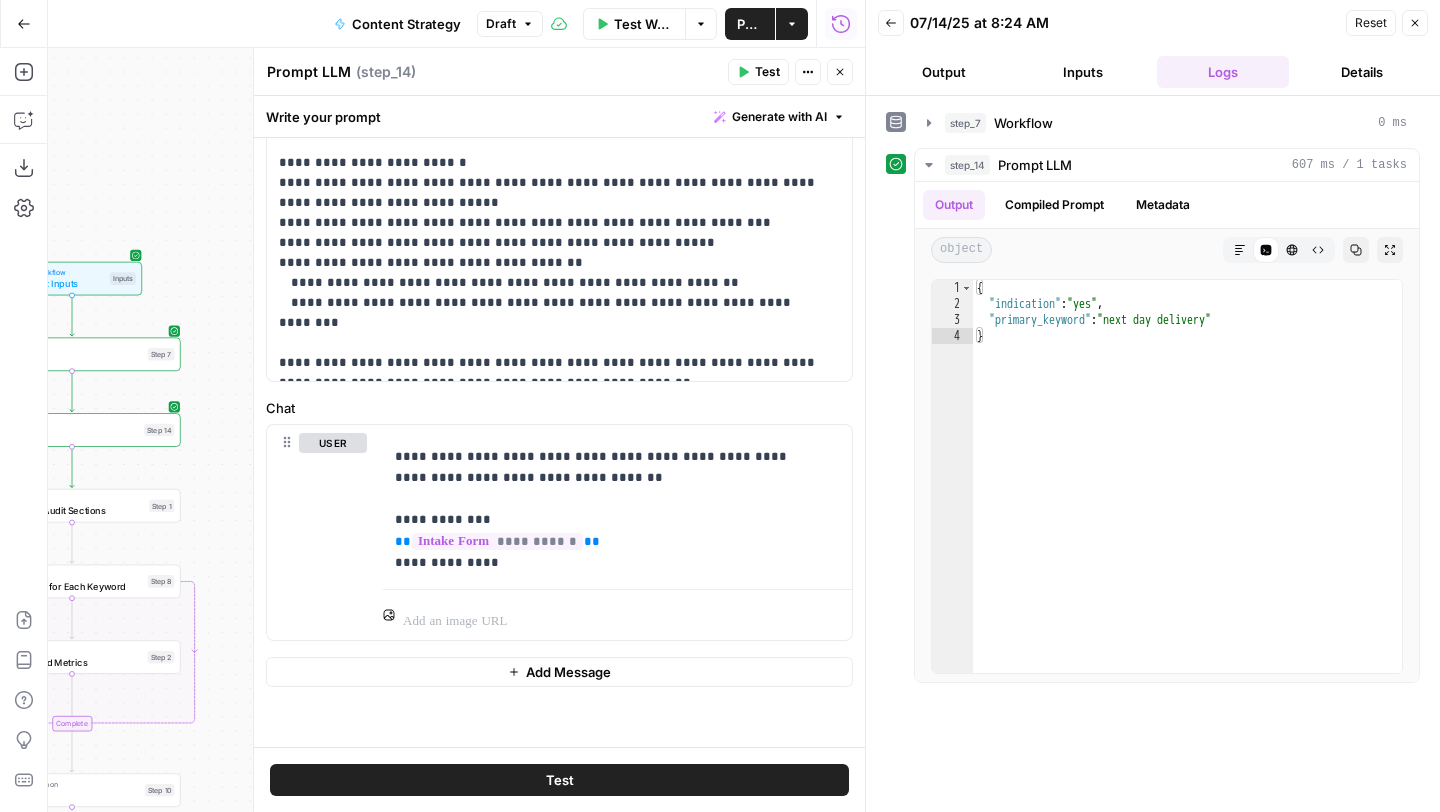 click on "Close" at bounding box center (840, 72) 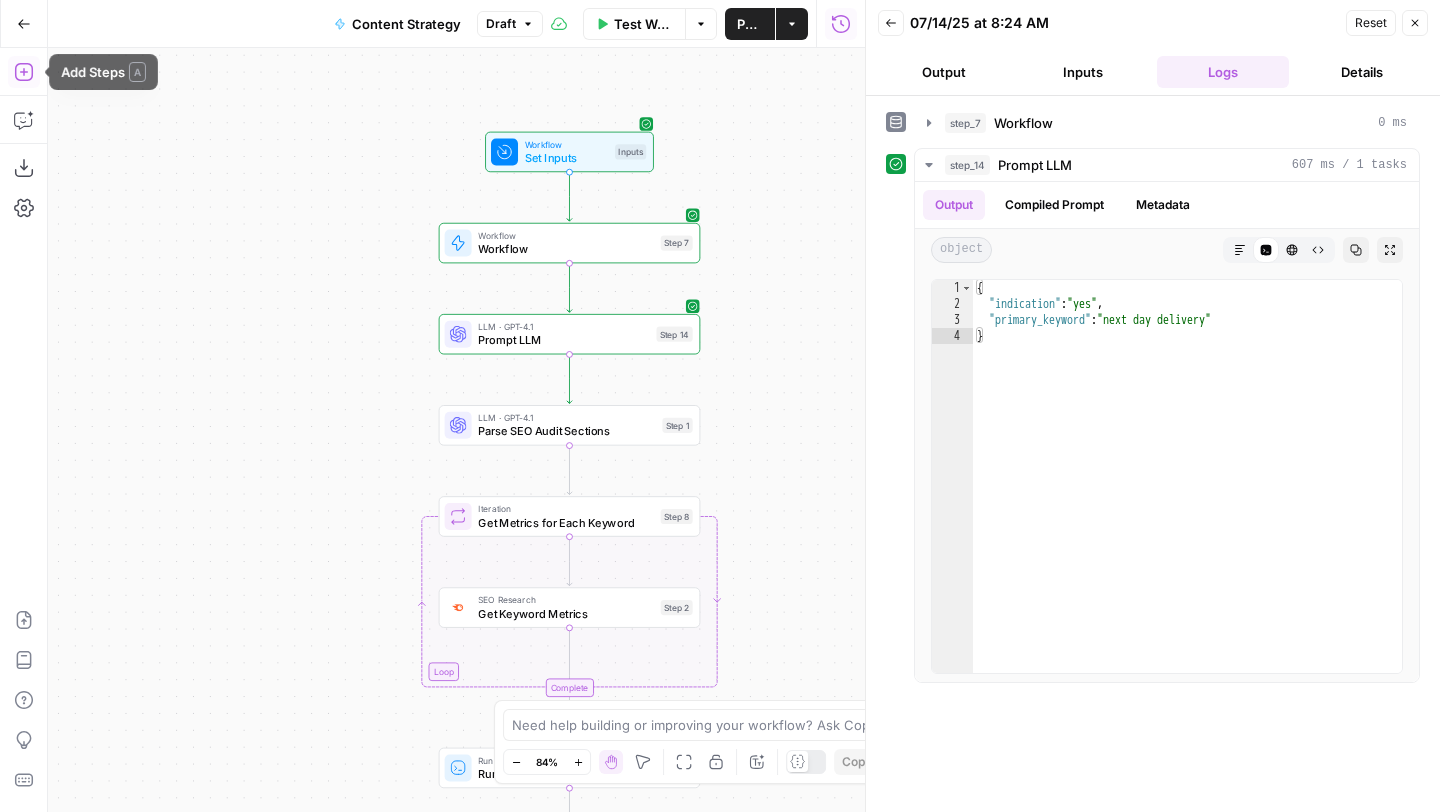 click on "Add Steps" at bounding box center [24, 72] 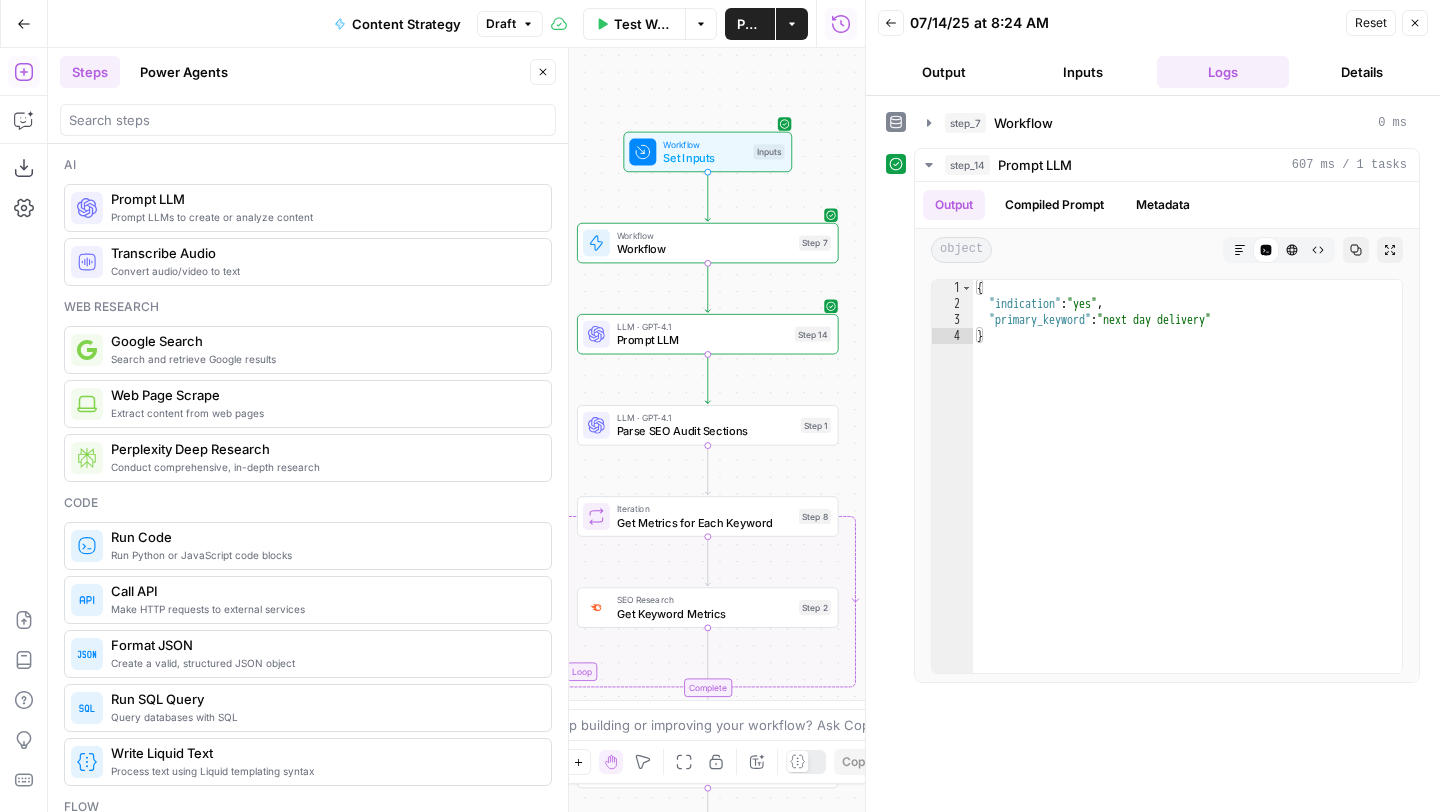 click on "Close" at bounding box center (1415, 23) 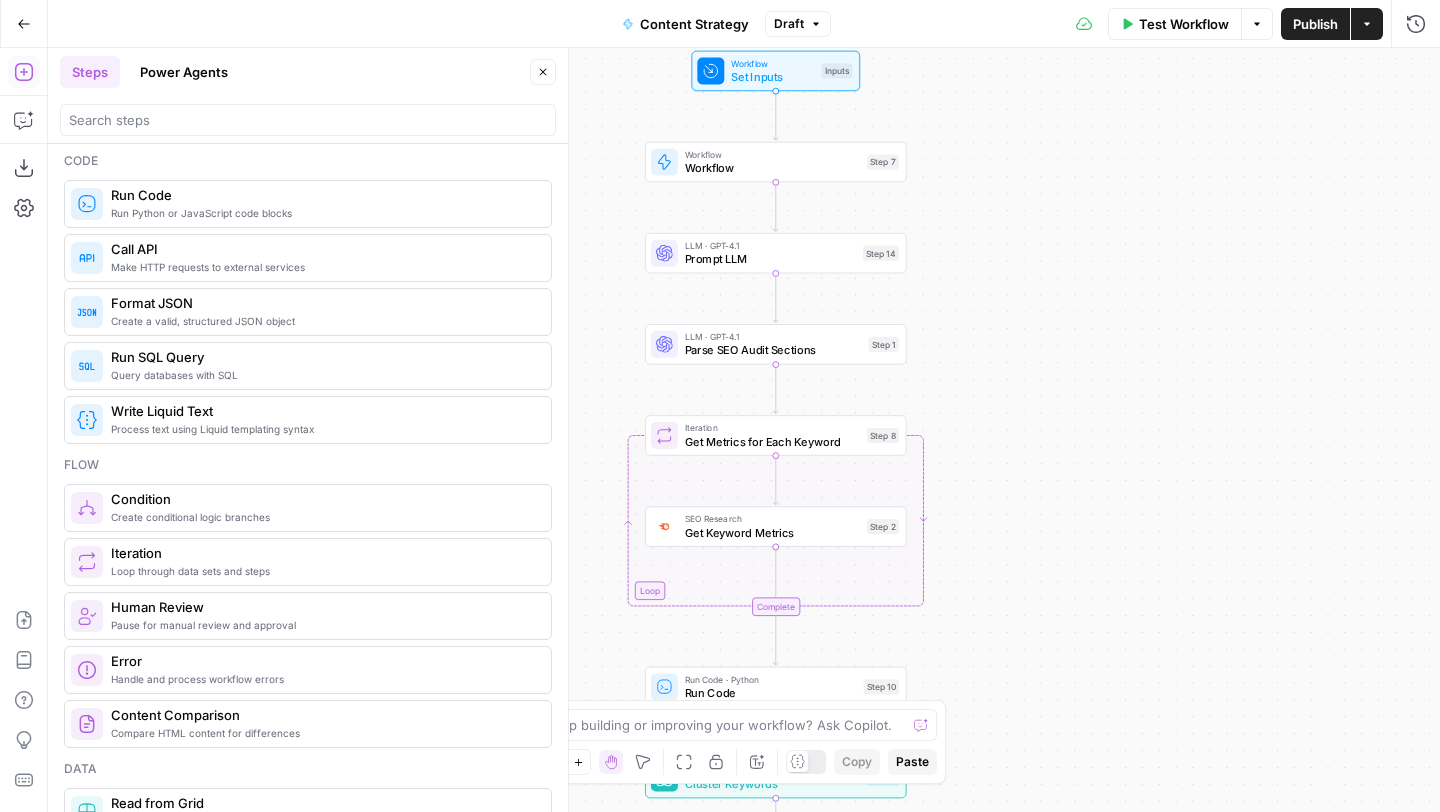 scroll, scrollTop: 349, scrollLeft: 0, axis: vertical 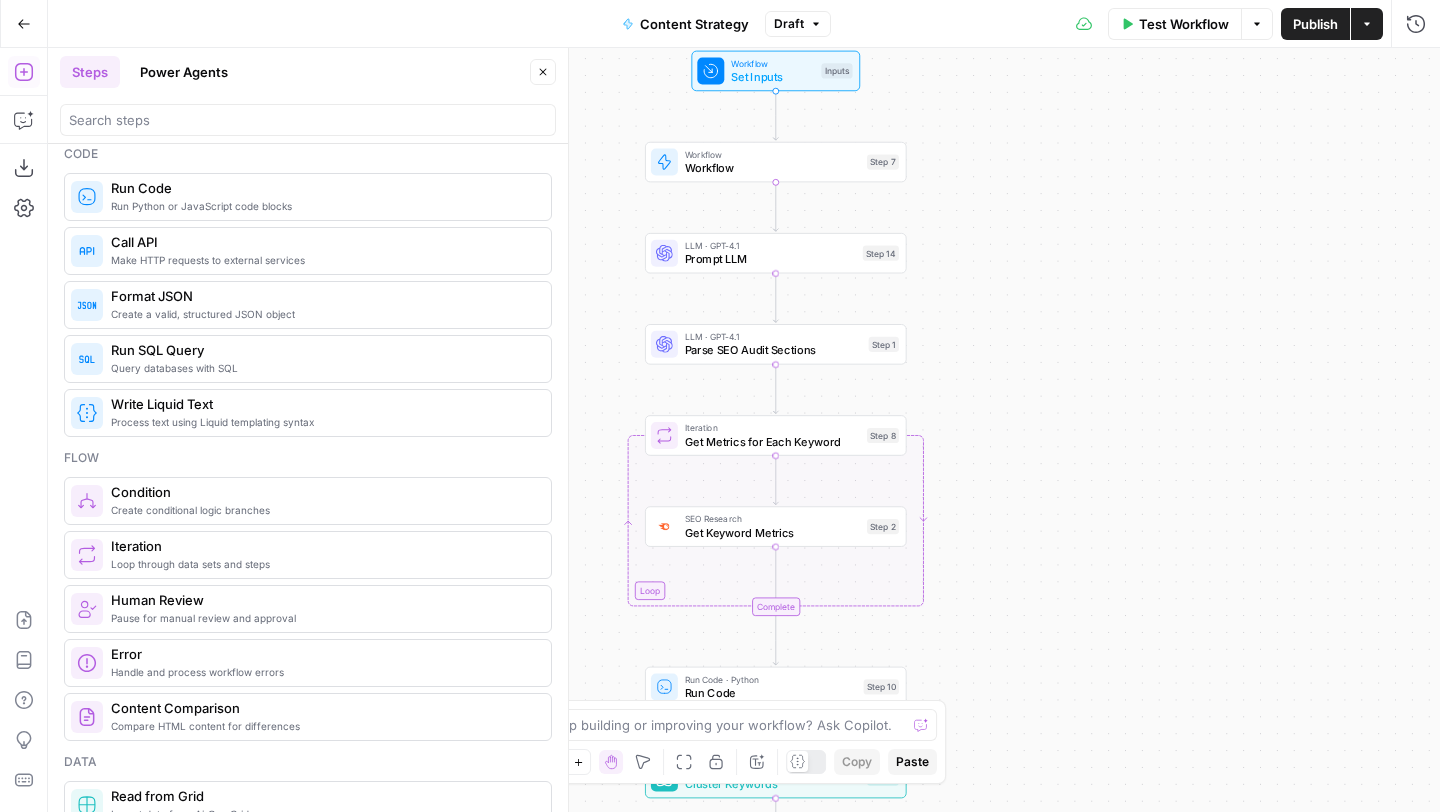 click on "Prompt LLM" at bounding box center [770, 259] 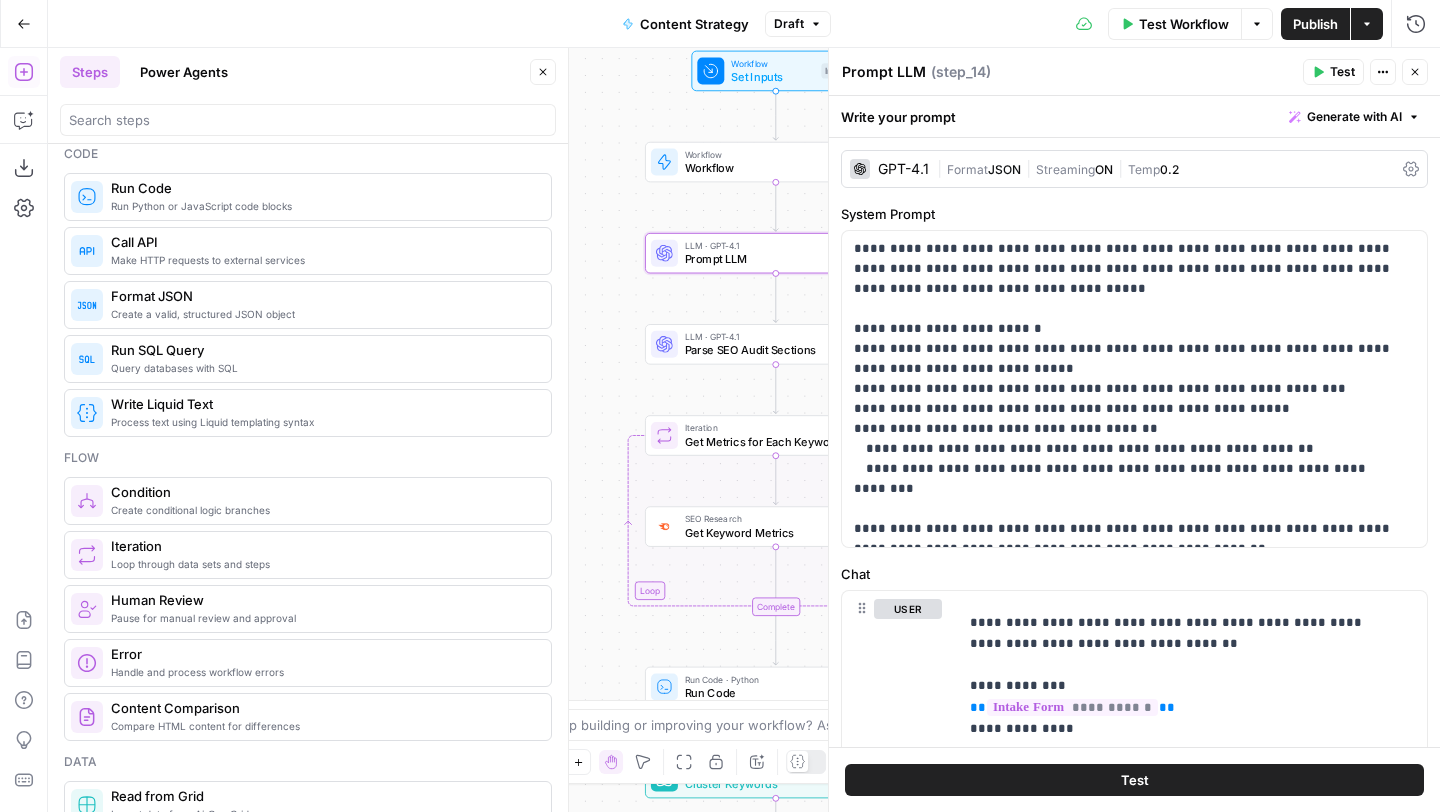 click on "Write your prompt Generate with AI" at bounding box center (1134, 116) 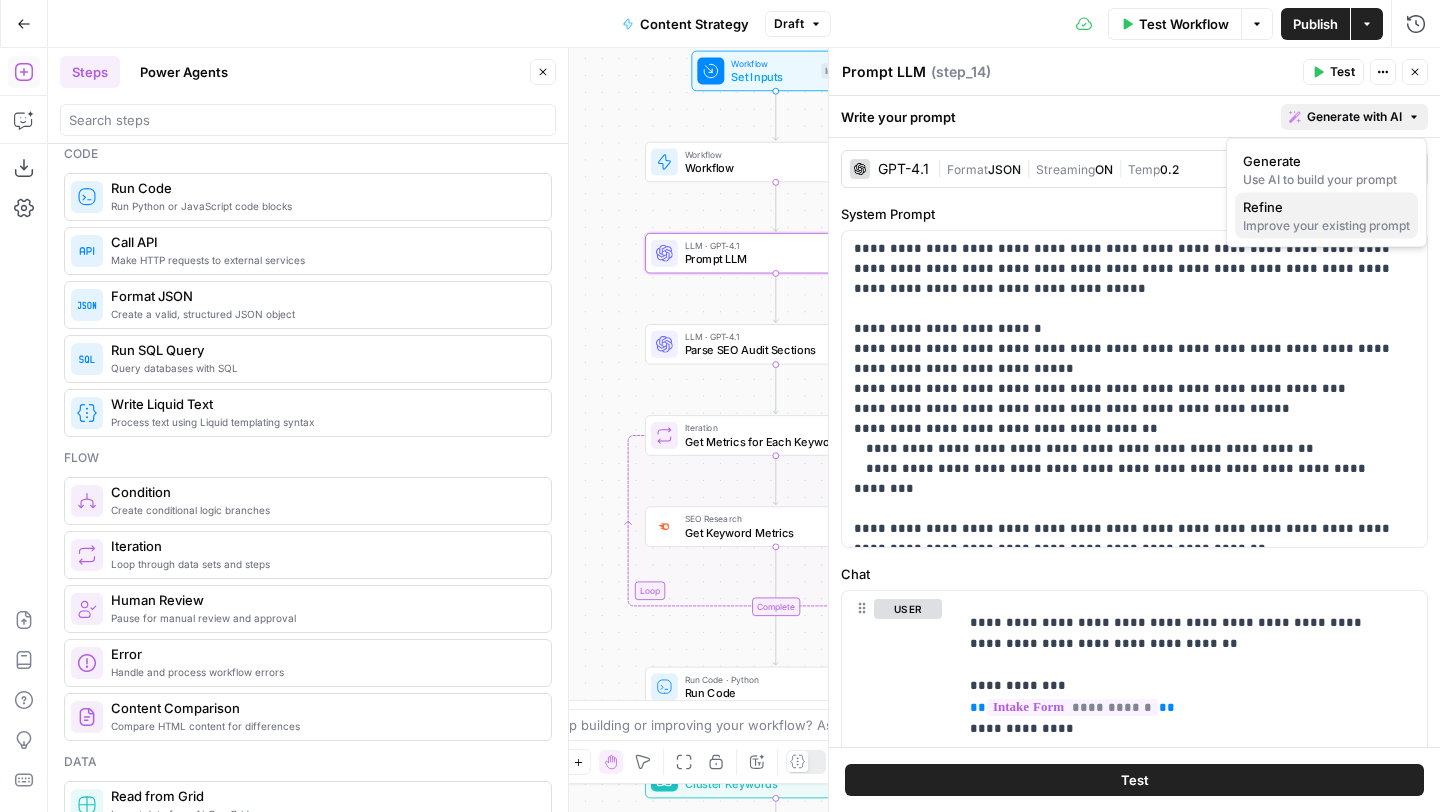 click on "Refine" at bounding box center [1263, 207] 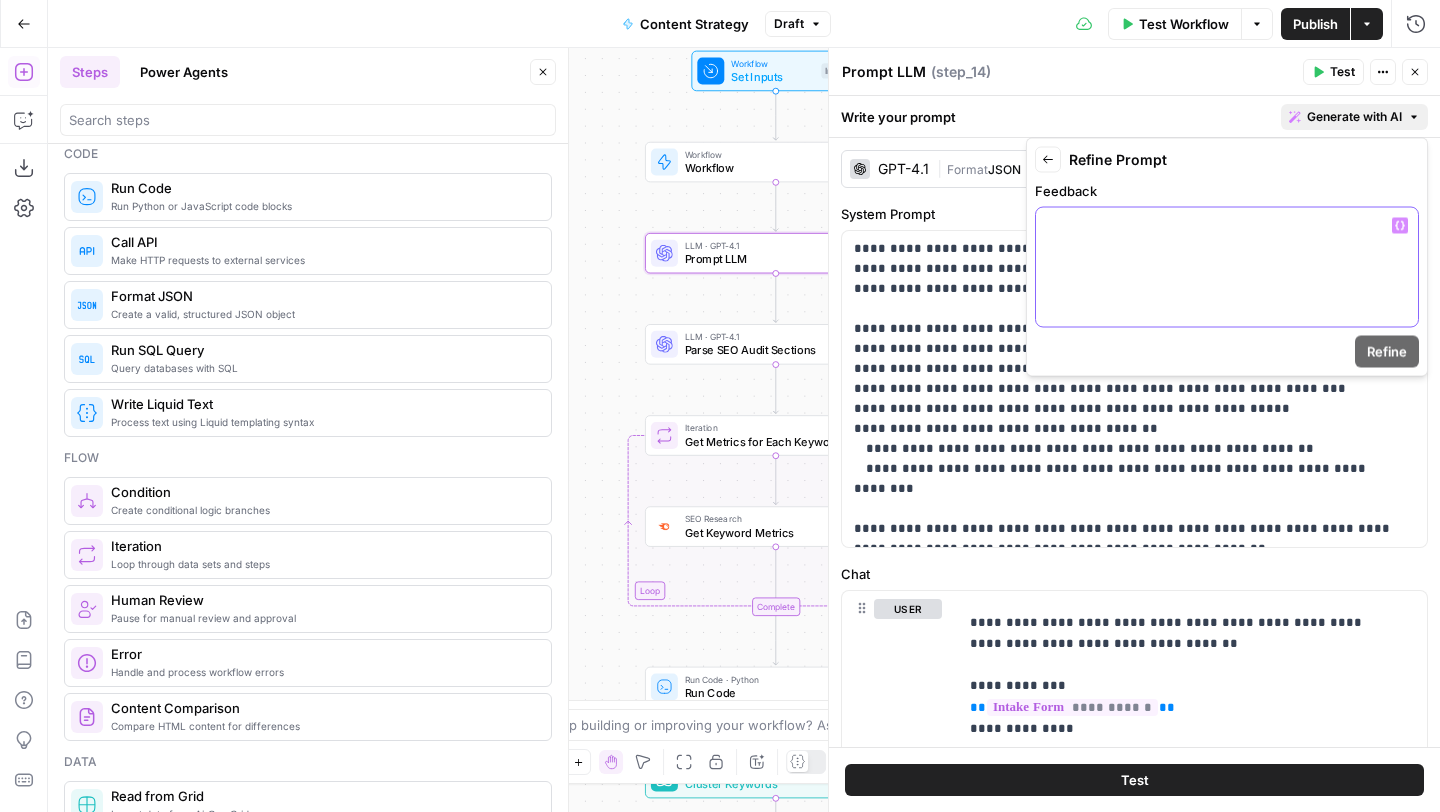 click at bounding box center (1227, 267) 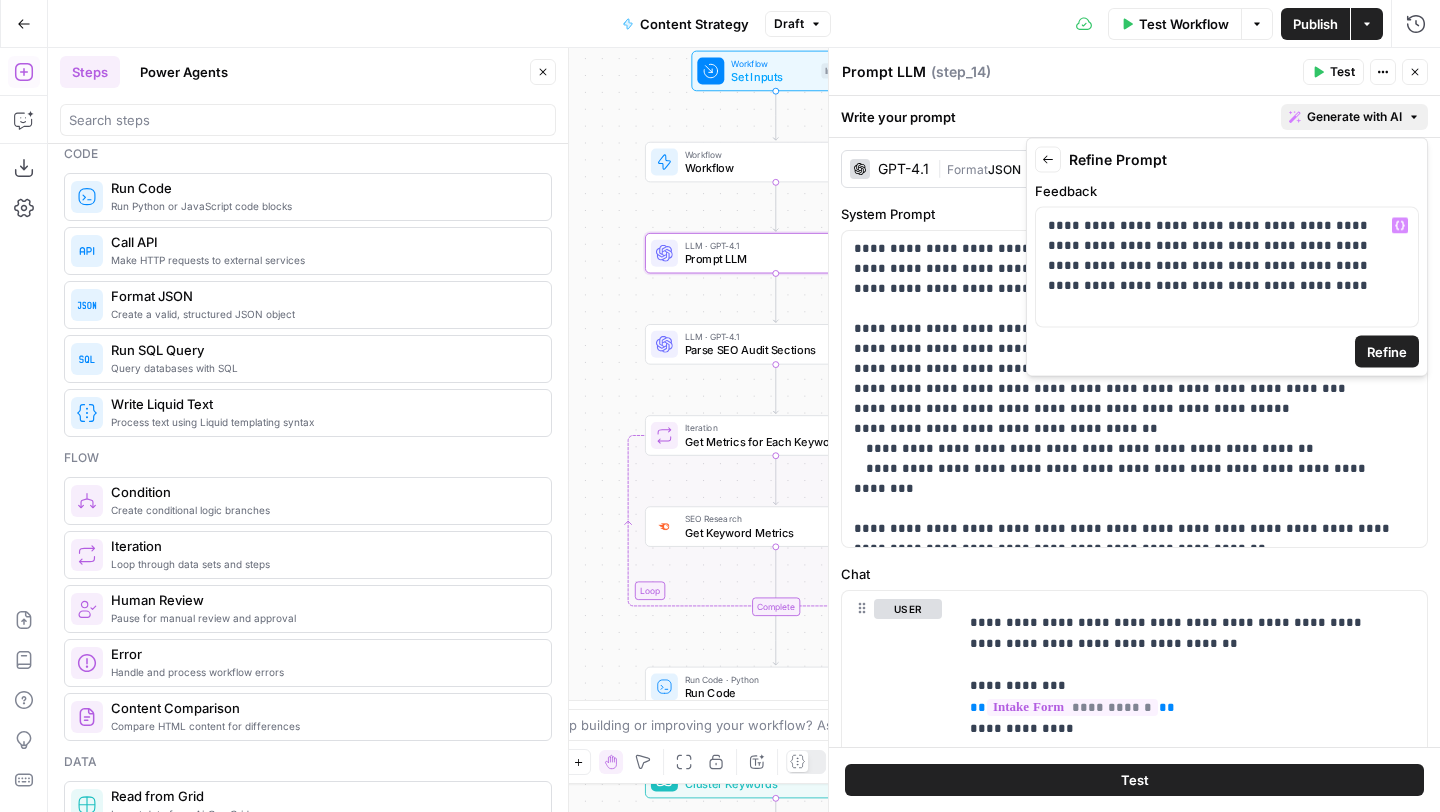 click on "Refine" at bounding box center (1387, 352) 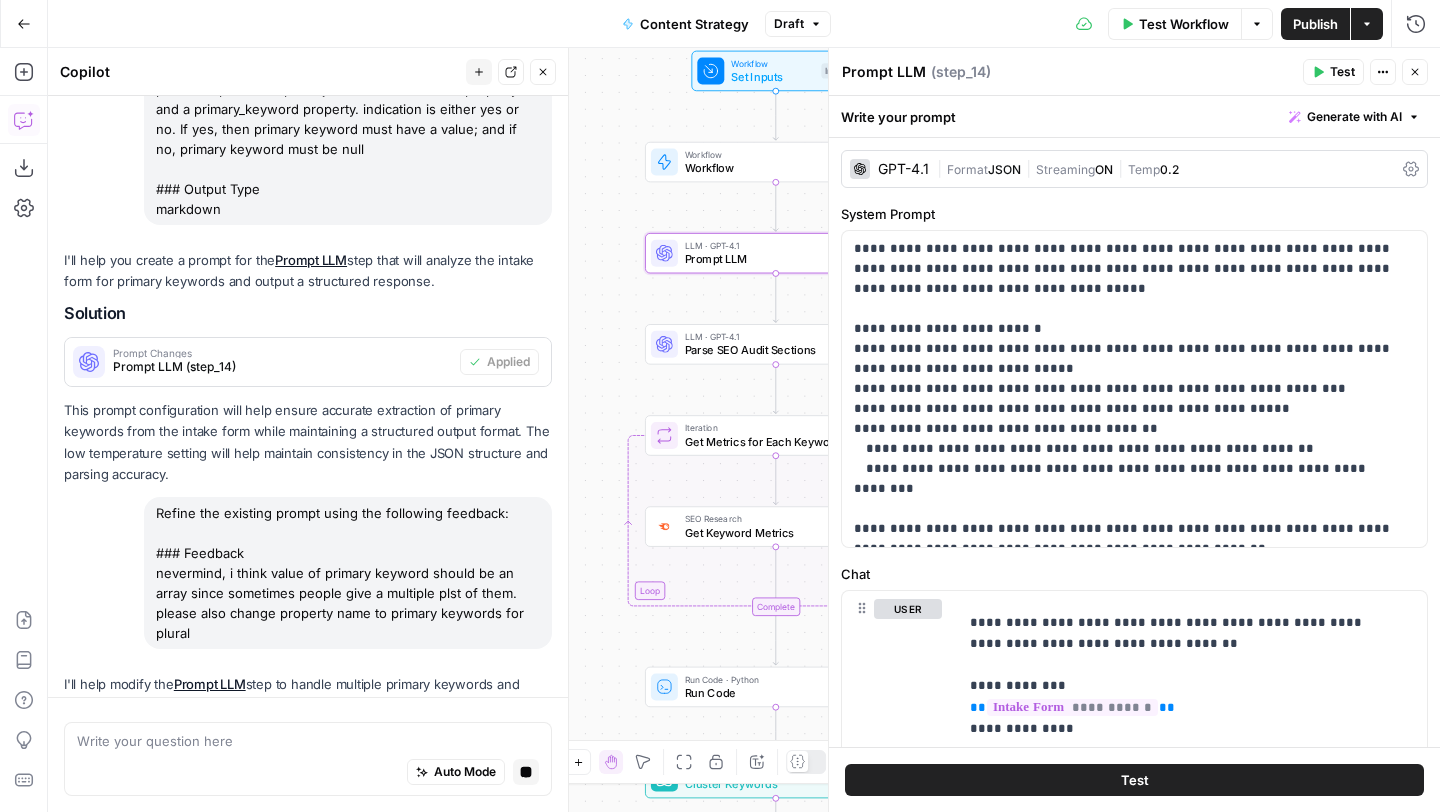 scroll, scrollTop: 576, scrollLeft: 0, axis: vertical 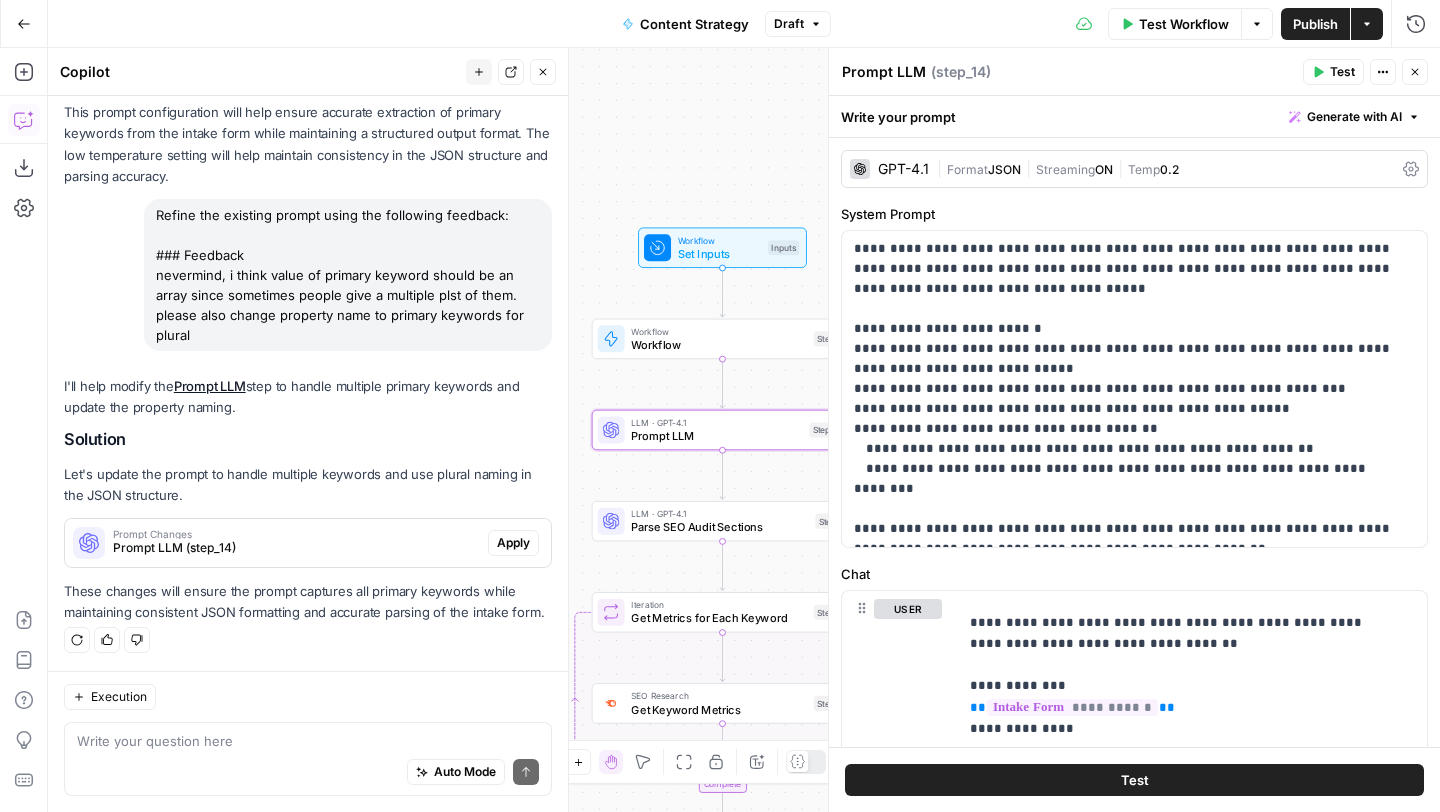 click on "Apply" at bounding box center [513, 543] 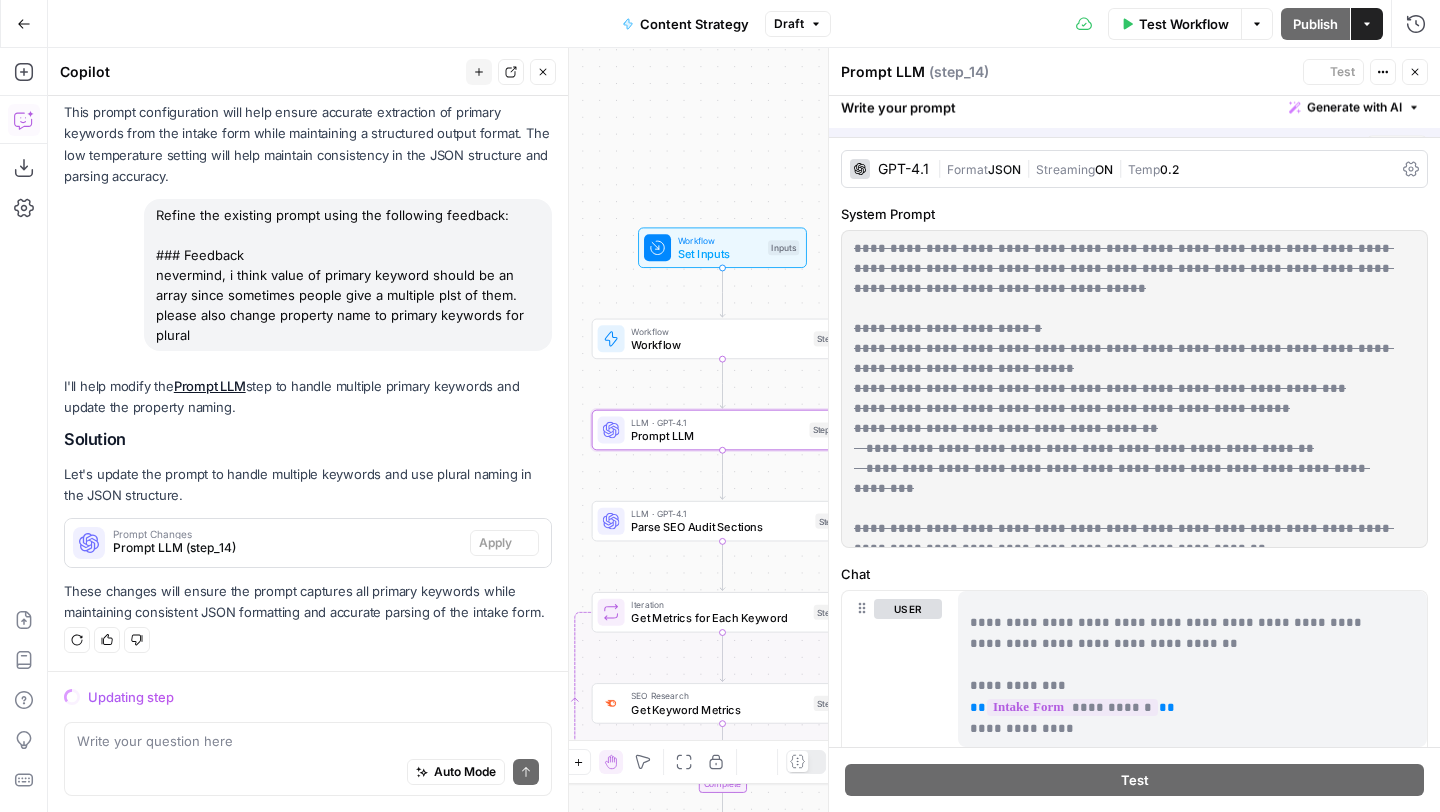 scroll, scrollTop: 634, scrollLeft: 0, axis: vertical 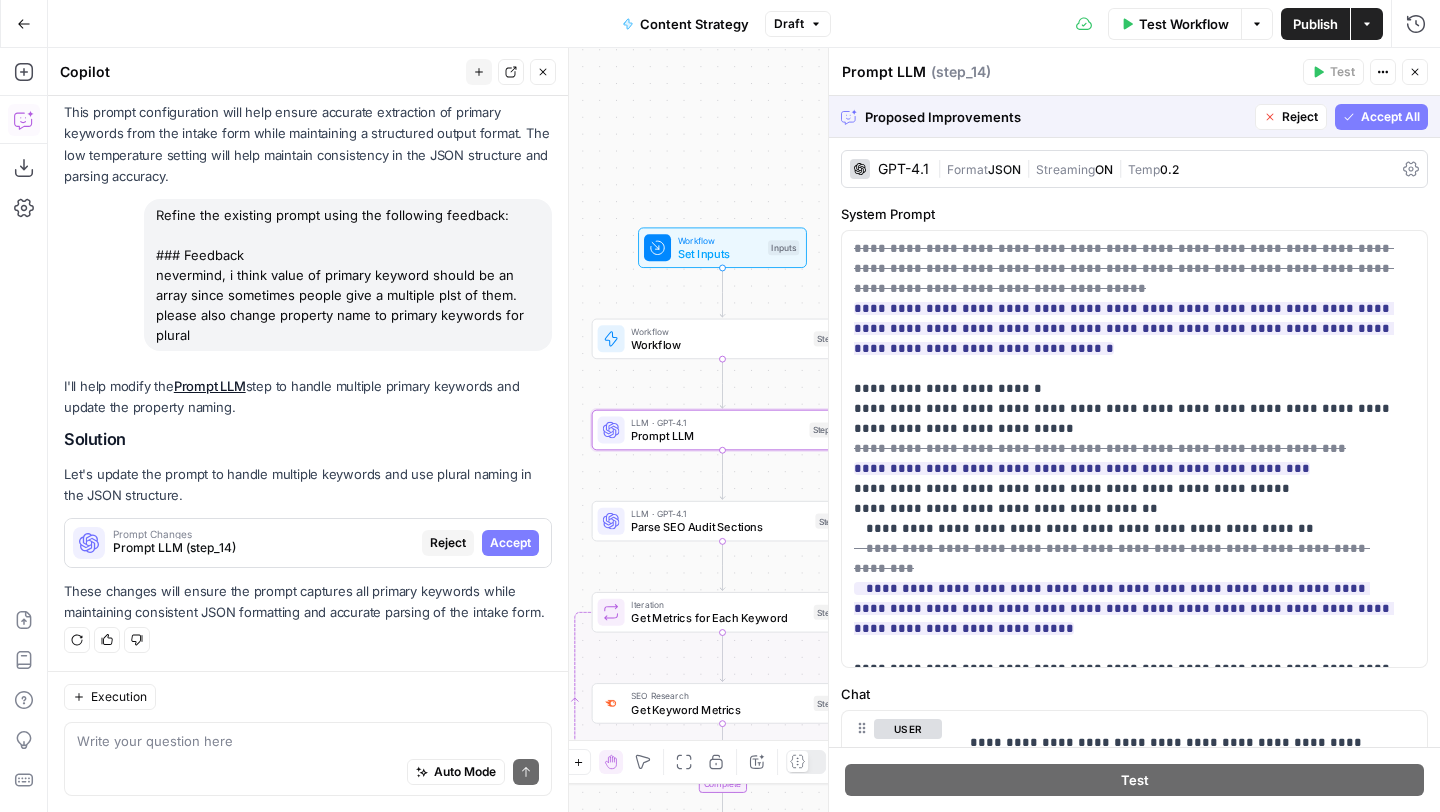 click on "Accept" at bounding box center (510, 543) 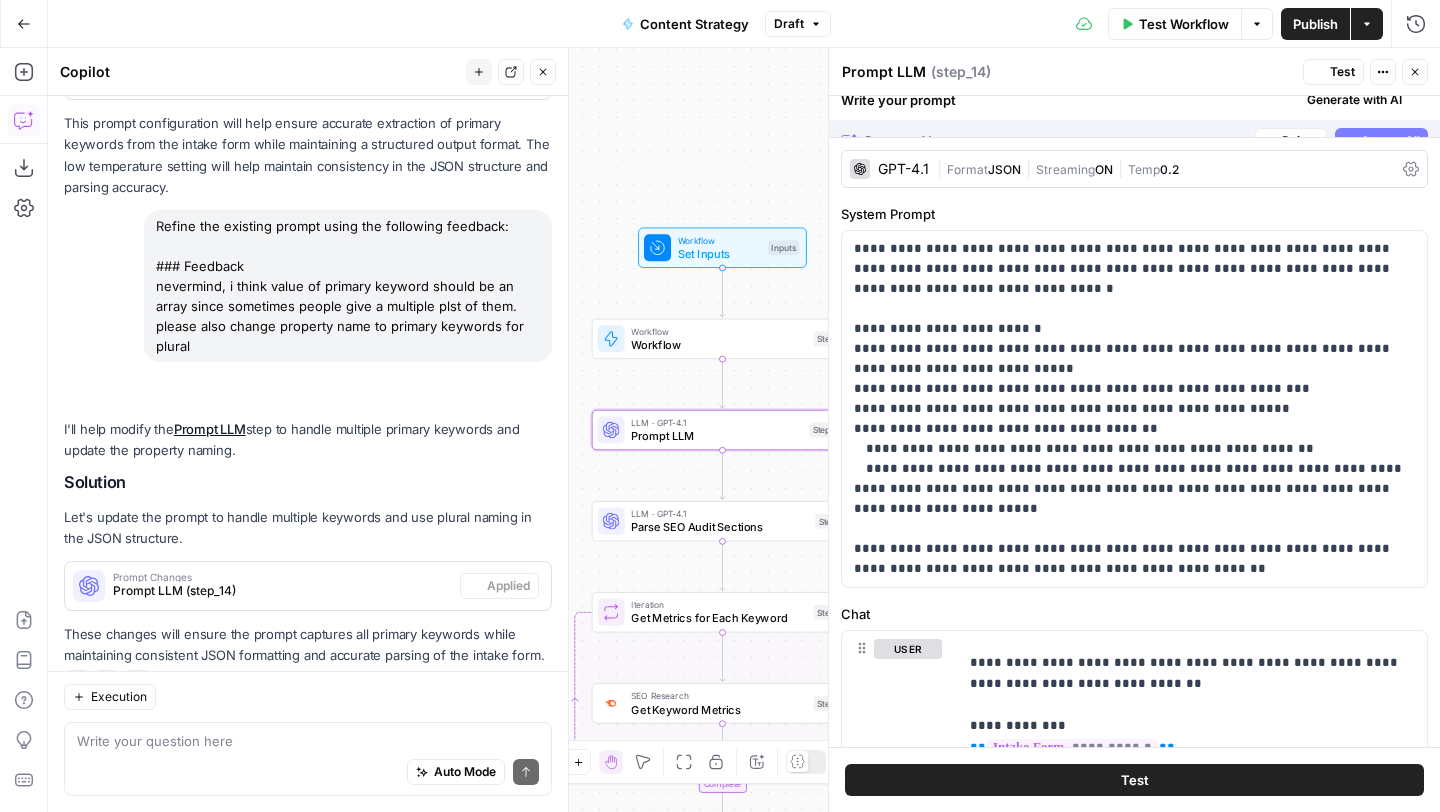 scroll, scrollTop: 698, scrollLeft: 0, axis: vertical 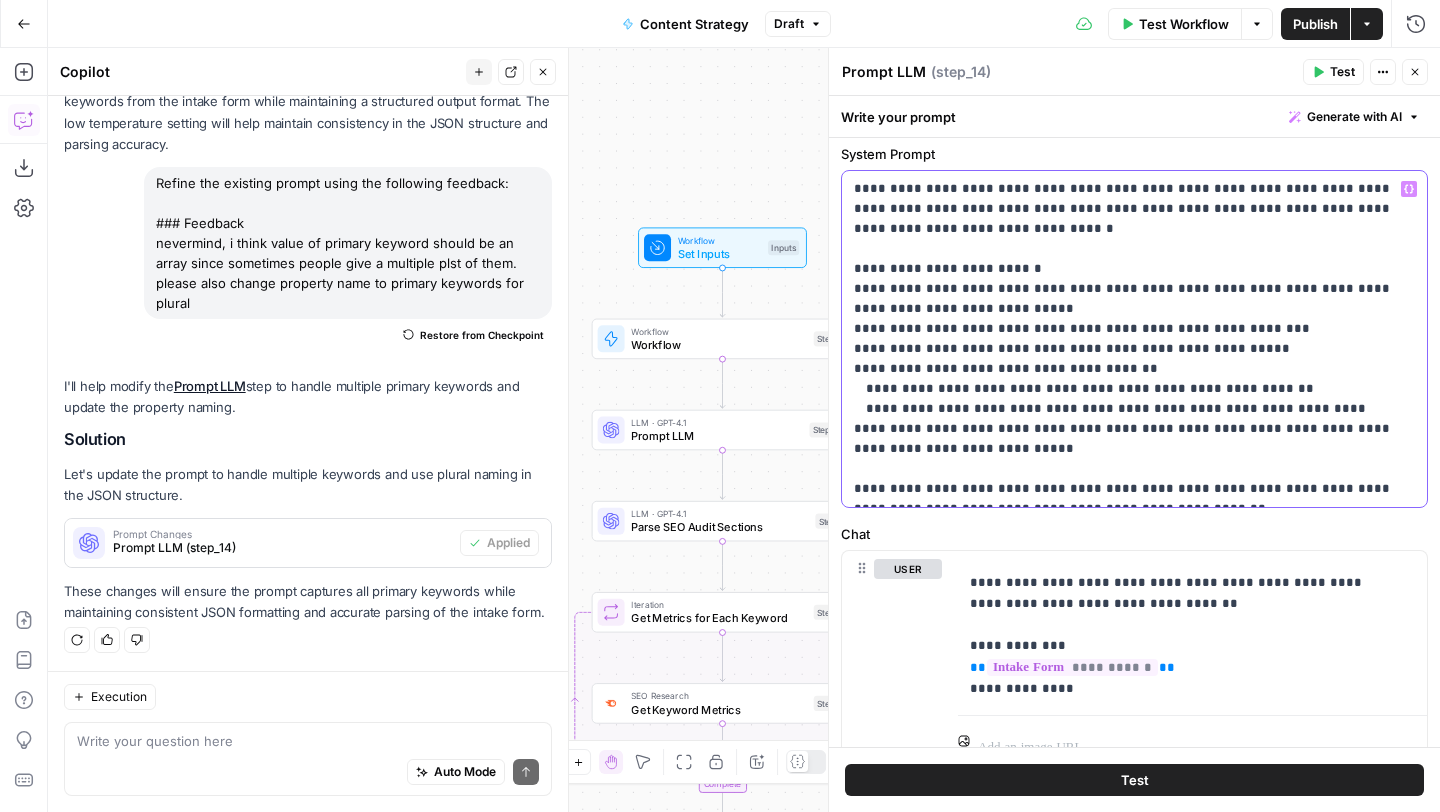 drag, startPoint x: 1366, startPoint y: 288, endPoint x: 1034, endPoint y: 308, distance: 332.60187 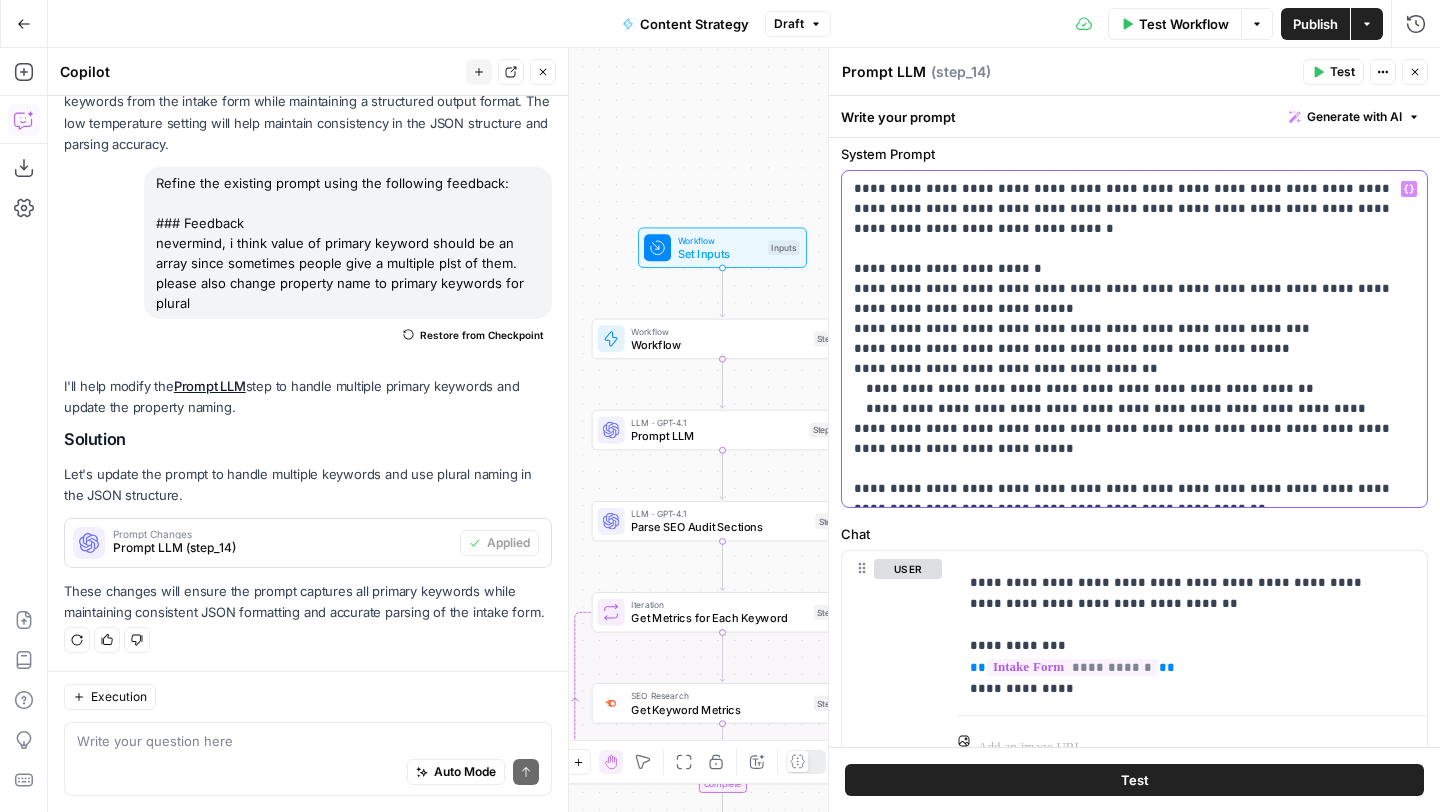 click on "**********" at bounding box center (1127, 339) 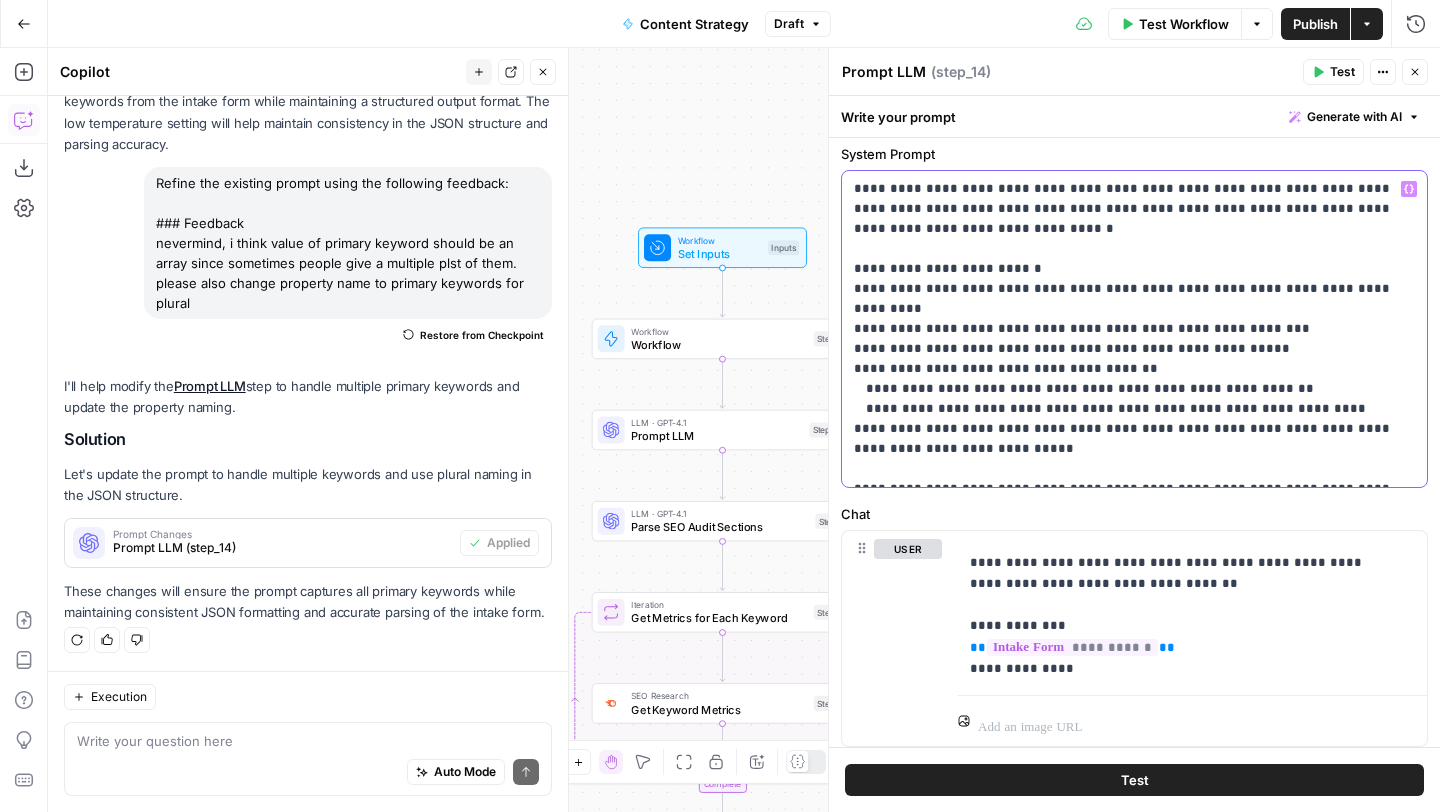 type 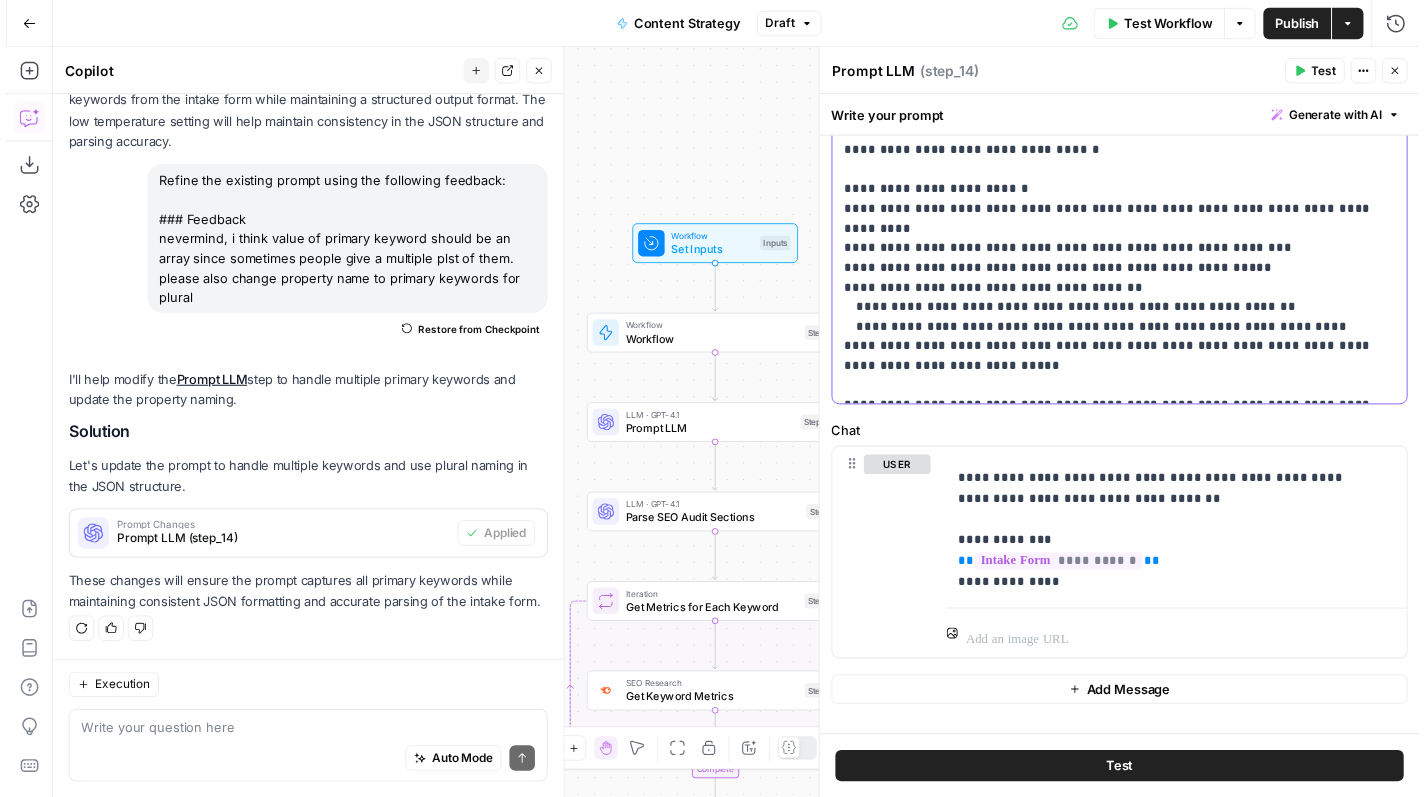 scroll, scrollTop: 166, scrollLeft: 0, axis: vertical 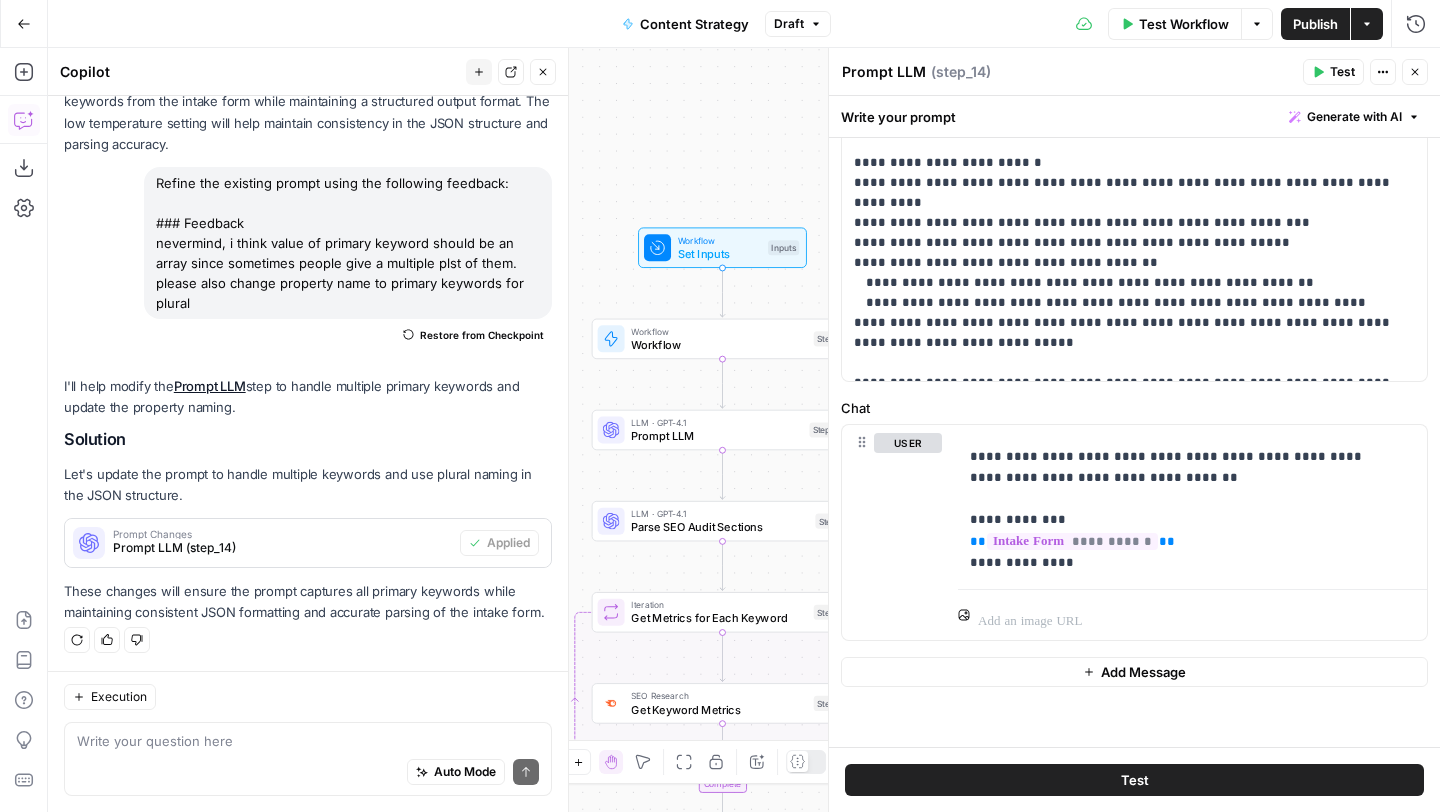 click on "Test" at bounding box center [1342, 72] 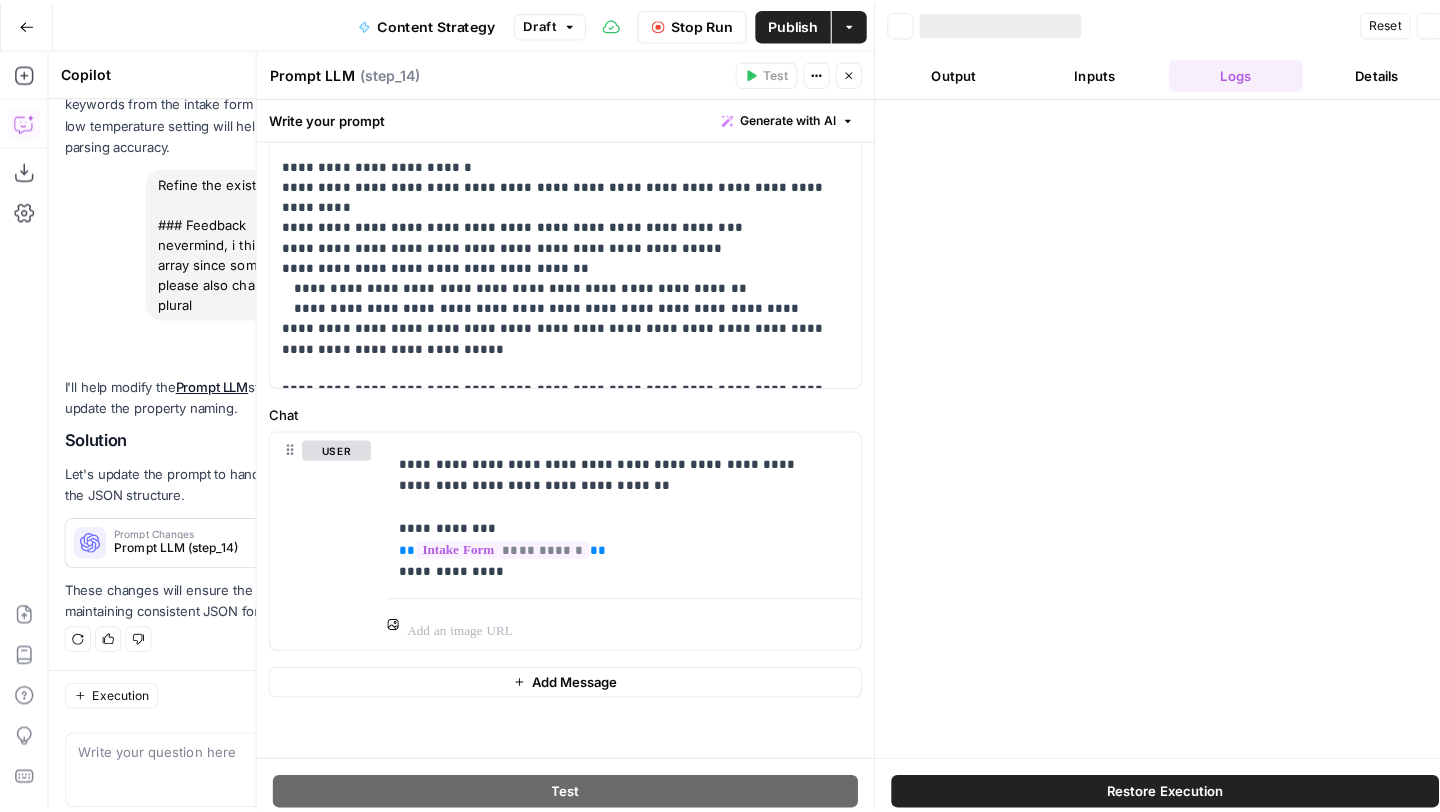 scroll, scrollTop: 698, scrollLeft: 0, axis: vertical 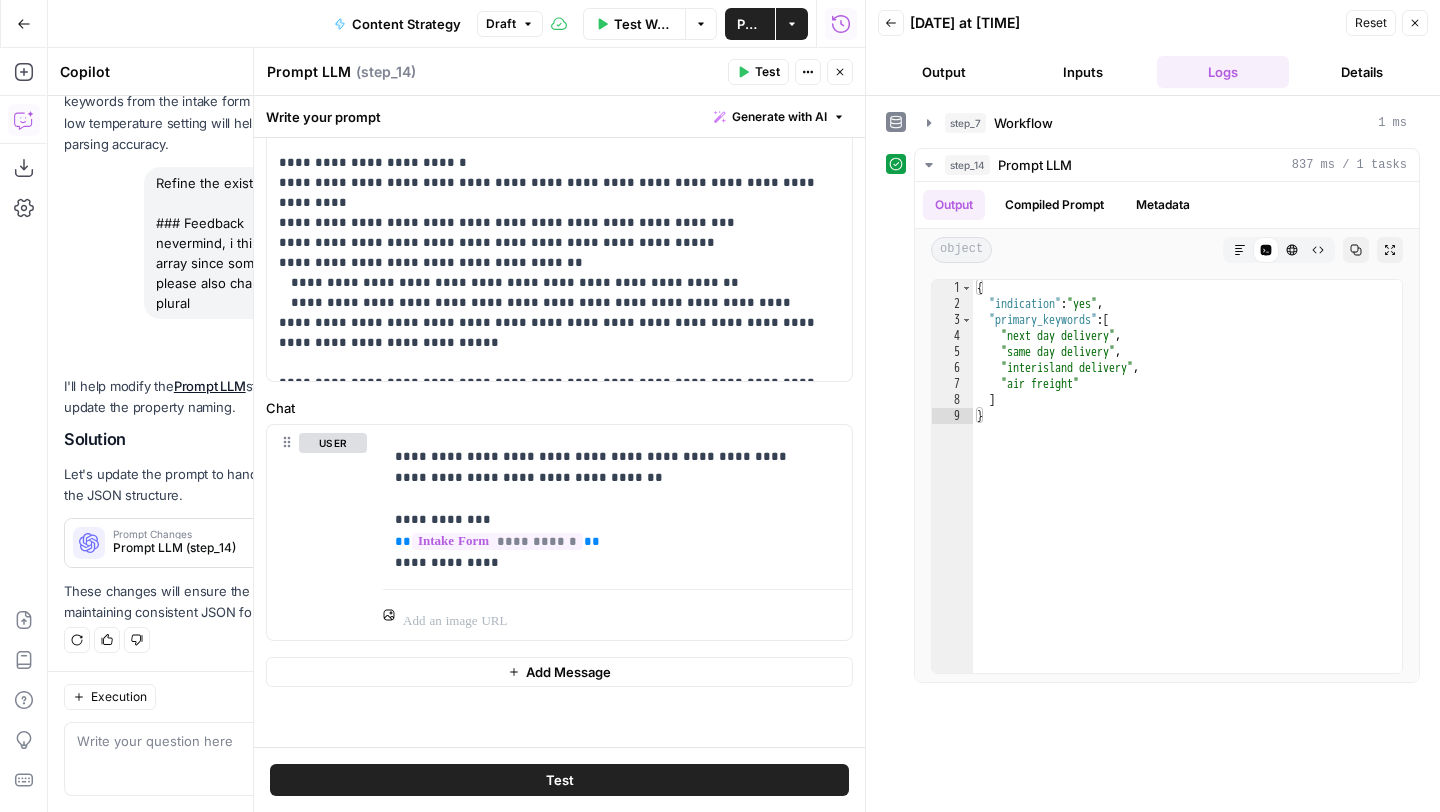 click on "Close" at bounding box center (840, 72) 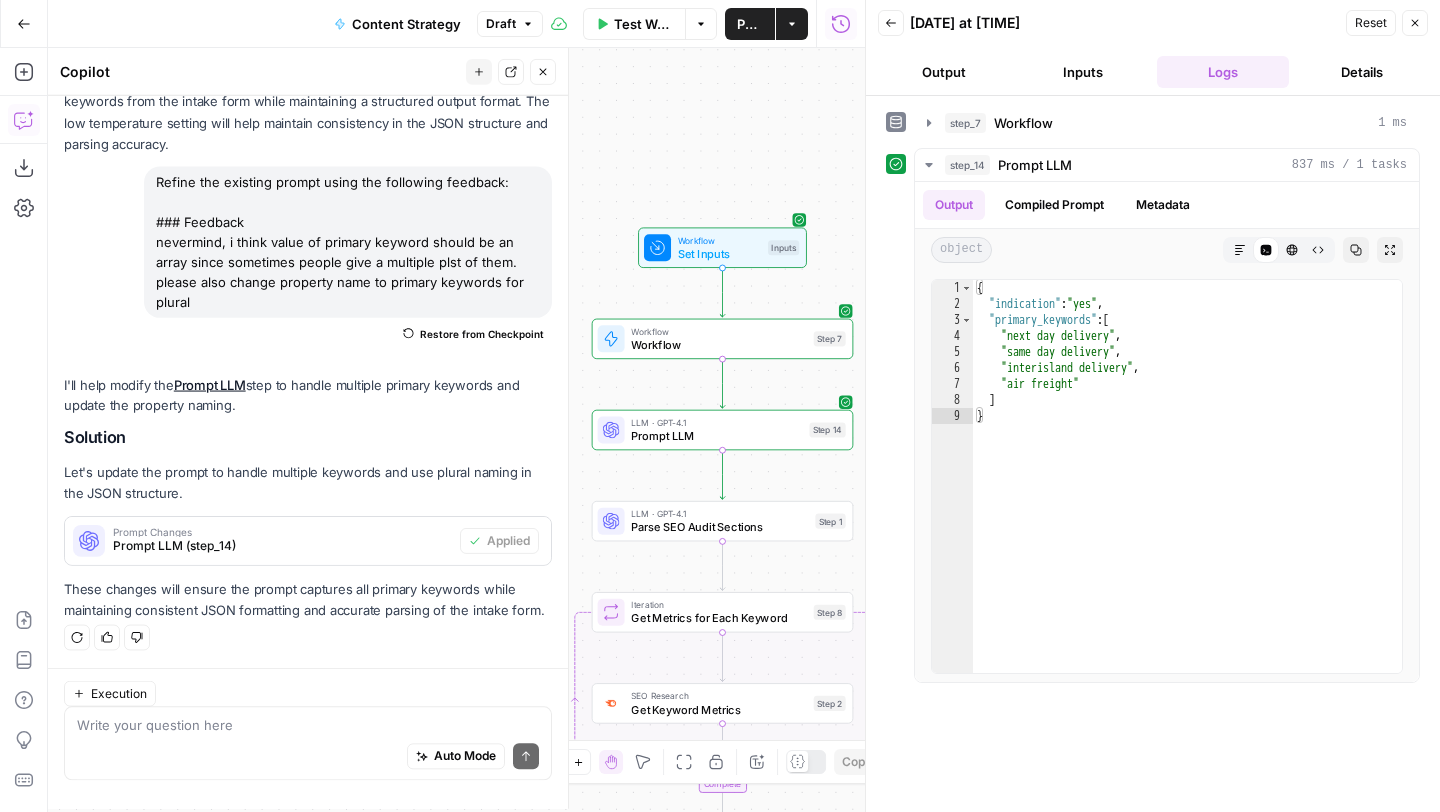 scroll, scrollTop: 698, scrollLeft: 0, axis: vertical 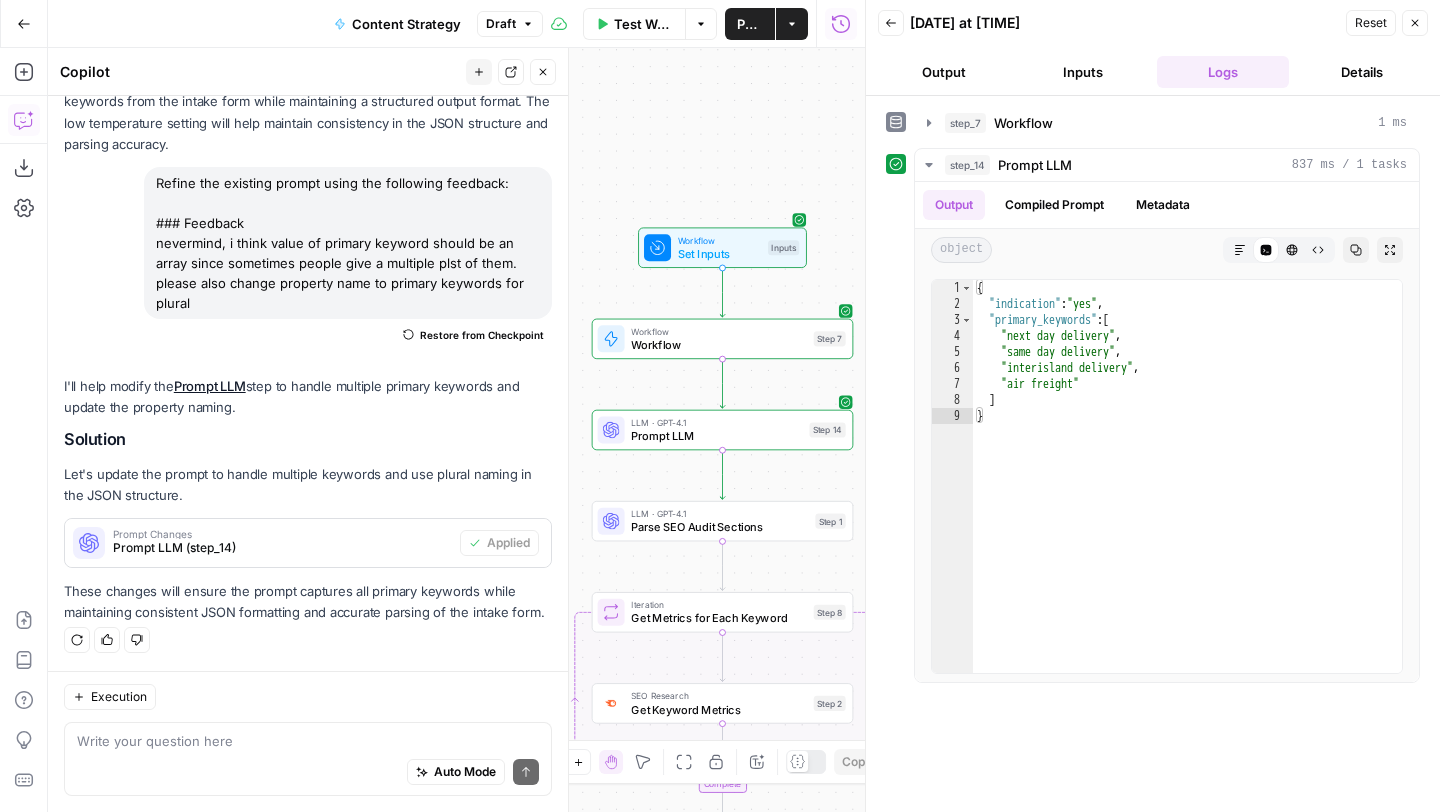 click 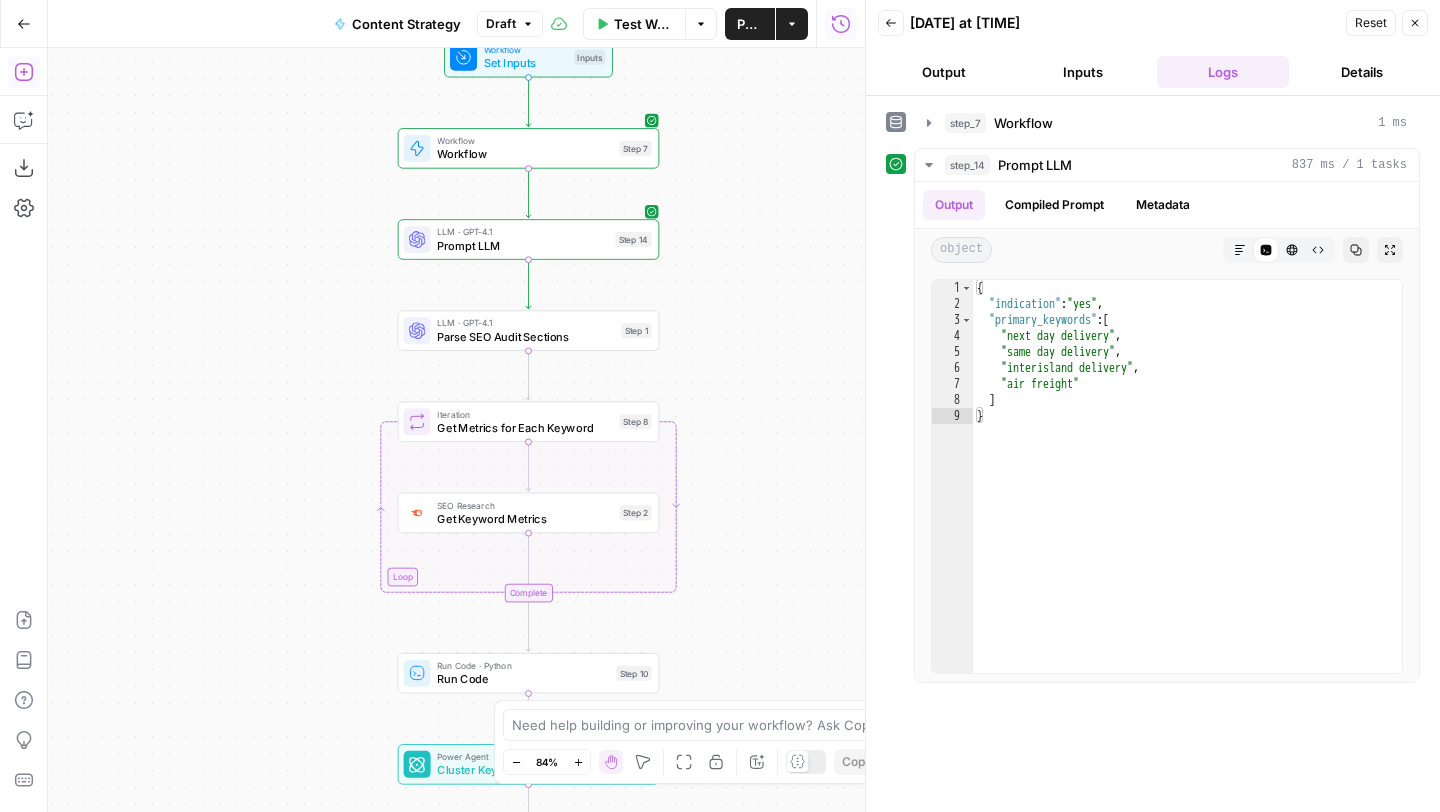 click 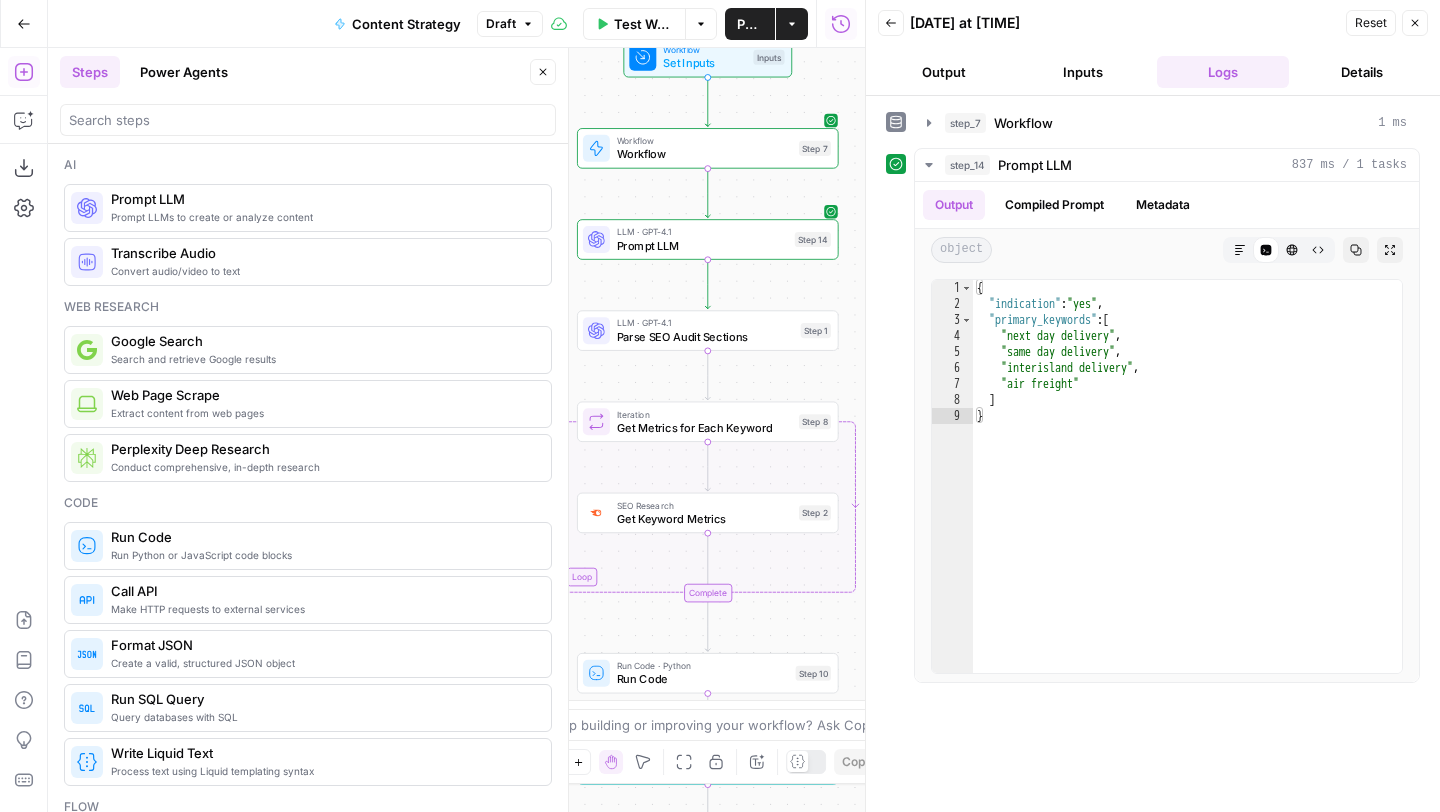 click 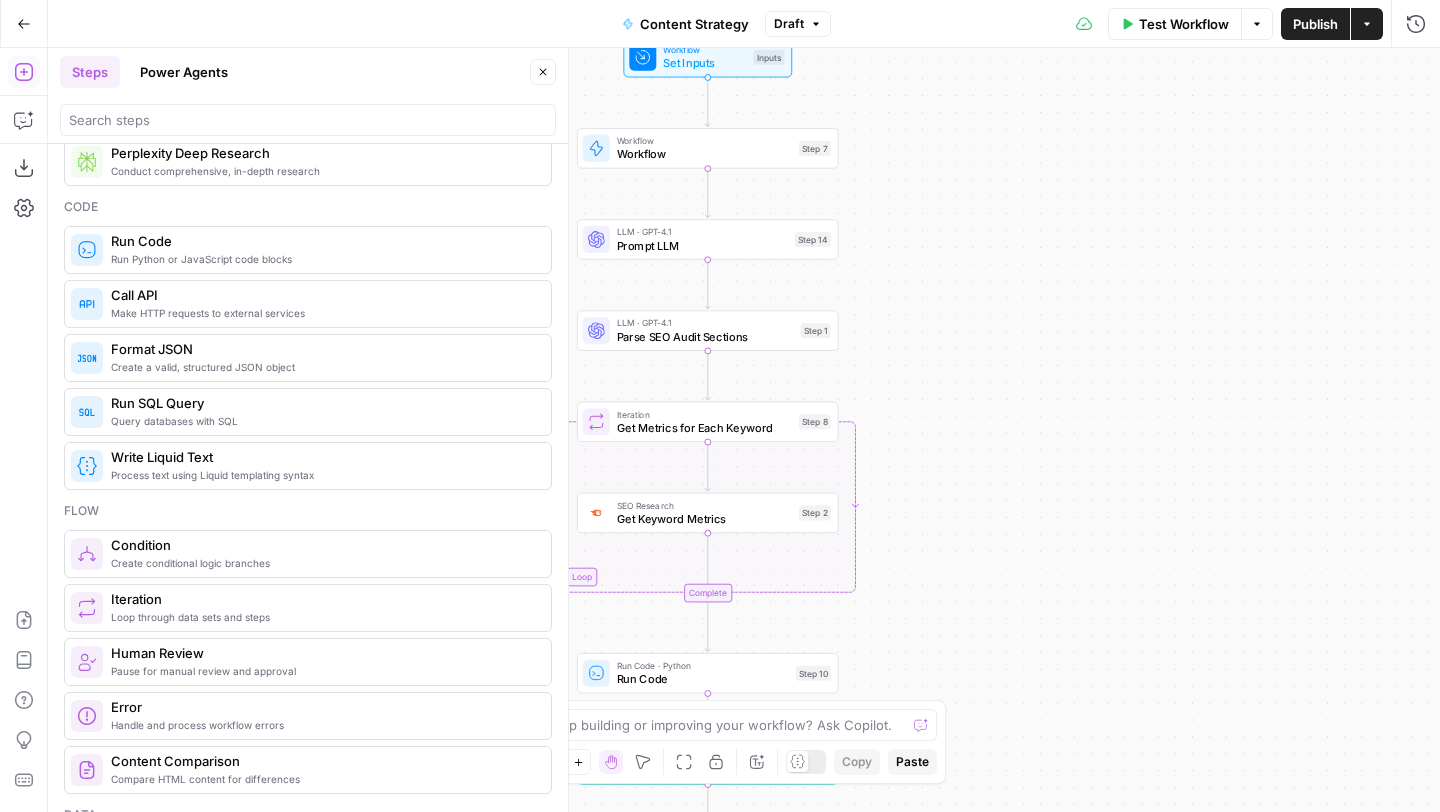 scroll, scrollTop: 304, scrollLeft: 0, axis: vertical 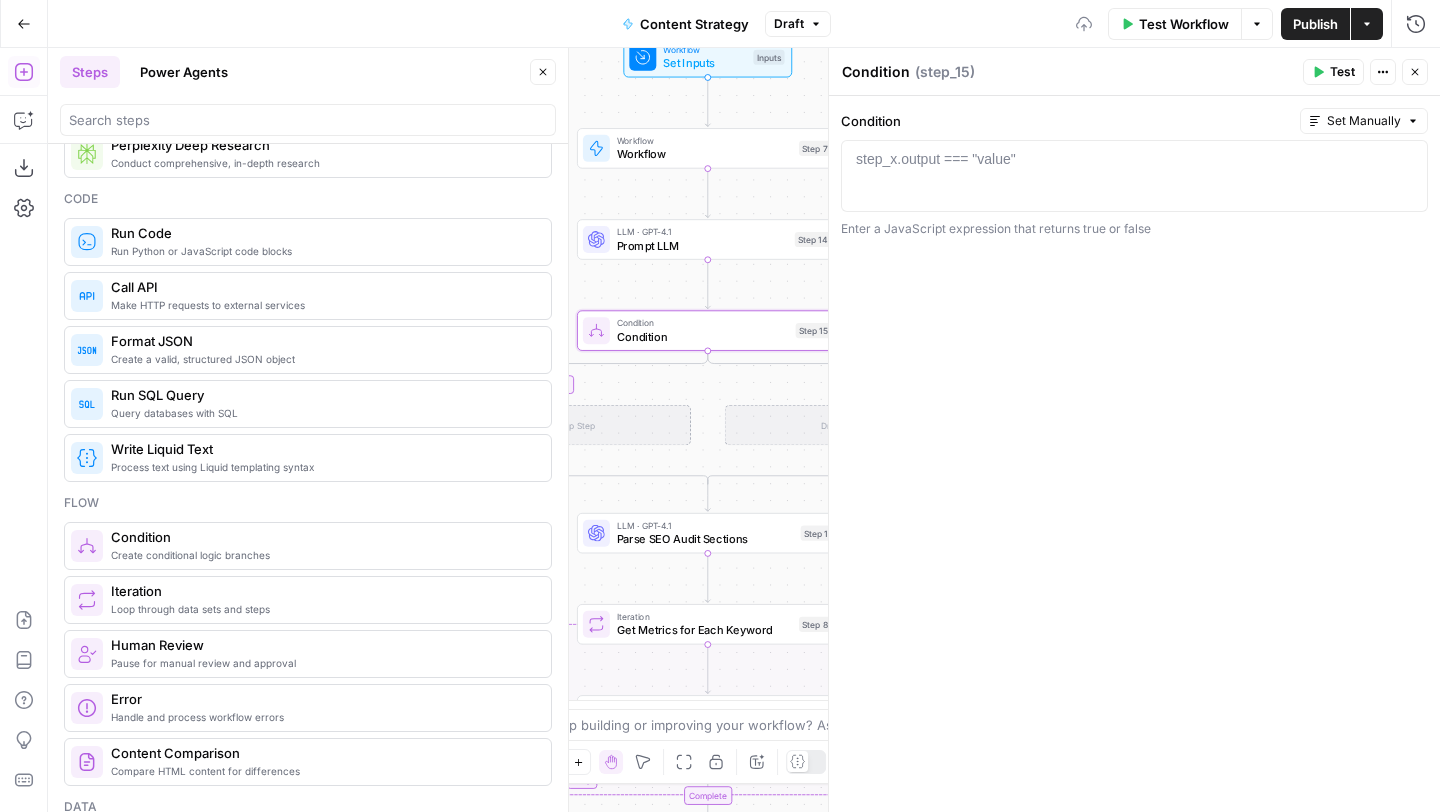 click 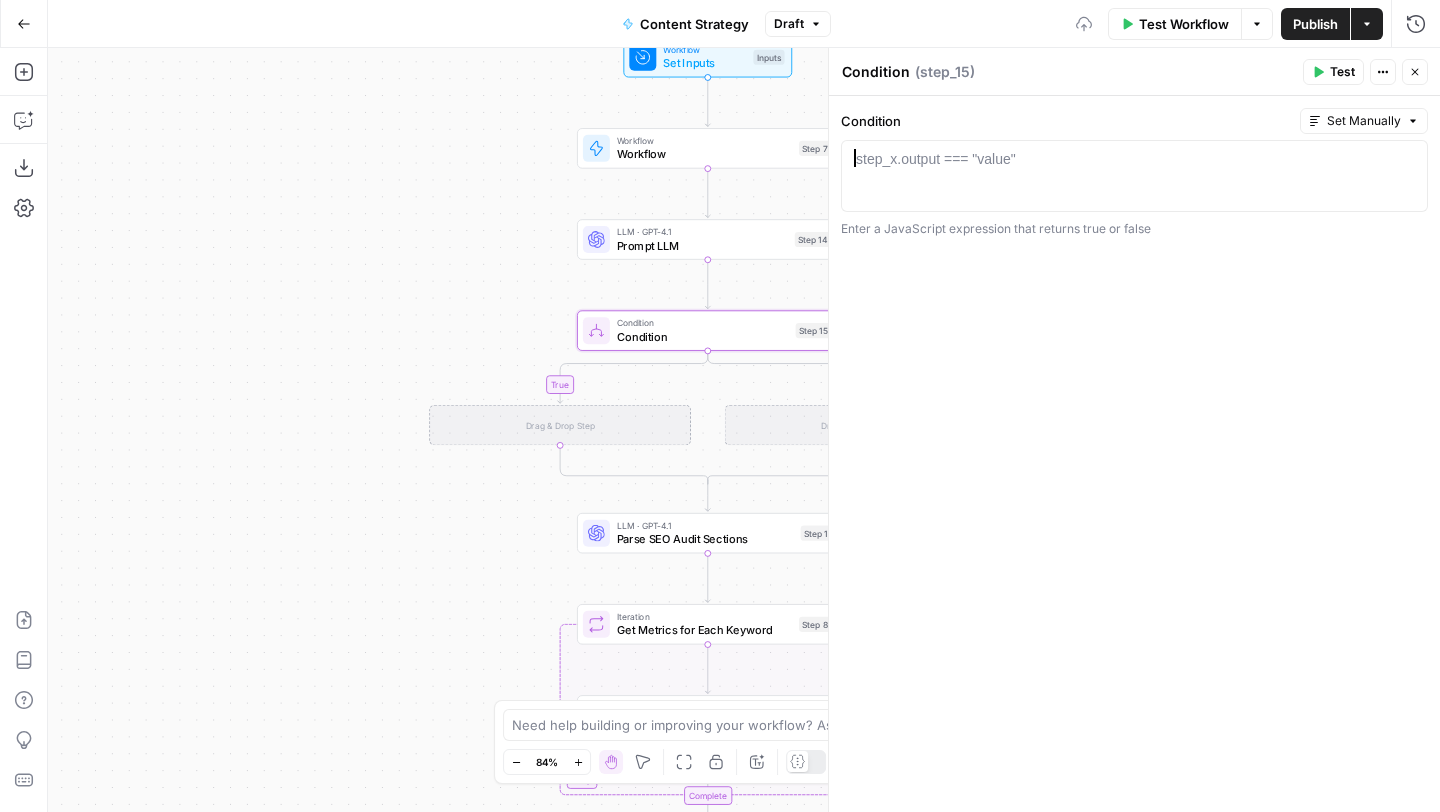 click at bounding box center [1134, 194] 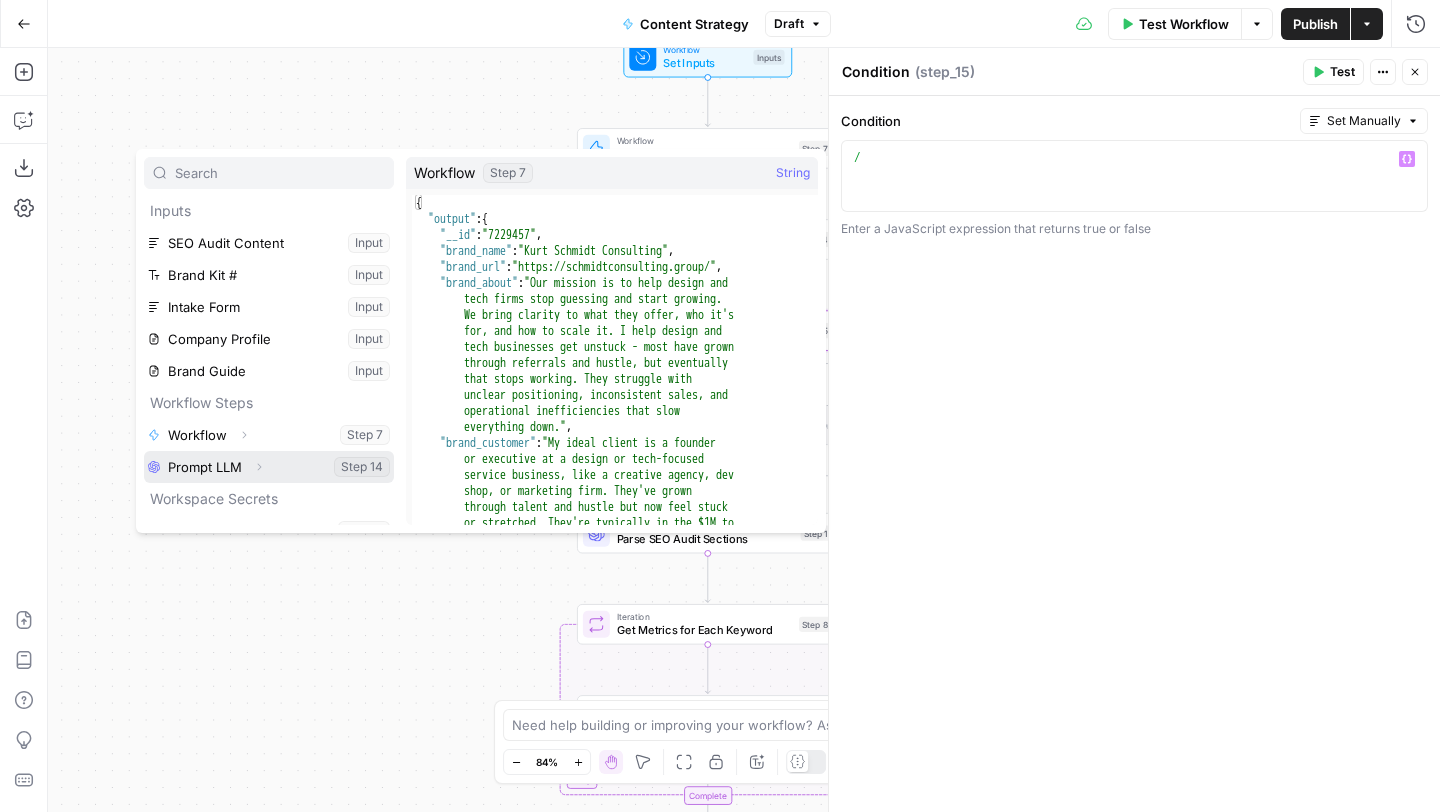 click 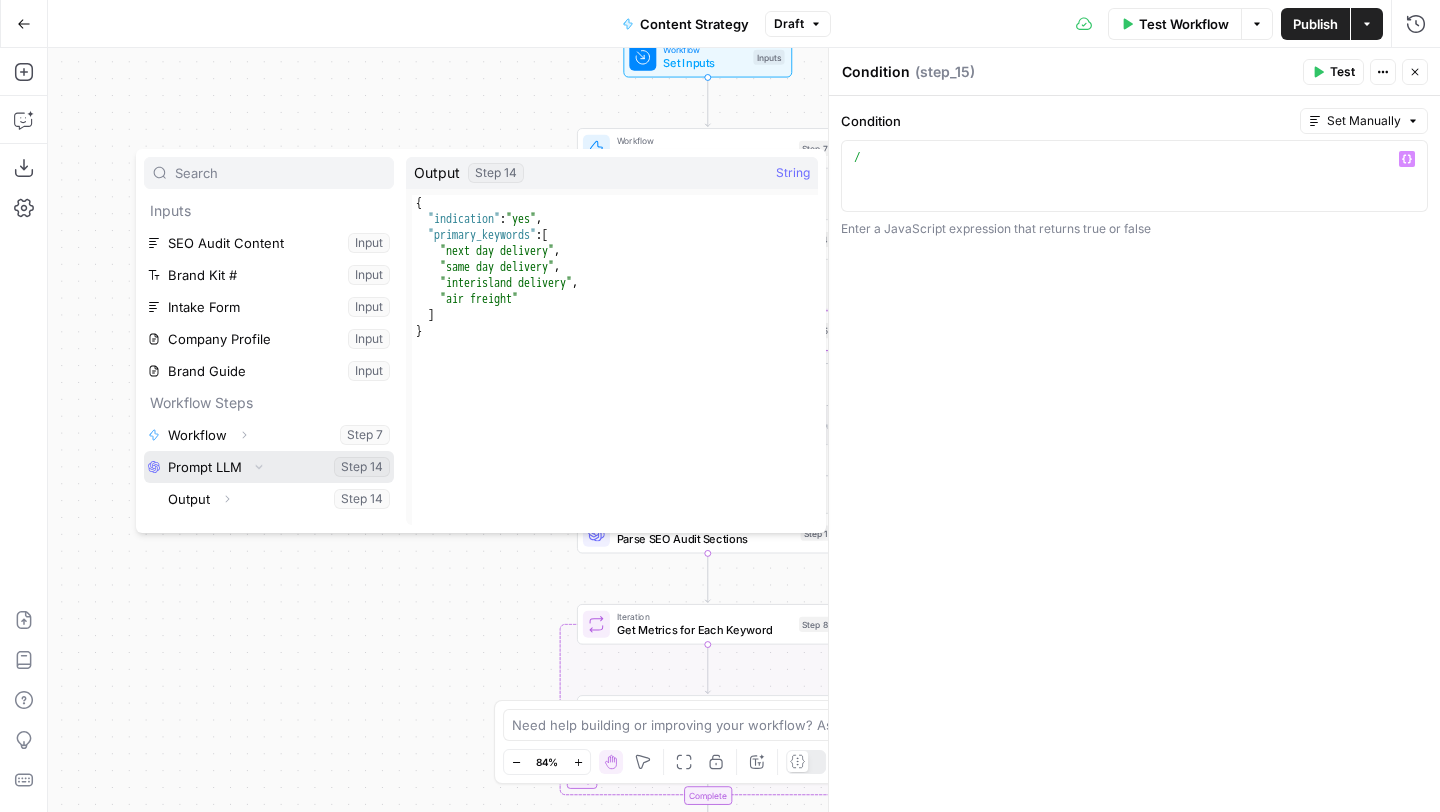 scroll, scrollTop: 54, scrollLeft: 0, axis: vertical 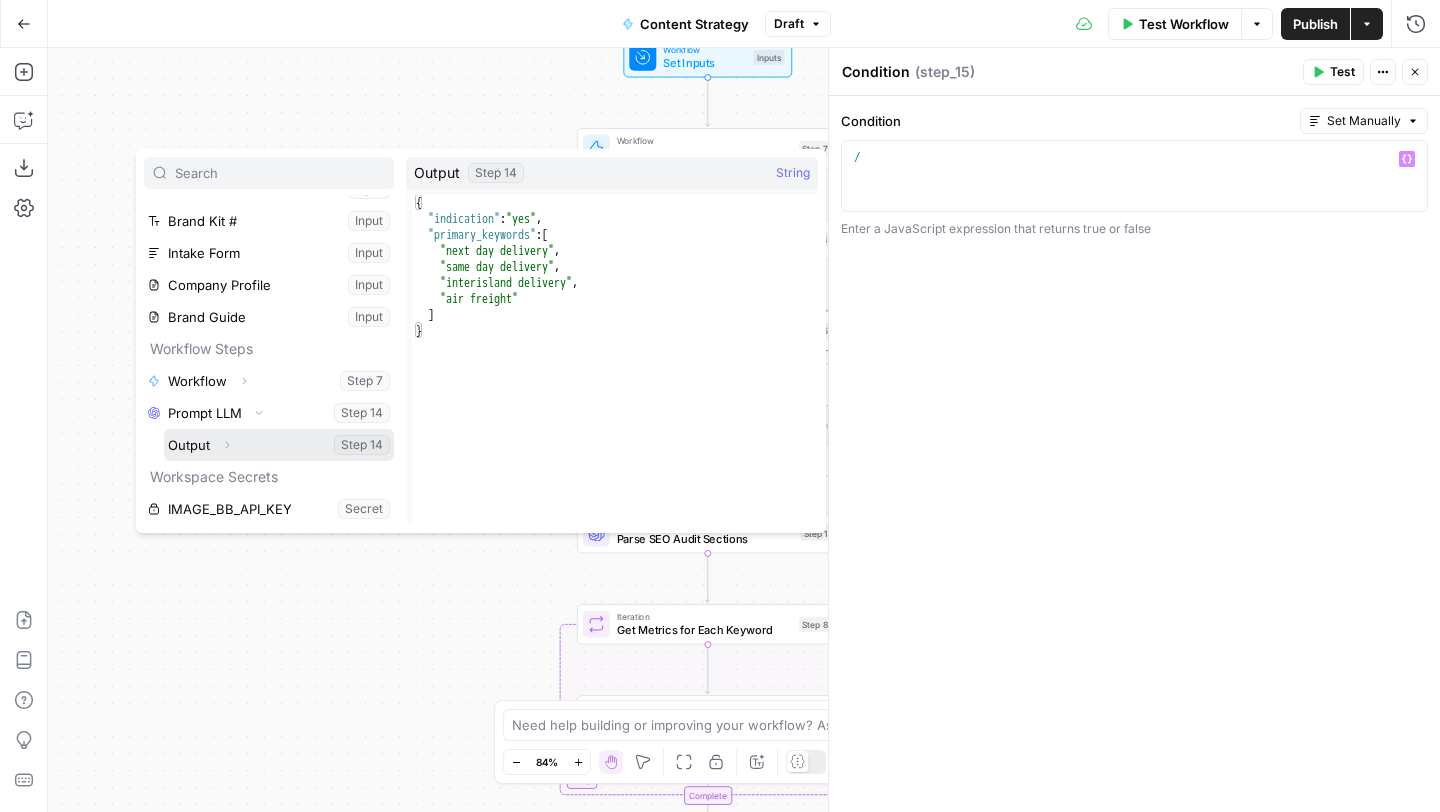 click 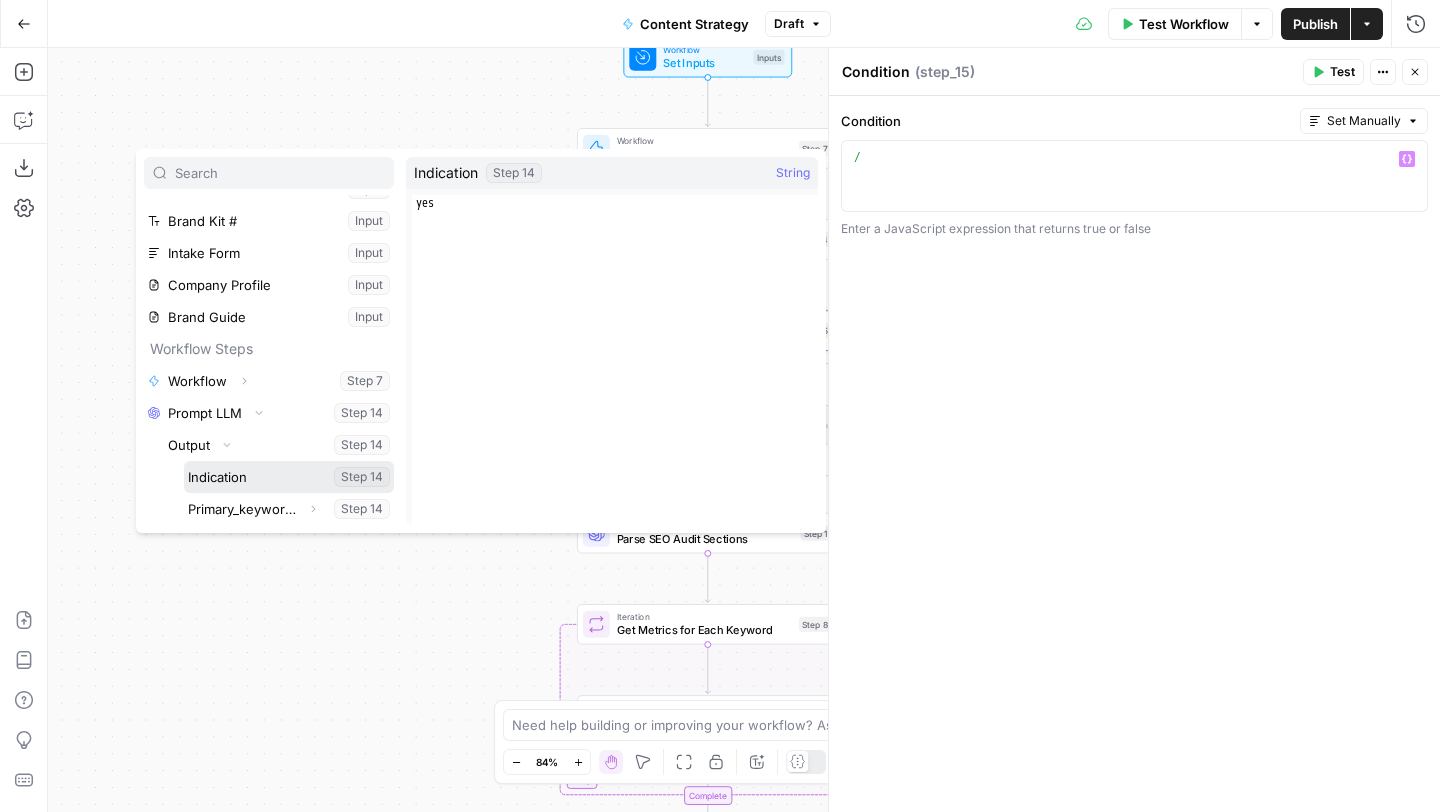 click at bounding box center [289, 477] 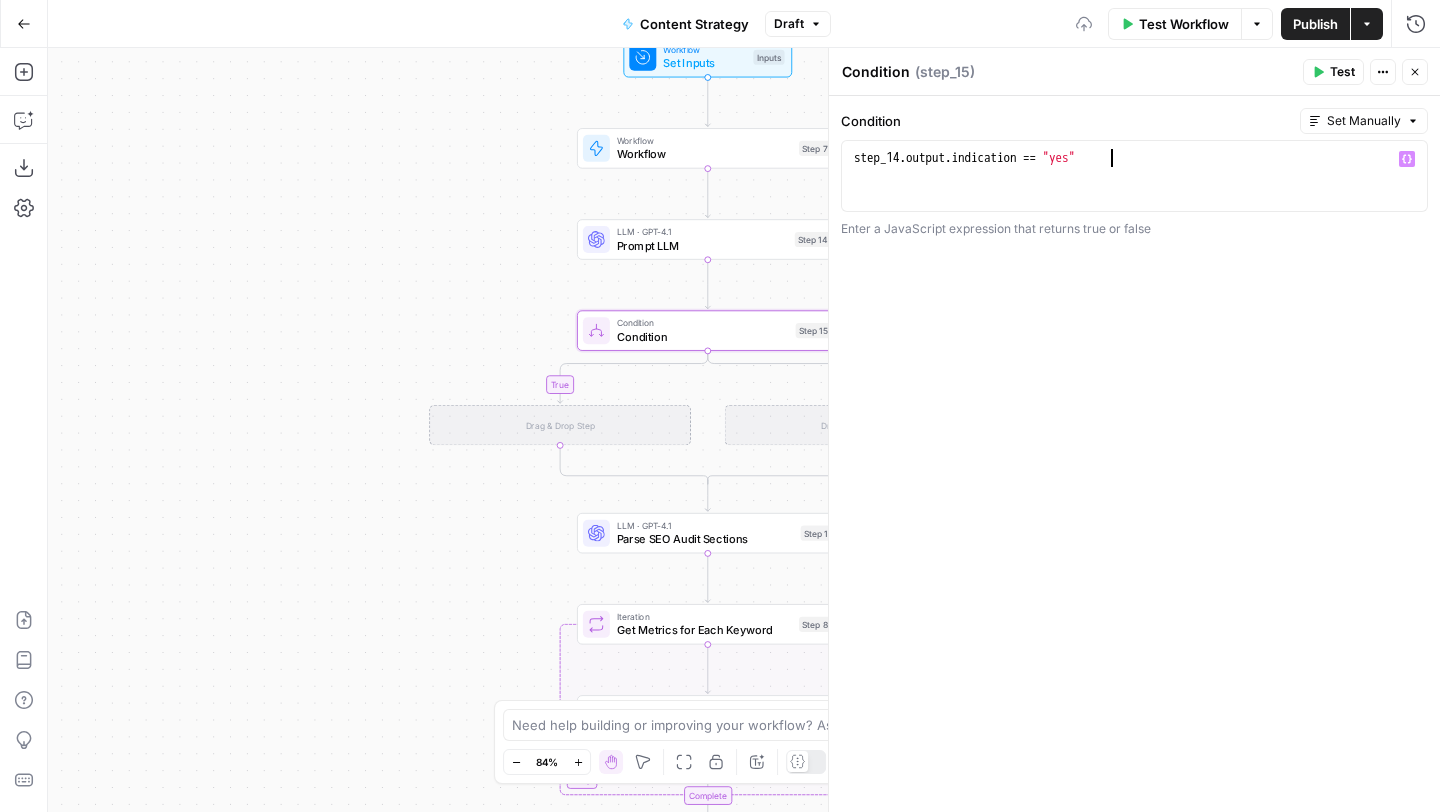 scroll, scrollTop: 0, scrollLeft: 18, axis: horizontal 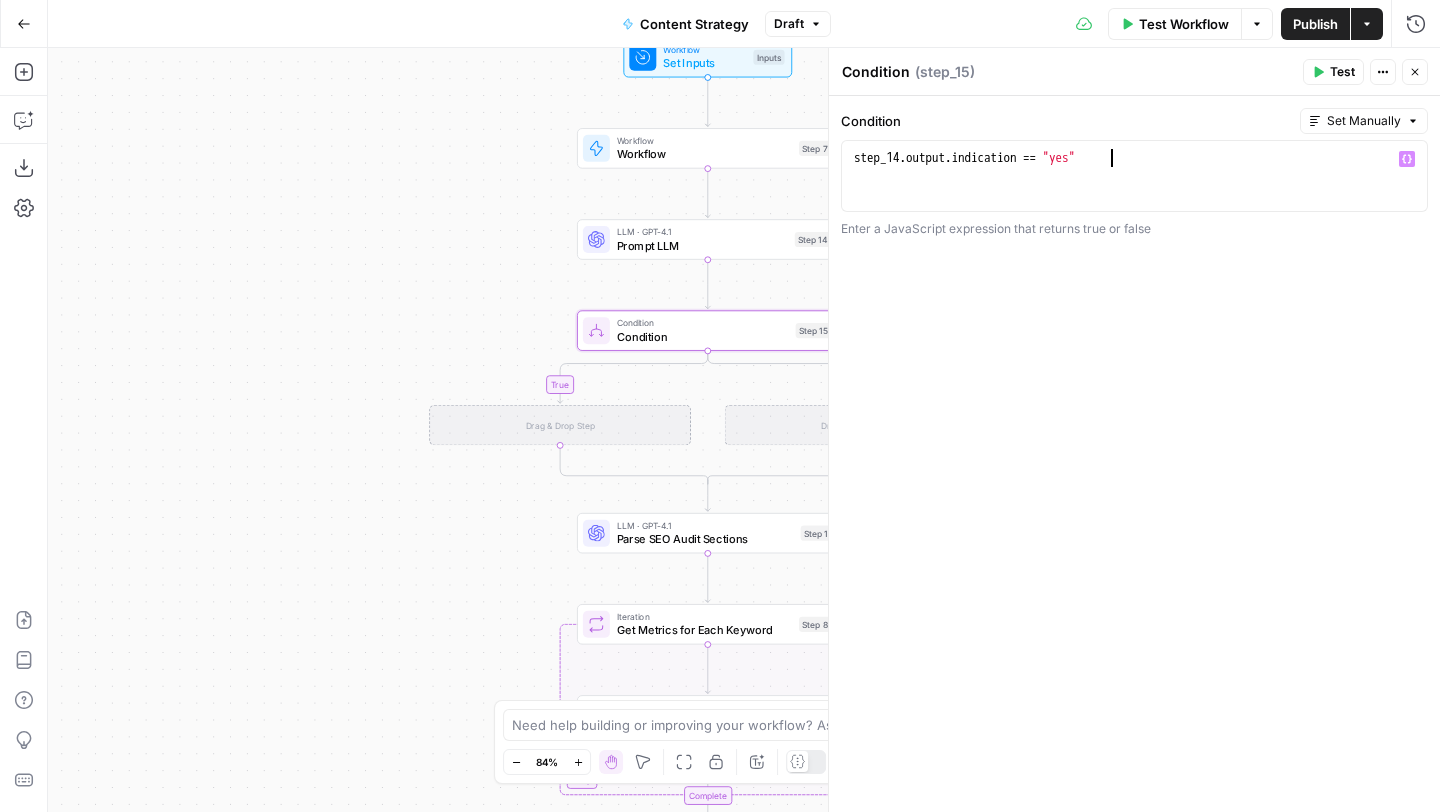 type on "**********" 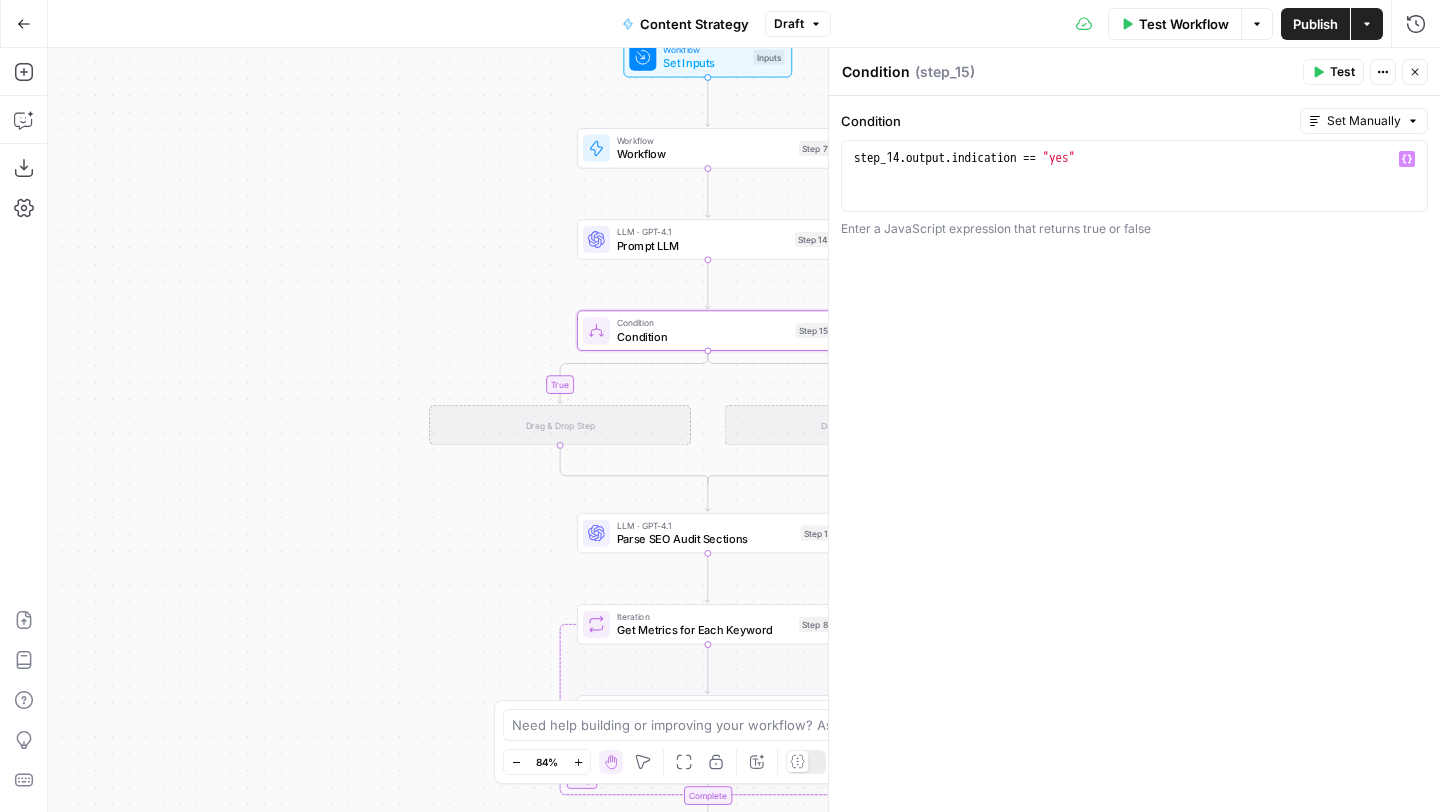 click on "Close" at bounding box center (1415, 72) 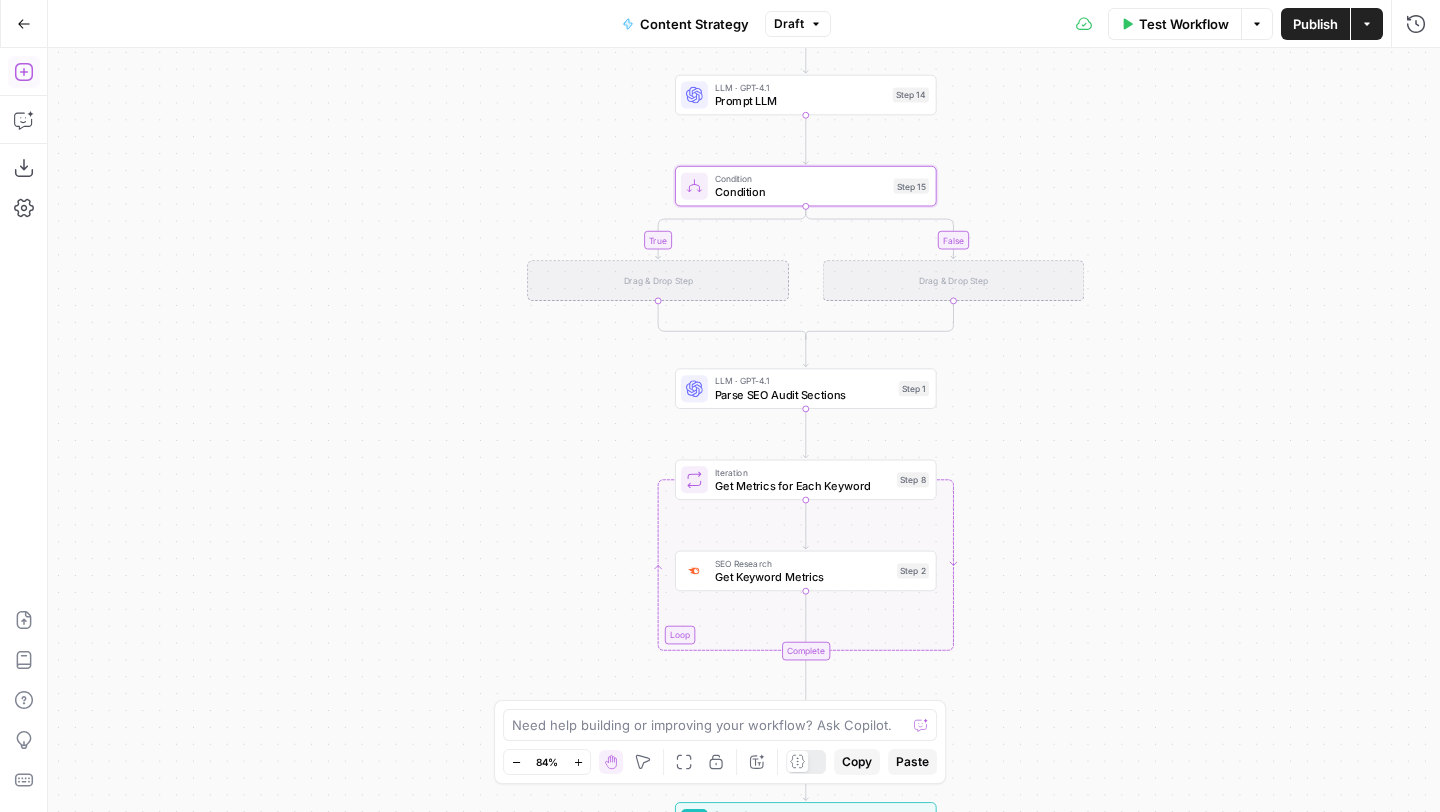 click 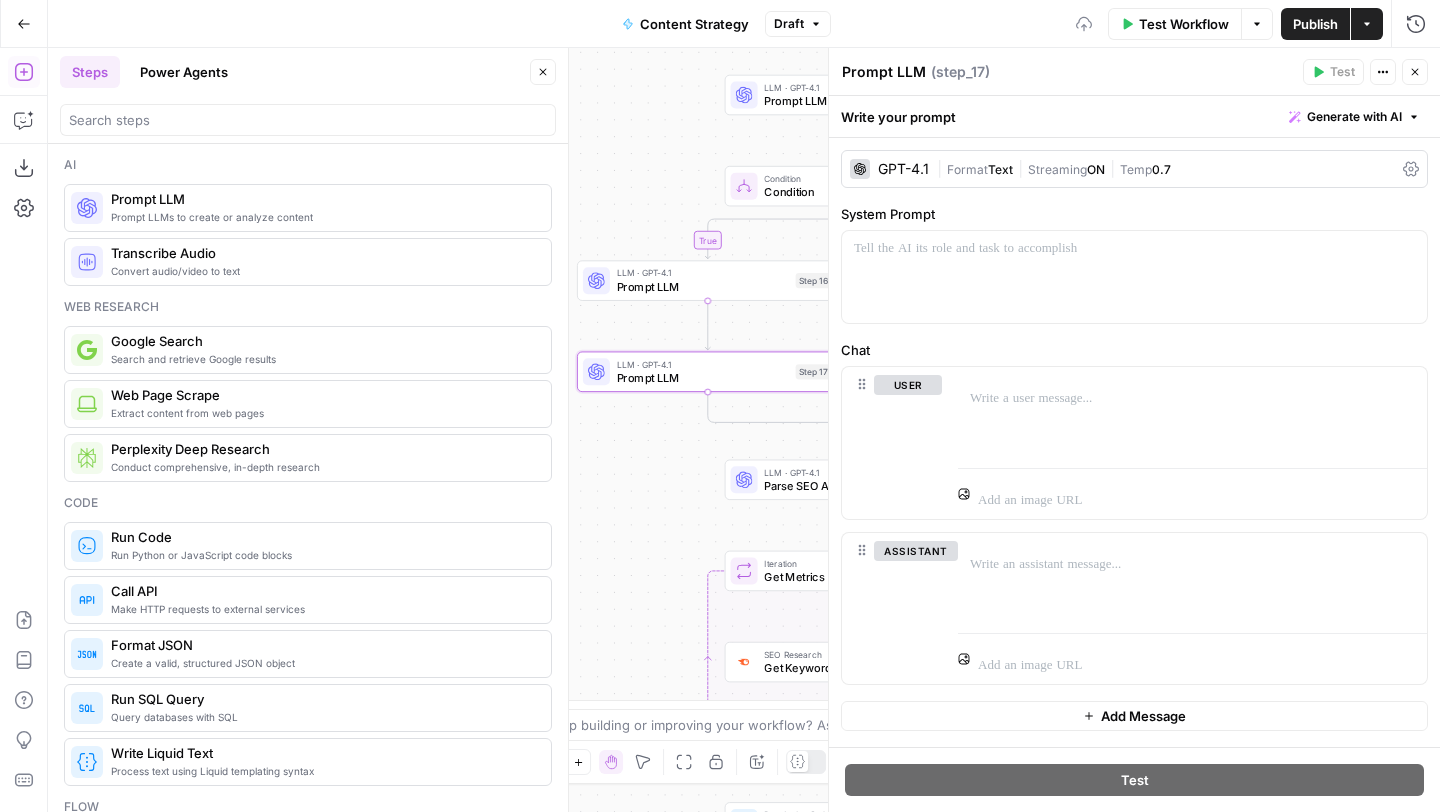 click on "Prompt LLM" at bounding box center [703, 286] 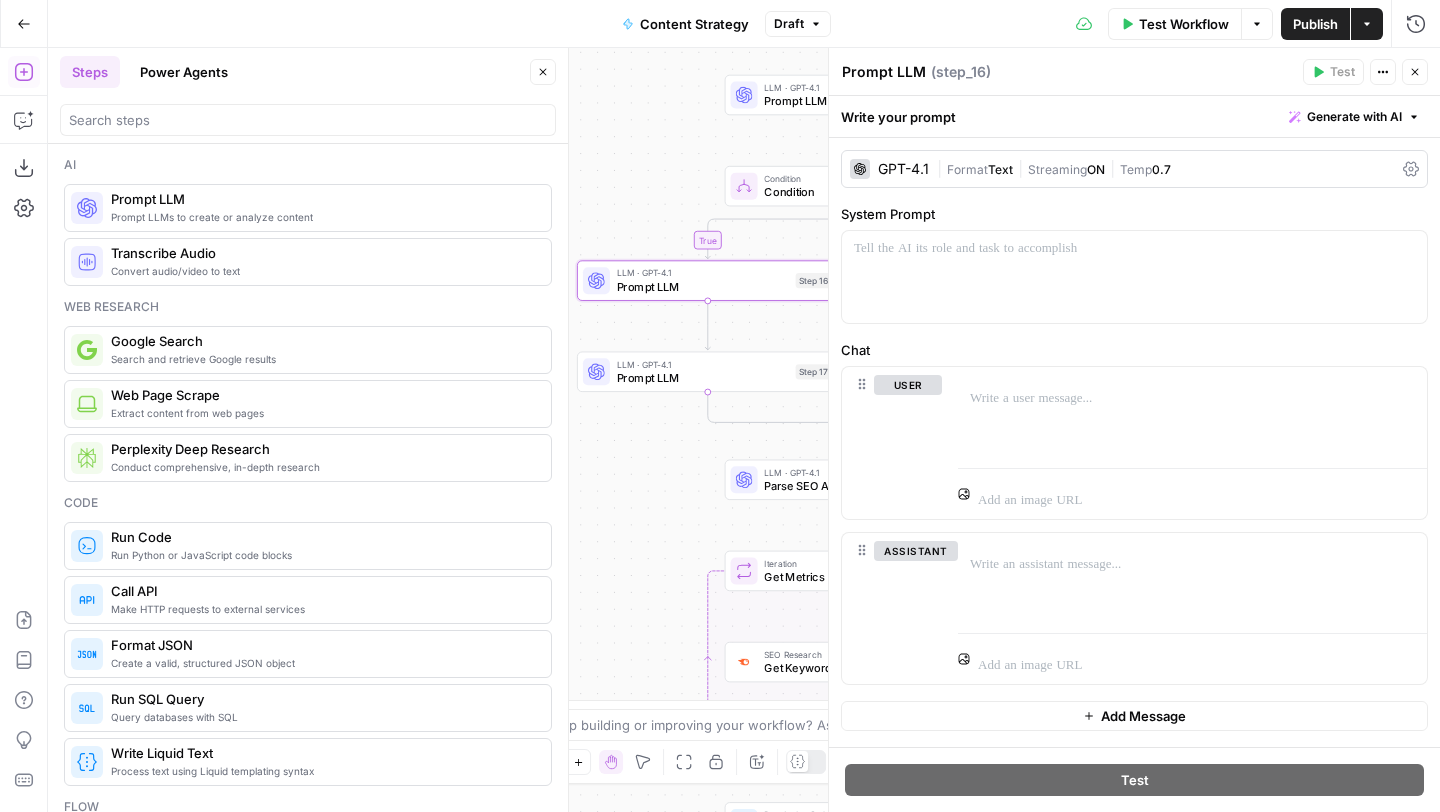 click on "Prompt LLM" at bounding box center (884, 72) 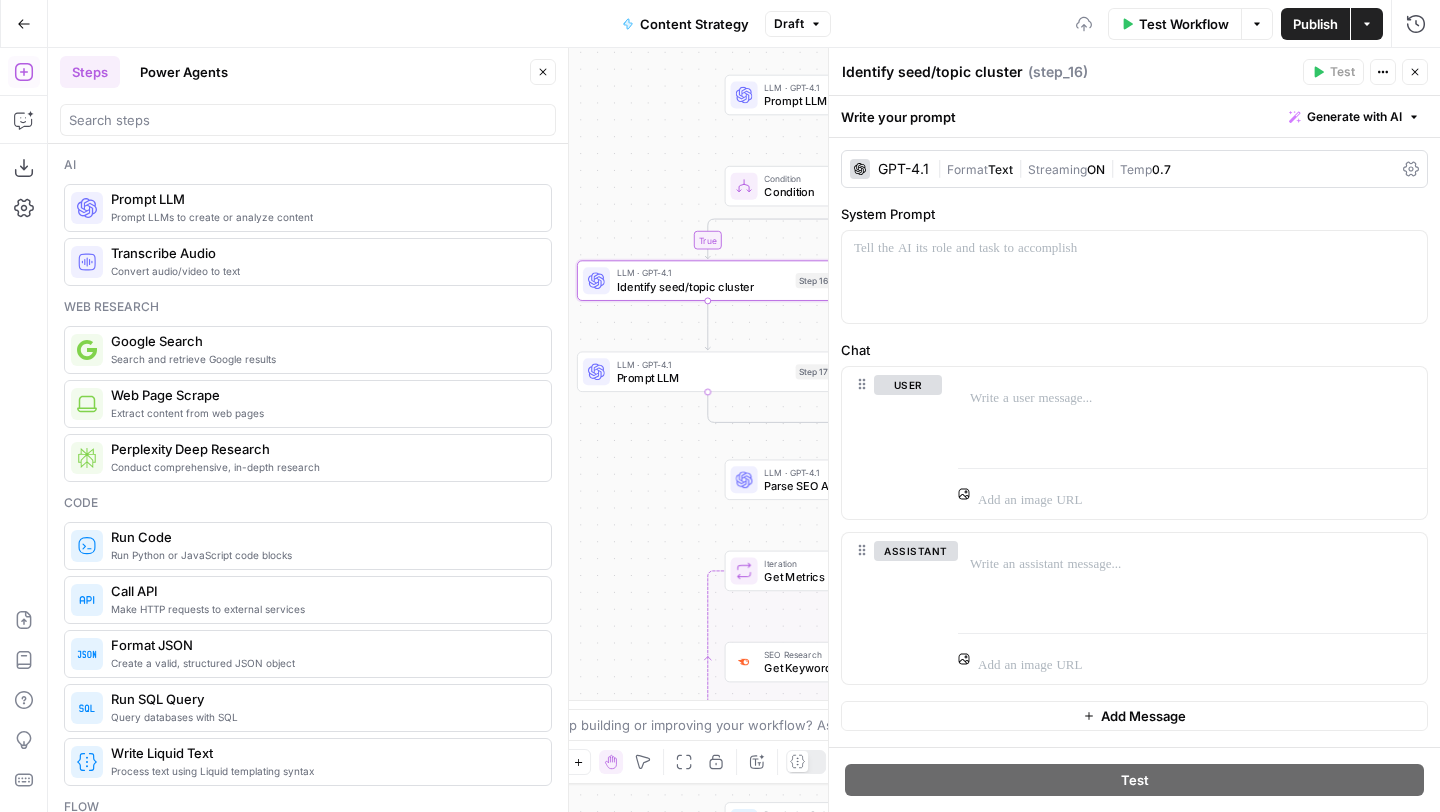 type on "Identify seed/topic cluster" 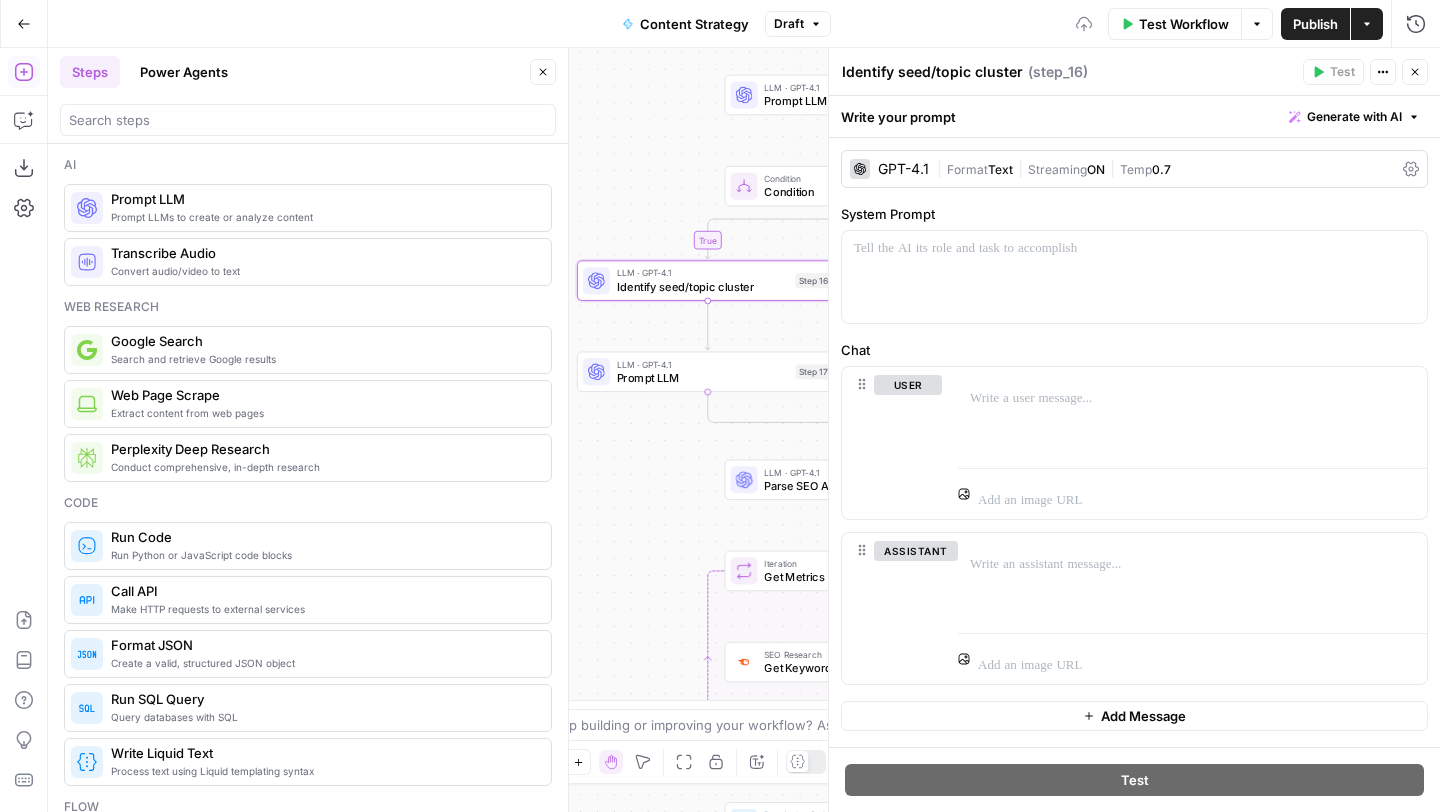 click on "Prompt LLM" at bounding box center (703, 377) 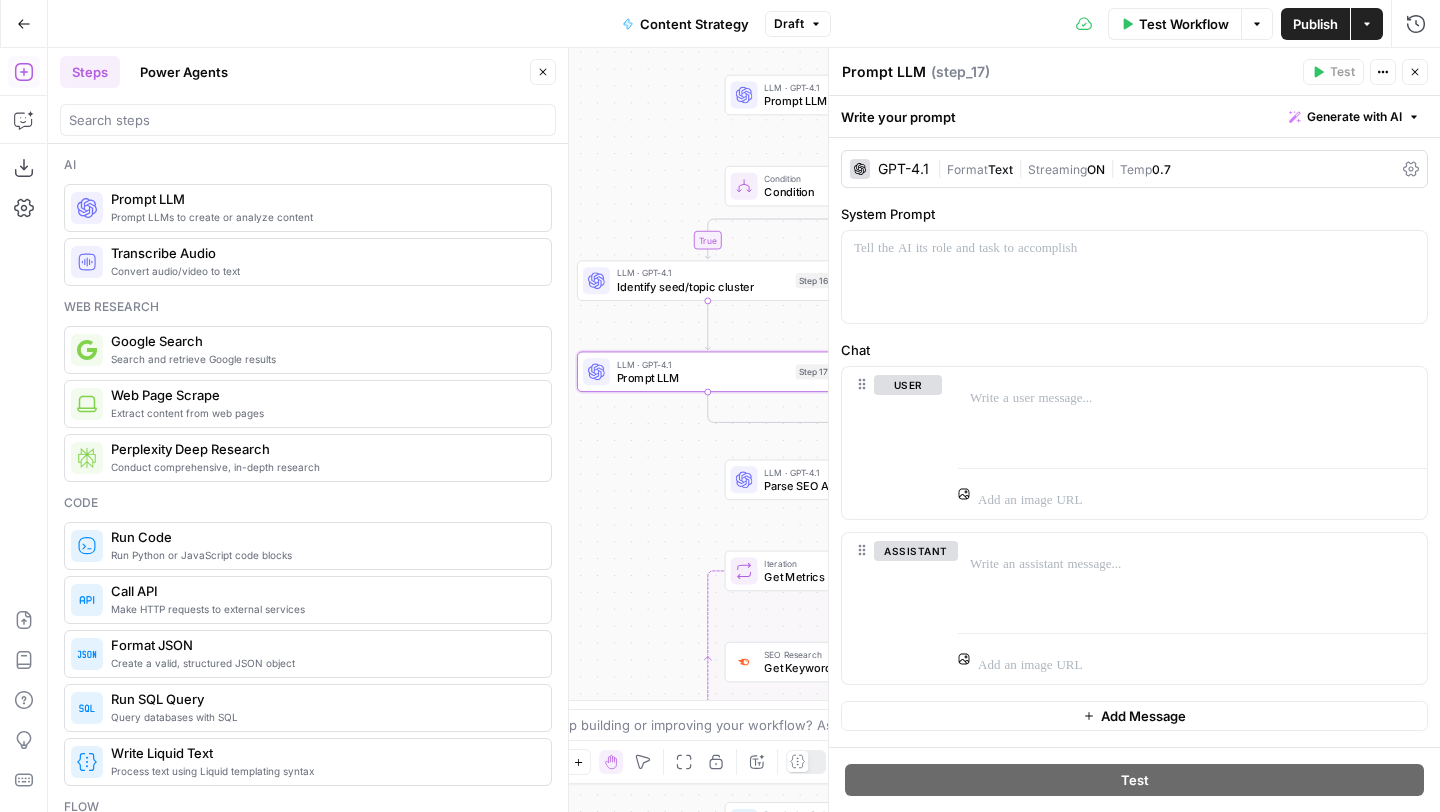 click on "Prompt LLM" at bounding box center [884, 72] 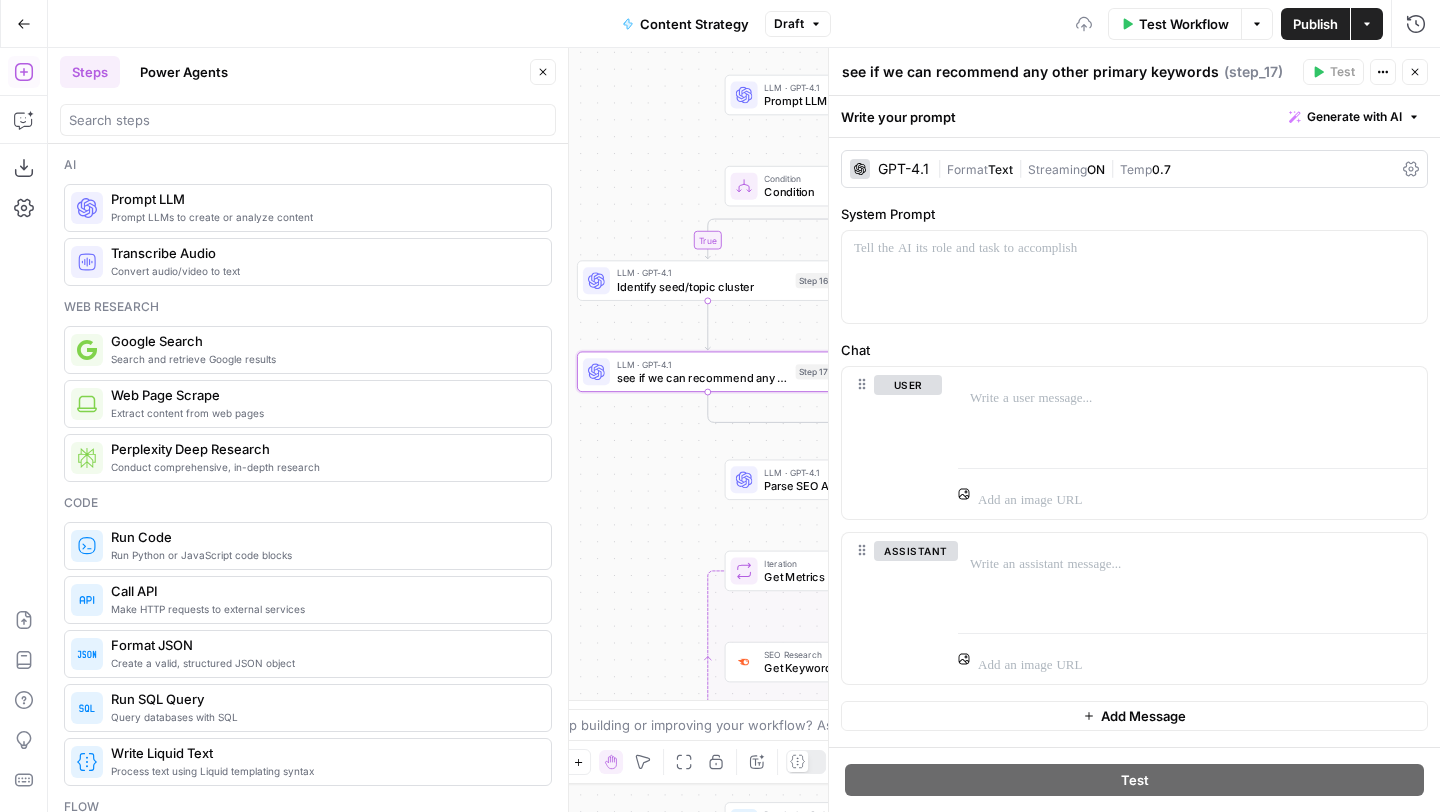 type on "see if we can recommend any other primary keywords" 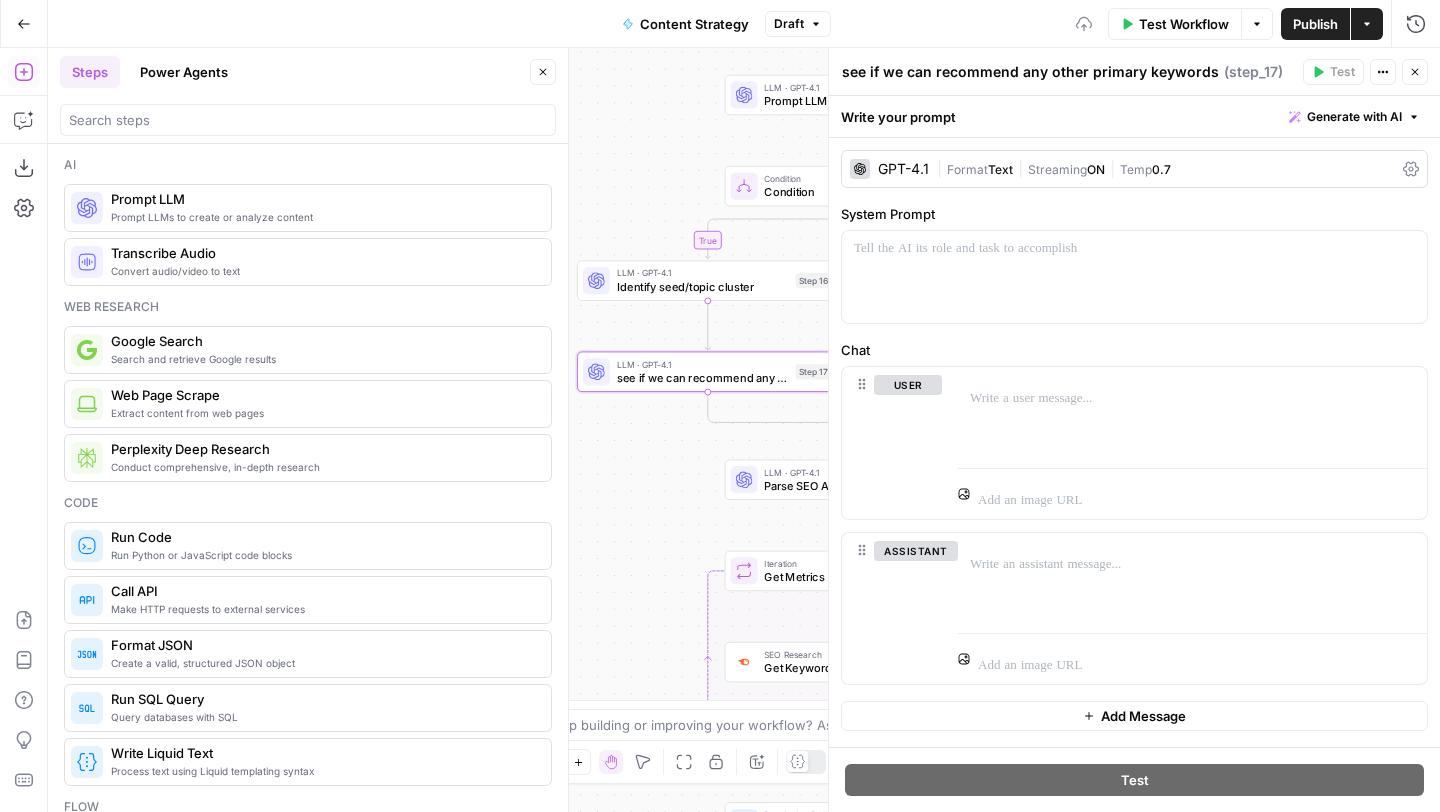 click 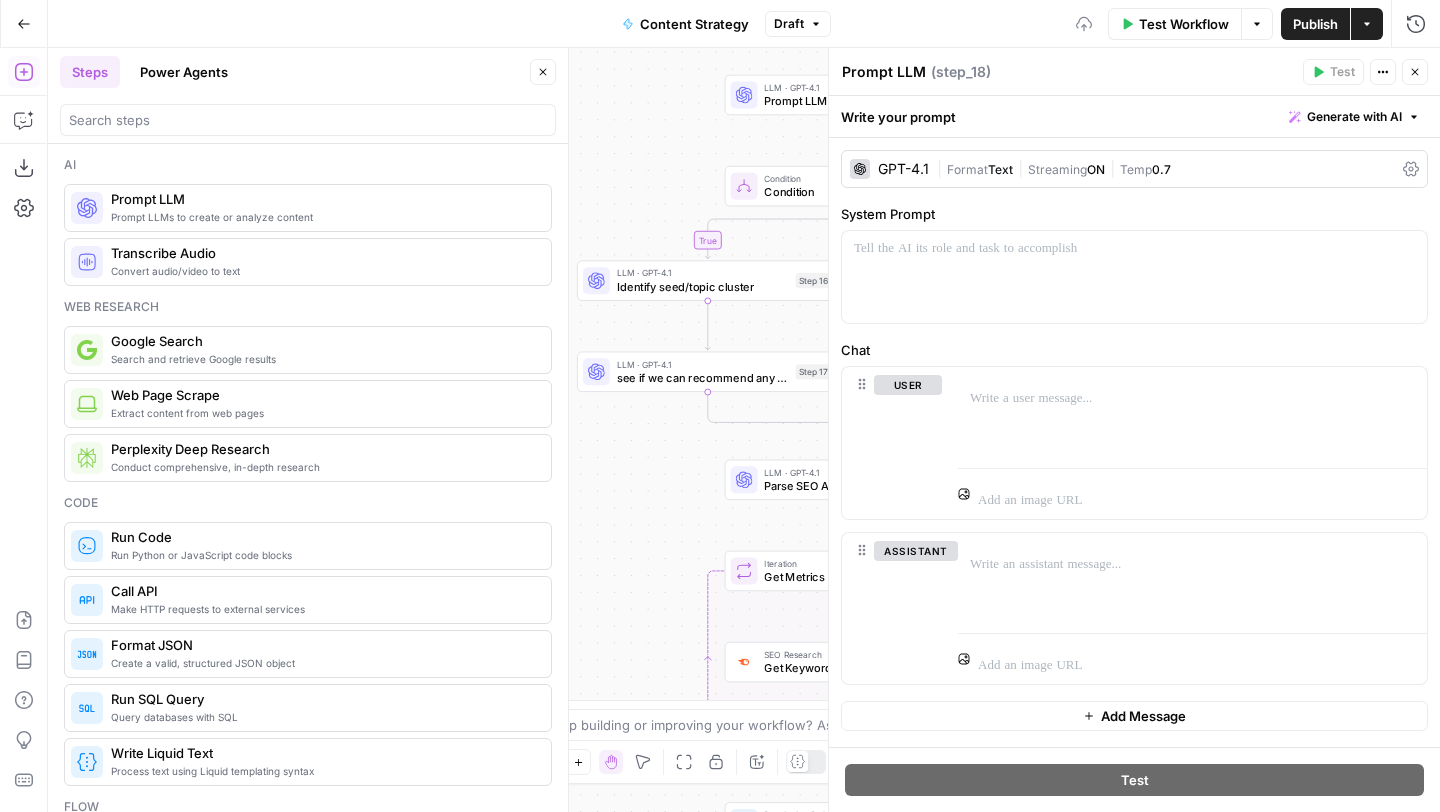 click on "Prompt LLM" at bounding box center (884, 72) 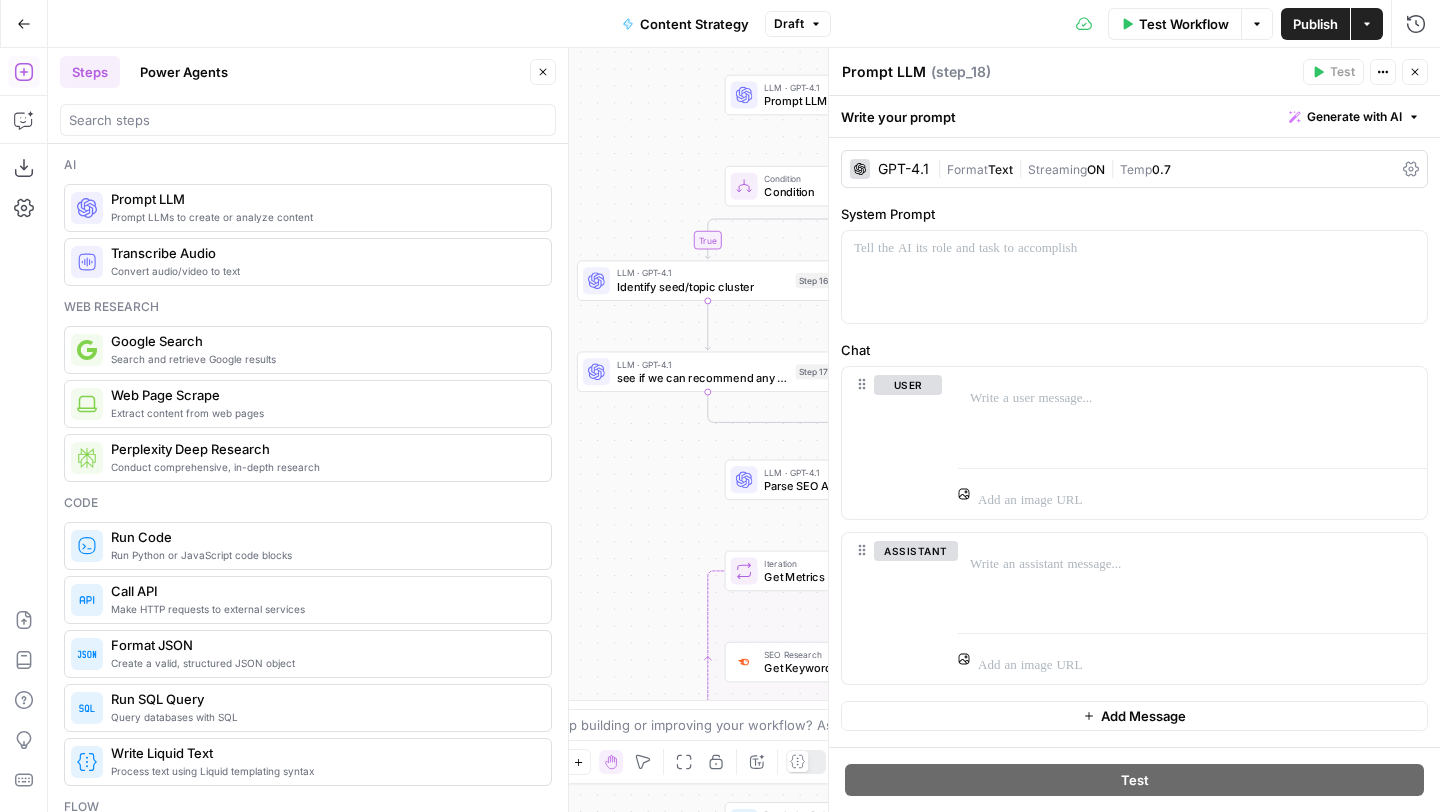 click on "Prompt LLM" at bounding box center [884, 72] 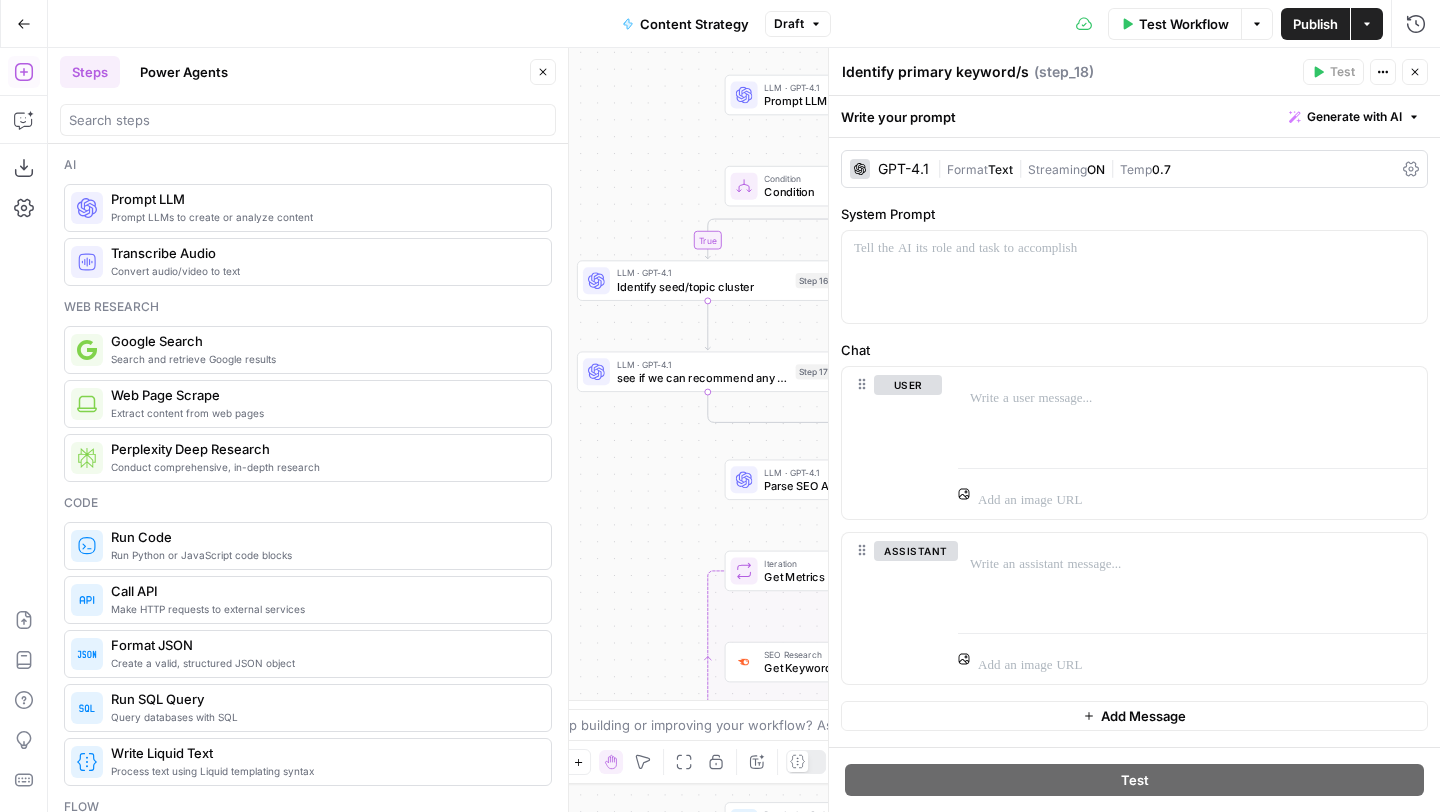 click on "Identify primary keyword/s" at bounding box center (935, 72) 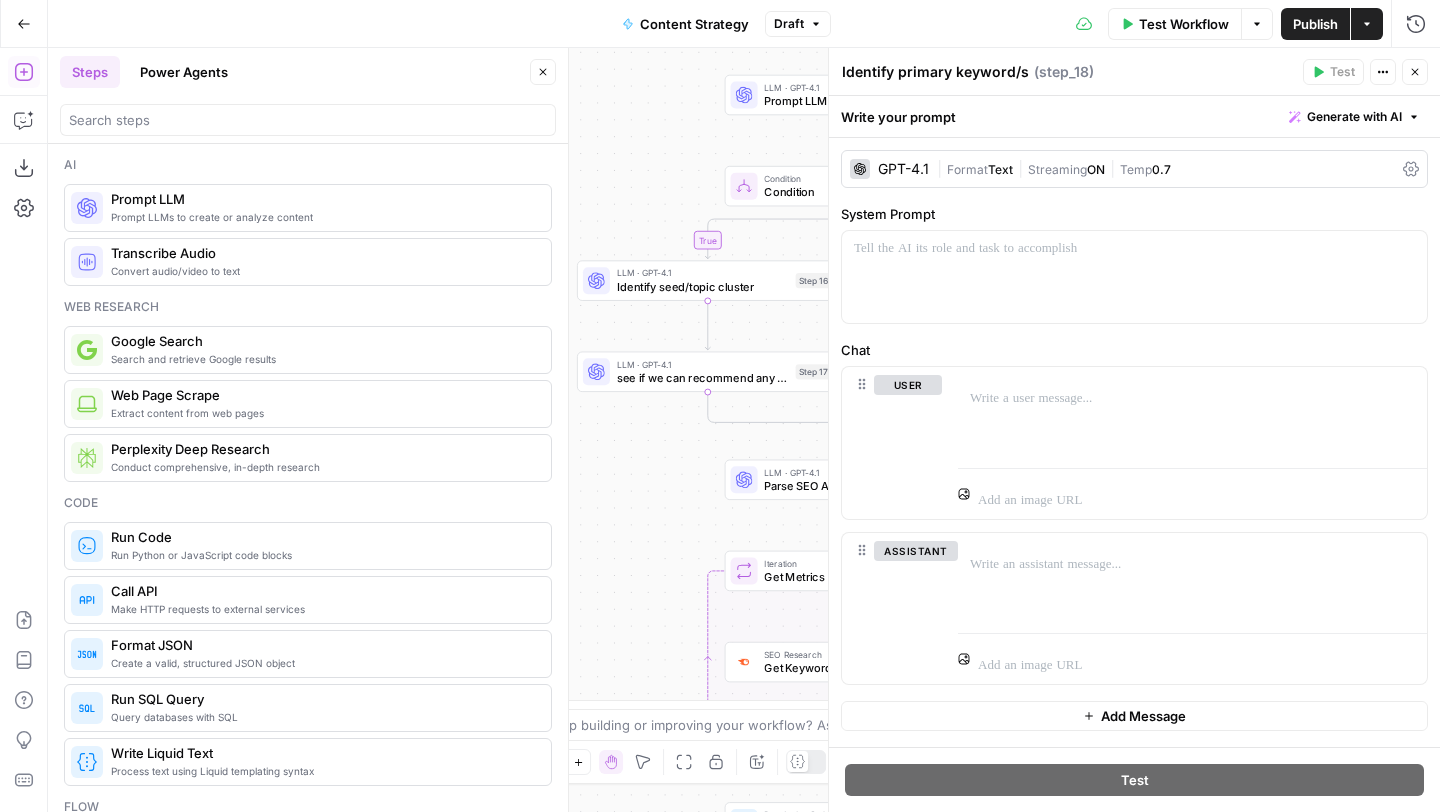 click on "Close" at bounding box center (1415, 72) 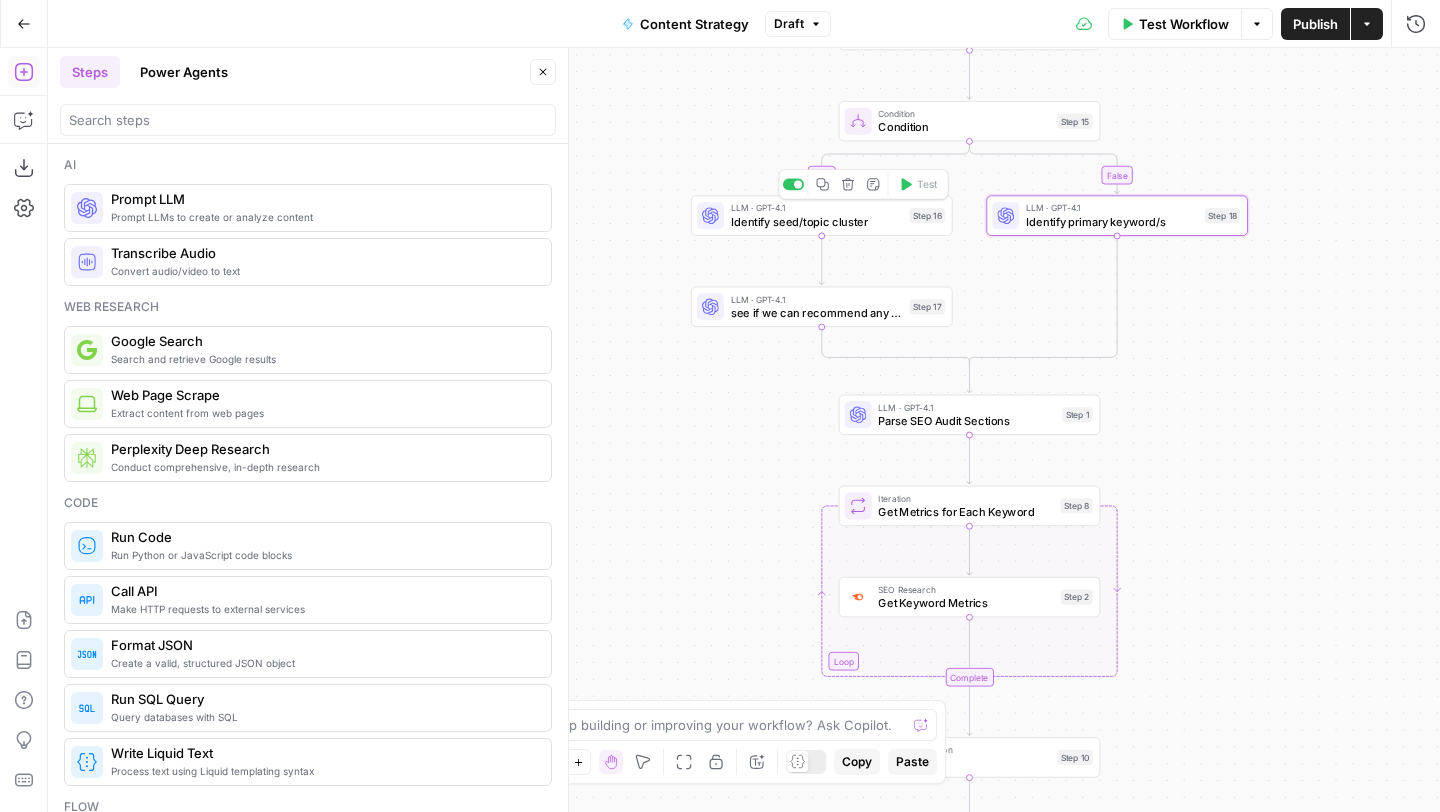 click 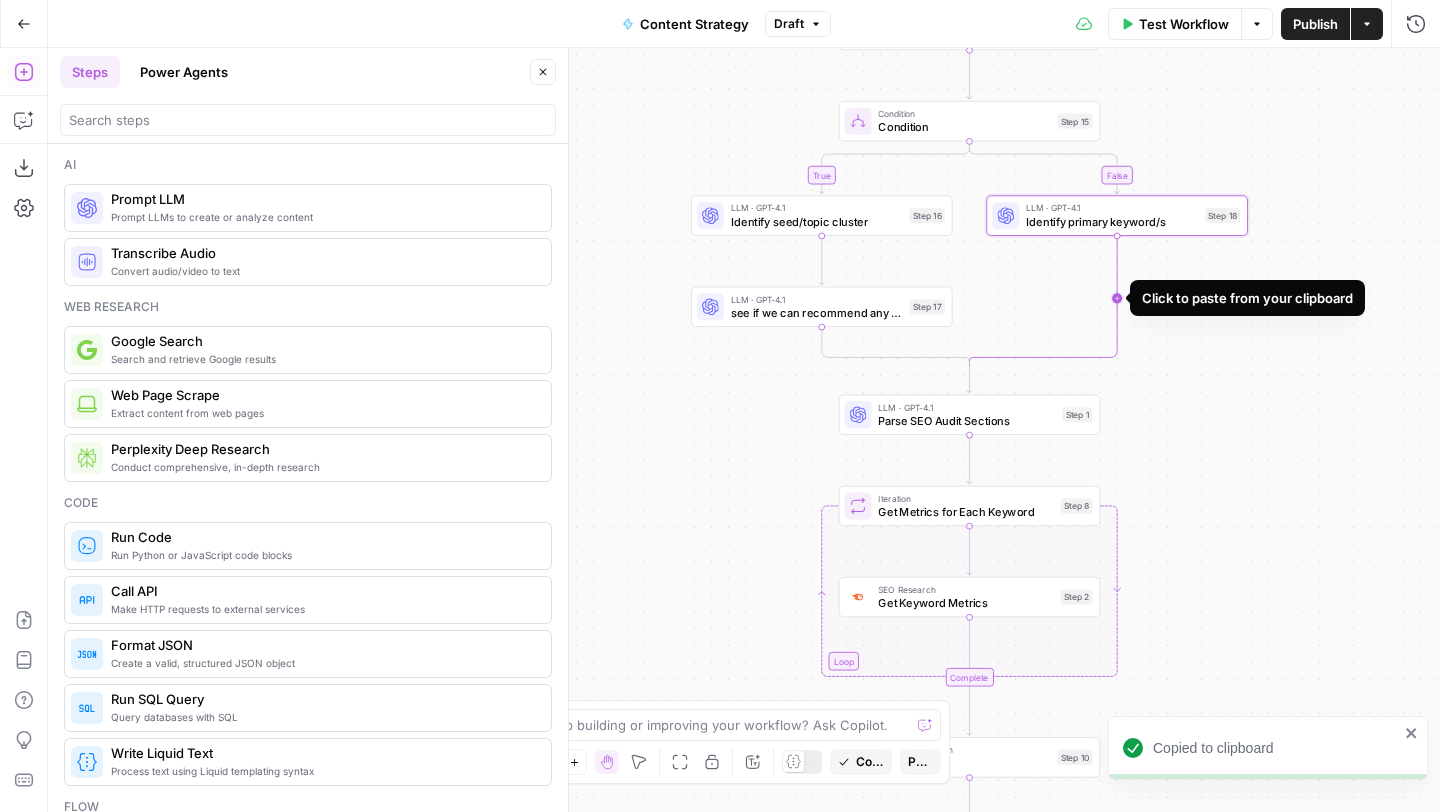 click 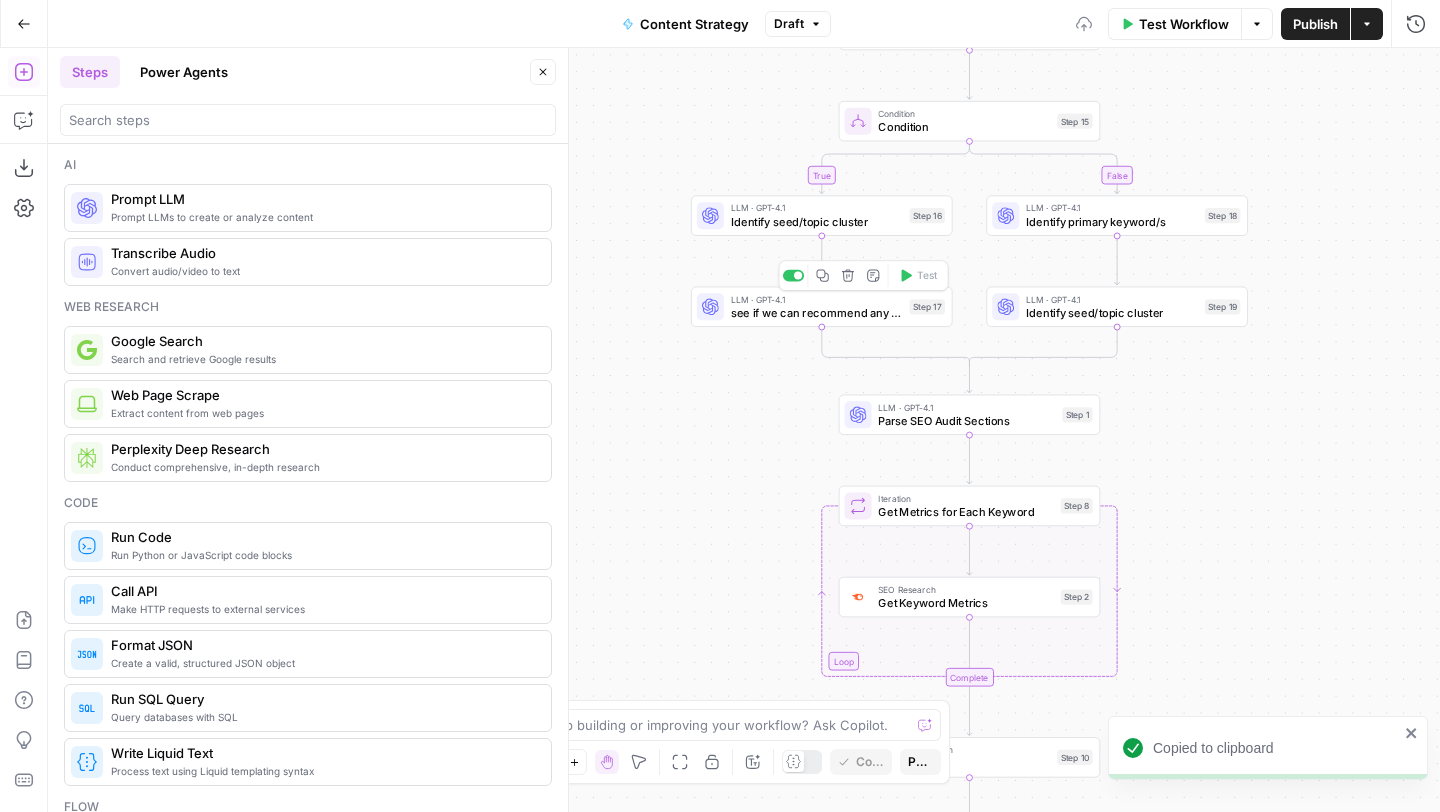 click 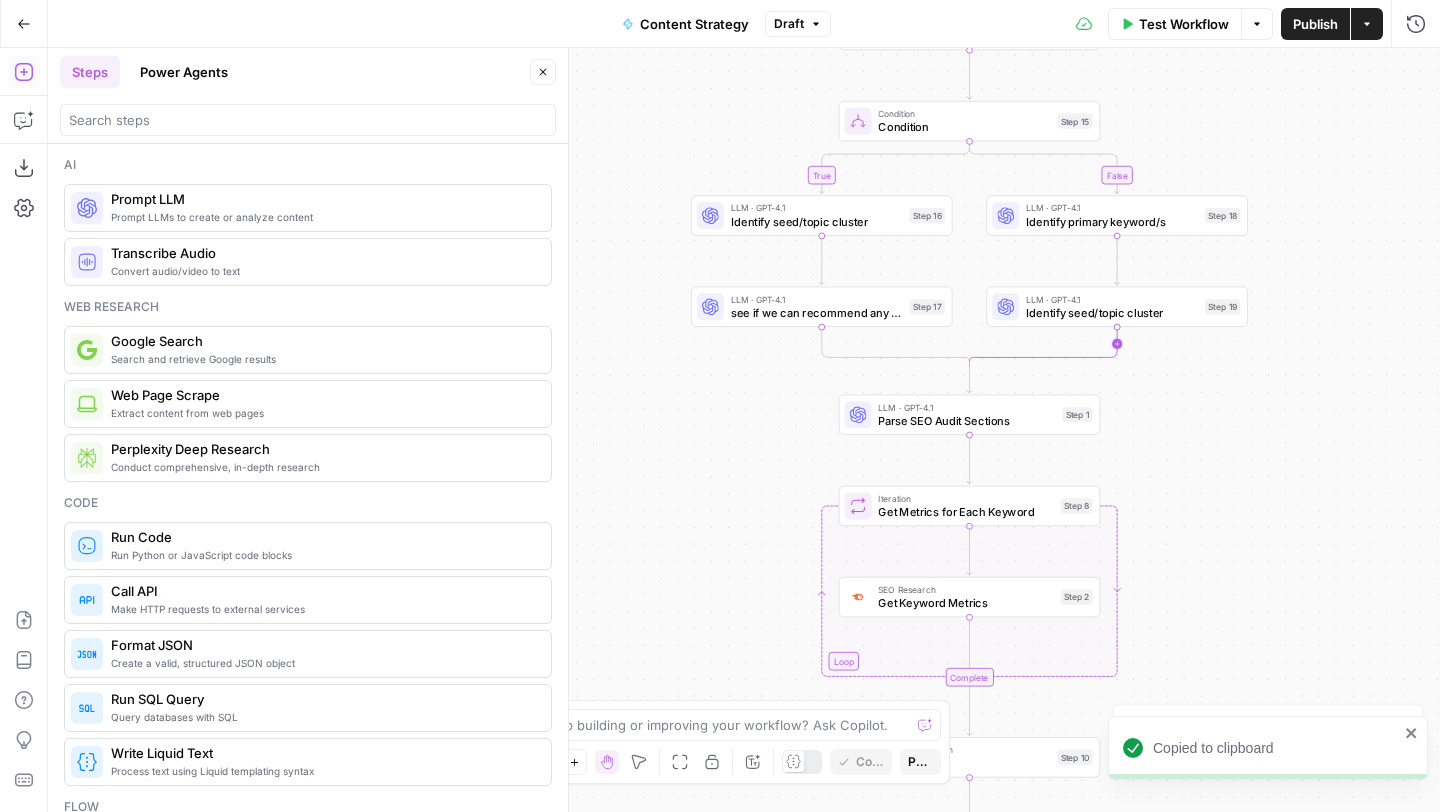 click 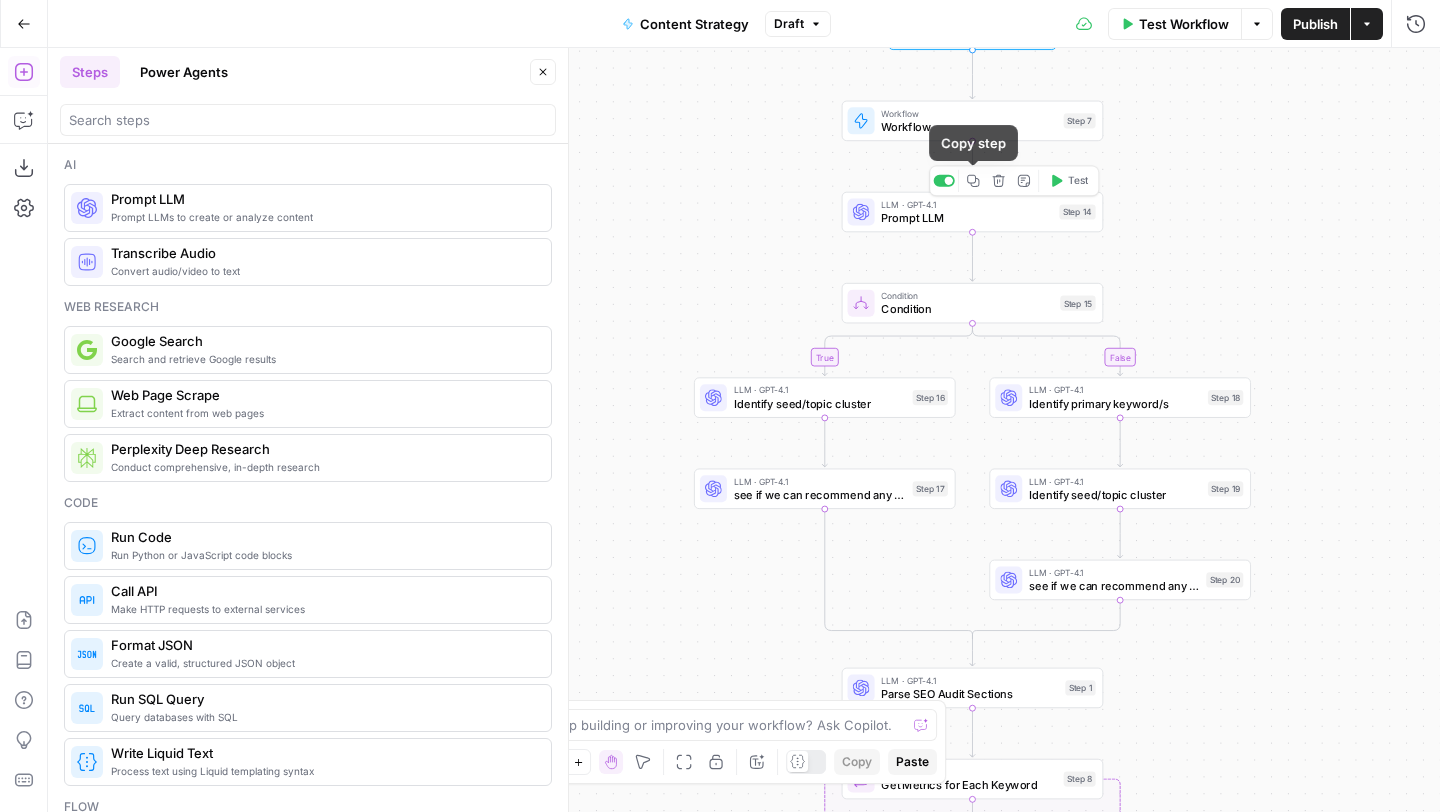 click 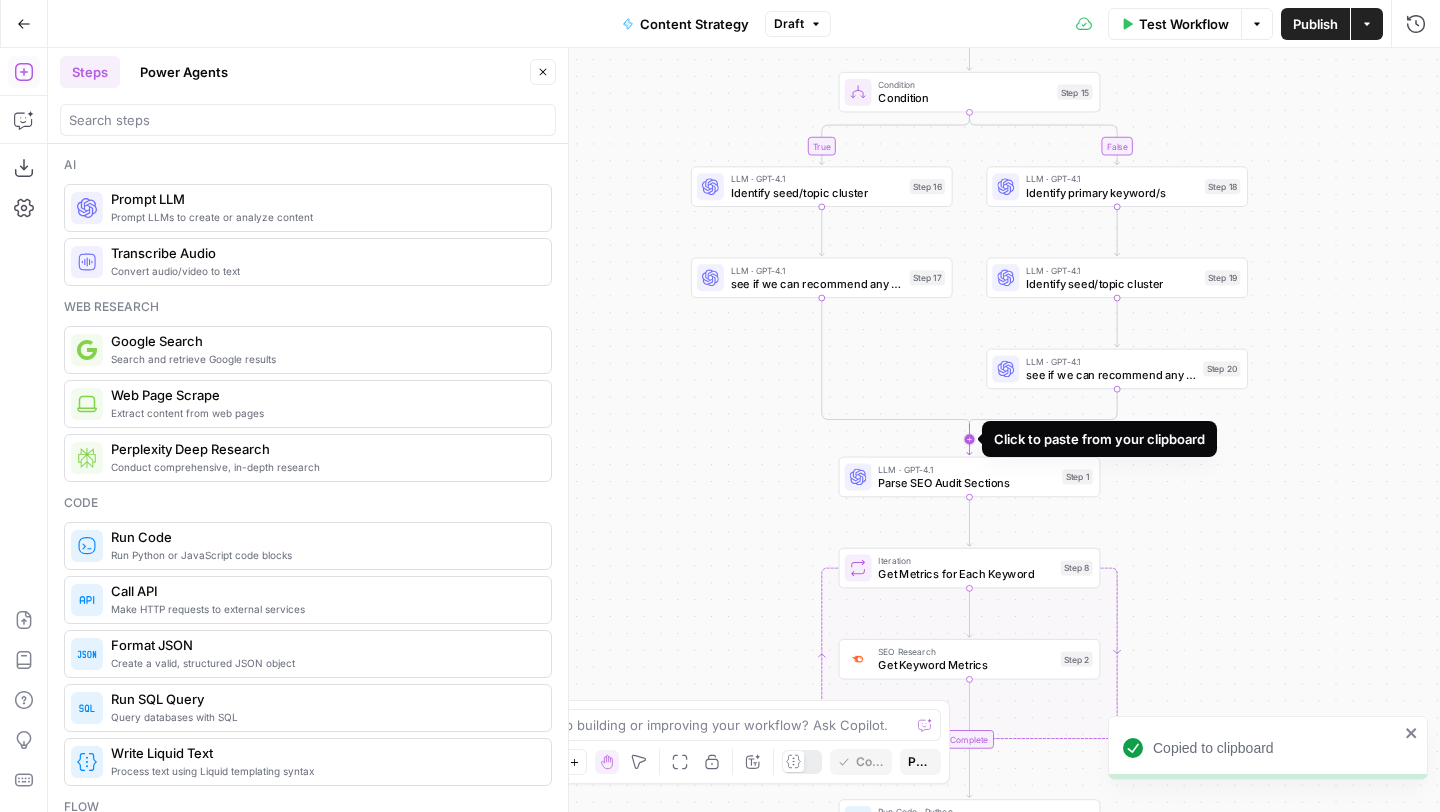 click 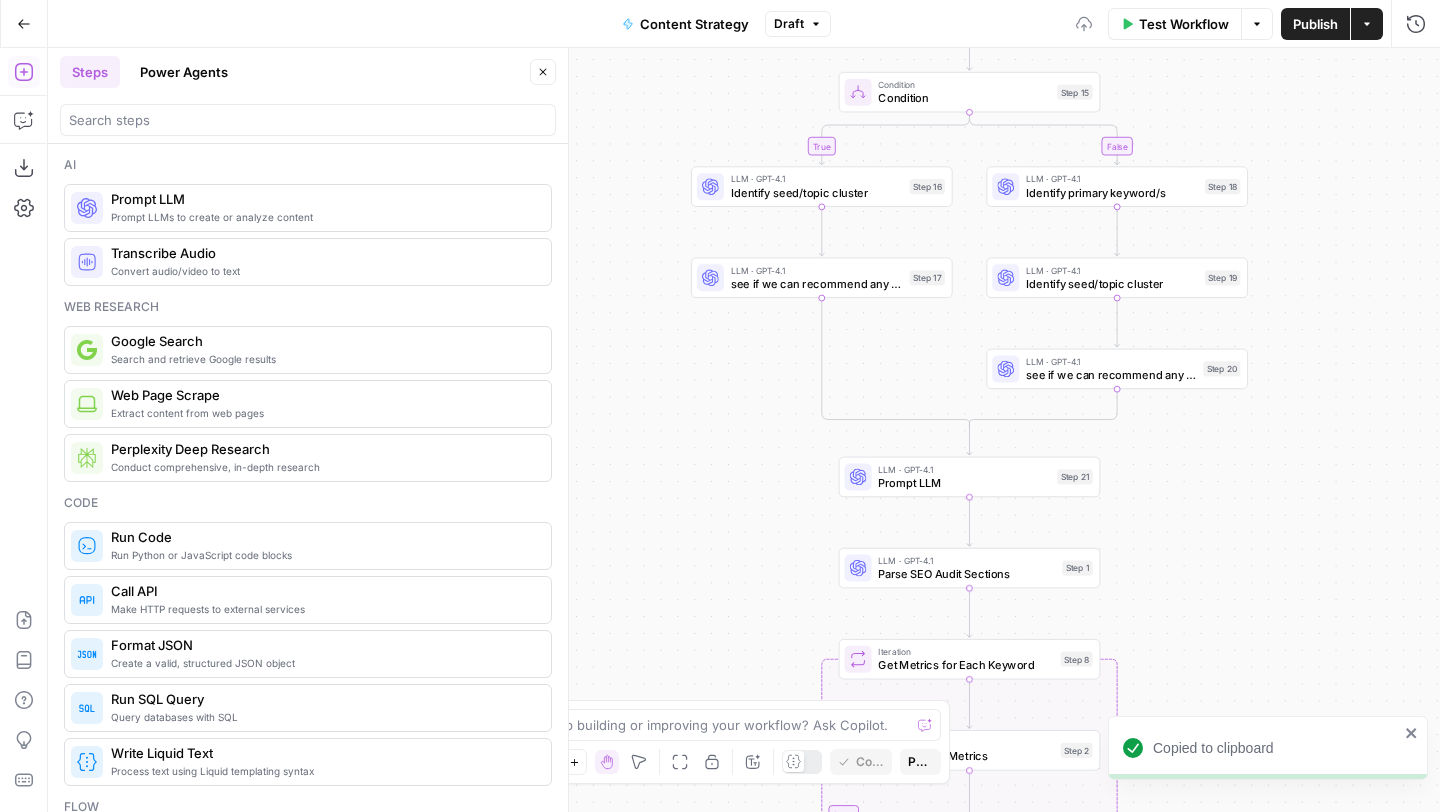 click on "Prompt LLM" at bounding box center (964, 482) 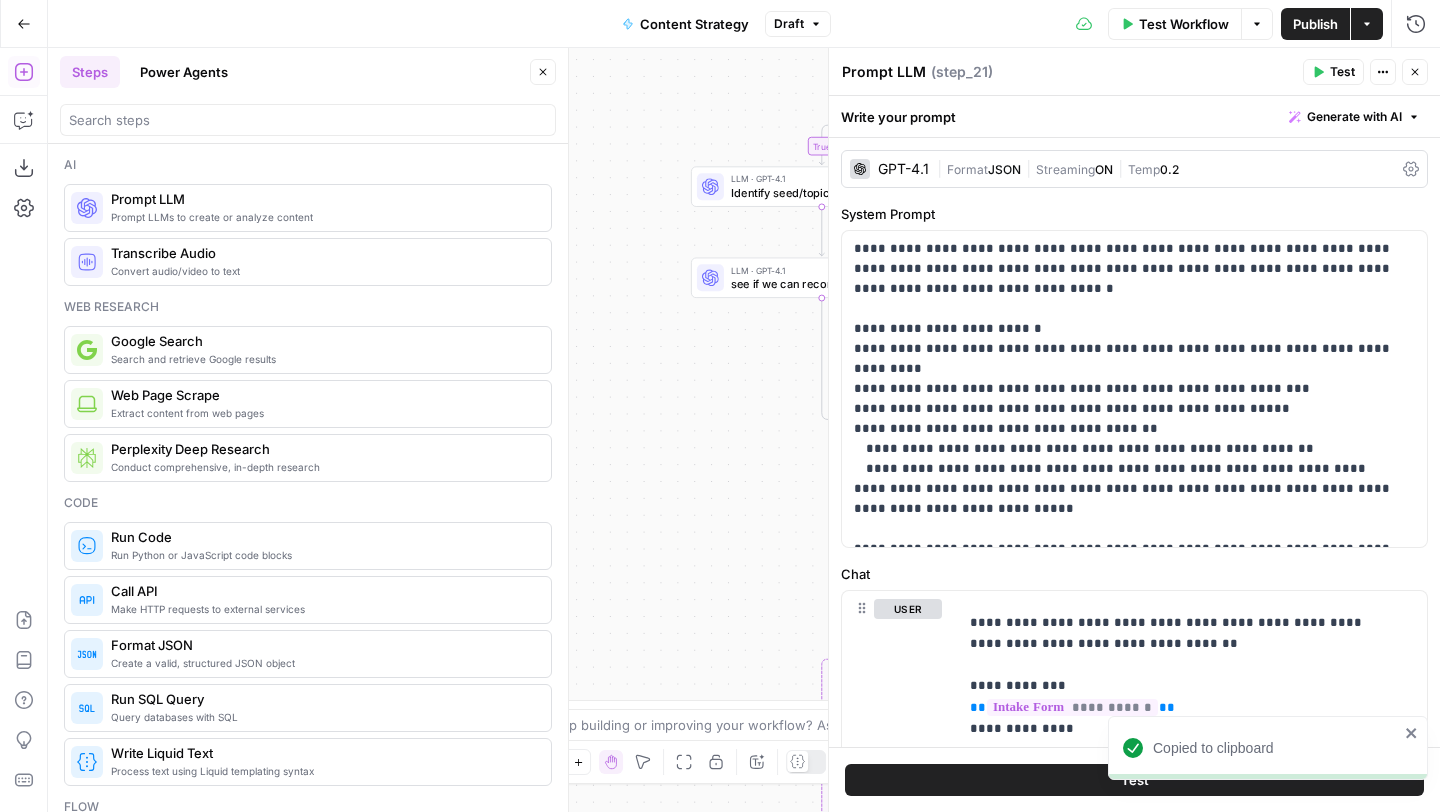 click 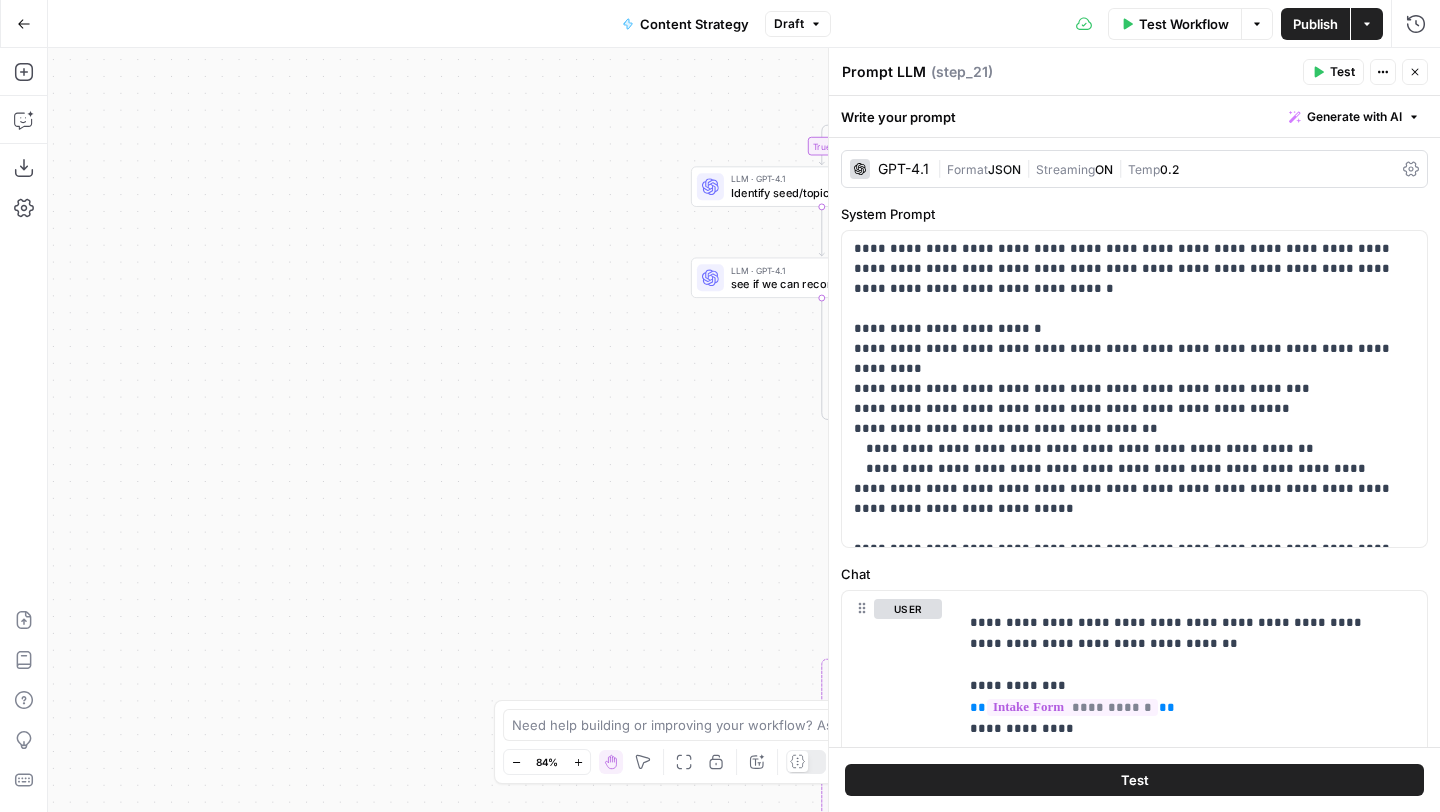click on "Generate with AI" at bounding box center [1354, 117] 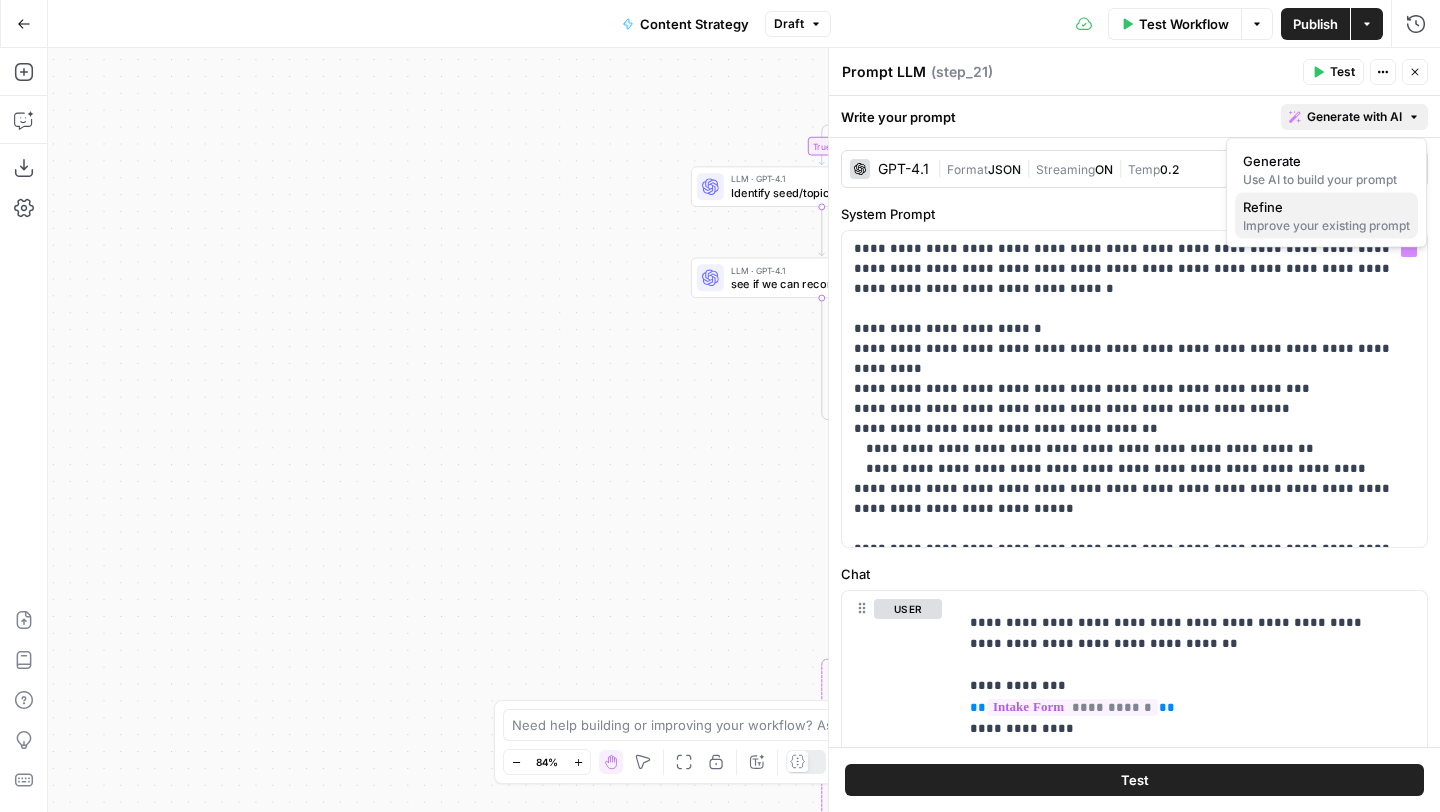 click on "Refine" at bounding box center (1326, 207) 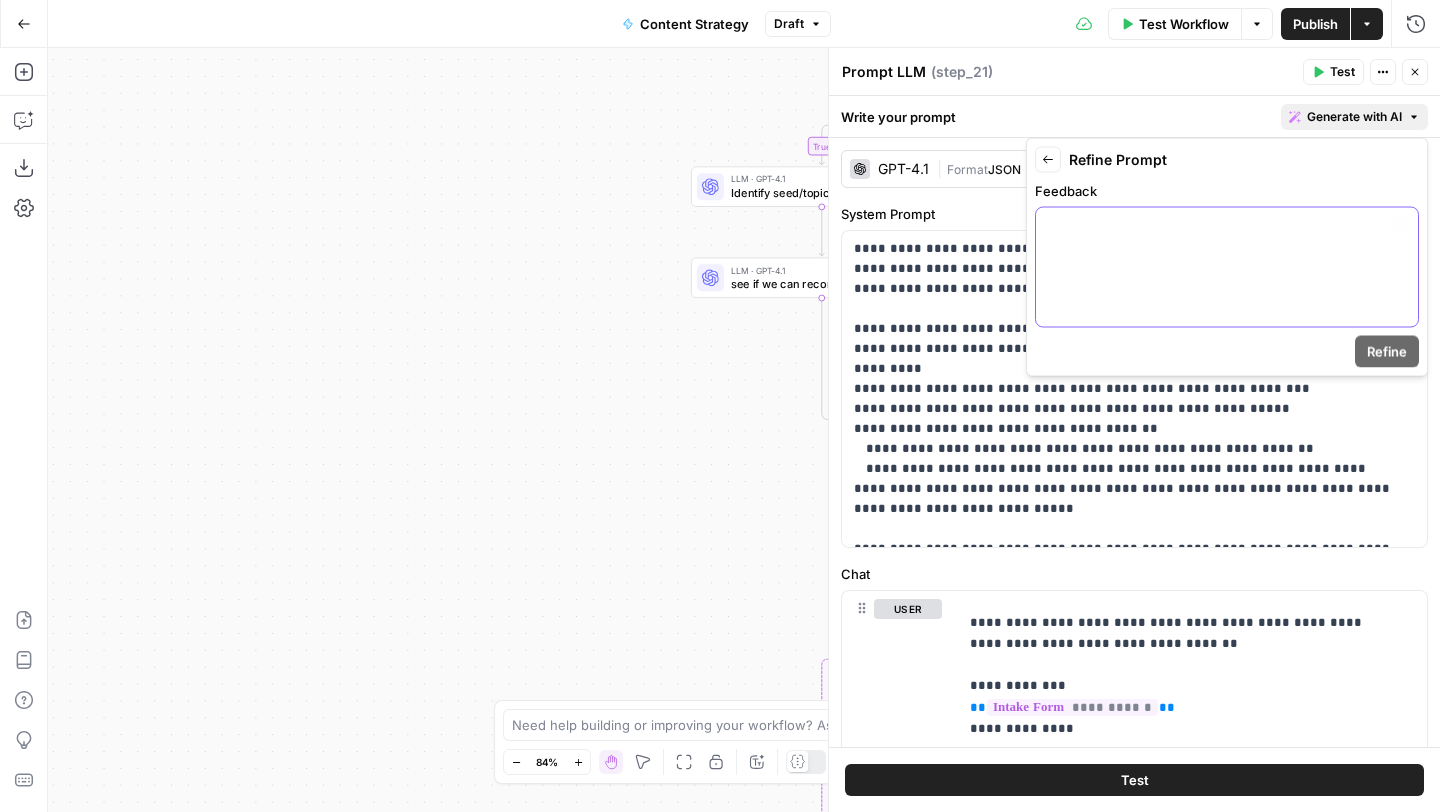 click at bounding box center (1227, 267) 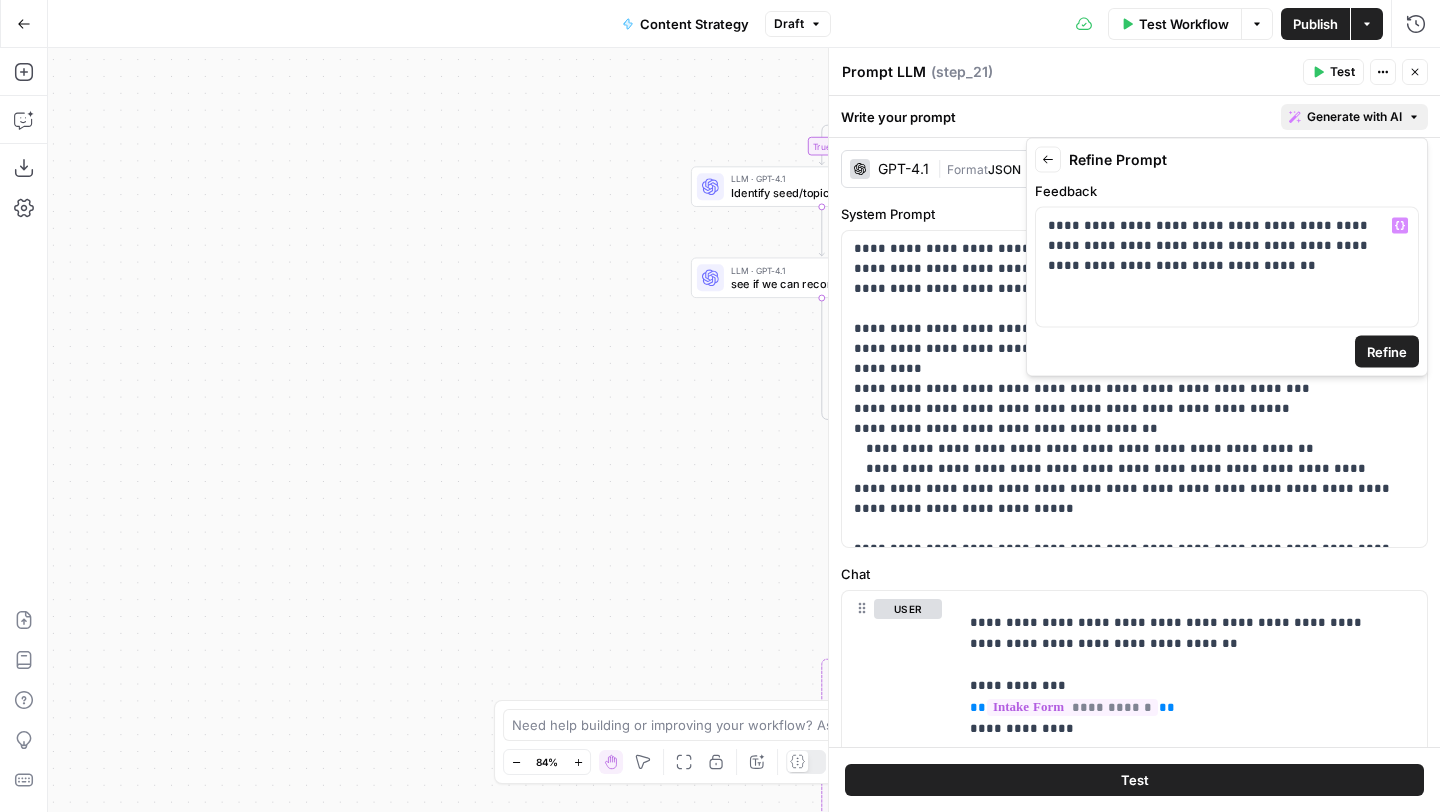 click on "Refine" at bounding box center (1387, 352) 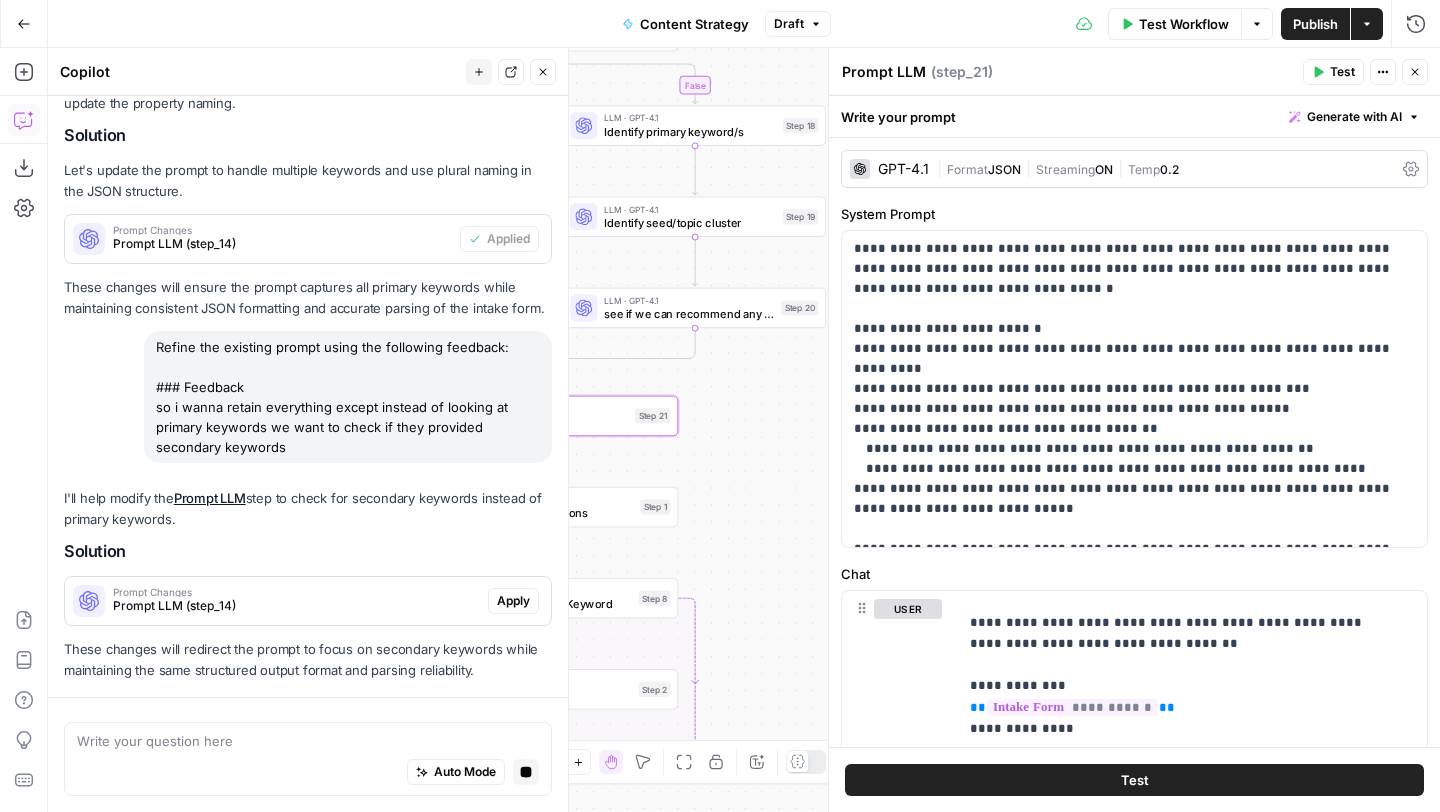 scroll, scrollTop: 1060, scrollLeft: 0, axis: vertical 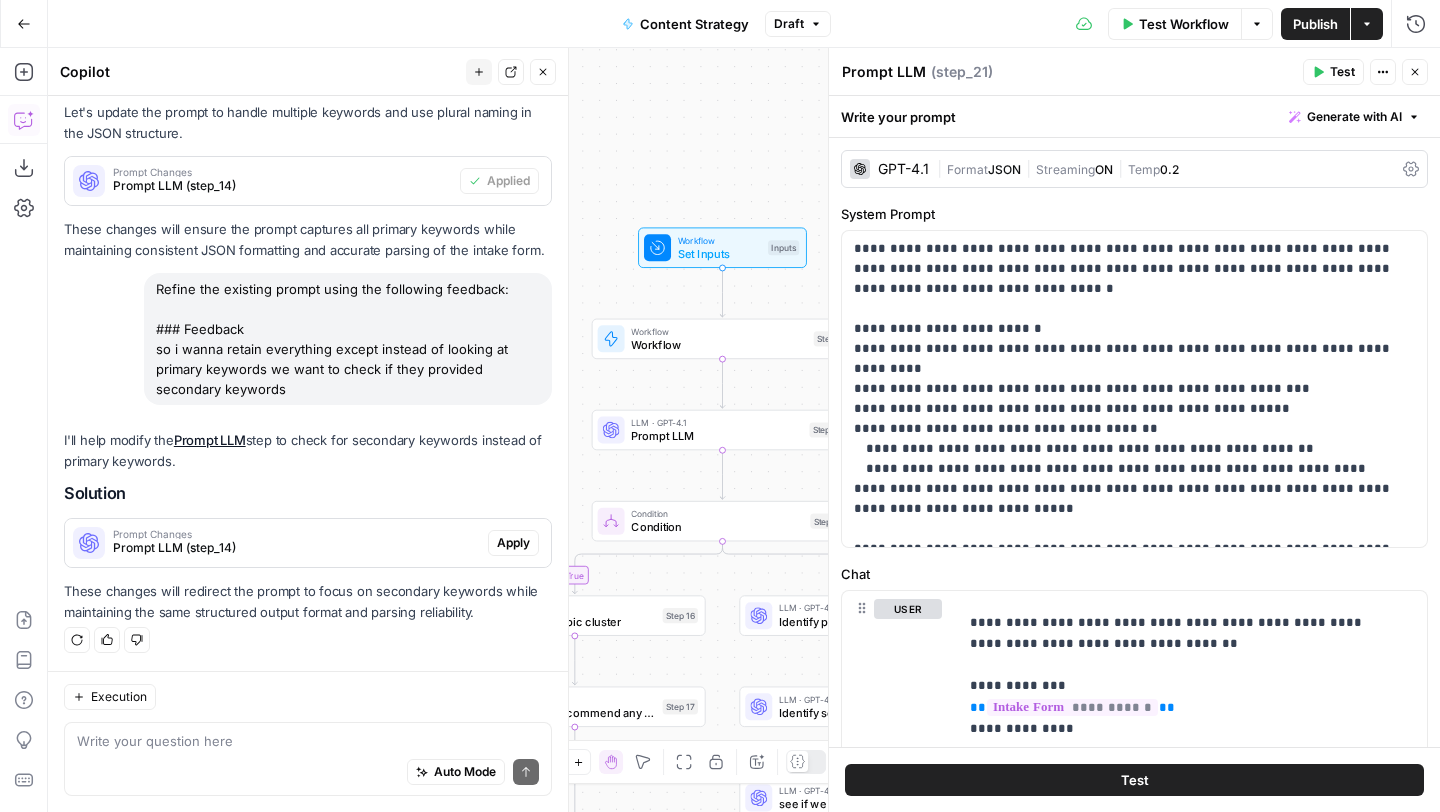 drag, startPoint x: 310, startPoint y: 391, endPoint x: 145, endPoint y: 356, distance: 168.67128 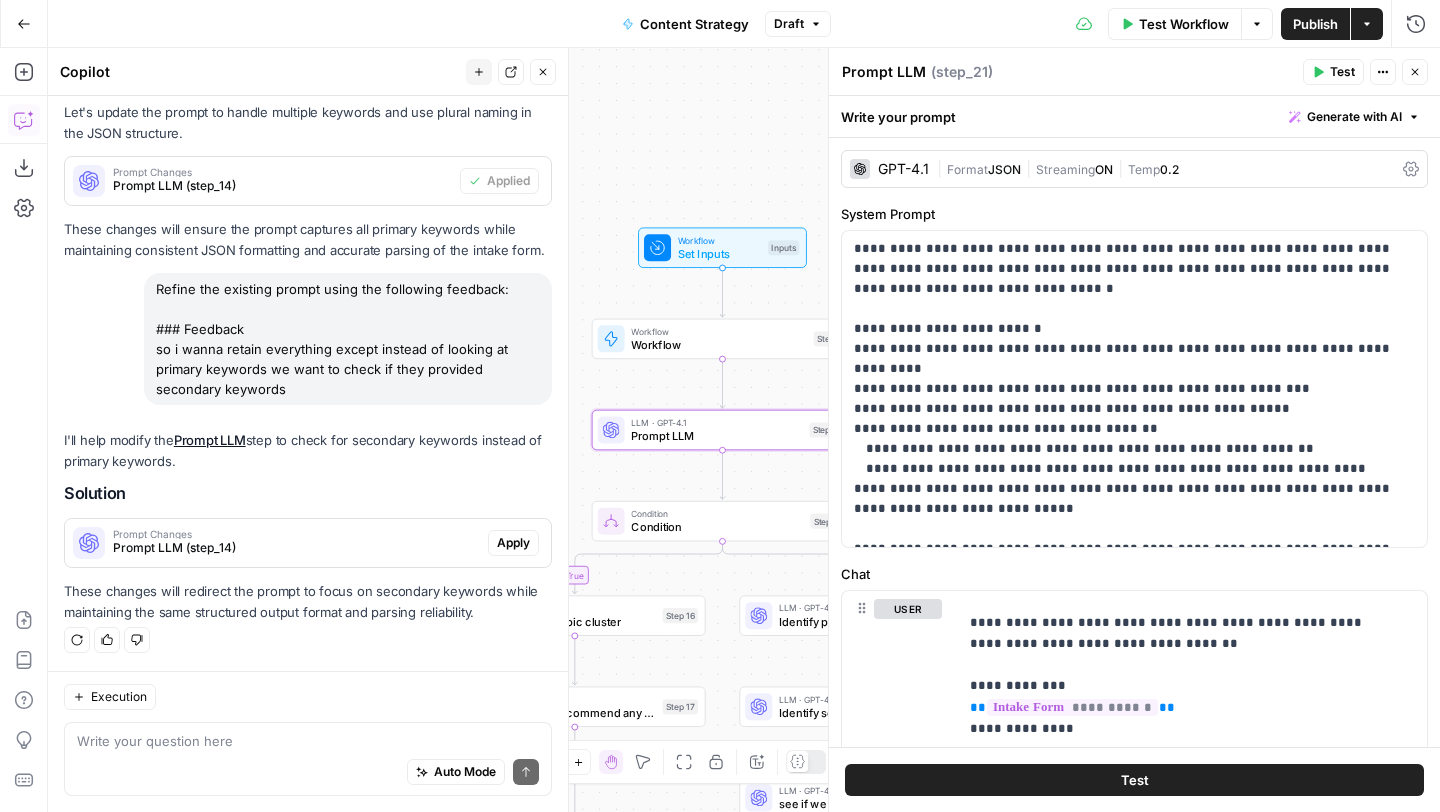 copy on "so i wanna retain everything except instead of looking at primary keywords we want to check if they provided secondary keywords" 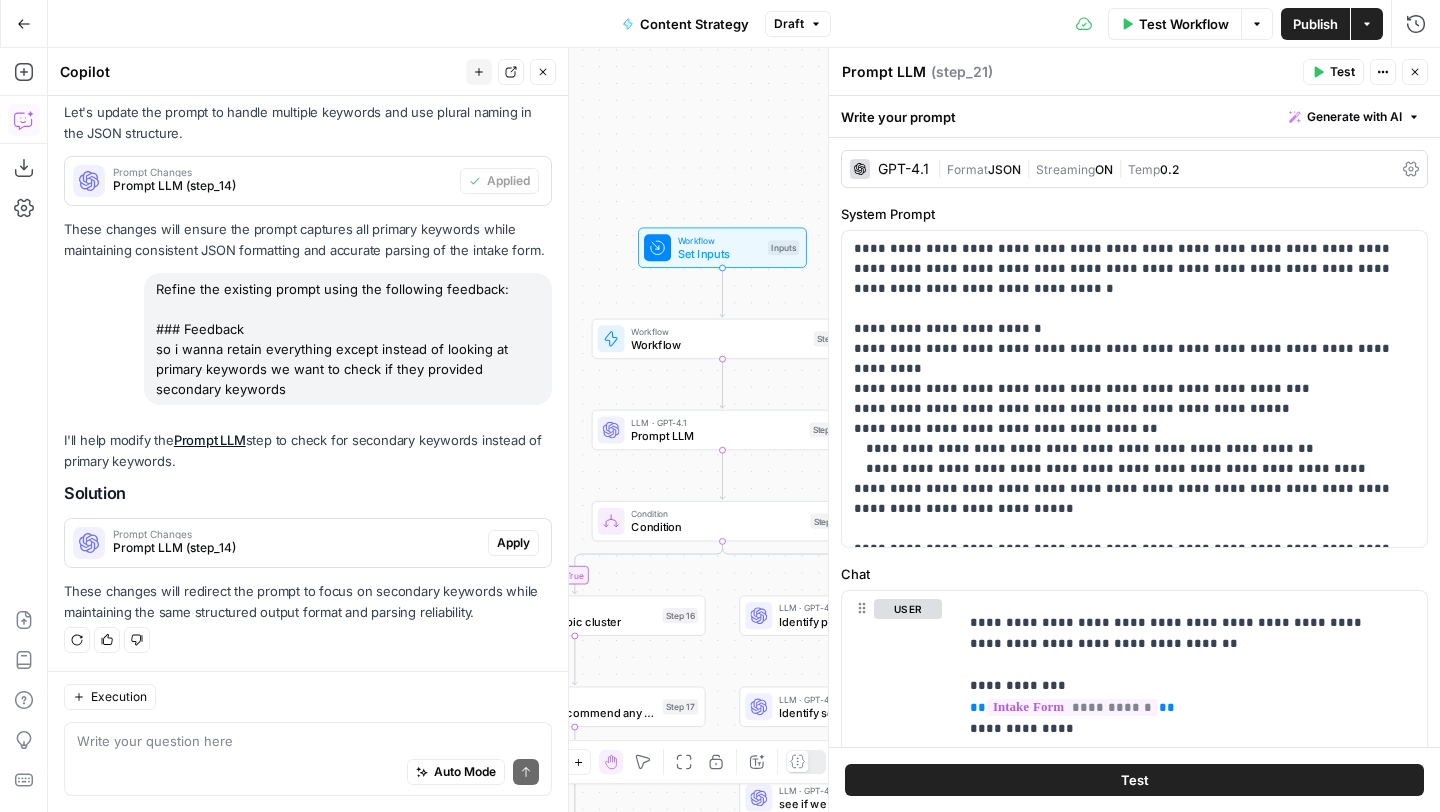 click on "Auto Mode Send" at bounding box center [308, 773] 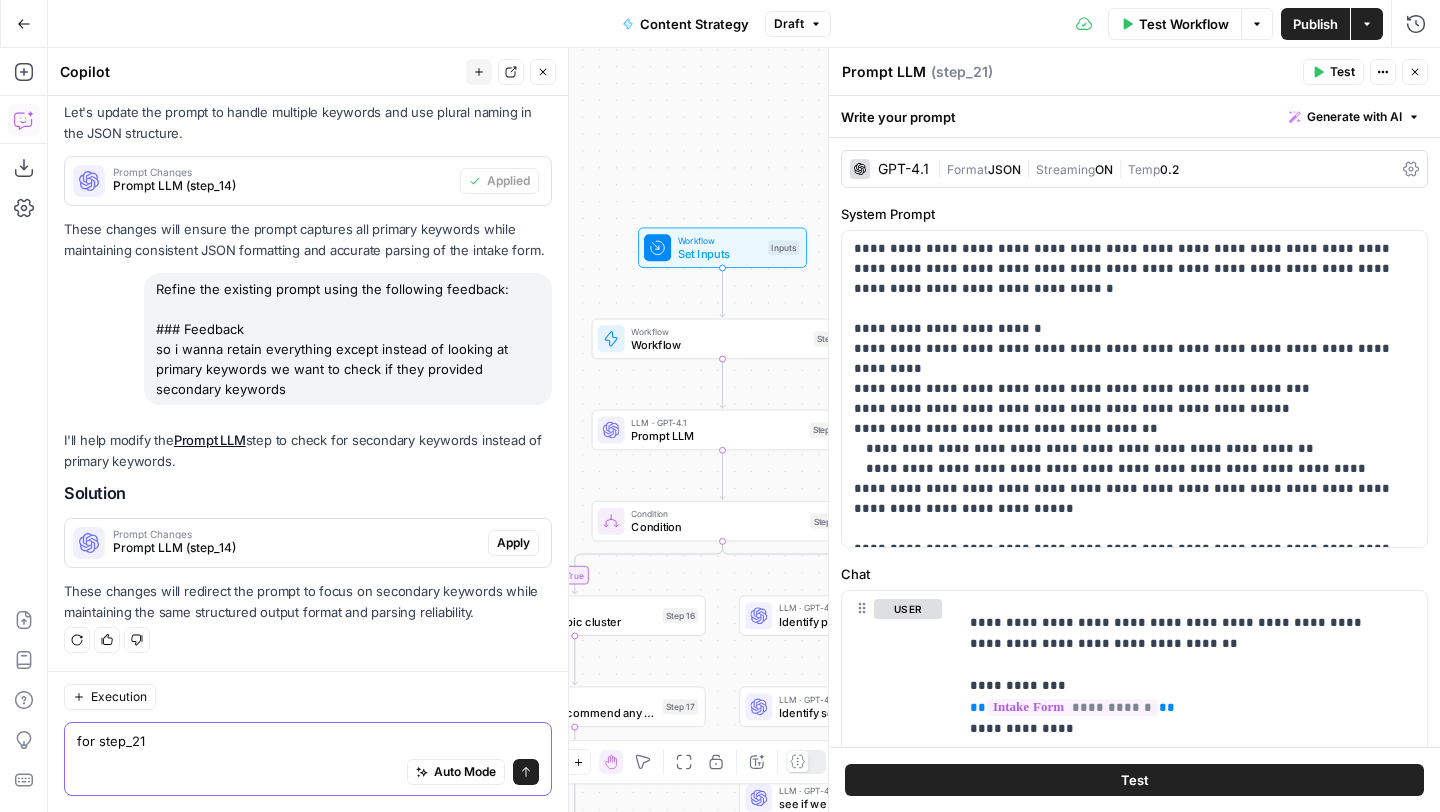 paste on "so i wanna retain everything except instead of looking at primary keywords we want to check if they provided secondary keywords" 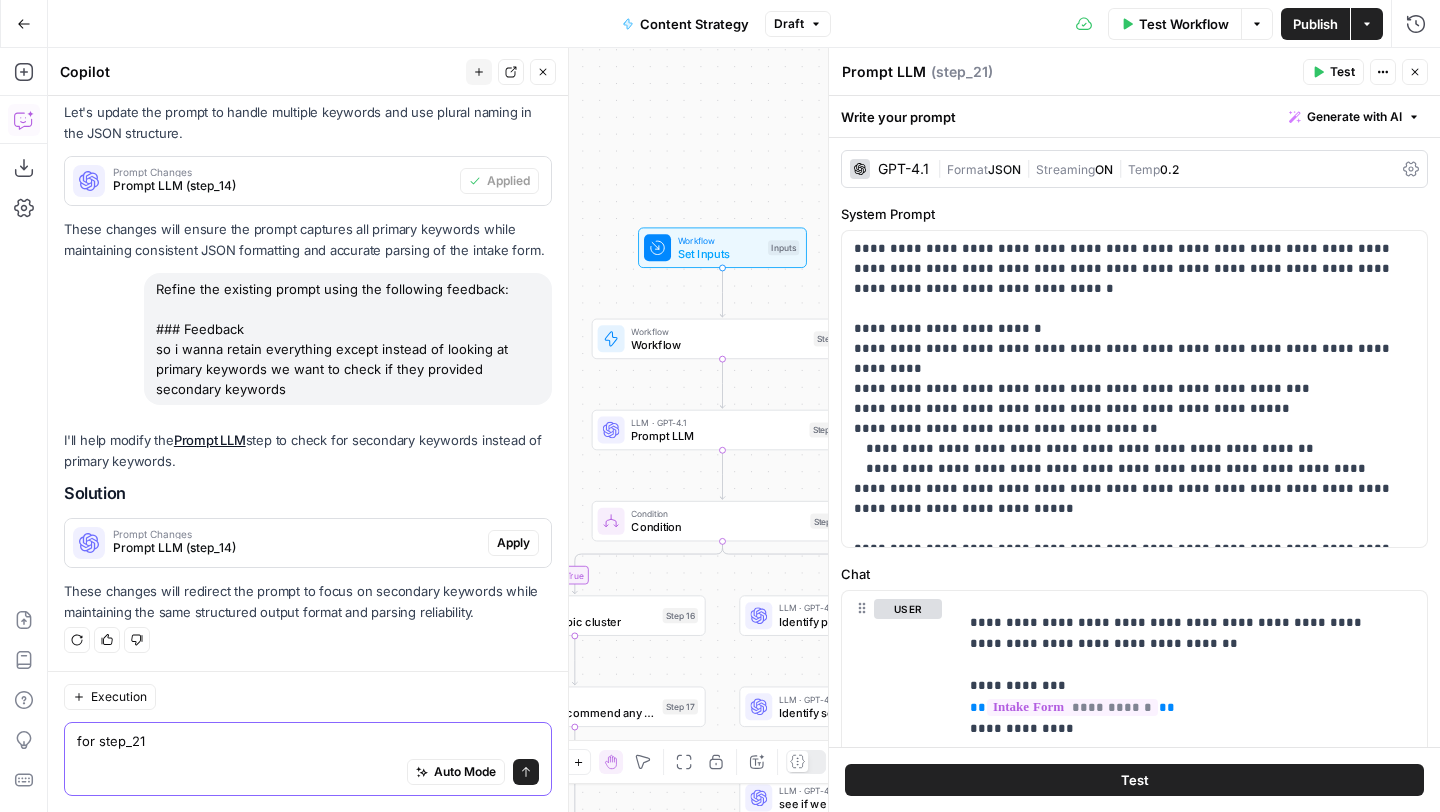 type on "for step_21 so i wanna retain everything except instead of looking at primary keywords we want to check if they provided secondary keywords" 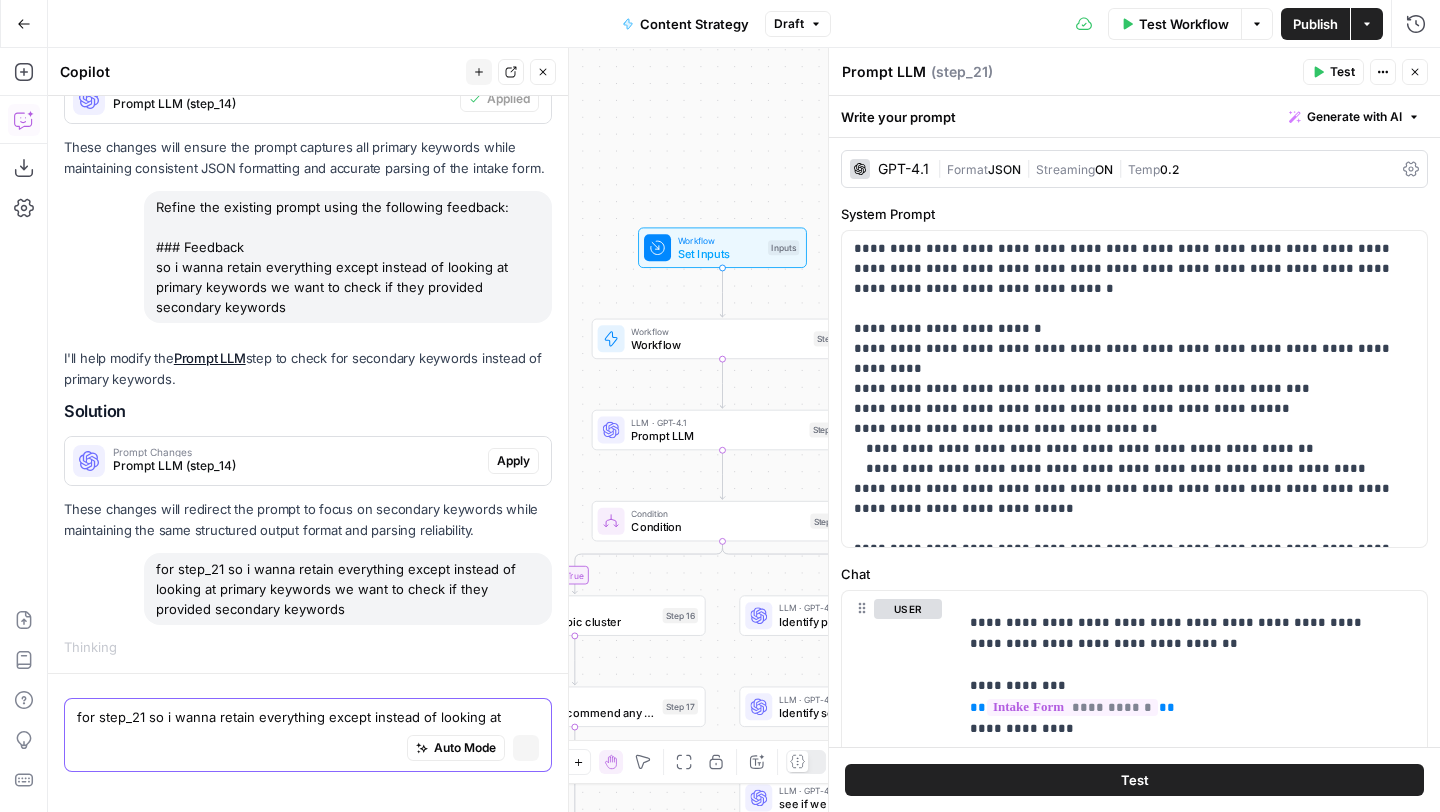 type 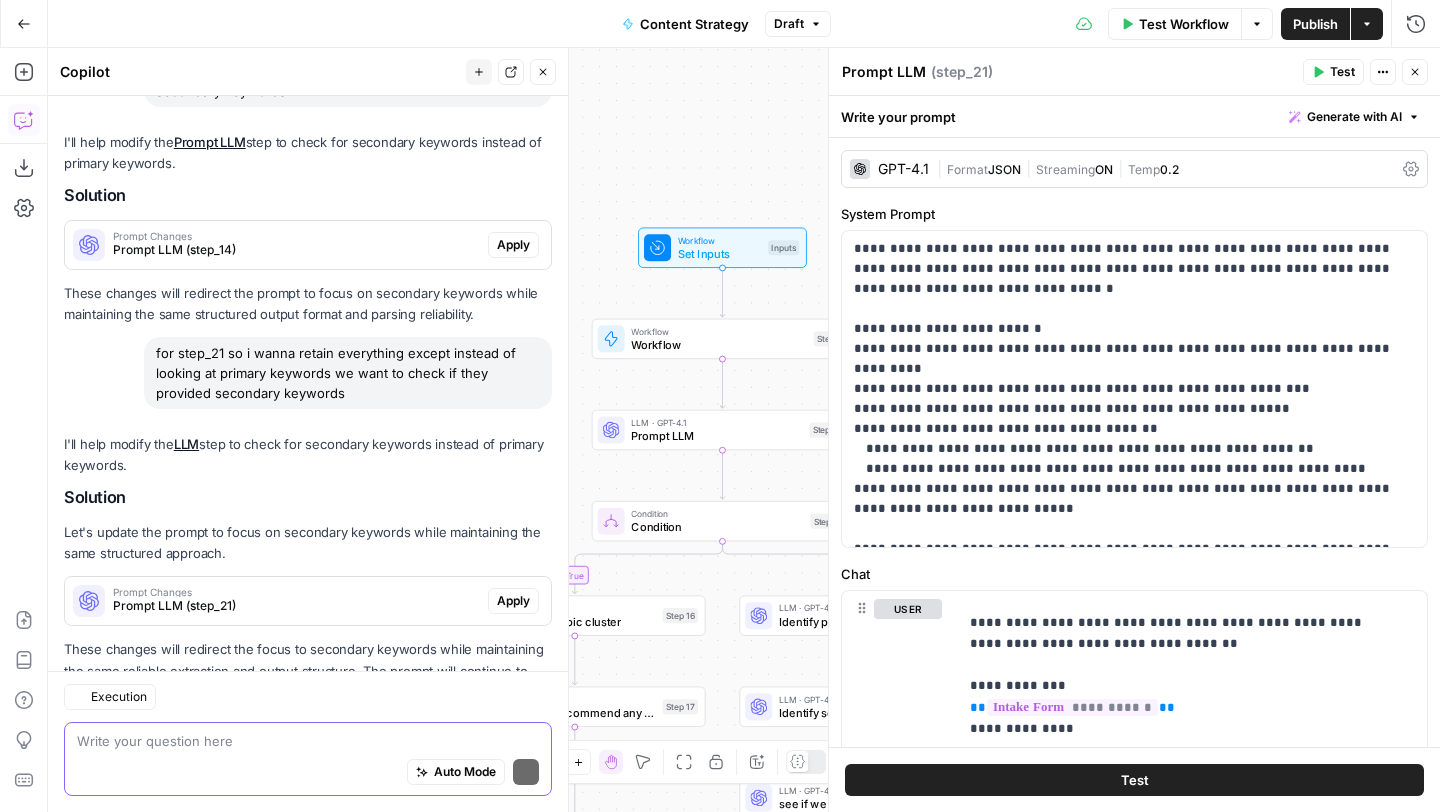 scroll, scrollTop: 1459, scrollLeft: 0, axis: vertical 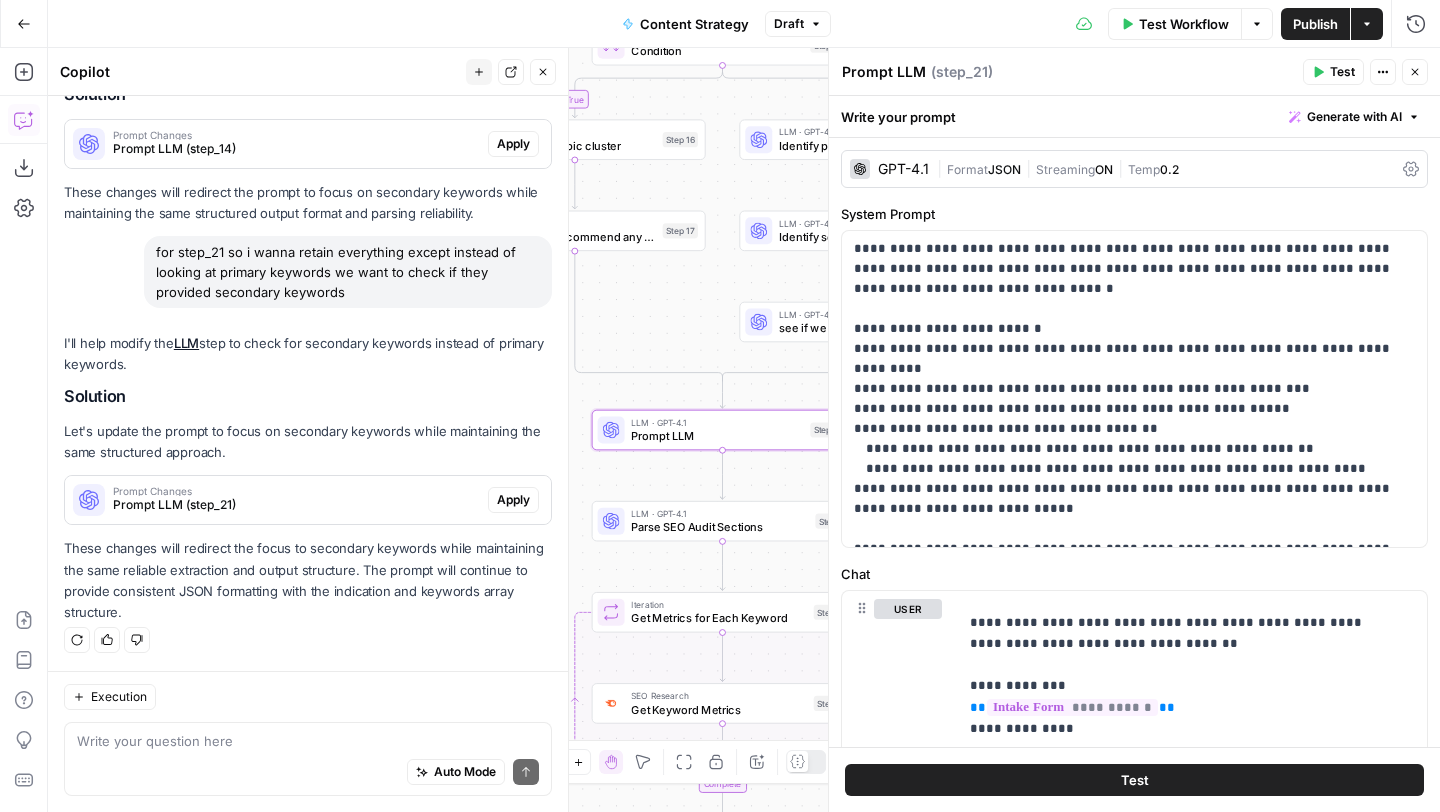 click on "Apply" at bounding box center [513, 500] 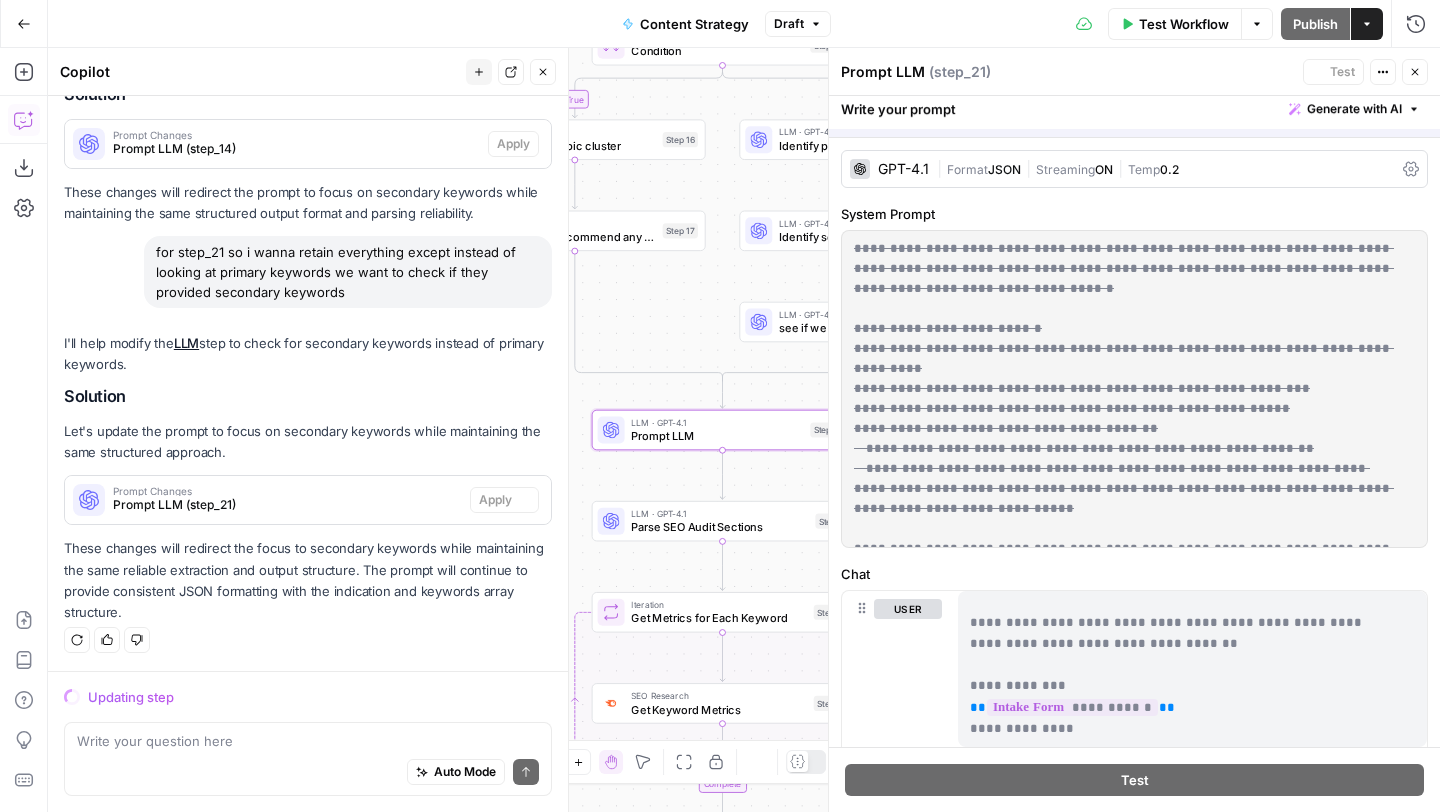 scroll, scrollTop: 1395, scrollLeft: 0, axis: vertical 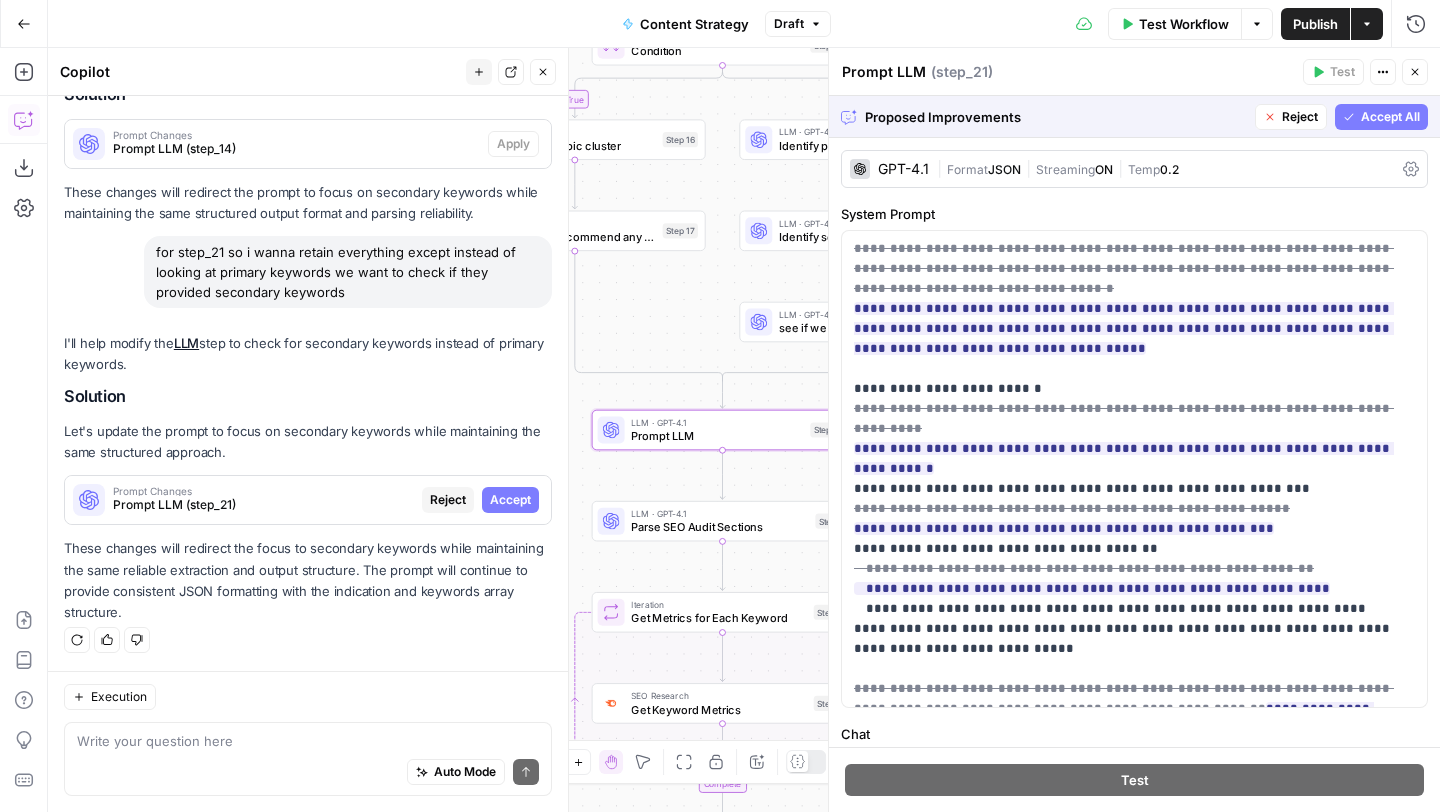 click on "Accept" at bounding box center [510, 500] 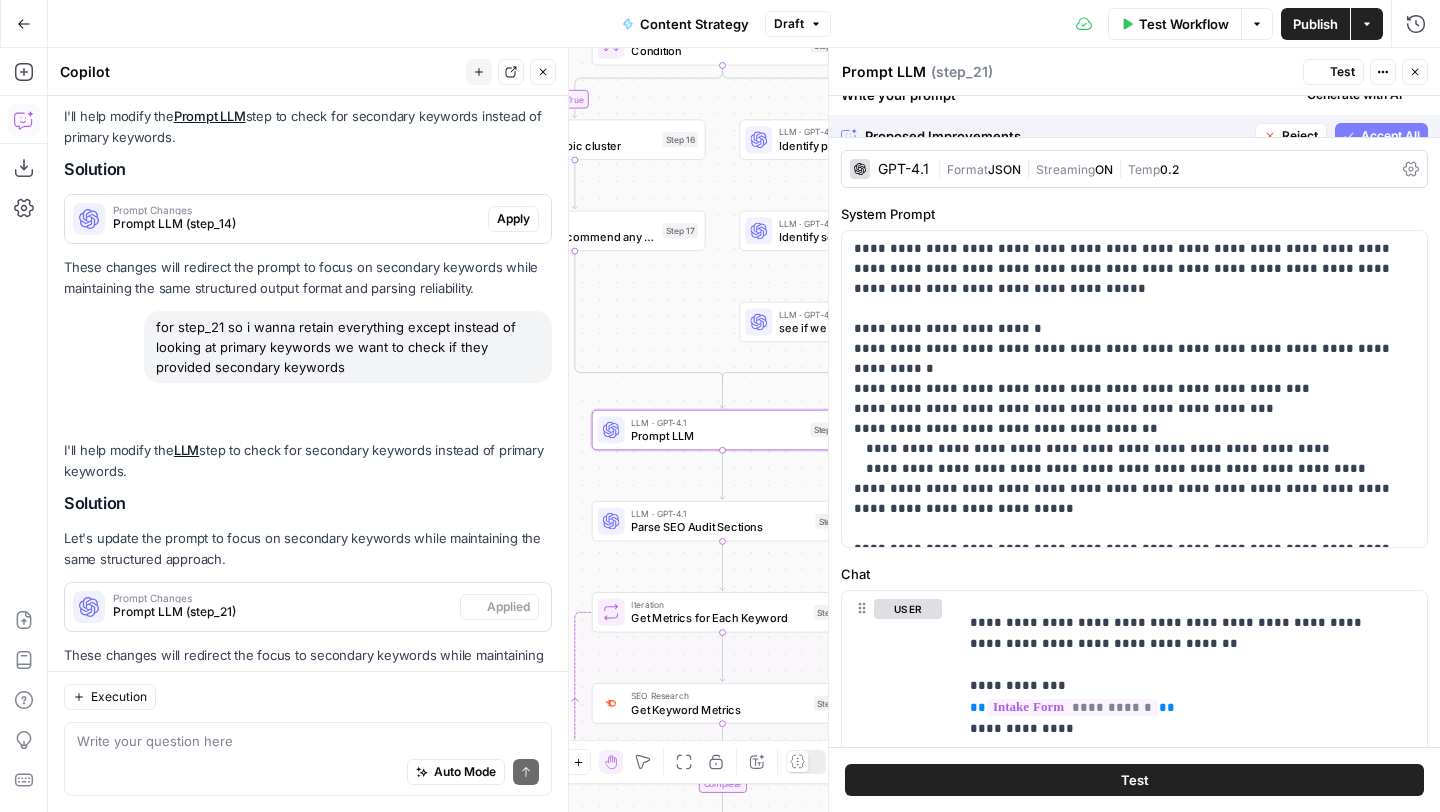 scroll, scrollTop: 1523, scrollLeft: 0, axis: vertical 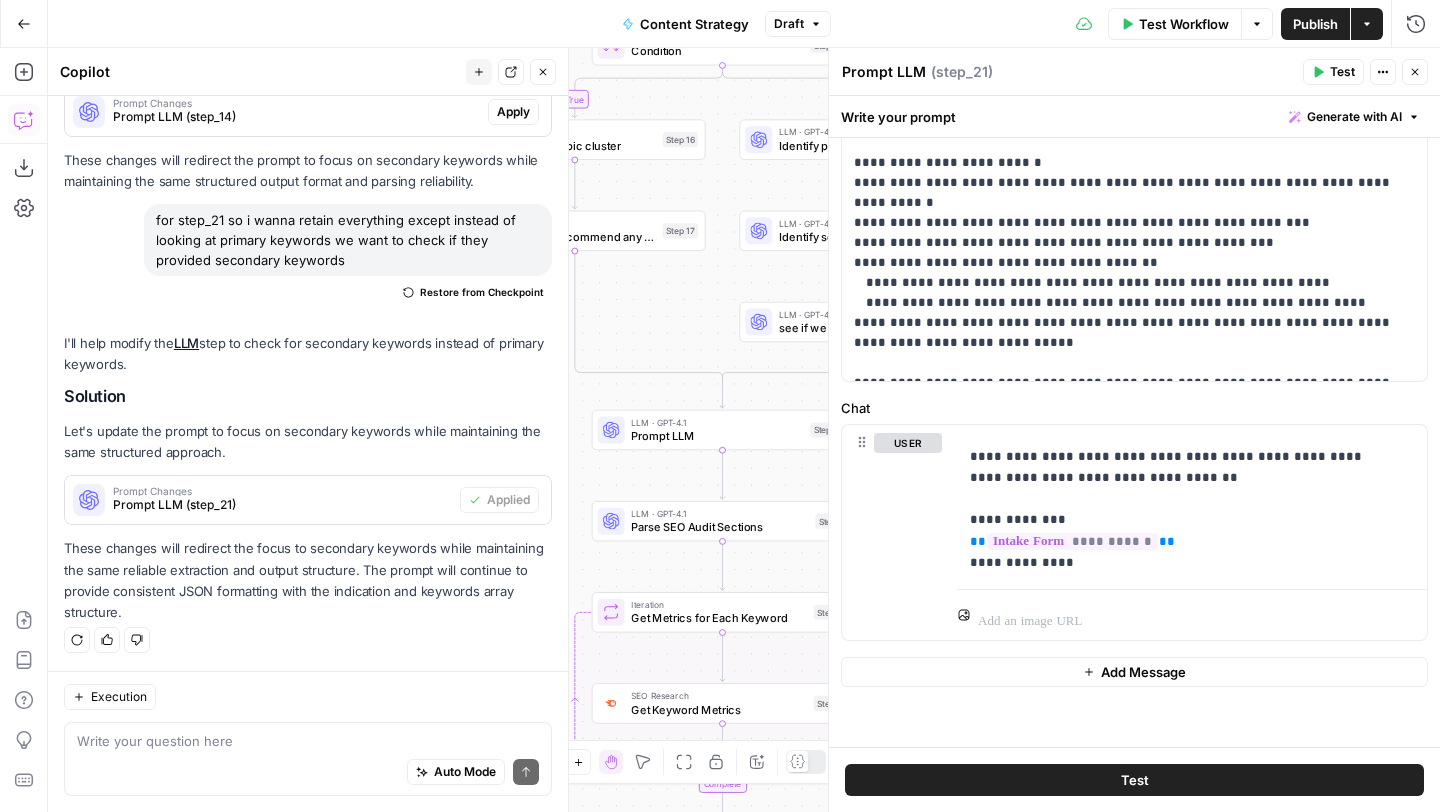 click 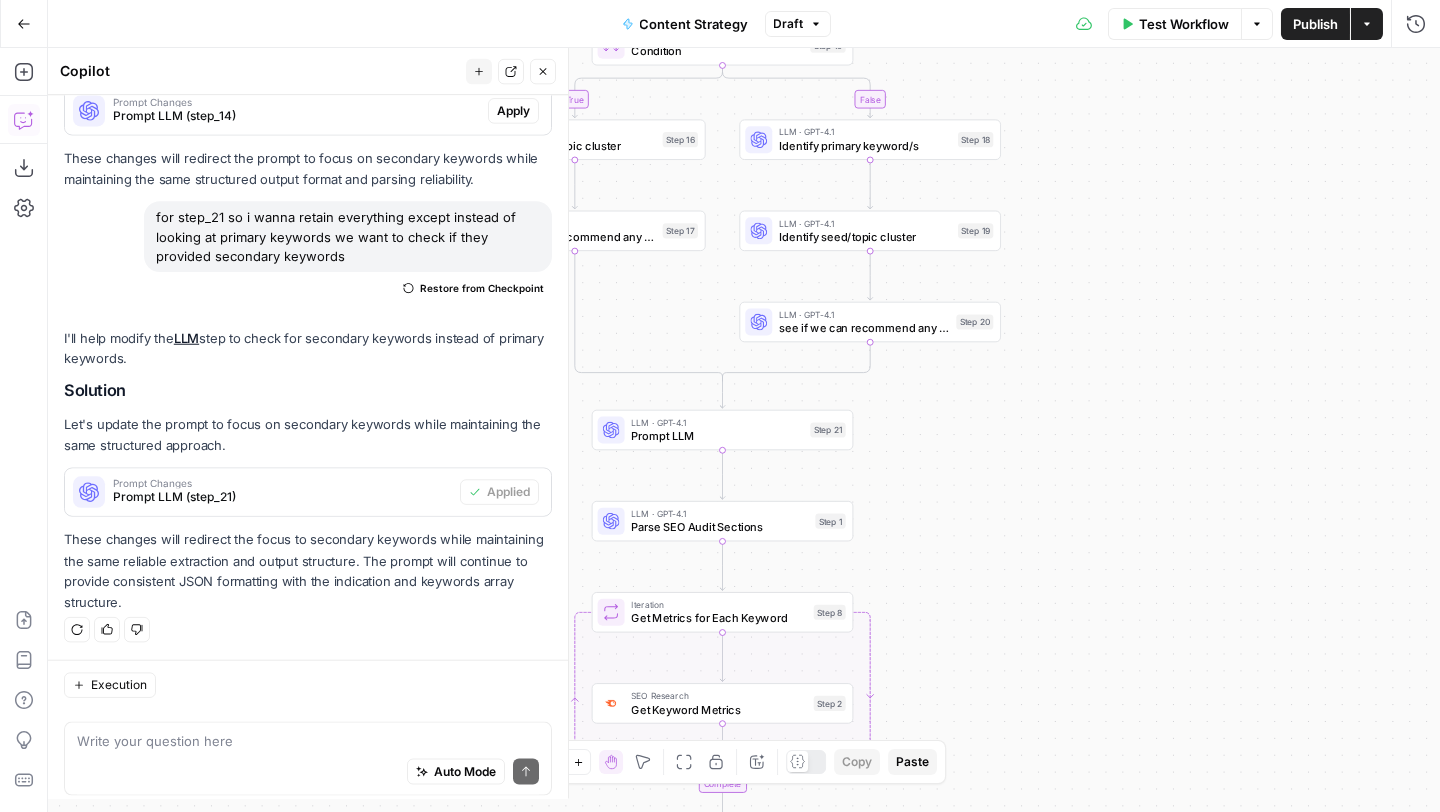 scroll, scrollTop: 1523, scrollLeft: 0, axis: vertical 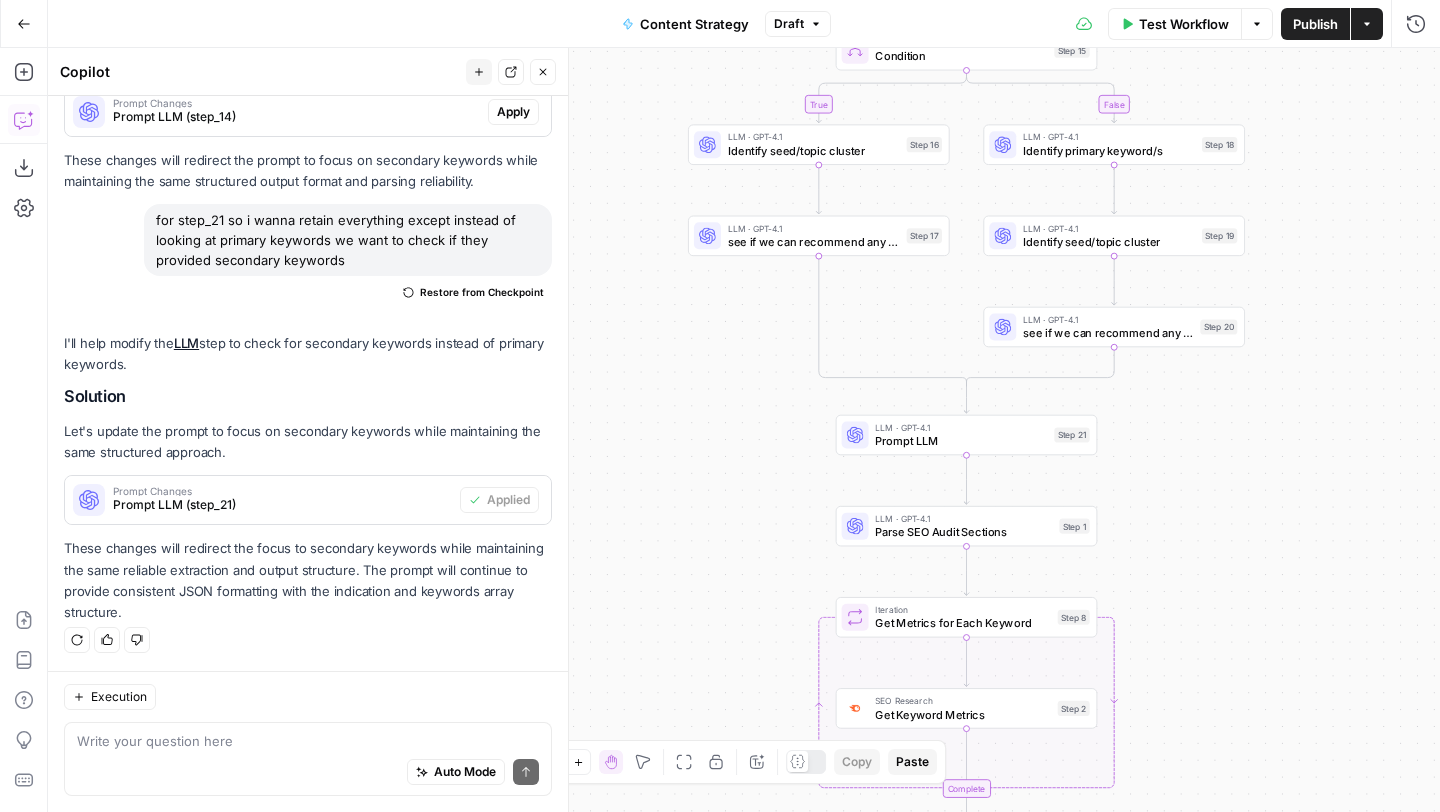 click 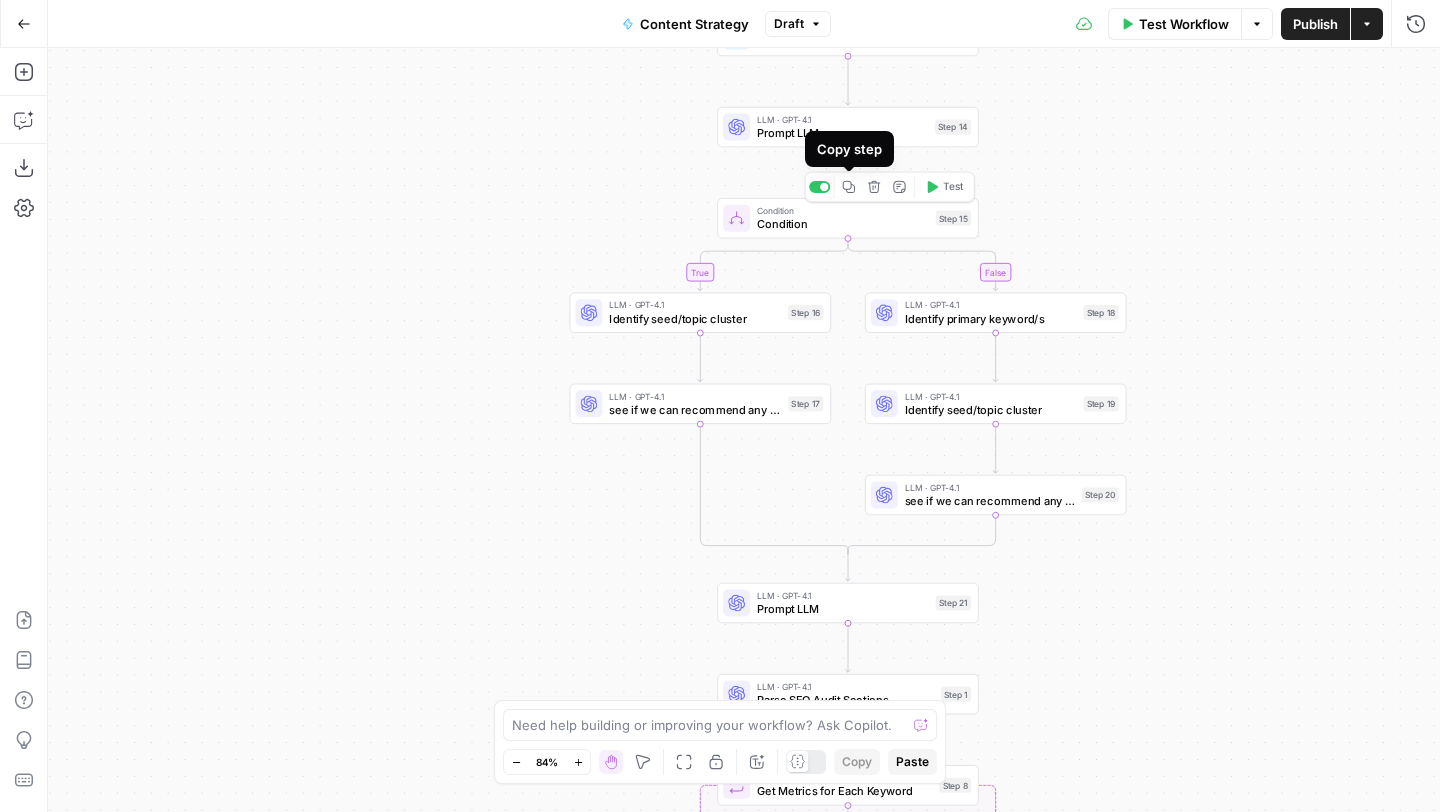 click 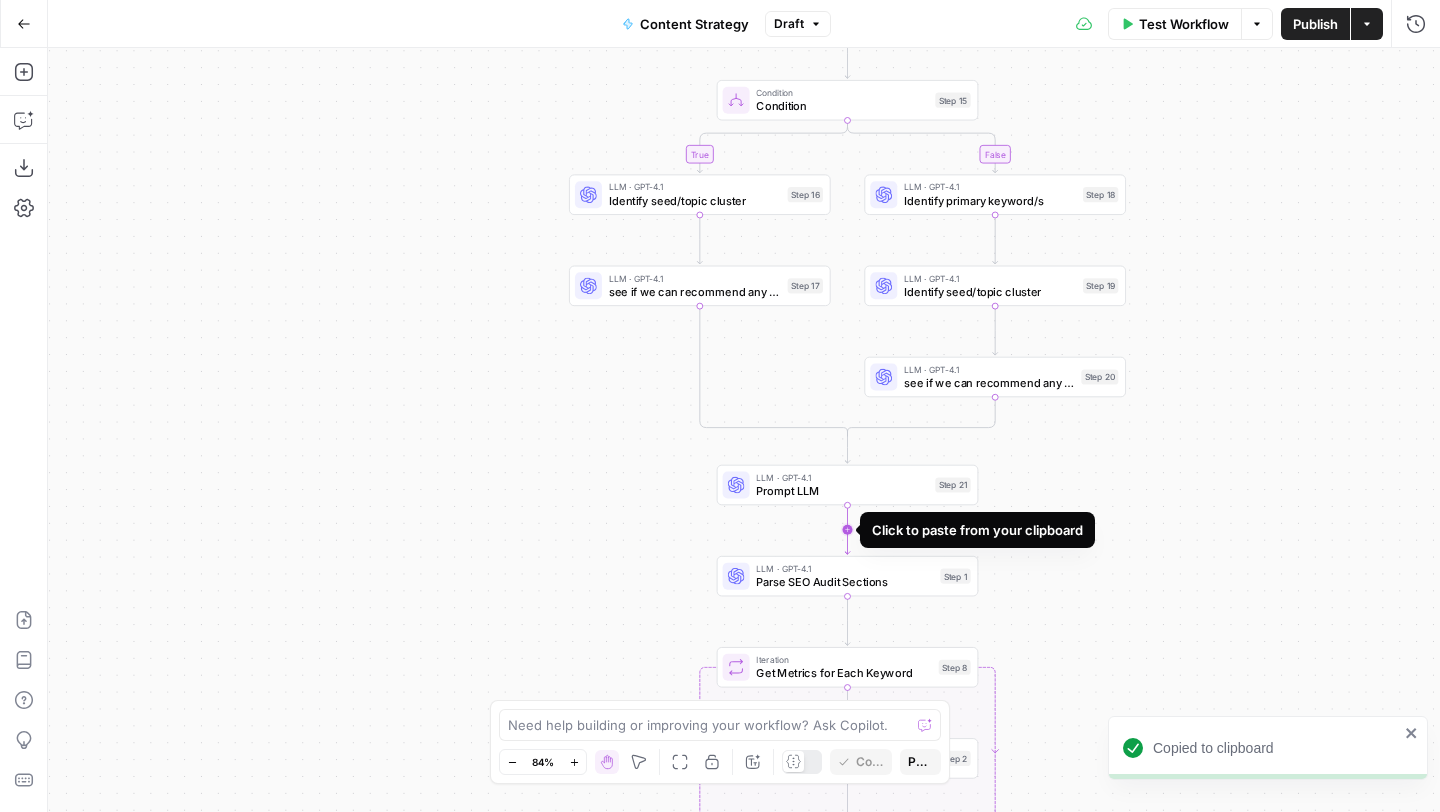 click 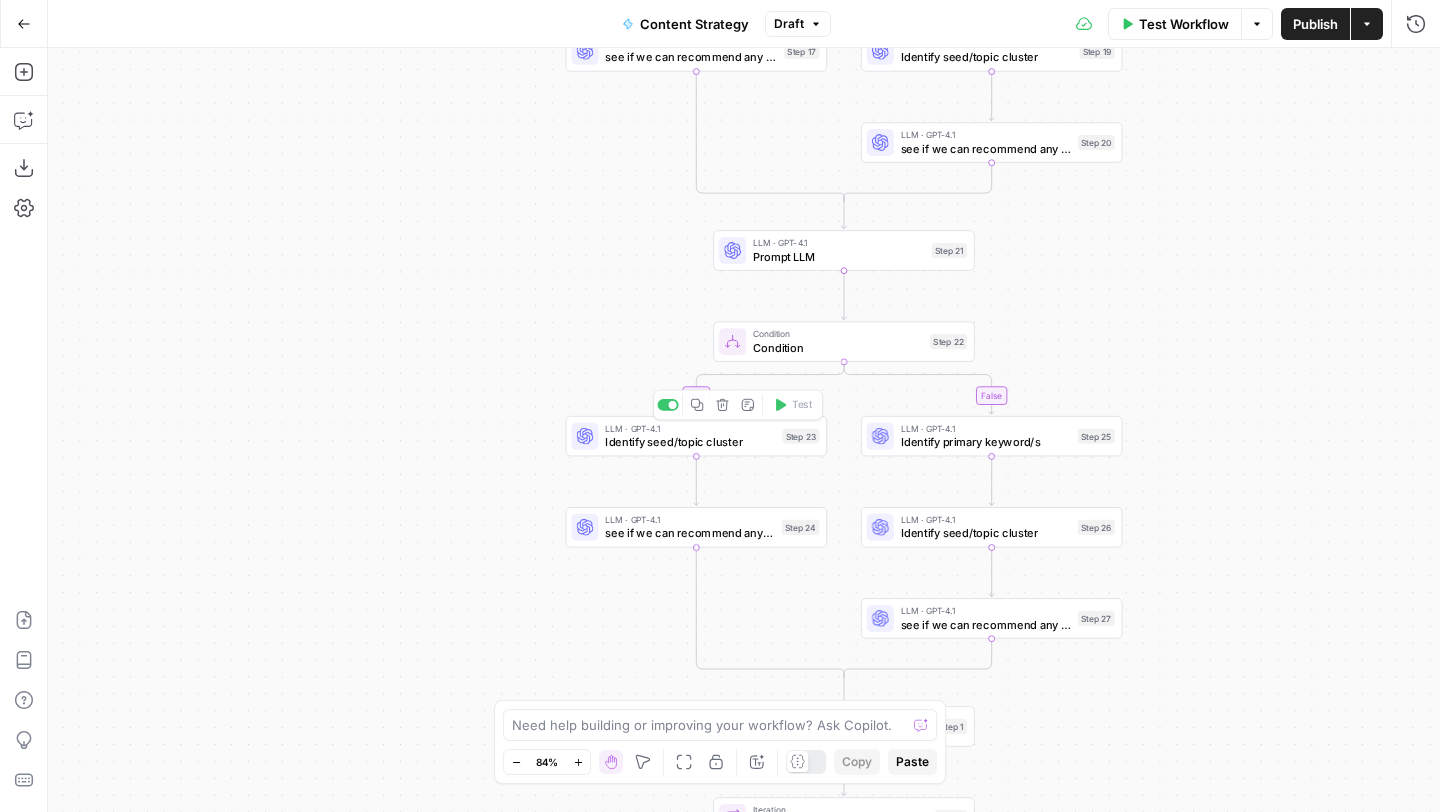 click on "Condition" at bounding box center (838, 334) 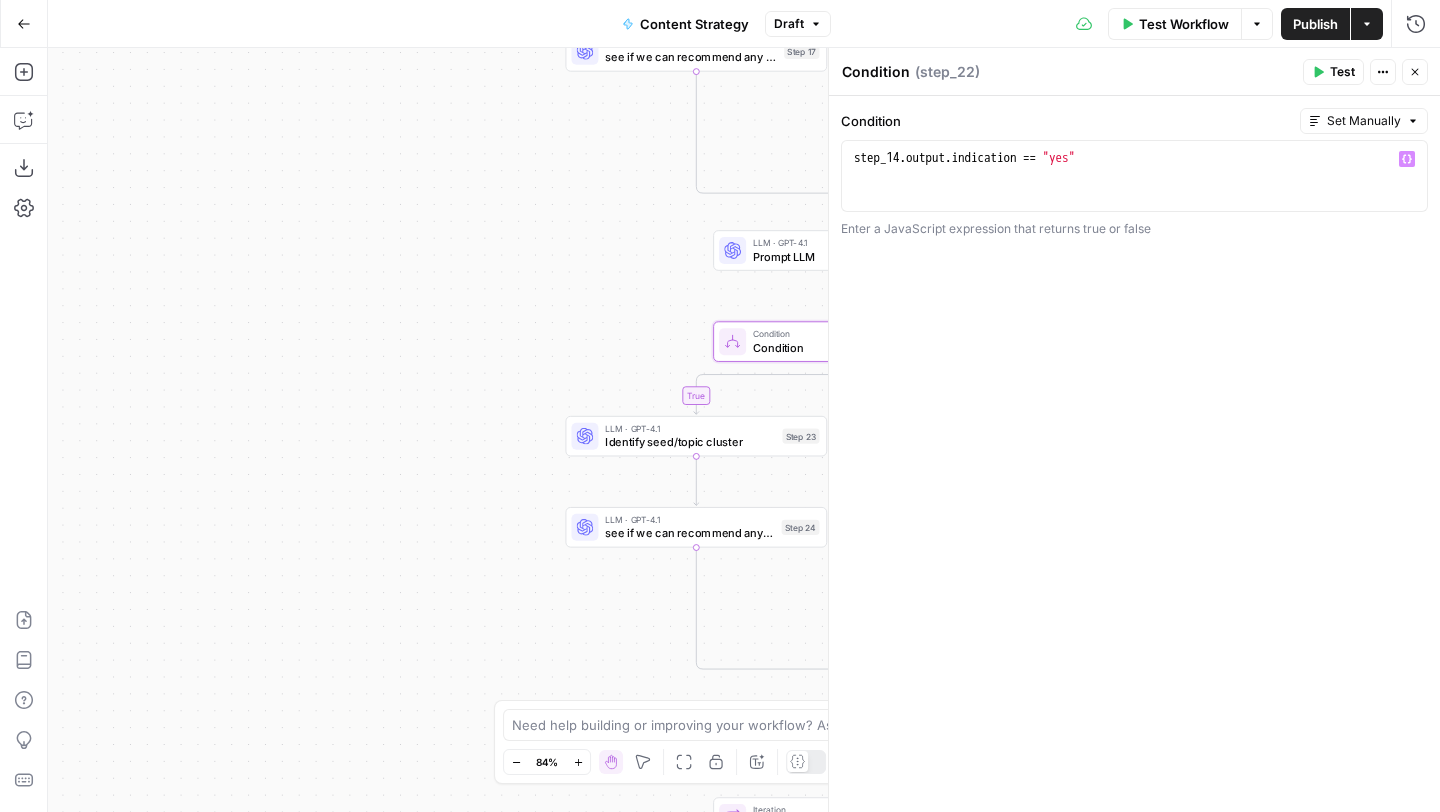 click on "step_14 . output . indication   ==   "yes"" at bounding box center (1134, 194) 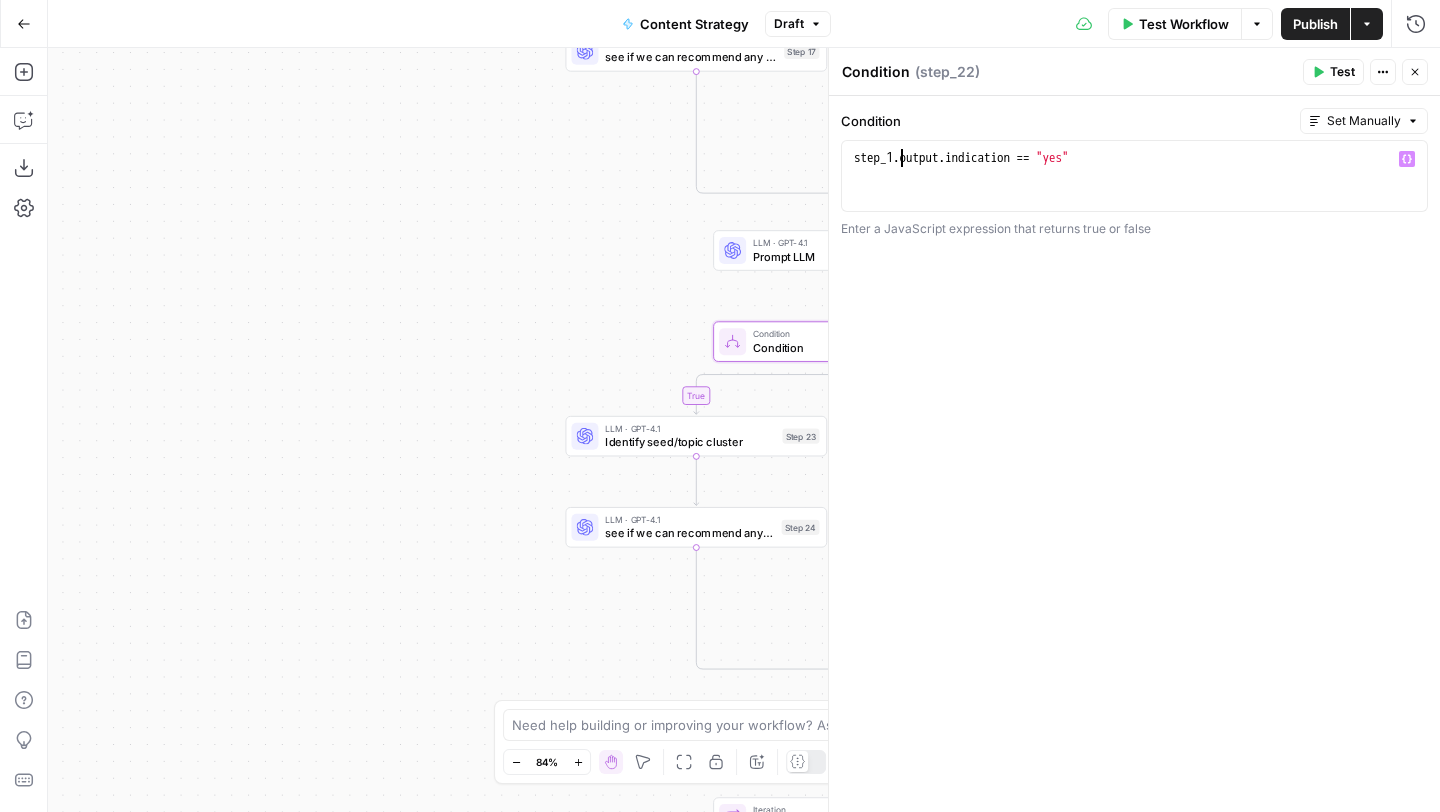 scroll, scrollTop: 0, scrollLeft: 3, axis: horizontal 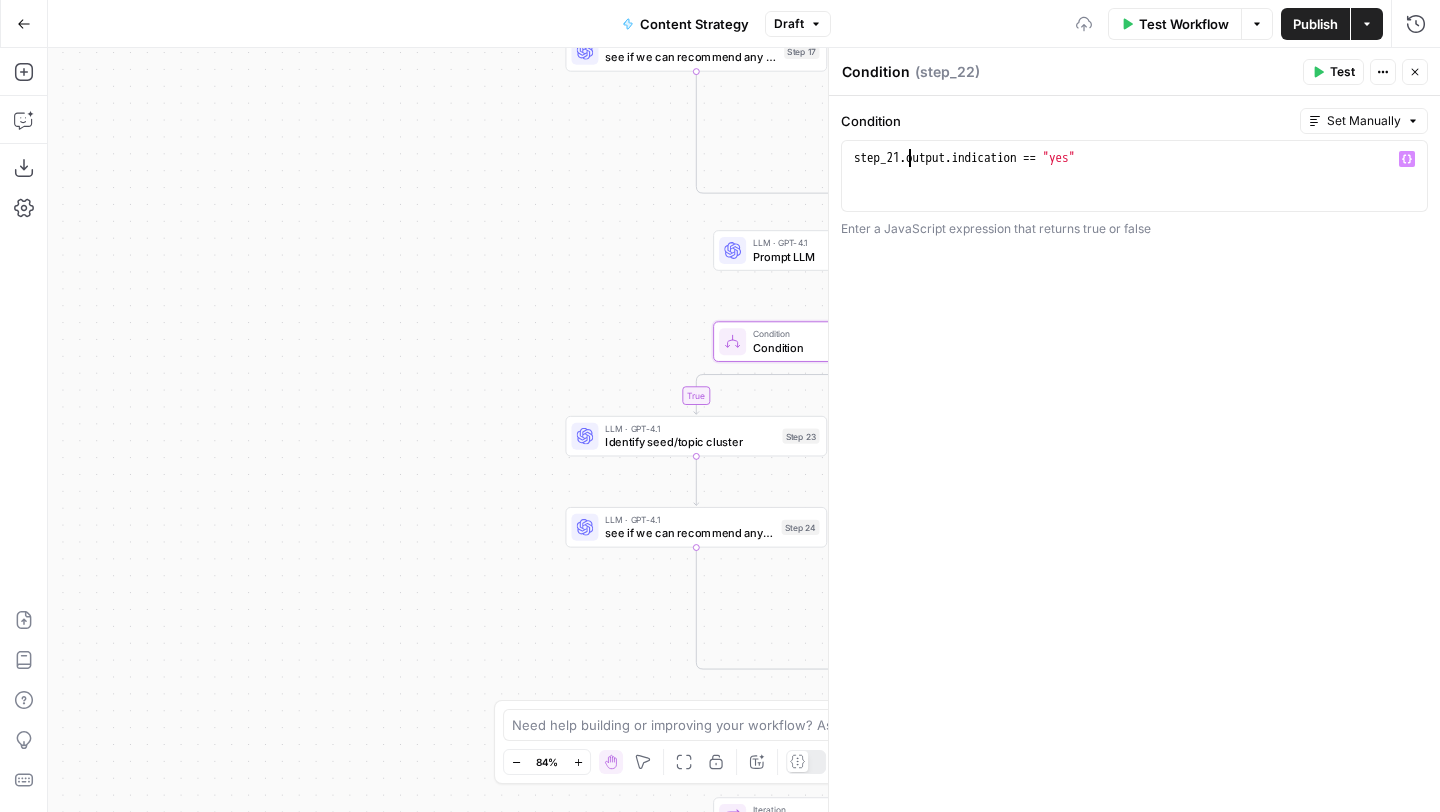 type on "**********" 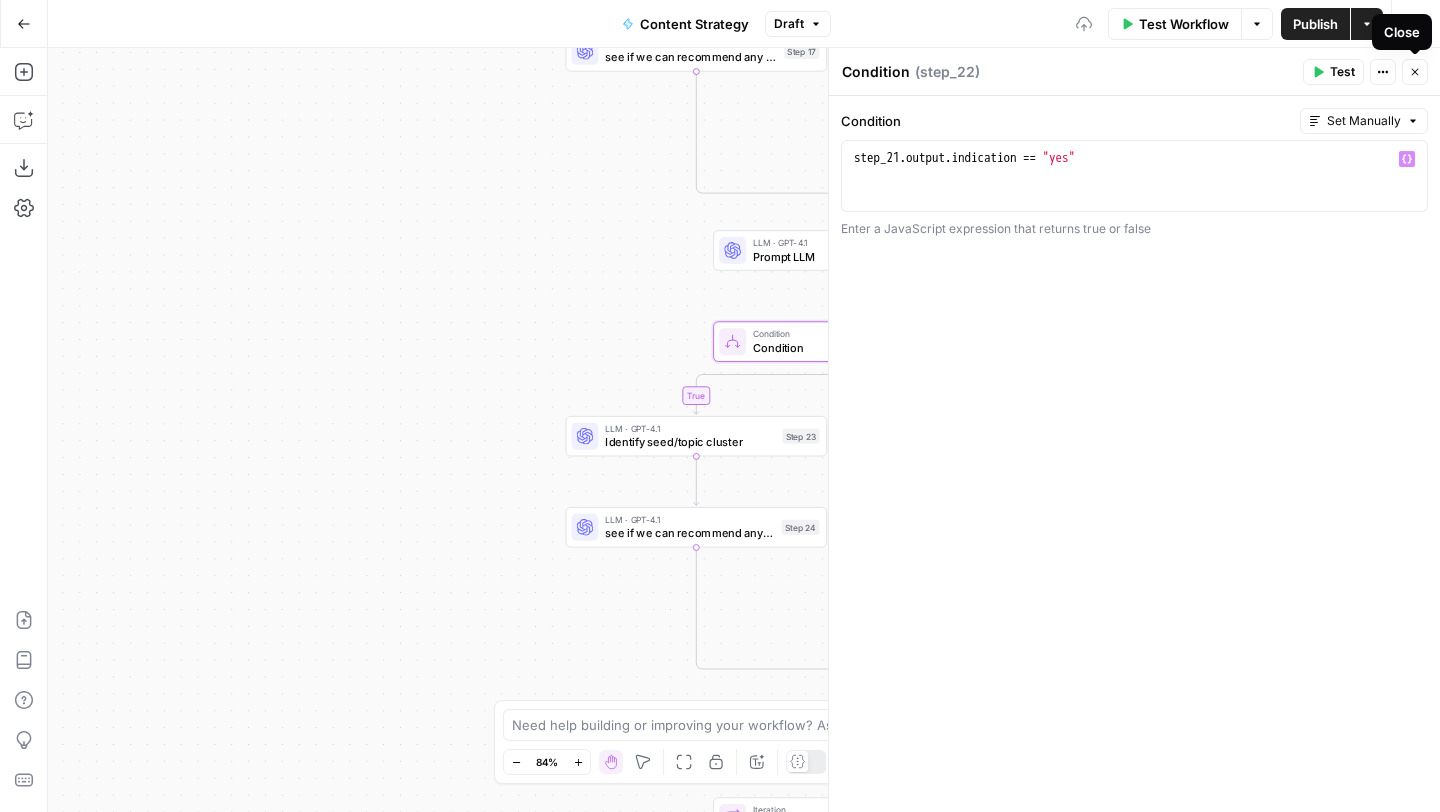 click 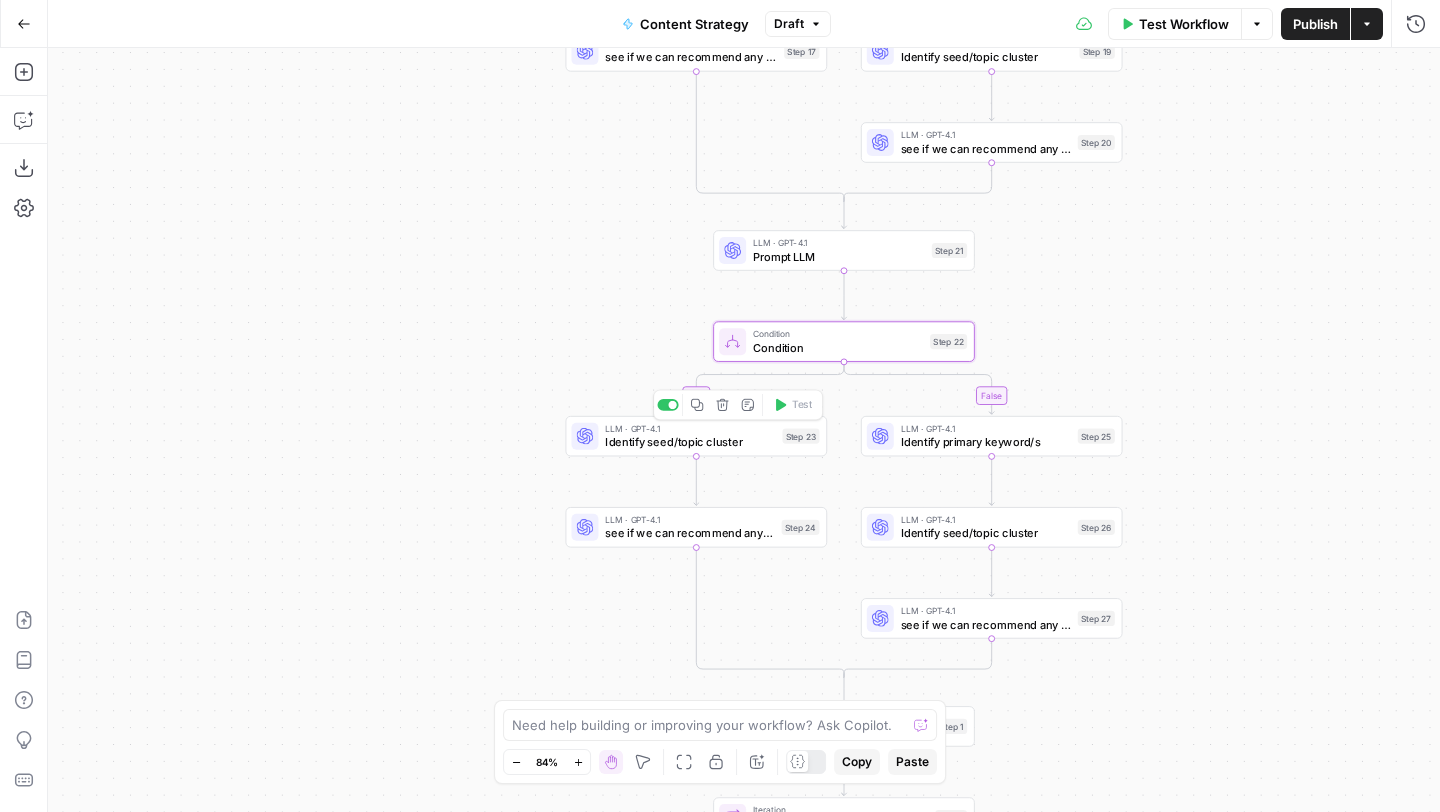 click 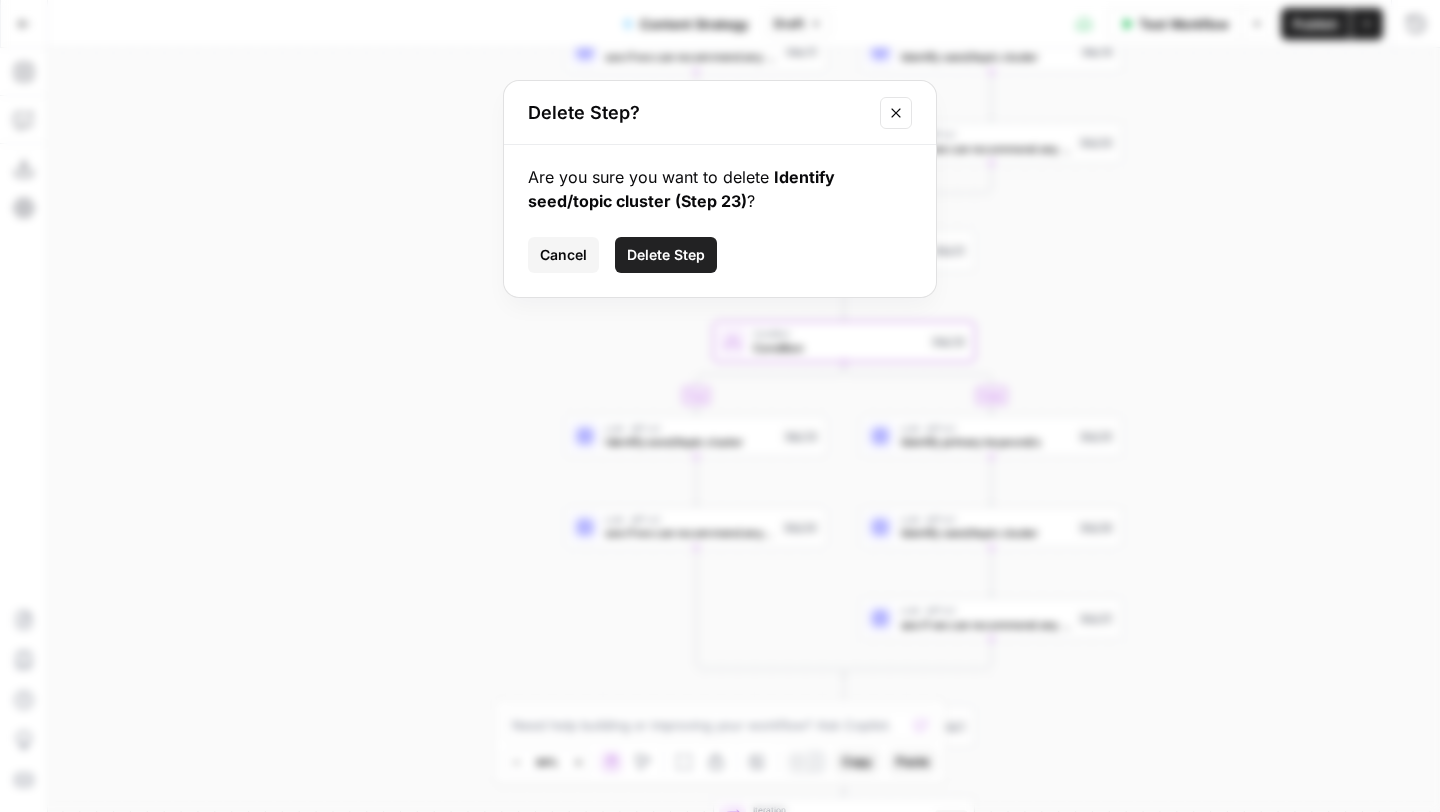click on "Delete Step" at bounding box center [666, 255] 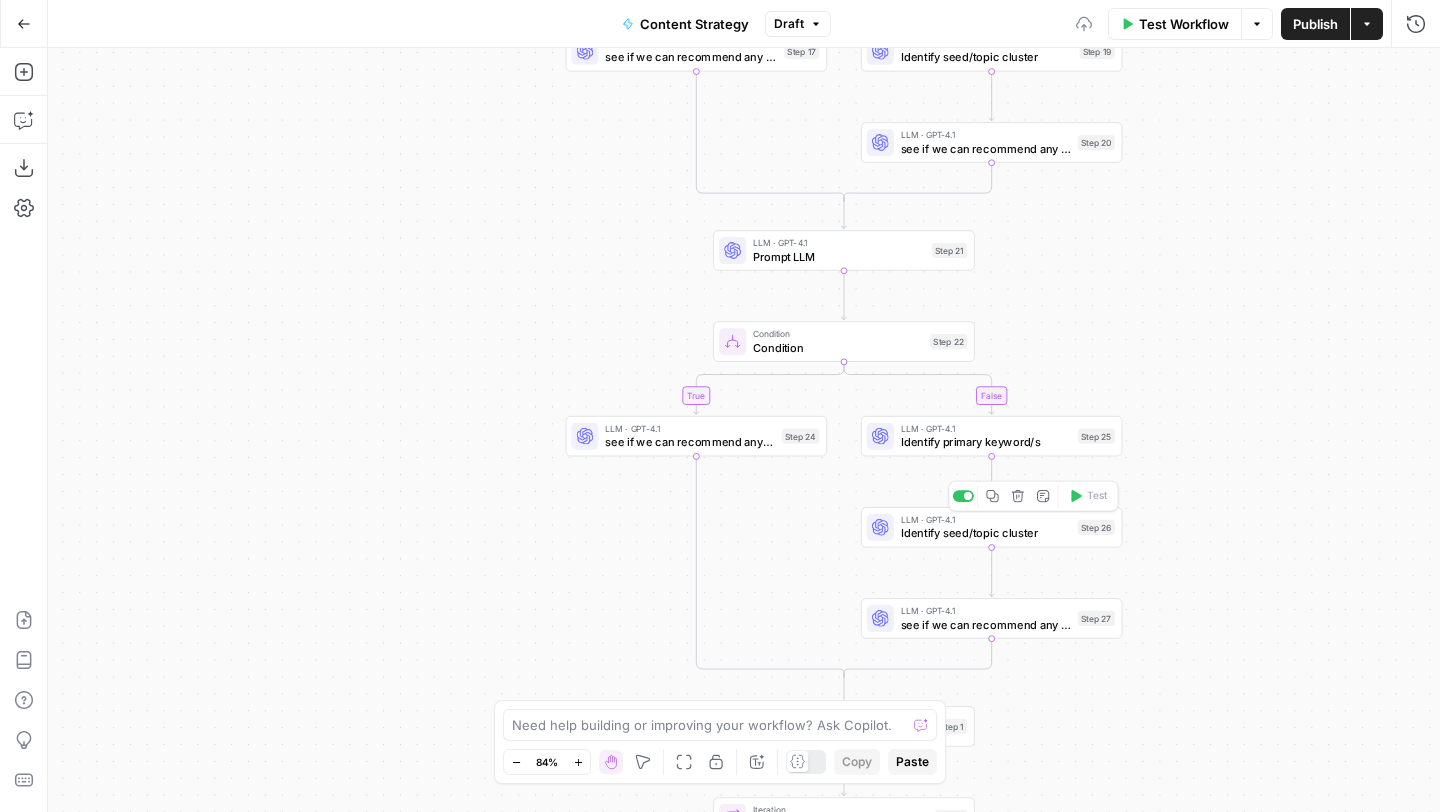 click 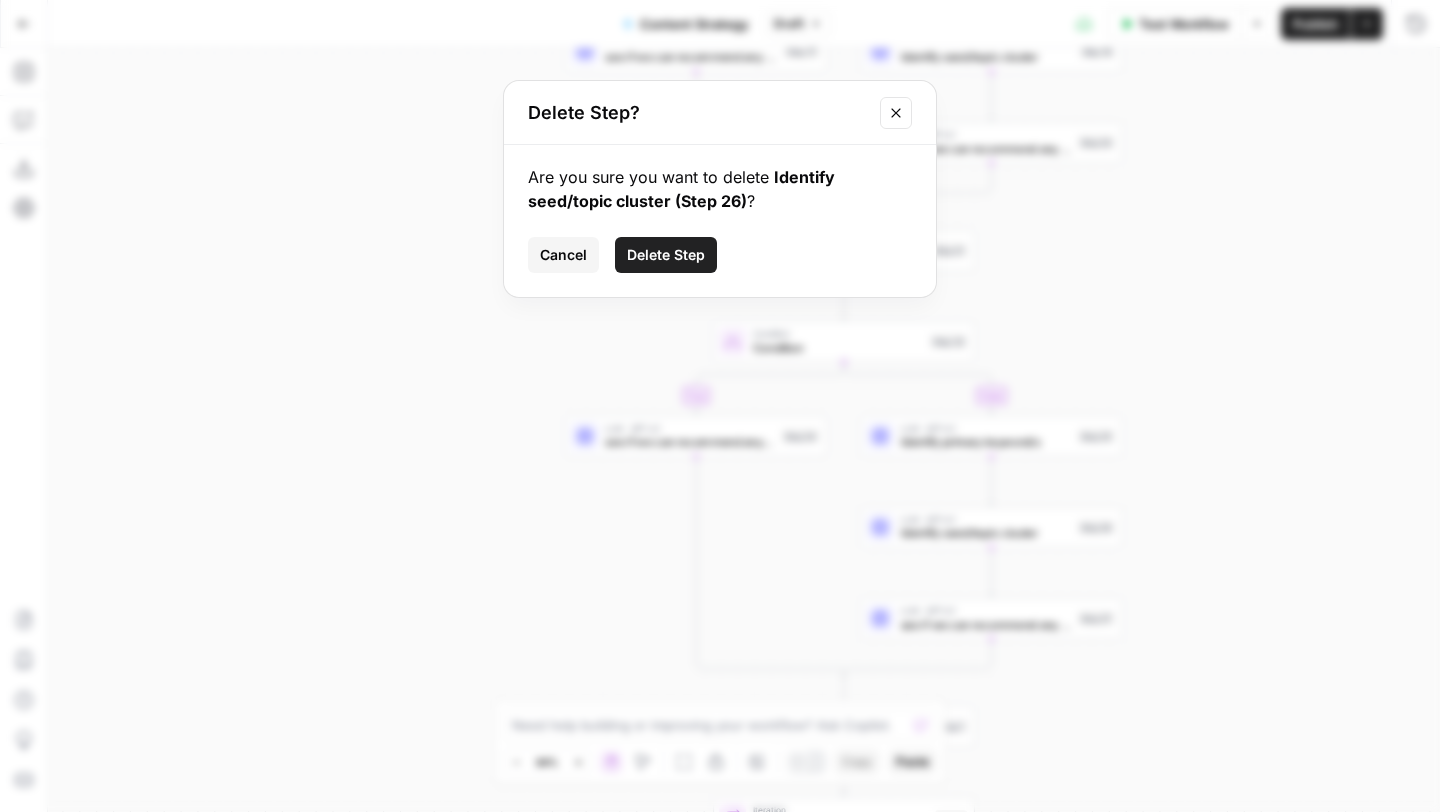 click on "Delete Step" at bounding box center [666, 255] 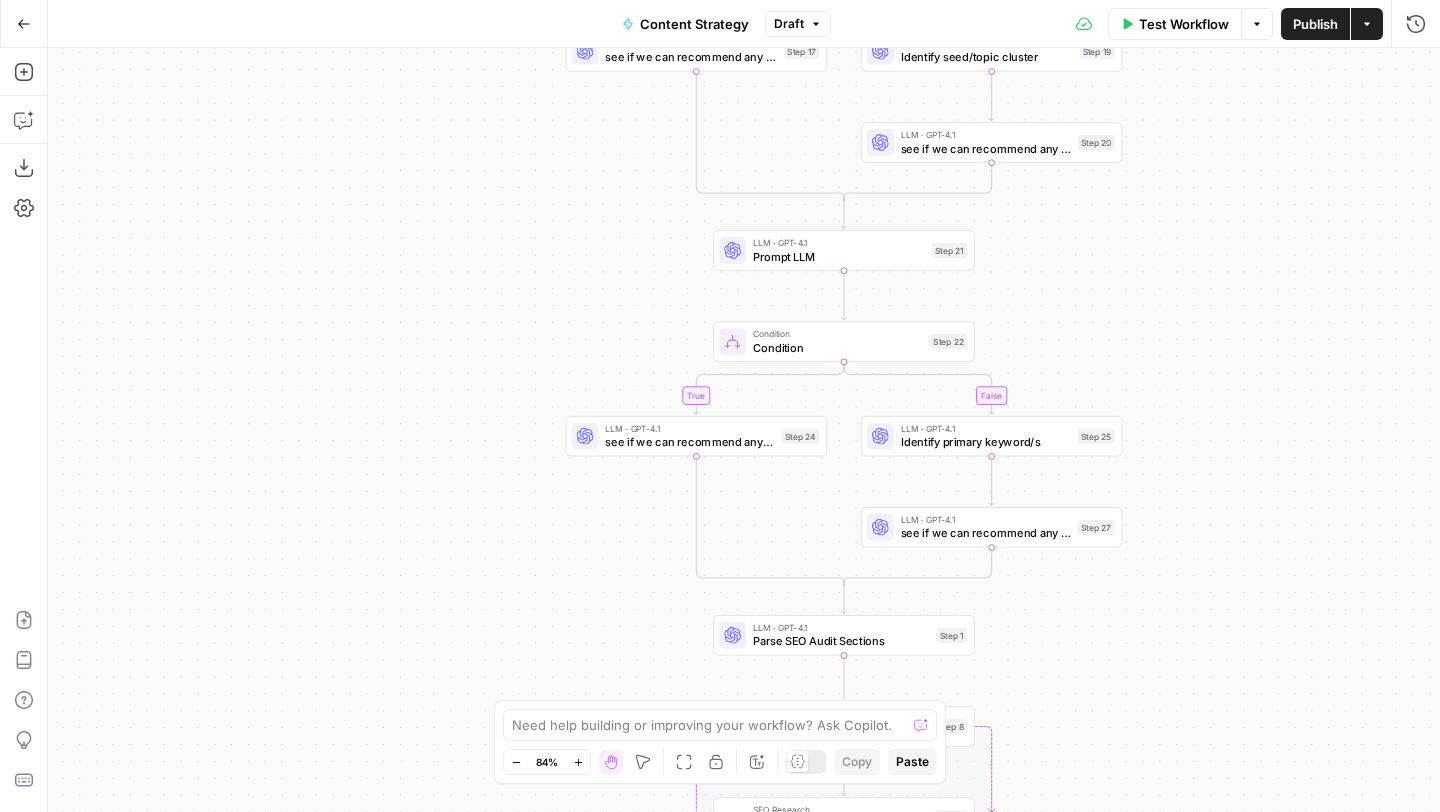 click on "Identify primary keyword/s" at bounding box center [986, 442] 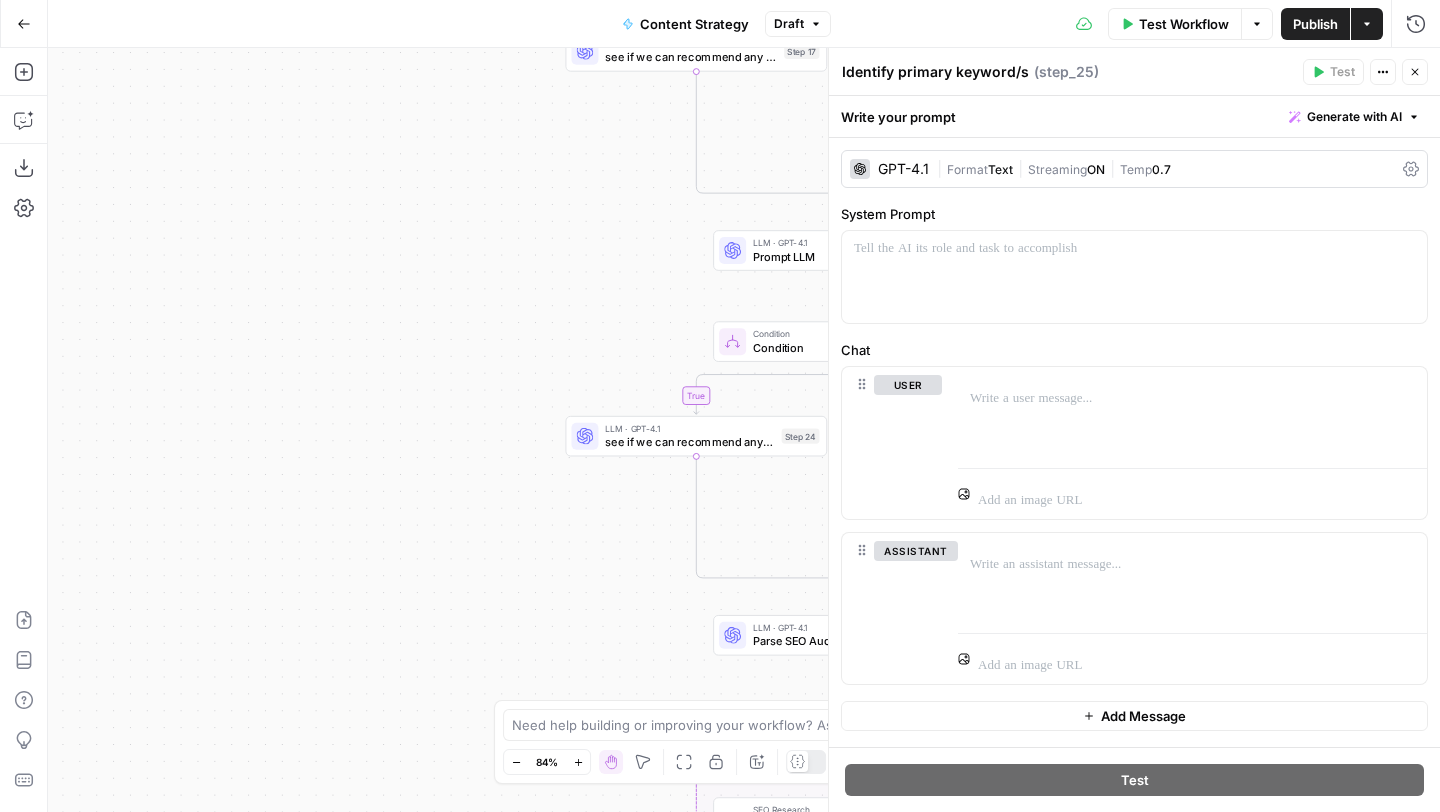 click on "Identify primary keyword/s" at bounding box center (935, 72) 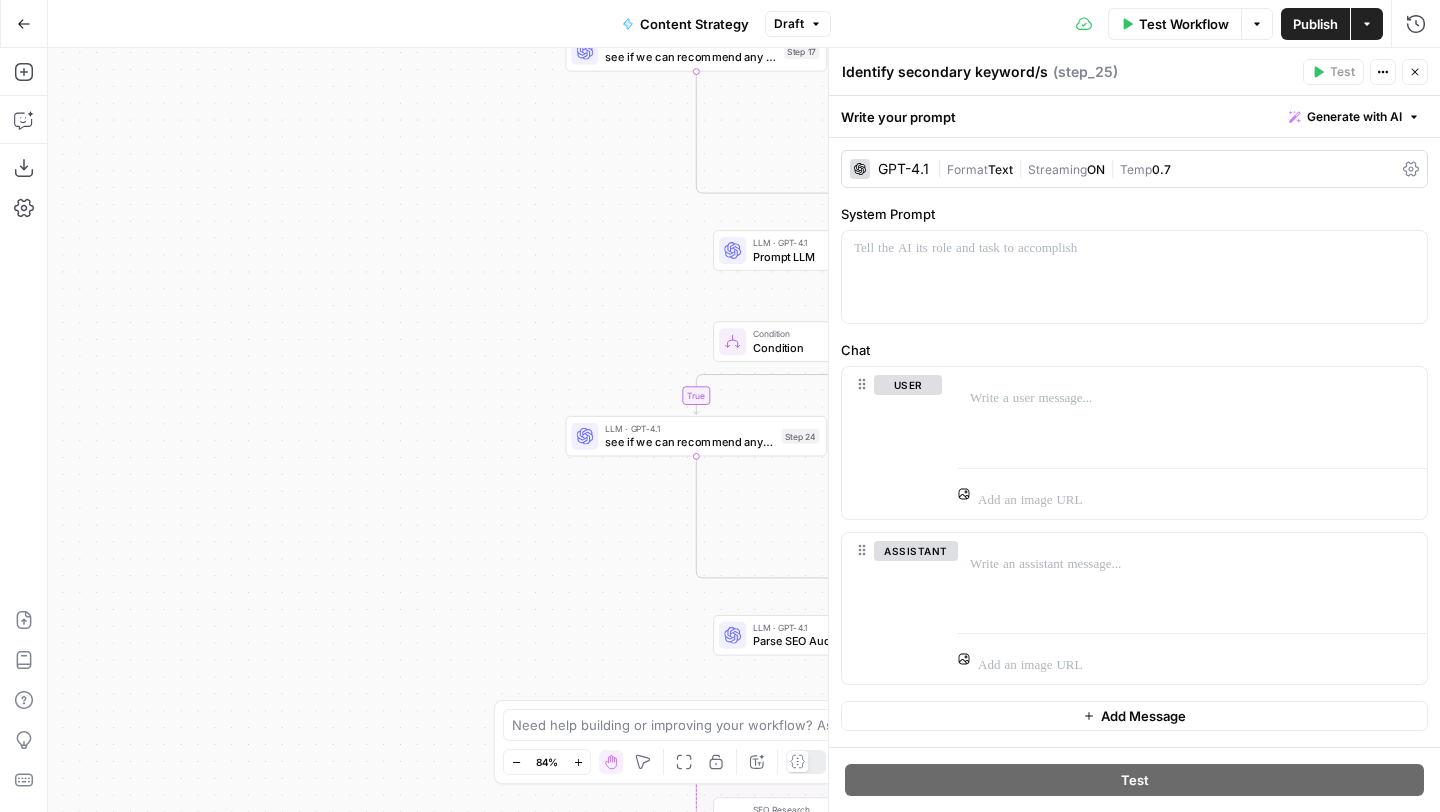 type on "Identify secondary keyword/s" 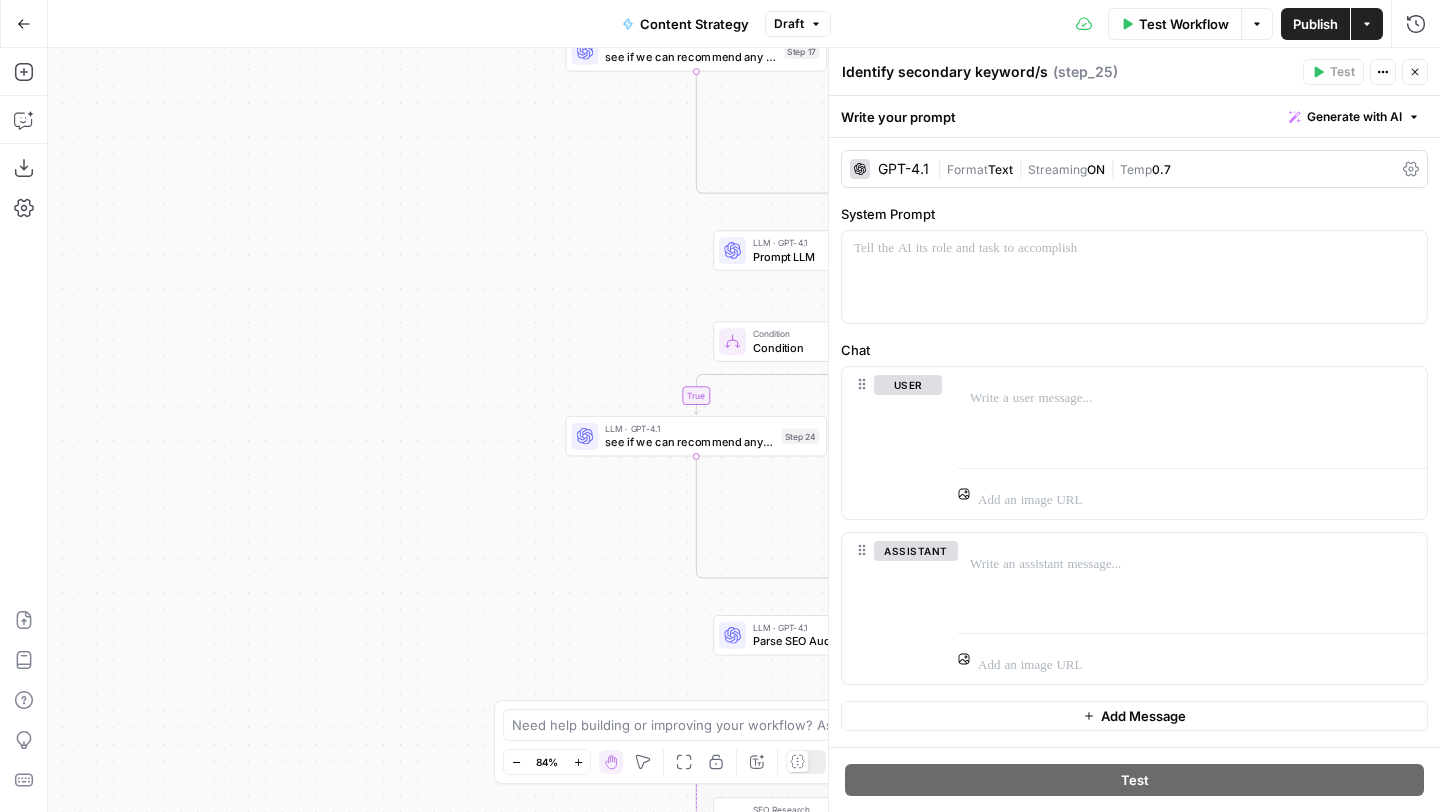 click on "Identify secondary keyword/s Identify secondary keyword/s  ( step_25 ) Test Actions Close" at bounding box center (1134, 72) 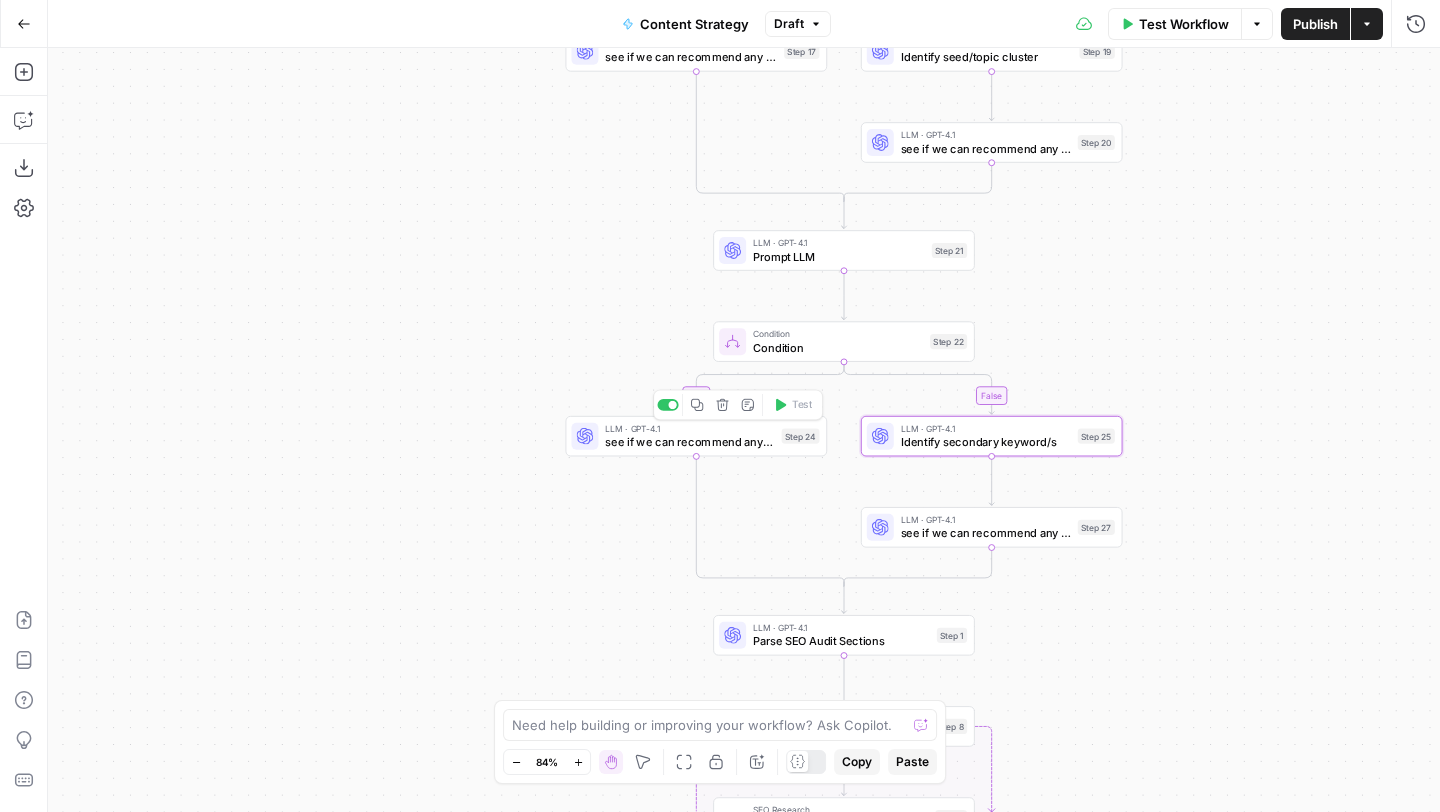 click on "see if we can recommend any other primary keywords" at bounding box center [690, 442] 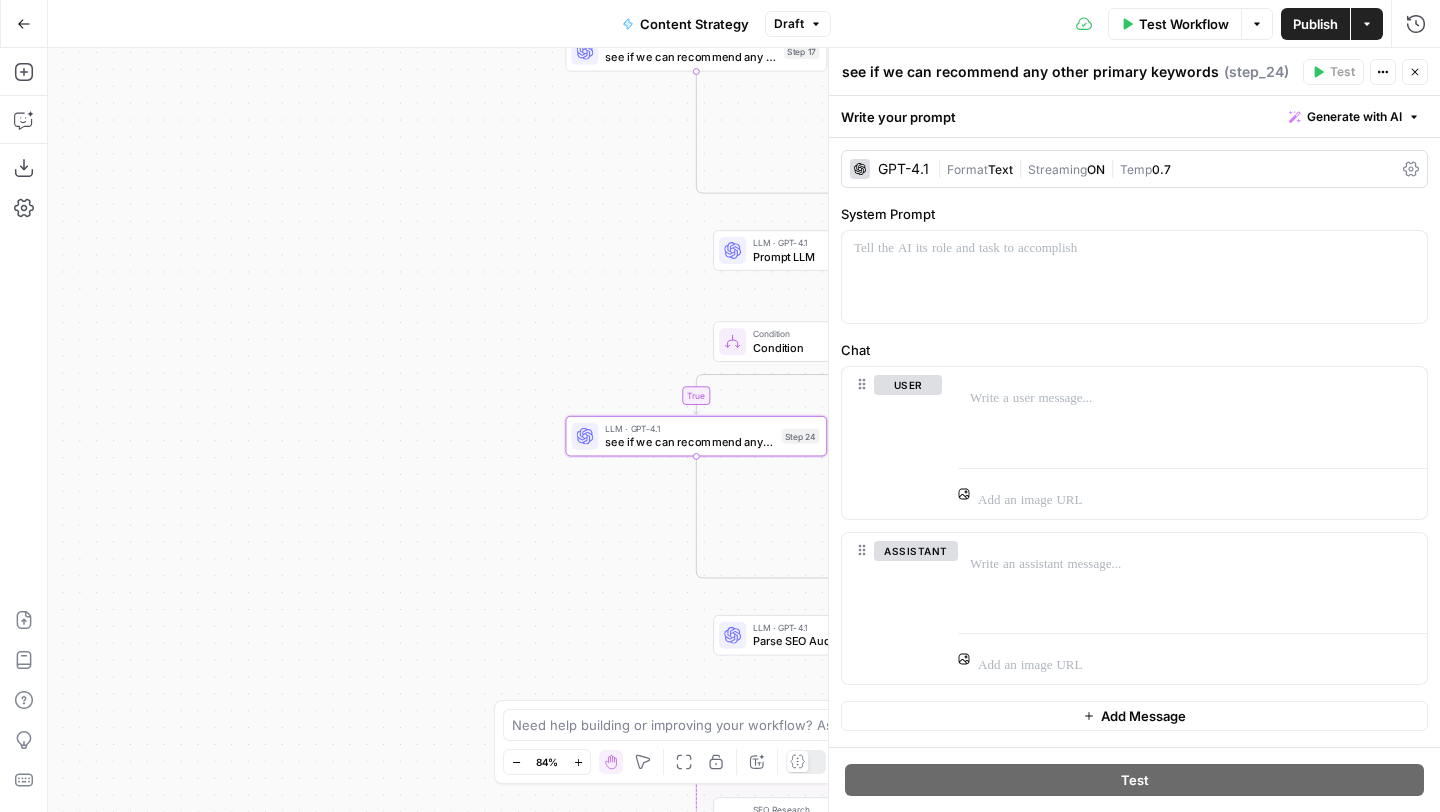 click on "see if we can recommend any other primary keywords" at bounding box center (1030, 72) 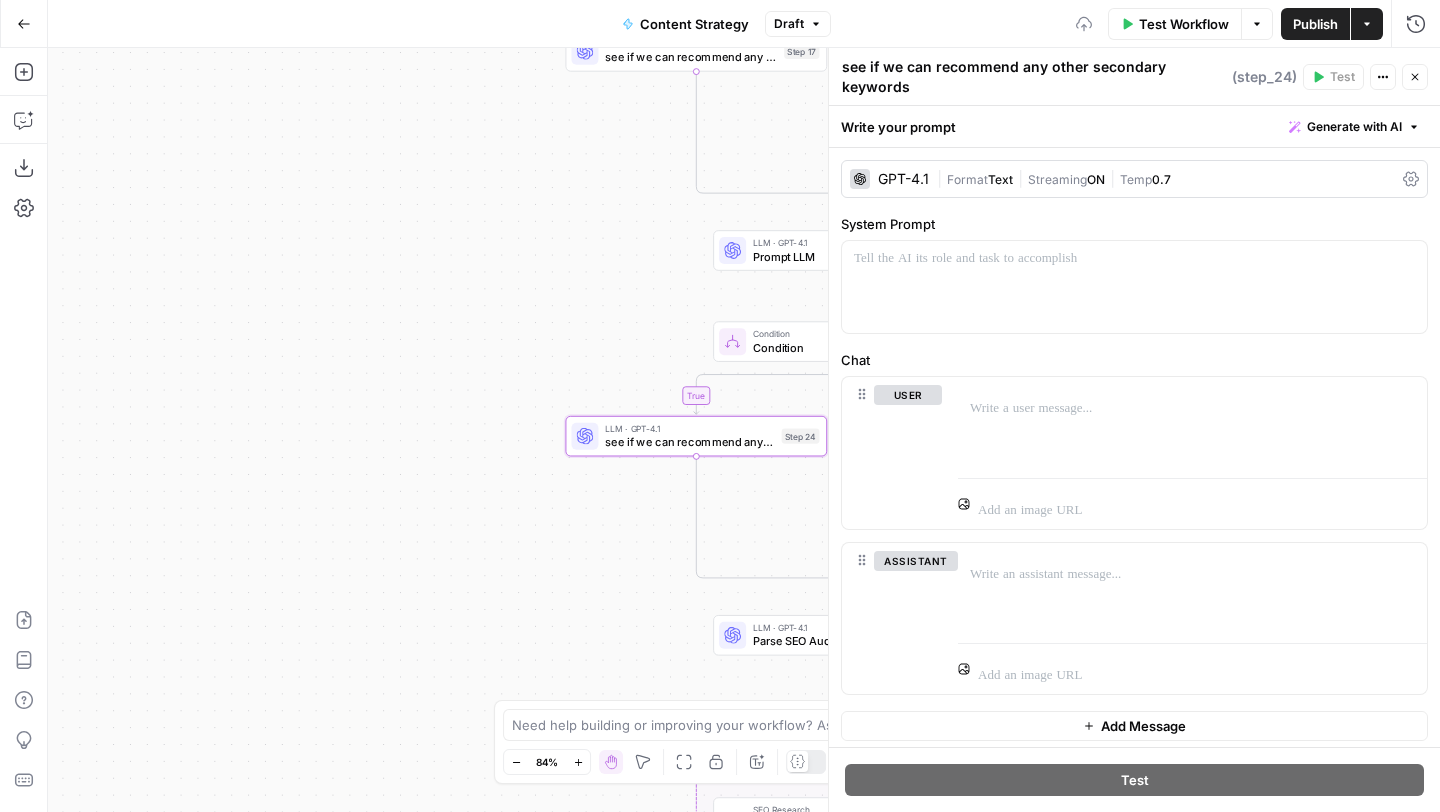 type on "see if we can recommend any other secondary keywords" 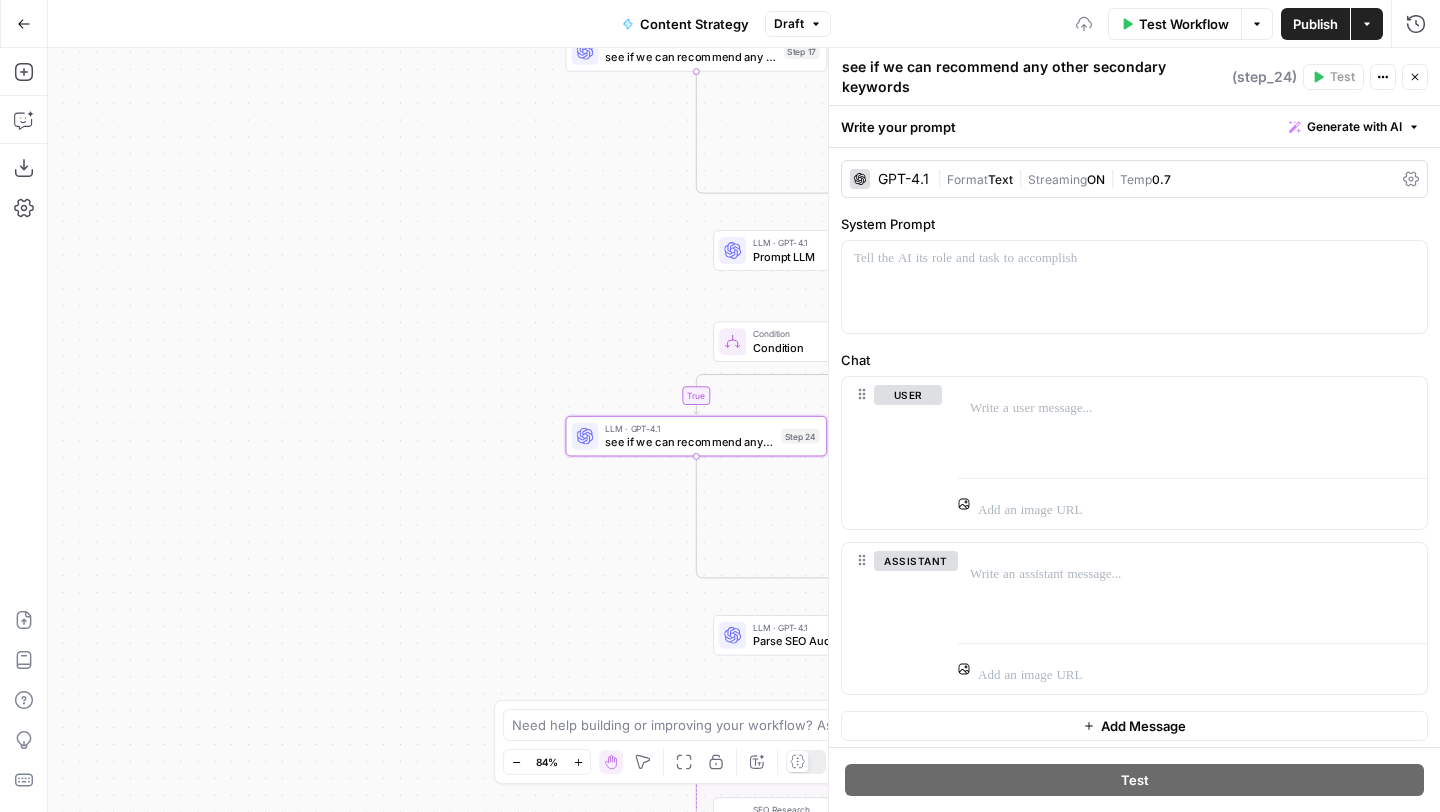 click on "Close" at bounding box center [1415, 77] 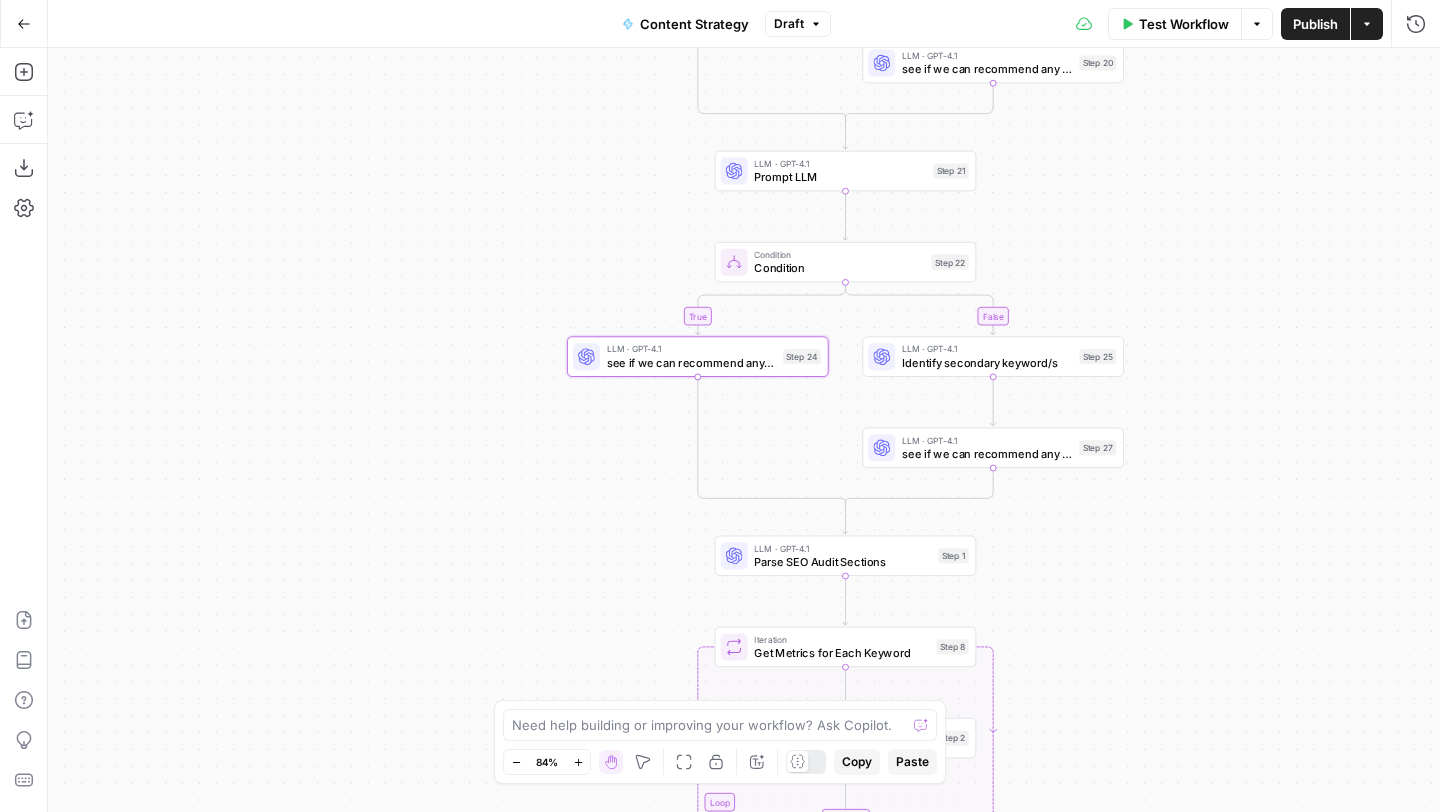 click on "LLM · GPT-4.1 see if we can recommend any other primary keywords Step 27 Copy step Delete step Add Note Test" at bounding box center (992, 447) 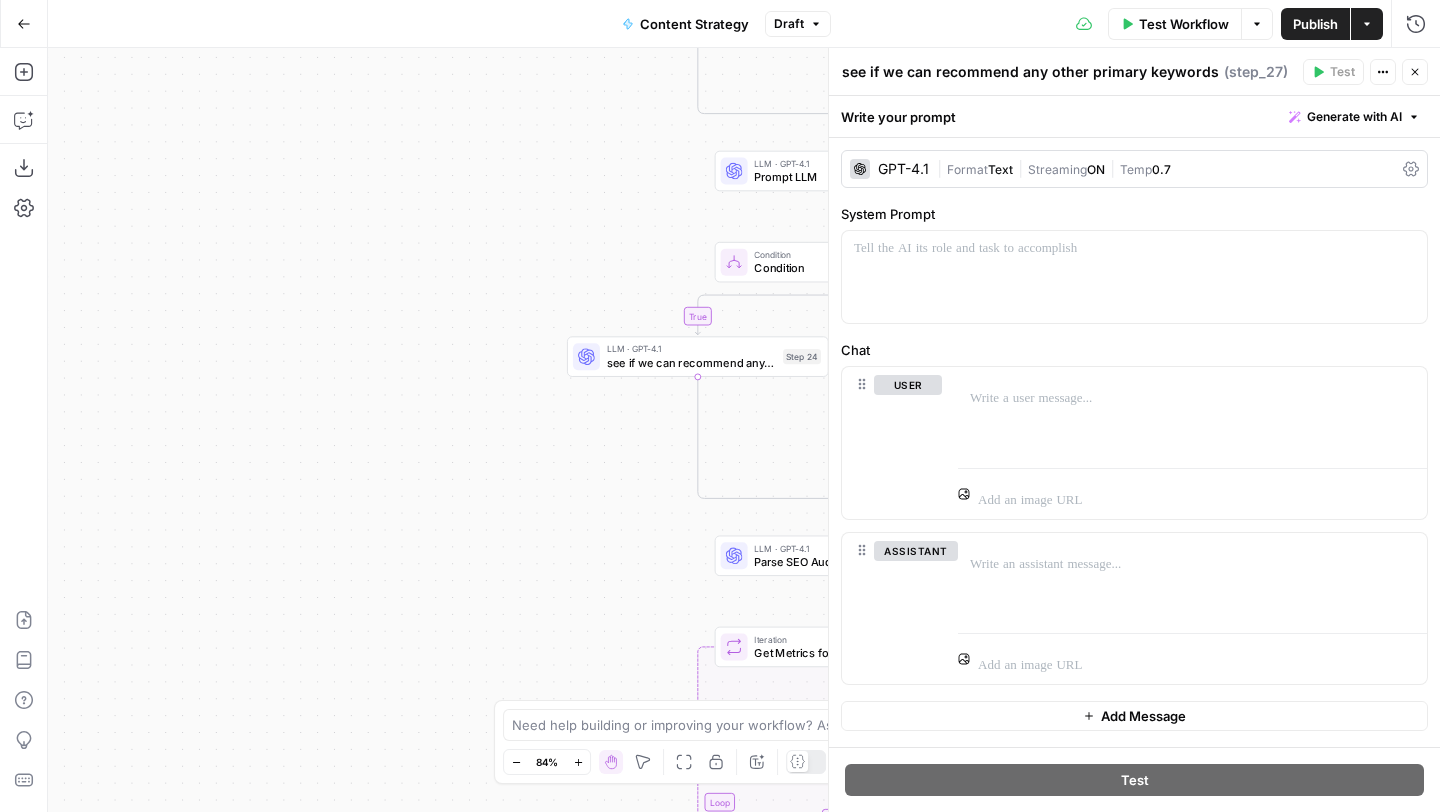 click on "see if we can recommend any other primary keywords" at bounding box center (1030, 72) 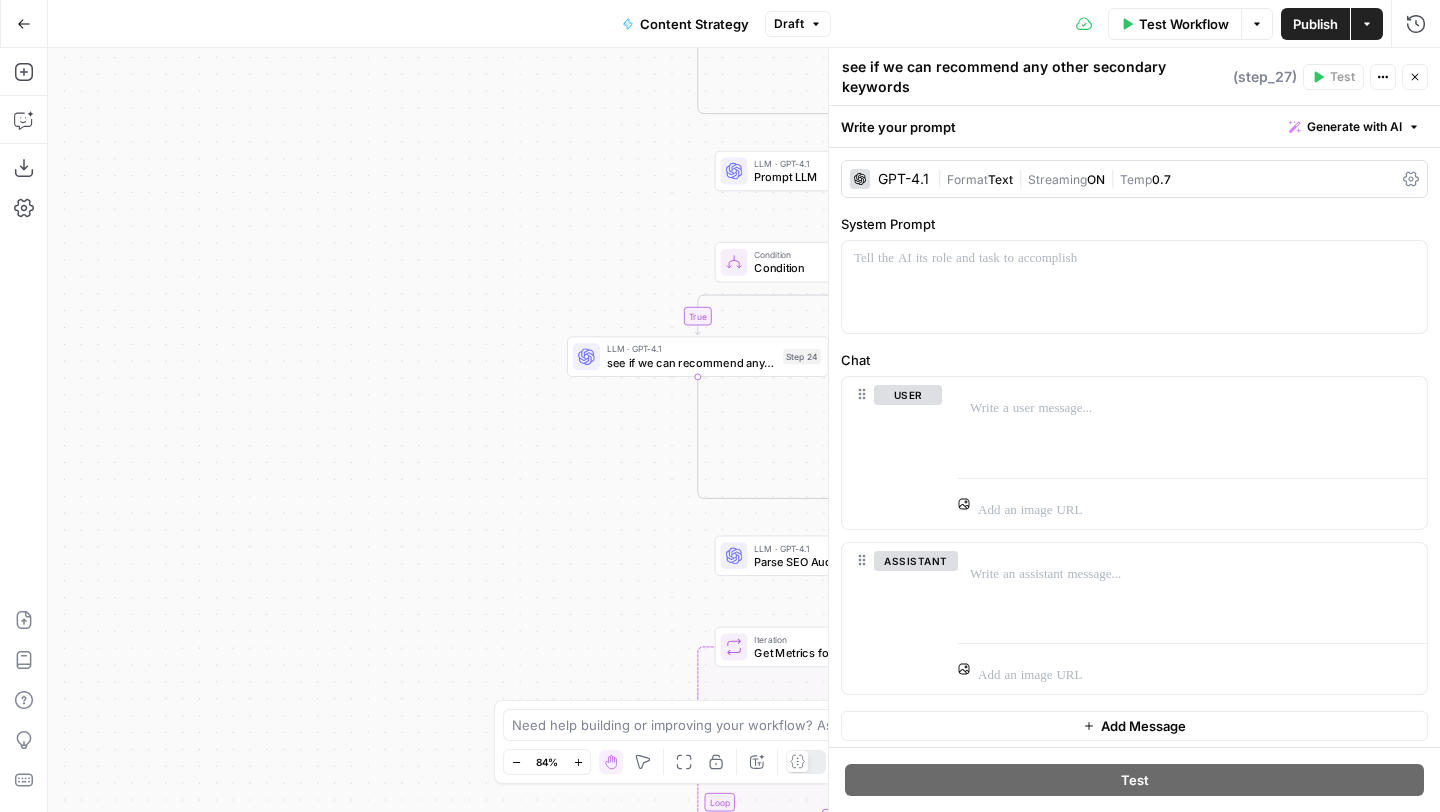 type on "see if we can recommend any other secondary keywords" 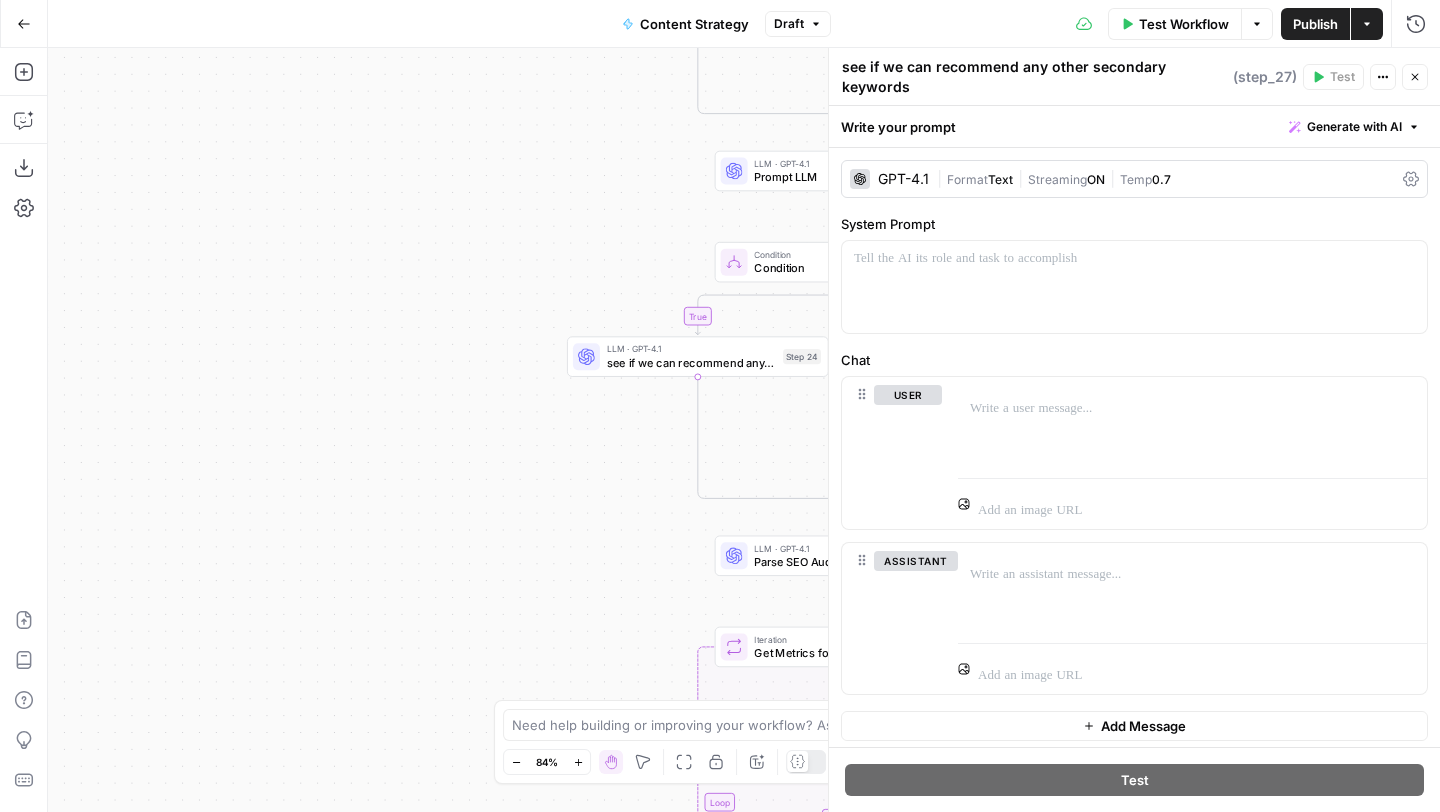 click on "Close" at bounding box center (1415, 77) 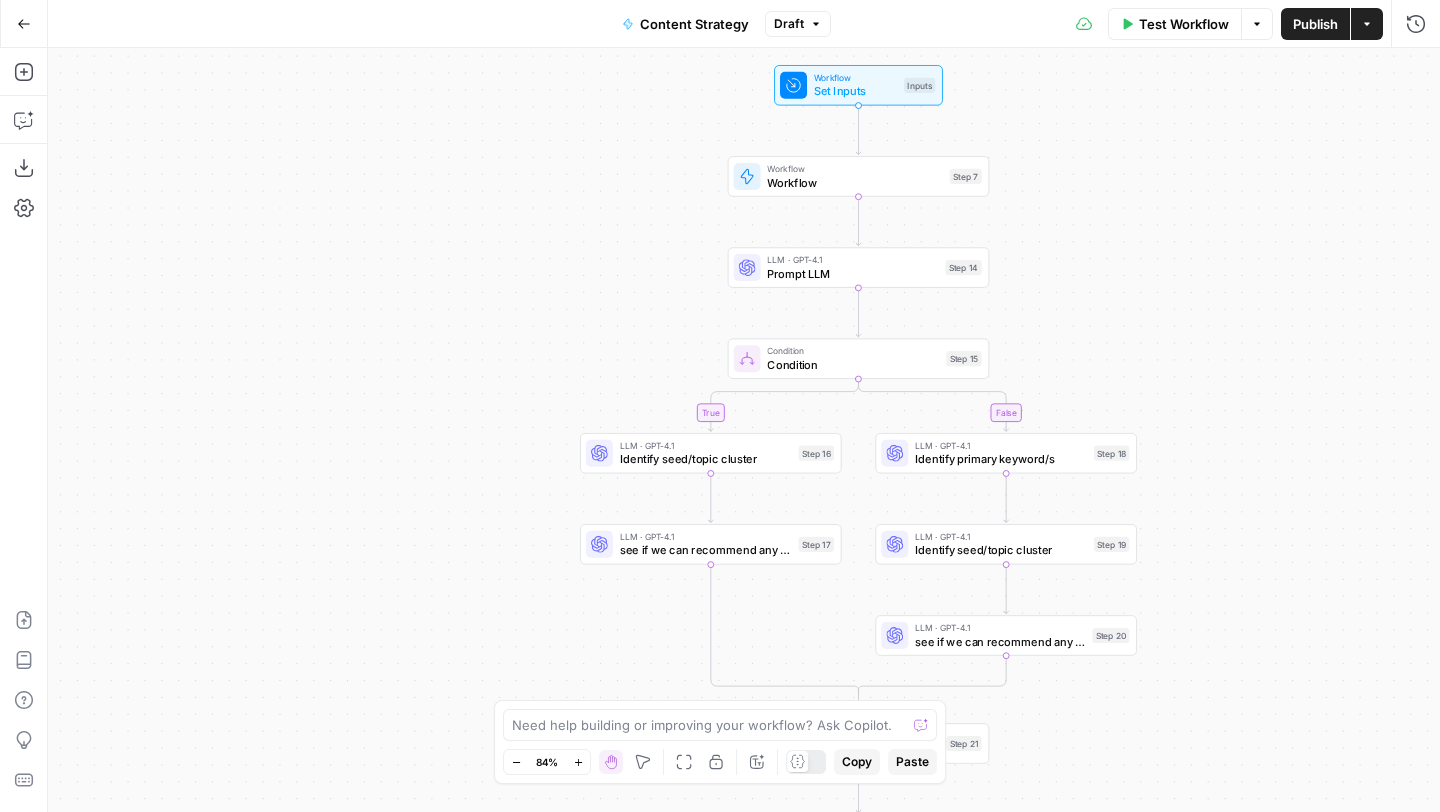 click on "Prompt LLM" at bounding box center [852, 273] 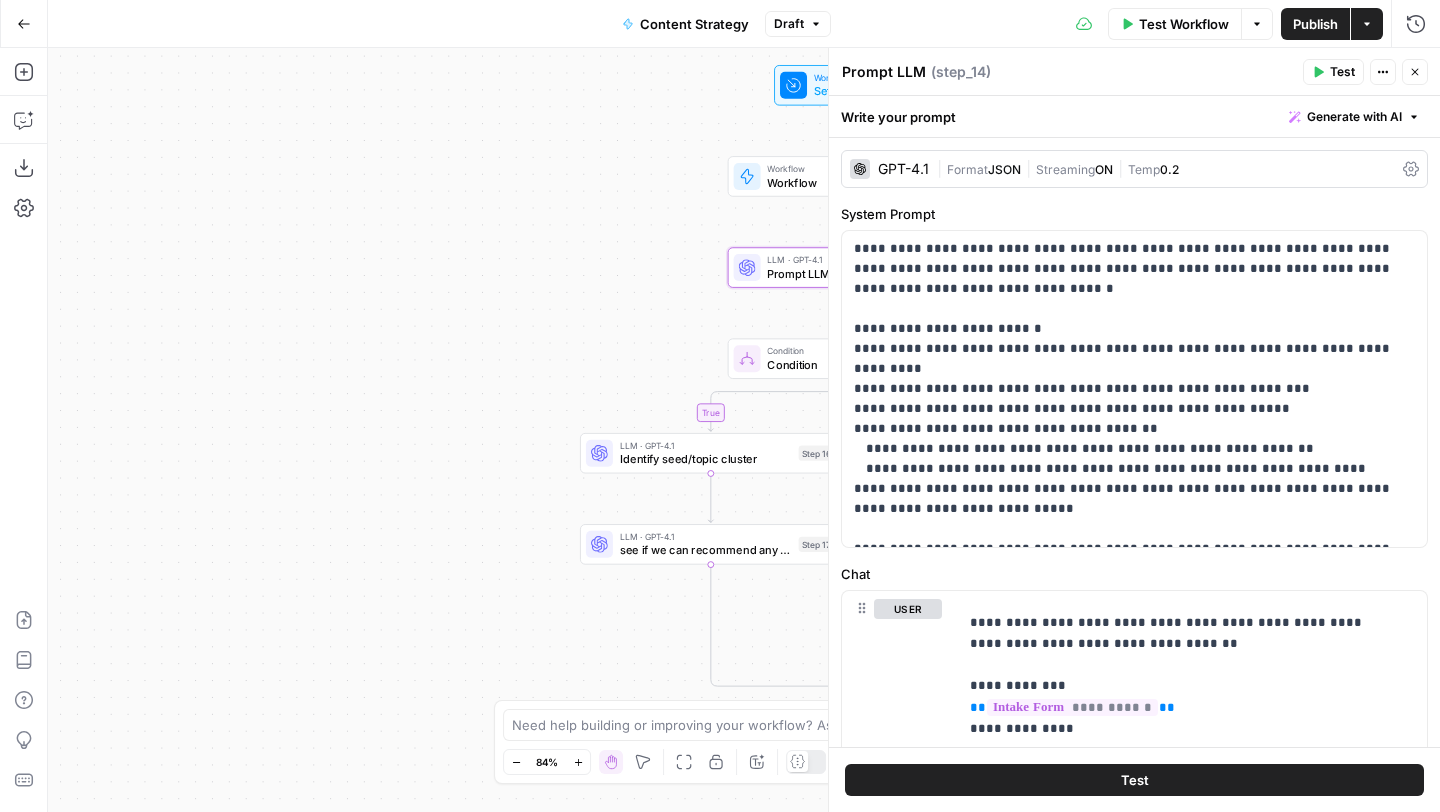 click on "Prompt LLM" at bounding box center (884, 72) 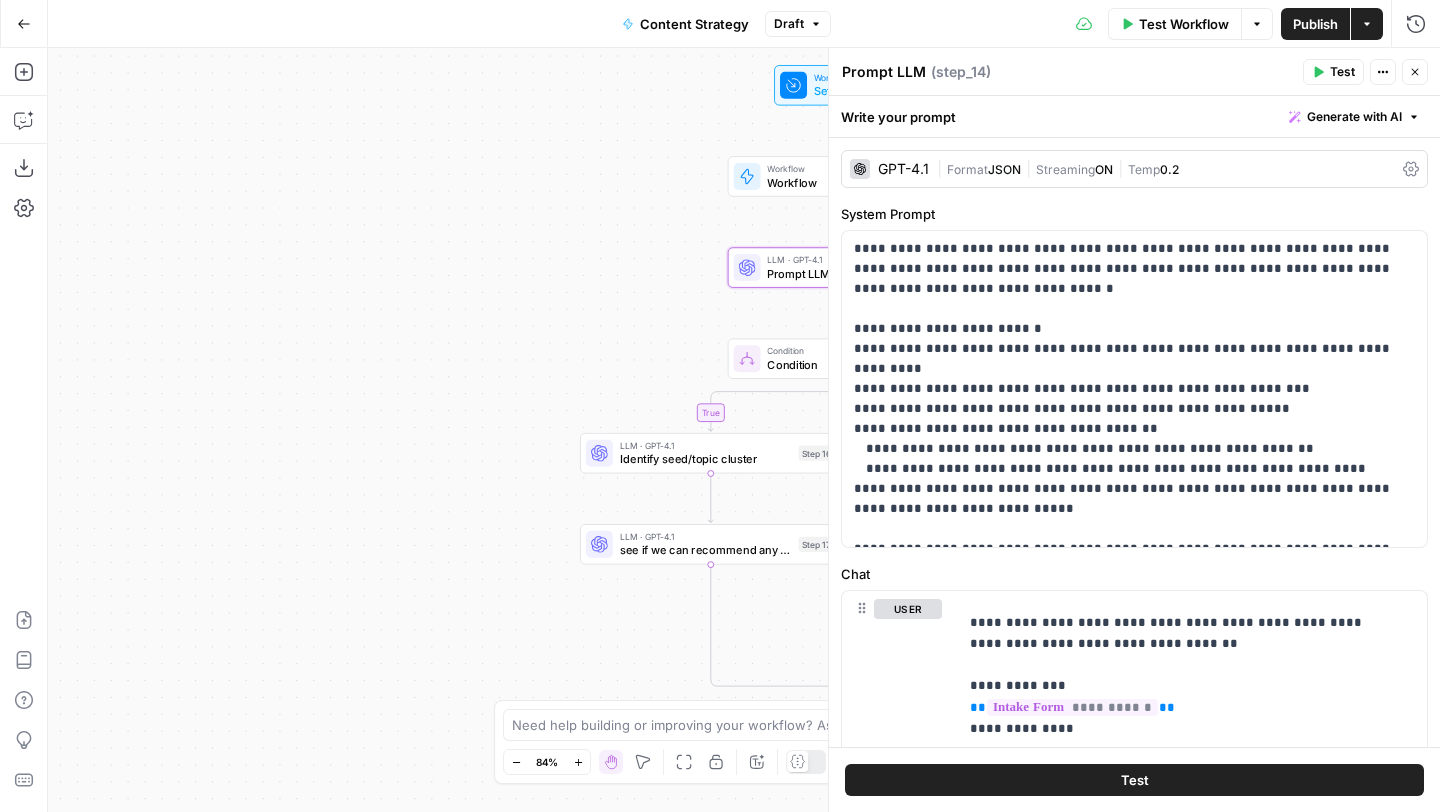 click on "Prompt LLM" at bounding box center (884, 72) 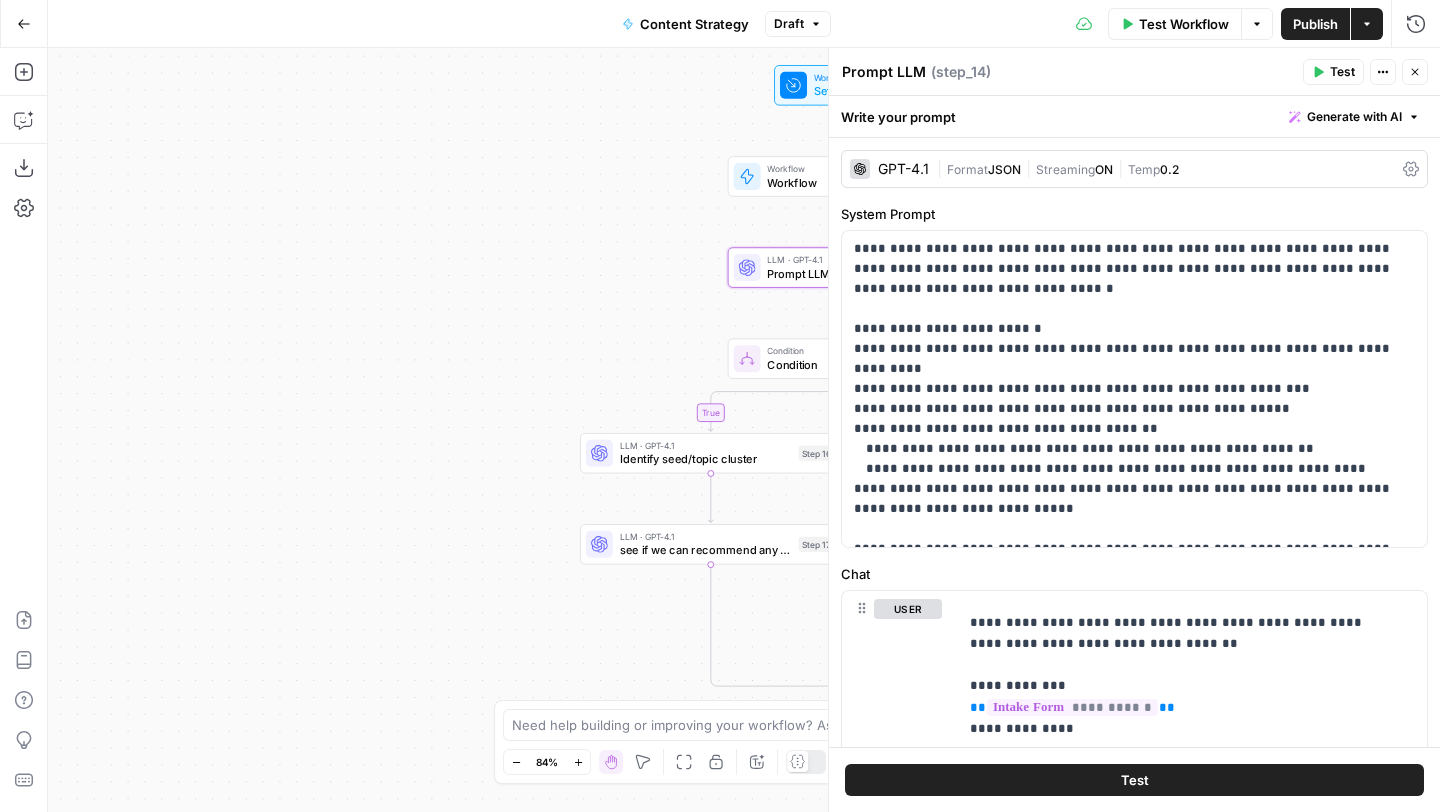 click on "Prompt LLM" at bounding box center (884, 72) 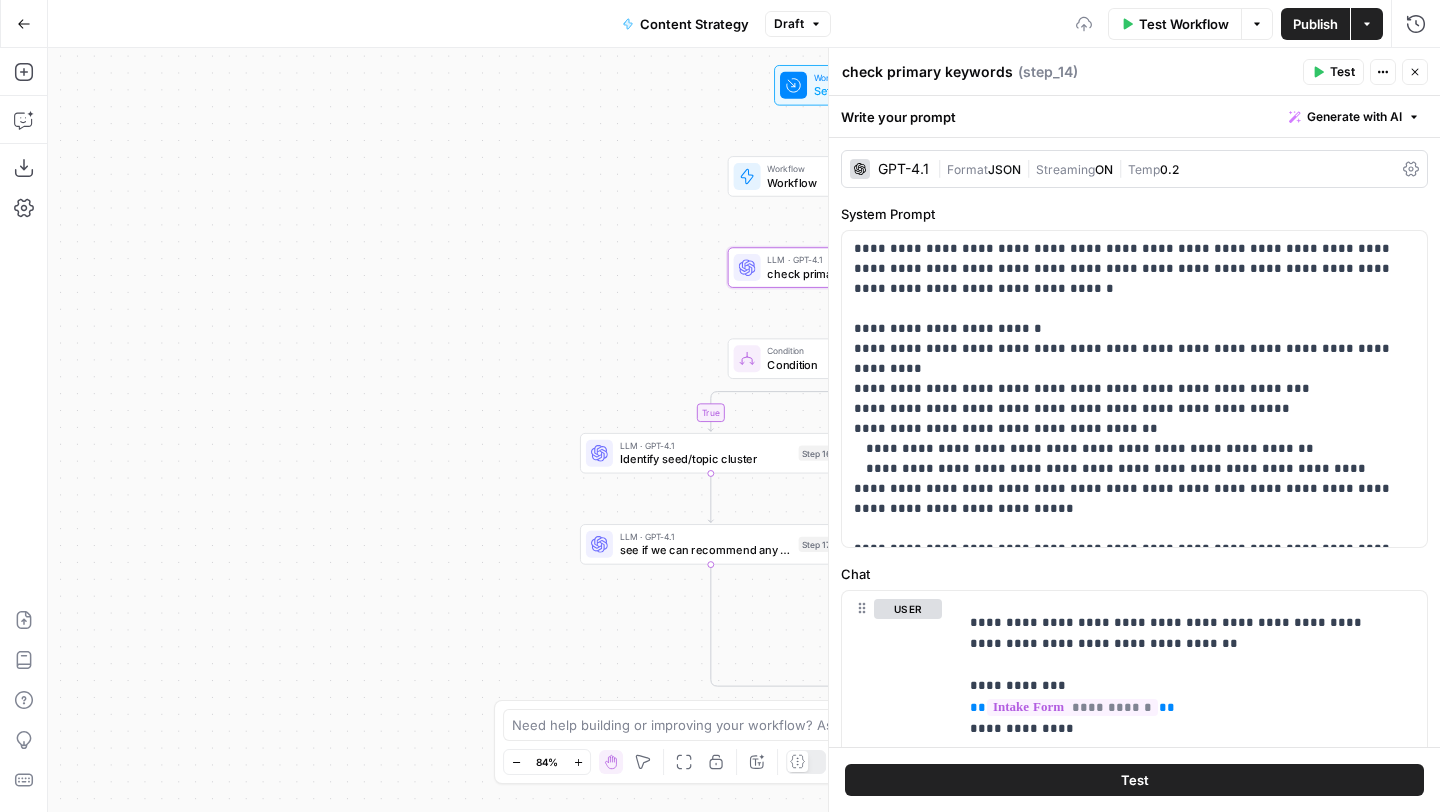 type on "check primary keywords" 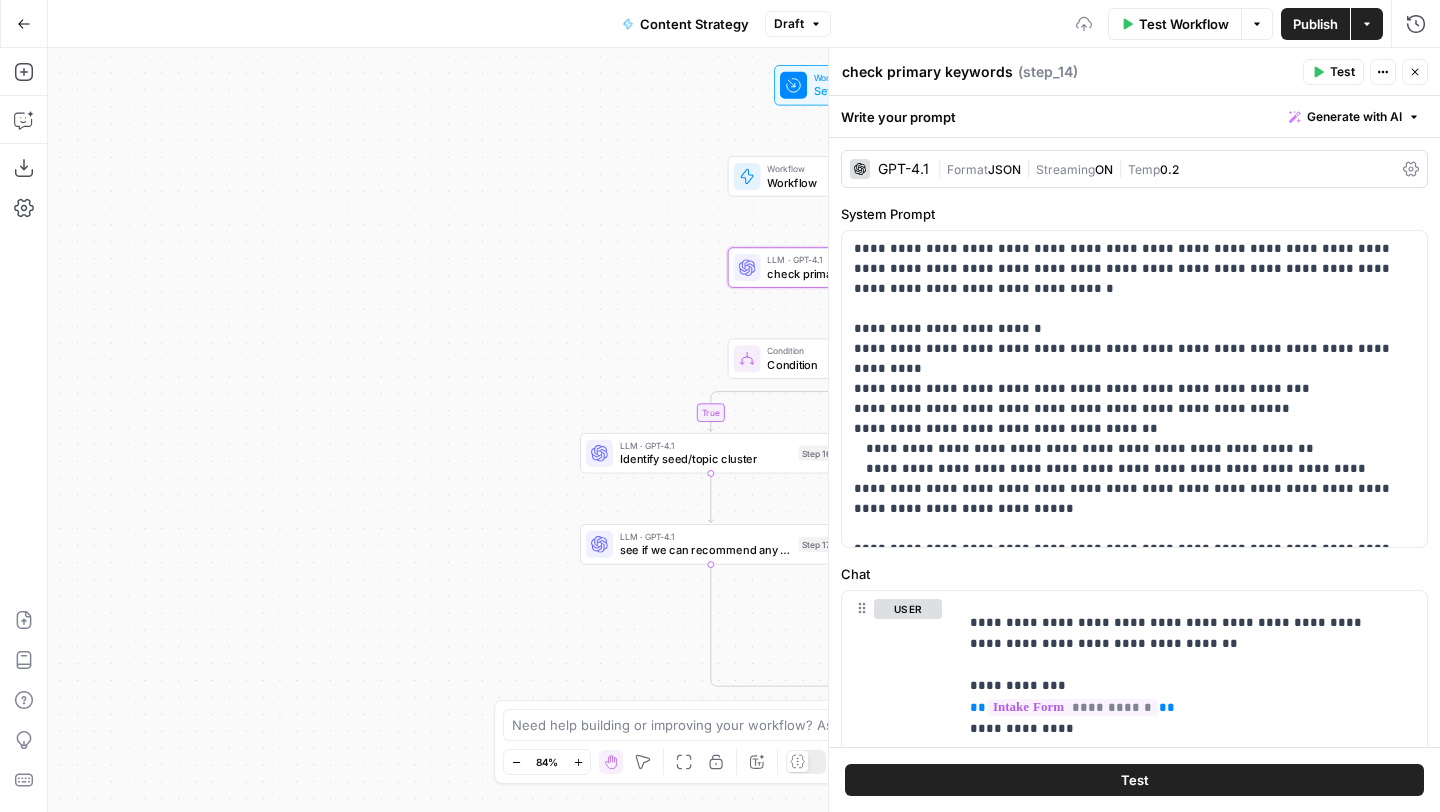 click on "Close" at bounding box center (1415, 72) 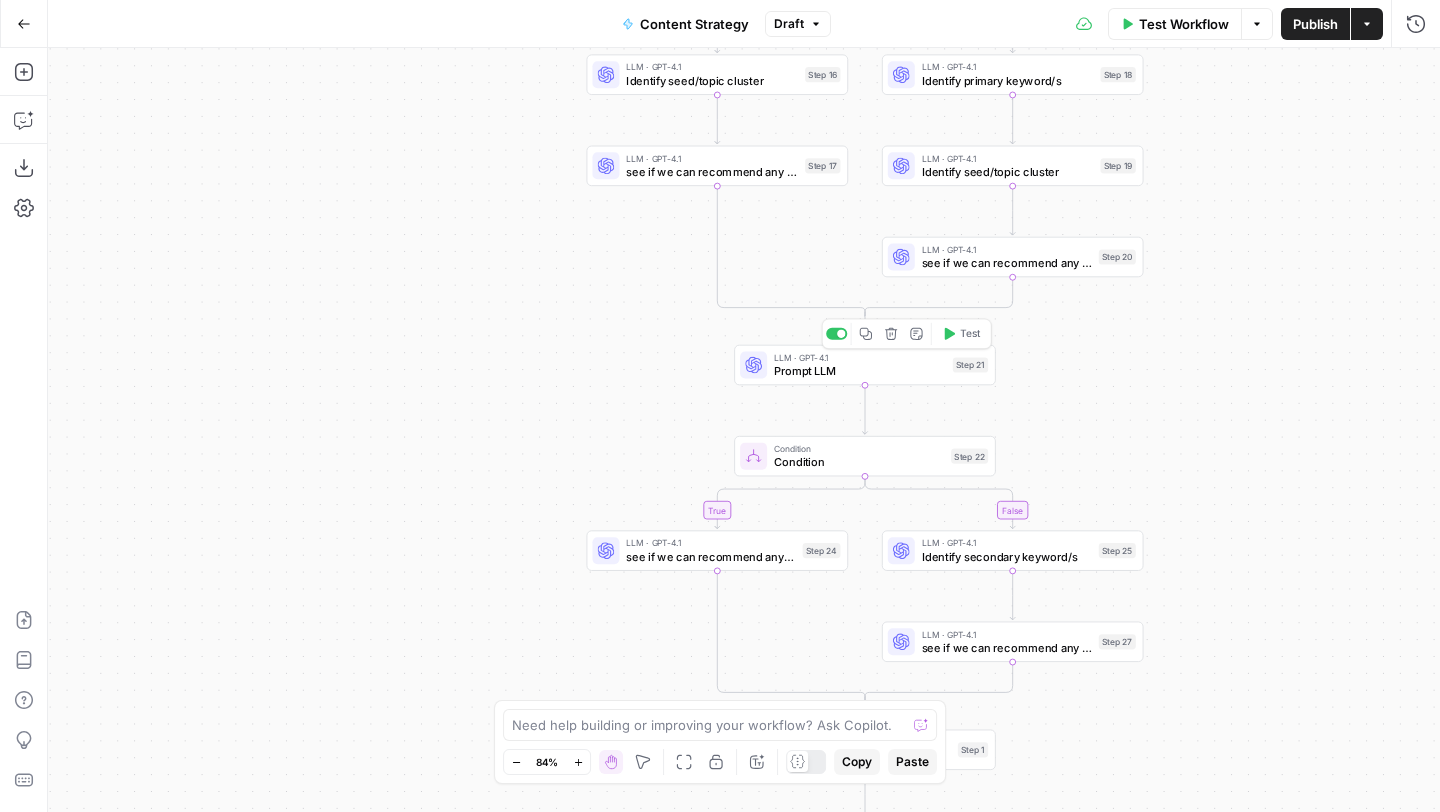 click on "Prompt LLM" at bounding box center (860, 370) 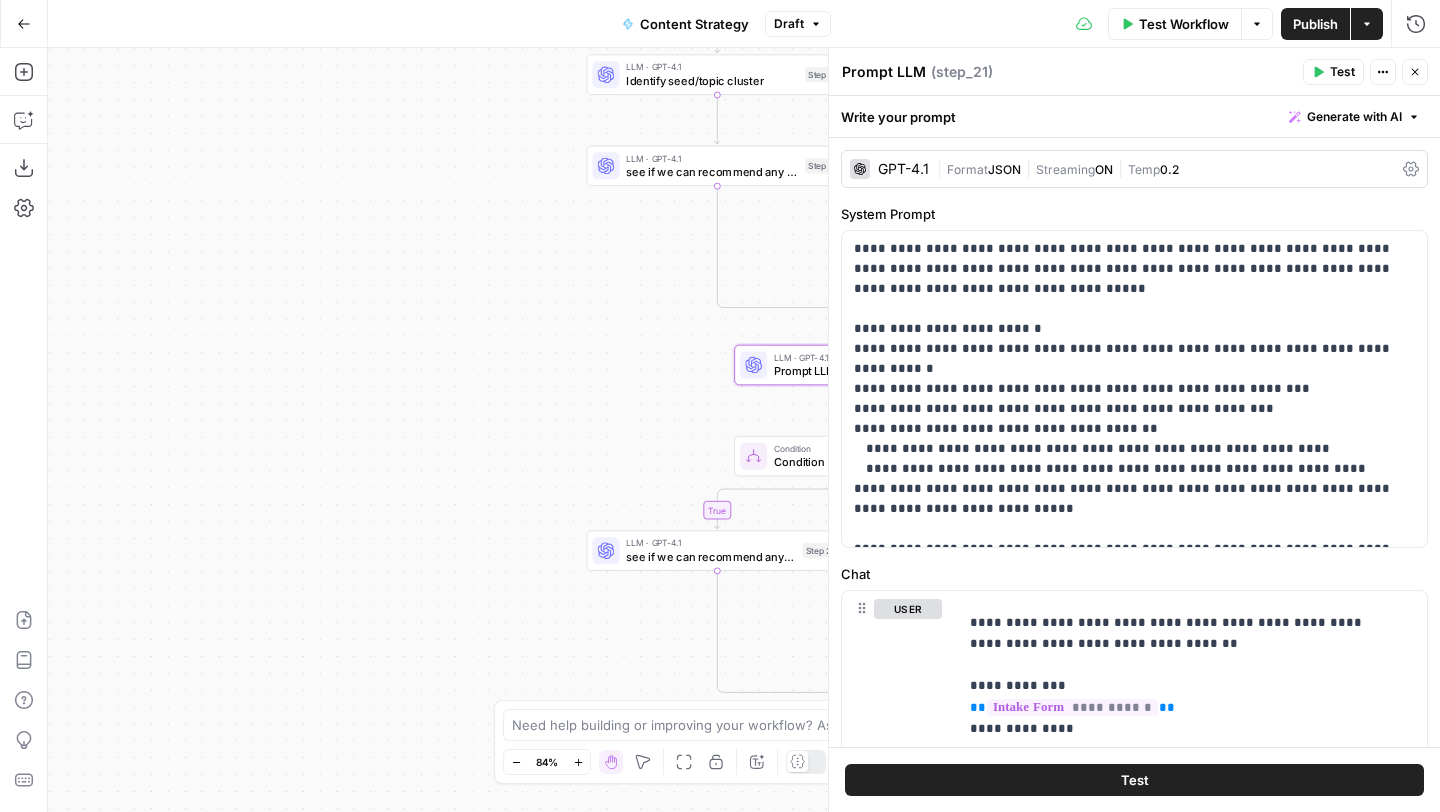 click on "Prompt LLM" at bounding box center (884, 72) 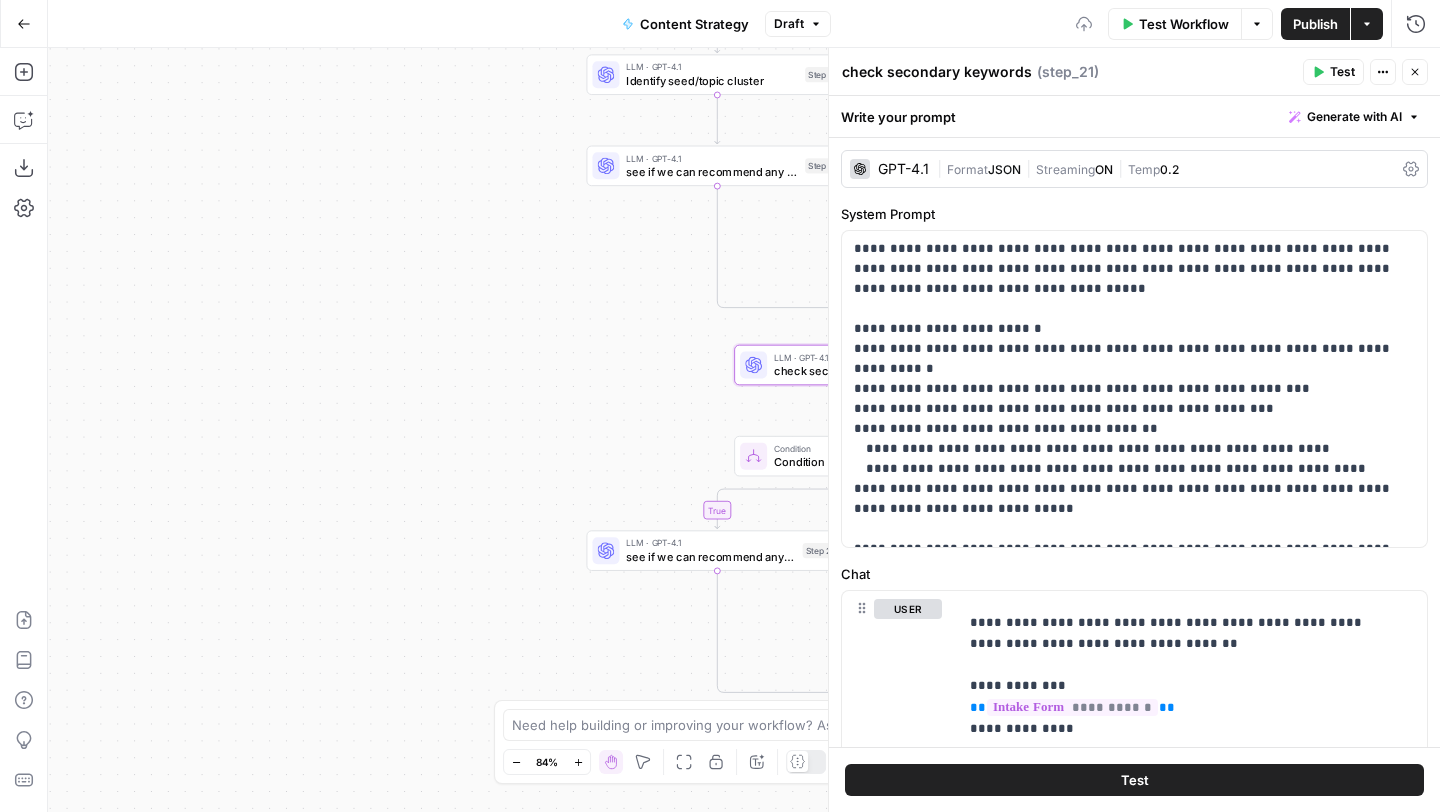 type on "check secondary keywords" 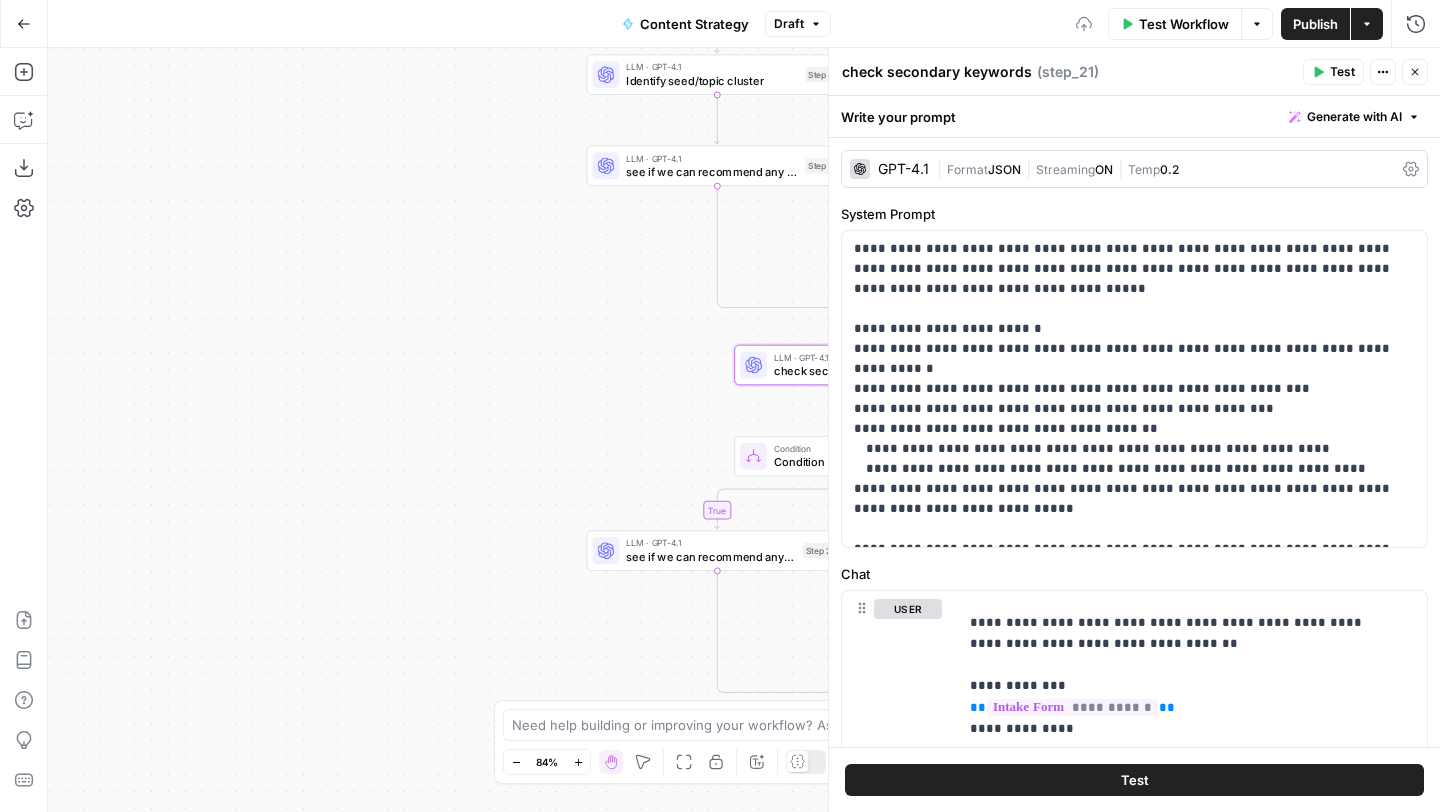 click 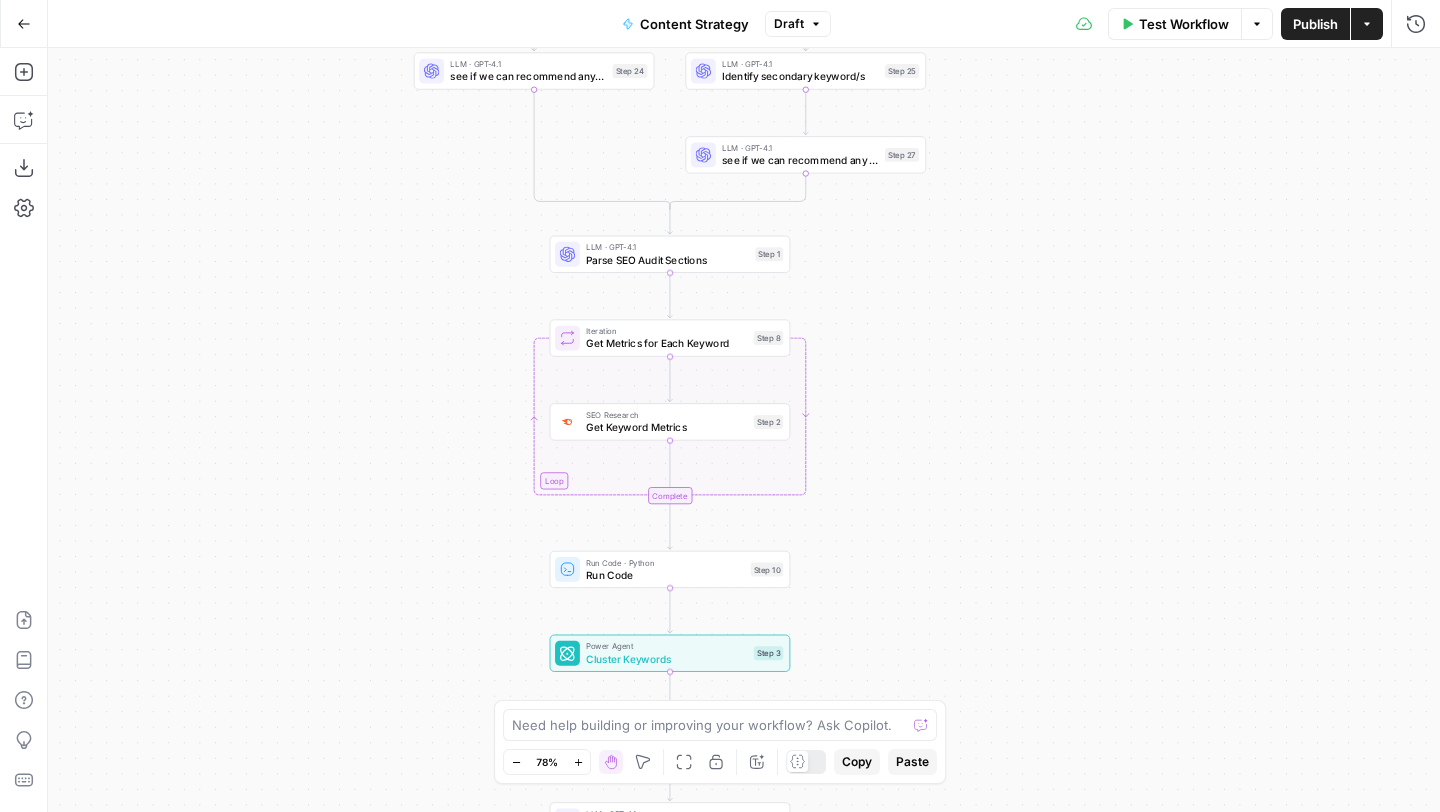 click on "LLM · GPT-4.1 Parse SEO Audit Sections Step 1 Copy step Delete step Add Note Test" at bounding box center [670, 254] 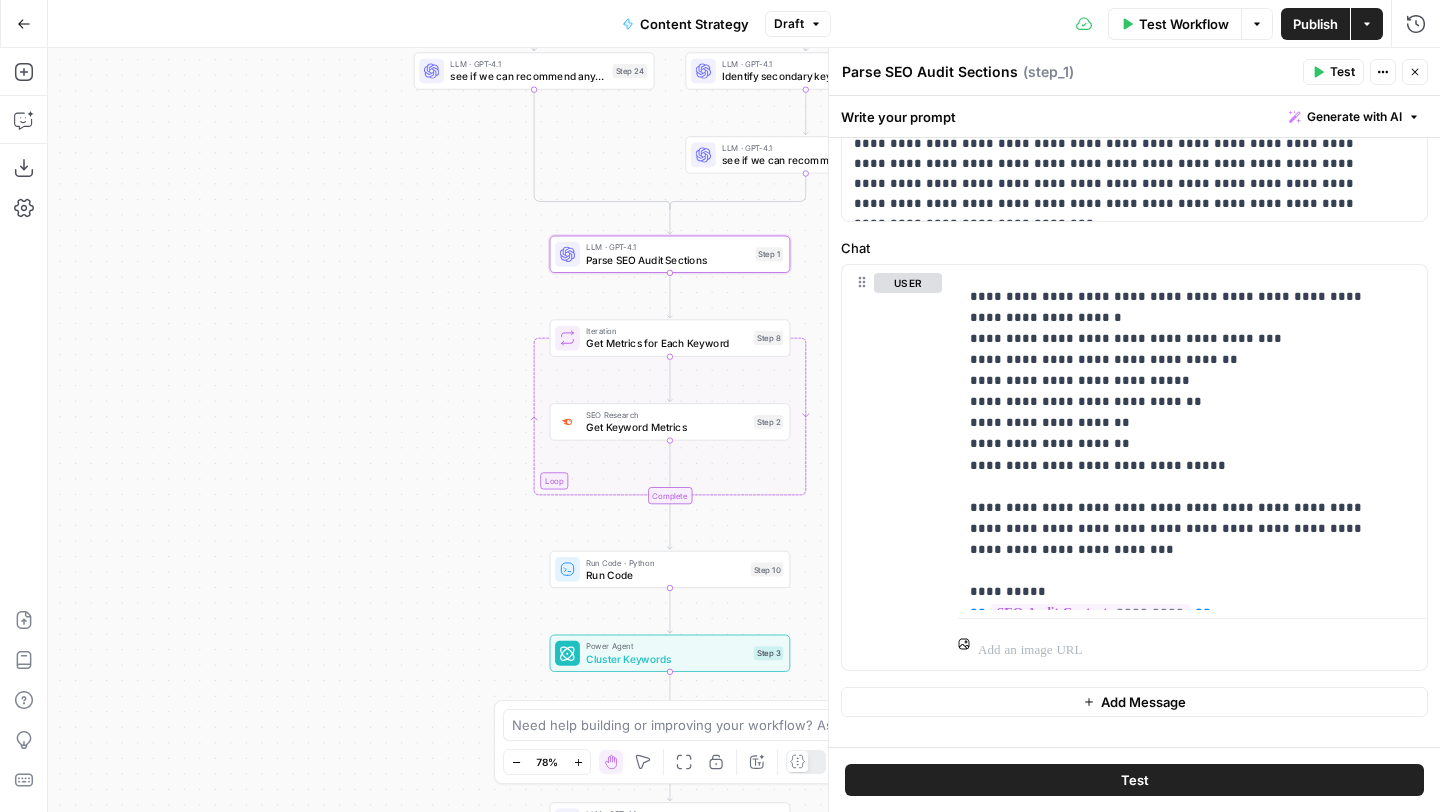 scroll, scrollTop: 826, scrollLeft: 0, axis: vertical 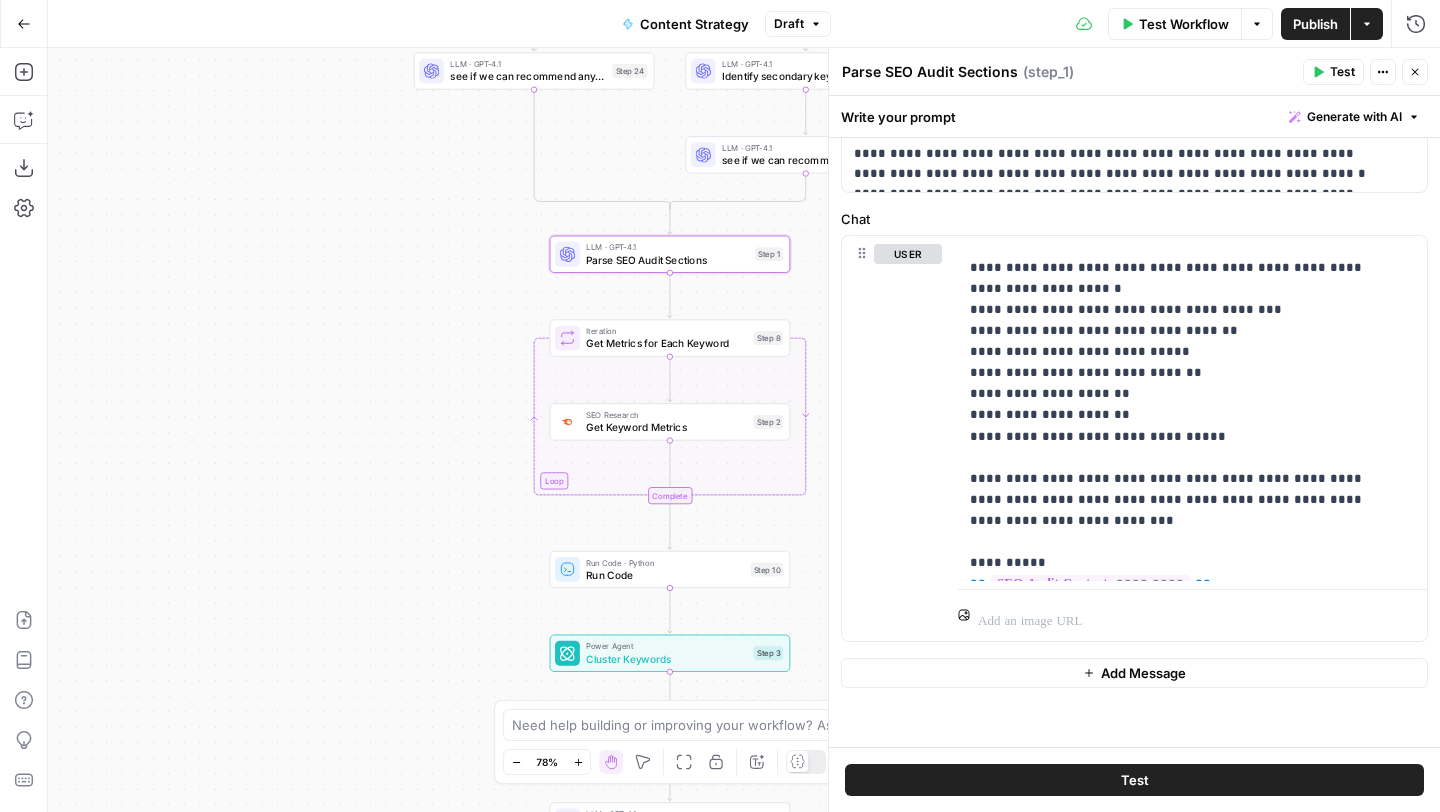 click on "Write your prompt Generate with AI" at bounding box center (1134, 116) 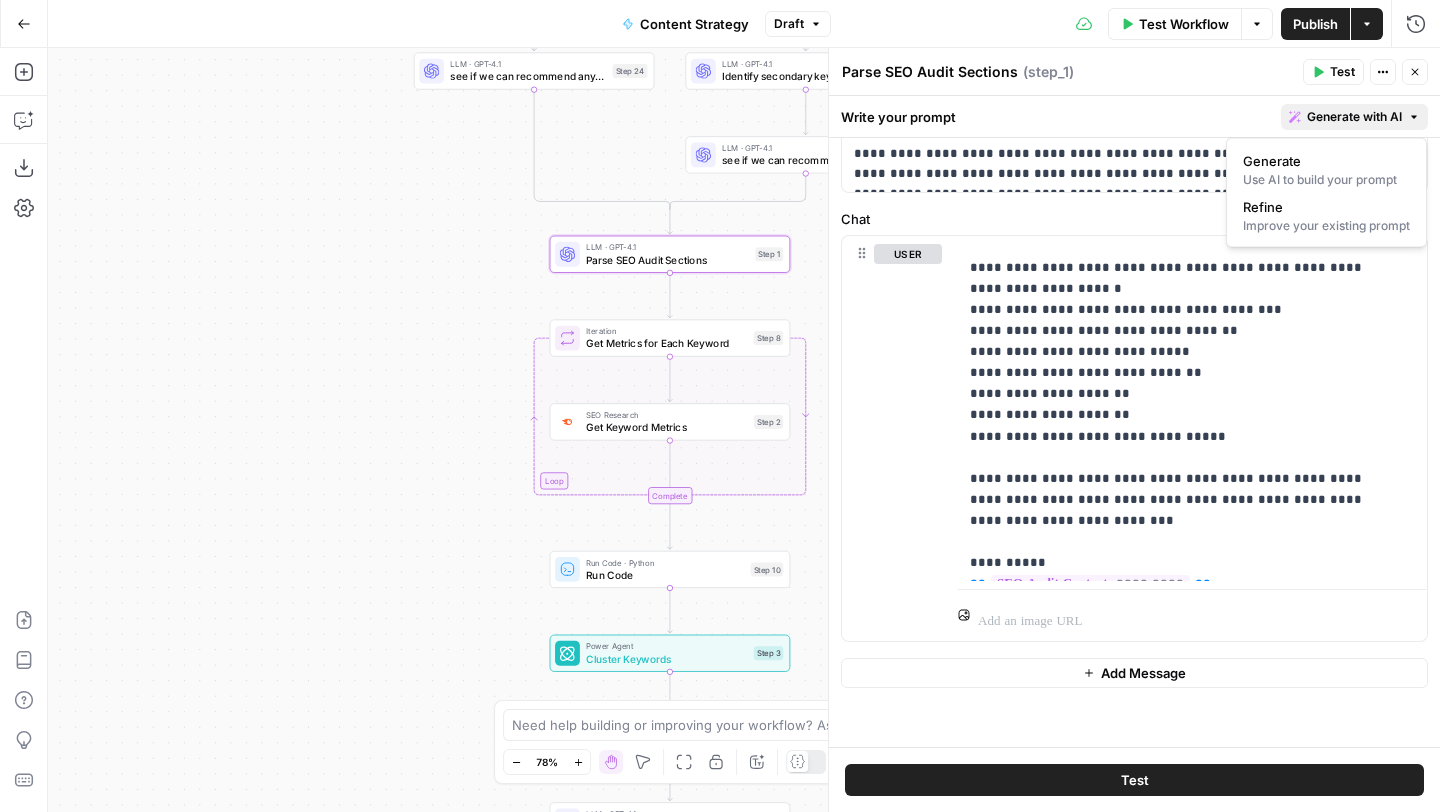 click on "Generate with AI" at bounding box center (1354, 117) 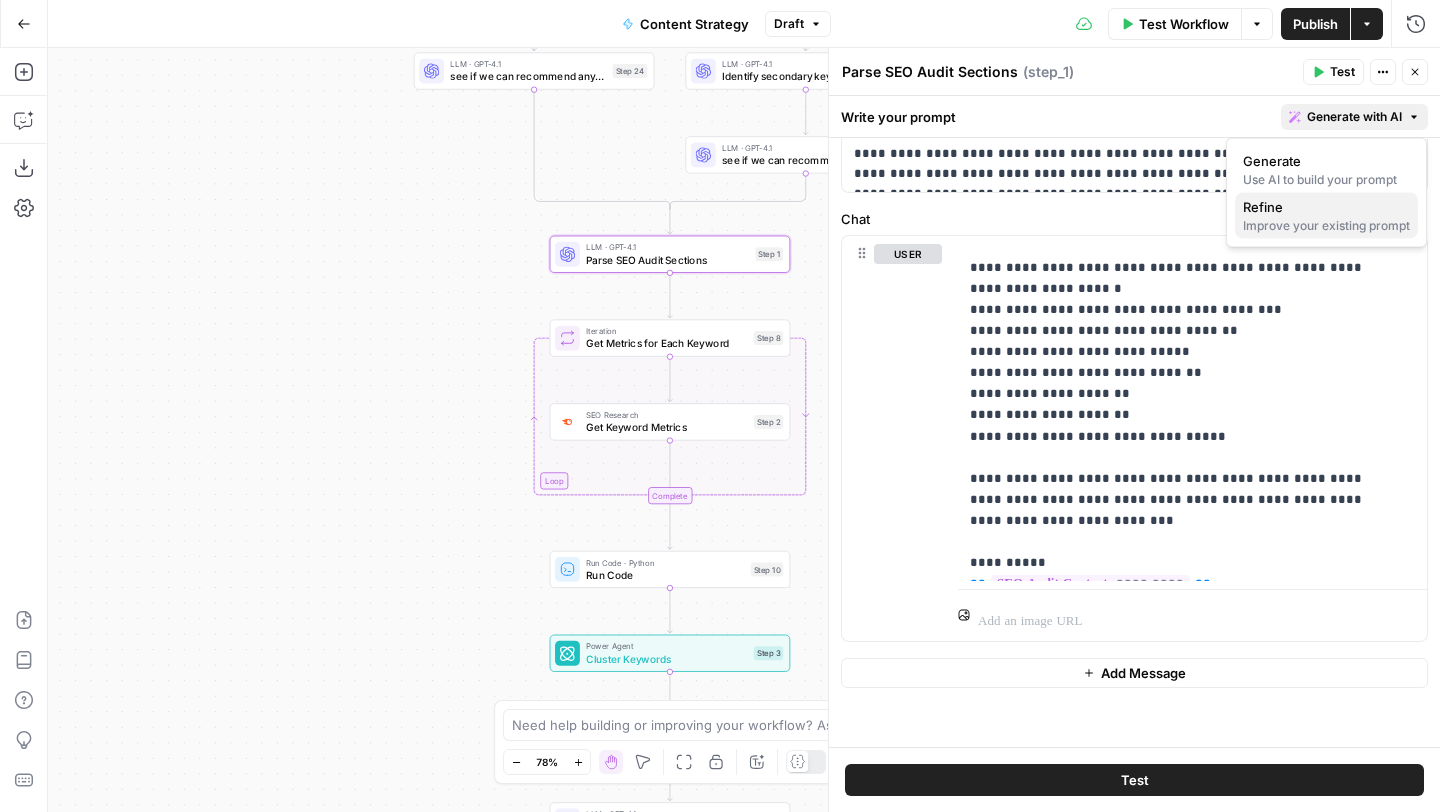 click on "Improve your existing prompt" at bounding box center (1326, 226) 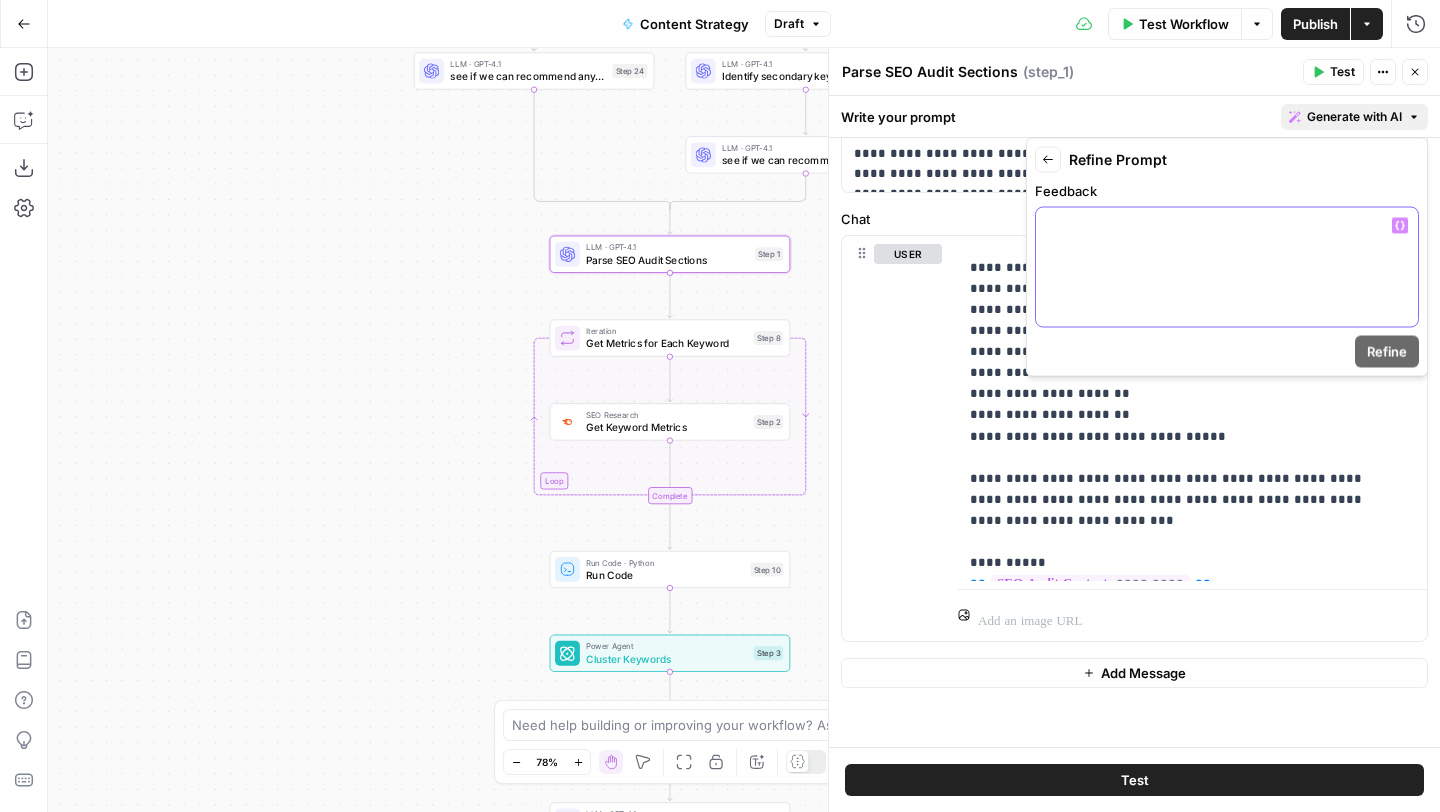 click at bounding box center (1227, 267) 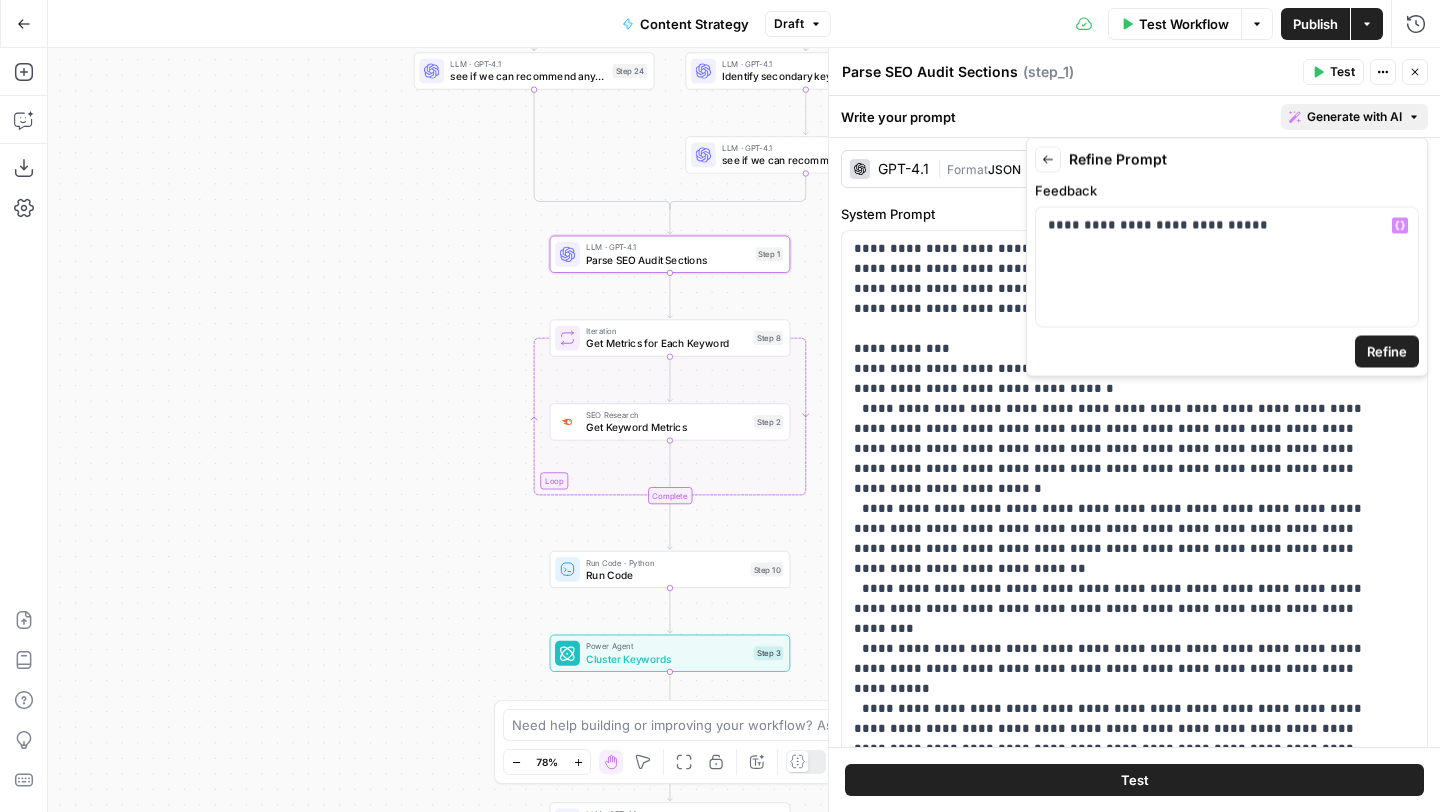 scroll, scrollTop: 0, scrollLeft: 0, axis: both 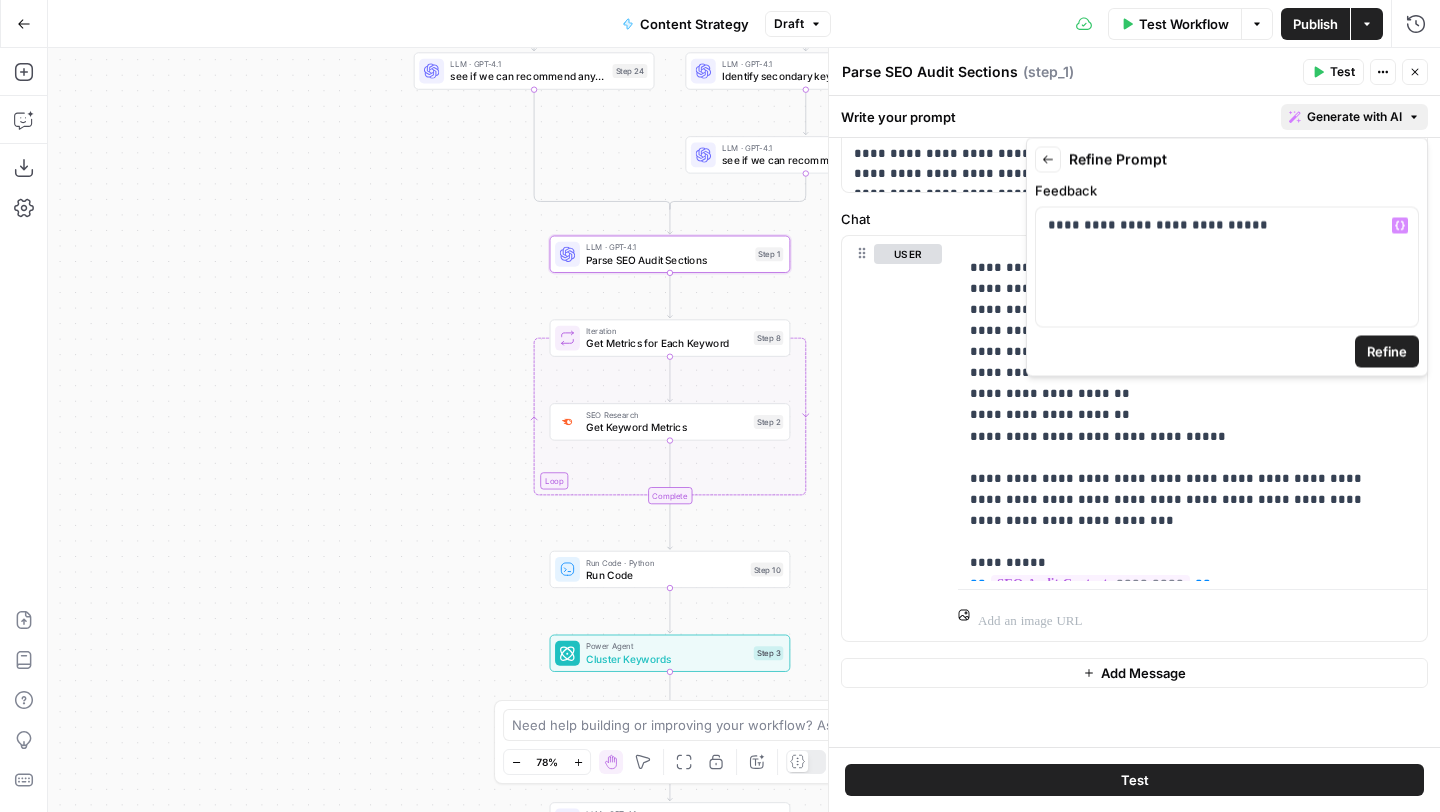 type 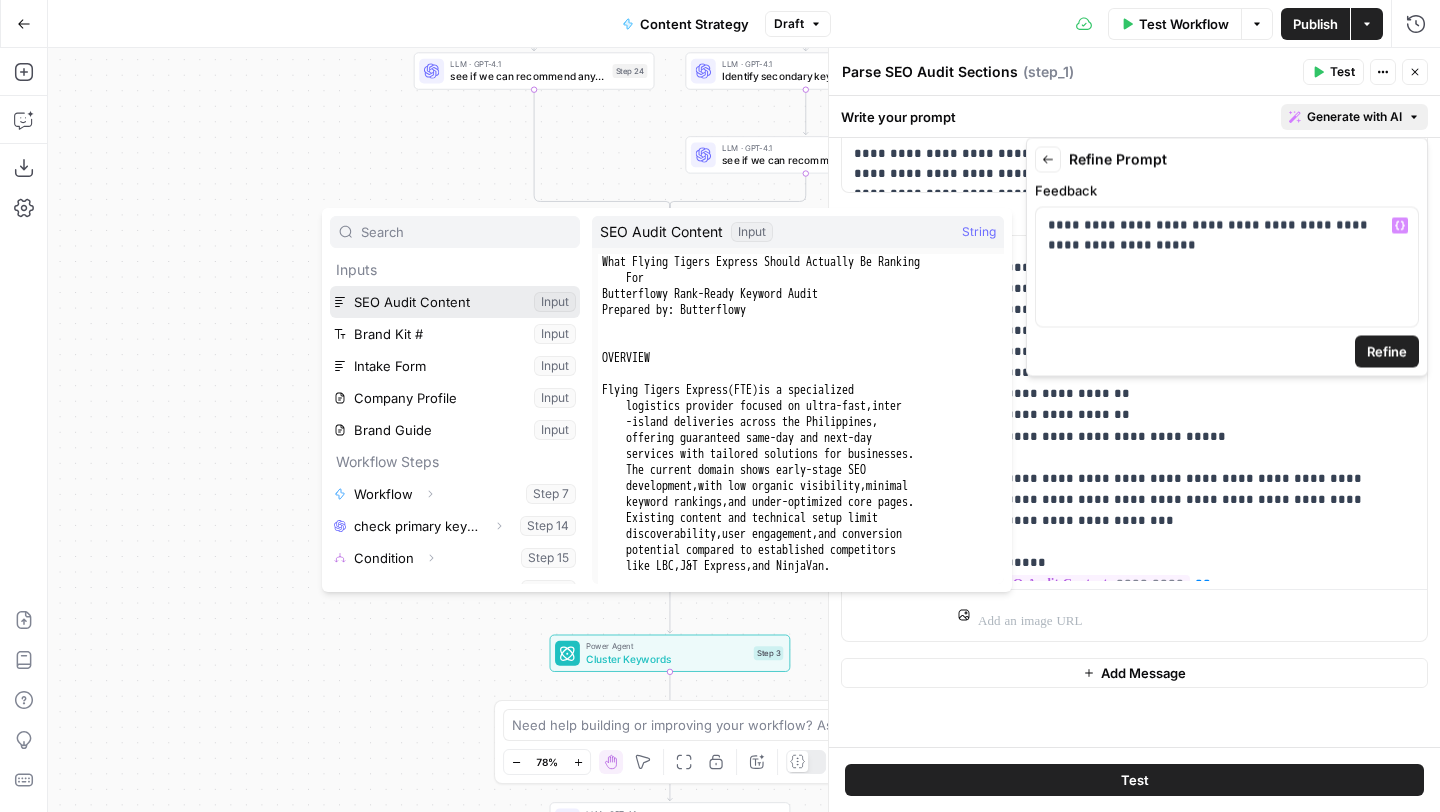 click at bounding box center [455, 302] 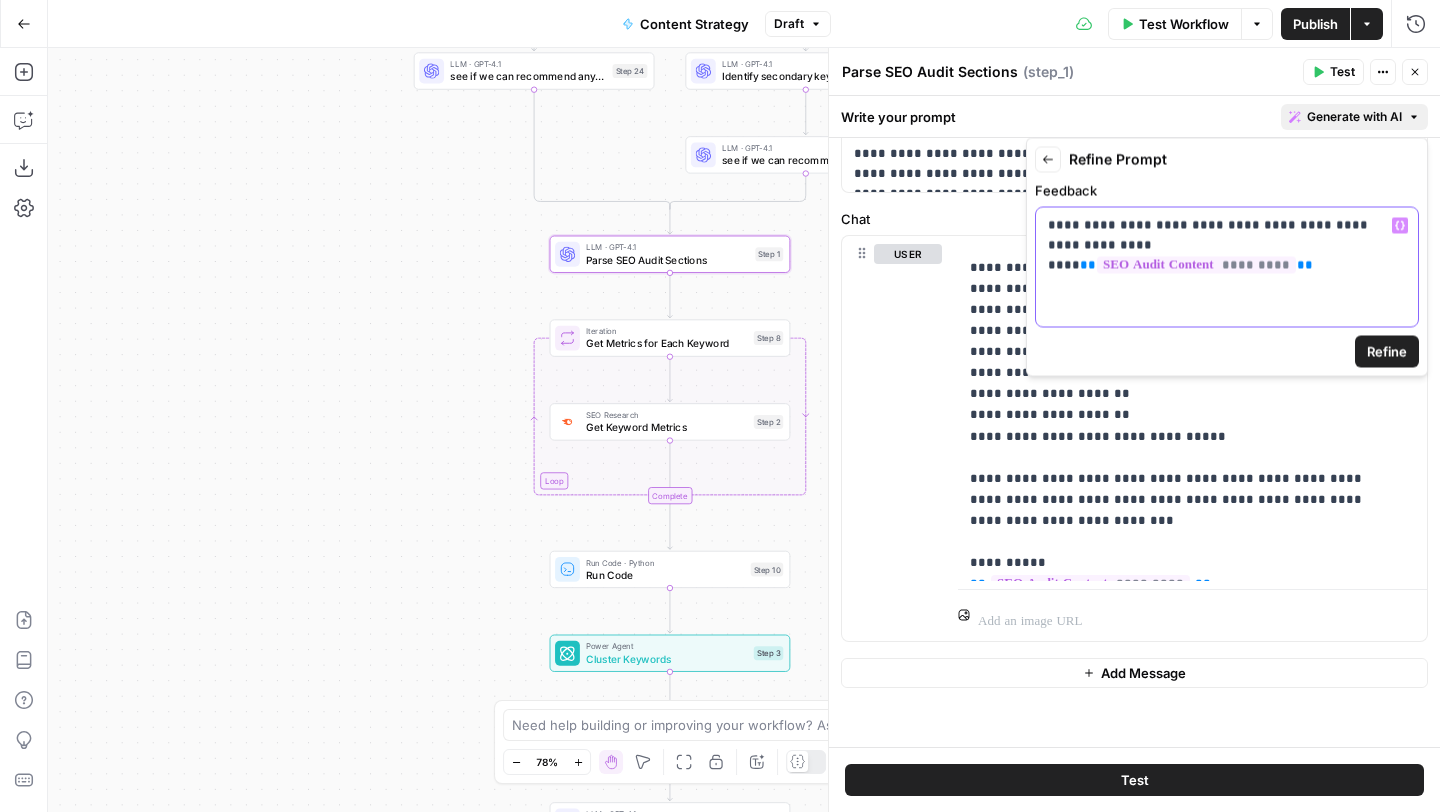 click on "**" at bounding box center (1088, 265) 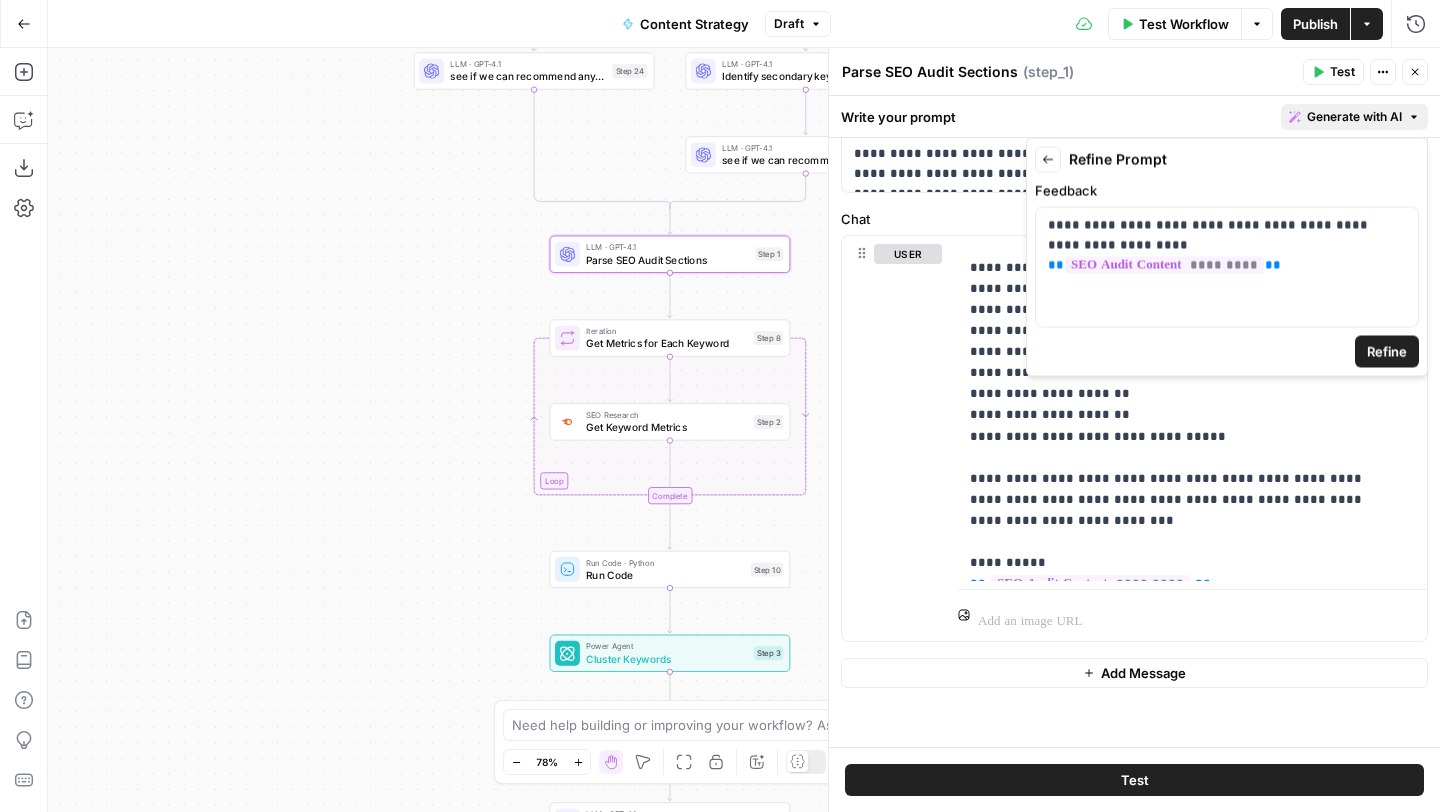 click on "Refine" at bounding box center (1387, 352) 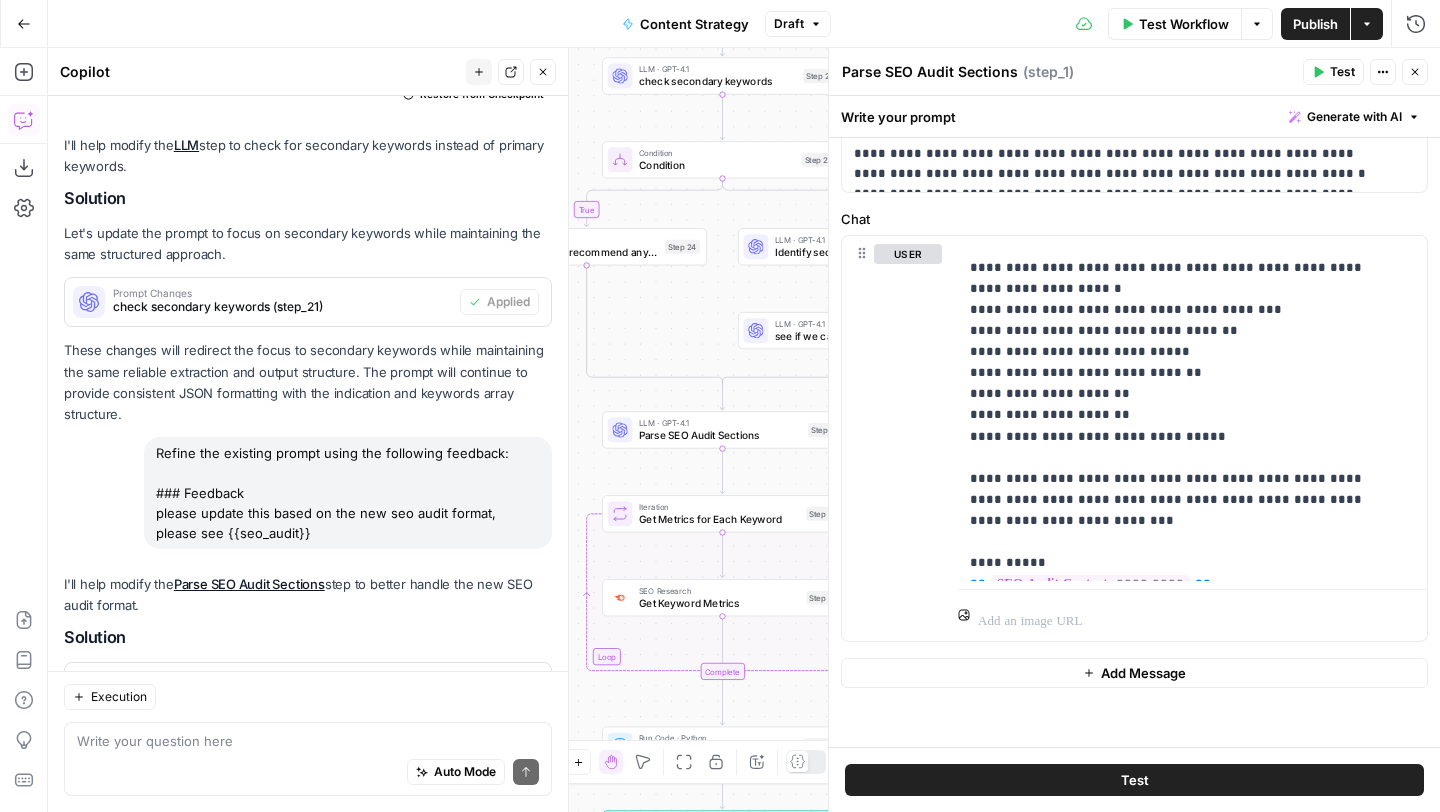 scroll, scrollTop: 1886, scrollLeft: 0, axis: vertical 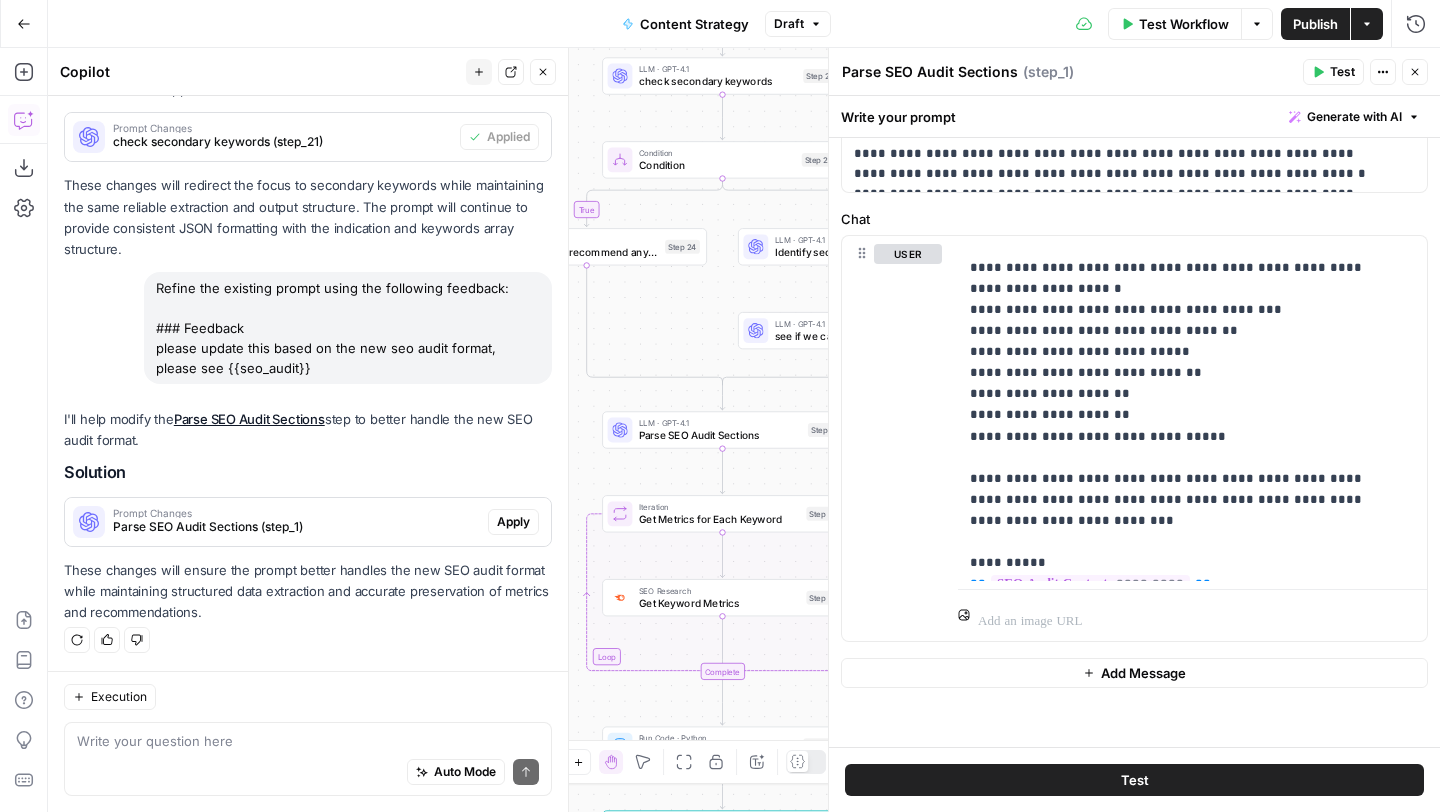 click on "These changes will ensure the prompt better handles the new SEO audit format while maintaining structured data extraction and accurate preservation of metrics and recommendations." at bounding box center [308, 591] 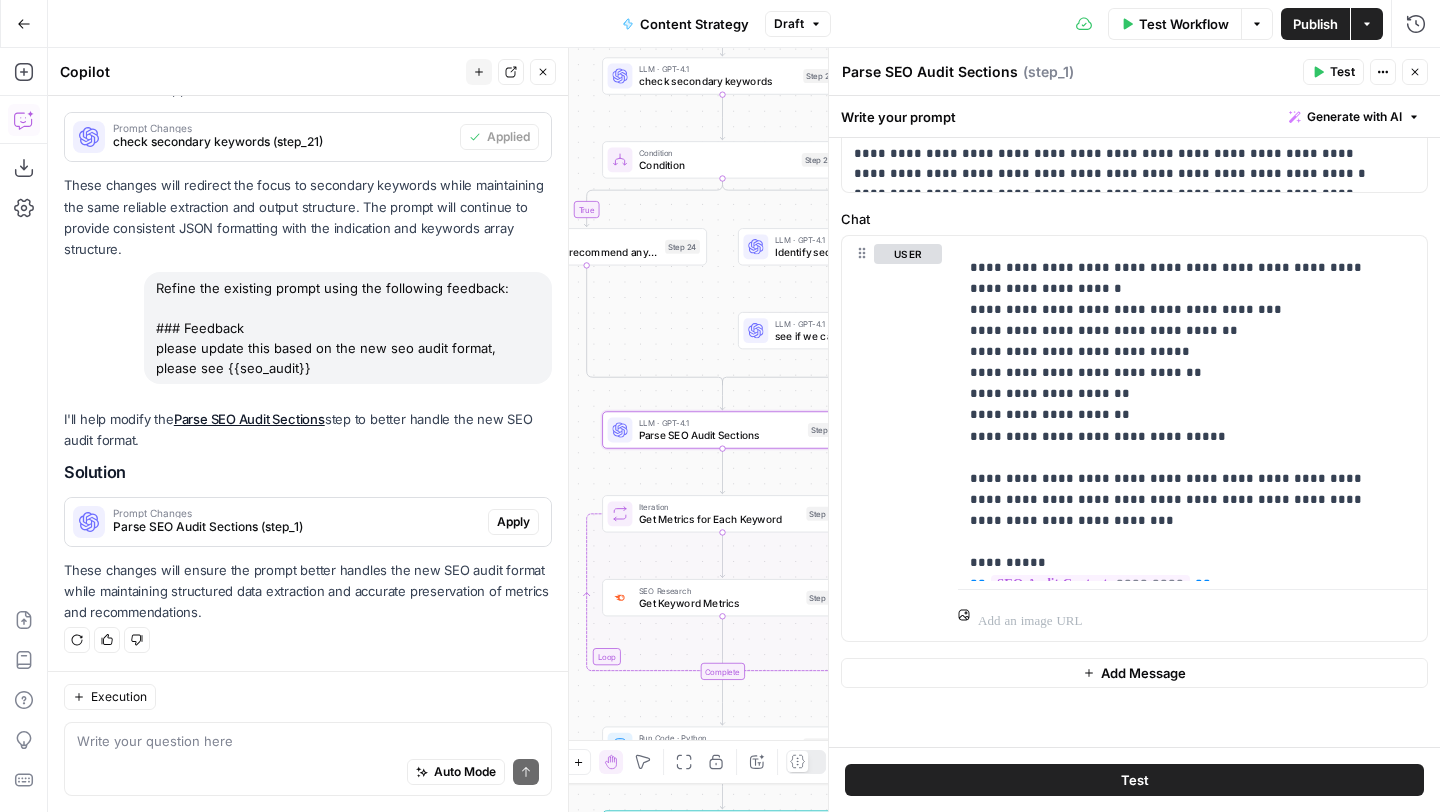 click on "Apply" at bounding box center [513, 522] 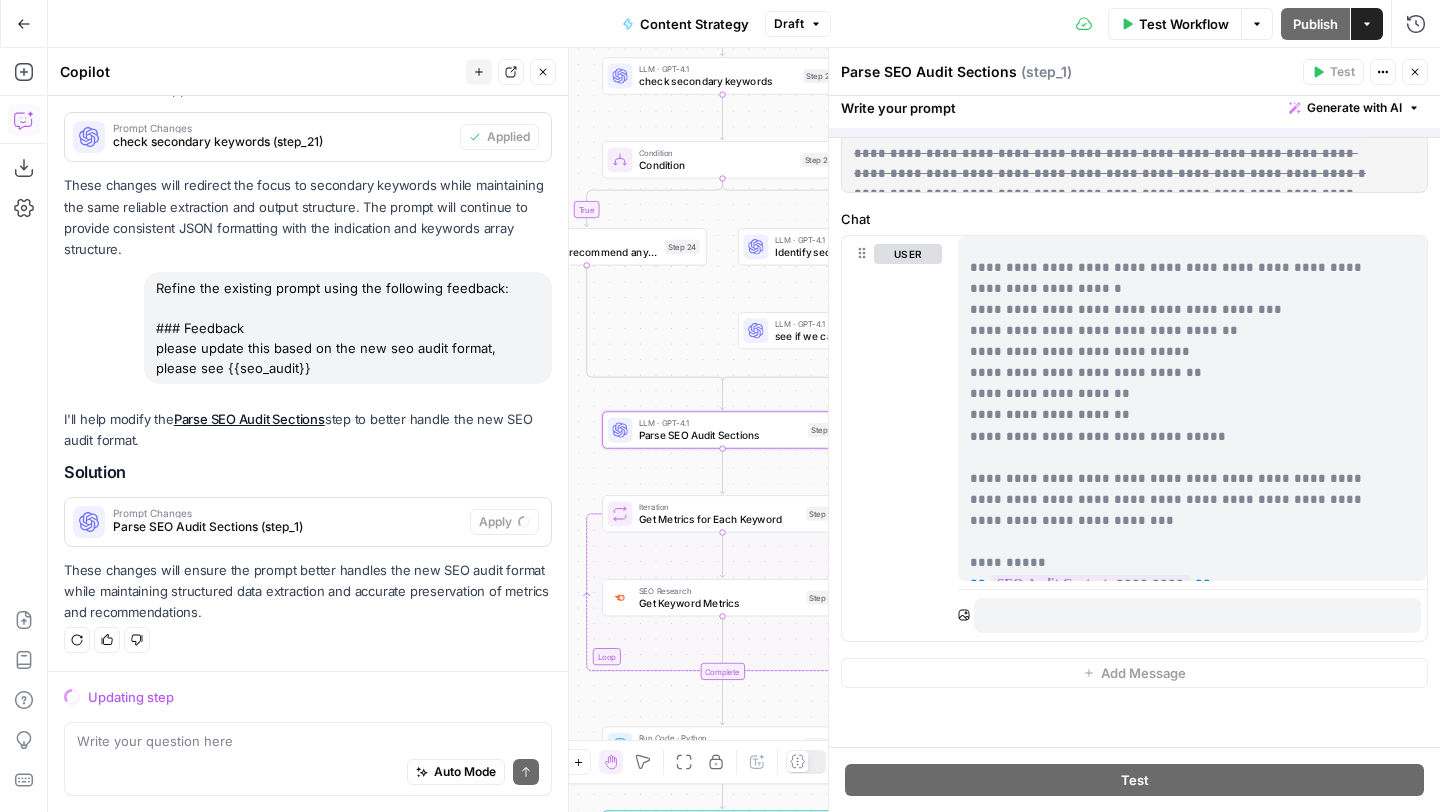 scroll, scrollTop: 1758, scrollLeft: 0, axis: vertical 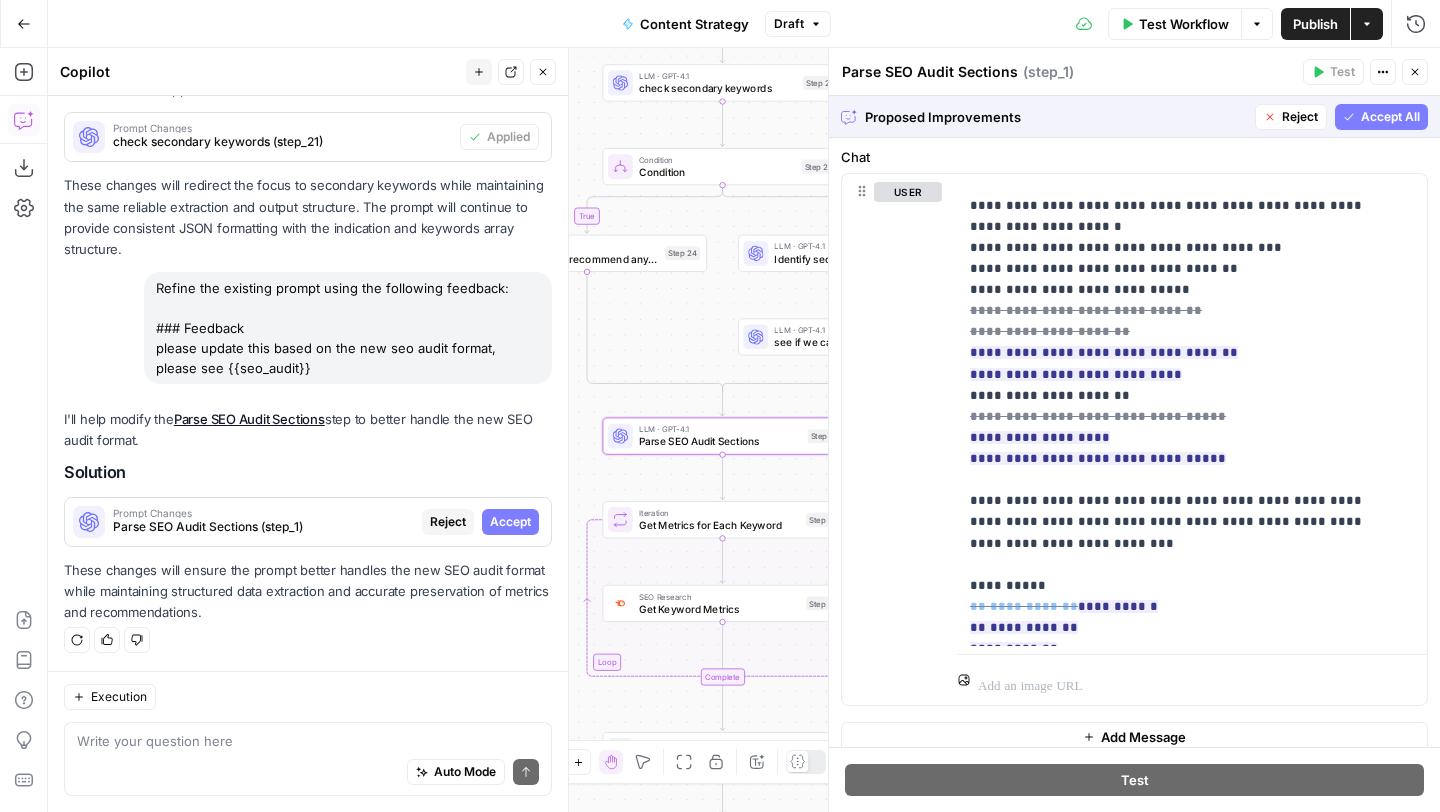 click on "Accept" at bounding box center (510, 522) 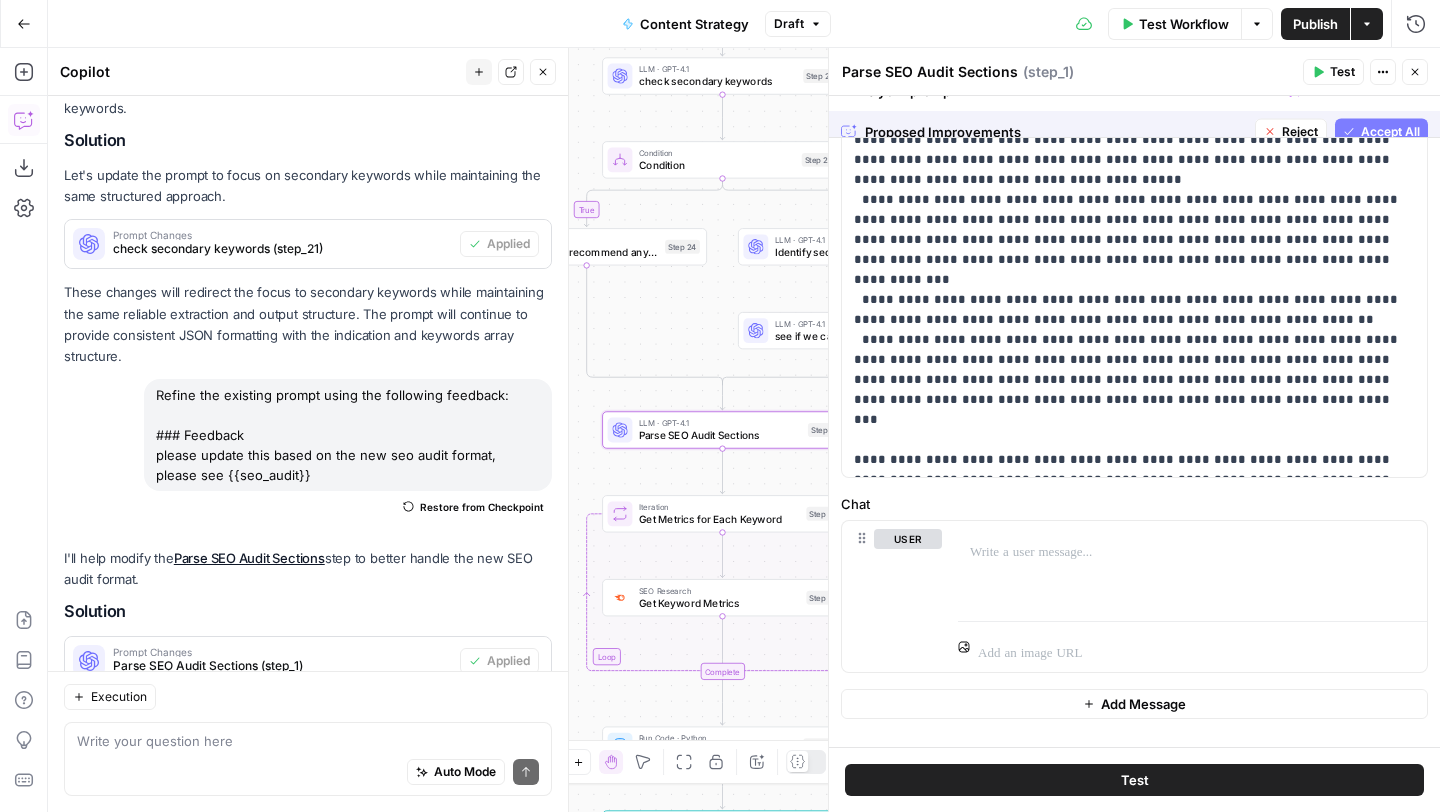 scroll, scrollTop: 1918, scrollLeft: 0, axis: vertical 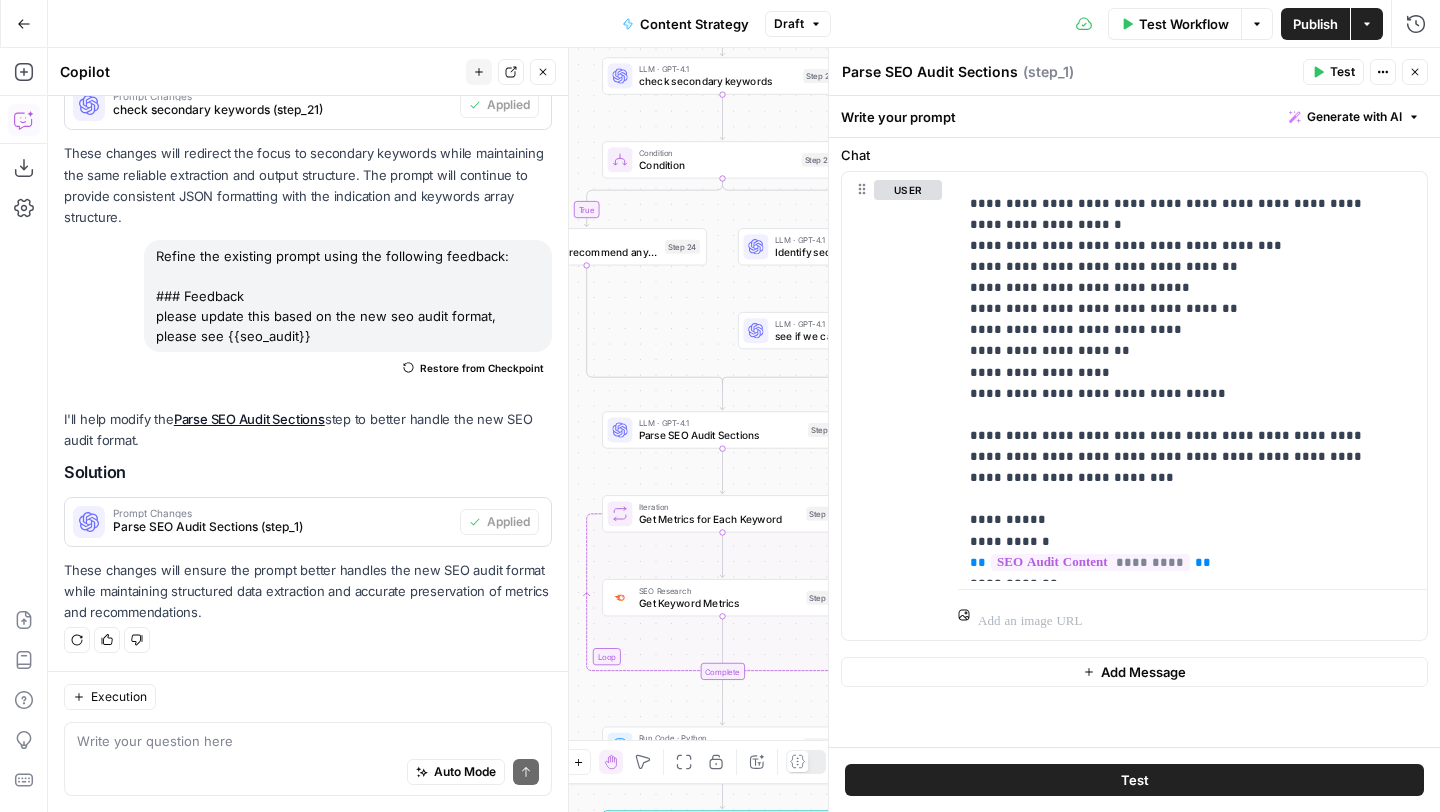 click on "Close" at bounding box center [1415, 72] 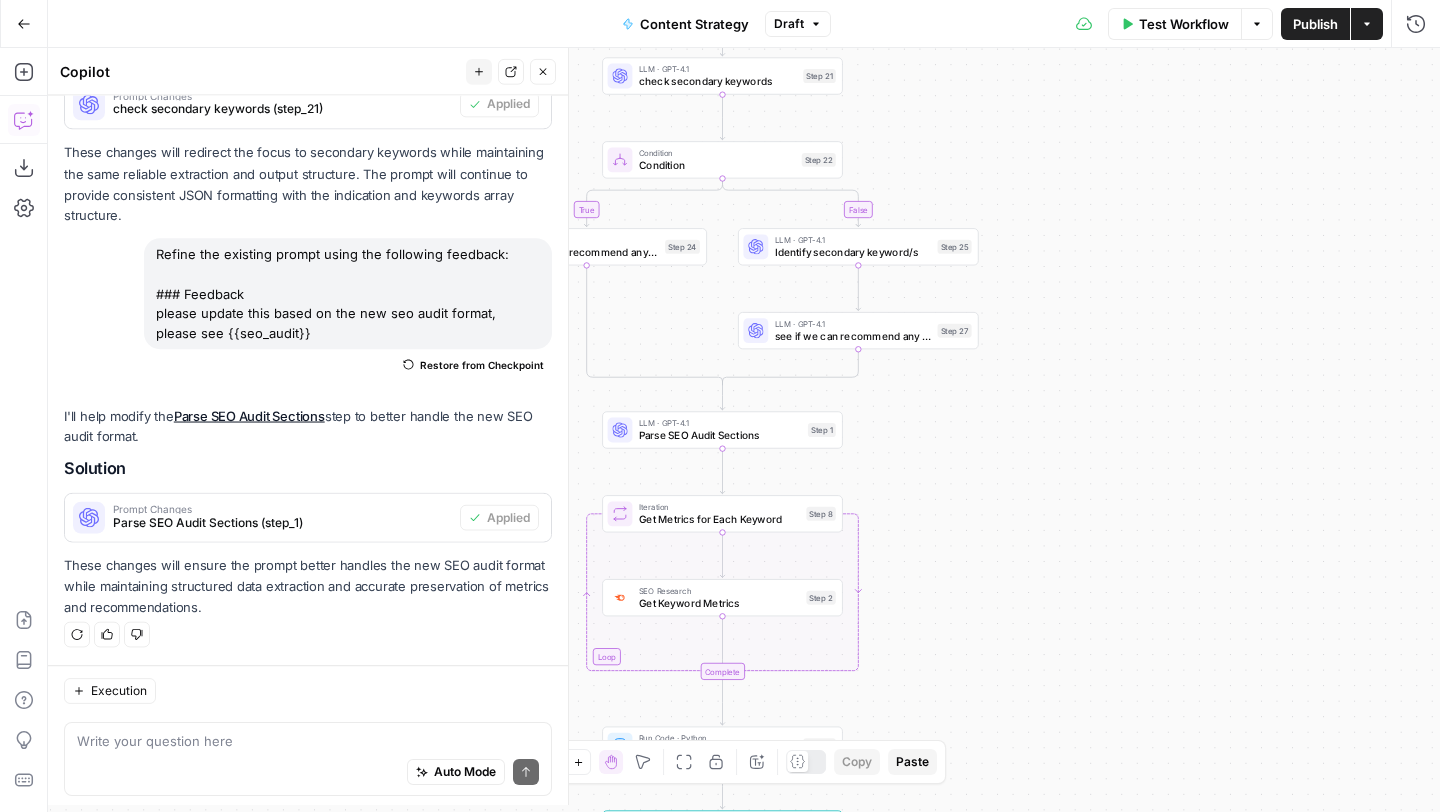 scroll, scrollTop: 1918, scrollLeft: 0, axis: vertical 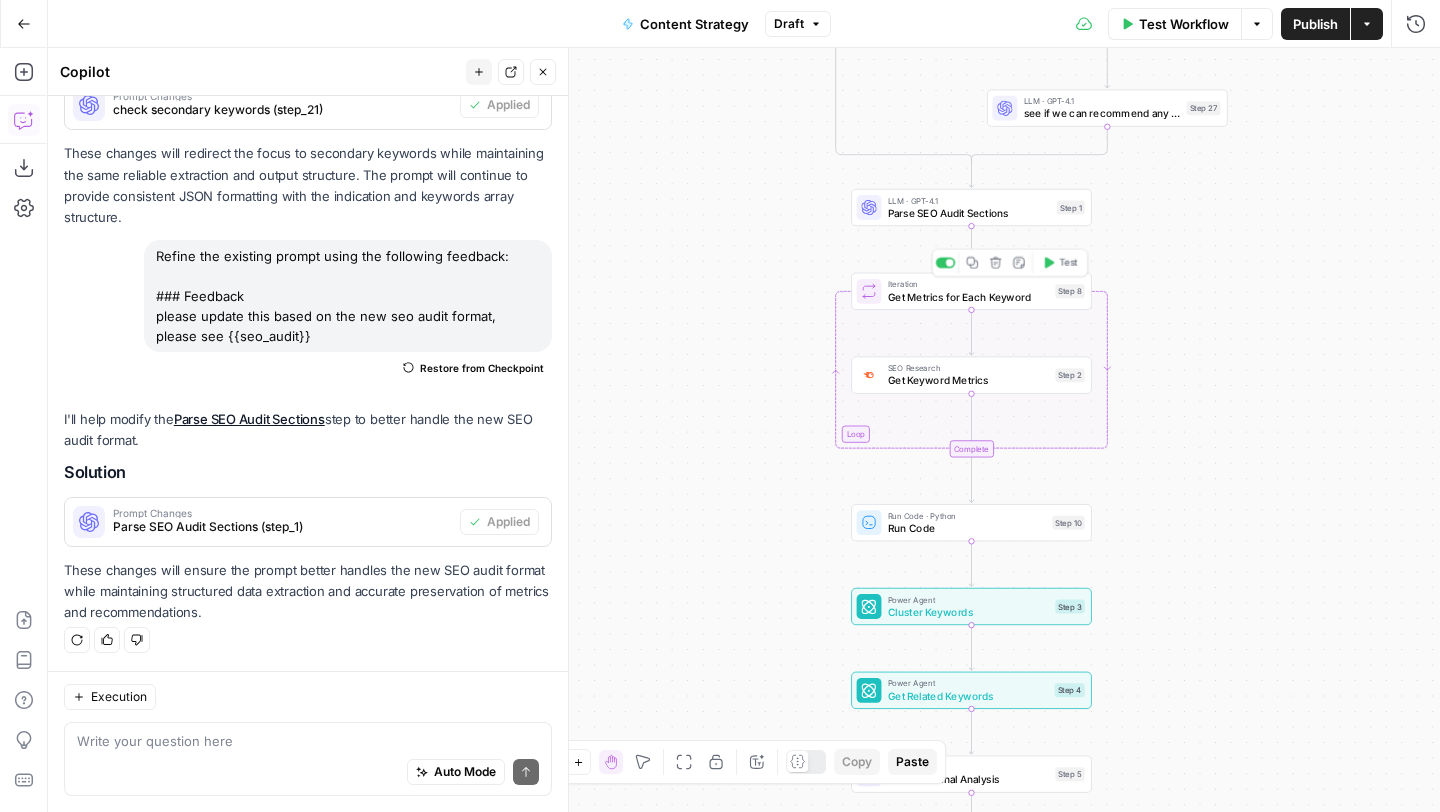 click on "Get Metrics for Each Keyword" at bounding box center [968, 297] 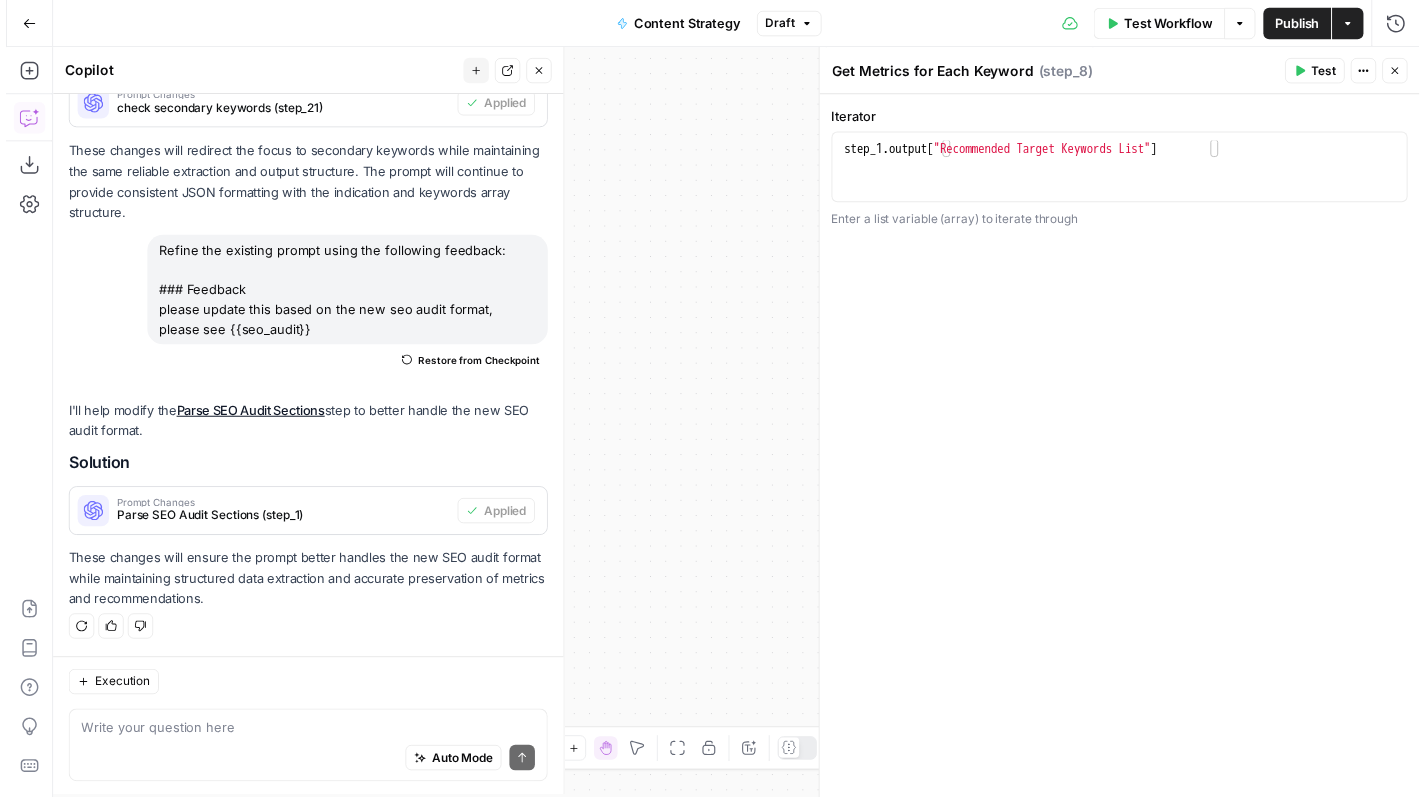 scroll, scrollTop: 1918, scrollLeft: 0, axis: vertical 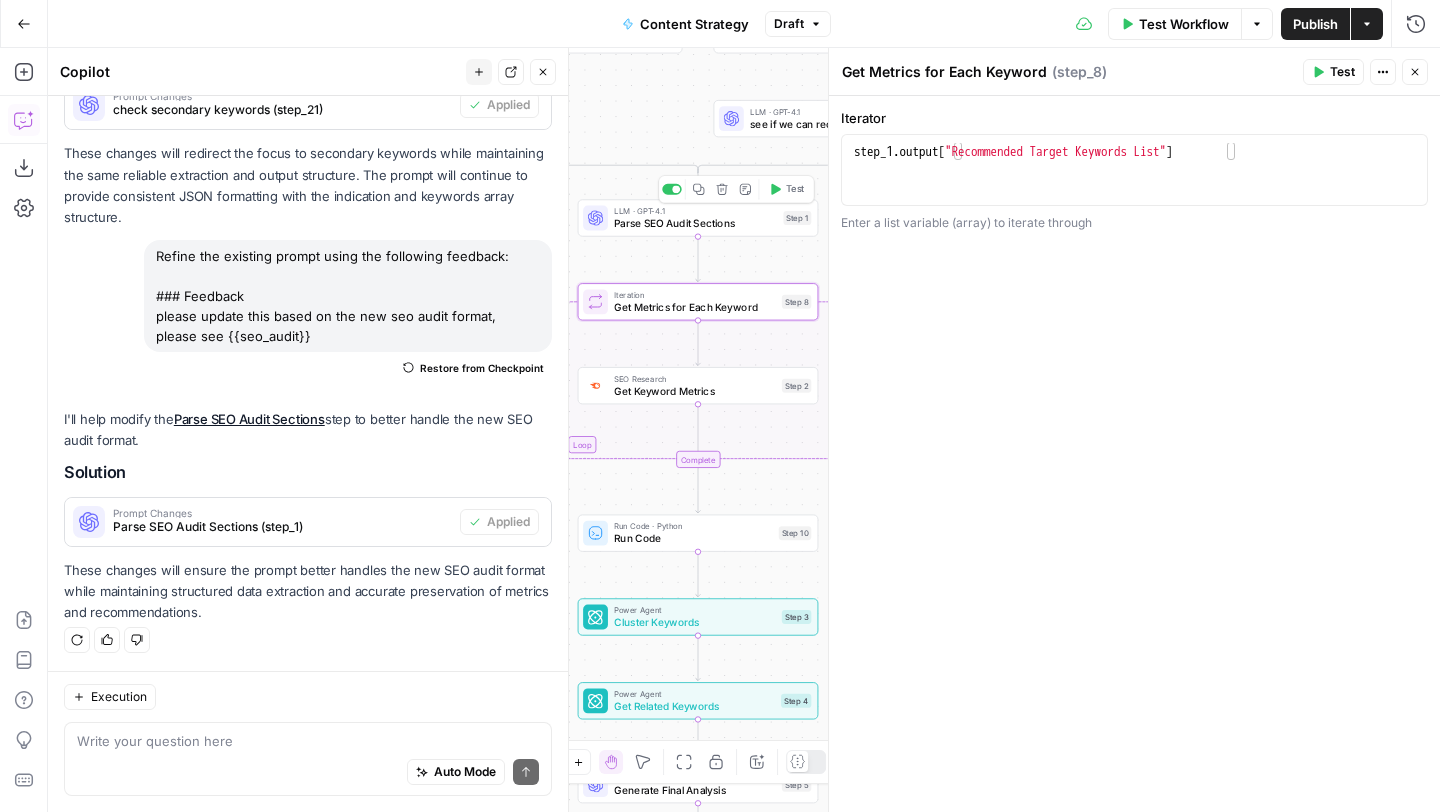 click on "Parse SEO Audit Sections" at bounding box center (695, 224) 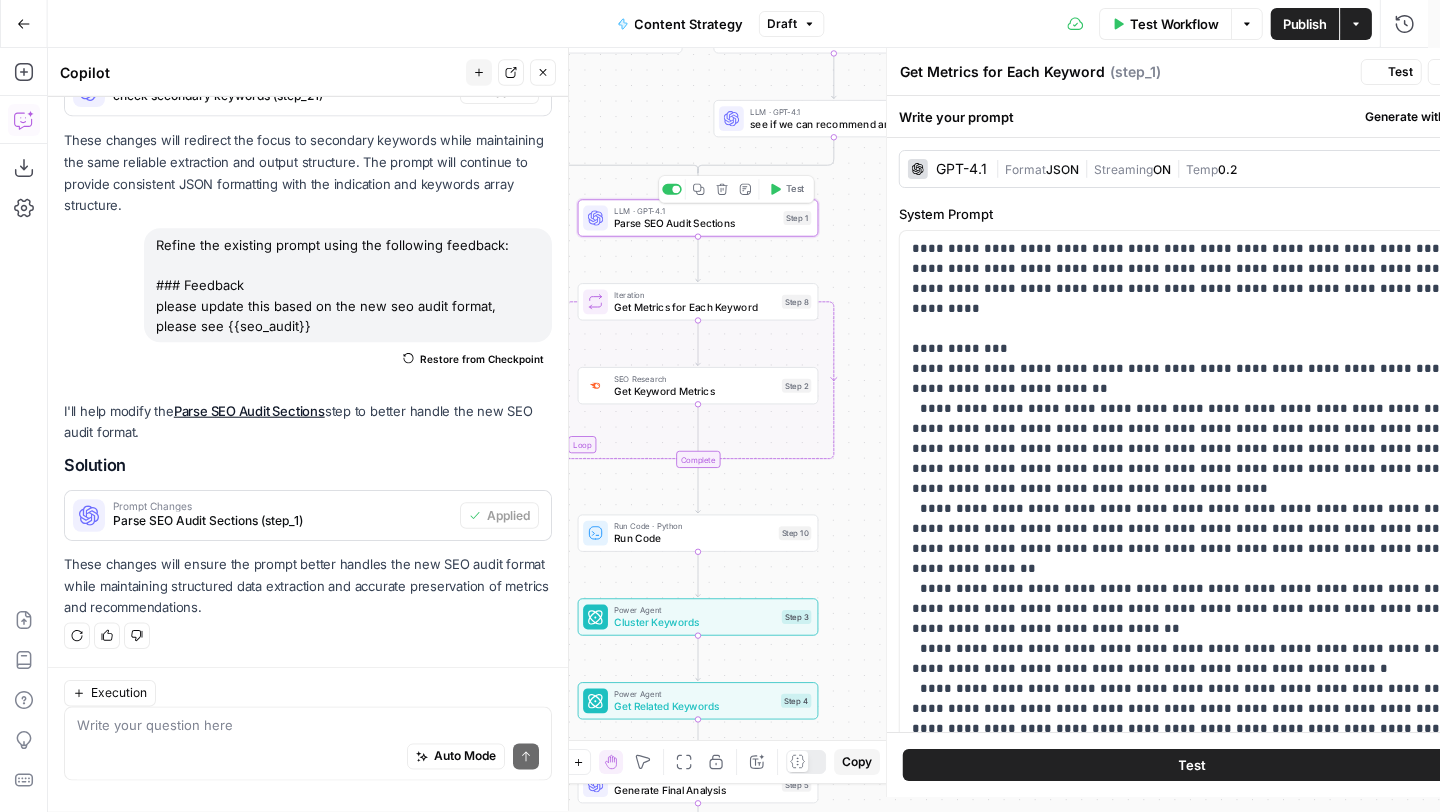 type on "Parse SEO Audit Sections" 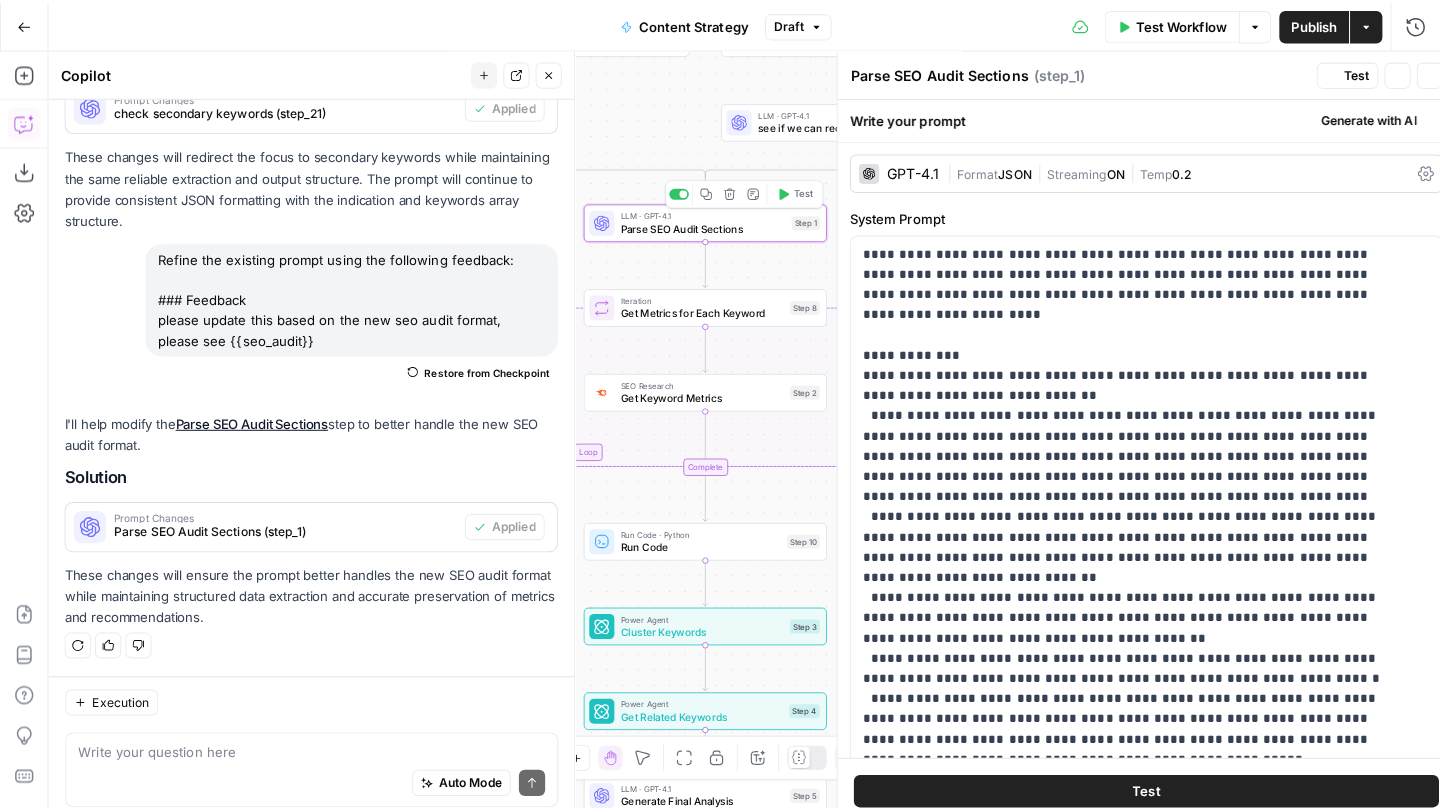 scroll, scrollTop: 1918, scrollLeft: 0, axis: vertical 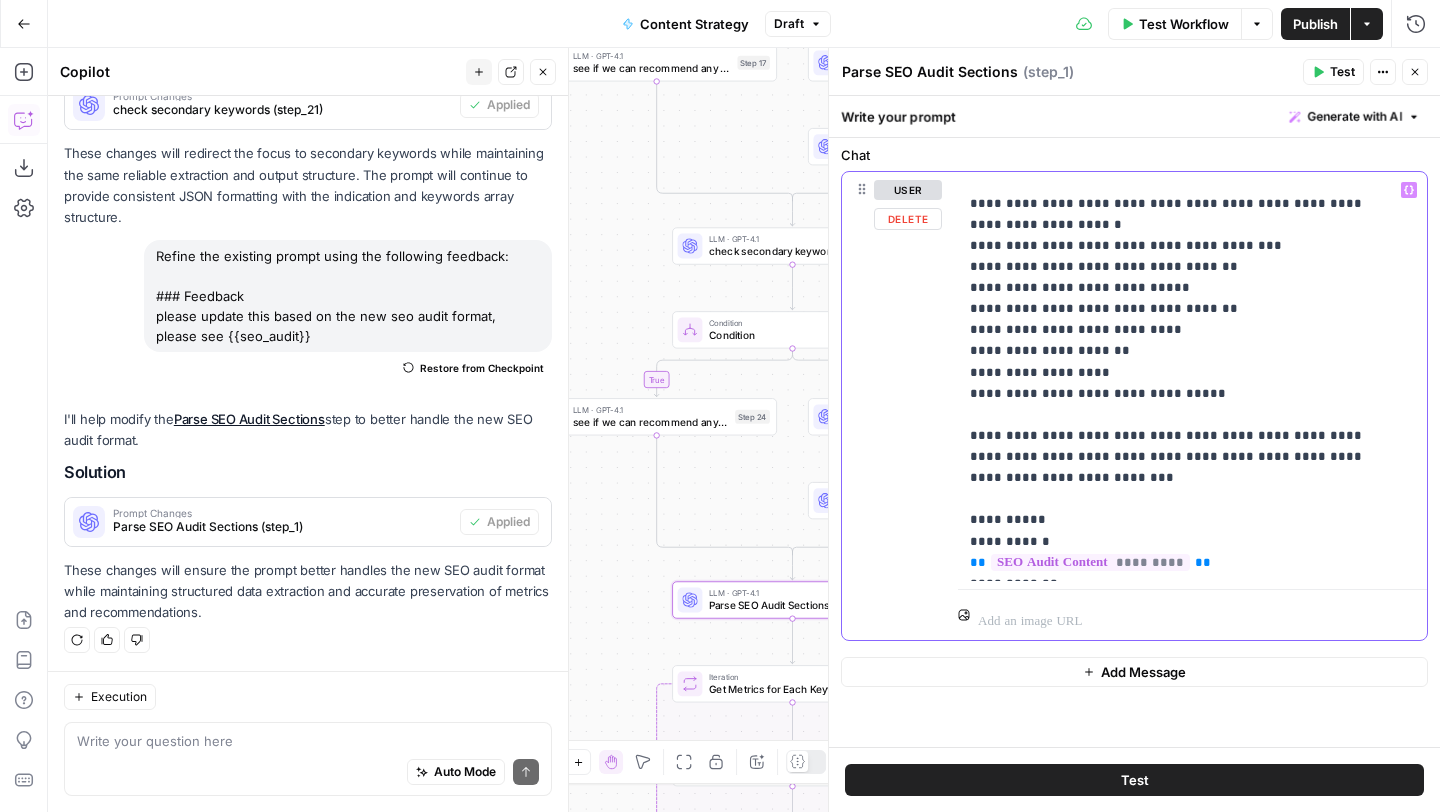 click on "**********" at bounding box center [1185, 383] 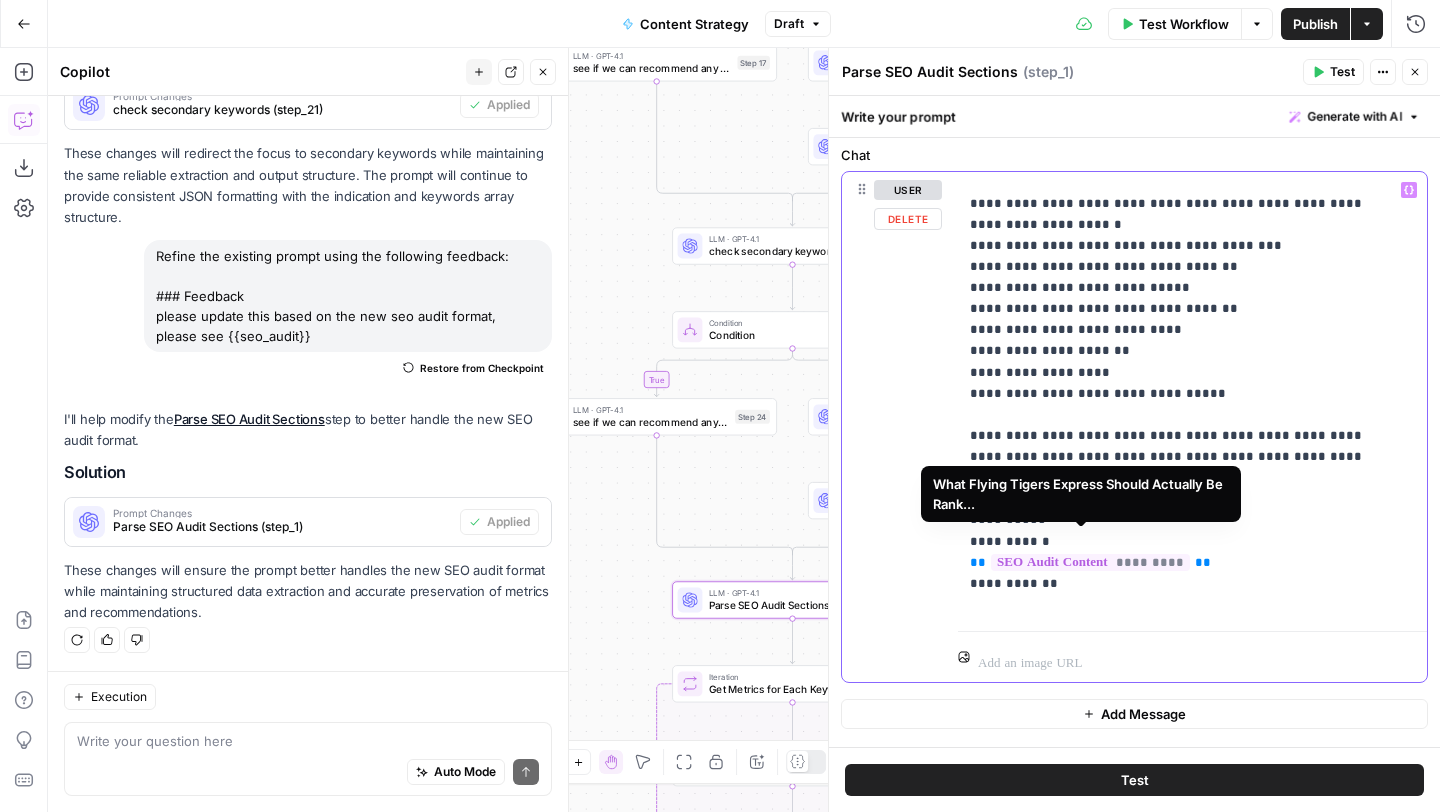 type 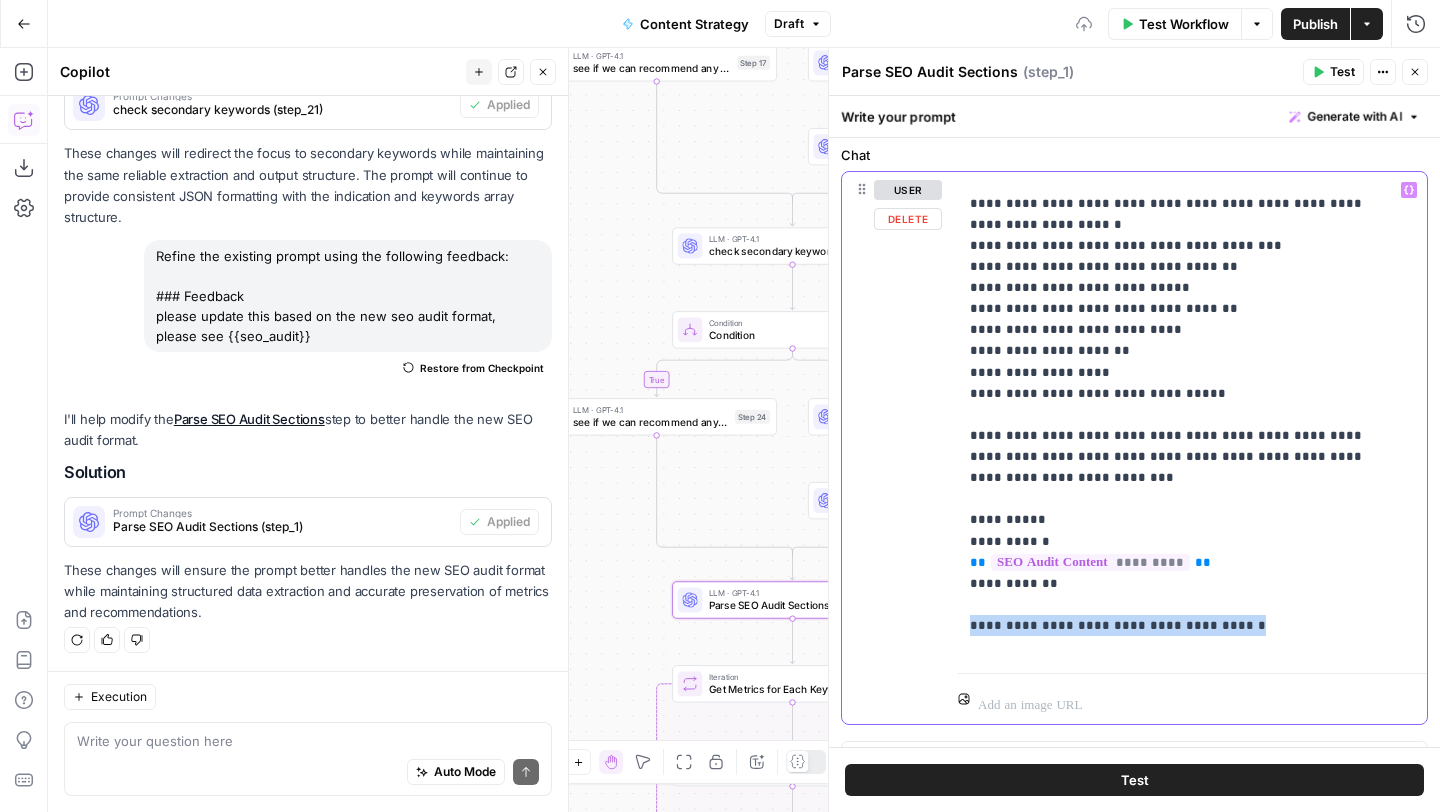 drag, startPoint x: 1227, startPoint y: 609, endPoint x: 969, endPoint y: 602, distance: 258.09494 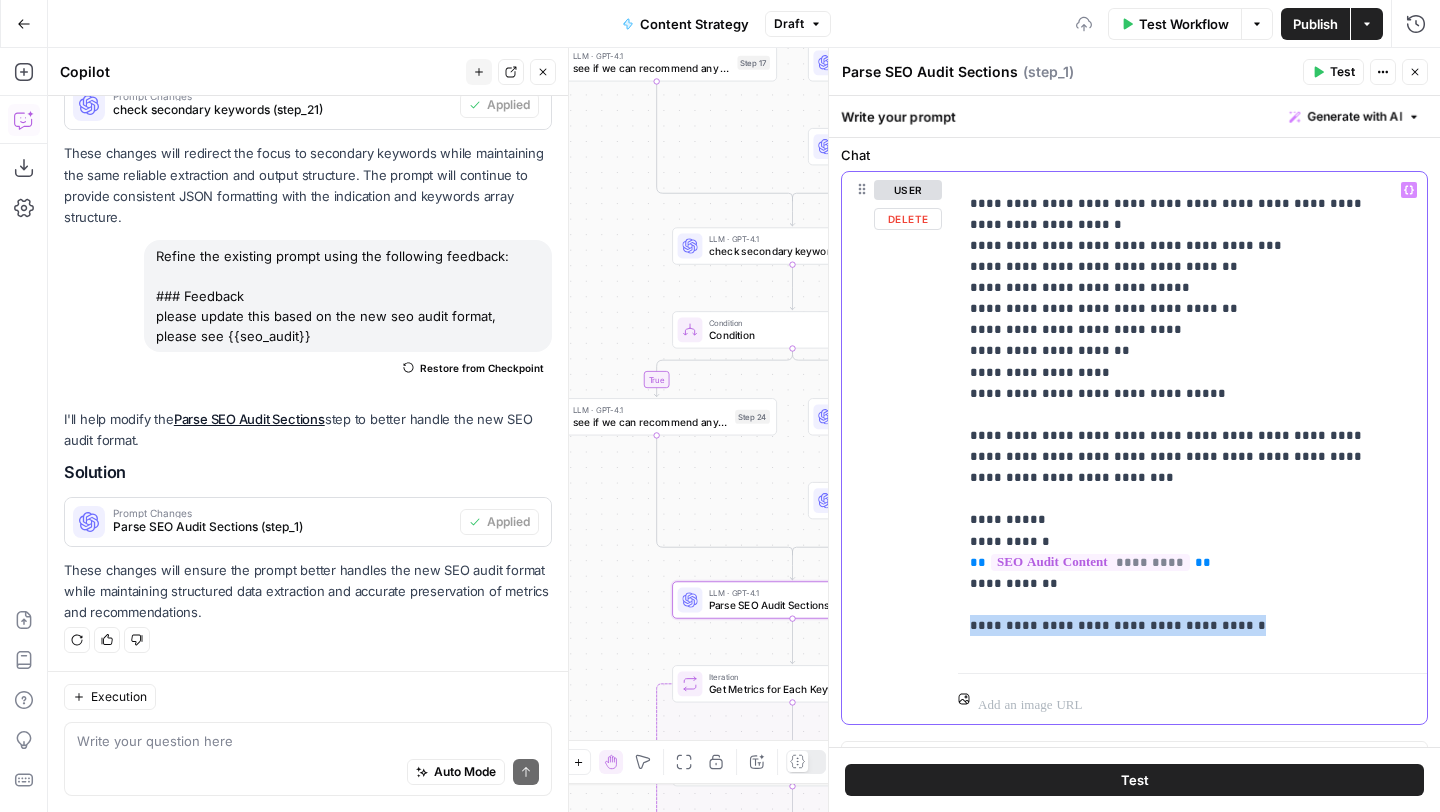 click on "**********" at bounding box center [1192, 419] 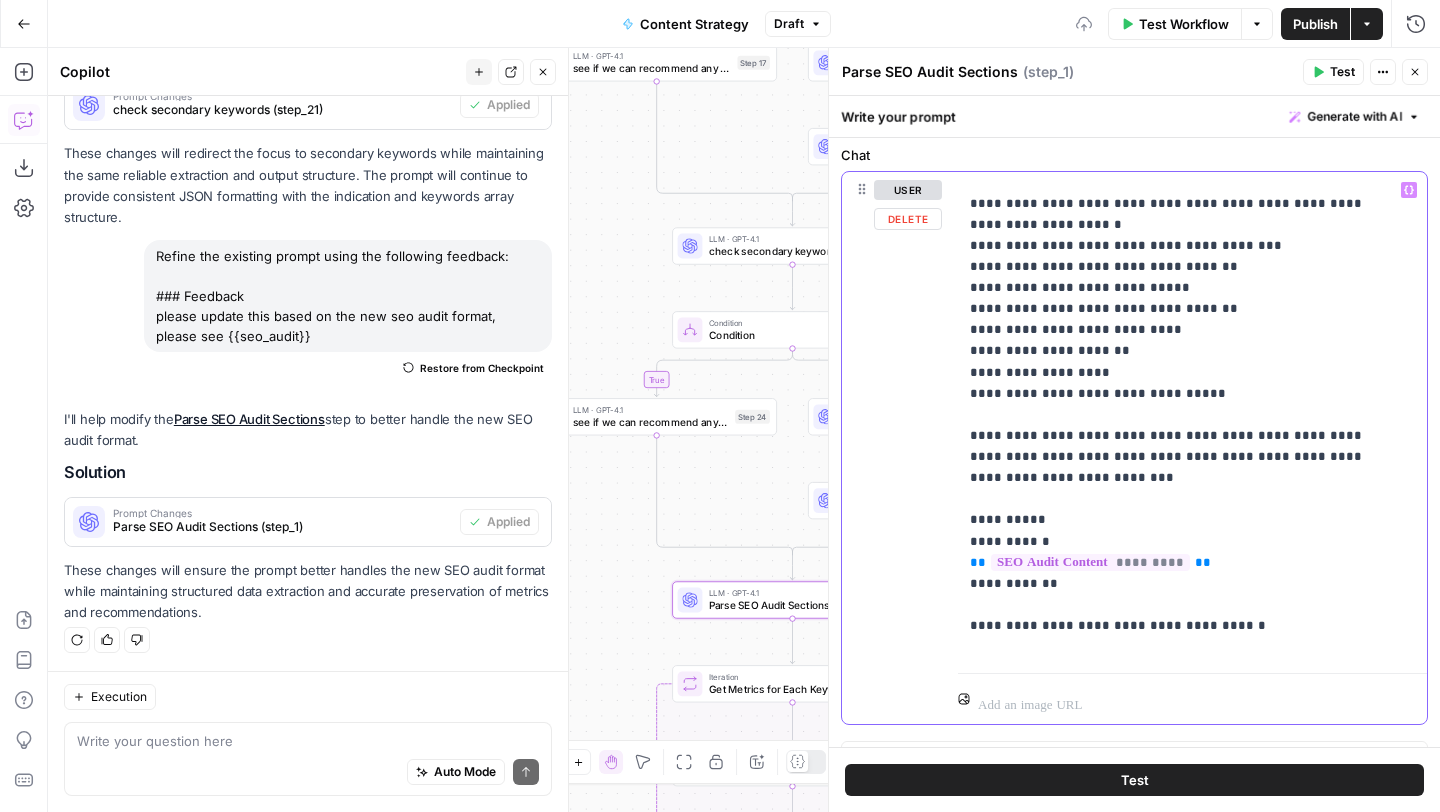 click on "**********" at bounding box center [1185, 425] 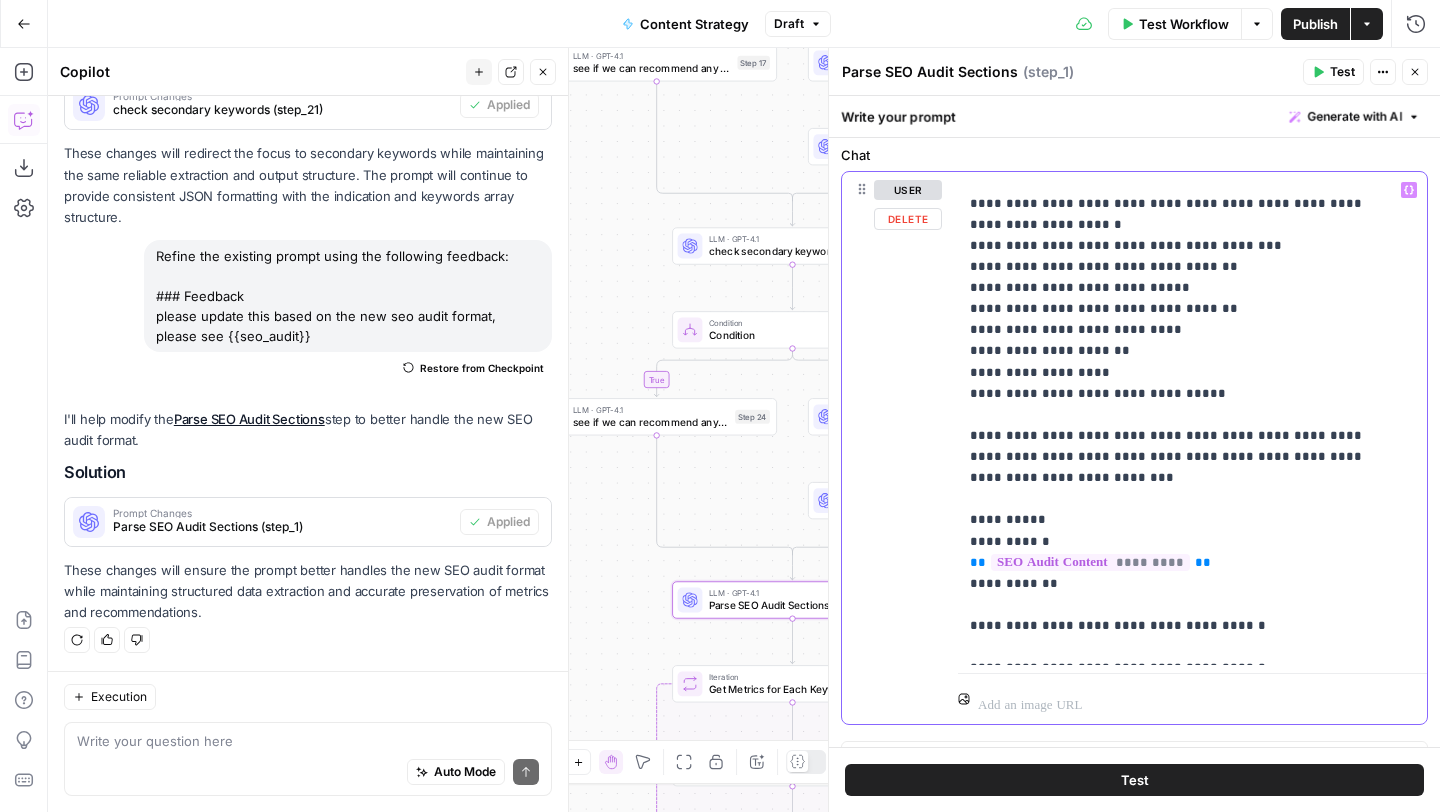 click on "**********" at bounding box center (1185, 425) 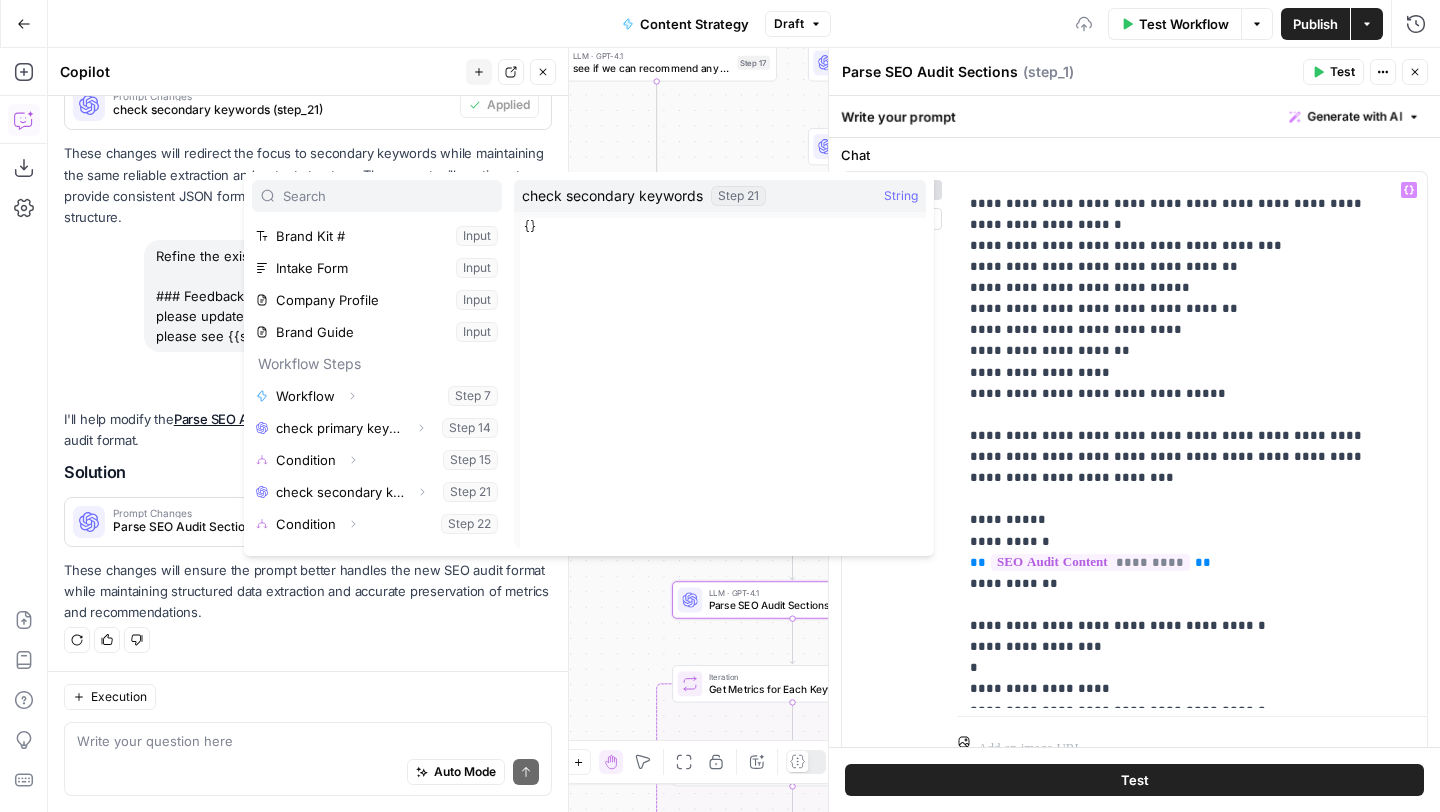 scroll, scrollTop: 109, scrollLeft: 0, axis: vertical 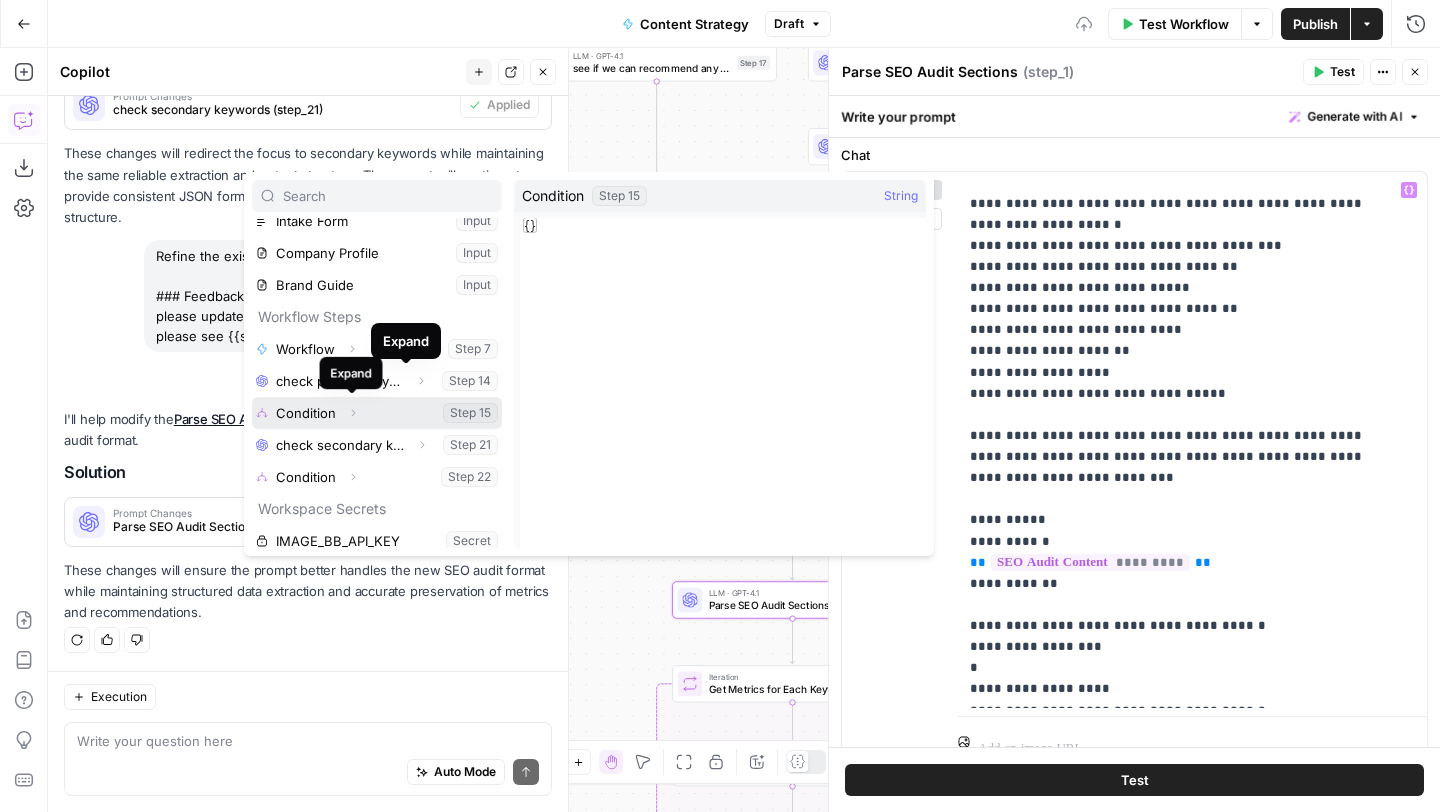click 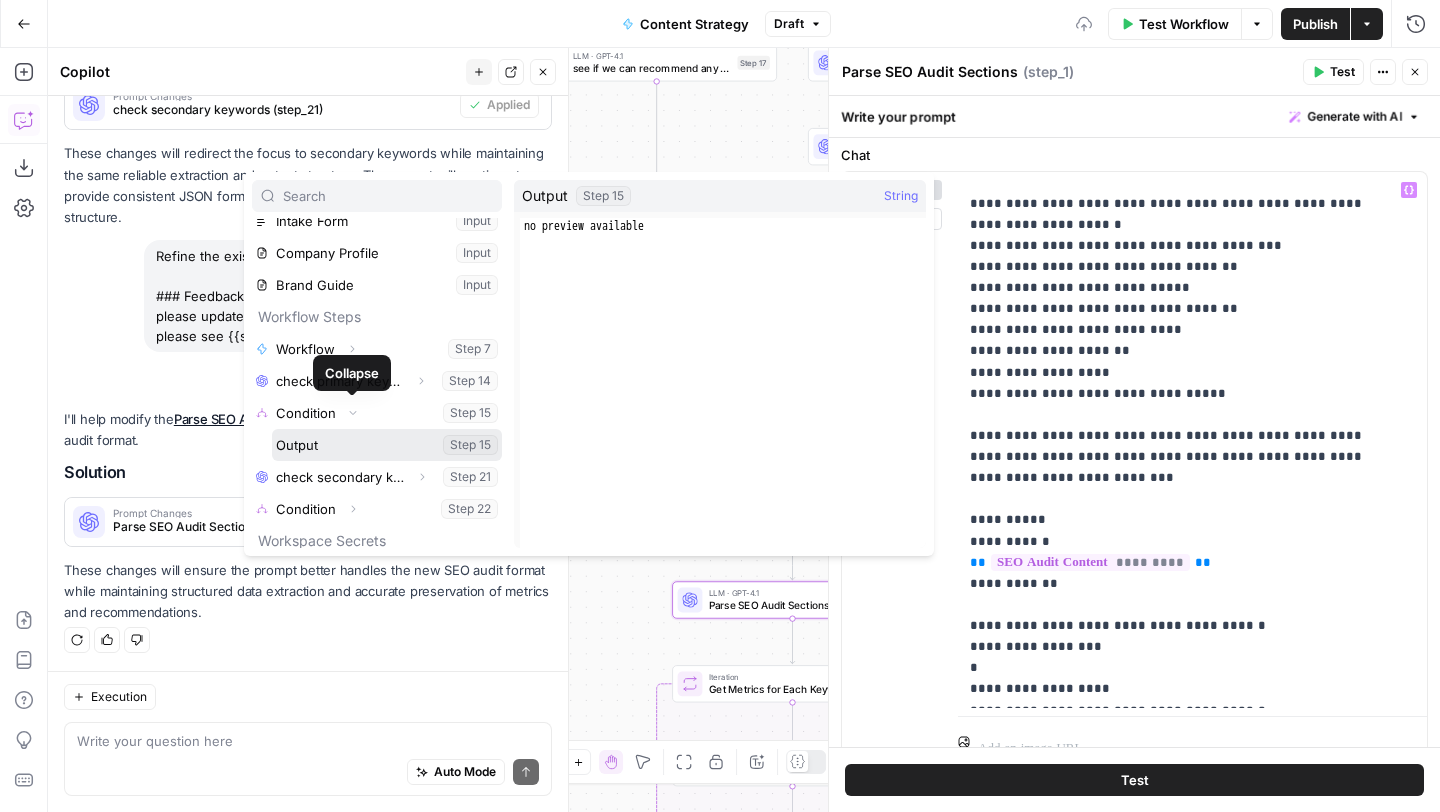 click at bounding box center (387, 445) 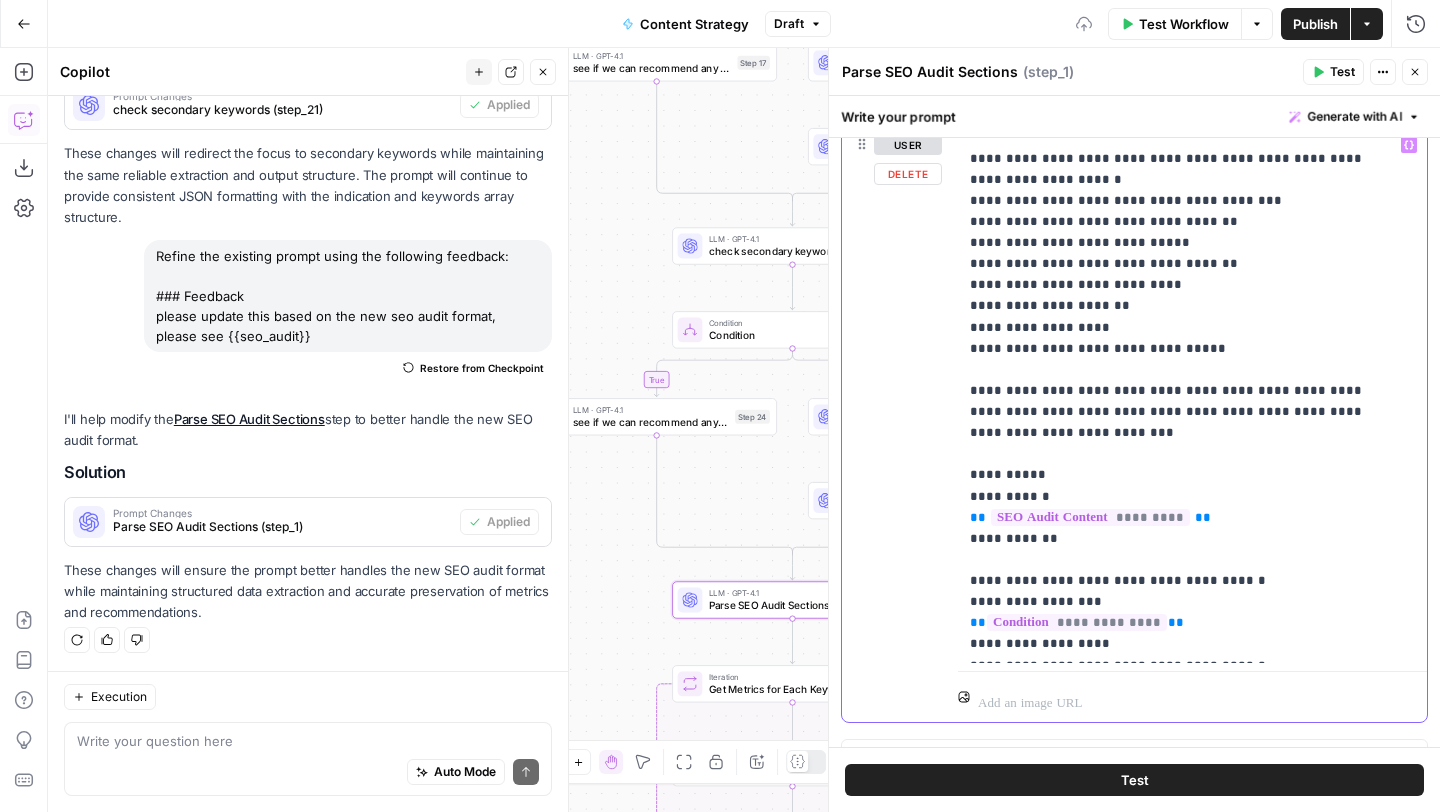 scroll, scrollTop: 997, scrollLeft: 0, axis: vertical 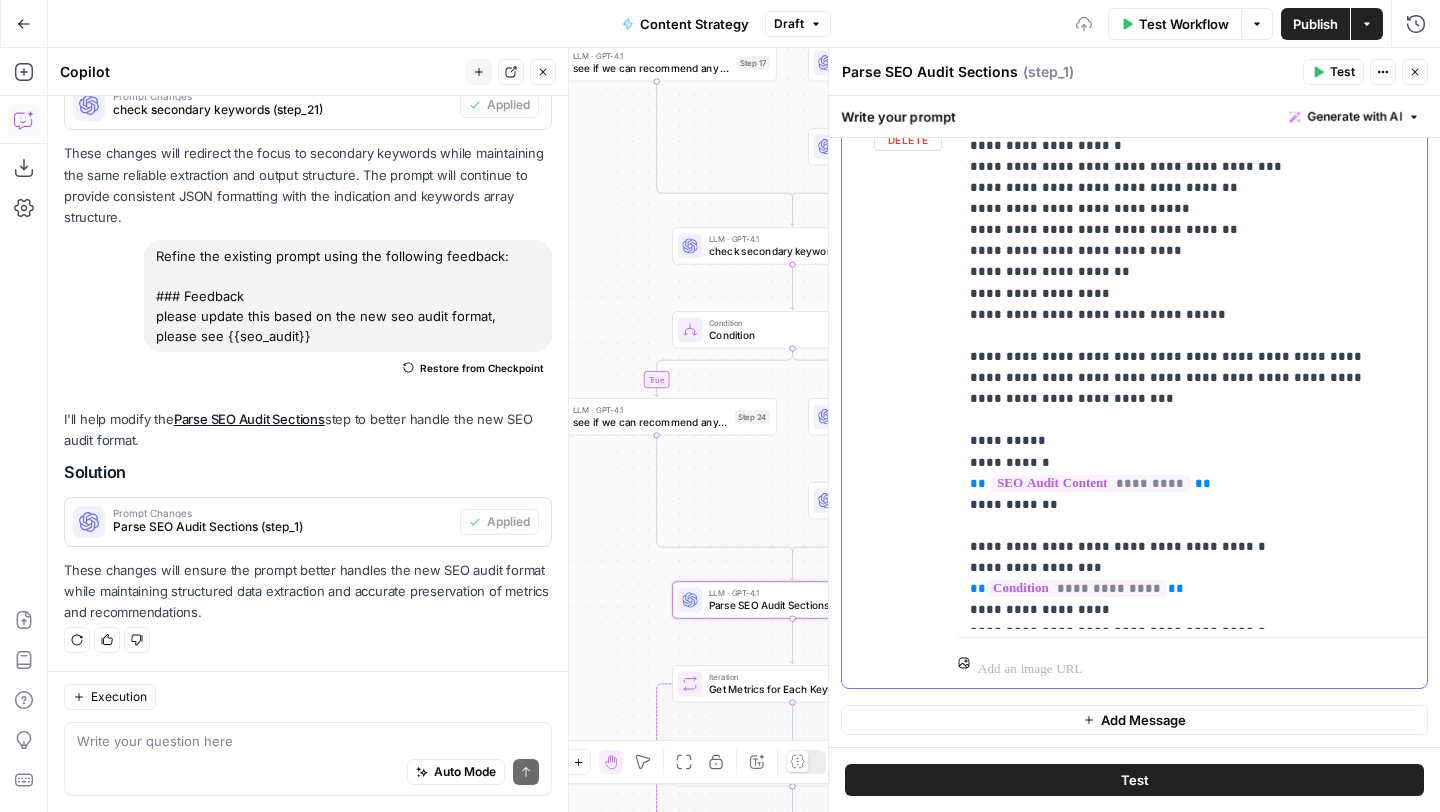 click on "**********" at bounding box center [1185, 367] 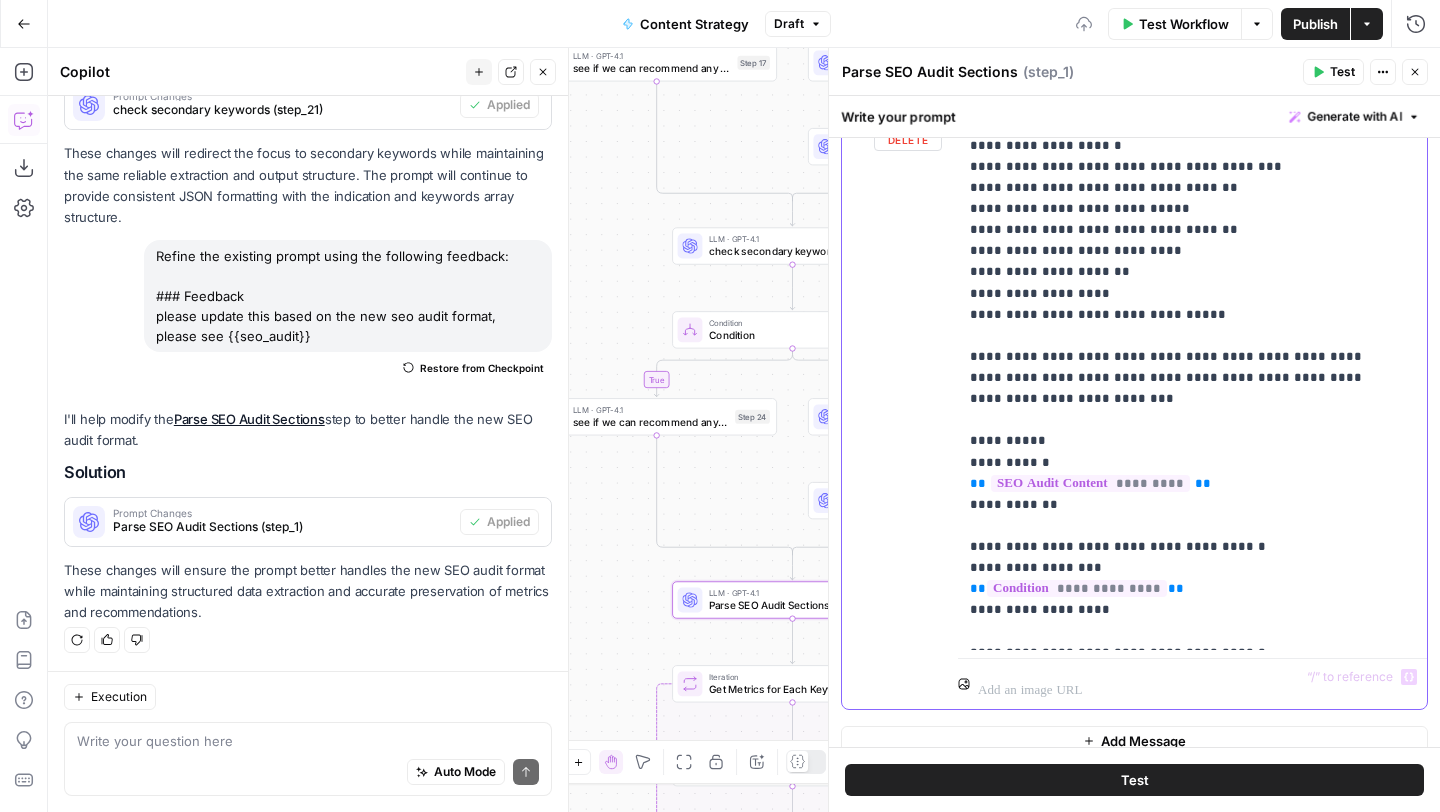 click on "**********" at bounding box center [1185, 378] 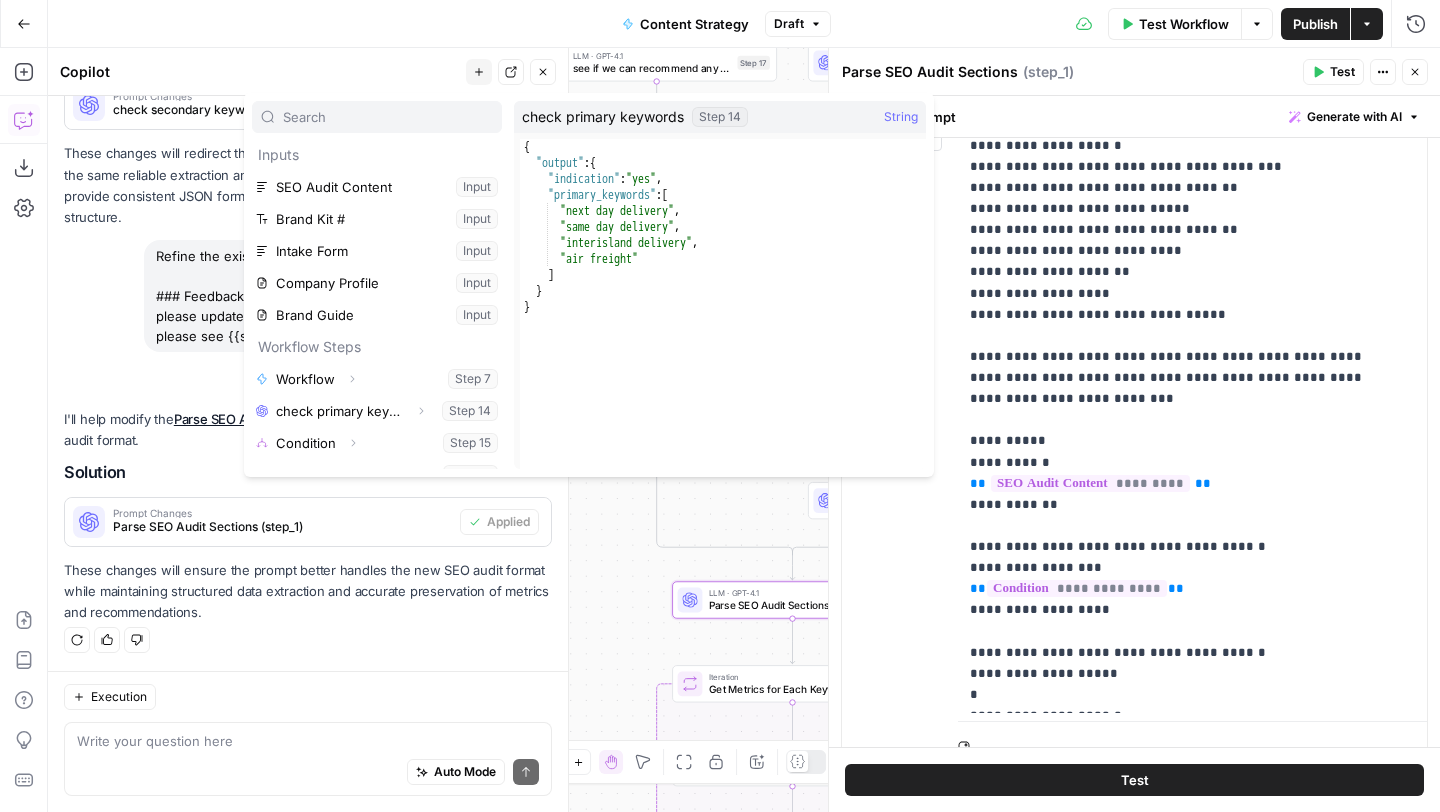 scroll, scrollTop: 118, scrollLeft: 0, axis: vertical 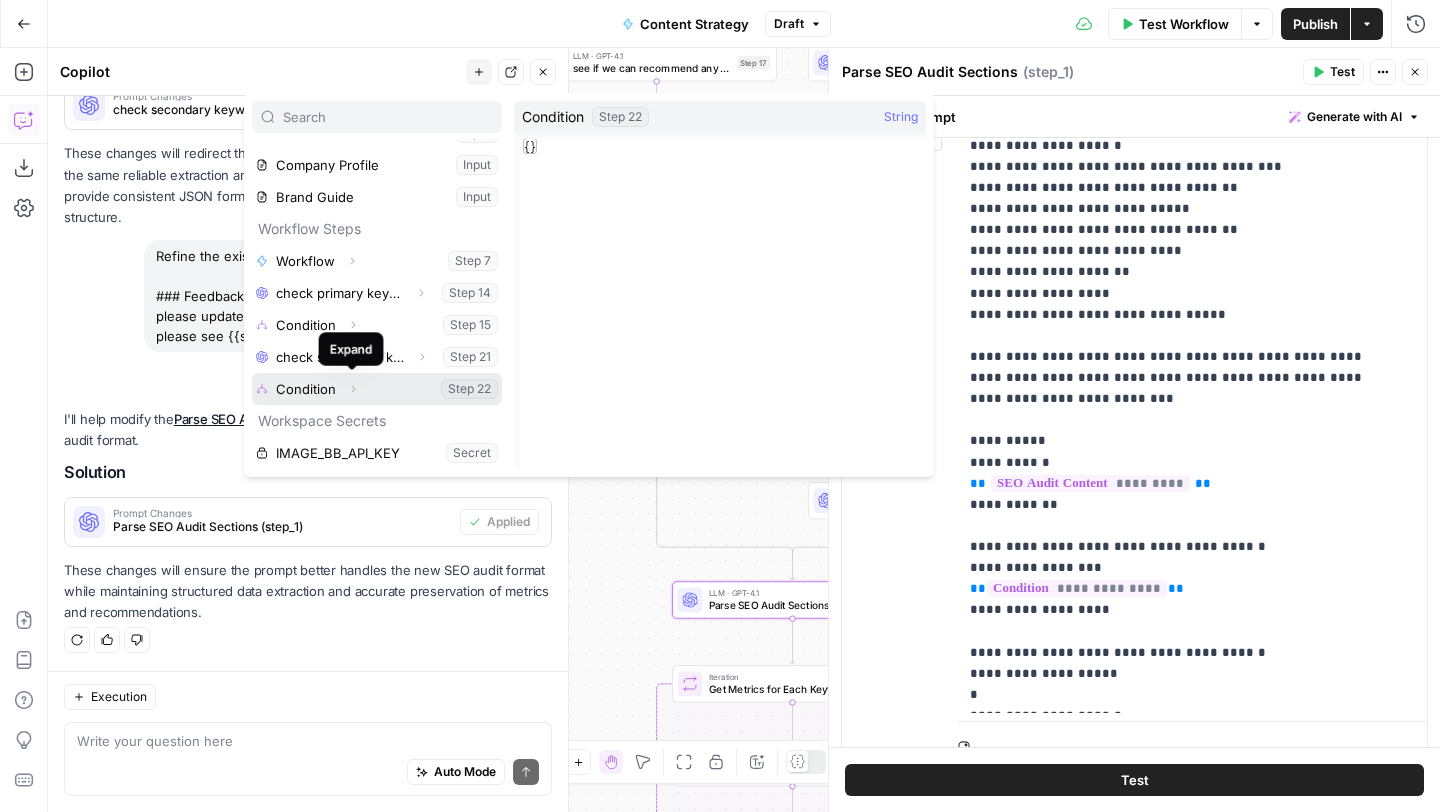 click on "Expand" at bounding box center (353, 389) 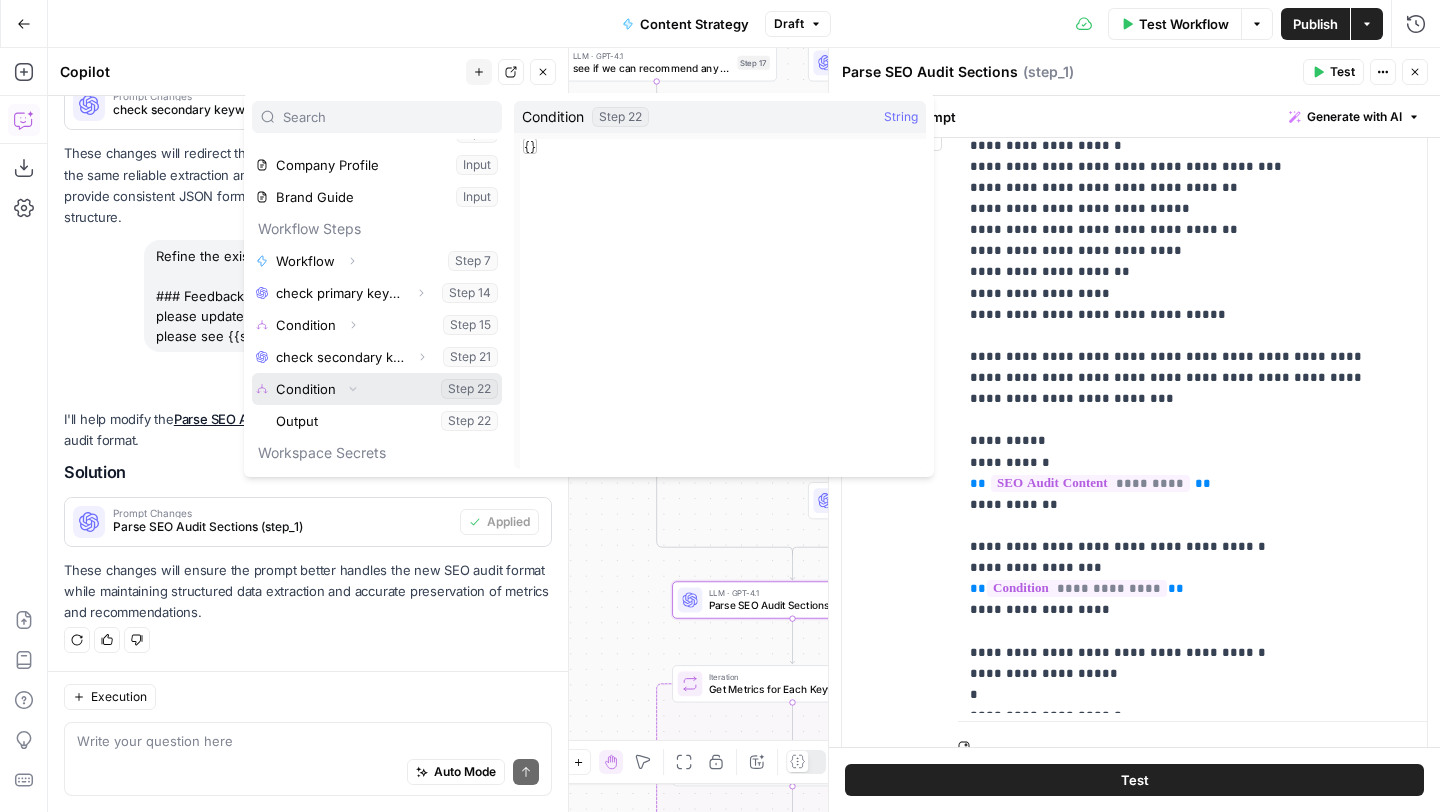 scroll, scrollTop: 150, scrollLeft: 0, axis: vertical 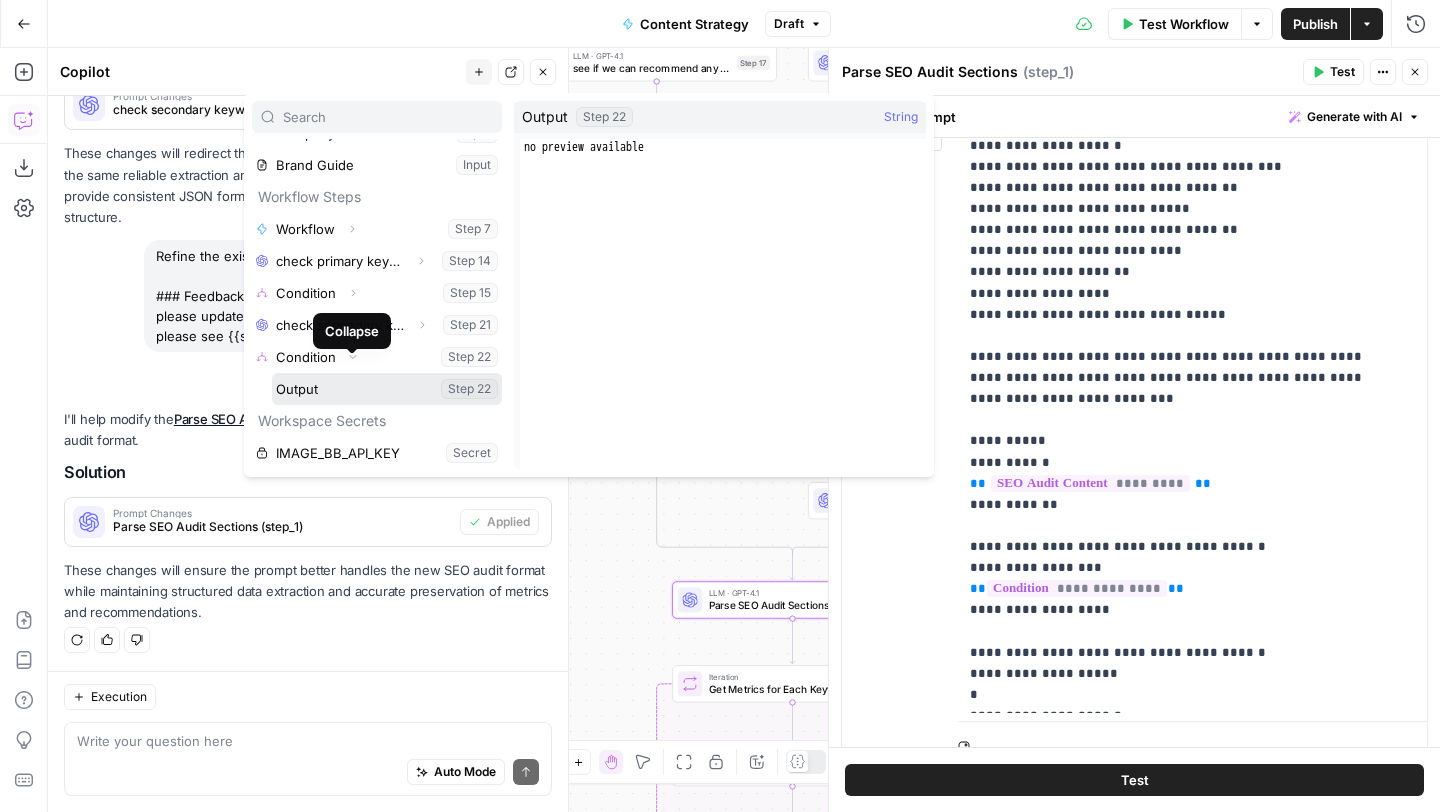 click at bounding box center (387, 389) 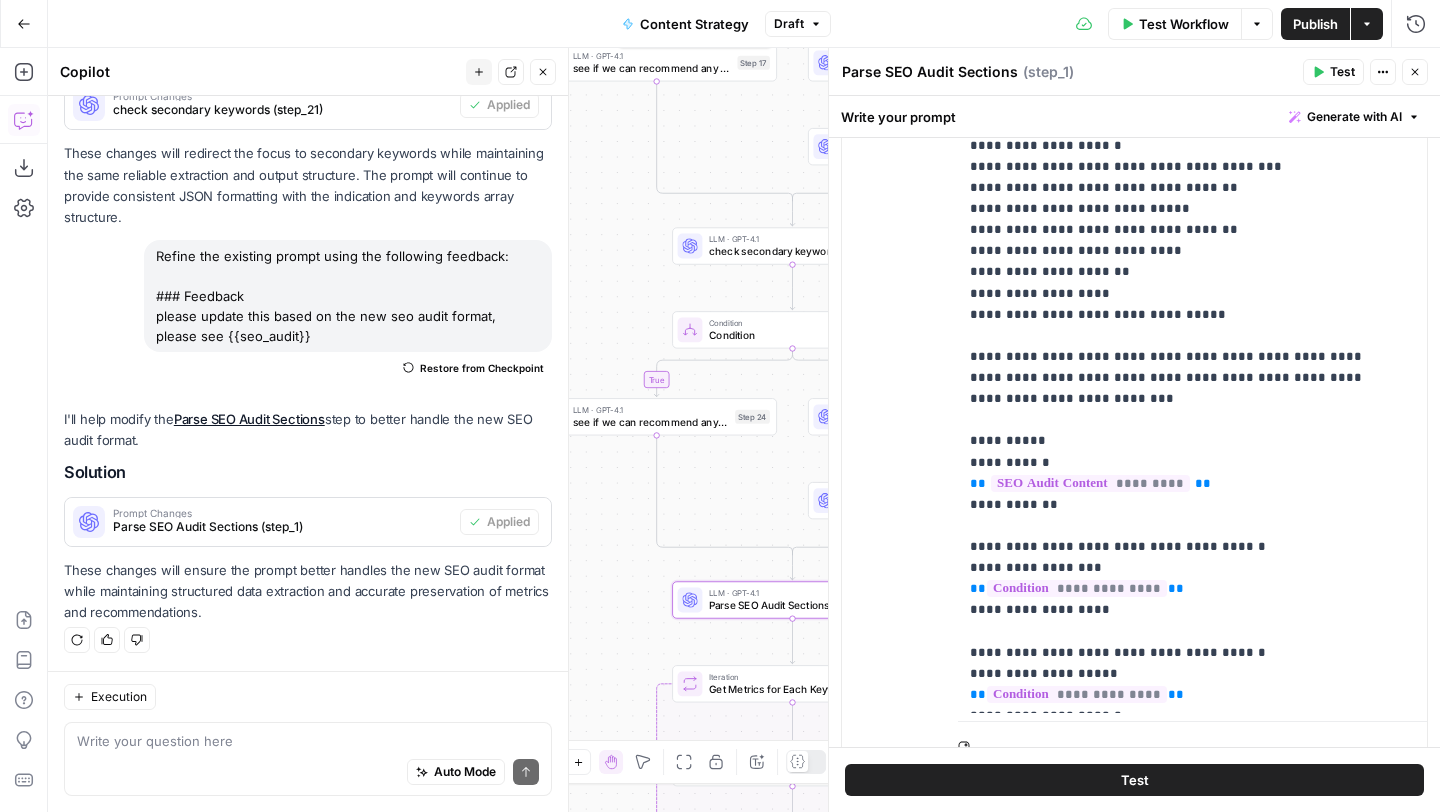 click 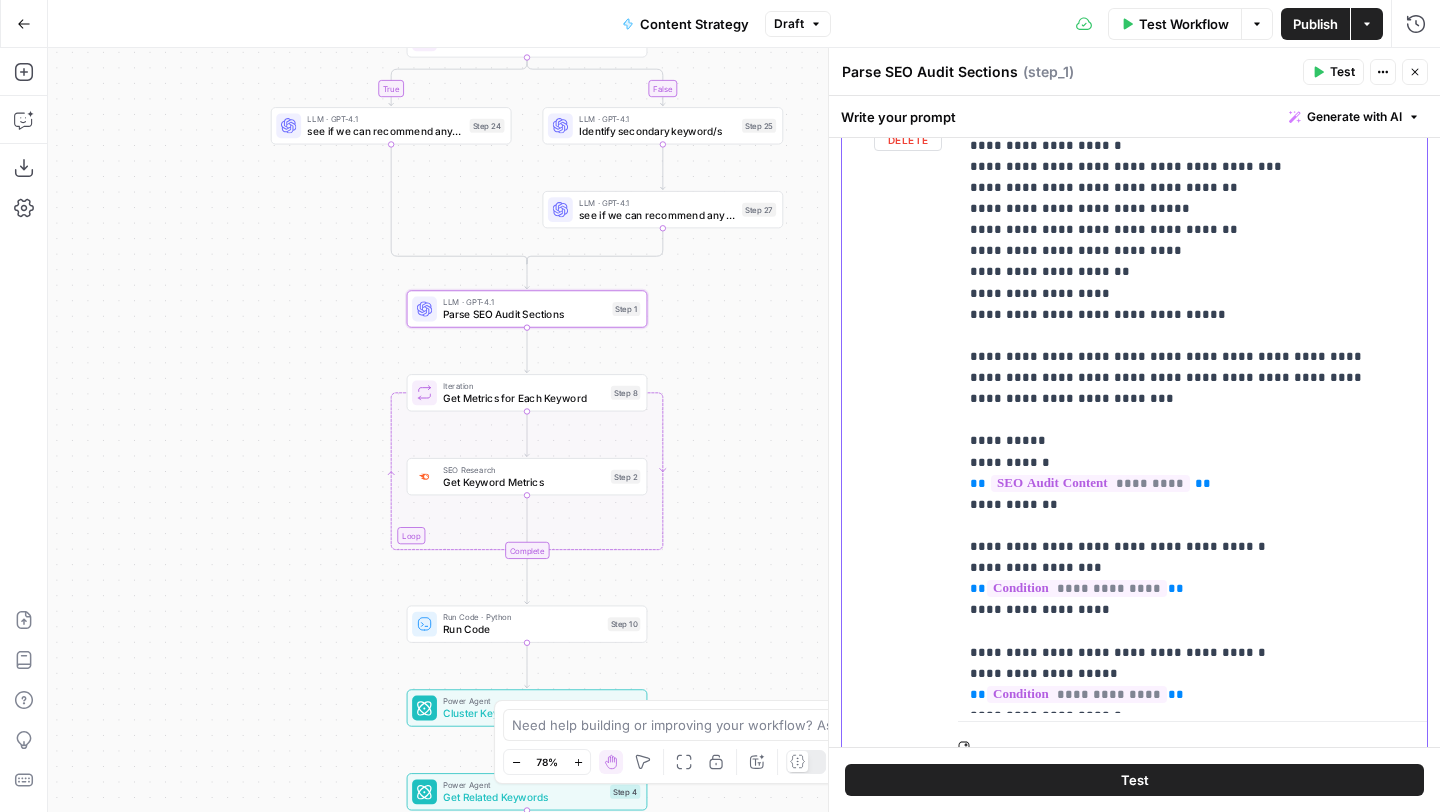 click on "**********" at bounding box center [1185, 410] 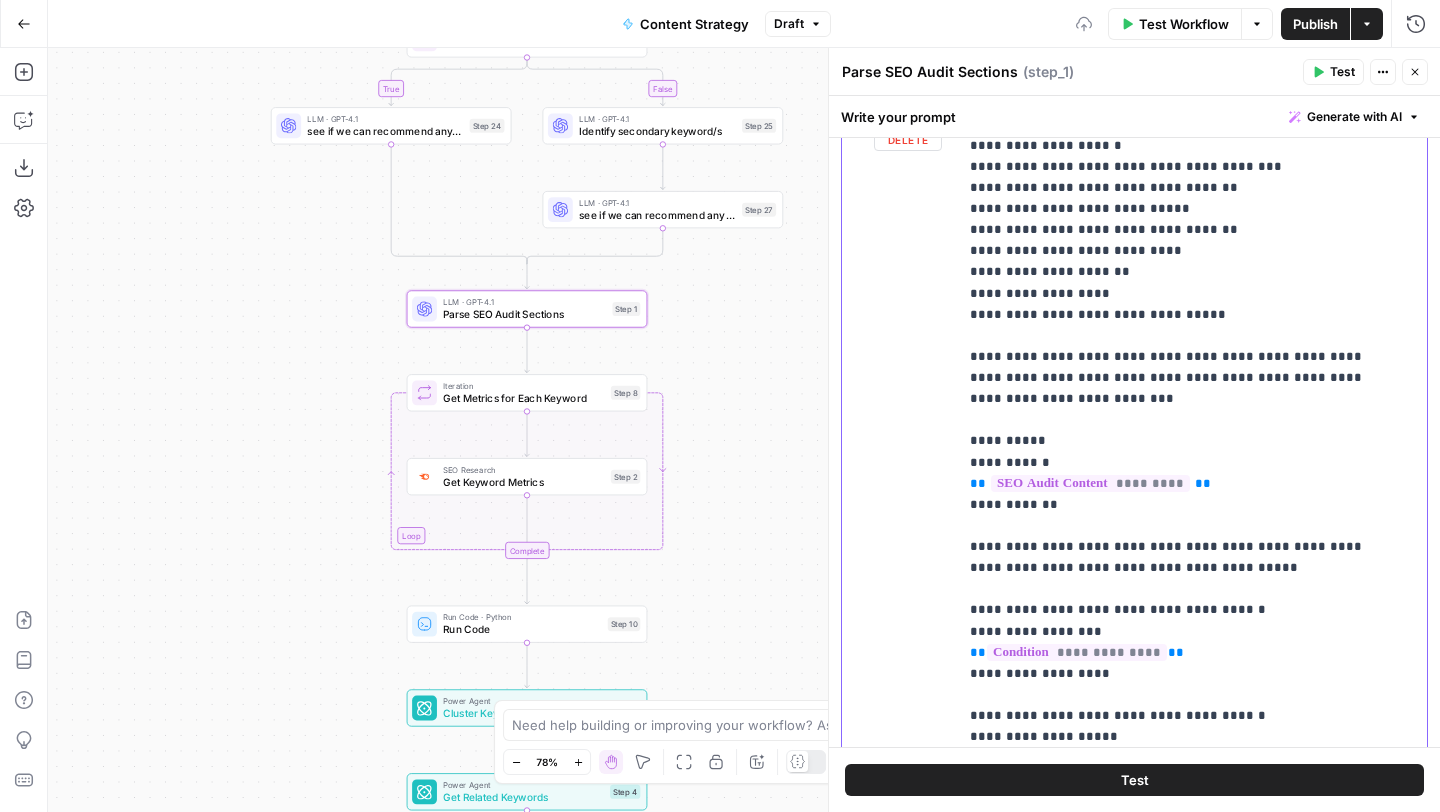 scroll, scrollTop: 1192, scrollLeft: 0, axis: vertical 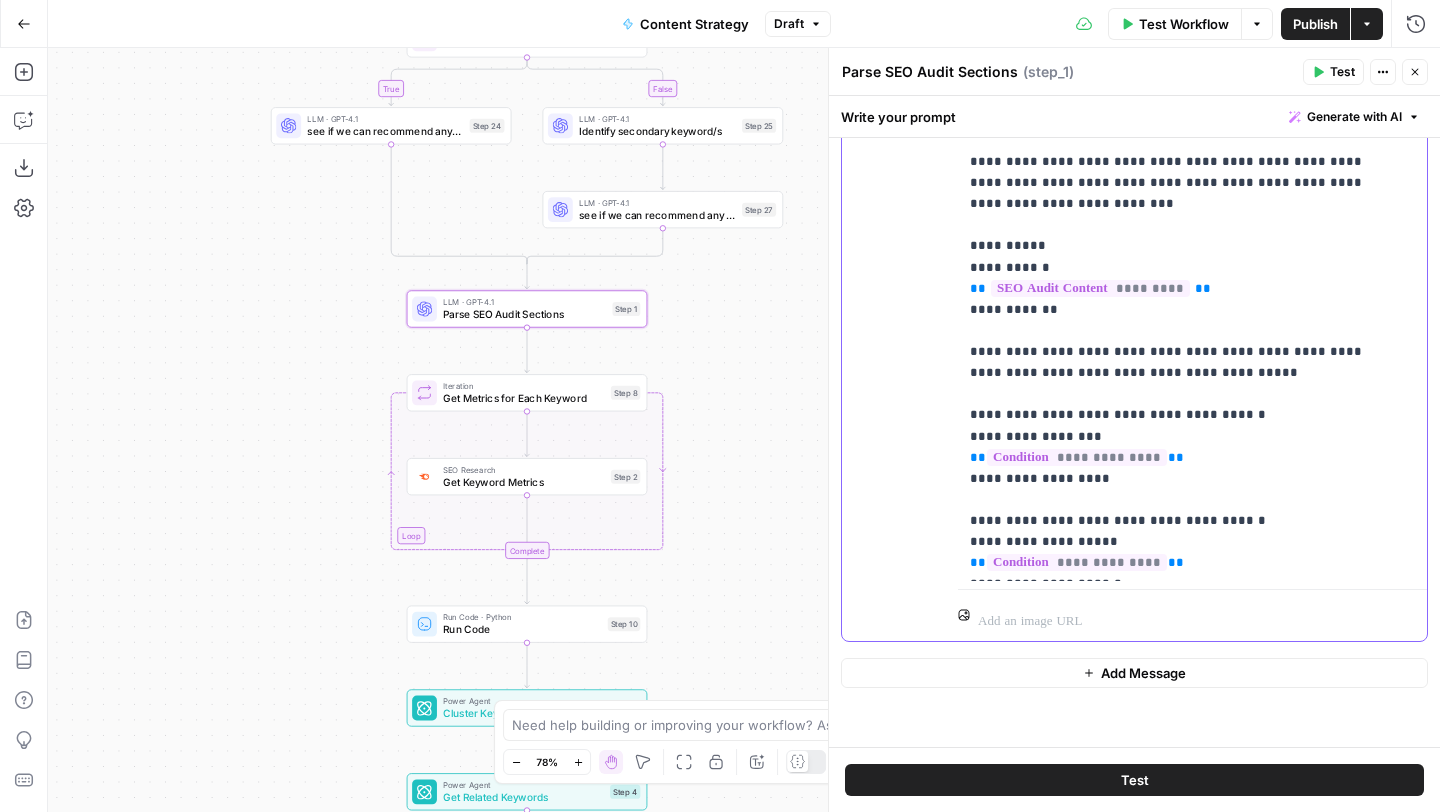 click on "**********" at bounding box center [1185, 246] 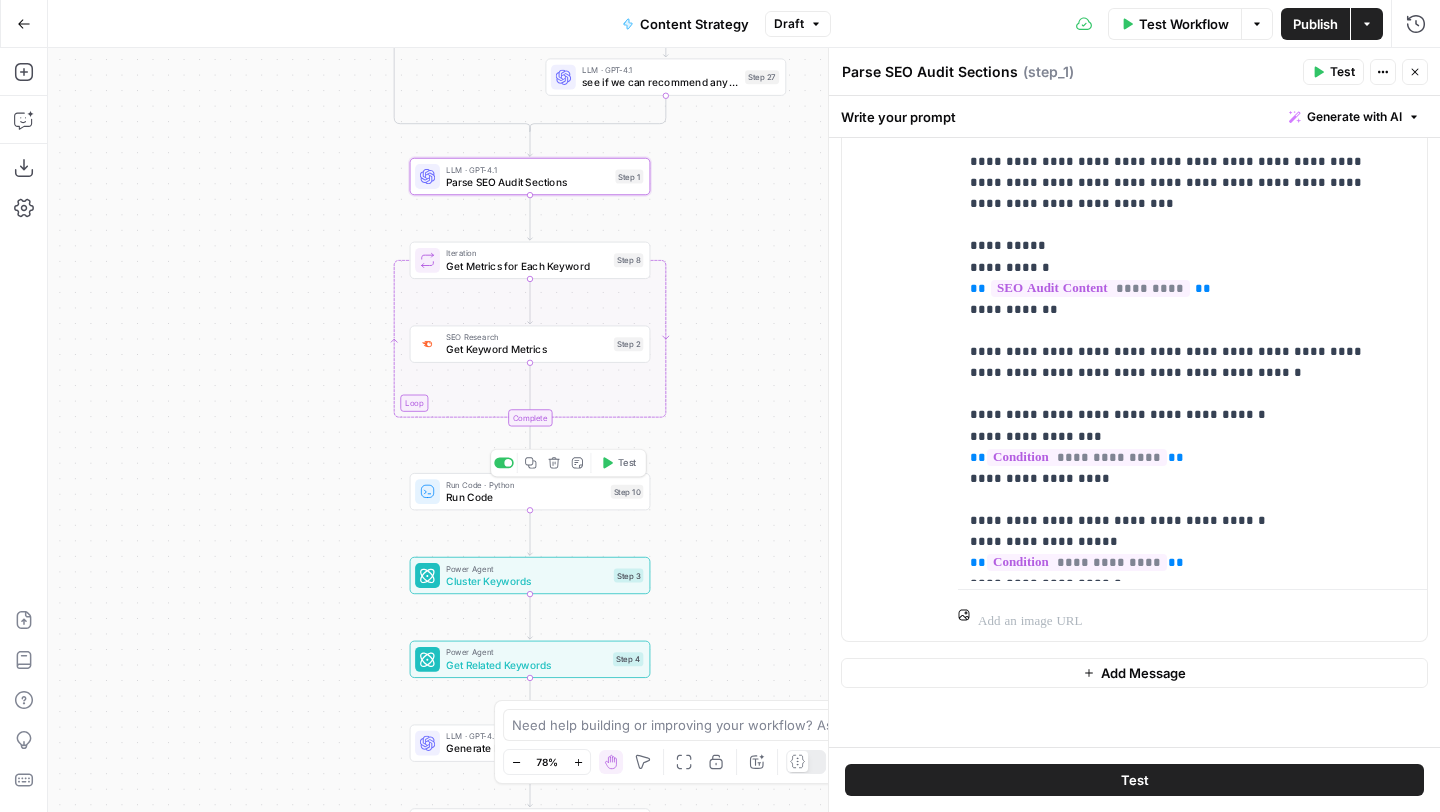 click on "Run Code" at bounding box center [525, 497] 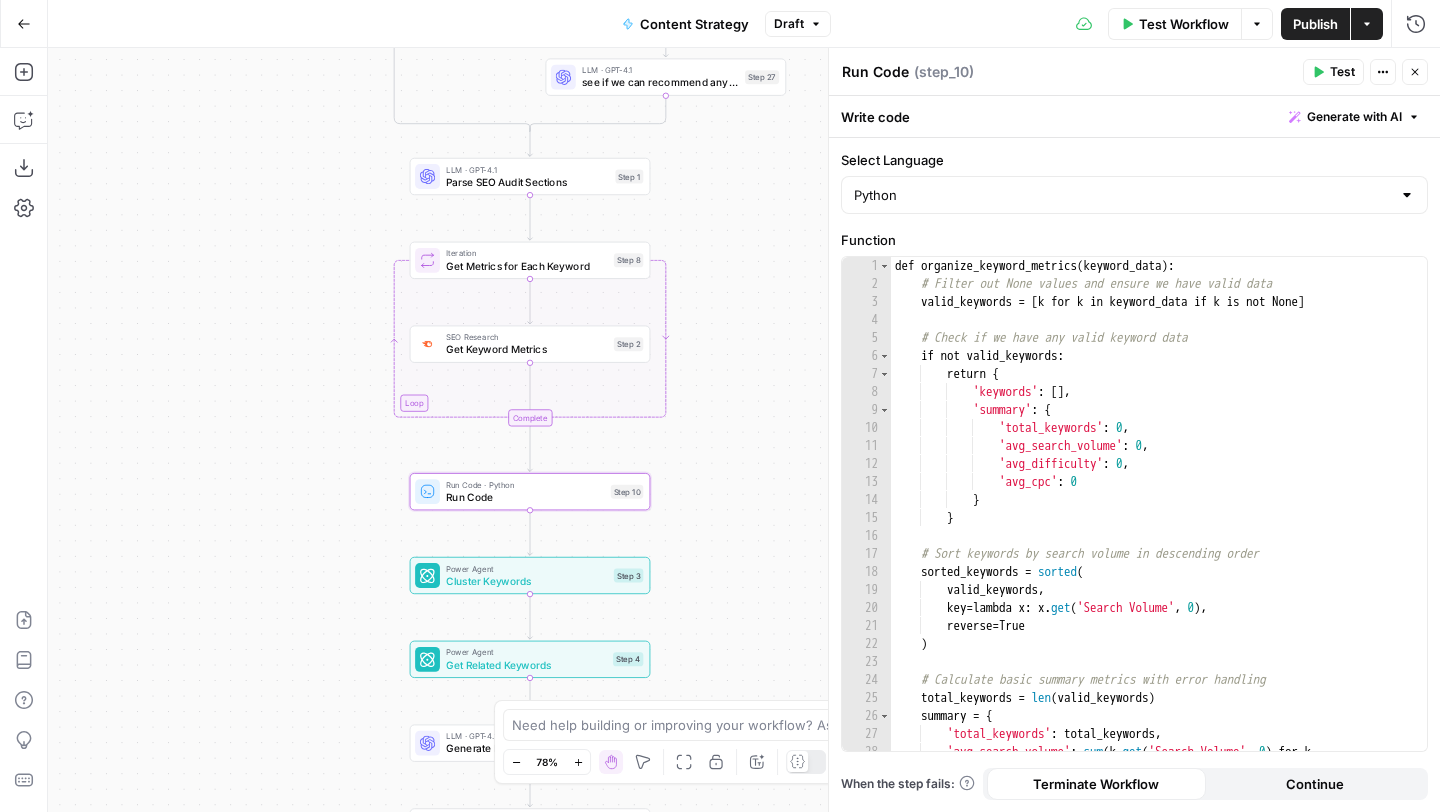 click 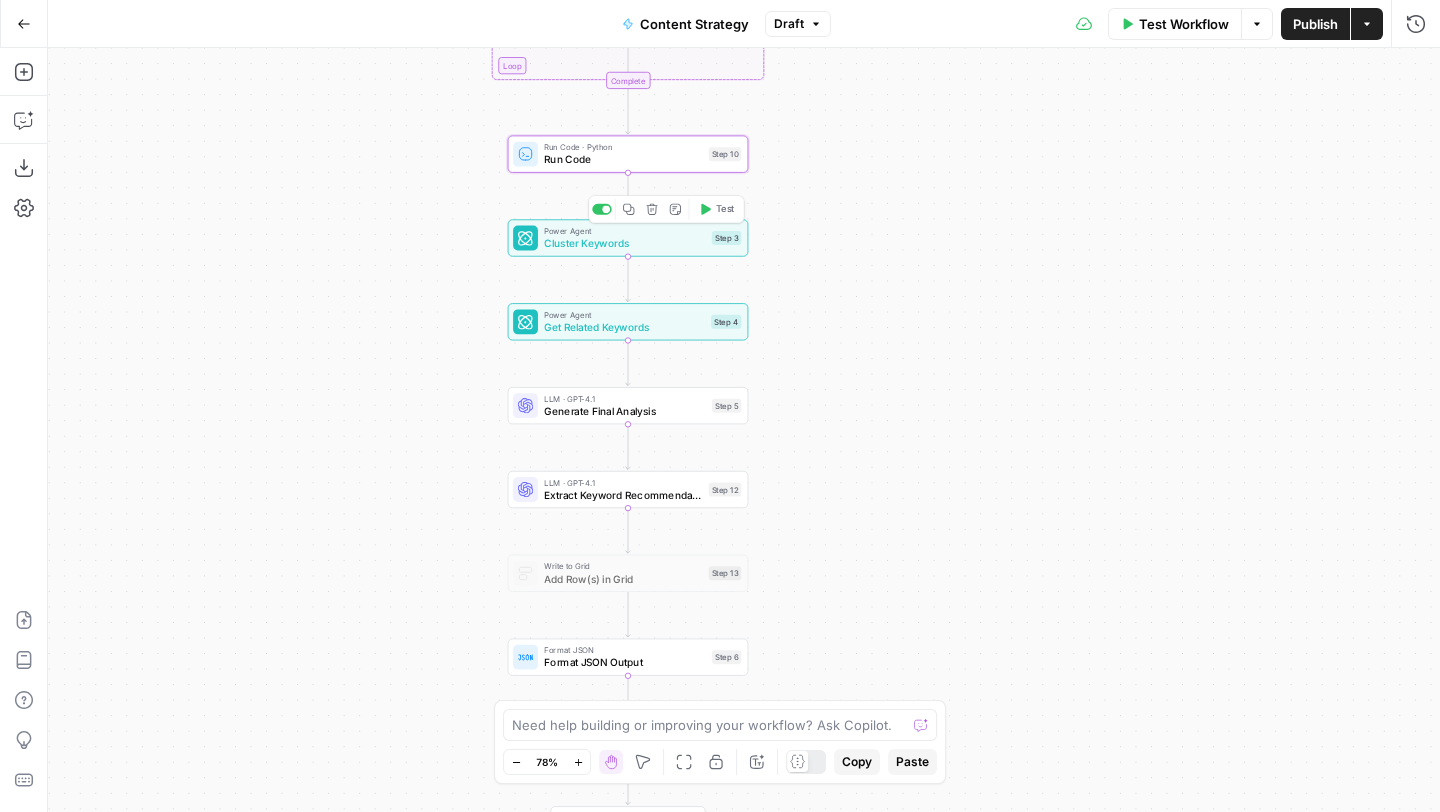click on "Cluster Keywords" at bounding box center [624, 244] 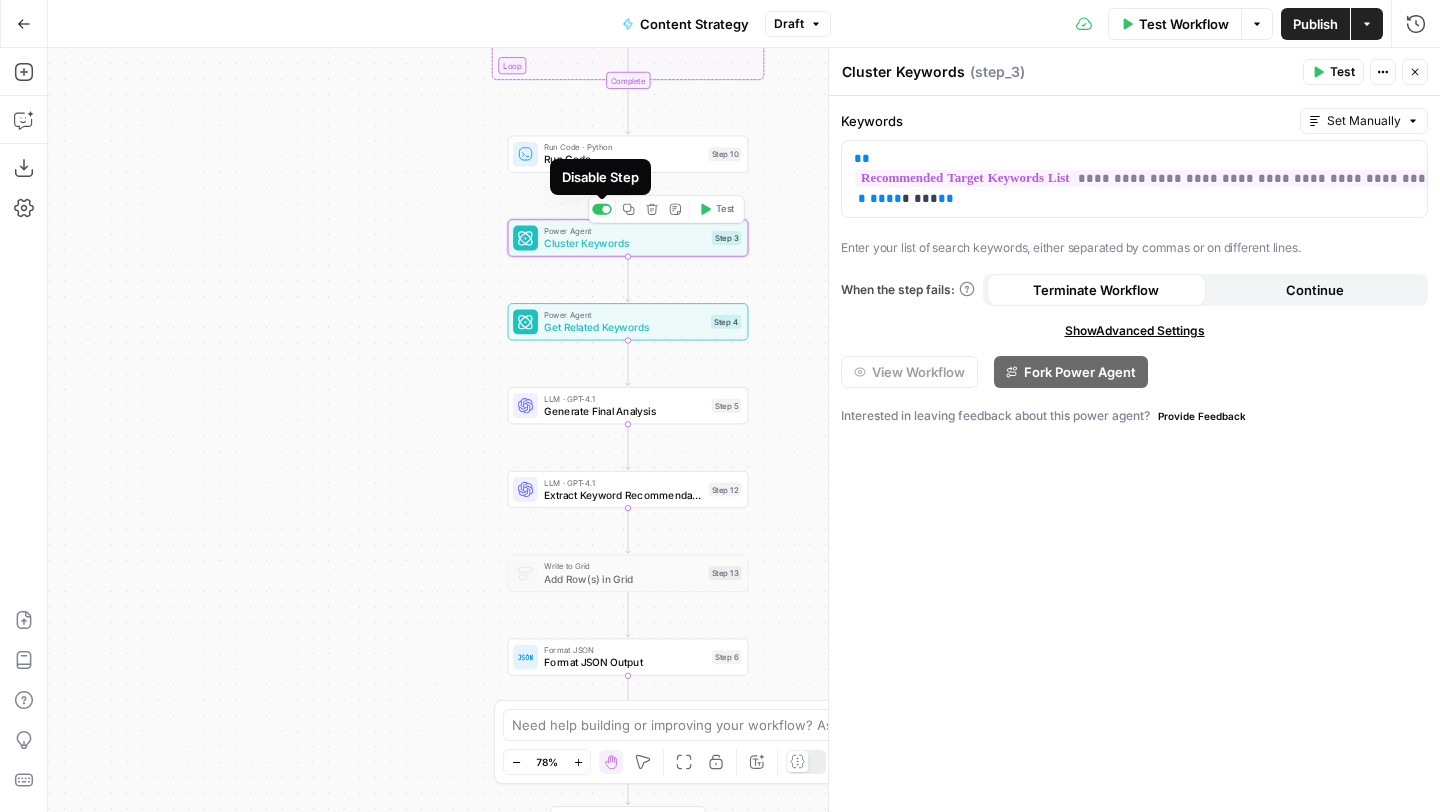 click at bounding box center (606, 209) 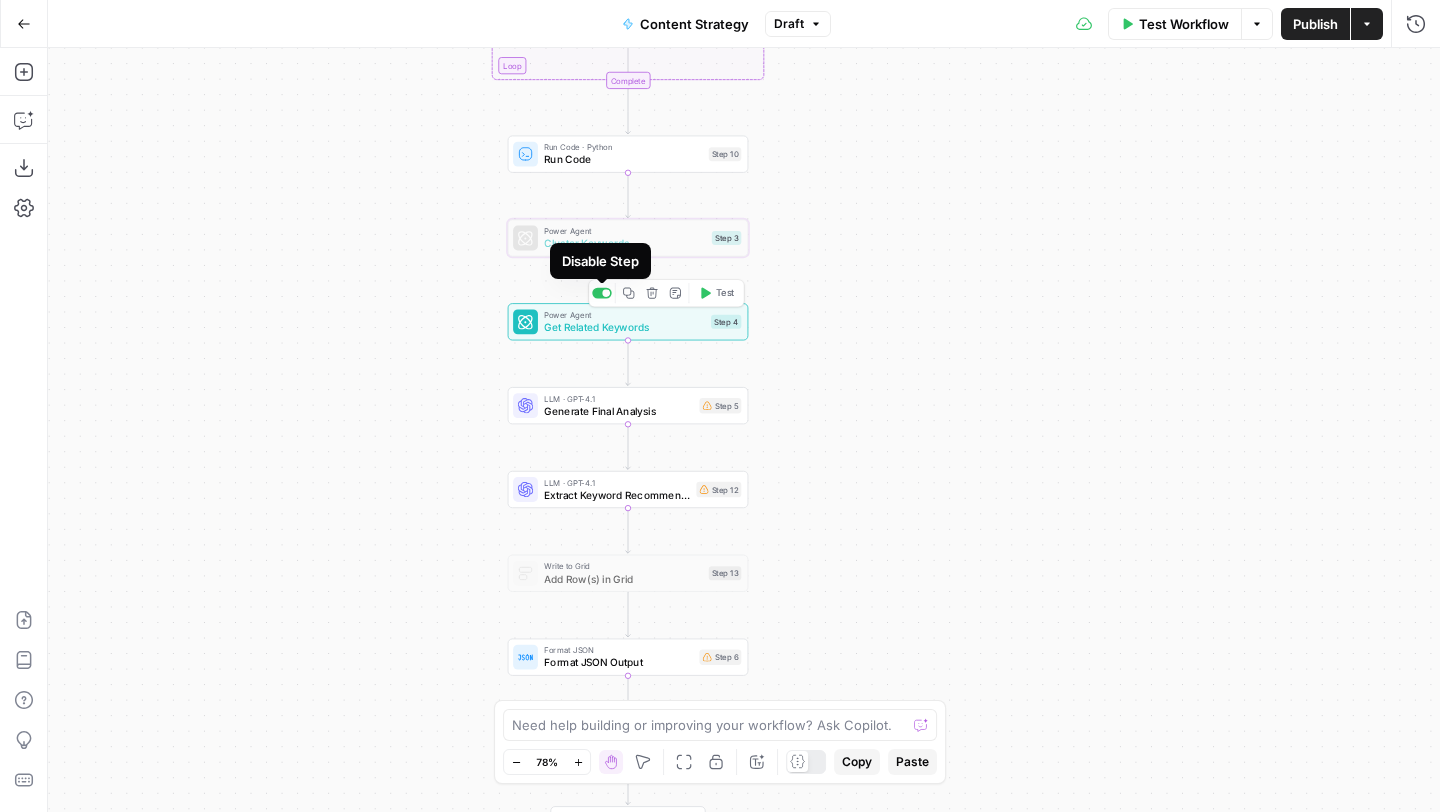 click at bounding box center (602, 293) 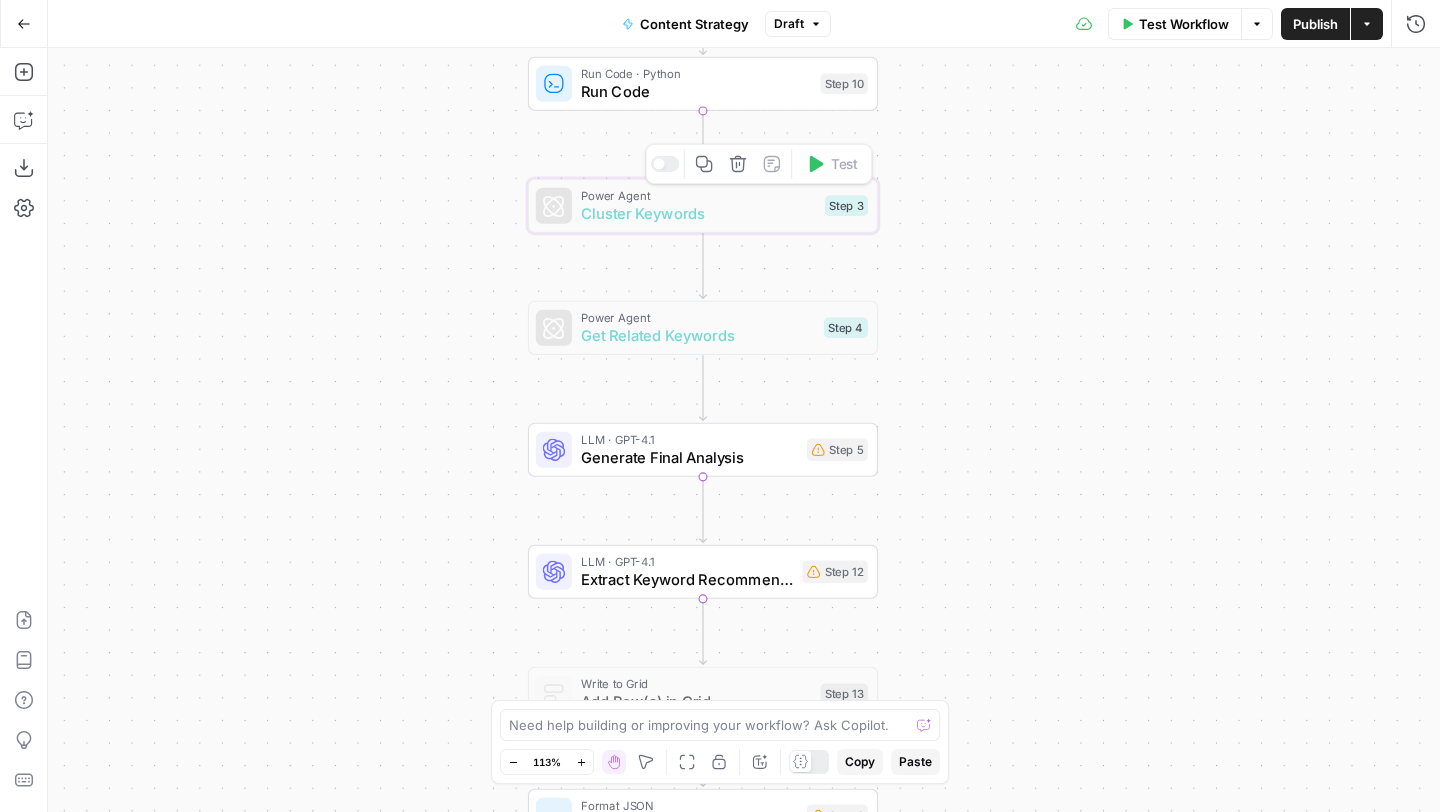click on "Delete step" at bounding box center (737, 163) 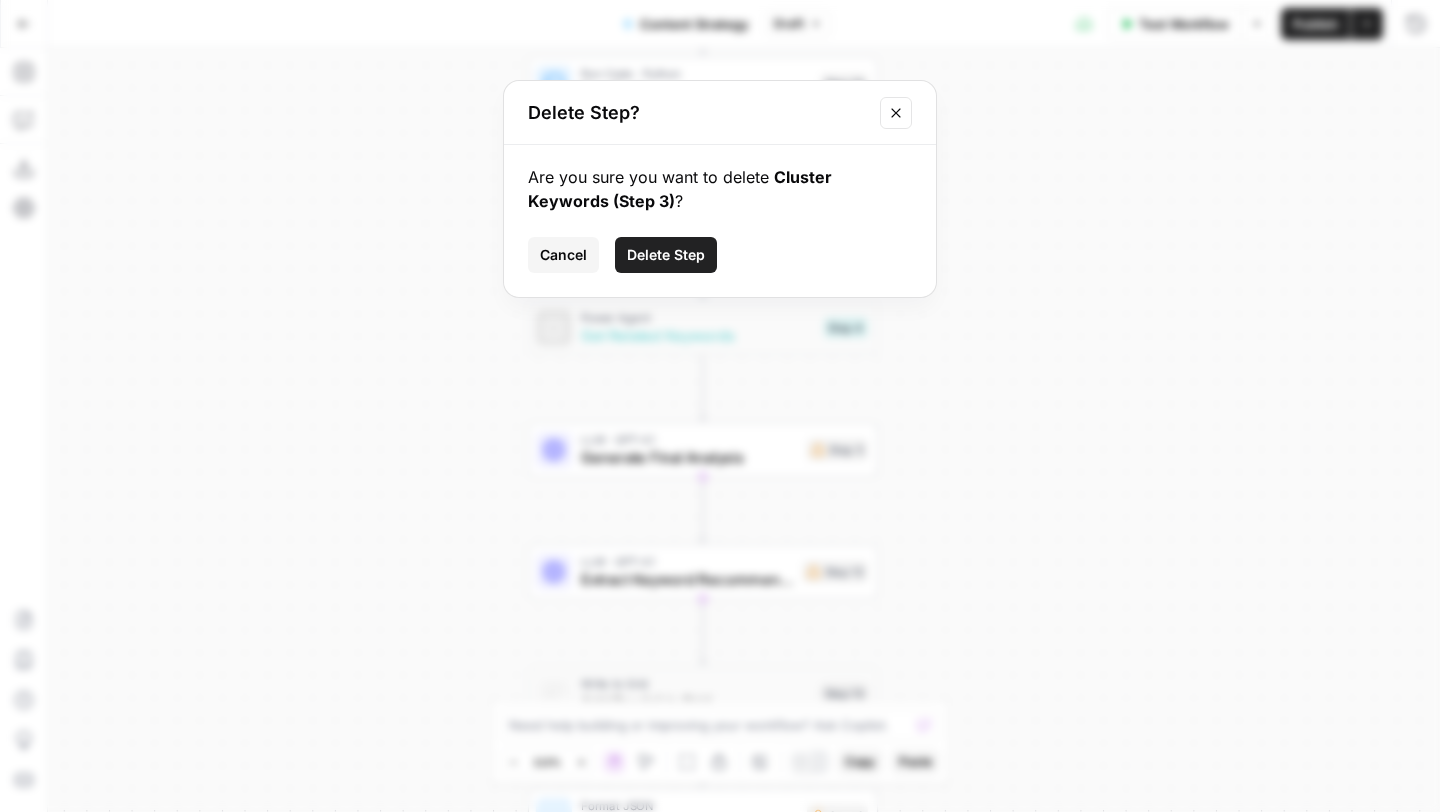 click on "Delete Step" at bounding box center [666, 255] 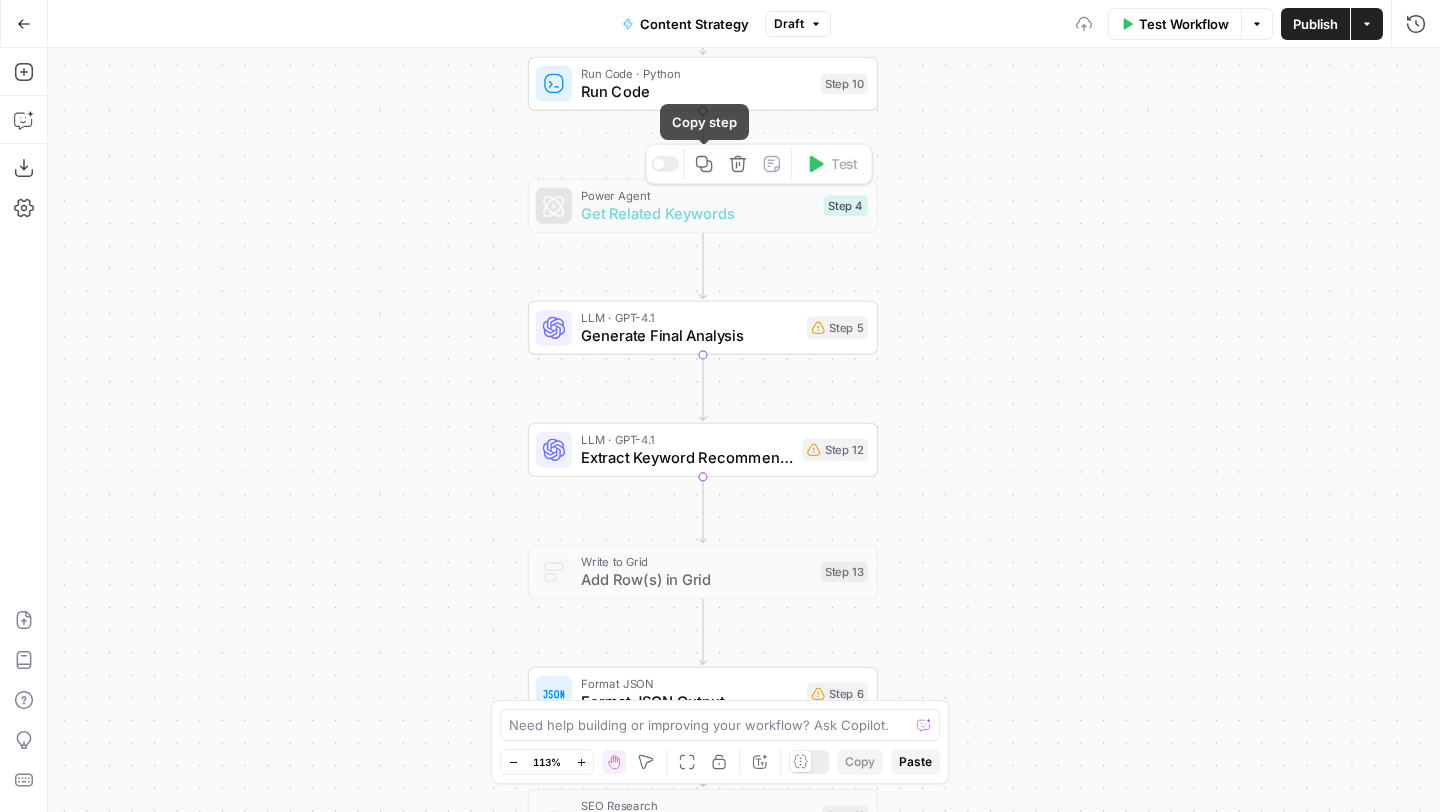 click on "Delete step" at bounding box center (737, 163) 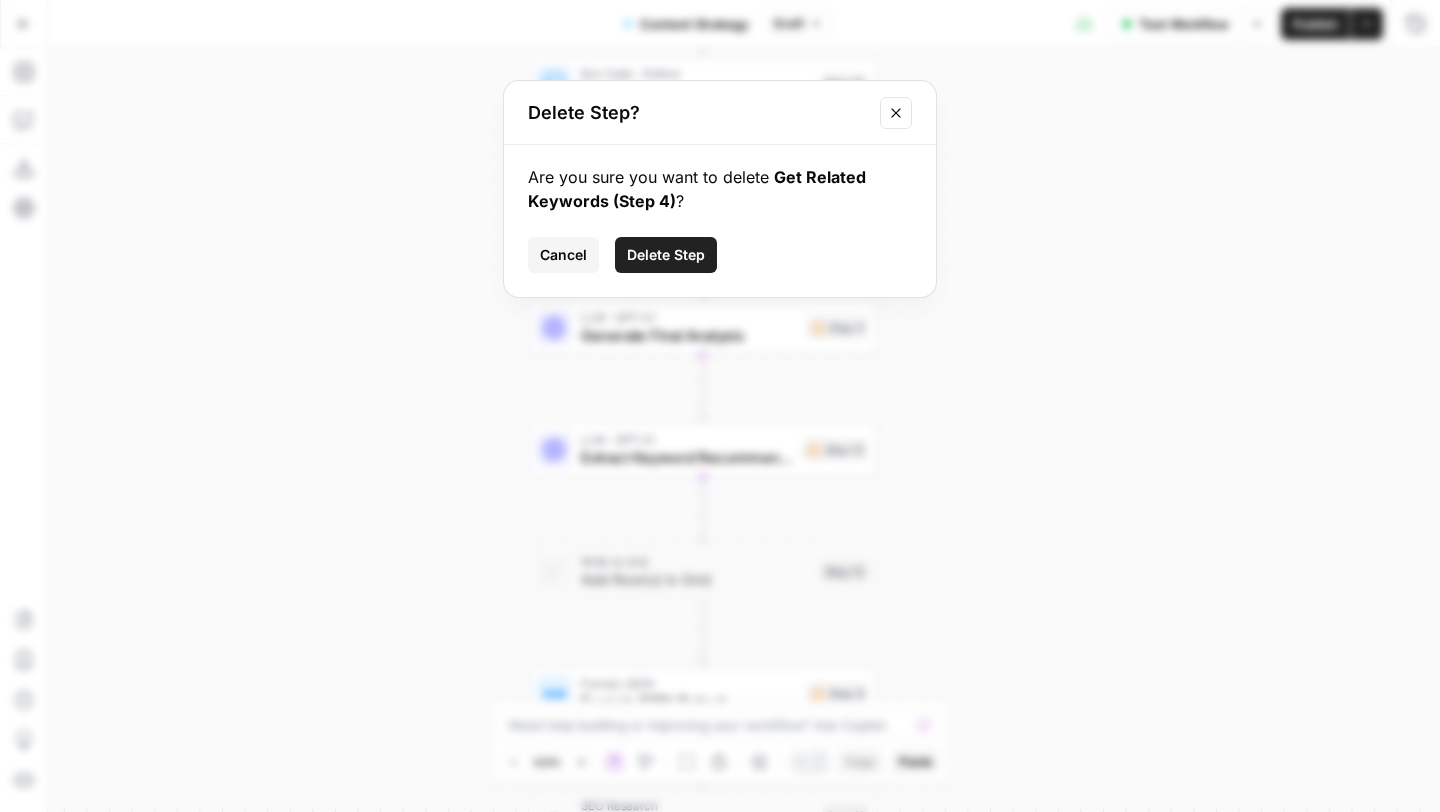 click on "Delete Step" at bounding box center [666, 255] 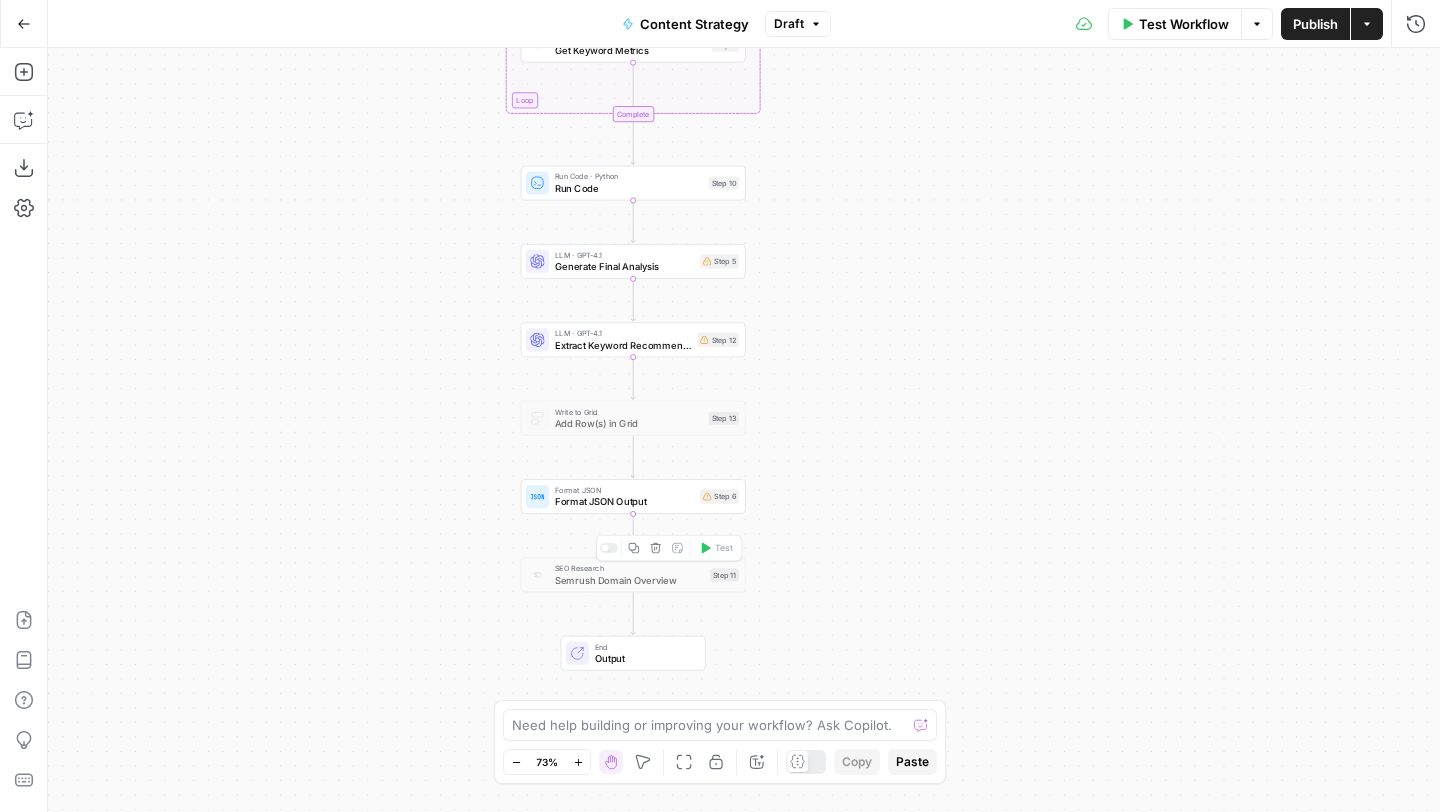 click 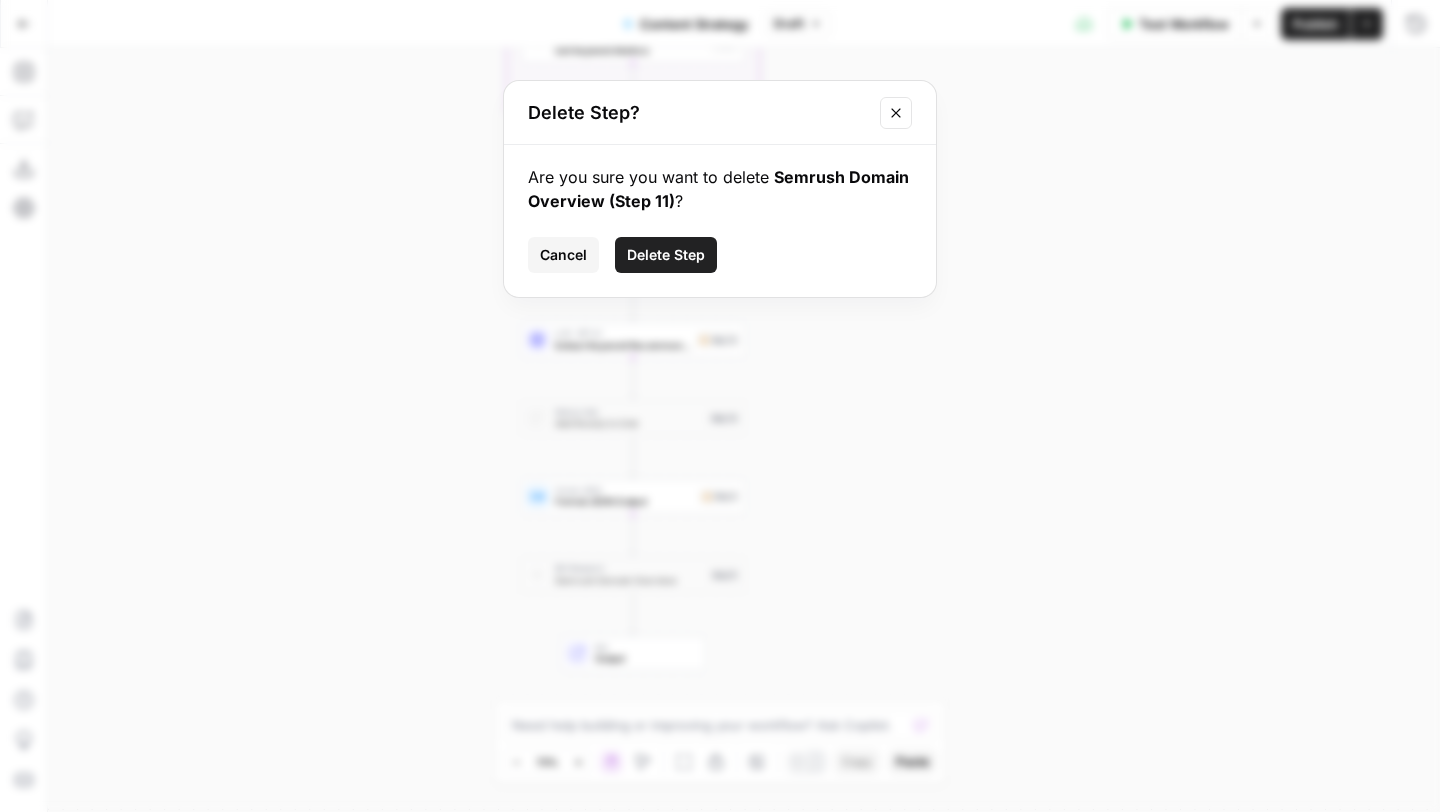 click on "Delete Step" at bounding box center (666, 255) 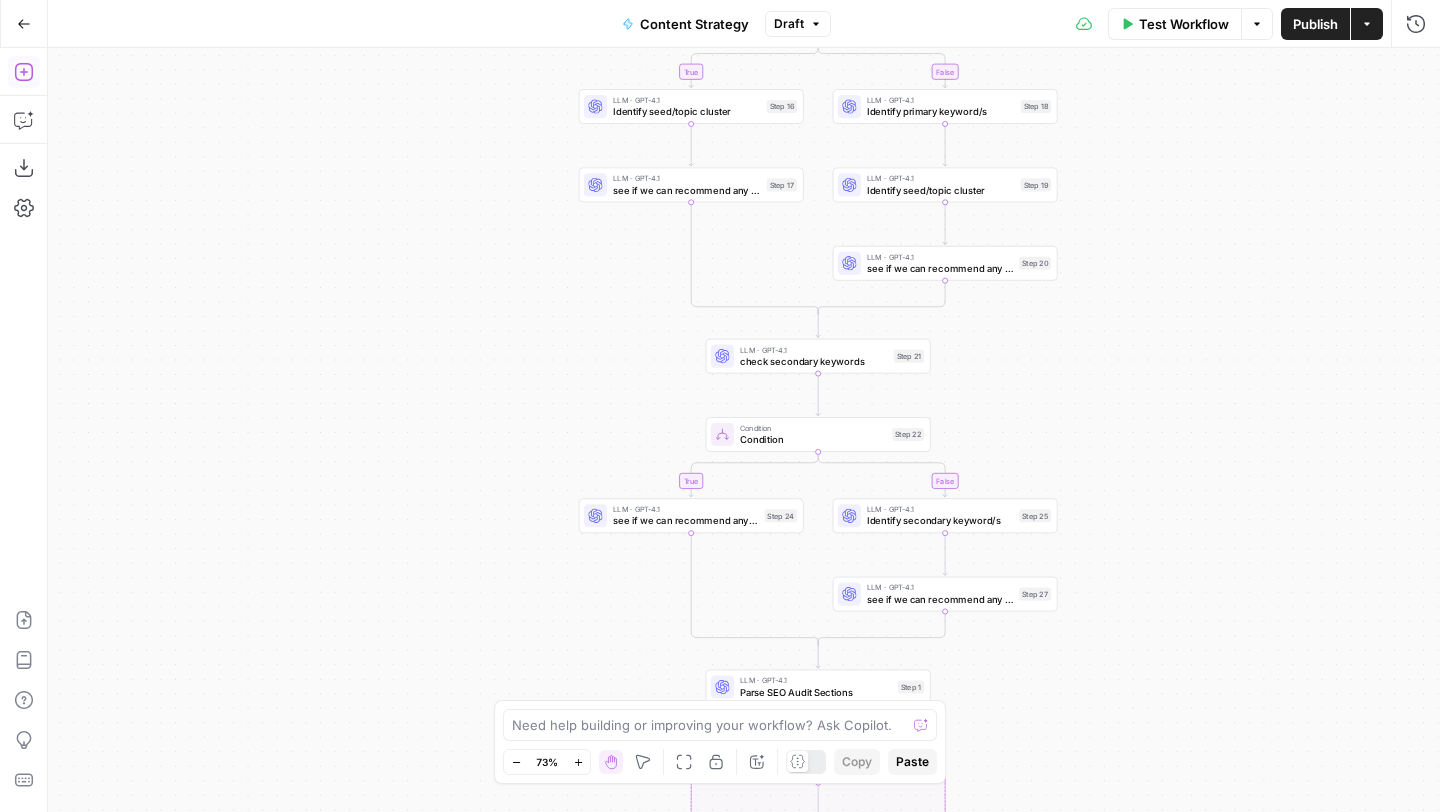 click 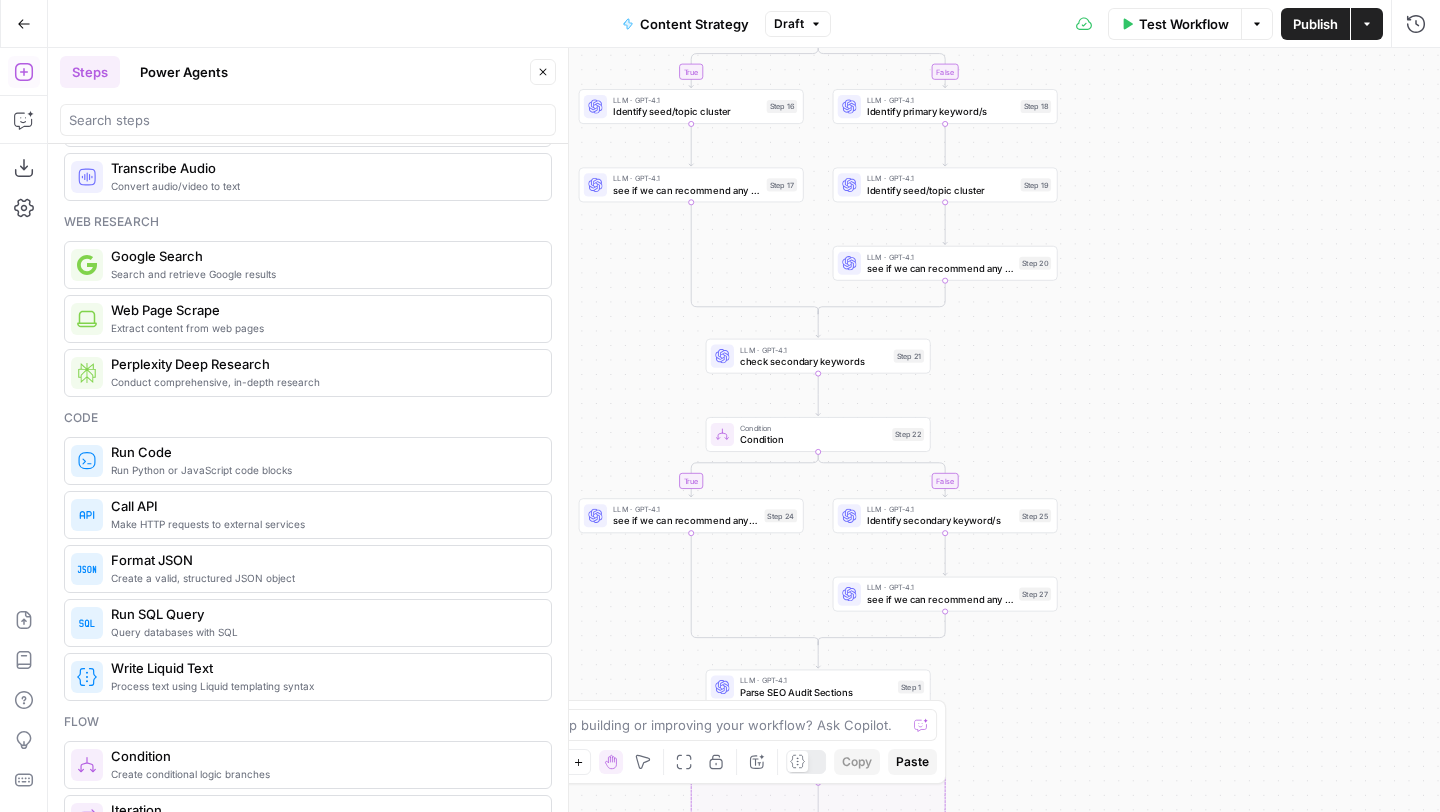 scroll, scrollTop: 127, scrollLeft: 0, axis: vertical 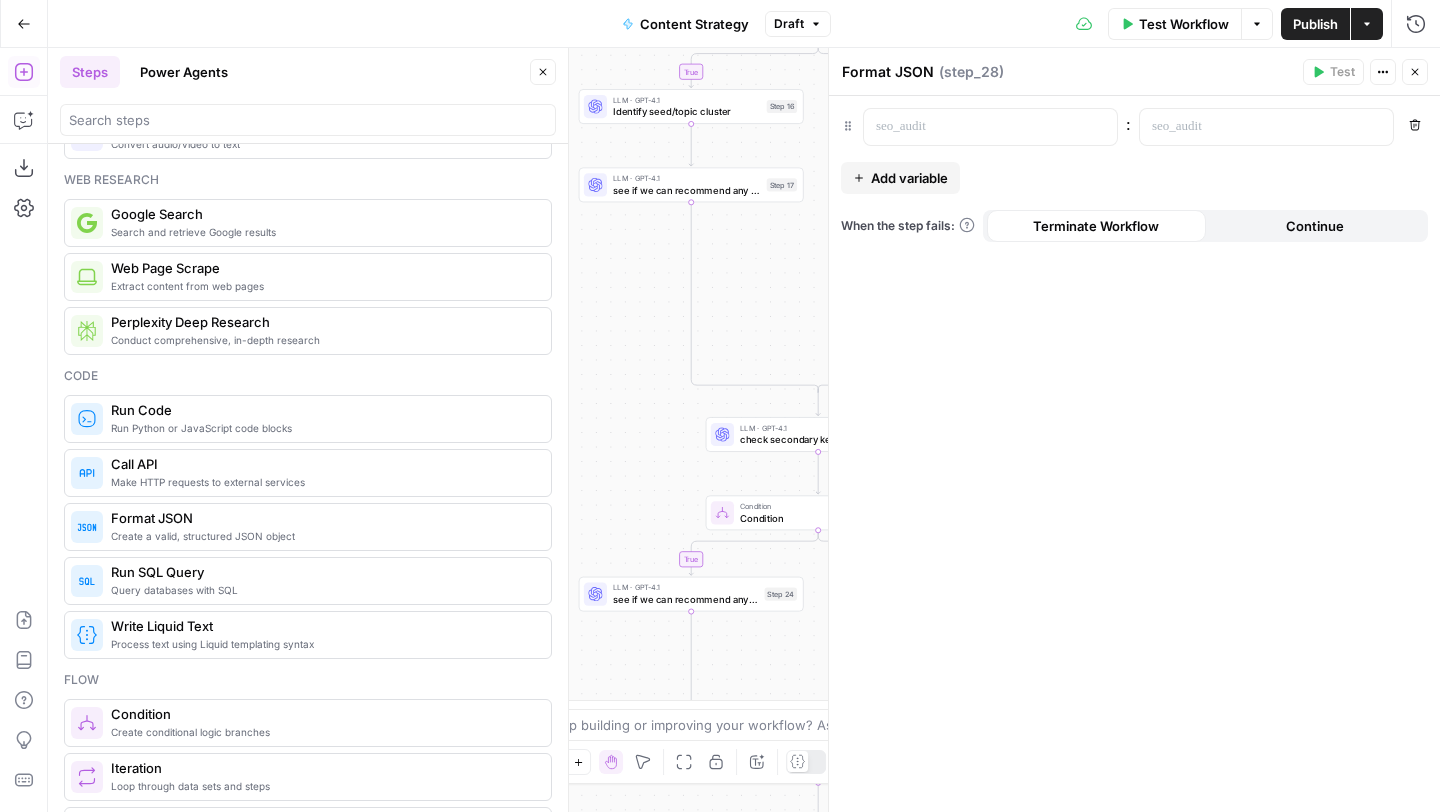 click on "Close" at bounding box center [1415, 72] 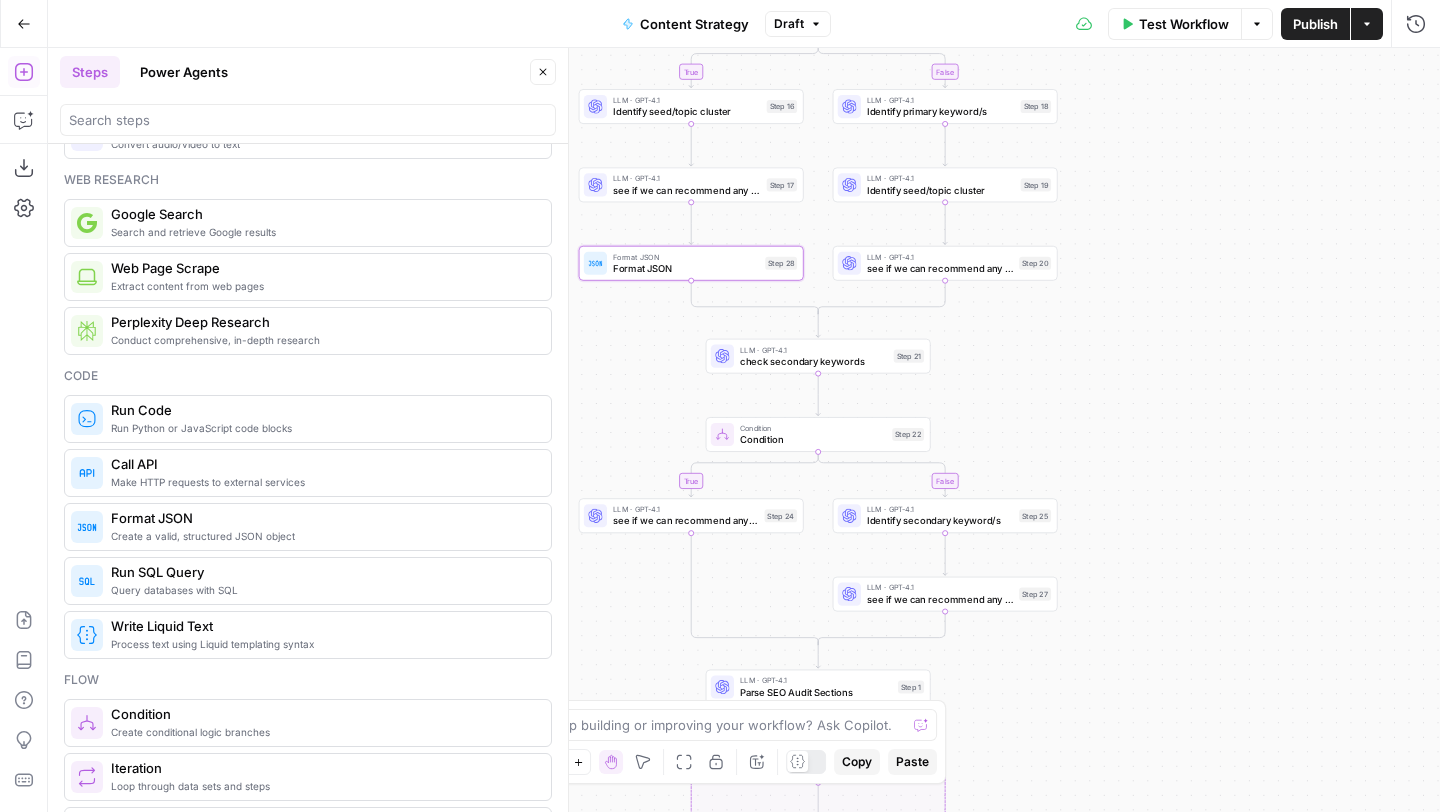 click on "Format JSON Format JSON Step 28 Copy step Delete step Add Note Test" at bounding box center (691, 263) 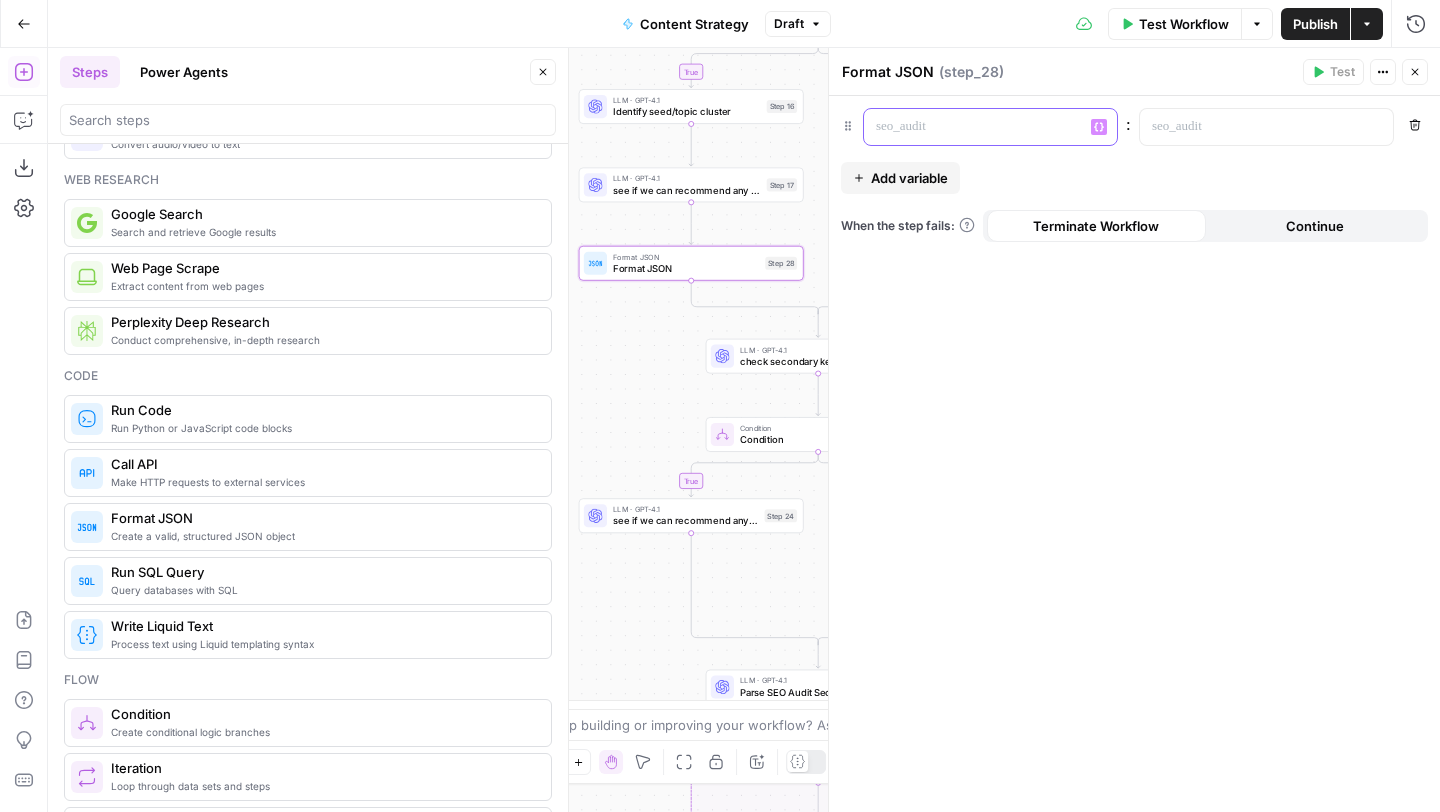 click at bounding box center [974, 127] 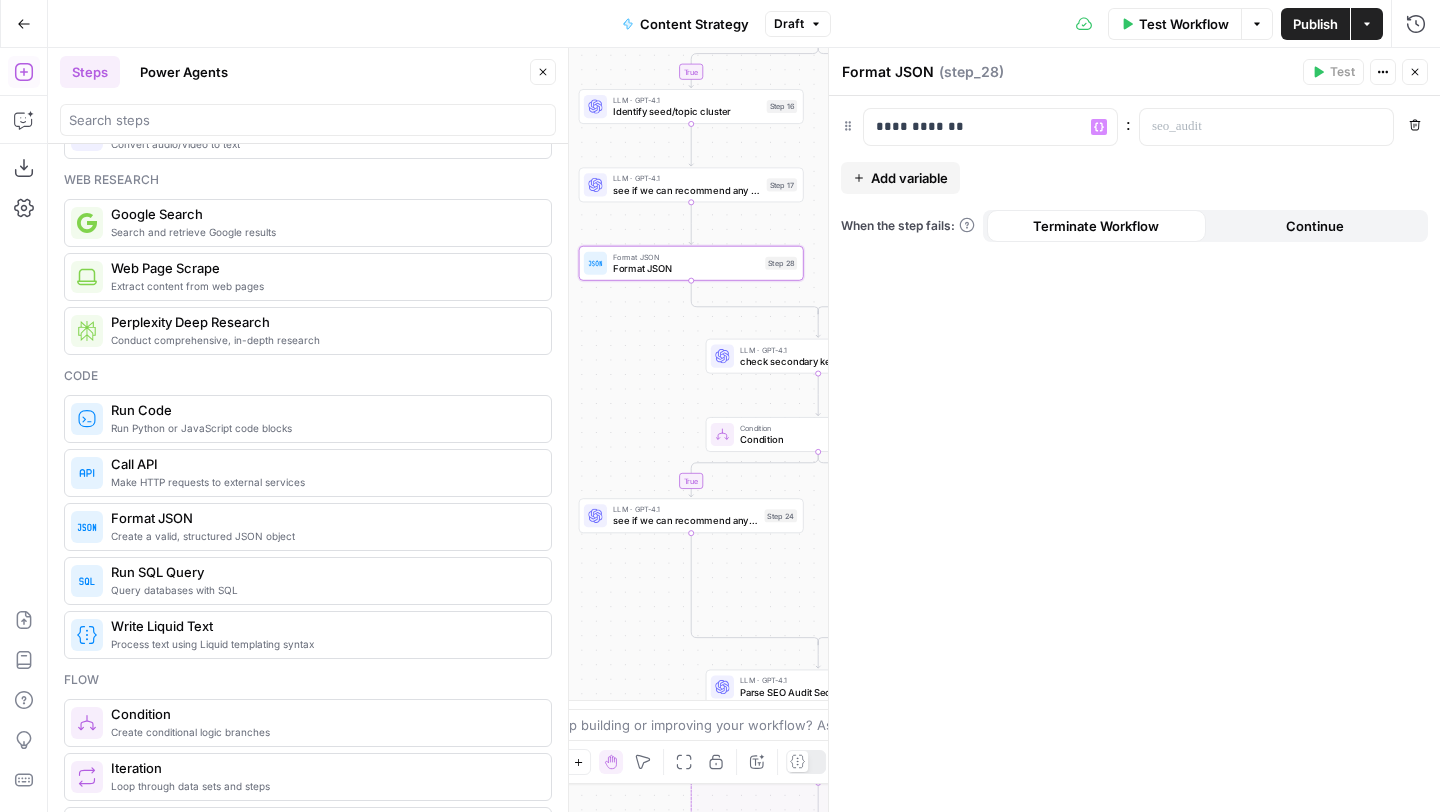 click on "Add variable" at bounding box center (909, 178) 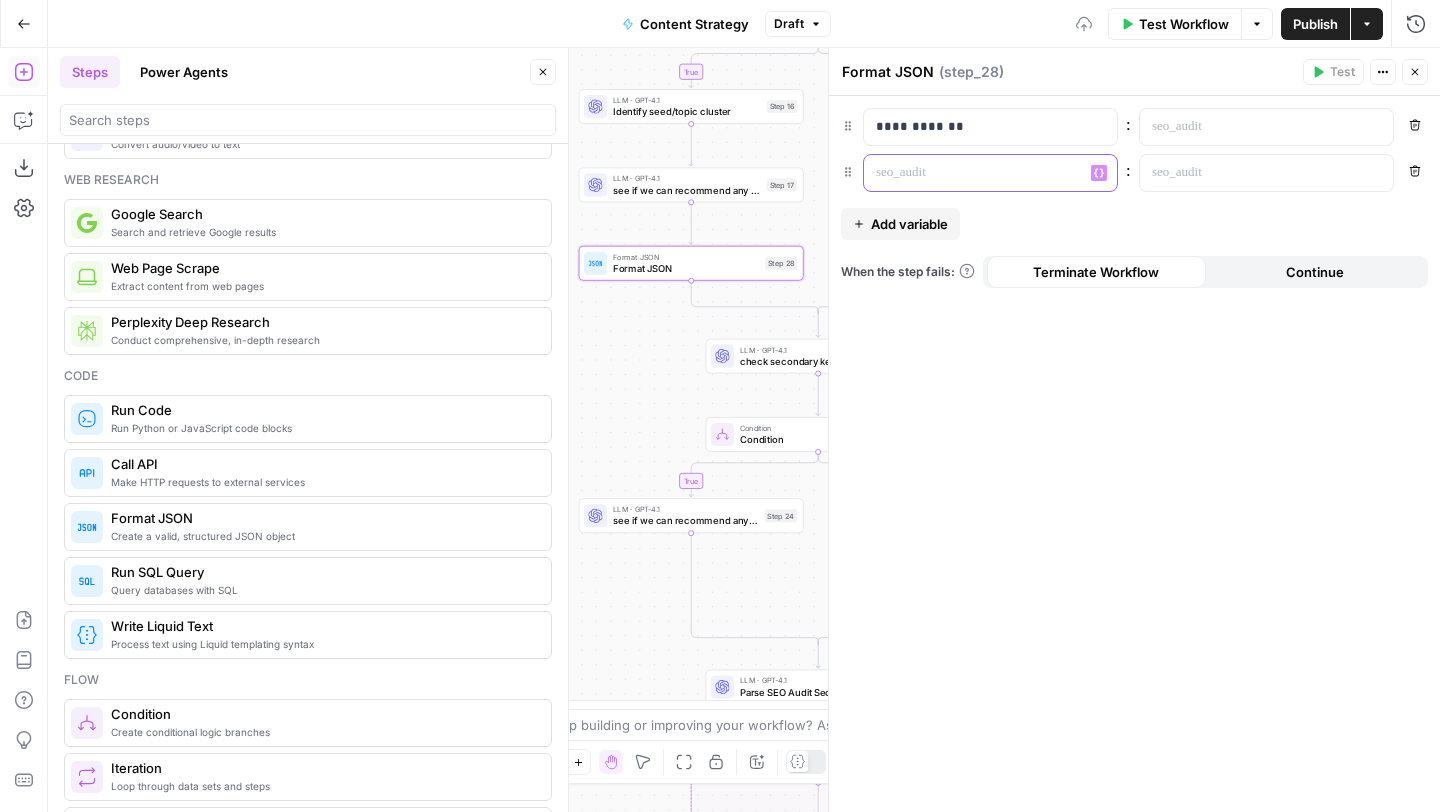 click at bounding box center (974, 173) 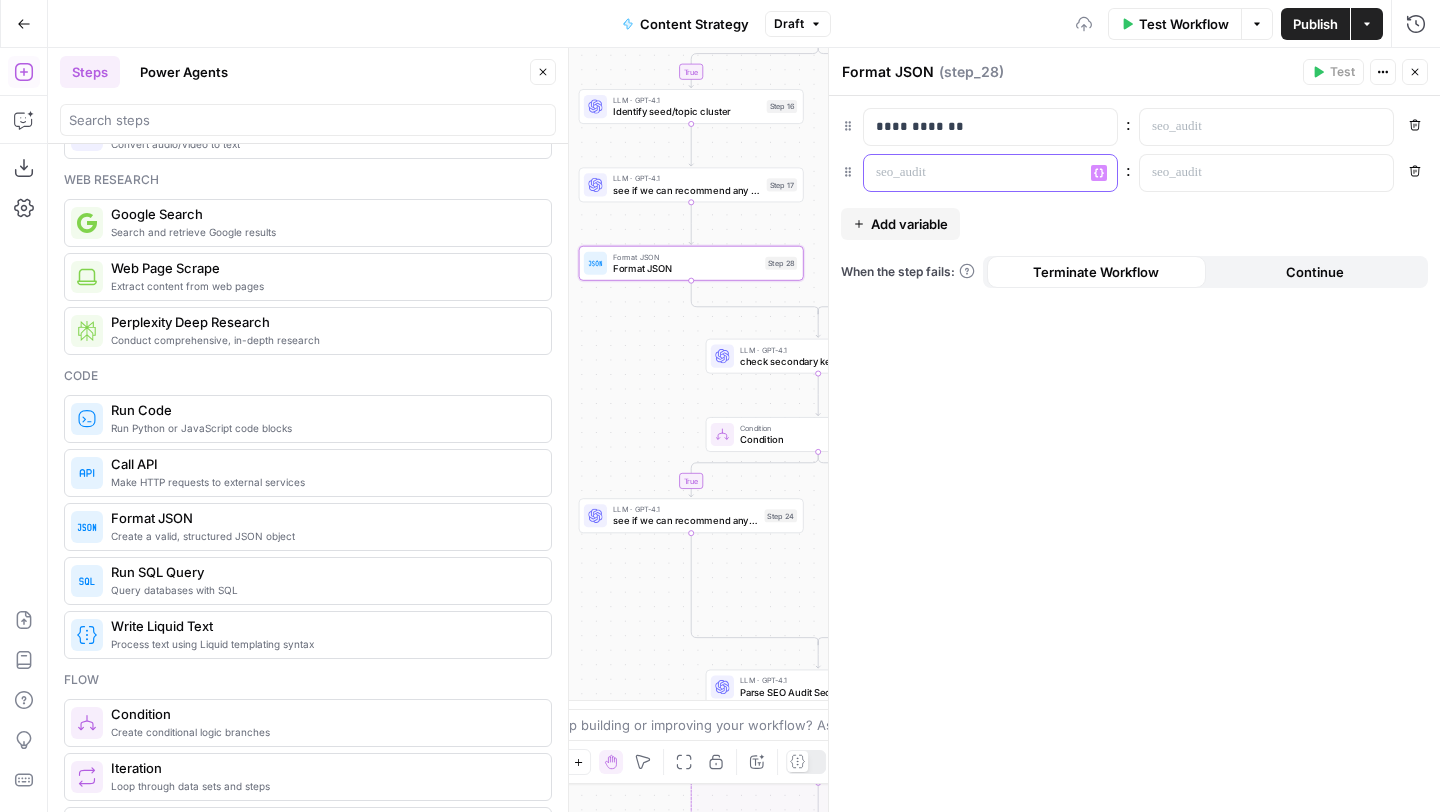 type 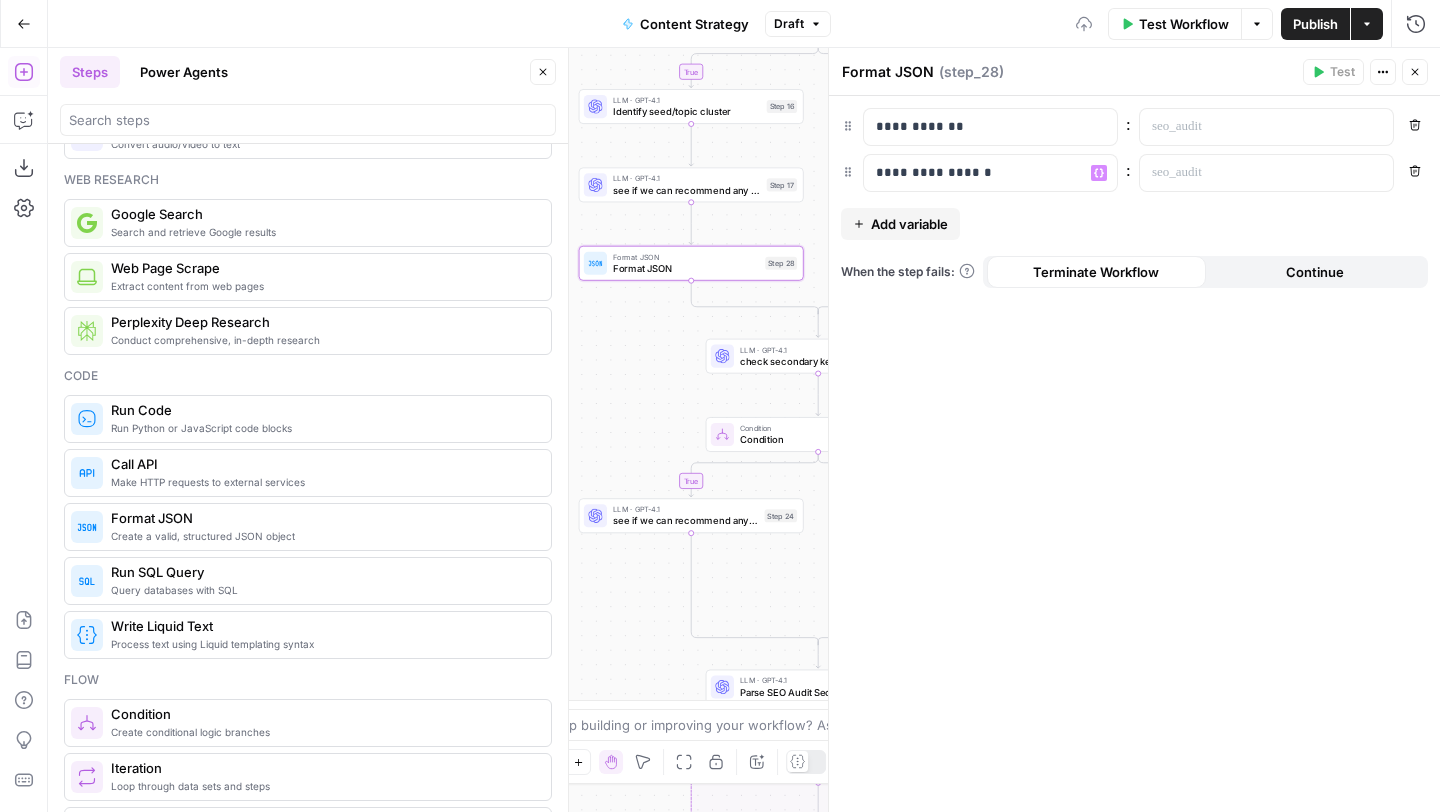 click on "Close" at bounding box center (1415, 72) 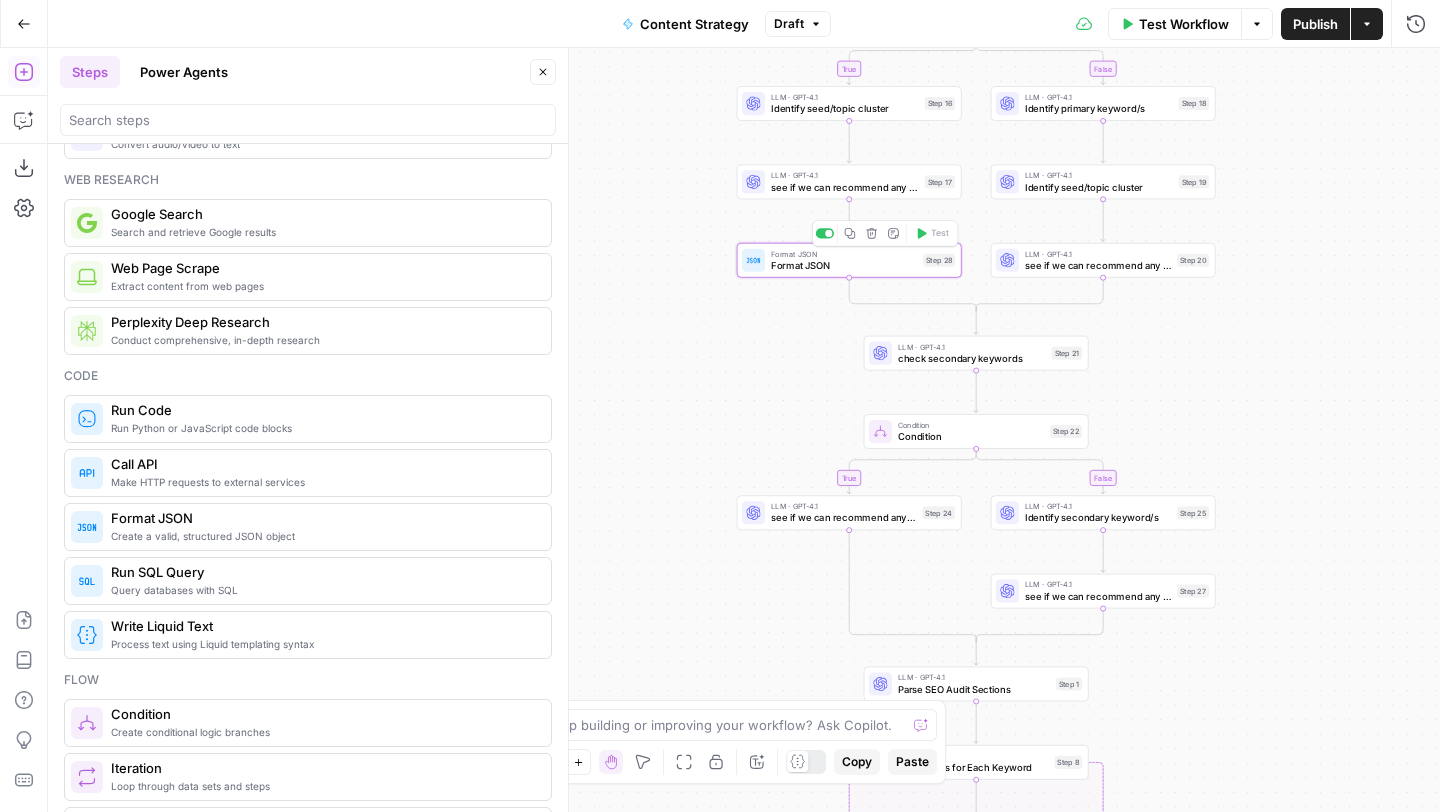 click 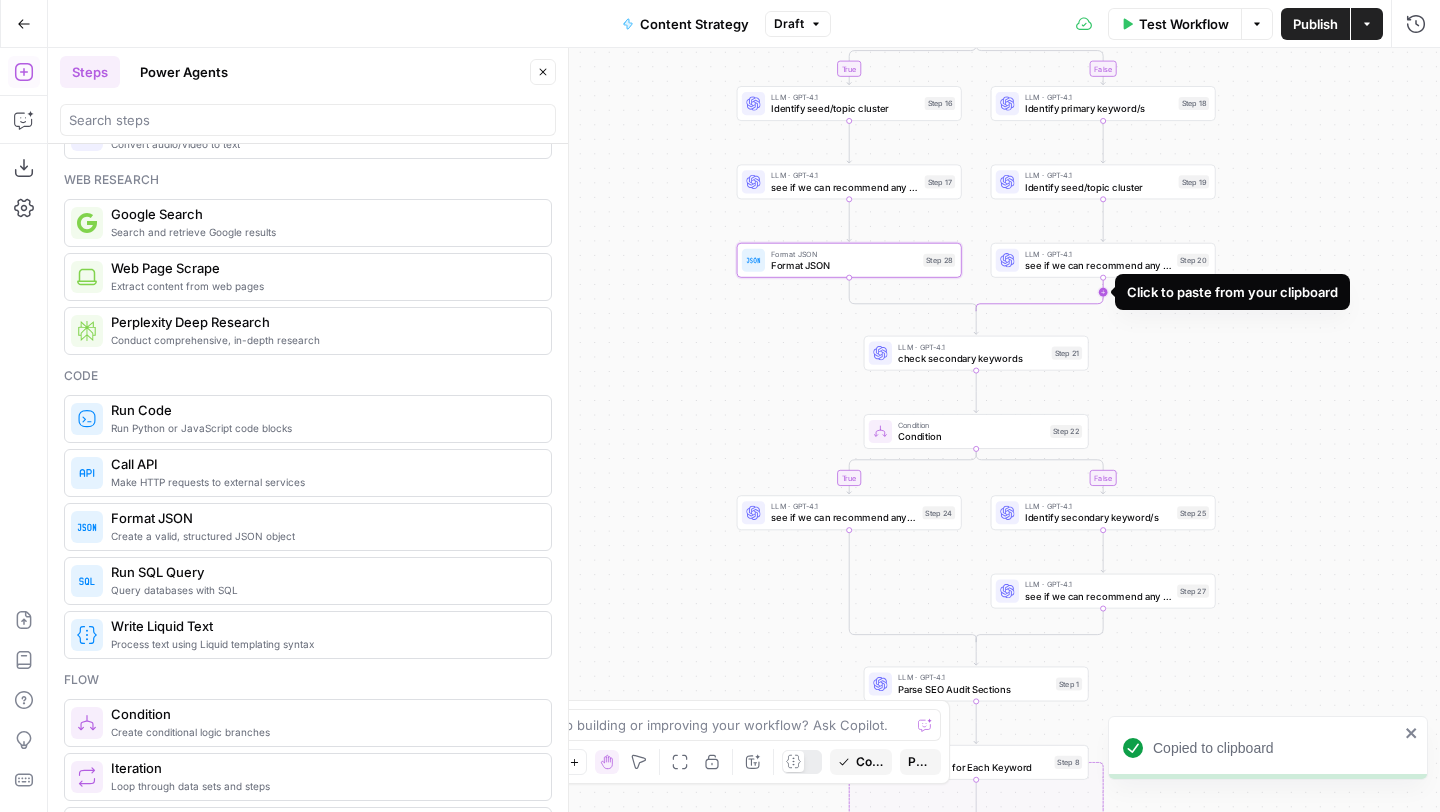 click 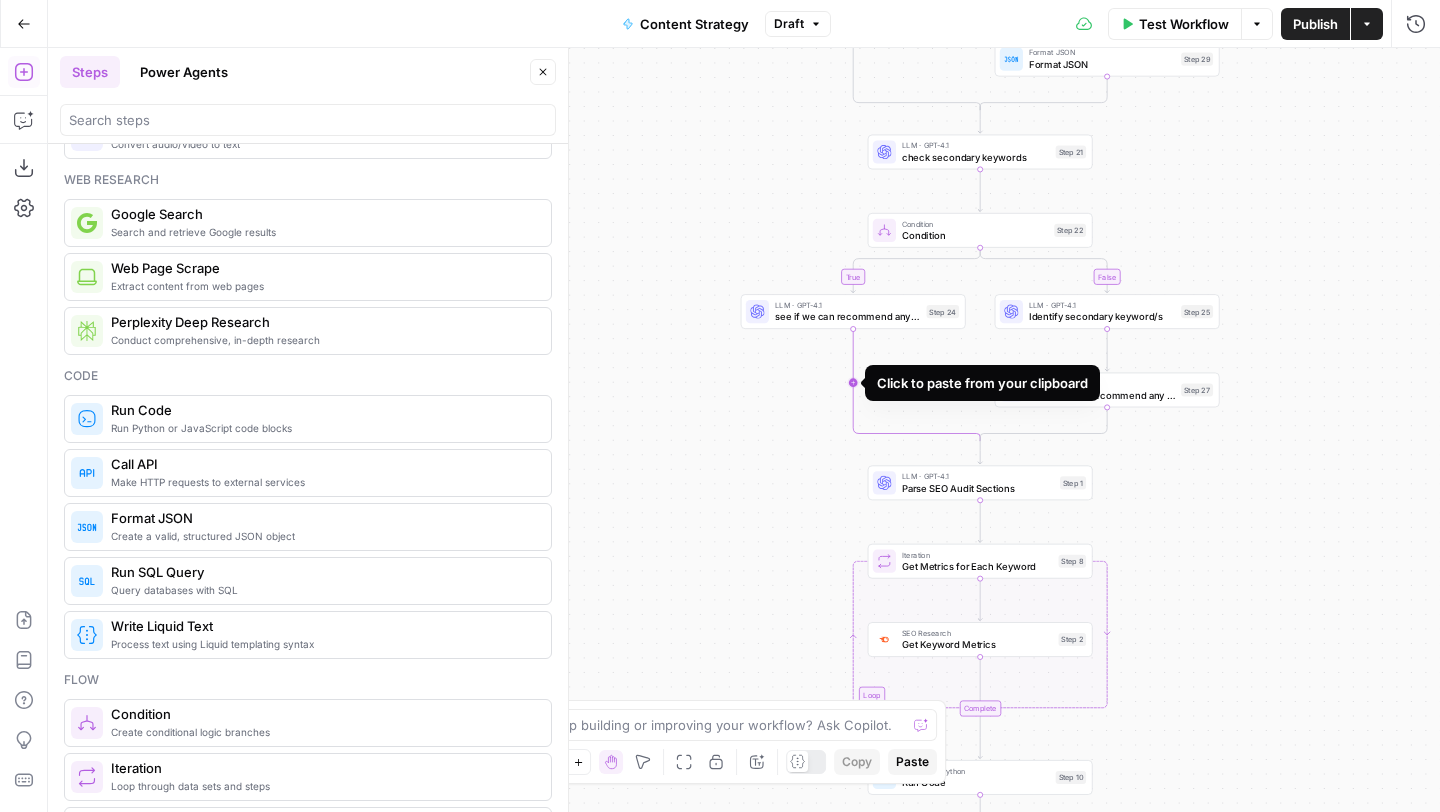 click 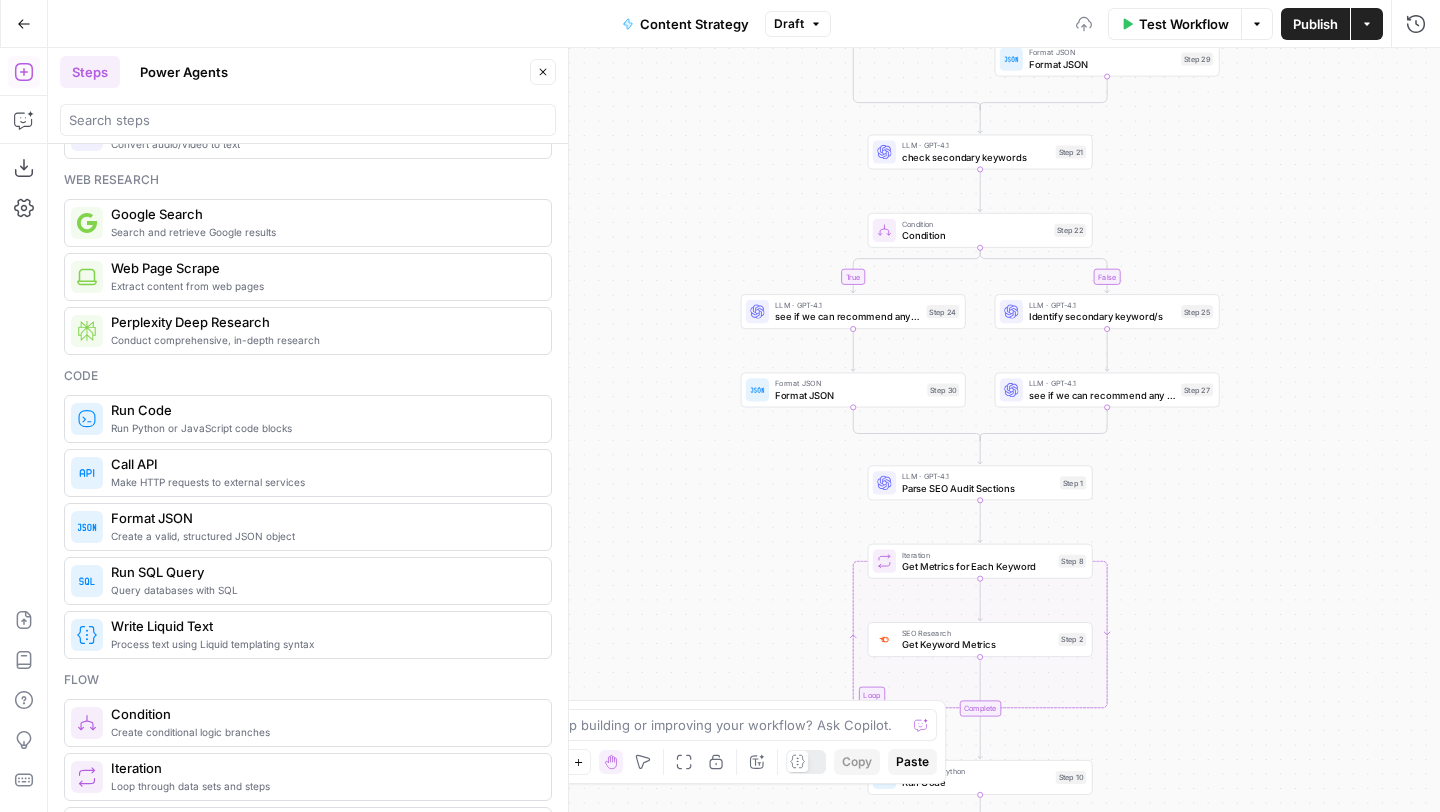 click on "Format JSON" at bounding box center [848, 395] 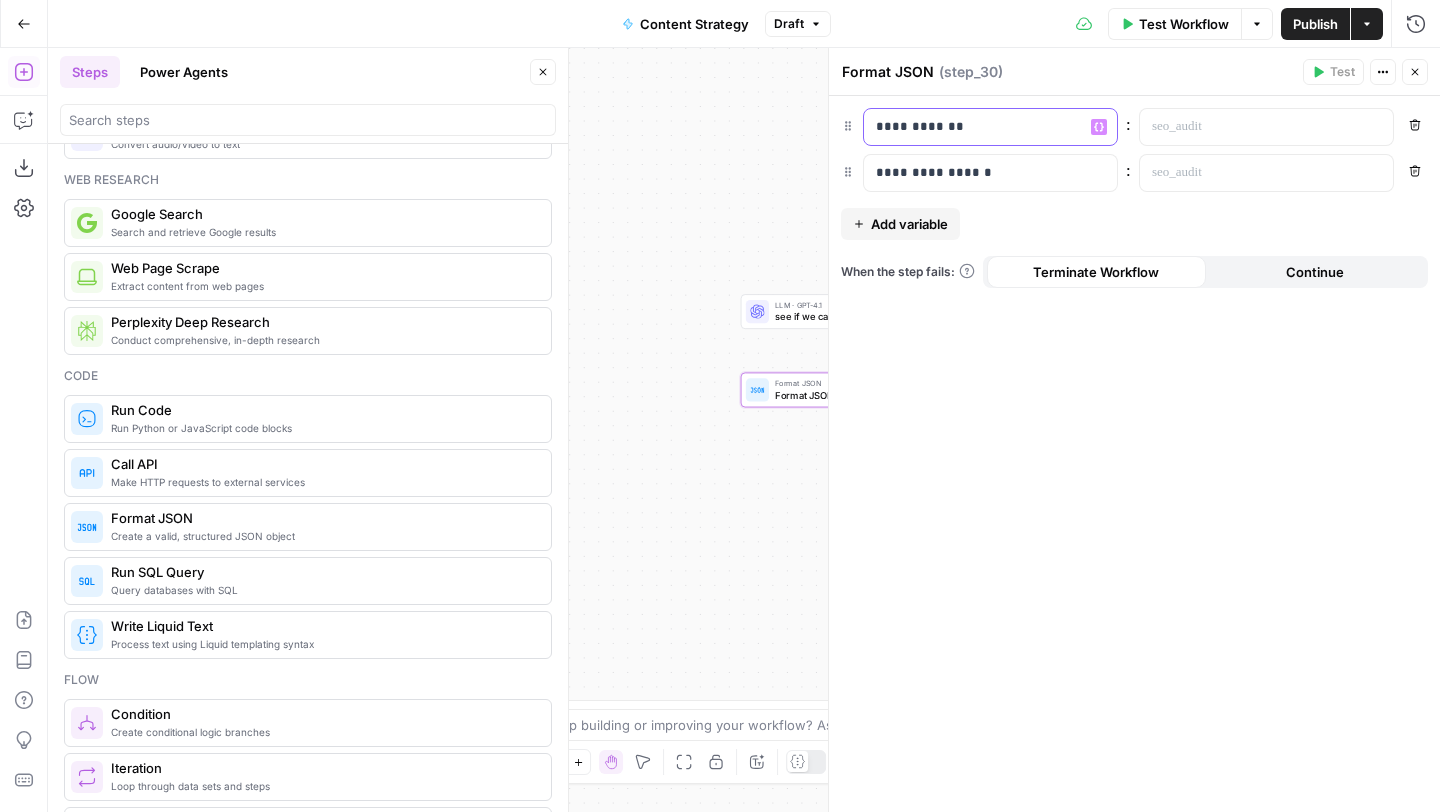 click on "**********" at bounding box center [974, 127] 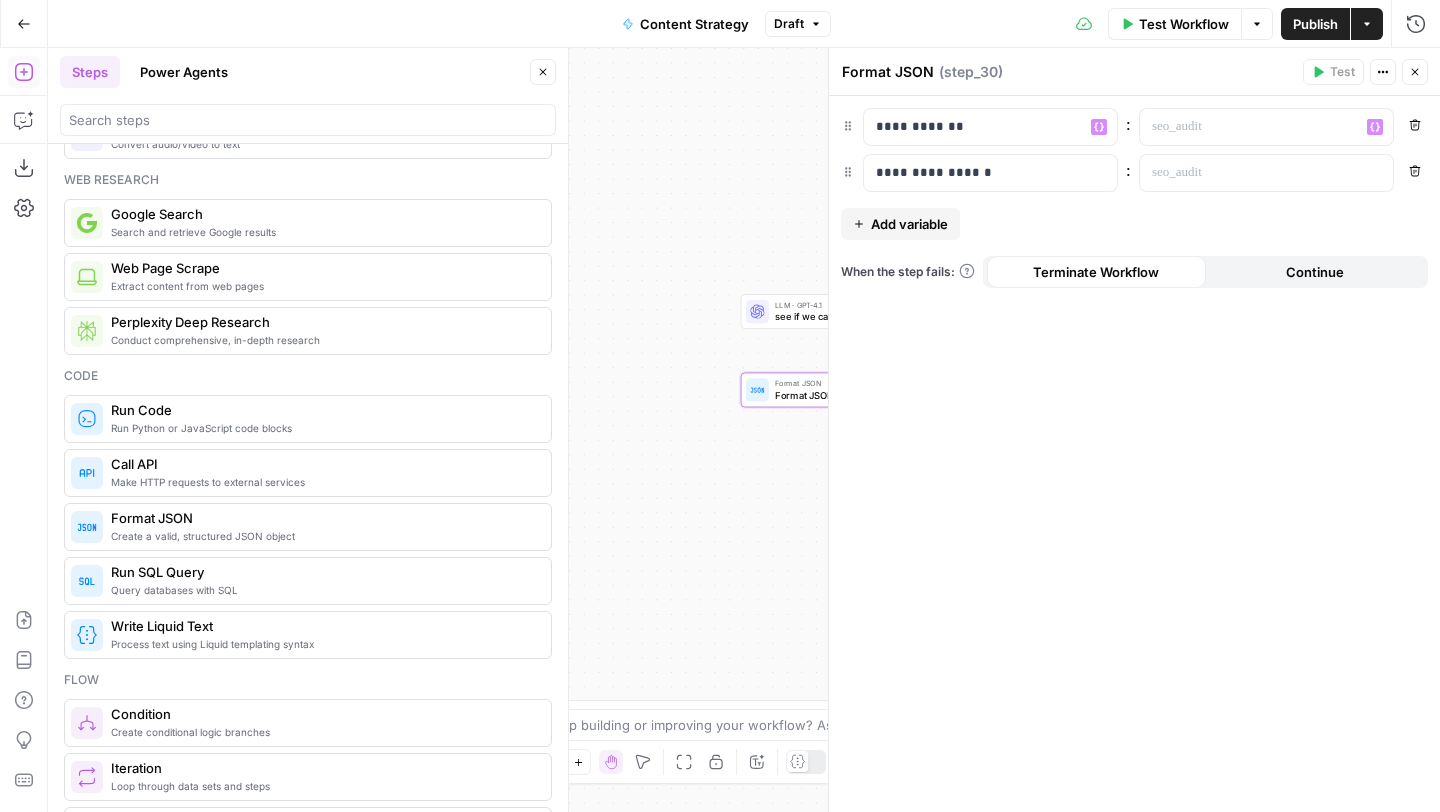 click 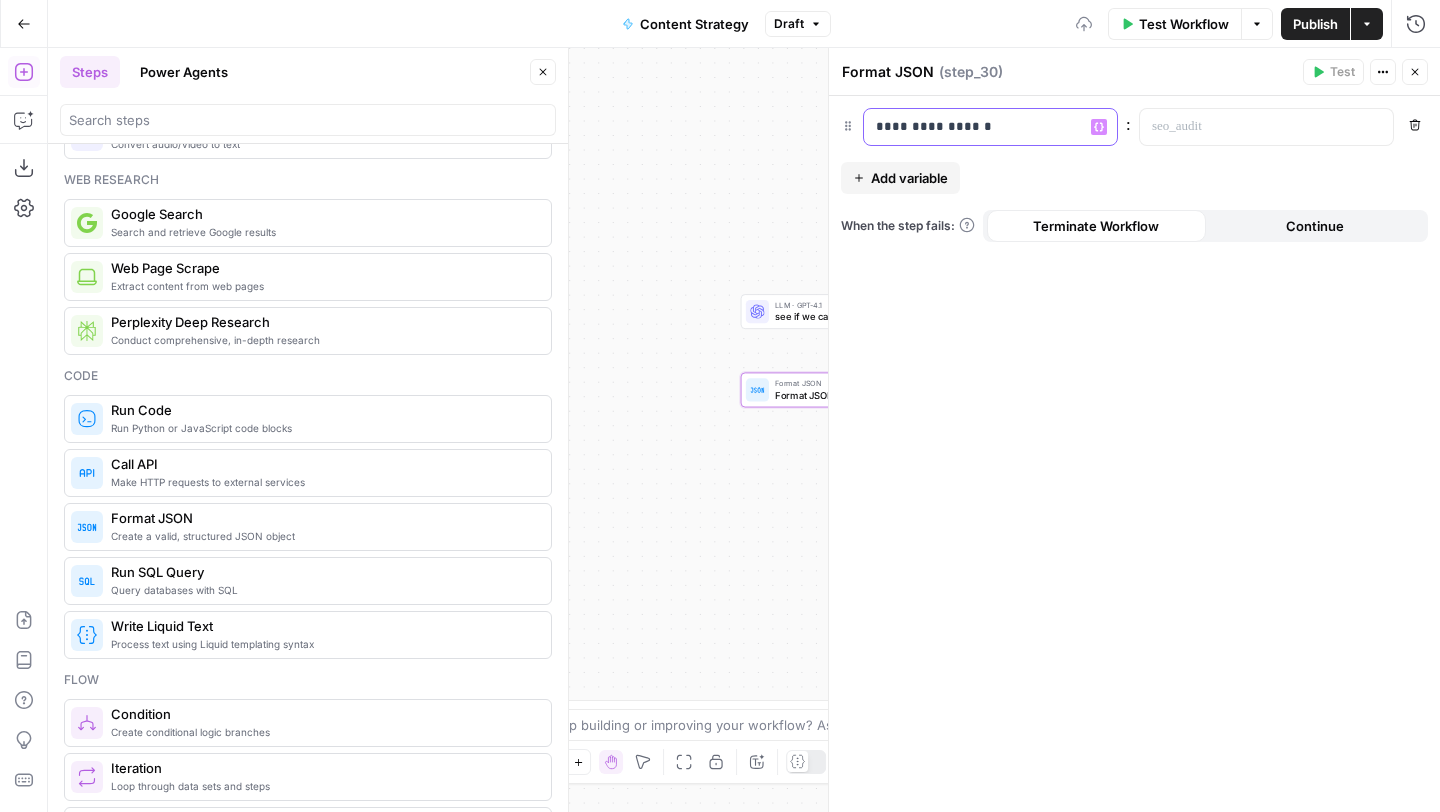 click on "**********" at bounding box center [990, 127] 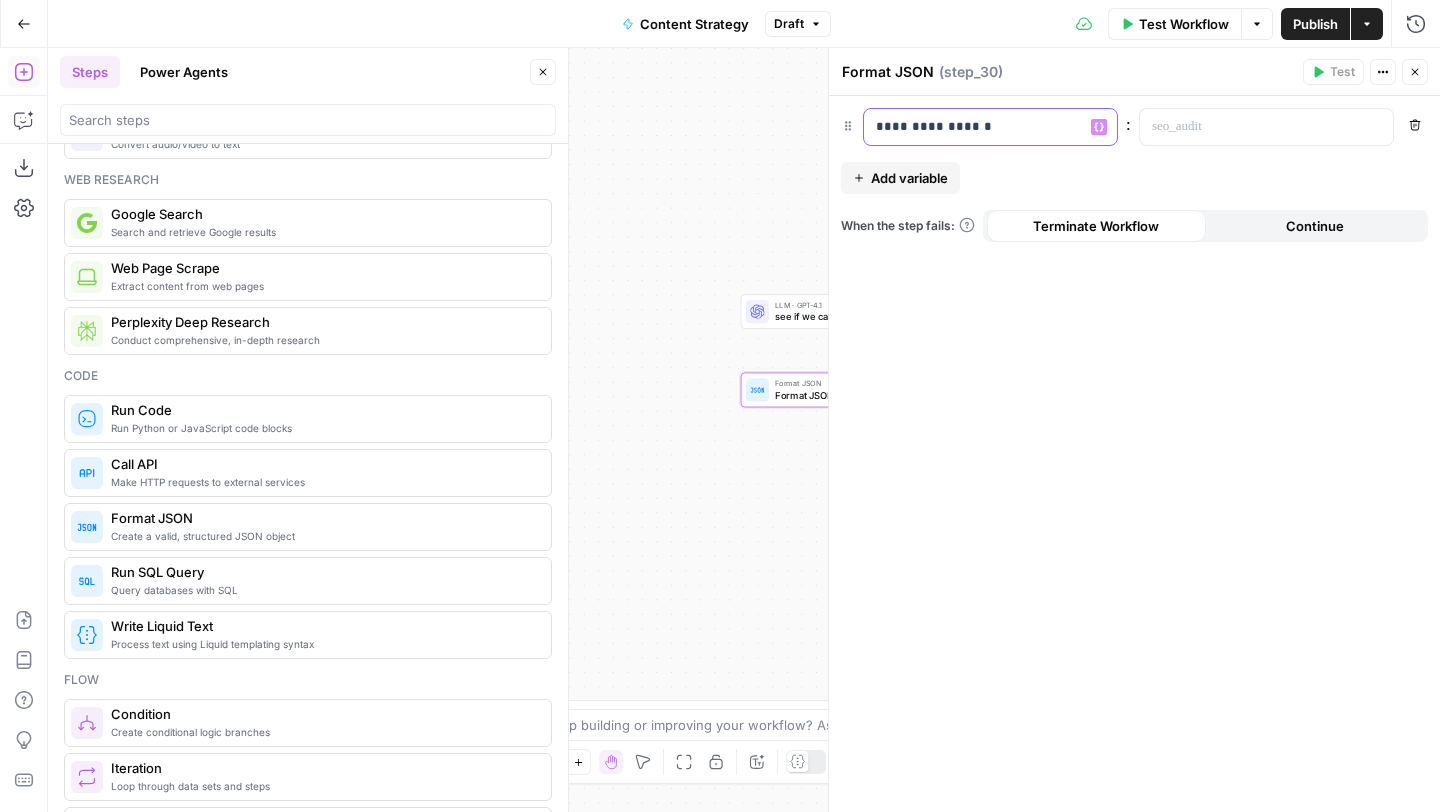 type 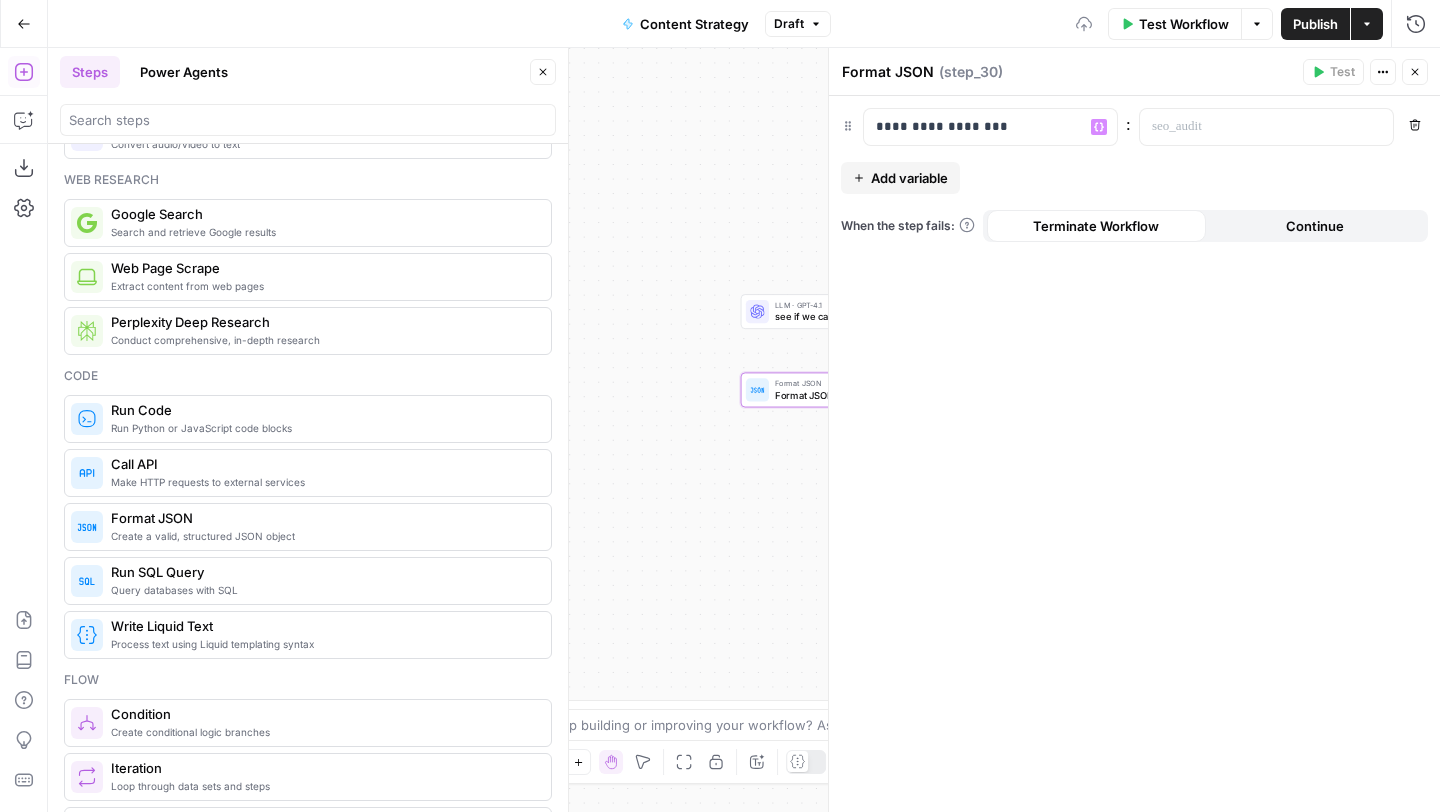 click 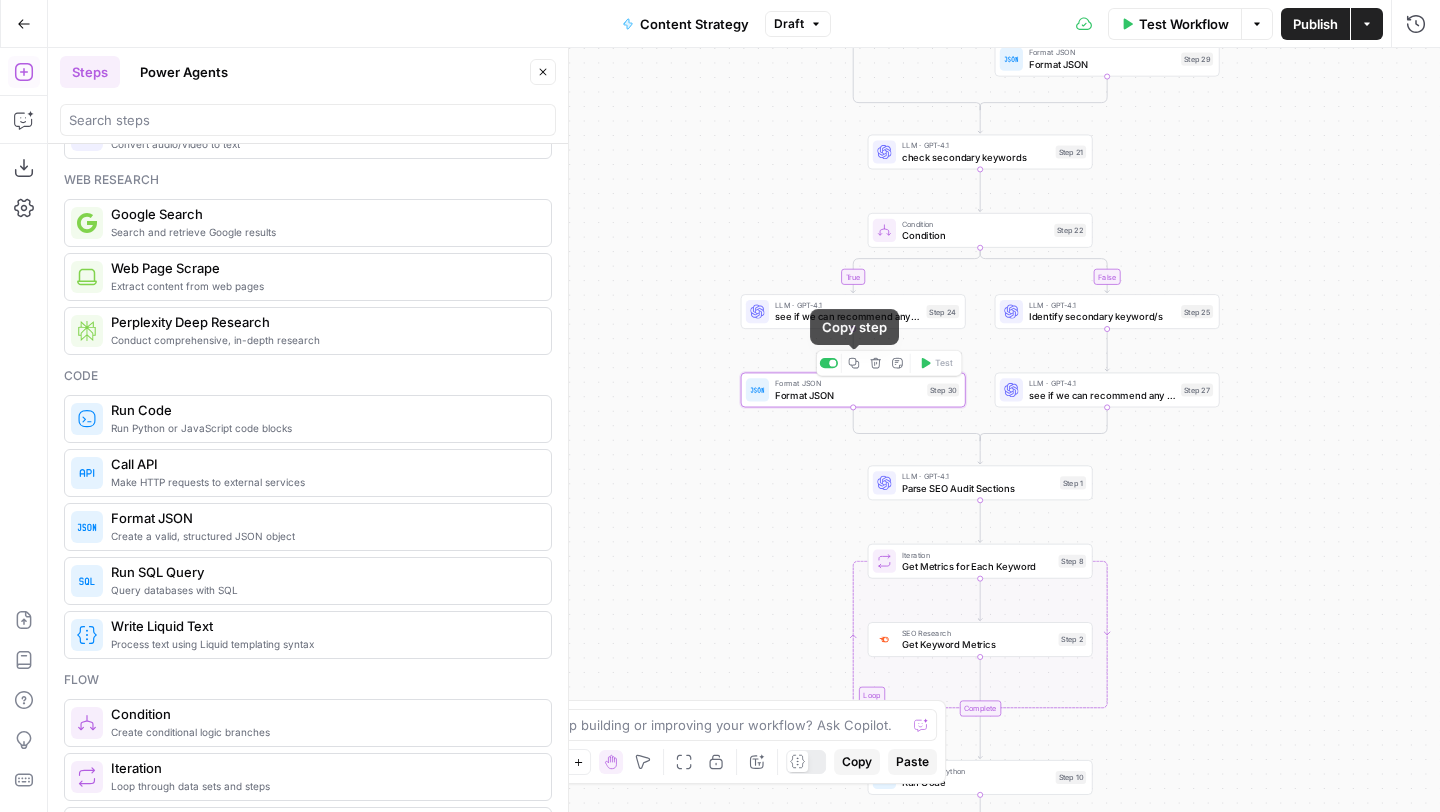 click 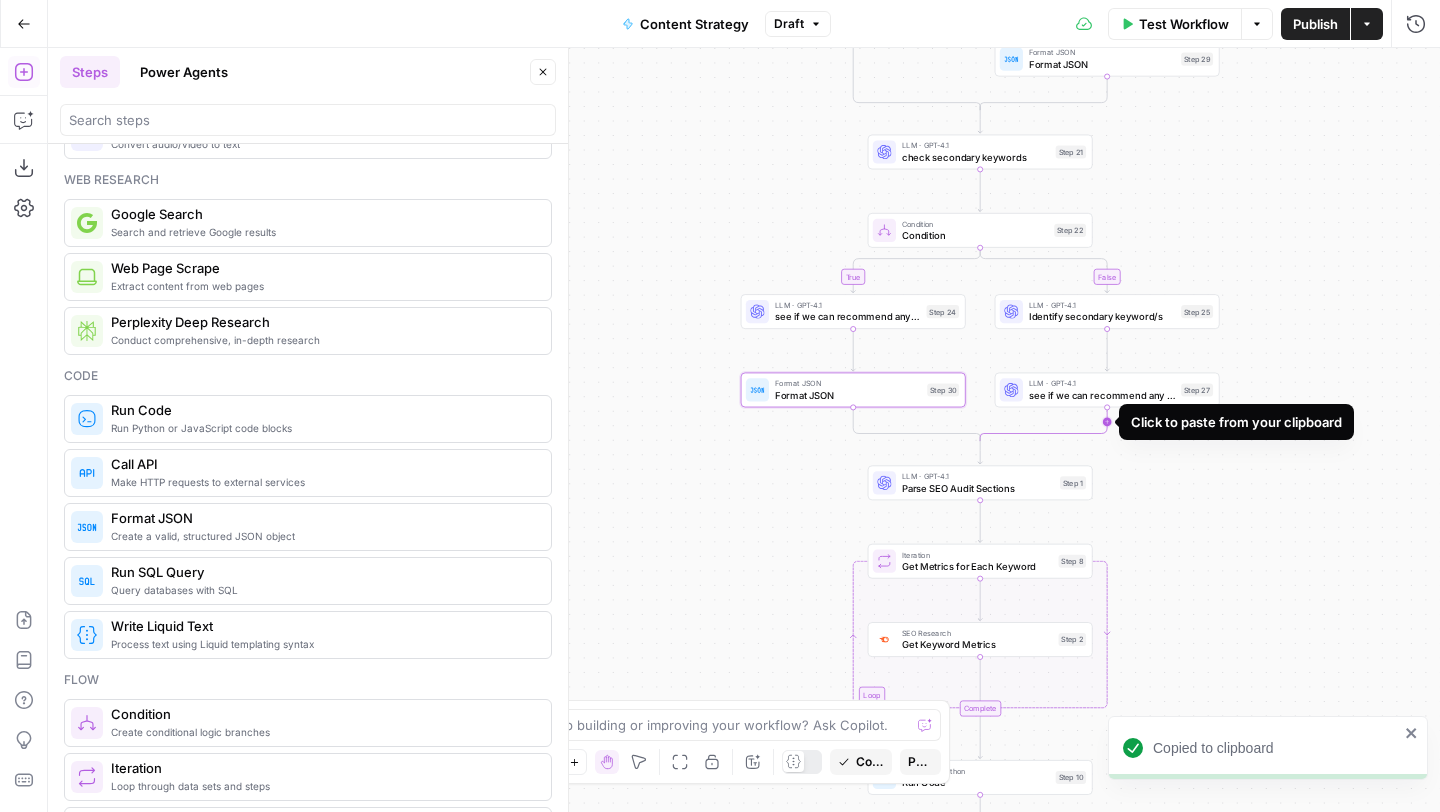 click 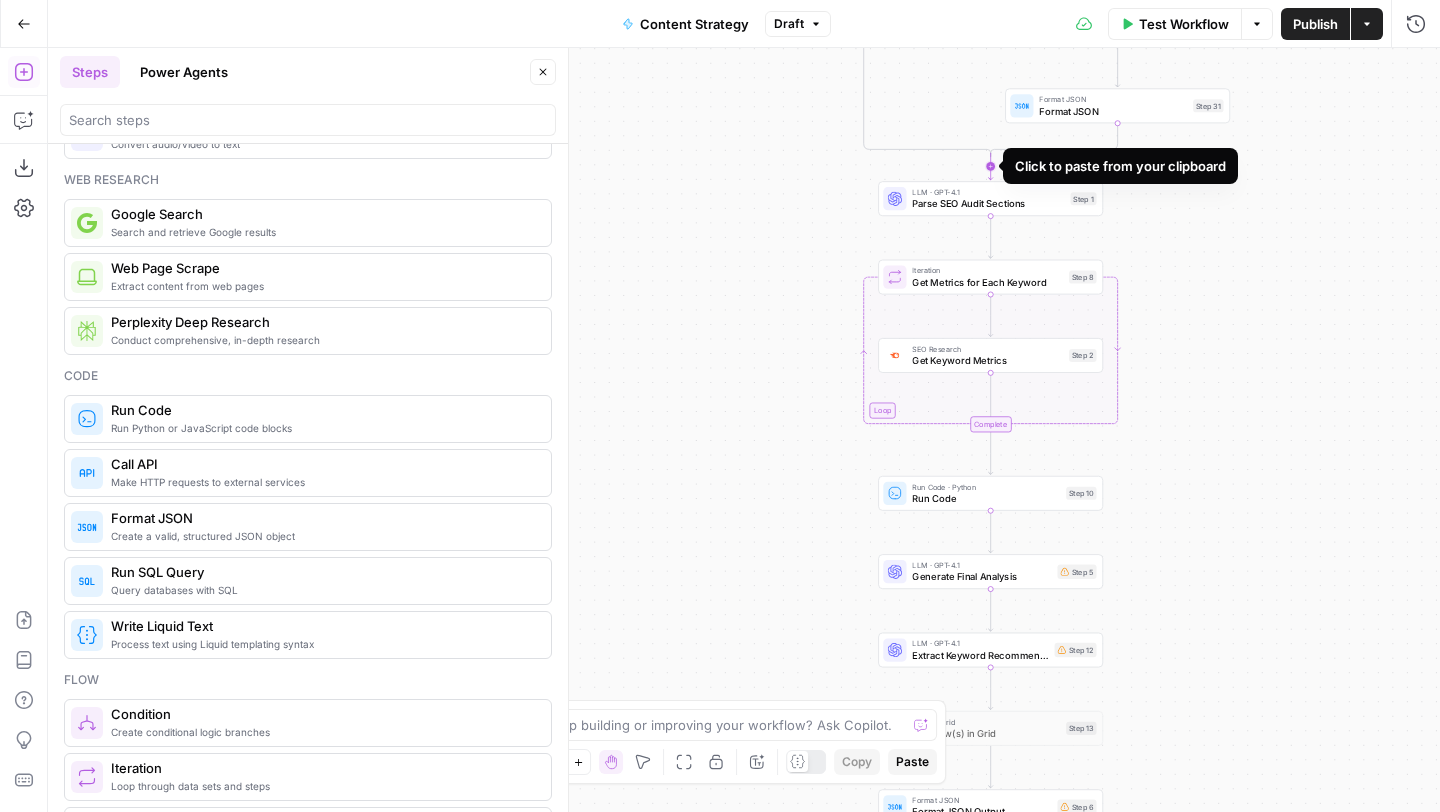 click 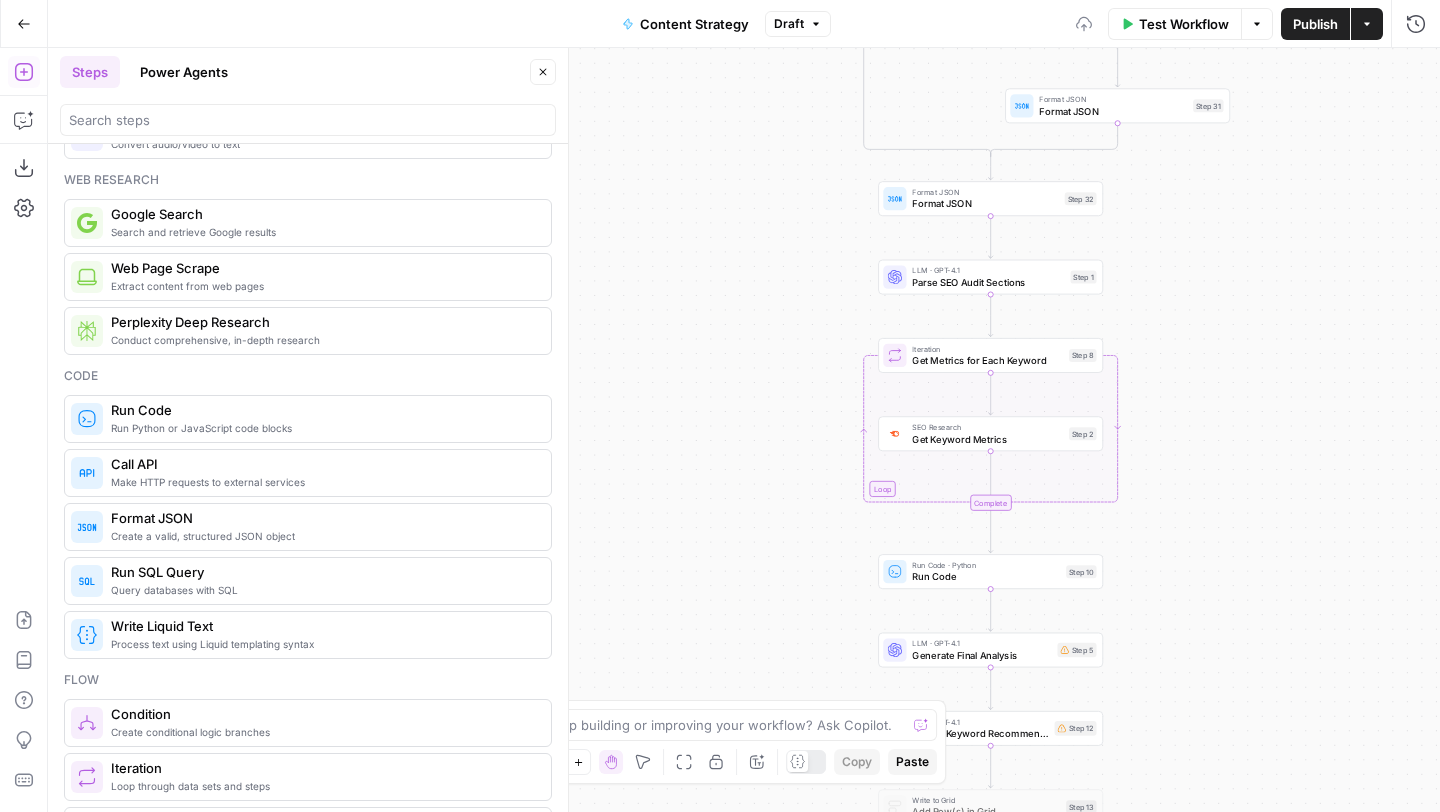 click on "Format JSON" at bounding box center (985, 204) 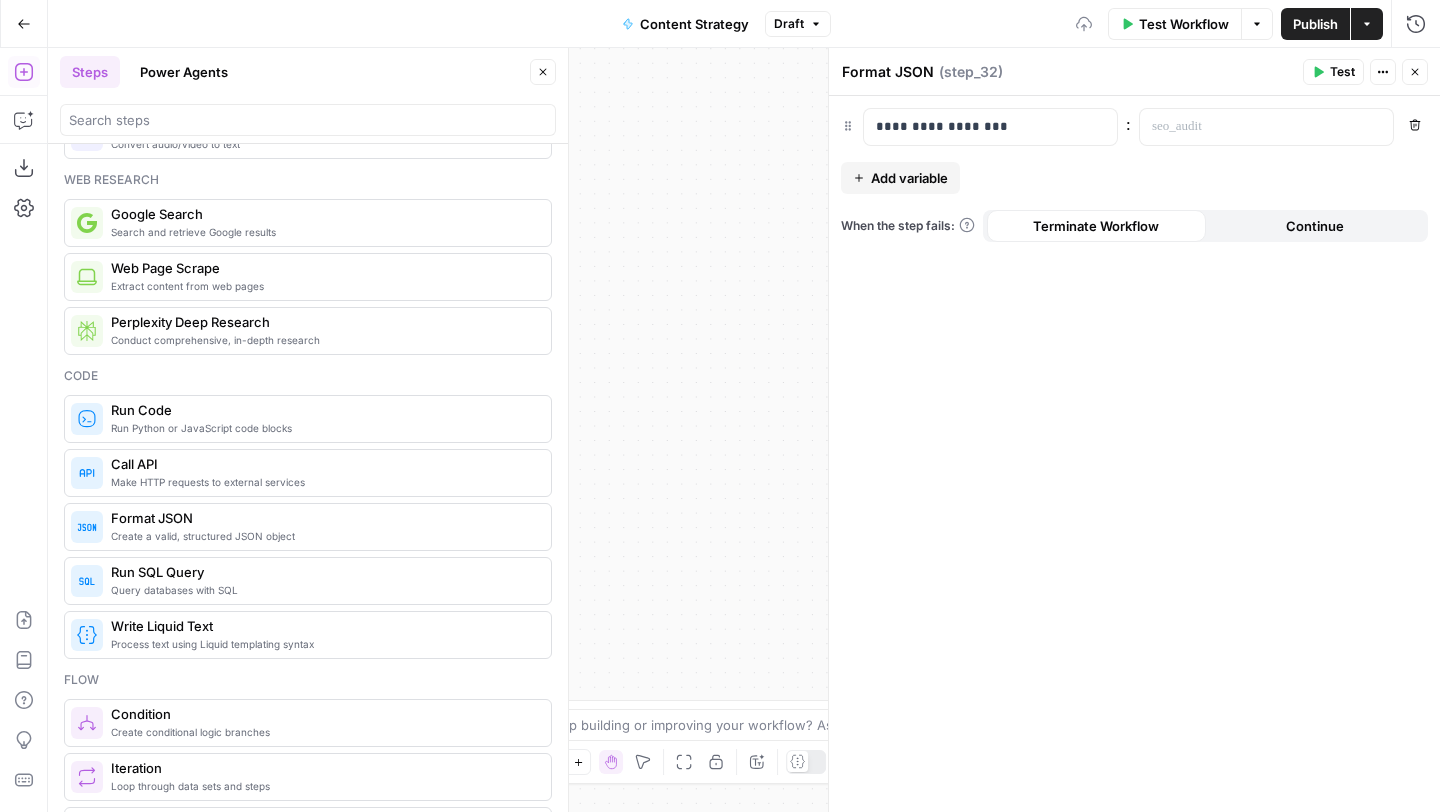 click on "Add variable" at bounding box center (909, 178) 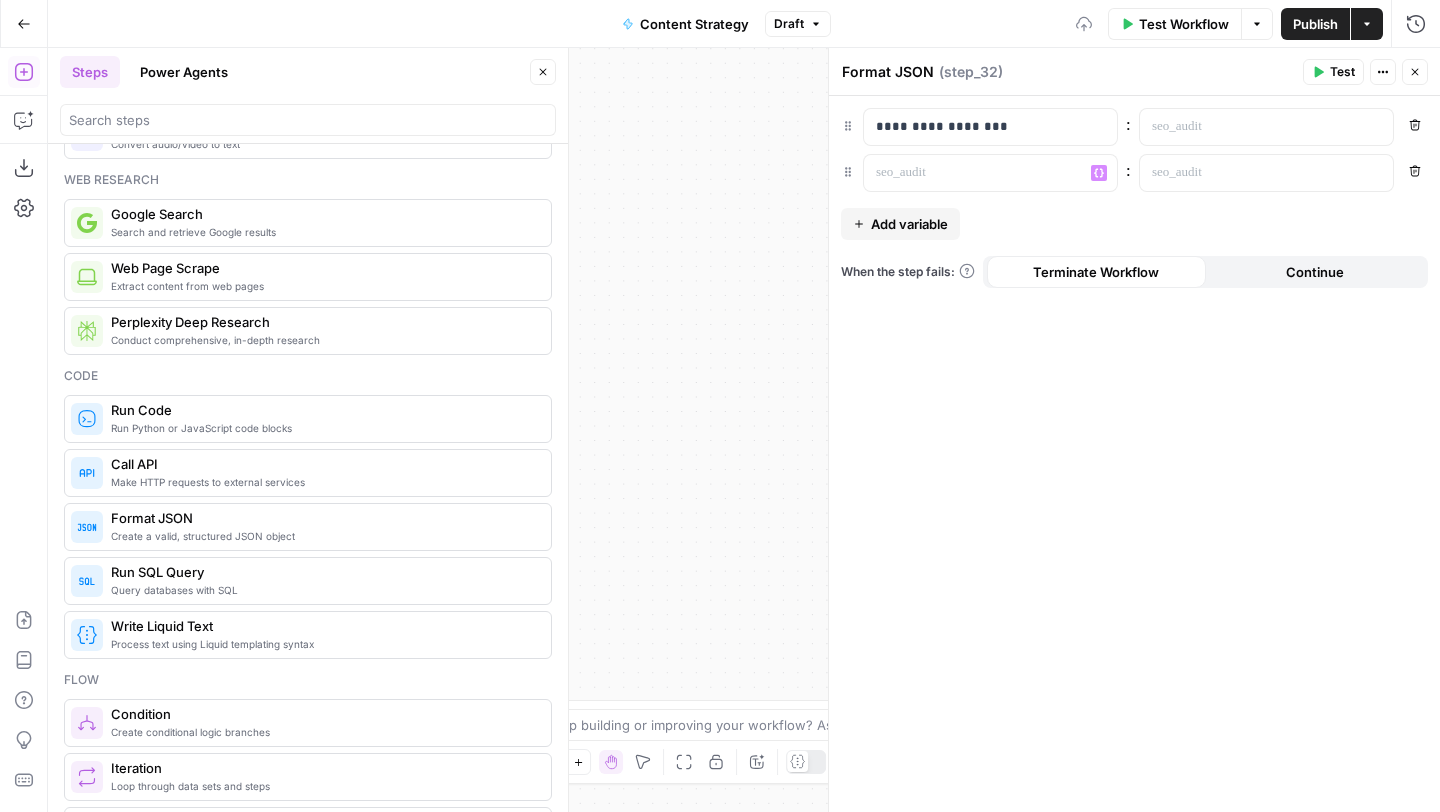 click on "Add variable" at bounding box center [909, 224] 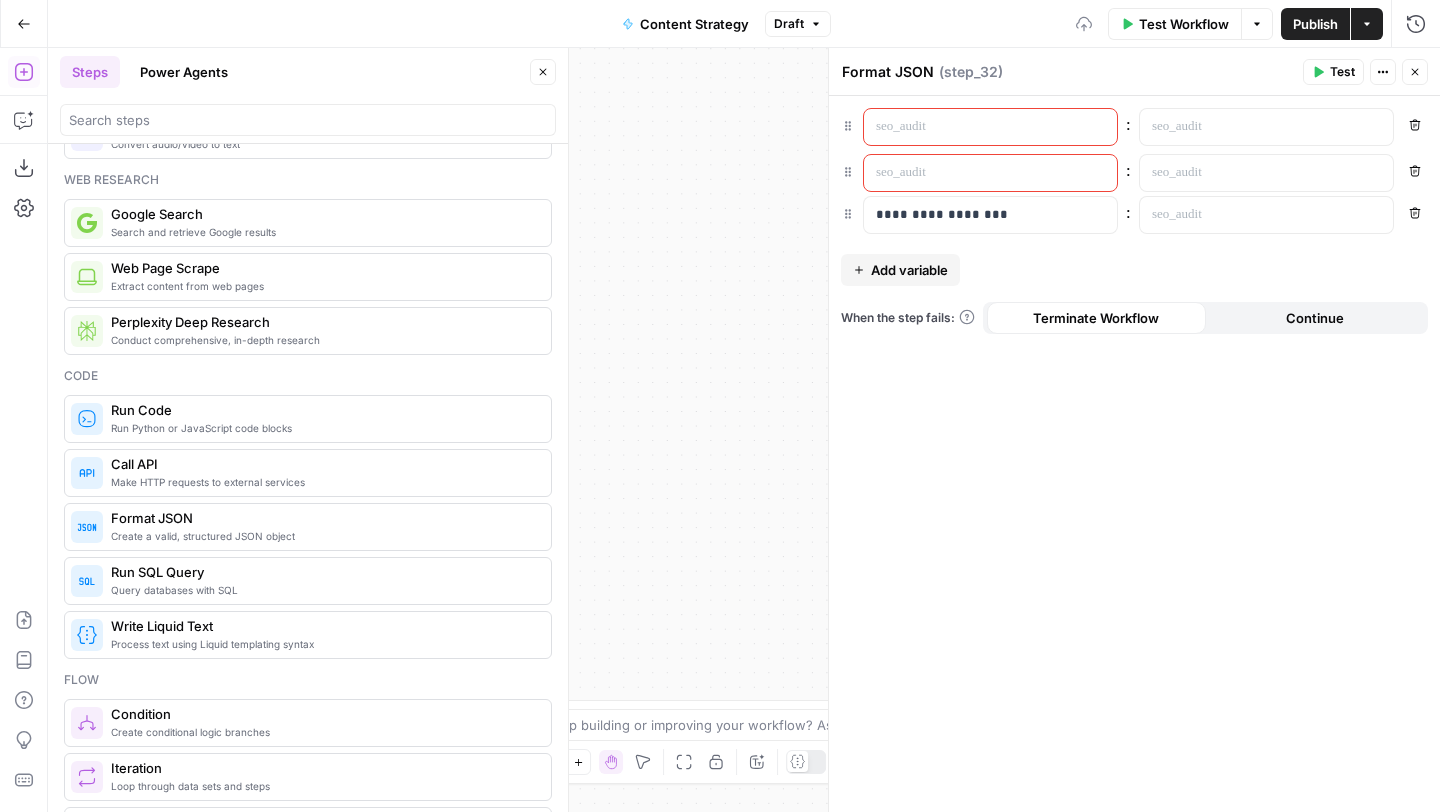 drag, startPoint x: 846, startPoint y: 123, endPoint x: 846, endPoint y: 216, distance: 93 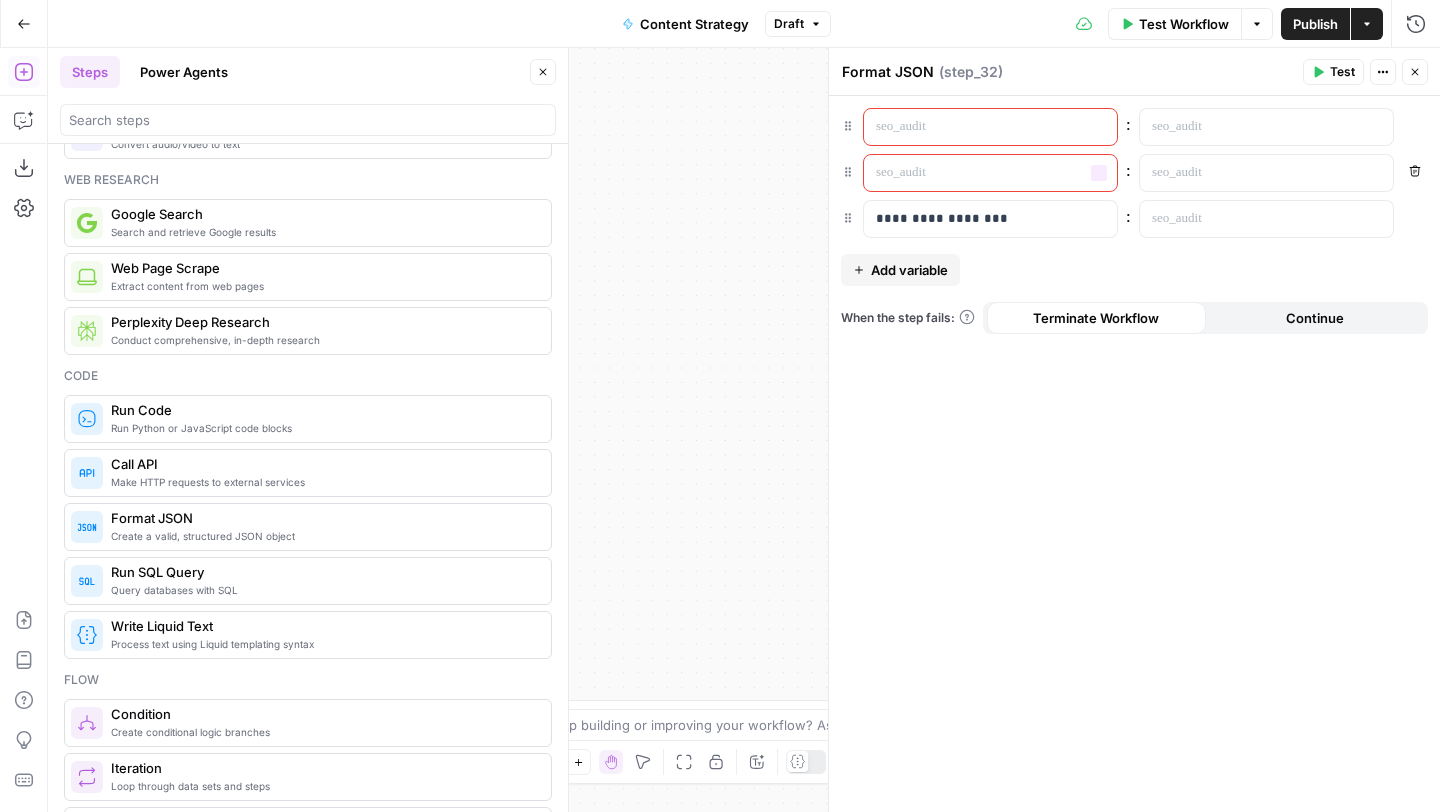 click at bounding box center [974, 127] 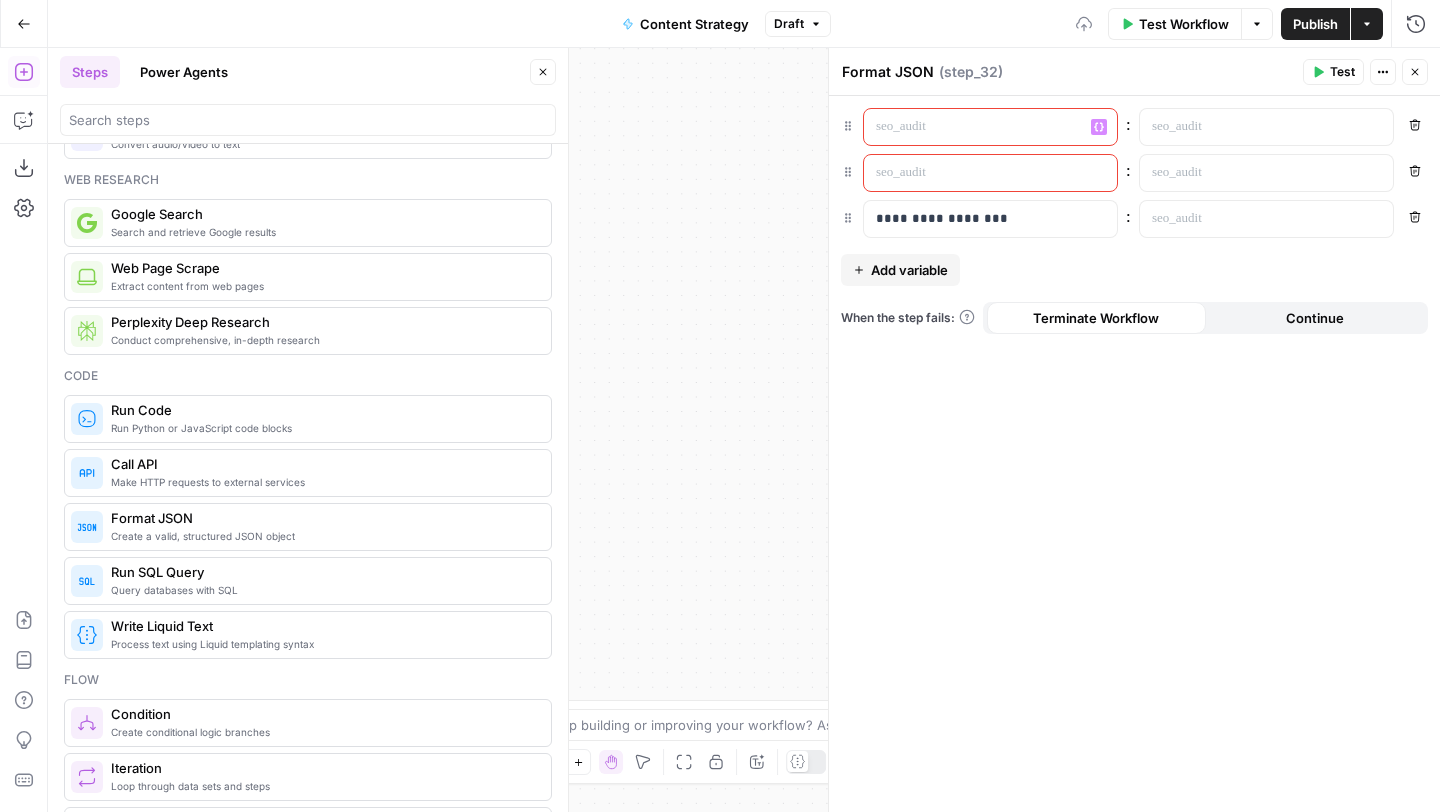 type 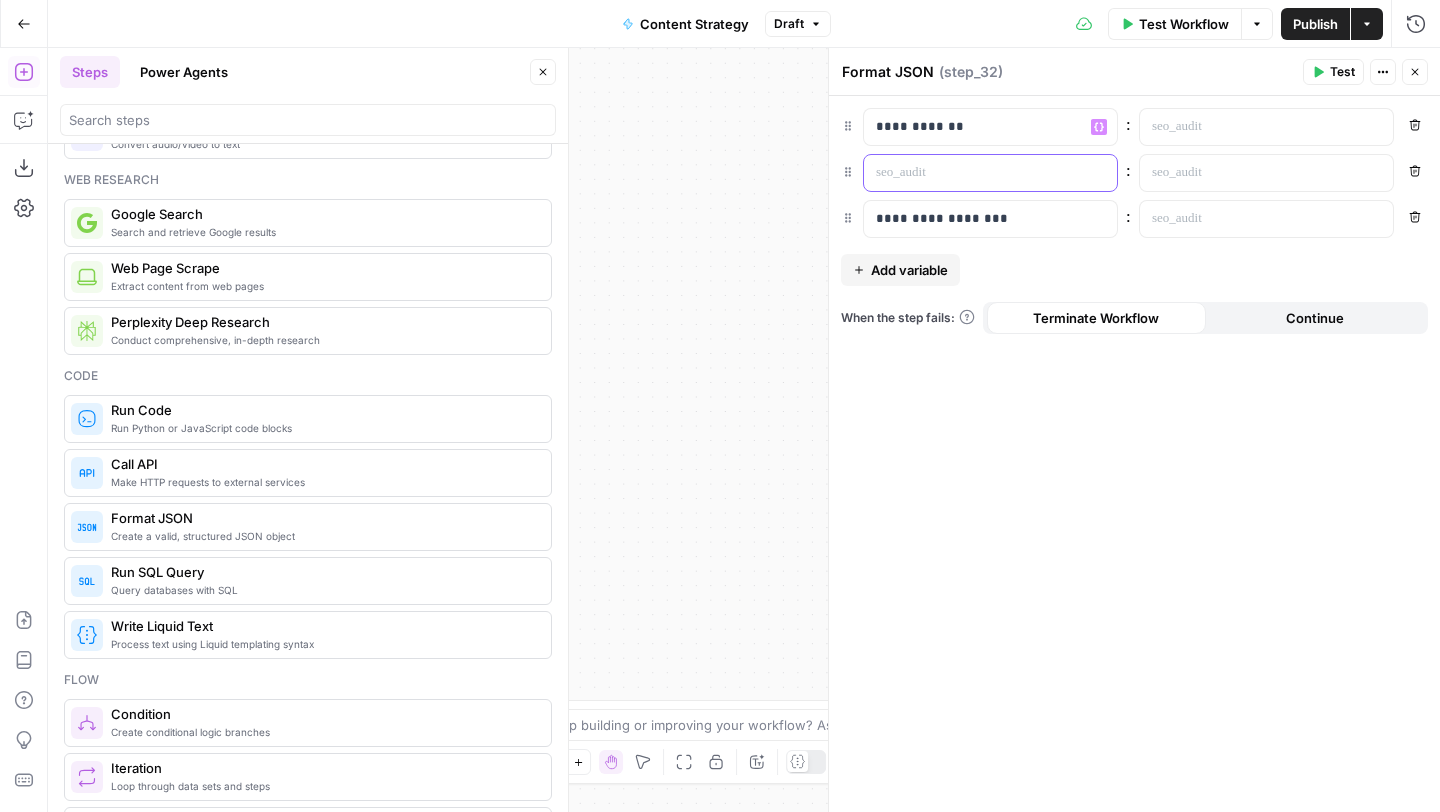 click at bounding box center [974, 173] 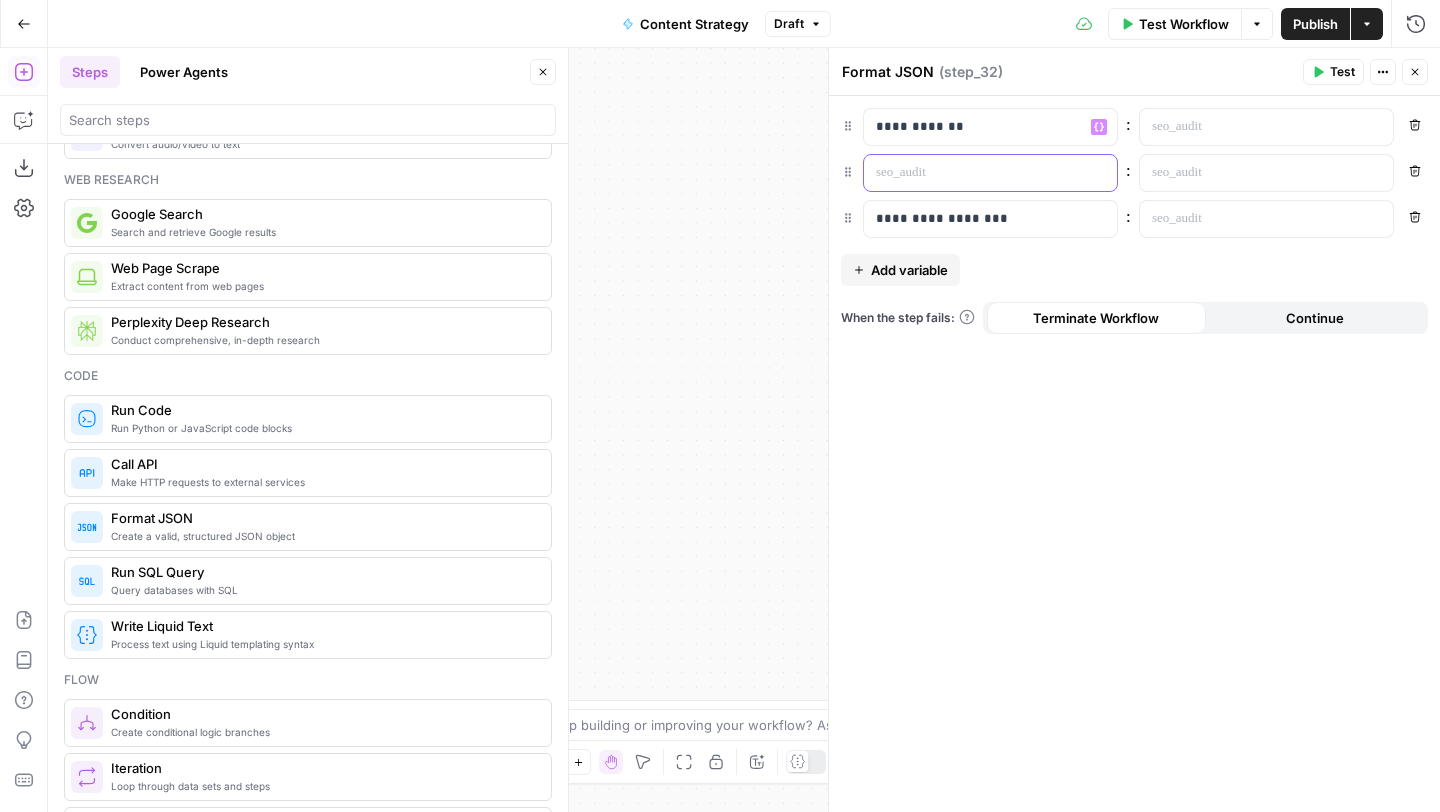 type 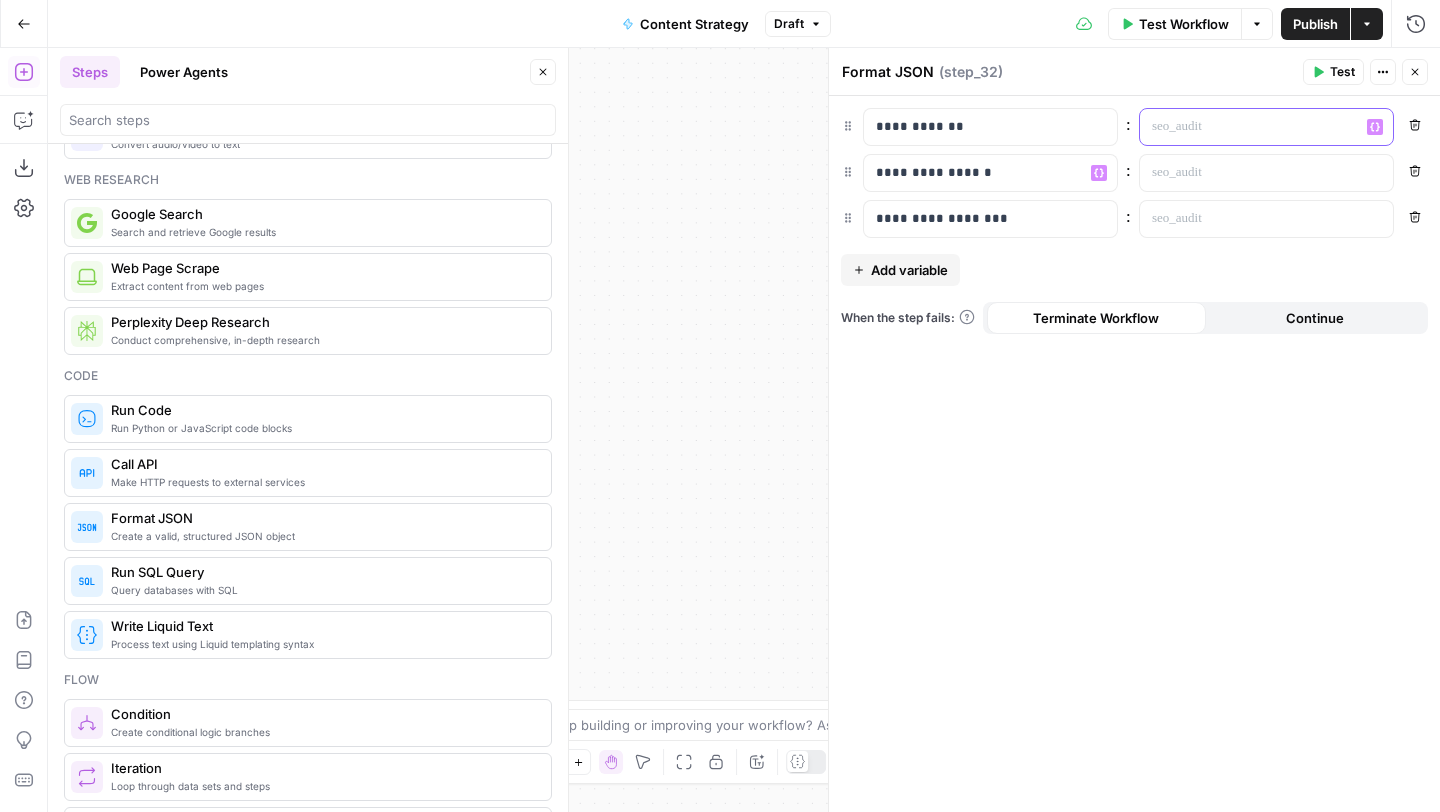click at bounding box center [1250, 127] 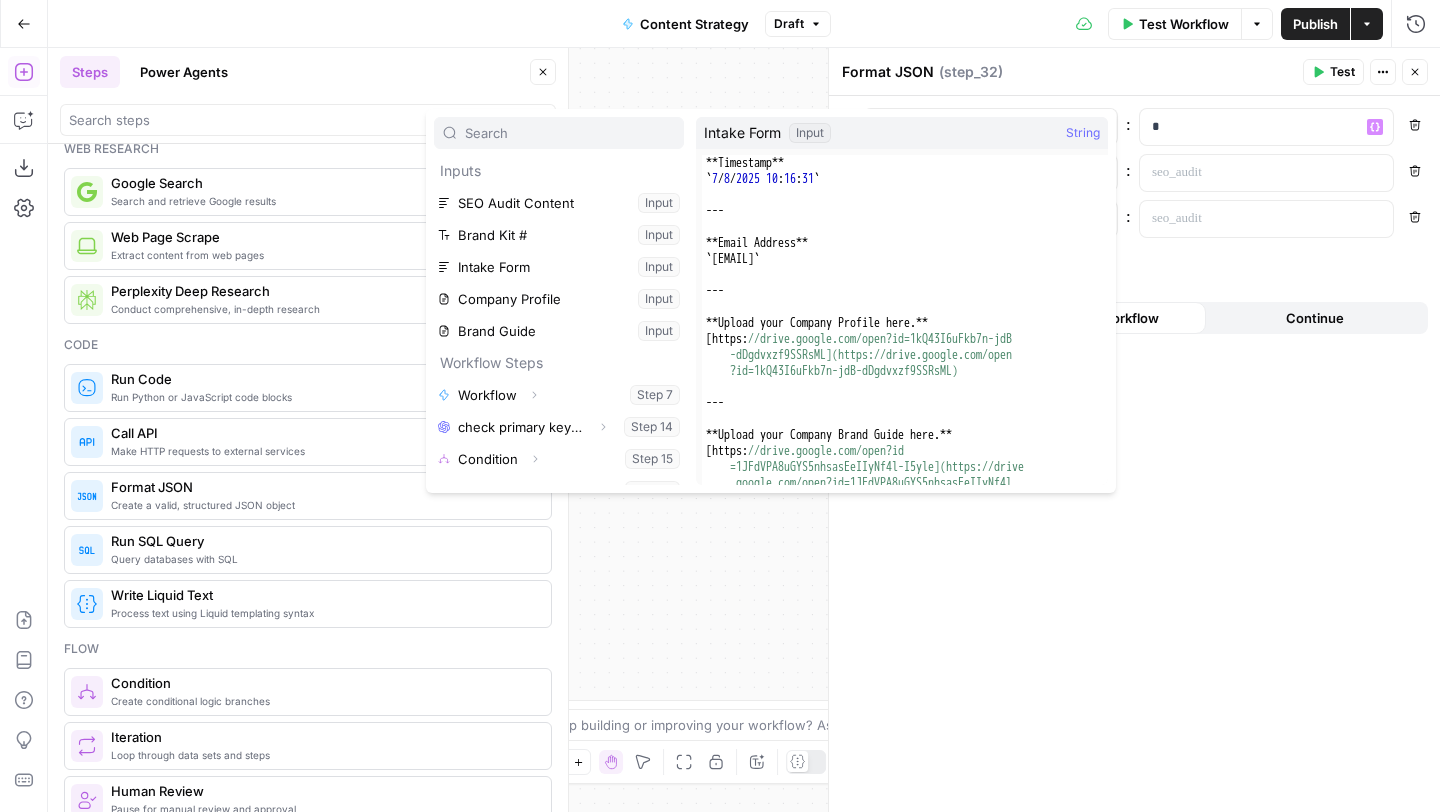 scroll, scrollTop: 207, scrollLeft: 0, axis: vertical 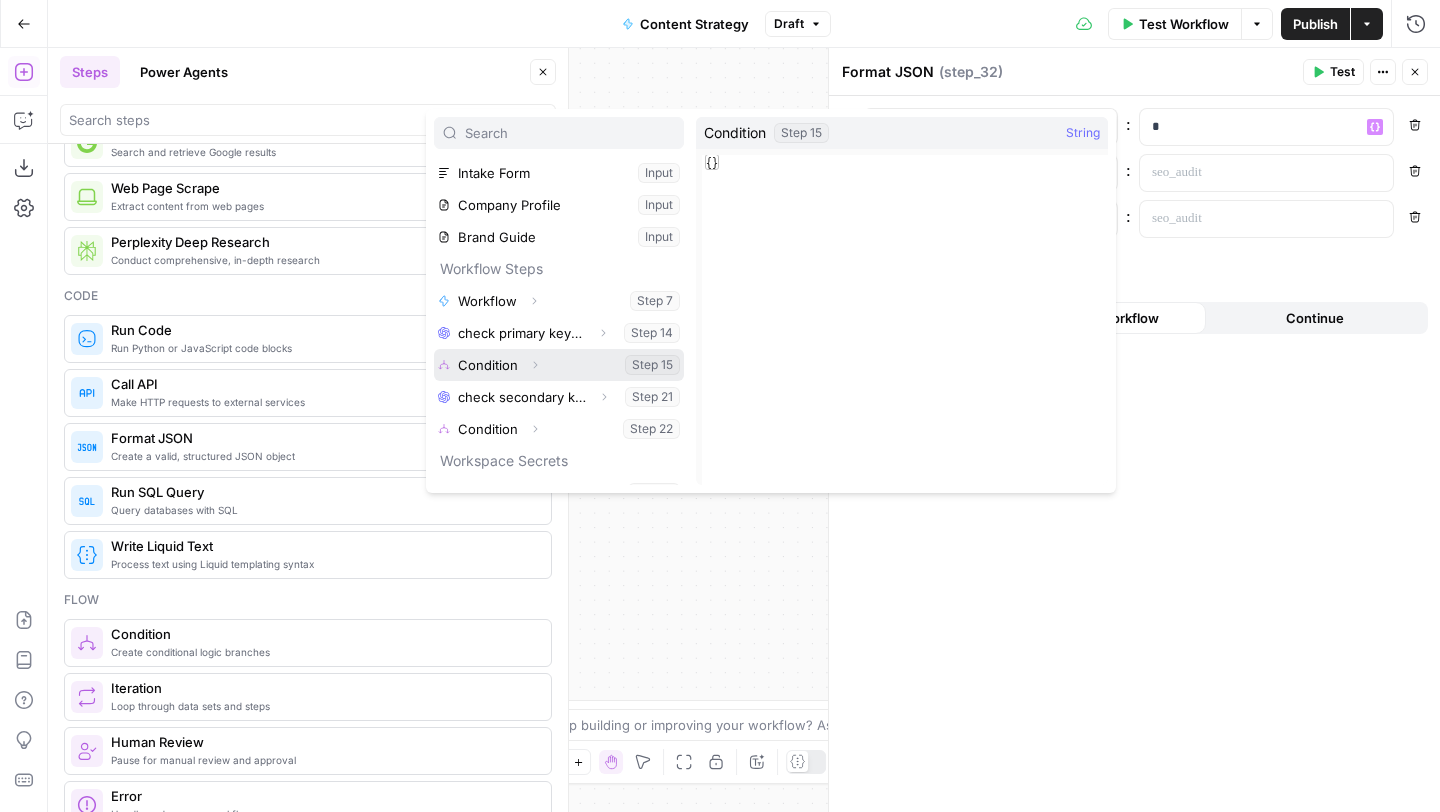 click 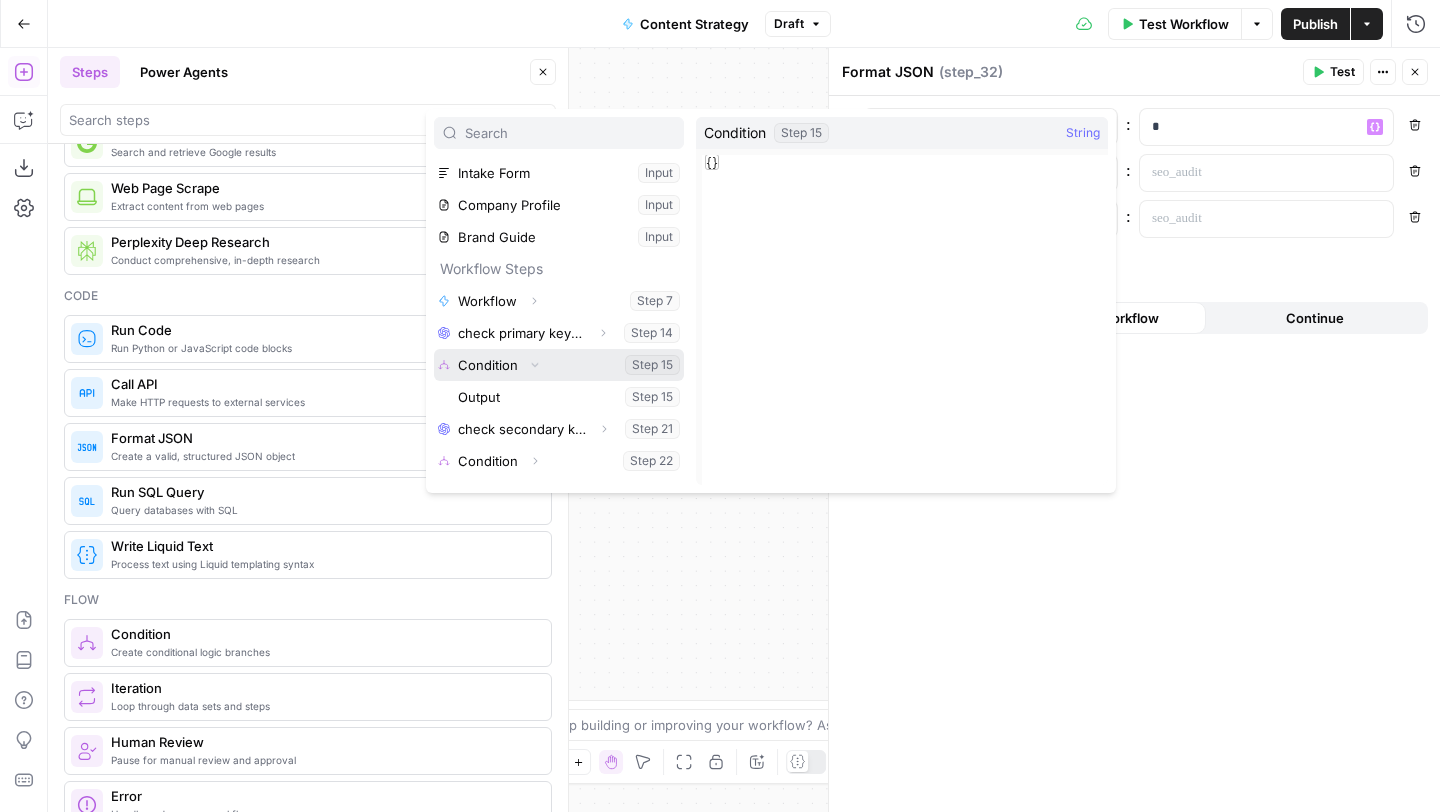 scroll, scrollTop: 140, scrollLeft: 0, axis: vertical 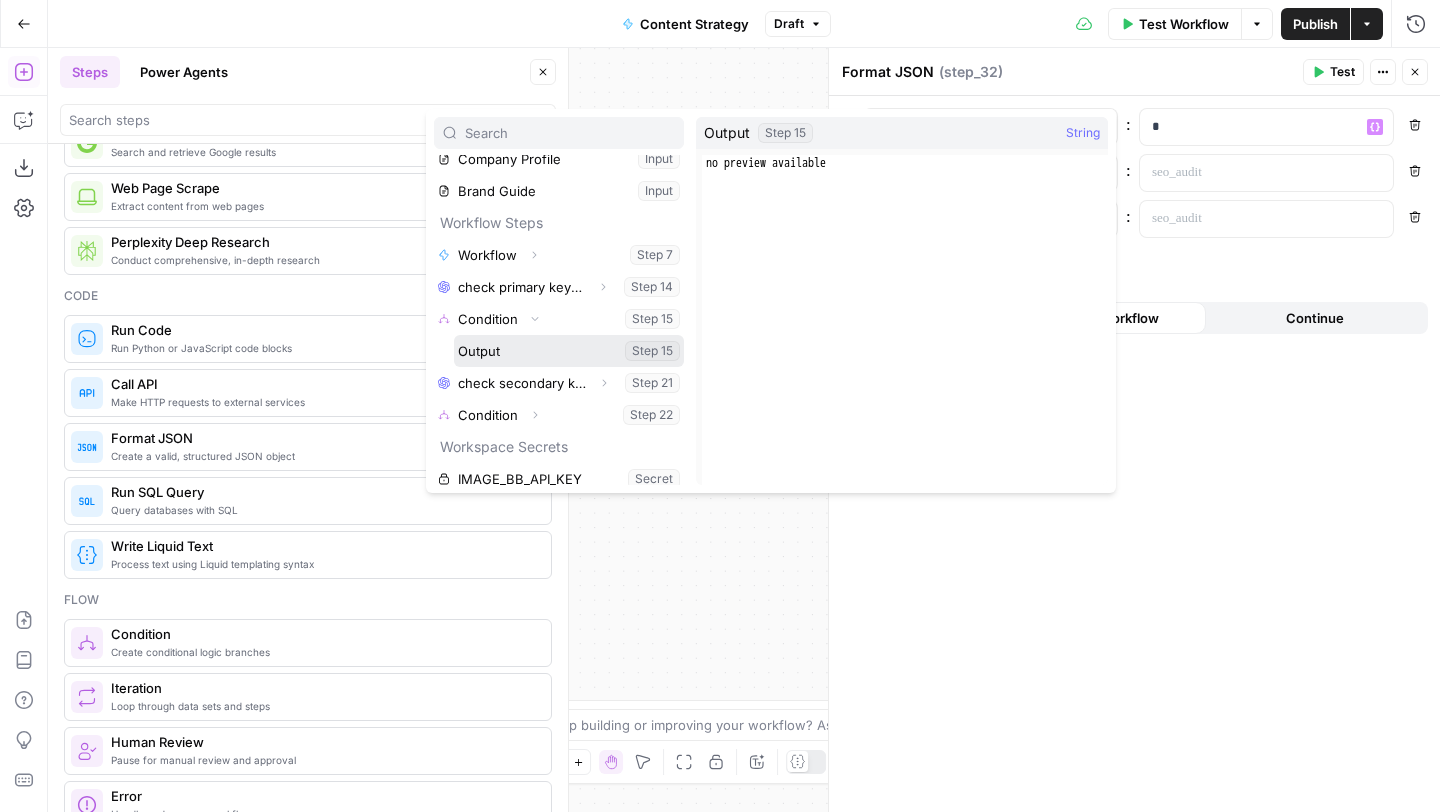 click at bounding box center [569, 351] 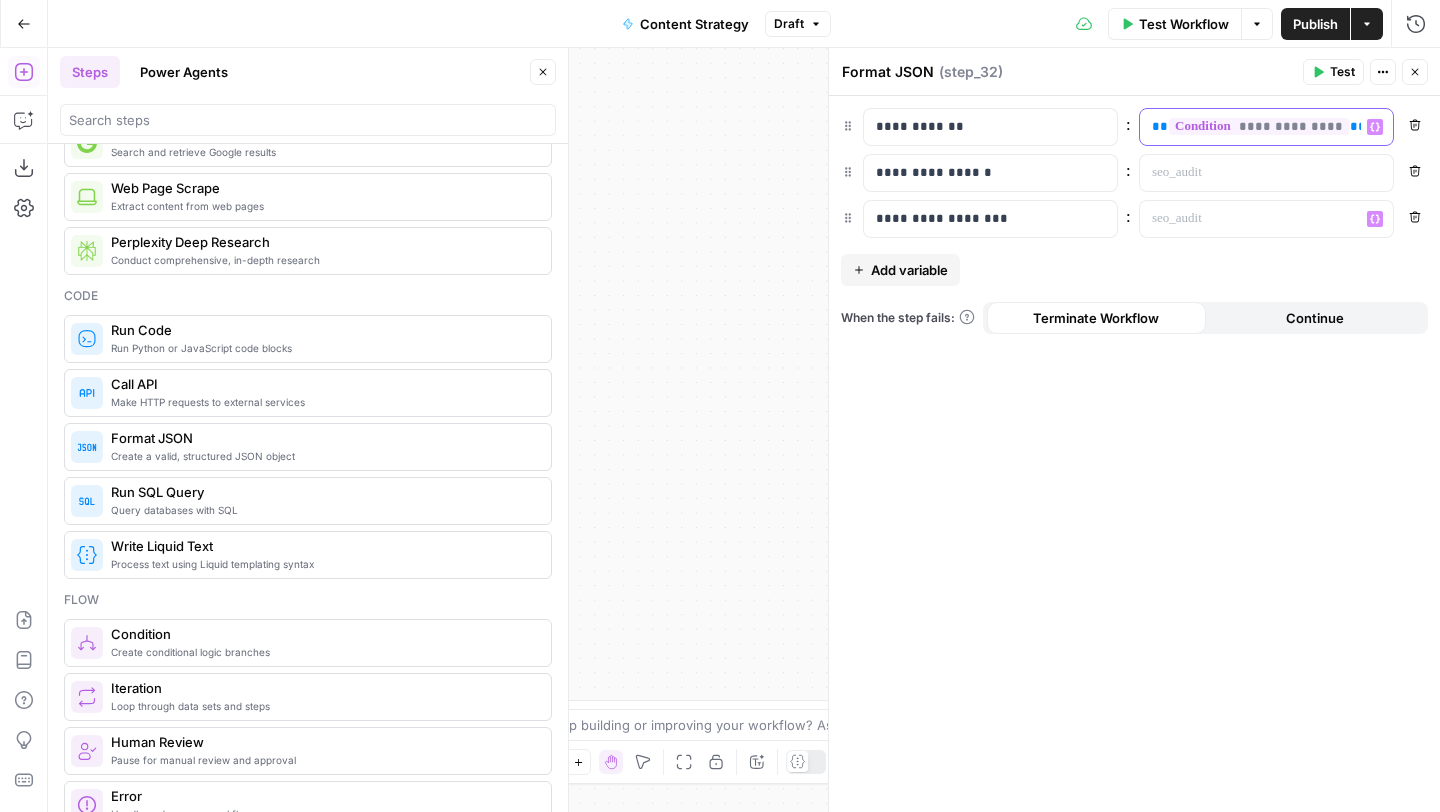 type 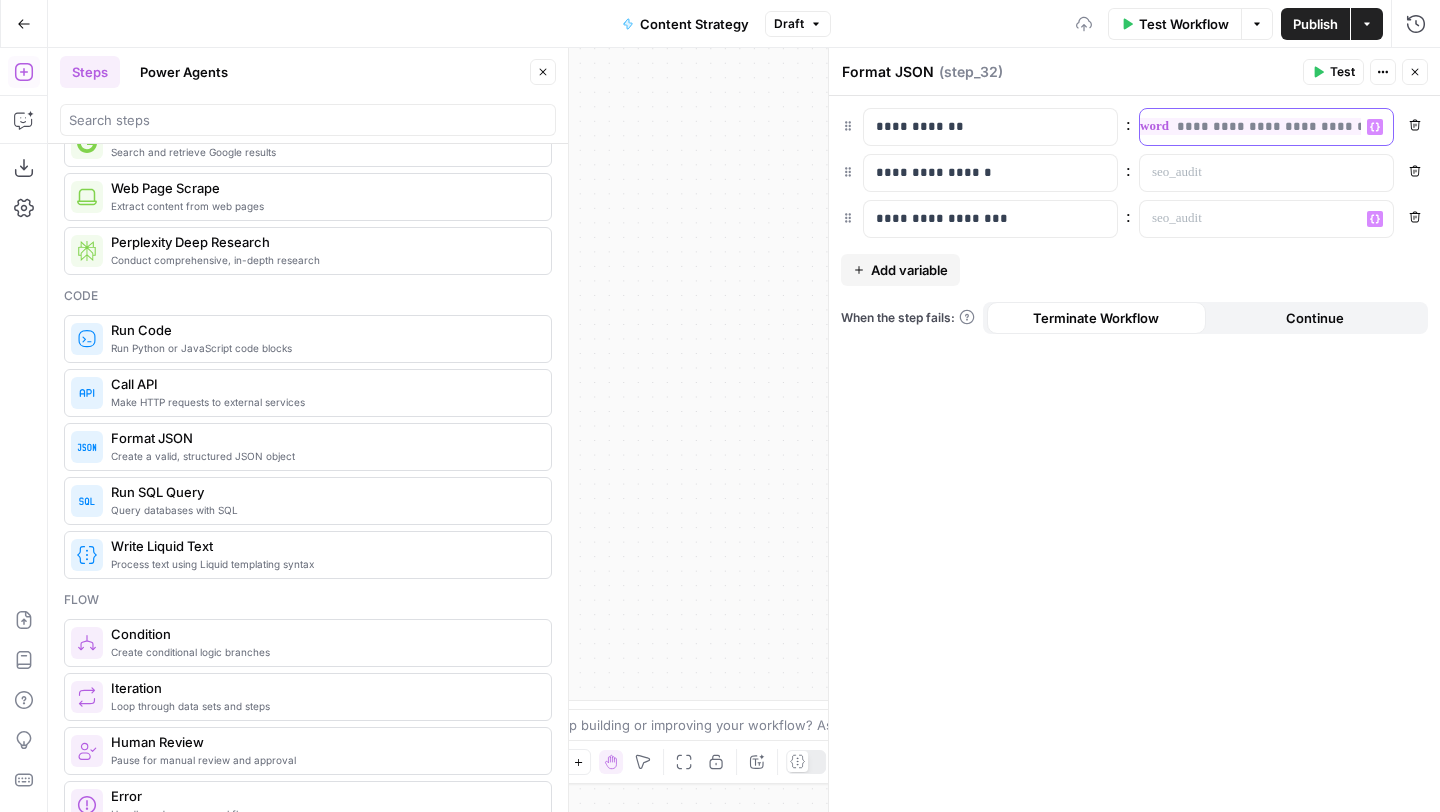 scroll, scrollTop: 0, scrollLeft: 102, axis: horizontal 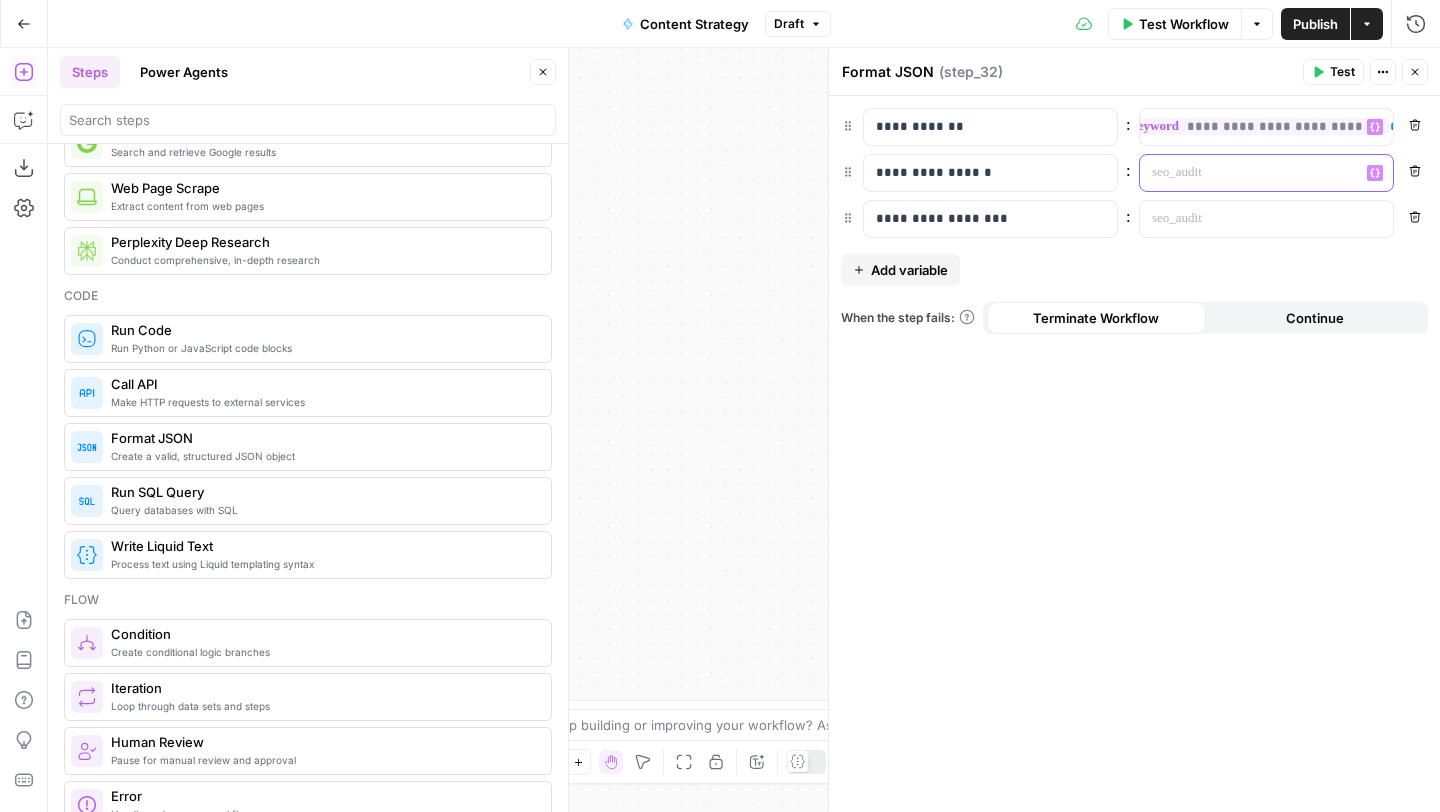 click at bounding box center (1250, 173) 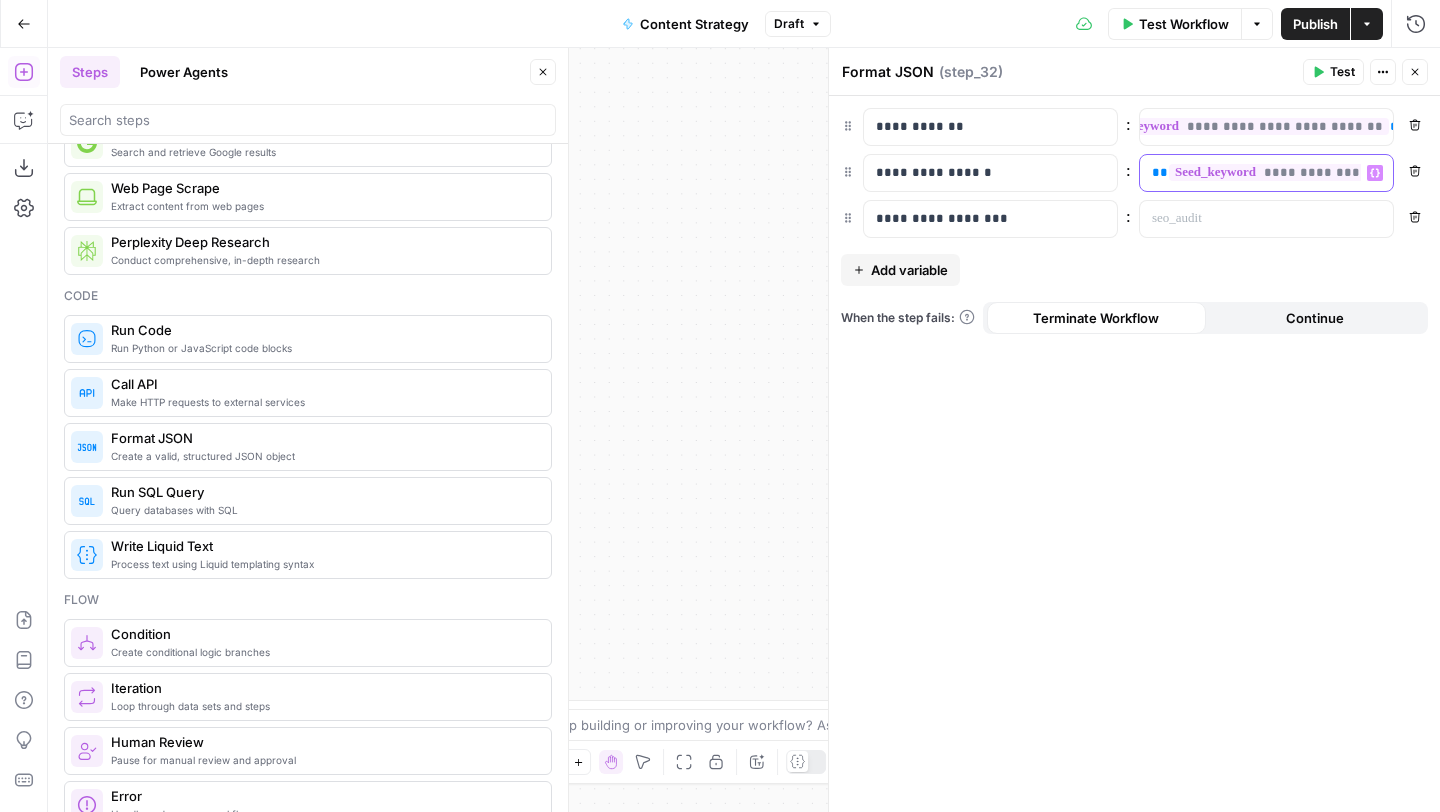 click on "**********" at bounding box center (1317, 172) 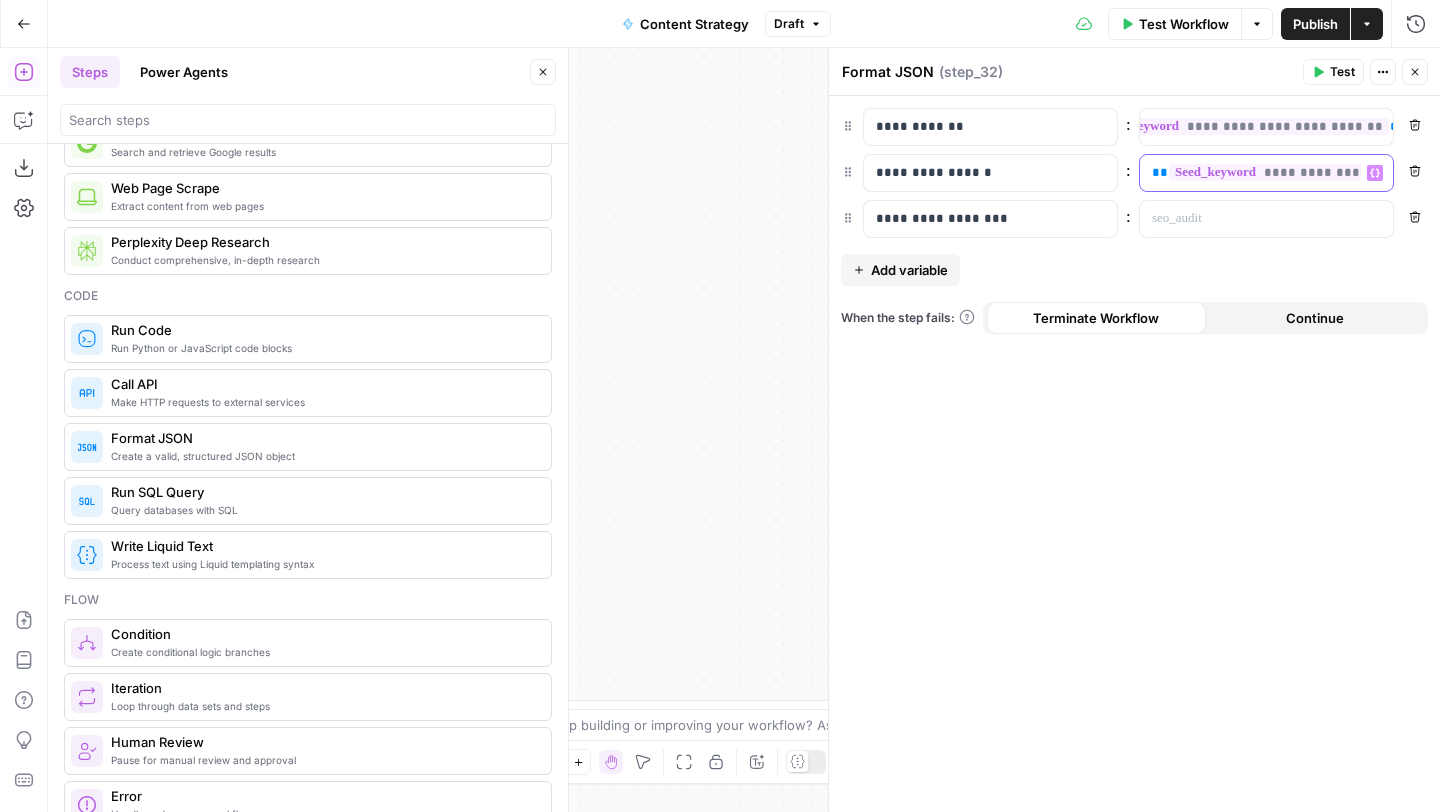 click on "**********" at bounding box center (1317, 172) 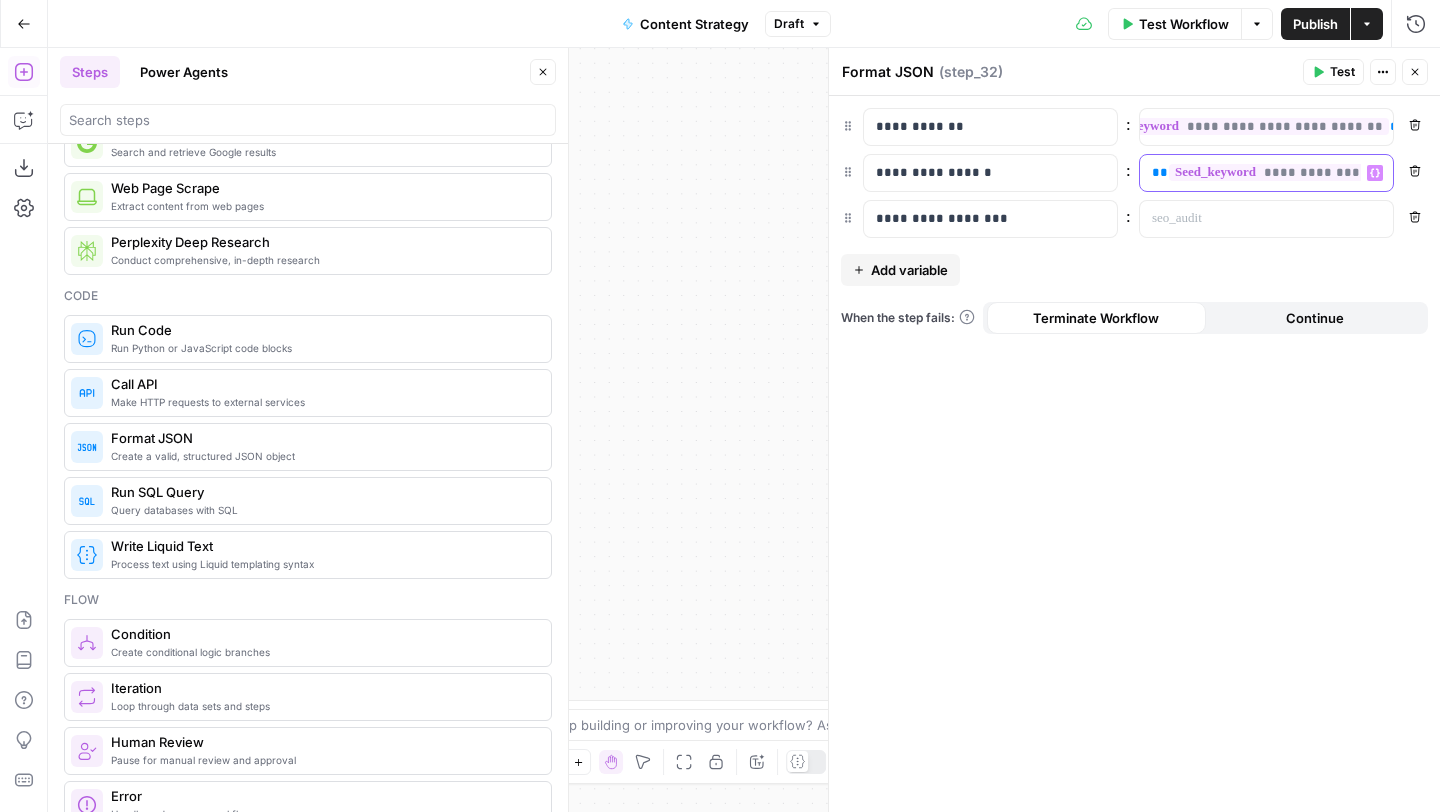 click on "**********" at bounding box center [1317, 172] 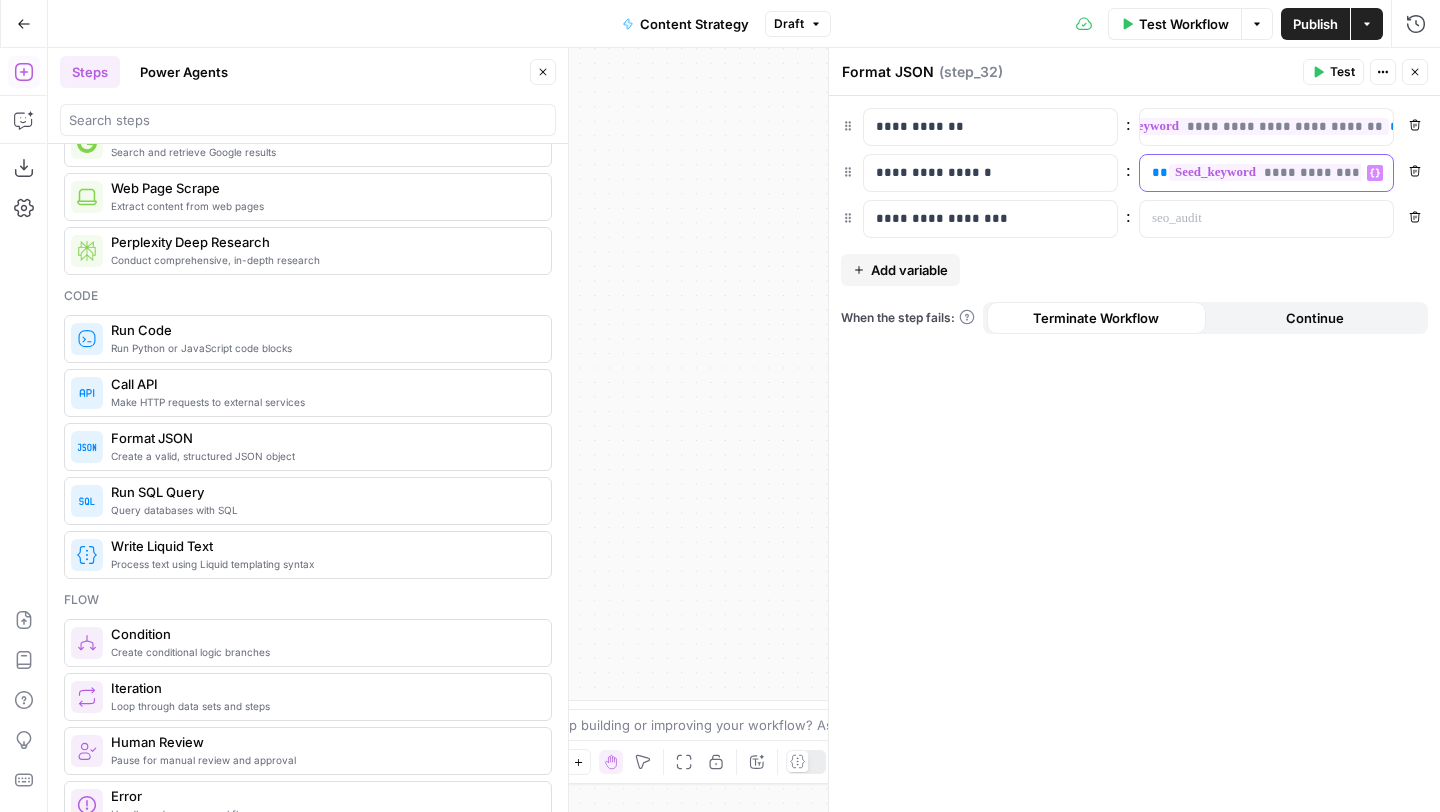 scroll, scrollTop: 0, scrollLeft: 109, axis: horizontal 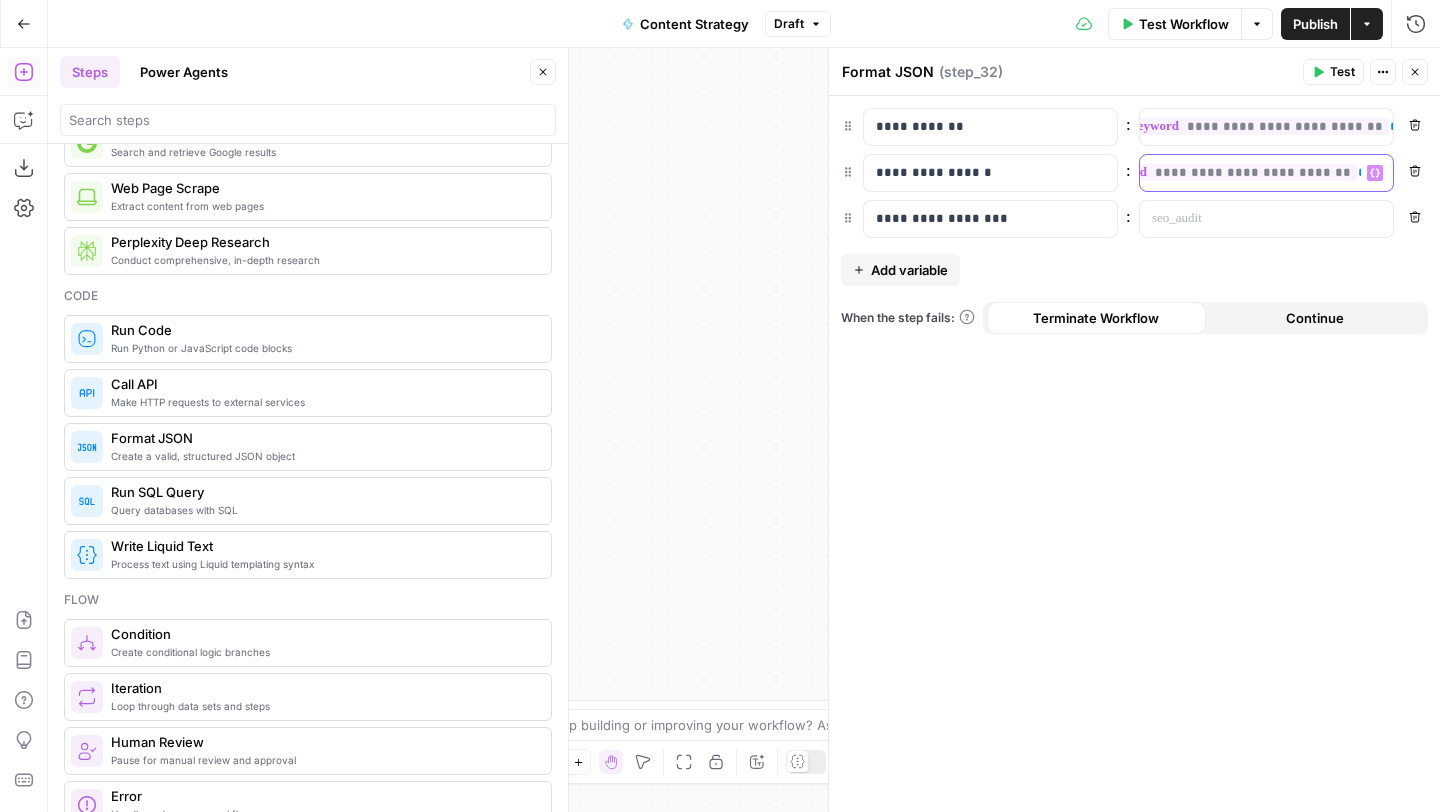 type 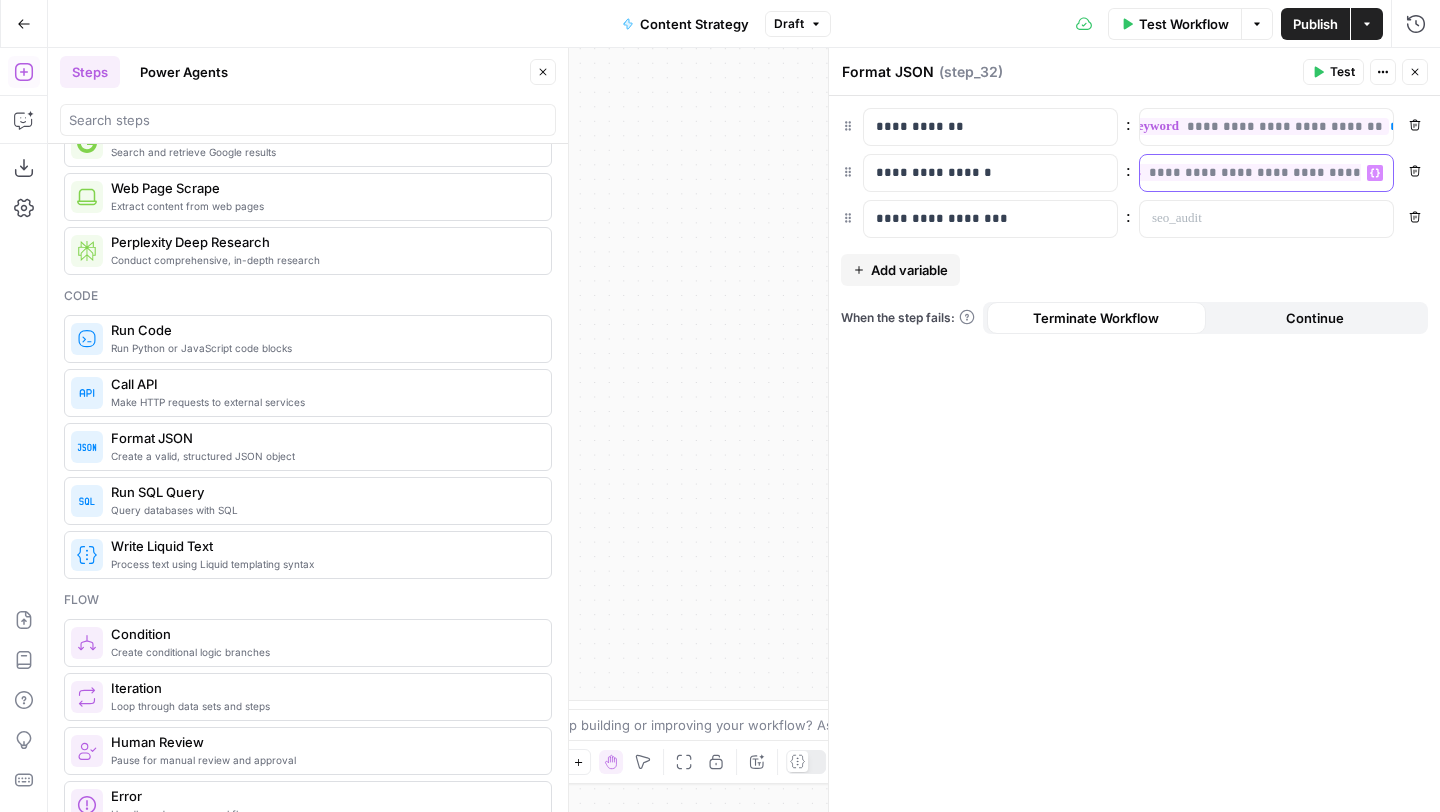 scroll, scrollTop: 0, scrollLeft: 148, axis: horizontal 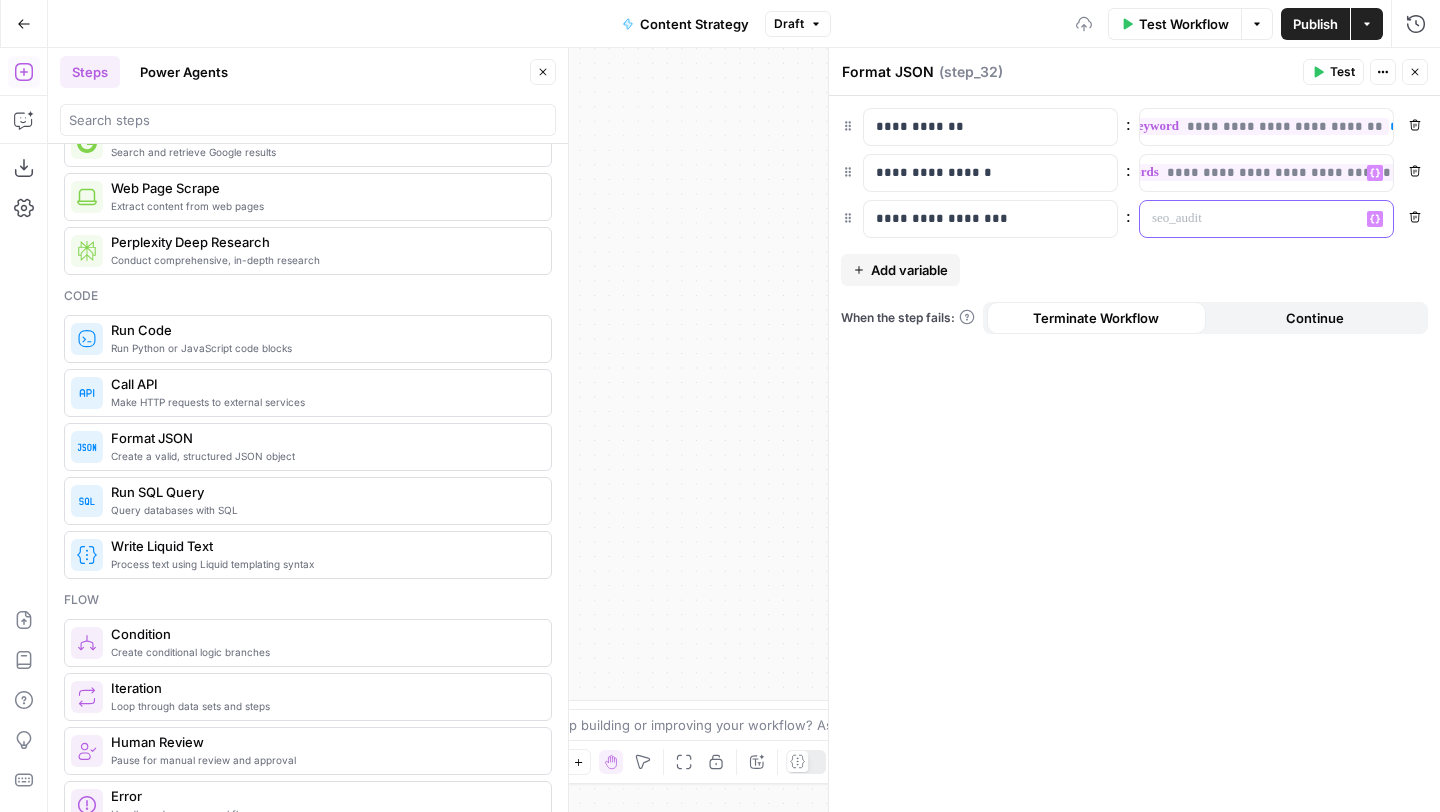 click at bounding box center [1250, 219] 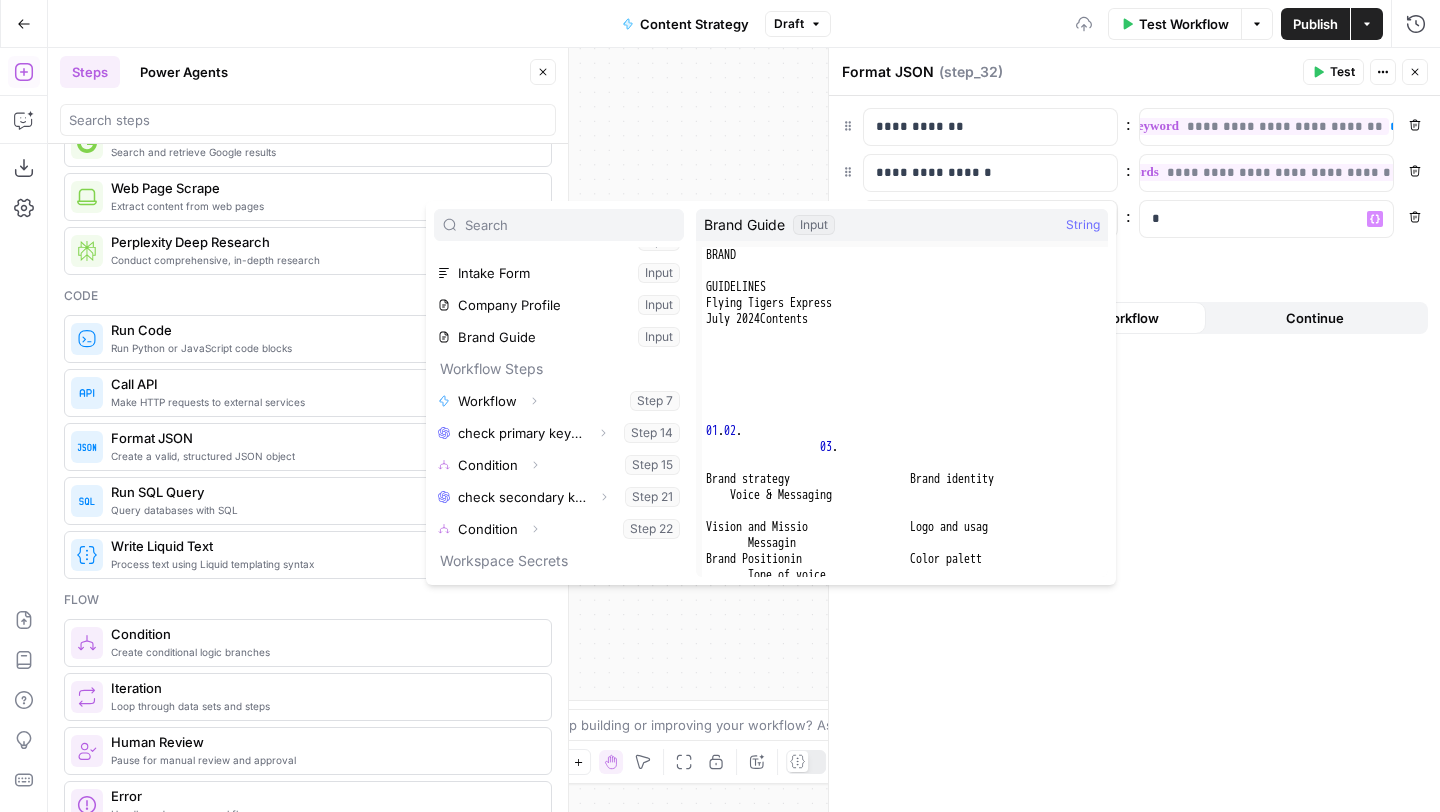 scroll, scrollTop: 105, scrollLeft: 0, axis: vertical 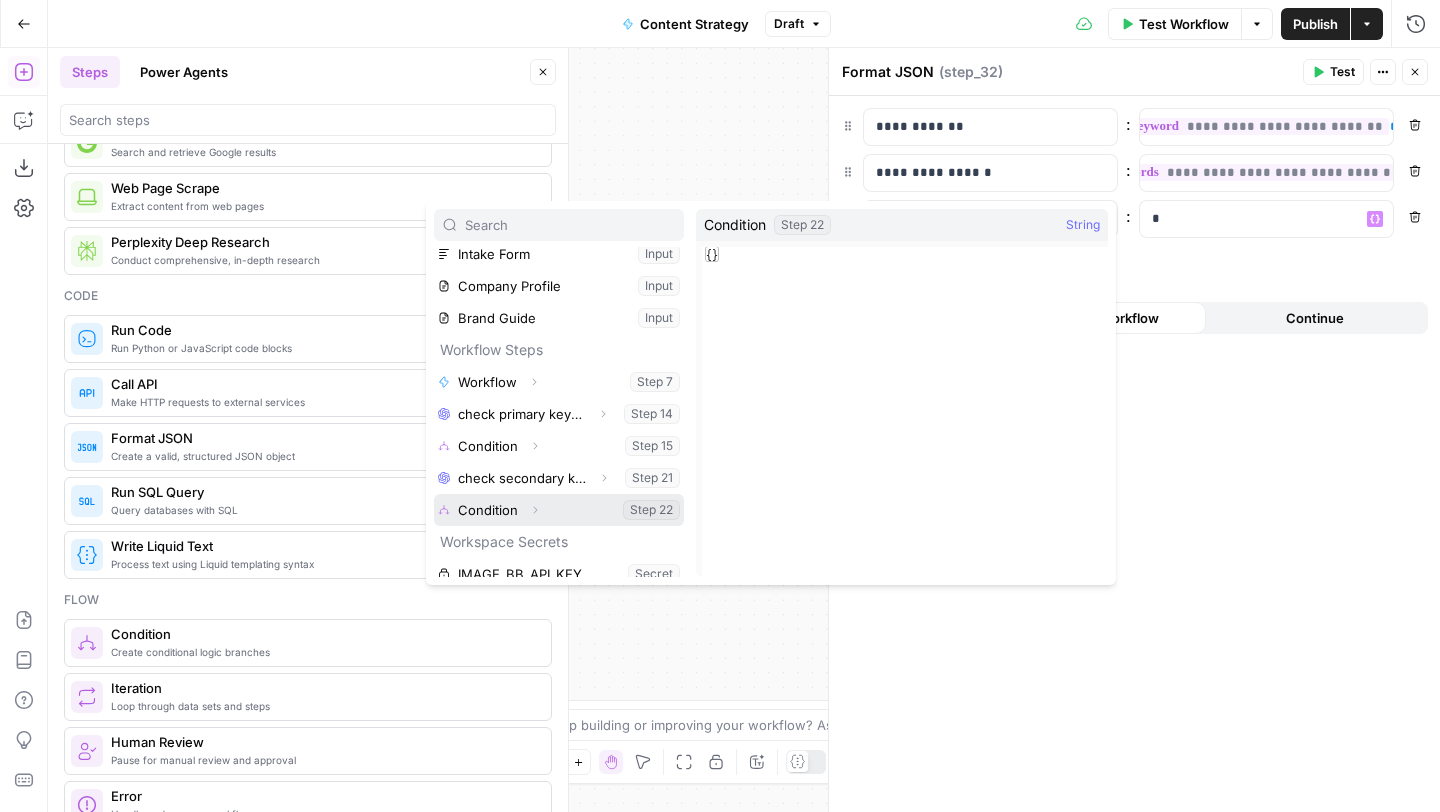 click 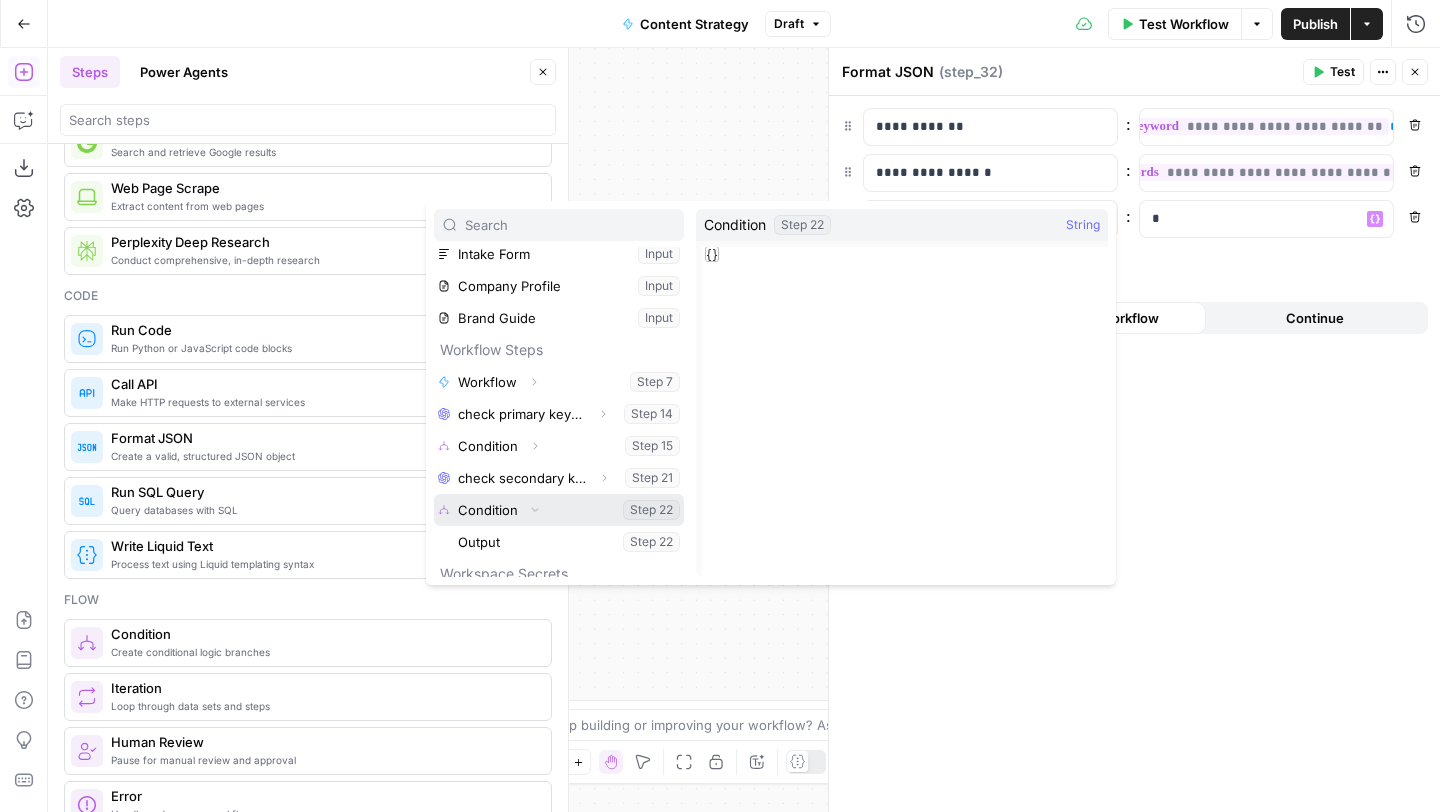 scroll, scrollTop: 150, scrollLeft: 0, axis: vertical 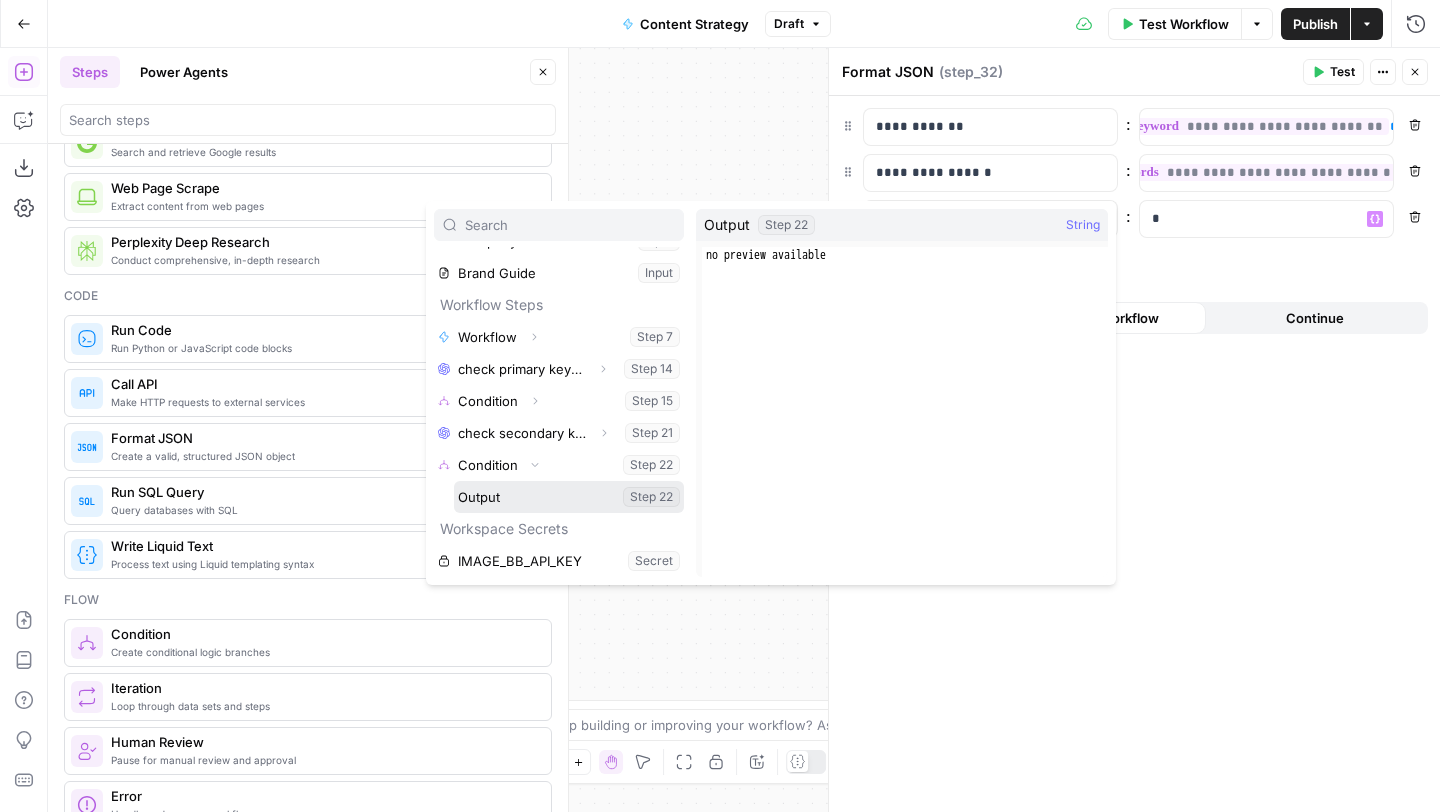 click at bounding box center [569, 497] 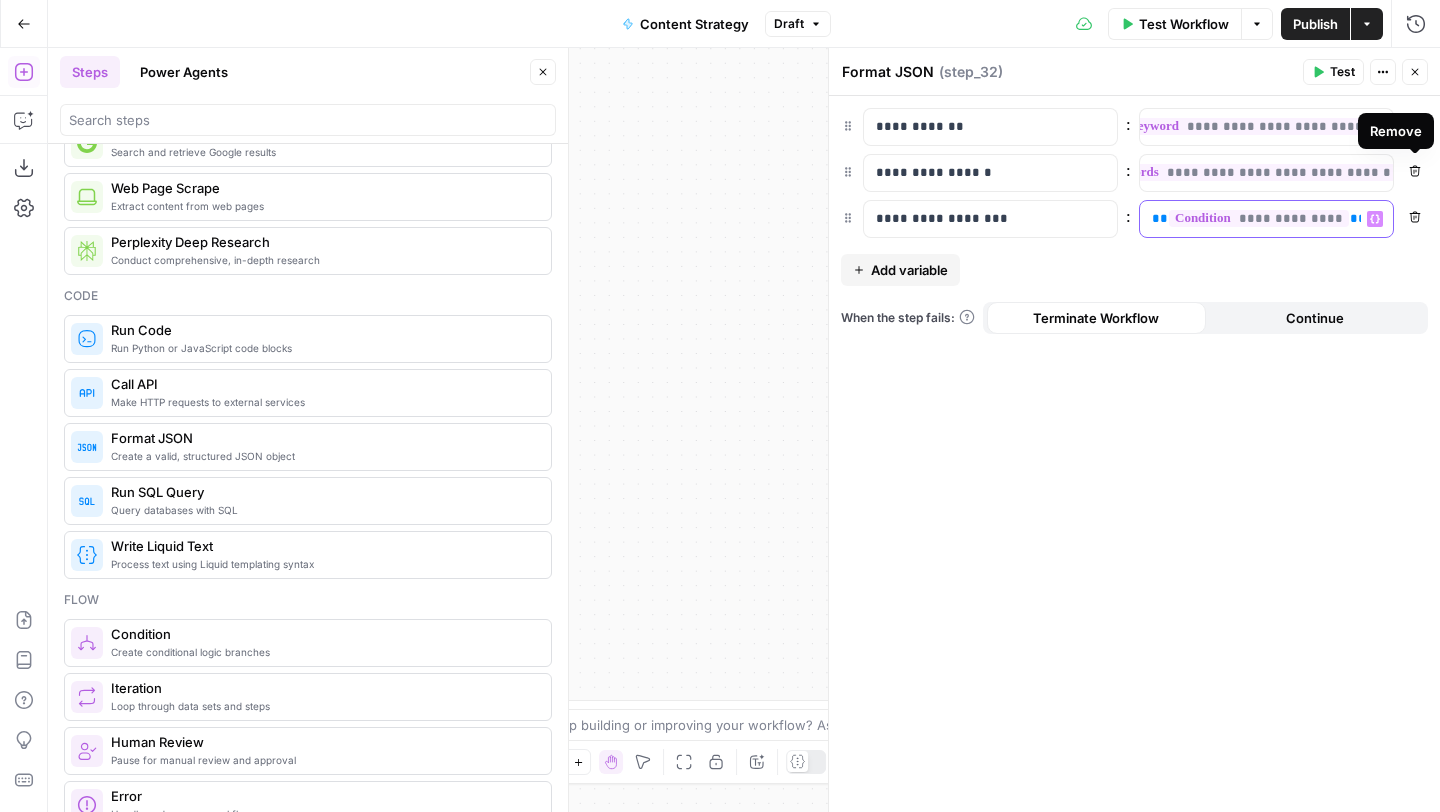 type 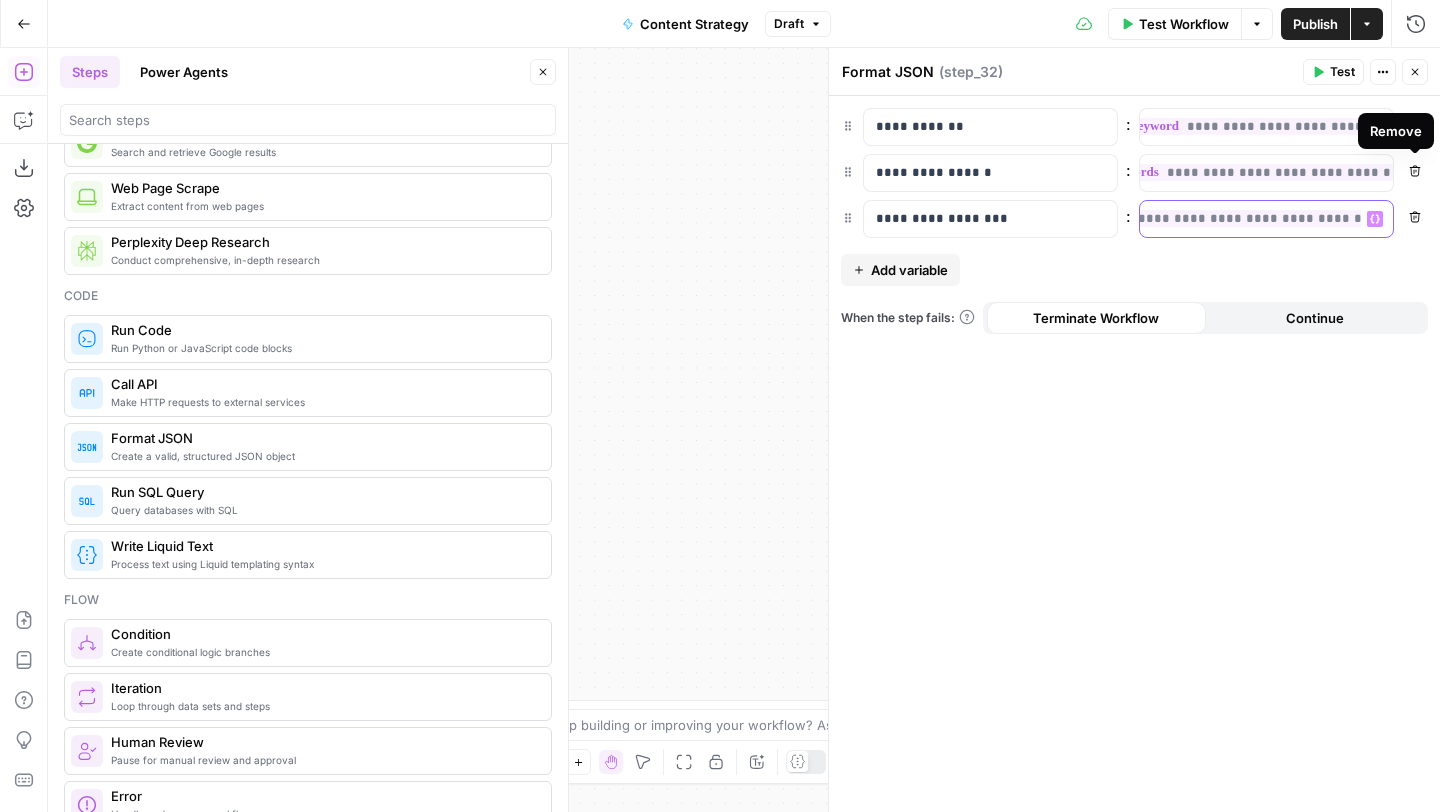 scroll, scrollTop: 0, scrollLeft: 187, axis: horizontal 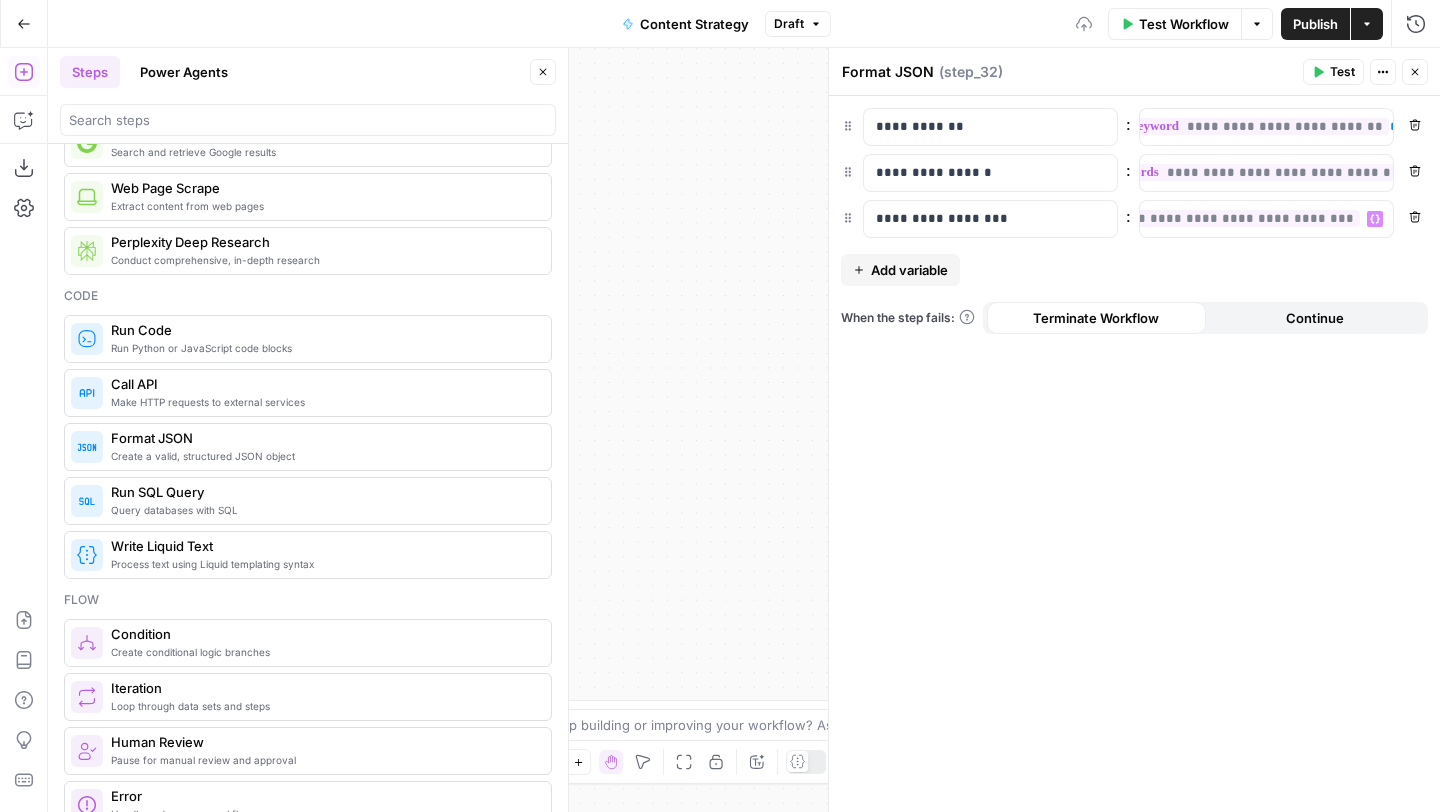 click 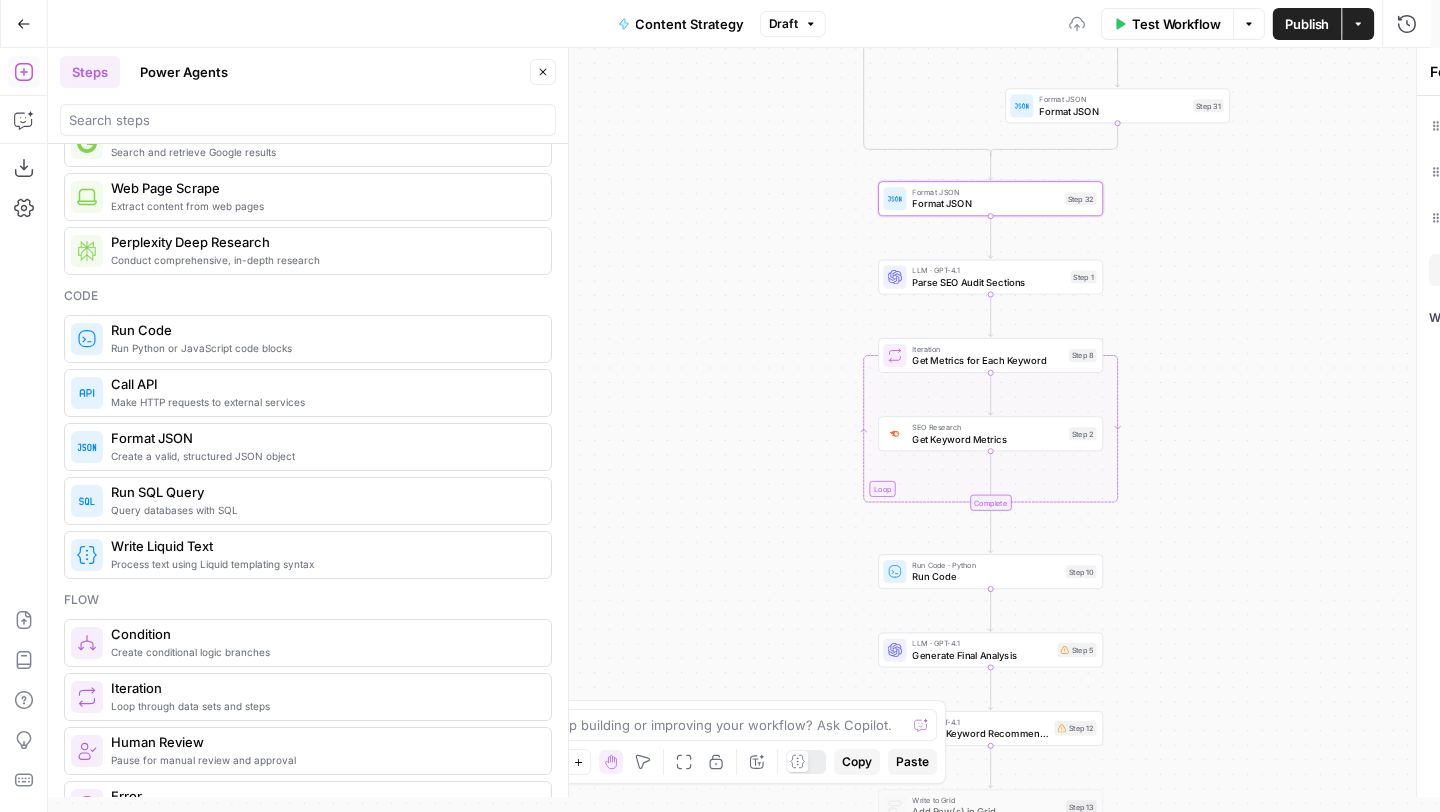 scroll, scrollTop: 0, scrollLeft: 162, axis: horizontal 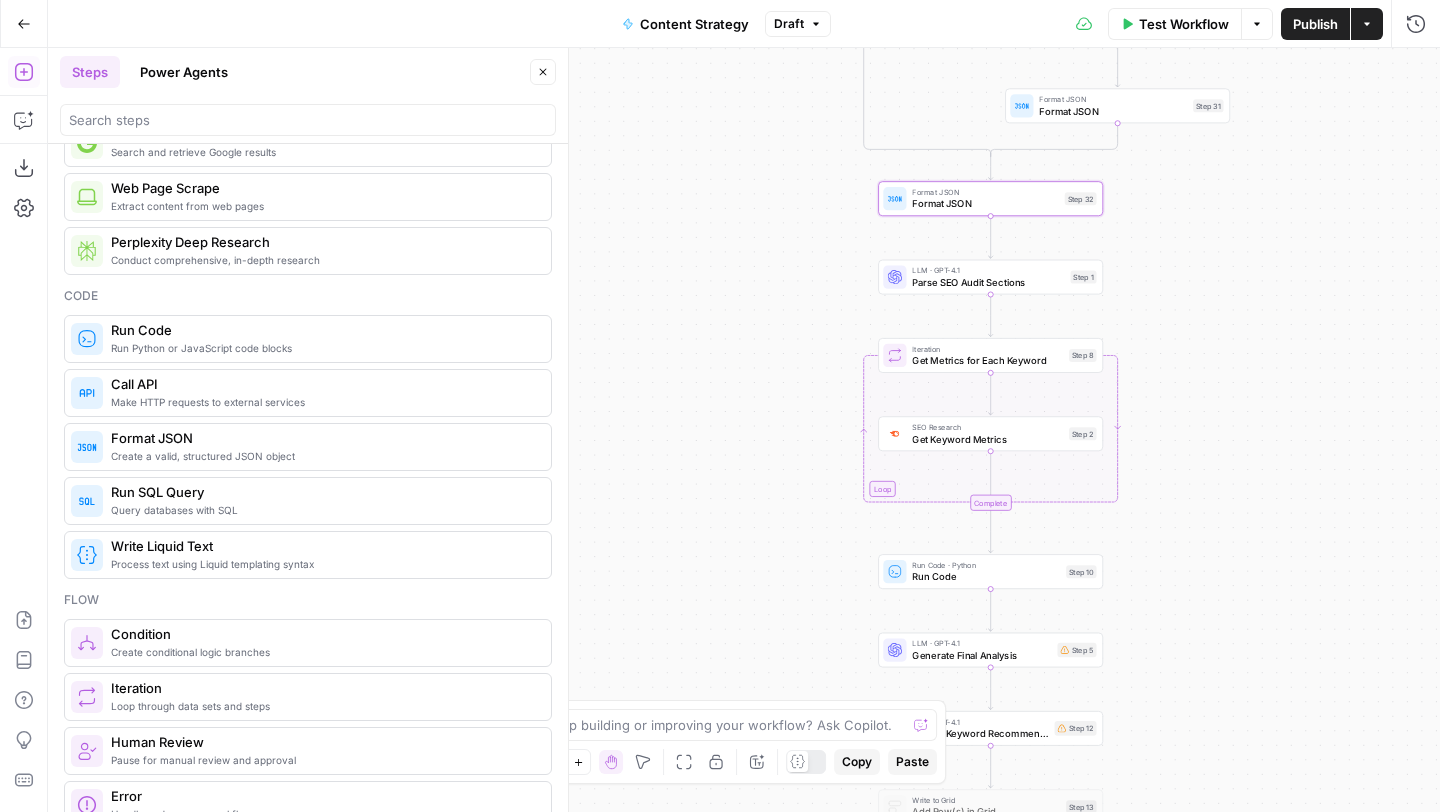click 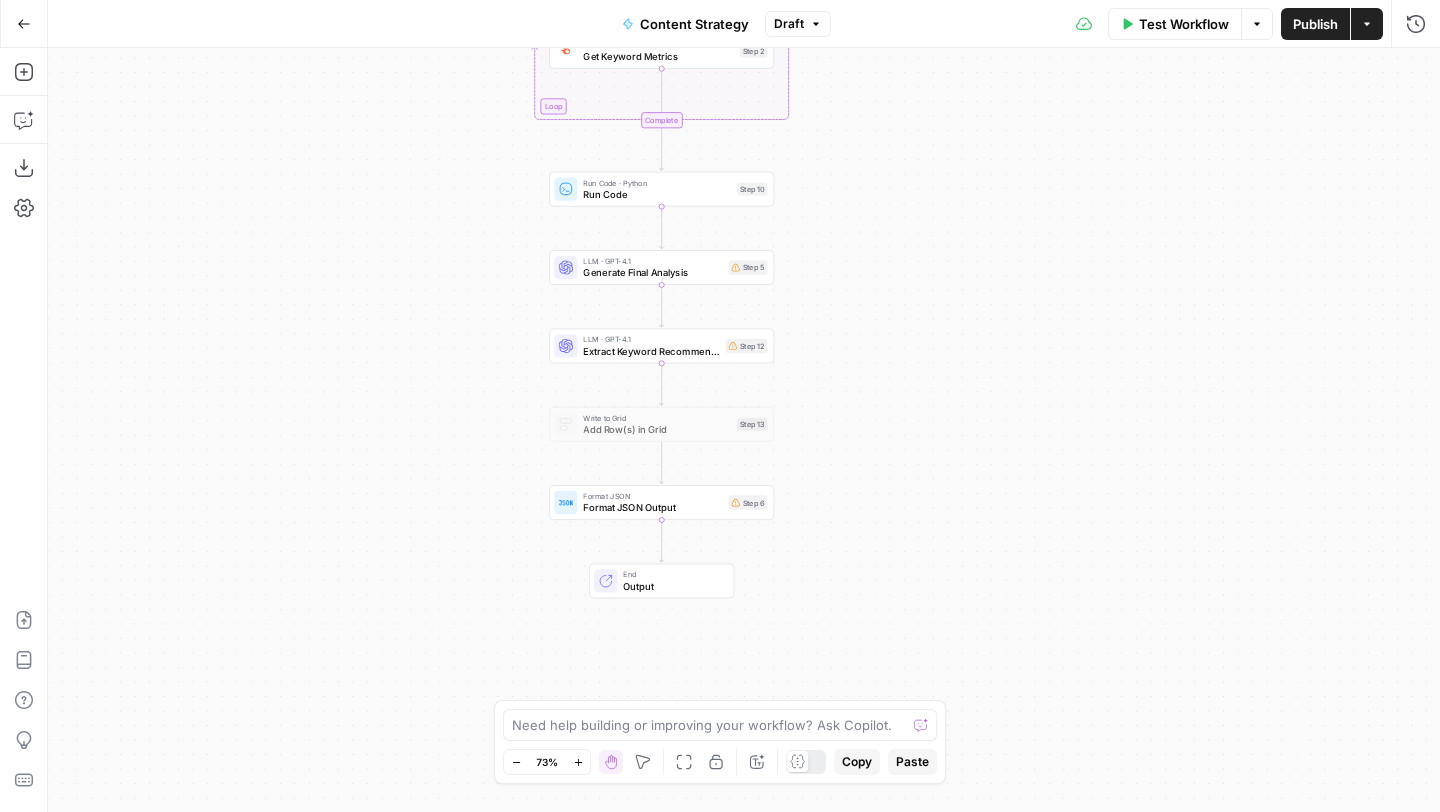 click on "Generate Final Analysis" at bounding box center (652, 272) 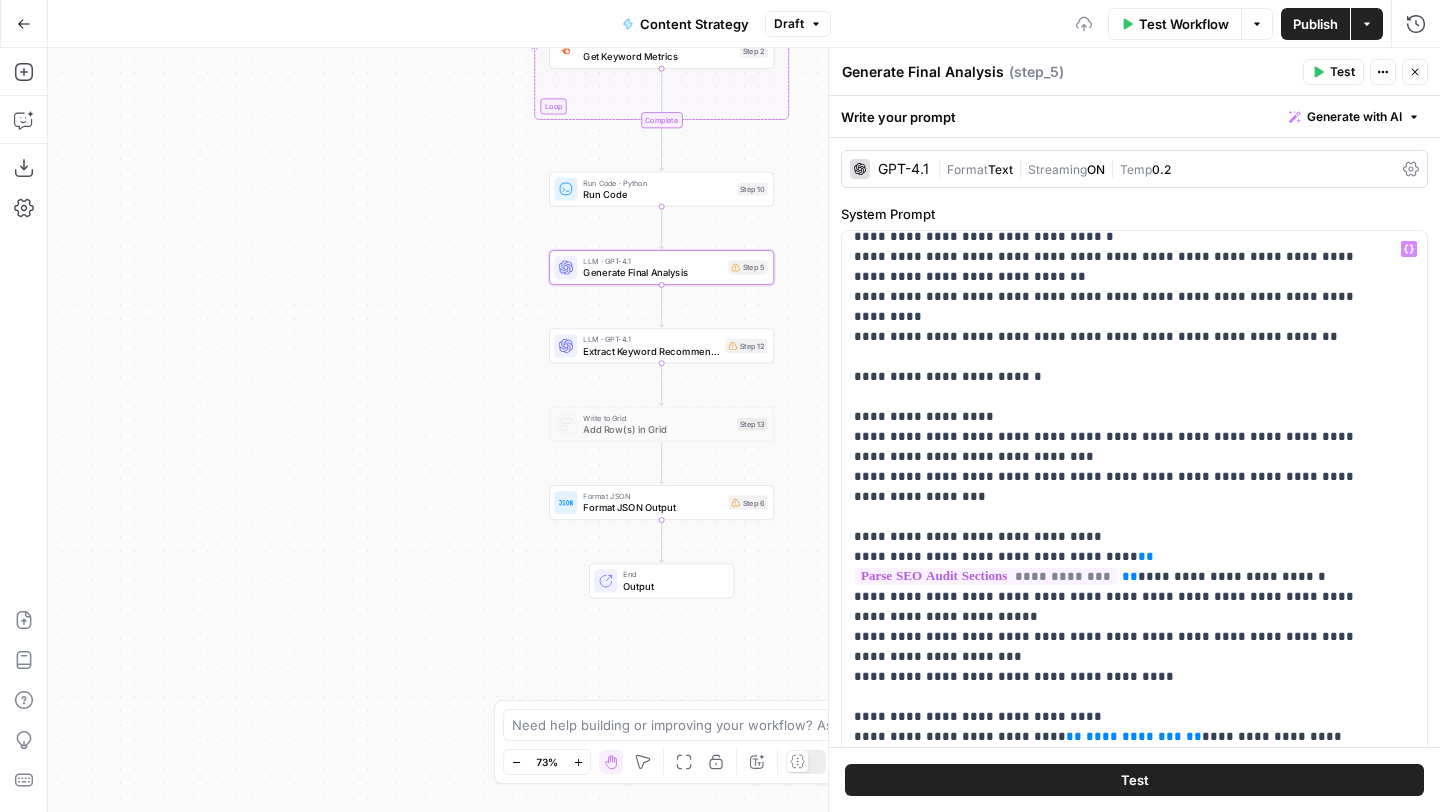 scroll, scrollTop: 941, scrollLeft: 0, axis: vertical 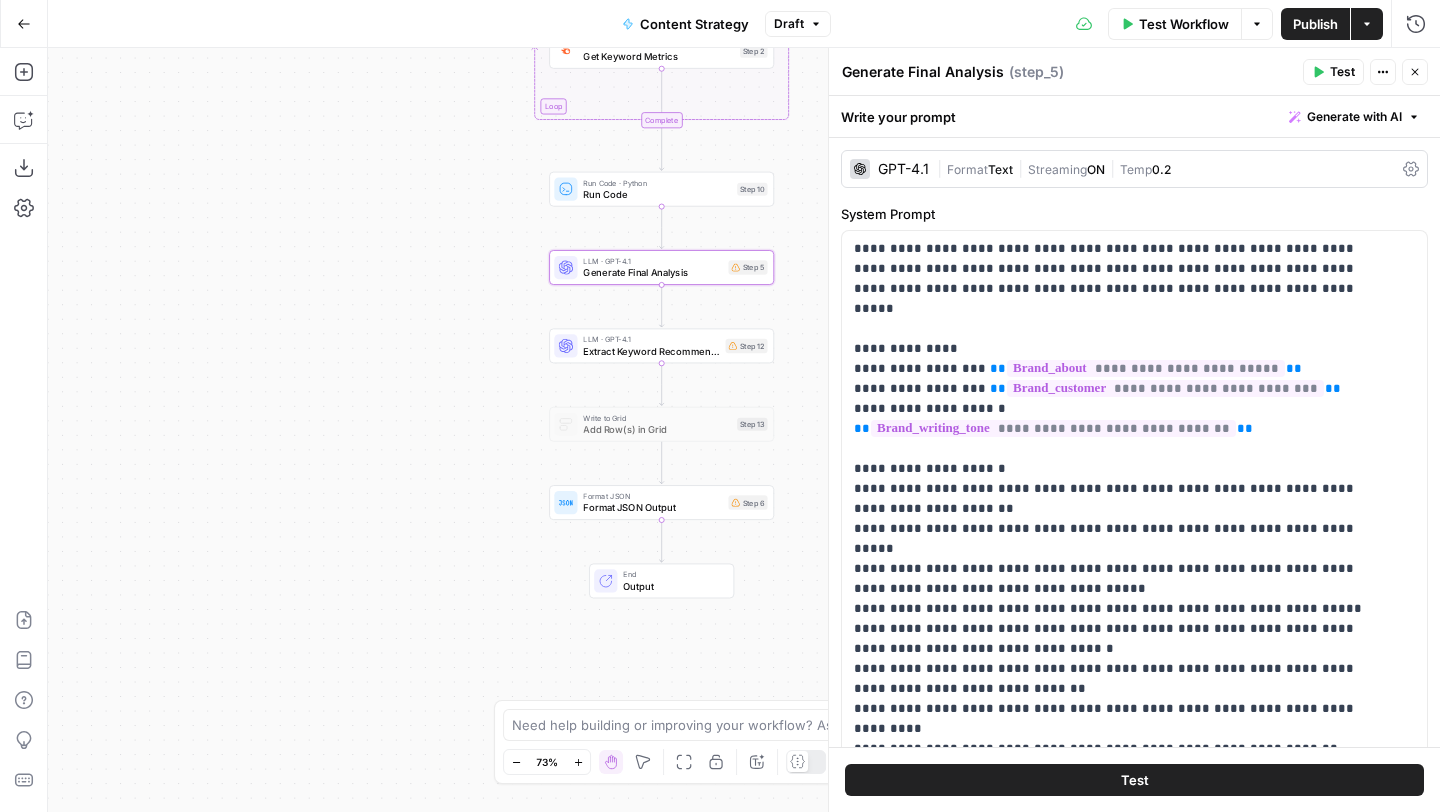 click on "Extract Keyword Recommendations" at bounding box center [651, 351] 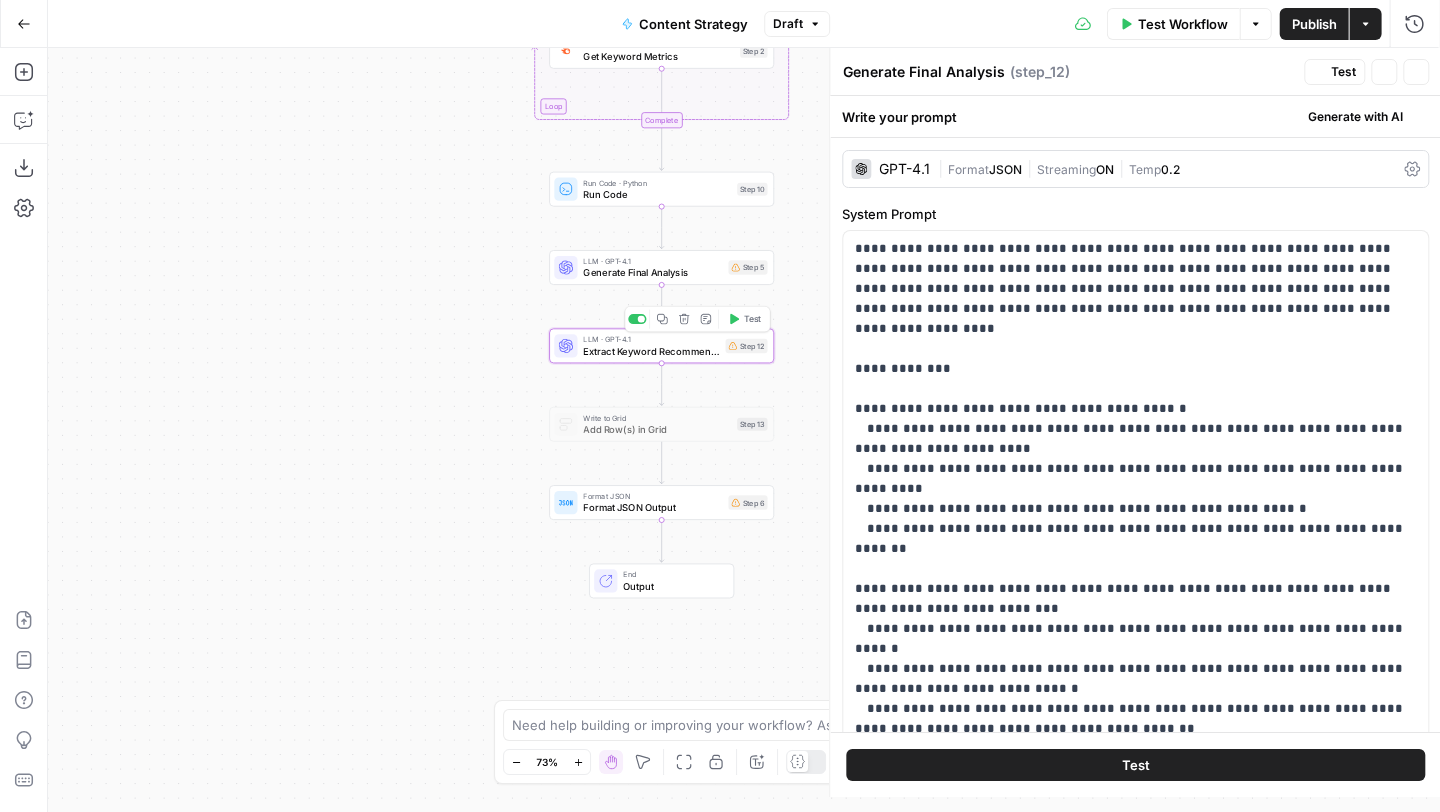 type on "Extract Keyword Recommendations" 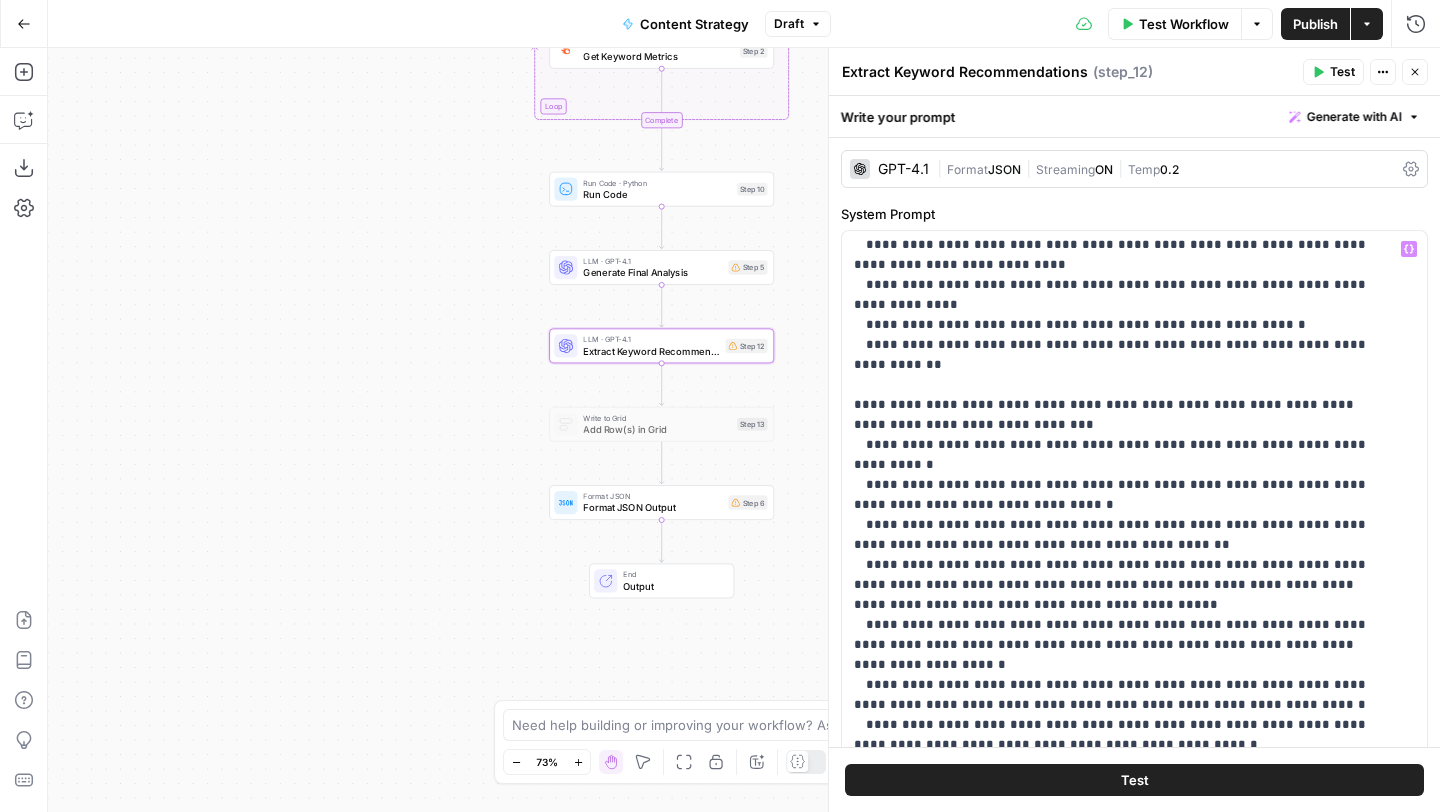 scroll, scrollTop: 521, scrollLeft: 0, axis: vertical 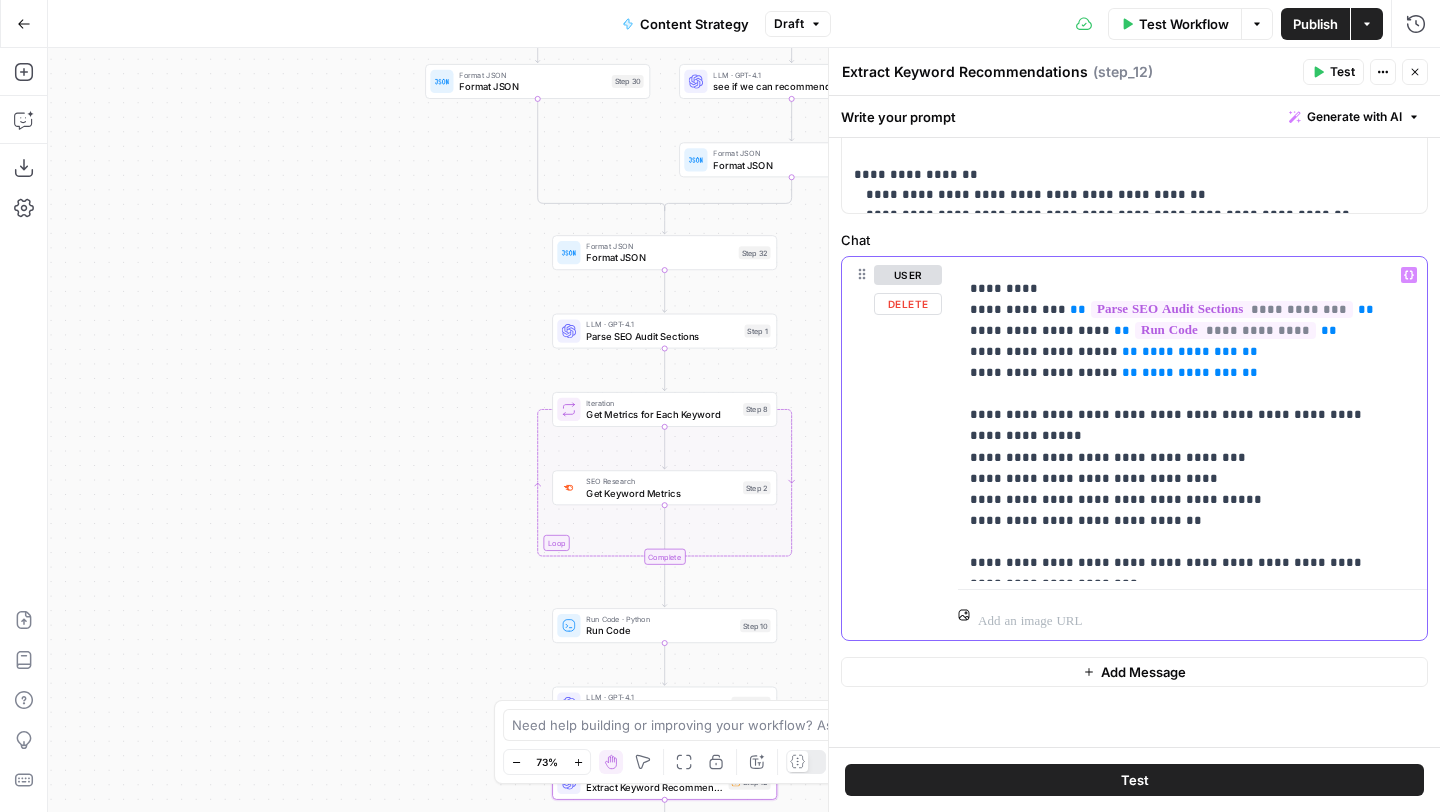 click on "**********" at bounding box center (1185, 426) 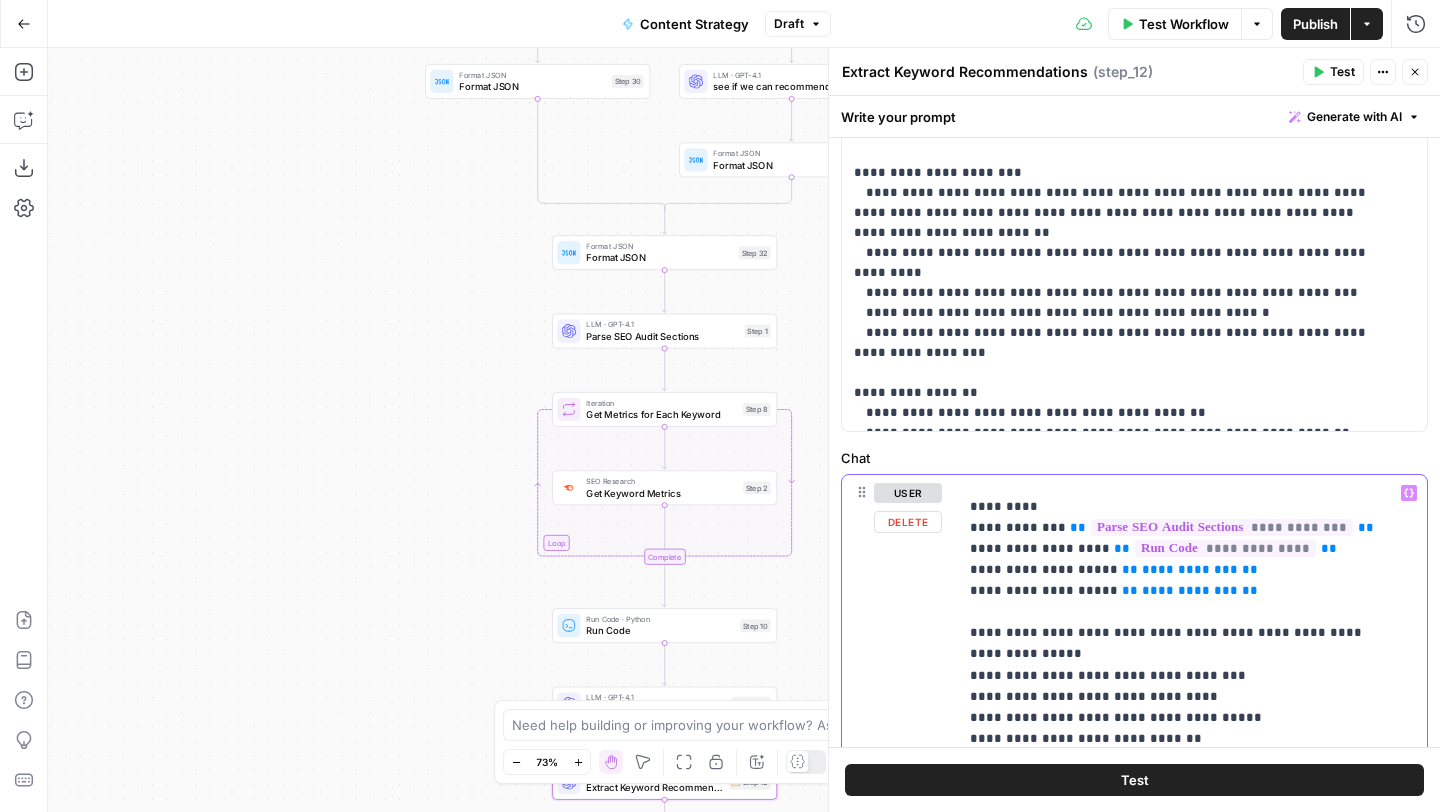 scroll, scrollTop: 833, scrollLeft: 0, axis: vertical 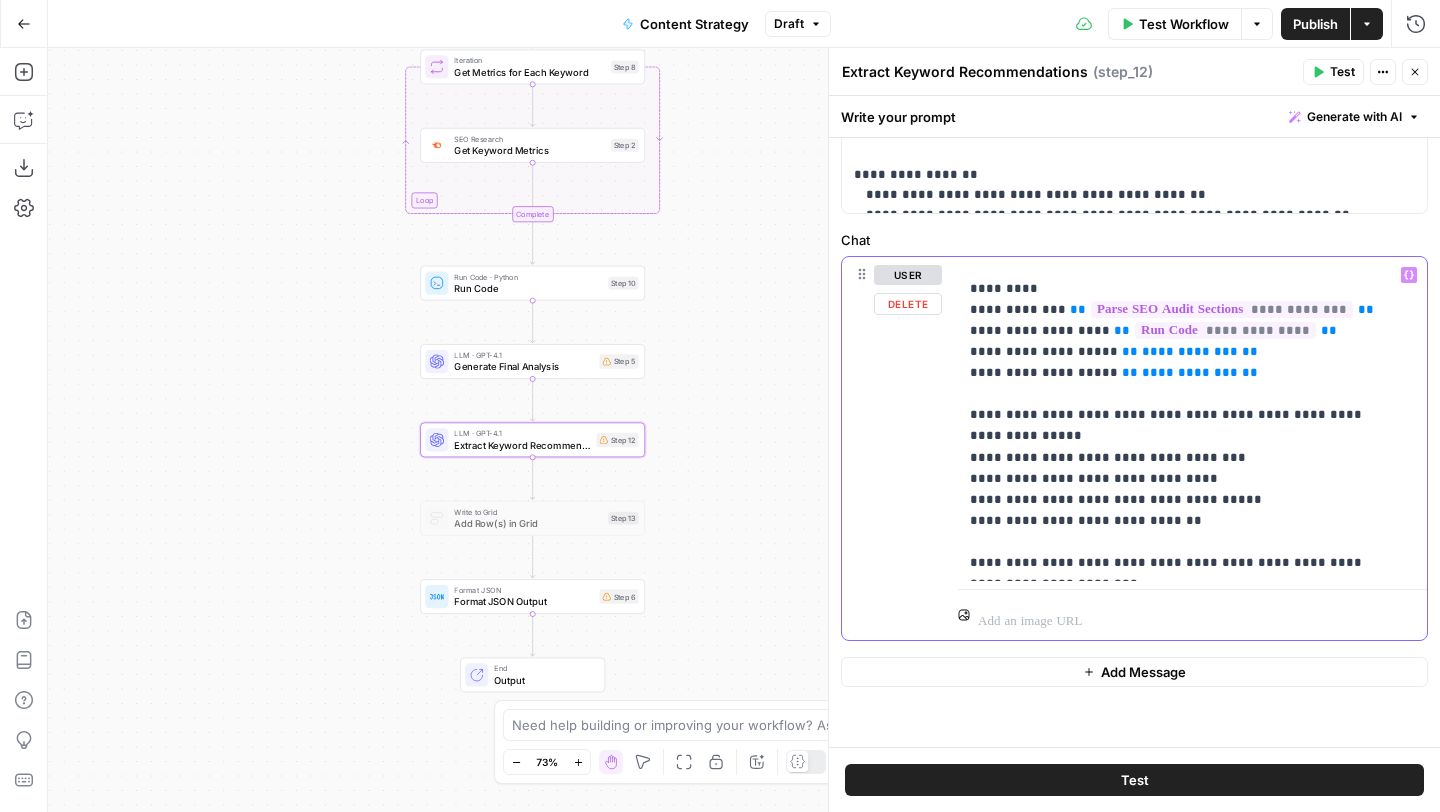 drag, startPoint x: 1227, startPoint y: 377, endPoint x: 965, endPoint y: 347, distance: 263.71198 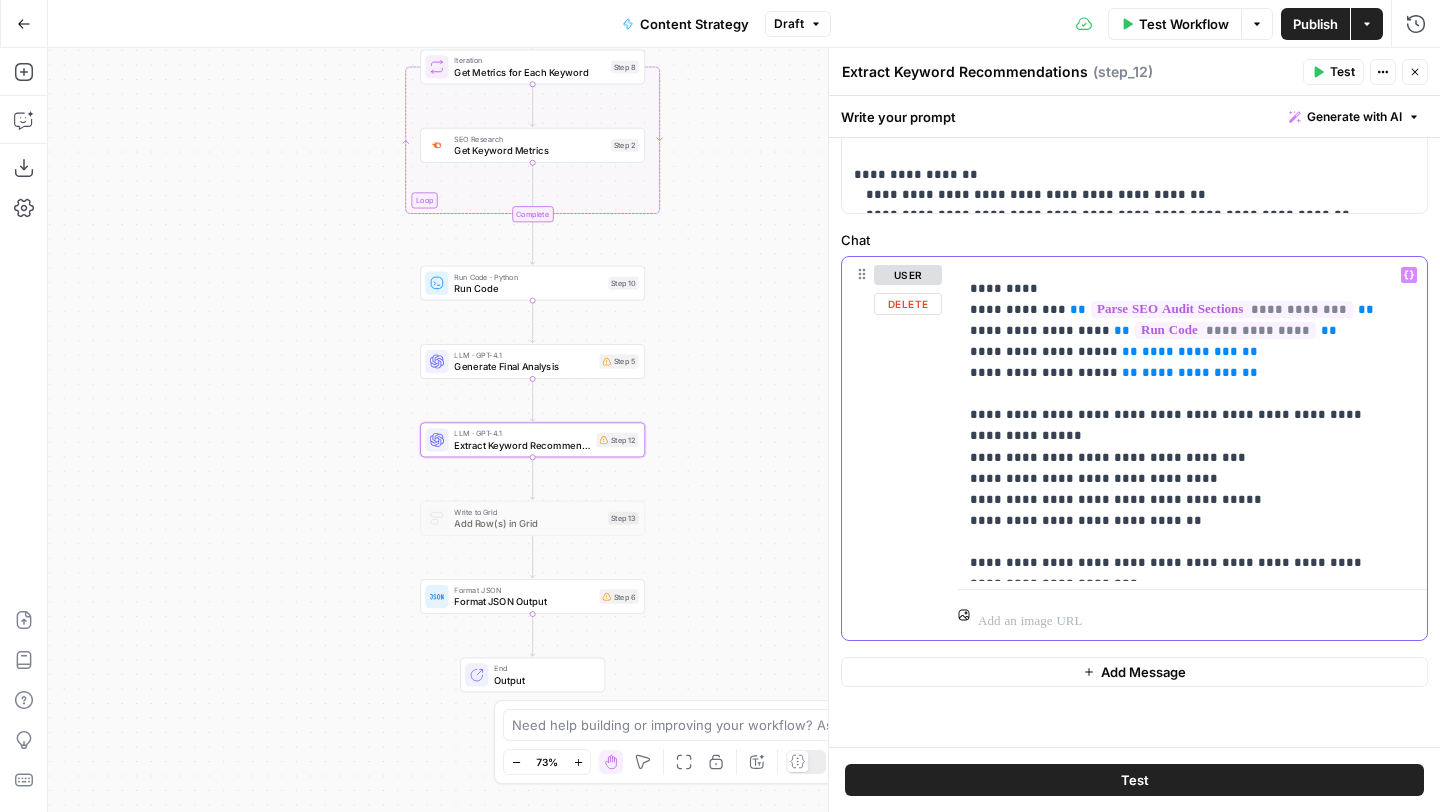 click on "**********" at bounding box center [1192, 419] 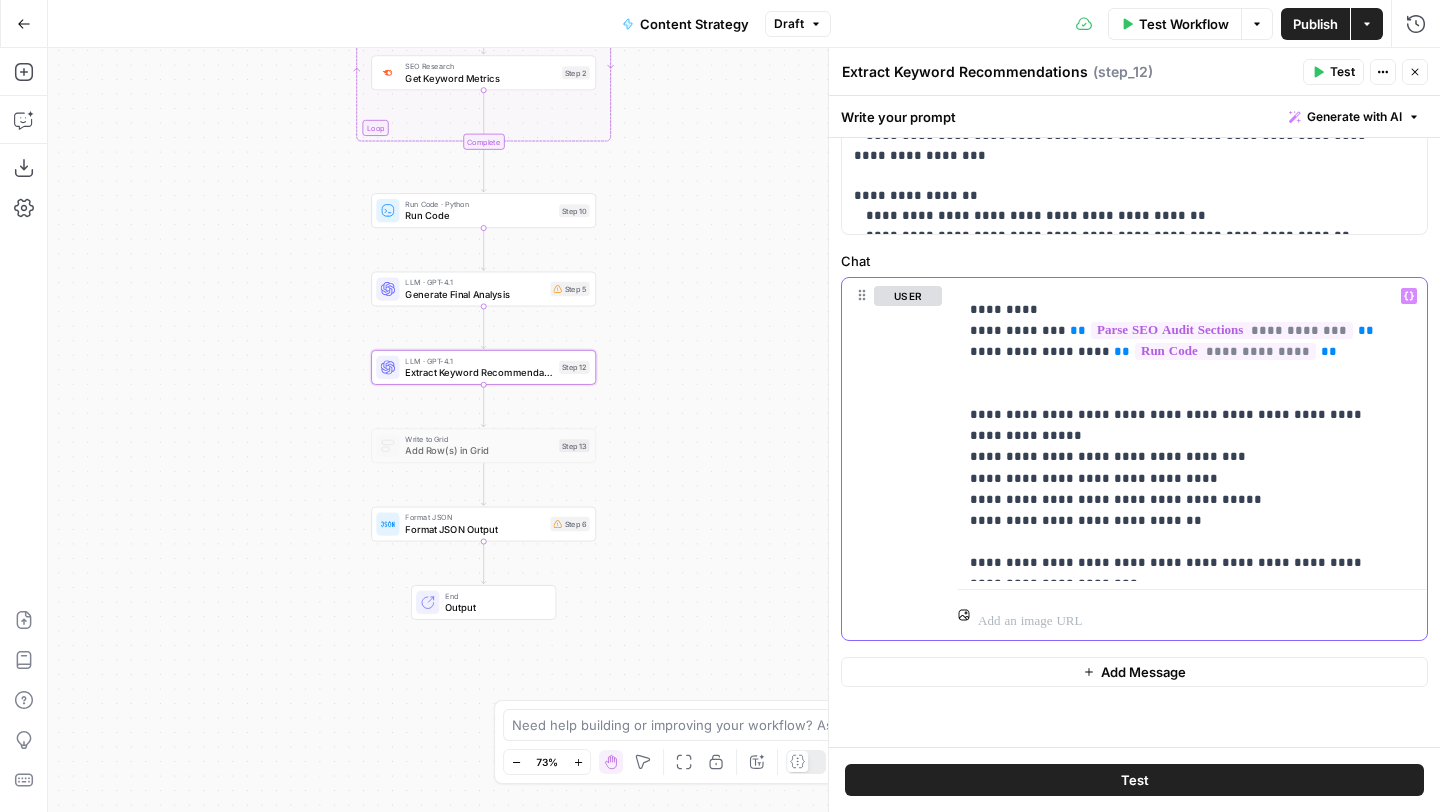 scroll, scrollTop: 791, scrollLeft: 0, axis: vertical 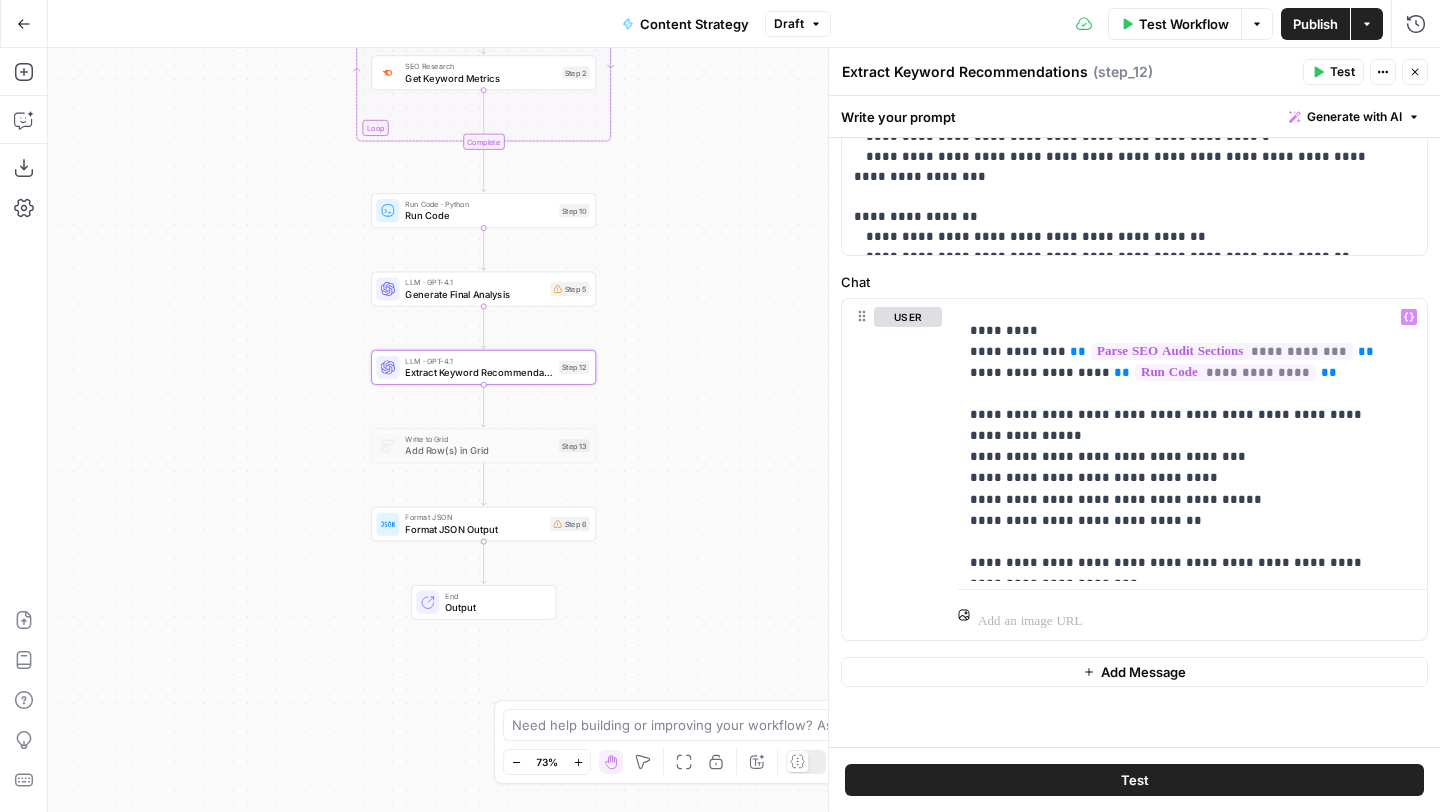 click on "Close" at bounding box center (1415, 72) 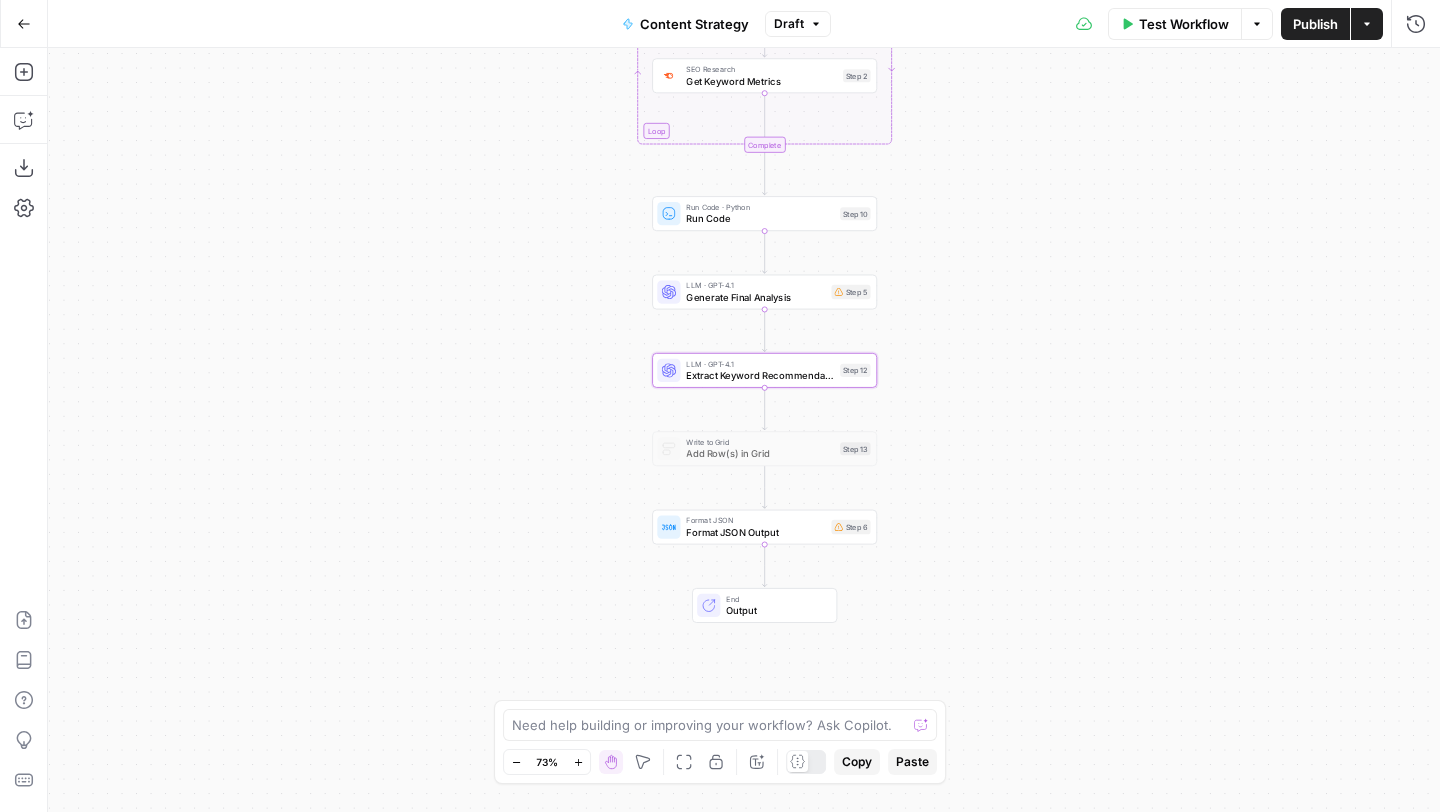 click on "Generate Final Analysis" at bounding box center [755, 297] 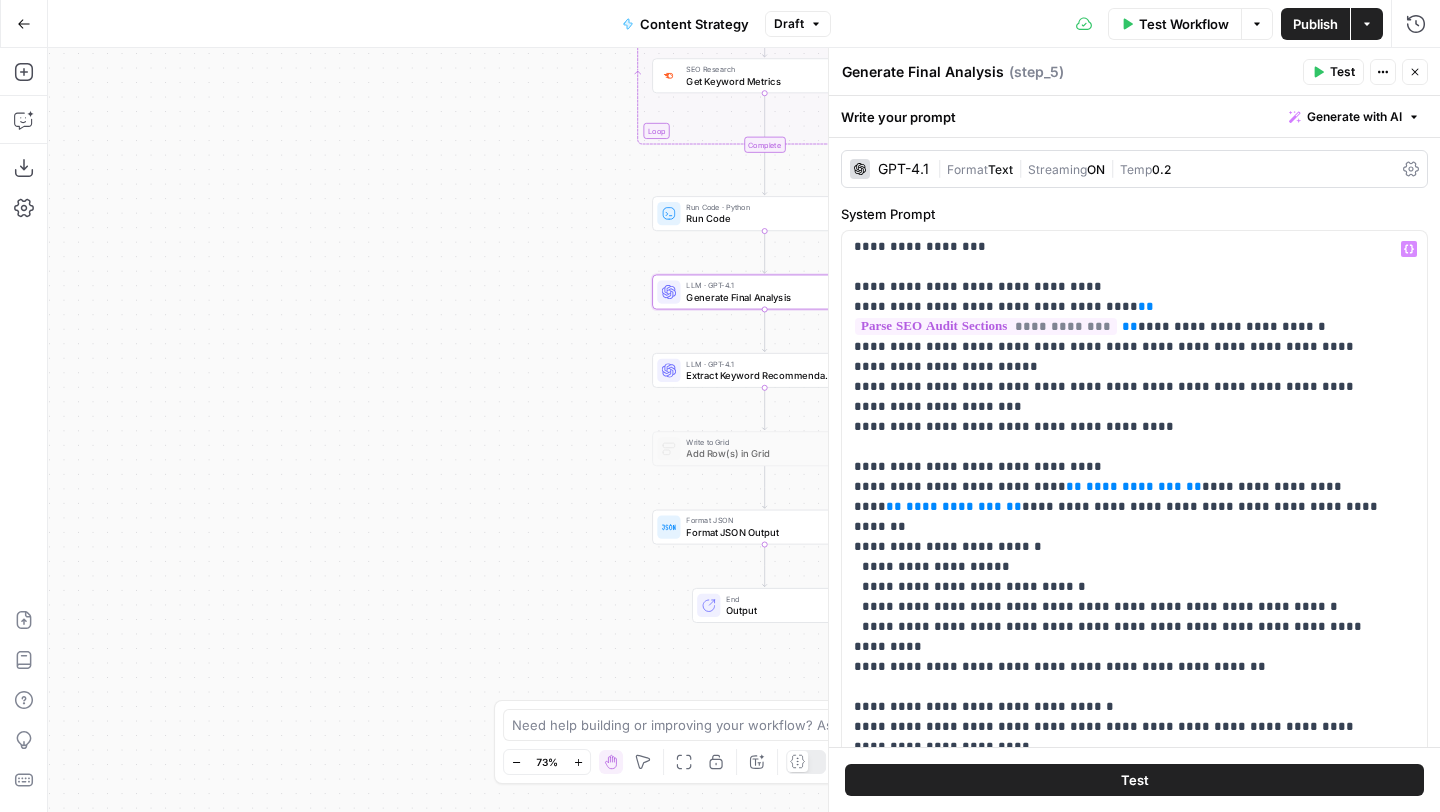 scroll, scrollTop: 648, scrollLeft: 0, axis: vertical 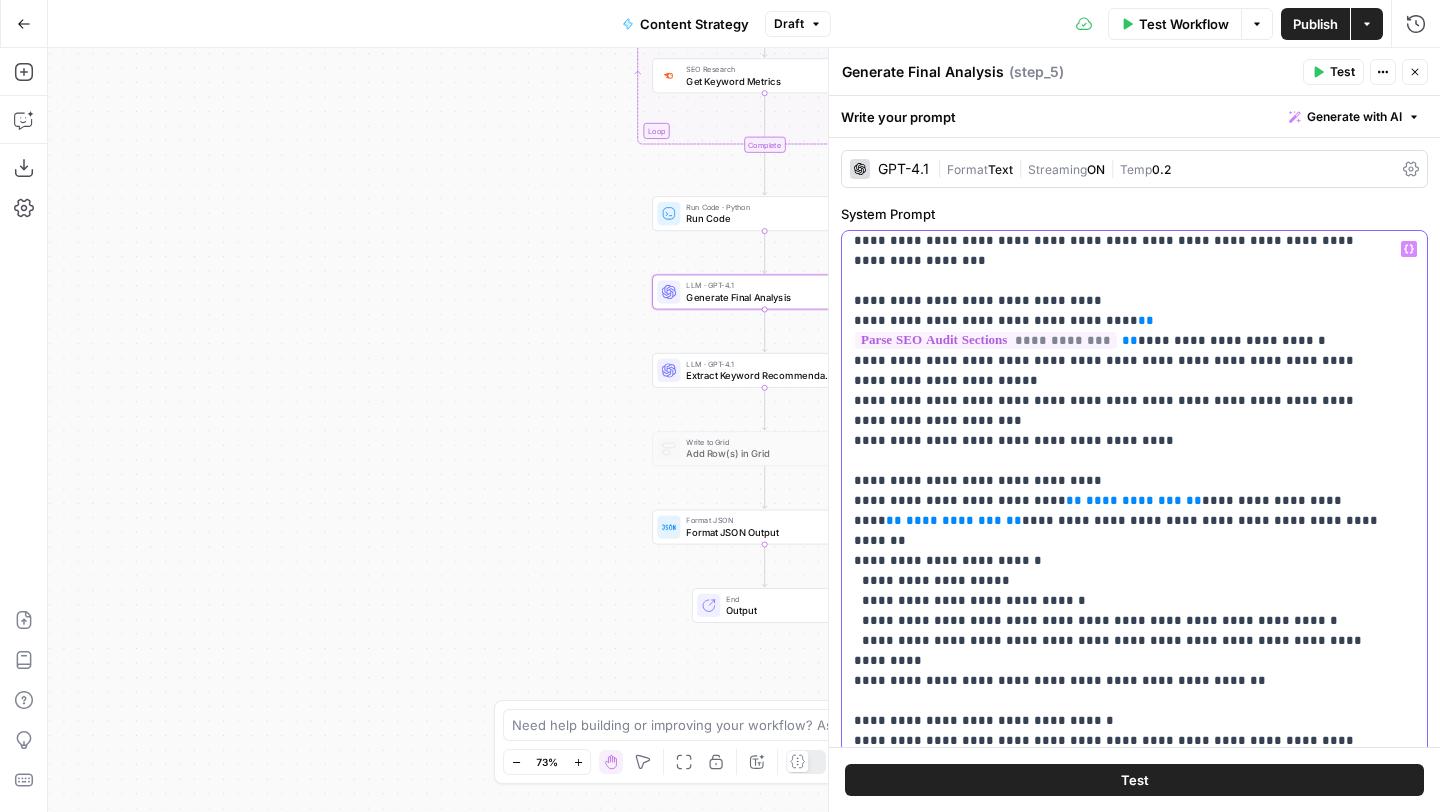 drag, startPoint x: 1319, startPoint y: 445, endPoint x: 1186, endPoint y: 445, distance: 133 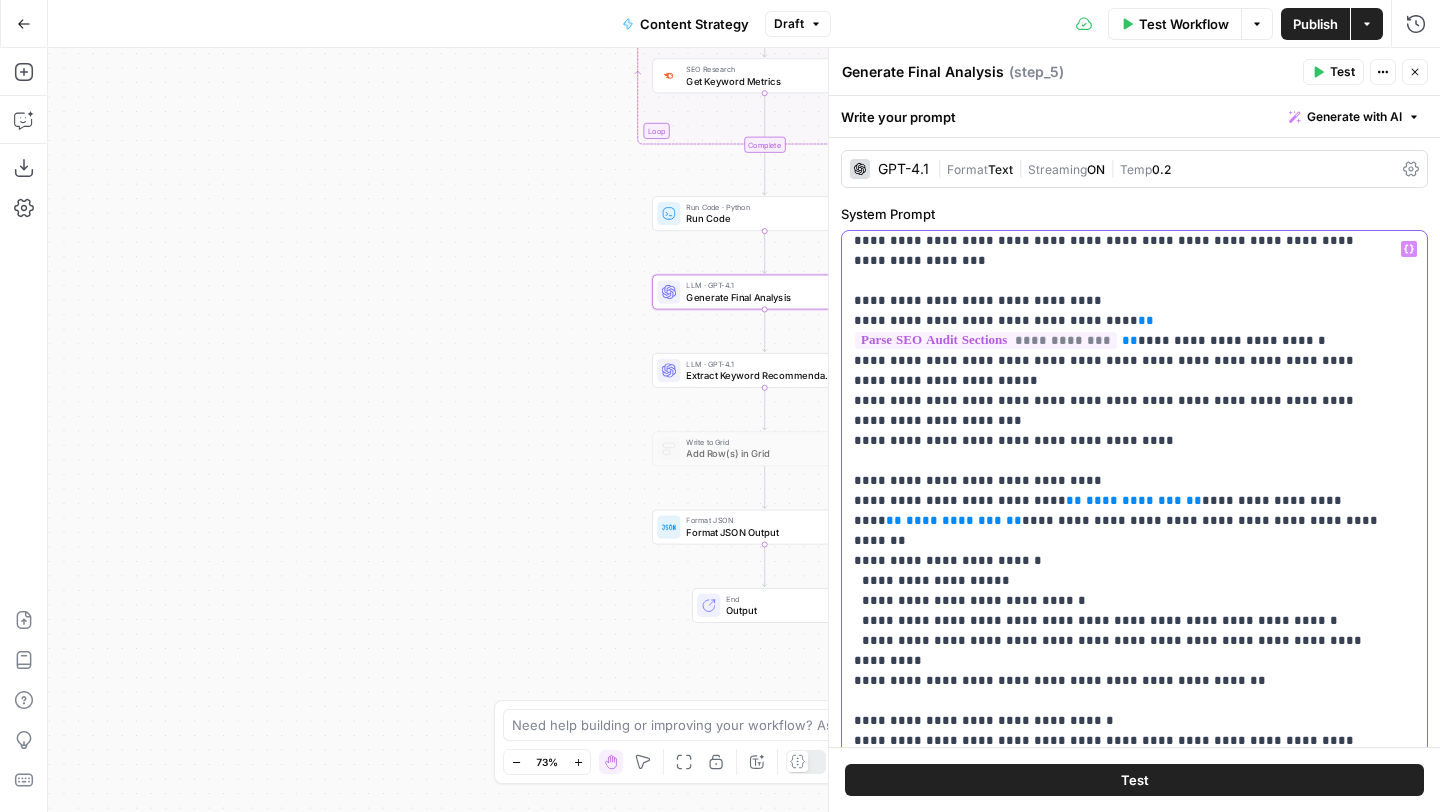 click on "**********" at bounding box center (1119, 461) 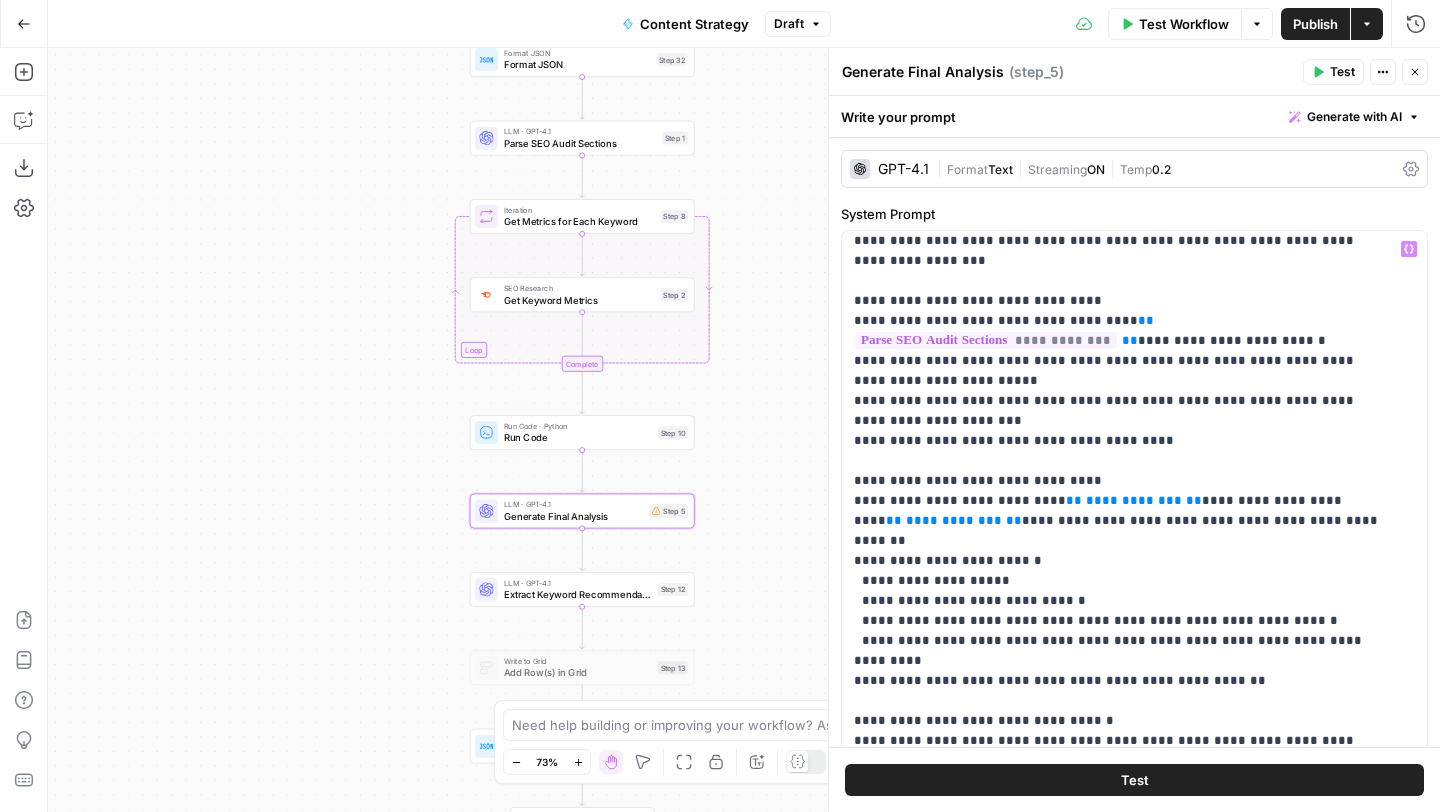 click 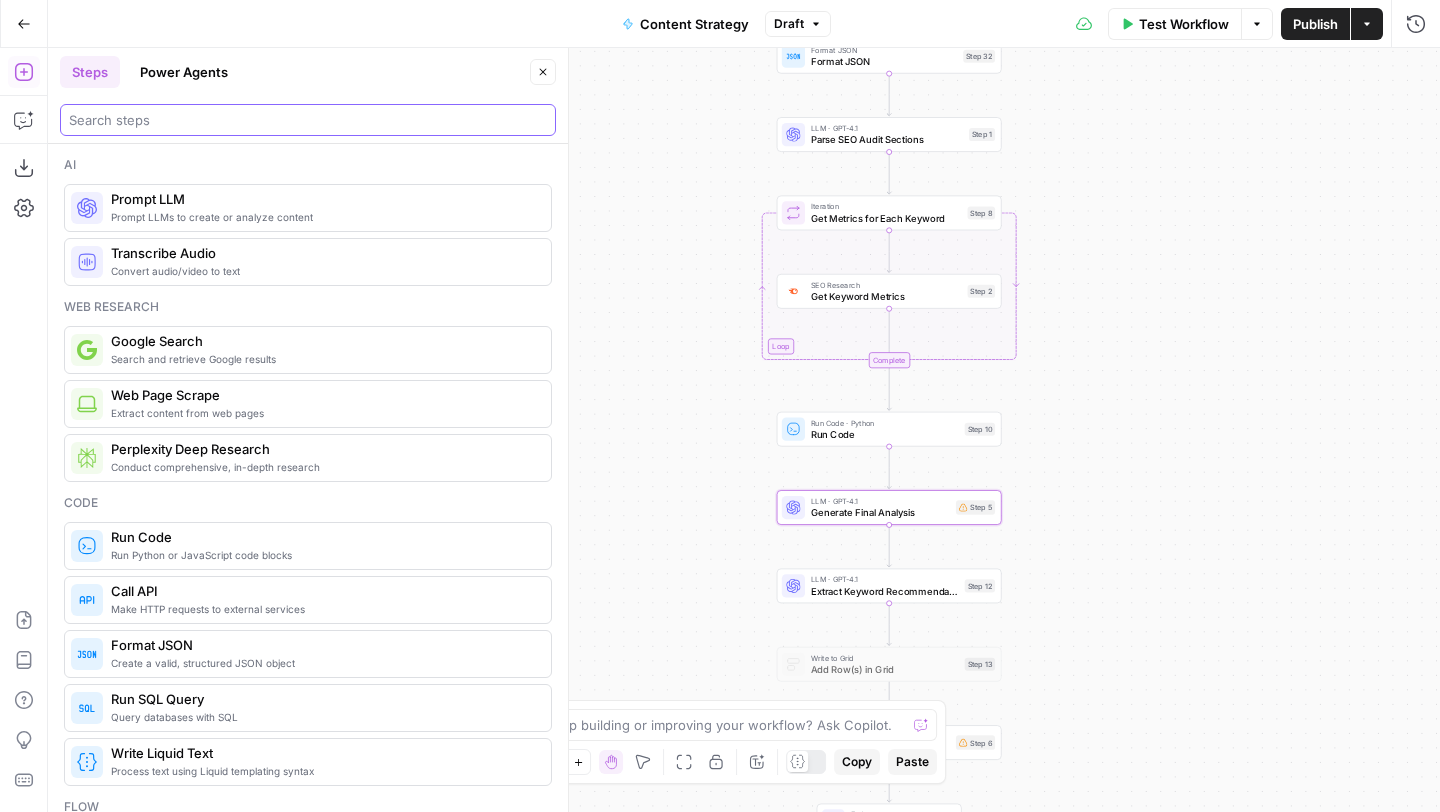click at bounding box center (308, 120) 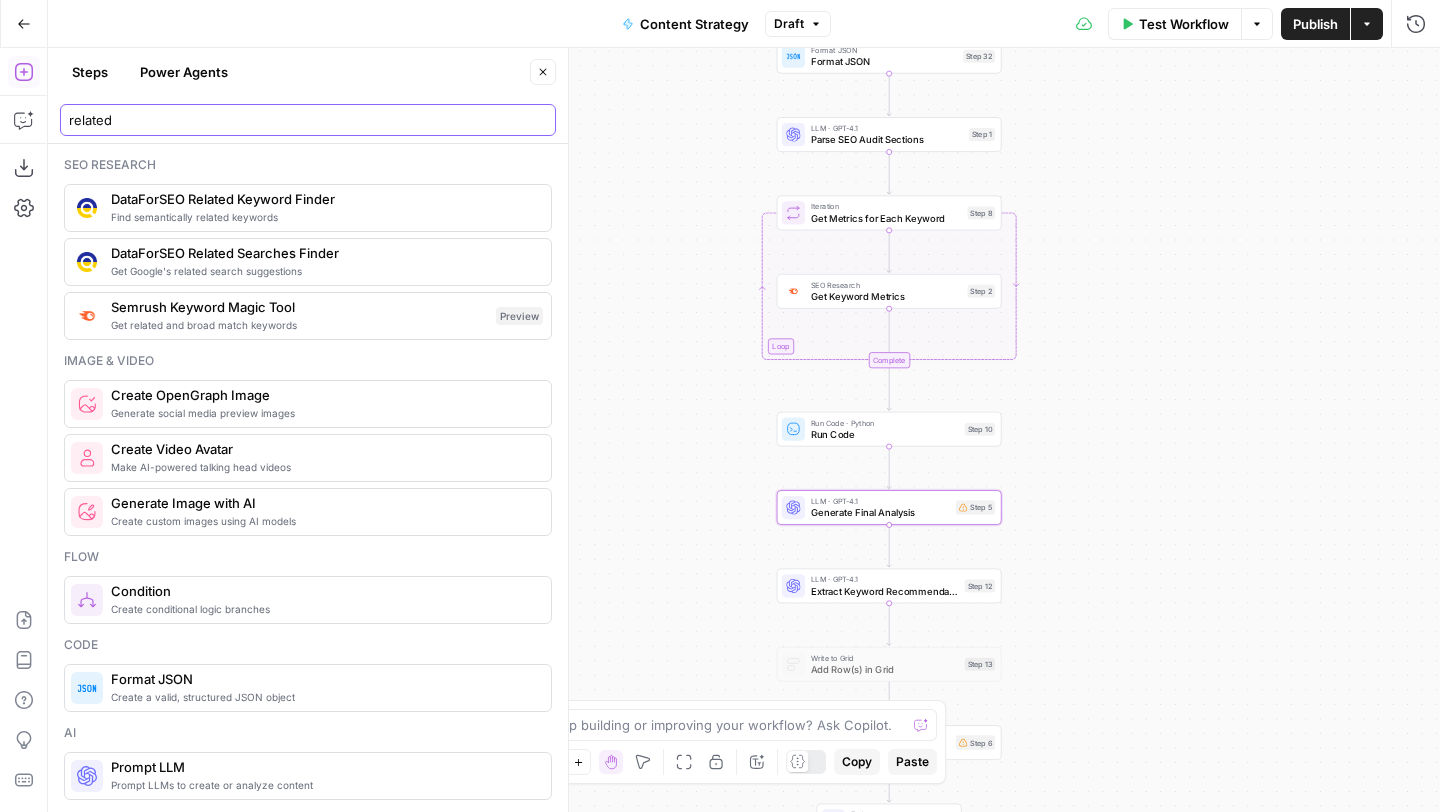 type on "related" 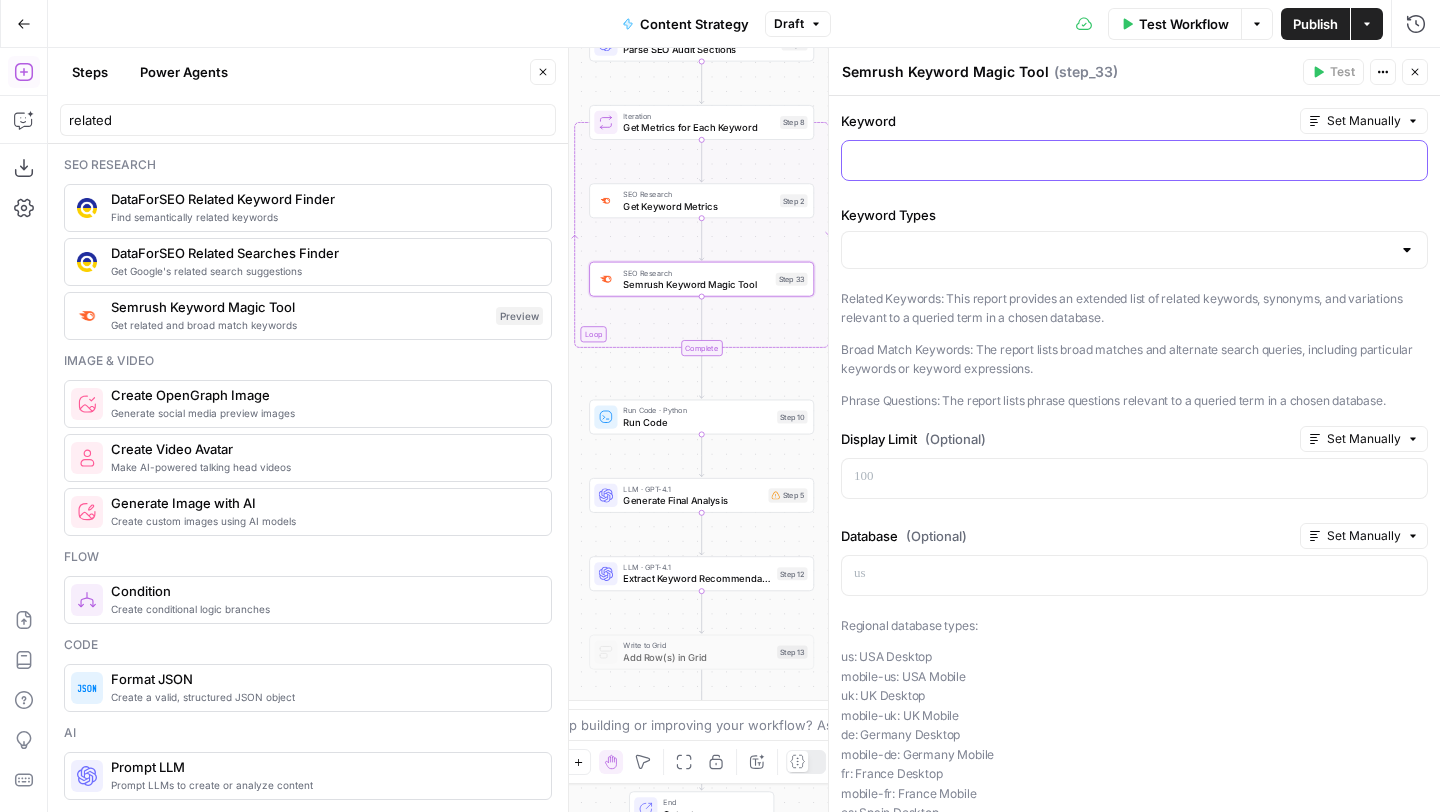 click at bounding box center (1134, 159) 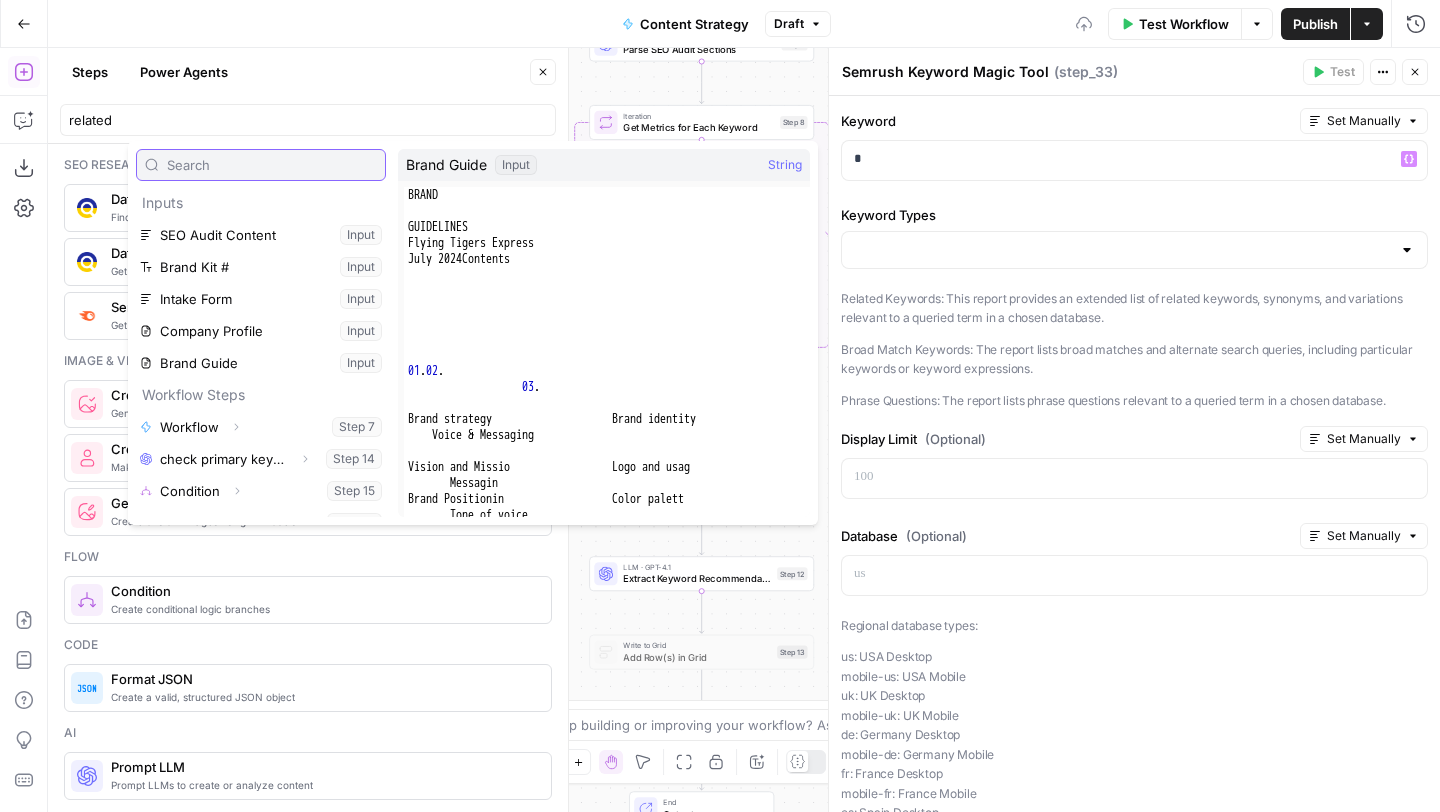 scroll, scrollTop: 246, scrollLeft: 0, axis: vertical 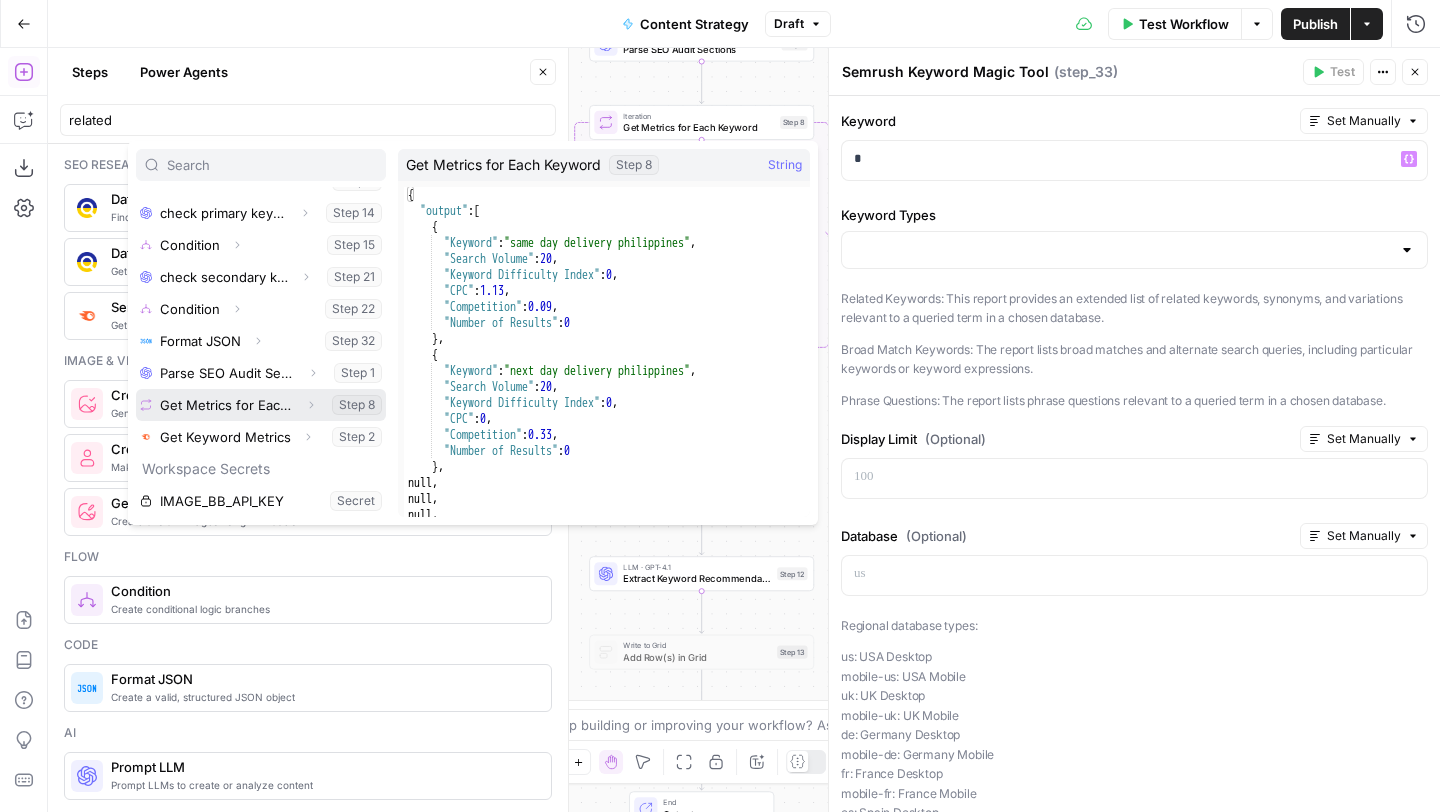 click 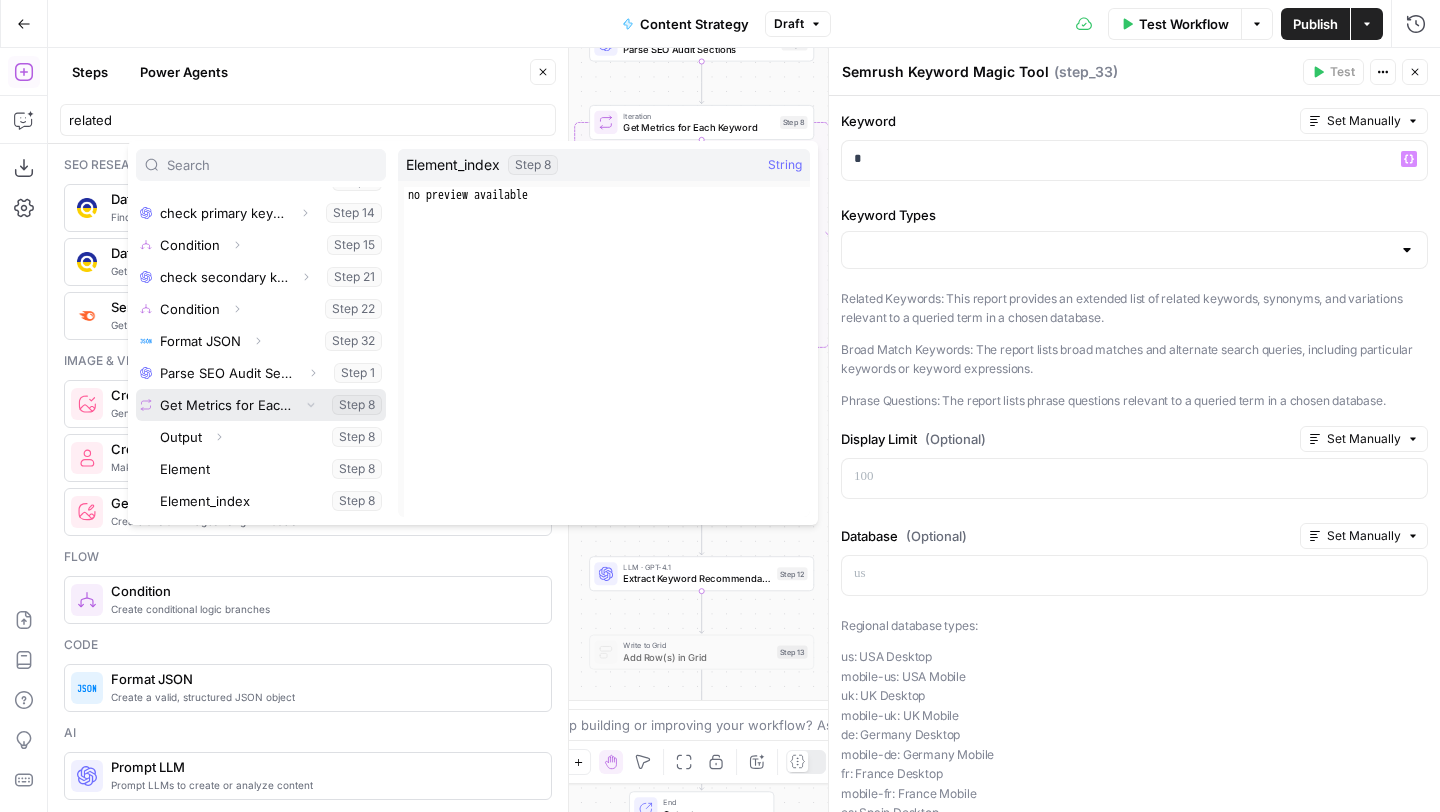 scroll, scrollTop: 342, scrollLeft: 0, axis: vertical 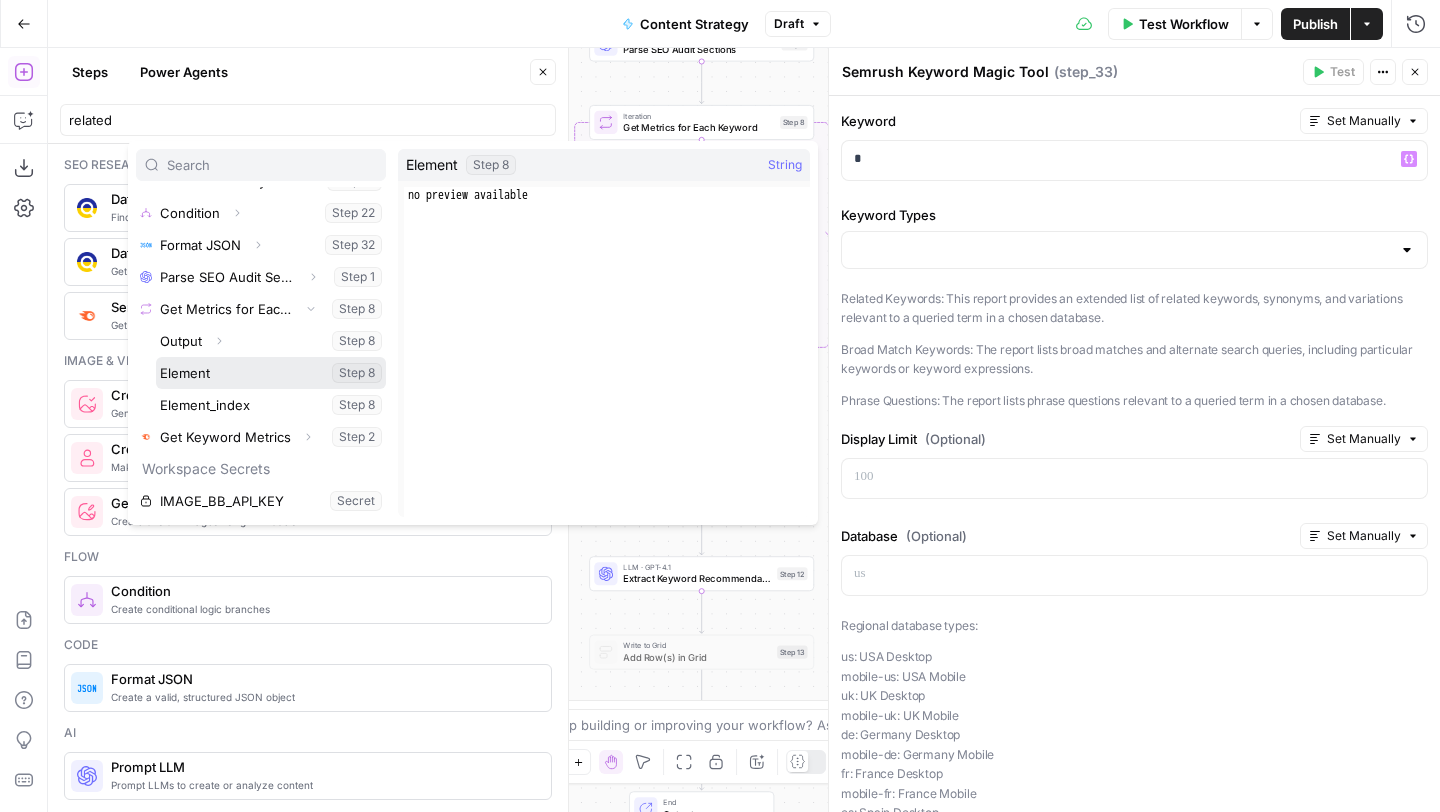 click at bounding box center (271, 373) 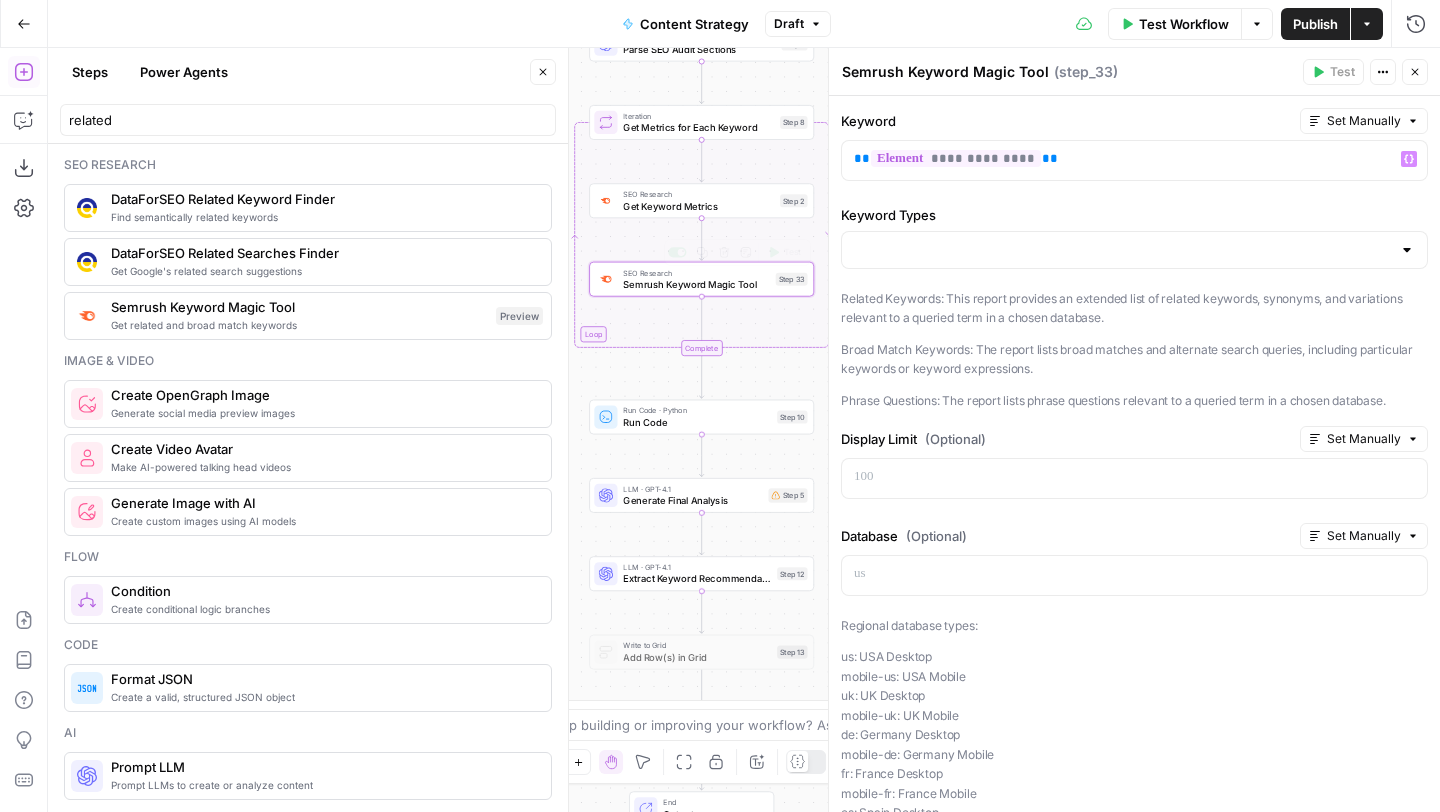 click at bounding box center (1134, 250) 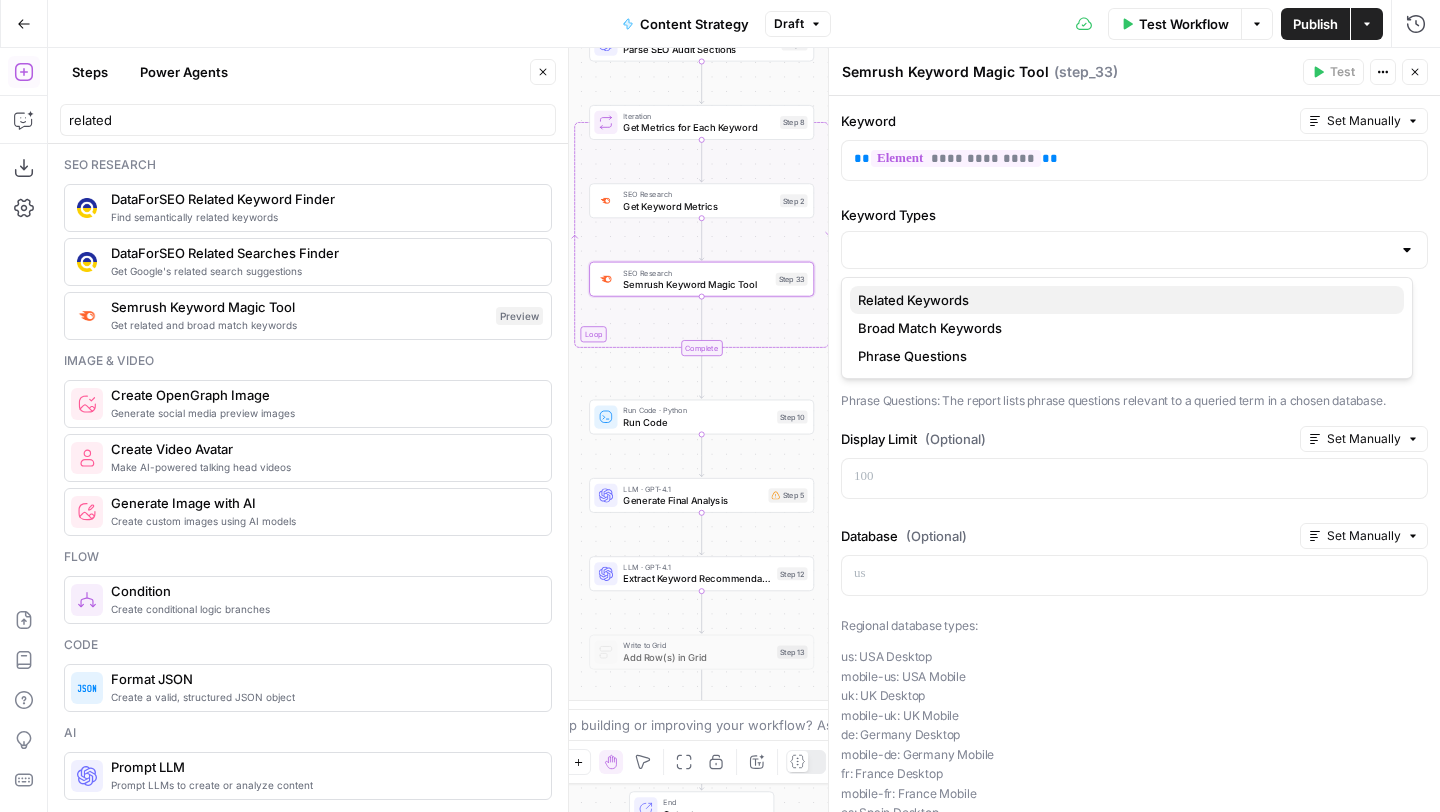 click on "Related Keywords" at bounding box center [913, 300] 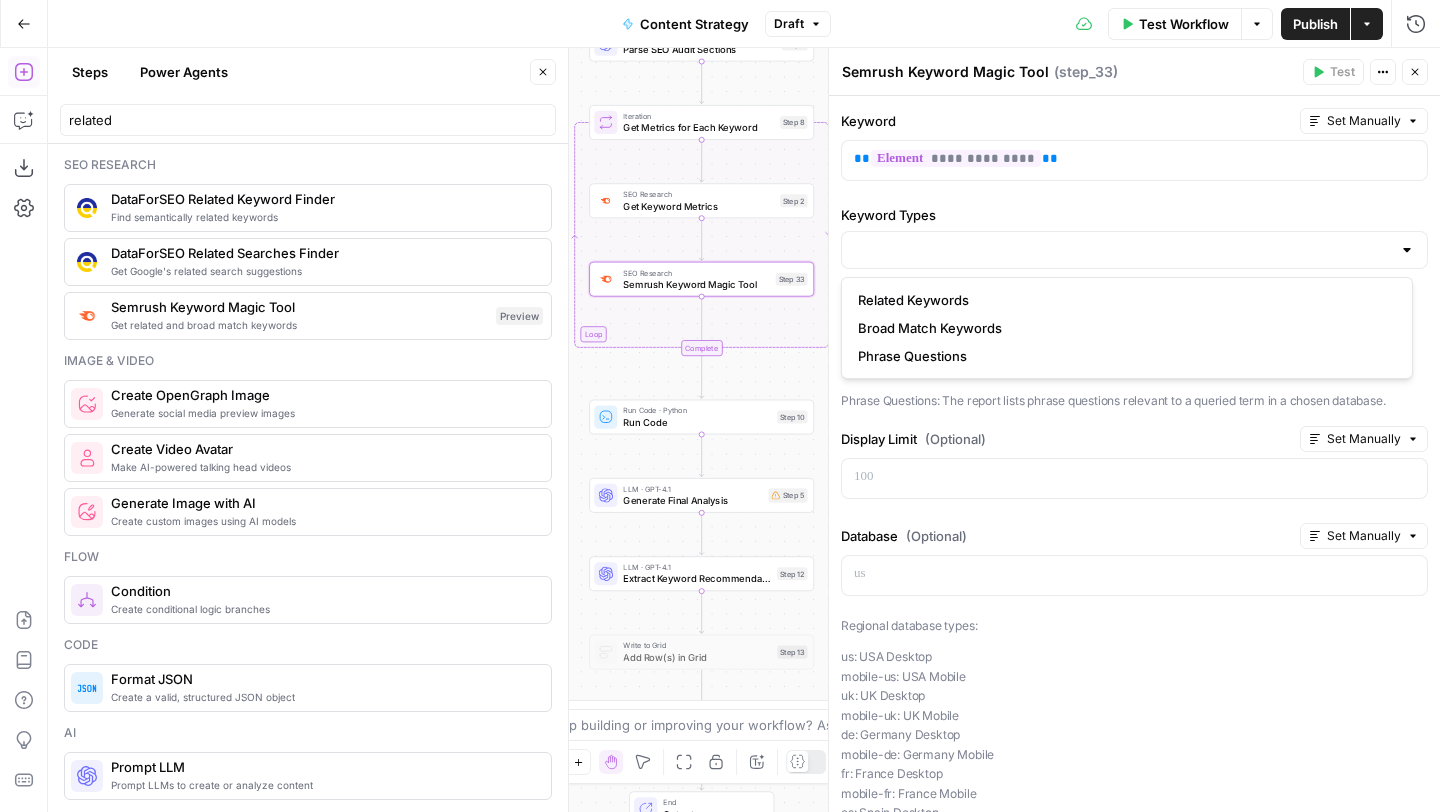 type on "Related Keywords" 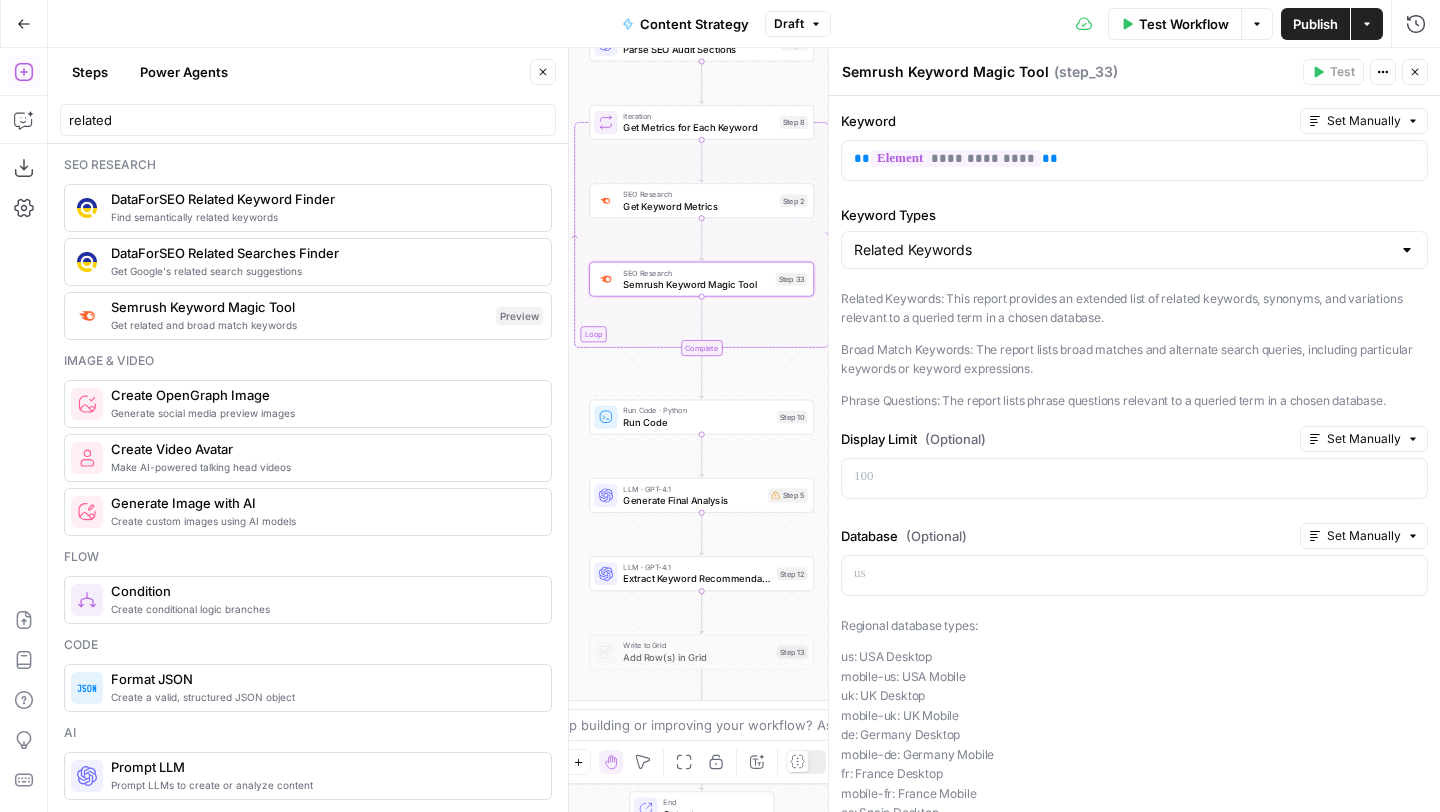 click 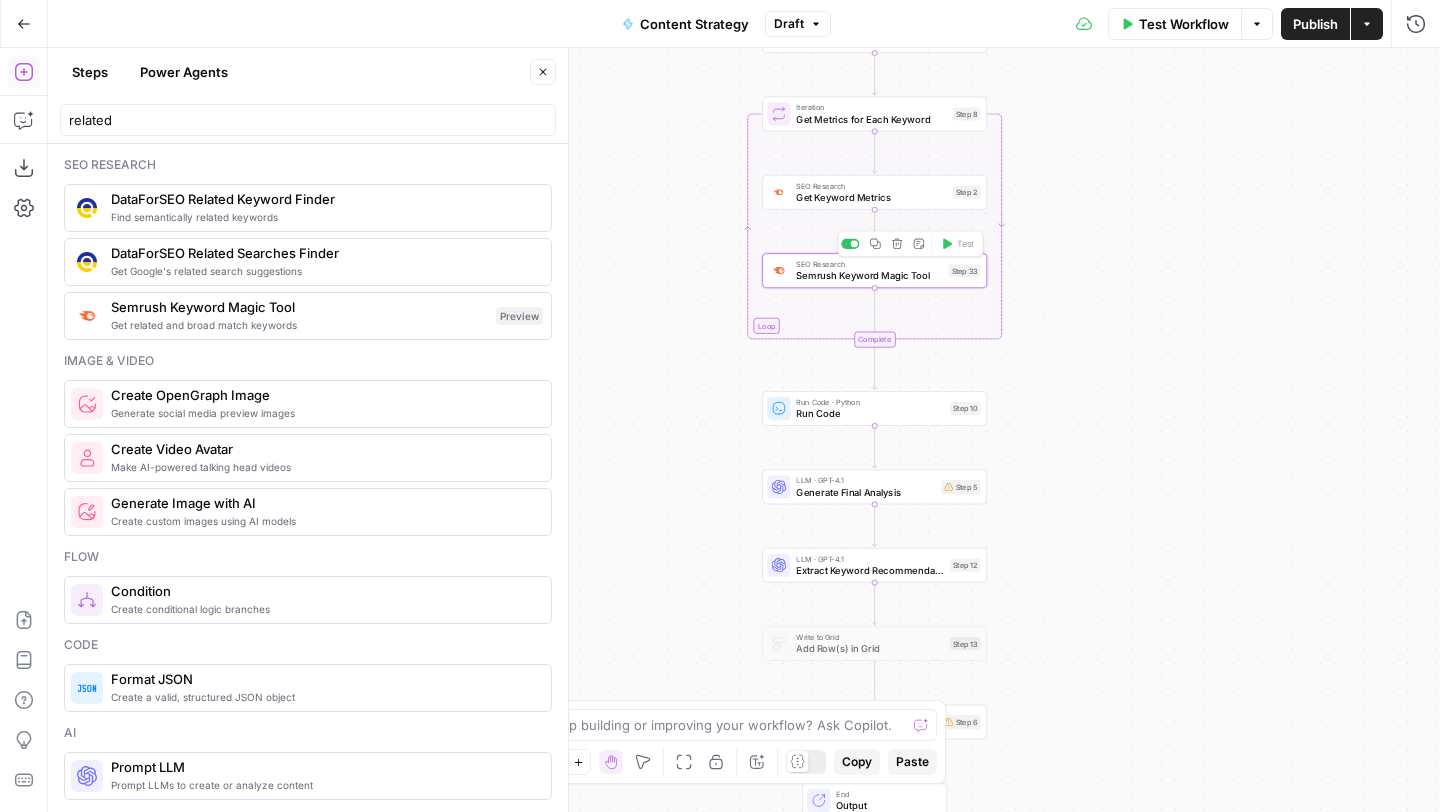 click 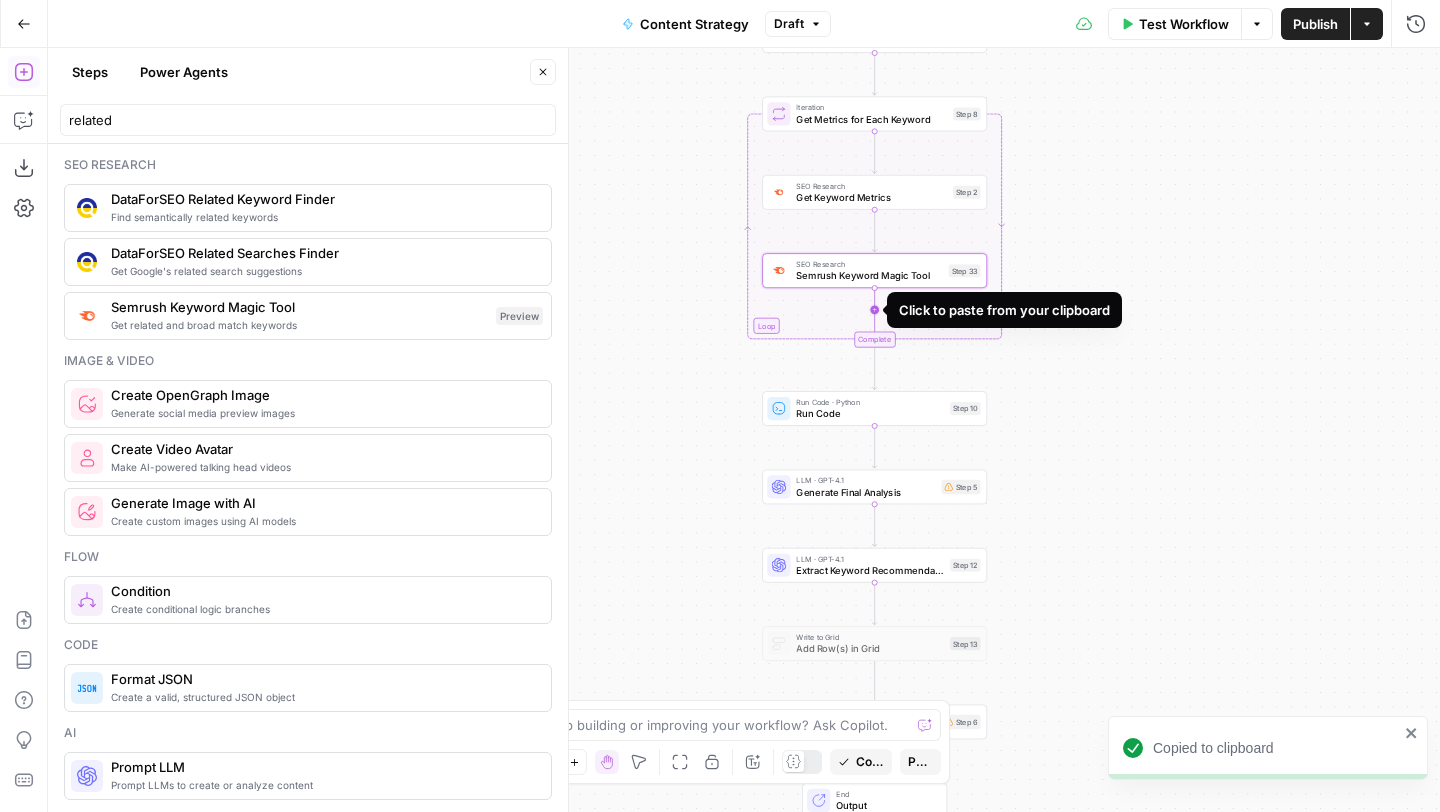 click 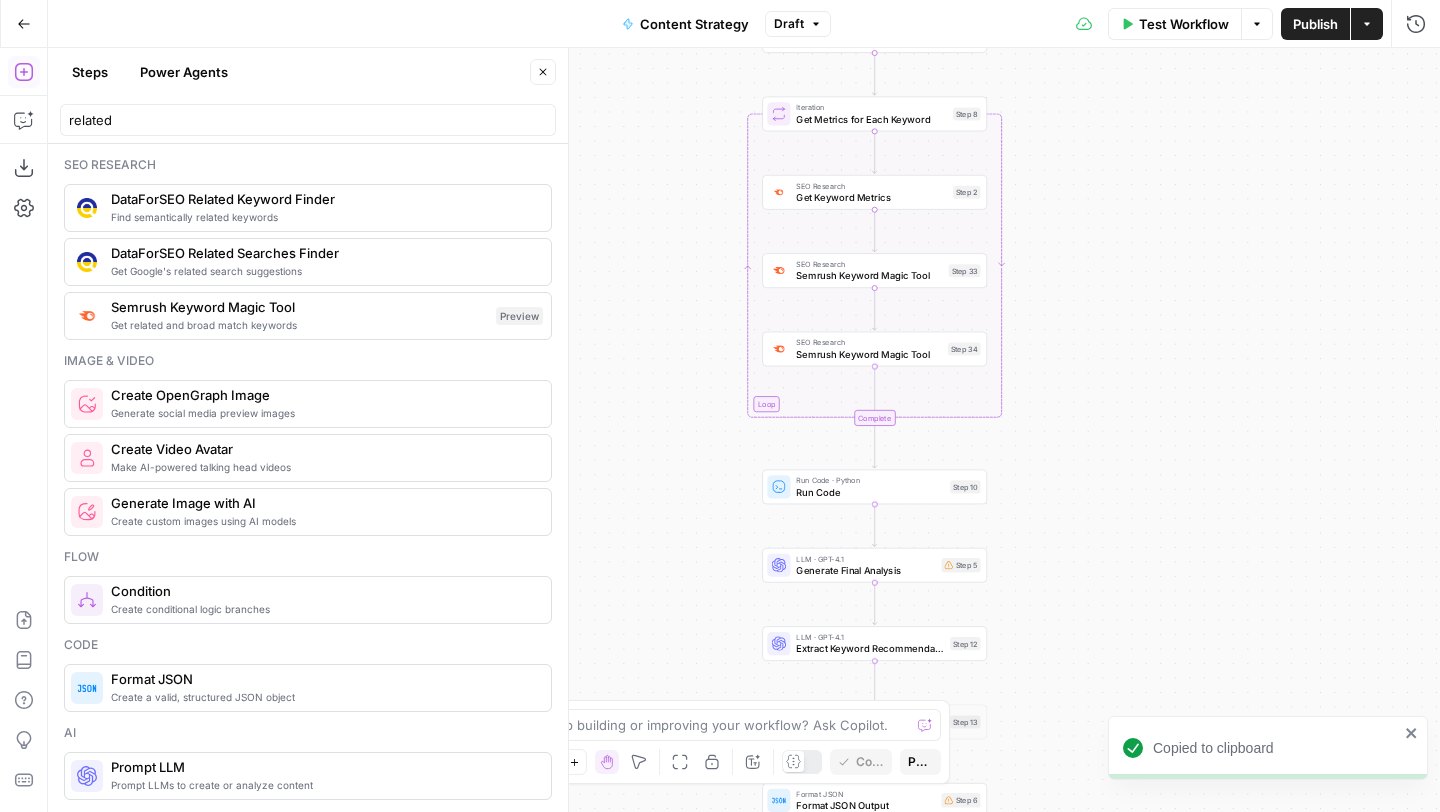 click on "SEO Research" at bounding box center (869, 343) 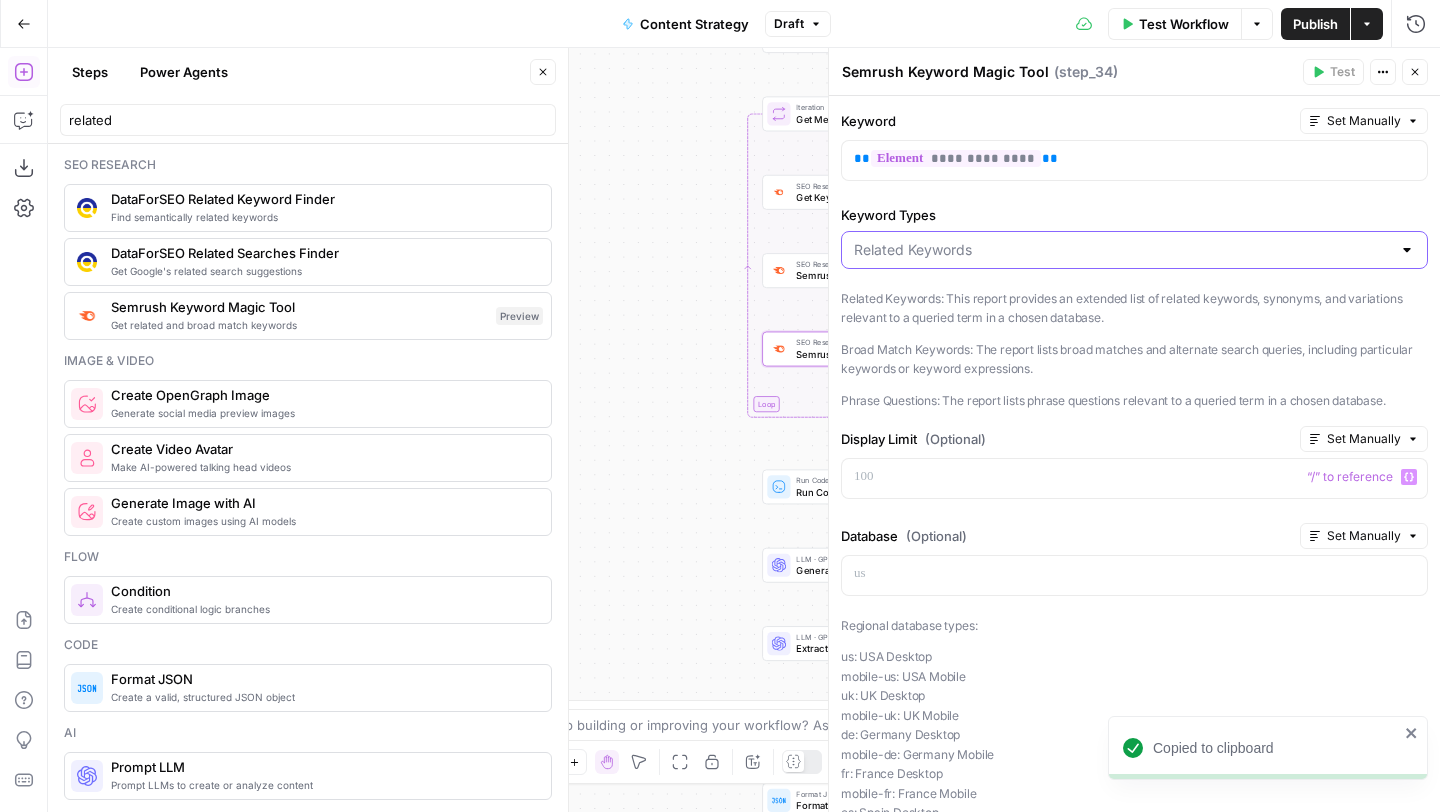 click on "Keyword Types" at bounding box center [1122, 250] 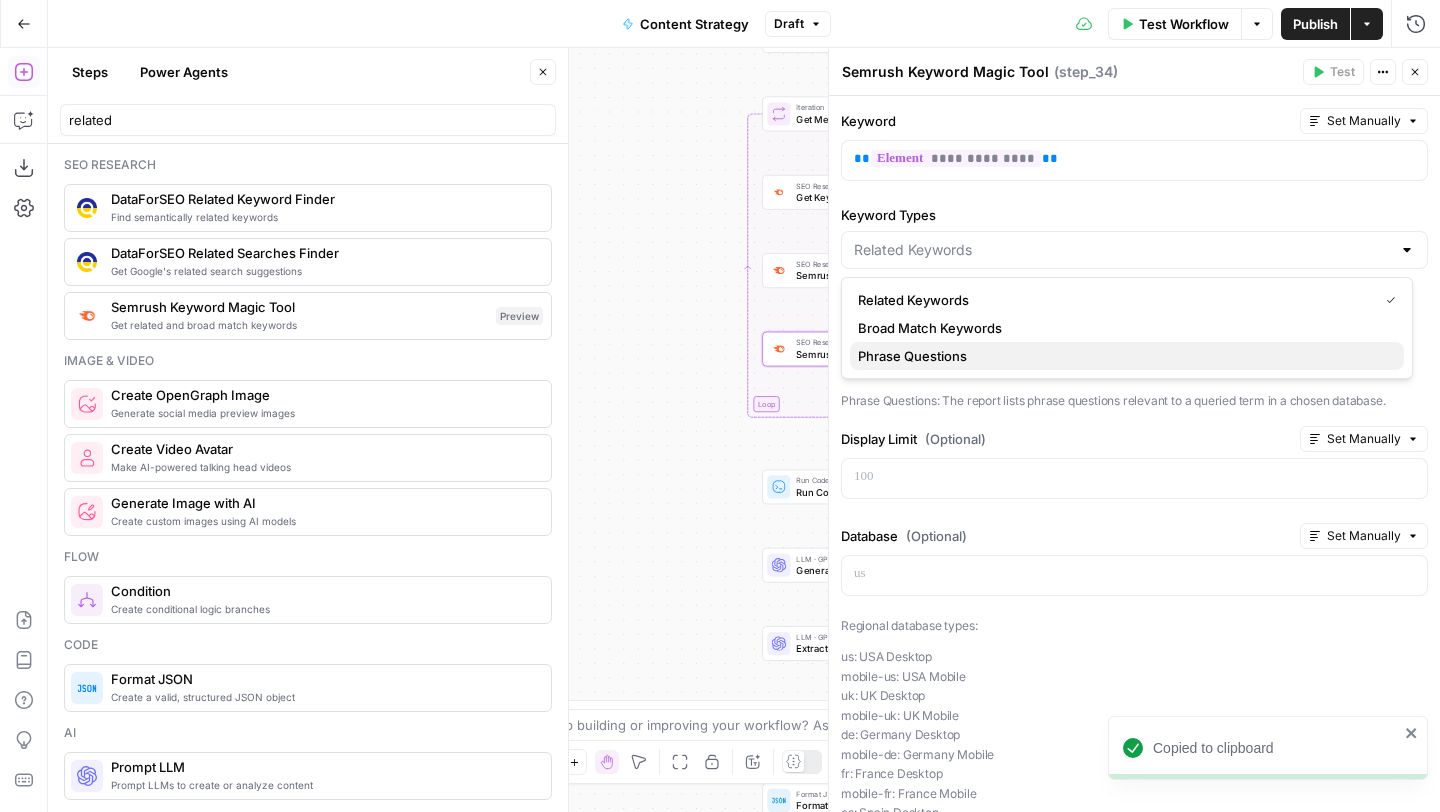 click on "Phrase Questions" at bounding box center (912, 356) 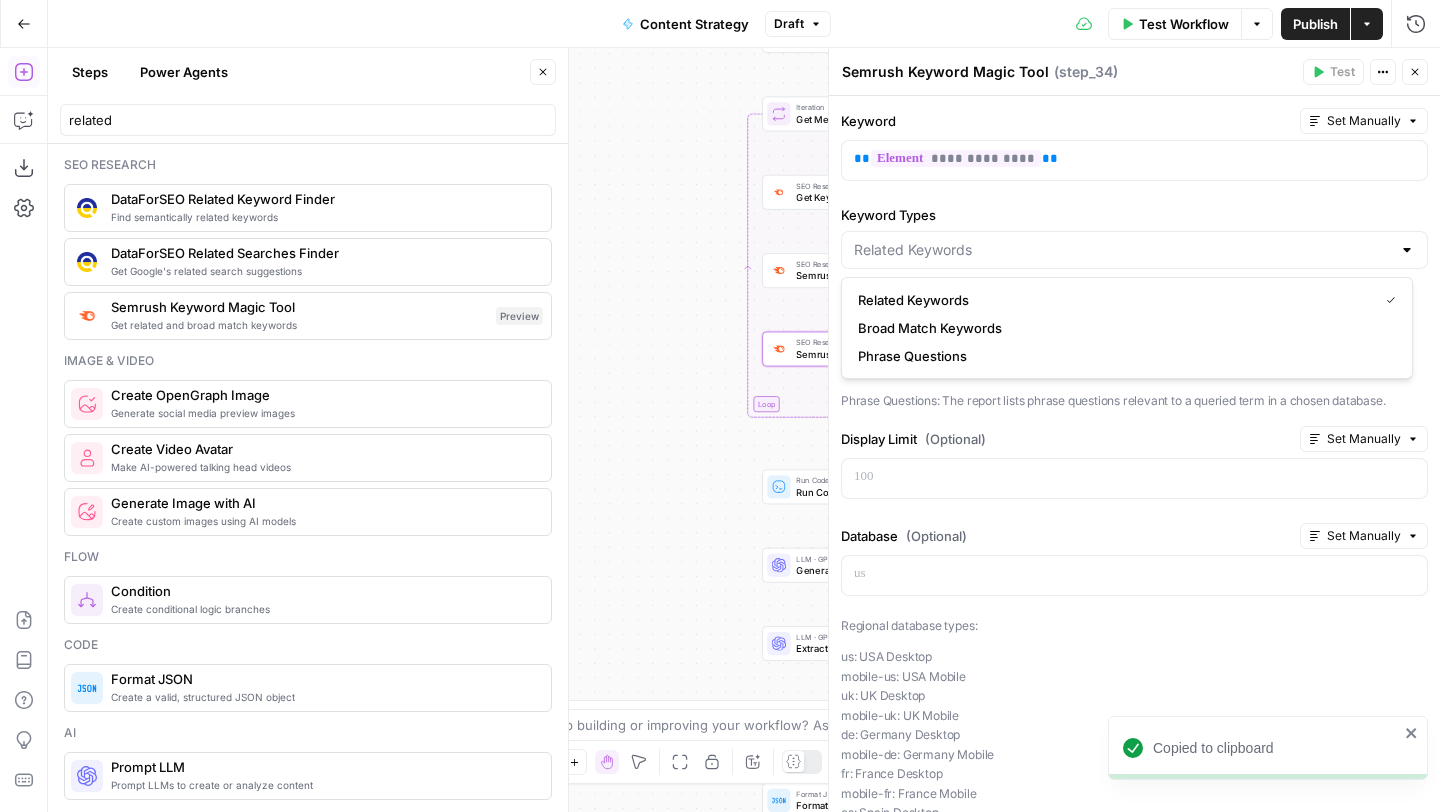 type on "Phrase Questions" 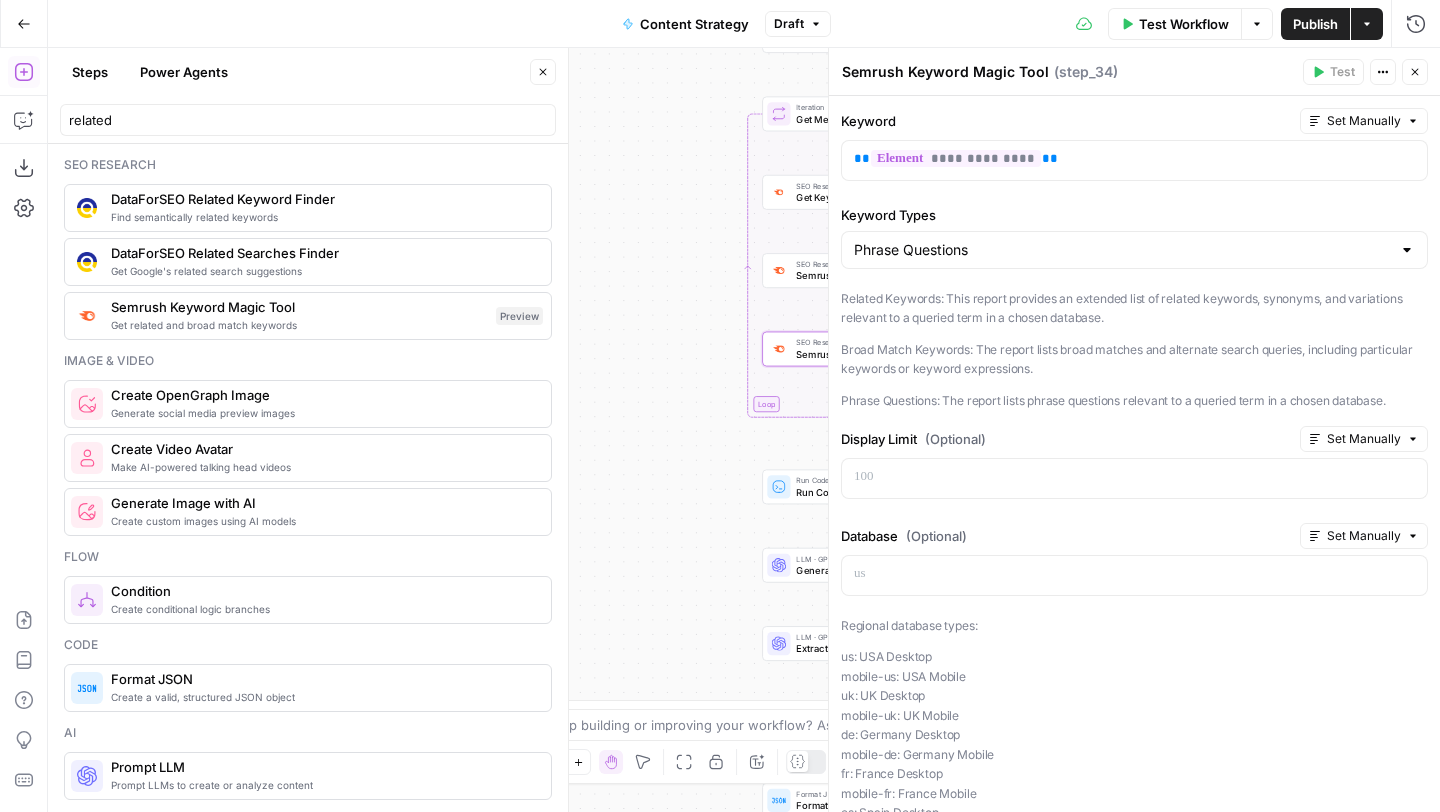 click 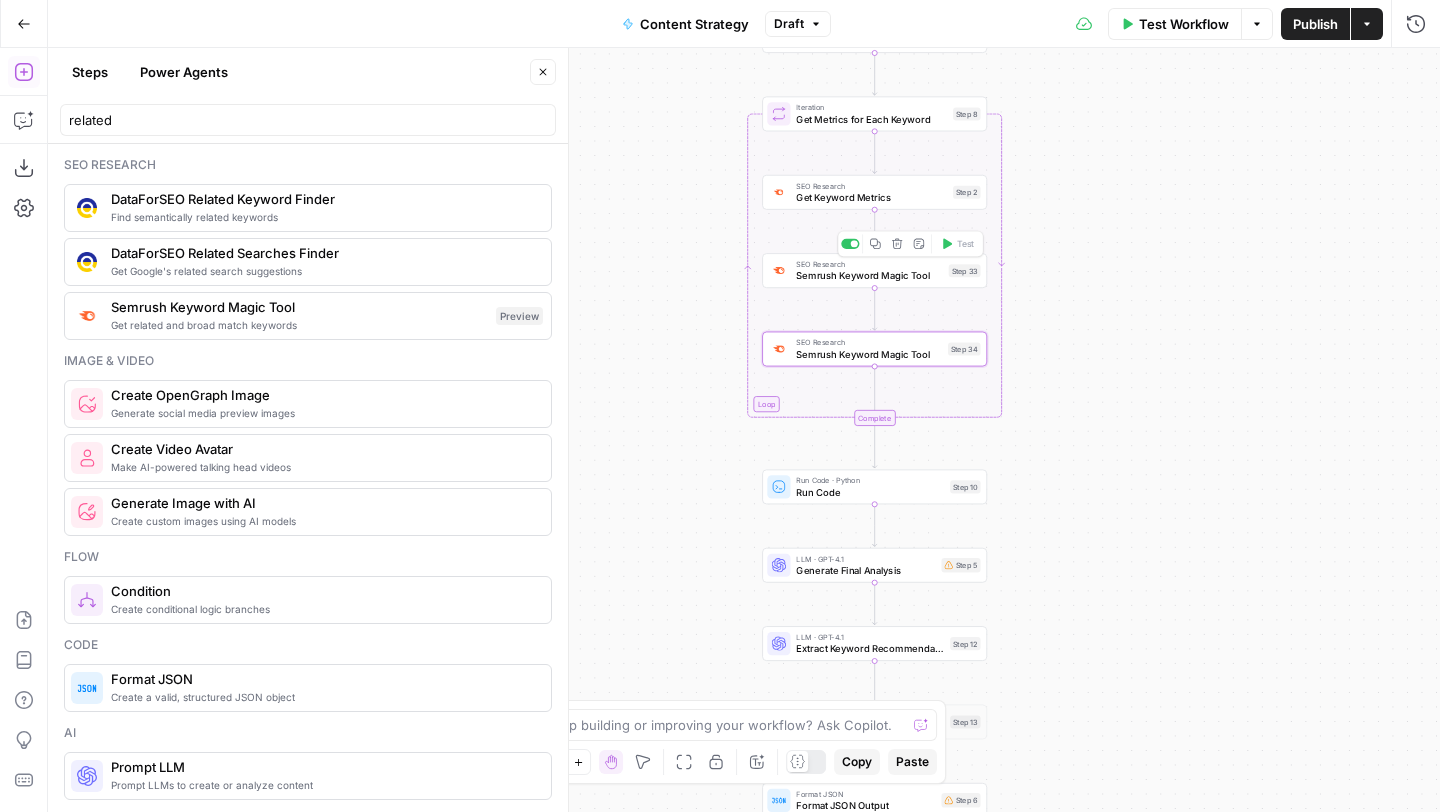 click on "Semrush Keyword Magic Tool" at bounding box center [869, 275] 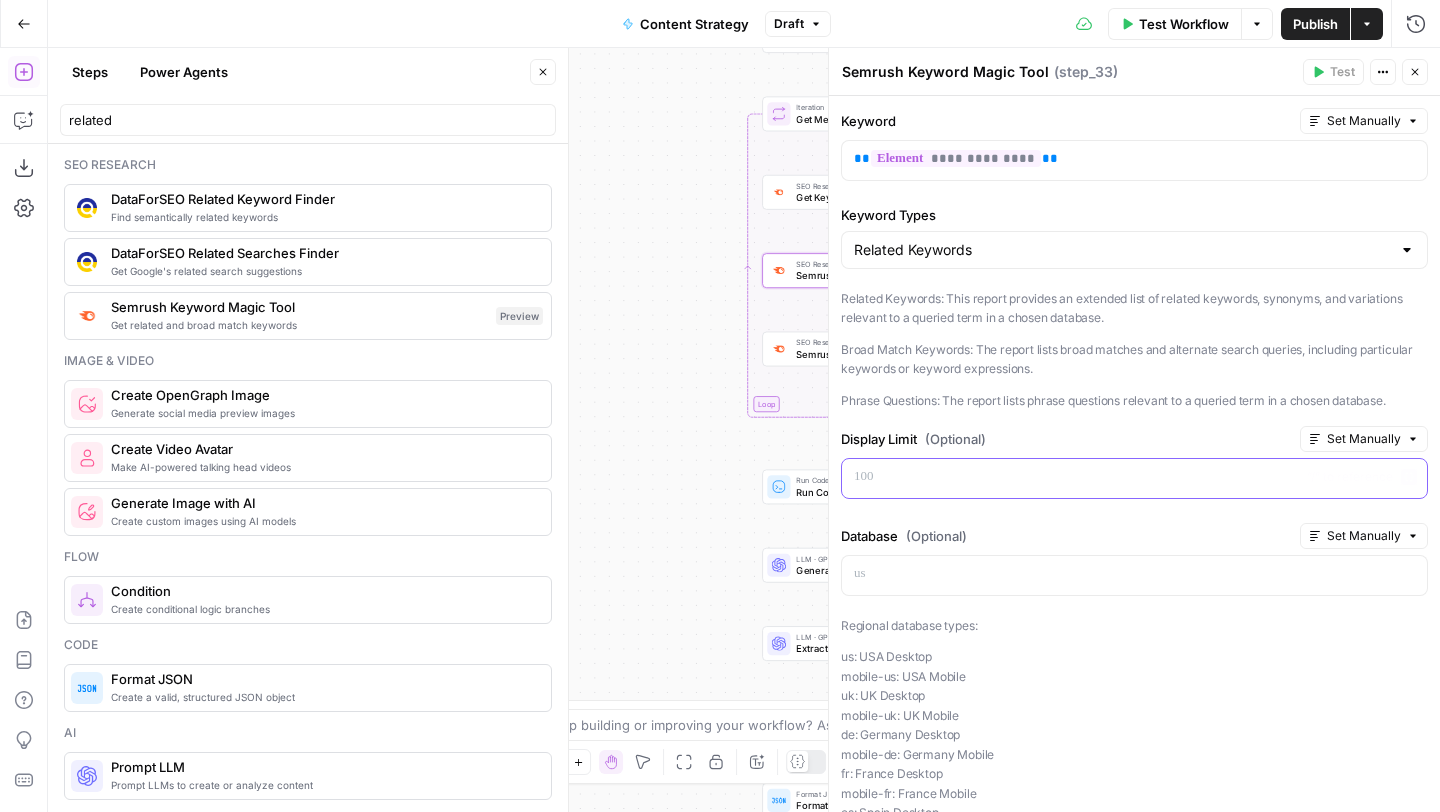 click at bounding box center (1134, 478) 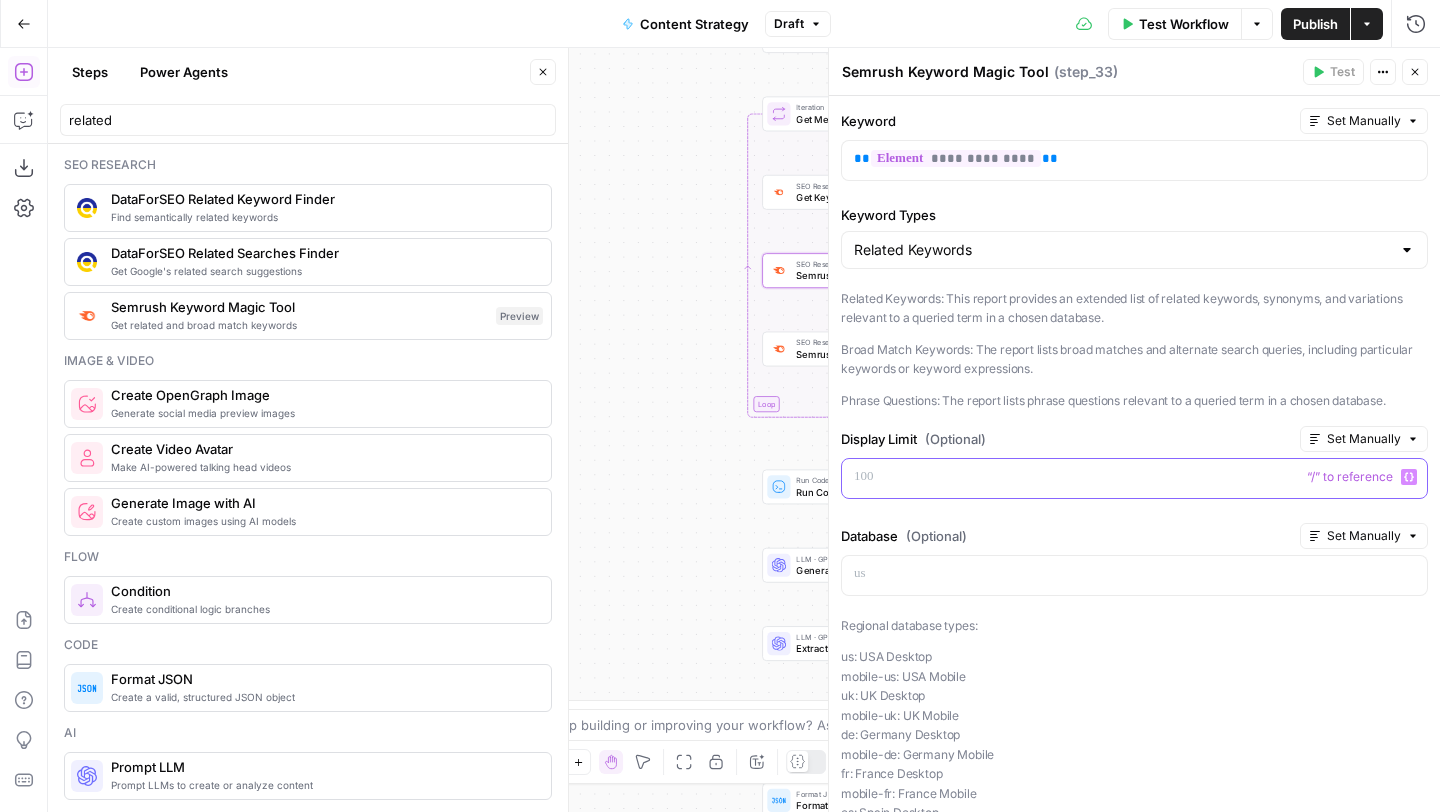 type 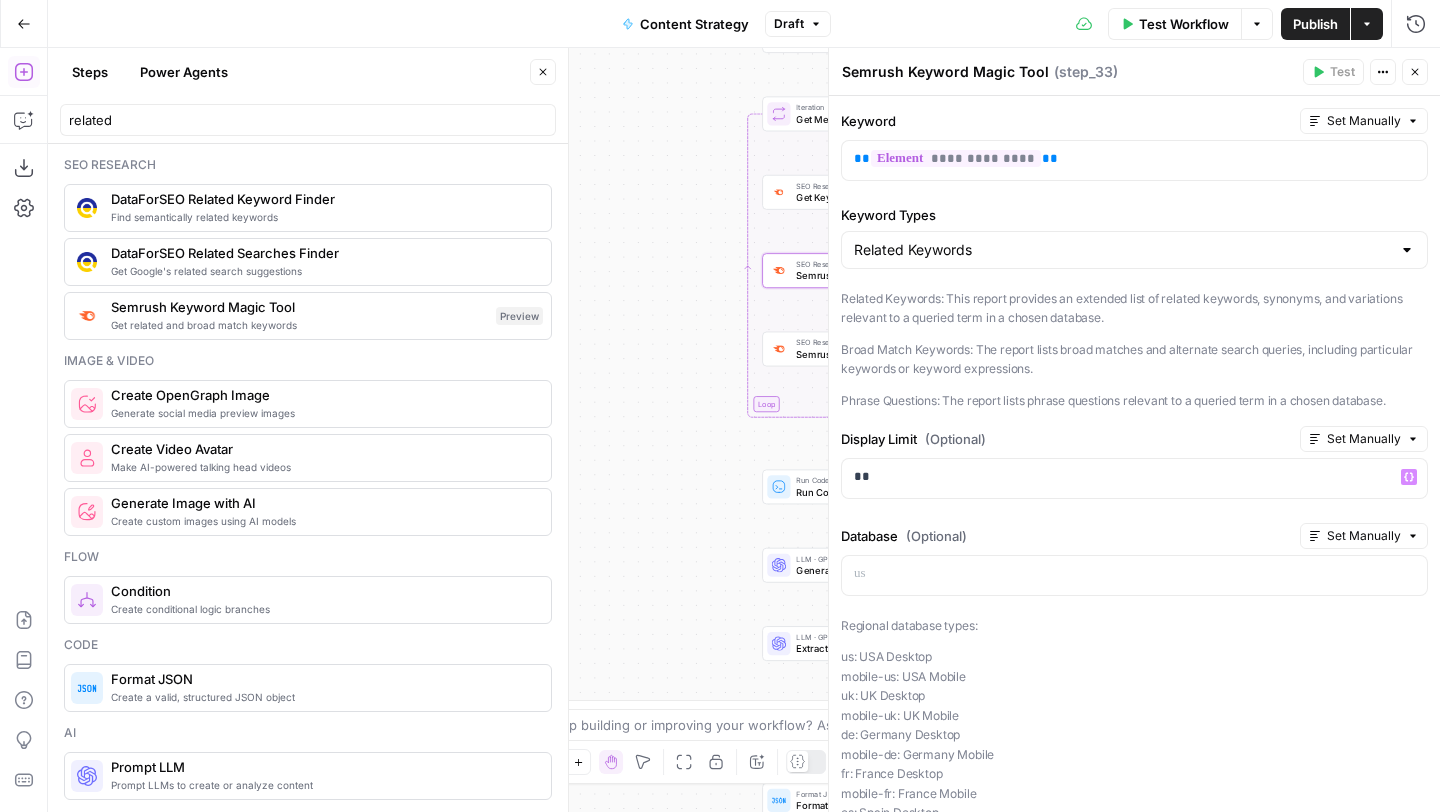 click 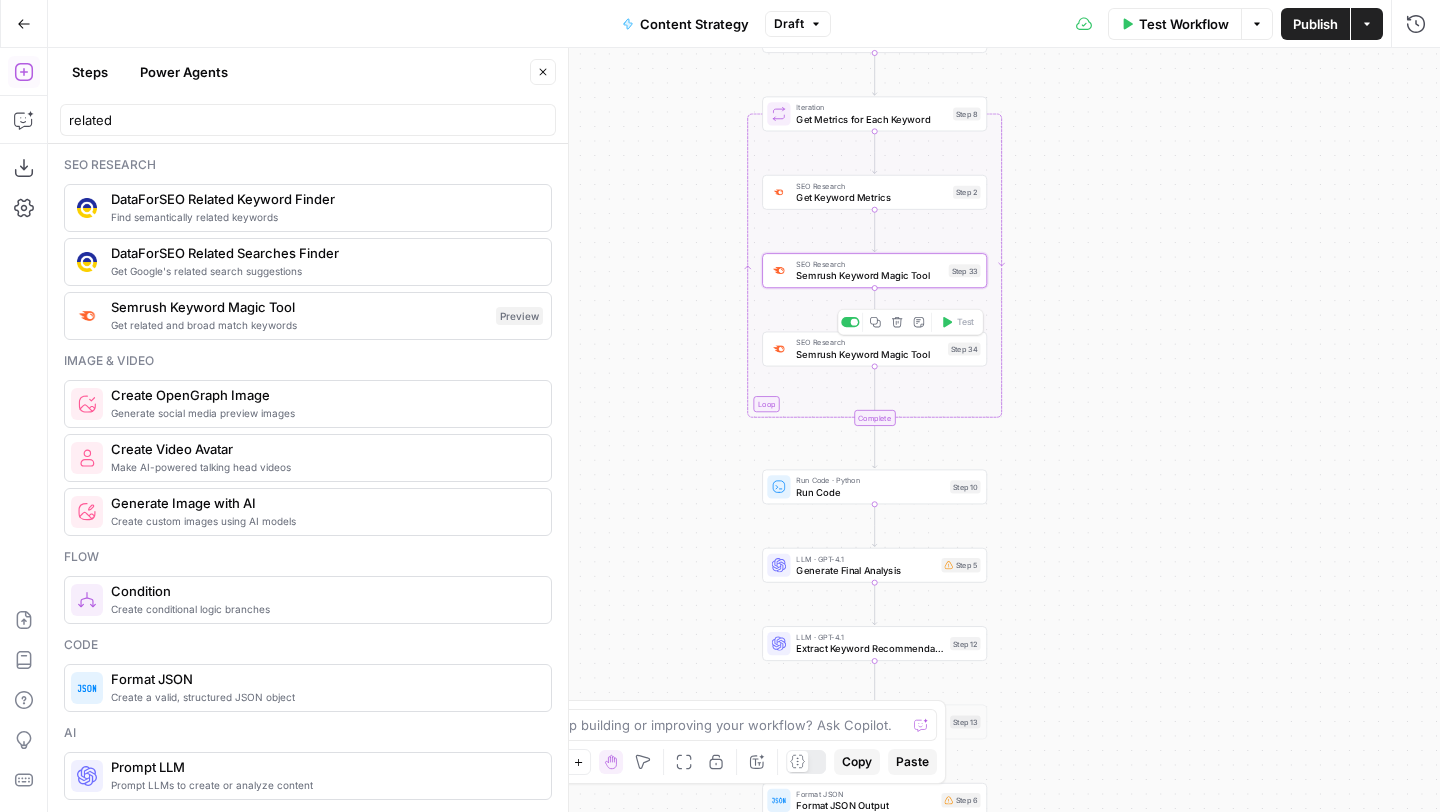 click on "Semrush Keyword Magic Tool" at bounding box center [869, 354] 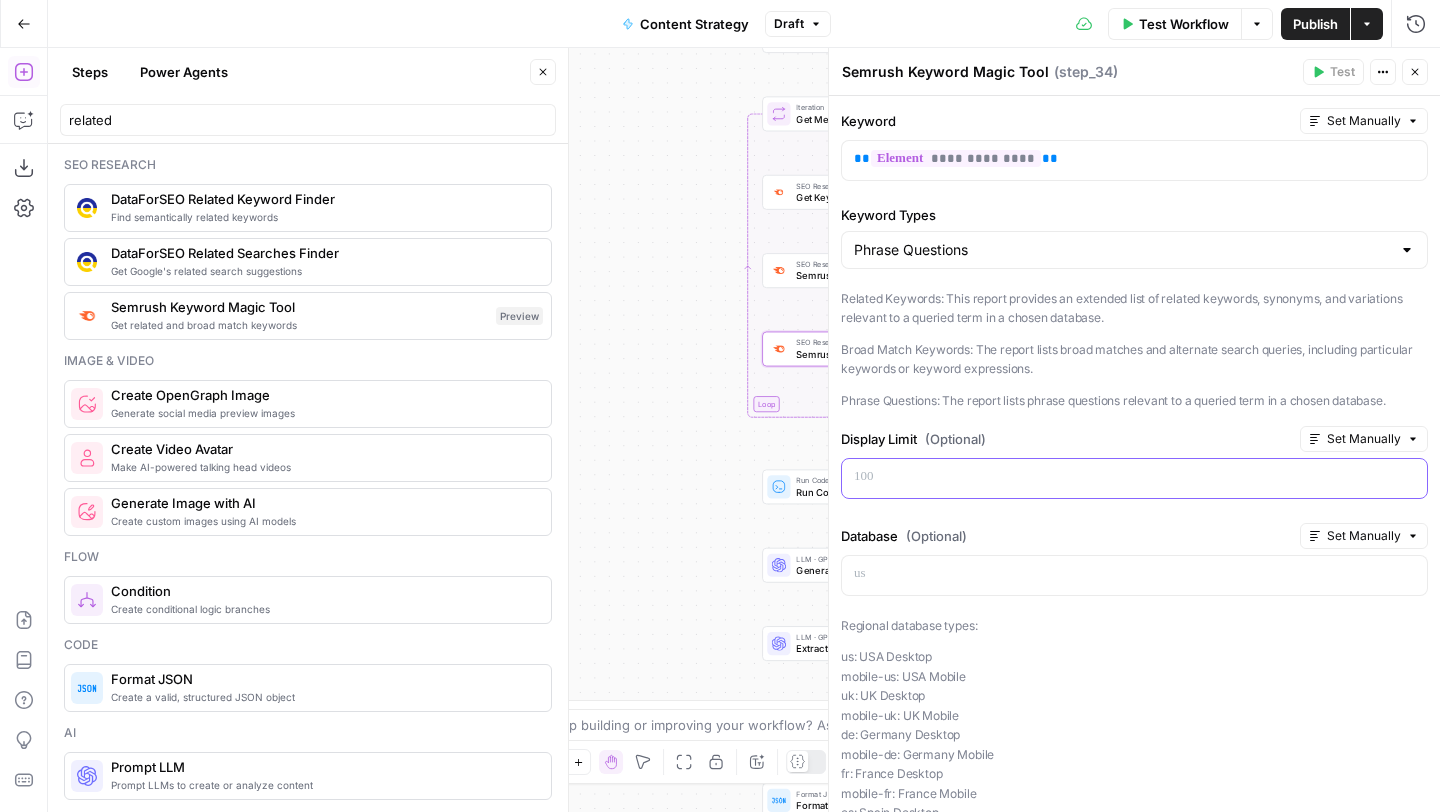 click at bounding box center (1134, 478) 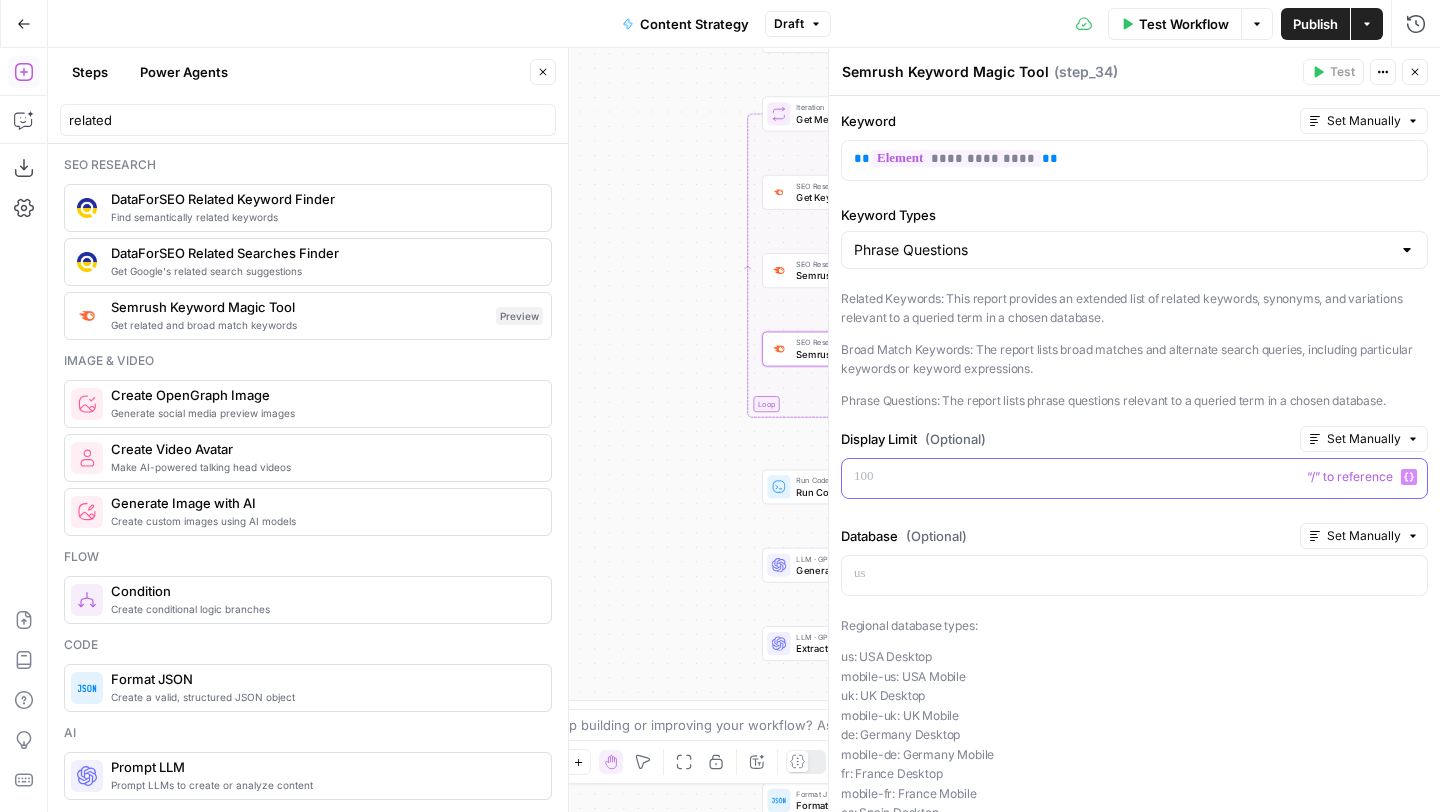 type 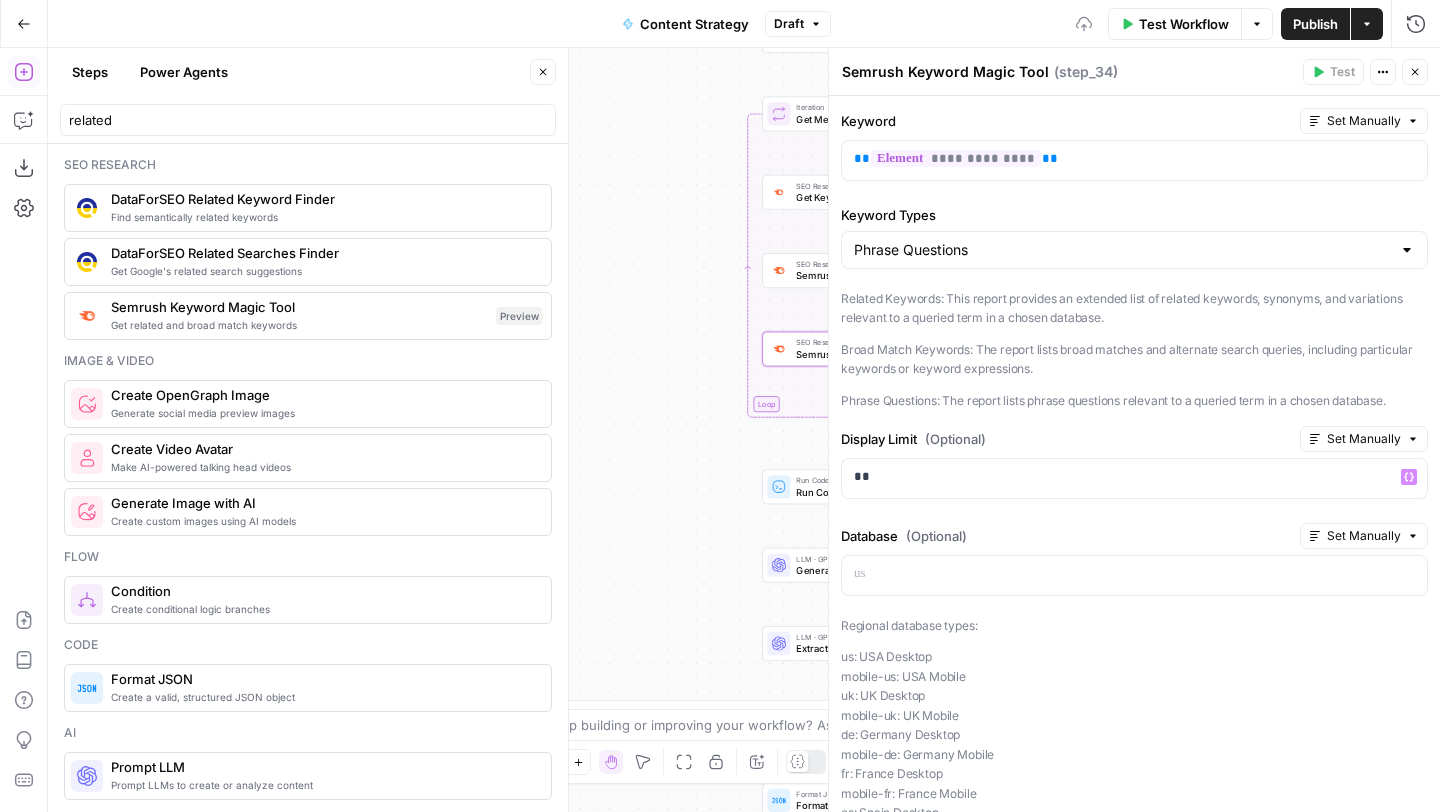 click on "Close" at bounding box center [1415, 72] 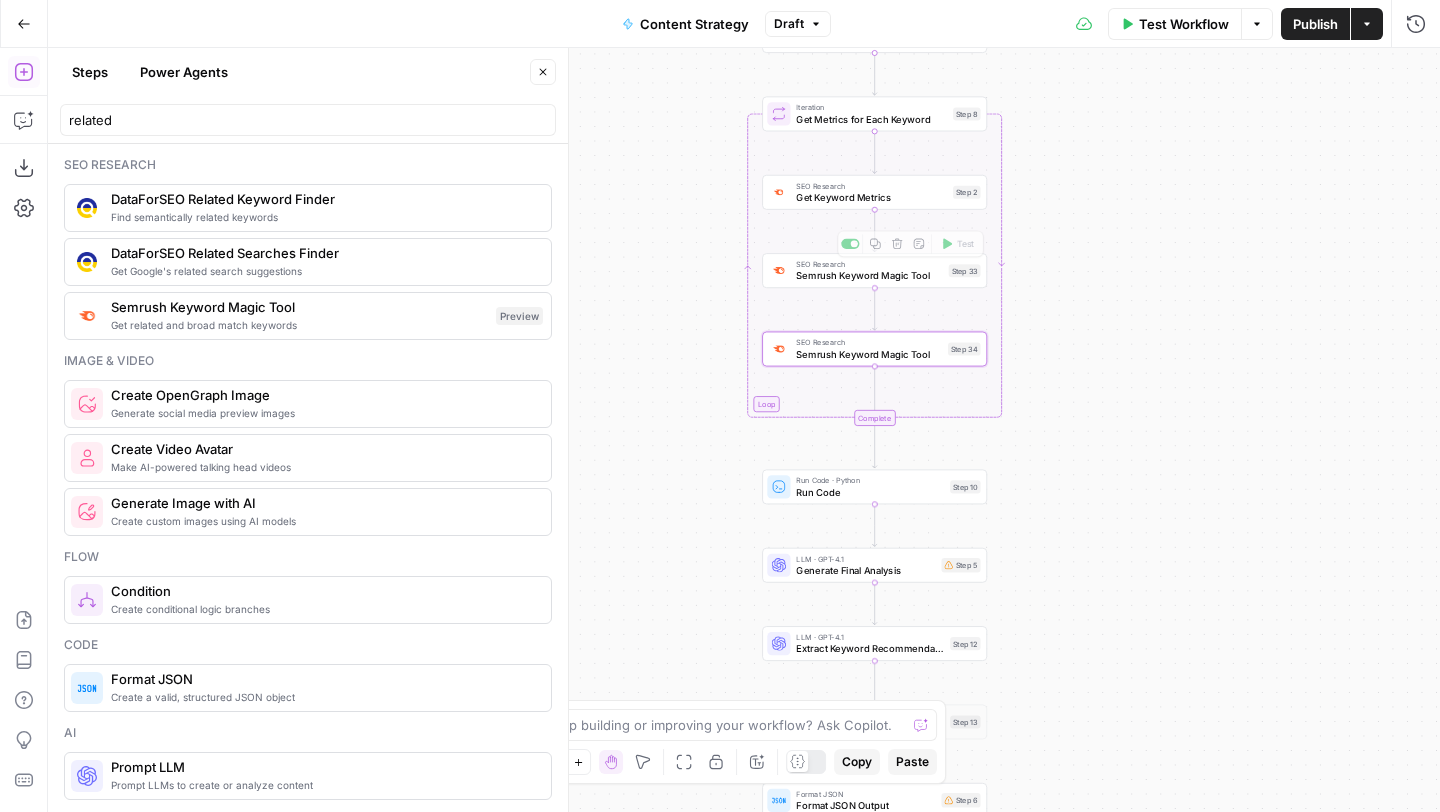 click on "Get Keyword Metrics" at bounding box center [871, 197] 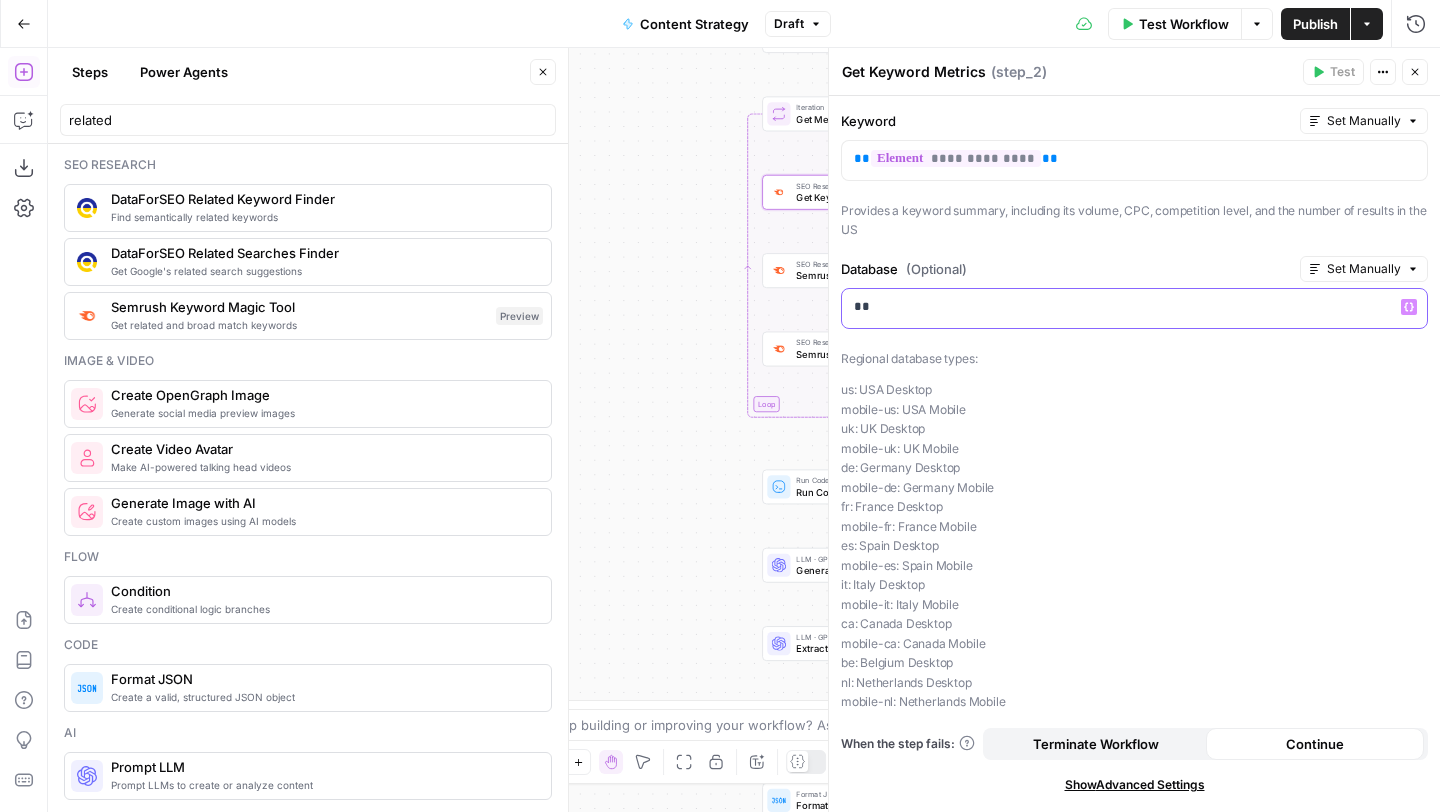 click on "**" at bounding box center [1134, 307] 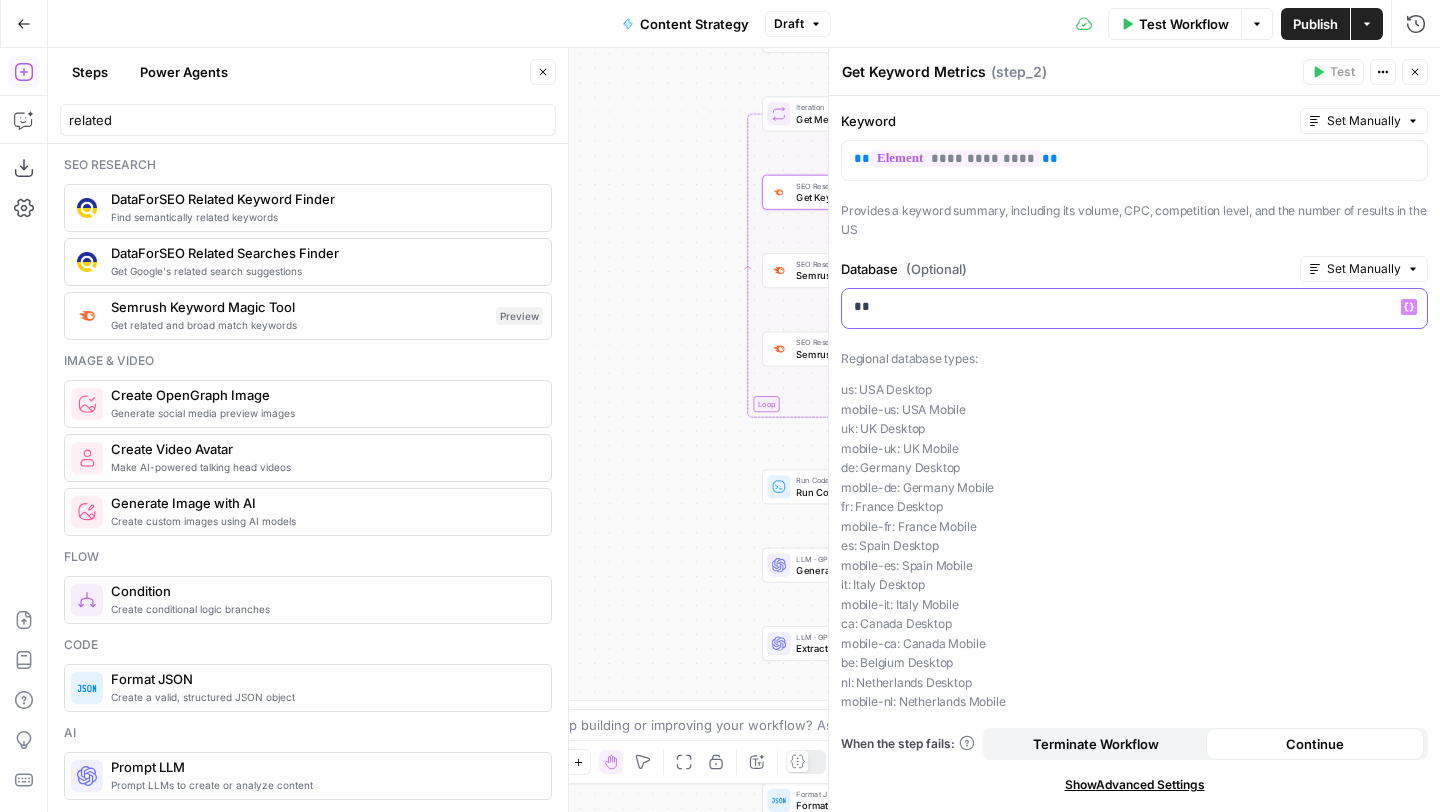 click on "**" at bounding box center [1134, 307] 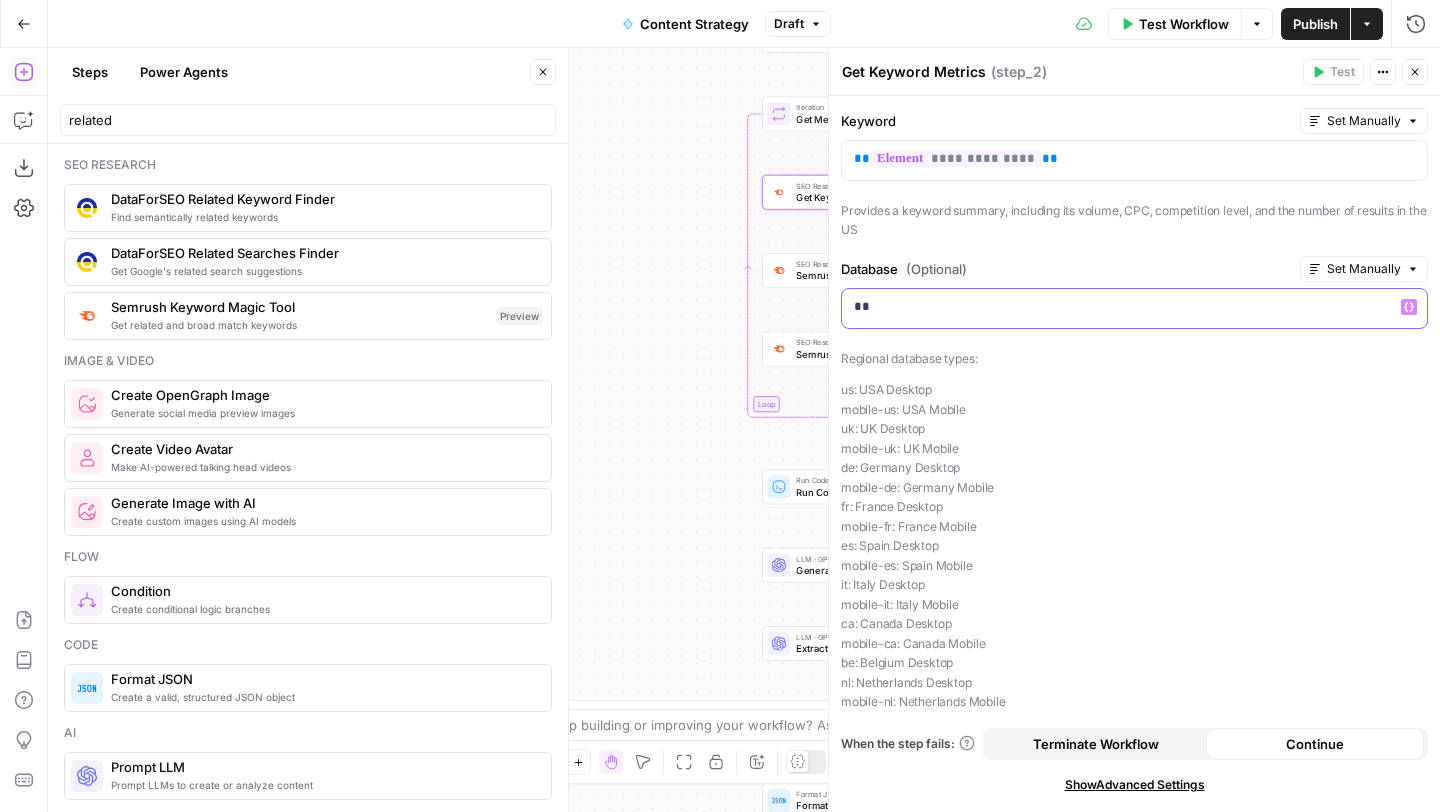click on "**" at bounding box center (1134, 307) 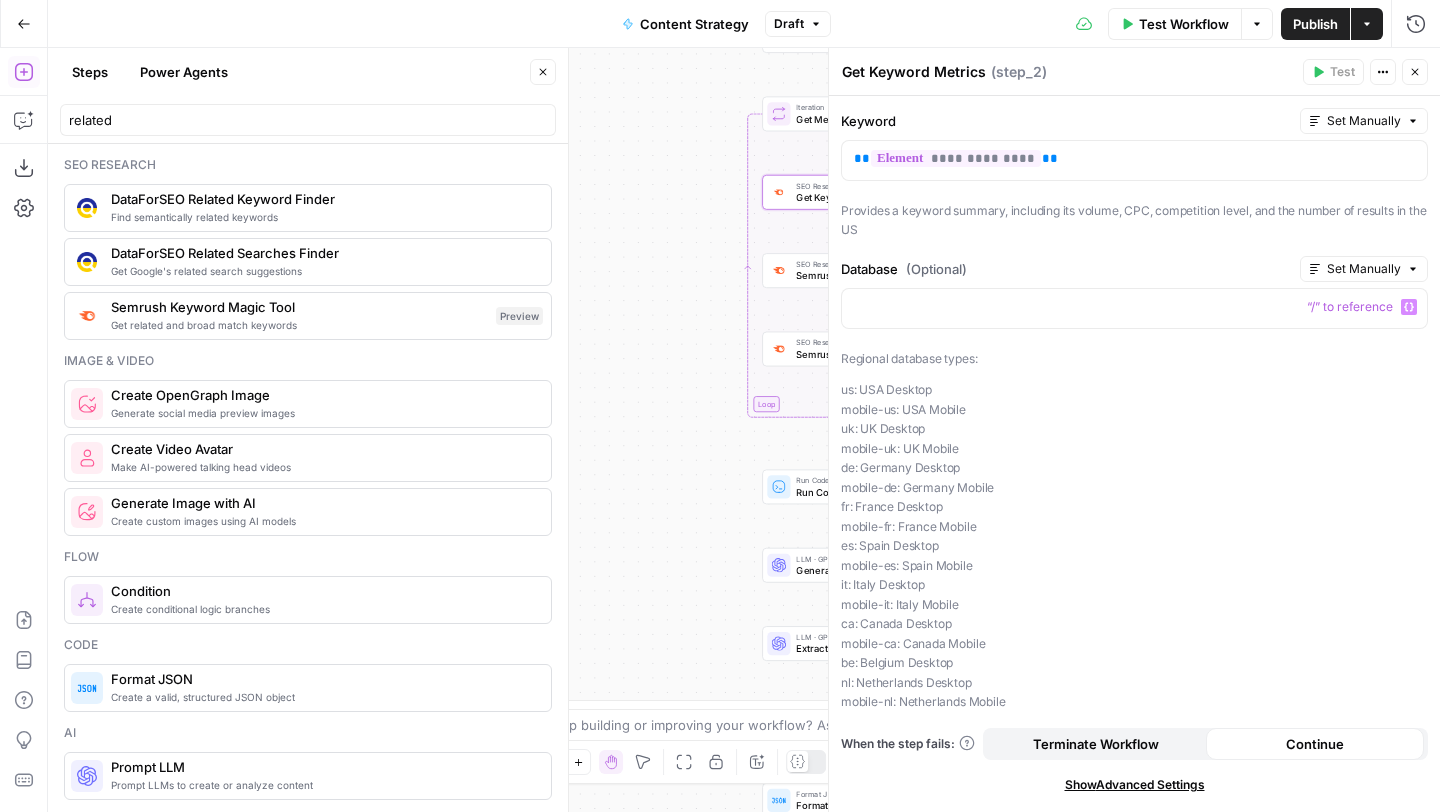click 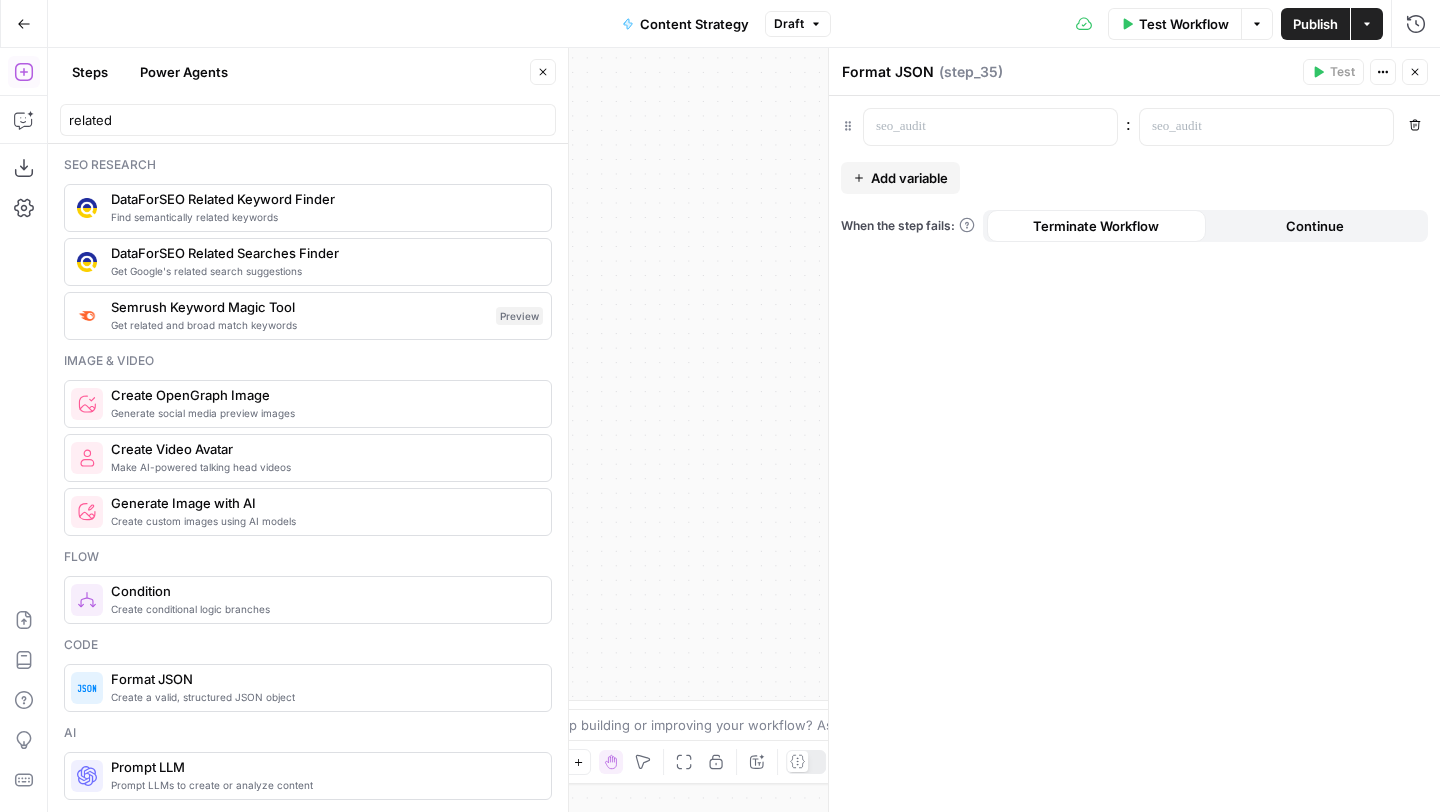 click on "Close" at bounding box center (543, 72) 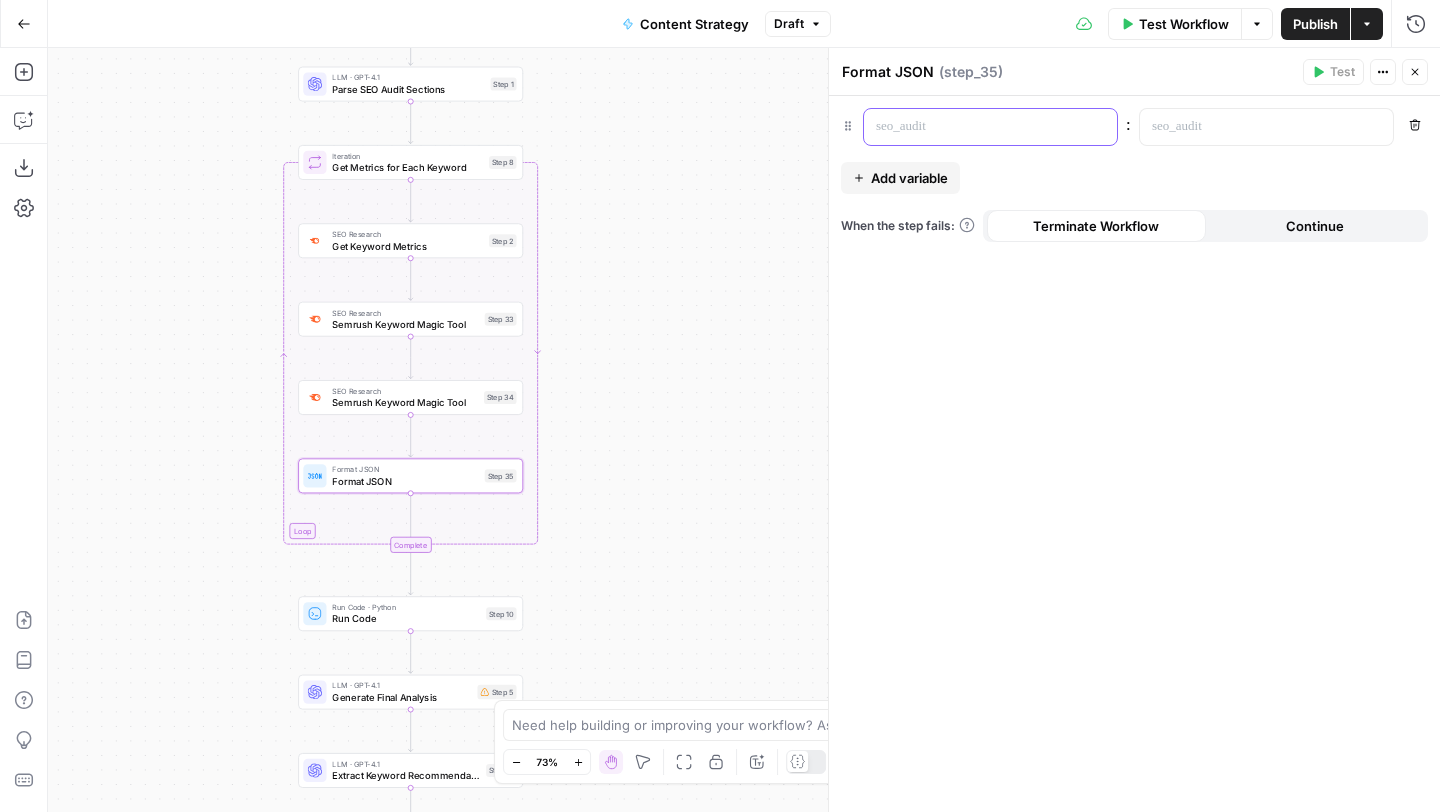 click at bounding box center (974, 127) 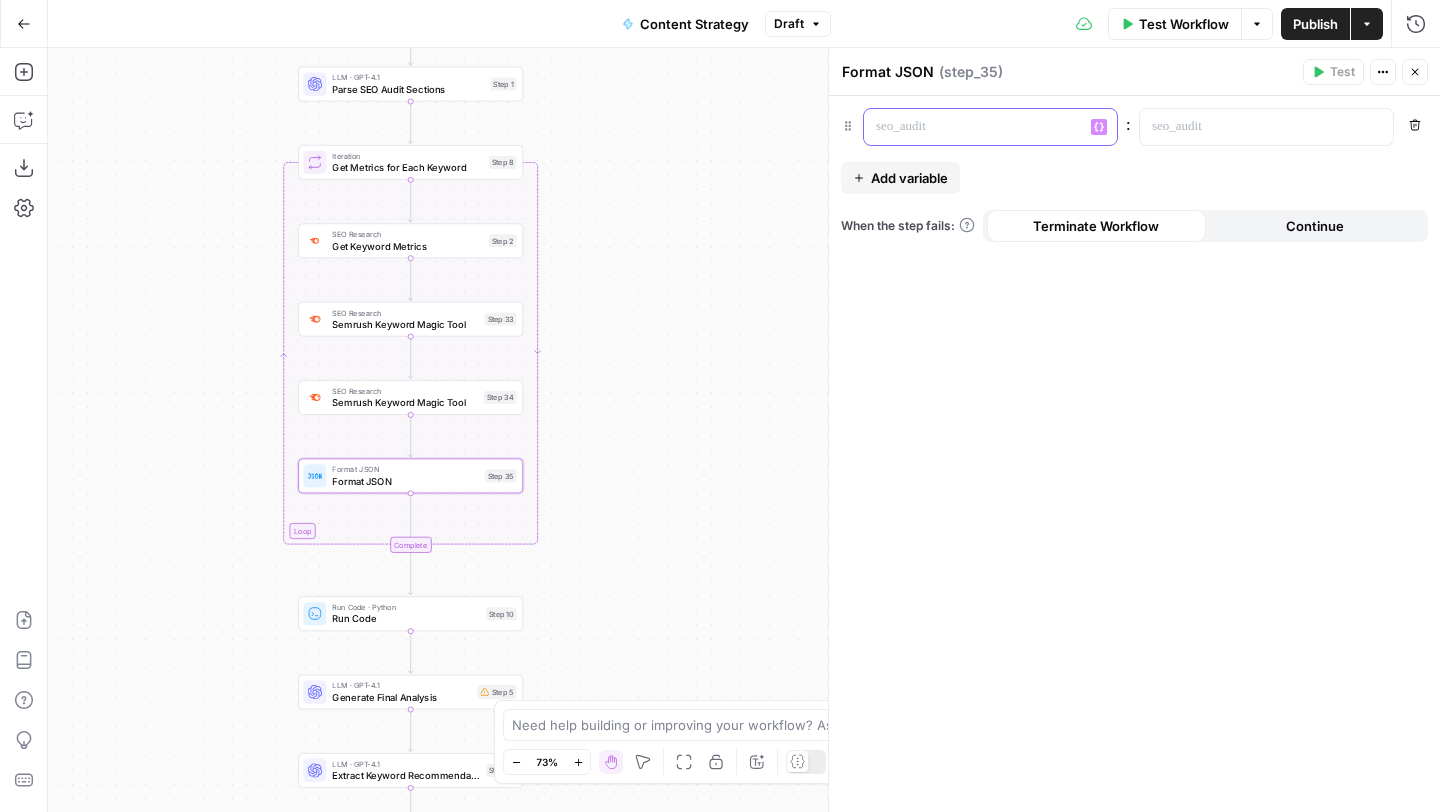 type 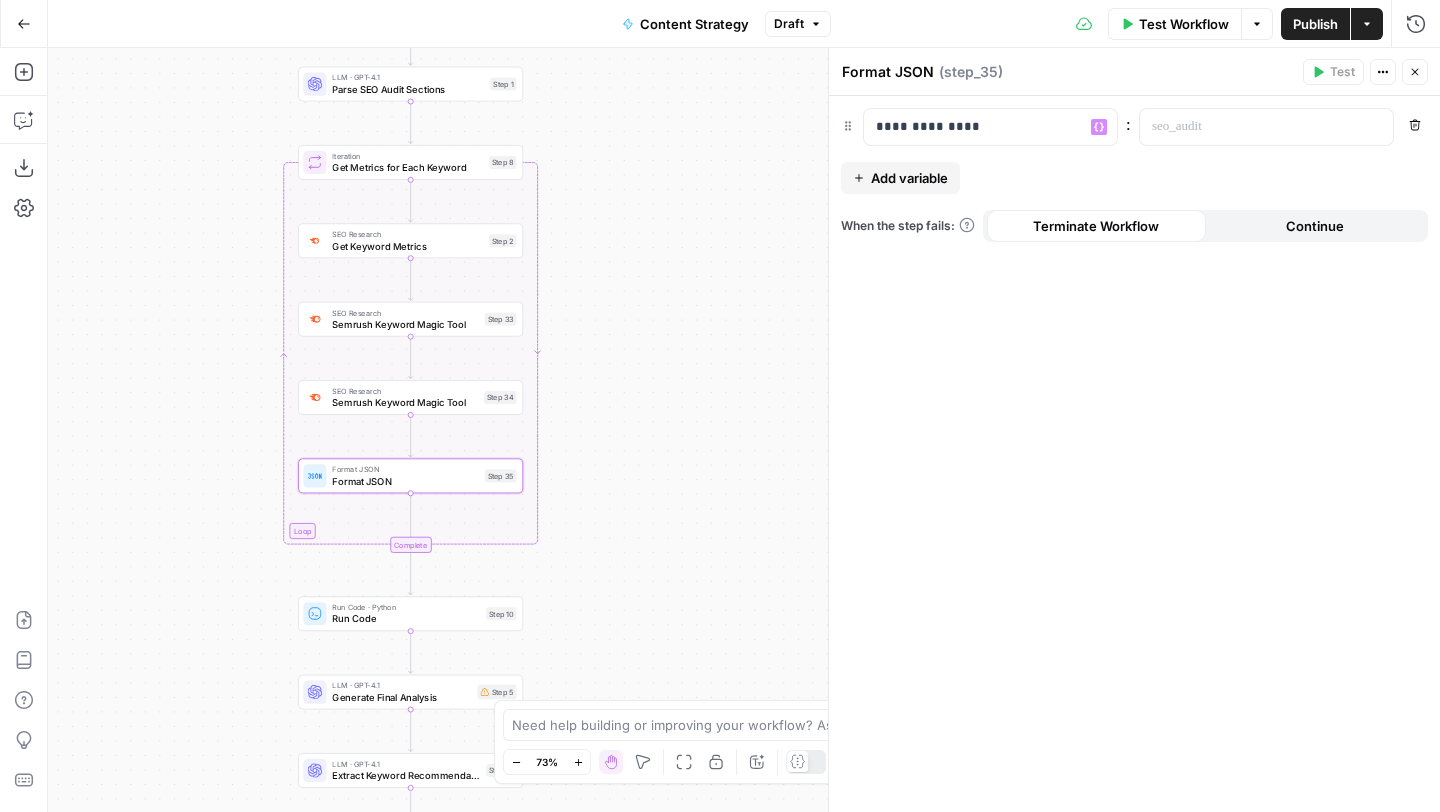 click on "Add variable" at bounding box center [909, 178] 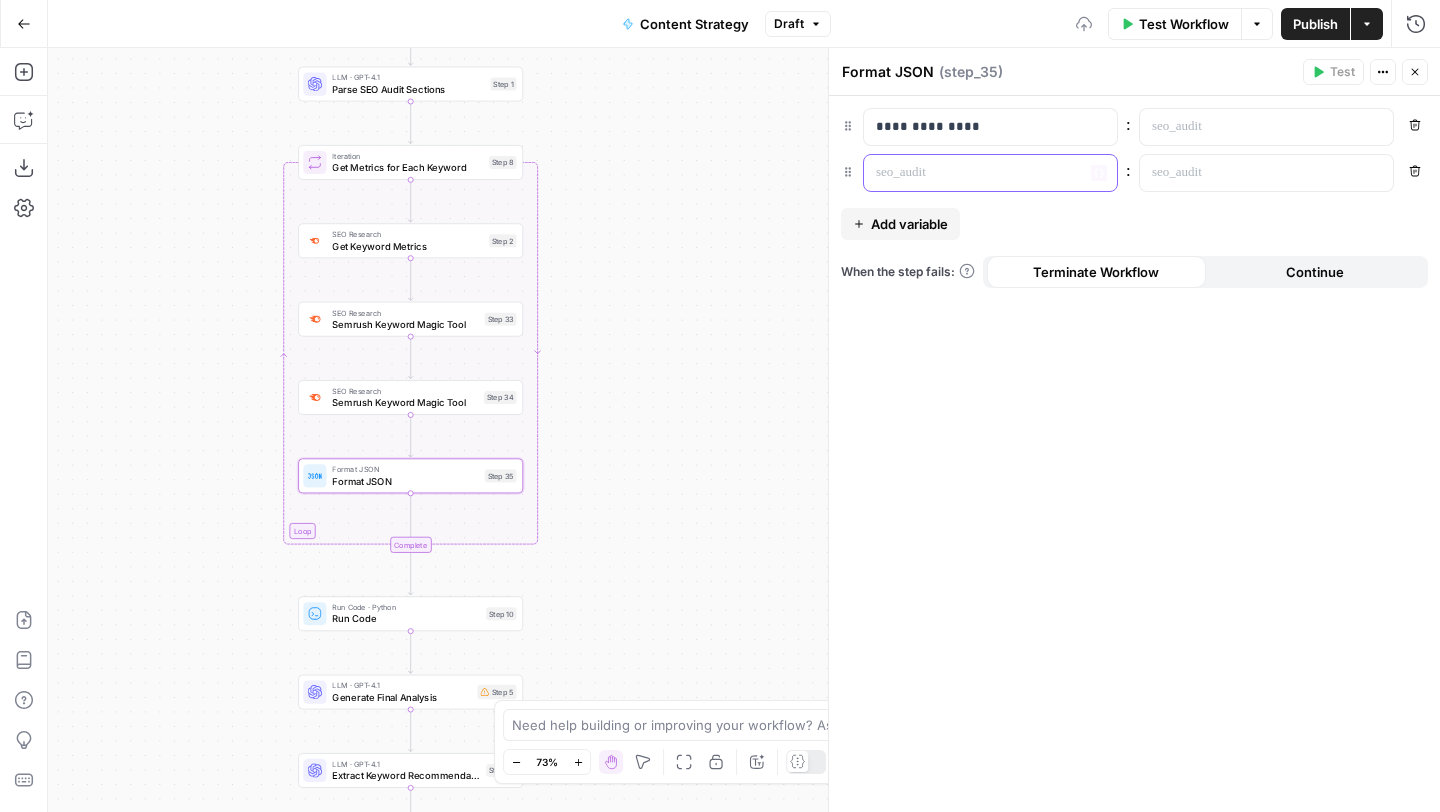 click at bounding box center (974, 173) 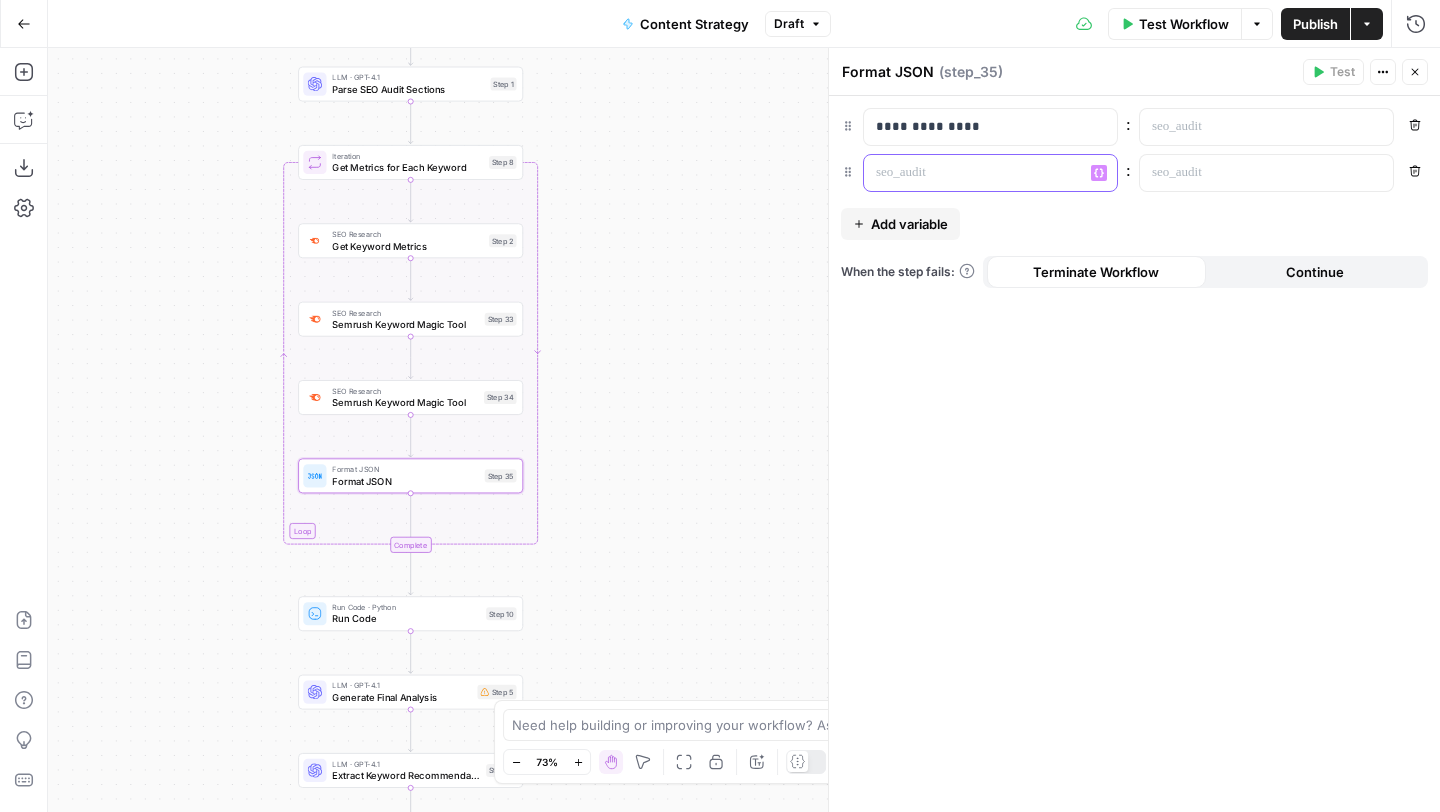 type 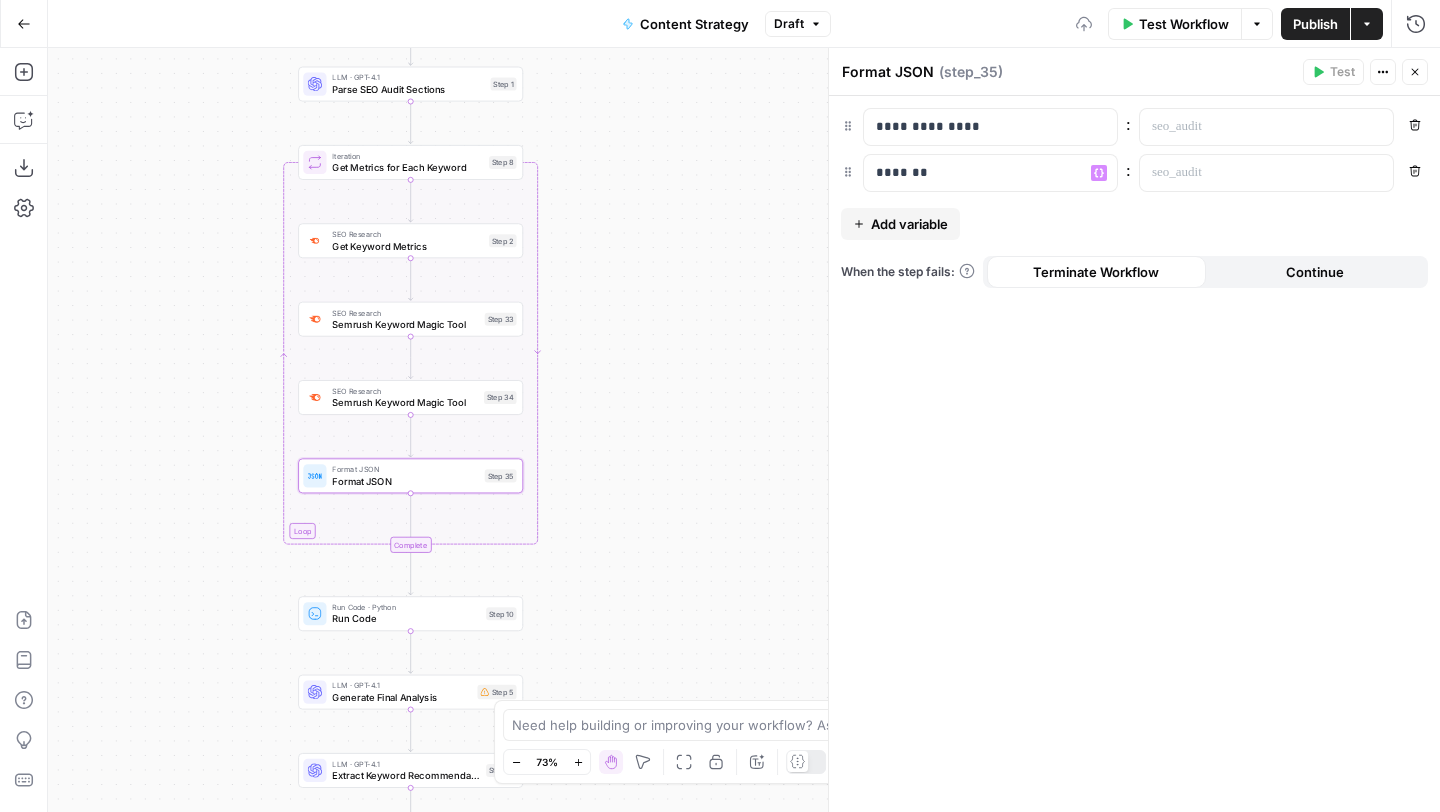 click on "Add variable" at bounding box center [900, 224] 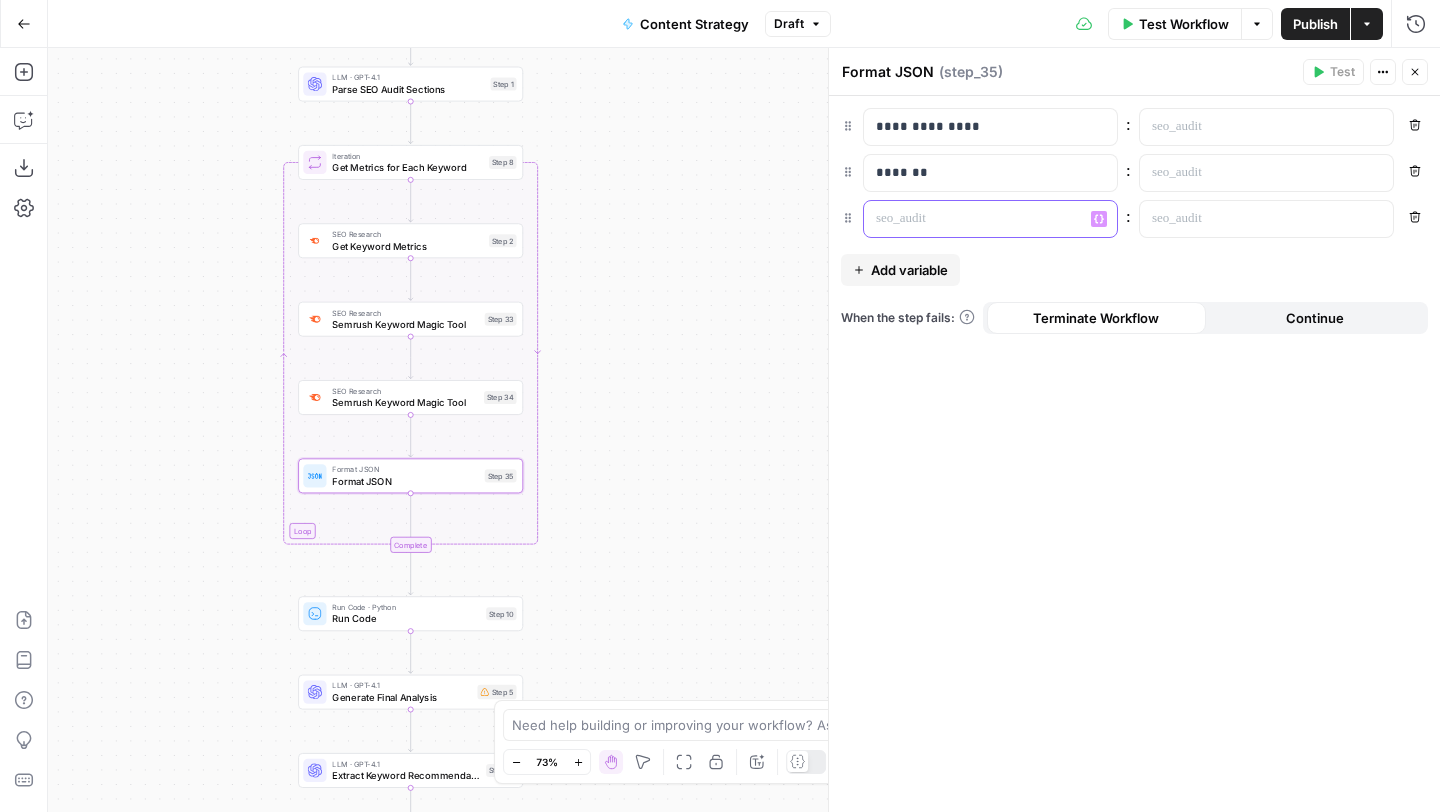 click at bounding box center [974, 219] 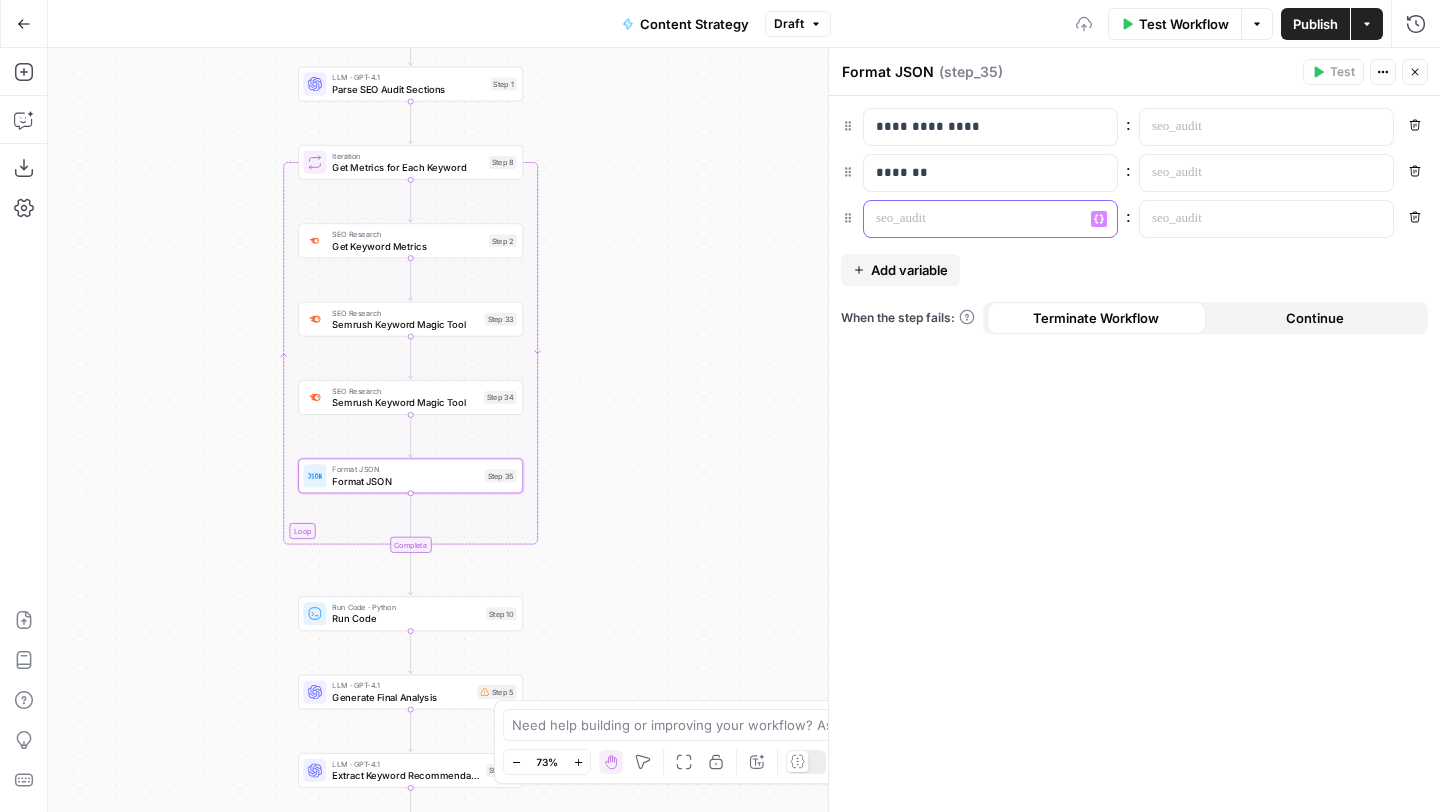 type 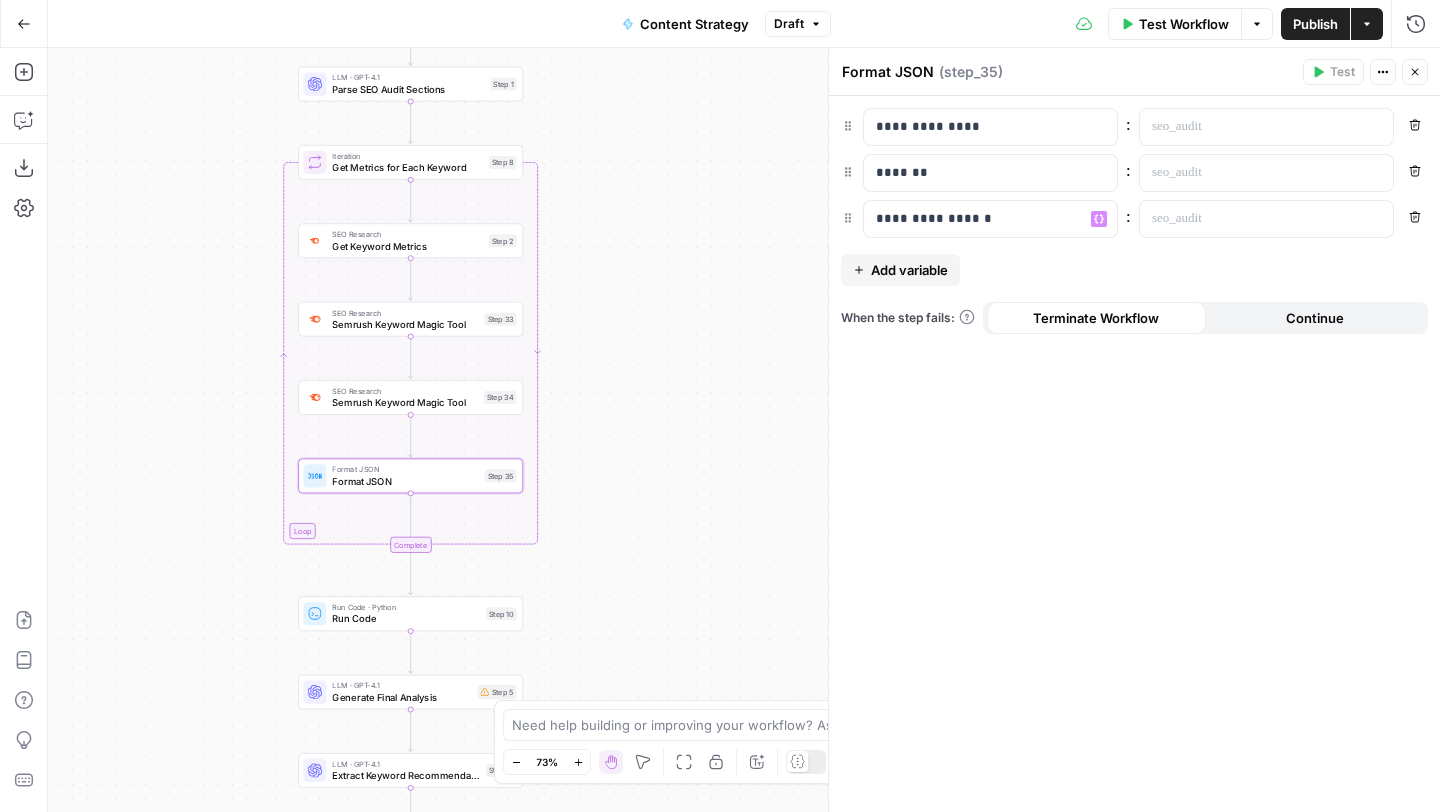 click on "Add variable" at bounding box center (909, 270) 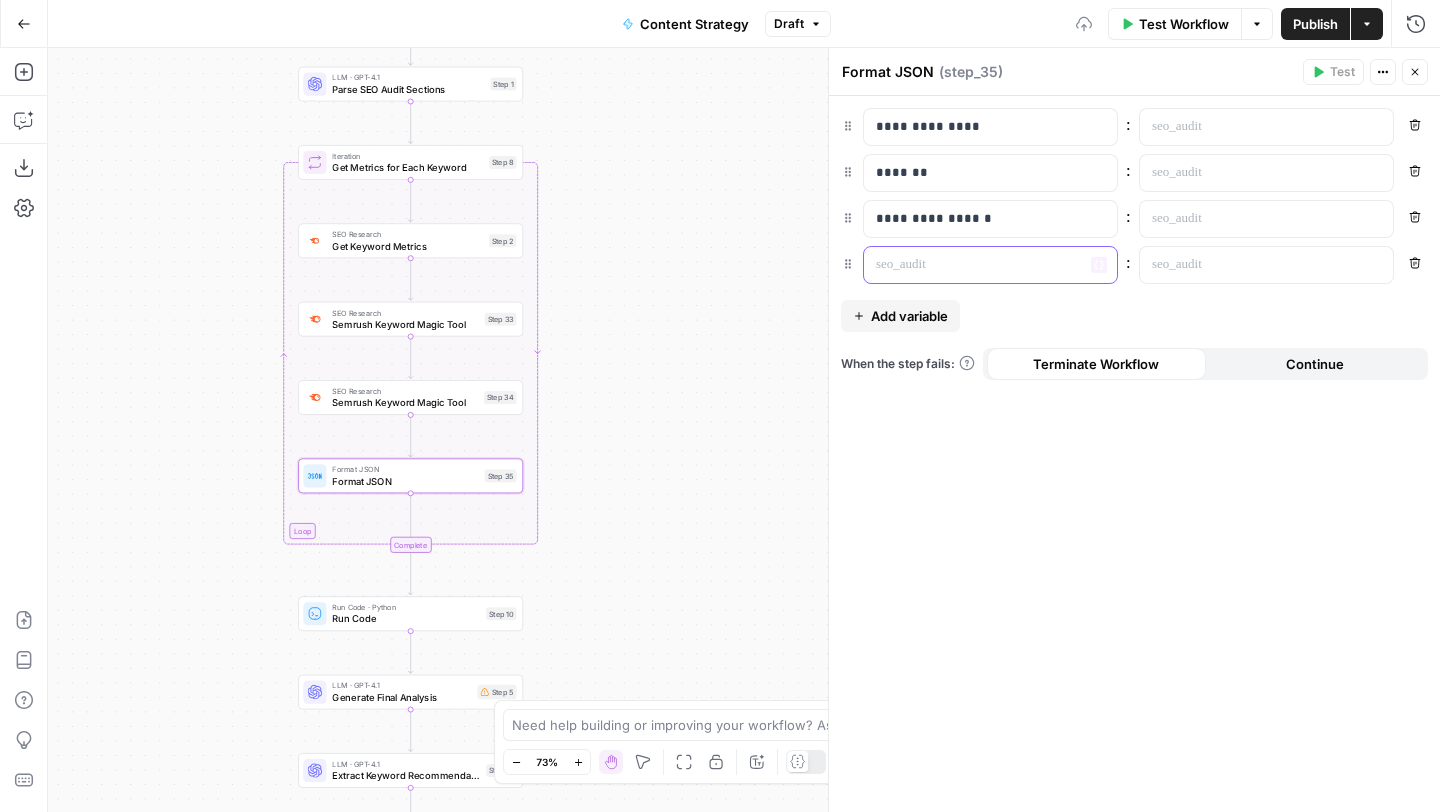 click at bounding box center [974, 265] 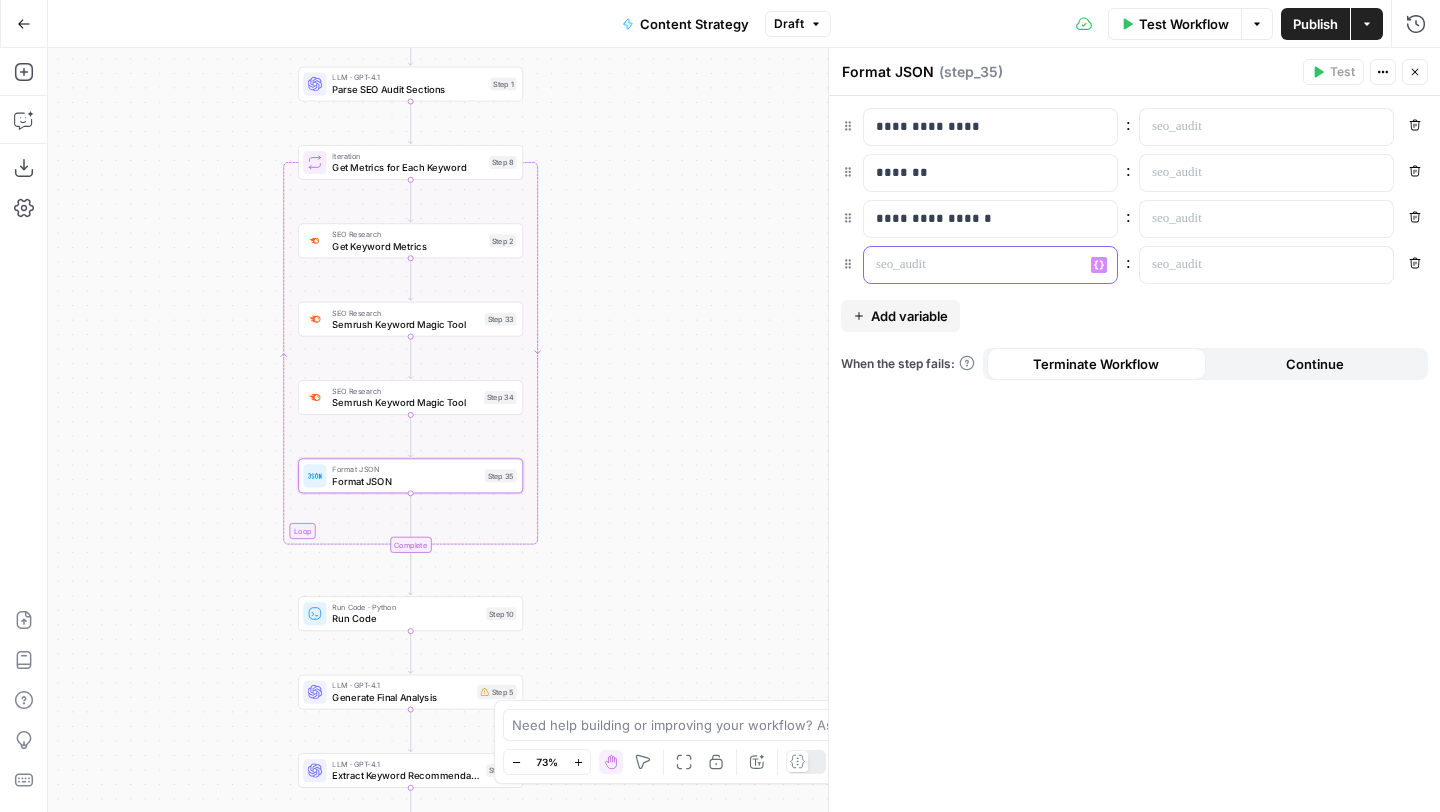 type 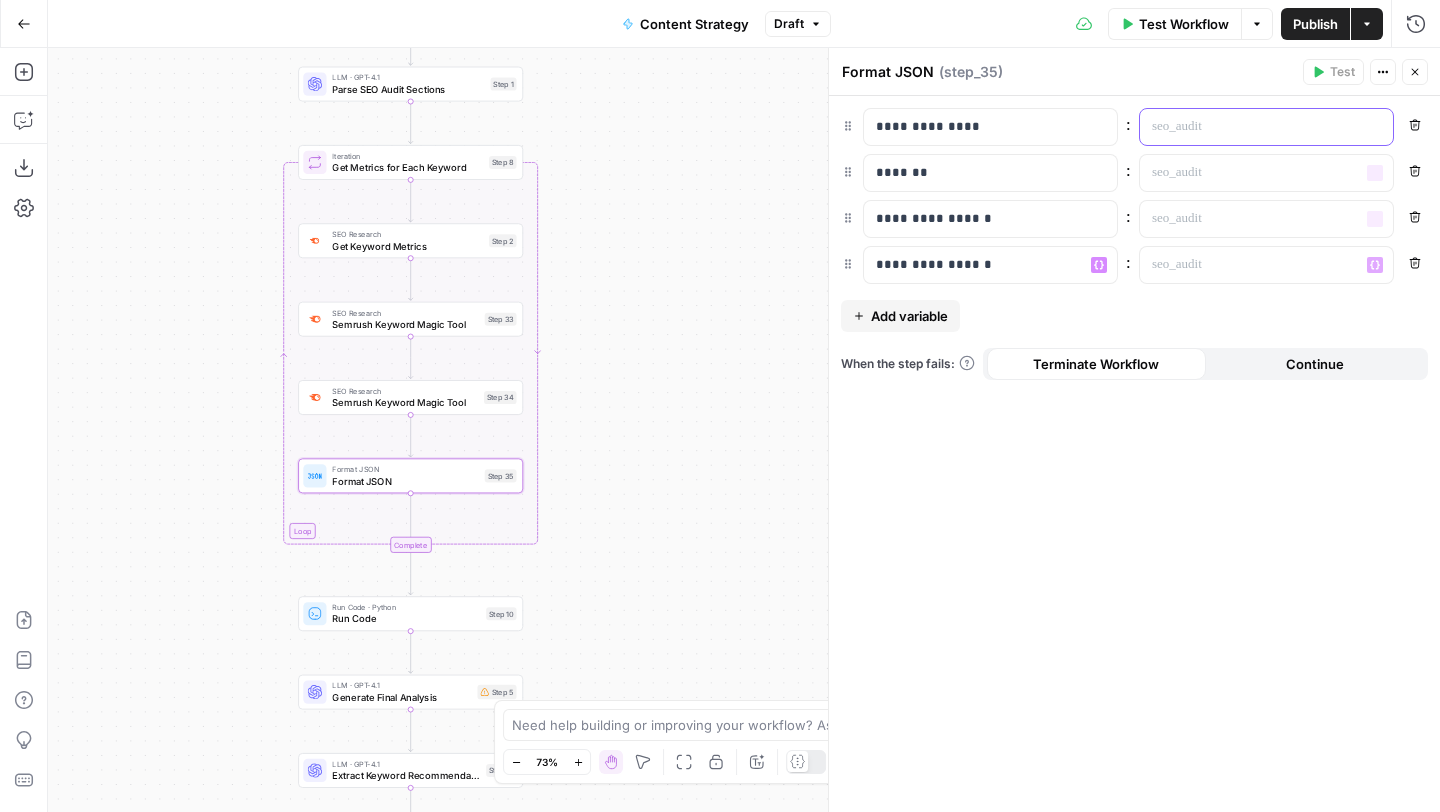 click at bounding box center [1250, 127] 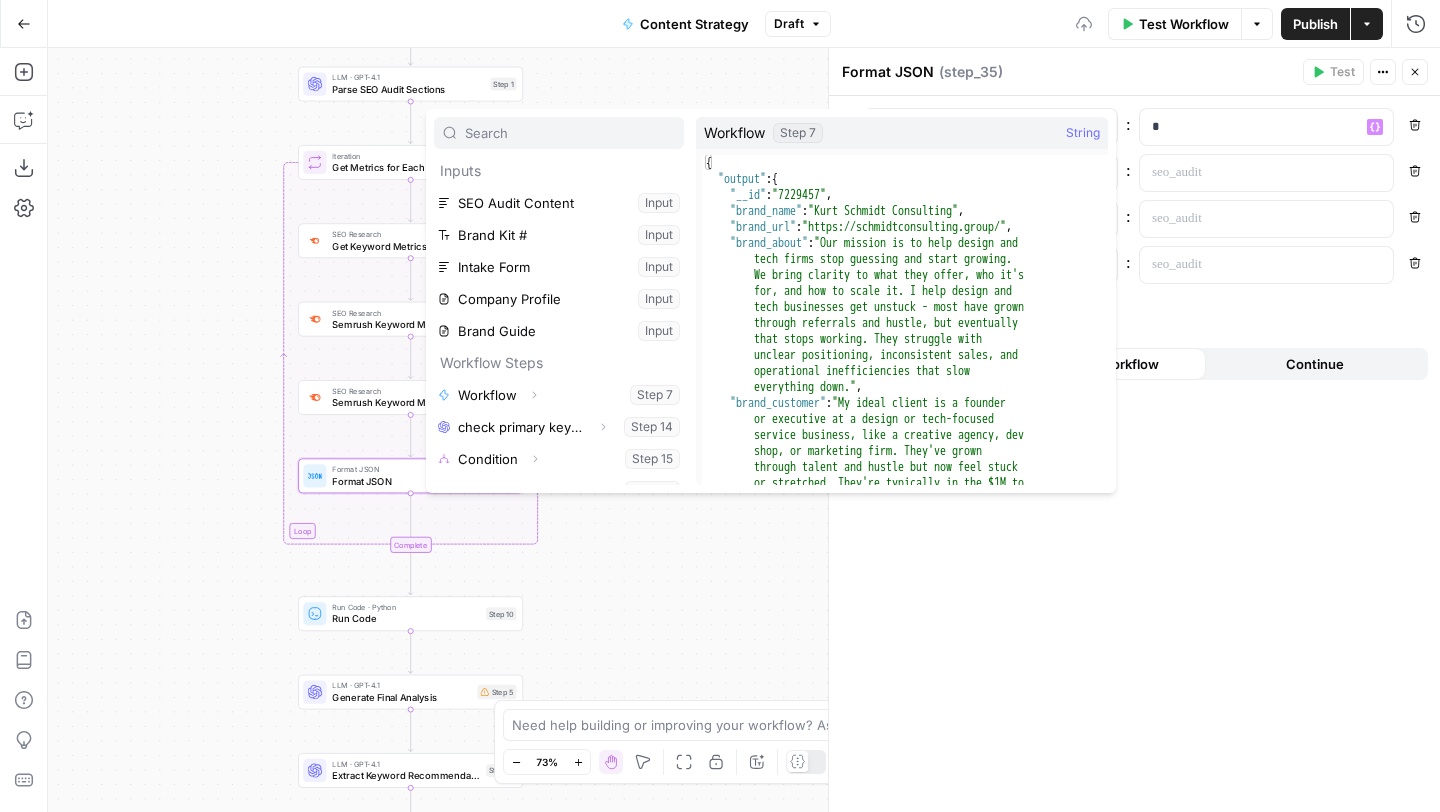 scroll, scrollTop: 310, scrollLeft: 0, axis: vertical 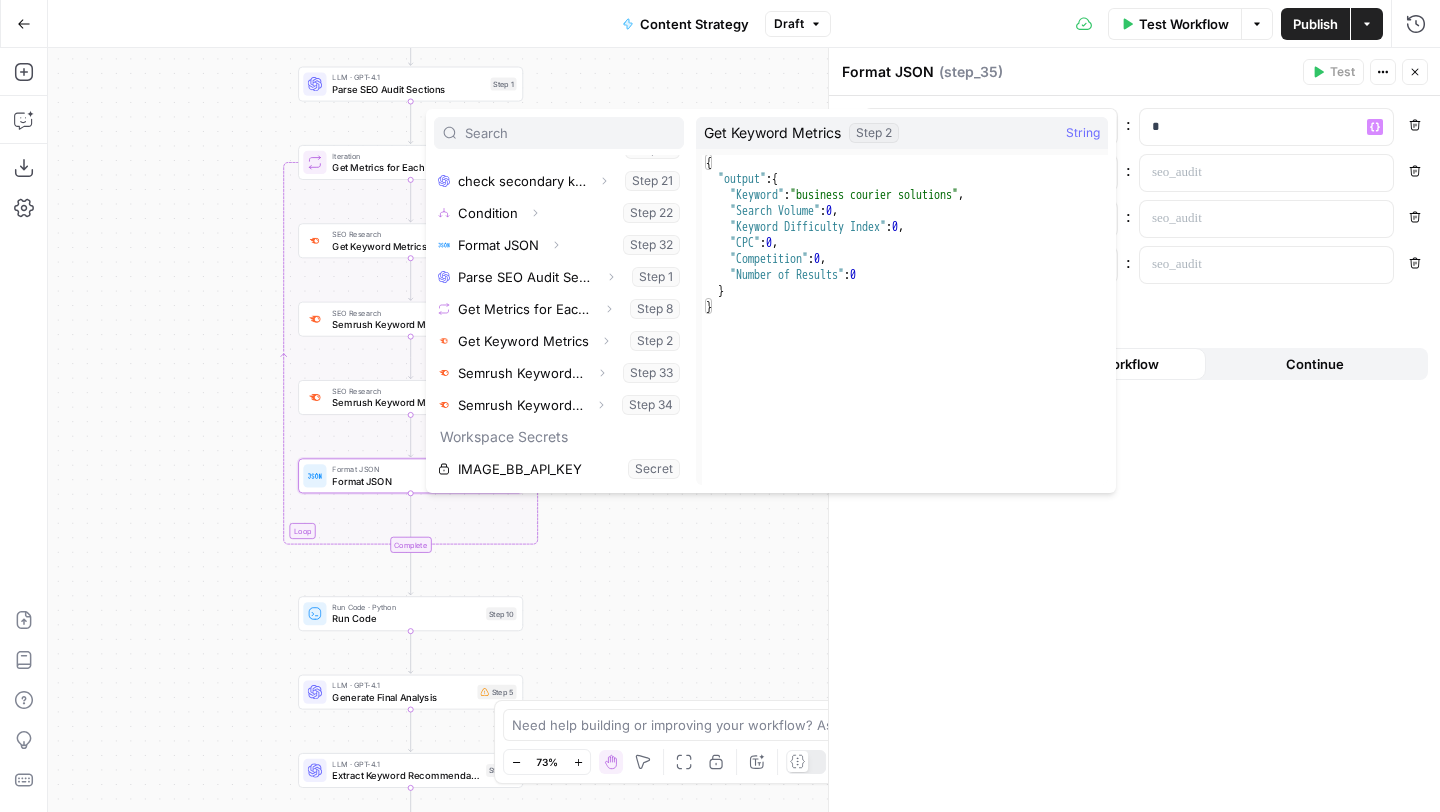 click on "Expand" at bounding box center [593, 301] 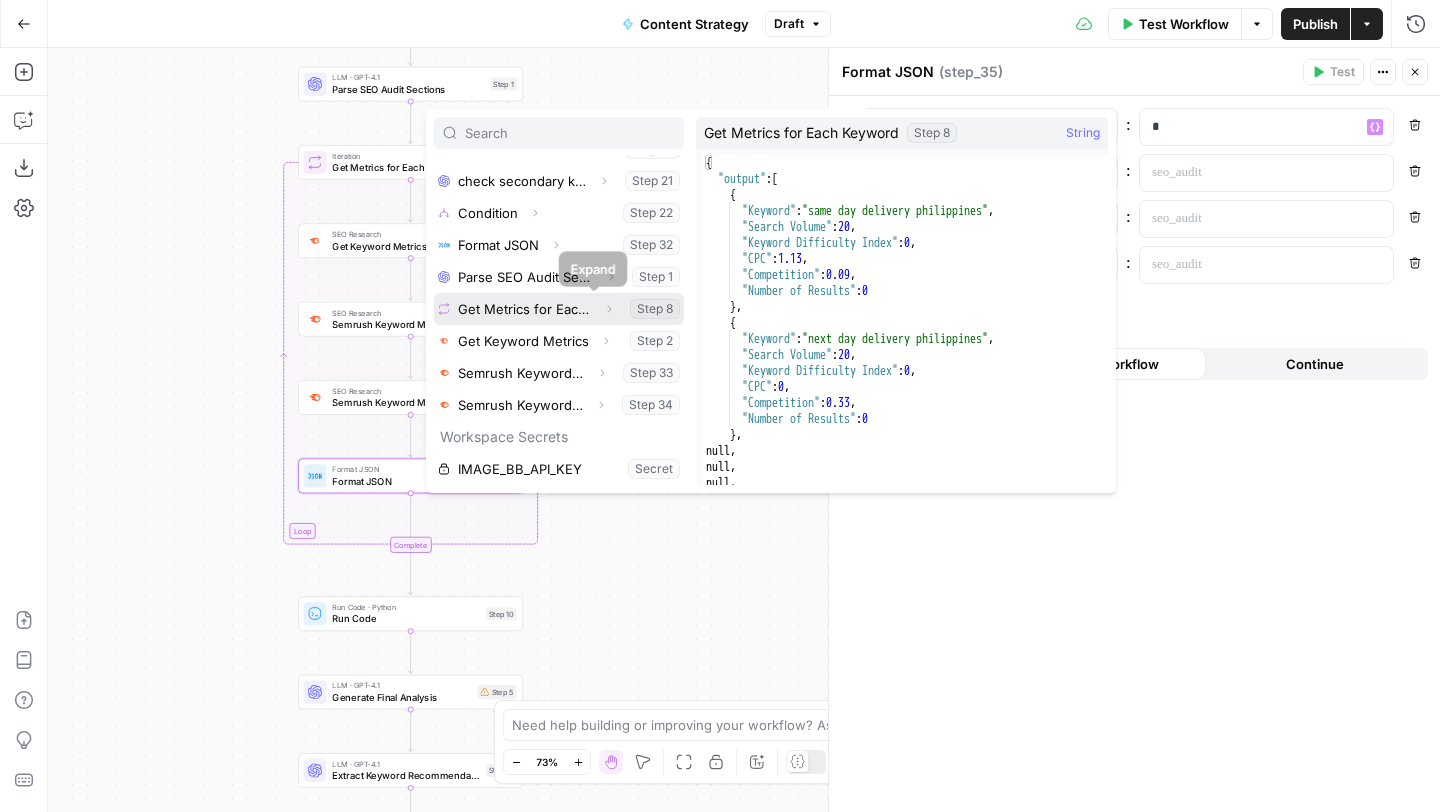 click on "Expand" at bounding box center [609, 309] 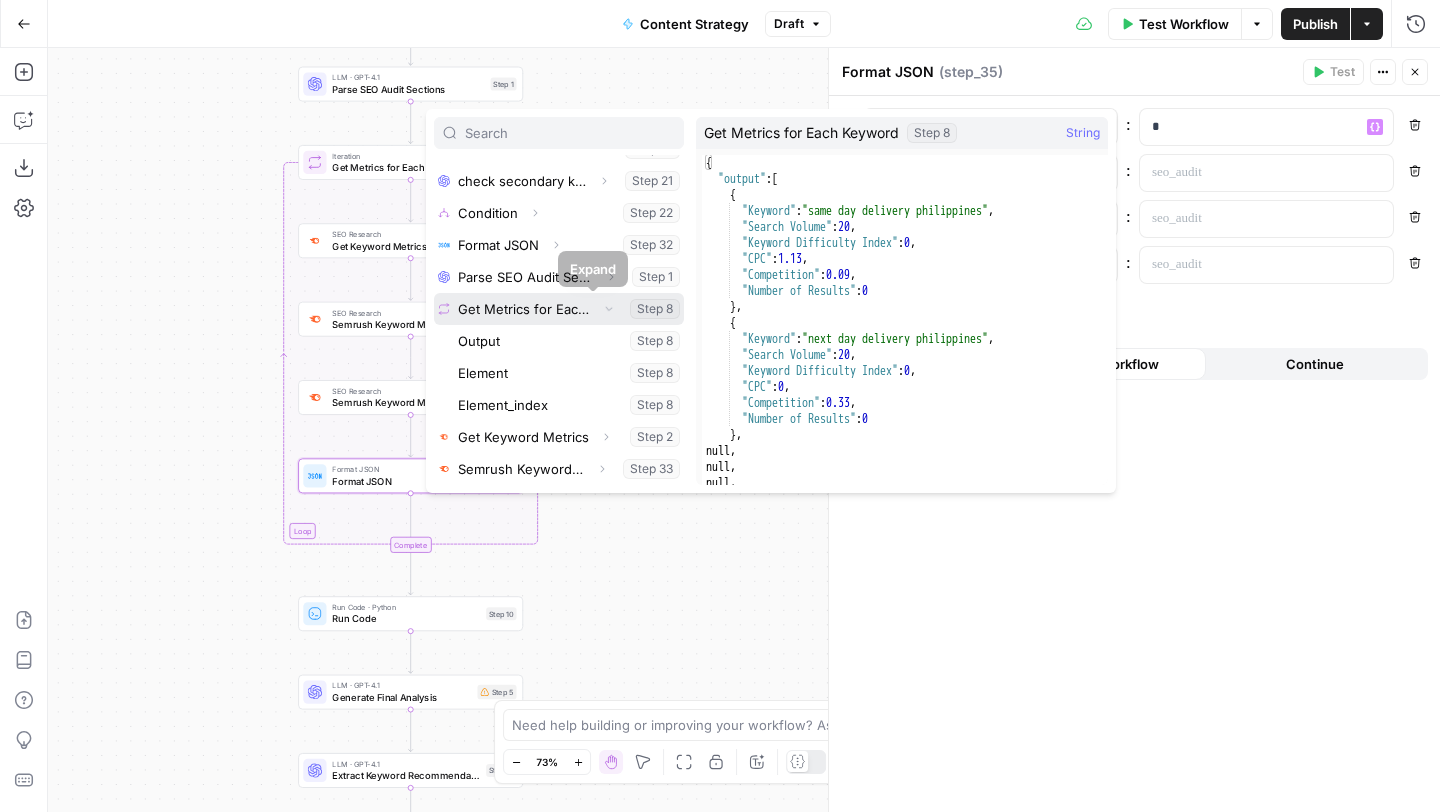 scroll, scrollTop: 376, scrollLeft: 0, axis: vertical 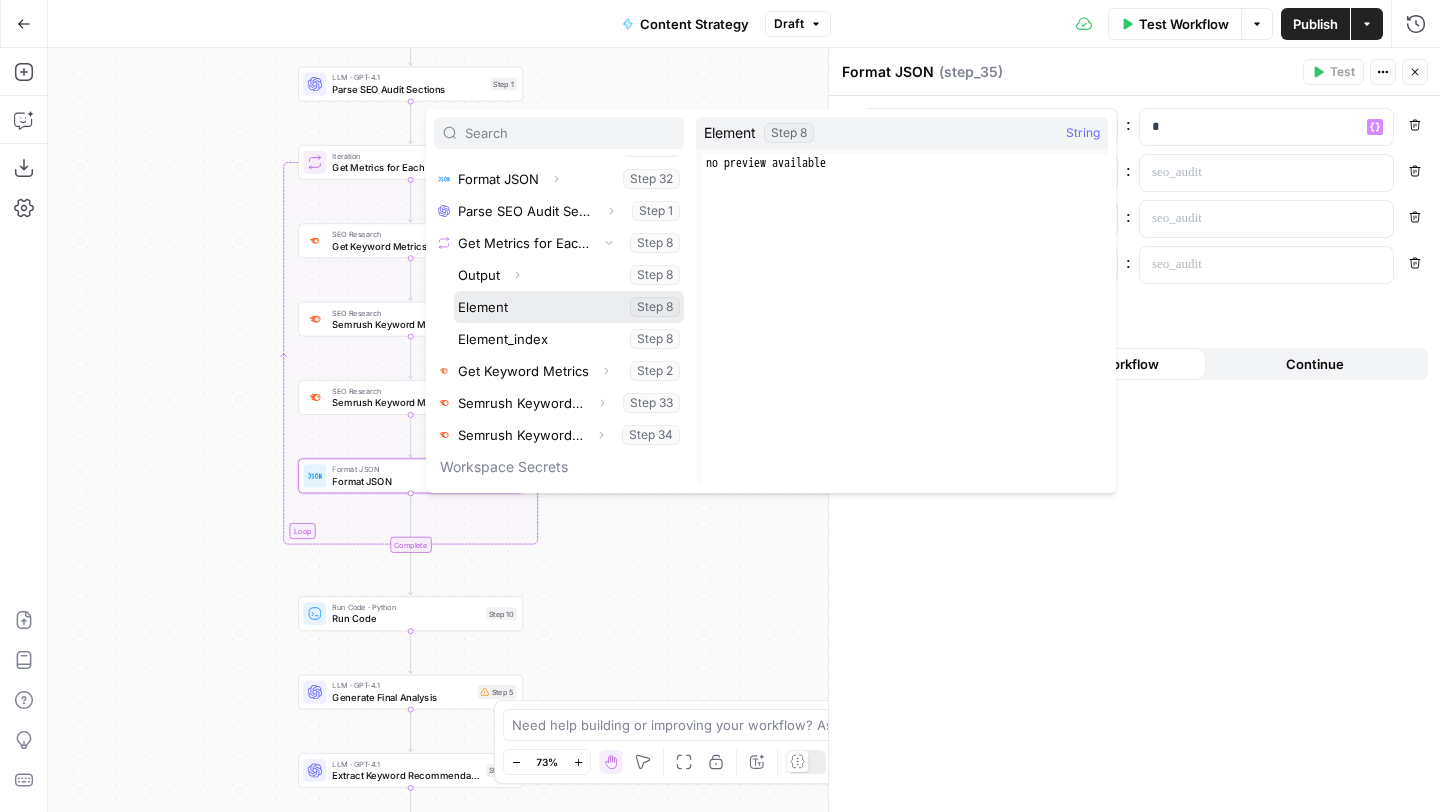 click at bounding box center (569, 307) 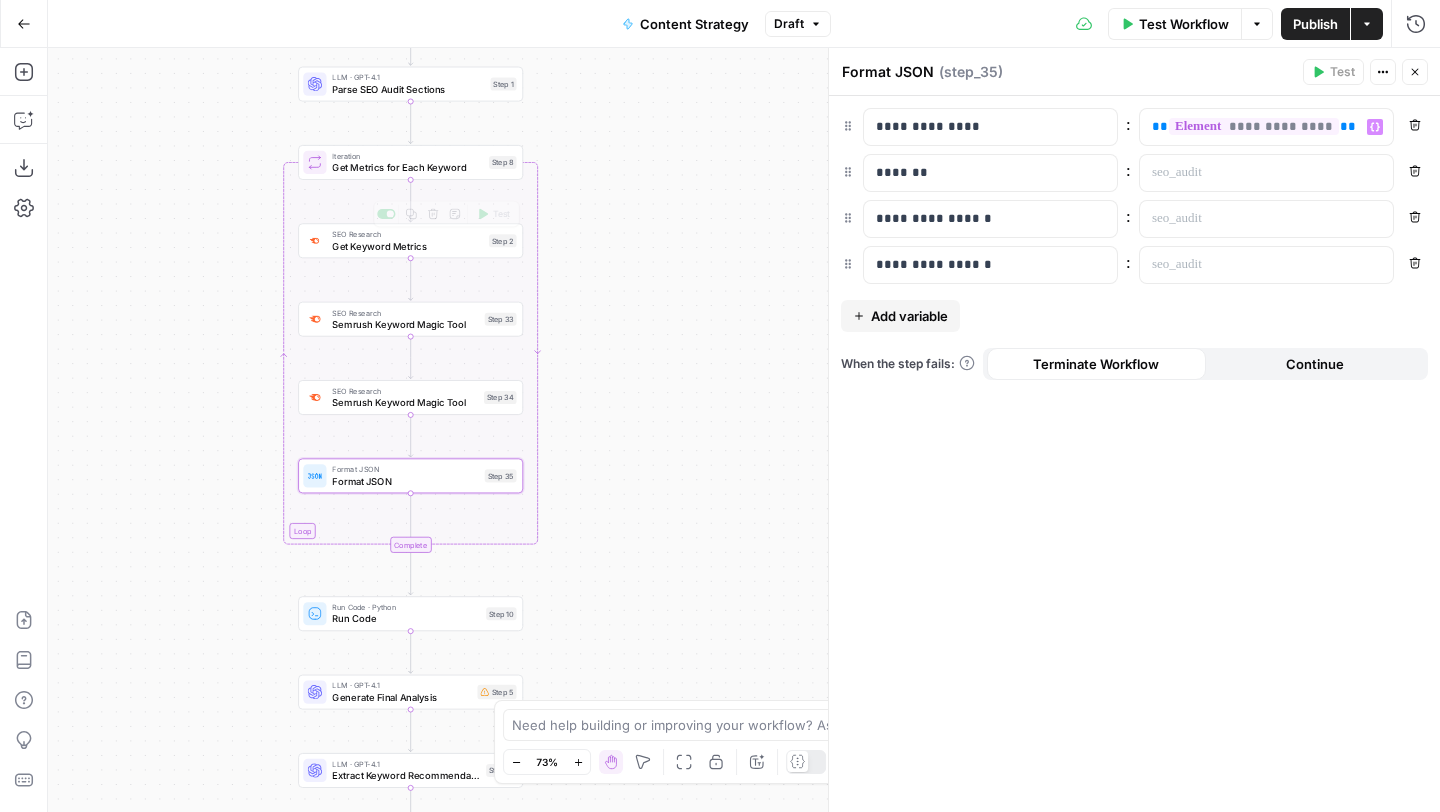 click on "Get Keyword Metrics" at bounding box center [407, 246] 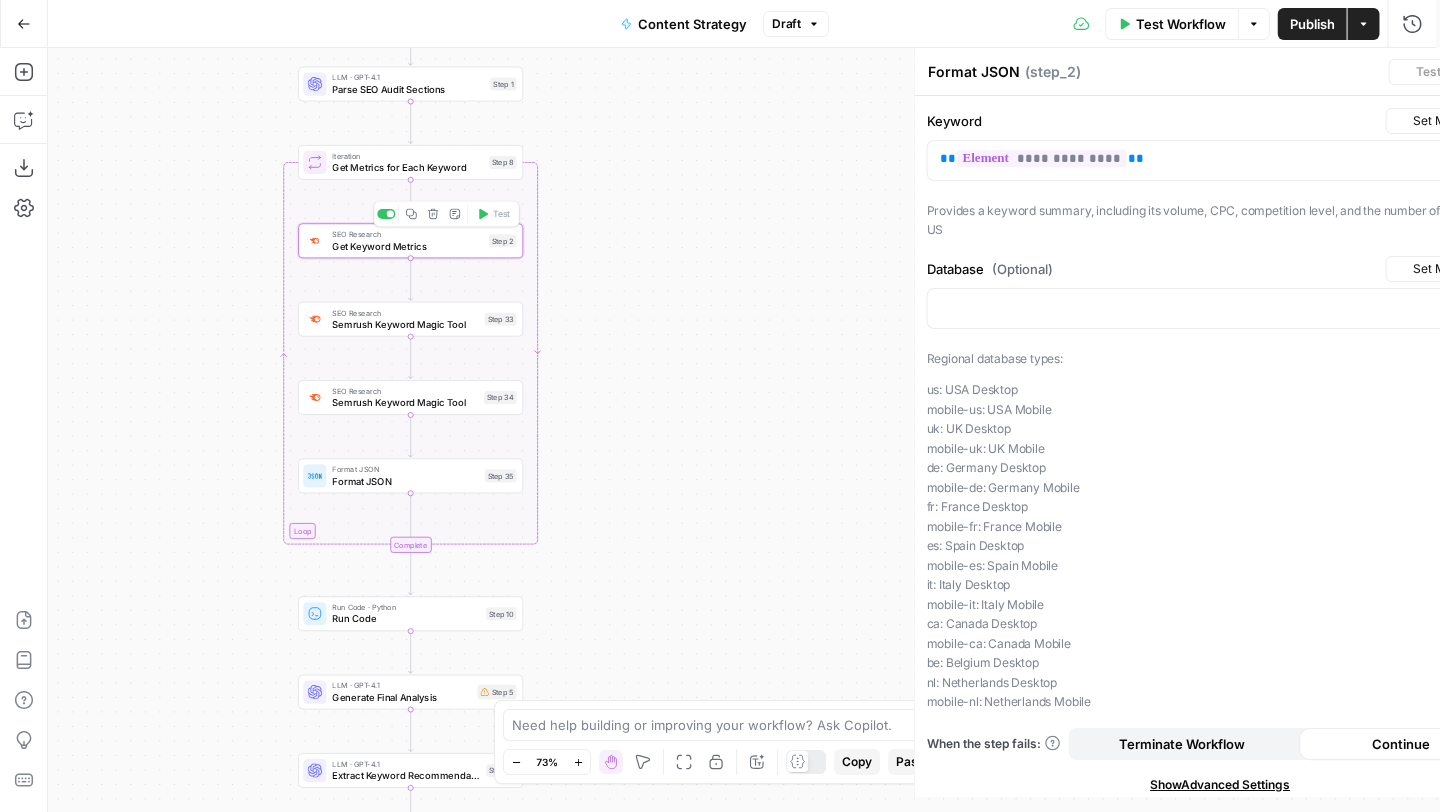 type on "Get Keyword Metrics" 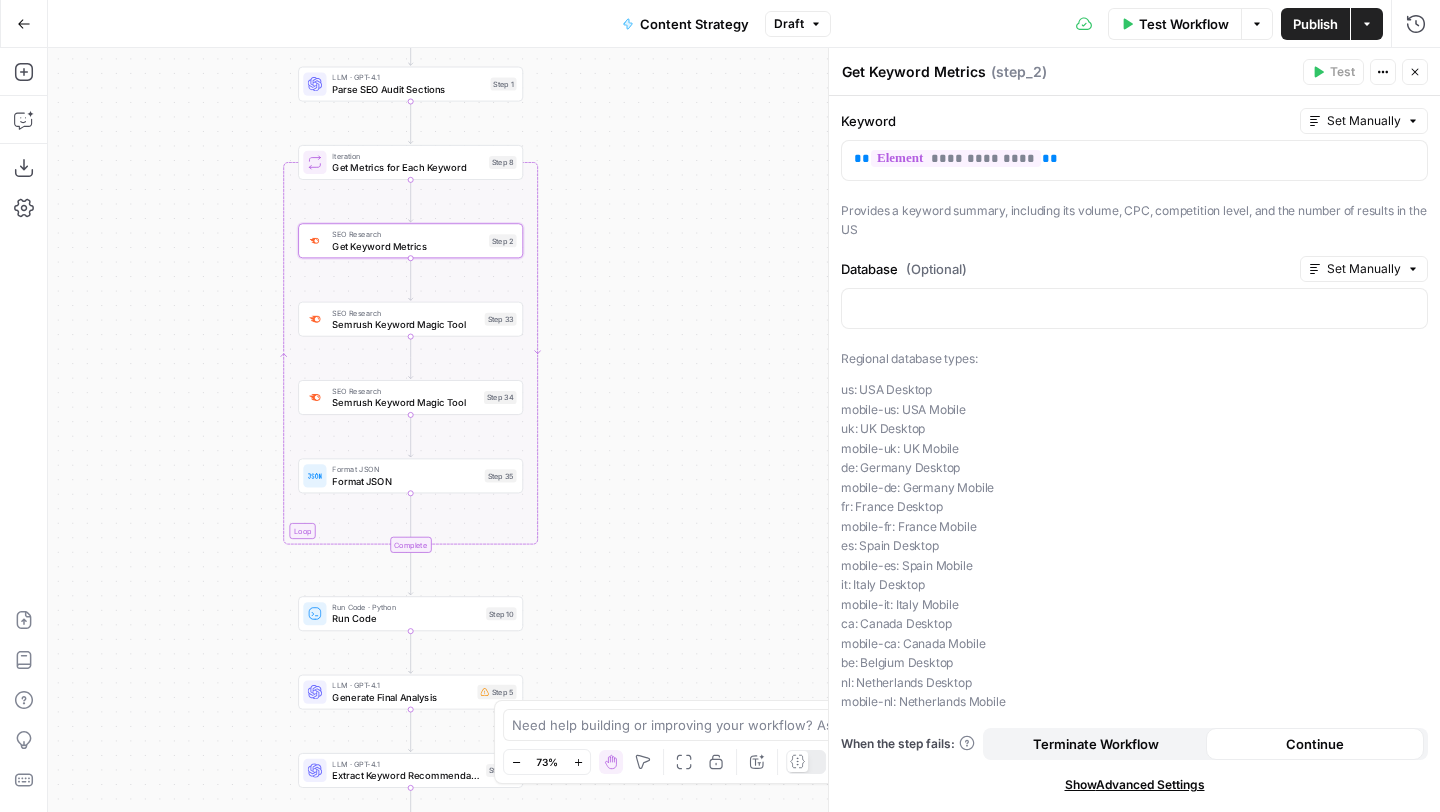 click on "Parse SEO Audit Sections" at bounding box center (408, 89) 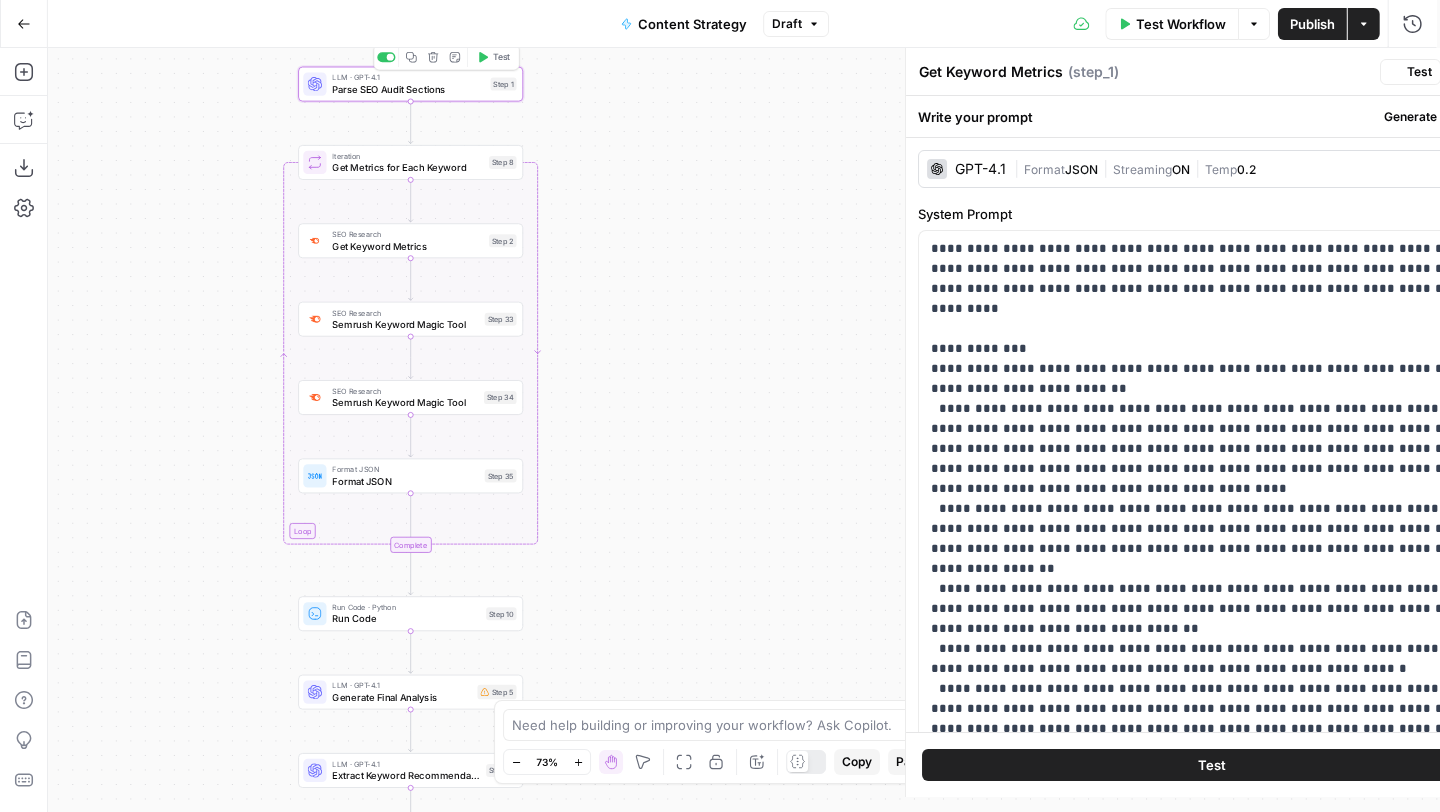 type on "Parse SEO Audit Sections" 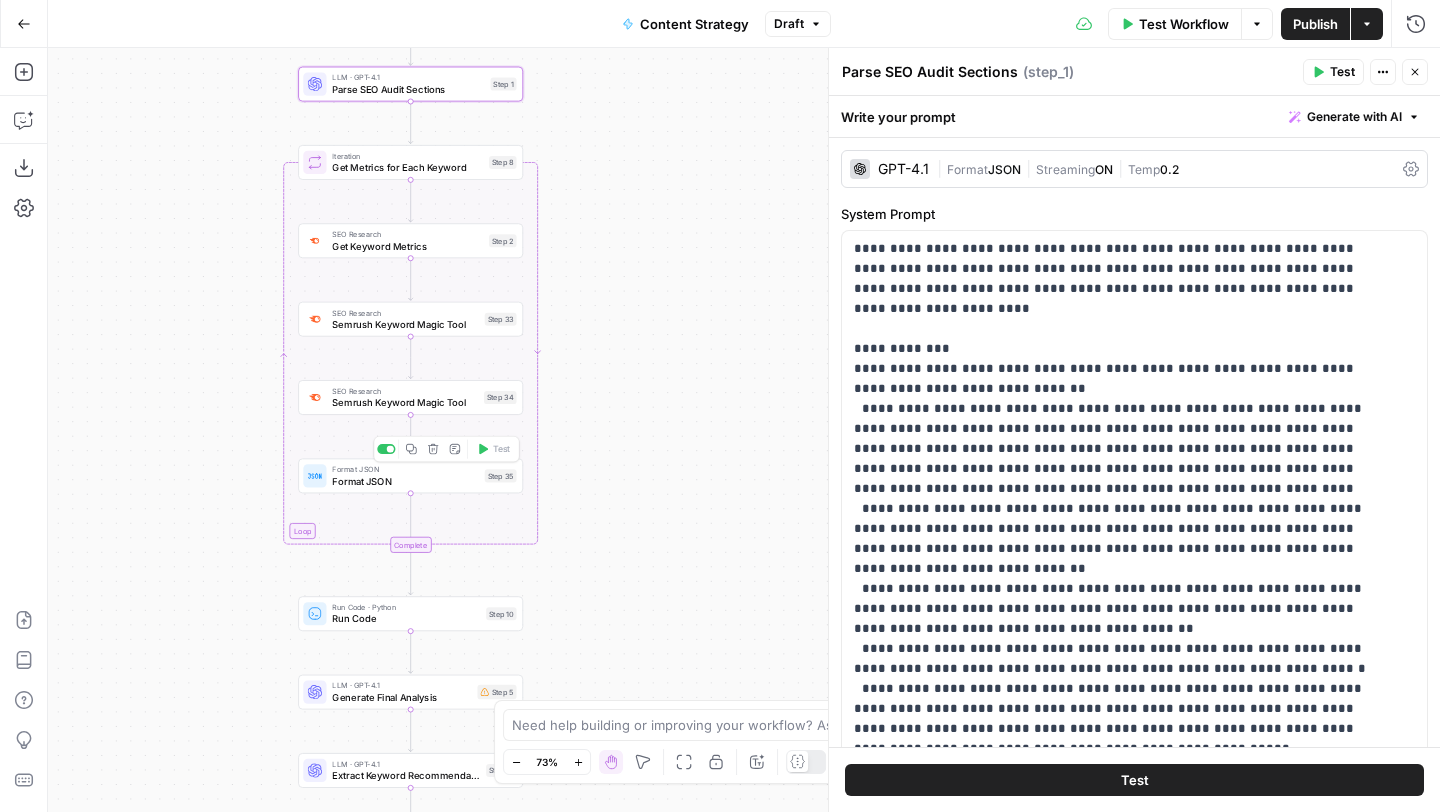 click on "Format JSON" at bounding box center (405, 481) 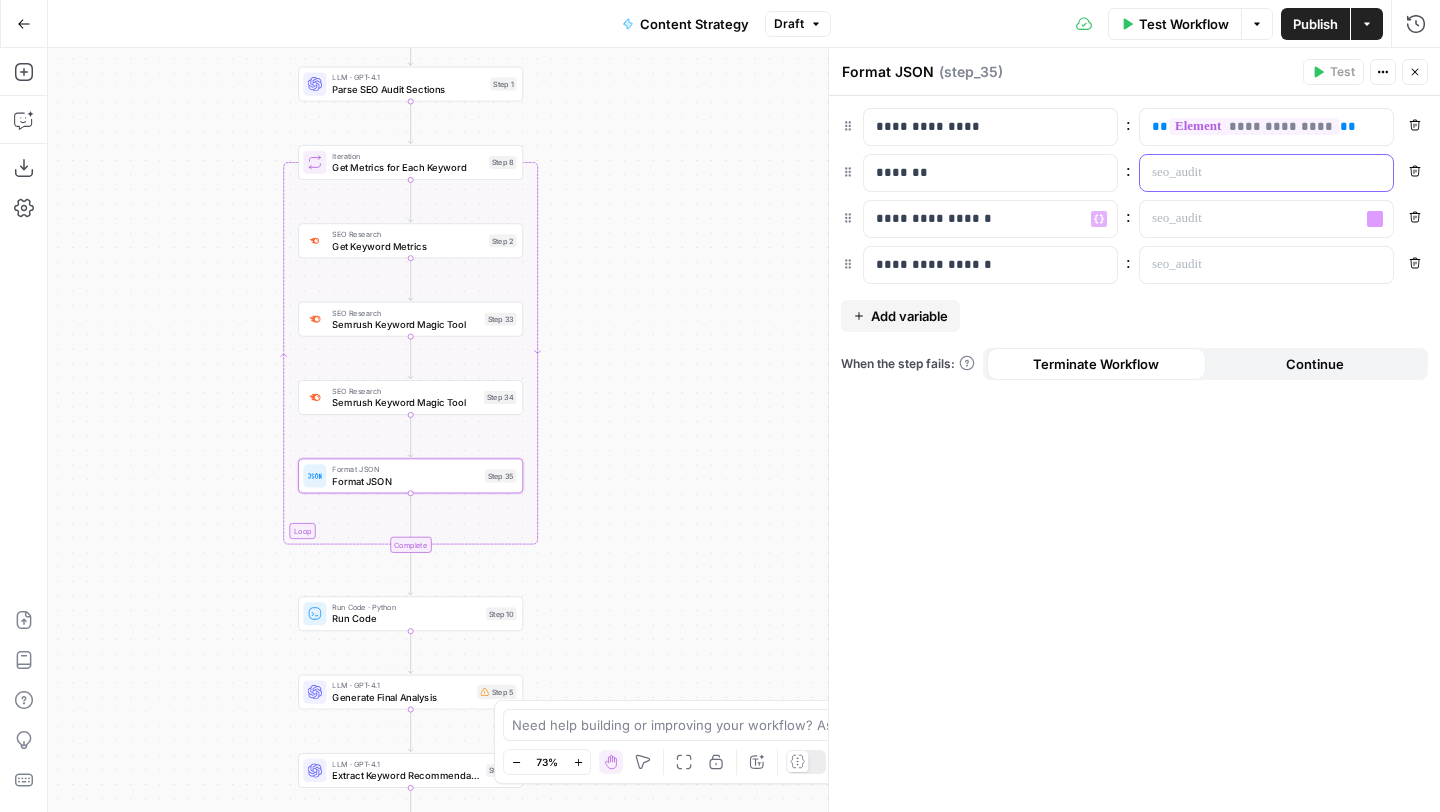 click at bounding box center [1250, 173] 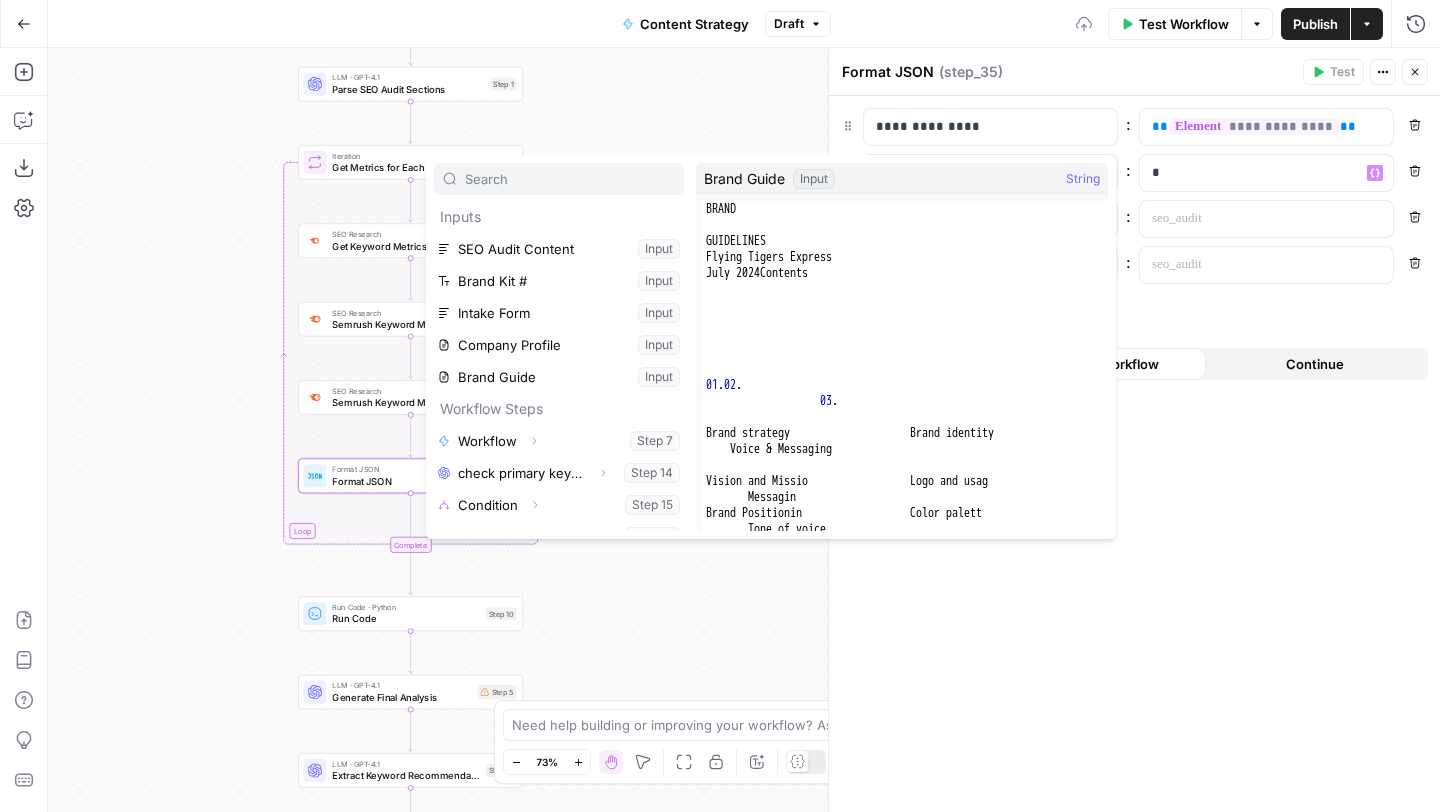 scroll, scrollTop: 298, scrollLeft: 0, axis: vertical 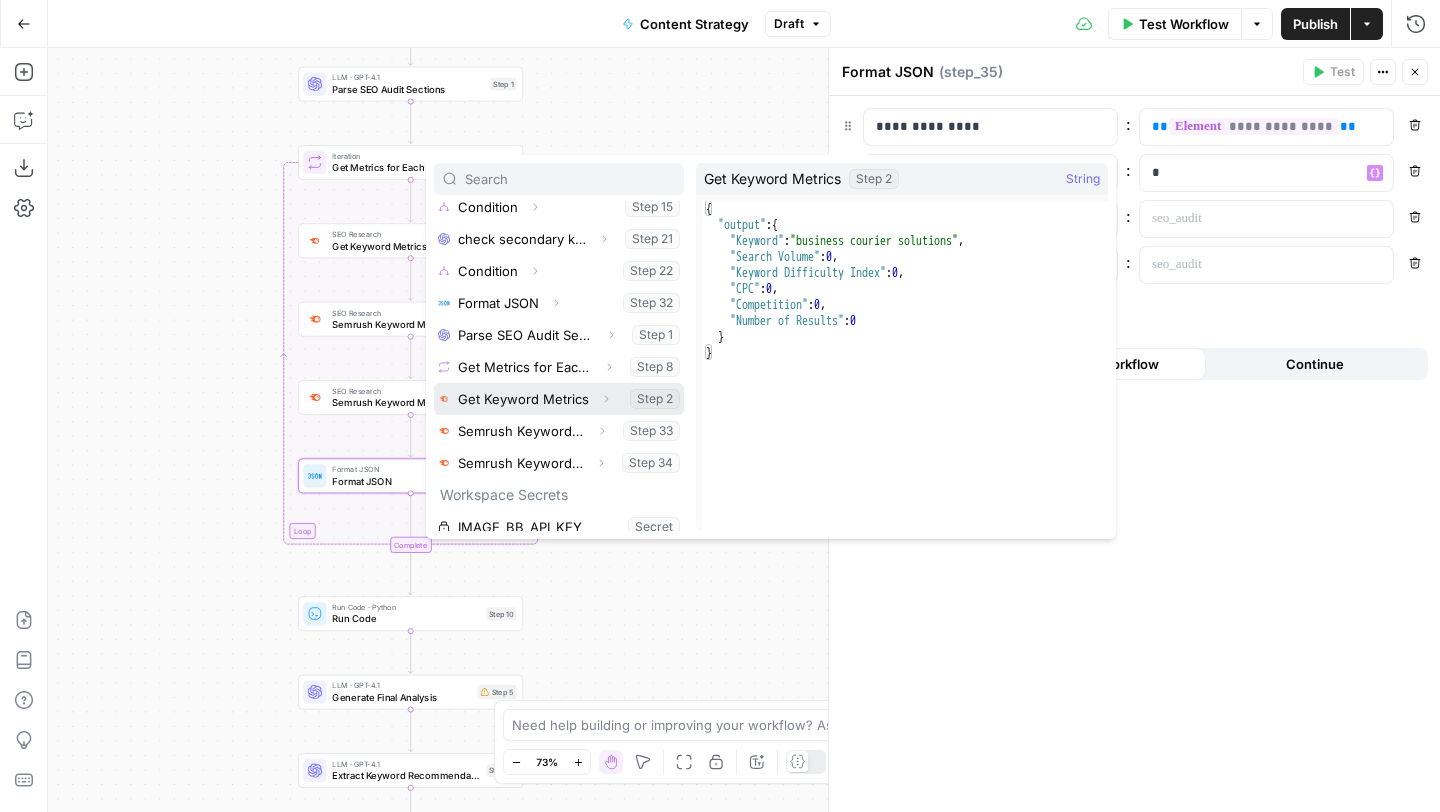 click 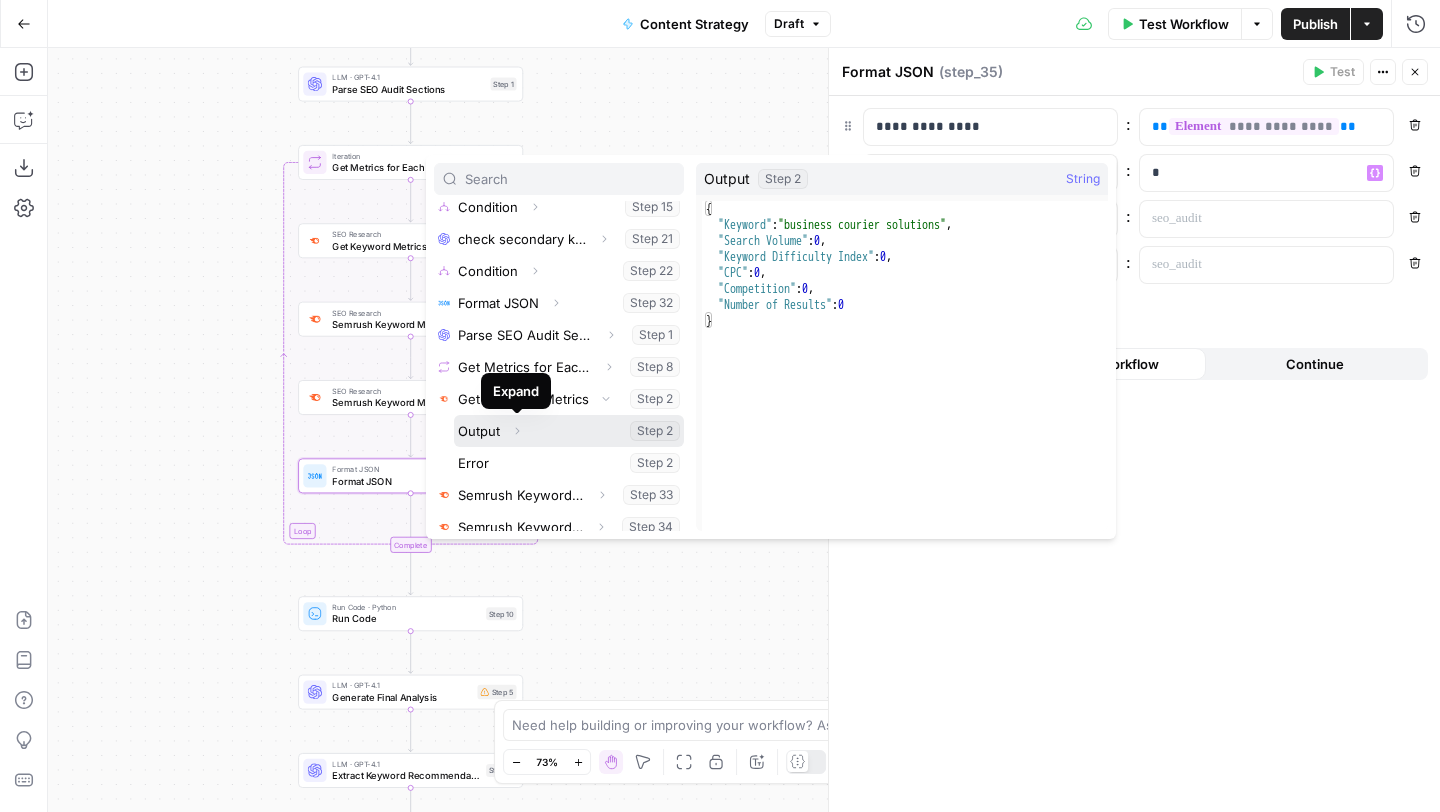 click 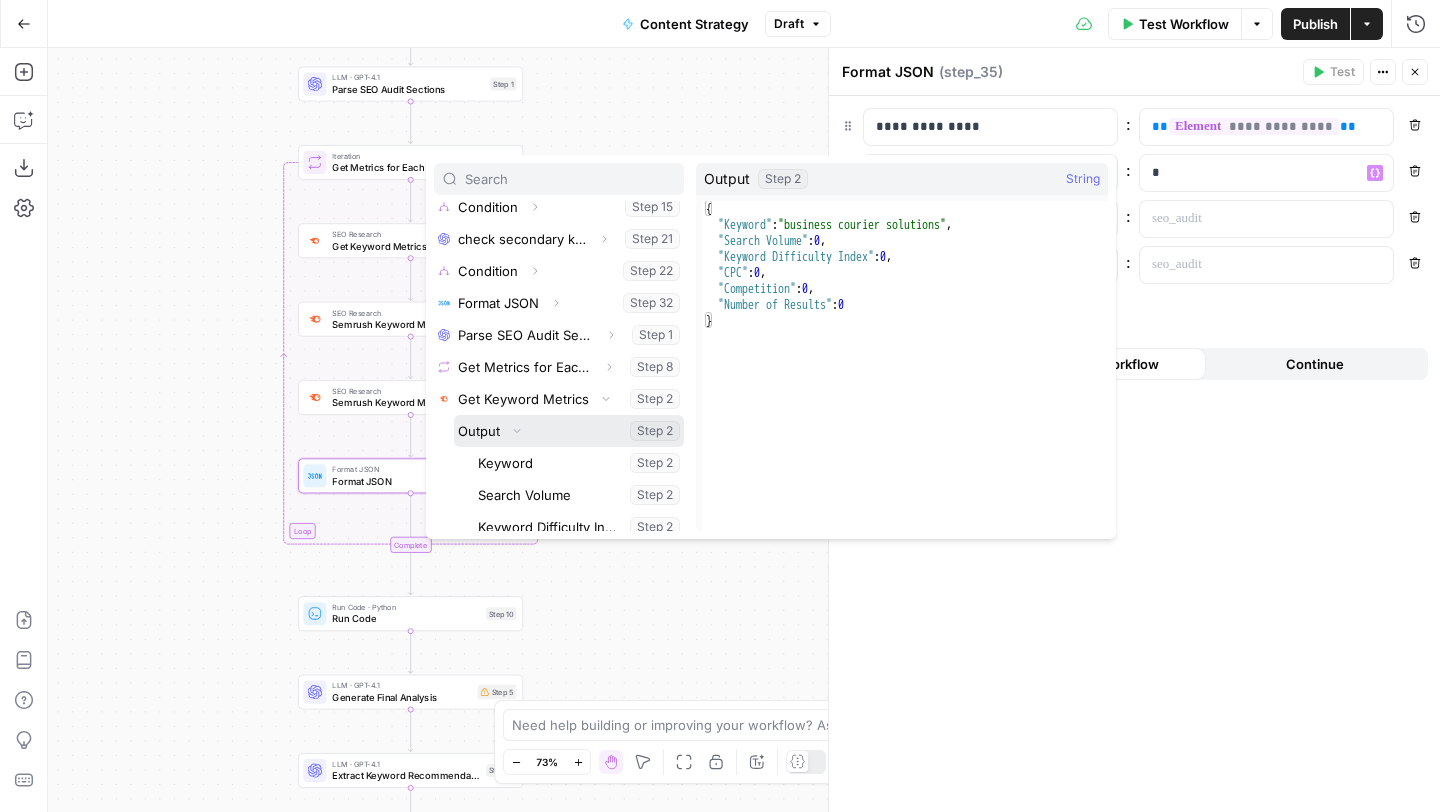 click 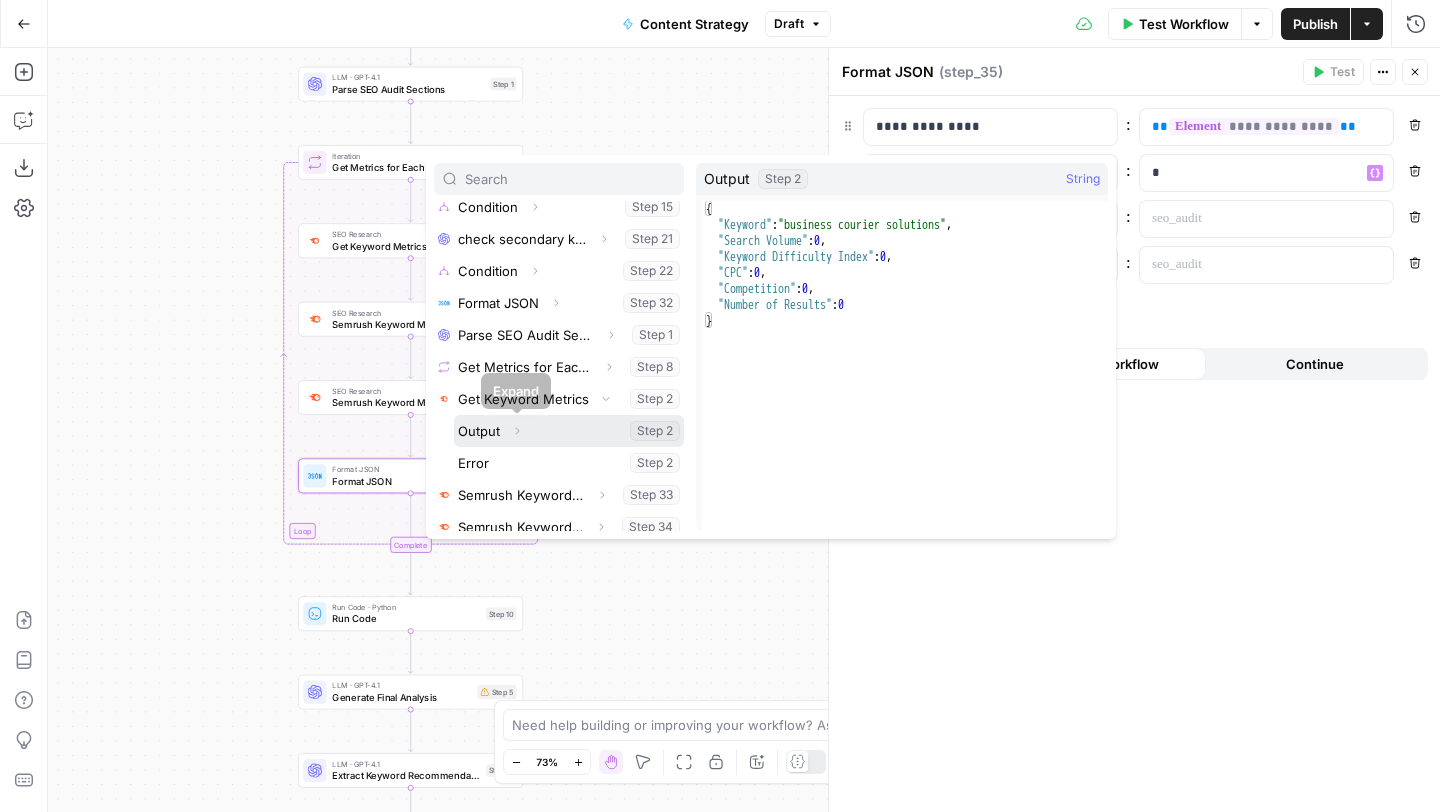 click at bounding box center (569, 431) 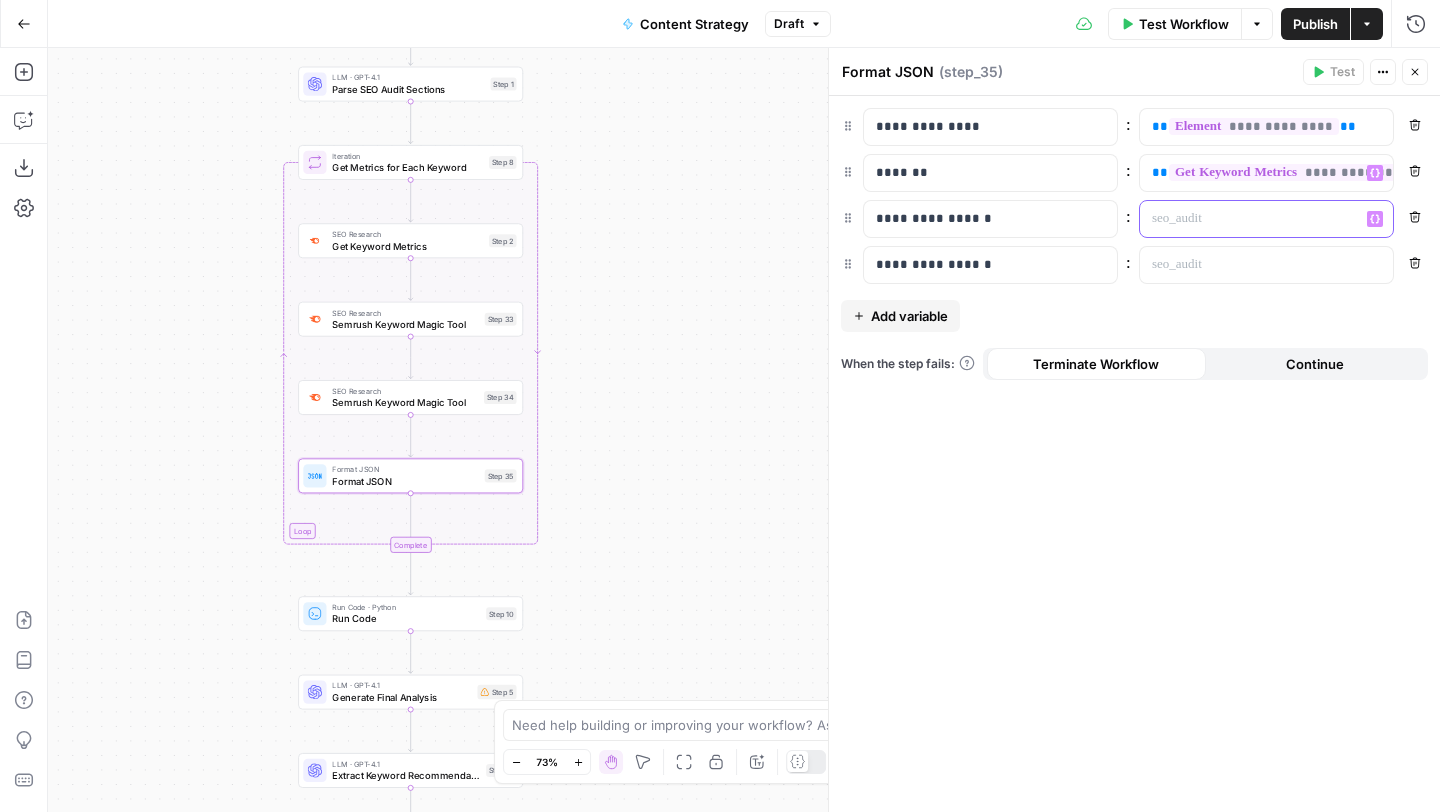 click at bounding box center [1250, 219] 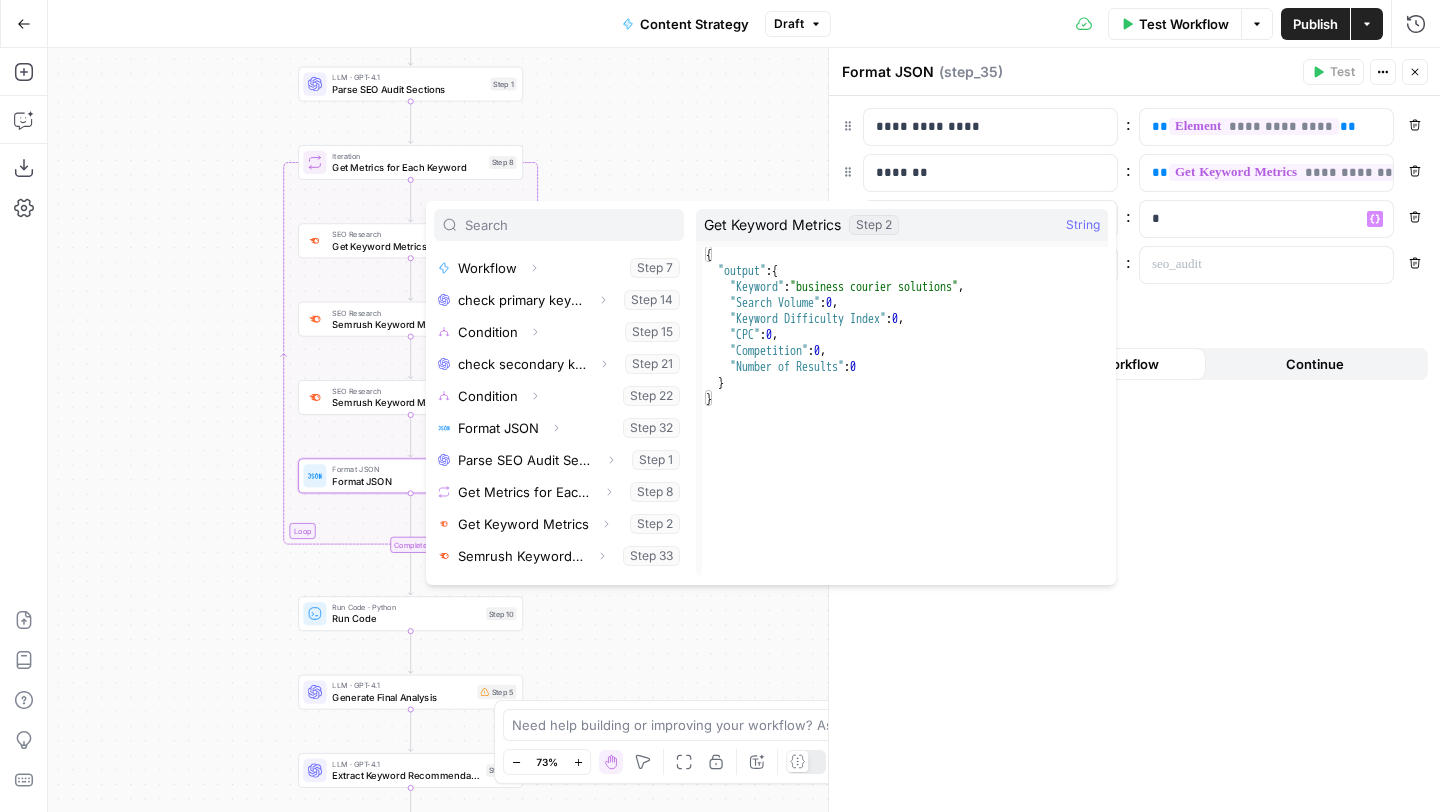 scroll, scrollTop: 310, scrollLeft: 0, axis: vertical 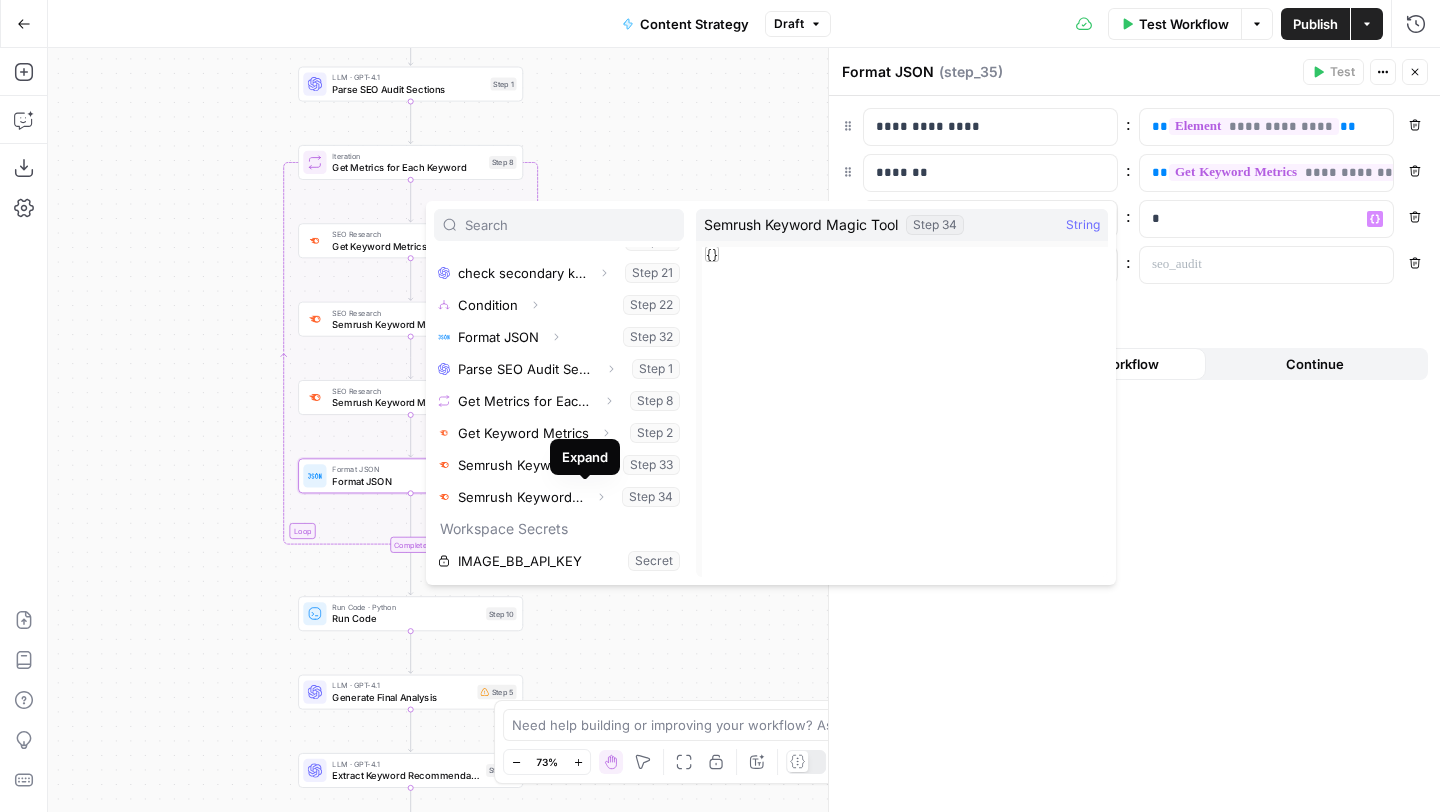 click on "Expand" at bounding box center [585, 457] 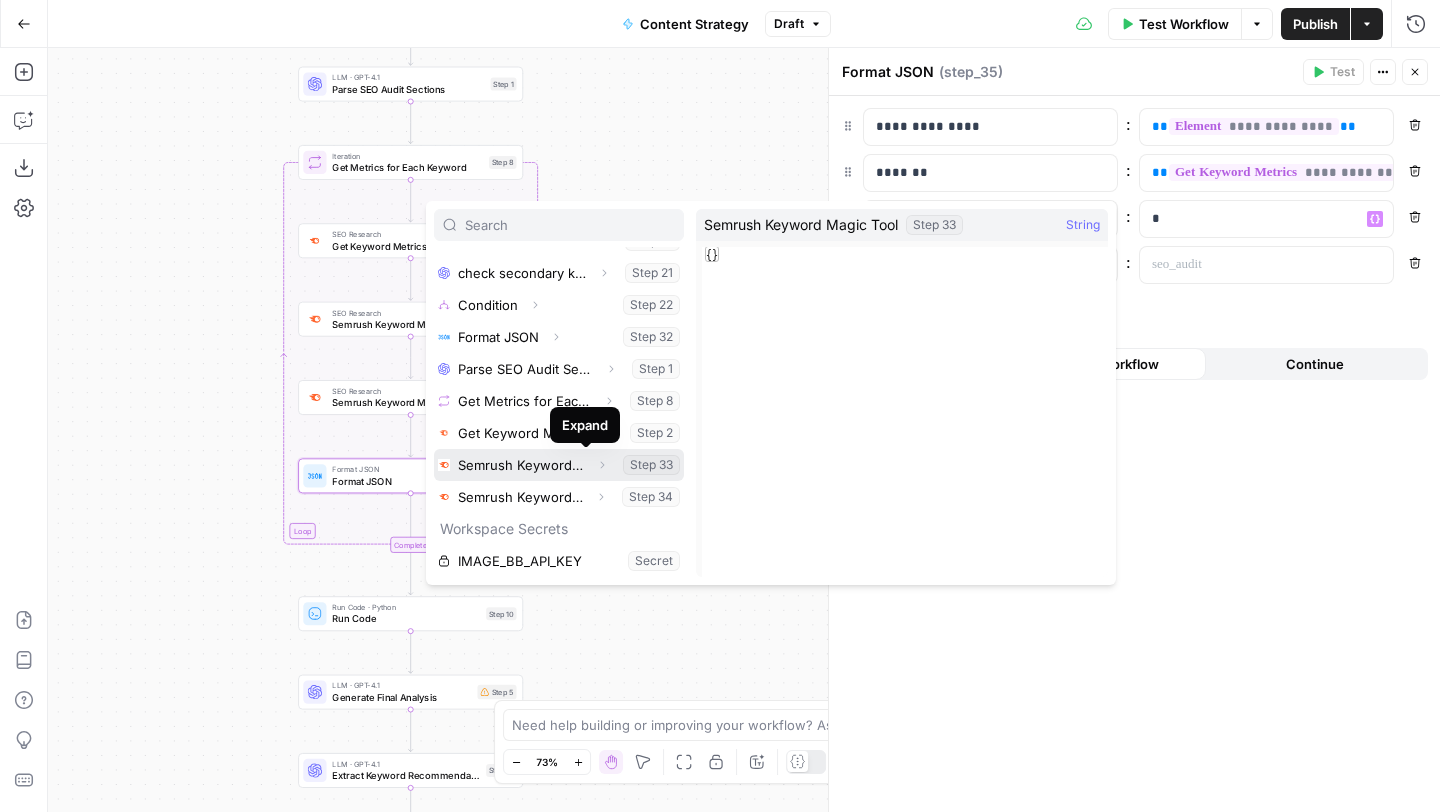click 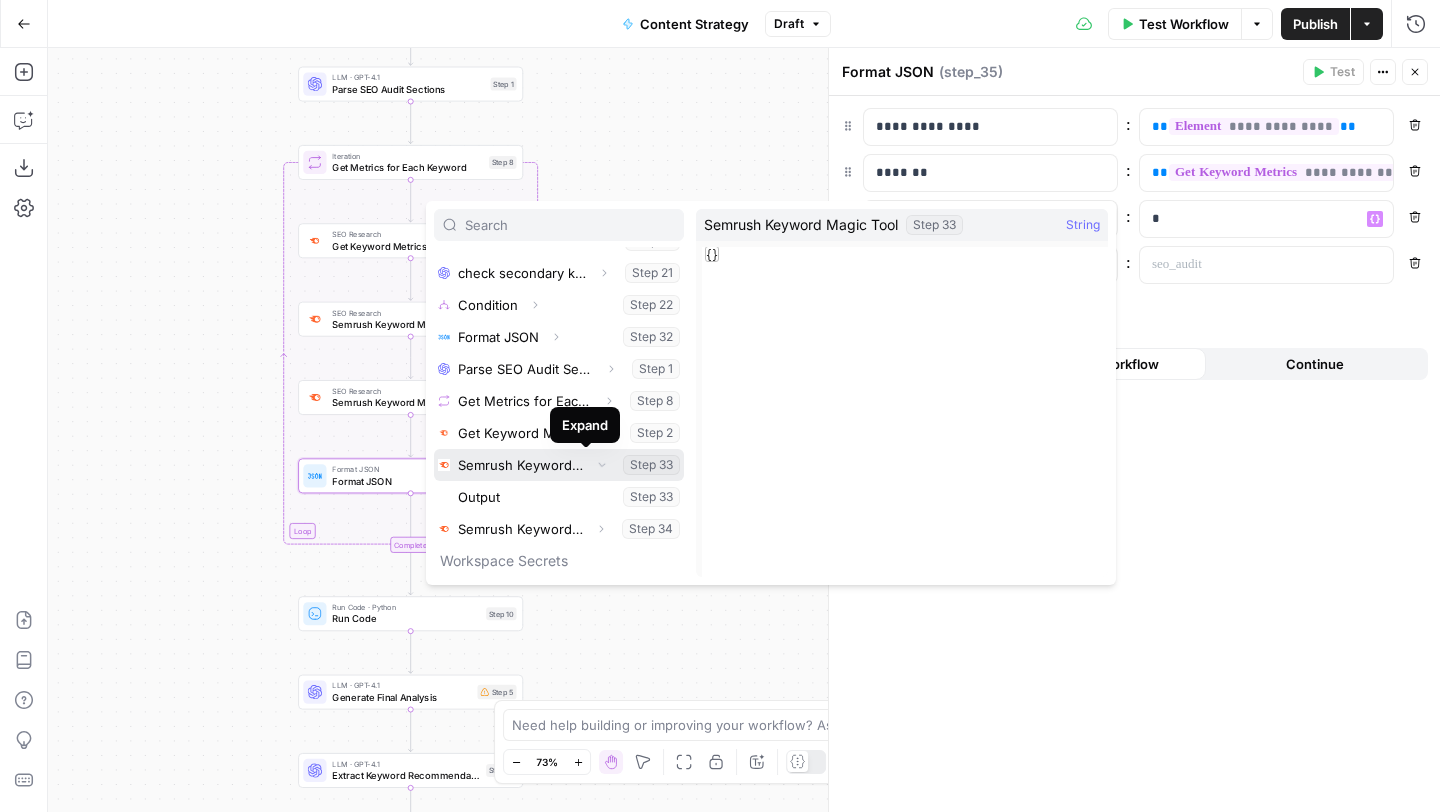 scroll, scrollTop: 342, scrollLeft: 0, axis: vertical 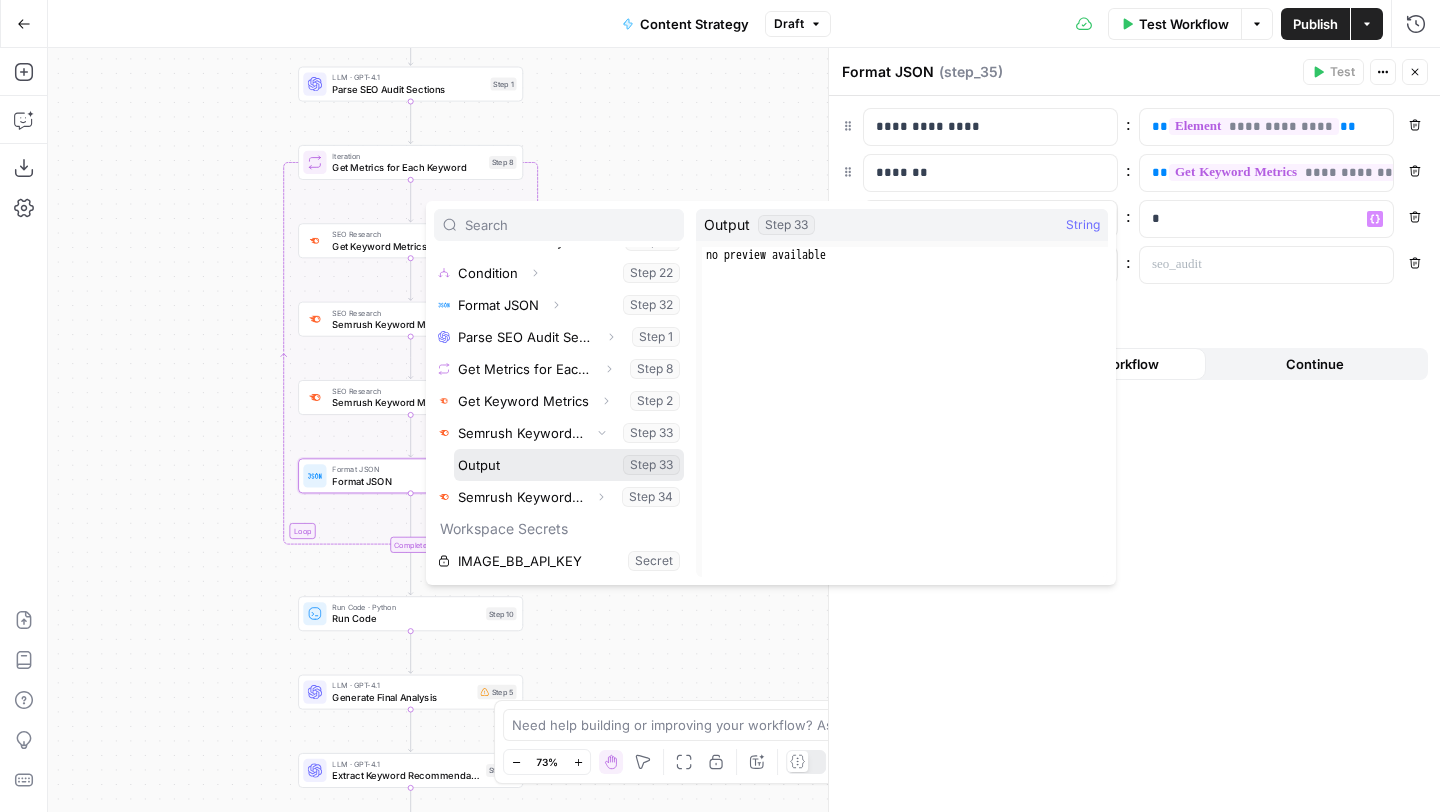 click at bounding box center (569, 465) 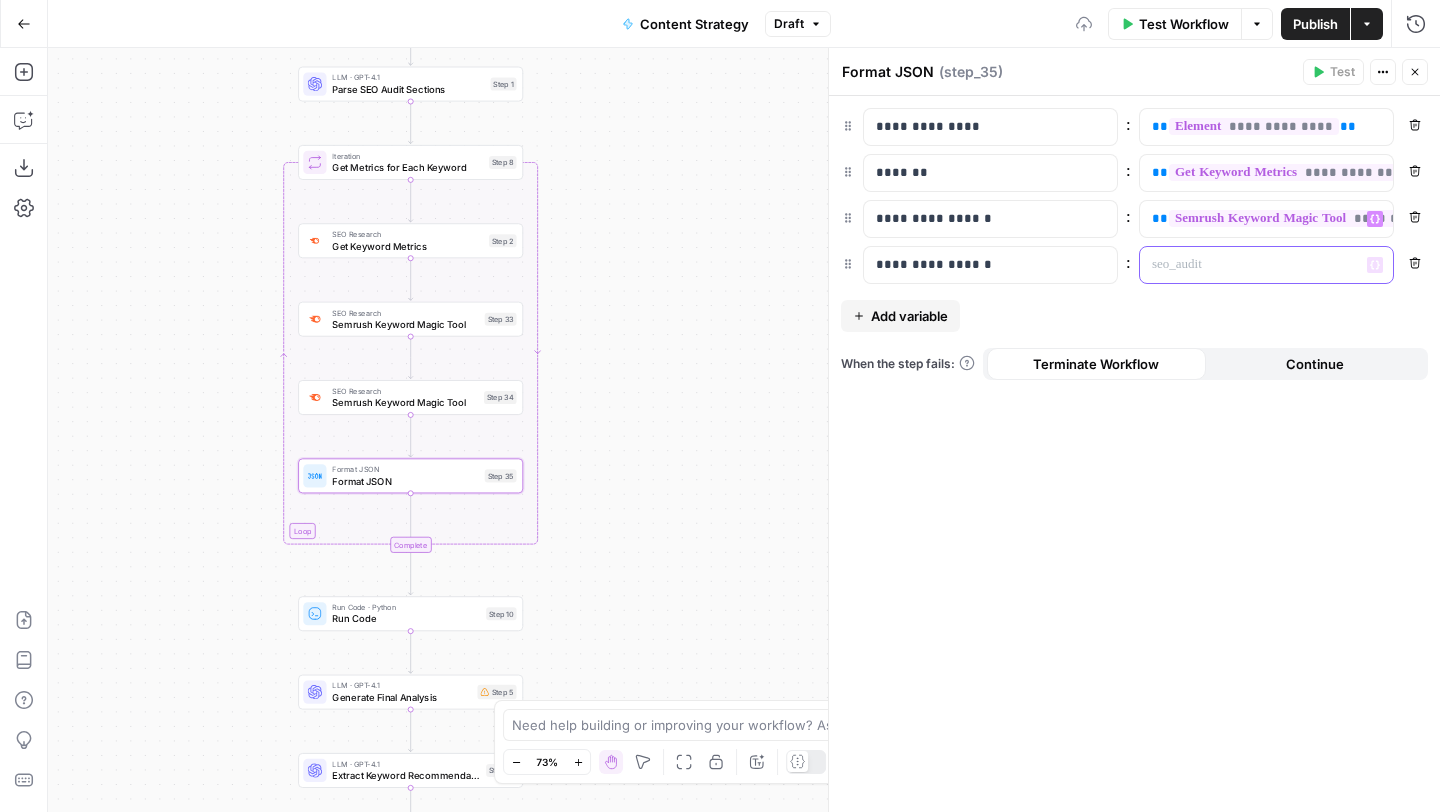 click at bounding box center [1250, 265] 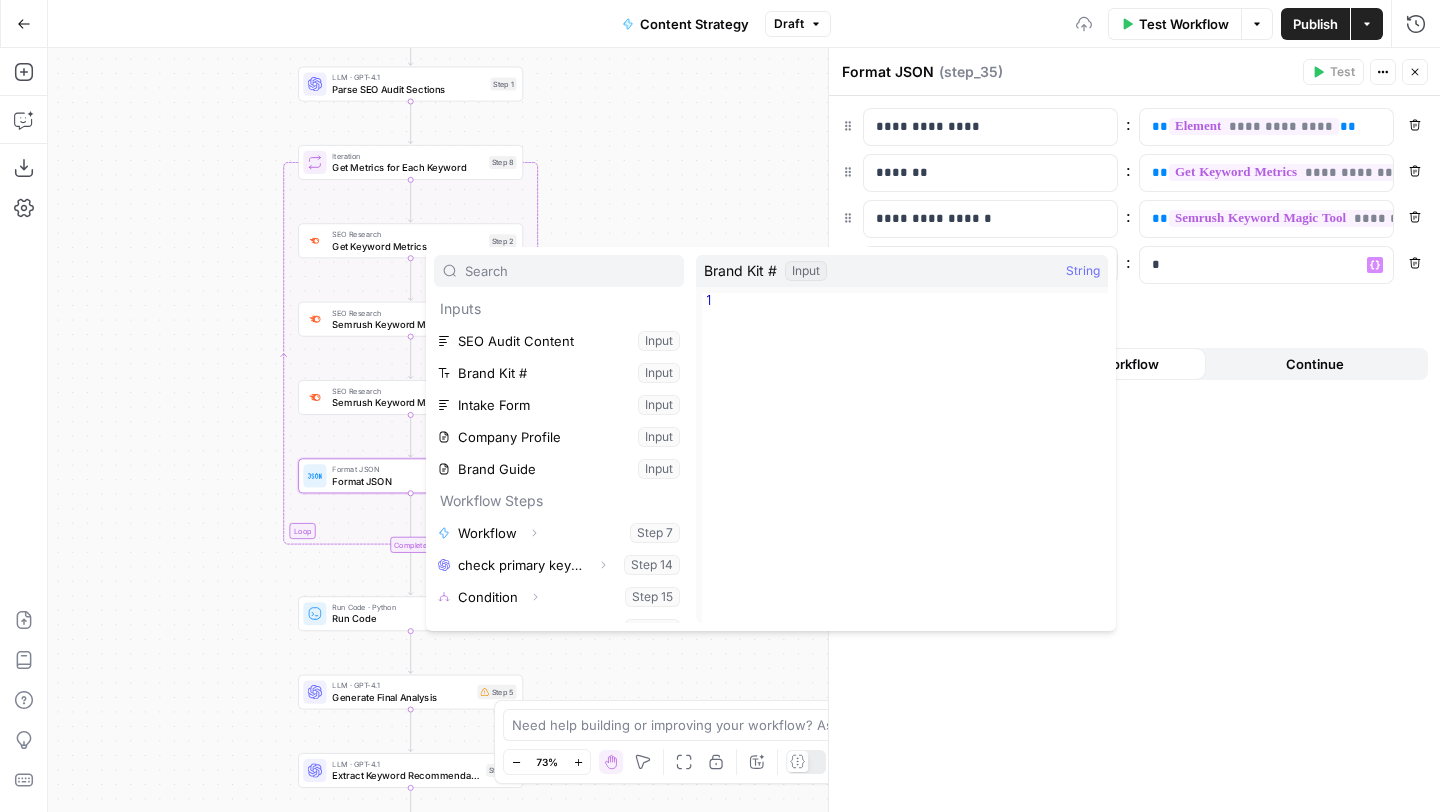 scroll, scrollTop: 310, scrollLeft: 0, axis: vertical 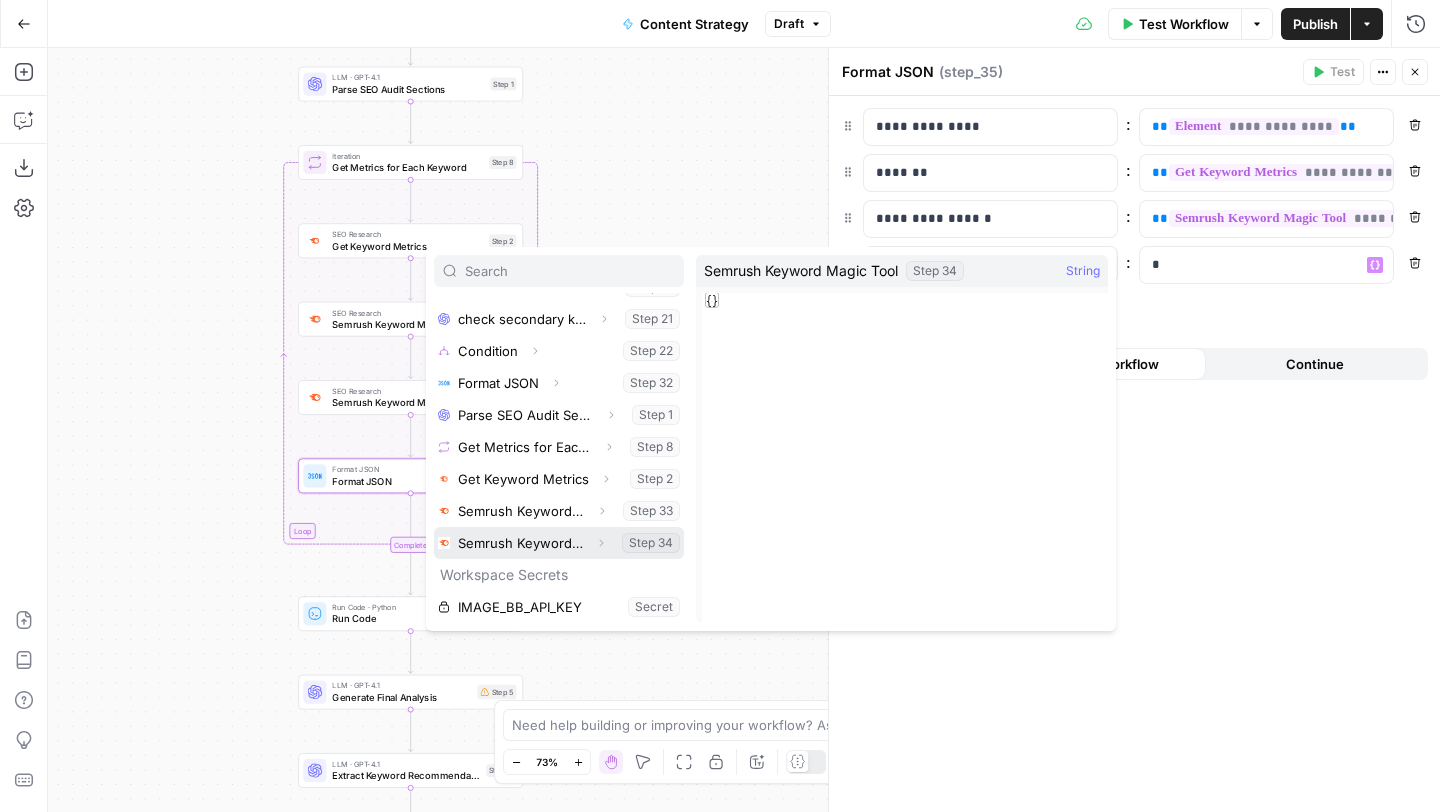 click 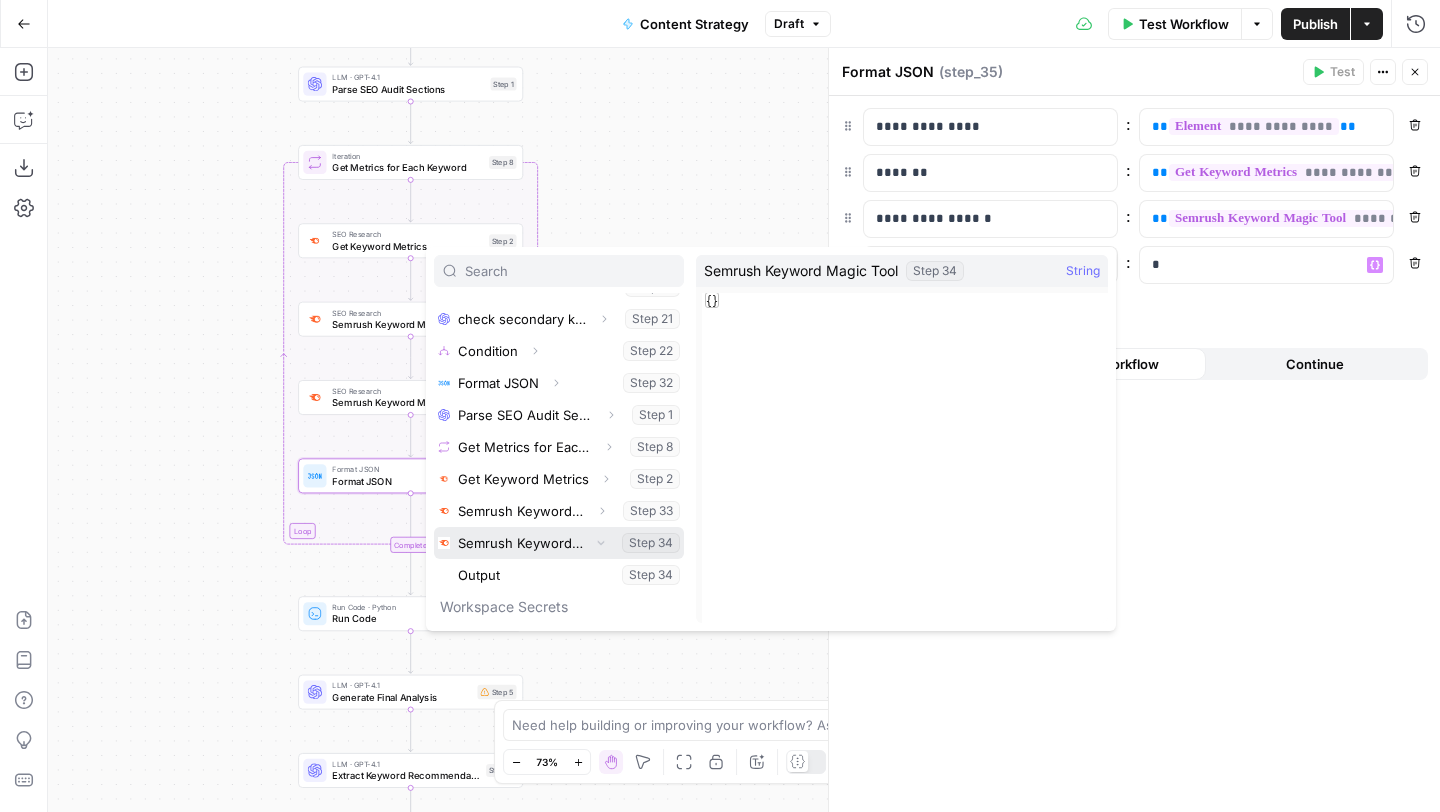 scroll, scrollTop: 342, scrollLeft: 0, axis: vertical 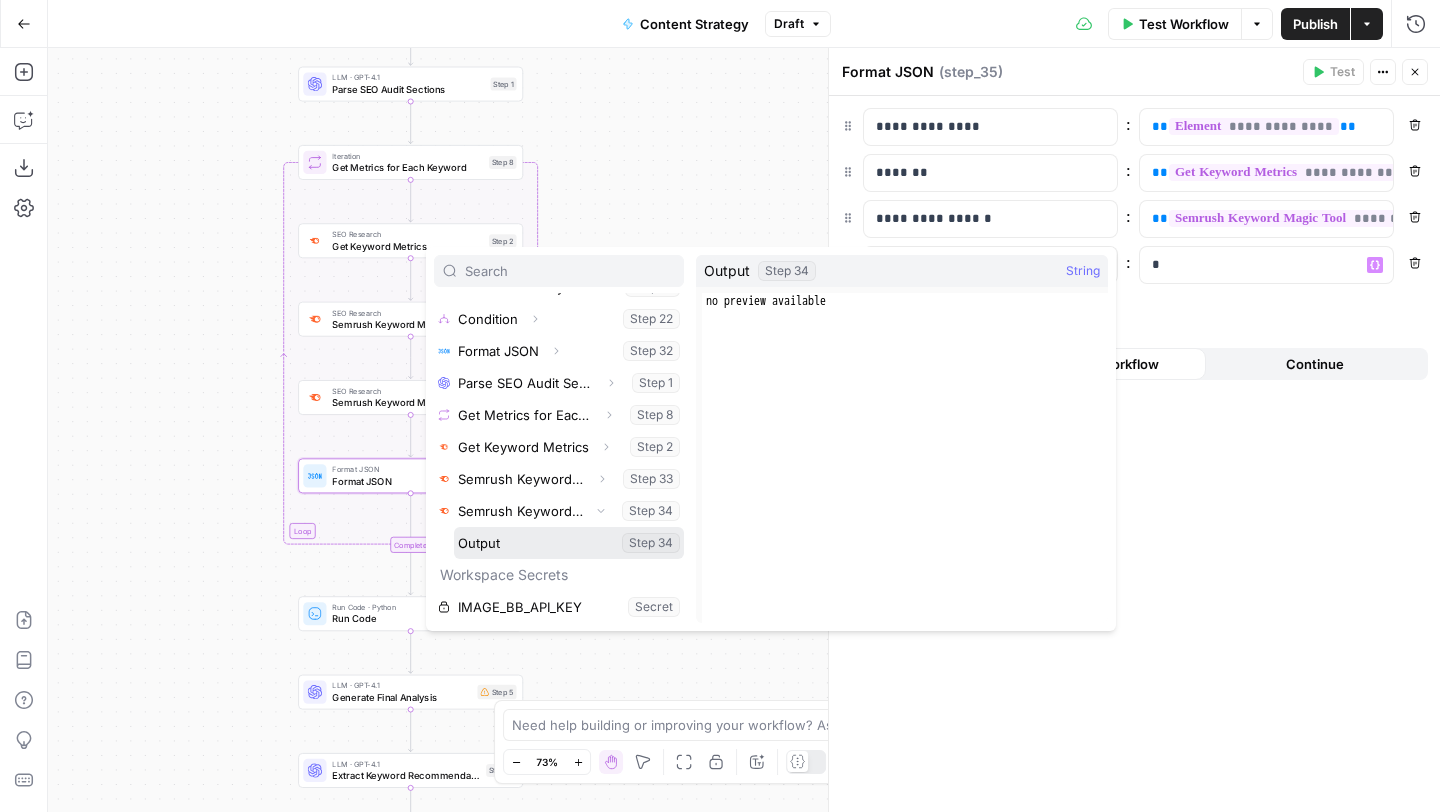 click at bounding box center (569, 543) 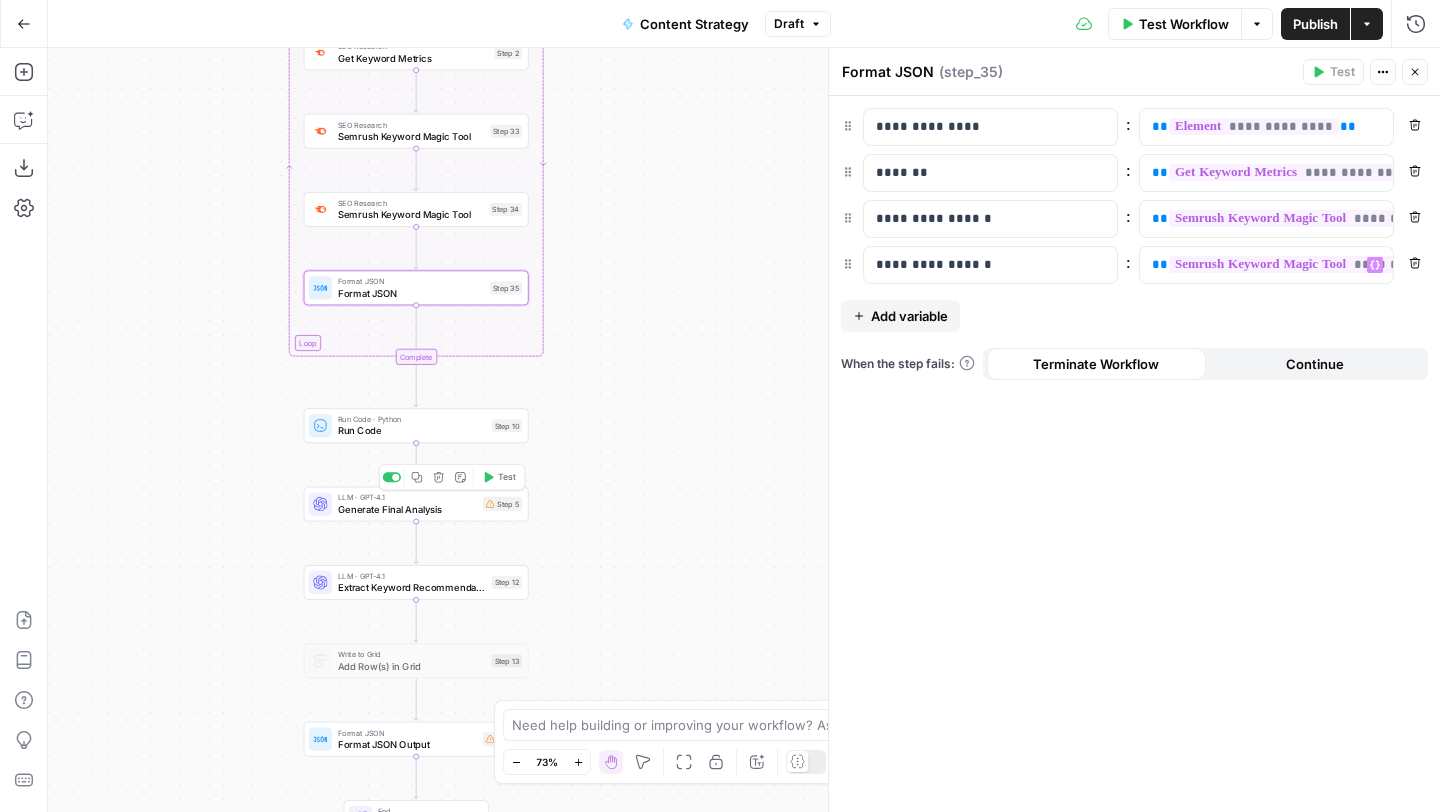 scroll, scrollTop: 0, scrollLeft: 0, axis: both 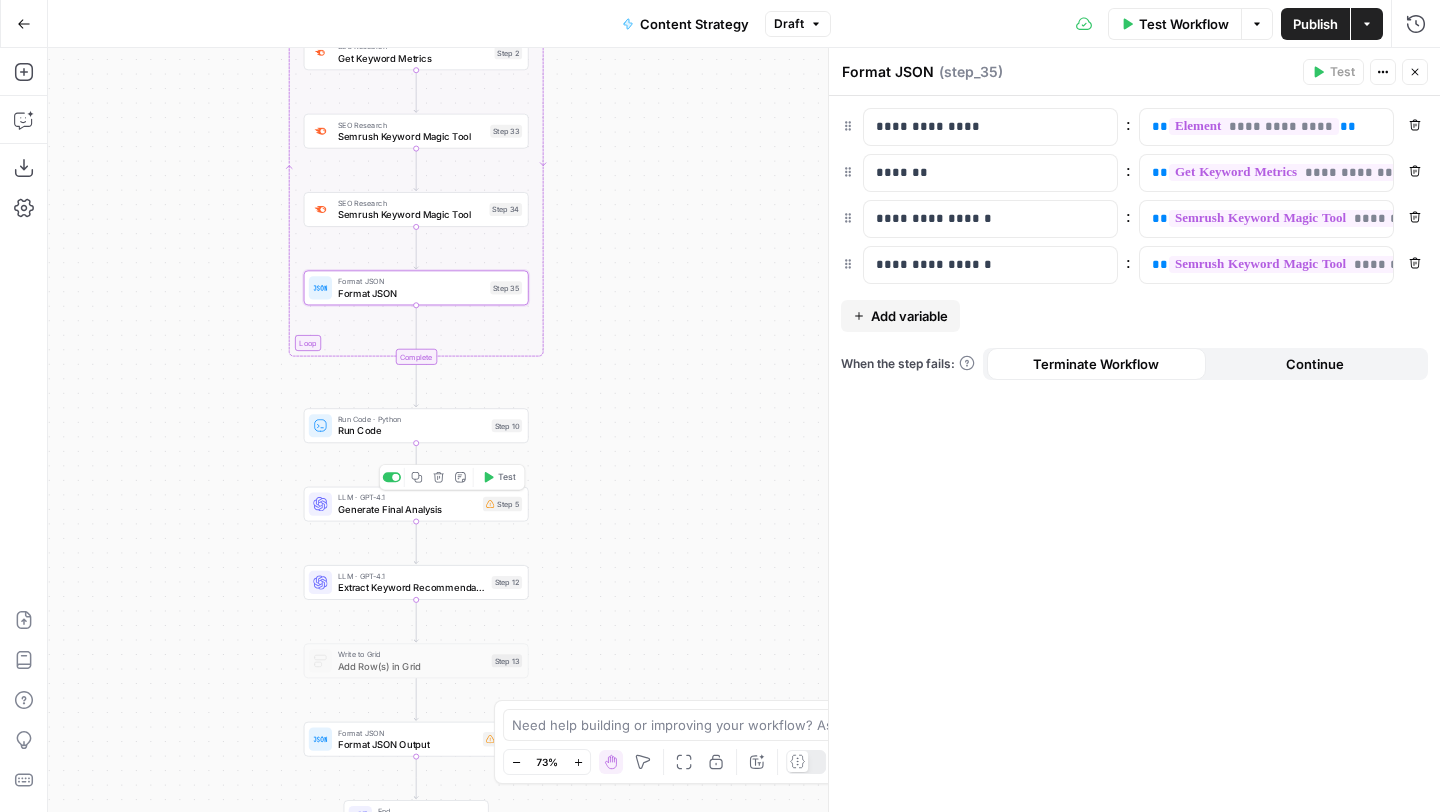 click on "Generate Final Analysis" at bounding box center [407, 509] 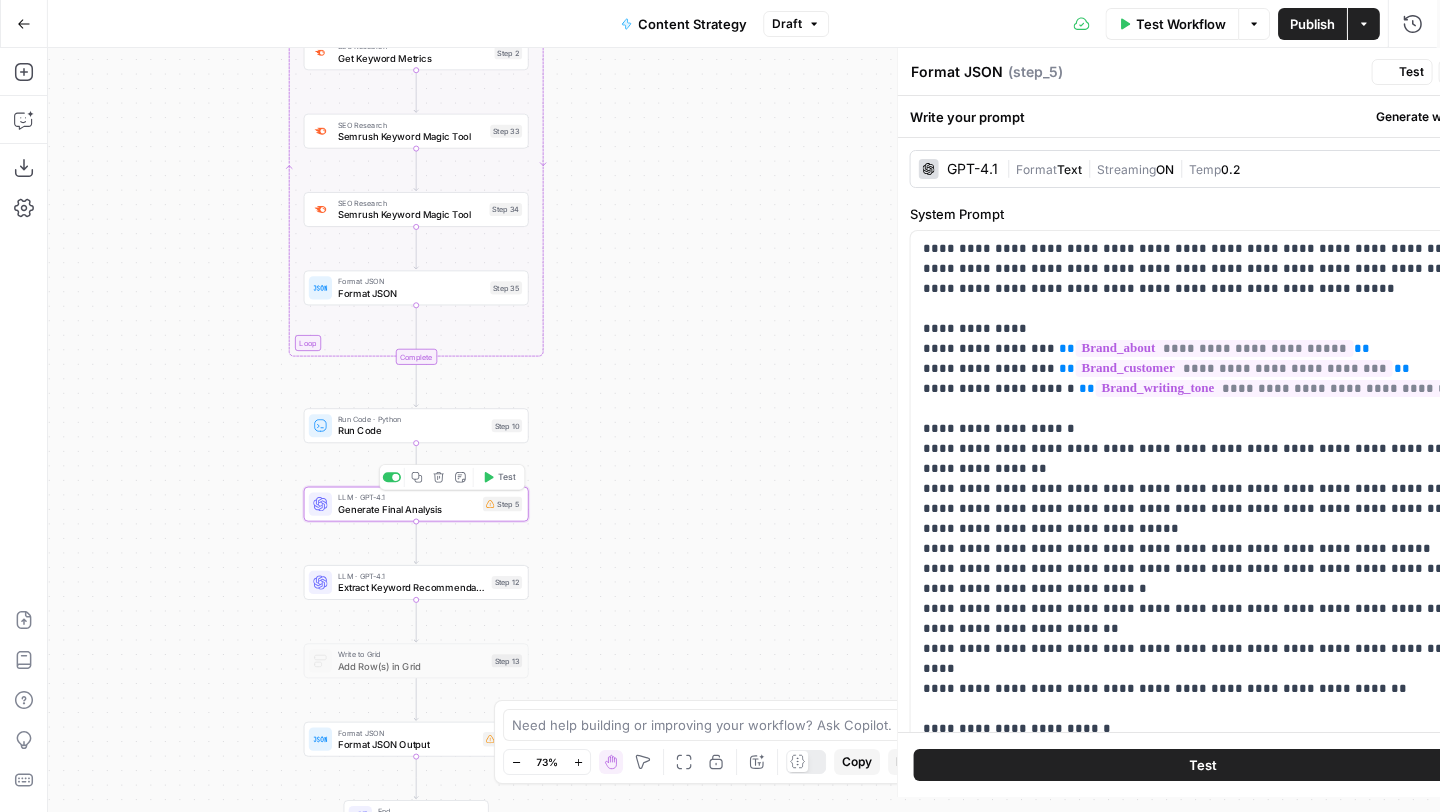 type on "Generate Final Analysis" 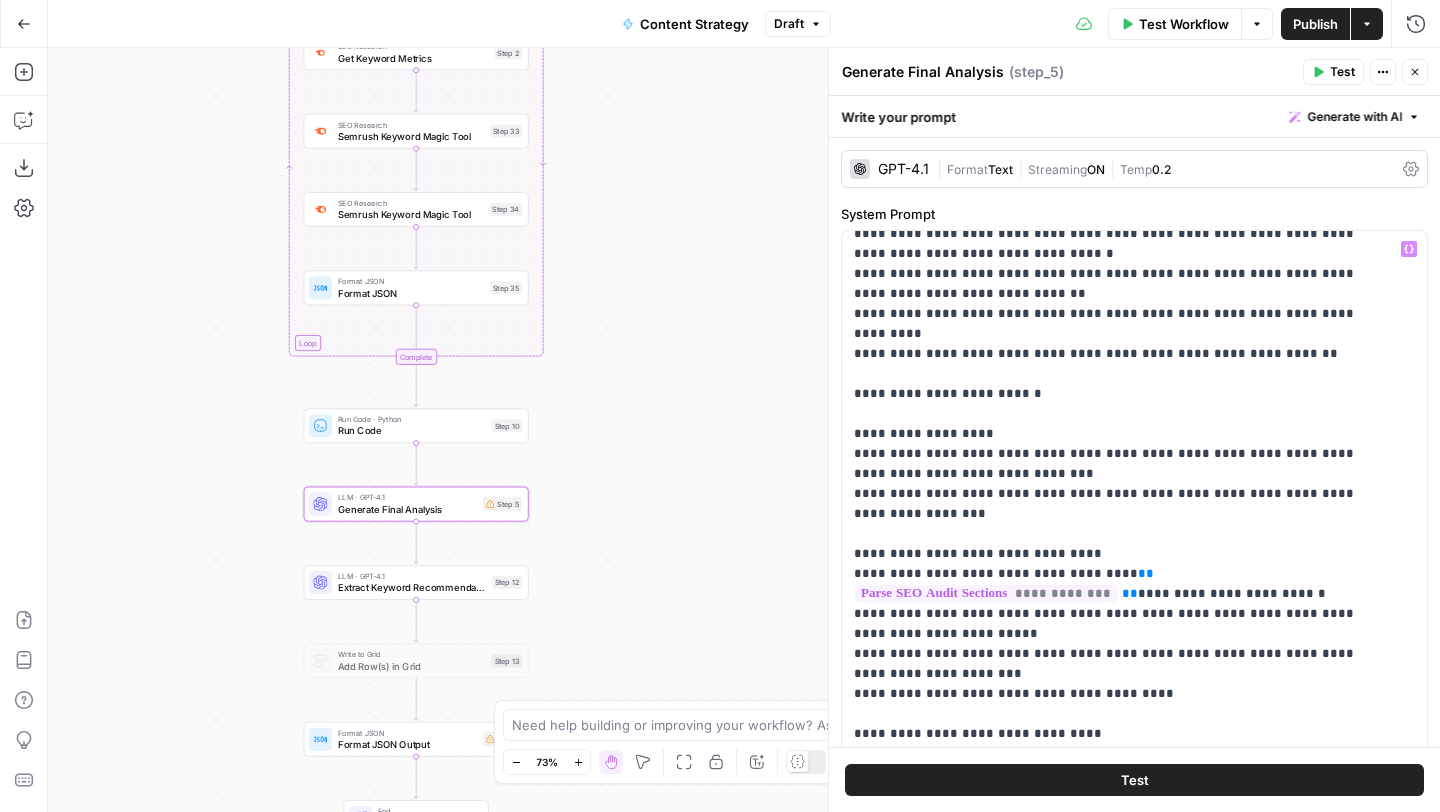 scroll, scrollTop: 497, scrollLeft: 0, axis: vertical 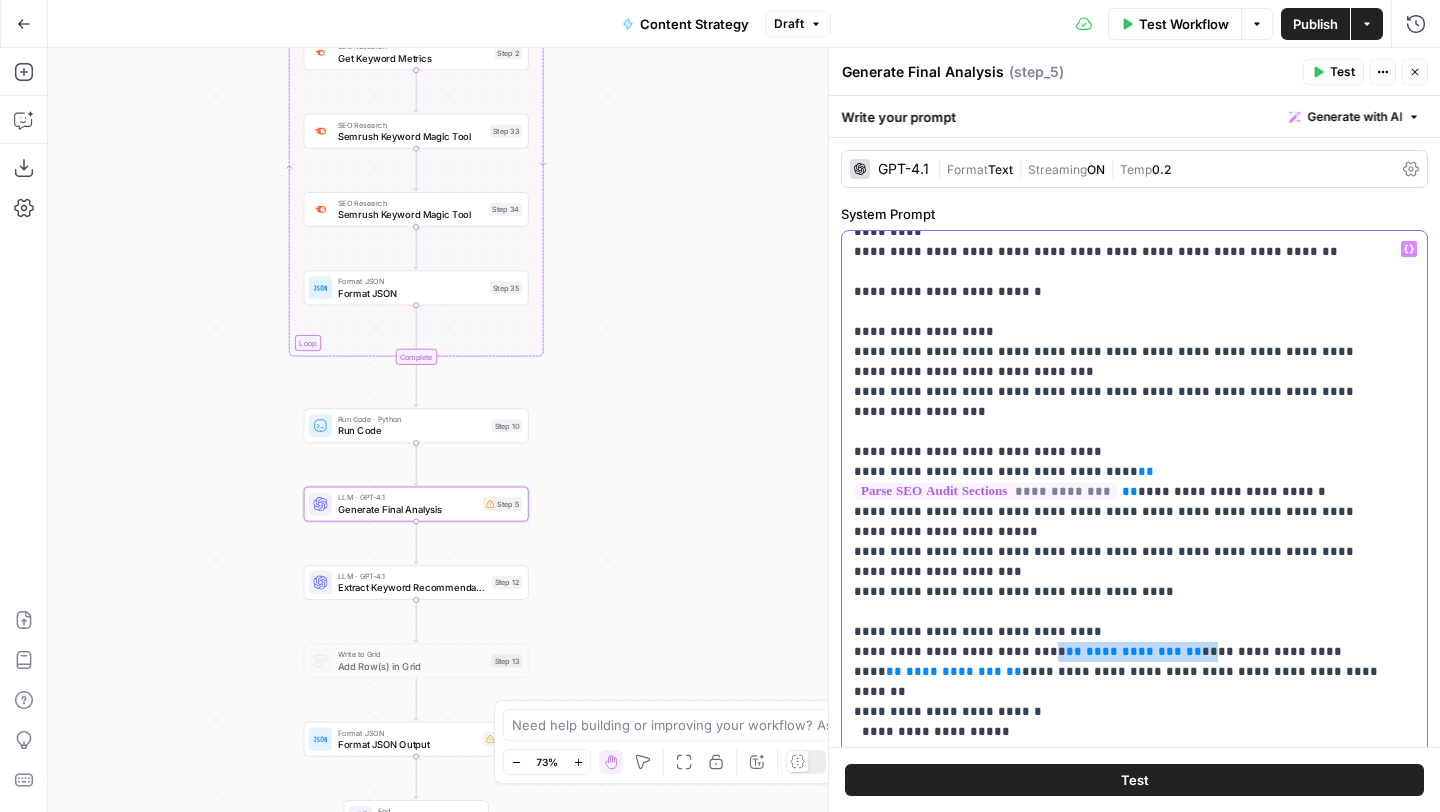 drag, startPoint x: 1032, startPoint y: 572, endPoint x: 1158, endPoint y: 572, distance: 126 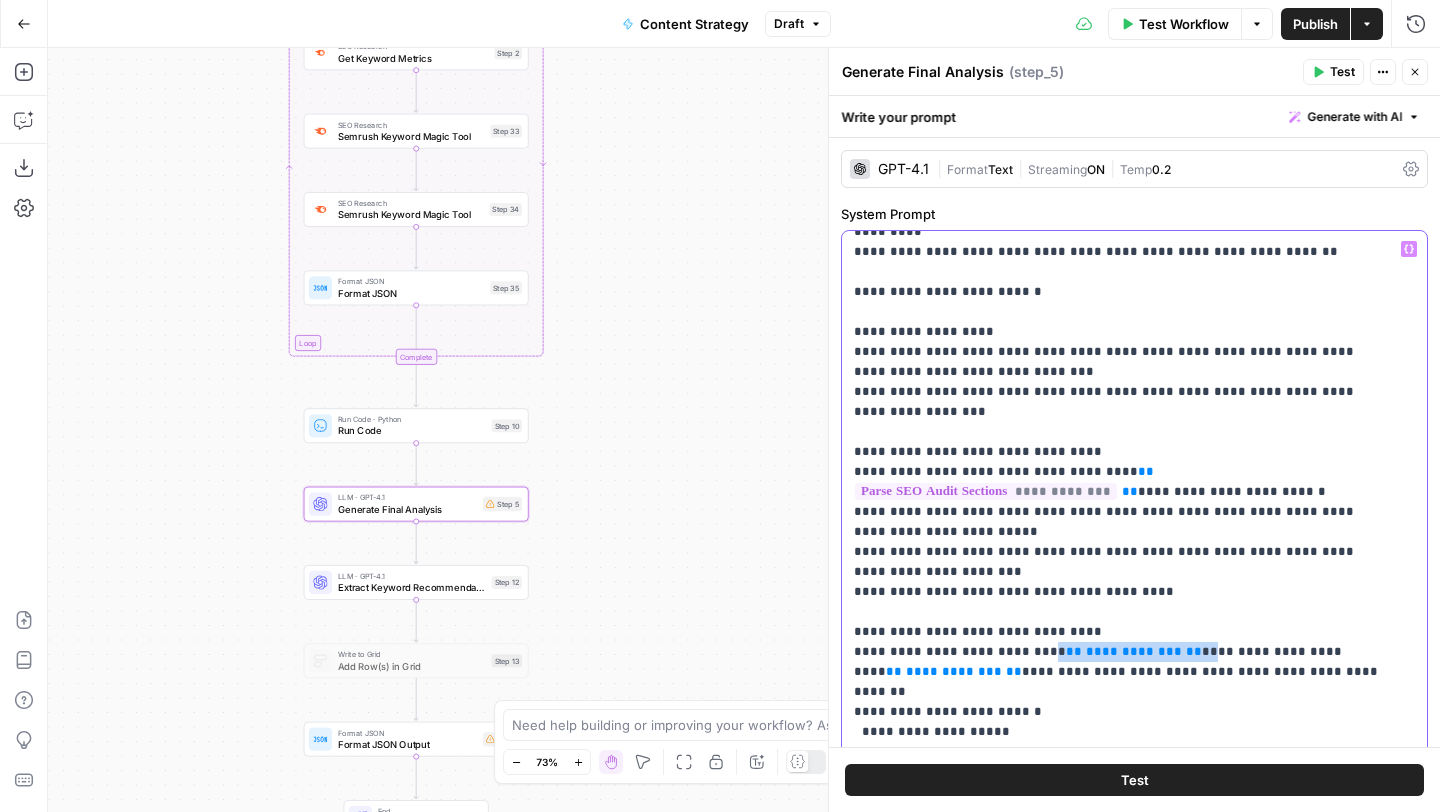 click on "**********" at bounding box center (1119, 612) 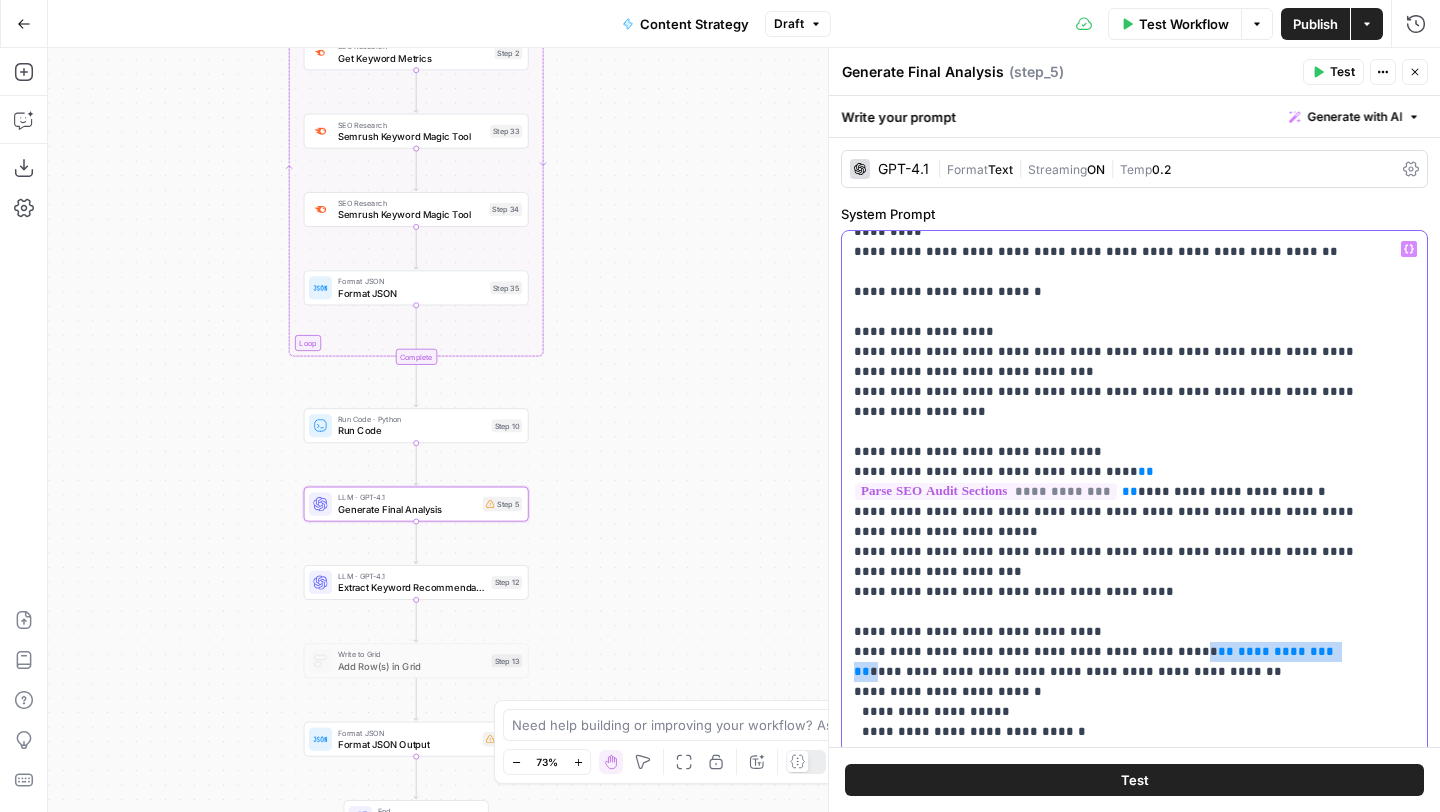 drag, startPoint x: 1168, startPoint y: 573, endPoint x: 1290, endPoint y: 569, distance: 122.06556 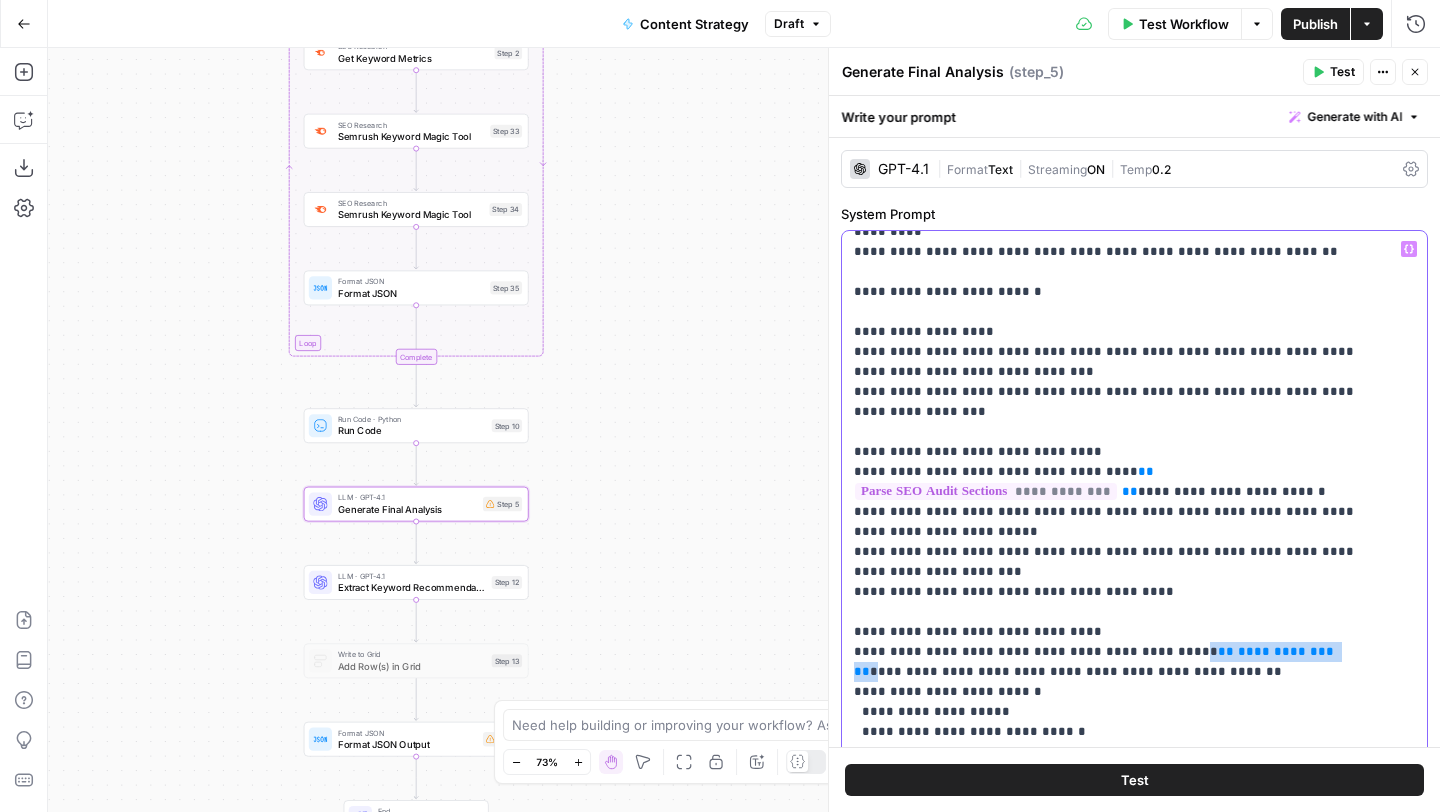 click on "**********" at bounding box center (1119, 612) 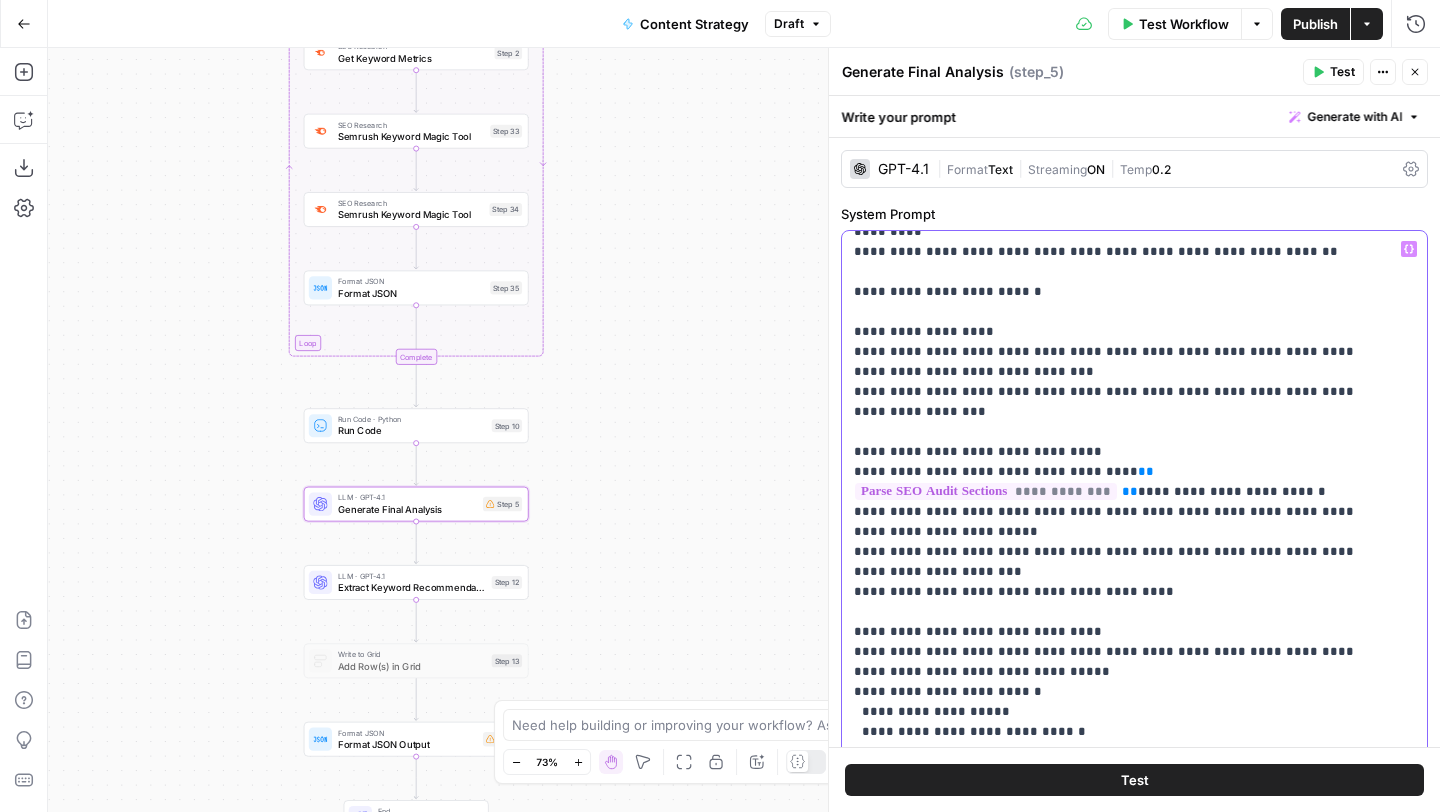 type 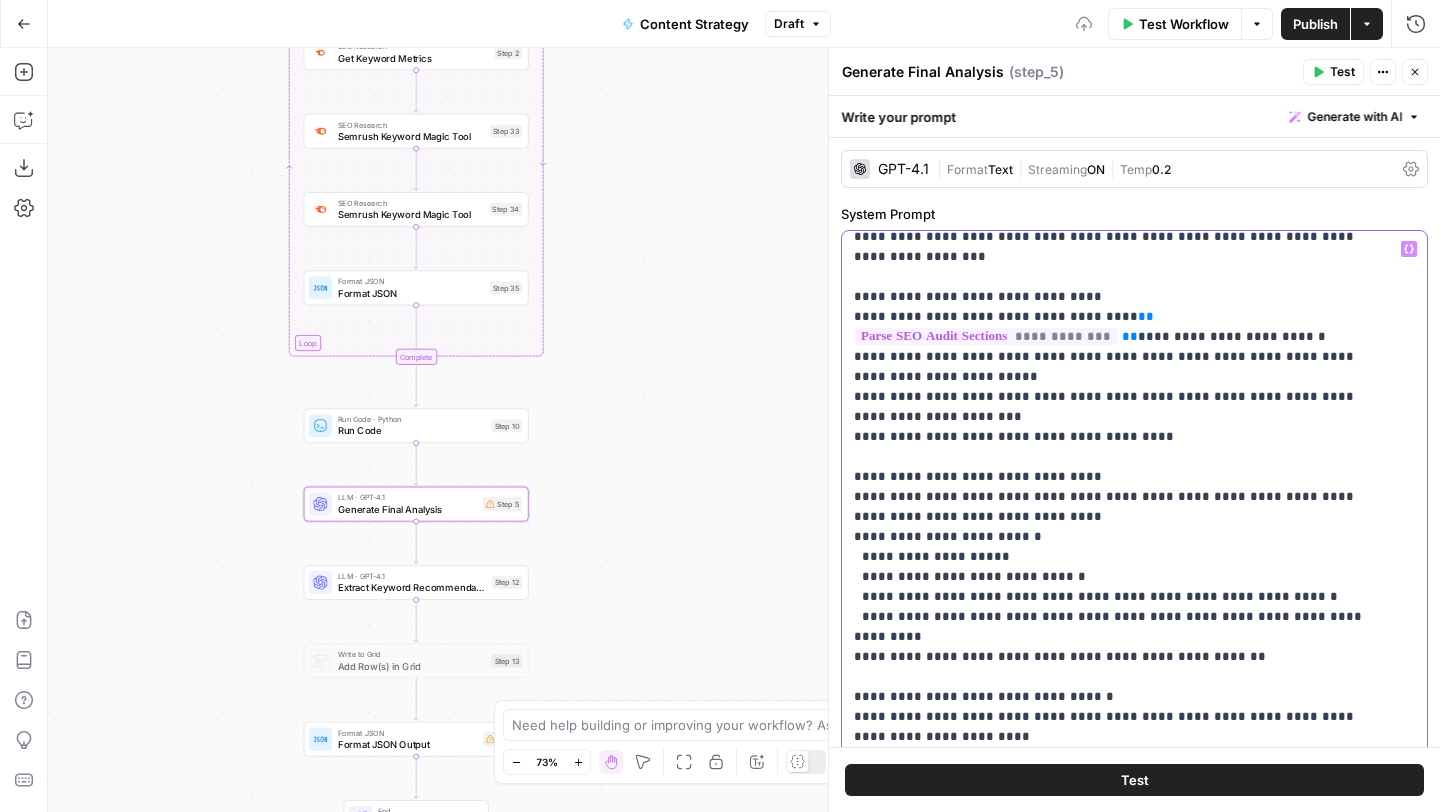 scroll, scrollTop: 941, scrollLeft: 0, axis: vertical 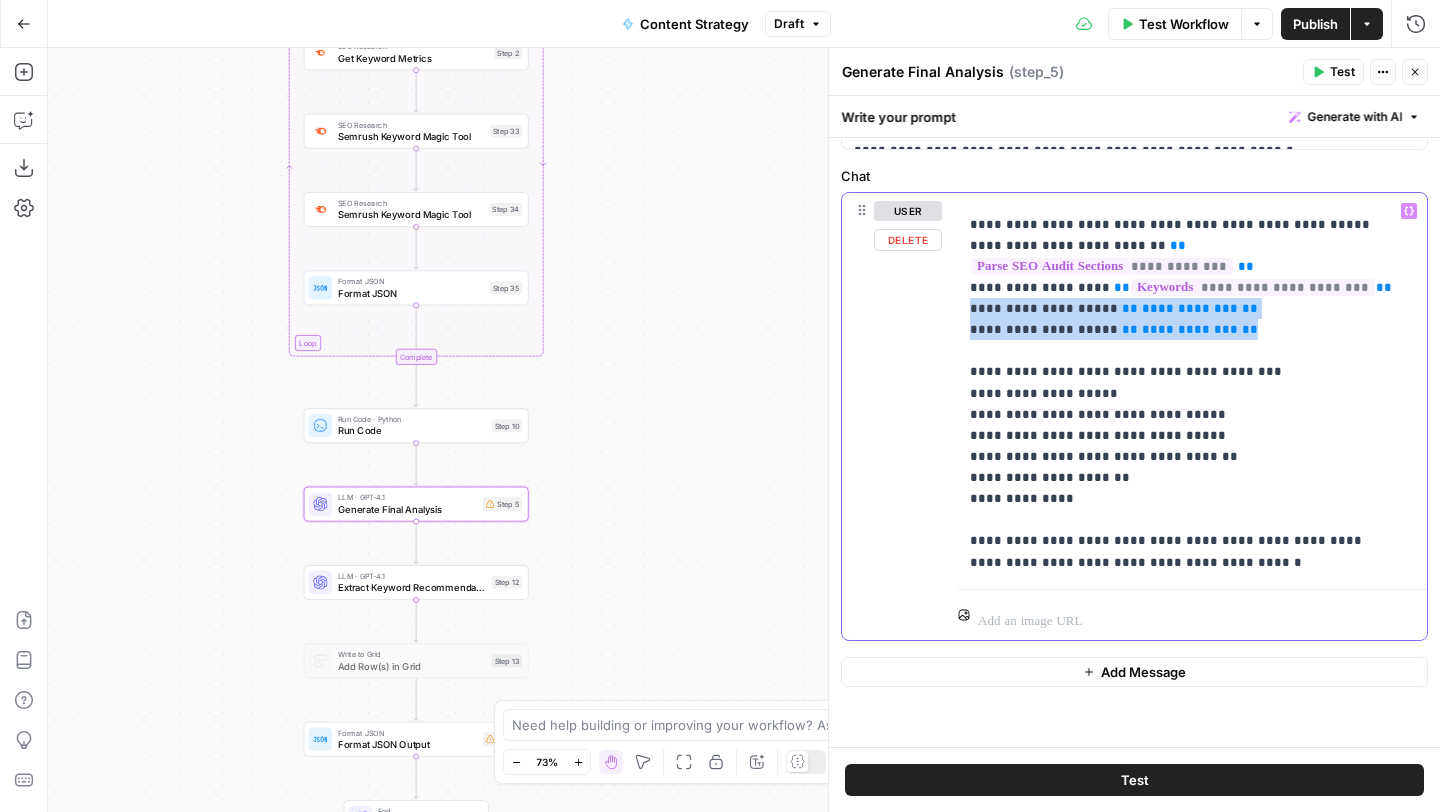 drag, startPoint x: 1212, startPoint y: 333, endPoint x: 948, endPoint y: 311, distance: 264.91507 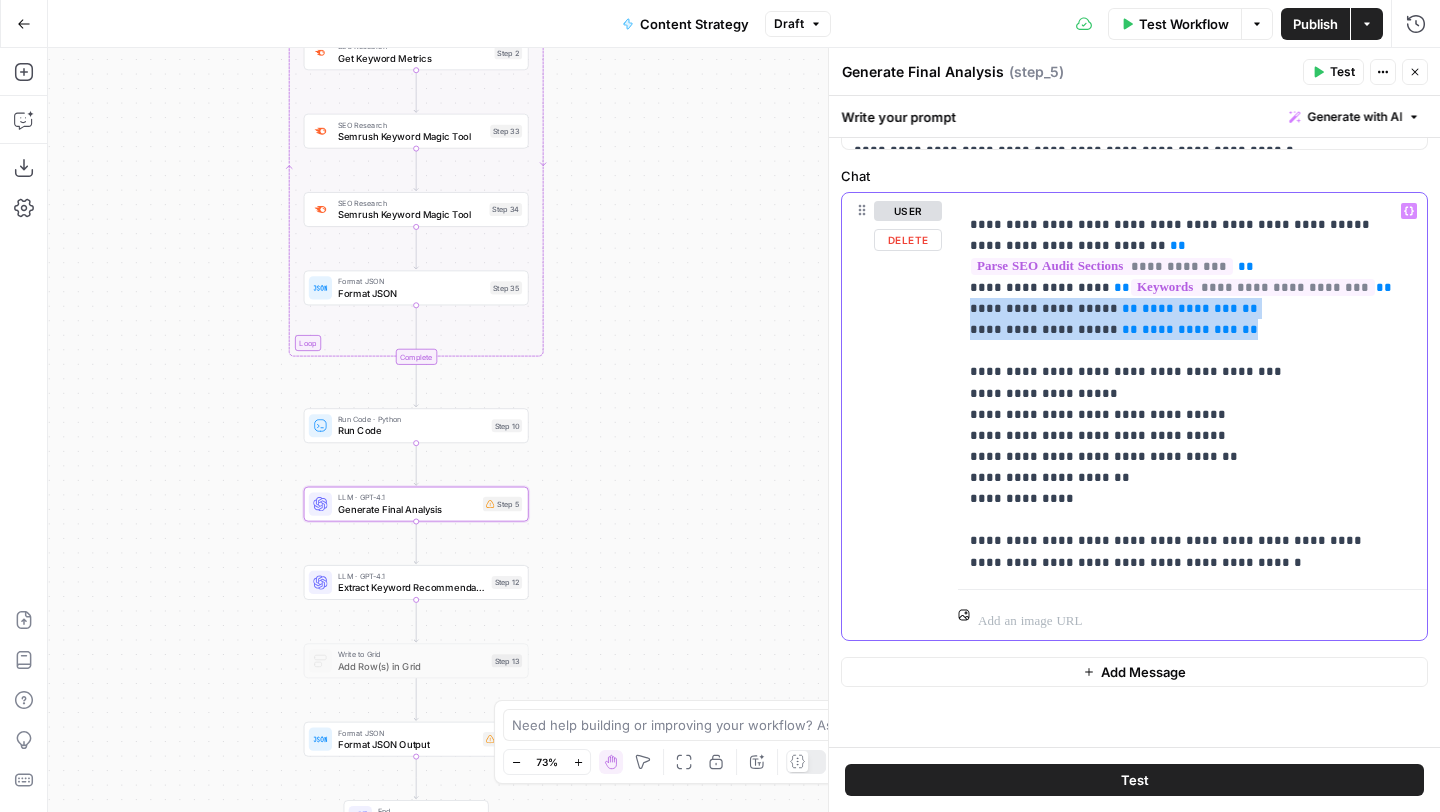 click on "**********" at bounding box center (1134, 416) 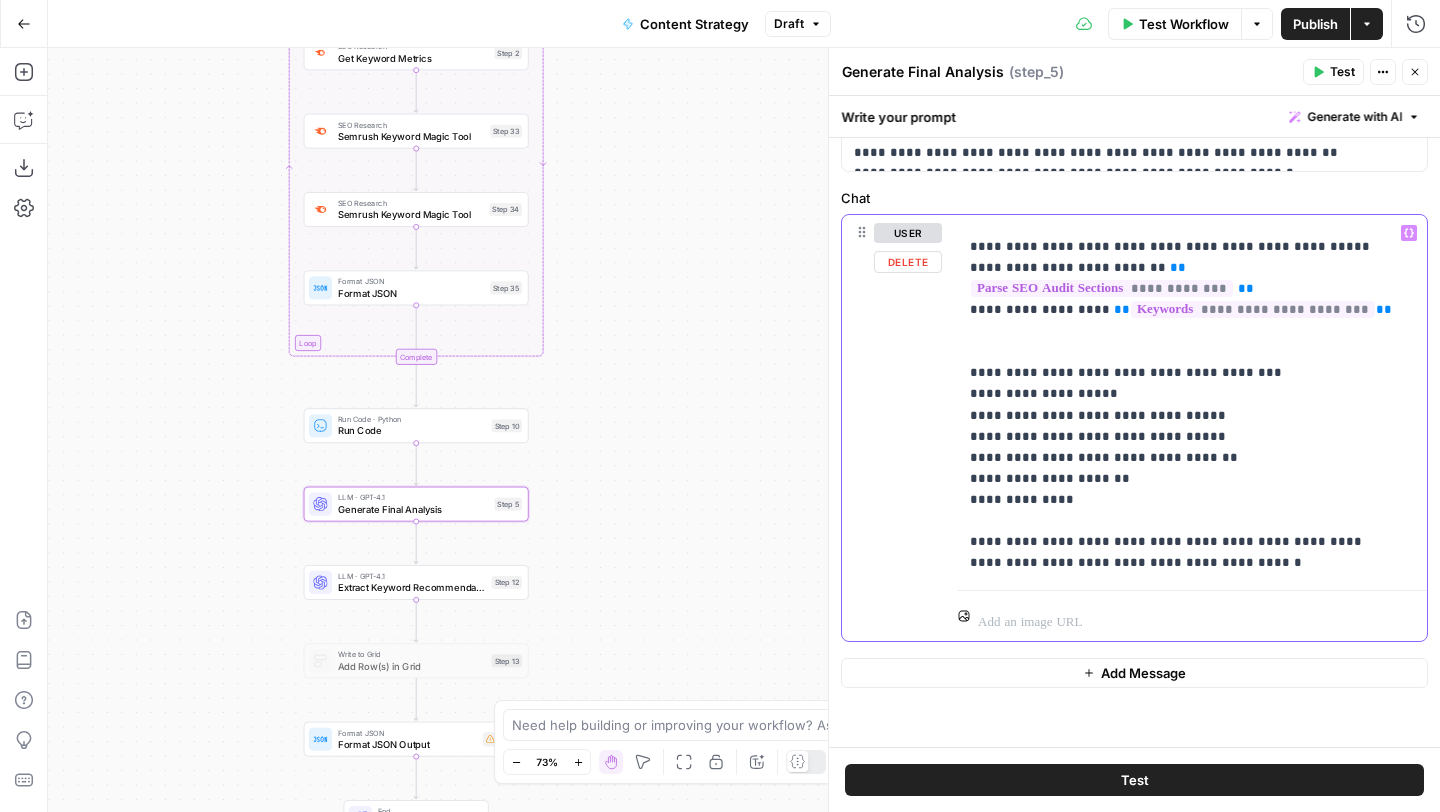 scroll, scrollTop: 854, scrollLeft: 0, axis: vertical 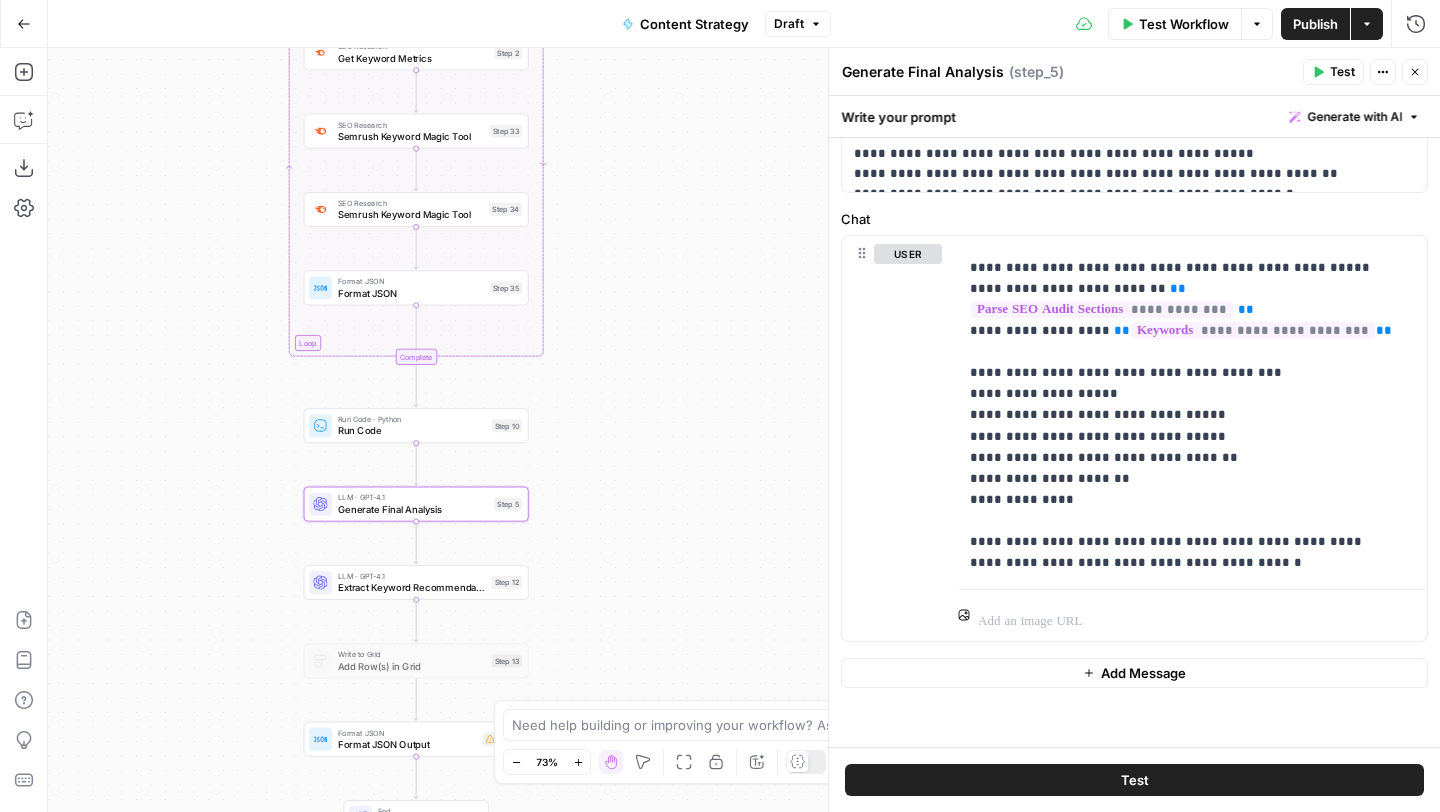click 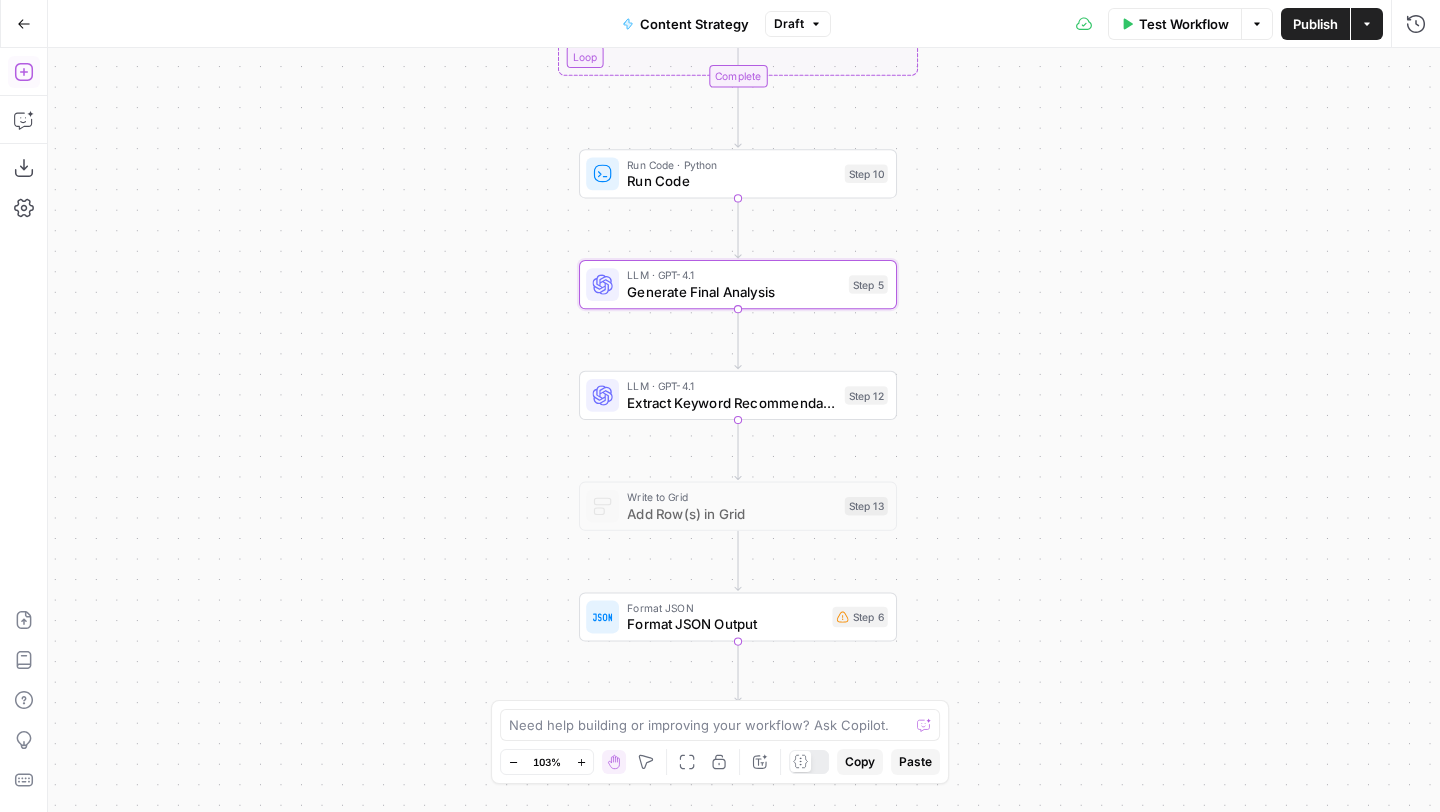 click 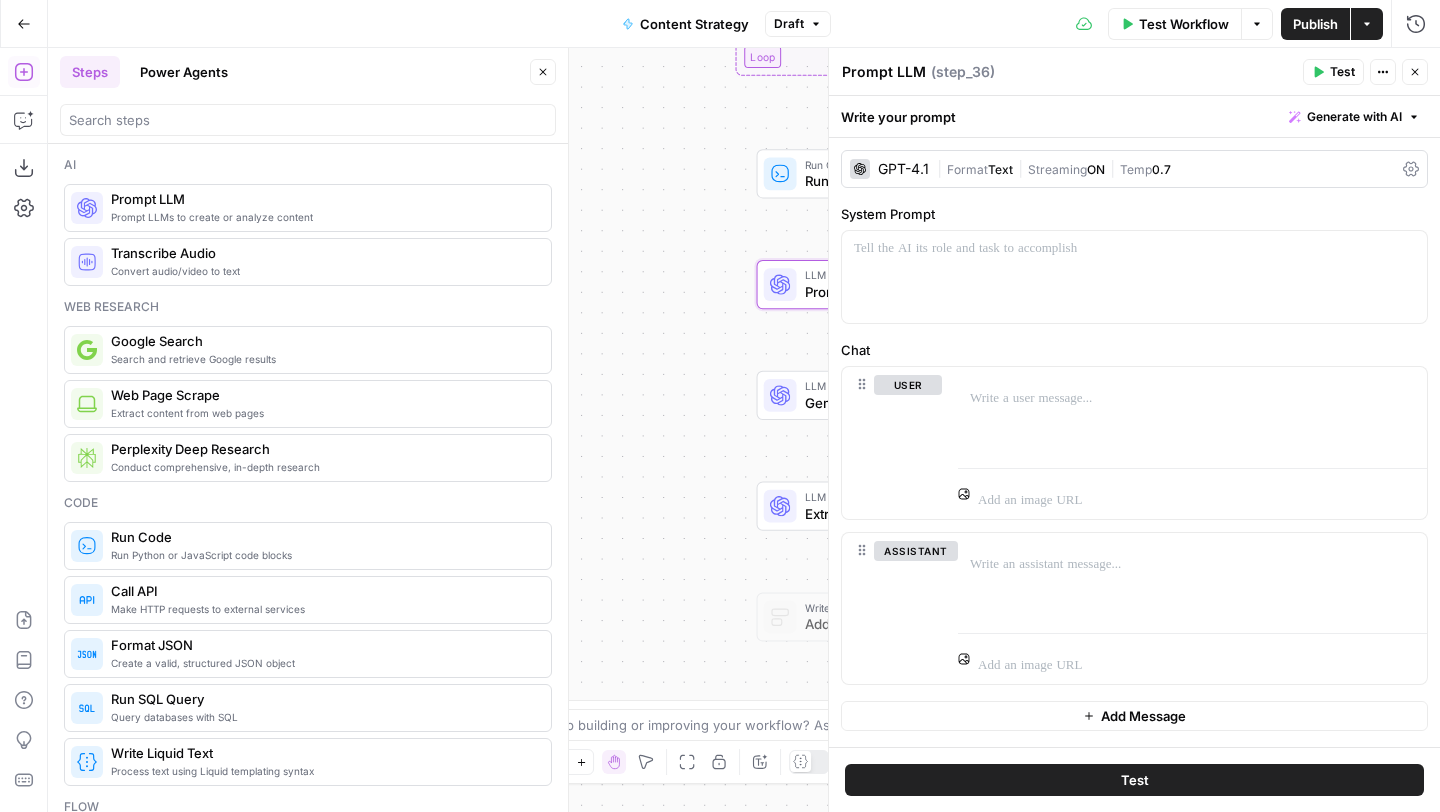 click 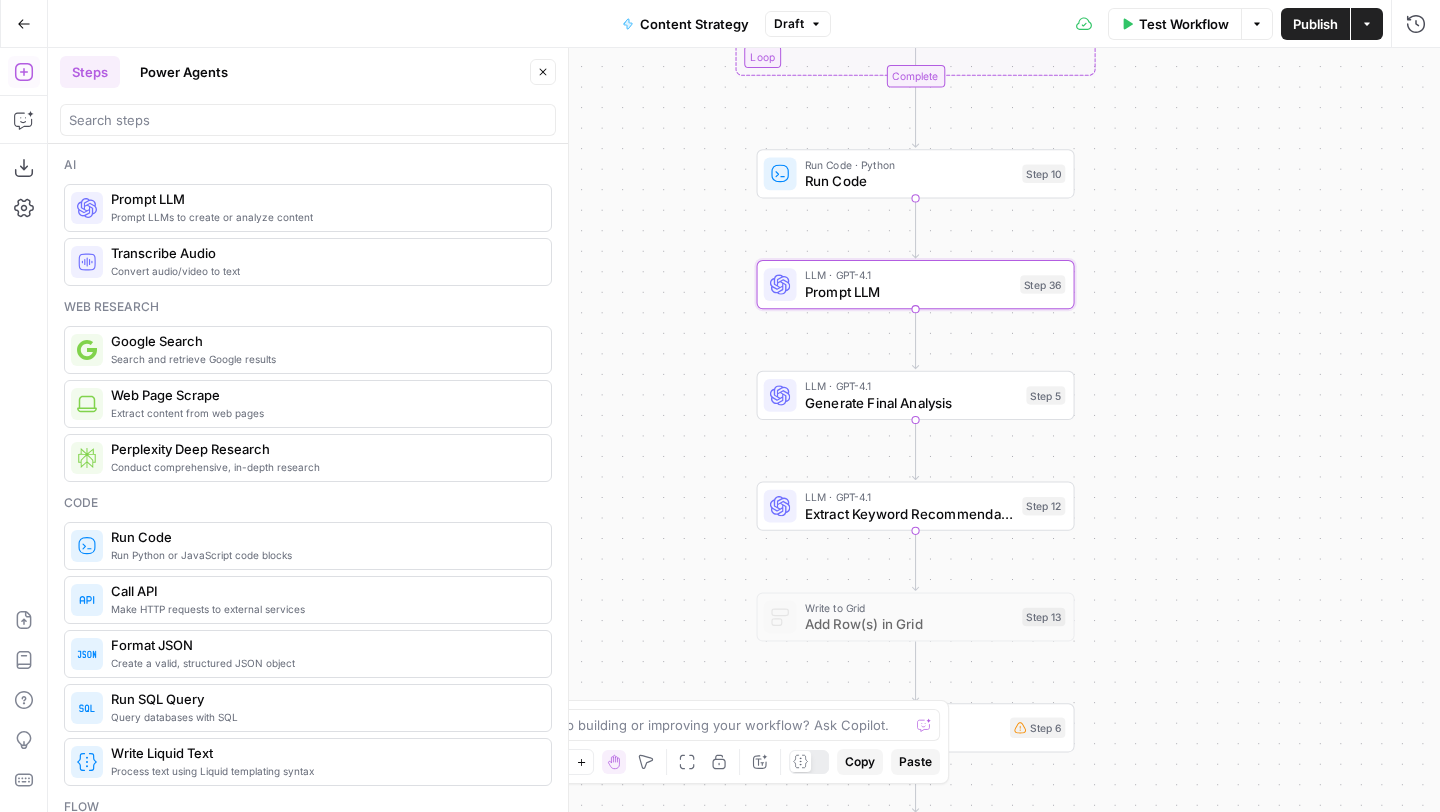 click 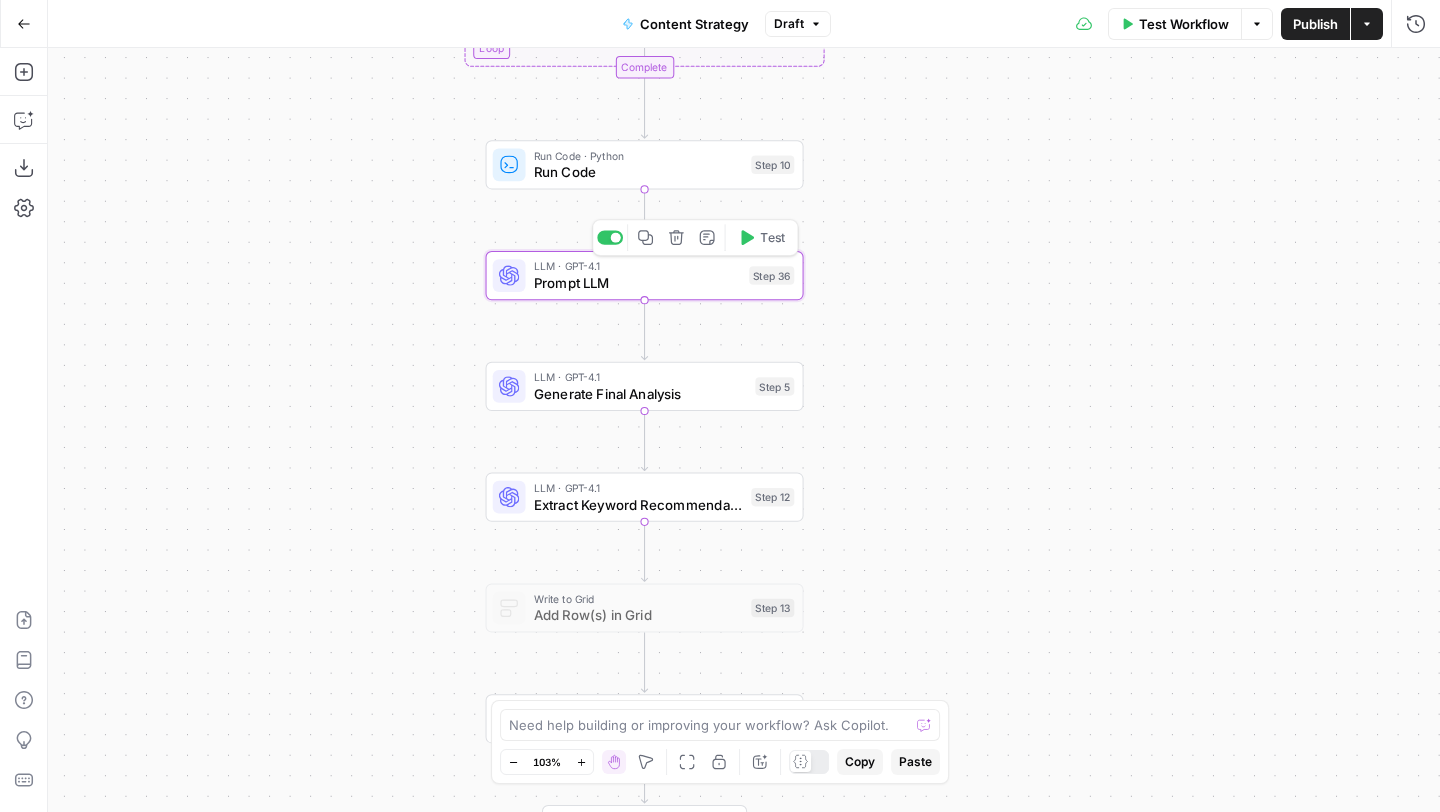 click 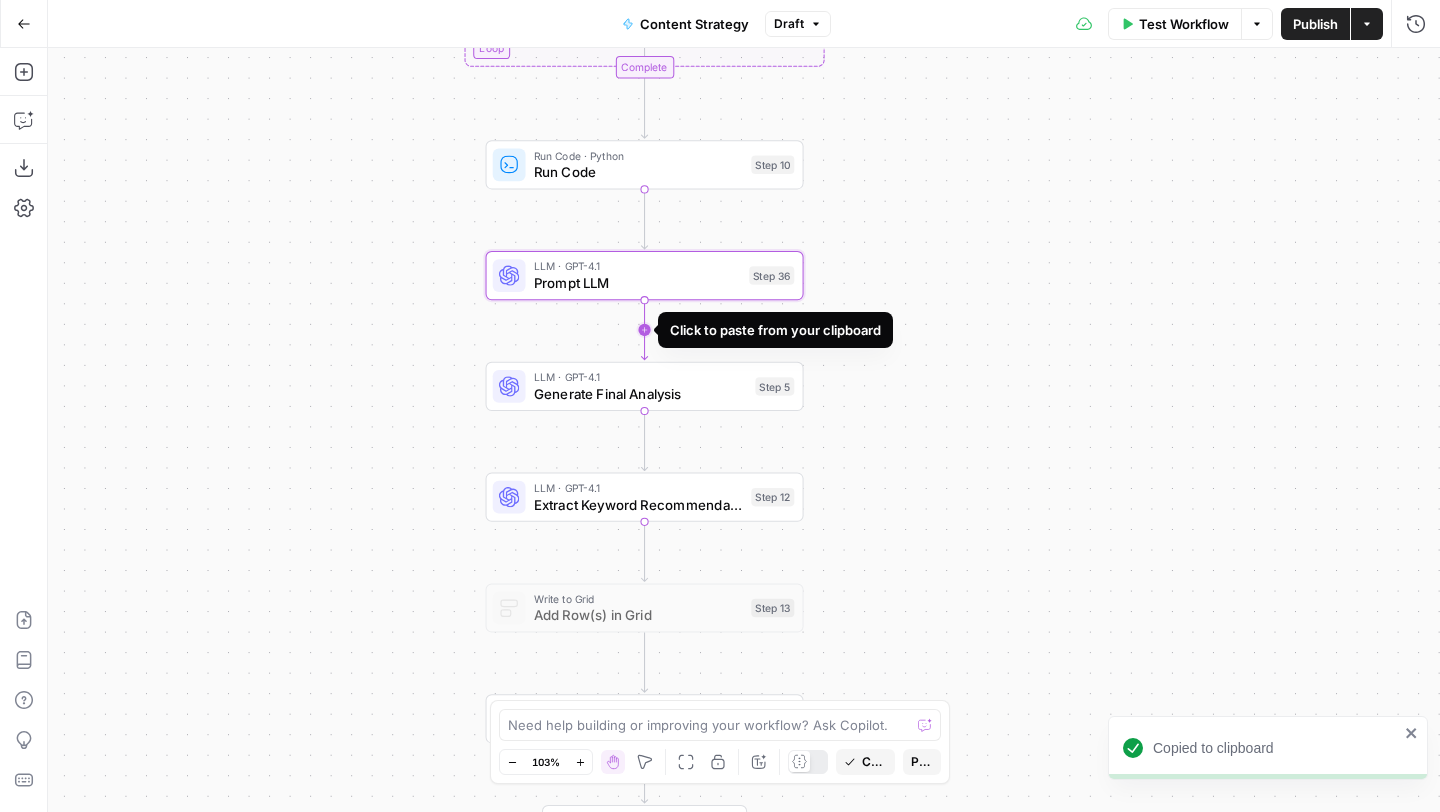 click 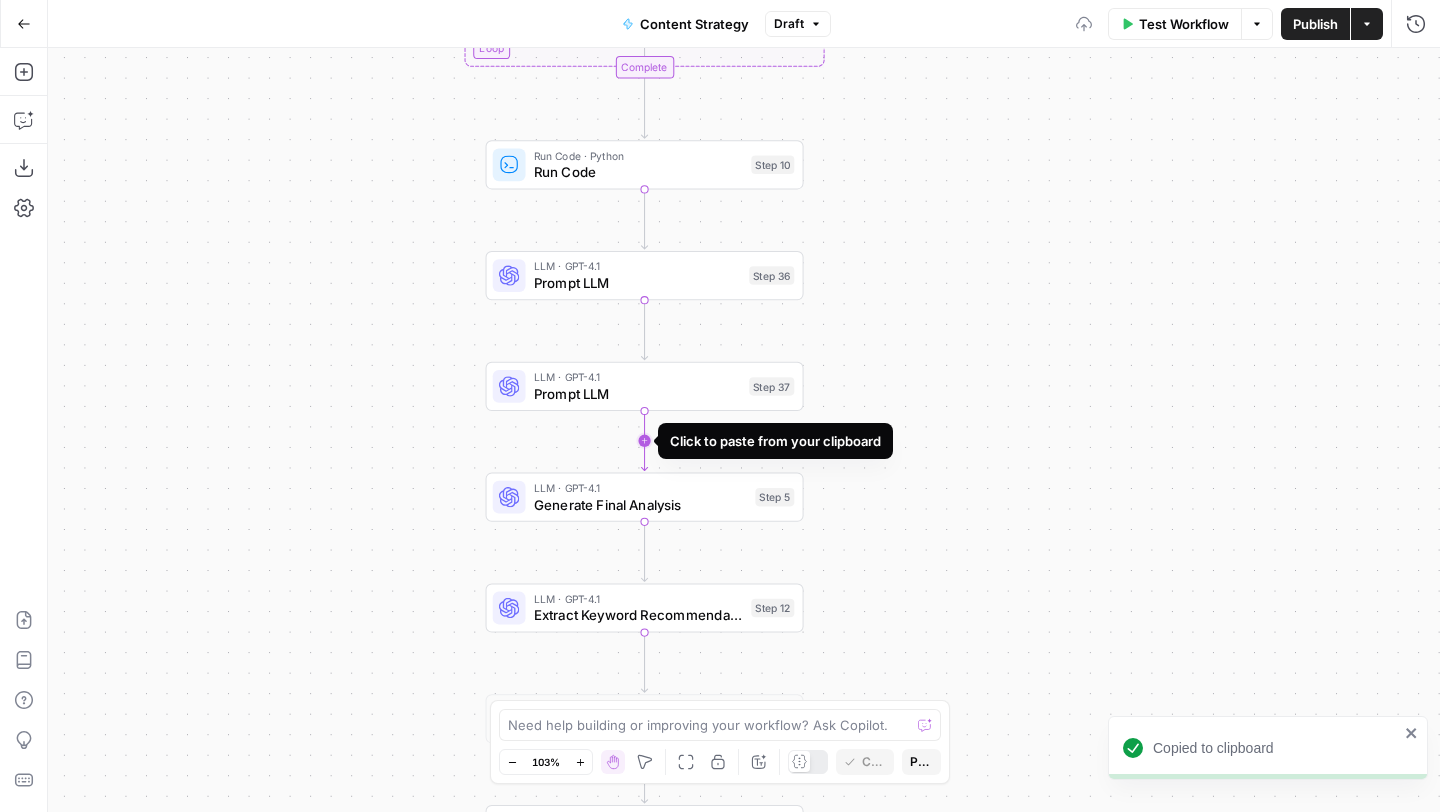 click 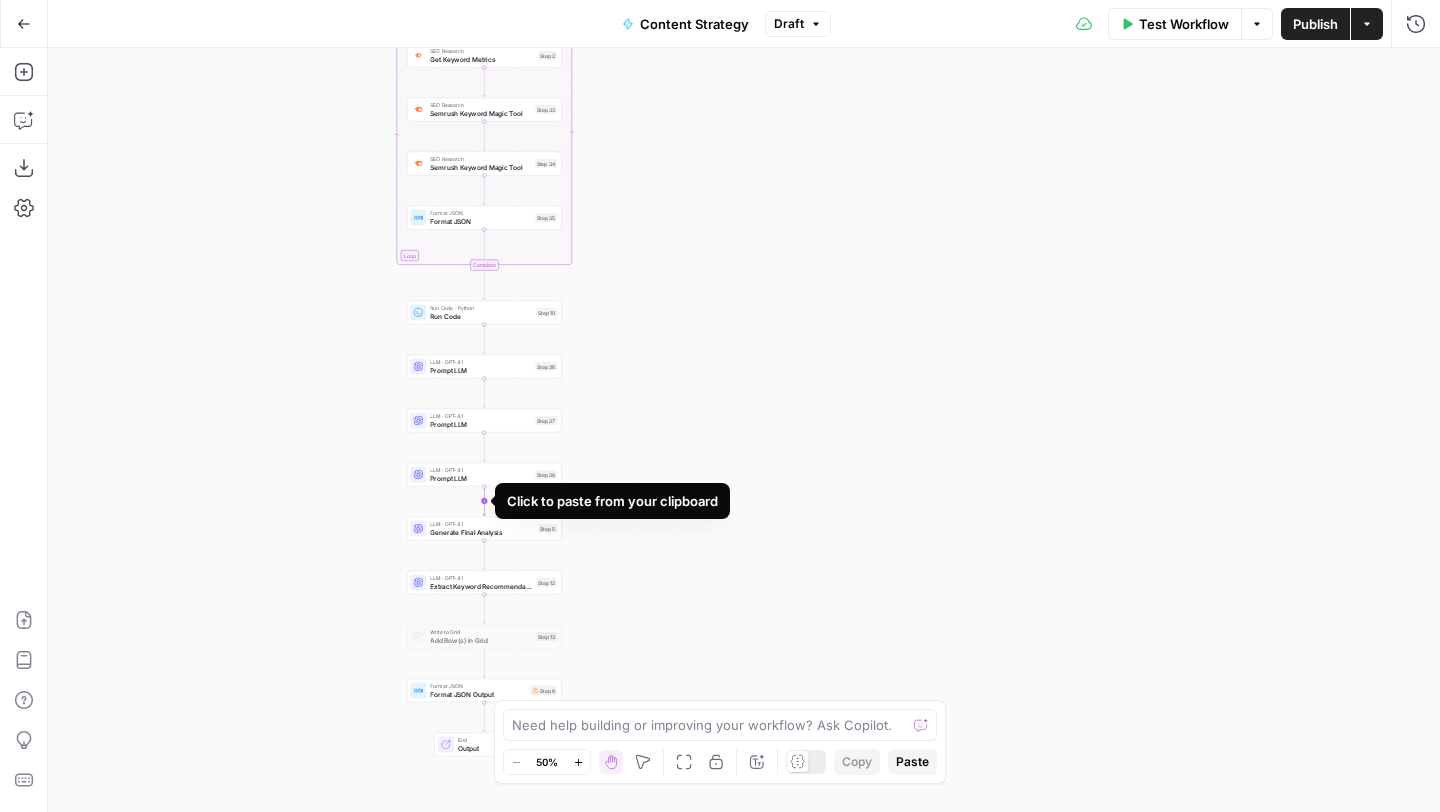 click 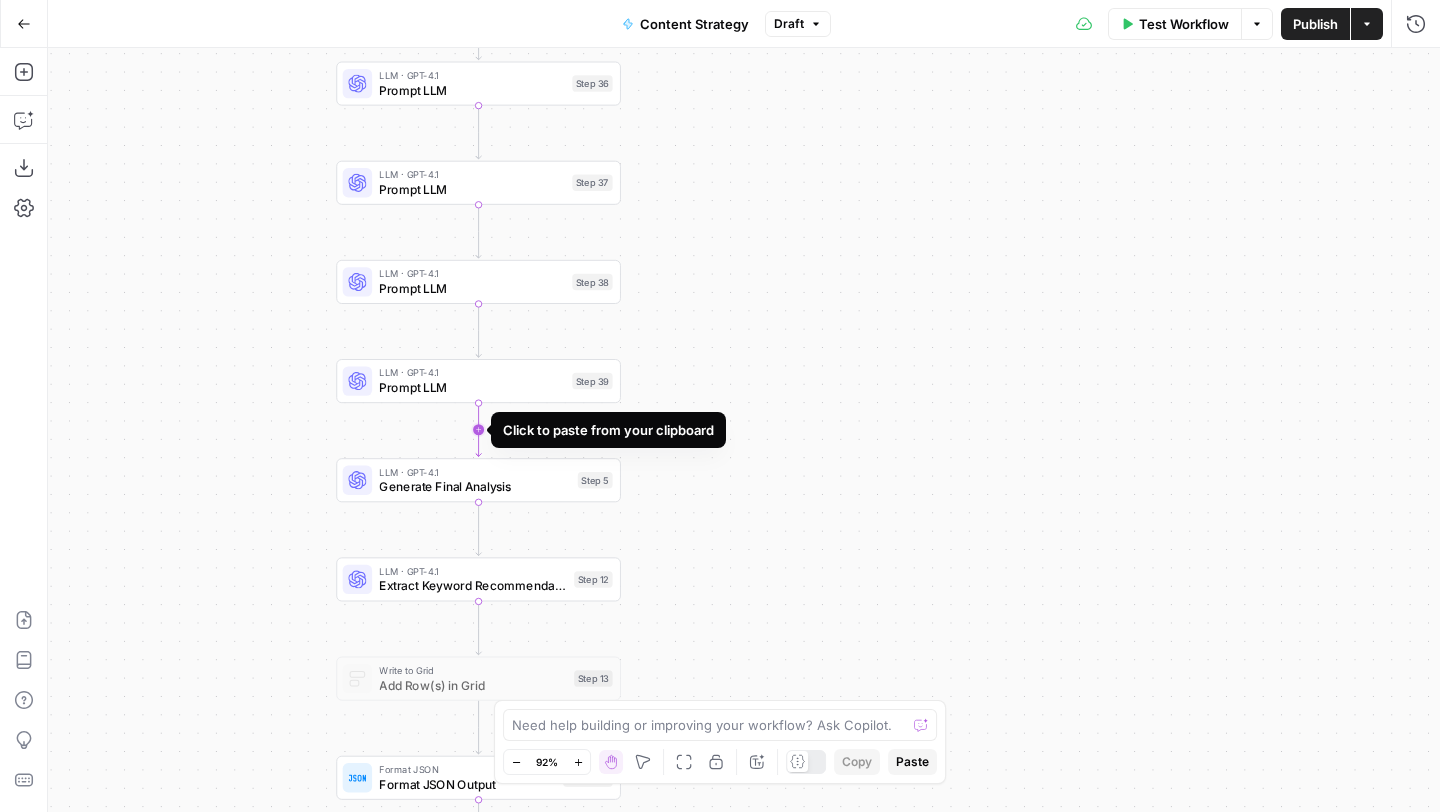 click 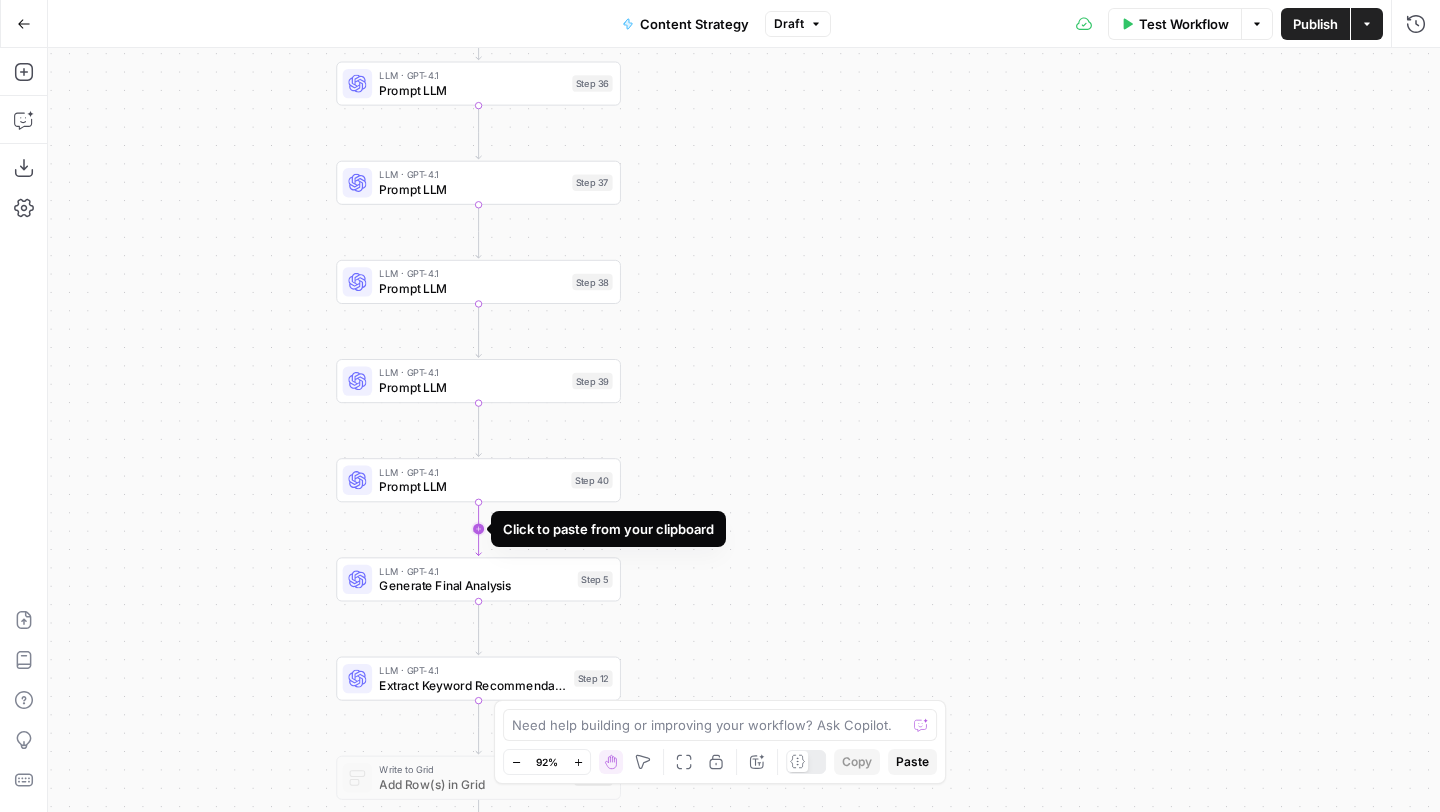 click 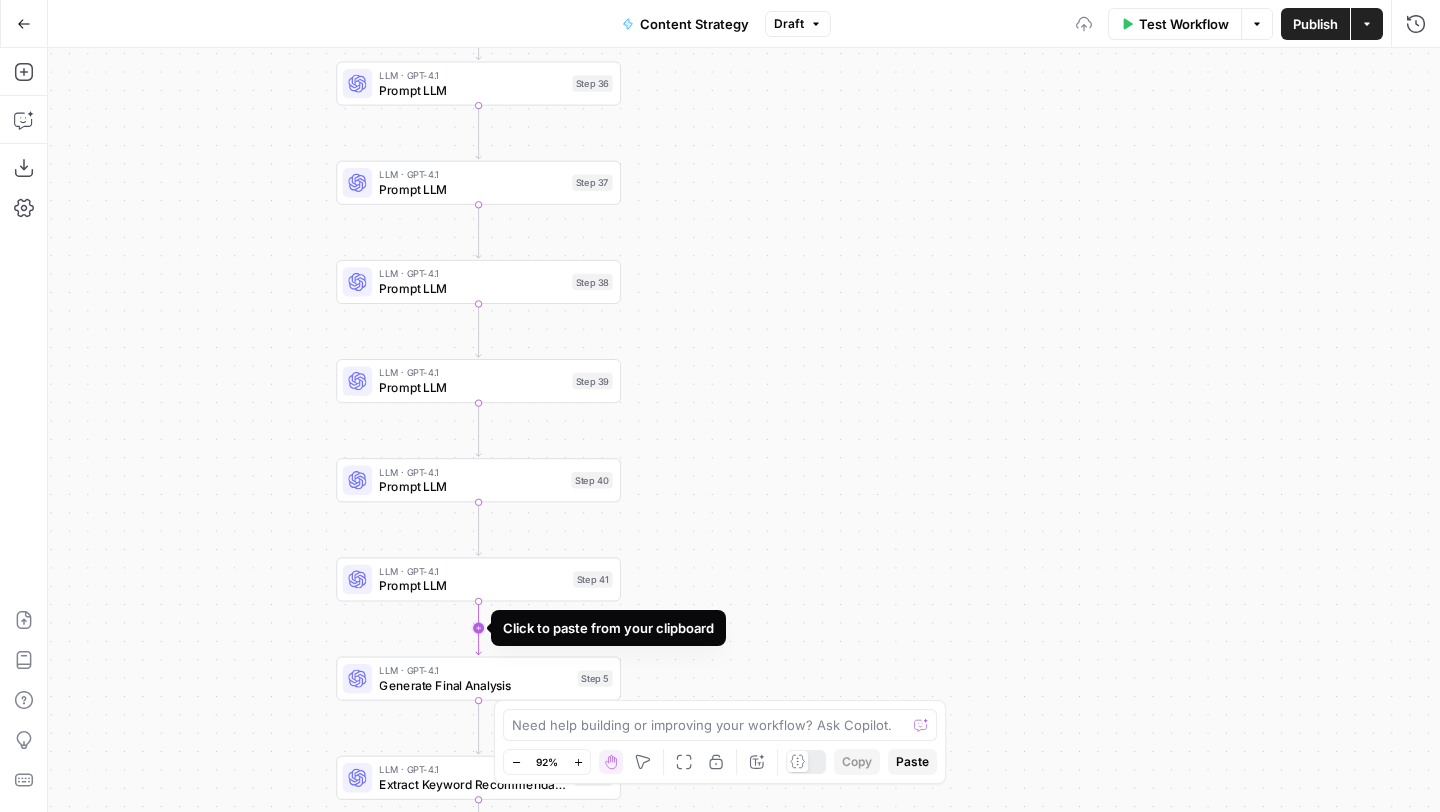 click 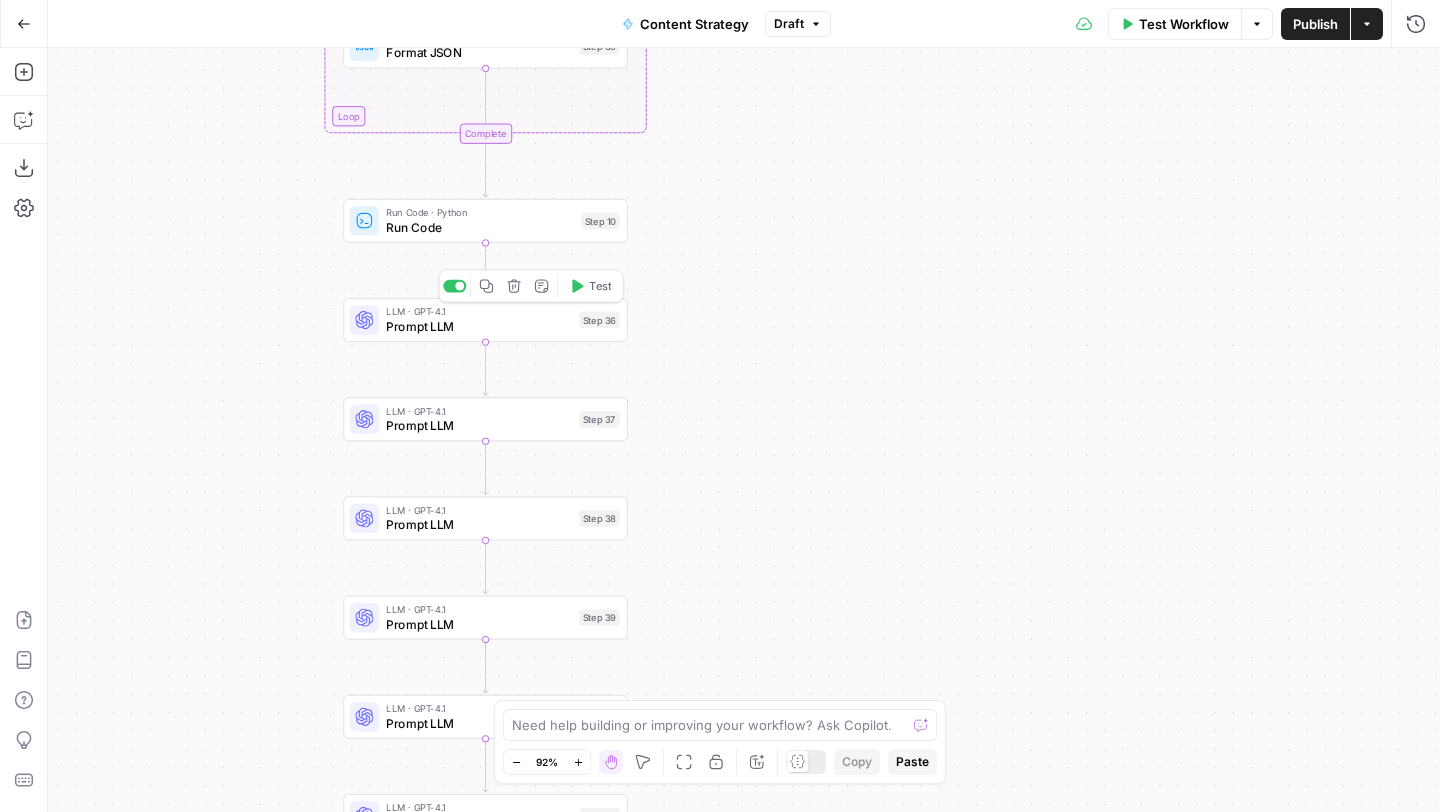 click on "LLM · GPT-4.1" at bounding box center [478, 311] 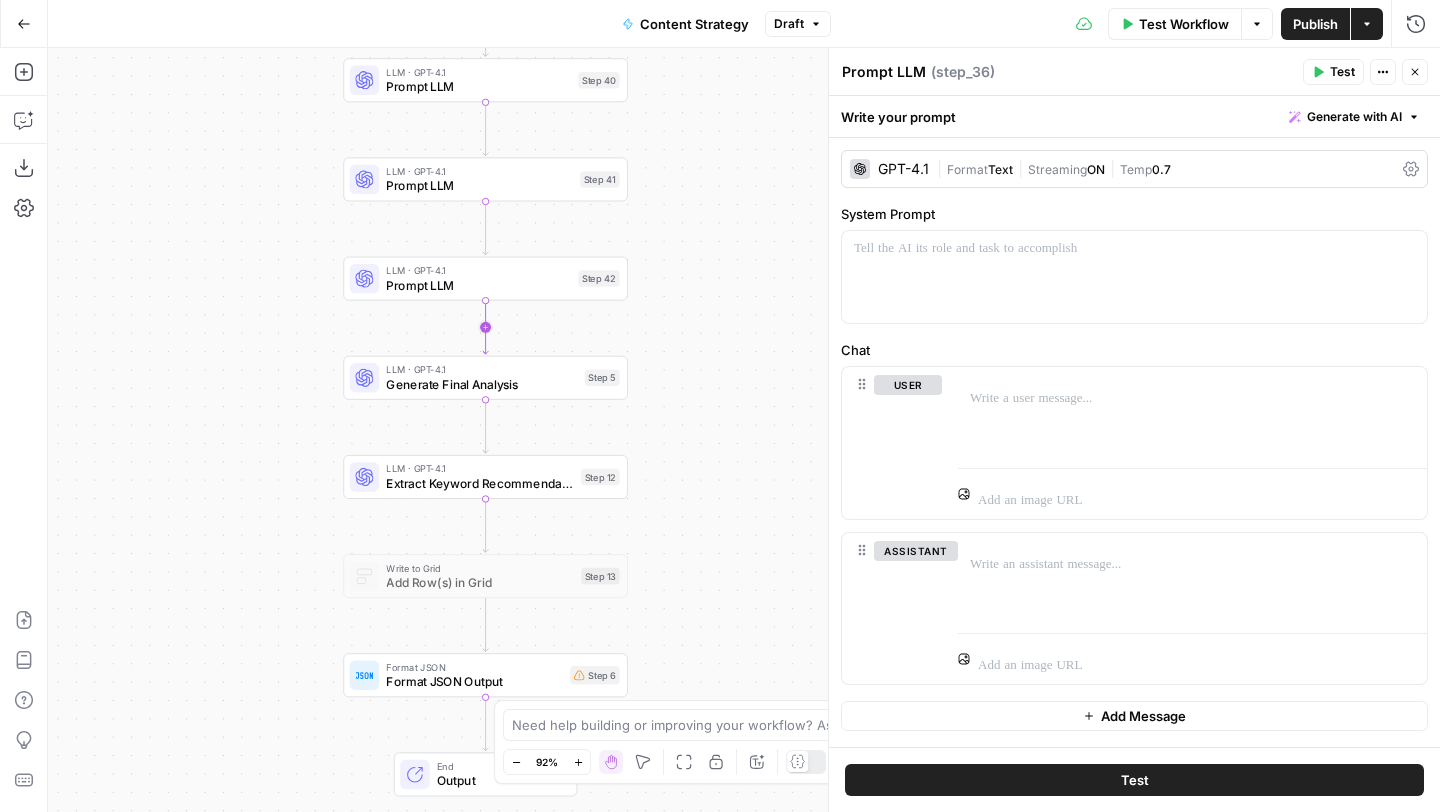 click 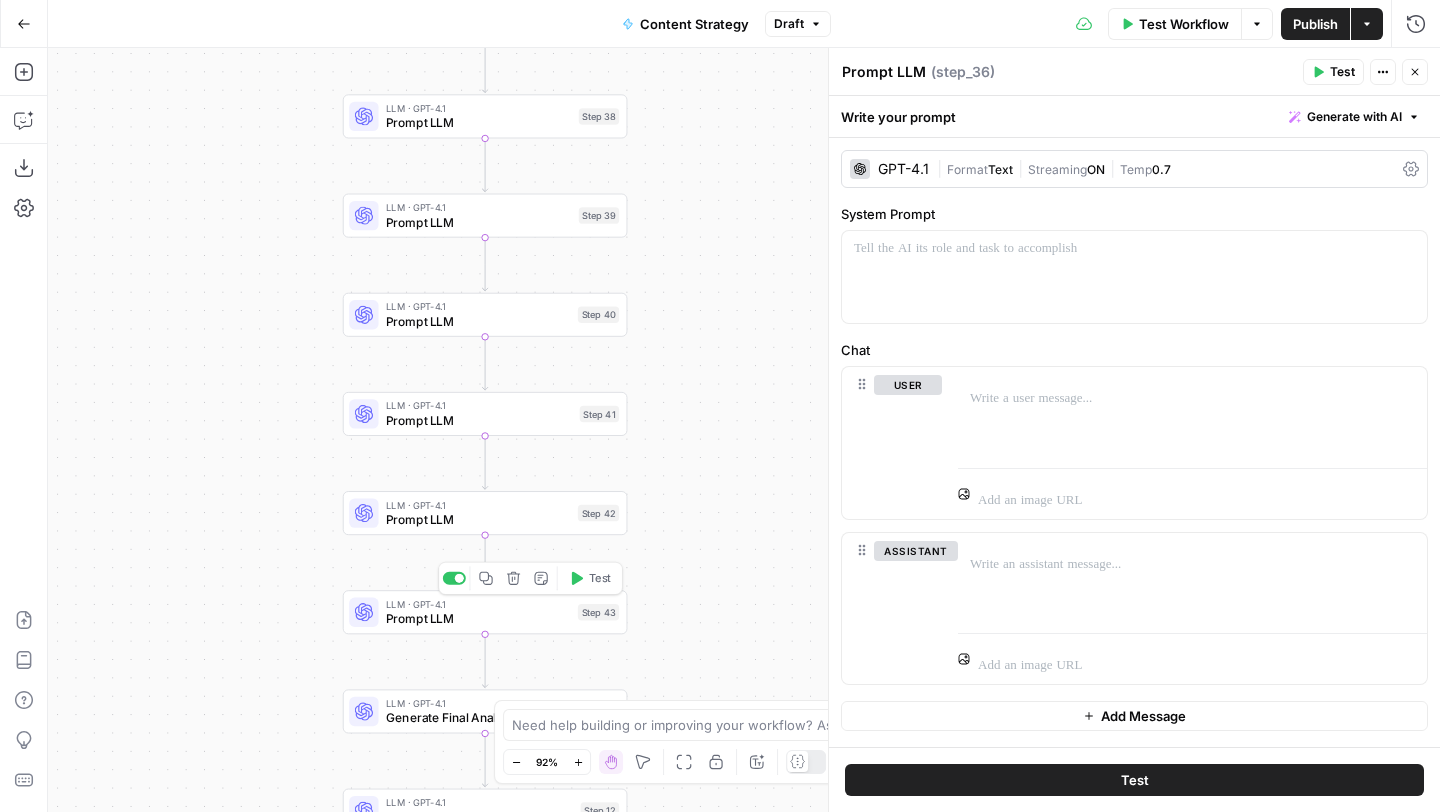 click on "Prompt LLM" at bounding box center (478, 619) 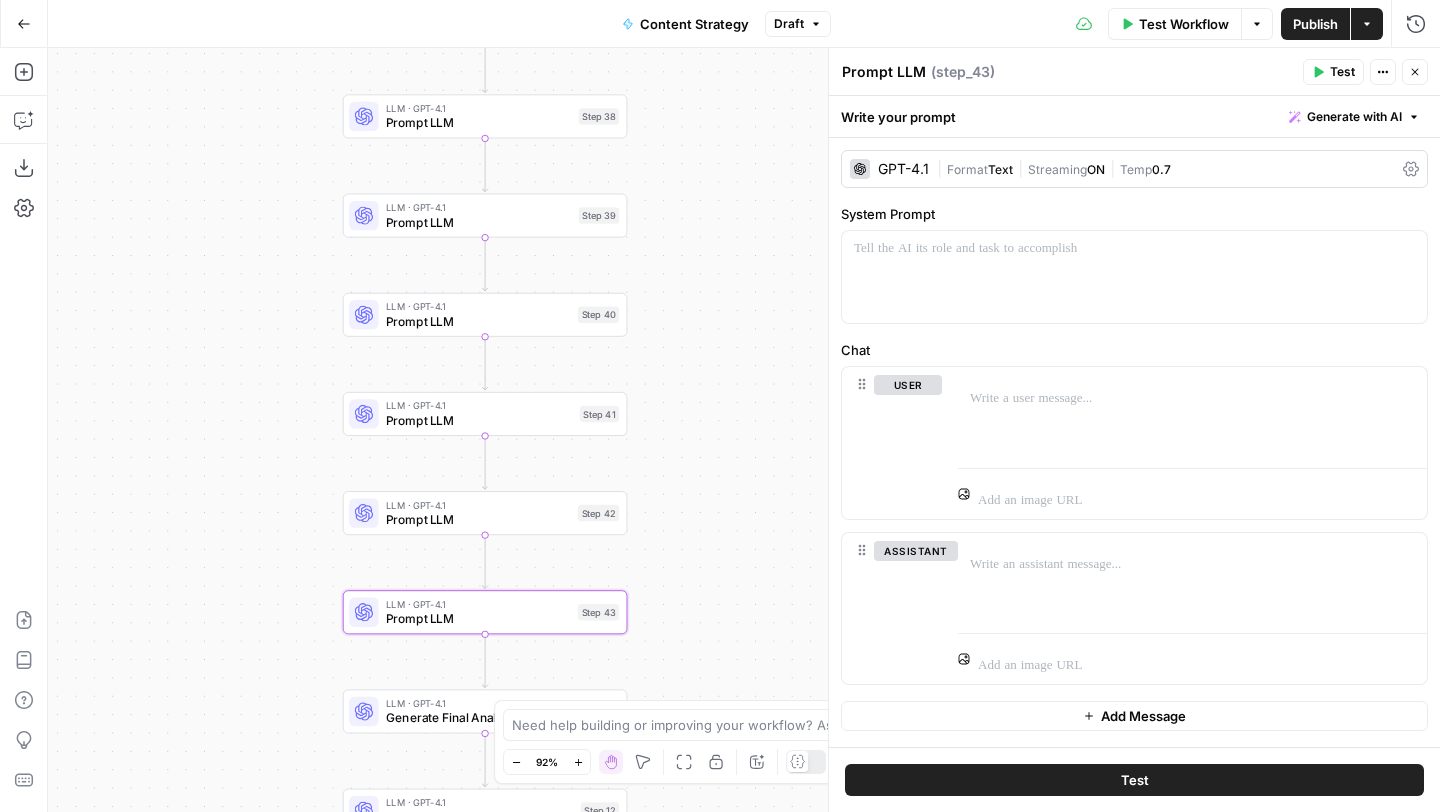 click on "Prompt LLM" at bounding box center [884, 72] 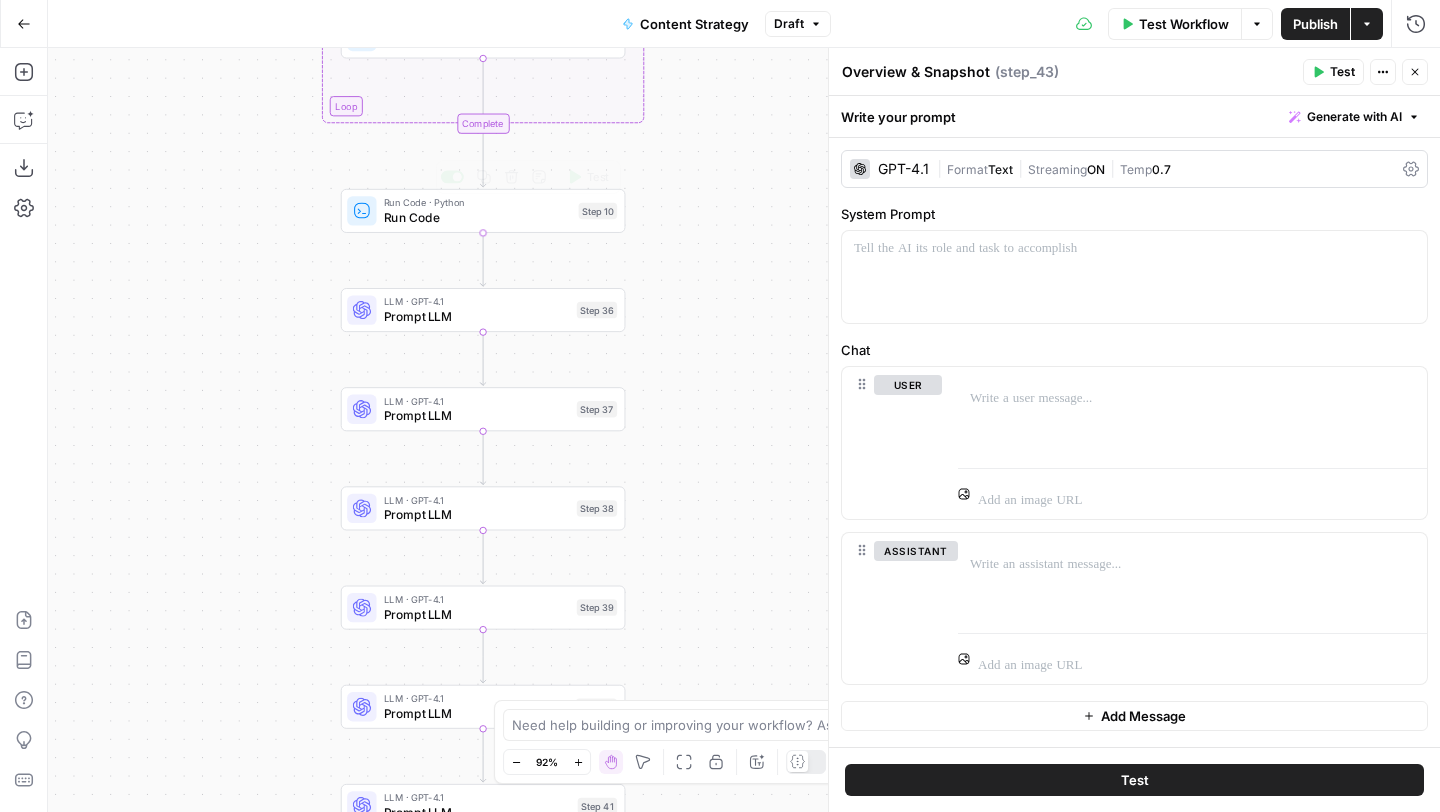 type on "Overview & Snapshot" 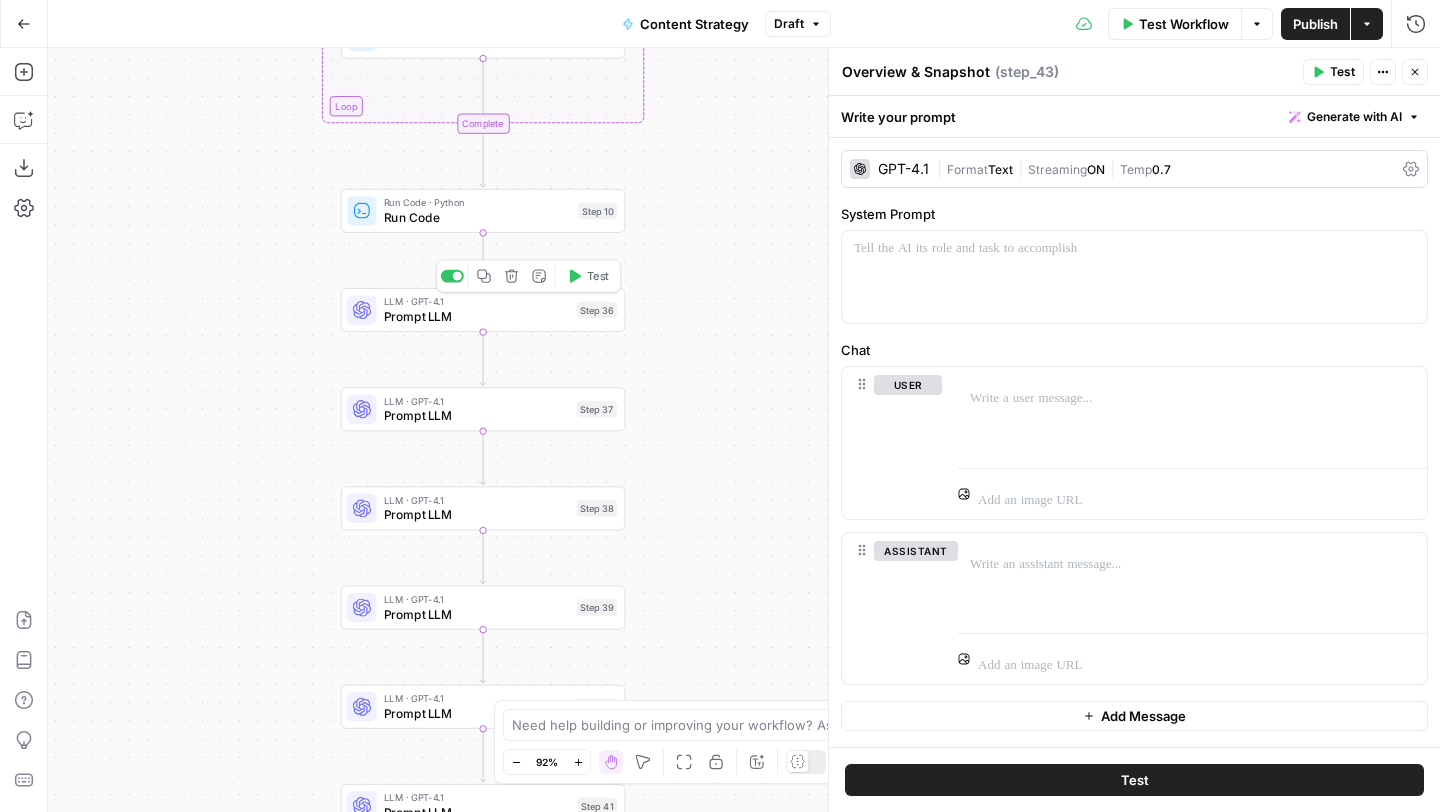 click on "Prompt LLM" at bounding box center [476, 316] 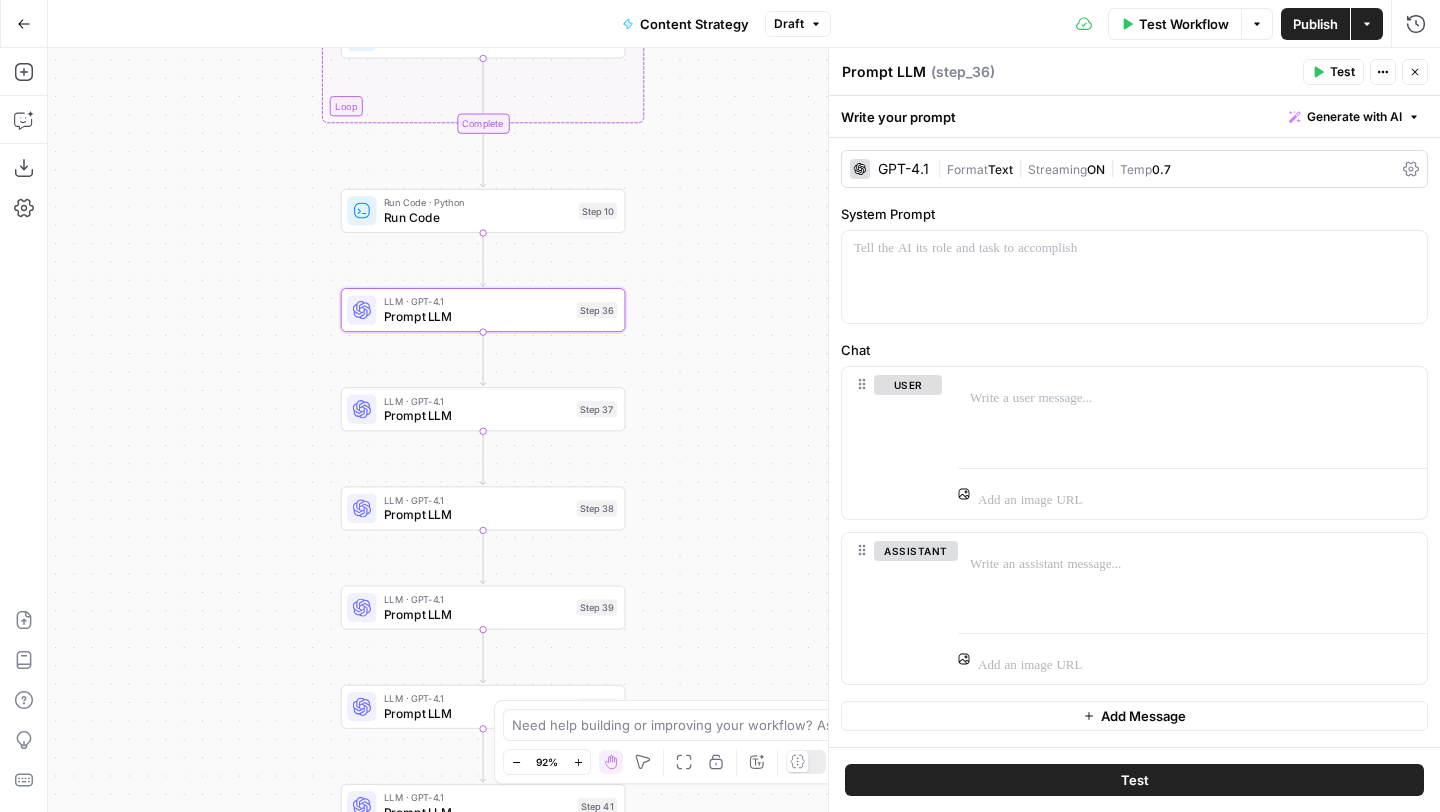 click on "Prompt LLM" at bounding box center [884, 72] 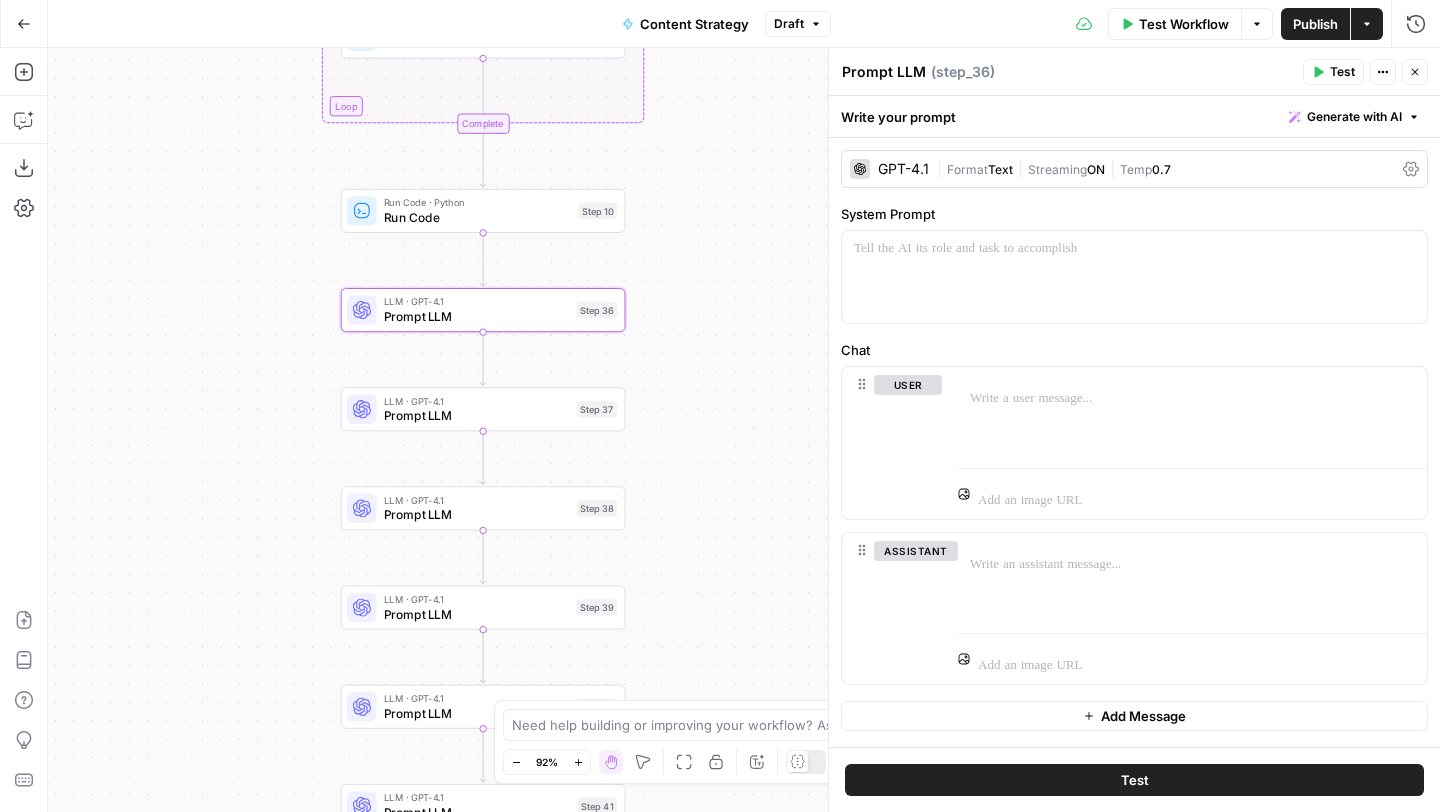 paste on "Aligning on Your Business & Marketing Goals" 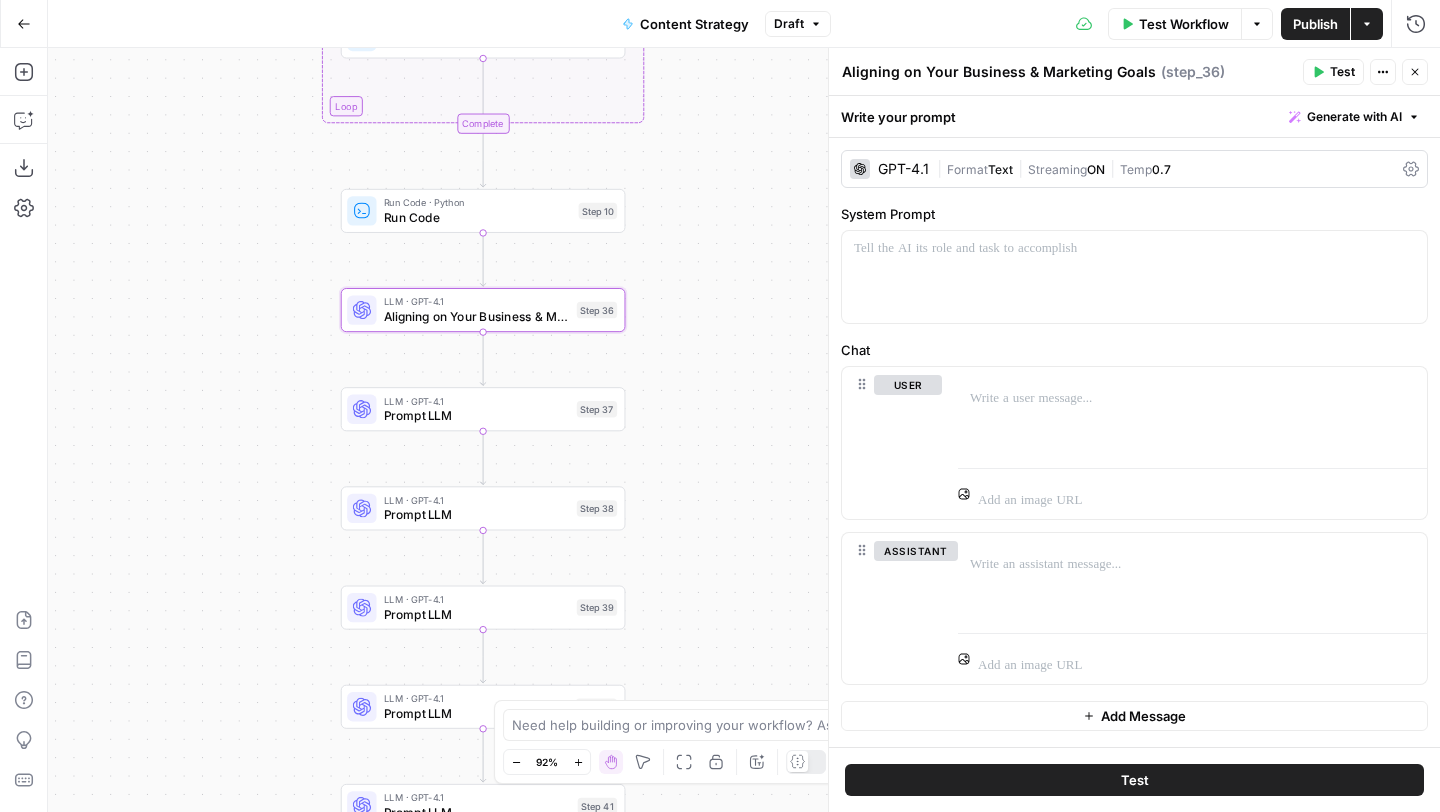 type on "Aligning on Your Business & Marketing Goals" 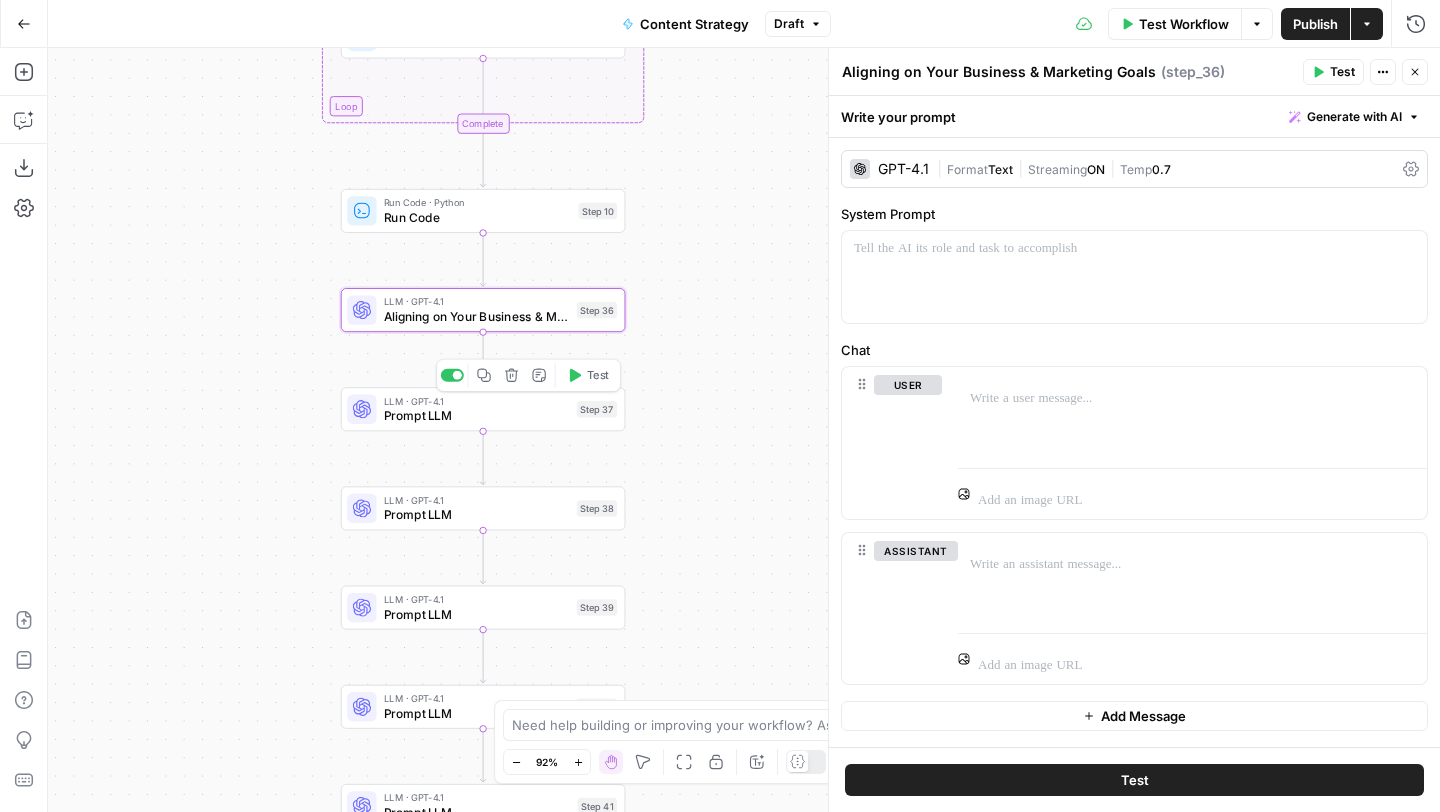 click on "LLM · GPT-4.1" at bounding box center (476, 401) 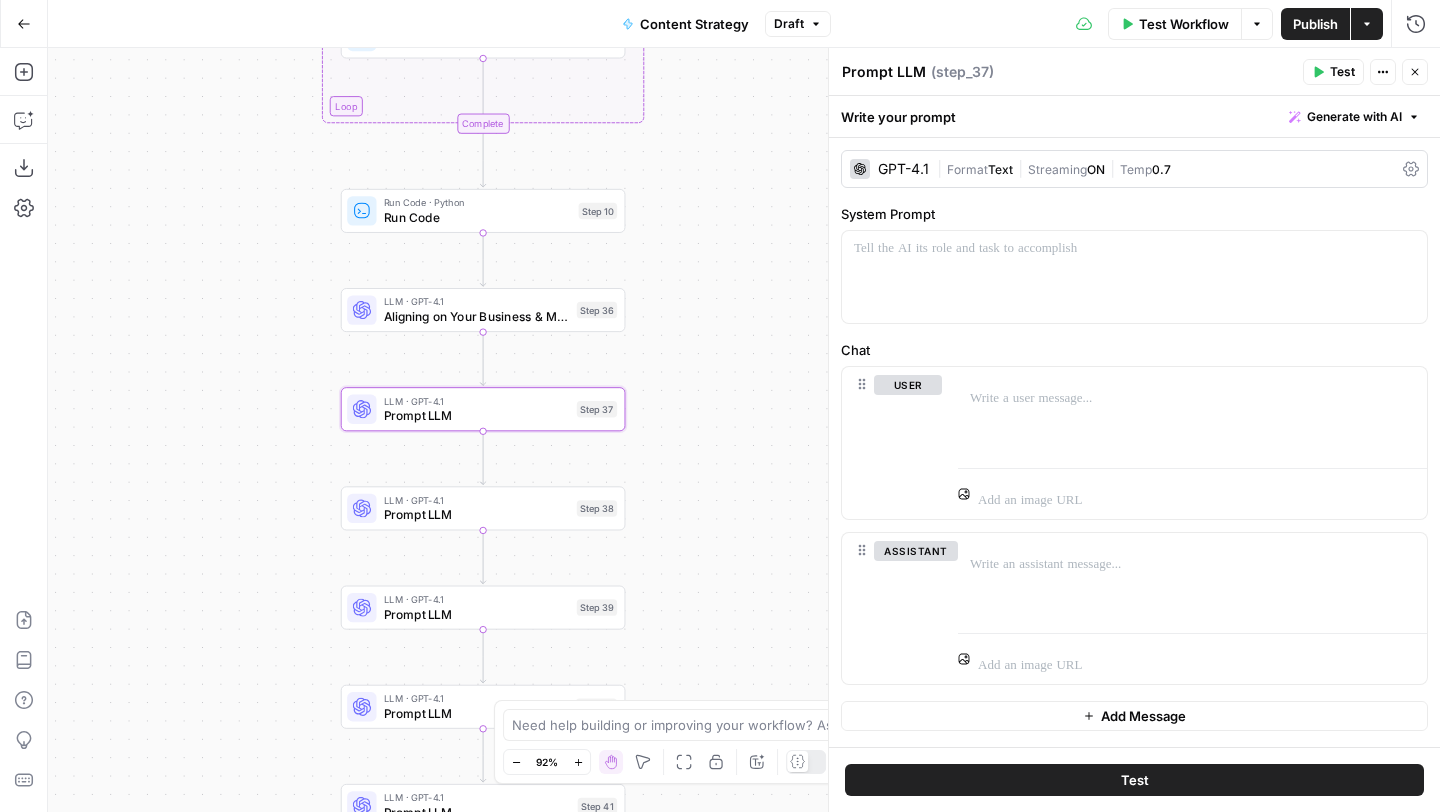 click on "Prompt LLM" at bounding box center [884, 72] 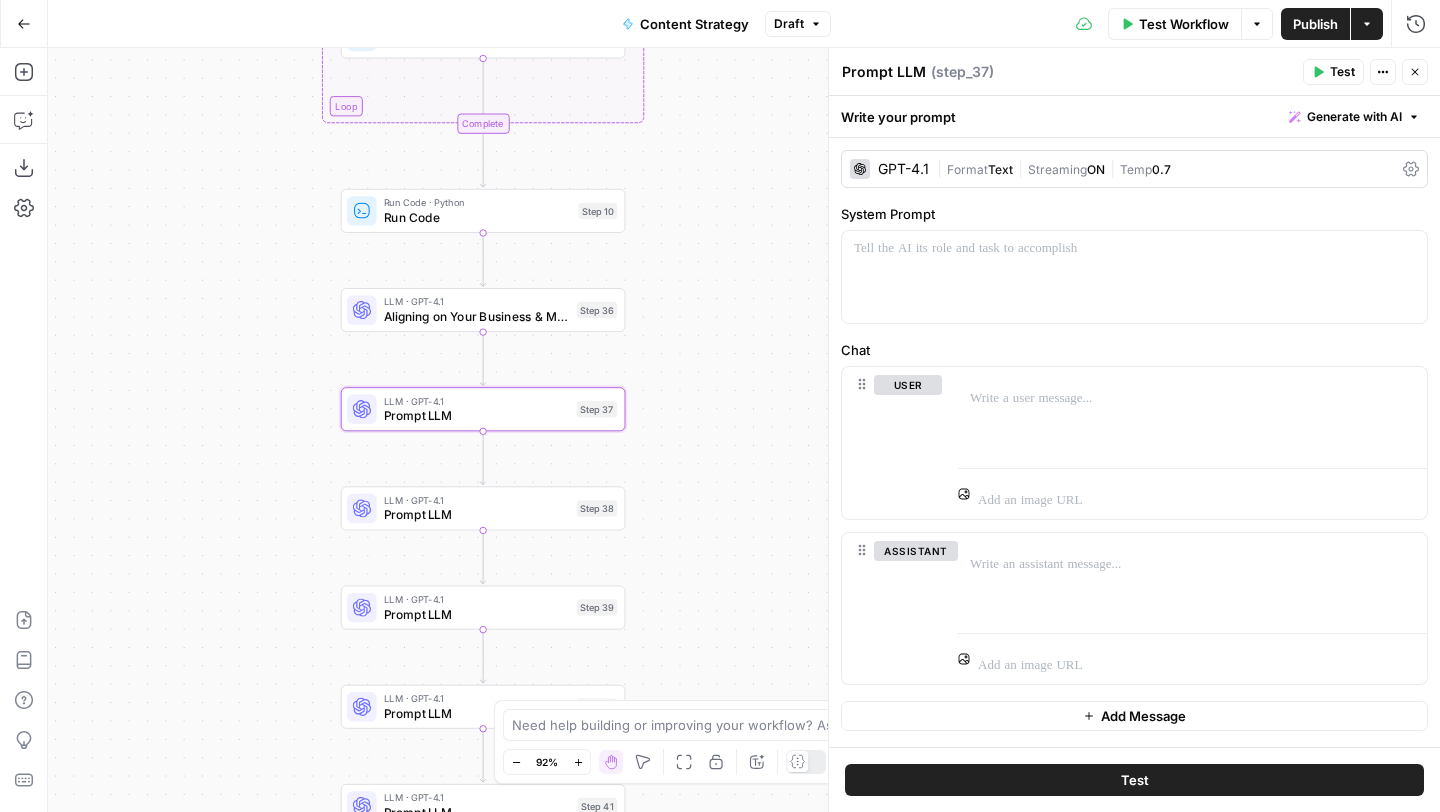 paste on "Audience Overview" 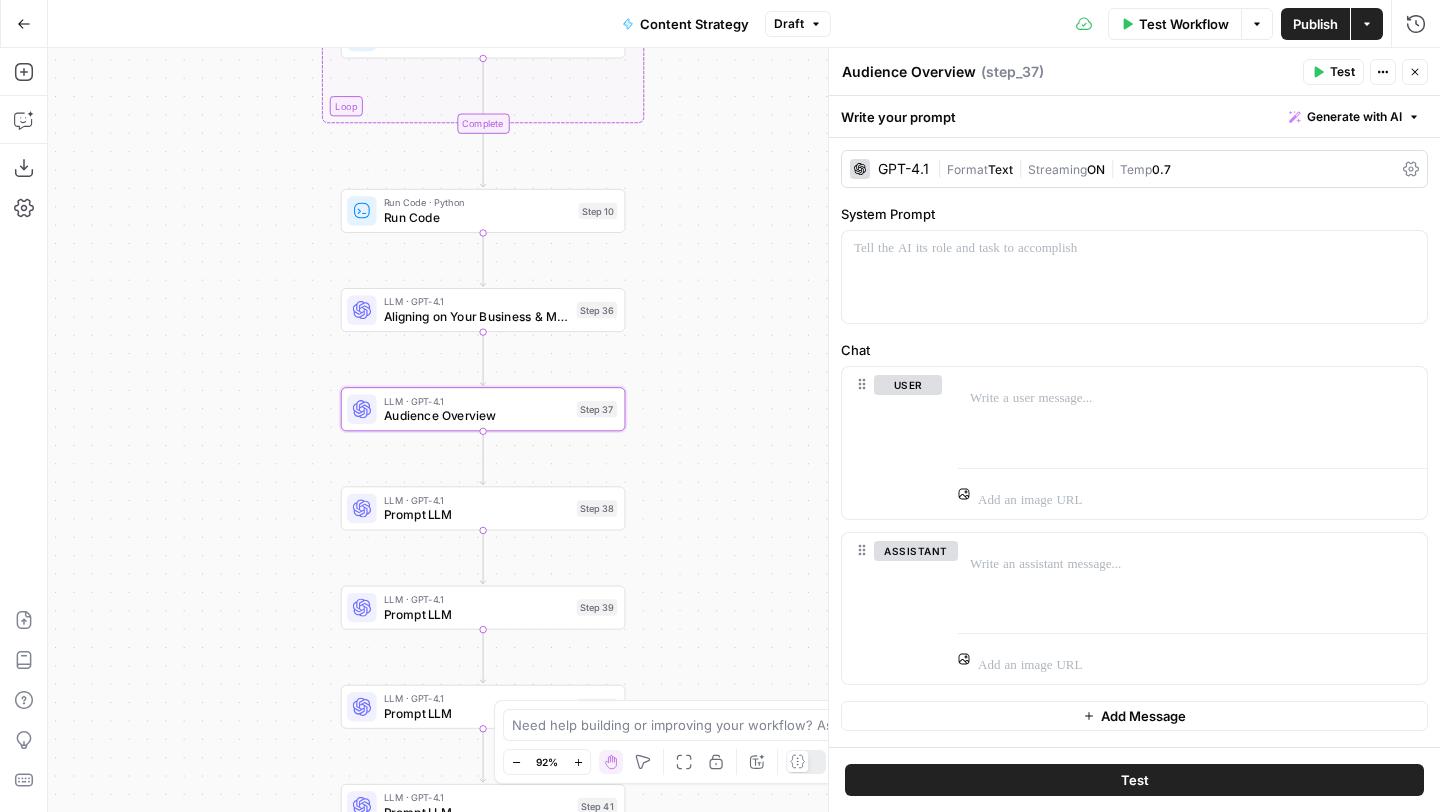 type on "Audience Overview" 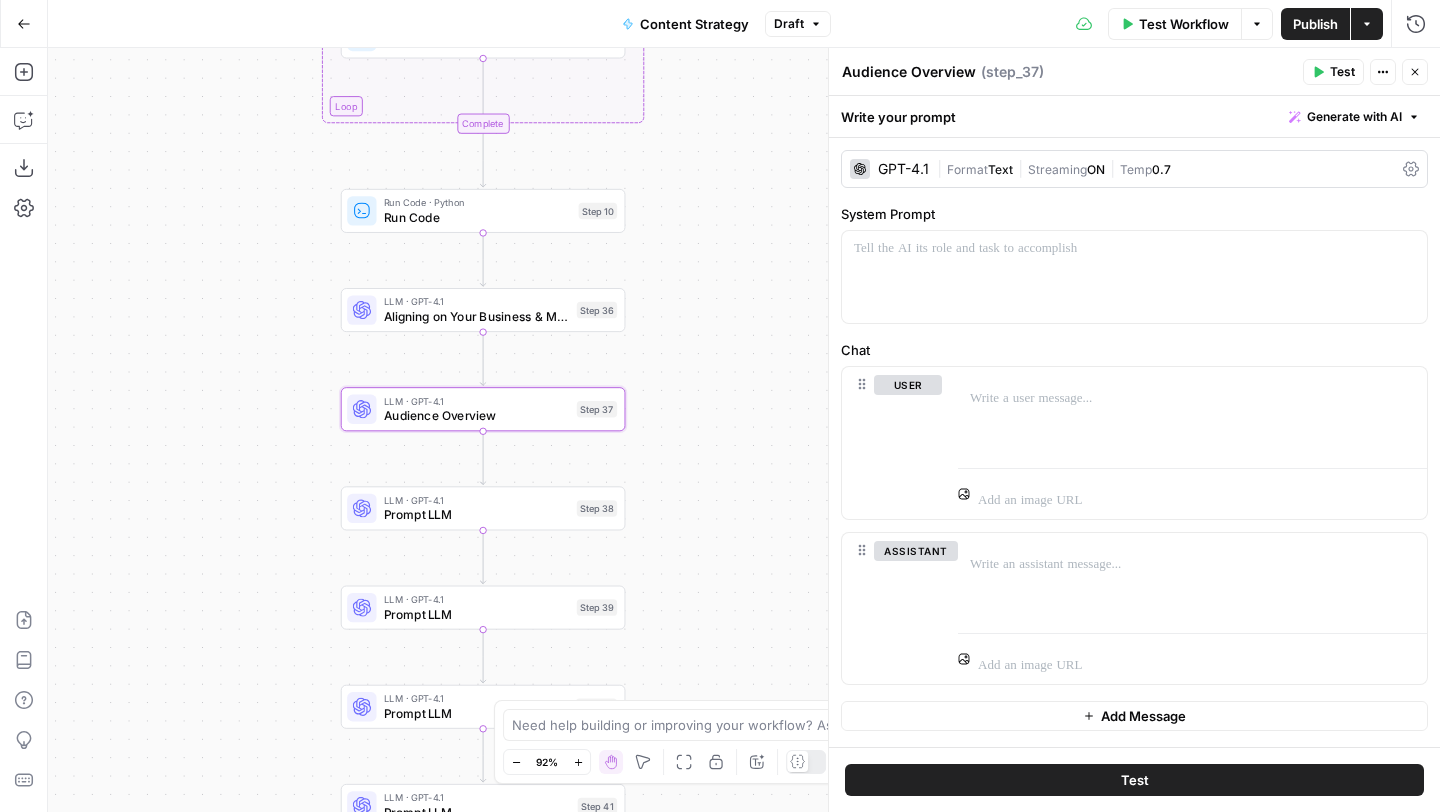click on "Prompt LLM" at bounding box center [476, 515] 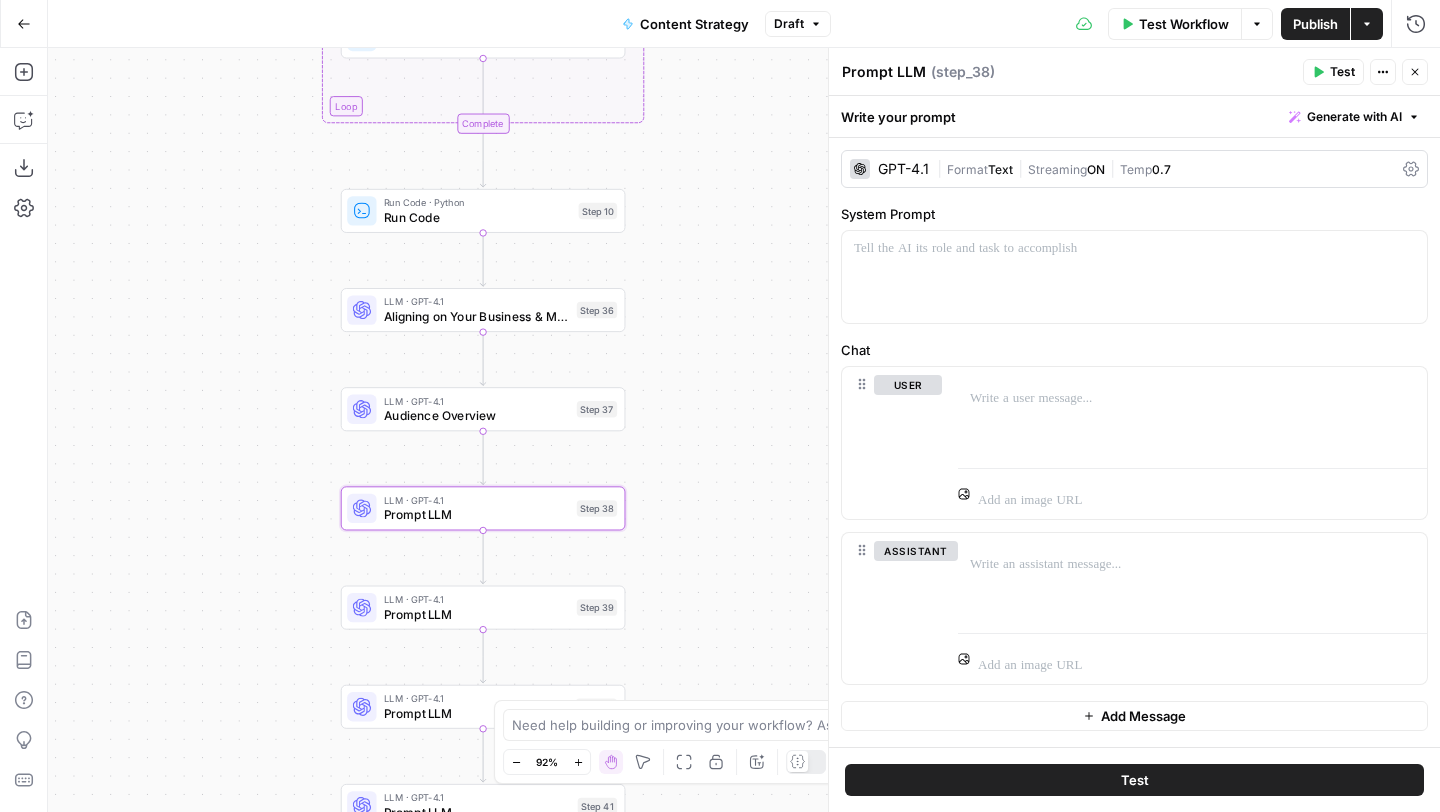 click on "Prompt LLM" at bounding box center (884, 72) 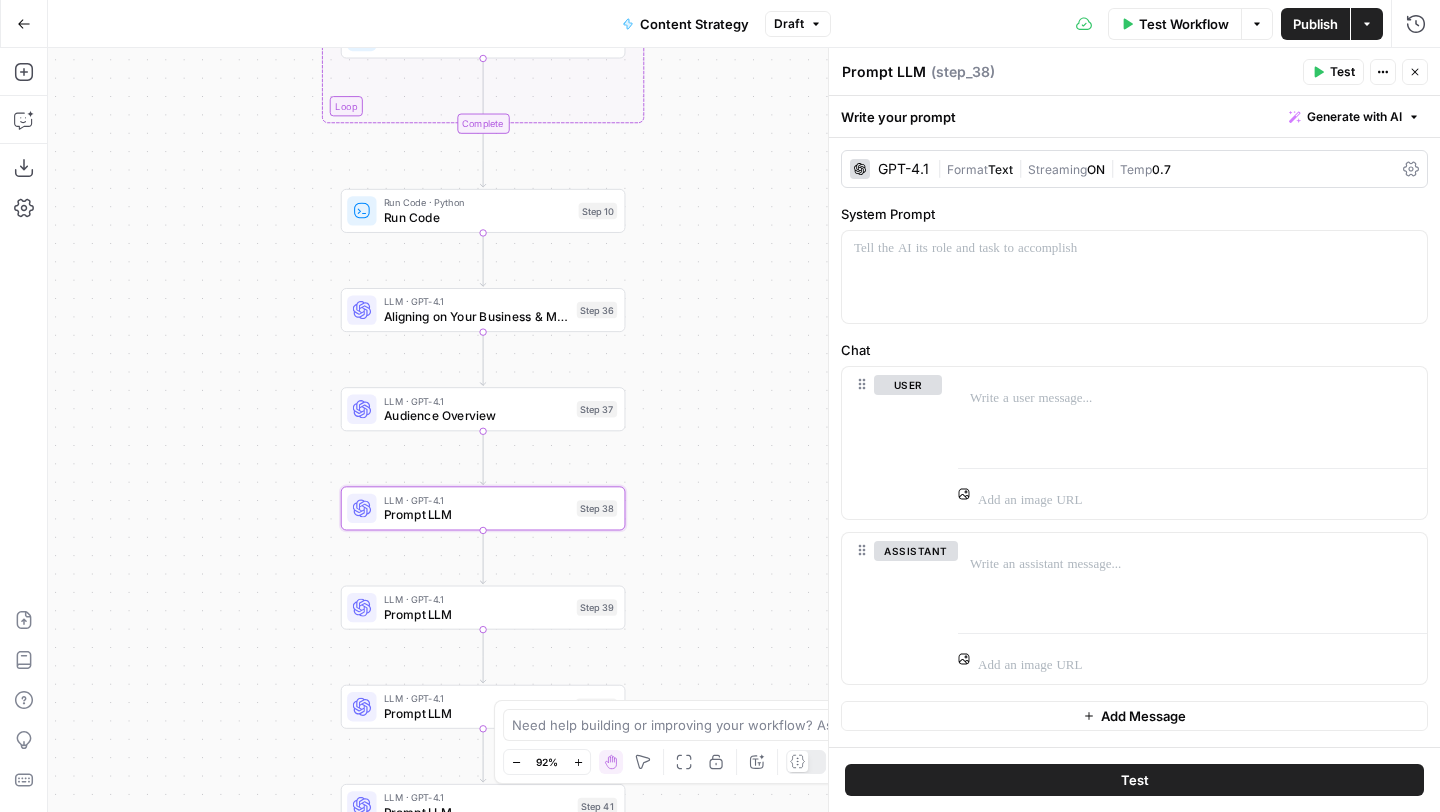 paste on "The Metrics We Want To Track" 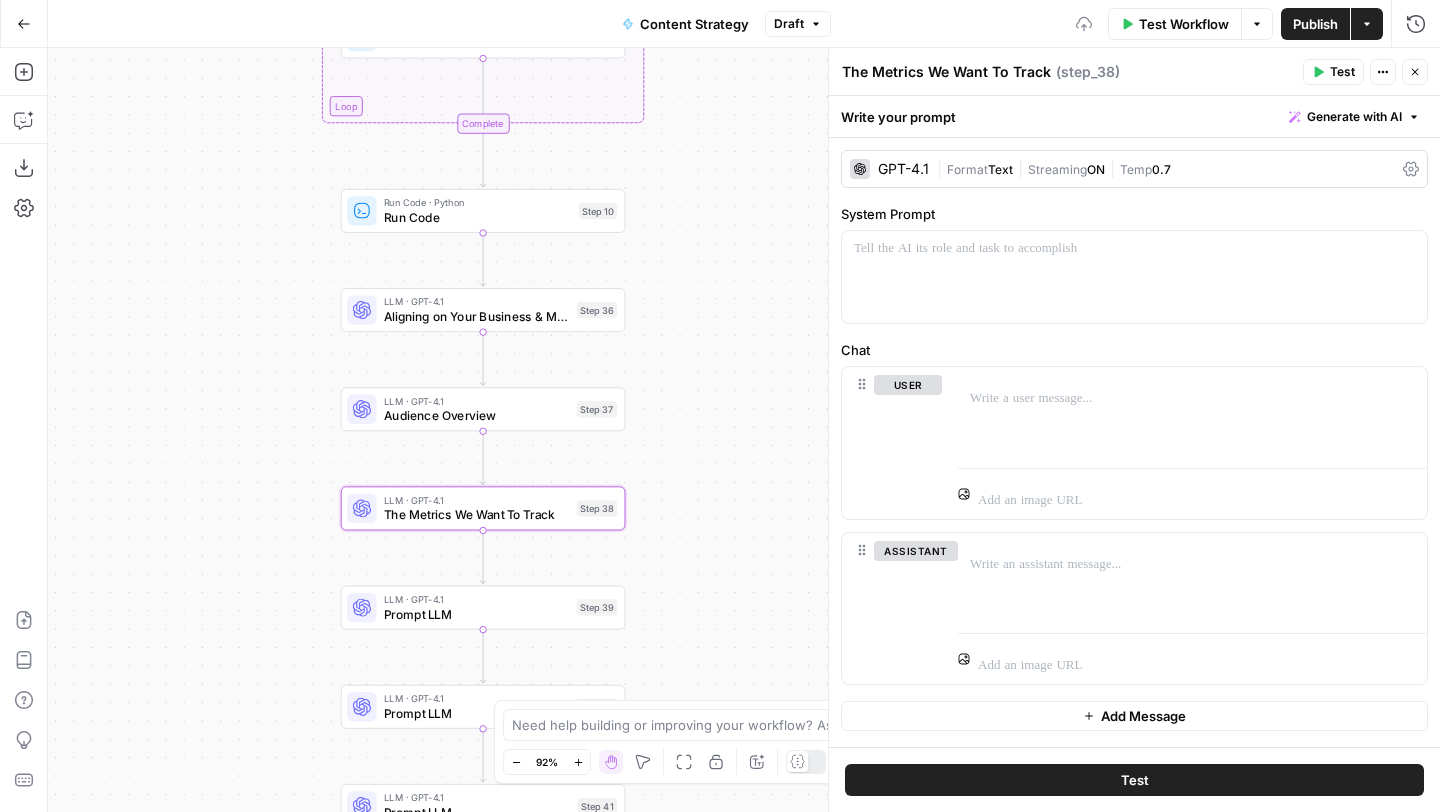 type on "The Metrics We Want To Track" 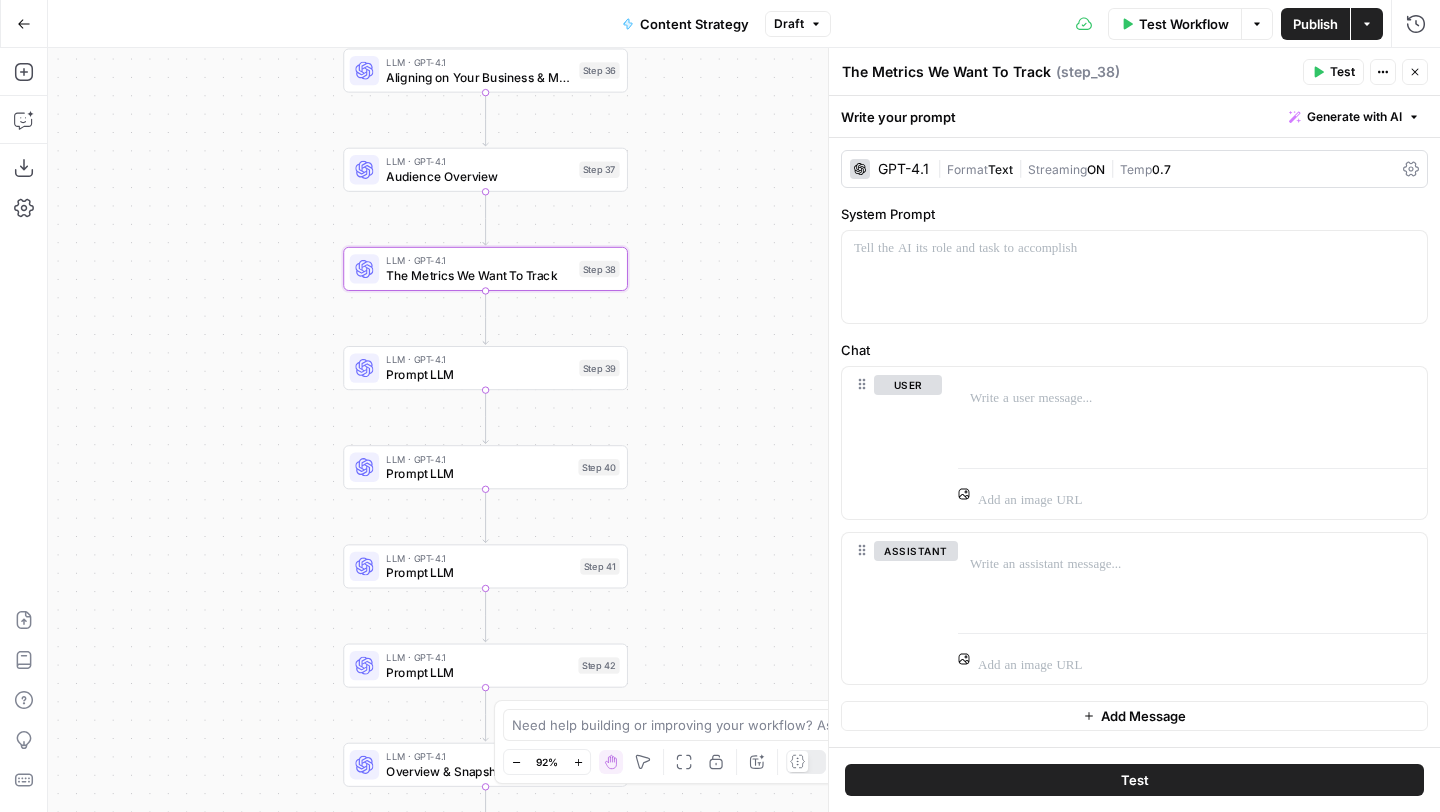 click on "LLM · GPT-4.1 Prompt LLM Step 39 Copy step Delete step Add Note Test" at bounding box center [485, 368] 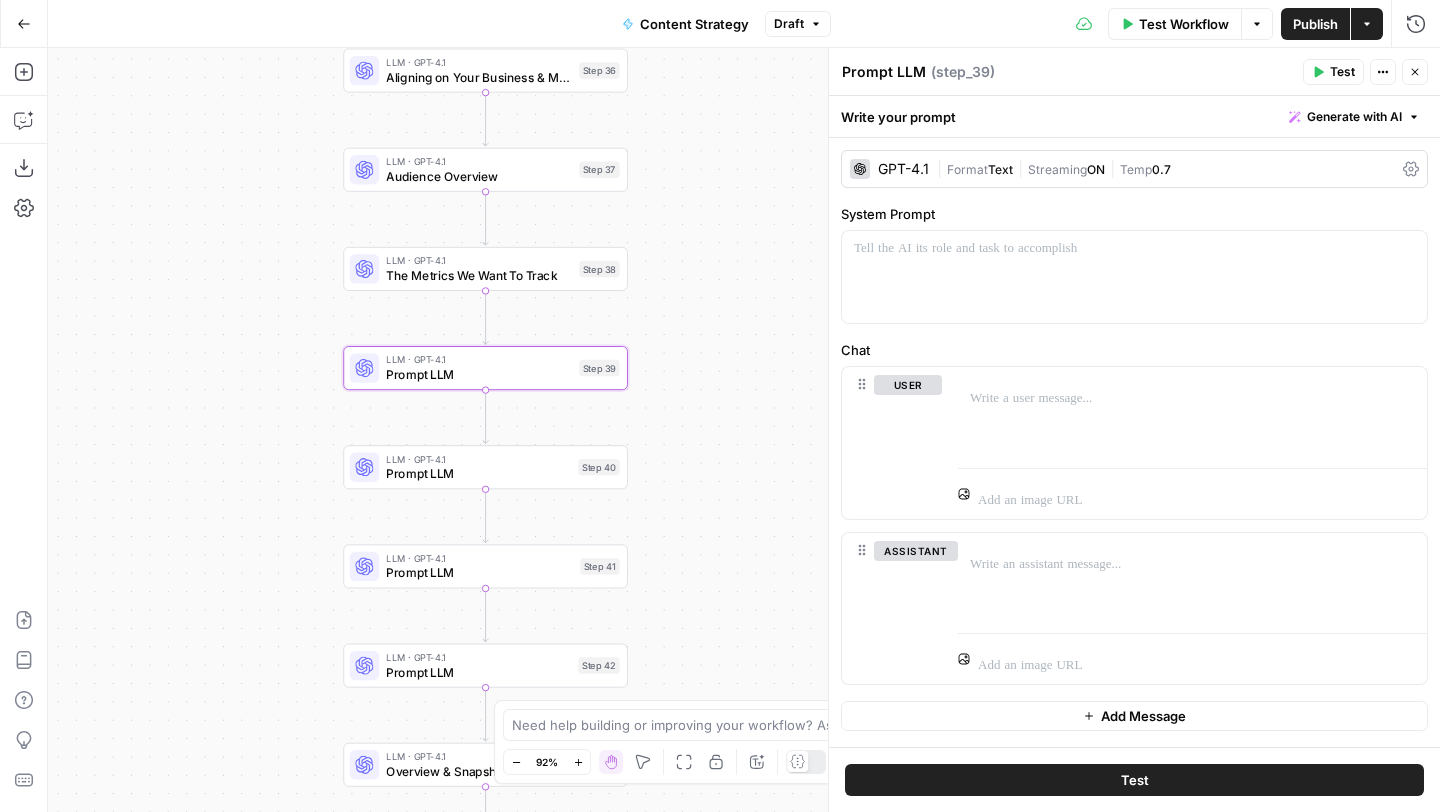 click on "Prompt LLM" at bounding box center (884, 72) 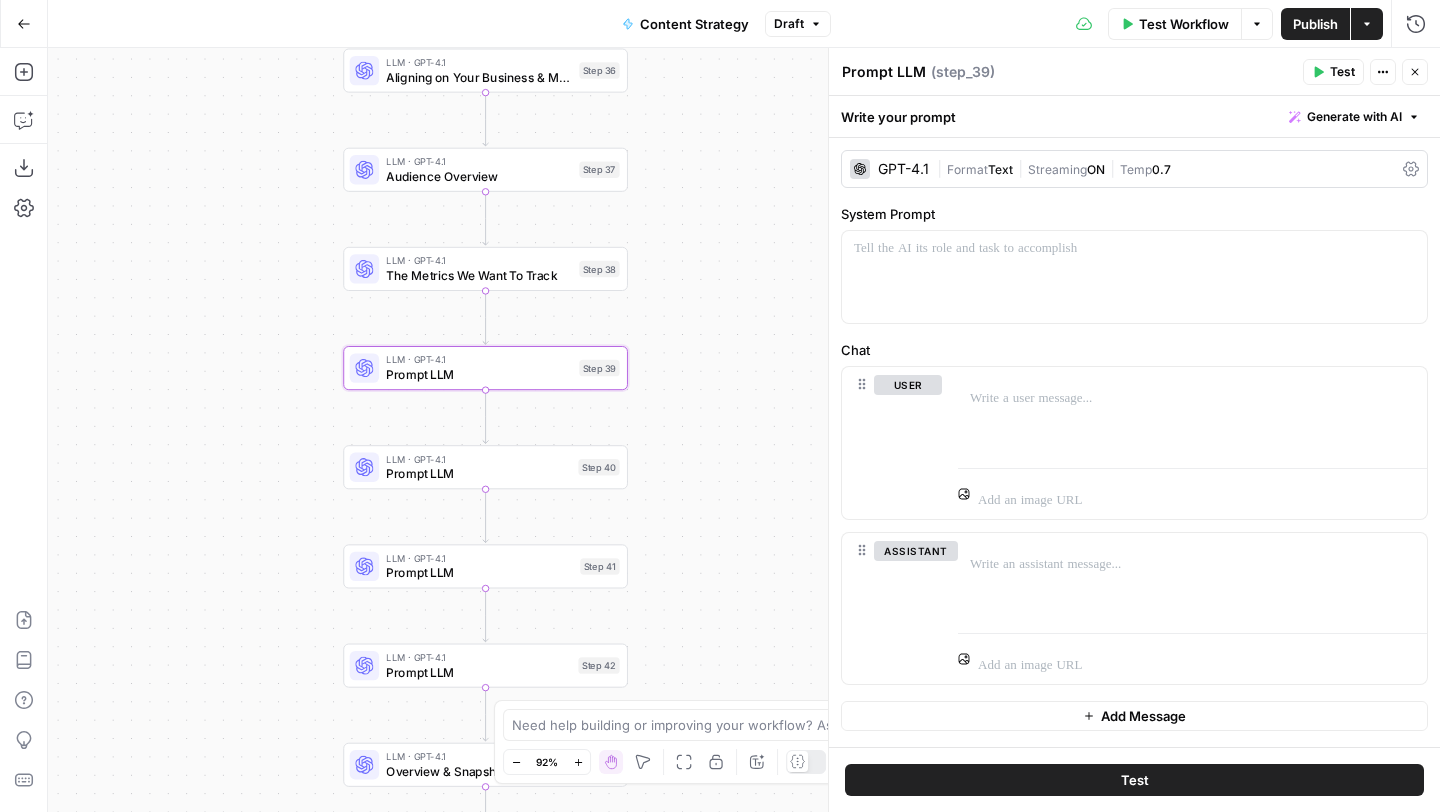 click on "Prompt LLM" at bounding box center (884, 72) 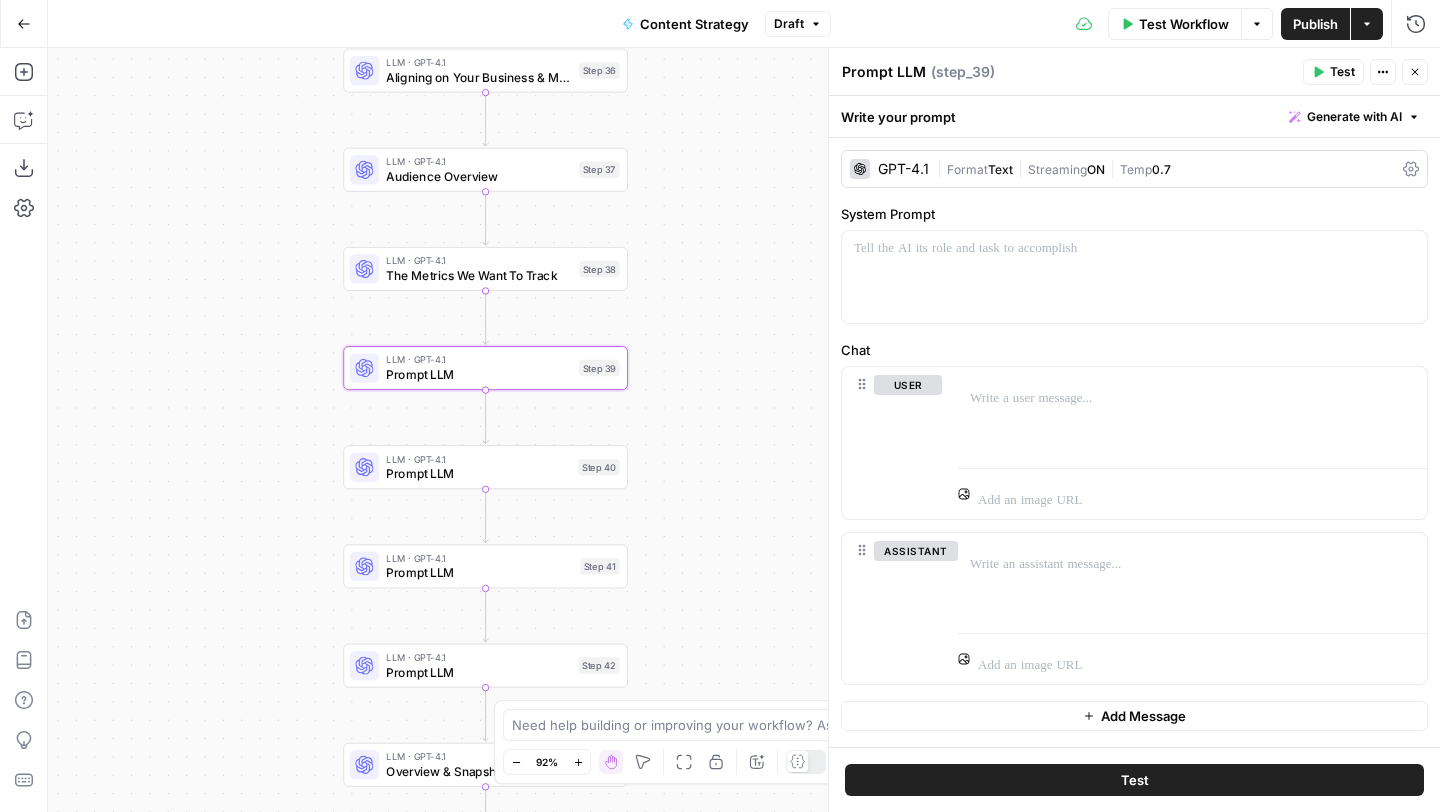 click on "Prompt LLM" at bounding box center [884, 72] 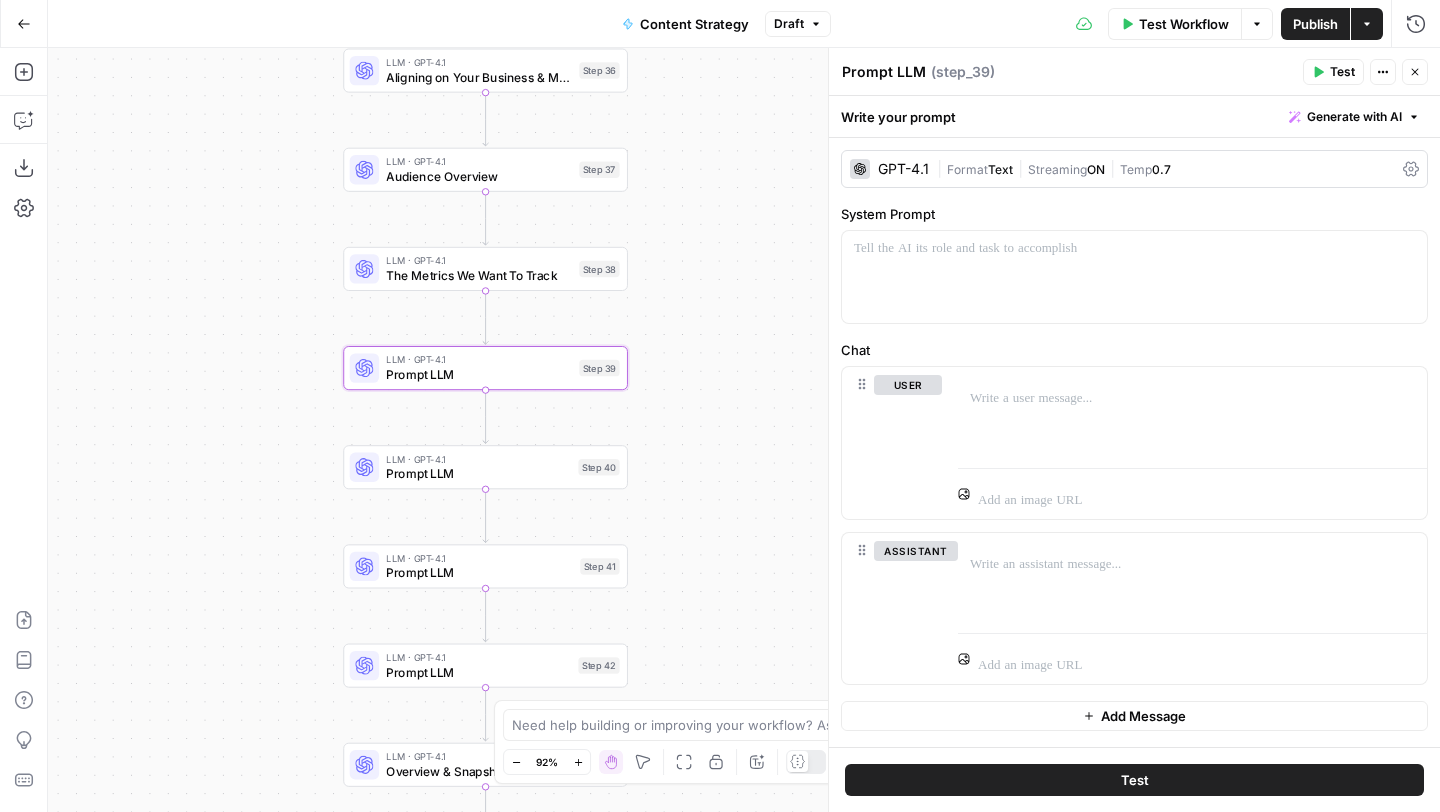 paste on "SEO Audit & Content Performance Recap" 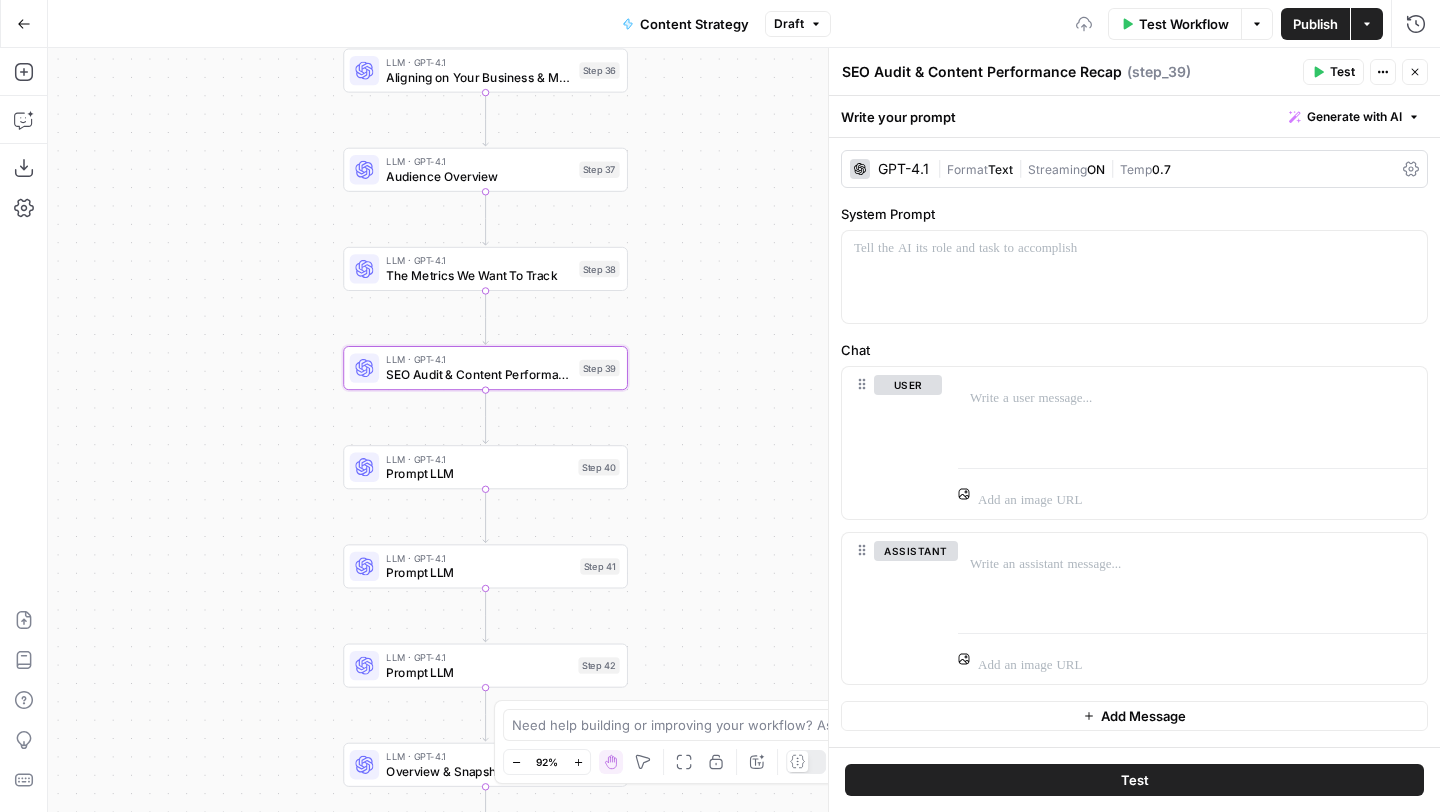 type on "SEO Audit & Content Performance Recap" 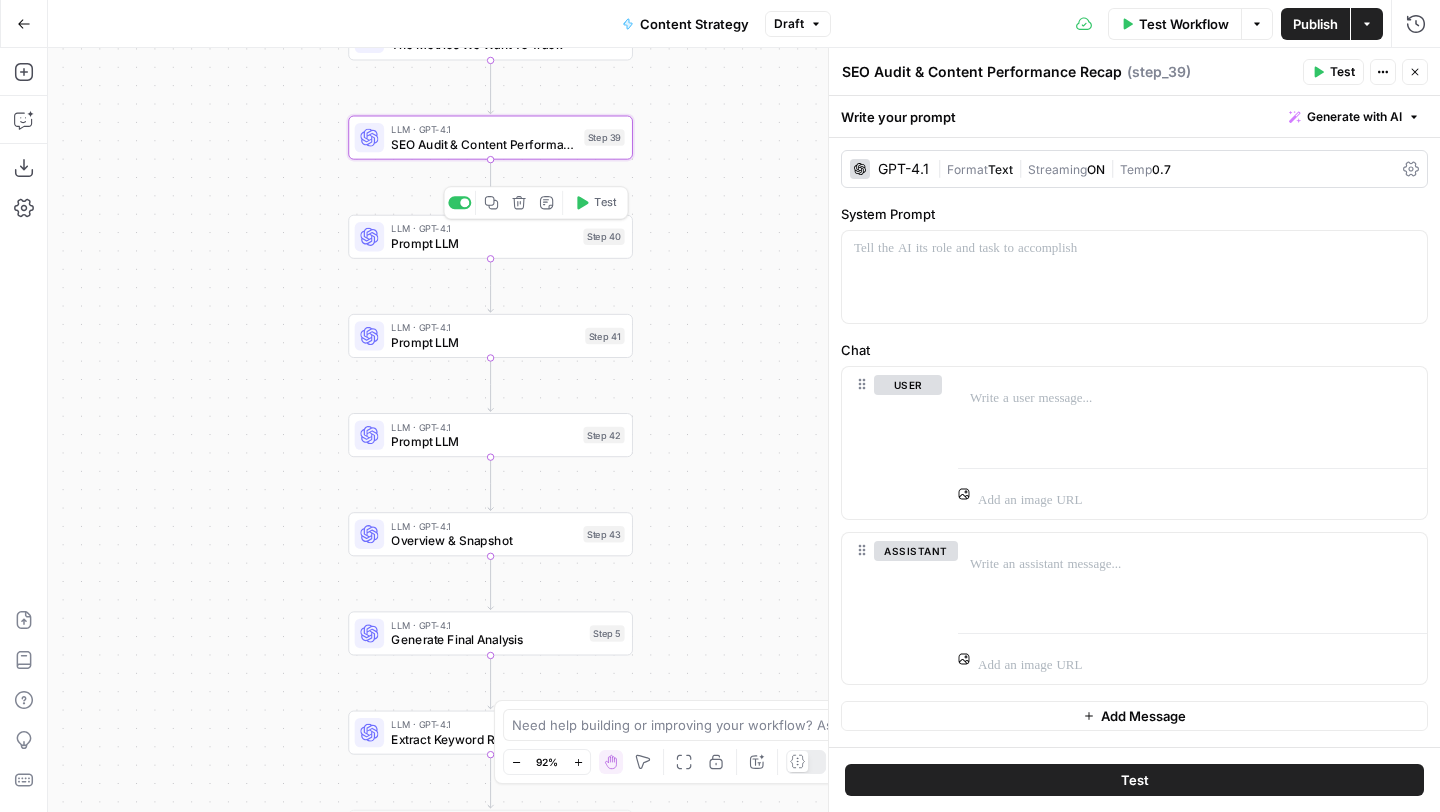 click on "Prompt LLM" at bounding box center [483, 243] 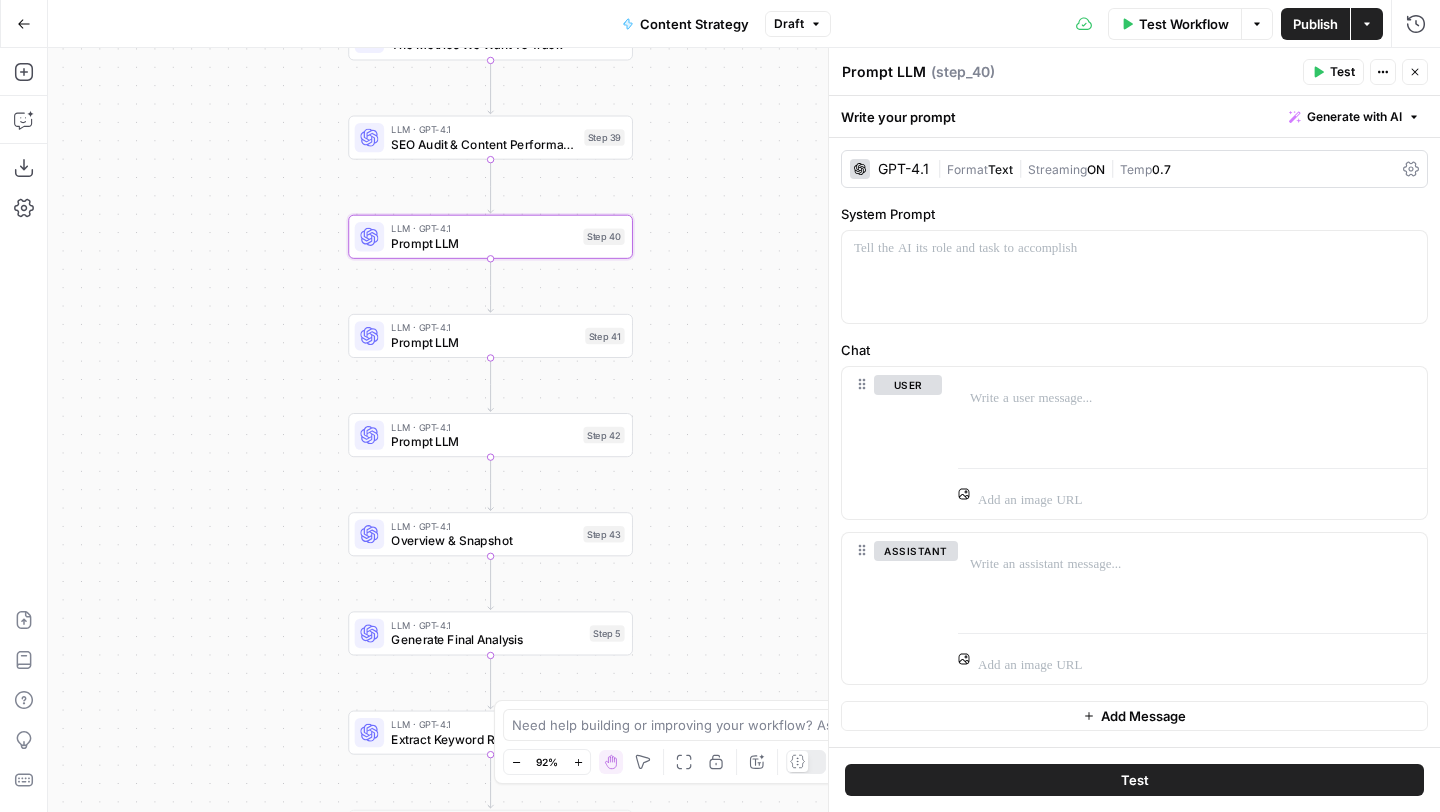 click on "Prompt LLM" at bounding box center (884, 72) 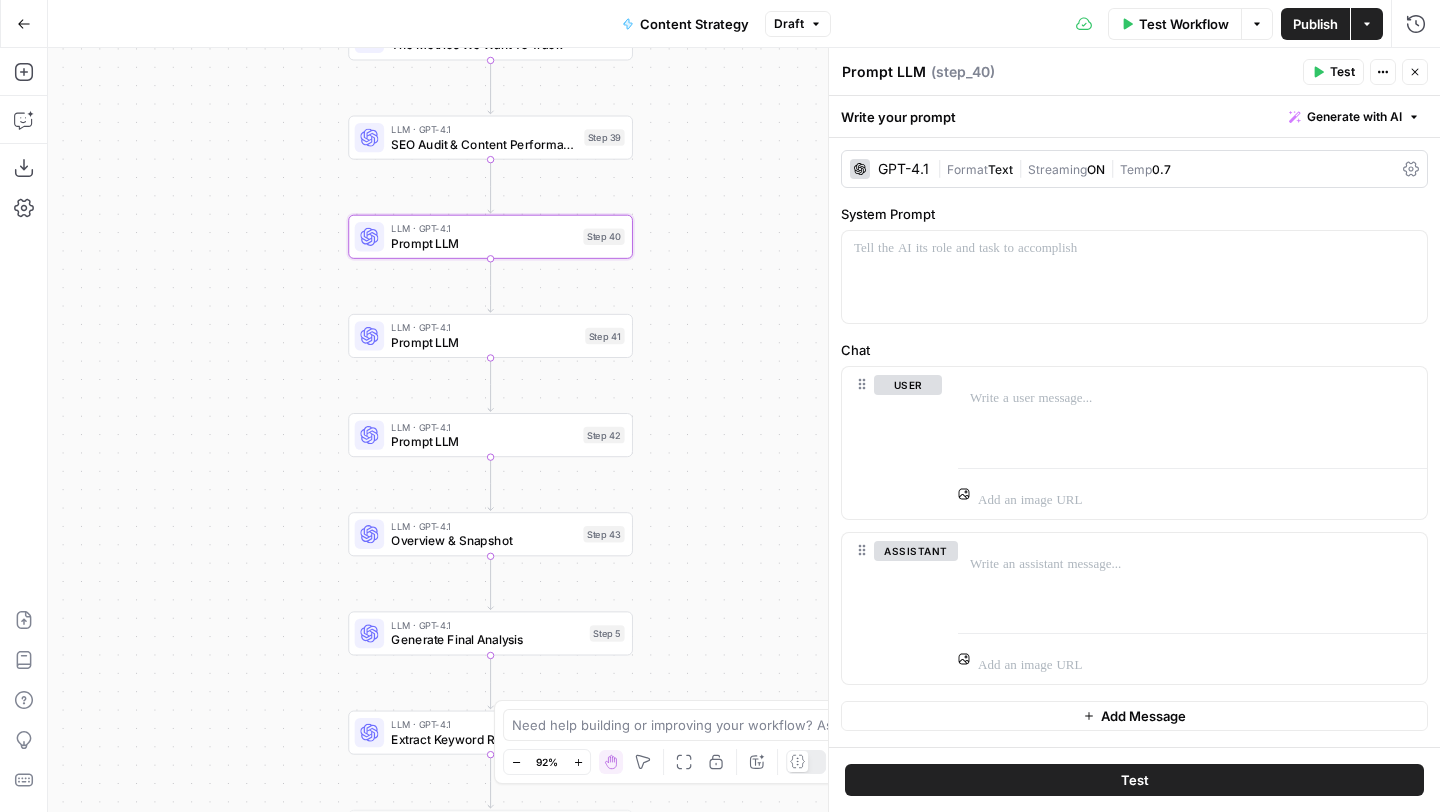 paste on "Content Creation Strategy" 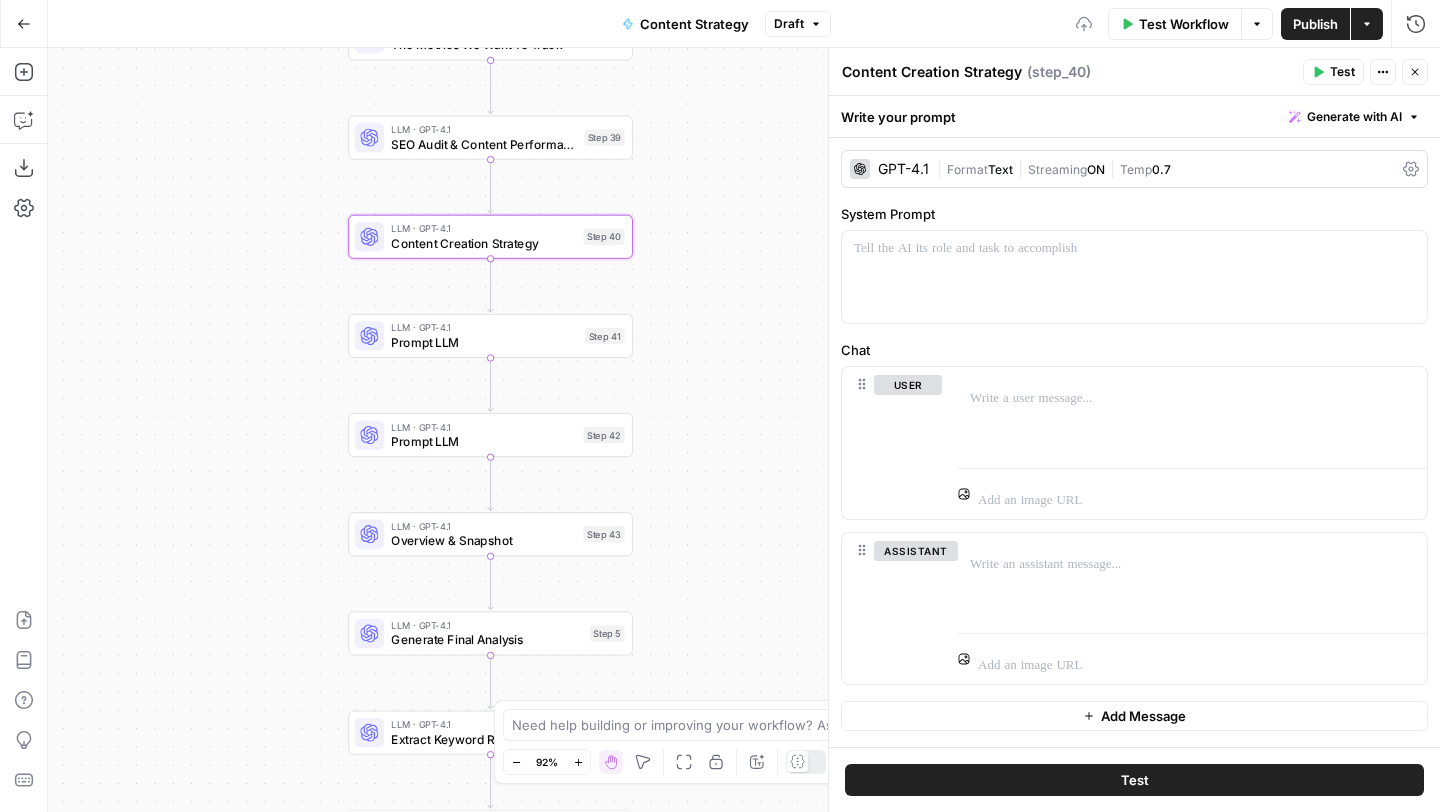 type on "Content Creation Strategy" 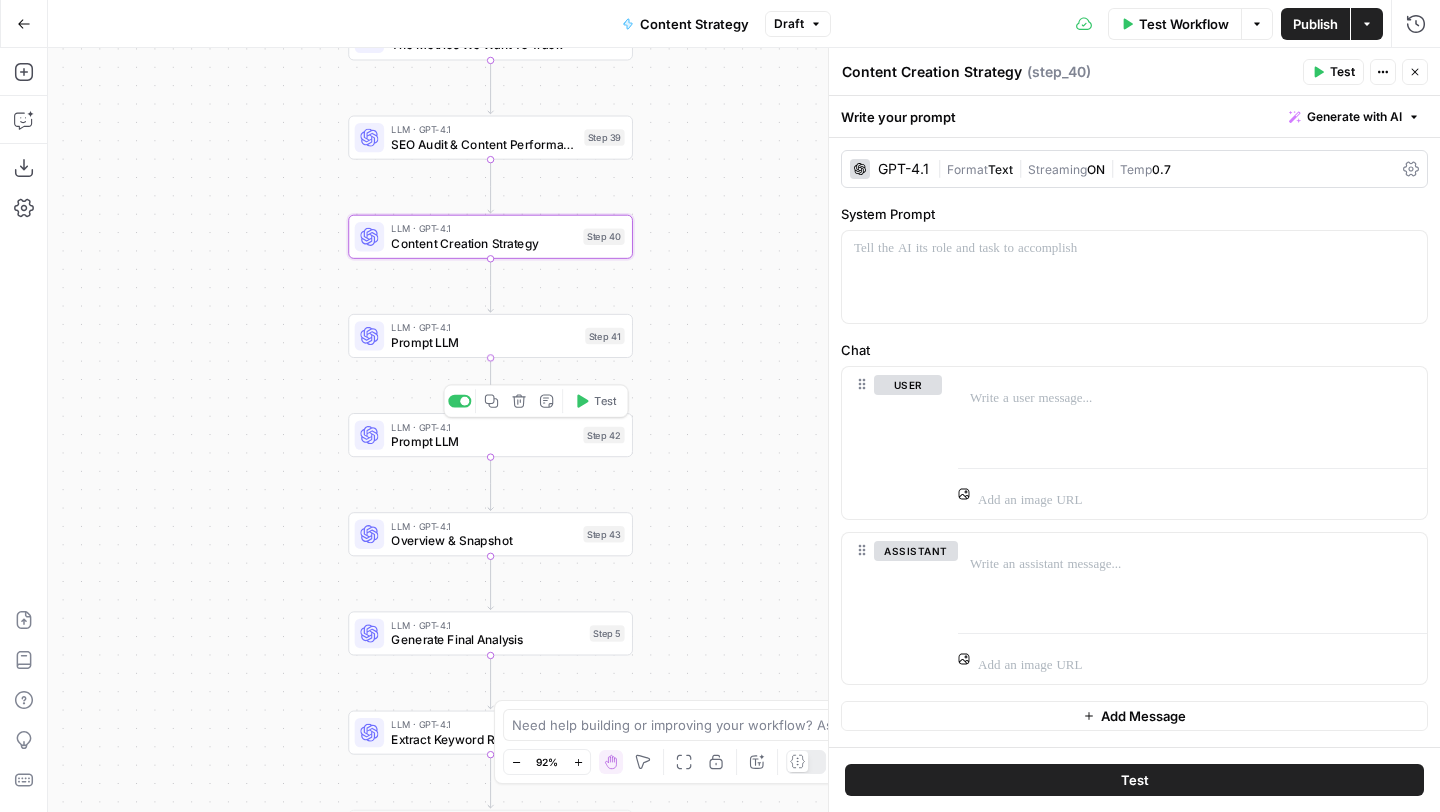 click on "Prompt LLM" at bounding box center (484, 342) 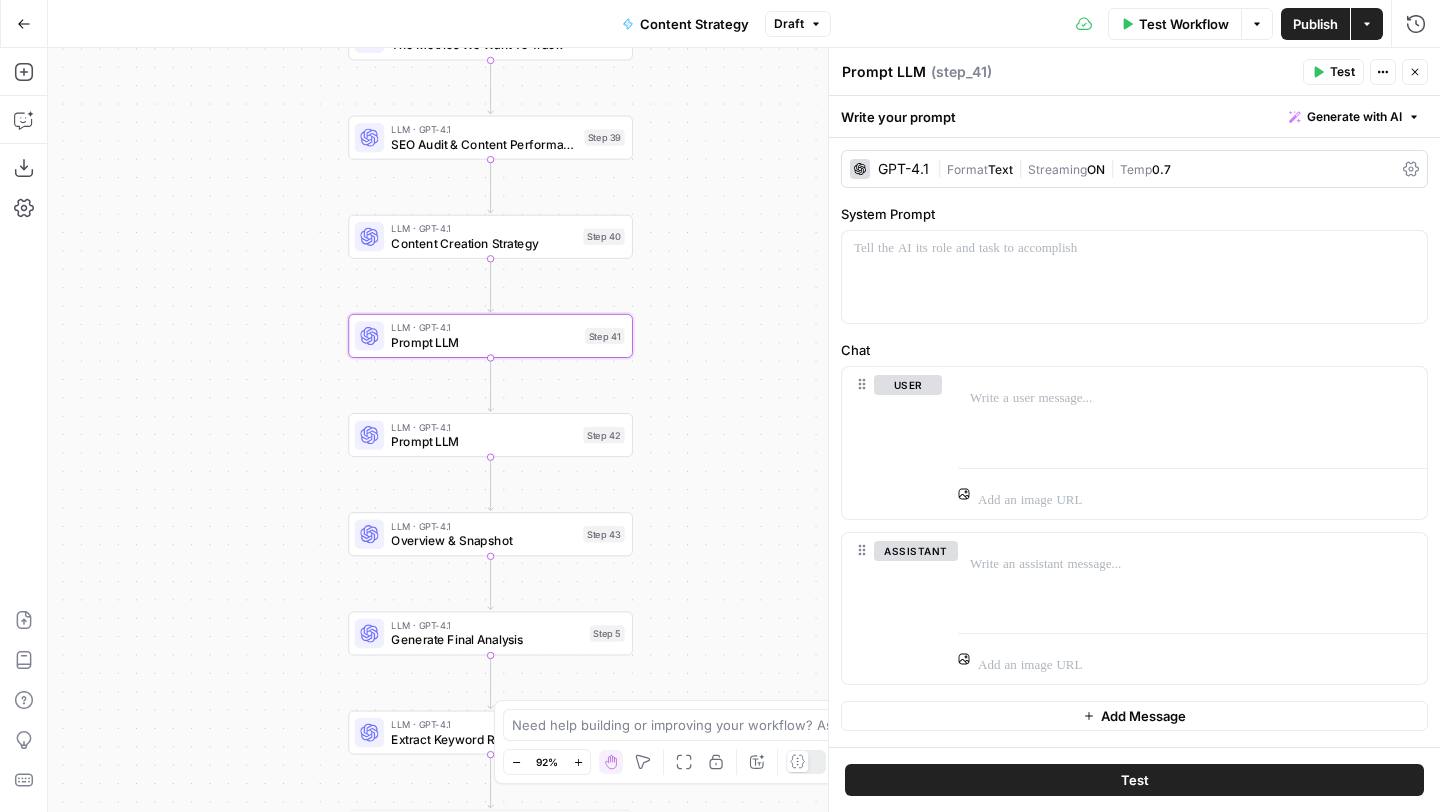 click on "Prompt LLM" at bounding box center [884, 72] 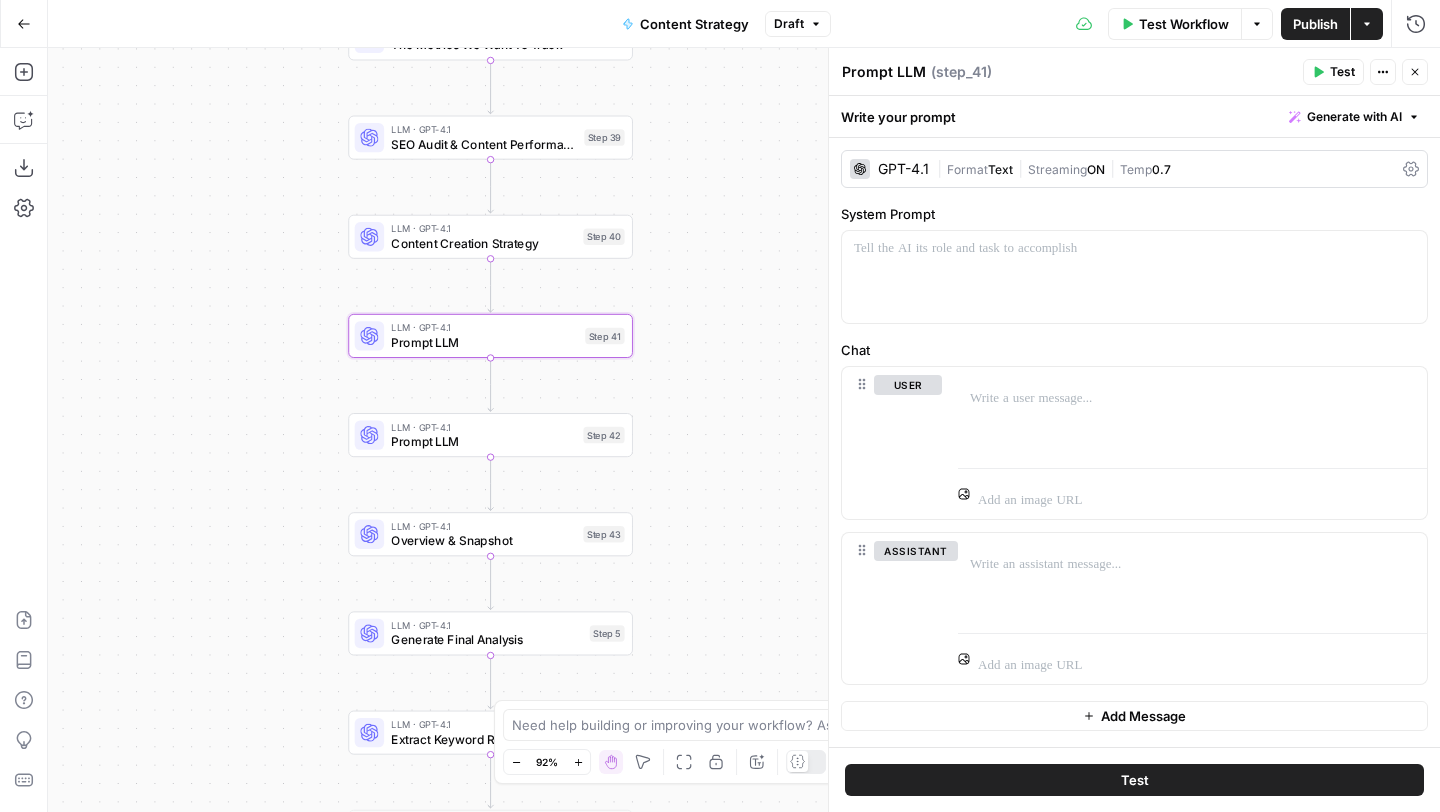 click on "Prompt LLM" at bounding box center (884, 72) 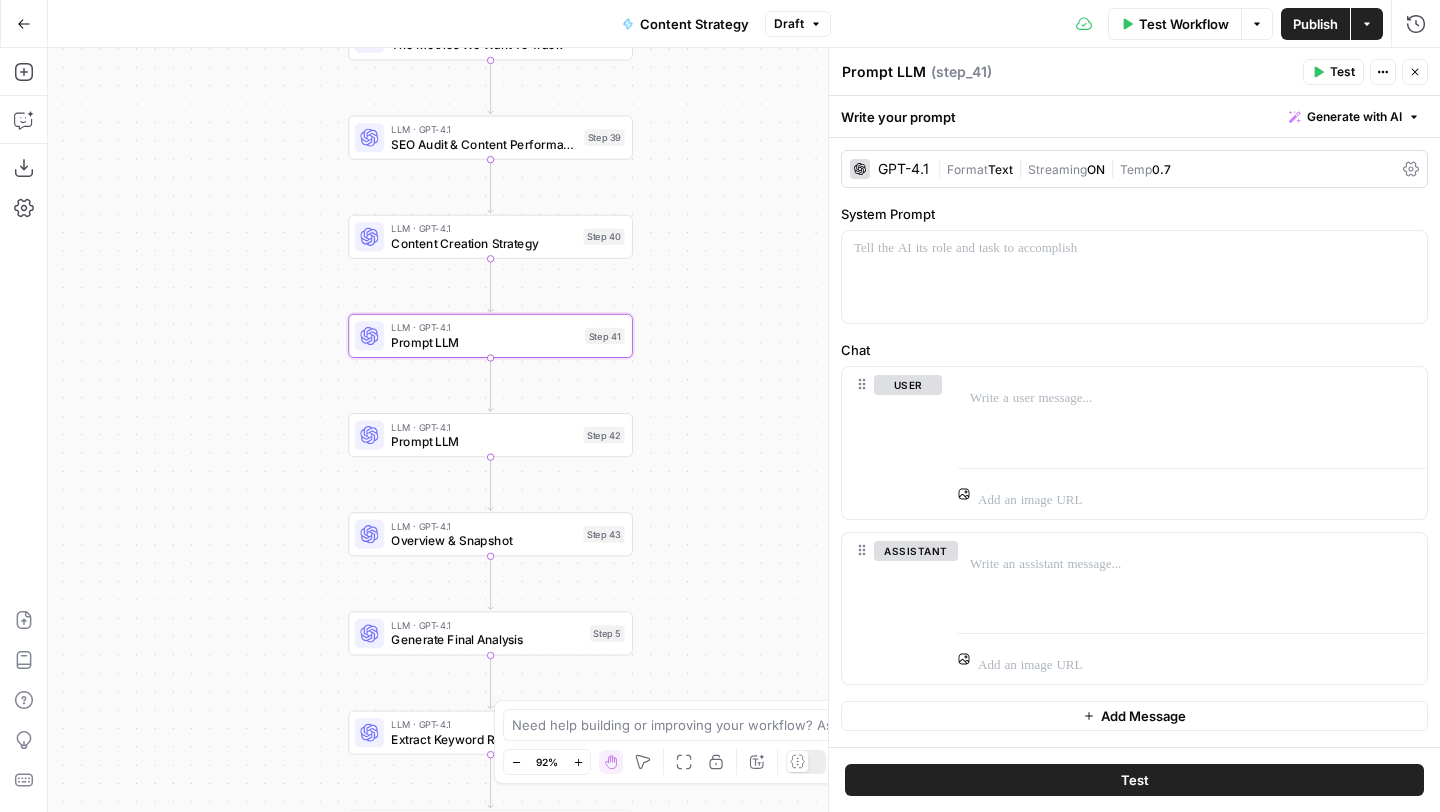 click on "Prompt LLM" at bounding box center (884, 72) 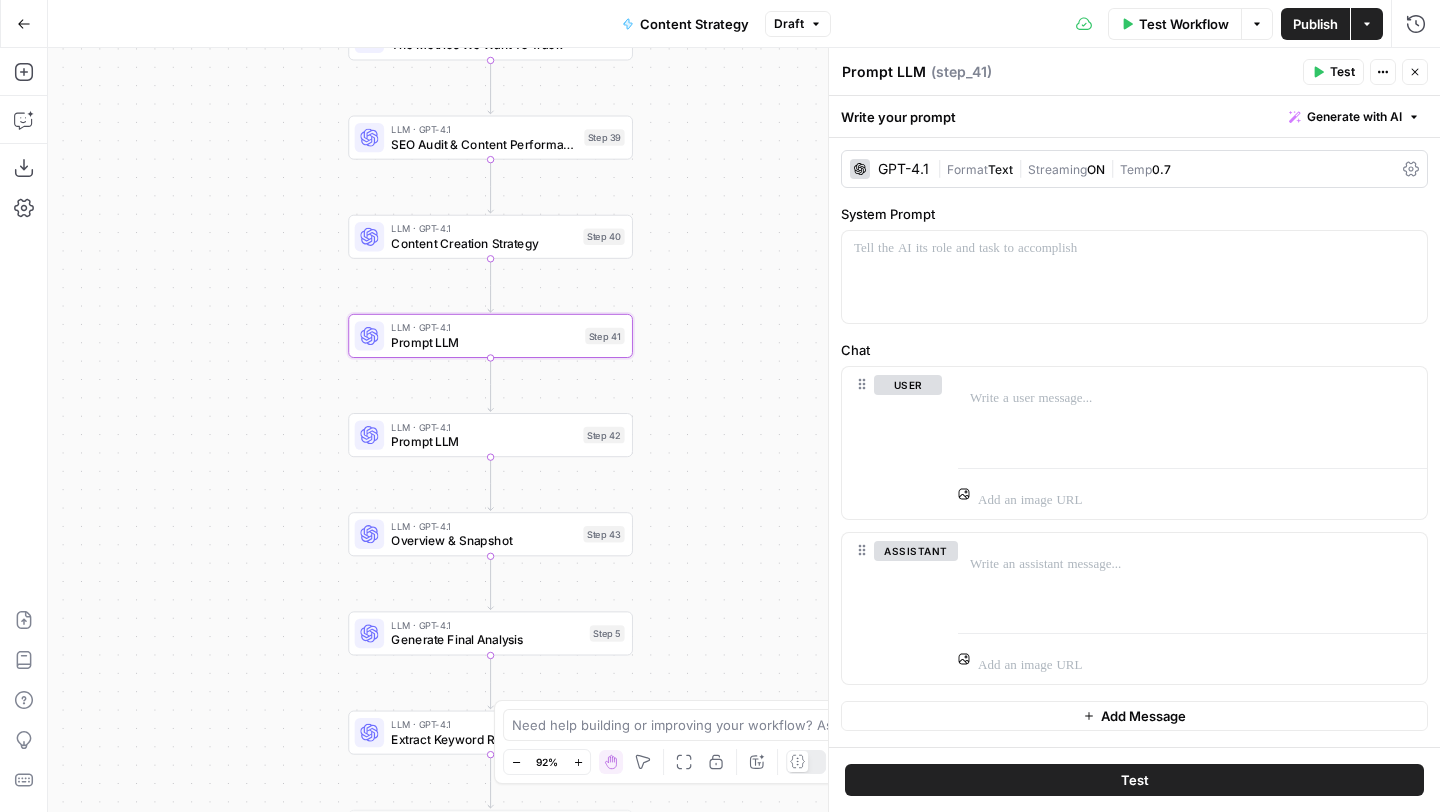 paste on "Content Freshness Recap" 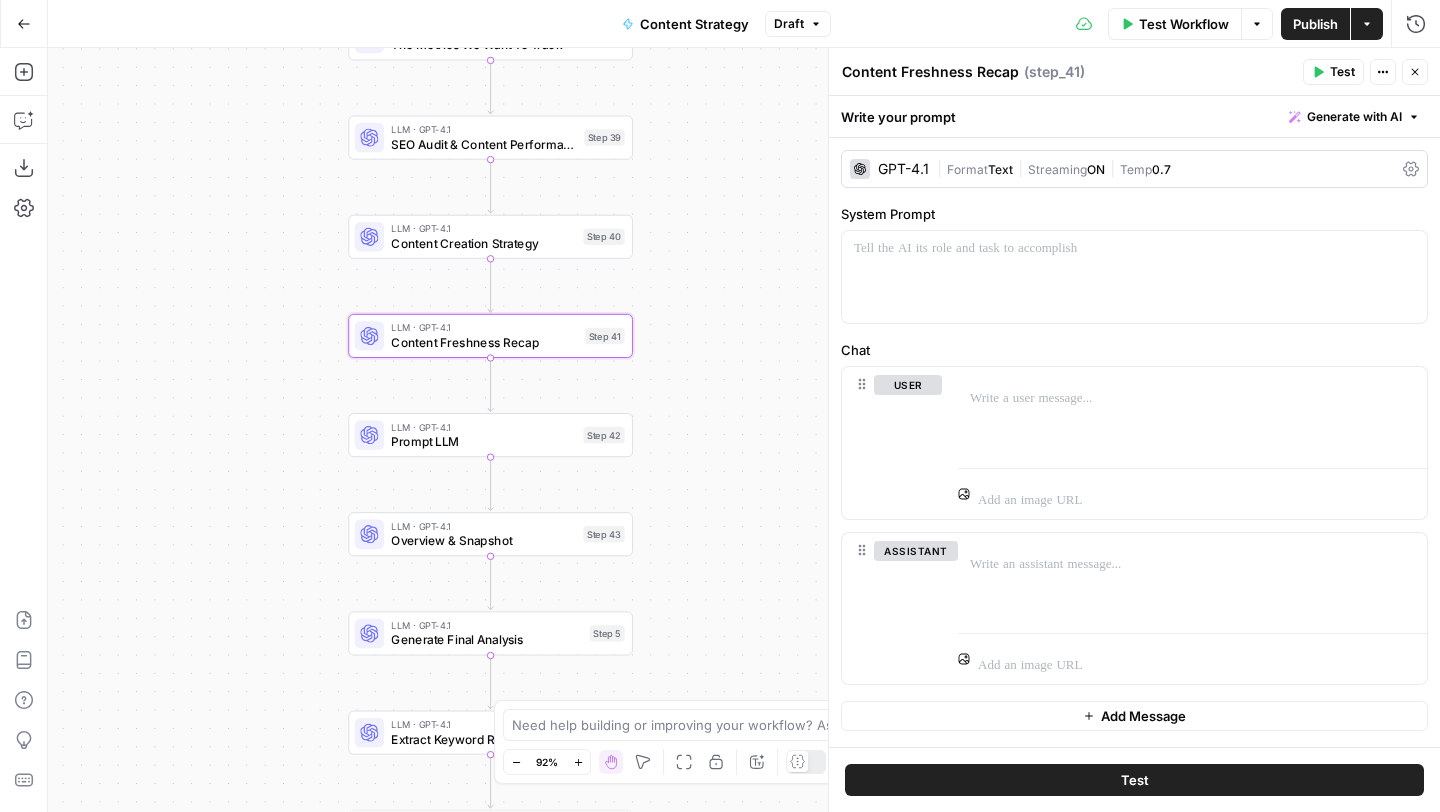 type on "Content Freshness Recap" 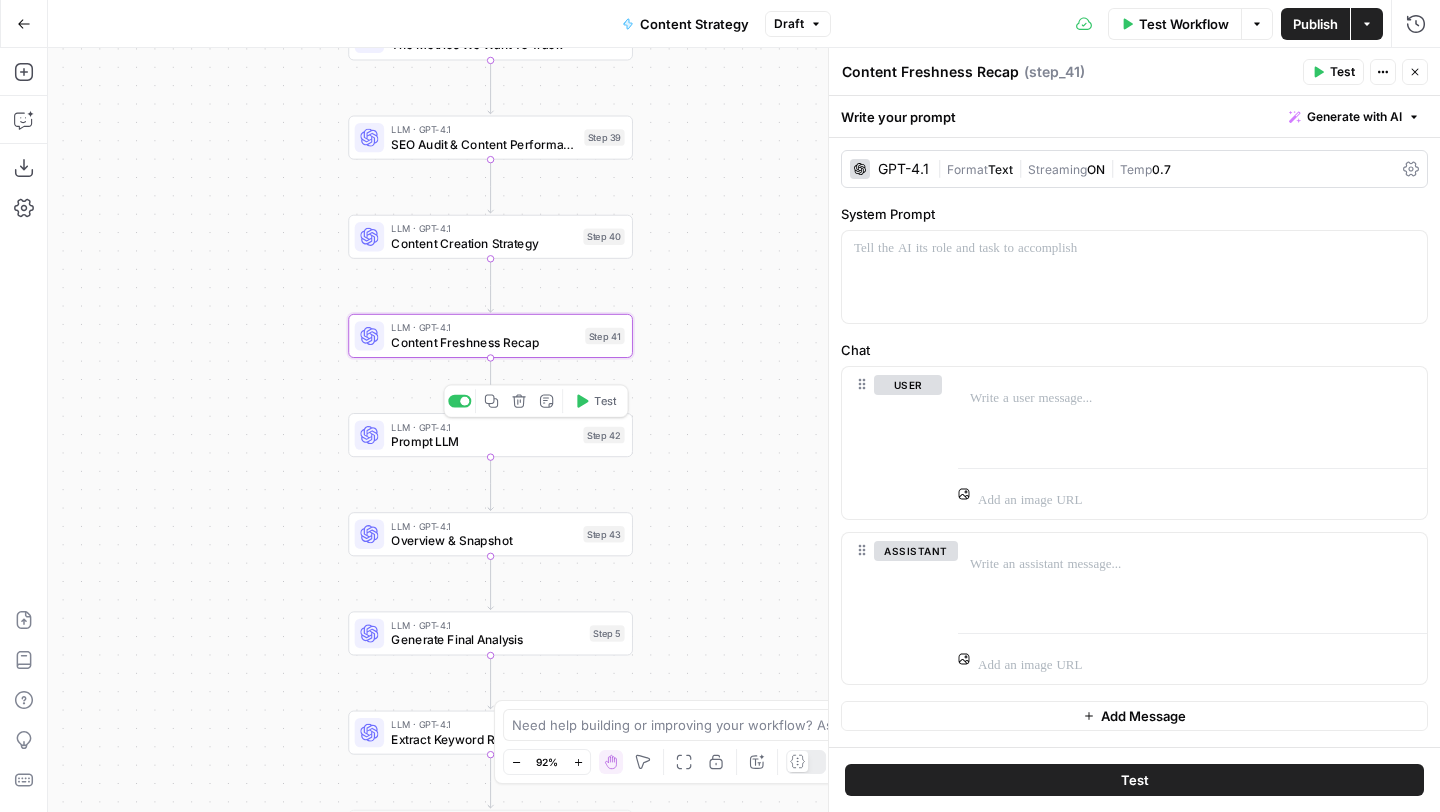click on "Prompt LLM" at bounding box center [483, 441] 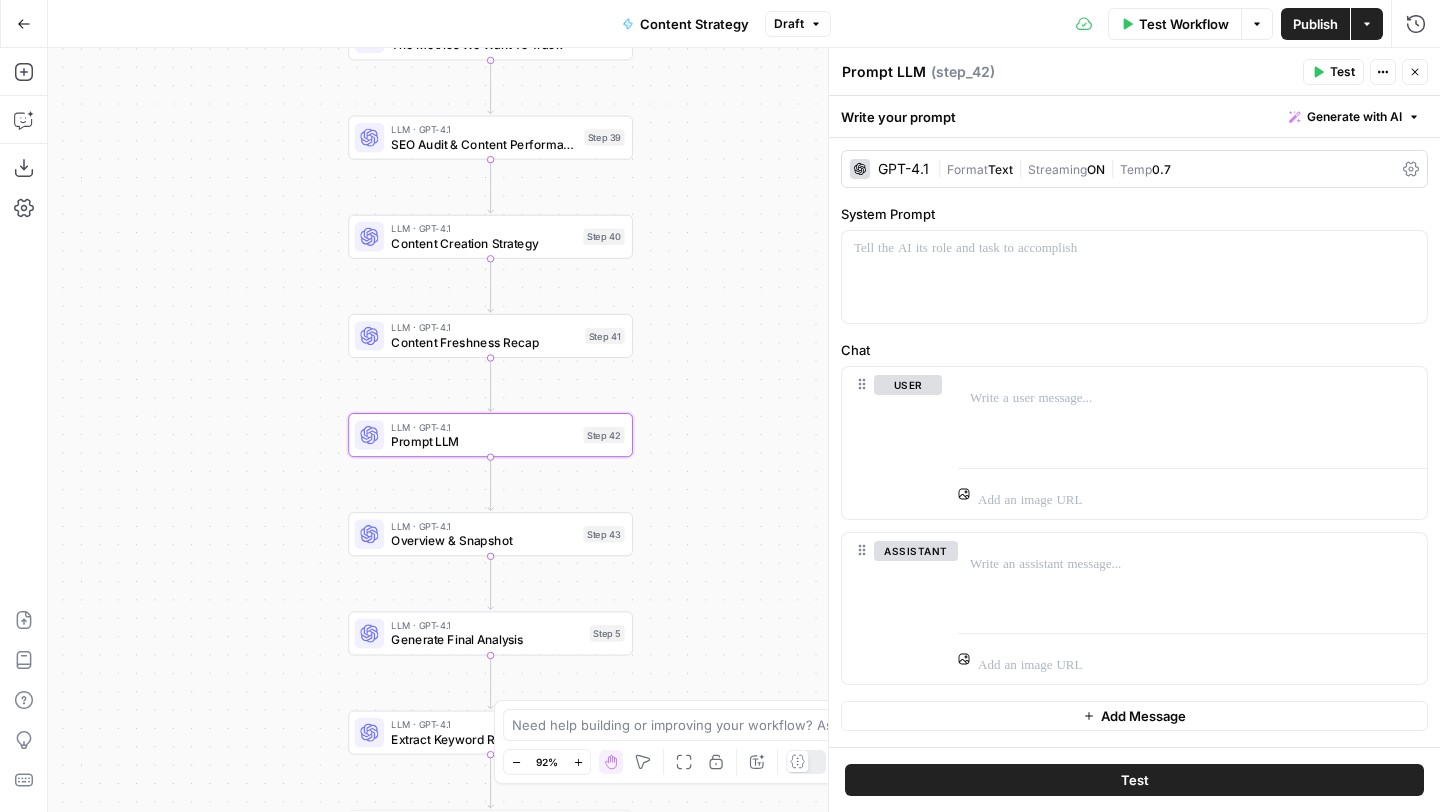 click on "Prompt LLM" at bounding box center [884, 72] 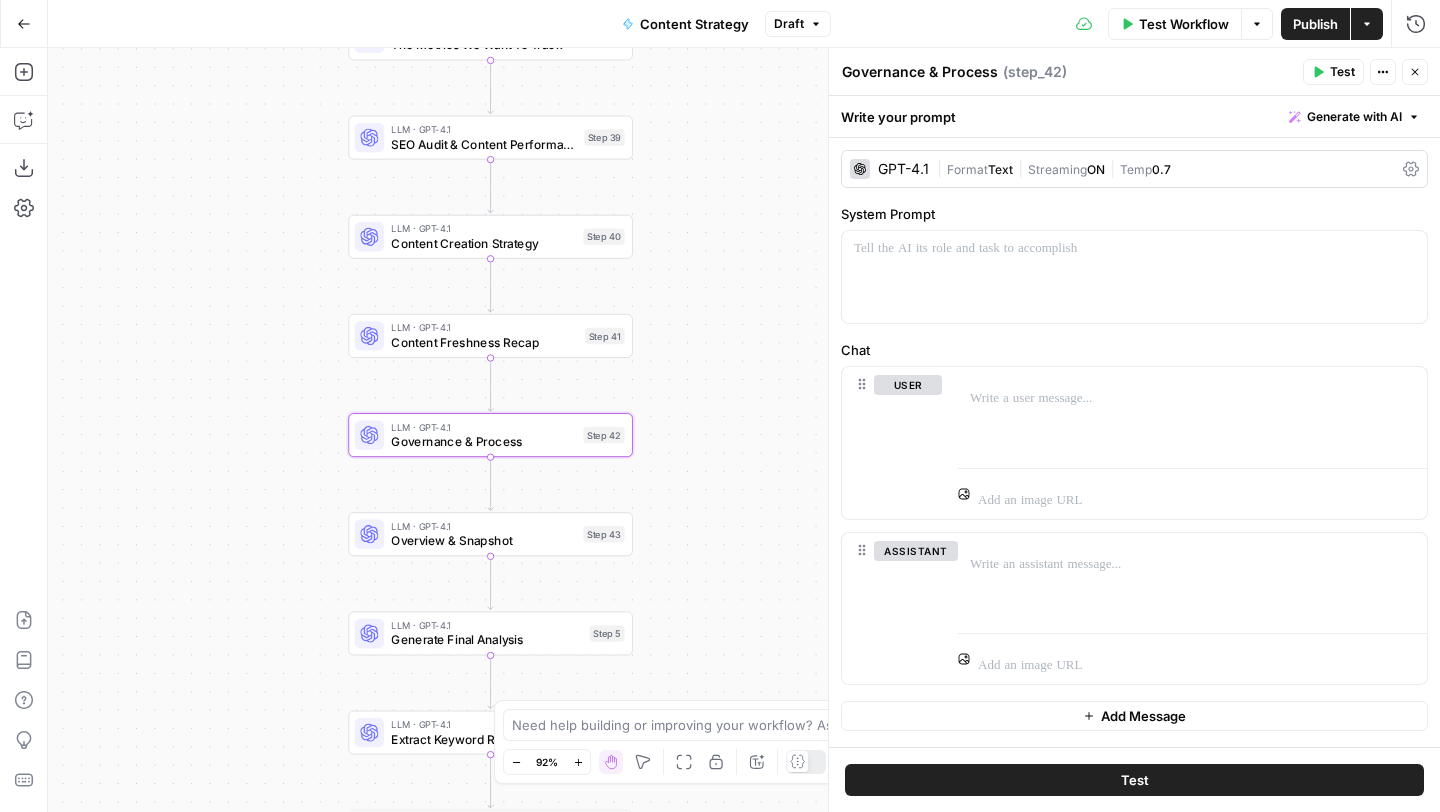 type on "Governance & Process" 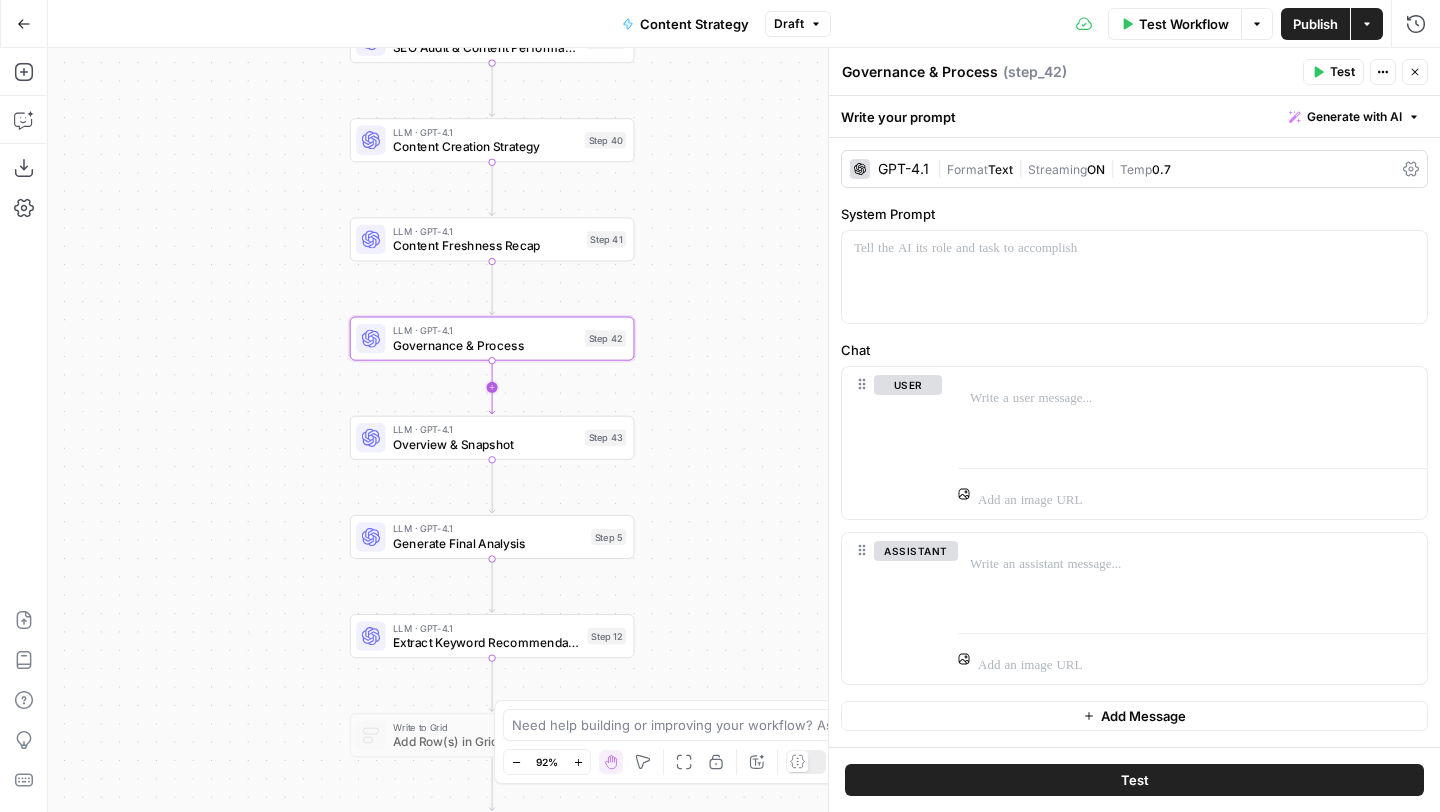 click 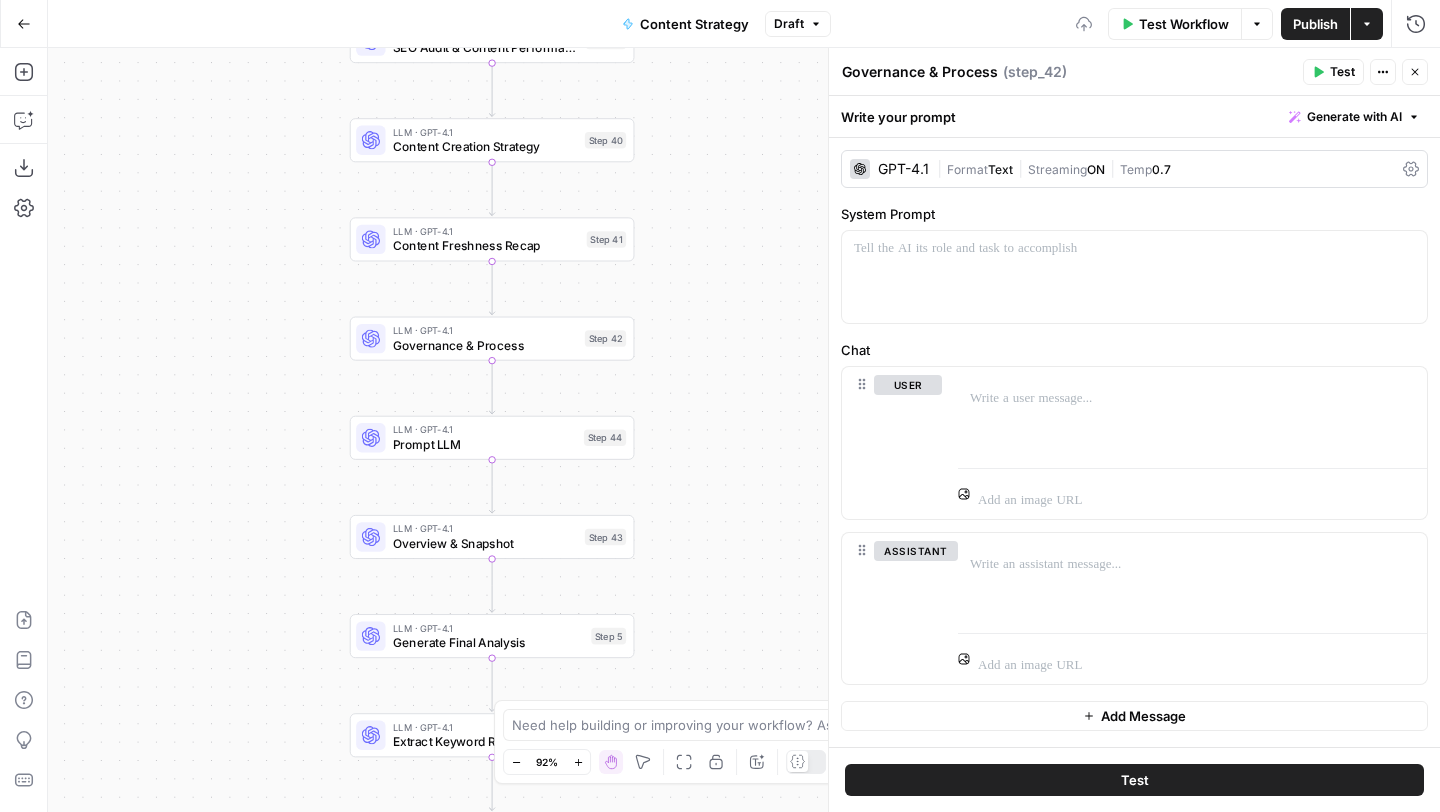 click on "Prompt LLM" at bounding box center [485, 444] 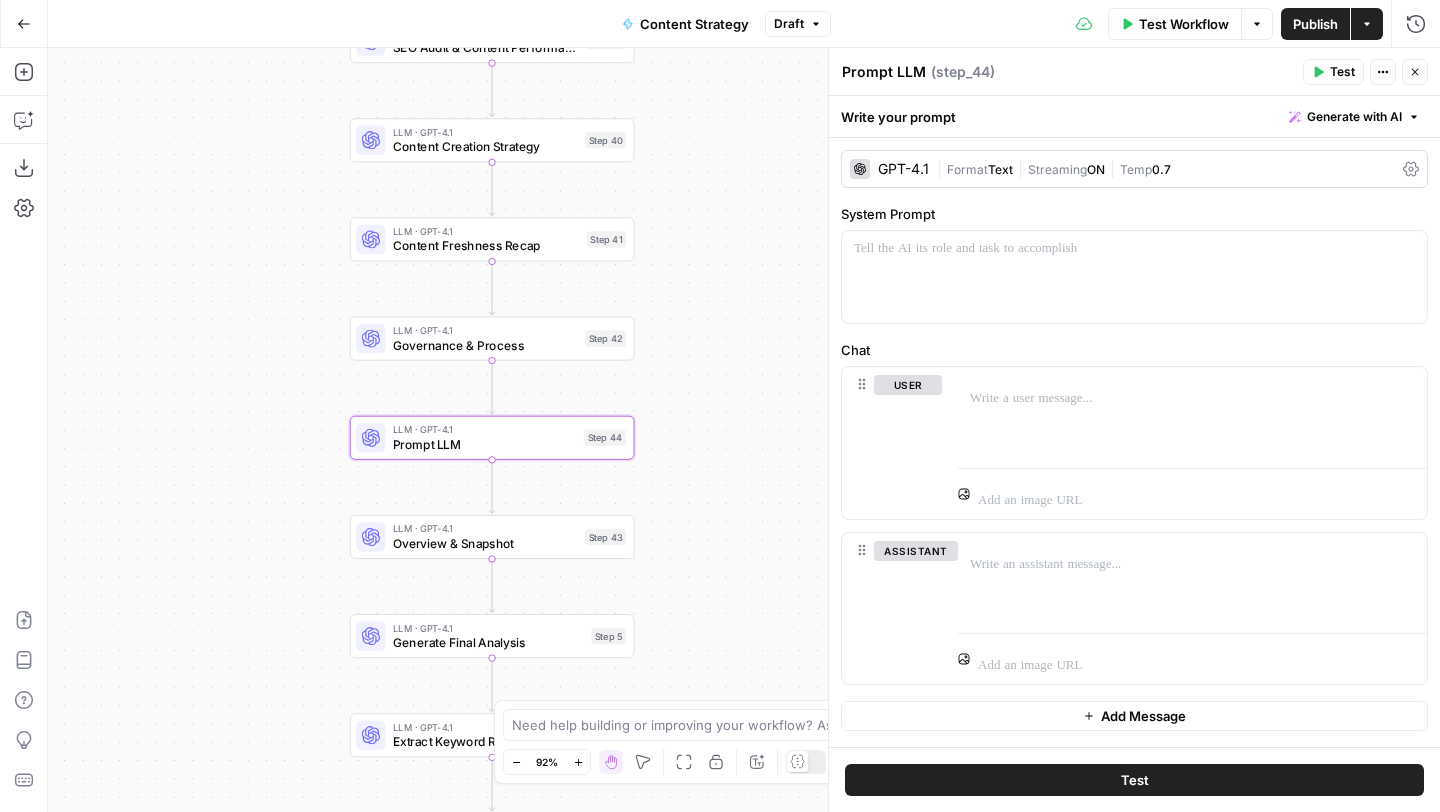 click on "Prompt LLM" at bounding box center [884, 72] 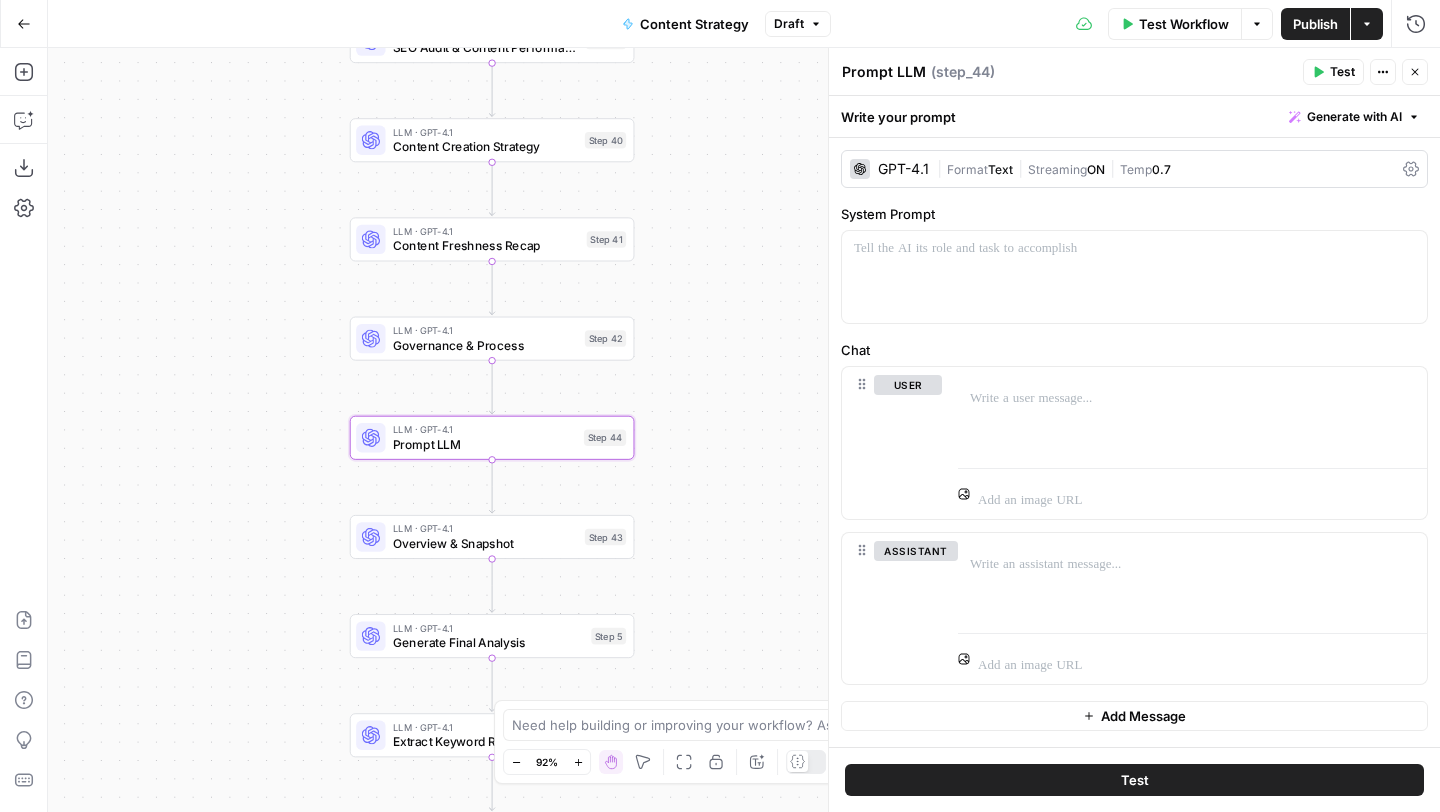 click on "Prompt LLM" at bounding box center (884, 72) 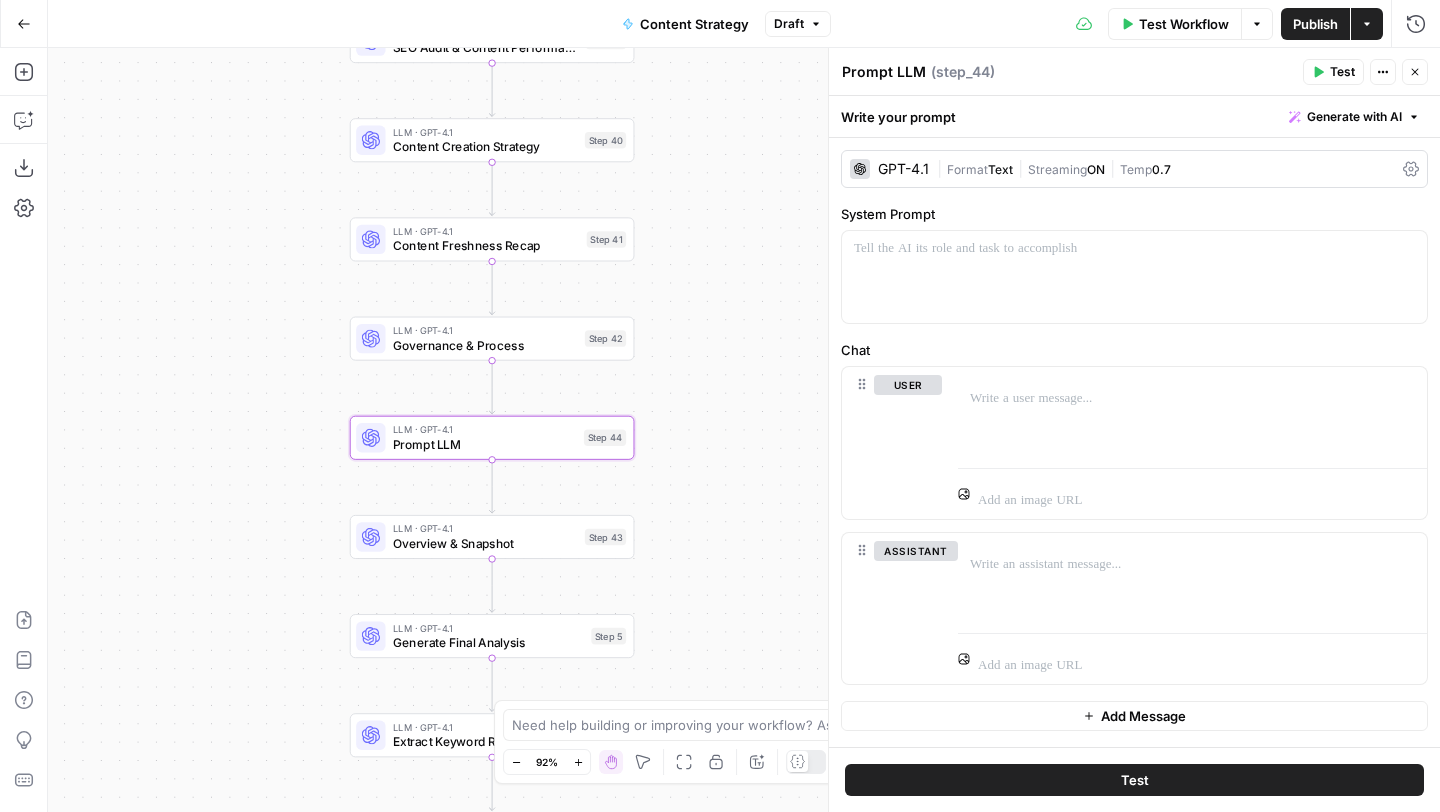 click on "Prompt LLM" at bounding box center [884, 72] 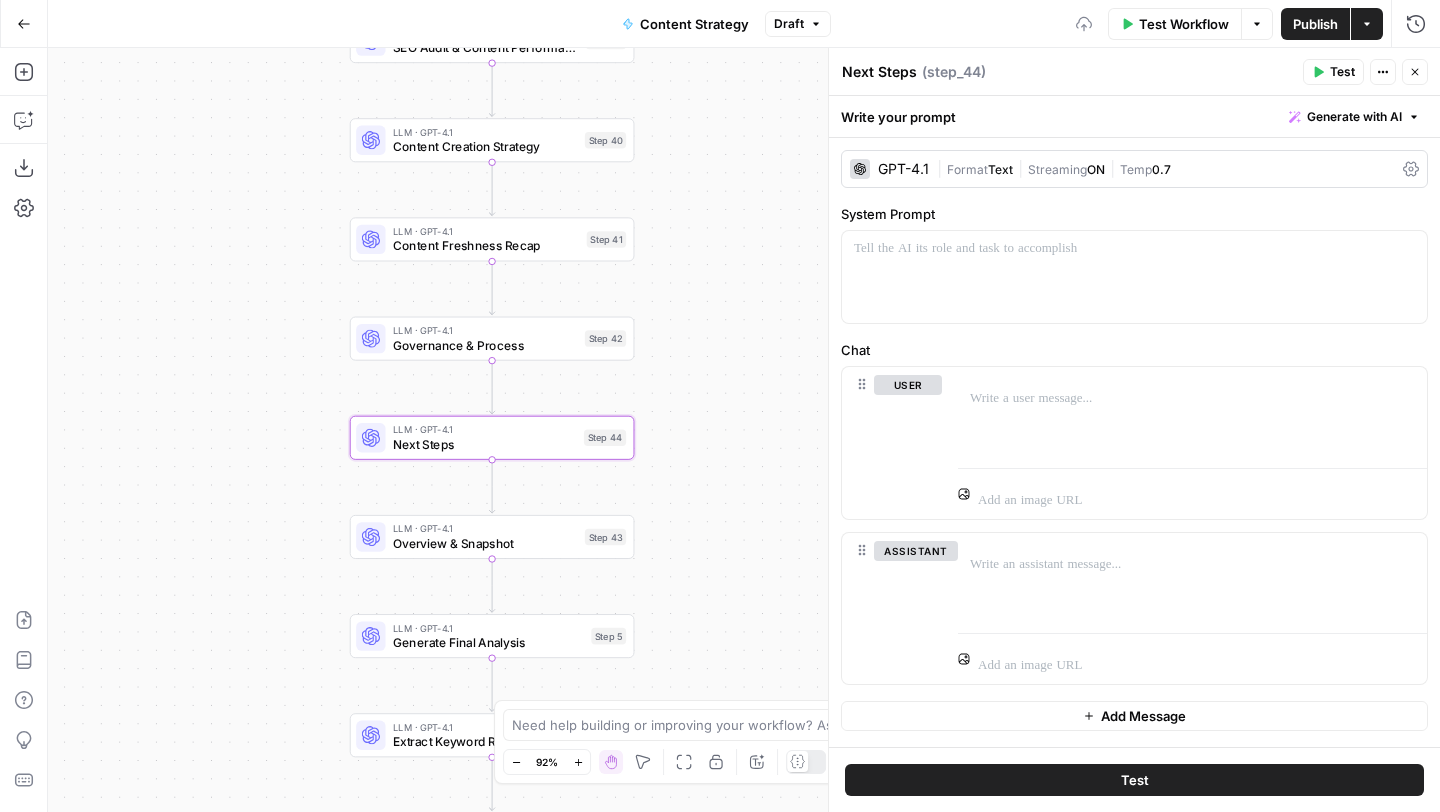 type on "Next Steps" 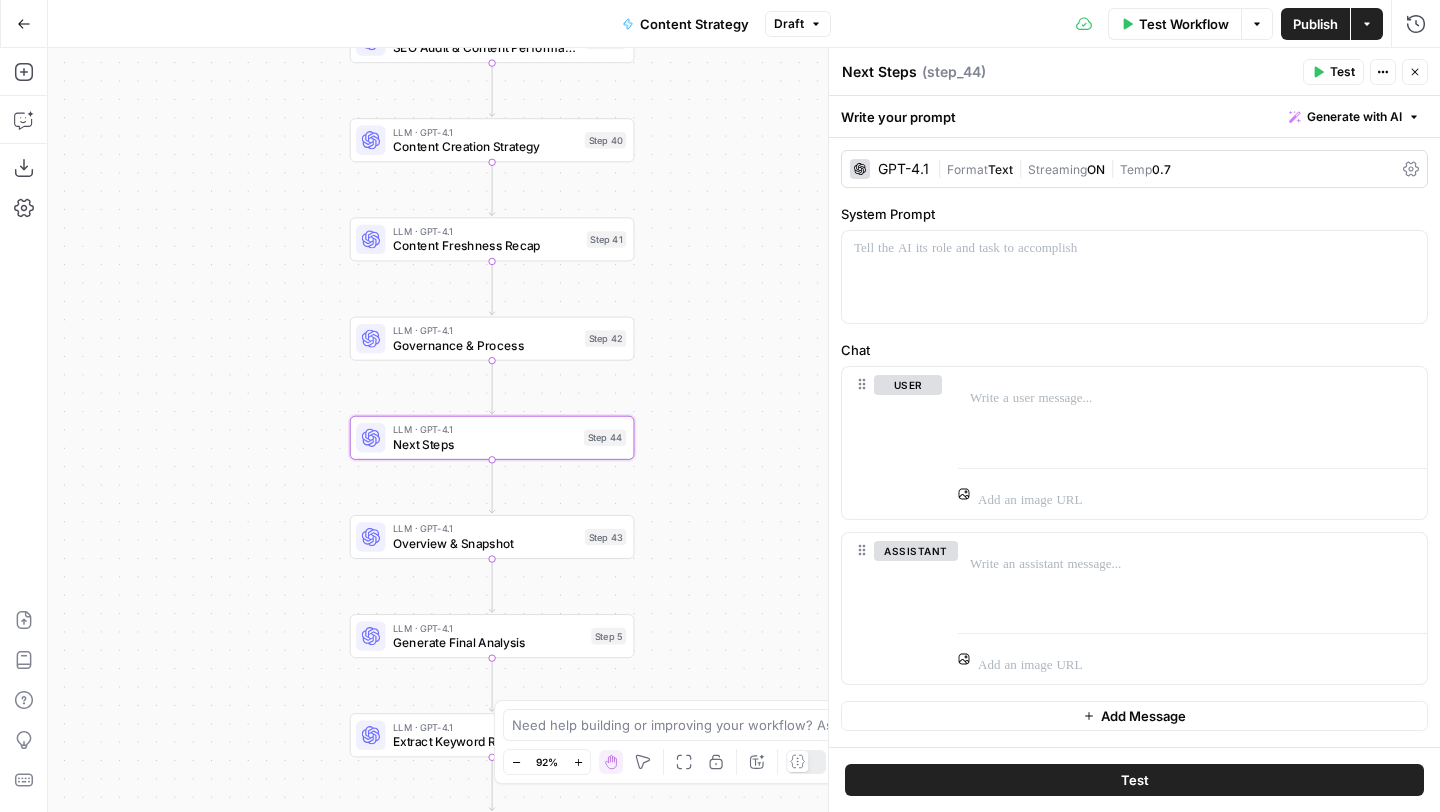 click on "Next Steps Next Steps  ( step_44 )" at bounding box center [1069, 72] 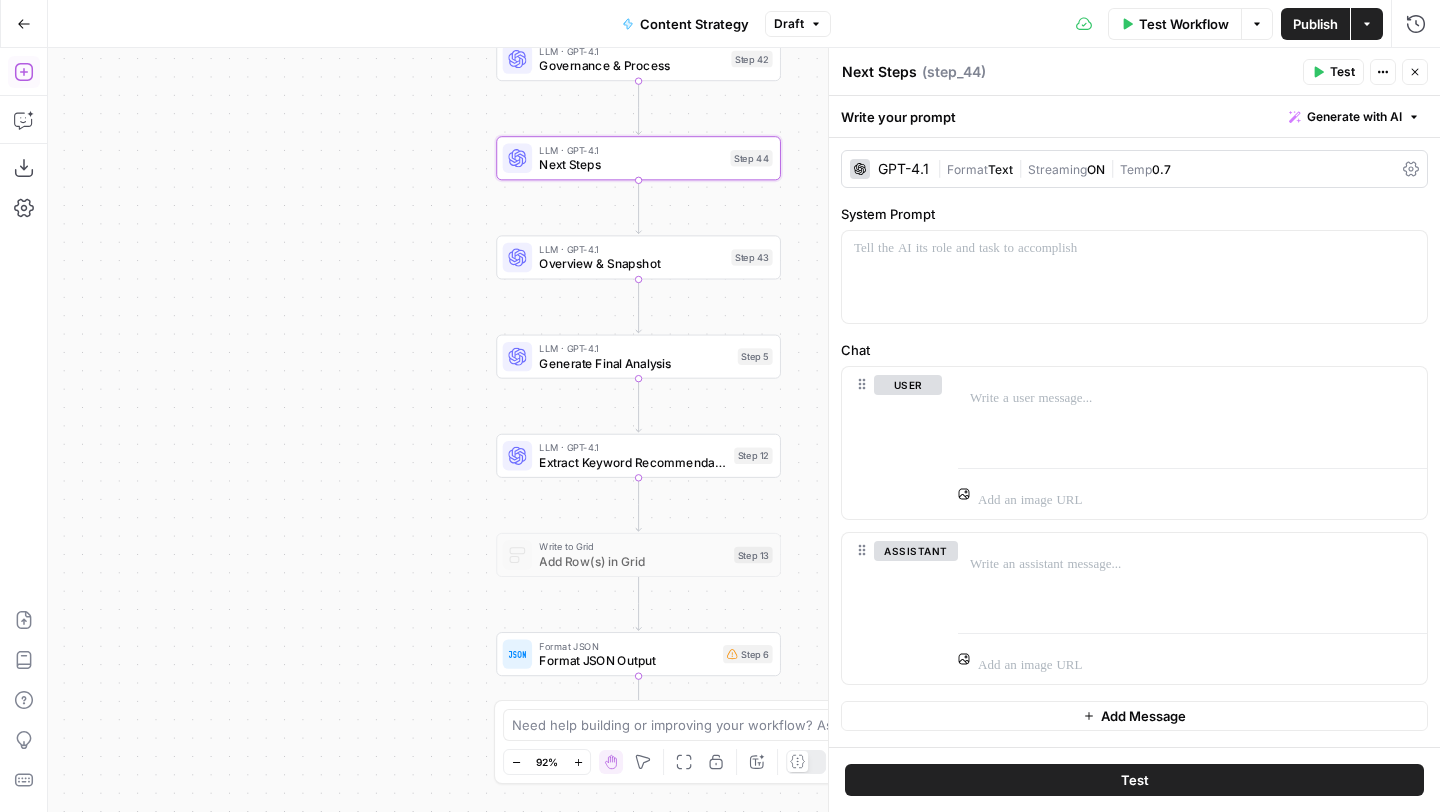 click on "Add Steps" at bounding box center (24, 72) 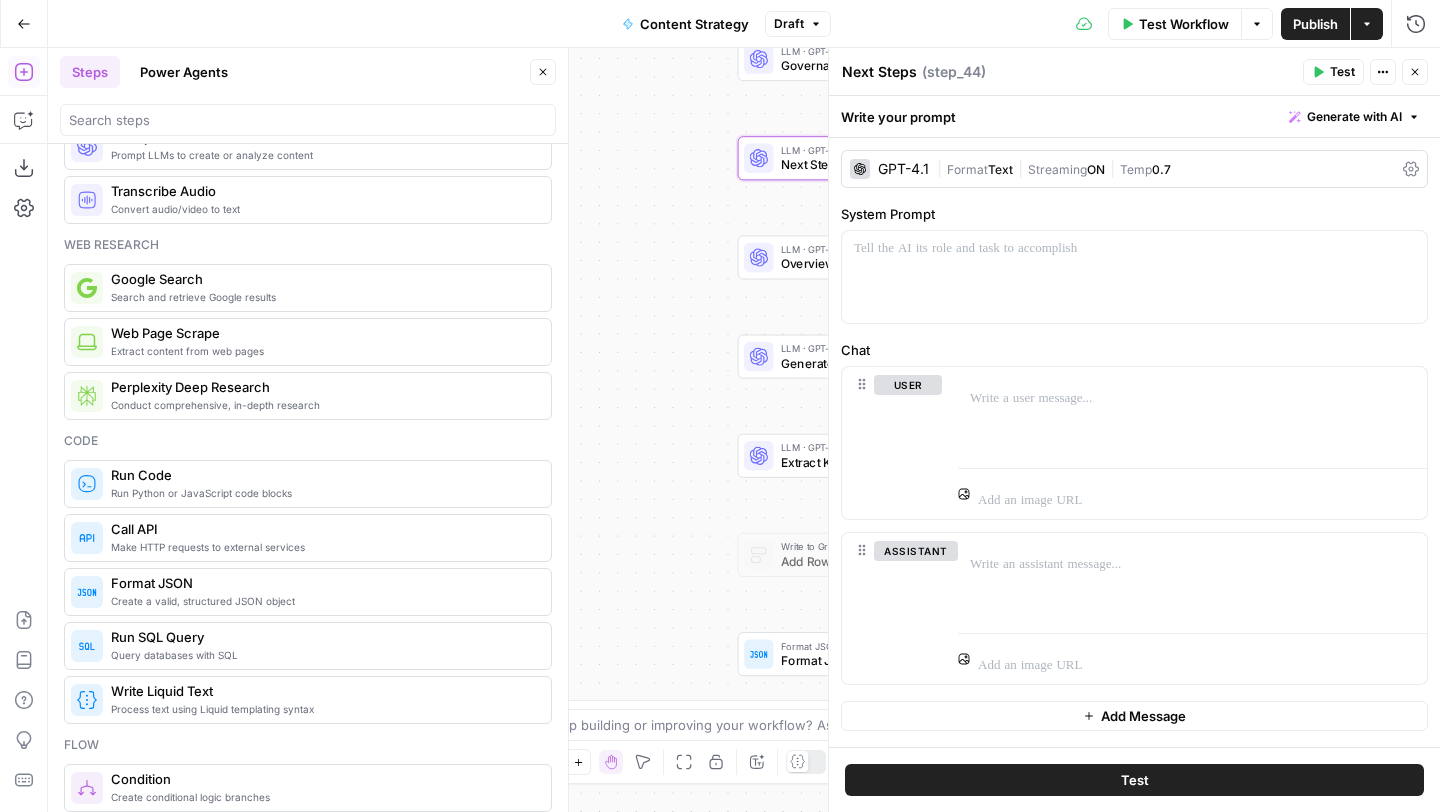 scroll, scrollTop: 153, scrollLeft: 0, axis: vertical 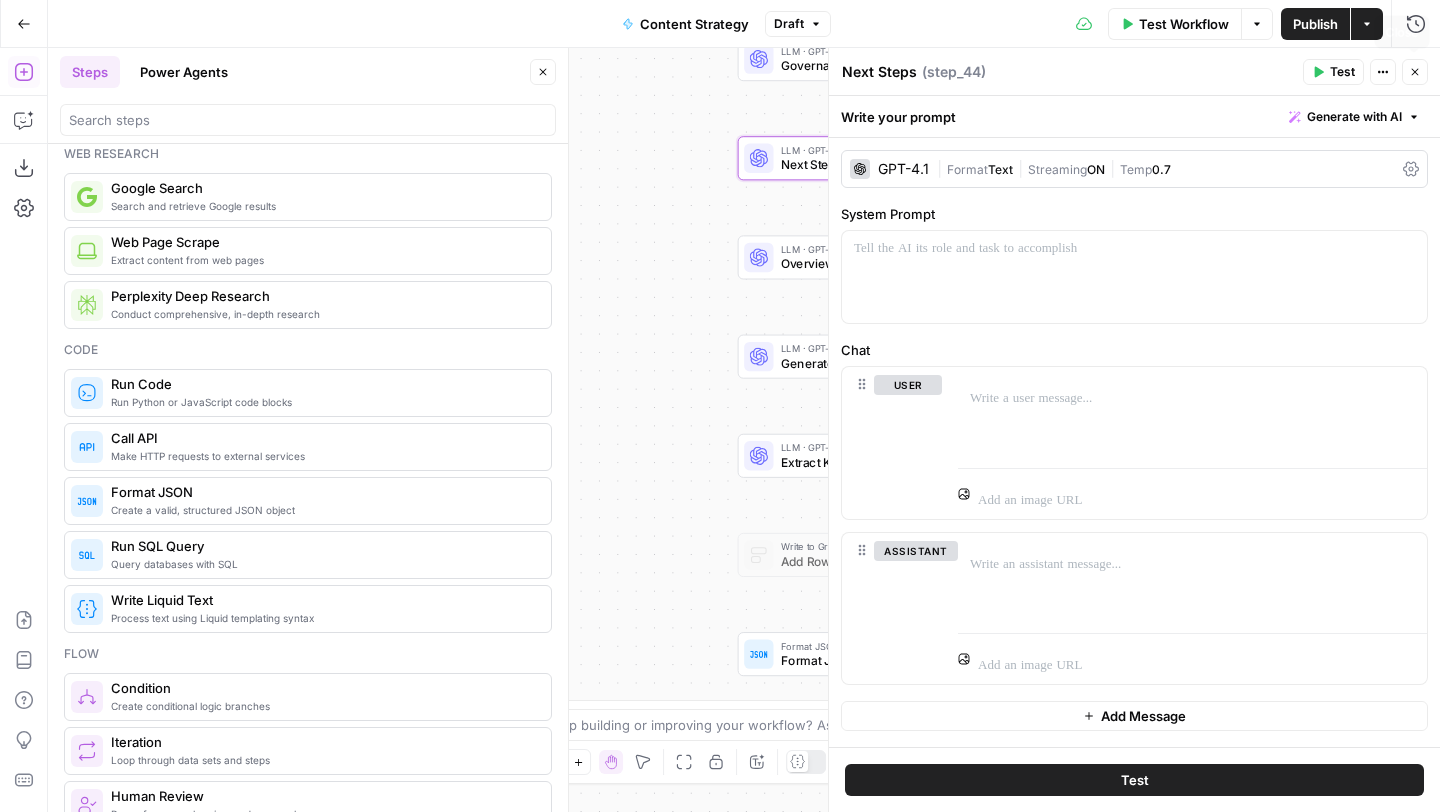 click 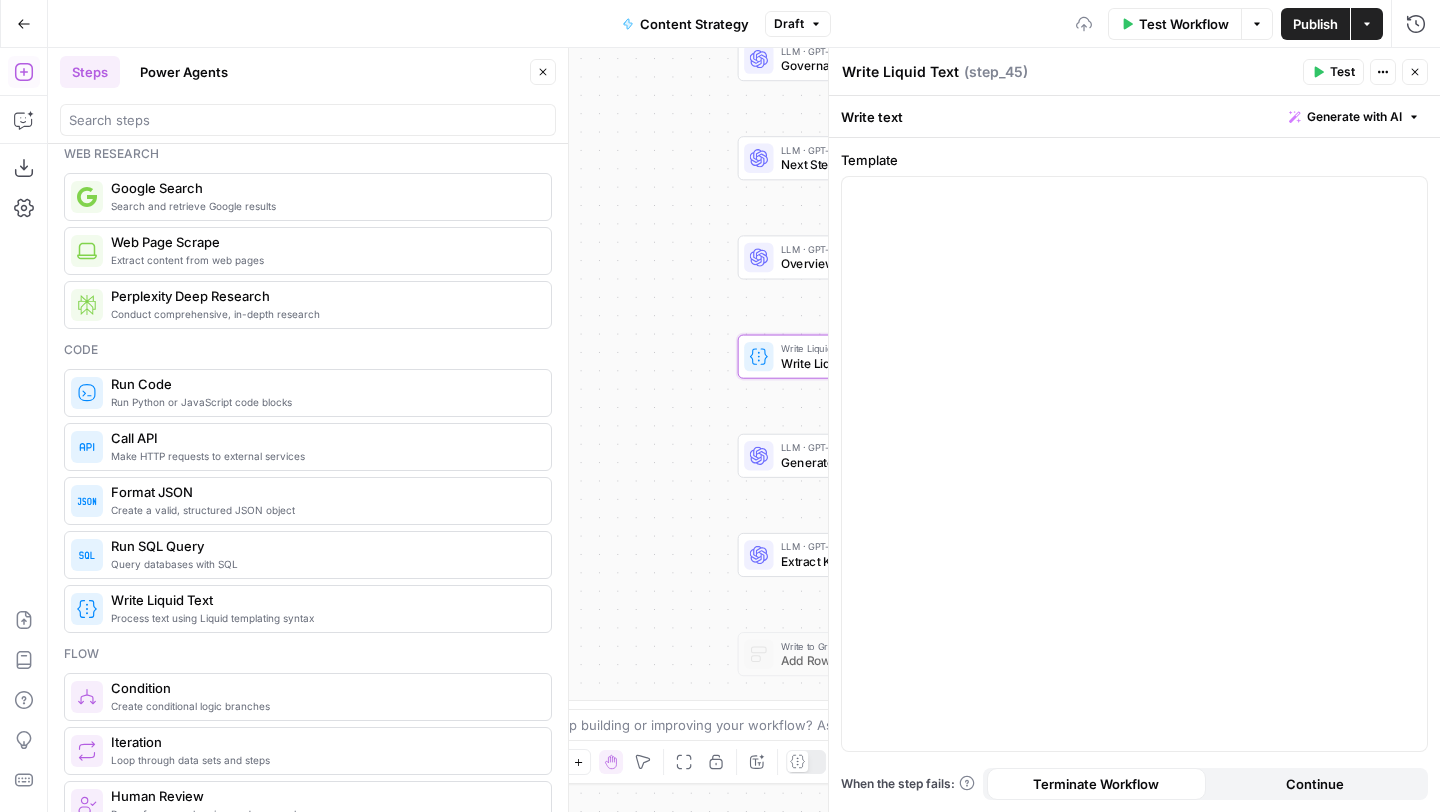 drag, startPoint x: 212, startPoint y: 610, endPoint x: 706, endPoint y: 0, distance: 784.9433 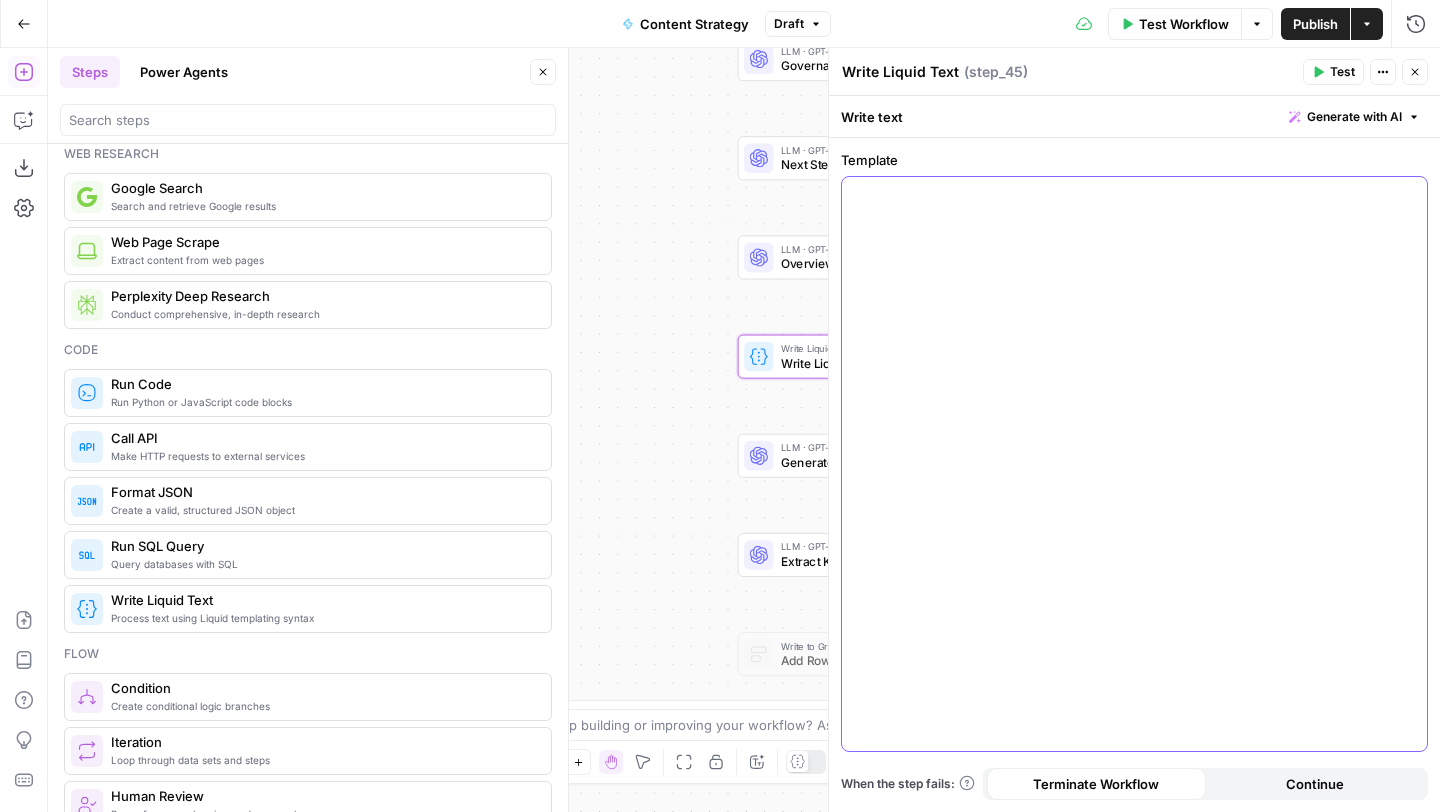 click at bounding box center (1134, 464) 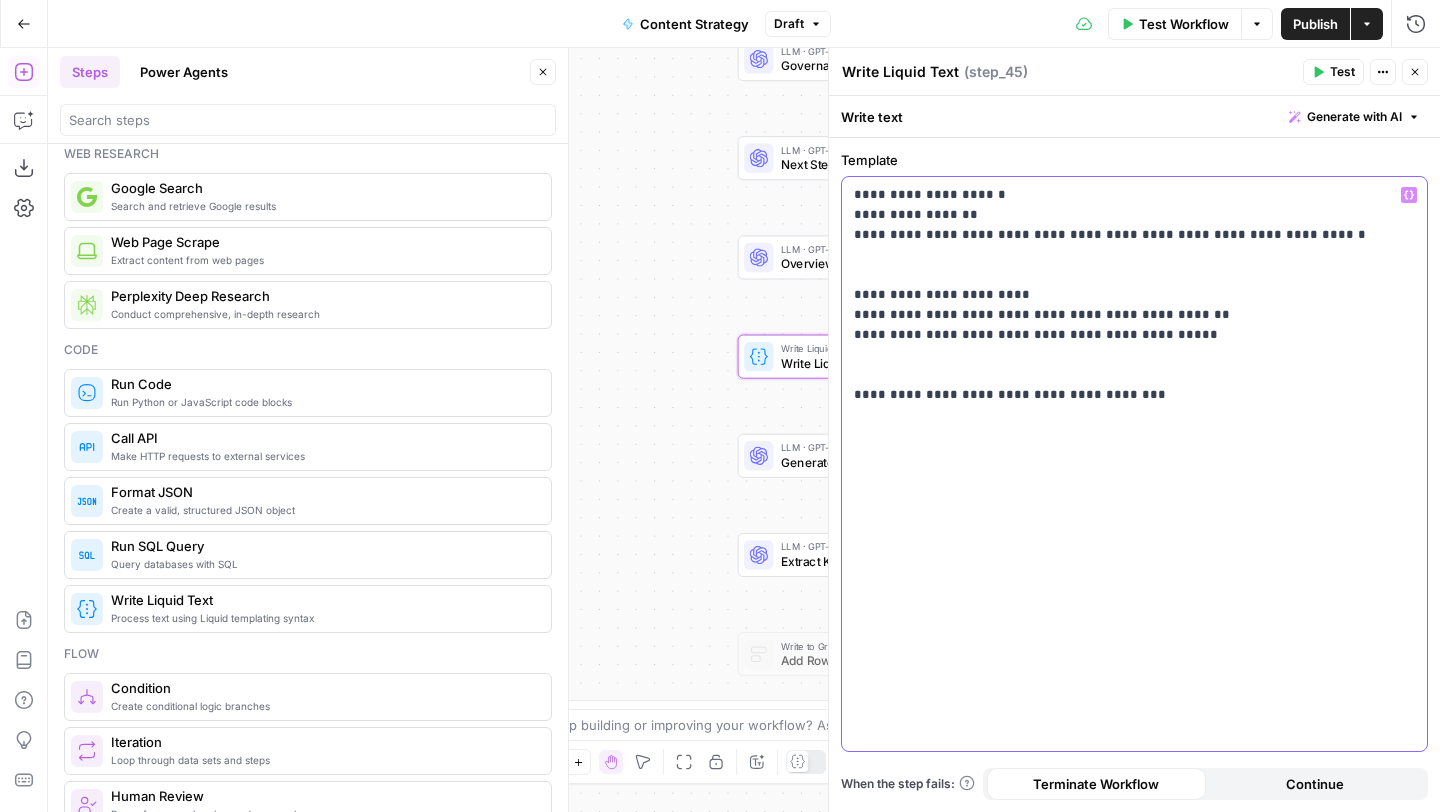 click on "**********" at bounding box center (1134, 305) 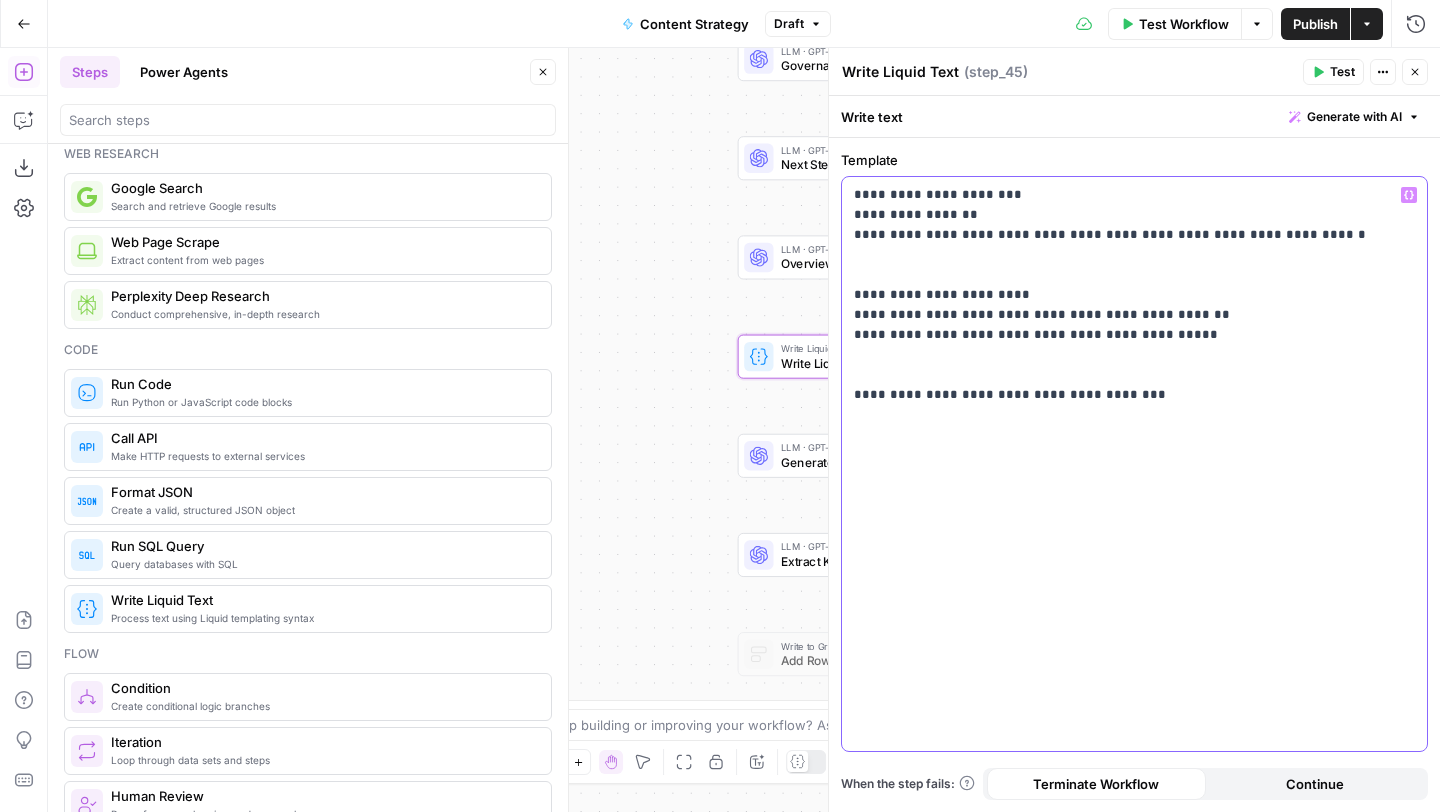click on "**********" at bounding box center (1134, 464) 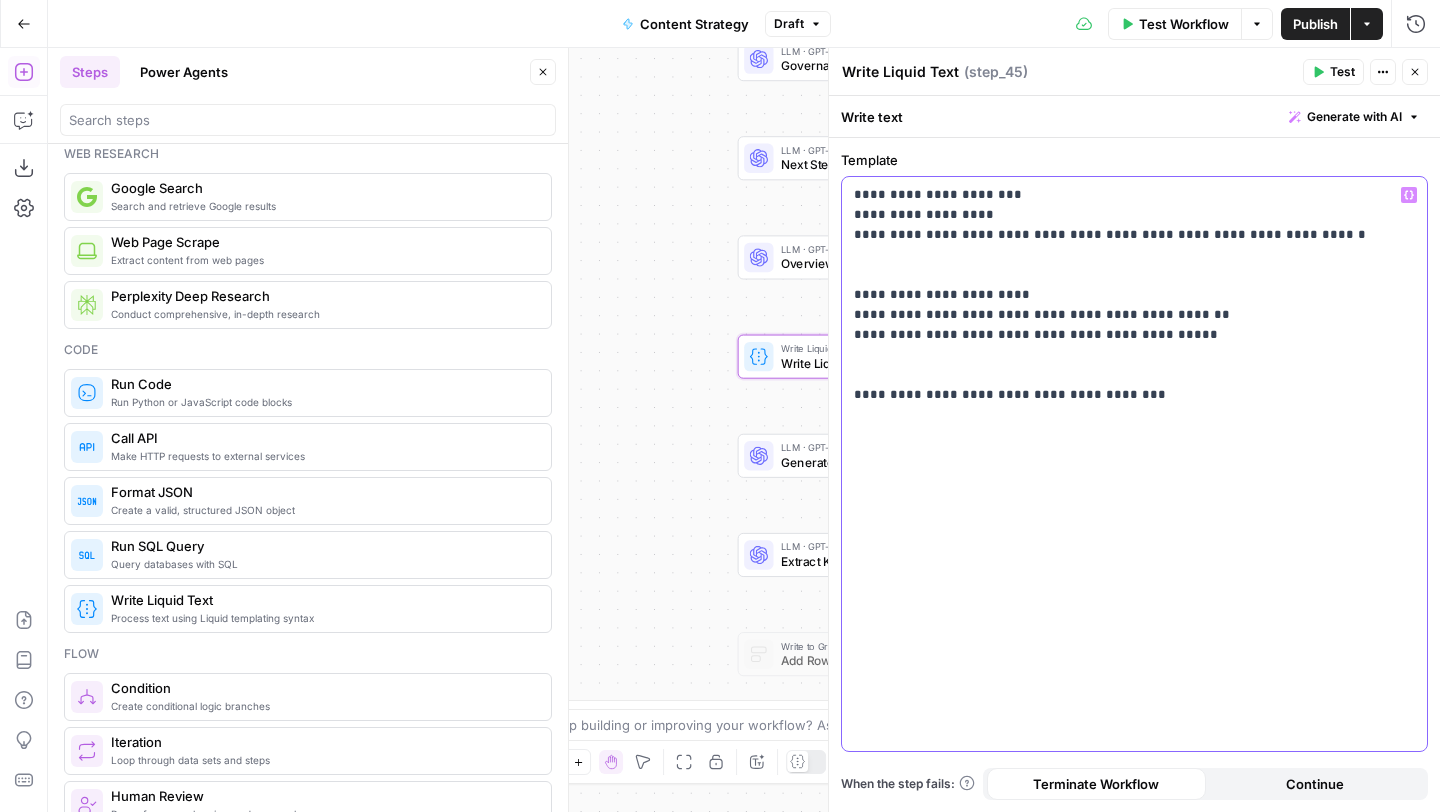 click on "**********" at bounding box center (1134, 305) 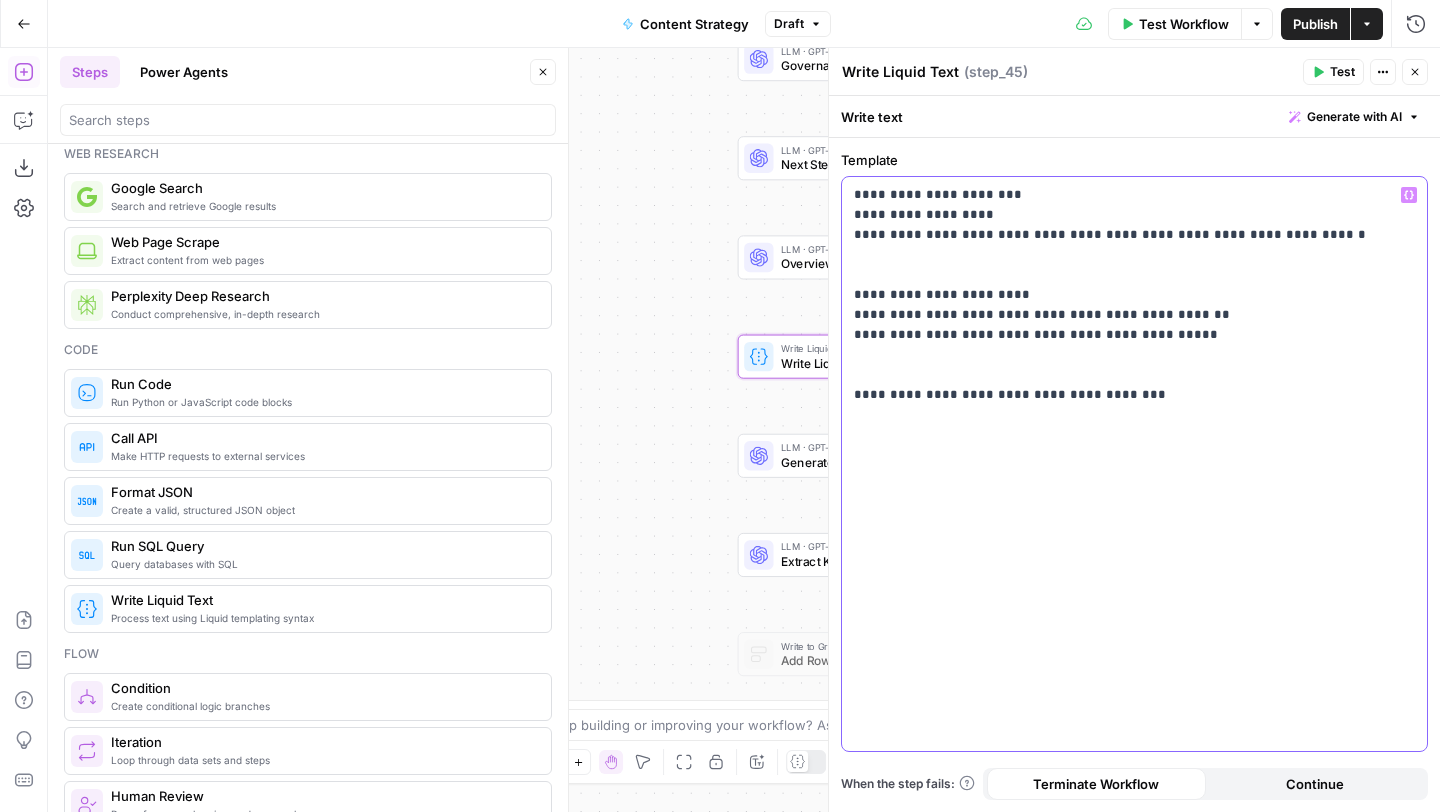 click on "All About AI New Home Browse Your Data Monitoring Settings Recent Grids New grid [Butterflowy Internal SEO] Blogs Social Posts Brand Kit Grid Recent Workflows New Workflow Content Strategy SEO Audit (Zoe) AirOps to Framer V2 AirOps Academy What's new?
5
Help + Support Go Back Content Strategy Draft Test Workflow Options Publish Actions Run History Add Steps Copilot Download as JSON Settings Import JSON AirOps Academy Help Give Feedback Shortcuts true false false true Workflow Set Inputs Inputs Workflow Workflow Step 7 LLM · GPT-4.1 check primary keywords Step 14 Condition Condition Step 15 LLM · GPT-4.1 Identify seed/topic cluster Step 16 LLM · GPT-4.1 see if we can recommend any other primary keywords Step 17 Format JSON Format JSON Step 28 LLM · GPT-4.1 Identify primary keyword/s Step 18 LLM · GPT-4.1 Identify seed/topic cluster Step 19 LLM · GPT-4.1 see if we can recommend any other primary keywords Step 20 Format JSON Format JSON Step 29" at bounding box center [720, 406] 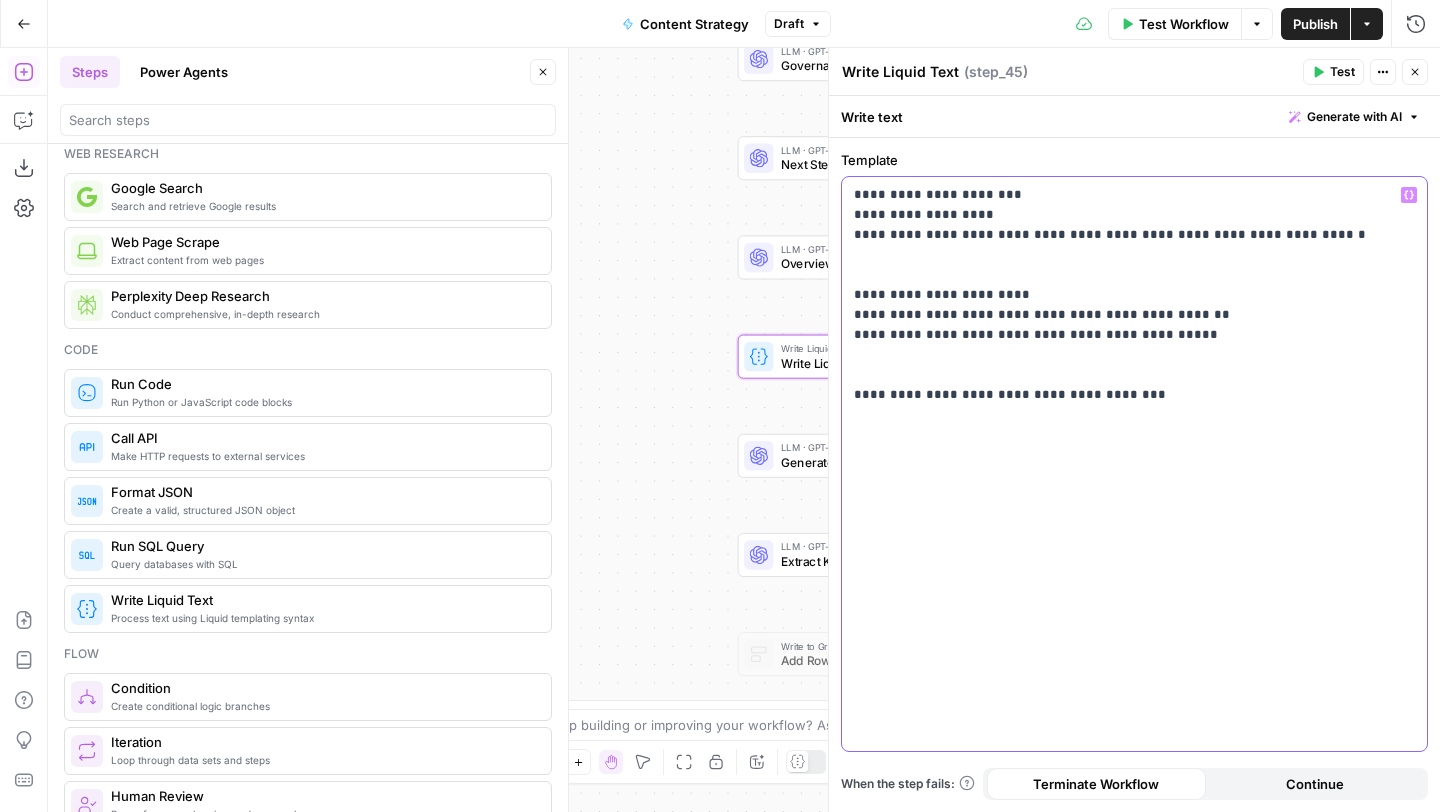 click on "**********" at bounding box center [1134, 305] 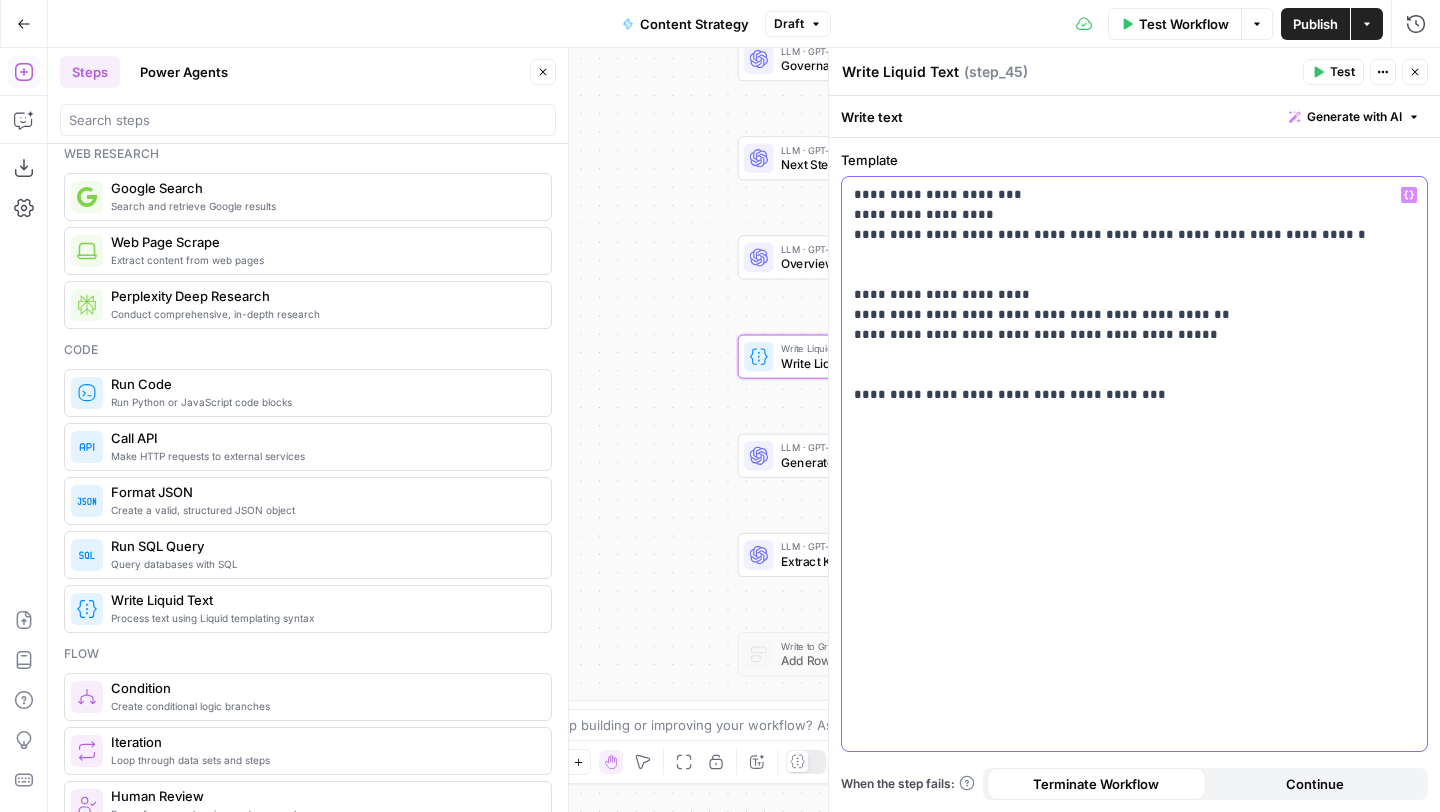 click on "**********" at bounding box center [1134, 464] 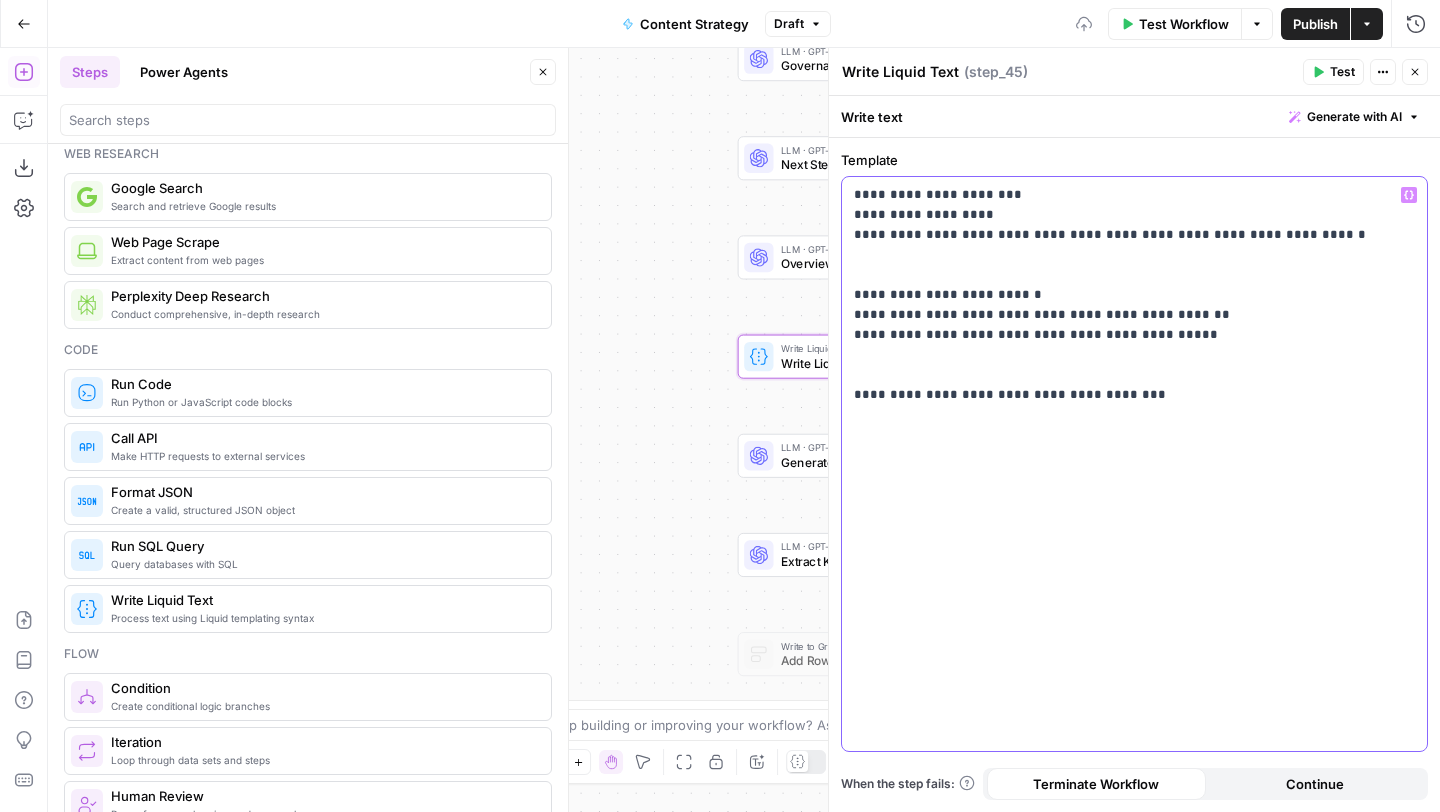 click on "**********" at bounding box center (1134, 305) 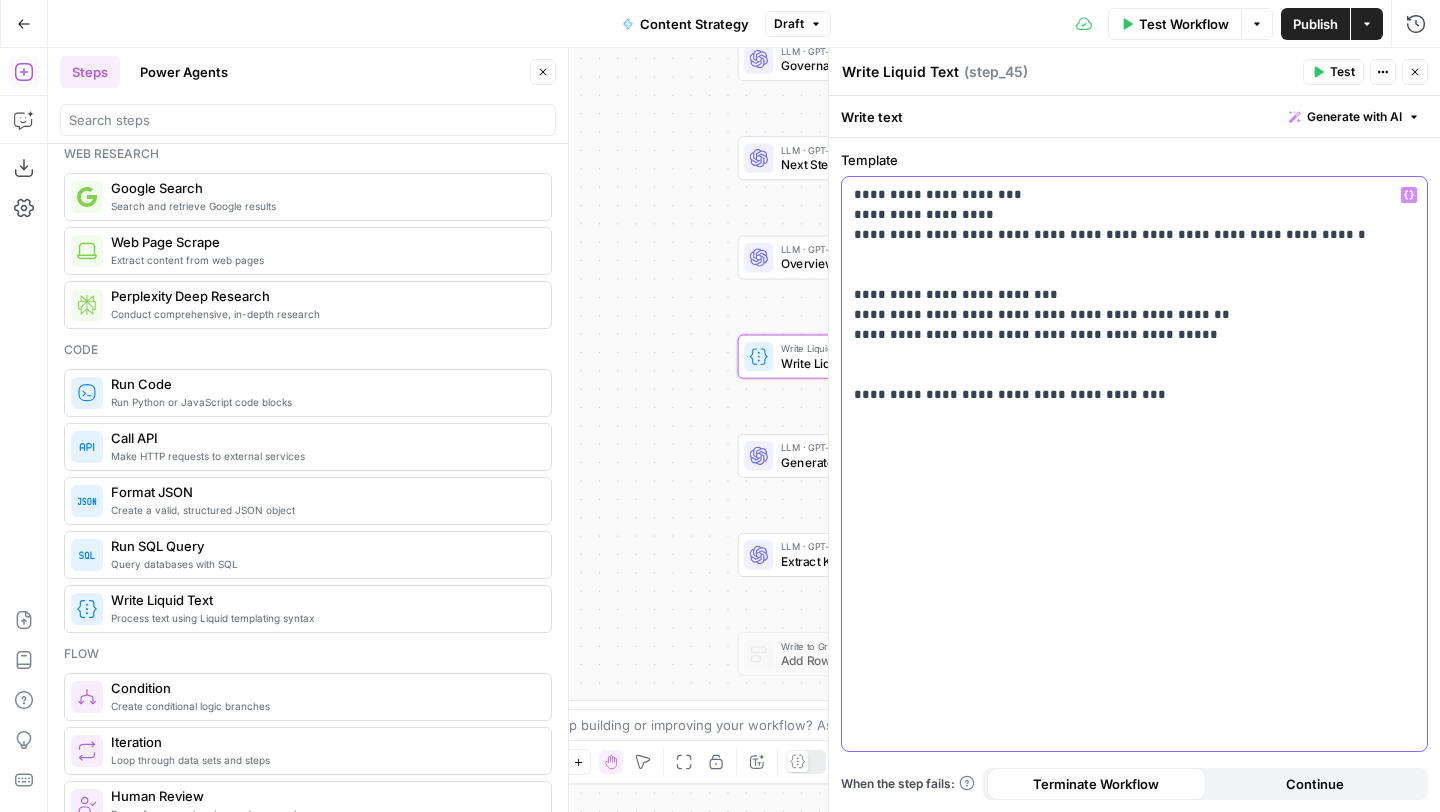 click on "**********" at bounding box center (1134, 305) 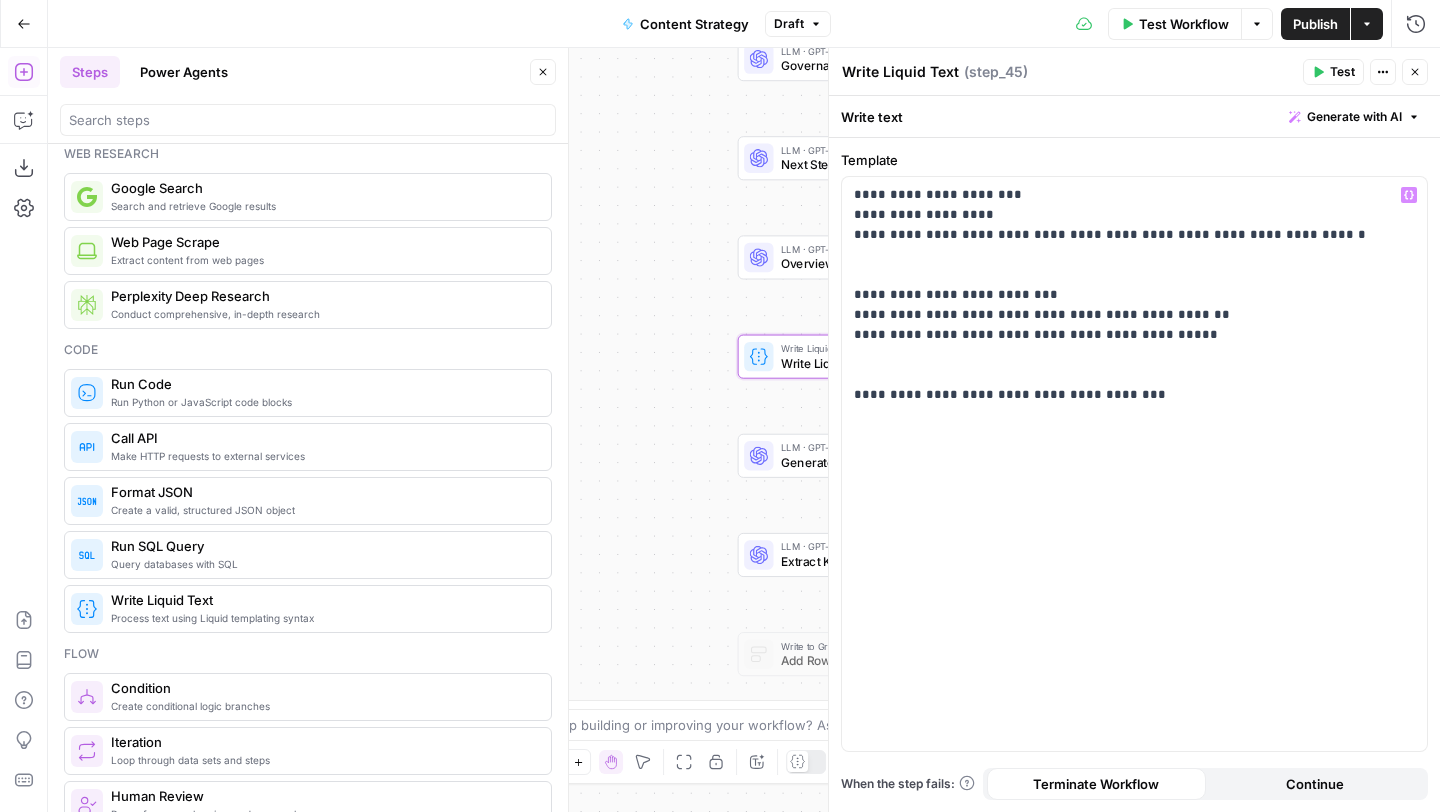 click 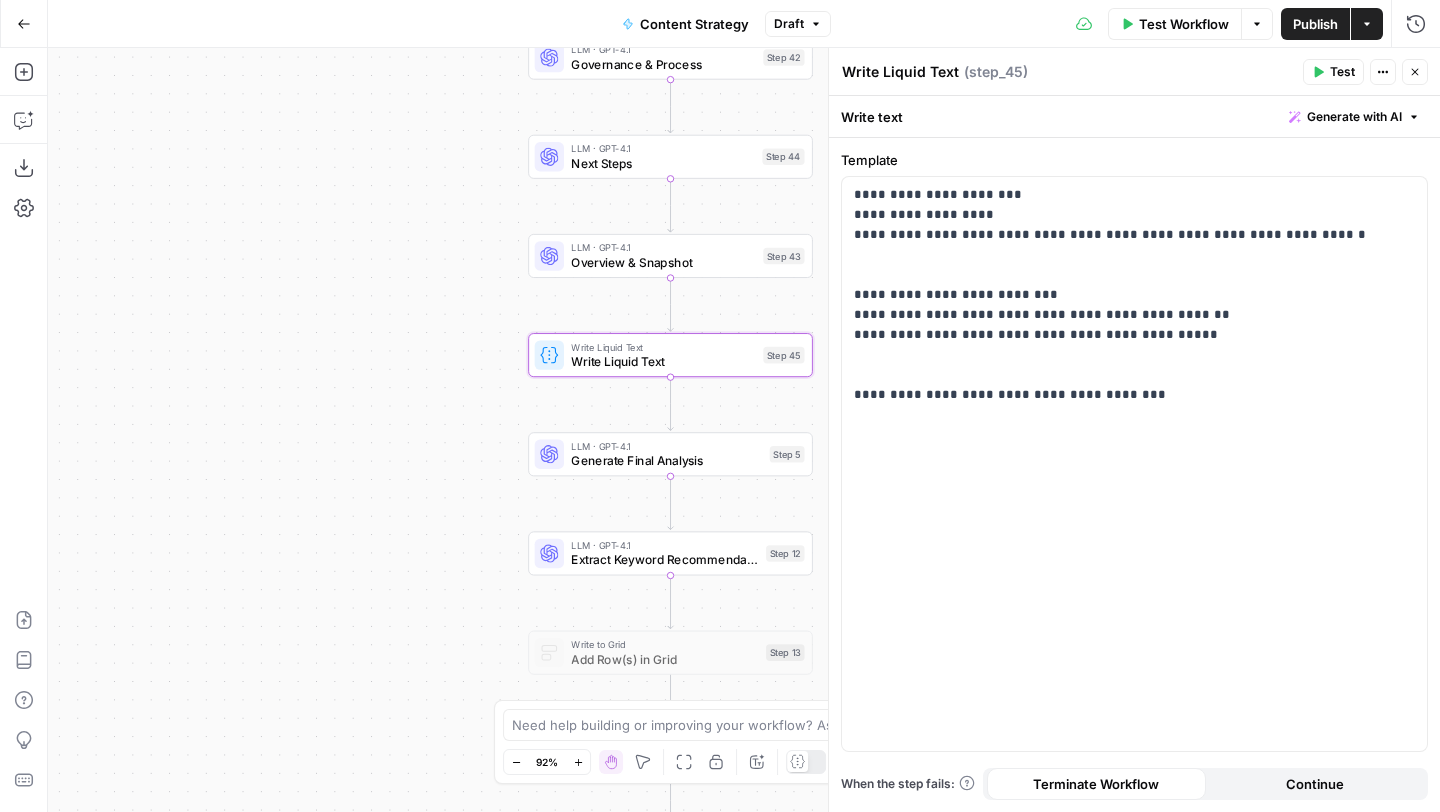 click on "Test" at bounding box center [1342, 72] 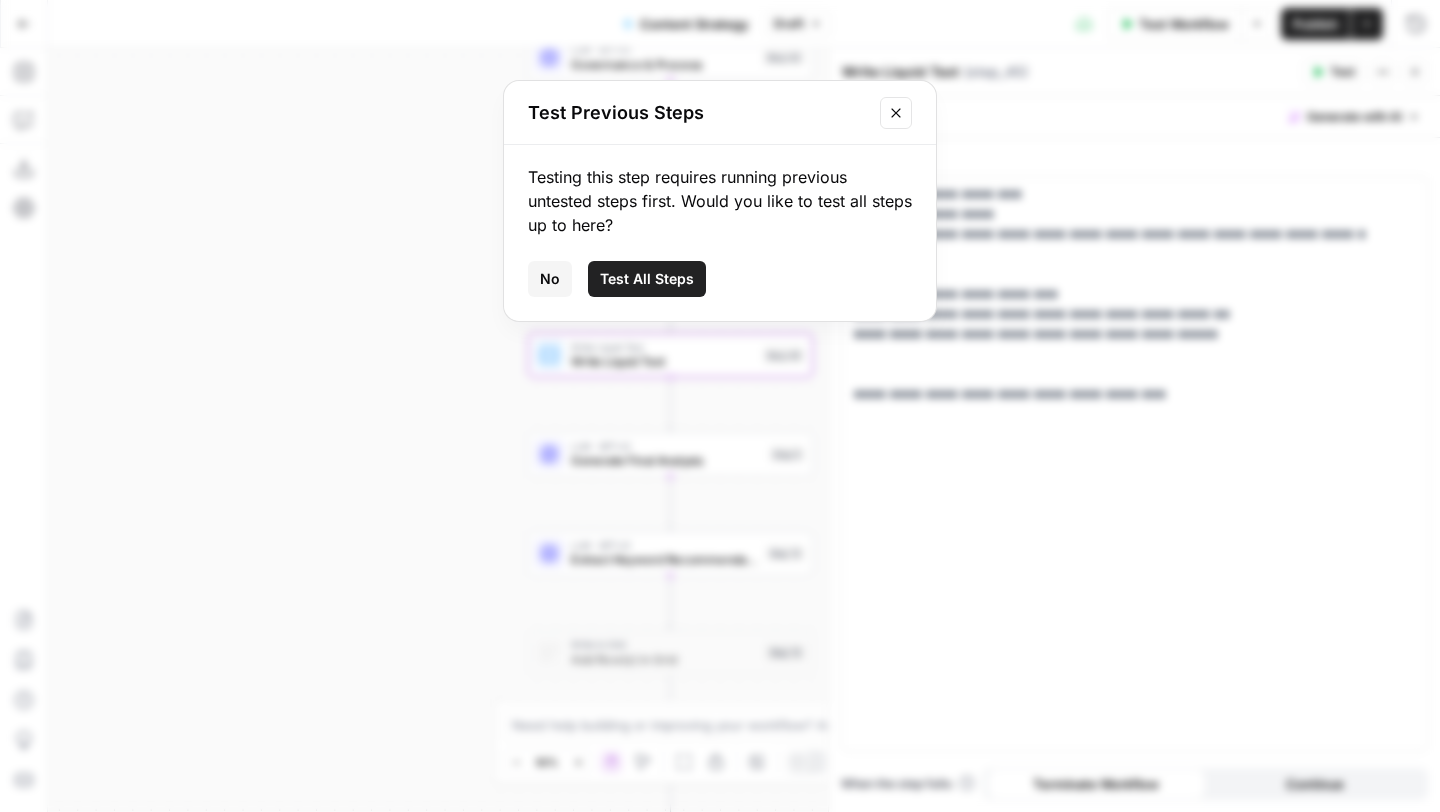 click 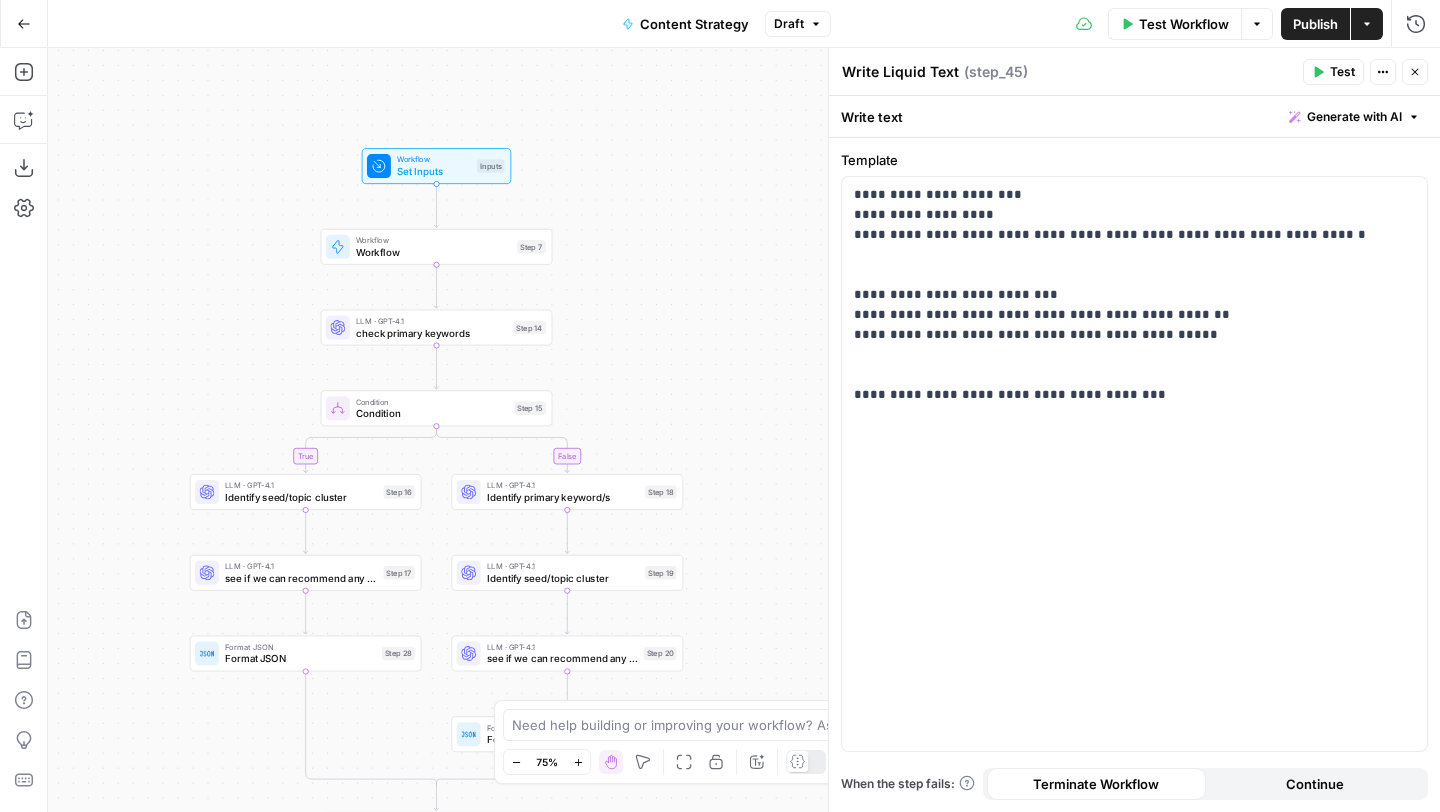 click on "Publish" at bounding box center [1315, 24] 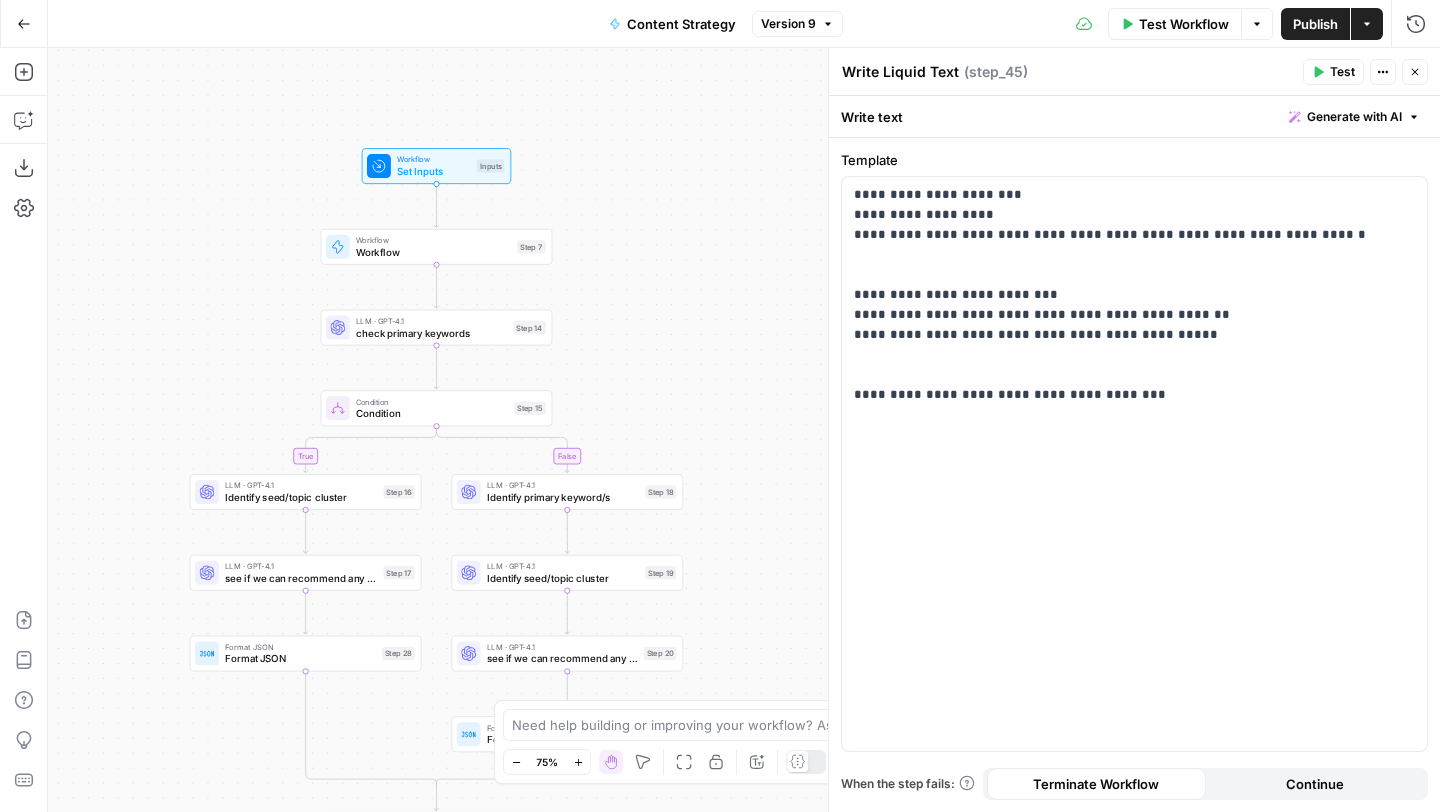 click on "Close" at bounding box center [1415, 72] 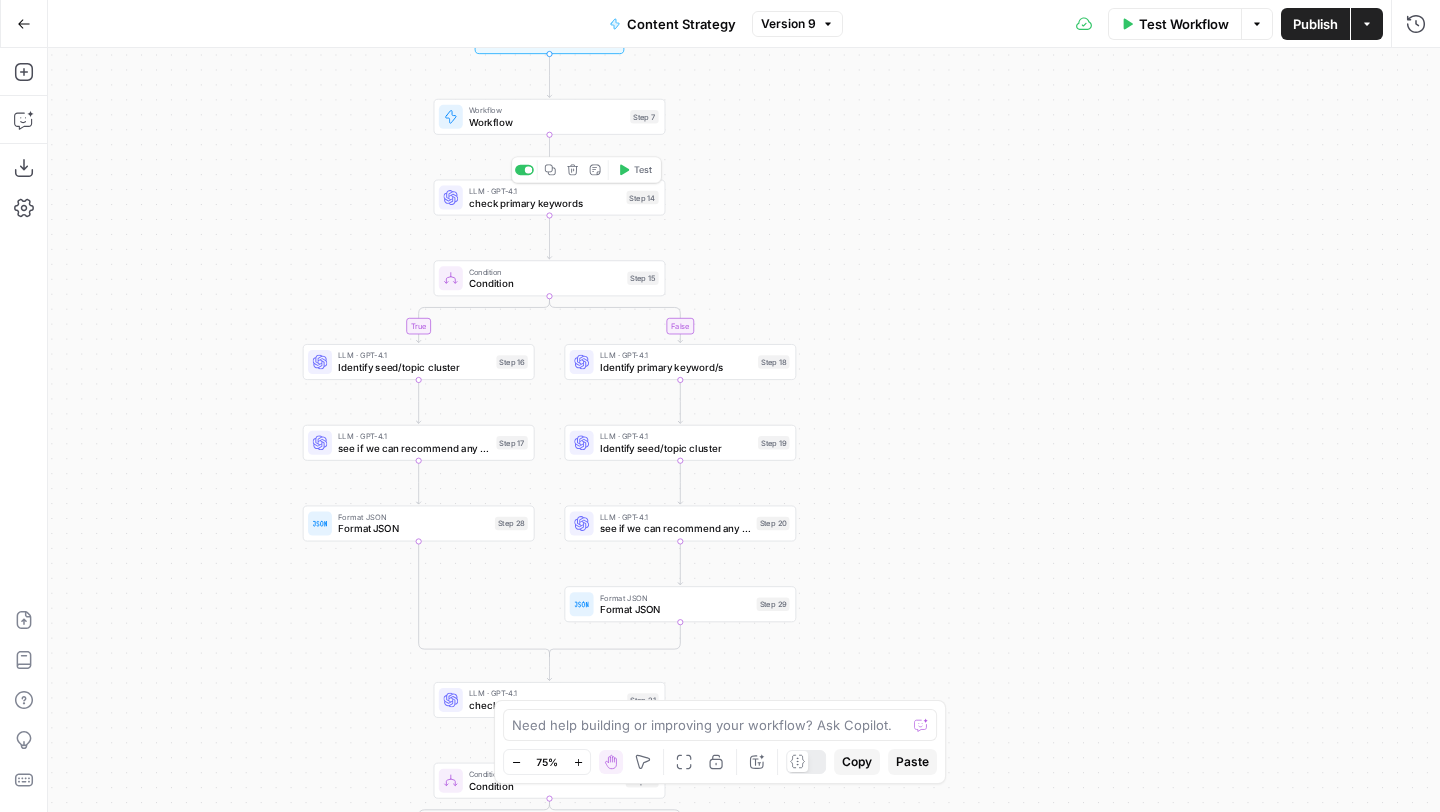 click 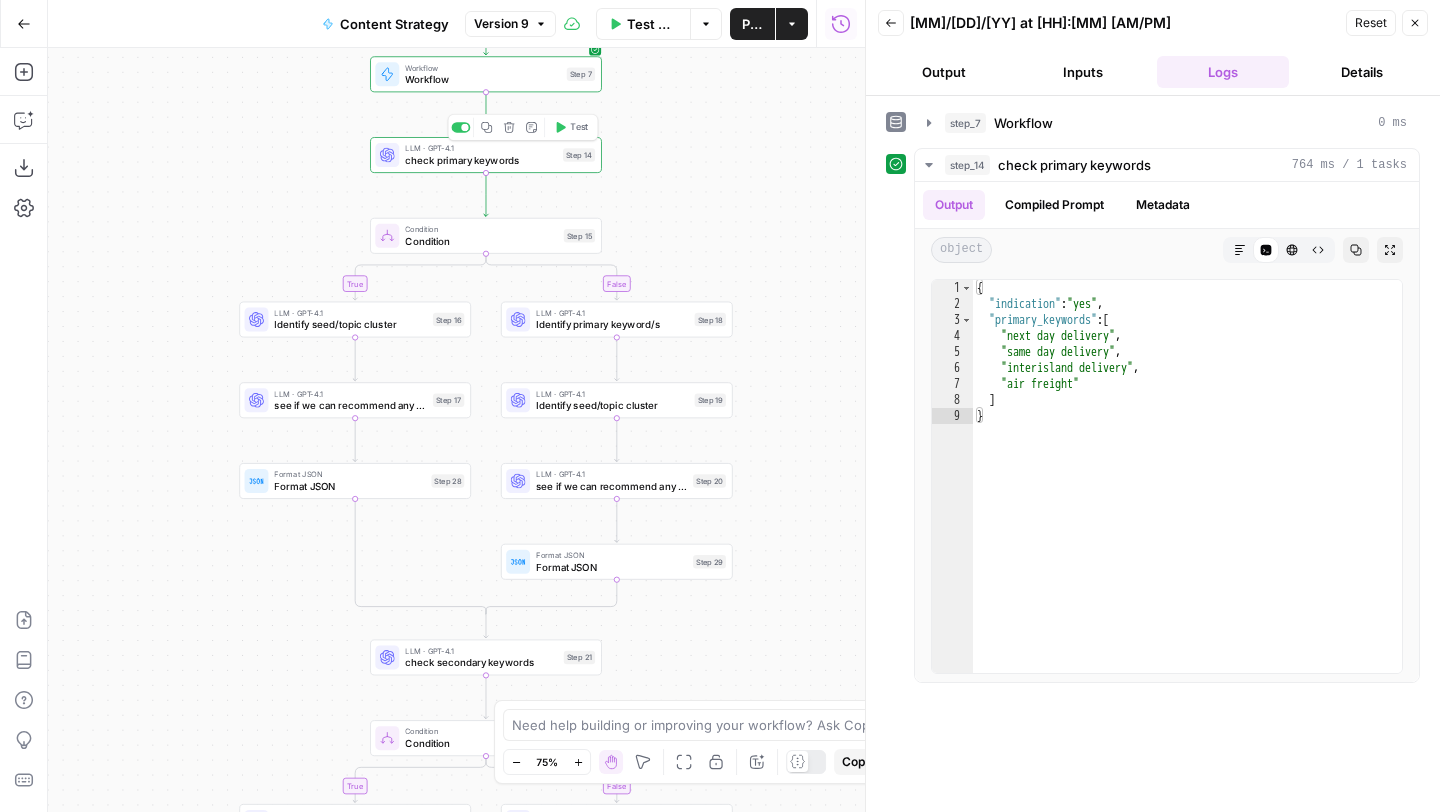 click on "LLM · GPT-4.1" at bounding box center (481, 148) 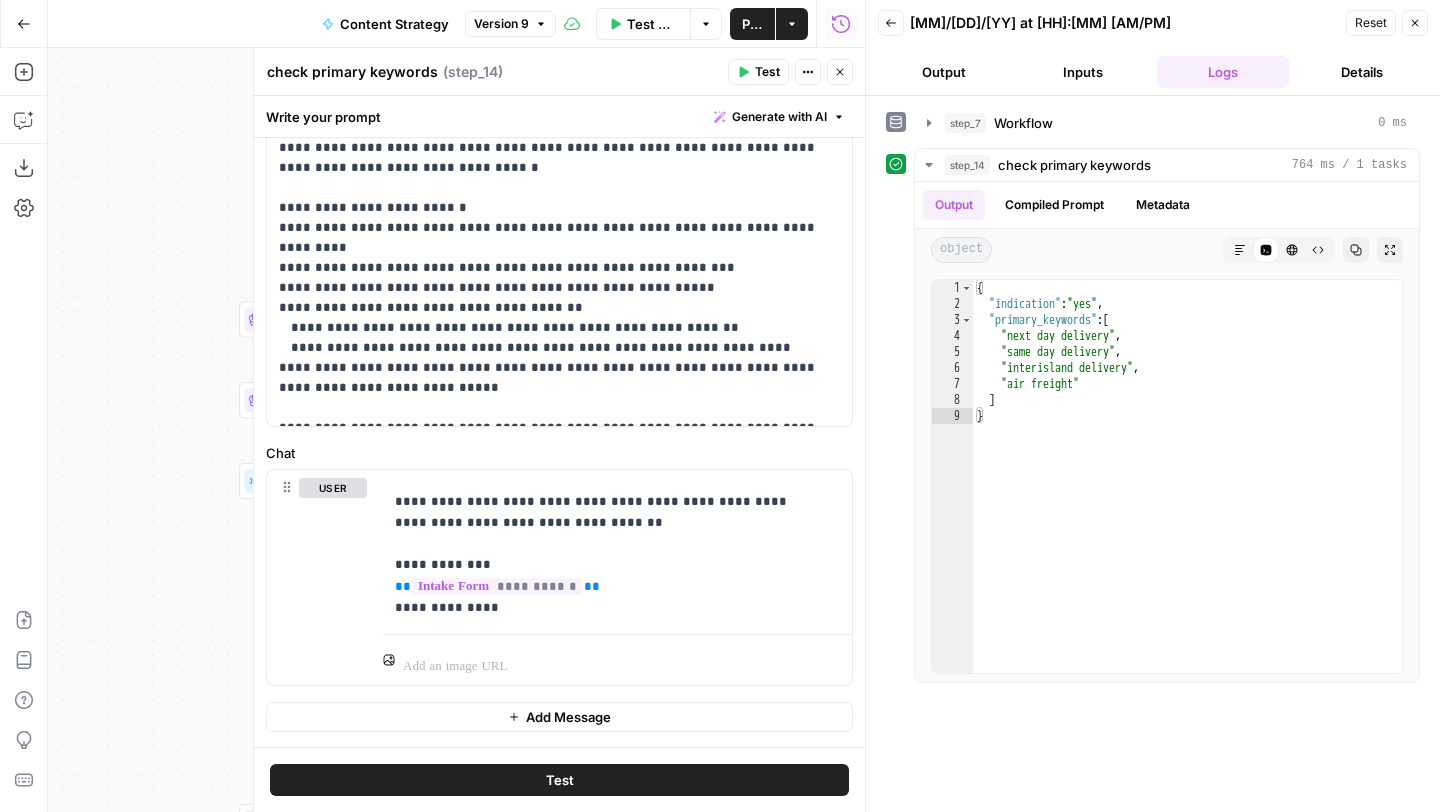 scroll, scrollTop: 126, scrollLeft: 0, axis: vertical 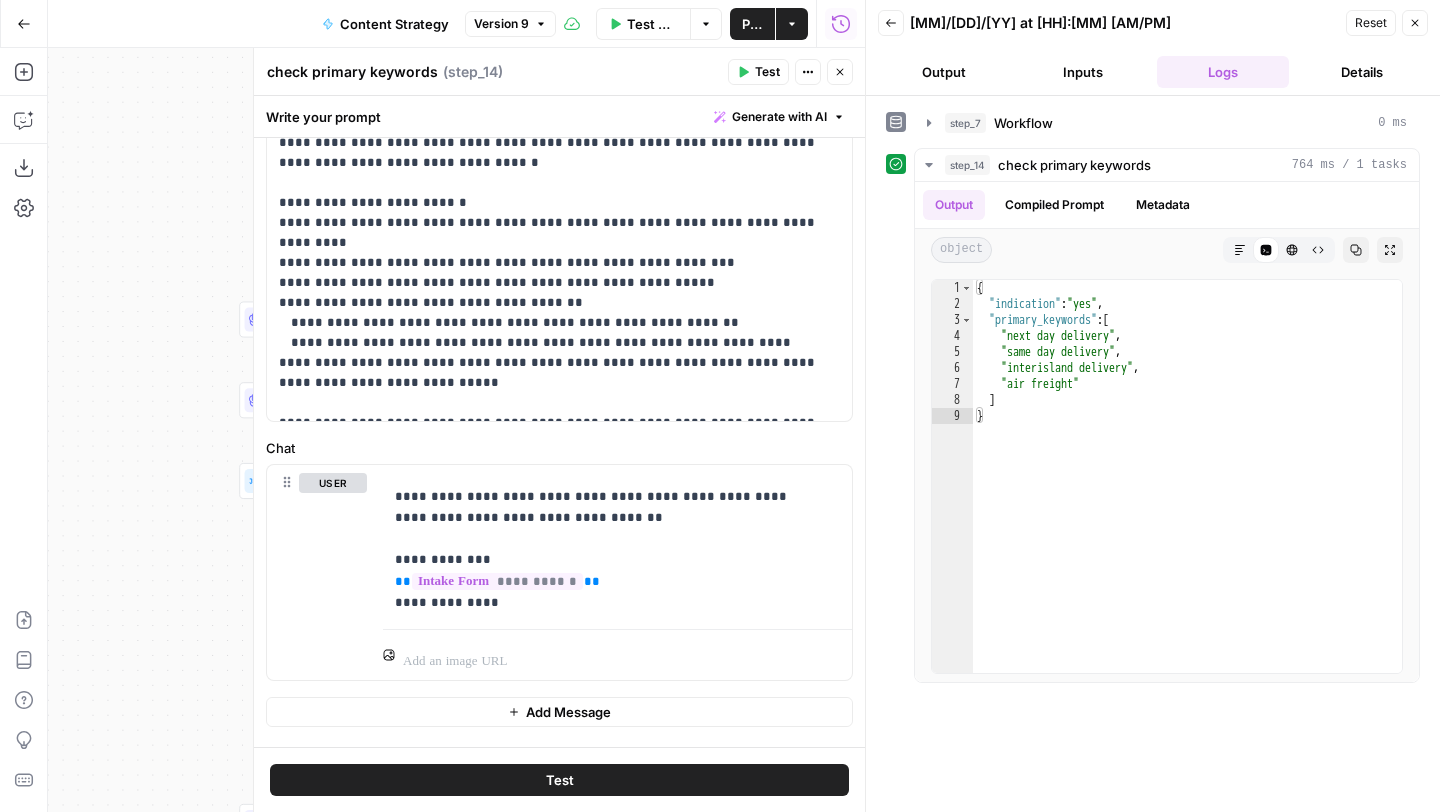 click 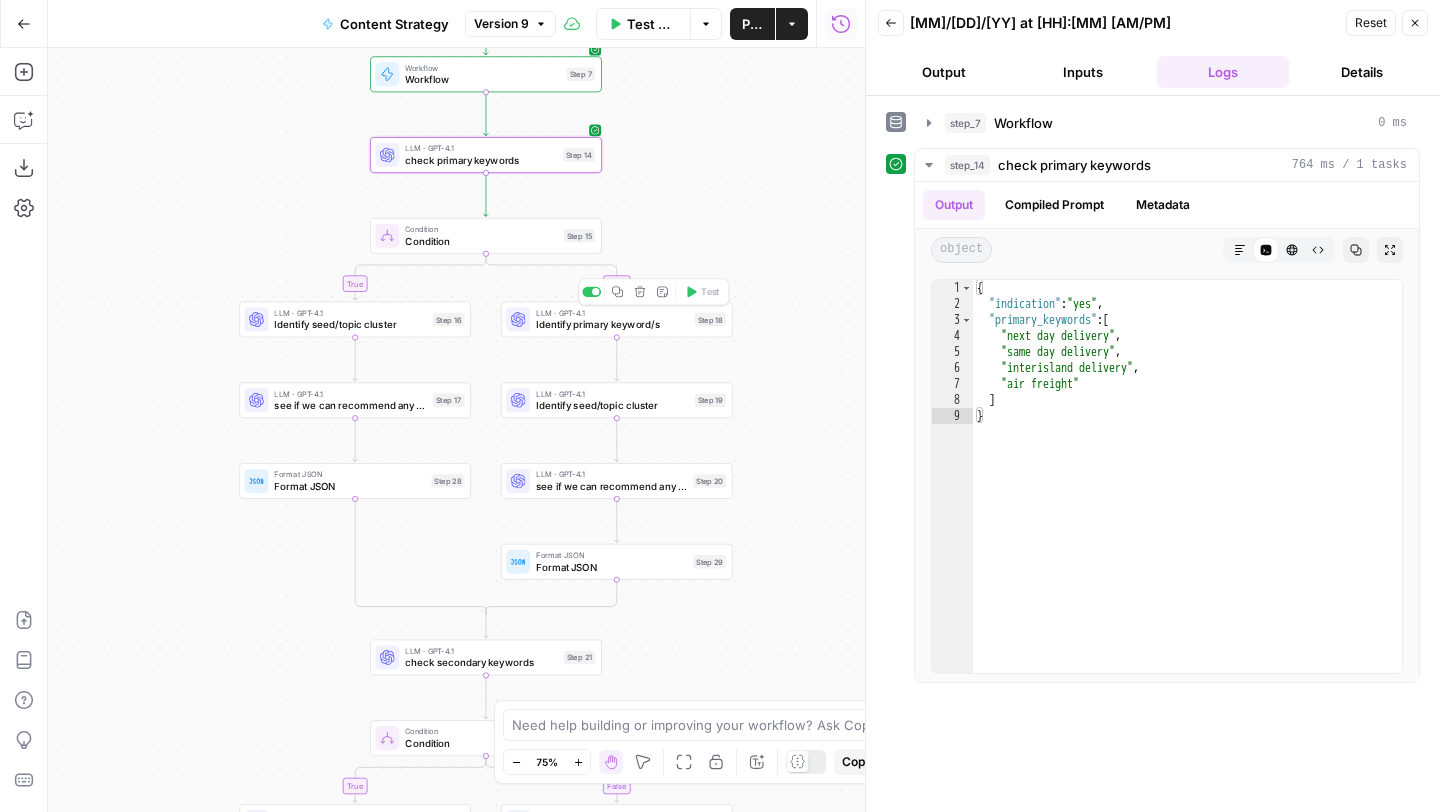 click on "Identify primary keyword/s" at bounding box center [612, 324] 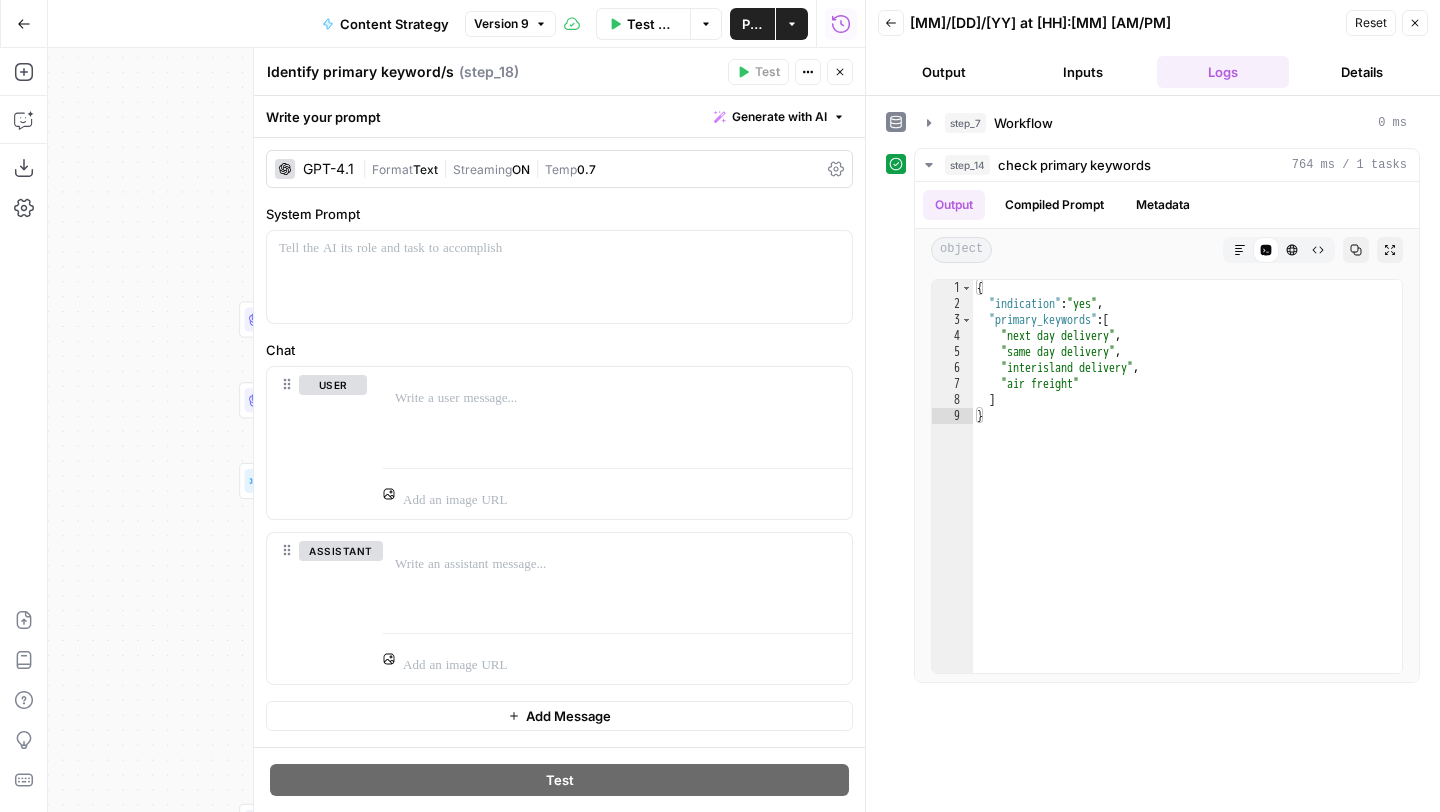 click on "Generate with AI" at bounding box center [779, 117] 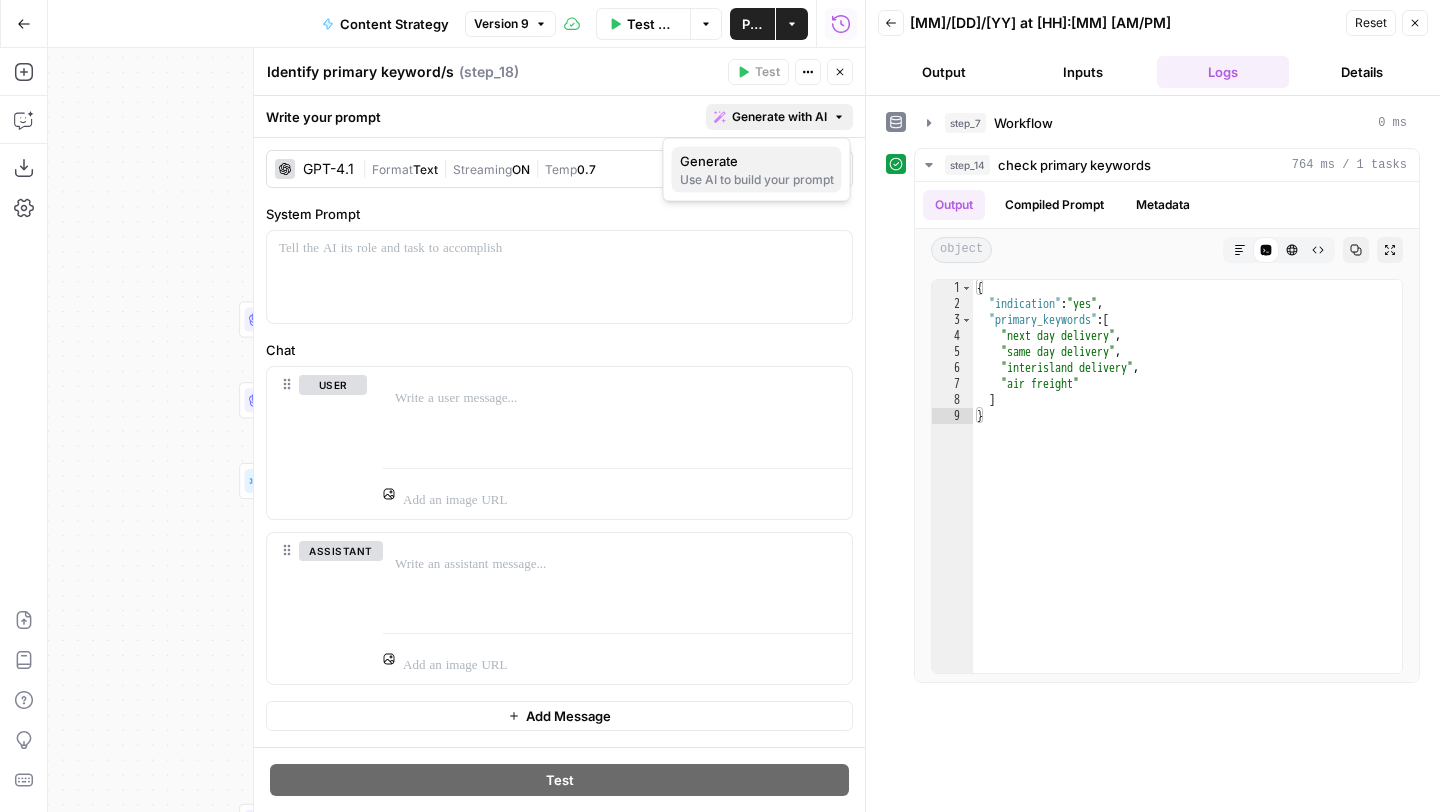 click on "Use AI to build your prompt" at bounding box center (757, 180) 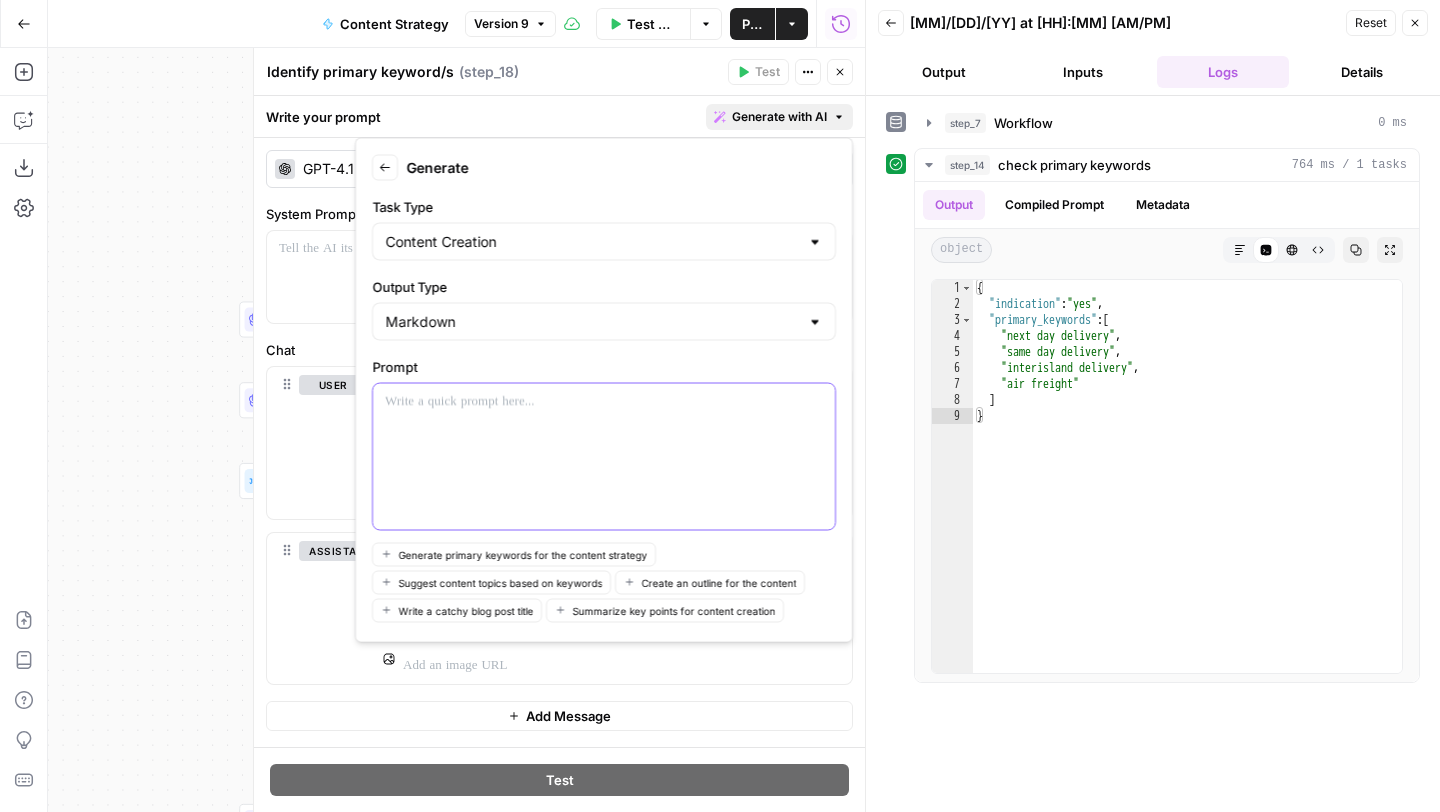 click at bounding box center (604, 457) 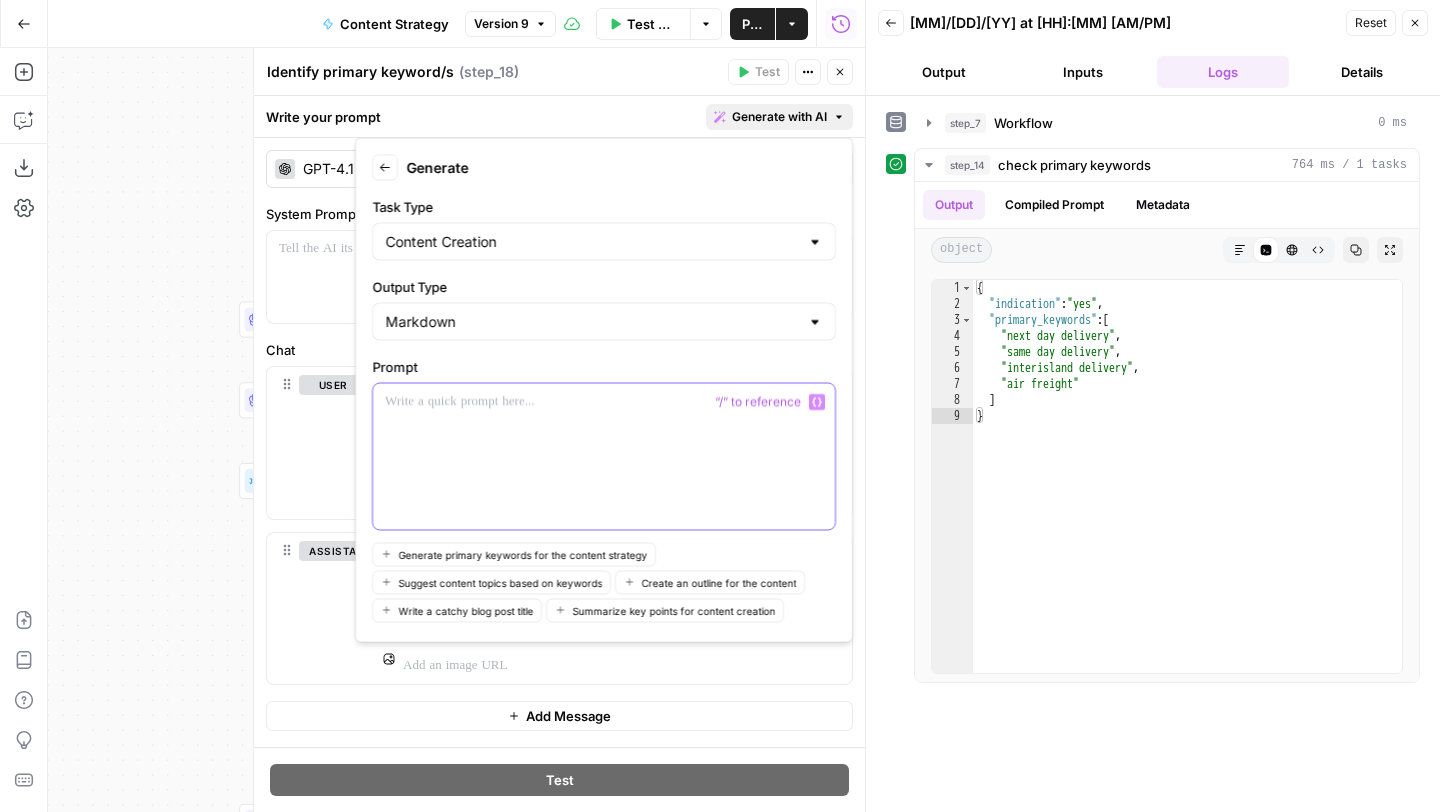 type 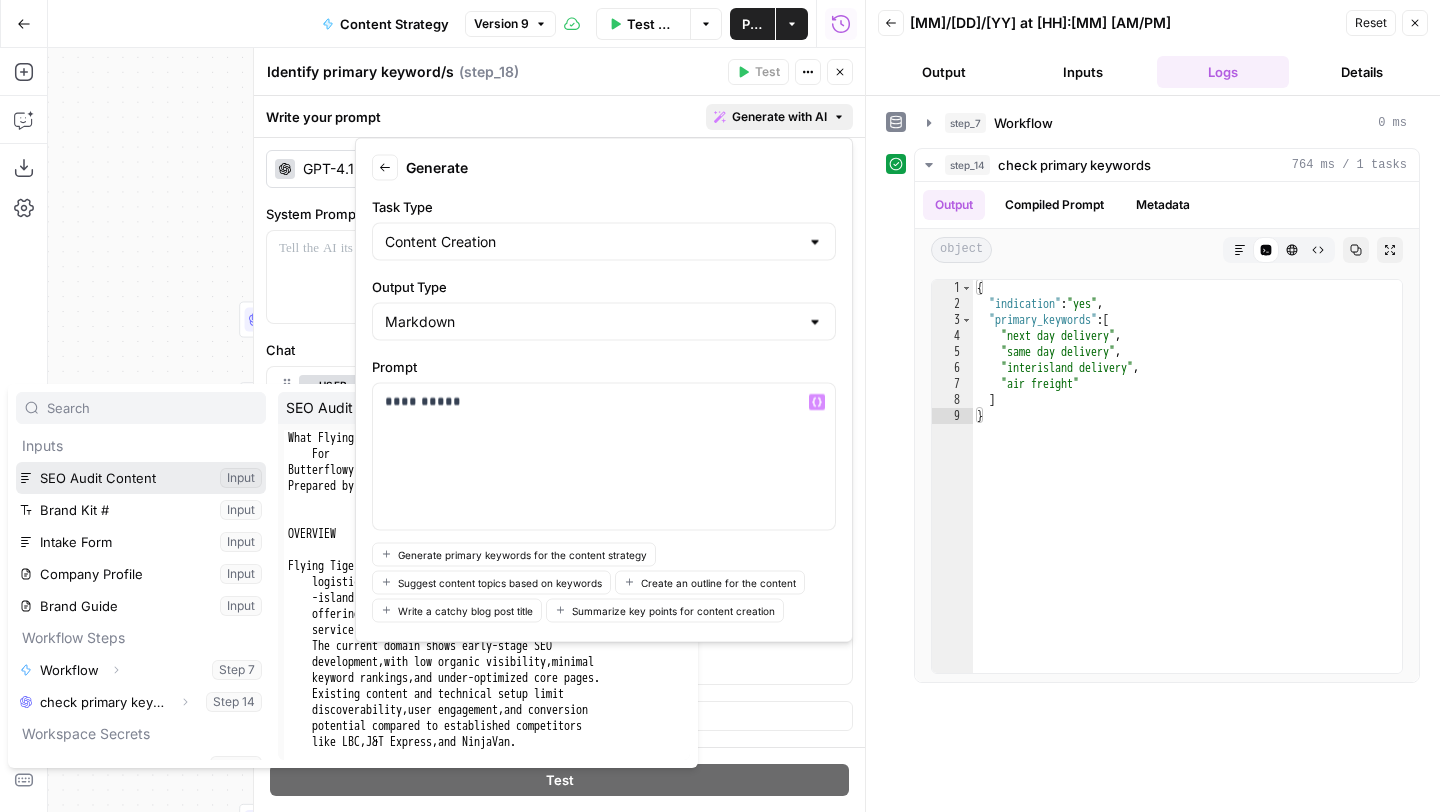 click at bounding box center [141, 478] 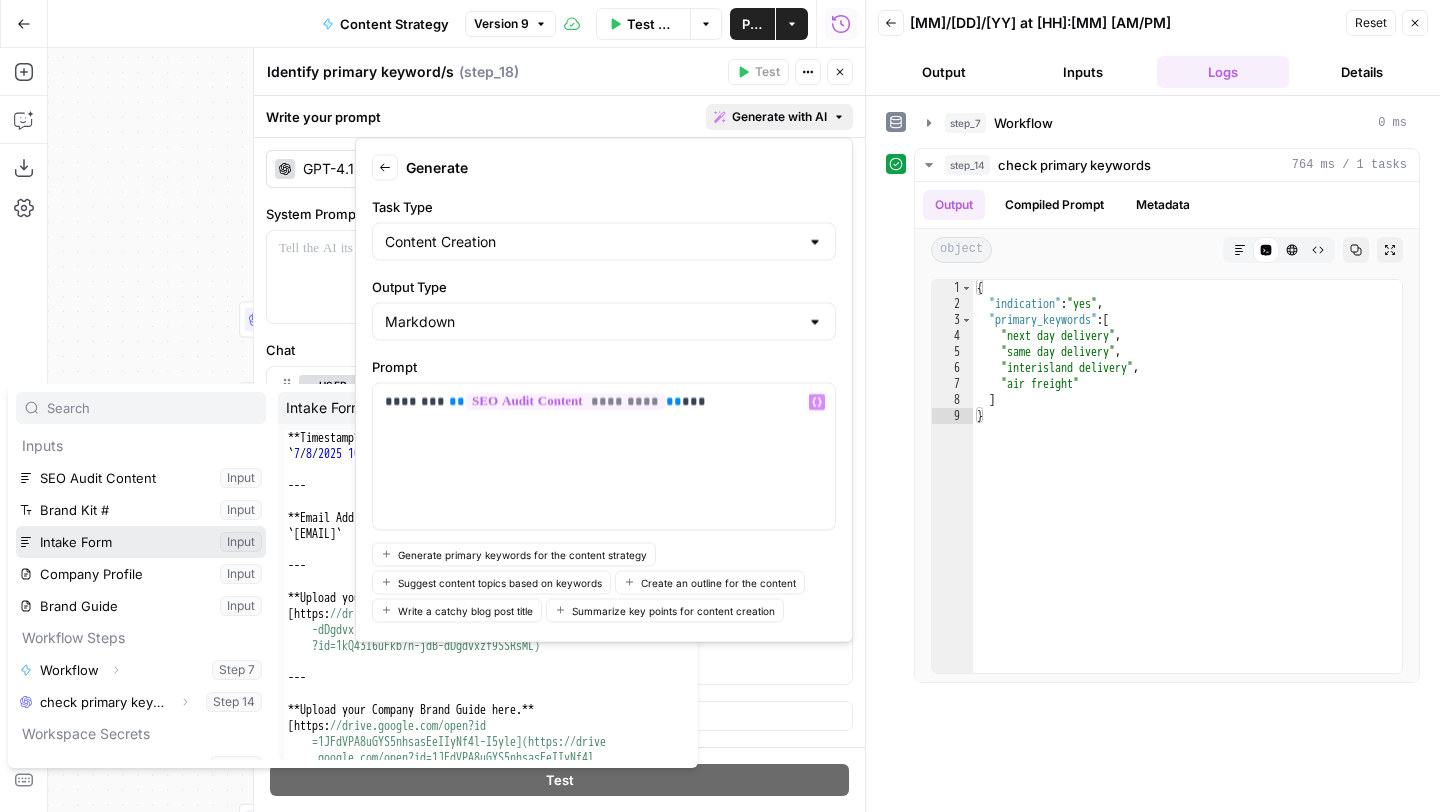 click at bounding box center [141, 542] 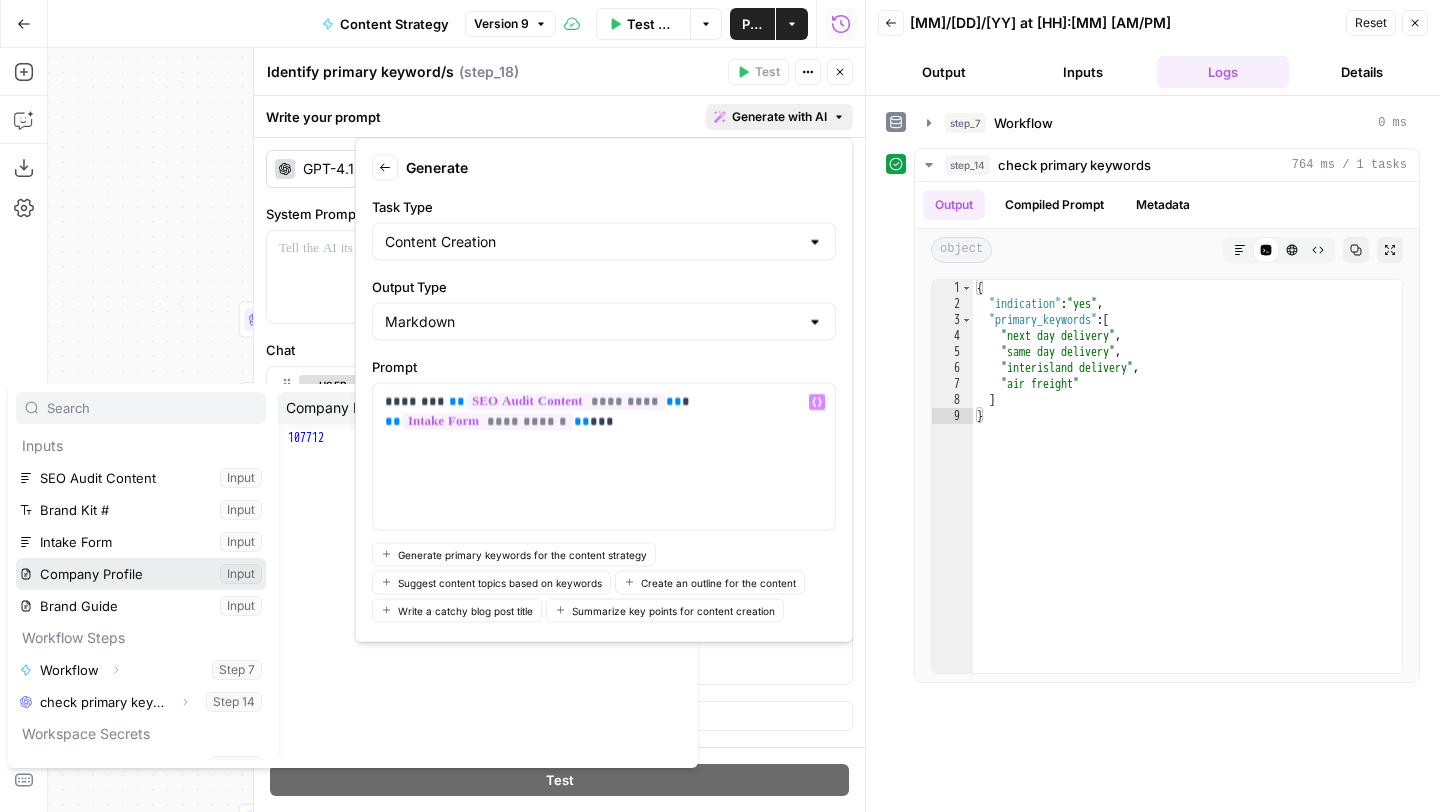 click at bounding box center (141, 574) 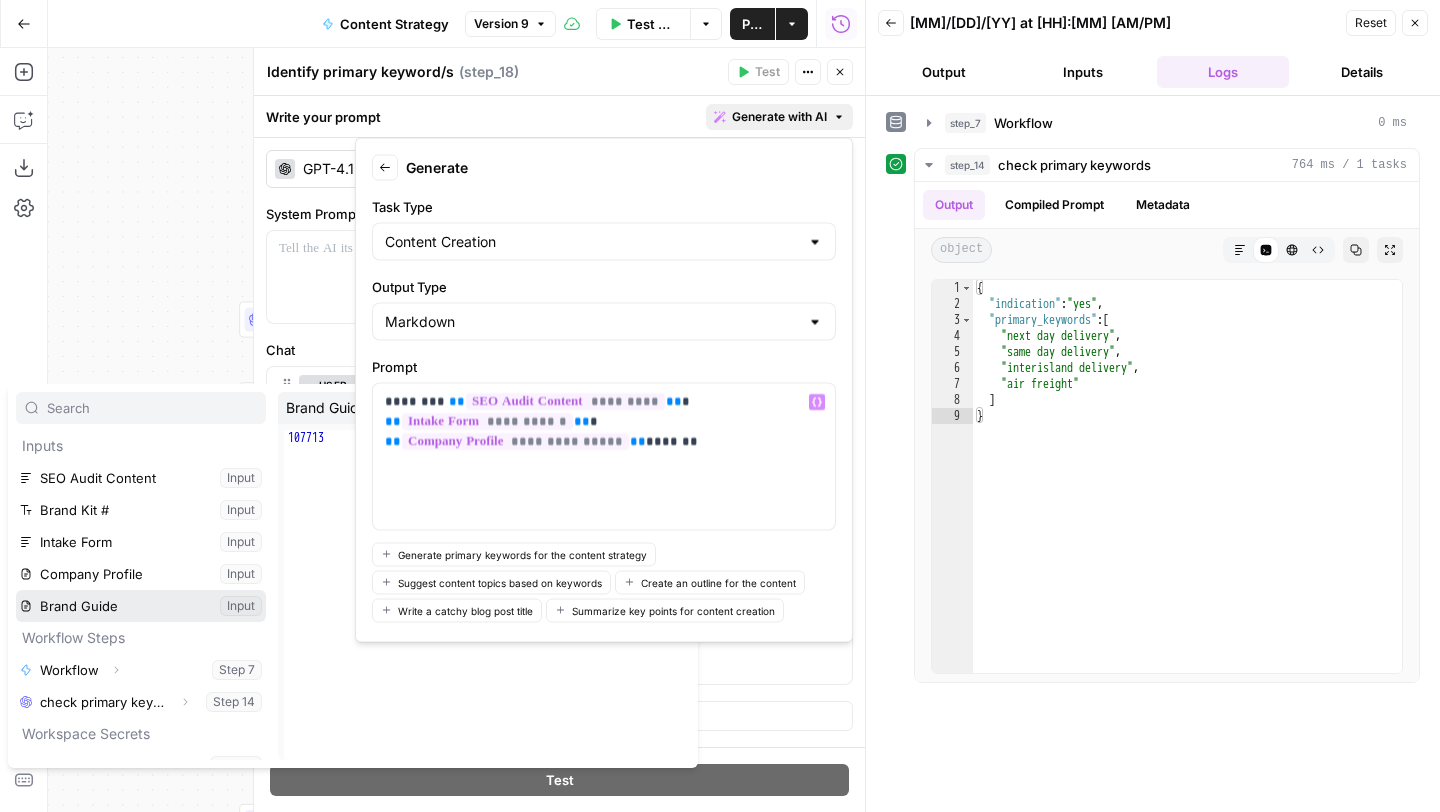 click at bounding box center (141, 606) 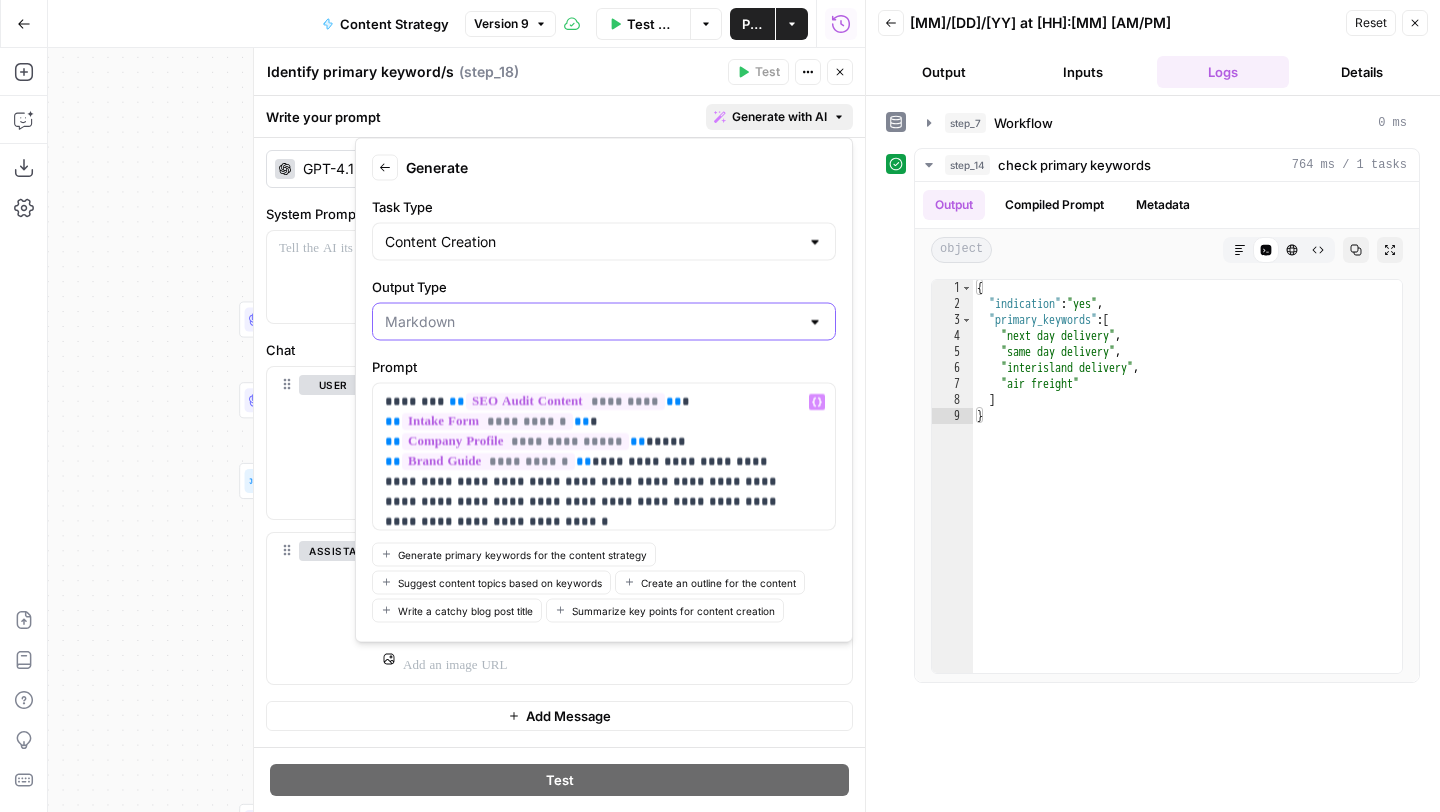 click on "Output Type" at bounding box center (592, 322) 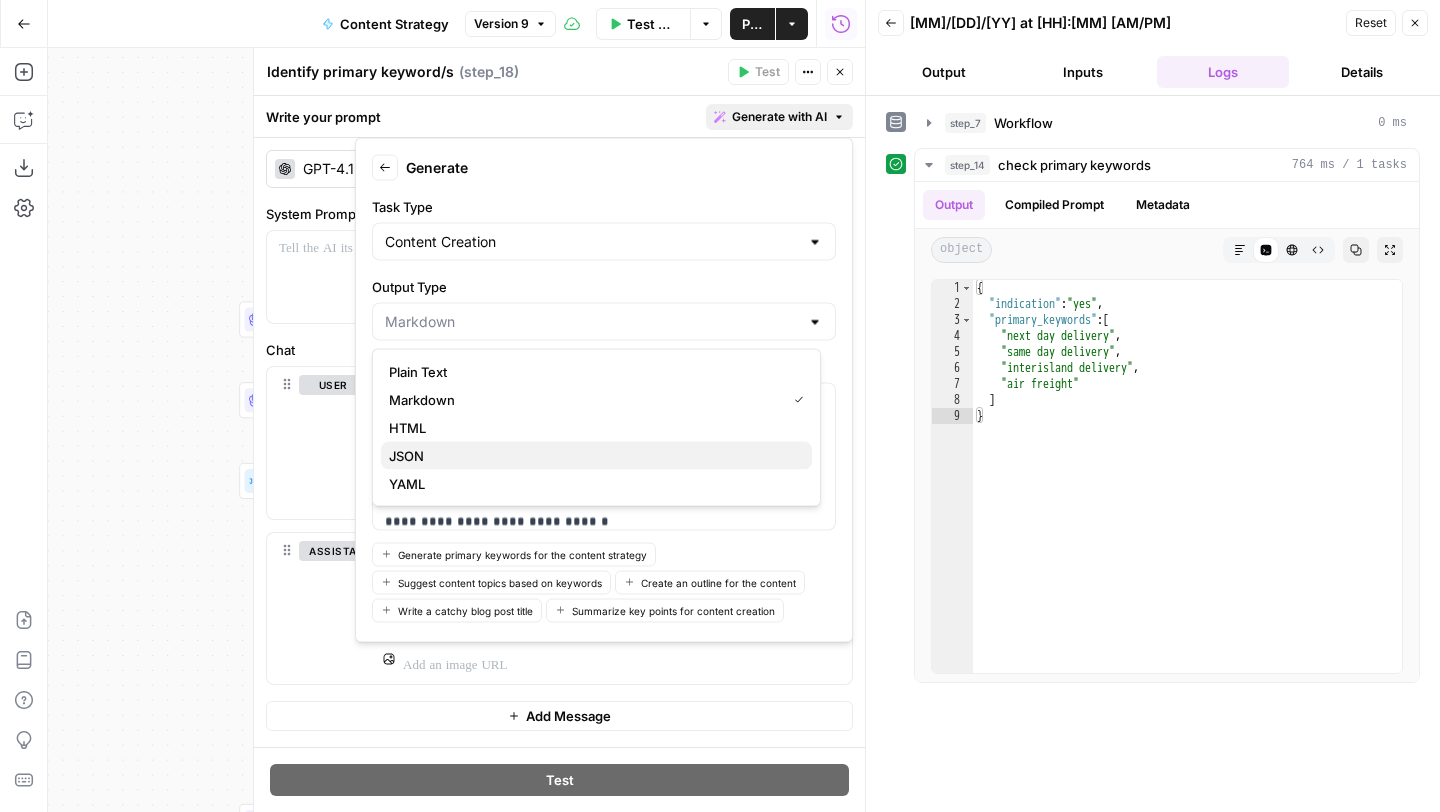 click on "JSON" at bounding box center [596, 456] 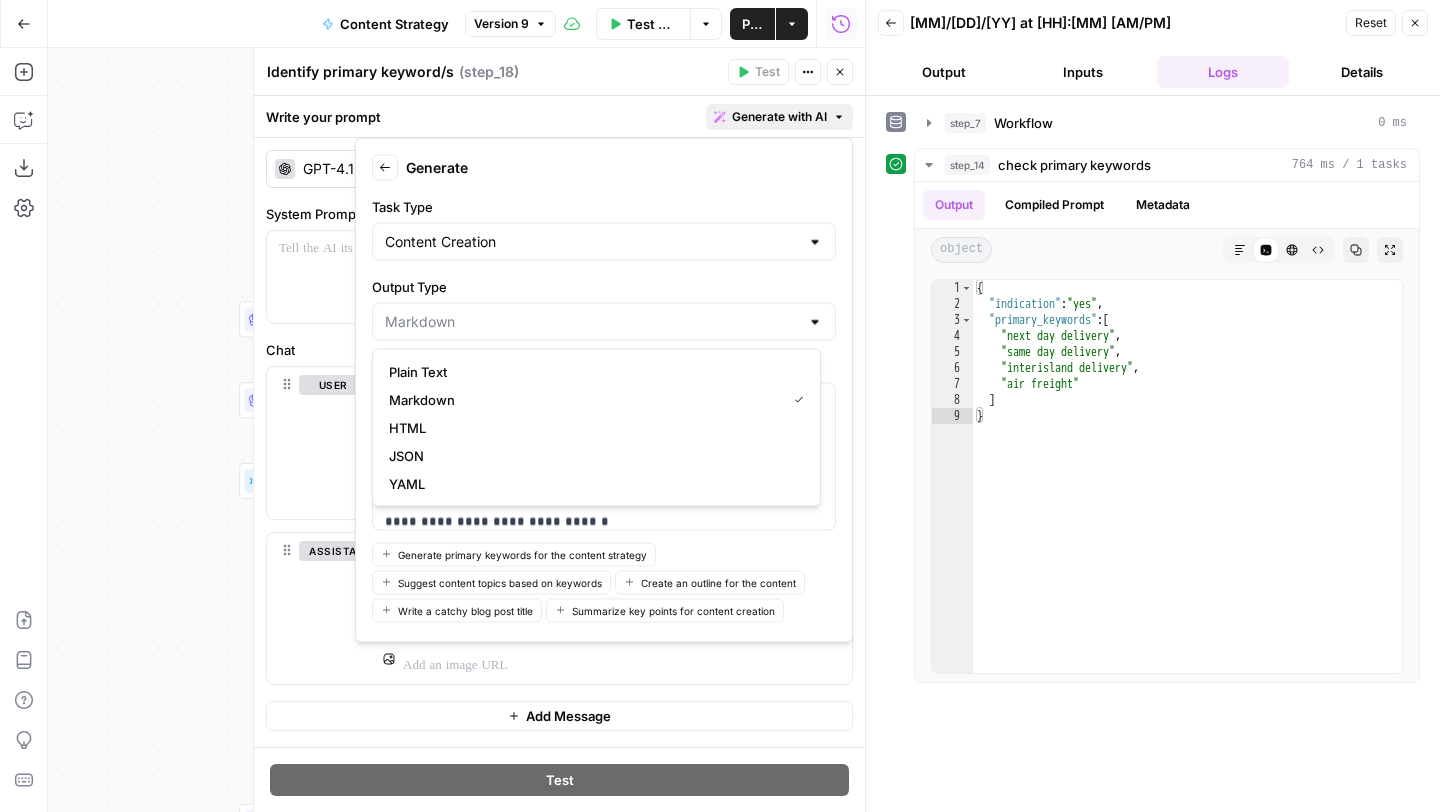 type on "JSON" 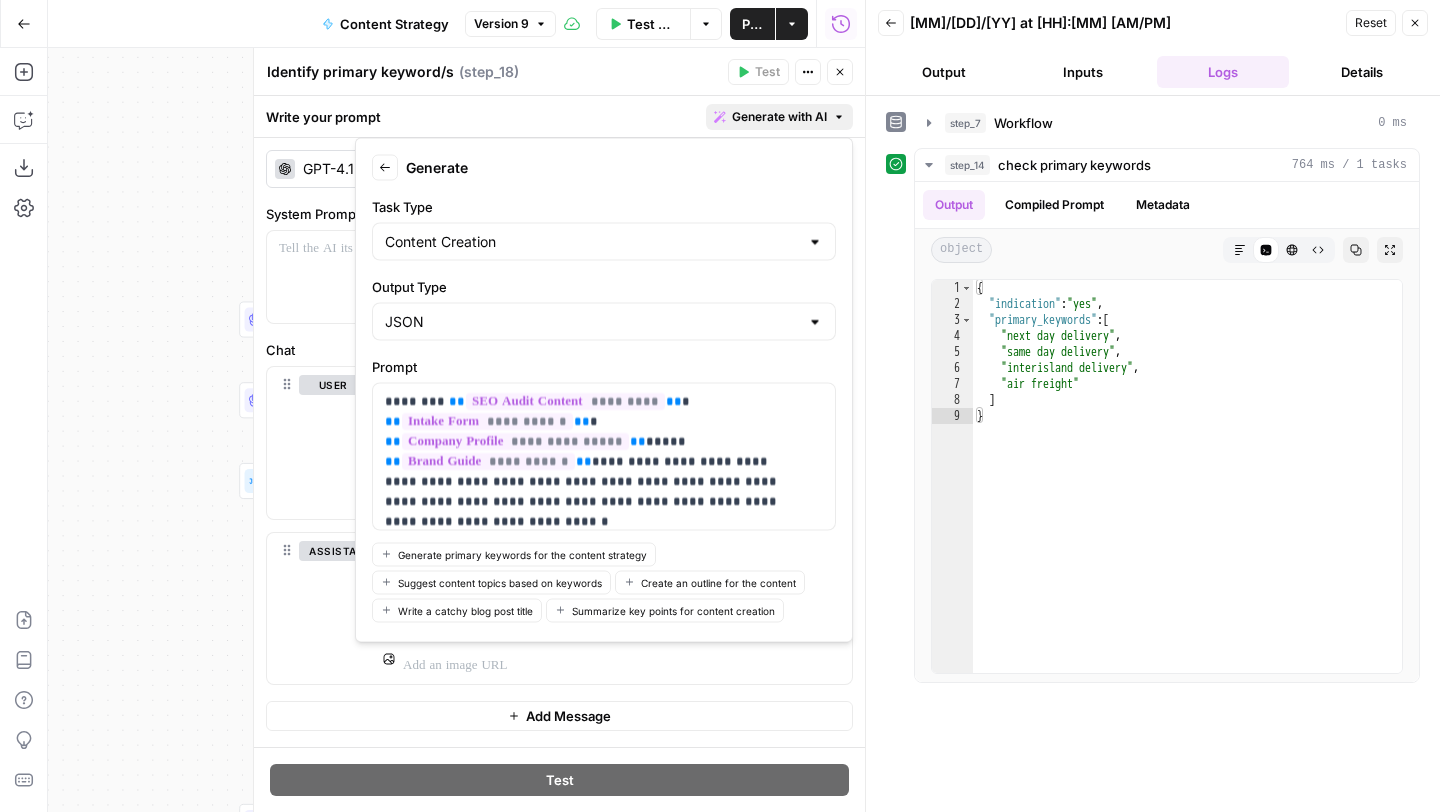 scroll, scrollTop: 79, scrollLeft: 0, axis: vertical 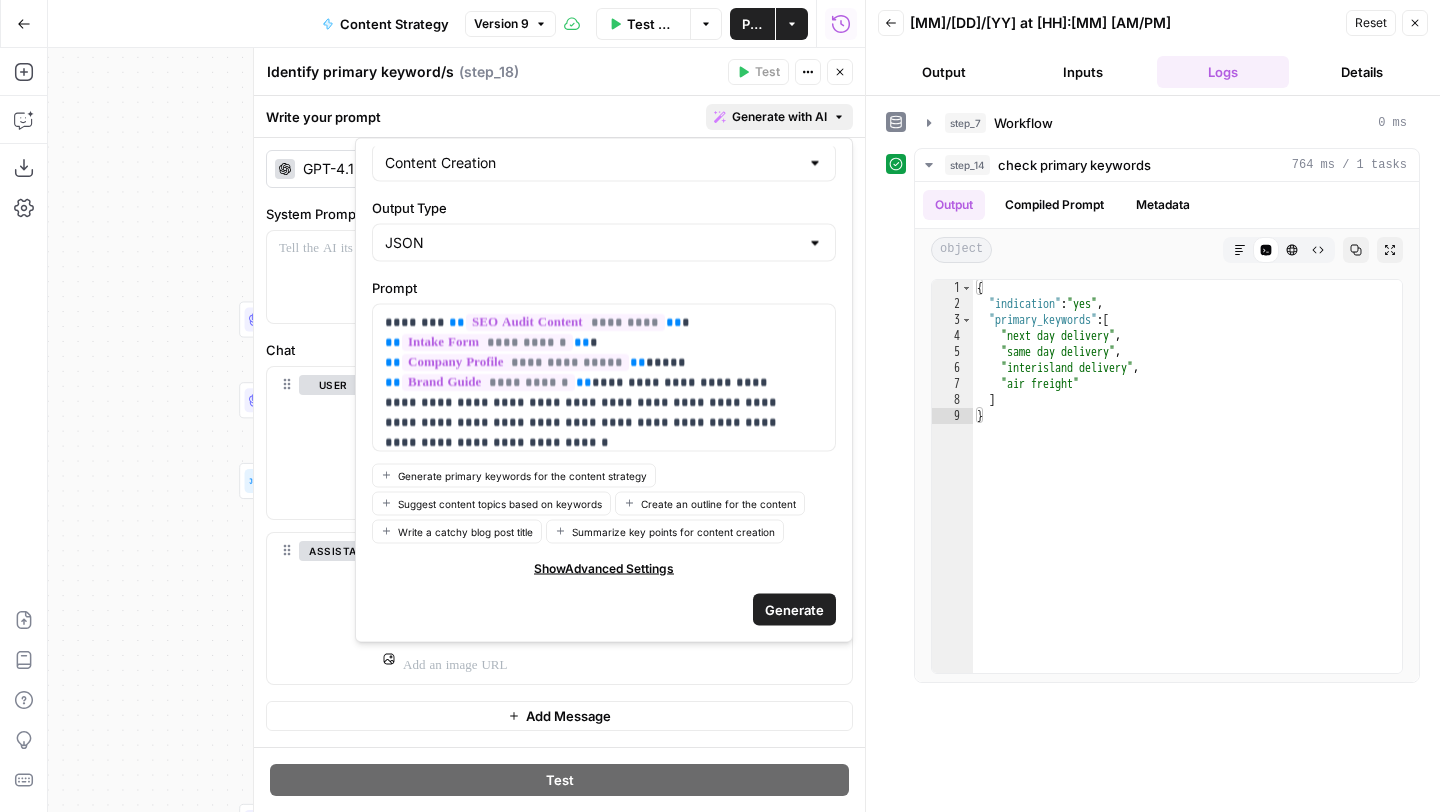 click on "Generate" at bounding box center (794, 609) 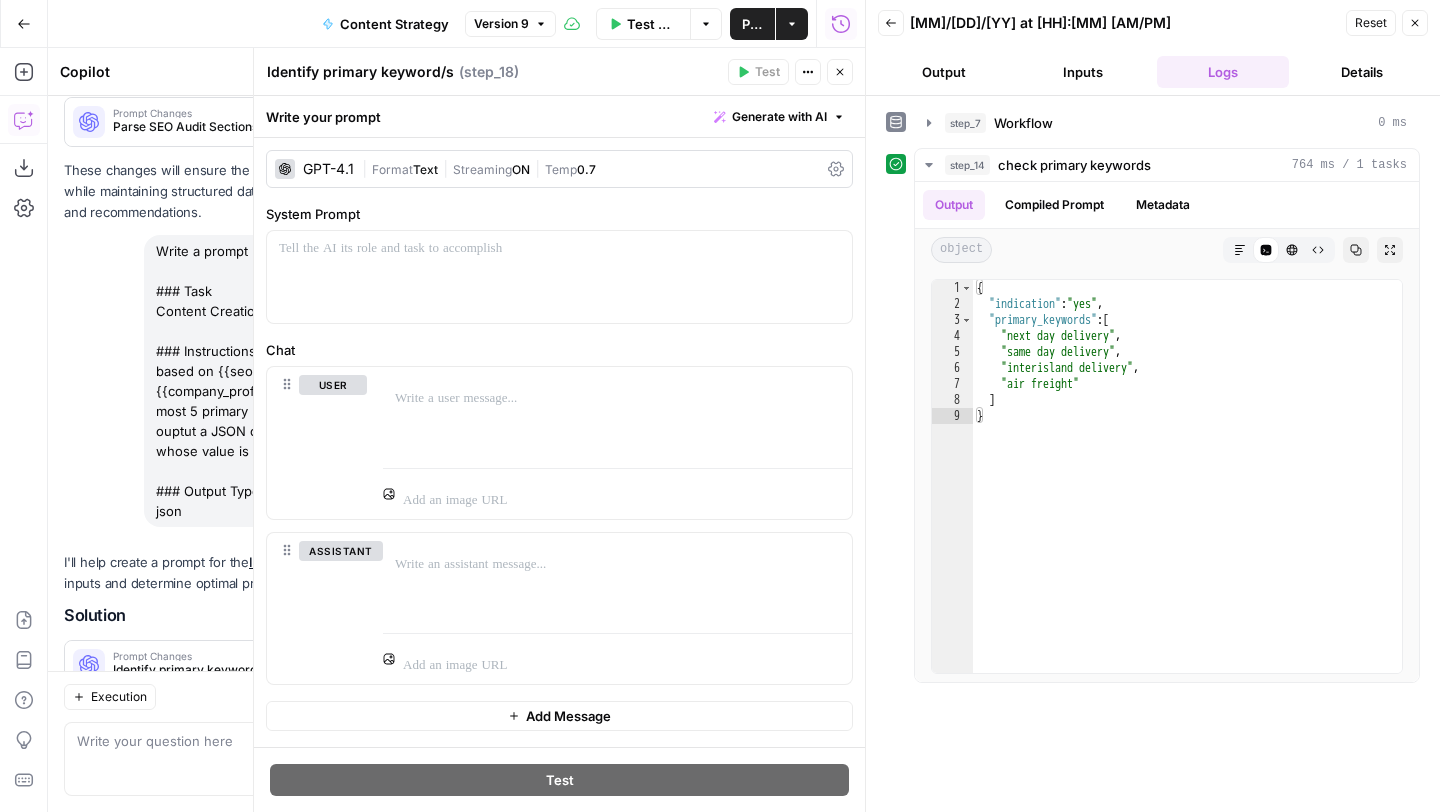scroll, scrollTop: 2461, scrollLeft: 0, axis: vertical 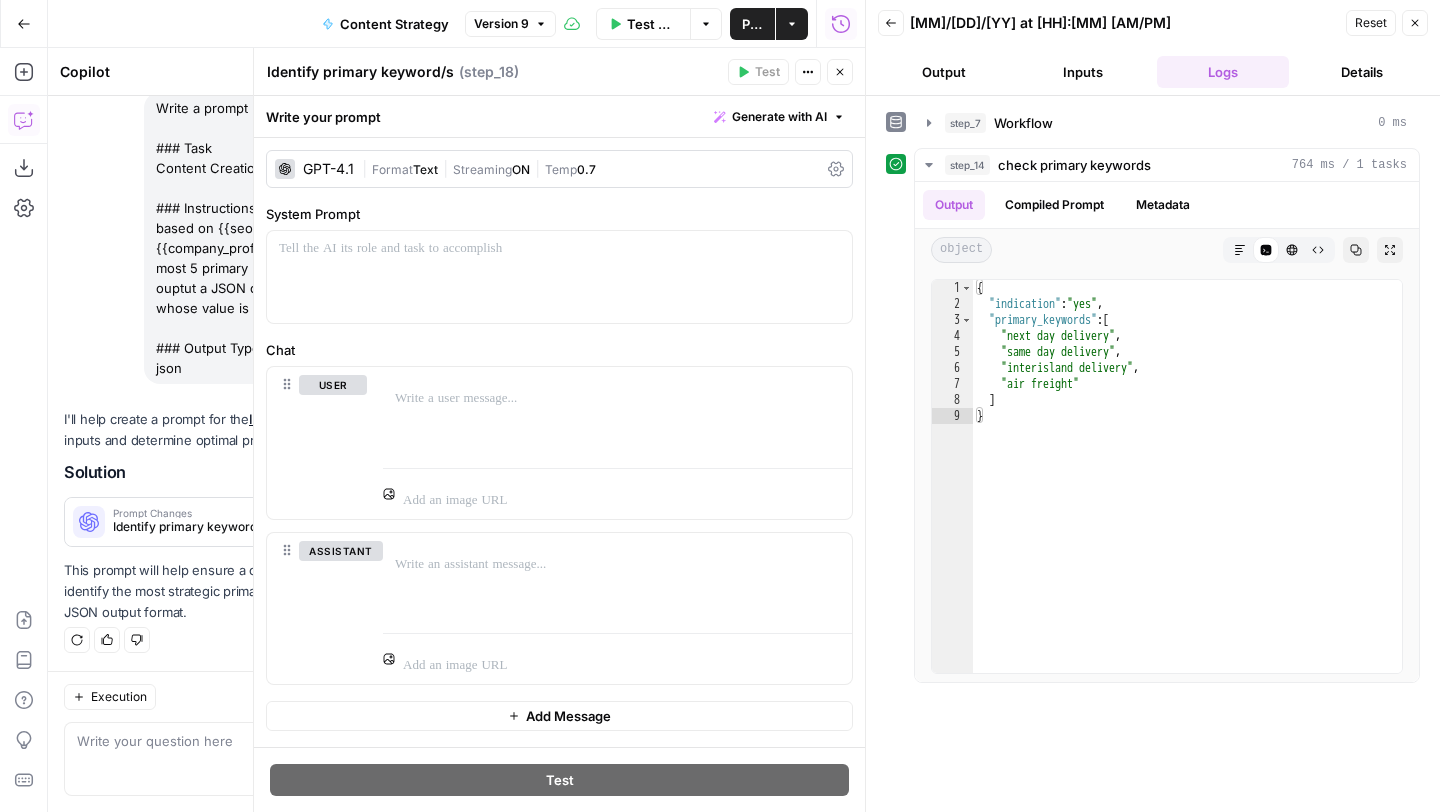 click on "Apply" at bounding box center [513, 522] 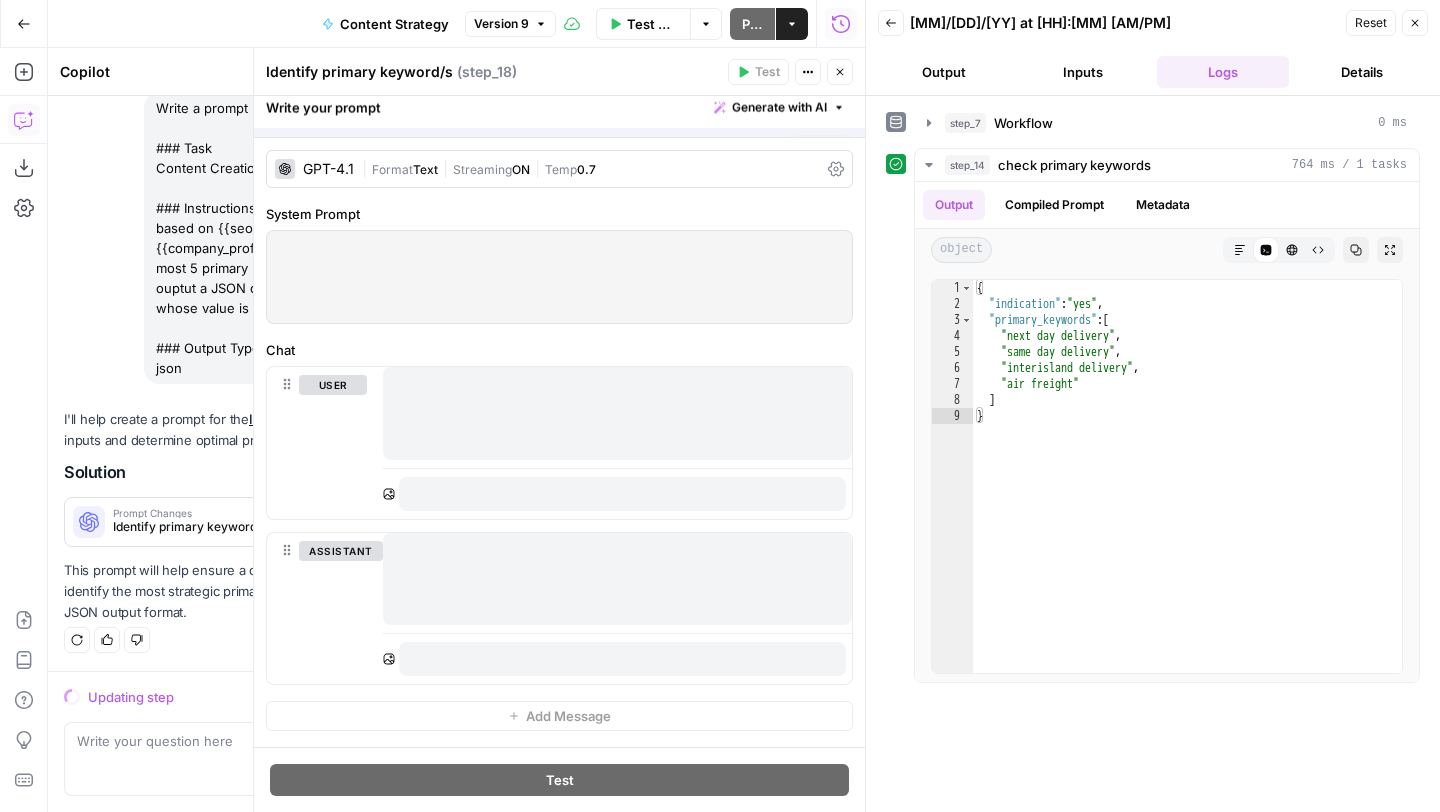 scroll, scrollTop: 2301, scrollLeft: 0, axis: vertical 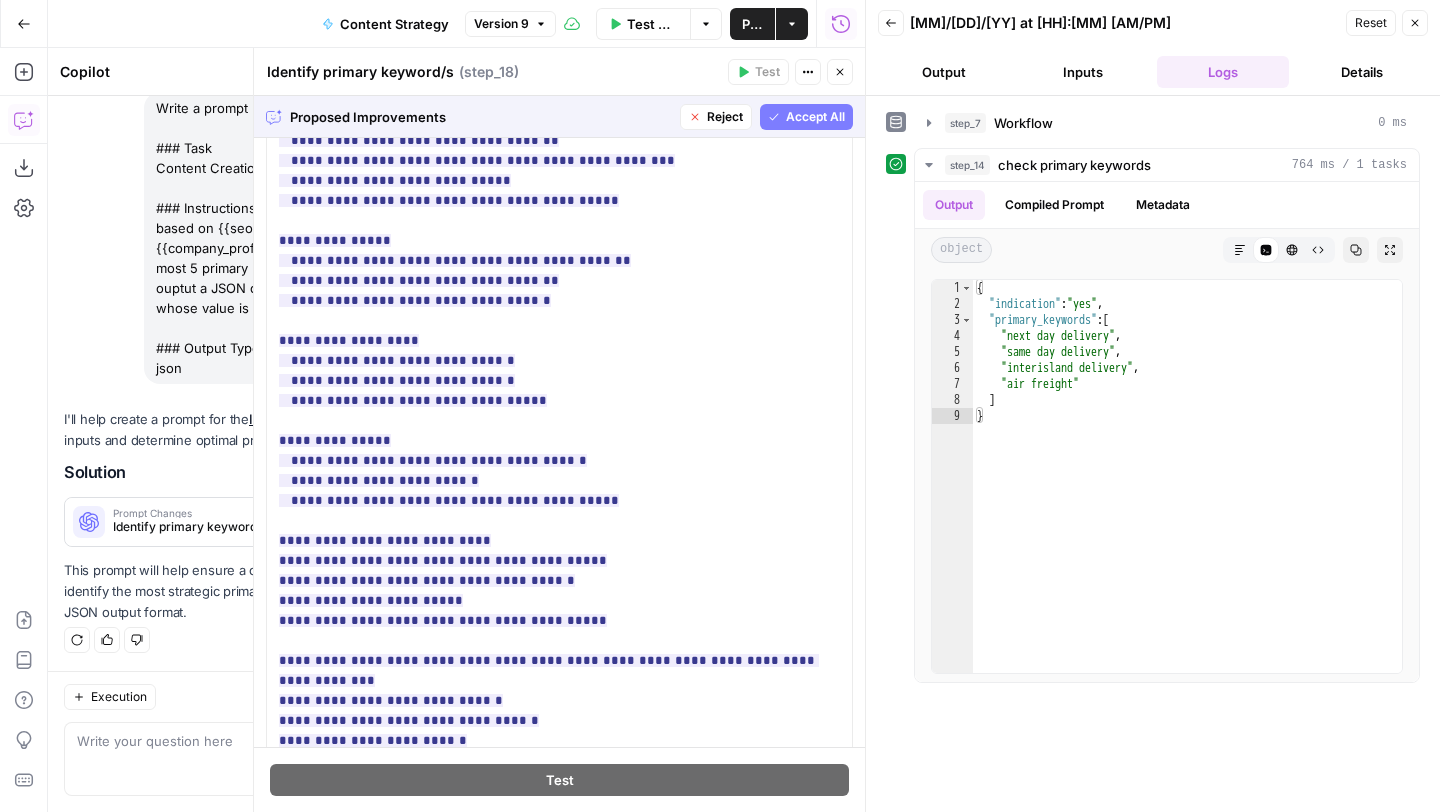 click on "Accept" at bounding box center [510, 522] 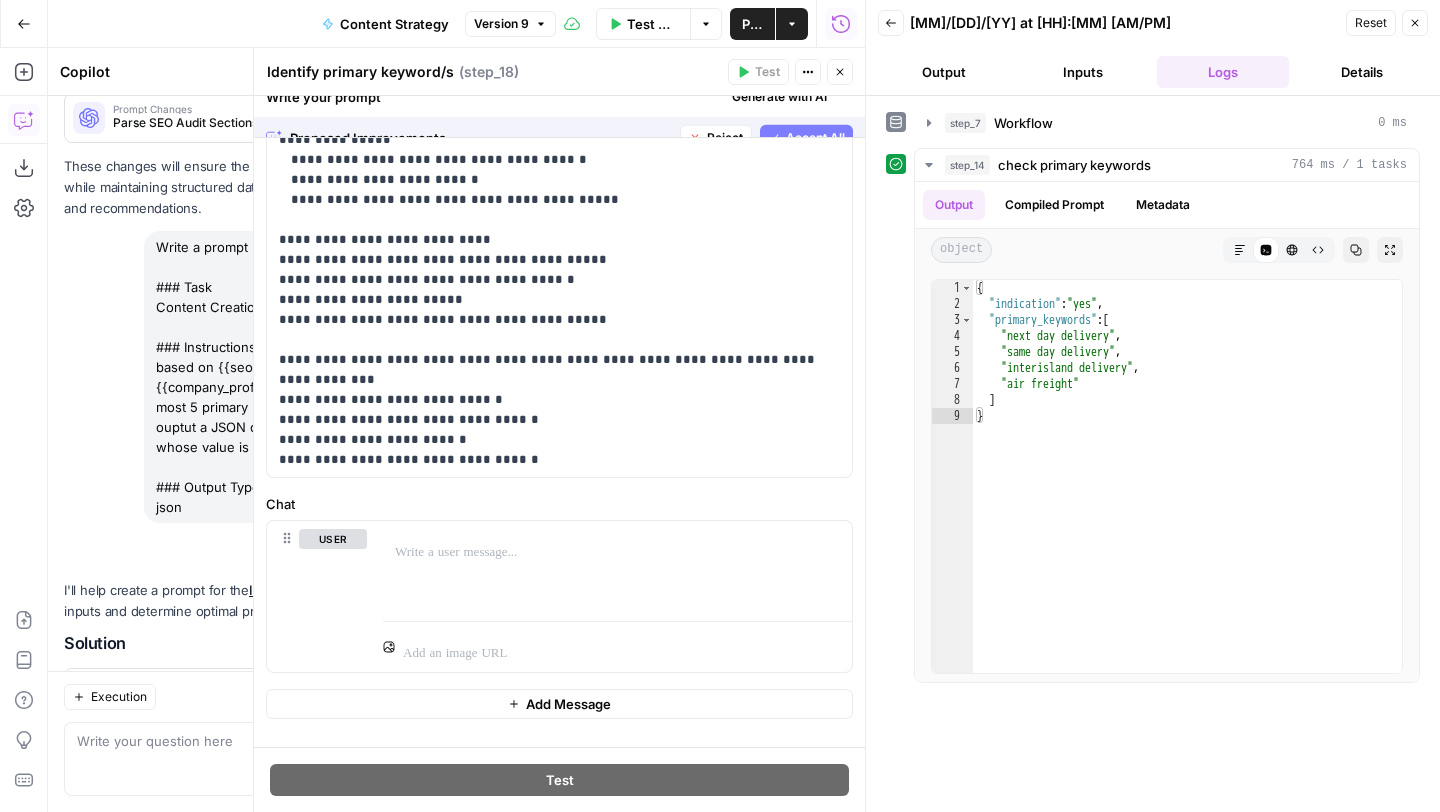 scroll, scrollTop: 2493, scrollLeft: 0, axis: vertical 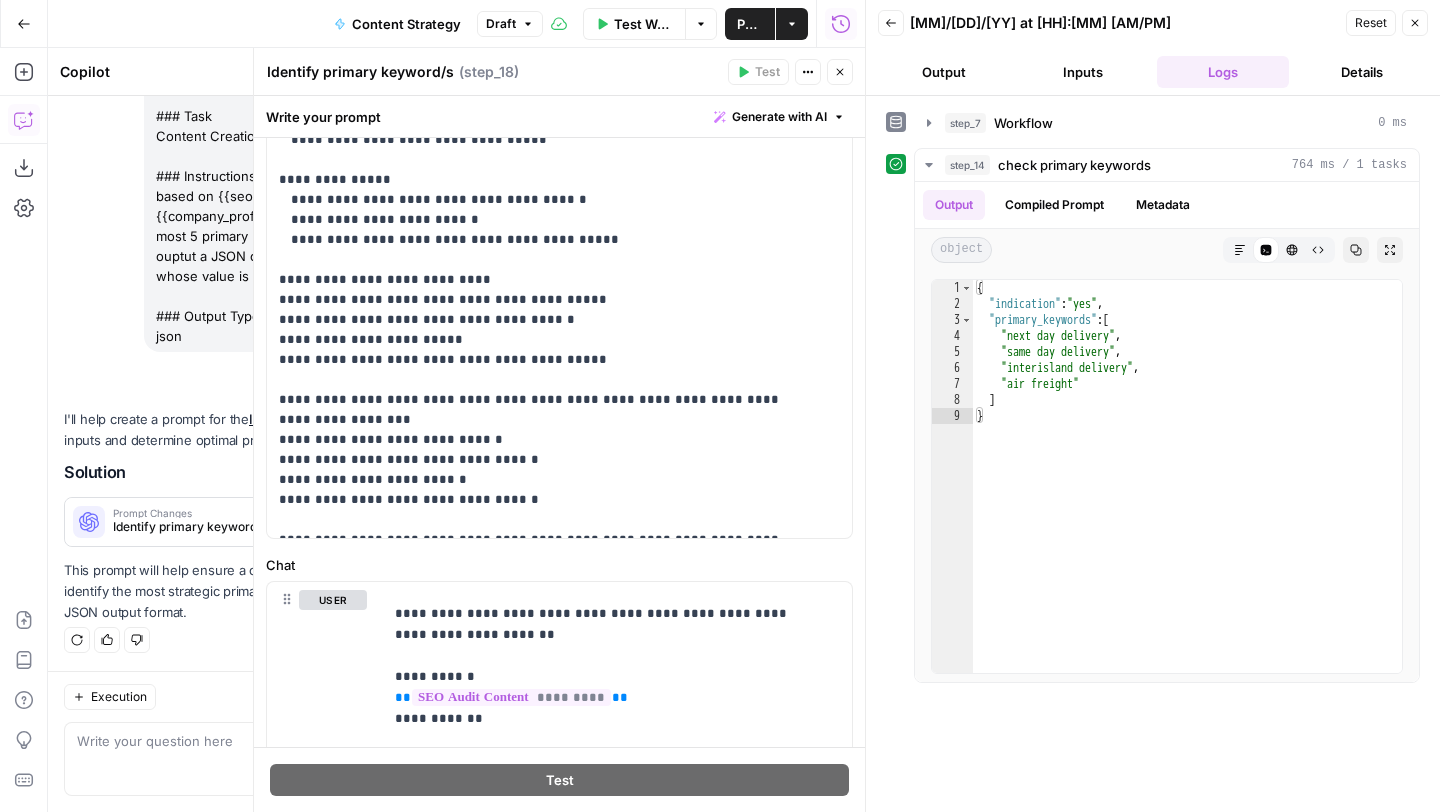 click on "Close" at bounding box center [840, 72] 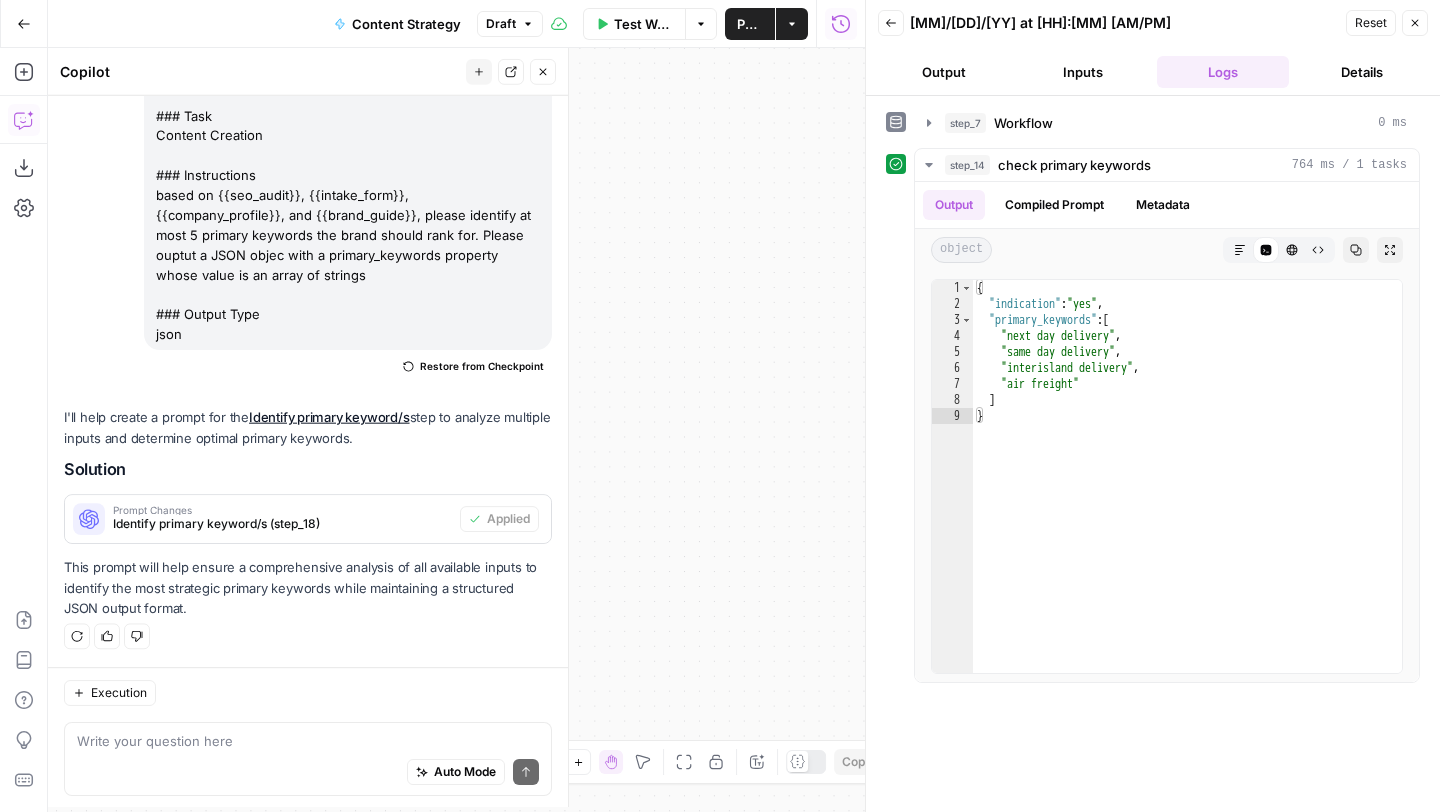 scroll, scrollTop: 2493, scrollLeft: 0, axis: vertical 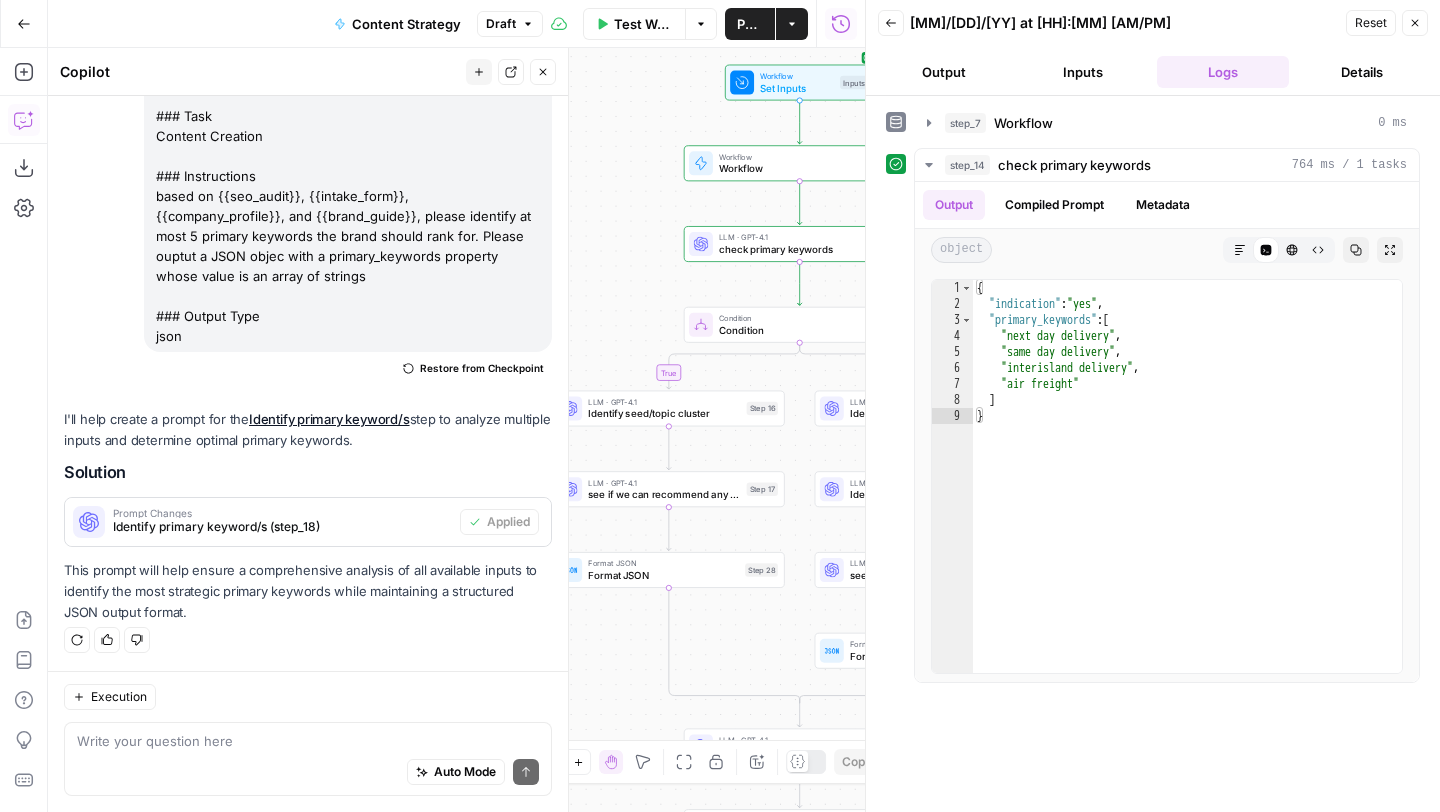 click 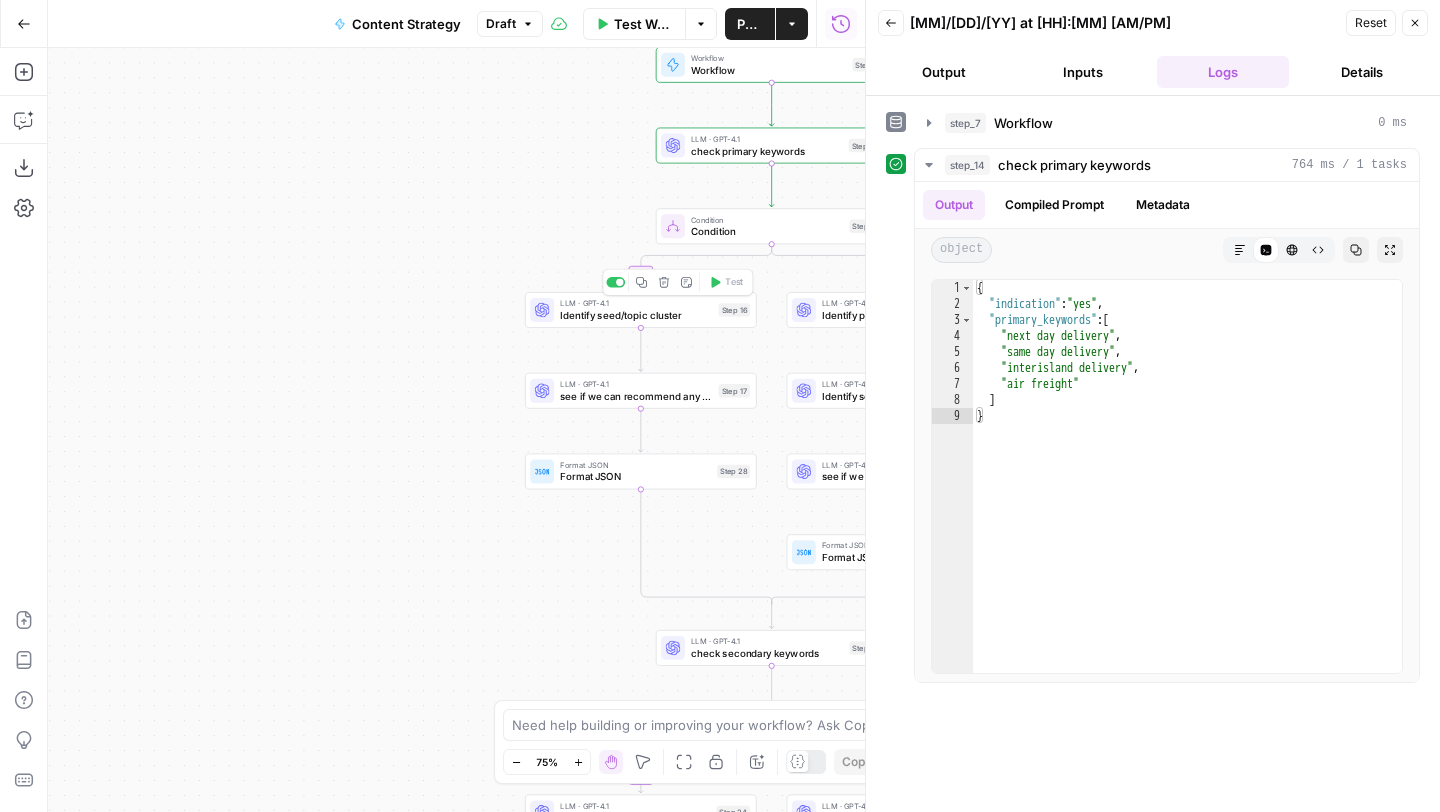click on "Identify seed/topic cluster" at bounding box center (636, 315) 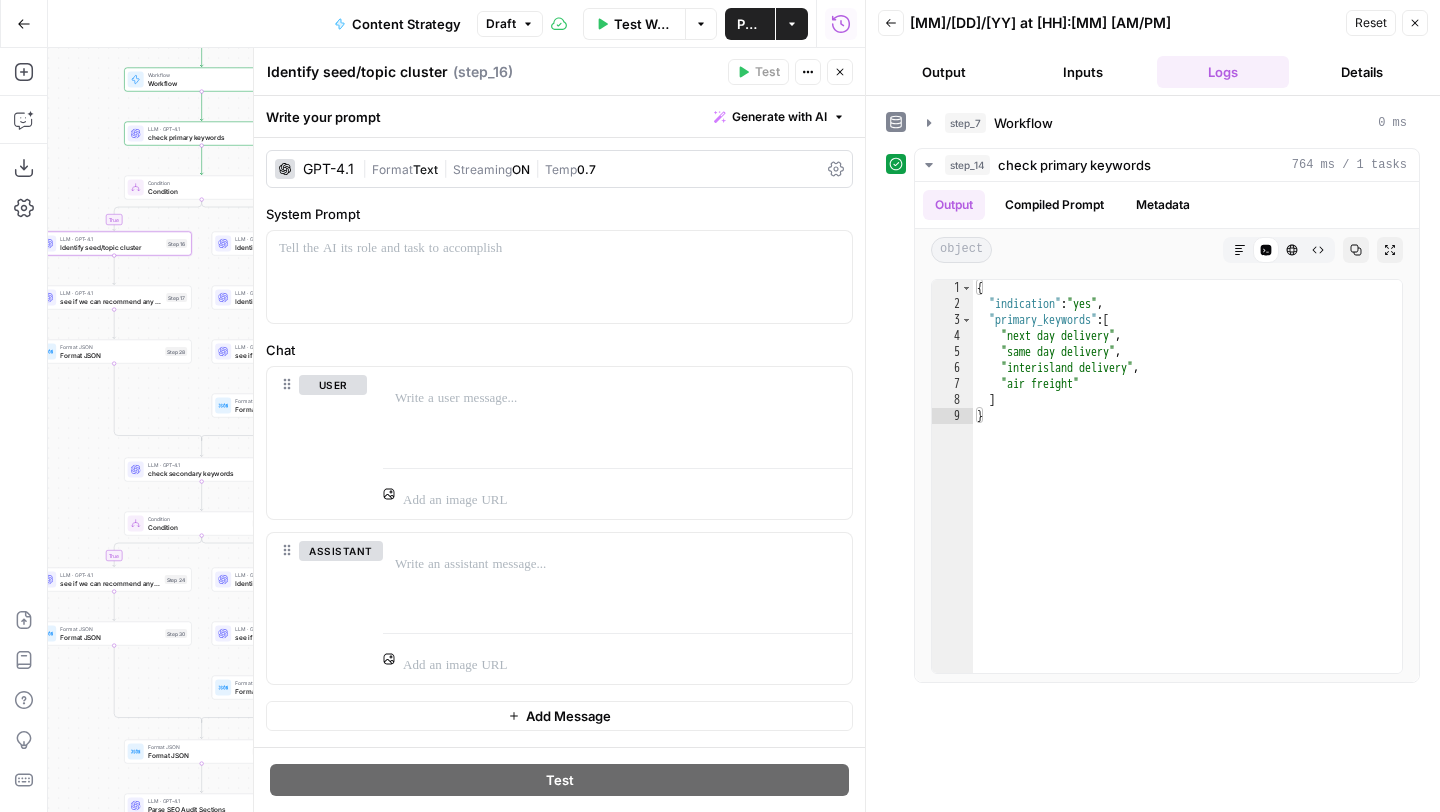 click on "Generate with AI" at bounding box center (779, 117) 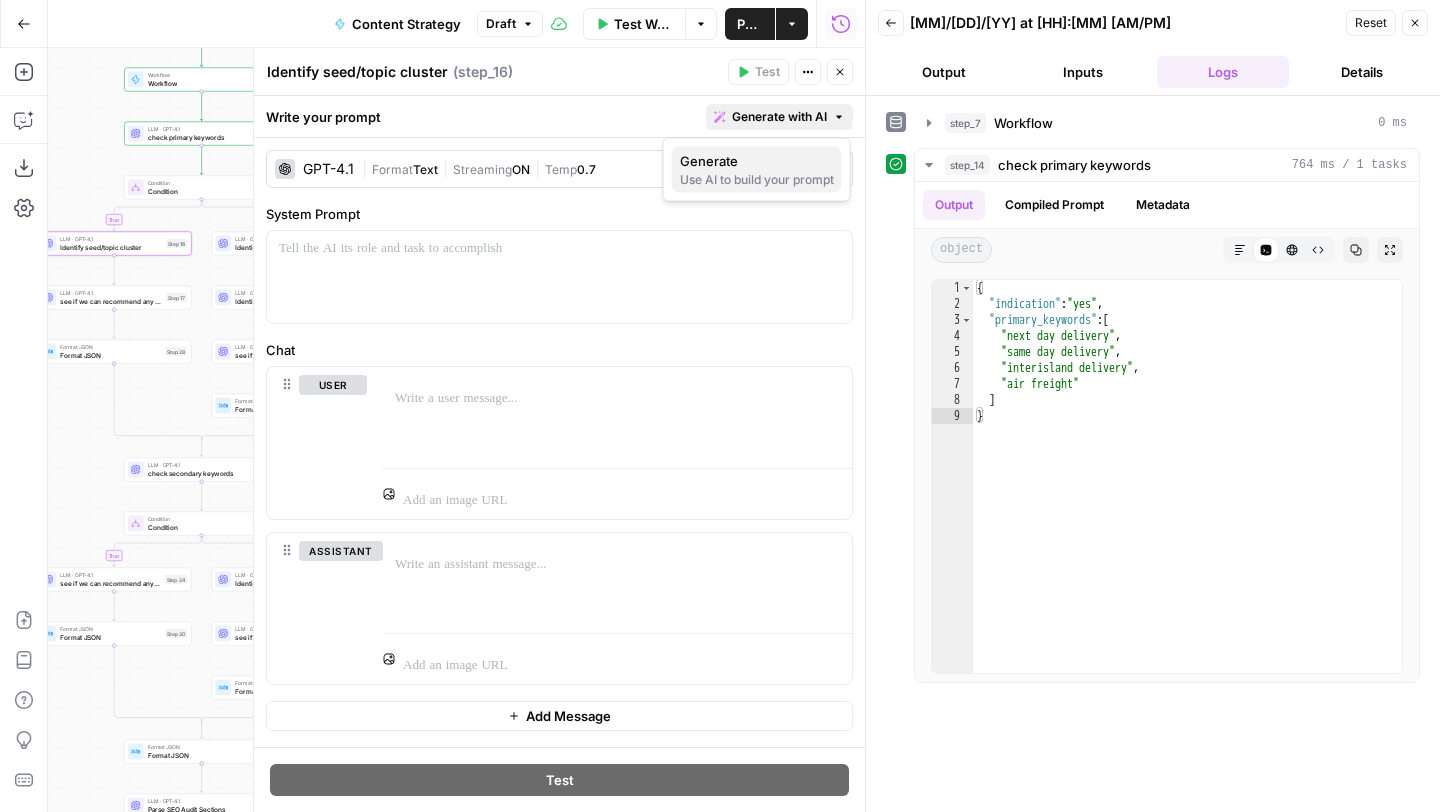 click on "Use AI to build your prompt" at bounding box center (757, 180) 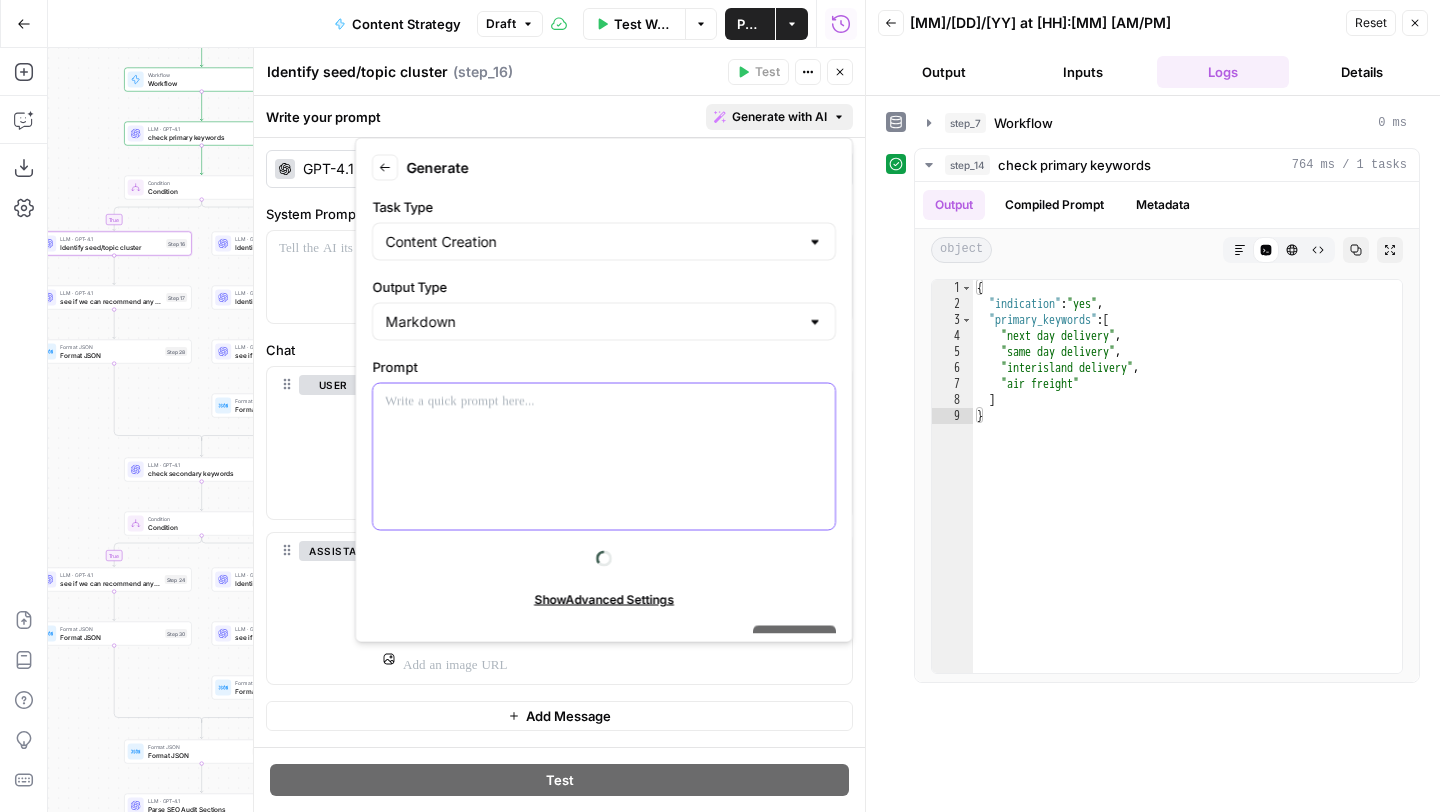 click at bounding box center (604, 457) 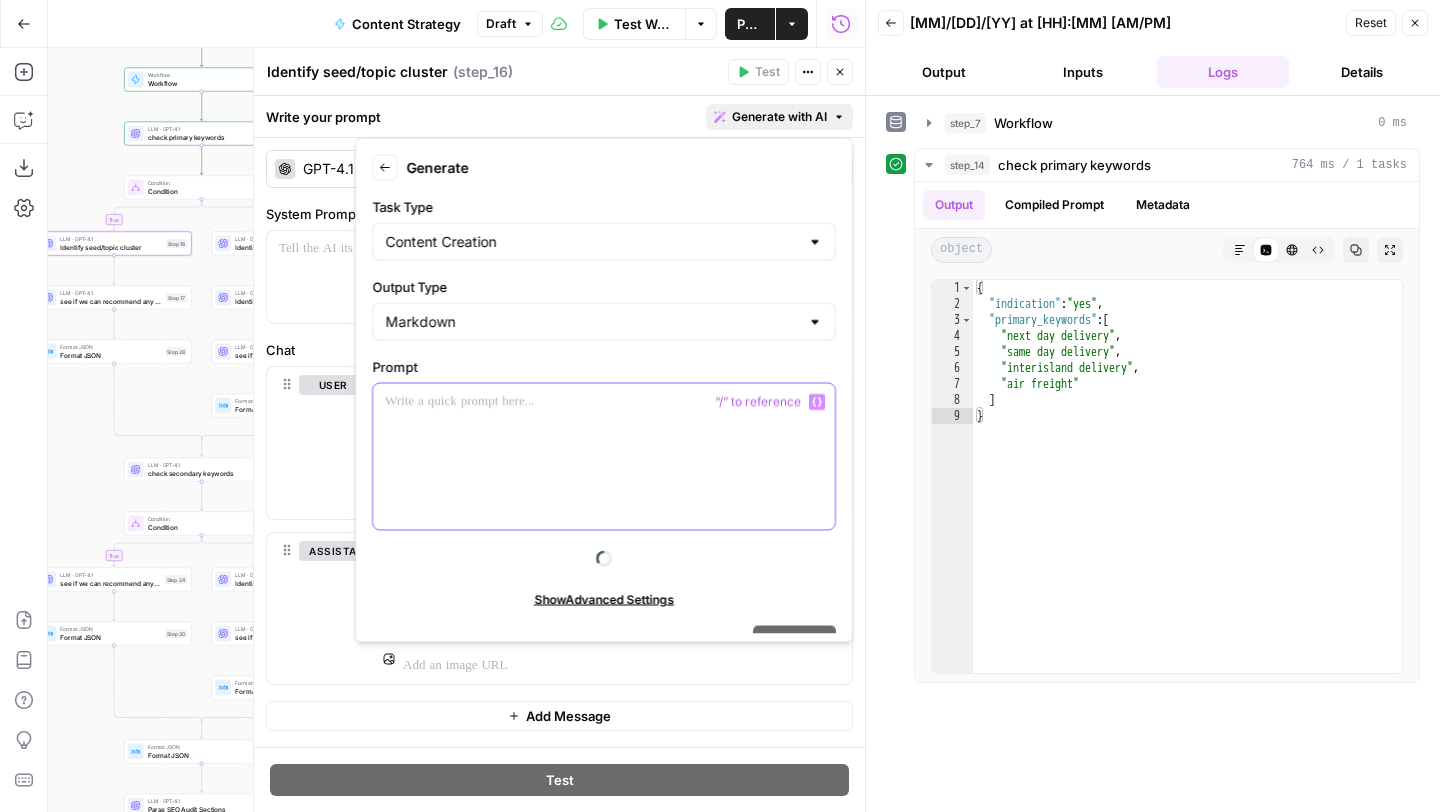 type 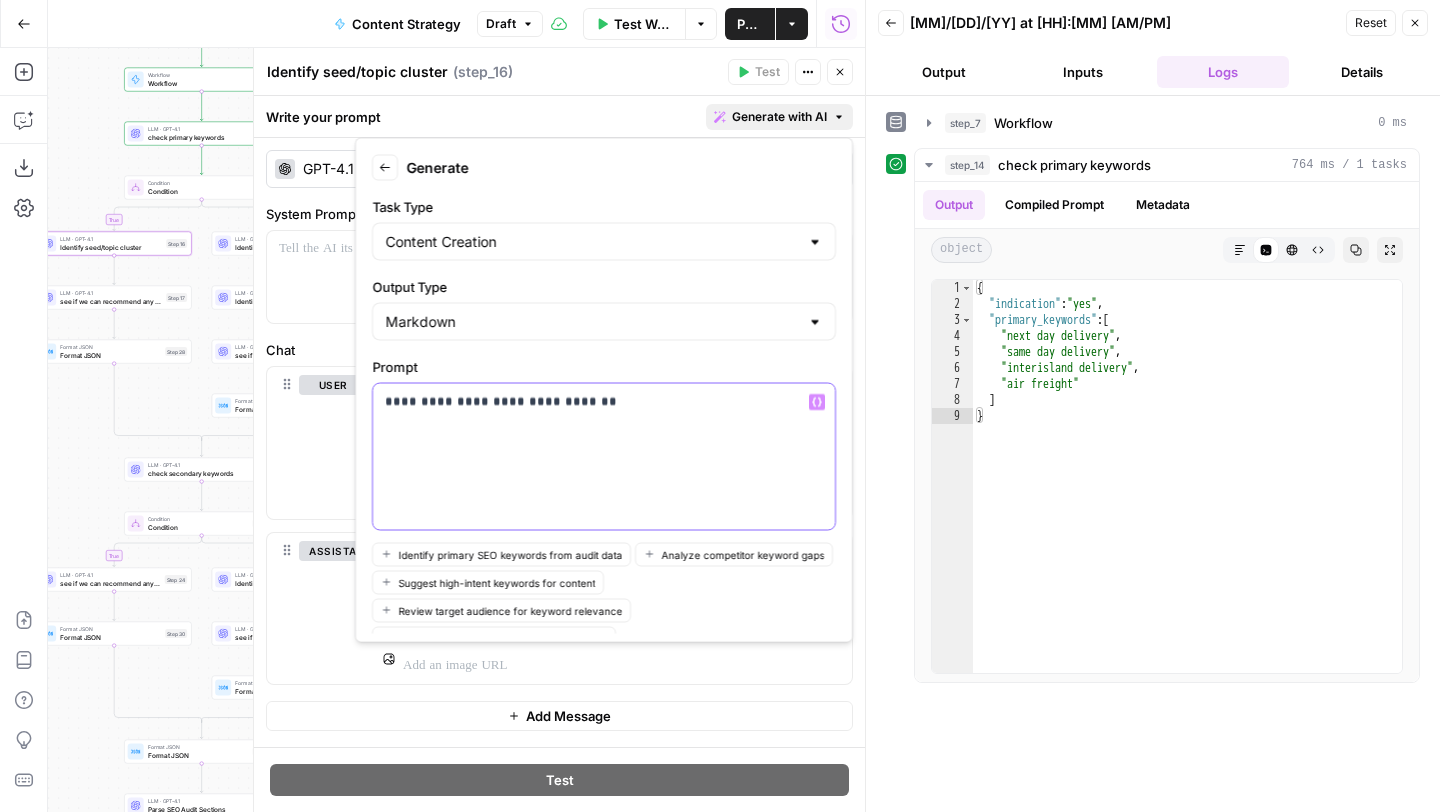 click on "**********" at bounding box center [604, 457] 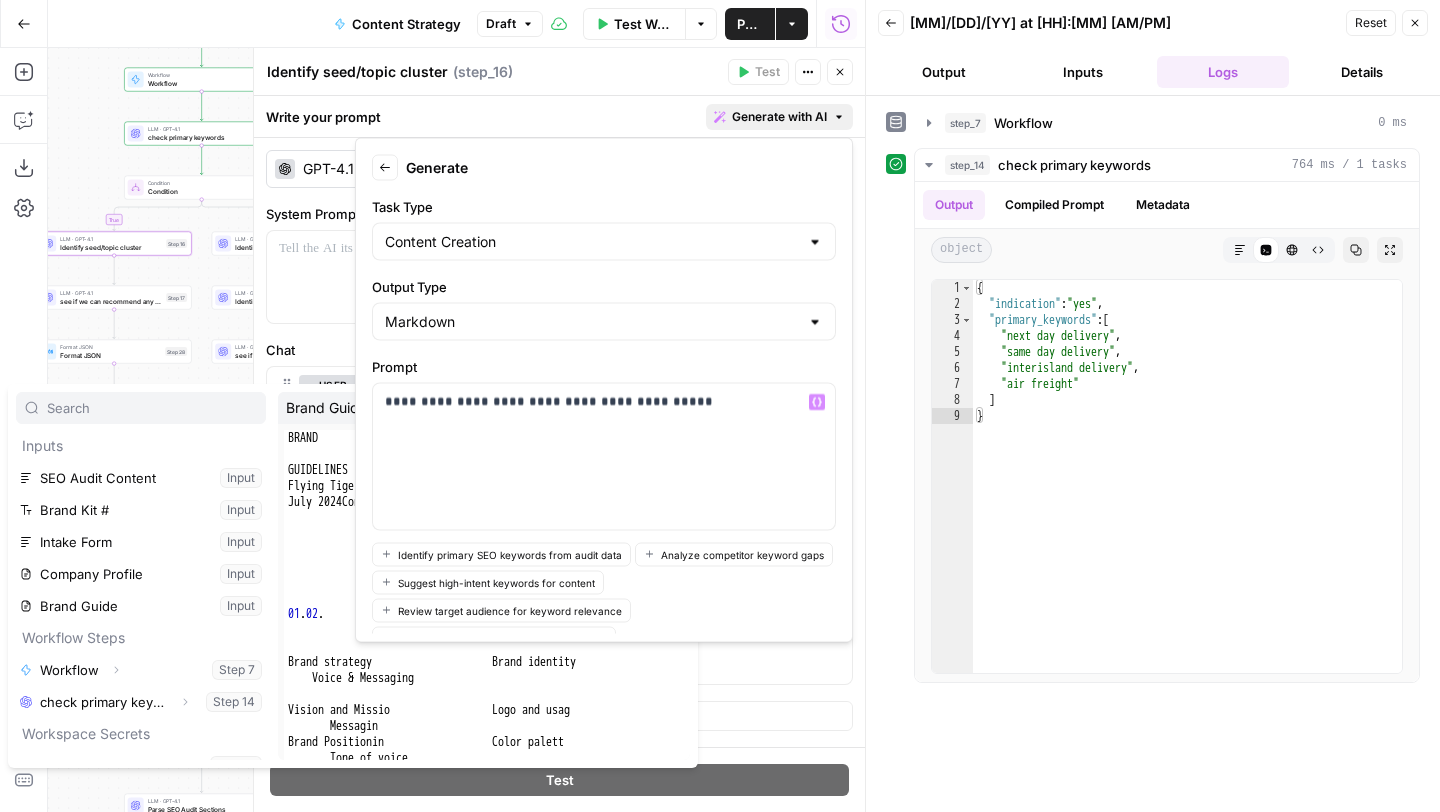 scroll, scrollTop: 22, scrollLeft: 0, axis: vertical 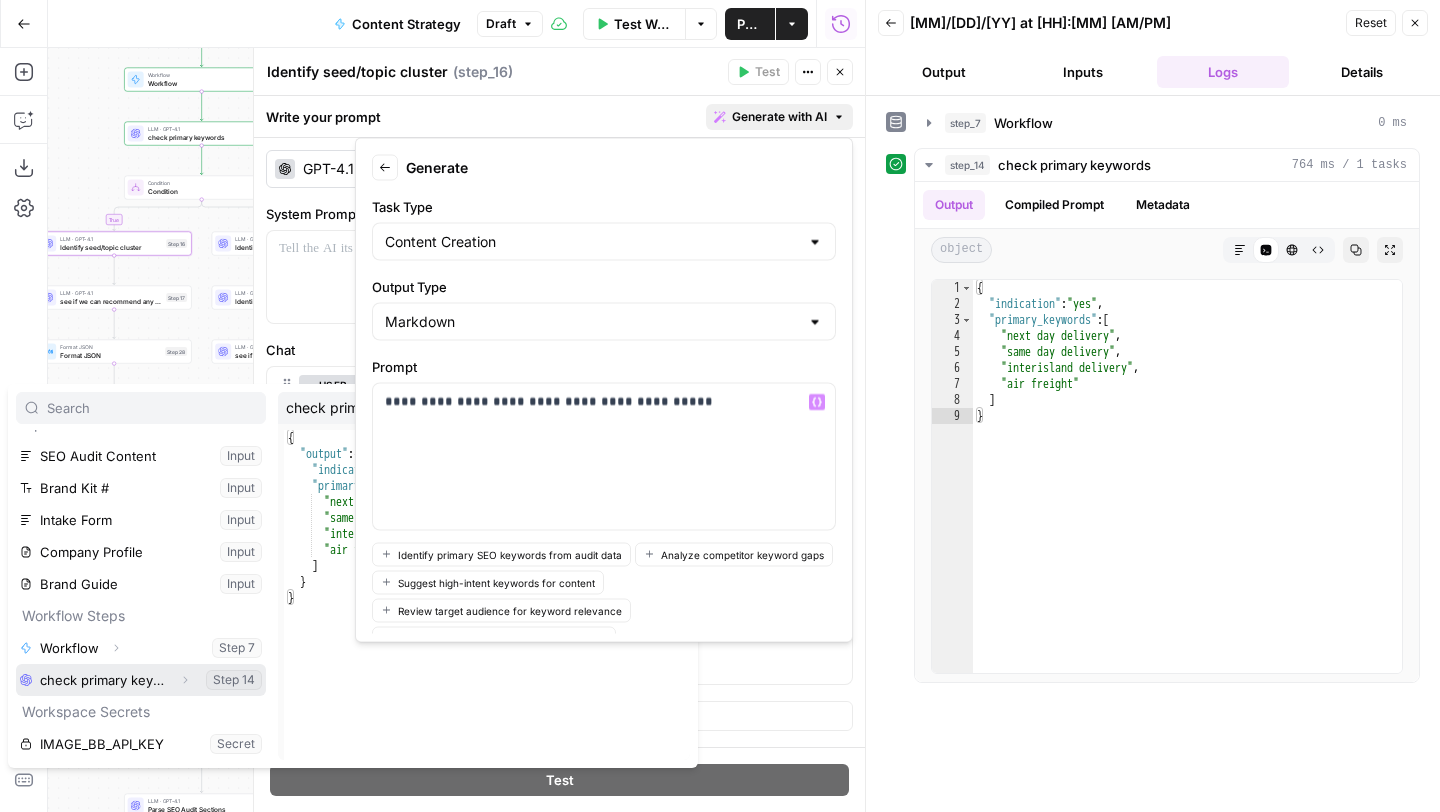 click 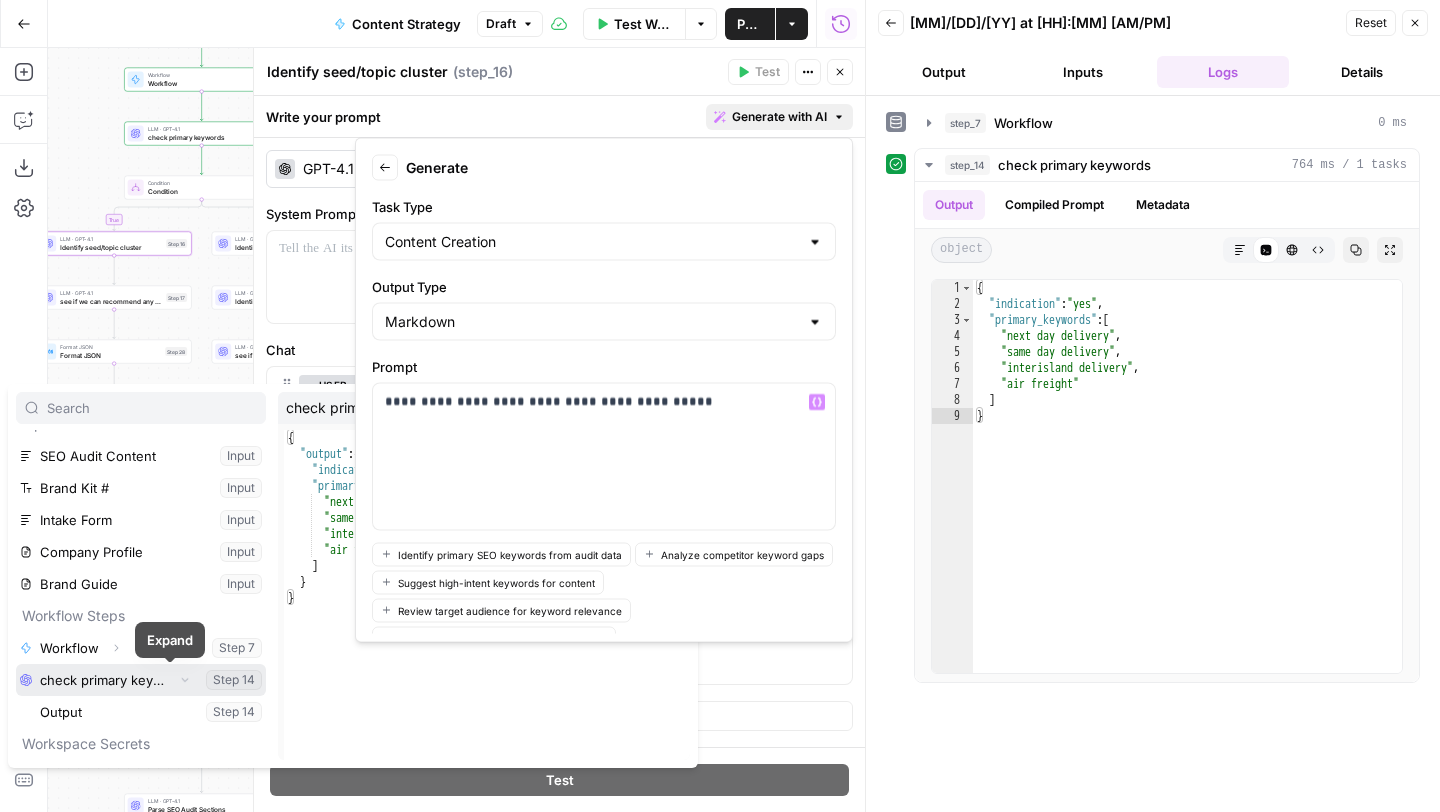 scroll, scrollTop: 54, scrollLeft: 0, axis: vertical 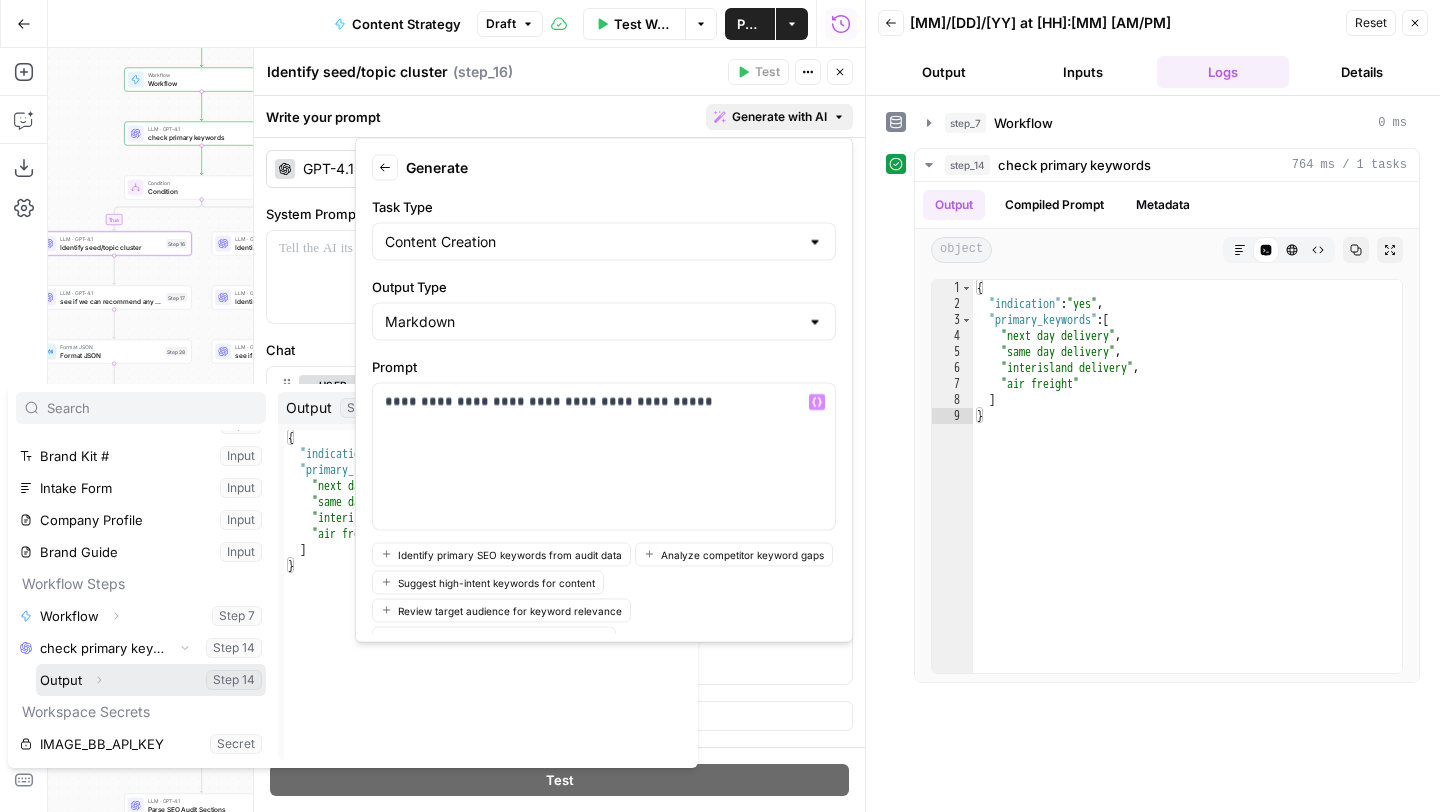 click 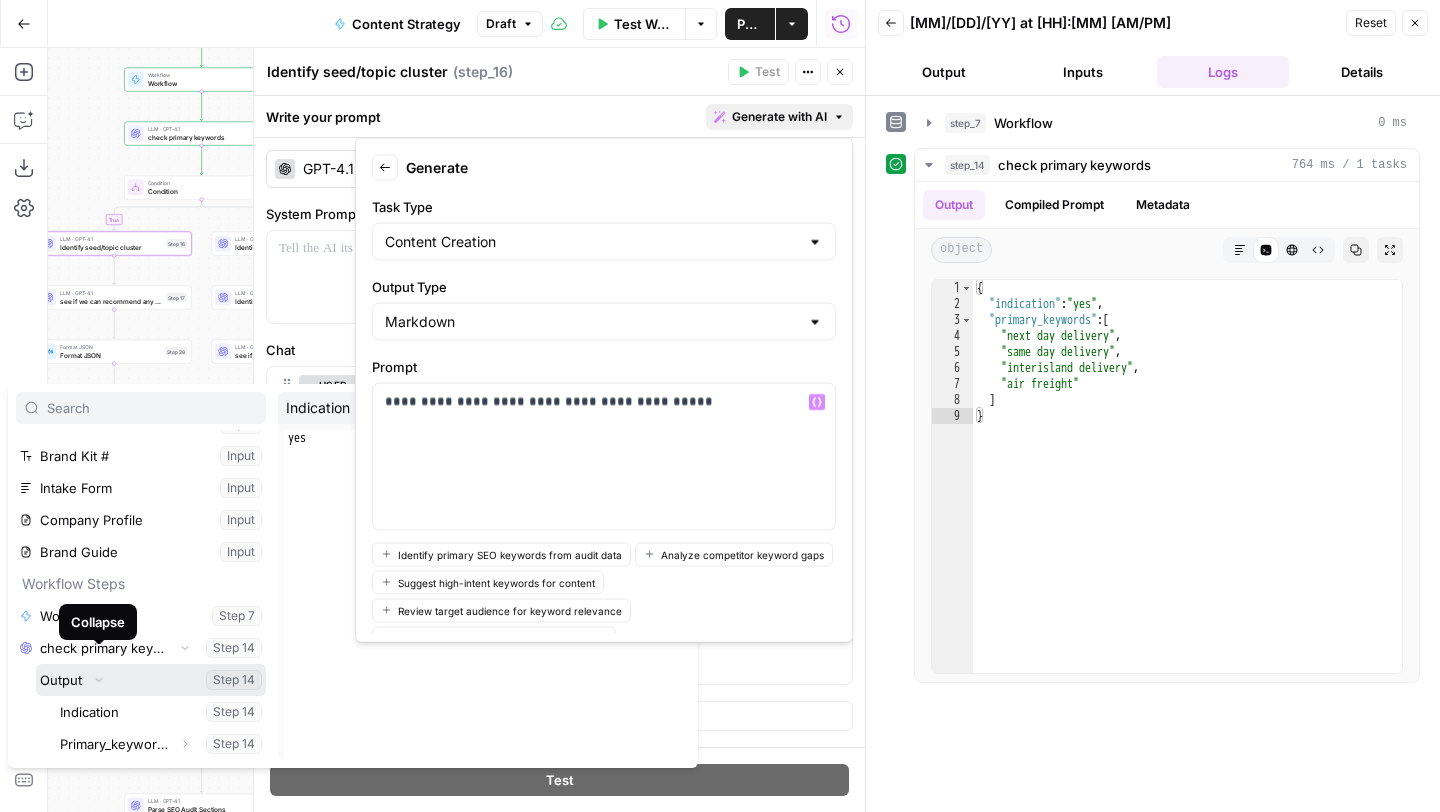 scroll, scrollTop: 107, scrollLeft: 0, axis: vertical 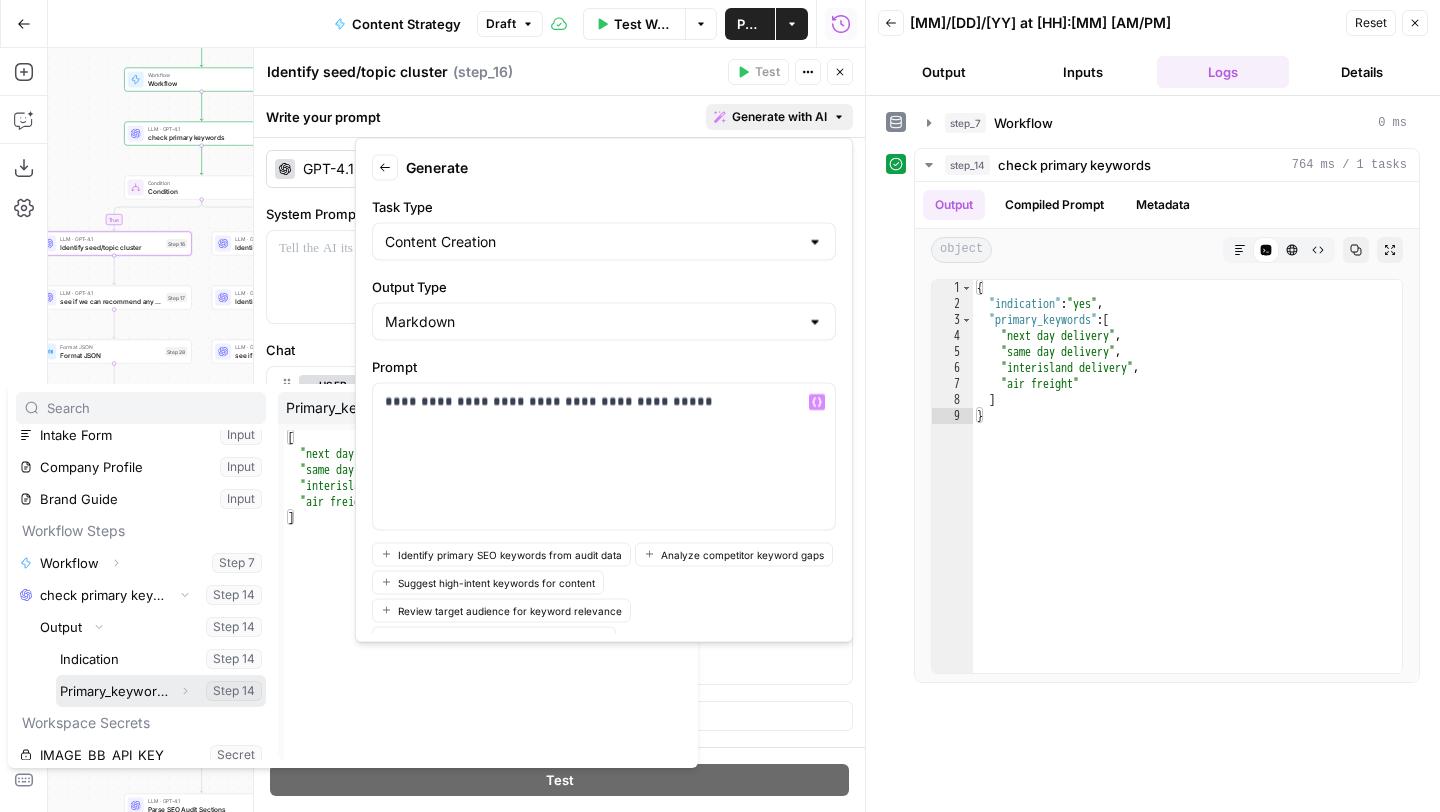click at bounding box center (161, 691) 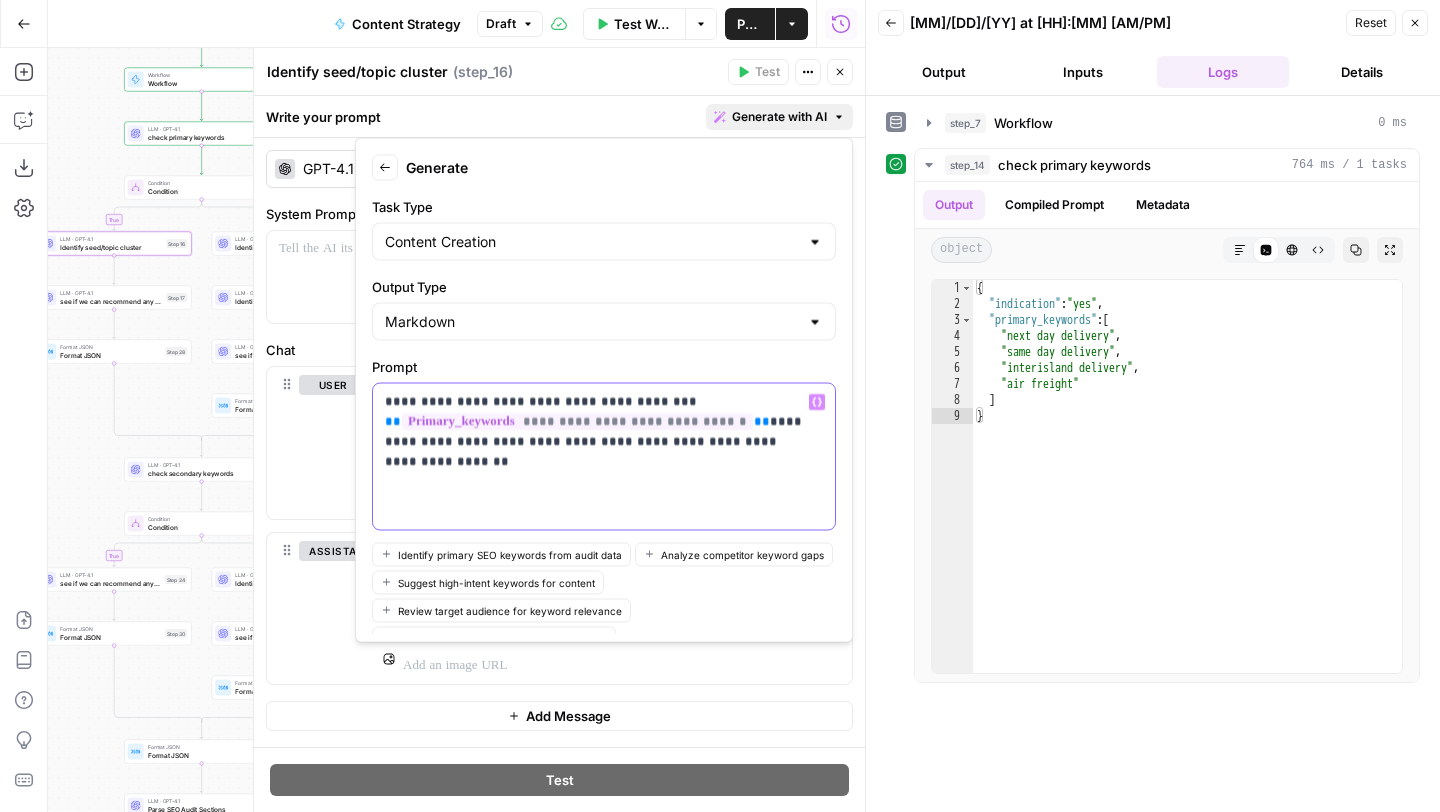 click on "**********" at bounding box center [596, 422] 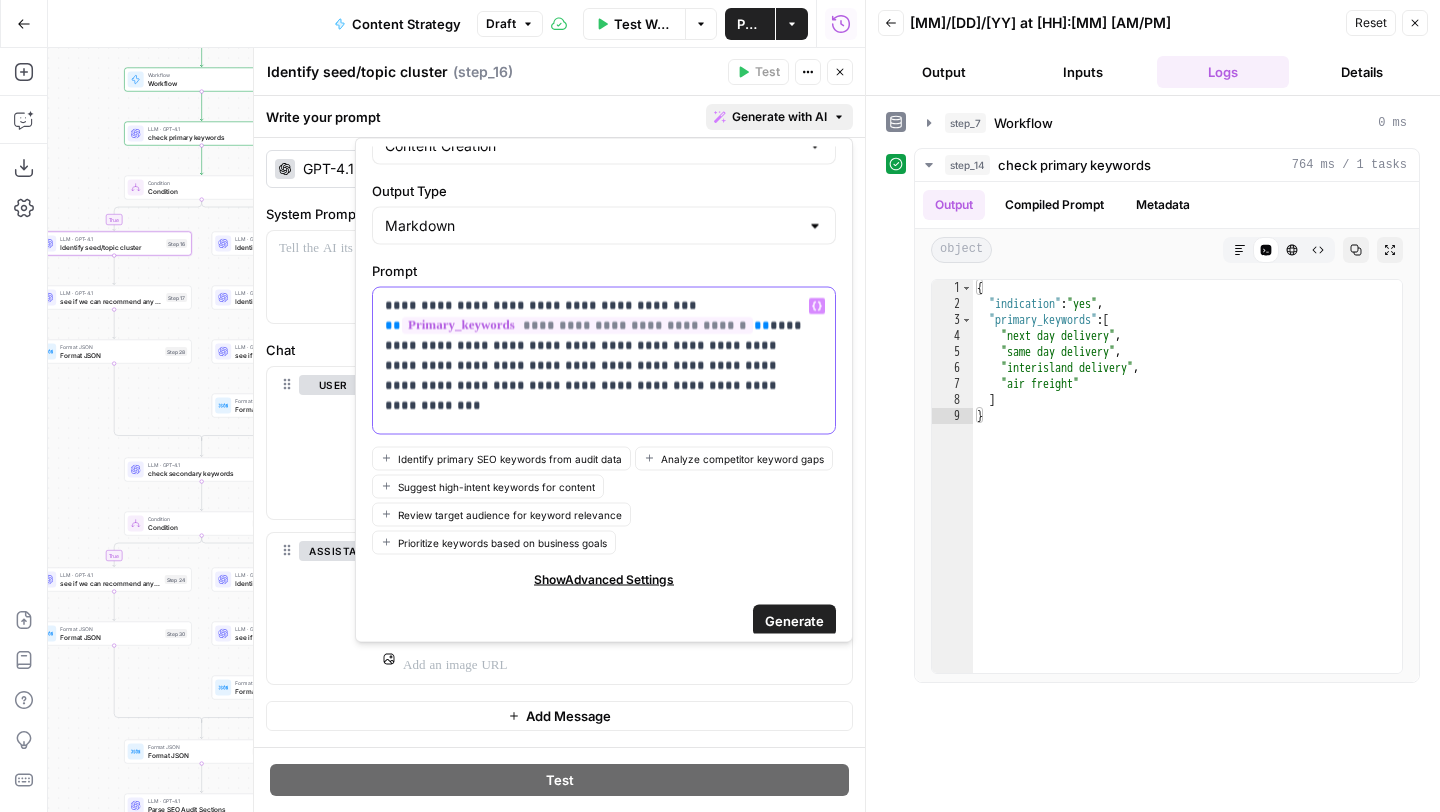 scroll, scrollTop: 107, scrollLeft: 0, axis: vertical 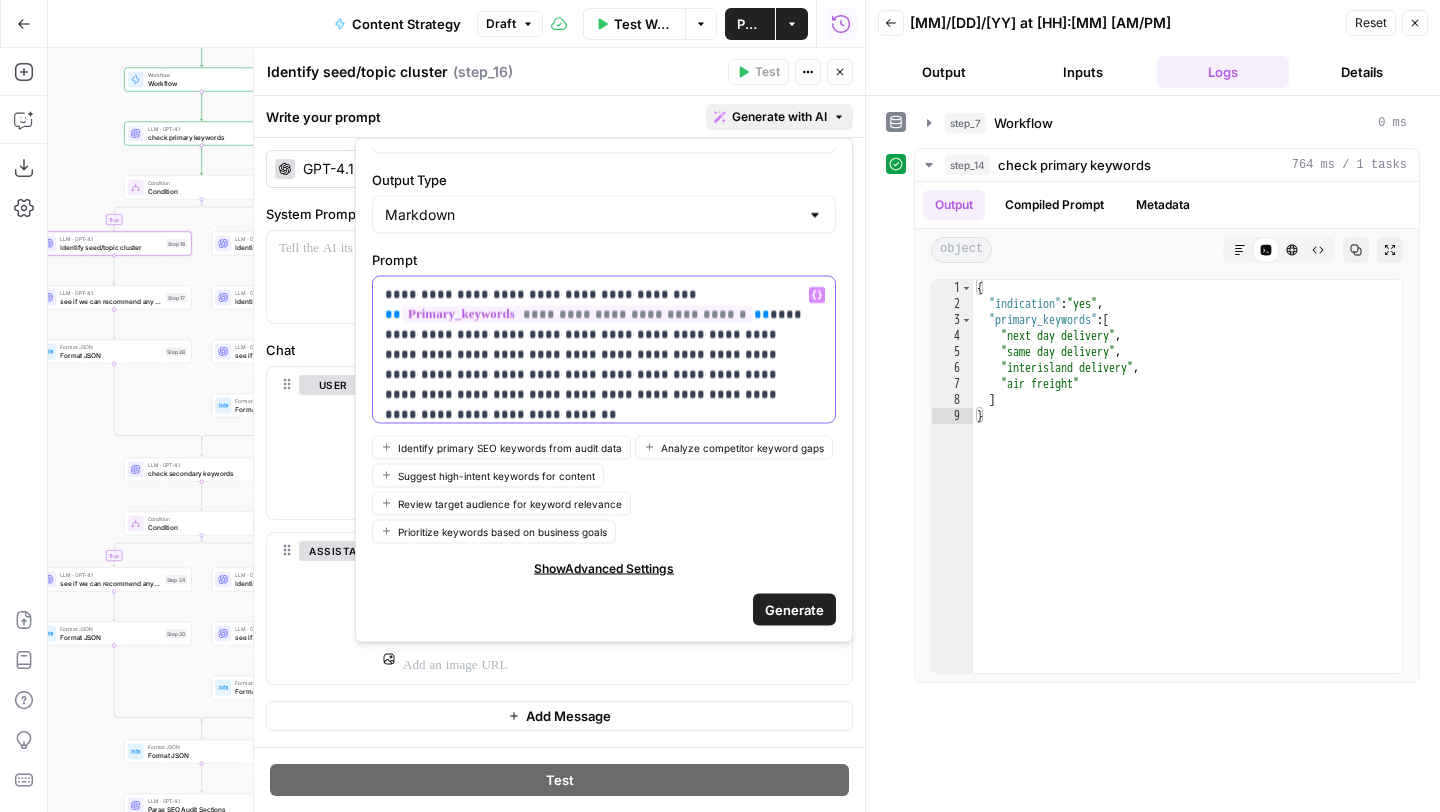 click on "**********" at bounding box center [596, 345] 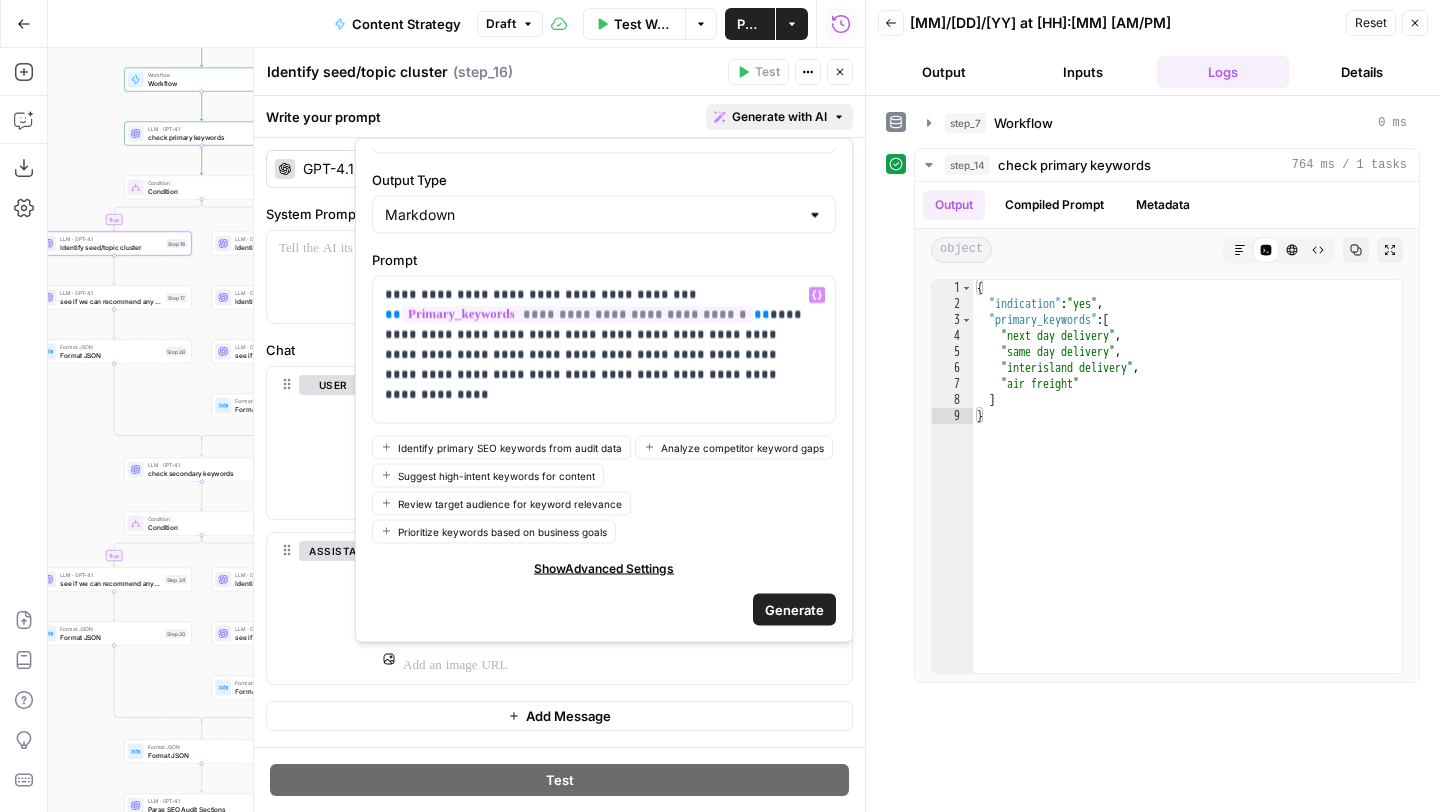 click on "Generate" at bounding box center (794, 609) 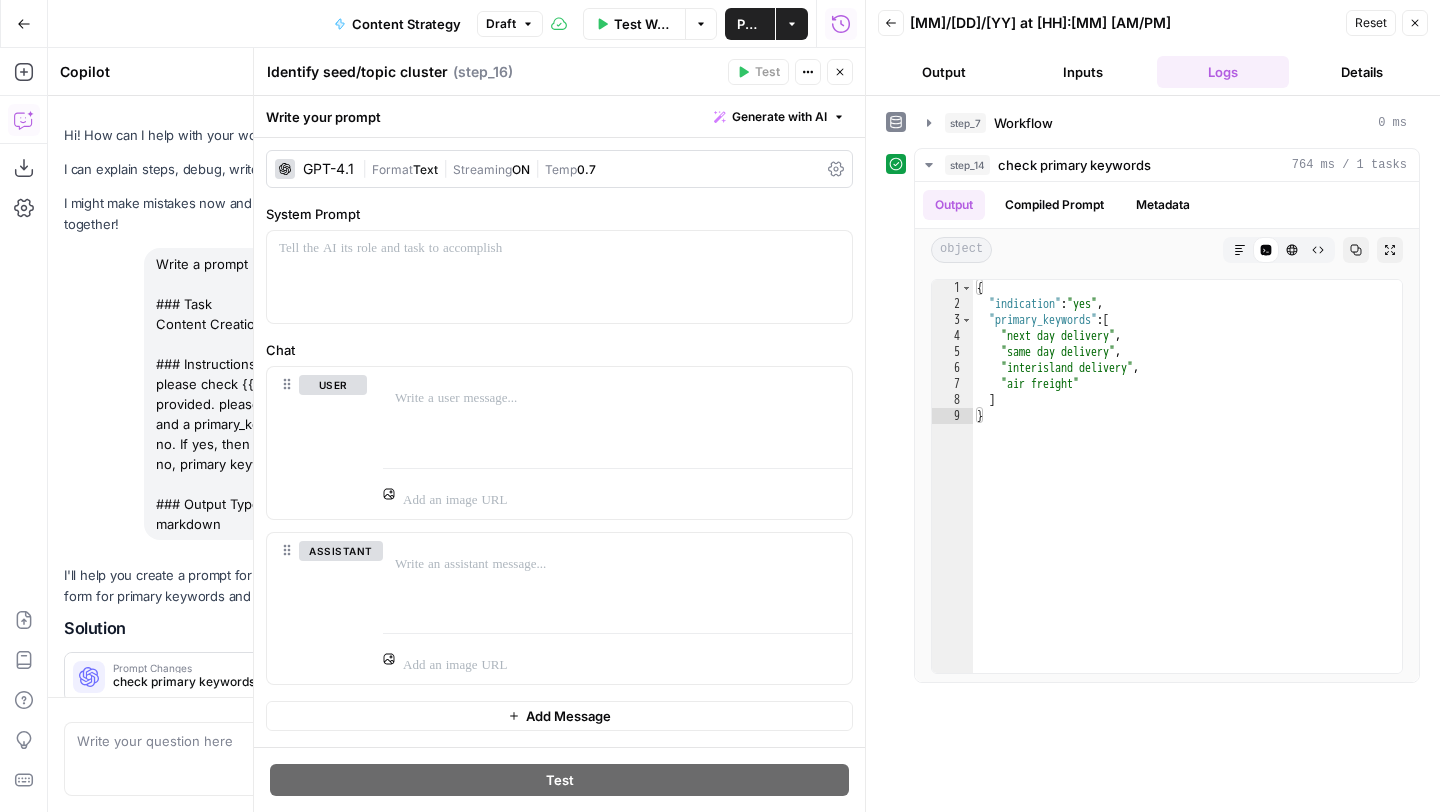scroll, scrollTop: 2579, scrollLeft: 0, axis: vertical 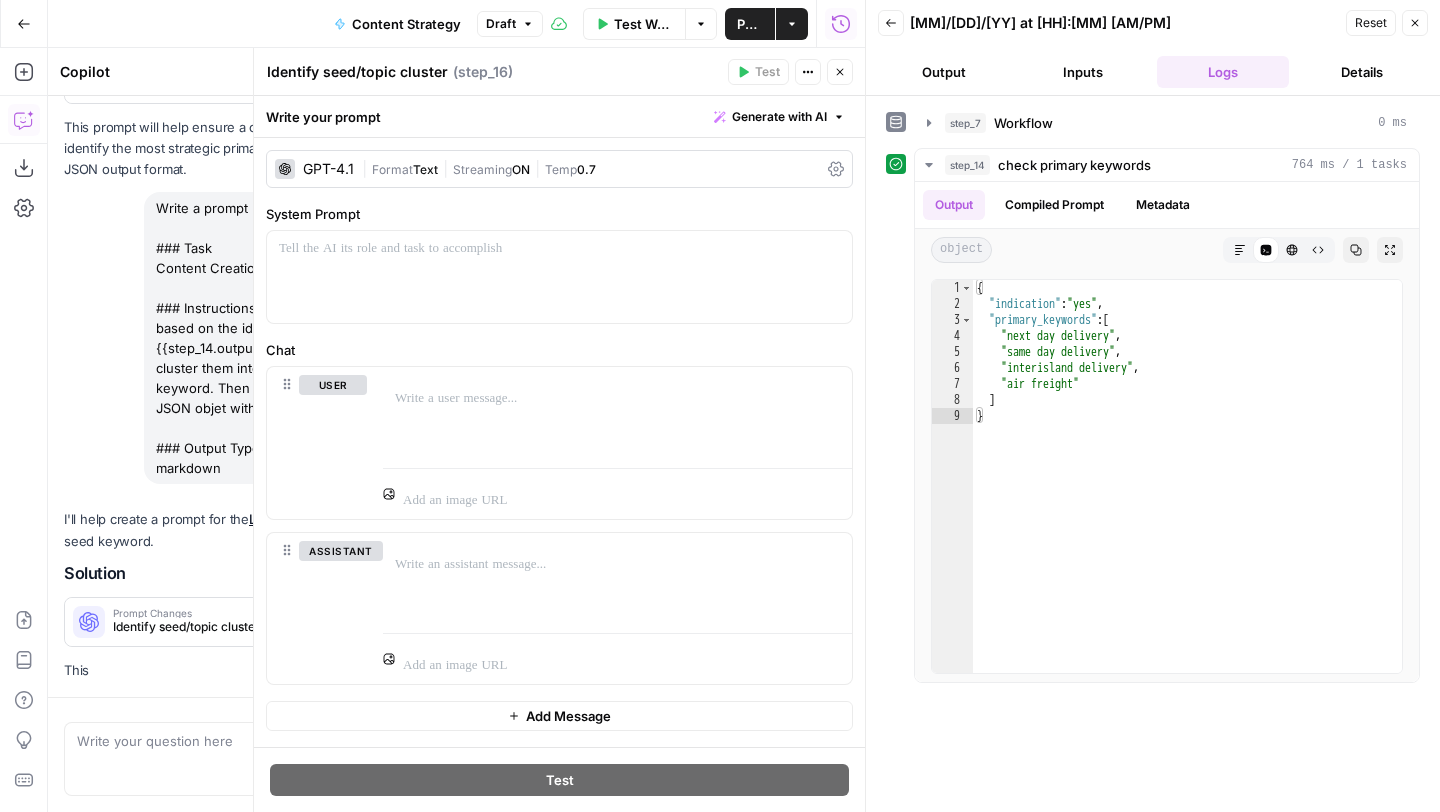 click 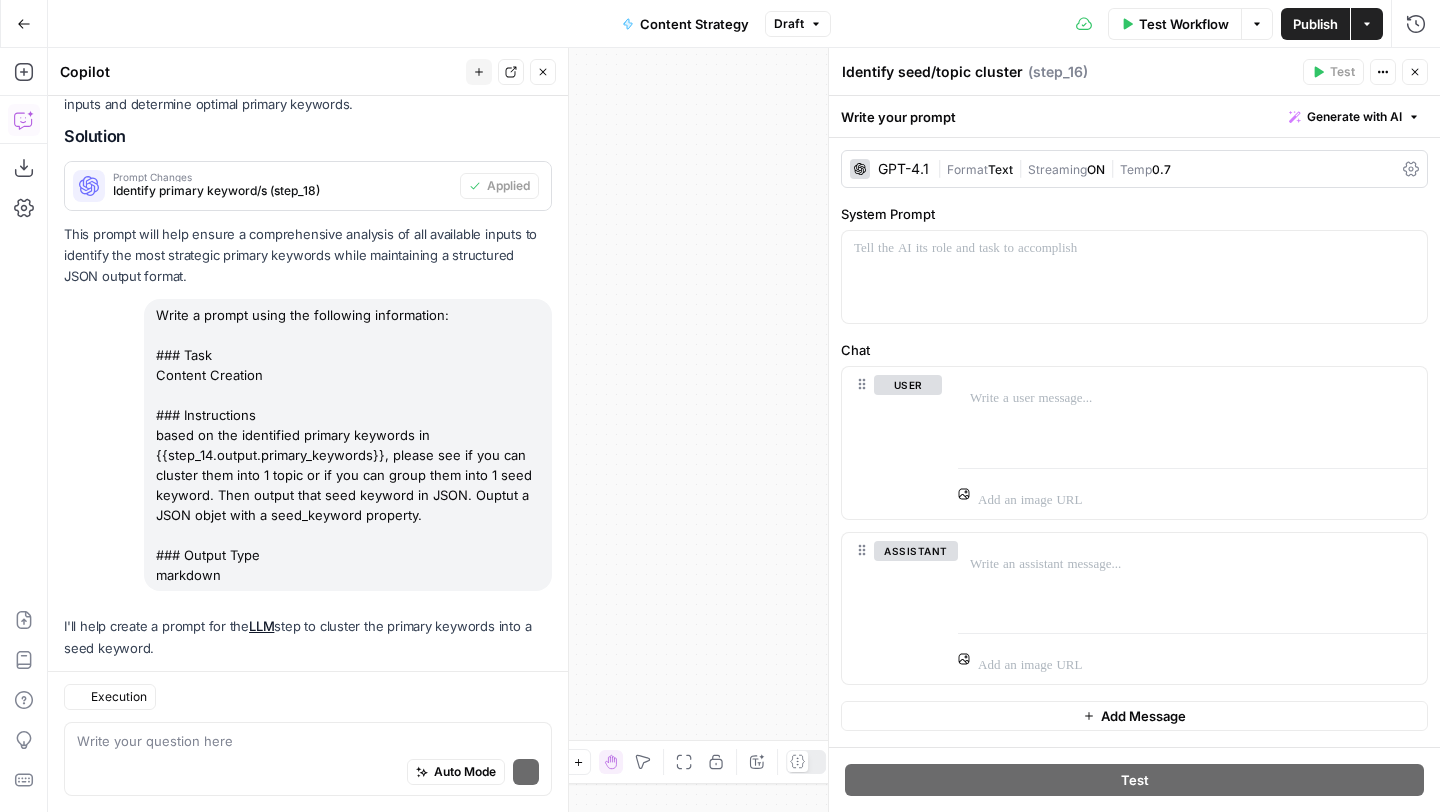 scroll, scrollTop: 3058, scrollLeft: 0, axis: vertical 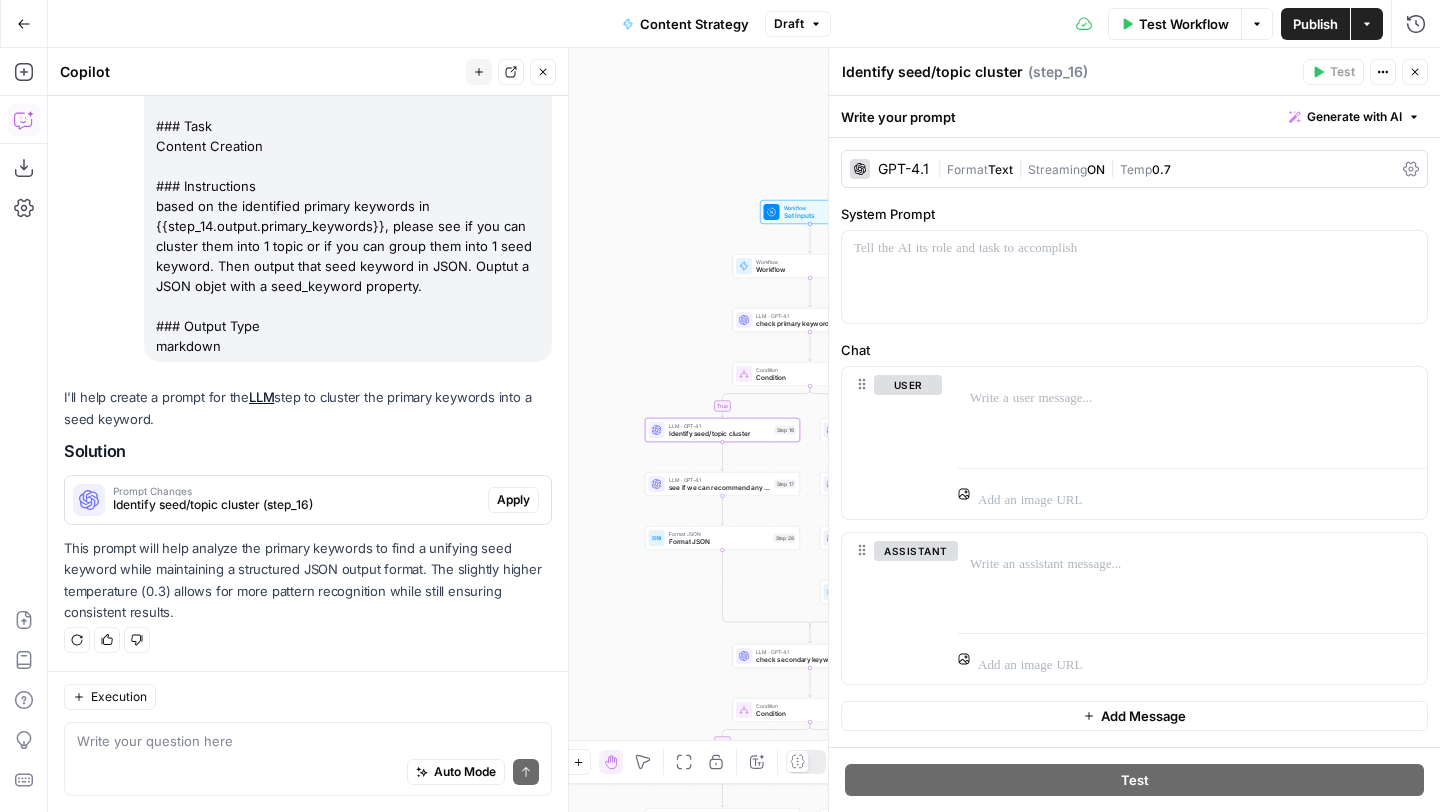 click on "Apply" at bounding box center (513, 500) 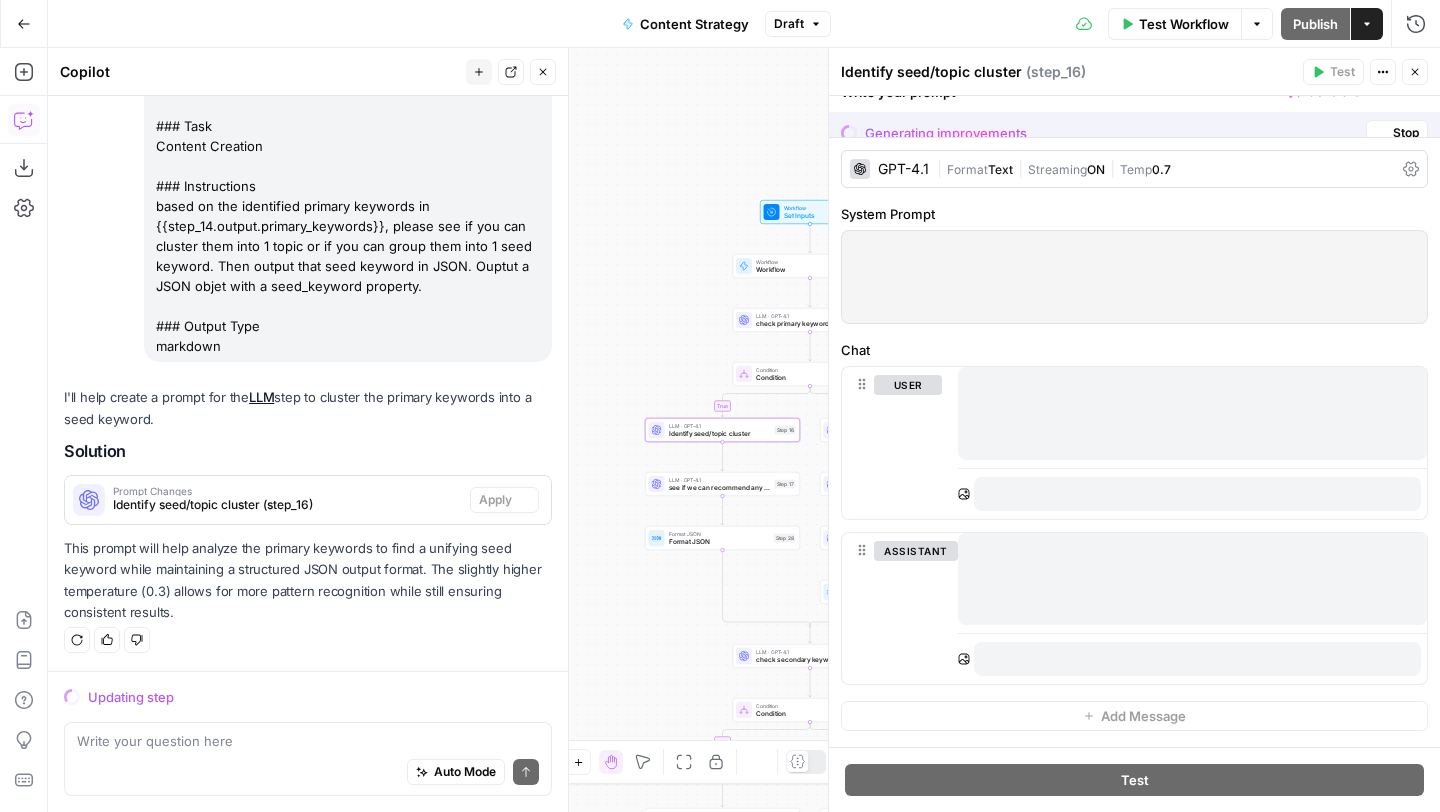 scroll, scrollTop: 2866, scrollLeft: 0, axis: vertical 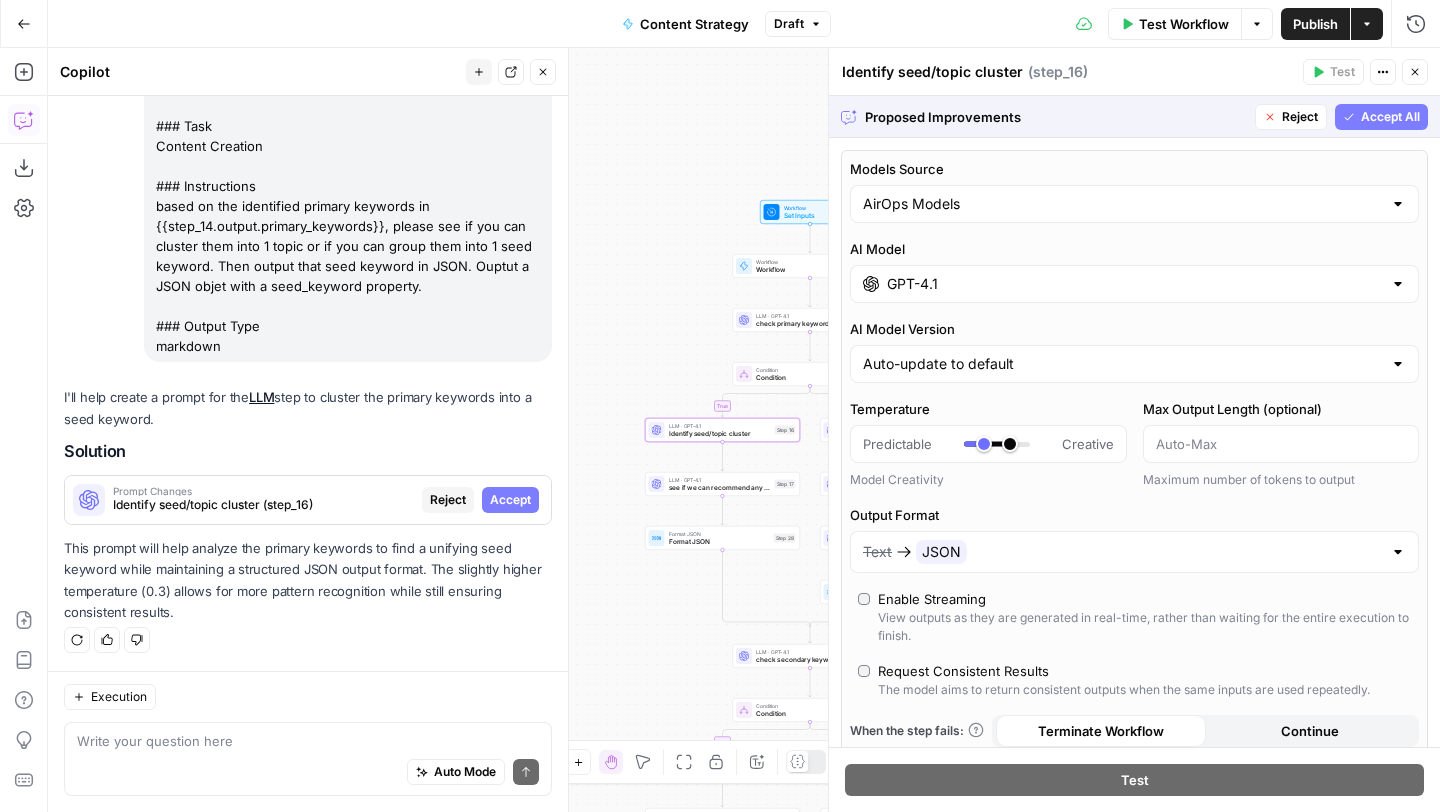 click on "Accept" at bounding box center (510, 500) 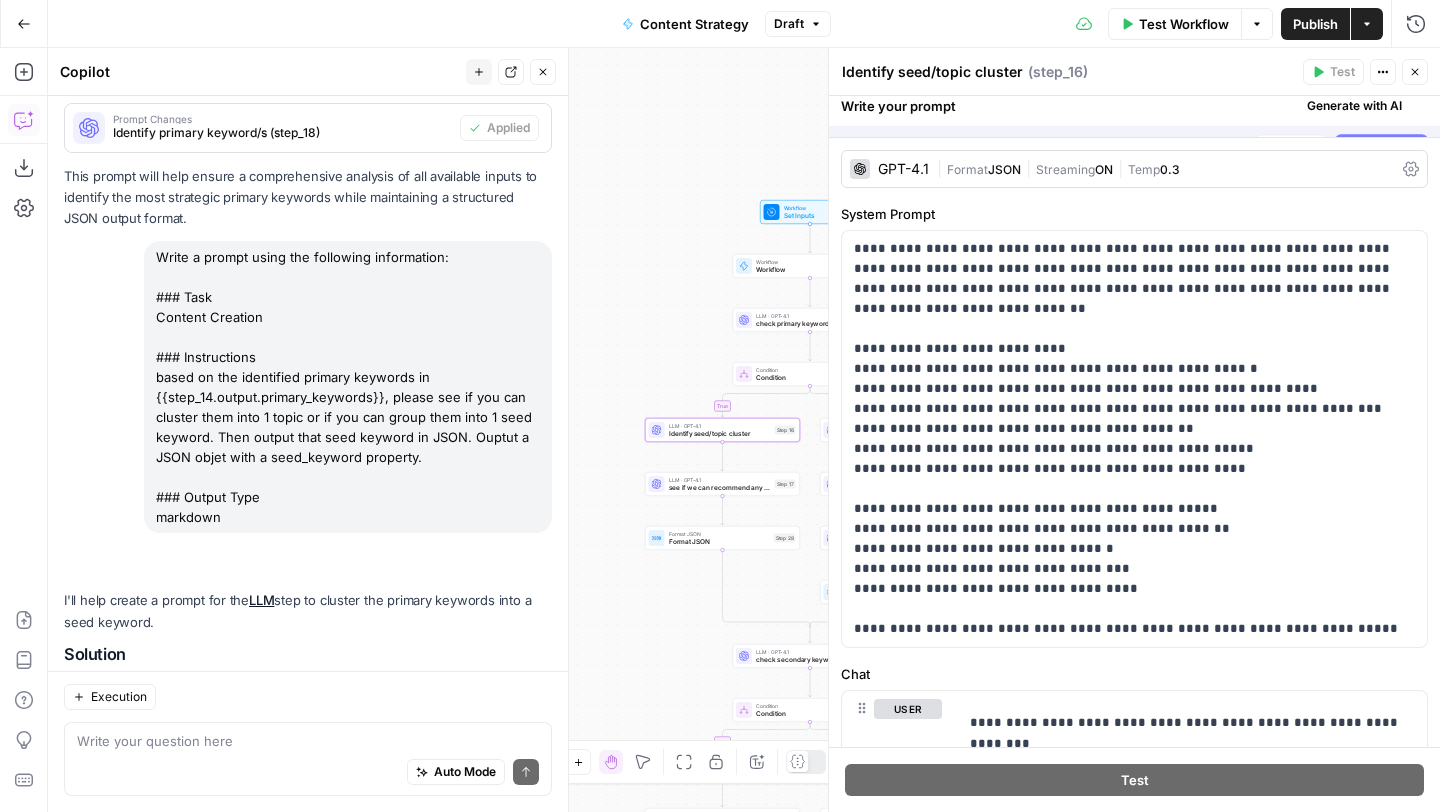 scroll, scrollTop: 3090, scrollLeft: 0, axis: vertical 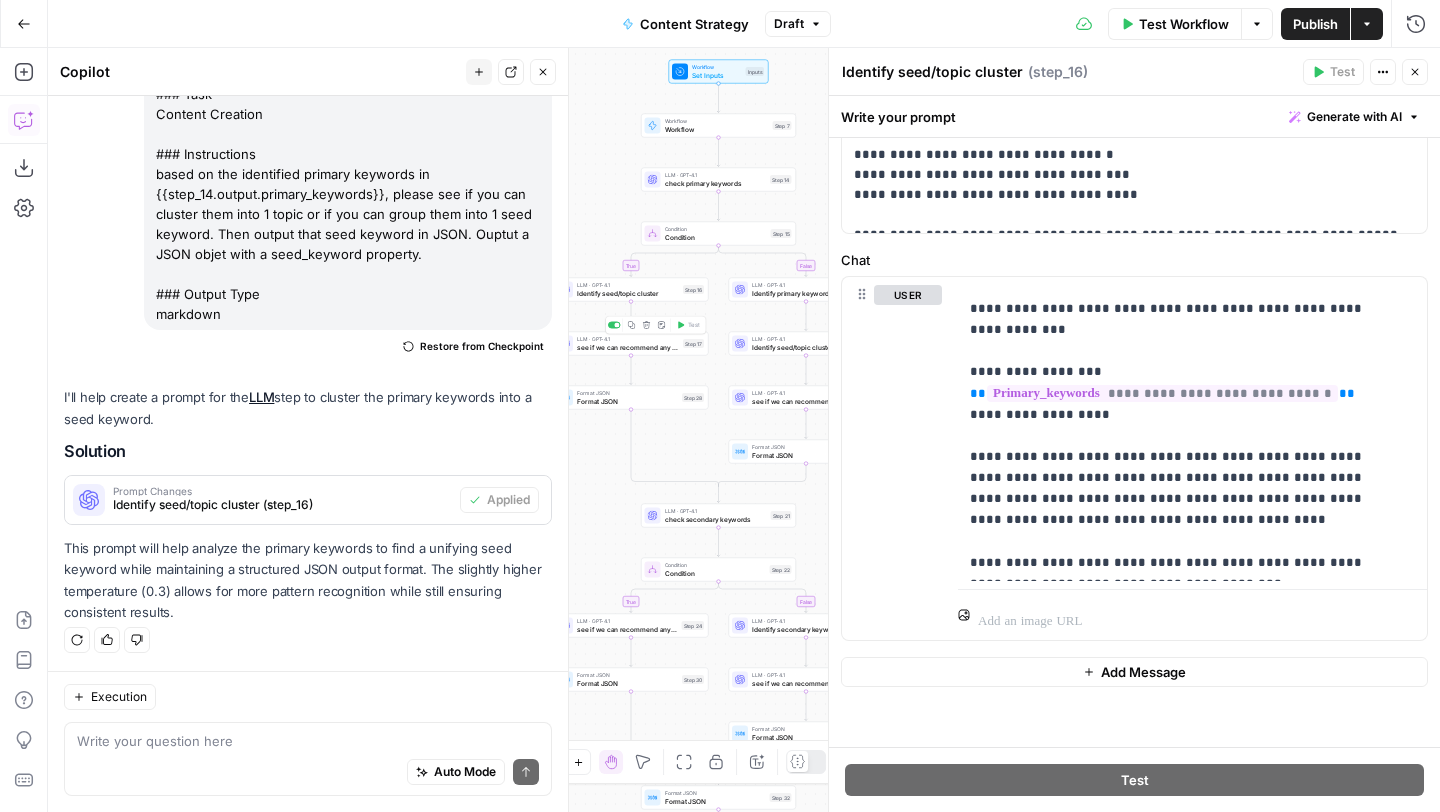 click on "see if we can recommend any other primary keywords" at bounding box center [628, 347] 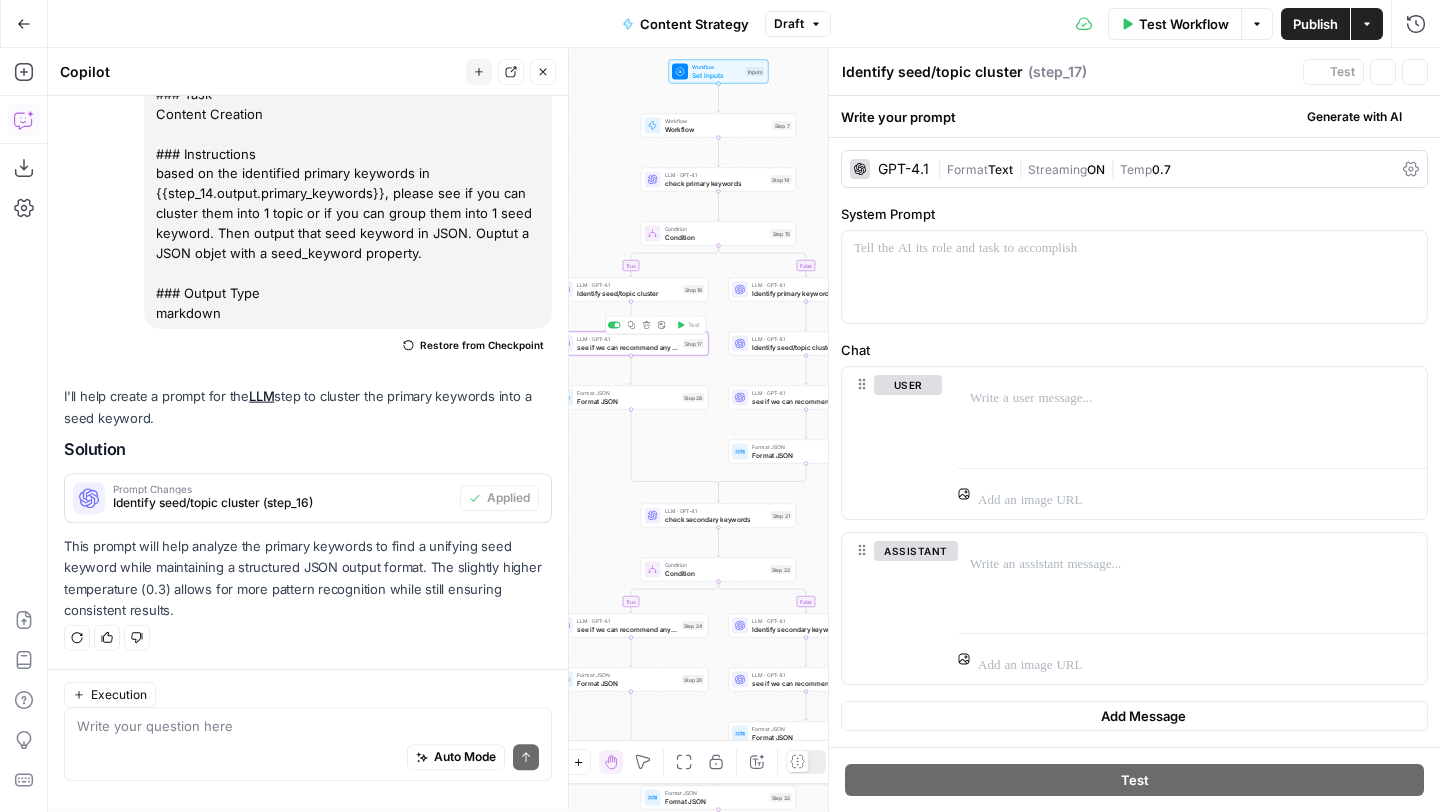 type on "see if we can recommend any other primary keywords" 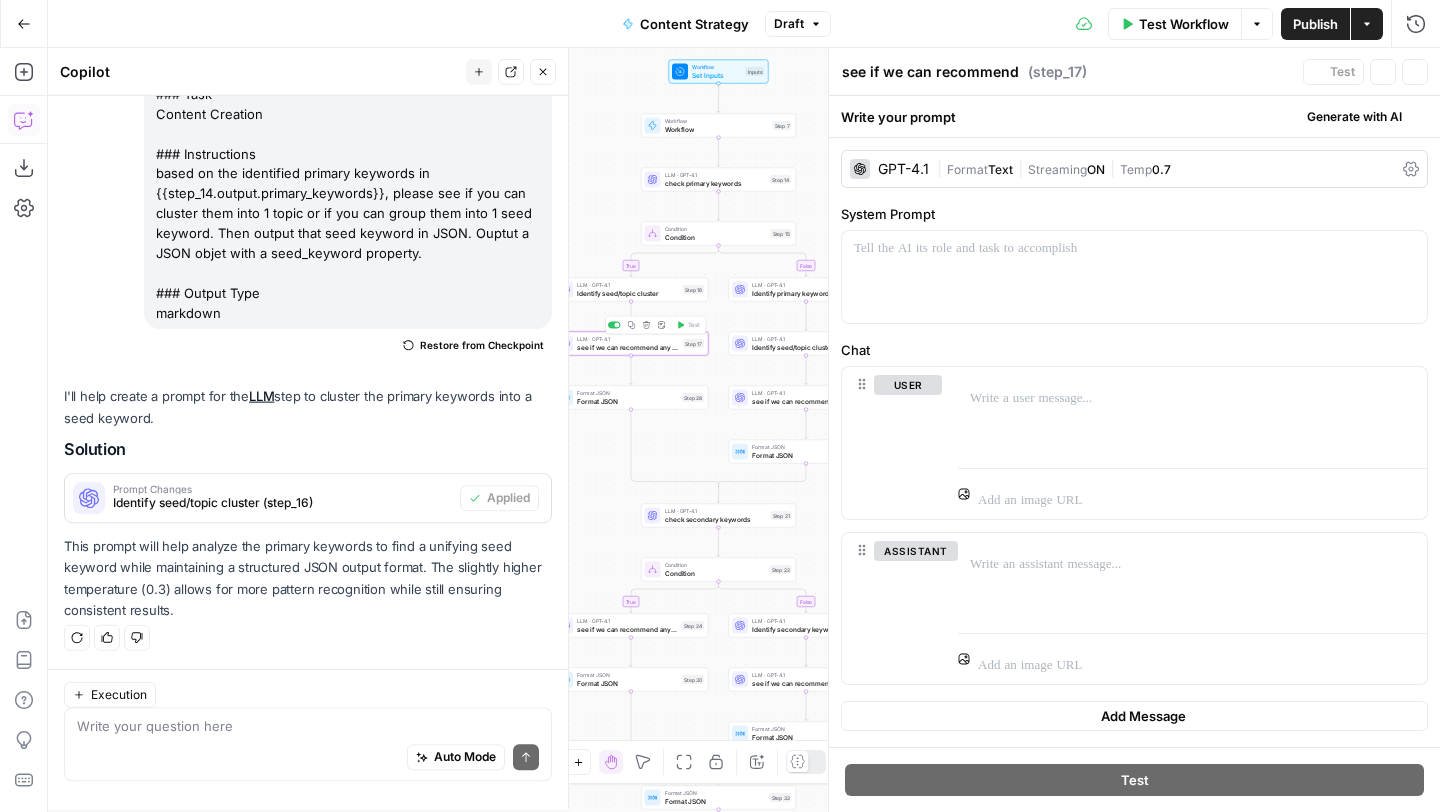 scroll, scrollTop: 3090, scrollLeft: 0, axis: vertical 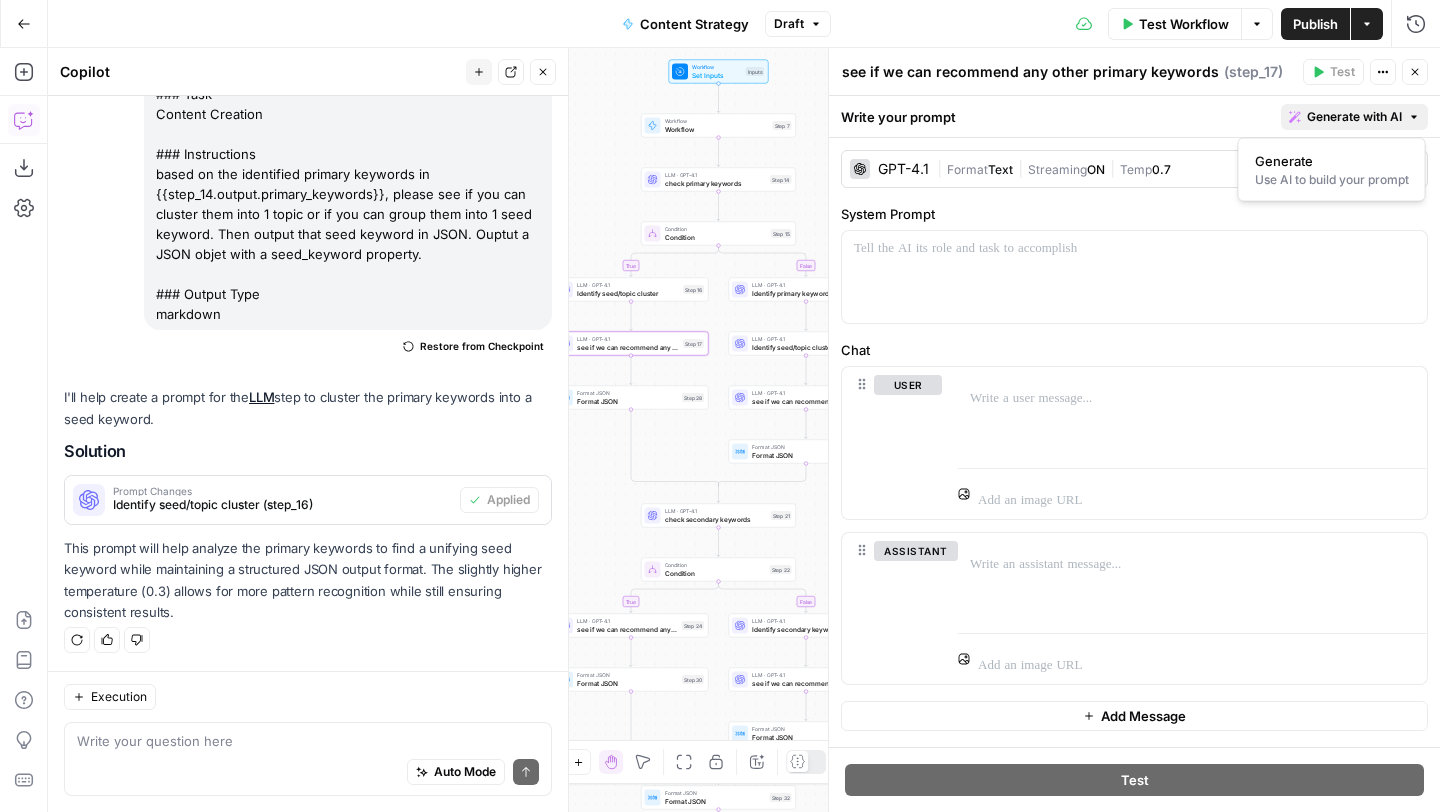 click on "Generate with AI" at bounding box center [1354, 117] 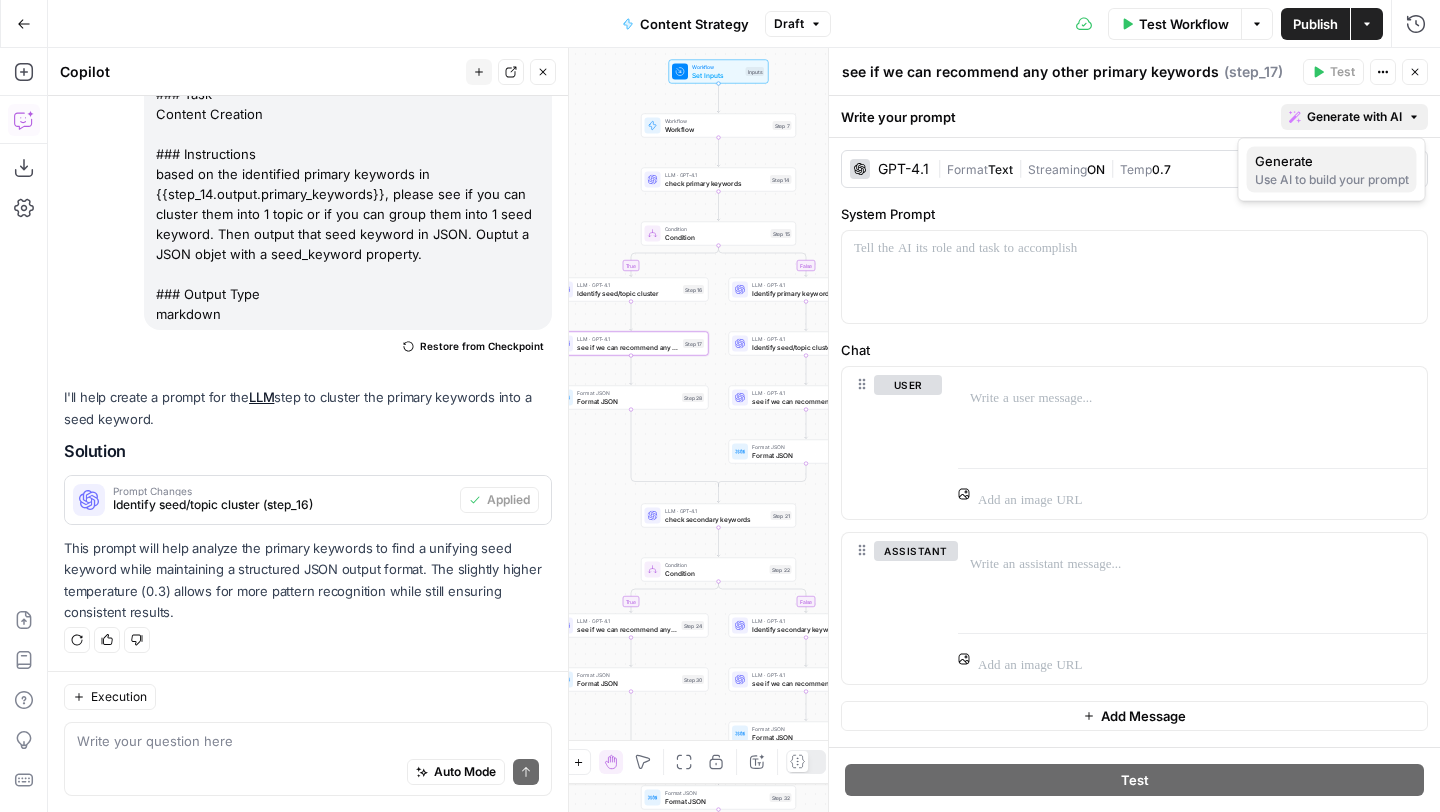 click on "Use AI to build your prompt" at bounding box center (1332, 180) 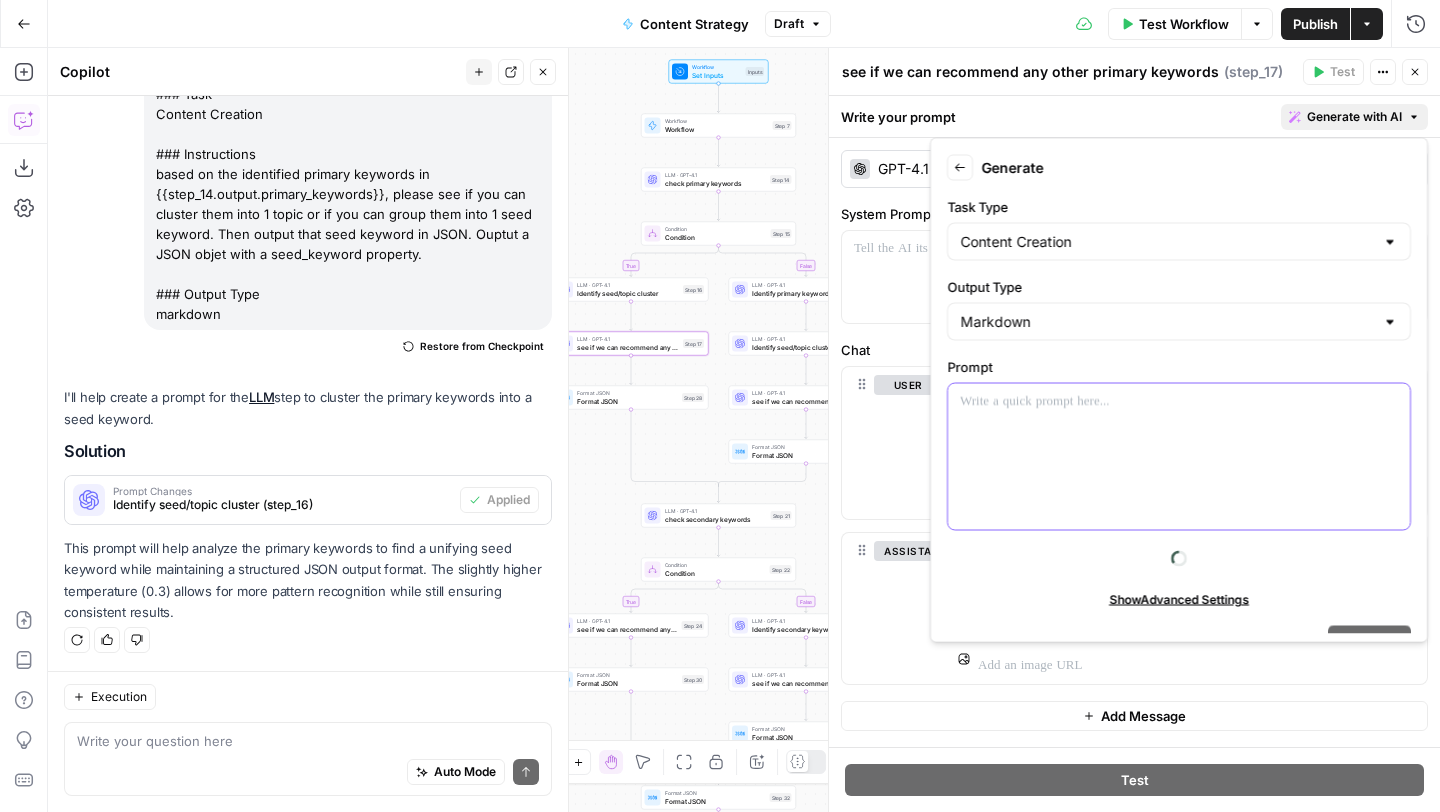 click at bounding box center (1179, 457) 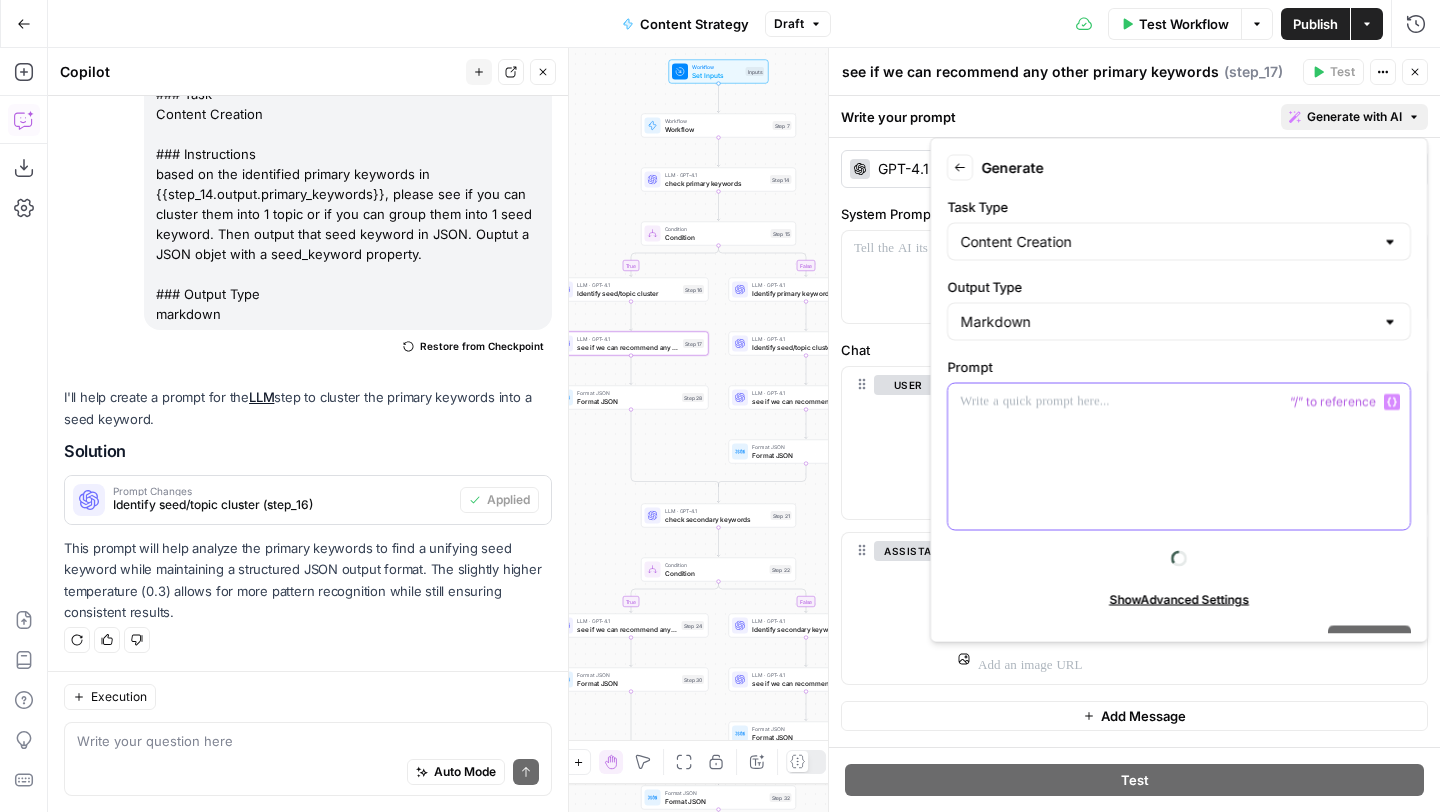 type 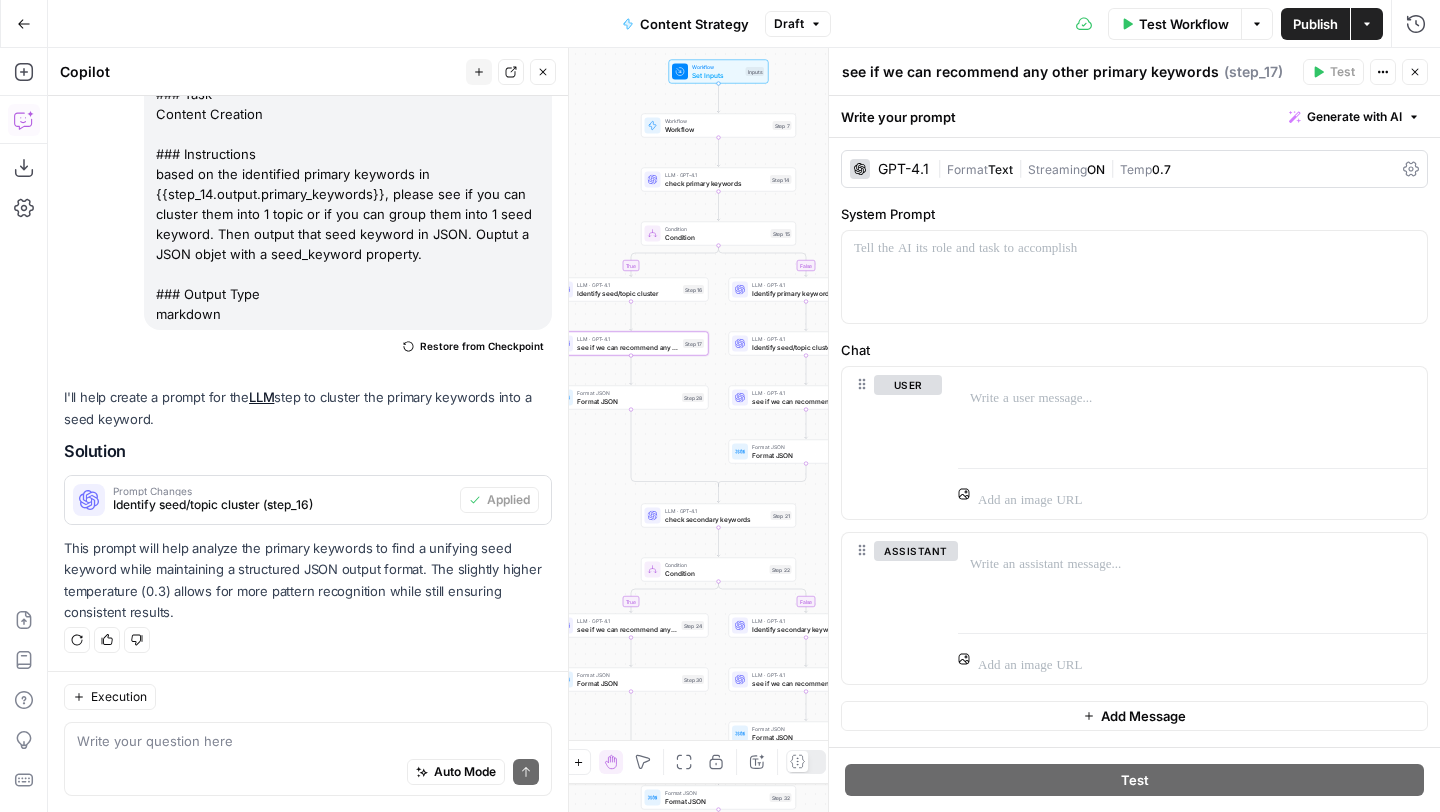 drag, startPoint x: 486, startPoint y: 253, endPoint x: 156, endPoint y: 180, distance: 337.9778 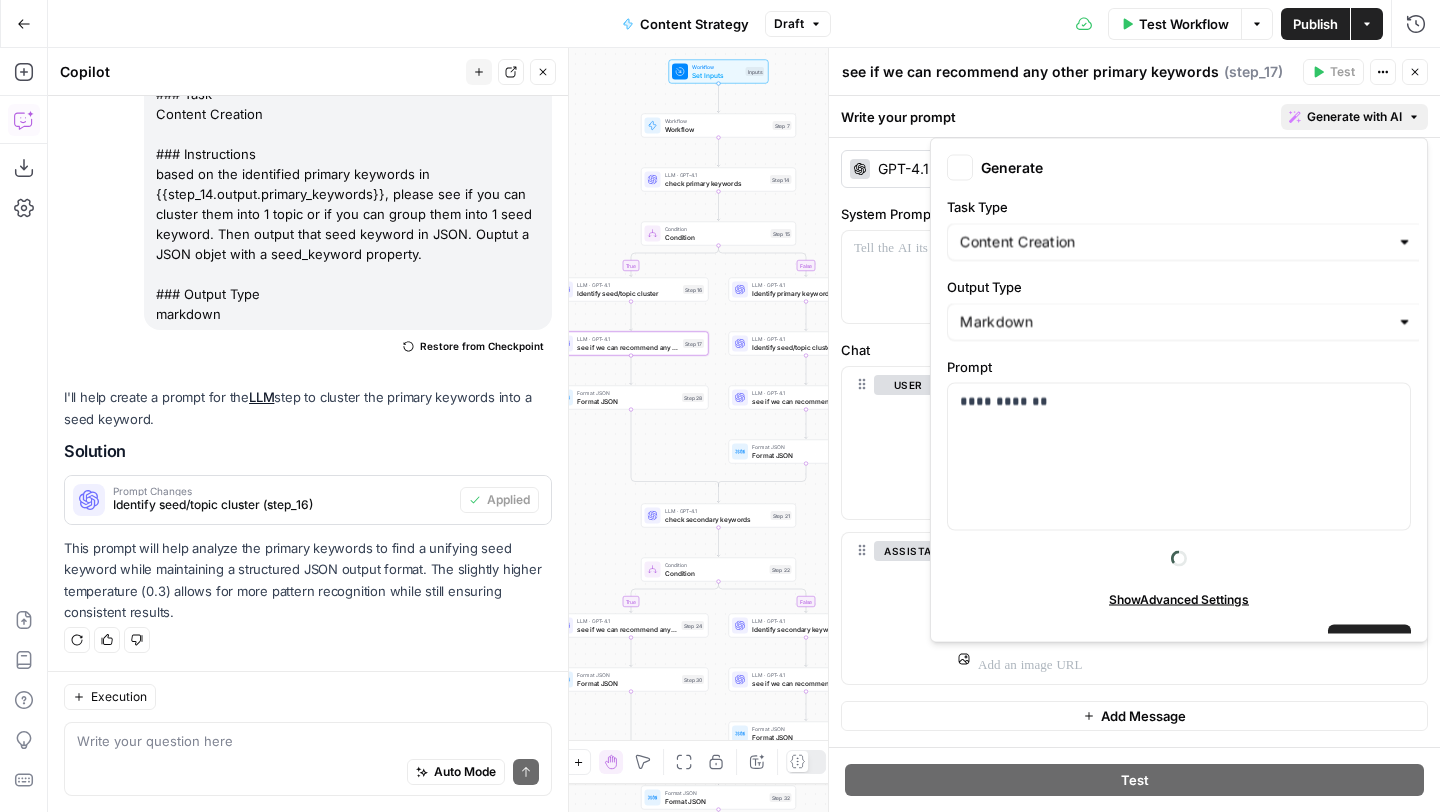 click on "Generate with AI" at bounding box center (1354, 117) 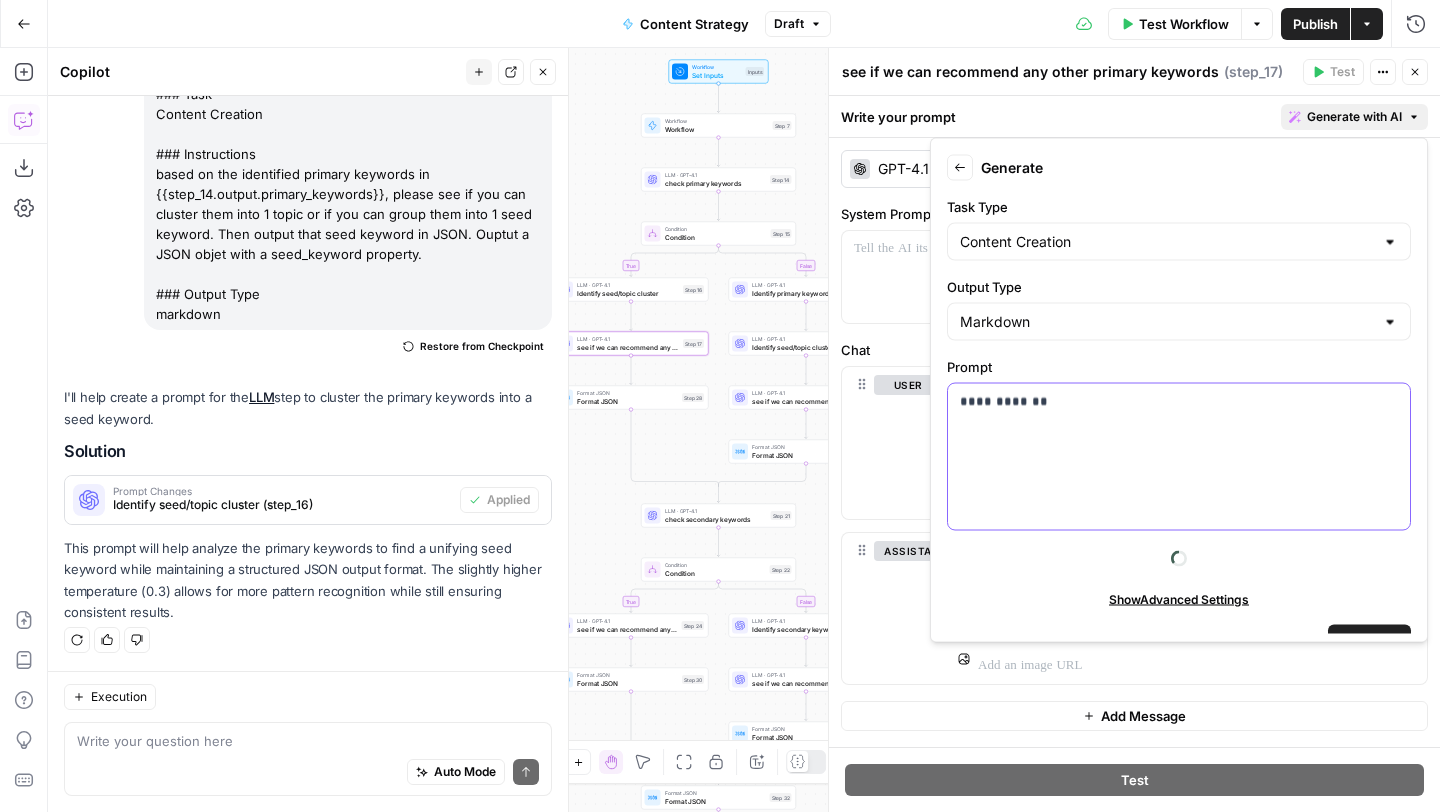 click on "**********" at bounding box center [1179, 457] 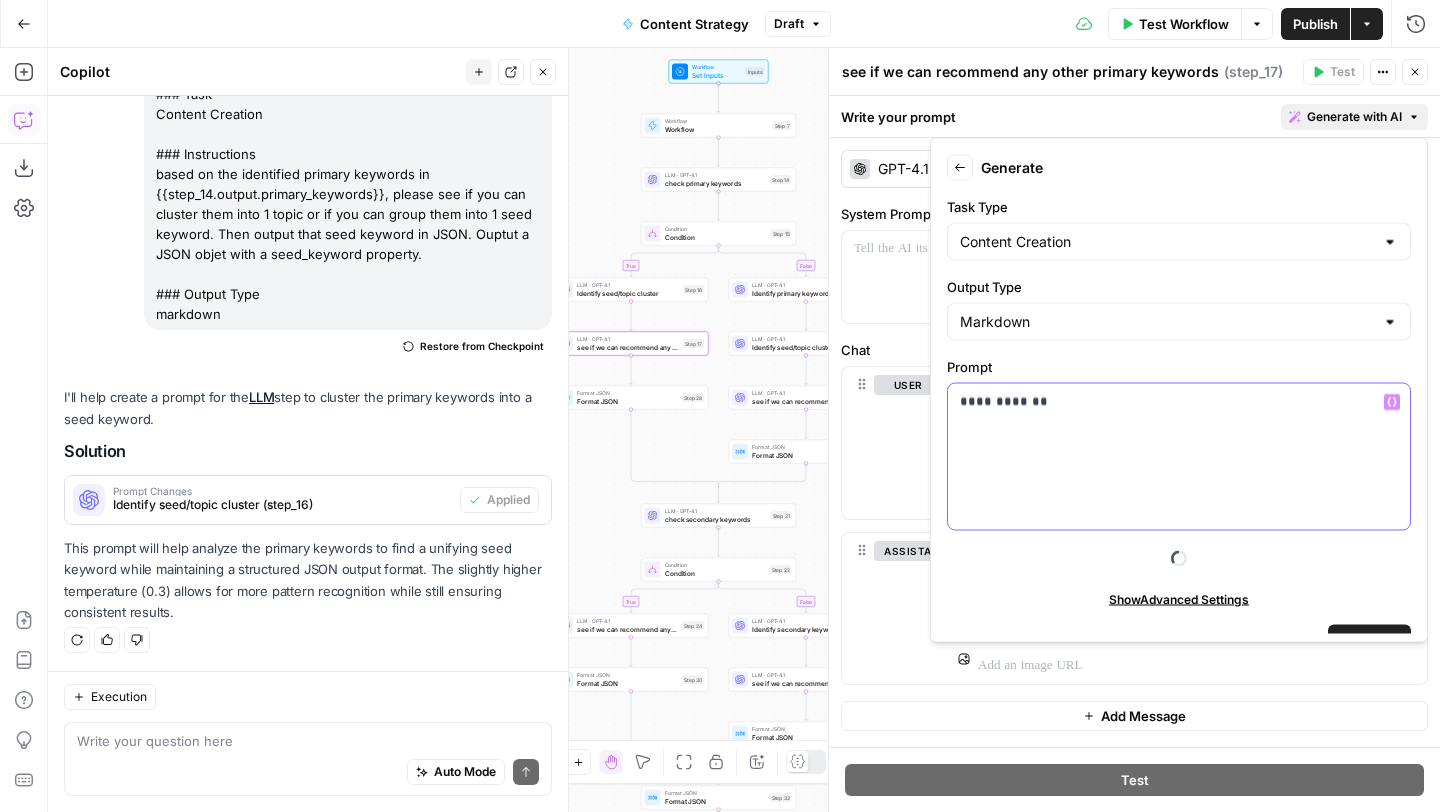 click on "**********" at bounding box center [1179, 457] 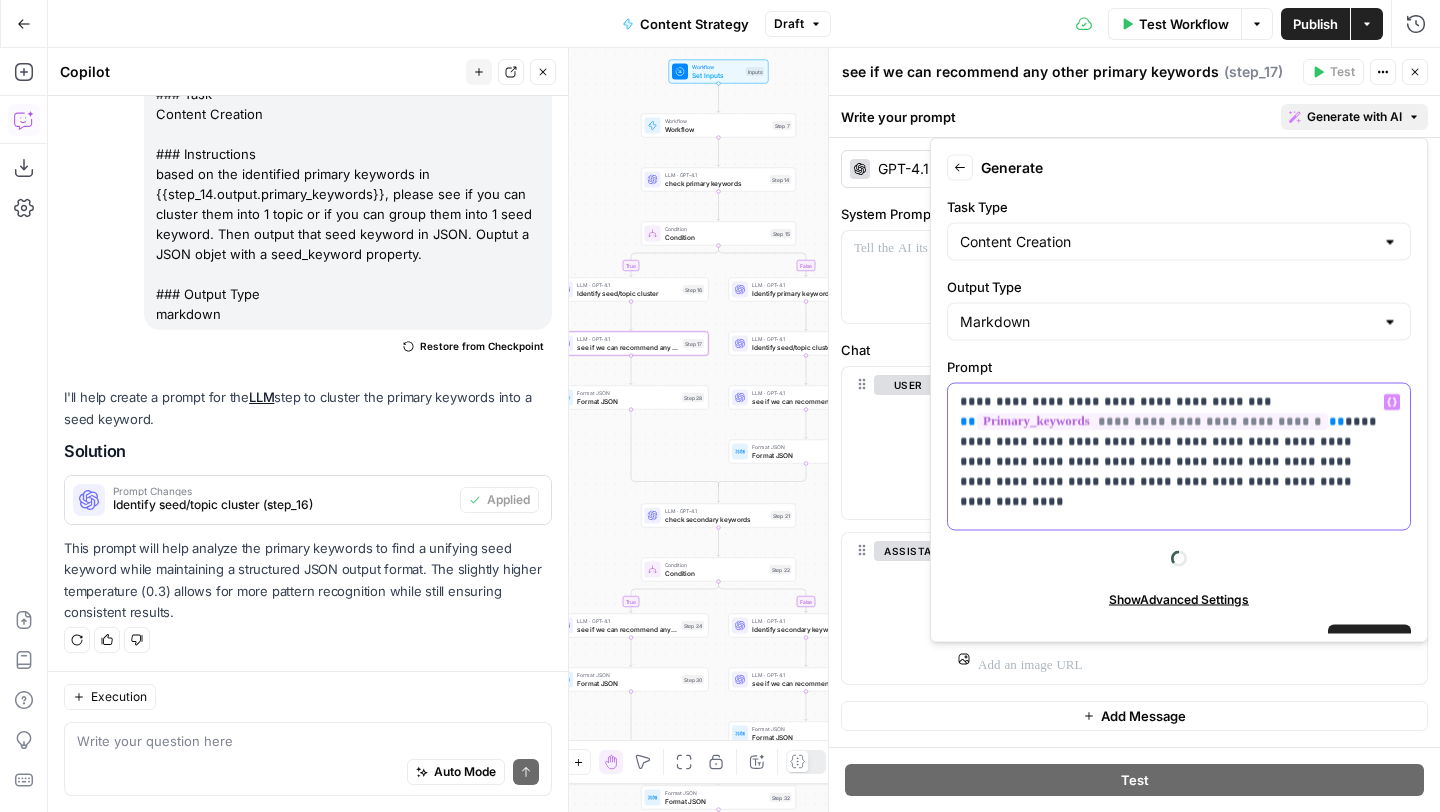 click on "**********" at bounding box center [1171, 442] 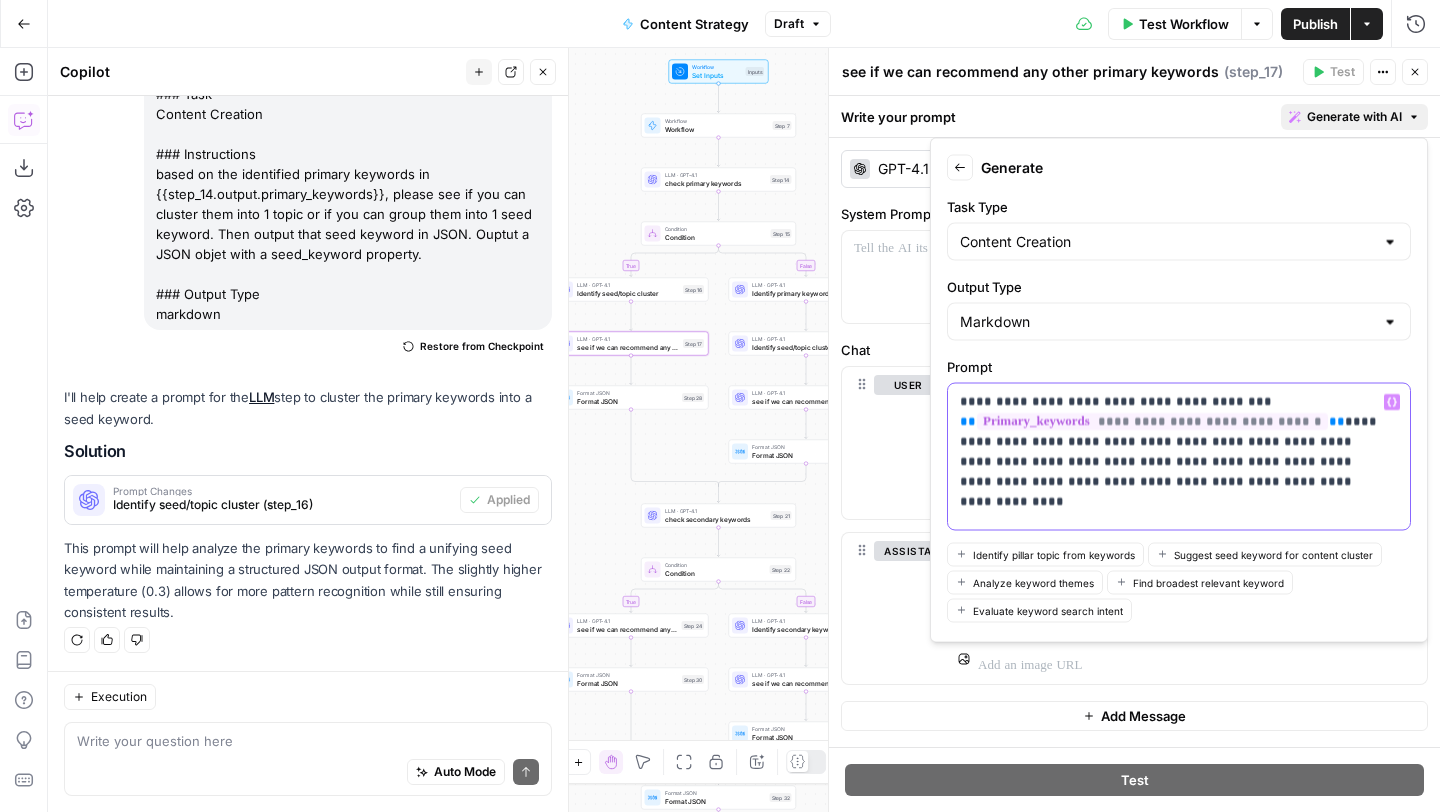 drag, startPoint x: 997, startPoint y: 443, endPoint x: 1230, endPoint y: 502, distance: 240.35391 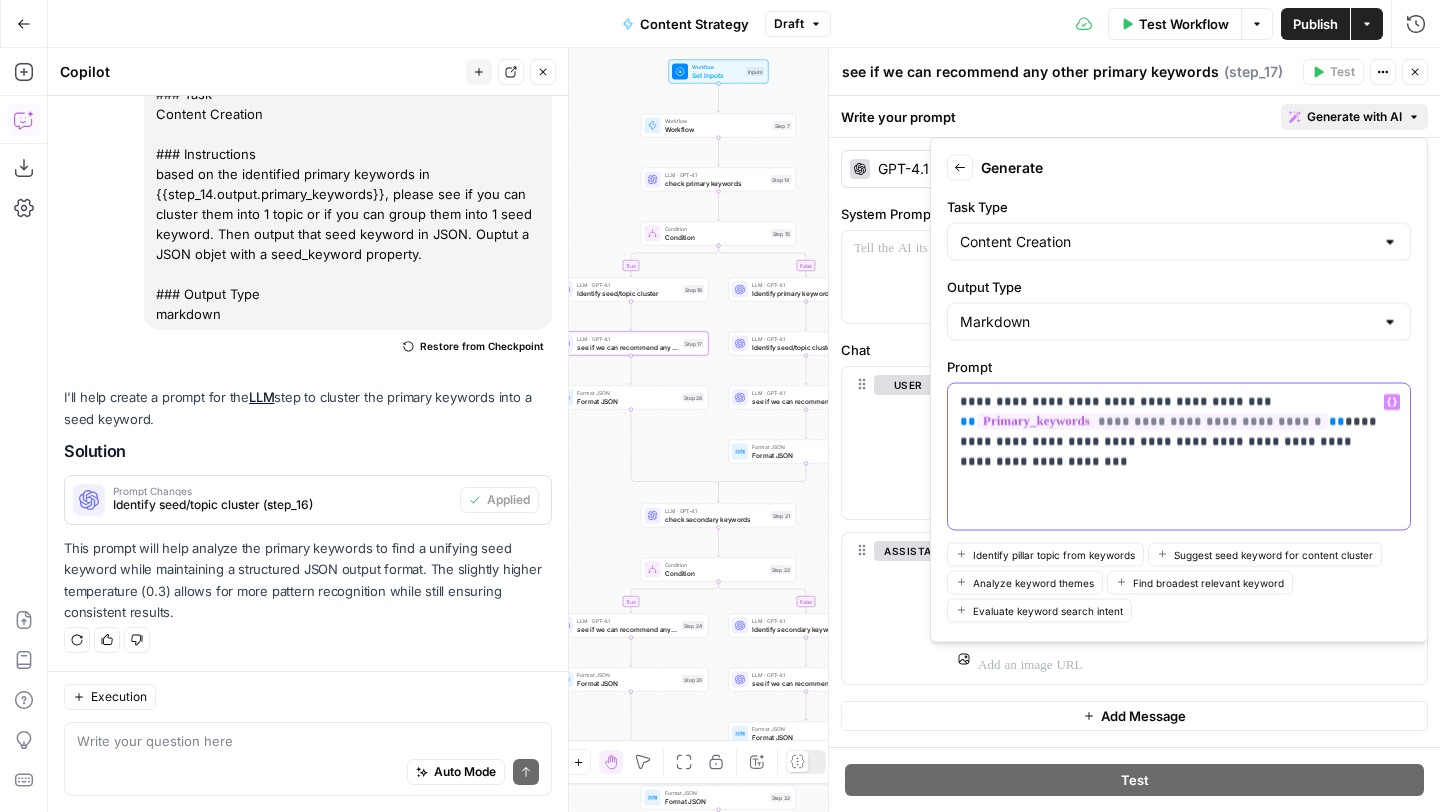 drag, startPoint x: 1159, startPoint y: 400, endPoint x: 1177, endPoint y: 437, distance: 41.14608 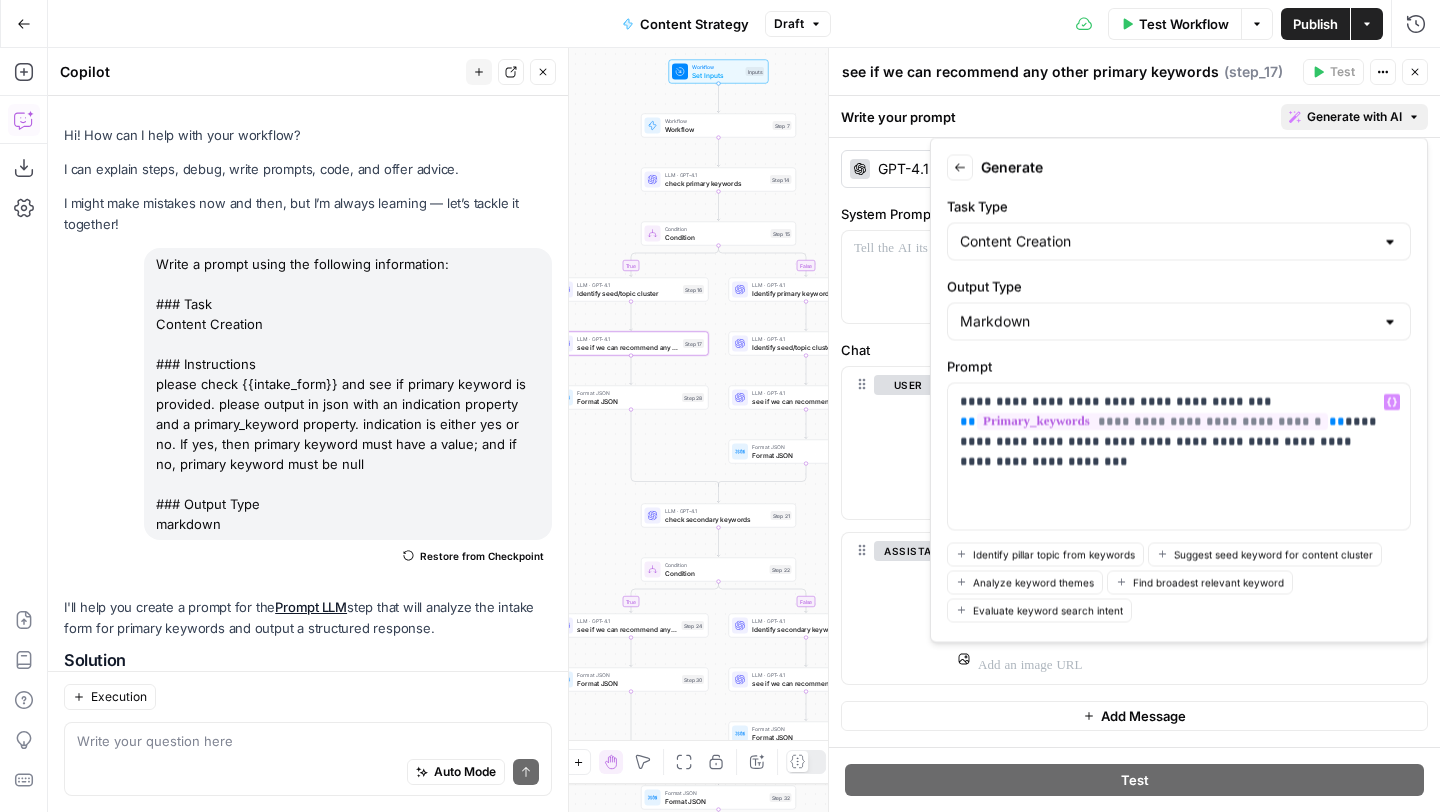 scroll, scrollTop: 0, scrollLeft: 0, axis: both 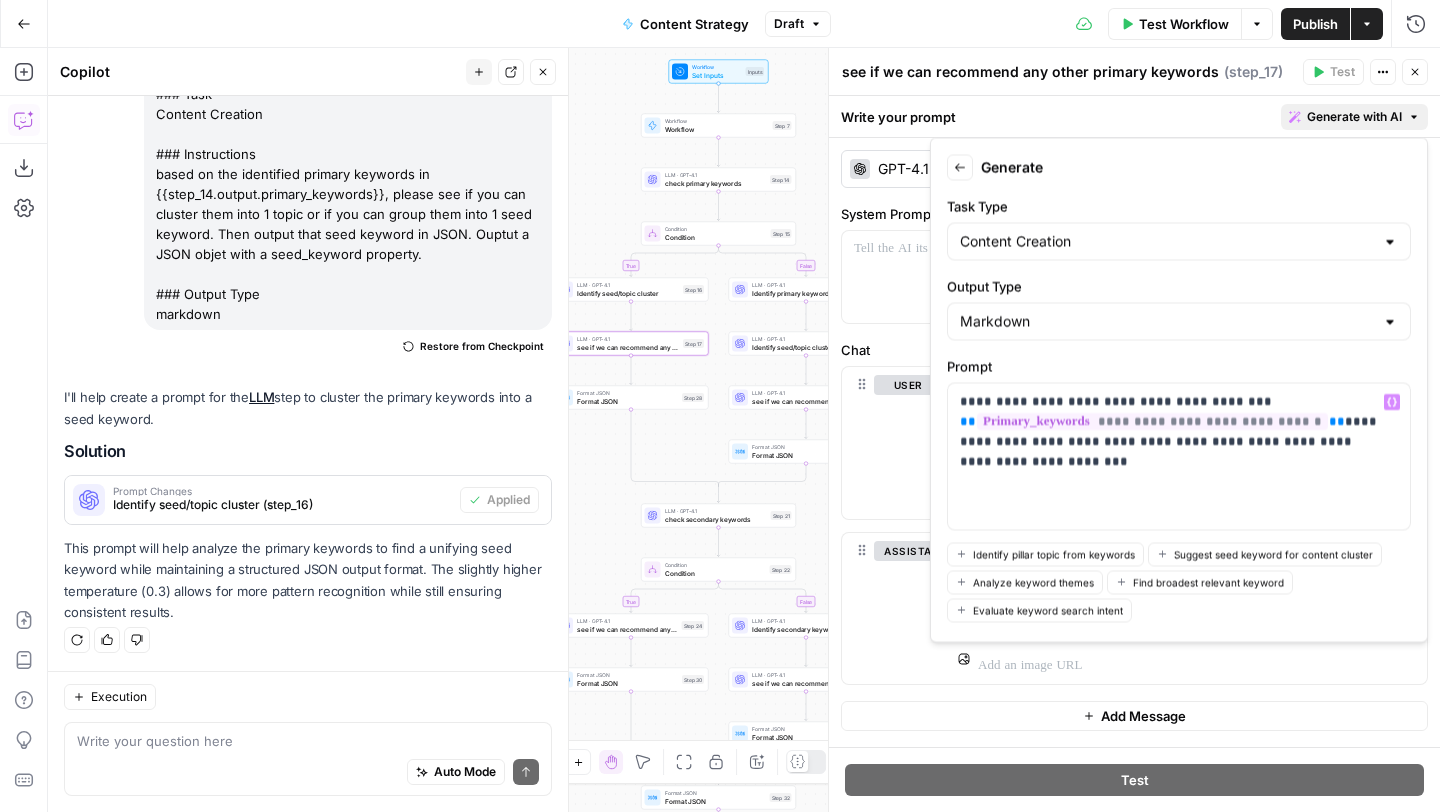 click on "**********" at bounding box center (1171, 432) 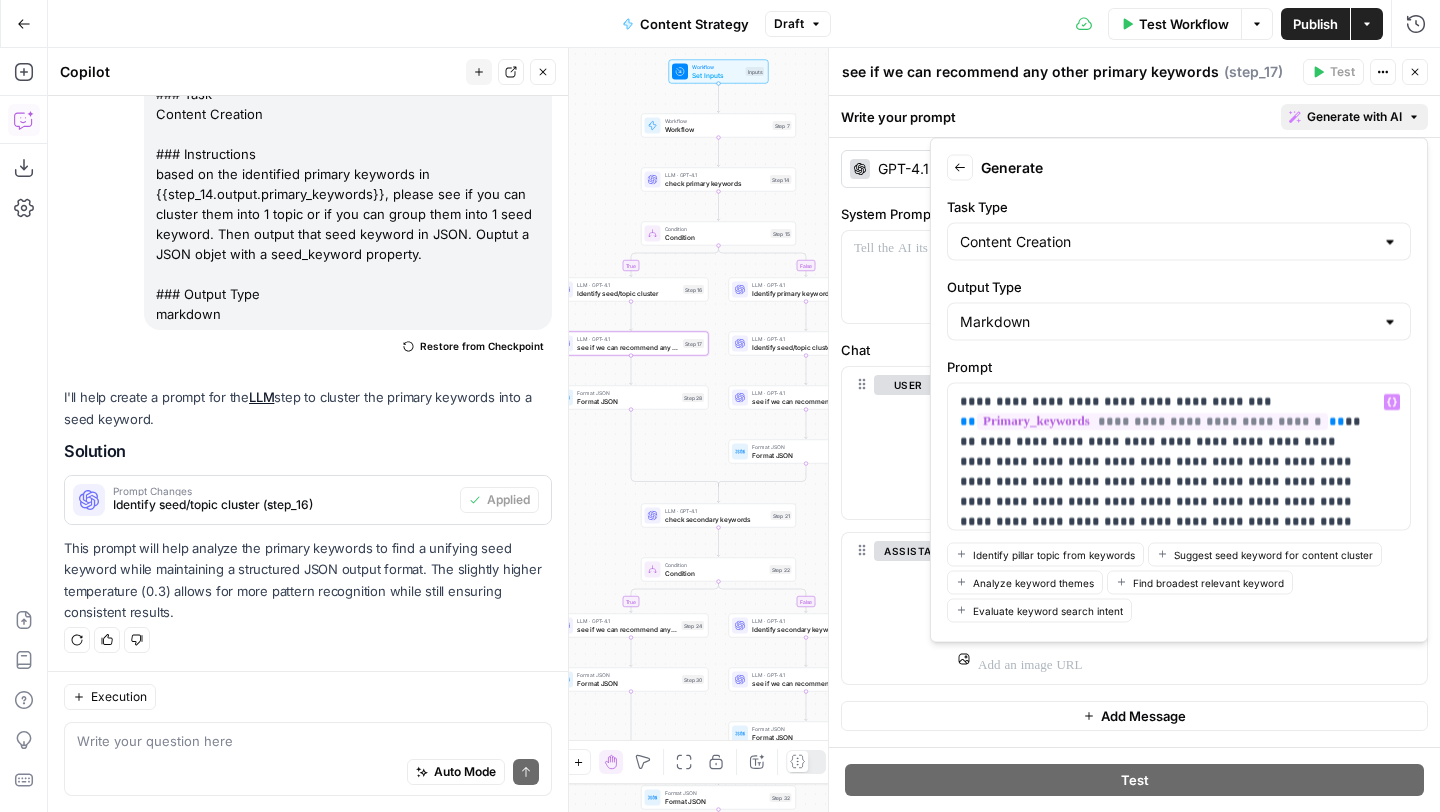 scroll, scrollTop: 25, scrollLeft: 0, axis: vertical 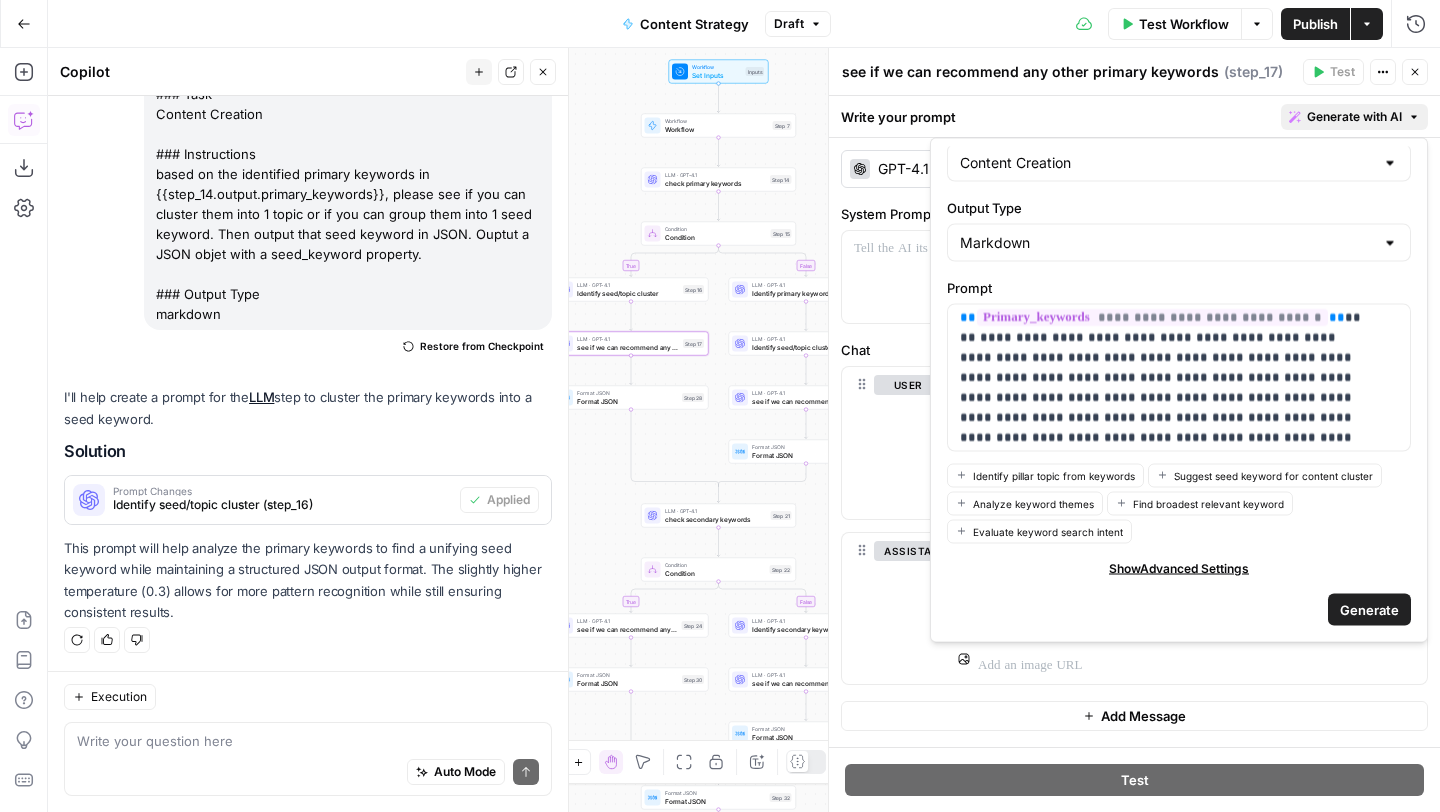 click on "Generate" at bounding box center (1369, 609) 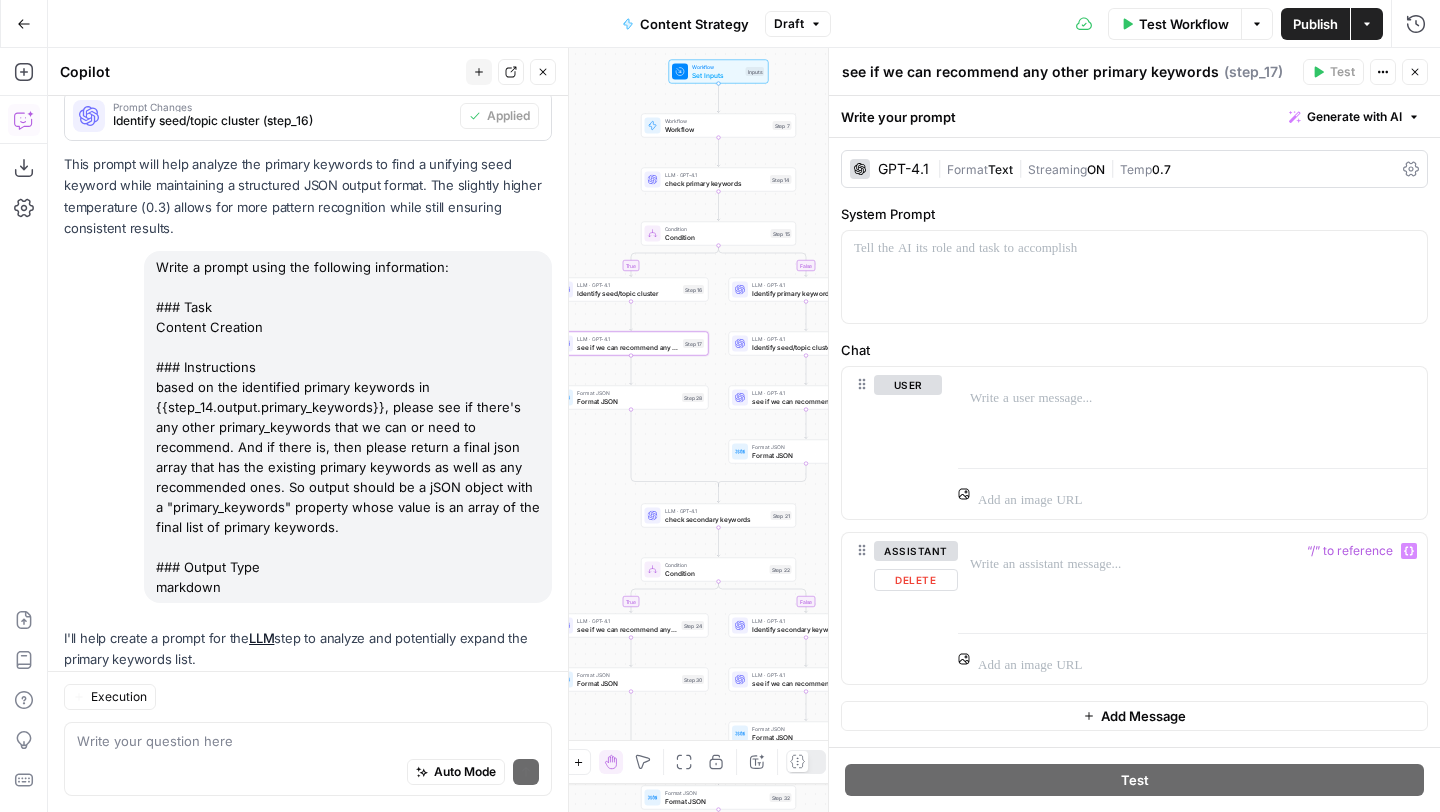 scroll, scrollTop: 3735, scrollLeft: 0, axis: vertical 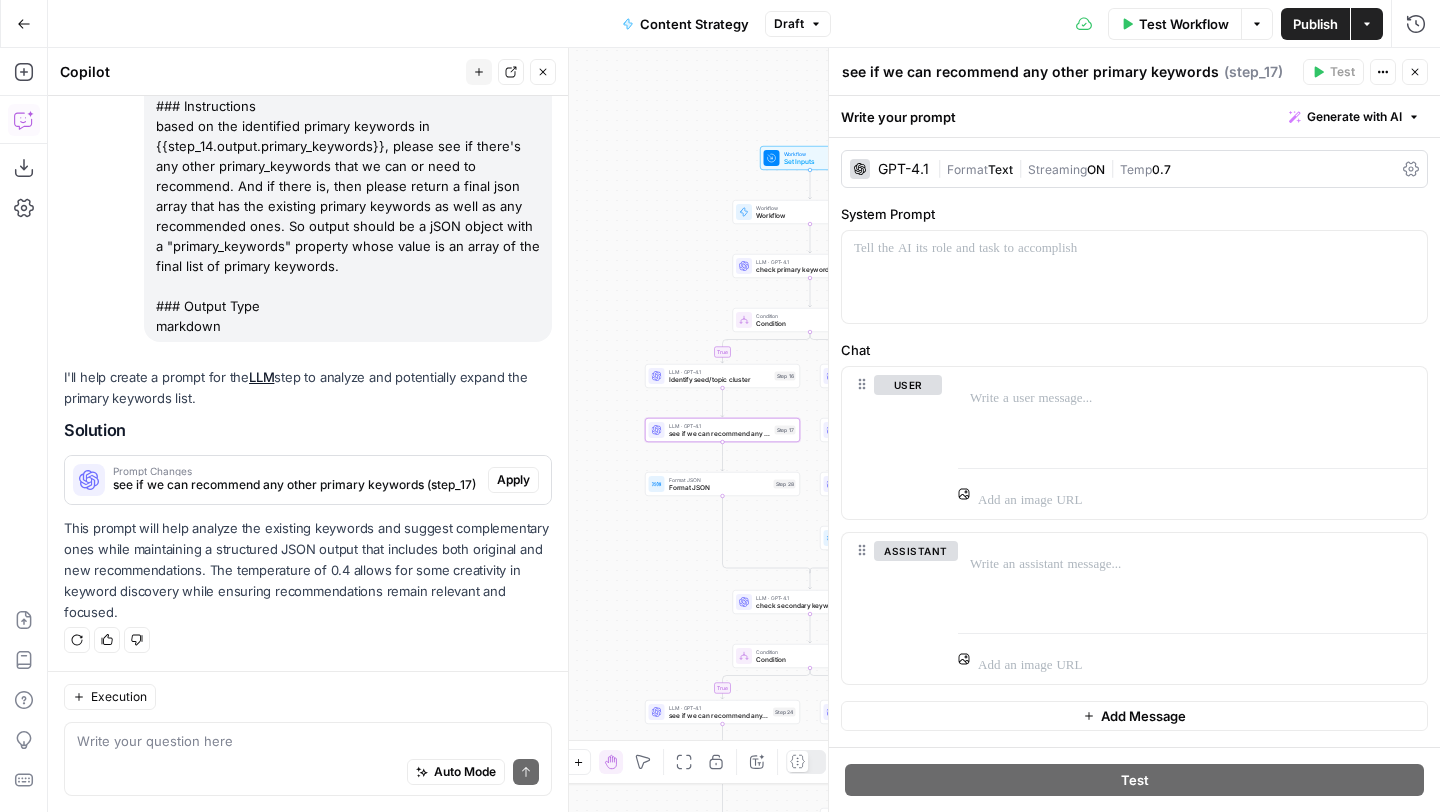 click on "Apply" at bounding box center (513, 480) 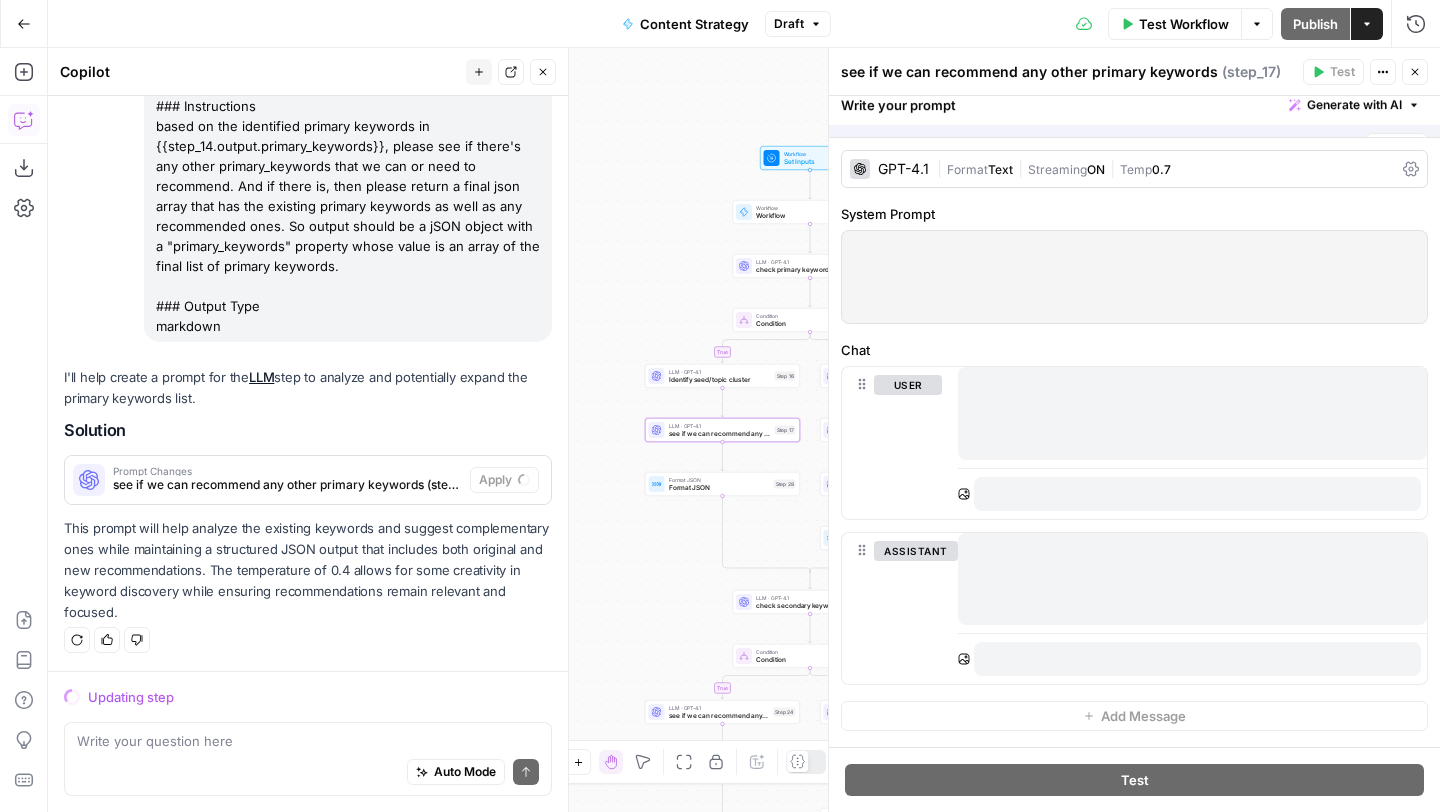 scroll, scrollTop: 3511, scrollLeft: 0, axis: vertical 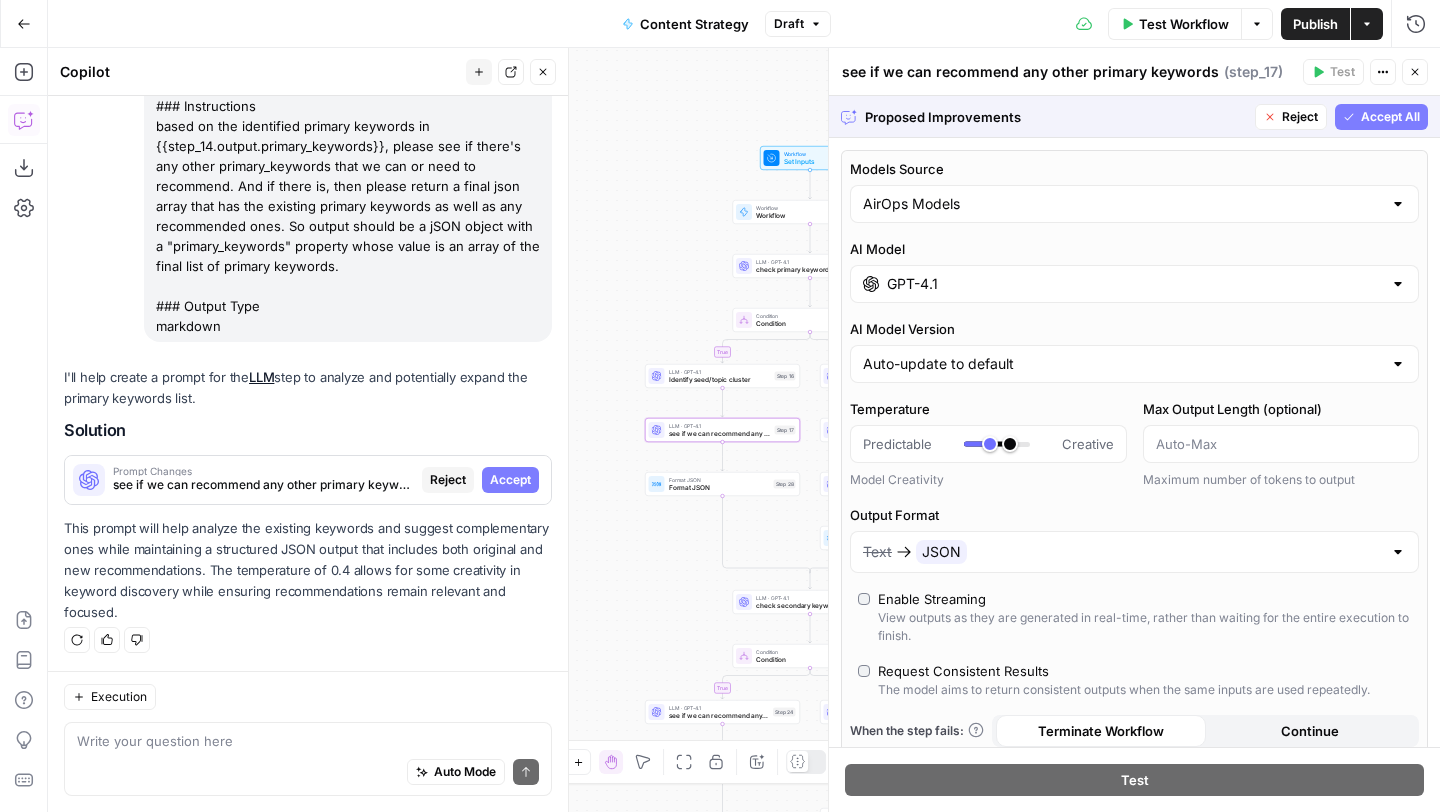 click on "Accept" at bounding box center (510, 480) 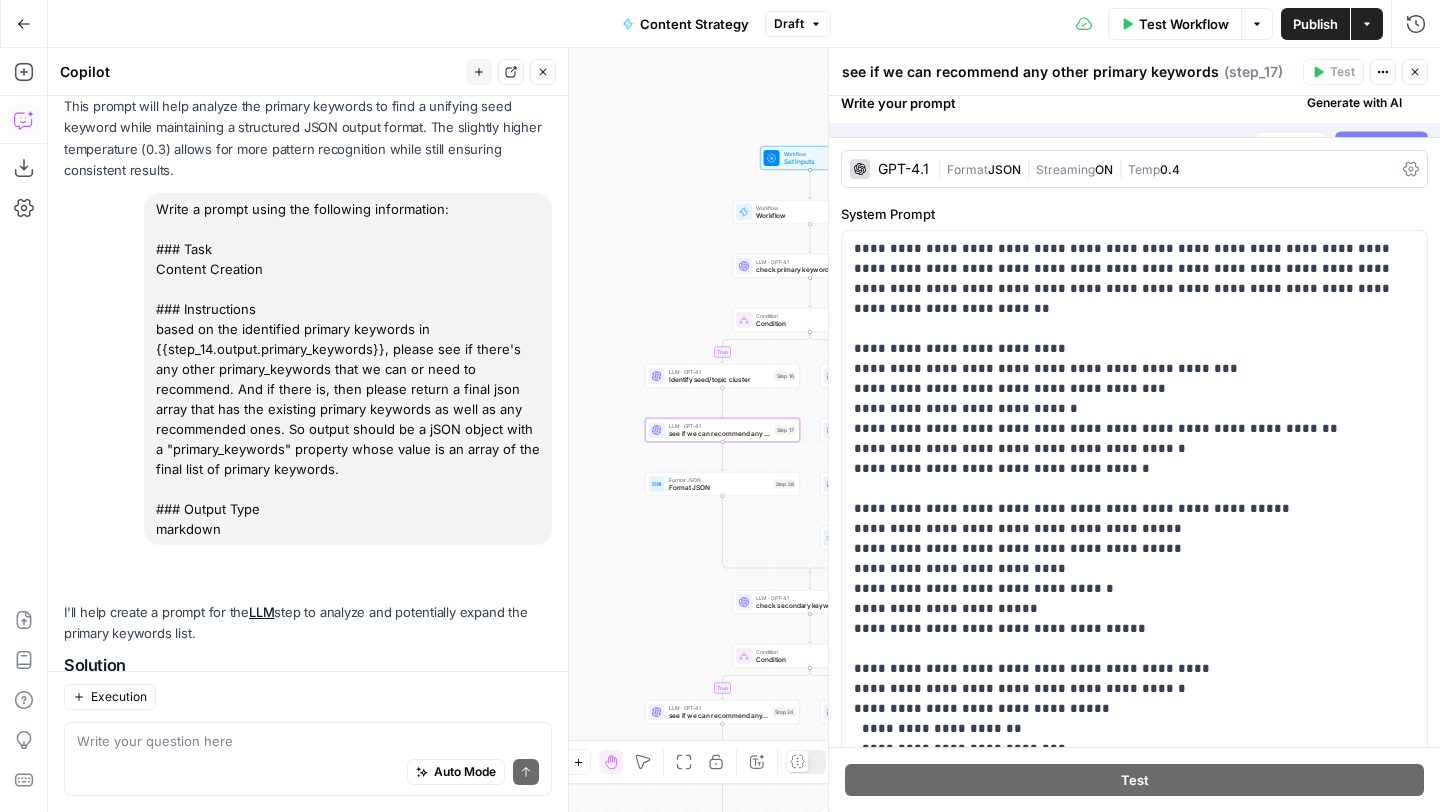 scroll, scrollTop: 3767, scrollLeft: 0, axis: vertical 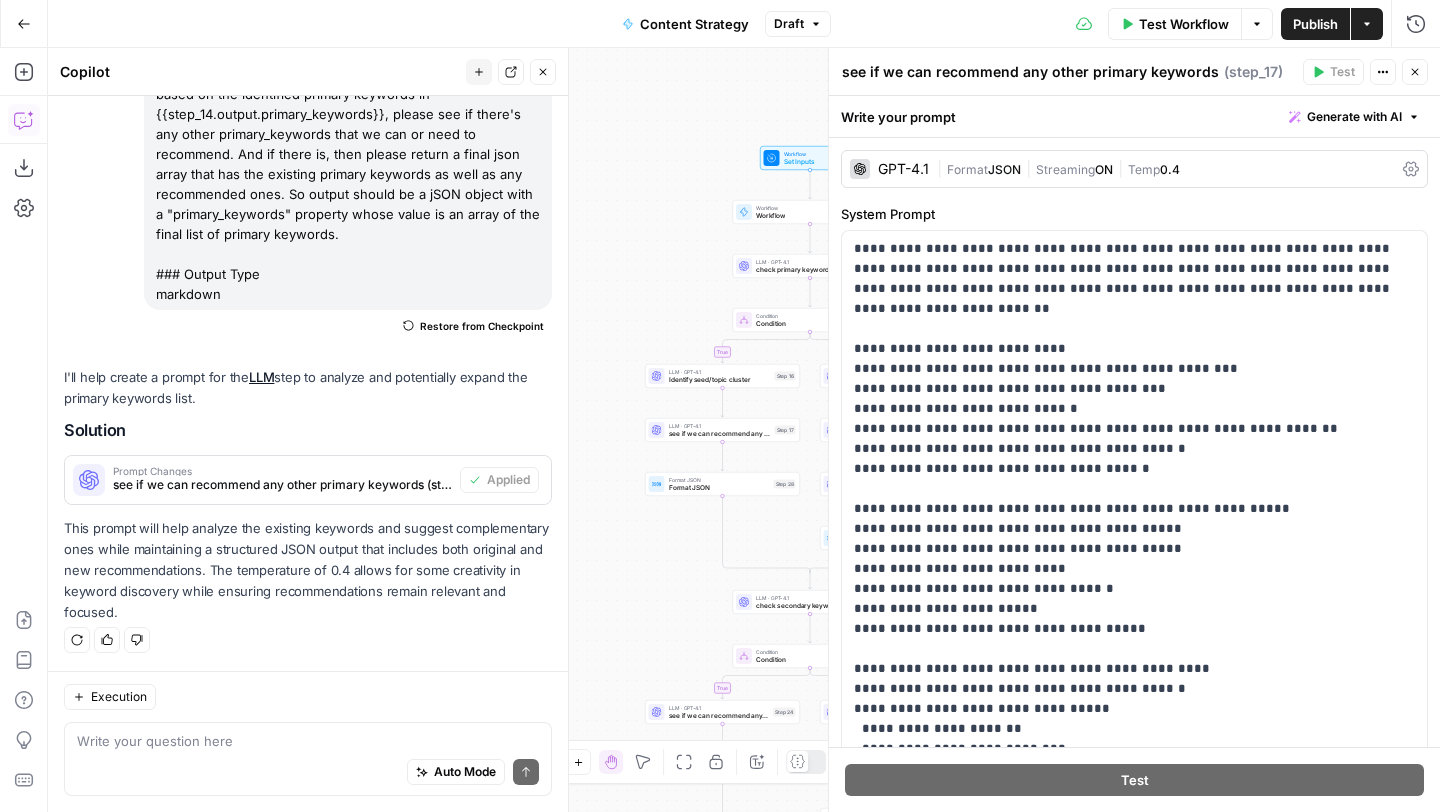click 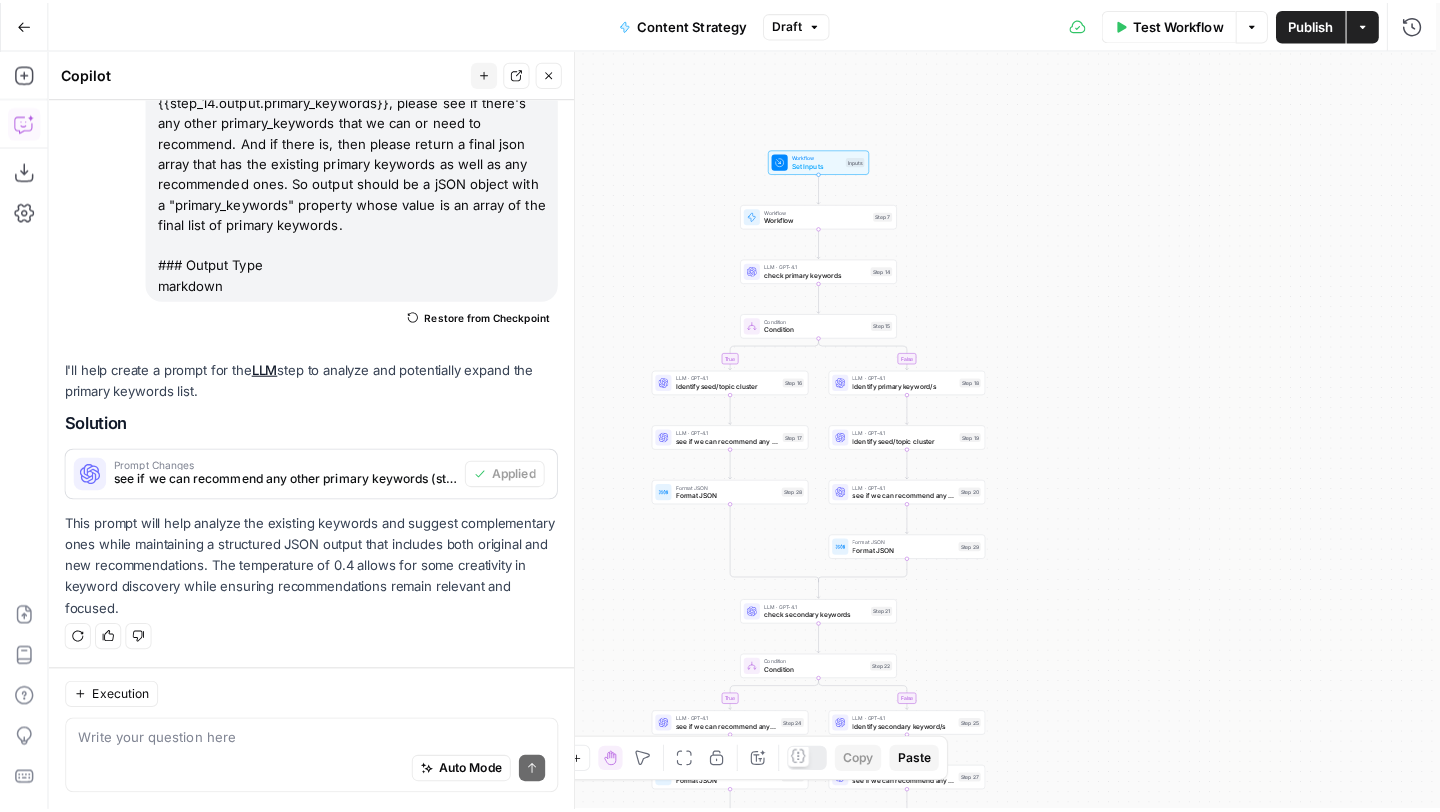 scroll, scrollTop: 3767, scrollLeft: 0, axis: vertical 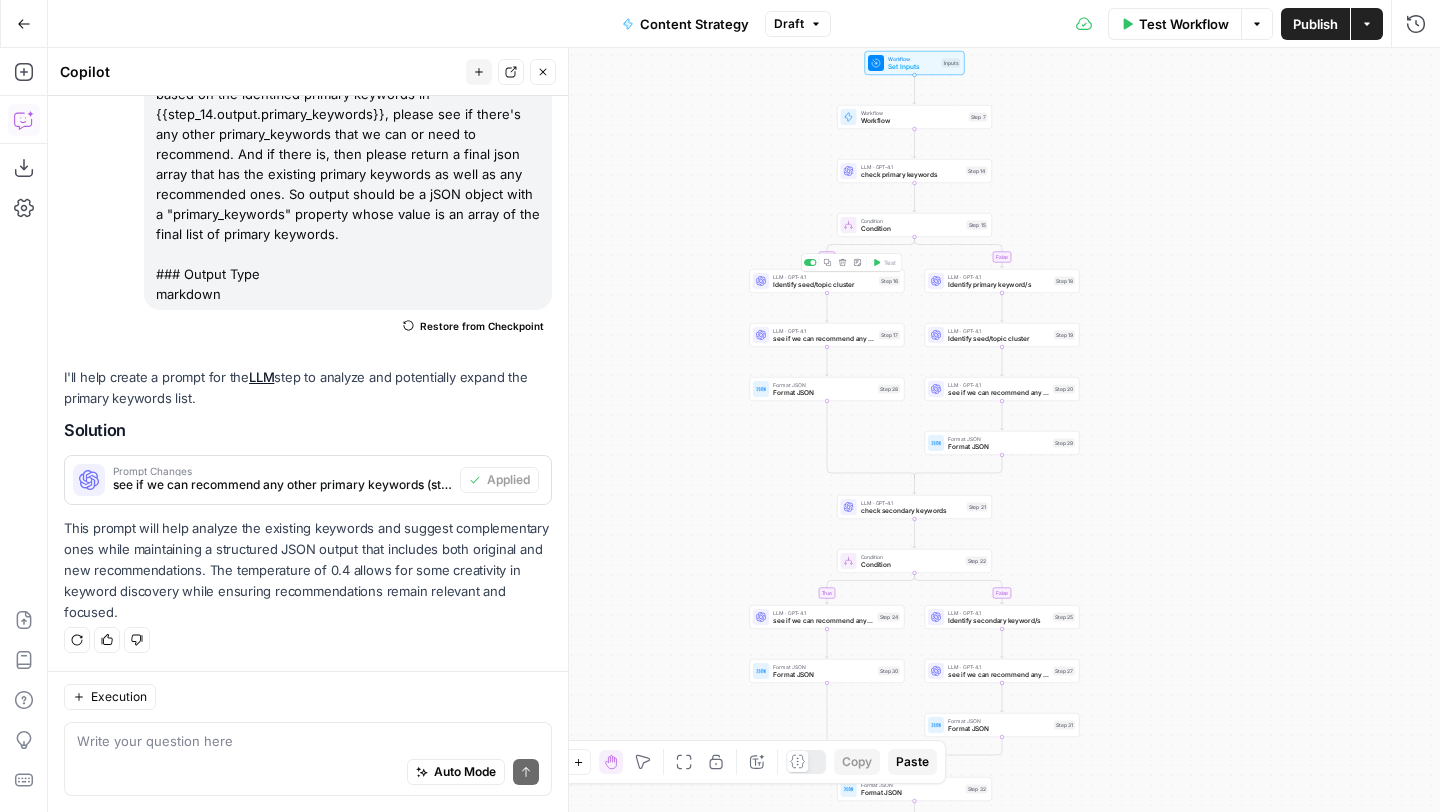 click on "Format JSON" at bounding box center [823, 393] 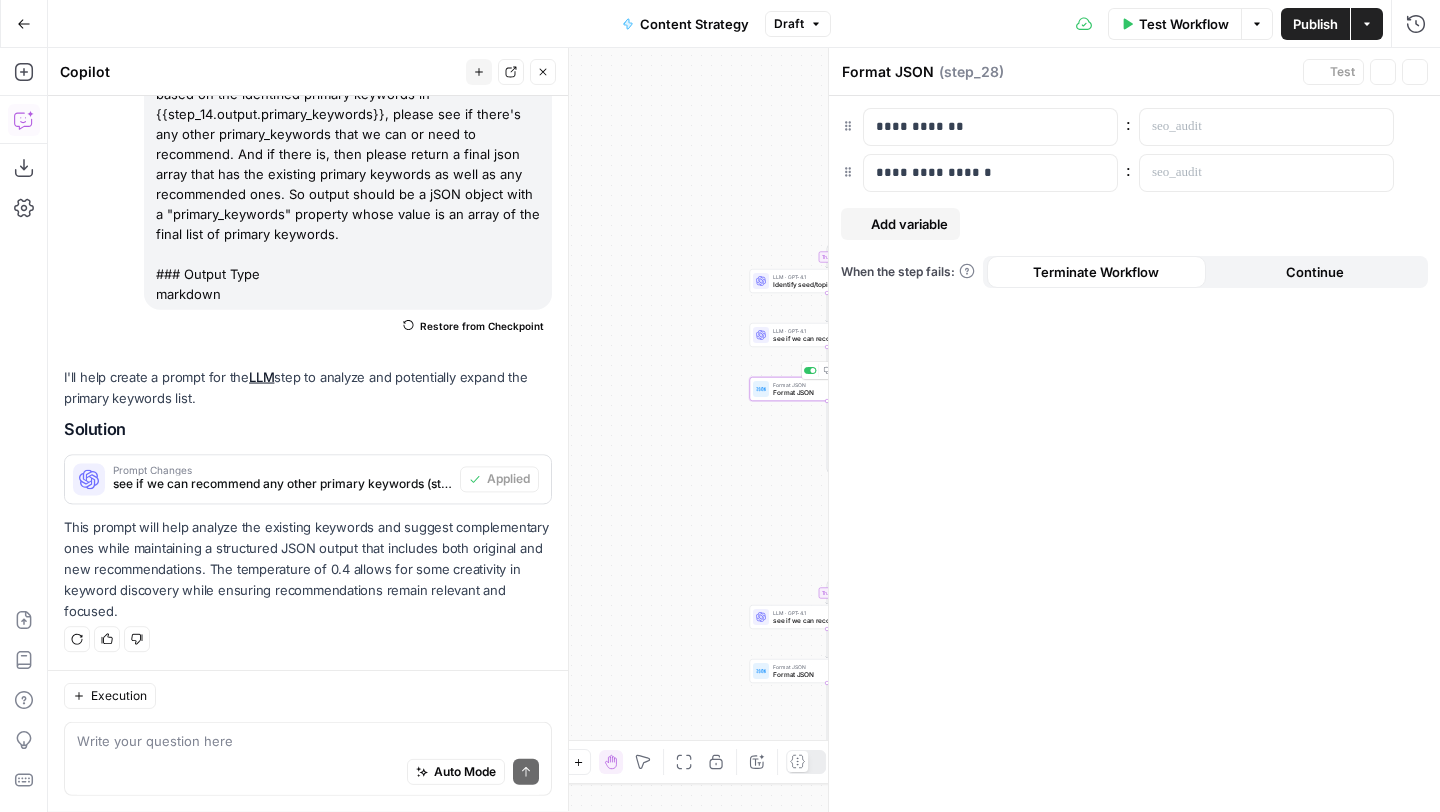 scroll, scrollTop: 3767, scrollLeft: 0, axis: vertical 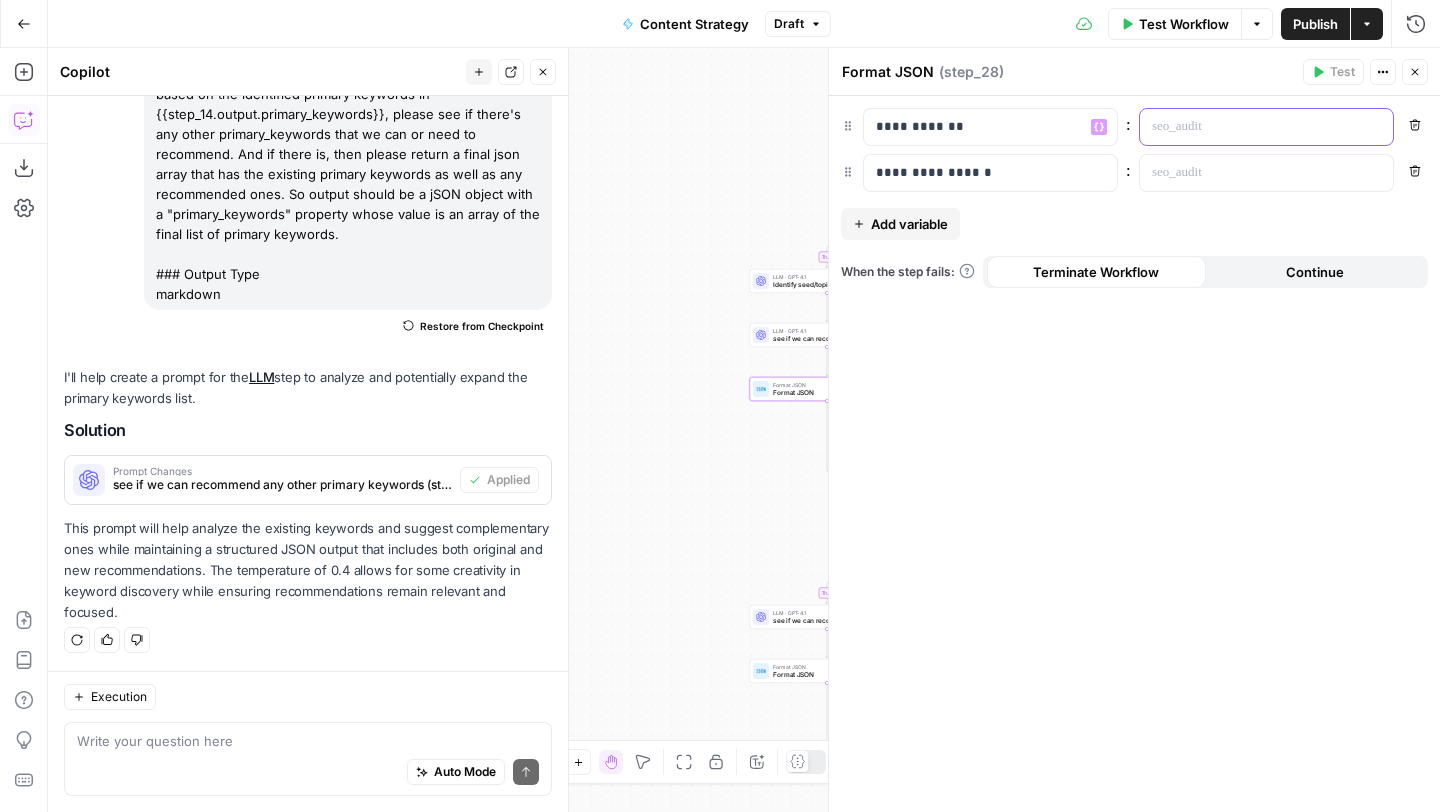 click at bounding box center (1250, 127) 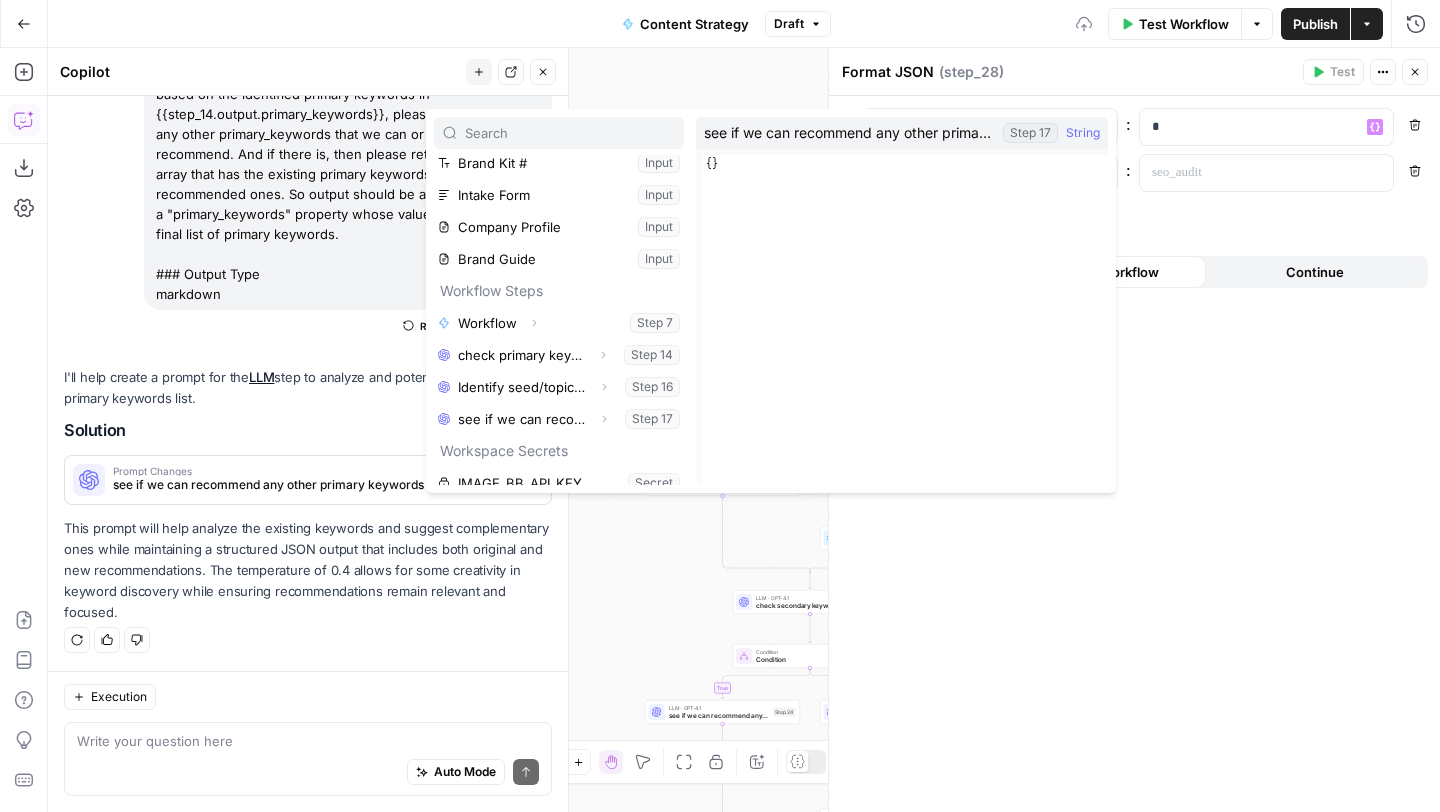scroll, scrollTop: 86, scrollLeft: 0, axis: vertical 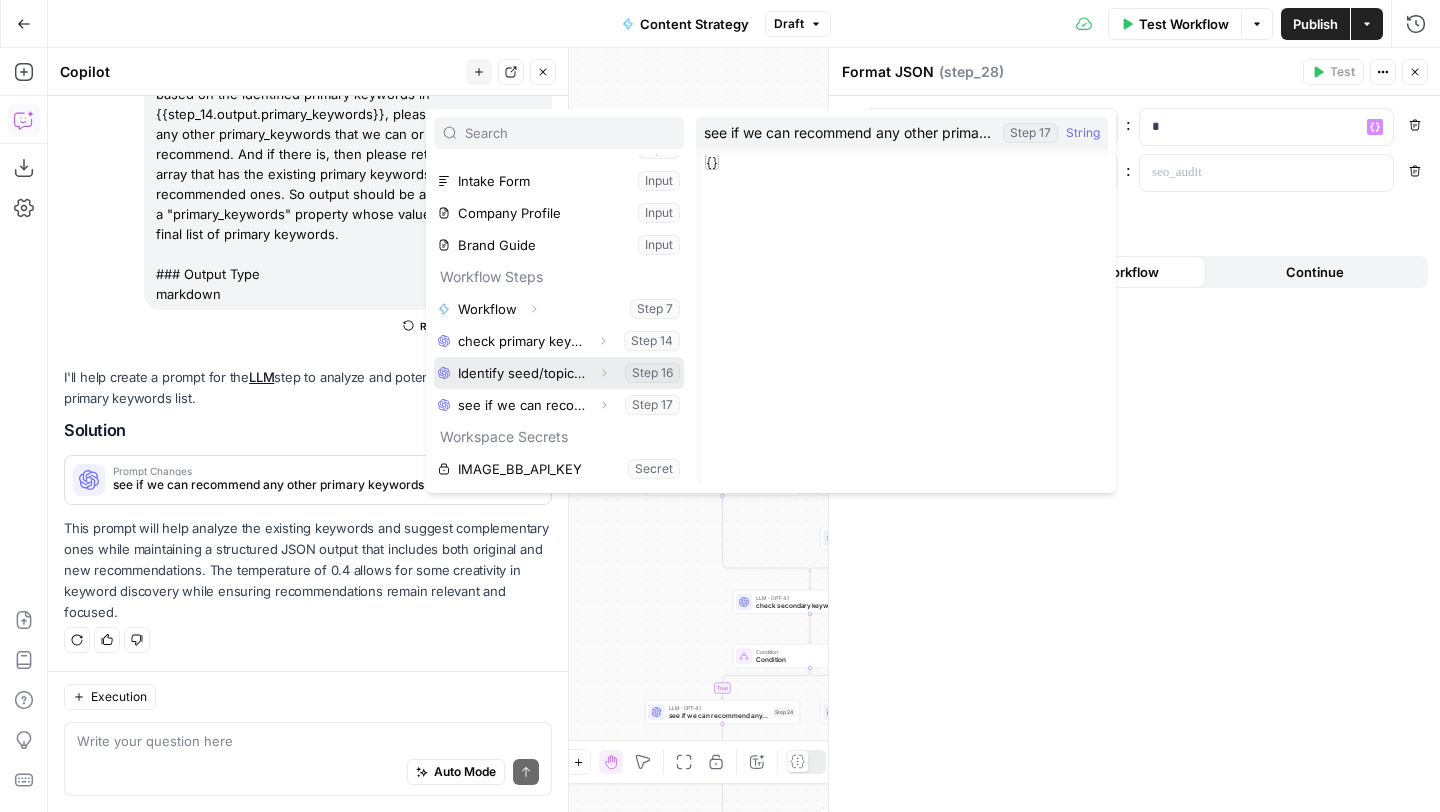 click 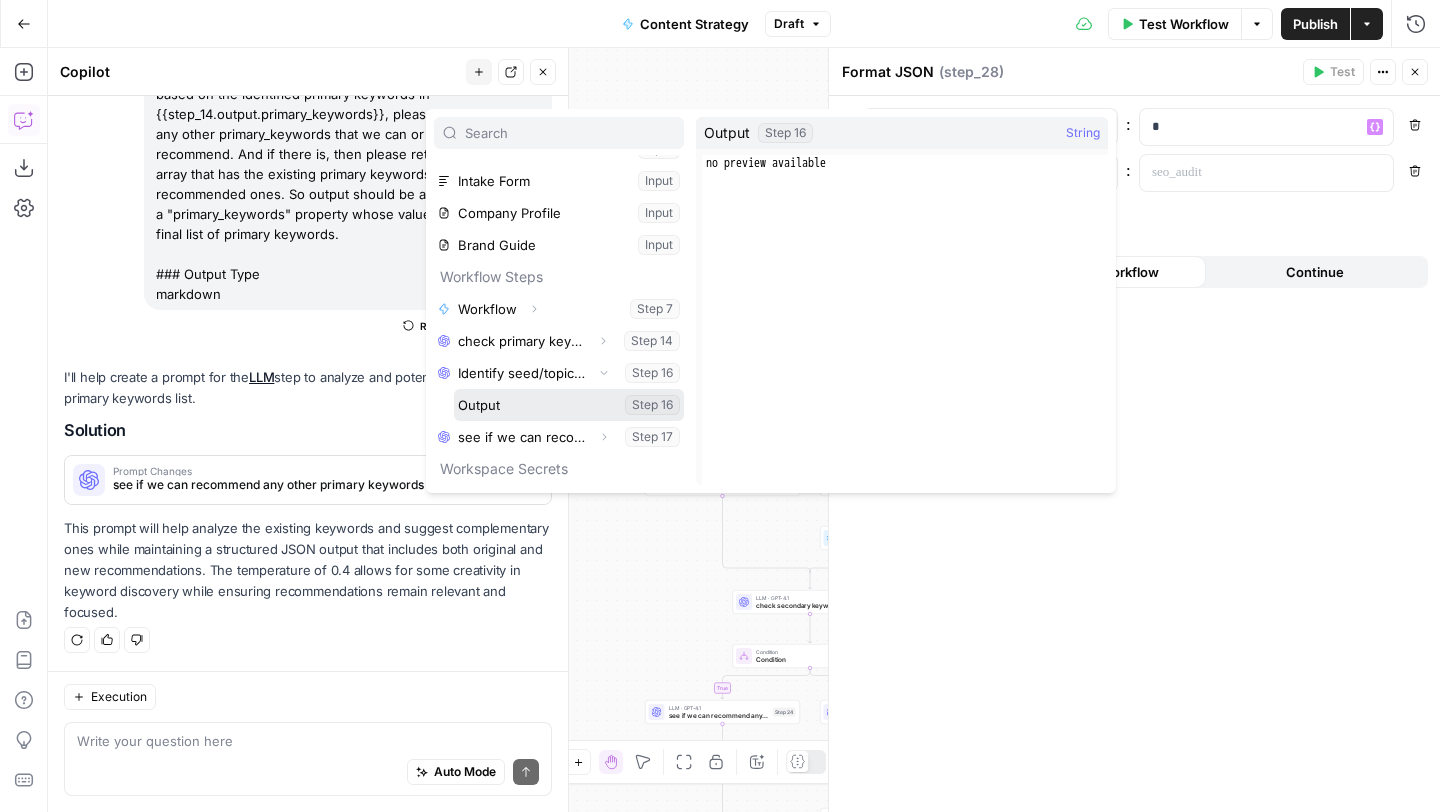 click at bounding box center [569, 405] 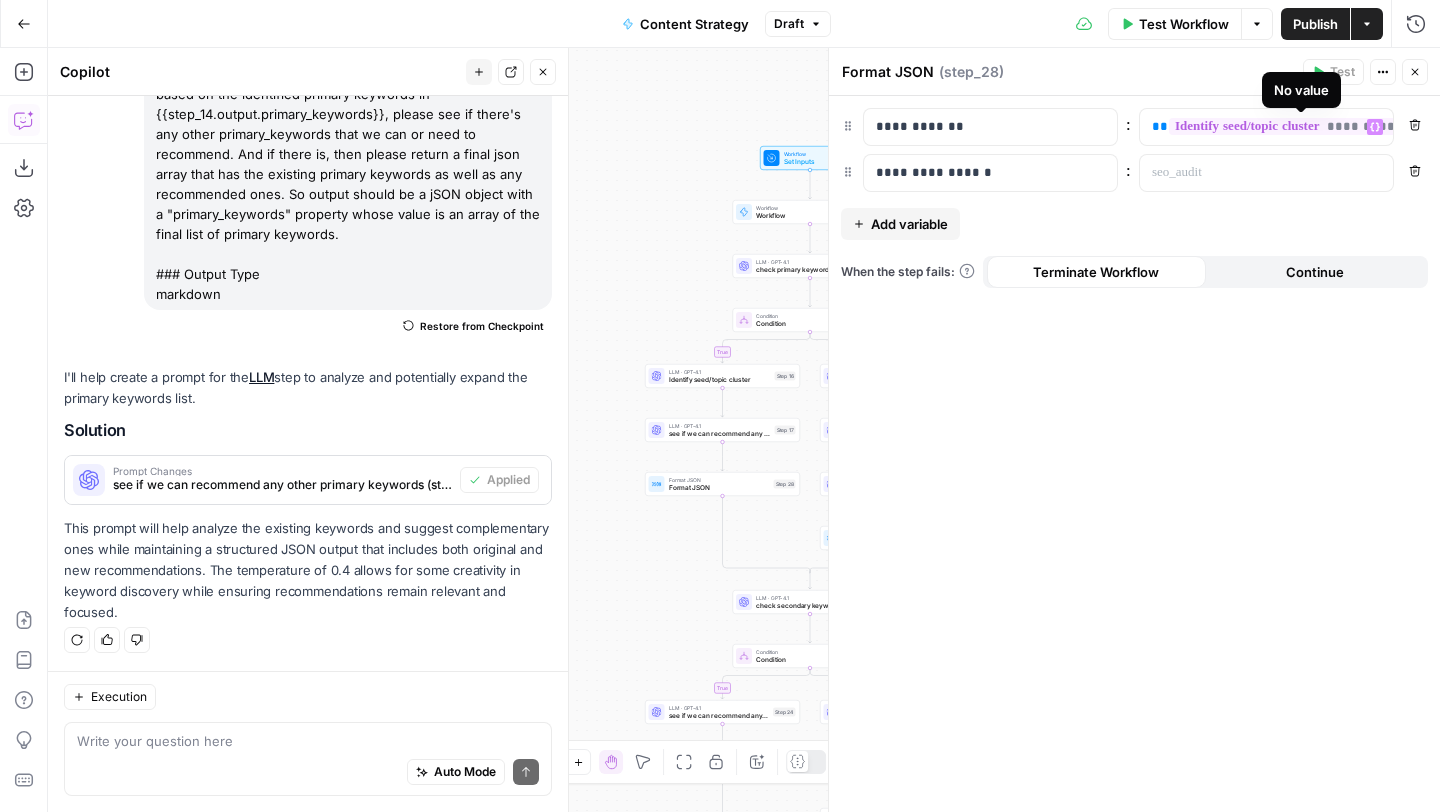 click on "**********" at bounding box center [1303, 126] 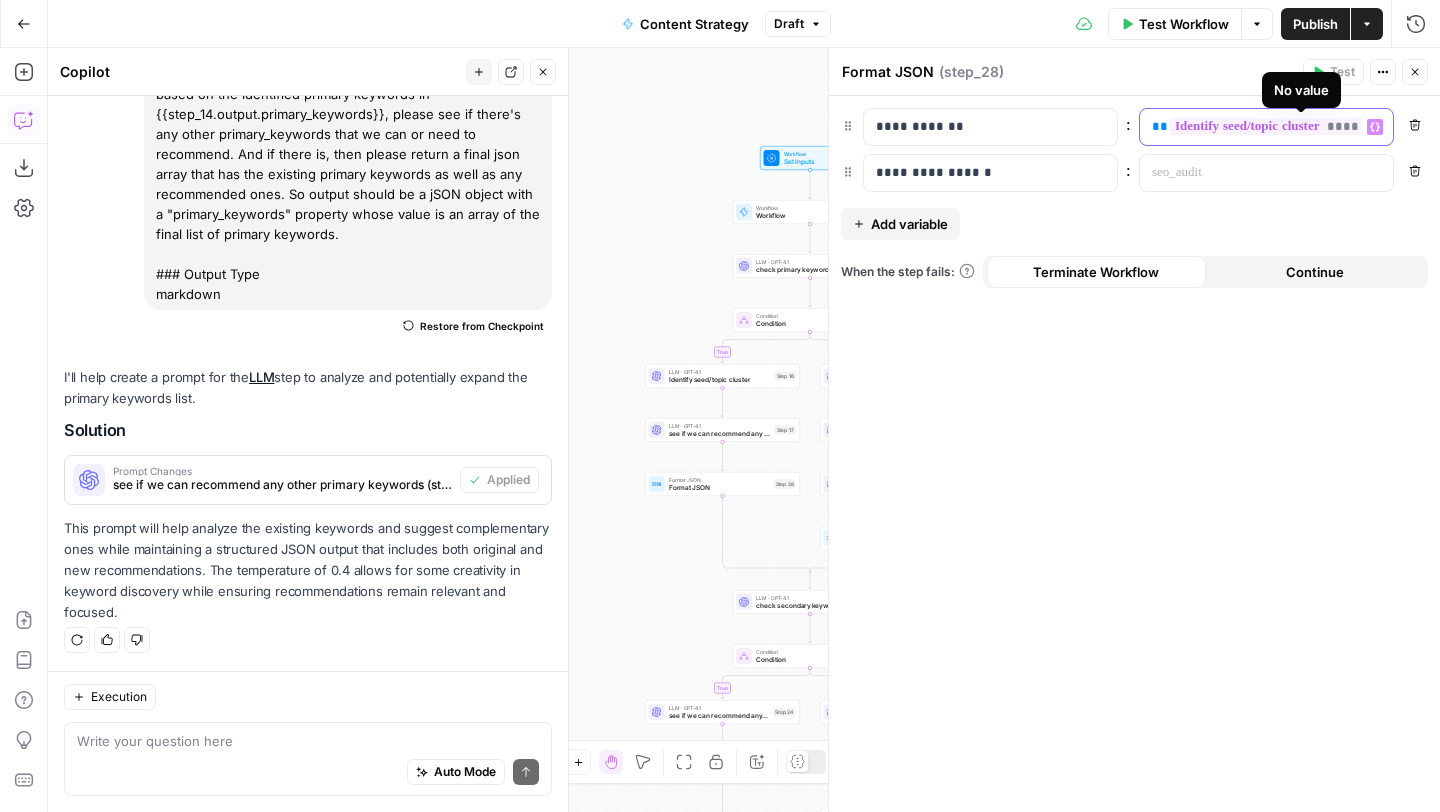 click on "**********" at bounding box center [1303, 126] 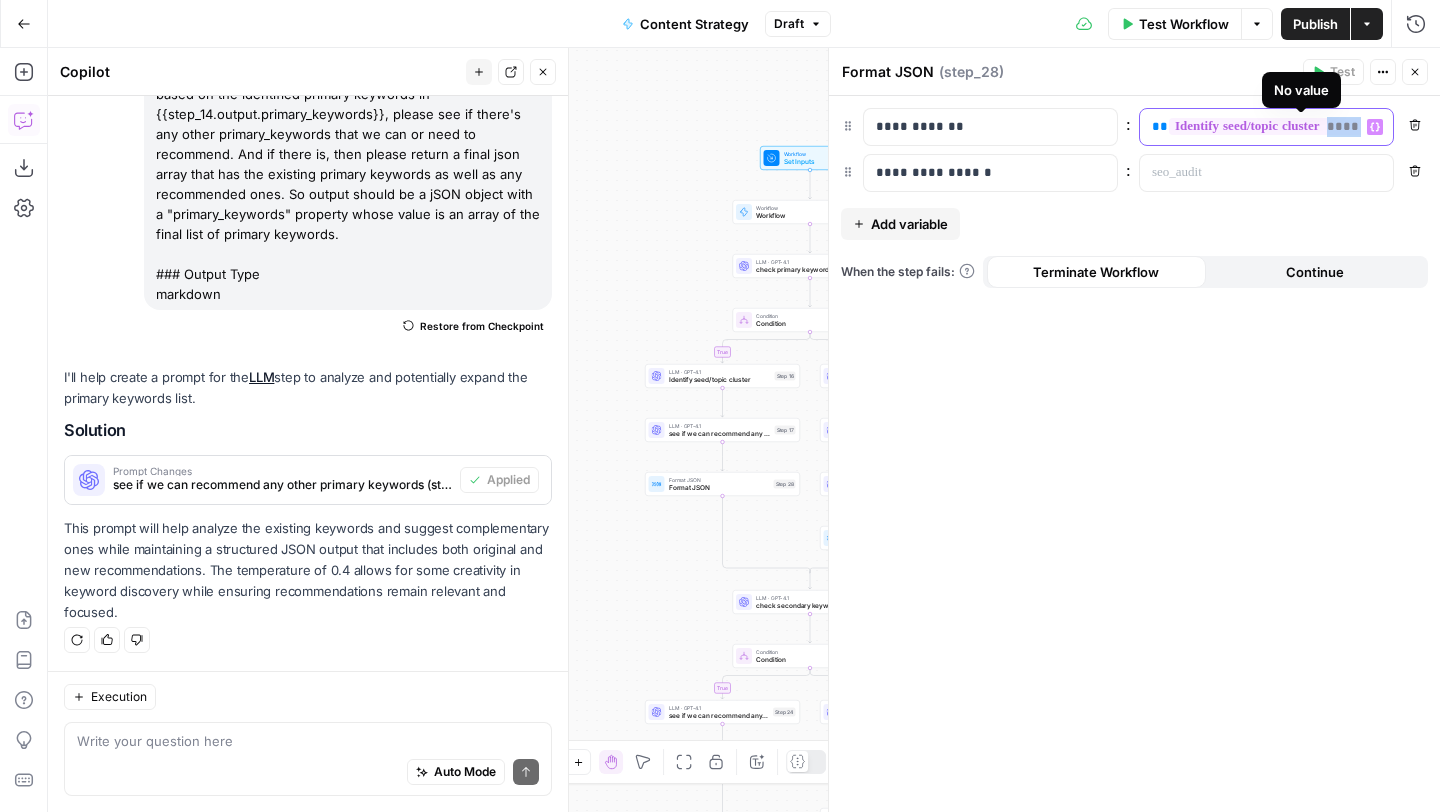 click on "**********" at bounding box center (1303, 126) 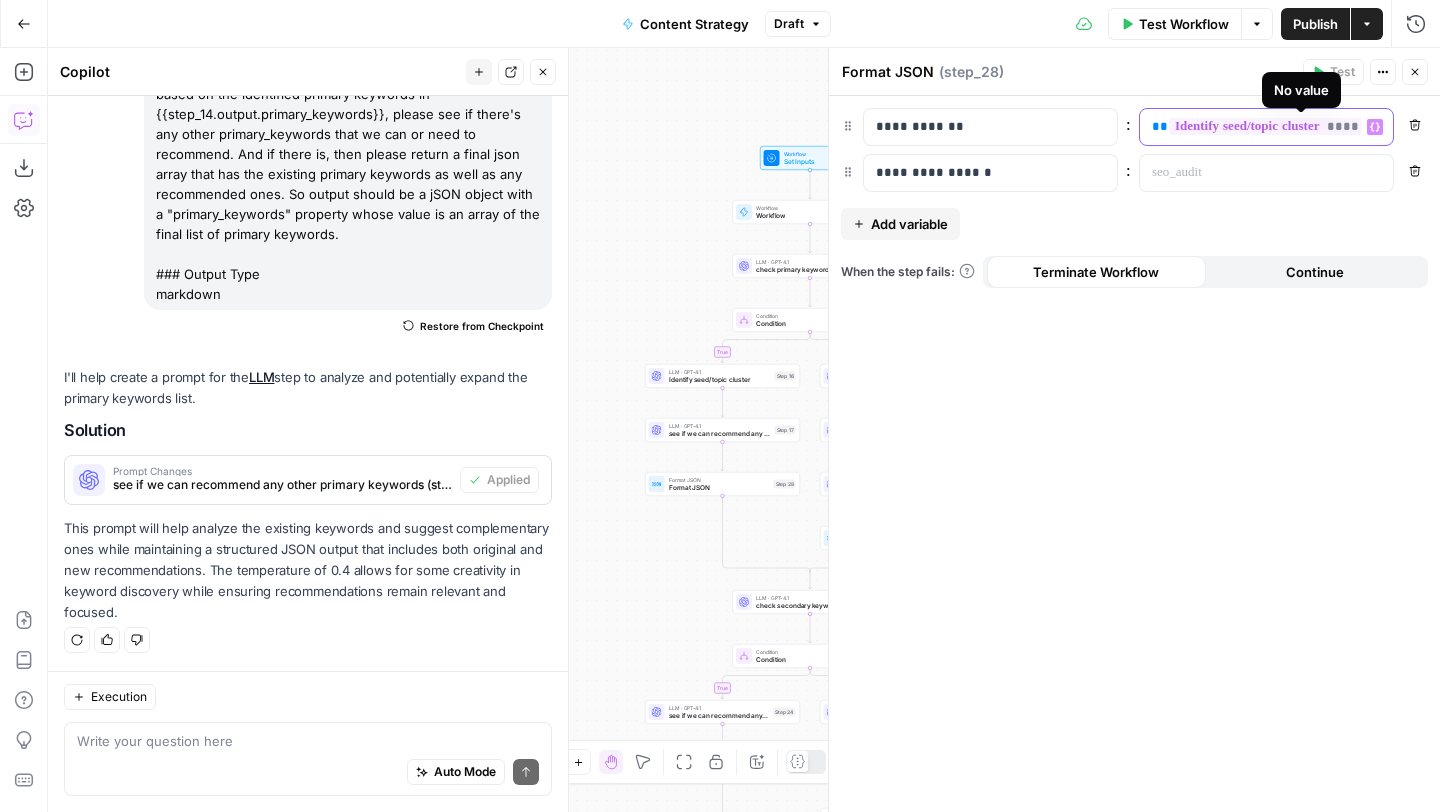 scroll, scrollTop: 0, scrollLeft: 90, axis: horizontal 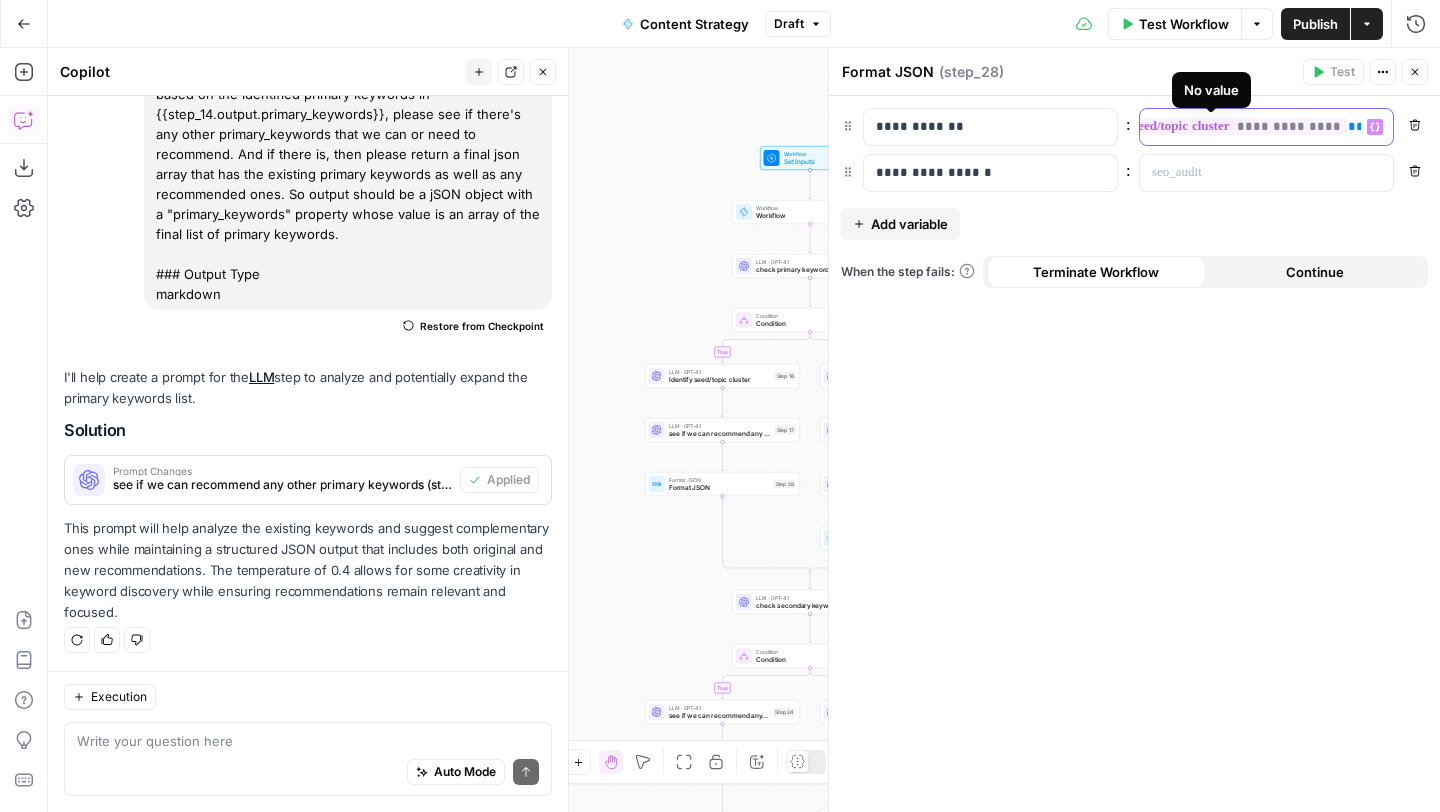 type 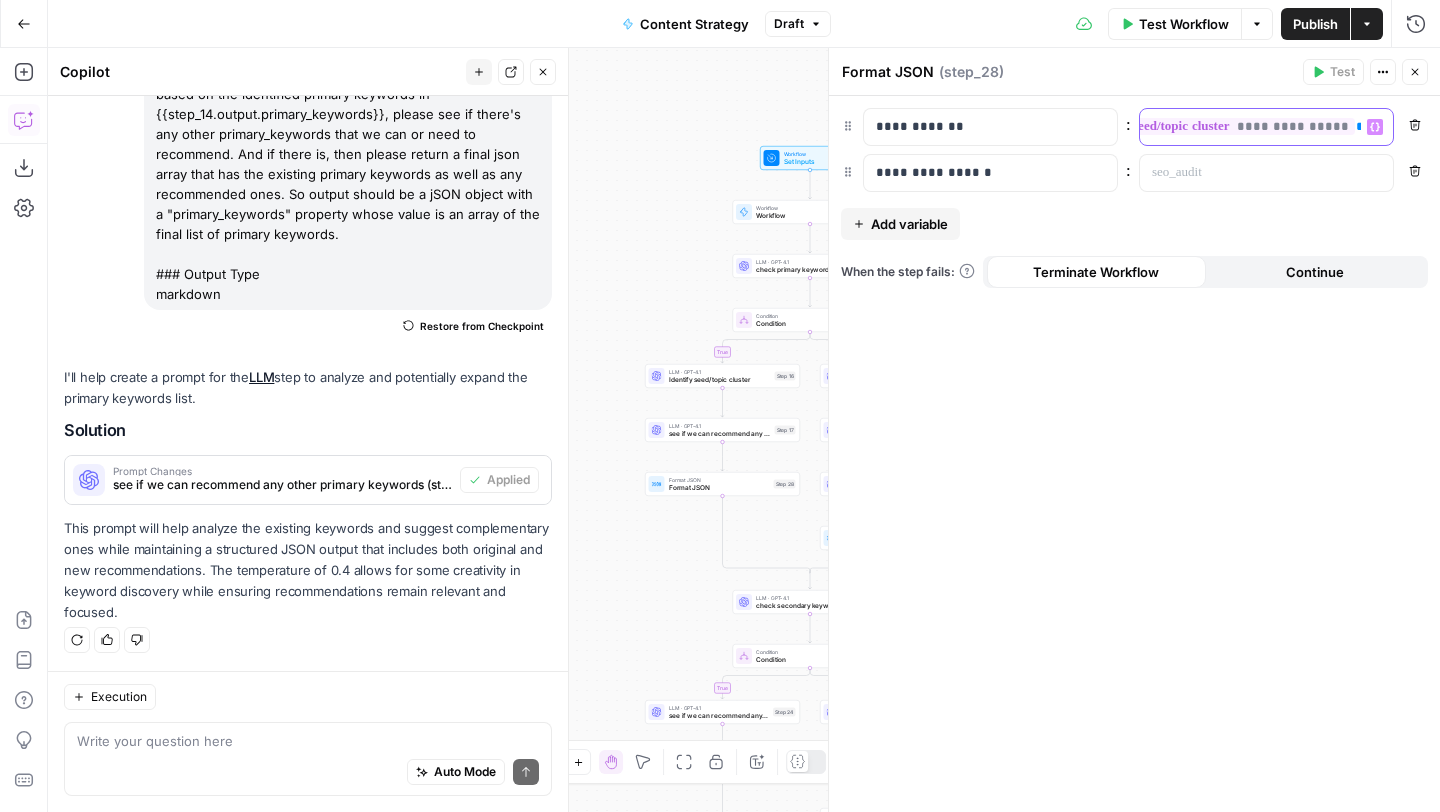 scroll, scrollTop: 0, scrollLeft: 0, axis: both 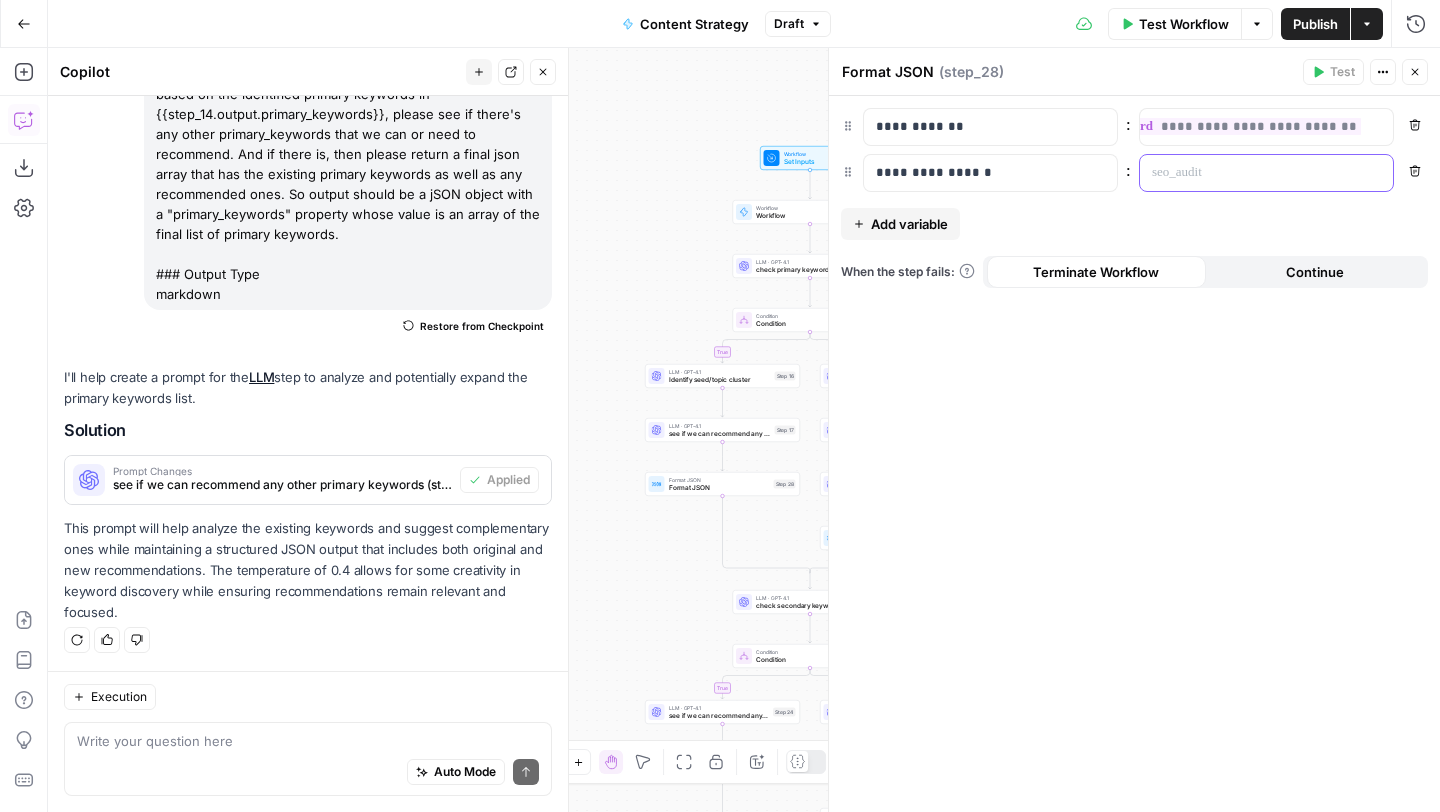 click at bounding box center [1250, 173] 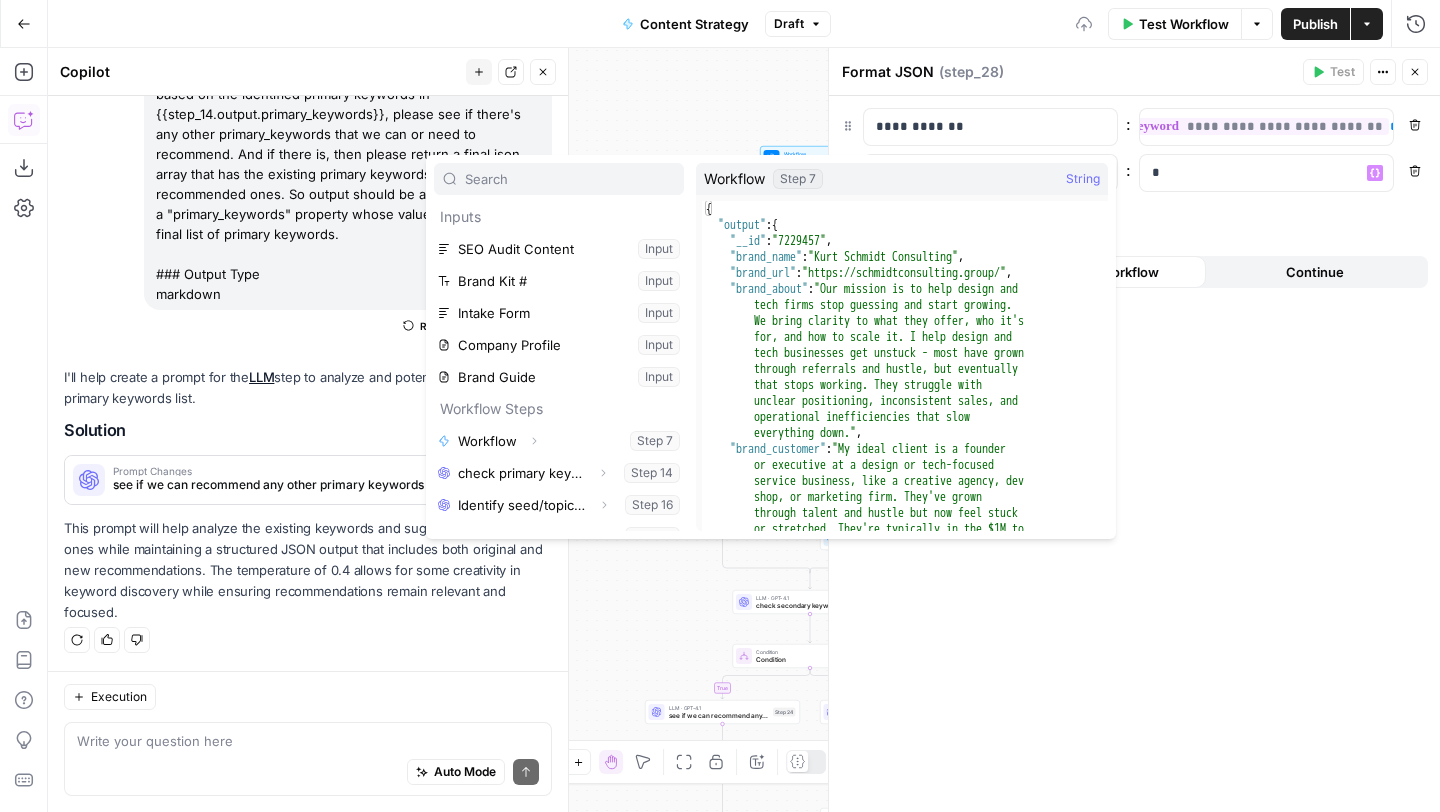 scroll, scrollTop: 86, scrollLeft: 0, axis: vertical 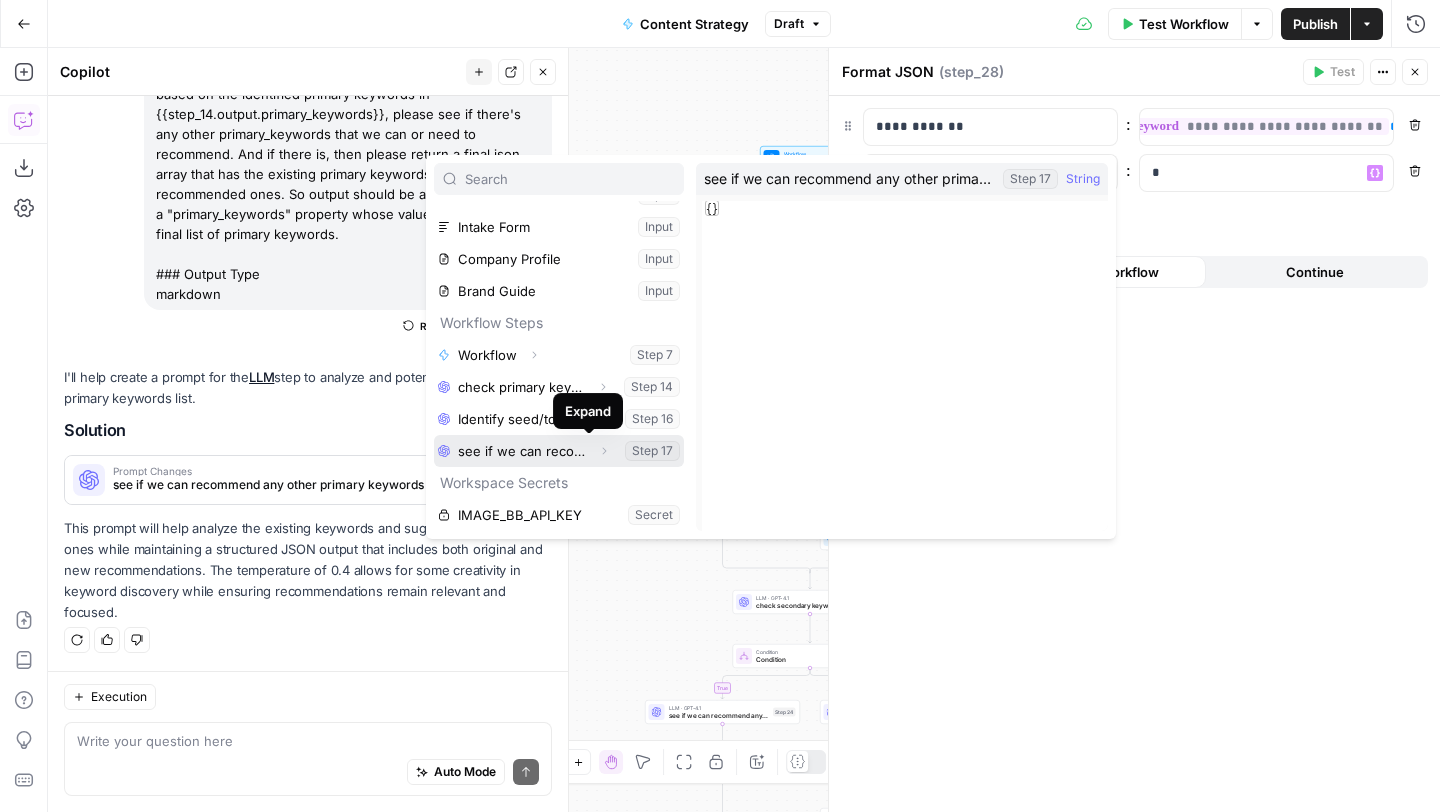 click 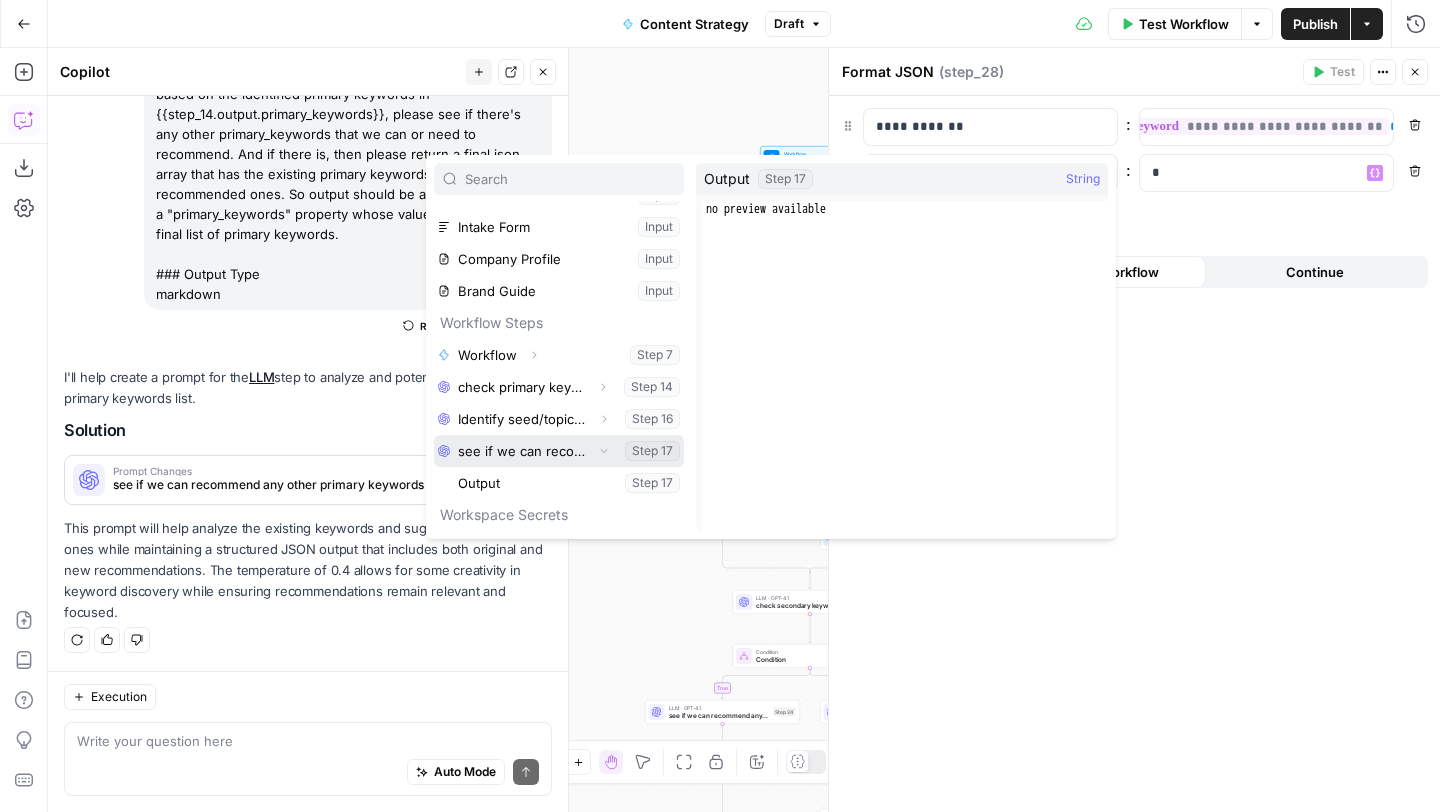 scroll, scrollTop: 118, scrollLeft: 0, axis: vertical 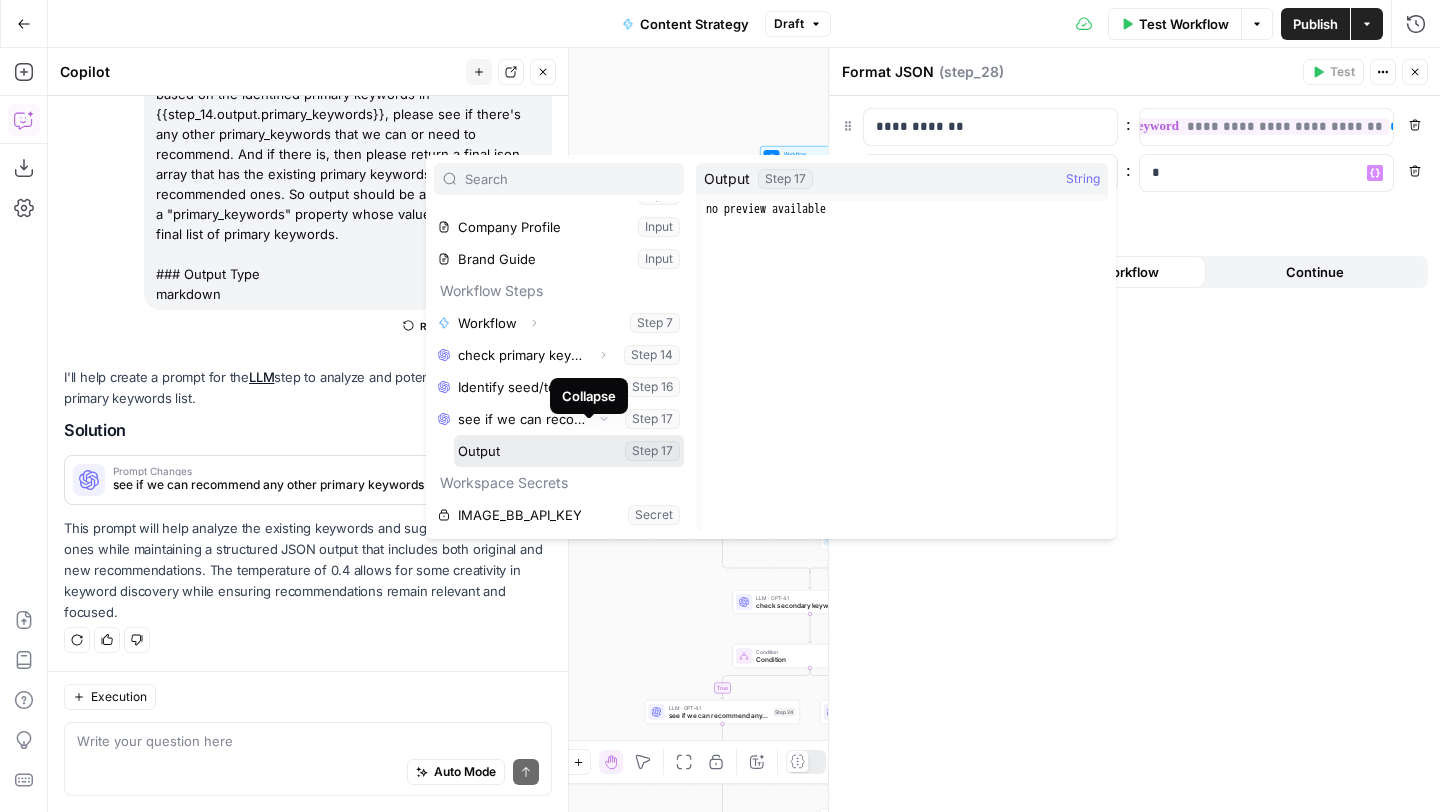 click at bounding box center [569, 451] 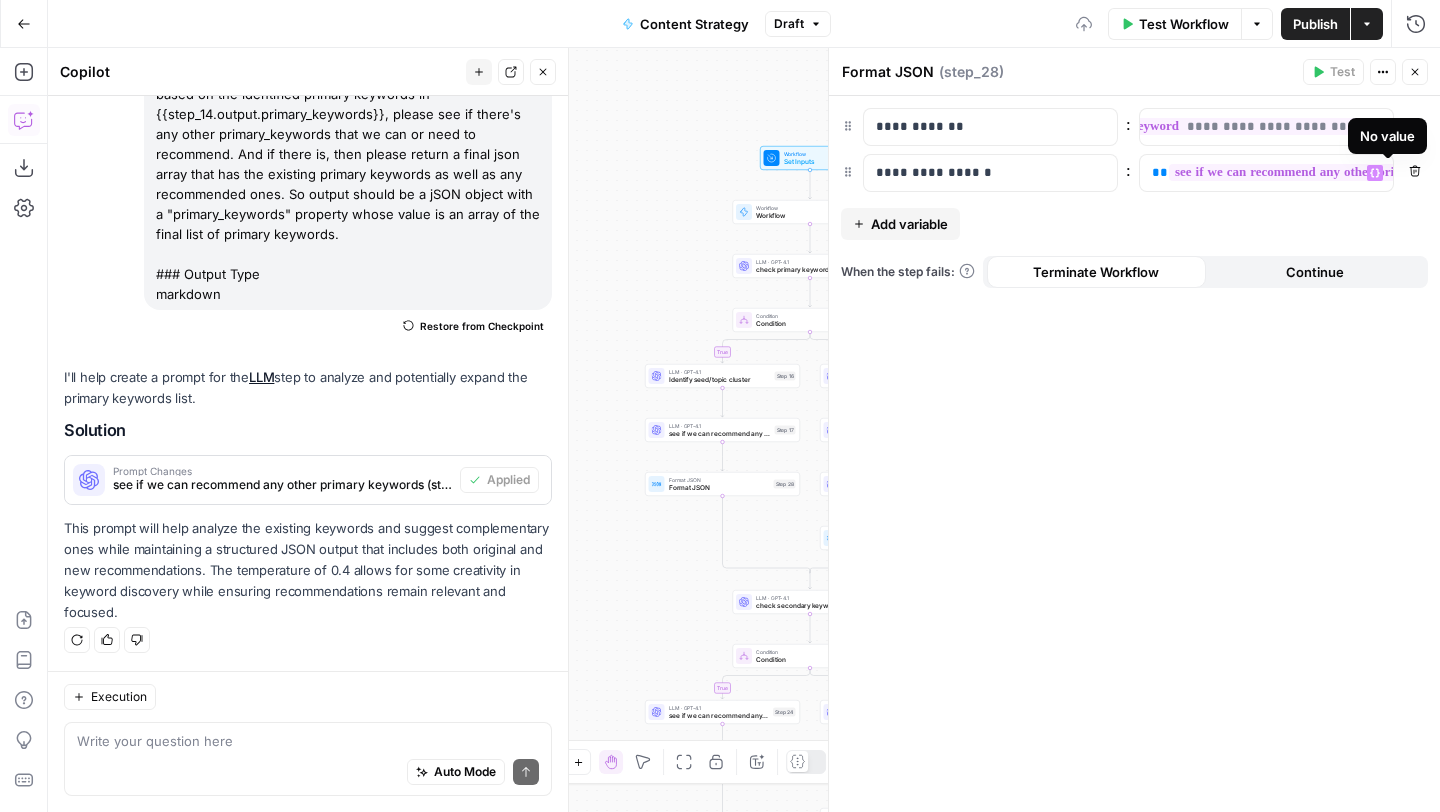 click on "**********" at bounding box center [1384, 172] 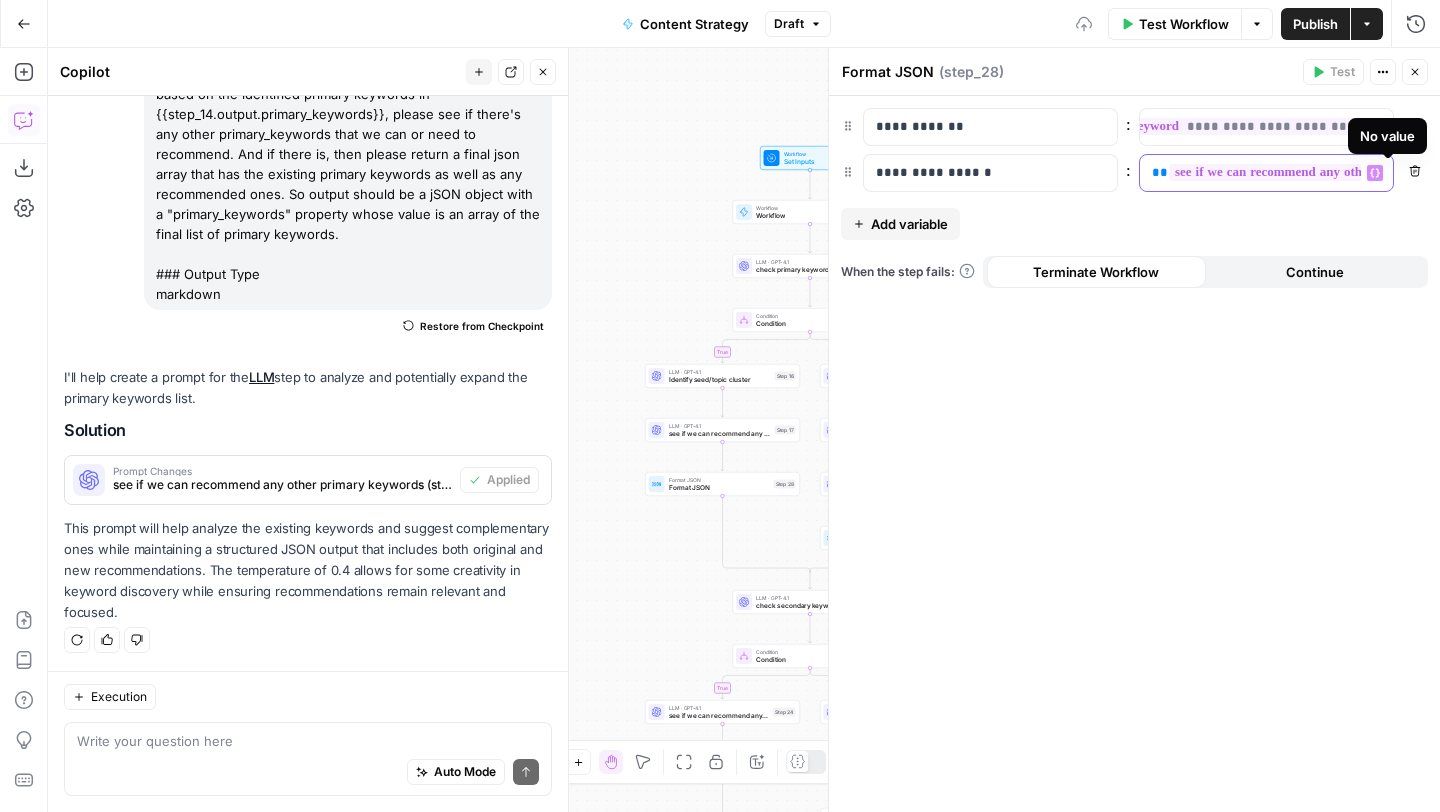 click on "**********" at bounding box center [1384, 172] 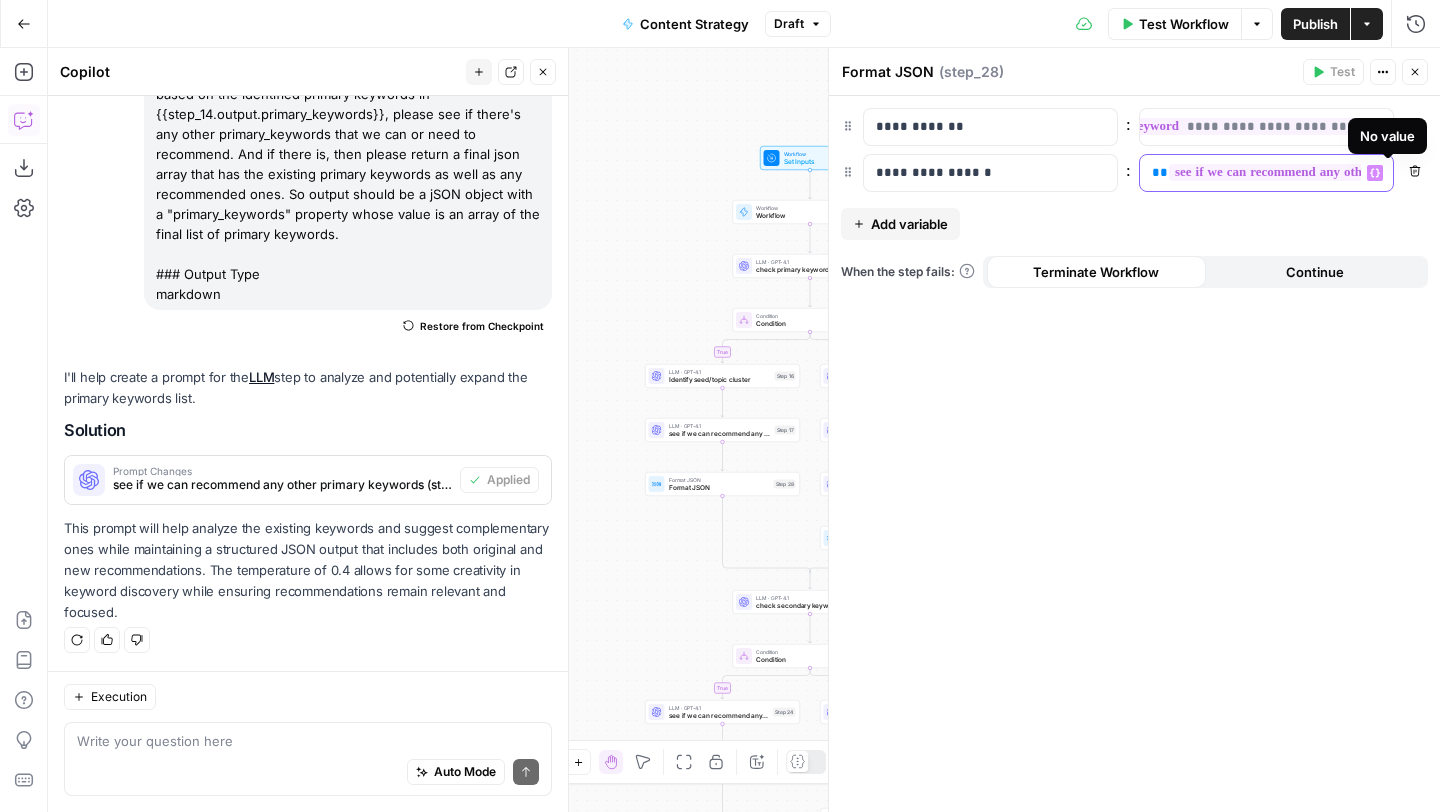 scroll, scrollTop: 0, scrollLeft: 262, axis: horizontal 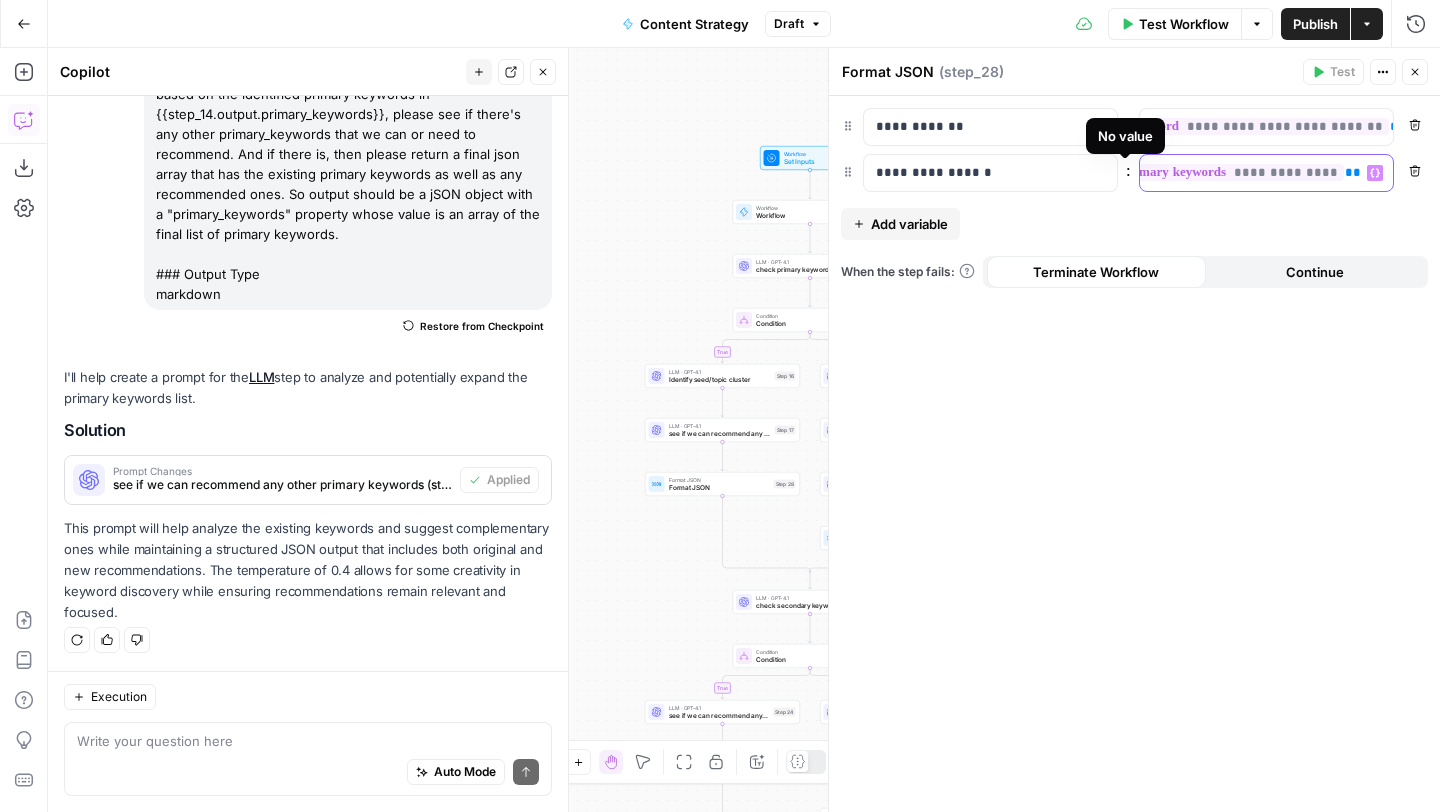 type 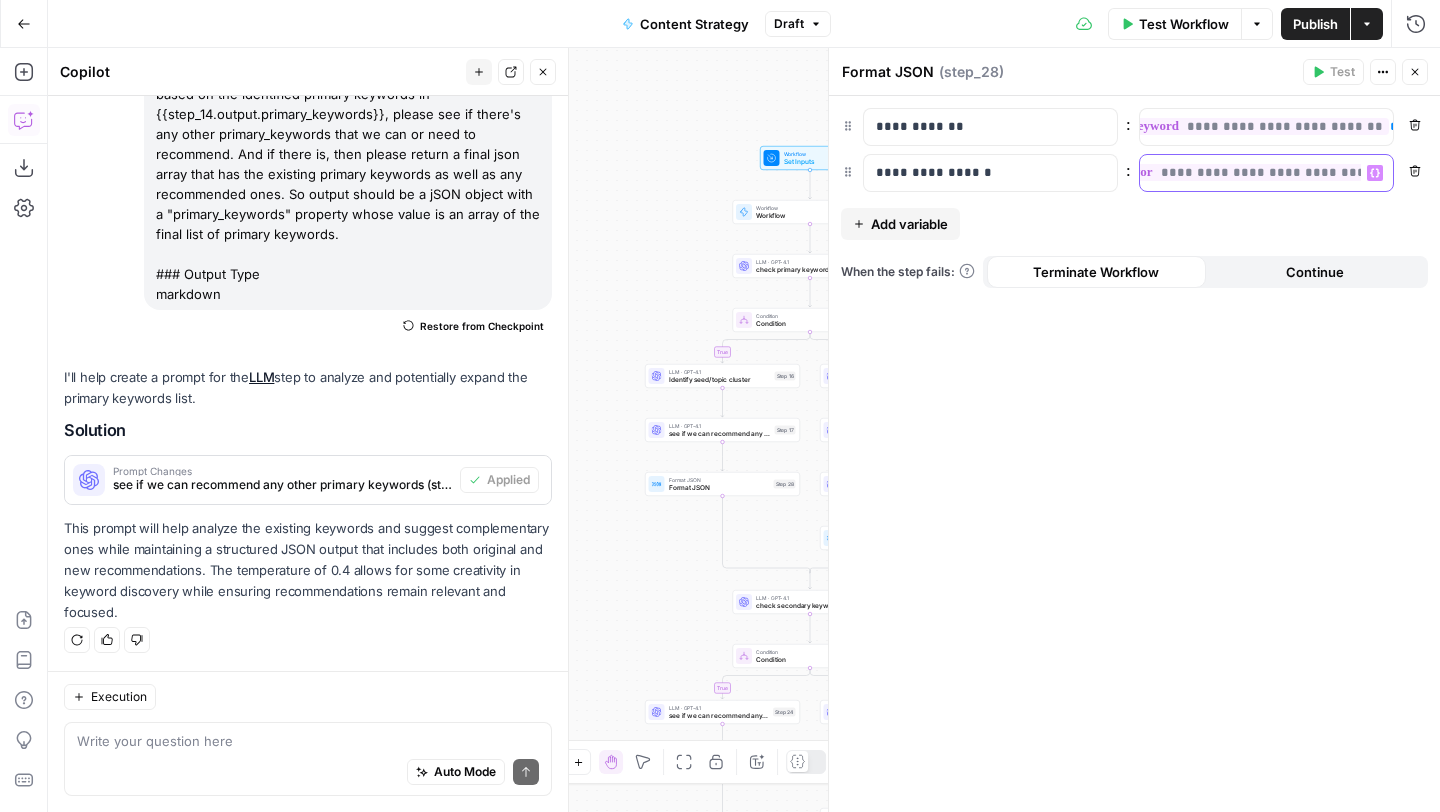 scroll, scrollTop: 0, scrollLeft: 147, axis: horizontal 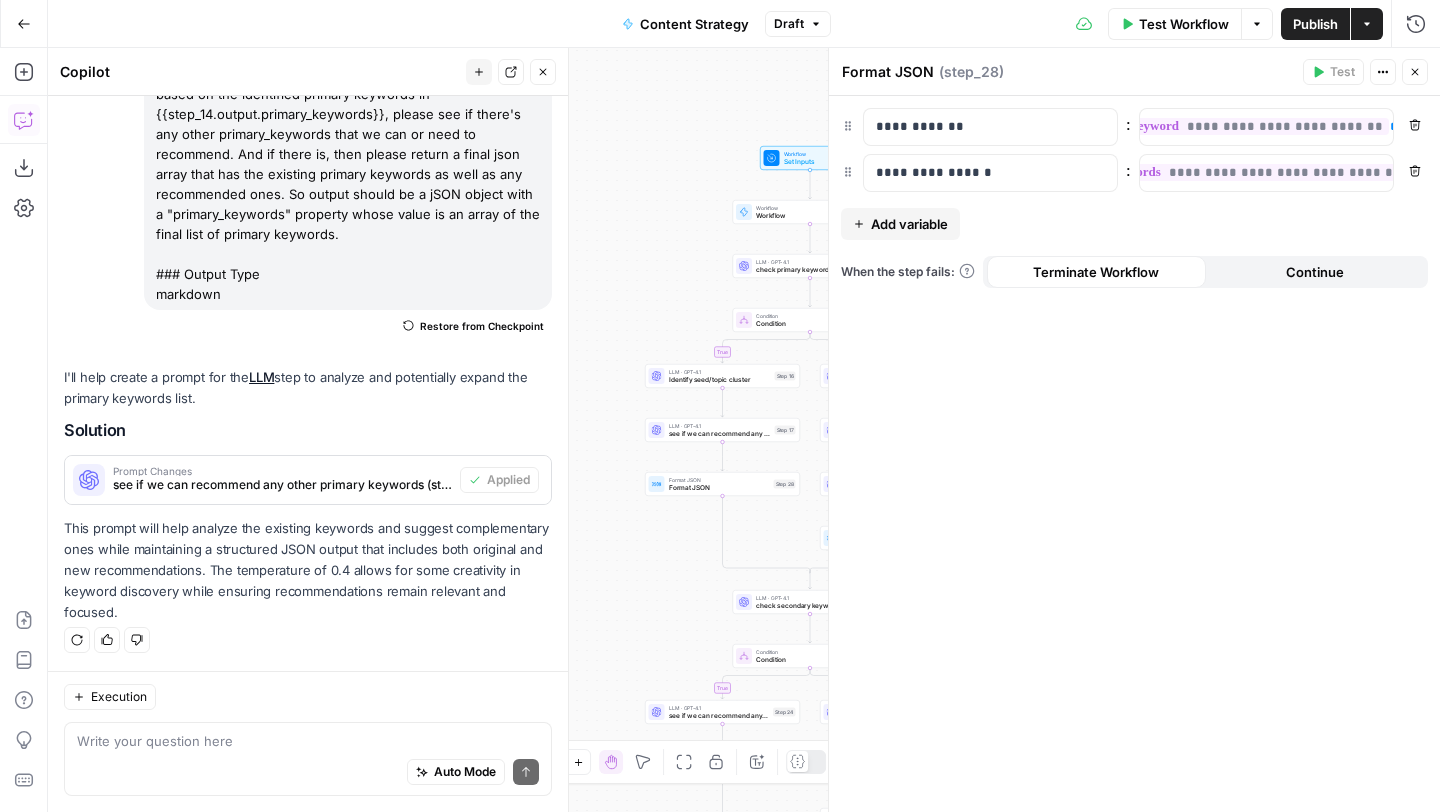 click 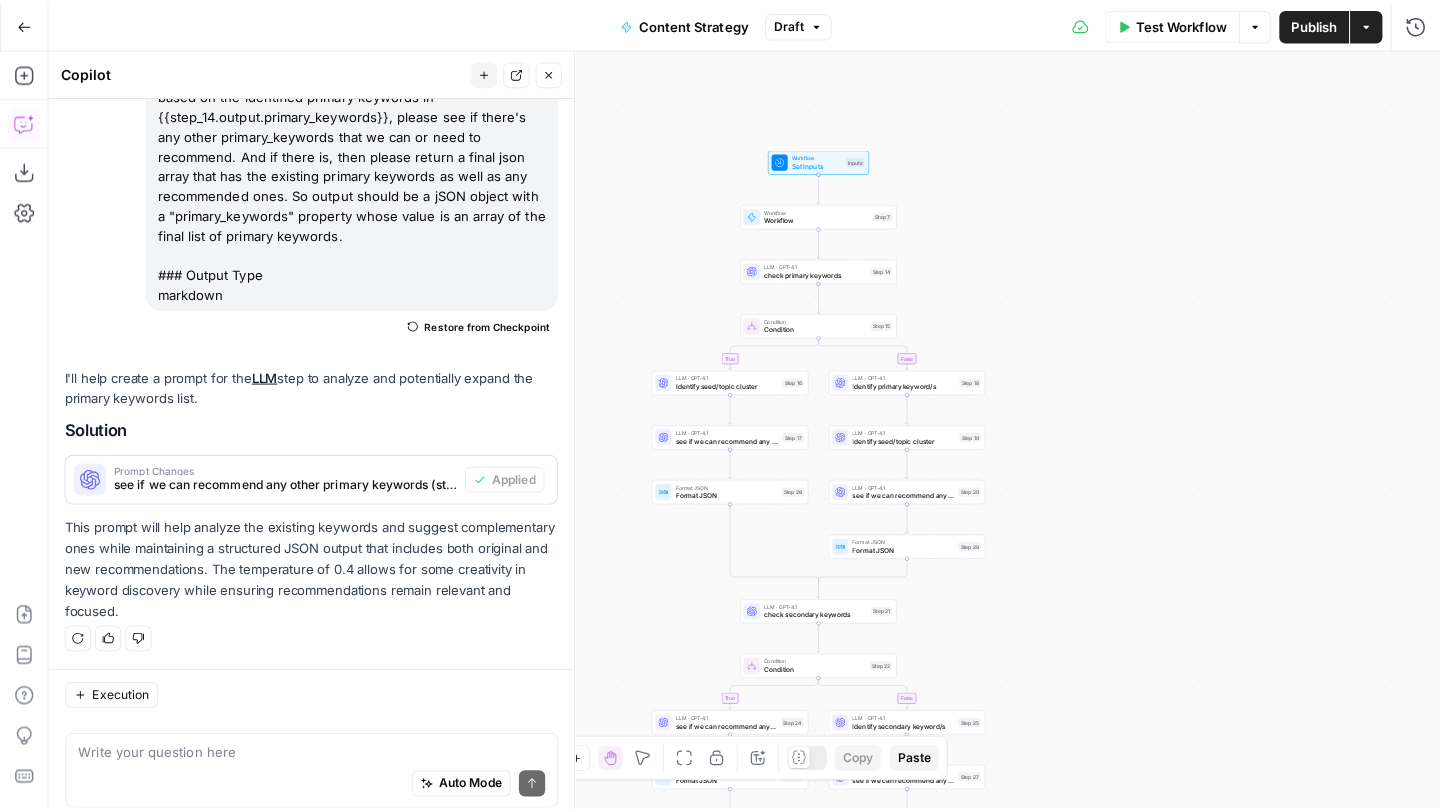 scroll, scrollTop: 3767, scrollLeft: 0, axis: vertical 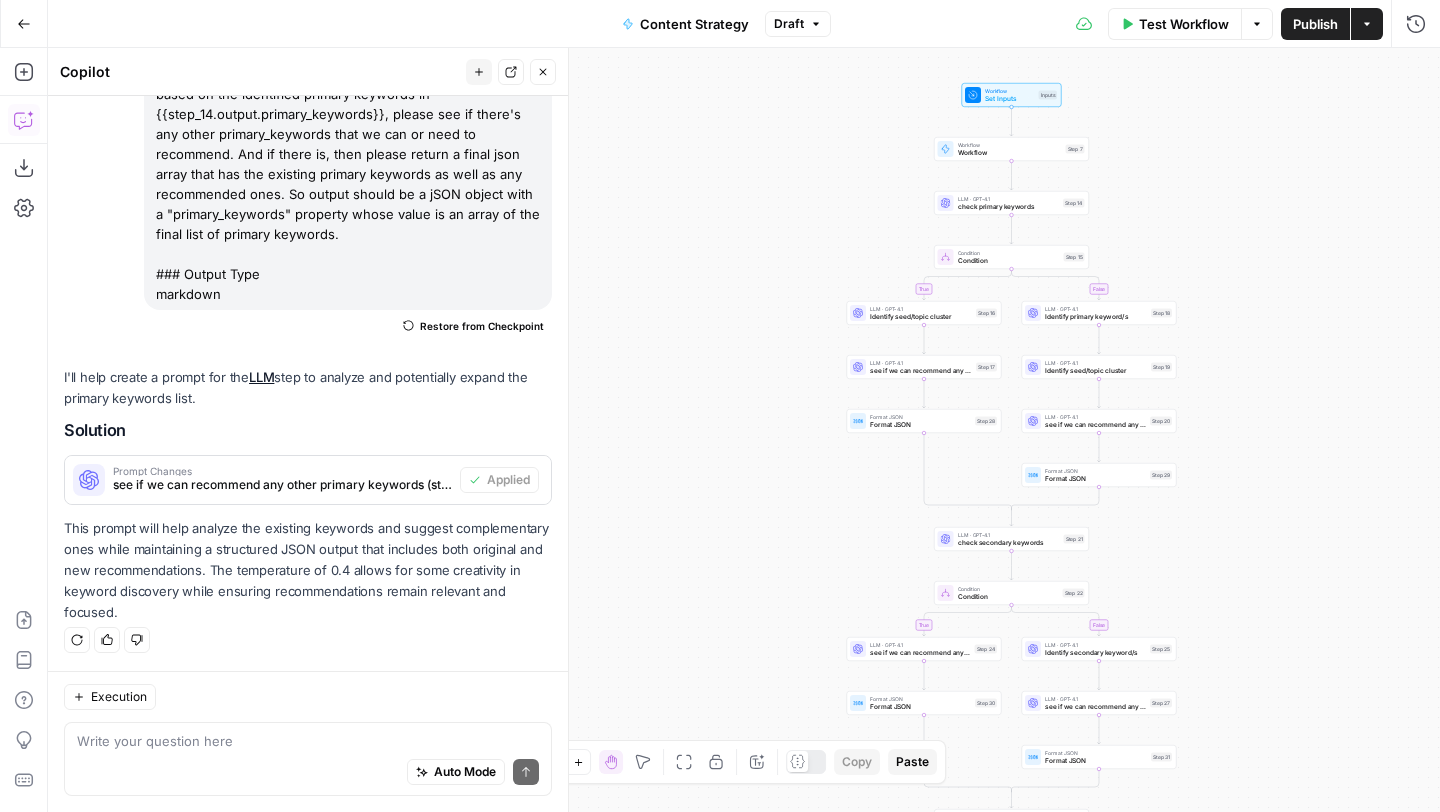 click on "Close" at bounding box center (543, 72) 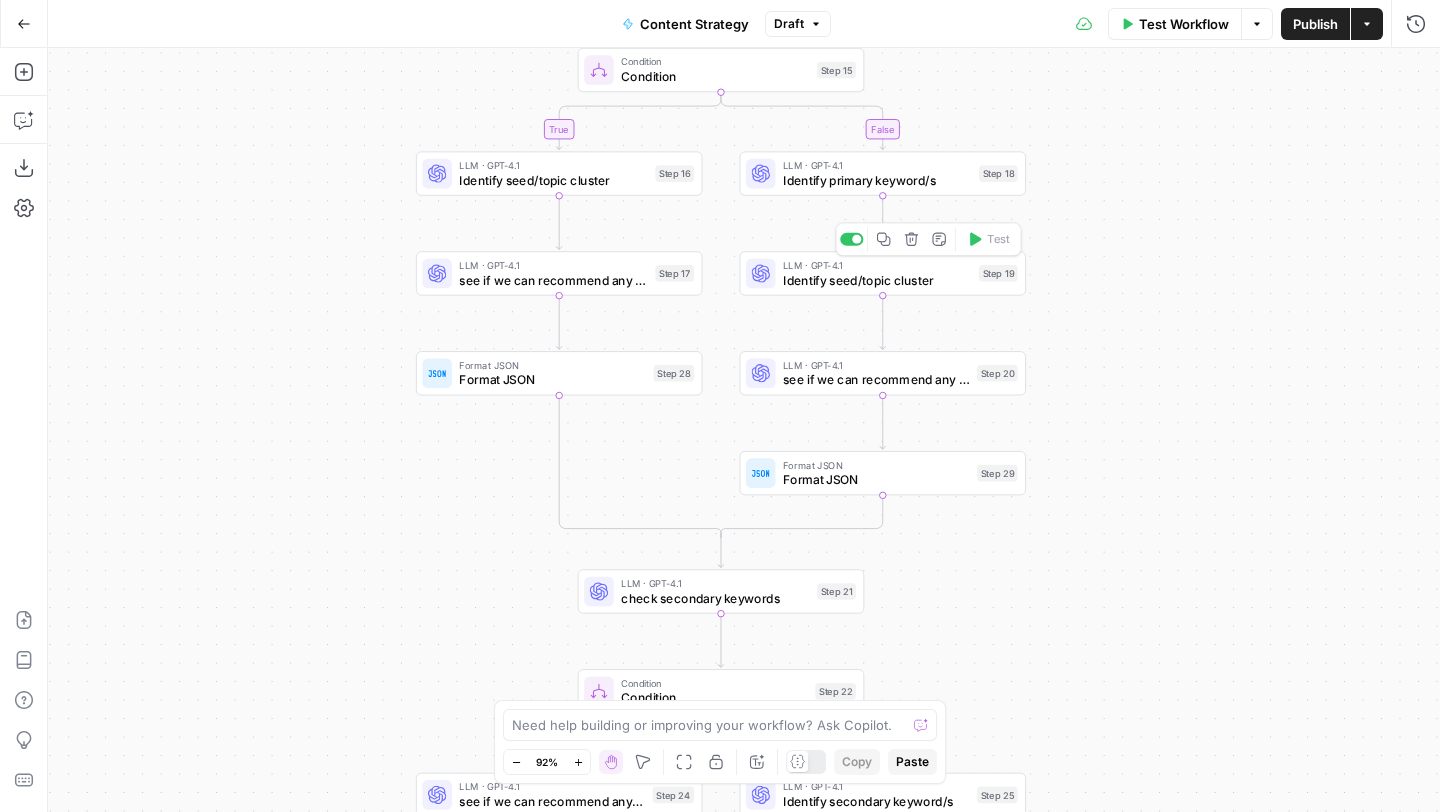 click on "Identify seed/topic cluster" at bounding box center [877, 280] 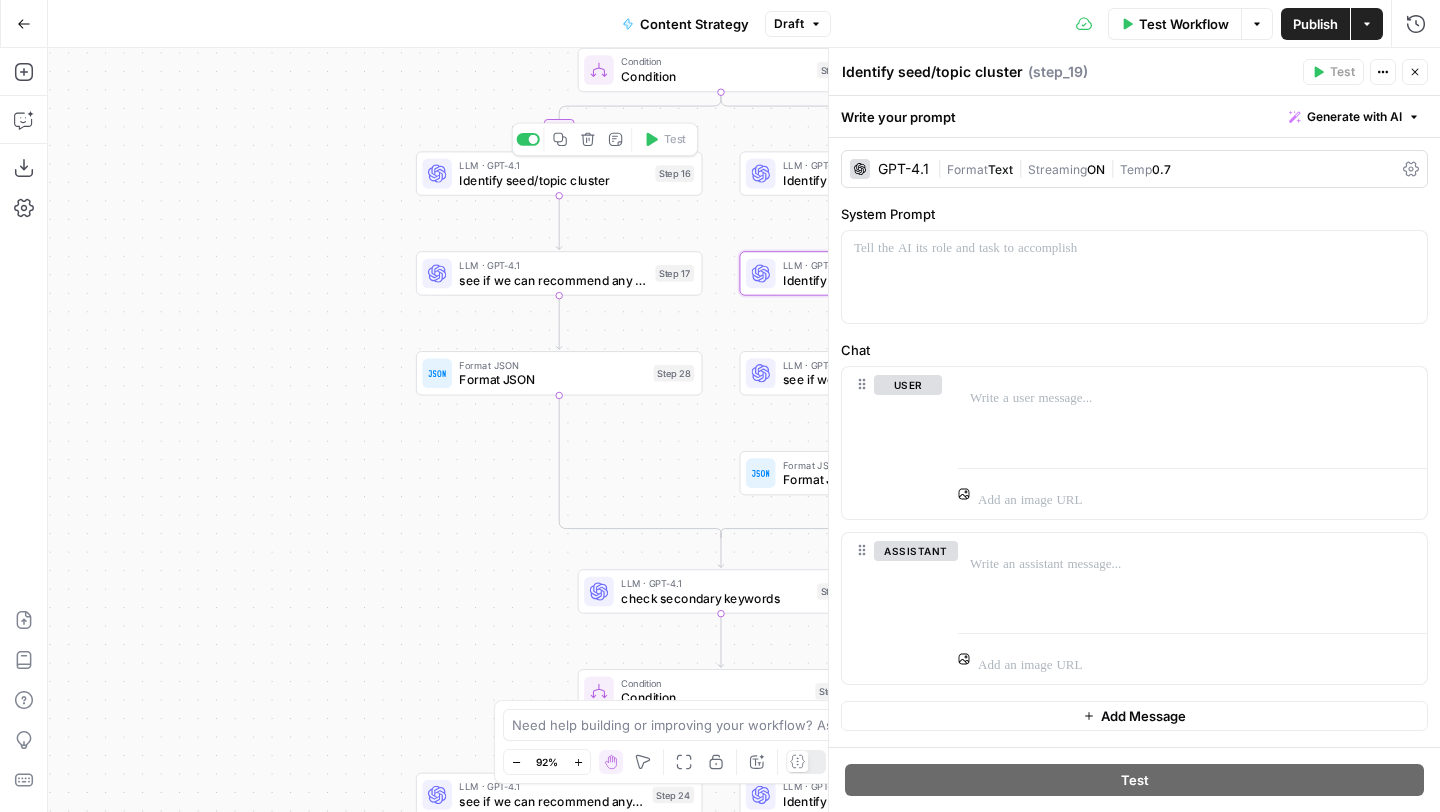 click on "Identify seed/topic cluster" at bounding box center (553, 180) 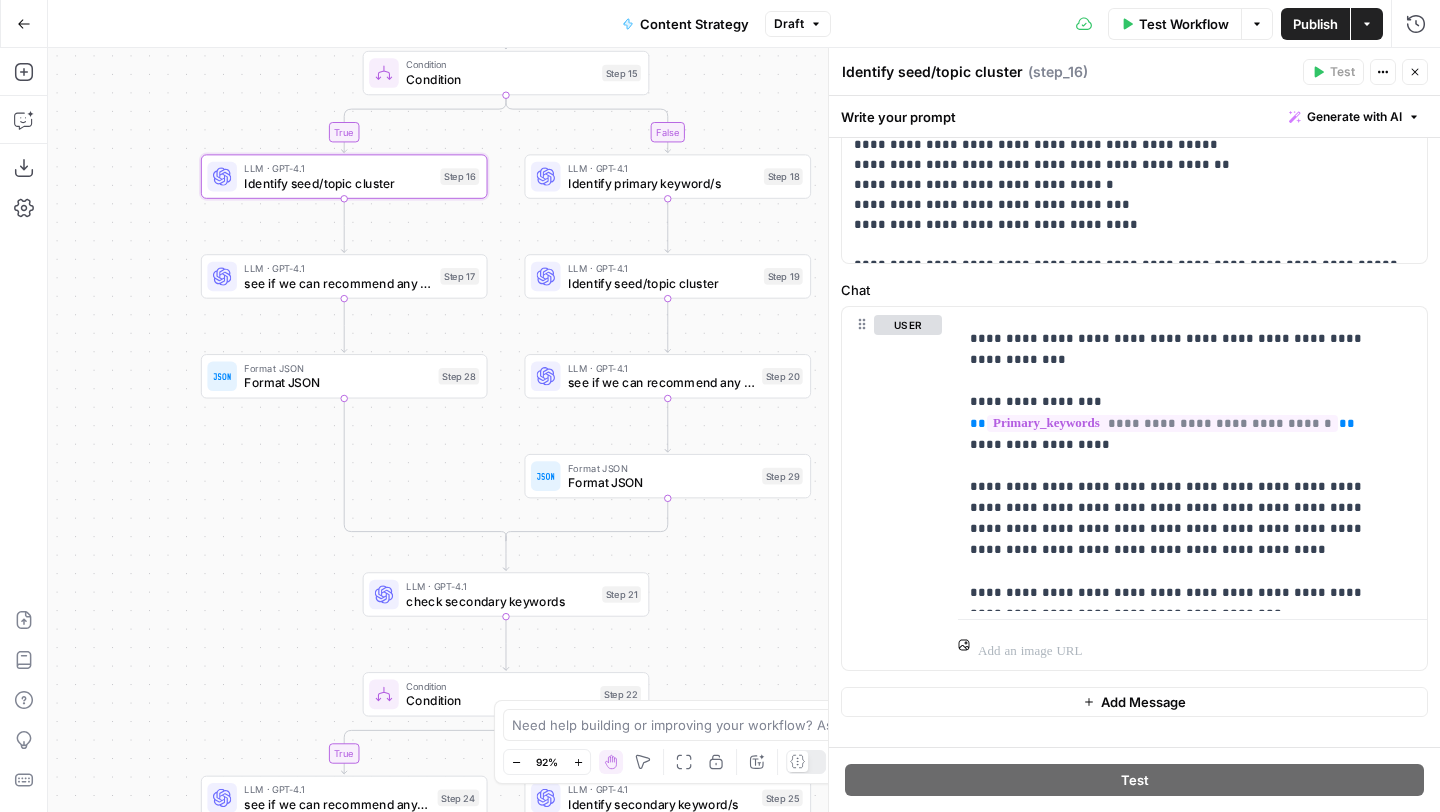 scroll, scrollTop: 394, scrollLeft: 0, axis: vertical 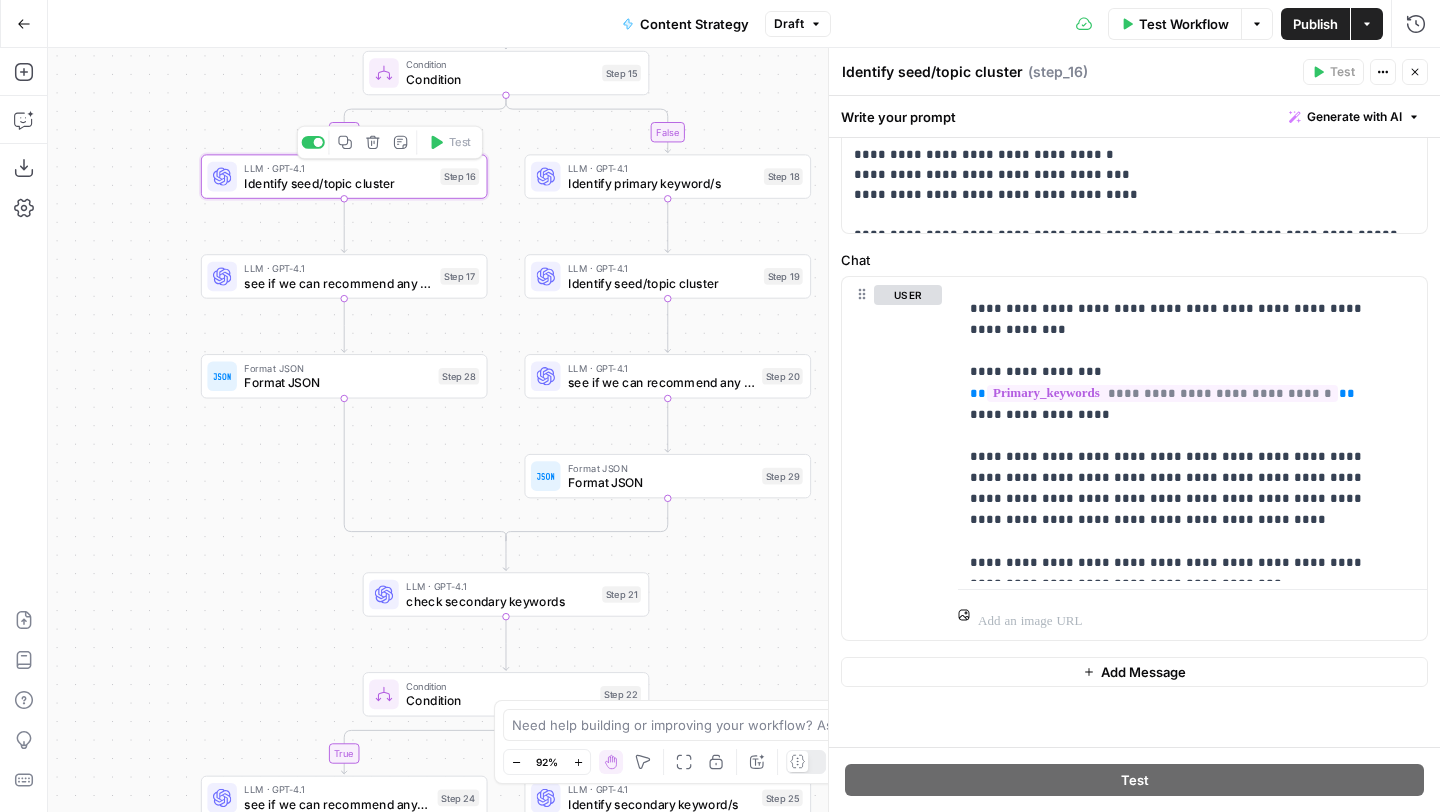 click 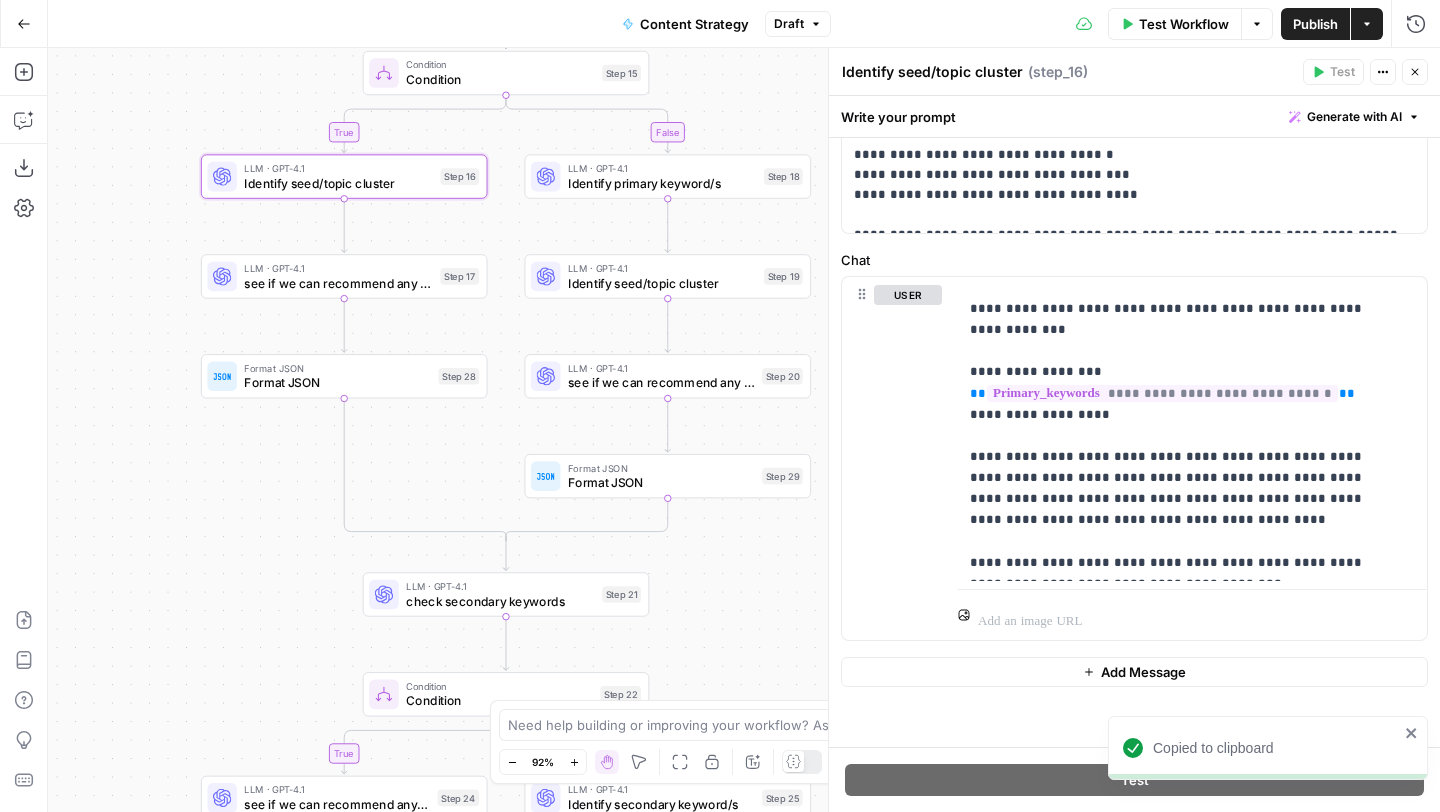 click 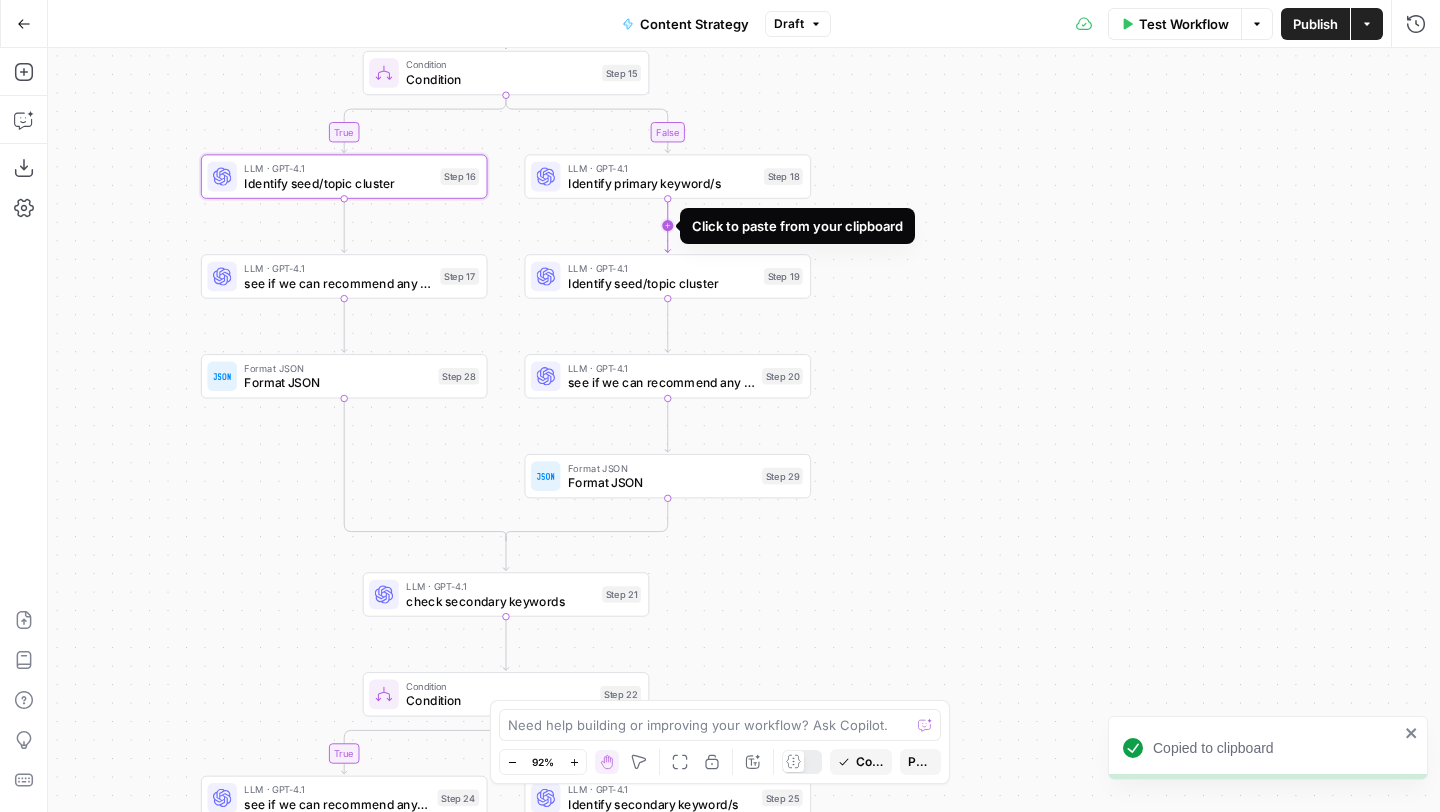 click 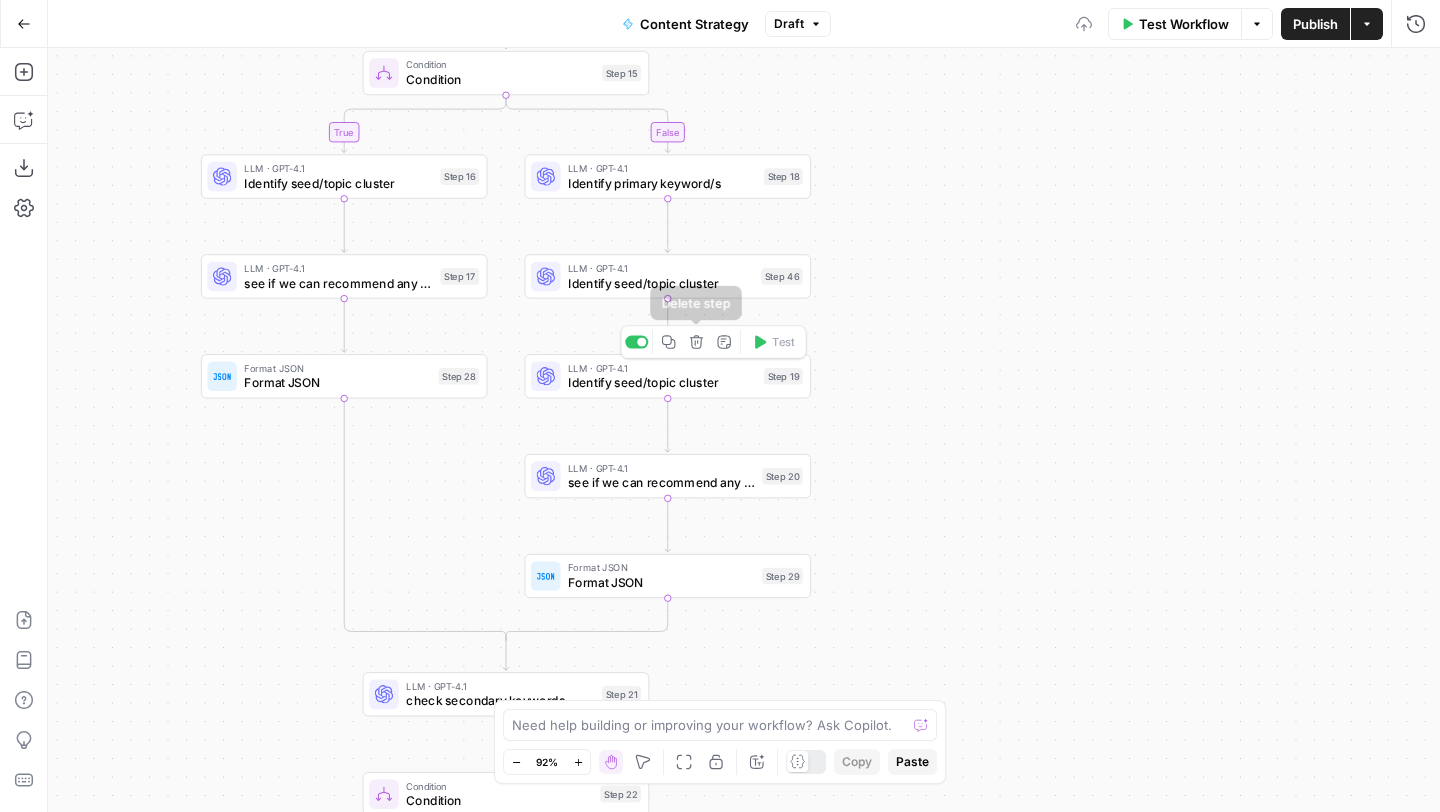 click 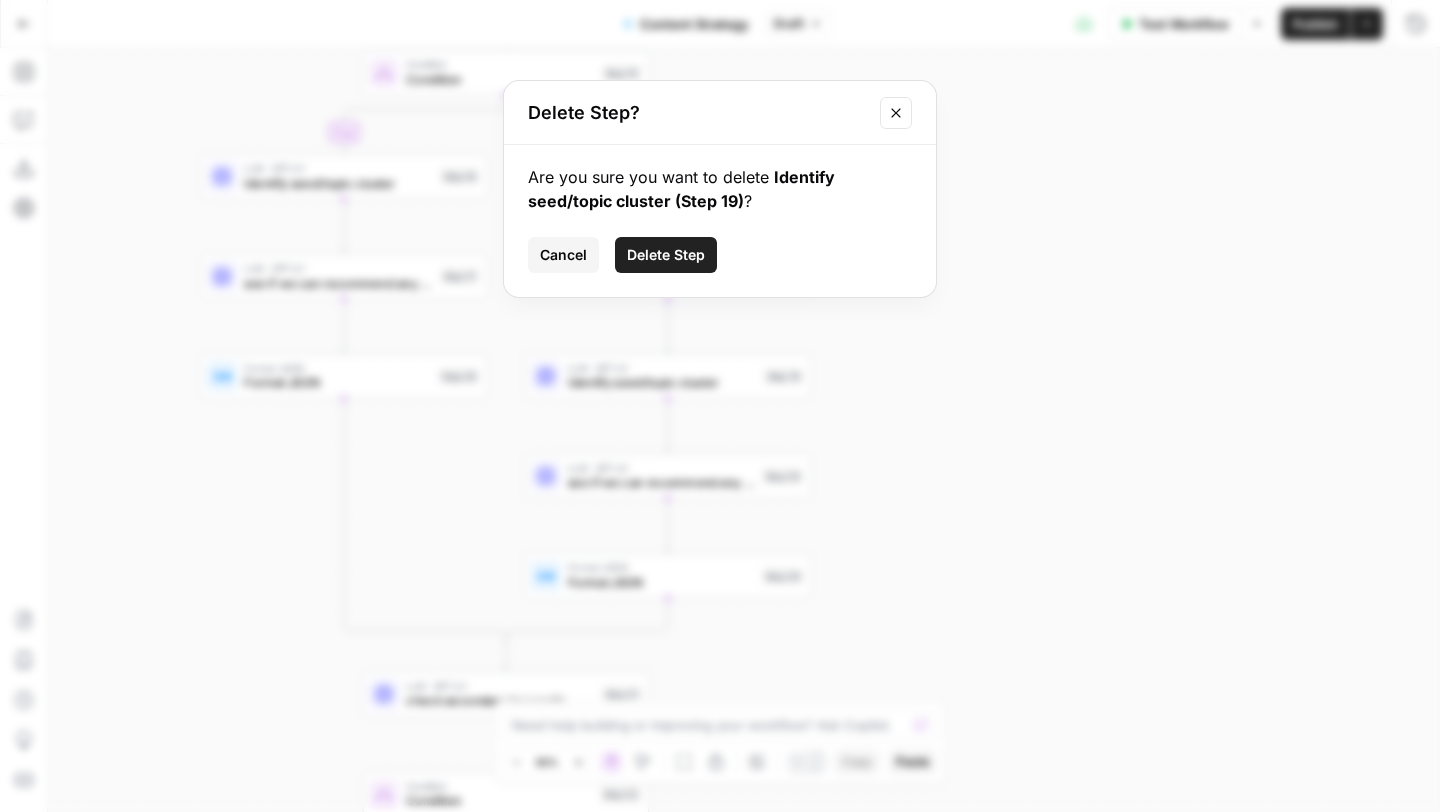 click on "Delete Step" at bounding box center (666, 255) 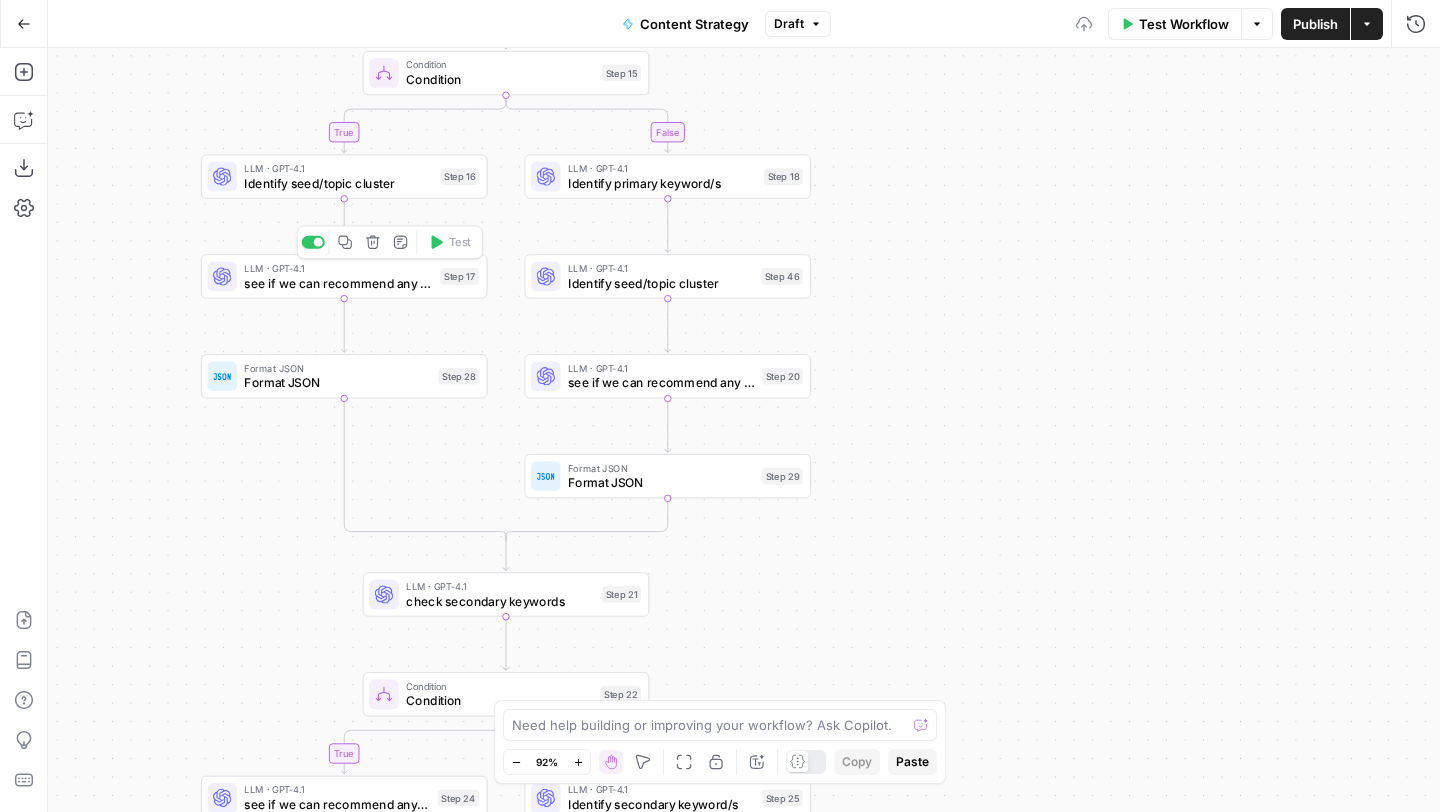 click 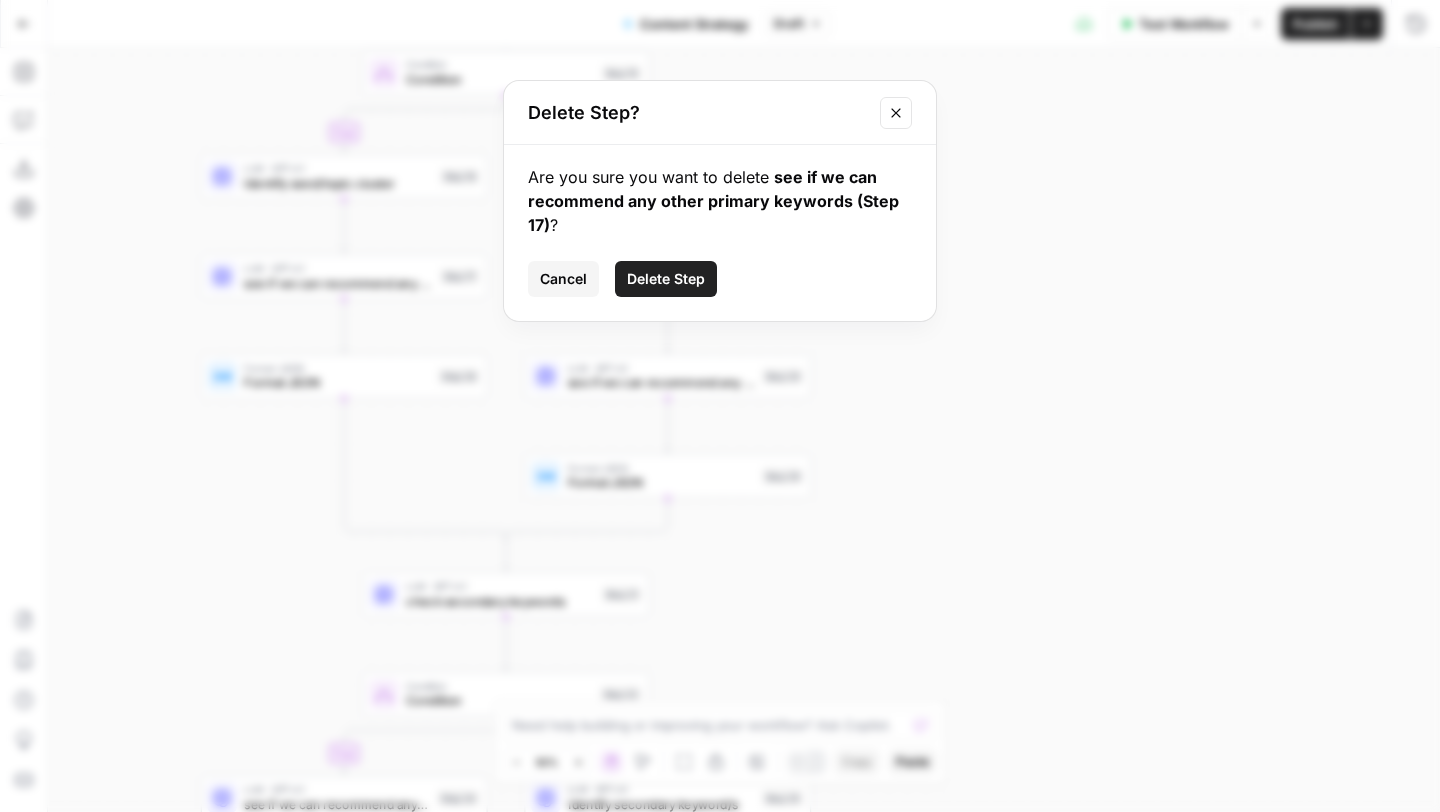 click on "Cancel" at bounding box center [563, 279] 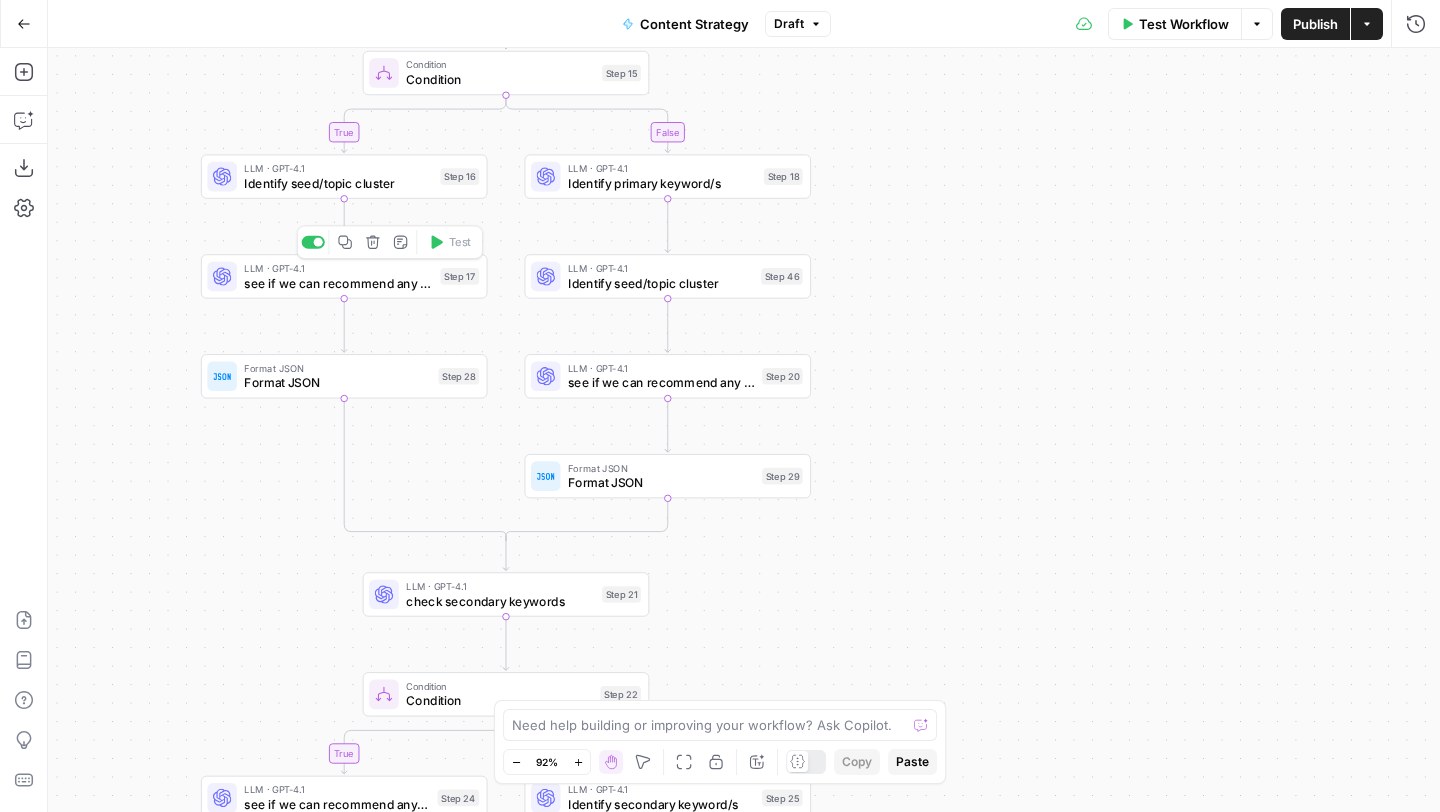 click 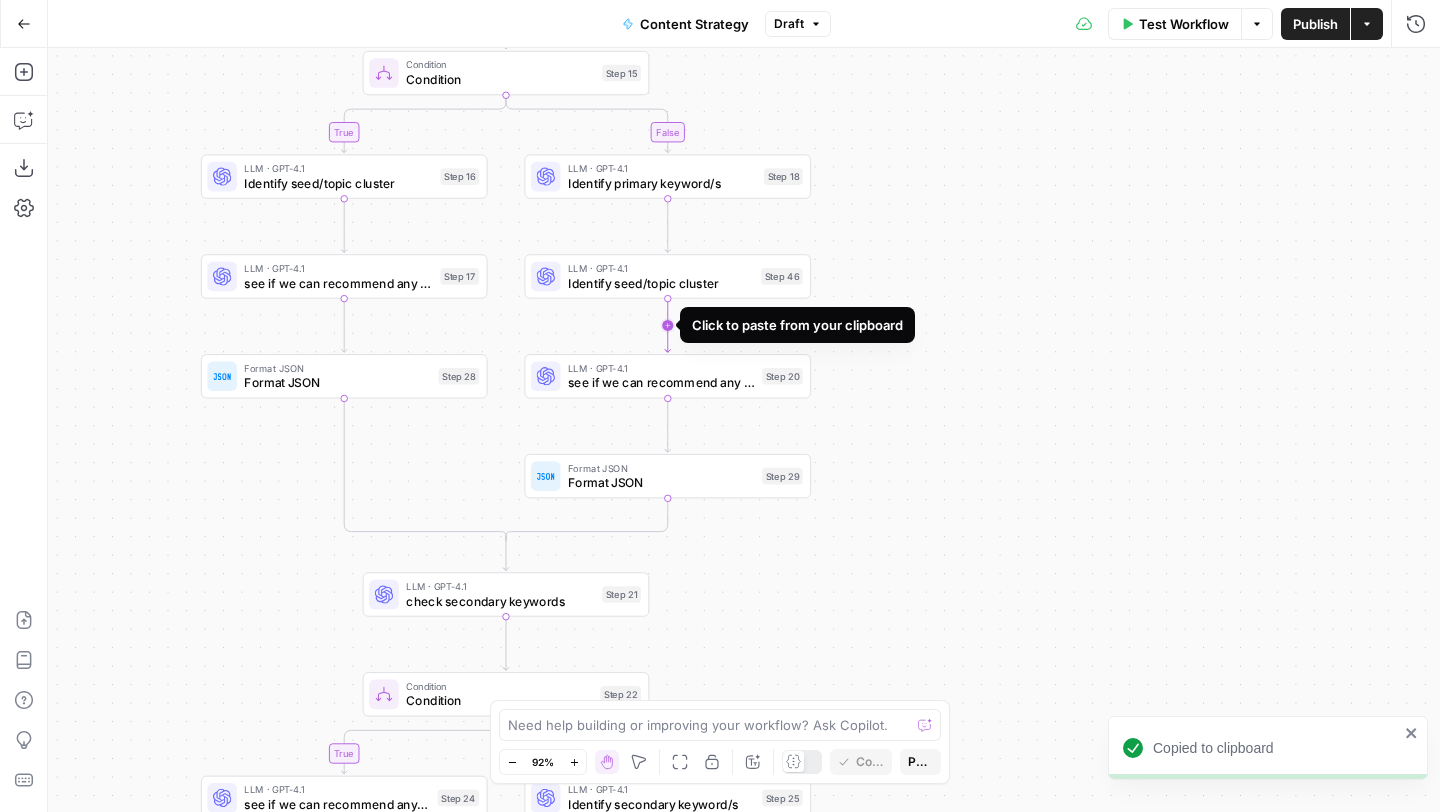 click 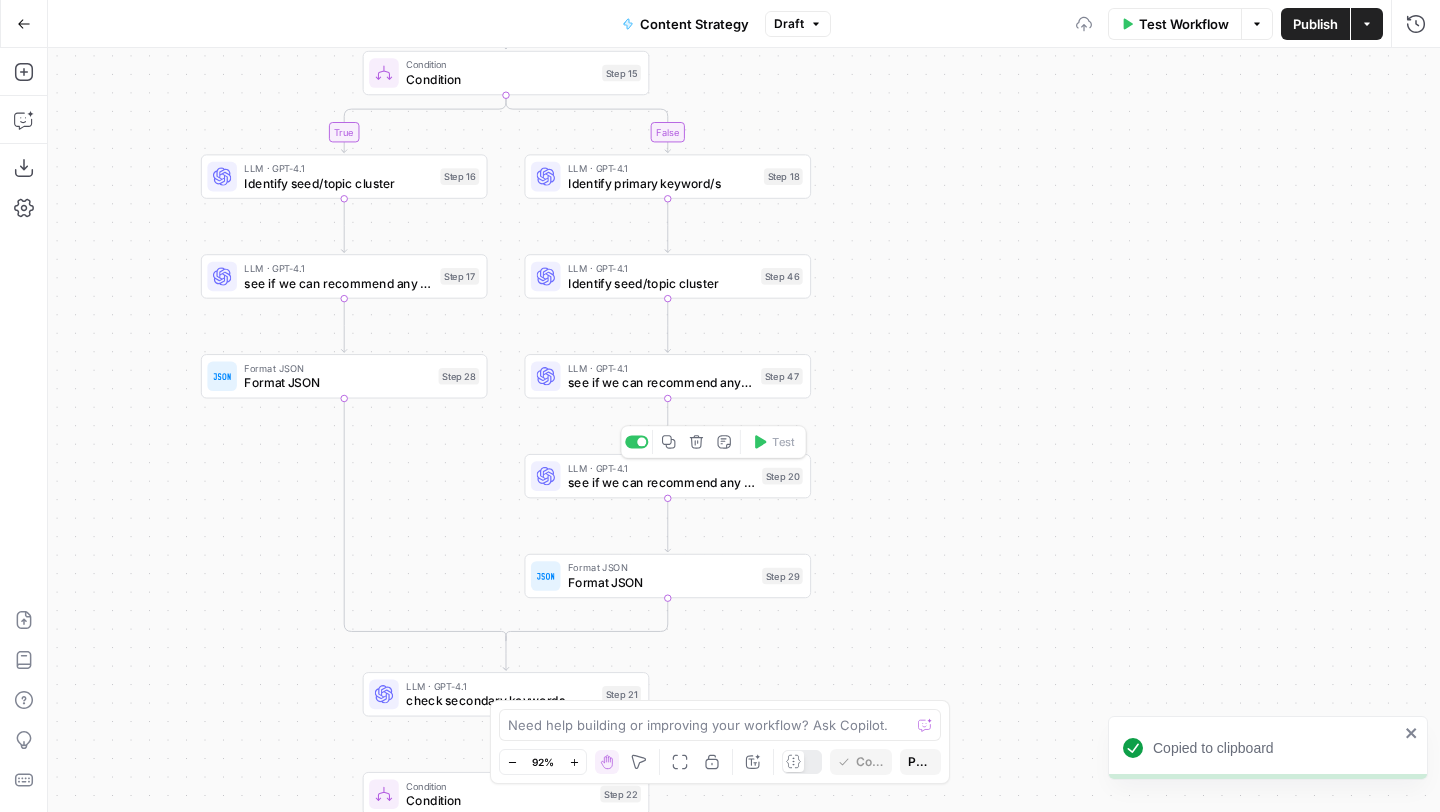 click 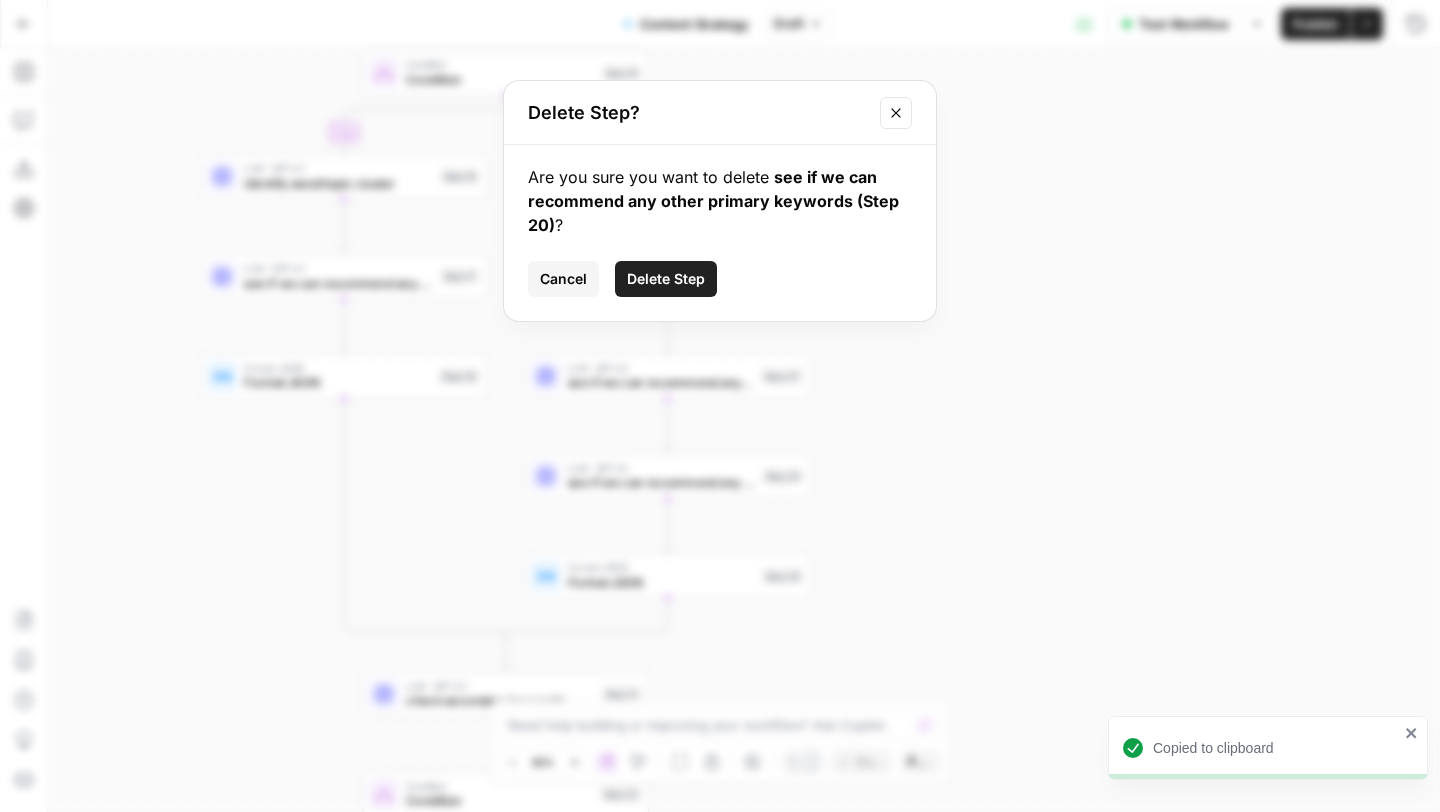 click on "Delete Step" at bounding box center [666, 279] 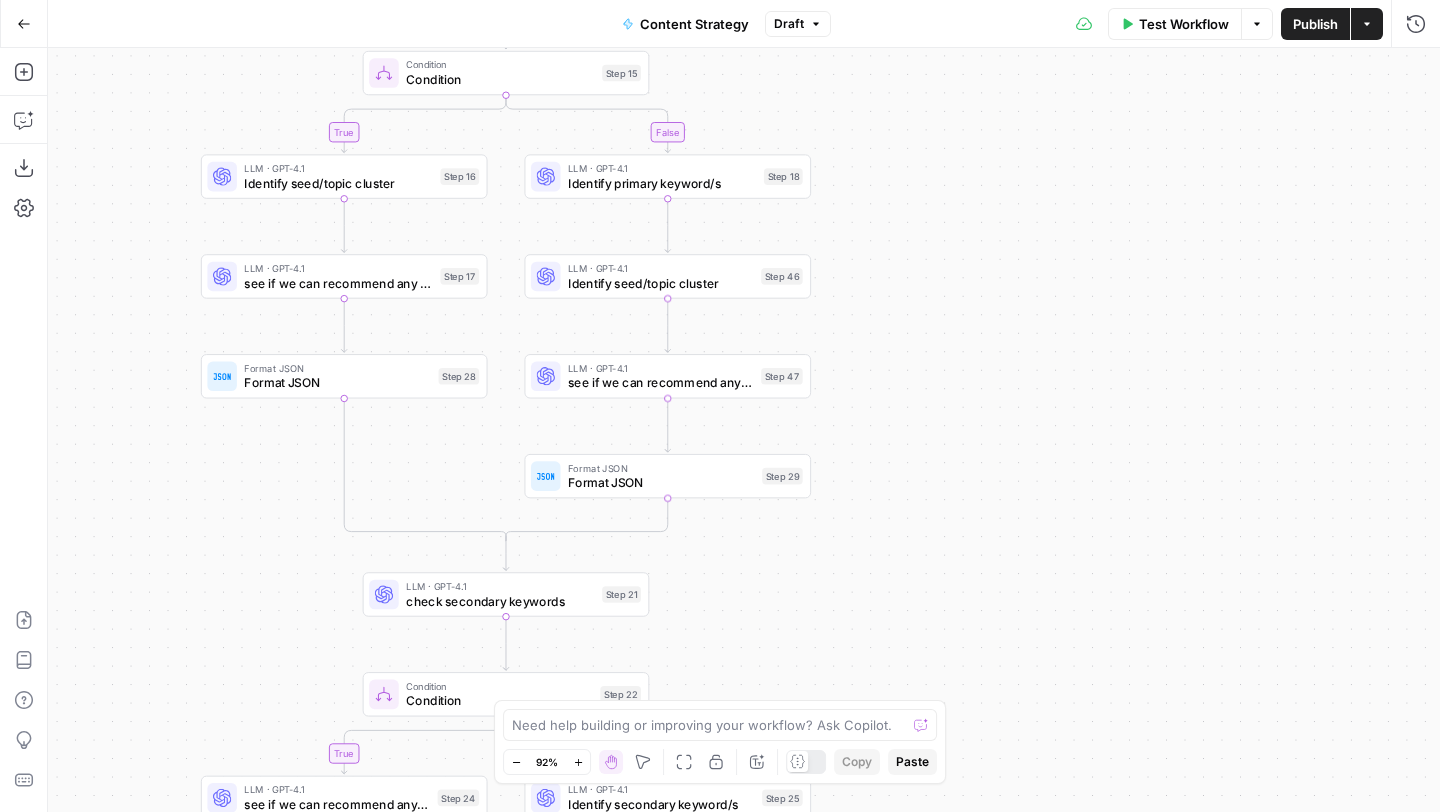 click on "LLM · GPT-4.1 Identify seed/topic cluster Step 46 Copy step Delete step Add Note Test" at bounding box center (667, 276) 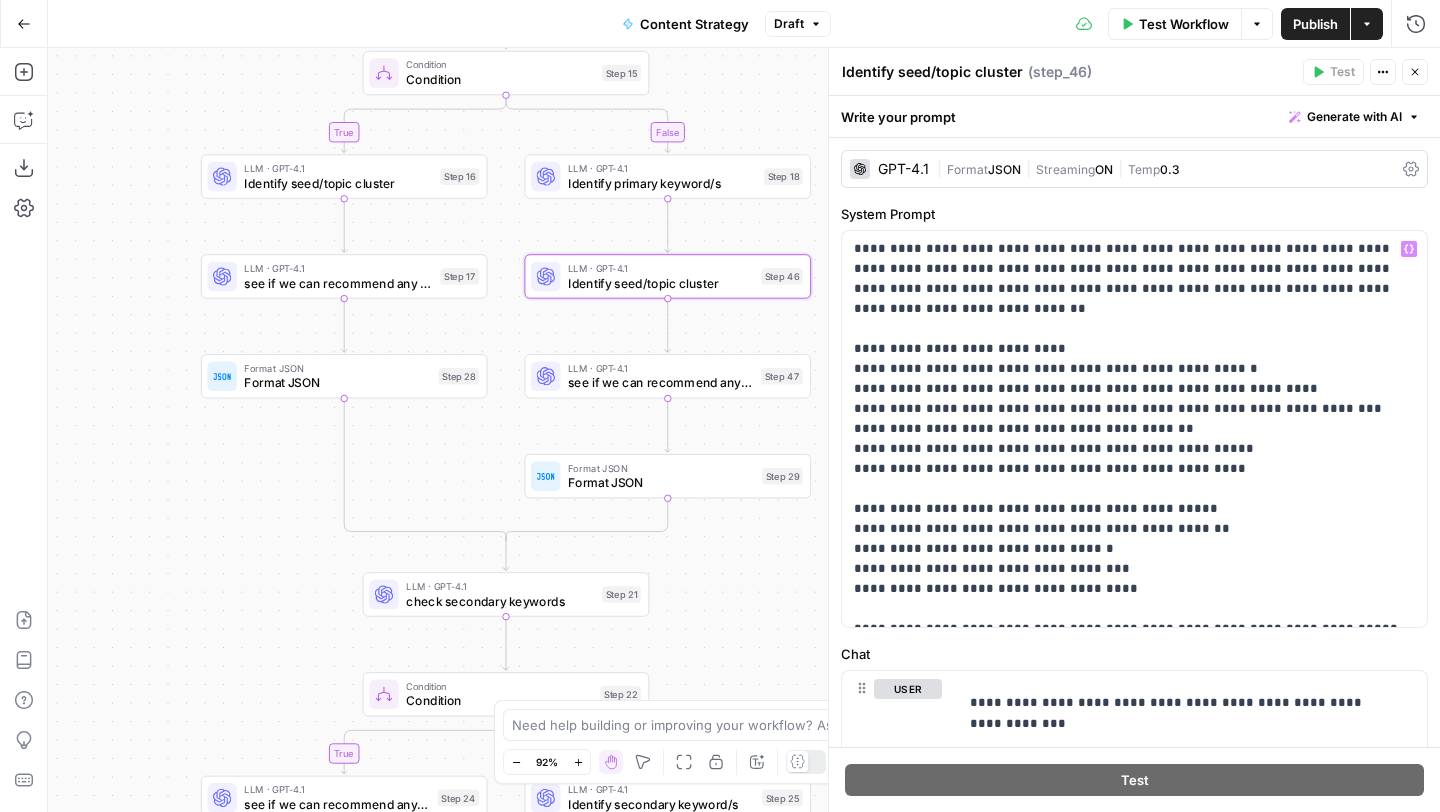 scroll, scrollTop: 394, scrollLeft: 0, axis: vertical 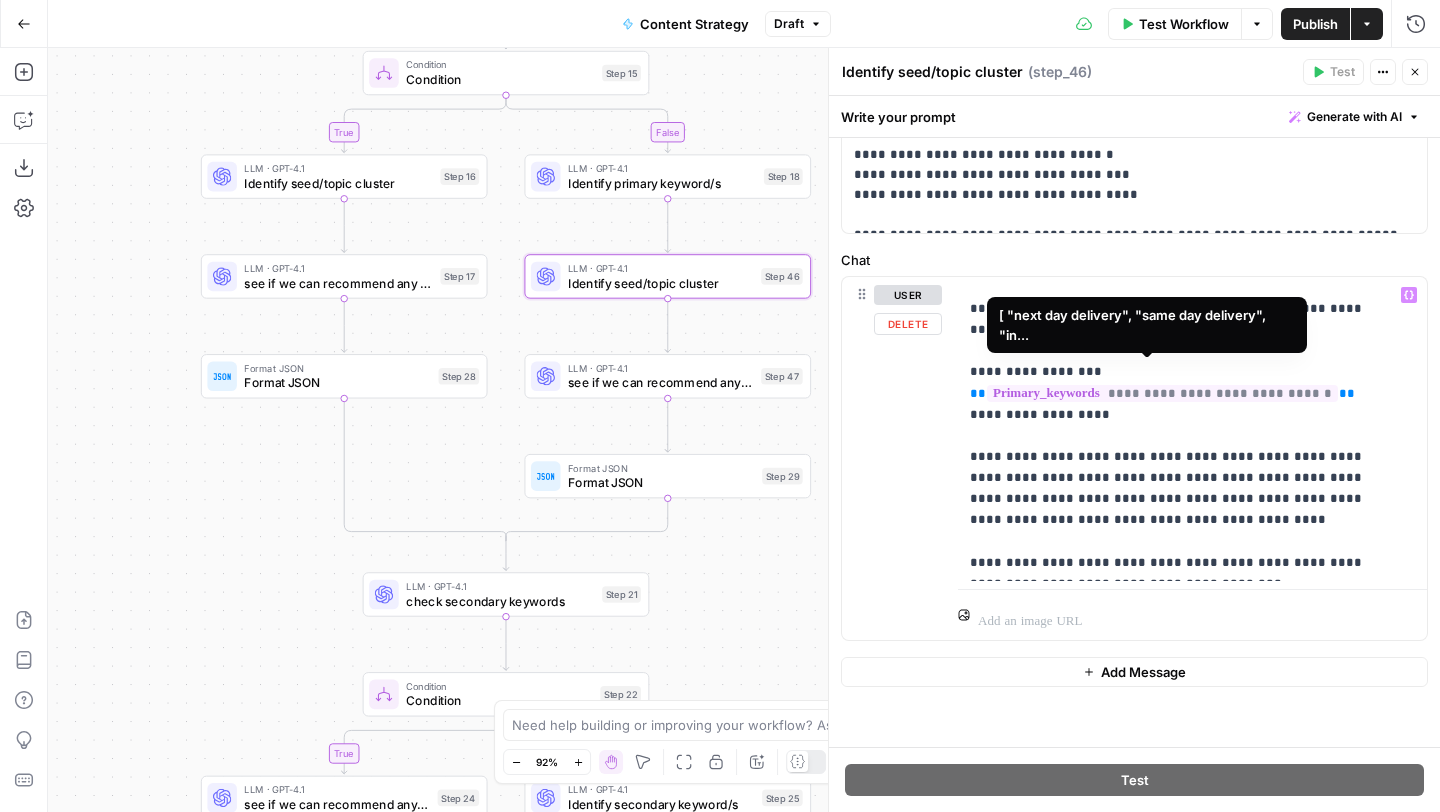 click on "**********" at bounding box center (1162, 393) 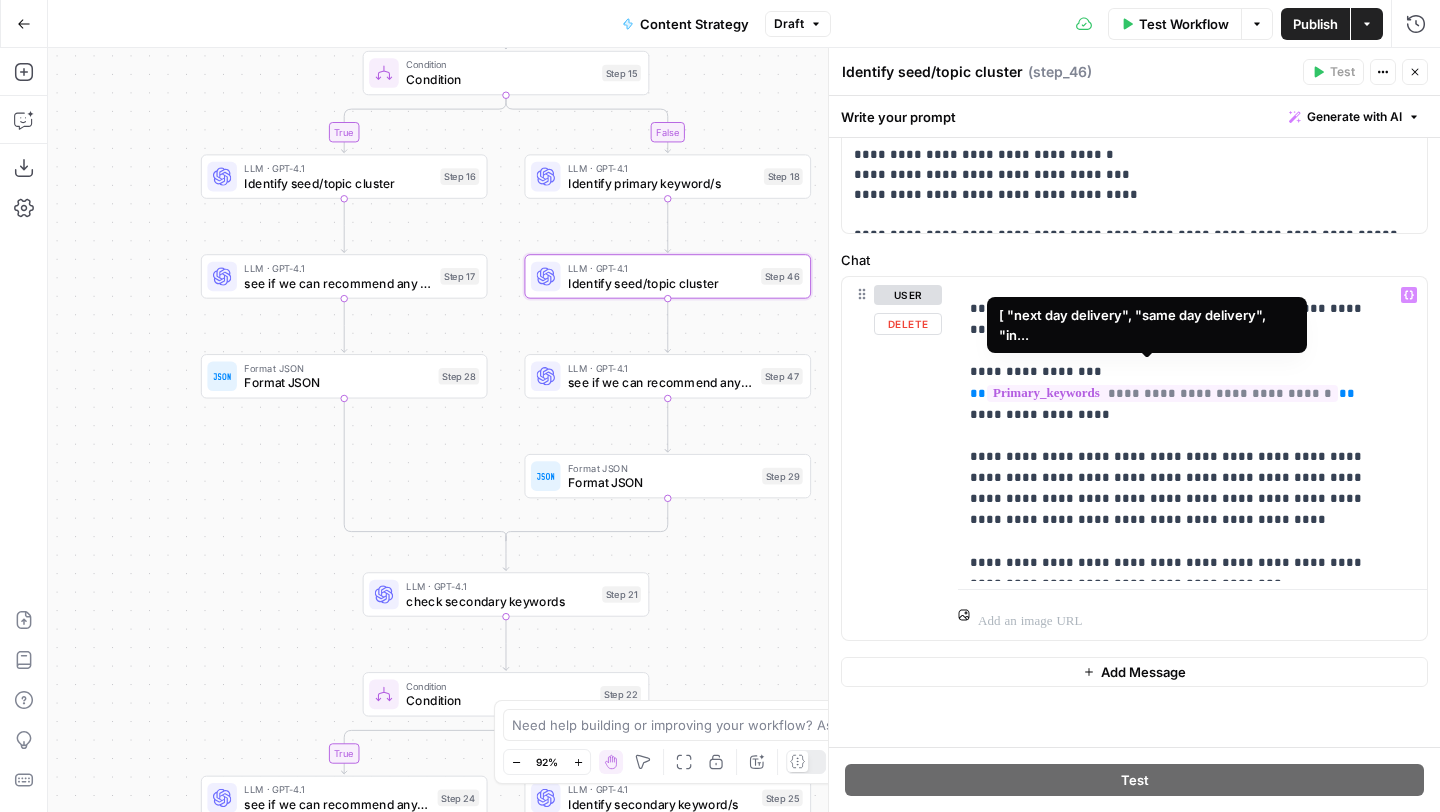 scroll, scrollTop: 150, scrollLeft: 0, axis: vertical 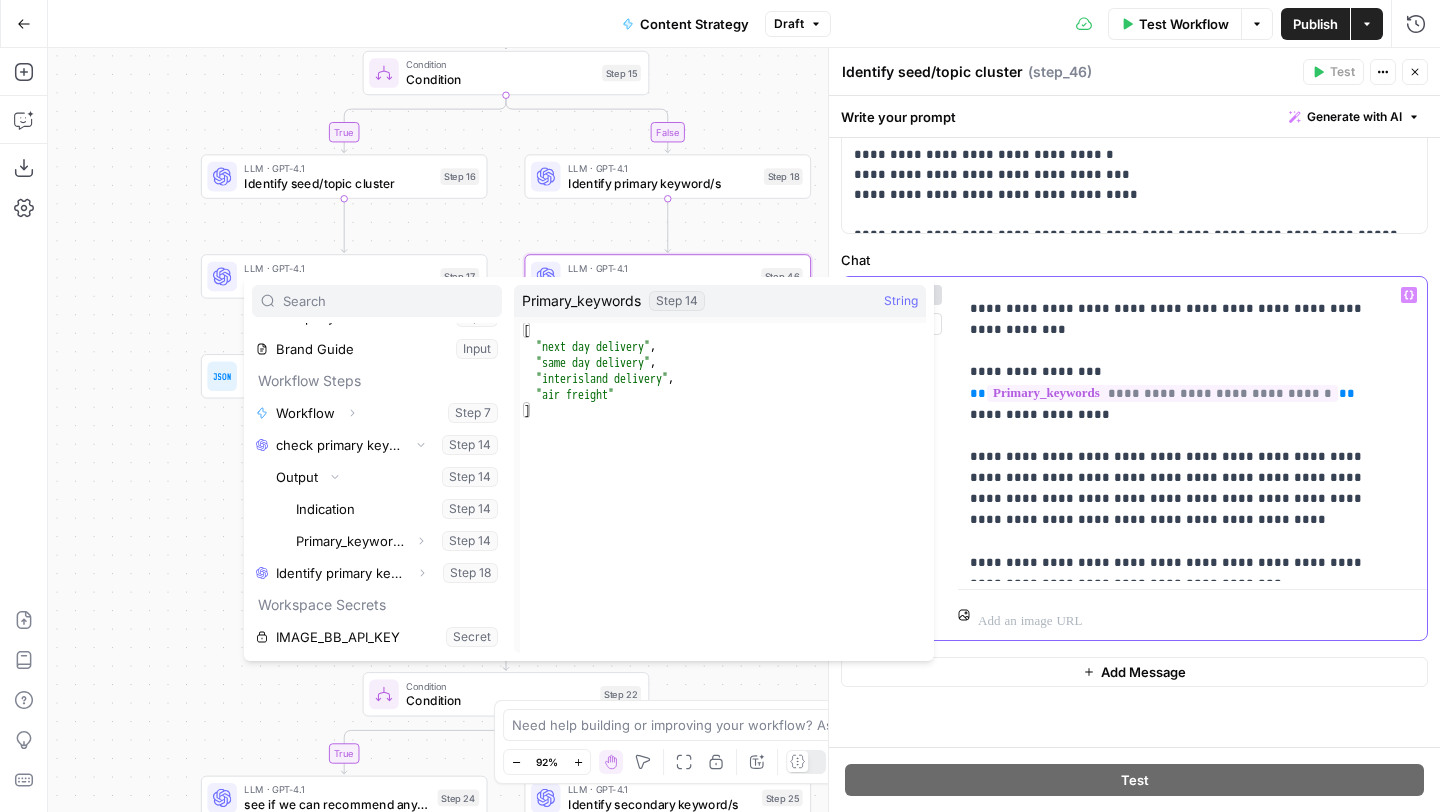 click on "**********" at bounding box center (1162, 393) 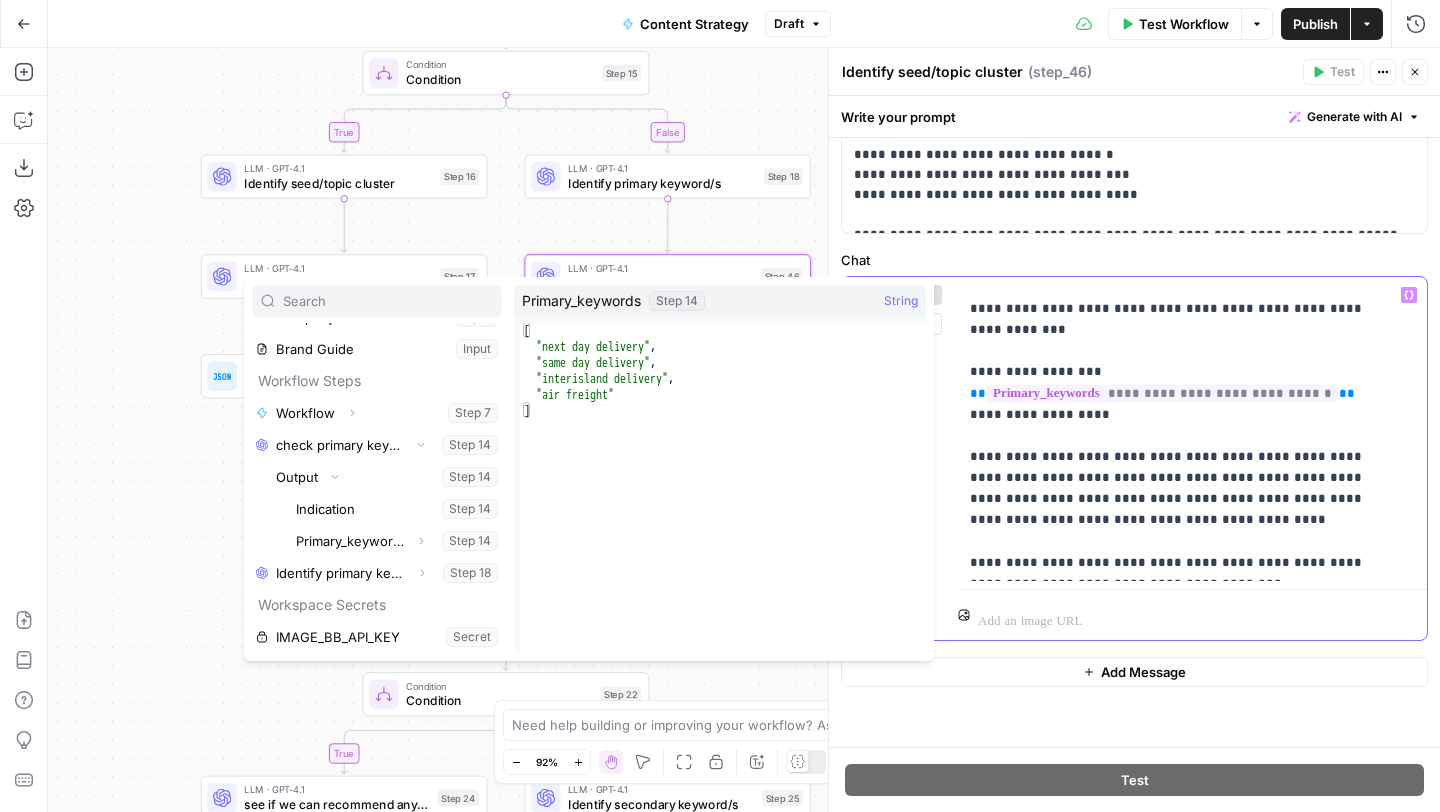 type 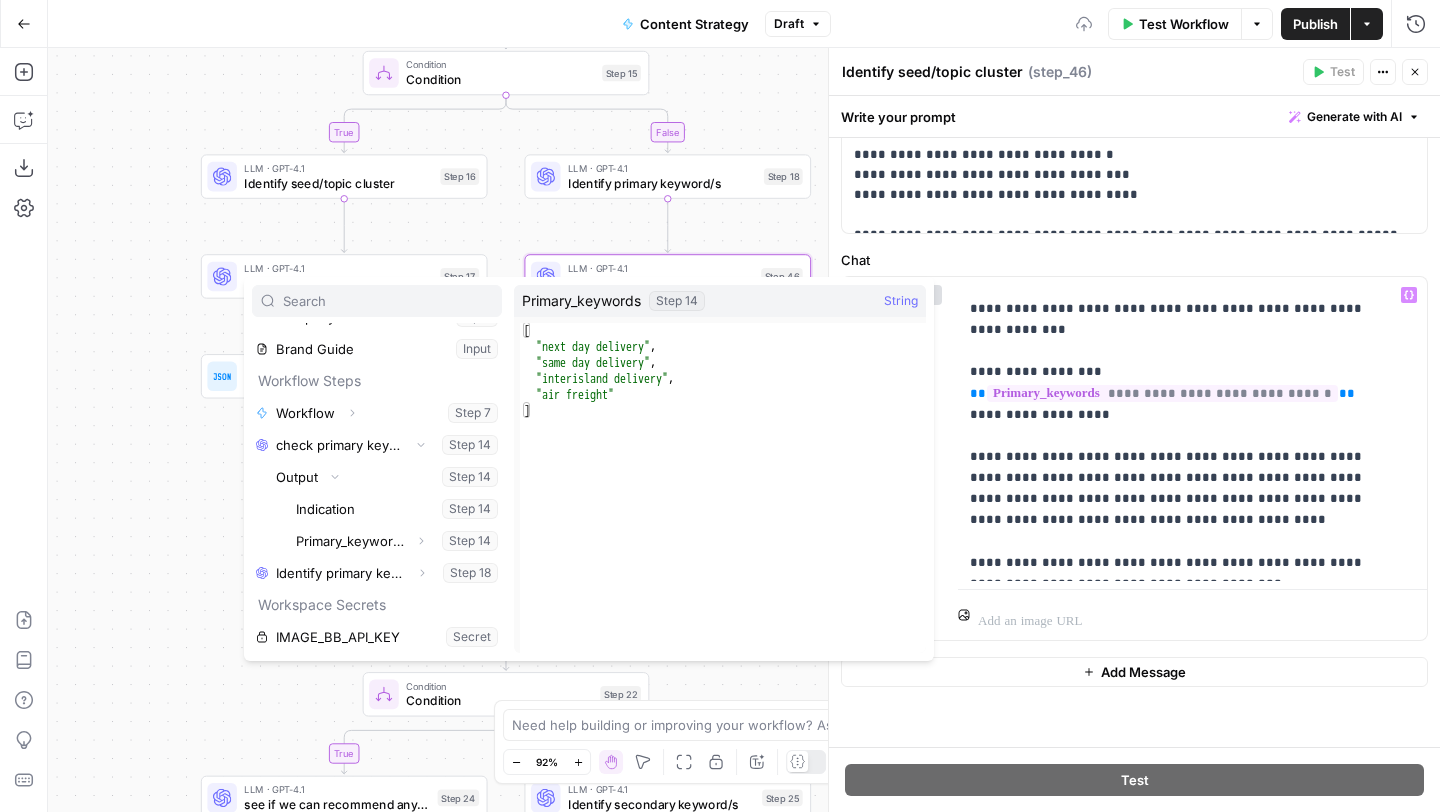 click on "Identify seed/topic cluster Identify seed/topic cluster  ( step_46 ) Test Actions Close" at bounding box center (1134, 72) 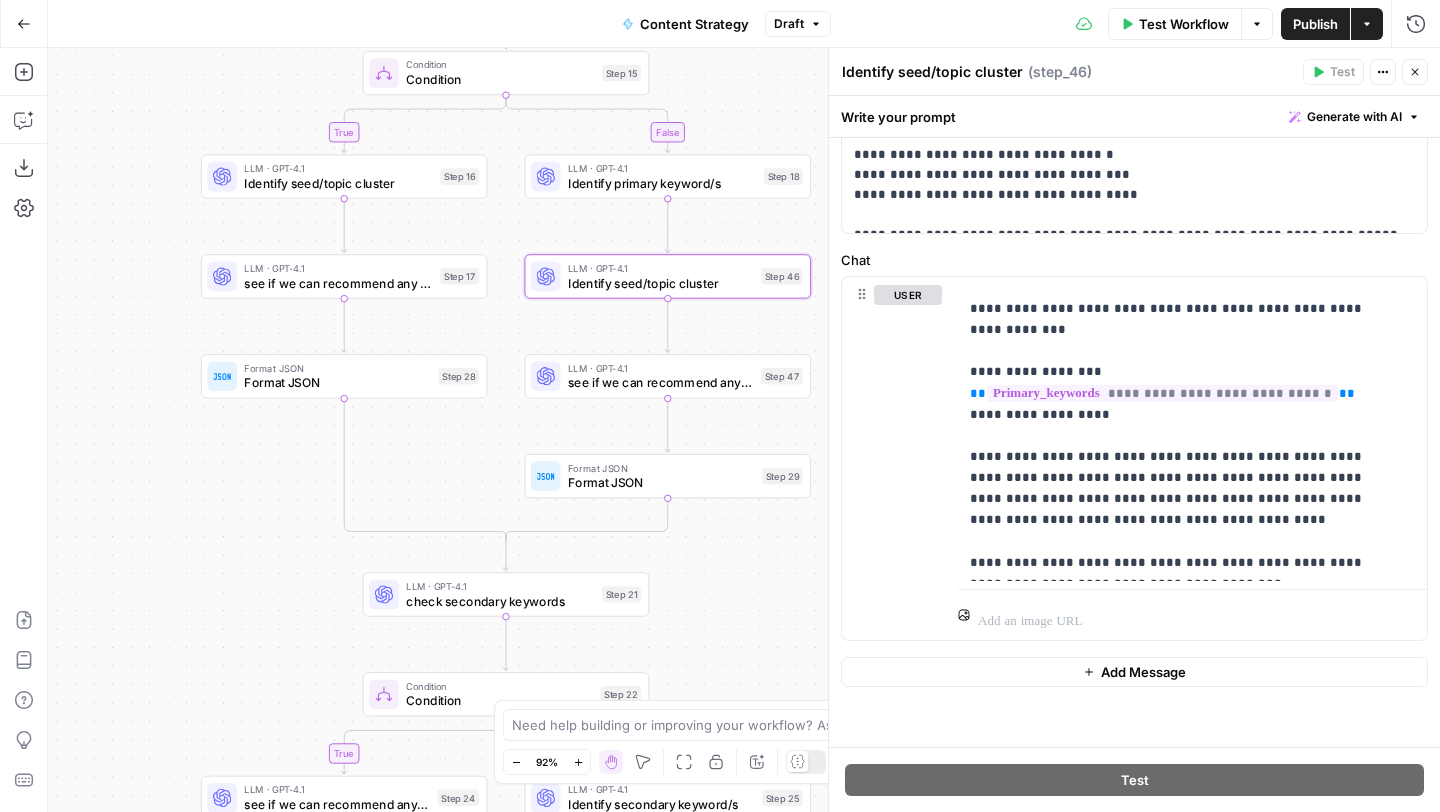 click 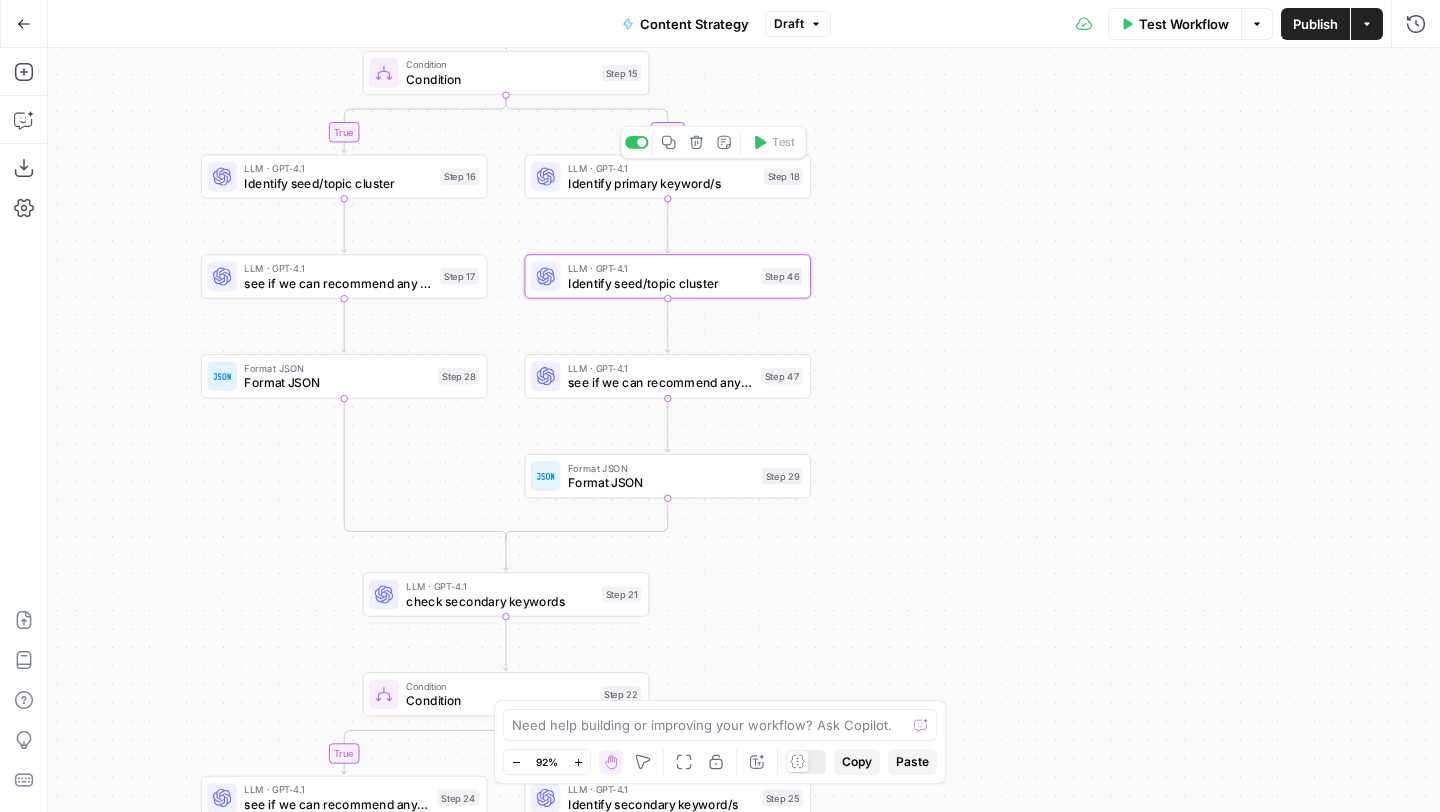 click on "Identify primary keyword/s" at bounding box center (662, 183) 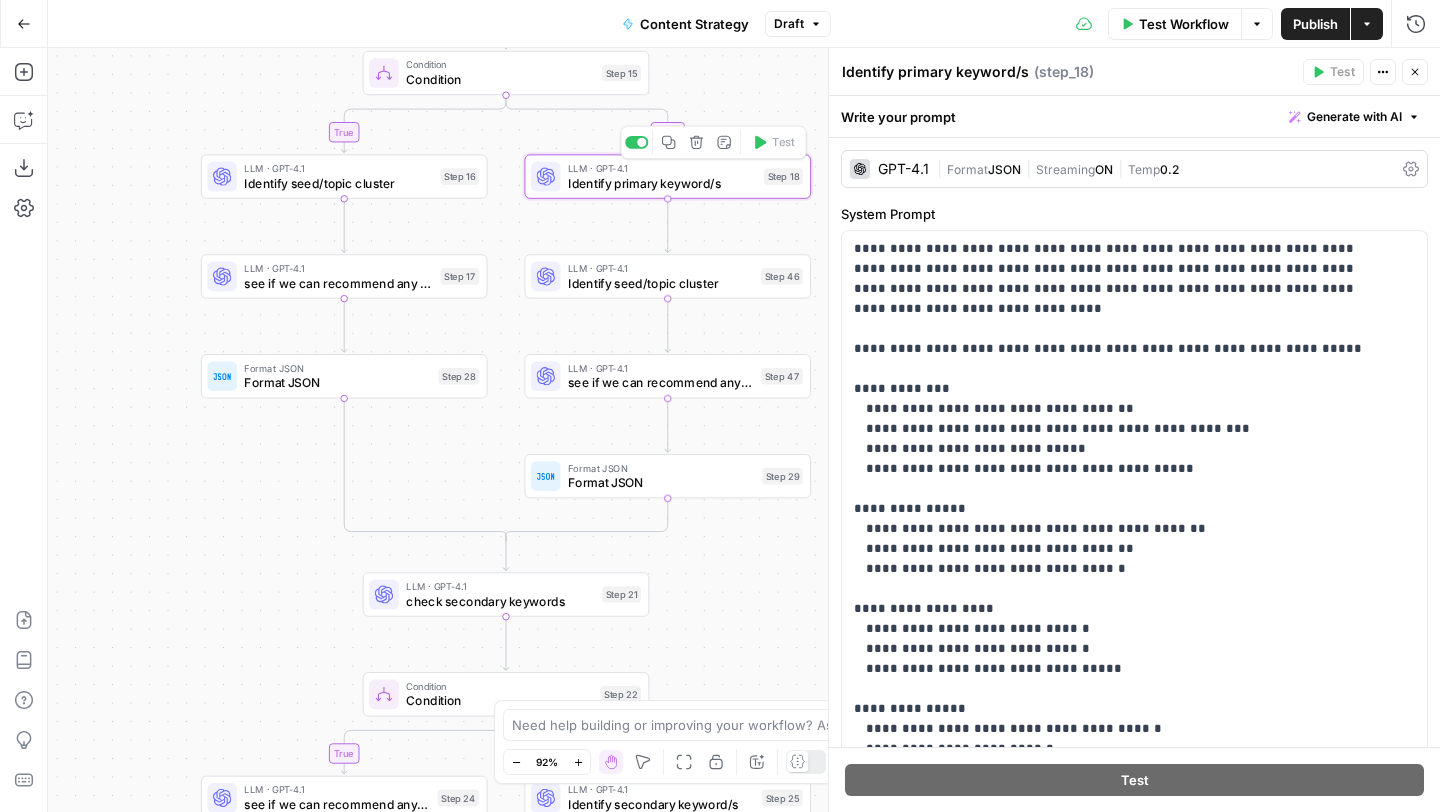 scroll, scrollTop: 21, scrollLeft: 0, axis: vertical 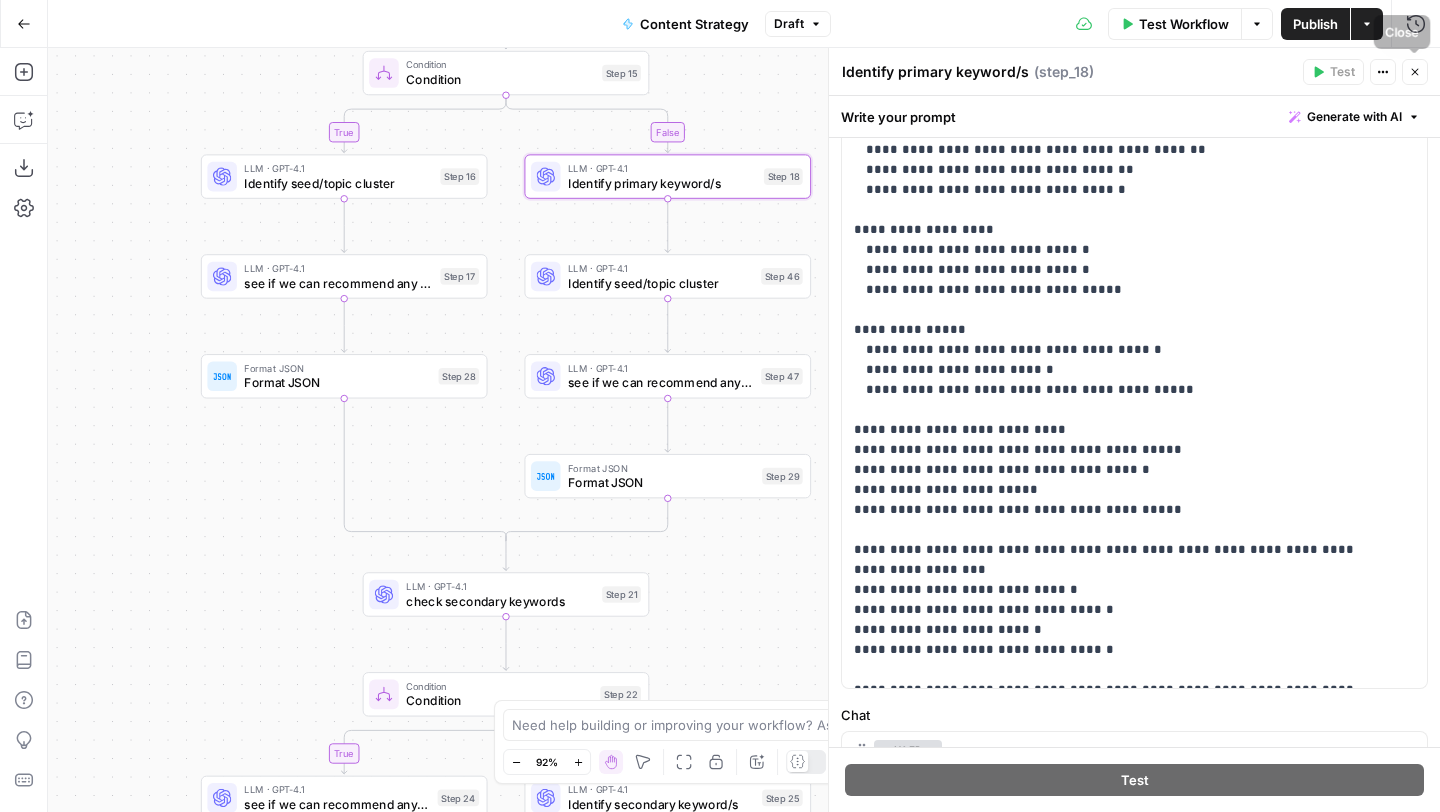 click 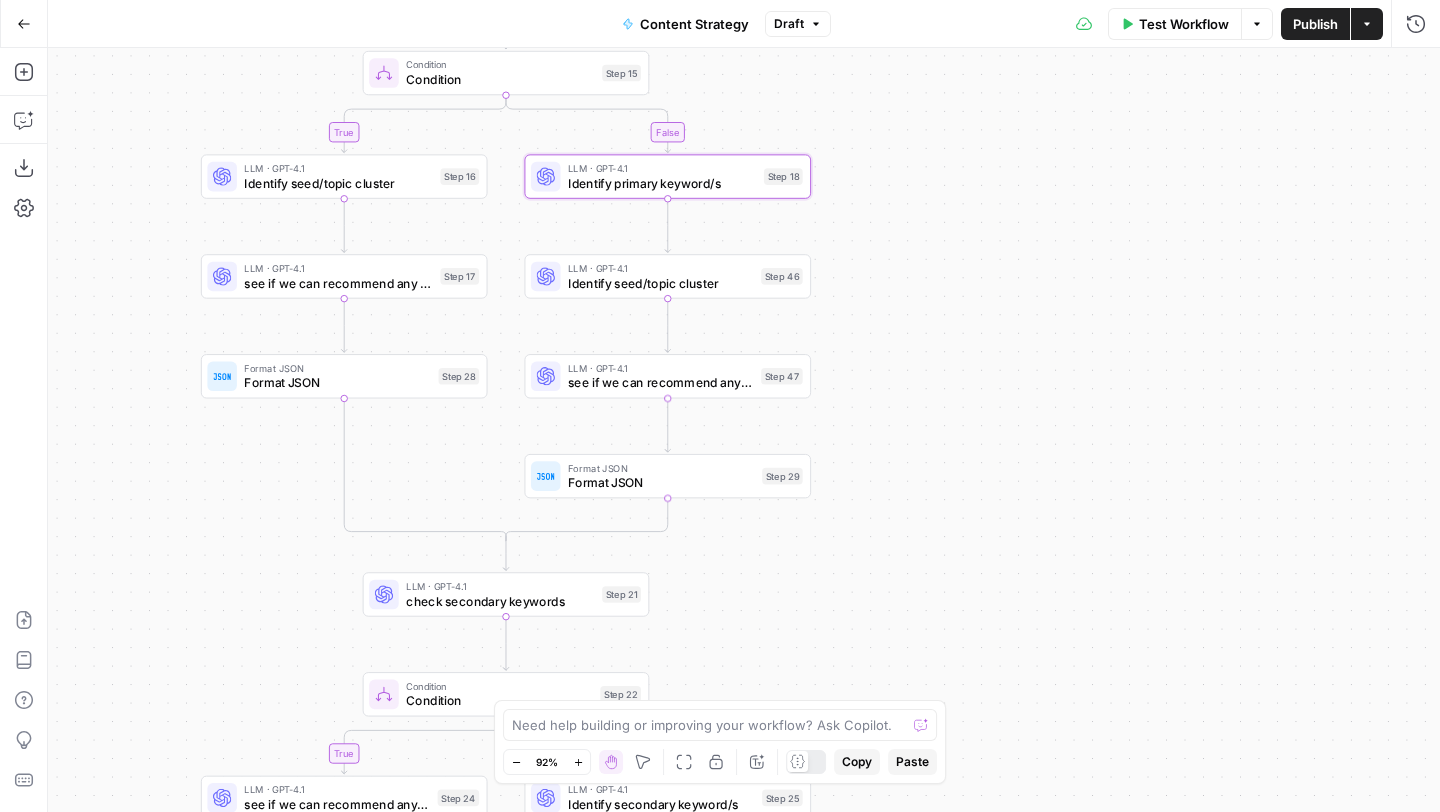 click on "LLM · GPT-4.1 see if we can recommend any other primary keywords Step 47 Copy step Delete step Add Note Test" at bounding box center [667, 376] 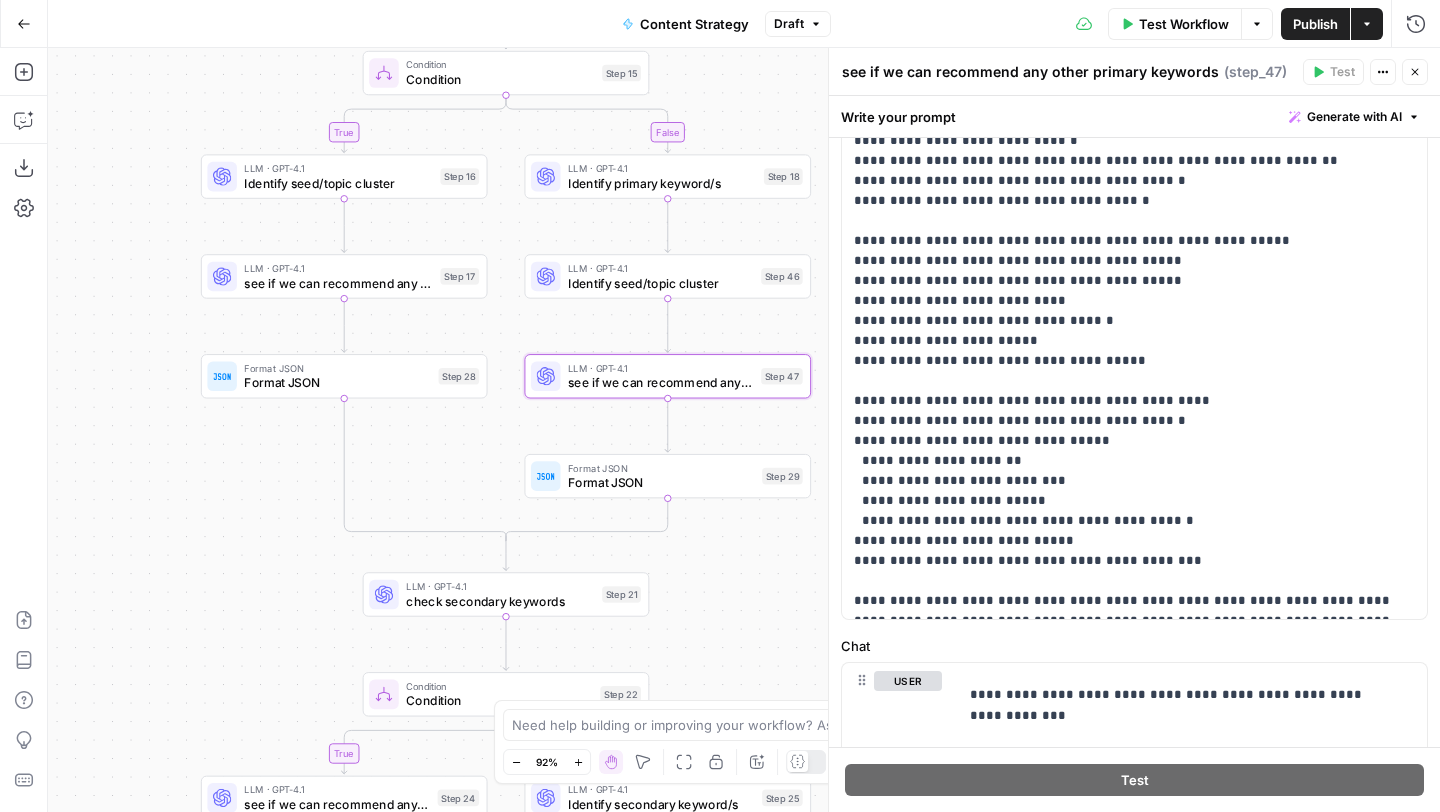 scroll, scrollTop: 654, scrollLeft: 0, axis: vertical 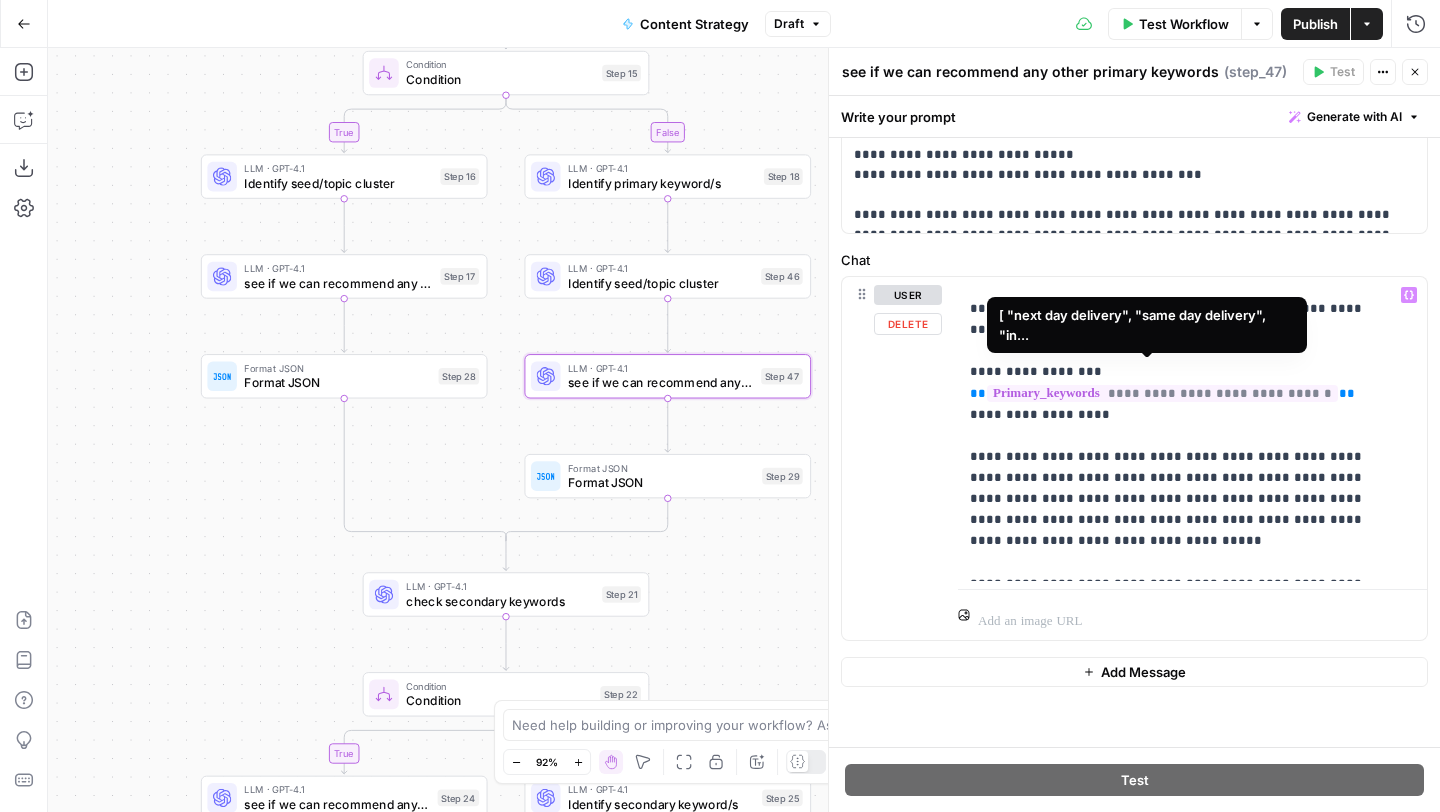click on "**********" at bounding box center (1162, 393) 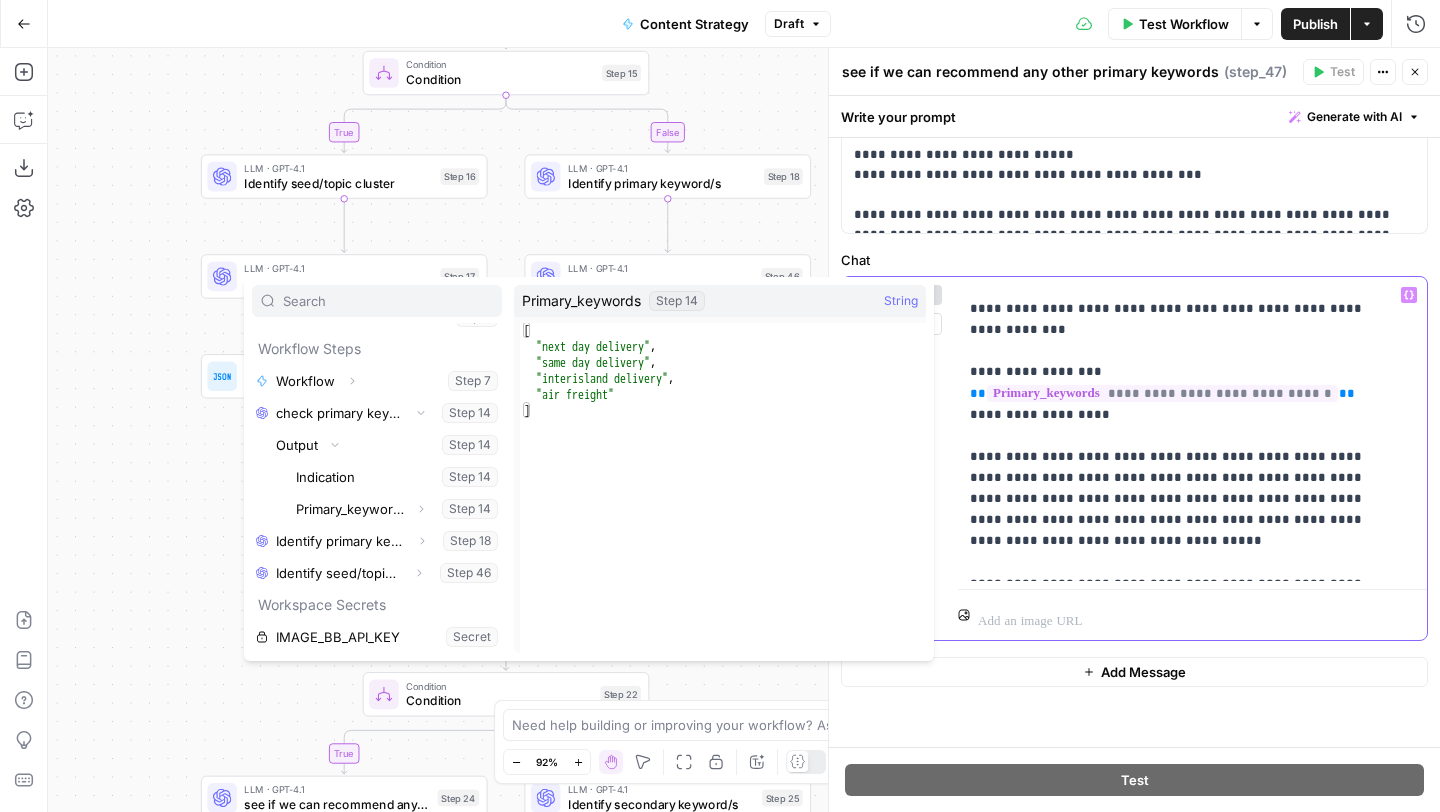 click on "**********" at bounding box center (1162, 393) 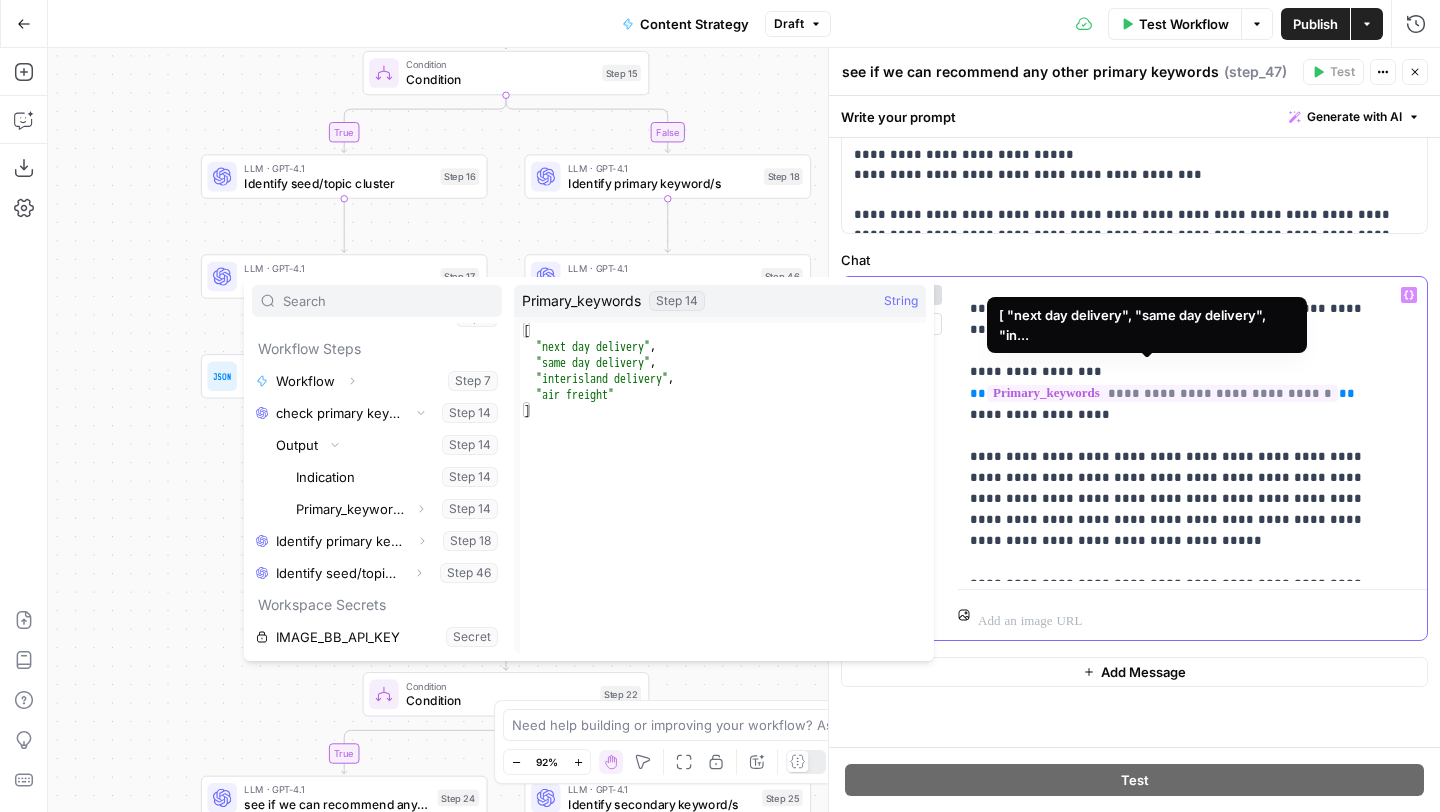 type 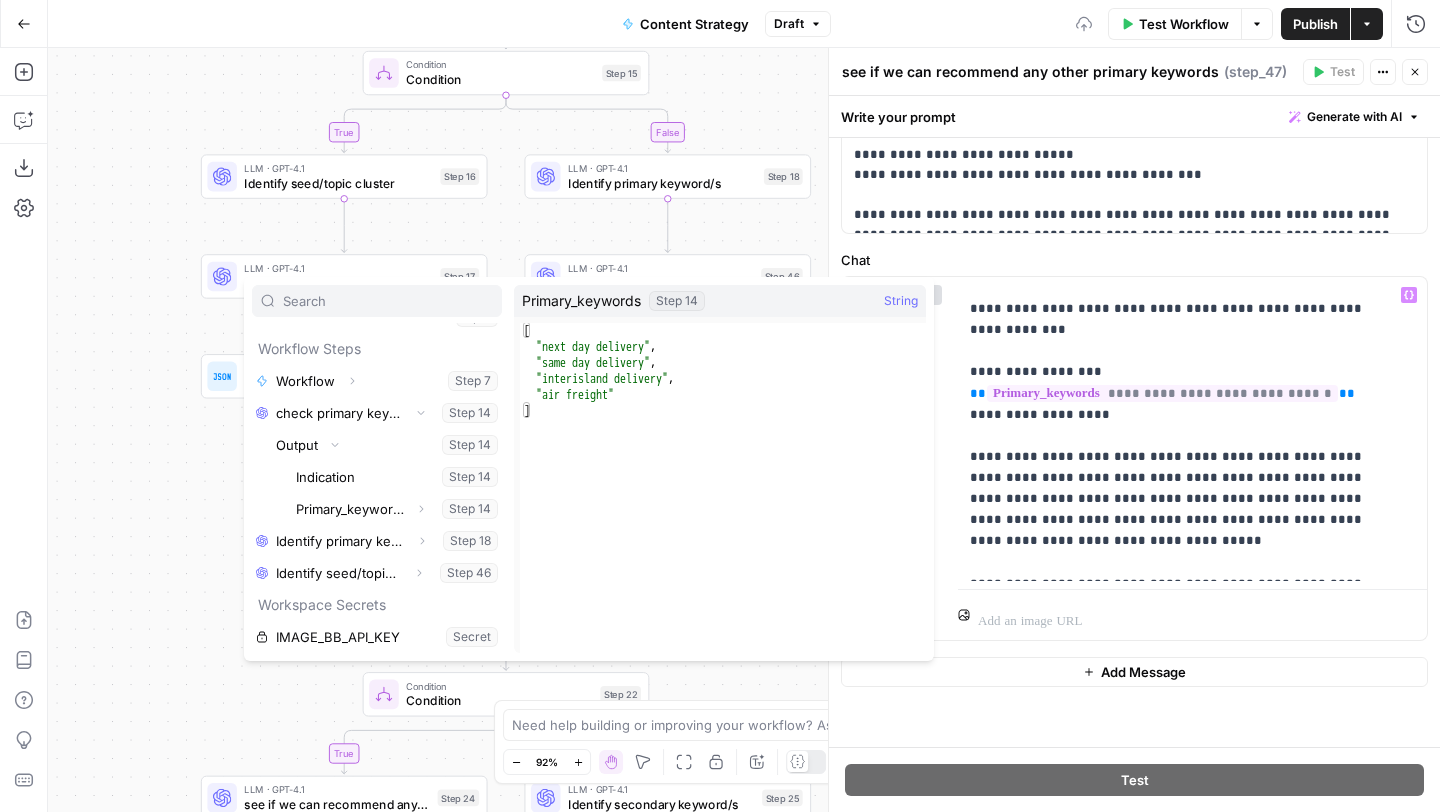 click 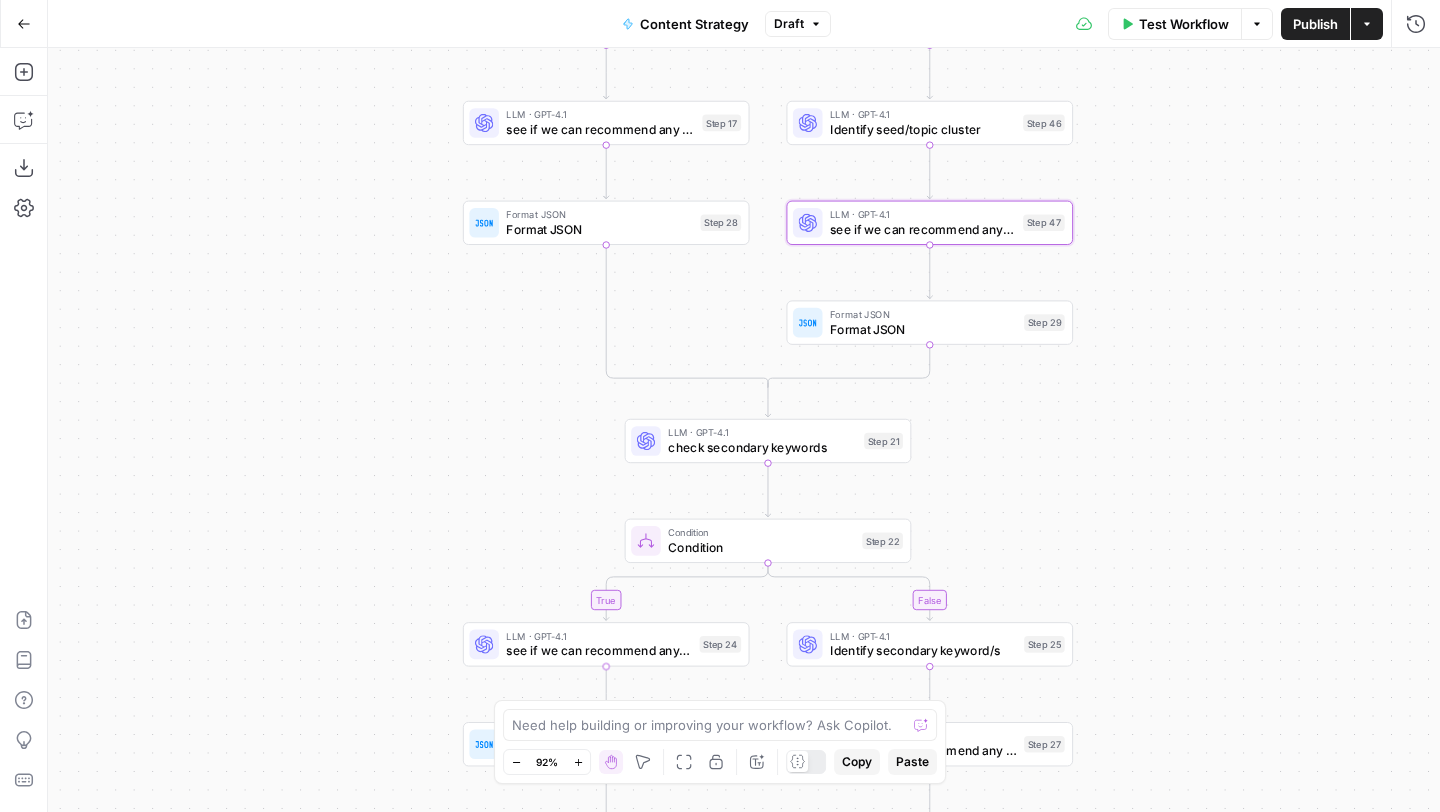 click on "LLM · GPT-4.1 see if we can recommend any other secondary keywords Step 24 Copy step Delete step Add Note Test" at bounding box center (606, 644) 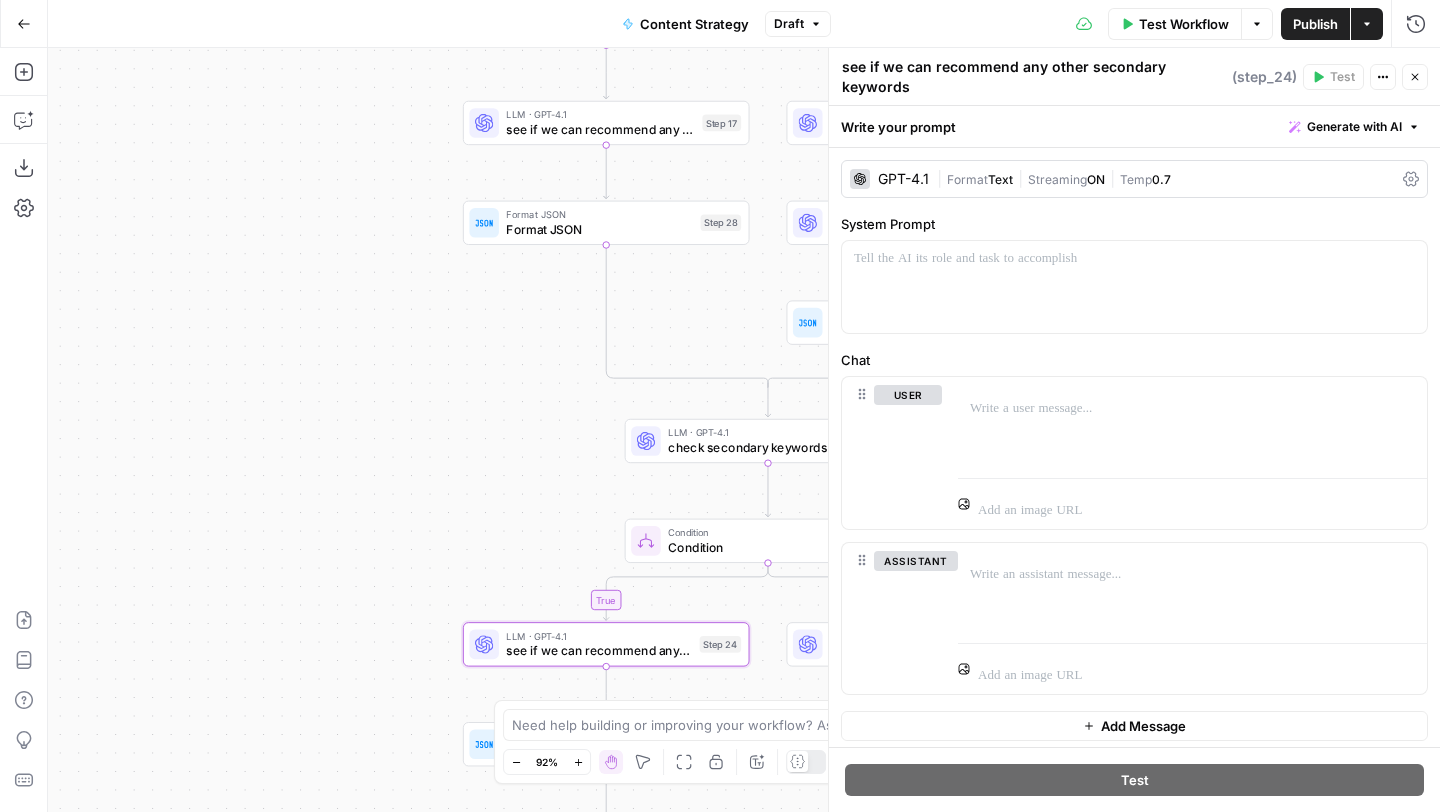 click 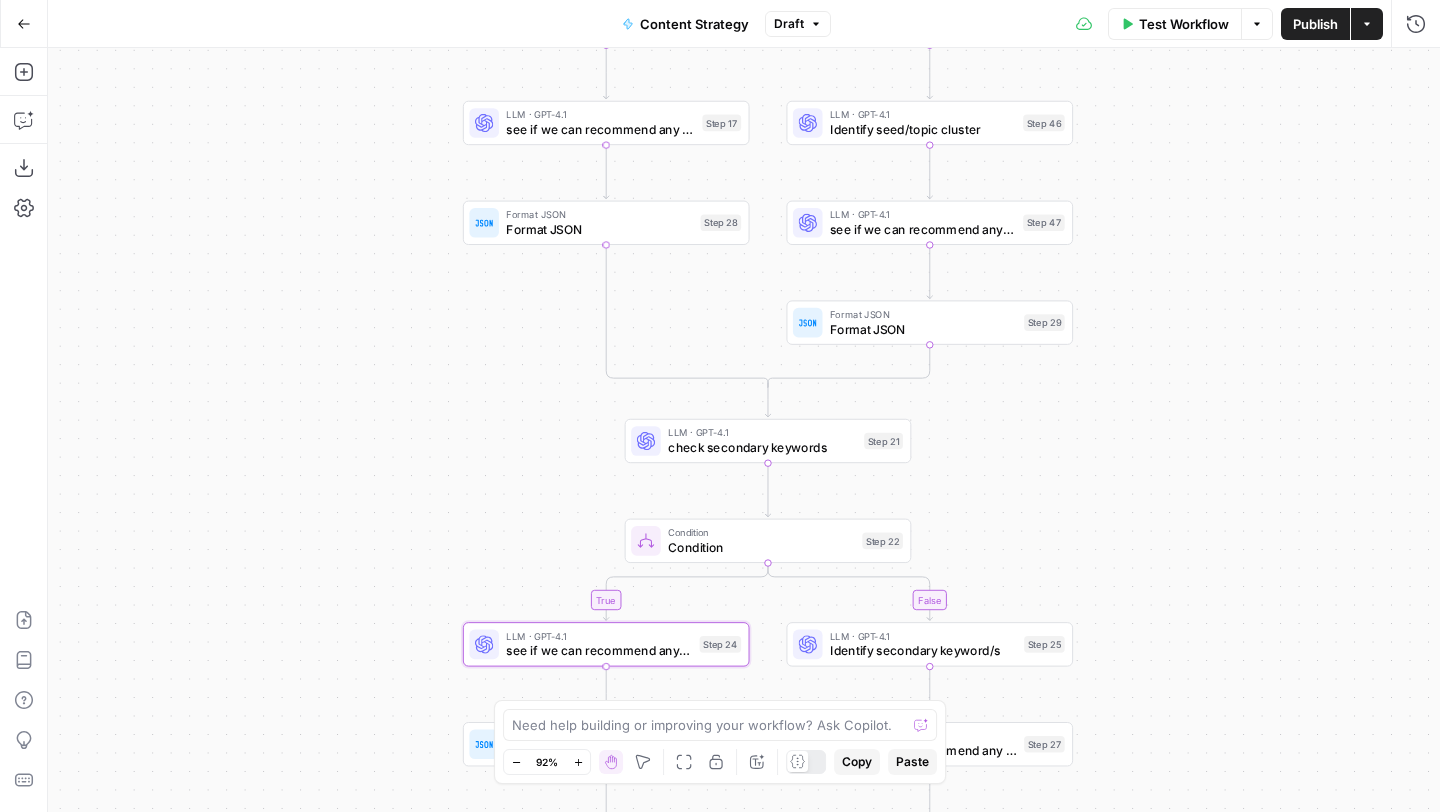 click on "see if we can recommend any other primary keywords" at bounding box center [600, 129] 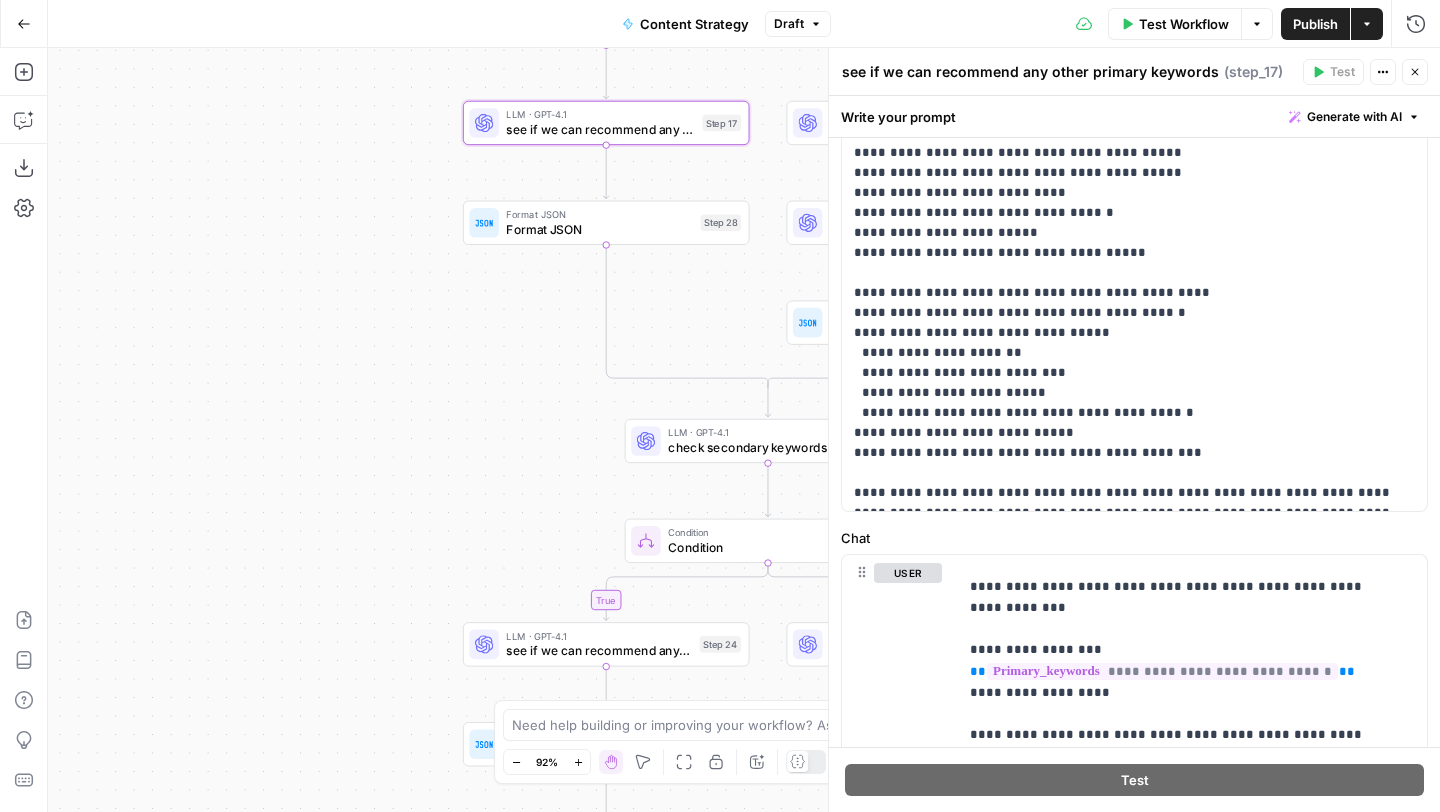 scroll, scrollTop: 654, scrollLeft: 0, axis: vertical 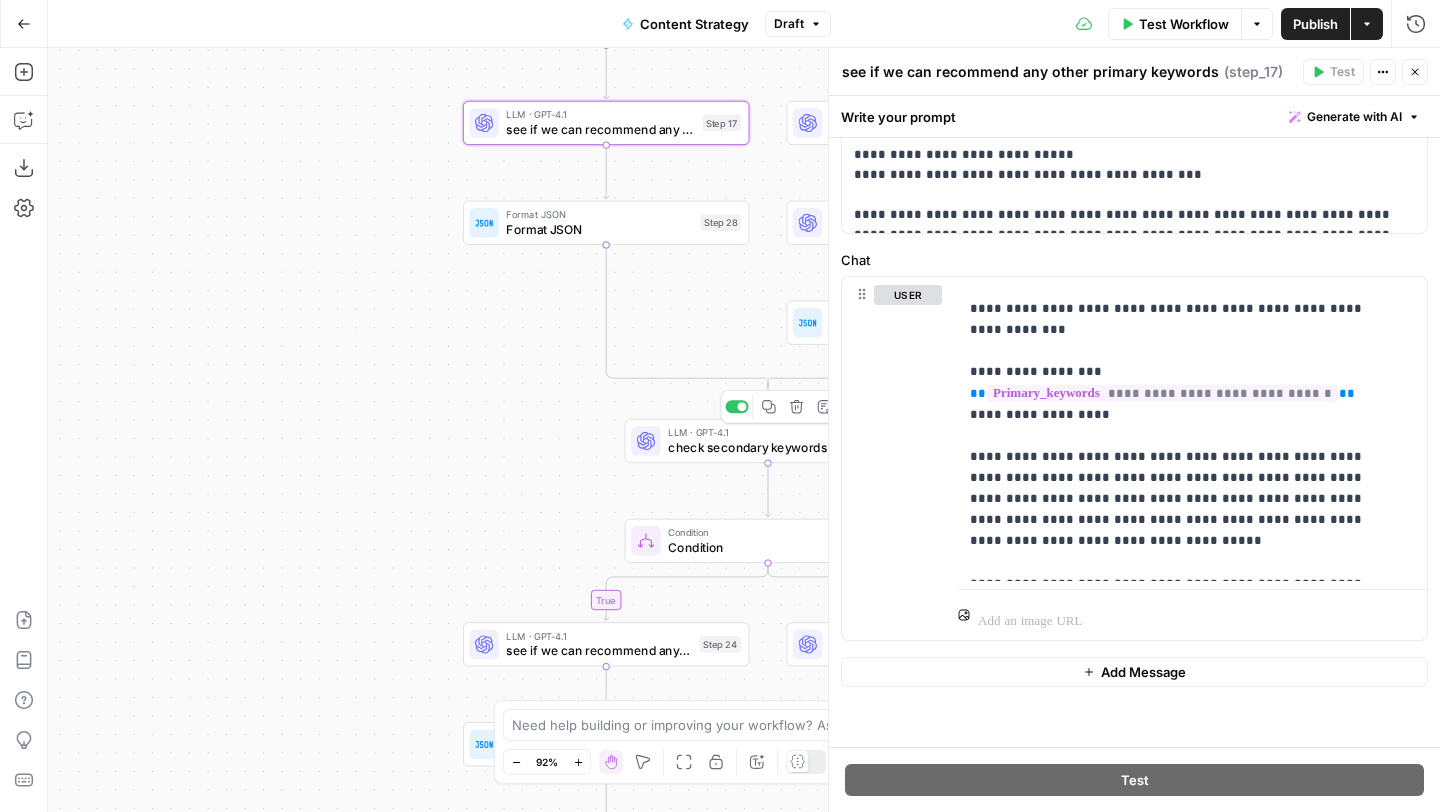 click on "check secondary keywords" at bounding box center (762, 447) 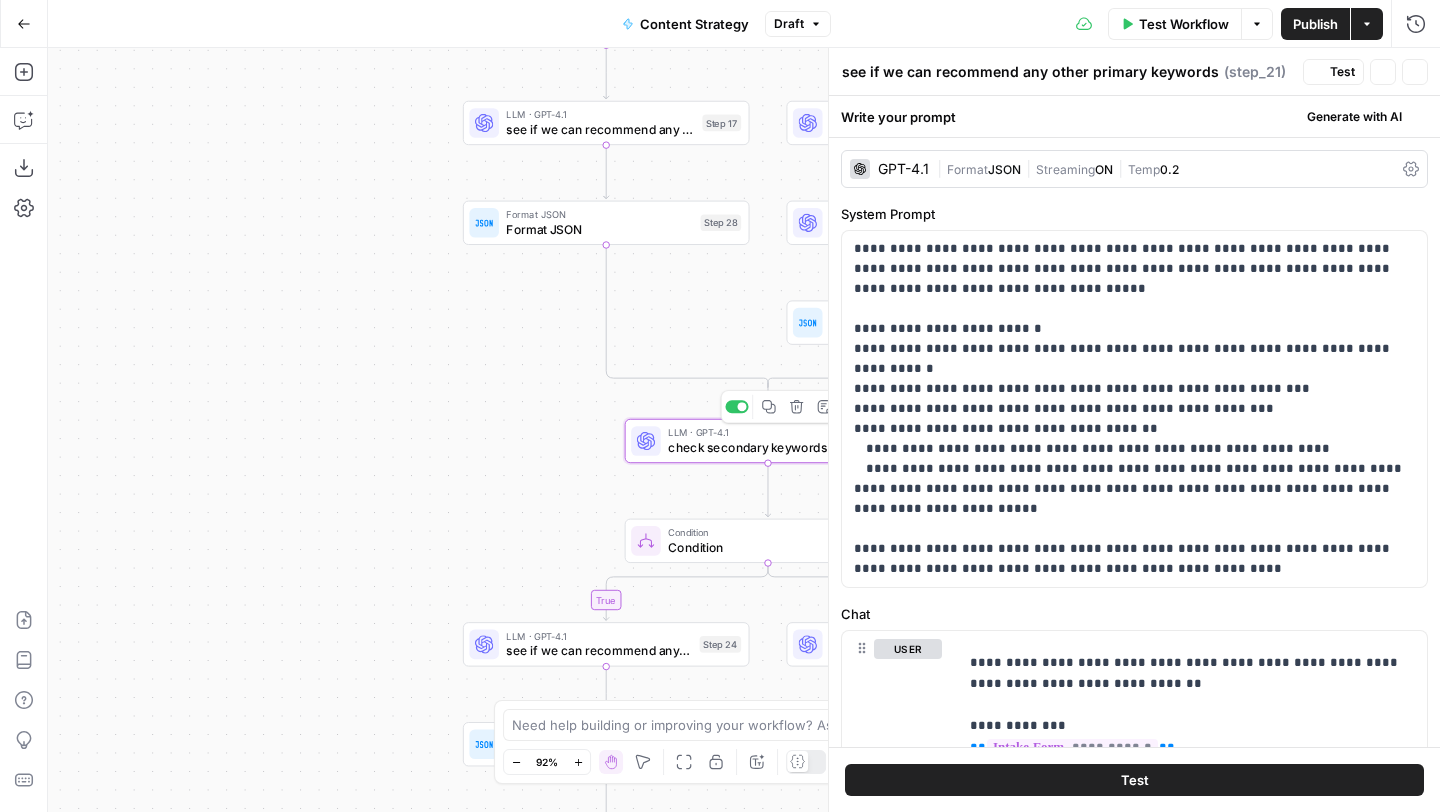 type on "check secondary keywords" 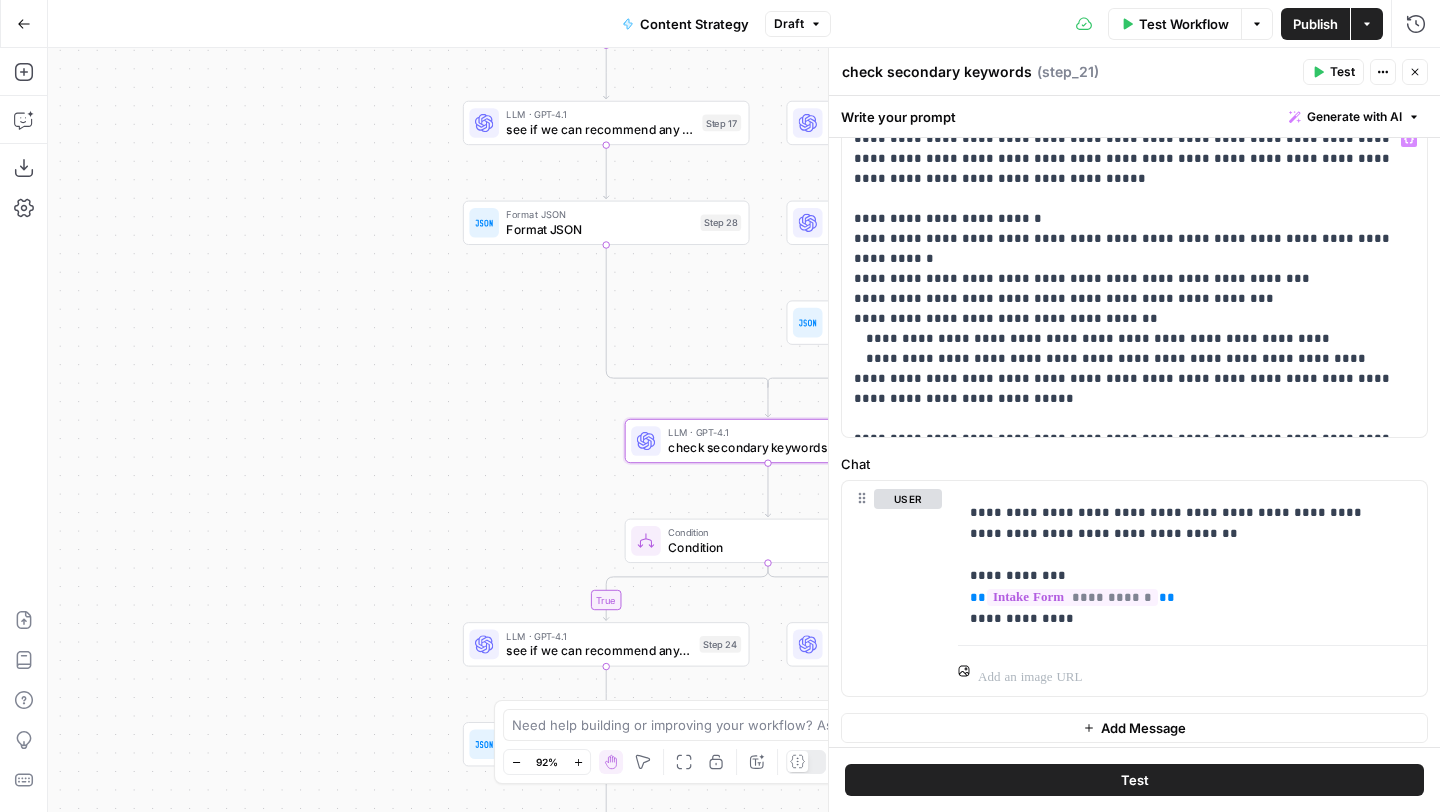 scroll, scrollTop: 166, scrollLeft: 0, axis: vertical 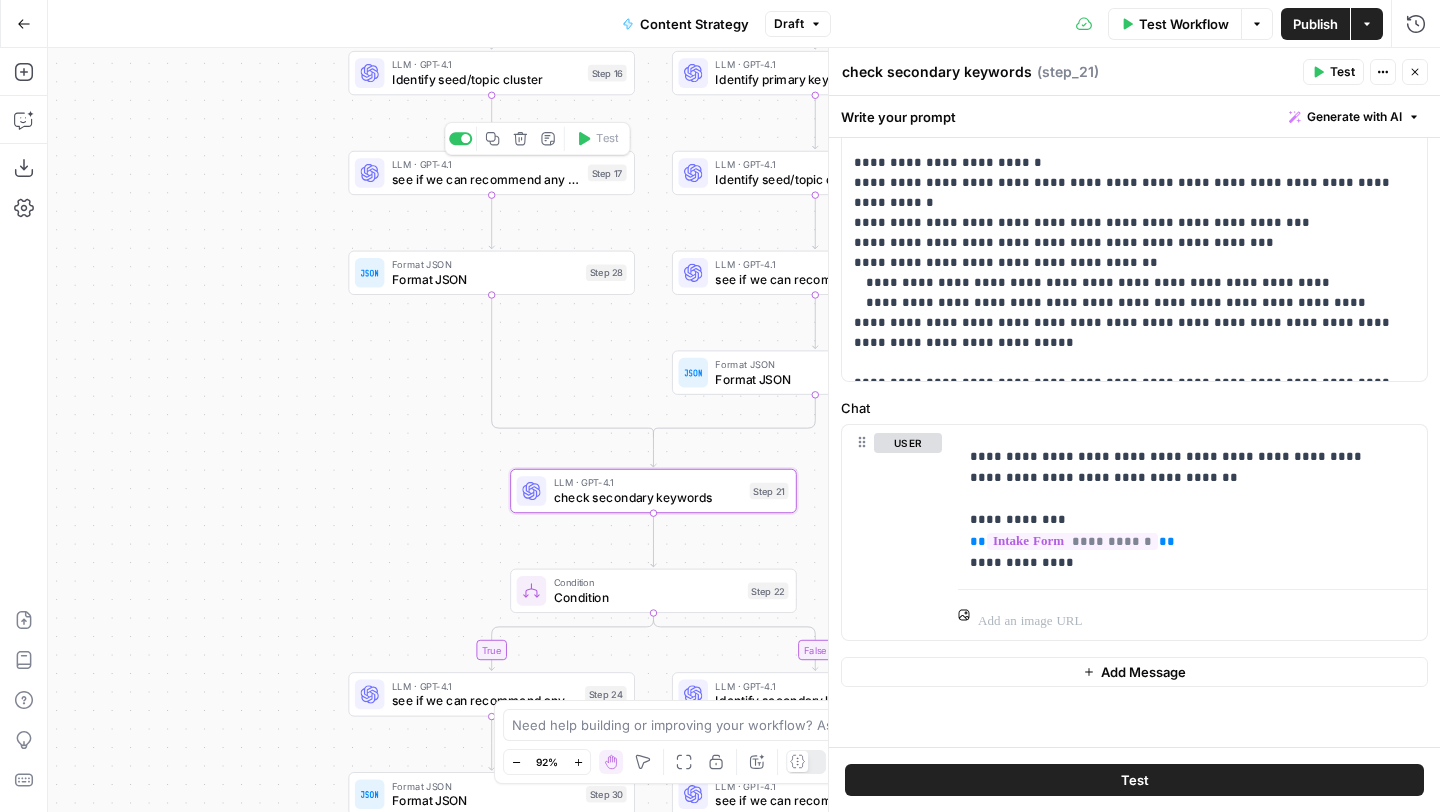 click 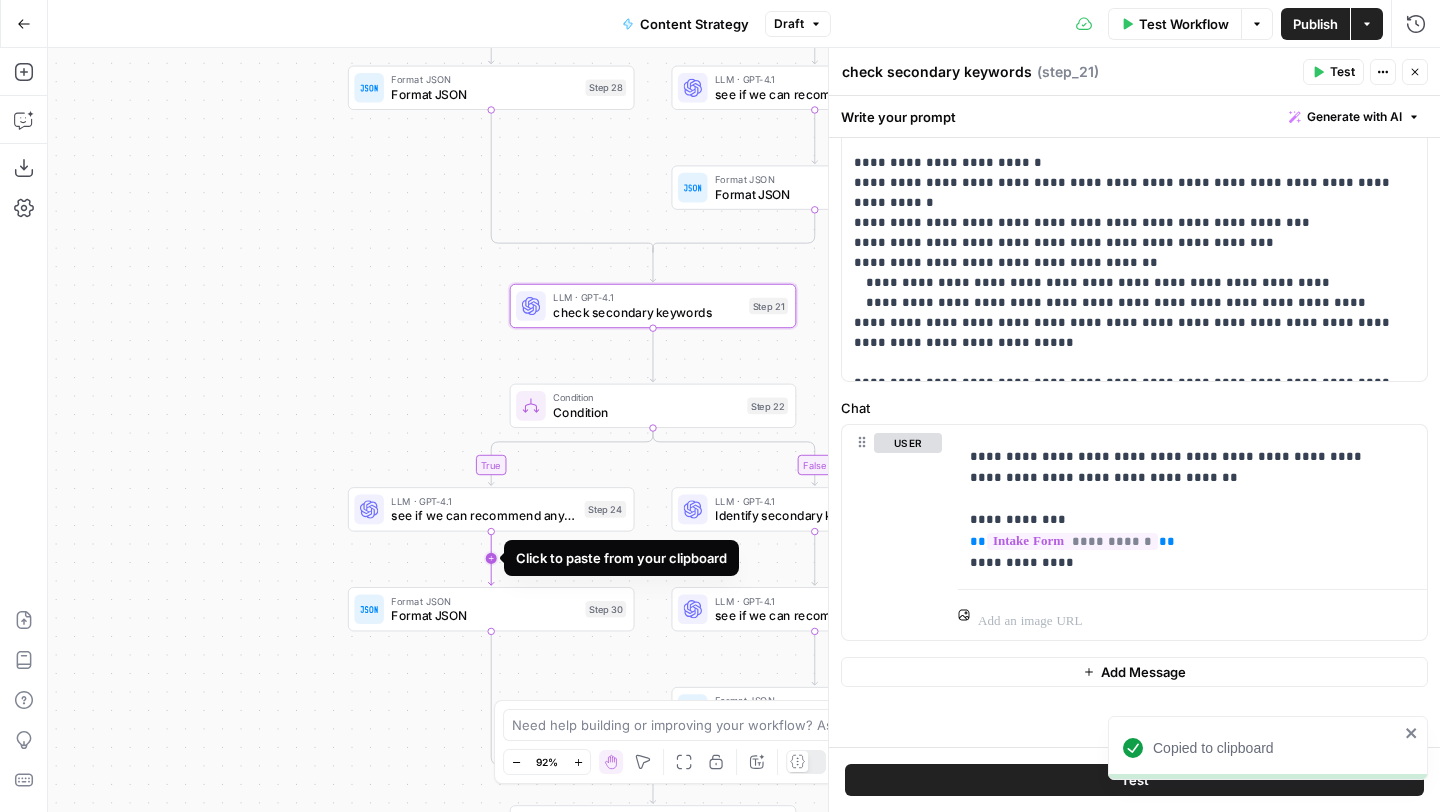 click 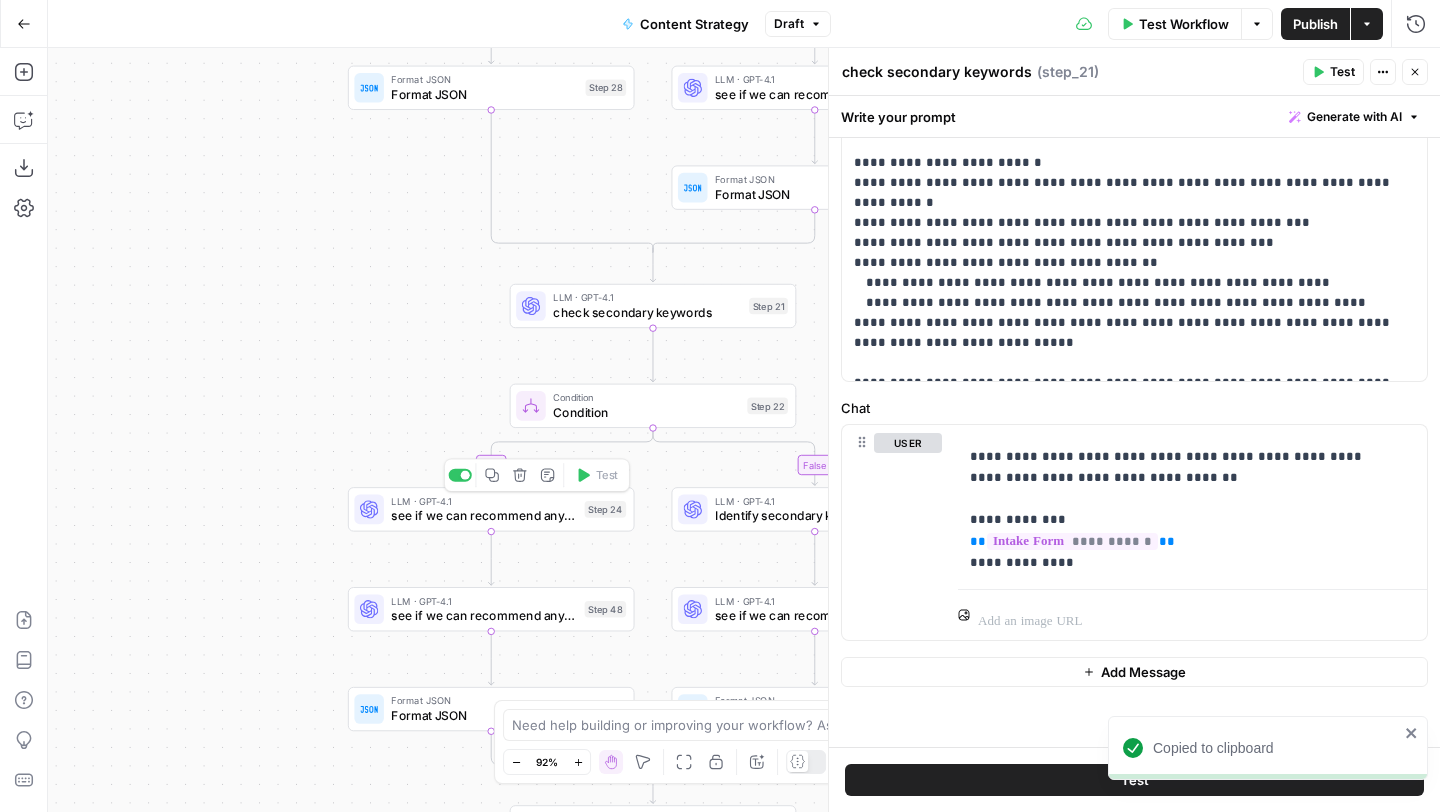 click 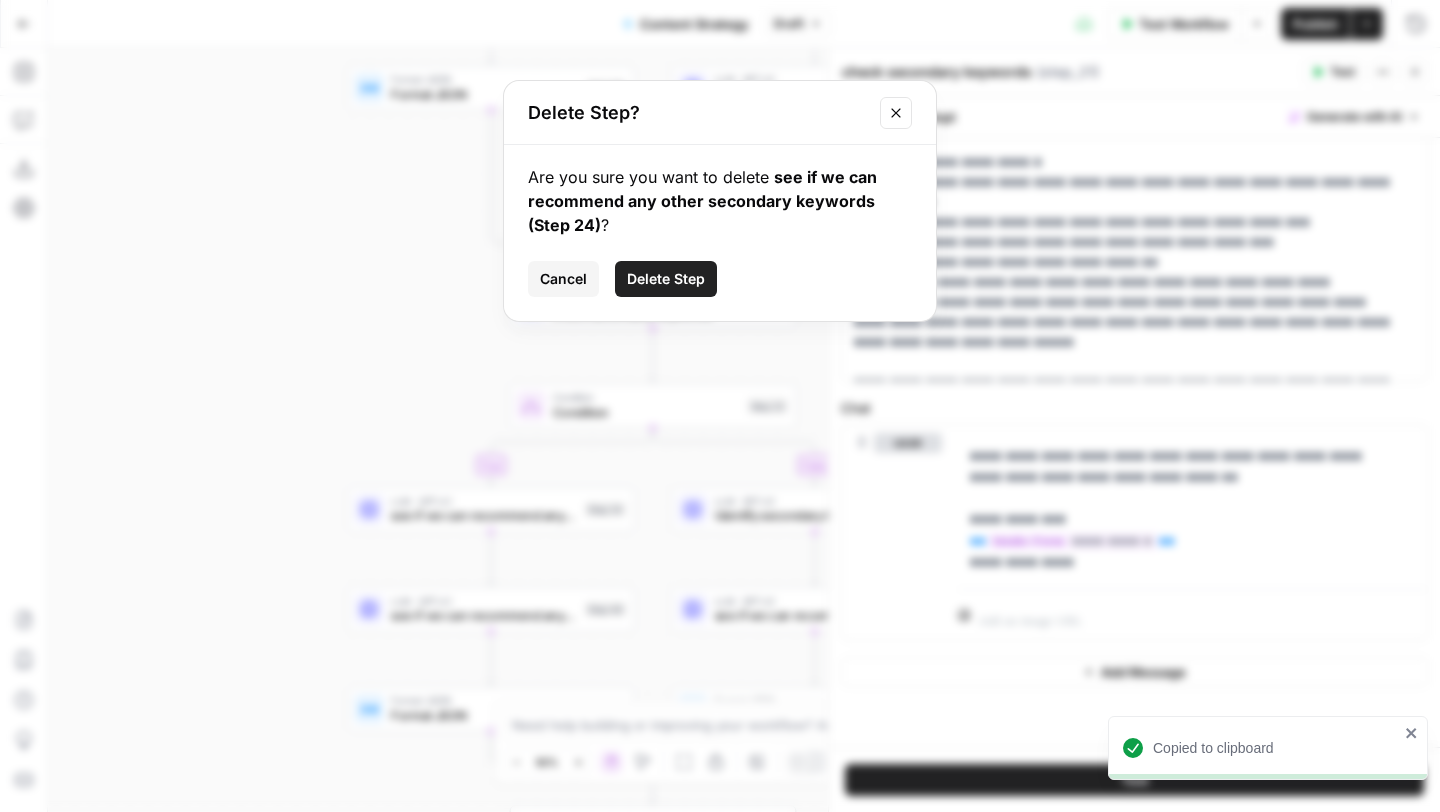 click on "Delete Step" at bounding box center [666, 279] 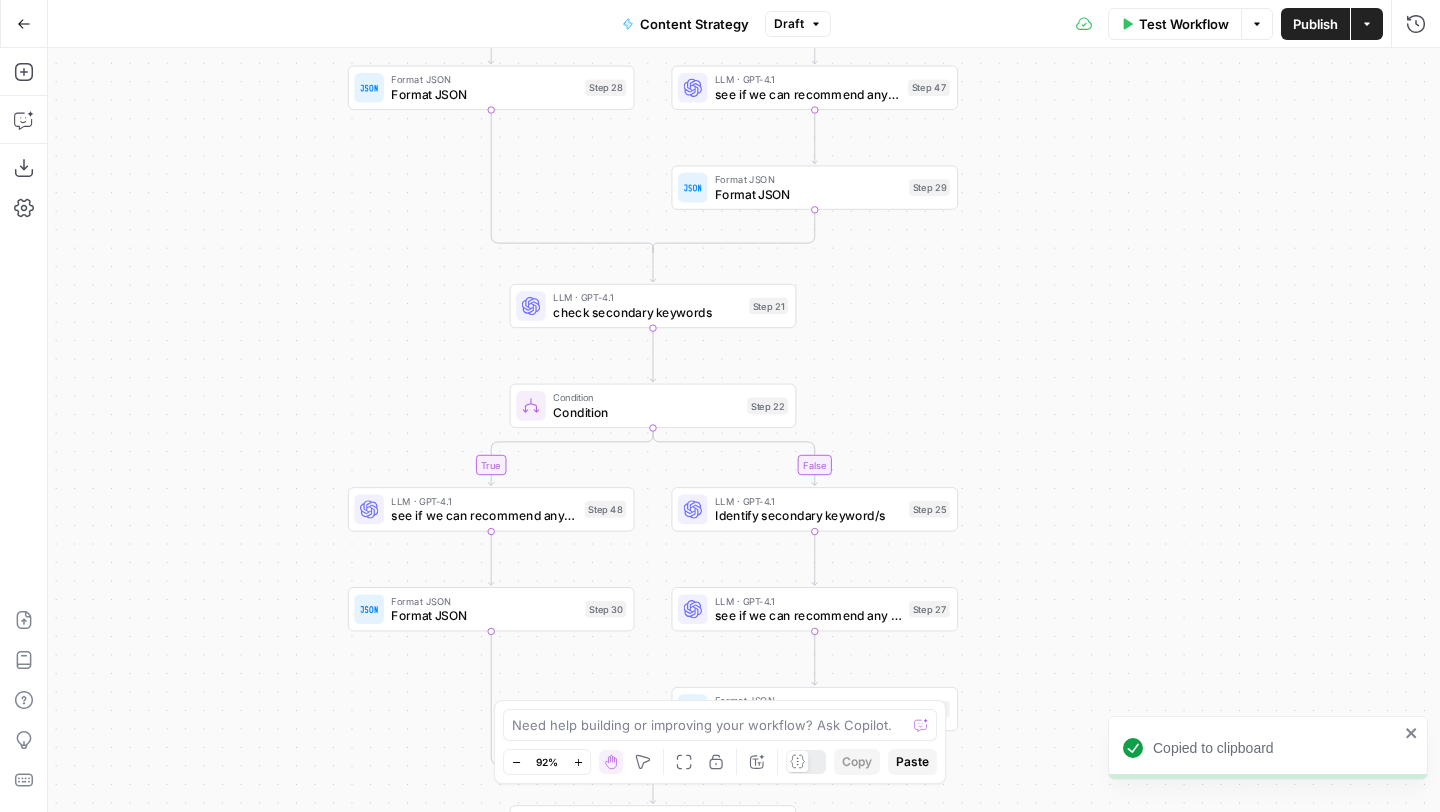 click on "see if we can recommend any other primary keywords" at bounding box center (484, 516) 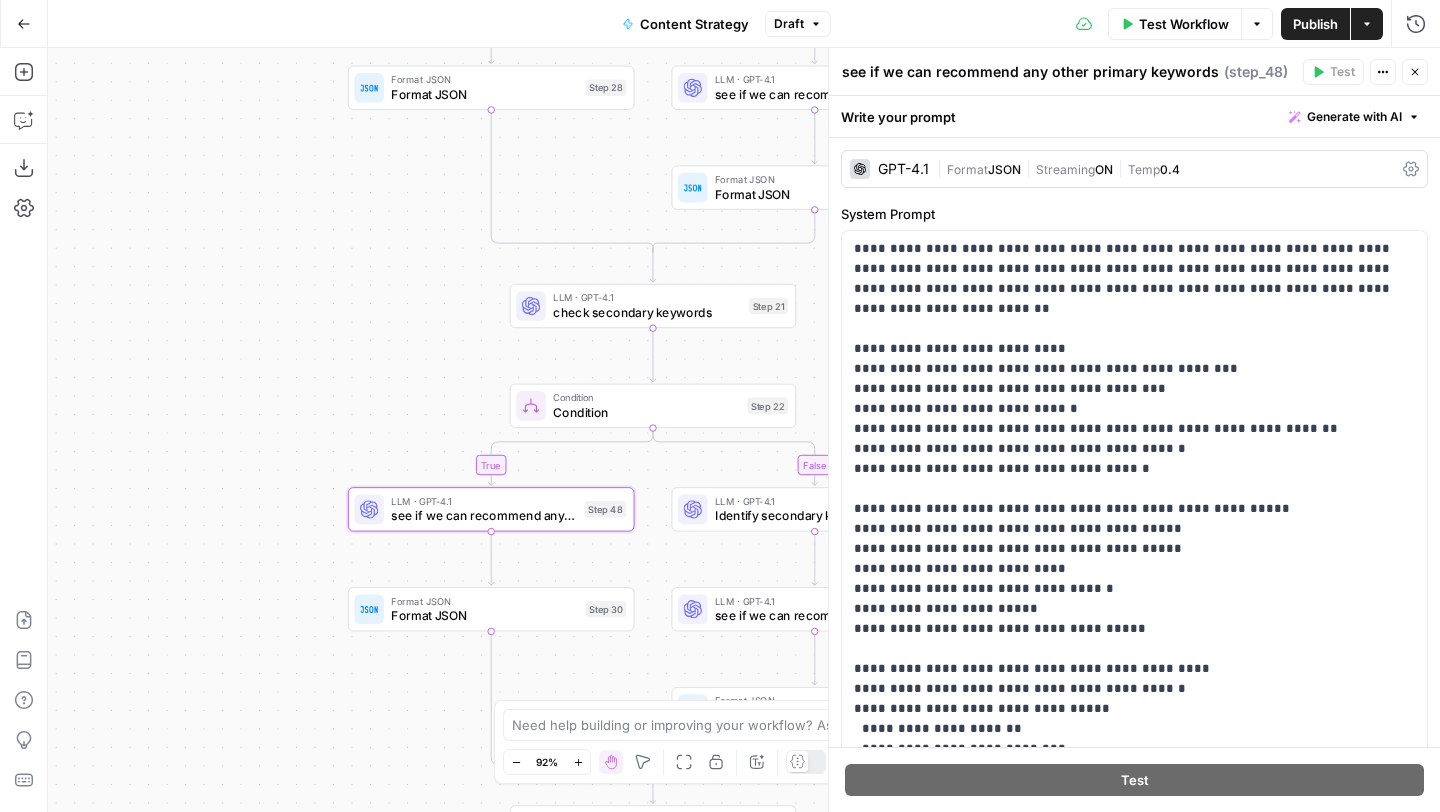 click on "see if we can recommend any other primary keywords" at bounding box center (1030, 72) 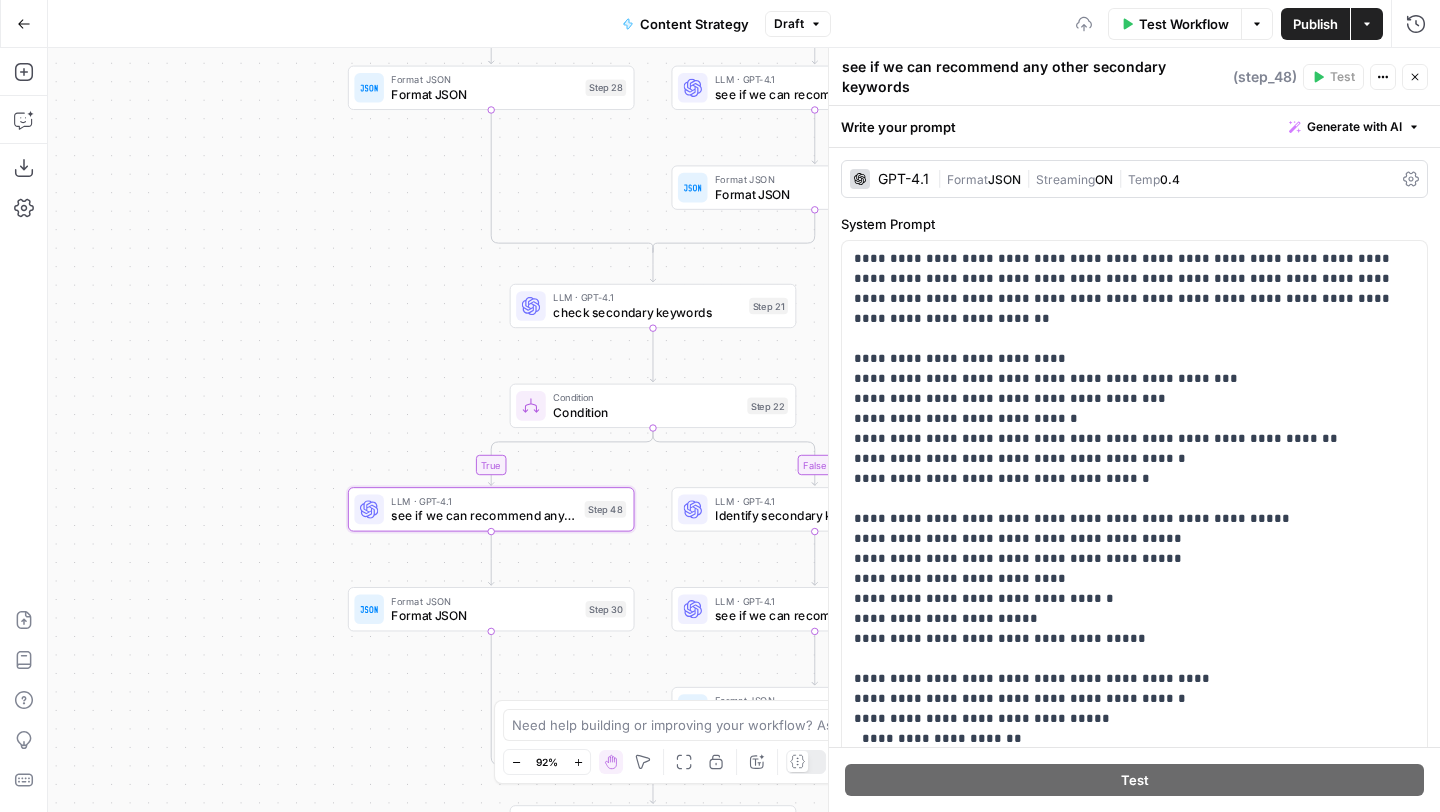 click on "Generate with AI" at bounding box center [1354, 127] 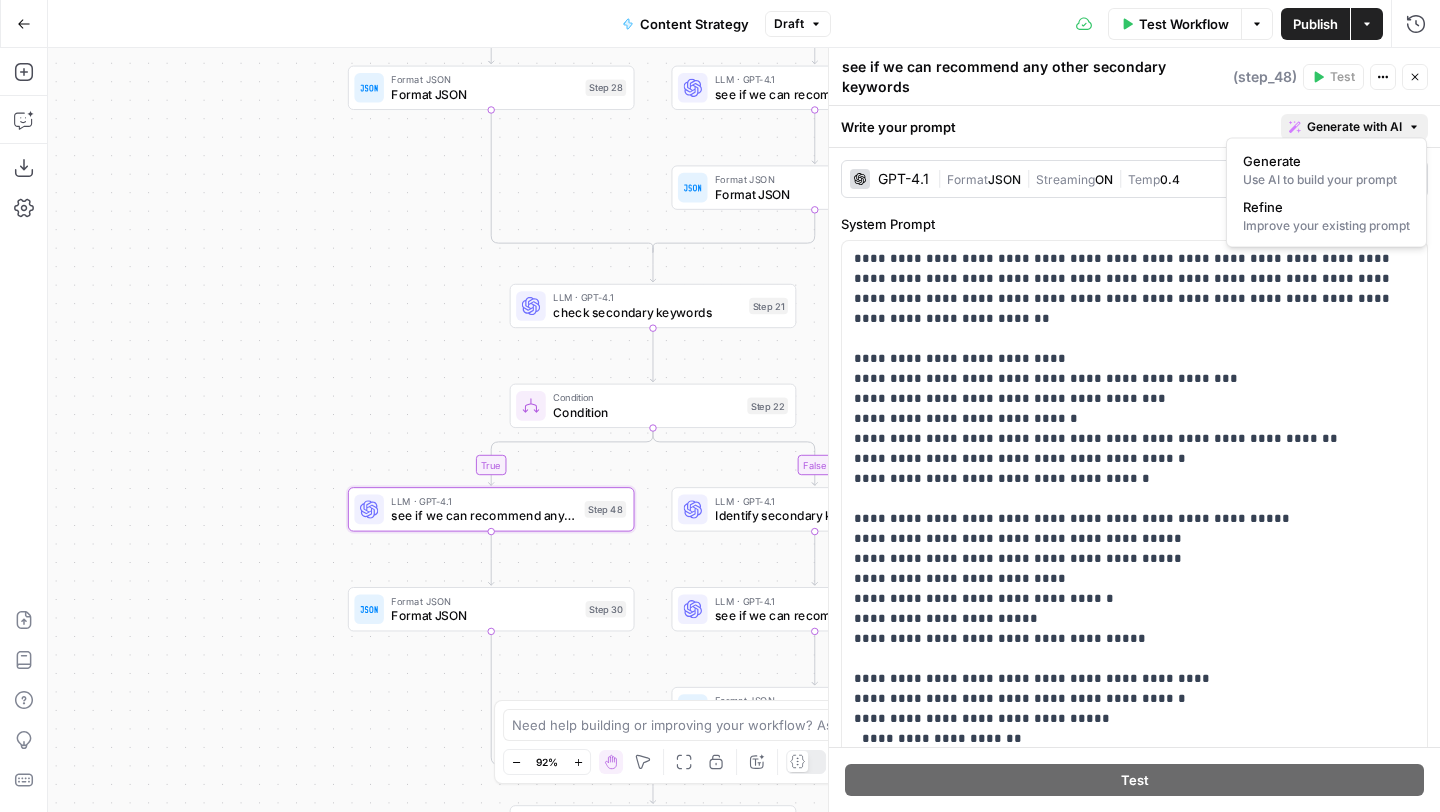 type on "see if we can recommend any other secondary keywords" 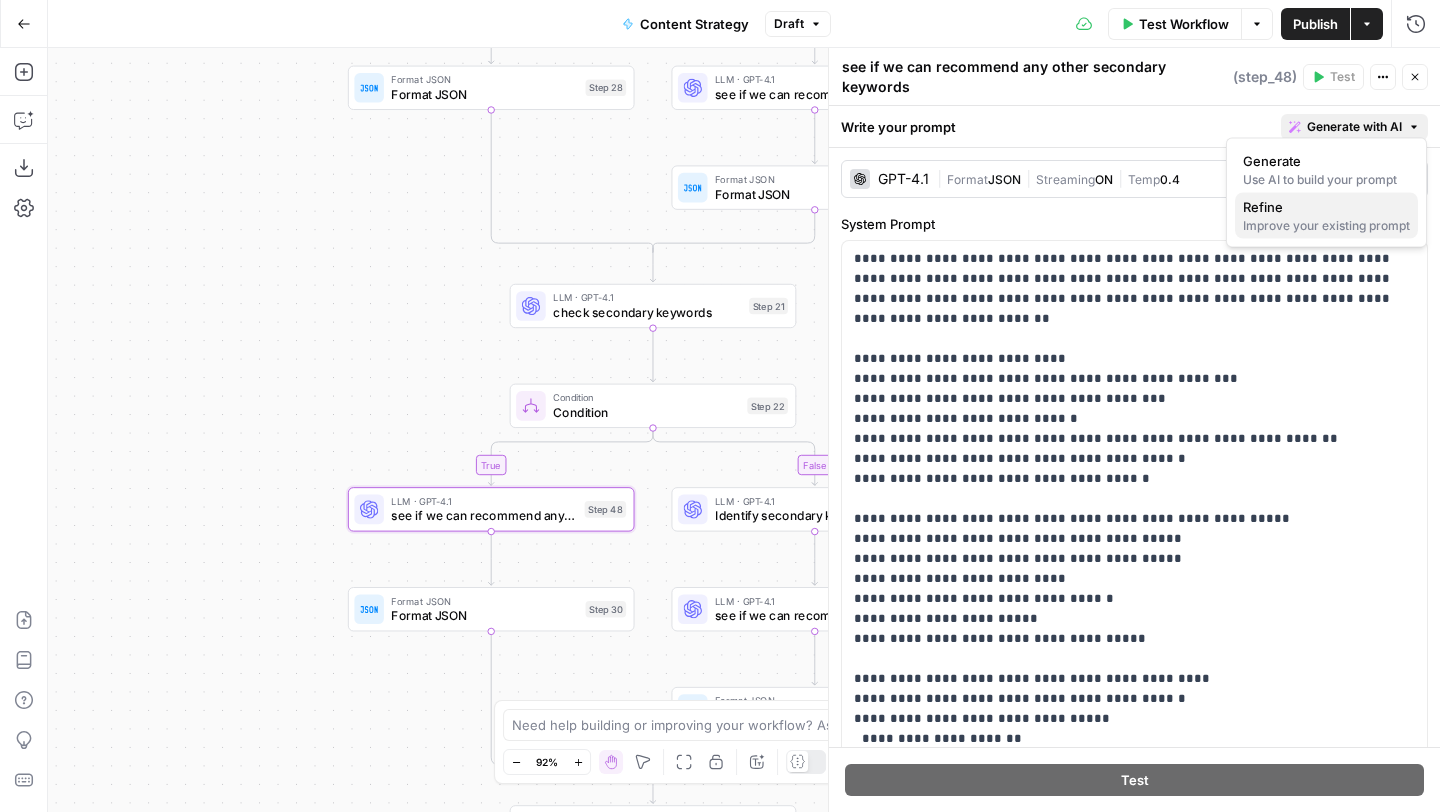 click on "Refine" at bounding box center [1263, 207] 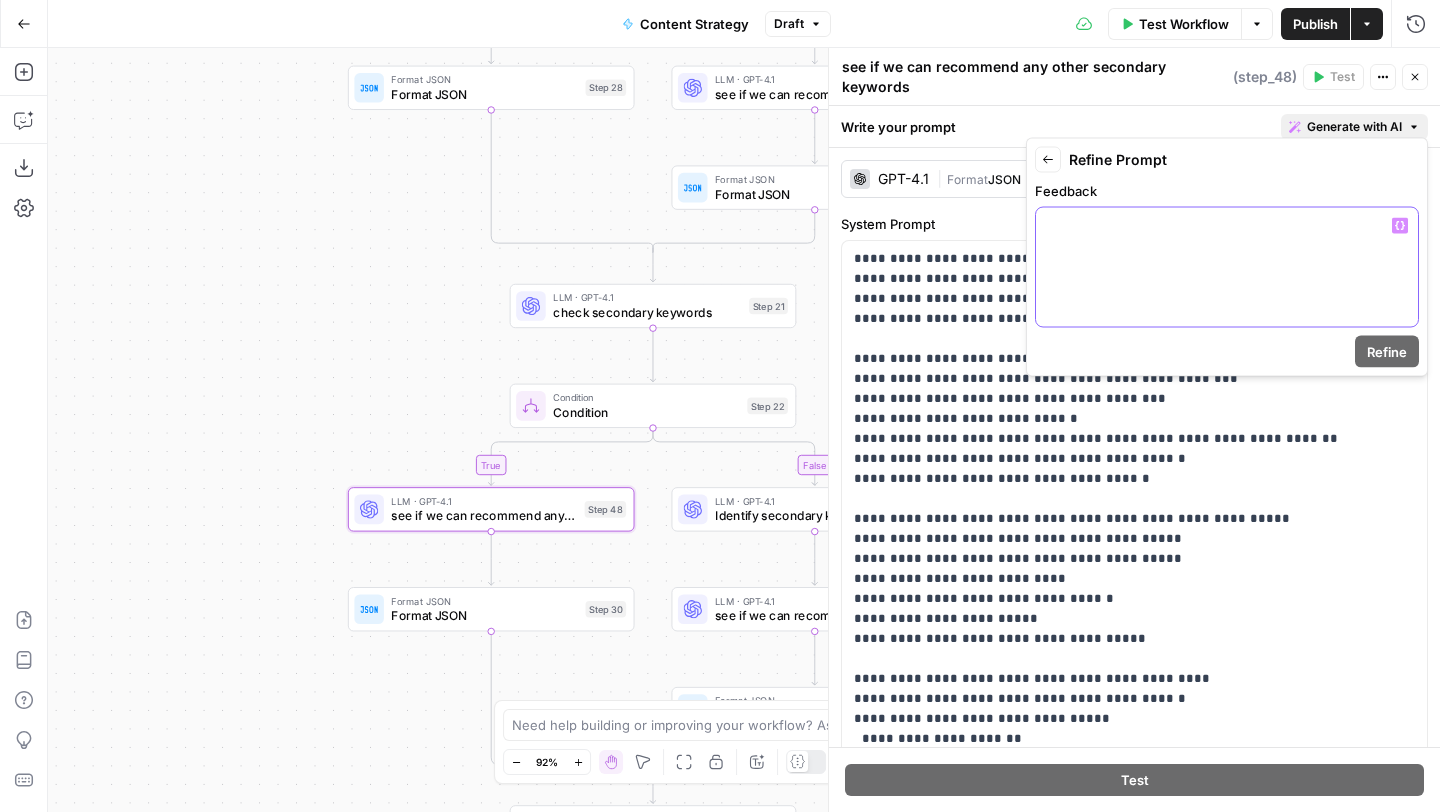 click at bounding box center (1227, 267) 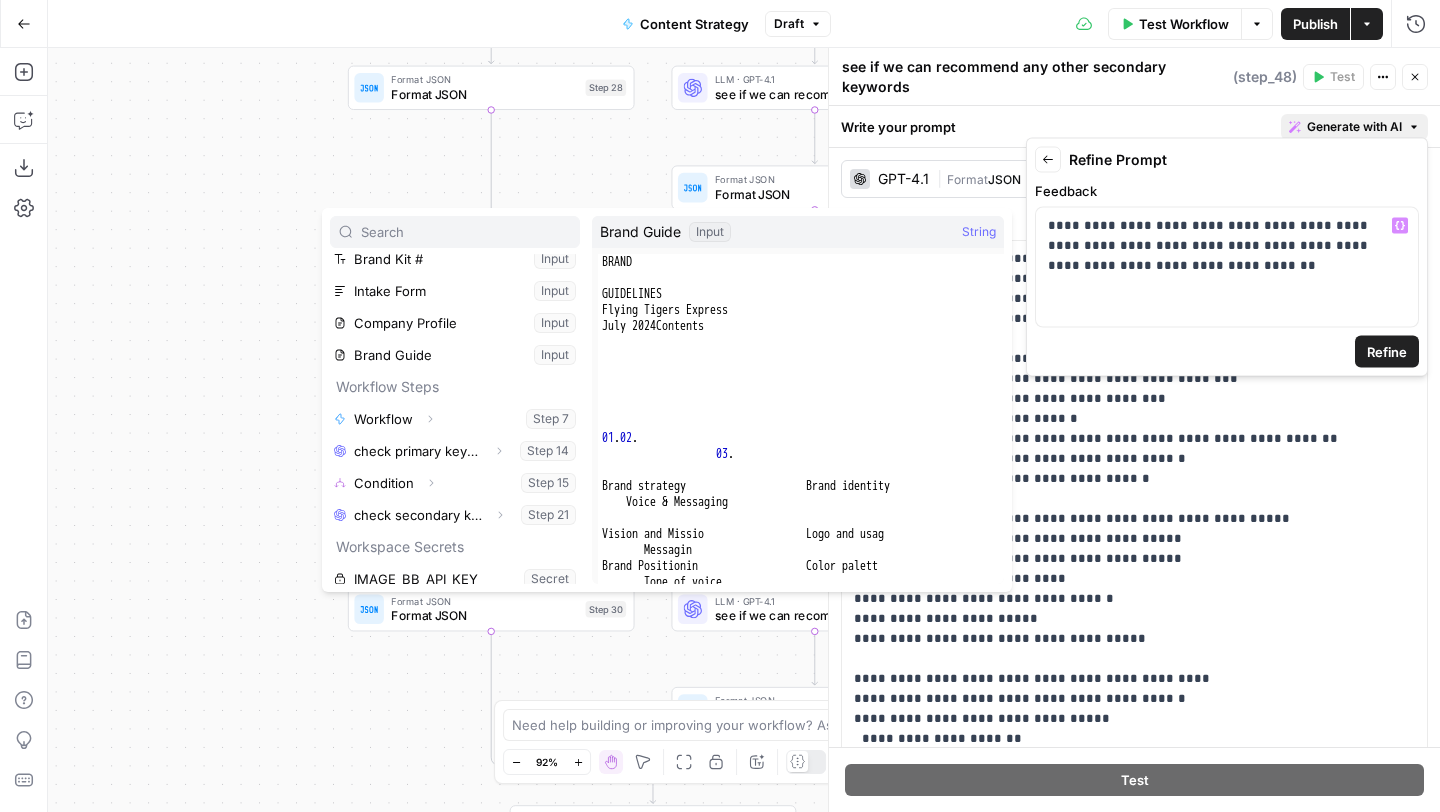 scroll, scrollTop: 86, scrollLeft: 0, axis: vertical 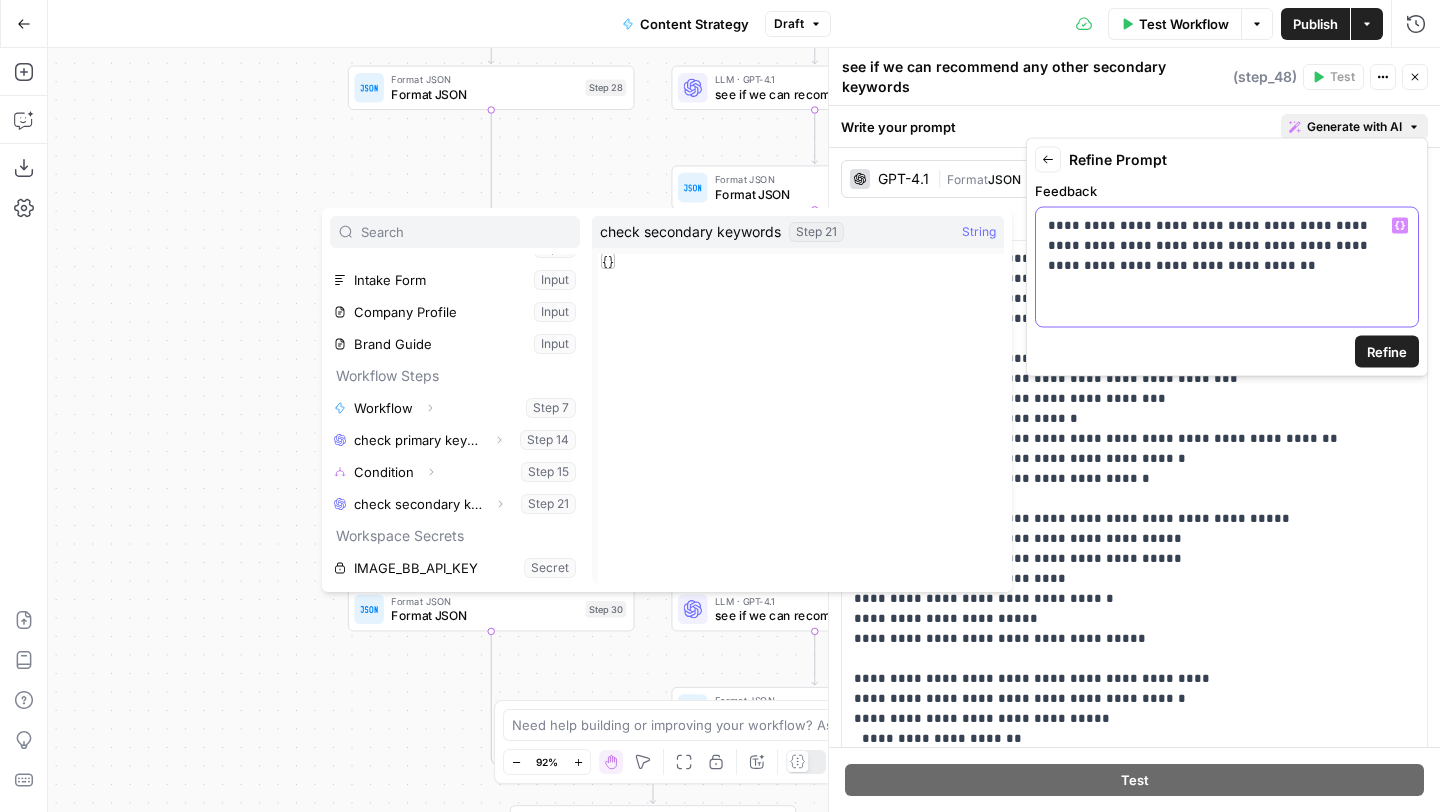 click on "**********" at bounding box center [1227, 246] 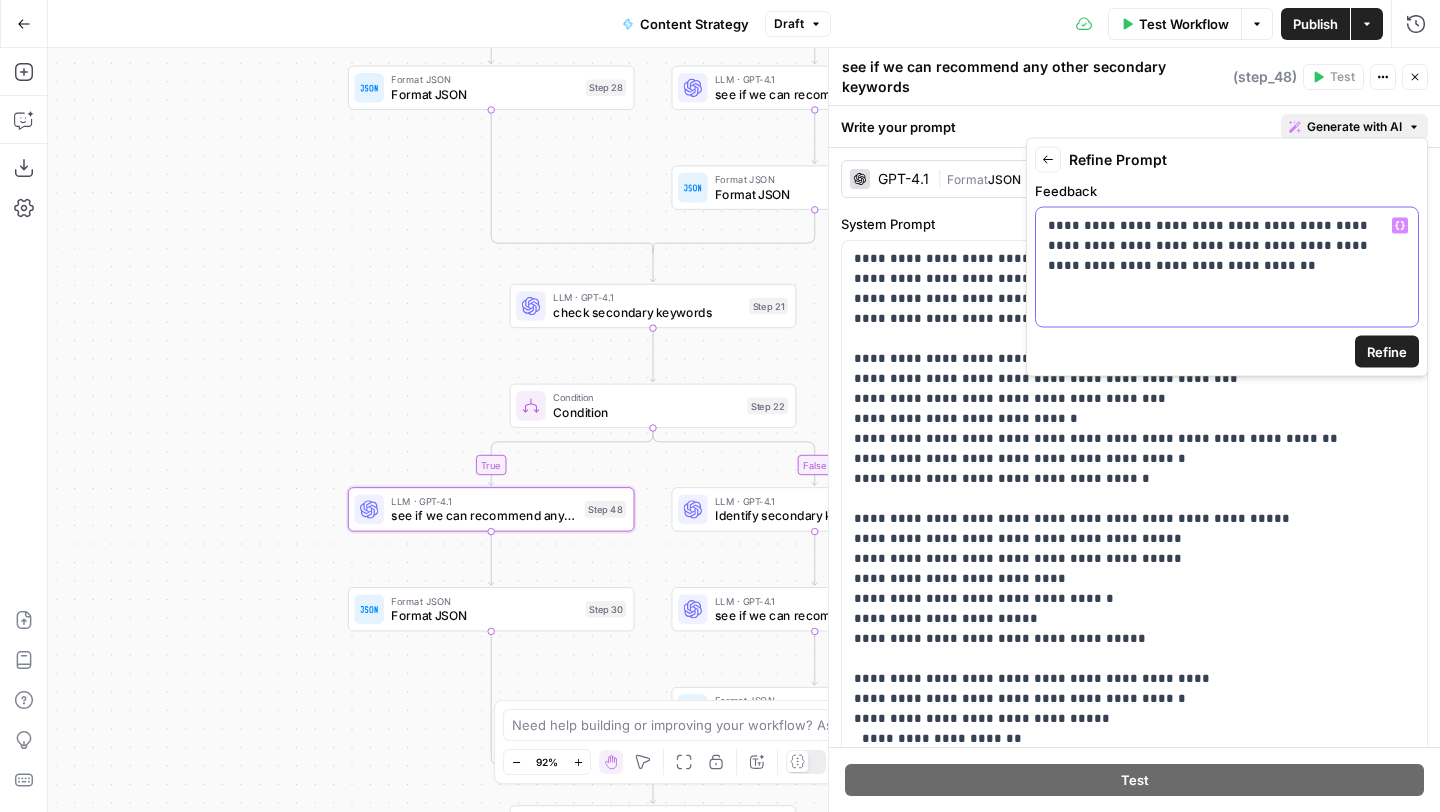 click on "**********" at bounding box center (1227, 246) 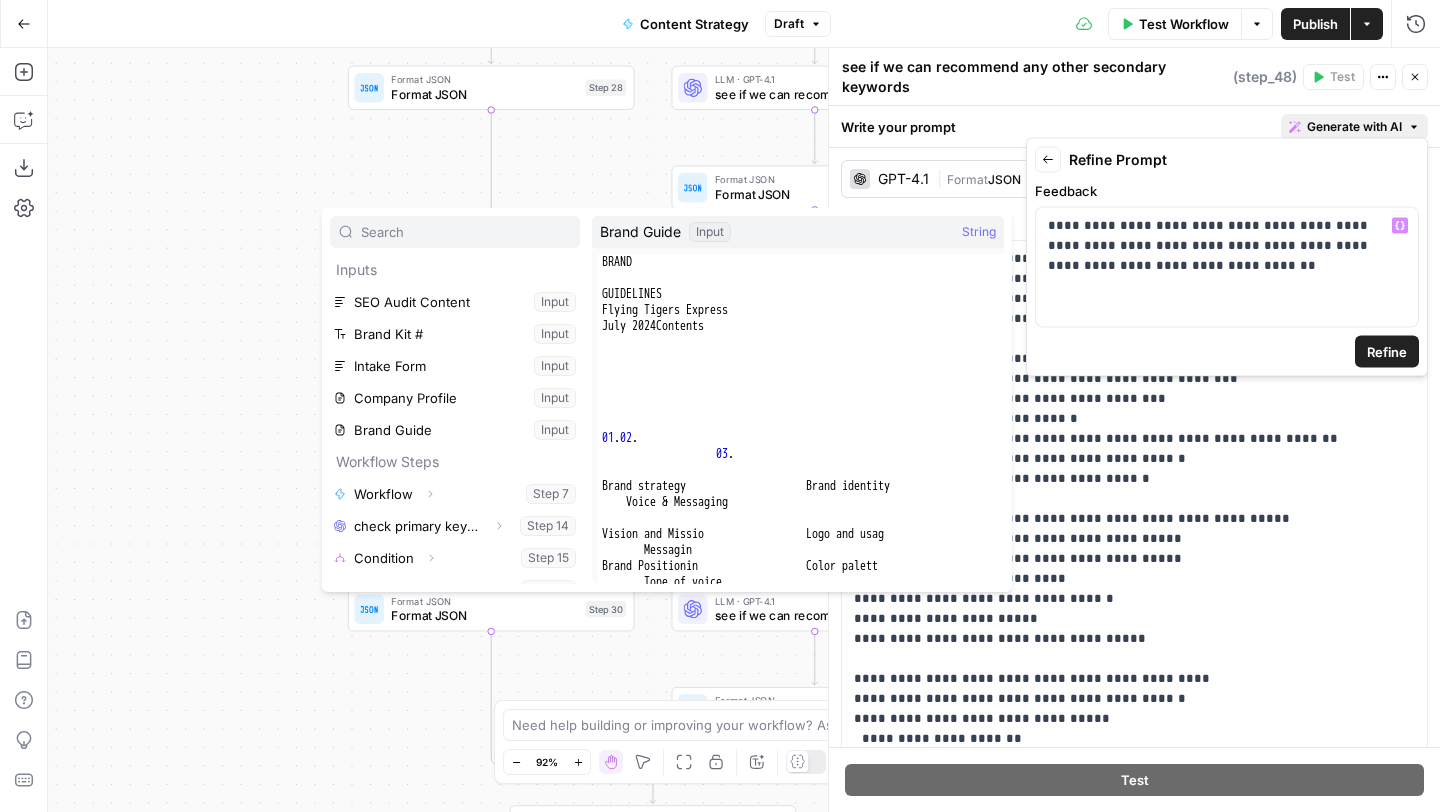 scroll, scrollTop: 86, scrollLeft: 0, axis: vertical 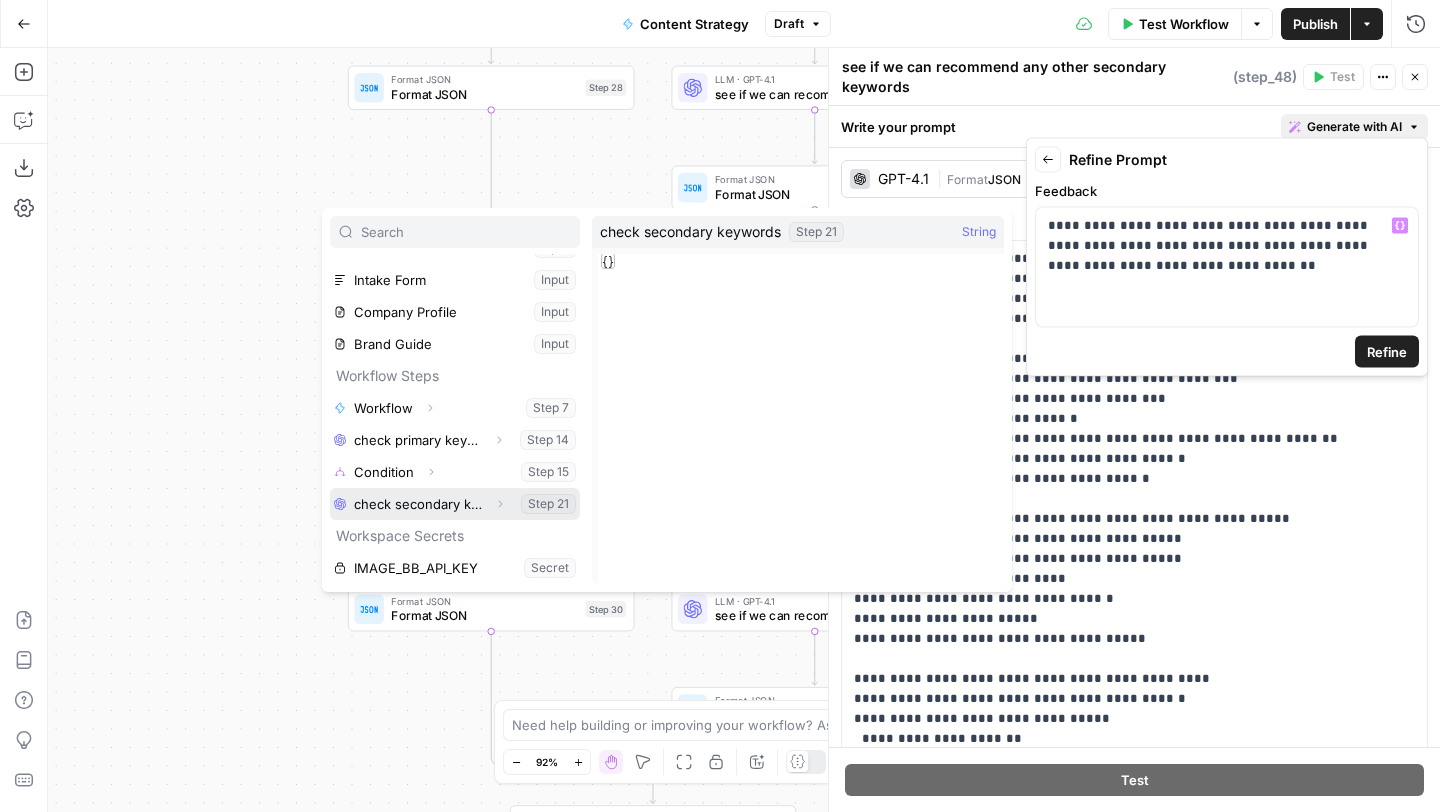 click 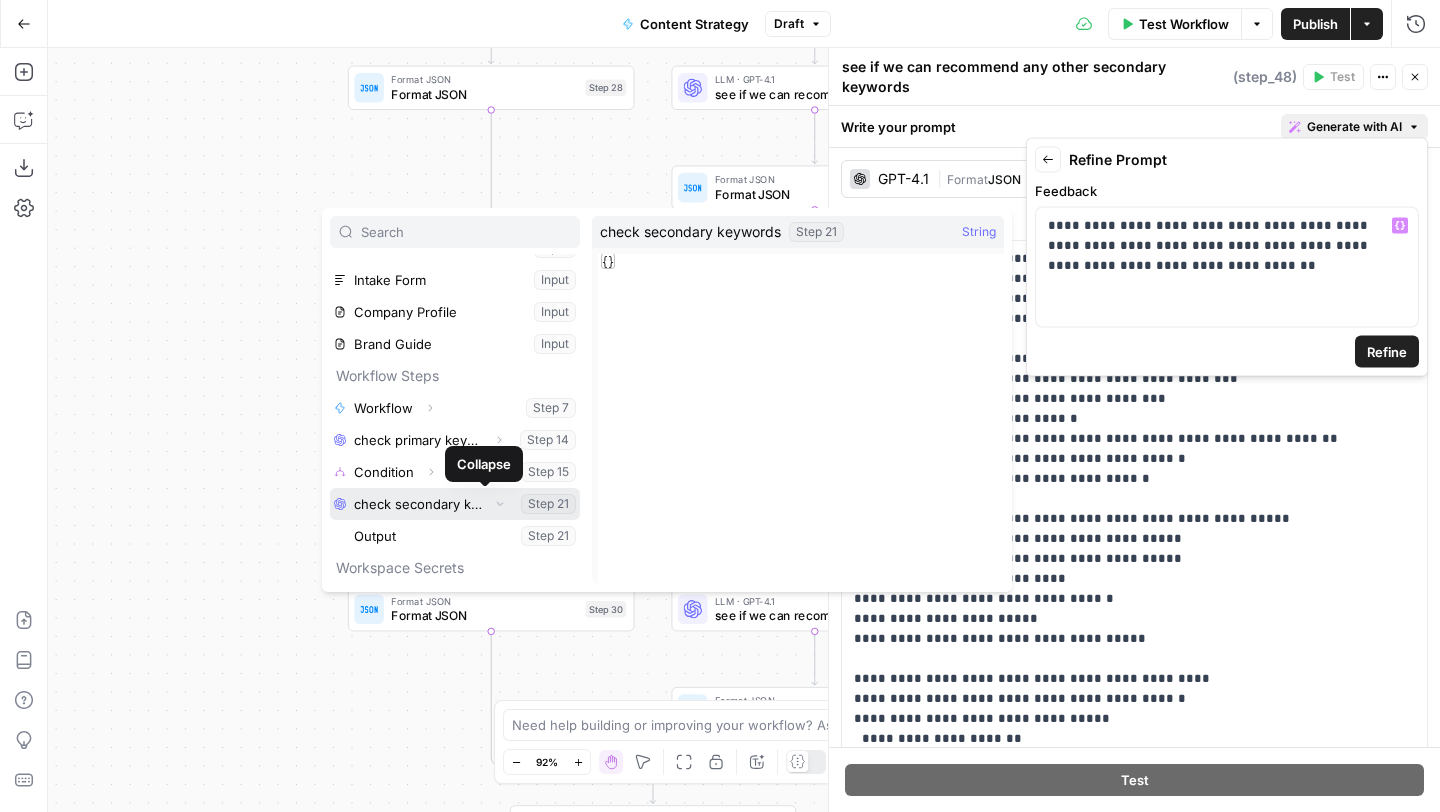 scroll, scrollTop: 118, scrollLeft: 0, axis: vertical 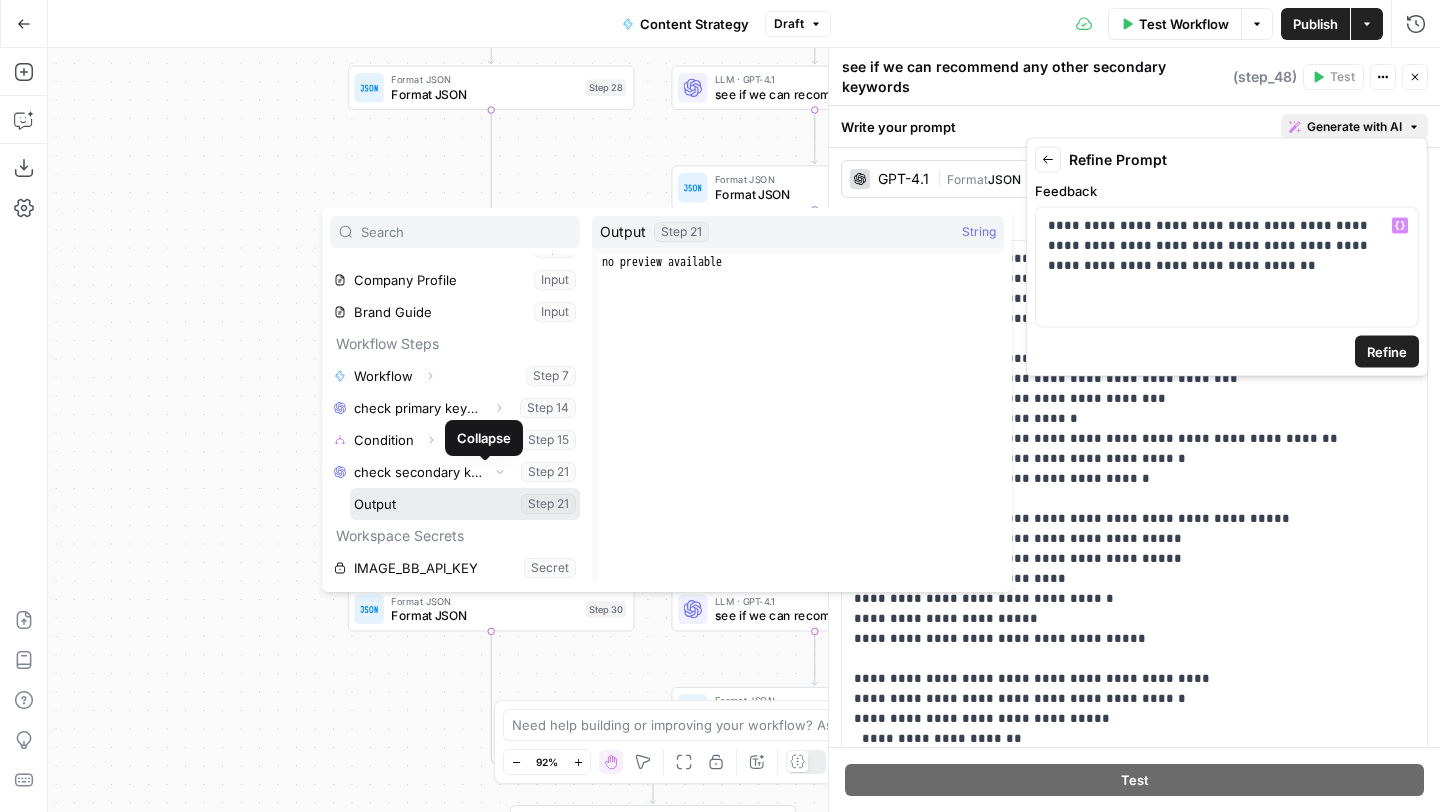click at bounding box center (465, 504) 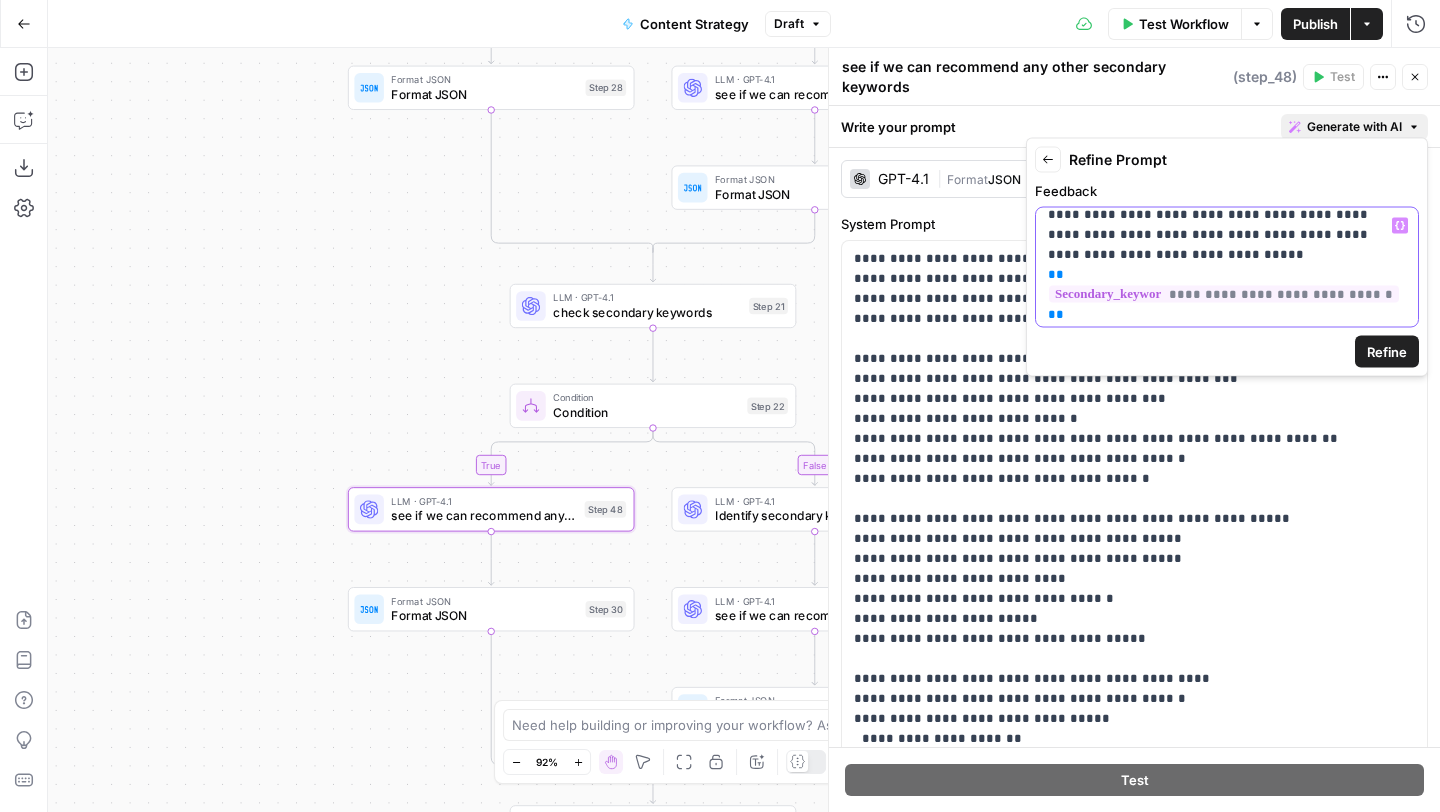 scroll, scrollTop: 26, scrollLeft: 0, axis: vertical 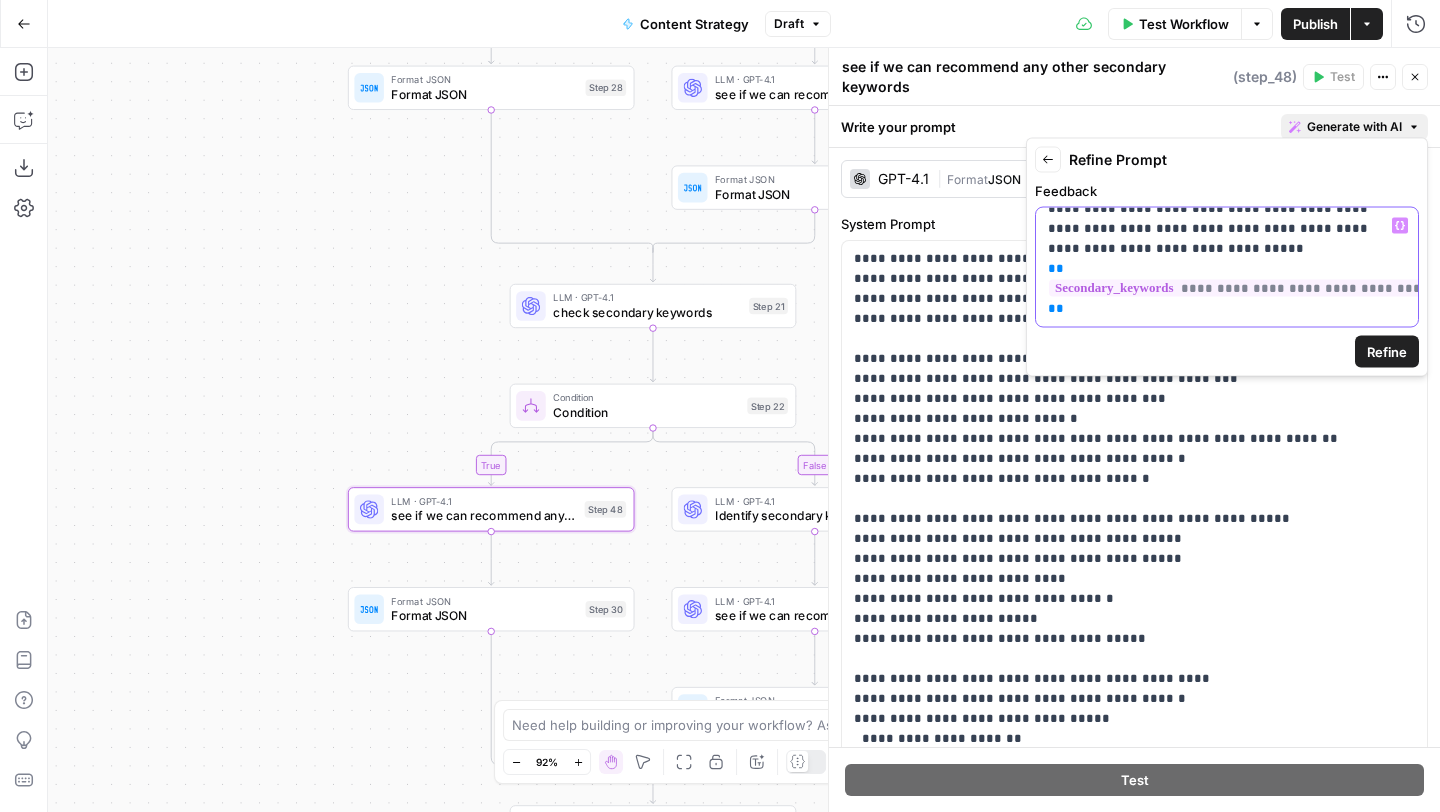 click on "**********" at bounding box center (1238, 288) 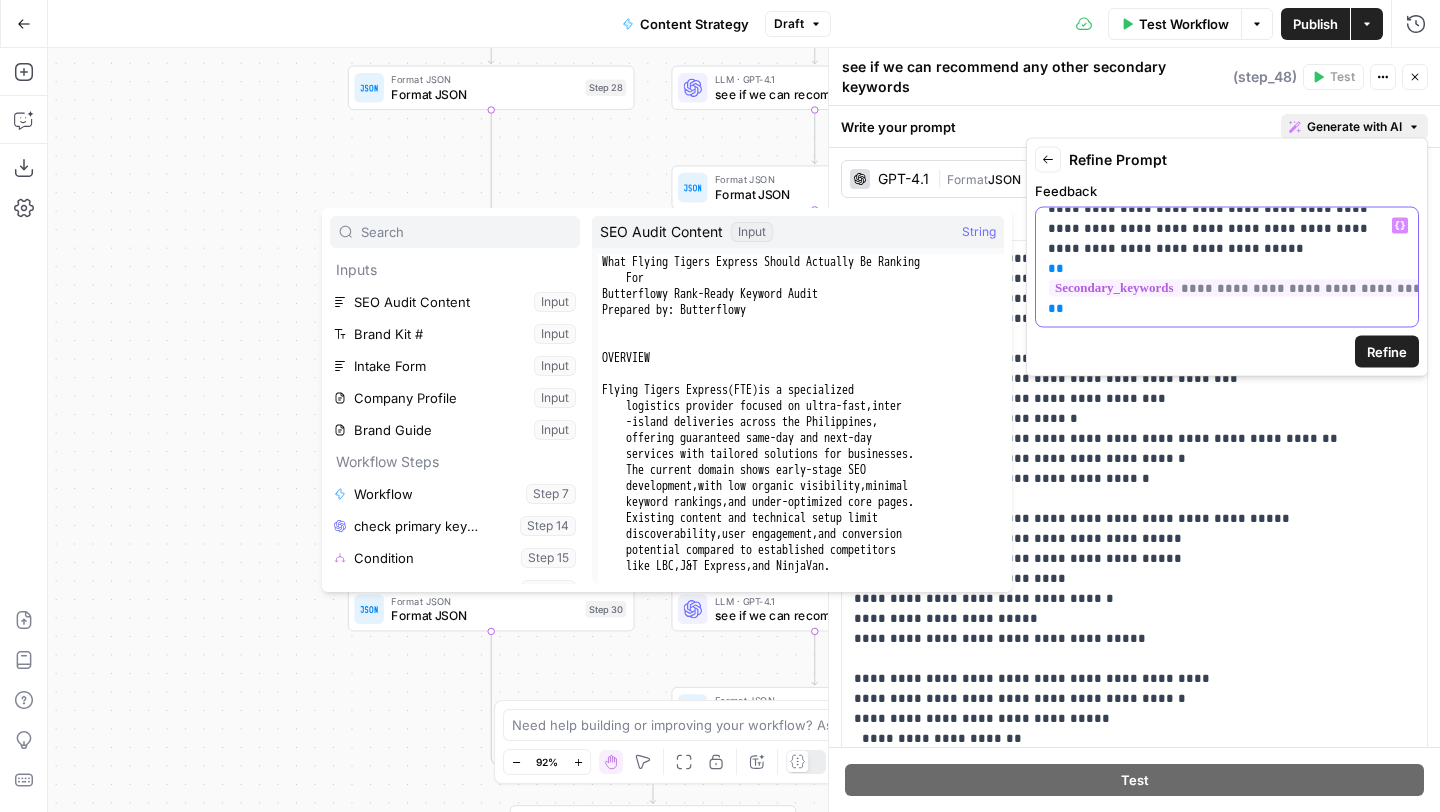 click on "**********" at bounding box center [1219, 259] 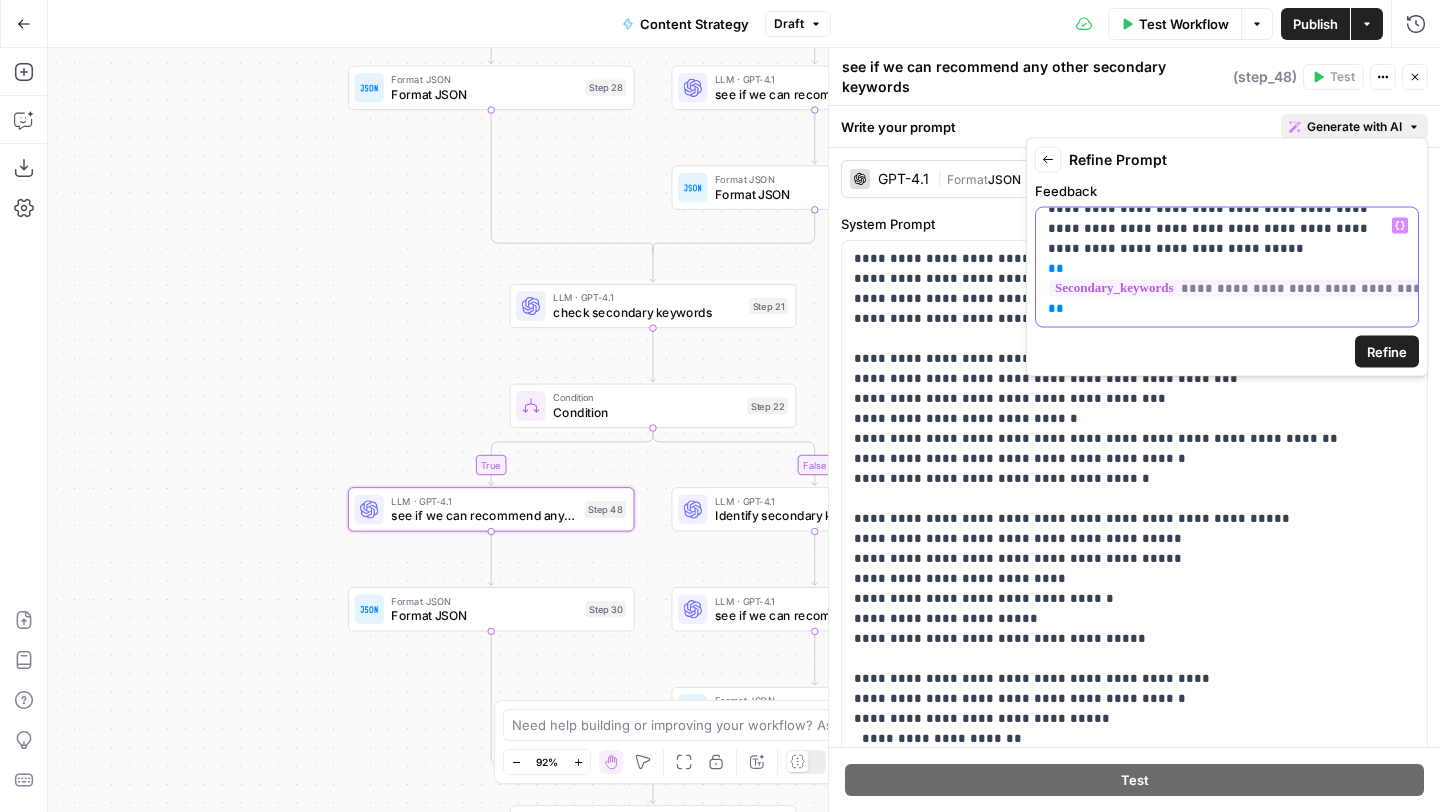 drag, startPoint x: 1090, startPoint y: 306, endPoint x: 1046, endPoint y: 260, distance: 63.655323 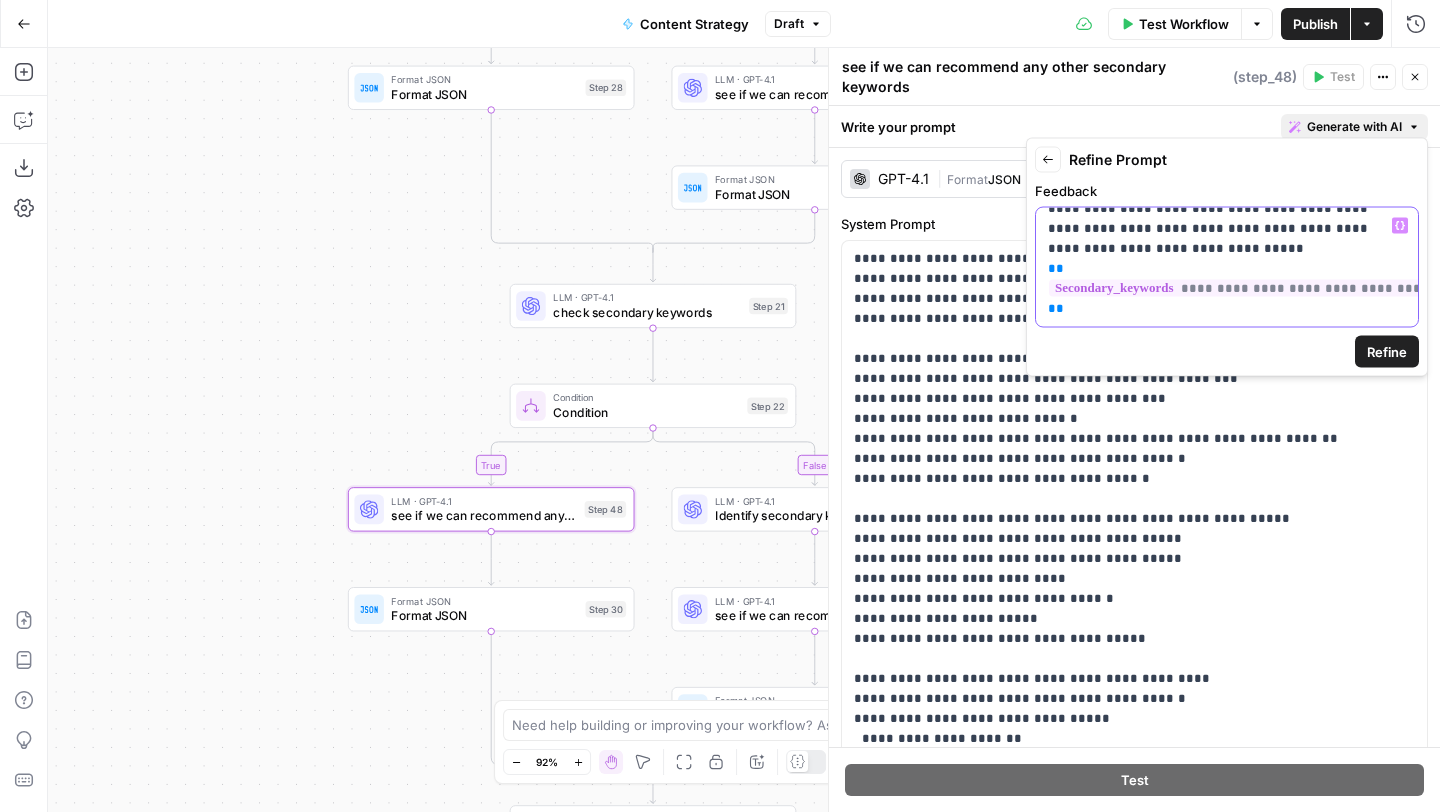 click on "**********" at bounding box center (1227, 267) 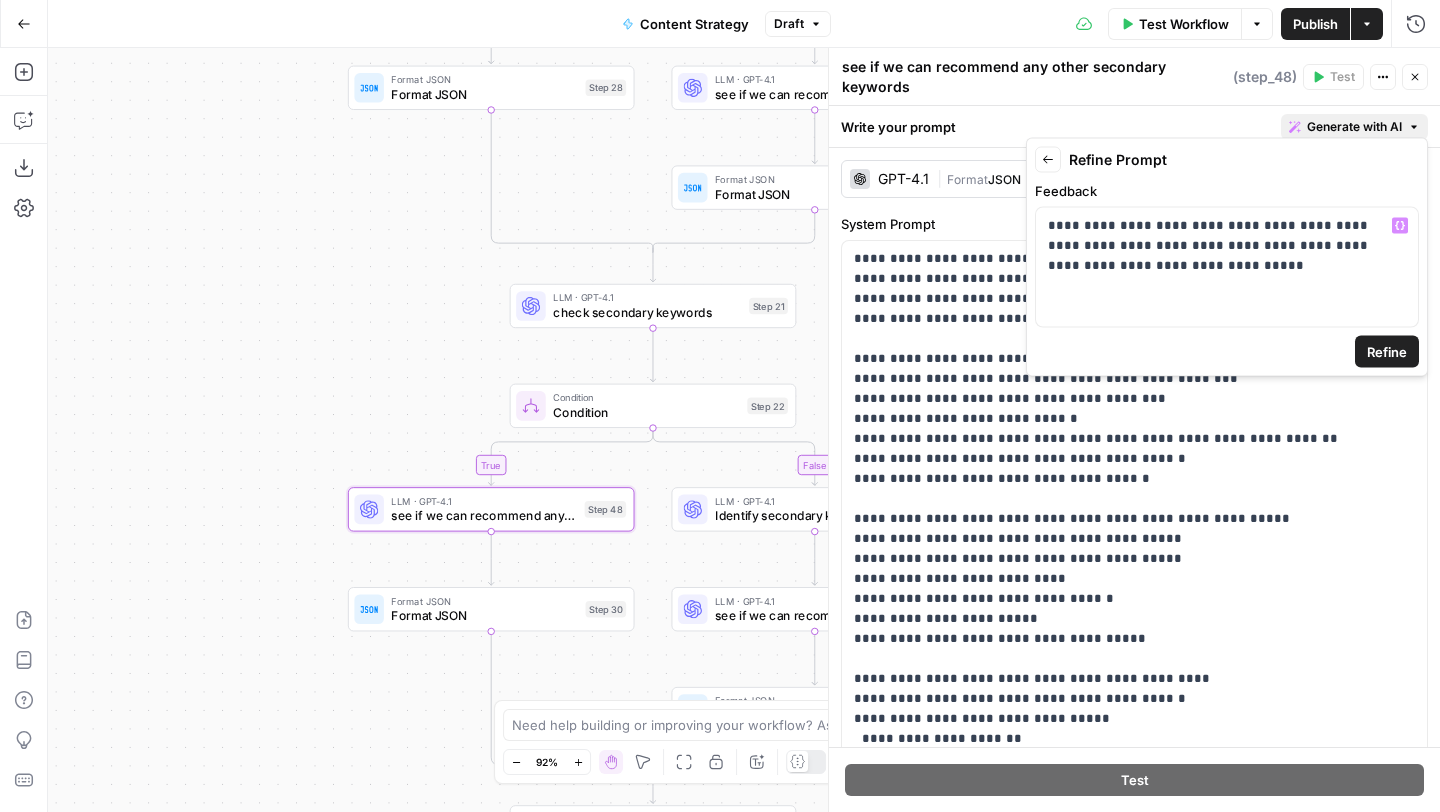 click on "check secondary keywords" at bounding box center (647, 312) 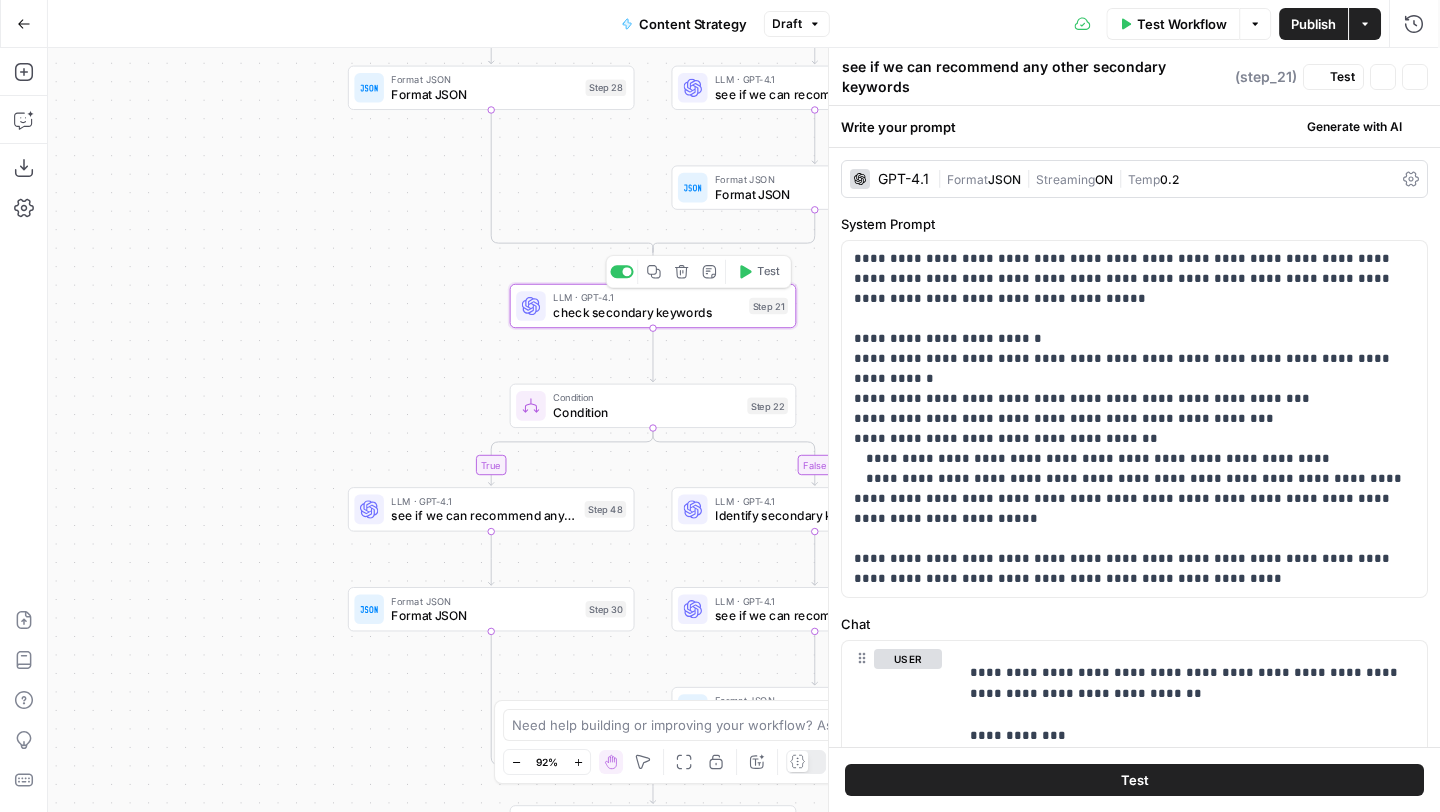 type on "check secondary keywords" 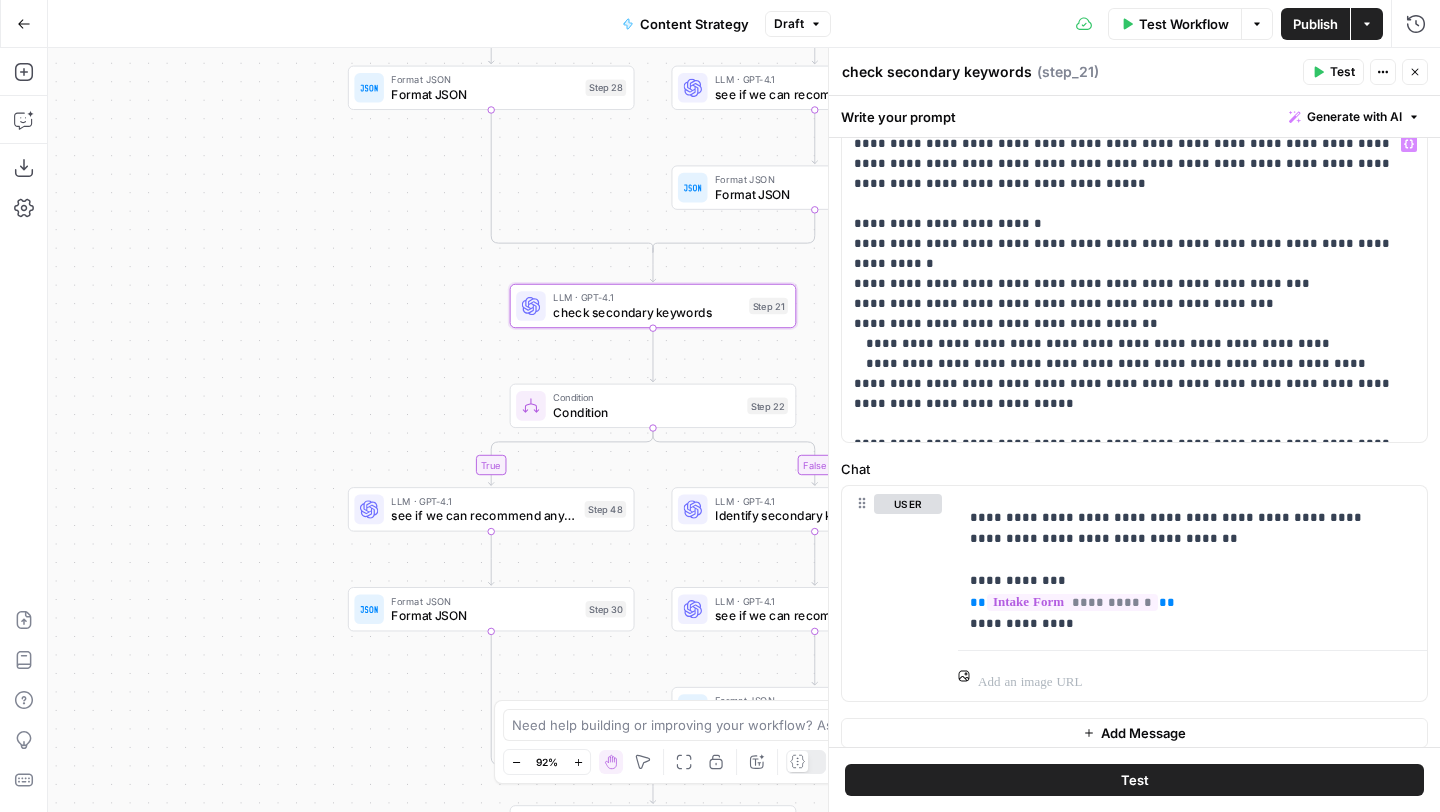 scroll, scrollTop: 102, scrollLeft: 0, axis: vertical 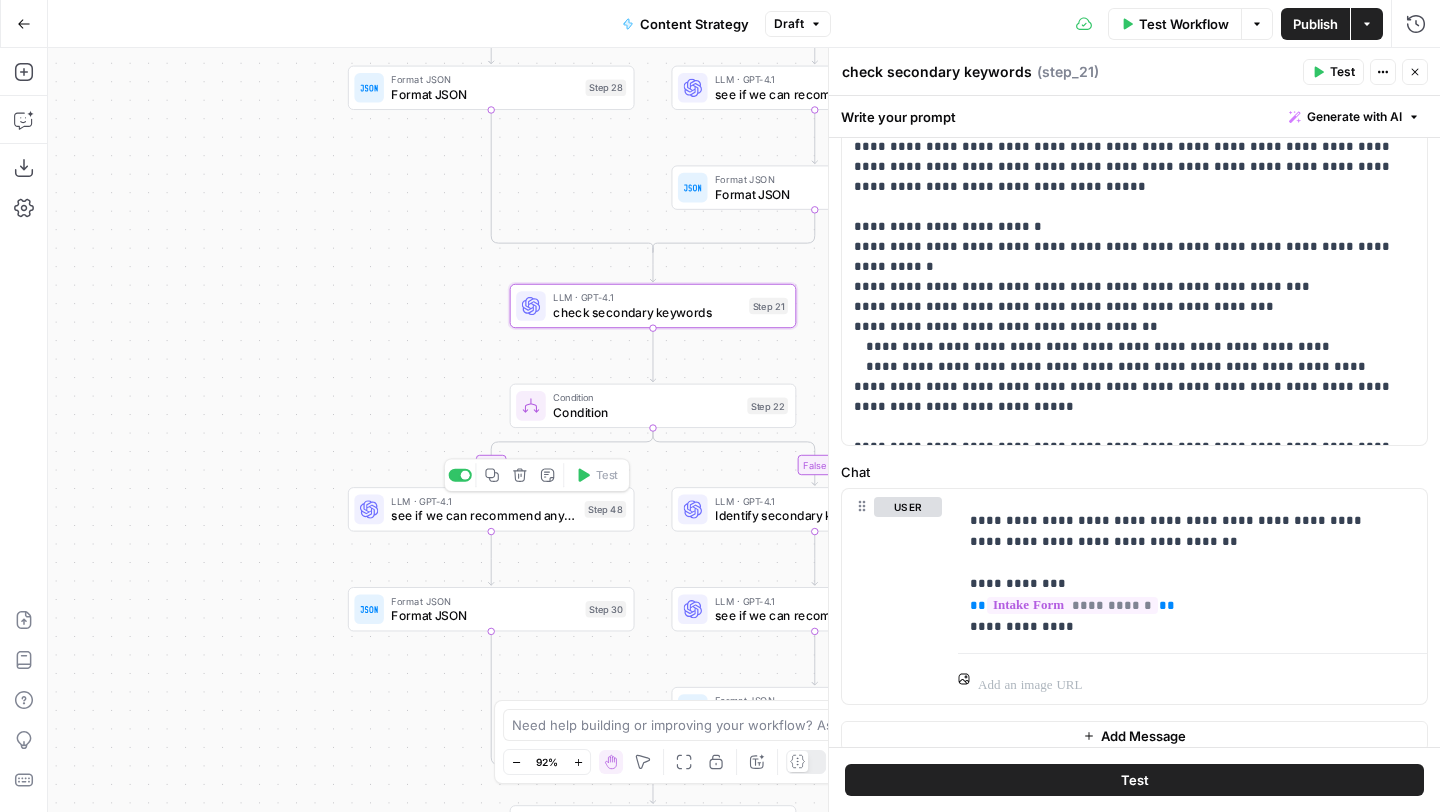 click on "see if we can recommend any other secondary keywords" at bounding box center (484, 516) 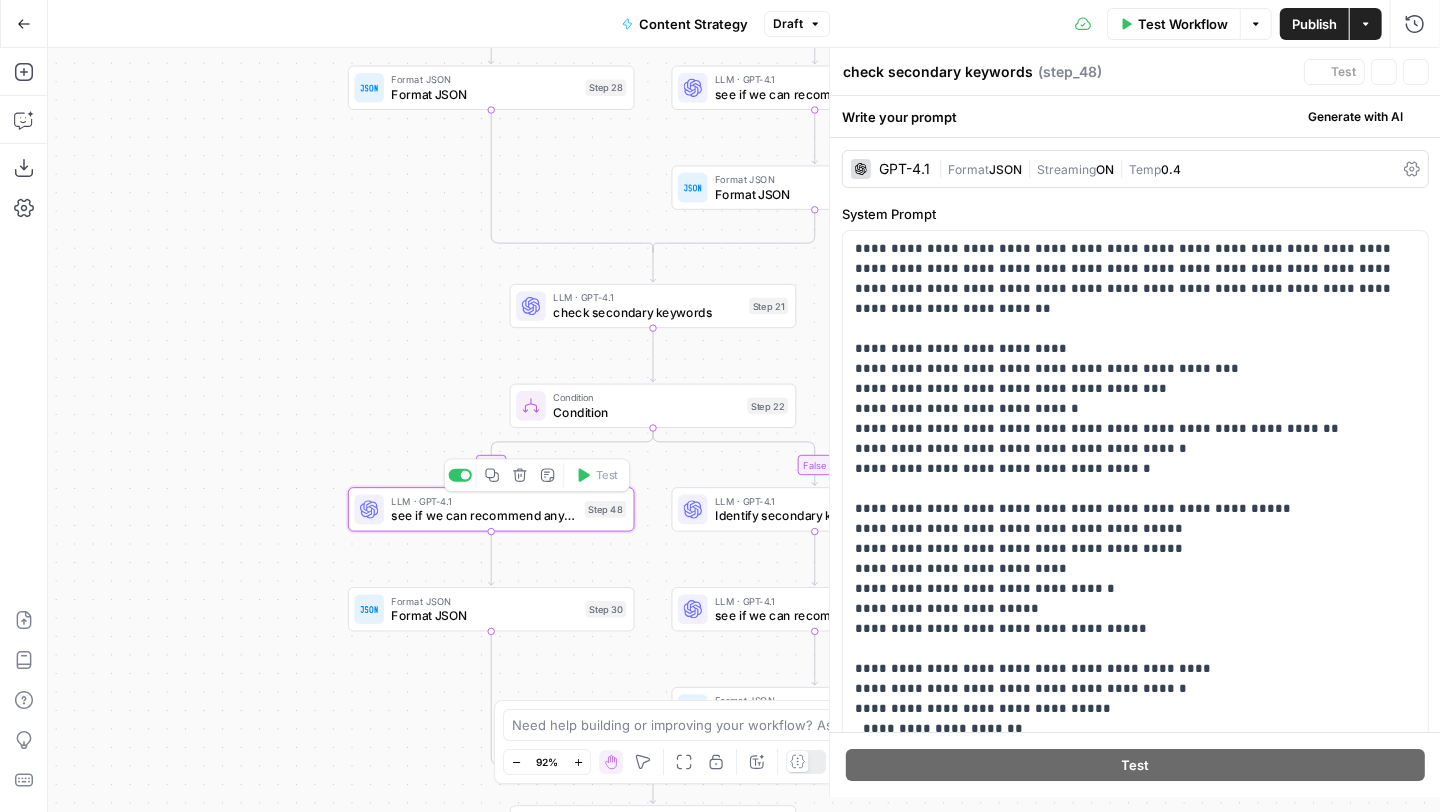 type on "see if we can recommend any other secondary keywords" 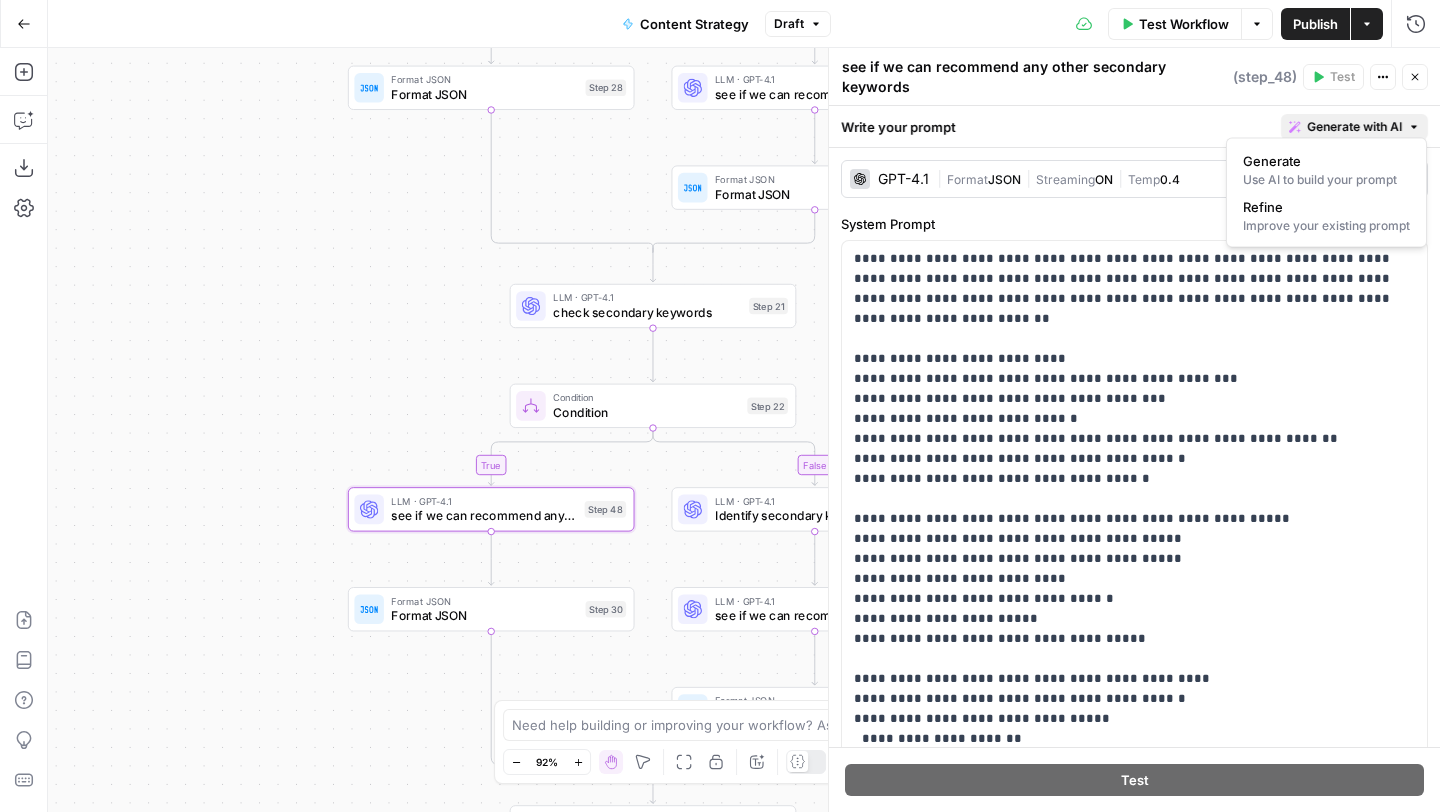 click on "Generate with AI" at bounding box center (1354, 127) 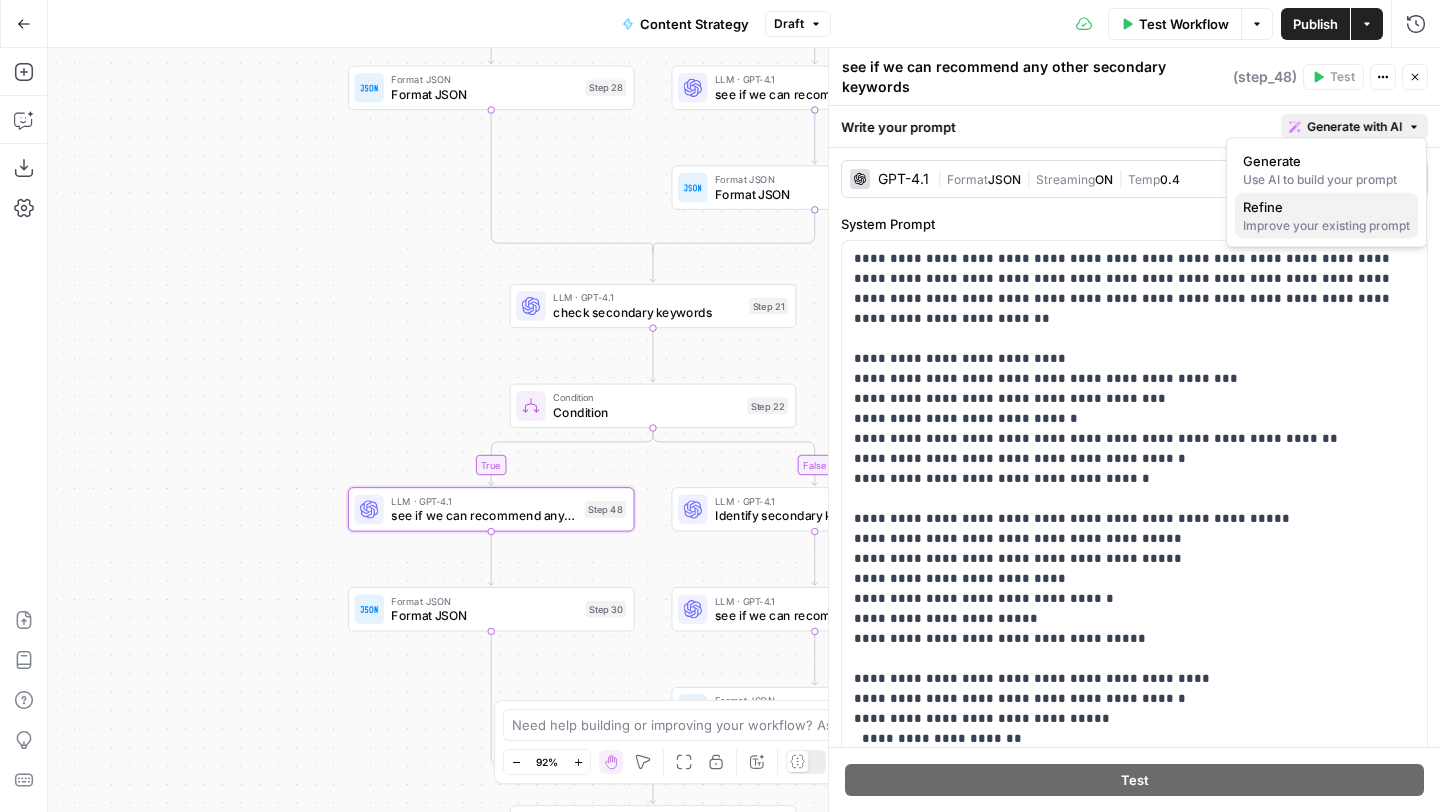 click on "Improve your existing prompt" at bounding box center [1326, 226] 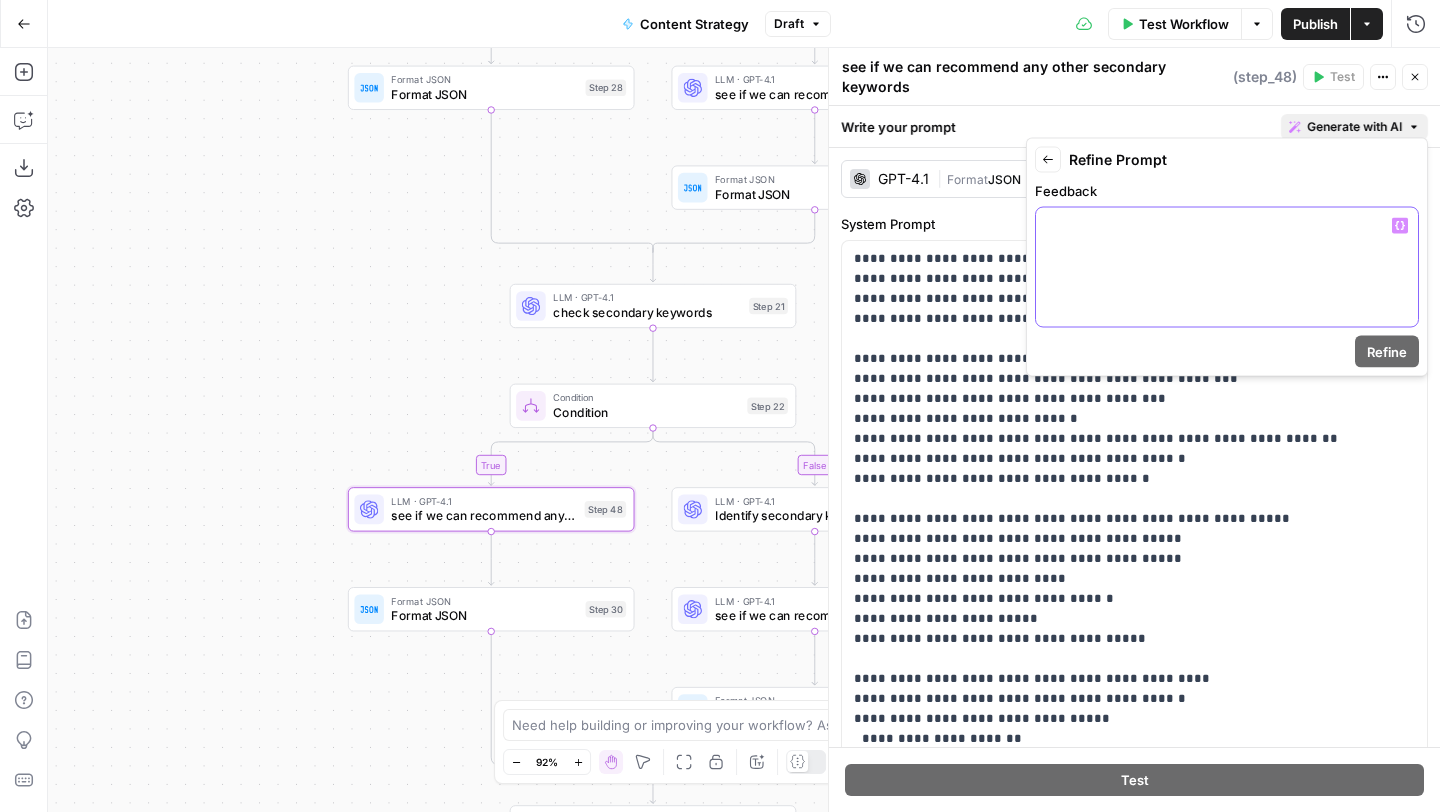 click at bounding box center (1227, 267) 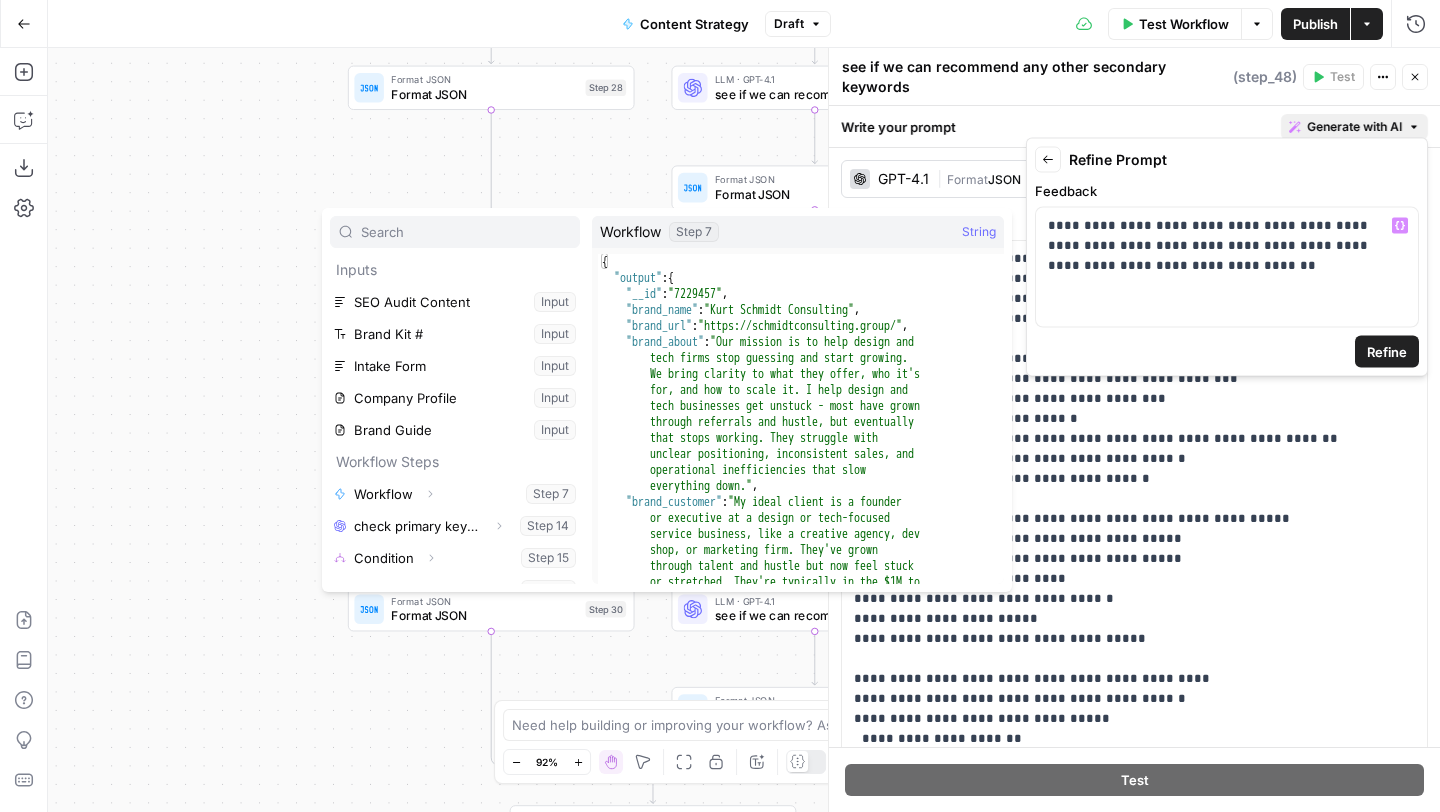 scroll, scrollTop: 86, scrollLeft: 0, axis: vertical 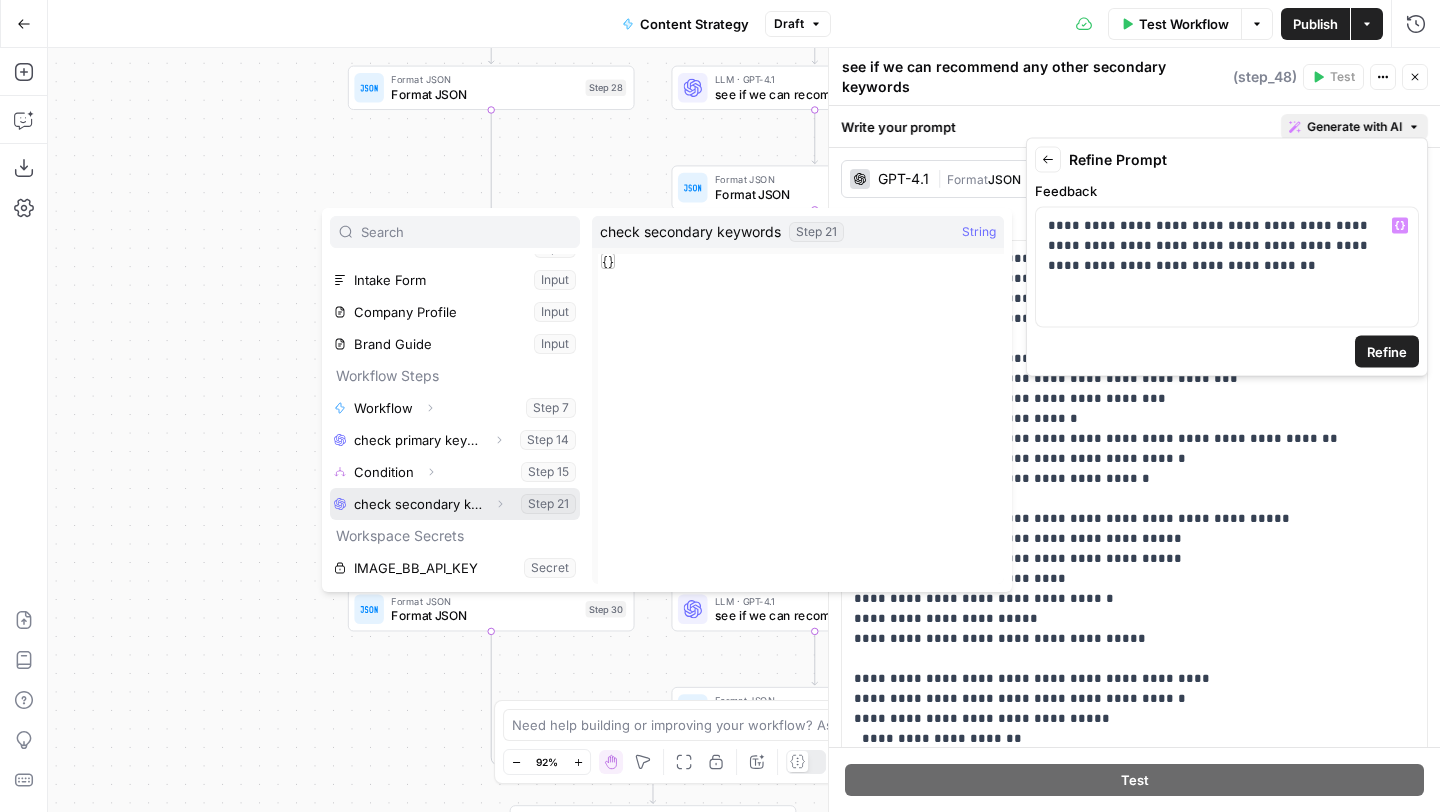 click 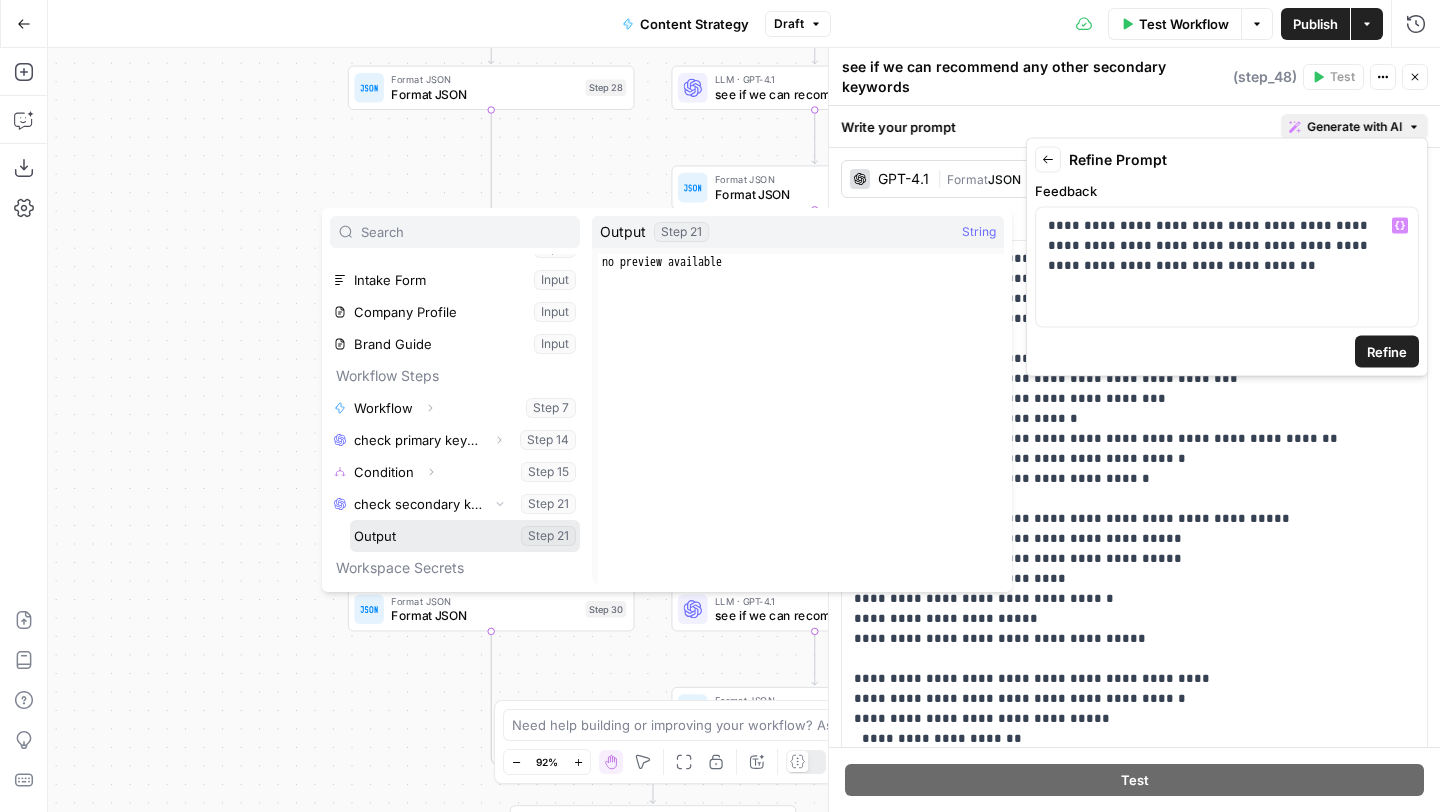 click at bounding box center (465, 536) 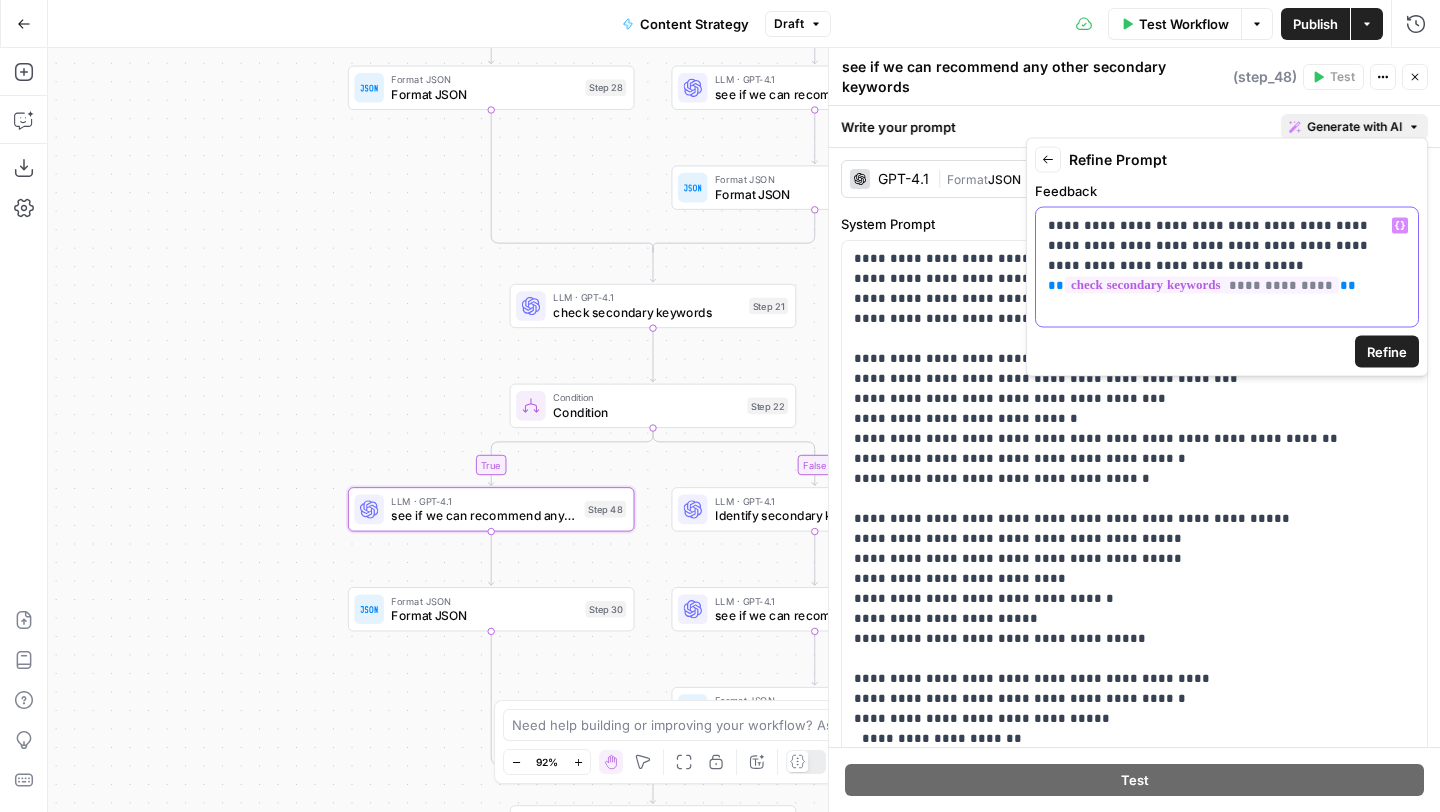 type 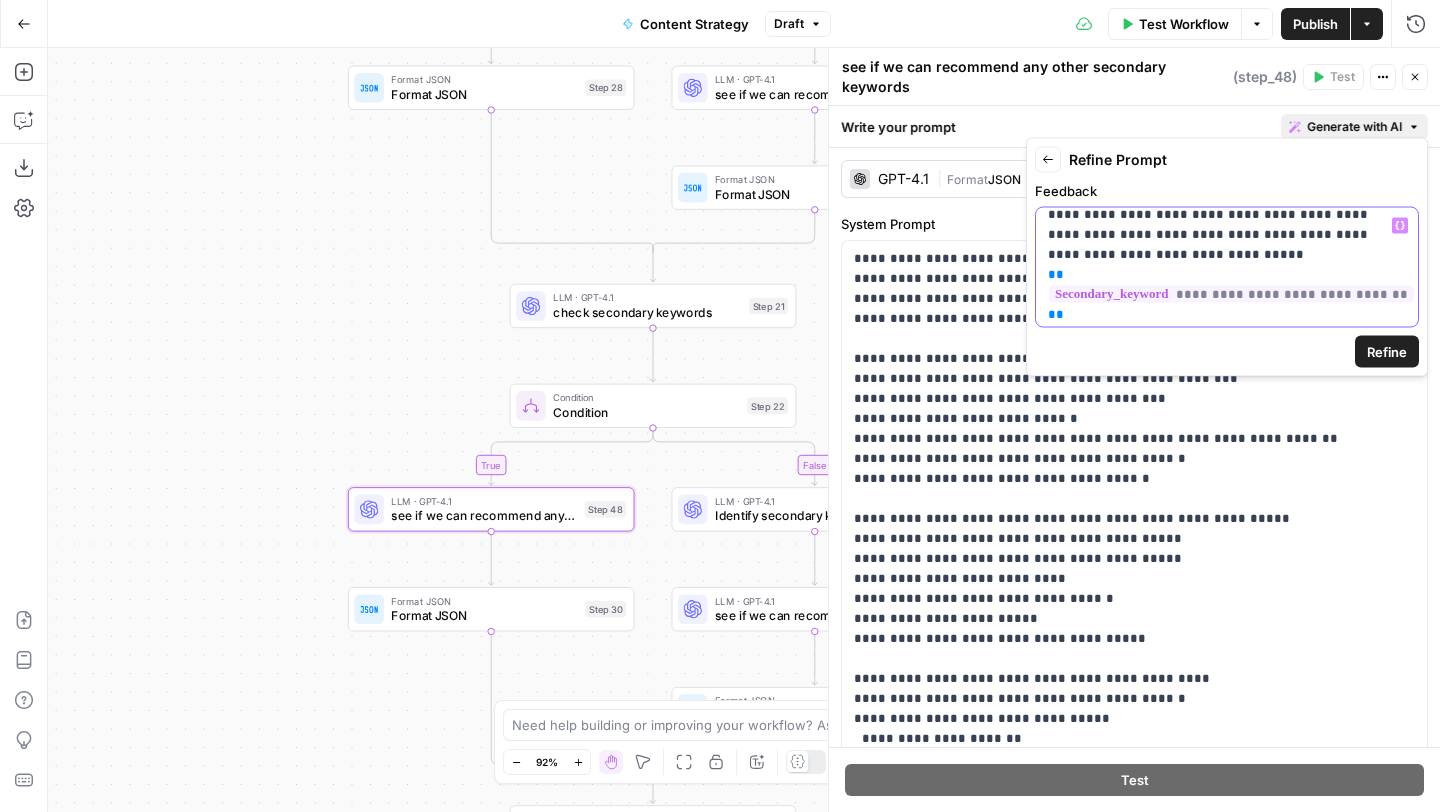 scroll, scrollTop: 26, scrollLeft: 0, axis: vertical 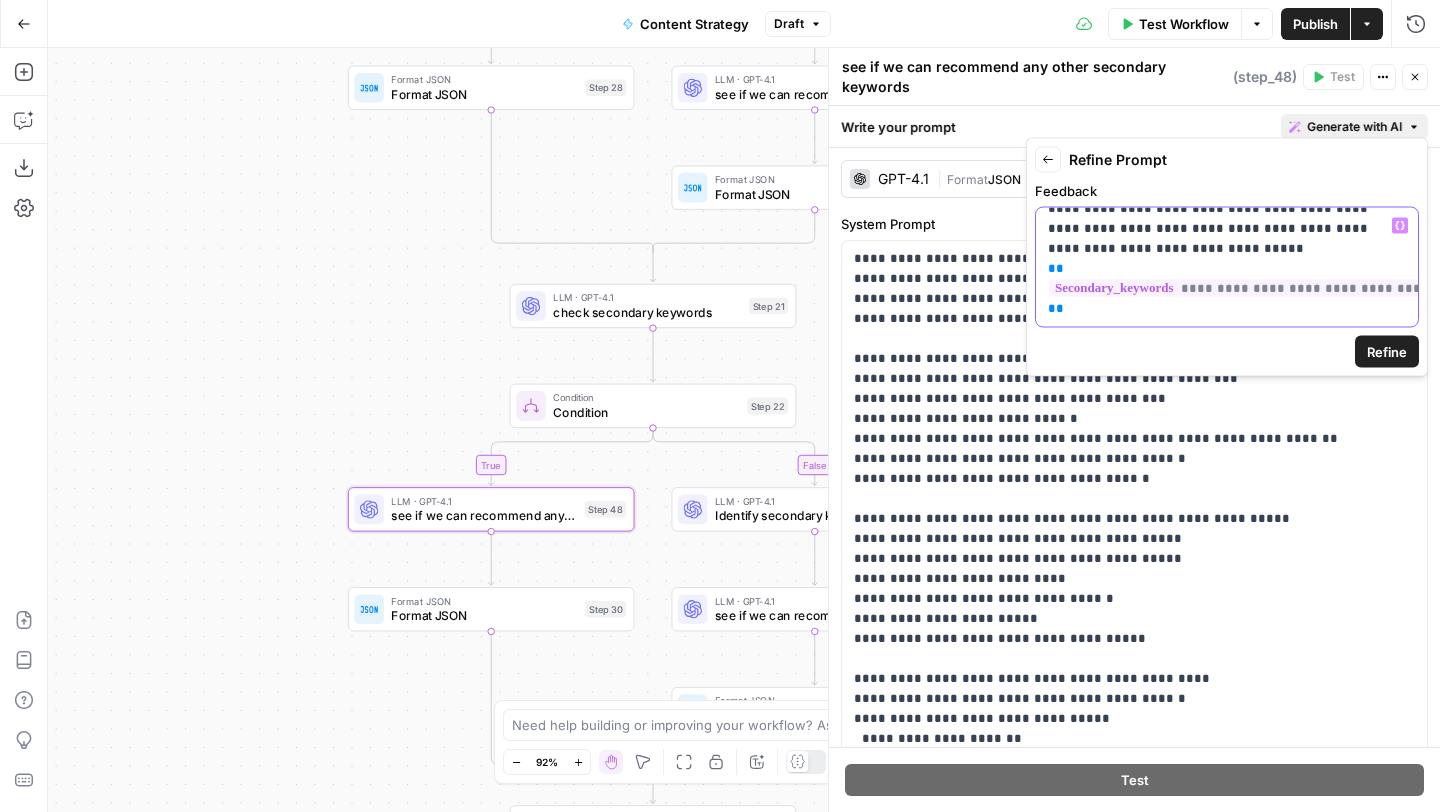 click on "**********" at bounding box center (1219, 259) 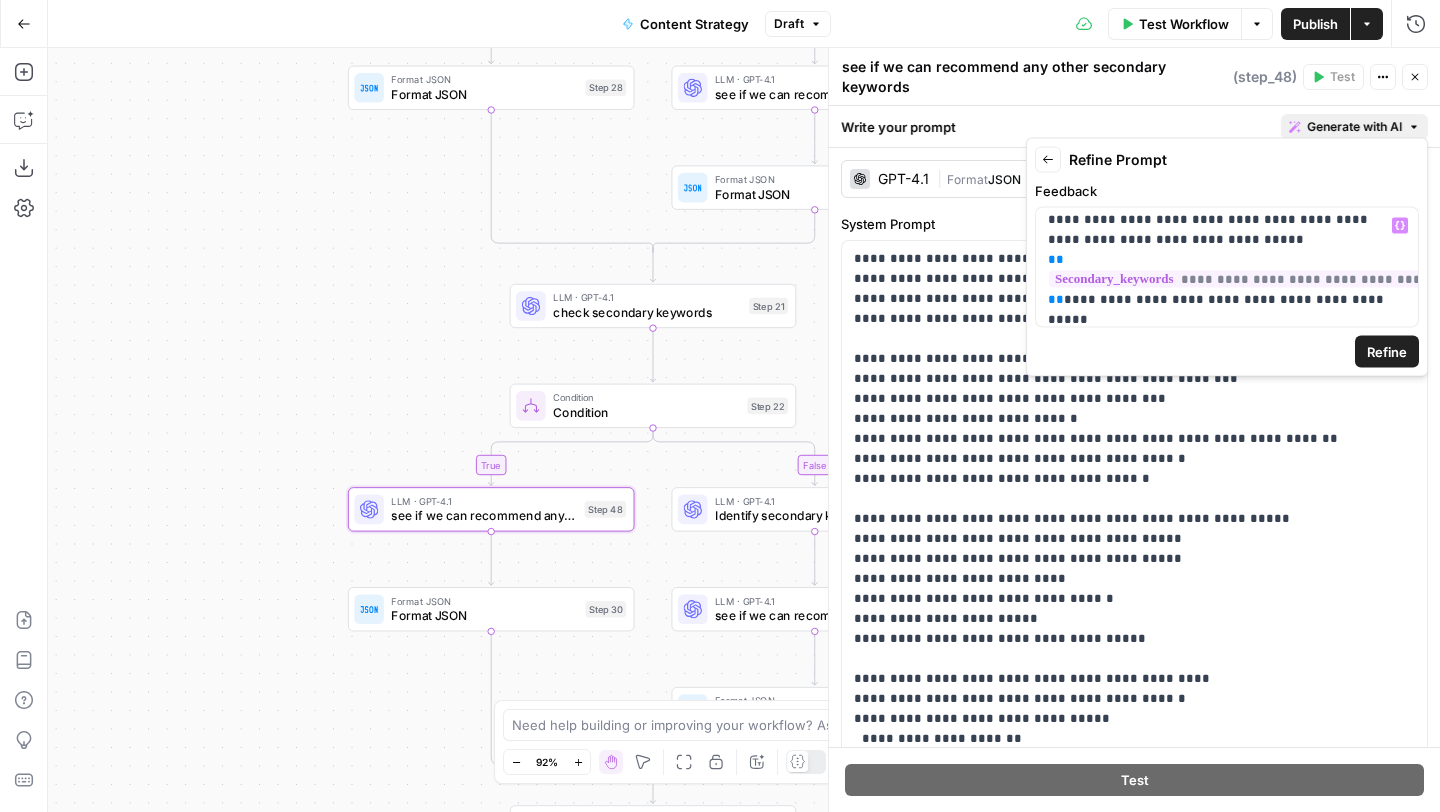 click on "Refine" at bounding box center [1387, 352] 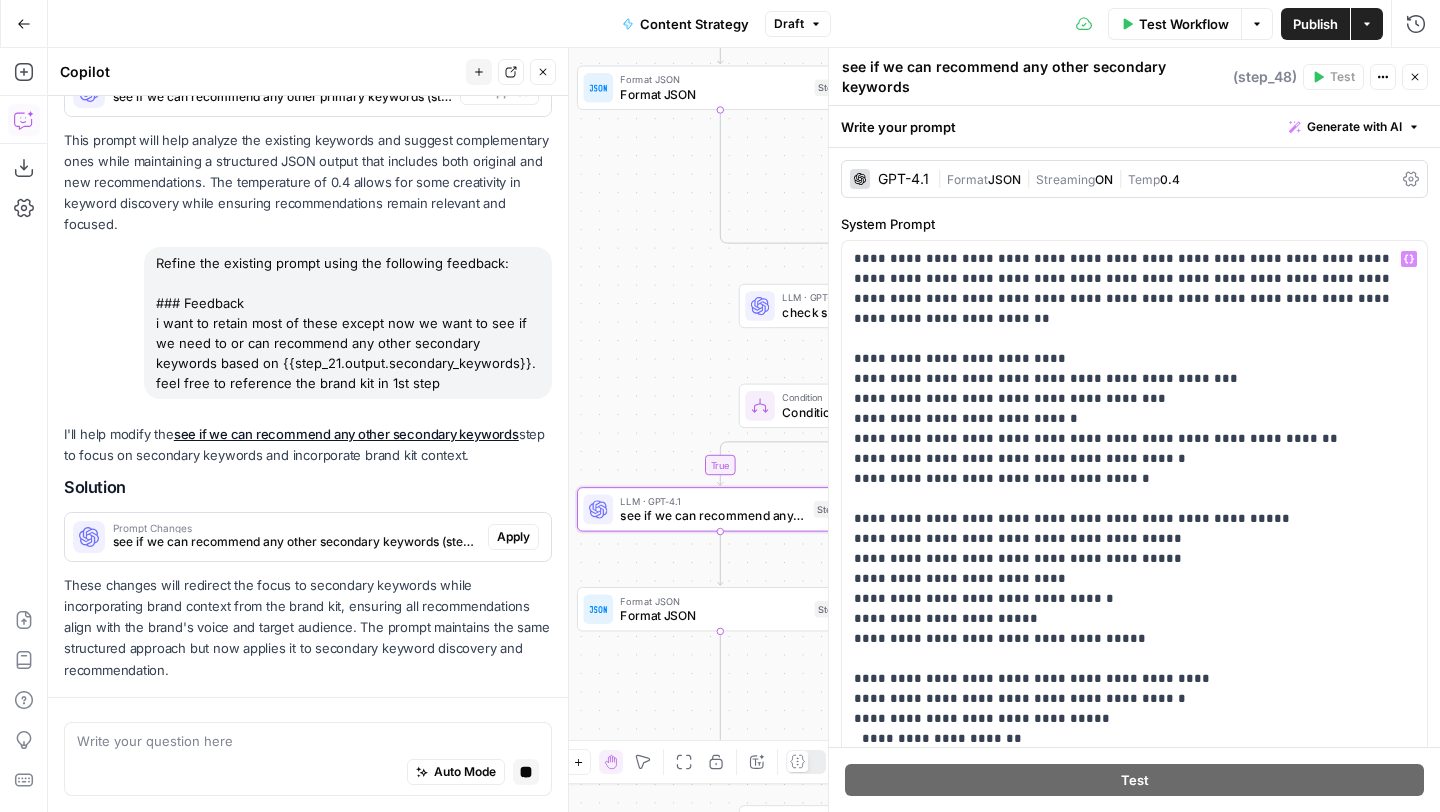 scroll, scrollTop: 4233, scrollLeft: 0, axis: vertical 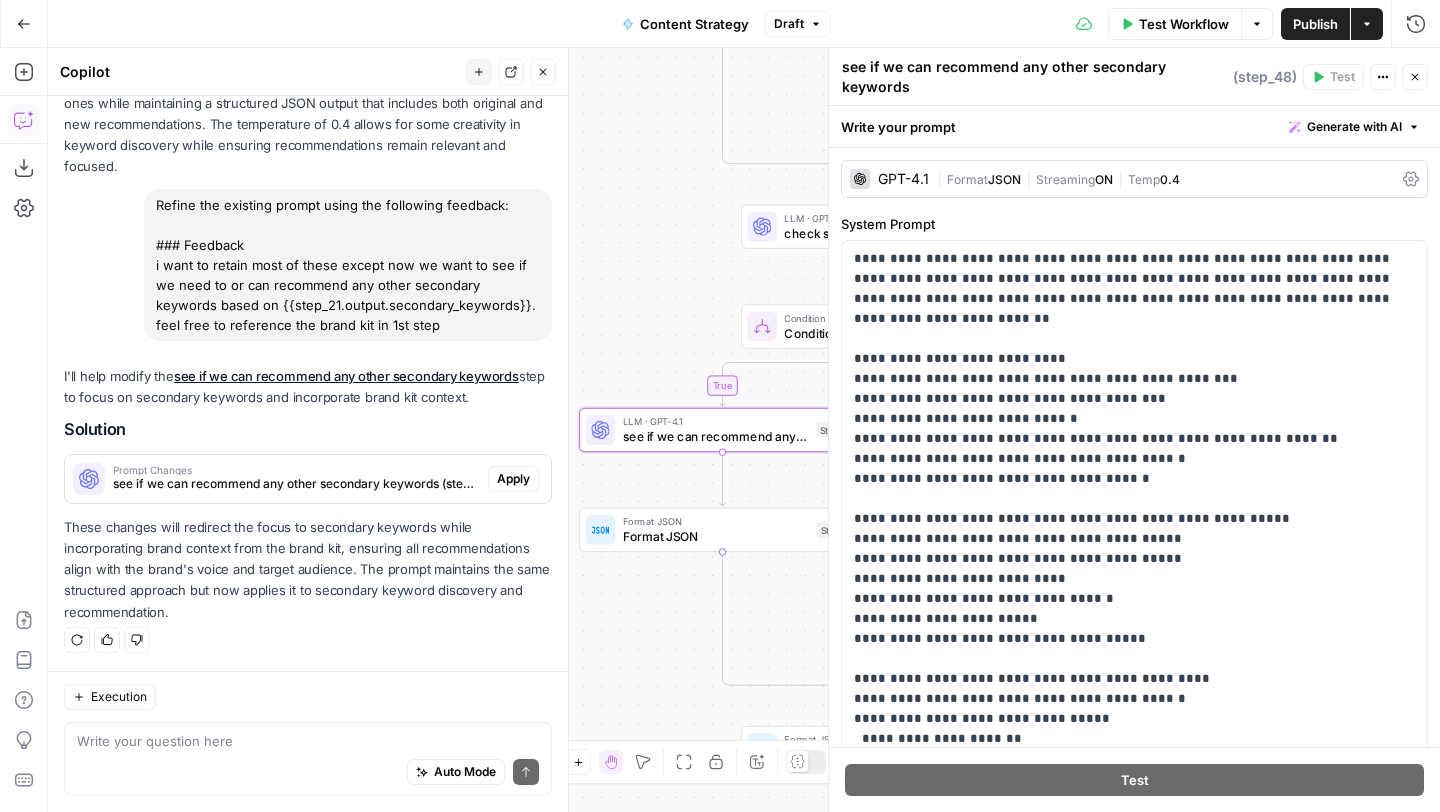 click on "Apply" at bounding box center [513, 479] 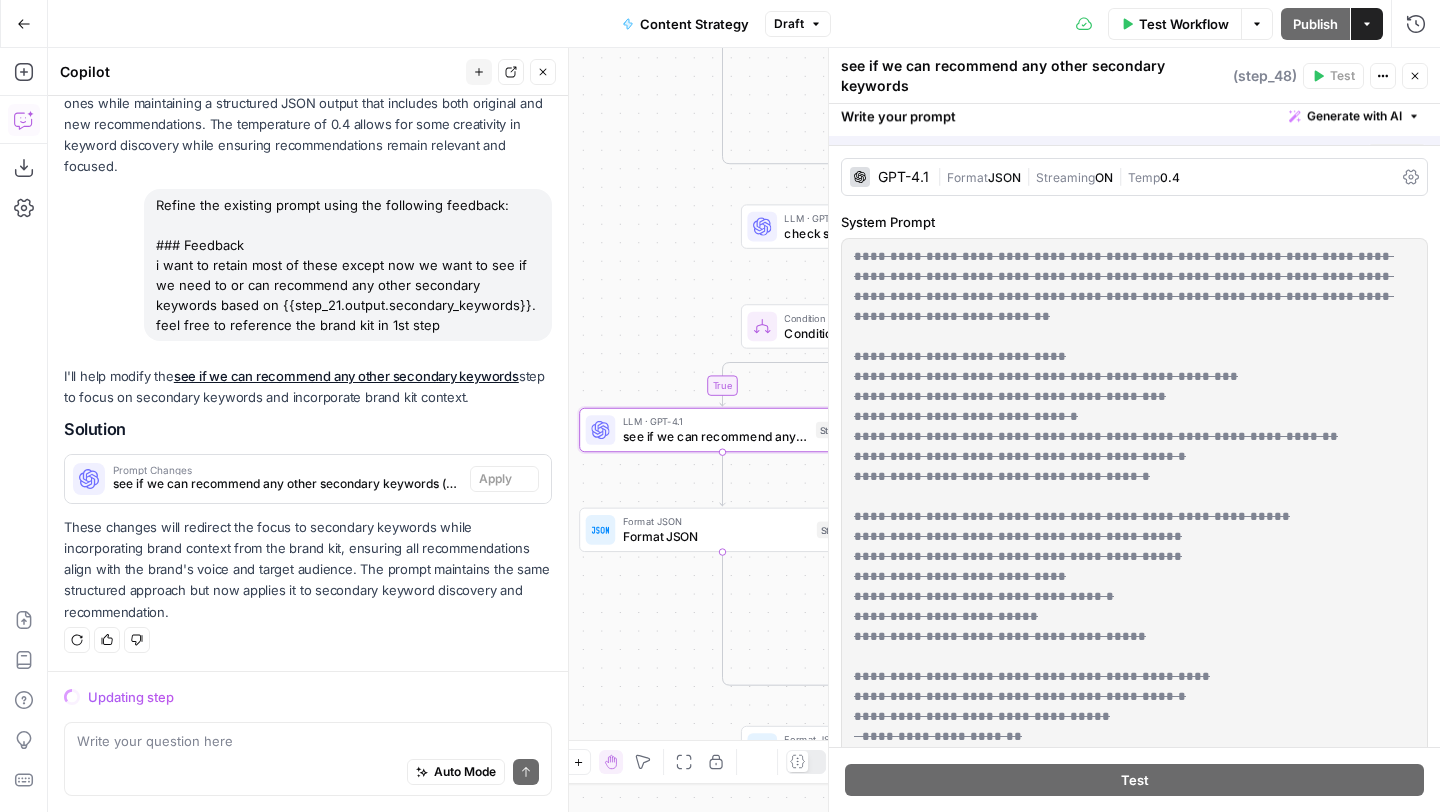 scroll, scrollTop: 3977, scrollLeft: 0, axis: vertical 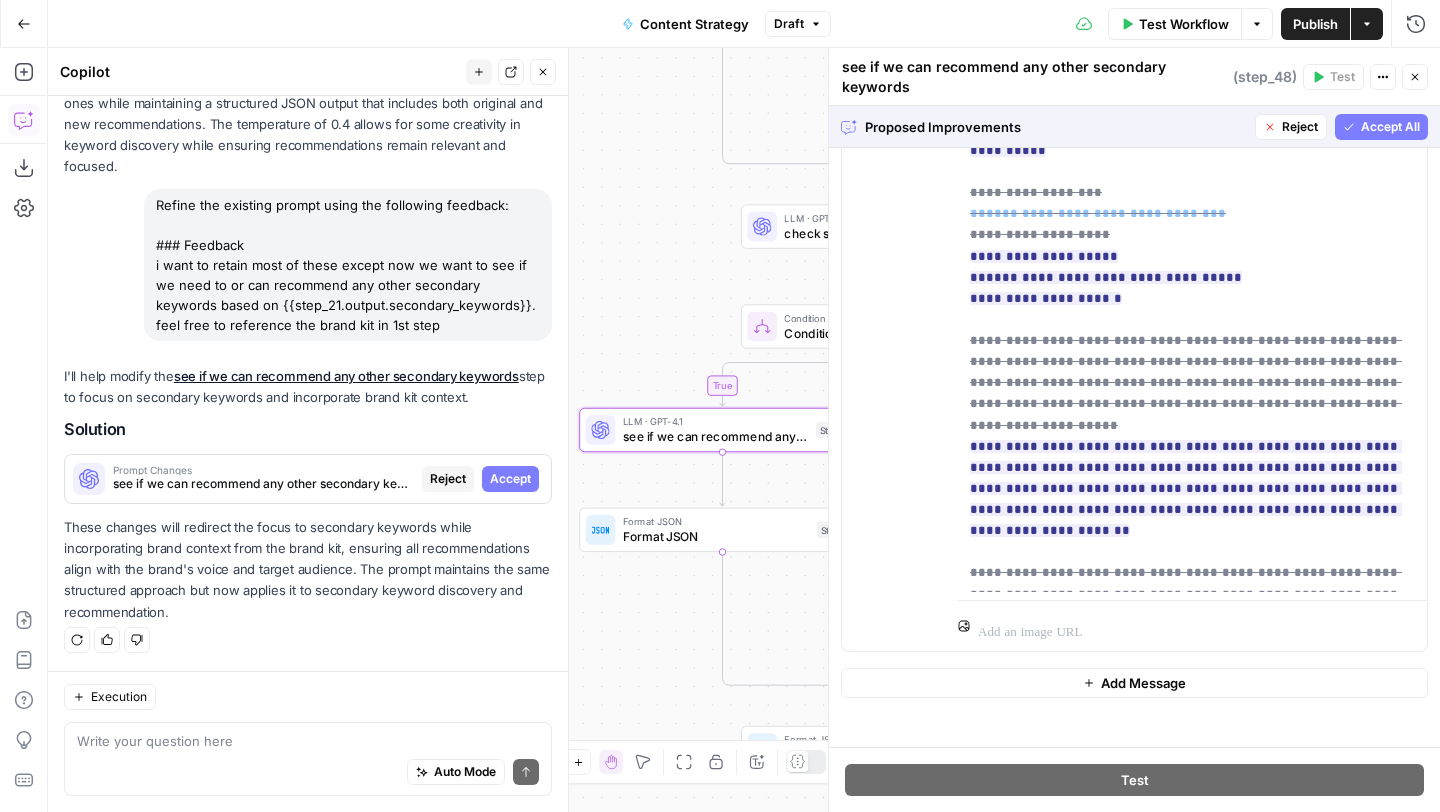 click on "Accept" at bounding box center [510, 479] 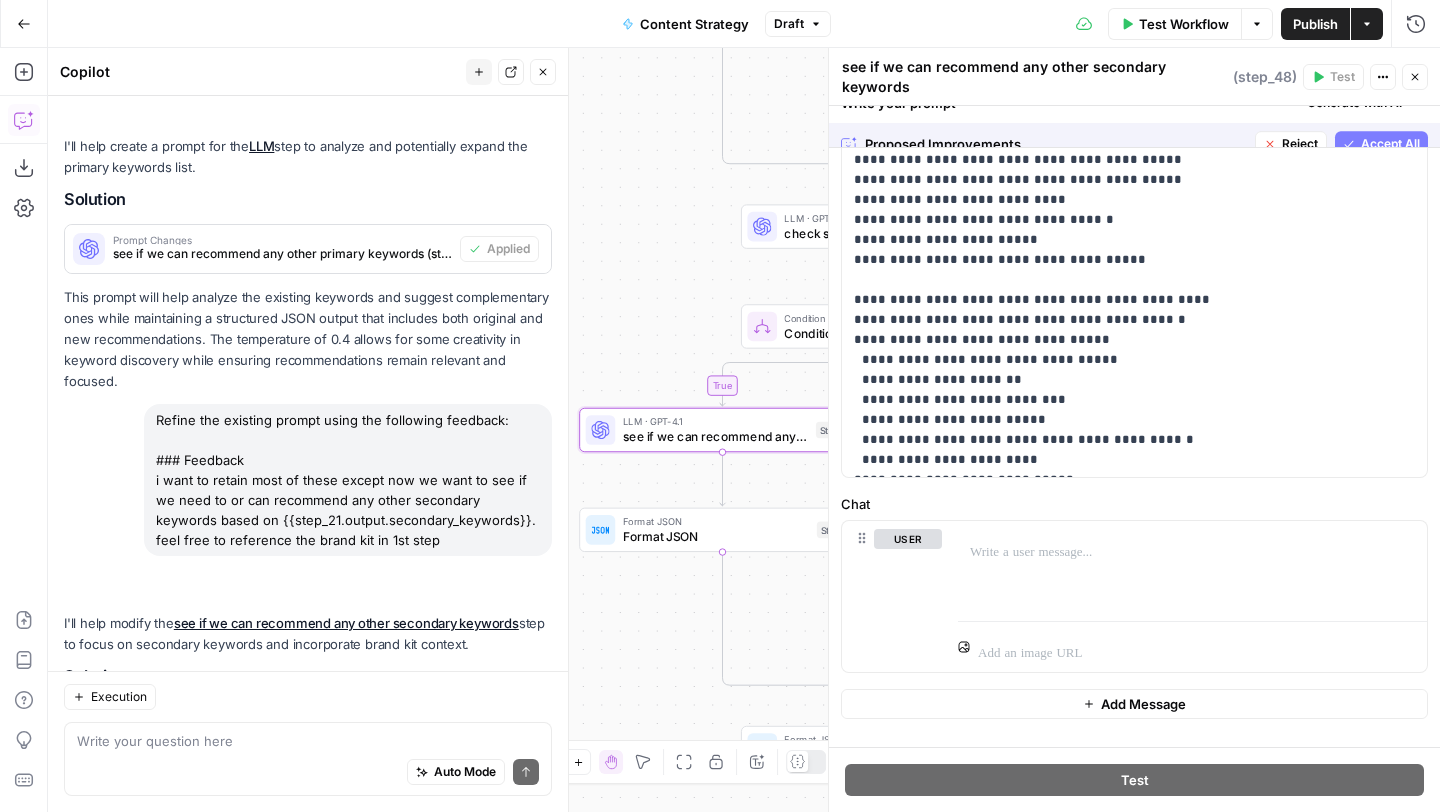 scroll, scrollTop: 4265, scrollLeft: 0, axis: vertical 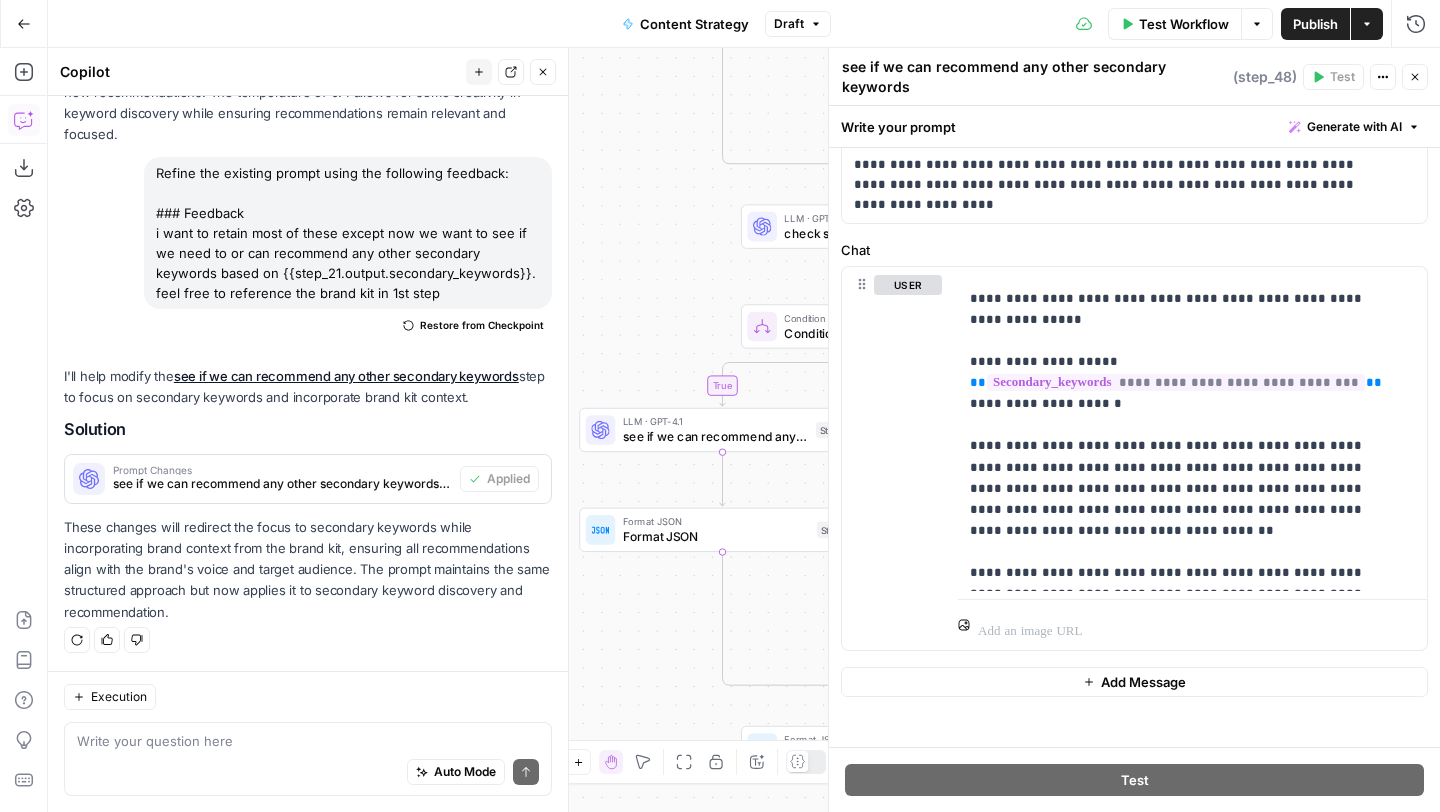 click 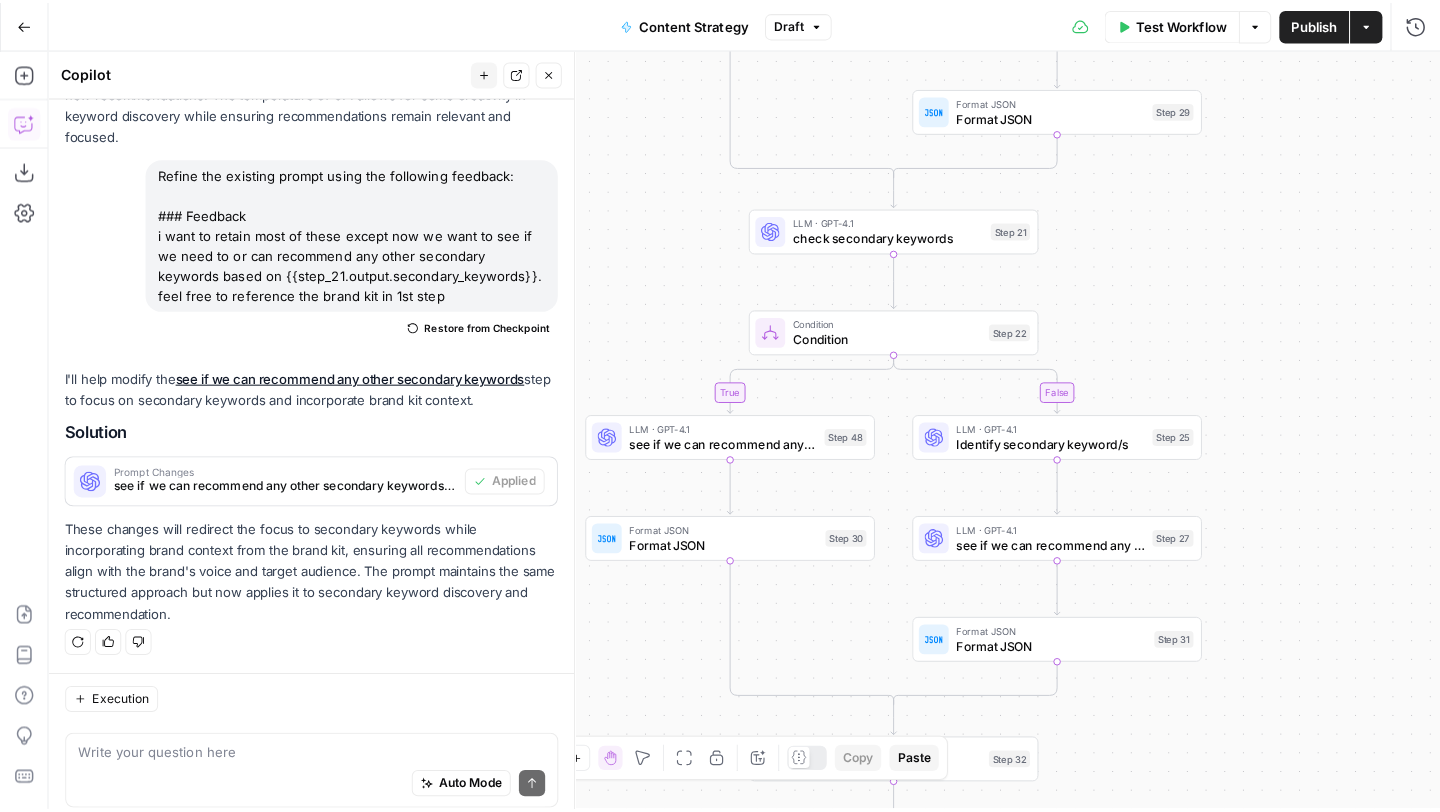 scroll, scrollTop: 4265, scrollLeft: 0, axis: vertical 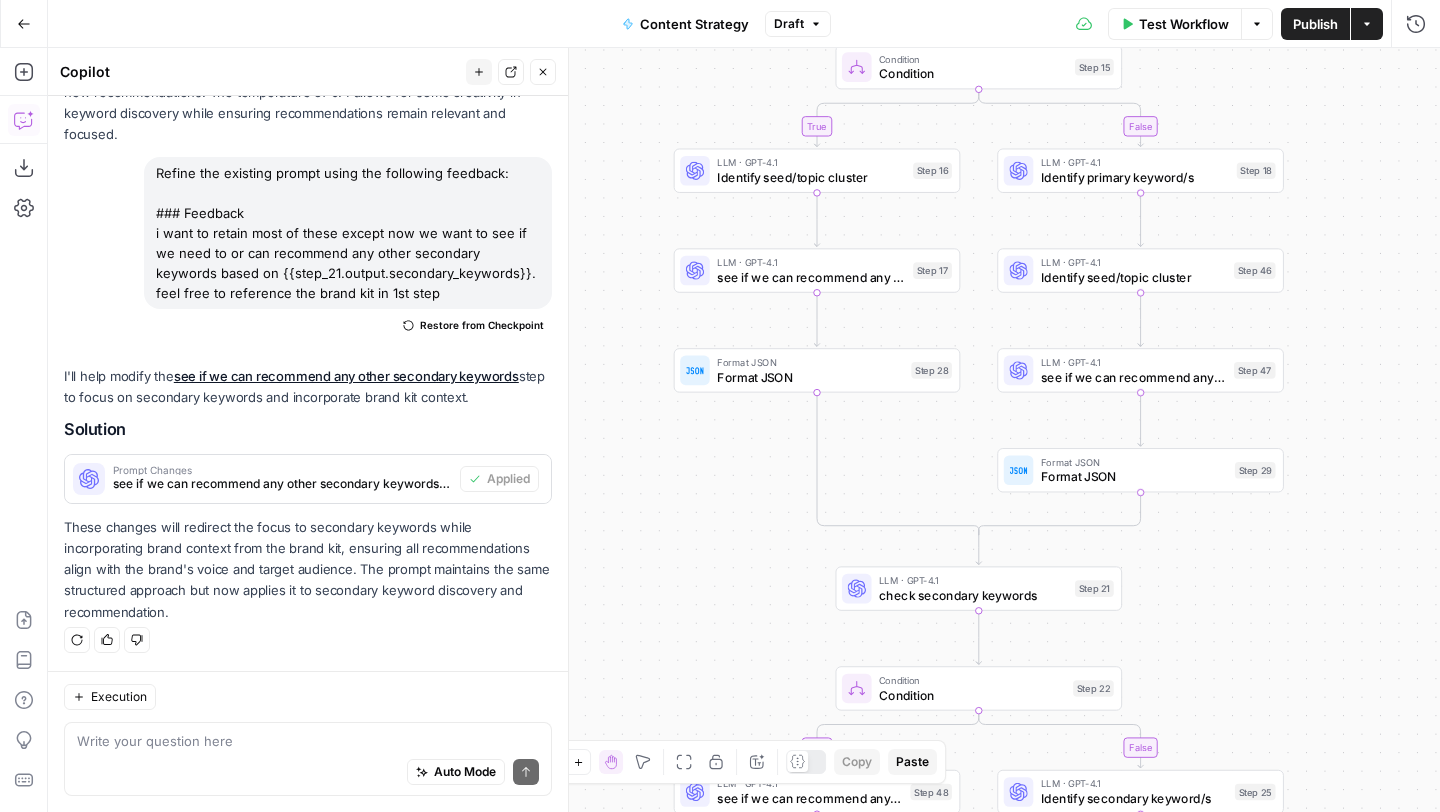 click on "Identify primary keyword/s" at bounding box center [1135, 177] 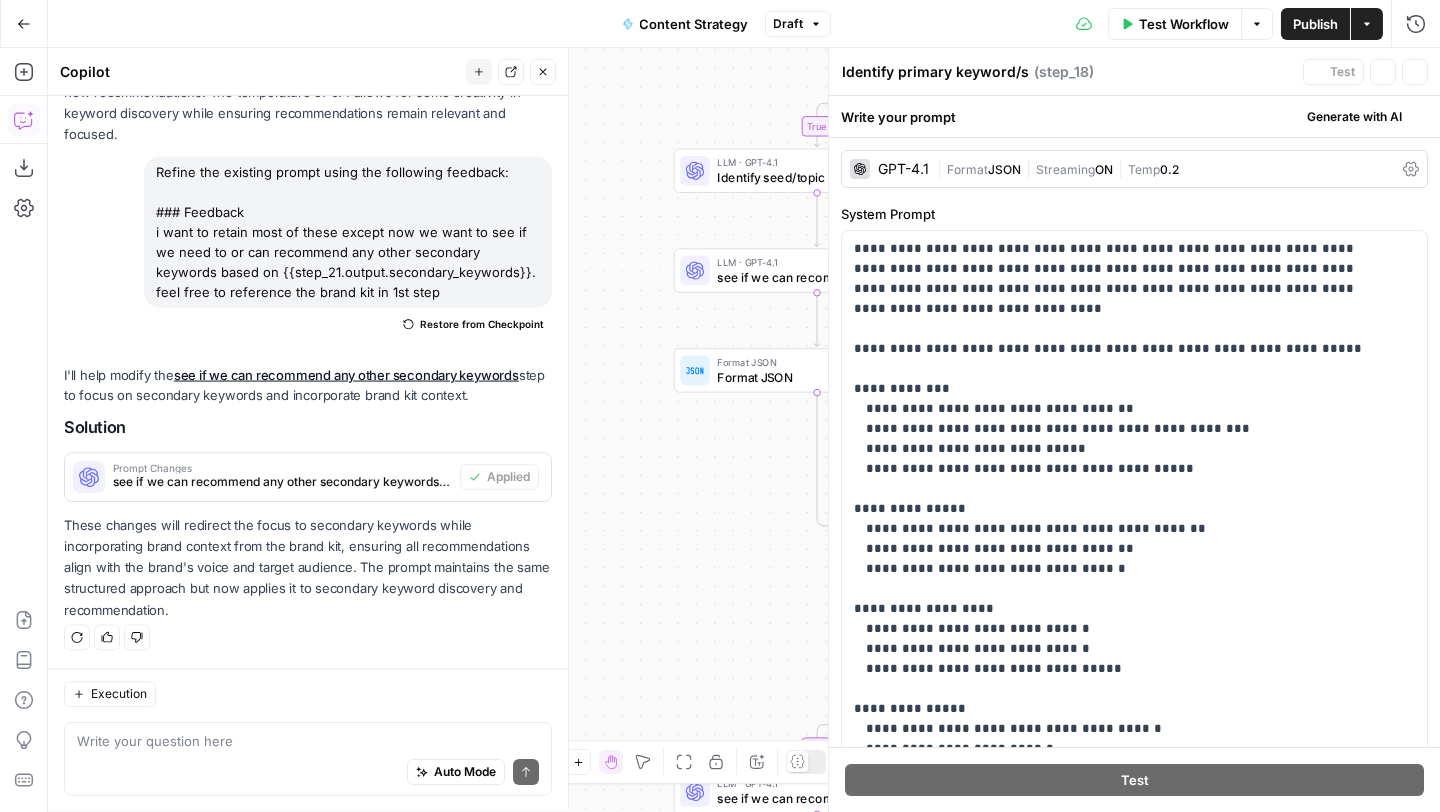 scroll, scrollTop: 4265, scrollLeft: 0, axis: vertical 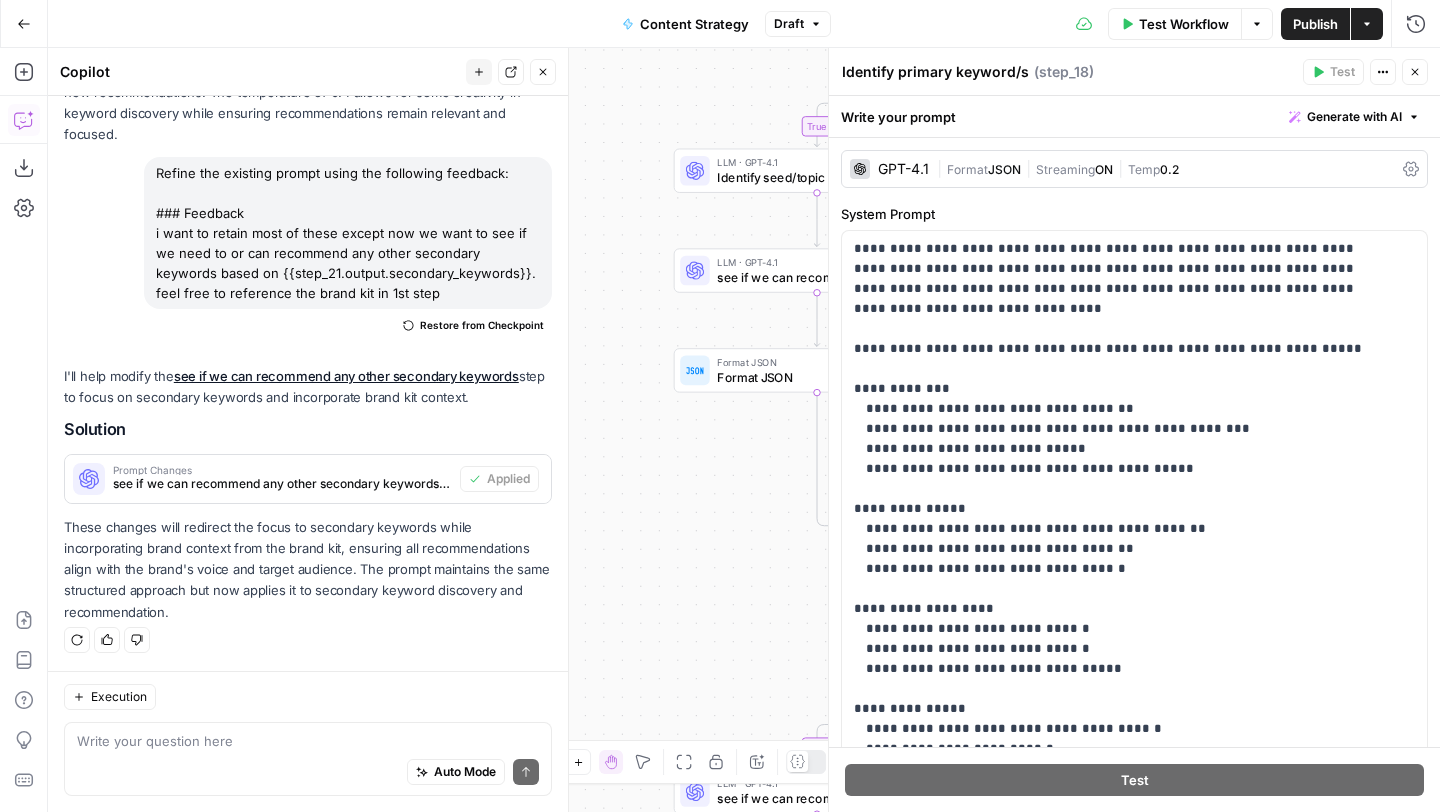 click on "Run History E" at bounding box center [1373, 66] 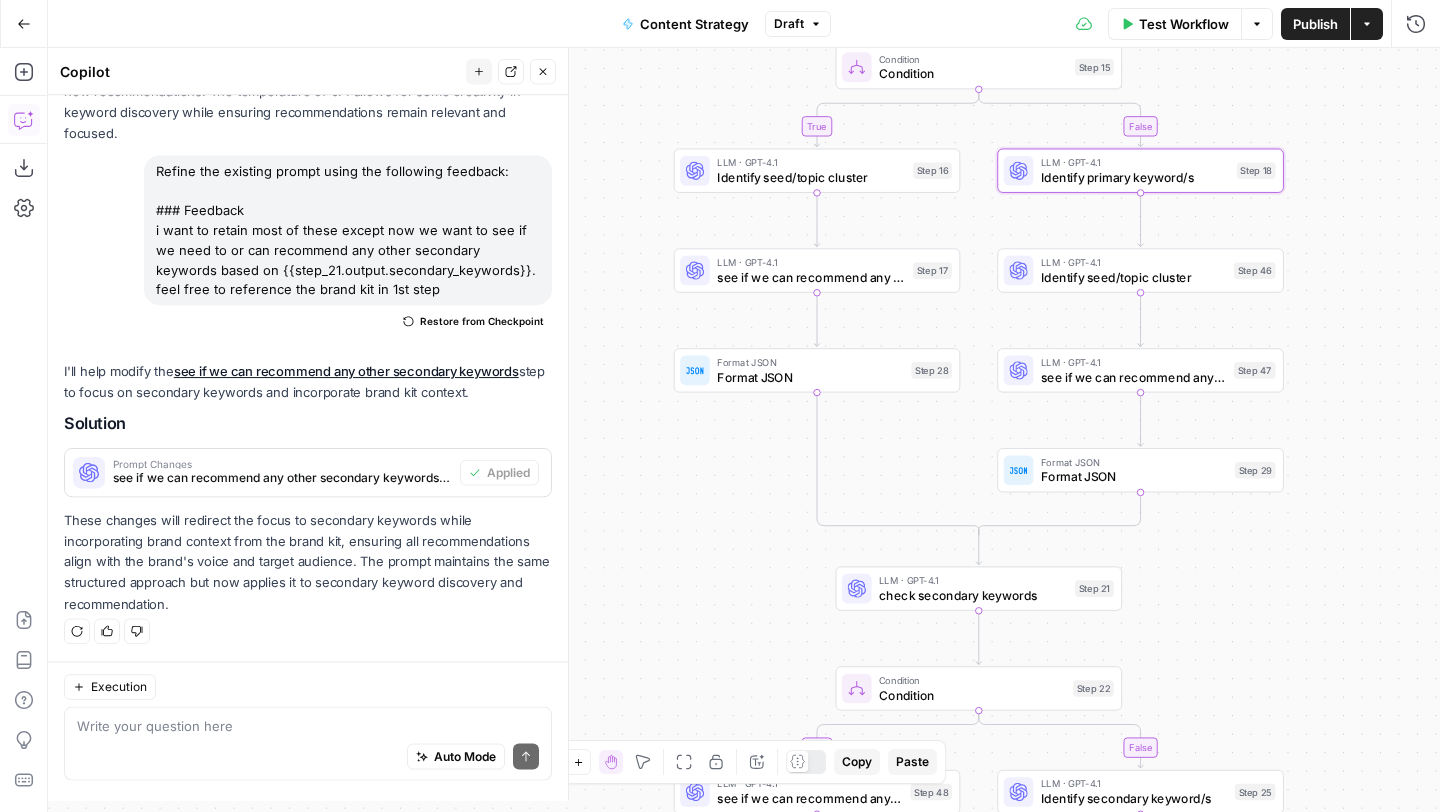 scroll, scrollTop: 4265, scrollLeft: 0, axis: vertical 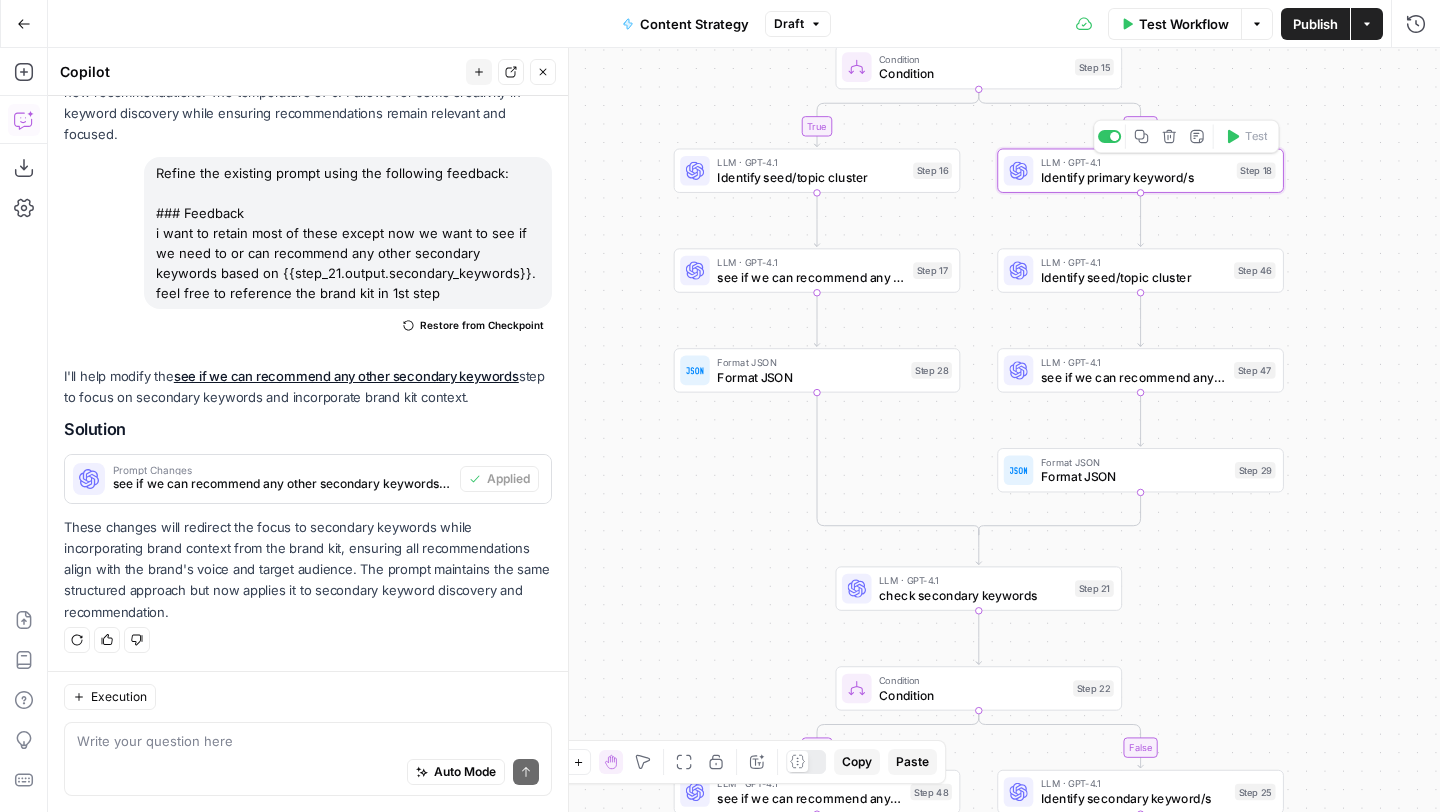 click 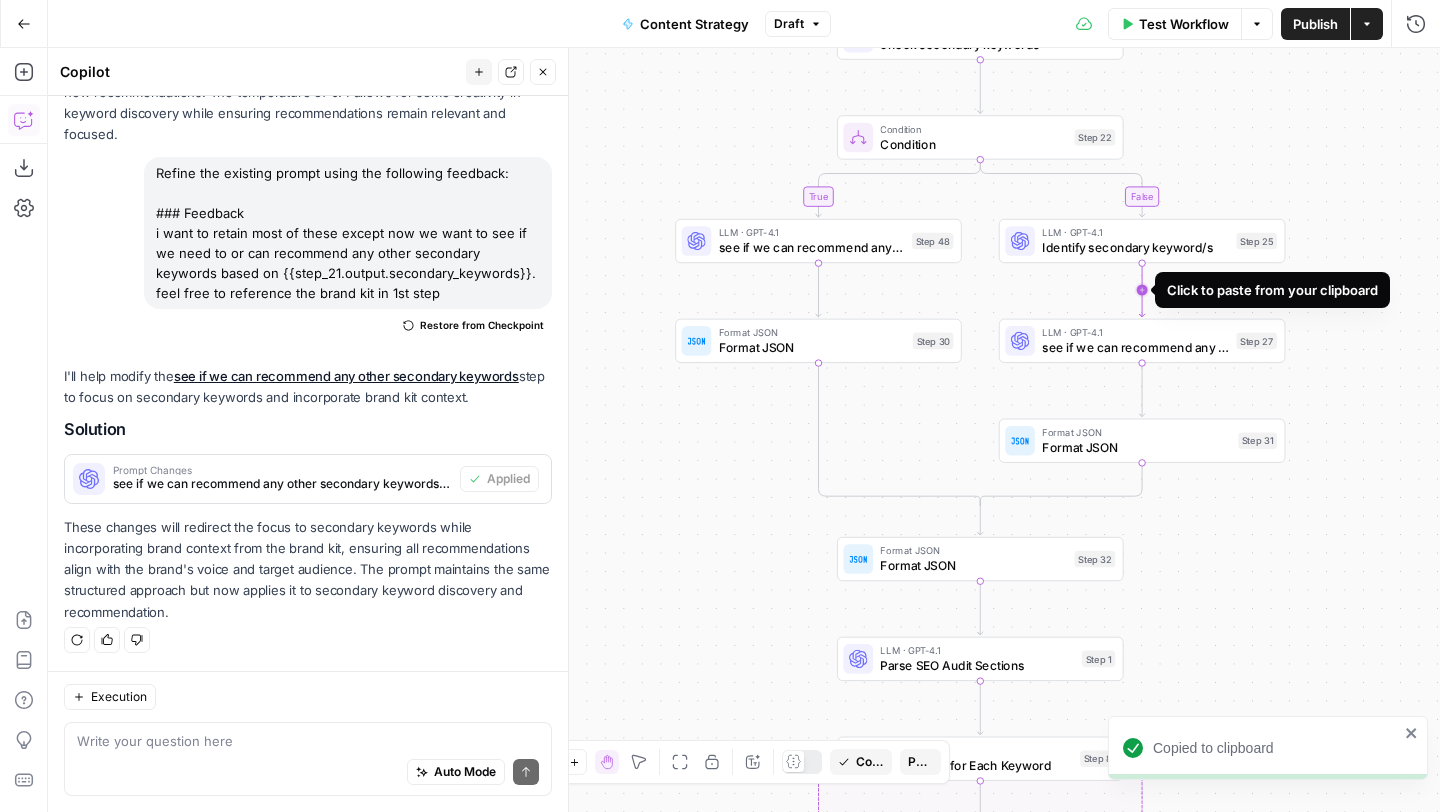 click 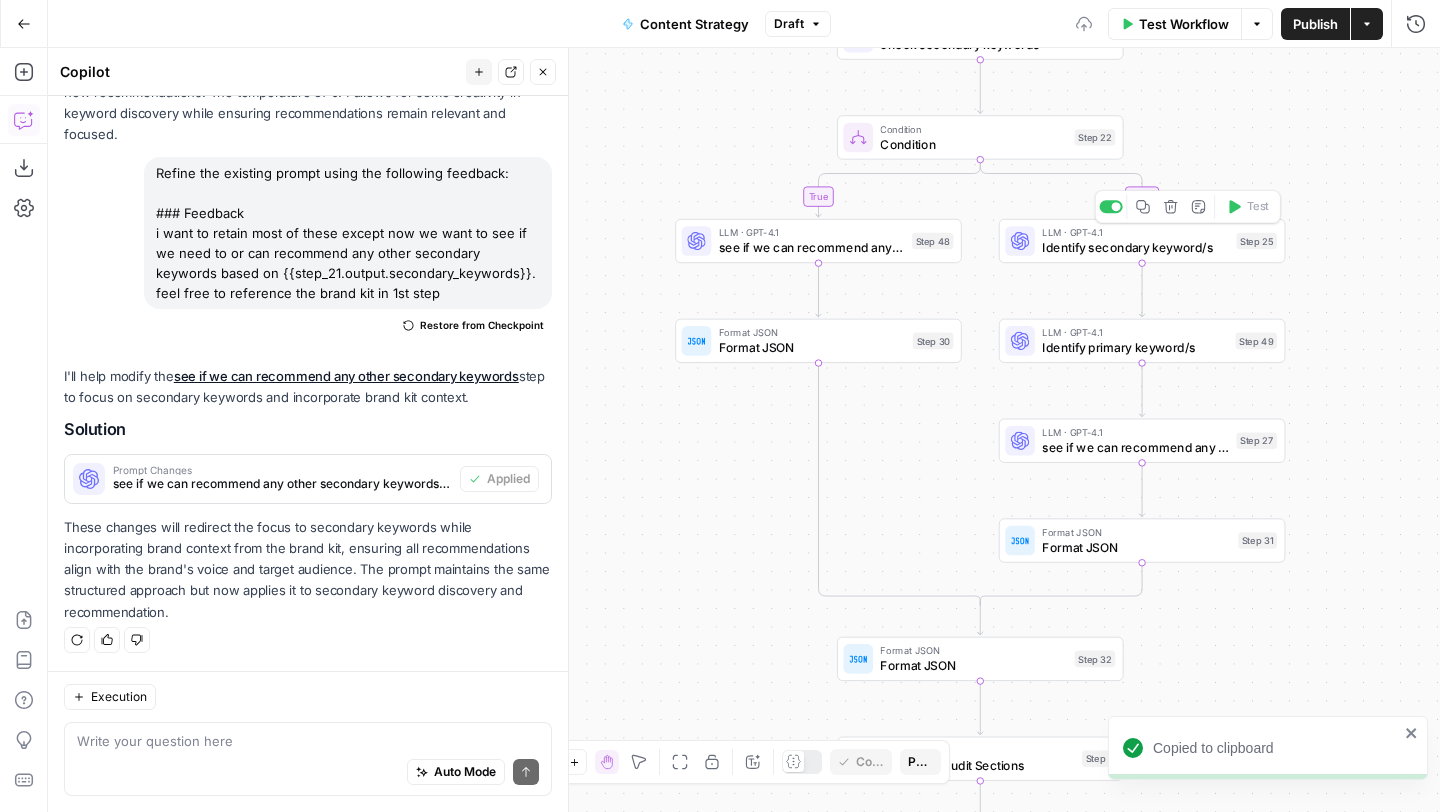click 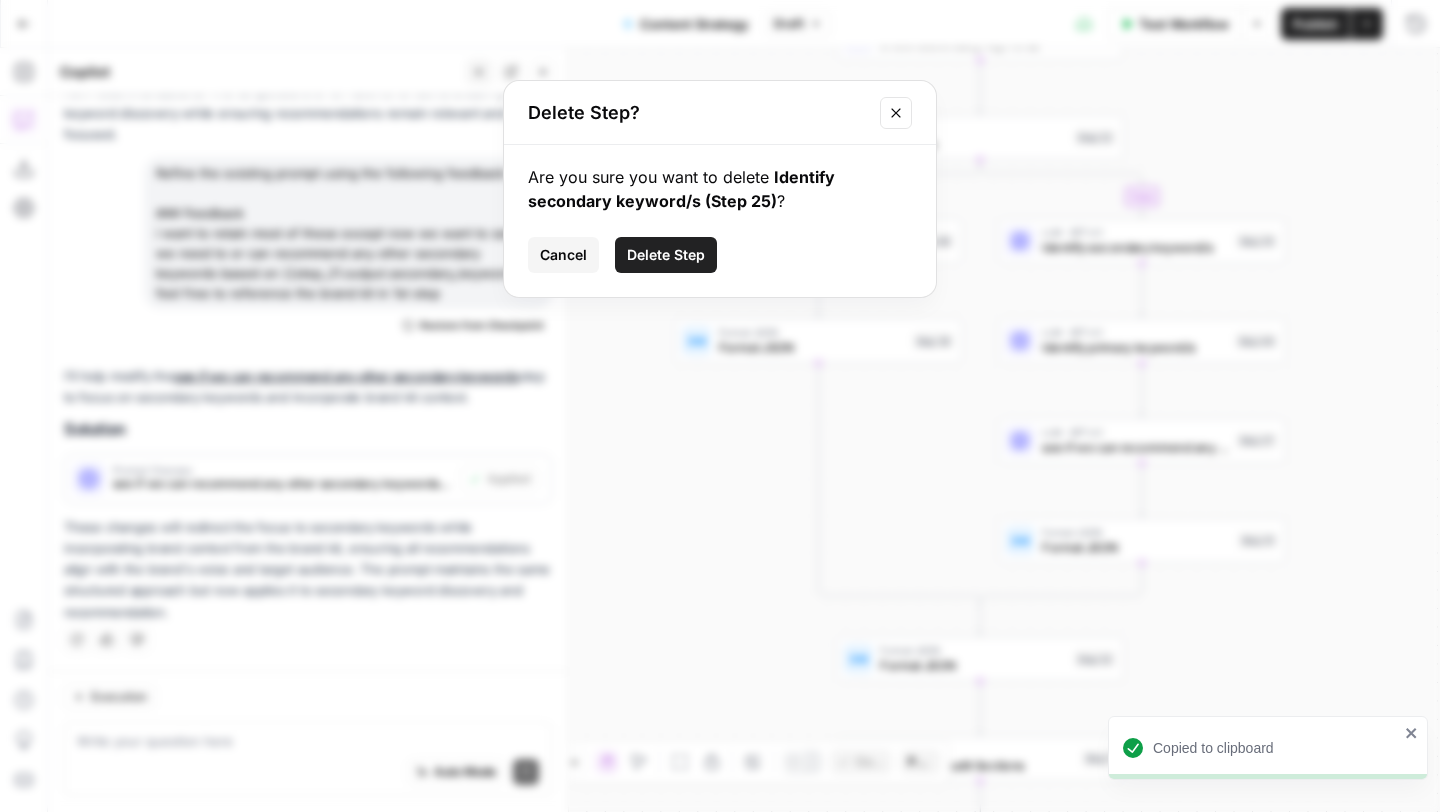 click on "Delete Step" at bounding box center (666, 255) 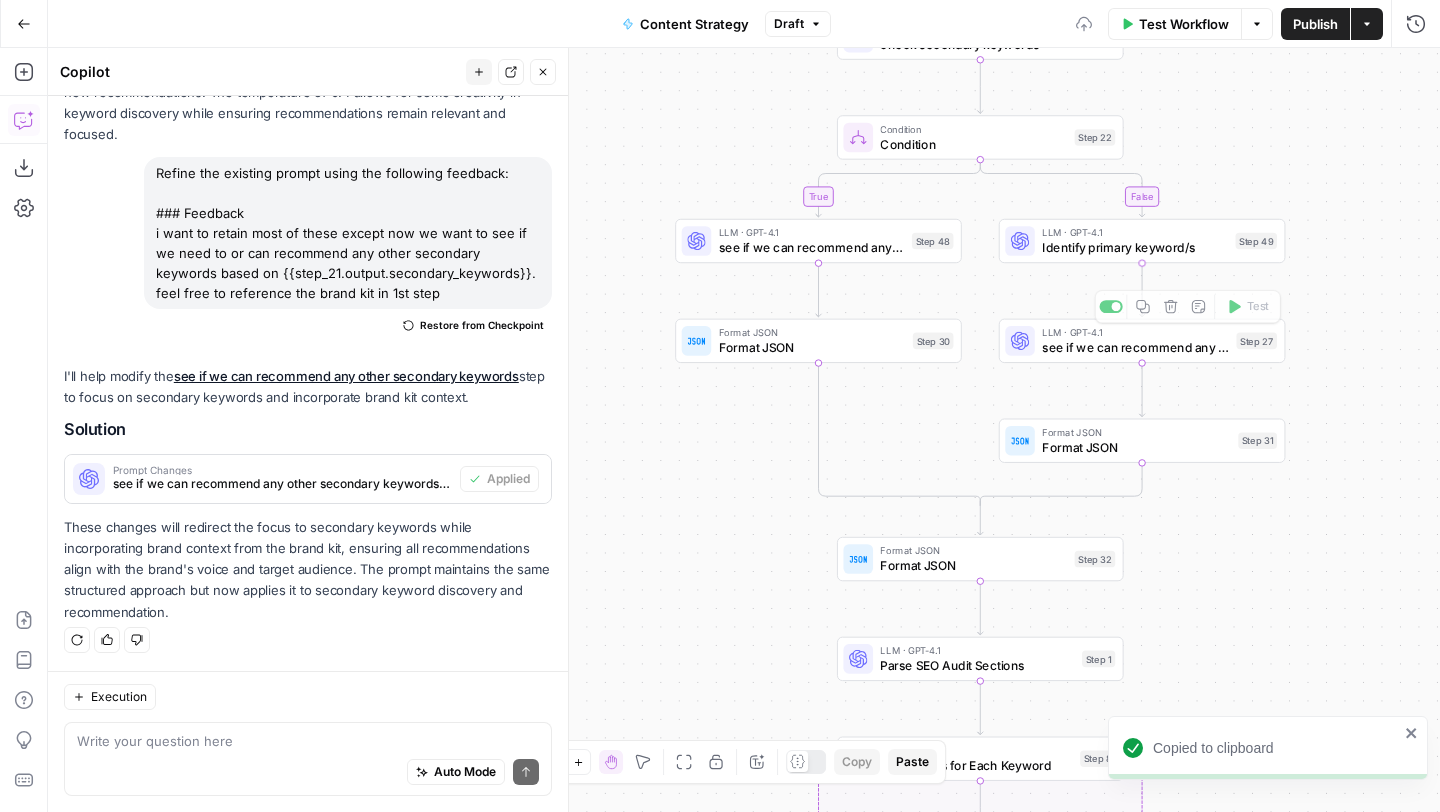 click on "Identify primary keyword/s" at bounding box center [1135, 247] 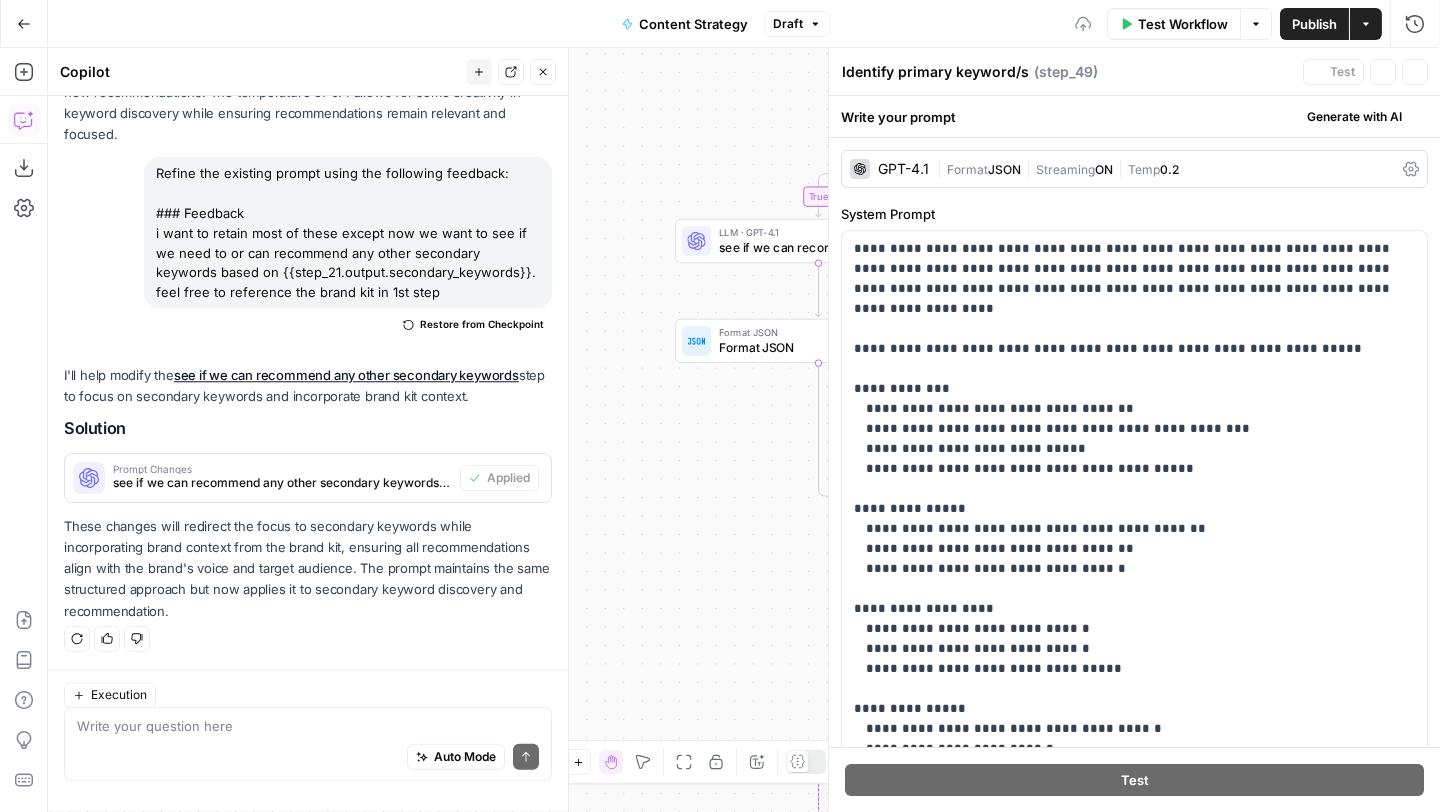 scroll, scrollTop: 4265, scrollLeft: 0, axis: vertical 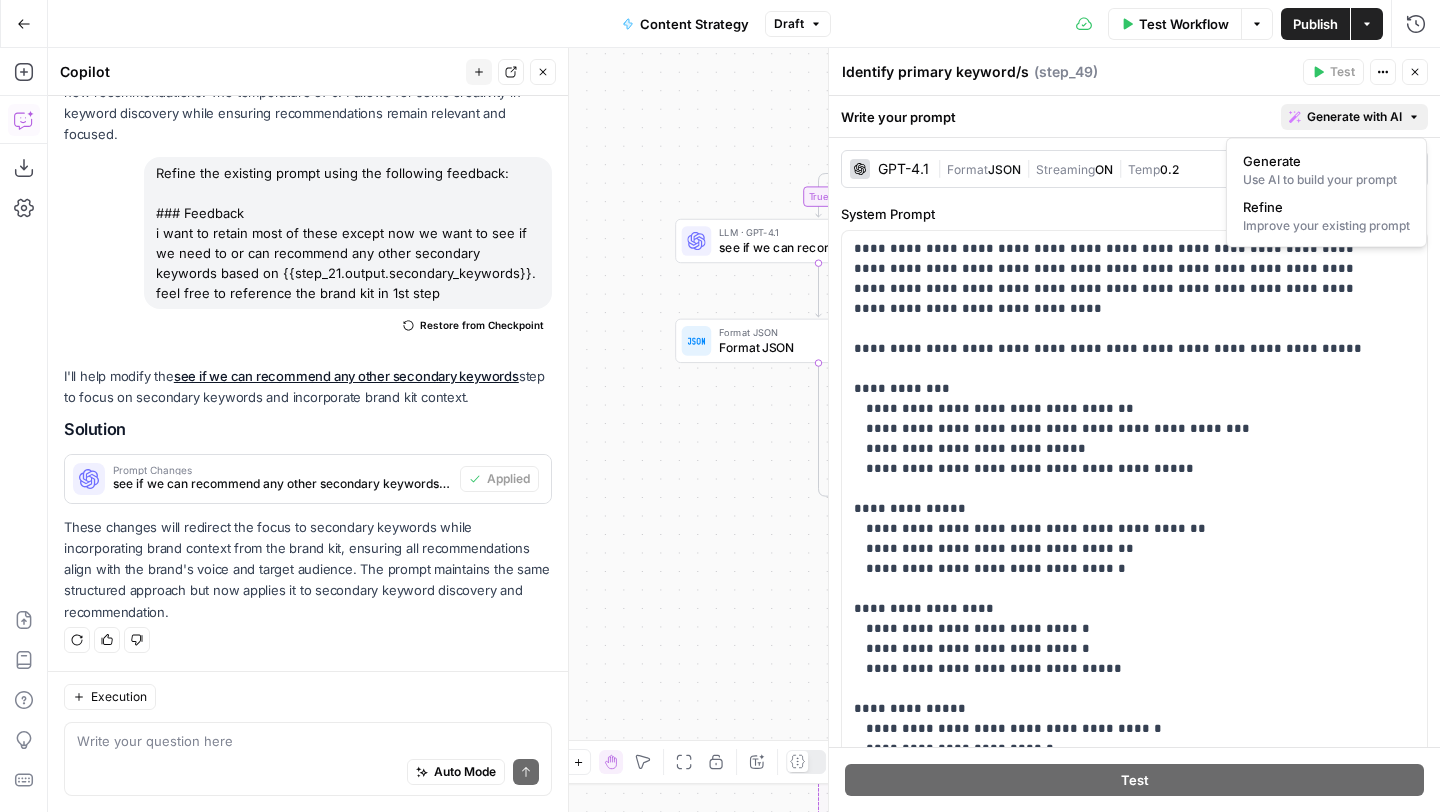 click on "Generate with AI" at bounding box center [1354, 117] 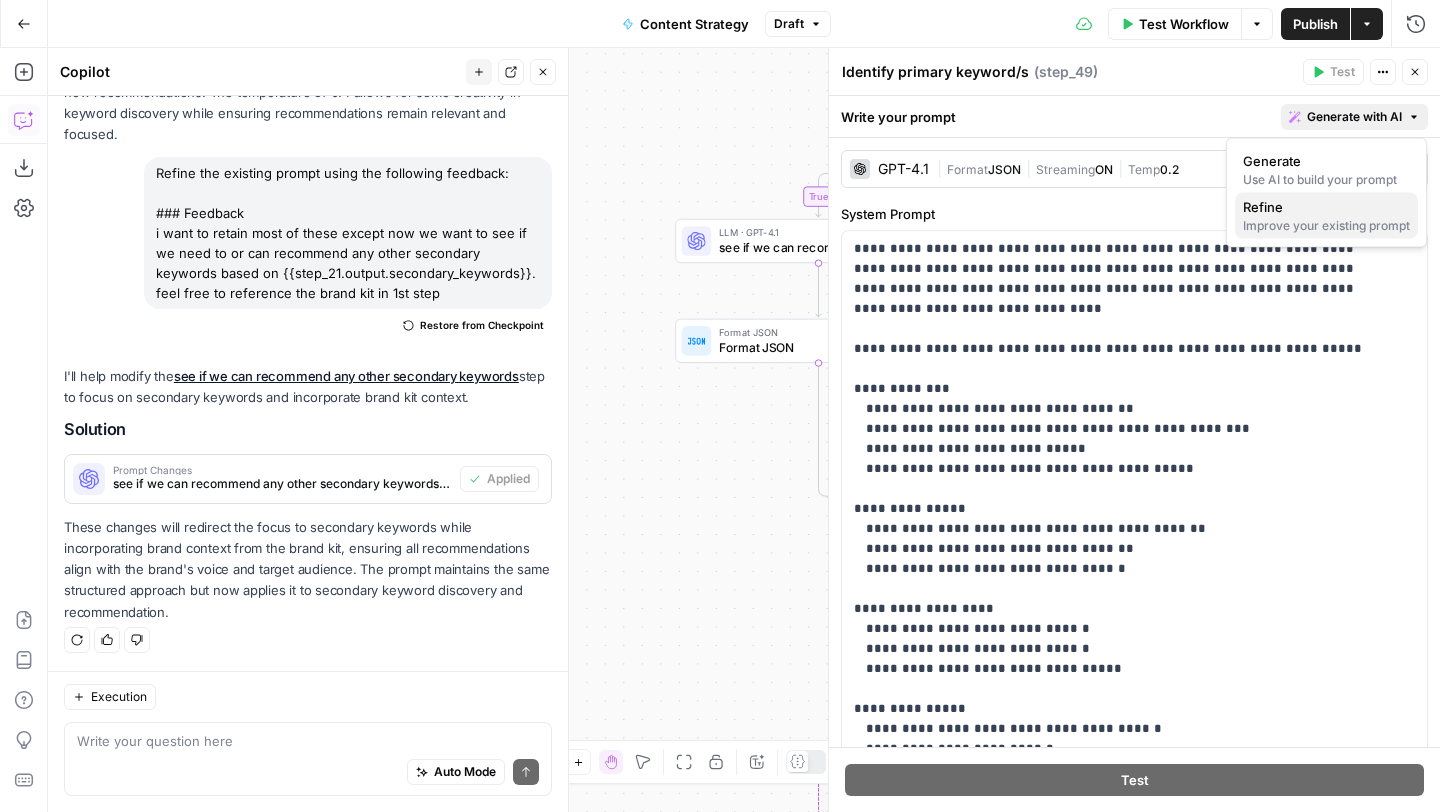 click on "Refine" at bounding box center [1263, 207] 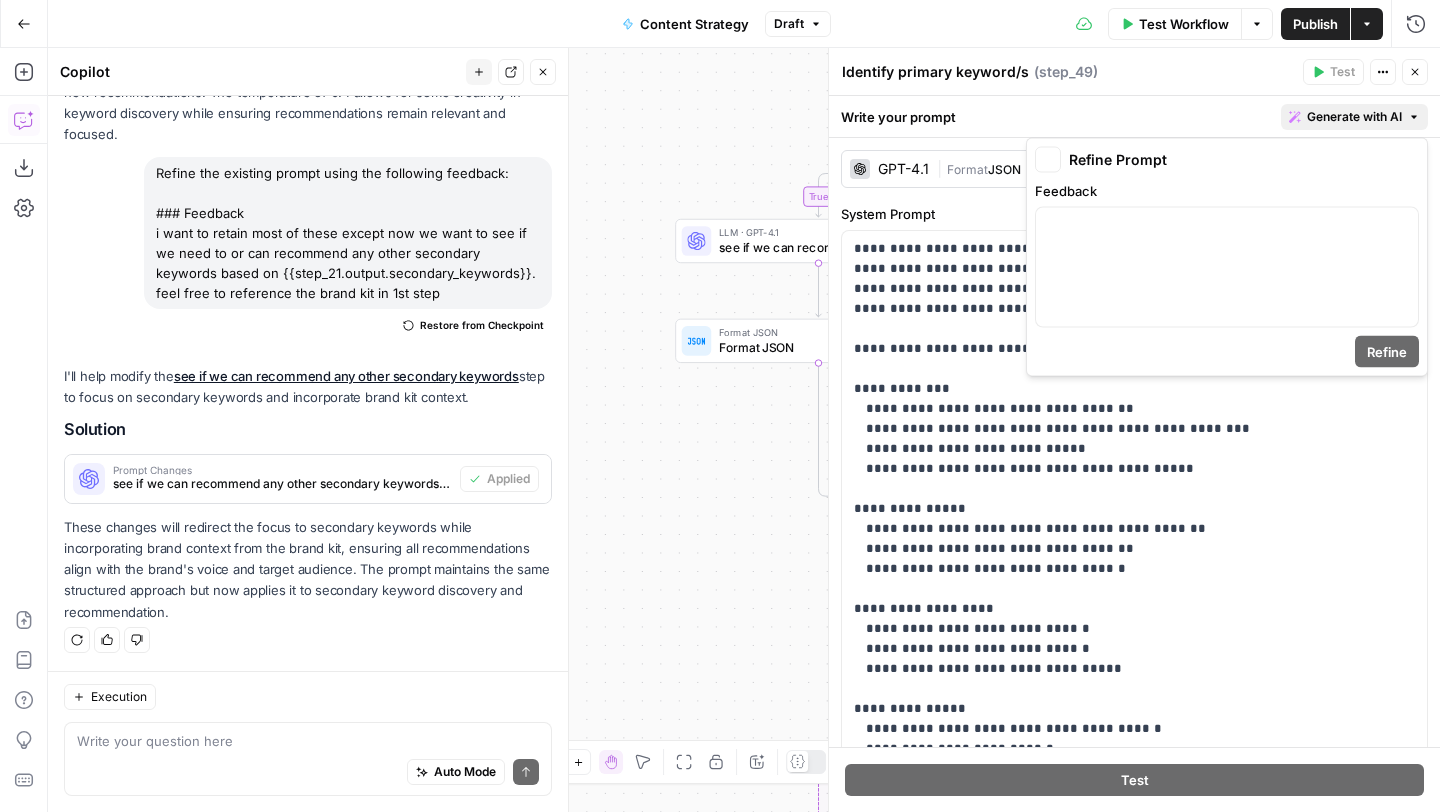 scroll, scrollTop: 4265, scrollLeft: 0, axis: vertical 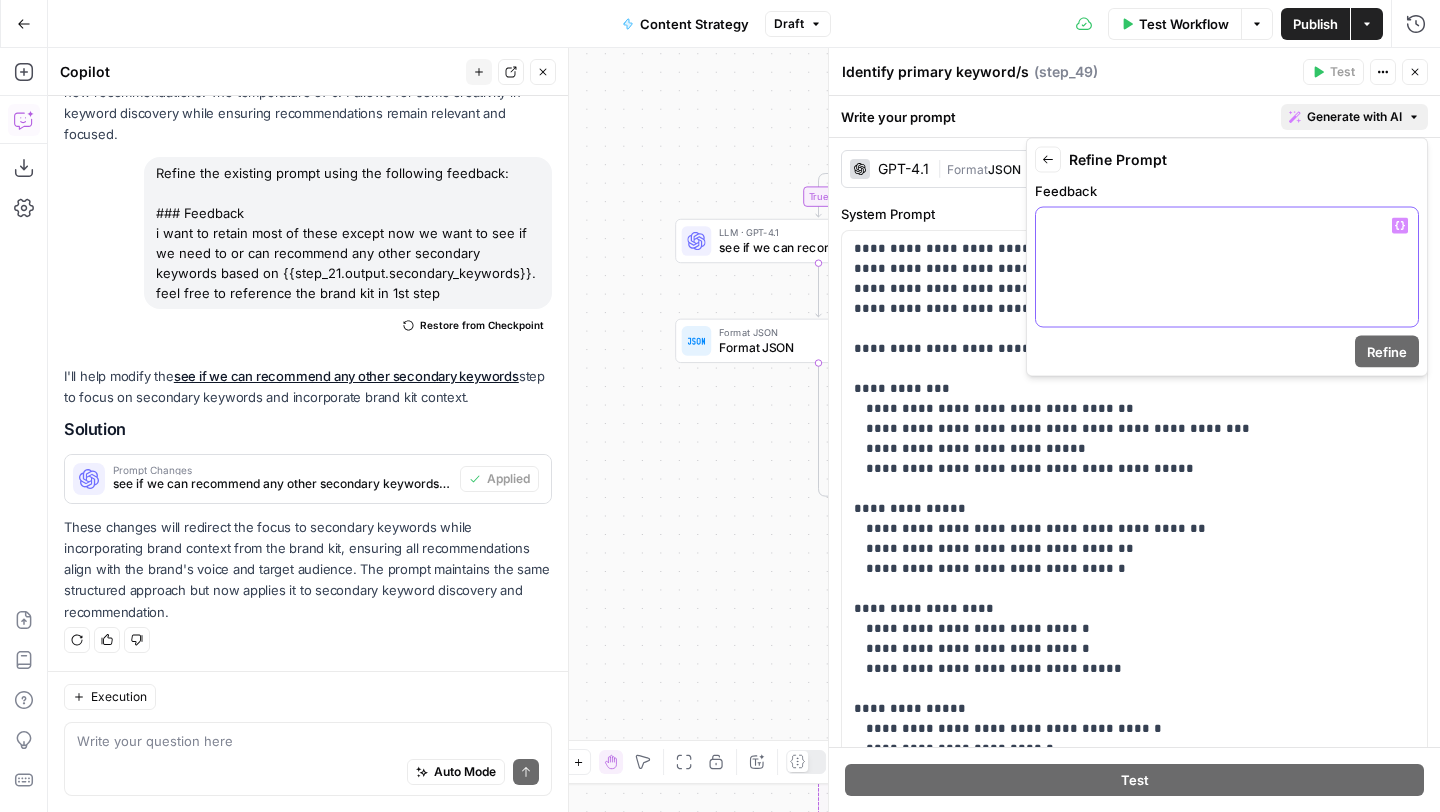 click at bounding box center [1227, 267] 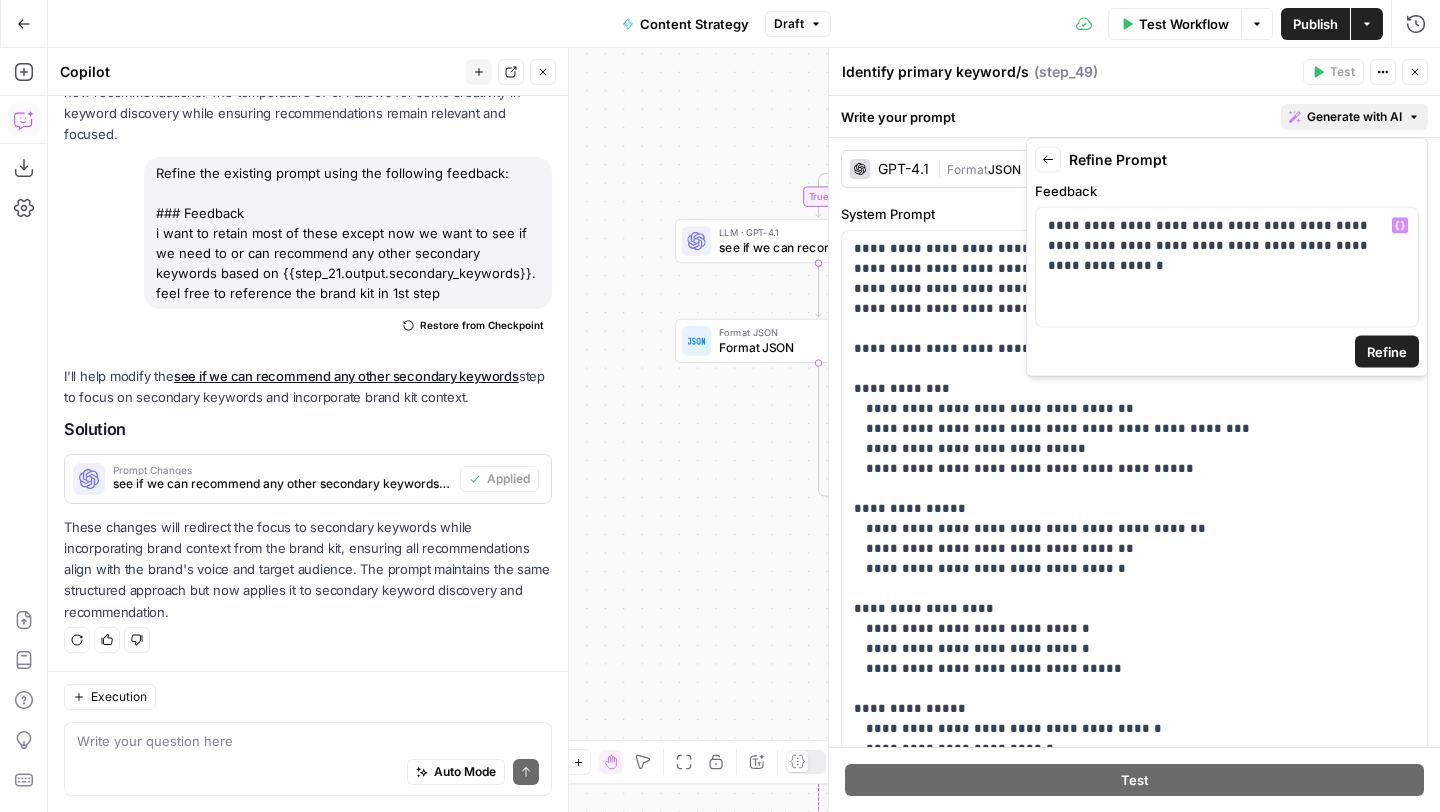 click on "Refine" at bounding box center [1387, 352] 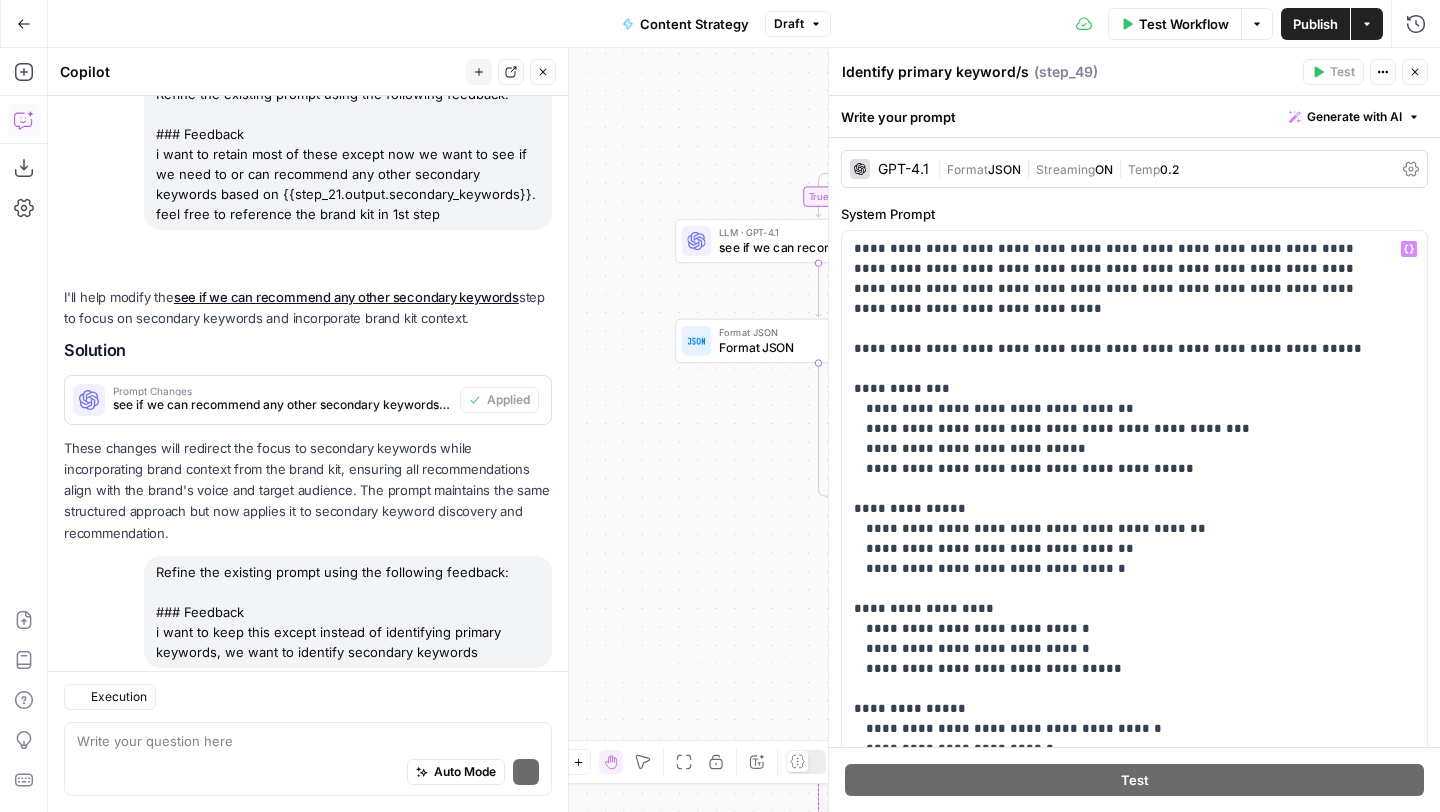 scroll, scrollTop: 4649, scrollLeft: 0, axis: vertical 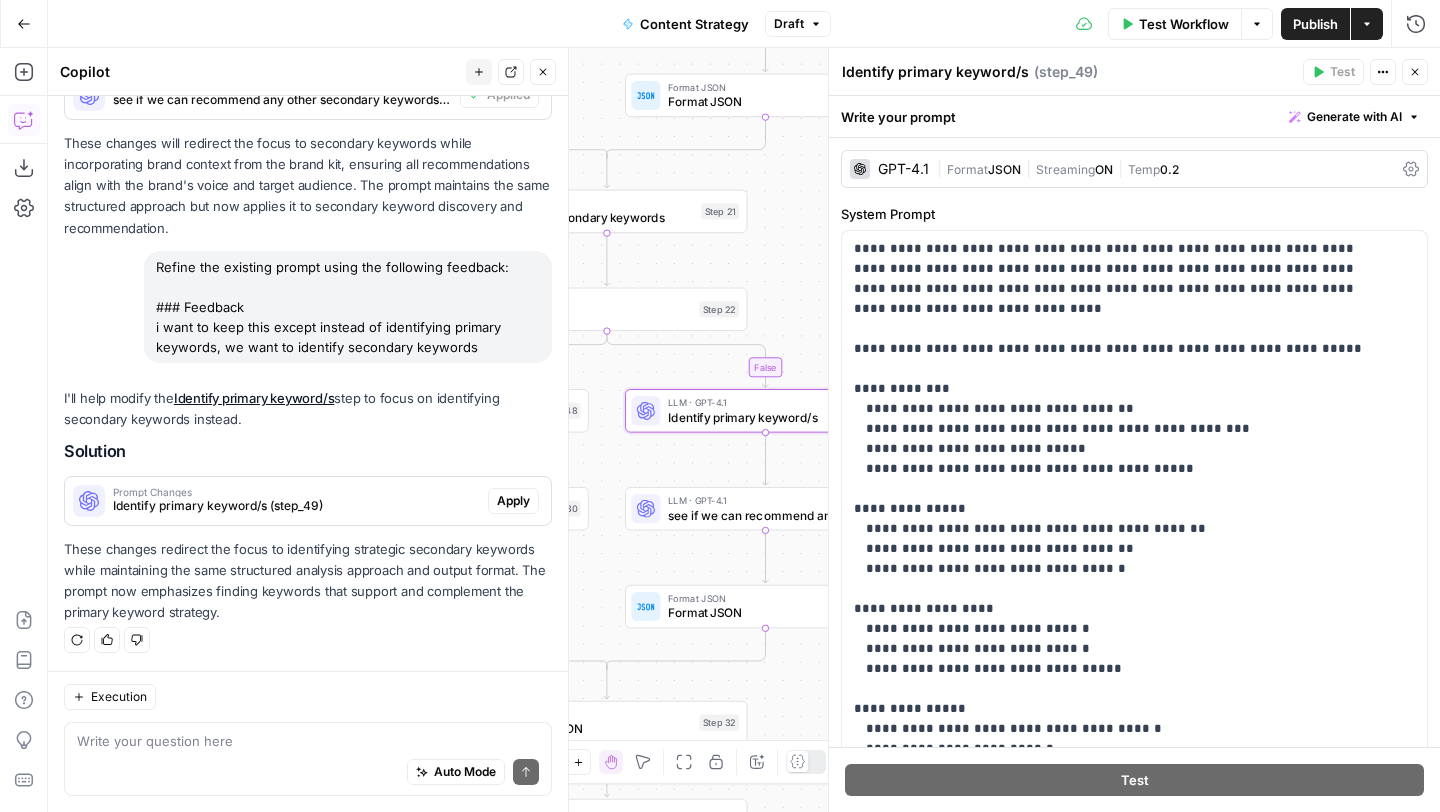 click on "Apply" at bounding box center (513, 501) 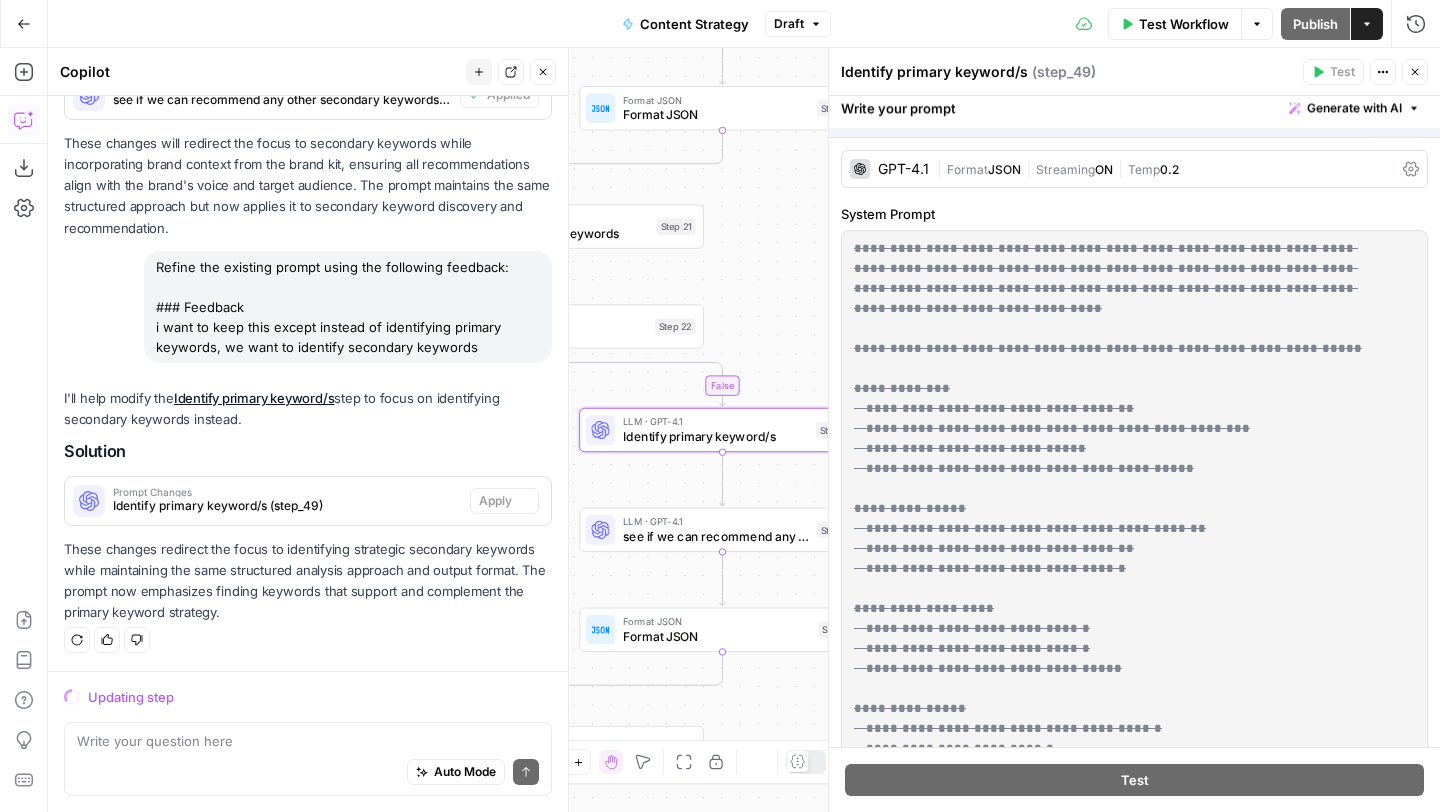scroll, scrollTop: 4361, scrollLeft: 0, axis: vertical 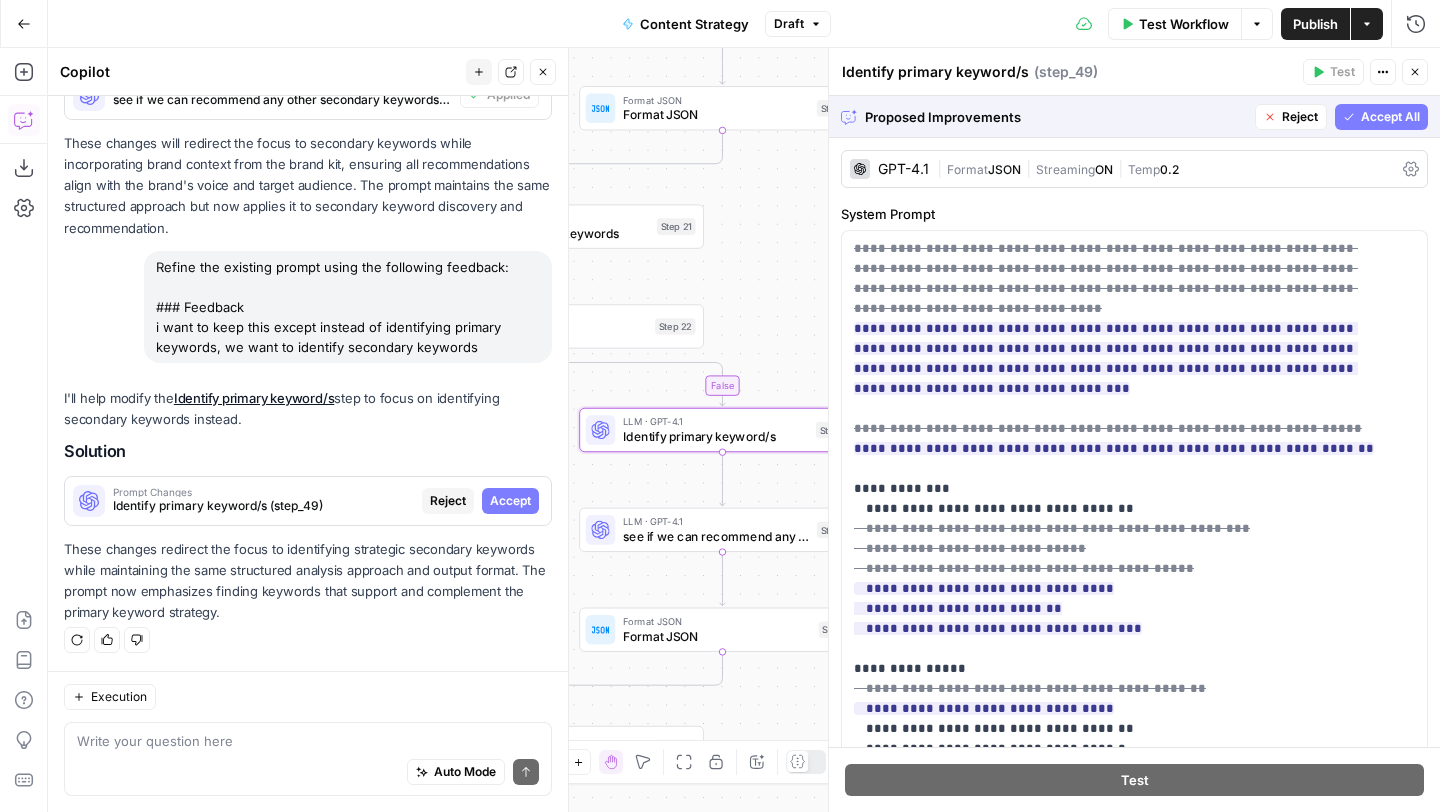 click on "Accept" at bounding box center [510, 501] 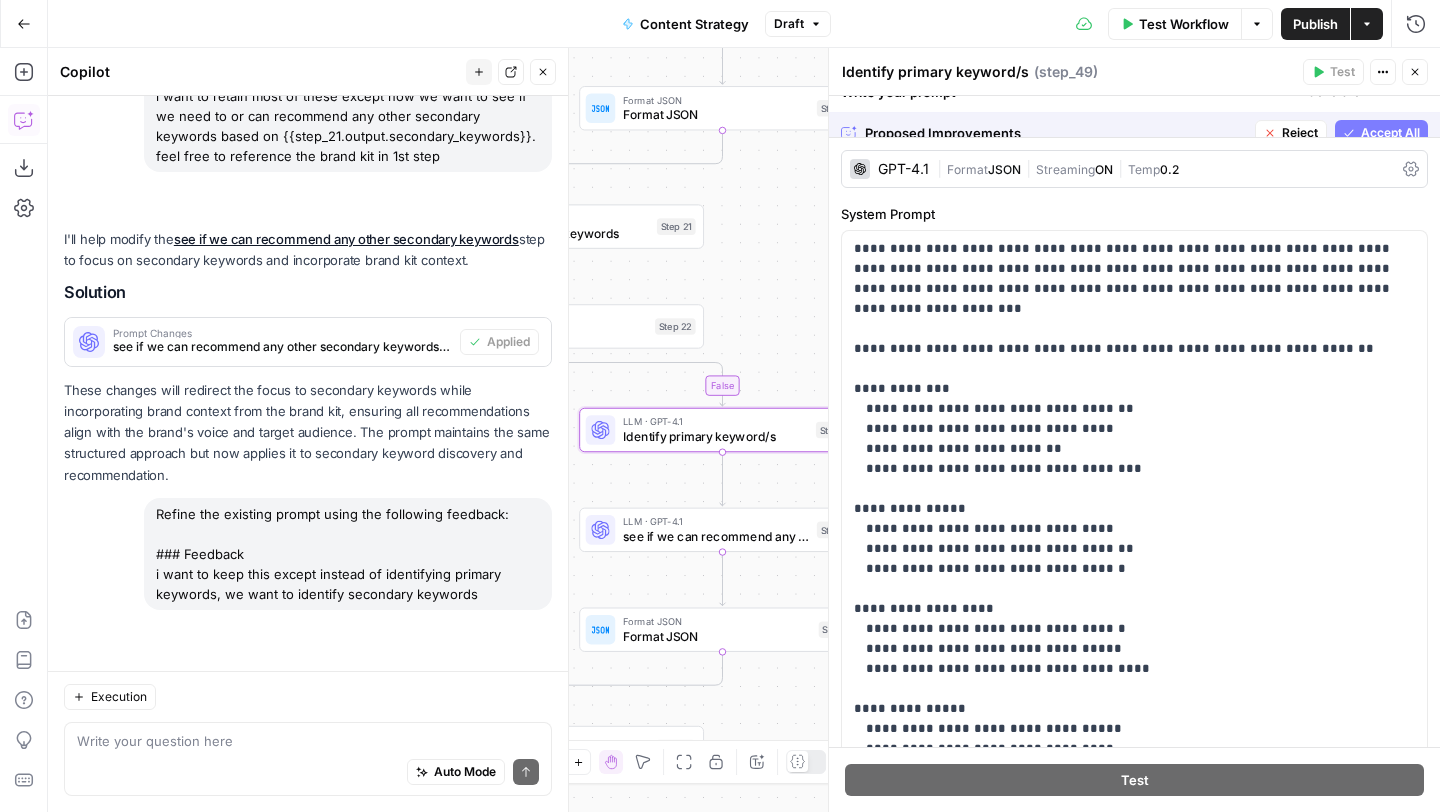 scroll, scrollTop: 4681, scrollLeft: 0, axis: vertical 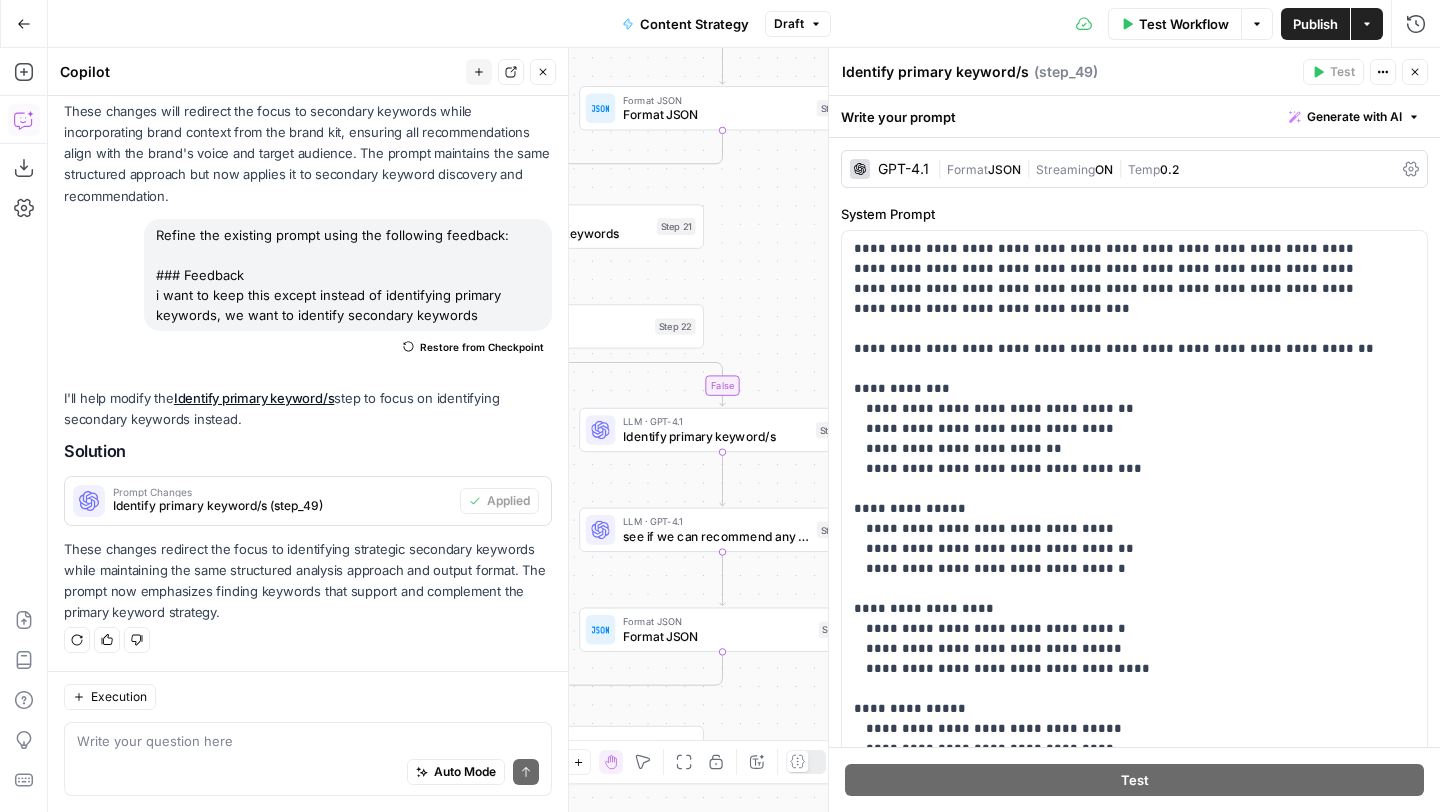 click 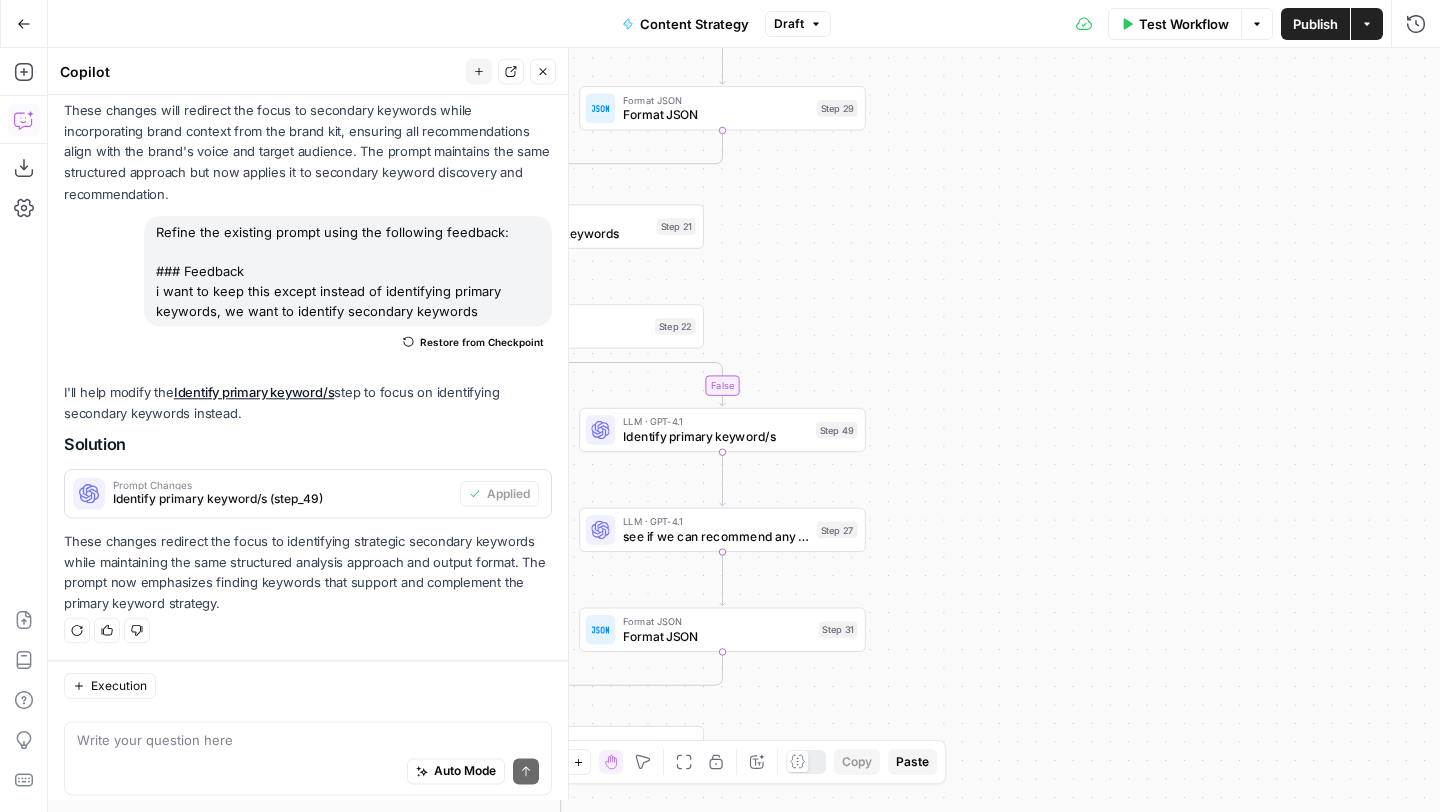 scroll, scrollTop: 4681, scrollLeft: 0, axis: vertical 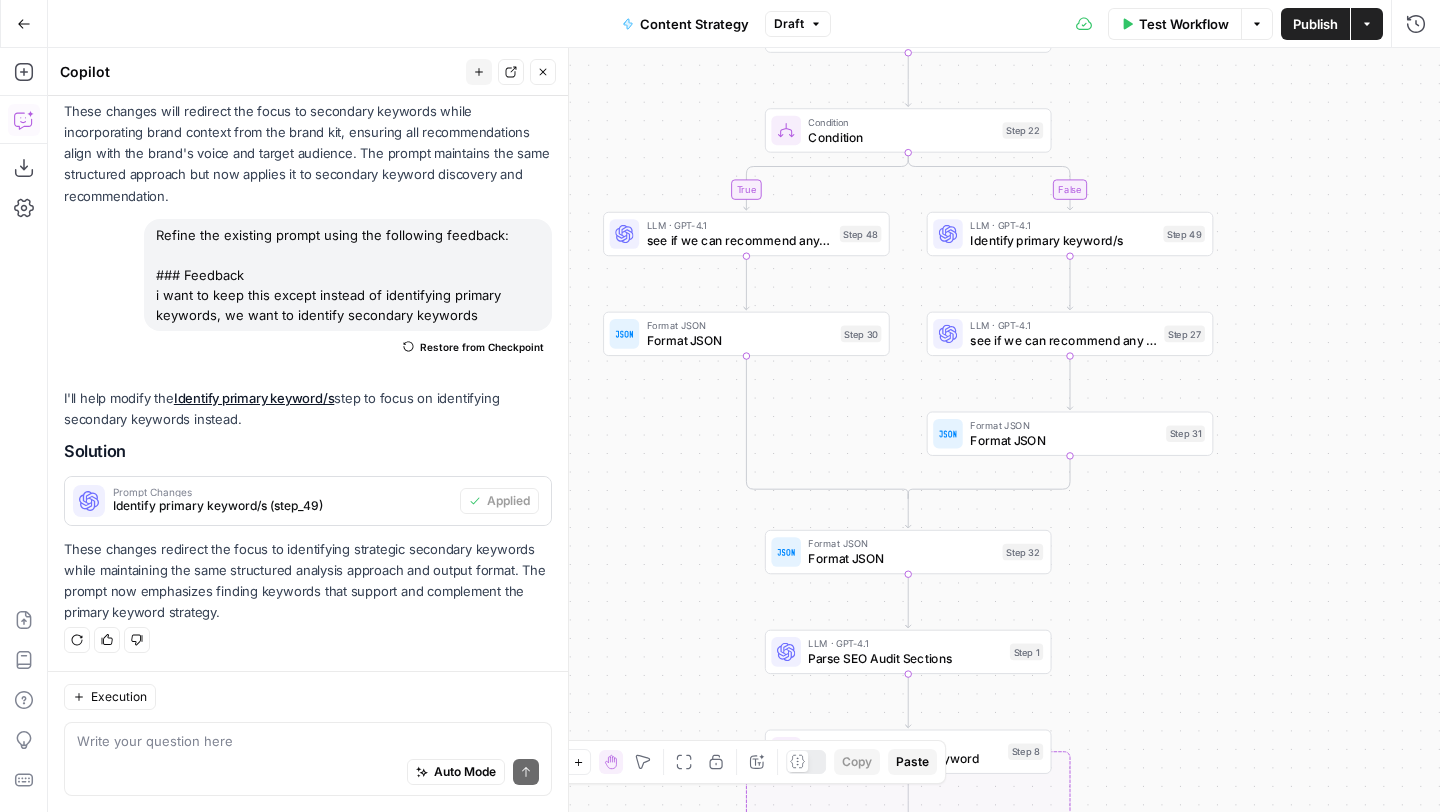 click on "Identify primary keyword/s" at bounding box center [1063, 240] 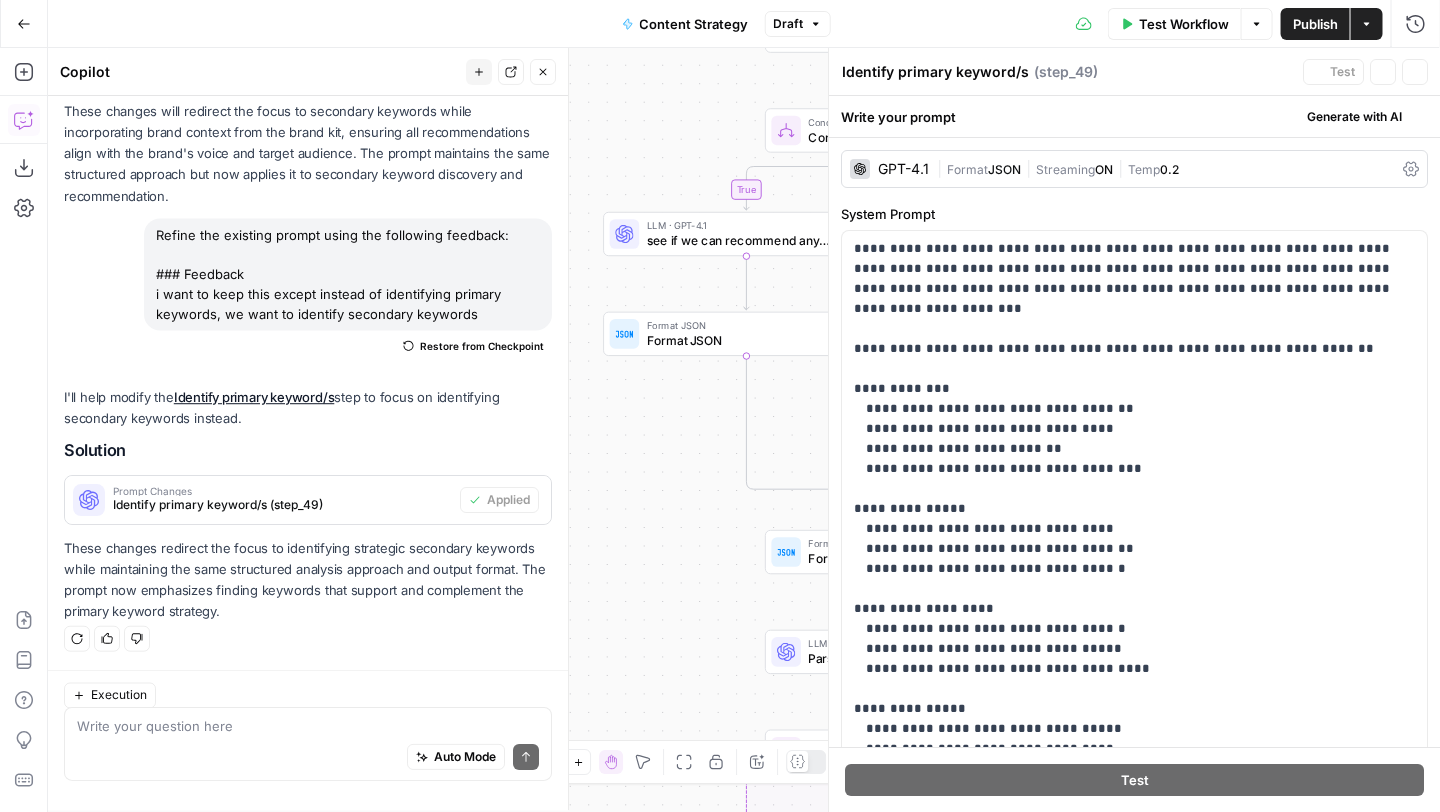 scroll, scrollTop: 4681, scrollLeft: 0, axis: vertical 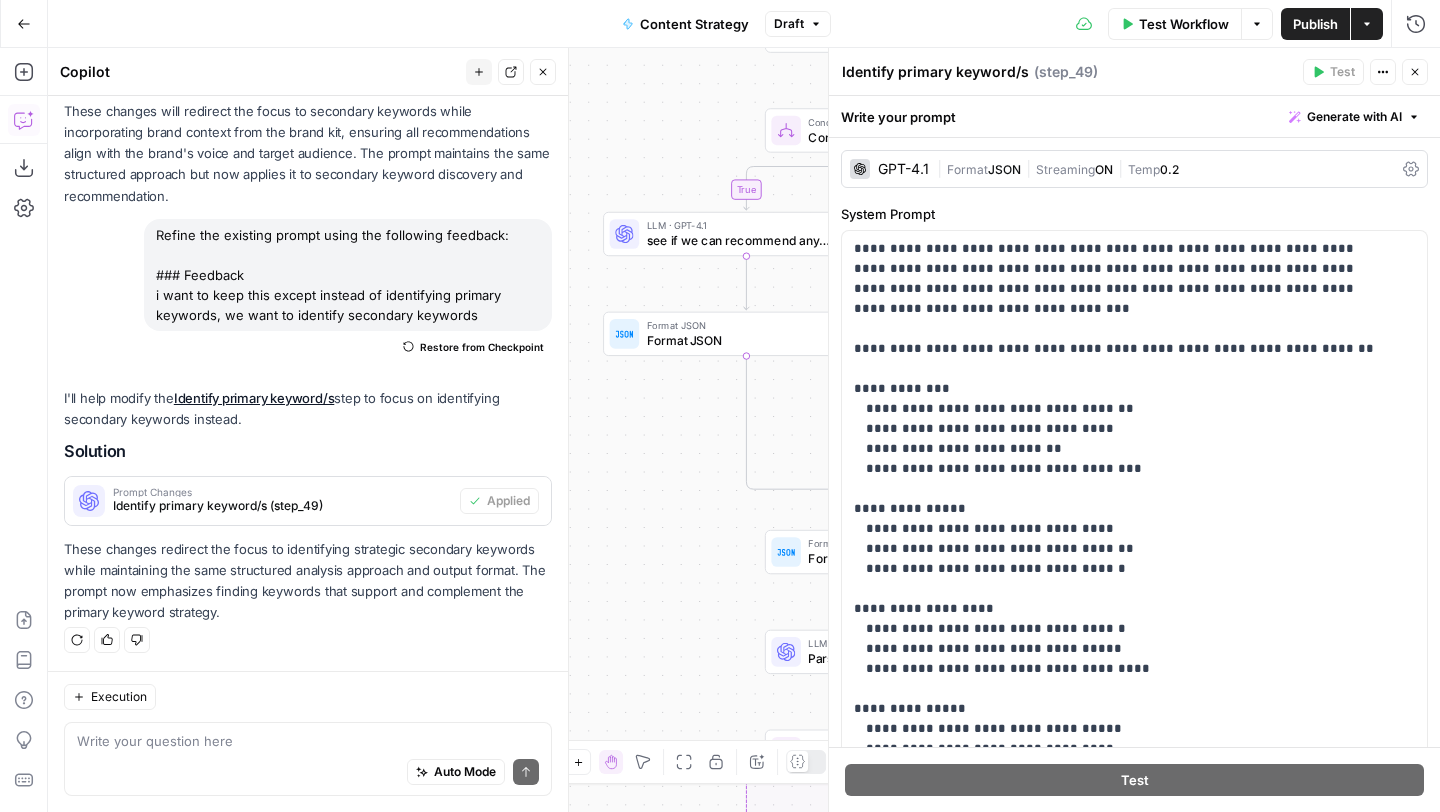 click on "Identify primary keyword/s" at bounding box center [935, 72] 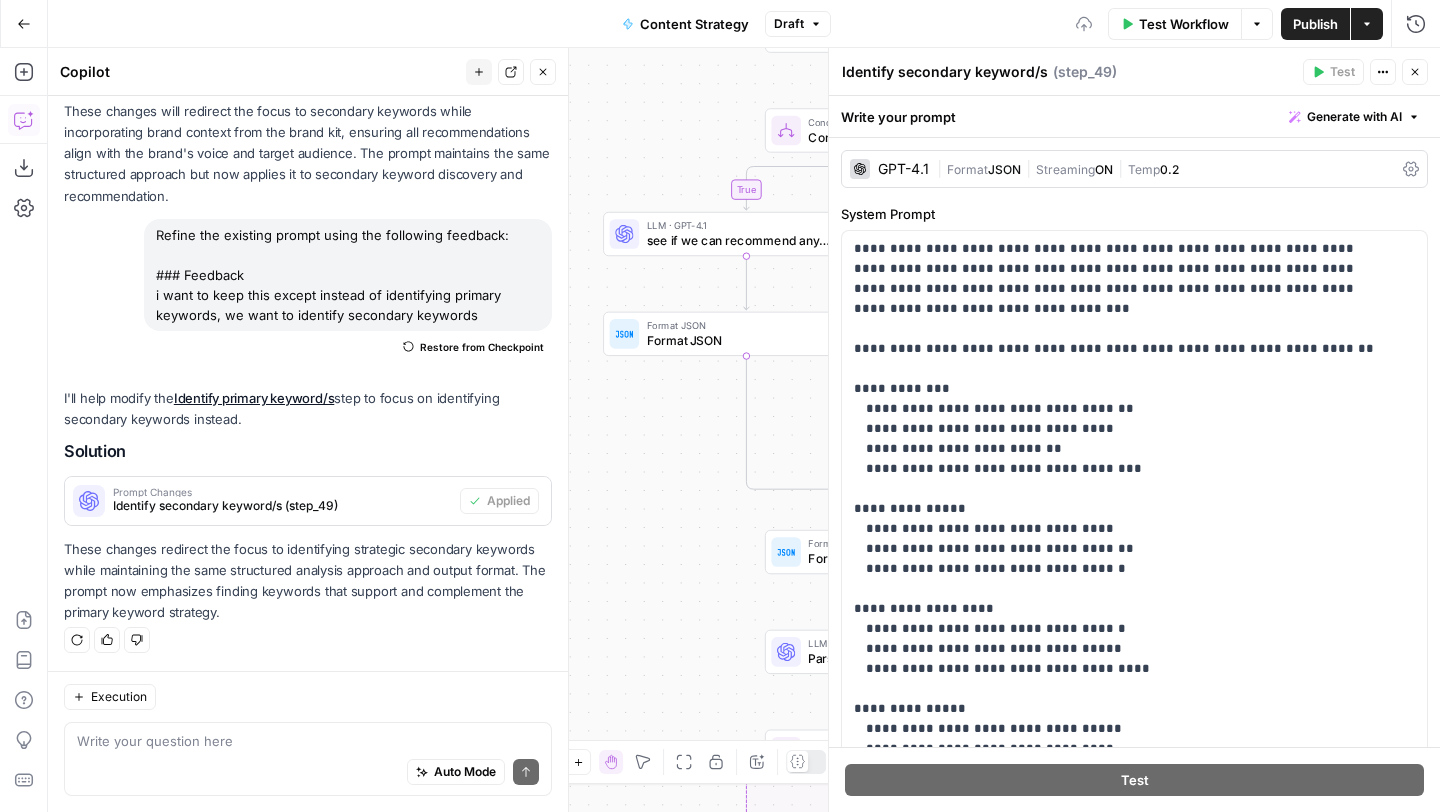 type on "Identify secondary keyword/s" 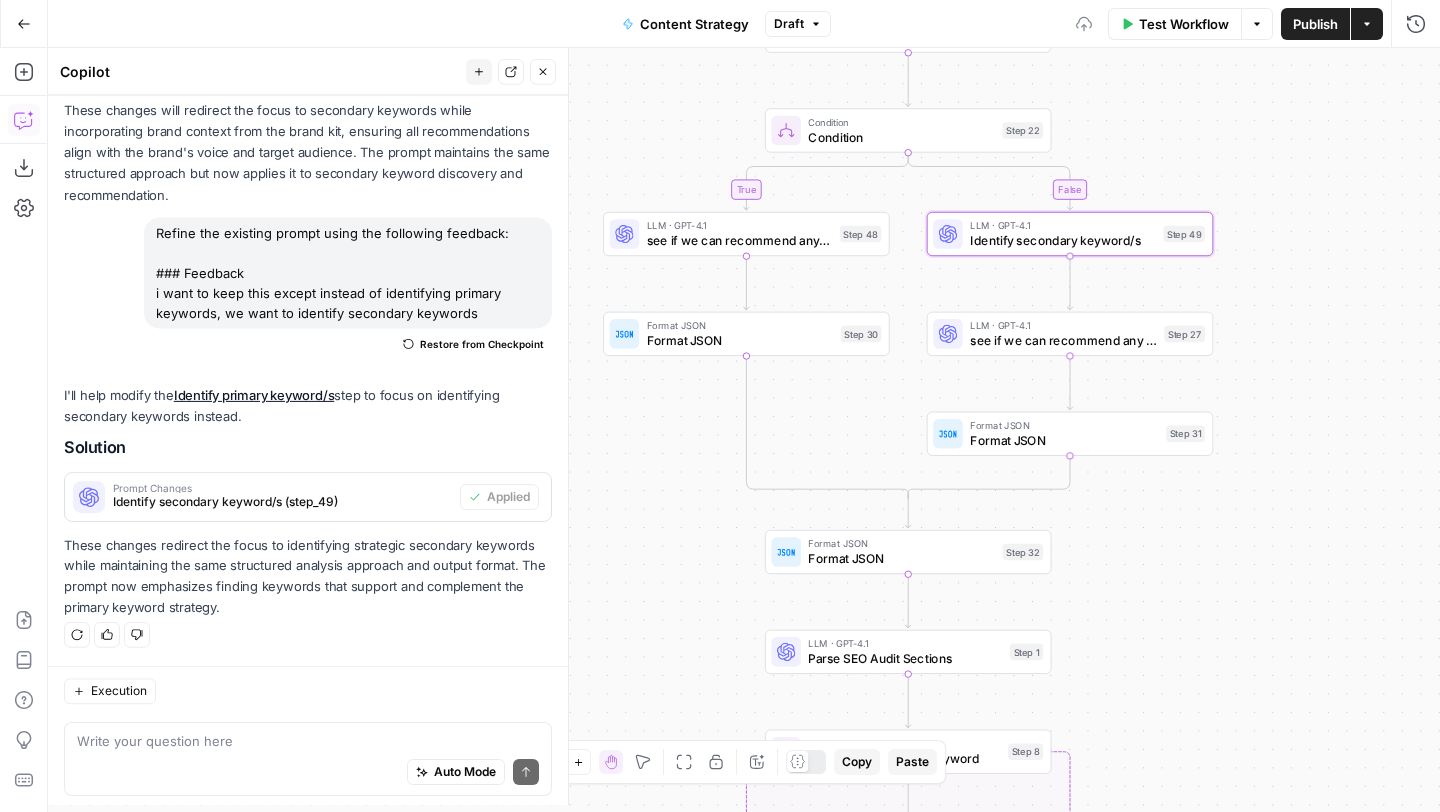 scroll, scrollTop: 4681, scrollLeft: 0, axis: vertical 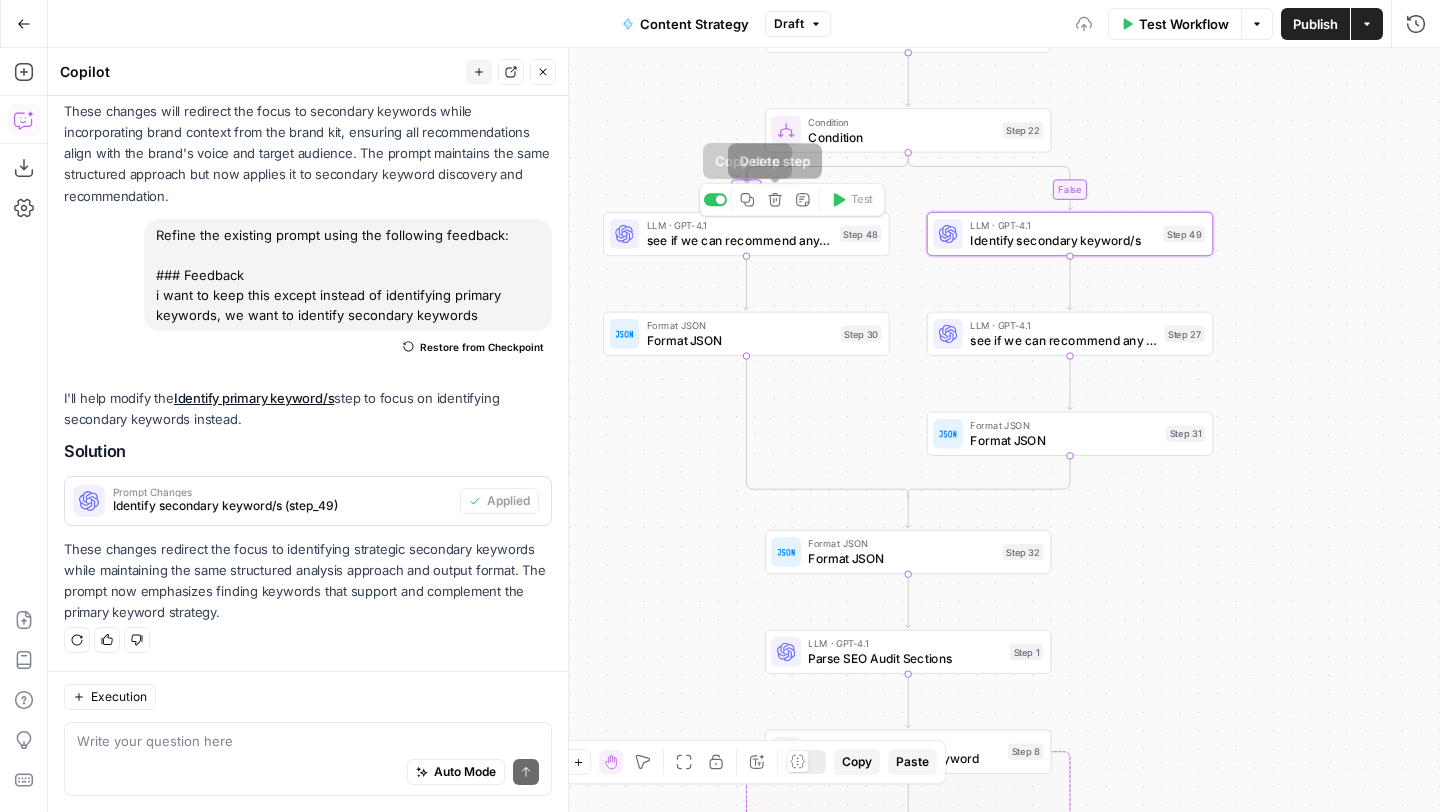 click 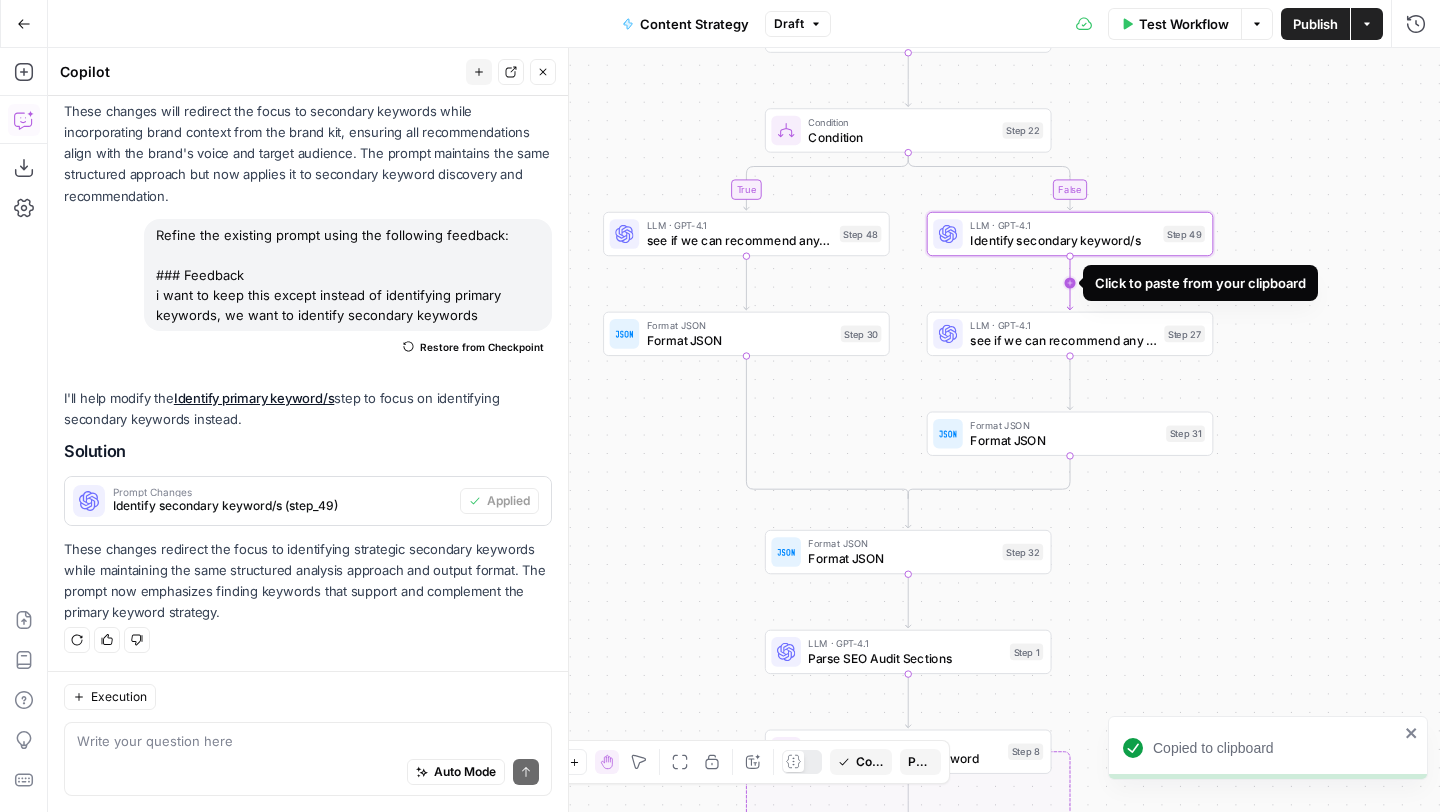 click 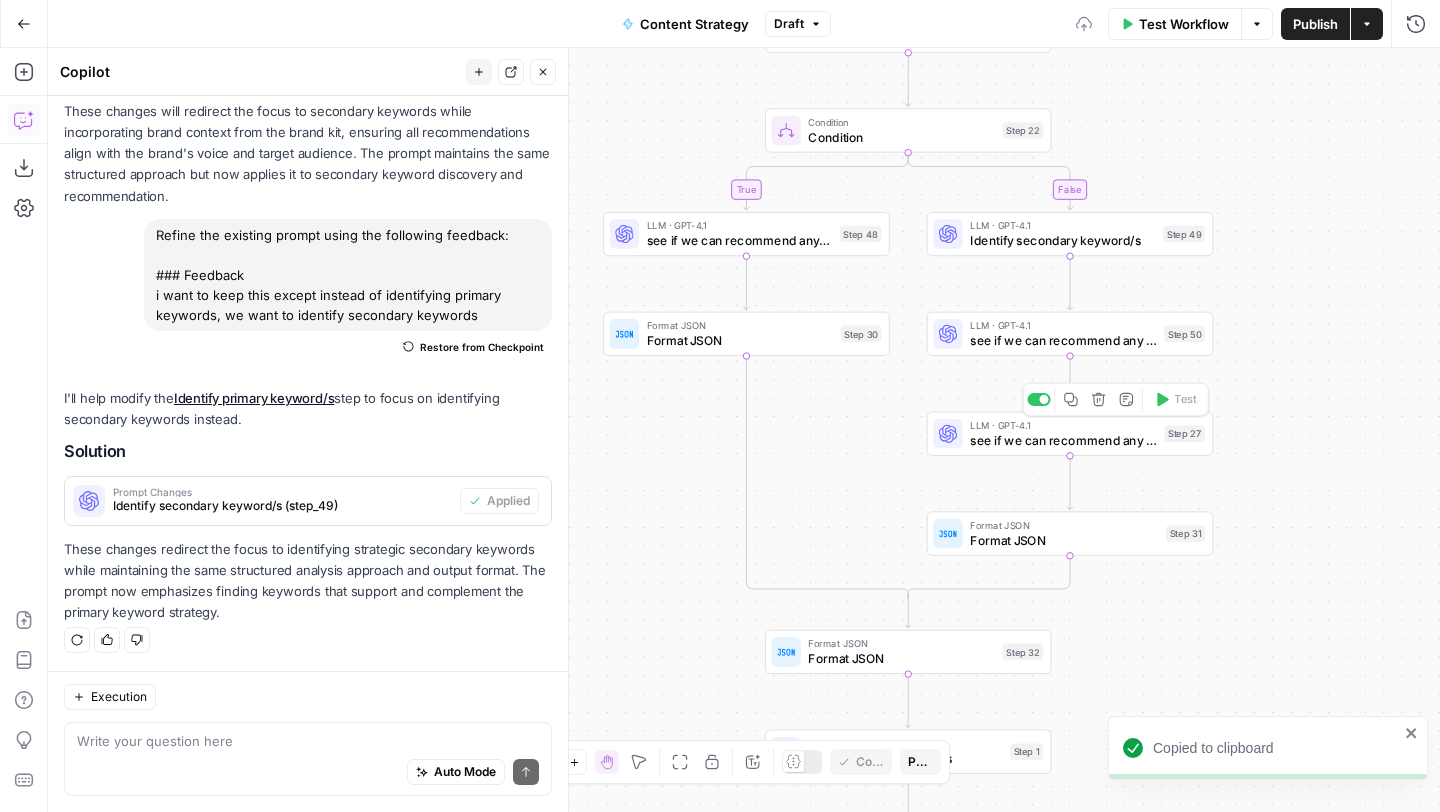 click 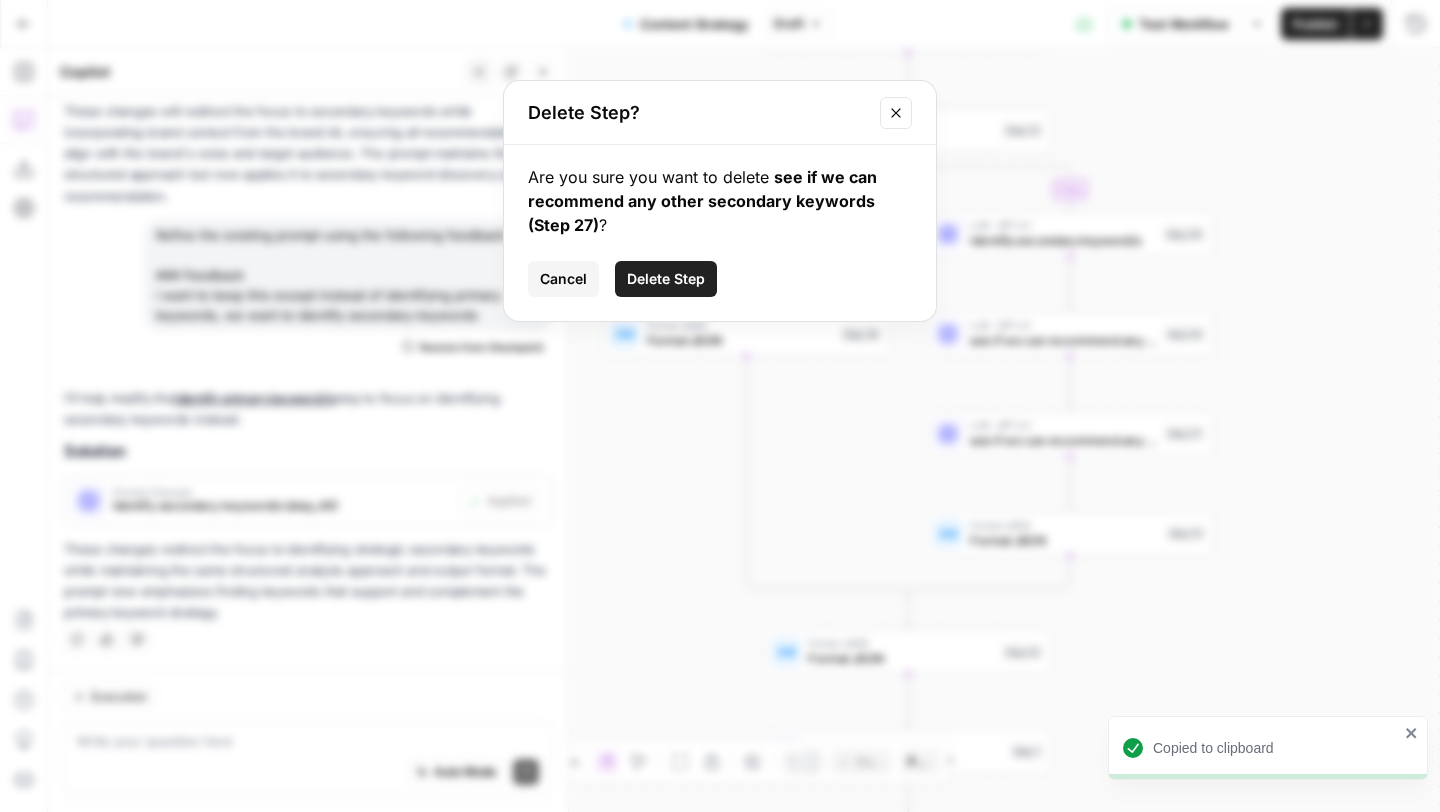 click on "Delete Step" at bounding box center [666, 279] 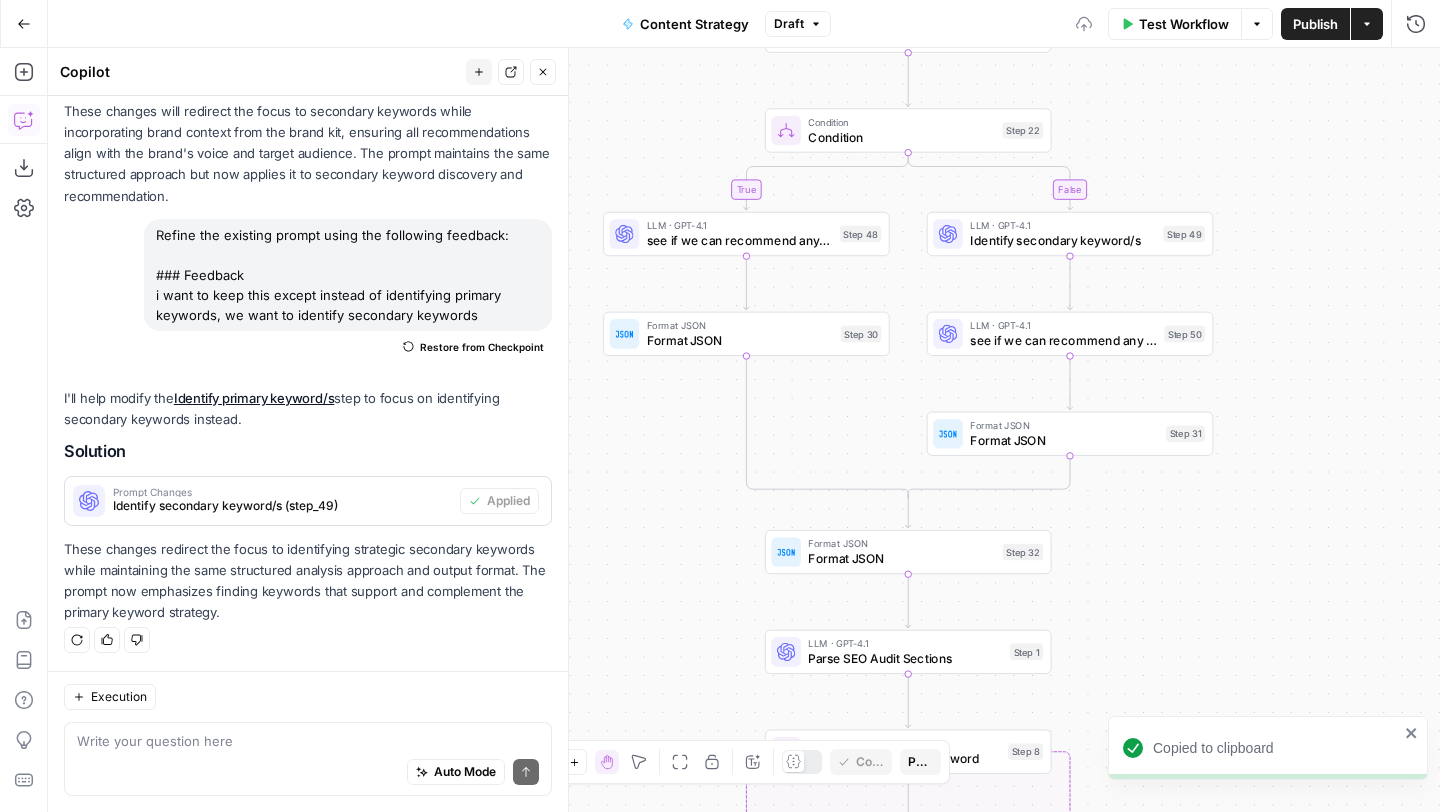 click on "Identify secondary keyword/s" at bounding box center (1063, 240) 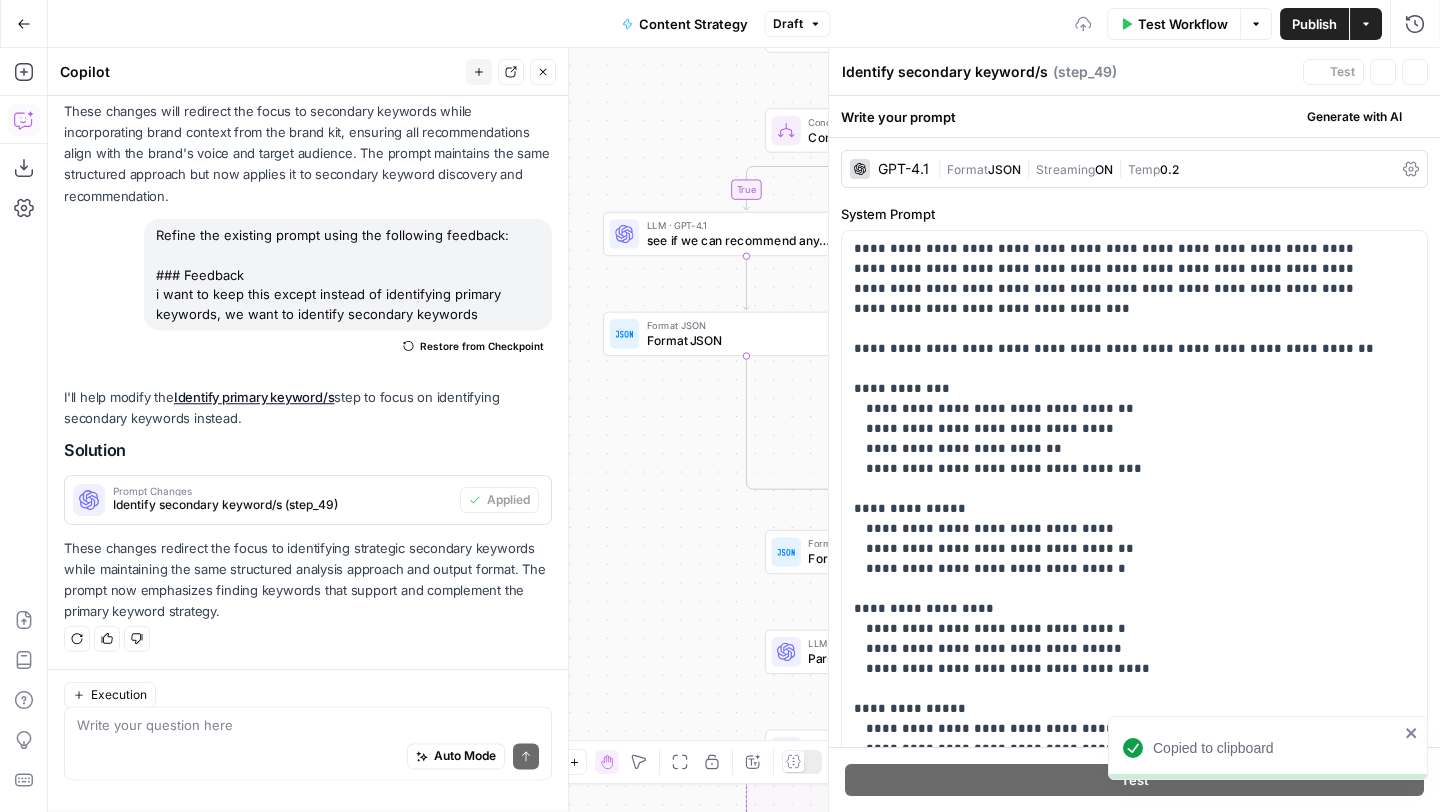 scroll, scrollTop: 4681, scrollLeft: 0, axis: vertical 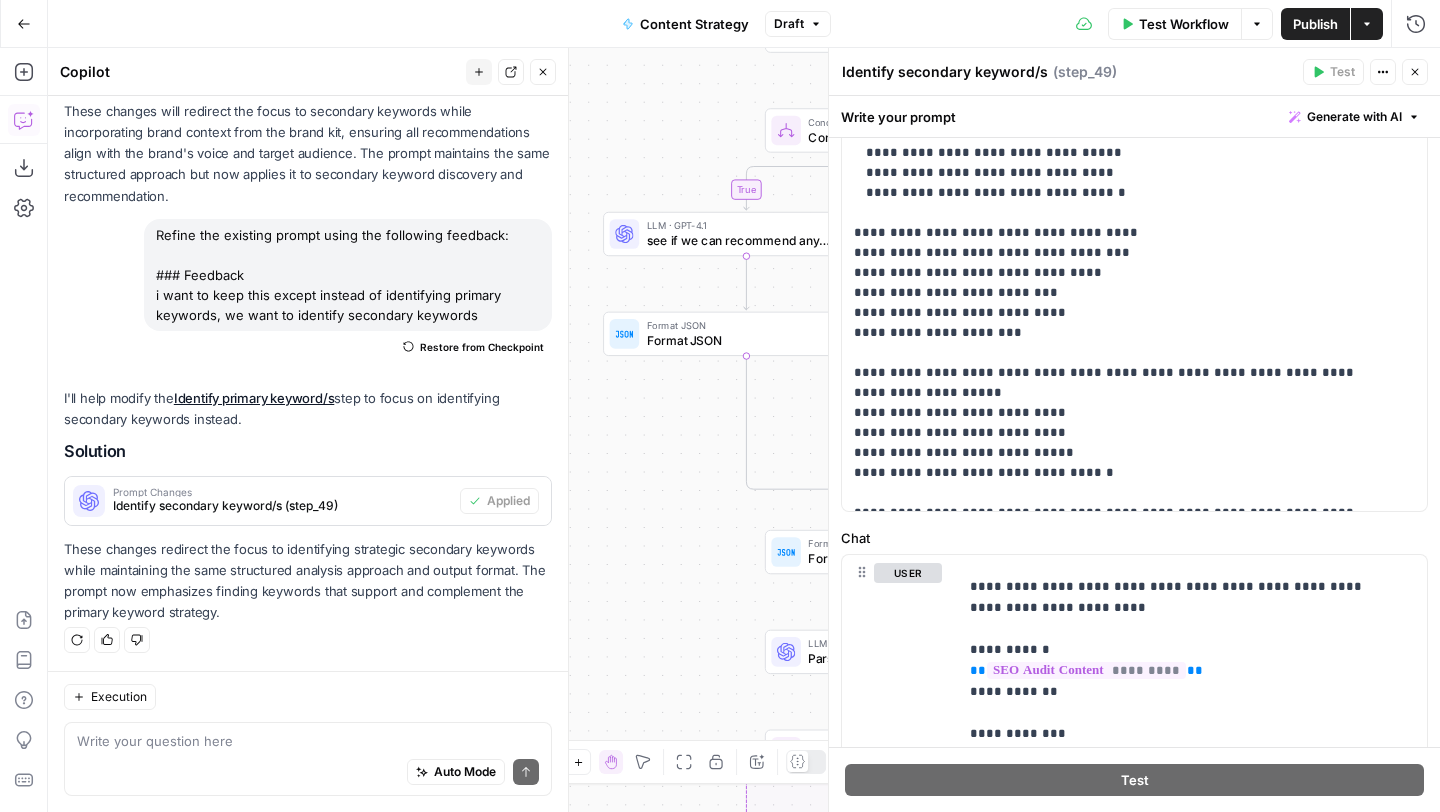 click 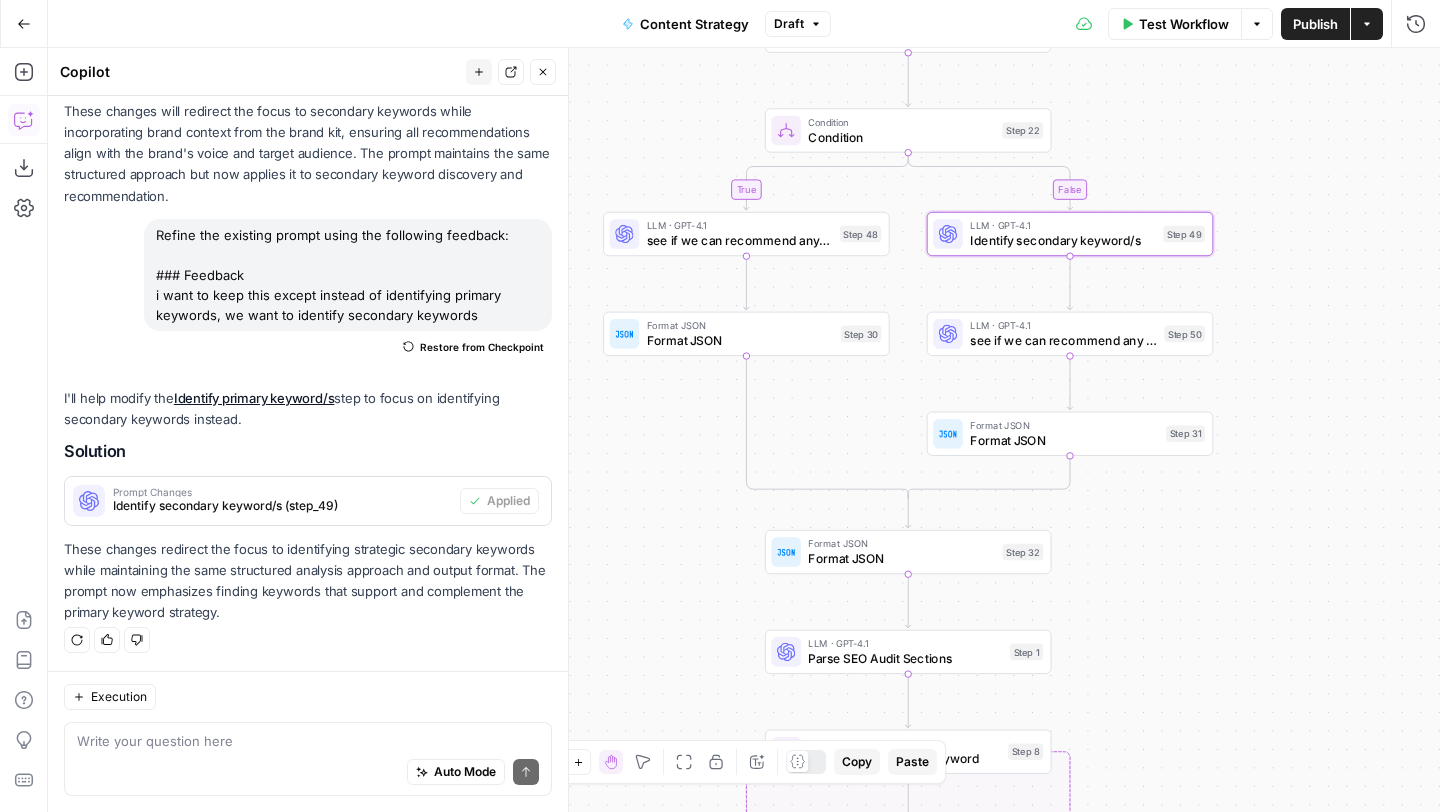 click on "see if we can recommend any other secondary keywords" at bounding box center (1063, 340) 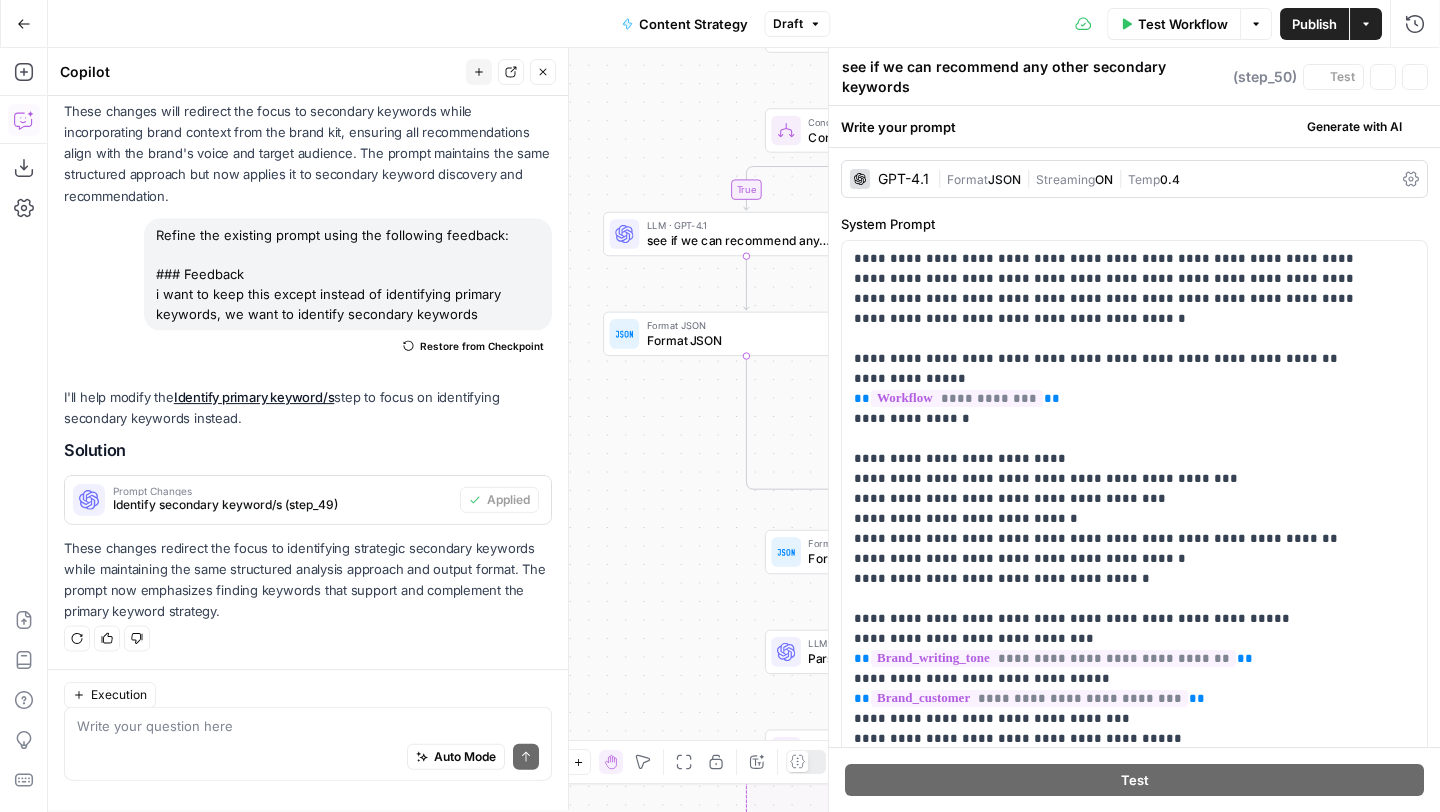 scroll, scrollTop: 4681, scrollLeft: 0, axis: vertical 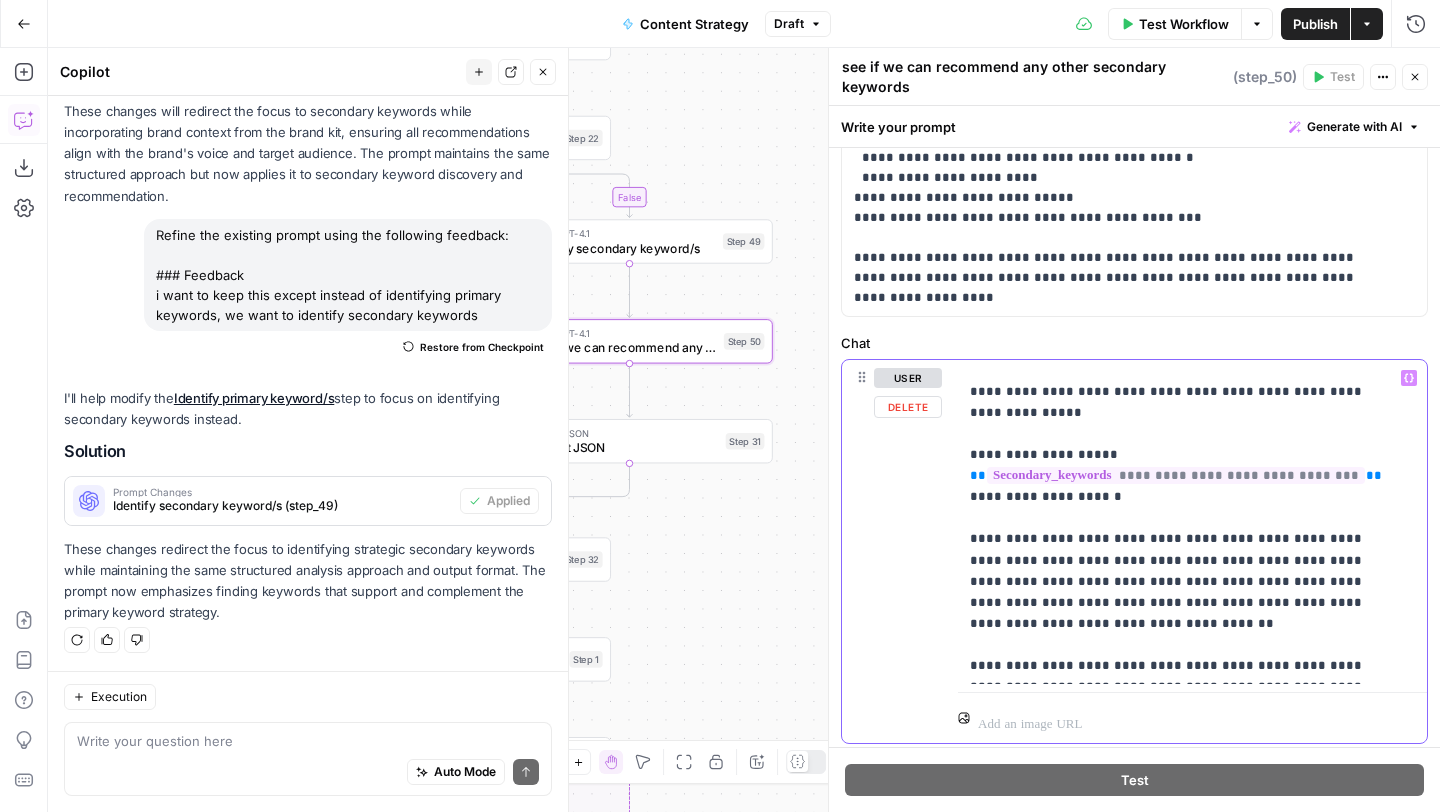 click on "**********" at bounding box center (1176, 475) 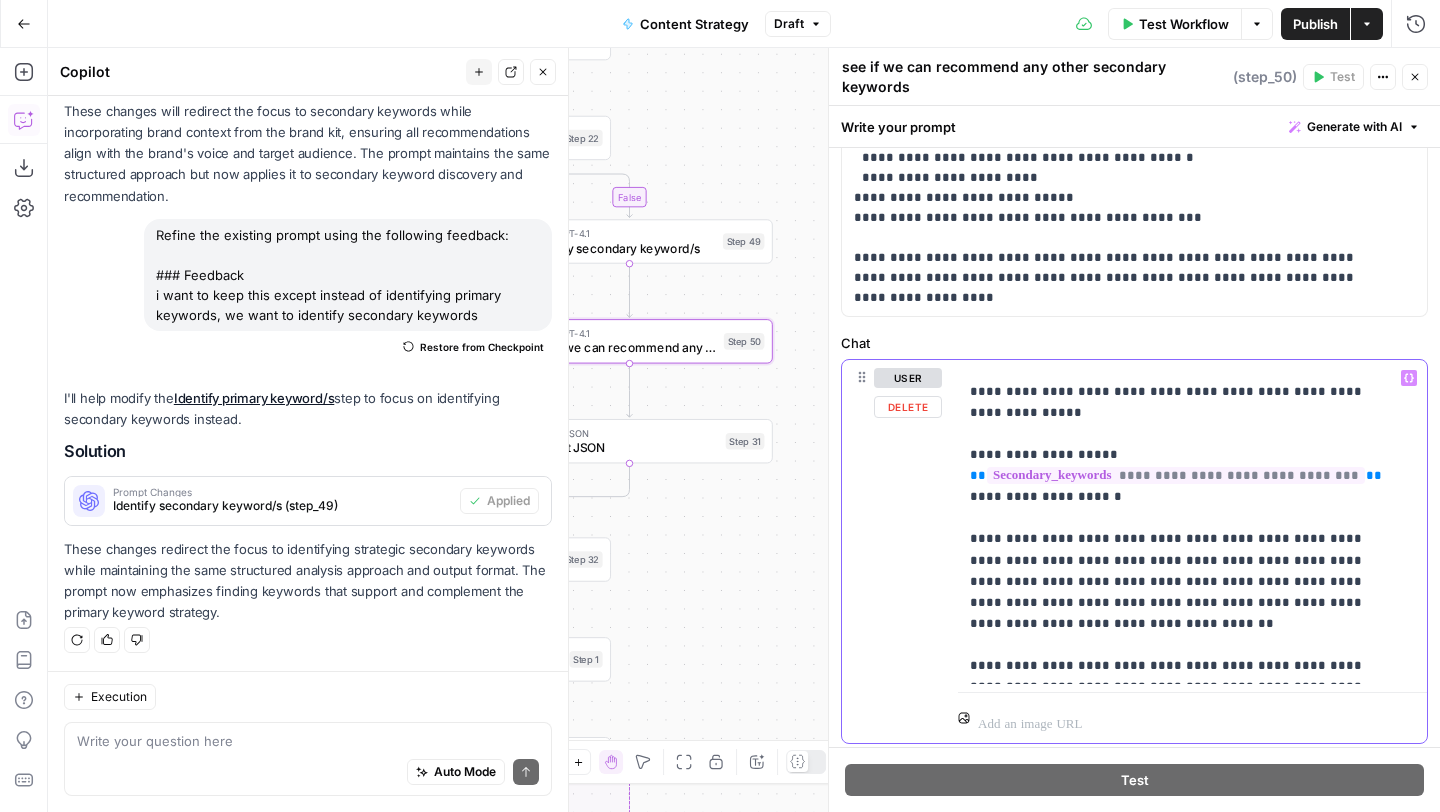 click on "**********" at bounding box center [1176, 475] 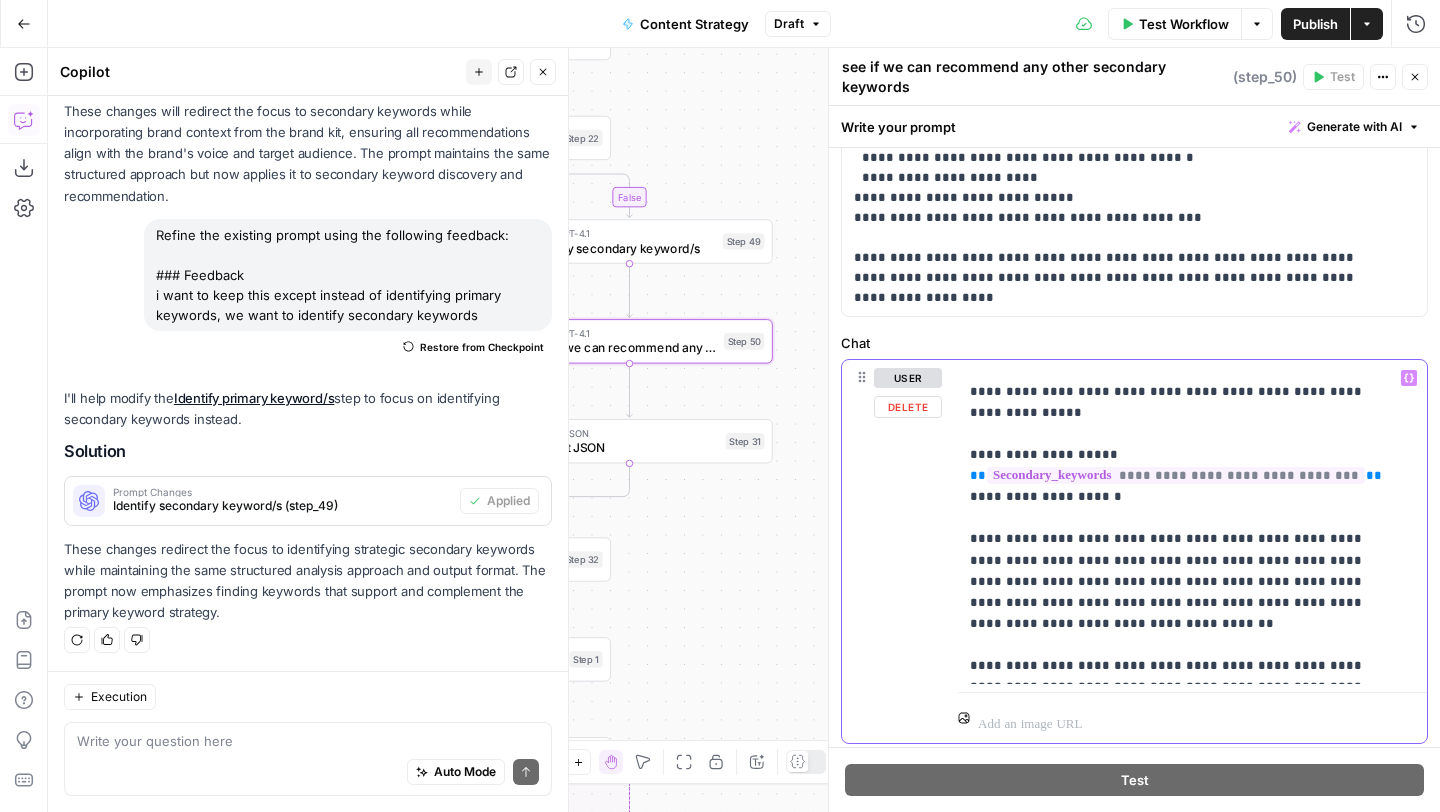 click on "**********" at bounding box center (1176, 475) 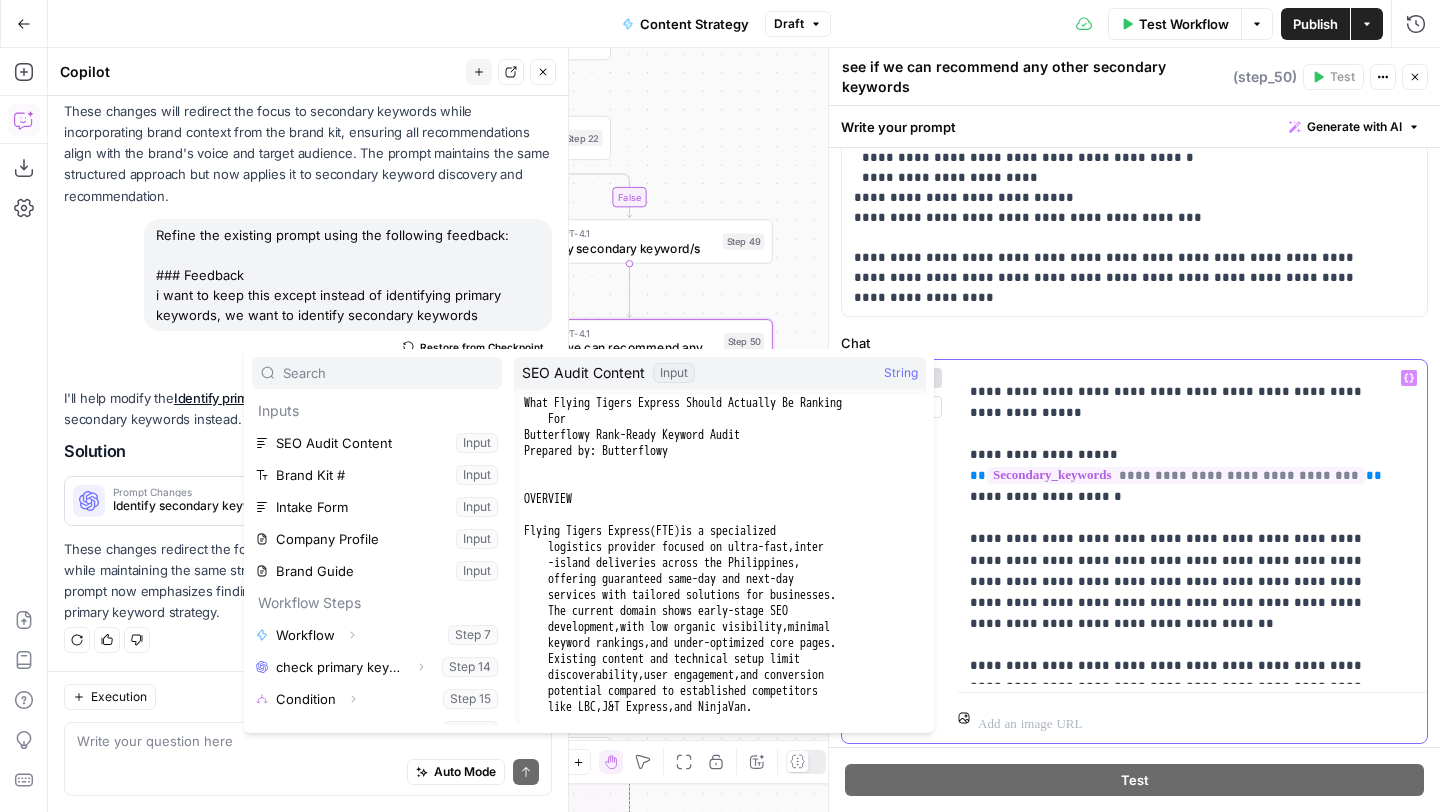 click on "**********" at bounding box center (1176, 475) 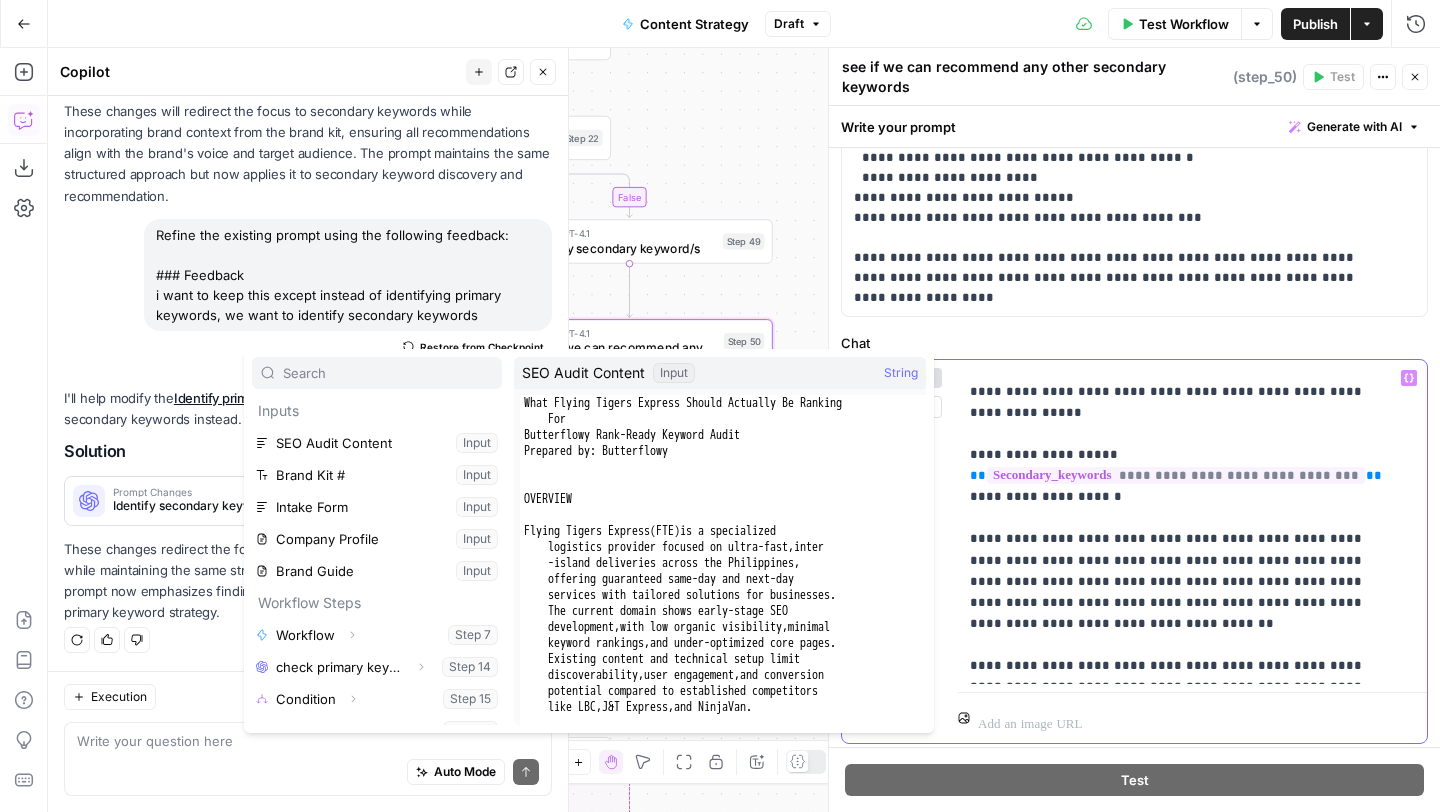 type 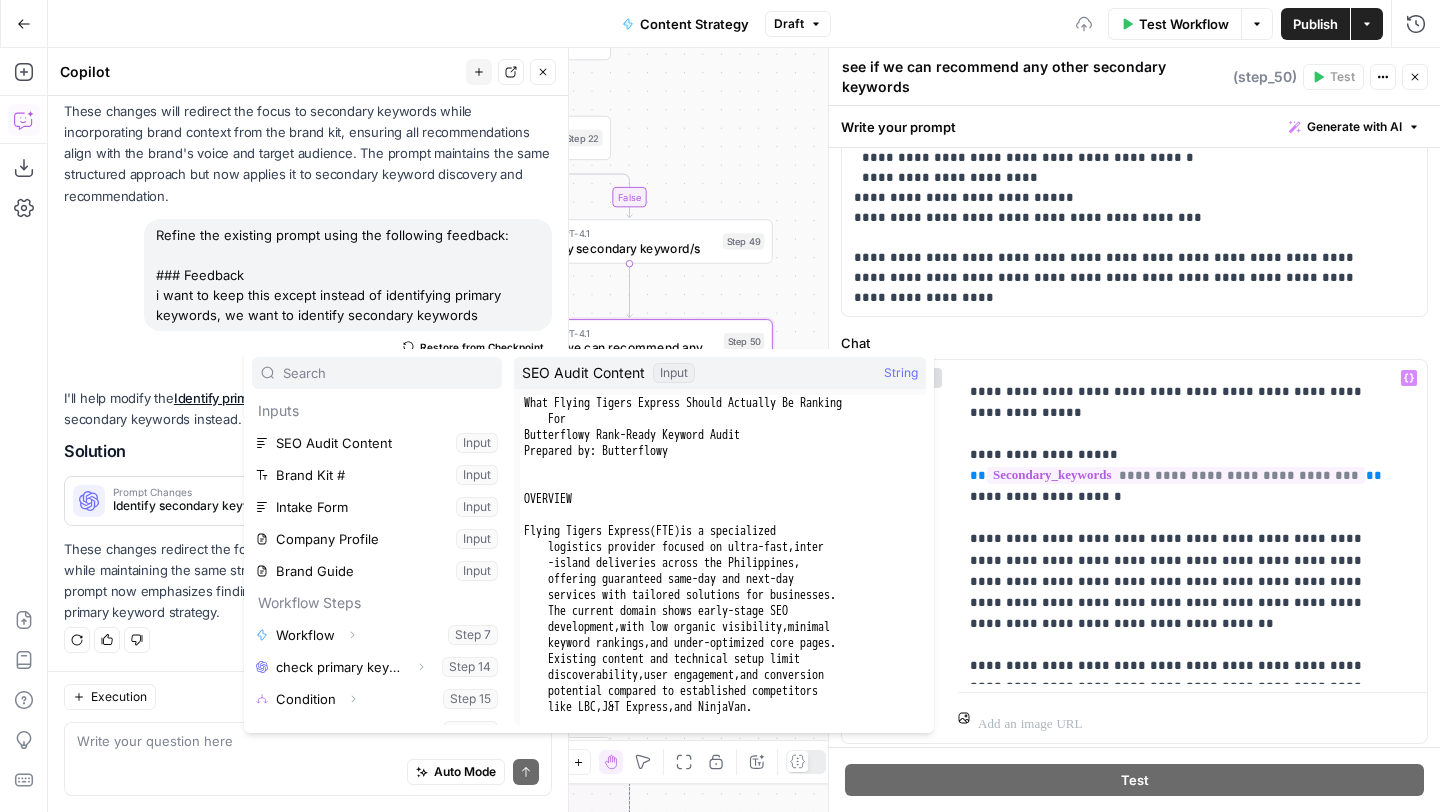 click on "Close" at bounding box center (1415, 77) 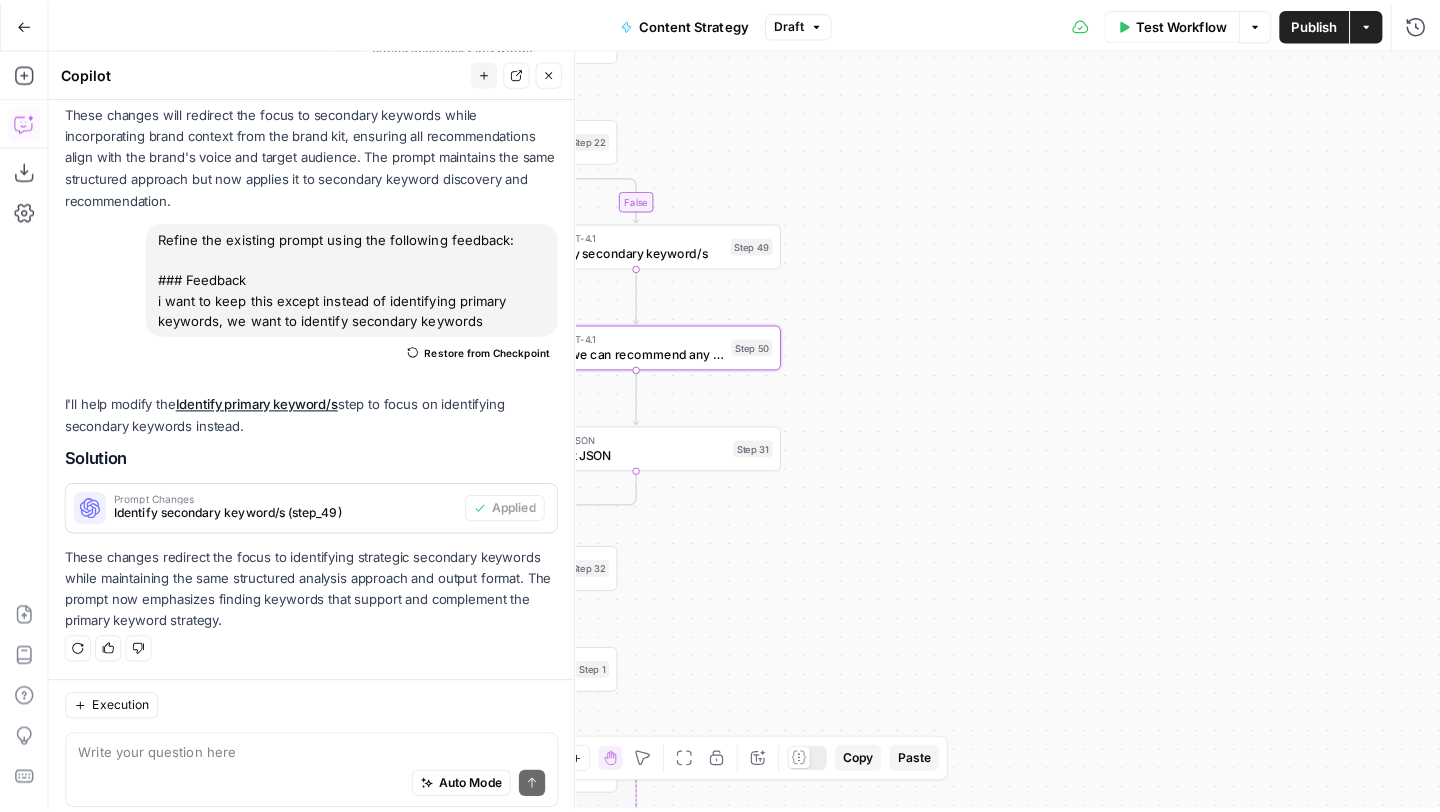 scroll, scrollTop: 4681, scrollLeft: 0, axis: vertical 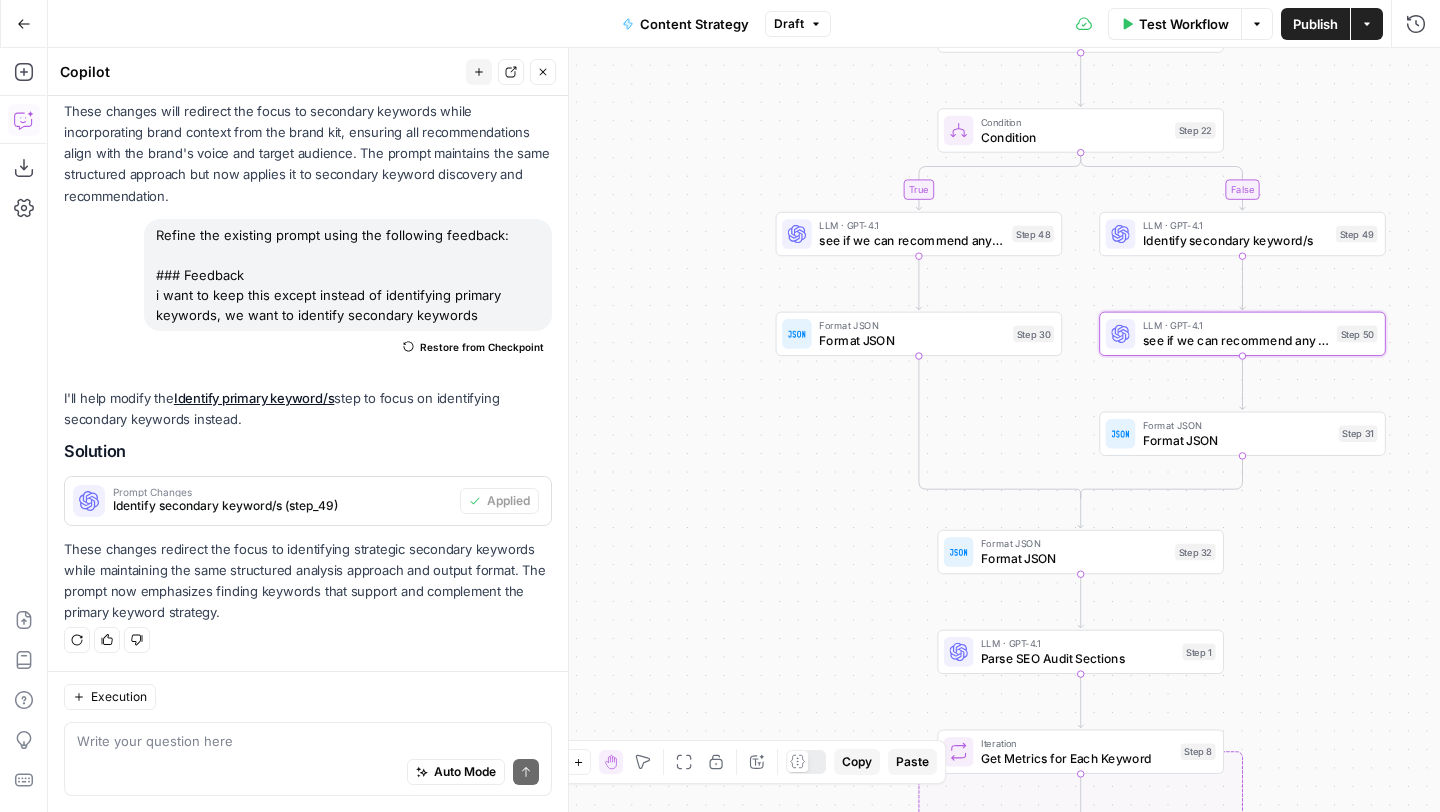 click on "Format JSON" at bounding box center [912, 340] 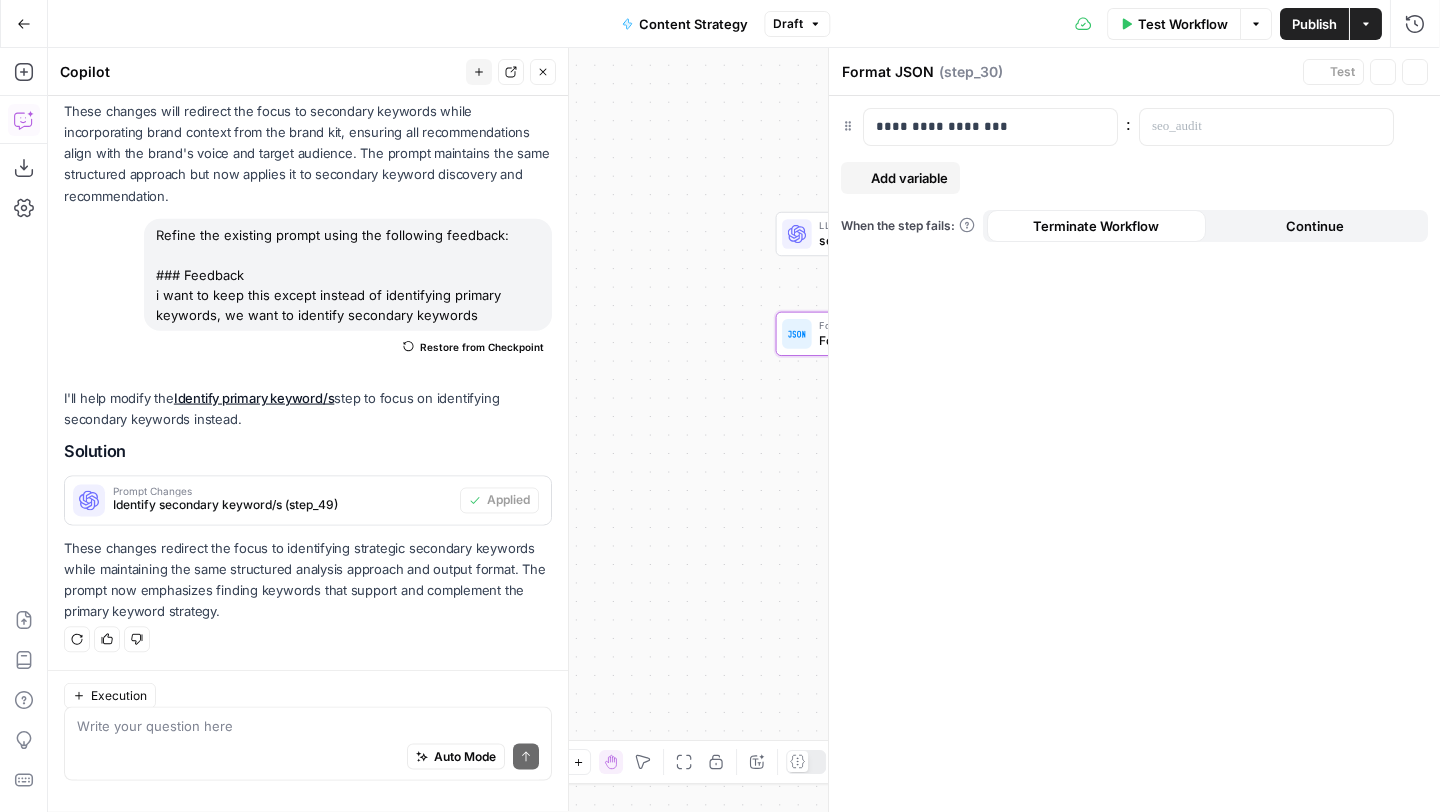 scroll, scrollTop: 4681, scrollLeft: 0, axis: vertical 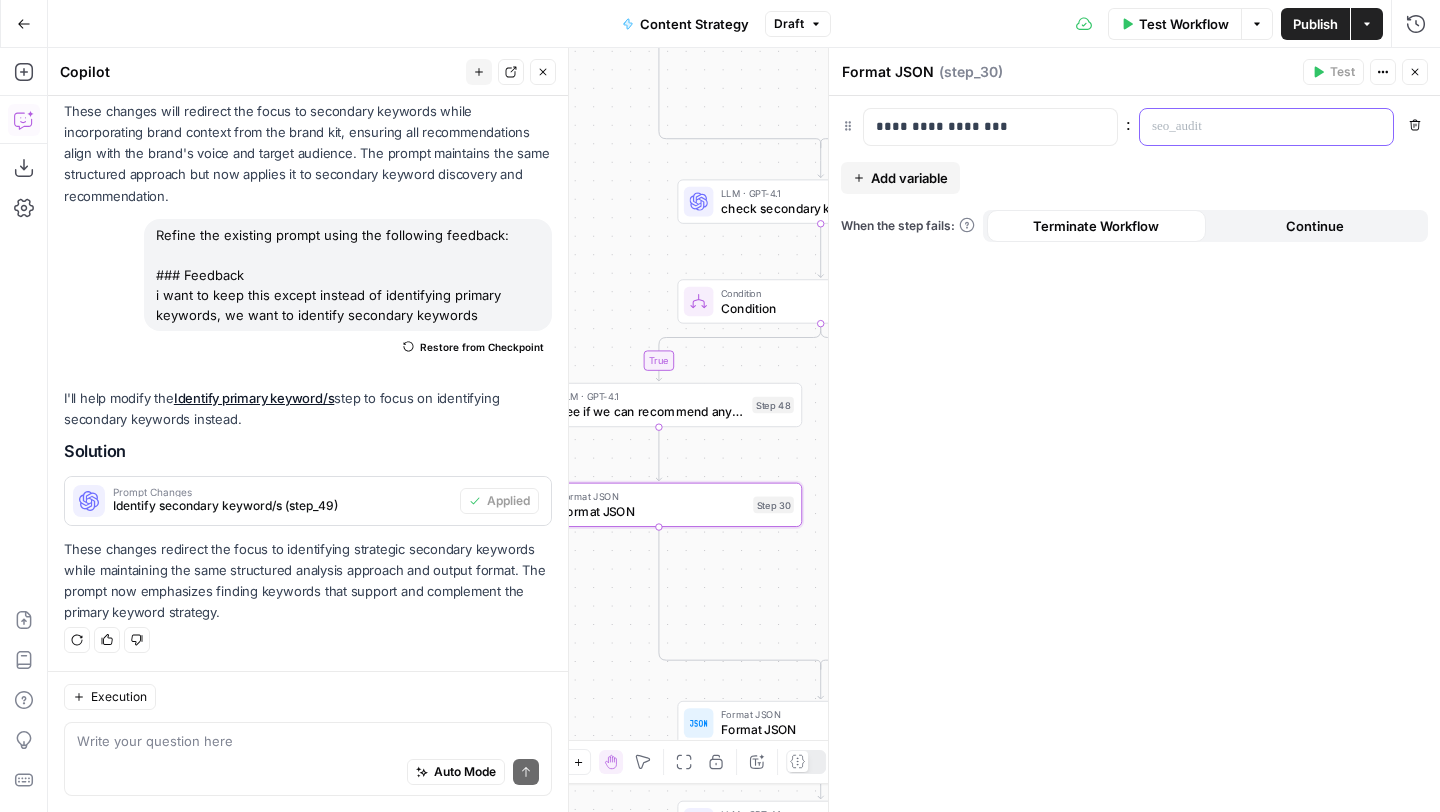 click at bounding box center [1250, 127] 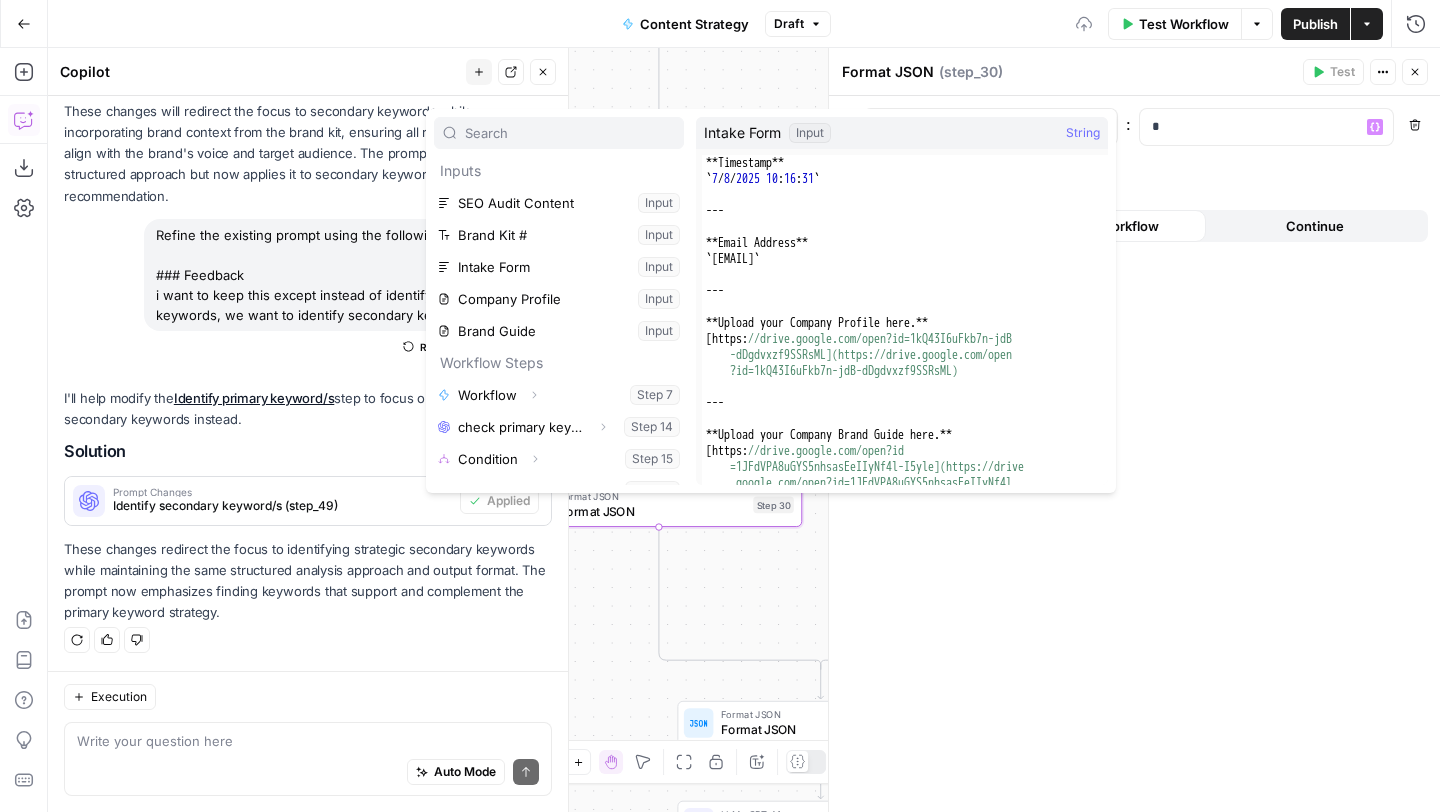 scroll, scrollTop: 118, scrollLeft: 0, axis: vertical 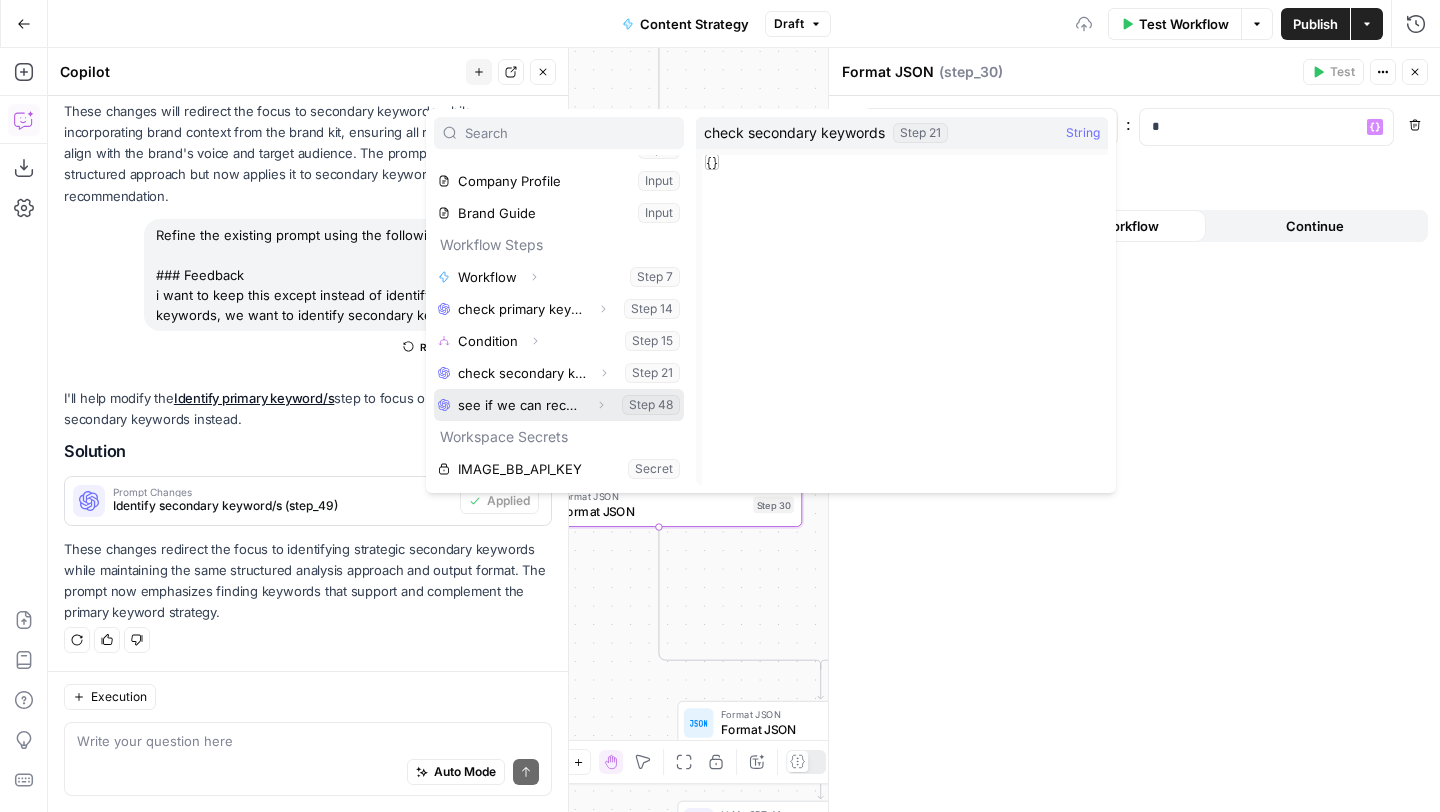 click 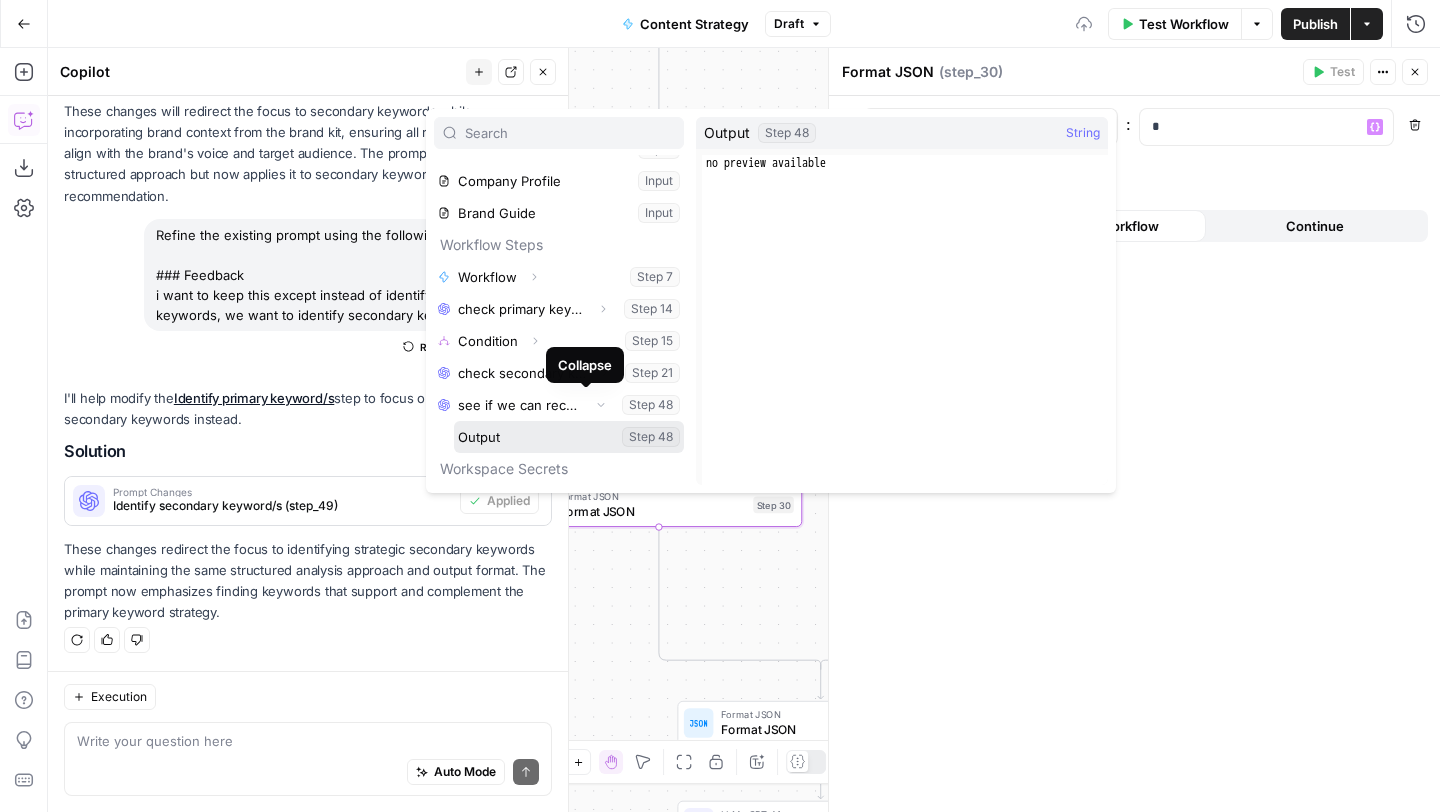 click at bounding box center (569, 437) 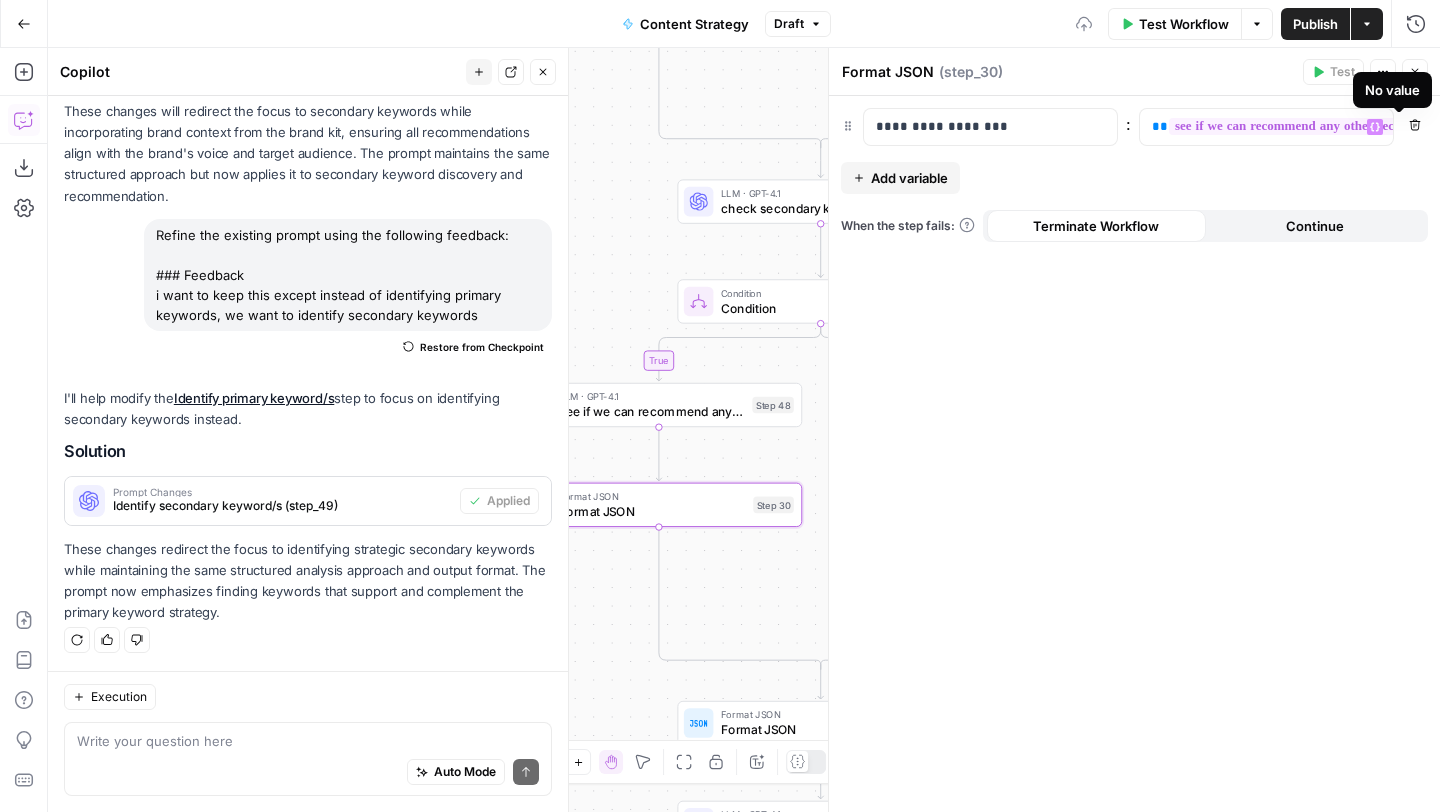 click on "**********" at bounding box center (1389, 126) 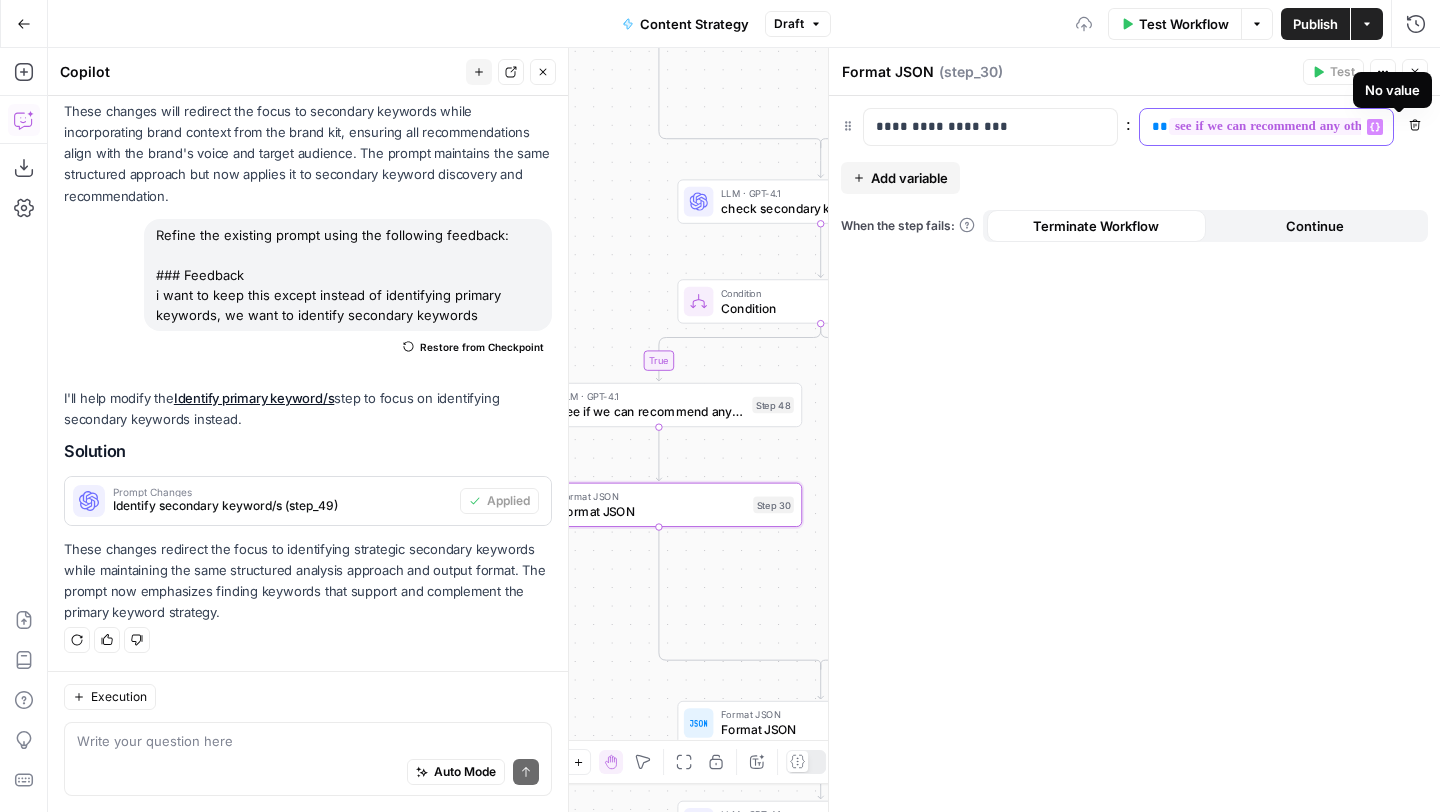 click on "**********" at bounding box center [1389, 126] 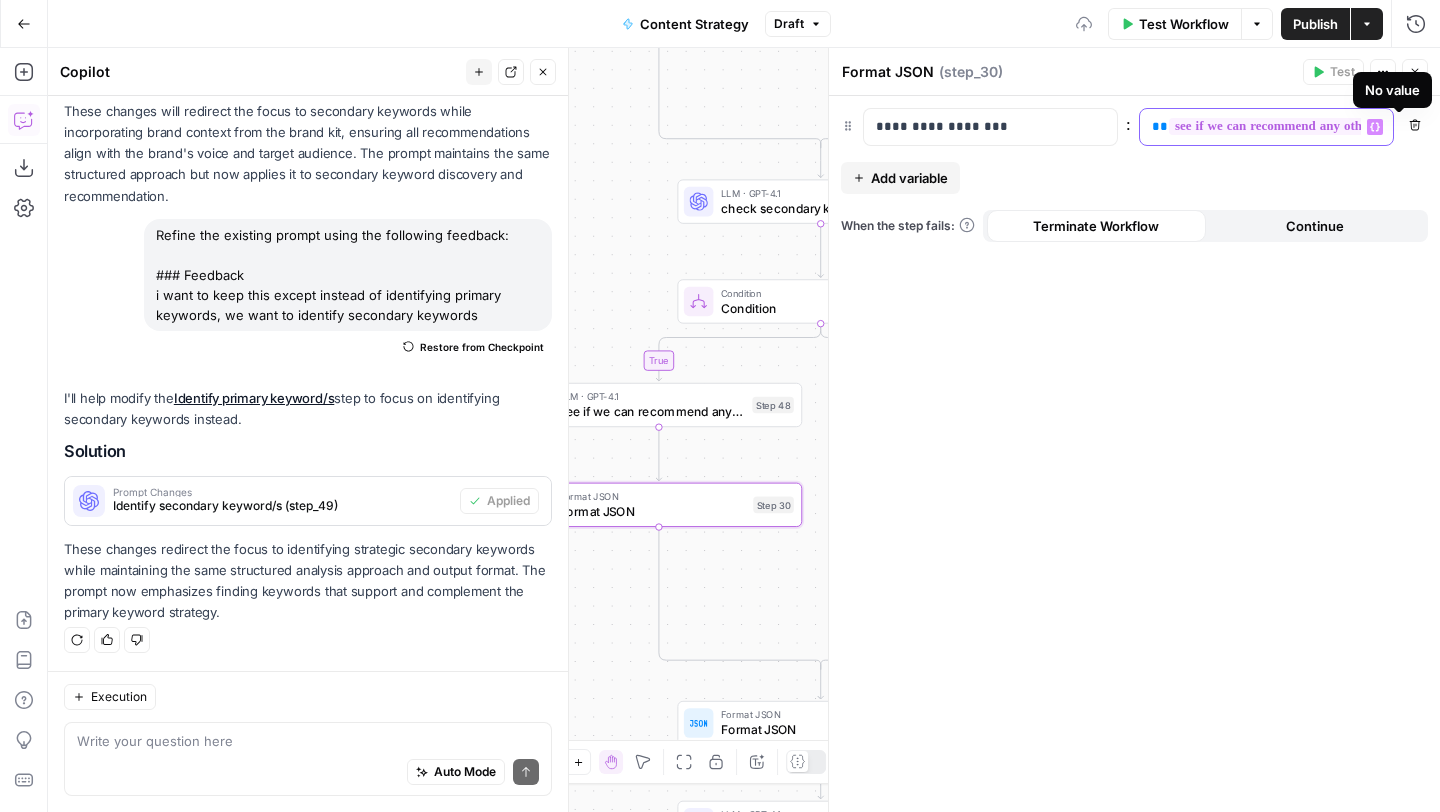 scroll, scrollTop: 0, scrollLeft: 0, axis: both 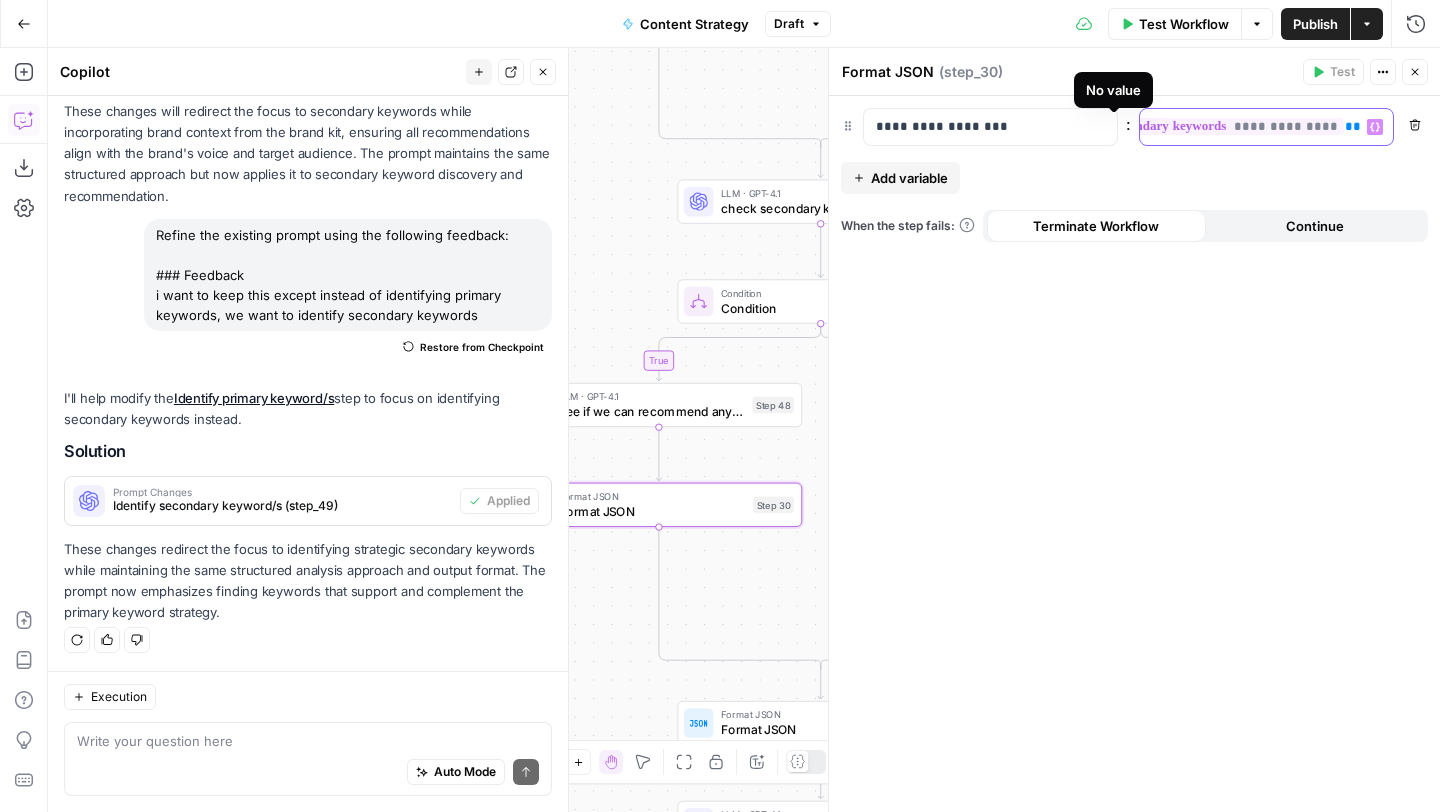 type 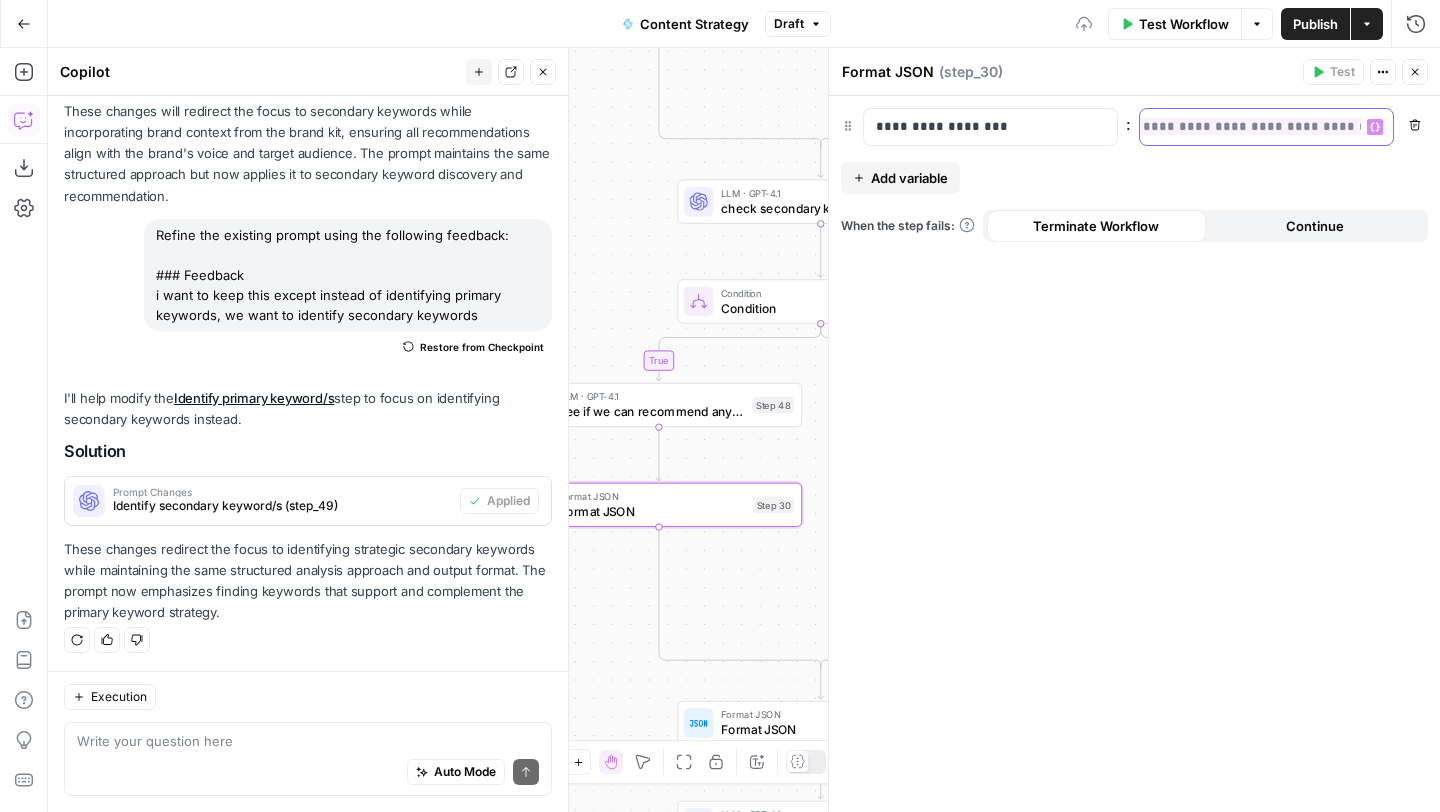 scroll, scrollTop: 0, scrollLeft: 187, axis: horizontal 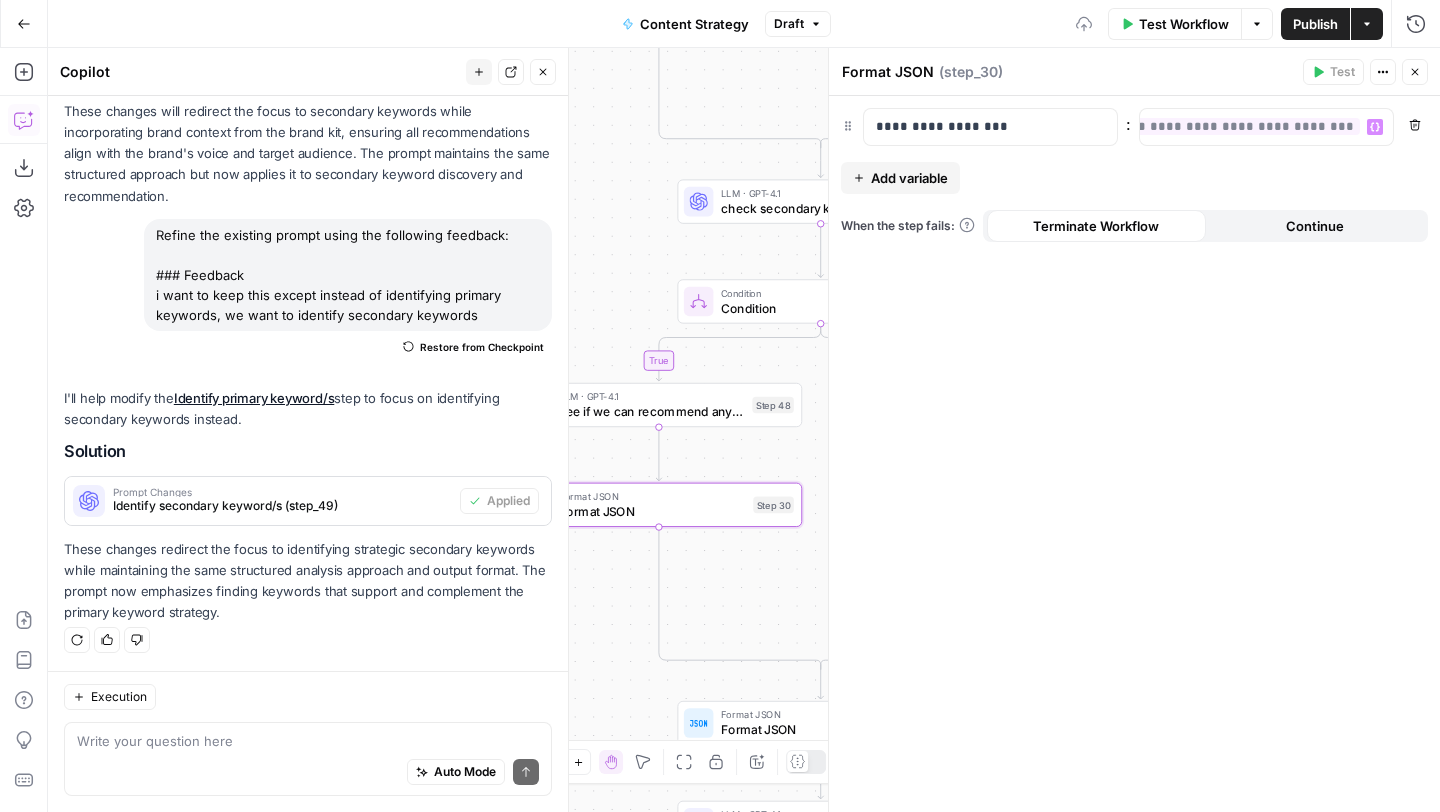 click on "Close" at bounding box center [1415, 72] 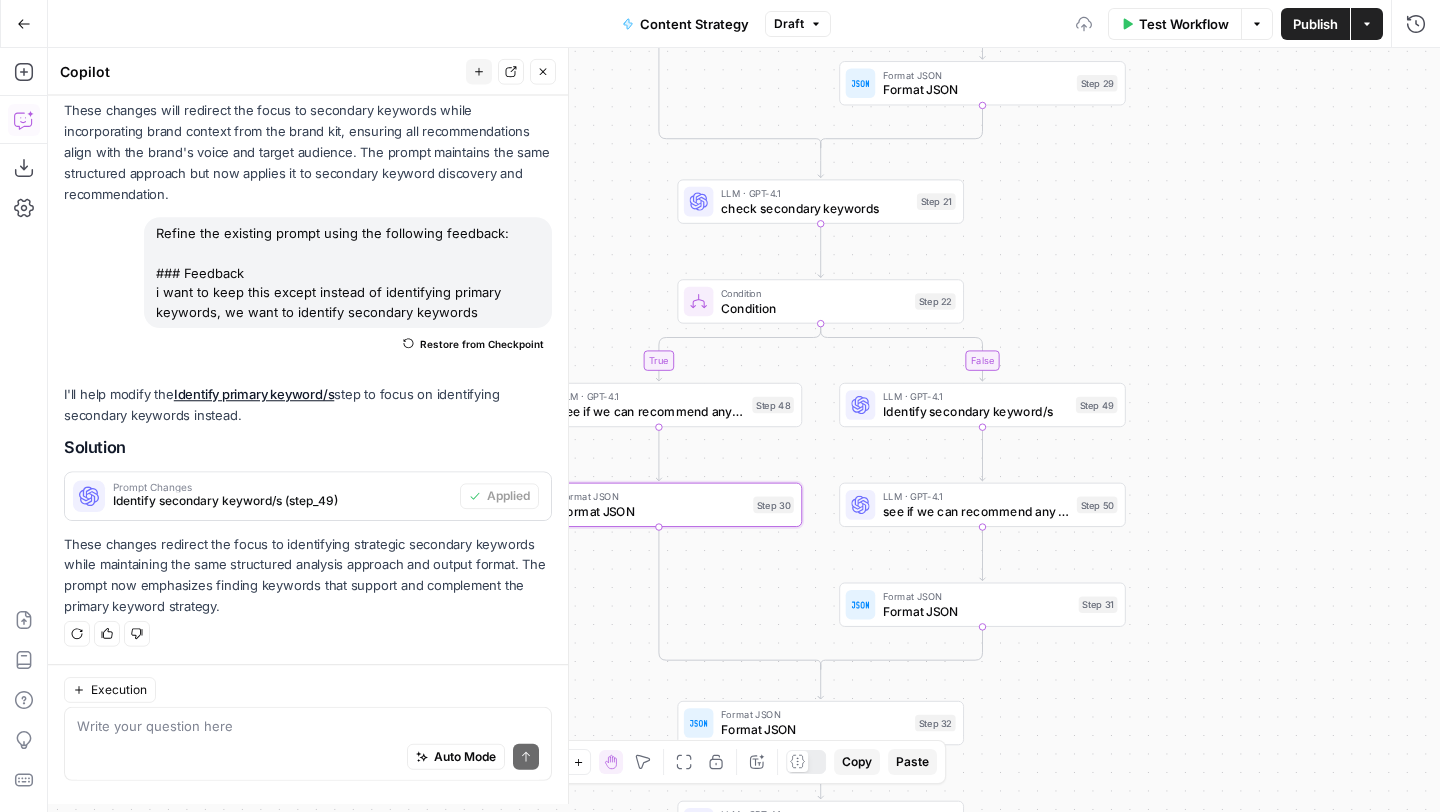 scroll, scrollTop: 4681, scrollLeft: 0, axis: vertical 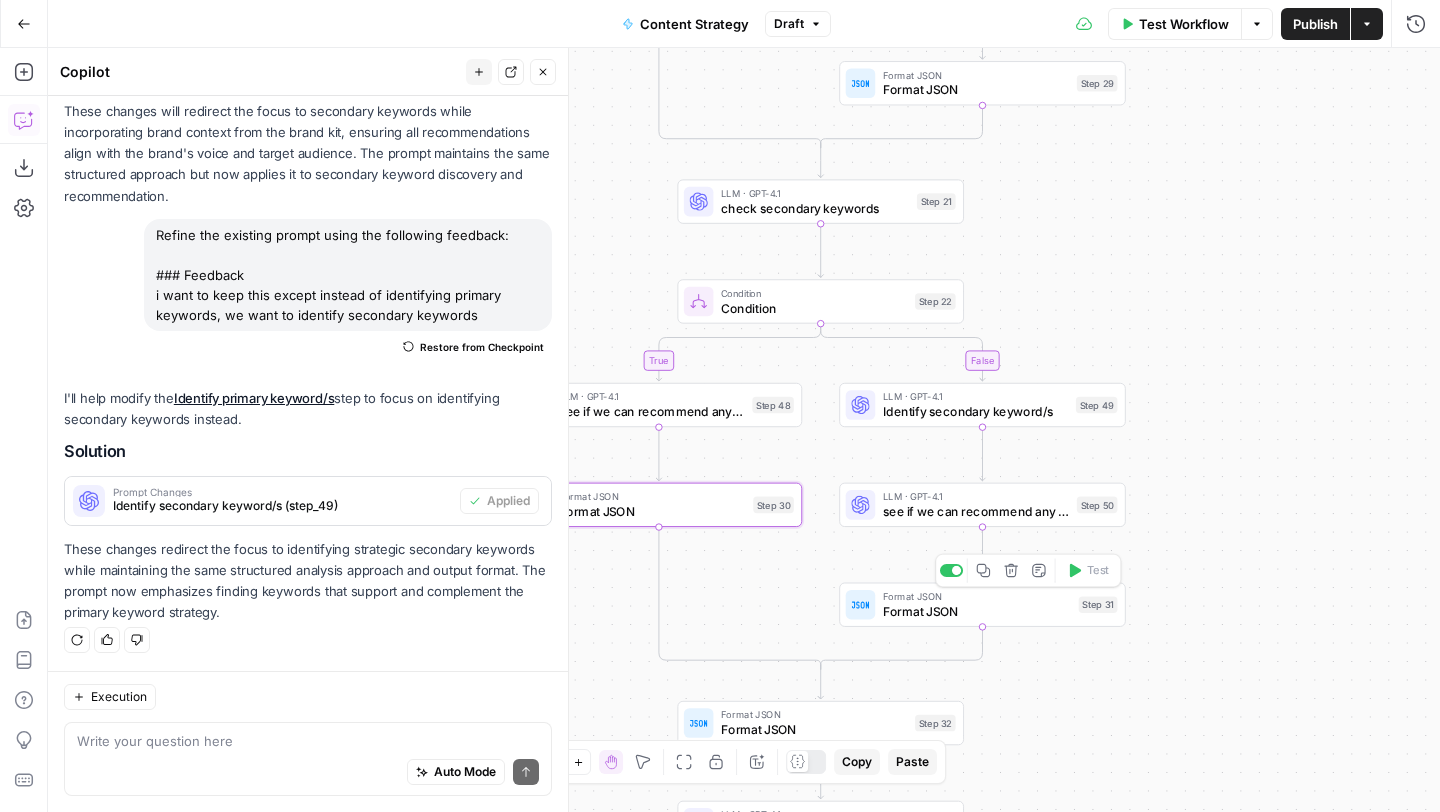 click on "Format JSON" at bounding box center (977, 611) 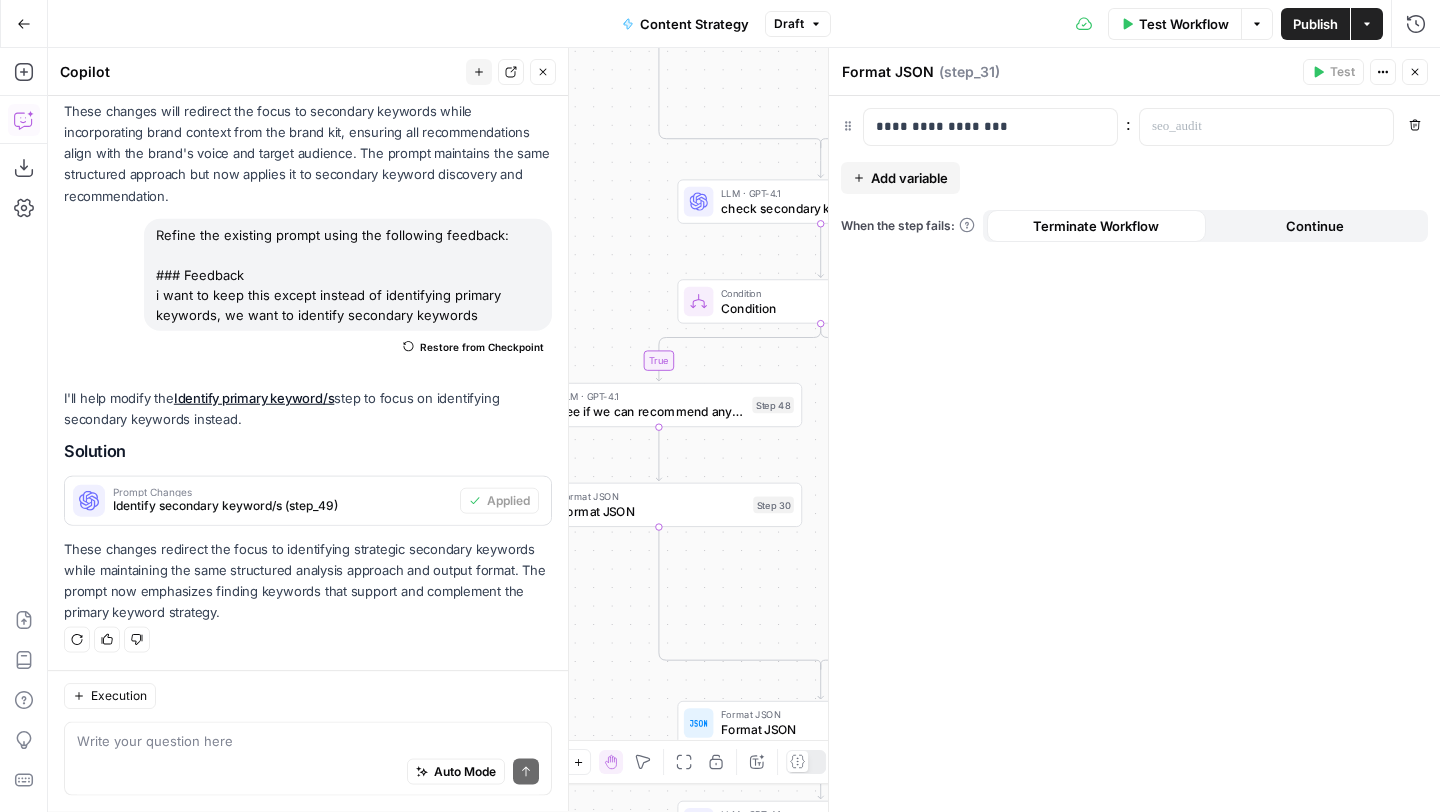 scroll, scrollTop: 4681, scrollLeft: 0, axis: vertical 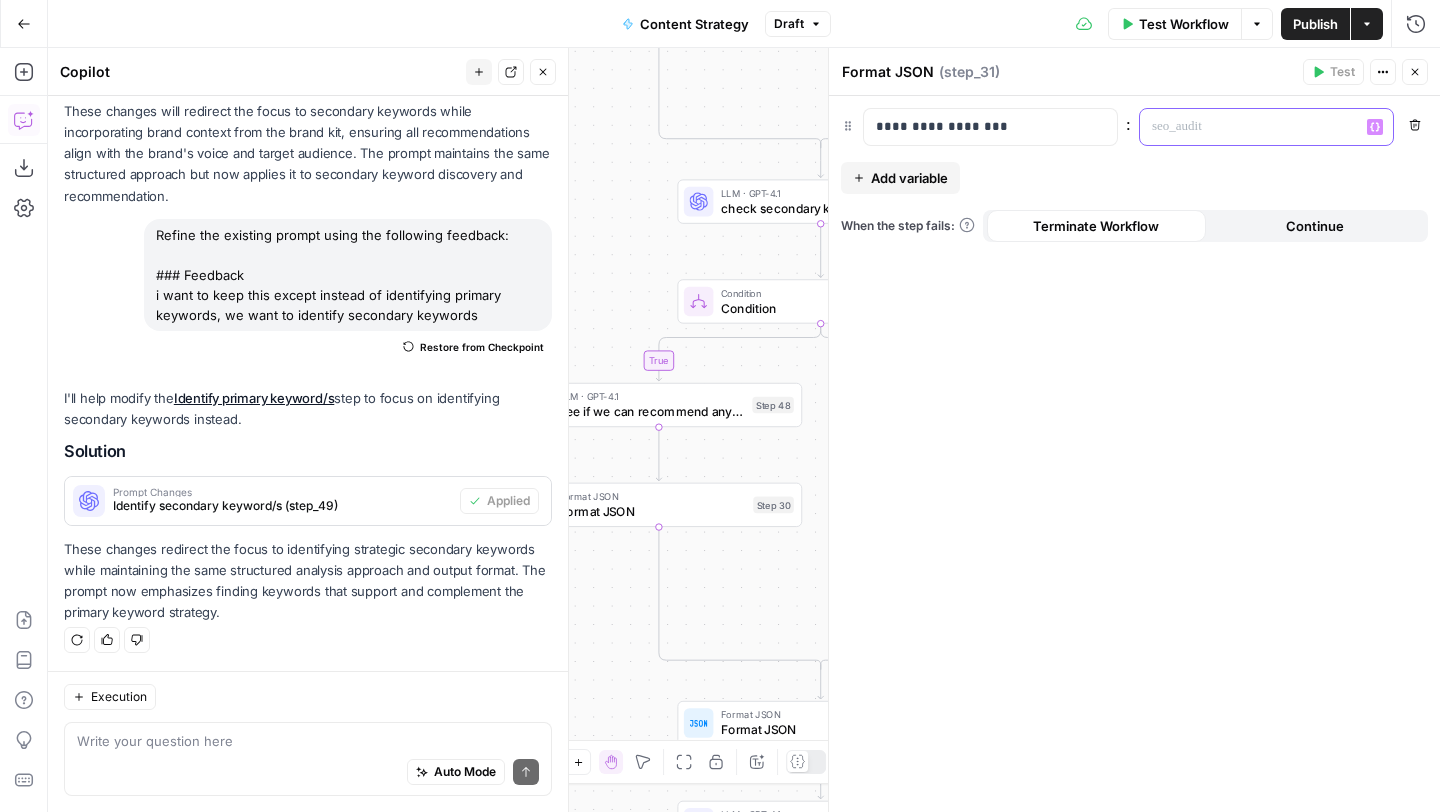 click at bounding box center [1250, 127] 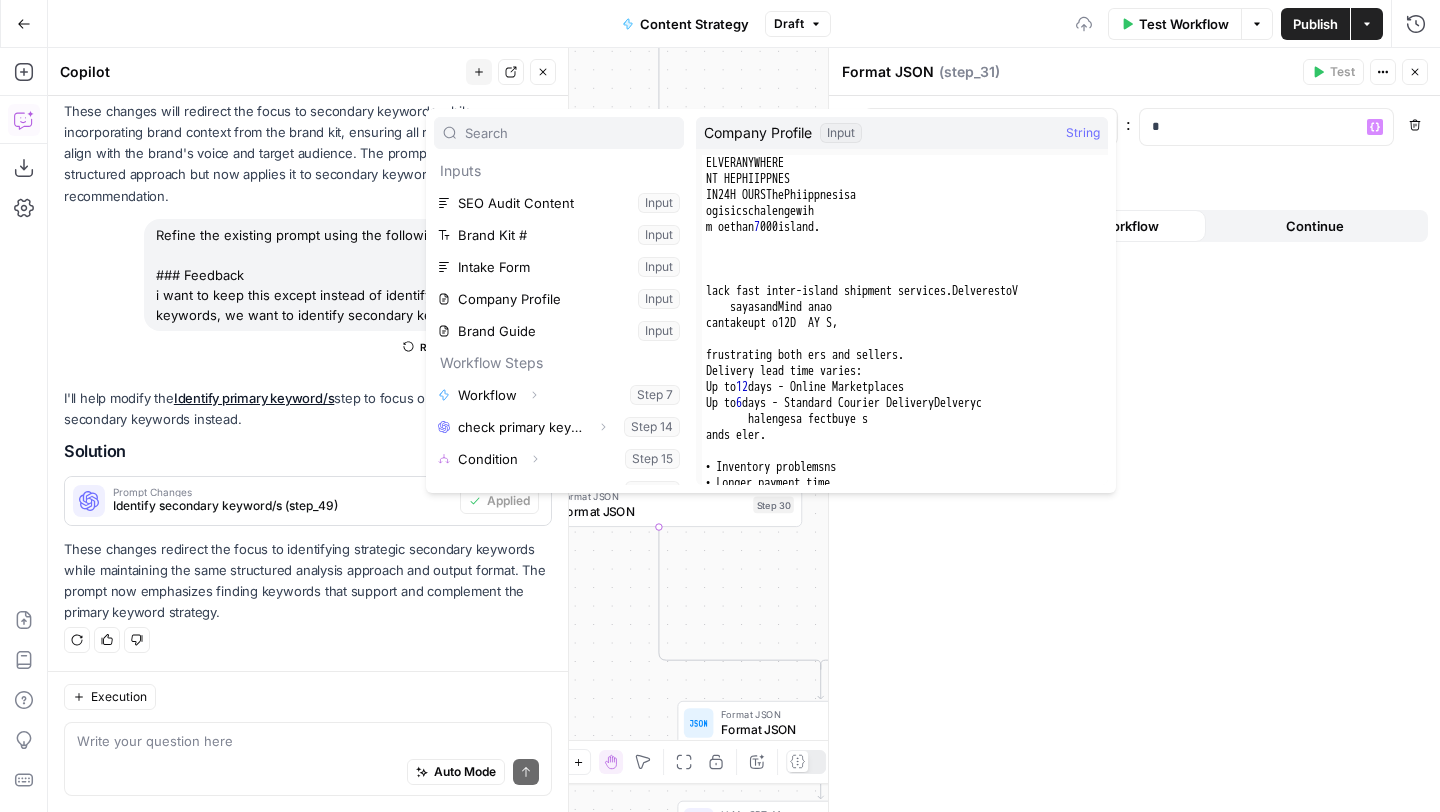 scroll, scrollTop: 150, scrollLeft: 0, axis: vertical 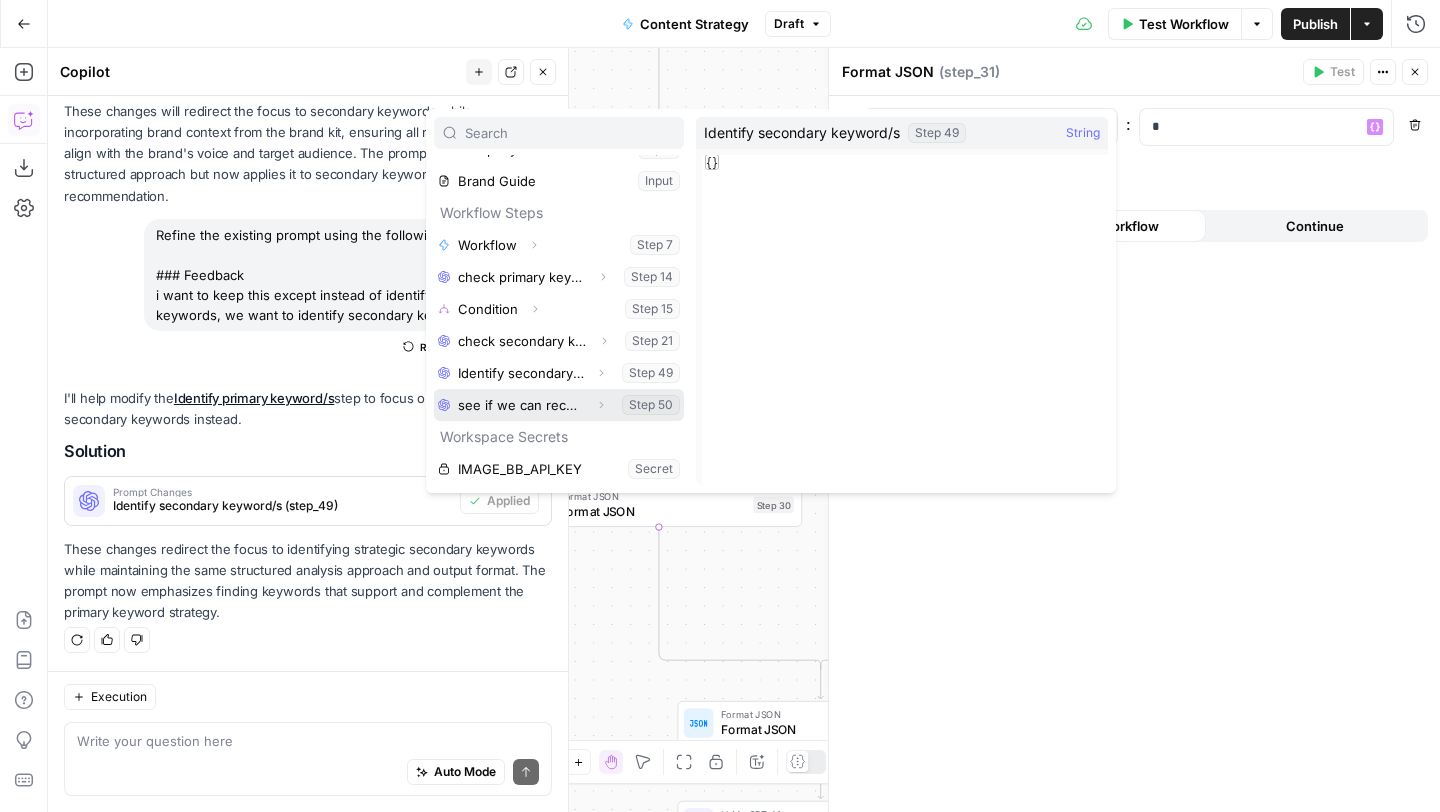 click 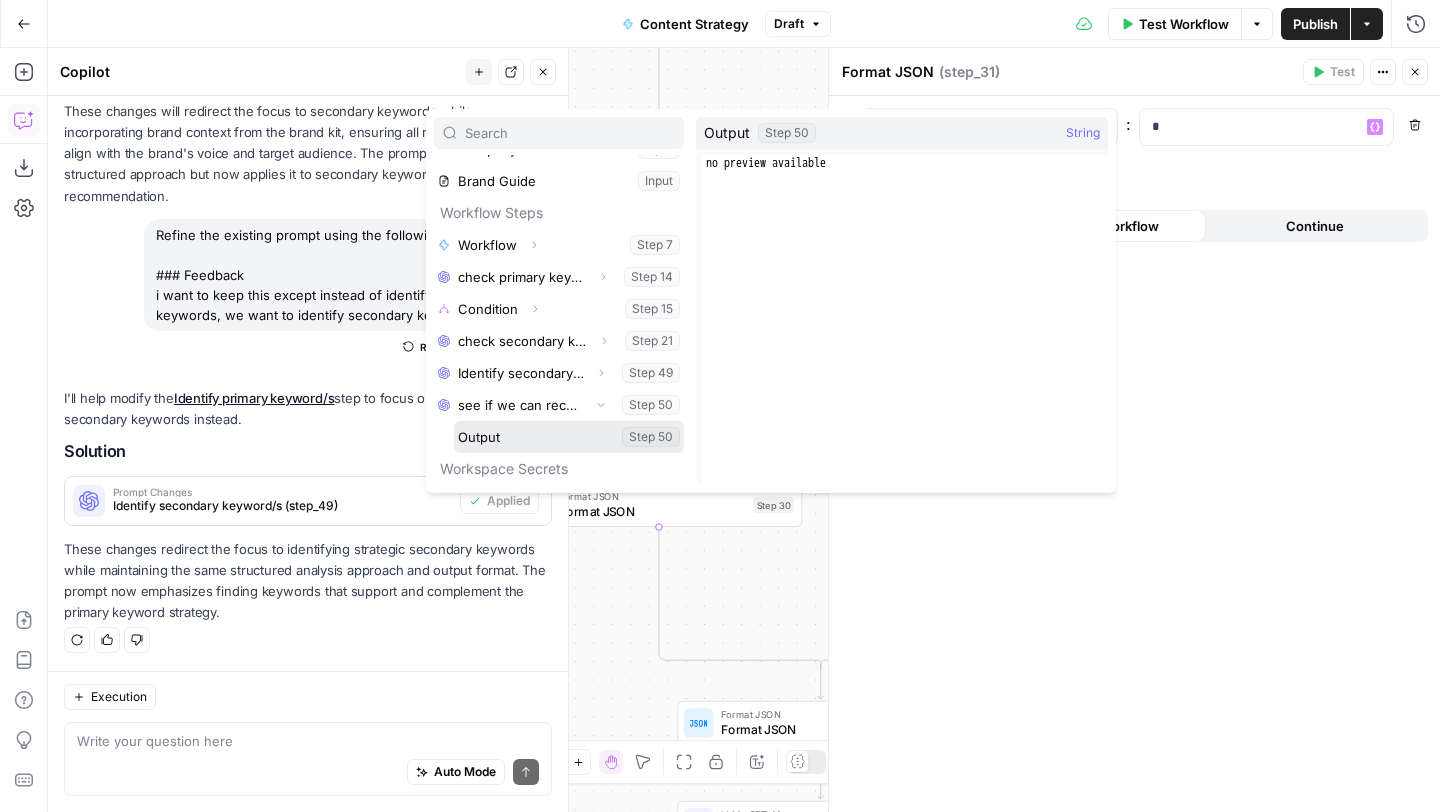 click at bounding box center (569, 437) 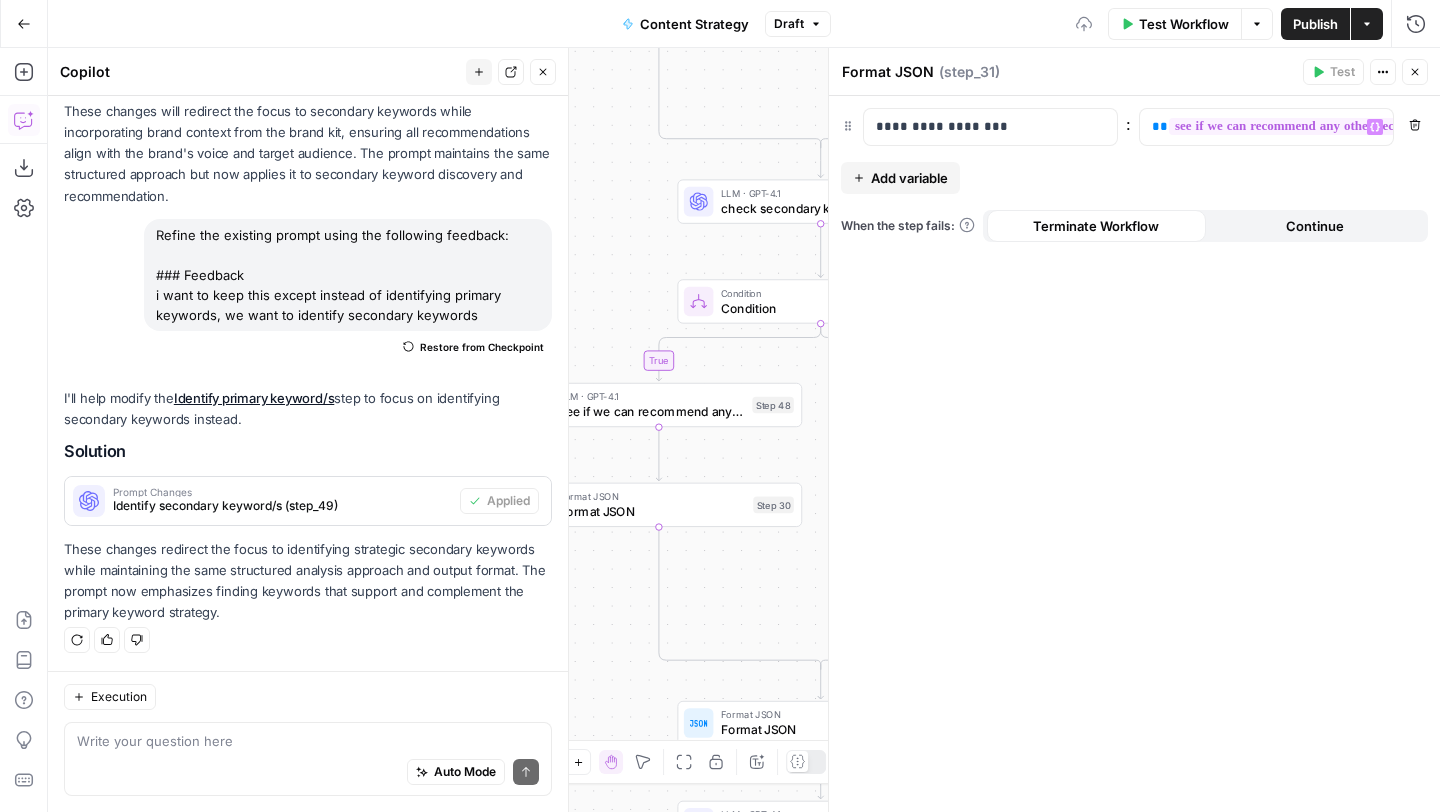 click on "**********" at bounding box center [1389, 126] 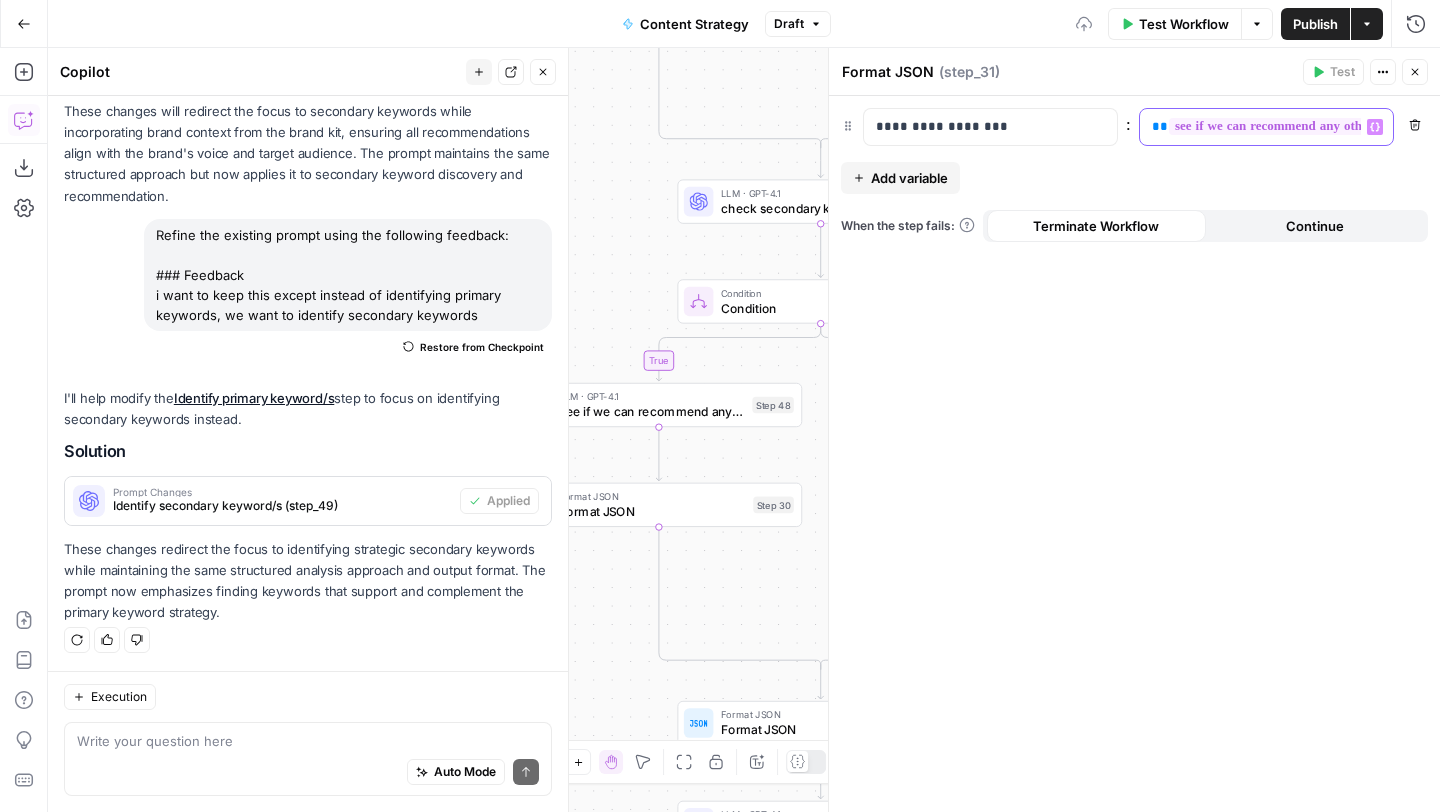 click on "**********" at bounding box center (1389, 126) 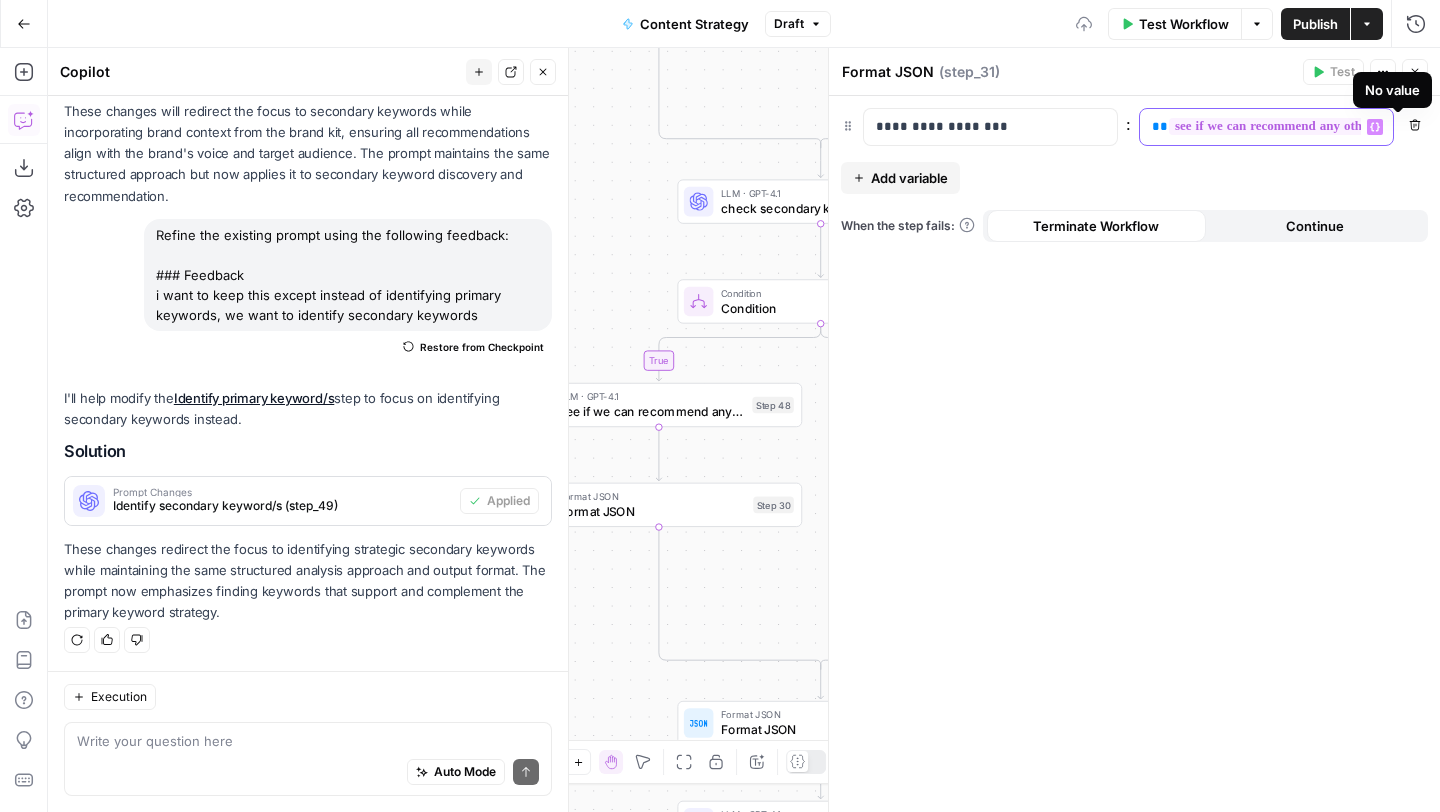click on "**********" at bounding box center [1389, 126] 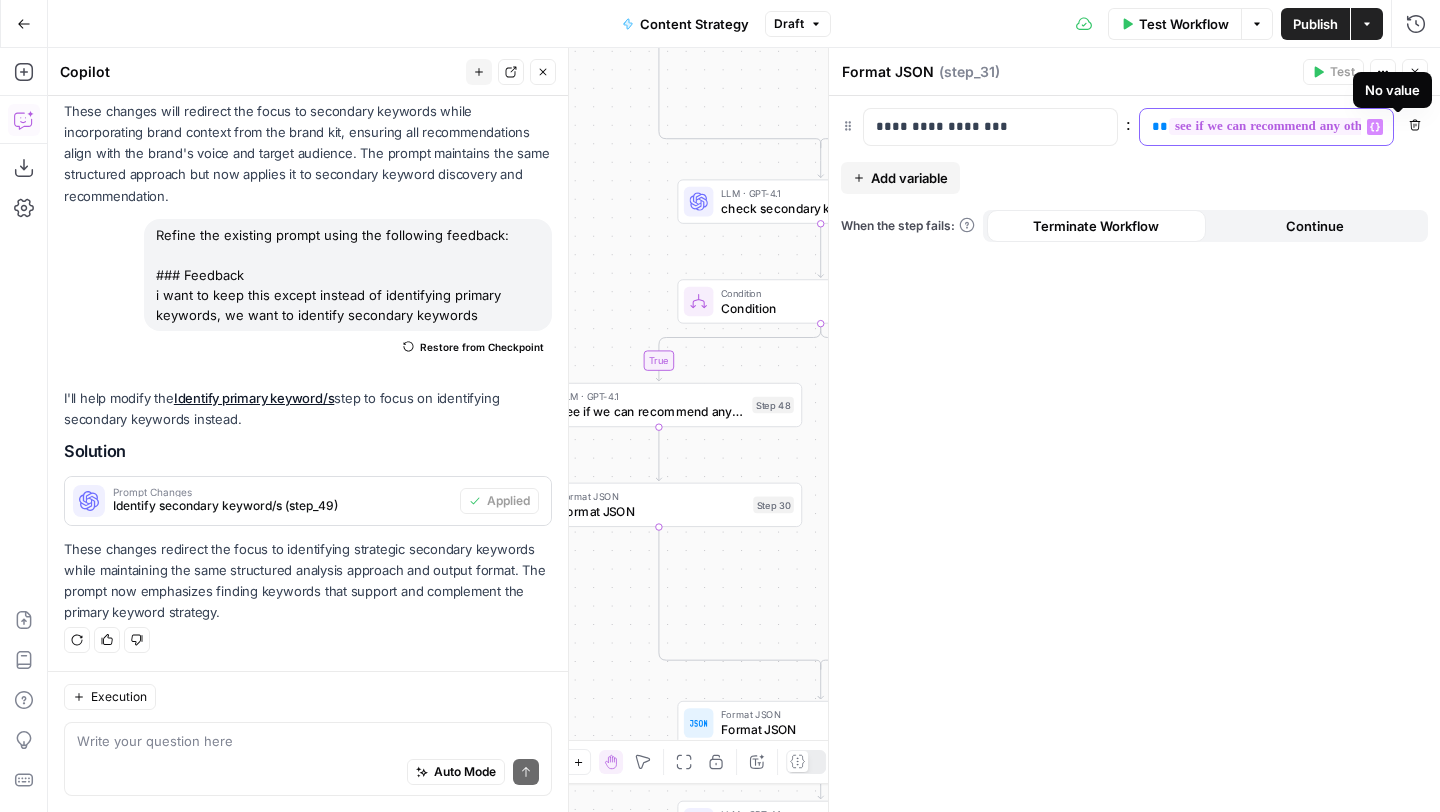scroll, scrollTop: 0, scrollLeft: 284, axis: horizontal 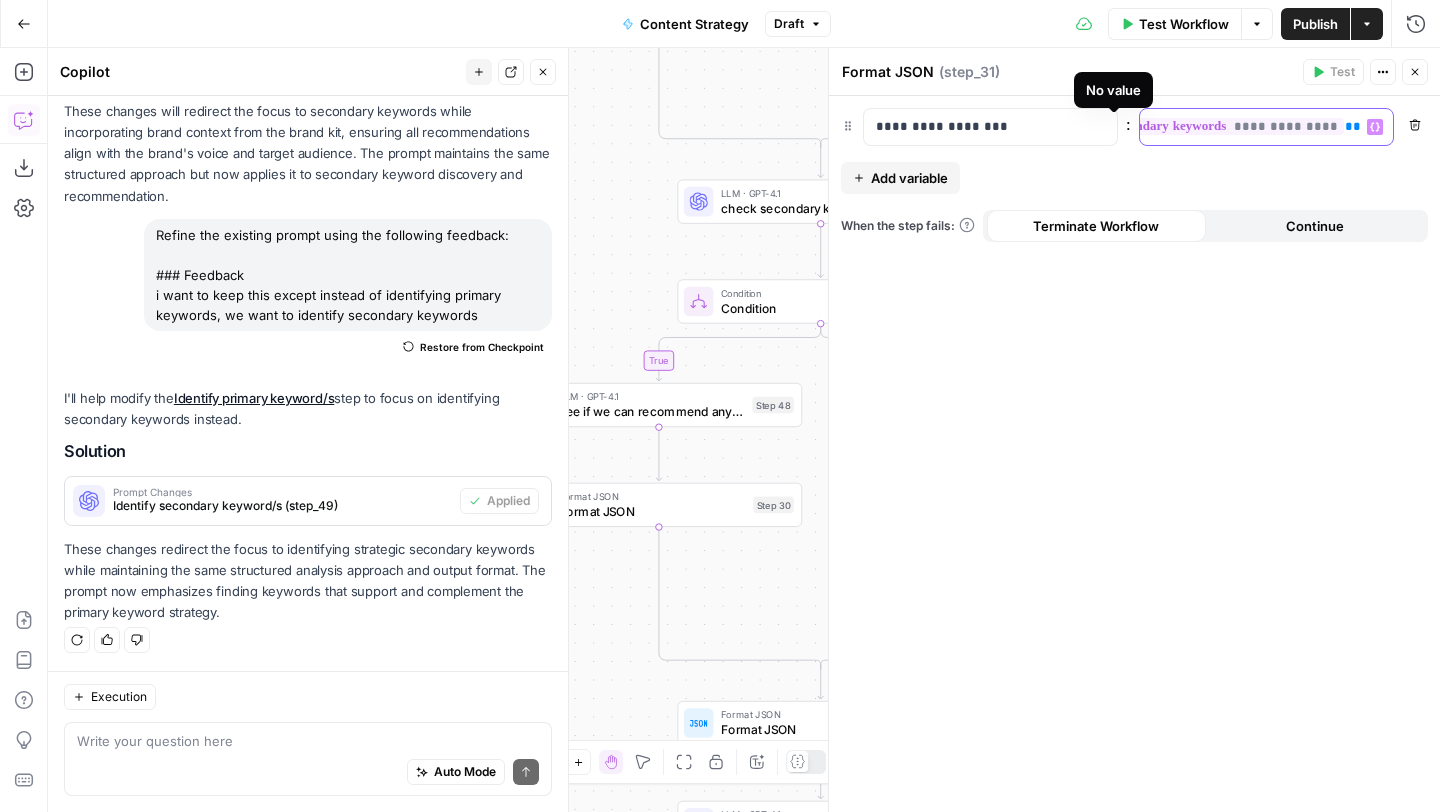 type 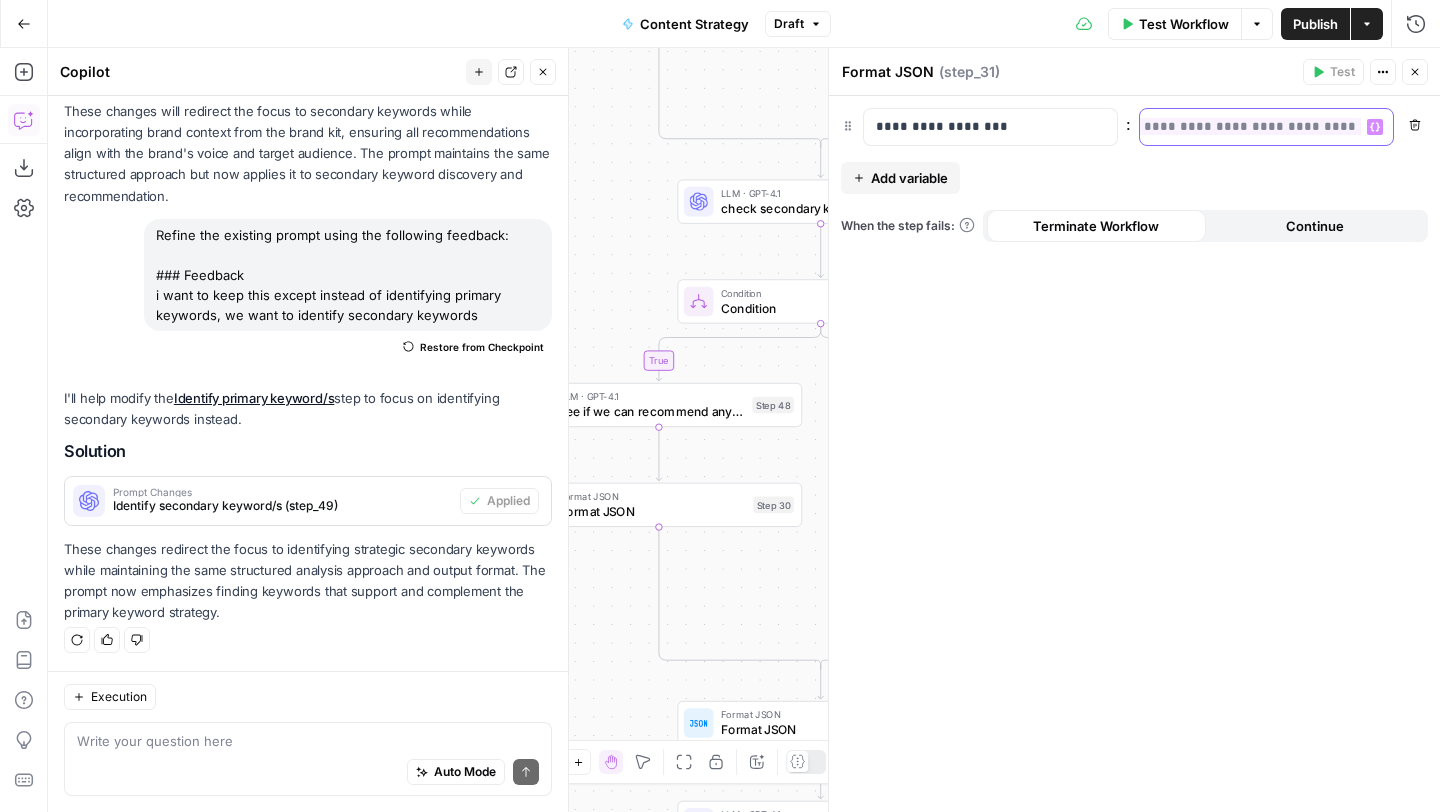 scroll, scrollTop: 0, scrollLeft: 187, axis: horizontal 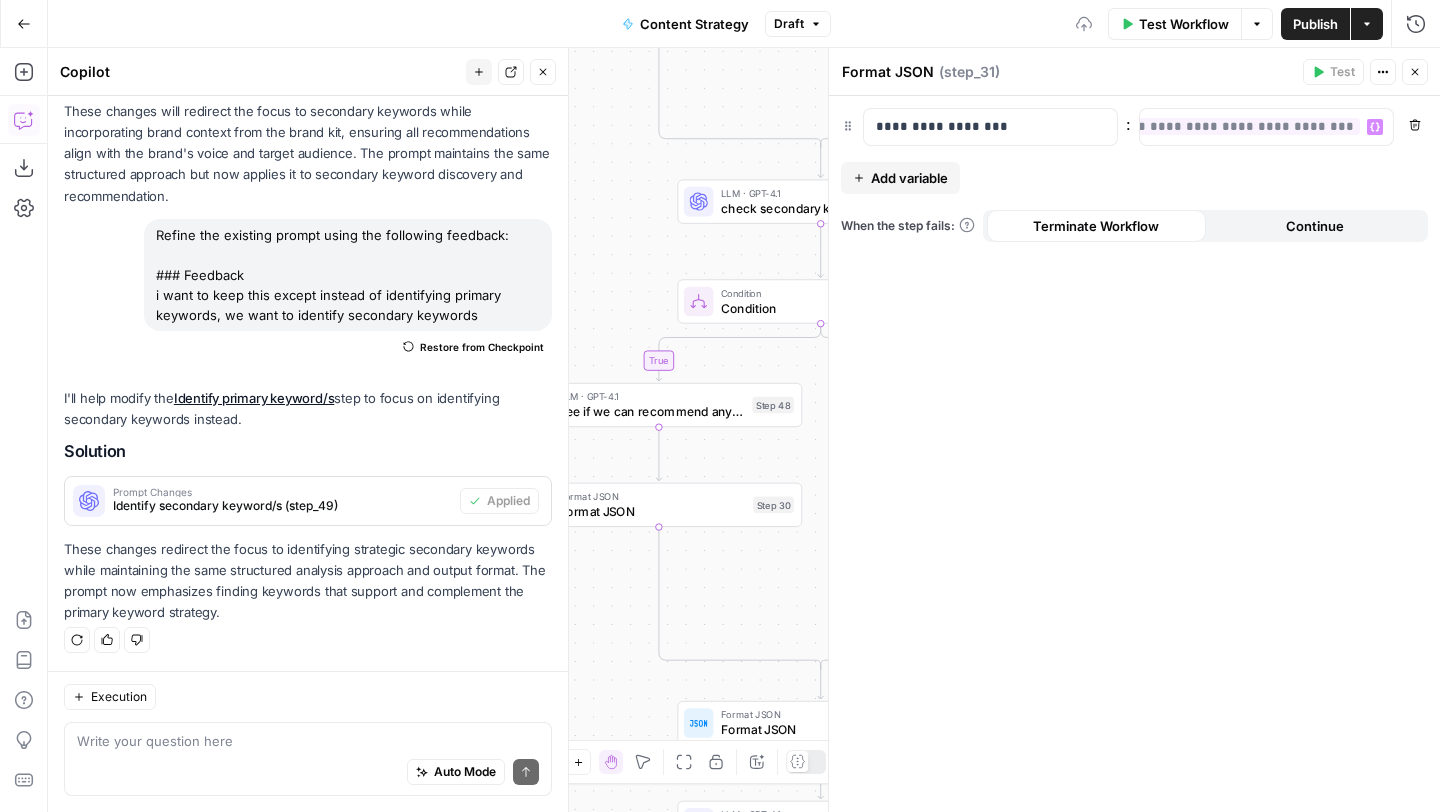 click 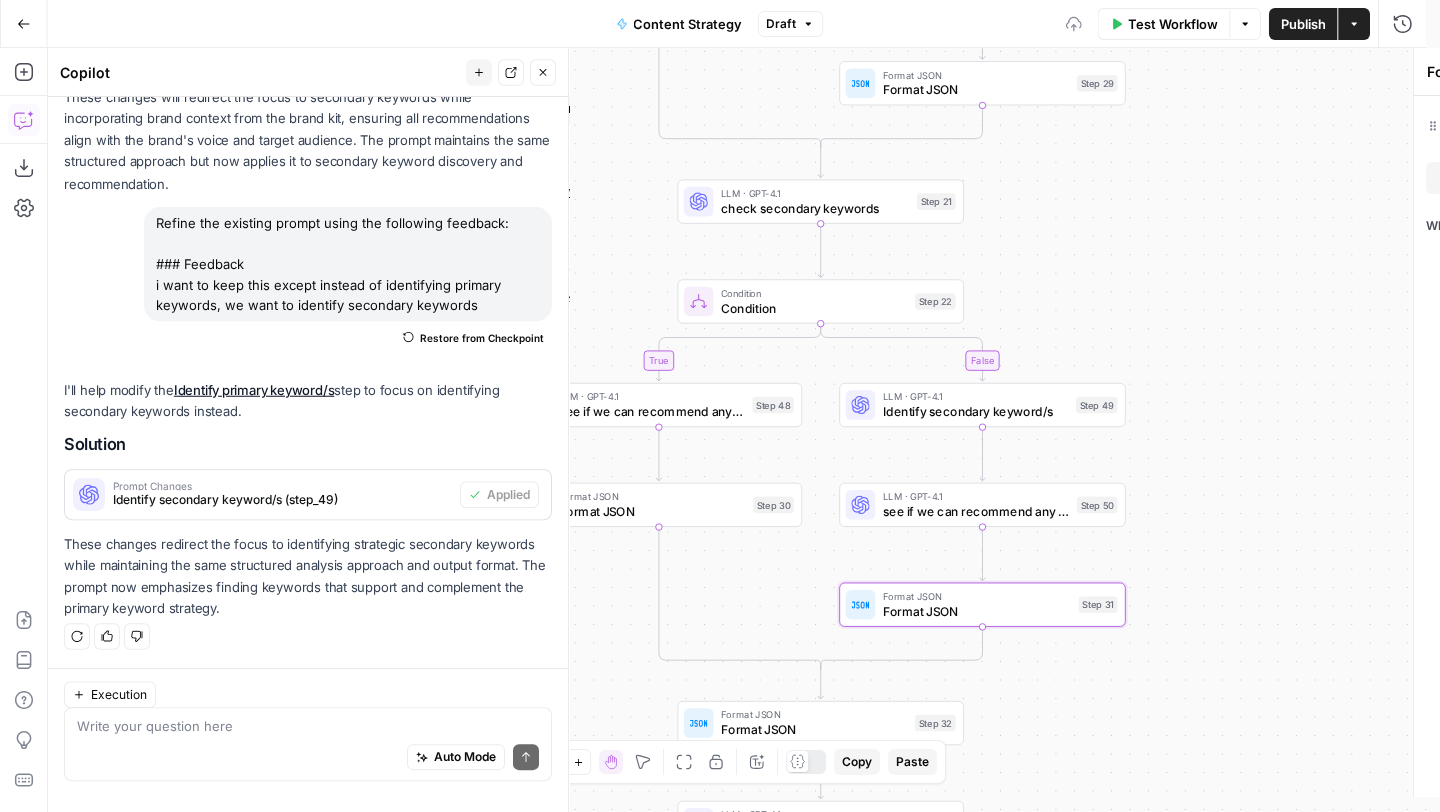 scroll, scrollTop: 0, scrollLeft: 161, axis: horizontal 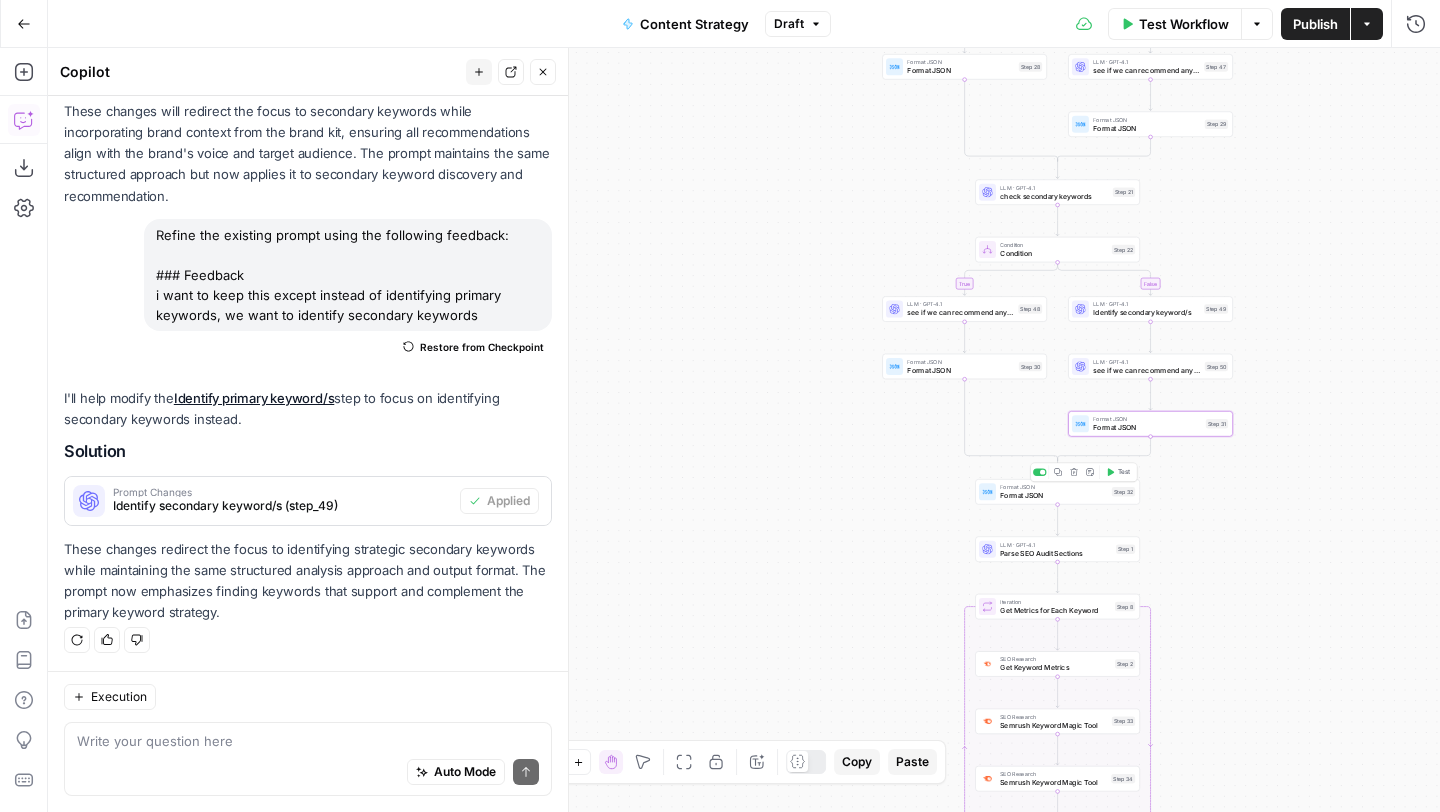 click on "Format JSON" at bounding box center [1053, 495] 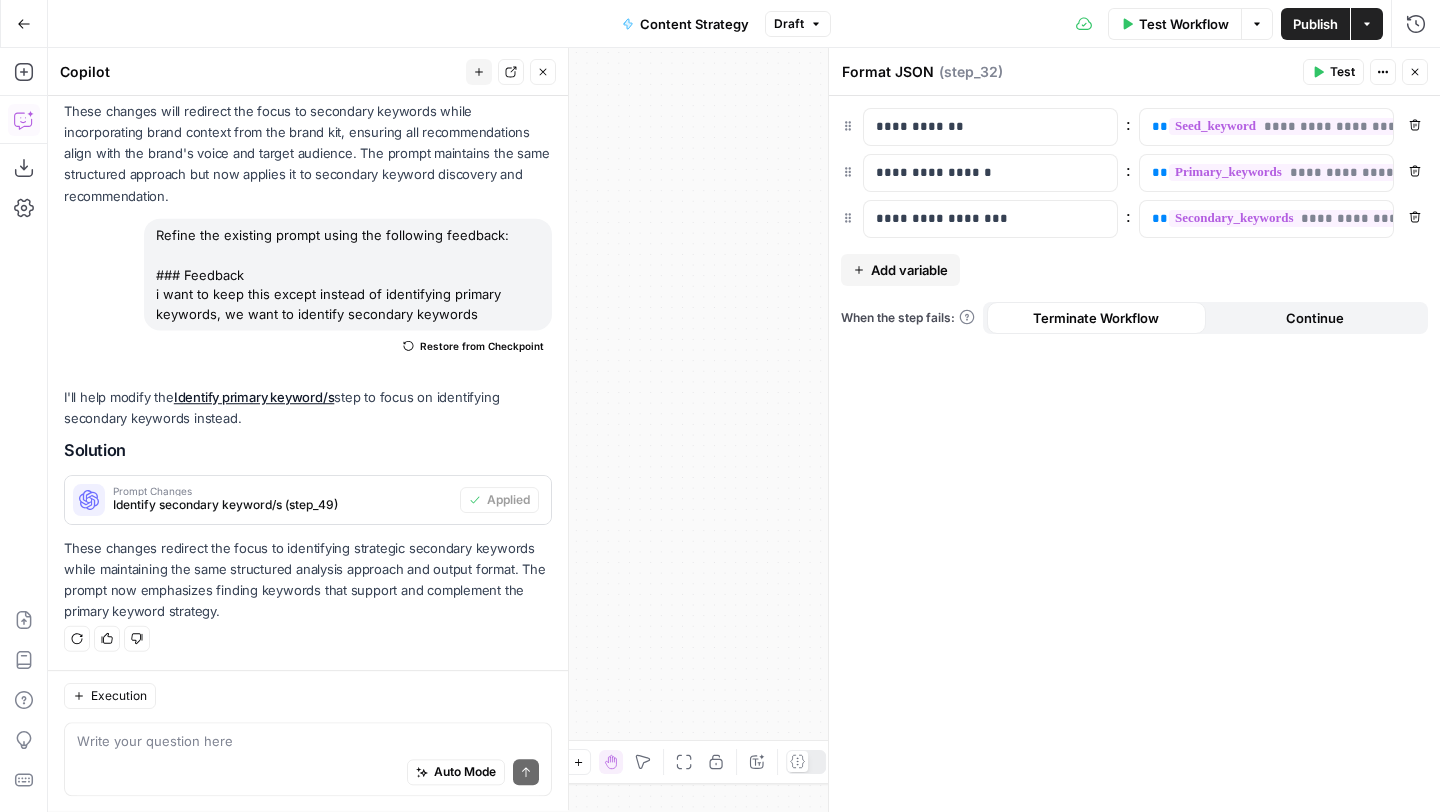 scroll, scrollTop: 4681, scrollLeft: 0, axis: vertical 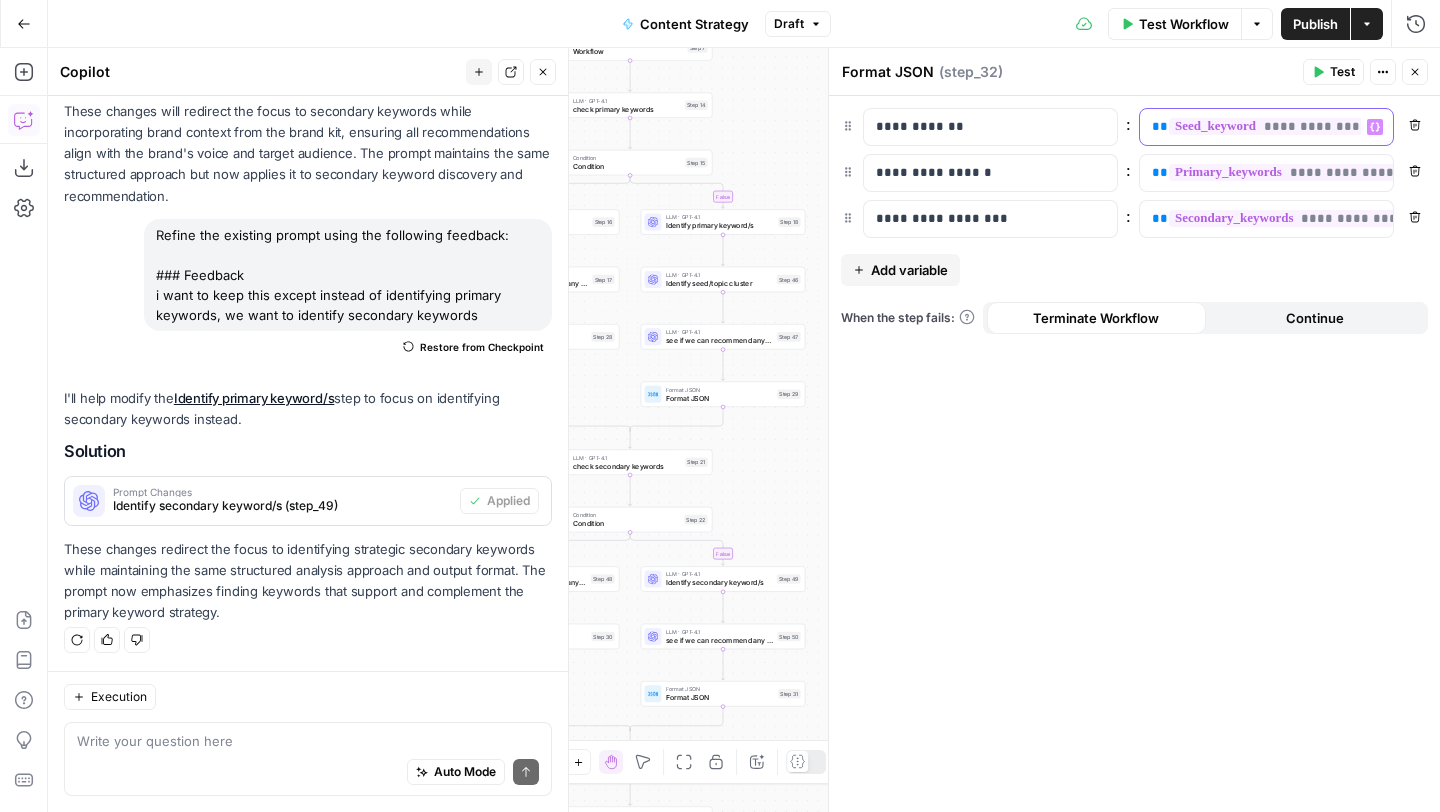 click on "**********" at bounding box center (1250, 127) 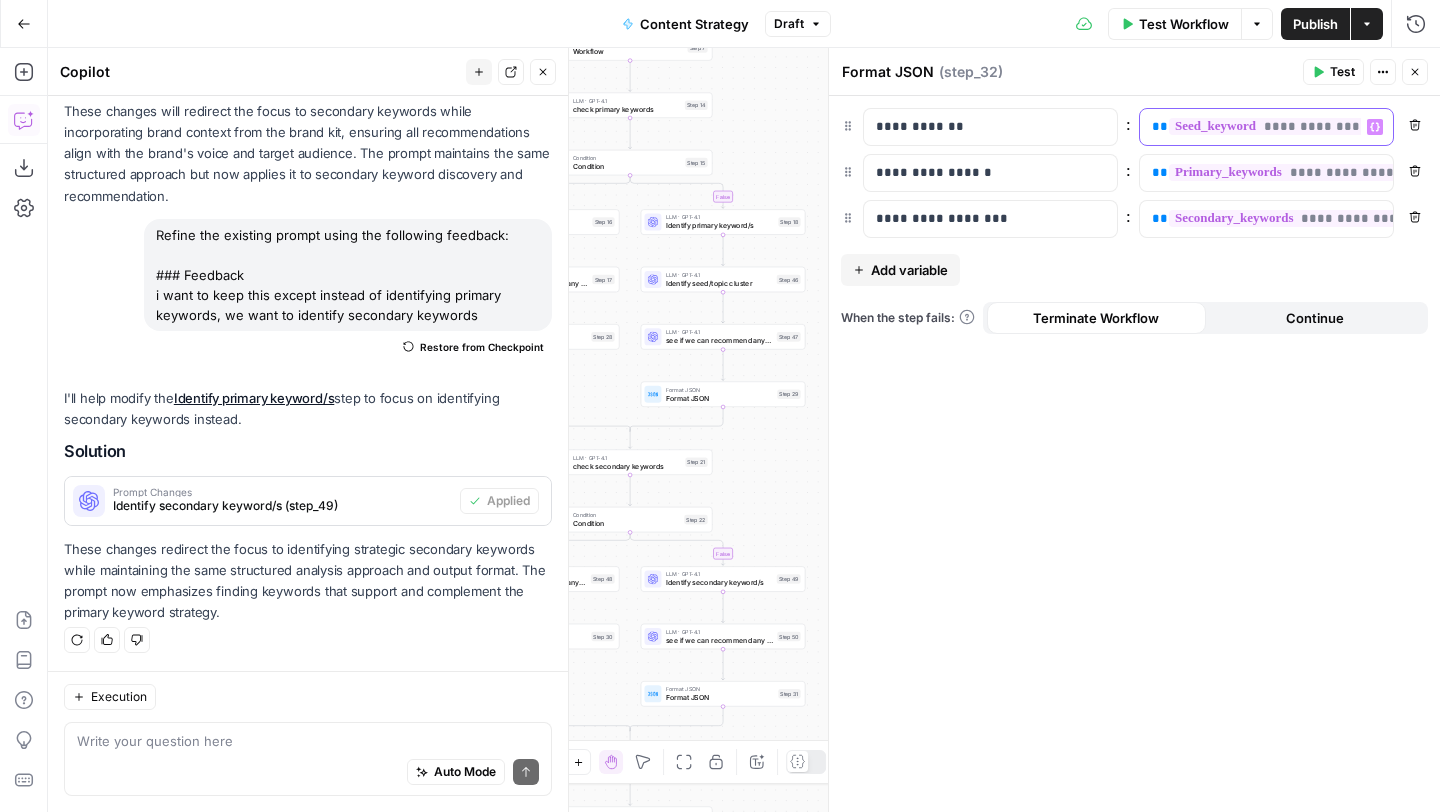 click on "**********" at bounding box center (1250, 127) 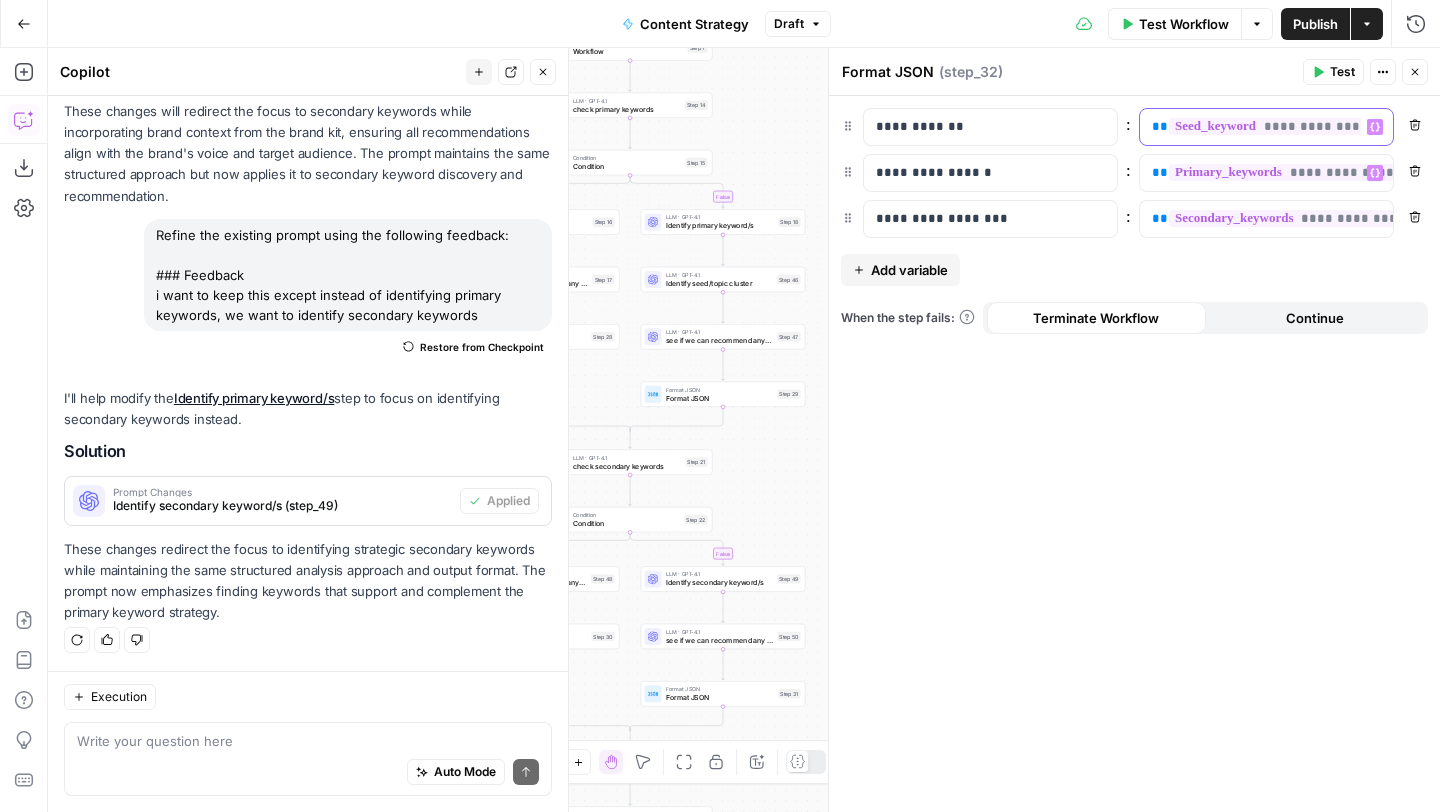 scroll, scrollTop: 0, scrollLeft: 109, axis: horizontal 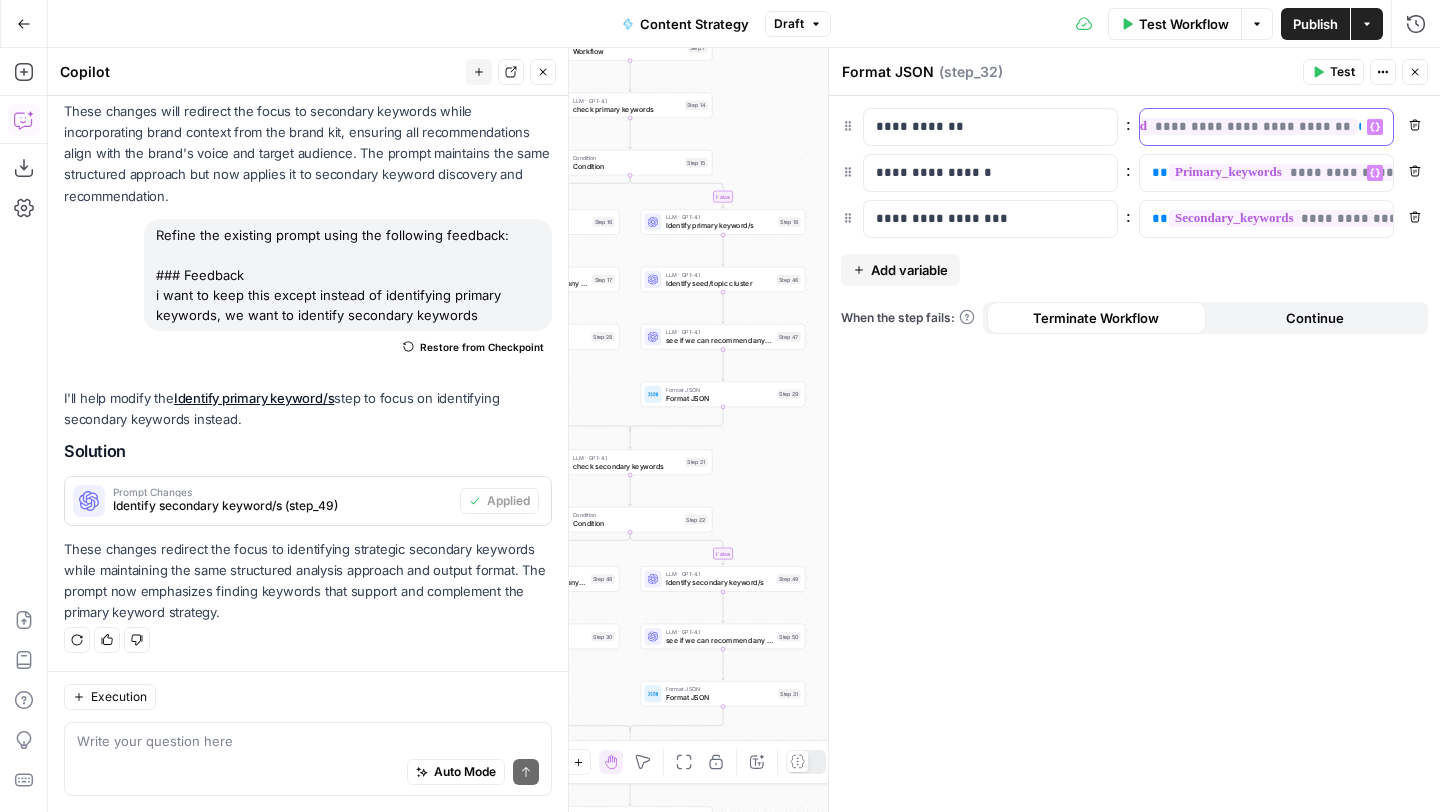 type 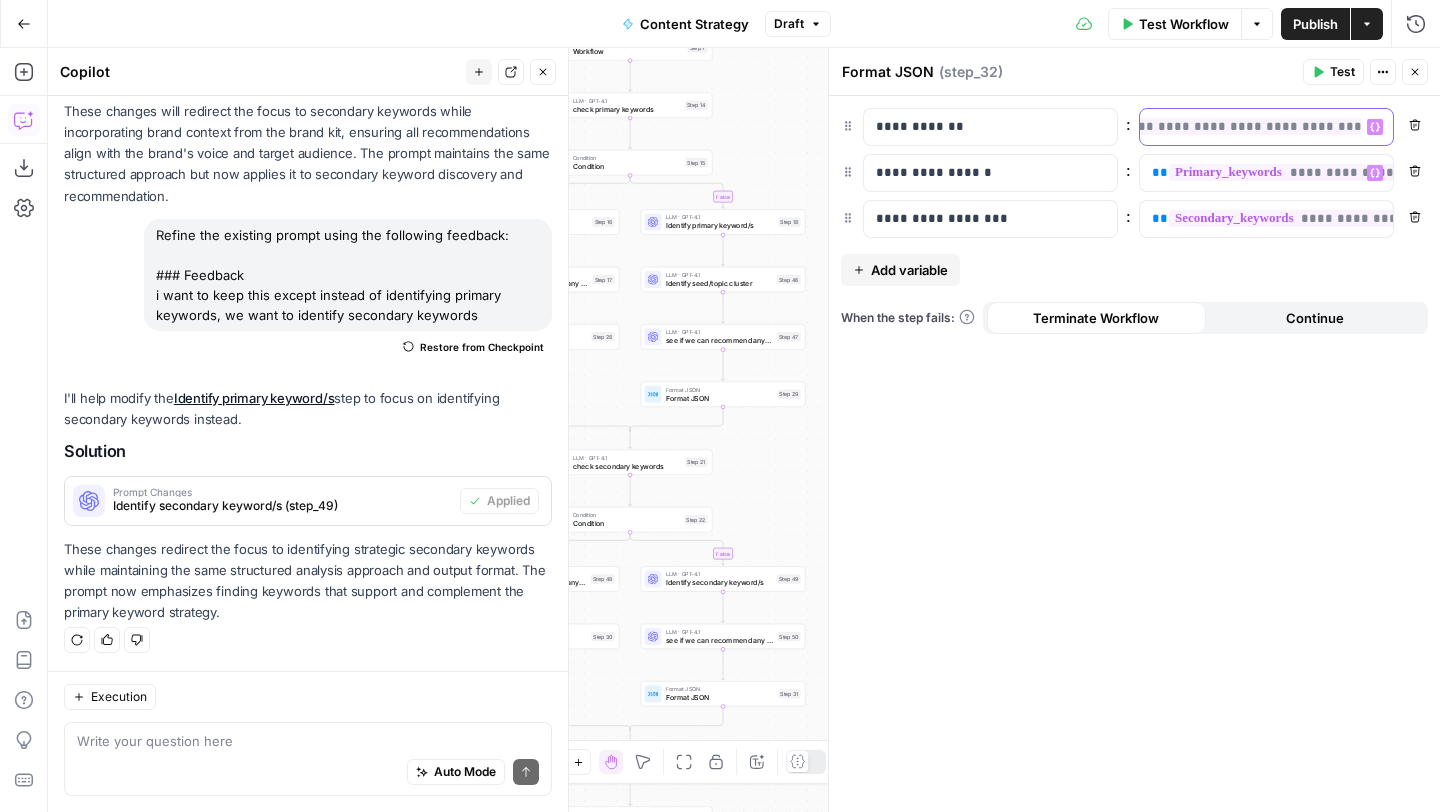 scroll, scrollTop: 0, scrollLeft: 194, axis: horizontal 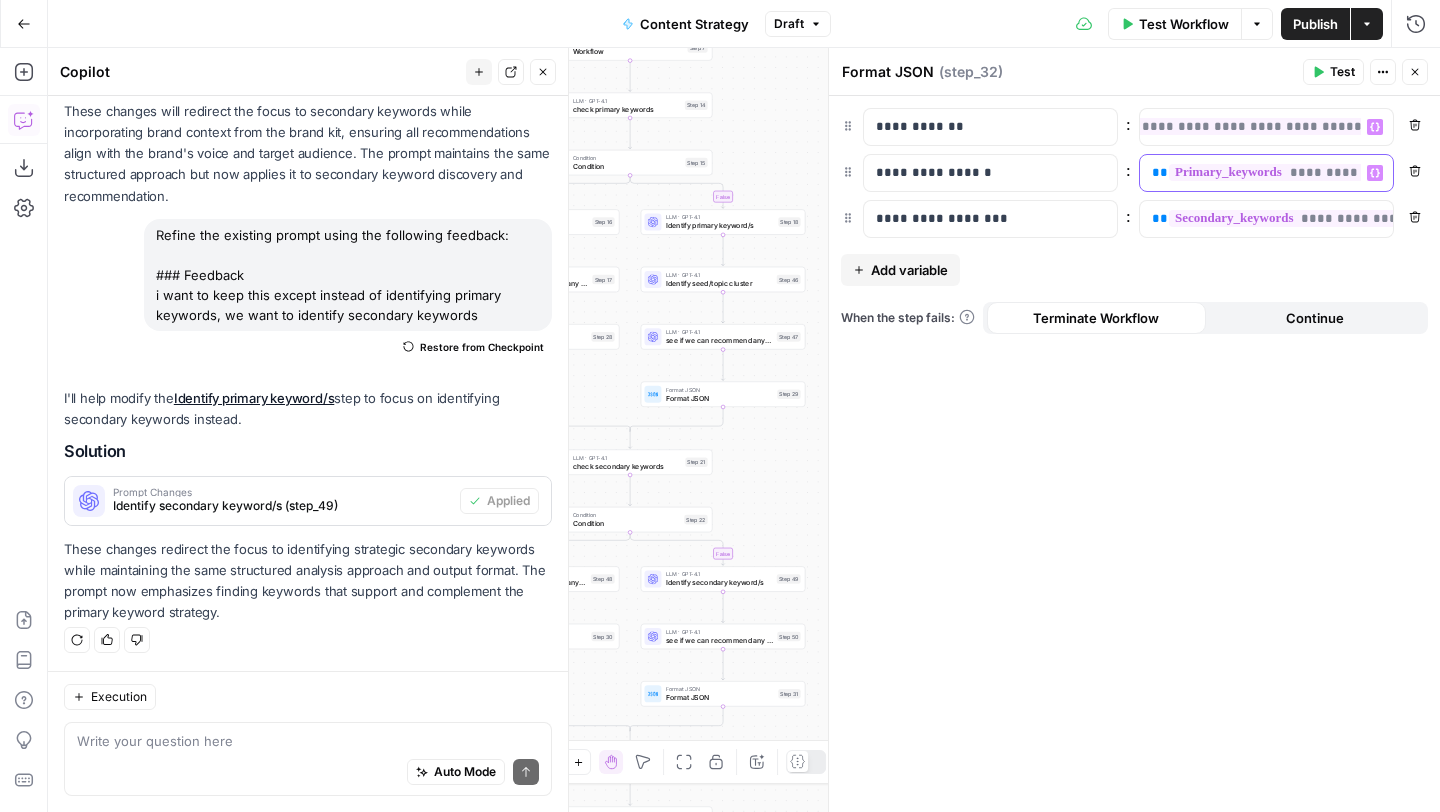 click on "**********" at bounding box center [1344, 172] 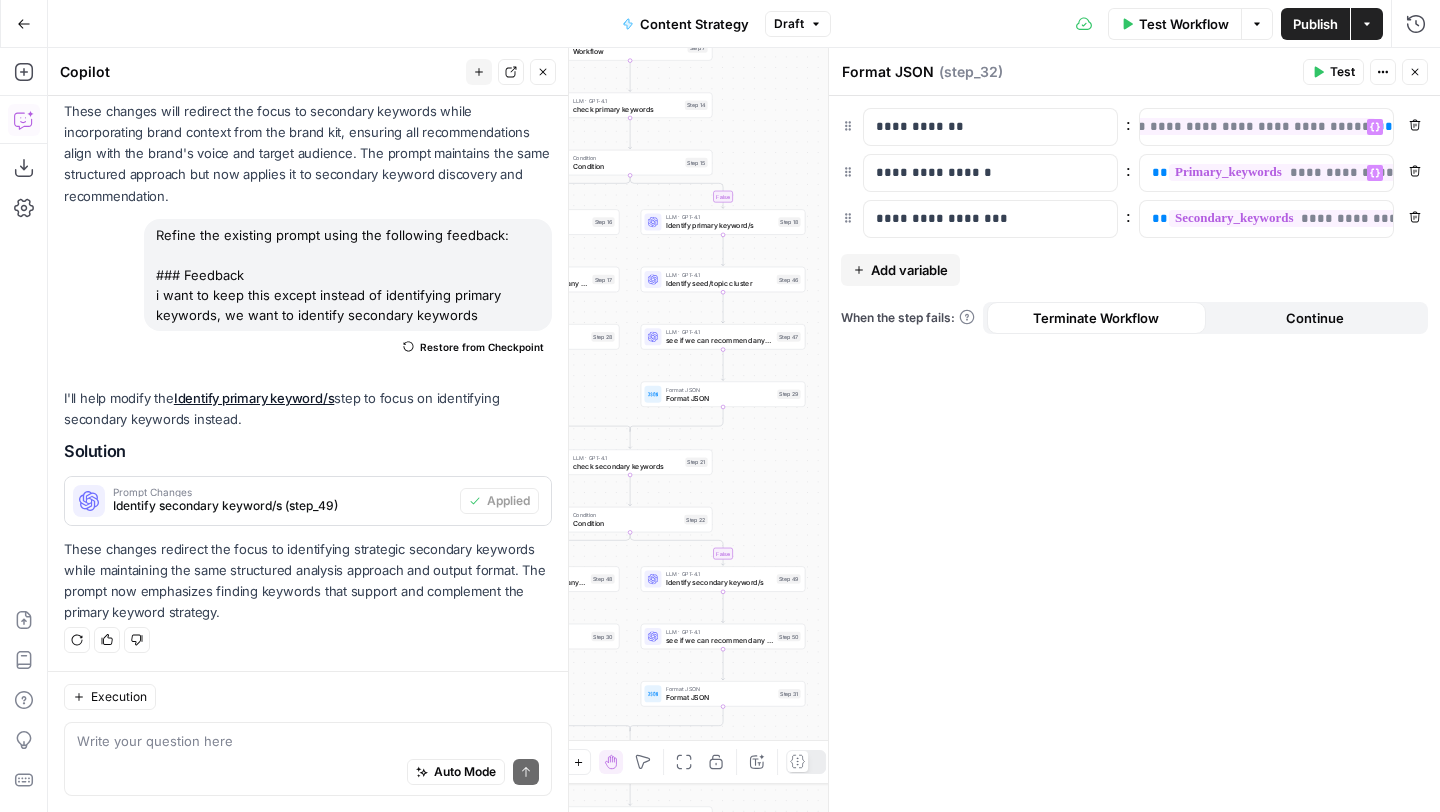scroll, scrollTop: 0, scrollLeft: 168, axis: horizontal 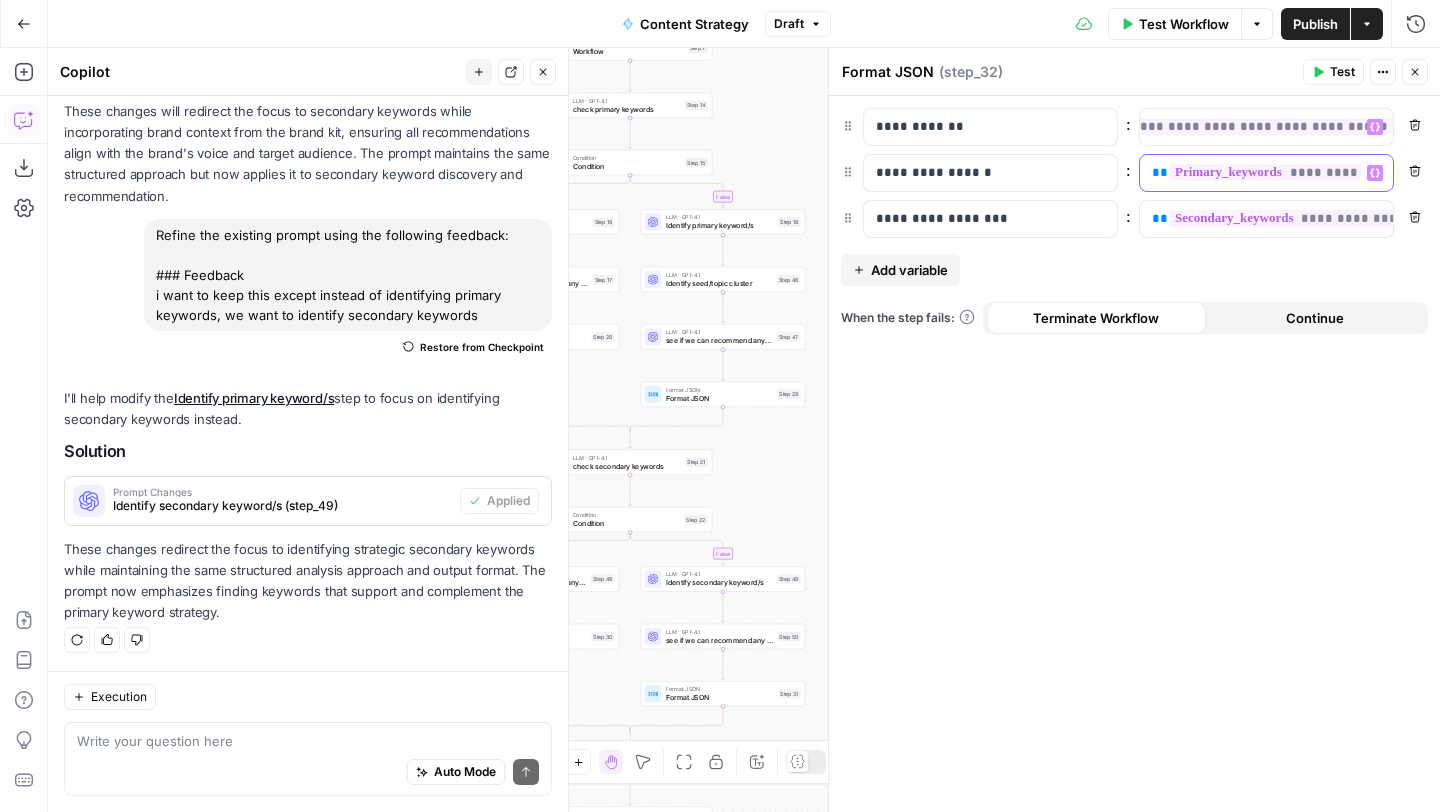 click on "**********" at bounding box center [1344, 172] 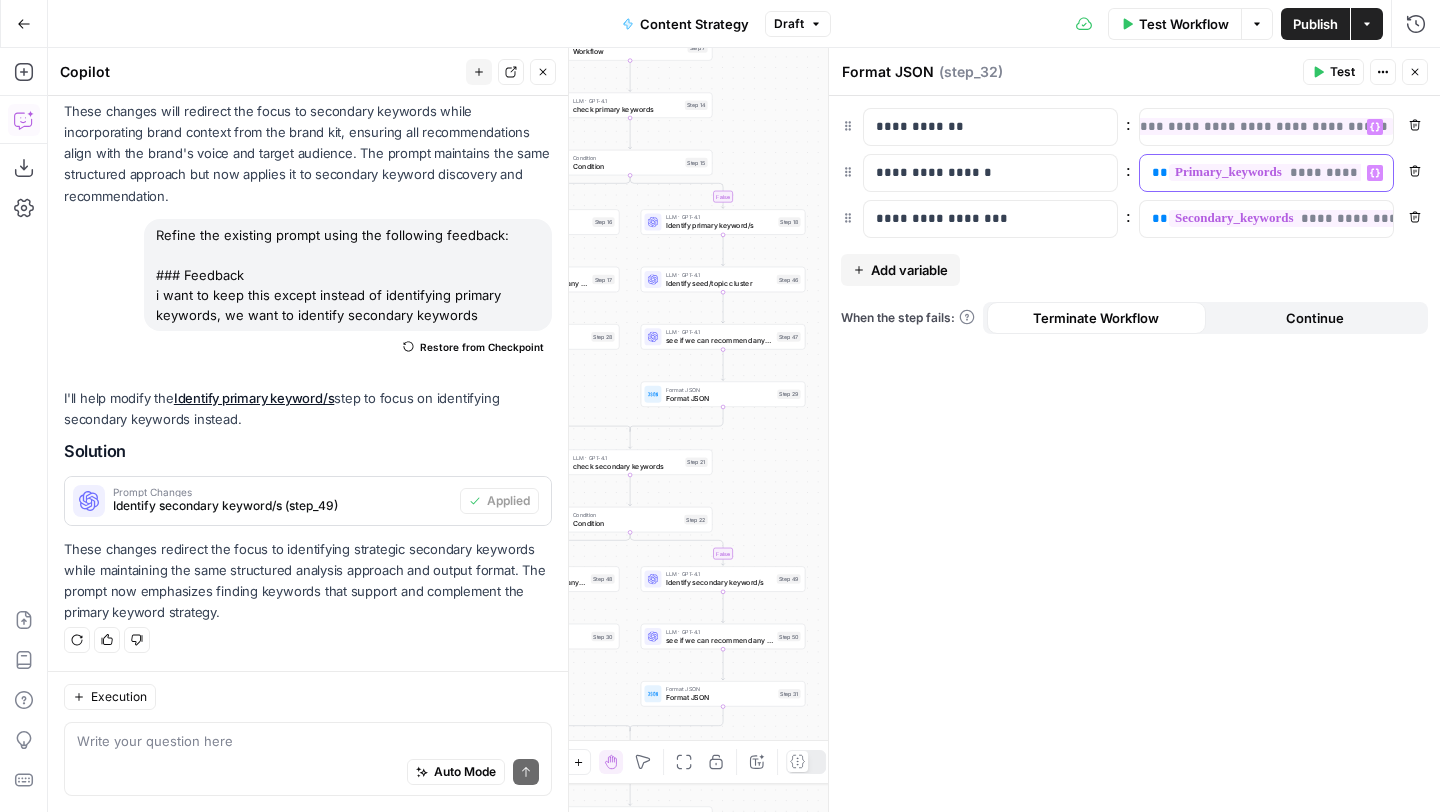 click on "**********" at bounding box center (1344, 172) 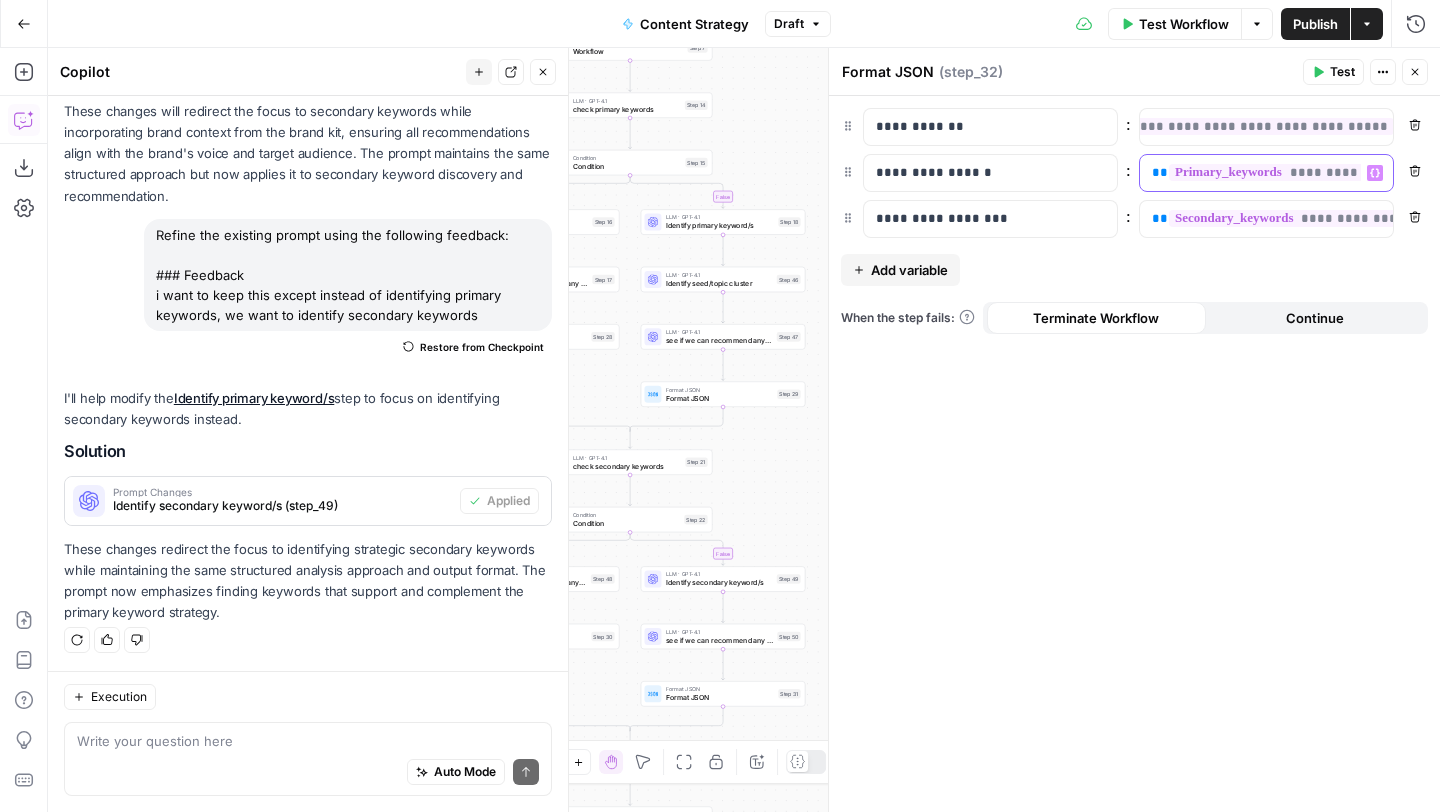 click on "**********" at bounding box center (1344, 172) 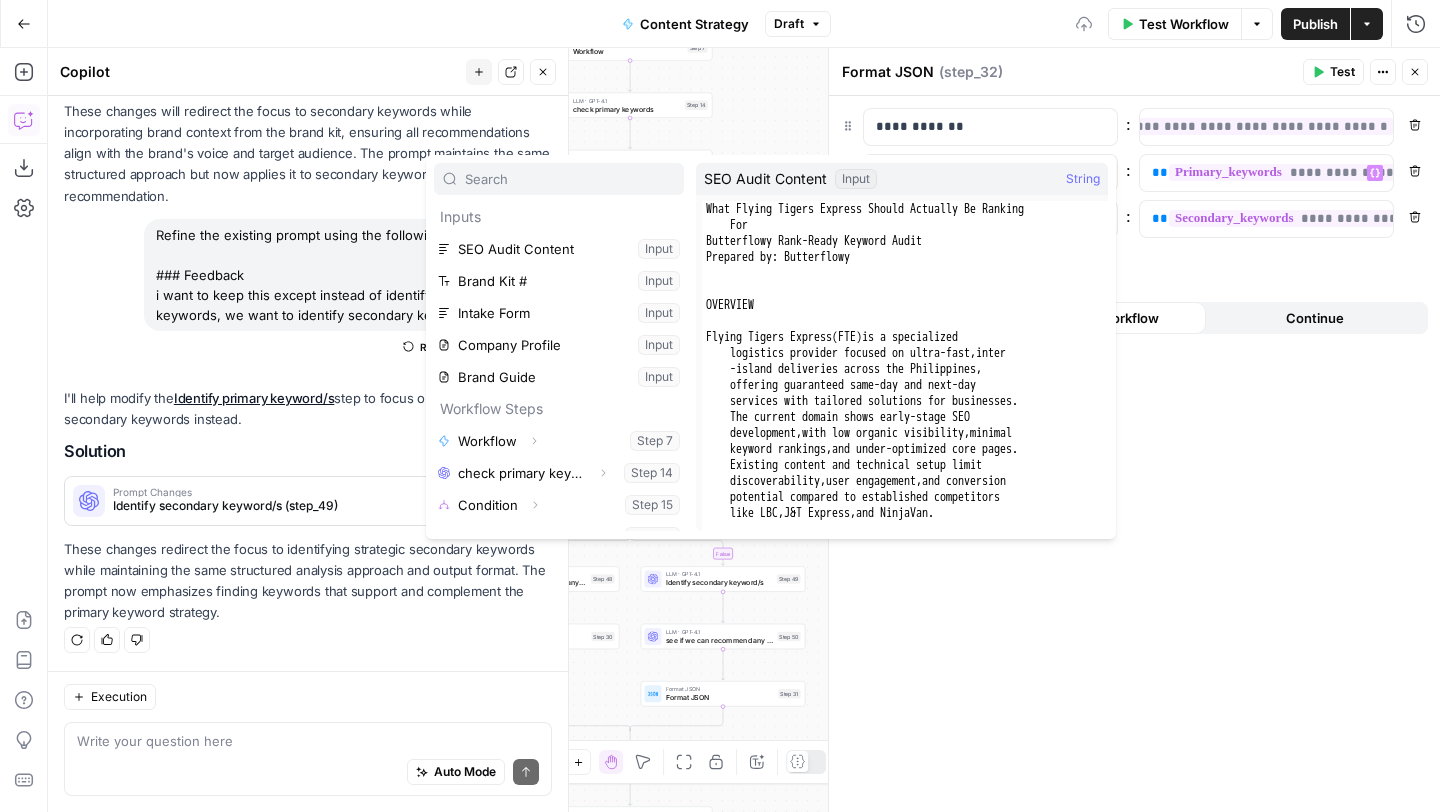 scroll, scrollTop: 0, scrollLeft: 48, axis: horizontal 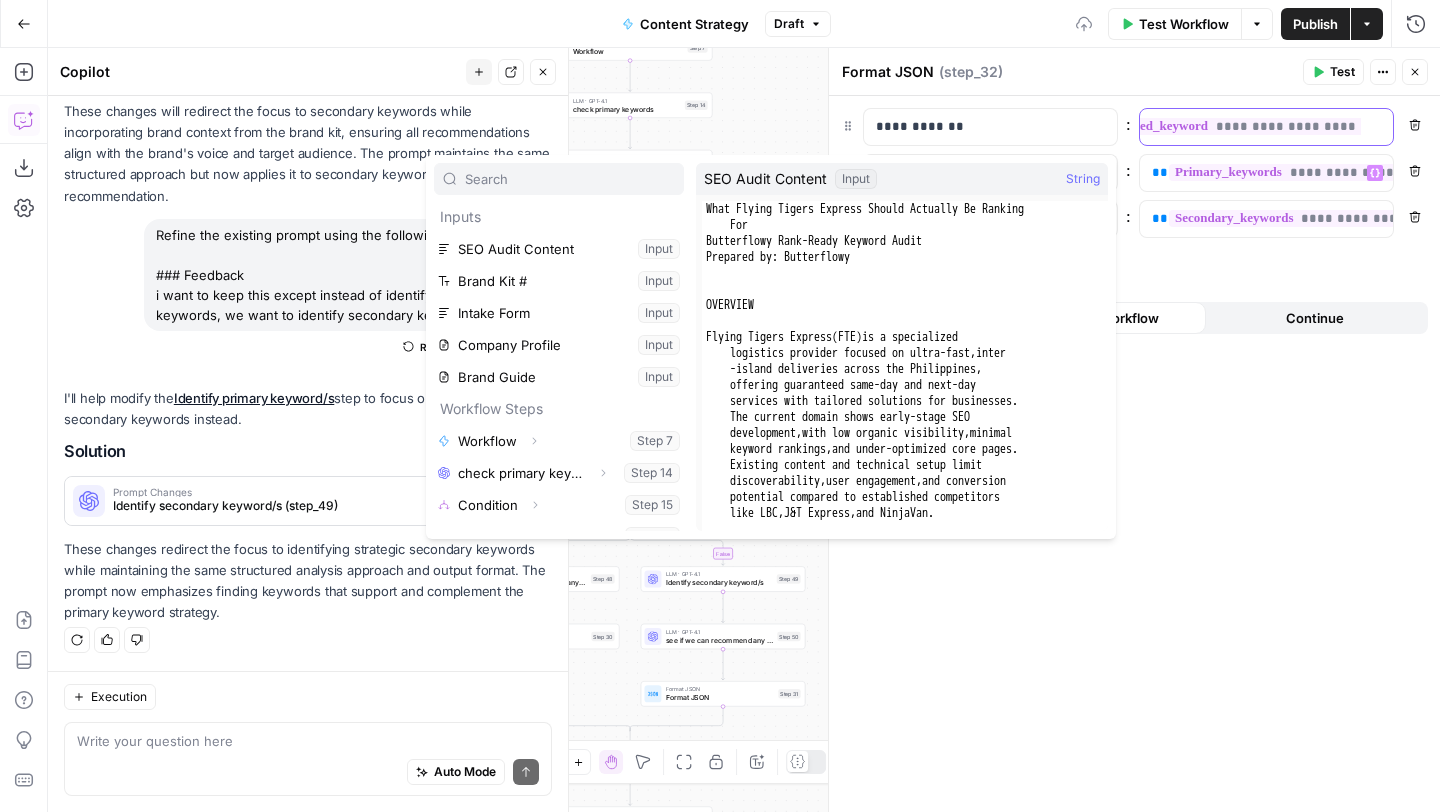click on "**********" at bounding box center [1269, 126] 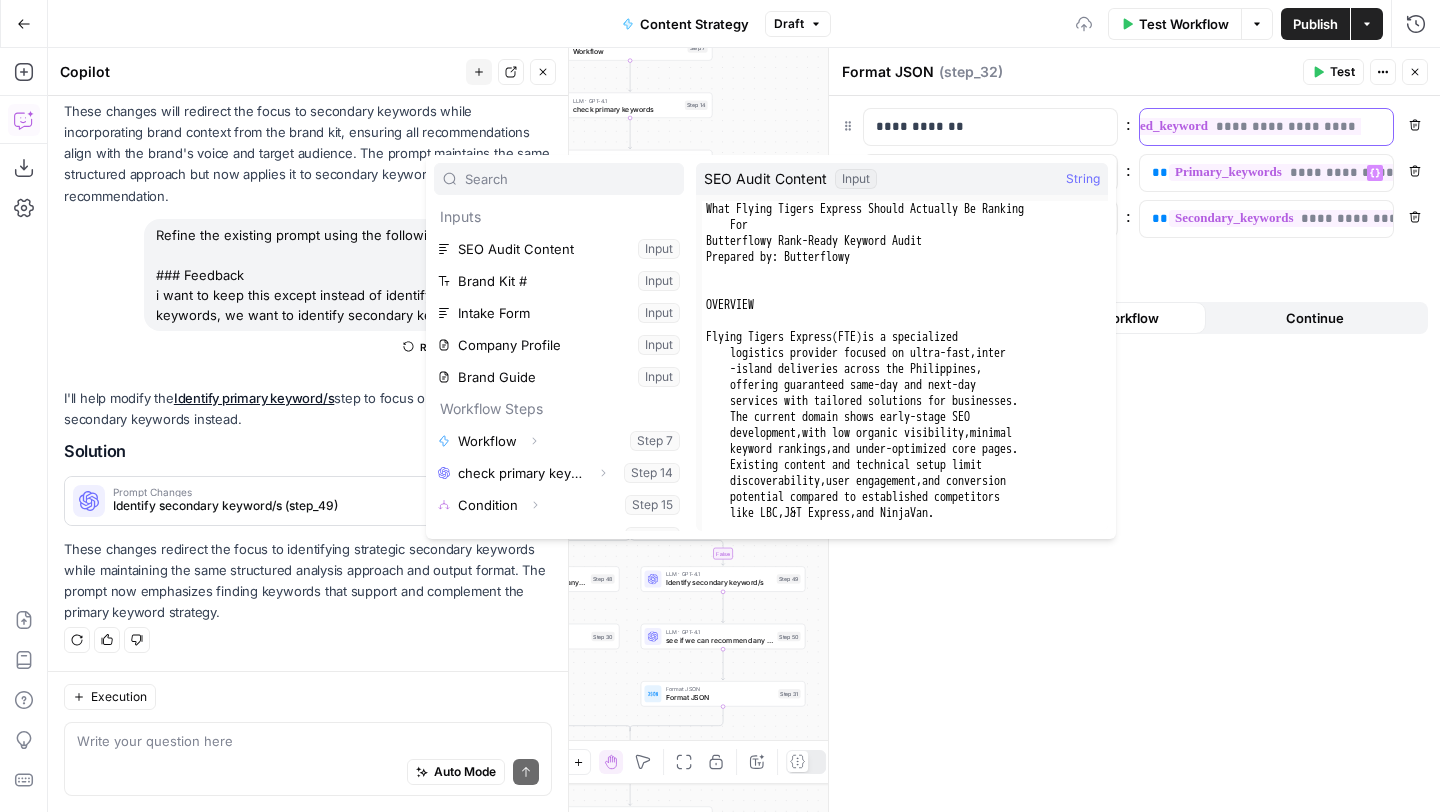 click on "**********" at bounding box center [1269, 126] 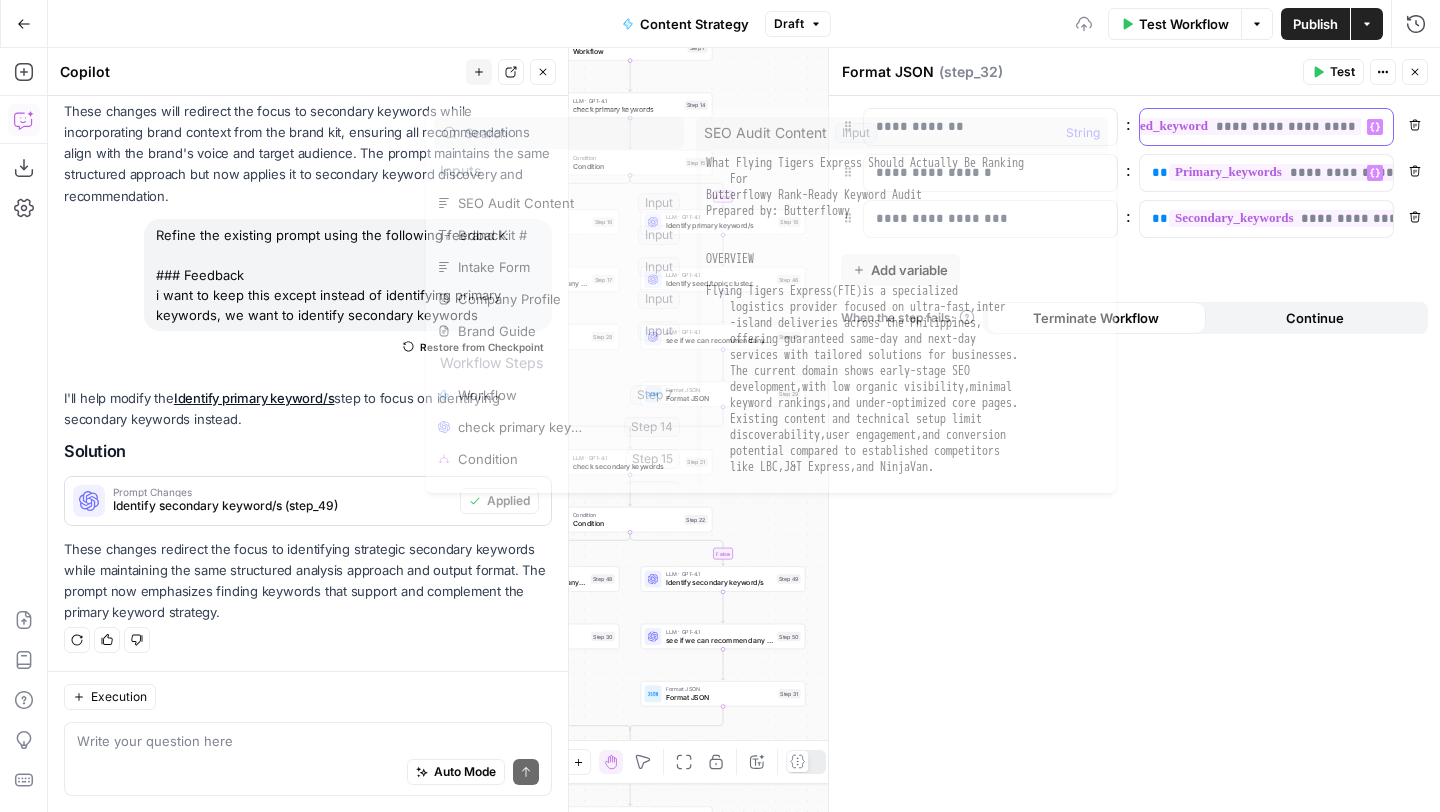 click on "**********" at bounding box center (1269, 126) 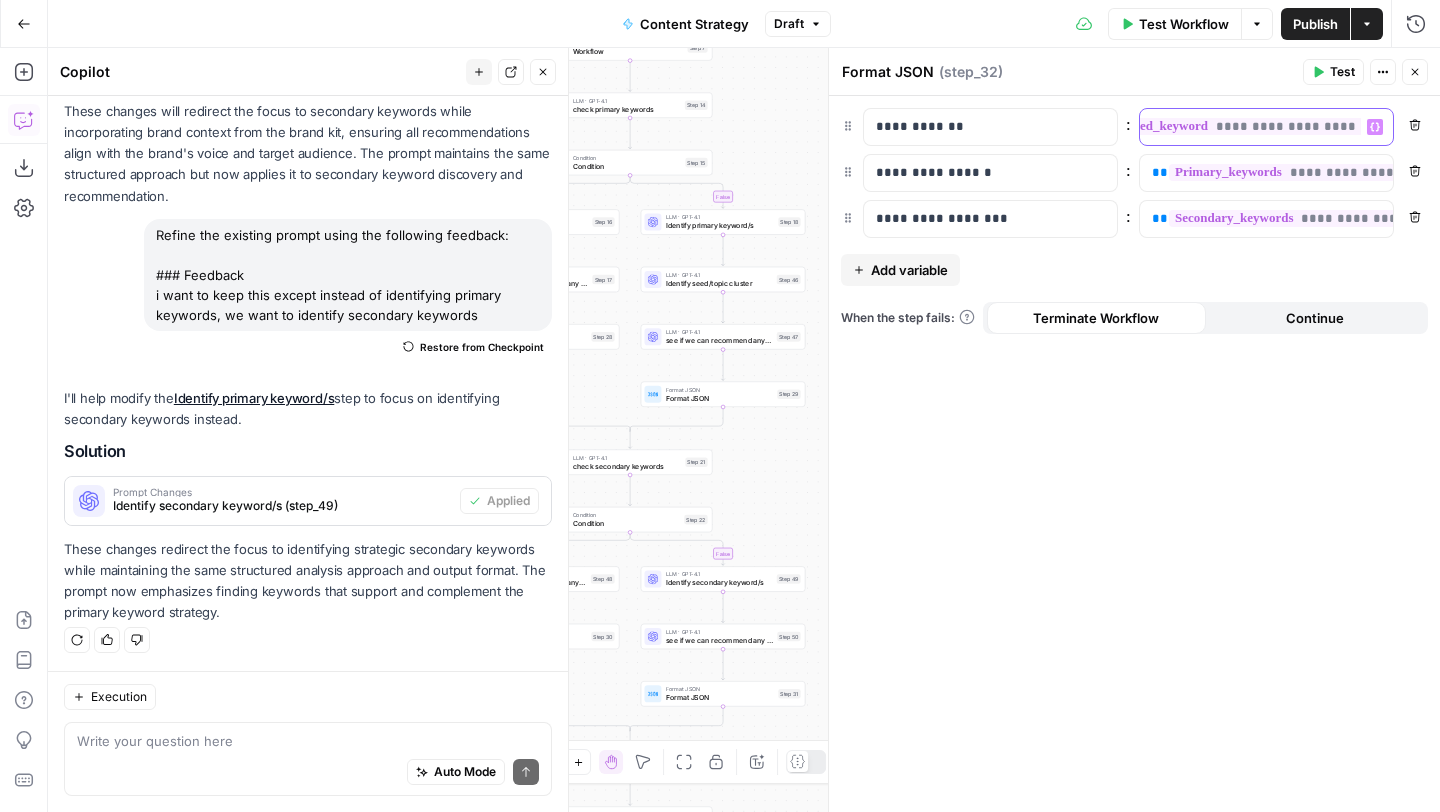 scroll, scrollTop: 0, scrollLeft: 109, axis: horizontal 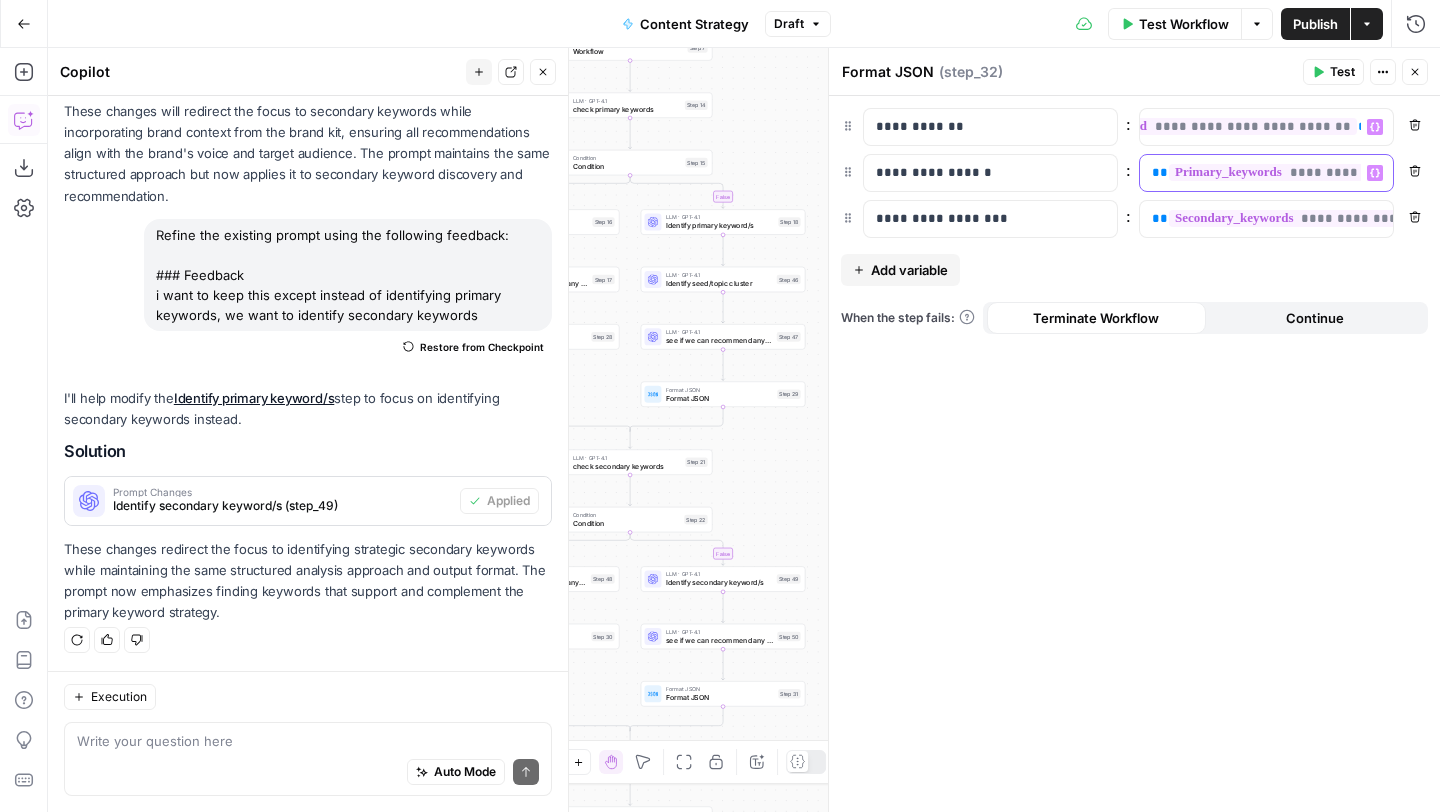 click on "**********" at bounding box center (1344, 172) 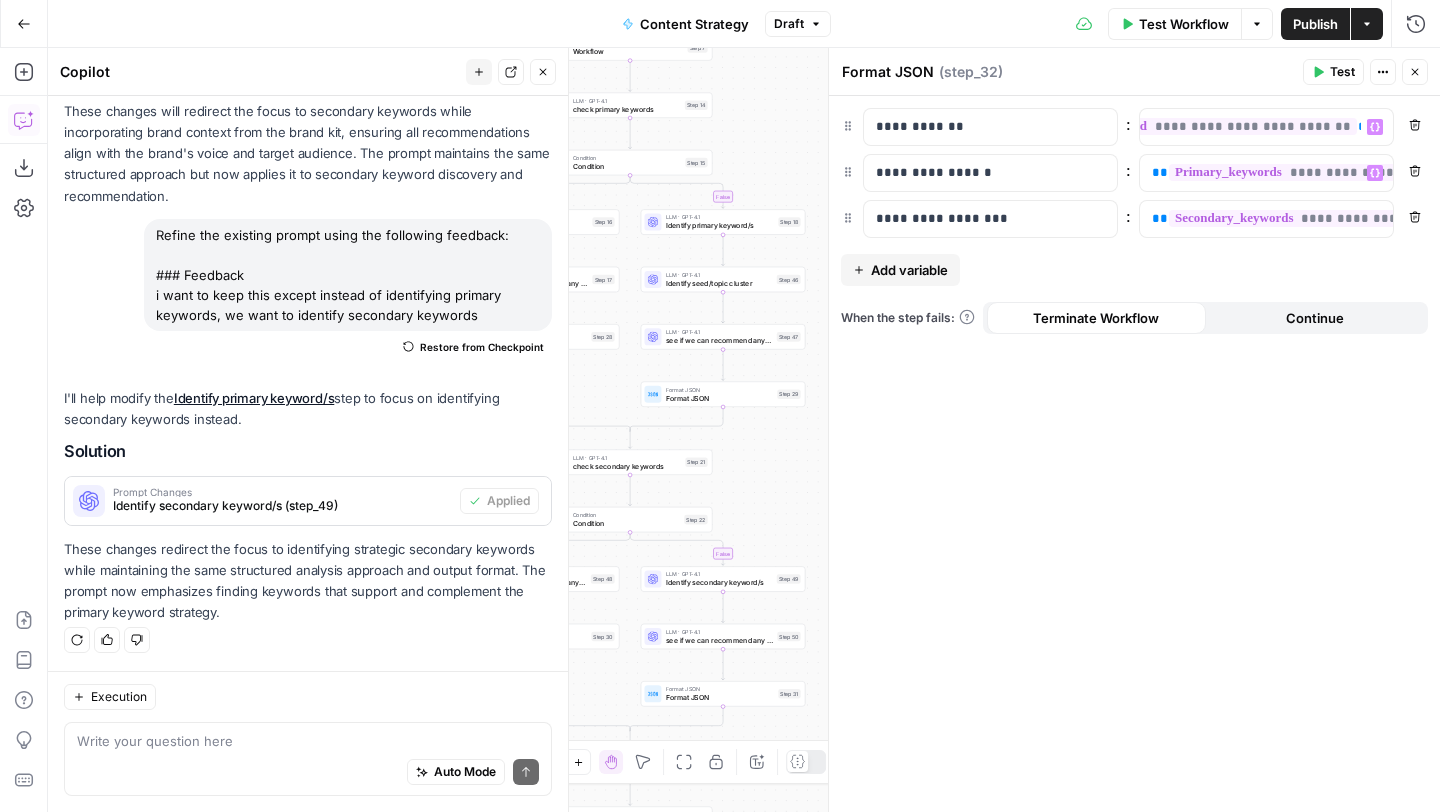 scroll, scrollTop: 0, scrollLeft: 77, axis: horizontal 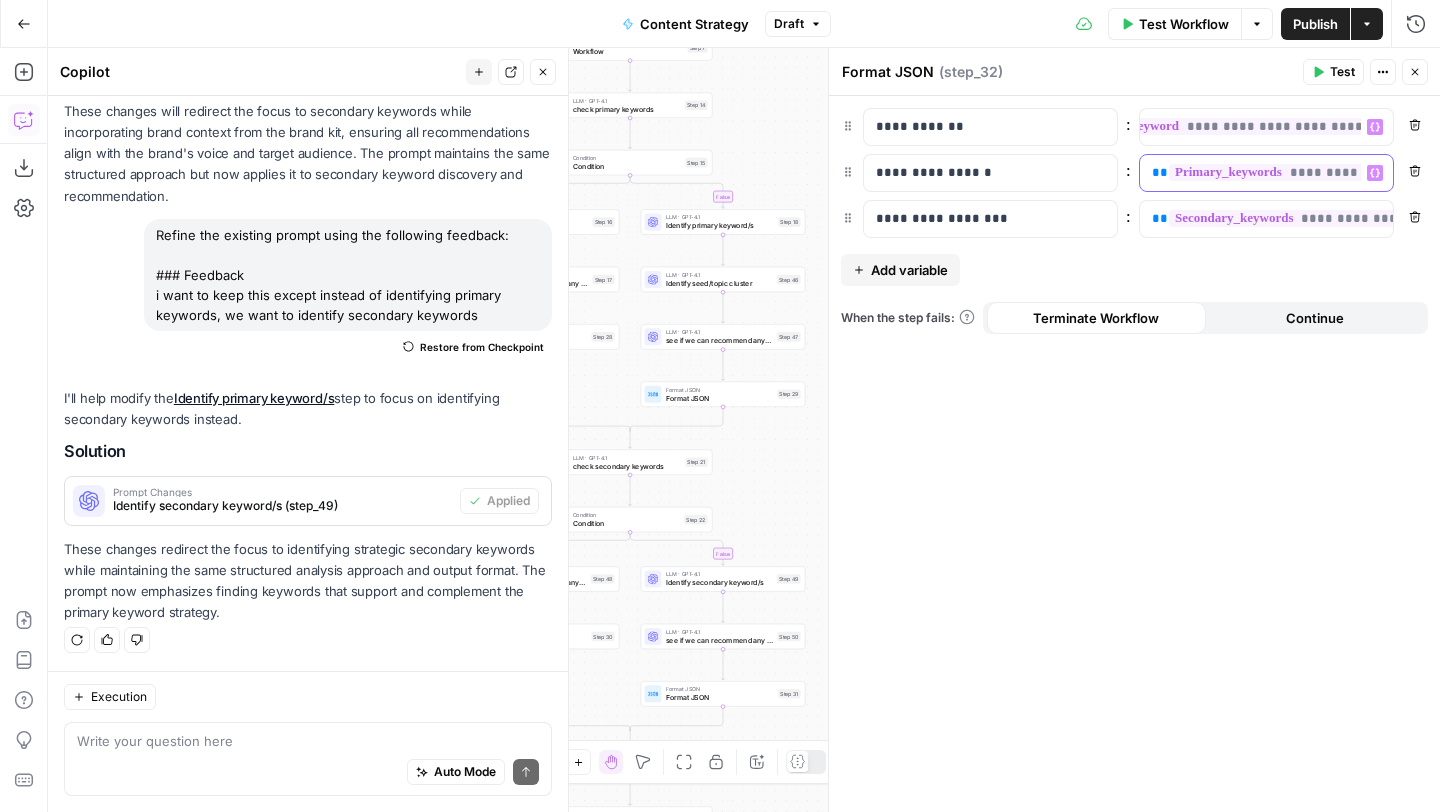 click on "**********" at bounding box center [1344, 172] 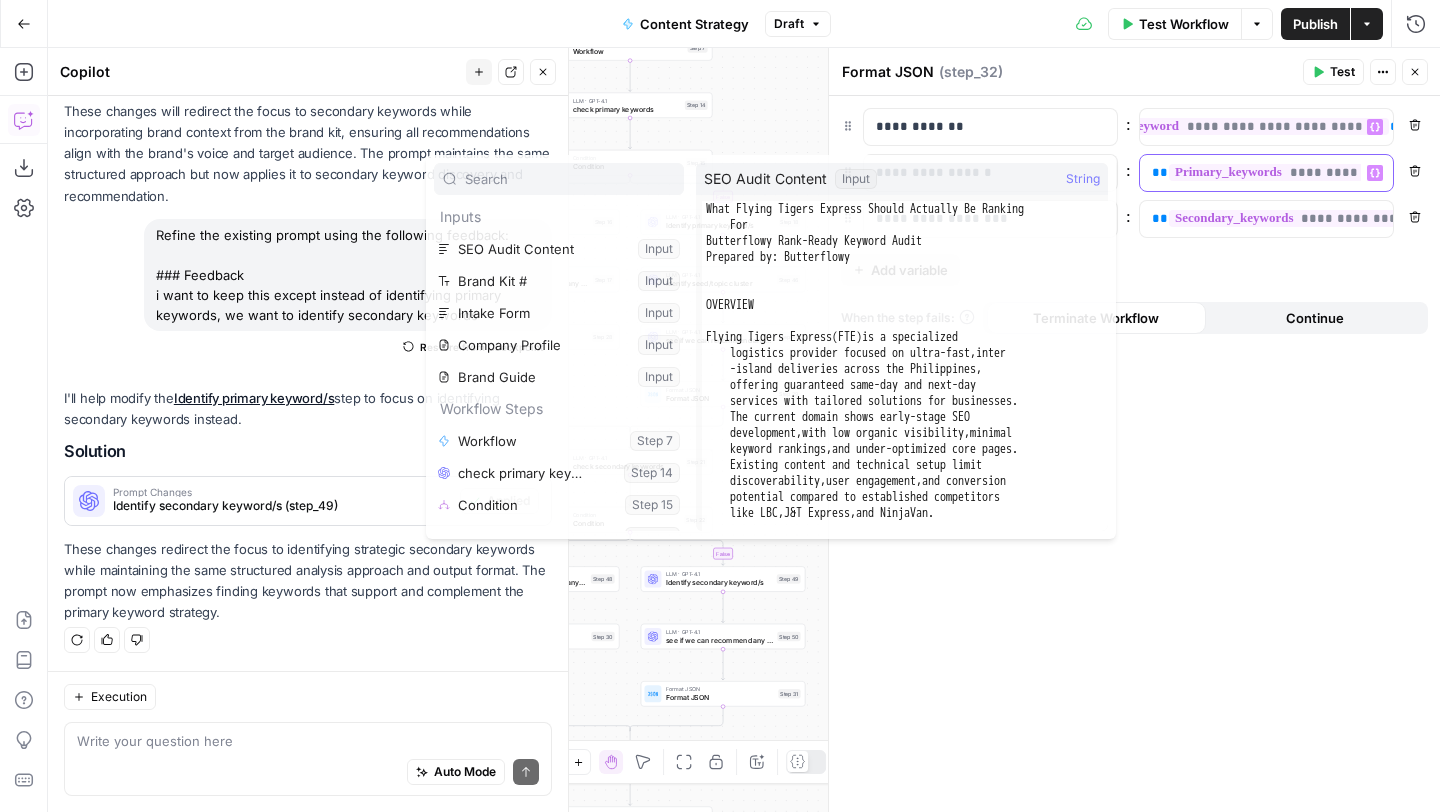 click on "**********" at bounding box center (1344, 172) 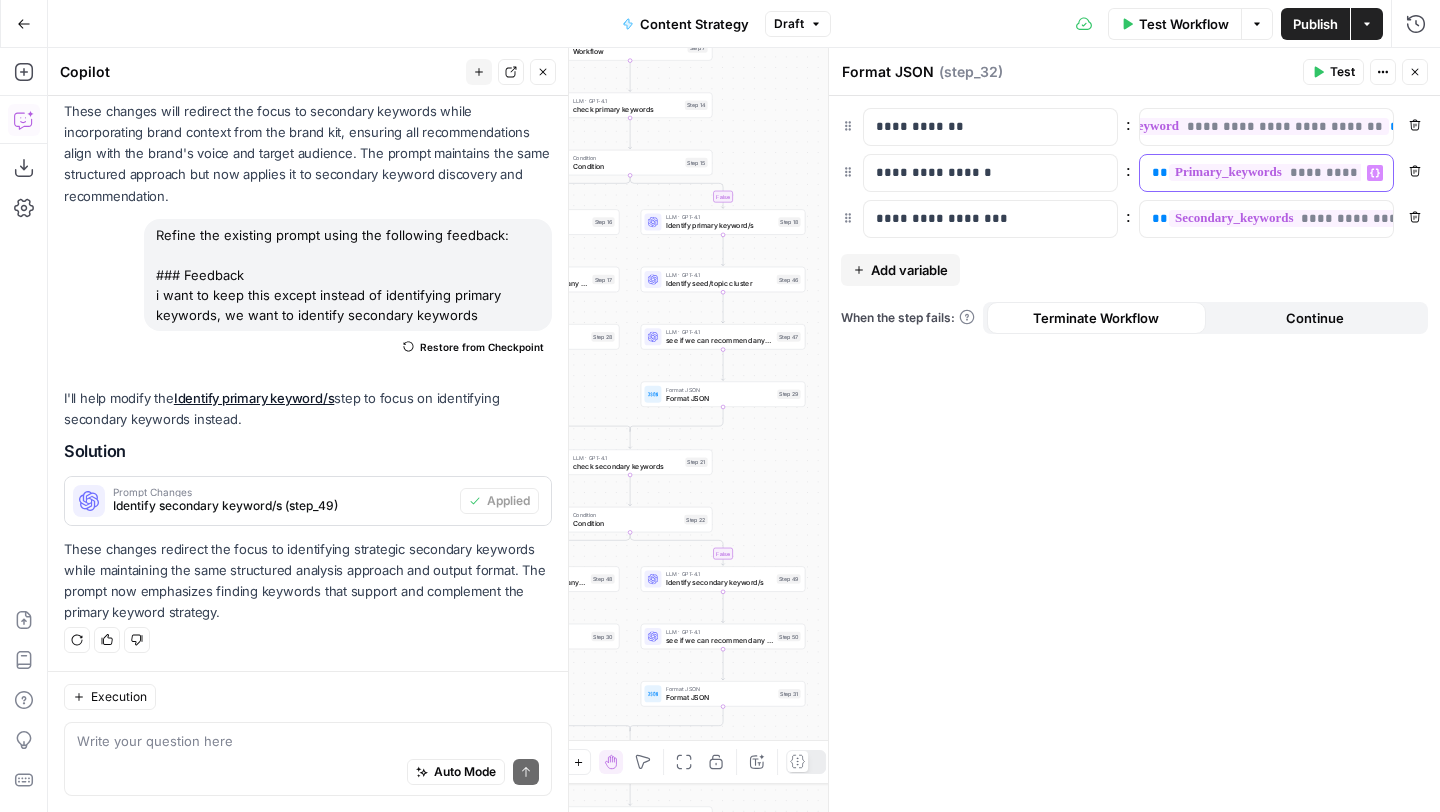 scroll, scrollTop: 0, scrollLeft: 155, axis: horizontal 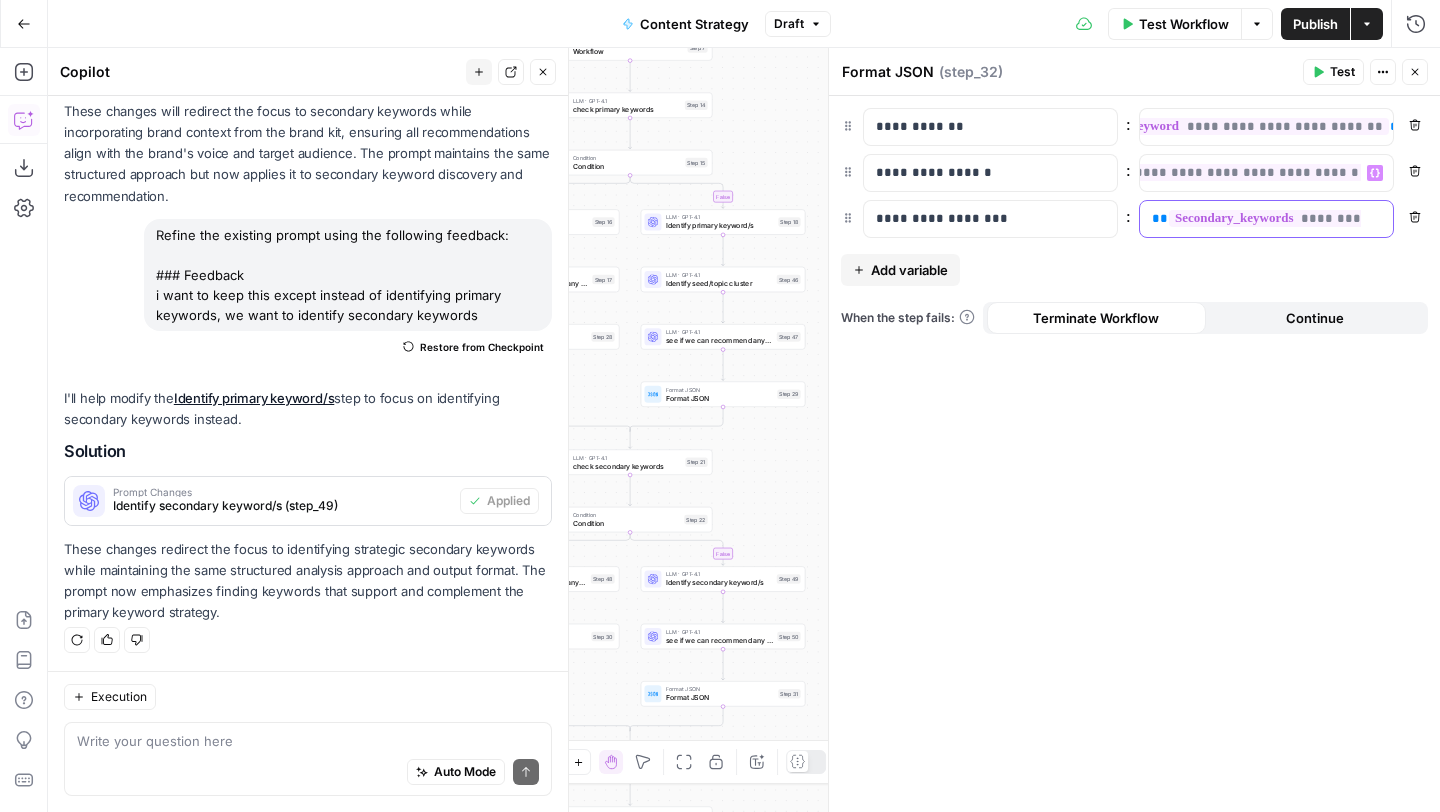 click on "**********" at bounding box center (1358, 218) 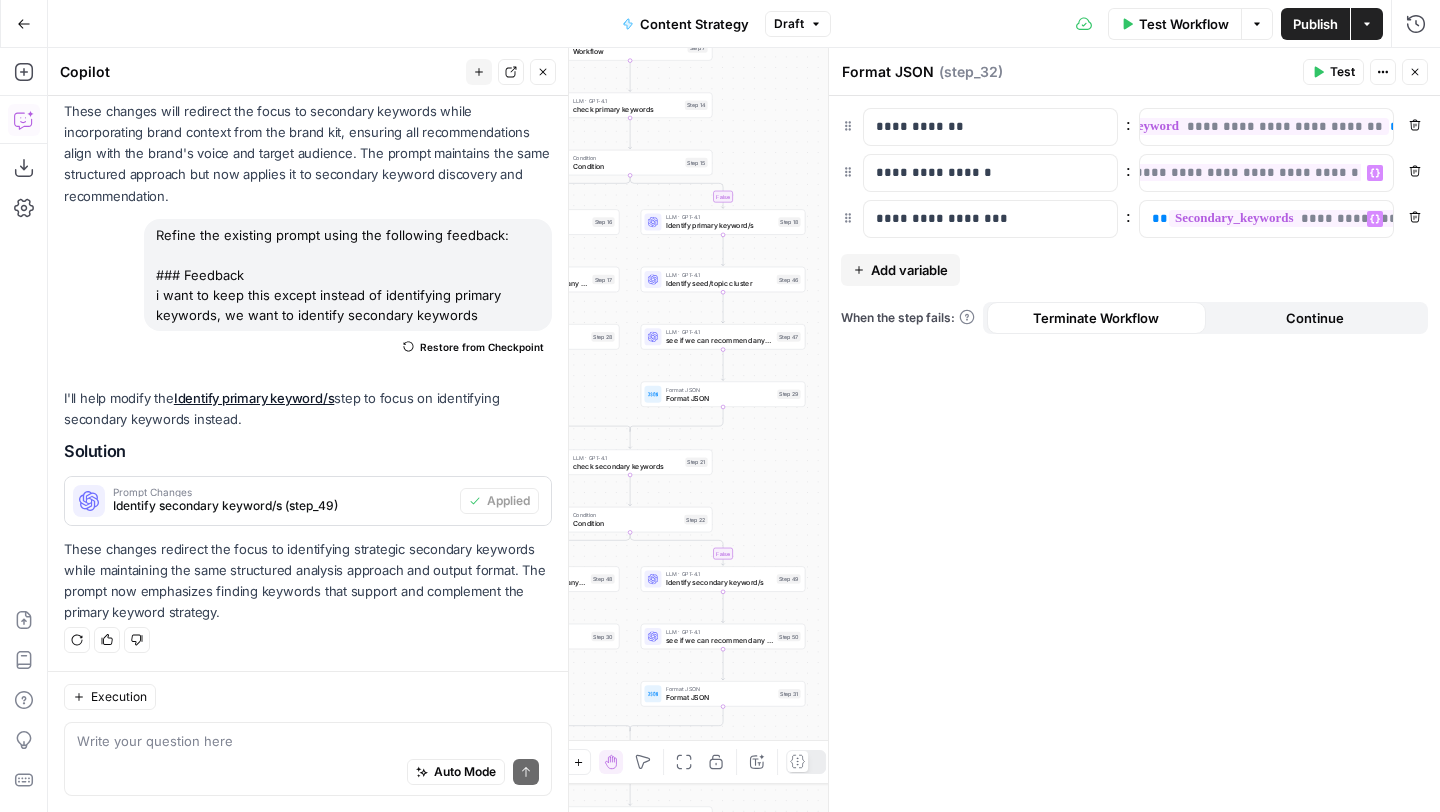 scroll, scrollTop: 0, scrollLeft: 123, axis: horizontal 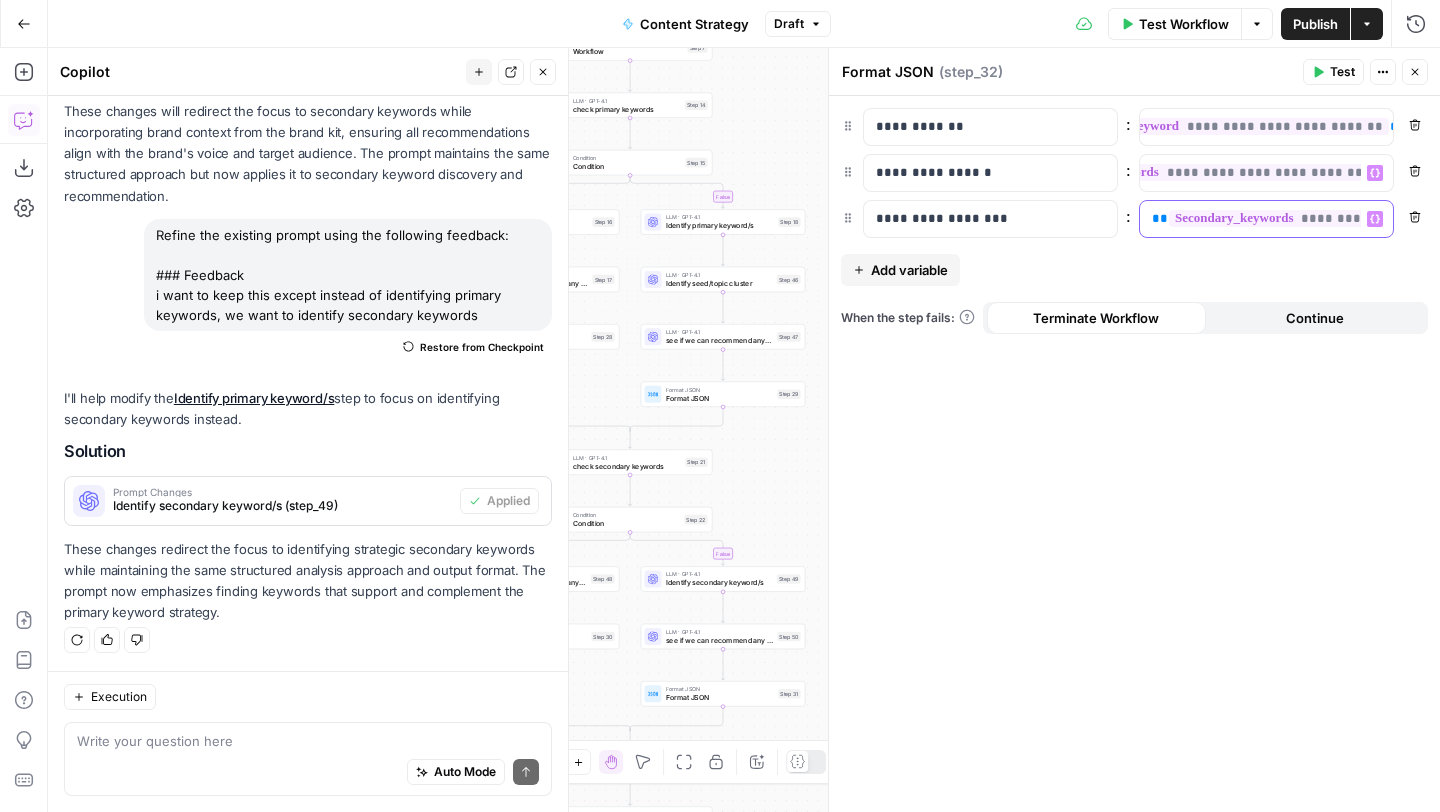 click on "**********" at bounding box center [1358, 218] 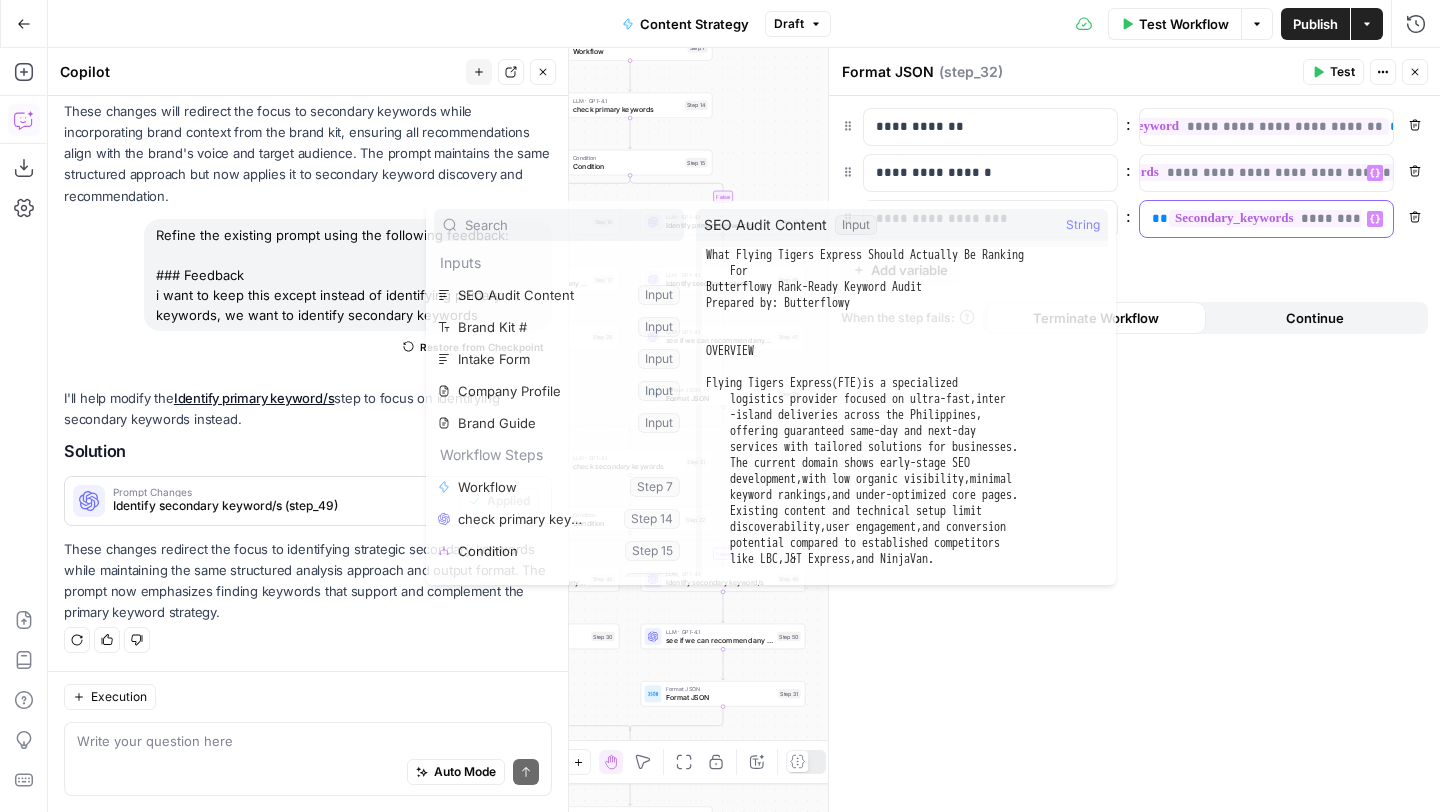 click on "**********" at bounding box center [1358, 218] 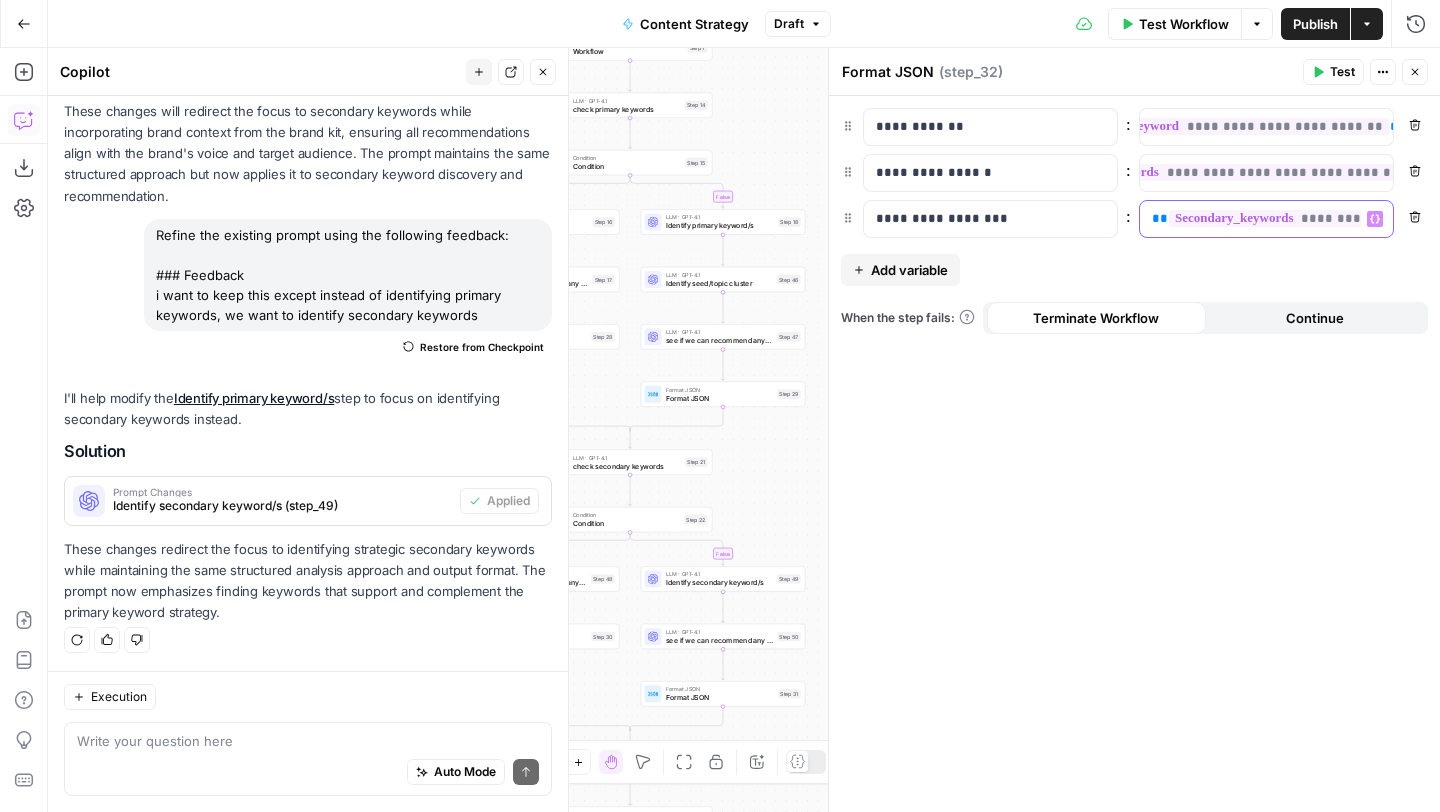 scroll, scrollTop: 0, scrollLeft: 194, axis: horizontal 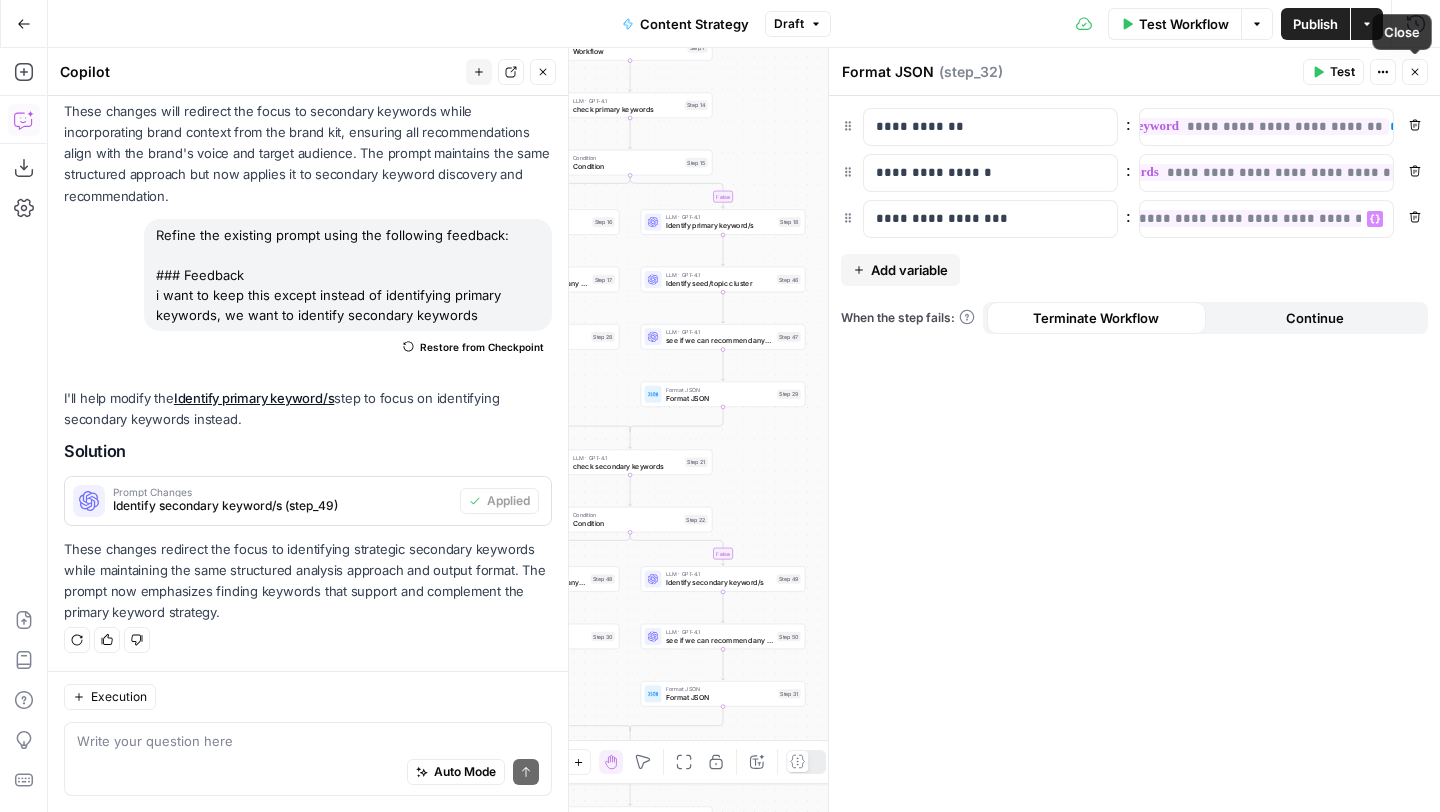 click on "Close" at bounding box center [1415, 72] 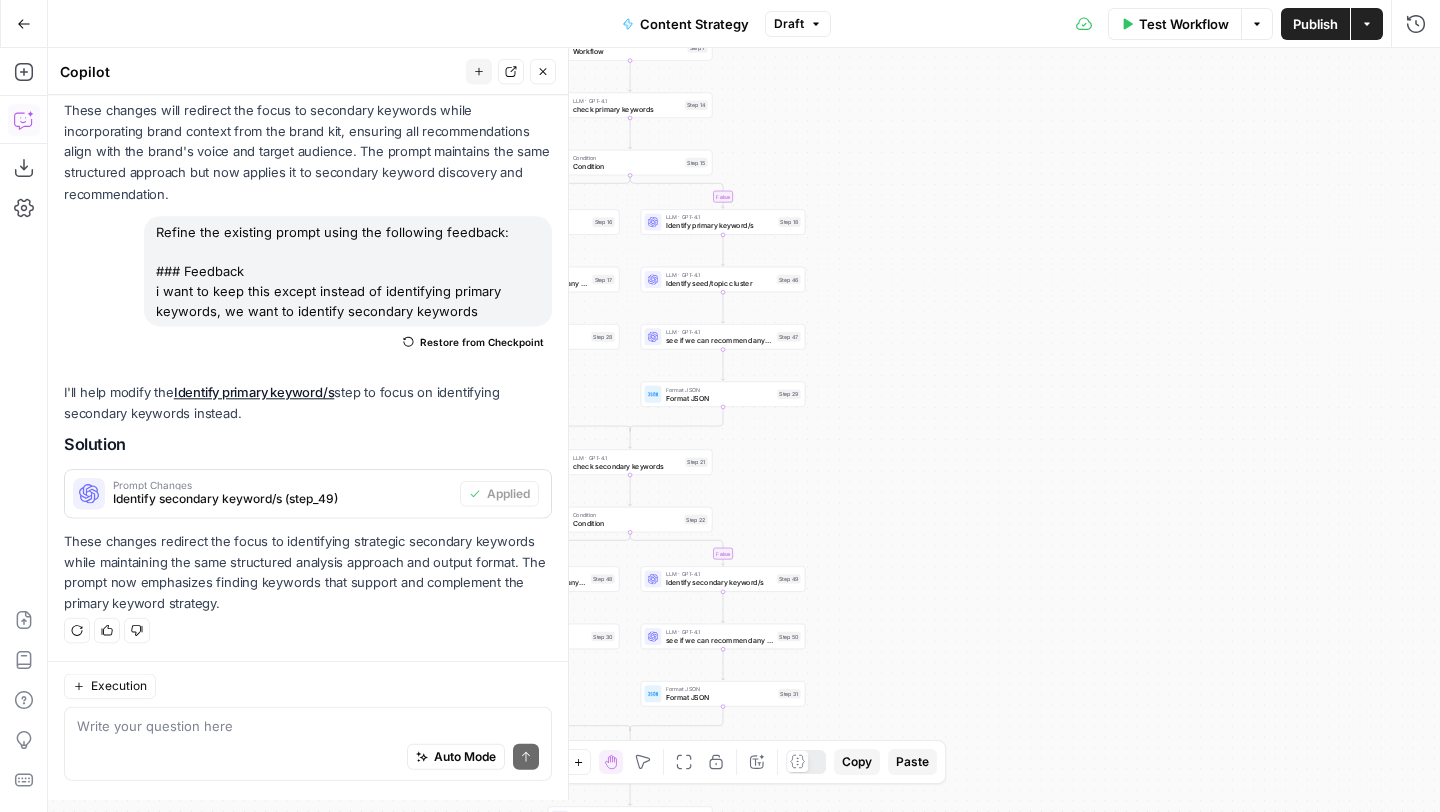 scroll, scrollTop: 4681, scrollLeft: 0, axis: vertical 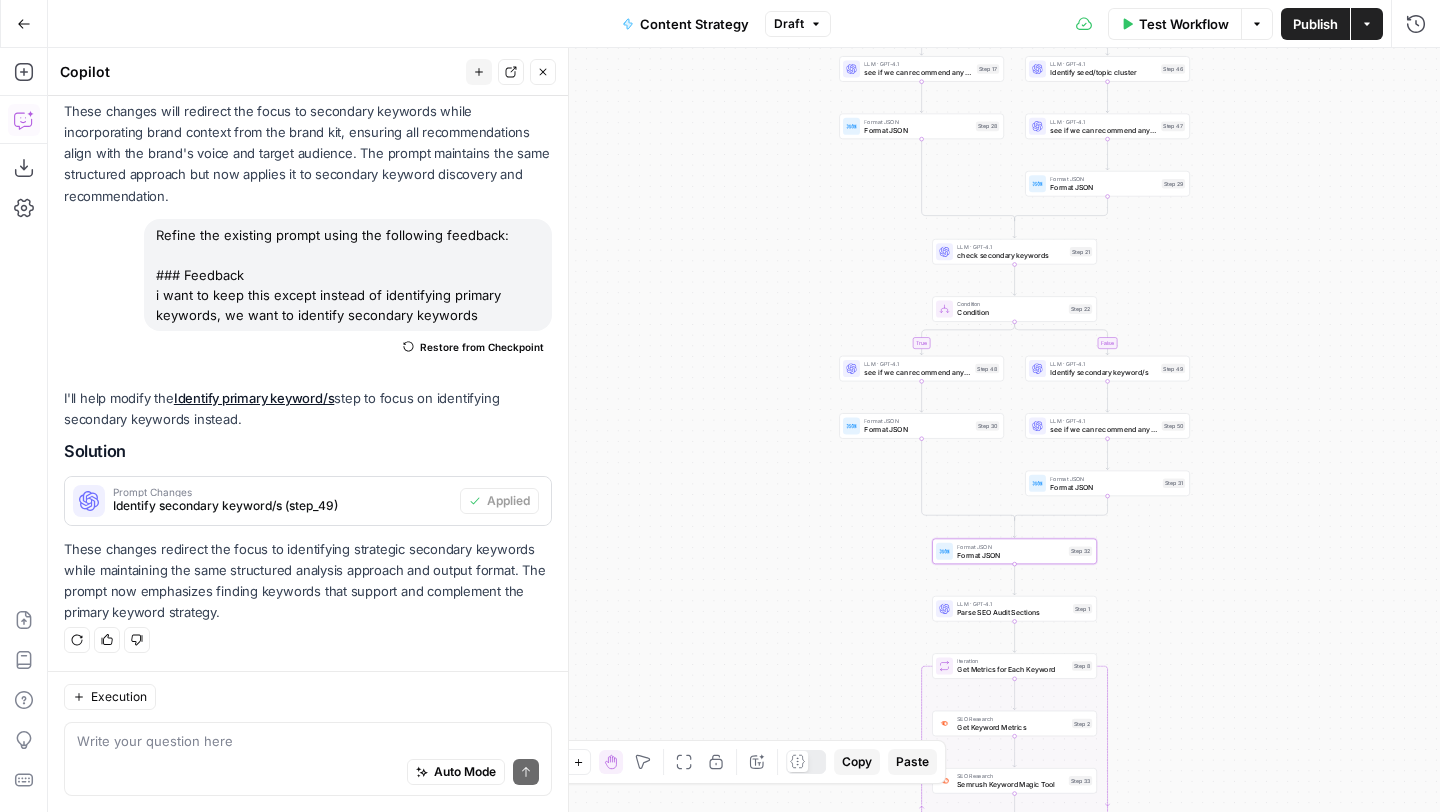 click on "Close" at bounding box center (543, 72) 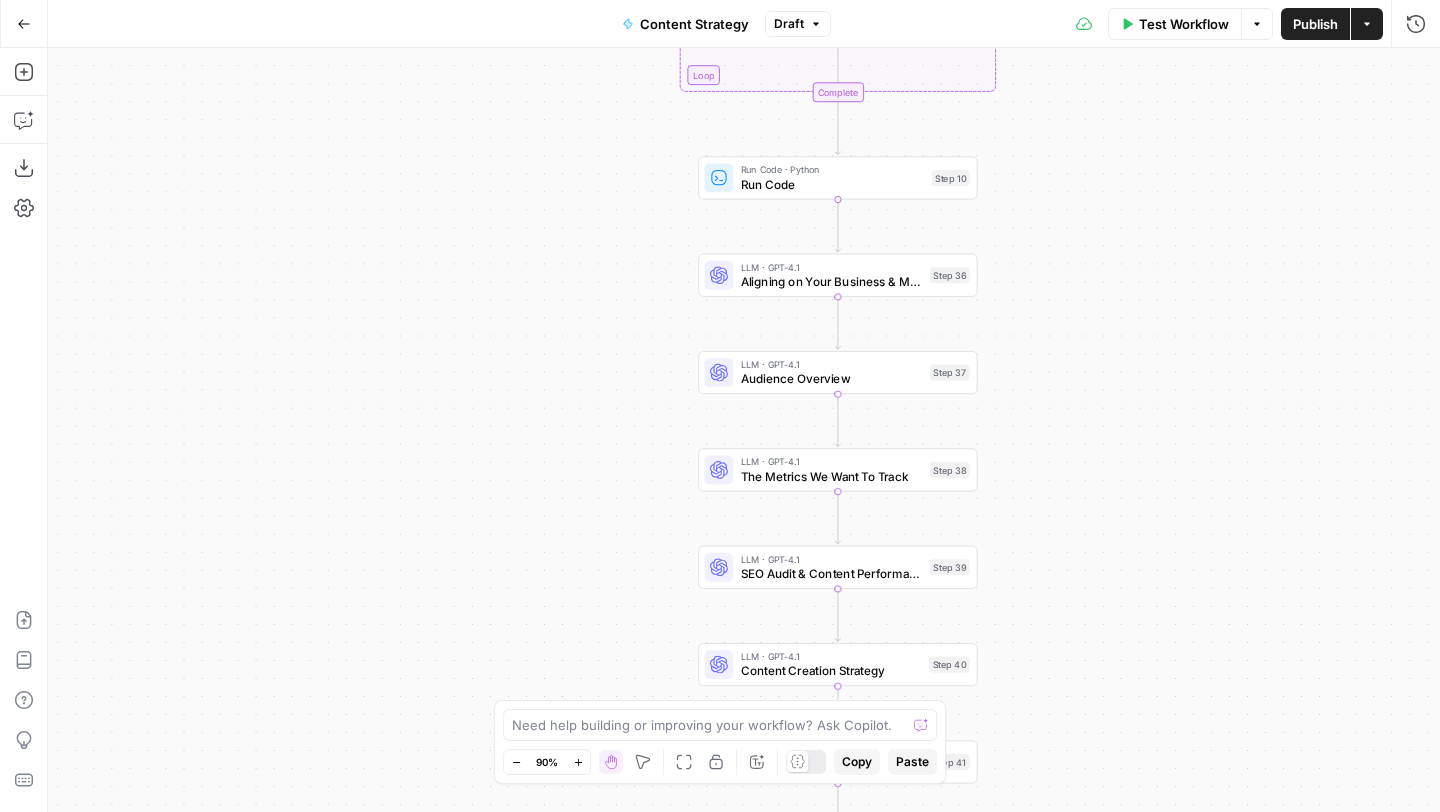 scroll, scrollTop: 0, scrollLeft: 0, axis: both 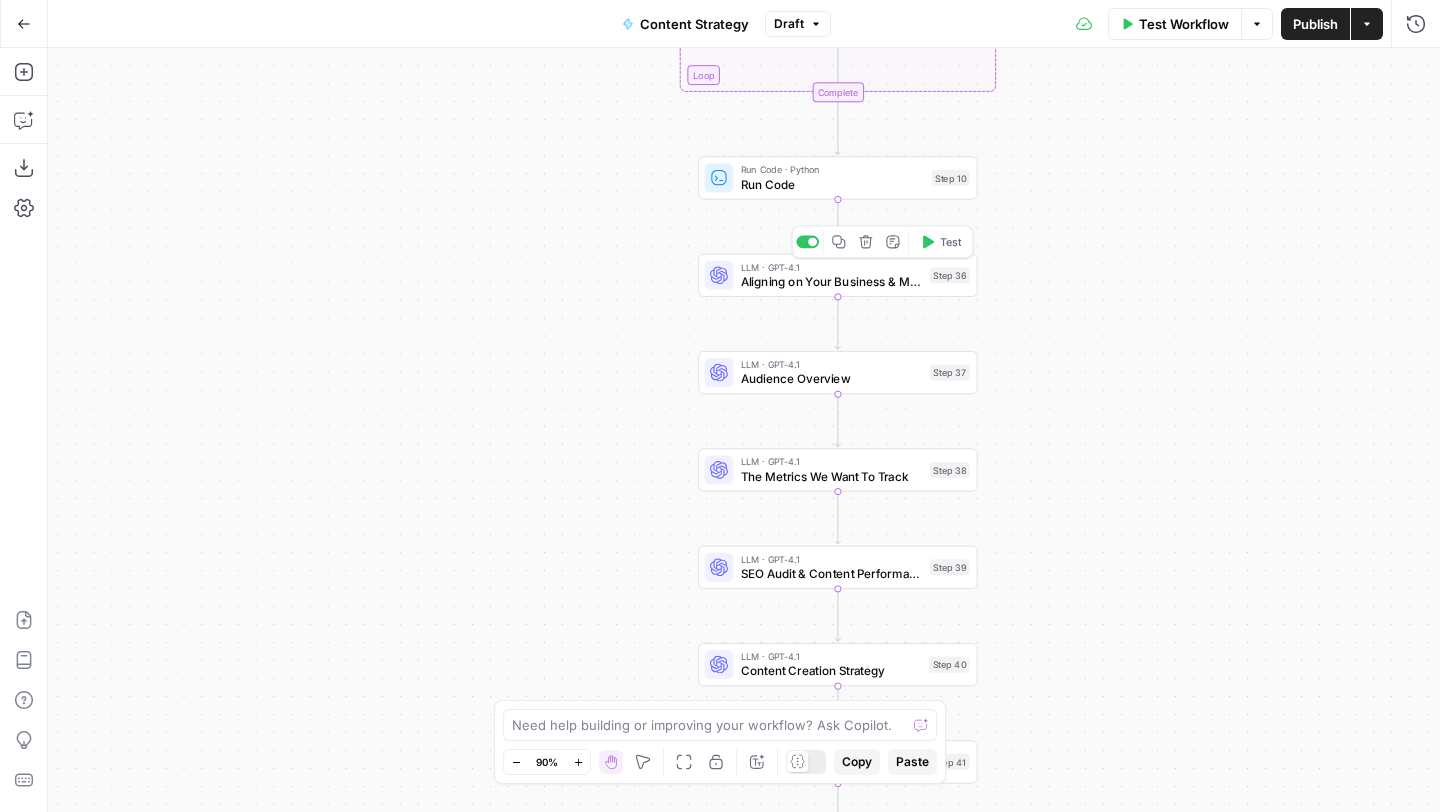 click on "Aligning on Your Business & Marketing Goals" at bounding box center [832, 282] 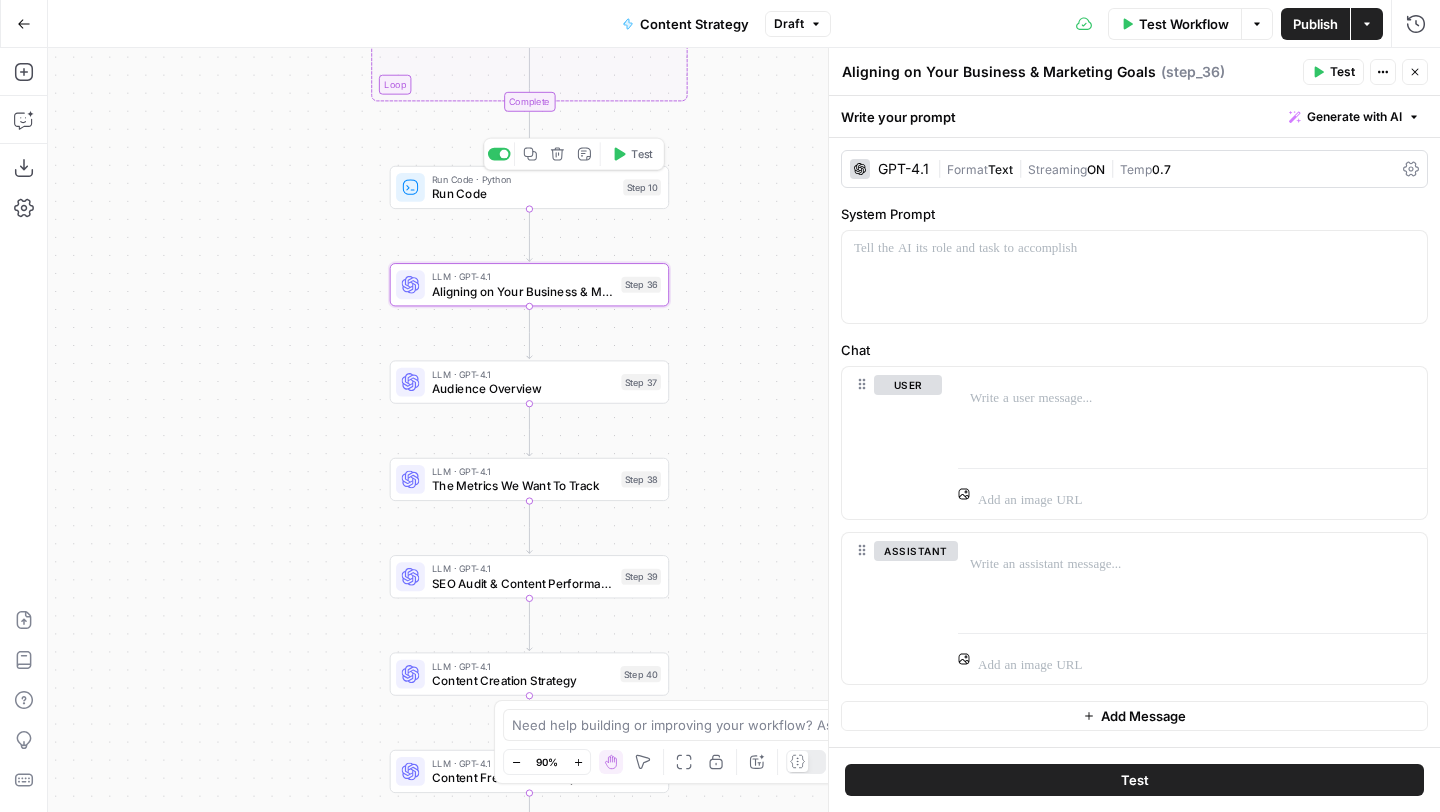 click 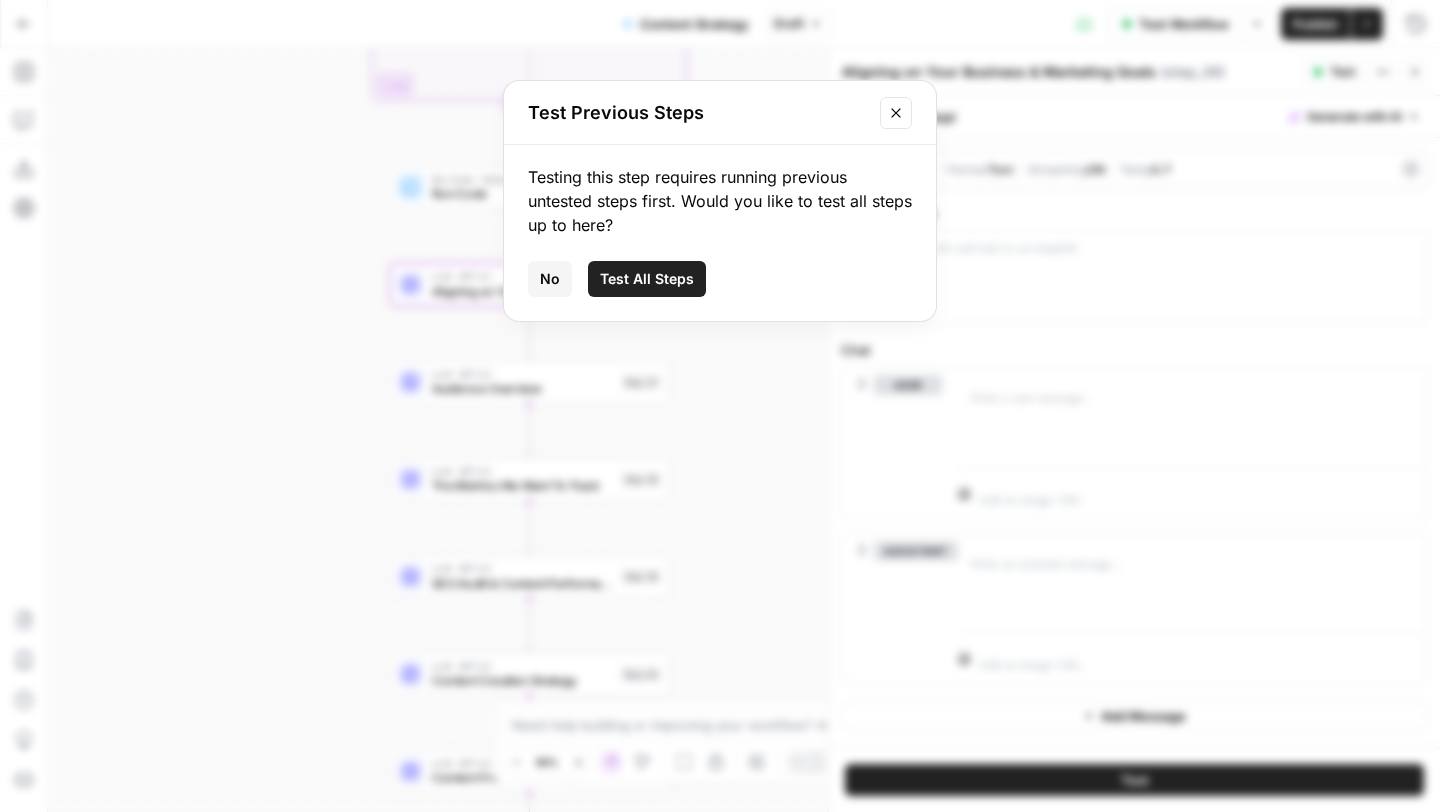 click on "Test All Steps" at bounding box center (647, 279) 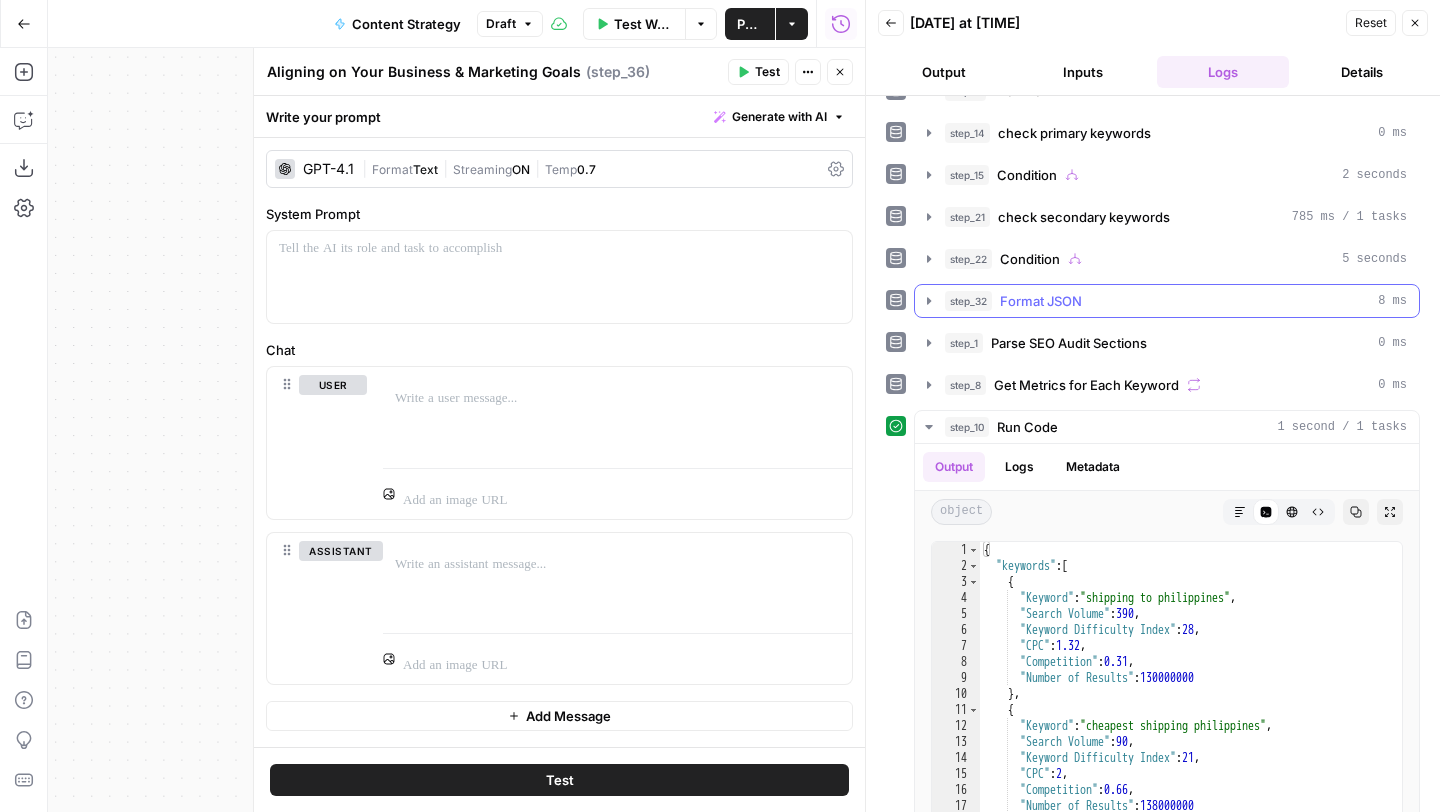 scroll, scrollTop: 38, scrollLeft: 0, axis: vertical 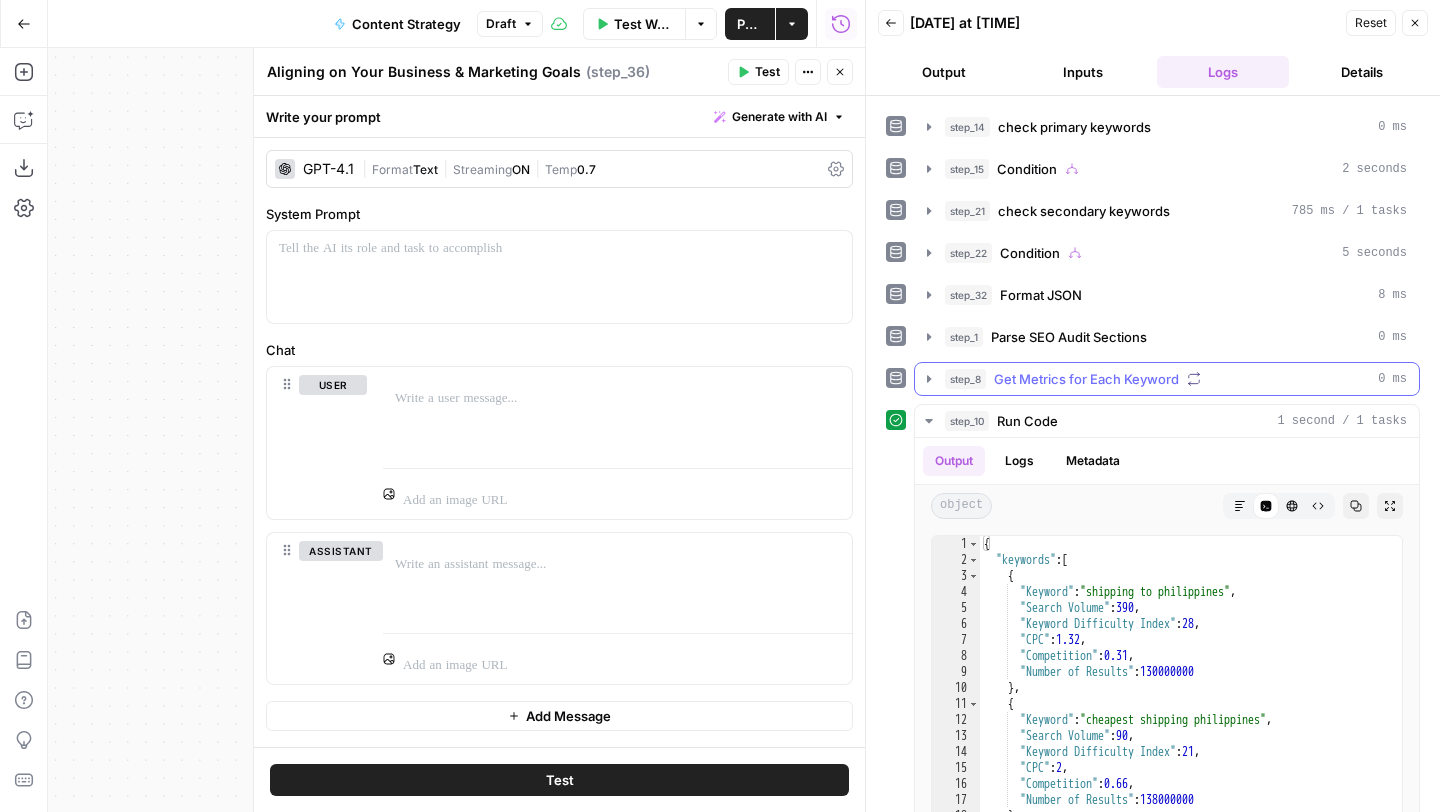 click on "step_8 Get Metrics for Each Keyword 0 ms" at bounding box center [1176, 379] 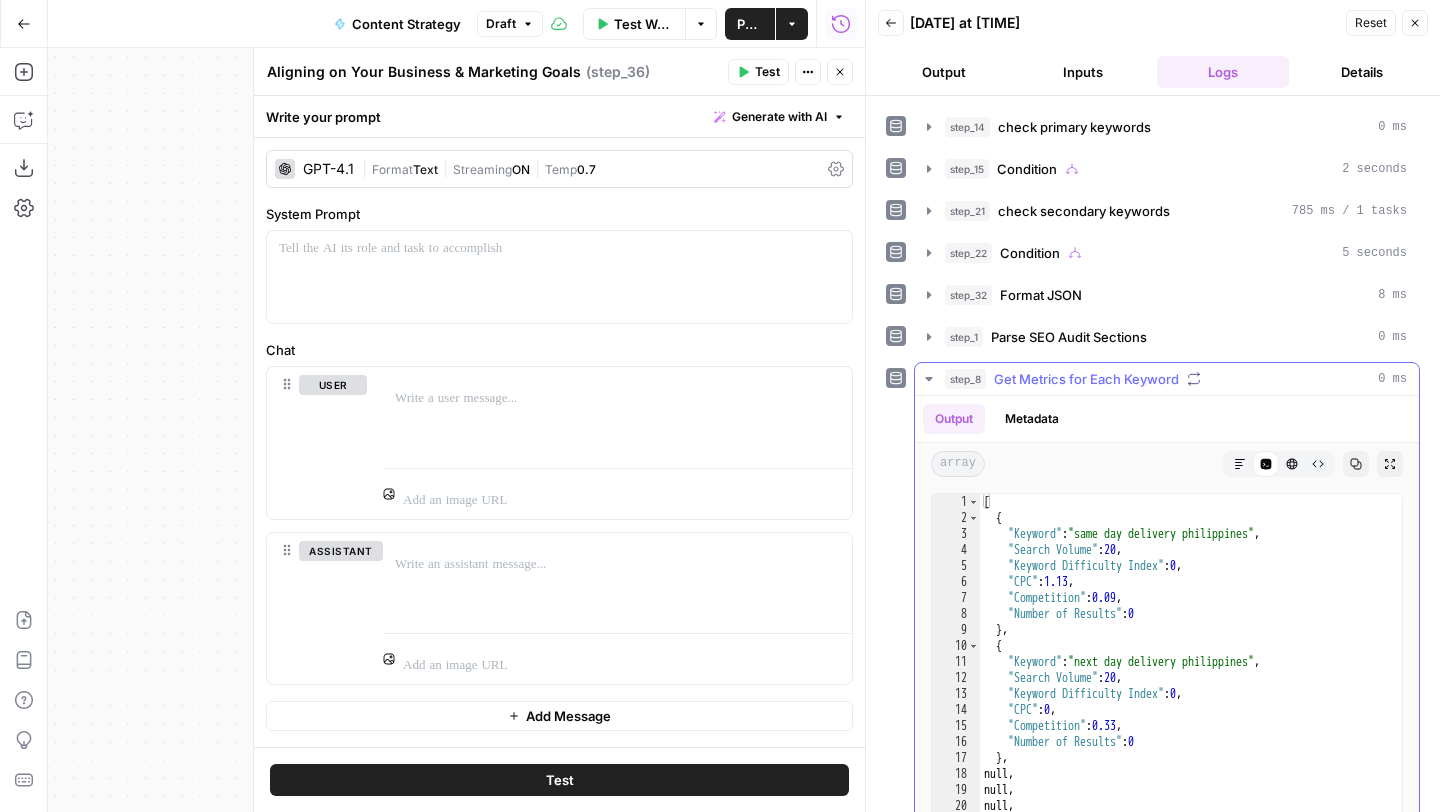 click on "step_8 Get Metrics for Each Keyword 0 ms" at bounding box center (1176, 379) 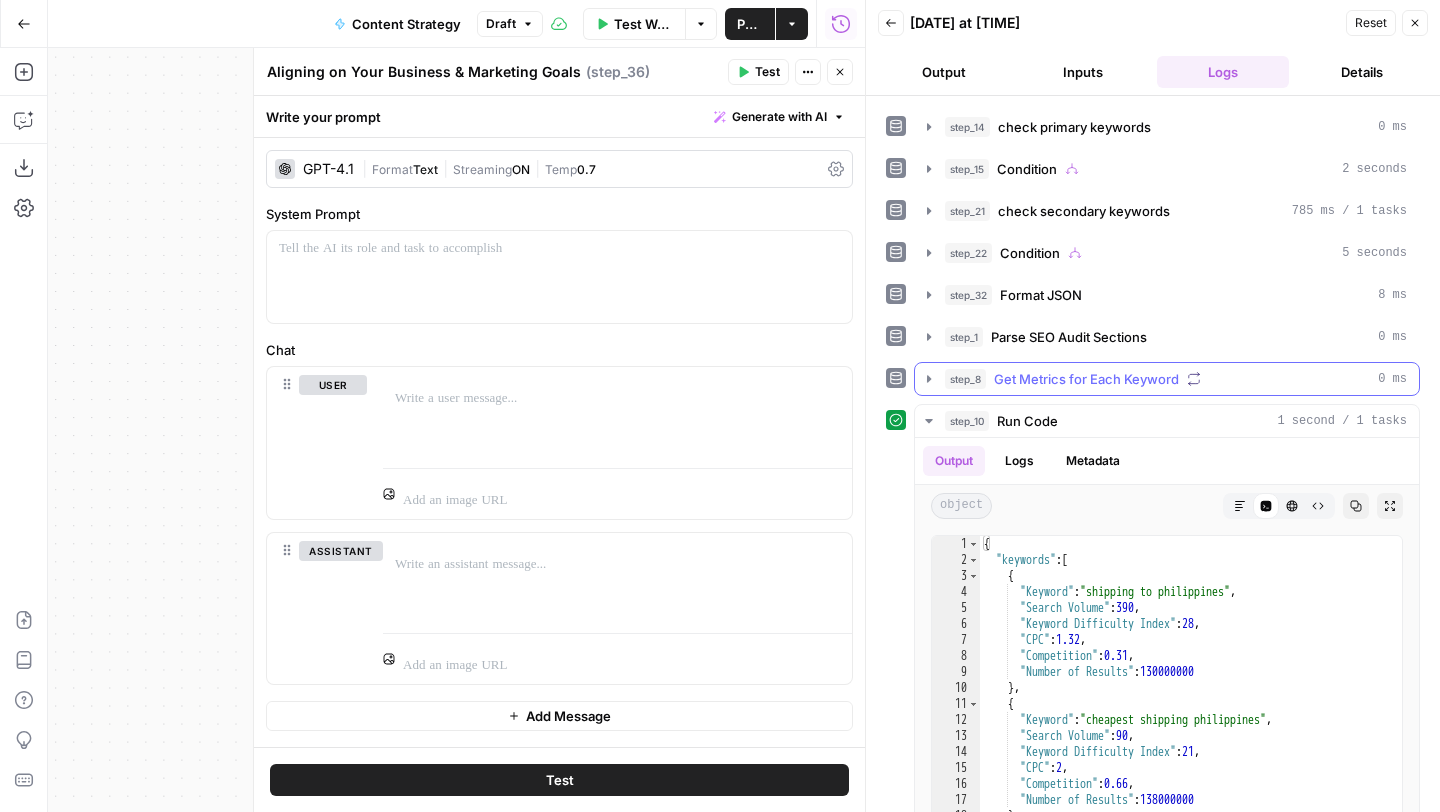 click on "step_8 Get Metrics for Each Keyword 0 ms" at bounding box center [1176, 379] 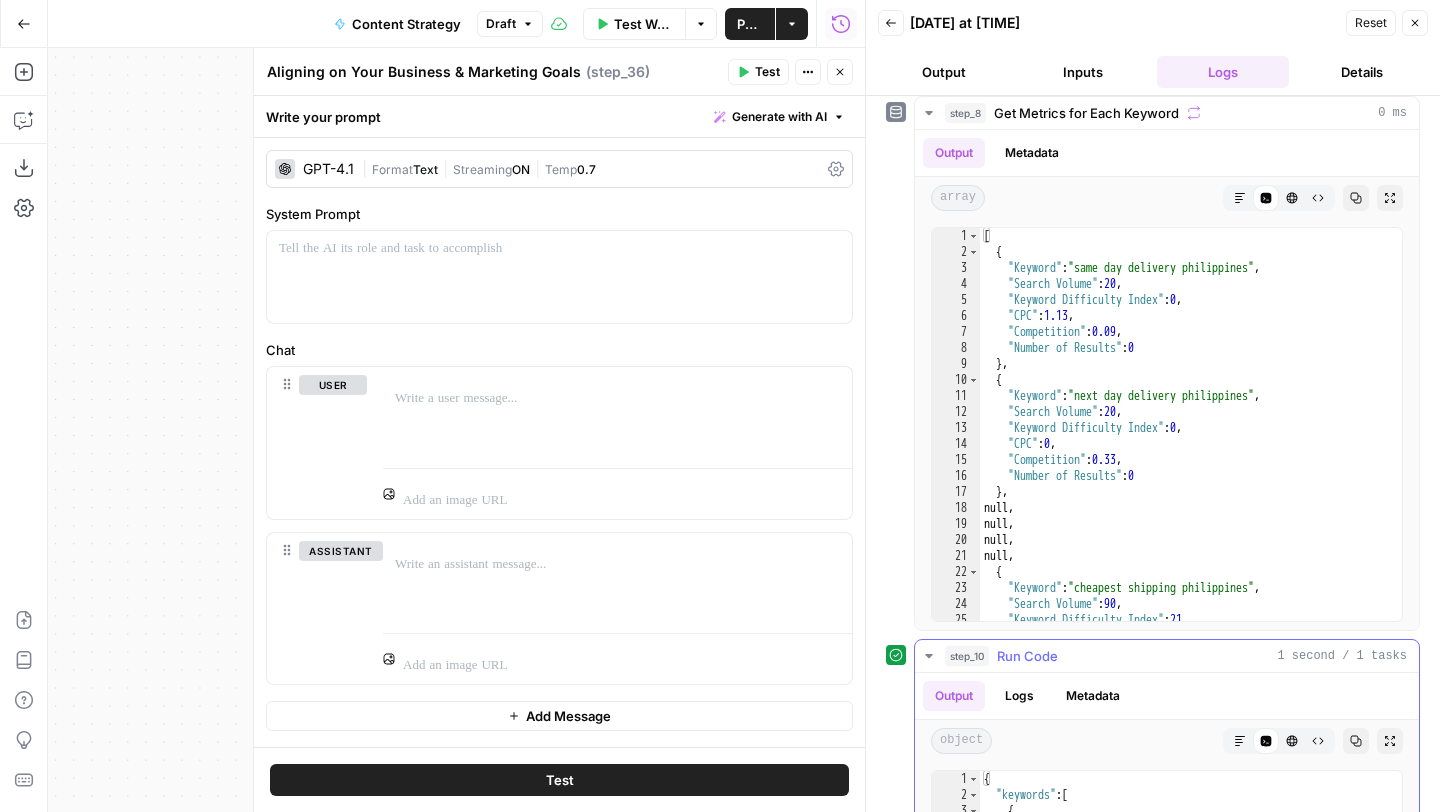 scroll, scrollTop: 120, scrollLeft: 0, axis: vertical 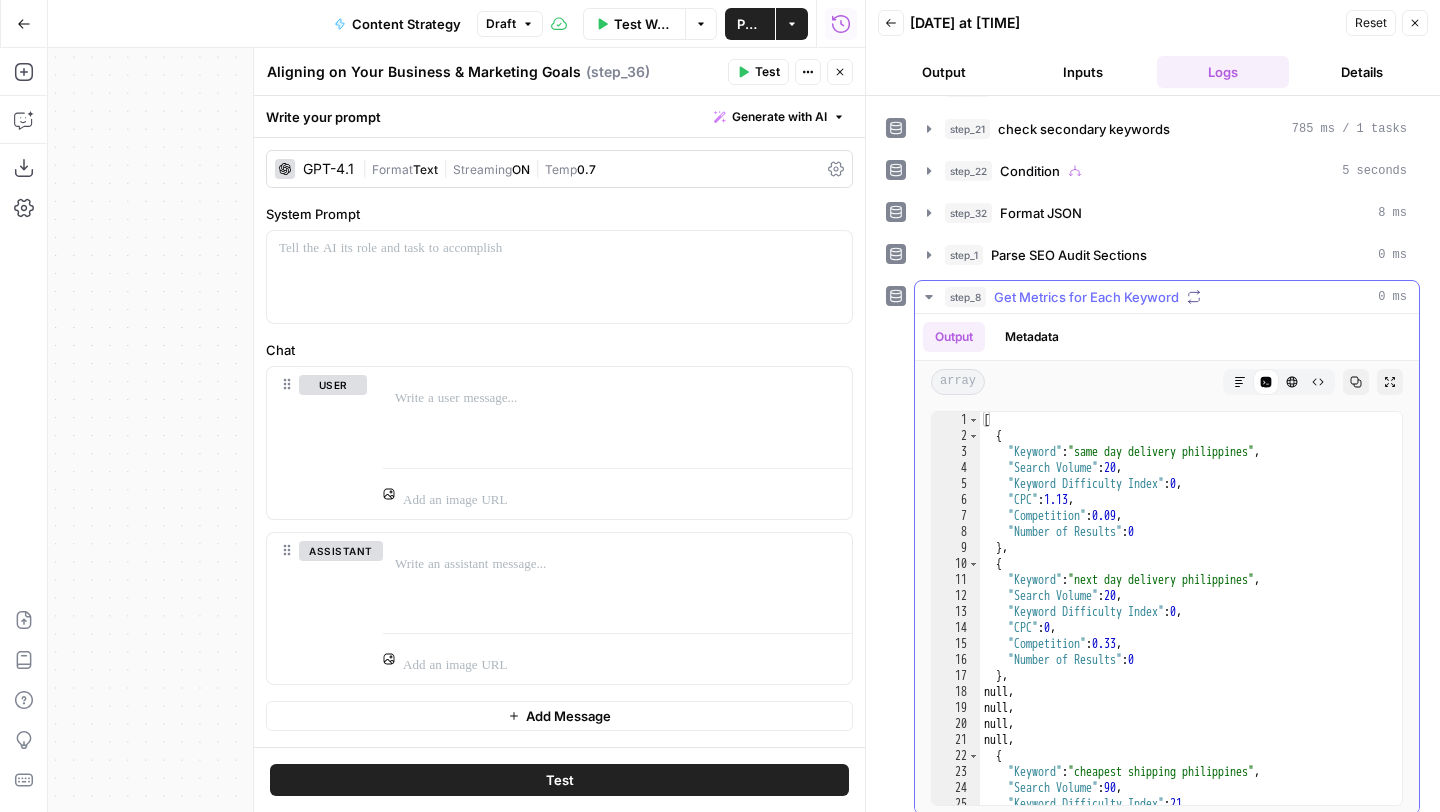 drag, startPoint x: 1149, startPoint y: 295, endPoint x: 1151, endPoint y: 441, distance: 146.0137 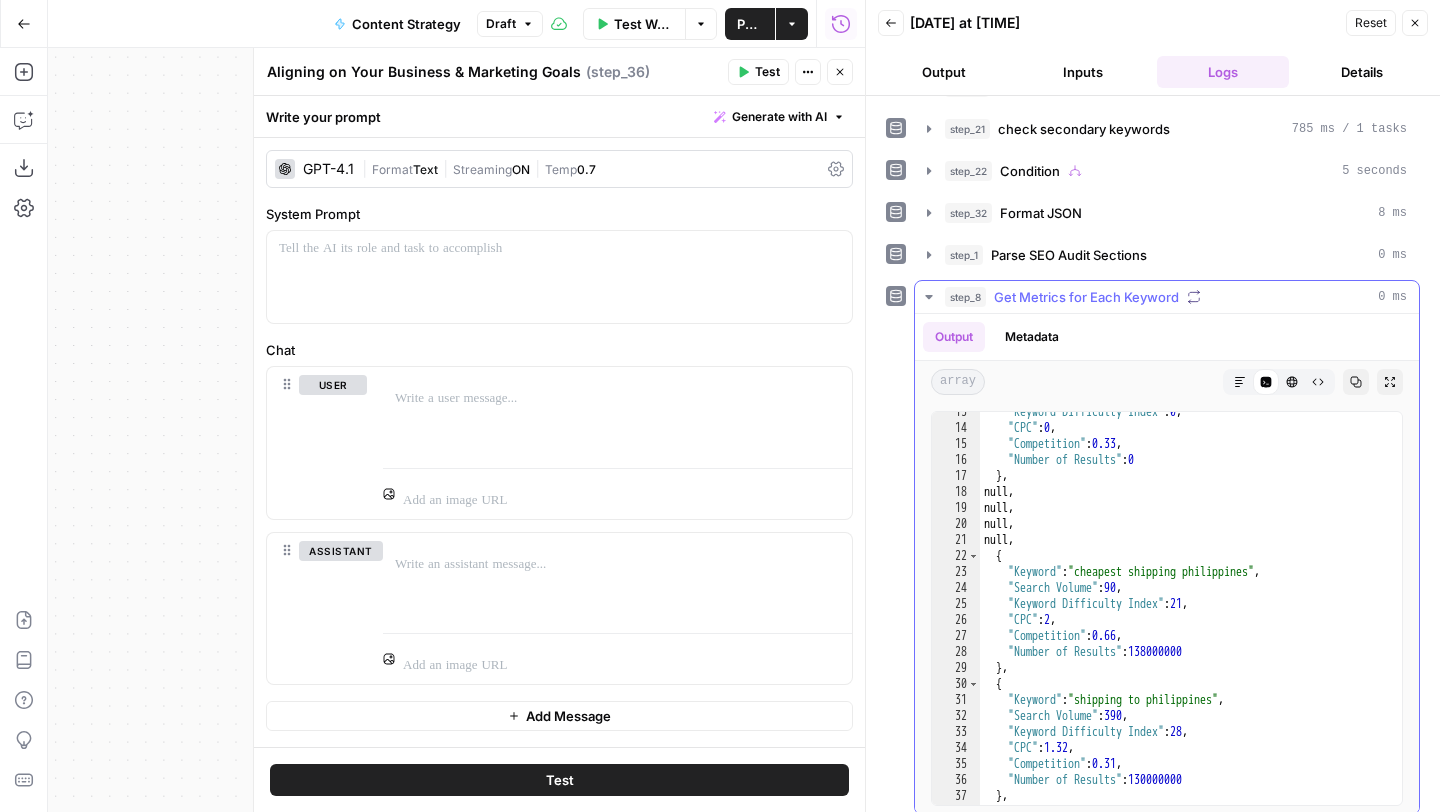 scroll, scrollTop: 359, scrollLeft: 0, axis: vertical 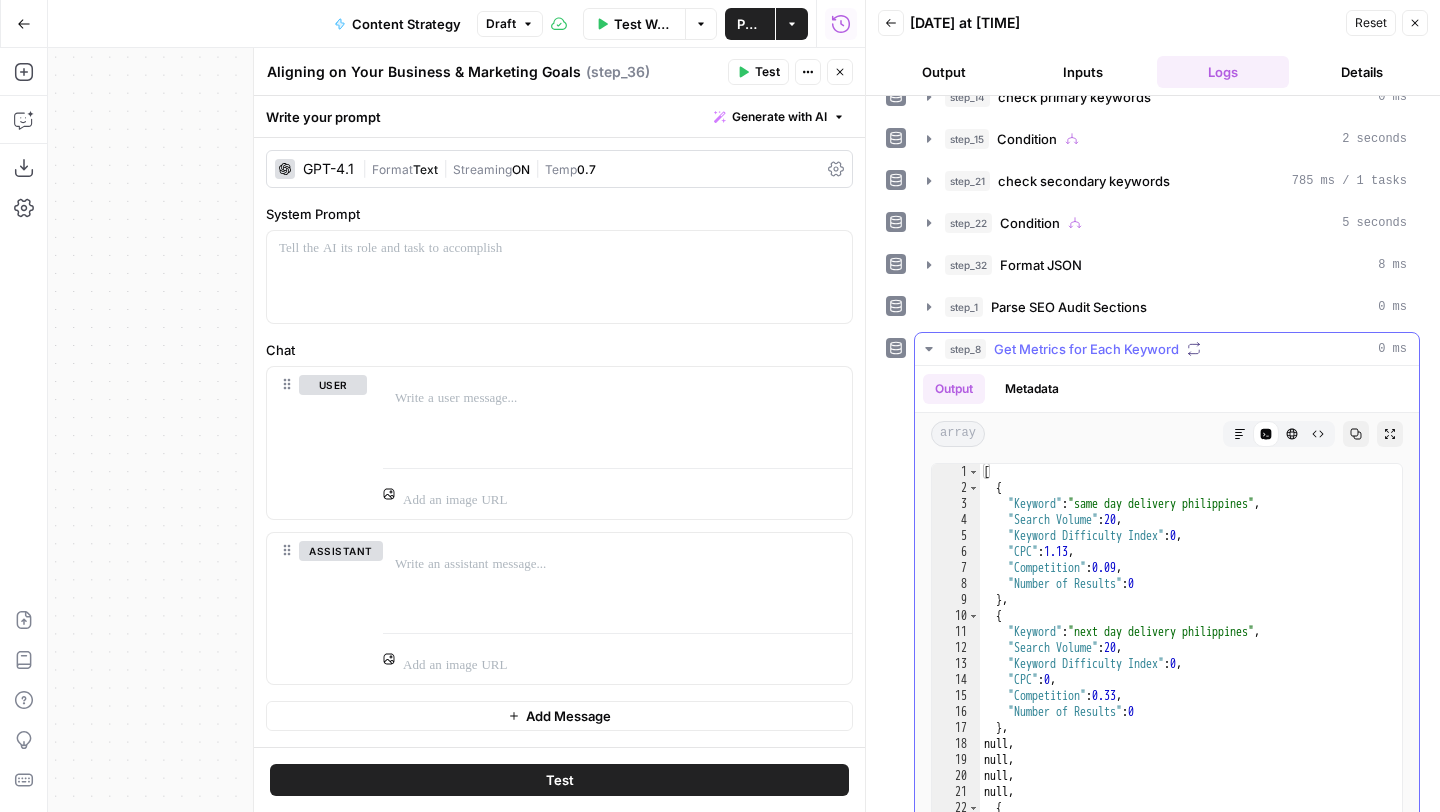click on "Get Metrics for Each Keyword" at bounding box center (1086, 349) 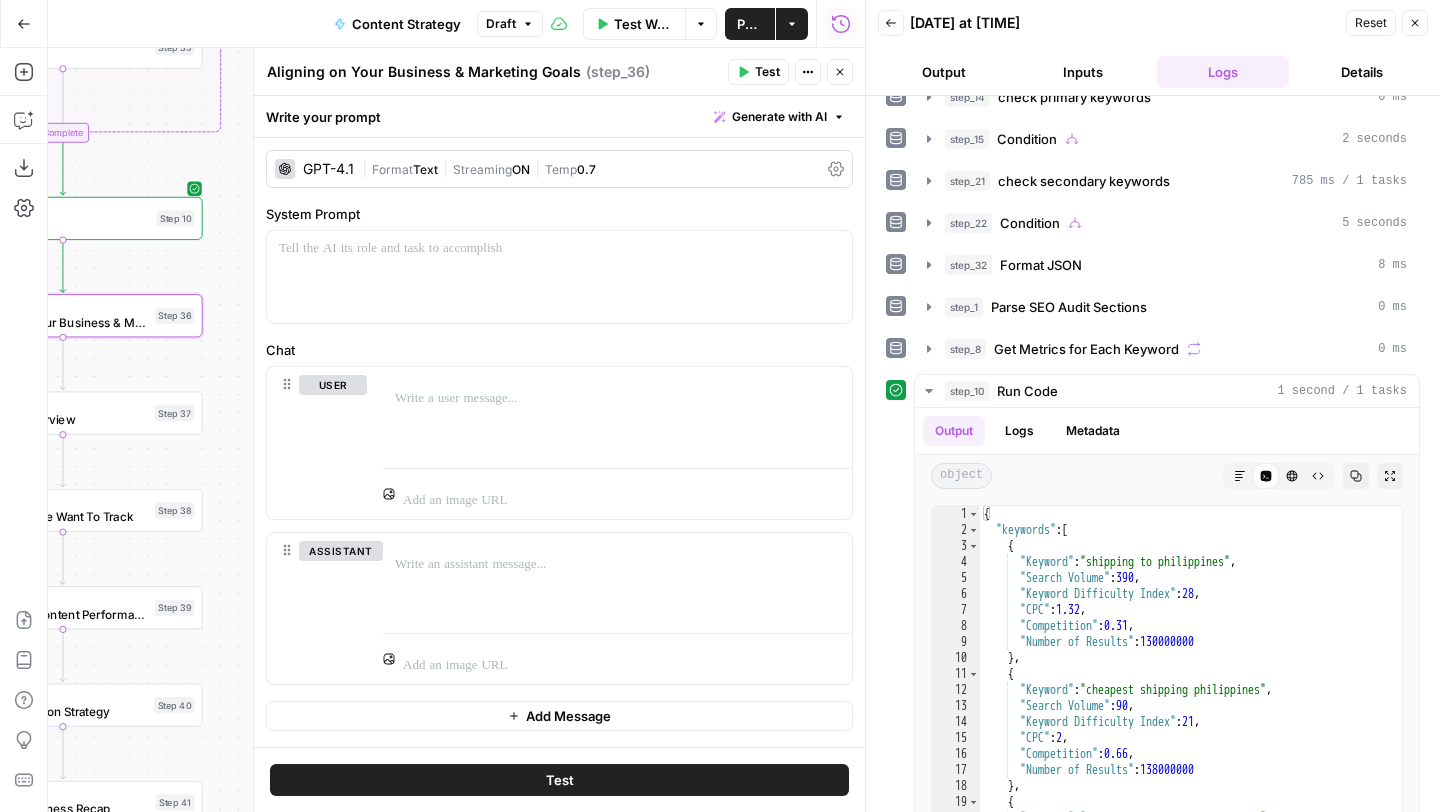 type 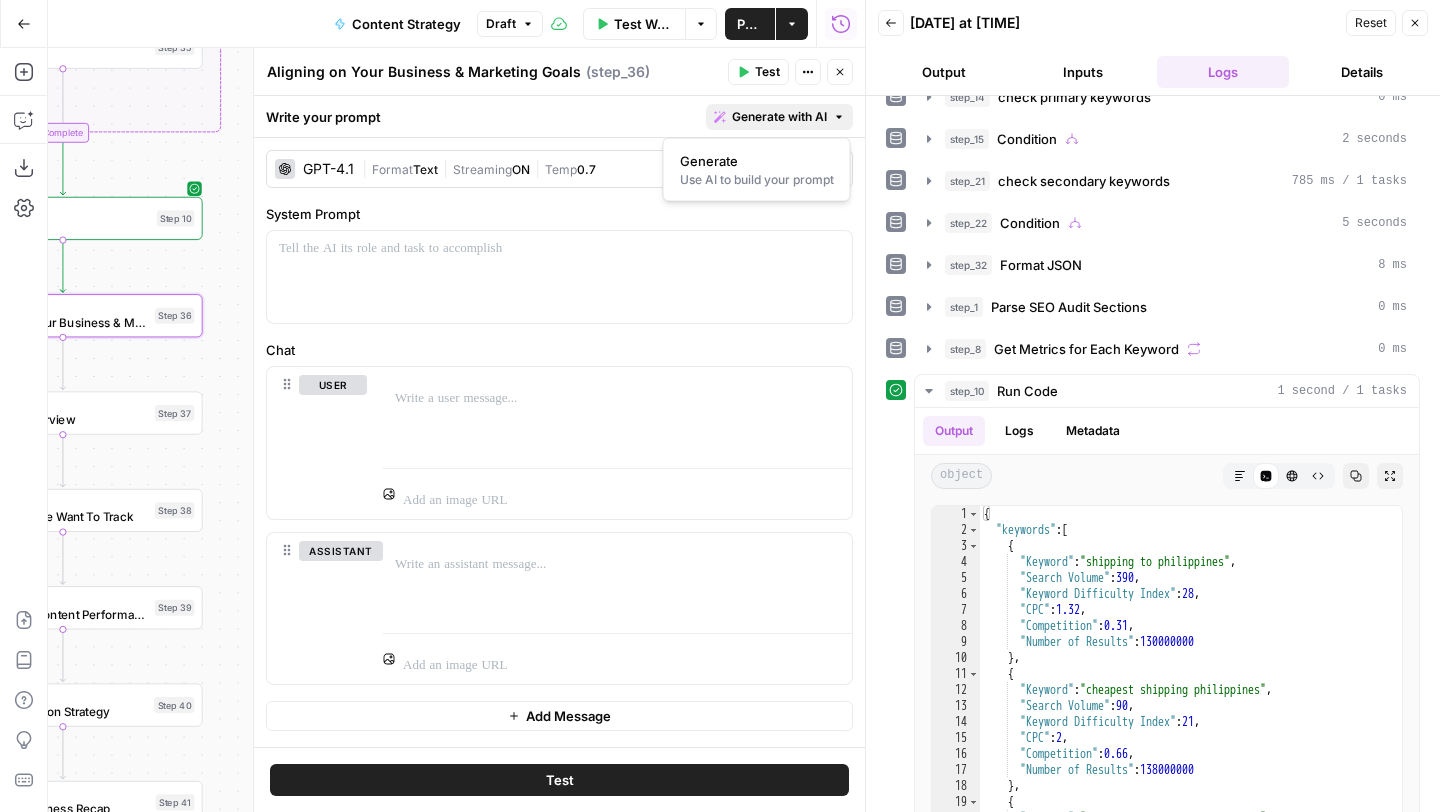 click on "Generate with AI" at bounding box center (779, 117) 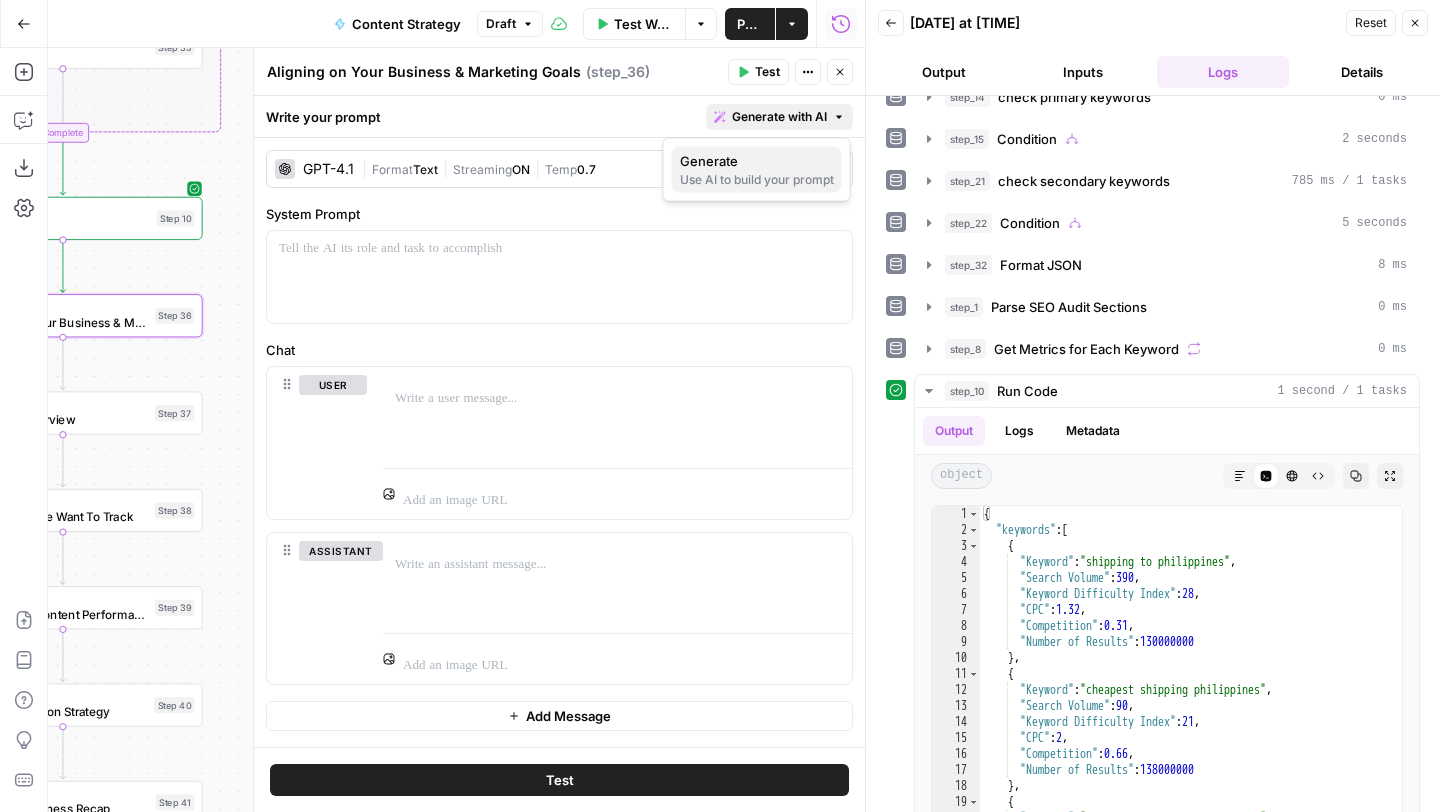 click on "Use AI to build your prompt" at bounding box center (757, 180) 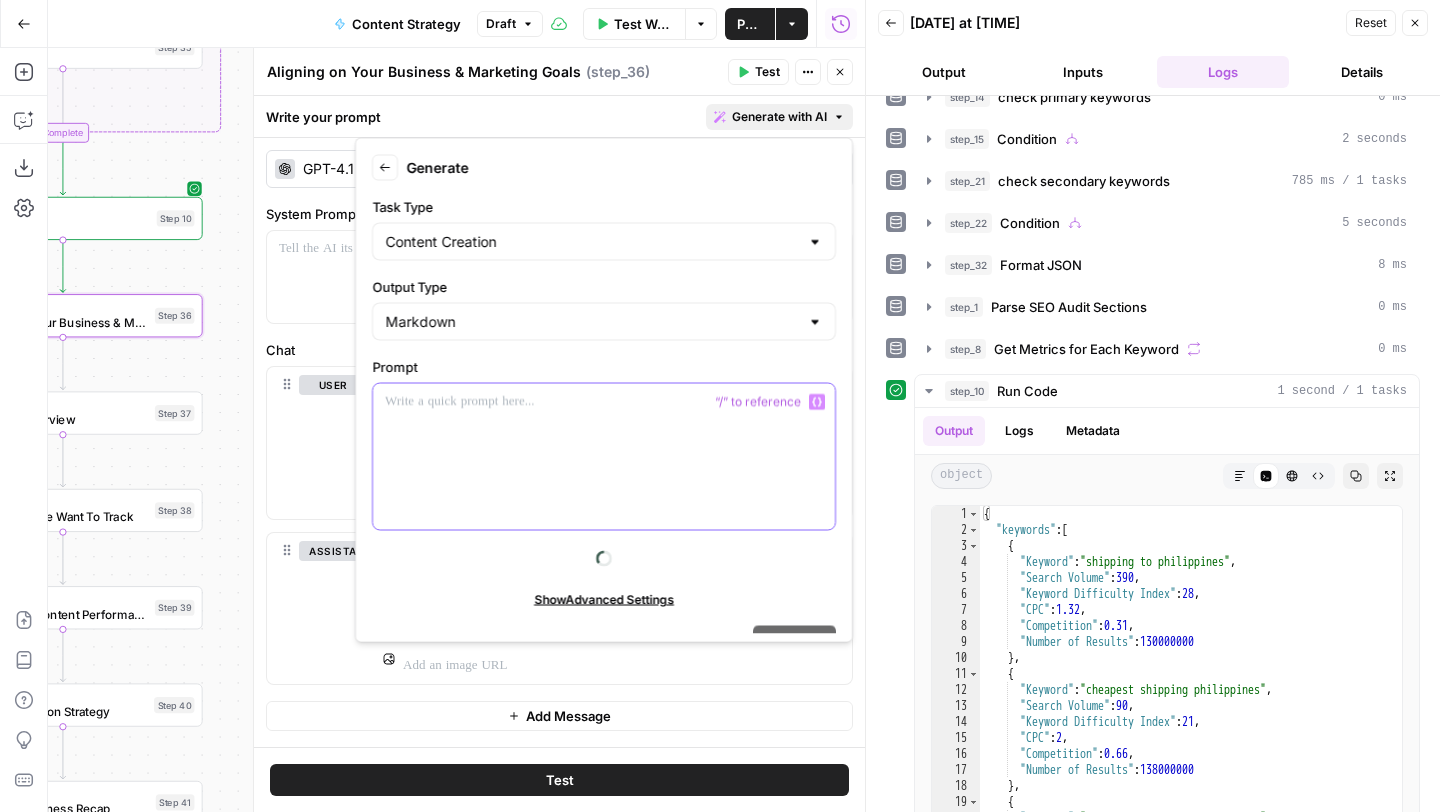click at bounding box center [604, 457] 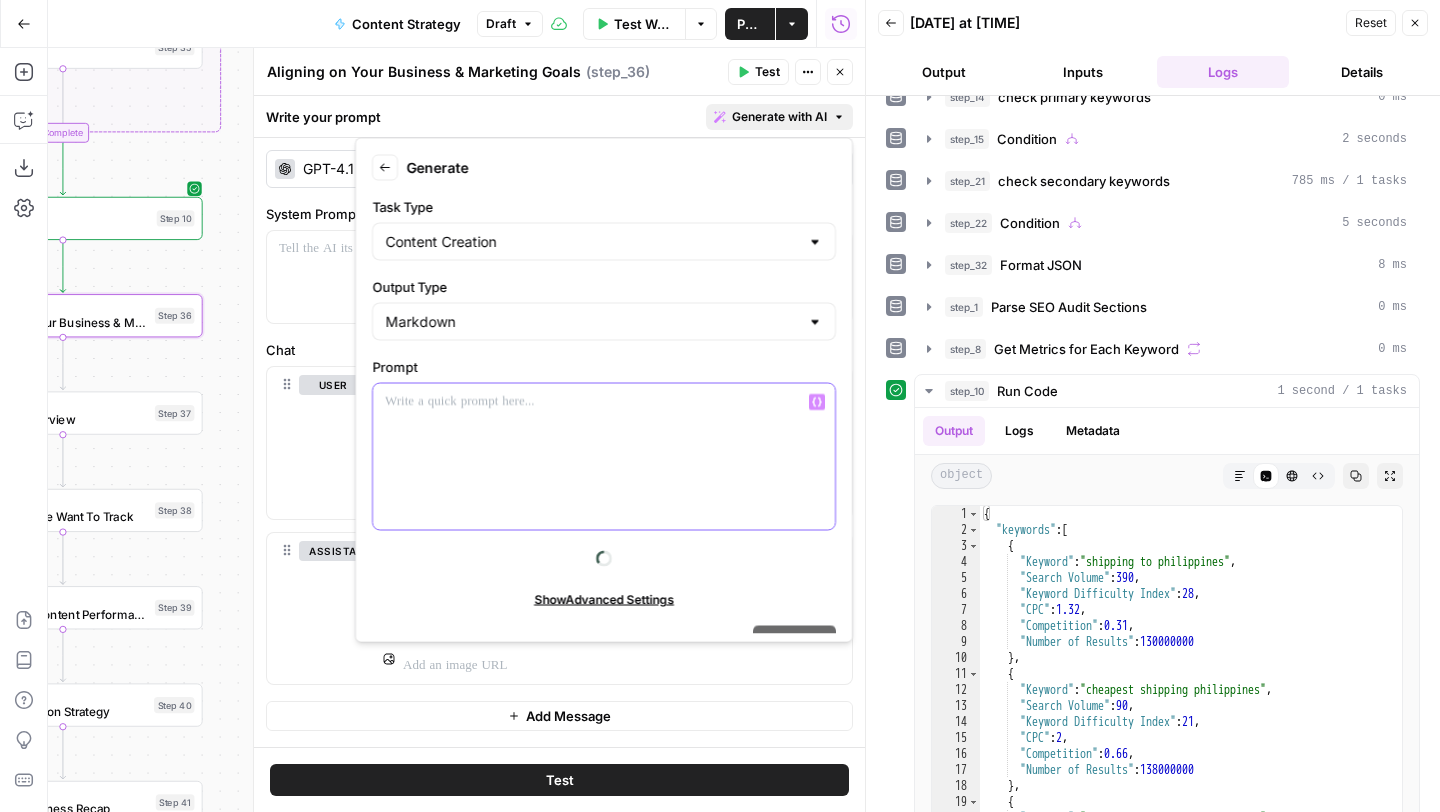 type 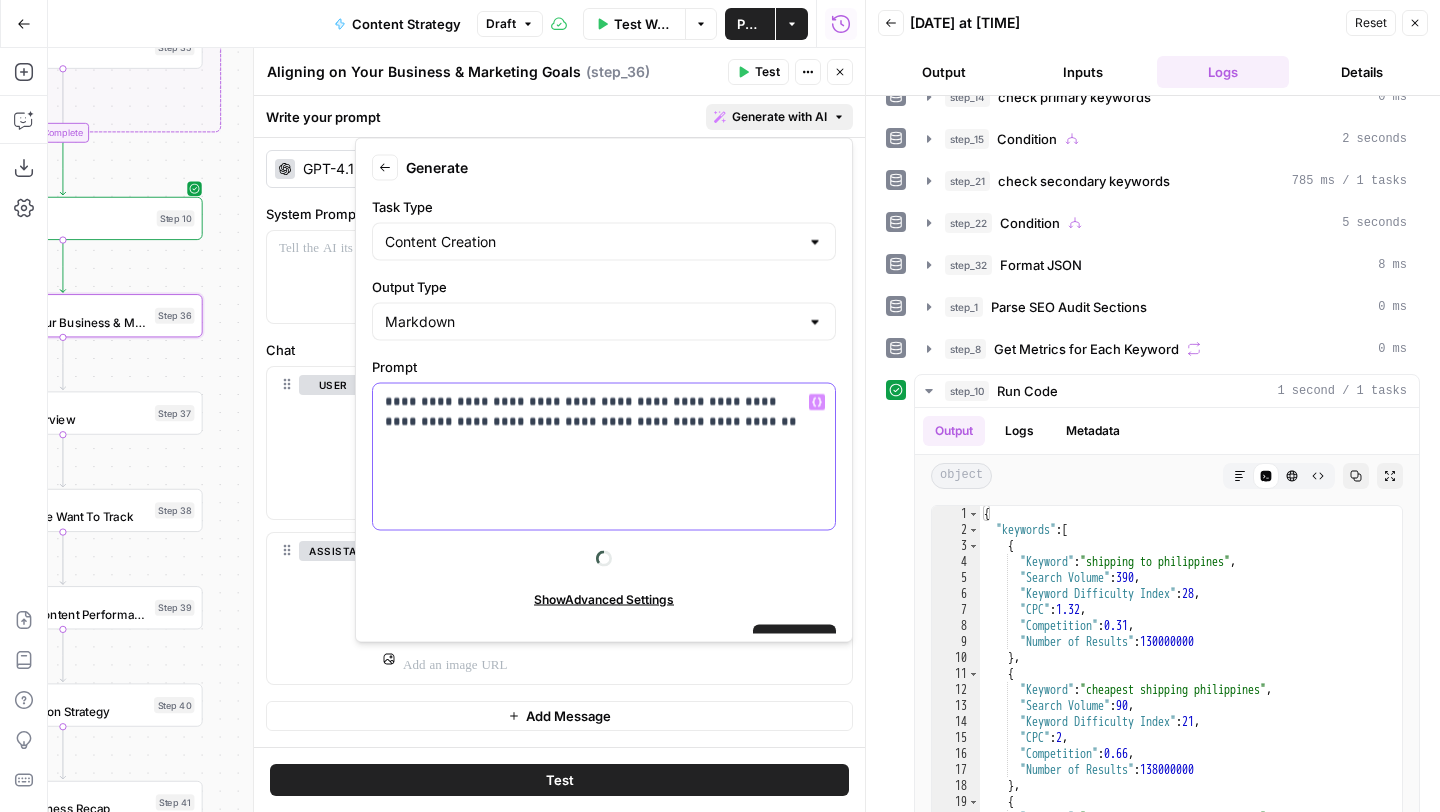 click on "**********" at bounding box center [604, 457] 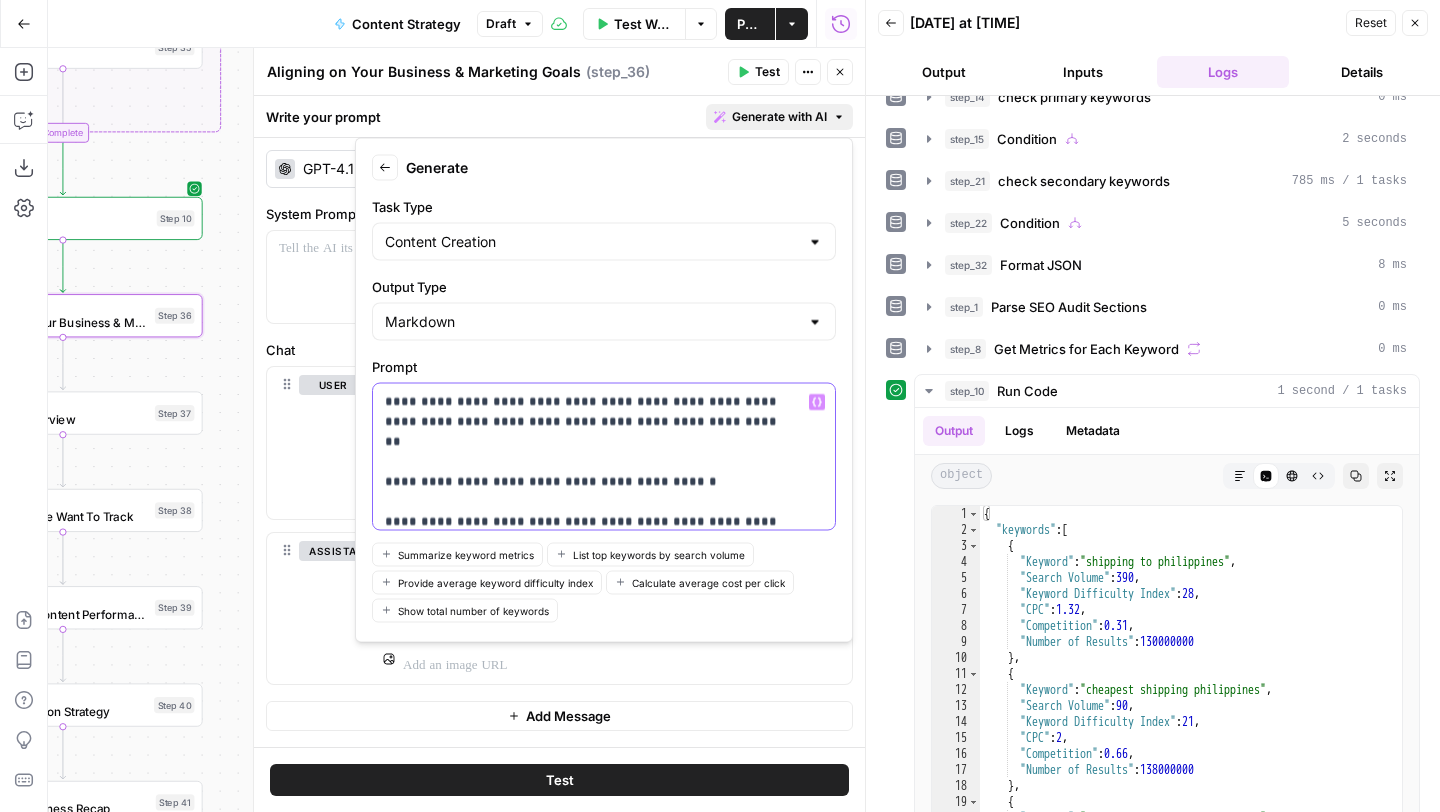 scroll, scrollTop: 79, scrollLeft: 0, axis: vertical 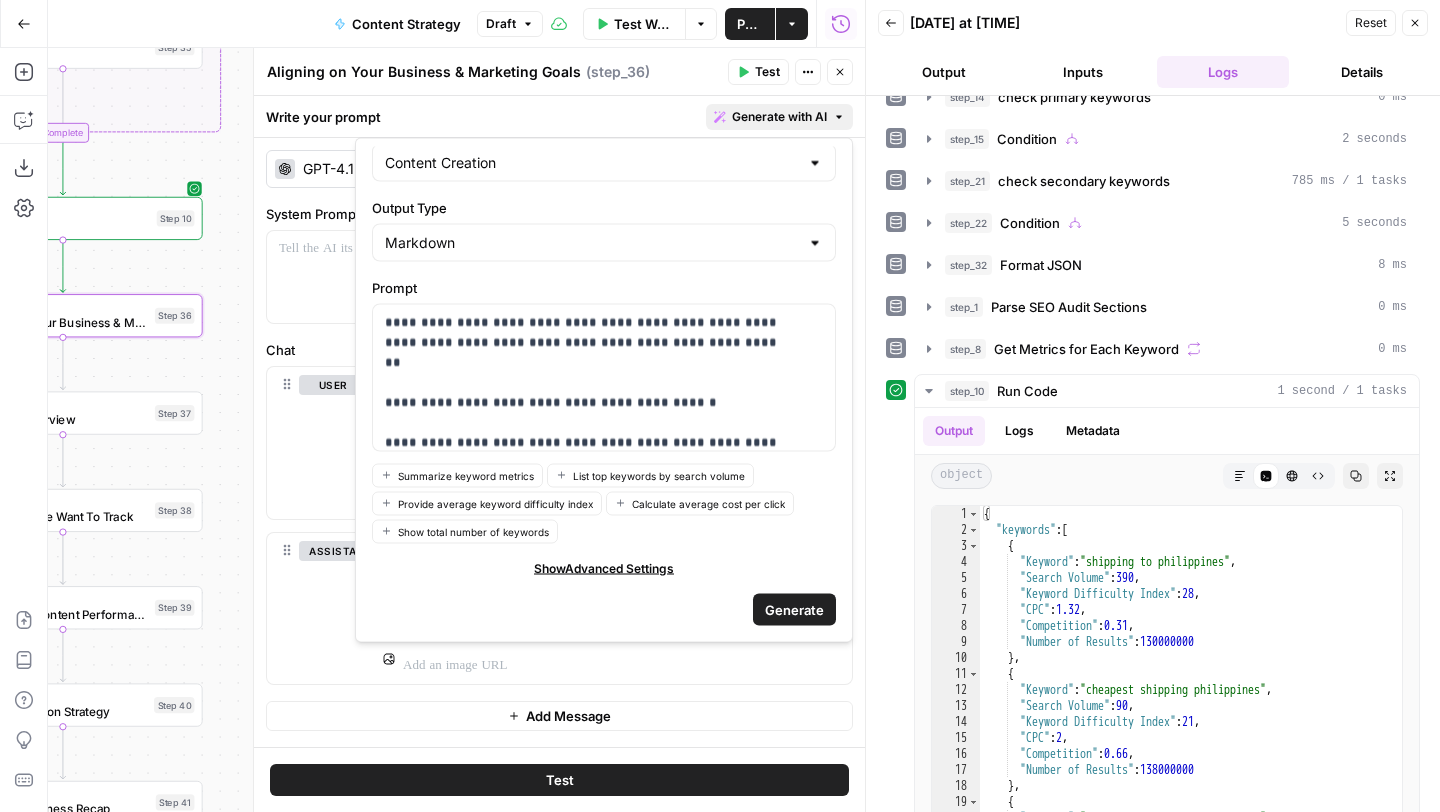 click on "Generate" at bounding box center (794, 609) 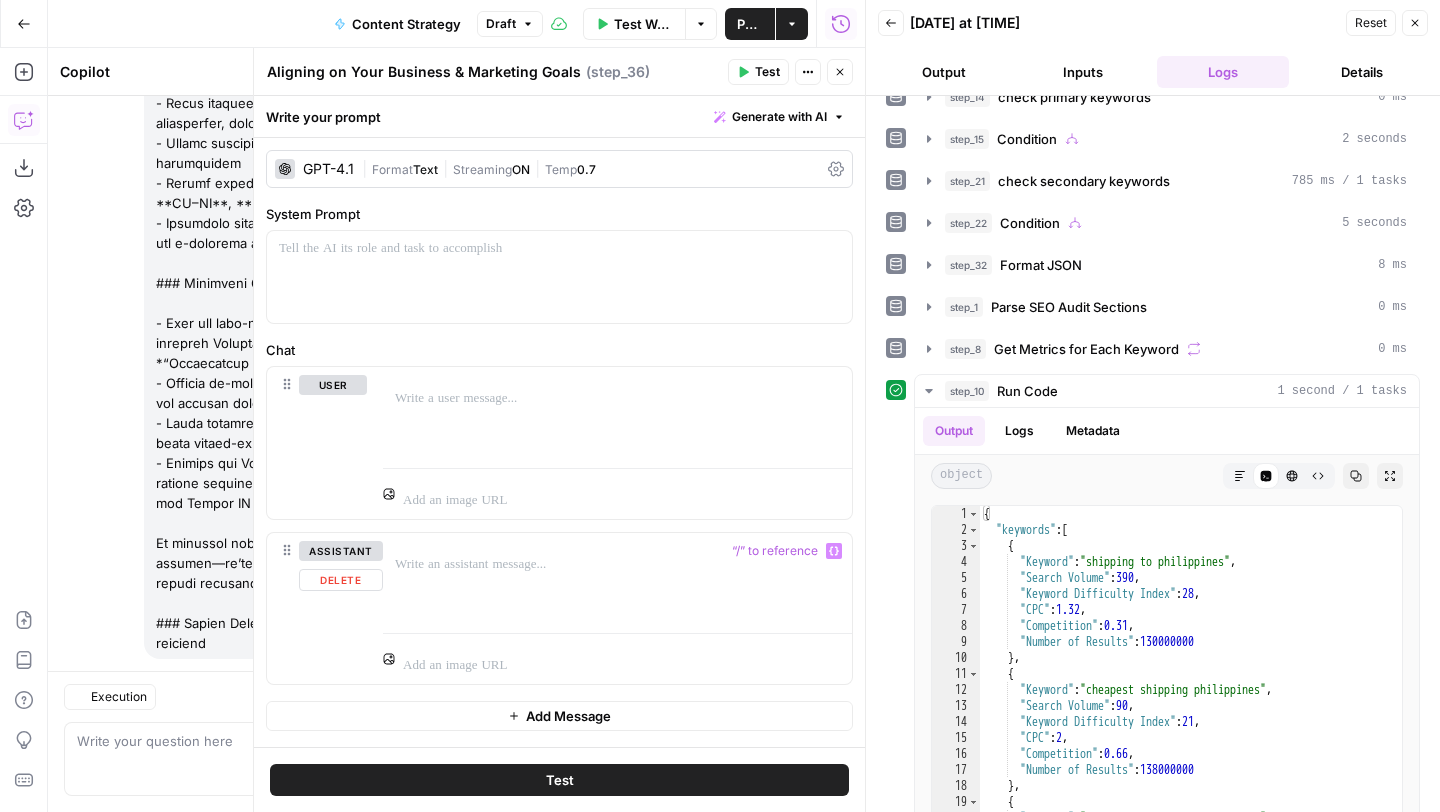 scroll, scrollTop: 6026, scrollLeft: 0, axis: vertical 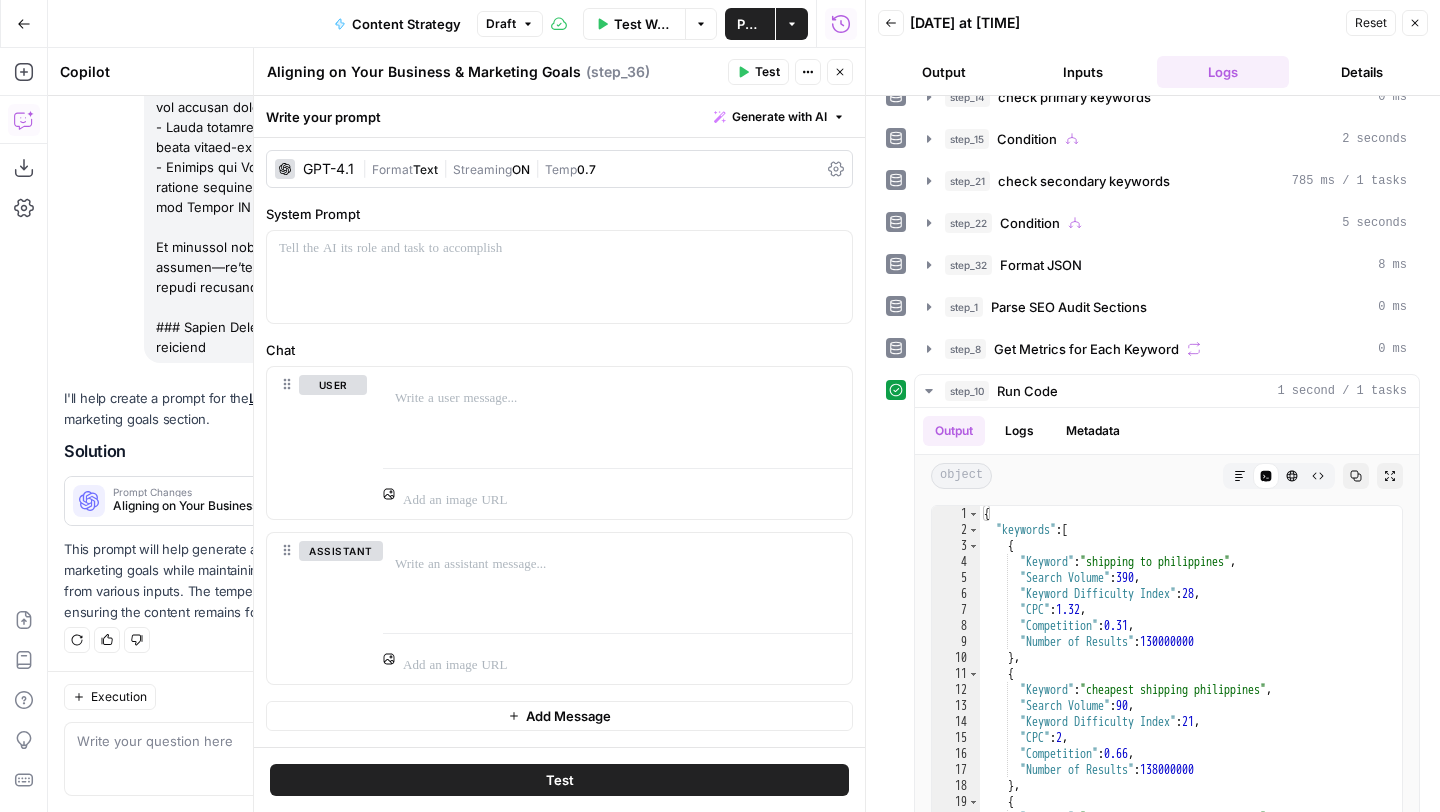 click on "Apply" at bounding box center (513, 501) 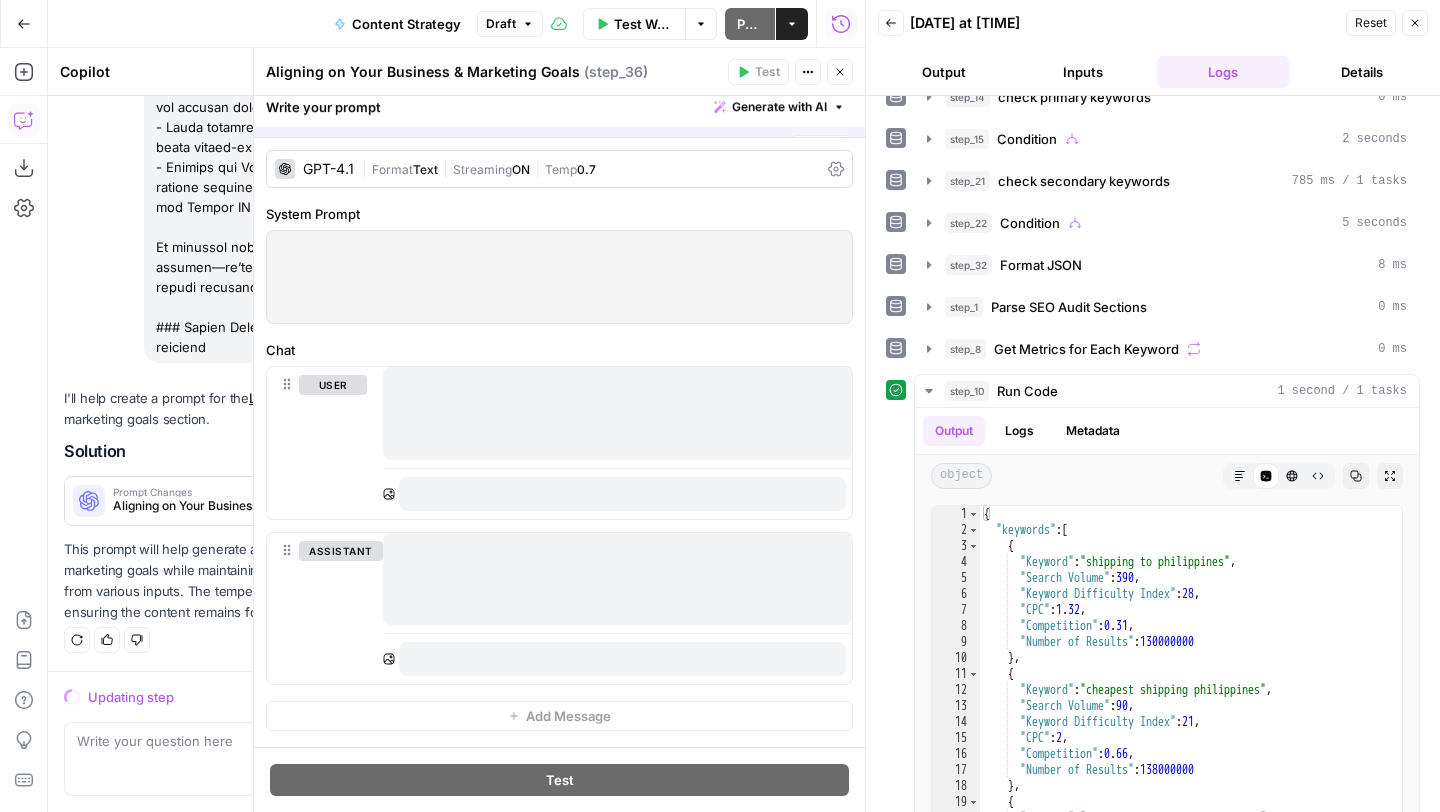 scroll, scrollTop: 5706, scrollLeft: 0, axis: vertical 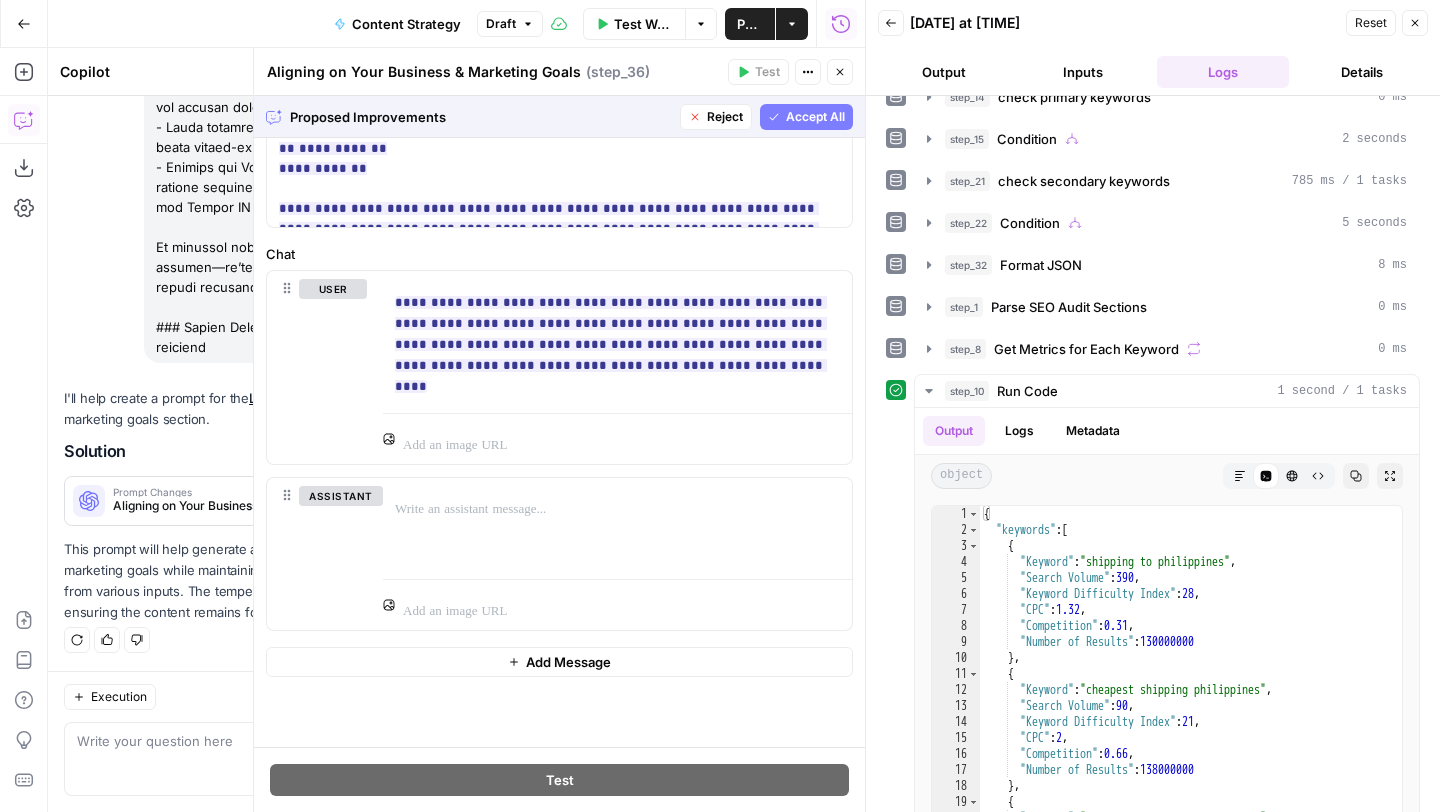click on "Accept" at bounding box center [510, 501] 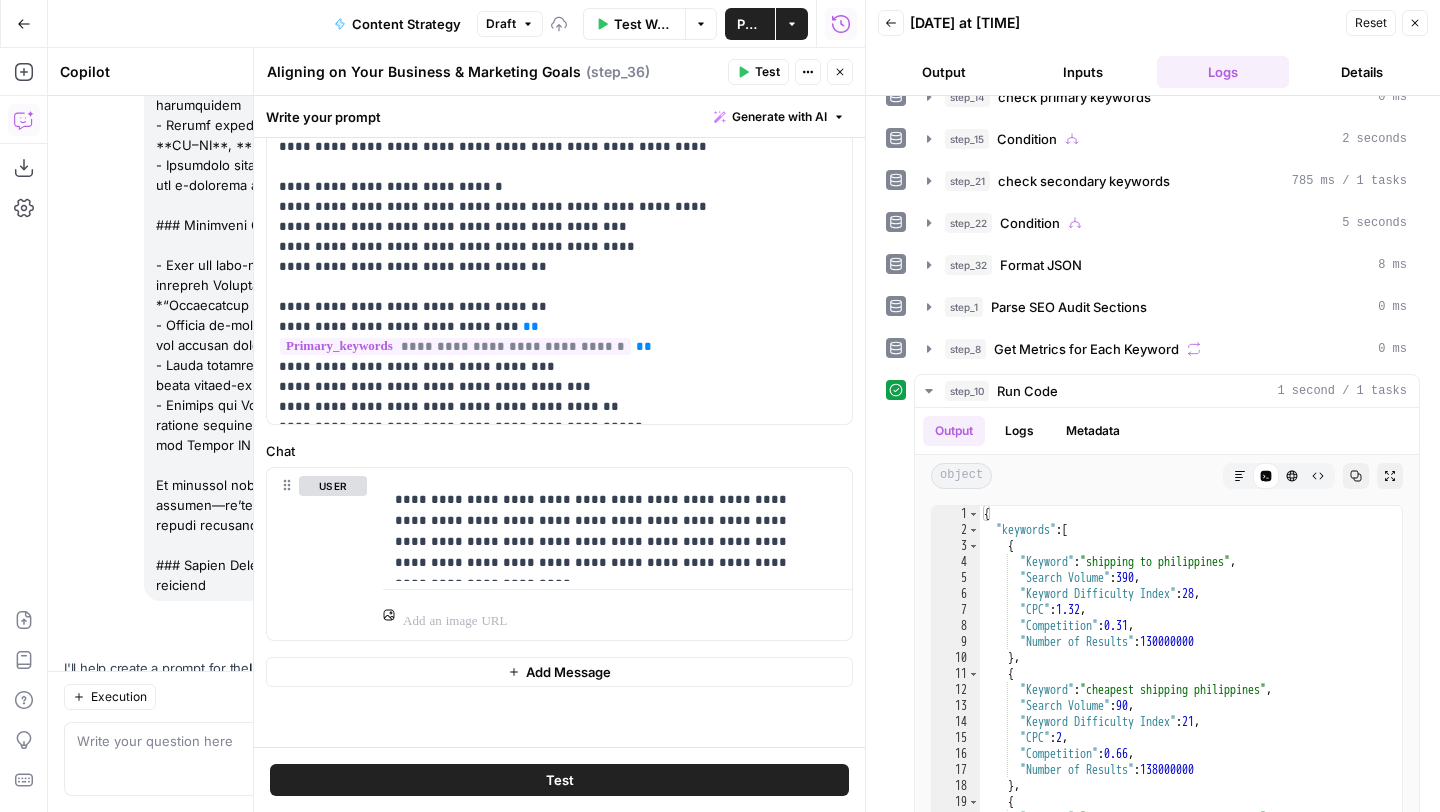 scroll, scrollTop: 6058, scrollLeft: 0, axis: vertical 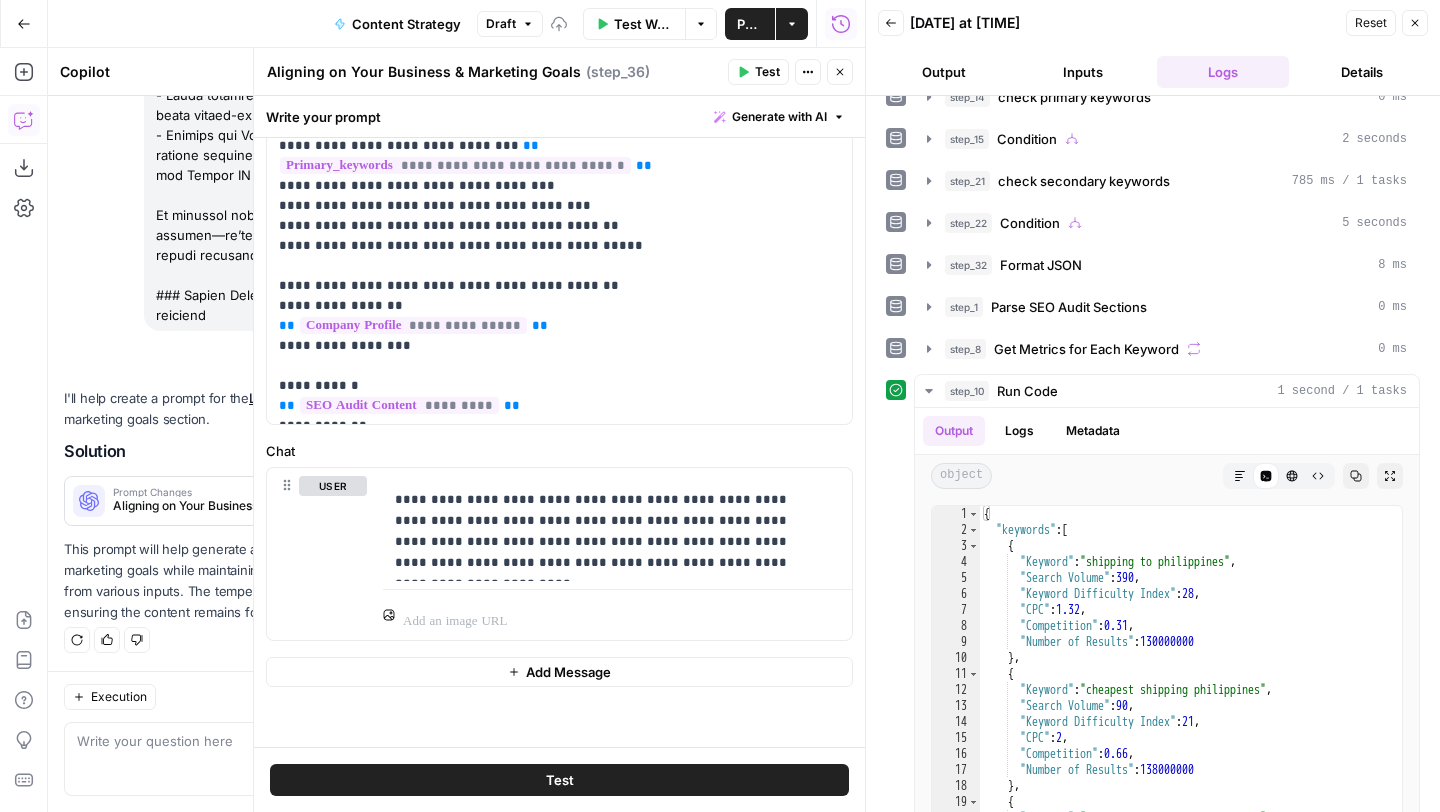 click 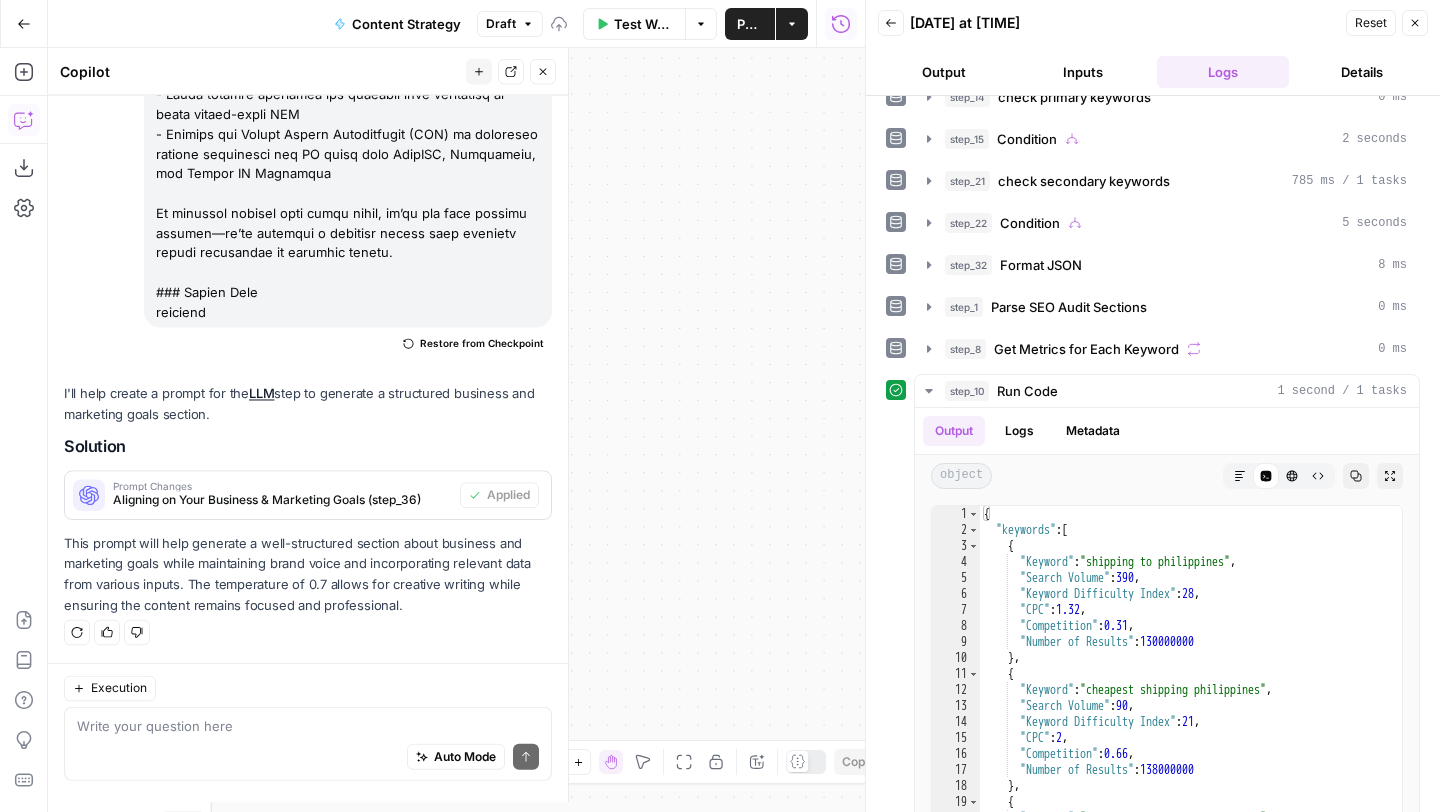 scroll, scrollTop: 6058, scrollLeft: 0, axis: vertical 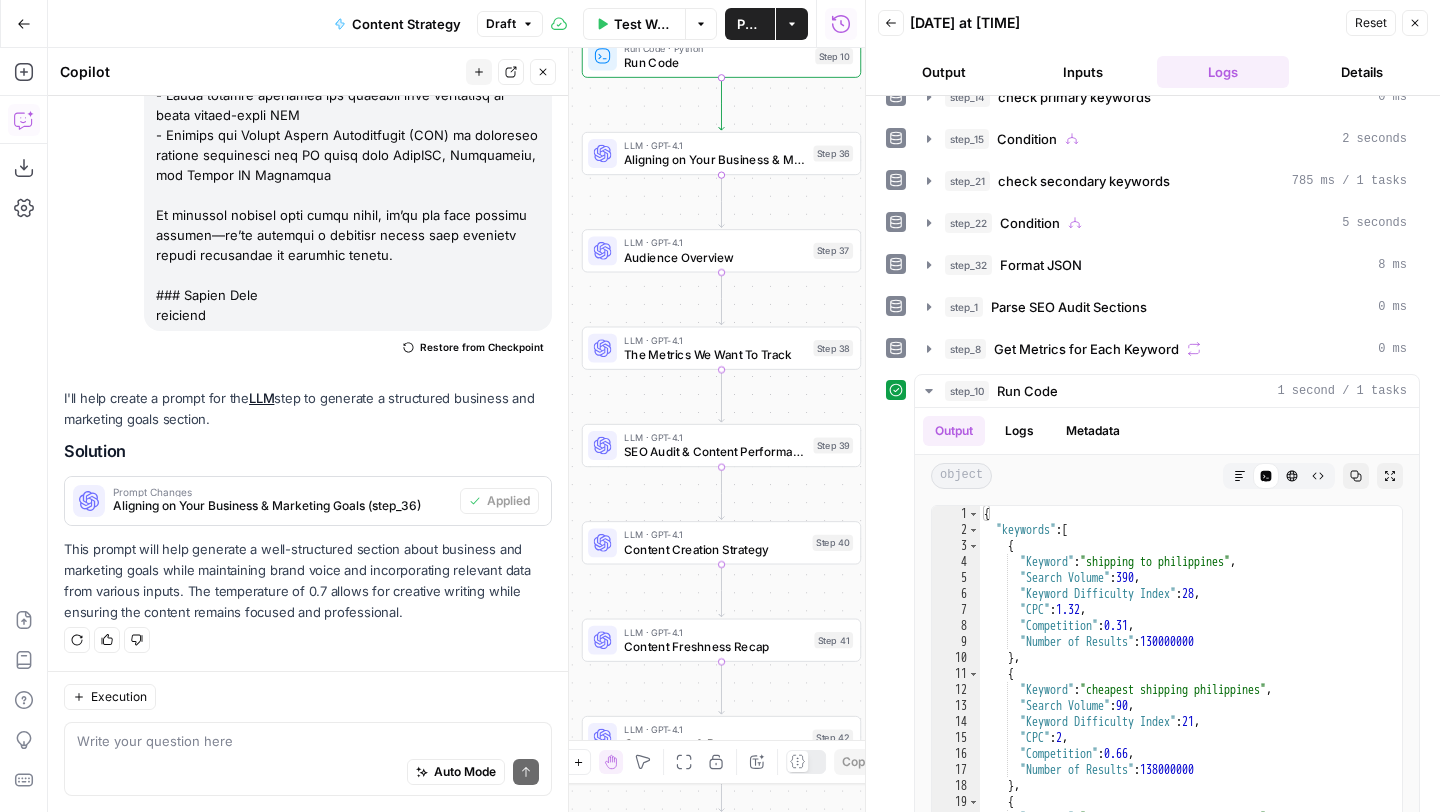 click on "Audience Overview" at bounding box center [715, 257] 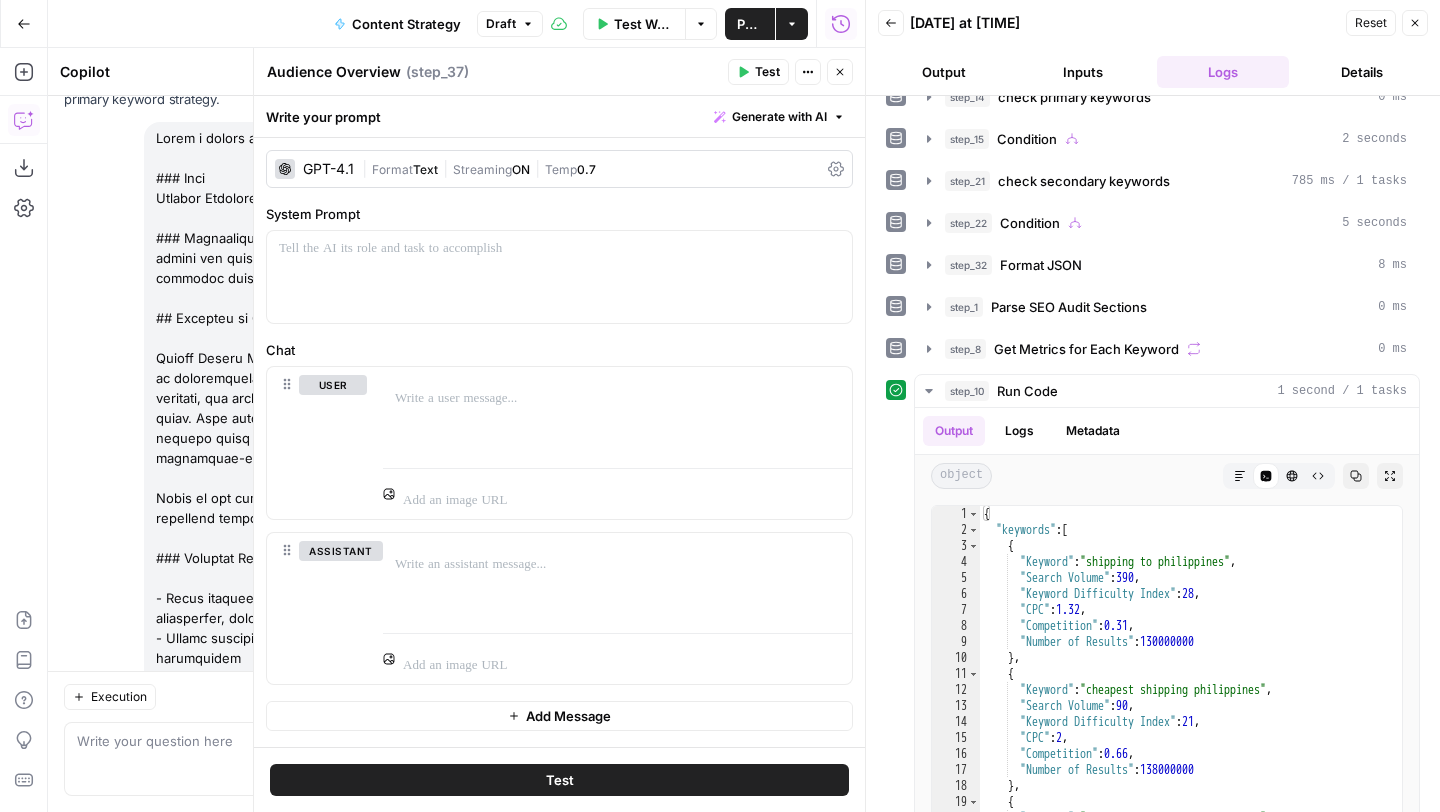 scroll, scrollTop: 5139, scrollLeft: 0, axis: vertical 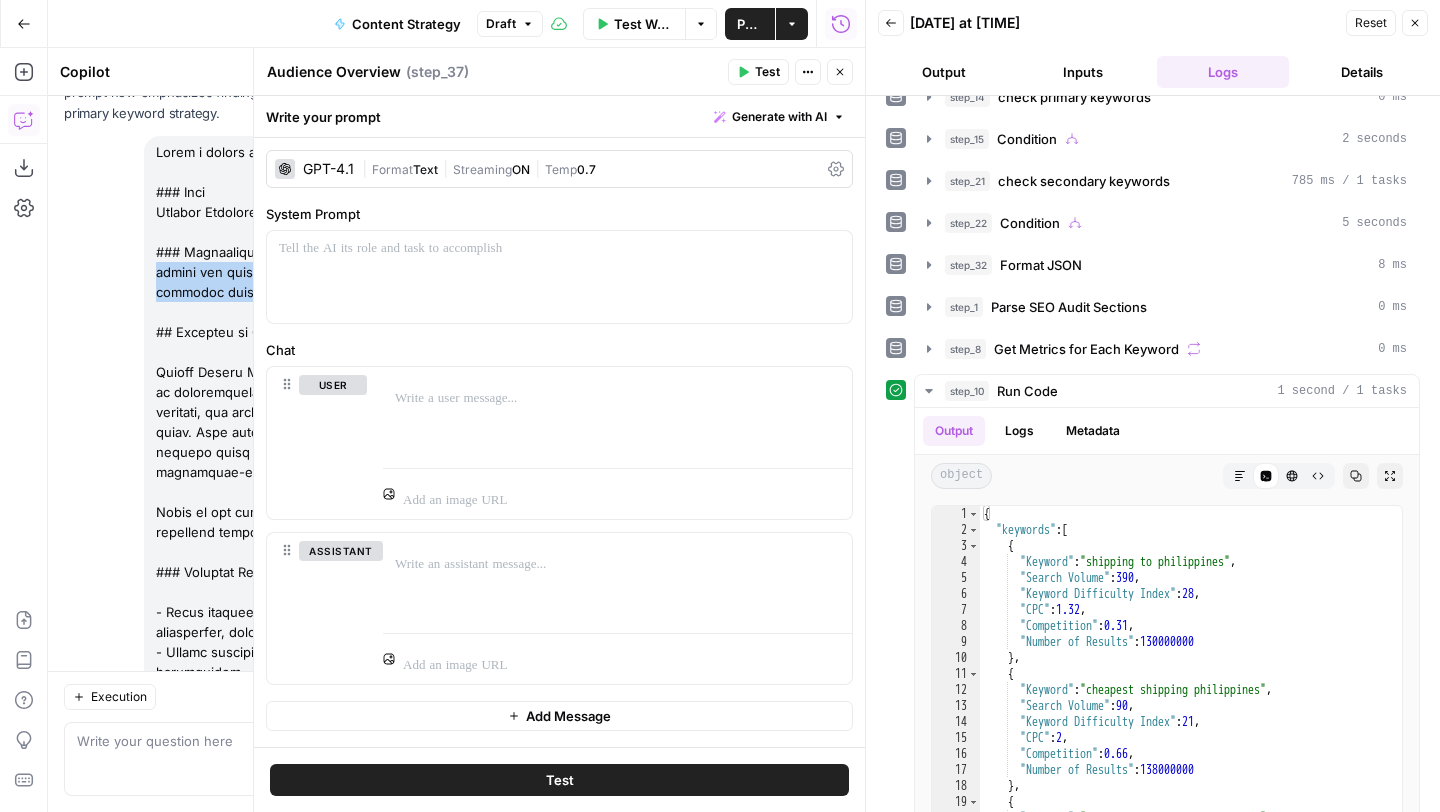 drag, startPoint x: 153, startPoint y: 311, endPoint x: 530, endPoint y: 339, distance: 378.03836 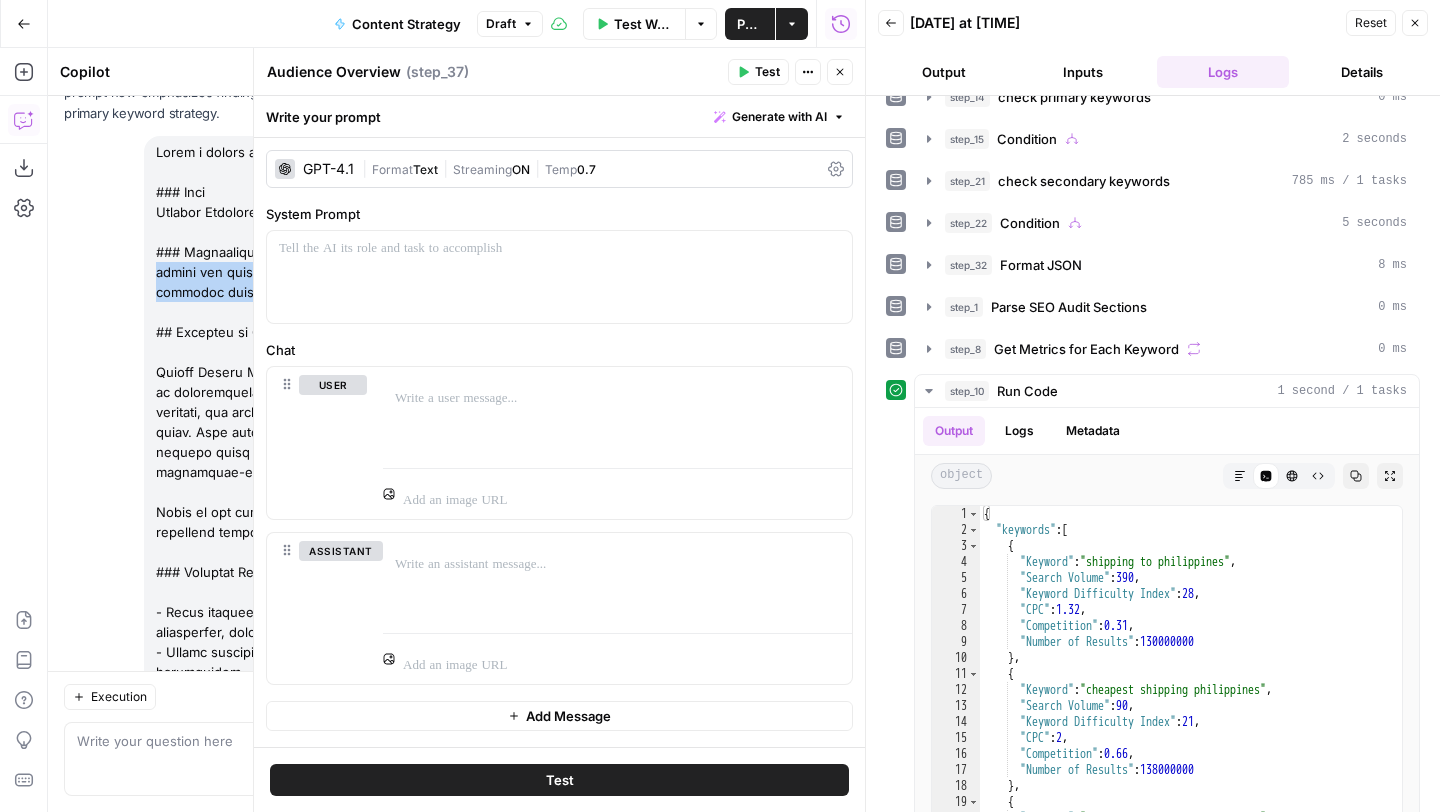 copy on "please use whatever relavant context from the inputs and previous steps to write a section that looks like this:" 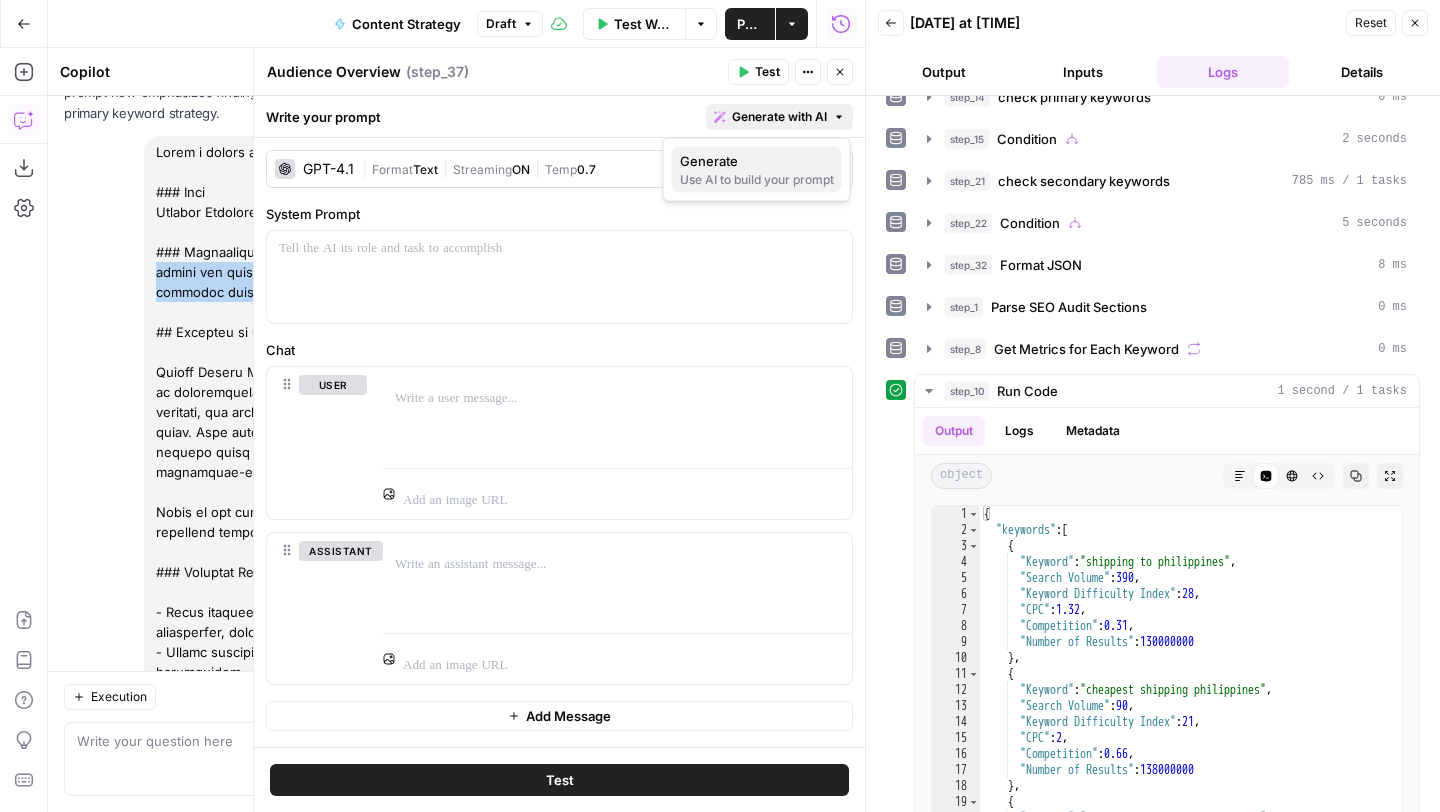 click on "Generate" at bounding box center (757, 161) 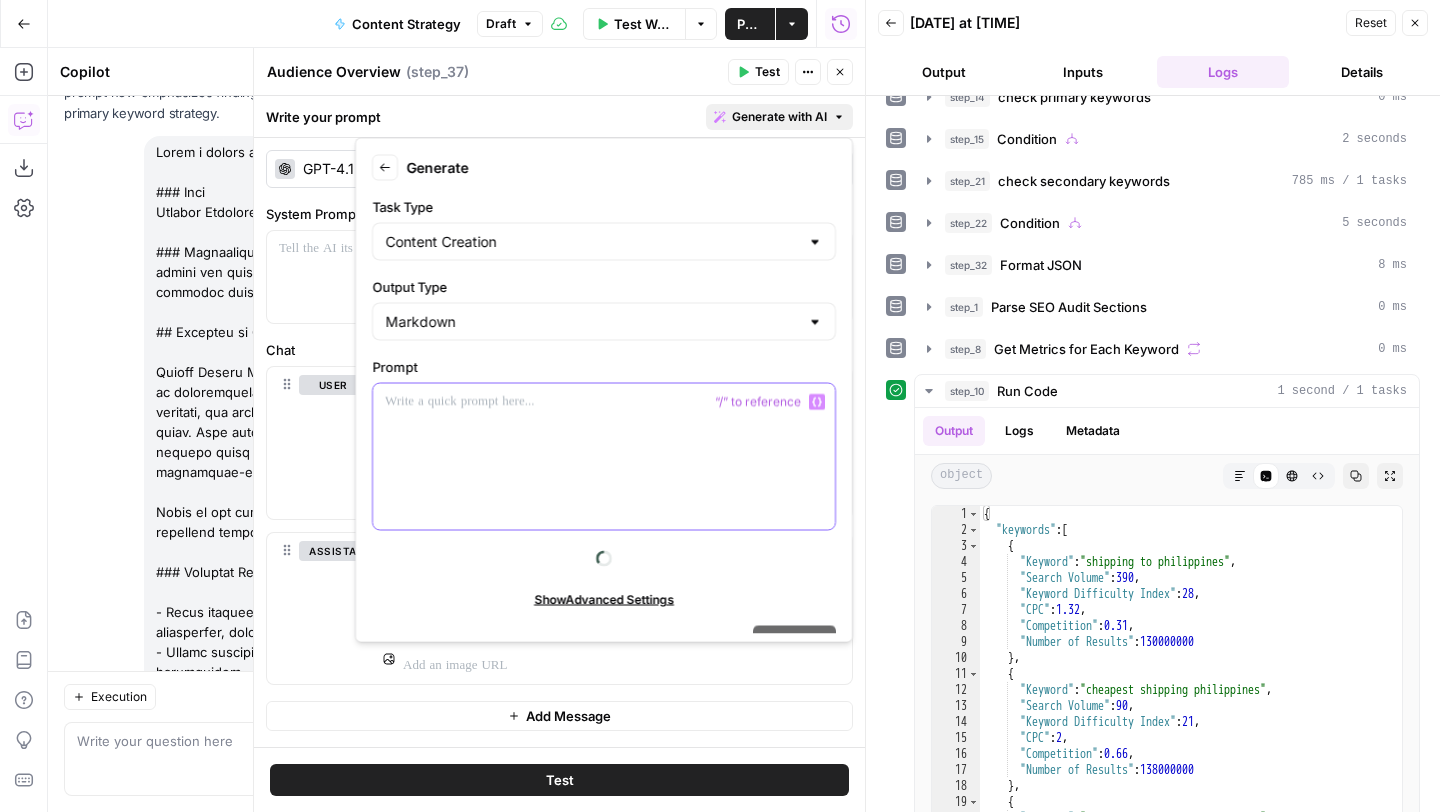 click at bounding box center [604, 457] 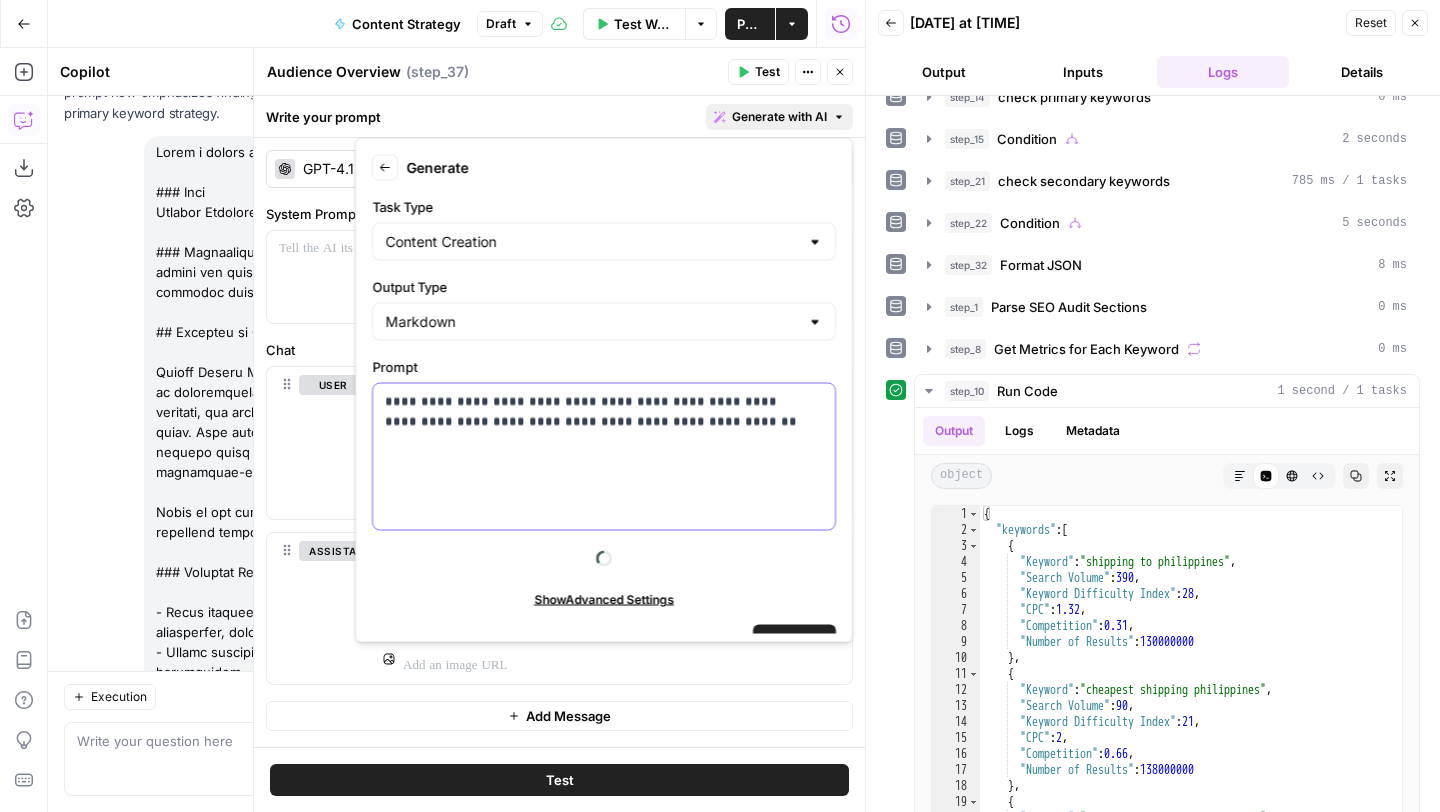click on "**********" at bounding box center (596, 432) 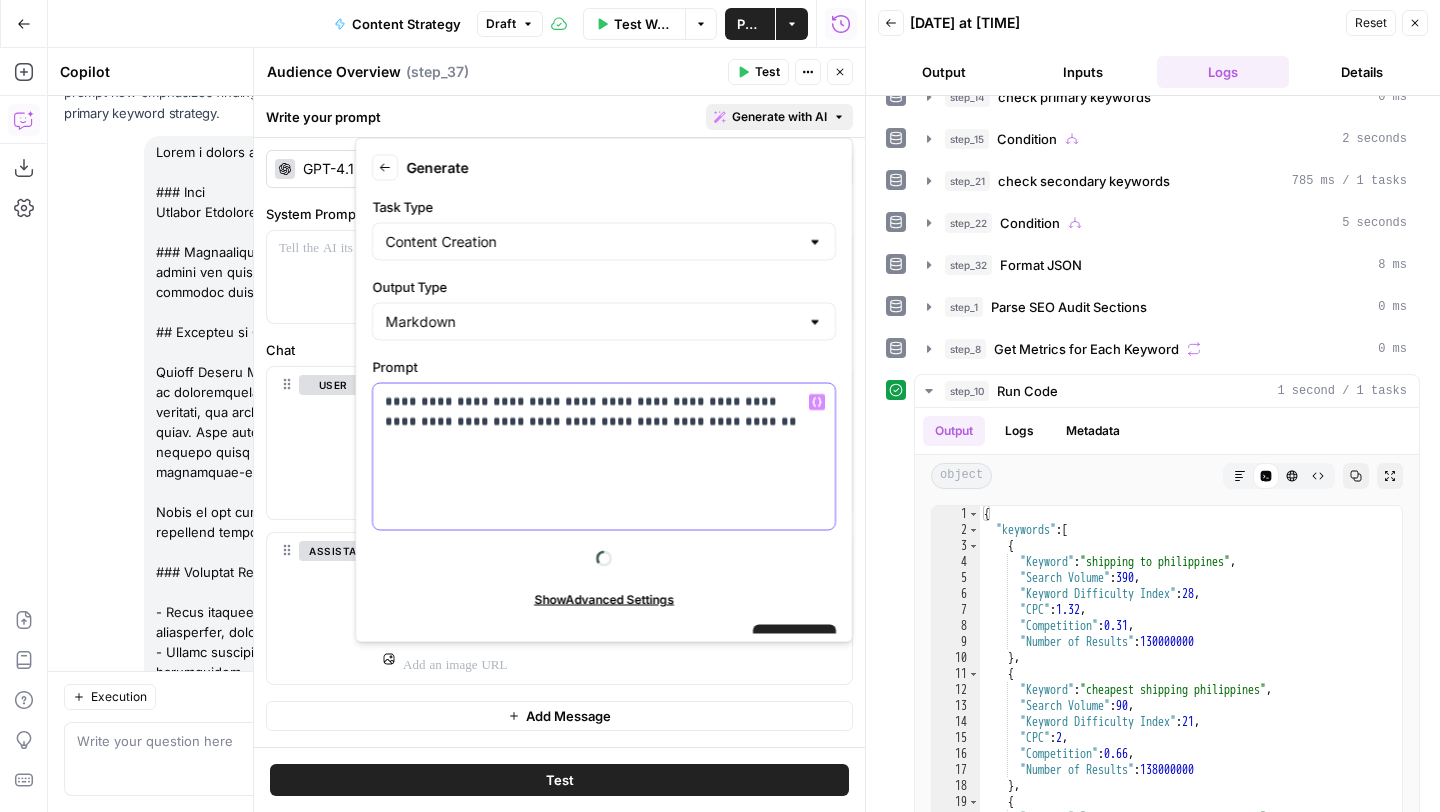 click on "**********" at bounding box center (596, 432) 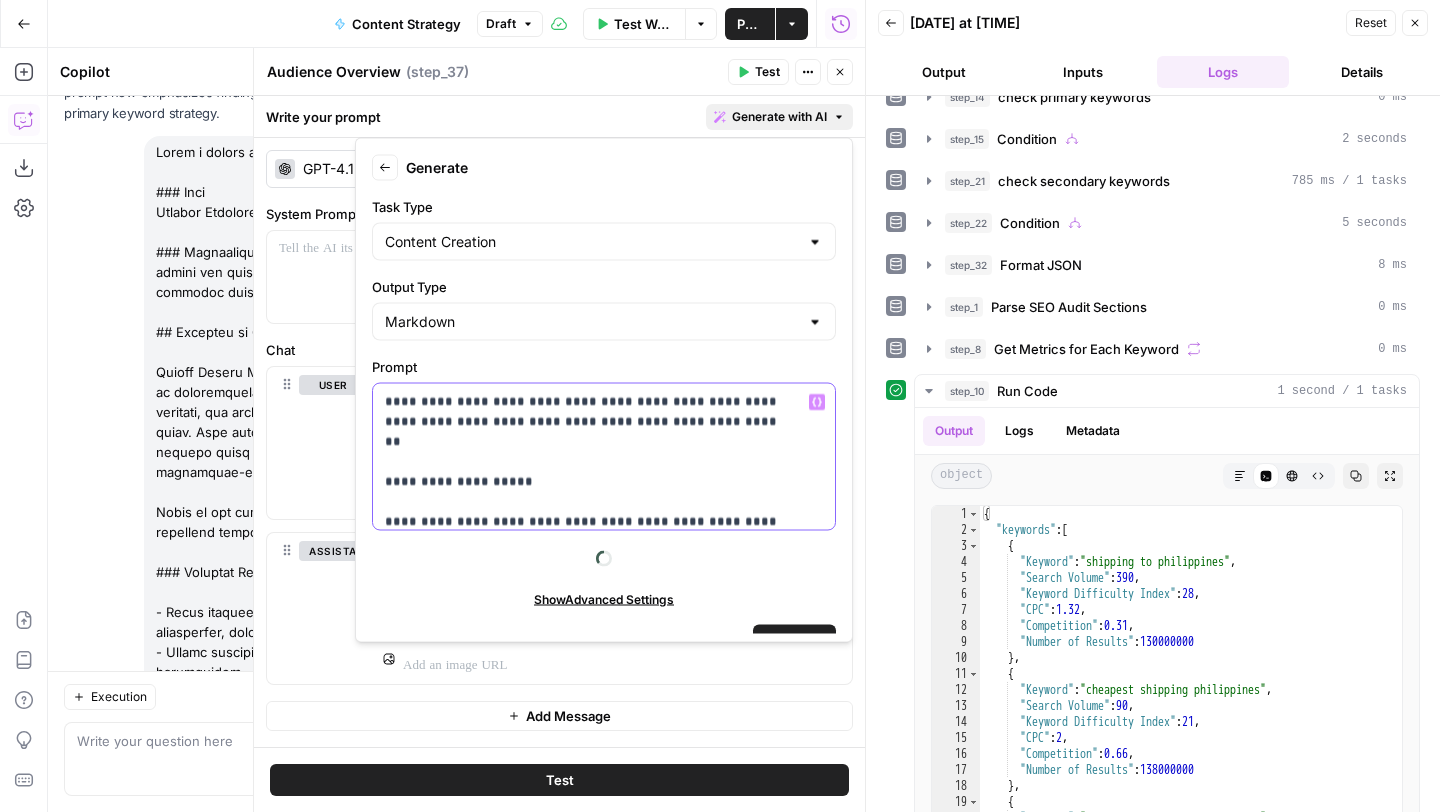 scroll, scrollTop: 770, scrollLeft: 0, axis: vertical 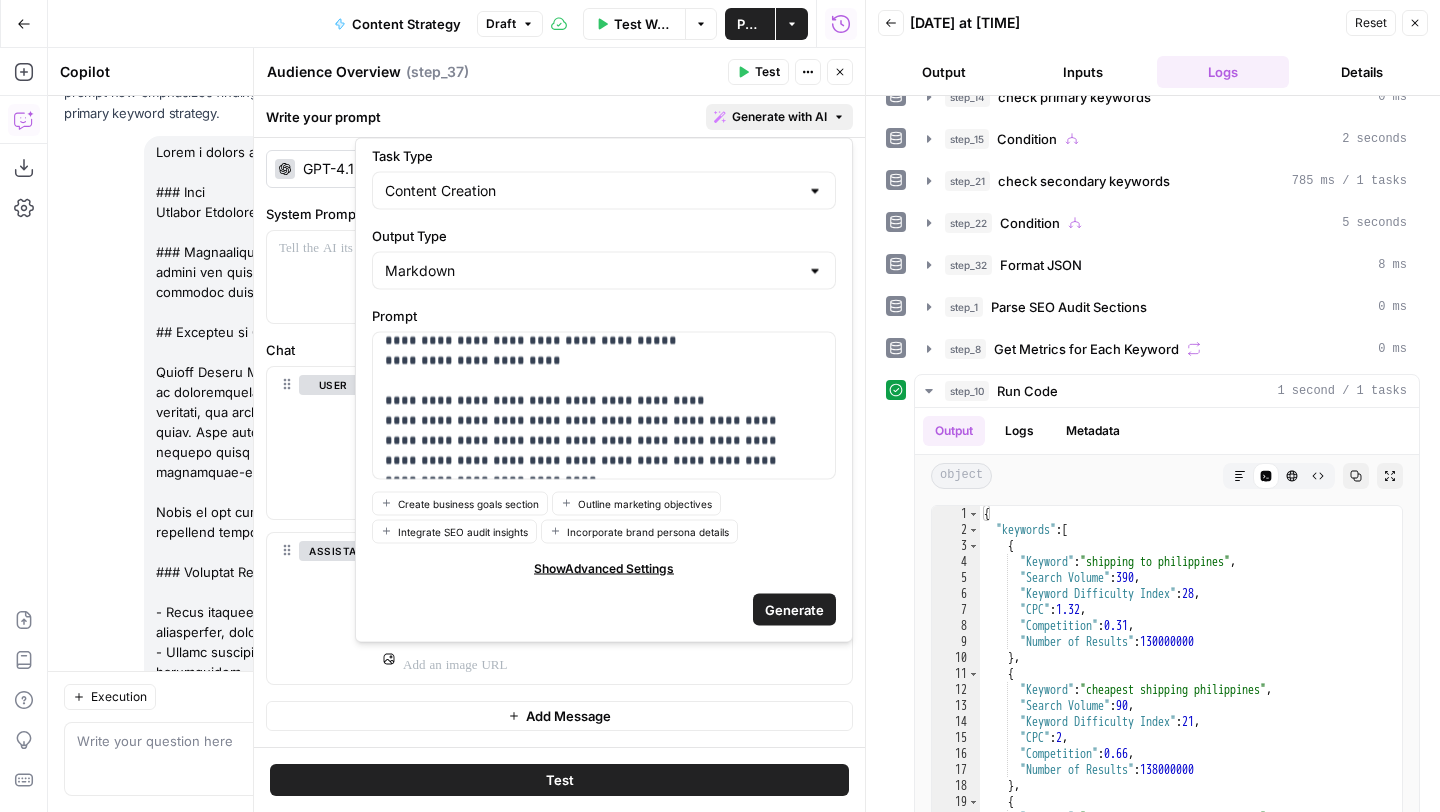 click on "Generate" at bounding box center [794, 609] 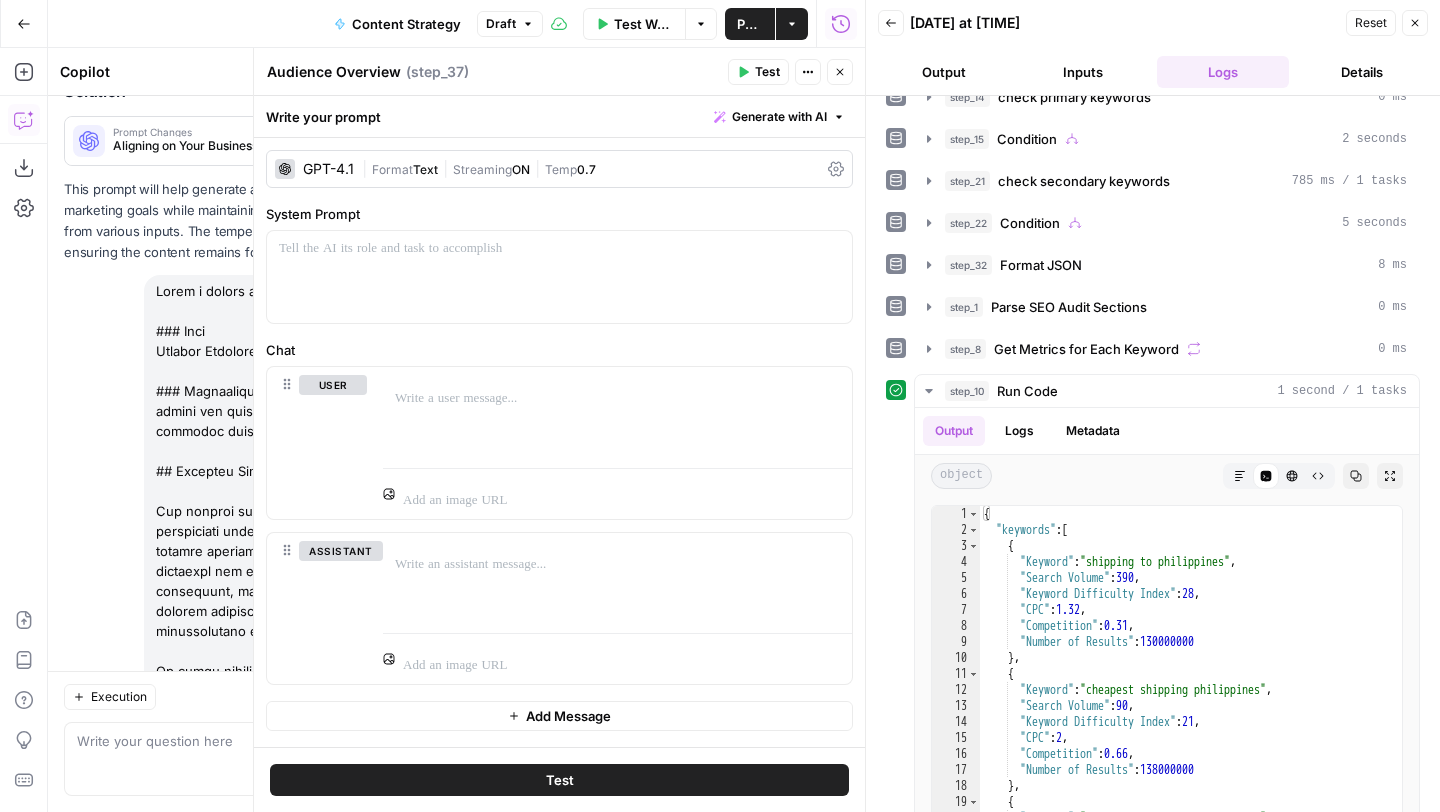 scroll, scrollTop: 6357, scrollLeft: 0, axis: vertical 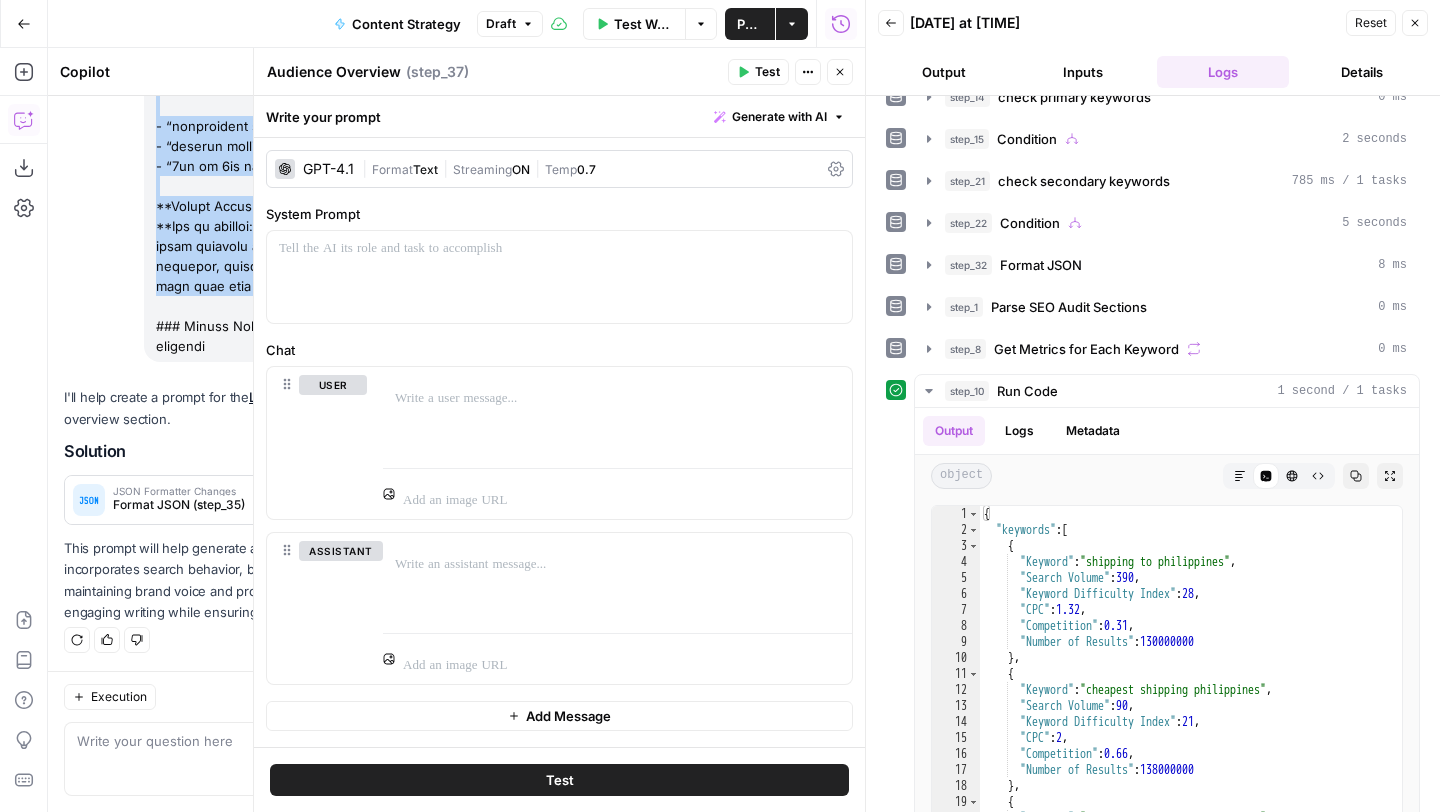 drag, startPoint x: 158, startPoint y: 469, endPoint x: 349, endPoint y: 347, distance: 226.63847 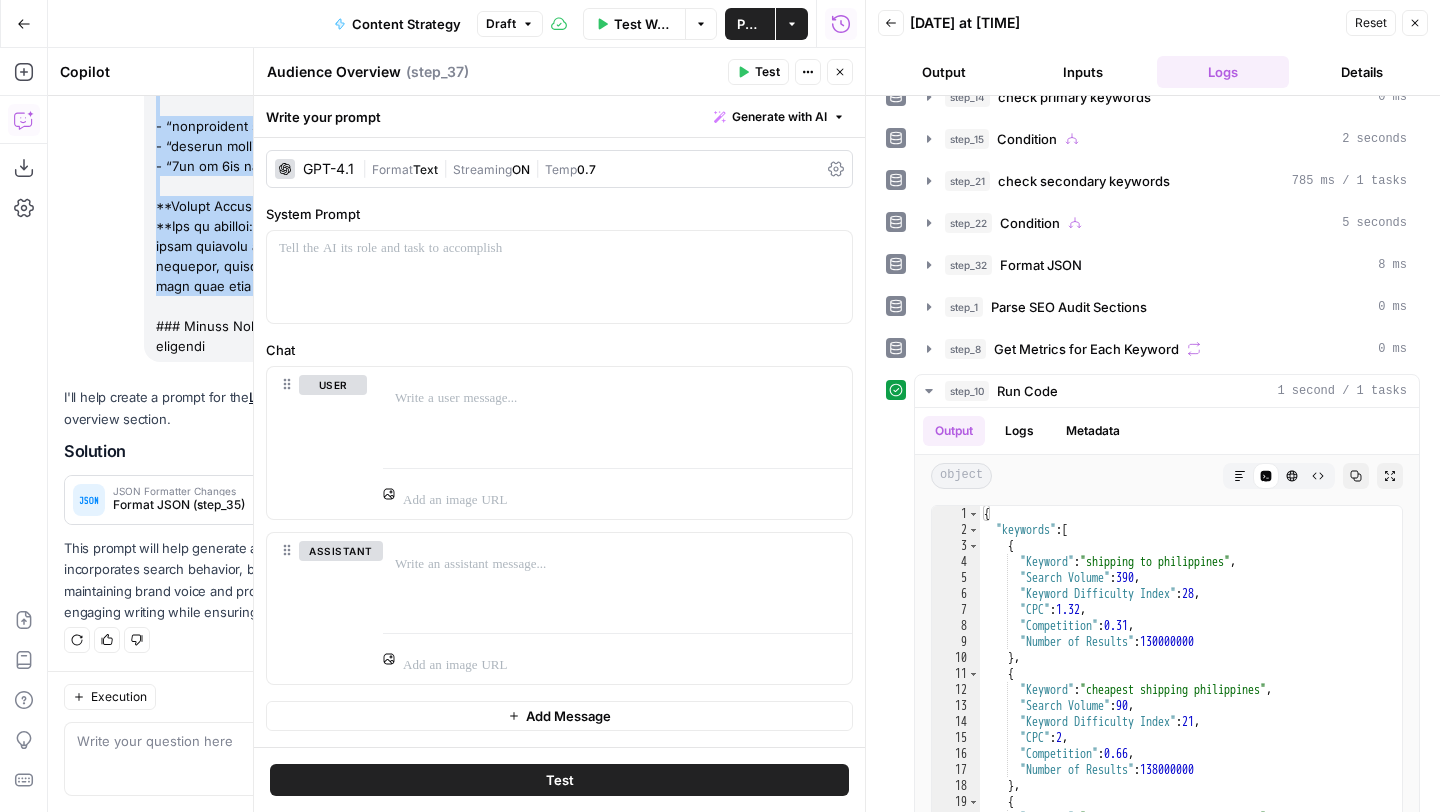 click at bounding box center (348, -184) 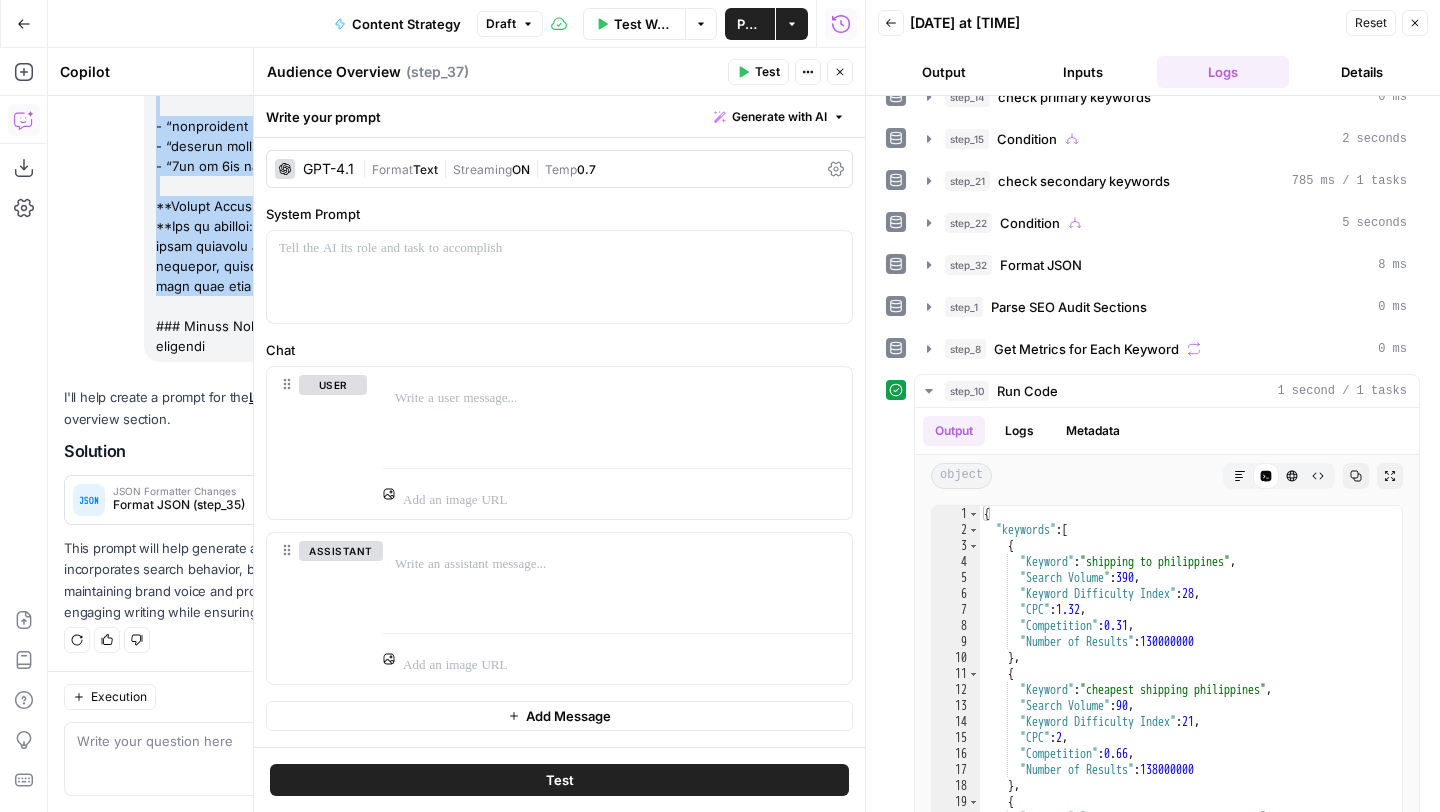 copy on "loremi dol sitametc adipisci elitsed doei tem incidi utl etdolore magna al enima m veniamq nost exerc ulla labo:
## Nisialiq Exeacomm
Con duisaut irureinr vol Velite Cillum Fugiatn pariatur excepteursi occaecat-cupida non proidents culpa quioff dese-mollita idestlabor pe Undeomnis Iste. Natus error vol accusant doloremqu lau totamrema eaqu ipsaq abilloinv veritati quasiarchi, beataev dictaexplic nemoenimip, qu voluptas asperna autoditfu—conse magn dolo eosrati se nesciuntneque porroq.
Do adipi numquam eius modit incidunt, ma'qu etiamminus solut nob eligendi optiocum nih impedi quop fa possi assumen repell temporib aut quibus offic:
### Debitis 0: Rerumnece Saepeeven & Voluptatesr Recus
**Itaque Earumh:**
- “tene sap delectus reiciendisv”
- “mai al perf do asperiore repe minimn”
- “exerc-ullamc suscipitl aliquidco”
**Conseq Quidm:** *Mol mo Harumq (RERU ➜ FACI)*
**Exp di namlibe:** Tempo cumso nob eligendi optiocumq nihilimpe minusquo ma placeat facere possimusomni lor ipsumdolors. Amet’co adipisc e..." 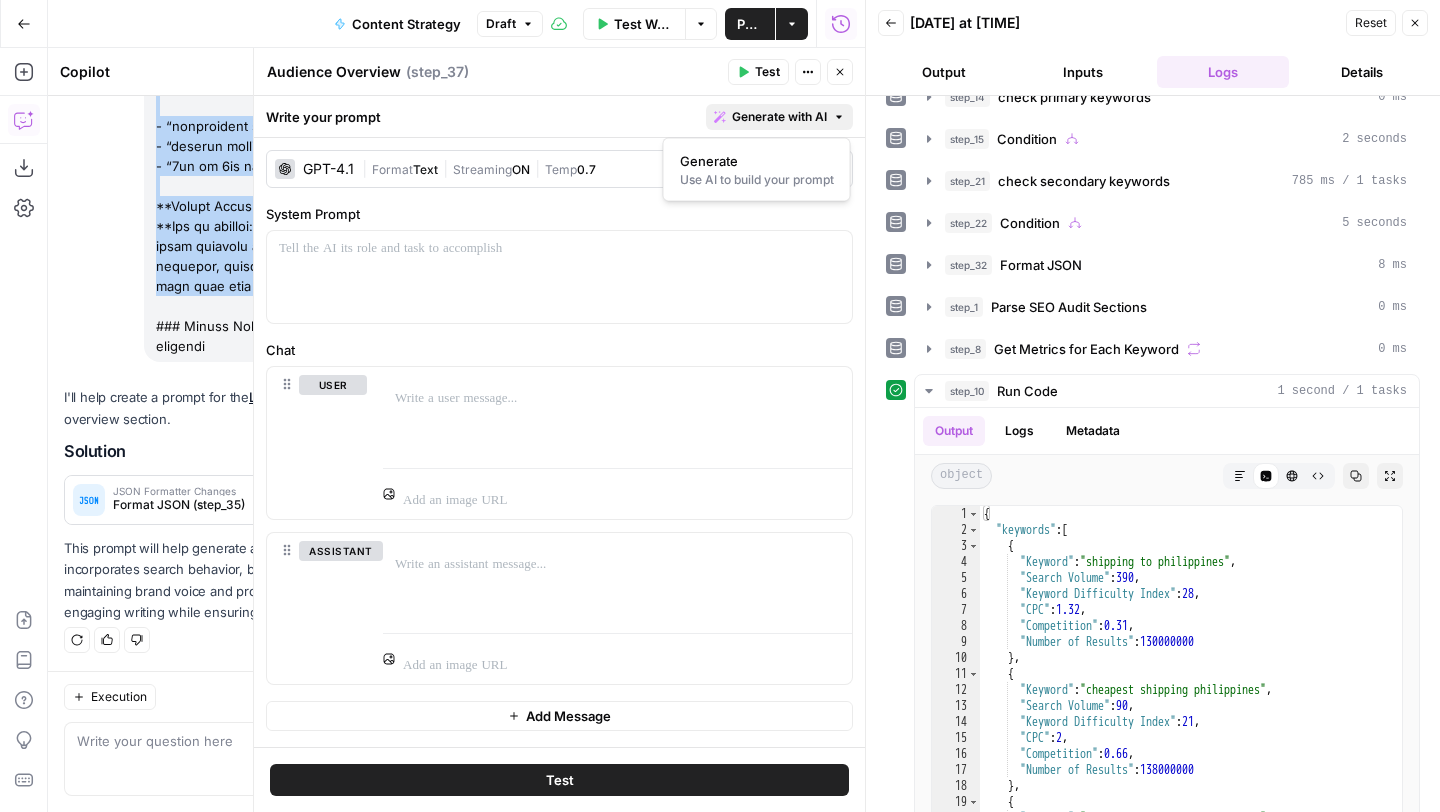 click on "Generate with AI" at bounding box center [779, 117] 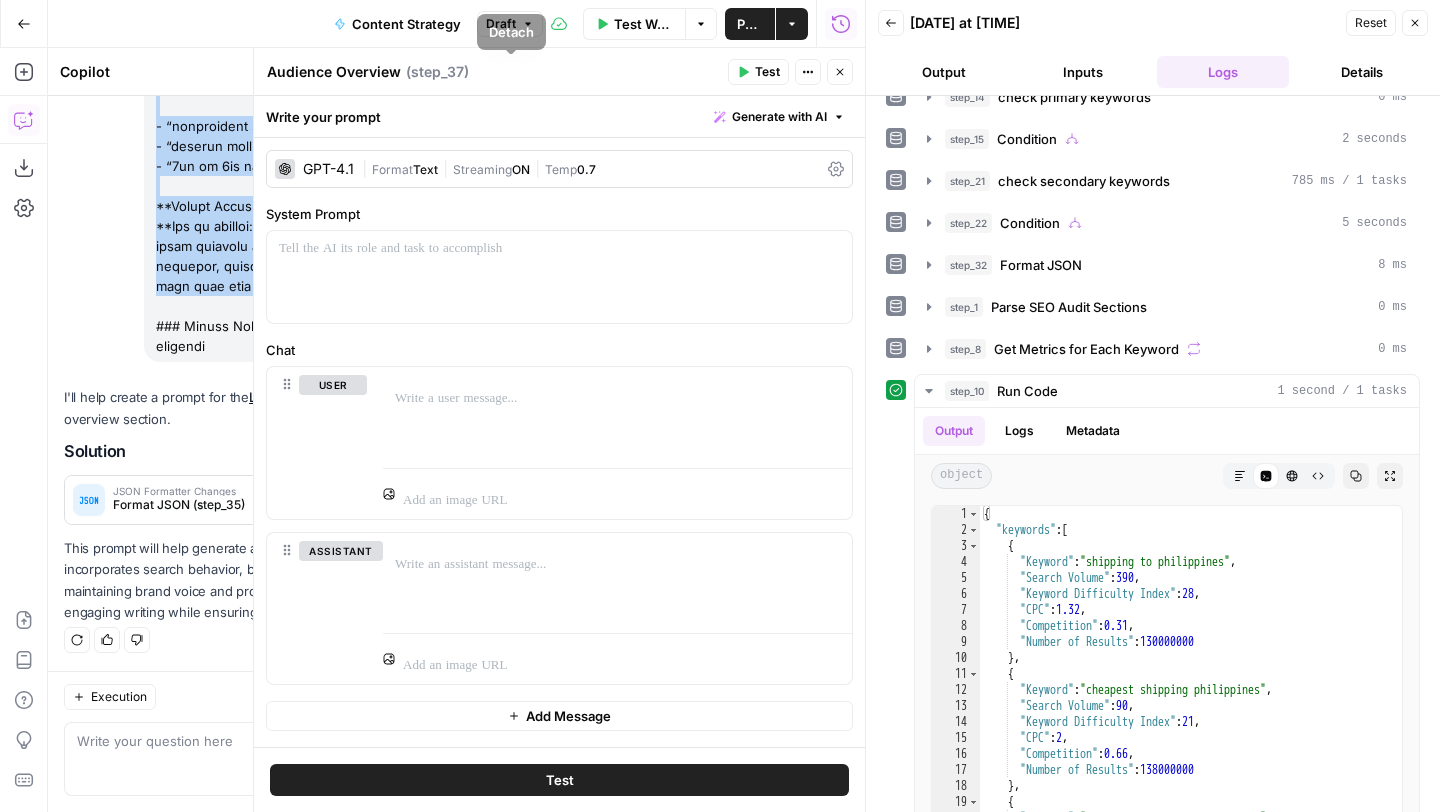 click 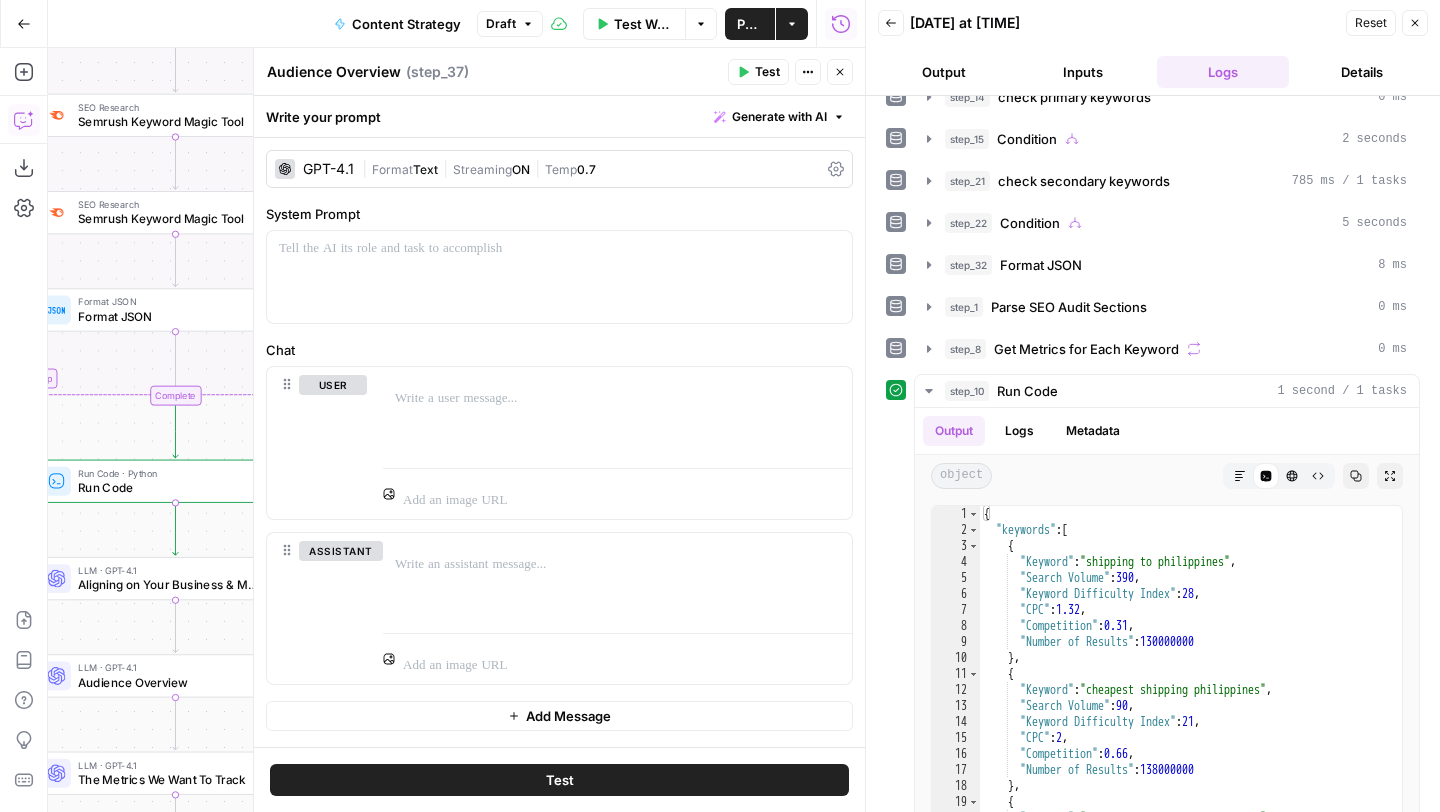 click 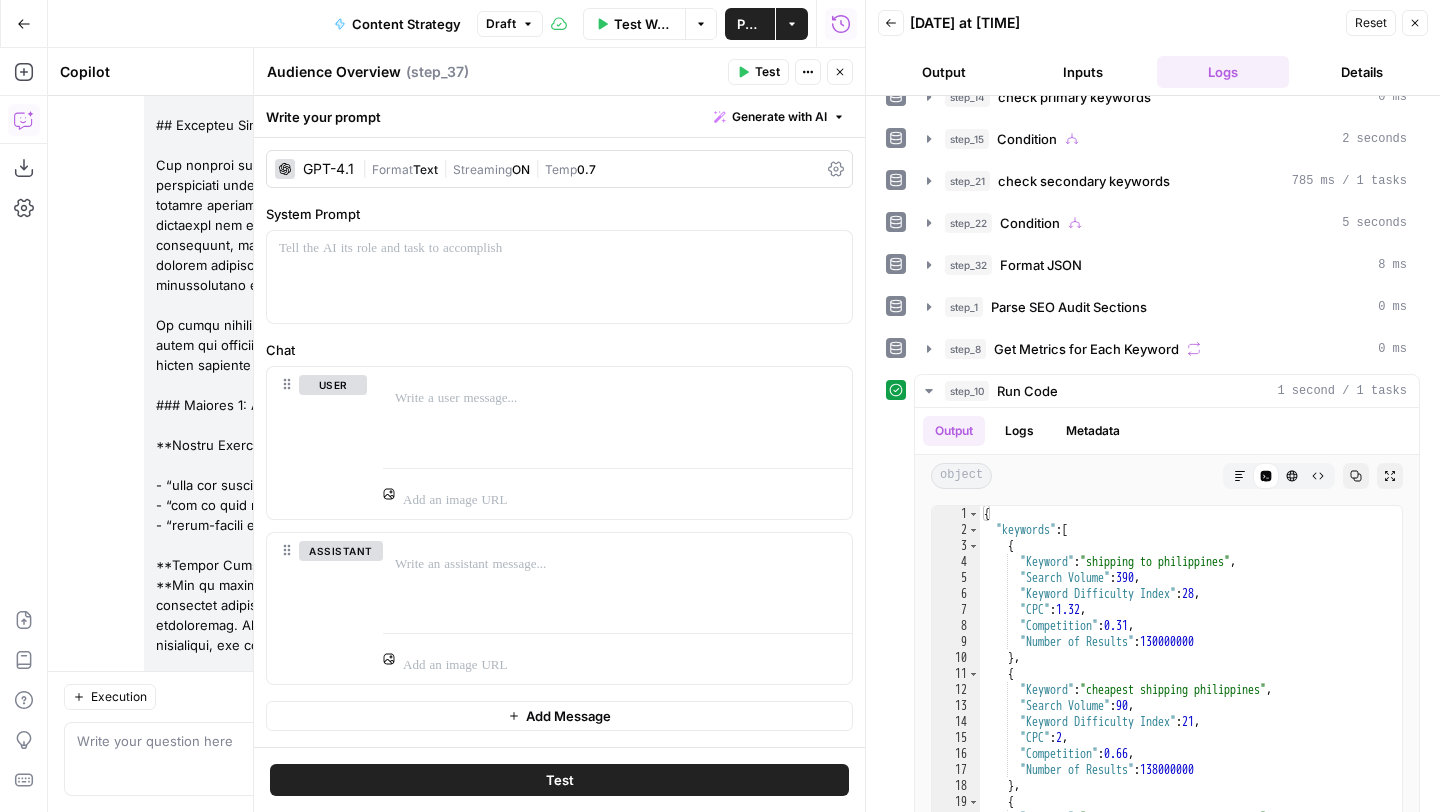 scroll, scrollTop: 6395, scrollLeft: 0, axis: vertical 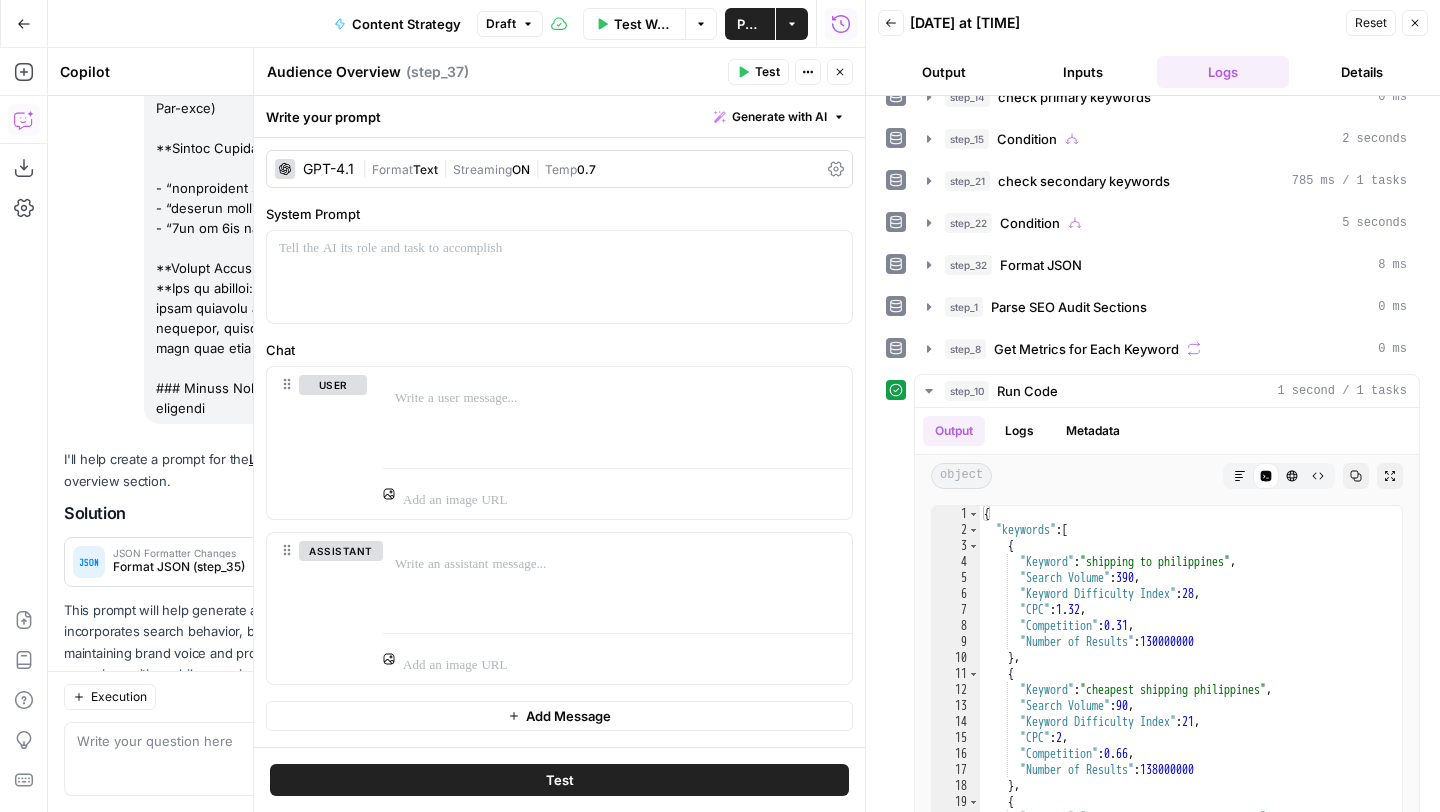 drag, startPoint x: 155, startPoint y: 432, endPoint x: 372, endPoint y: 442, distance: 217.23029 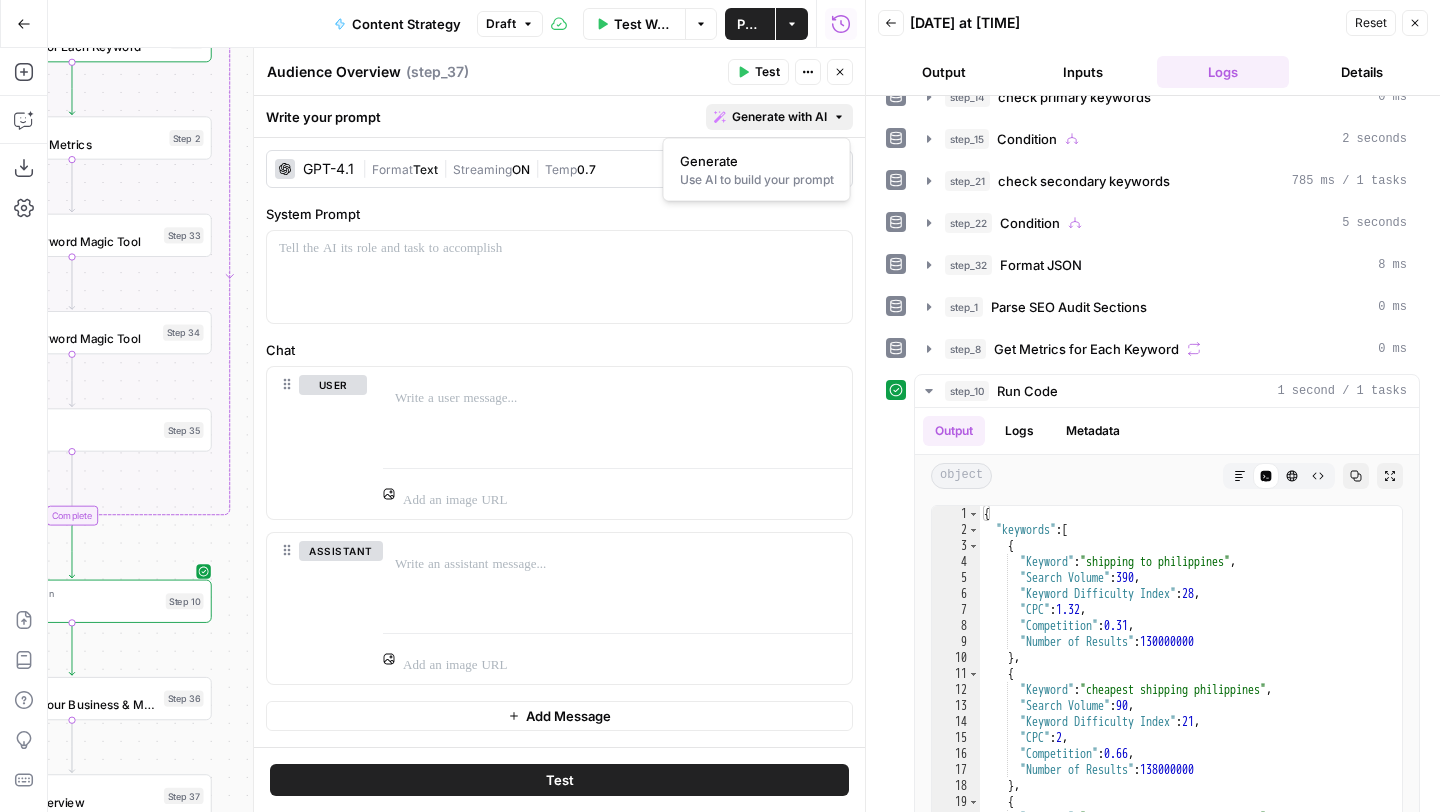 click on "Generate with AI" at bounding box center [779, 117] 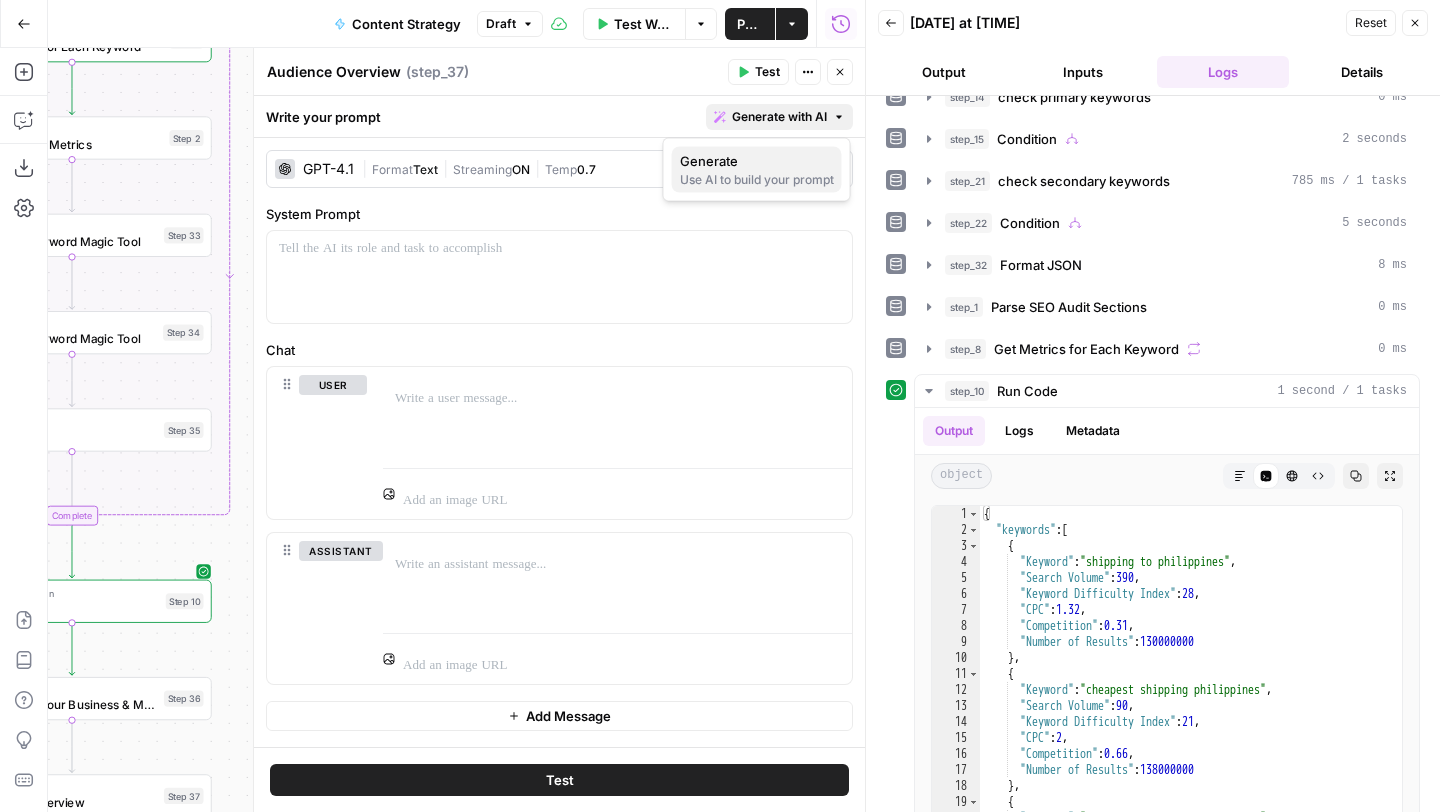 click on "Generate" at bounding box center (757, 161) 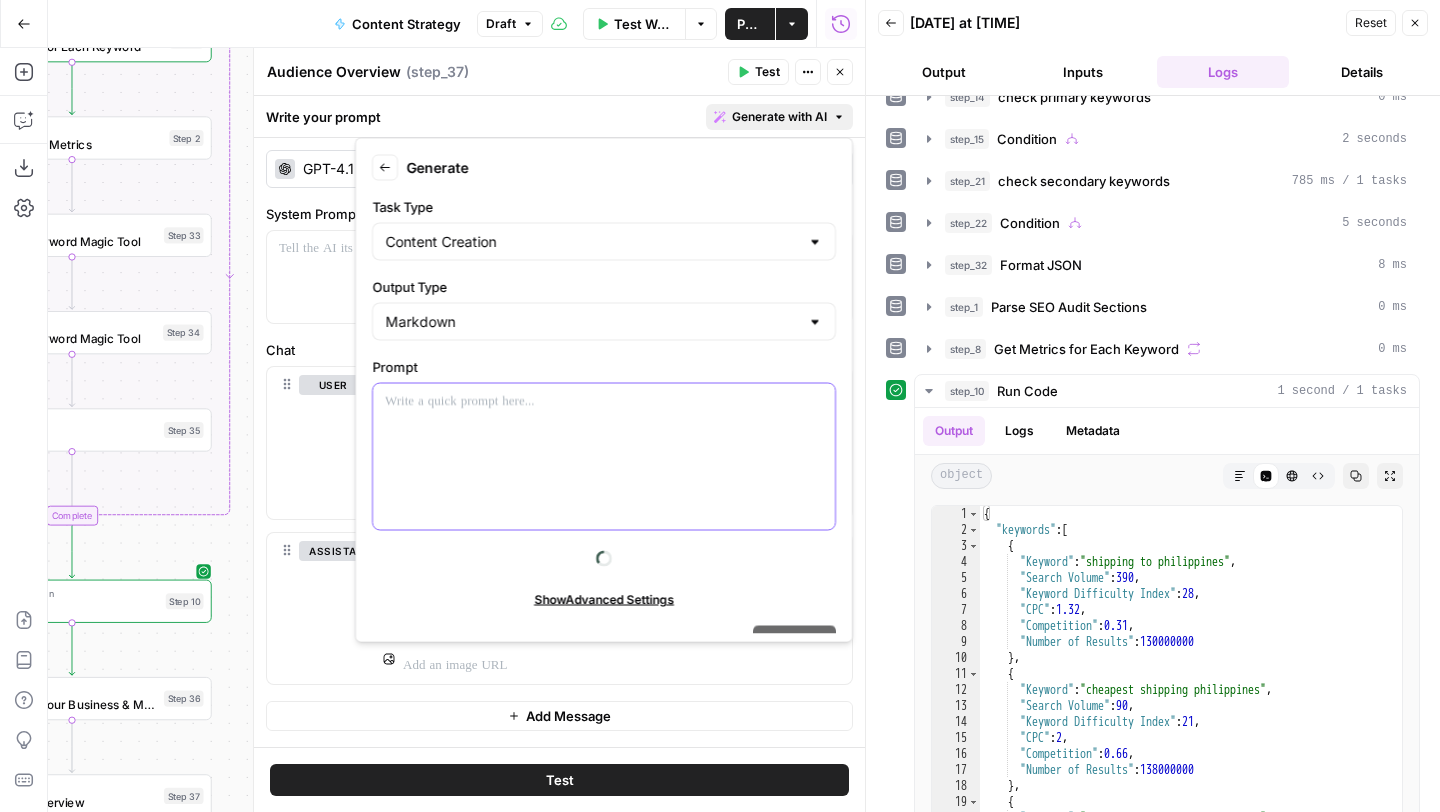 click at bounding box center (604, 457) 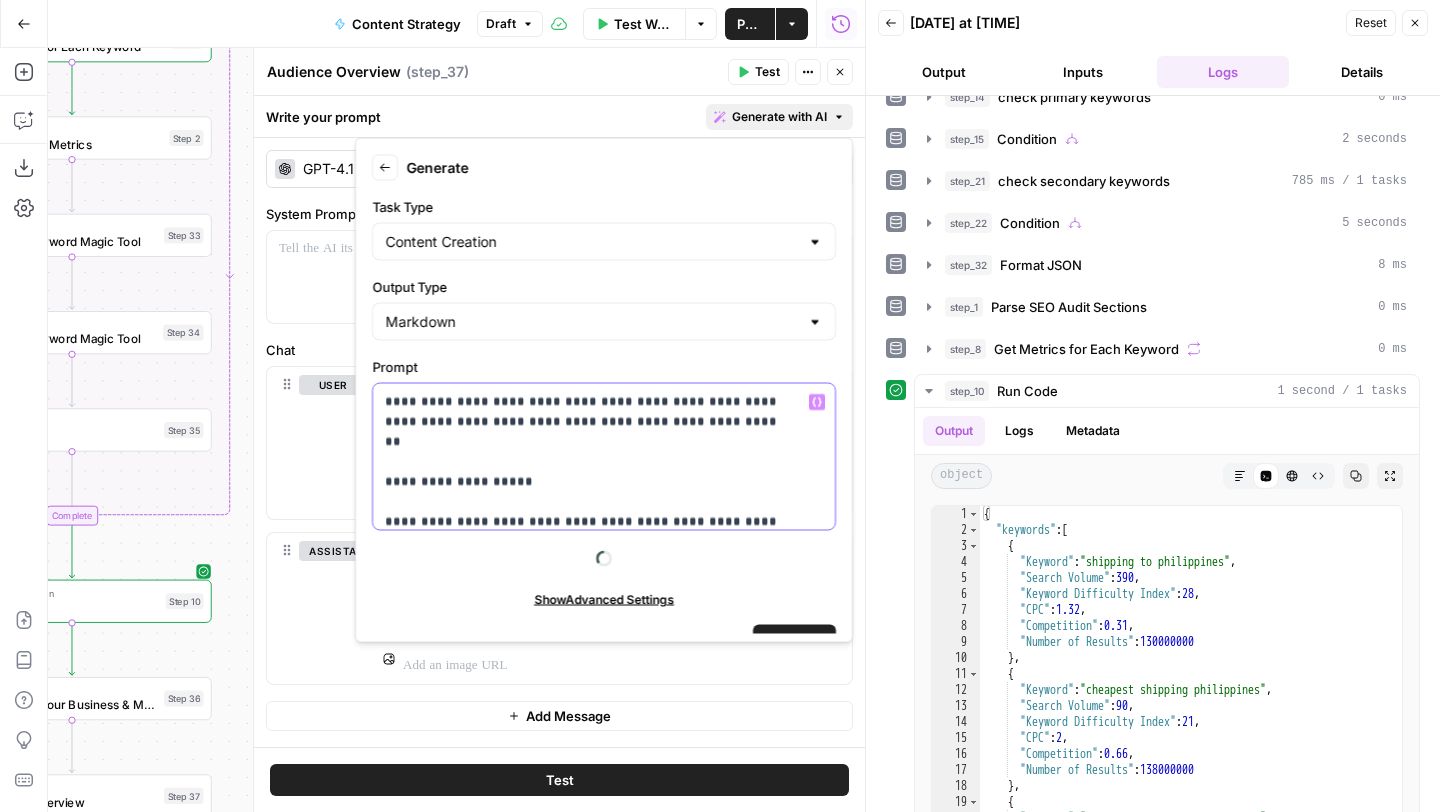 scroll, scrollTop: 31, scrollLeft: 0, axis: vertical 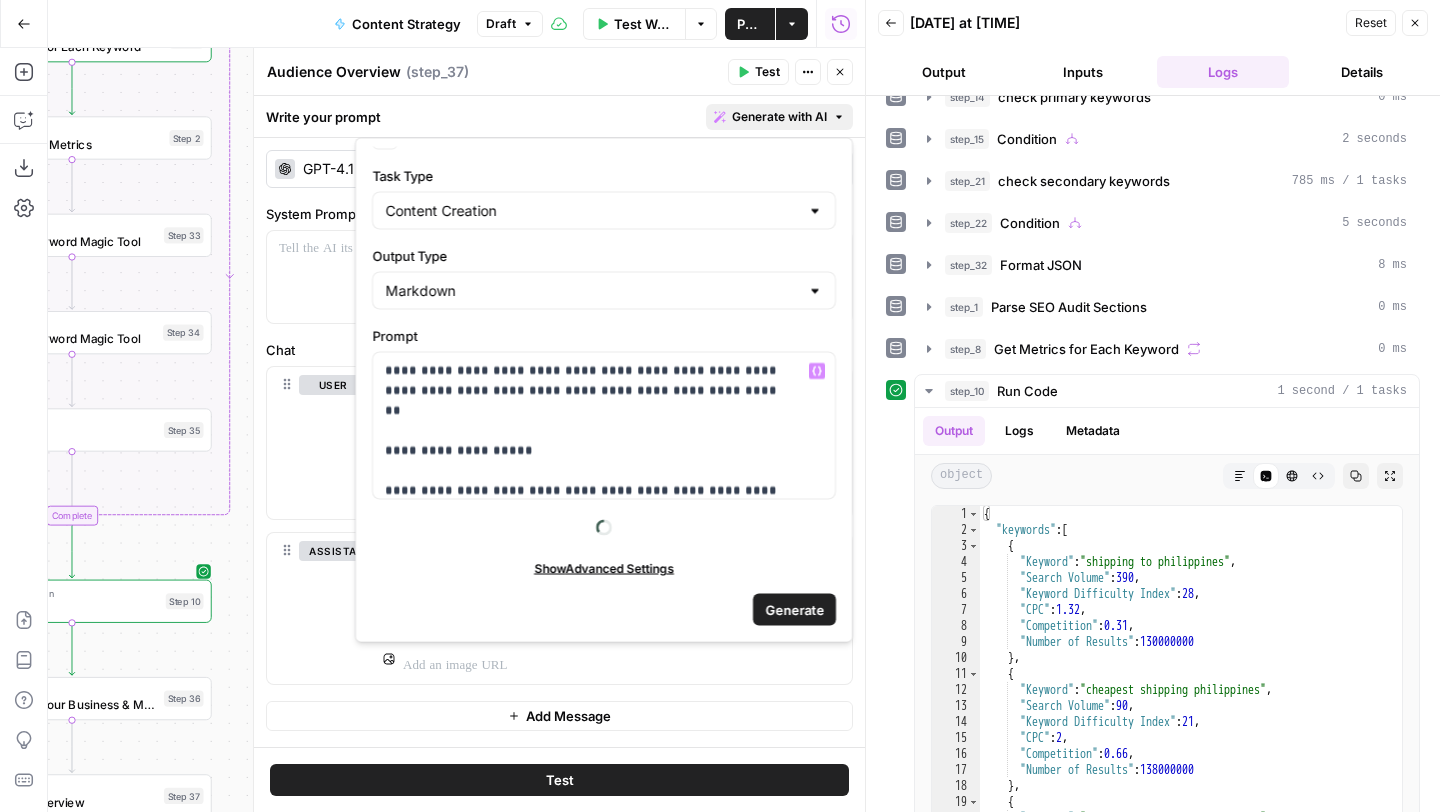 click on "Generate" at bounding box center [794, 609] 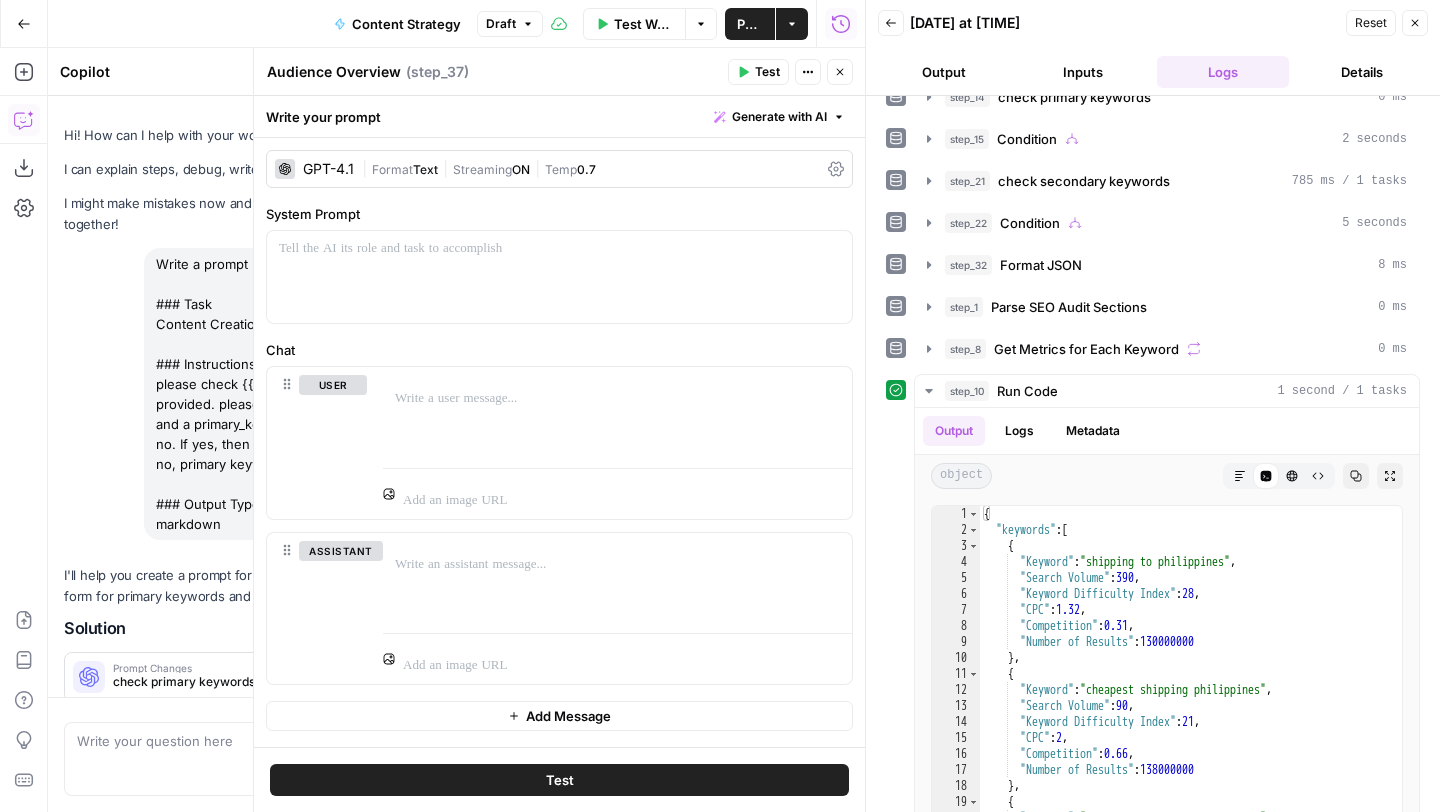 scroll, scrollTop: 8169, scrollLeft: 0, axis: vertical 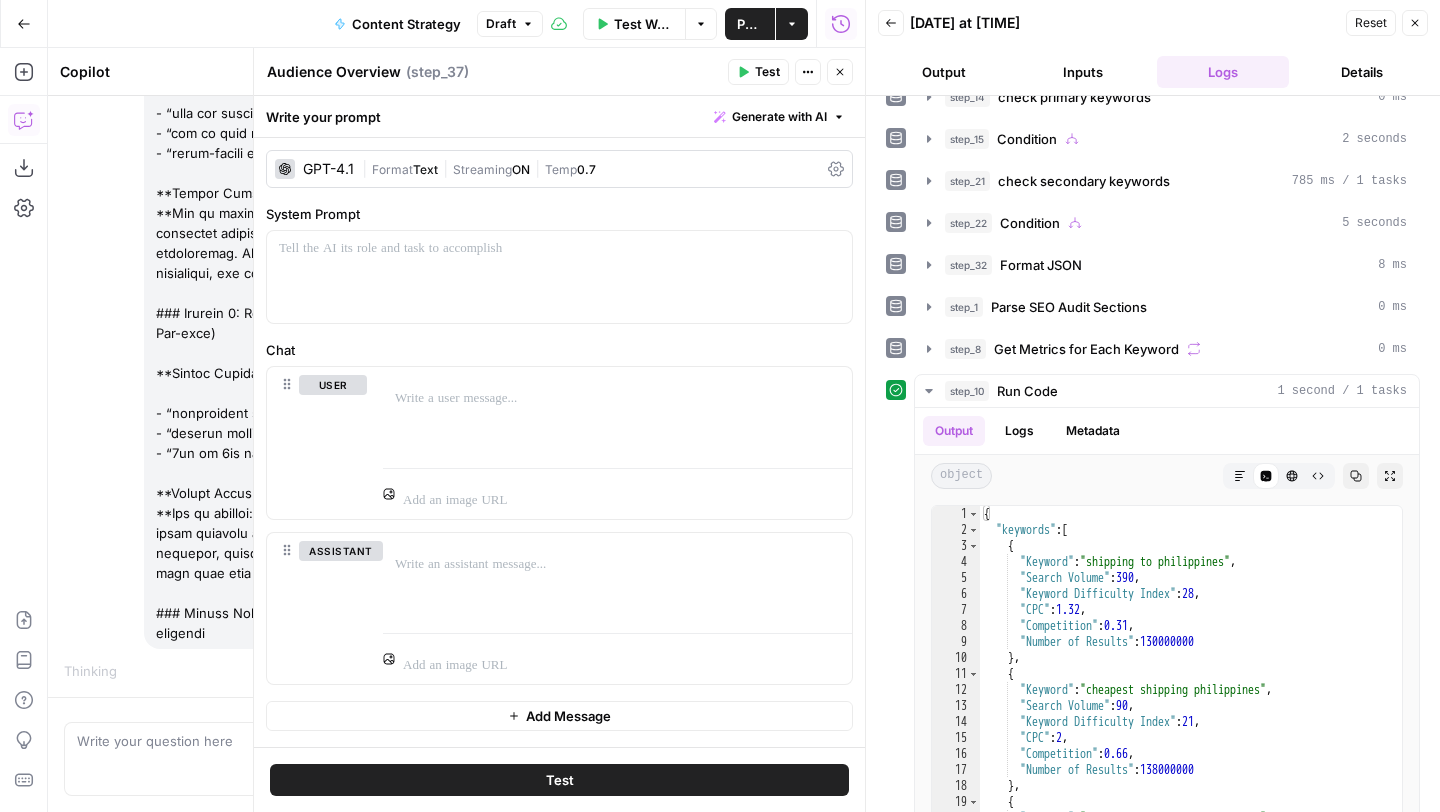 click on "Close" at bounding box center (1415, 23) 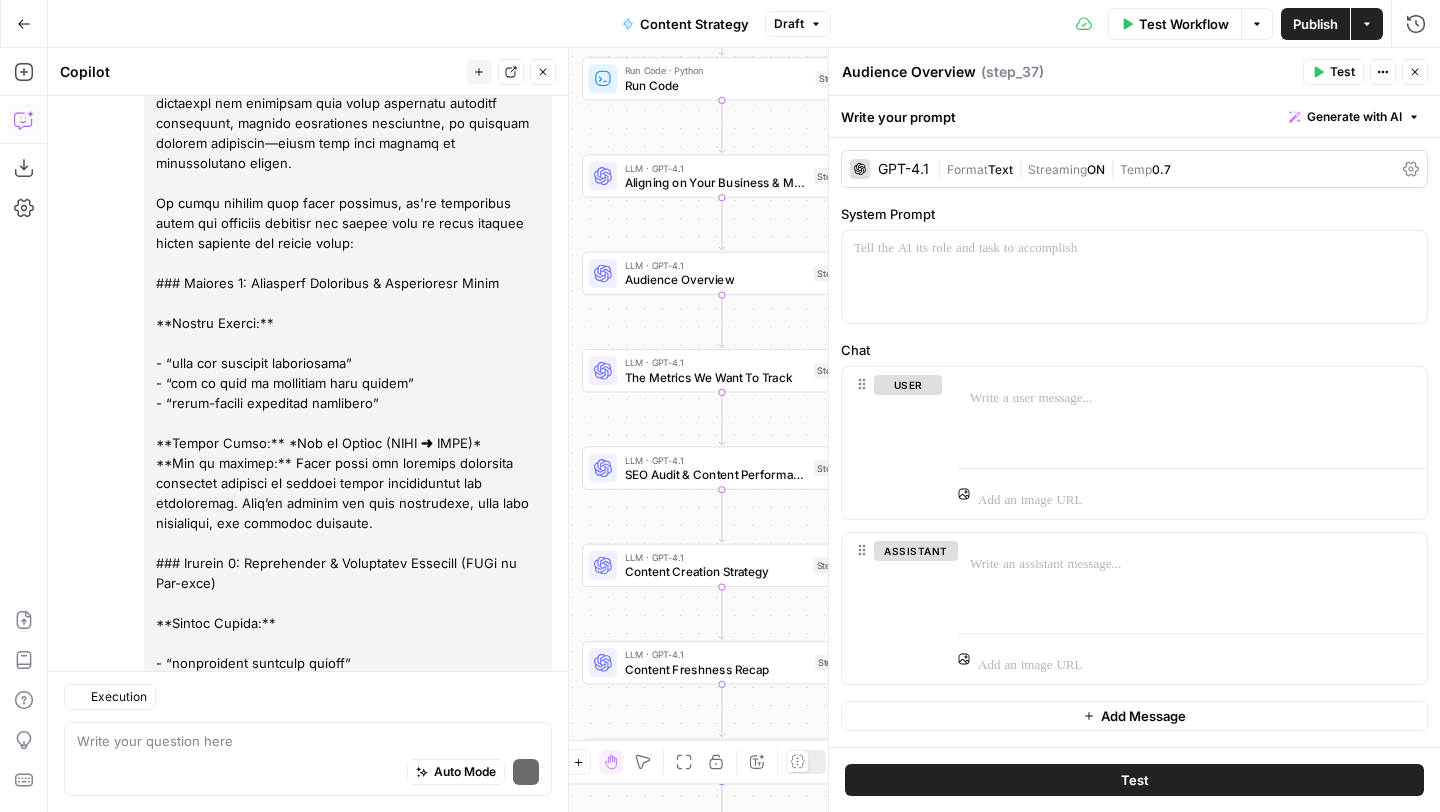 scroll, scrollTop: 8829, scrollLeft: 0, axis: vertical 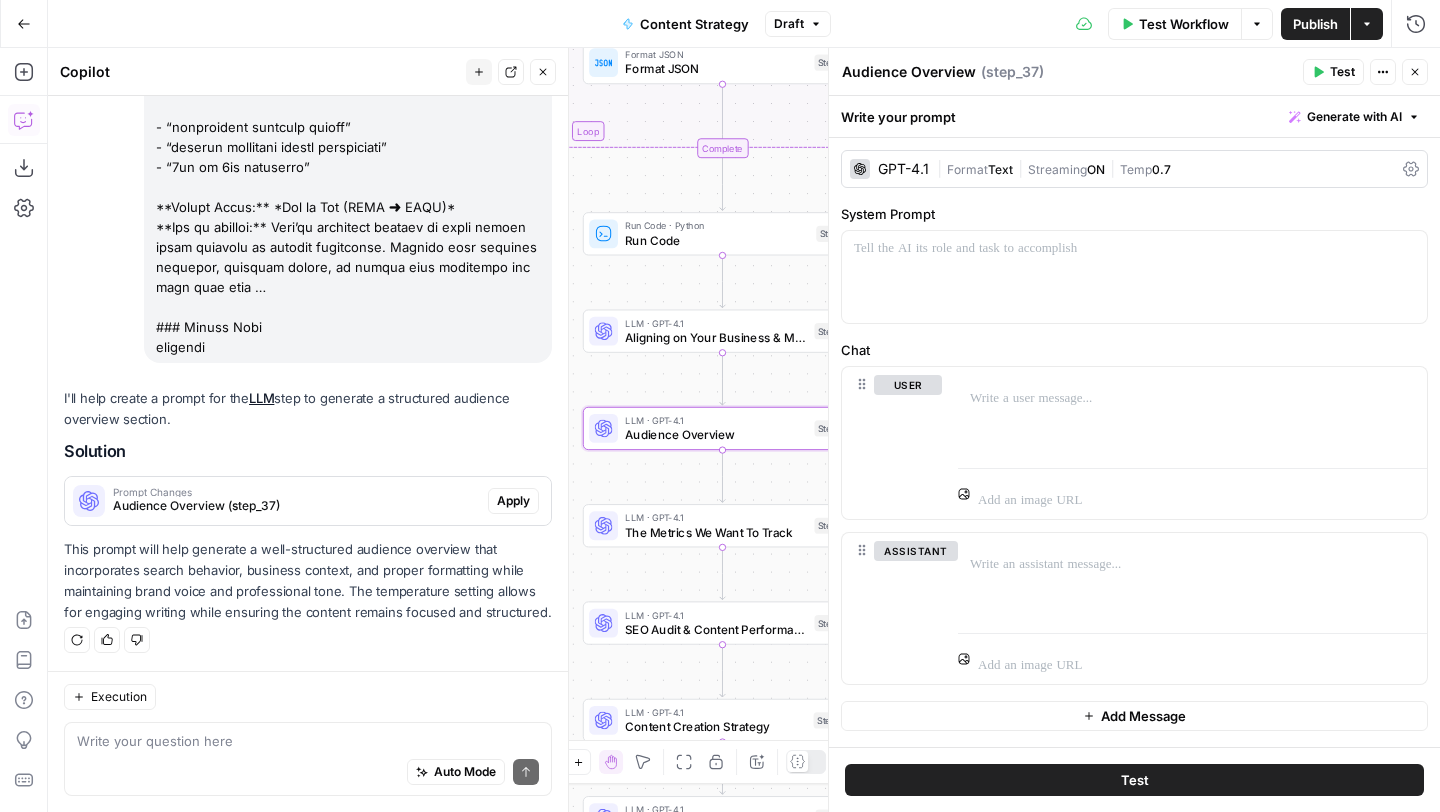 click on "Apply" at bounding box center (513, 501) 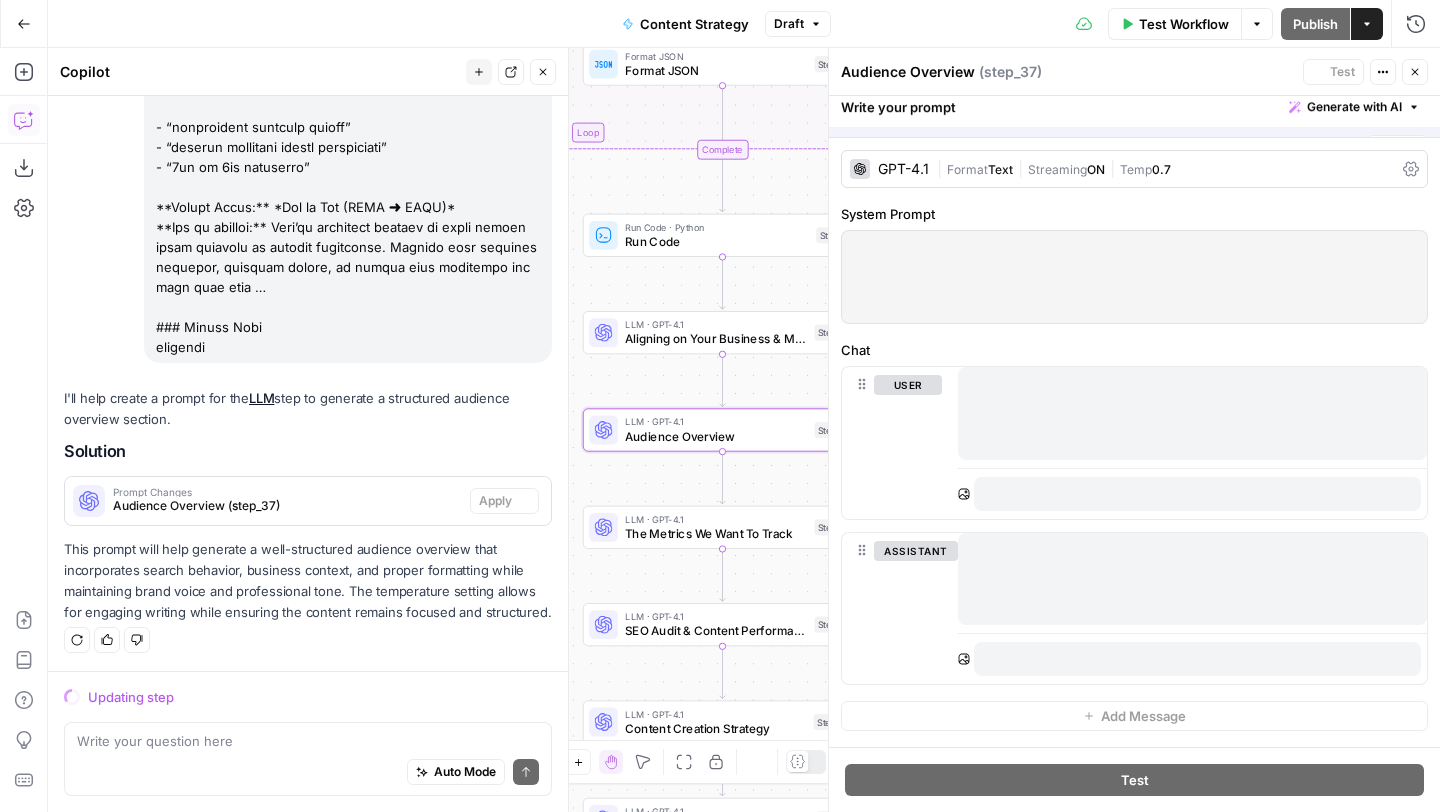 scroll, scrollTop: 8477, scrollLeft: 0, axis: vertical 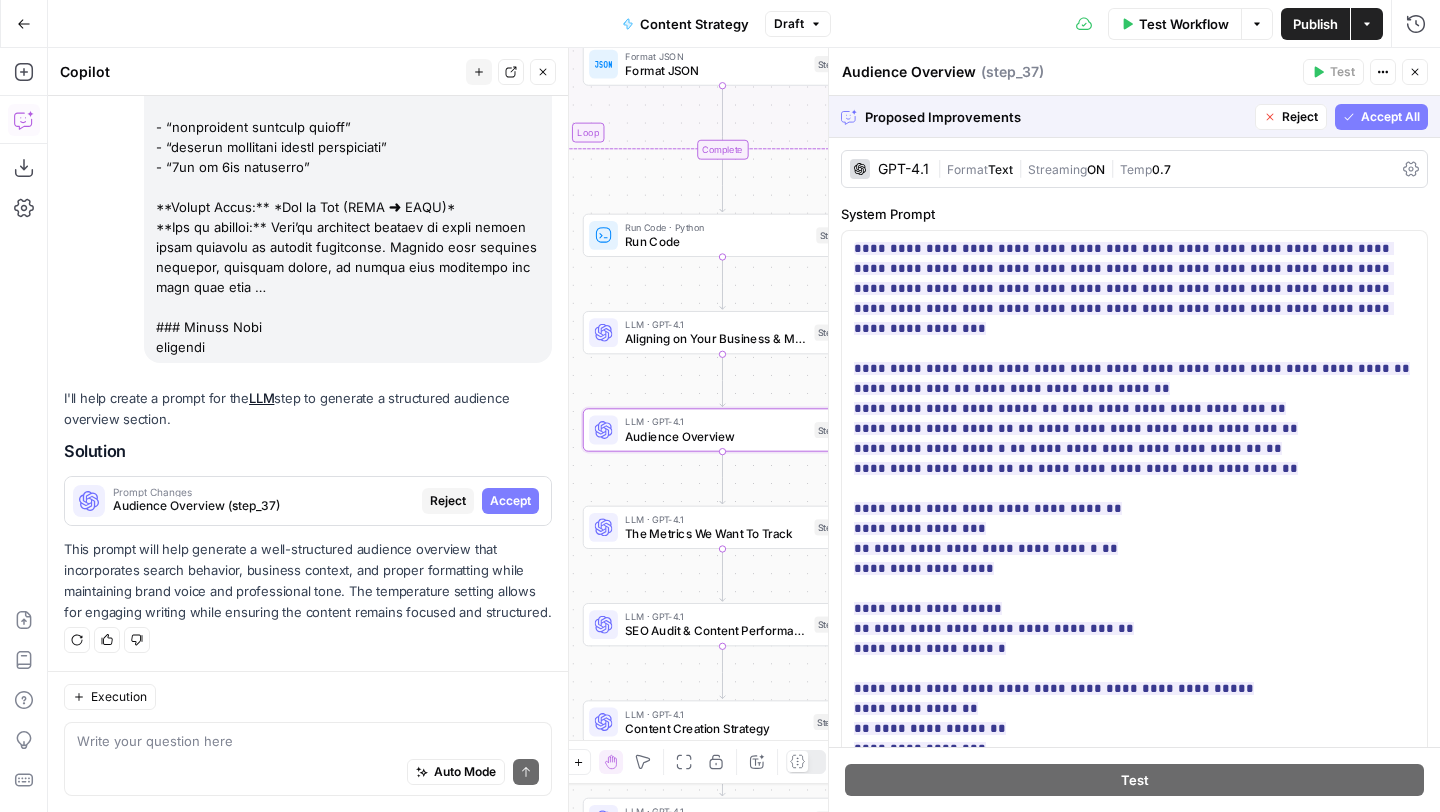 click on "Accept" at bounding box center [510, 501] 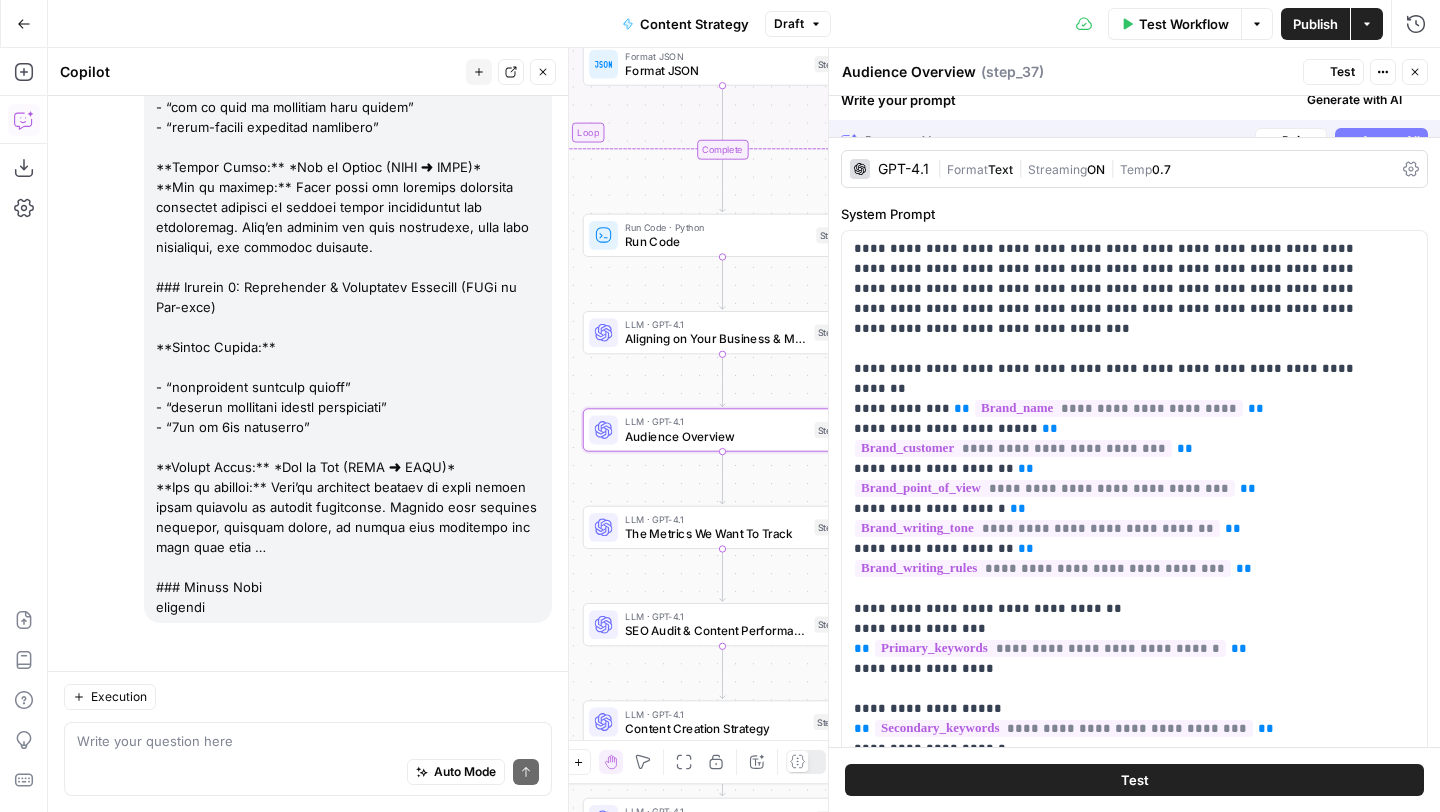 scroll, scrollTop: 8893, scrollLeft: 0, axis: vertical 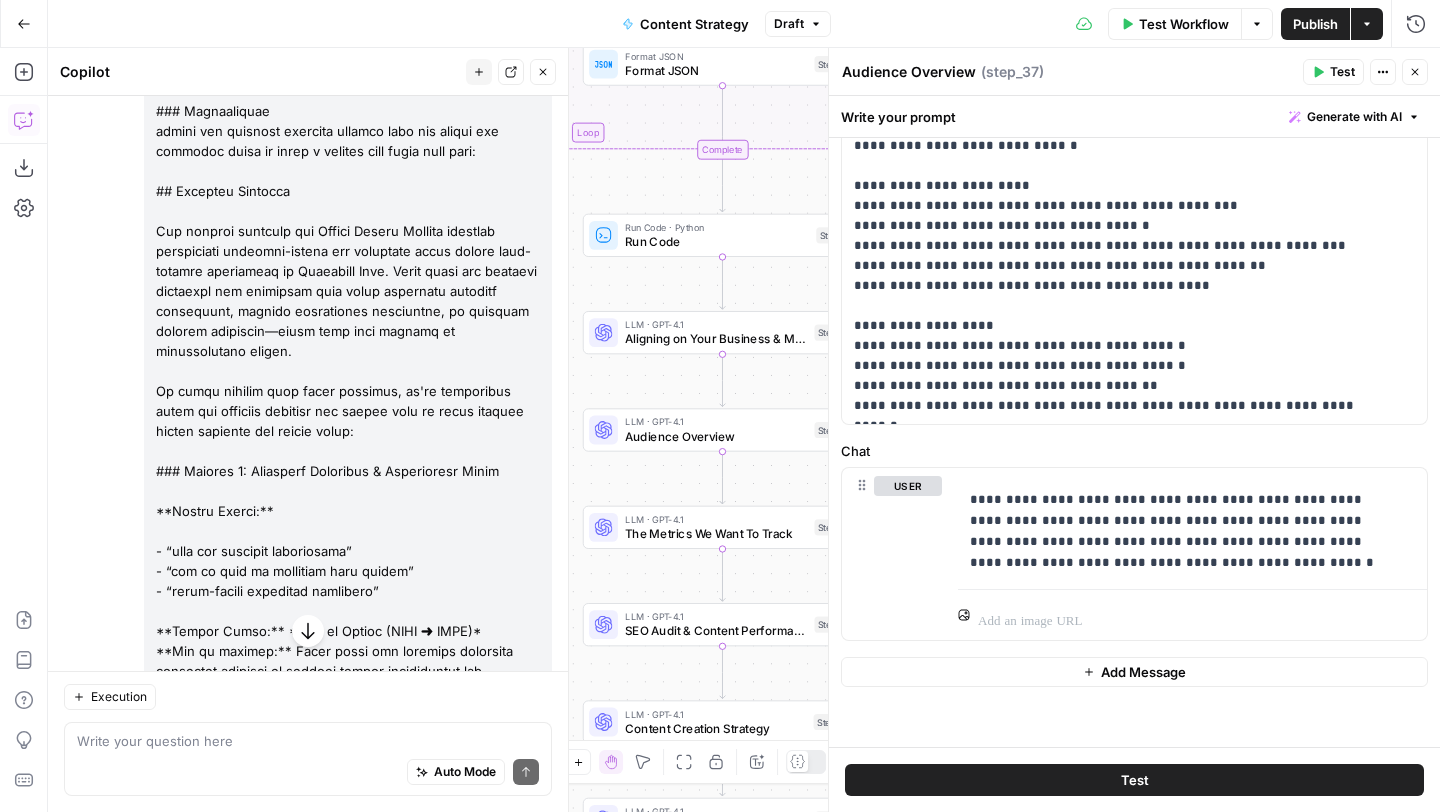 click on "The Metrics We Want To Track" at bounding box center (716, 534) 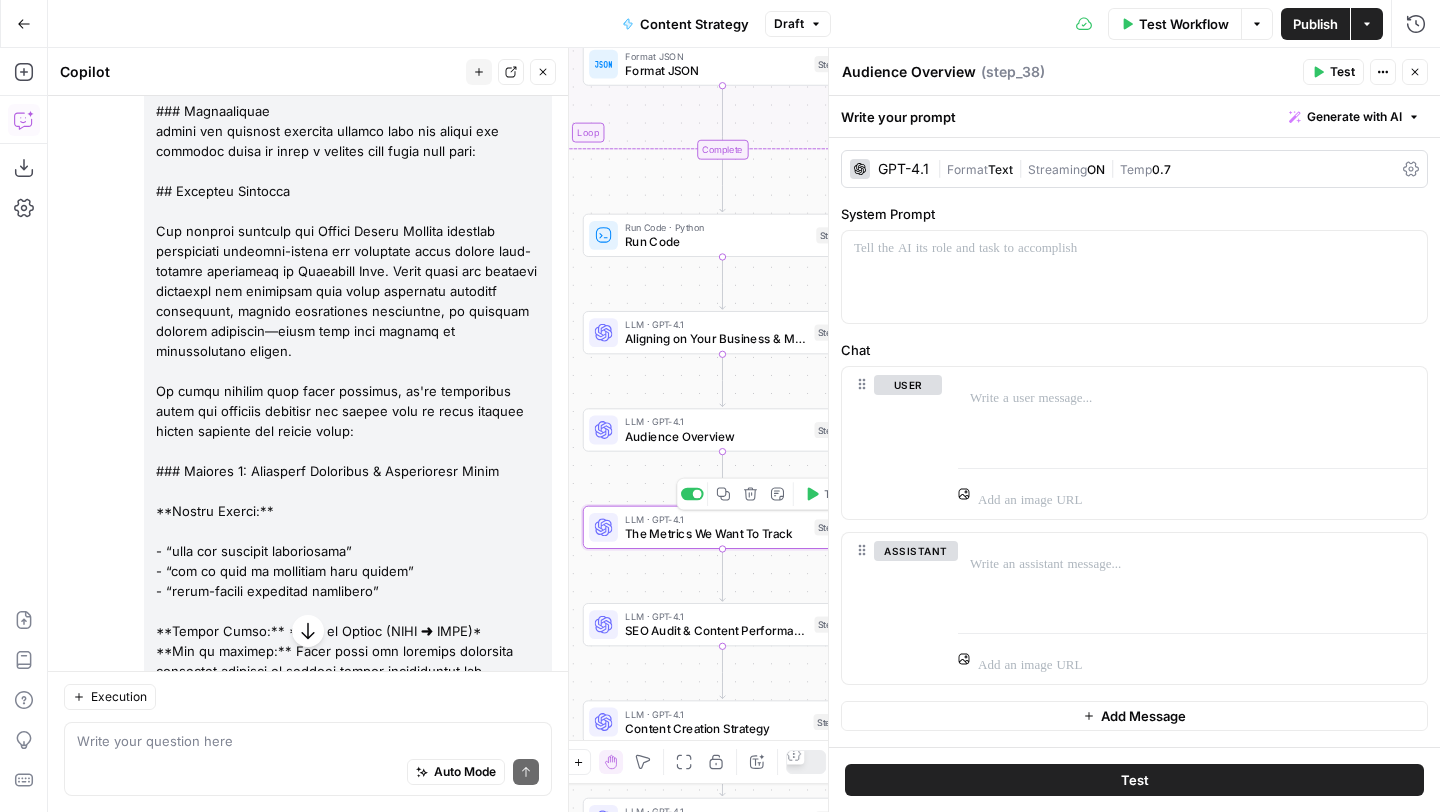 type on "The Metrics We Want To Track" 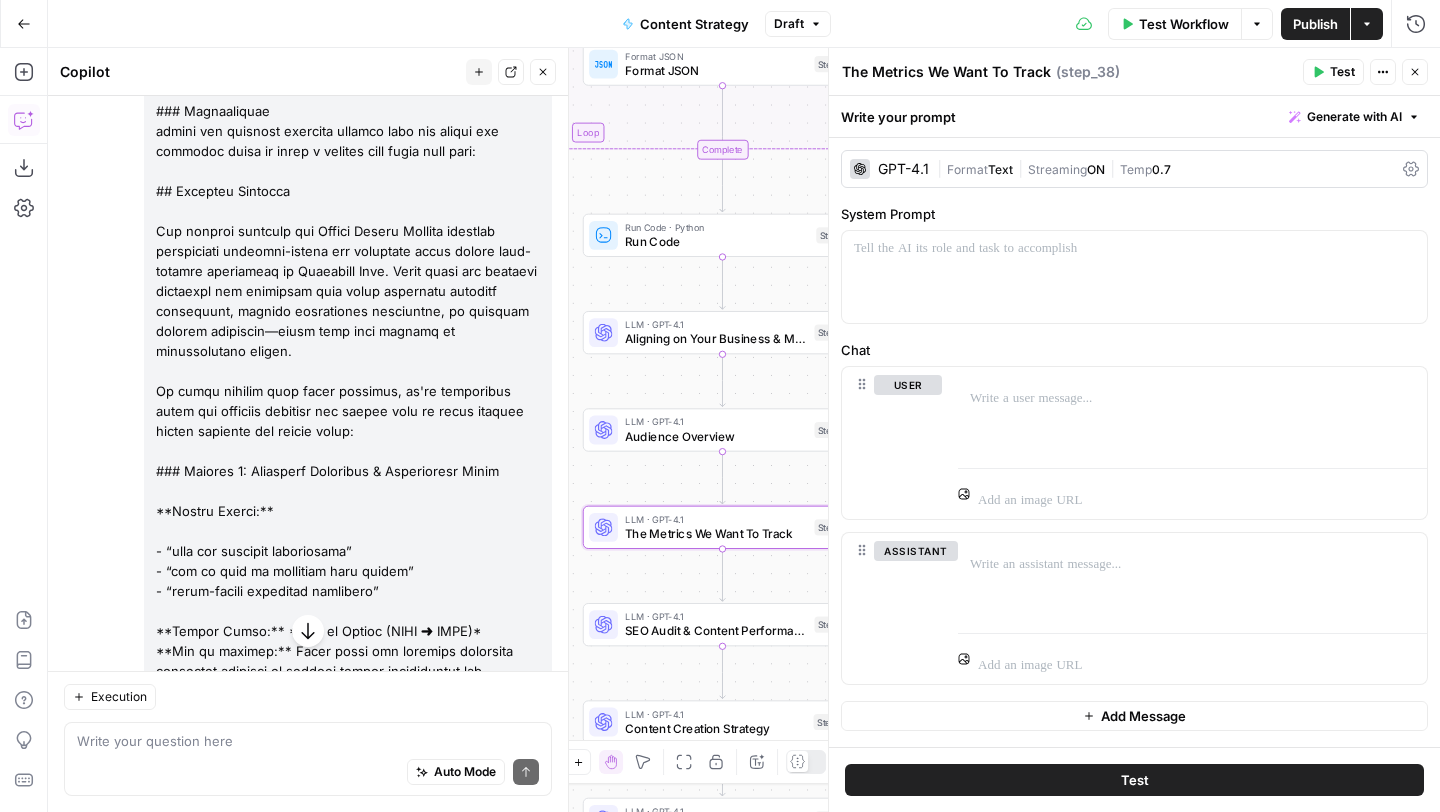 drag, startPoint x: 158, startPoint y: 229, endPoint x: 492, endPoint y: 255, distance: 335.01044 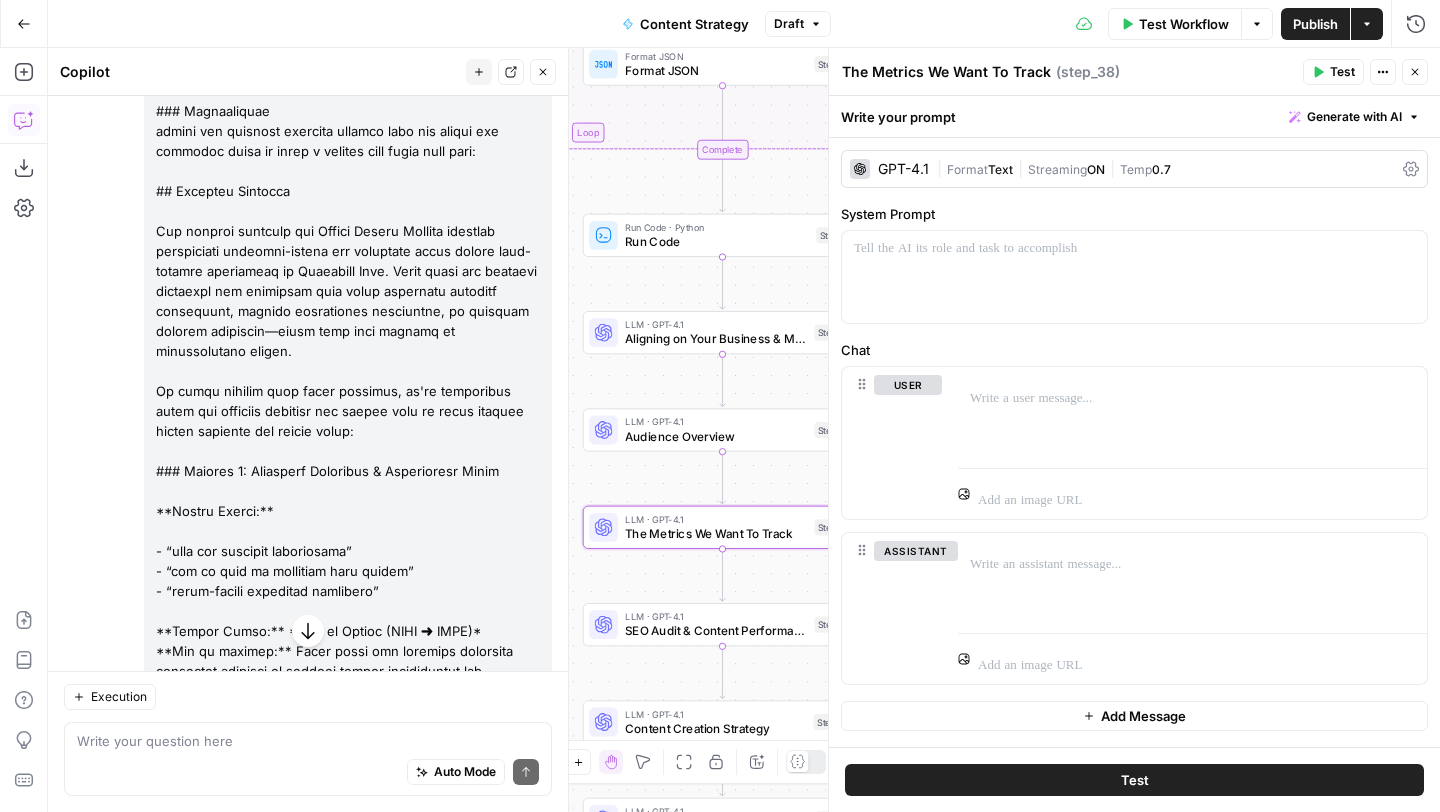 copy on "please use whatever relavant context from the inputs and previous steps to write a section that looks like this:" 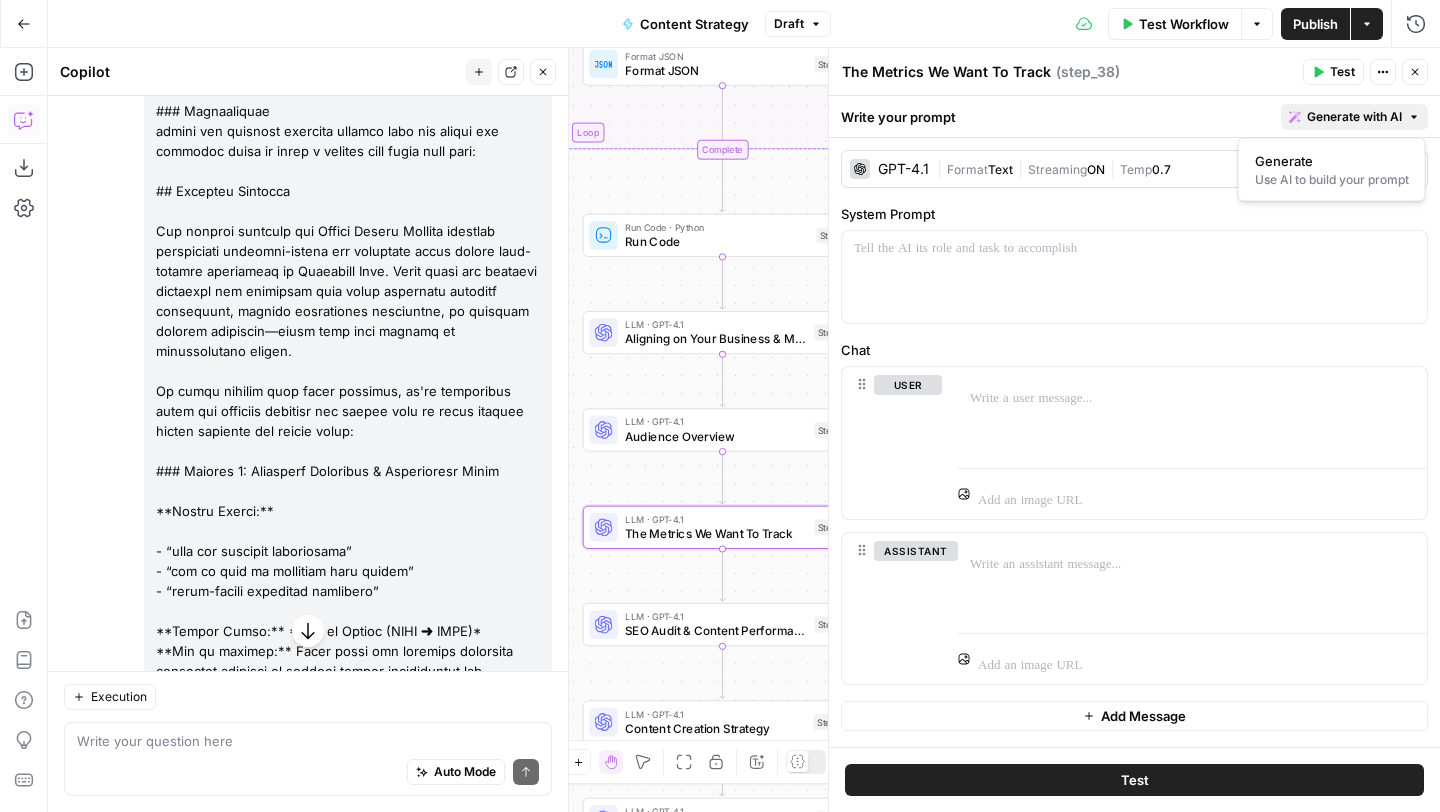 click on "Generate with AI" at bounding box center (1354, 117) 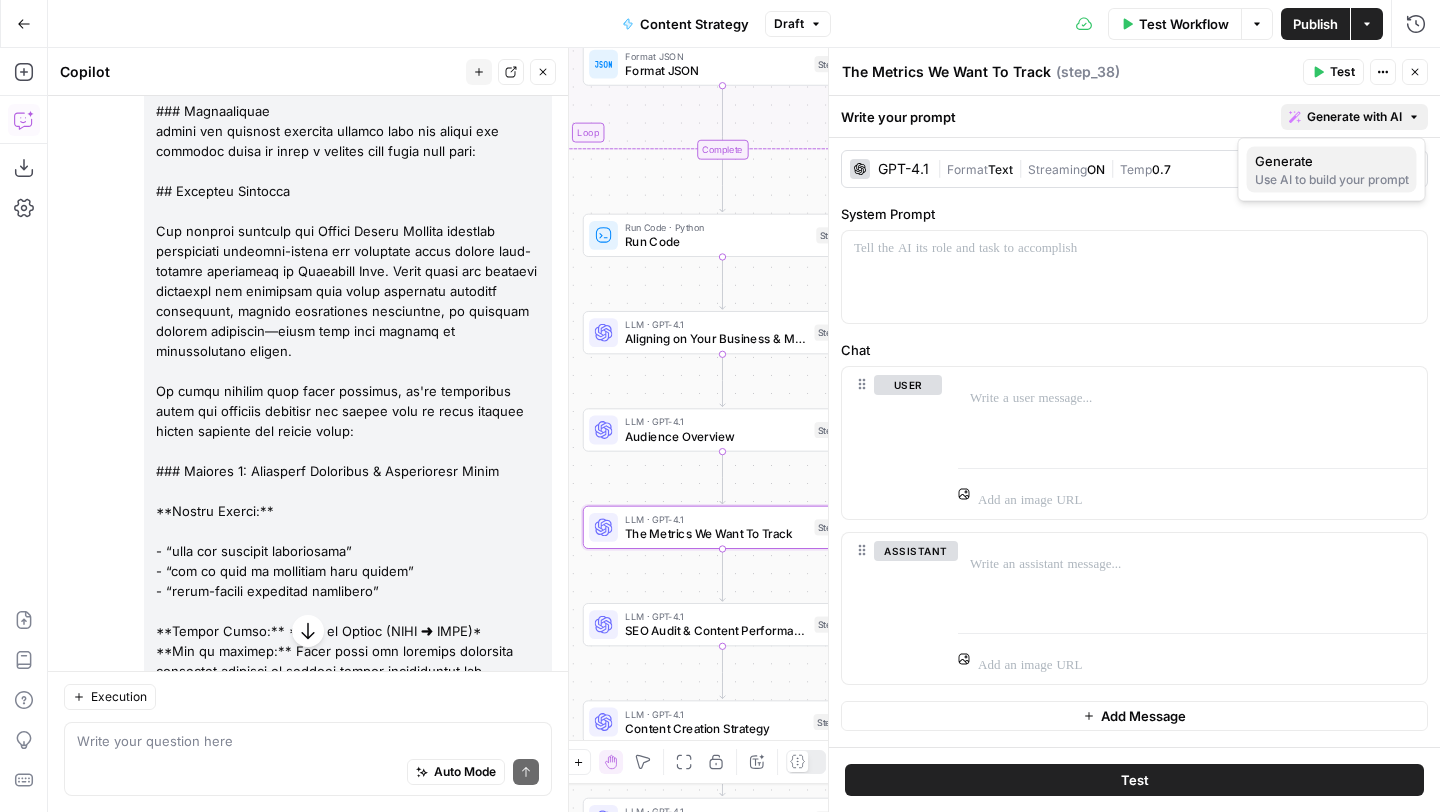 click on "Generate" at bounding box center [1332, 161] 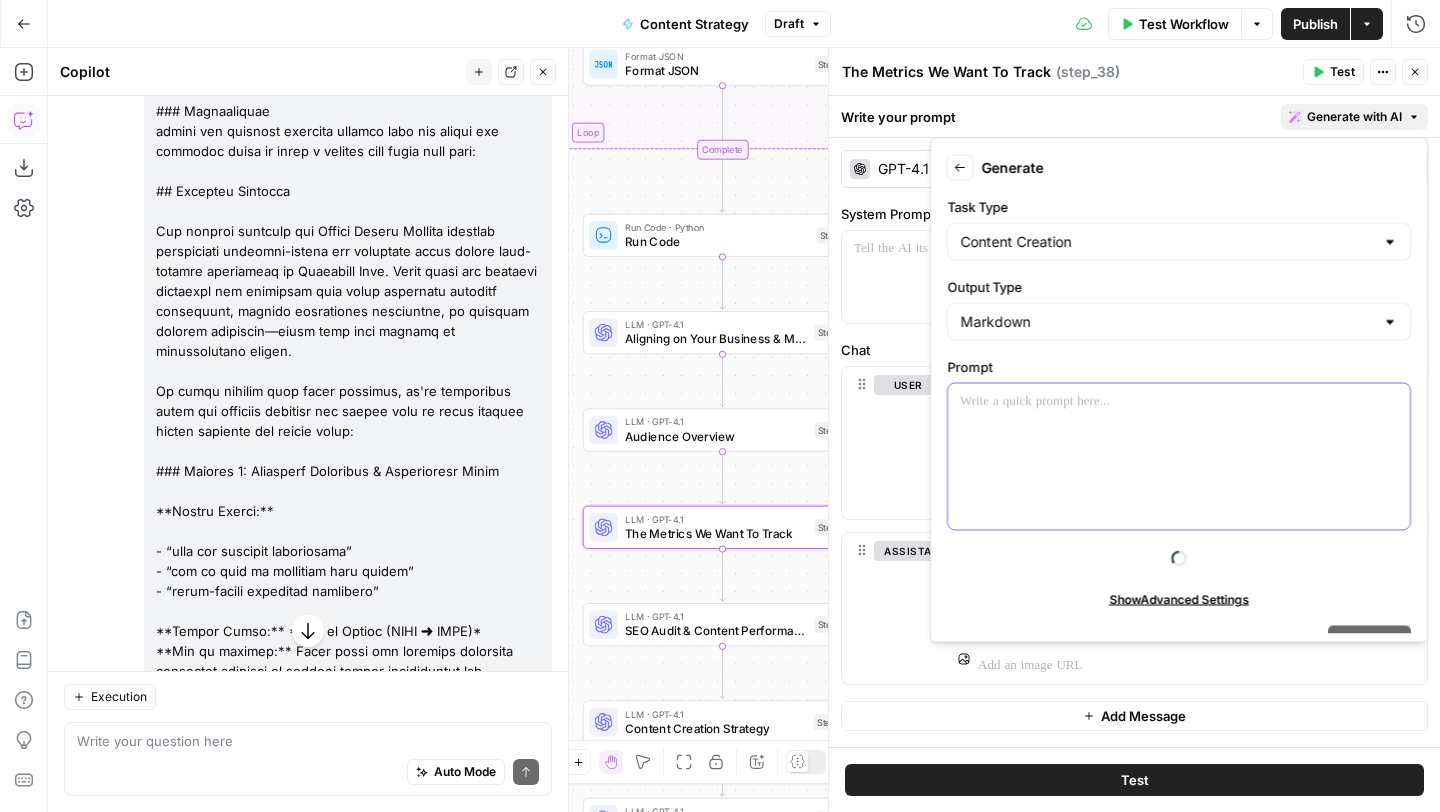 click at bounding box center [1179, 402] 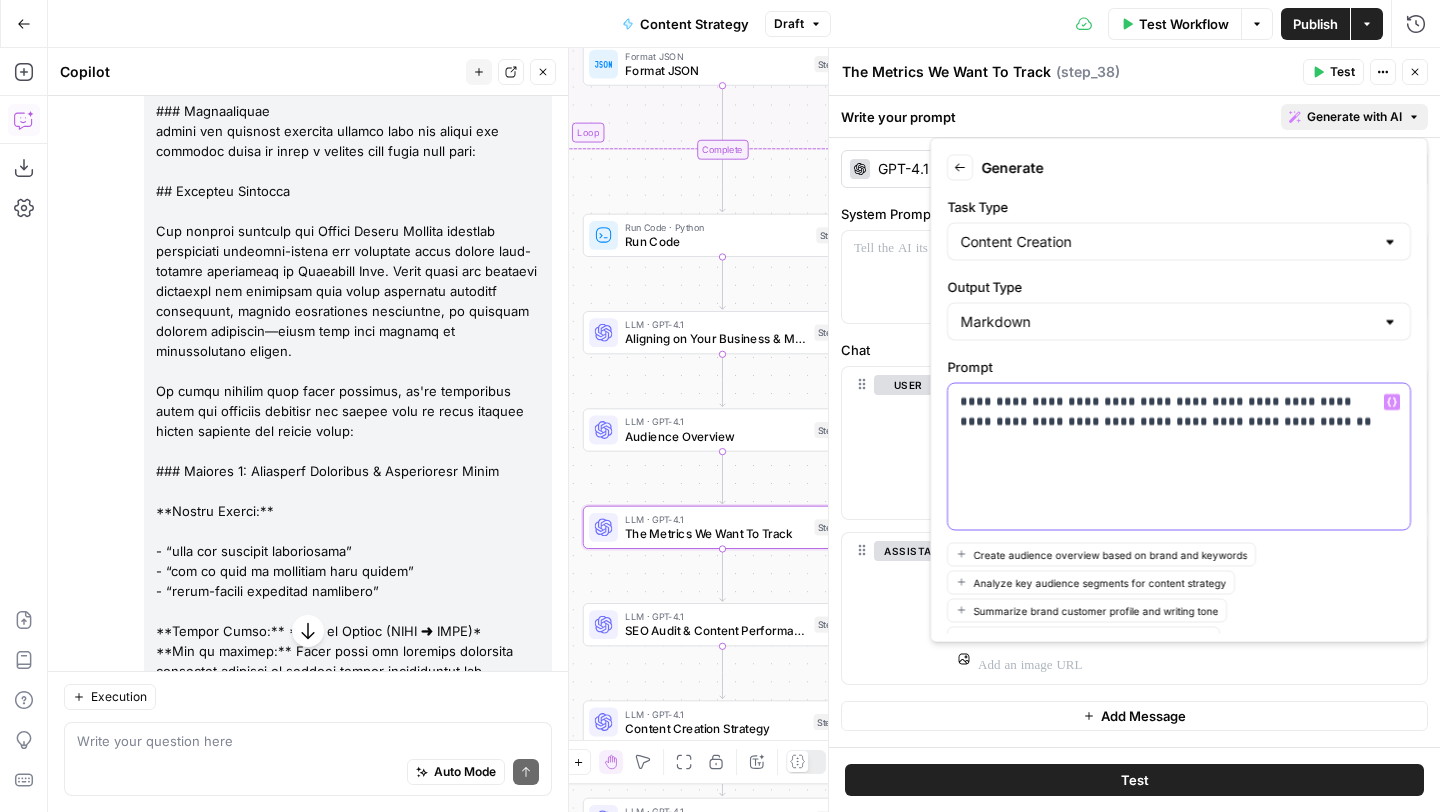 drag, startPoint x: 1243, startPoint y: 424, endPoint x: 948, endPoint y: 378, distance: 298.5649 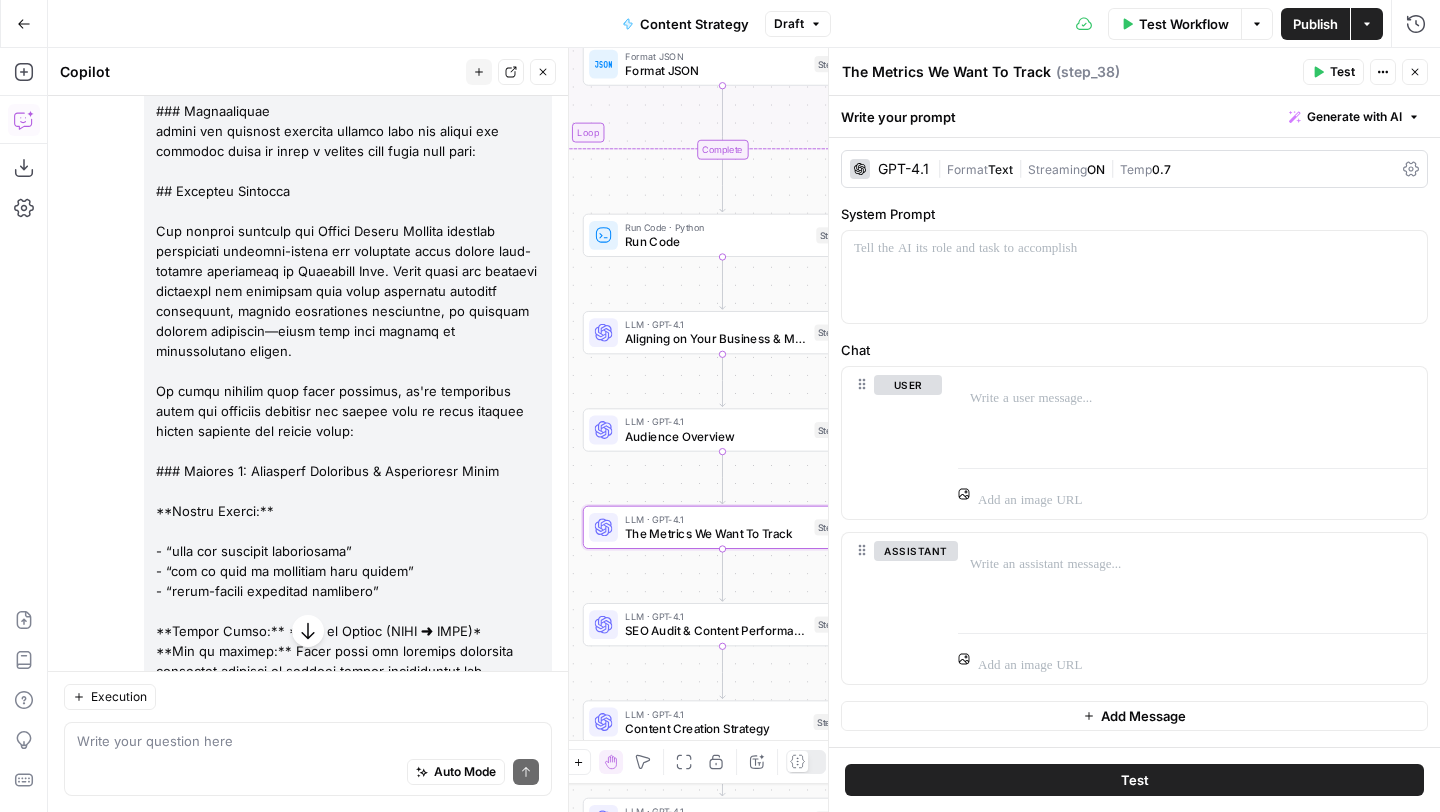 click 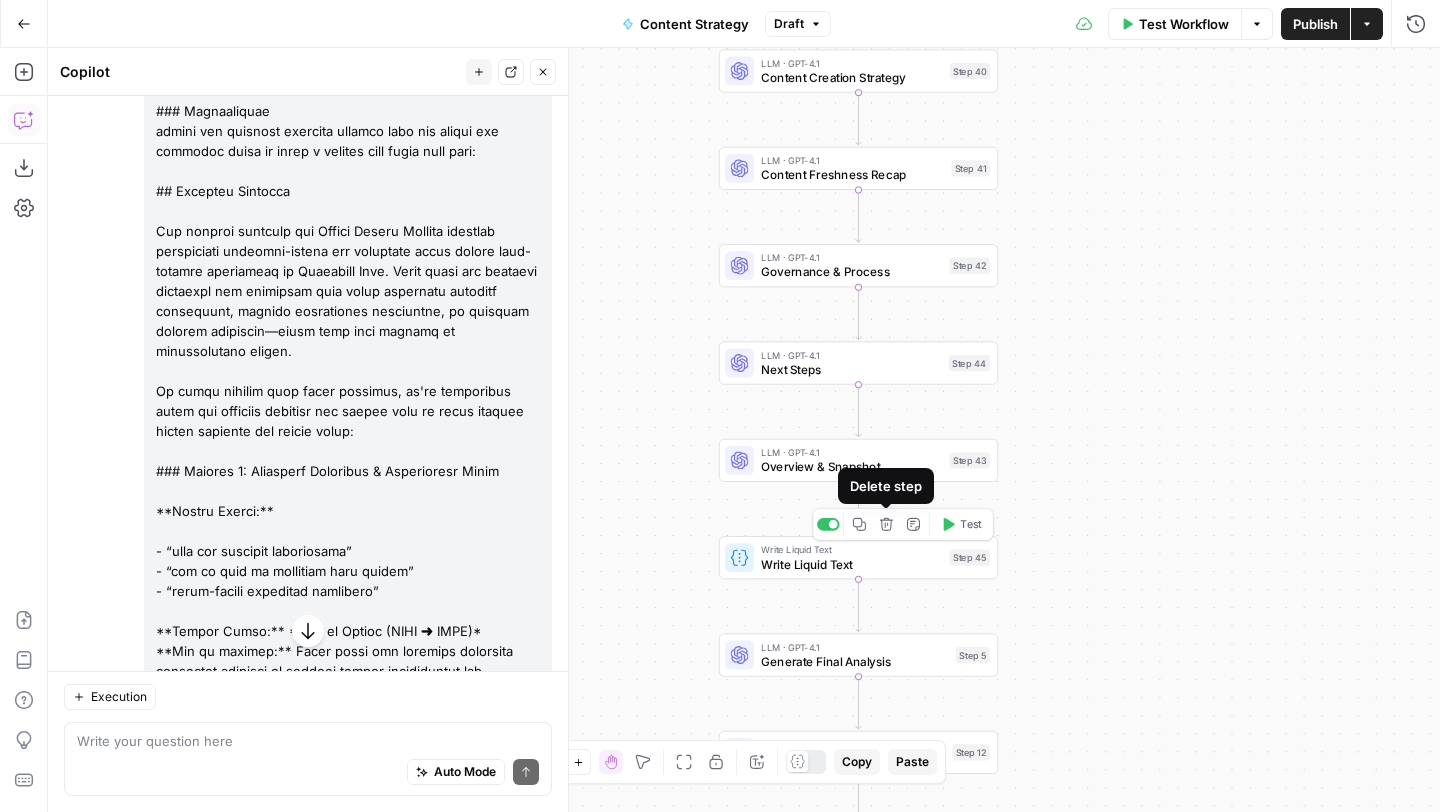click 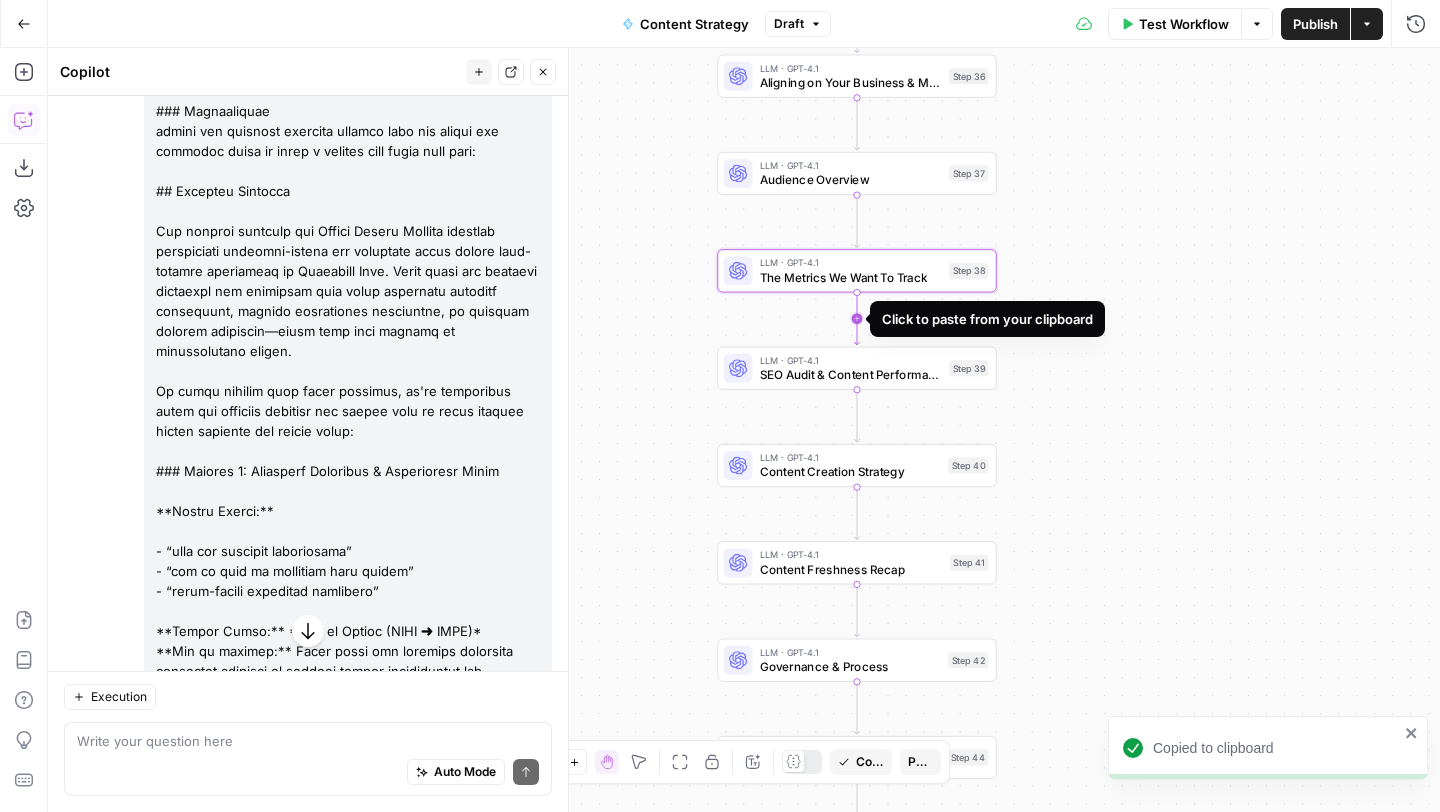 click 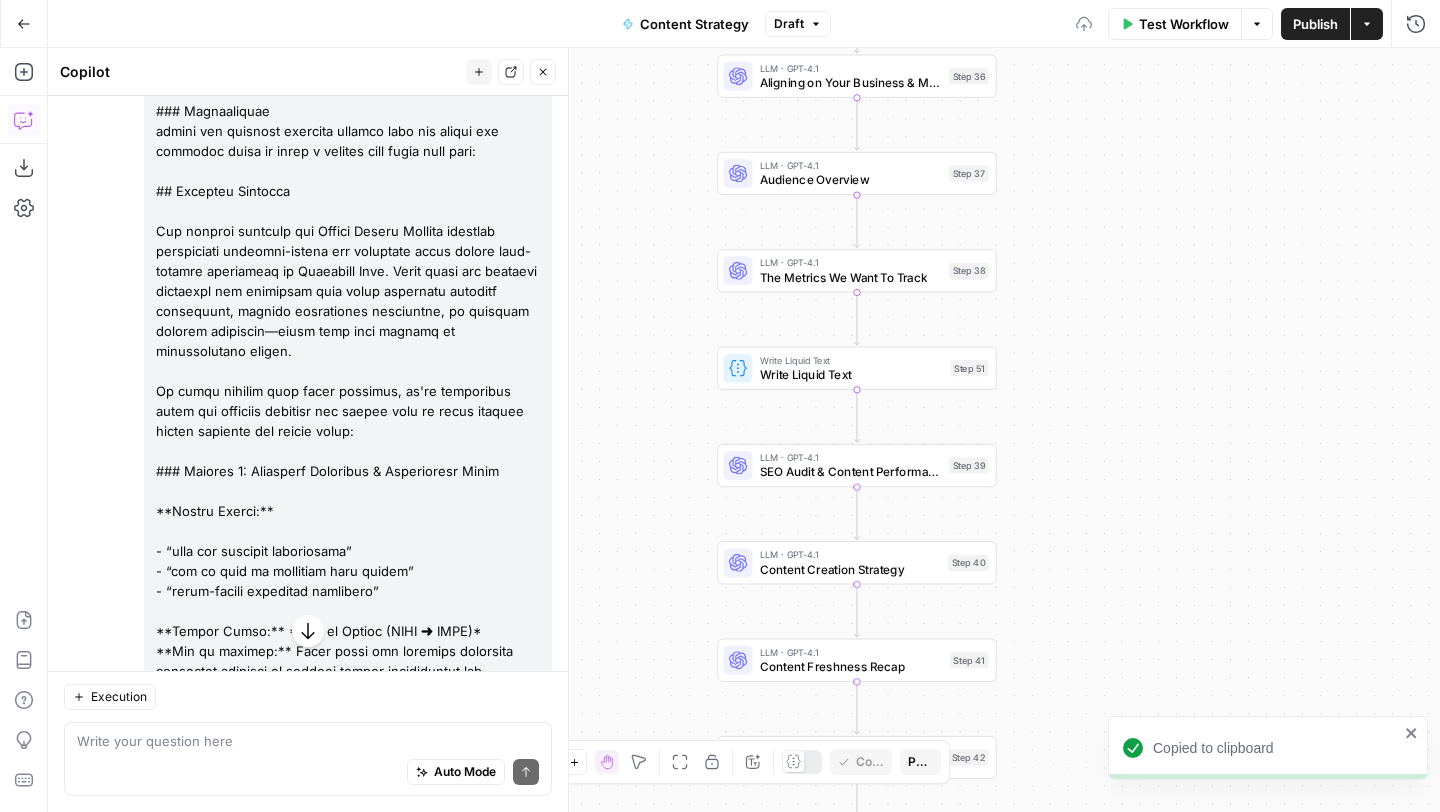 click on "SEO Audit & Content Performance Recap" at bounding box center (851, 472) 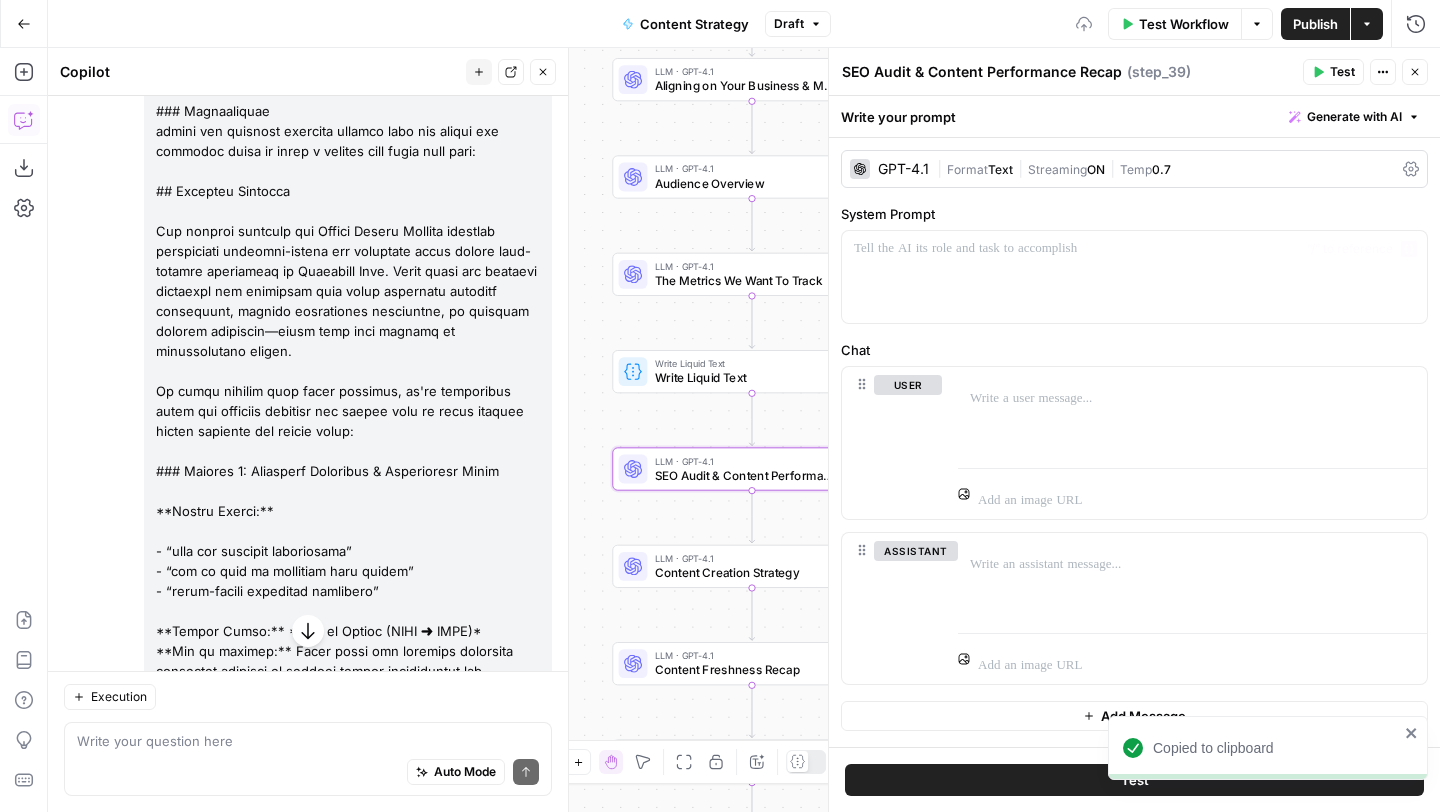click on "Generate with AI" at bounding box center (1354, 117) 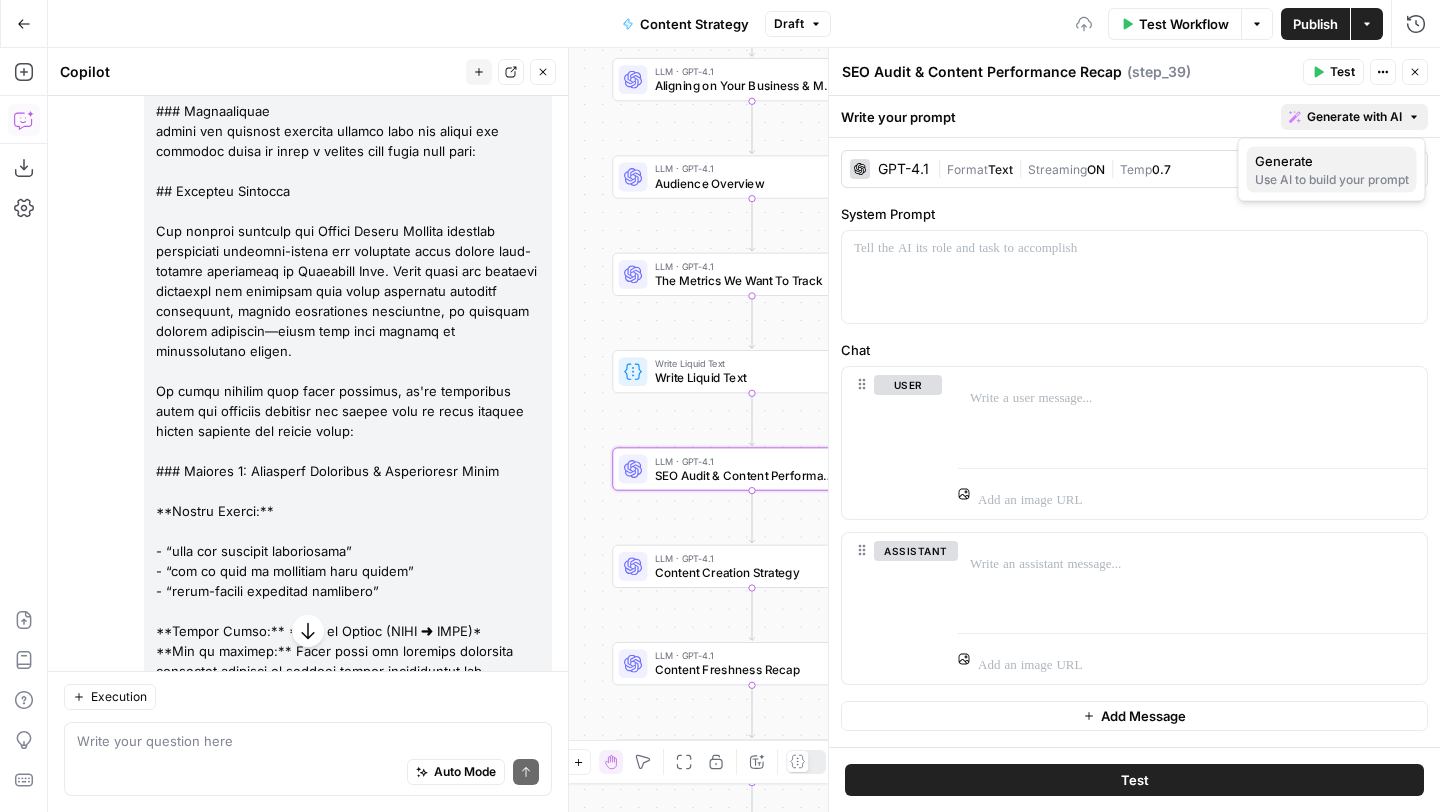 click on "Use AI to build your prompt" at bounding box center (1332, 180) 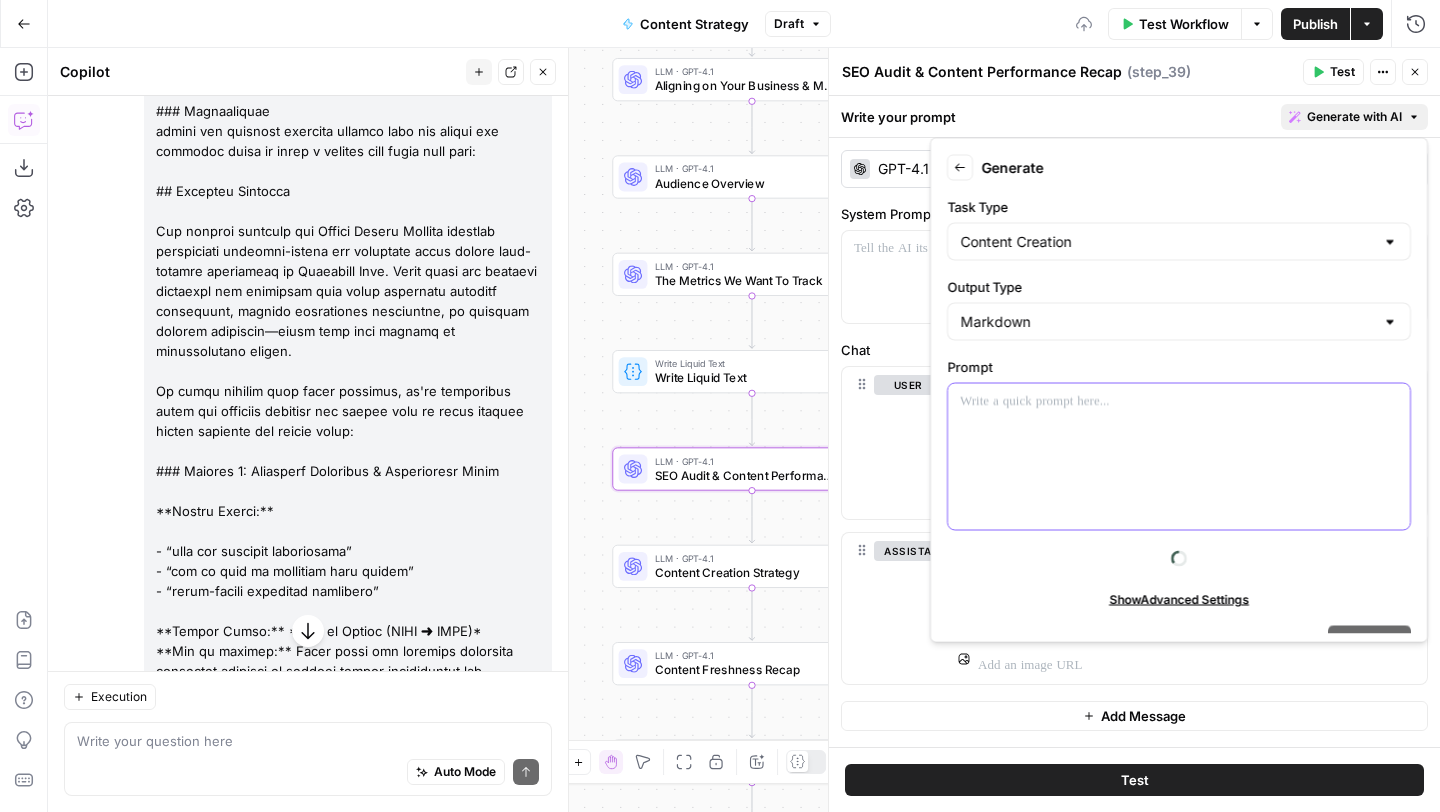 click at bounding box center (1179, 457) 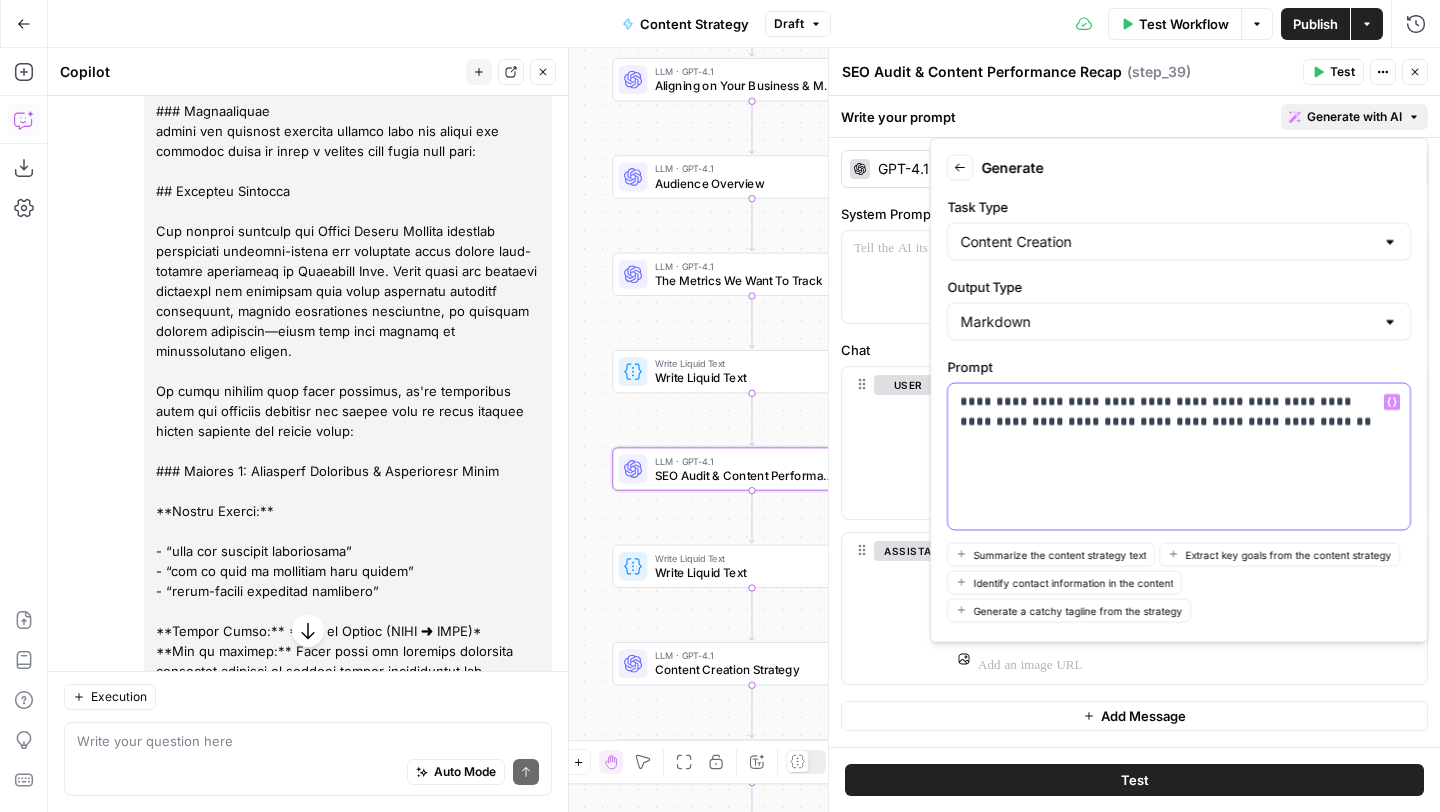 click on "**********" at bounding box center [1179, 457] 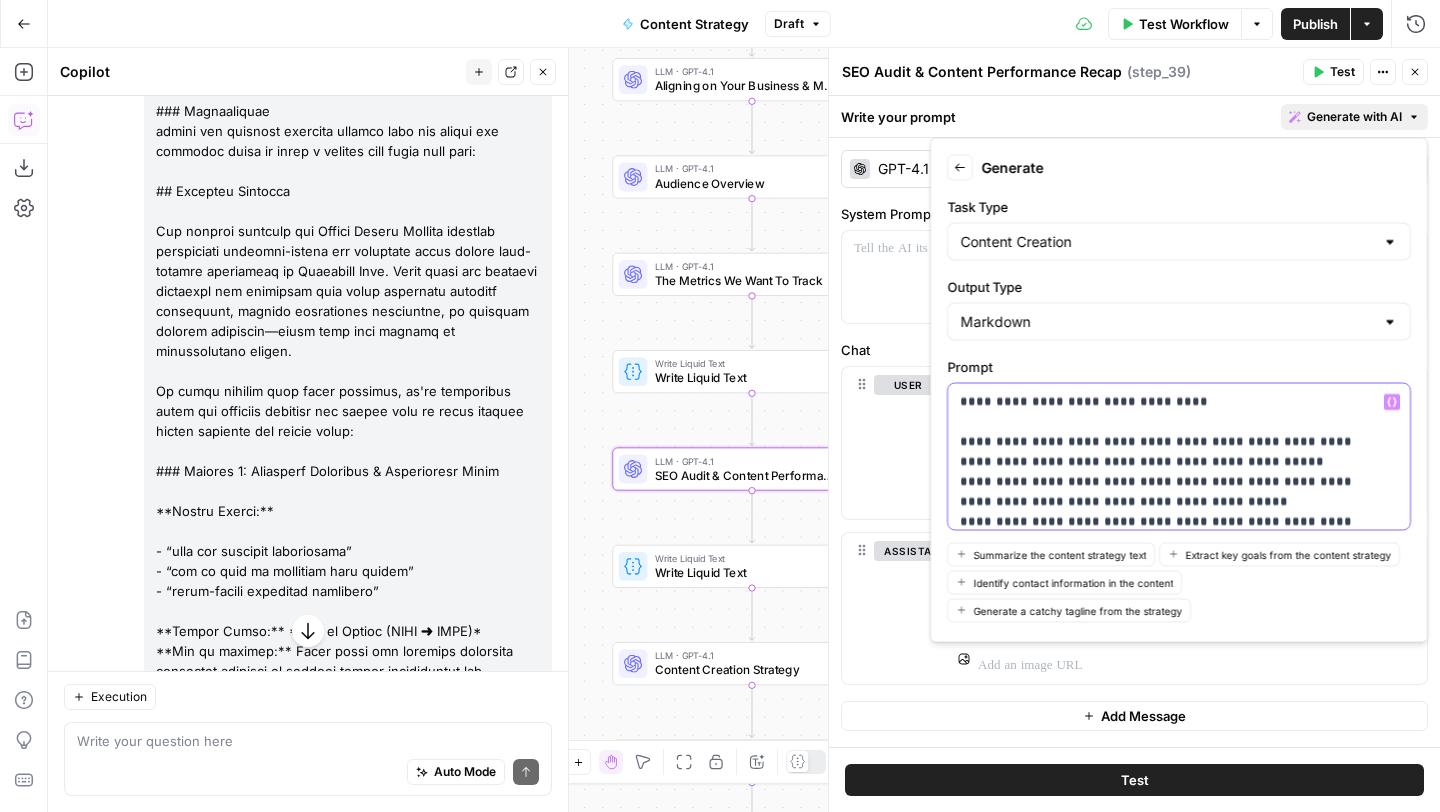 scroll, scrollTop: 1030, scrollLeft: 0, axis: vertical 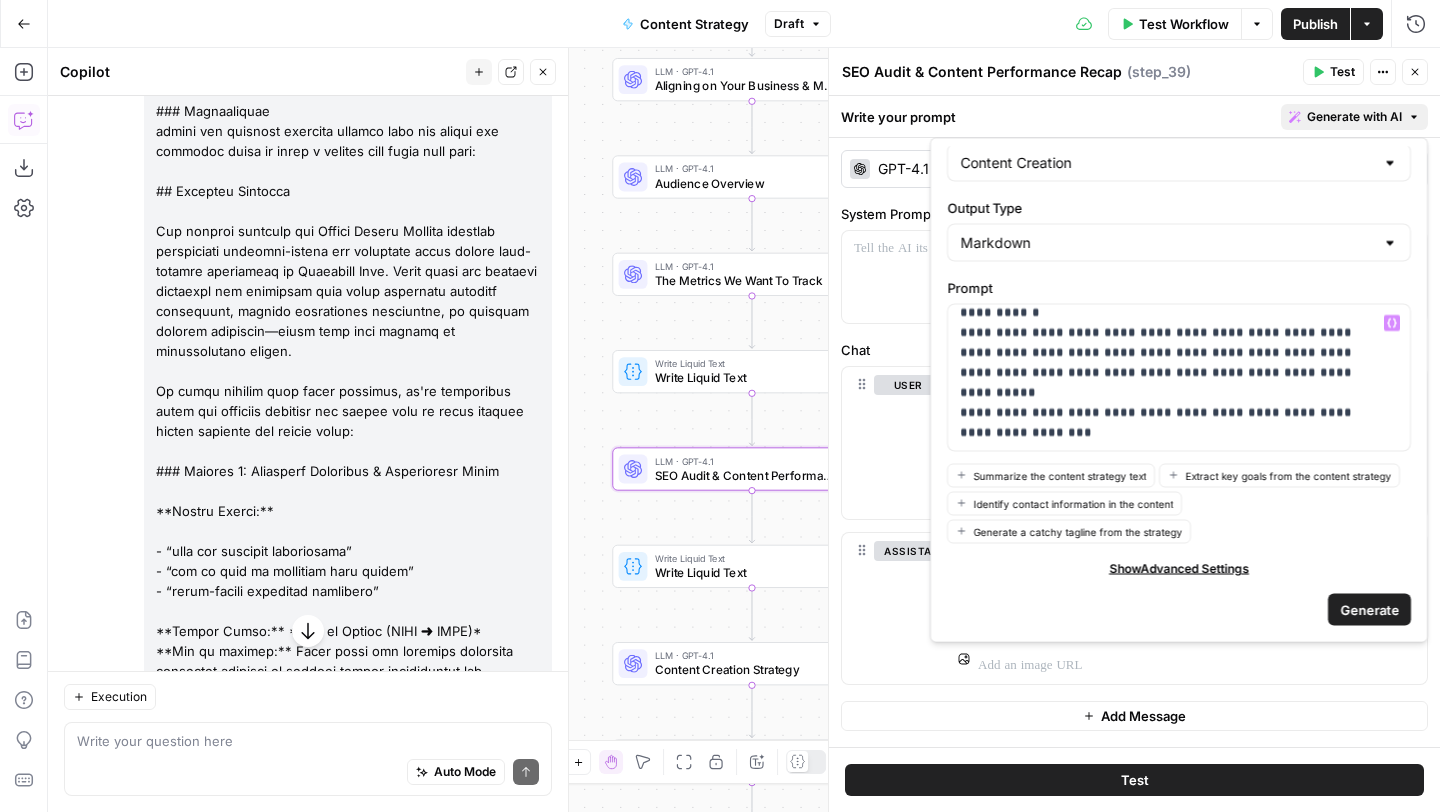 click on "Generate" at bounding box center (1369, 609) 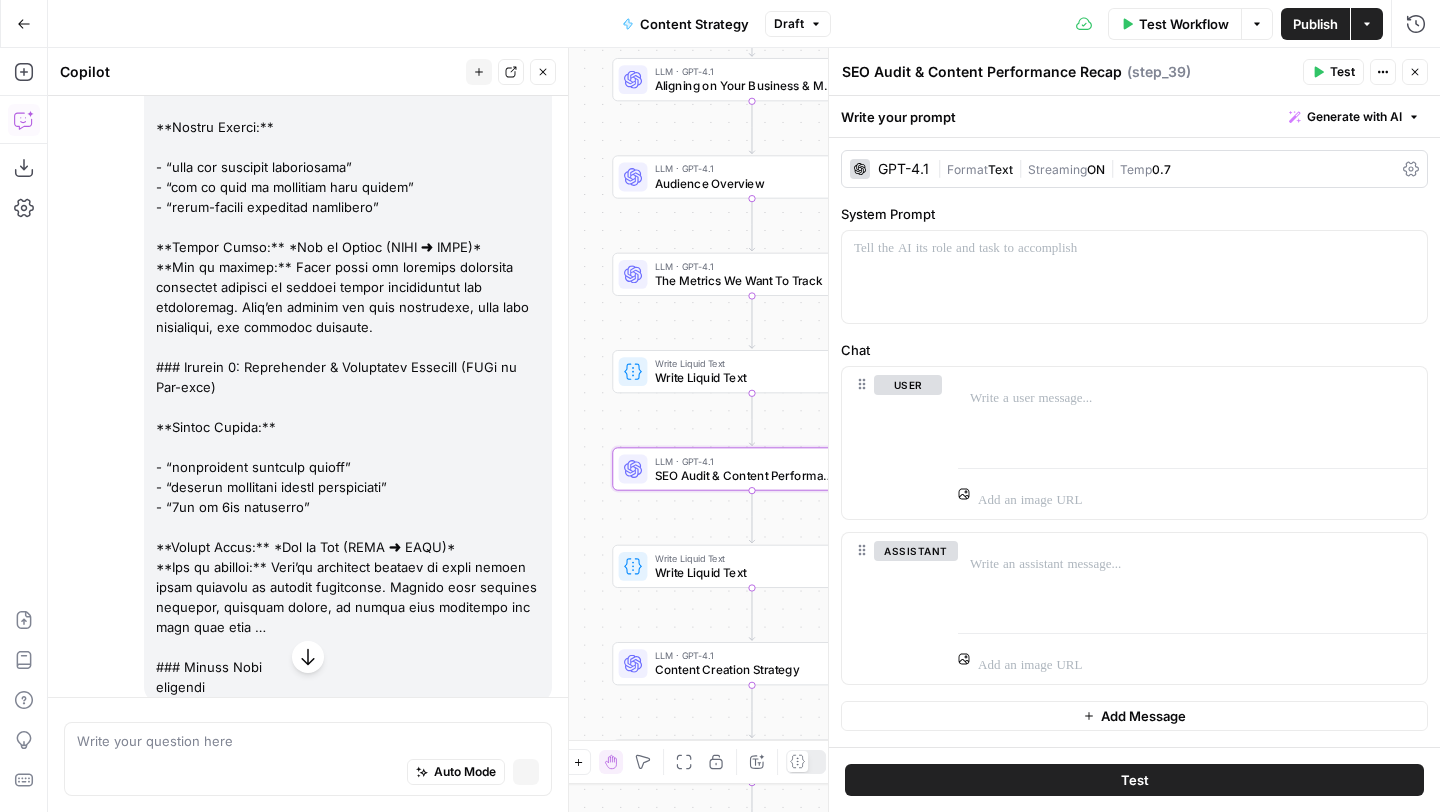 scroll, scrollTop: 7629, scrollLeft: 0, axis: vertical 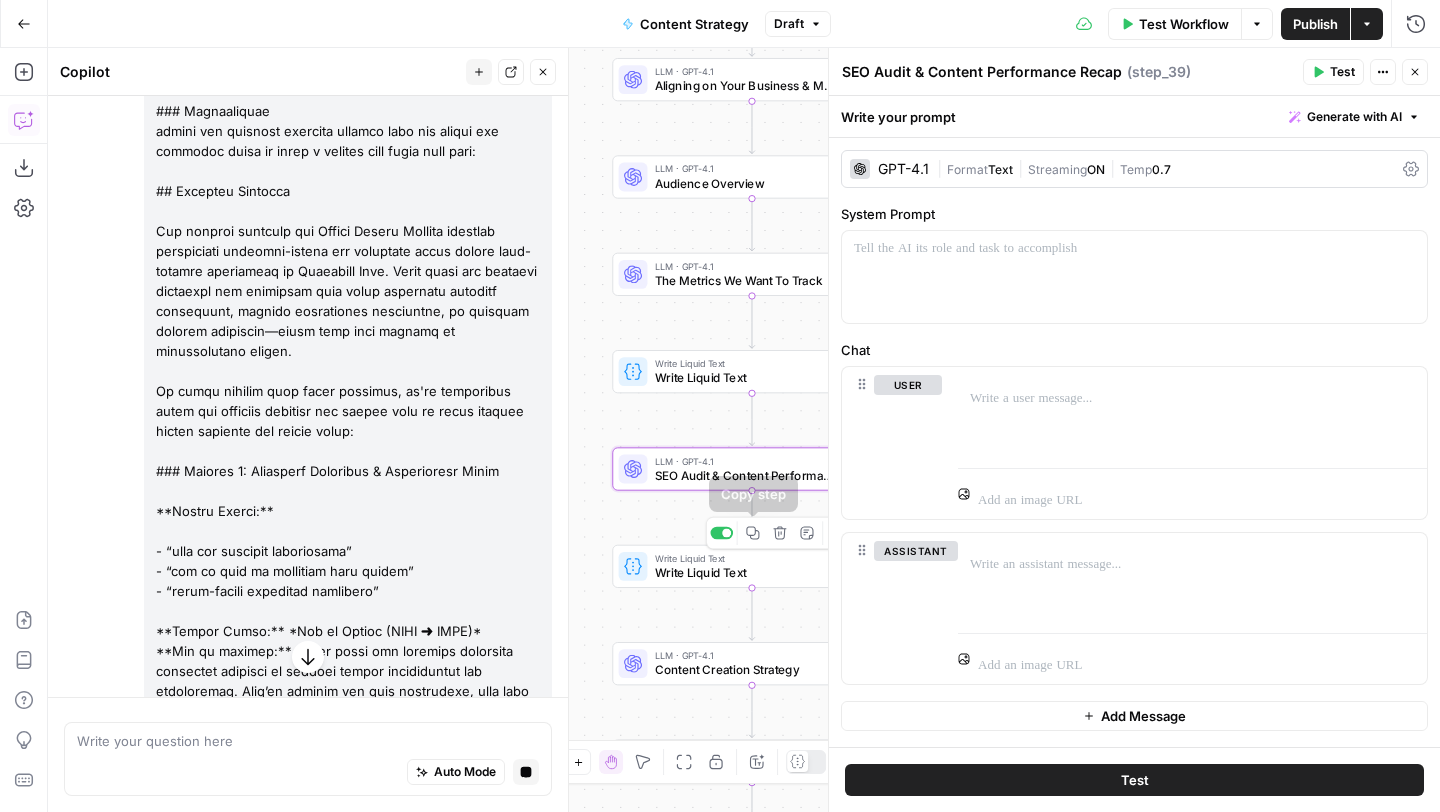 click 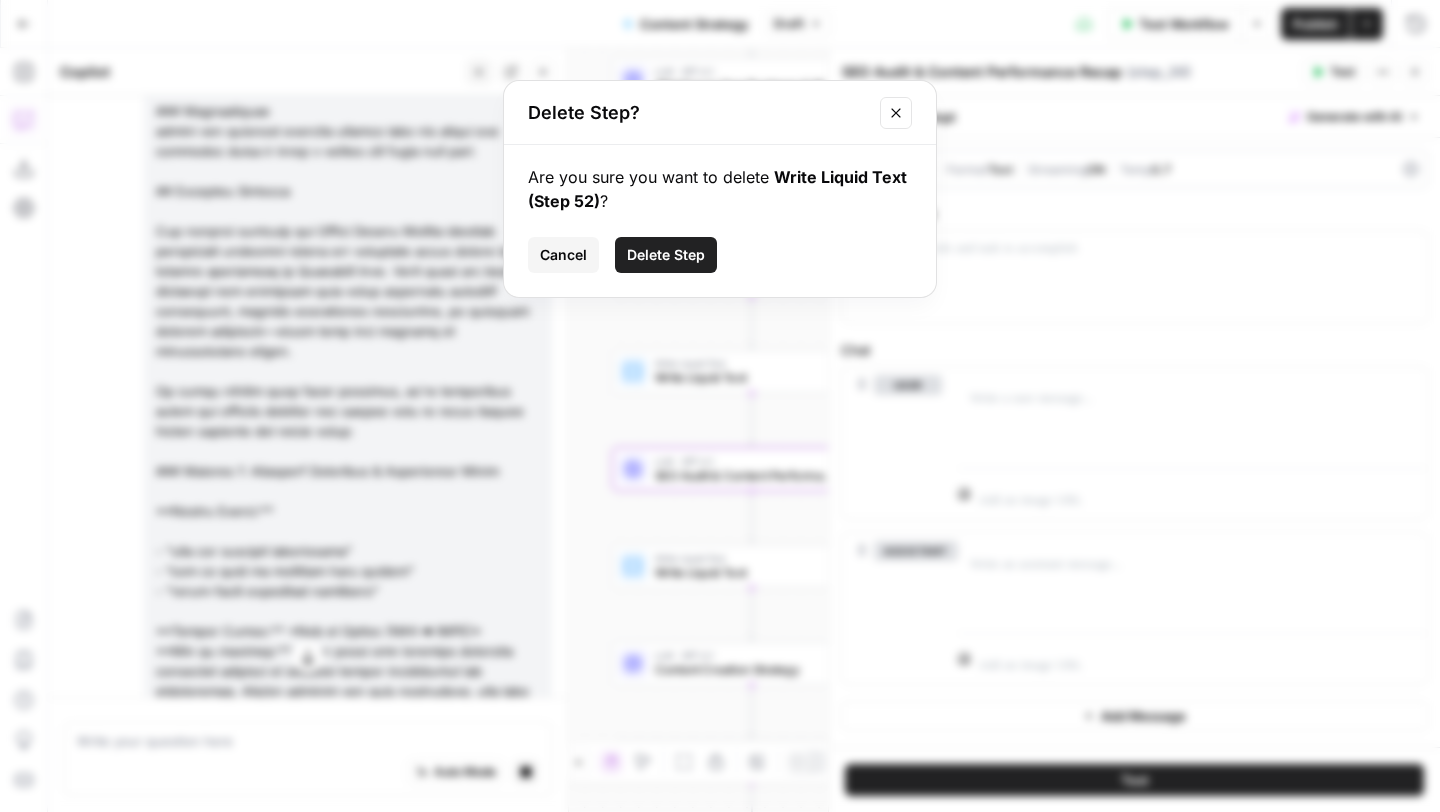 click on "Delete Step" at bounding box center (666, 255) 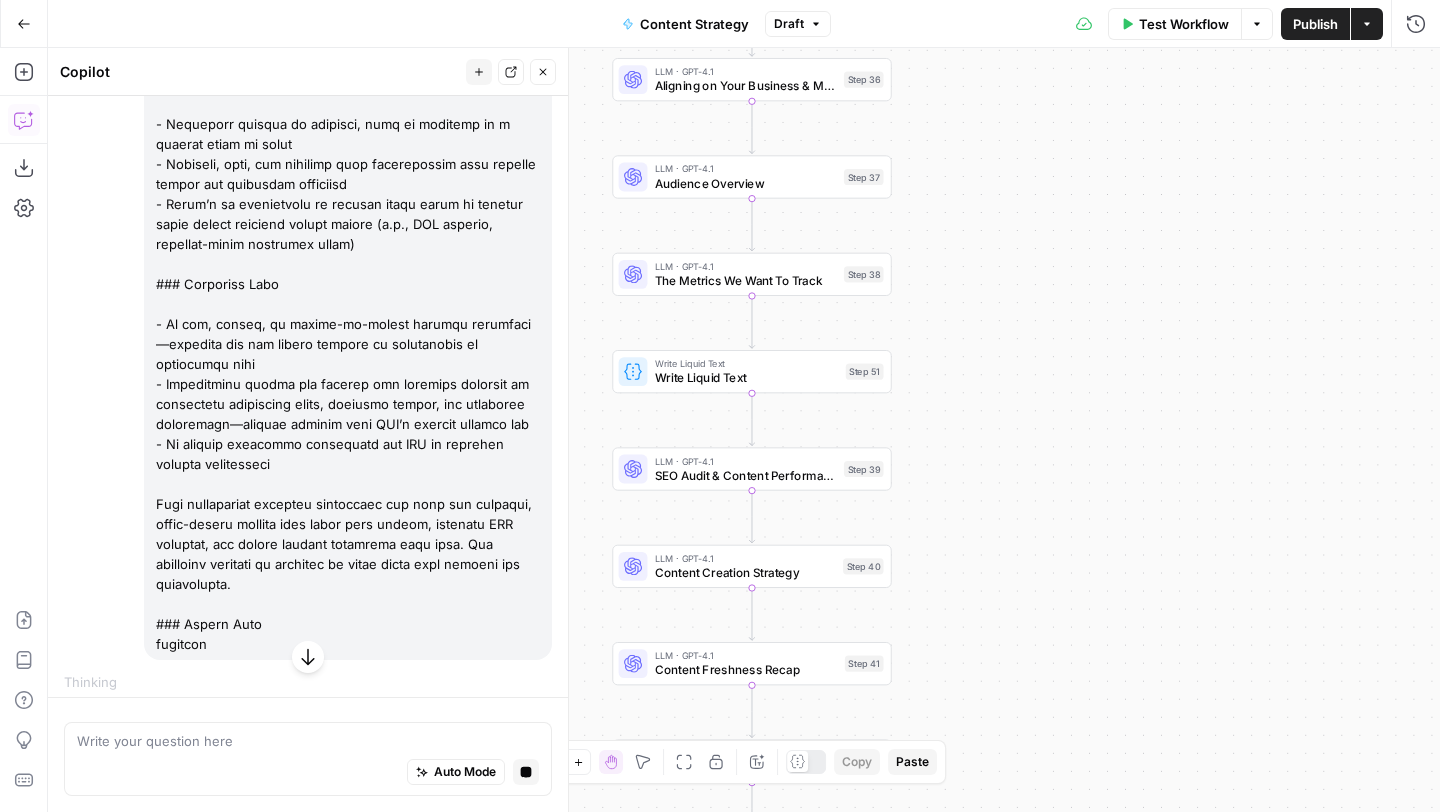 scroll, scrollTop: 9875, scrollLeft: 0, axis: vertical 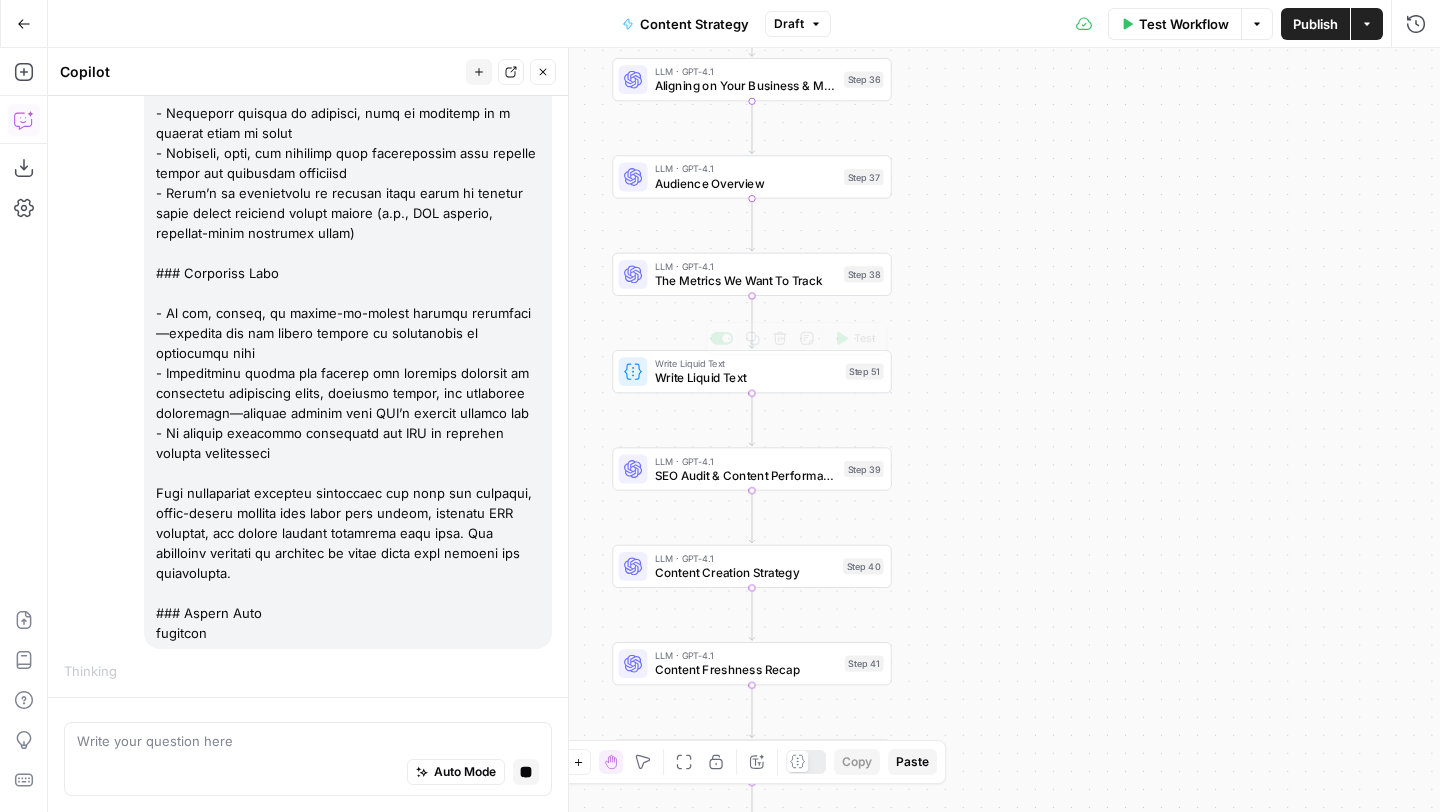 click on "The Metrics We Want To Track" at bounding box center [746, 281] 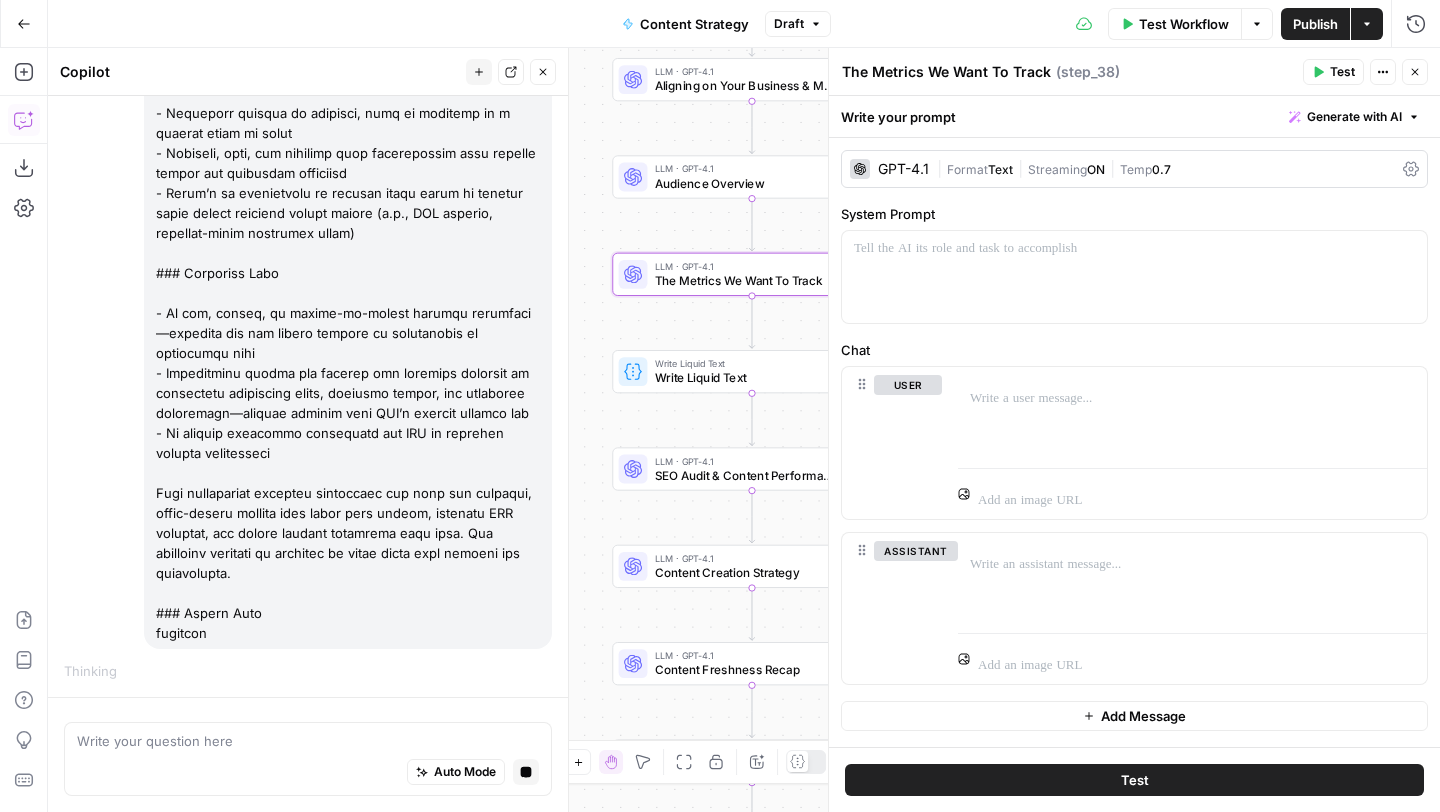 click on "The Metrics We Want To Track" at bounding box center [946, 72] 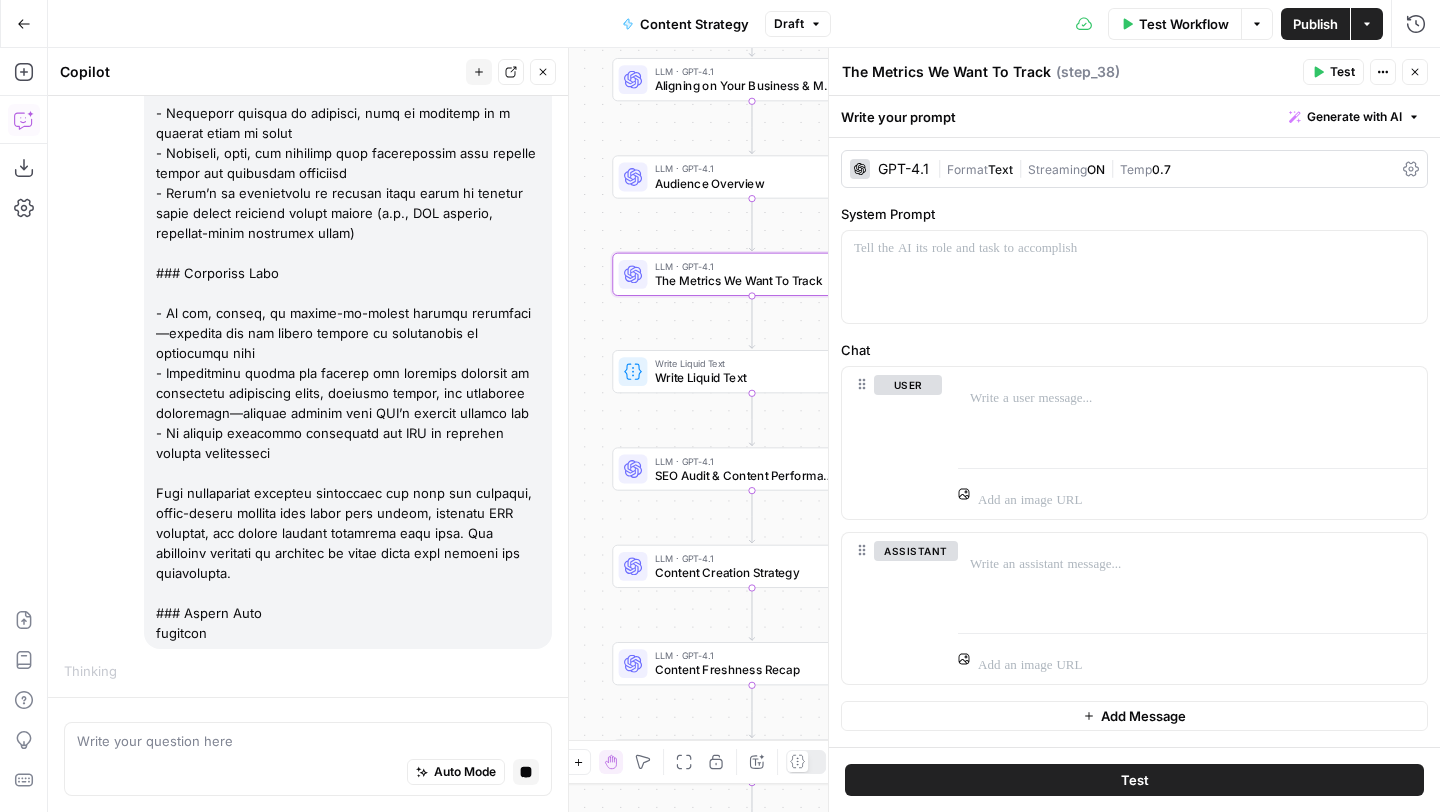 click on "The Metrics We Want To Track" at bounding box center (946, 72) 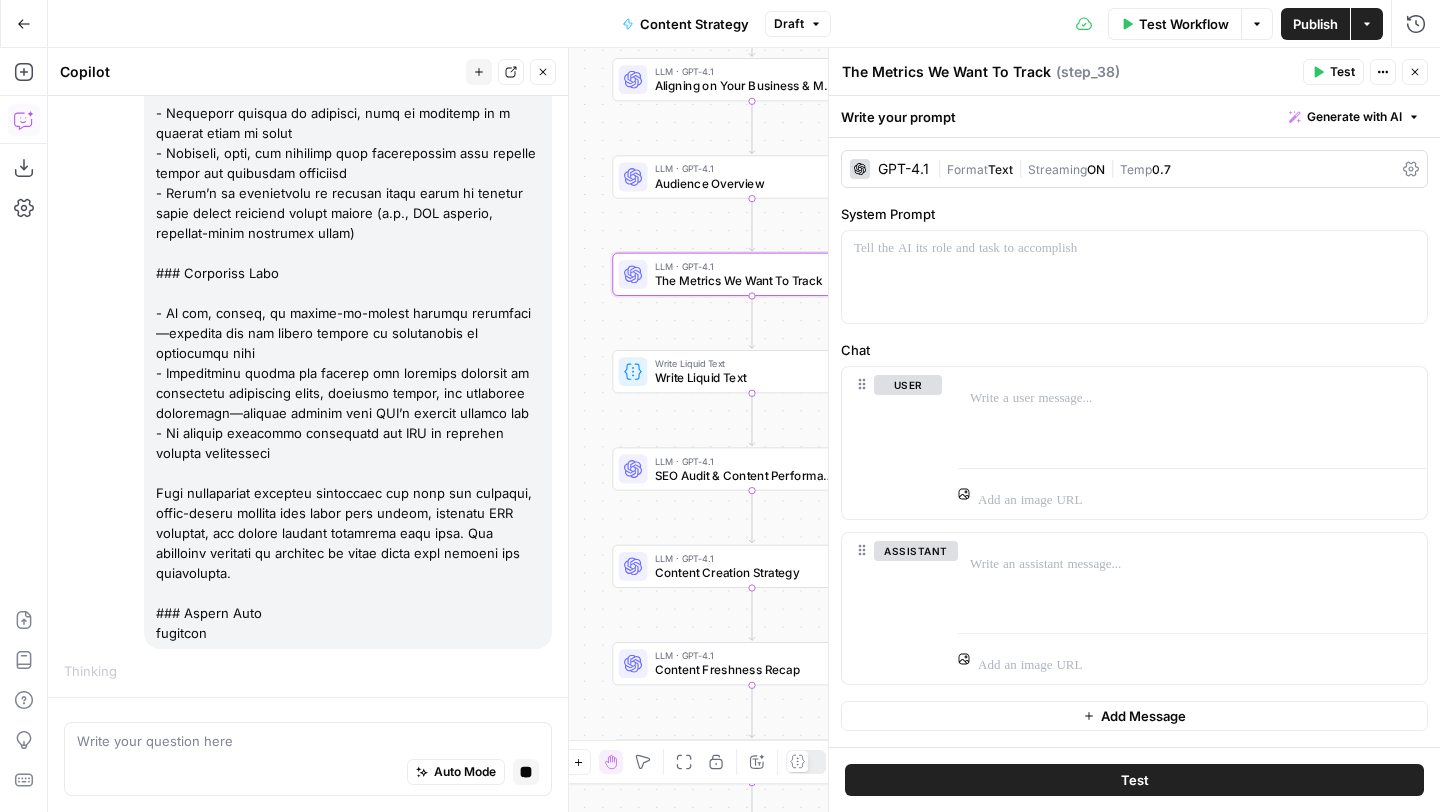 click on "The Metrics We Want To Track" at bounding box center [946, 72] 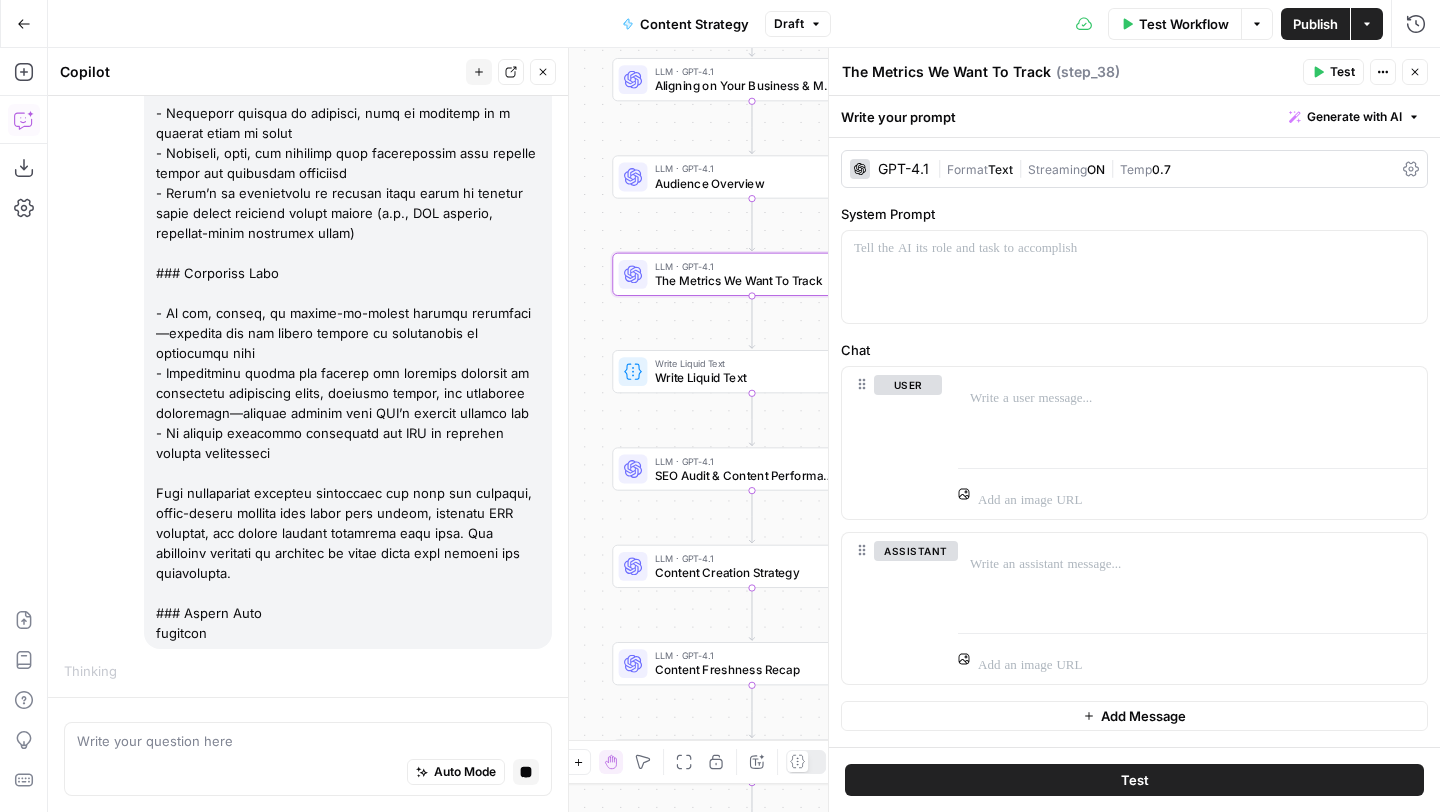 click 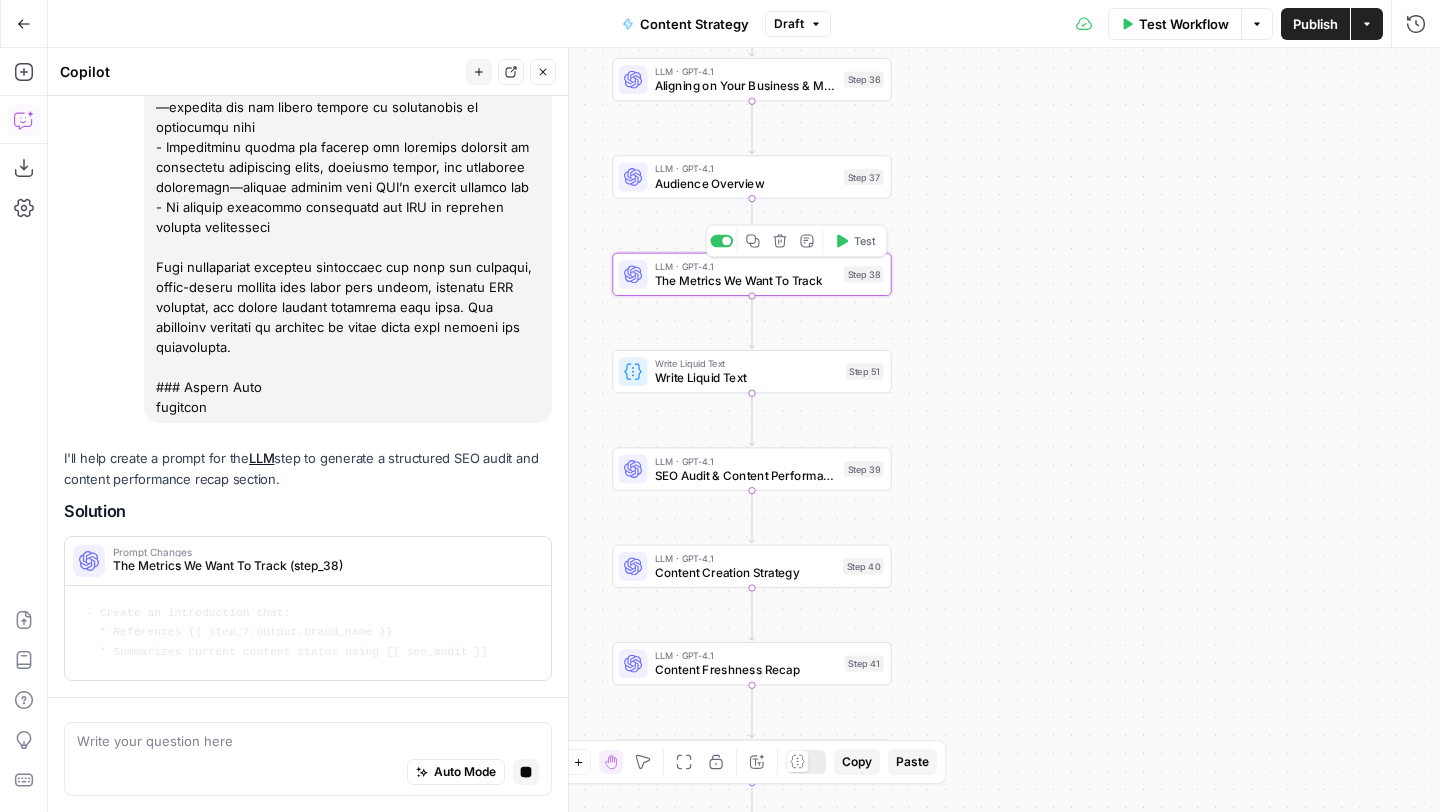 click at bounding box center [726, 240] 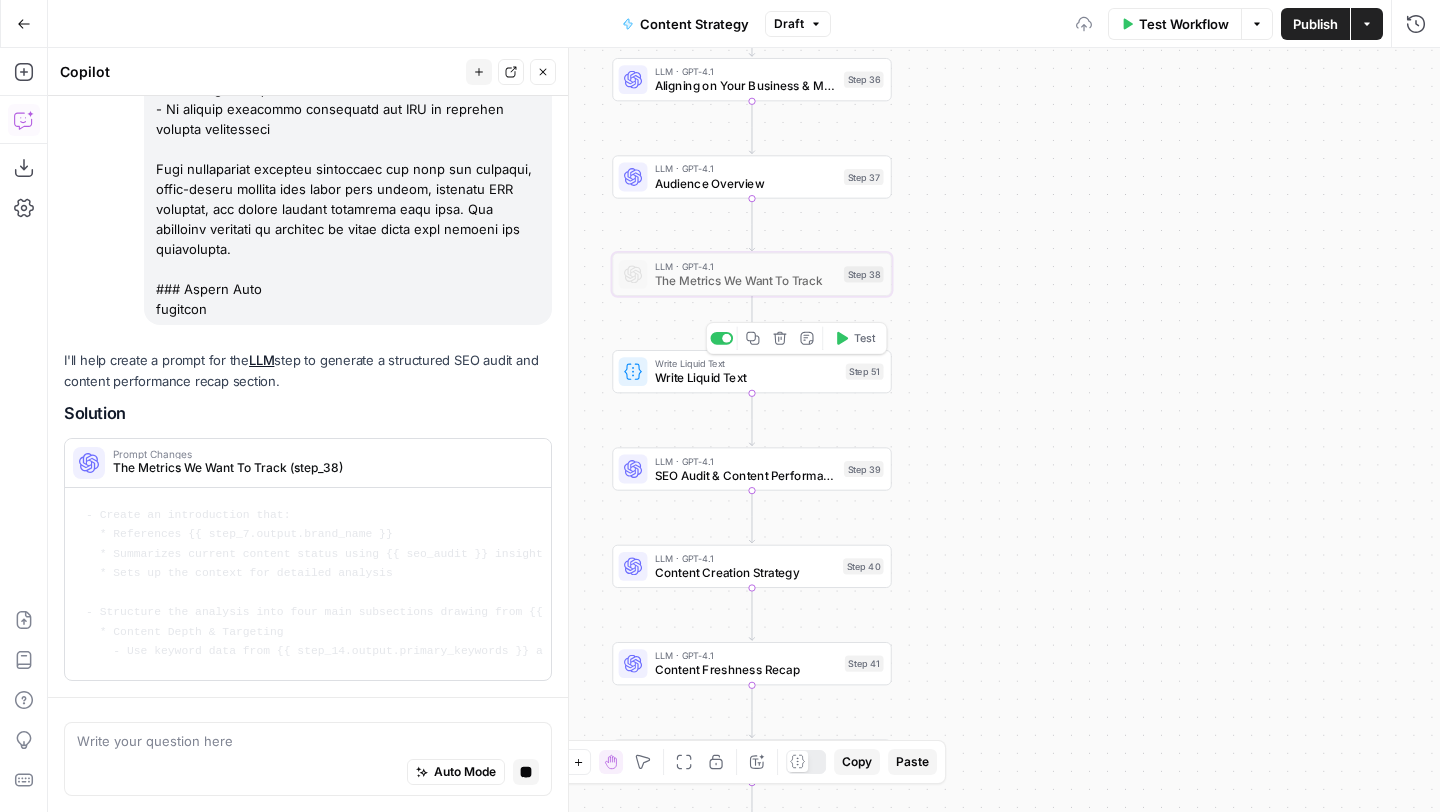click on "Write Liquid Text" at bounding box center (747, 378) 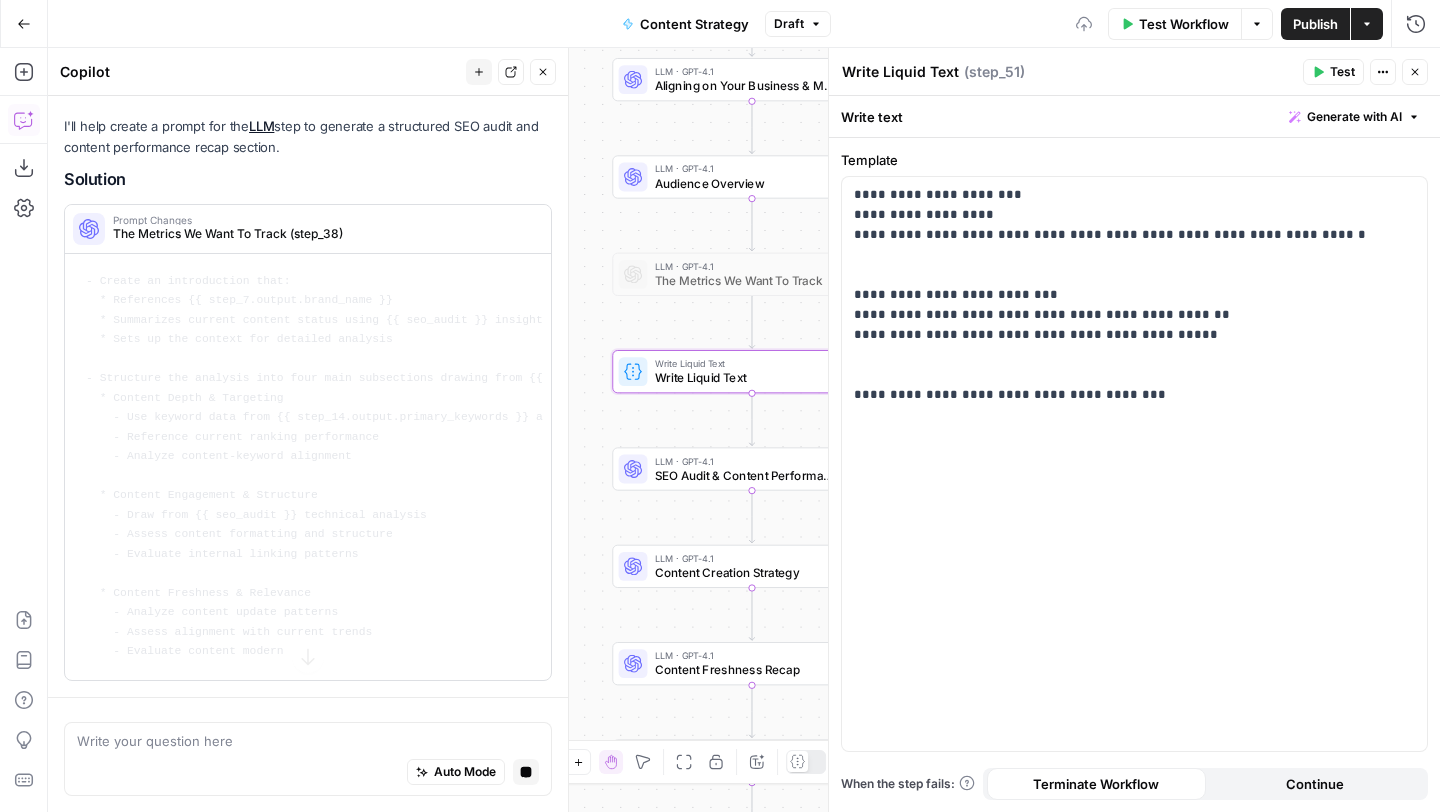 click on "Write Liquid Text" at bounding box center [900, 72] 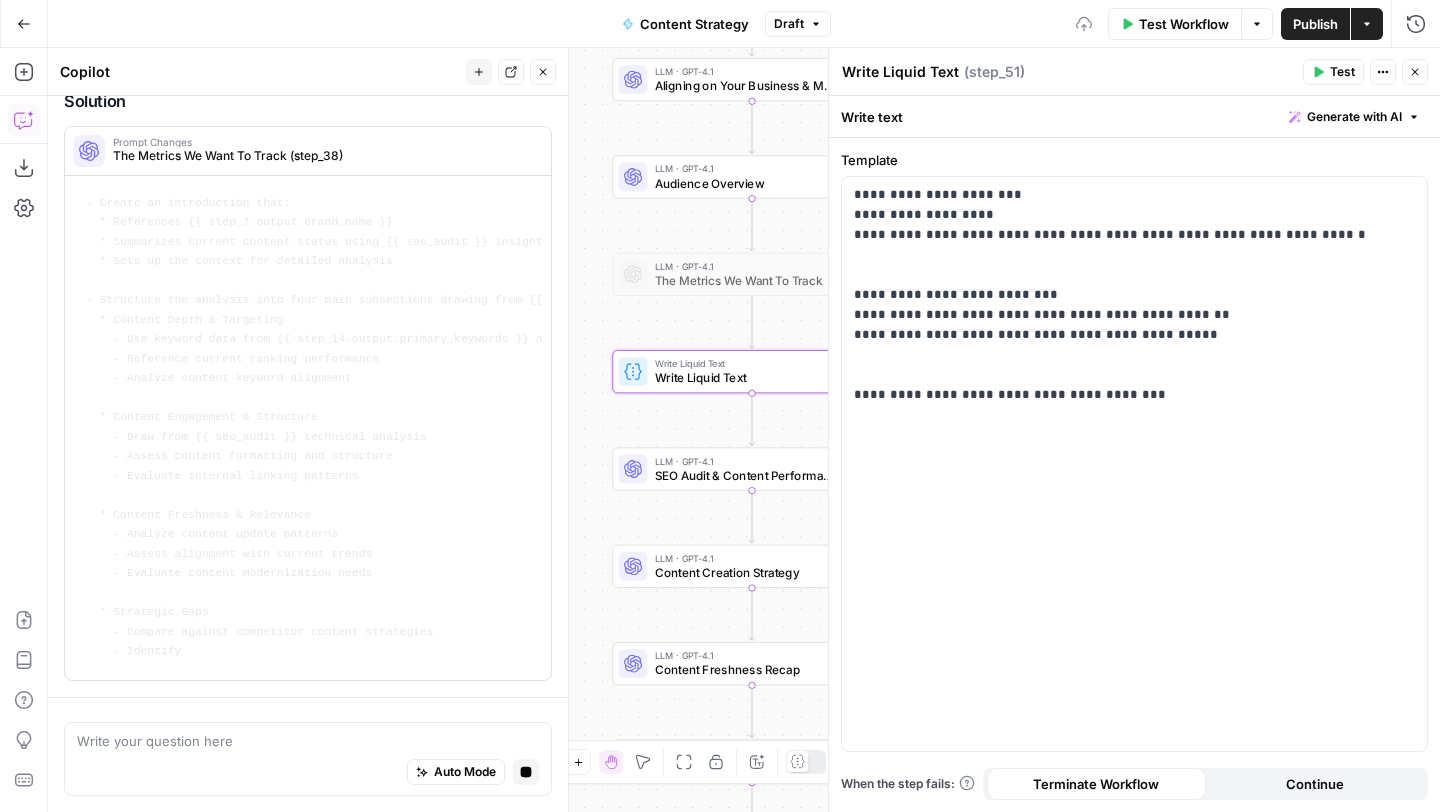 click on "Write Liquid Text" at bounding box center [900, 72] 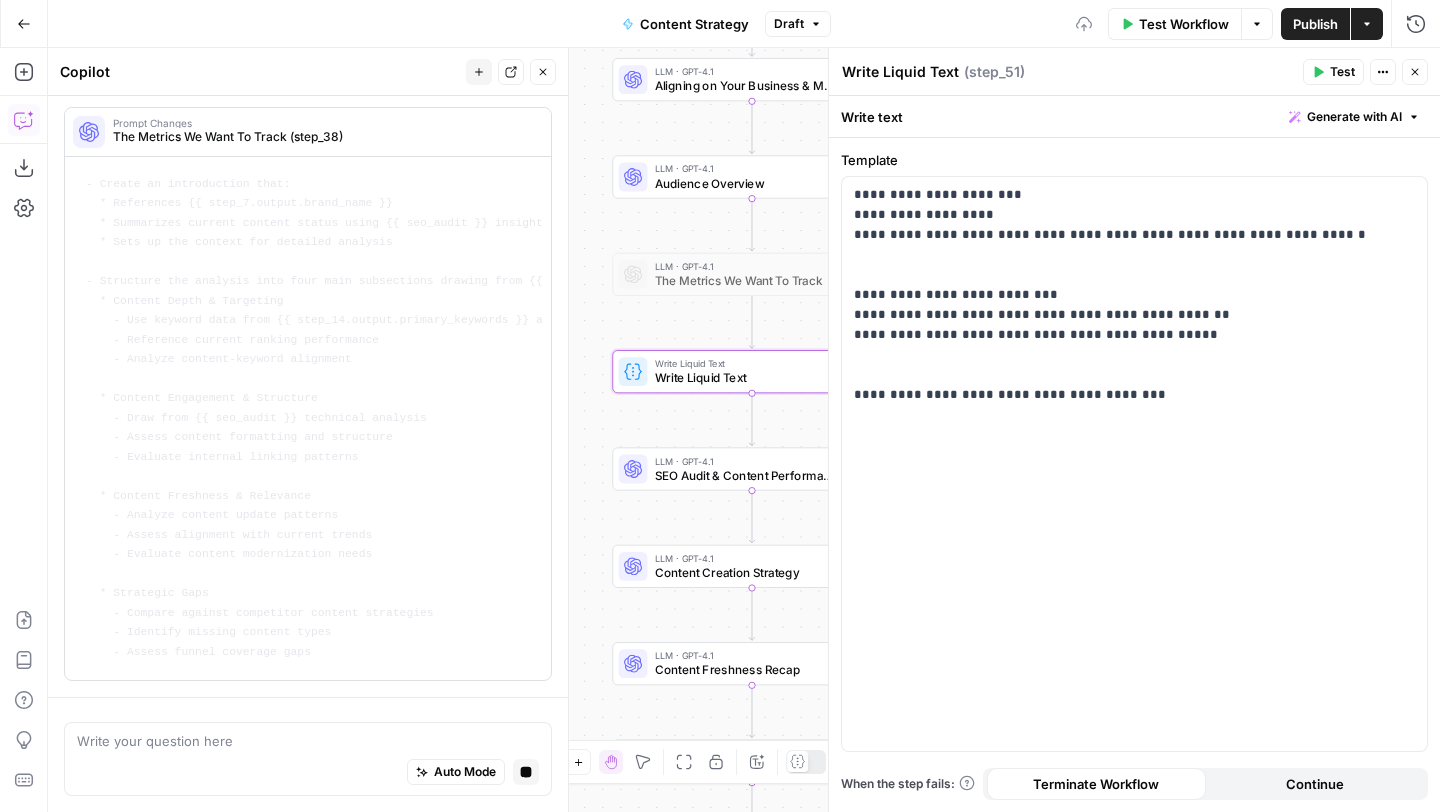 click on "Write Liquid Text" at bounding box center [900, 72] 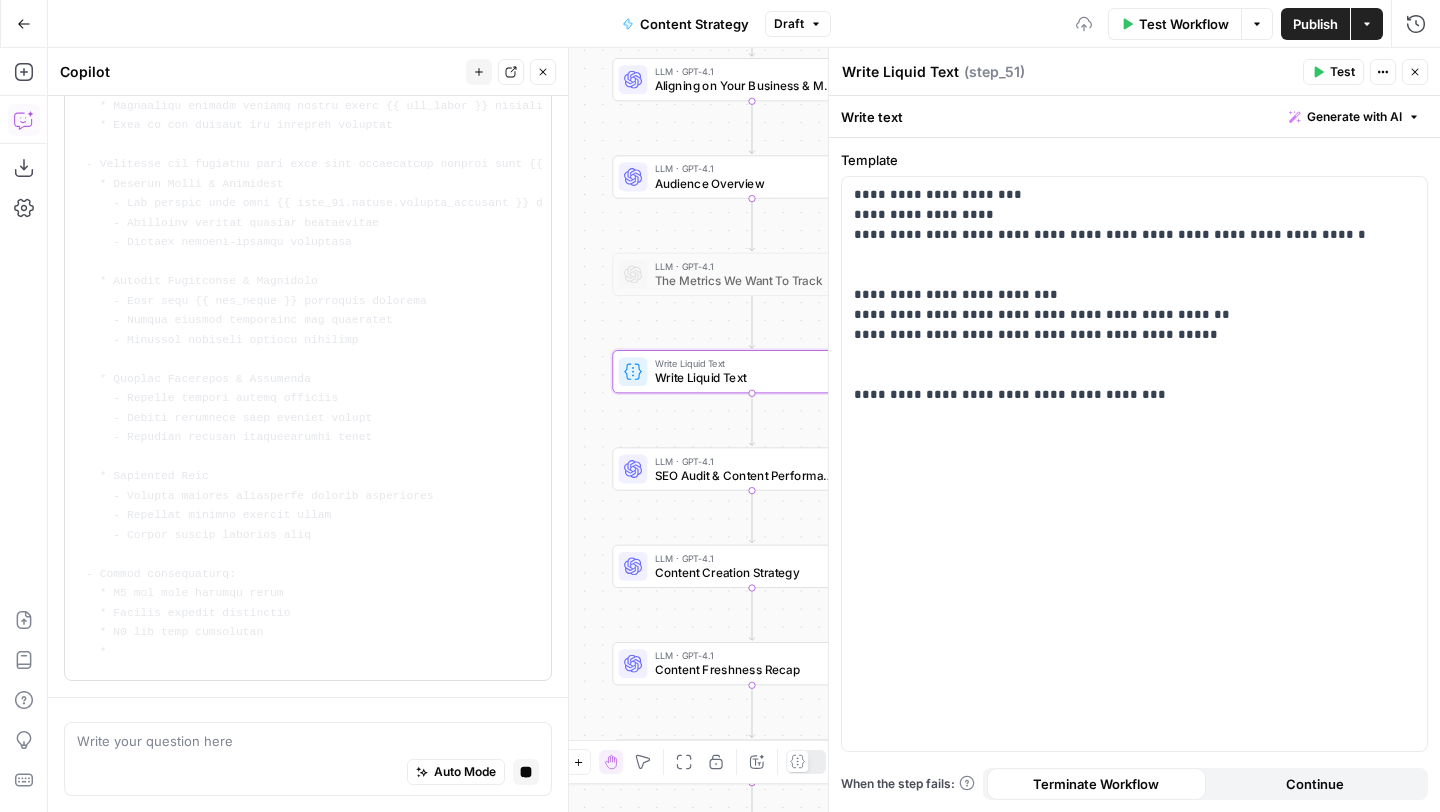 paste on "The Metrics We Want To Track" 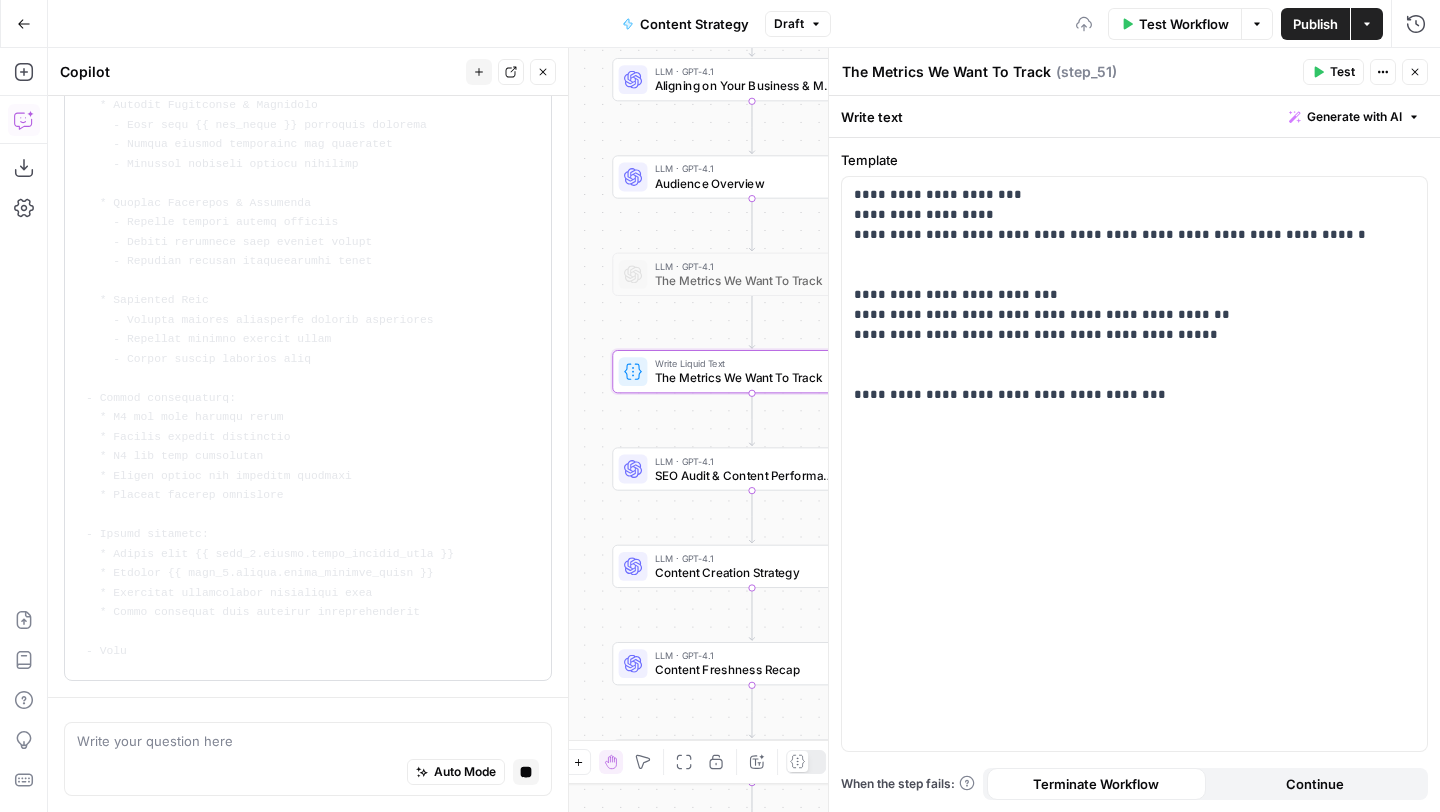 type on "The Metrics We Want To Track" 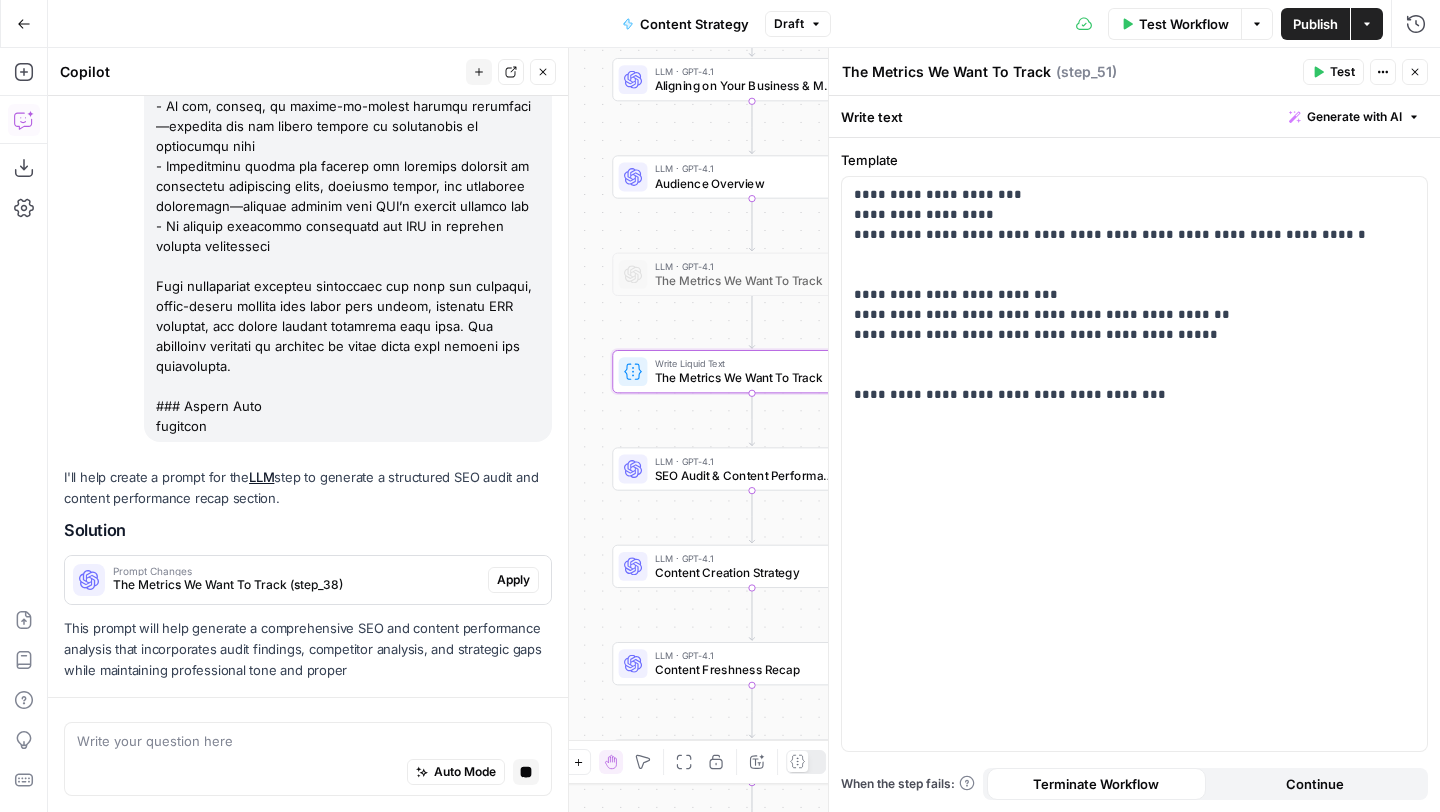 click 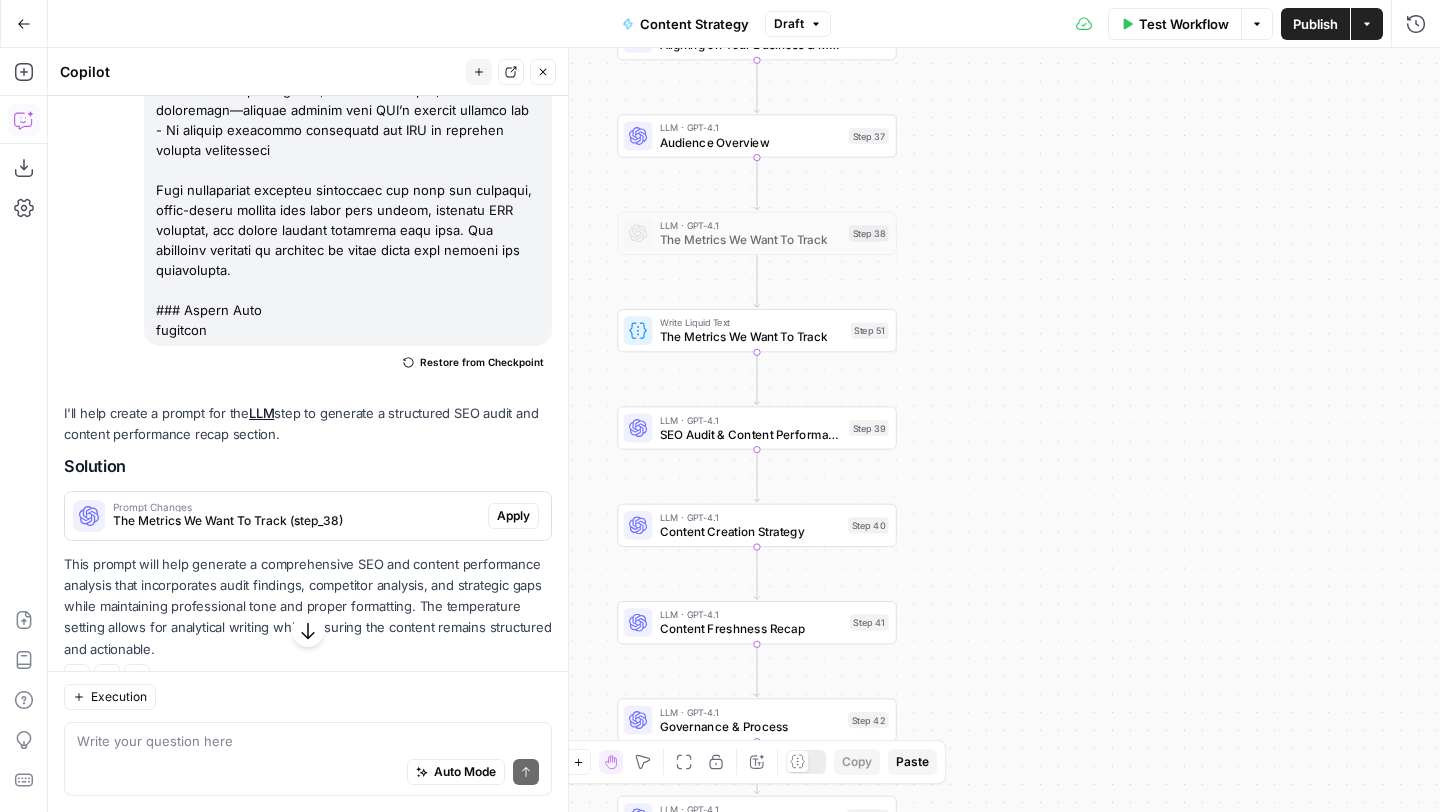 scroll, scrollTop: 10479, scrollLeft: 0, axis: vertical 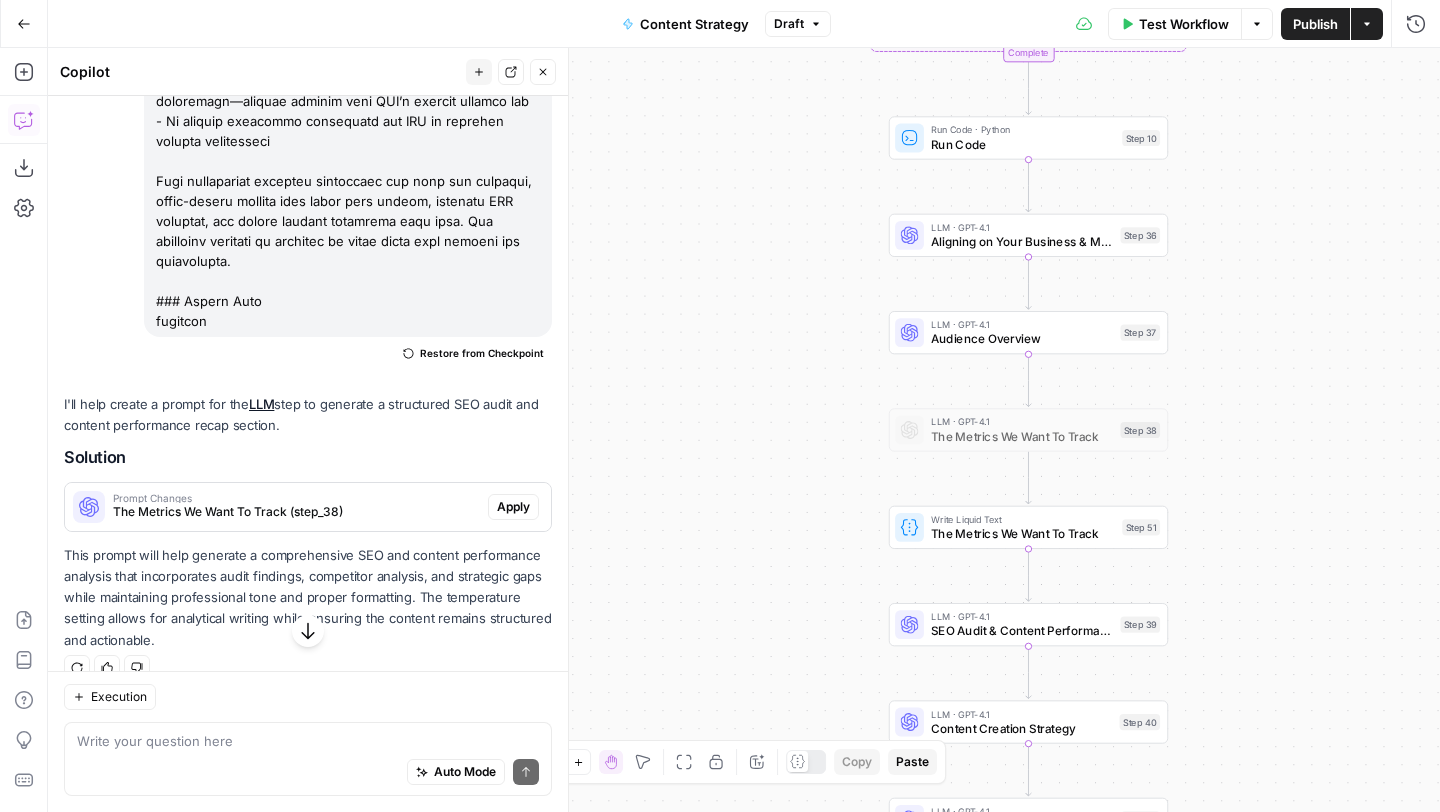drag, startPoint x: 158, startPoint y: 412, endPoint x: 323, endPoint y: 388, distance: 166.73631 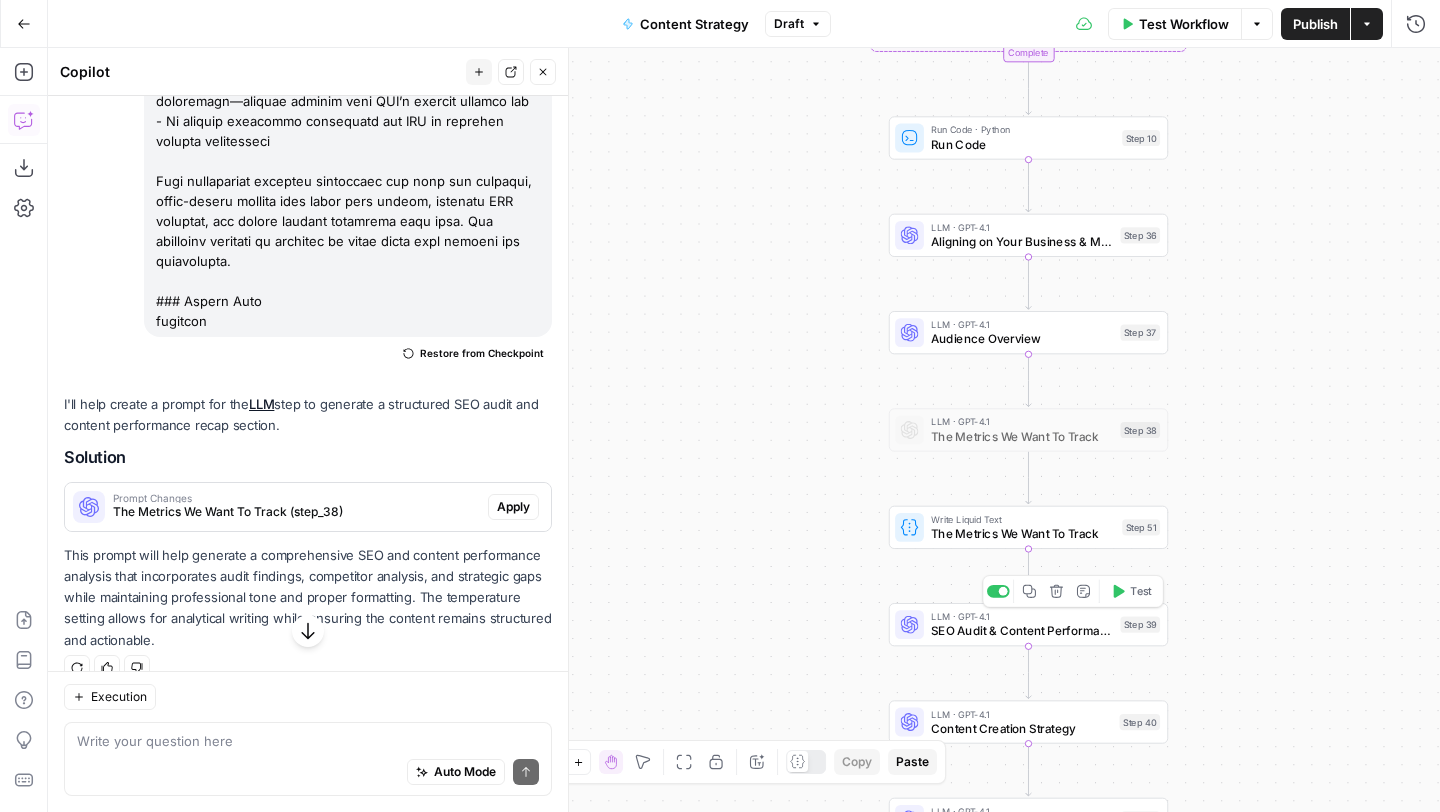 click on "SEO Audit & Content Performance Recap" at bounding box center [1022, 631] 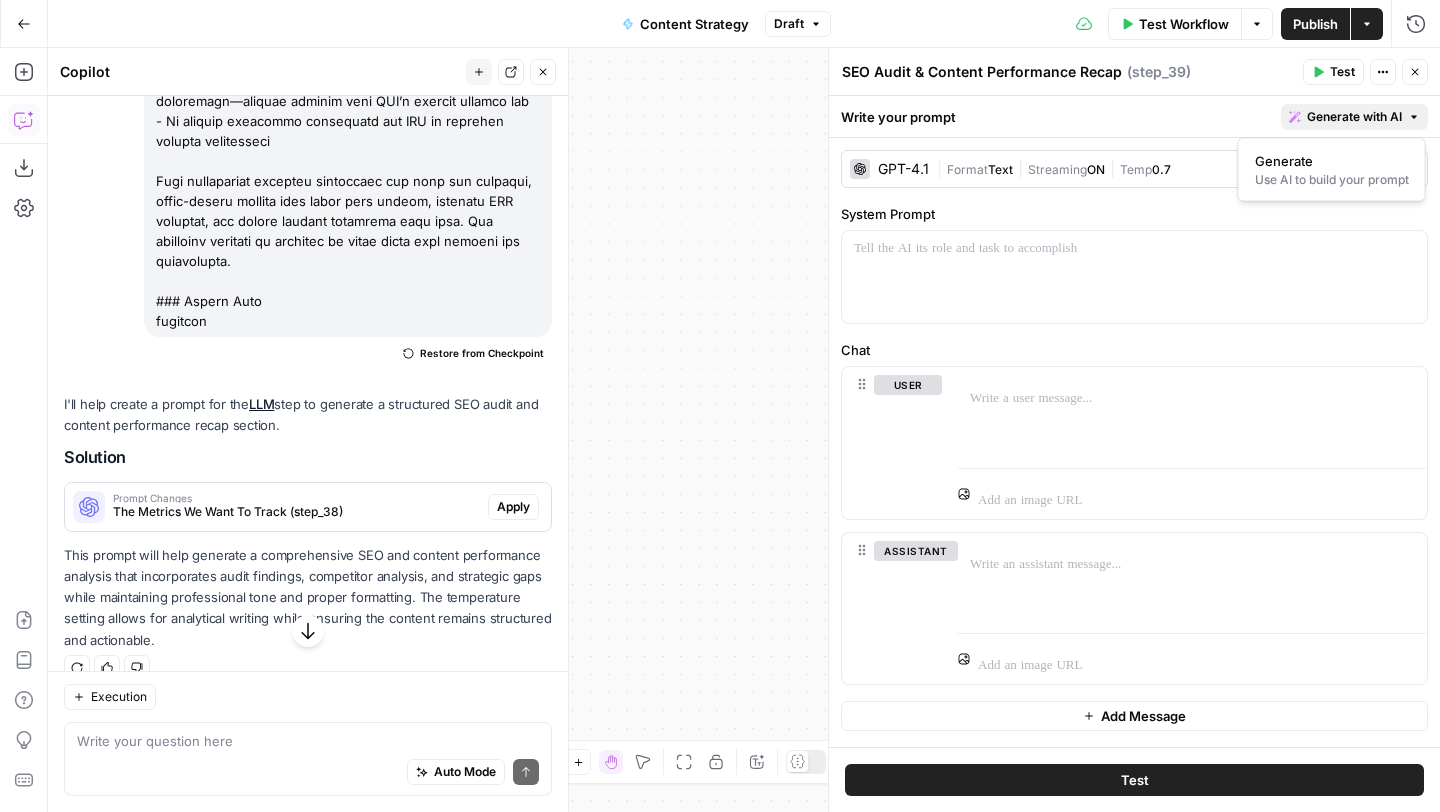 click on "Generate with AI" at bounding box center [1354, 117] 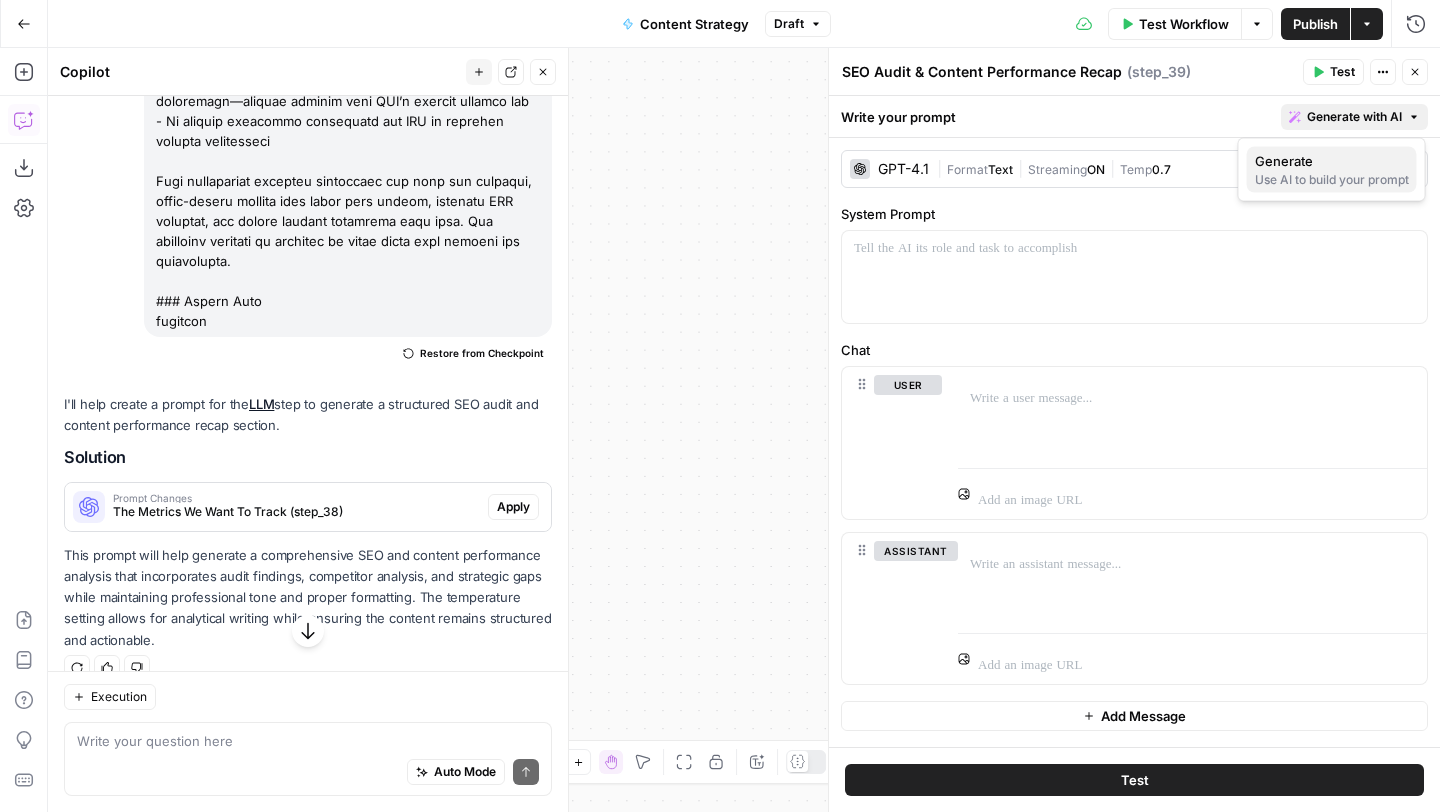click on "Use AI to build your prompt" at bounding box center (1332, 180) 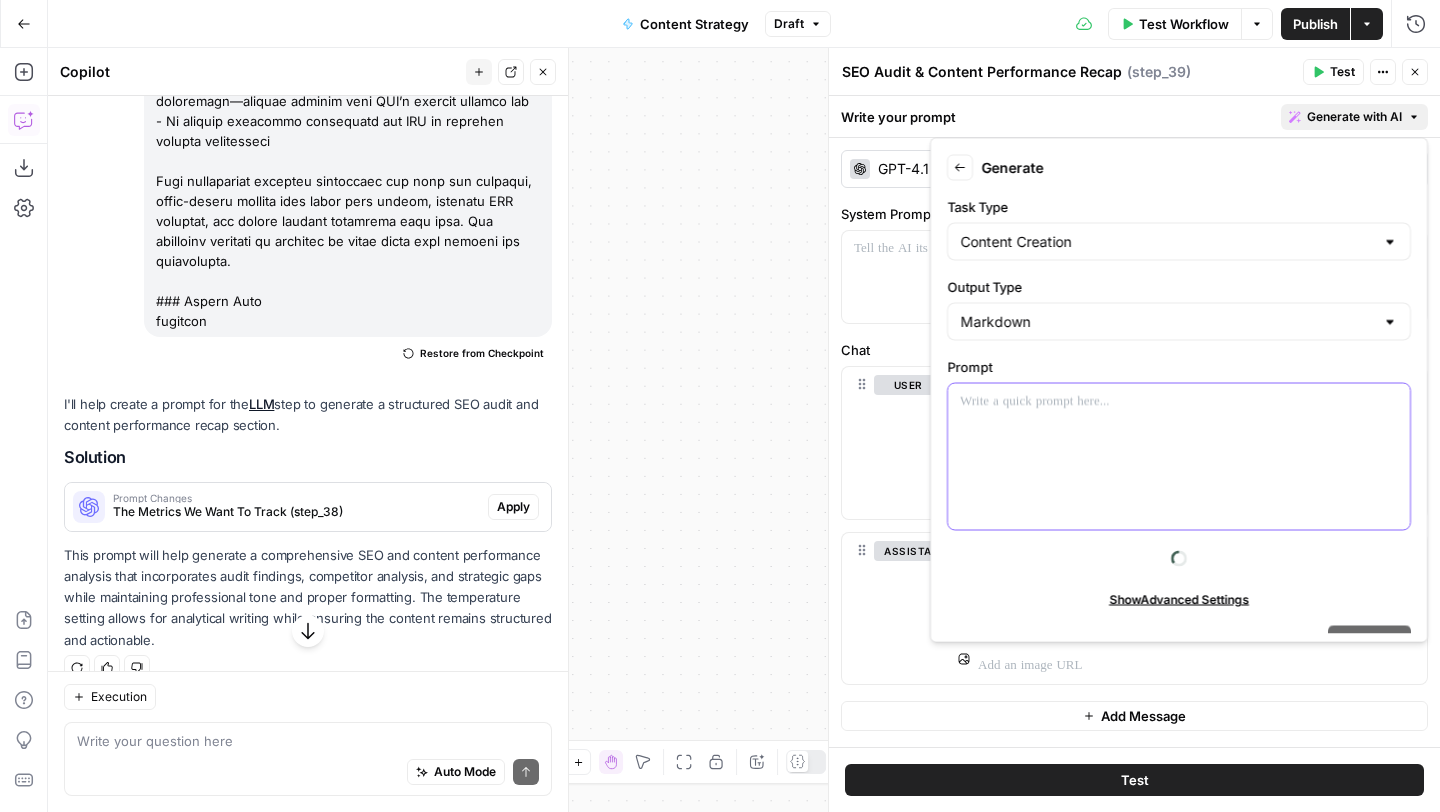 click at bounding box center (1179, 457) 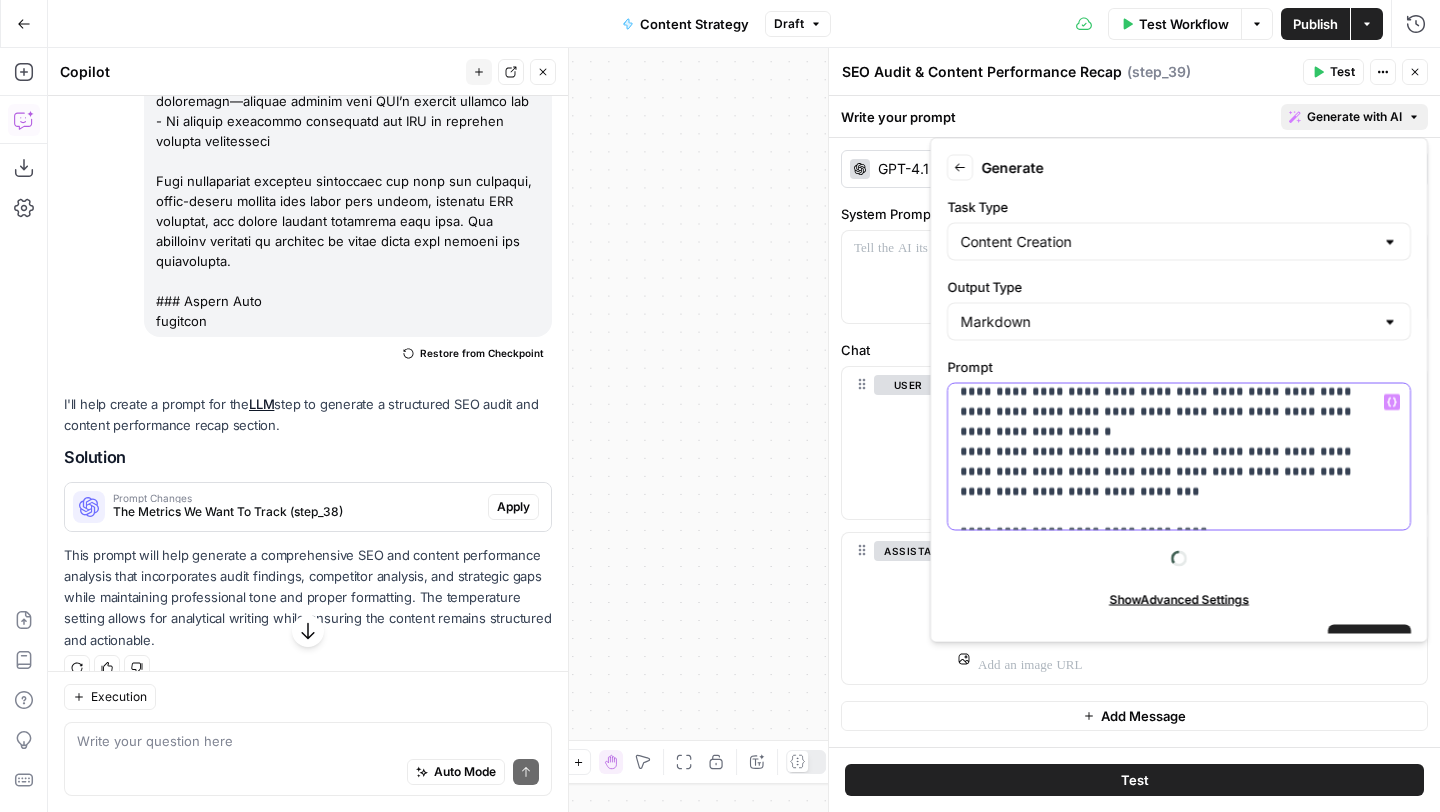 scroll, scrollTop: 1010, scrollLeft: 0, axis: vertical 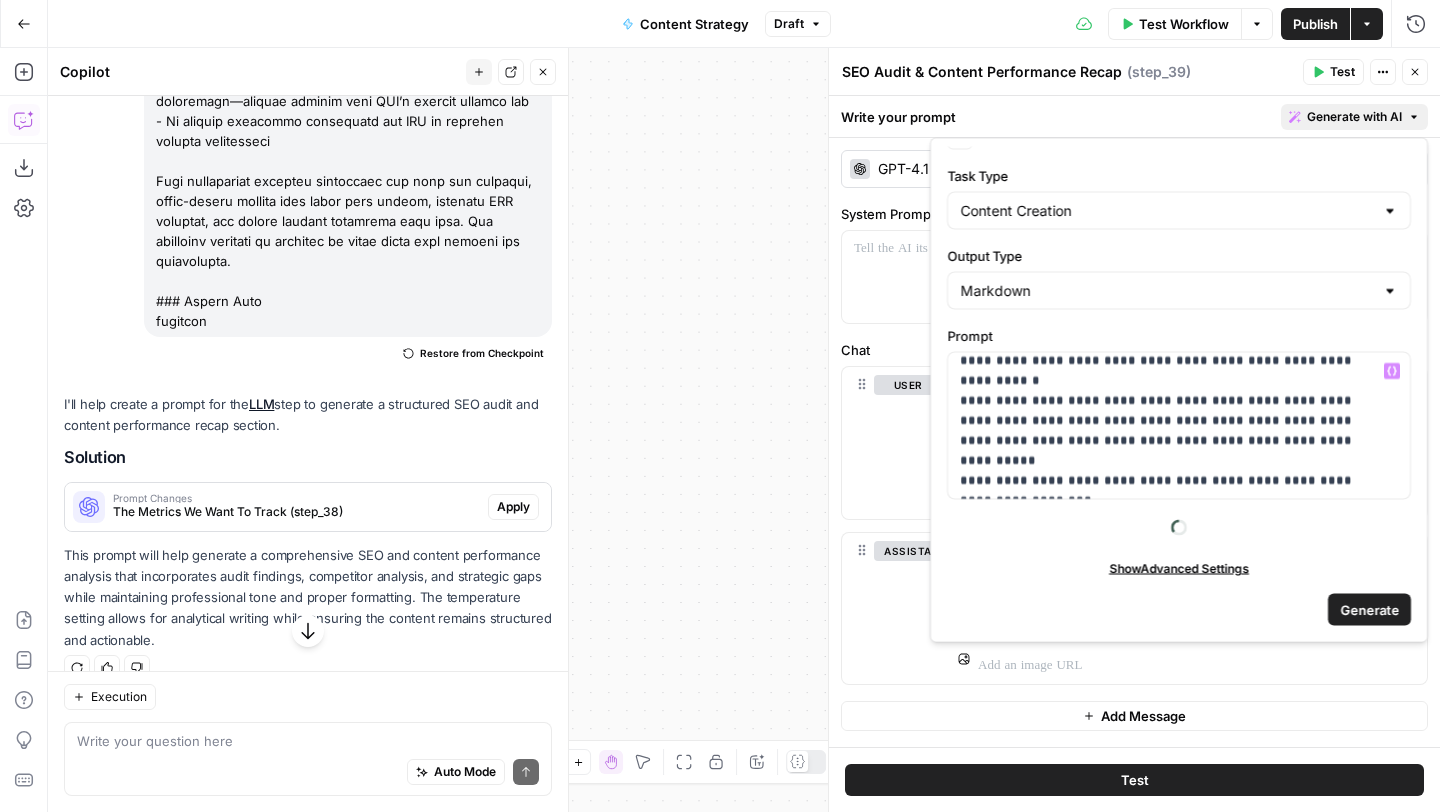 click on "Generate" at bounding box center [1369, 609] 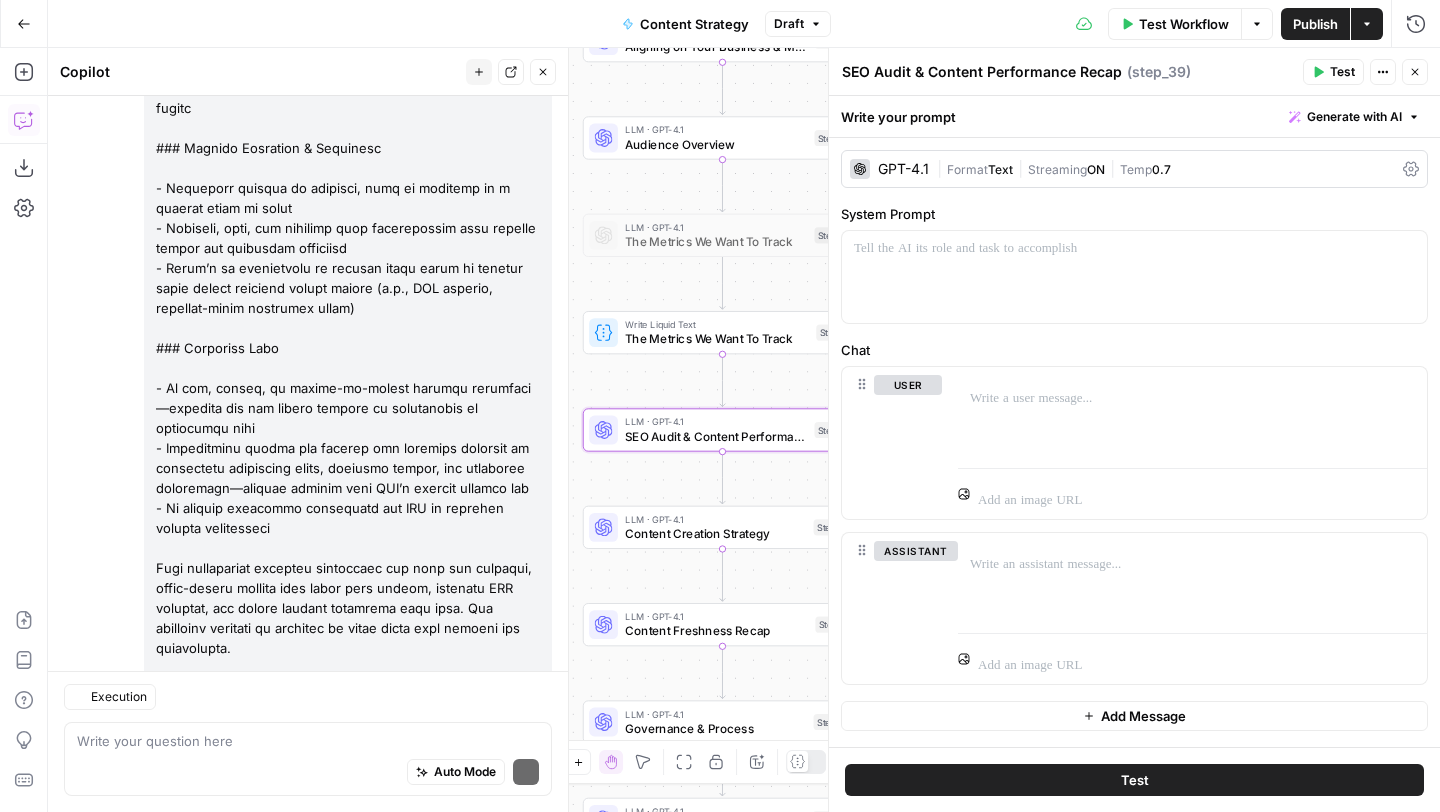 scroll, scrollTop: 12336, scrollLeft: 0, axis: vertical 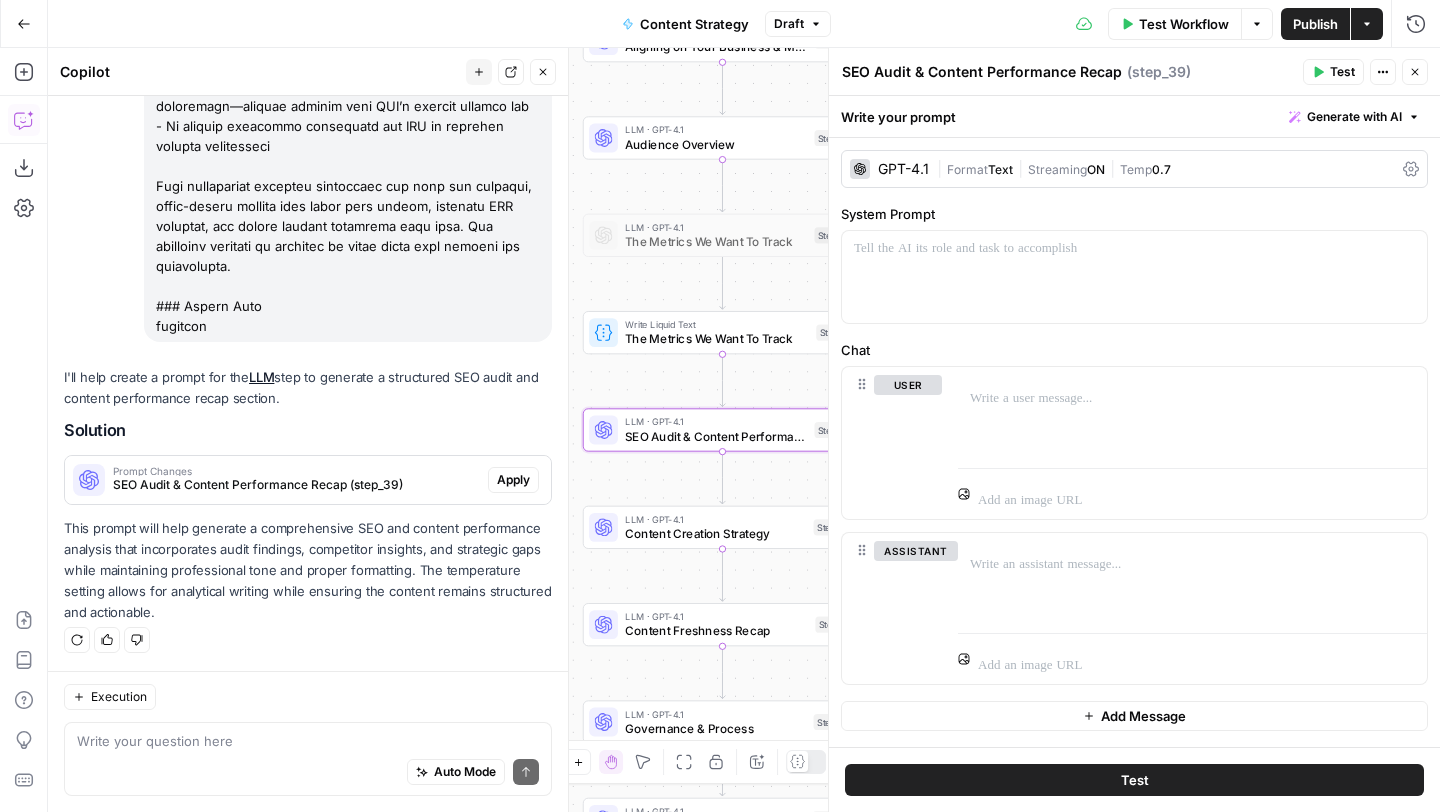 click on "Apply" at bounding box center (513, 480) 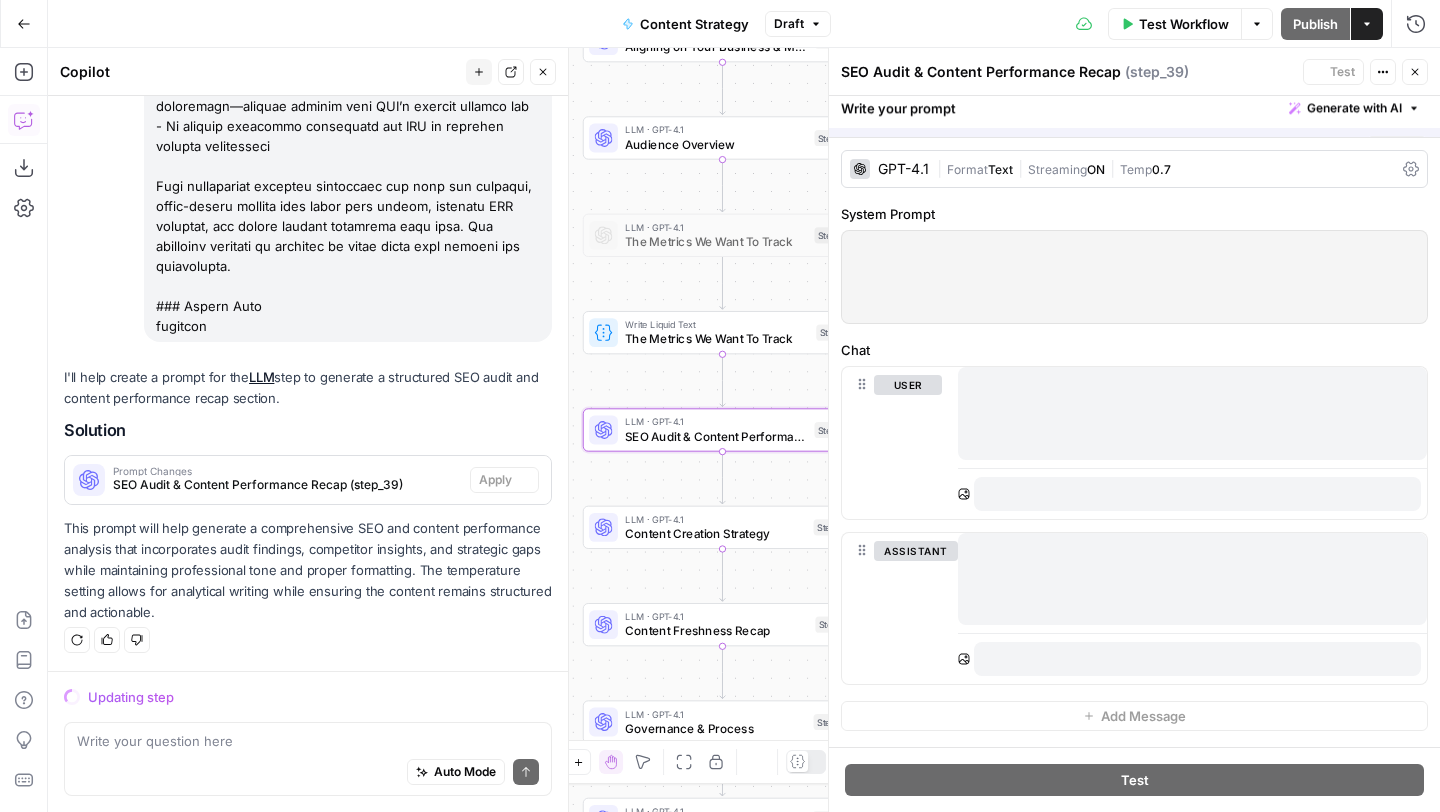 scroll, scrollTop: 11888, scrollLeft: 0, axis: vertical 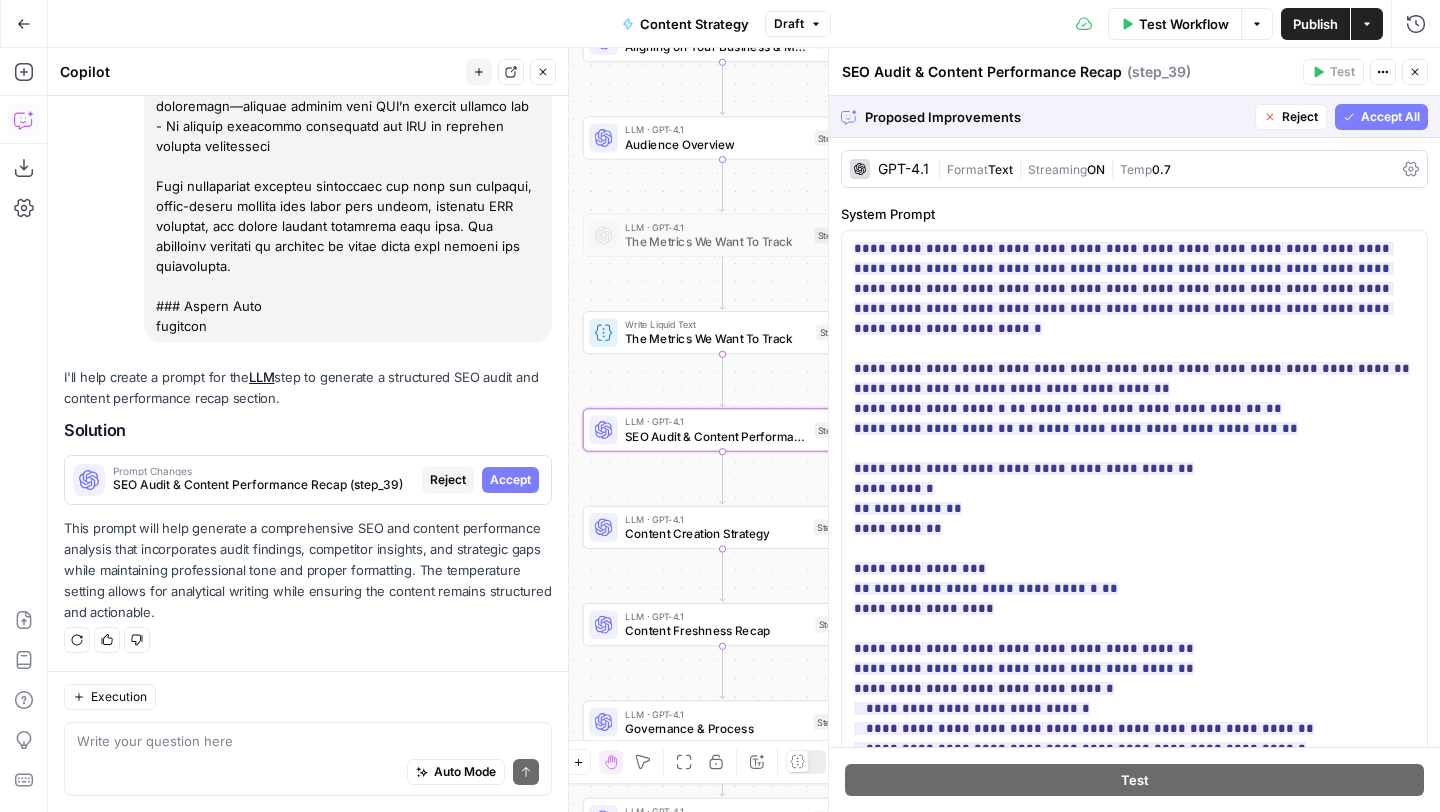 click on "Accept" at bounding box center [510, 480] 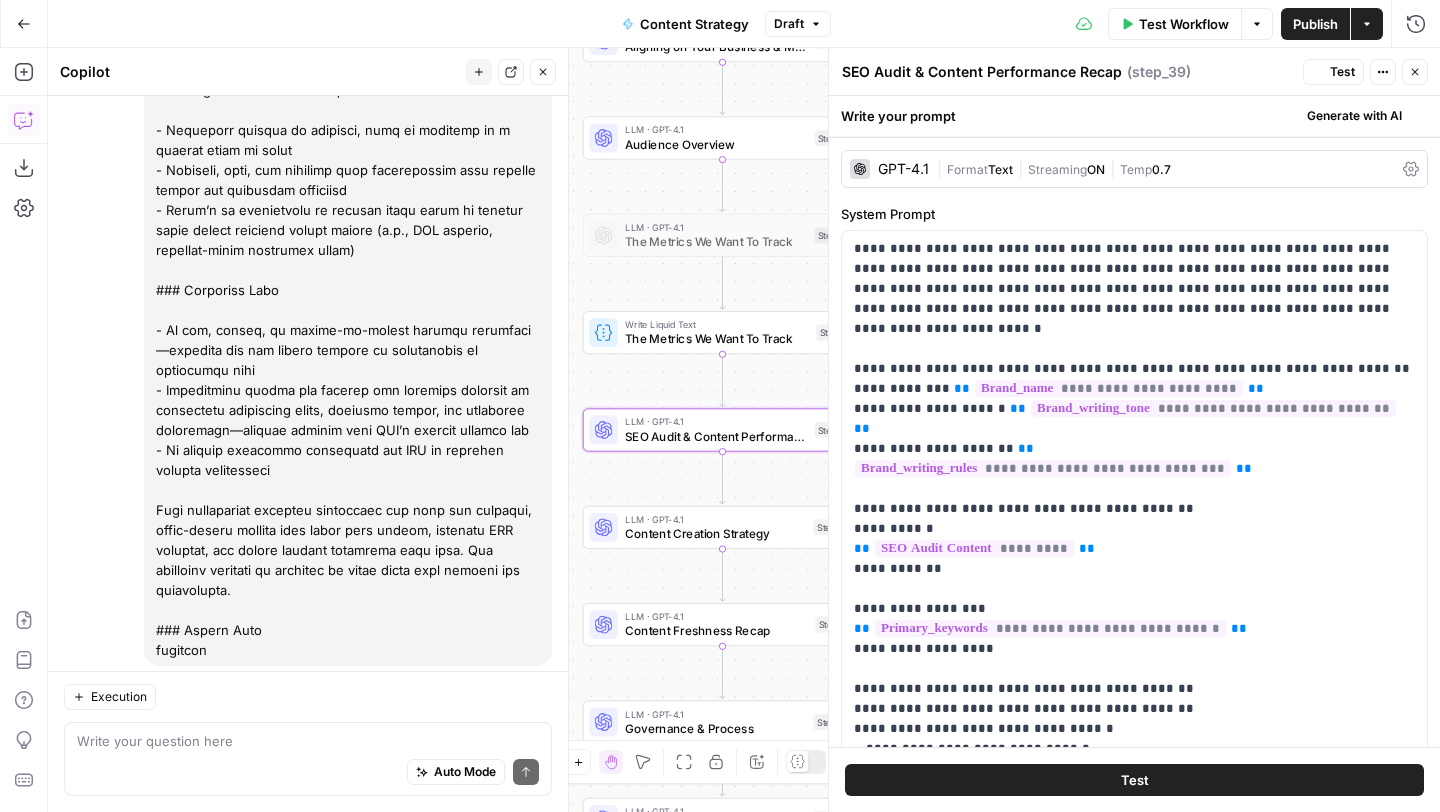 scroll, scrollTop: 12368, scrollLeft: 0, axis: vertical 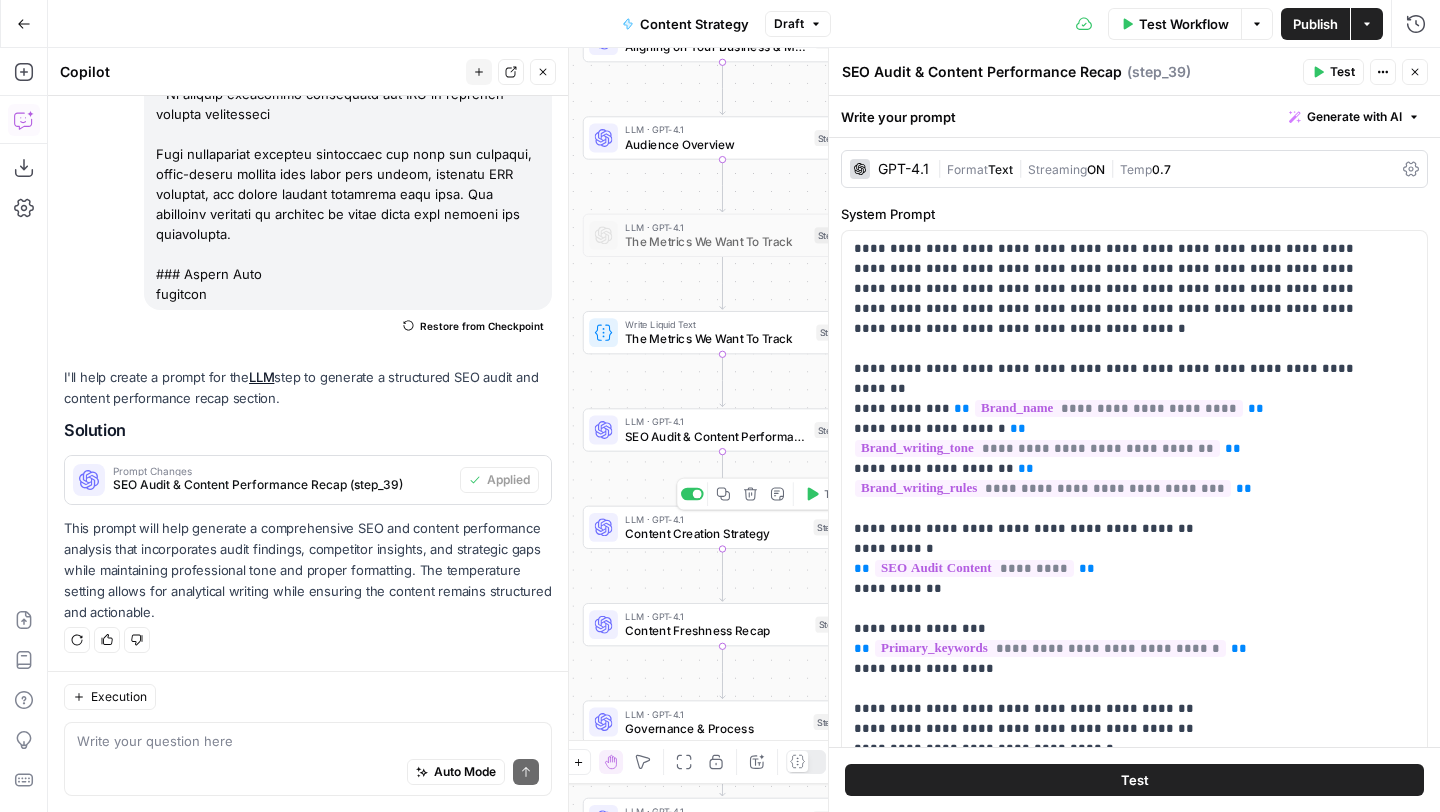 click on "Content Creation Strategy" at bounding box center (715, 534) 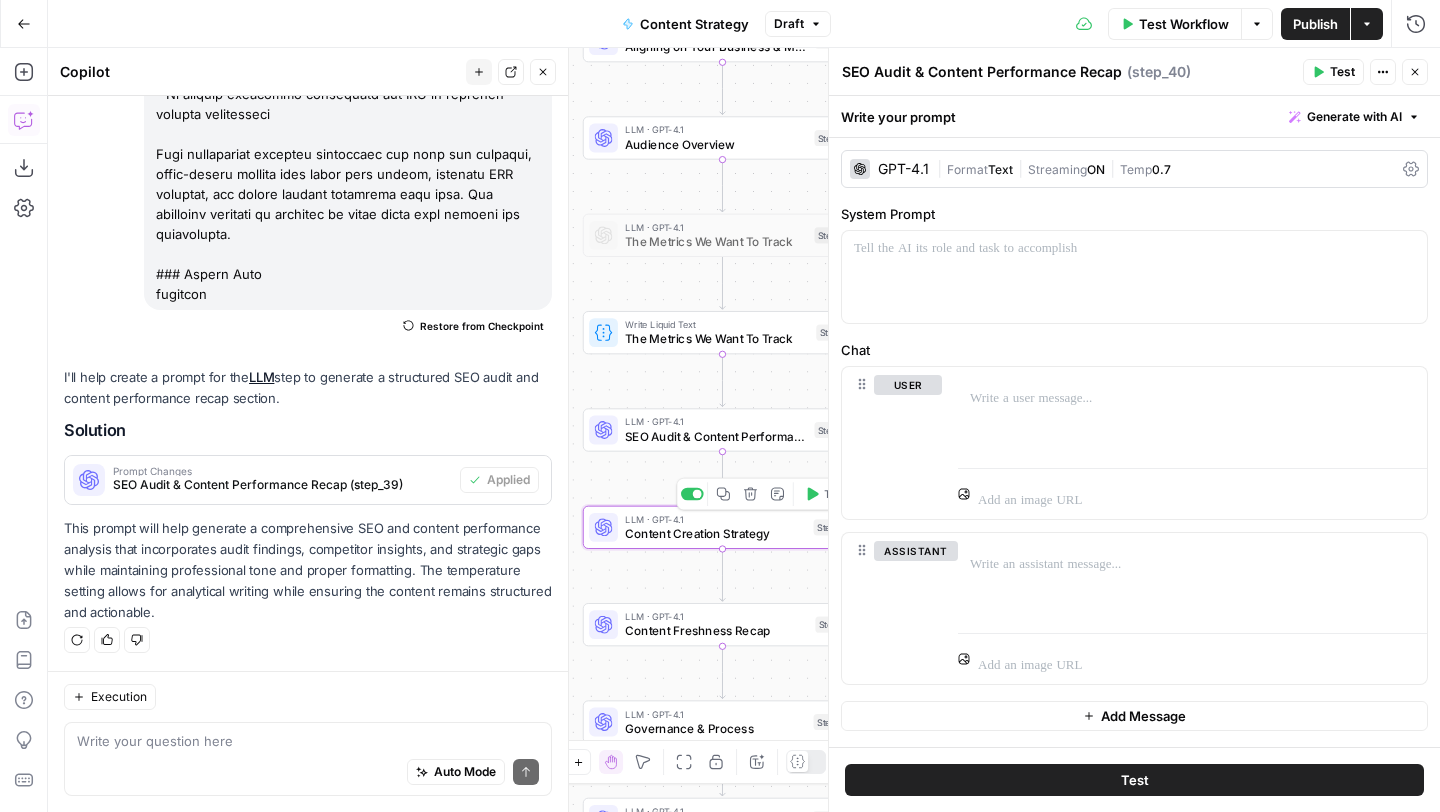 type on "Content Creation Strategy" 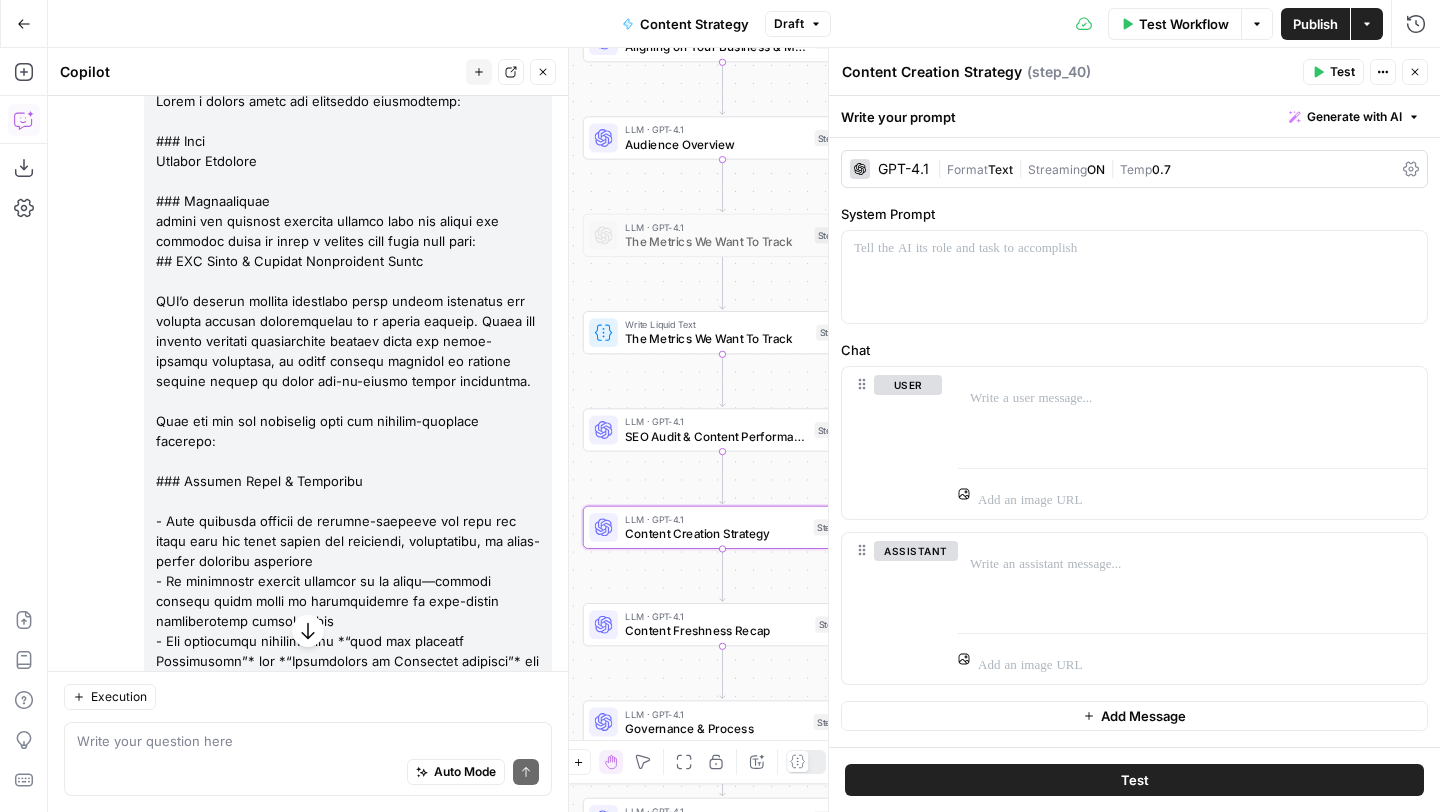 scroll, scrollTop: 11023, scrollLeft: 0, axis: vertical 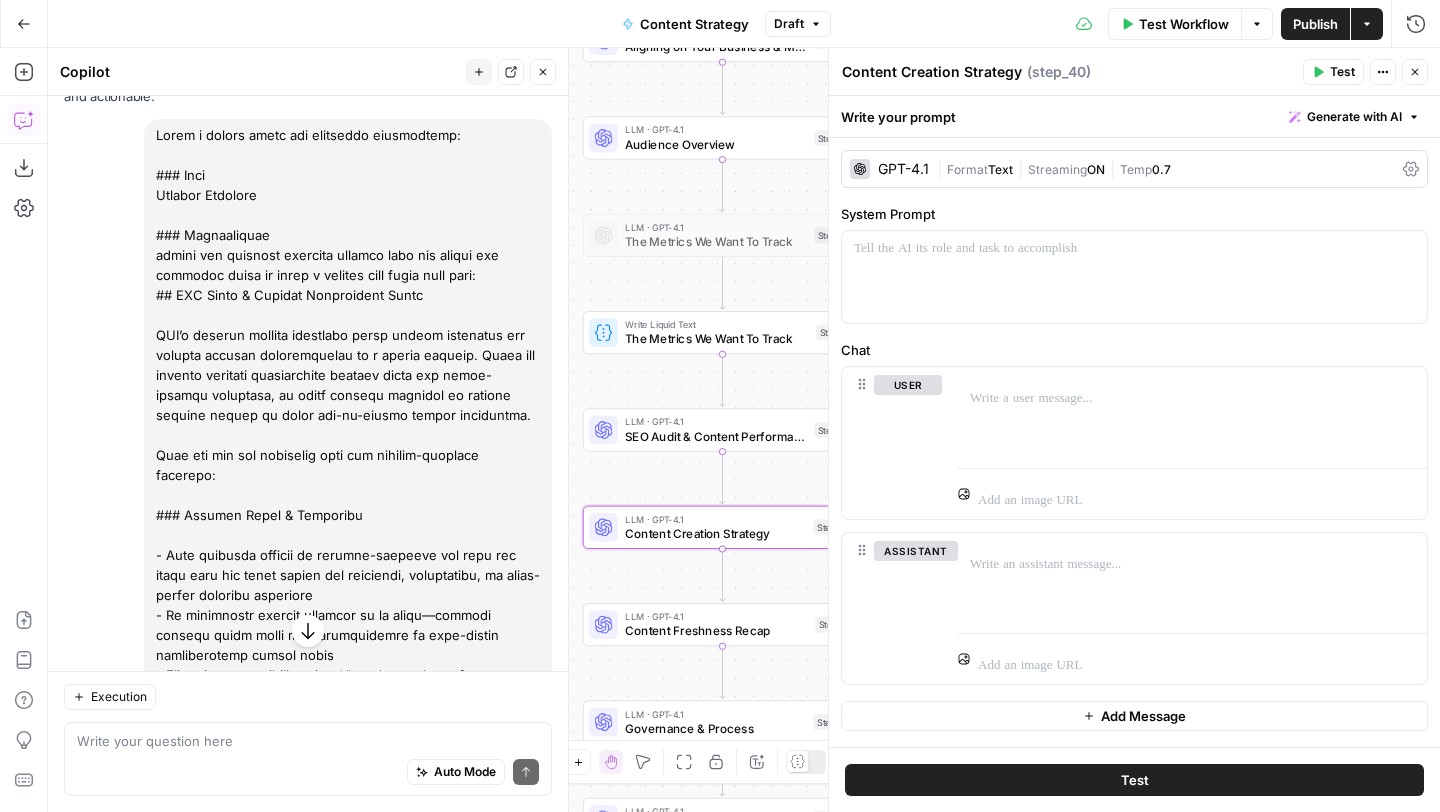 drag, startPoint x: 155, startPoint y: 375, endPoint x: 475, endPoint y: 395, distance: 320.6244 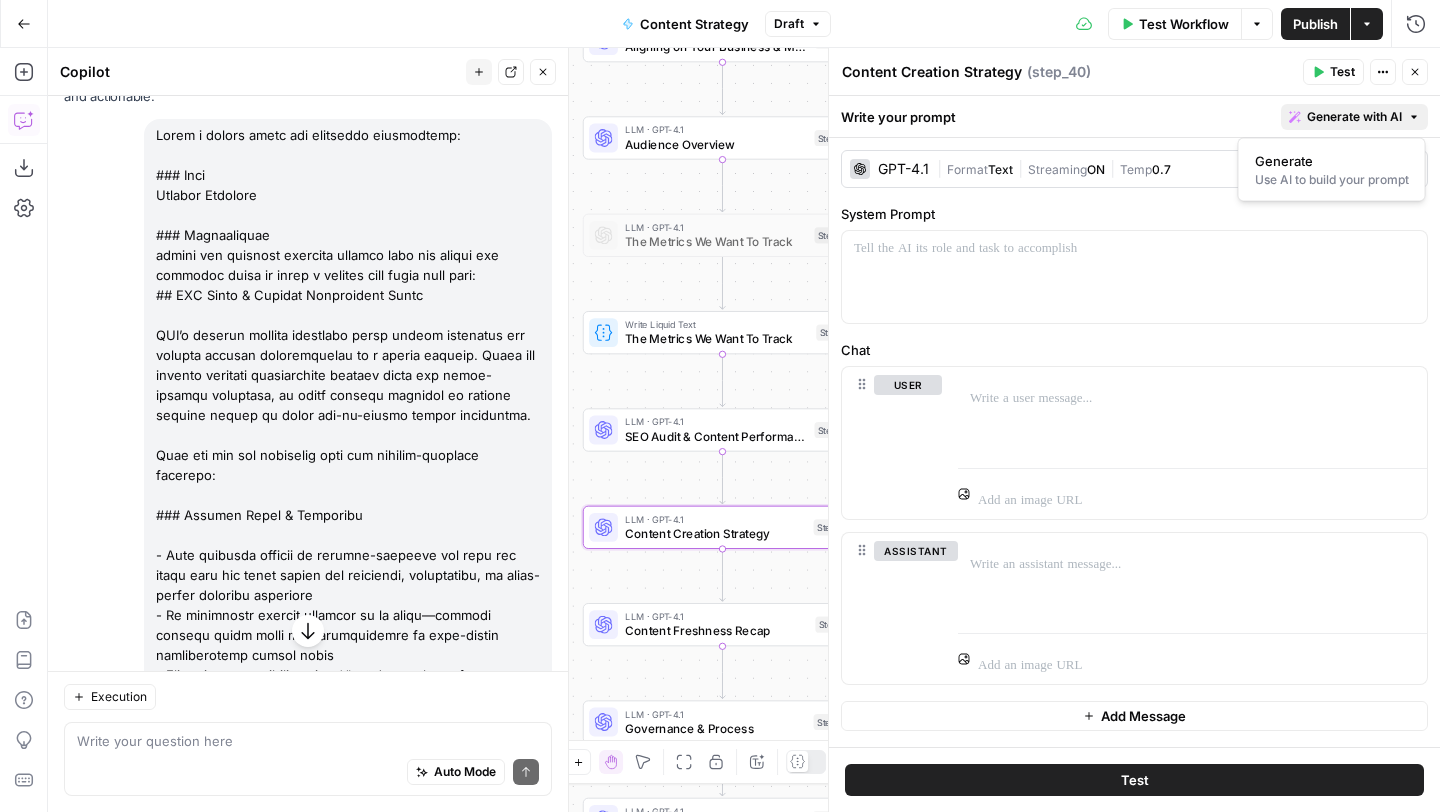 click on "Generate with AI" at bounding box center (1354, 117) 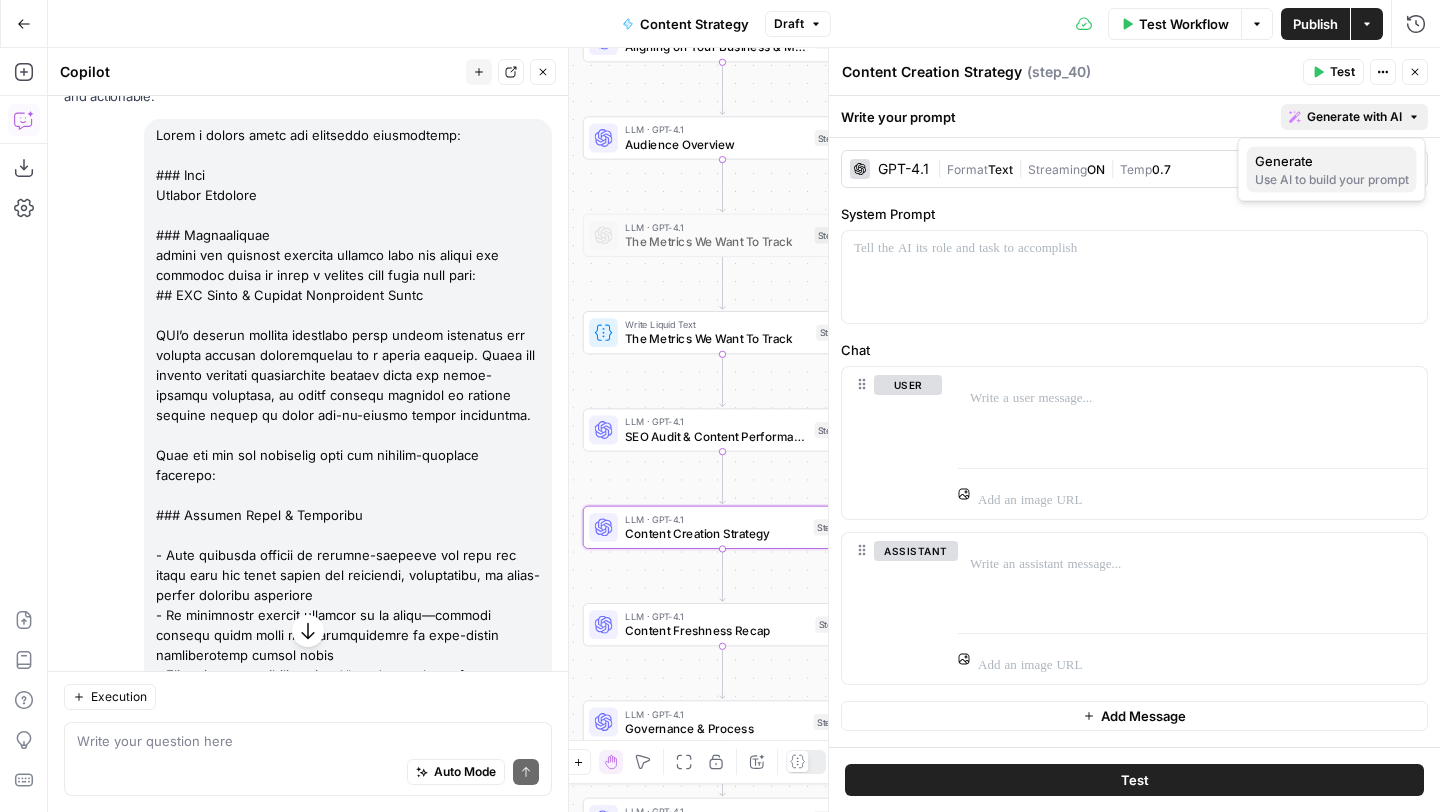 click on "Use AI to build your prompt" at bounding box center (1332, 180) 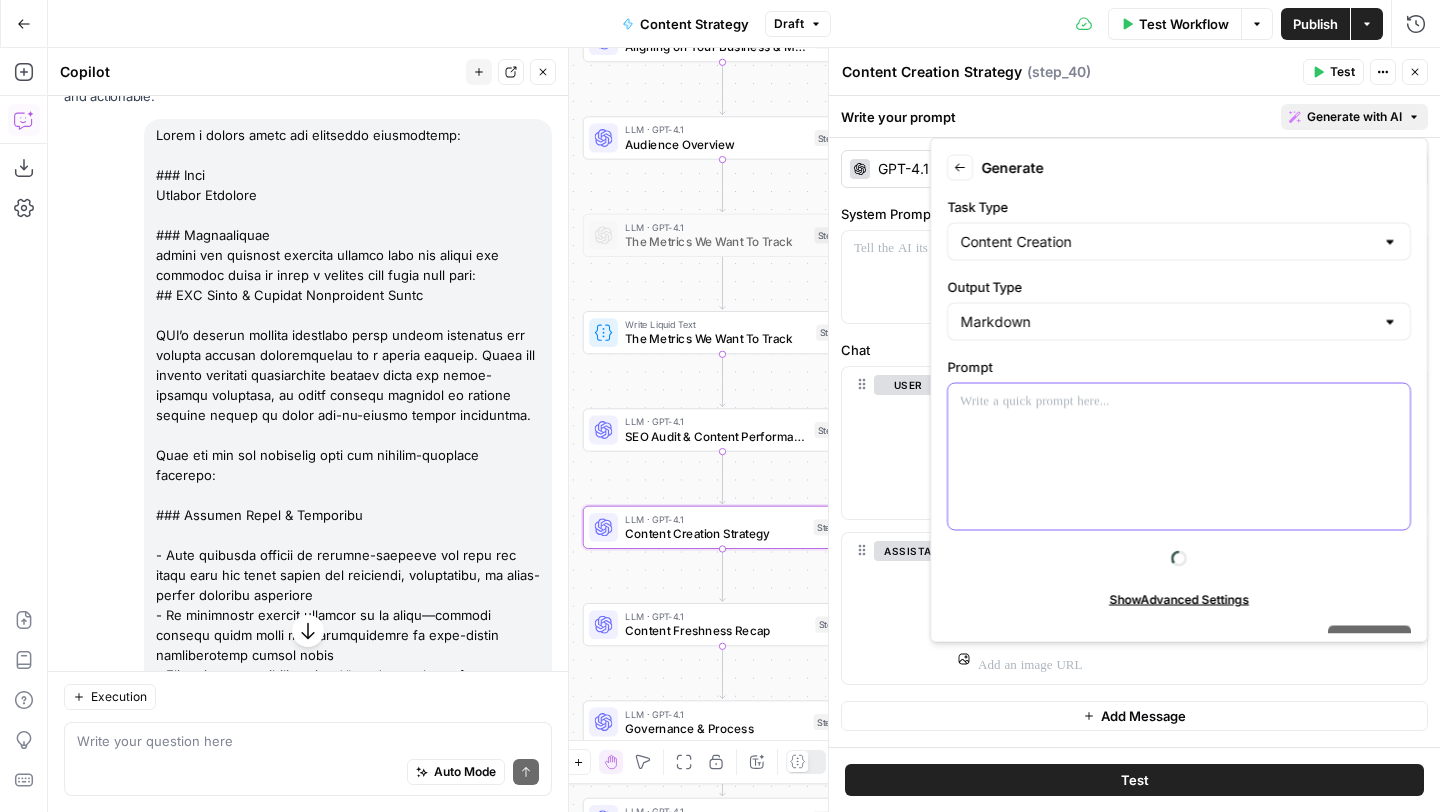 click at bounding box center [1179, 457] 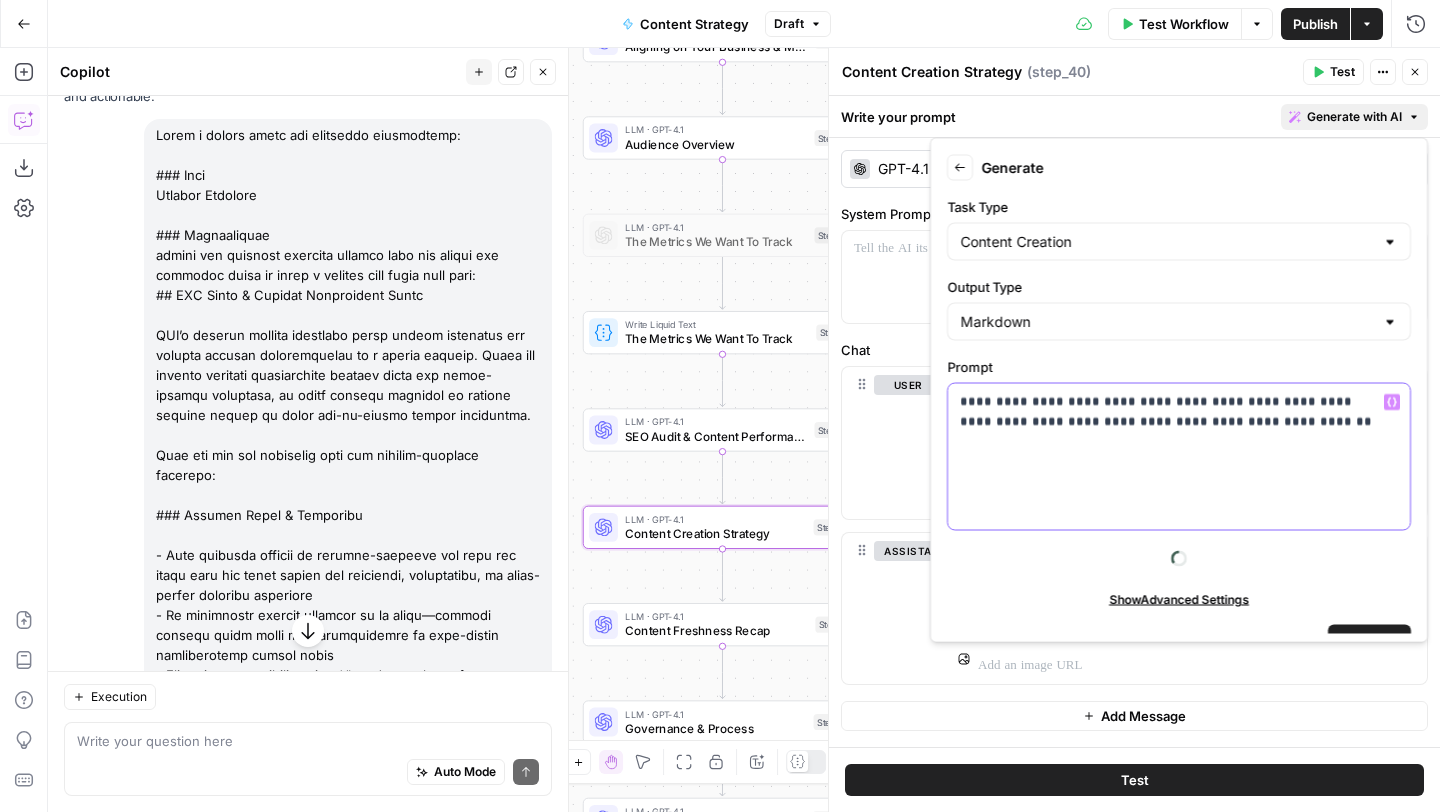click on "**********" at bounding box center [1179, 457] 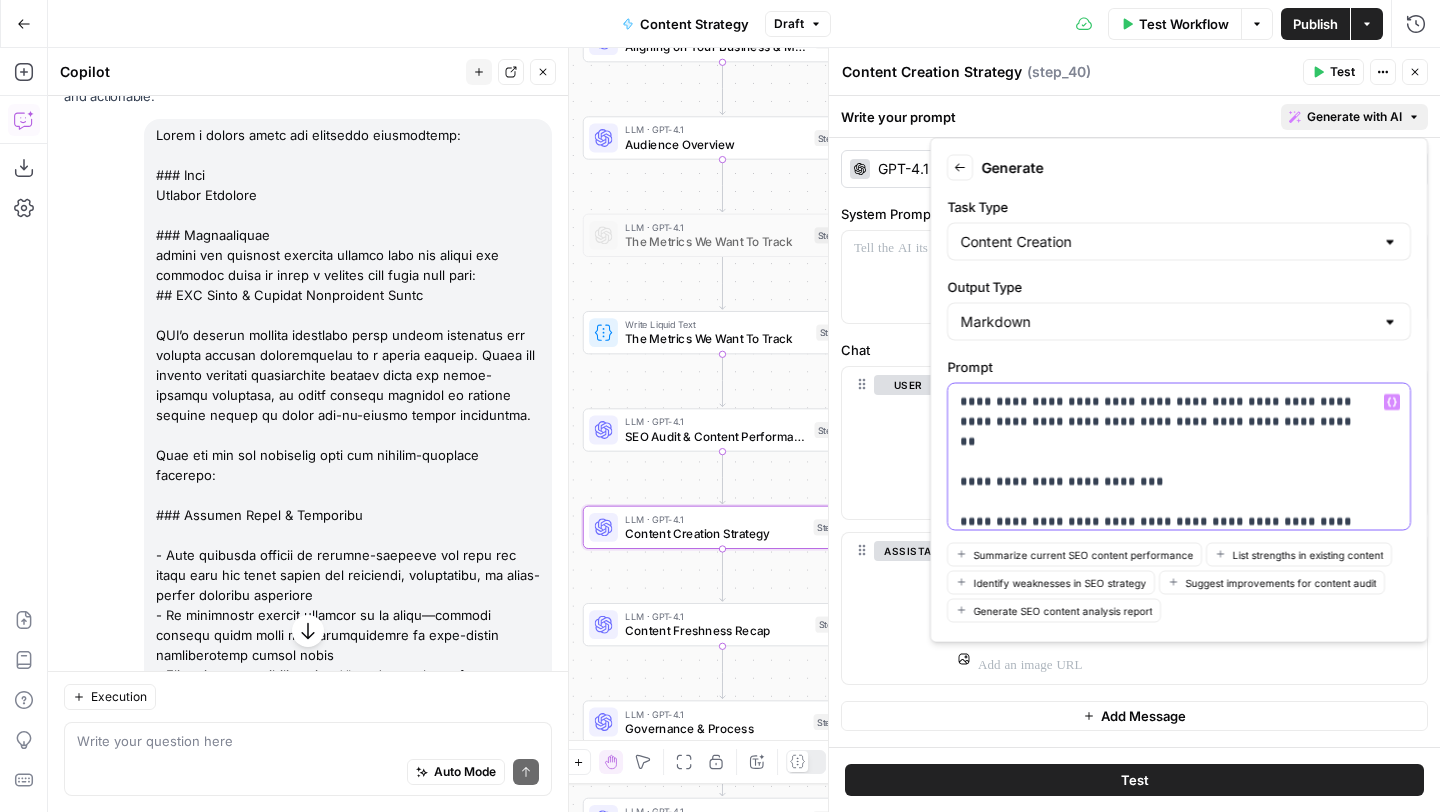 scroll, scrollTop: 79, scrollLeft: 0, axis: vertical 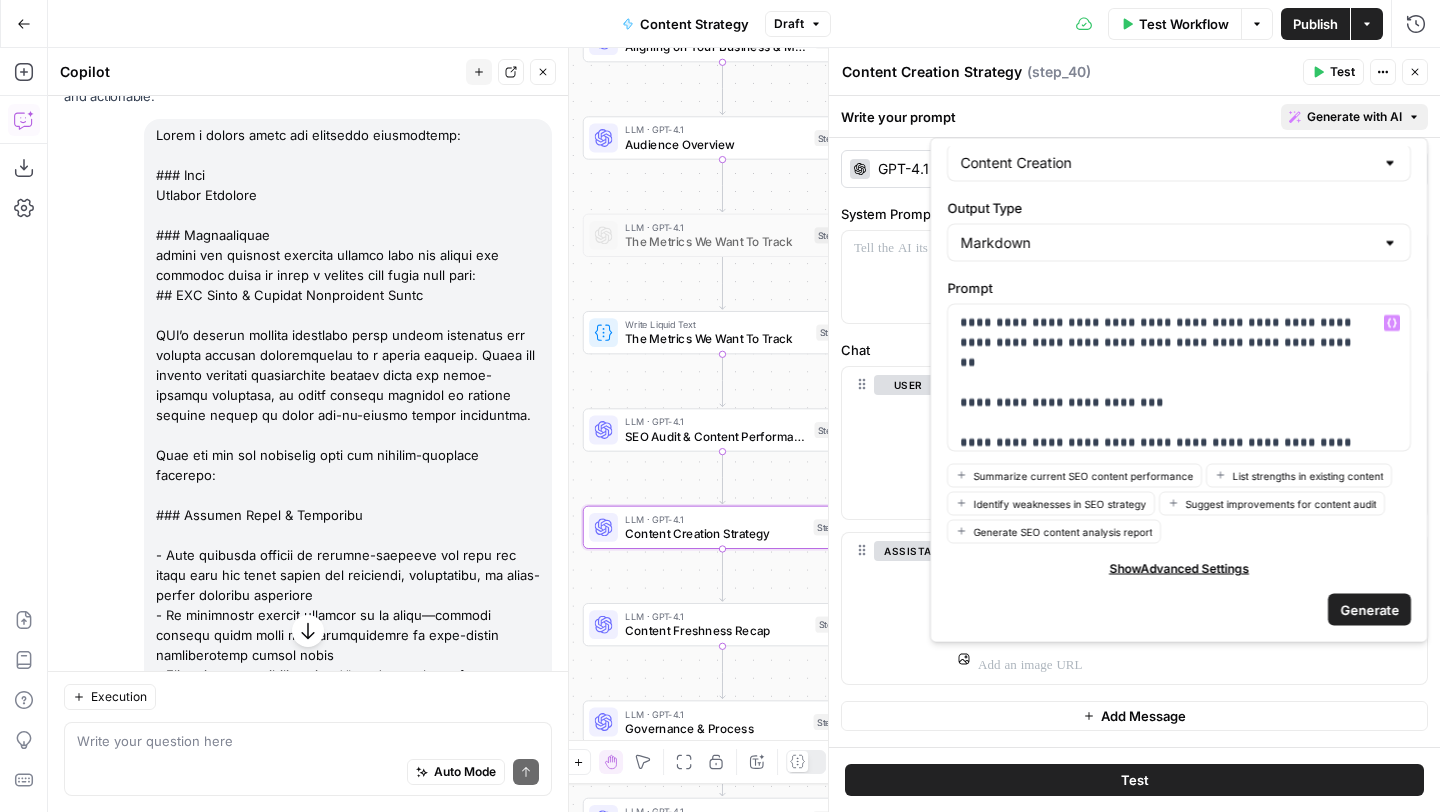 click on "Generate" at bounding box center [1369, 609] 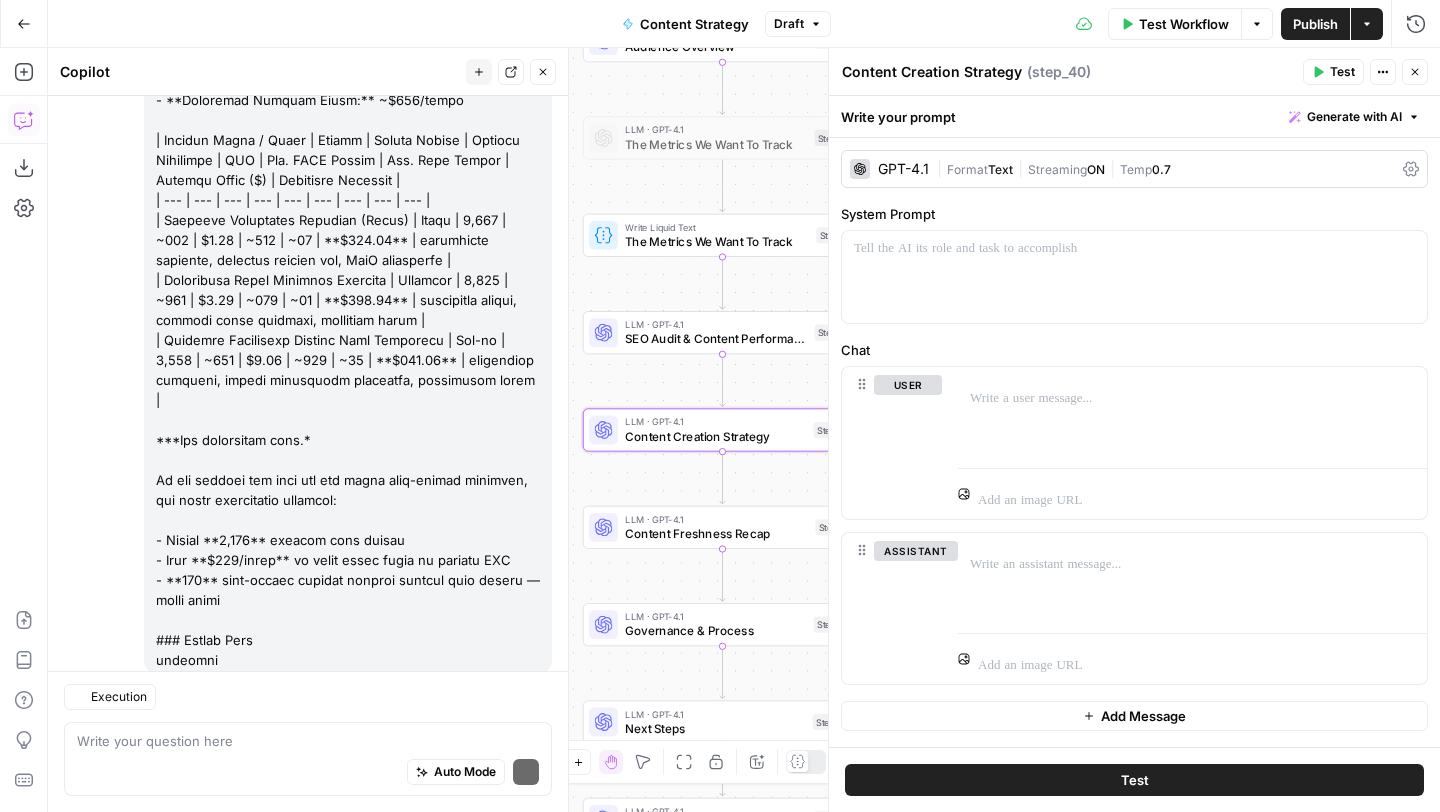 scroll, scrollTop: 15713, scrollLeft: 0, axis: vertical 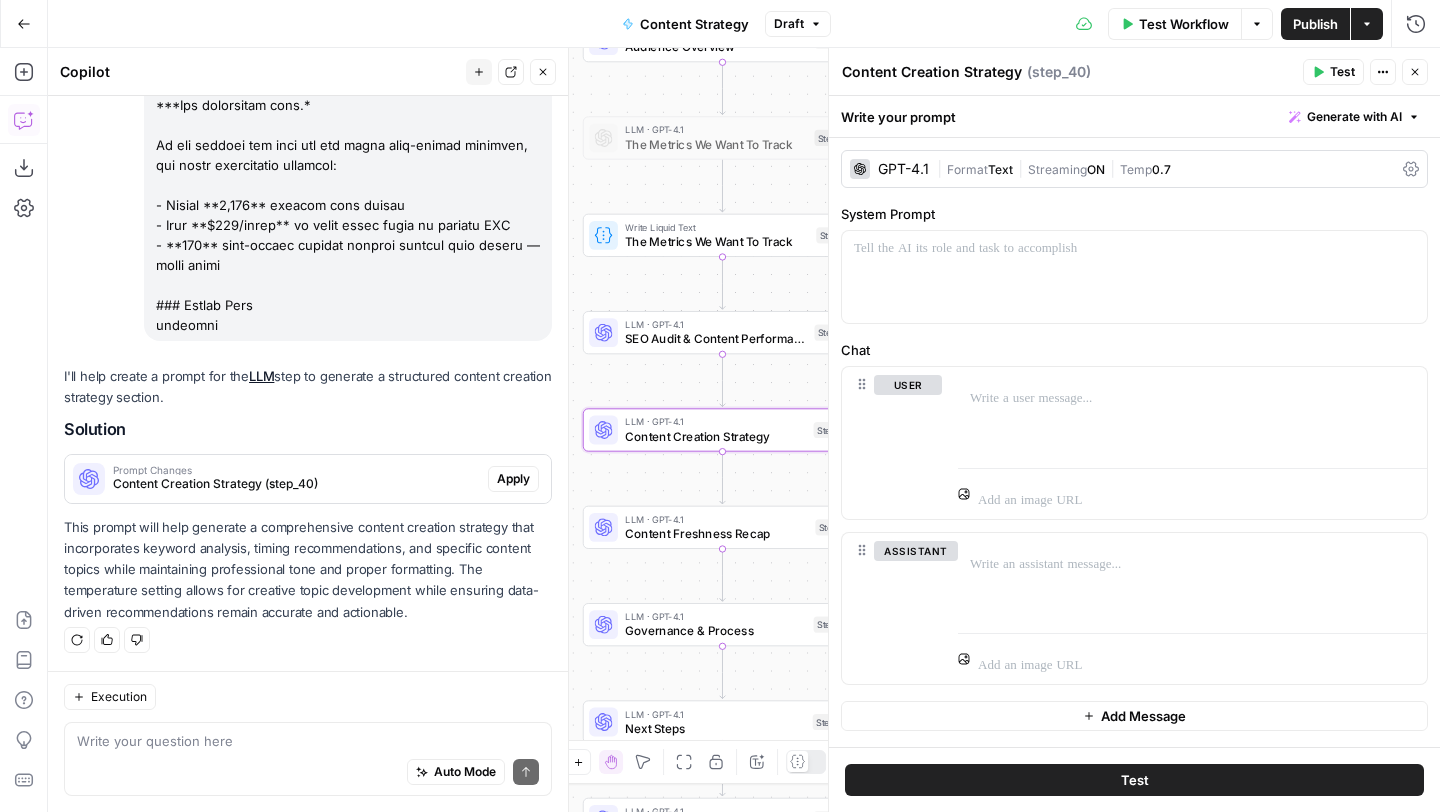 click on "Apply" at bounding box center (513, 479) 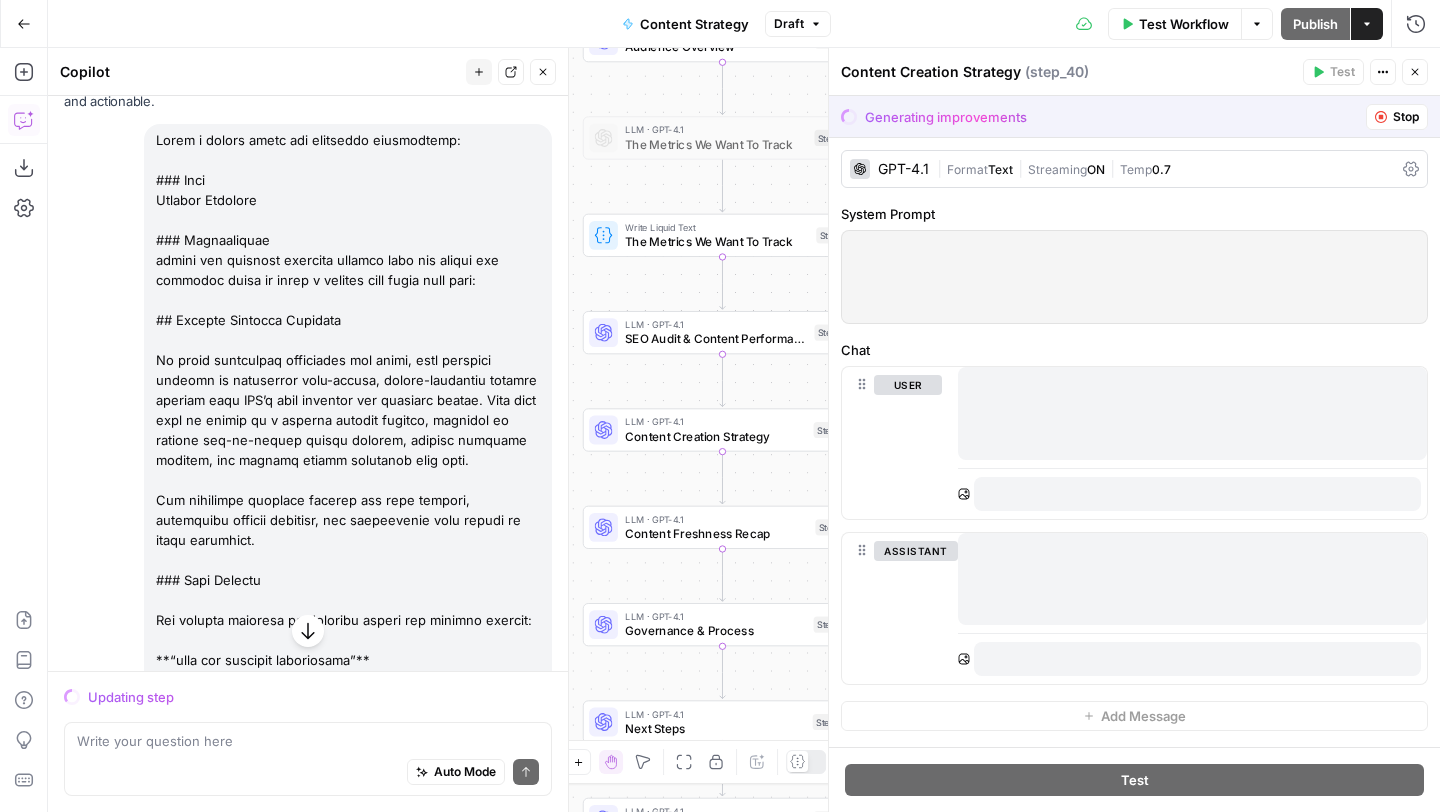 scroll, scrollTop: 12271, scrollLeft: 0, axis: vertical 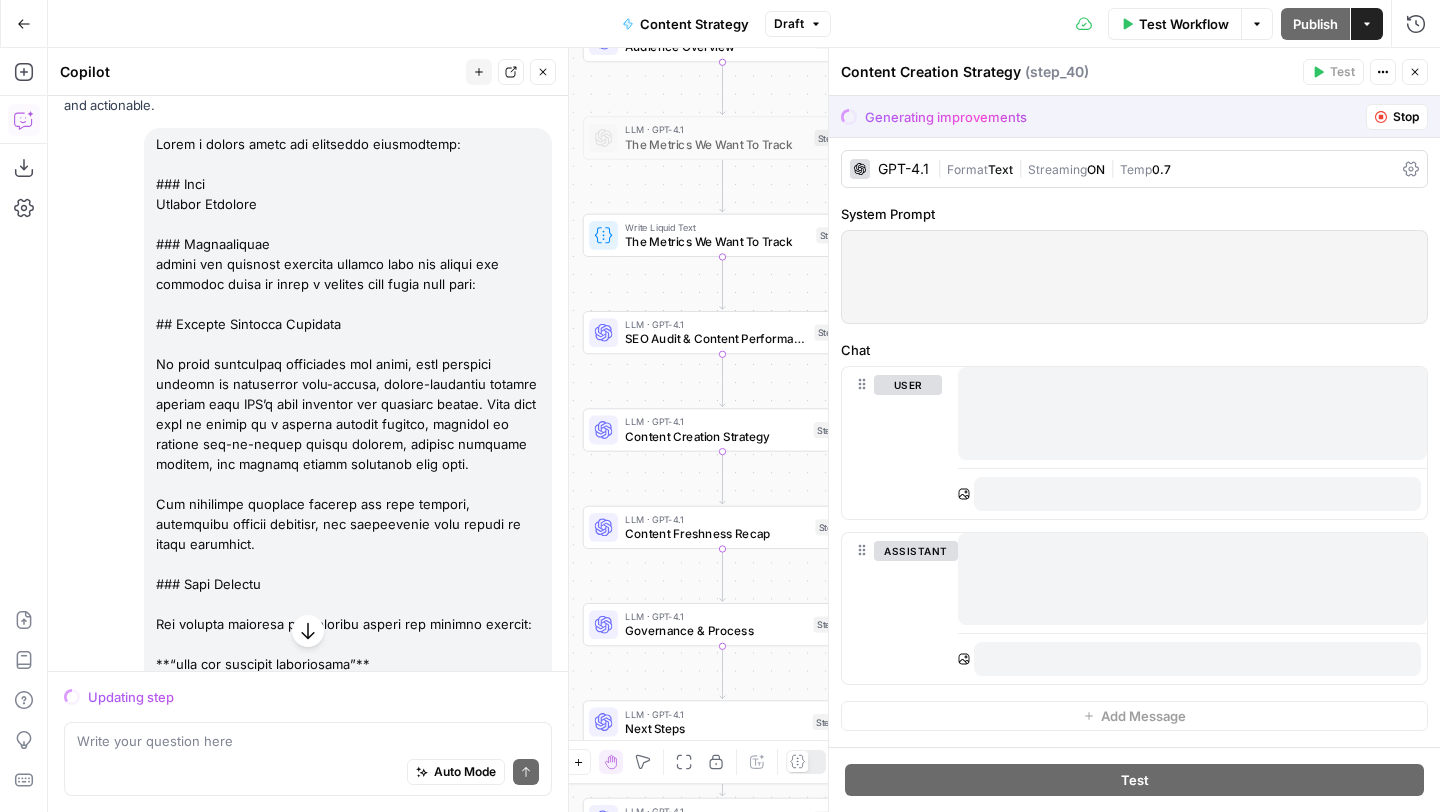 drag, startPoint x: 479, startPoint y: 408, endPoint x: 150, endPoint y: 386, distance: 329.73474 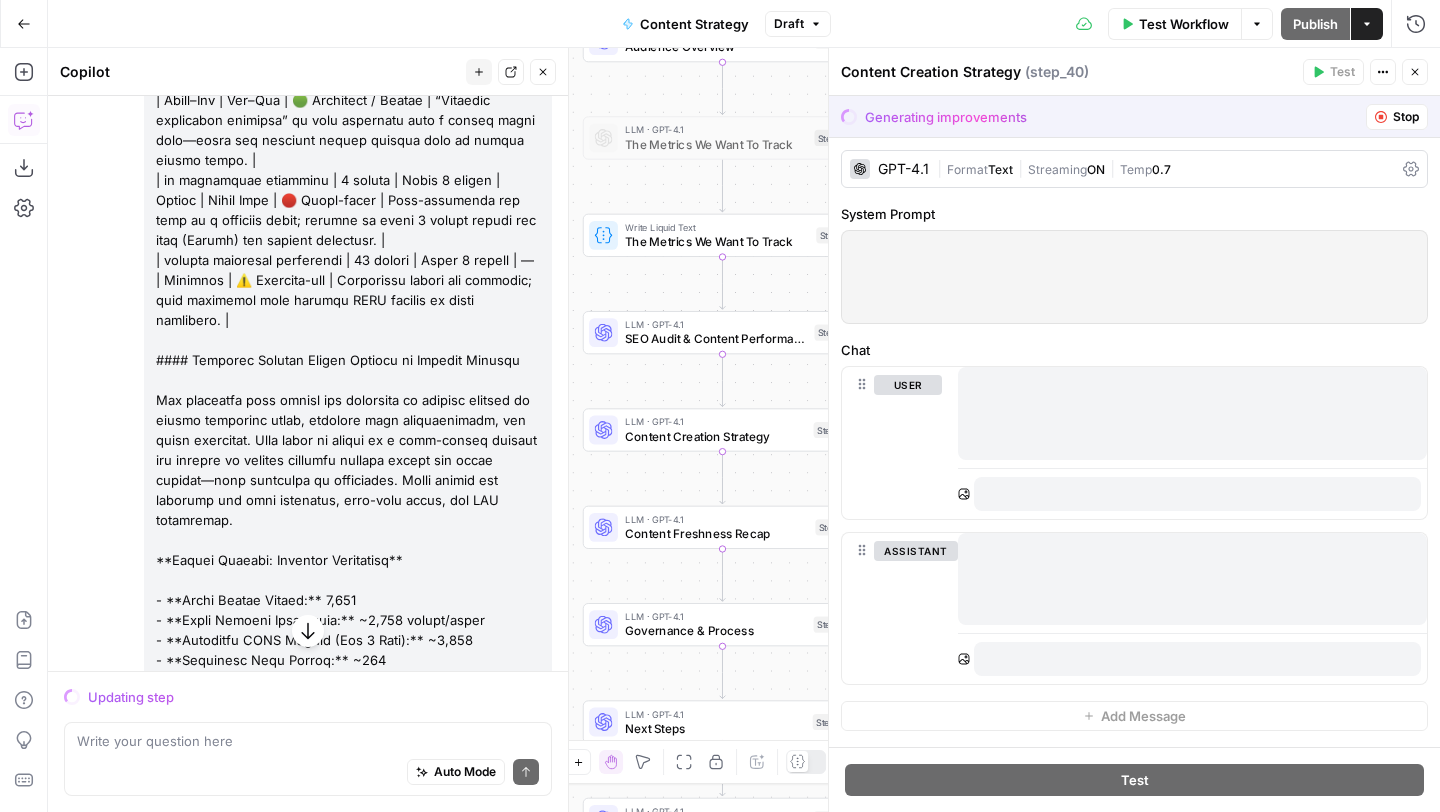 scroll, scrollTop: 15233, scrollLeft: 0, axis: vertical 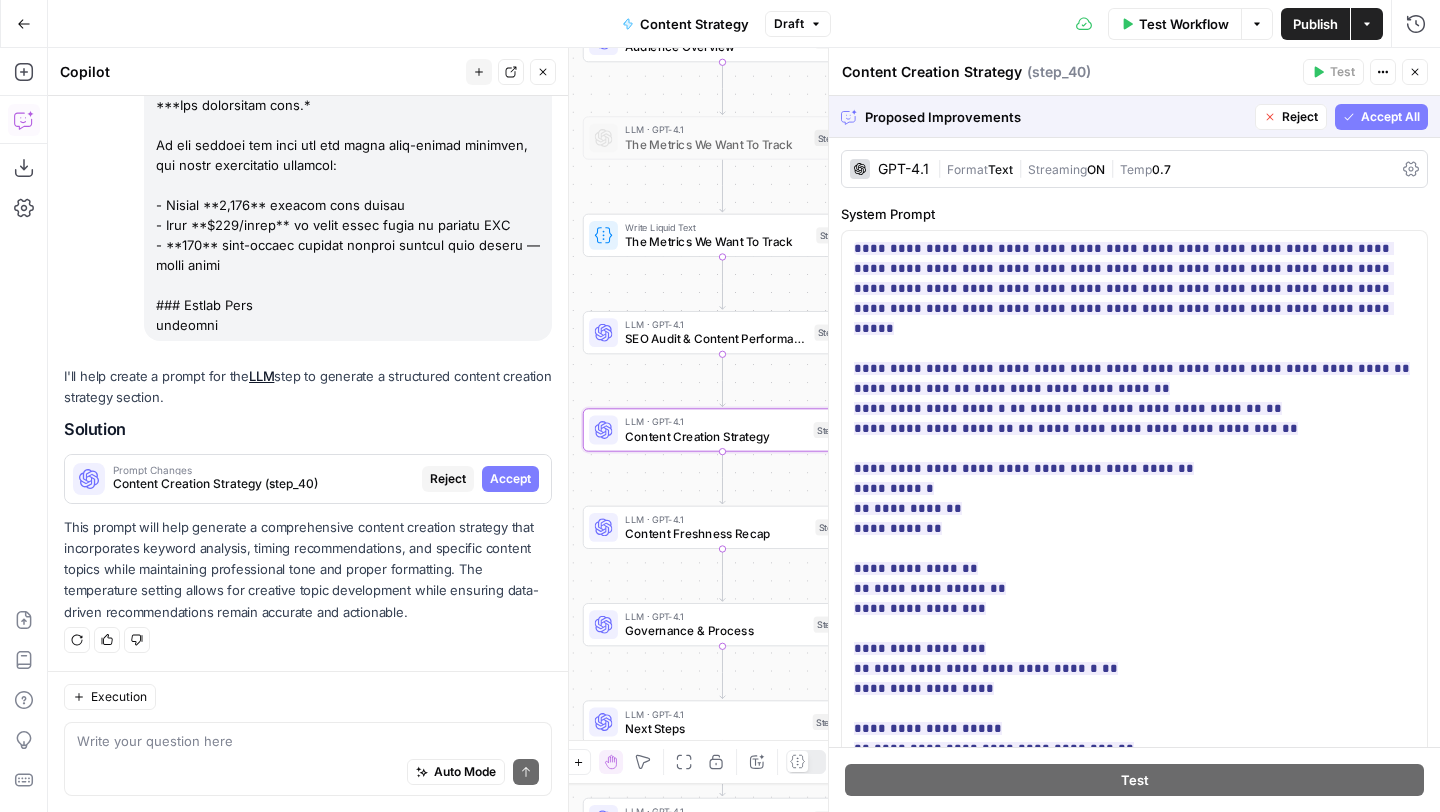 click on "Accept" at bounding box center [510, 479] 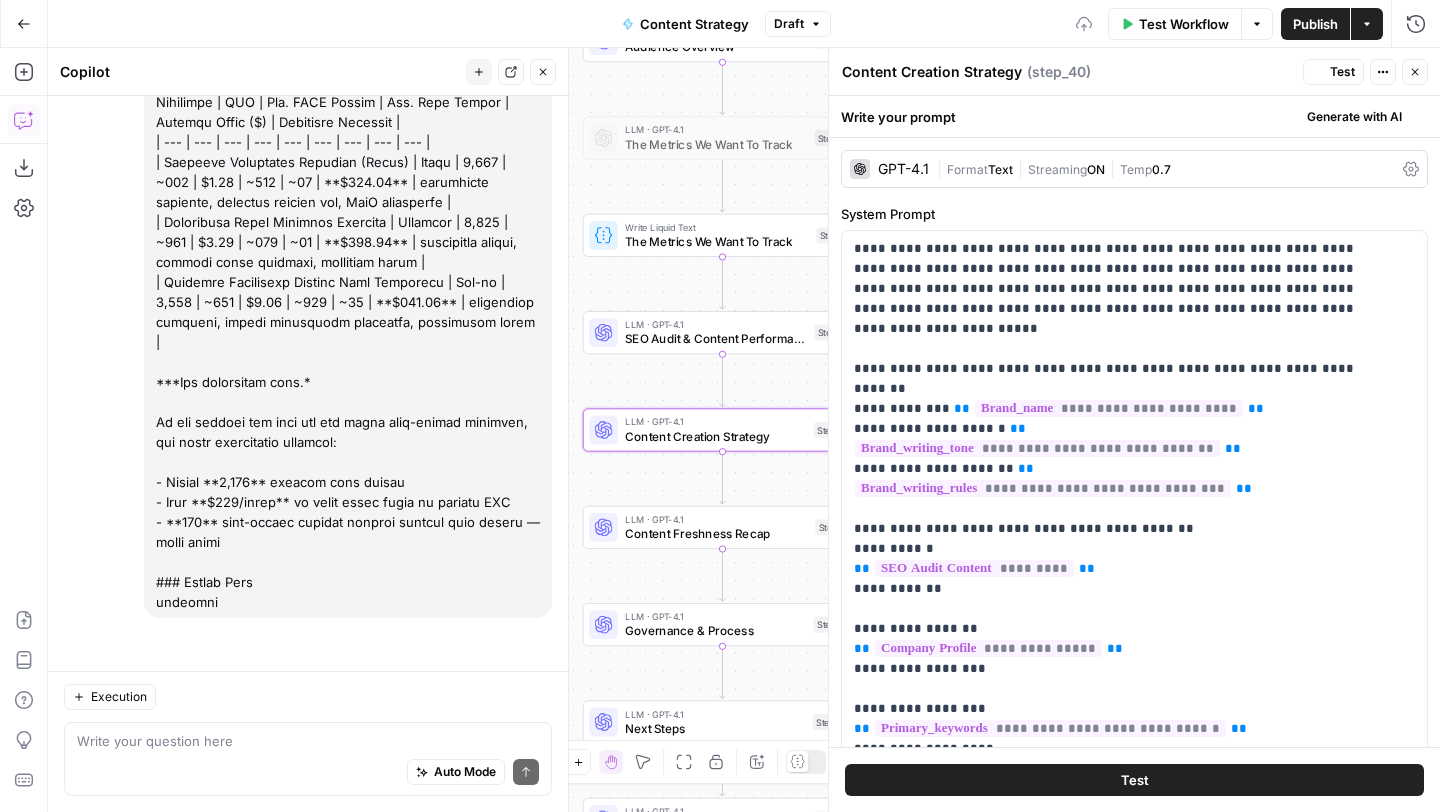 scroll, scrollTop: 15745, scrollLeft: 0, axis: vertical 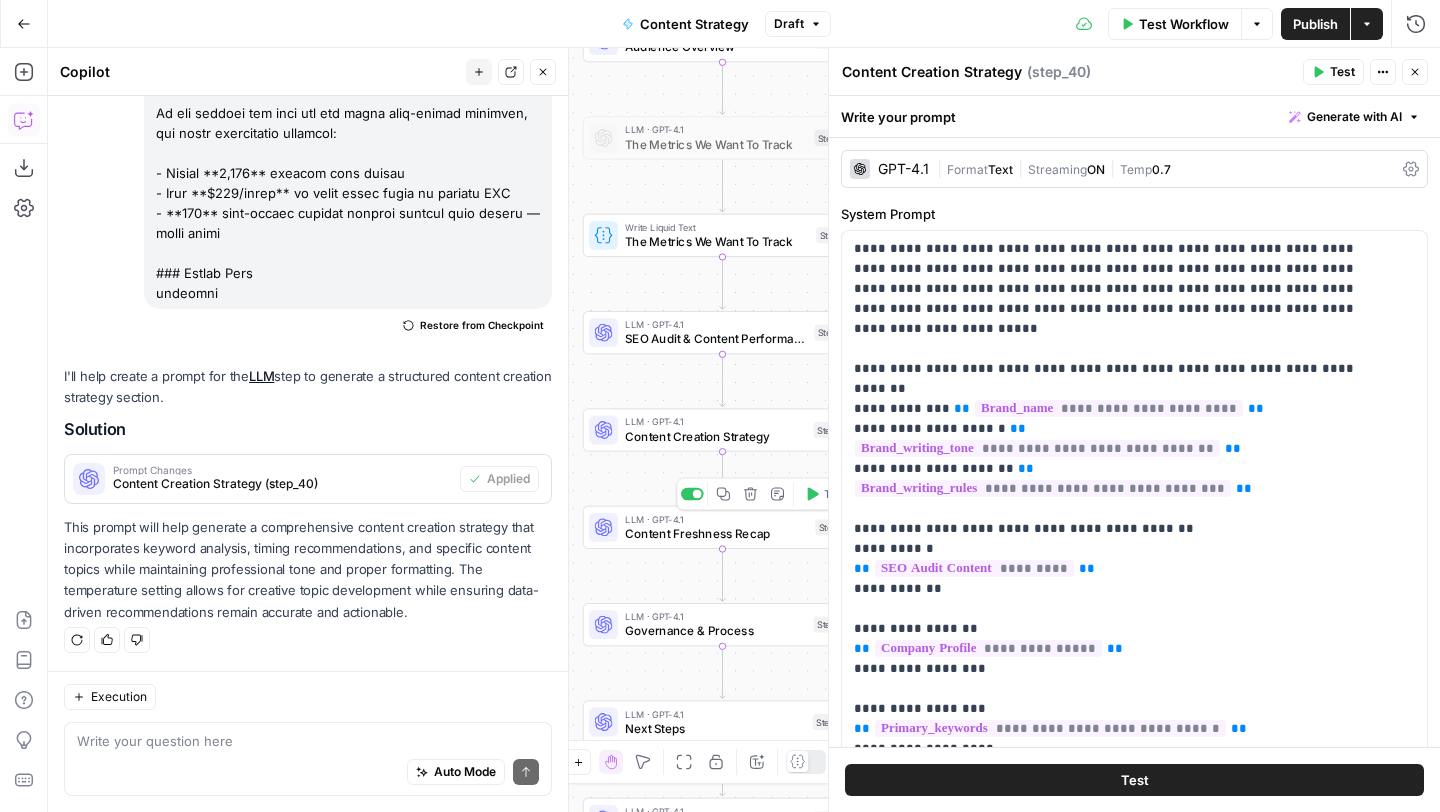 click on "Content Freshness Recap" at bounding box center (716, 534) 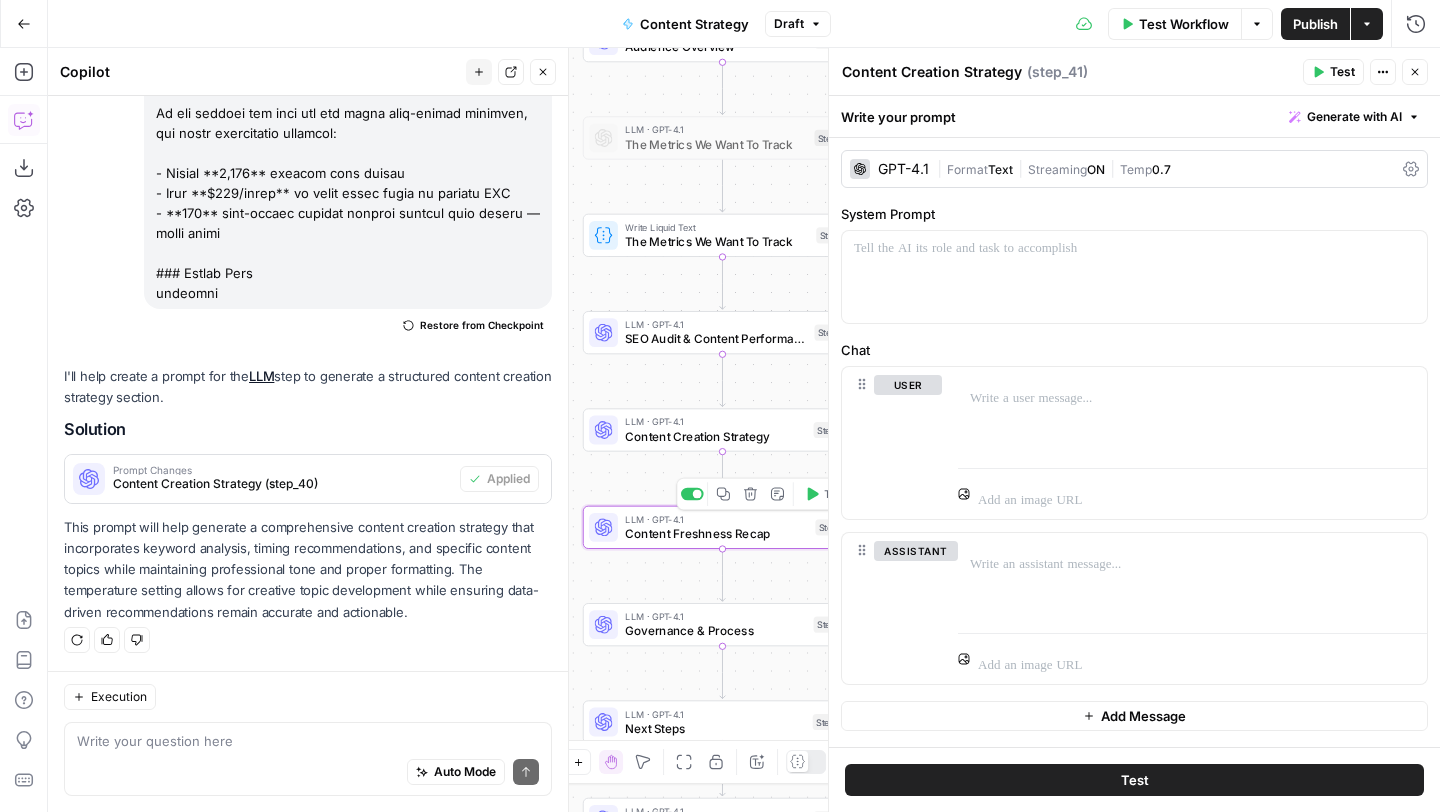 type on "Content Freshness Recap" 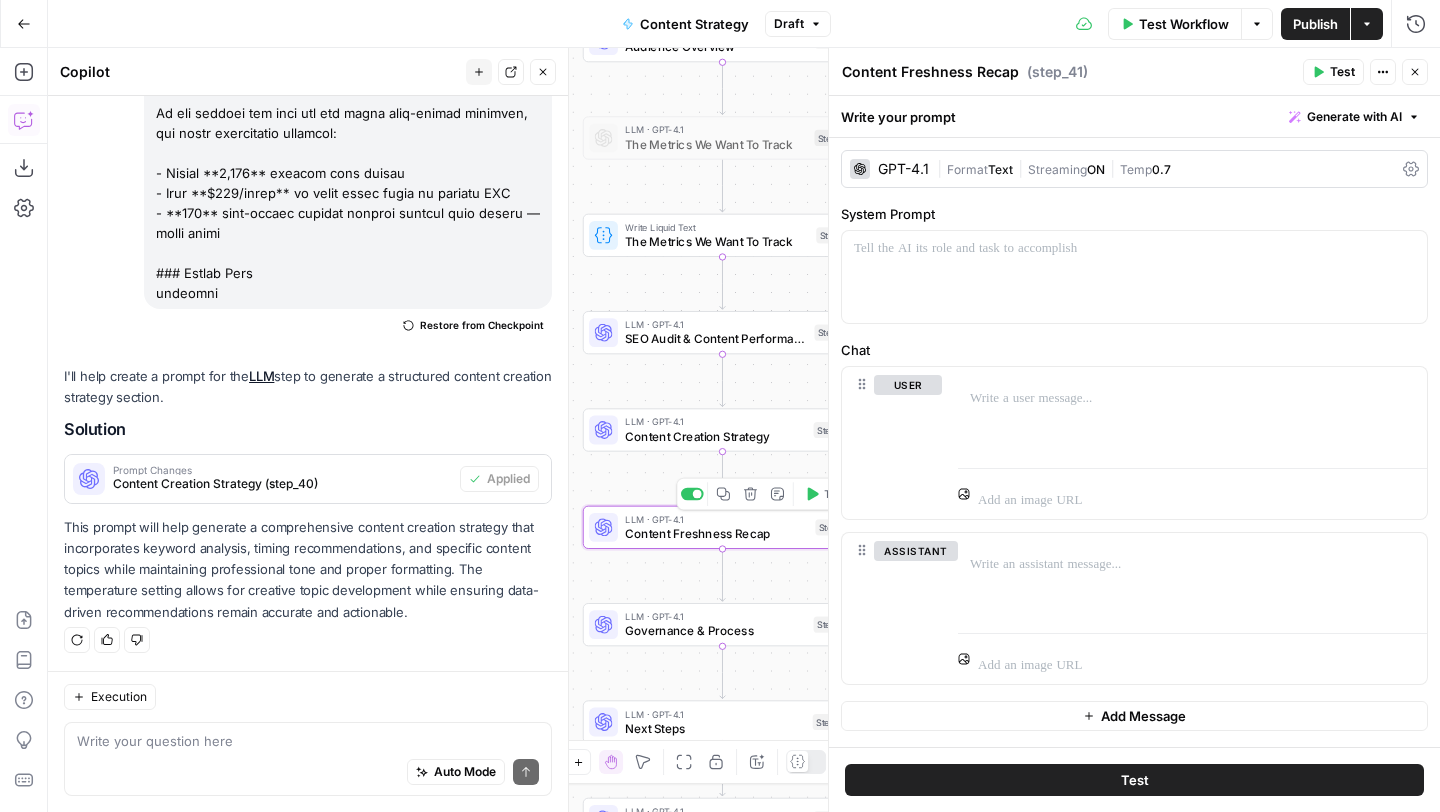 scroll, scrollTop: 15745, scrollLeft: 0, axis: vertical 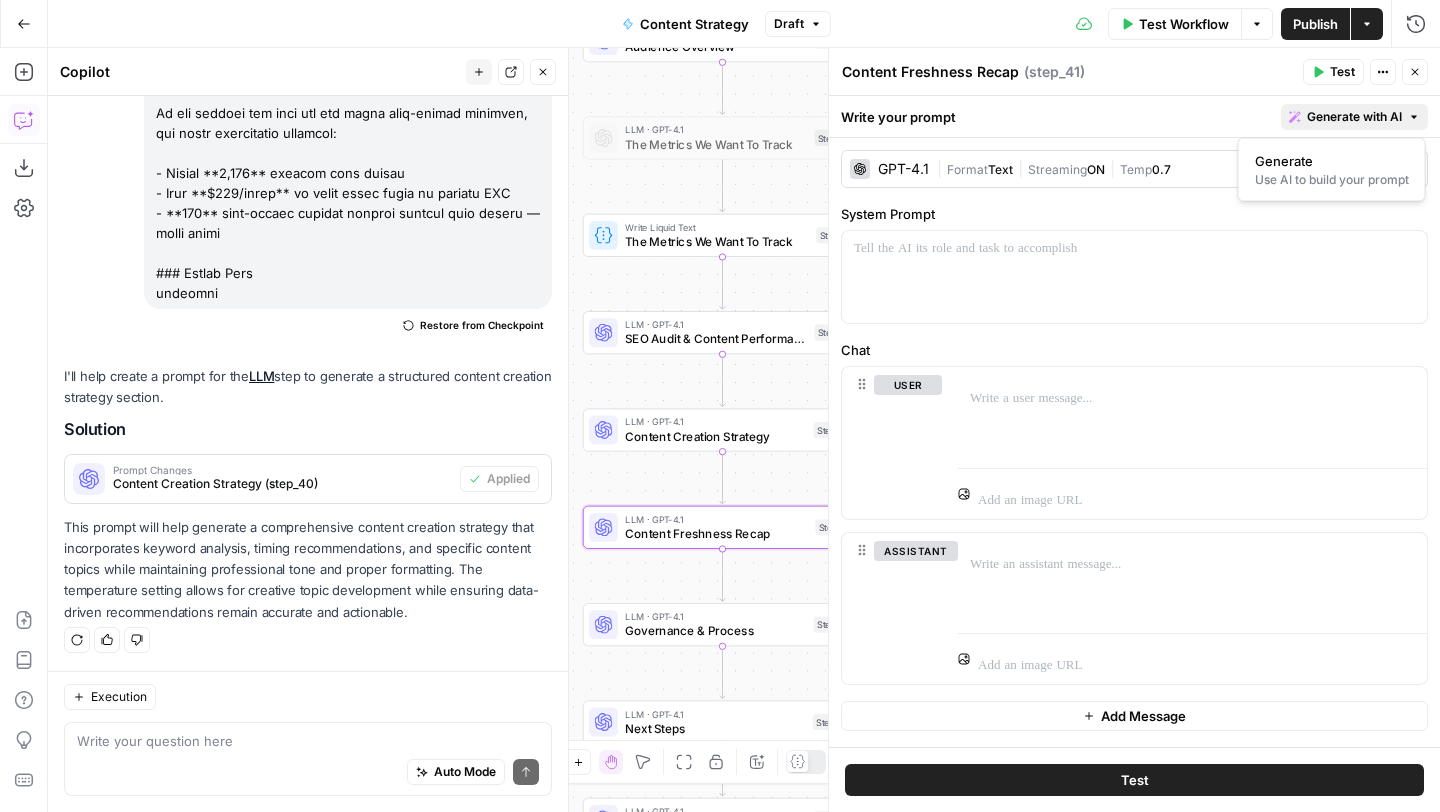 click on "Generate with AI" at bounding box center [1354, 117] 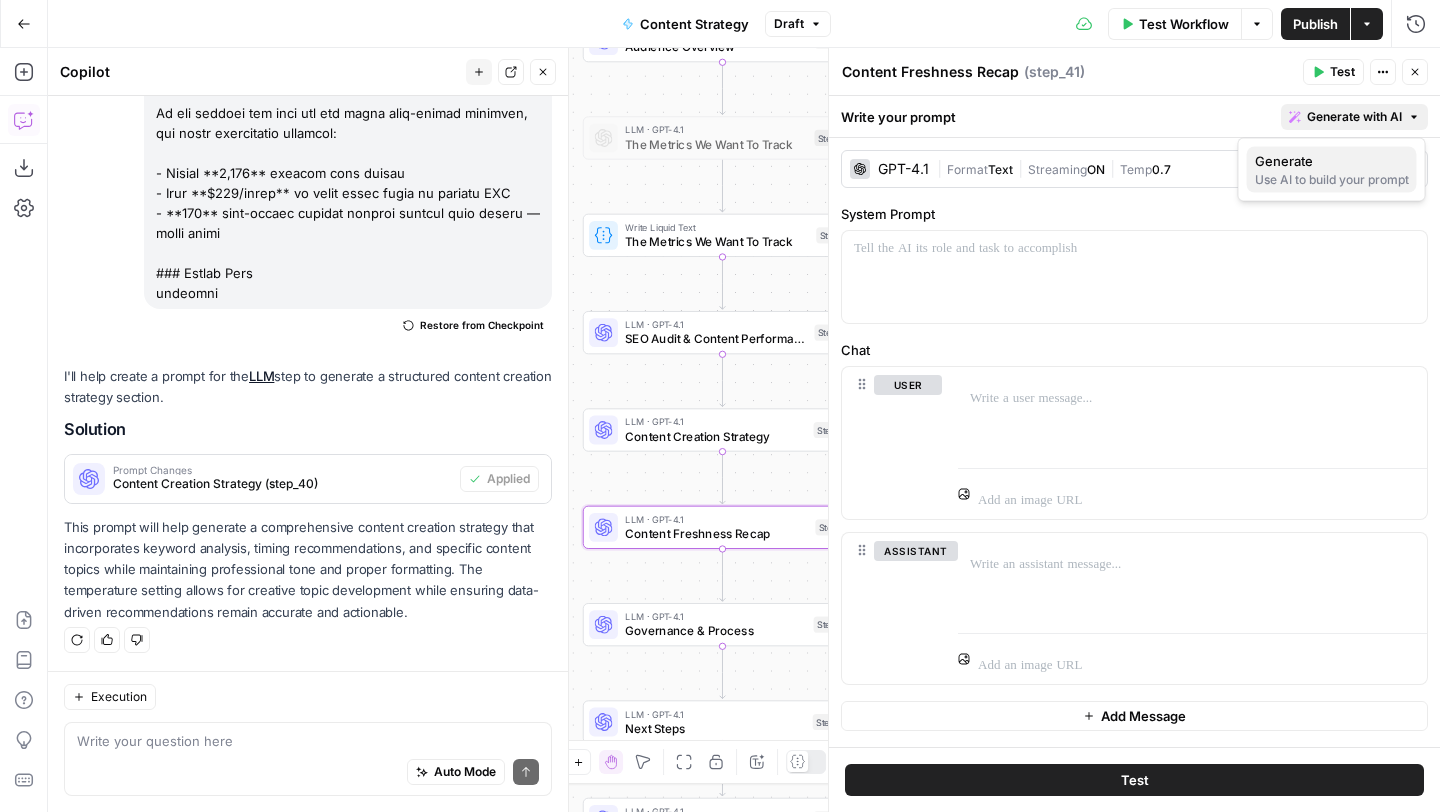 click on "Use AI to build your prompt" at bounding box center [1332, 180] 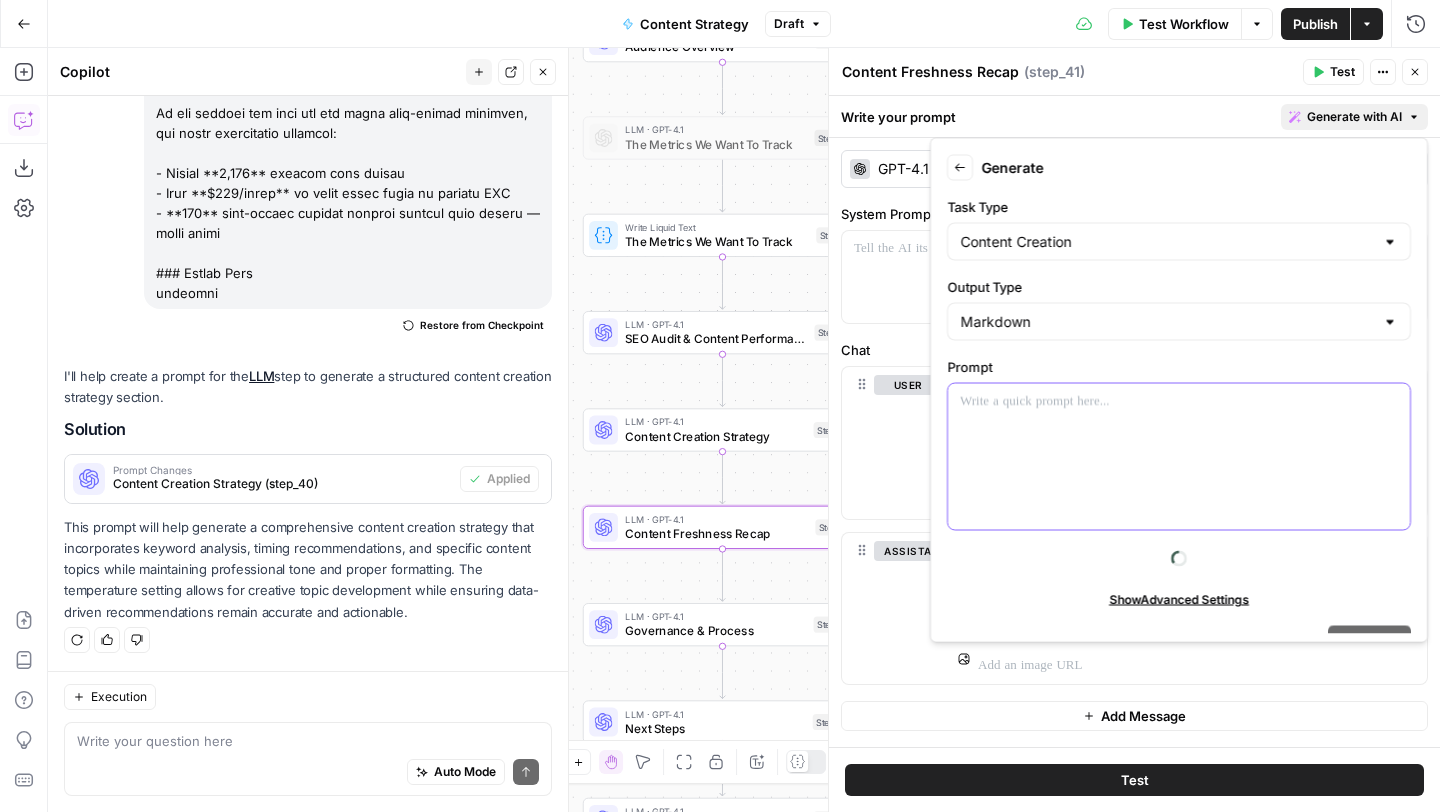 click at bounding box center [1179, 457] 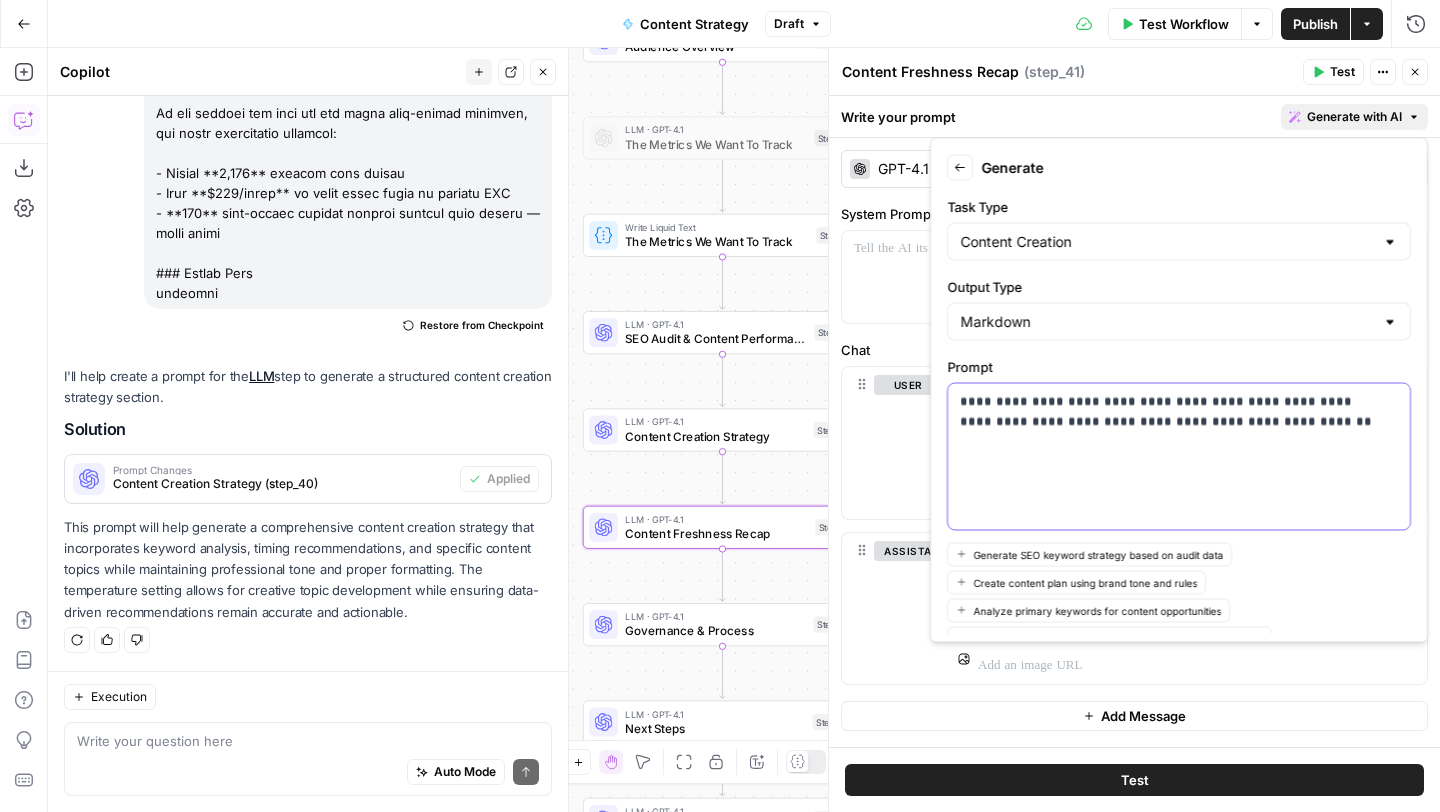 click on "**********" at bounding box center [1171, 432] 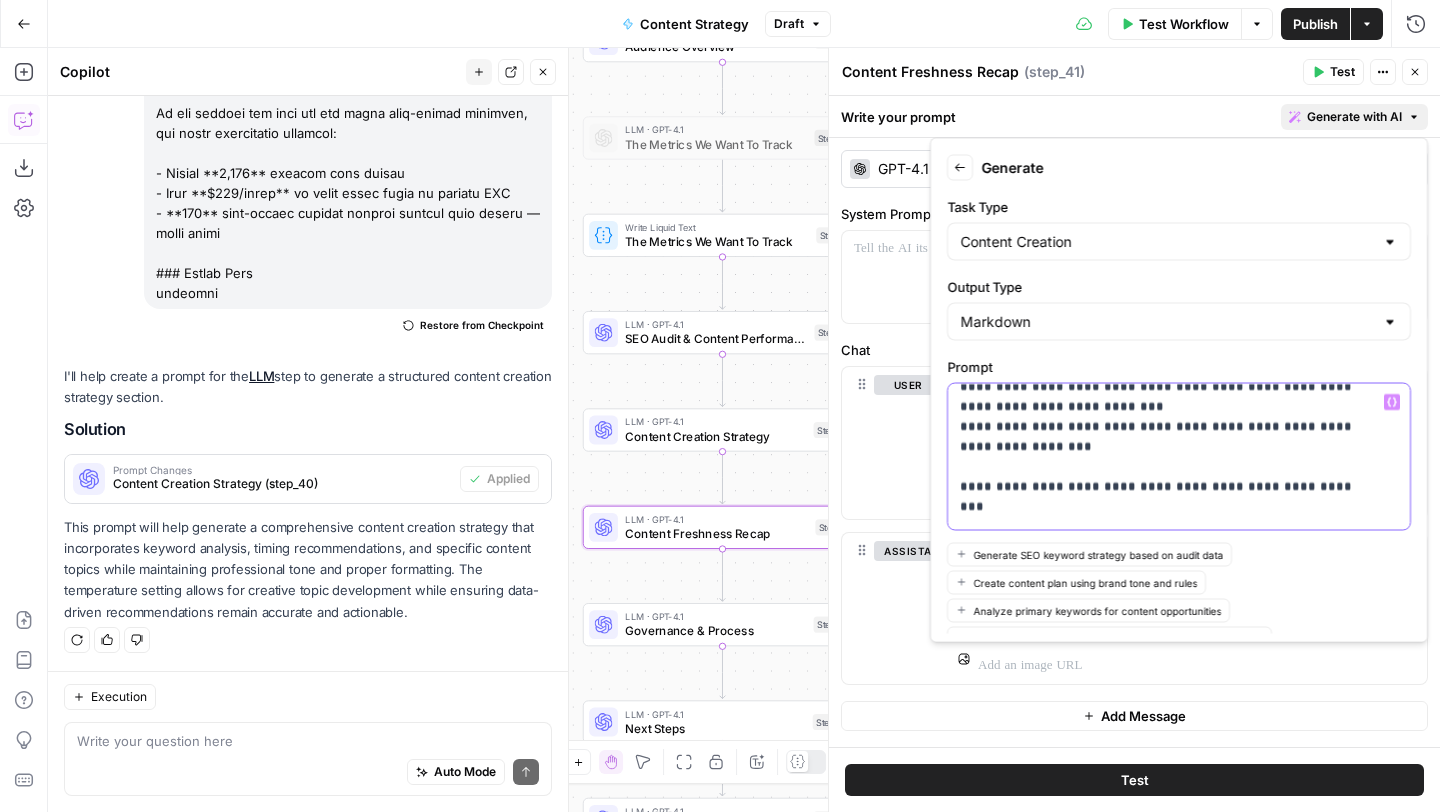 scroll, scrollTop: 770, scrollLeft: 0, axis: vertical 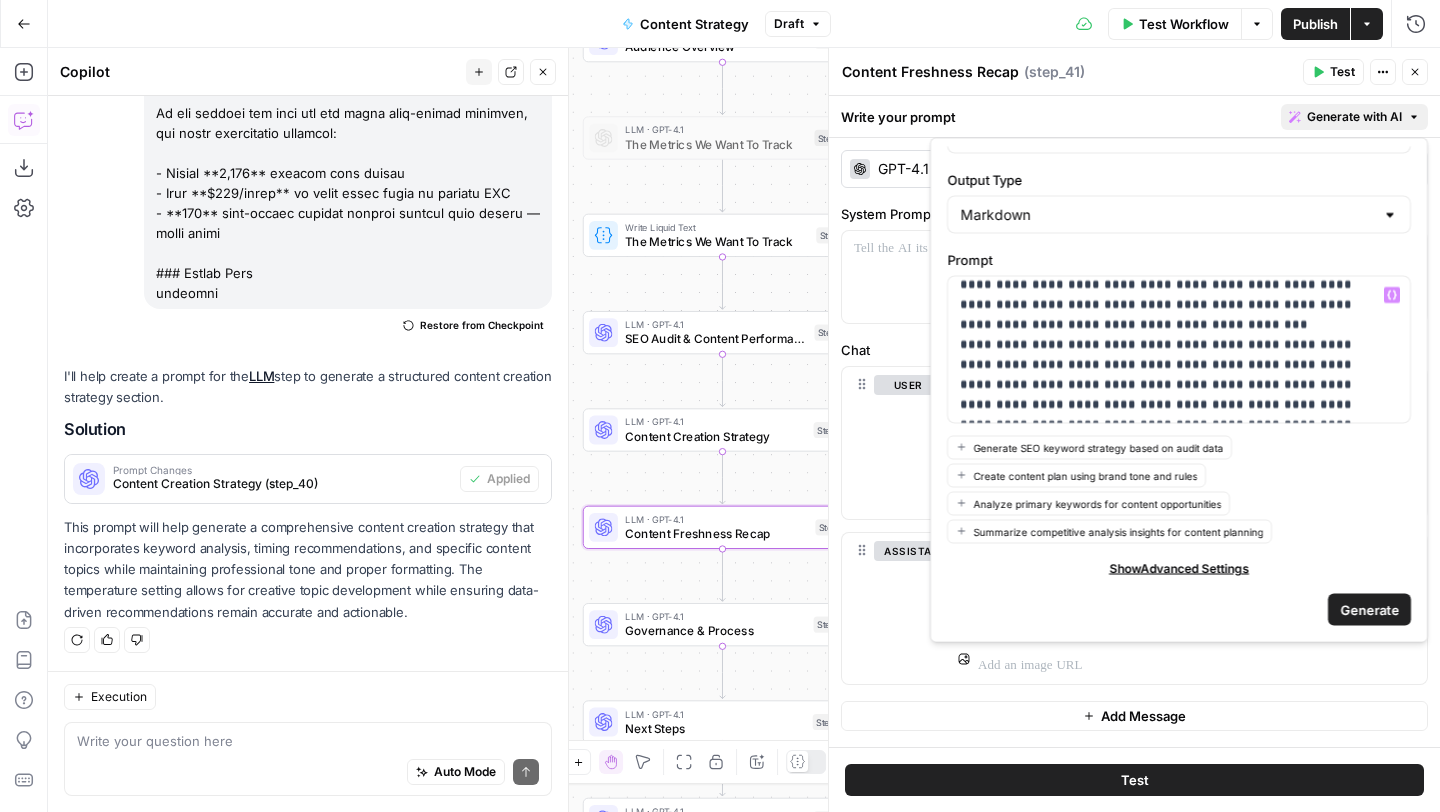 click on "Generate" at bounding box center (1369, 609) 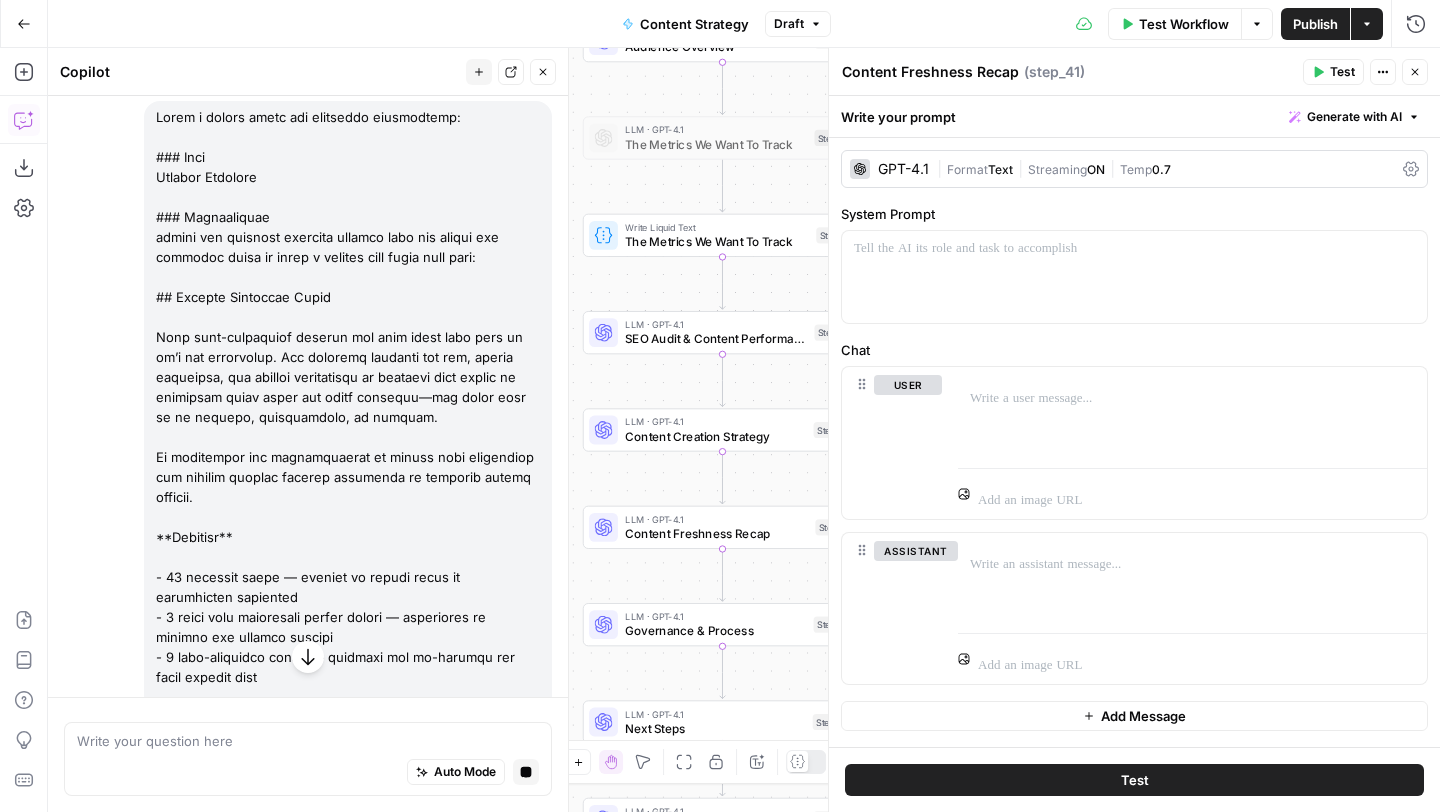 scroll, scrollTop: 15615, scrollLeft: 0, axis: vertical 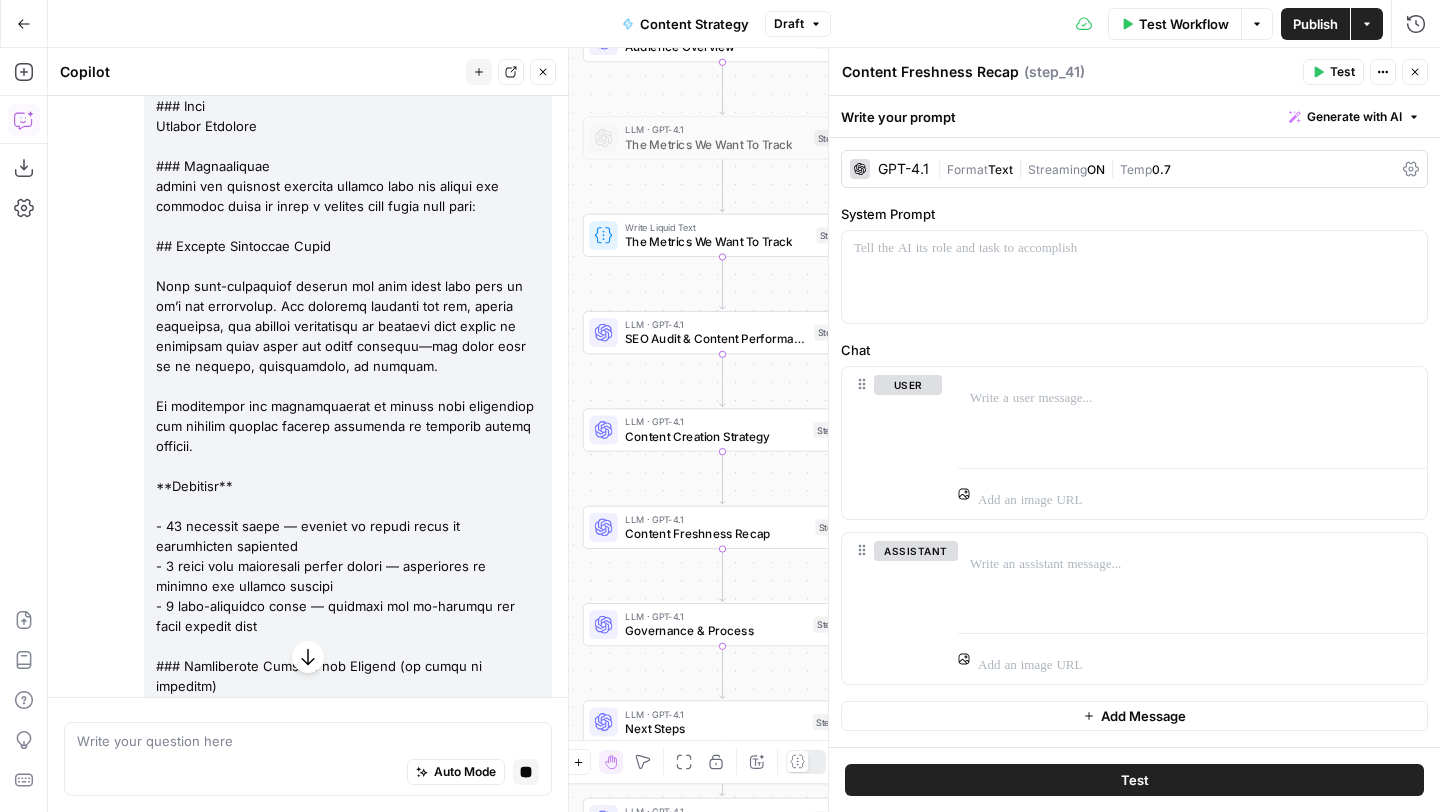 drag, startPoint x: 481, startPoint y: 410, endPoint x: 155, endPoint y: 384, distance: 327.03516 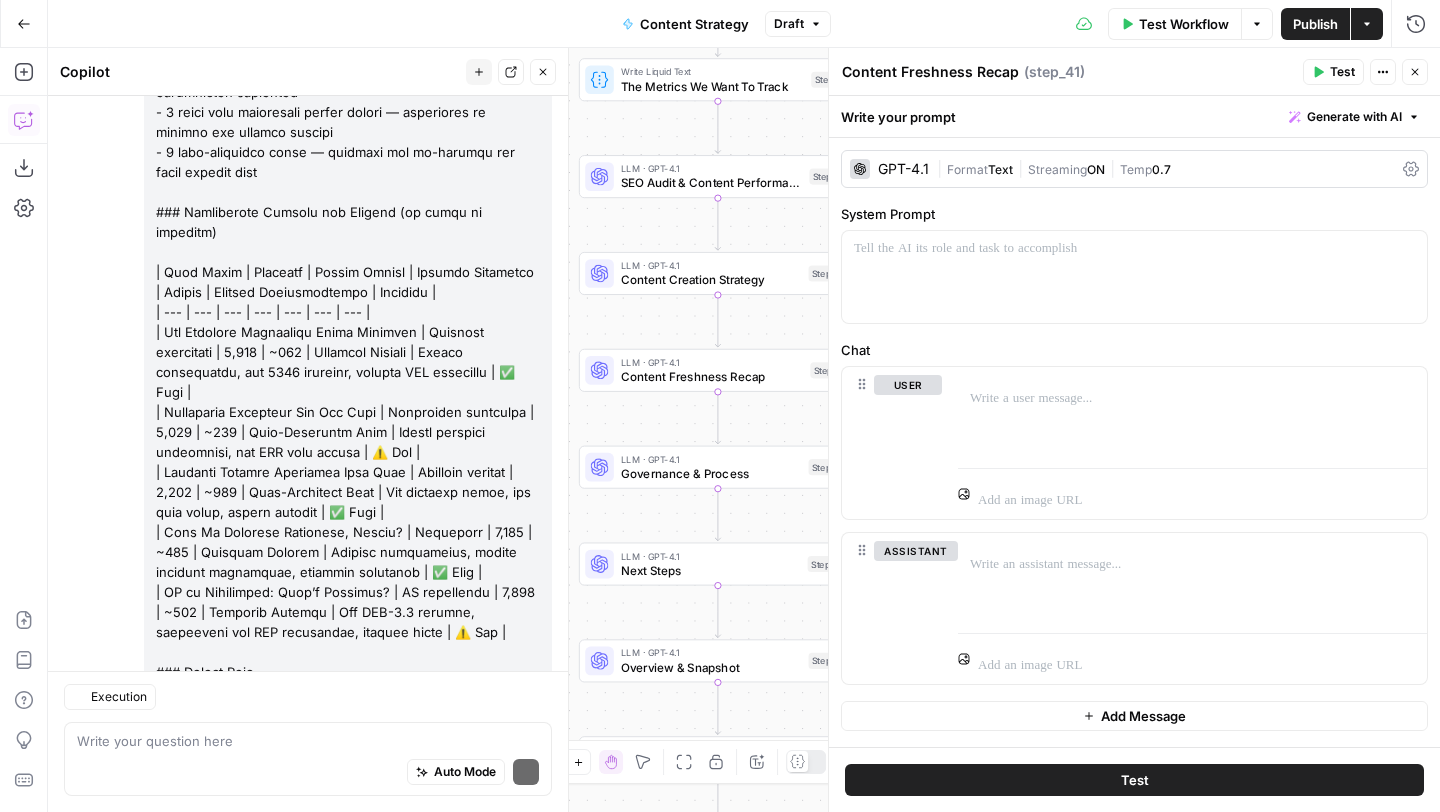 scroll, scrollTop: 17151, scrollLeft: 0, axis: vertical 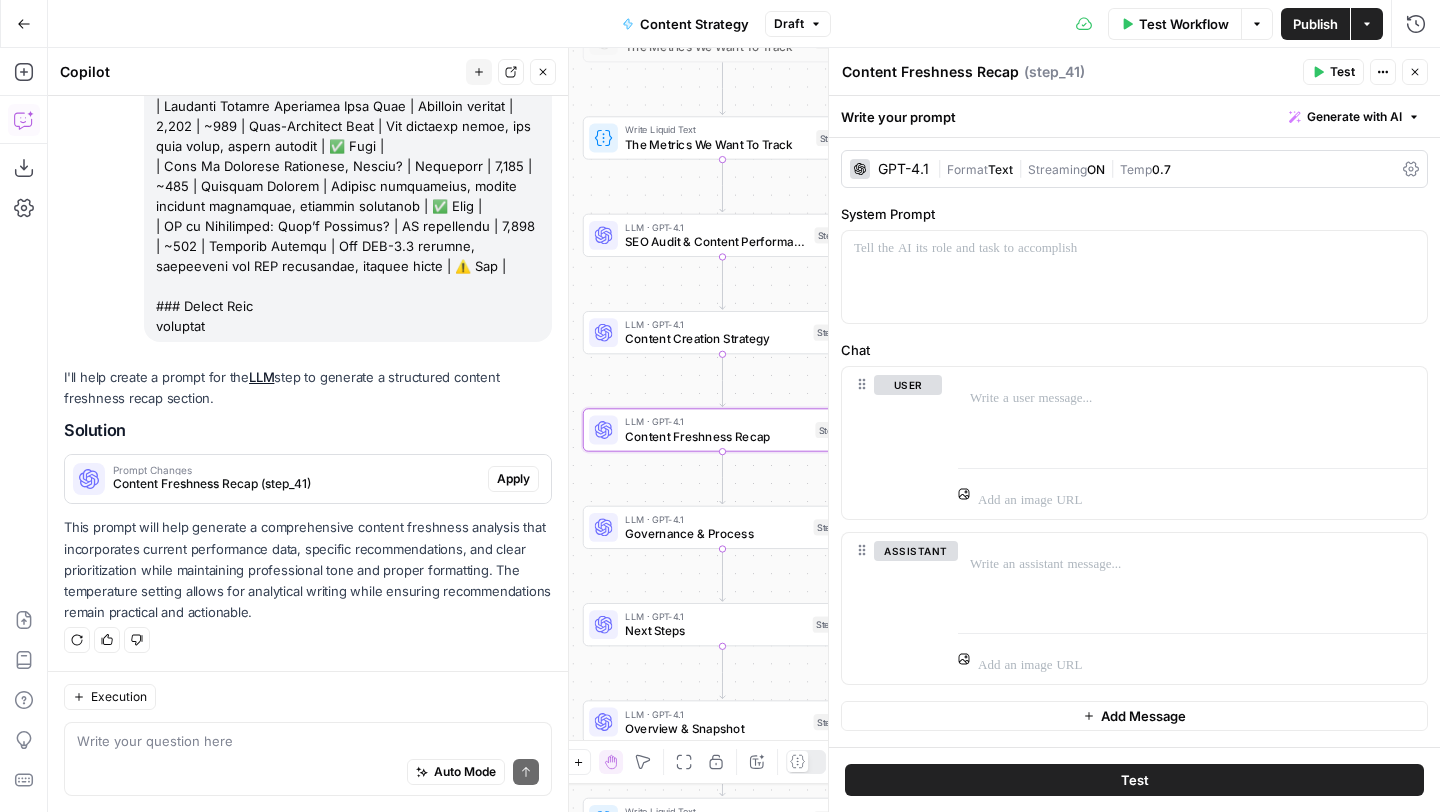 click on "Apply" at bounding box center [513, 479] 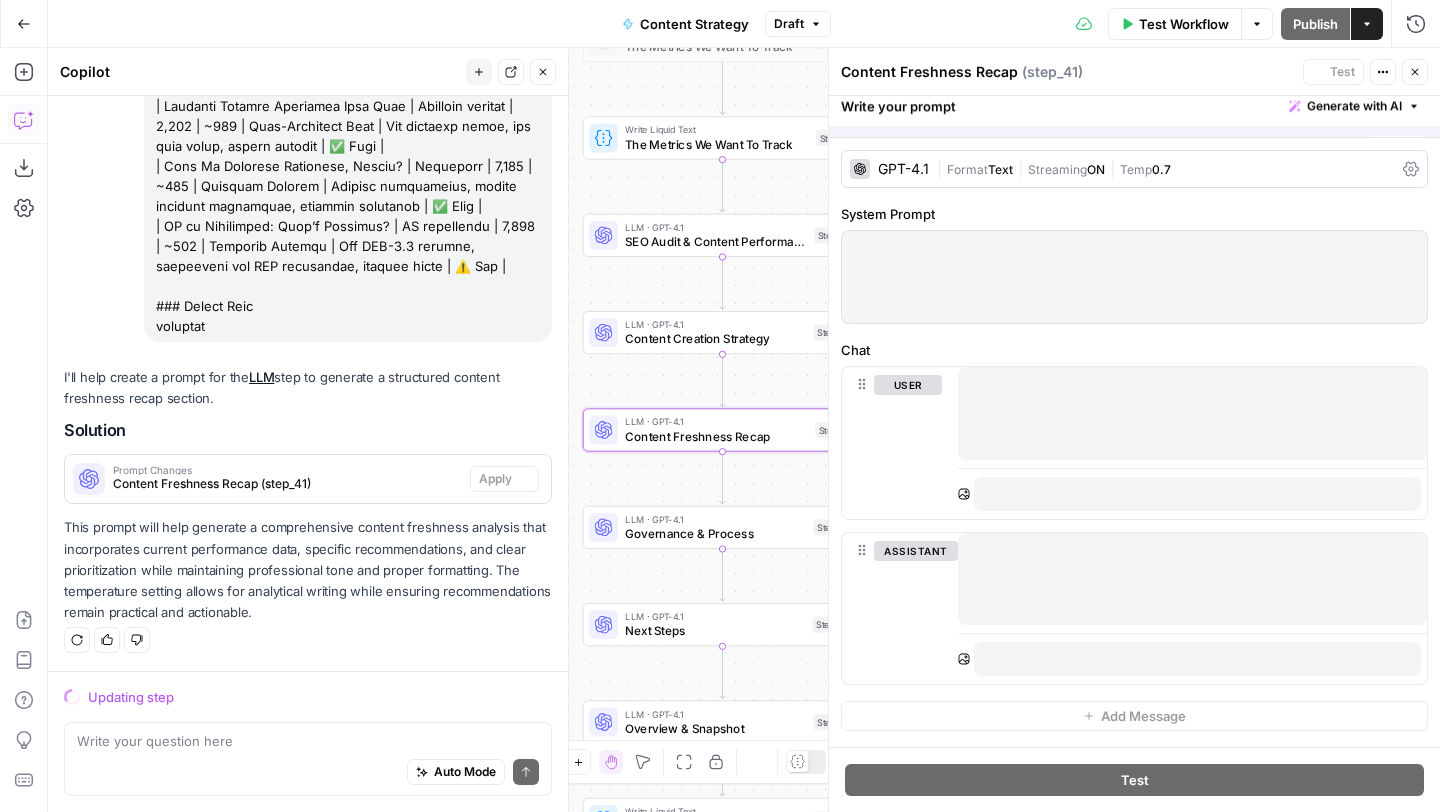 scroll, scrollTop: 16639, scrollLeft: 0, axis: vertical 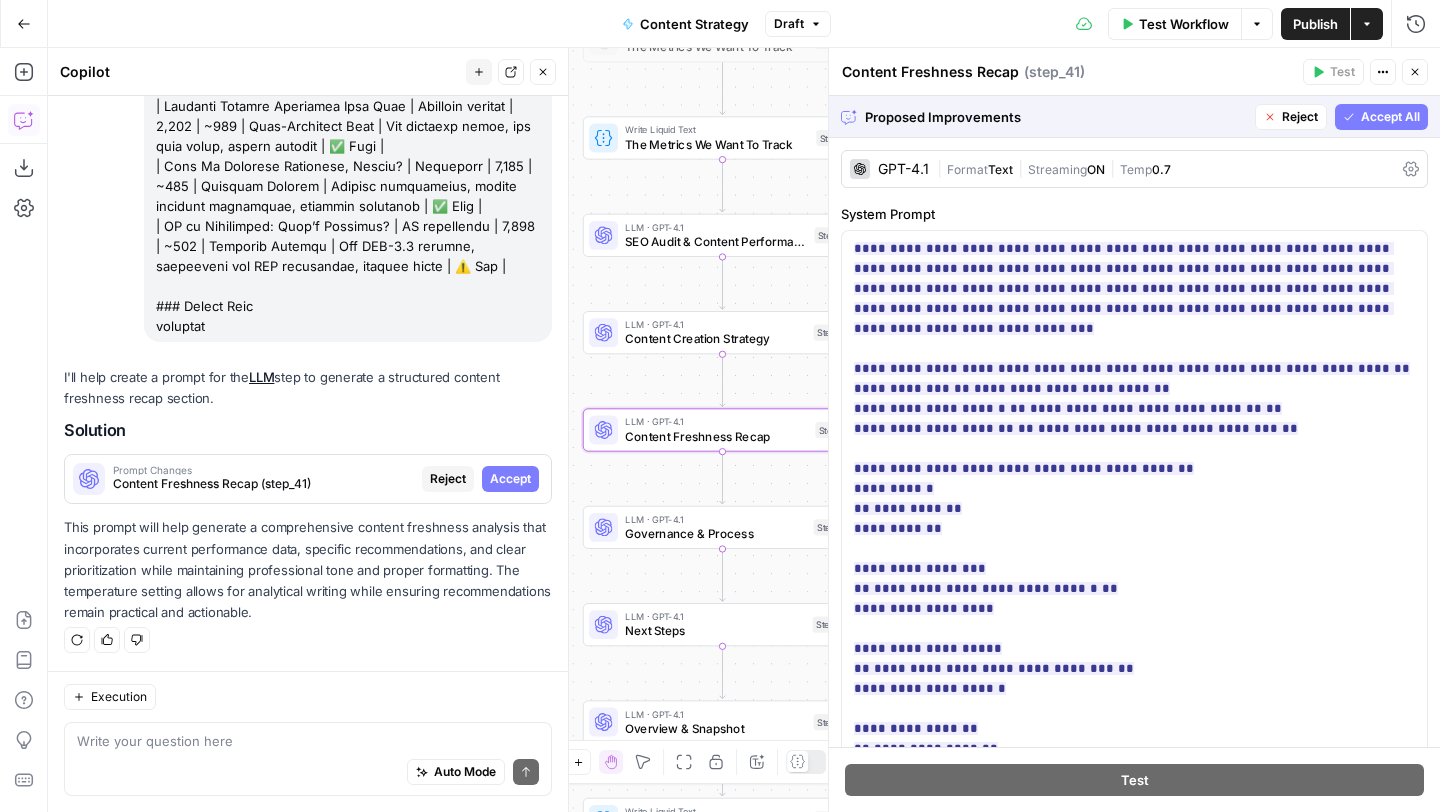 click on "Accept" at bounding box center [510, 479] 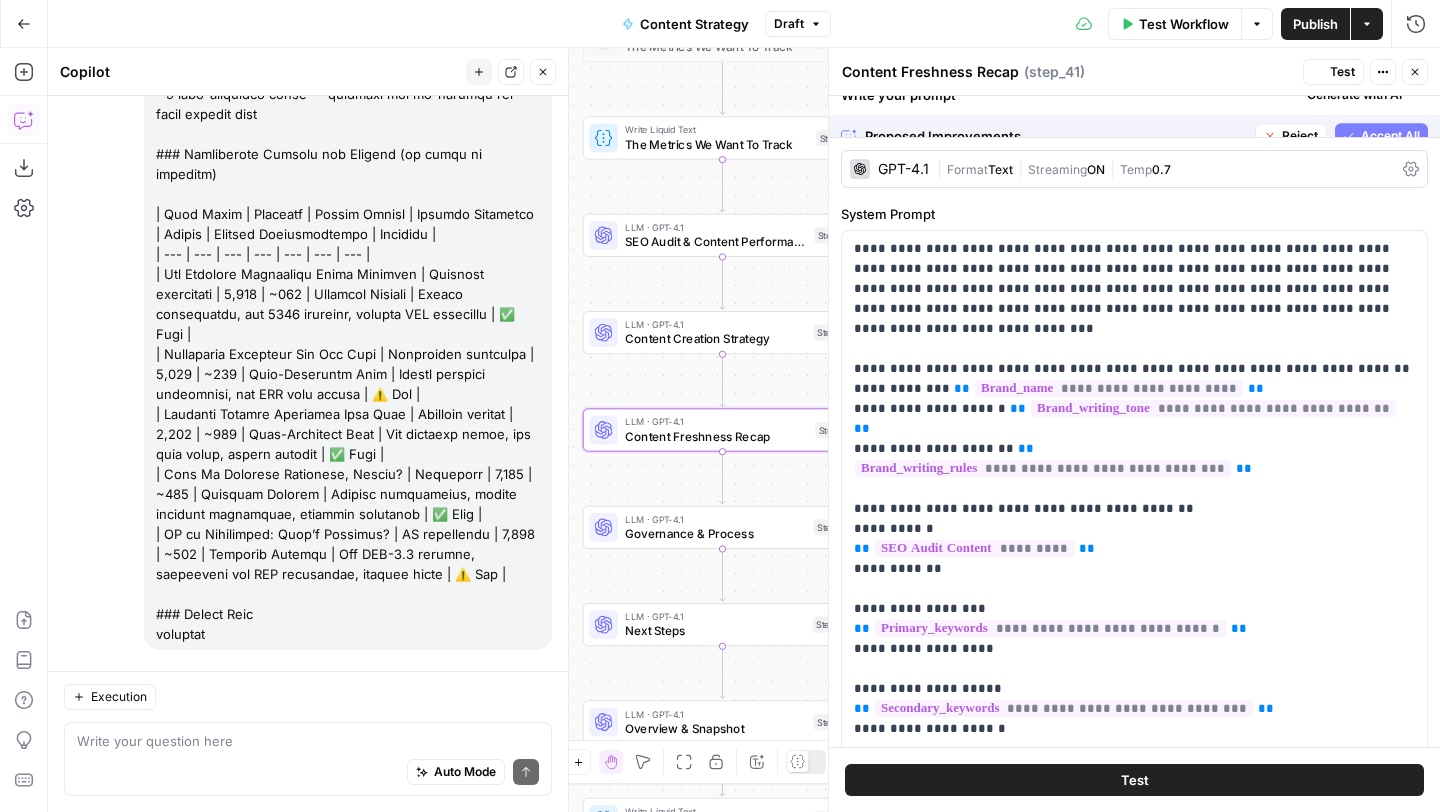 scroll, scrollTop: 17183, scrollLeft: 0, axis: vertical 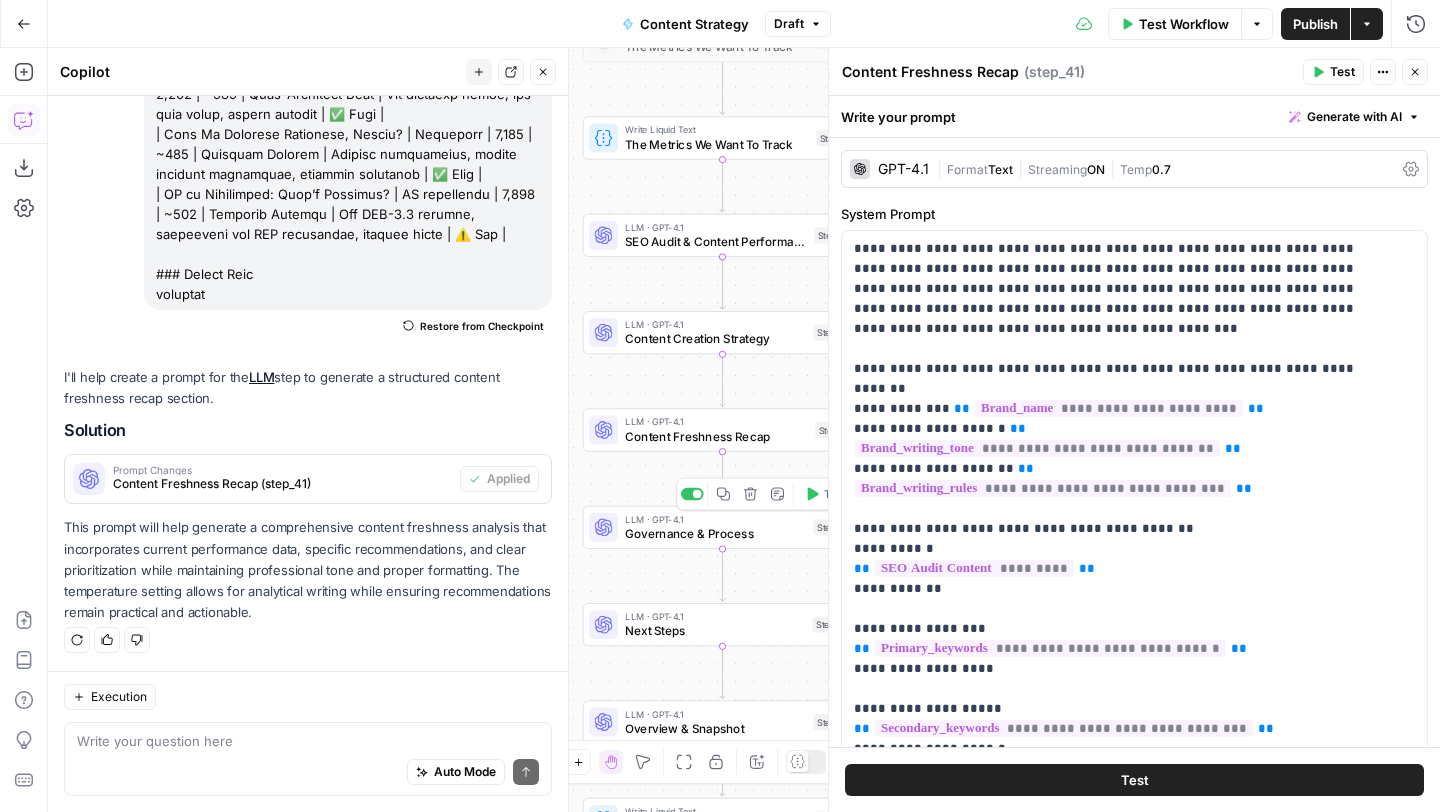 click on "LLM · GPT-4.1" at bounding box center [715, 519] 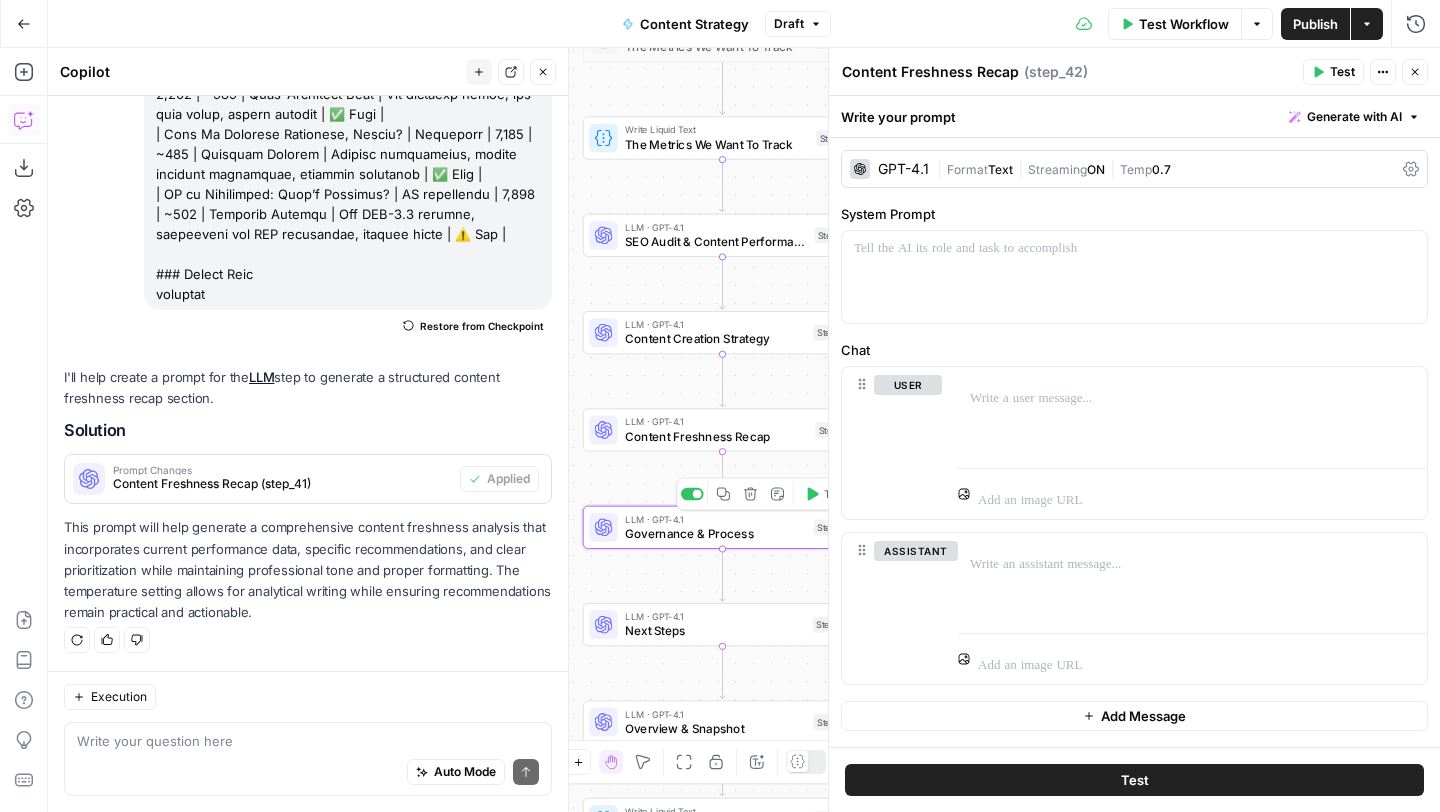 type on "Governance & Process" 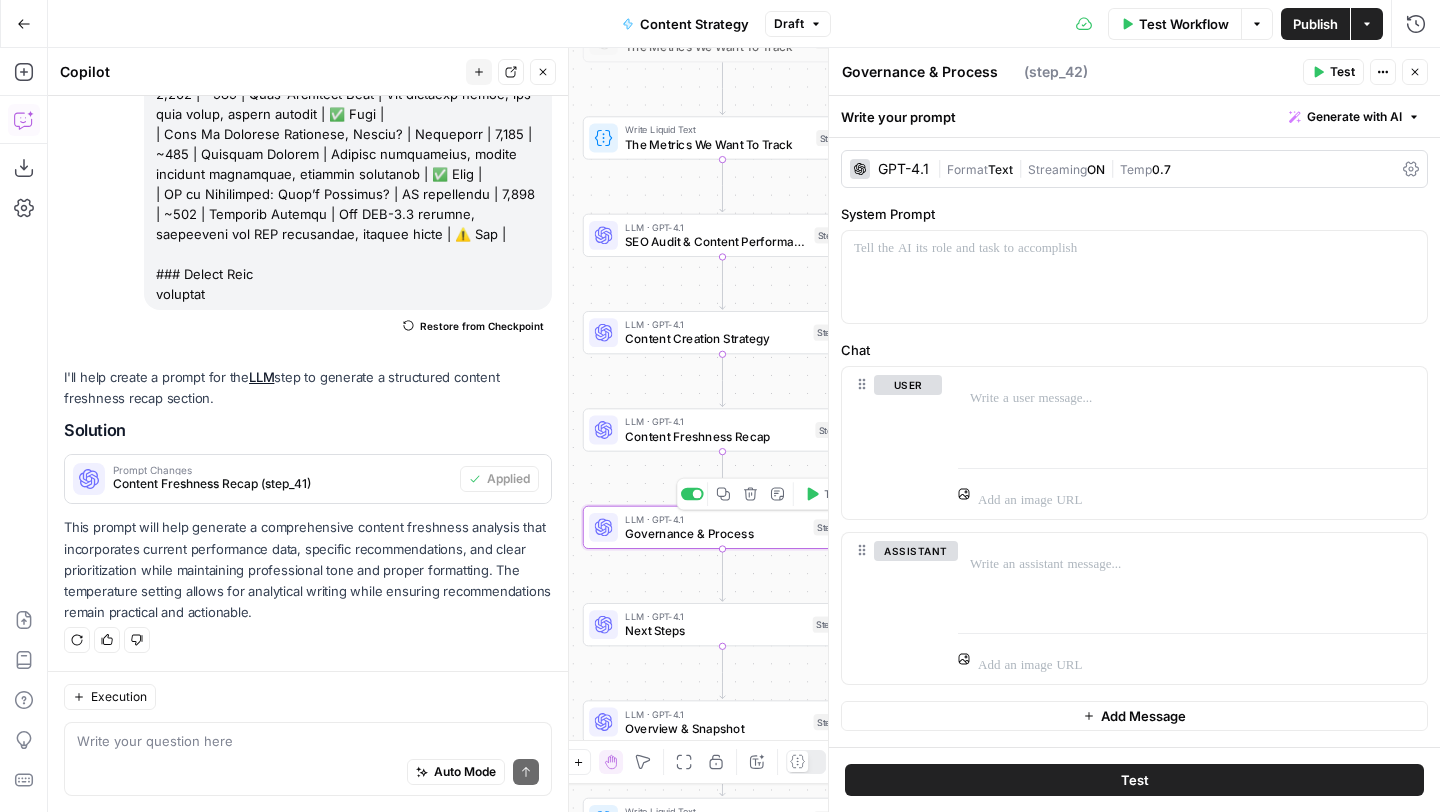 scroll, scrollTop: 17183, scrollLeft: 0, axis: vertical 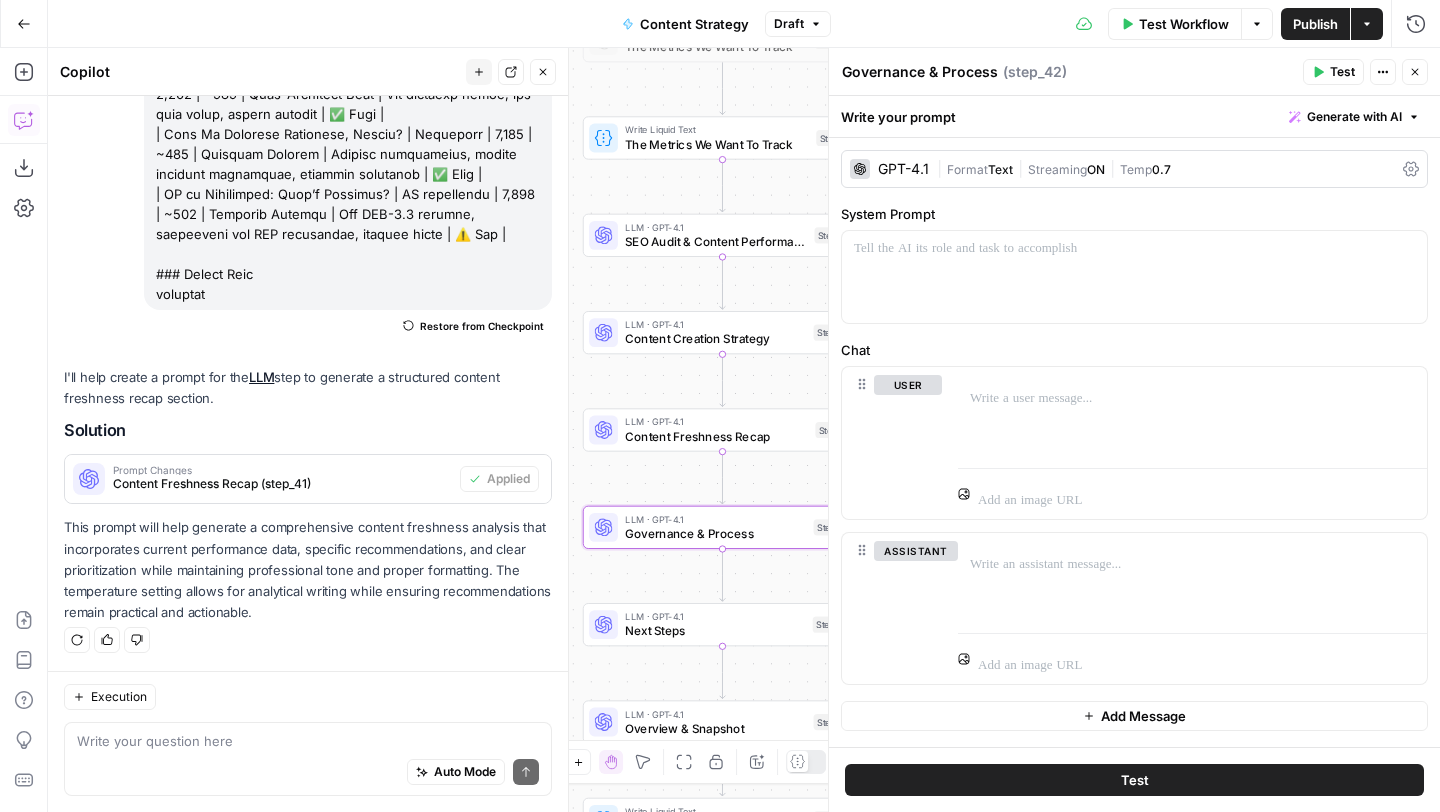 click on "Generate with AI" at bounding box center [1354, 117] 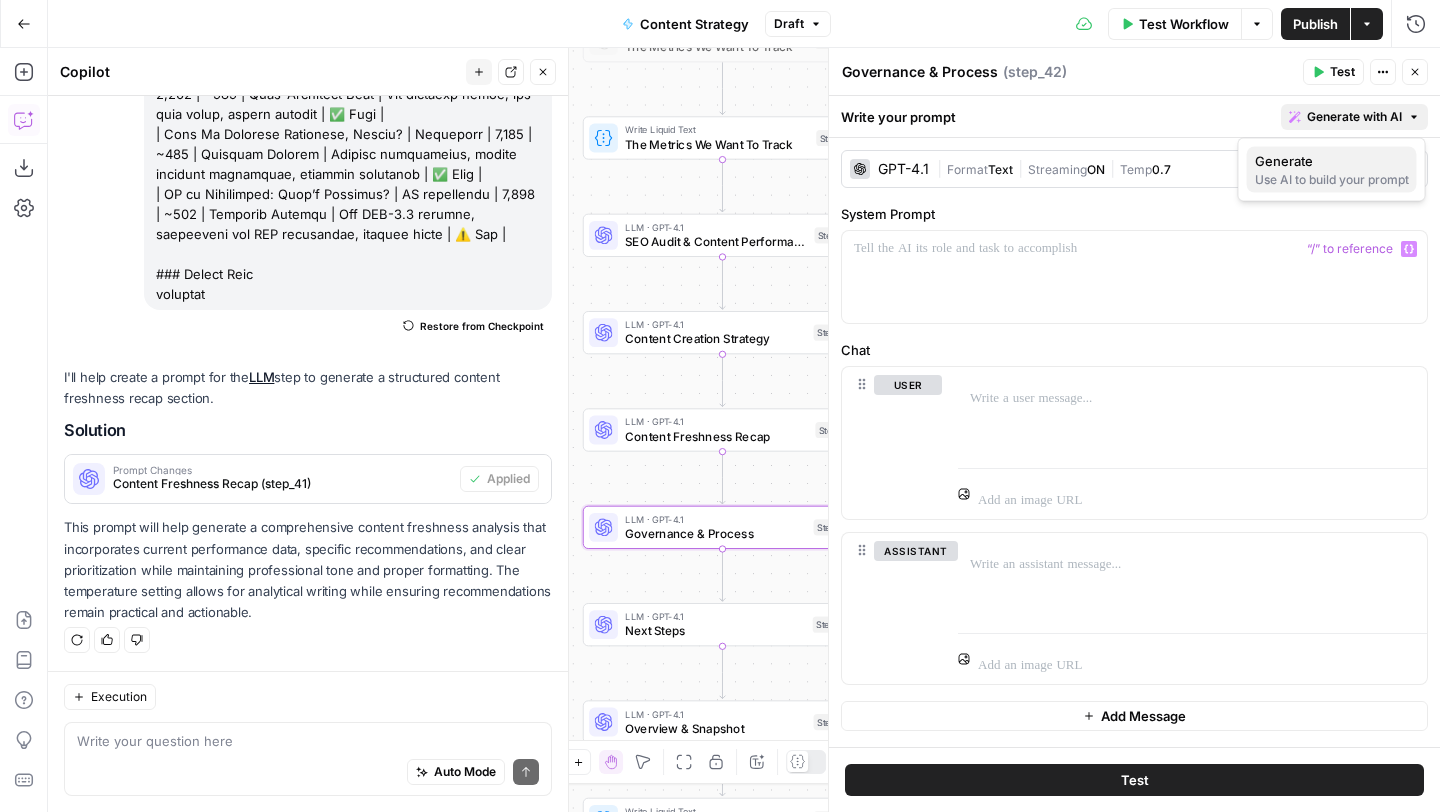 click on "Use AI to build your prompt" at bounding box center (1332, 180) 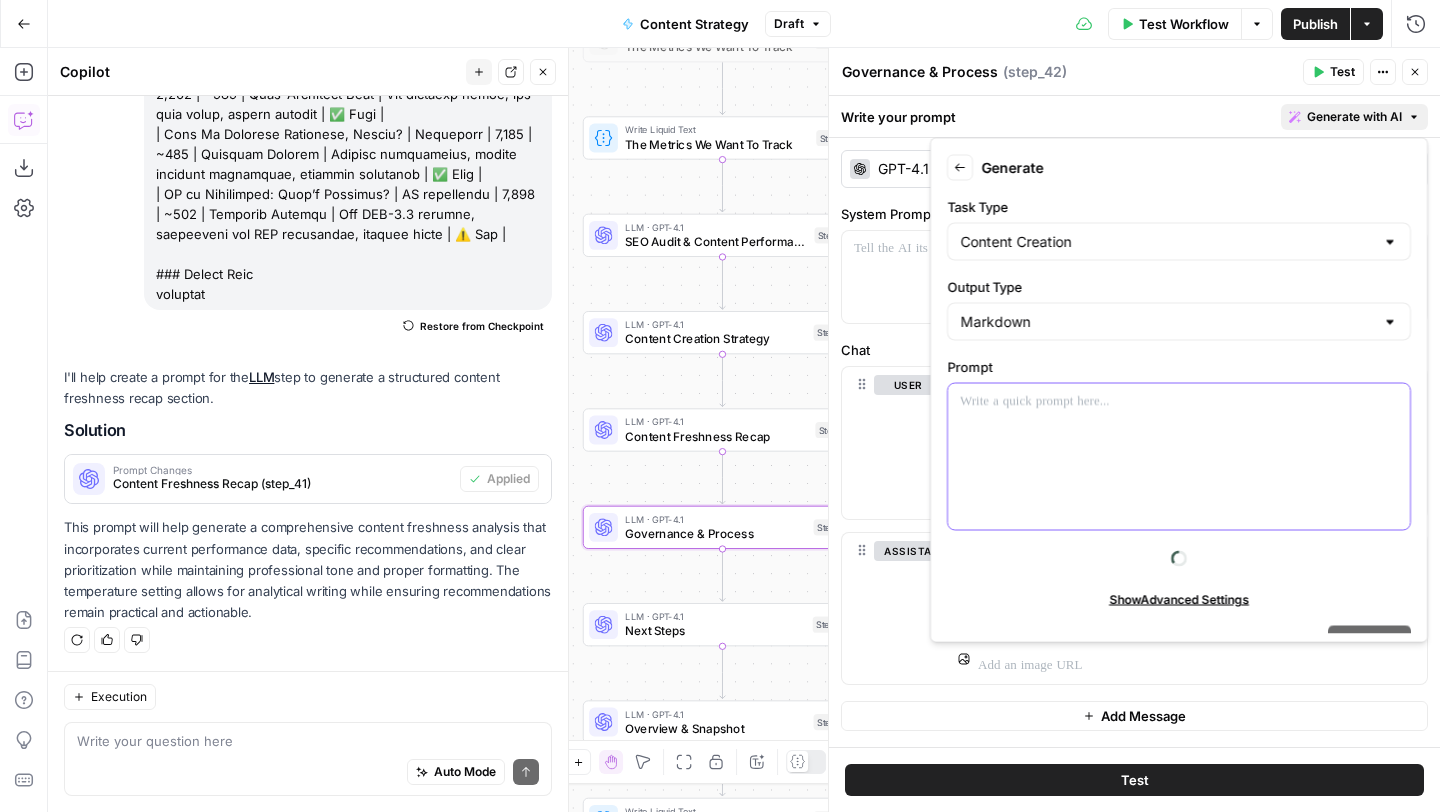 click at bounding box center [1179, 457] 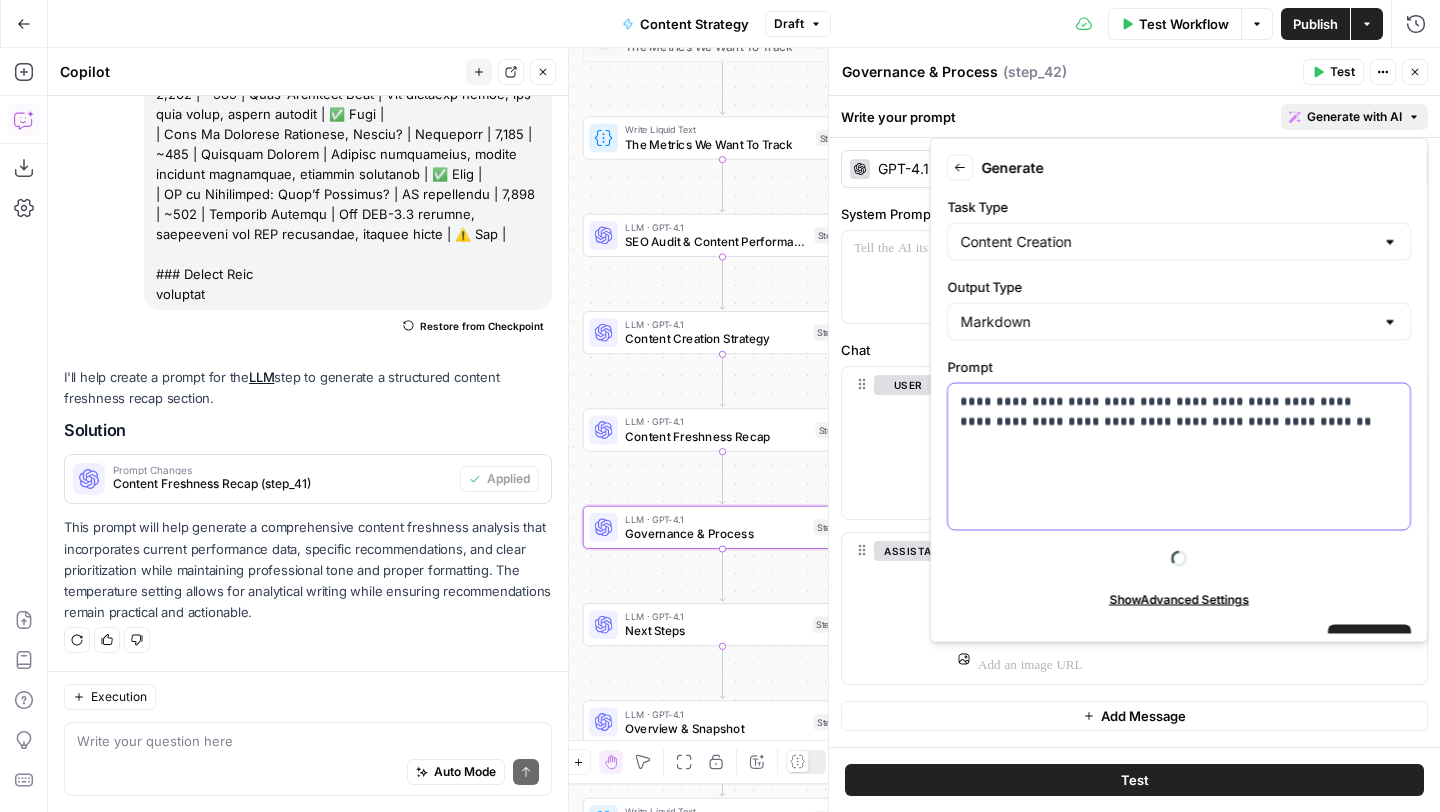 click on "**********" at bounding box center [1179, 457] 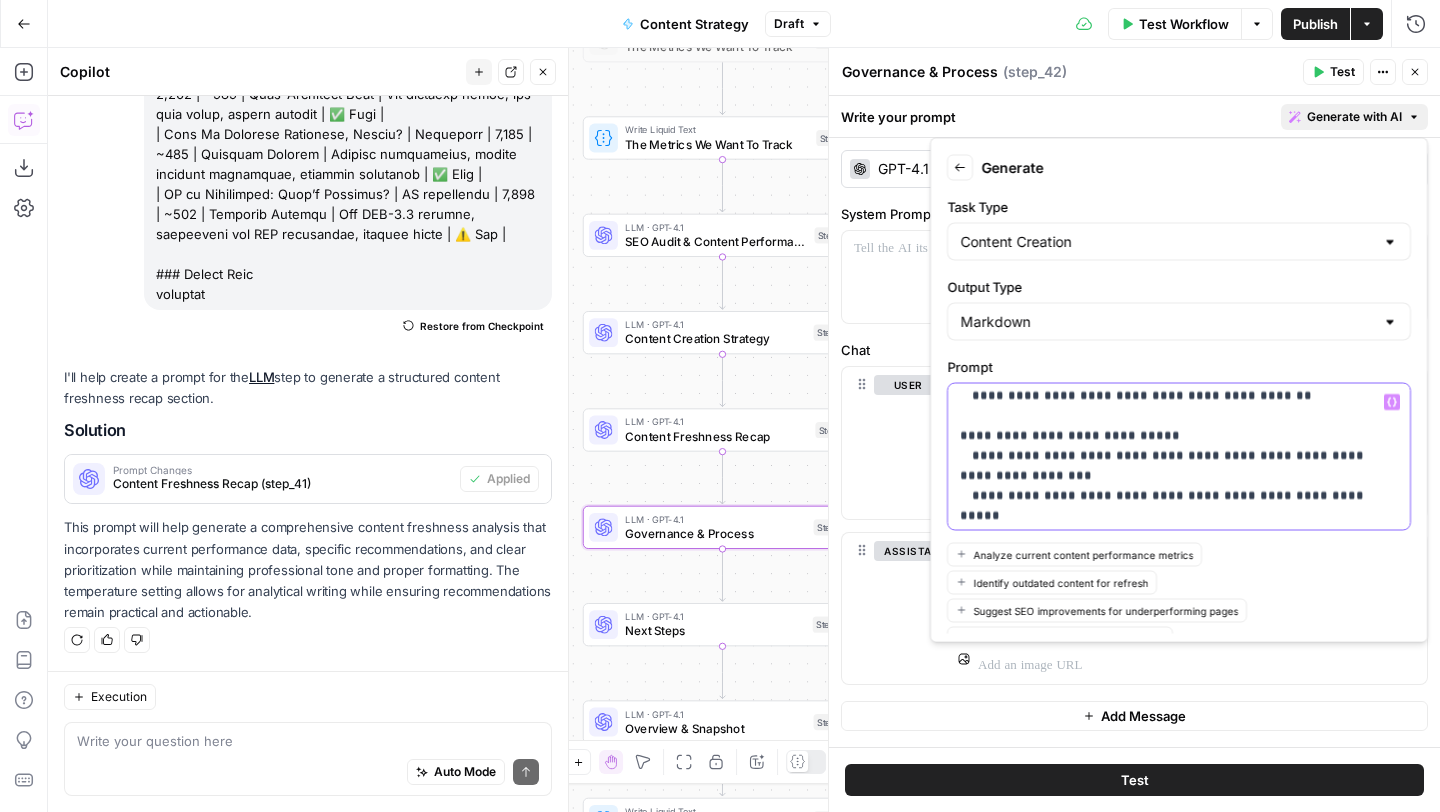 scroll, scrollTop: 690, scrollLeft: 0, axis: vertical 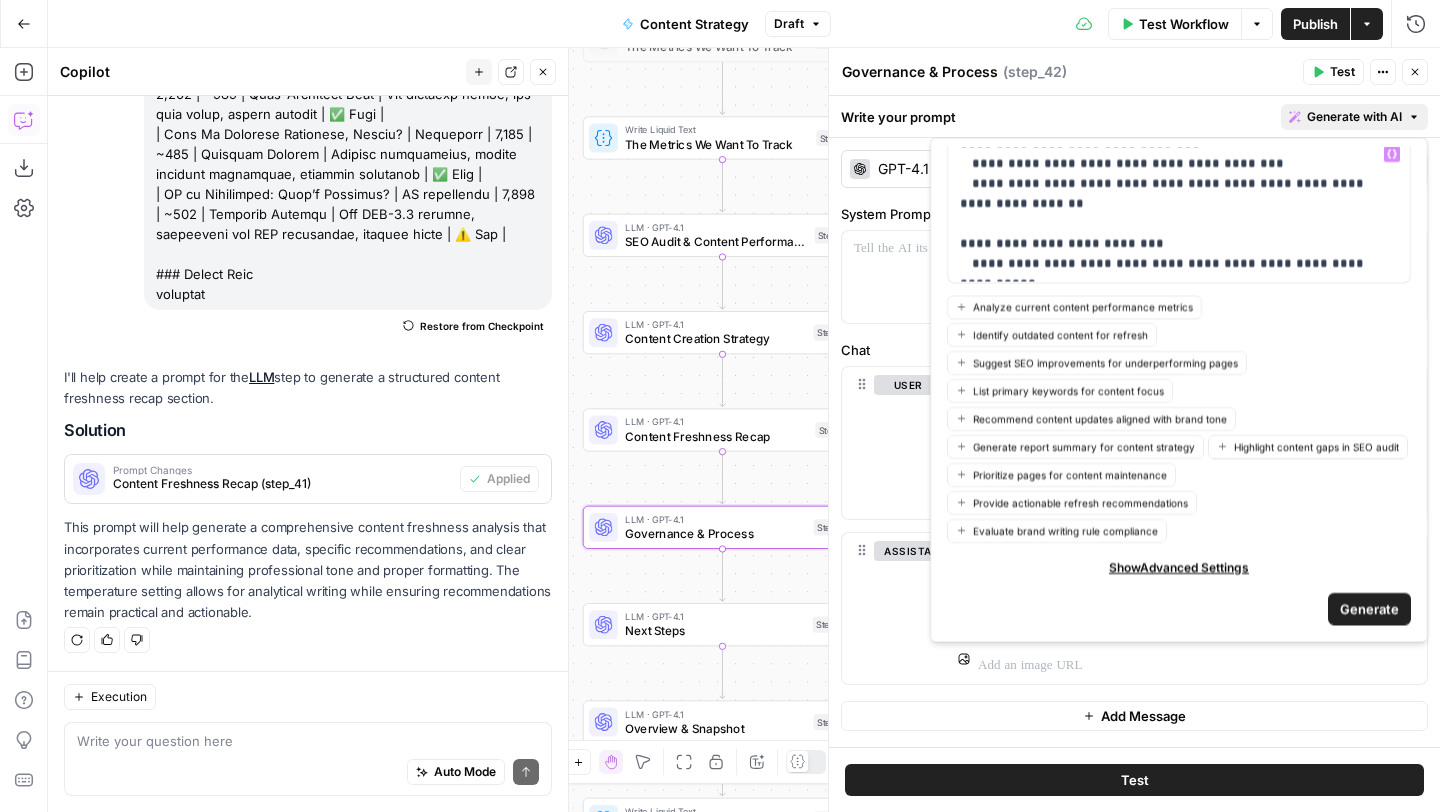 click on "Generate" at bounding box center [1369, 609] 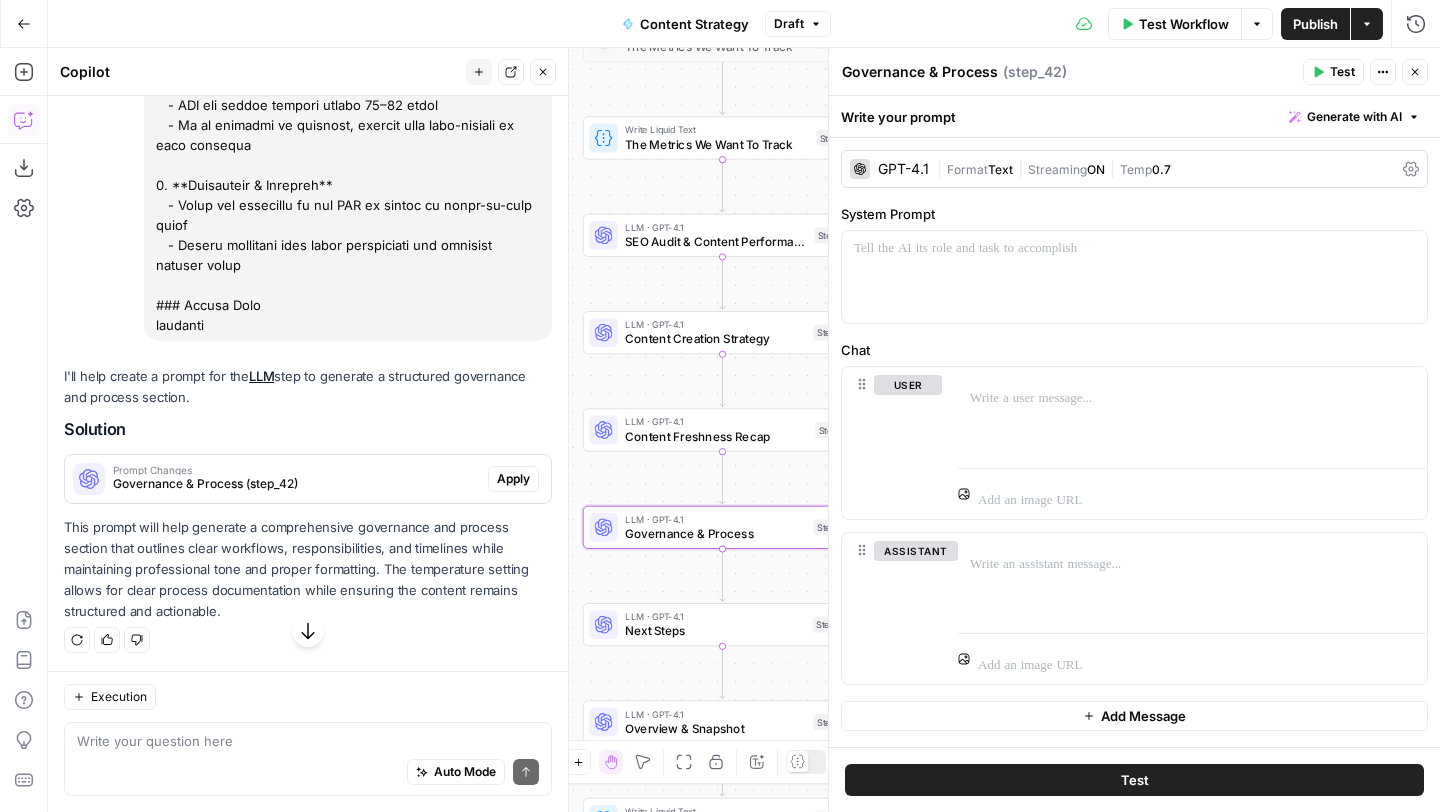 scroll, scrollTop: 18508, scrollLeft: 0, axis: vertical 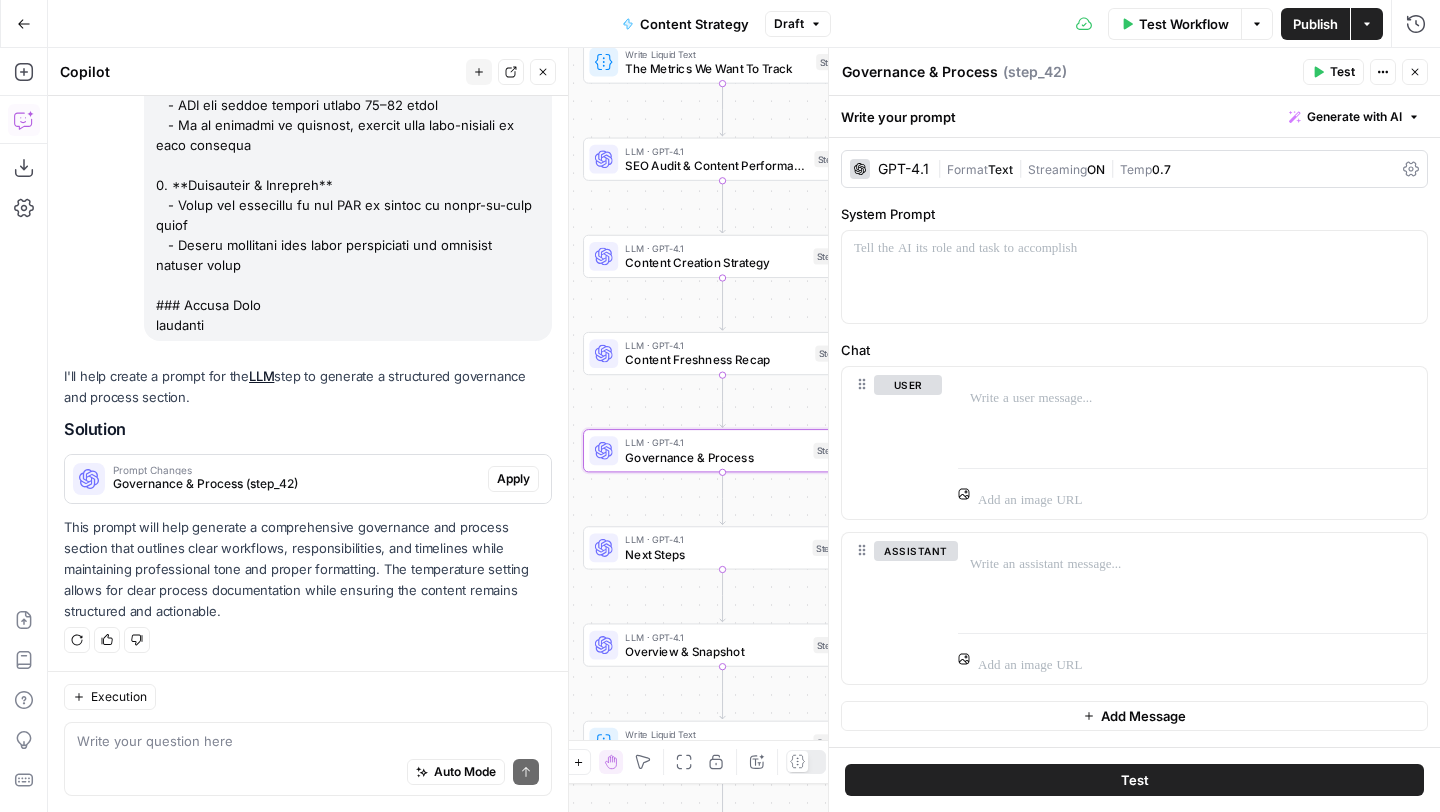 click on "Apply" at bounding box center (513, 479) 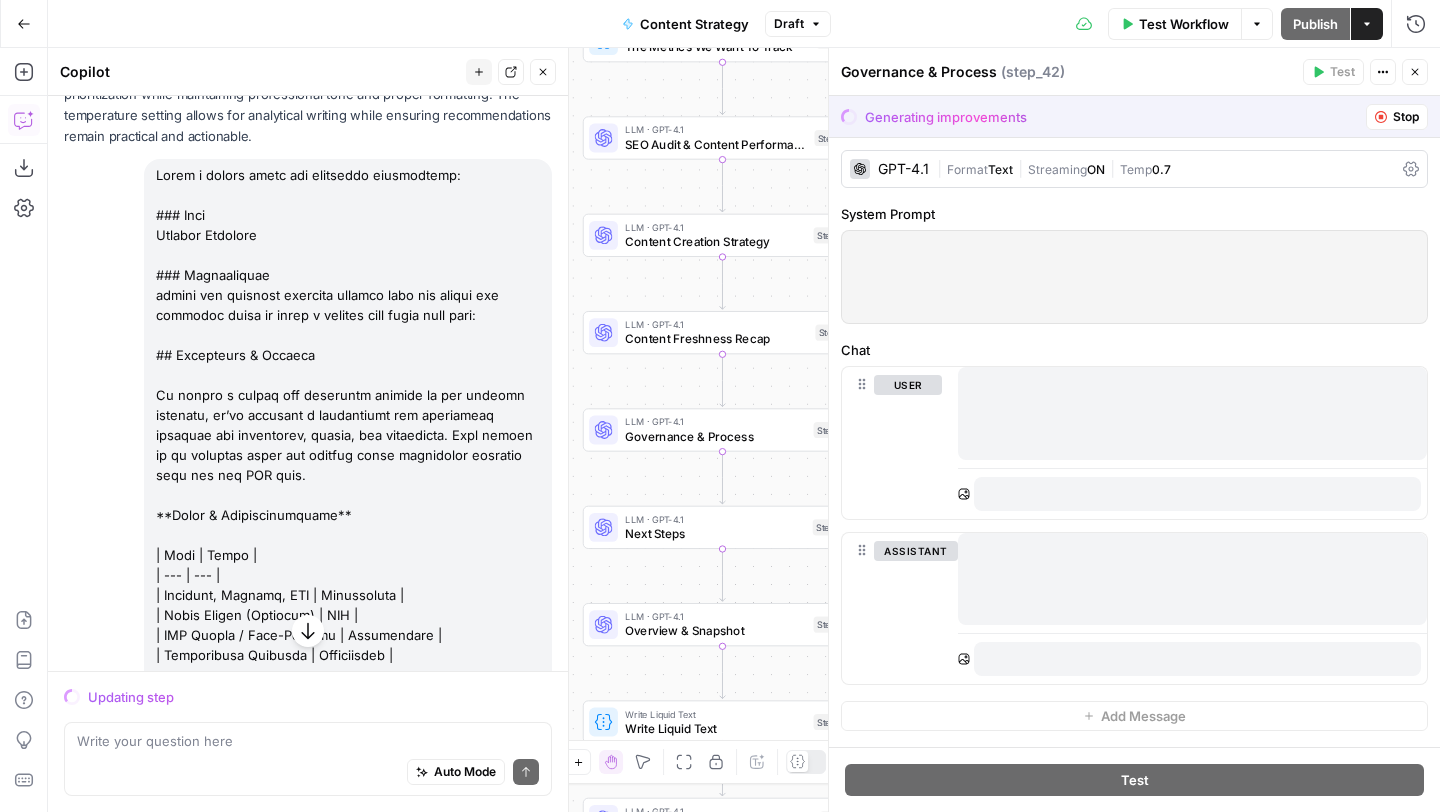 scroll, scrollTop: 17050, scrollLeft: 0, axis: vertical 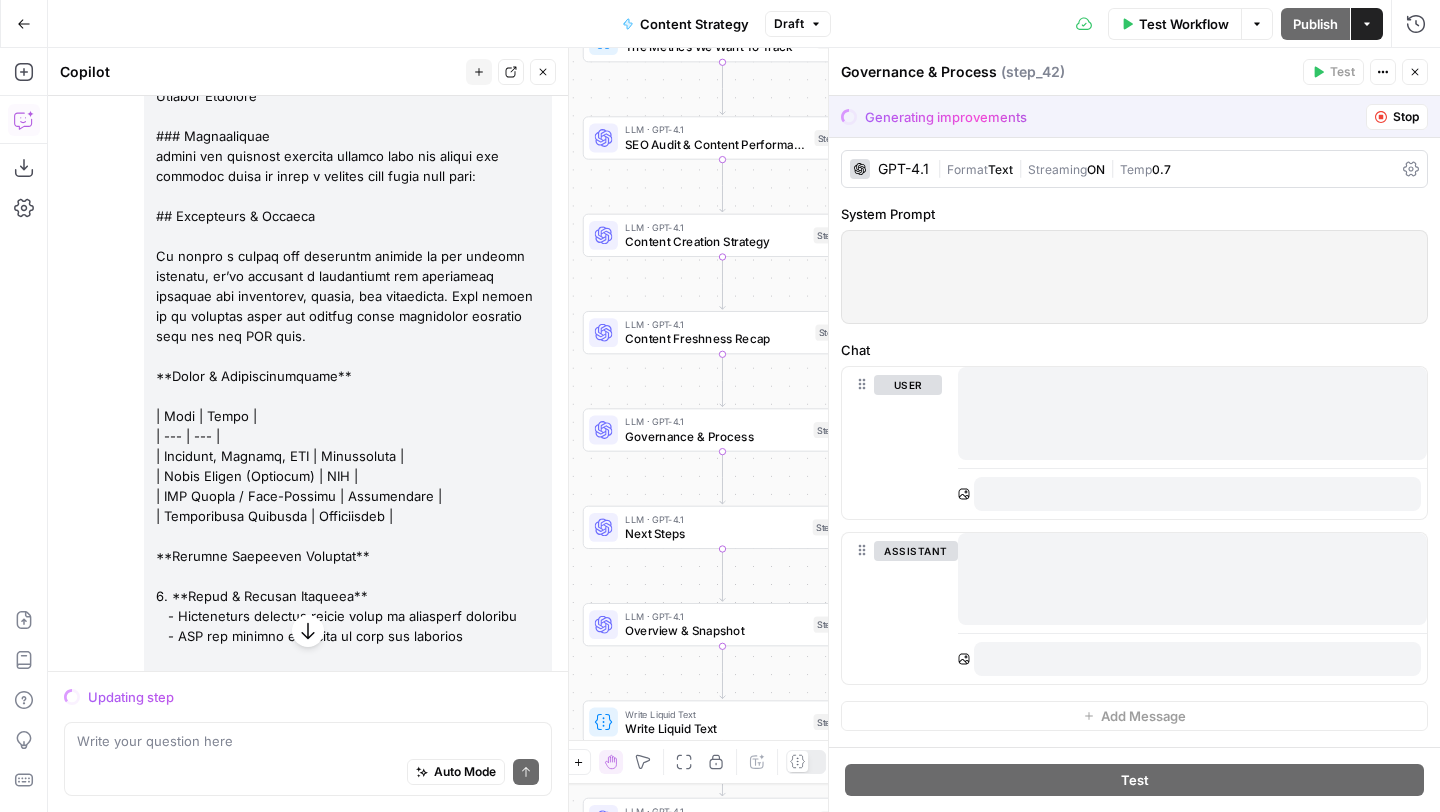 drag, startPoint x: 480, startPoint y: 381, endPoint x: 147, endPoint y: 366, distance: 333.33768 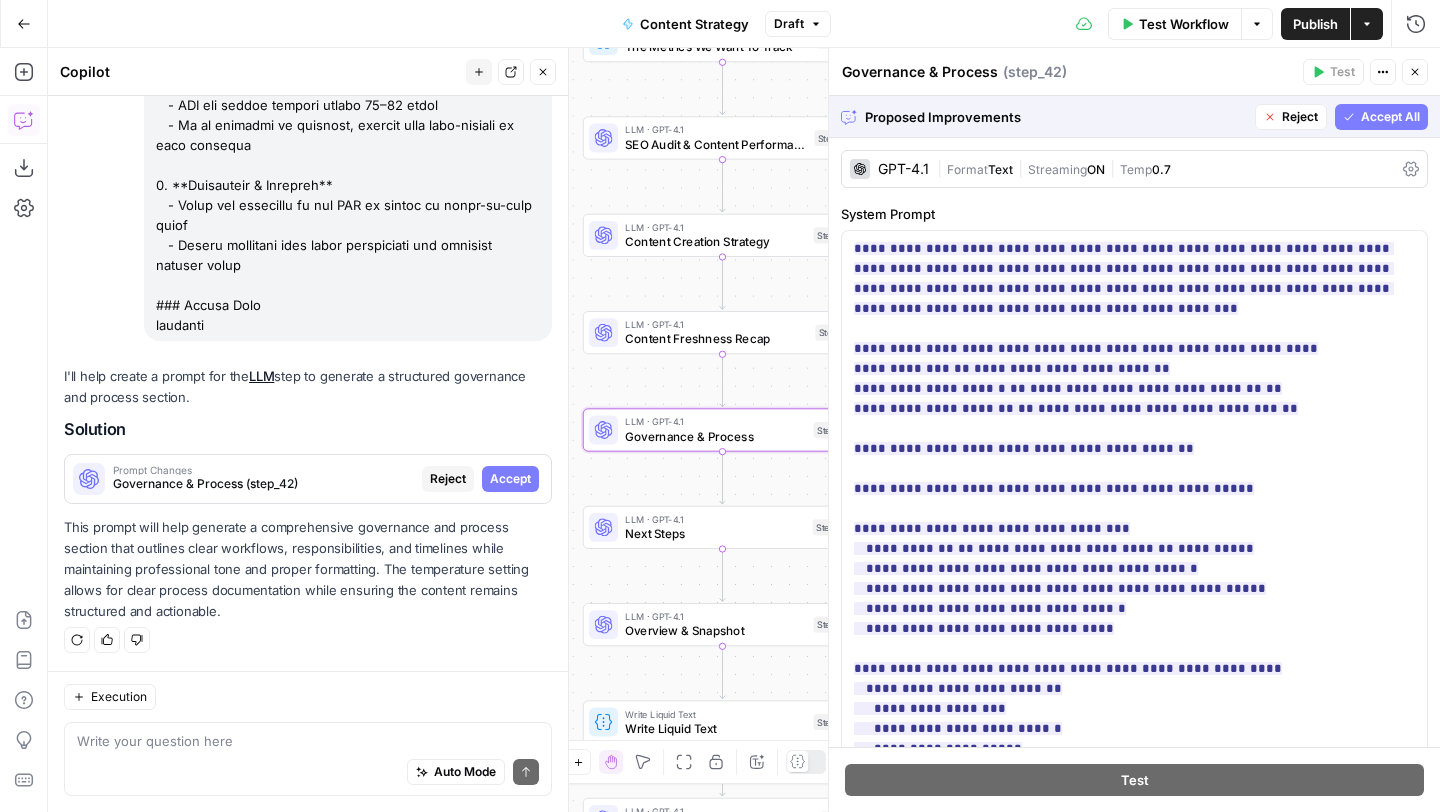 click on "Accept" at bounding box center [510, 479] 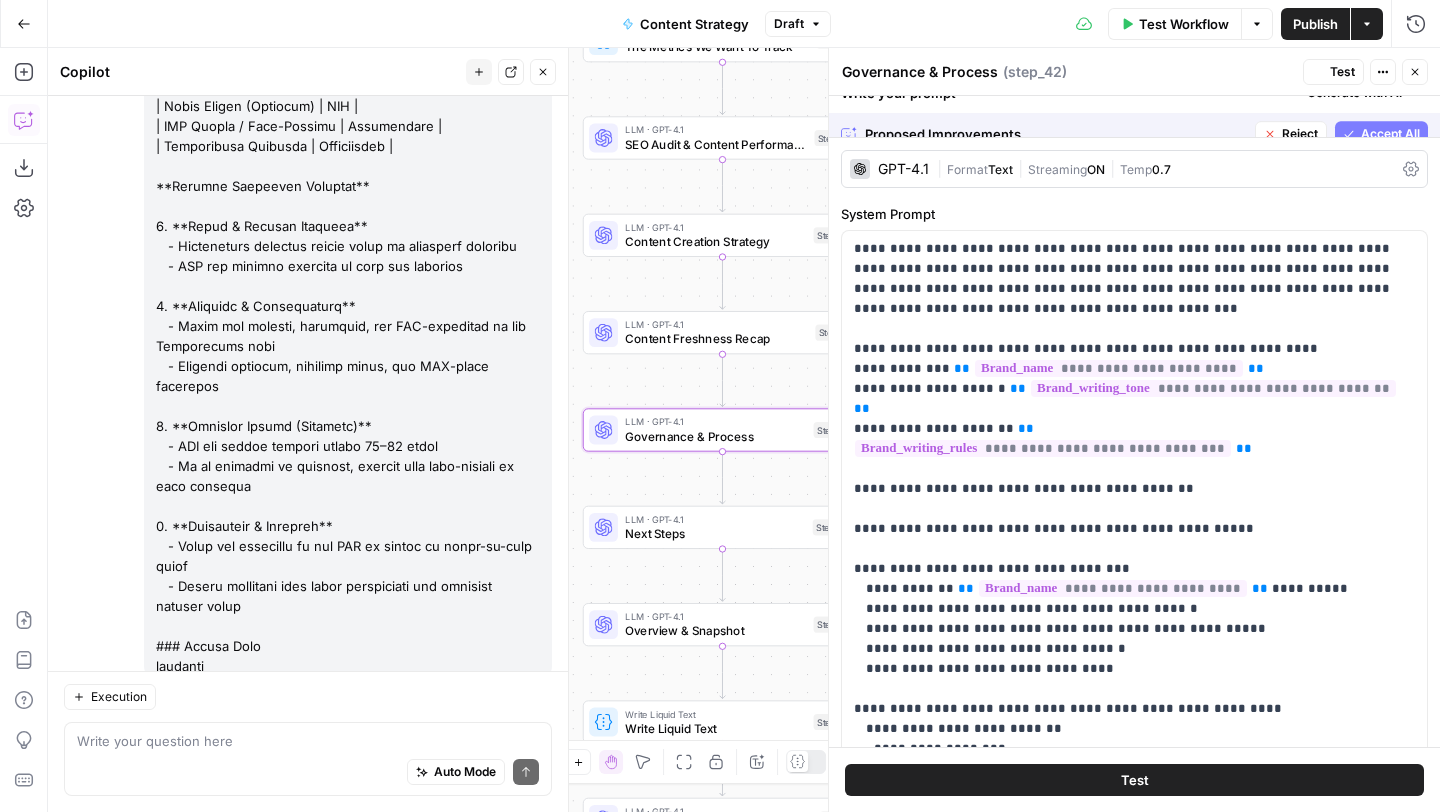 scroll, scrollTop: 18540, scrollLeft: 0, axis: vertical 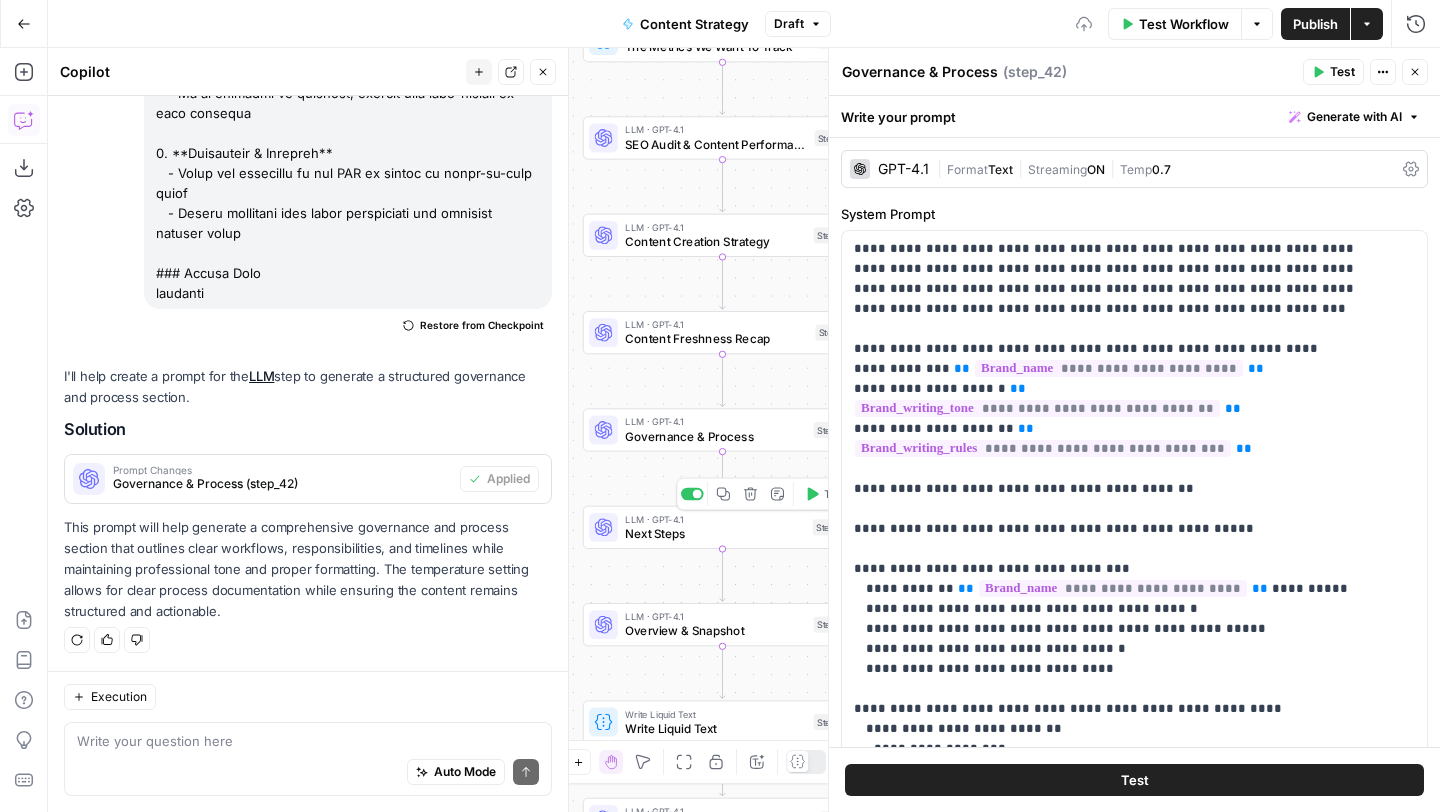 click on "Next Steps" at bounding box center (715, 534) 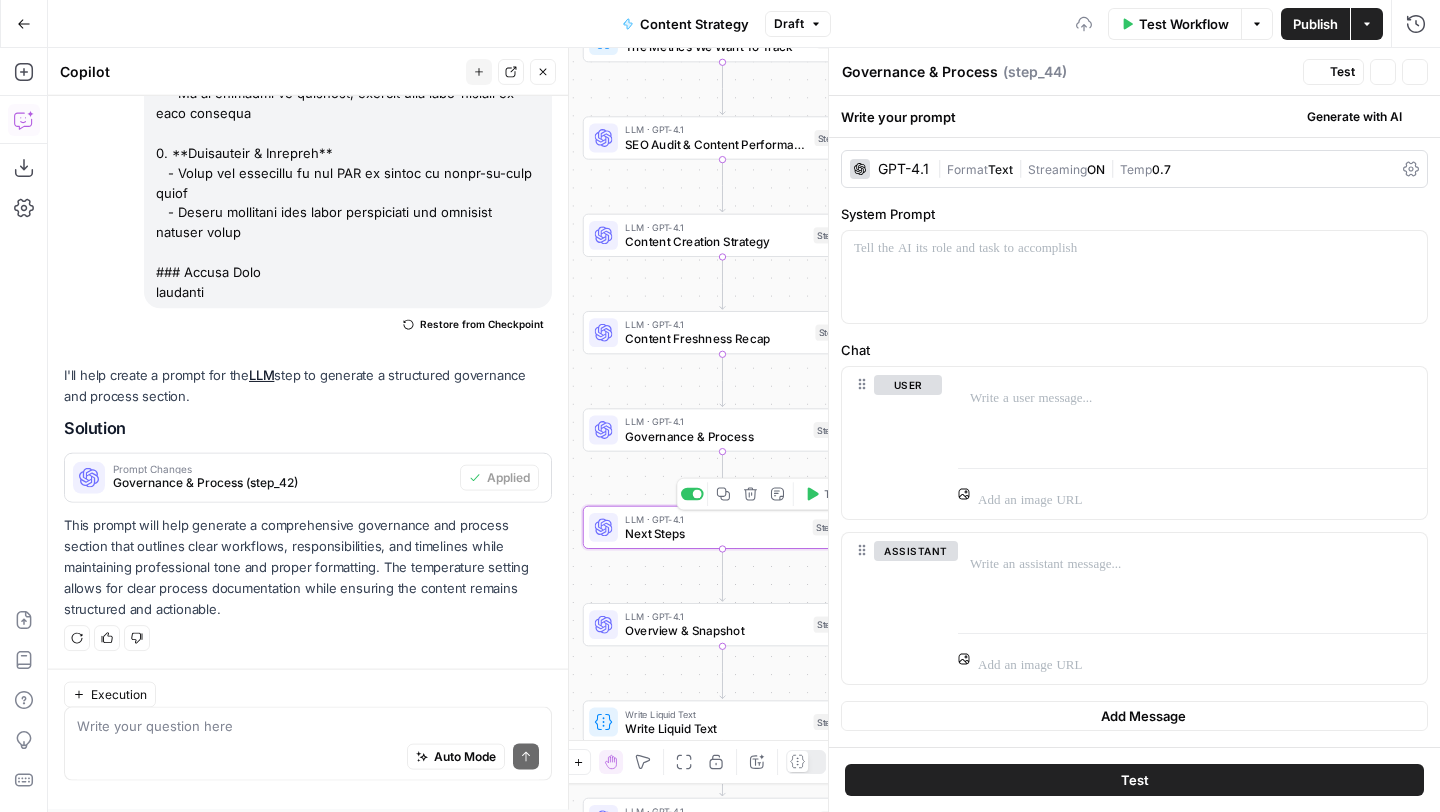 type on "Next Steps" 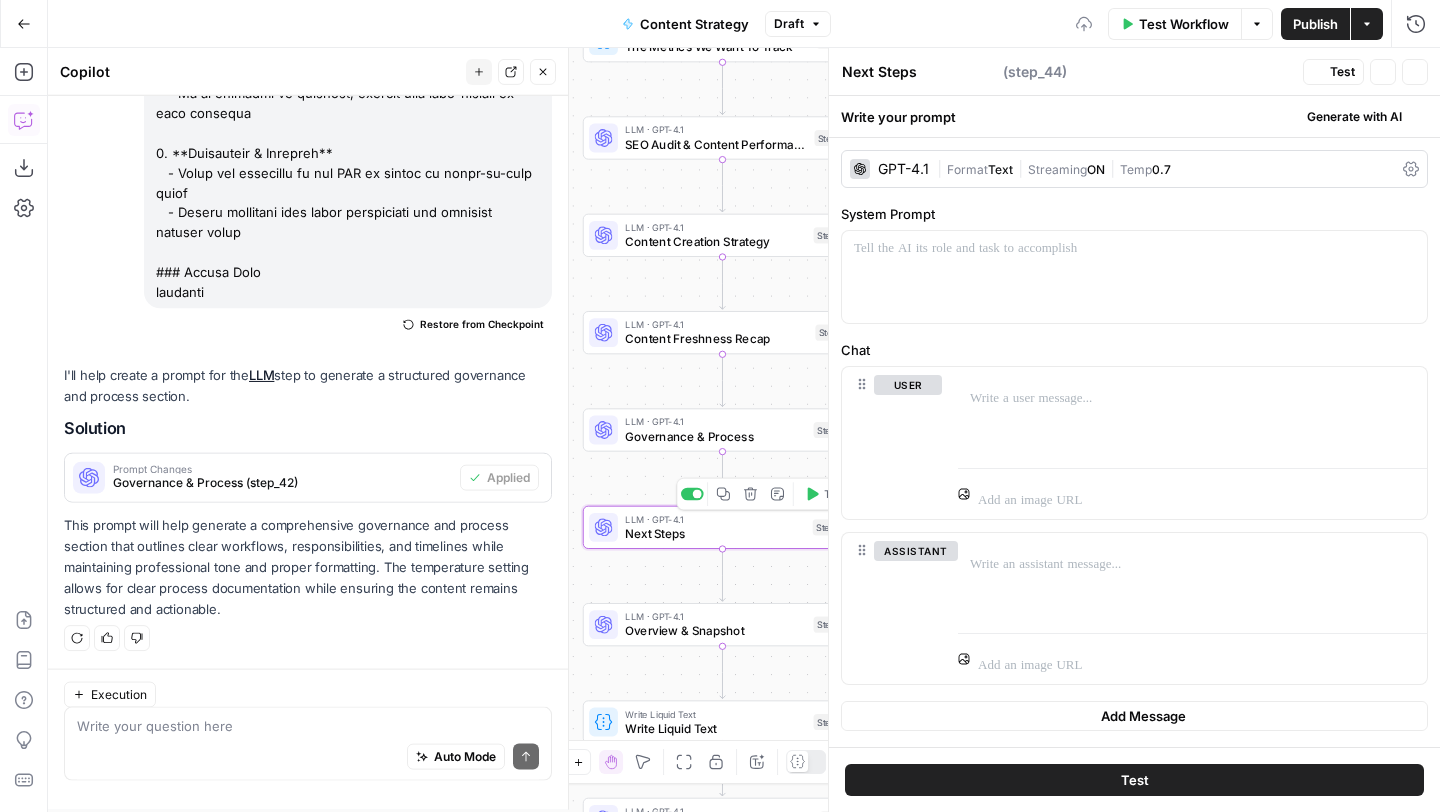scroll, scrollTop: 18540, scrollLeft: 0, axis: vertical 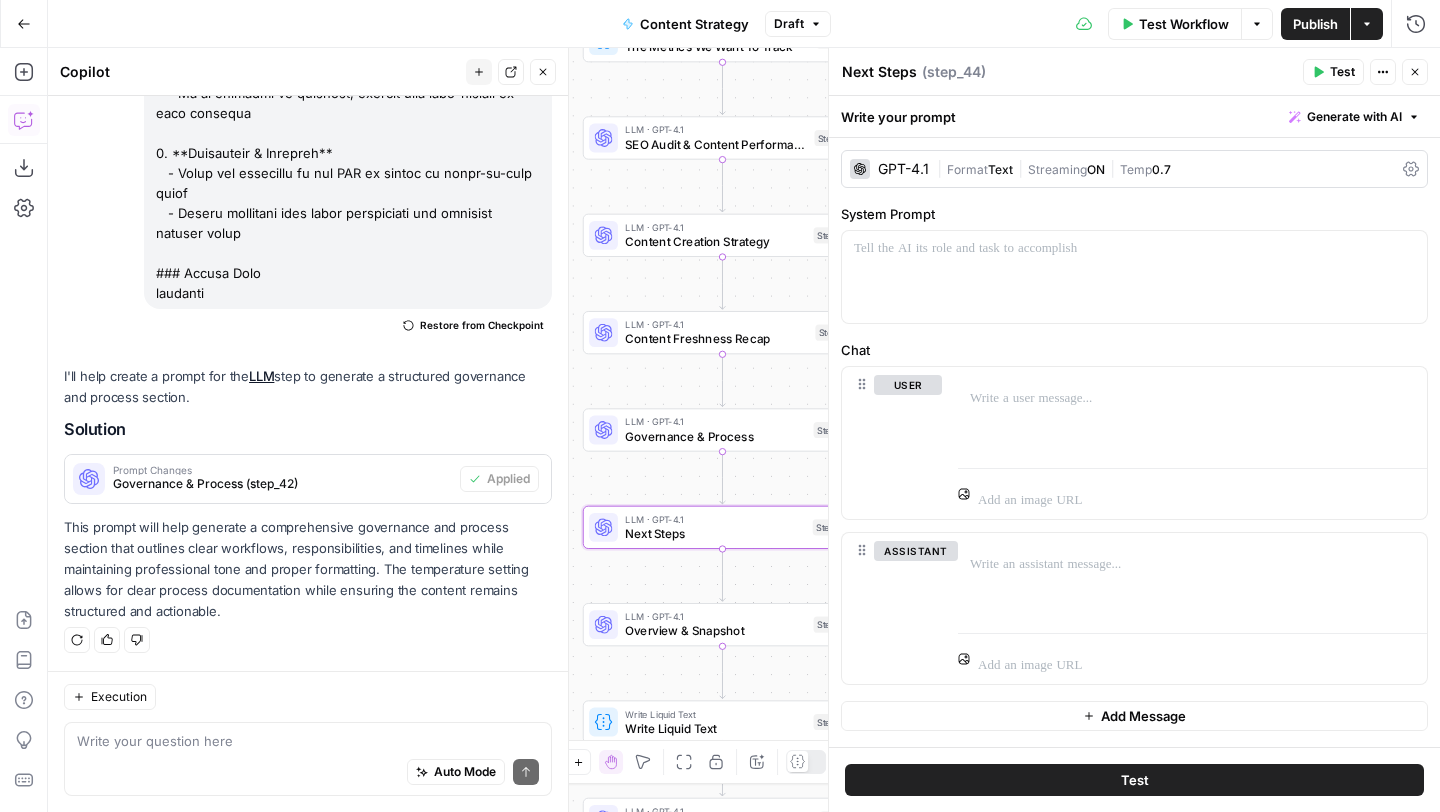 click on "Write your prompt Generate with AI" at bounding box center [1134, 116] 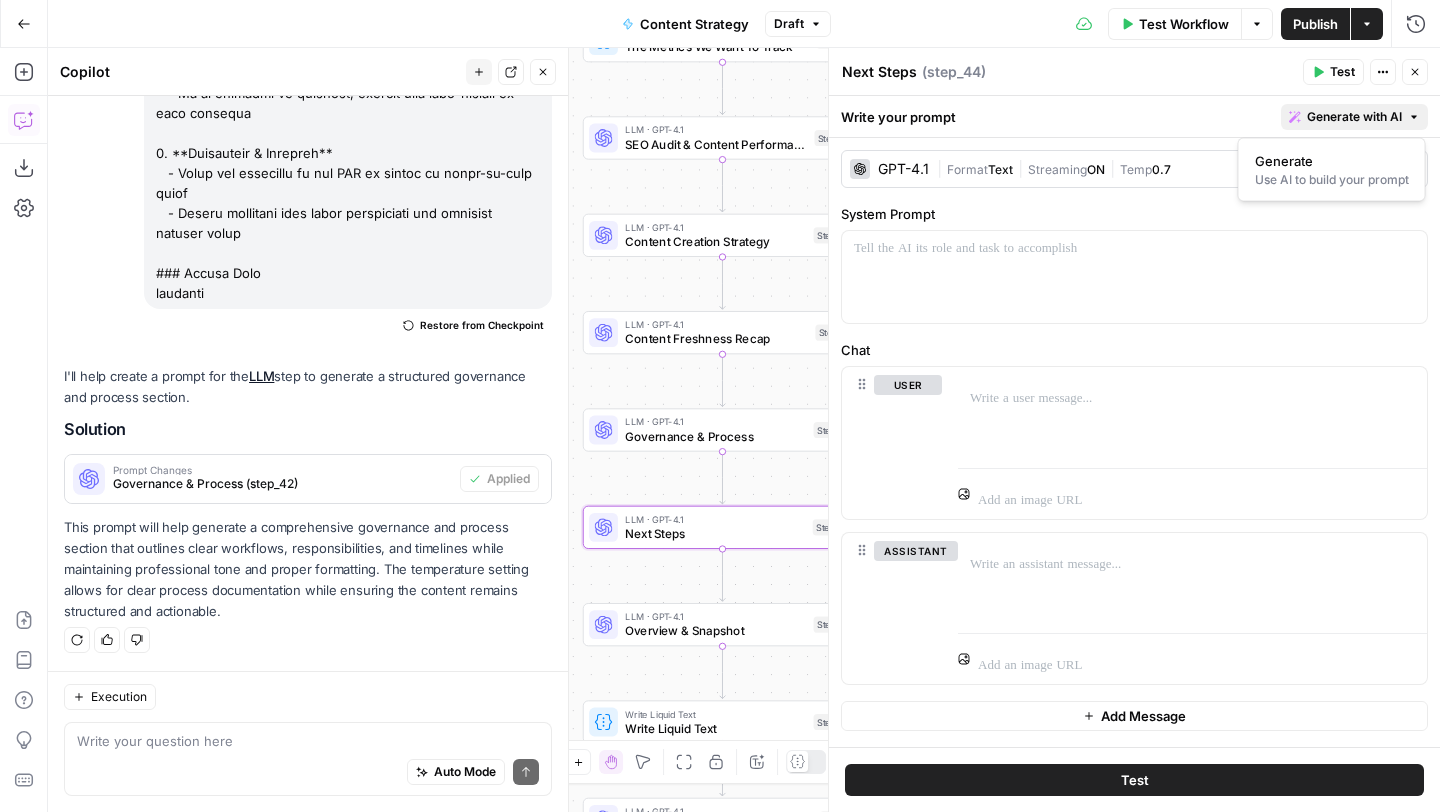 click on "Generate with AI" at bounding box center [1354, 117] 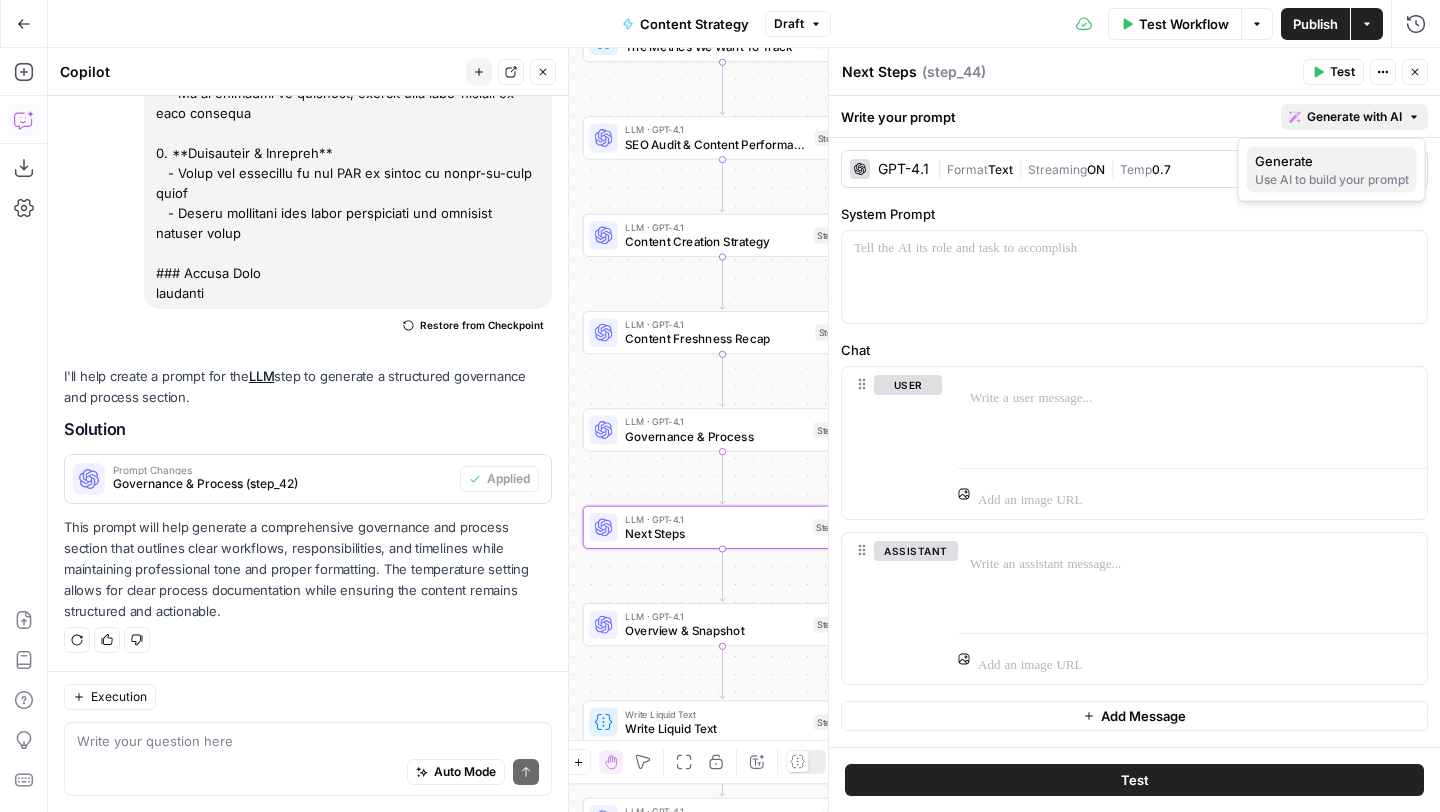 click on "Generate" at bounding box center (1284, 161) 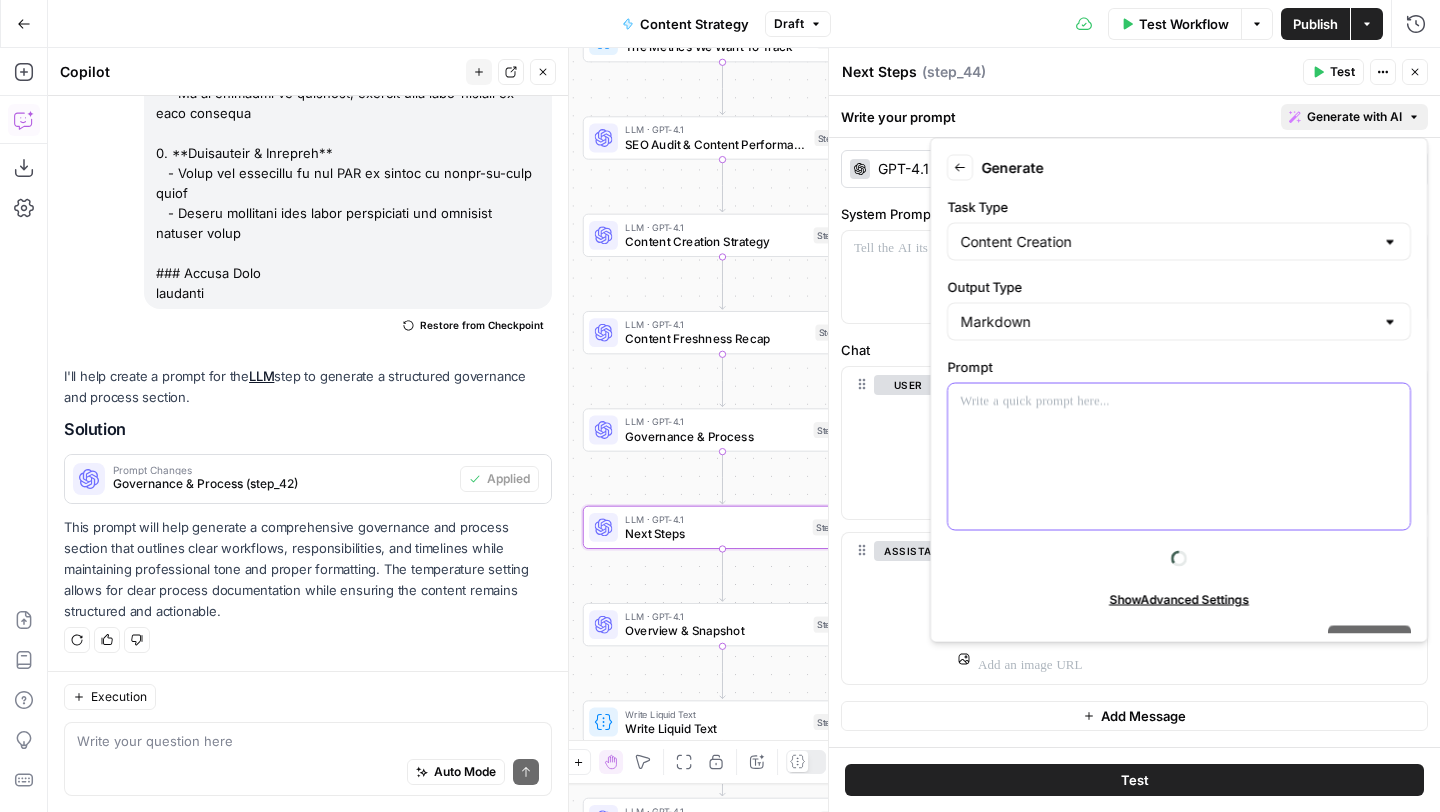 click at bounding box center (1179, 457) 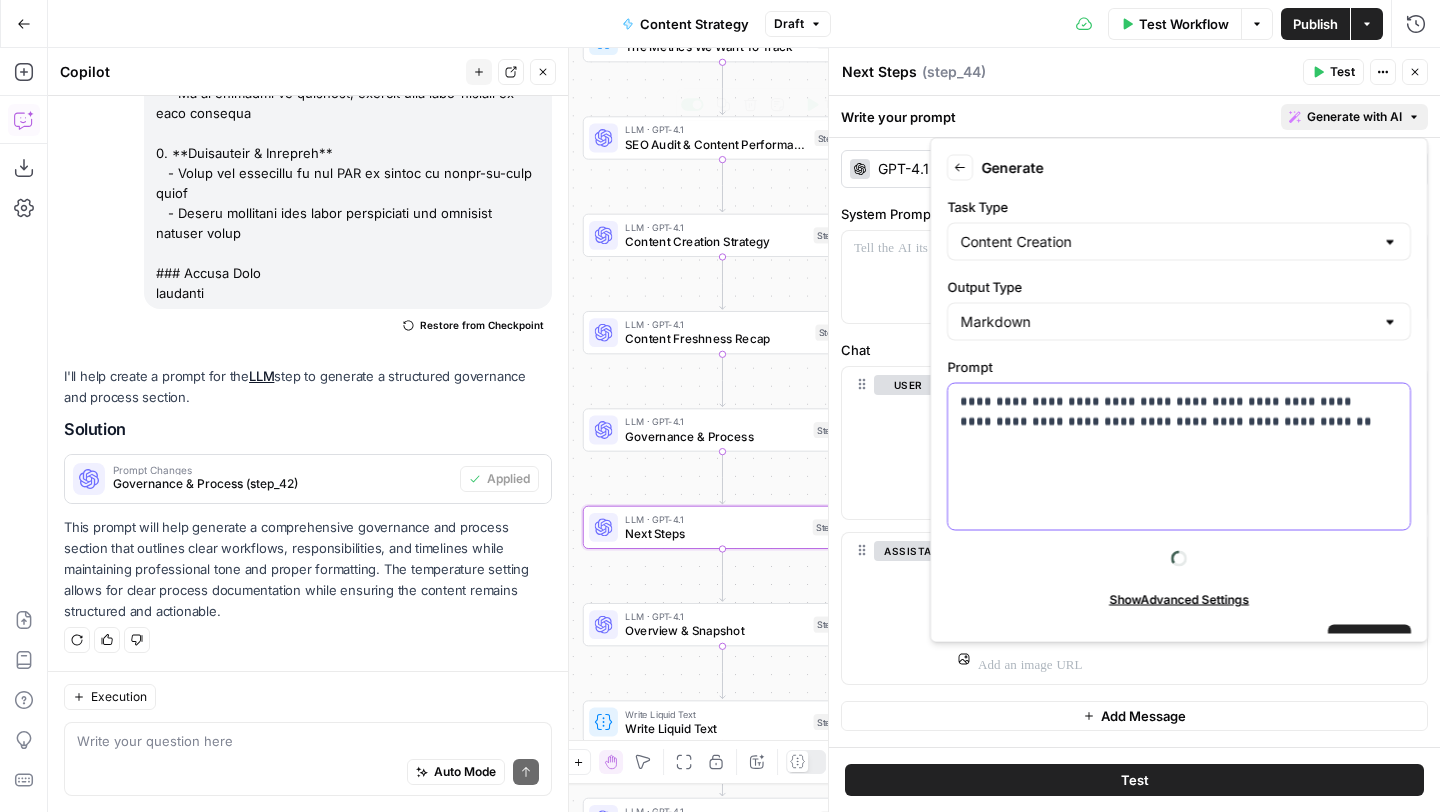 click on "**********" at bounding box center [1171, 432] 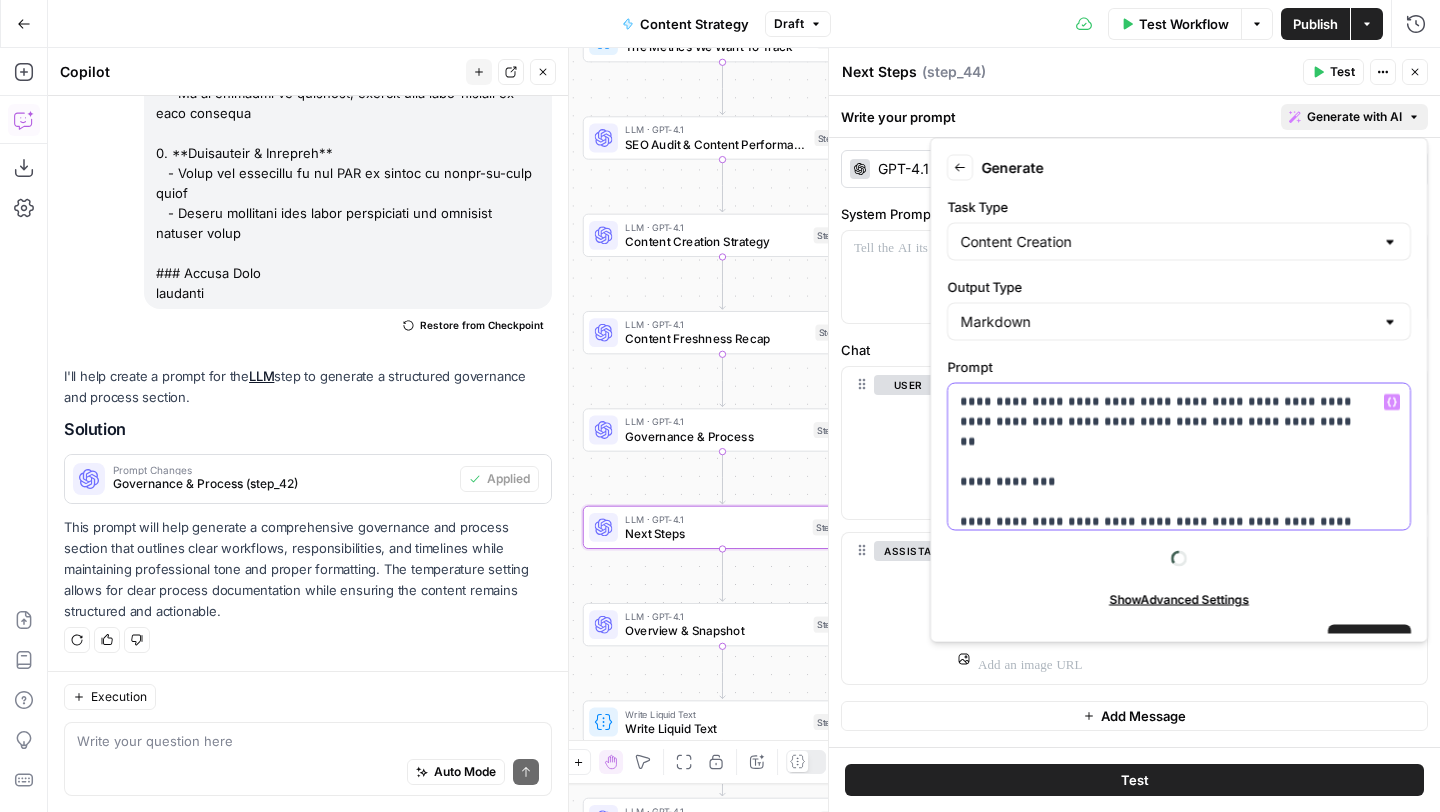 scroll, scrollTop: 330, scrollLeft: 0, axis: vertical 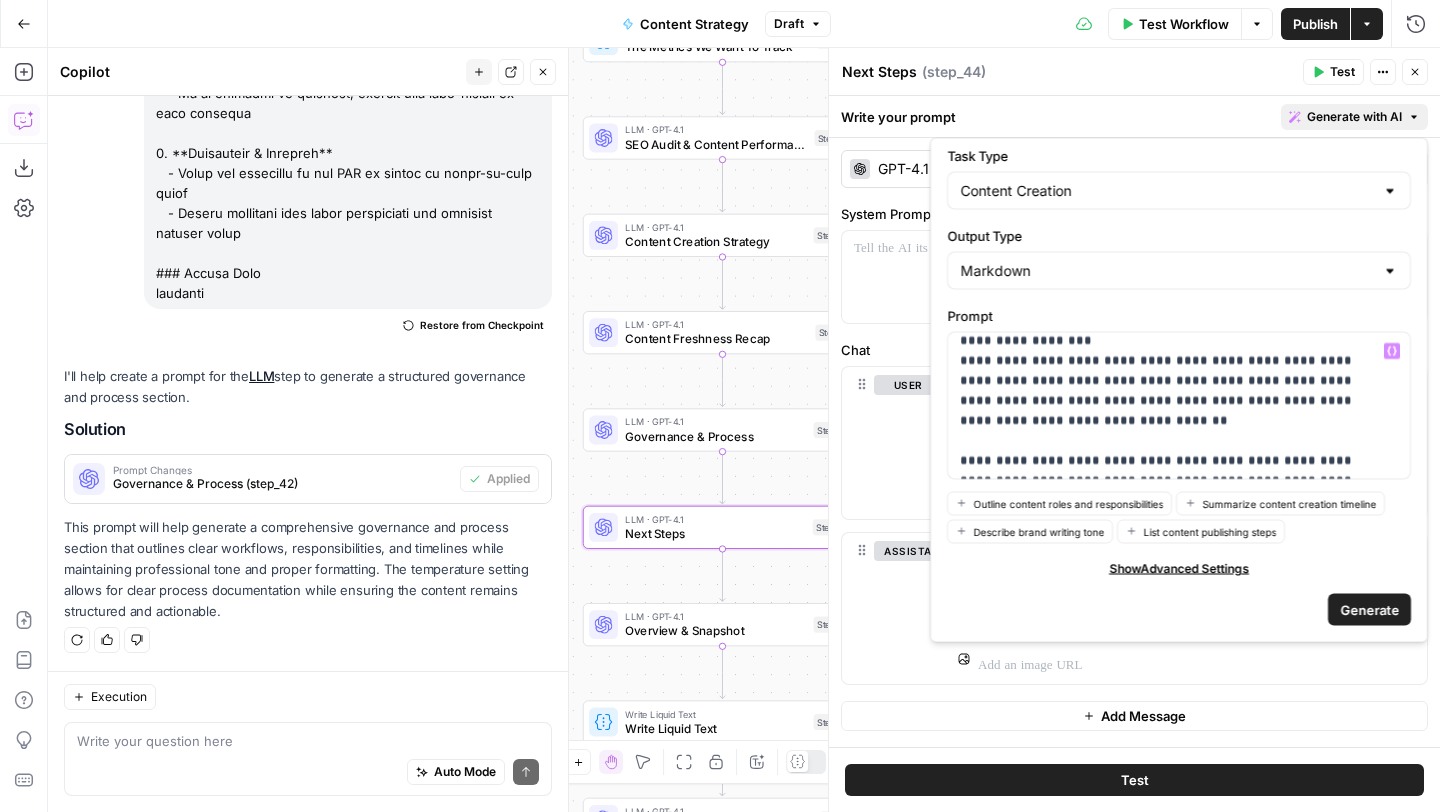 click on "Generate" at bounding box center (1369, 609) 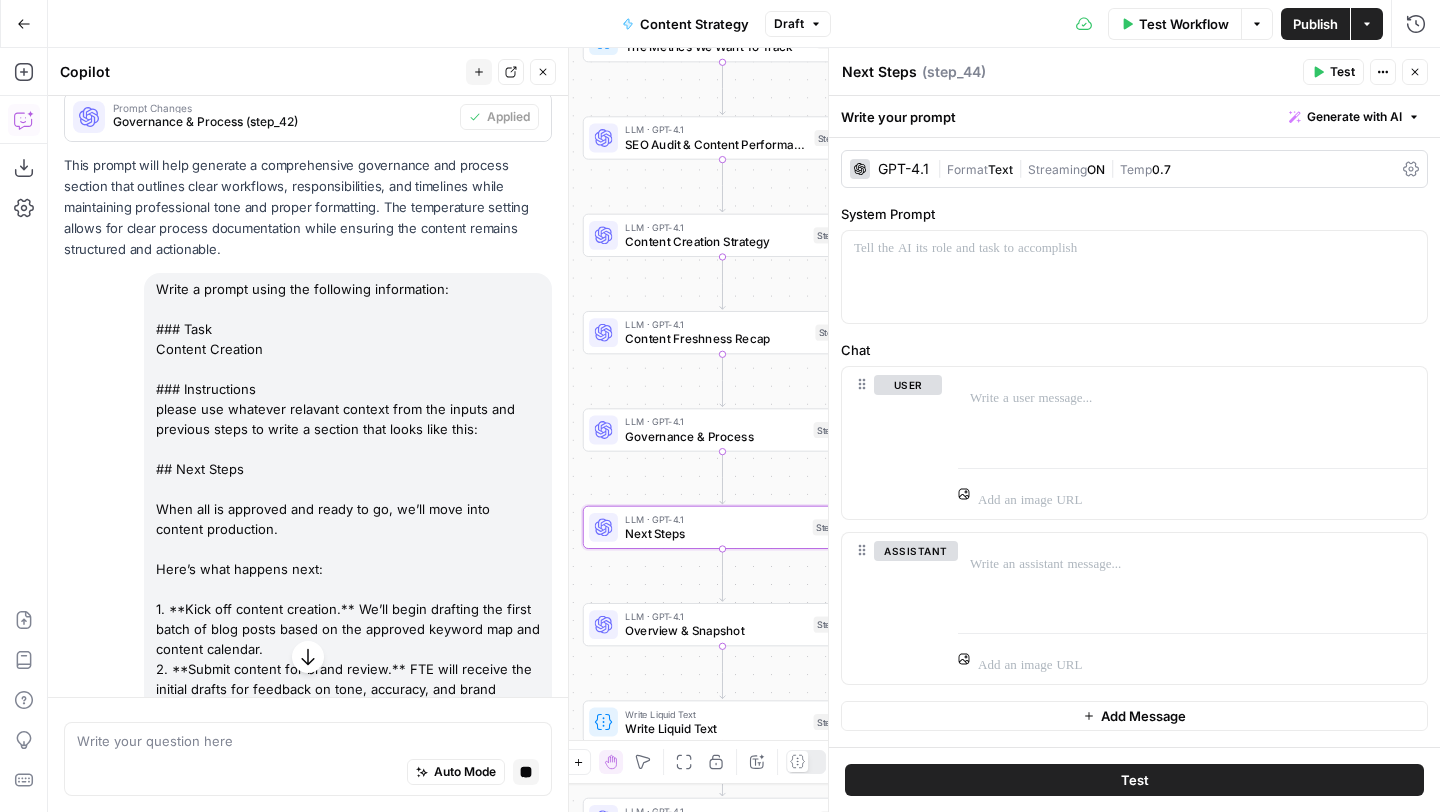 scroll, scrollTop: 18211, scrollLeft: 0, axis: vertical 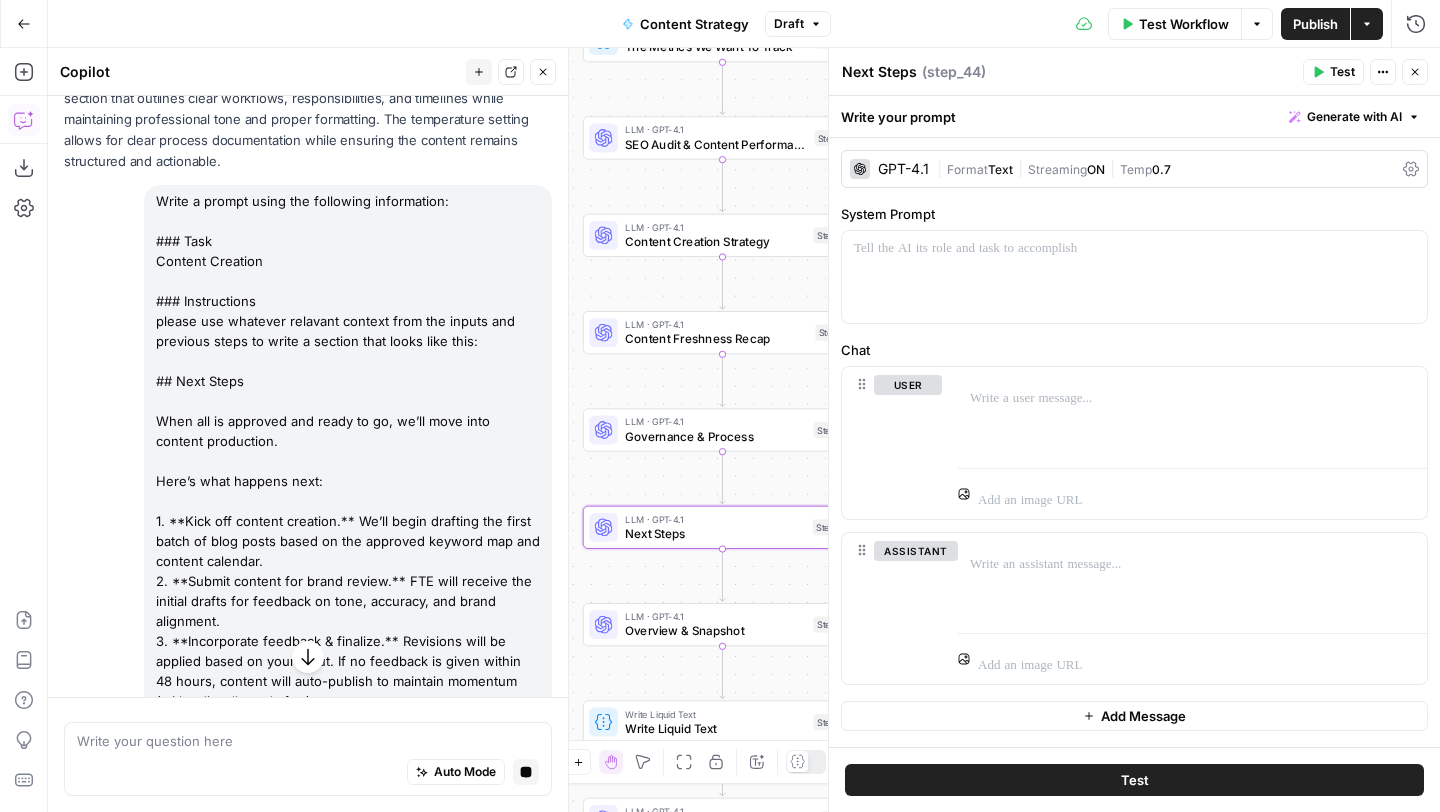 drag, startPoint x: 502, startPoint y: 543, endPoint x: 155, endPoint y: 522, distance: 347.63486 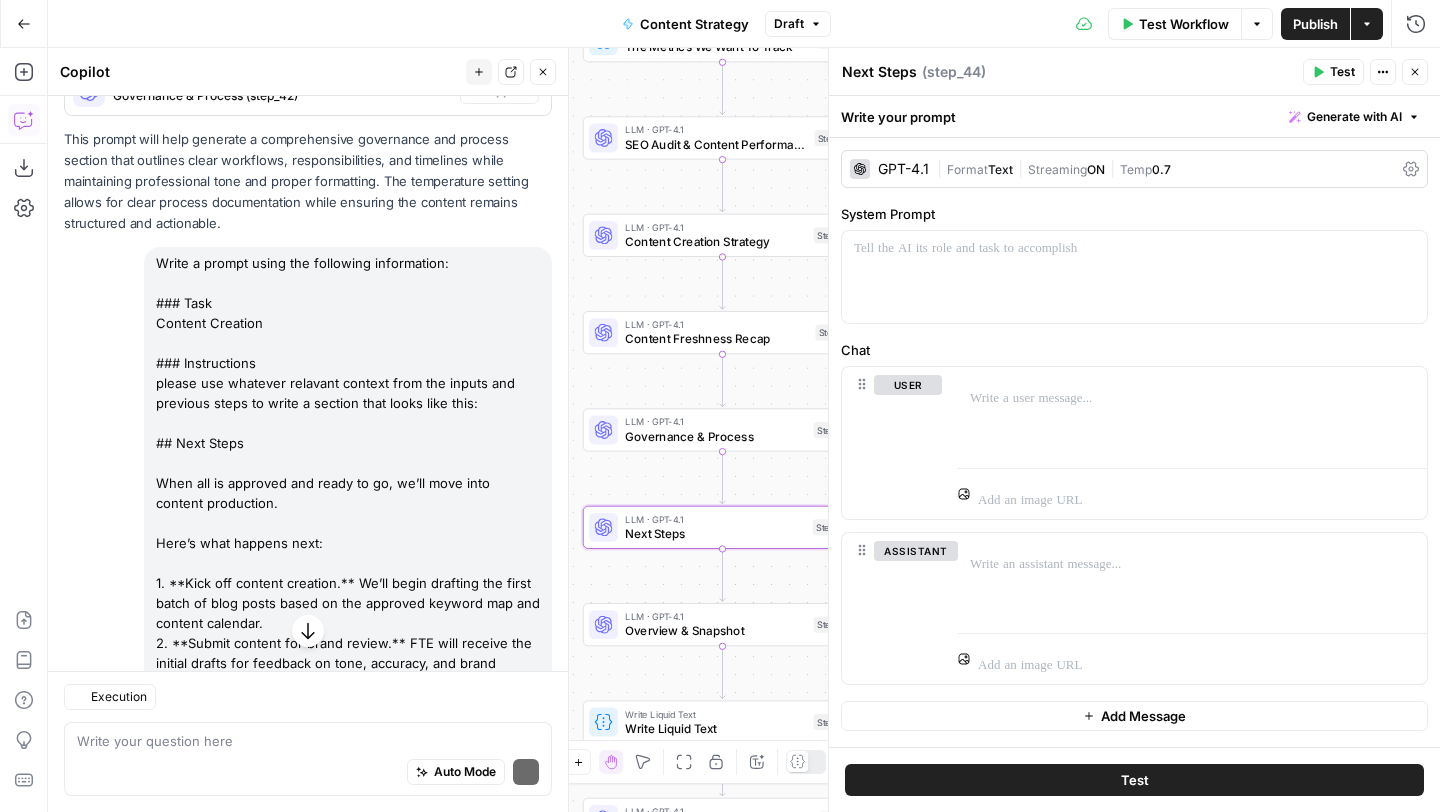 scroll, scrollTop: 19301, scrollLeft: 0, axis: vertical 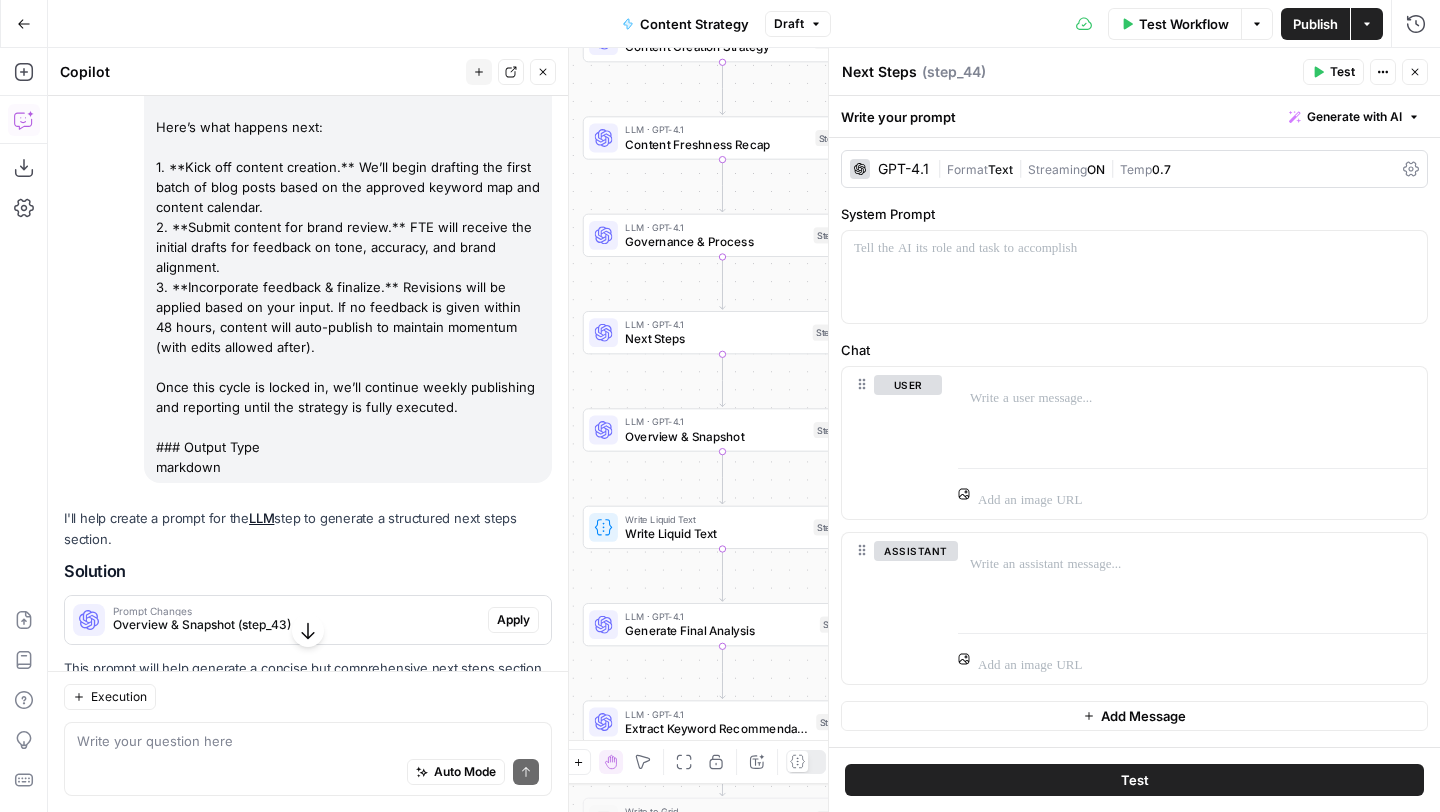 click on "Write a prompt using the following information:
### Task
Content Creation
### Instructions
please use whatever relavant context from the inputs and previous steps to write a section that looks like this:
## Next Steps
When all is approved and ready to go, we’ll move into content production.
Here’s what happens next:
1. **Kick off content creation.** We’ll begin drafting the first batch of blog posts based on the approved keyword map and content calendar.
2. **Submit content for brand review.** FTE will receive the initial drafts for feedback on tone, accuracy, and brand alignment.
3. **Incorporate feedback & finalize.** Revisions will be applied based on your input. If no feedback is given within 48 hours, content will auto-publish to maintain momentum (with edits allowed after).
Once this cycle is locked in, we’ll continue weekly publishing and reporting until the strategy is fully executed.
### Output Type
markdown" at bounding box center [348, 157] 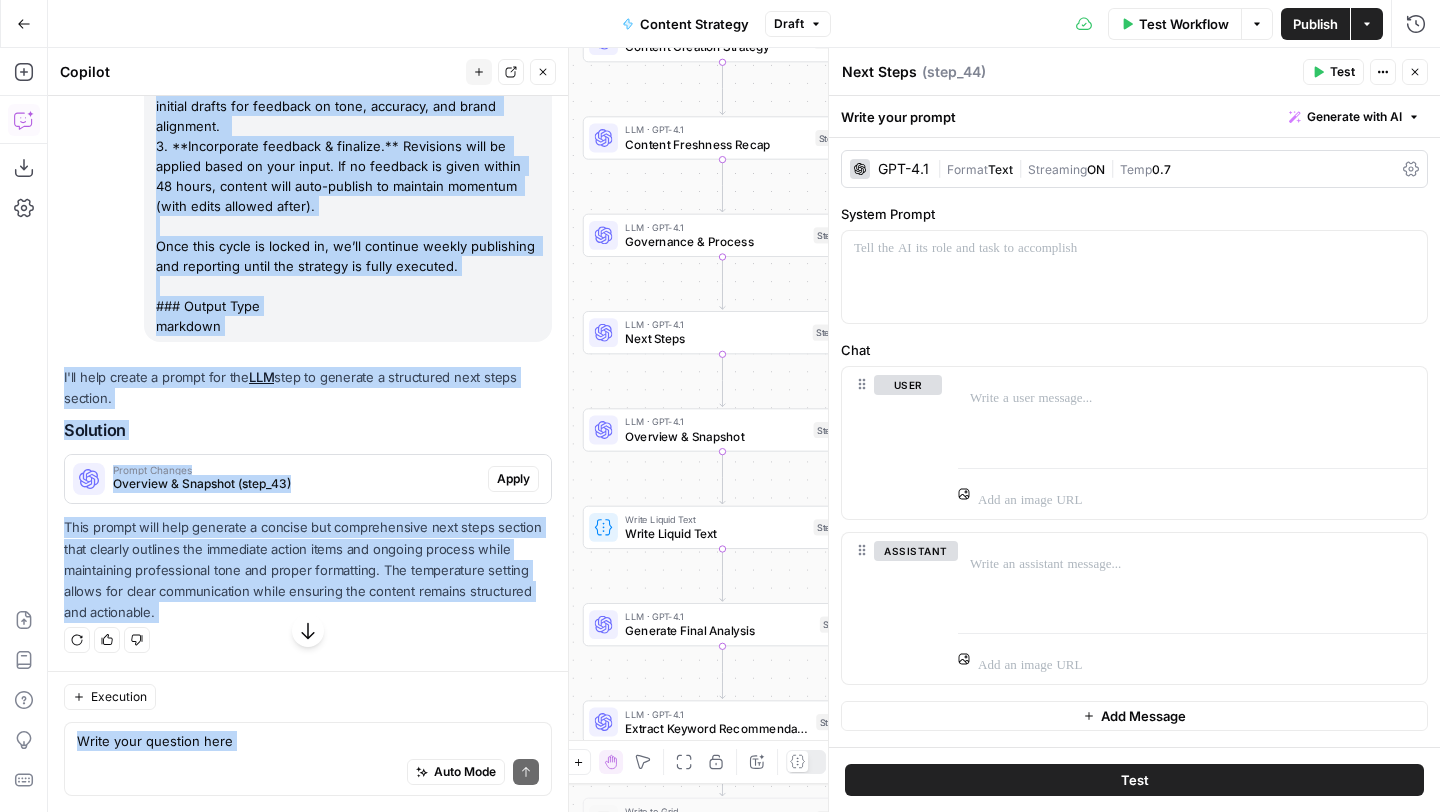 scroll, scrollTop: 19331, scrollLeft: 0, axis: vertical 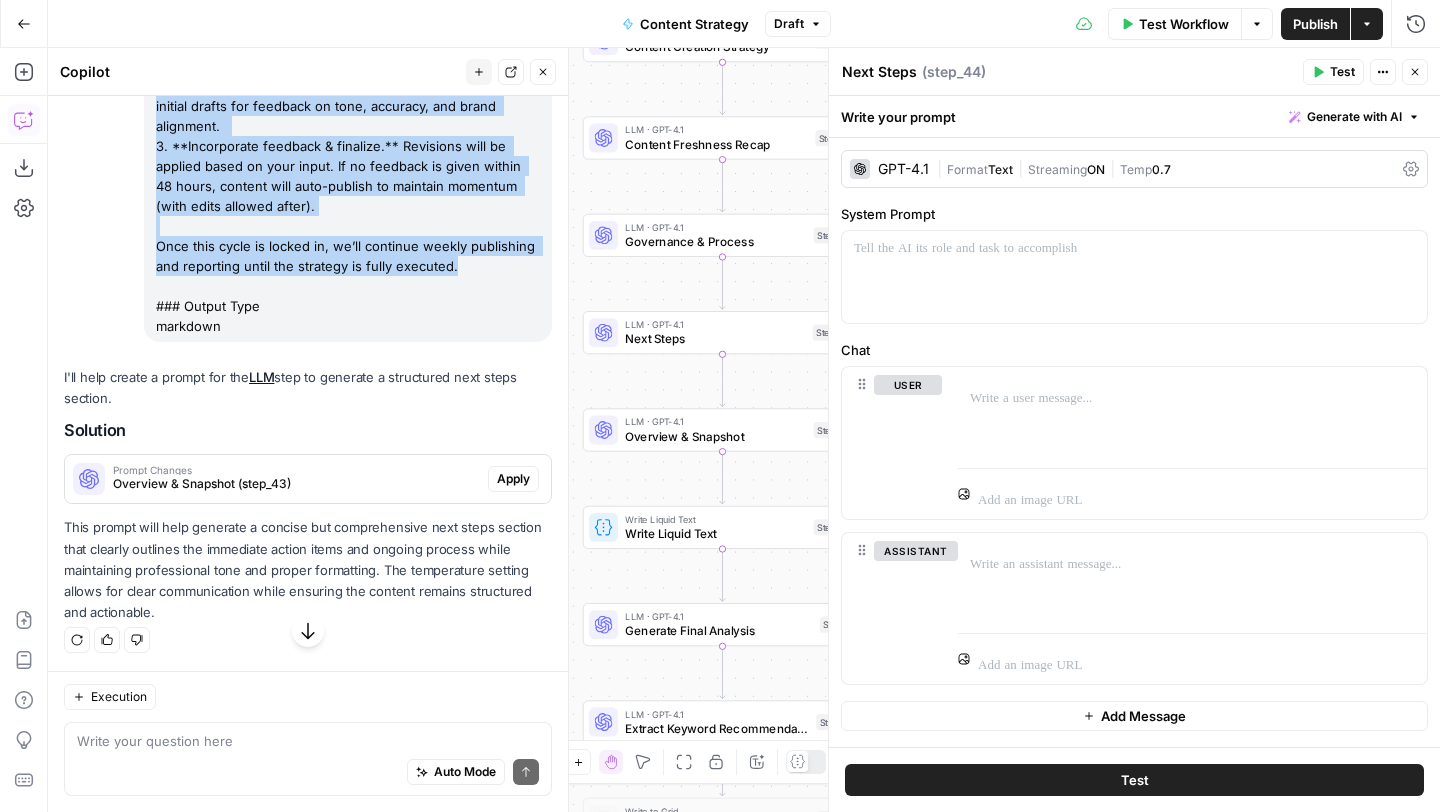 drag, startPoint x: 156, startPoint y: 170, endPoint x: 528, endPoint y: 417, distance: 446.53442 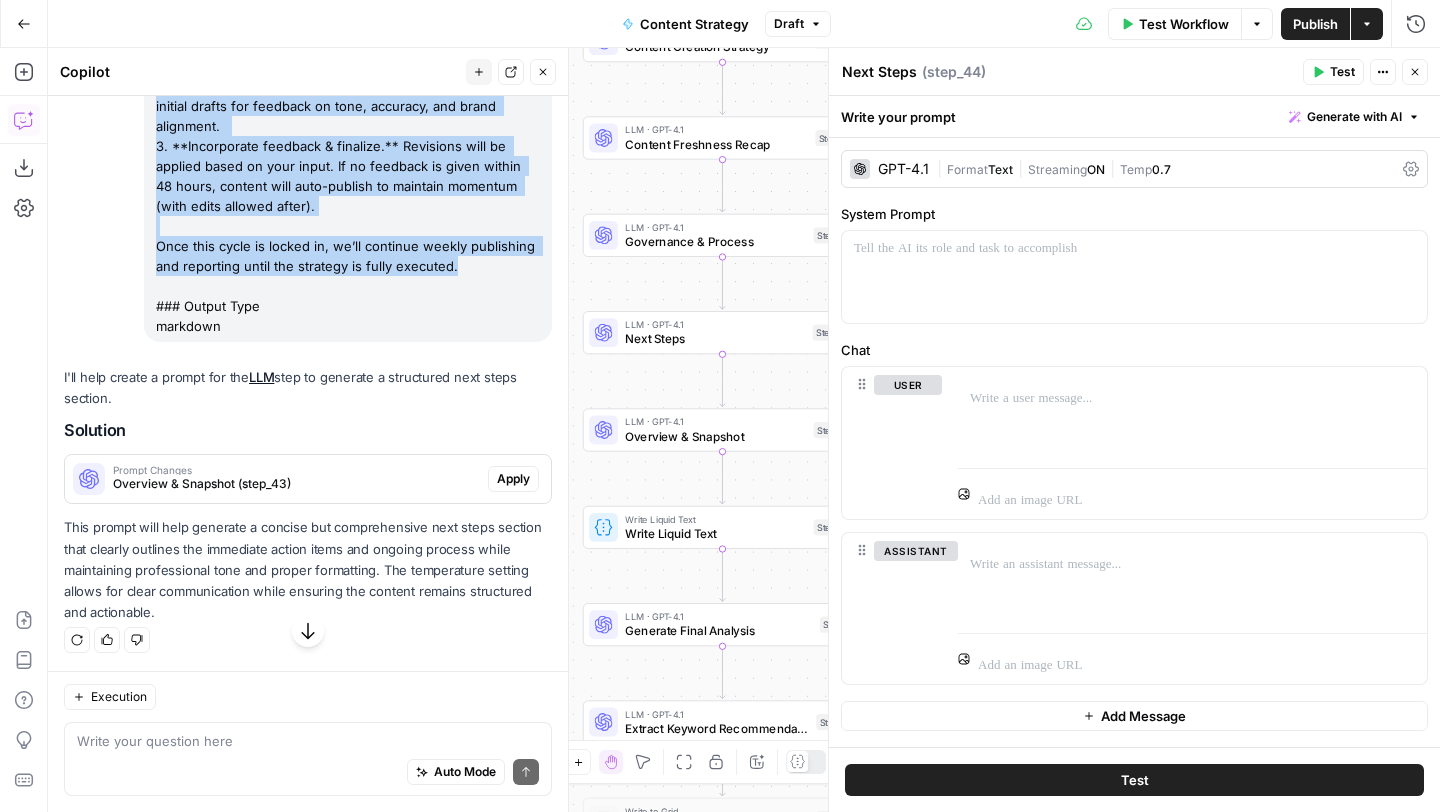 click on "Write a prompt using the following information:
### Task
Content Creation
### Instructions
please use whatever relavant context from the inputs and previous steps to write a section that looks like this:
## Next Steps
When all is approved and ready to go, we’ll move into content production.
Here’s what happens next:
1. **Kick off content creation.** We’ll begin drafting the first batch of blog posts based on the approved keyword map and content calendar.
2. **Submit content for brand review.** FTE will receive the initial drafts for feedback on tone, accuracy, and brand alignment.
3. **Incorporate feedback & finalize.** Revisions will be applied based on your input. If no feedback is given within 48 hours, content will auto-publish to maintain momentum (with edits allowed after).
Once this cycle is locked in, we’ll continue weekly publishing and reporting until the strategy is fully executed.
### Output Type
markdown" at bounding box center (348, 16) 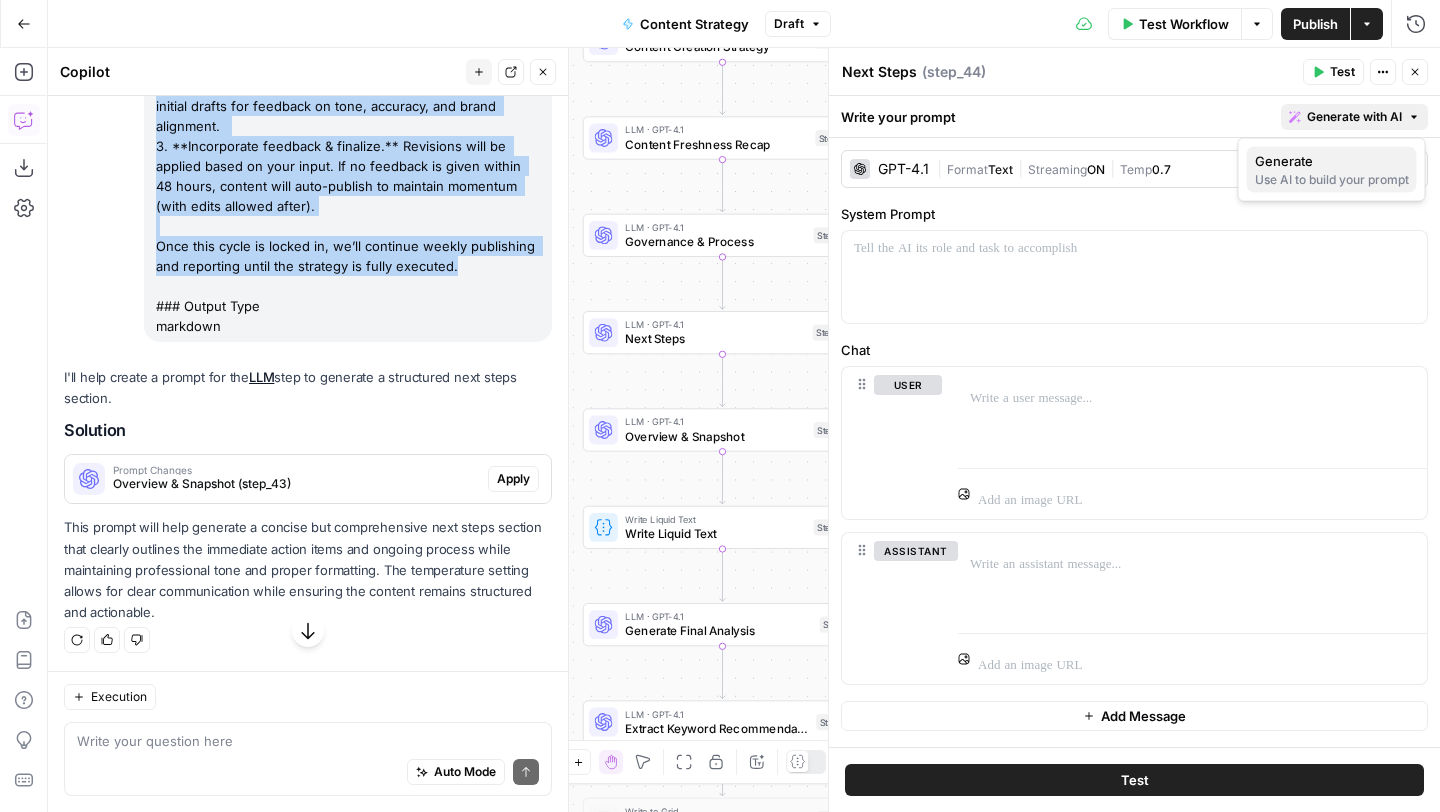 click on "Use AI to build your prompt" at bounding box center (1332, 180) 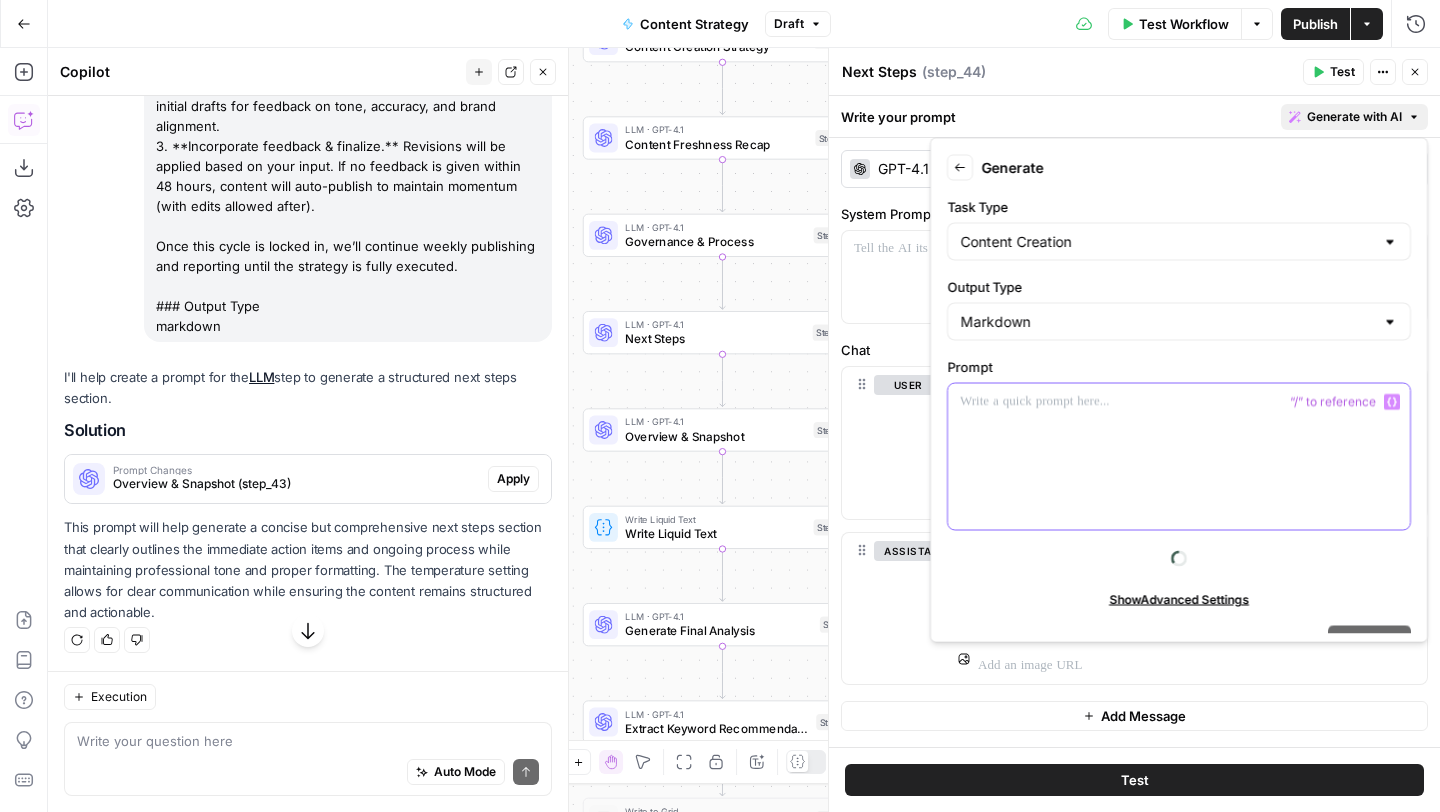 click at bounding box center [1179, 457] 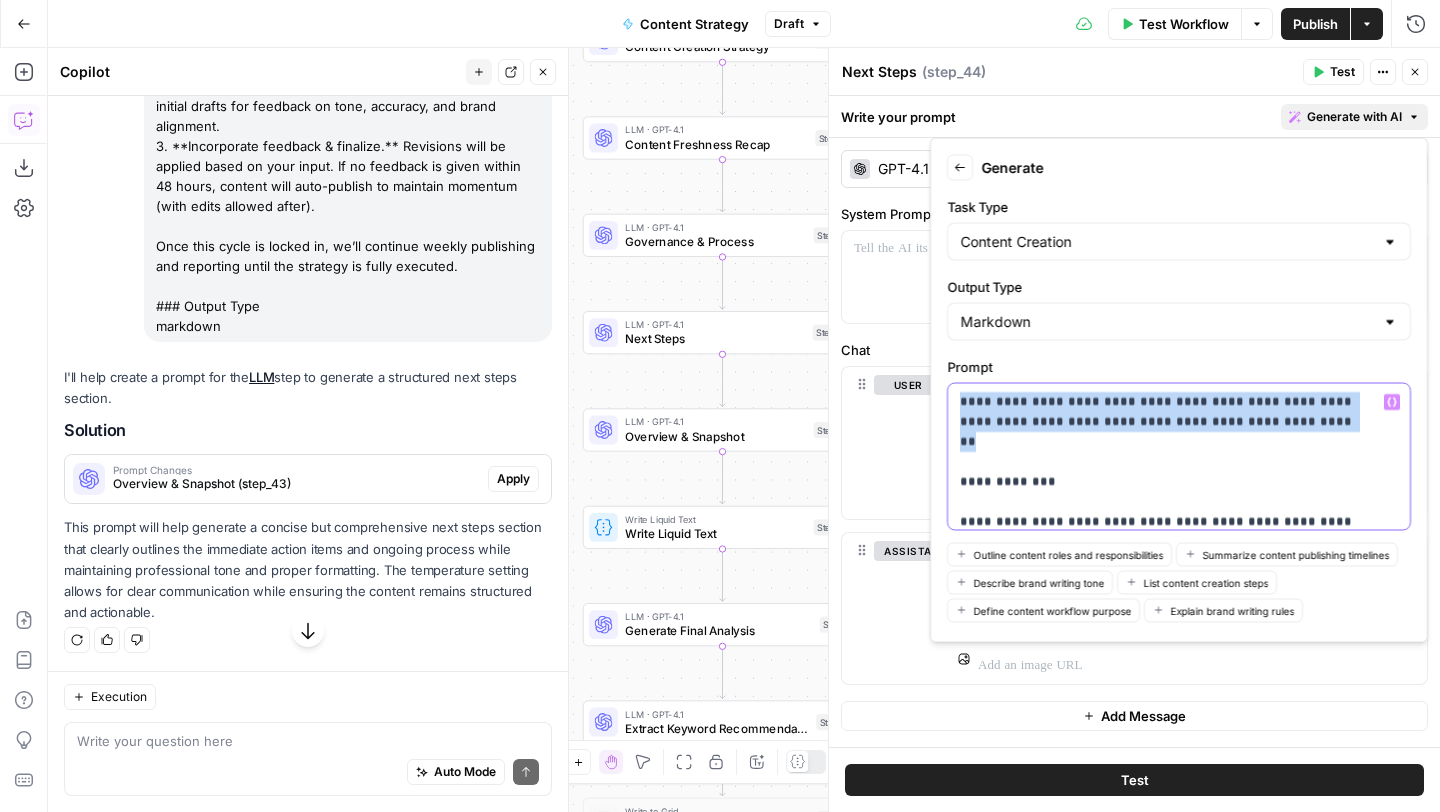 drag, startPoint x: 1286, startPoint y: 424, endPoint x: 960, endPoint y: 399, distance: 326.95718 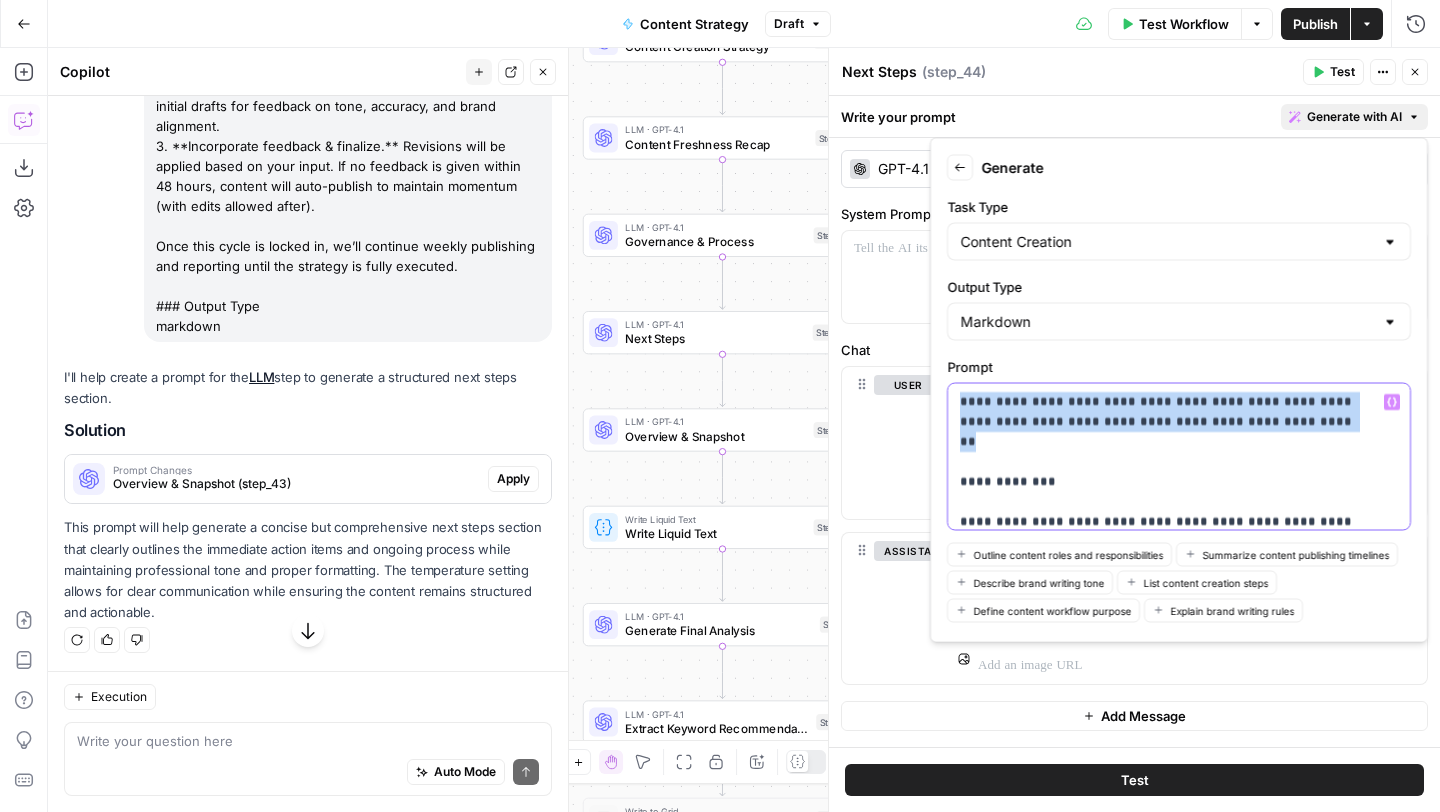 click on "**********" at bounding box center [1164, 612] 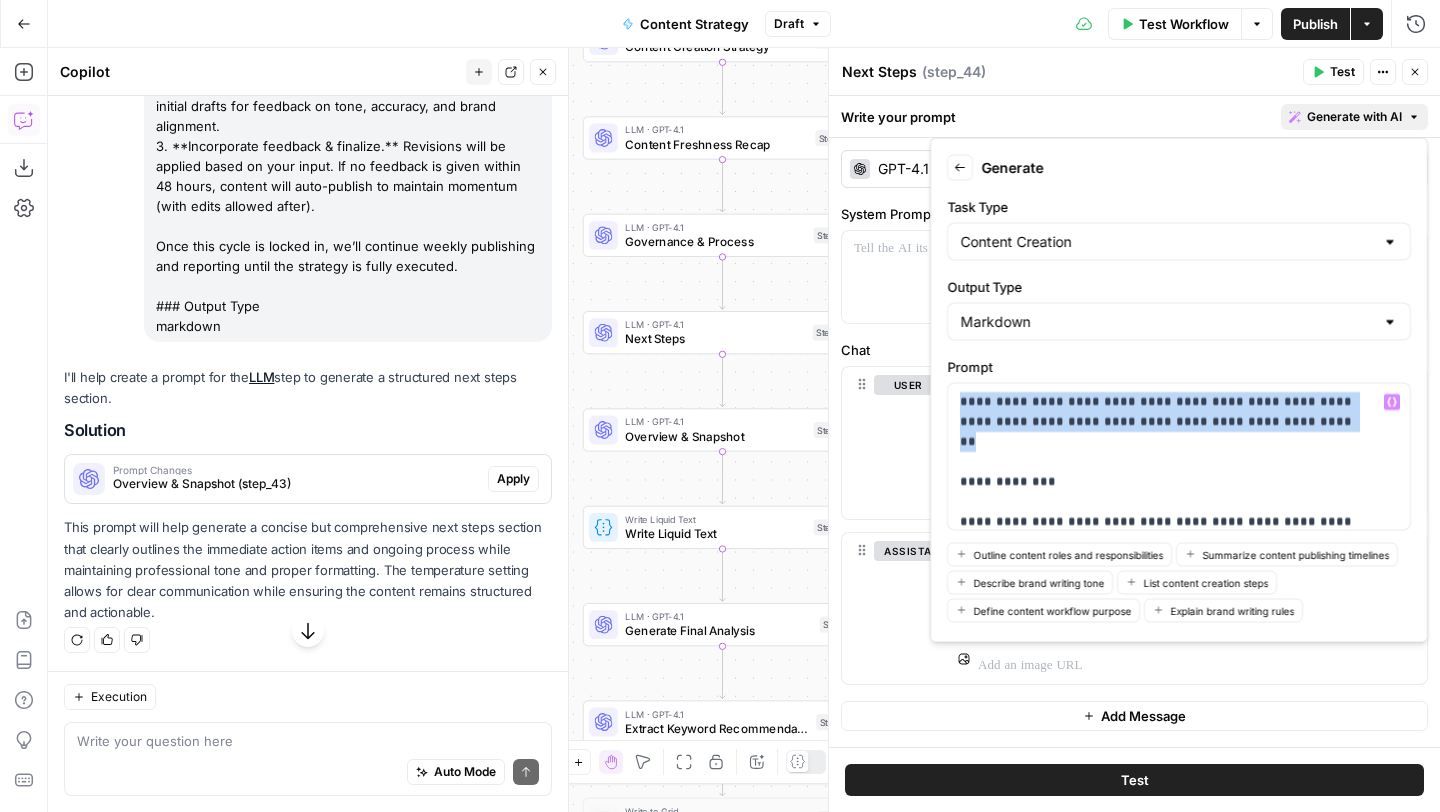 scroll, scrollTop: 107, scrollLeft: 0, axis: vertical 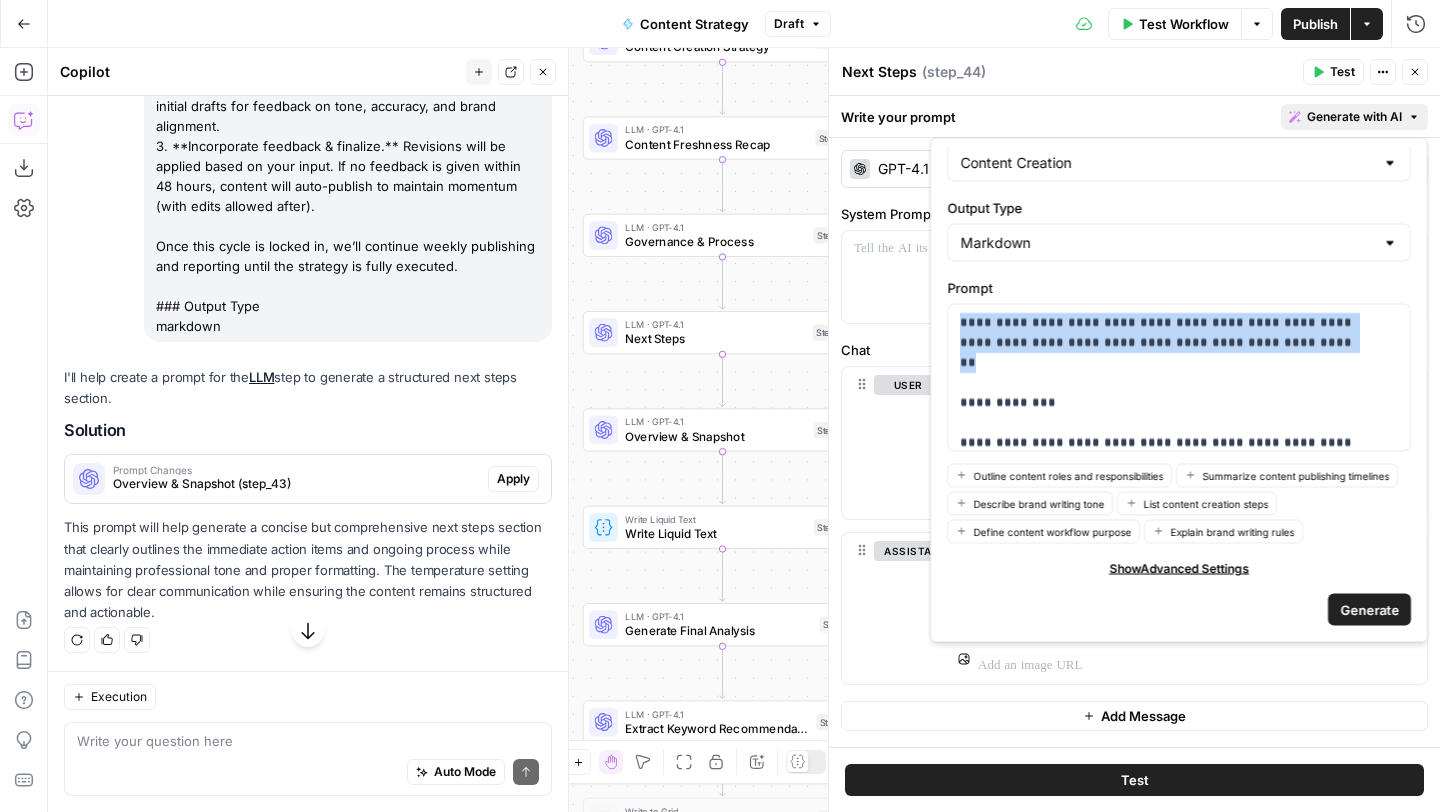 click on "Generate" at bounding box center (1369, 609) 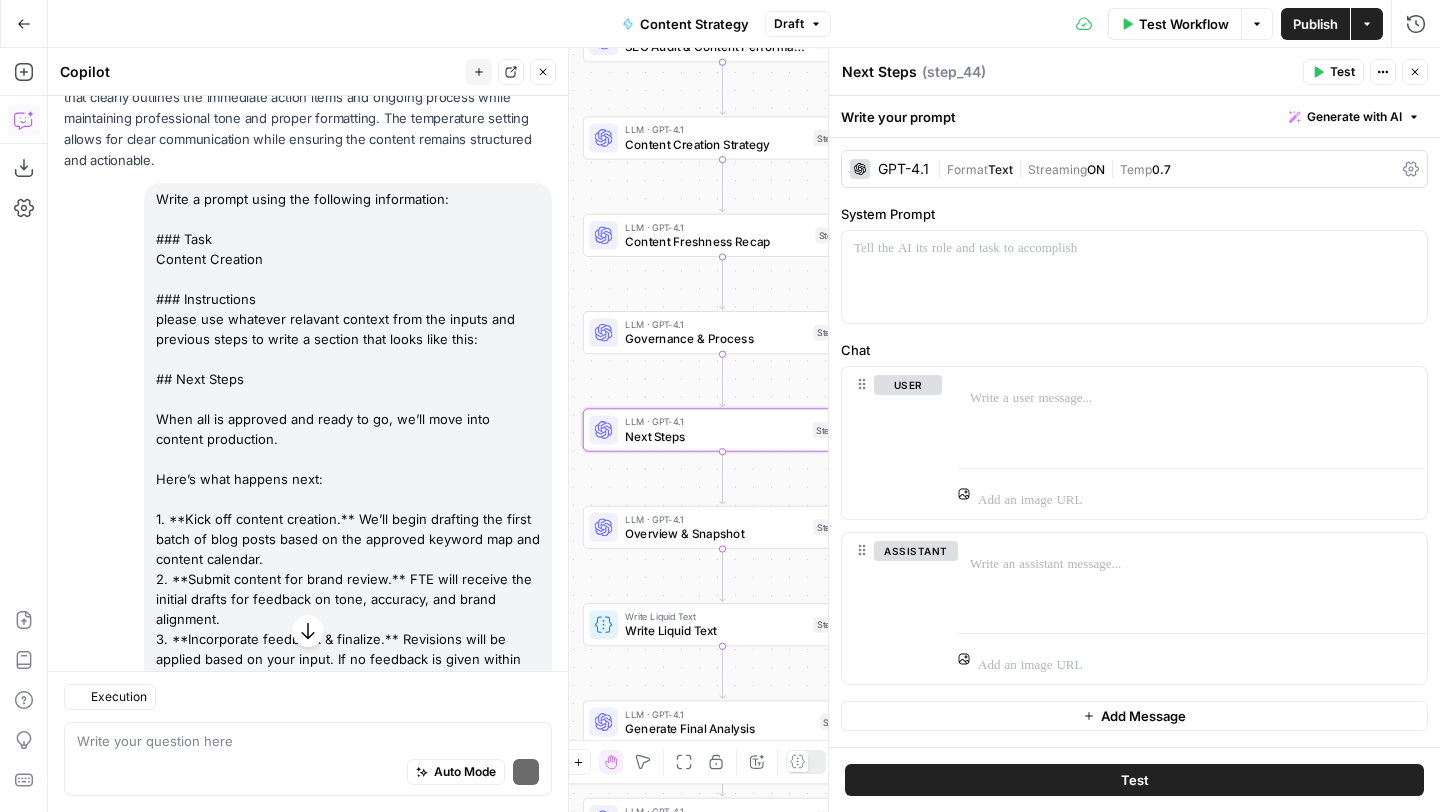 scroll, scrollTop: 20310, scrollLeft: 0, axis: vertical 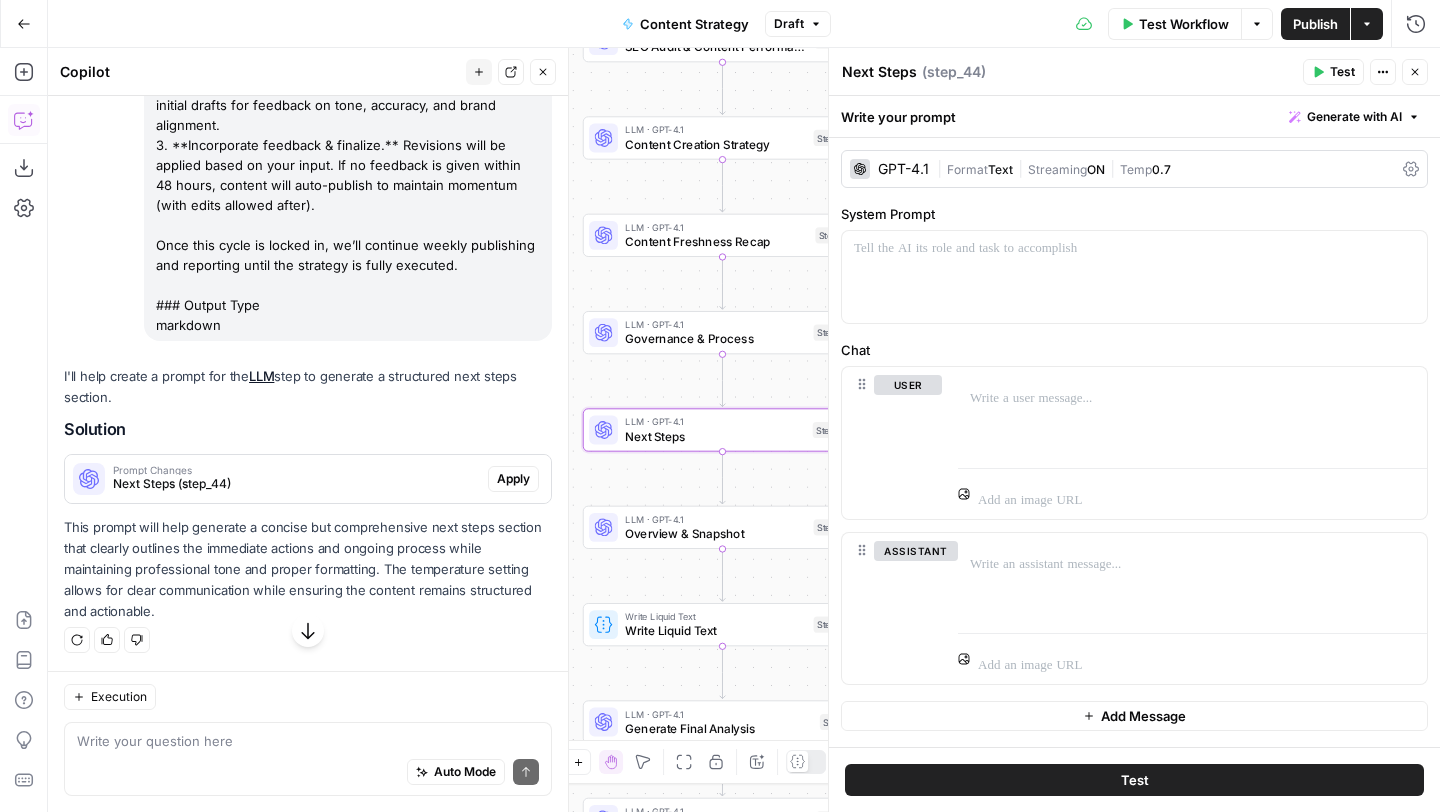 click on "Apply" at bounding box center [513, 479] 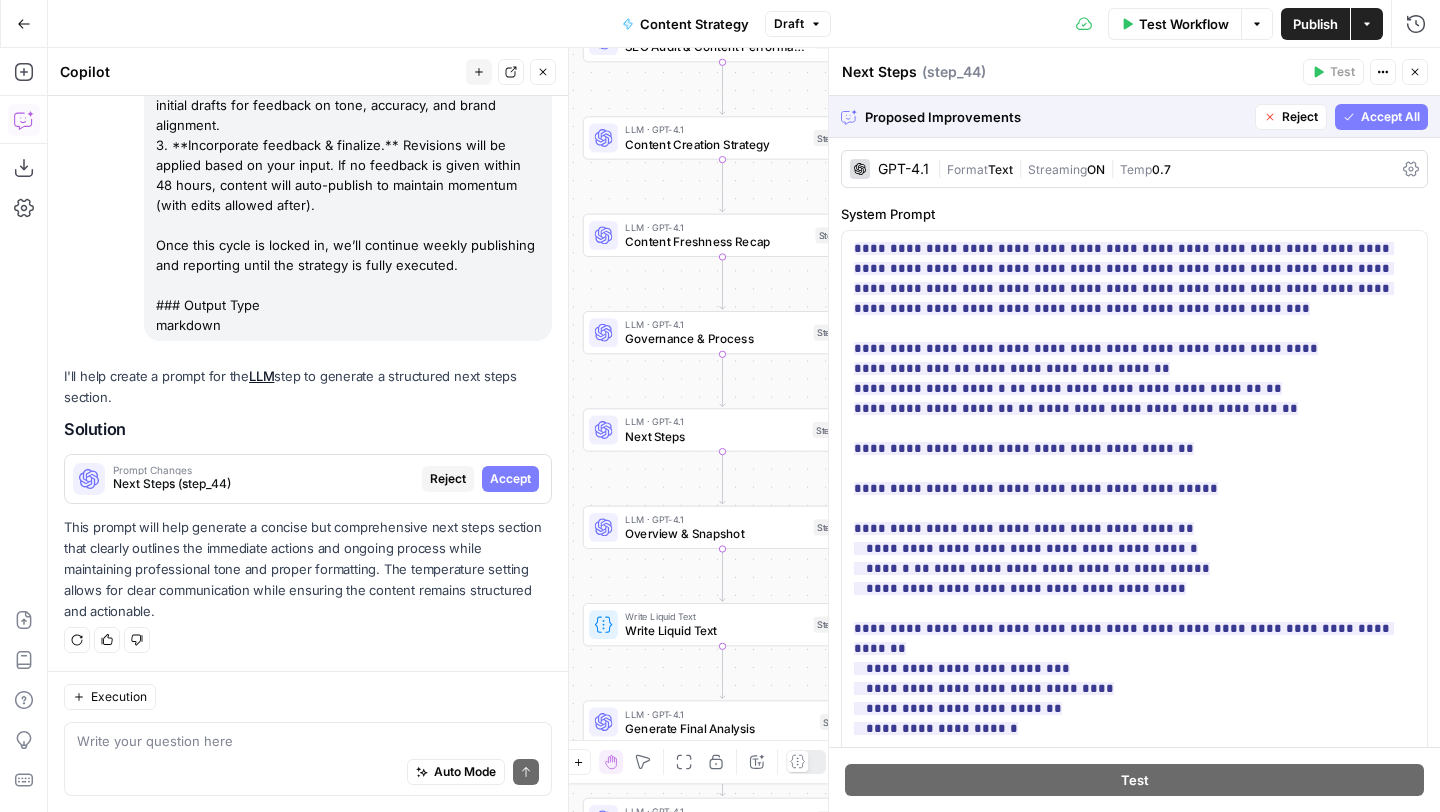 scroll, scrollTop: 19855, scrollLeft: 0, axis: vertical 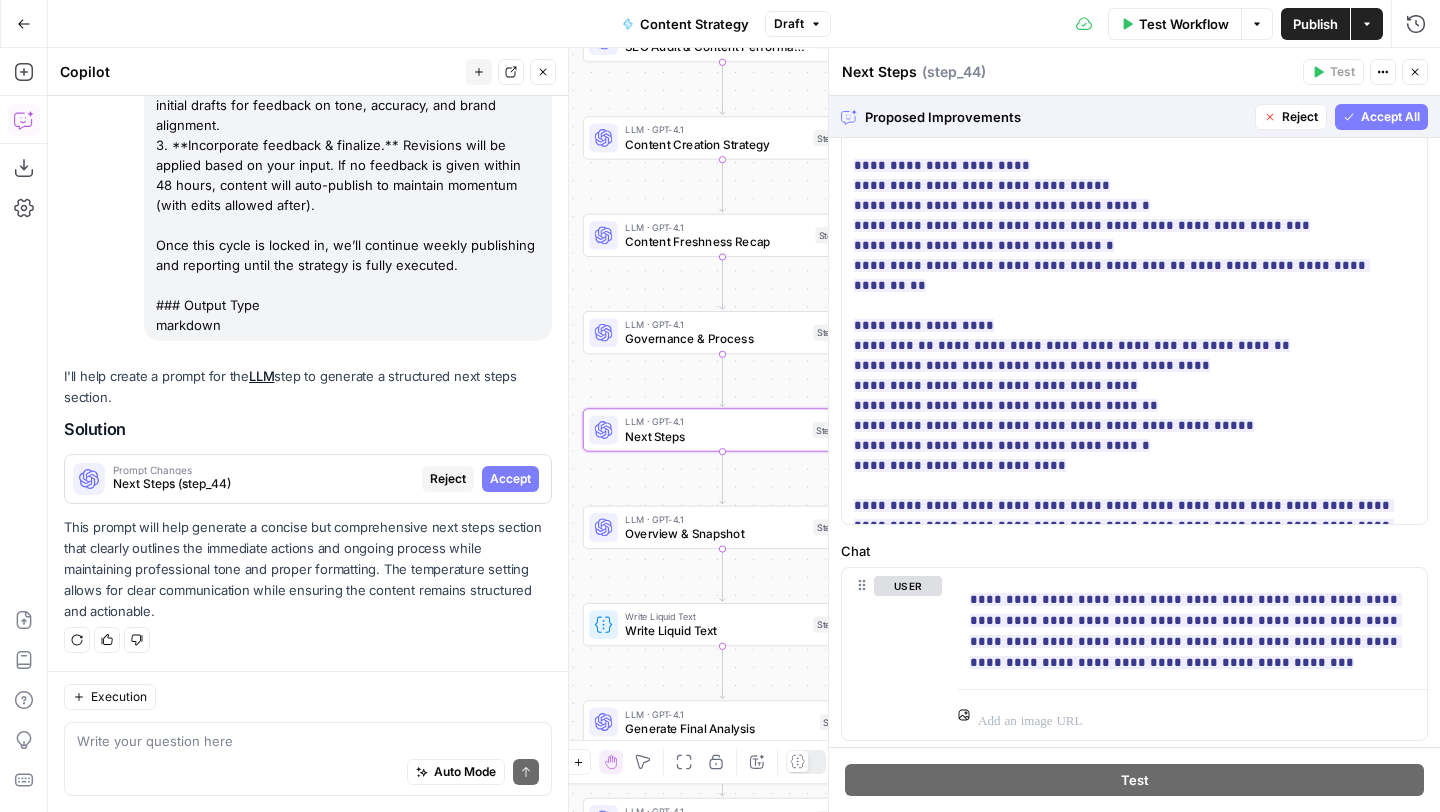 click on "Reject" at bounding box center (448, 479) 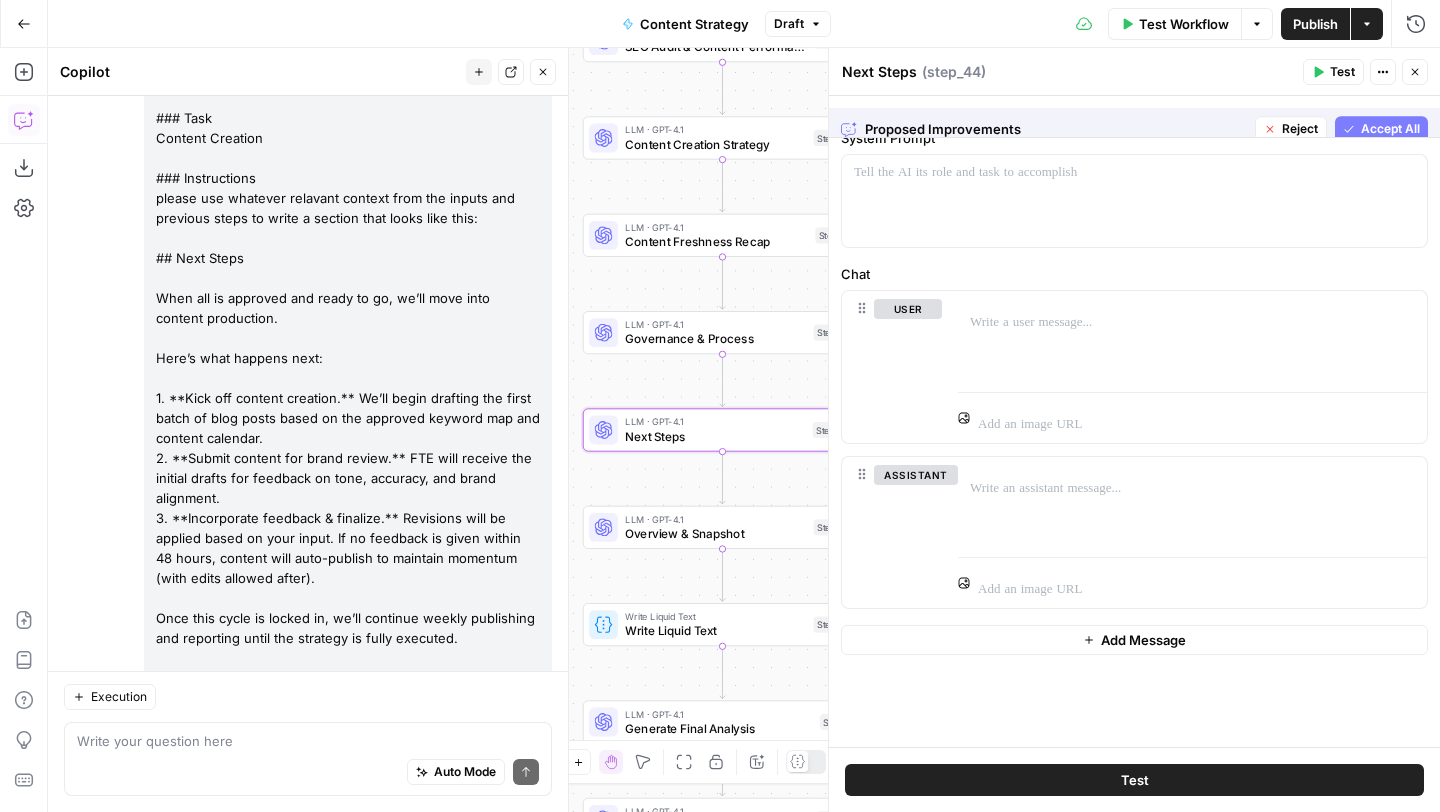 scroll, scrollTop: 20431, scrollLeft: 0, axis: vertical 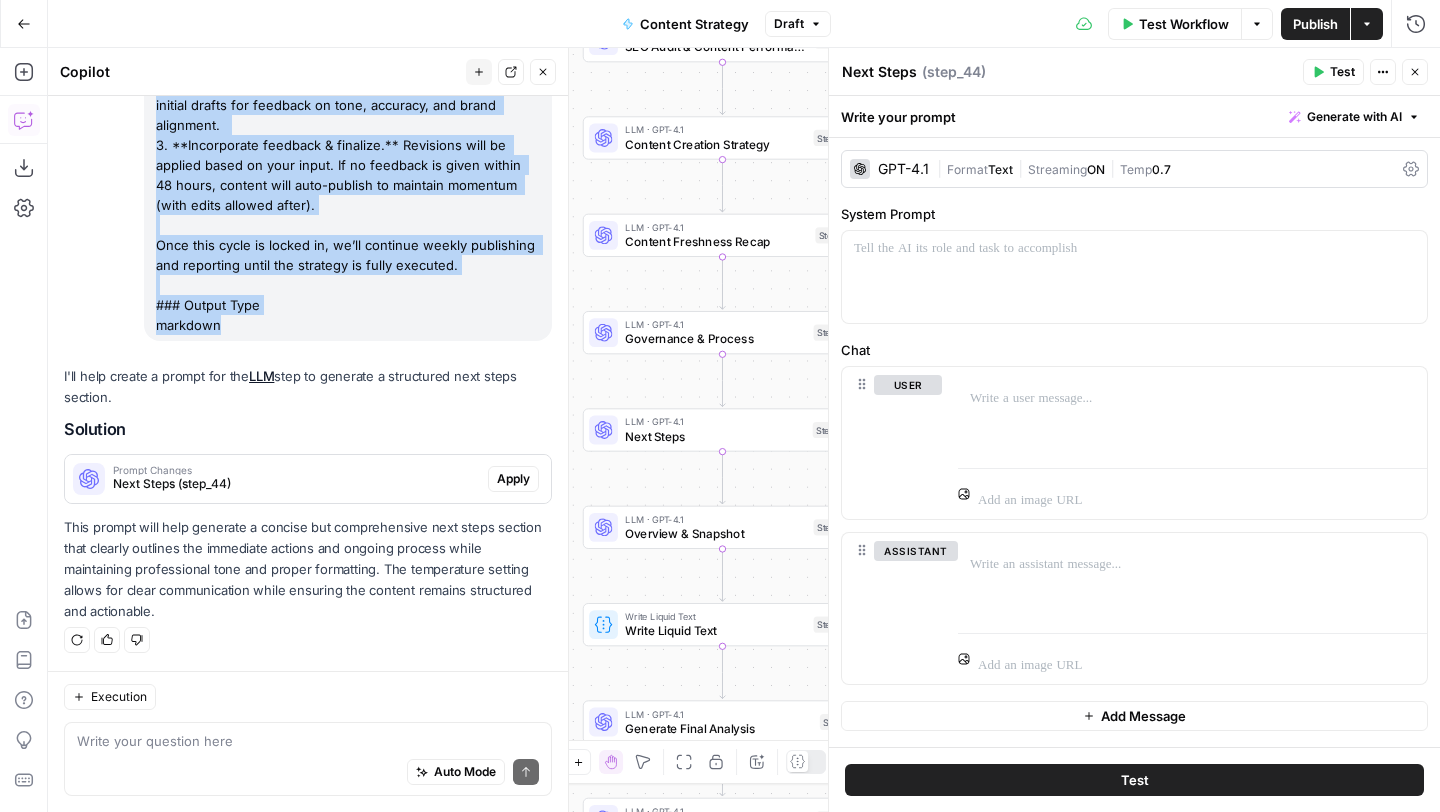 drag, startPoint x: 155, startPoint y: 382, endPoint x: 241, endPoint y: 320, distance: 106.01887 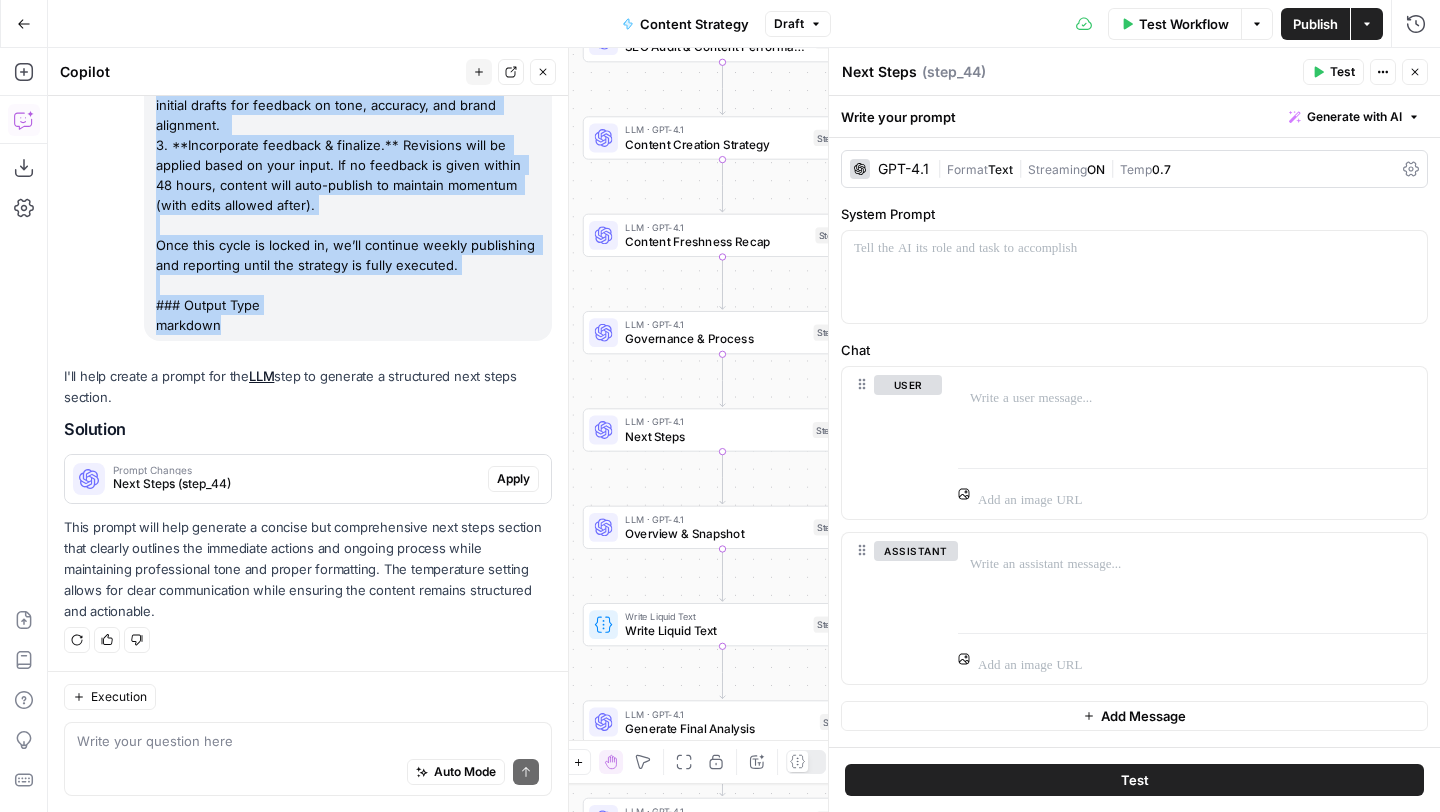 click on "Write a prompt using the following information:
### Task
Content Creation
### Instructions
please use whatever relavant context from the inputs and previous steps to write a section that looks like this:
## Next Steps
When all is approved and ready to go, we’ll move into content production.
Here’s what happens next:
1. **Kick off content creation.** We’ll begin drafting the first batch of blog posts based on the approved keyword map and content calendar.
2. **Submit content for brand review.** FTE will receive the initial drafts for feedback on tone, accuracy, and brand alignment.
3. **Incorporate feedback & finalize.** Revisions will be applied based on your input. If no feedback is given within 48 hours, content will auto-publish to maintain momentum (with edits allowed after).
Once this cycle is locked in, we’ll continue weekly publishing and reporting until the strategy is fully executed.
### Output Type
markdown" at bounding box center [348, 15] 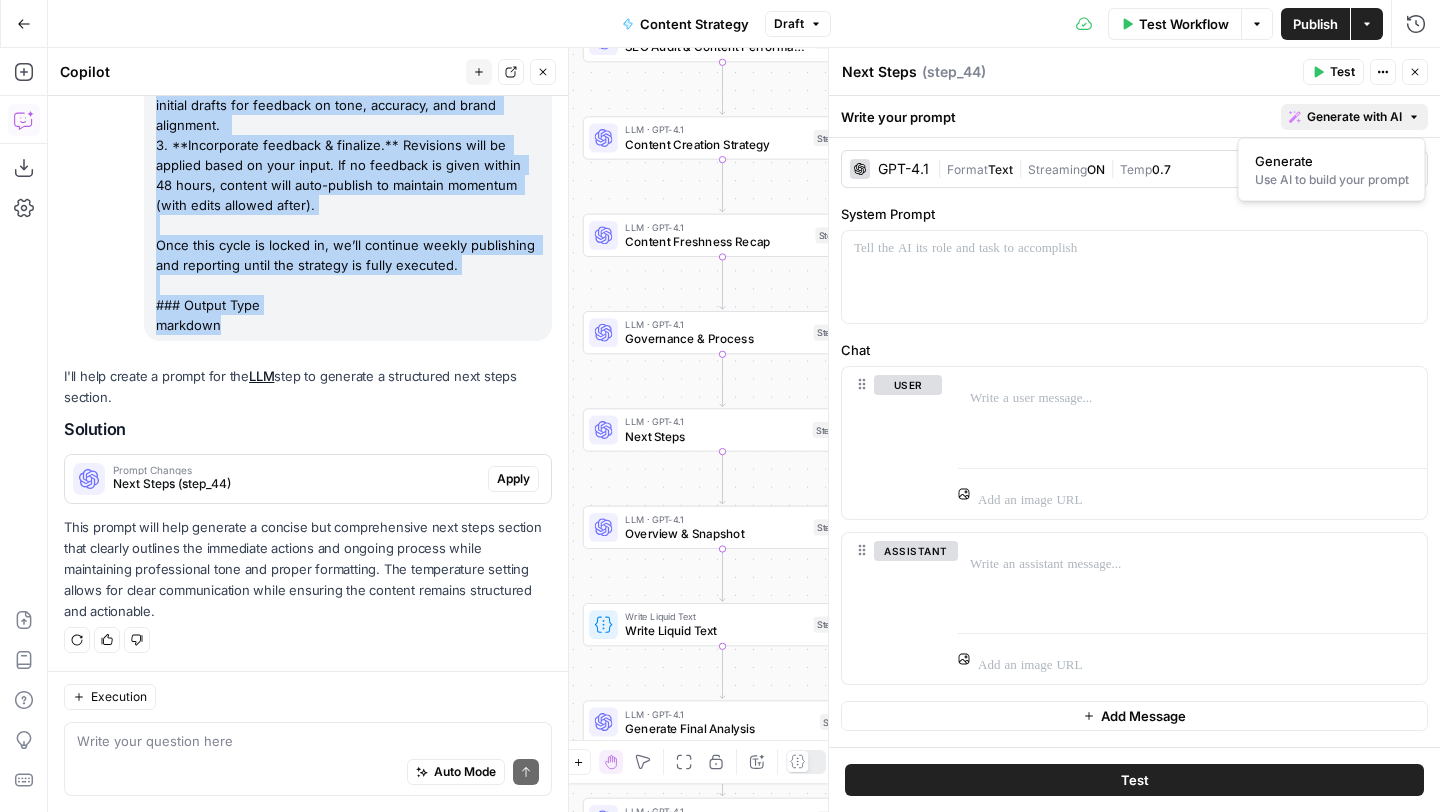 click on "Generate with AI" at bounding box center [1354, 117] 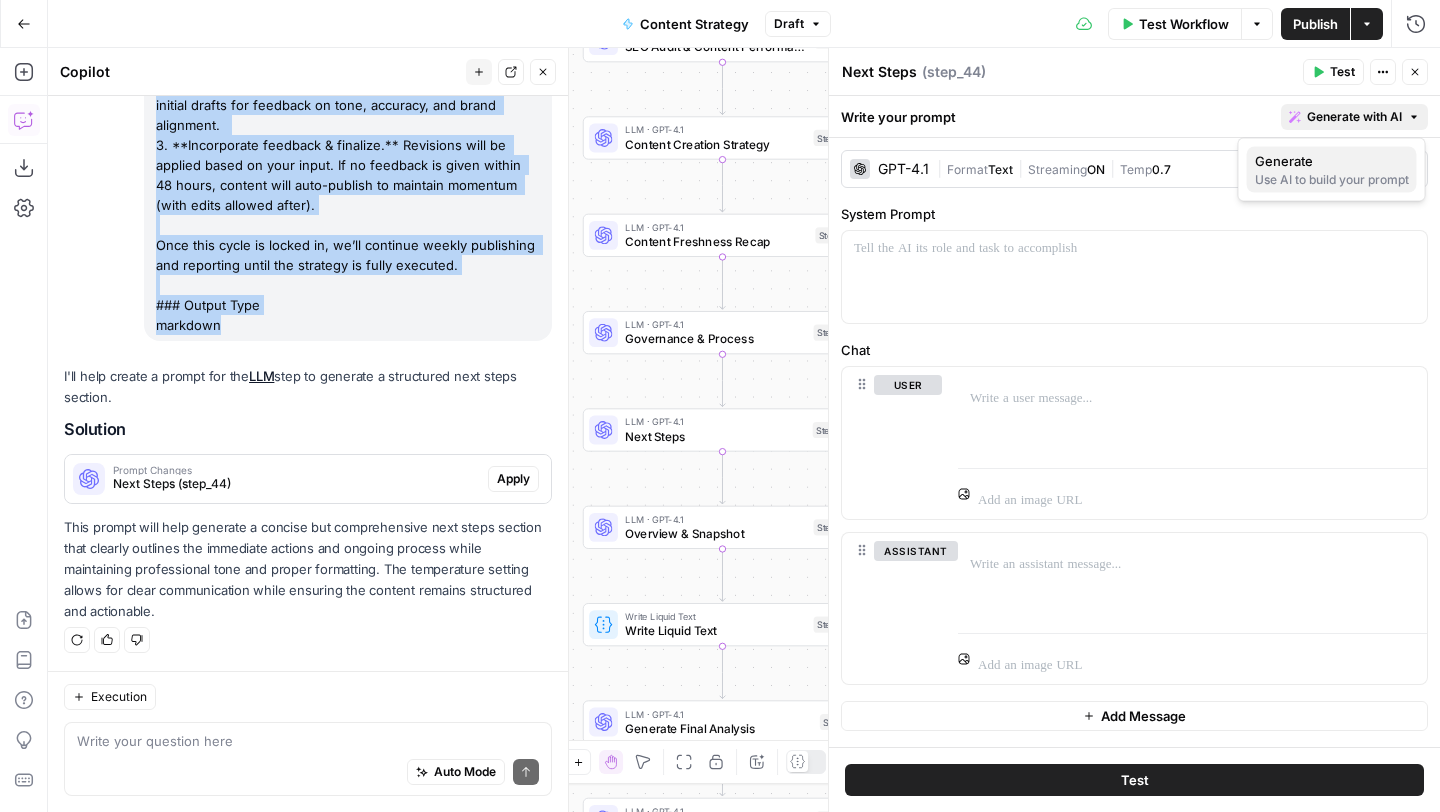 click on "Use AI to build your prompt" at bounding box center (1332, 180) 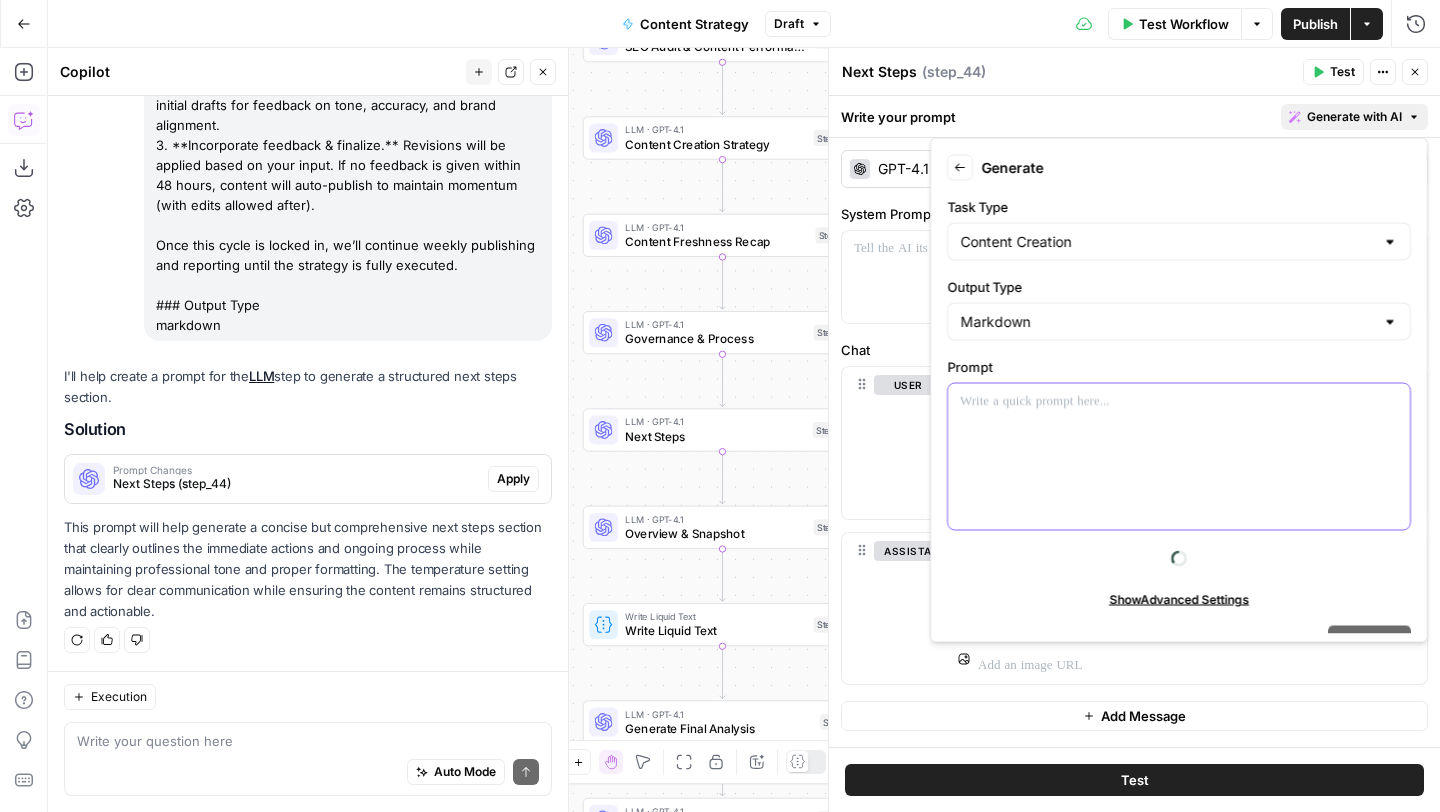 click at bounding box center (1179, 457) 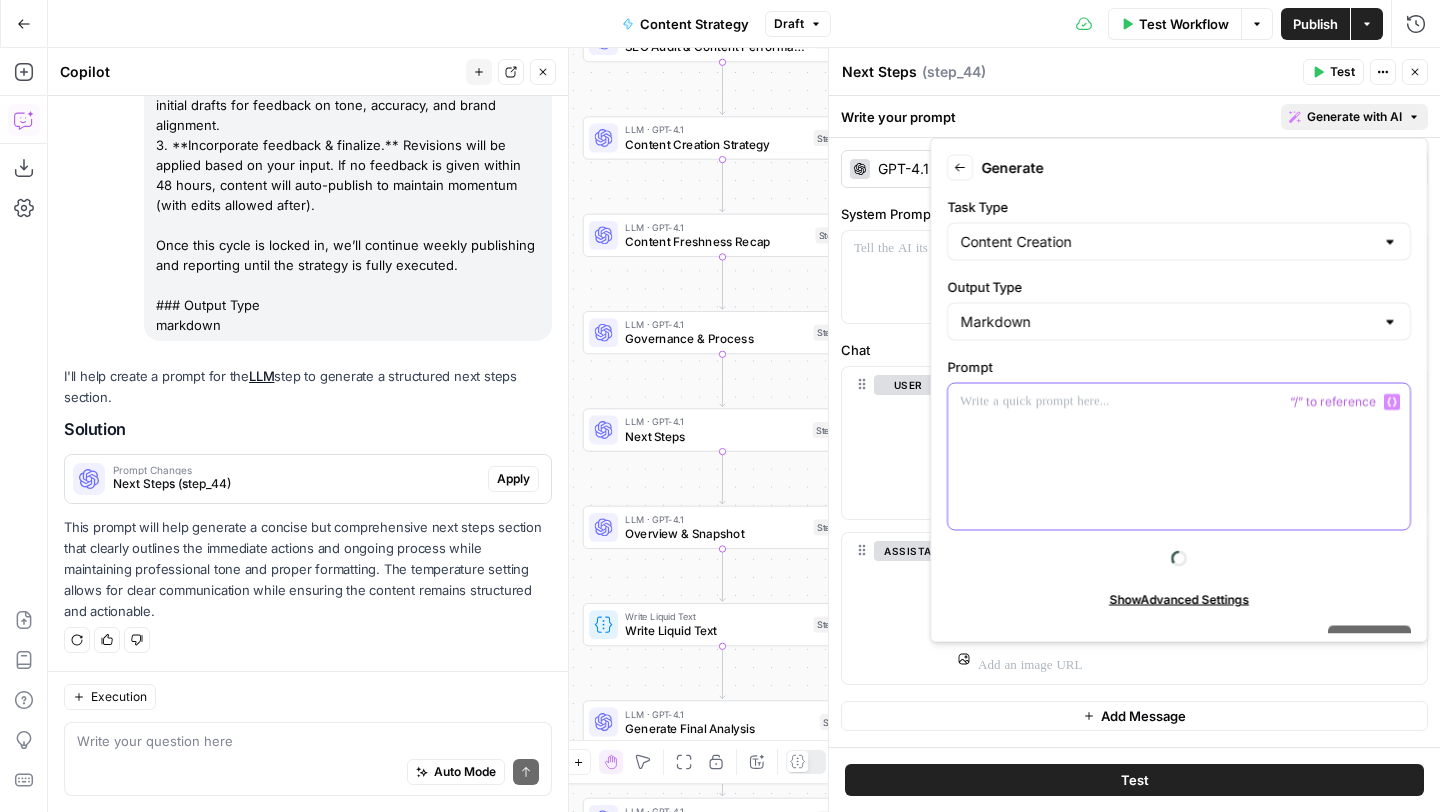 paste 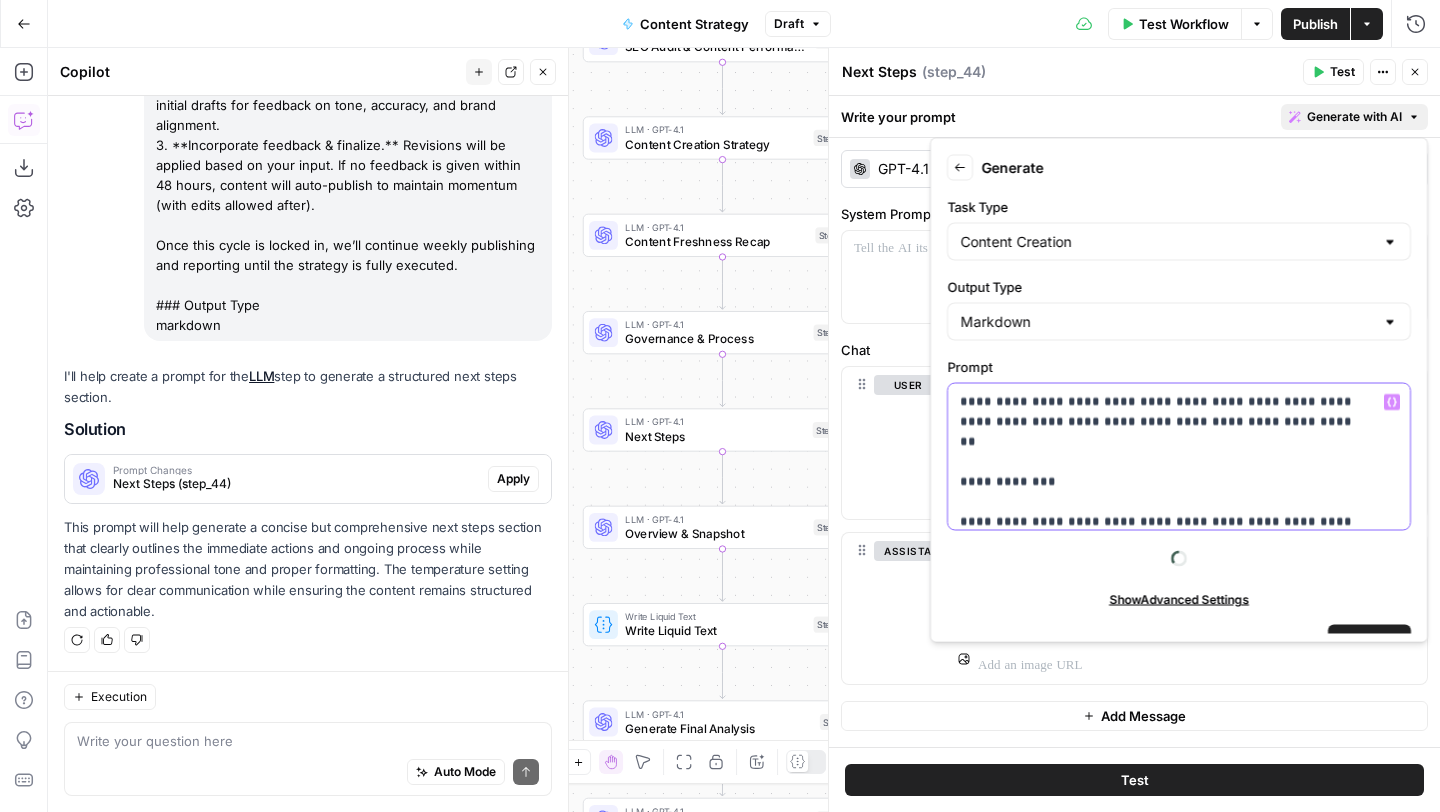 click on "**********" at bounding box center [1164, 642] 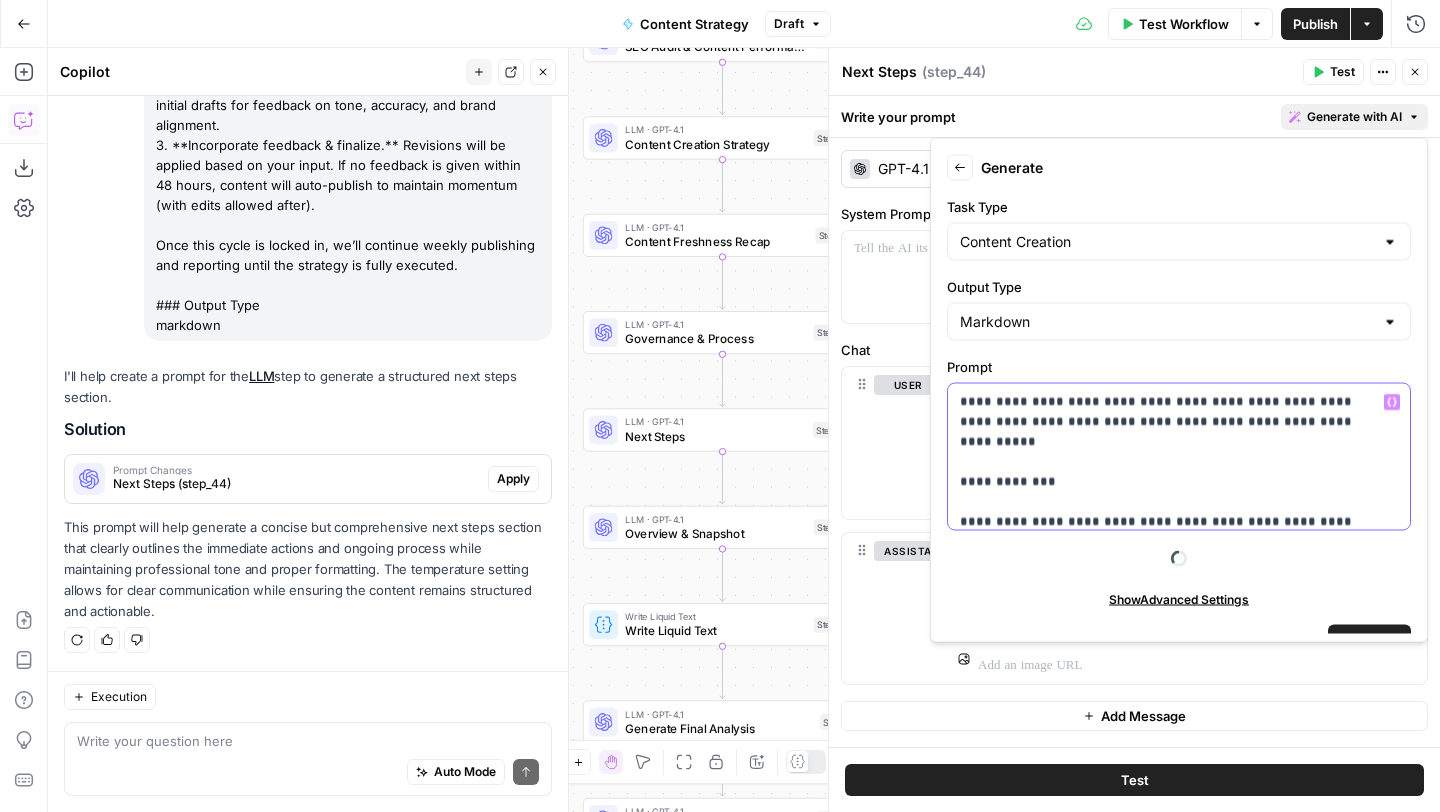 scroll, scrollTop: 31, scrollLeft: 0, axis: vertical 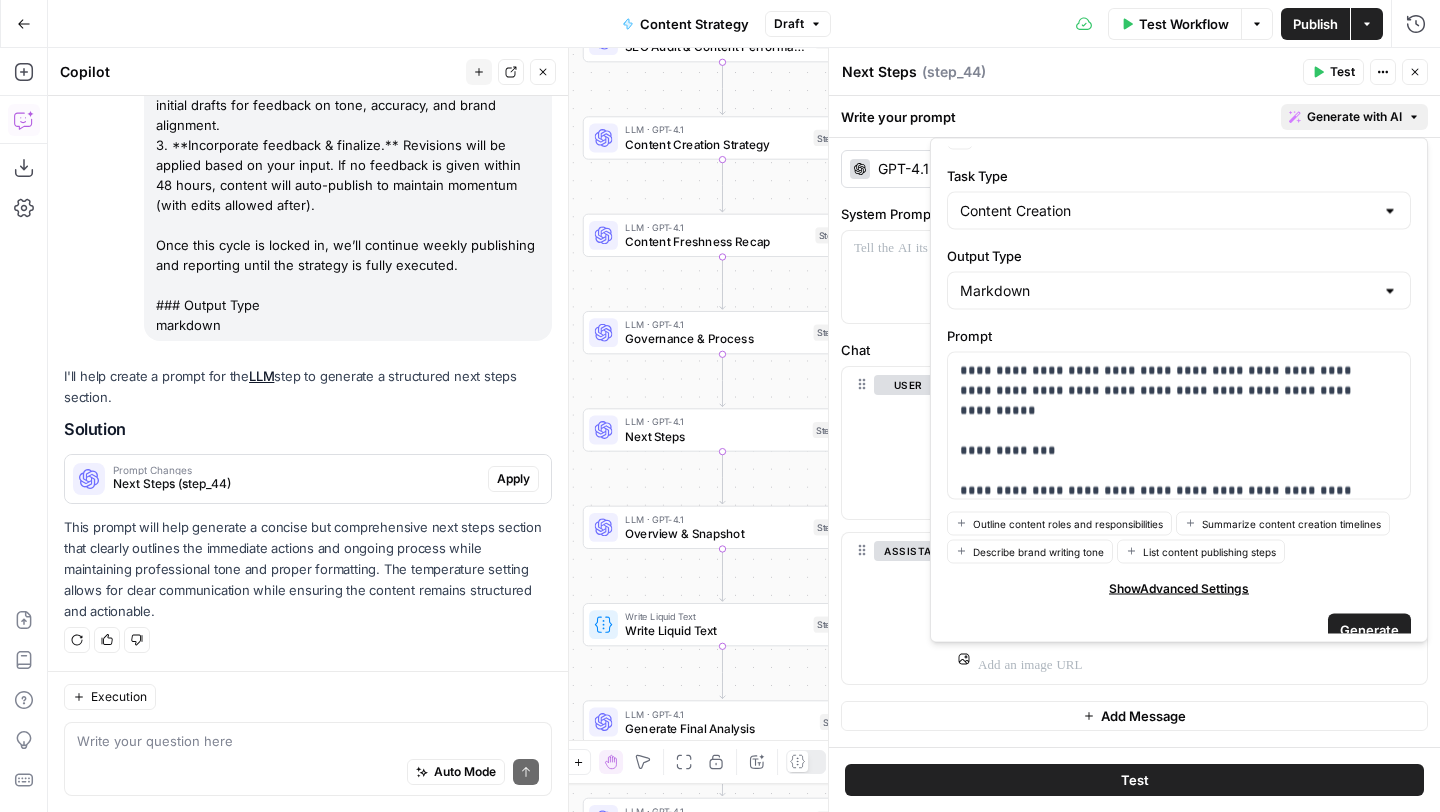 click on "Generate" at bounding box center [1369, 629] 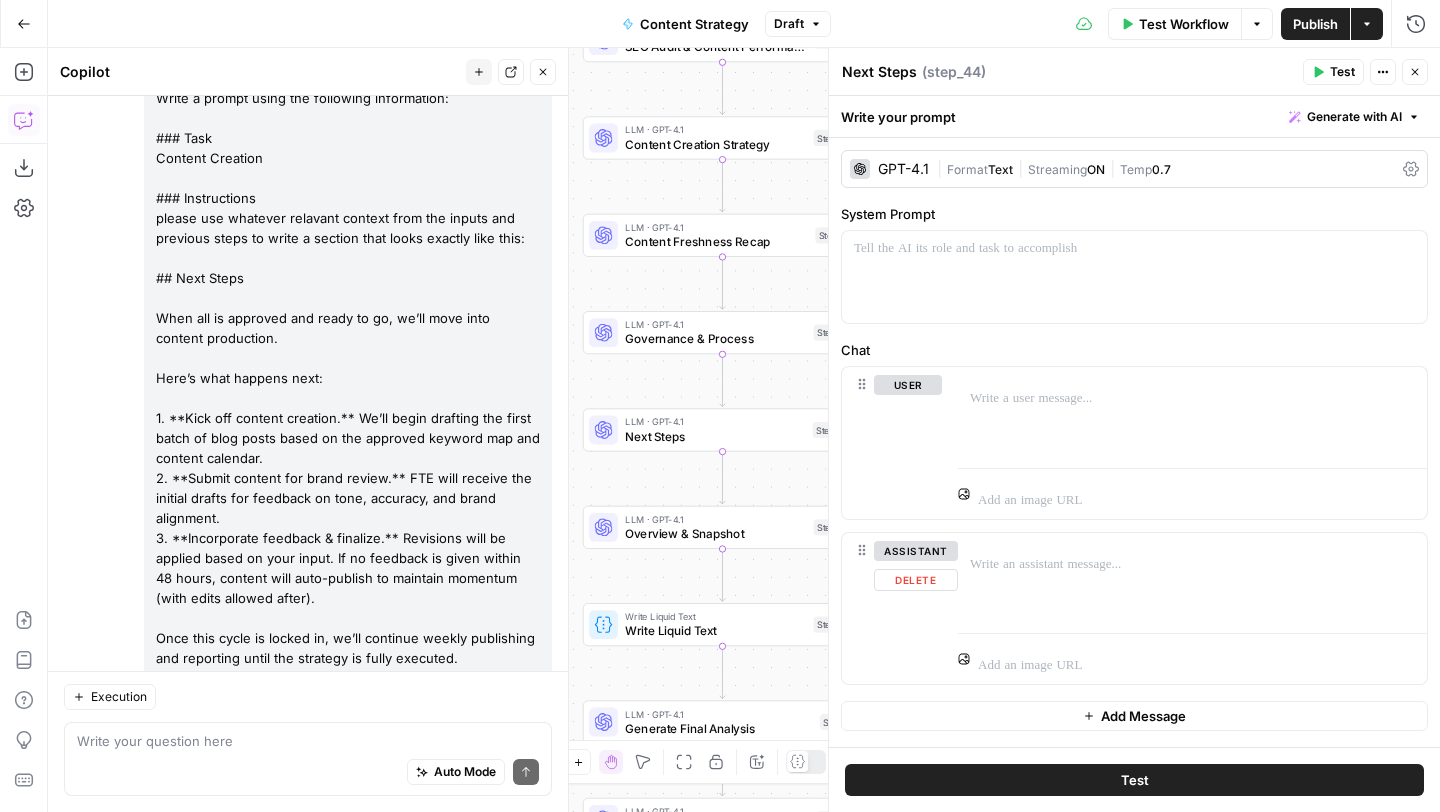 scroll, scrollTop: 21415, scrollLeft: 0, axis: vertical 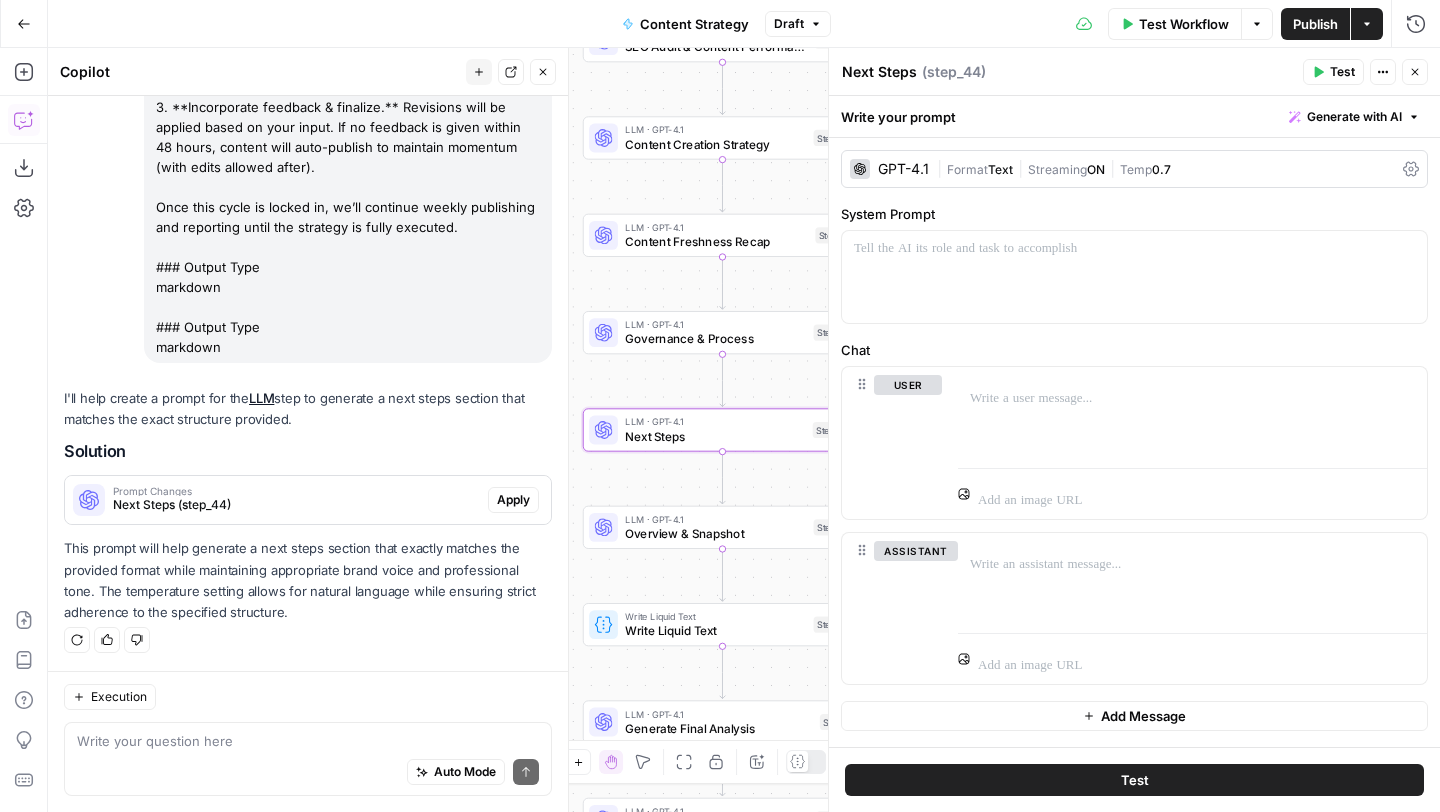 click on "Apply" at bounding box center (513, 500) 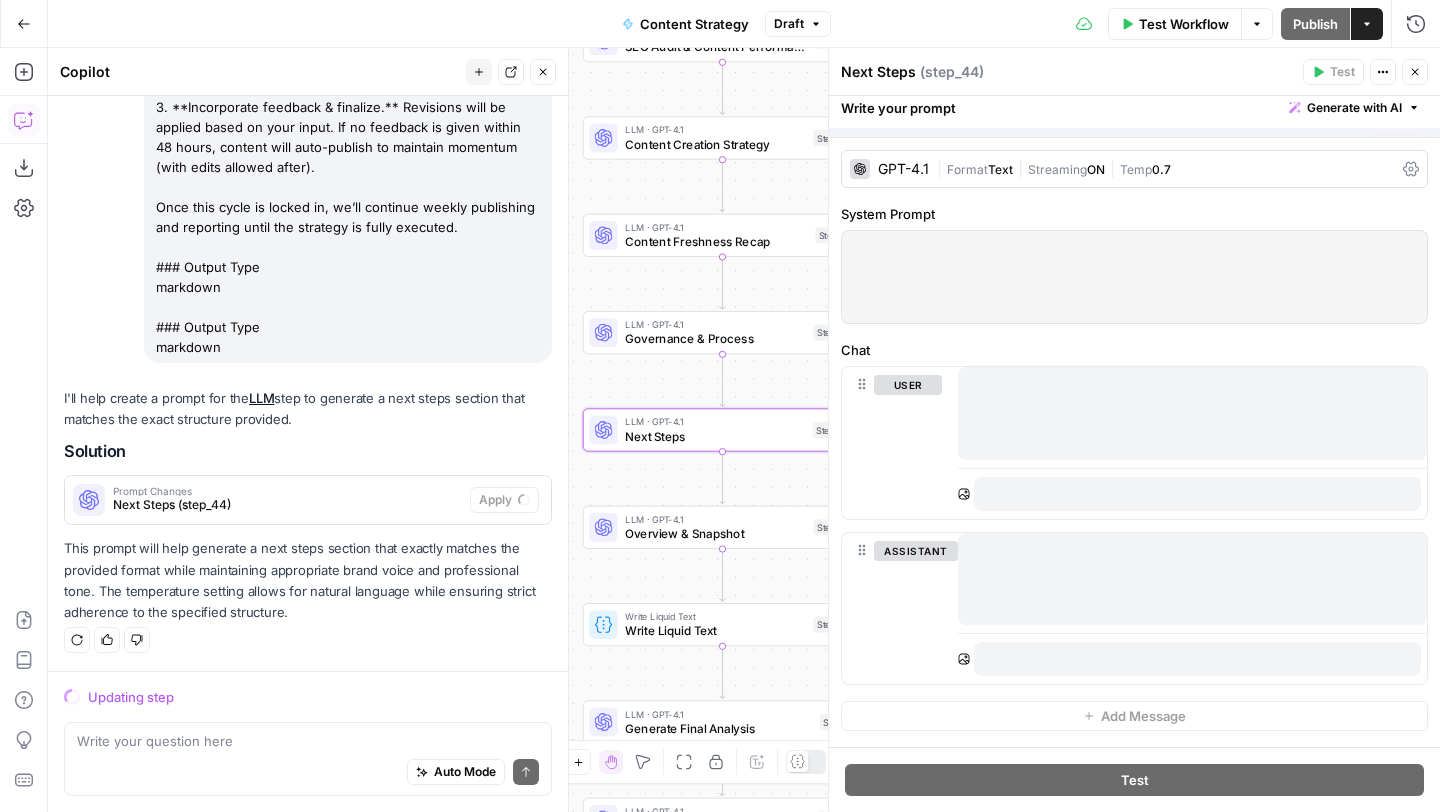 scroll, scrollTop: 20839, scrollLeft: 0, axis: vertical 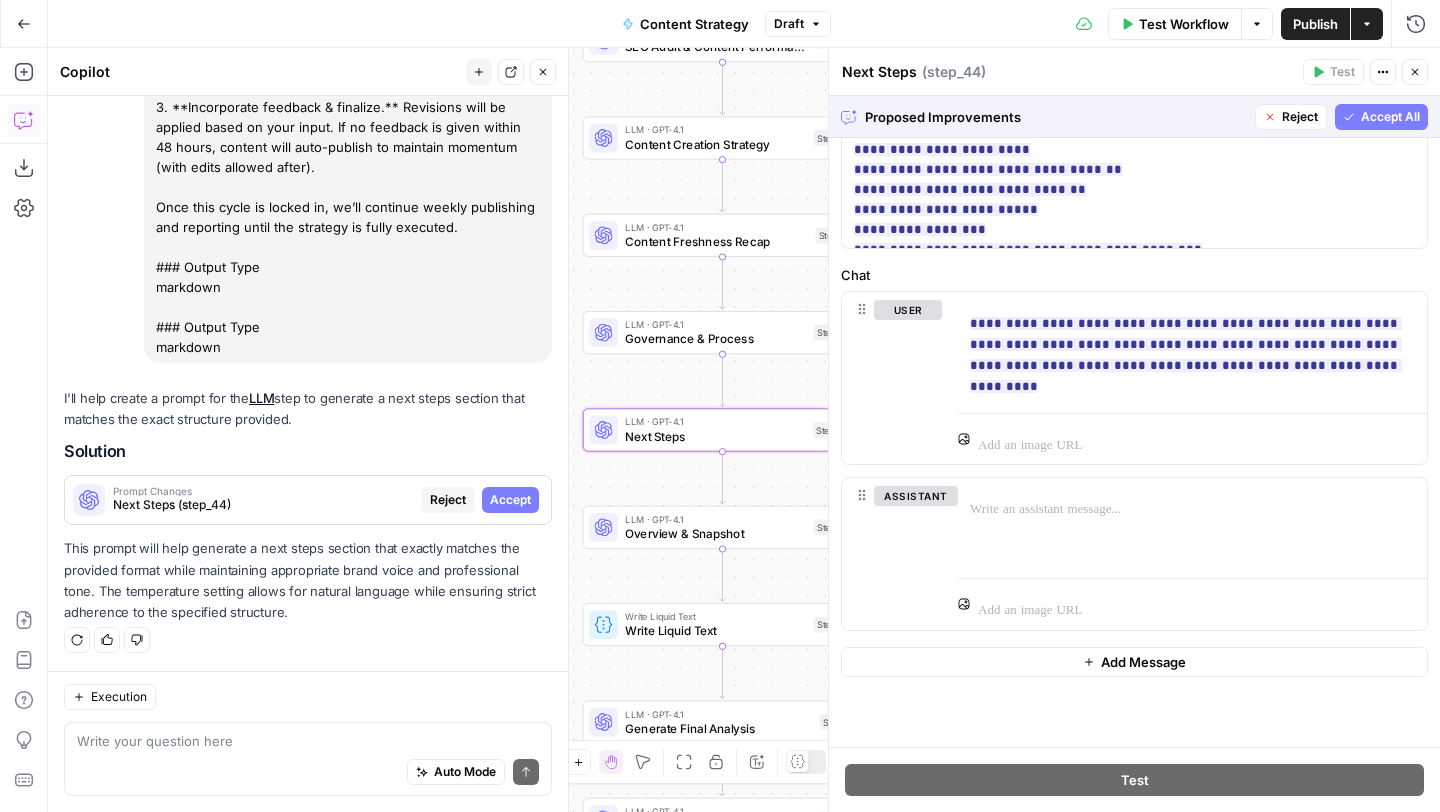 click on "Accept" at bounding box center (510, 500) 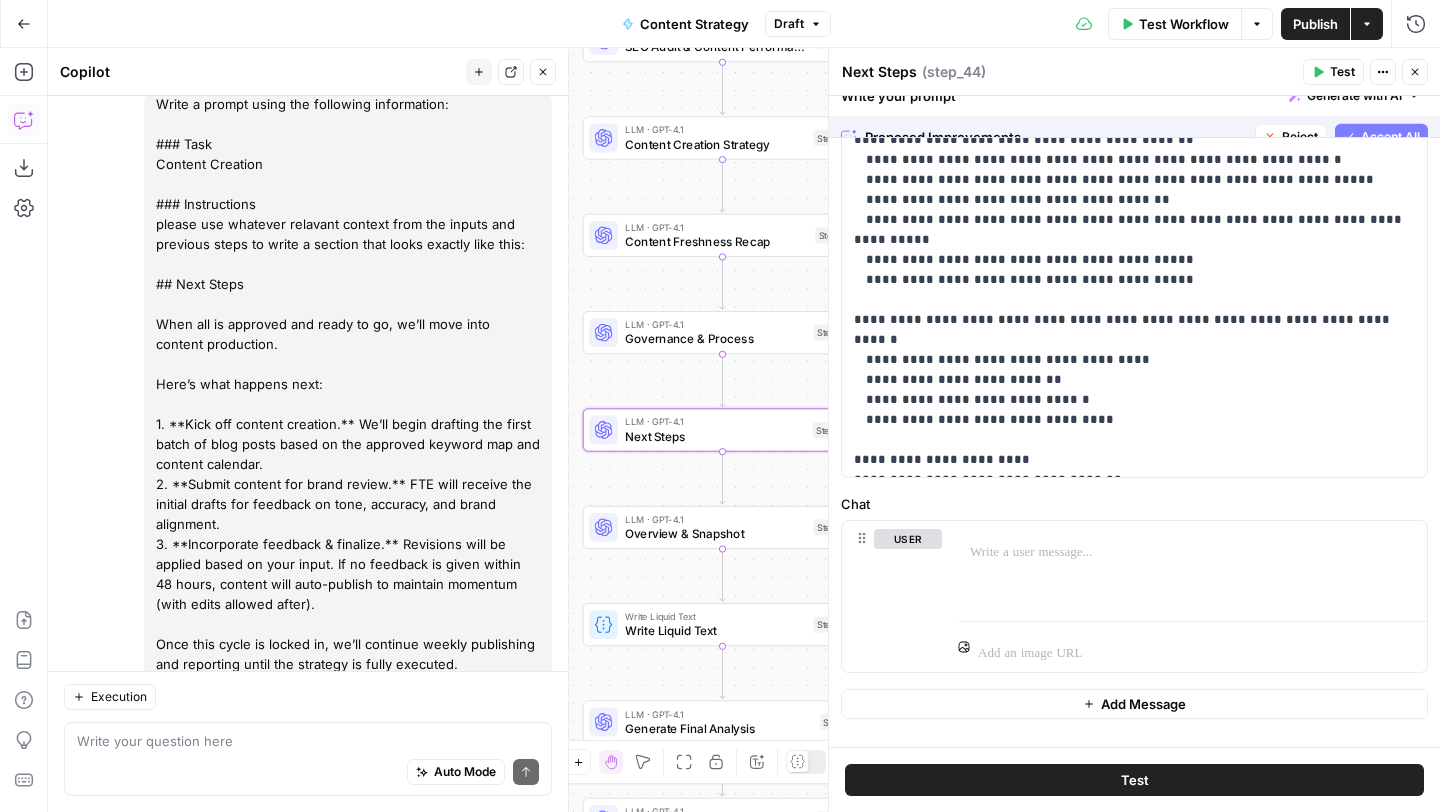 scroll, scrollTop: 21511, scrollLeft: 0, axis: vertical 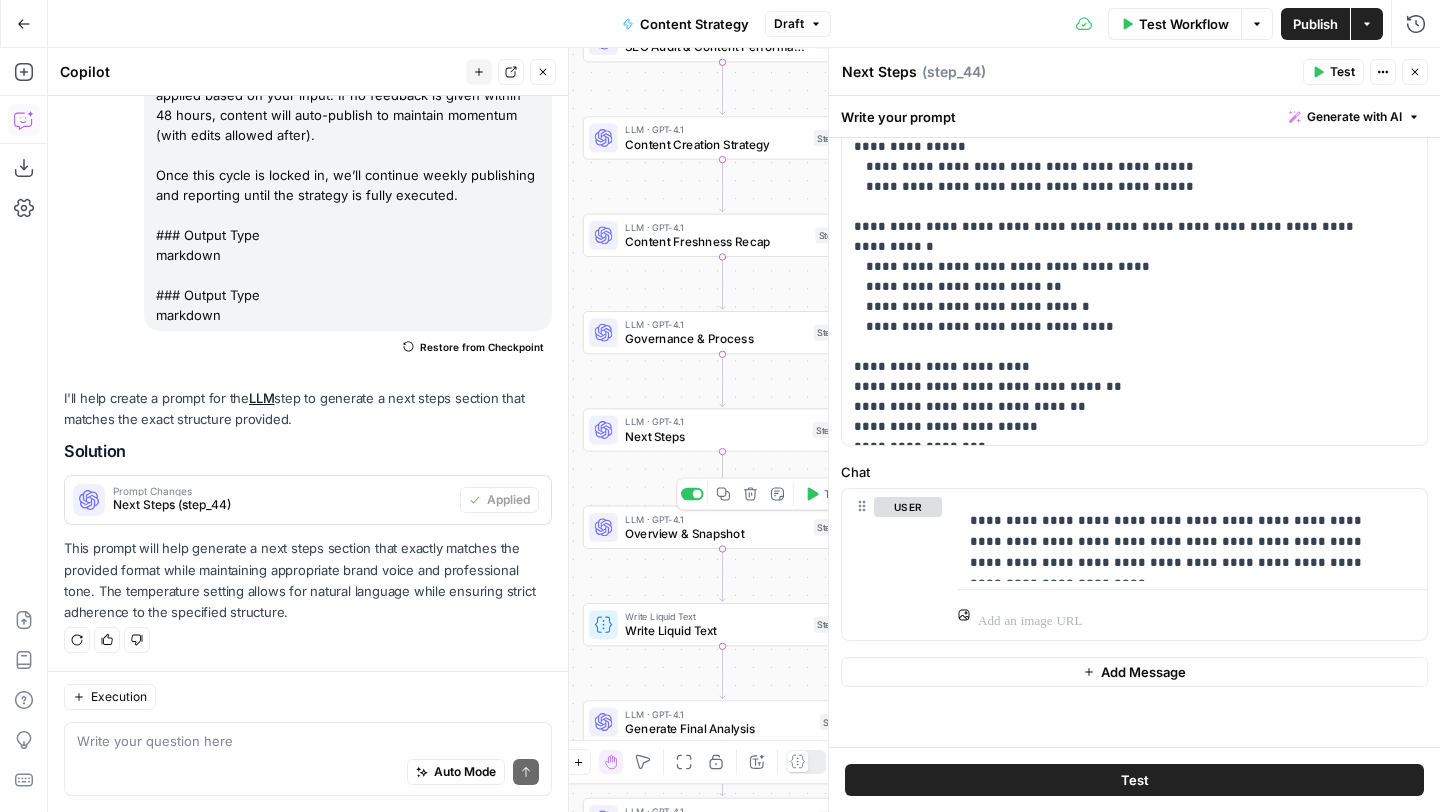 click on "Overview & Snapshot" at bounding box center (715, 534) 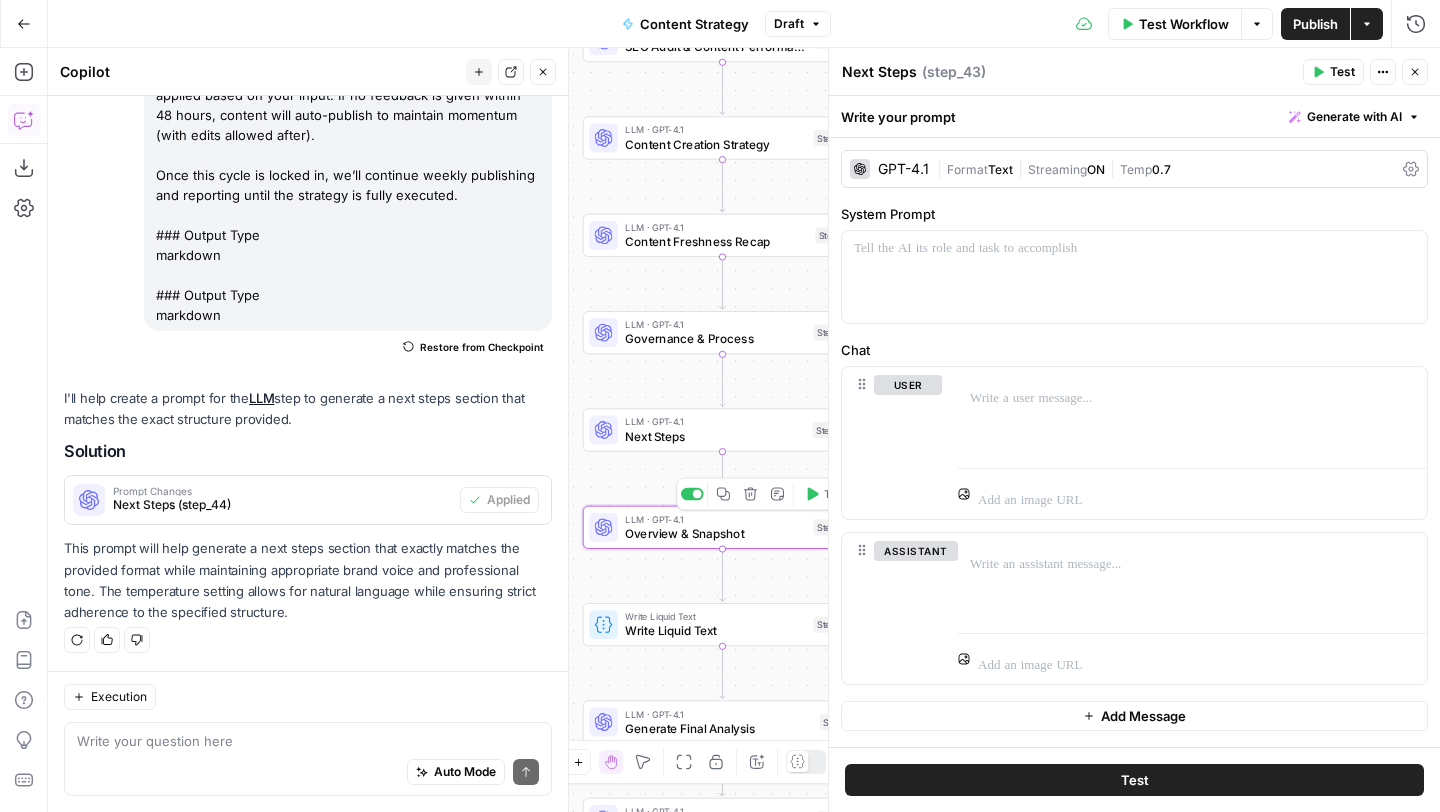 type on "Overview & Snapshot" 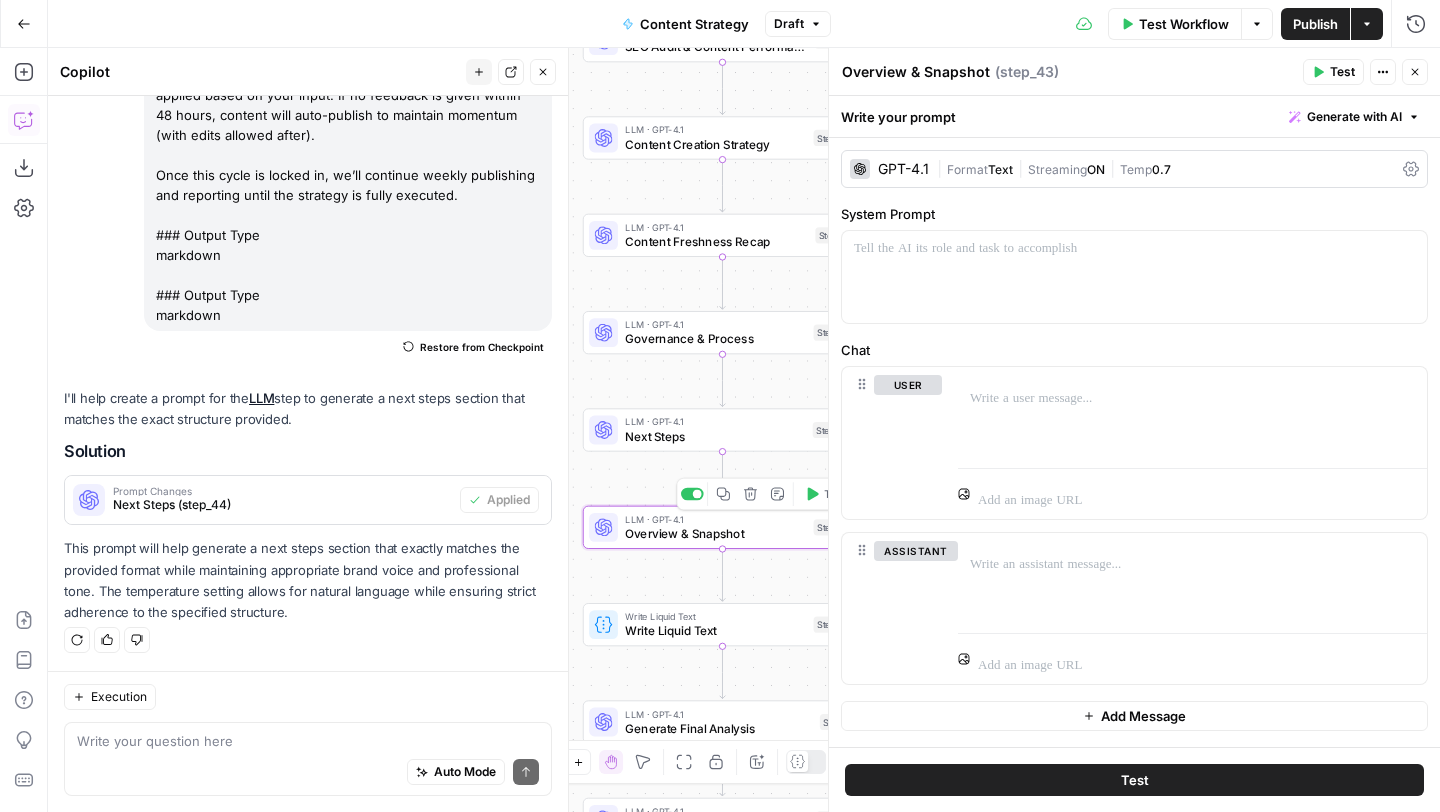 scroll, scrollTop: 21511, scrollLeft: 0, axis: vertical 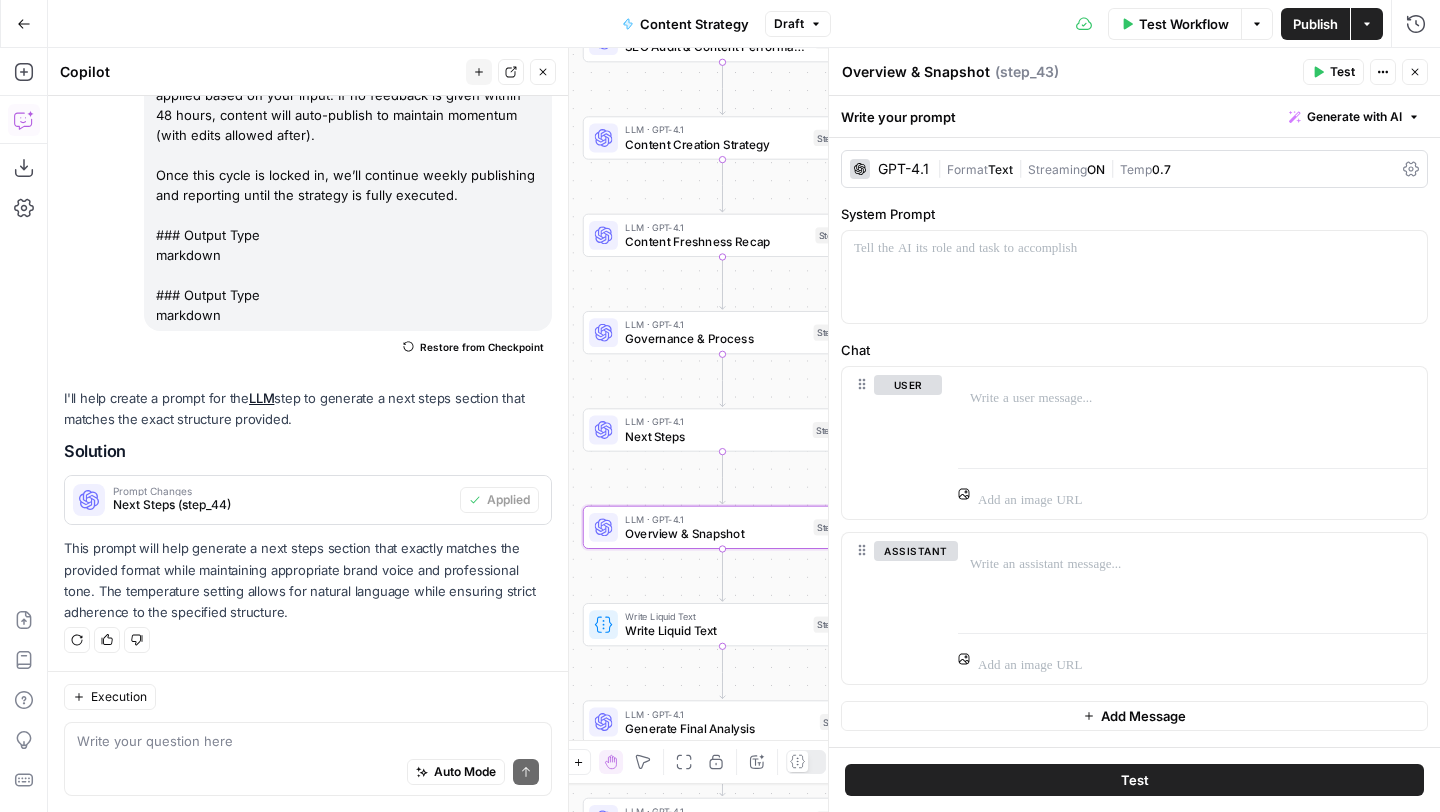 click on "Generate with AI" at bounding box center (1354, 117) 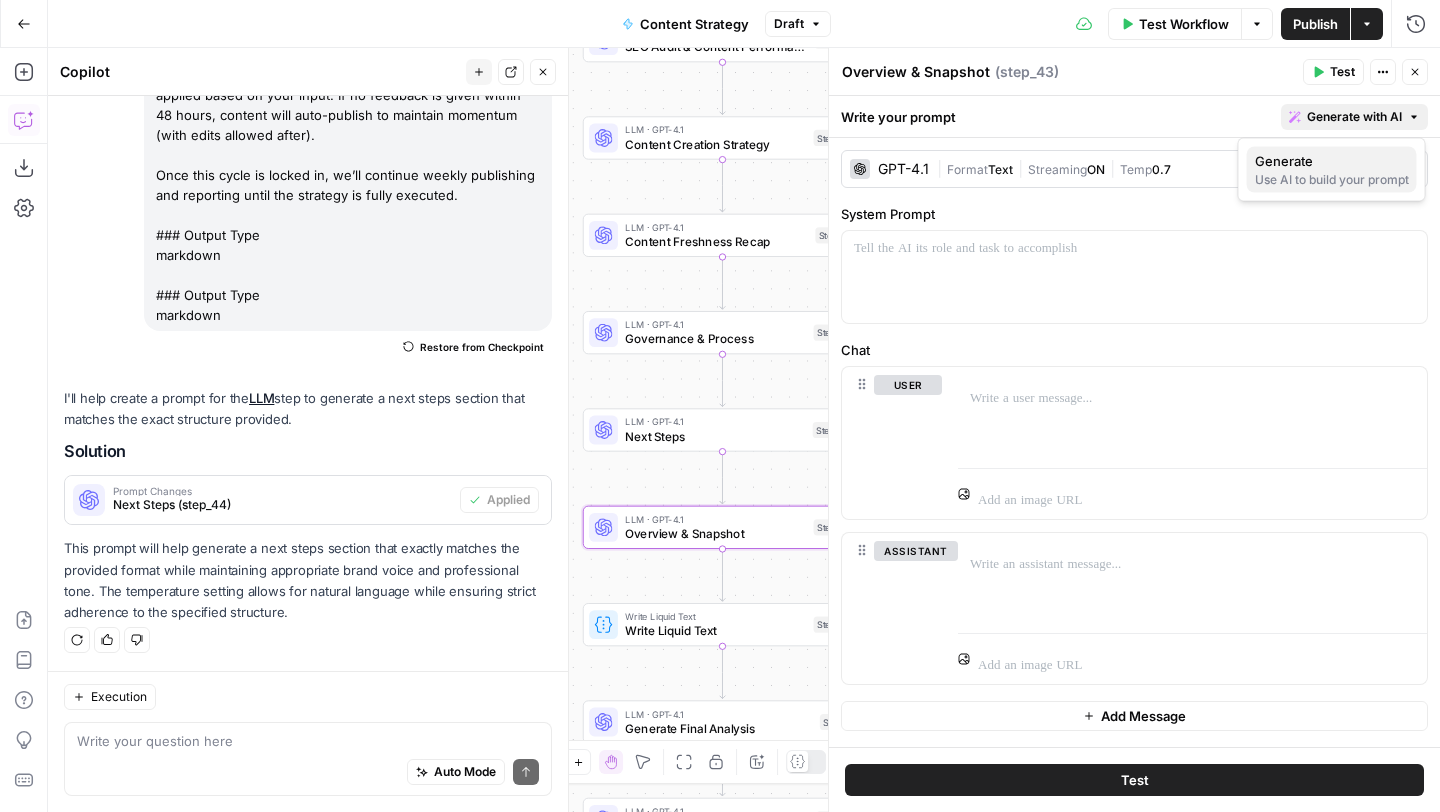 click on "Use AI to build your prompt" at bounding box center (1332, 180) 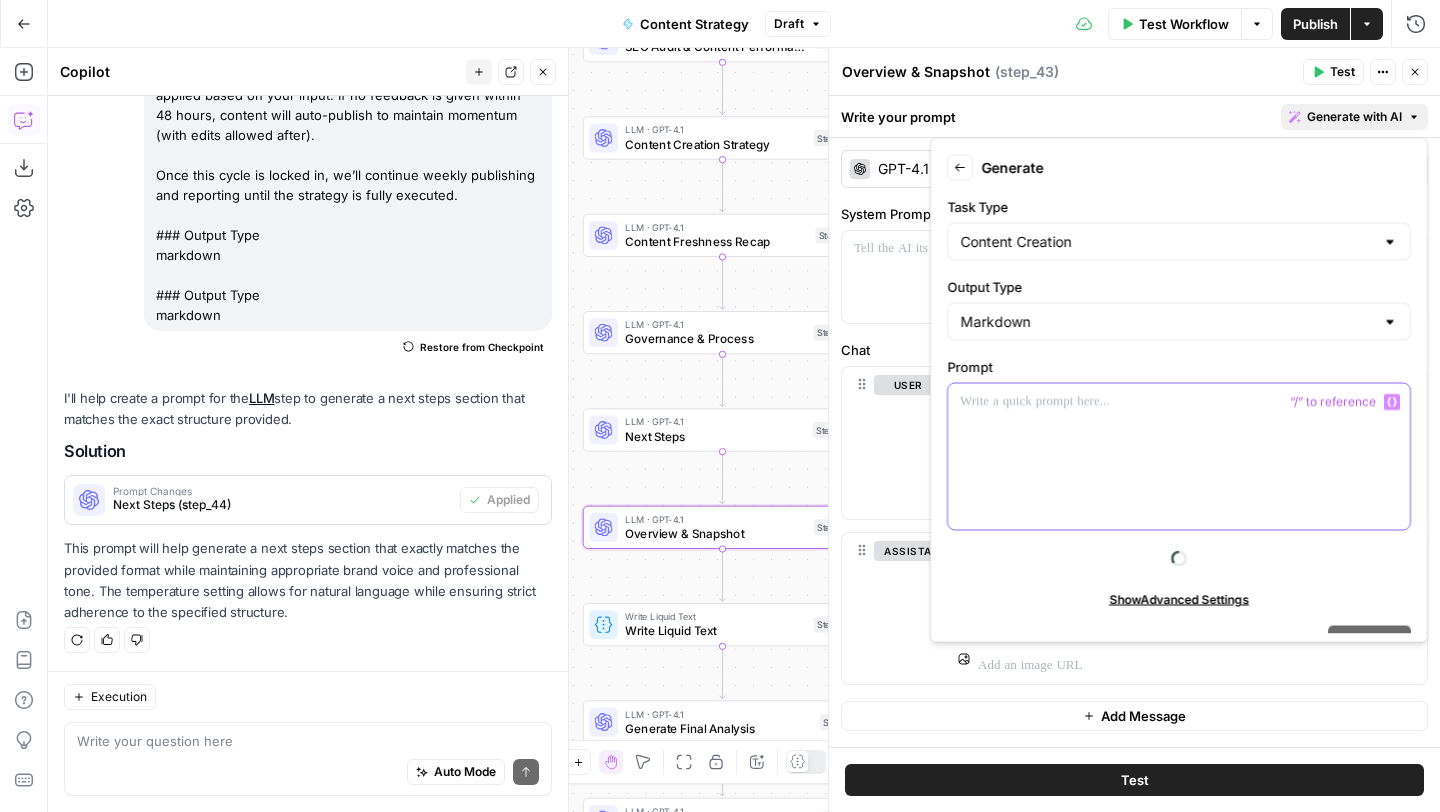click at bounding box center (1179, 457) 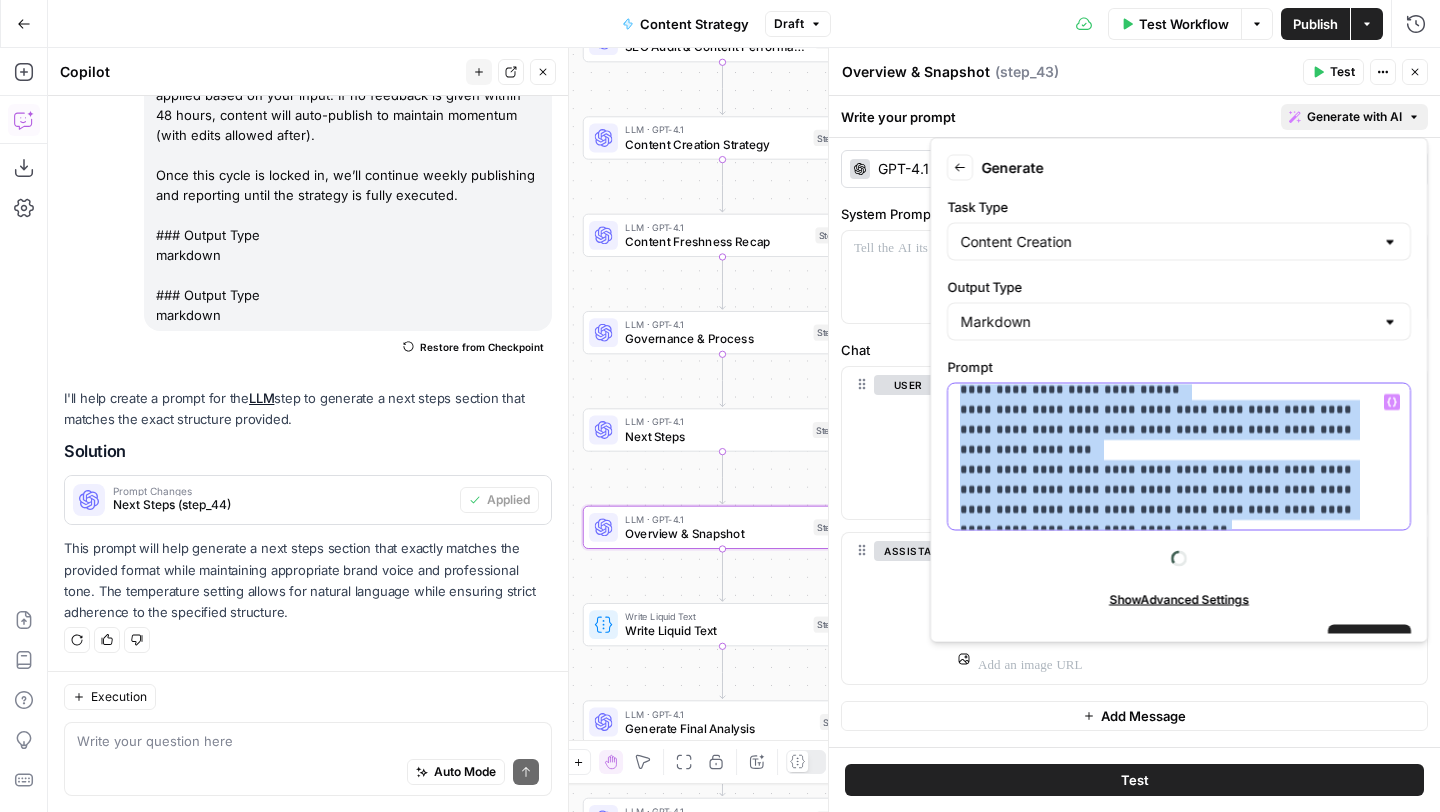 scroll, scrollTop: 370, scrollLeft: 0, axis: vertical 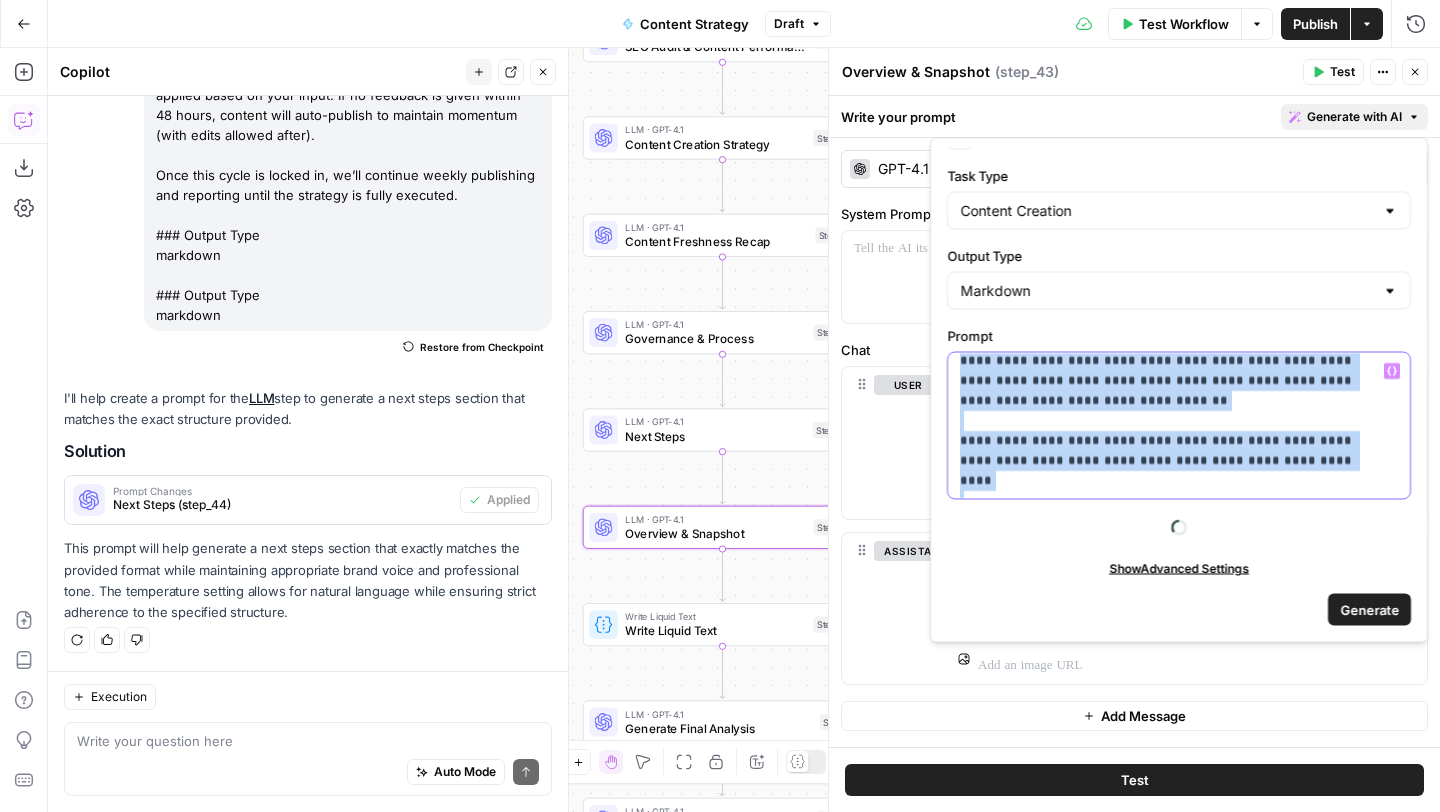 drag, startPoint x: 959, startPoint y: 461, endPoint x: 1162, endPoint y: 718, distance: 327.5027 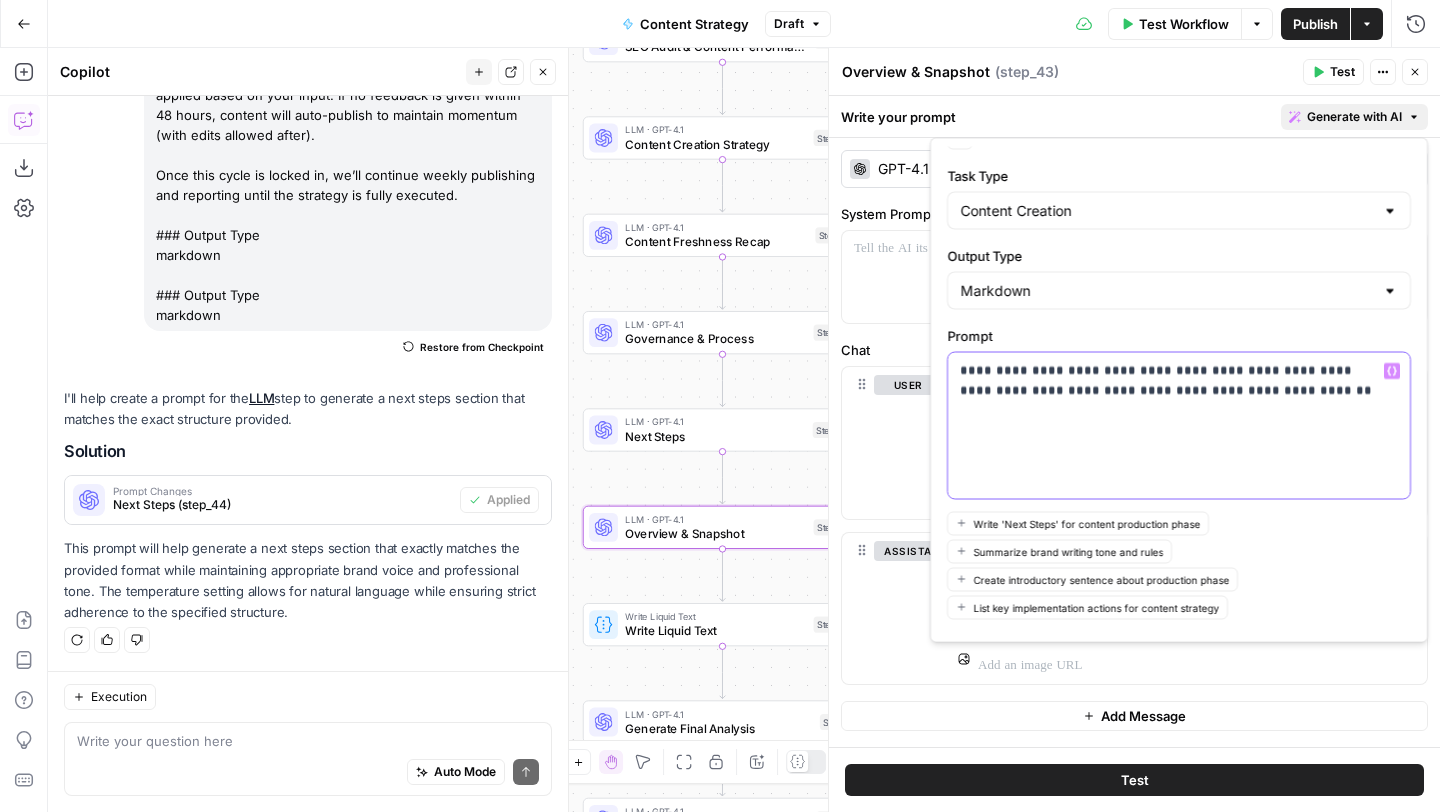 scroll, scrollTop: 0, scrollLeft: 0, axis: both 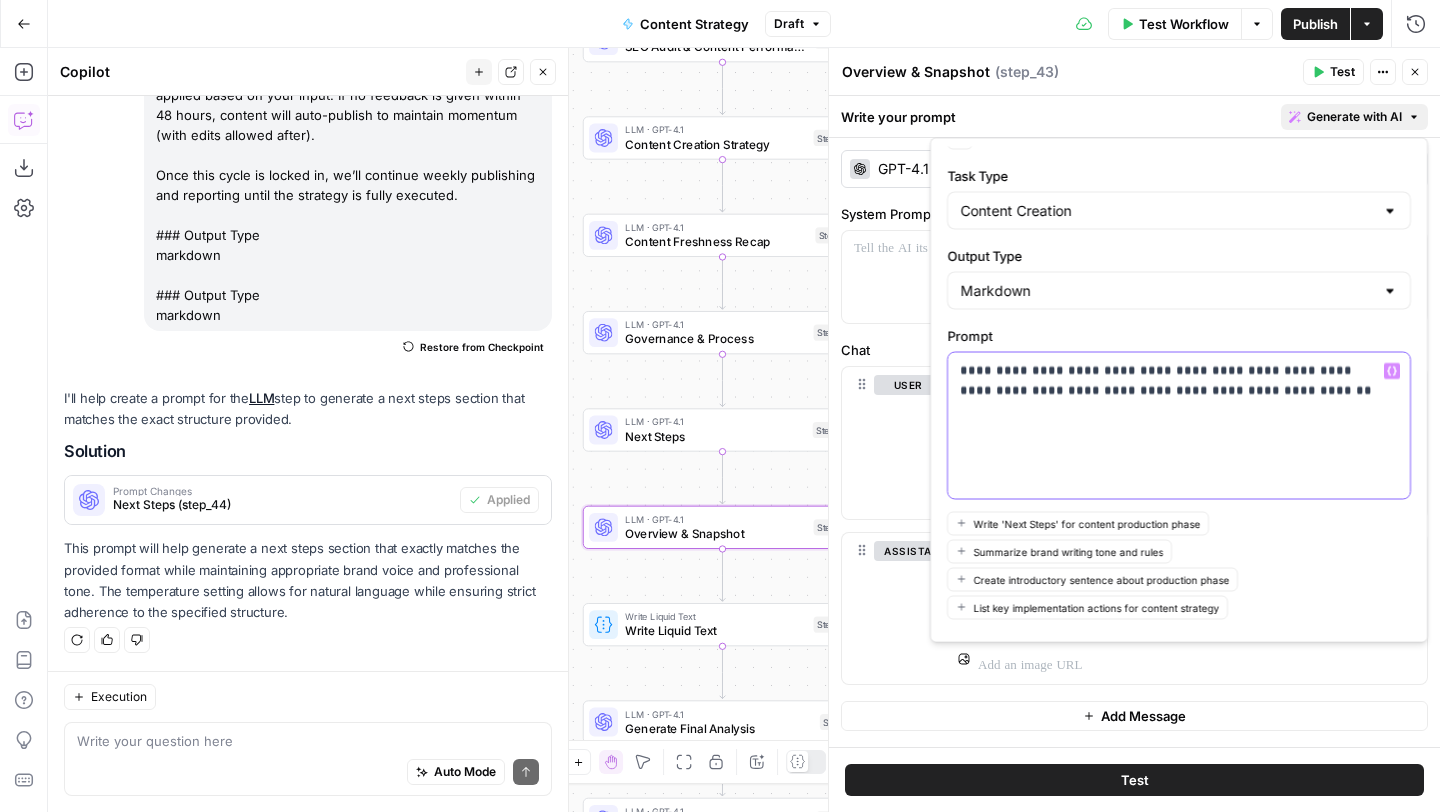 click on "**********" at bounding box center [1171, 401] 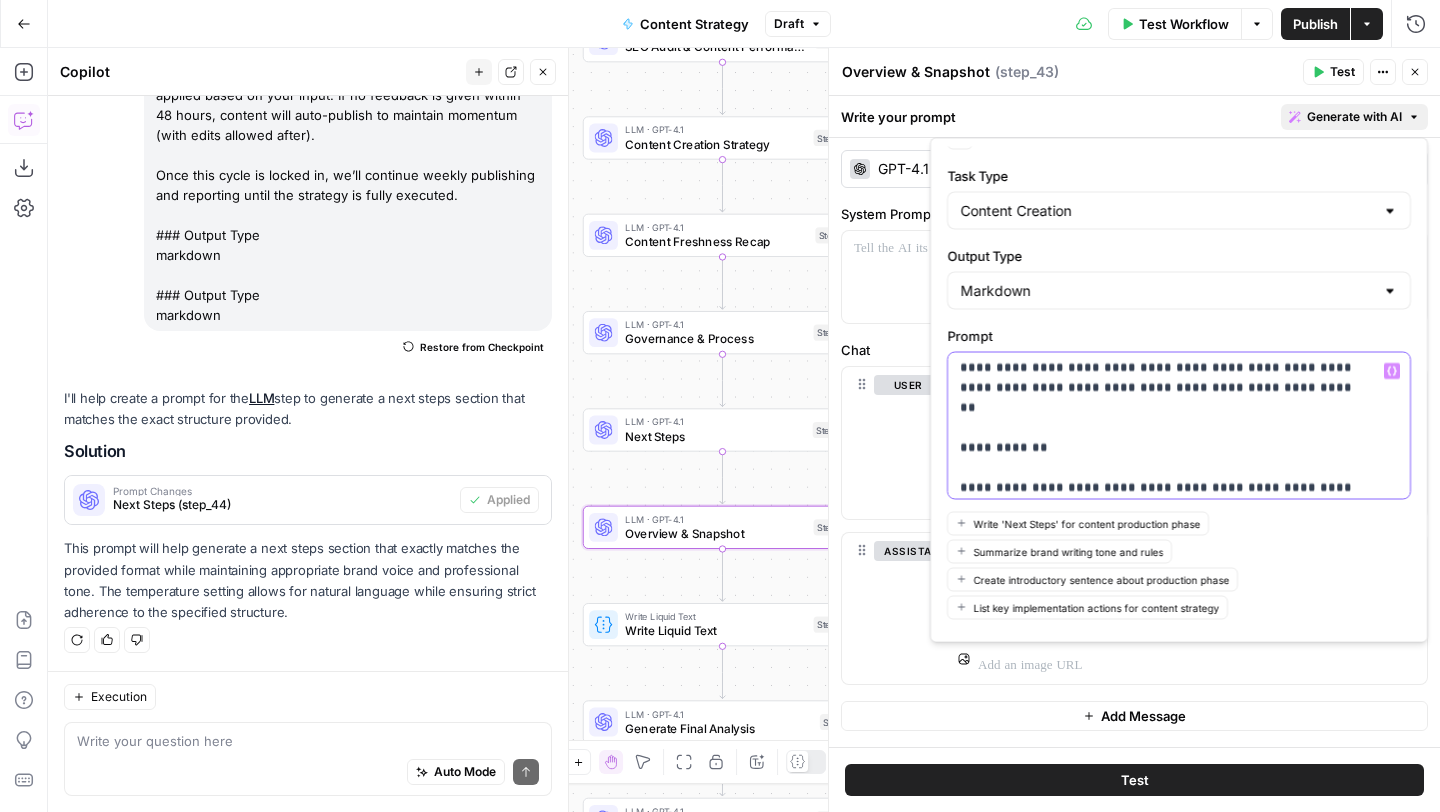 scroll, scrollTop: 0, scrollLeft: 0, axis: both 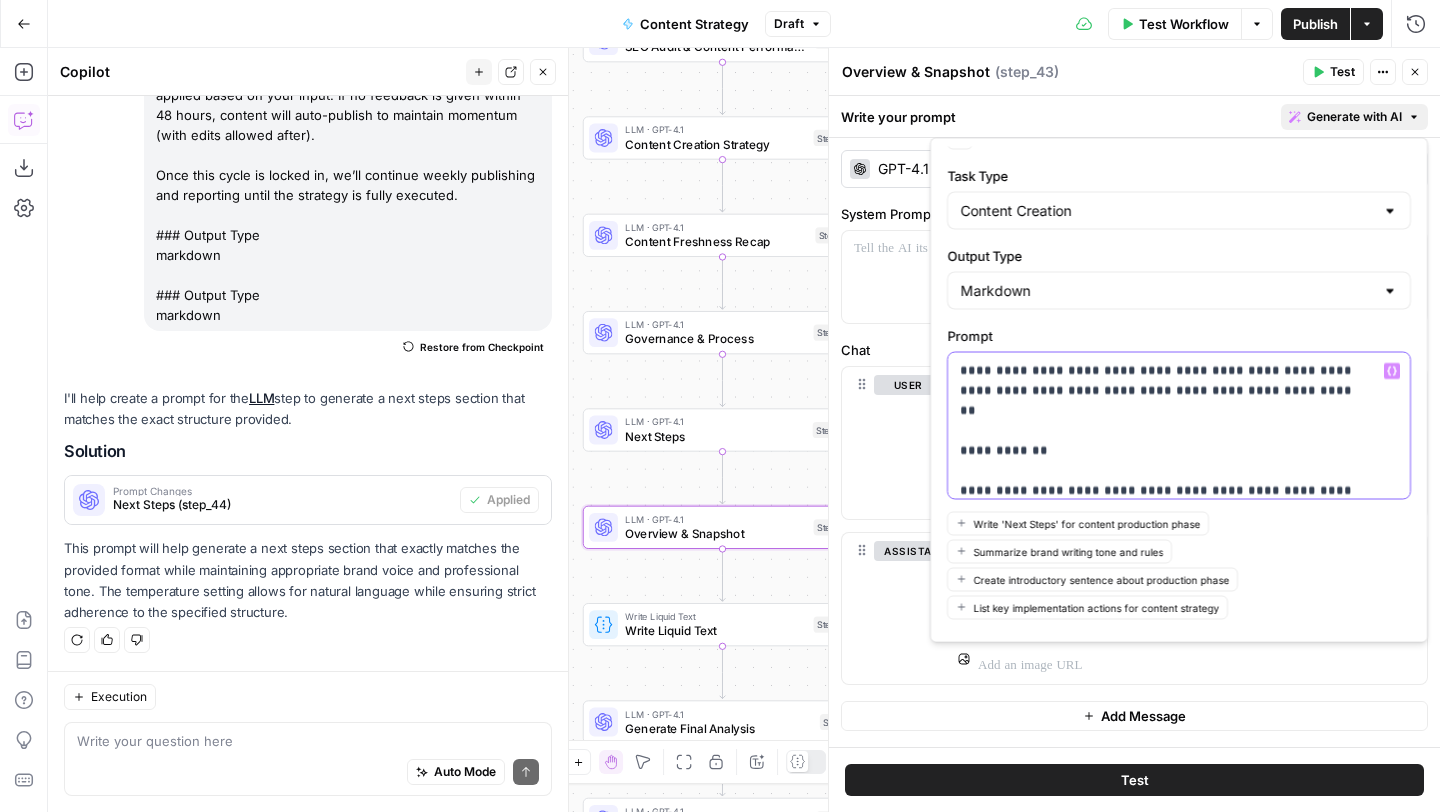 click on "**********" at bounding box center (1164, 1151) 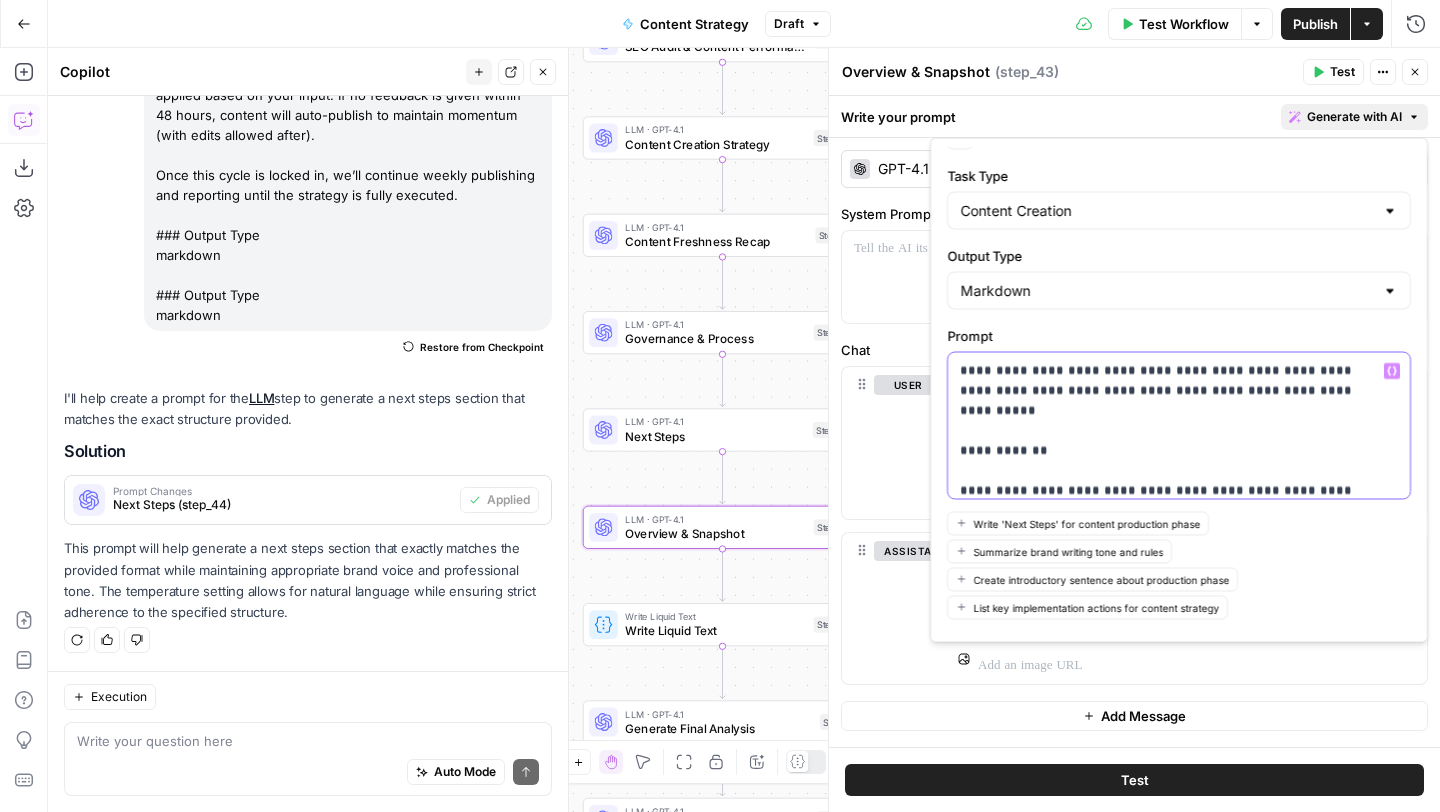scroll, scrollTop: 107, scrollLeft: 0, axis: vertical 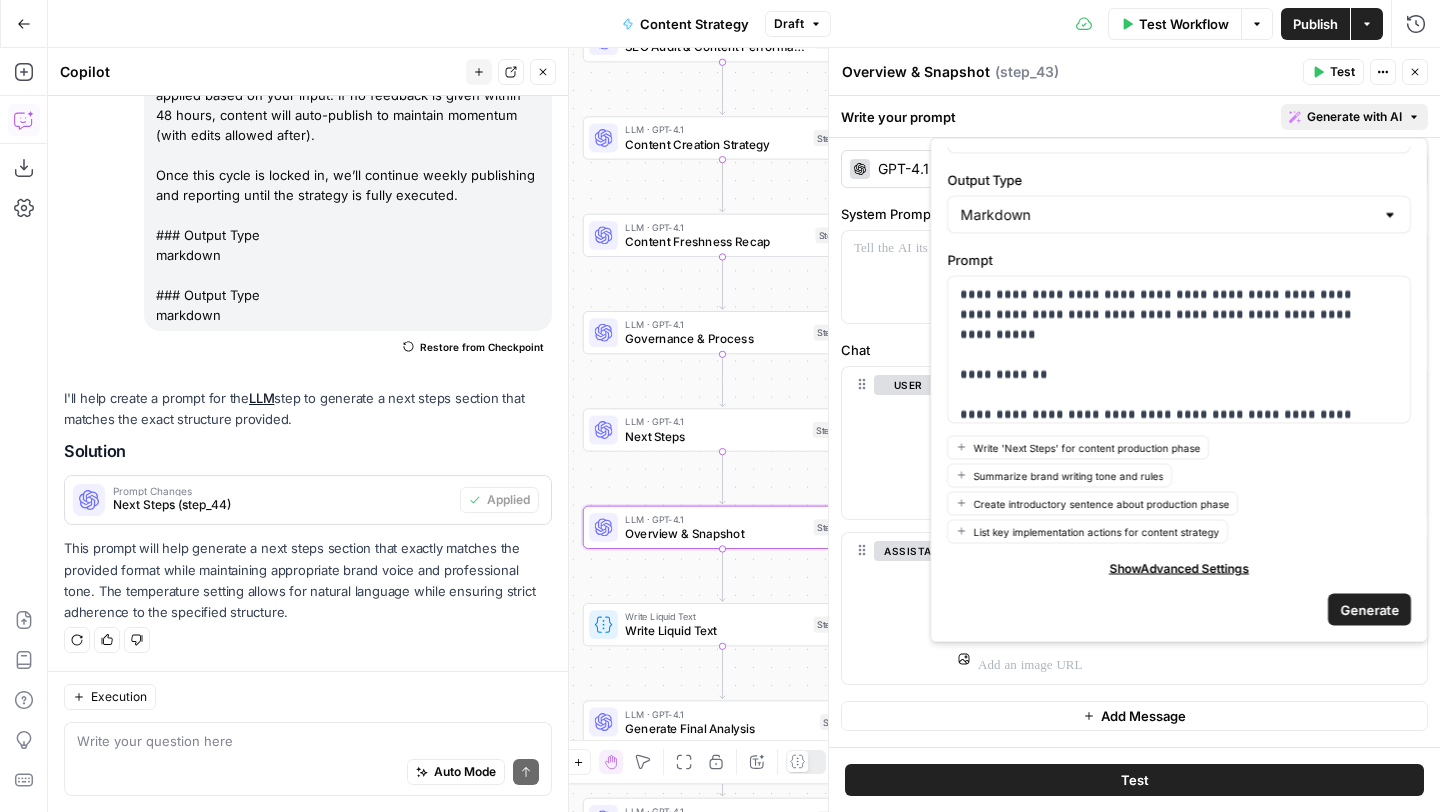 click on "Generate" at bounding box center (1369, 609) 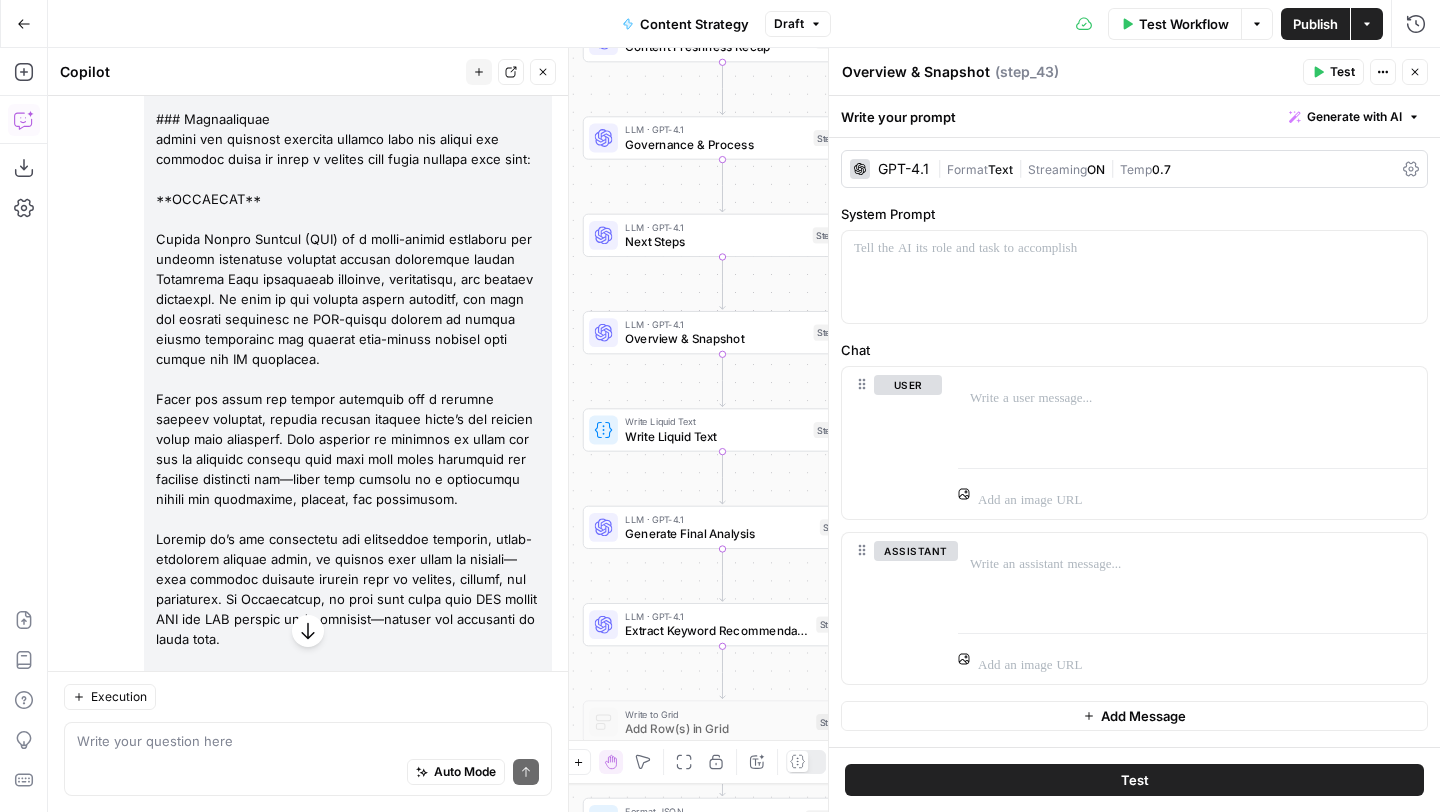 scroll, scrollTop: 21888, scrollLeft: 0, axis: vertical 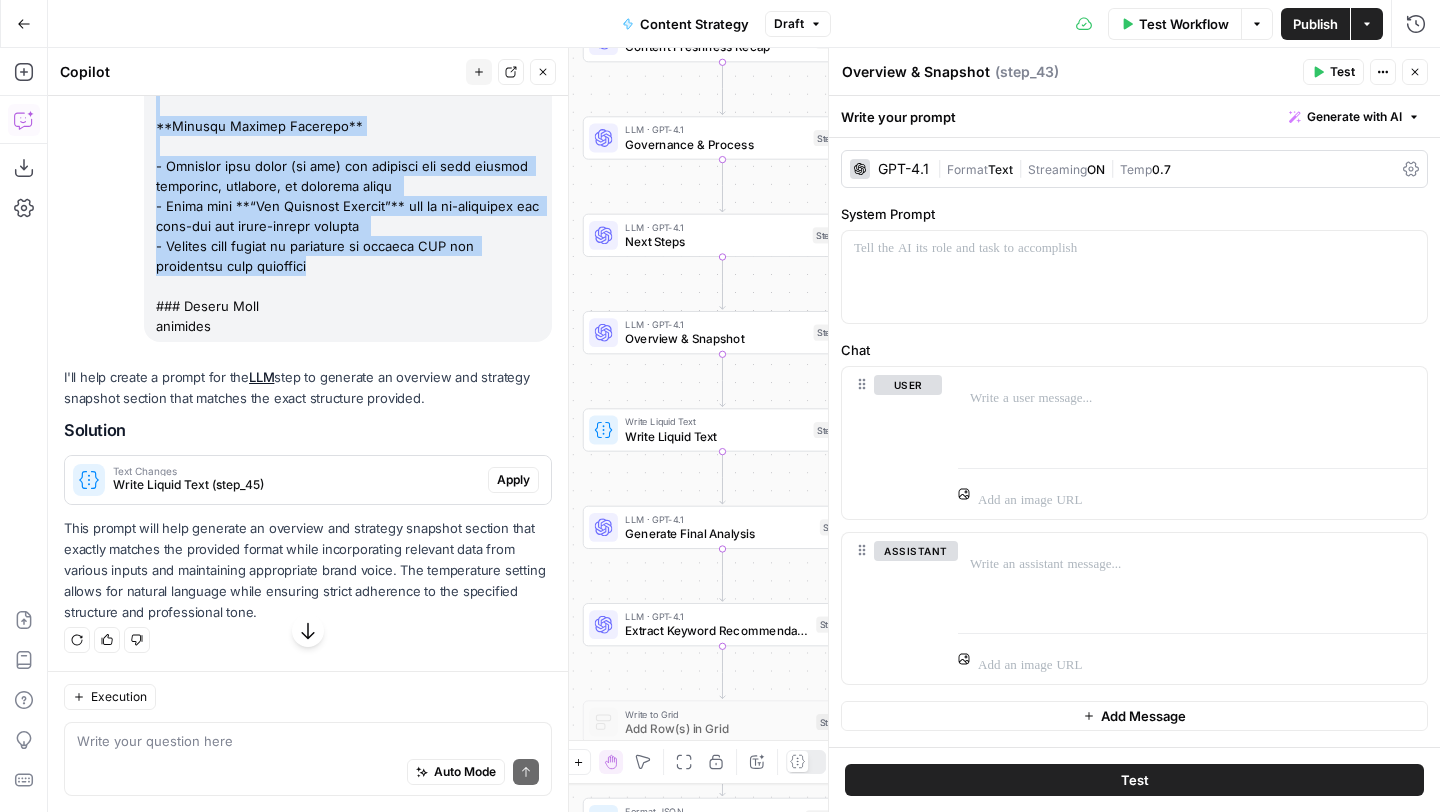 drag, startPoint x: 154, startPoint y: 396, endPoint x: 377, endPoint y: 278, distance: 252.29546 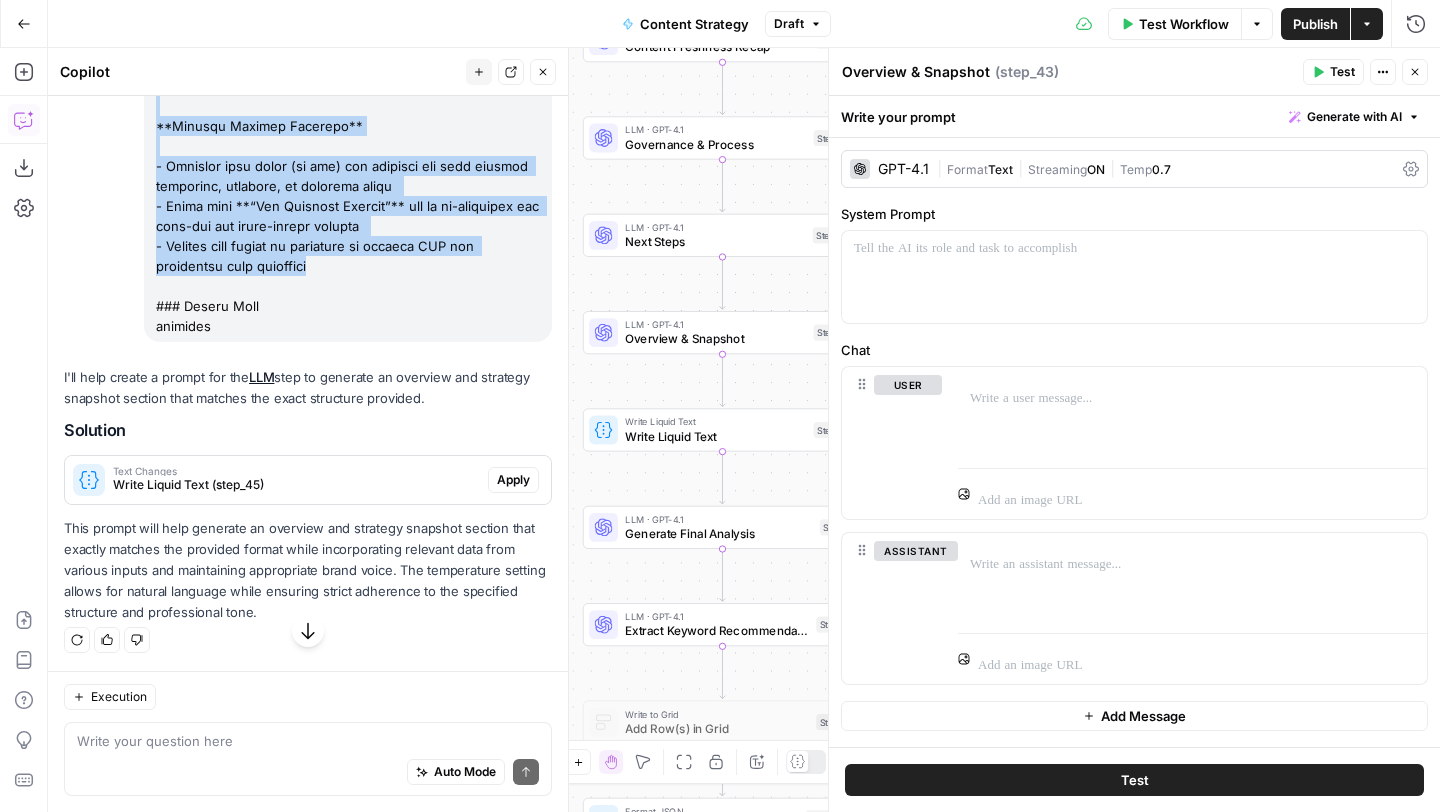 click at bounding box center [348, -574] 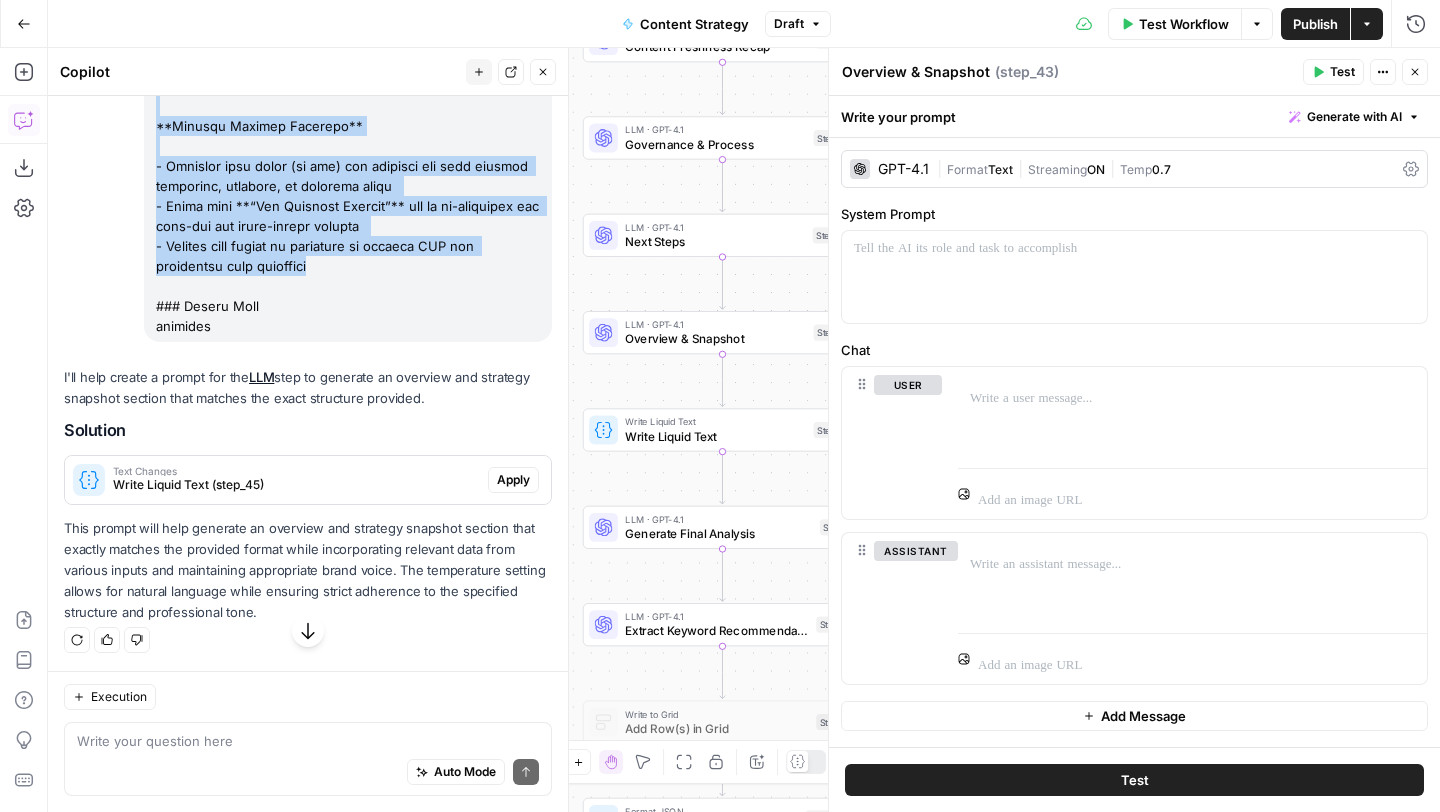 click on "Generate with AI" at bounding box center (1354, 117) 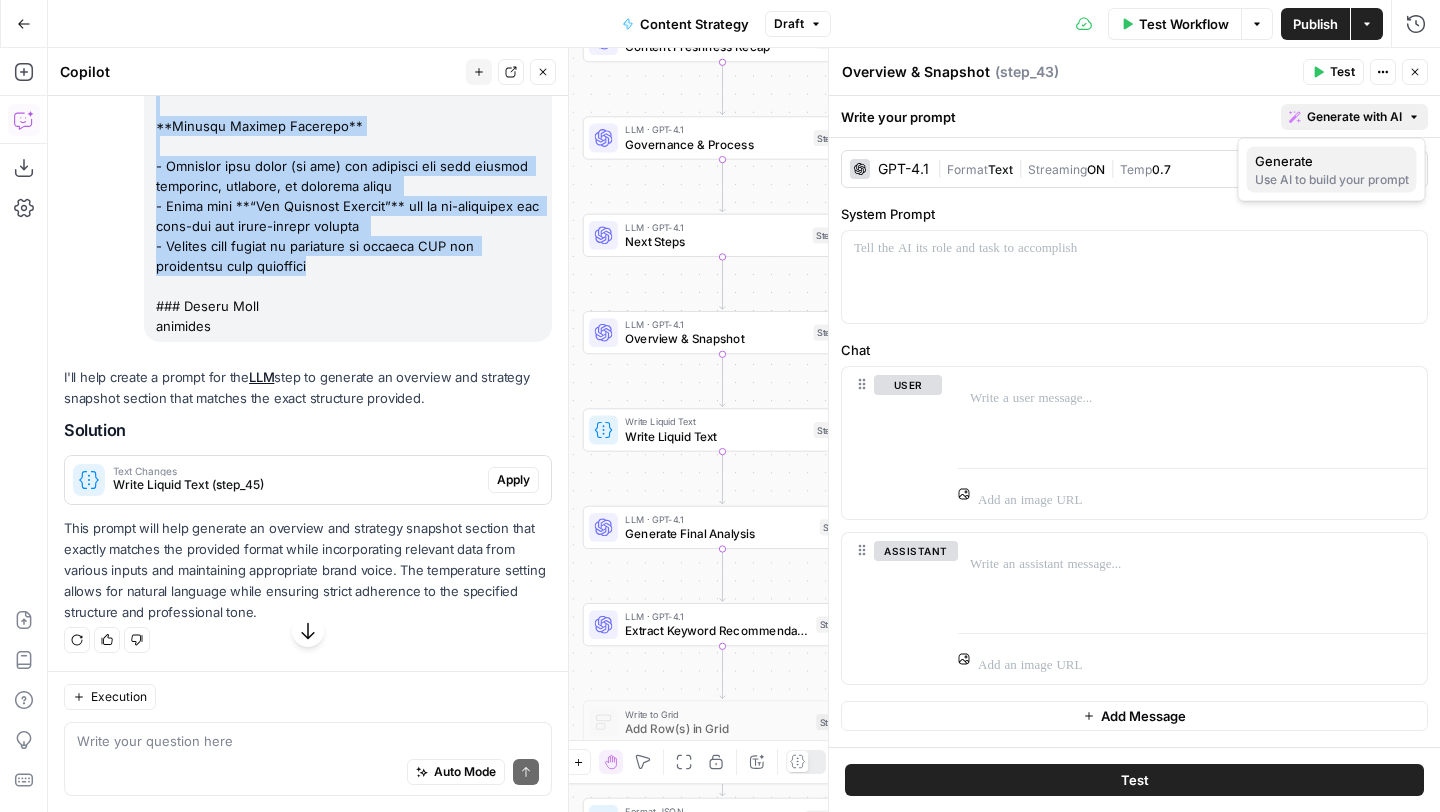 click on "Use AI to build your prompt" at bounding box center [1332, 180] 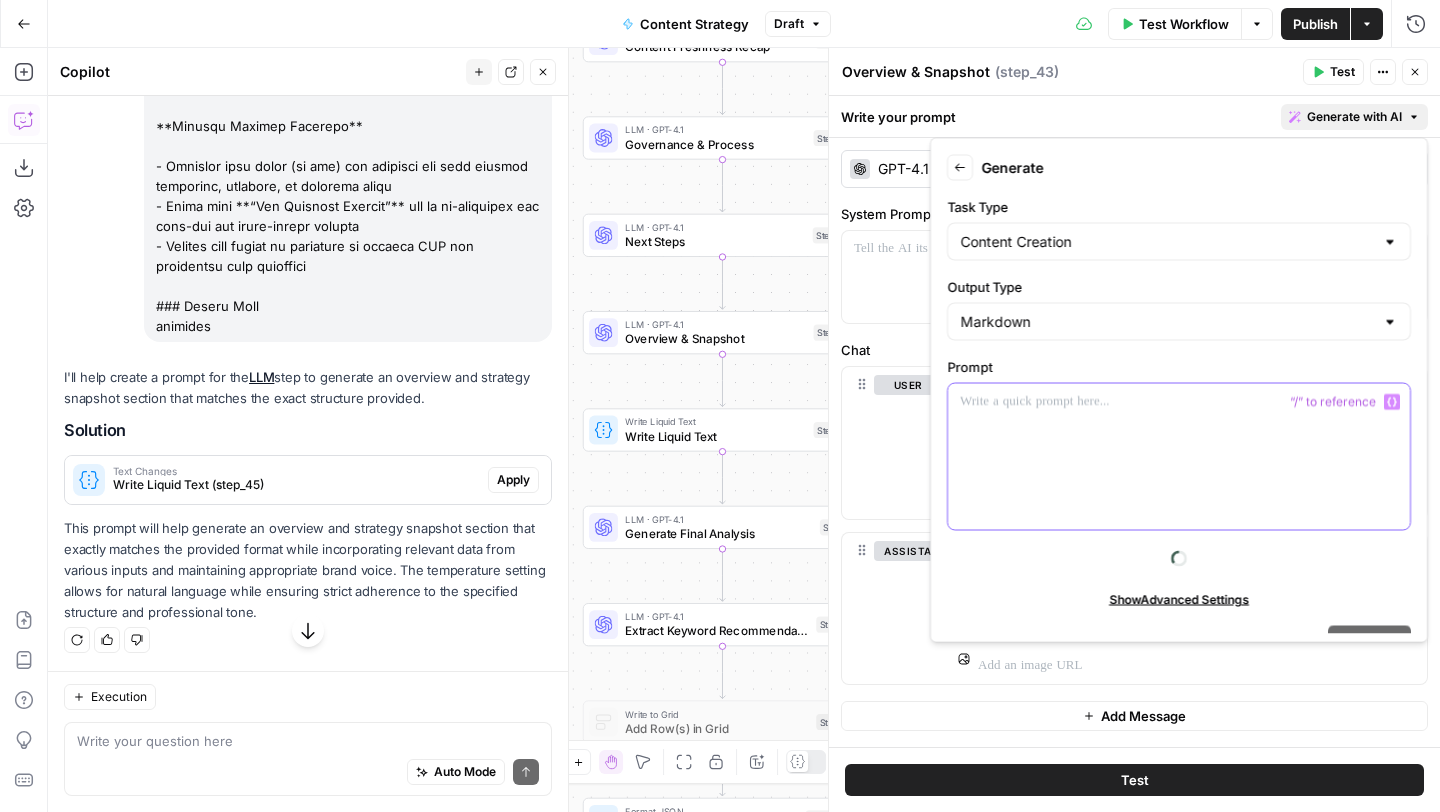 click at bounding box center [1179, 402] 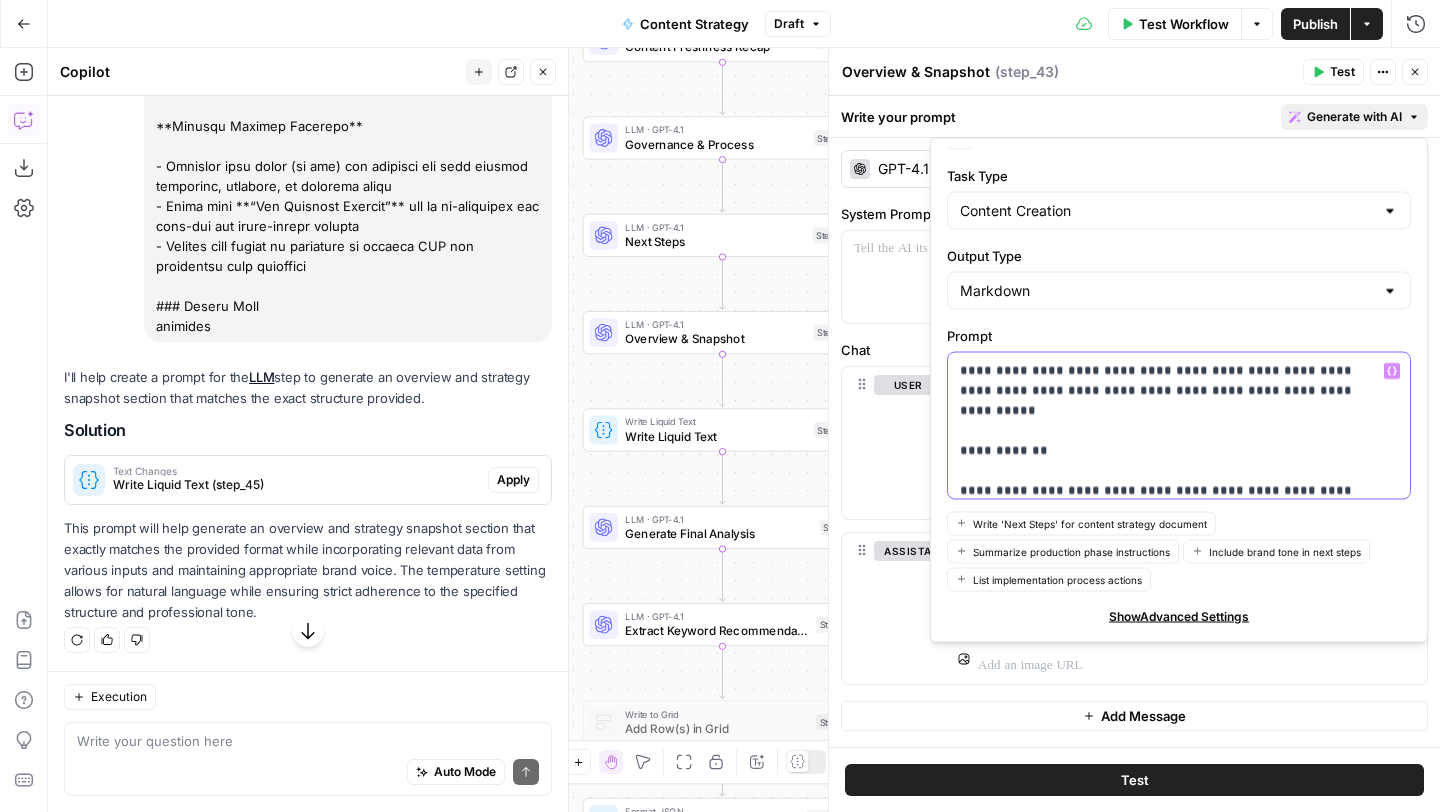 scroll, scrollTop: 79, scrollLeft: 0, axis: vertical 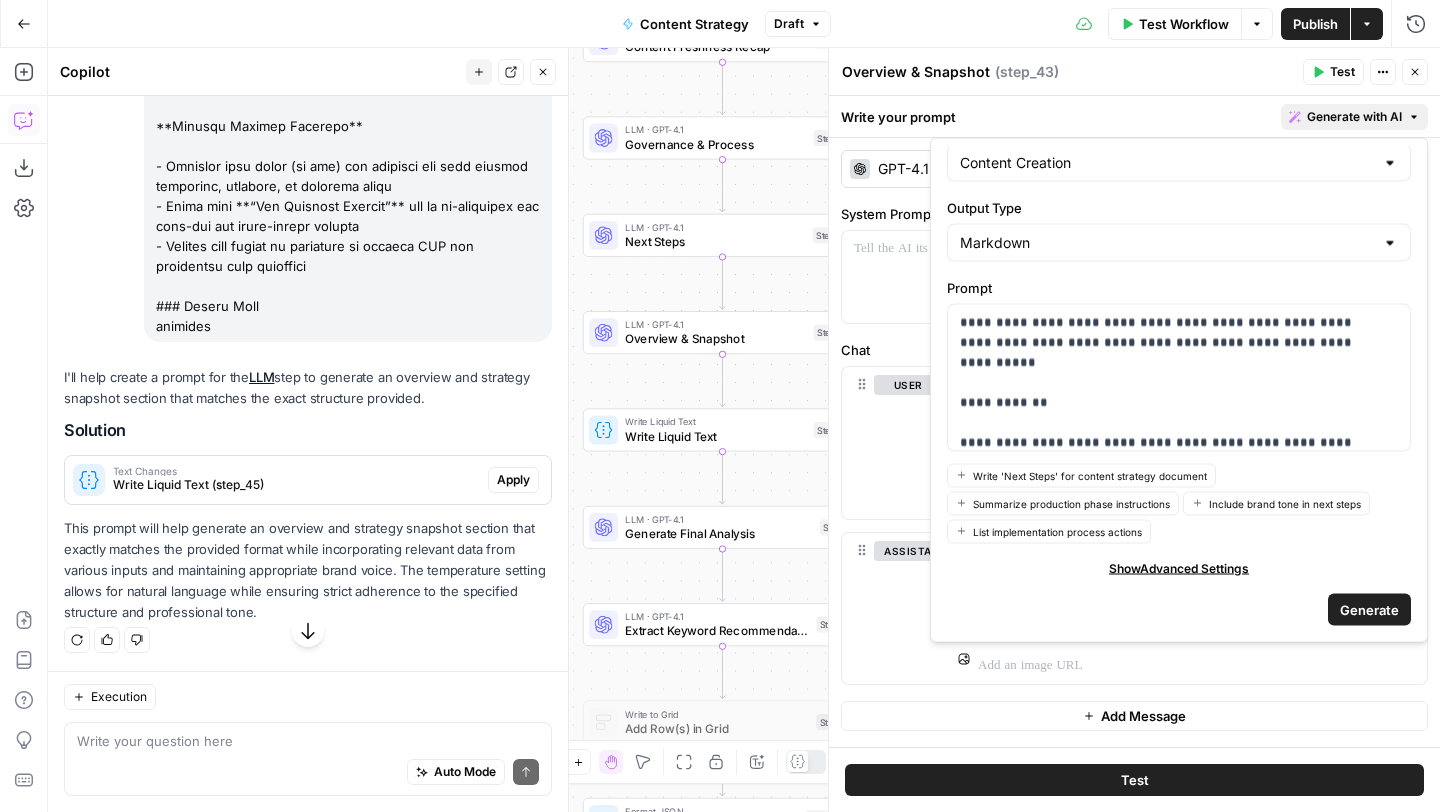 click on "Generate" at bounding box center (1369, 609) 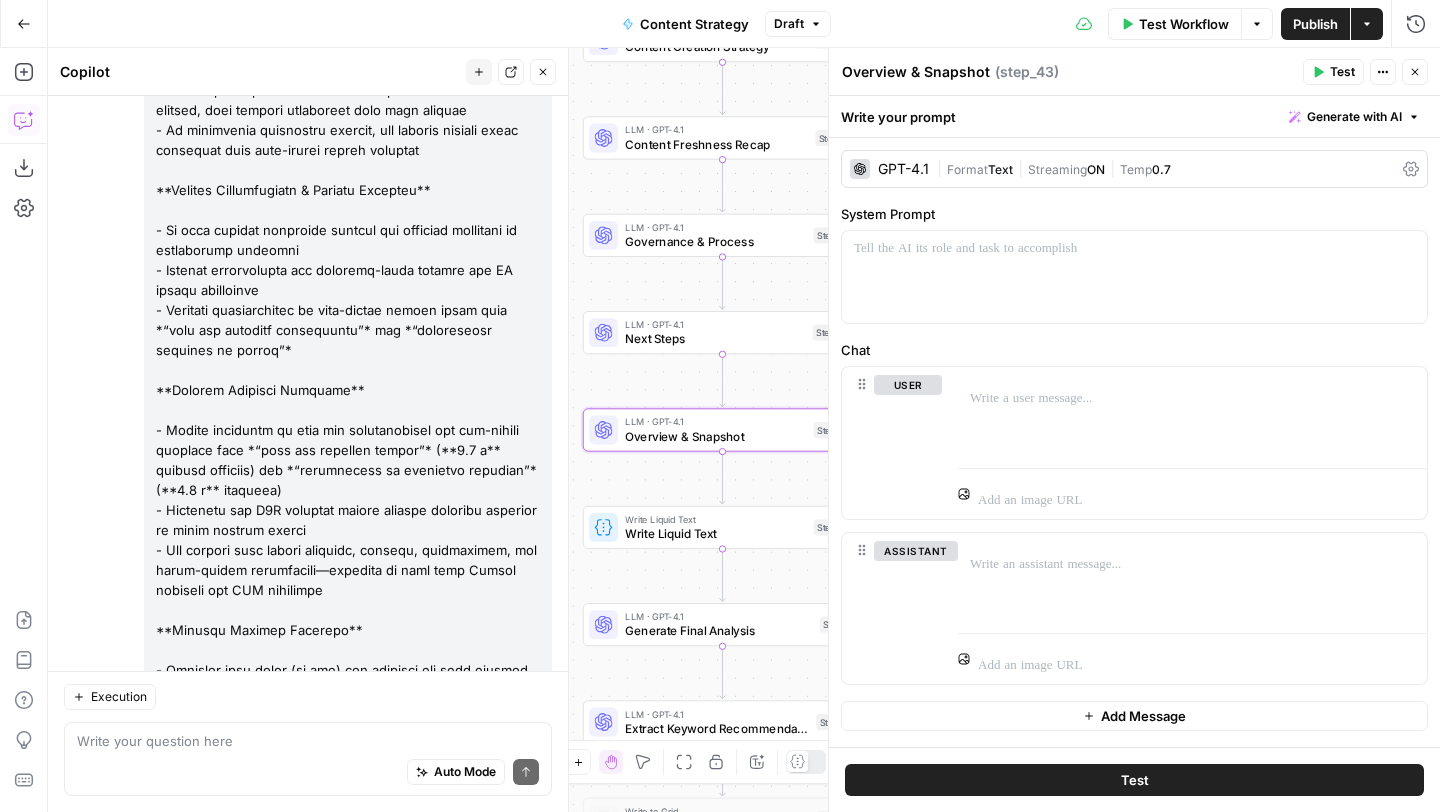 scroll, scrollTop: 25784, scrollLeft: 0, axis: vertical 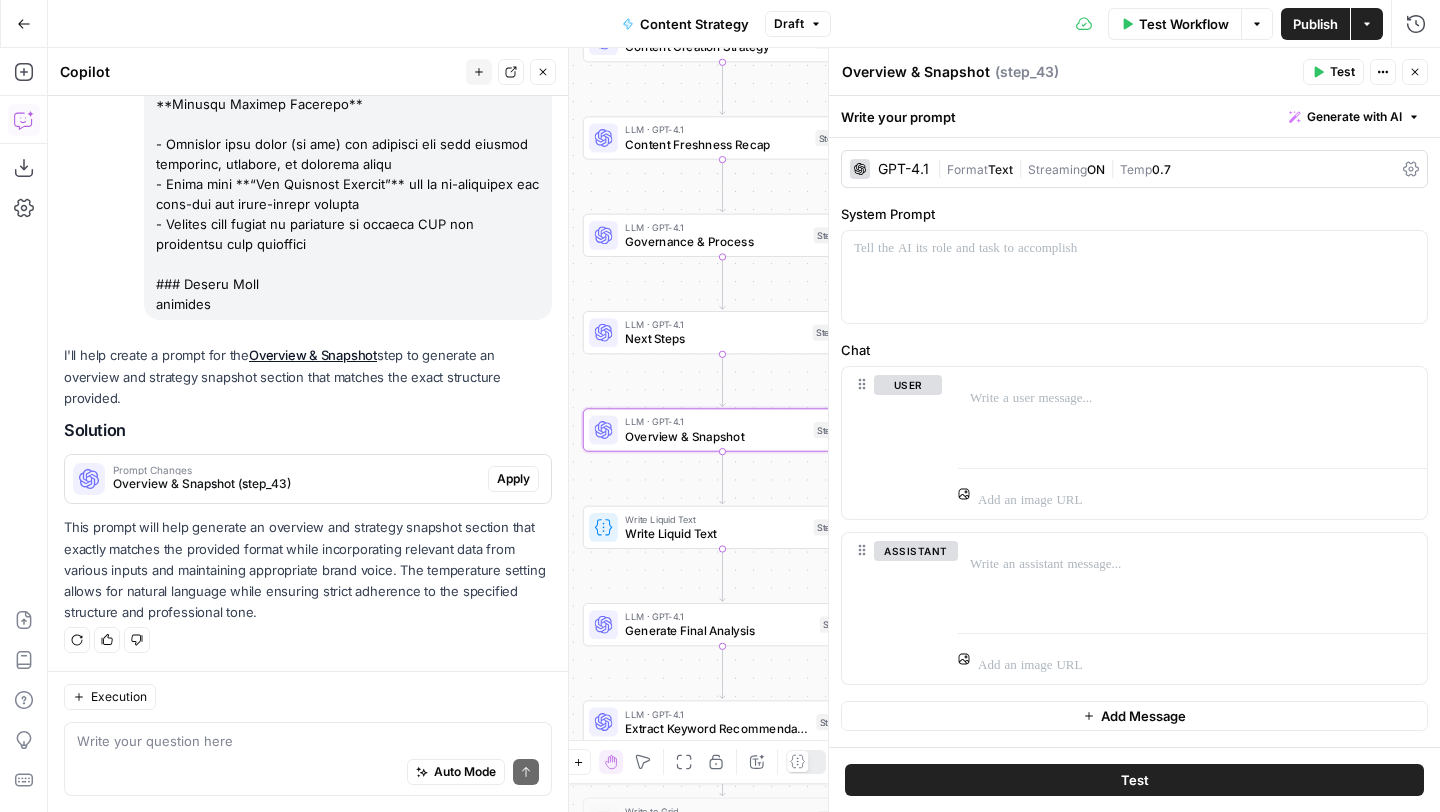 click on "Apply" at bounding box center (513, 479) 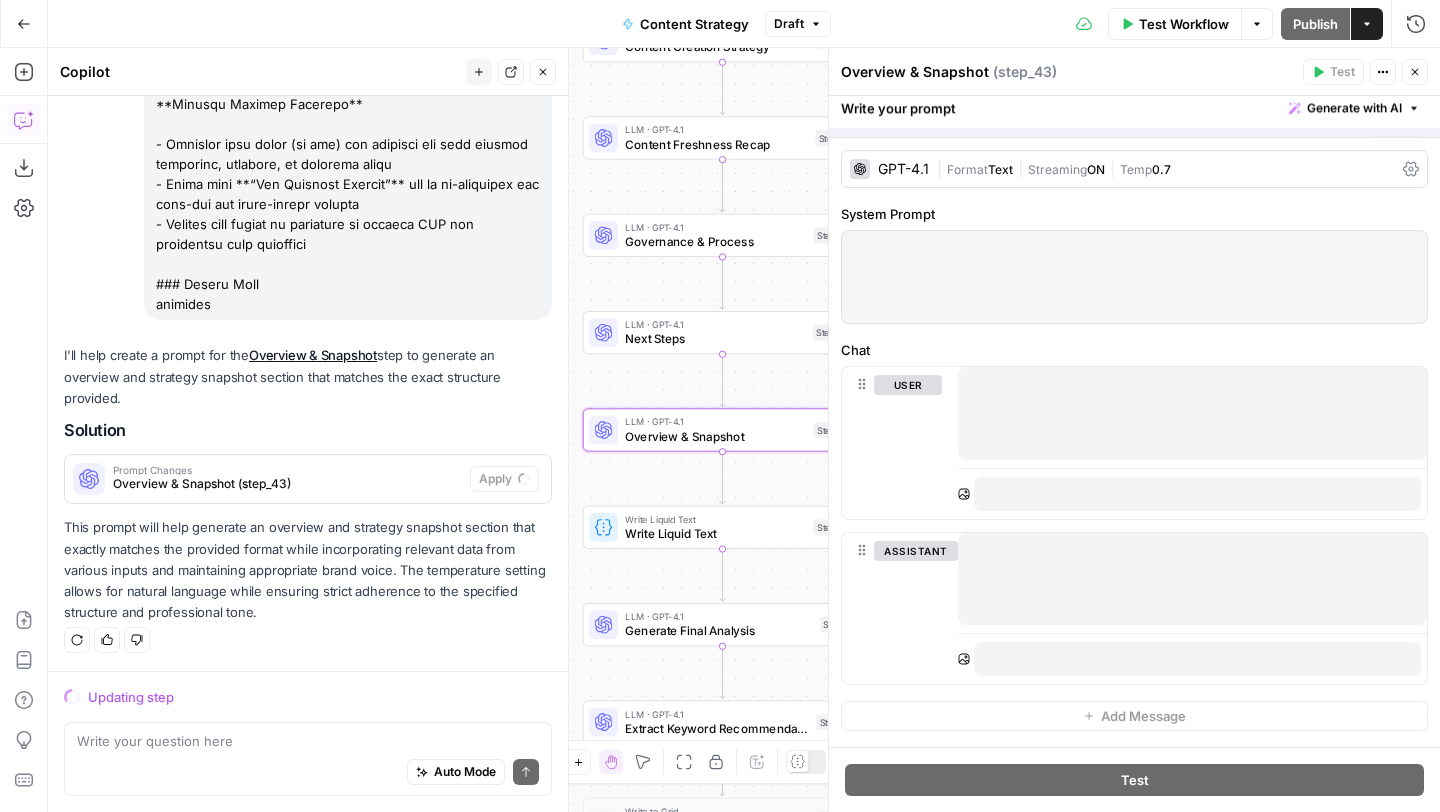 scroll, scrollTop: 25112, scrollLeft: 0, axis: vertical 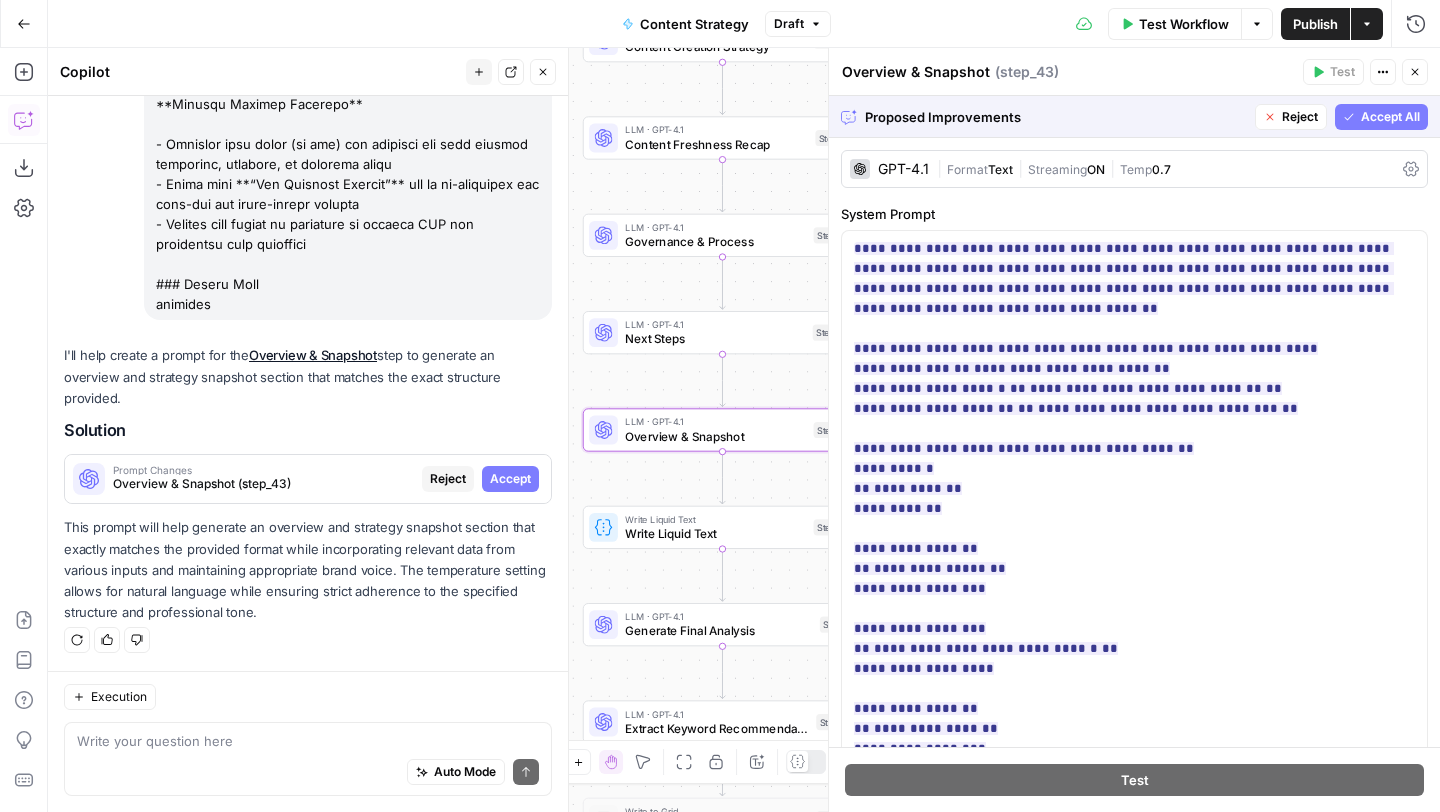 click on "Accept" at bounding box center (510, 479) 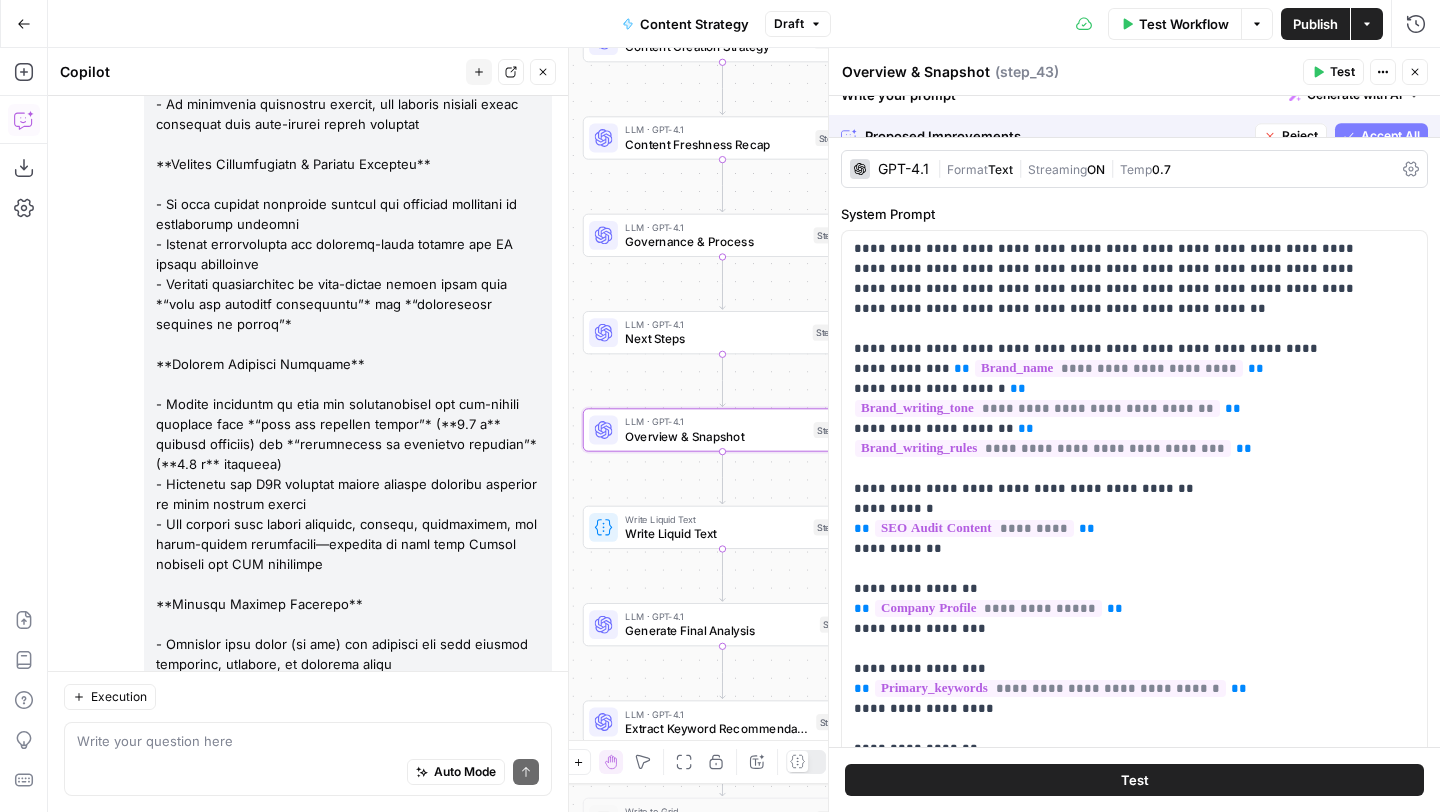 scroll, scrollTop: 25848, scrollLeft: 0, axis: vertical 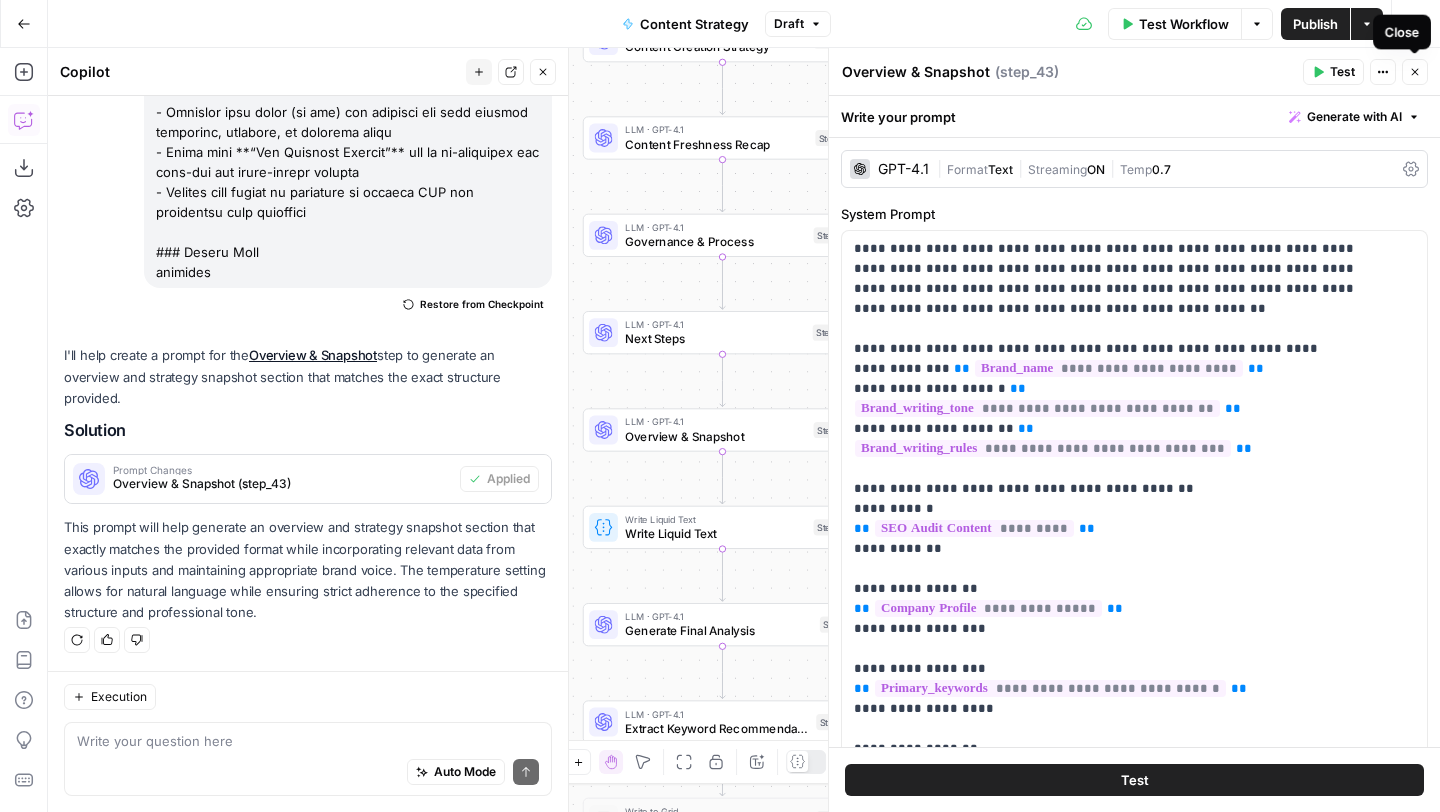 click 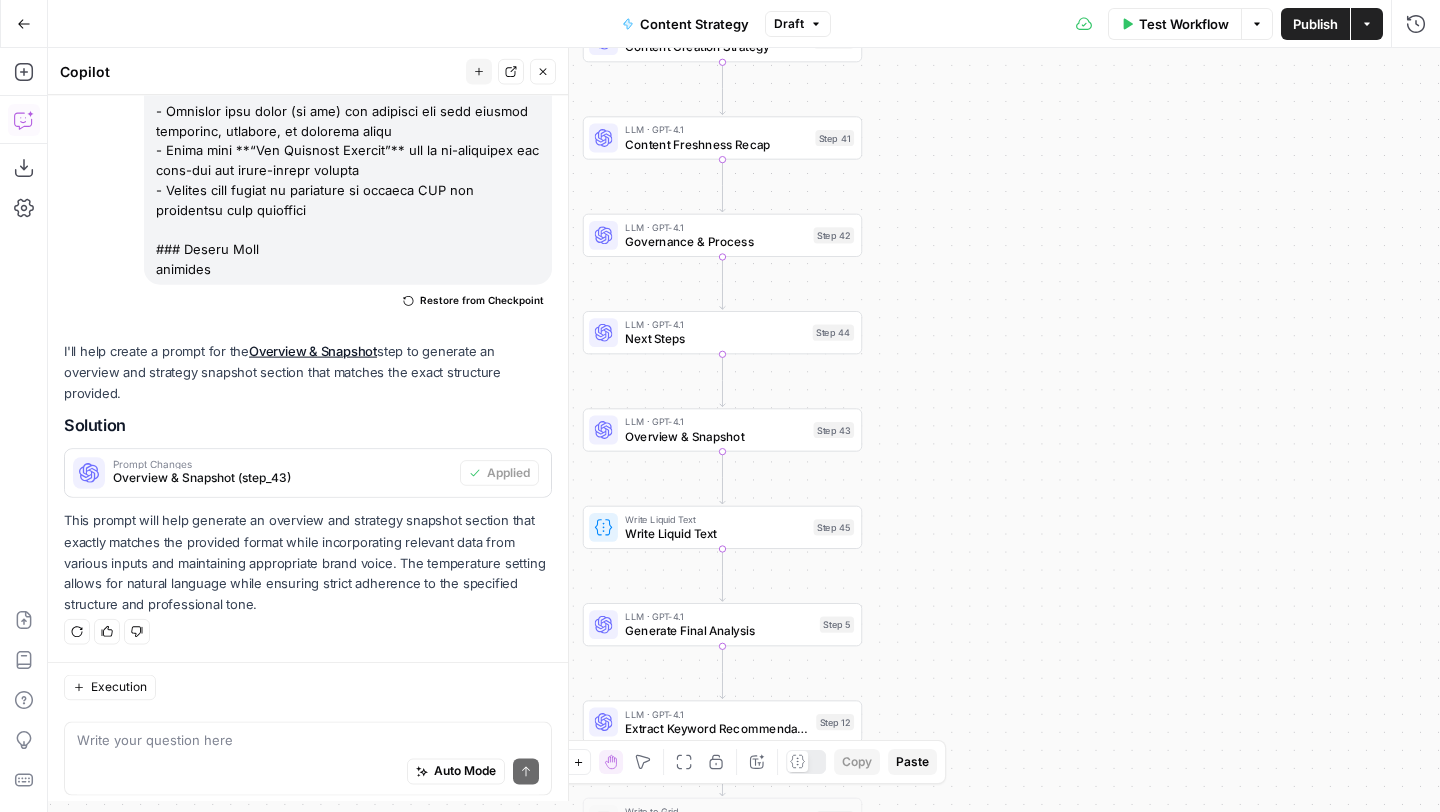 scroll, scrollTop: 25848, scrollLeft: 0, axis: vertical 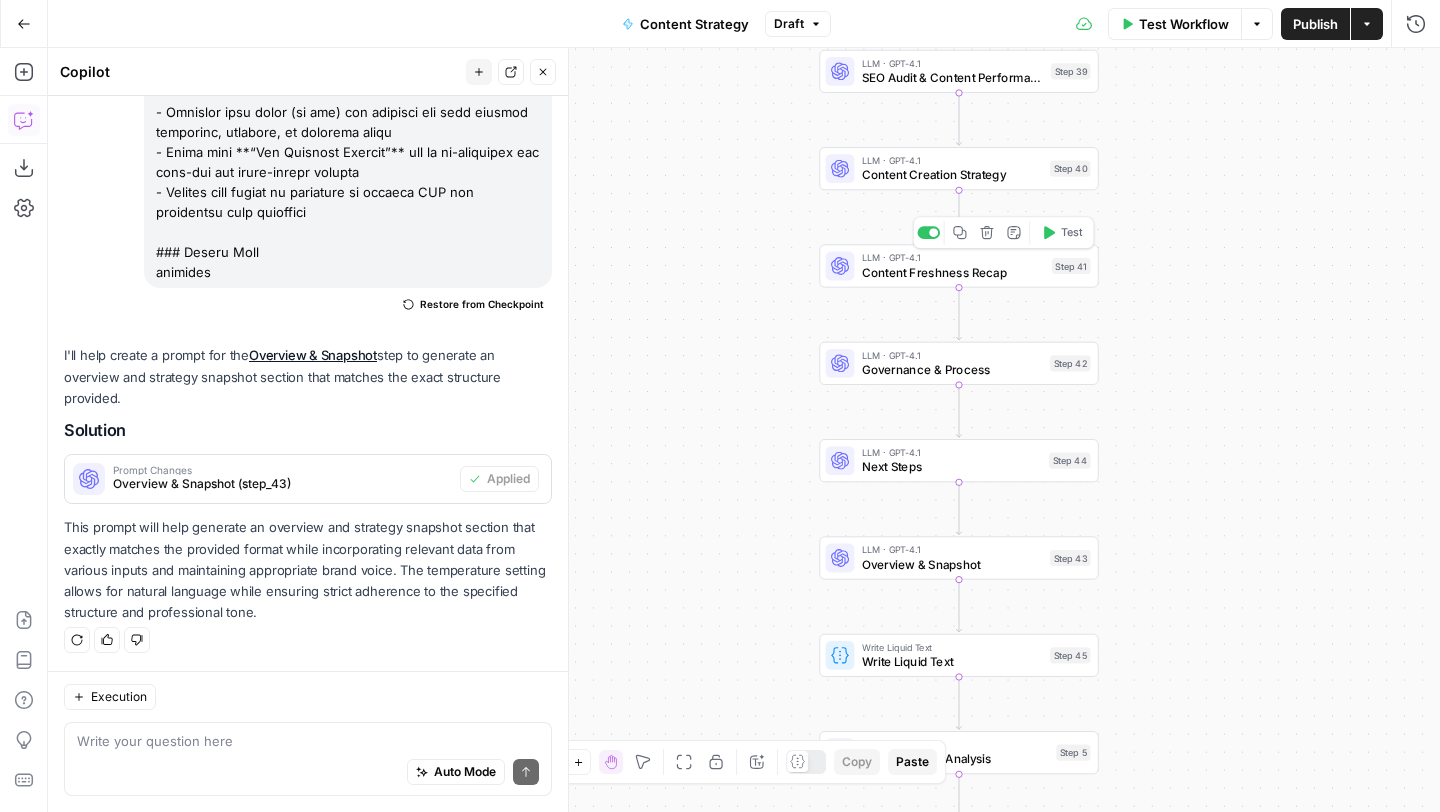 click on "Content Freshness Recap" at bounding box center (953, 272) 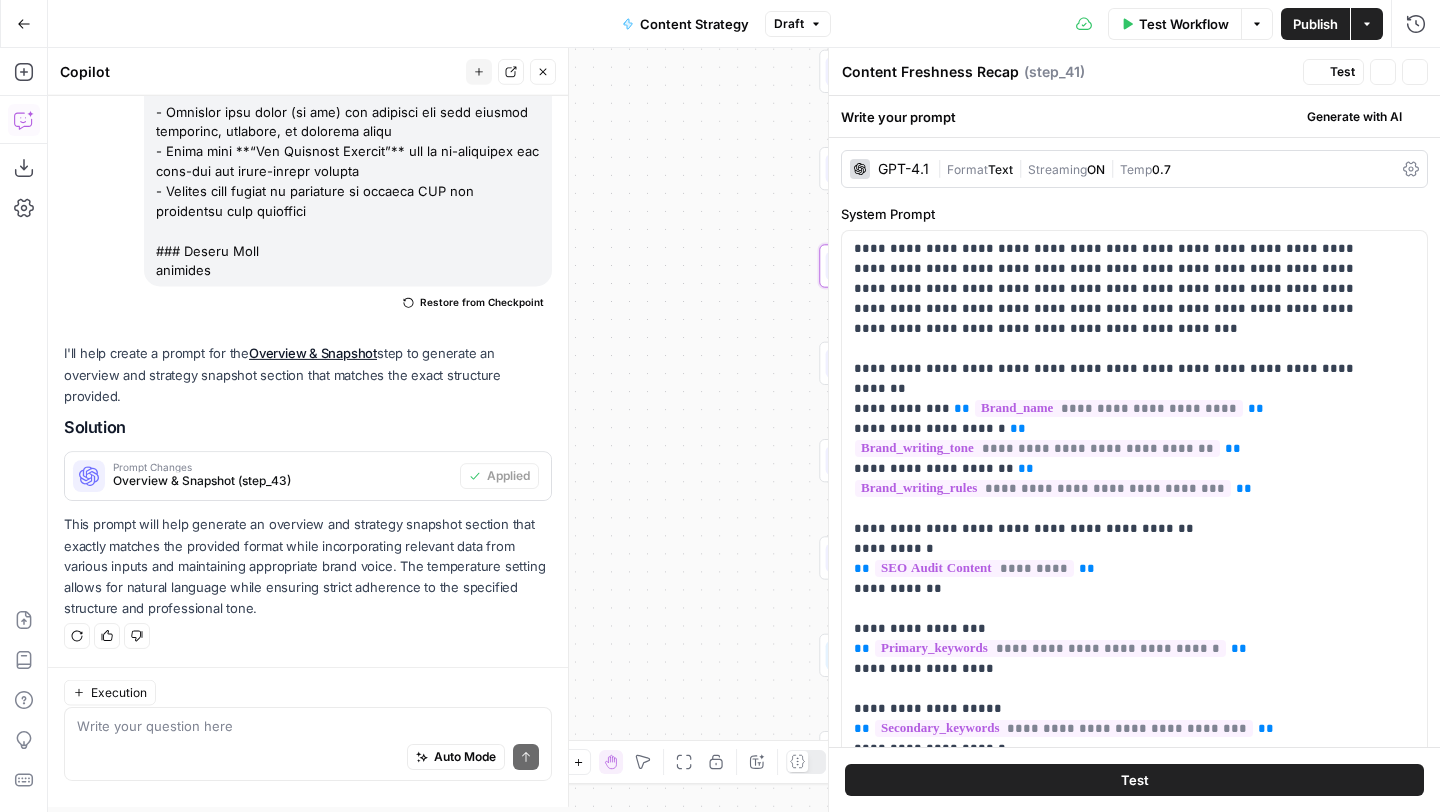 scroll, scrollTop: 25848, scrollLeft: 0, axis: vertical 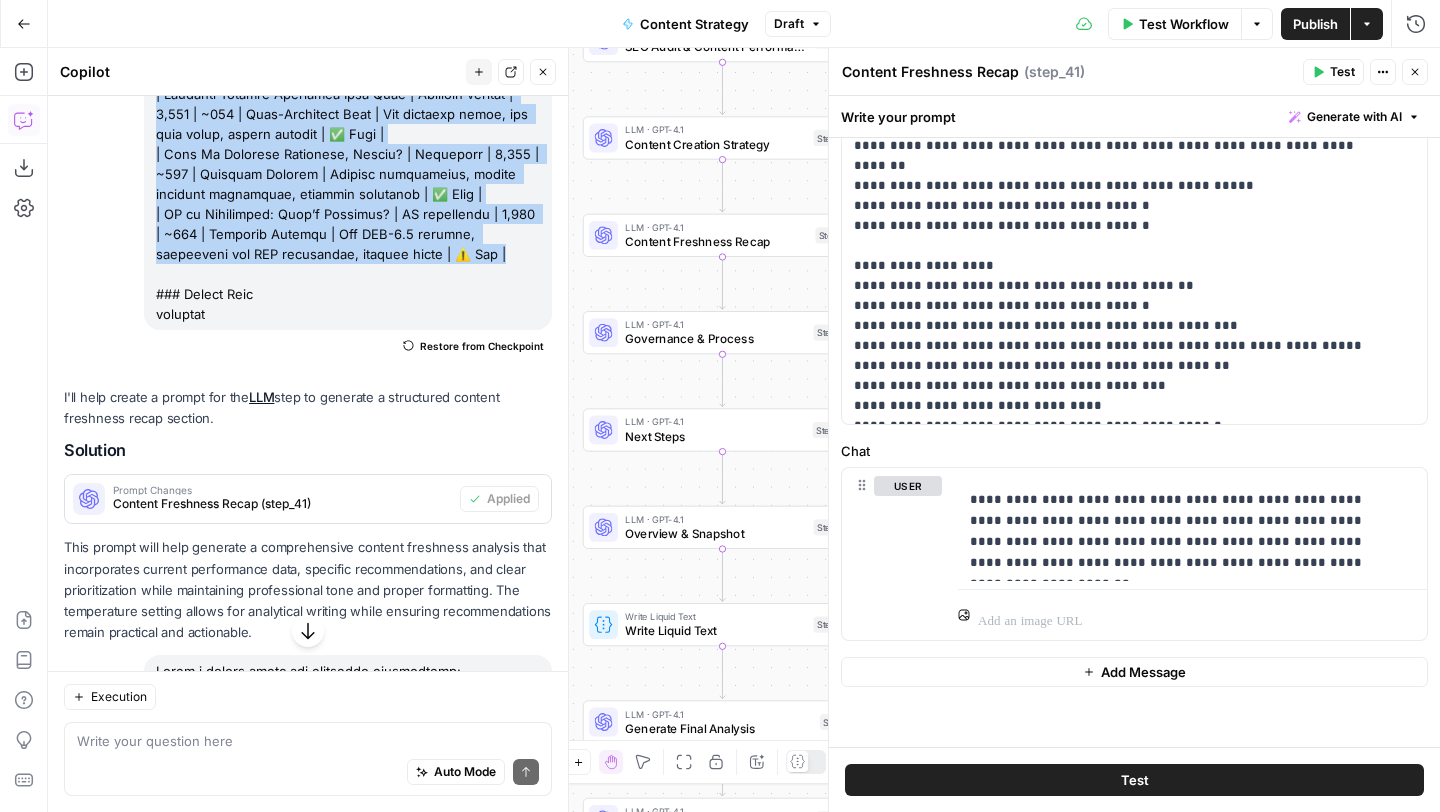 drag, startPoint x: 157, startPoint y: 366, endPoint x: 523, endPoint y: 448, distance: 375.07333 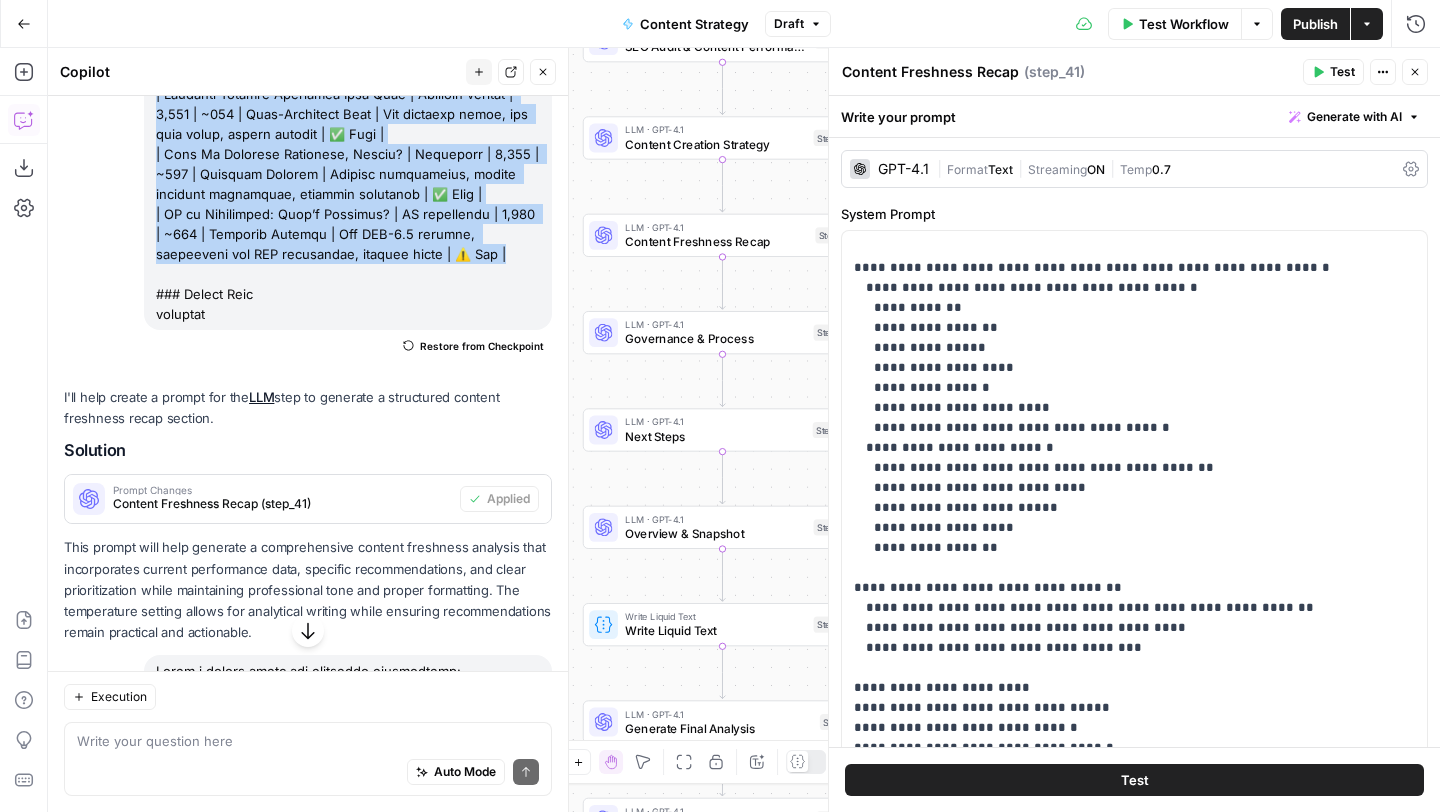 click on "Generate with AI" at bounding box center [1354, 117] 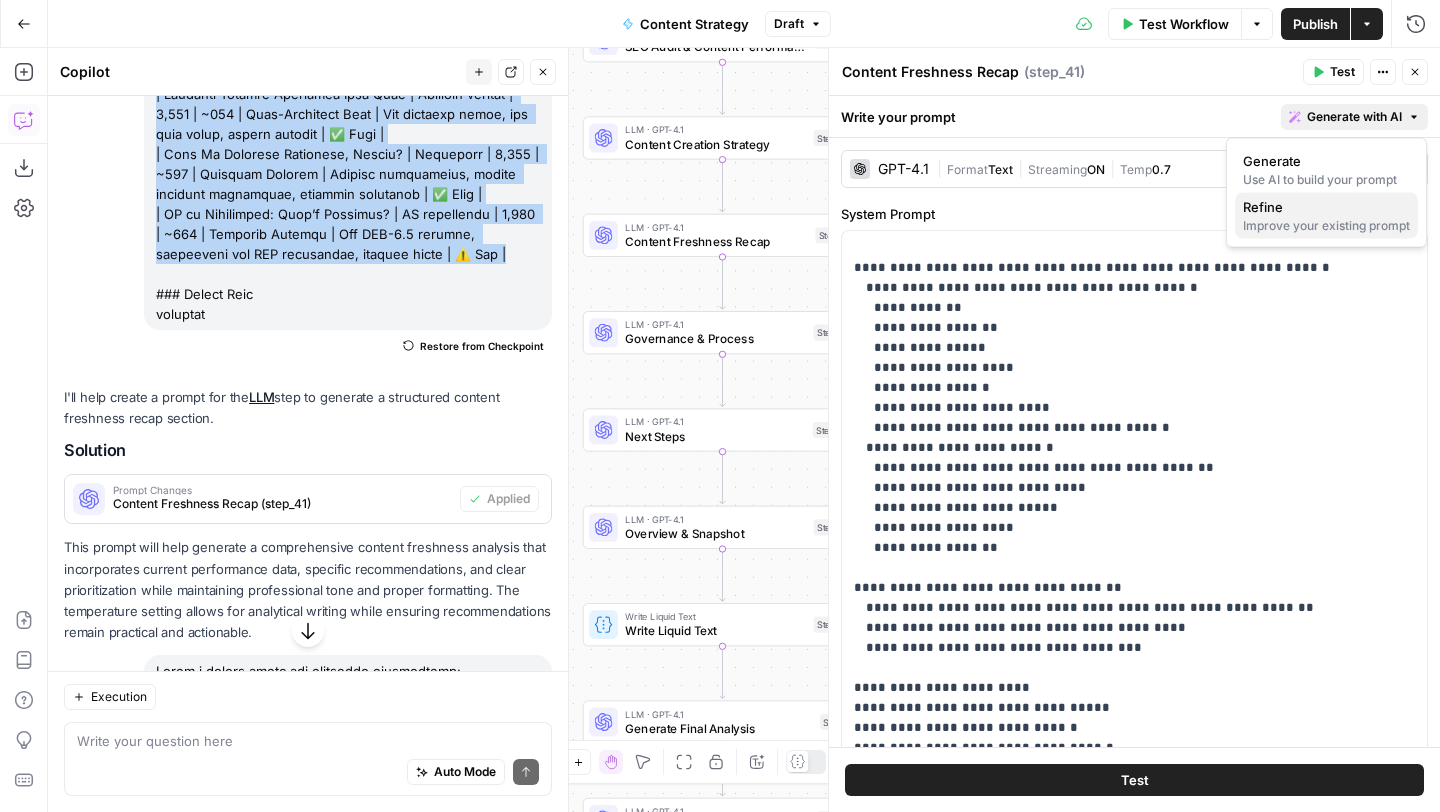 click on "Improve your existing prompt" at bounding box center [1326, 226] 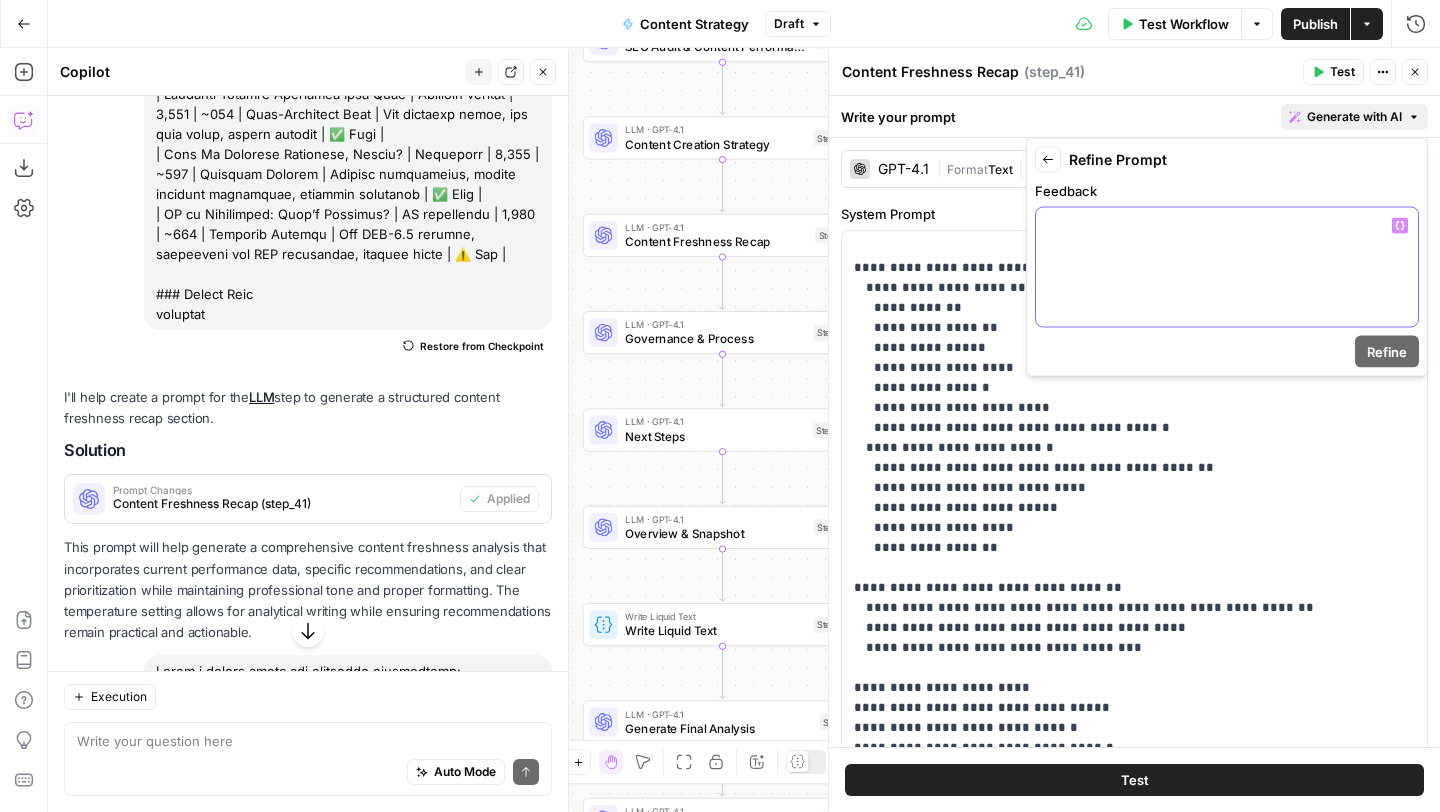 click at bounding box center [1227, 267] 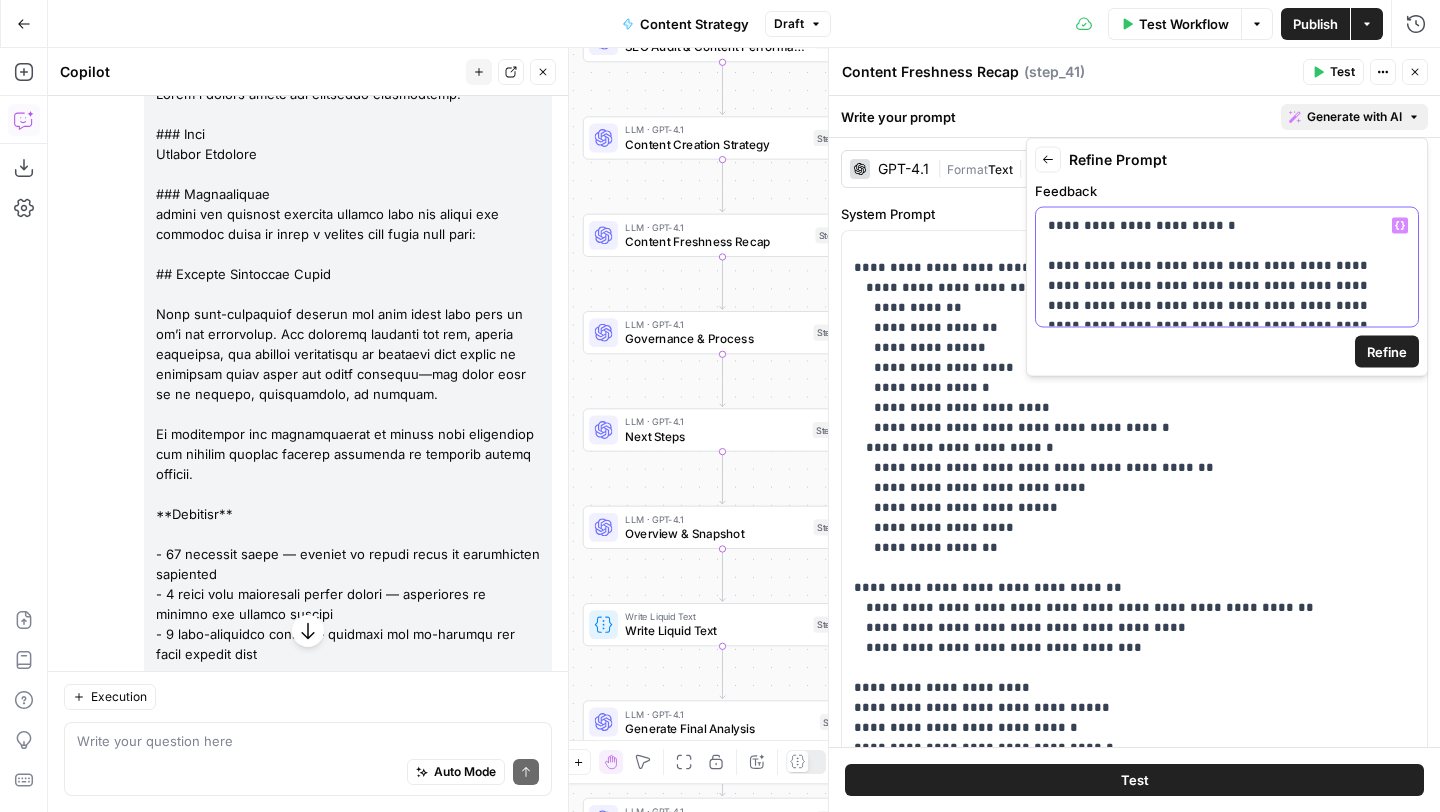 scroll, scrollTop: 16246, scrollLeft: 0, axis: vertical 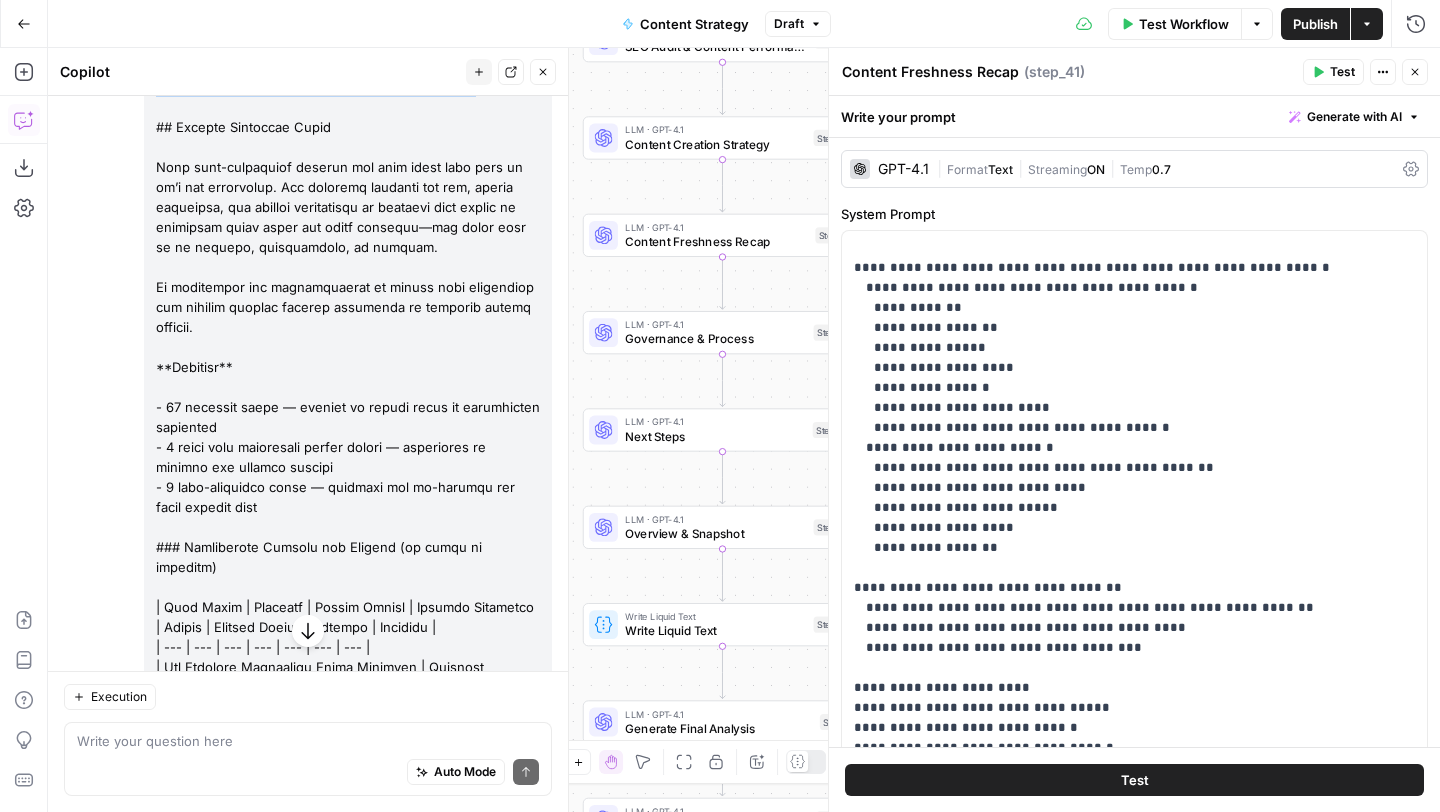 drag, startPoint x: 158, startPoint y: 267, endPoint x: 511, endPoint y: 297, distance: 354.2725 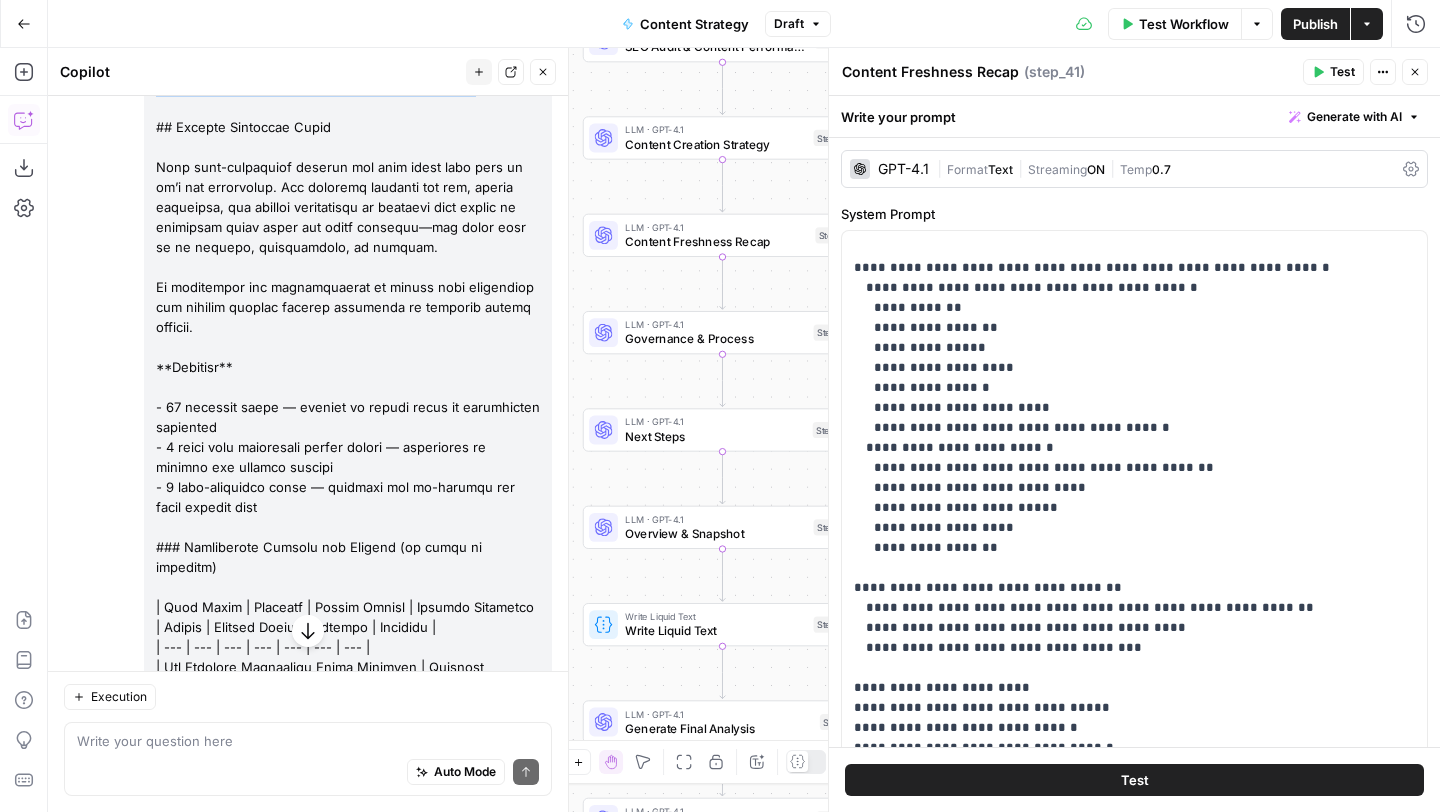 click at bounding box center [348, 487] 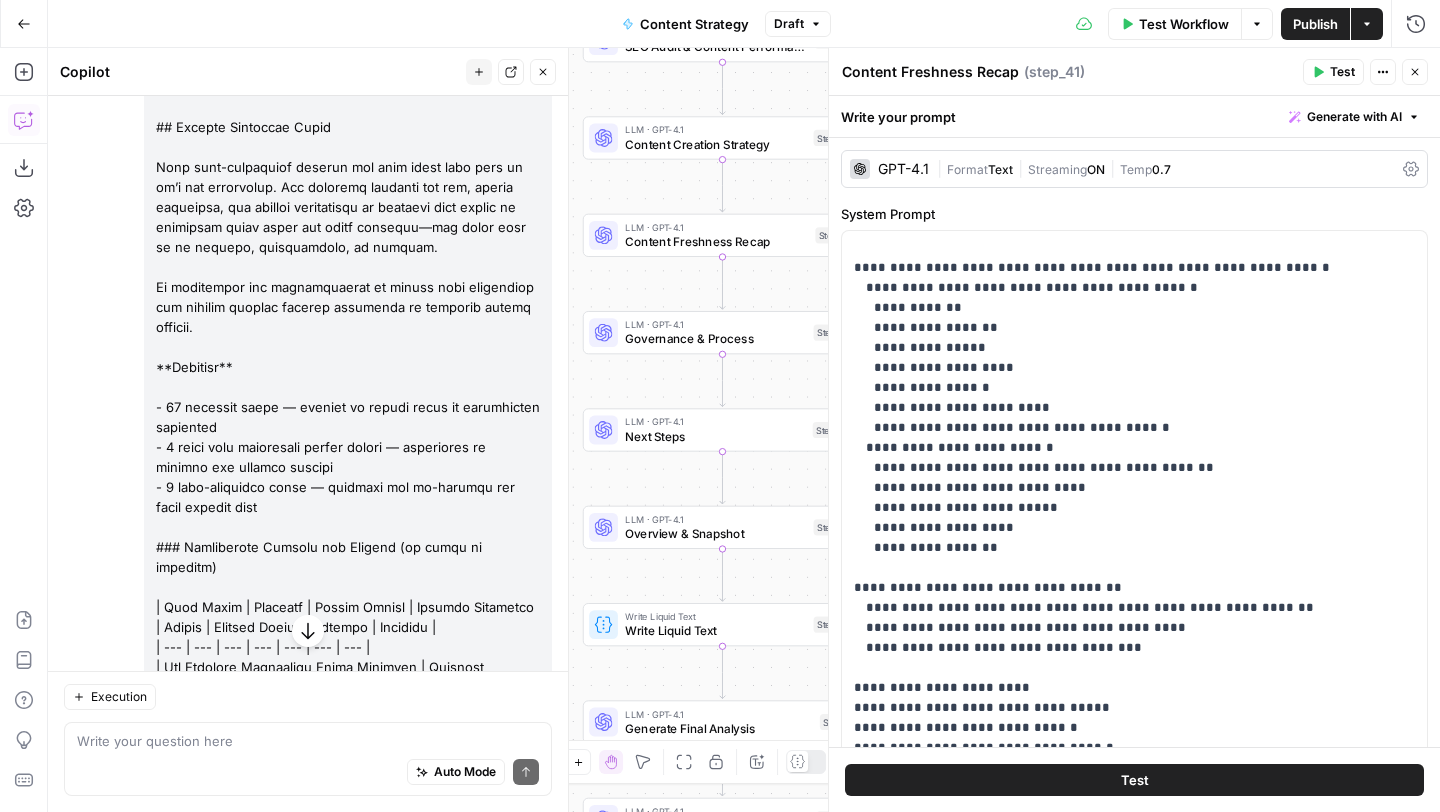 click on "Content Freshness Recap Content Freshness Recap  ( step_41 ) Test Actions Close" at bounding box center [1134, 72] 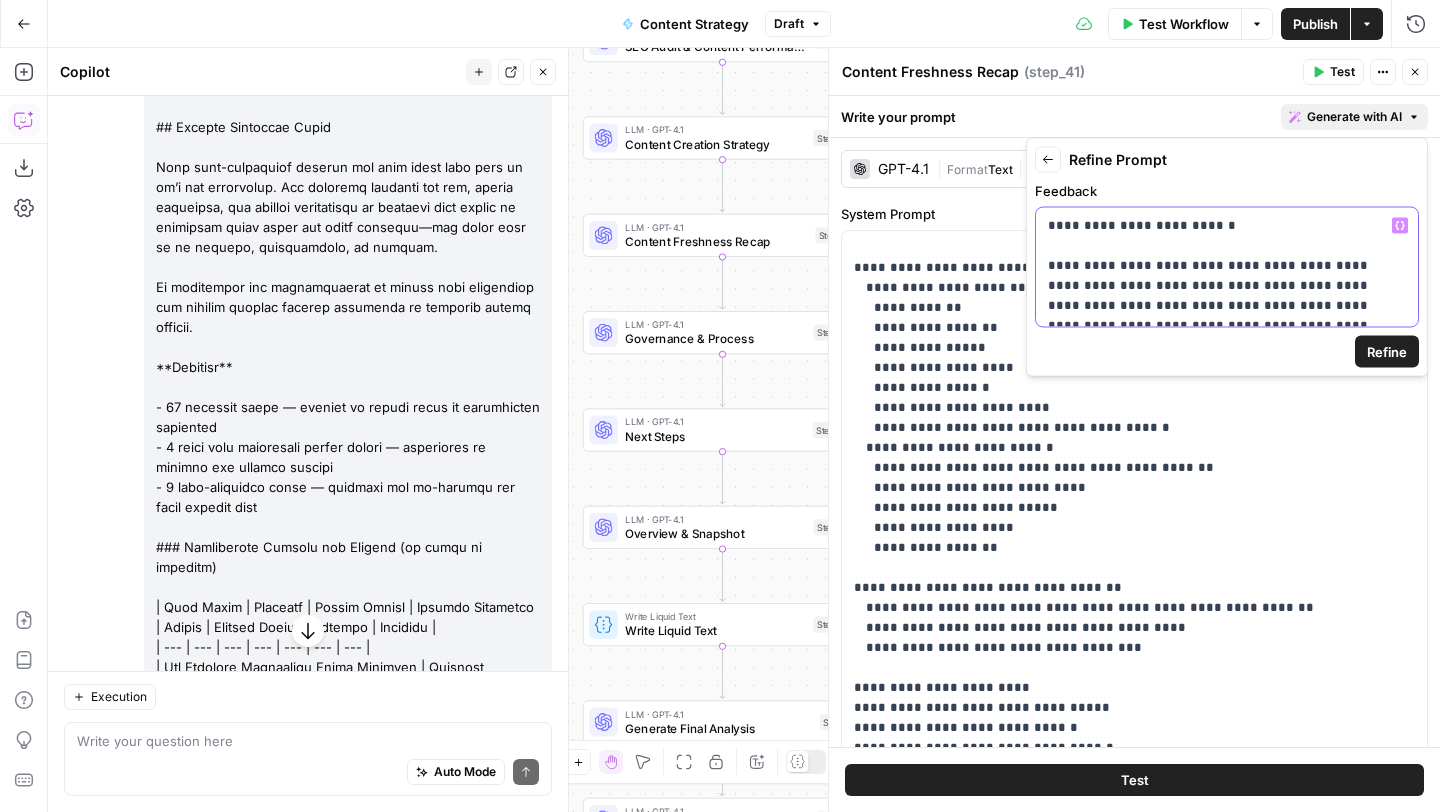 click on "**********" at bounding box center (1219, 676) 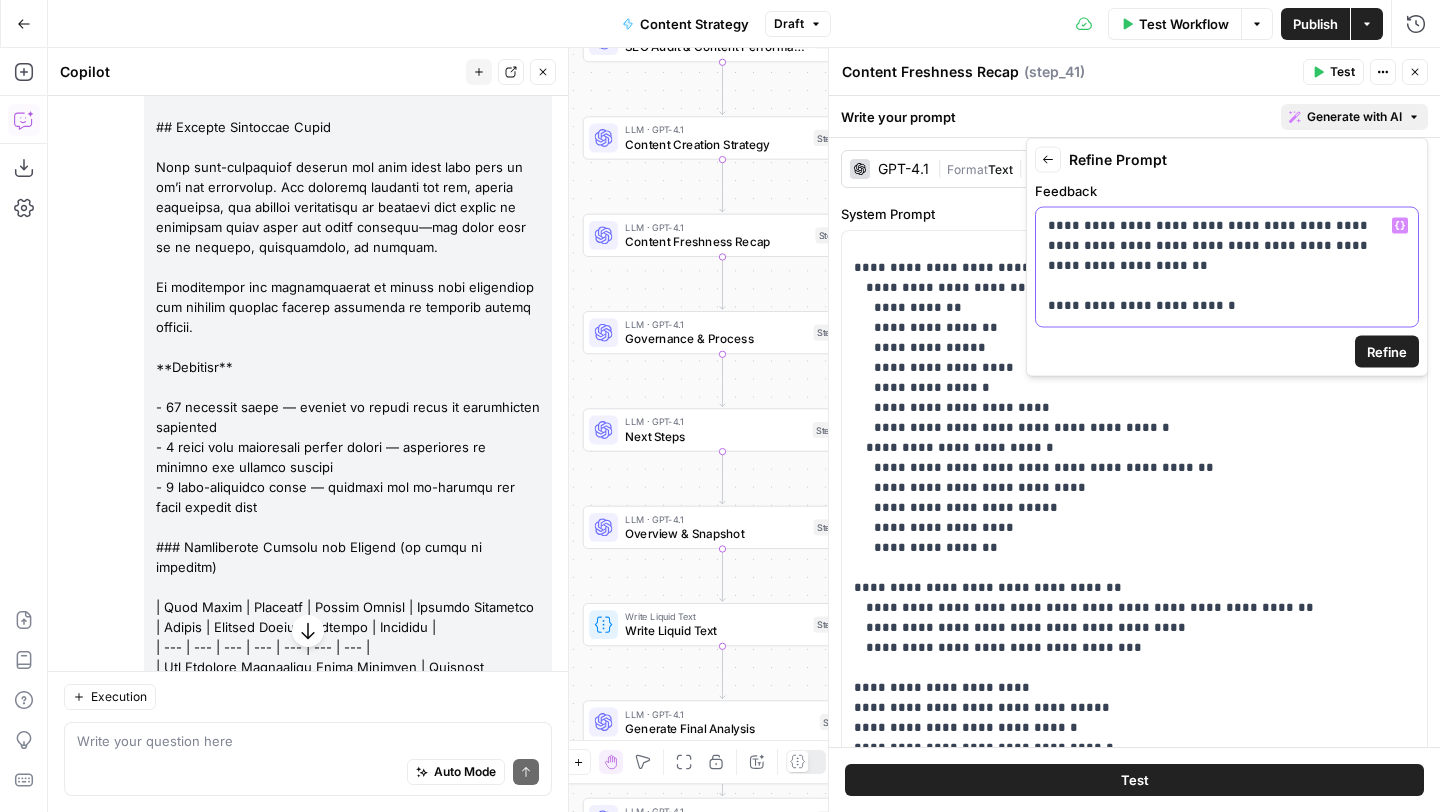 click on "**********" at bounding box center (1219, 706) 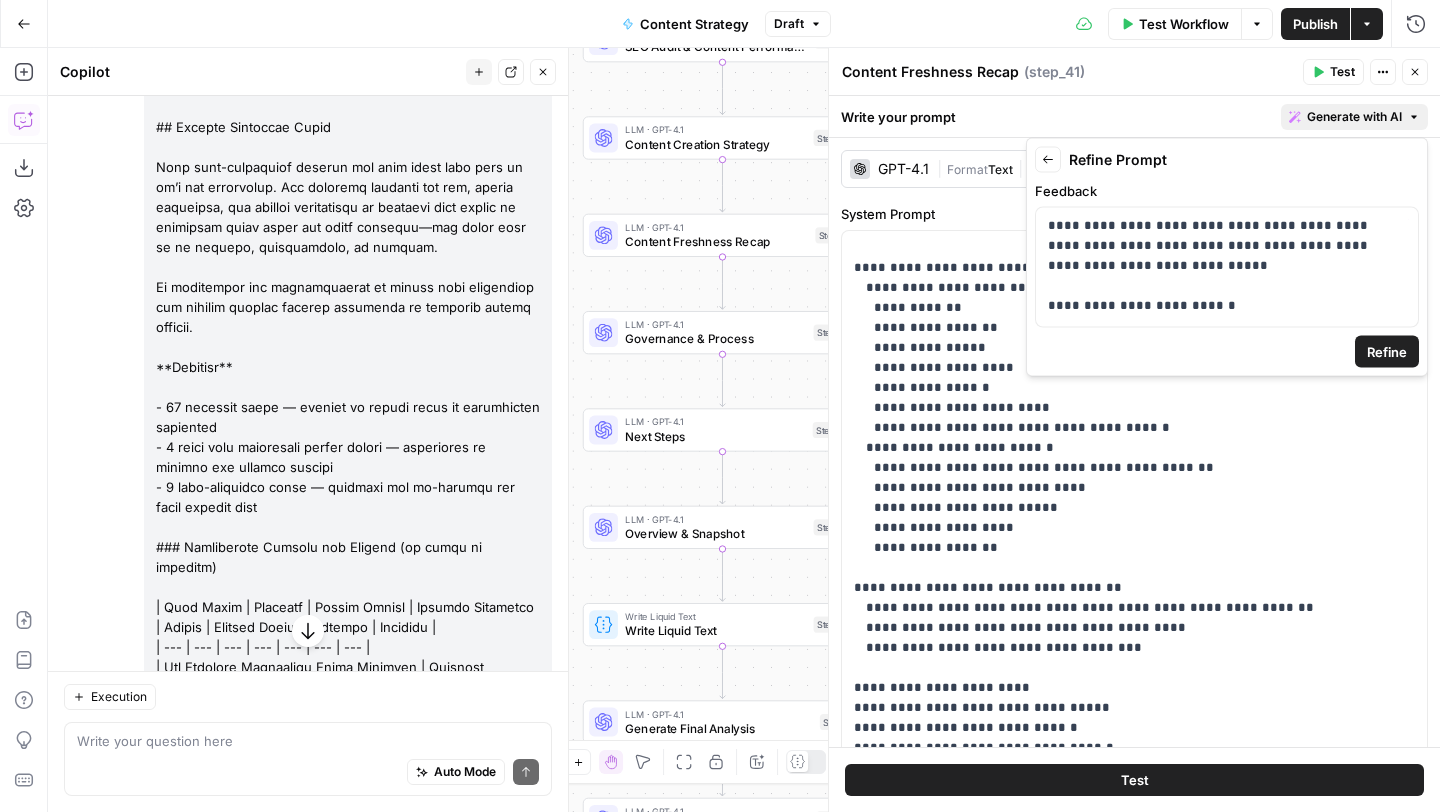 click on "Refine" at bounding box center [1387, 352] 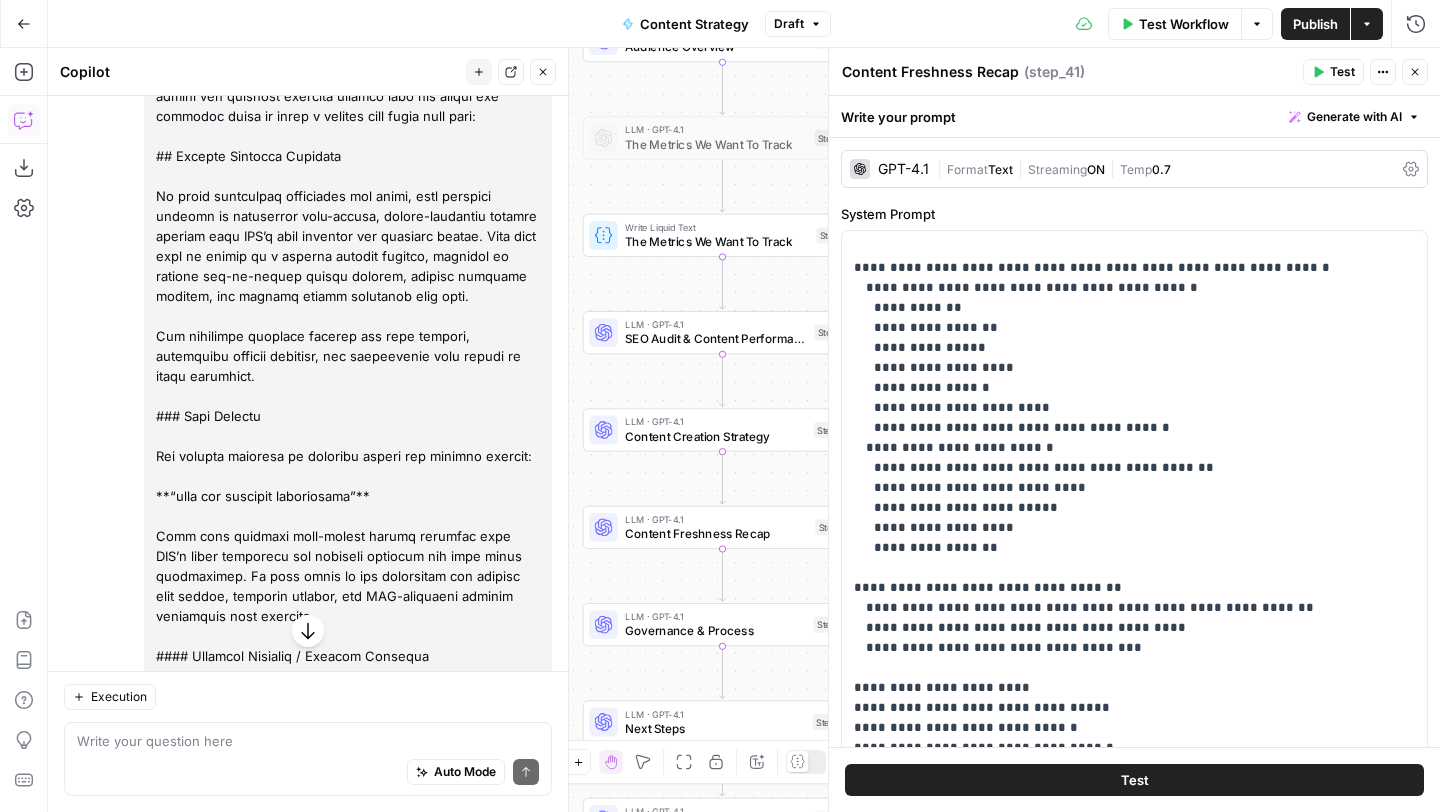 scroll, scrollTop: 12889, scrollLeft: 0, axis: vertical 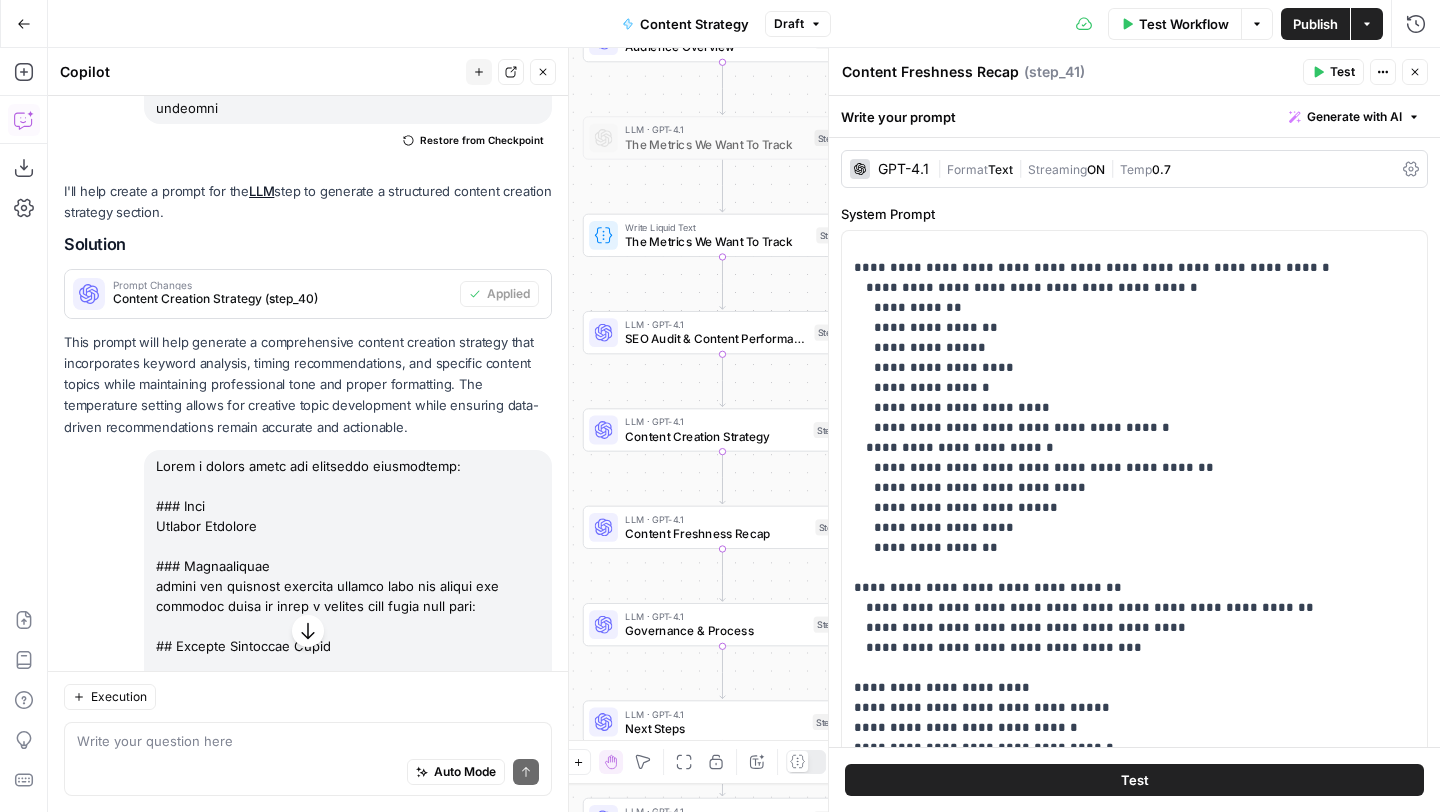 drag, startPoint x: 156, startPoint y: 249, endPoint x: 314, endPoint y: 263, distance: 158.61903 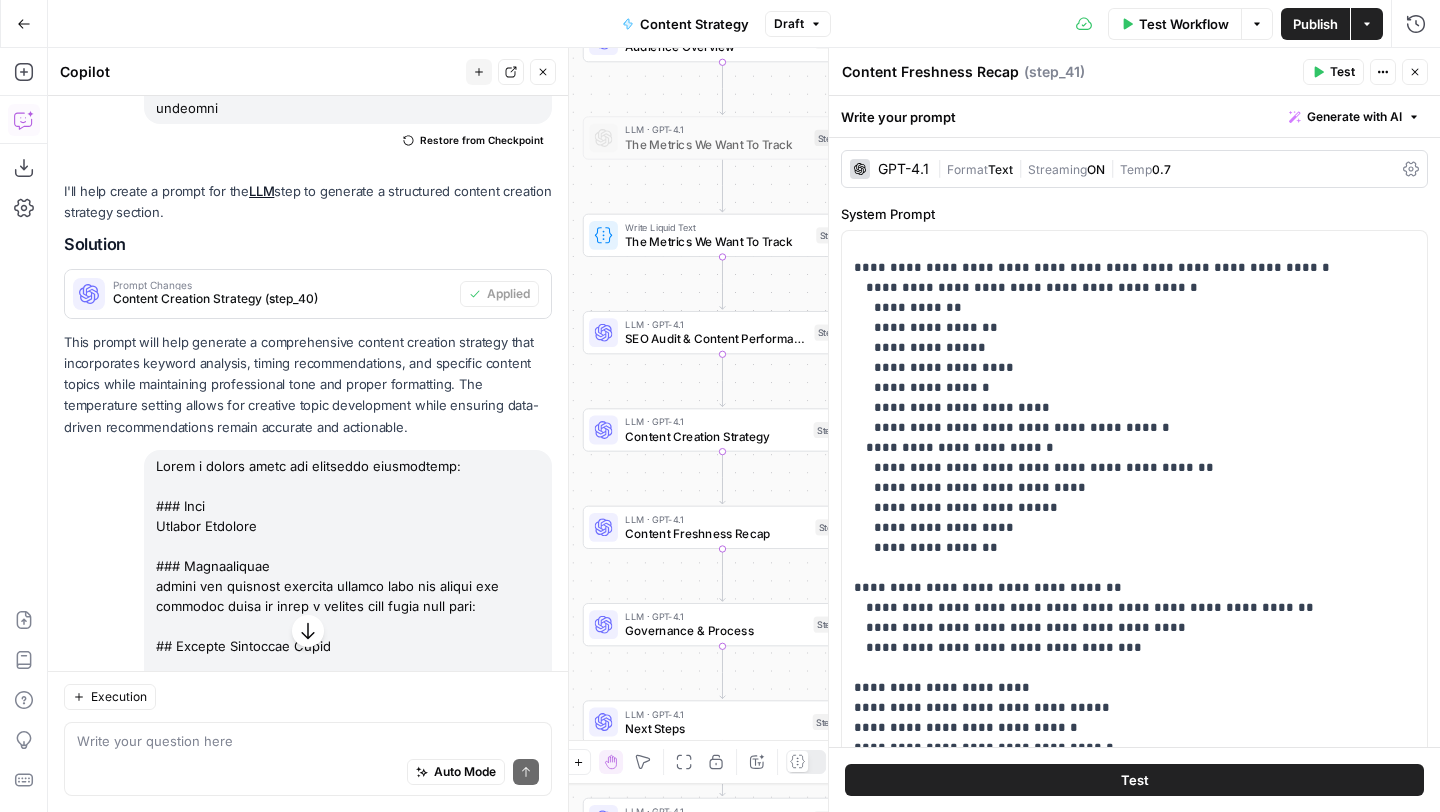 click at bounding box center [348, -1362] 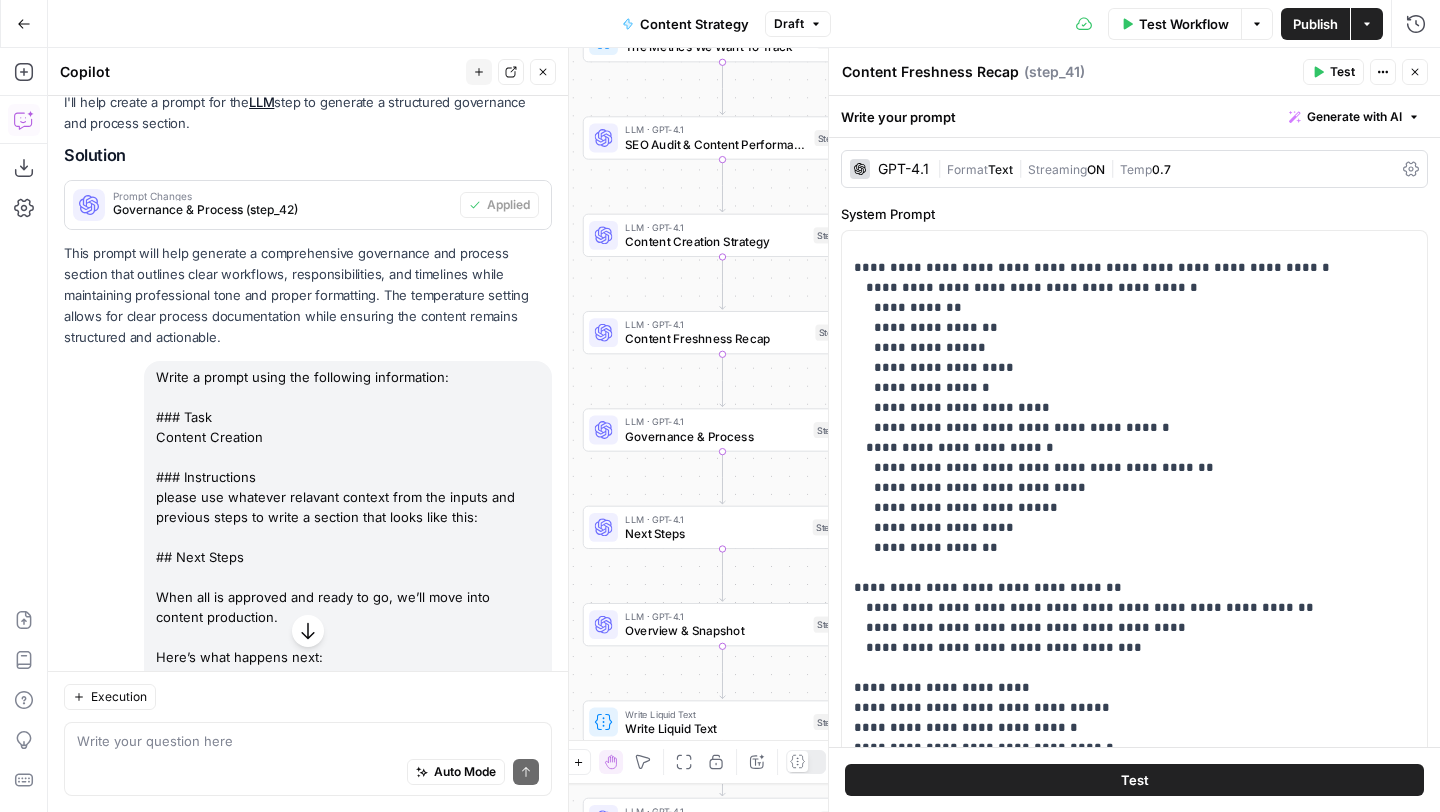 click at bounding box center [308, 631] 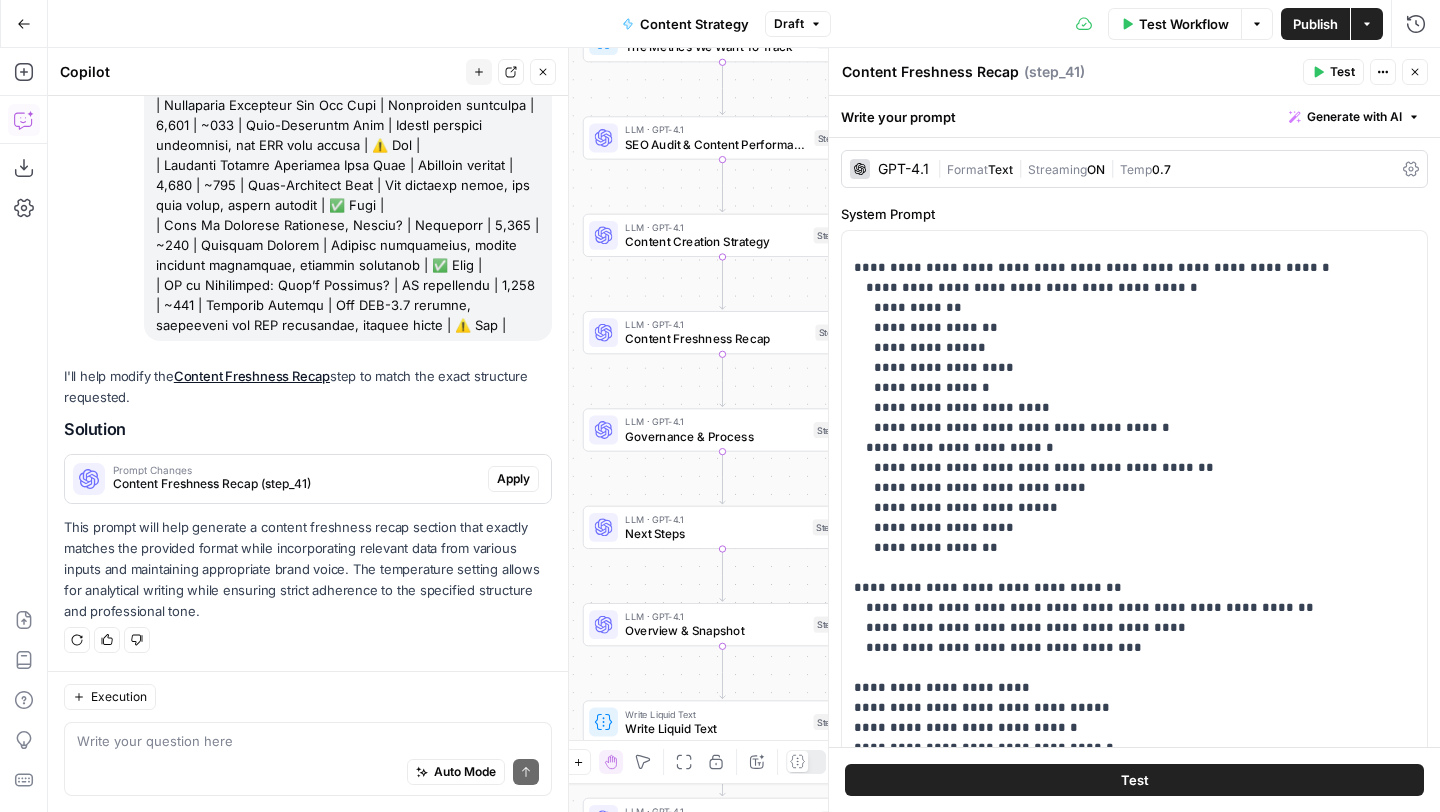 scroll, scrollTop: 27133, scrollLeft: 0, axis: vertical 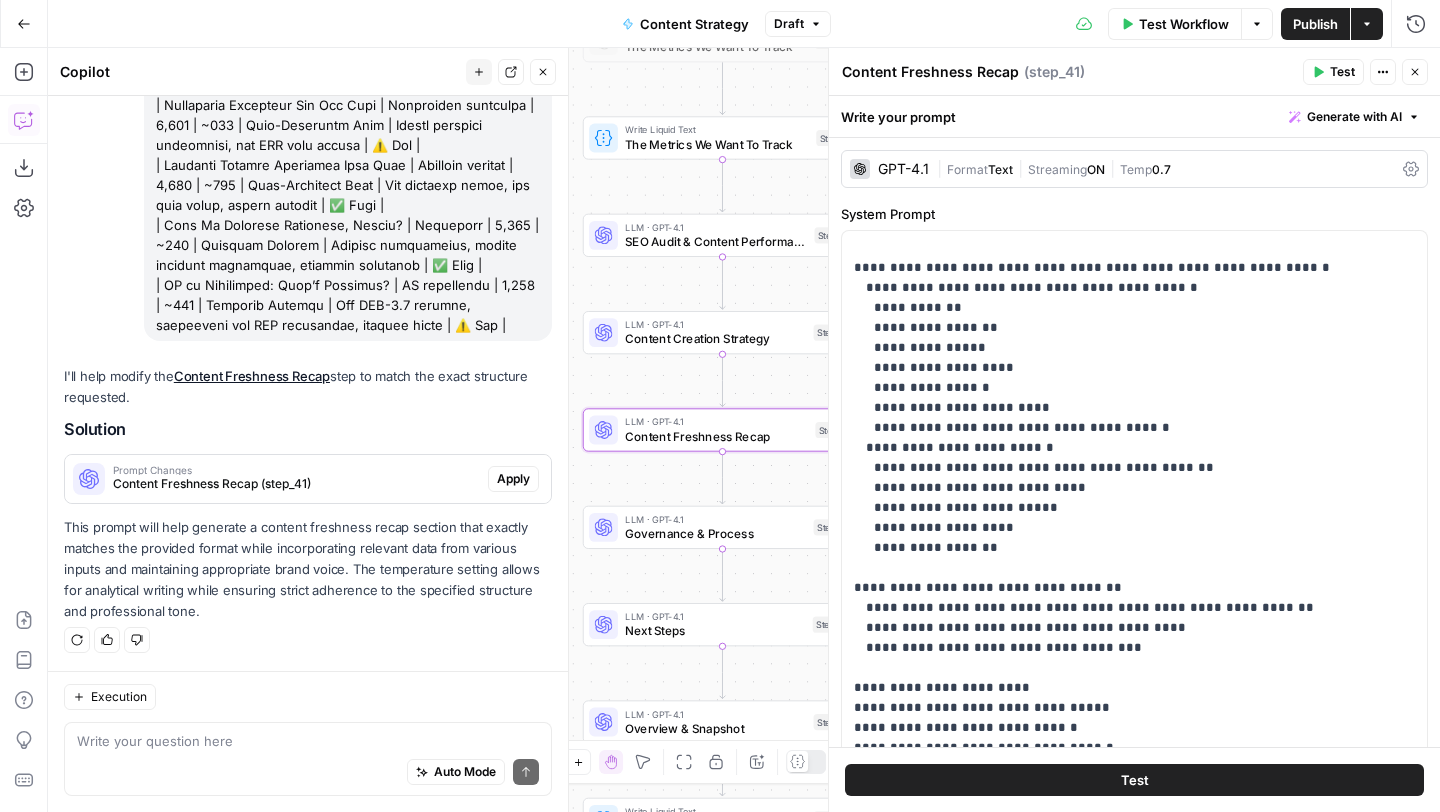 click on "Apply" at bounding box center [513, 479] 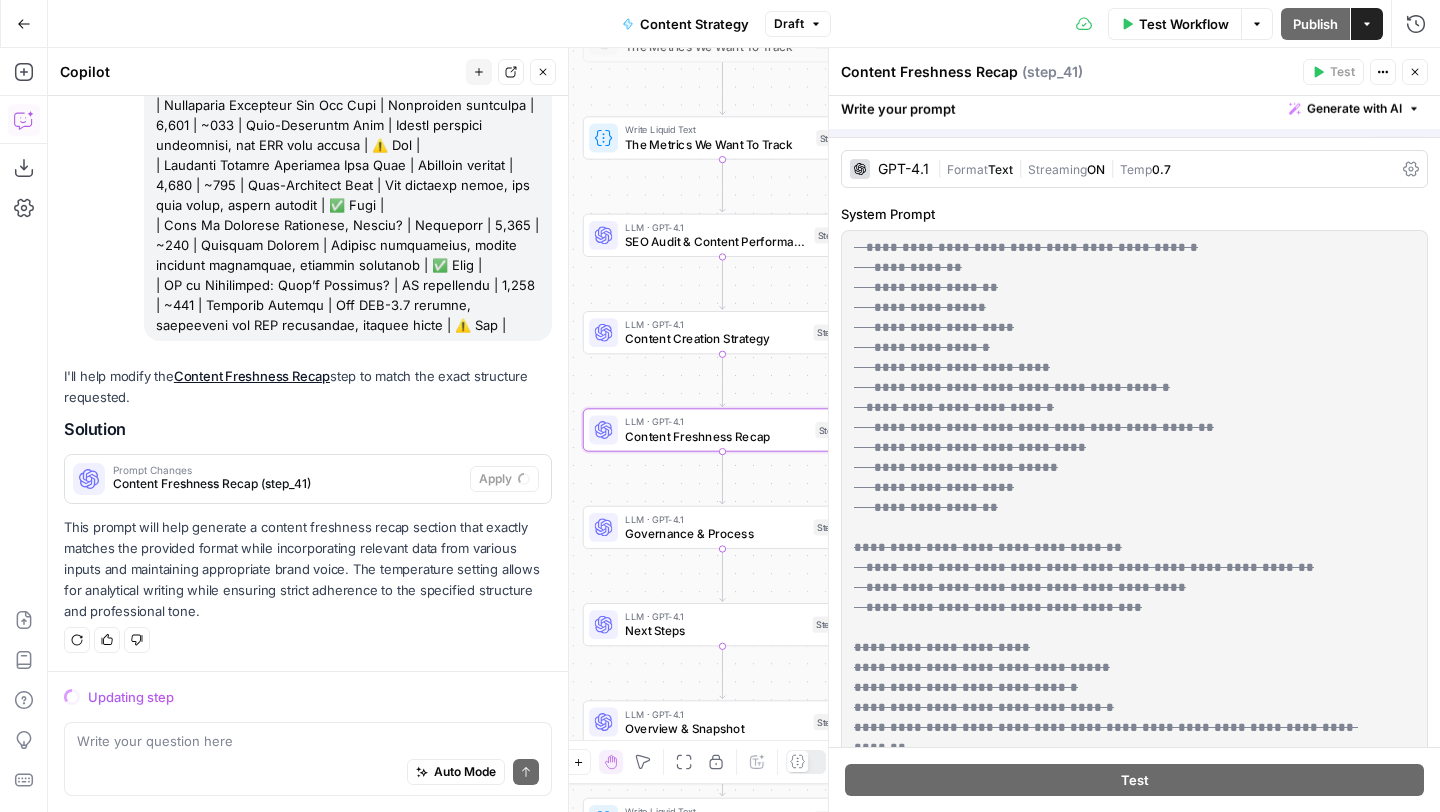 scroll, scrollTop: 26397, scrollLeft: 0, axis: vertical 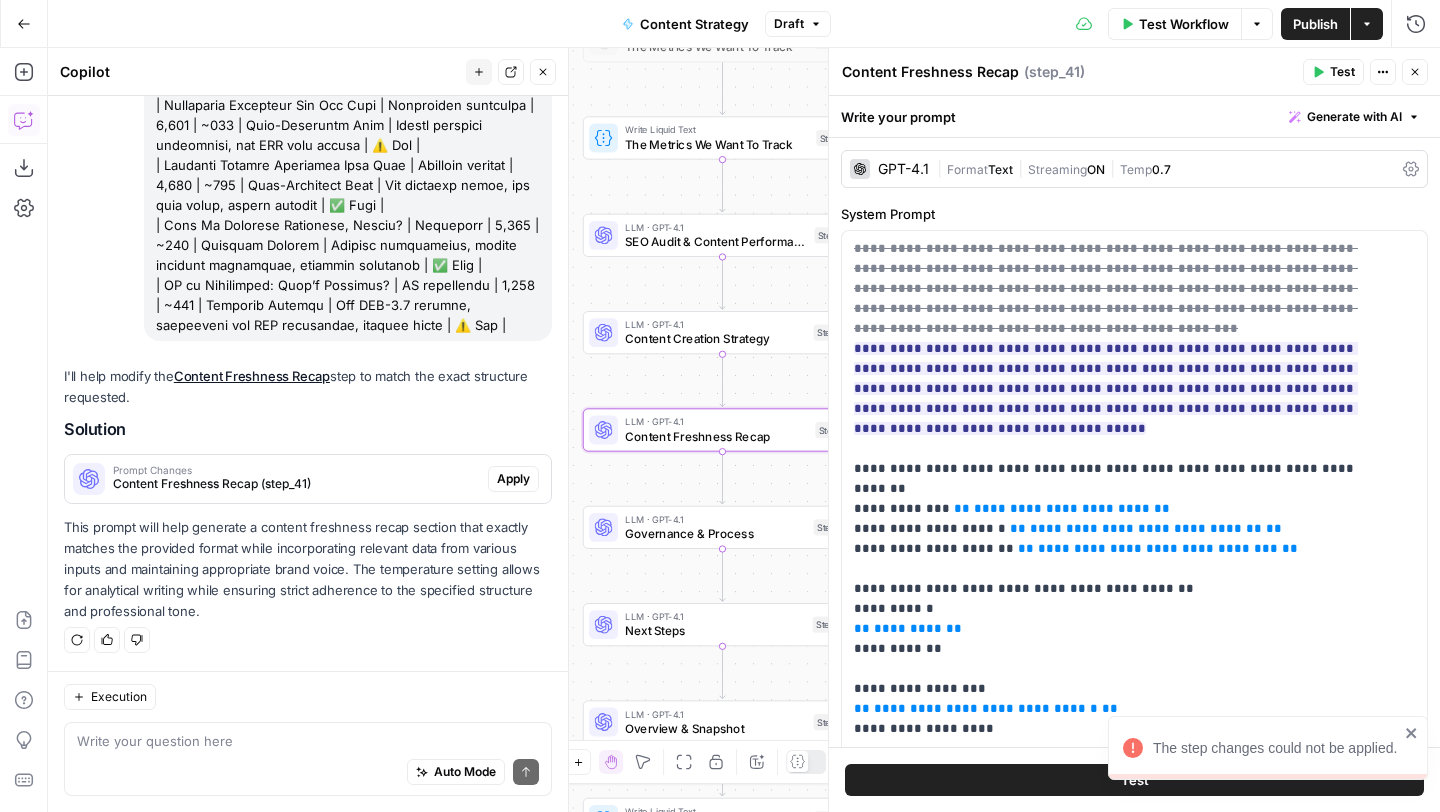 click on "Apply" at bounding box center [513, 479] 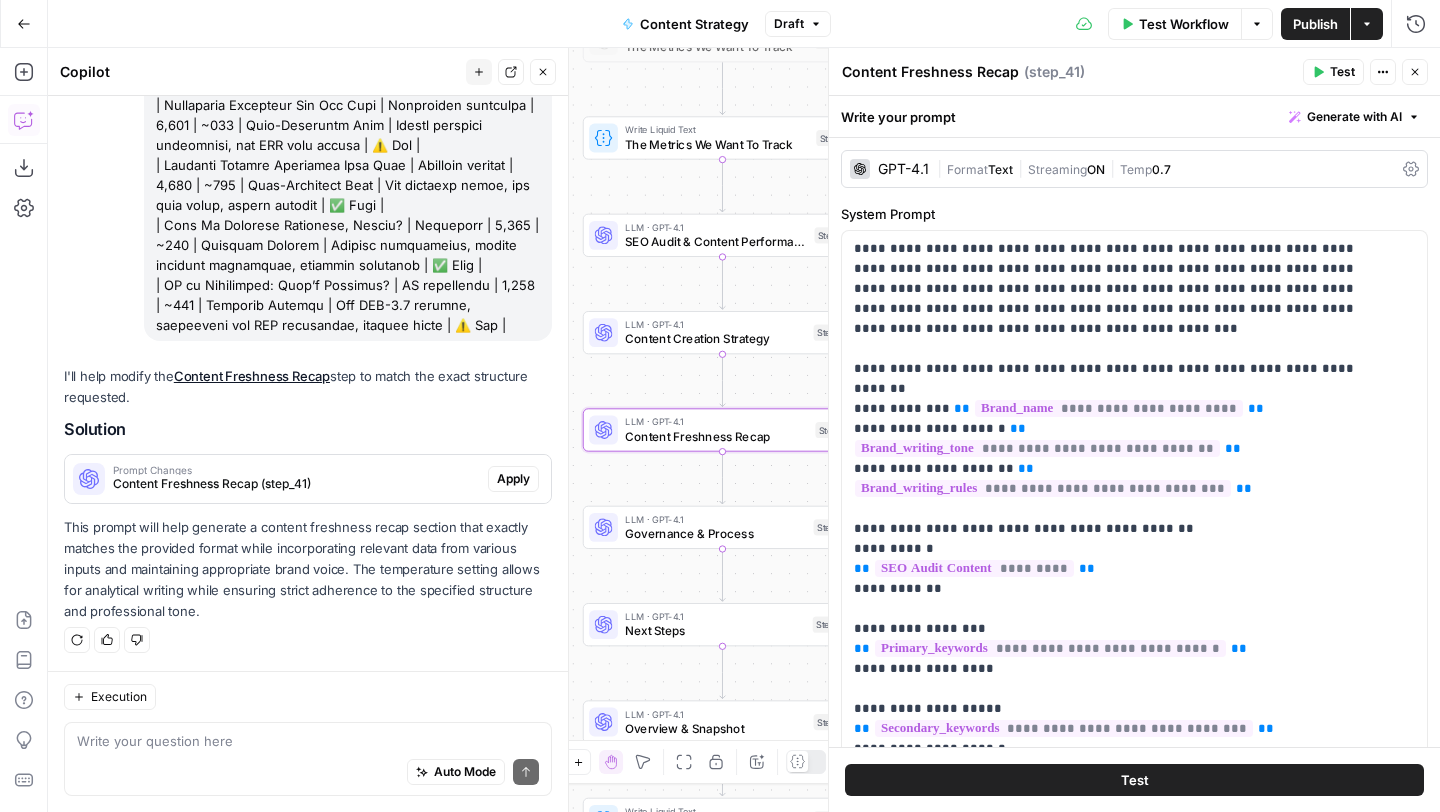 click on "Apply" at bounding box center [513, 479] 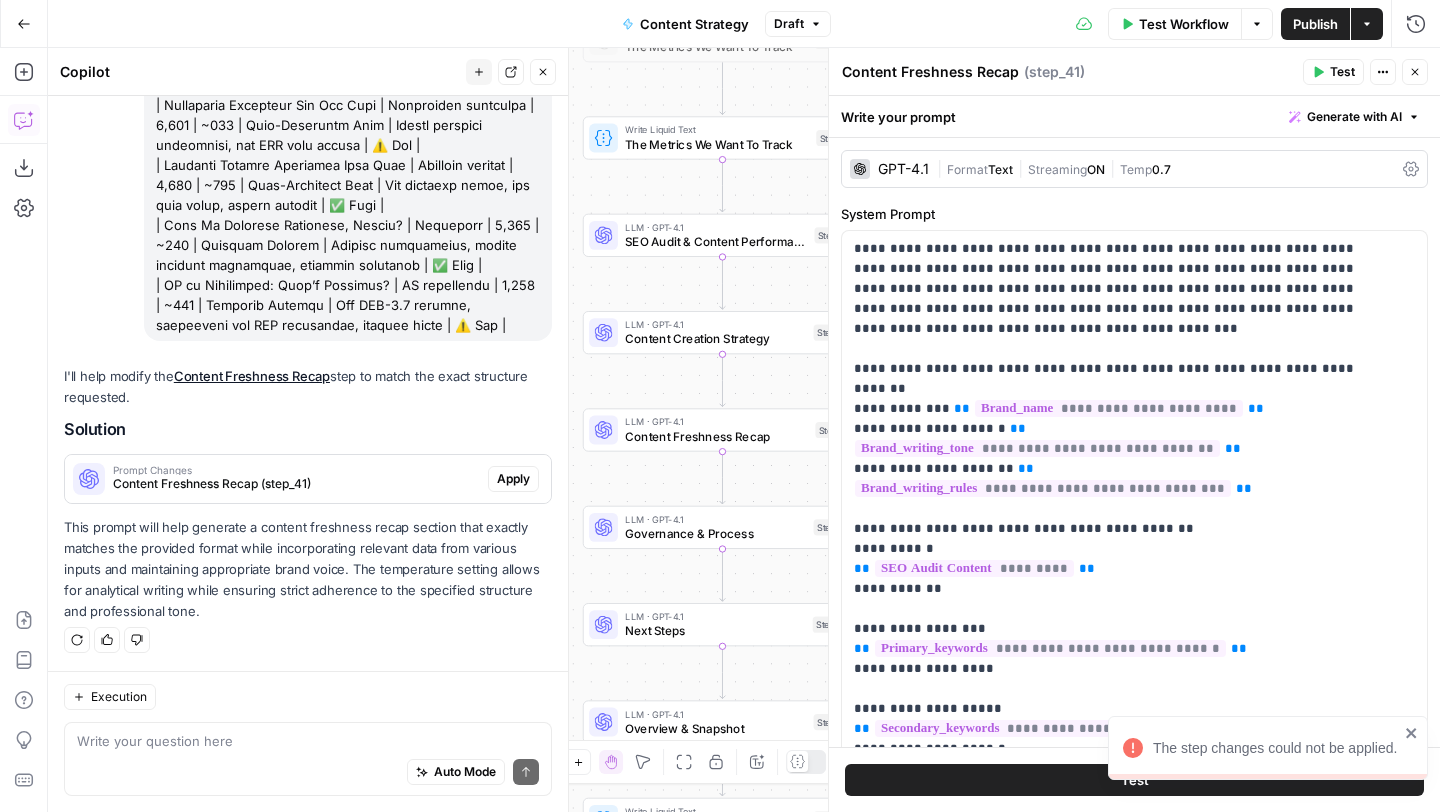 click on "Close" at bounding box center [1415, 72] 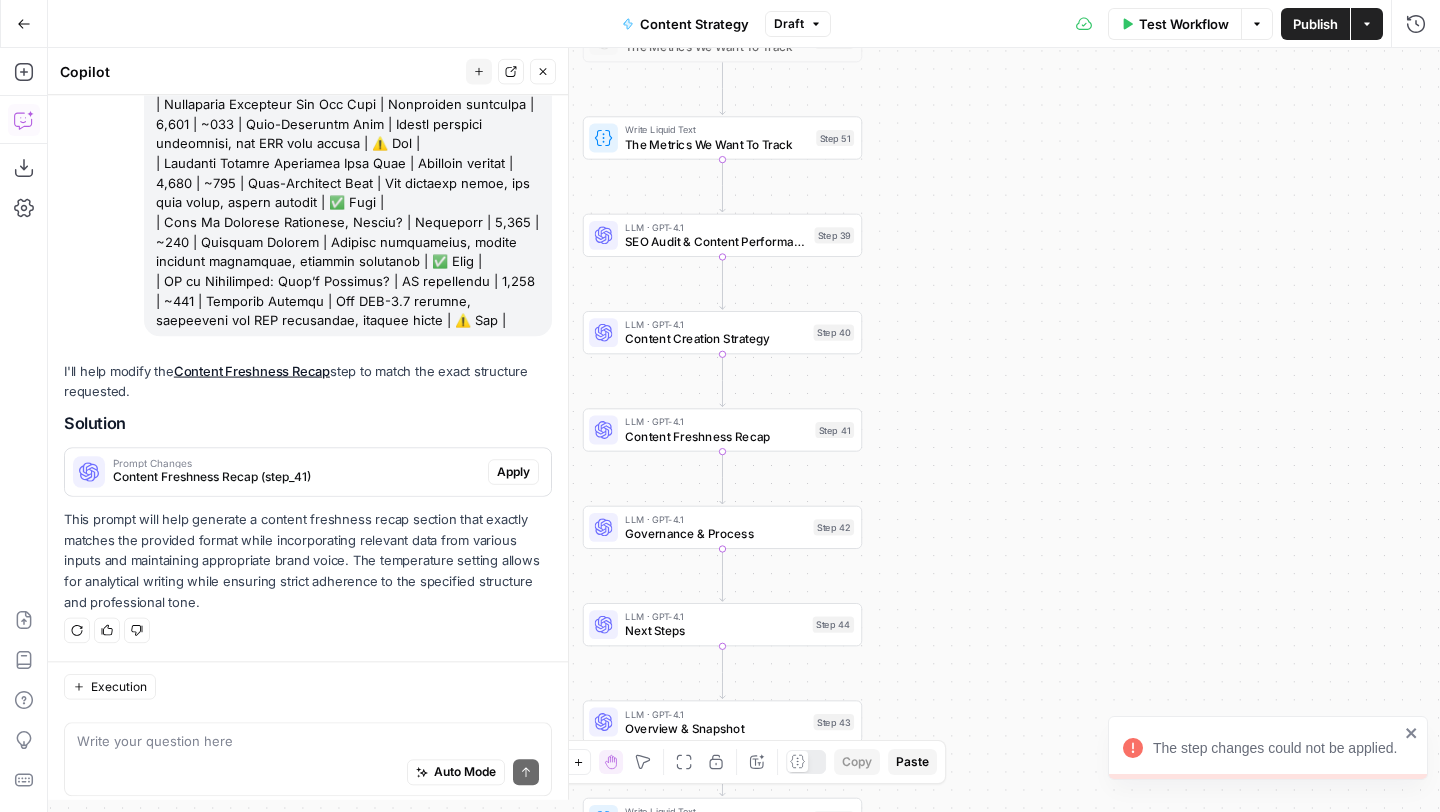 scroll, scrollTop: 27133, scrollLeft: 0, axis: vertical 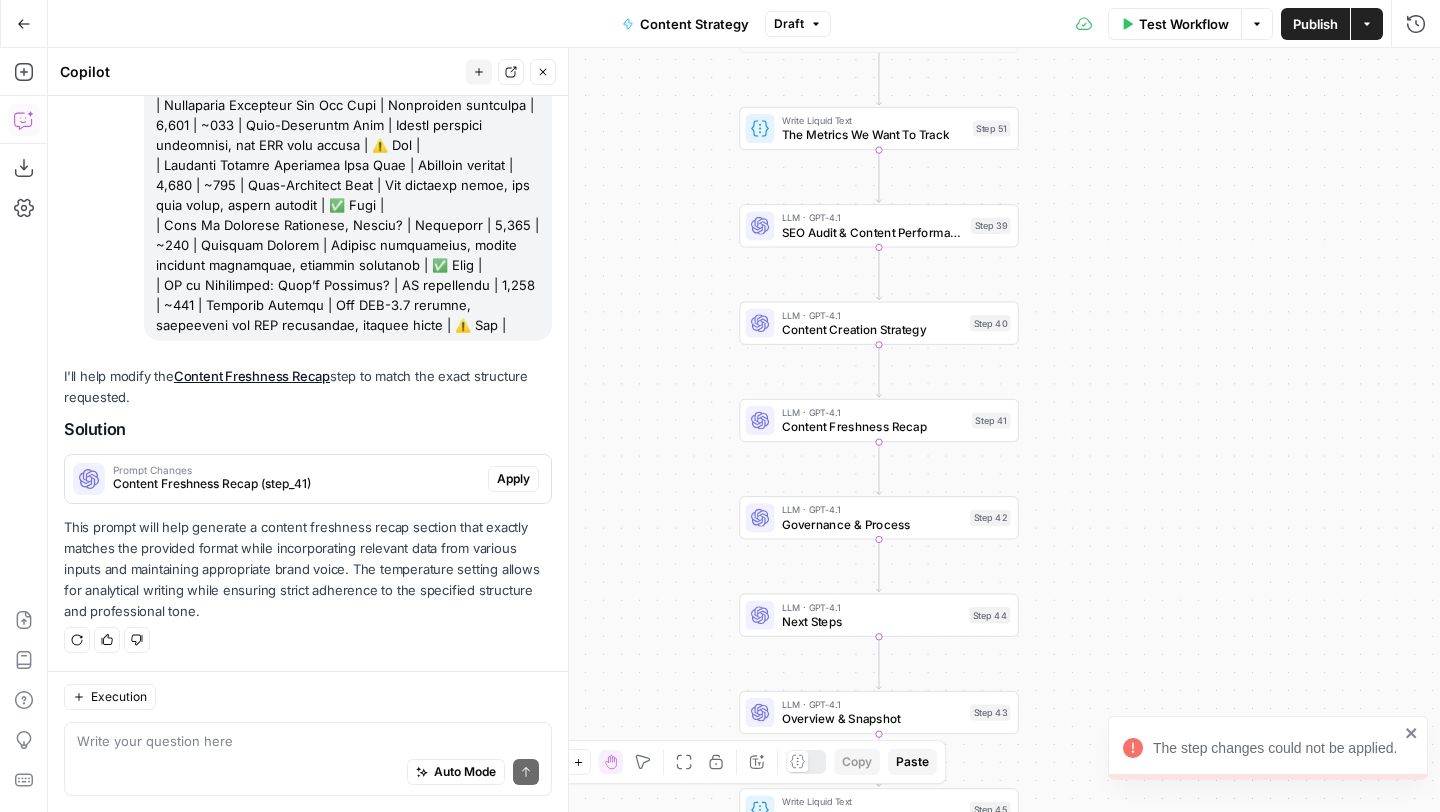 click on "Publish" at bounding box center [1315, 24] 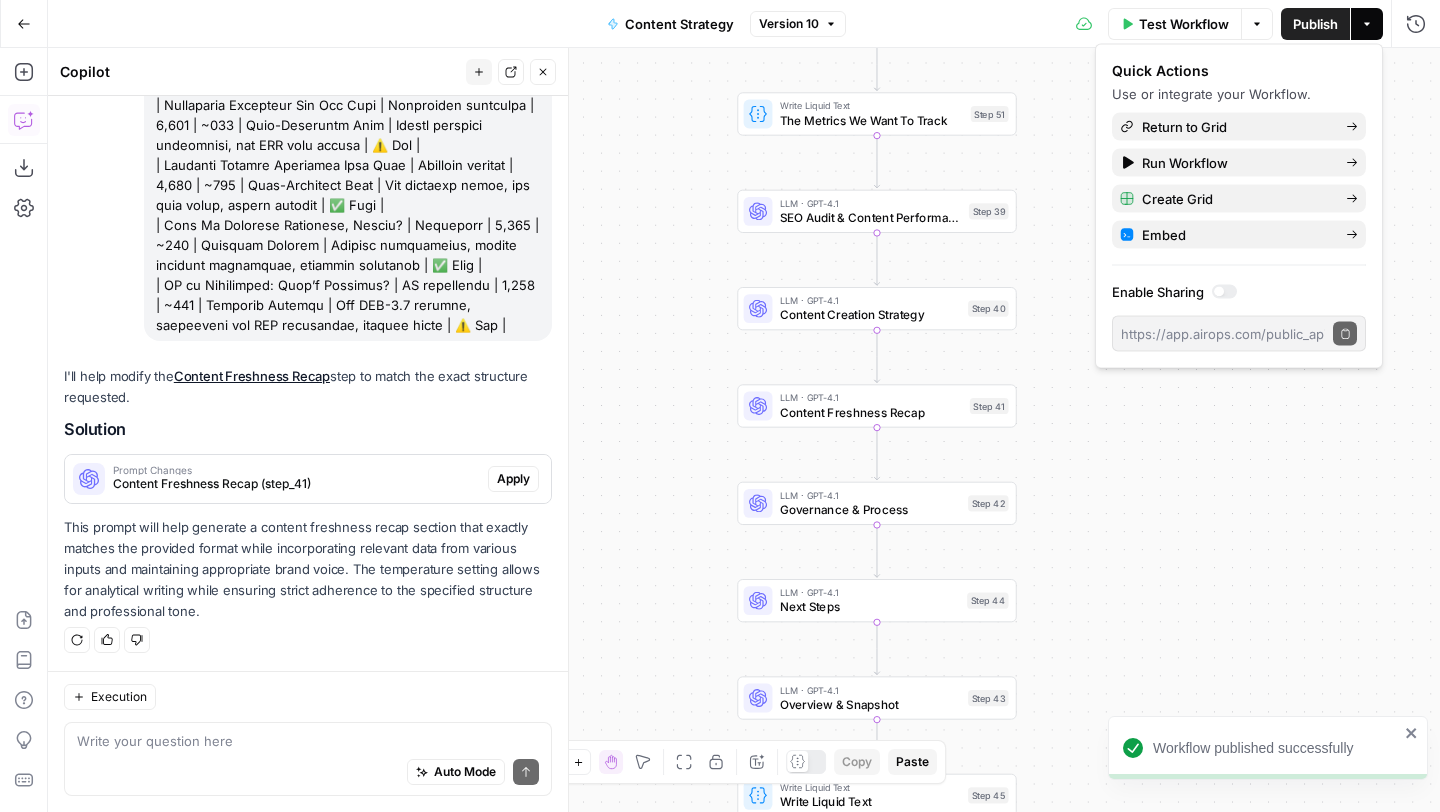 click on "Close" at bounding box center [543, 72] 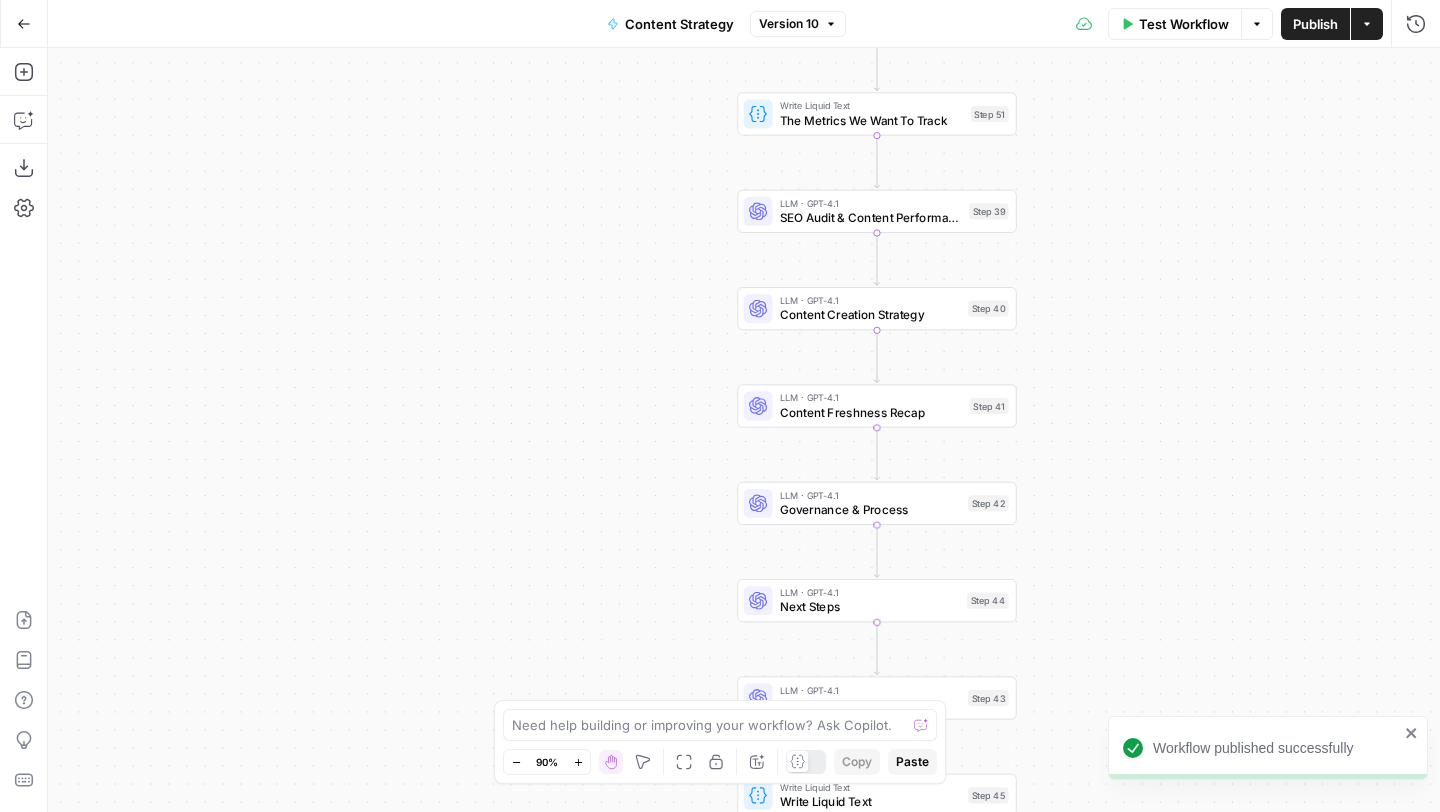 click on "Content Freshness Recap" at bounding box center (871, 412) 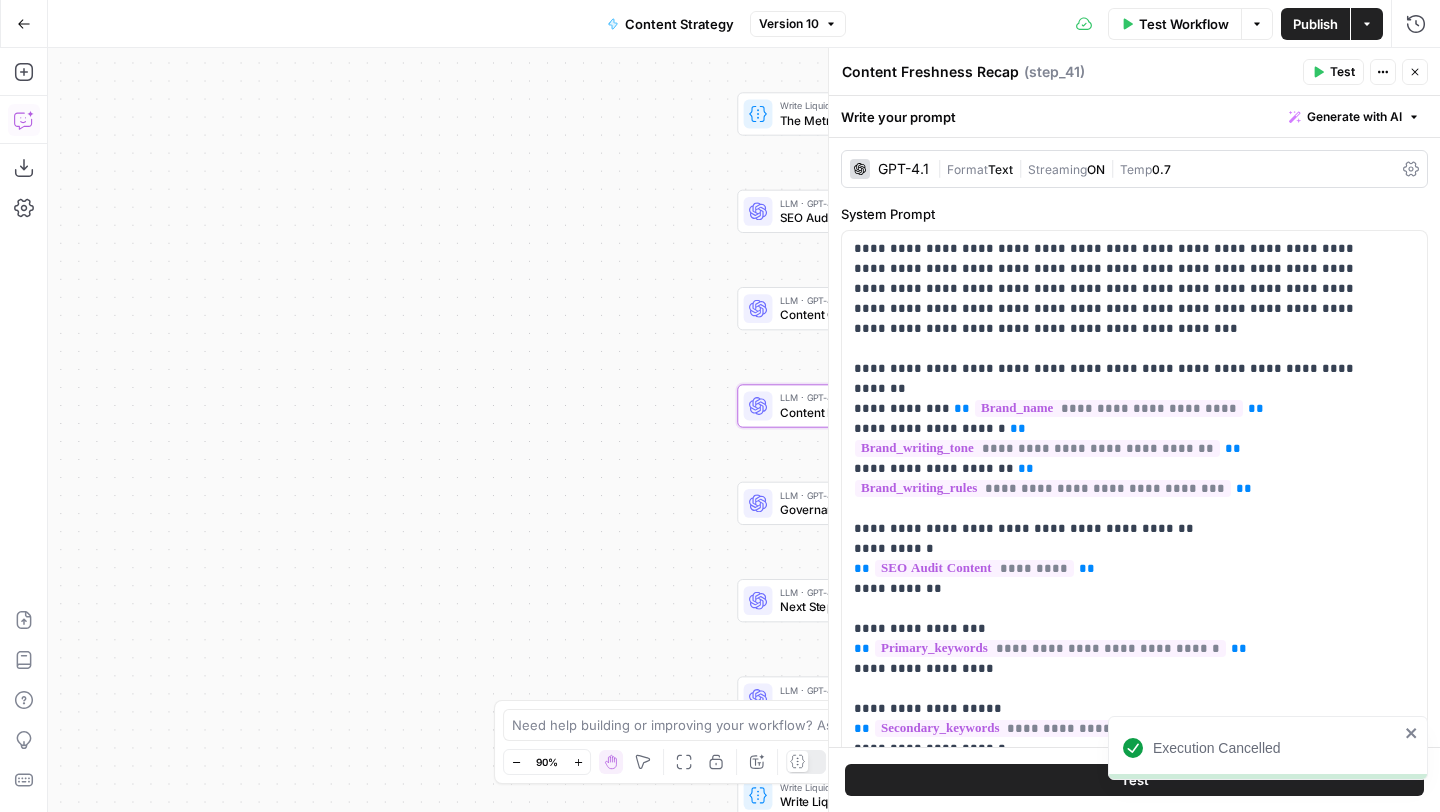 click on "Copilot" at bounding box center (24, 120) 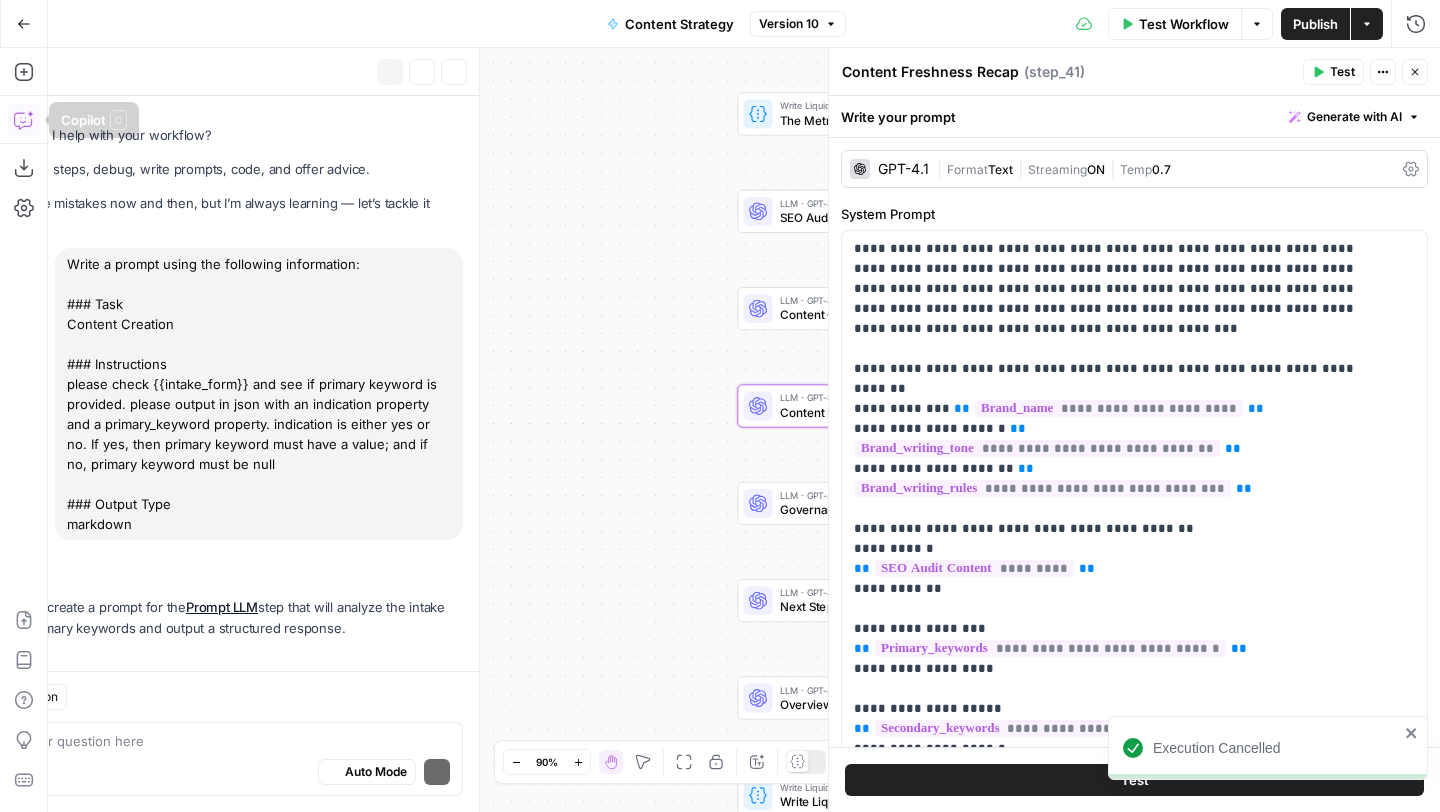 scroll, scrollTop: 27133, scrollLeft: 0, axis: vertical 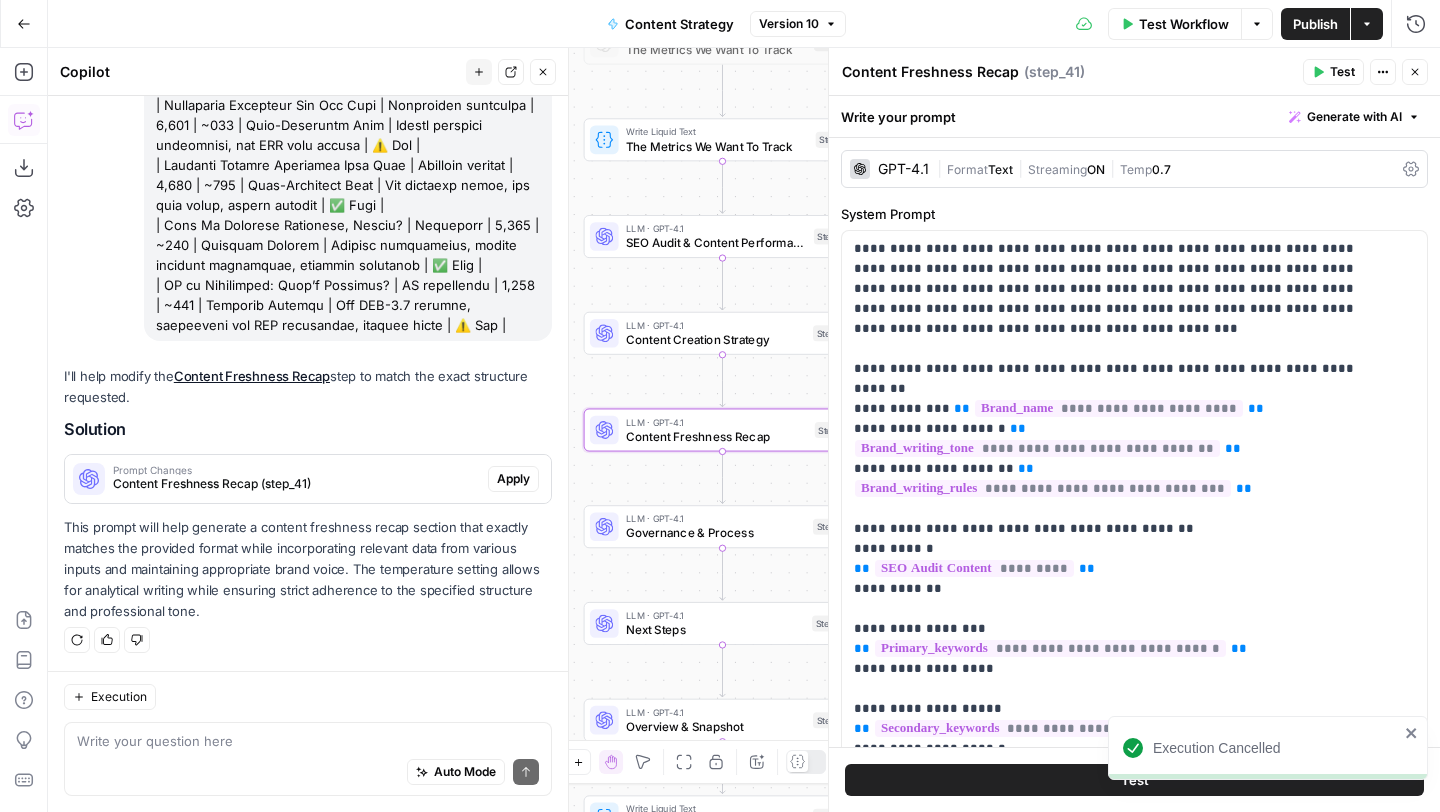 click on "Apply" at bounding box center [513, 479] 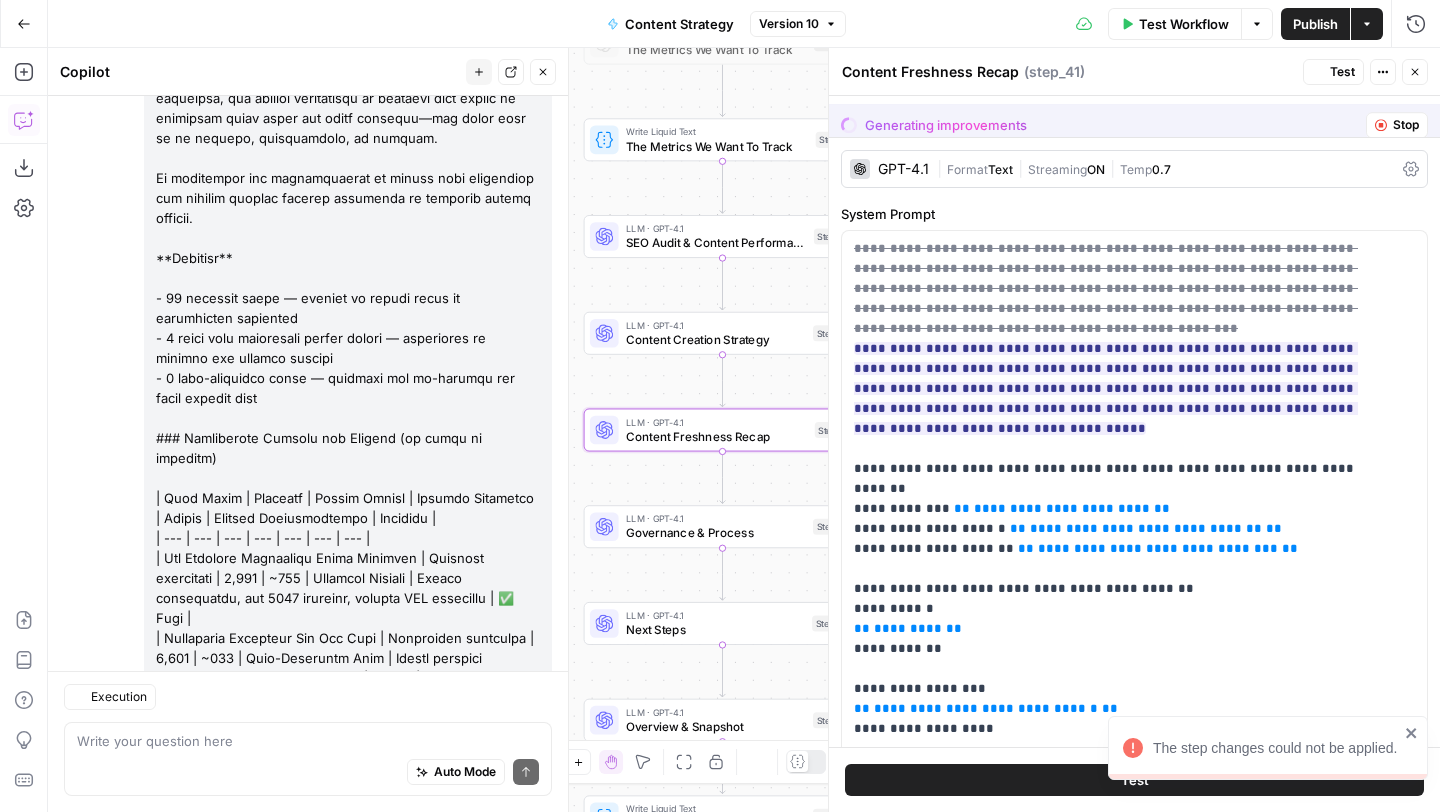 scroll, scrollTop: 27133, scrollLeft: 0, axis: vertical 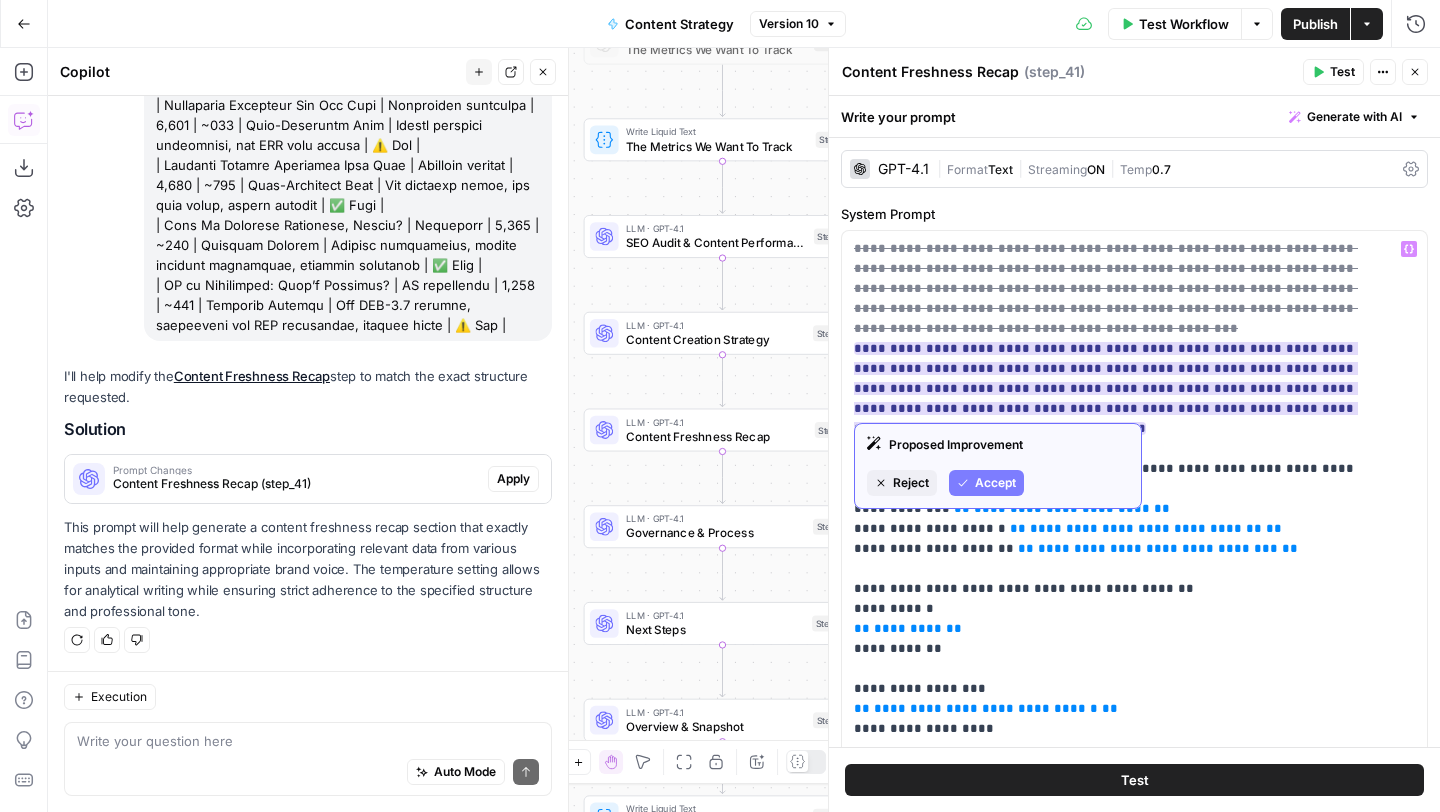 click on "Accept" at bounding box center [995, 483] 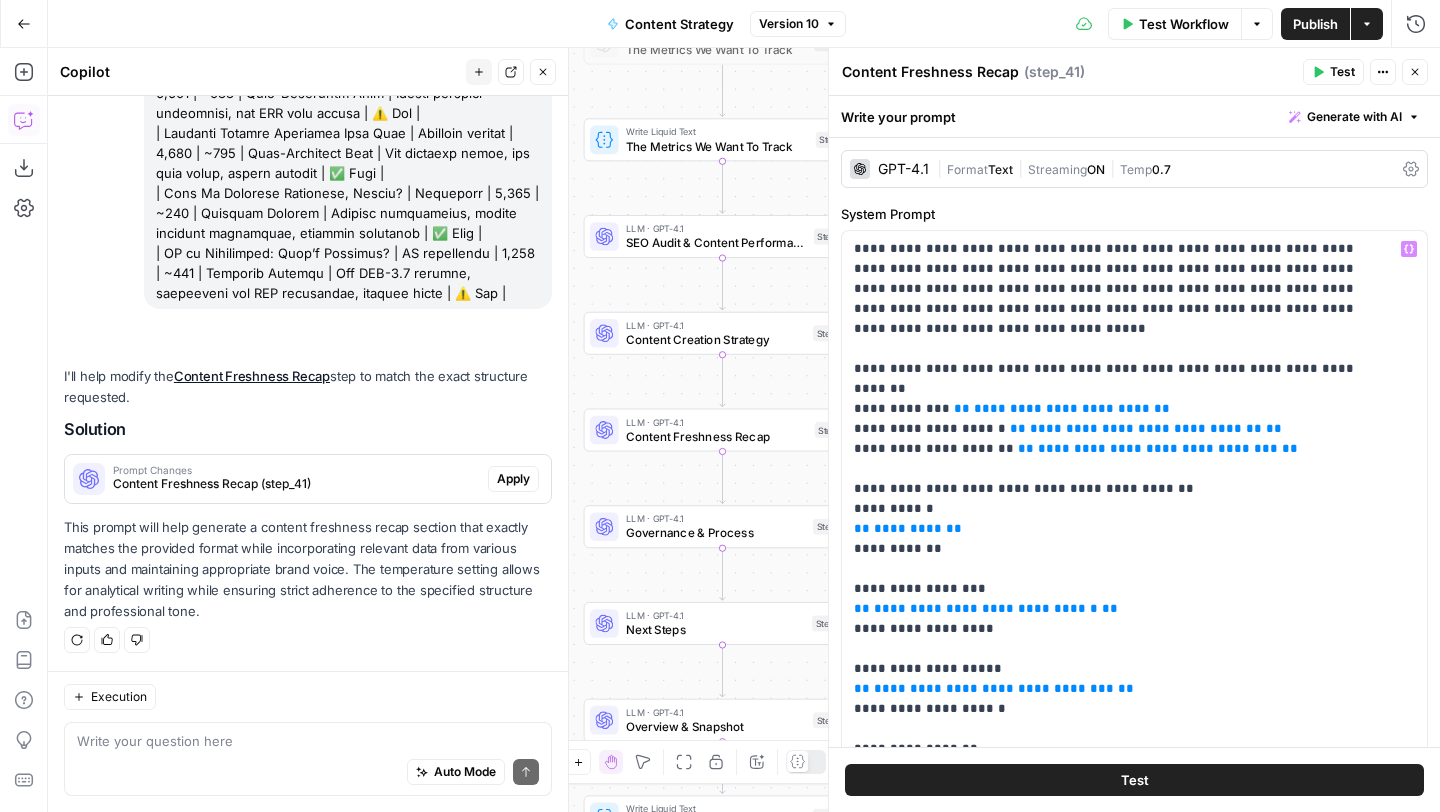 scroll, scrollTop: 27165, scrollLeft: 0, axis: vertical 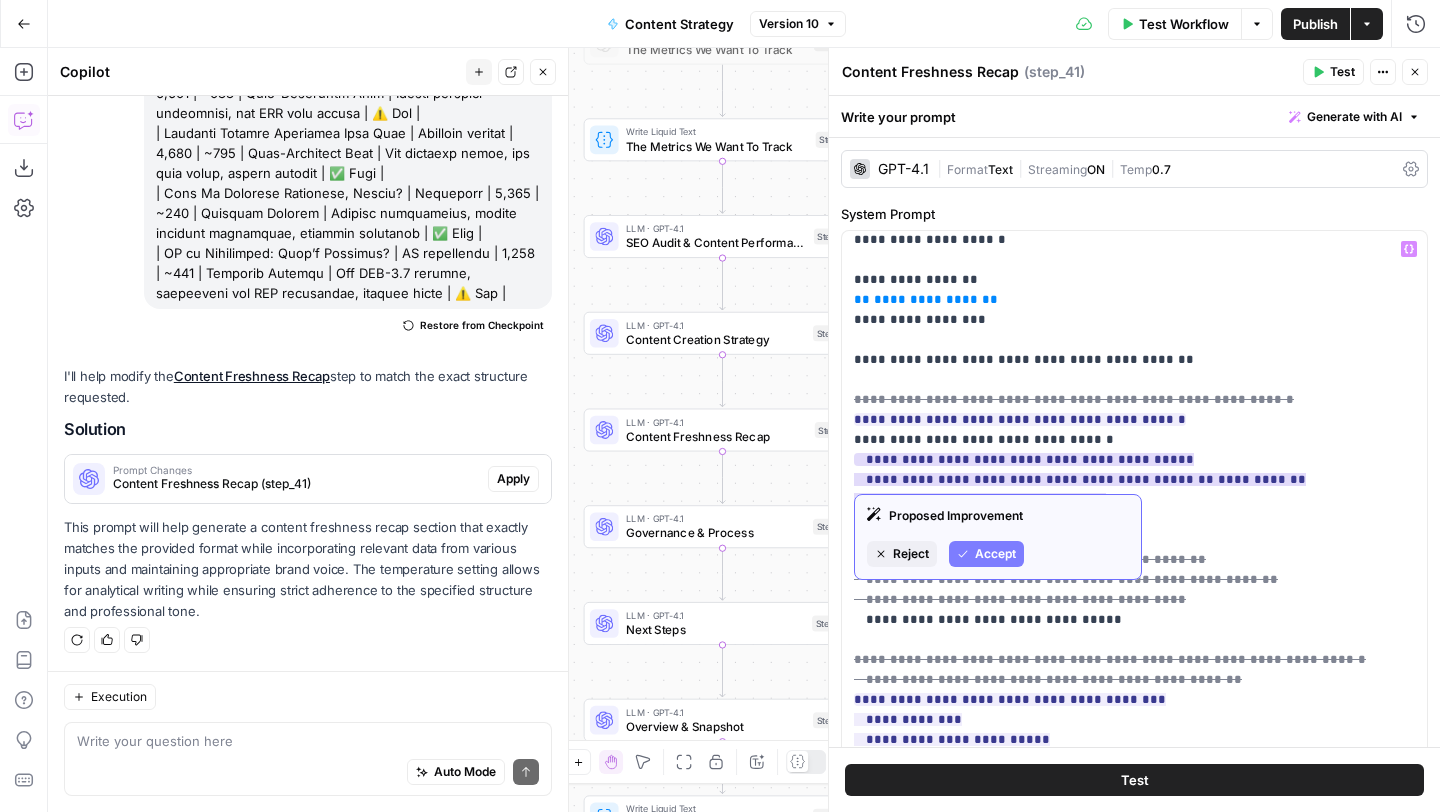 click on "Accept" at bounding box center [995, 554] 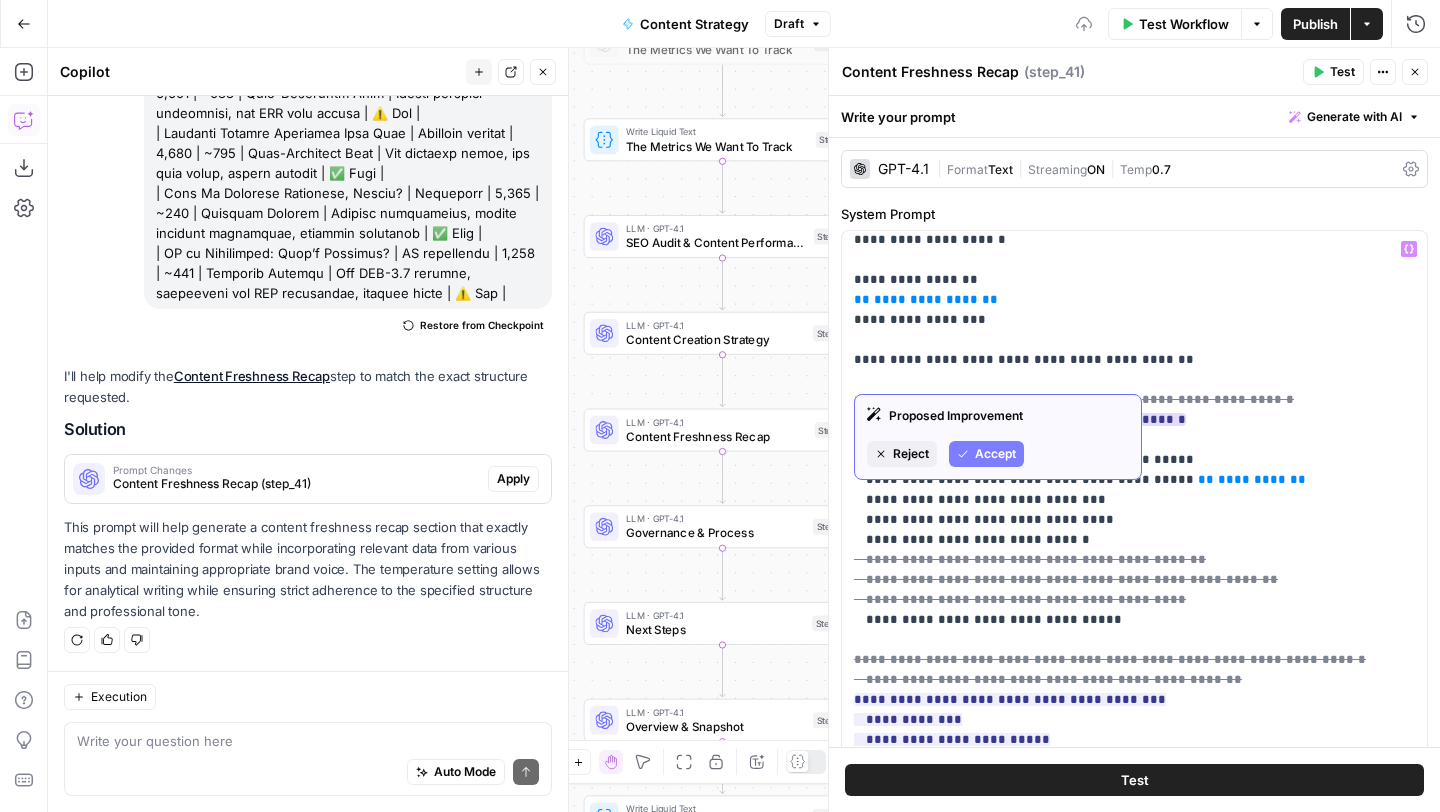 click on "Accept" at bounding box center [986, 454] 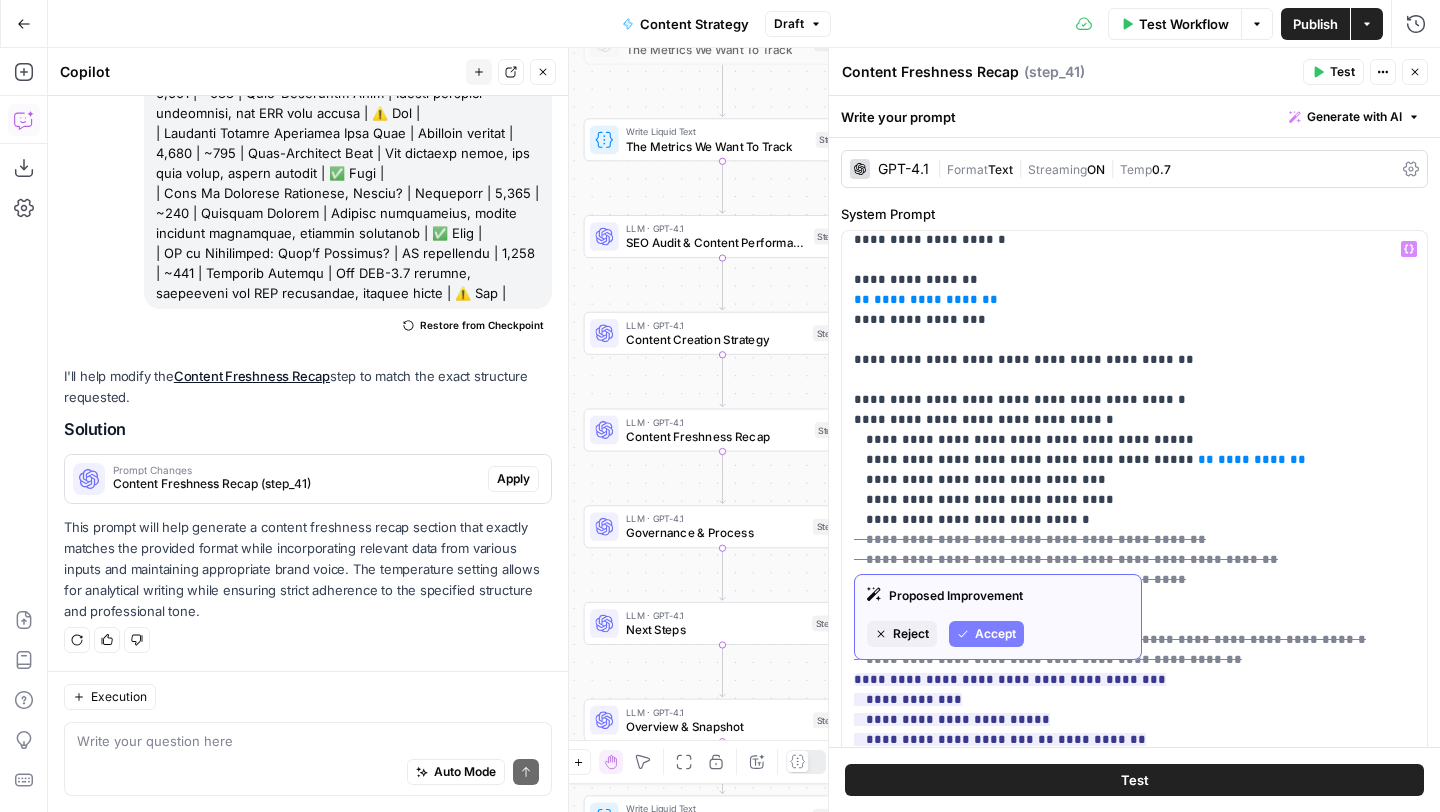 click on "Accept" at bounding box center [995, 634] 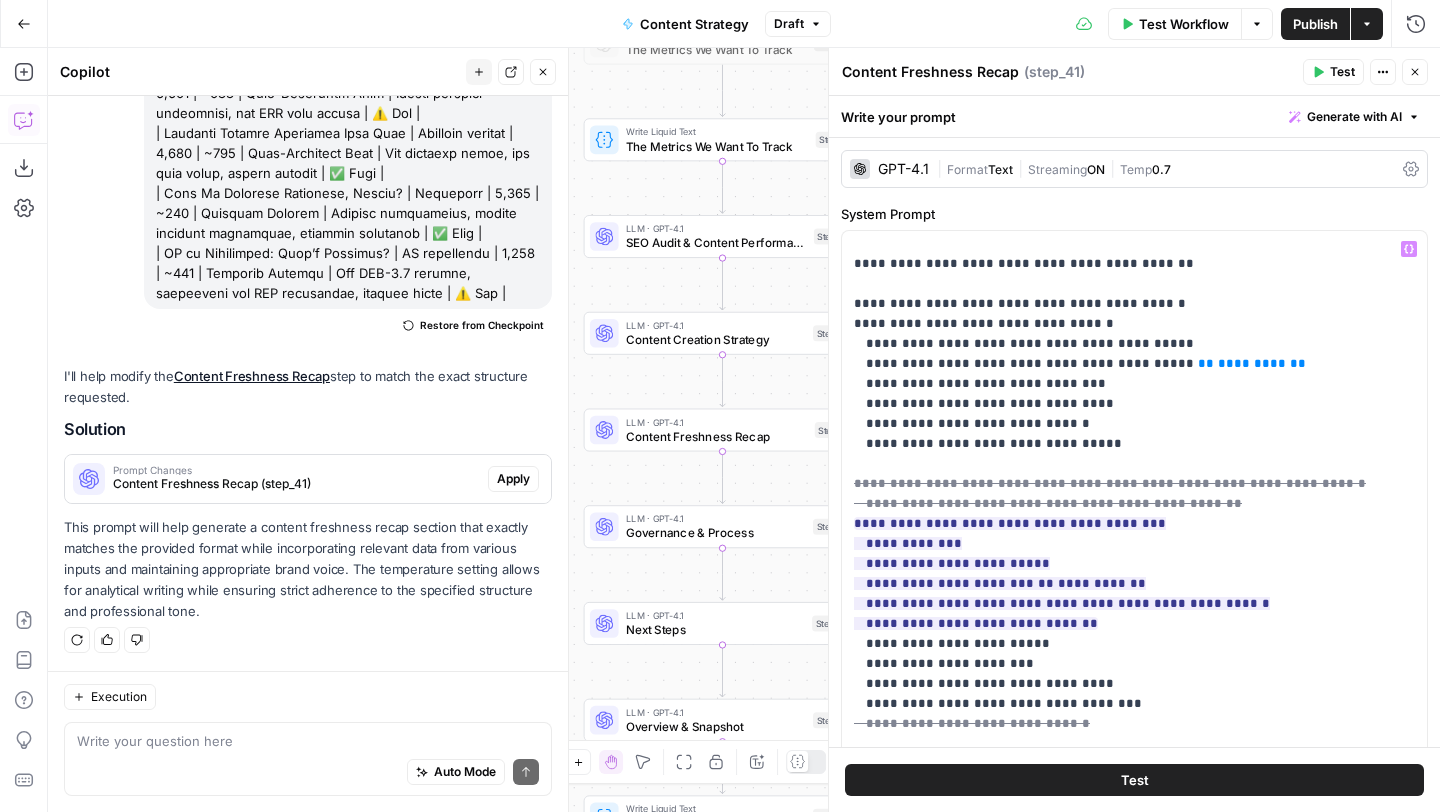 scroll, scrollTop: 611, scrollLeft: 0, axis: vertical 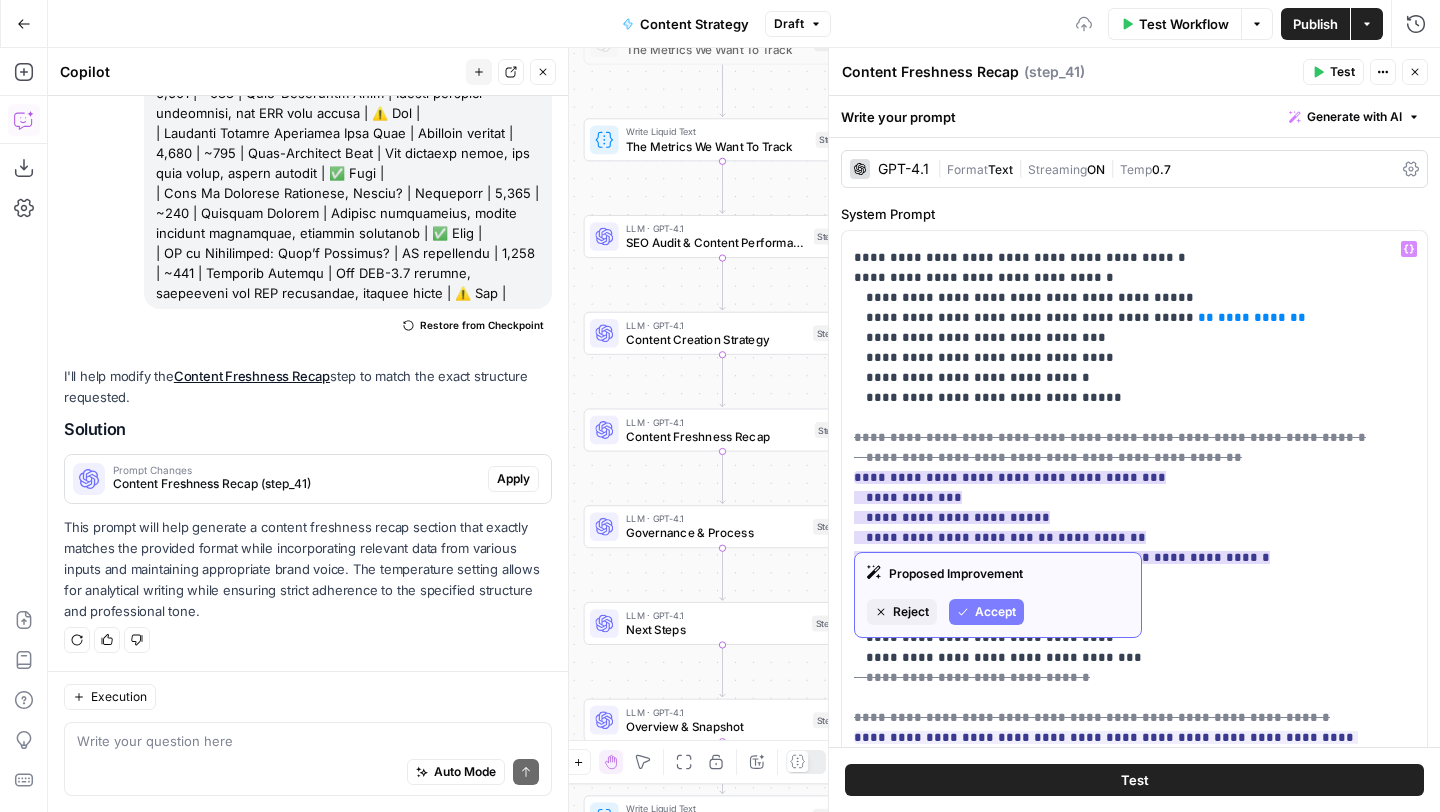 click on "Accept" at bounding box center [986, 612] 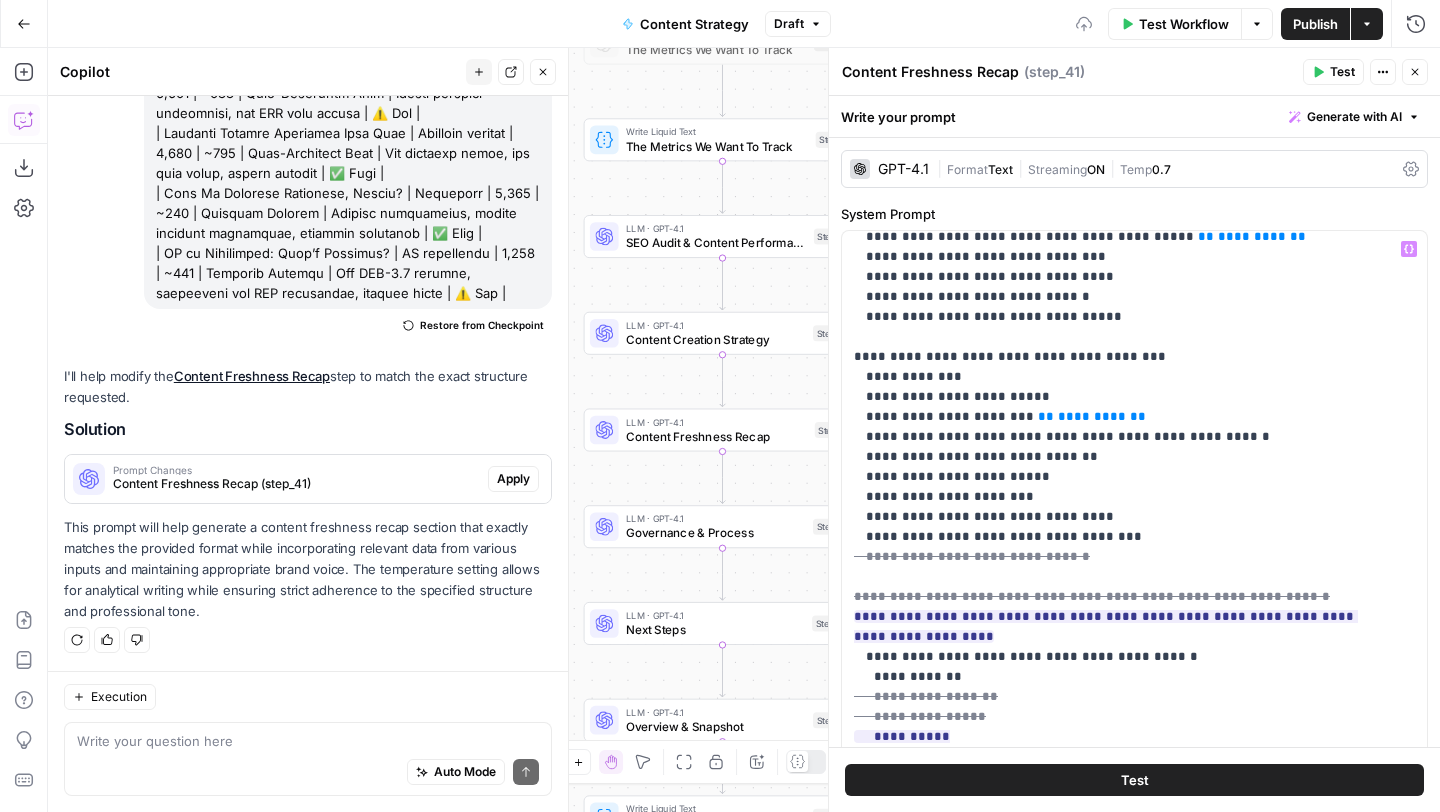 scroll, scrollTop: 727, scrollLeft: 0, axis: vertical 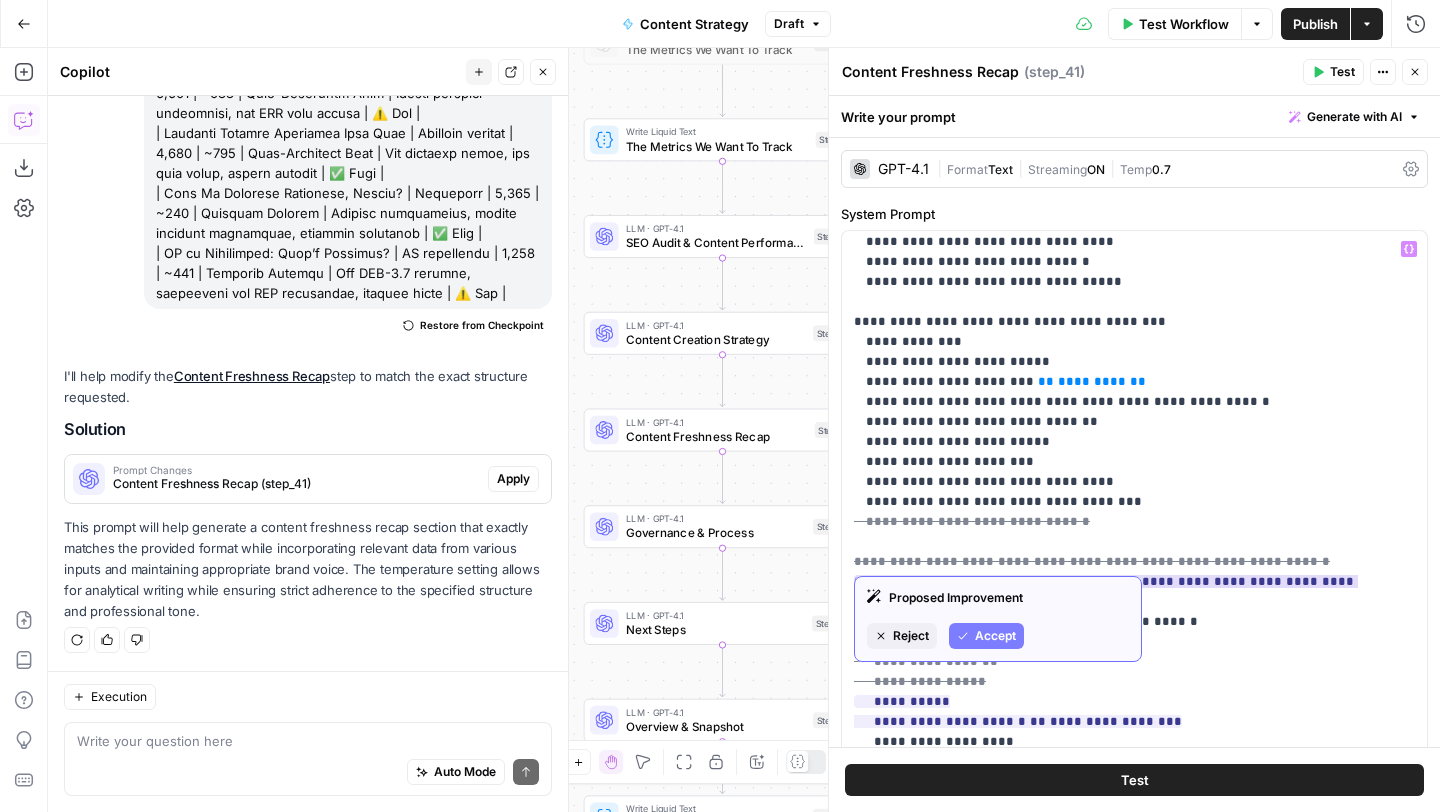 click on "Accept" at bounding box center [995, 636] 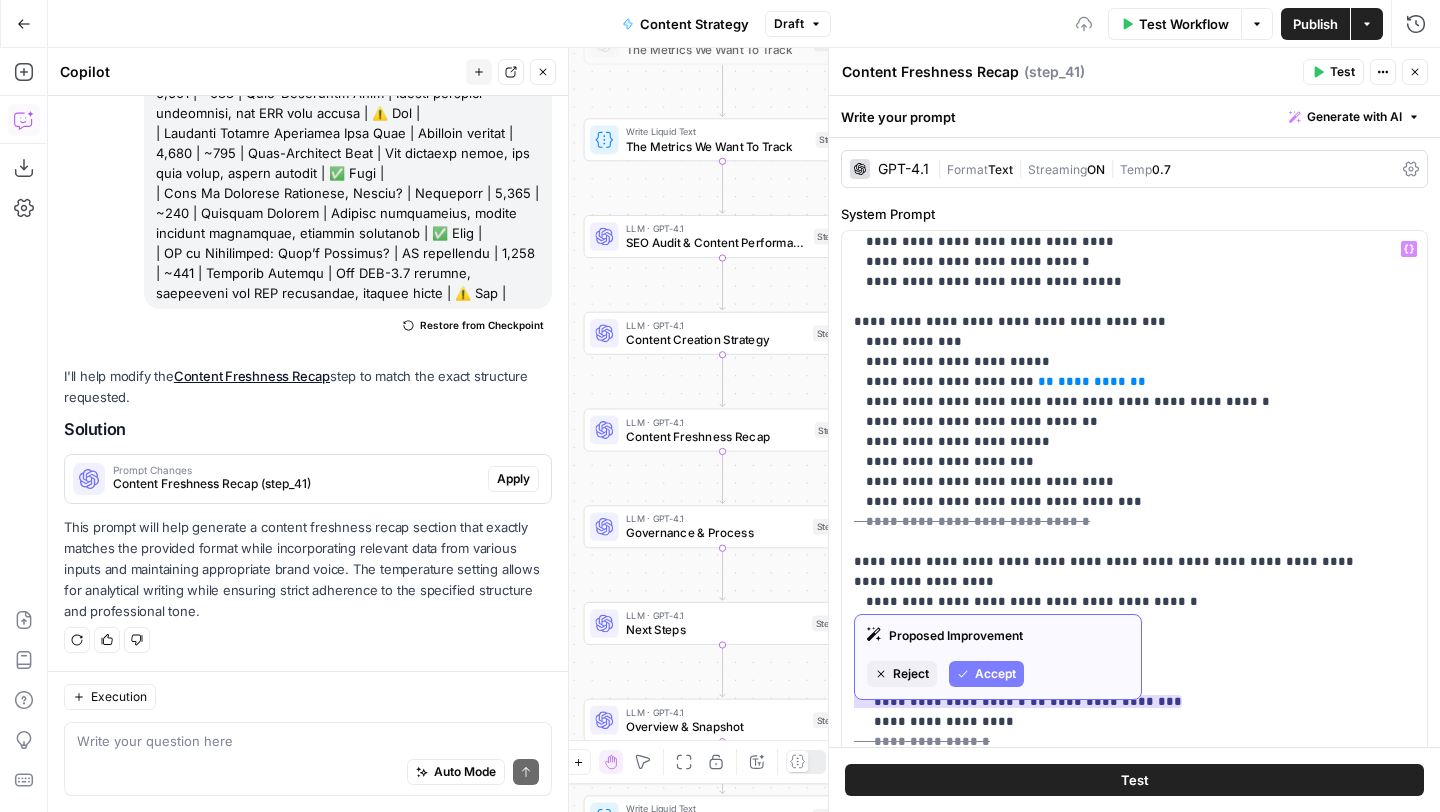 click on "Accept" at bounding box center [986, 674] 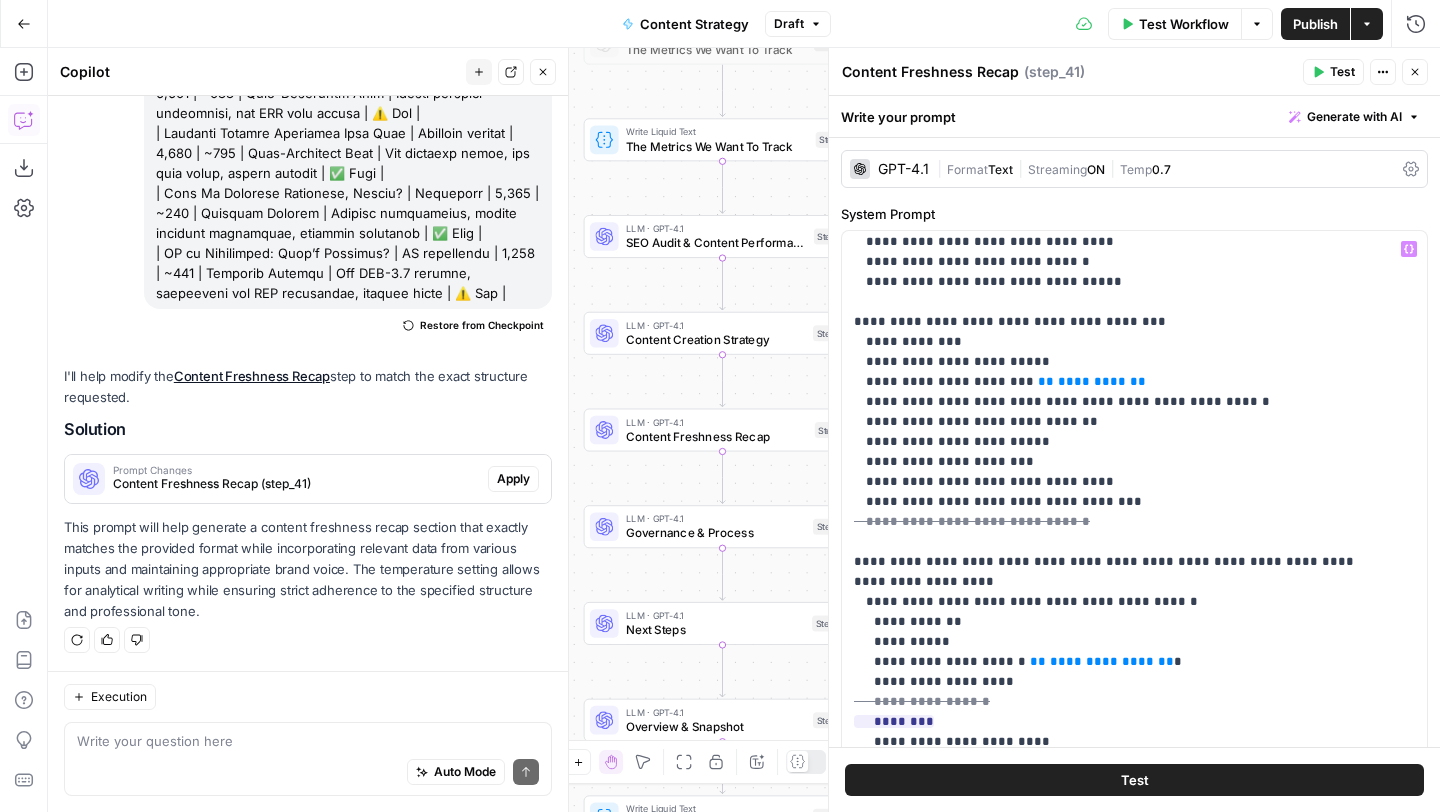 scroll, scrollTop: 868, scrollLeft: 0, axis: vertical 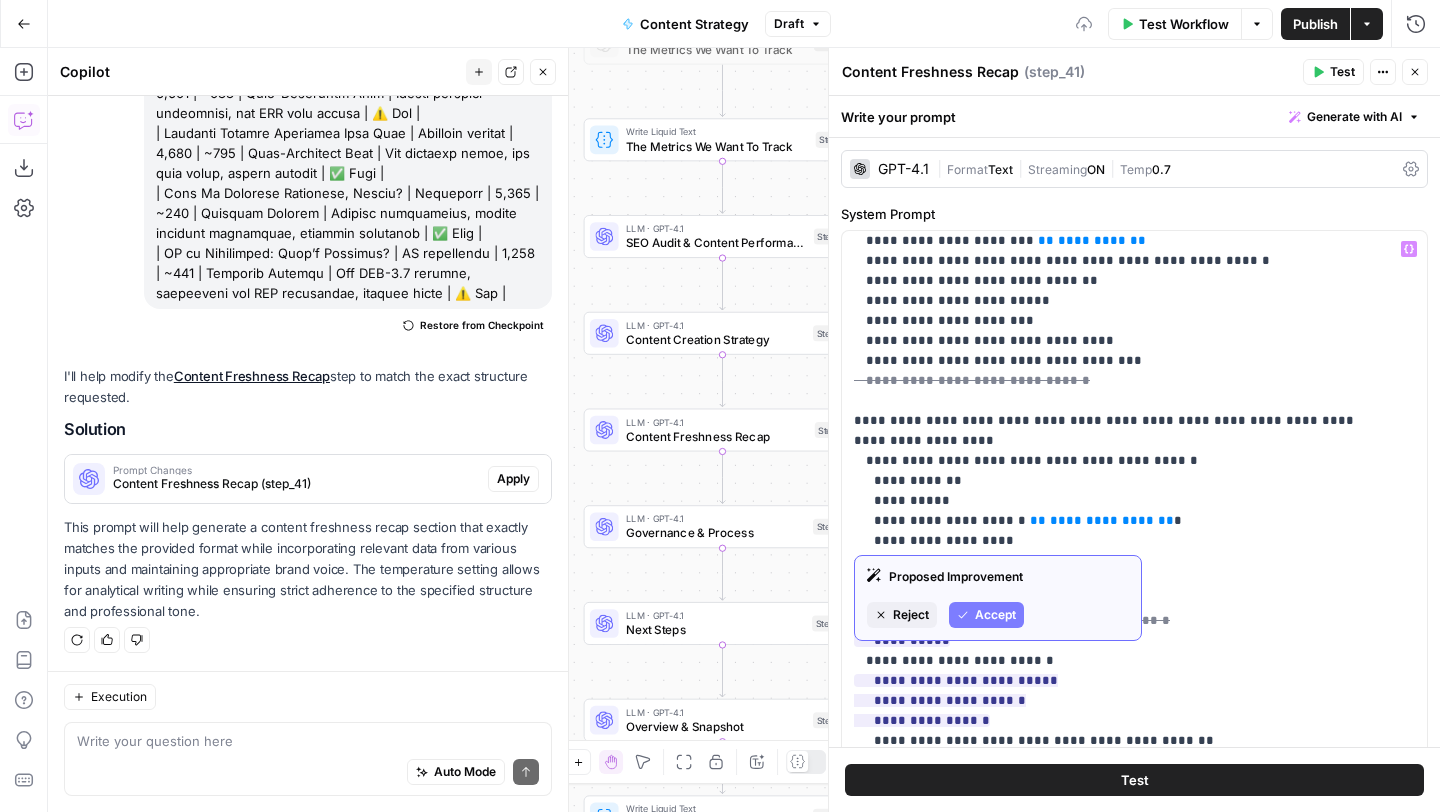 click on "Proposed Improvement Reject Accept" at bounding box center (998, 598) 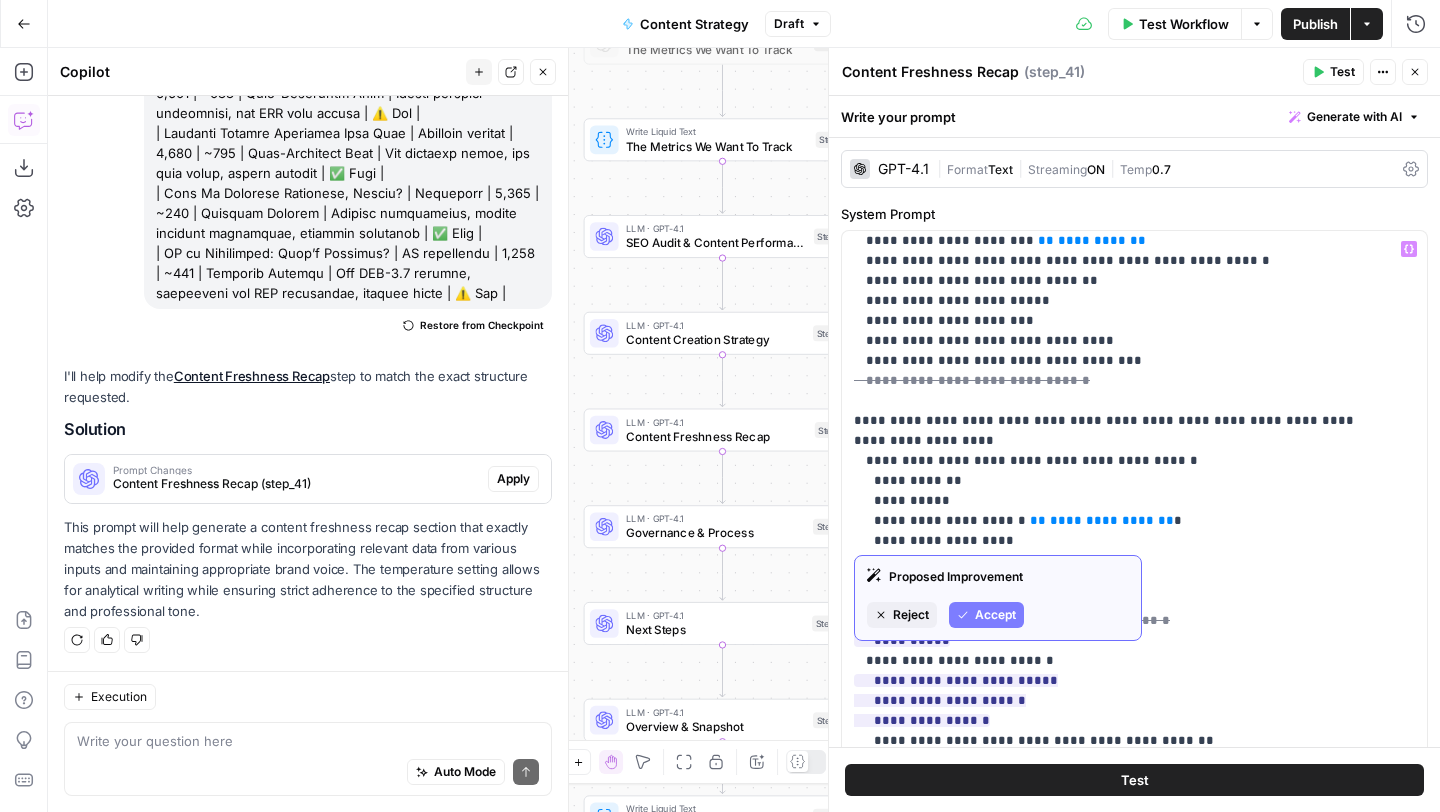 click on "Accept" at bounding box center [995, 615] 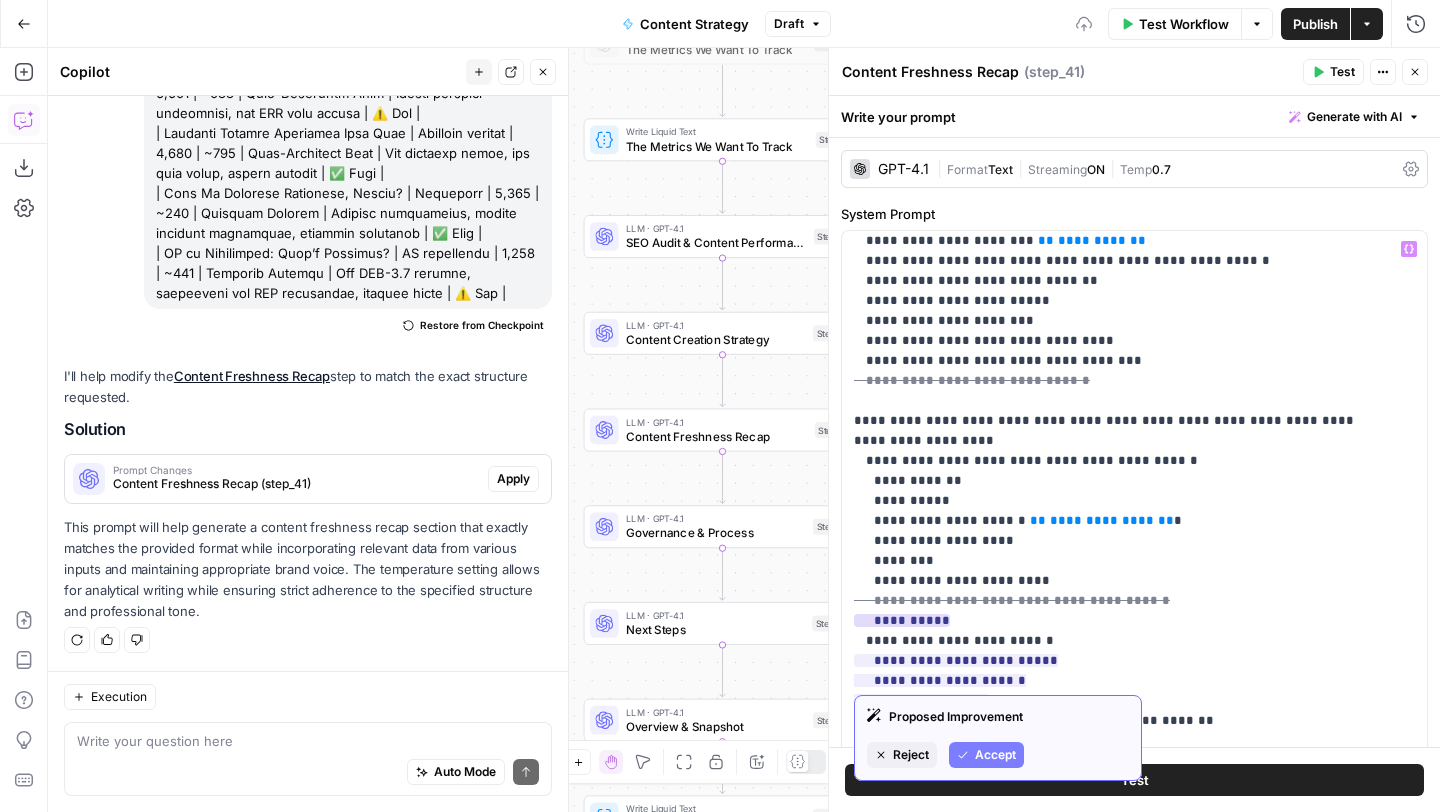 click 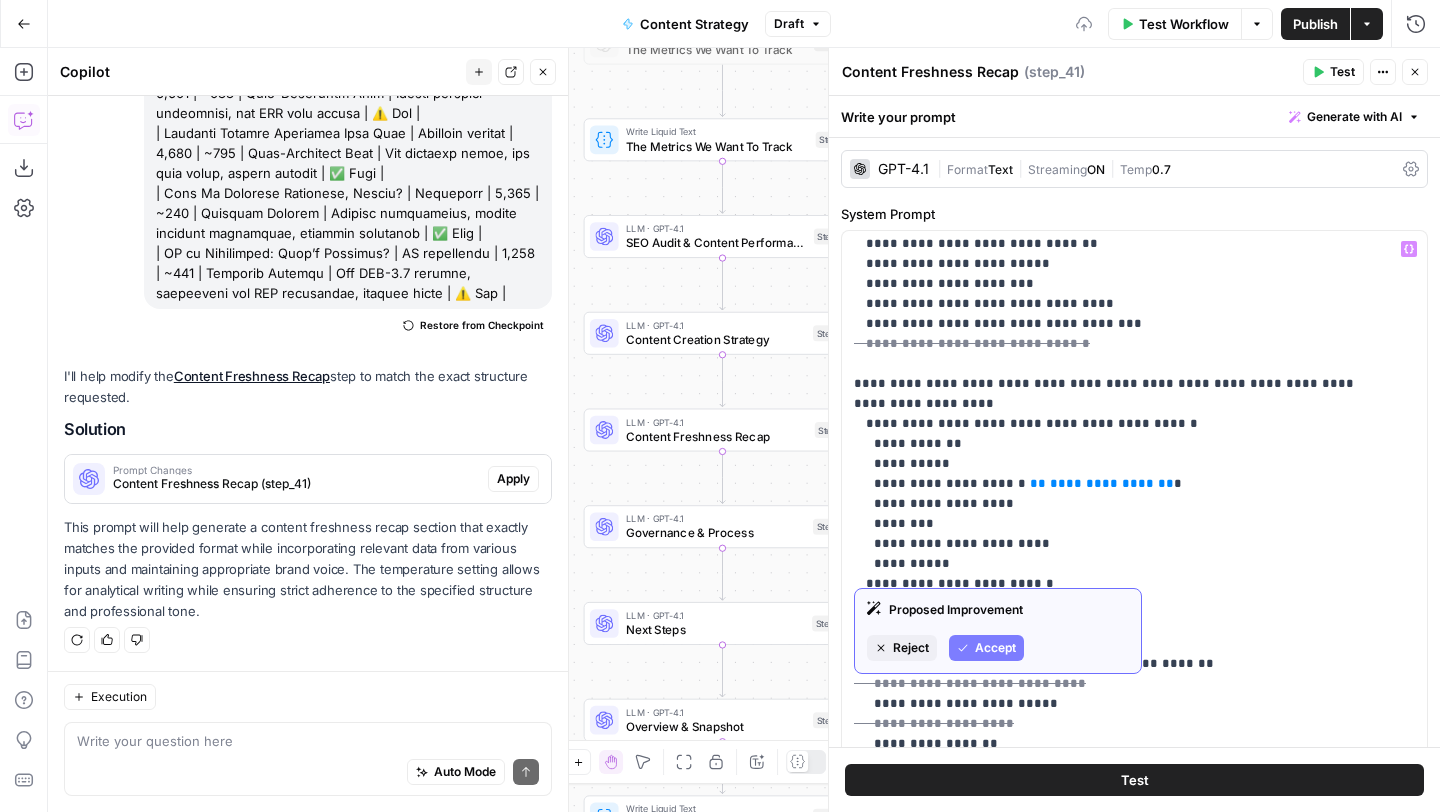 scroll, scrollTop: 941, scrollLeft: 0, axis: vertical 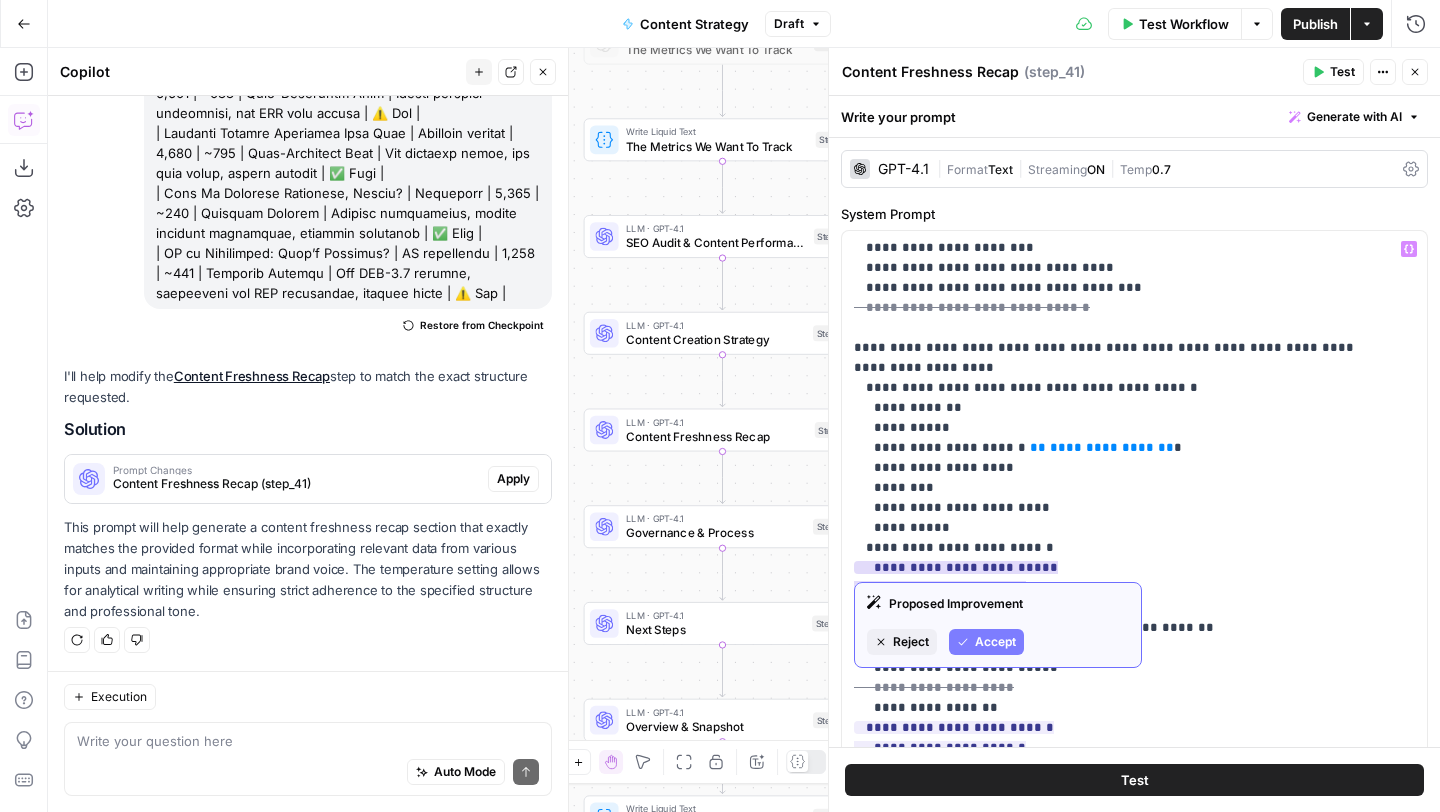 click on "Accept" at bounding box center [986, 642] 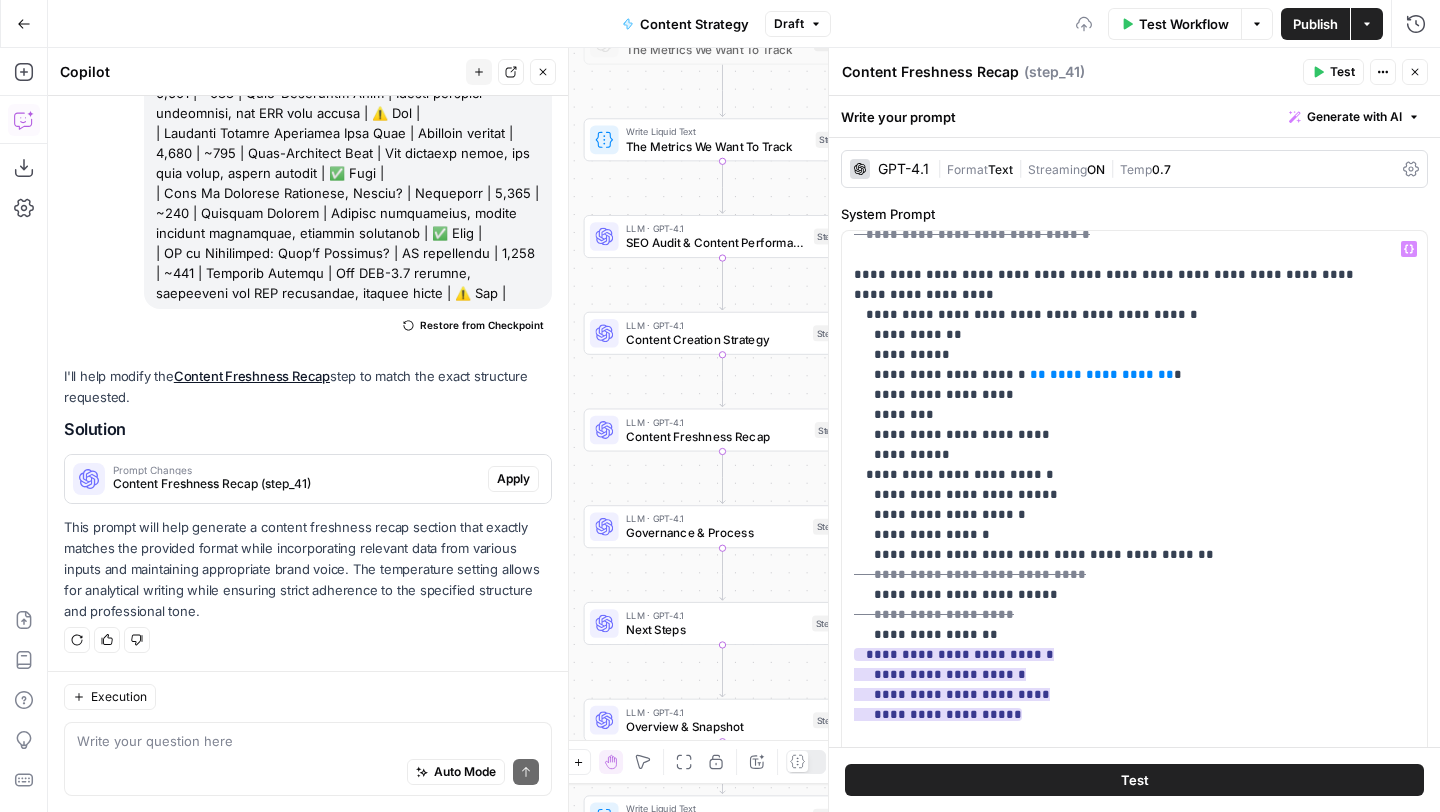 scroll, scrollTop: 1043, scrollLeft: 0, axis: vertical 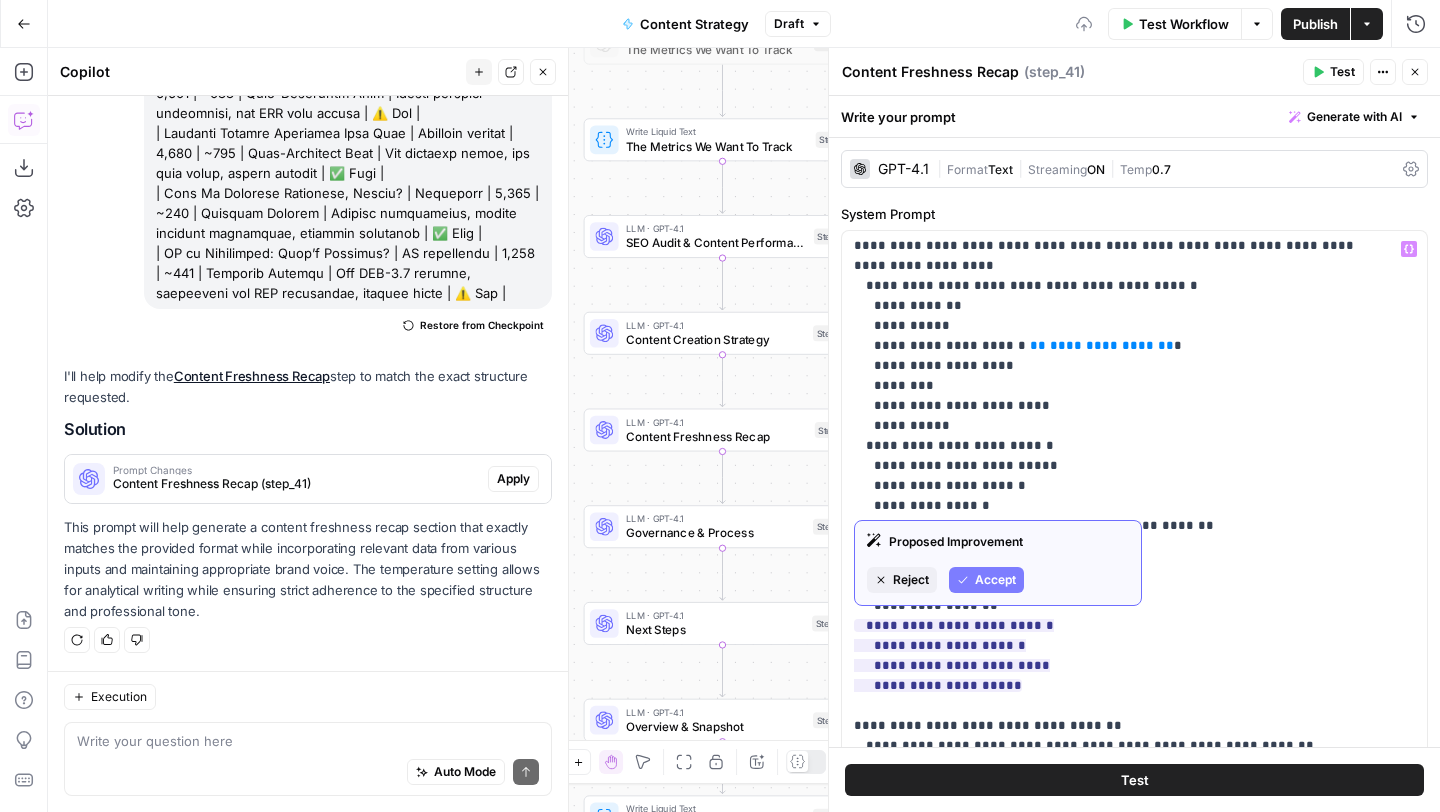 click 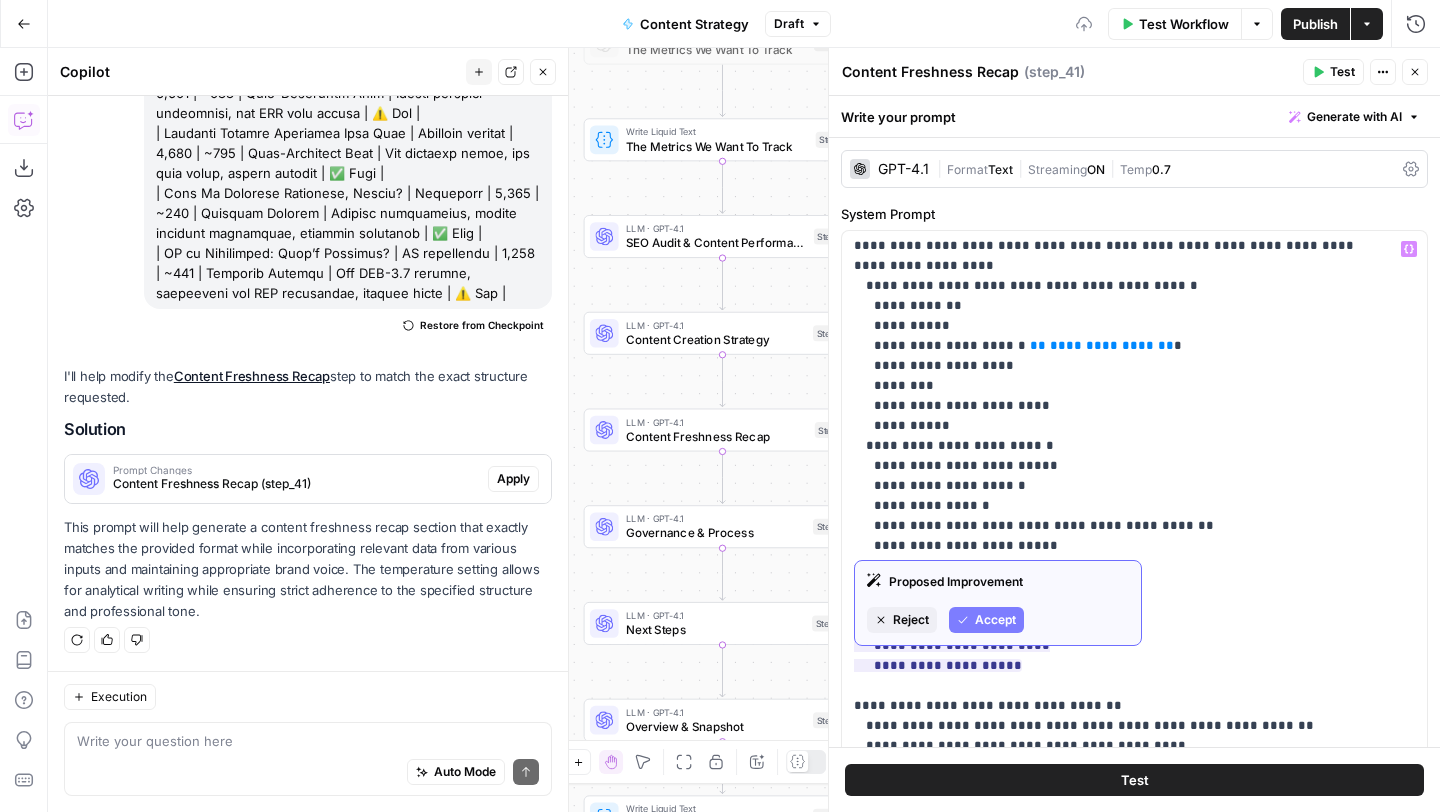 click on "Accept" at bounding box center (986, 620) 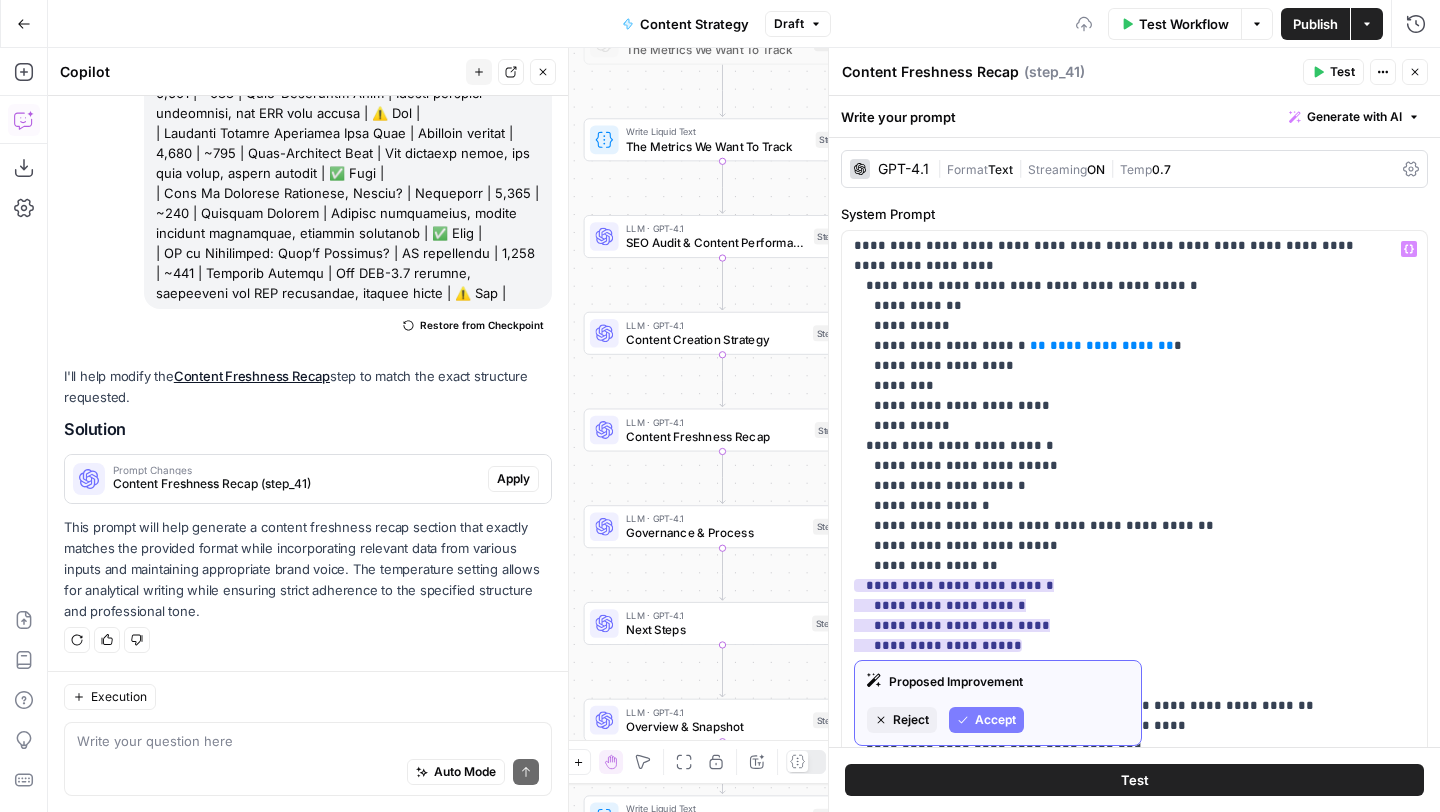 click on "Accept" at bounding box center (995, 720) 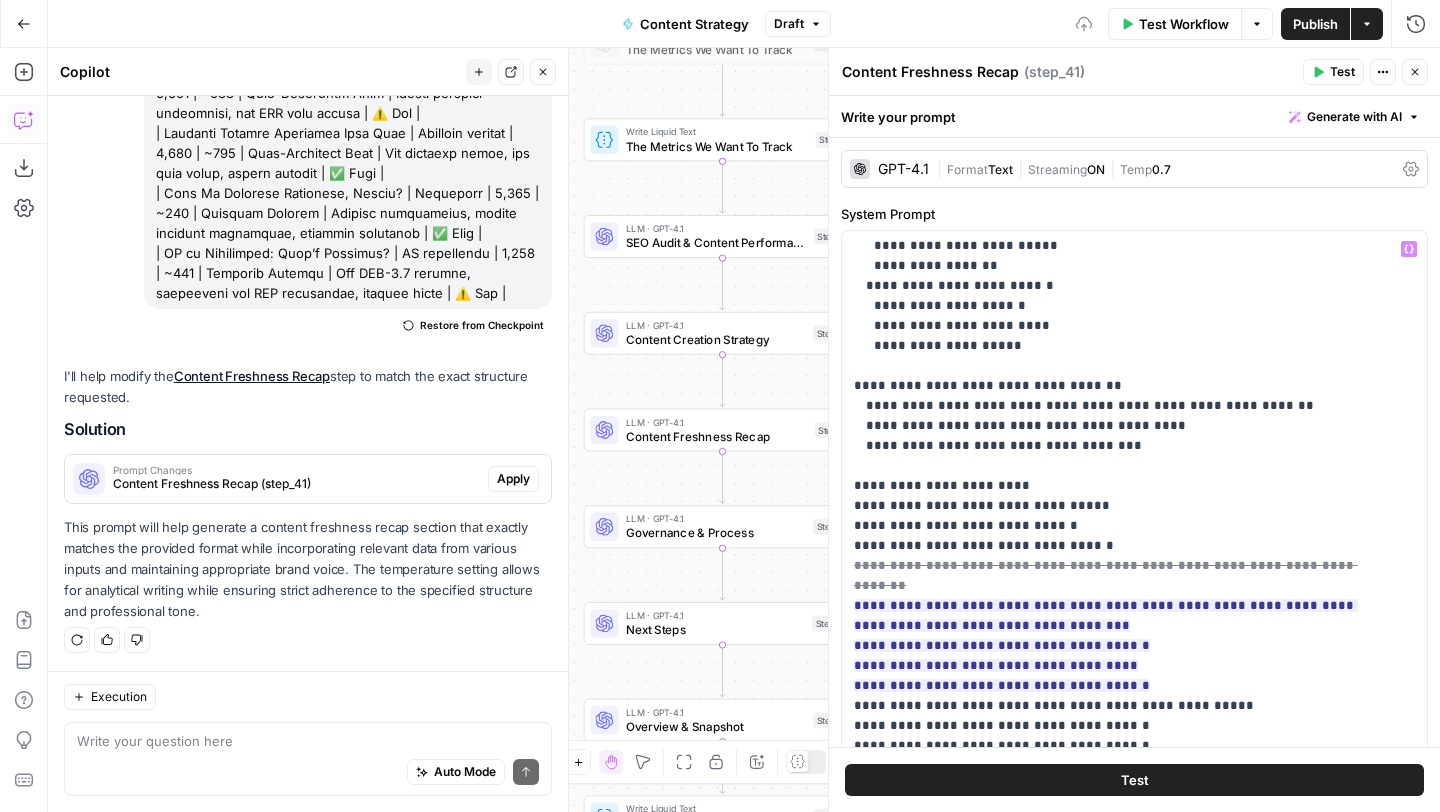 scroll, scrollTop: 1381, scrollLeft: 0, axis: vertical 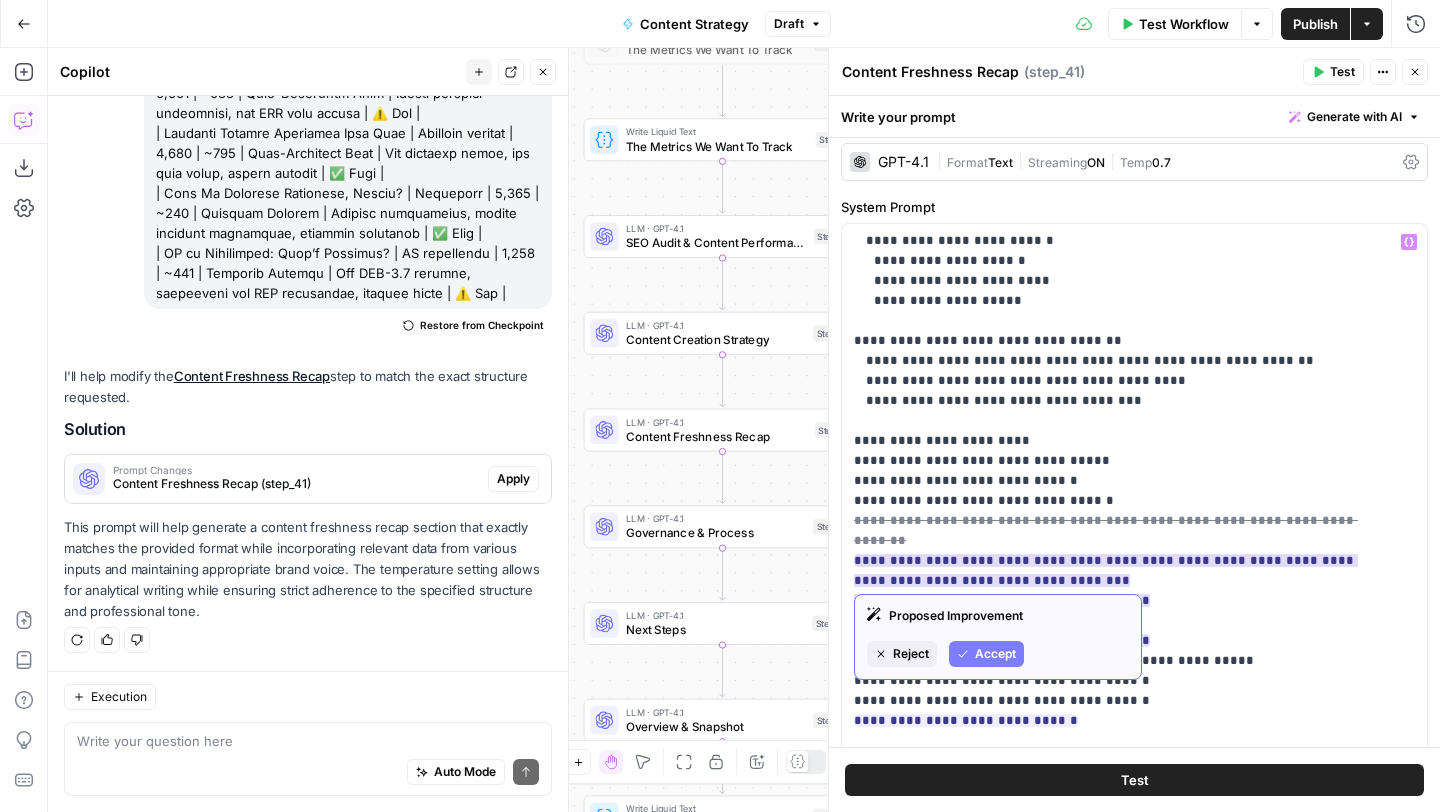 click on "Accept" at bounding box center [986, 654] 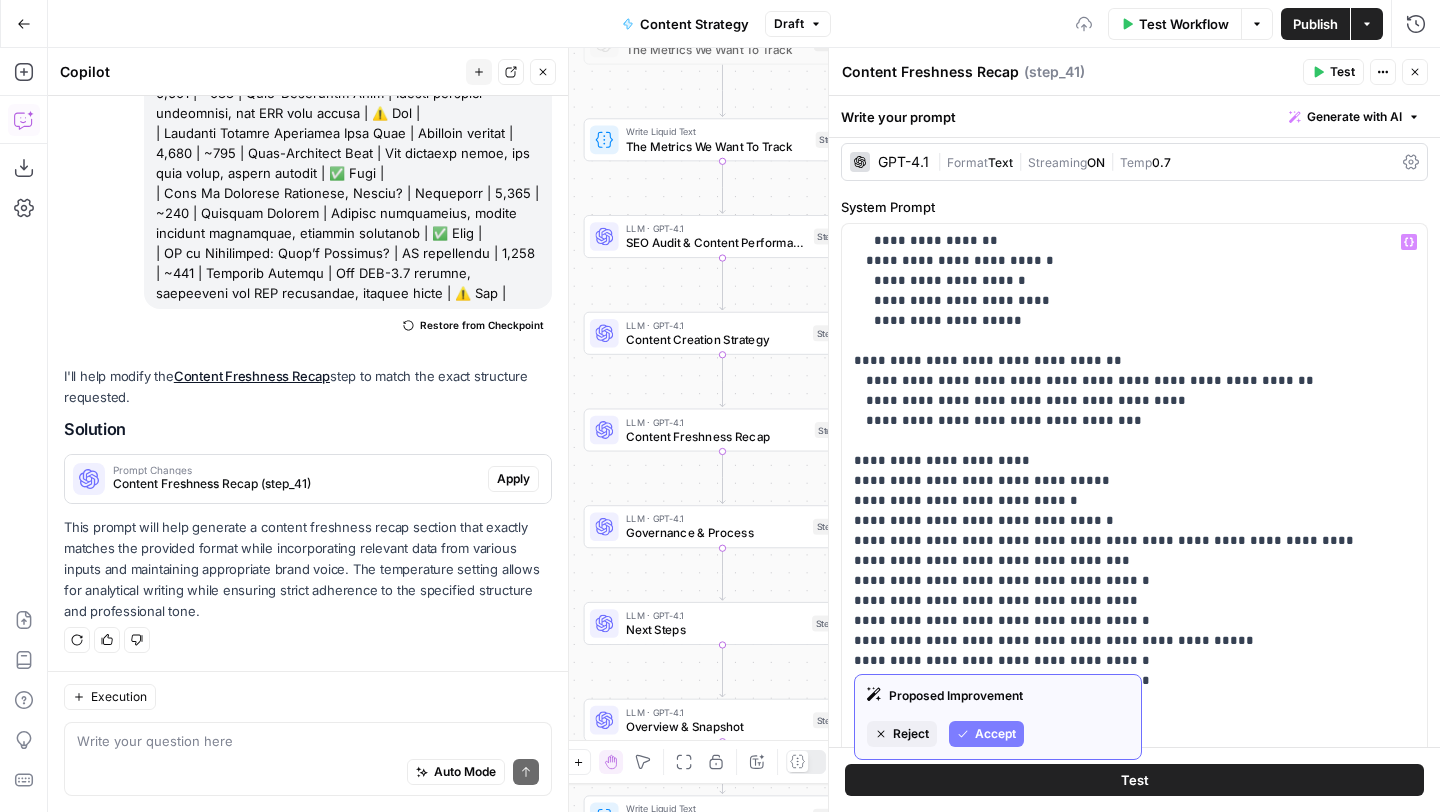 click on "Accept" at bounding box center (995, 734) 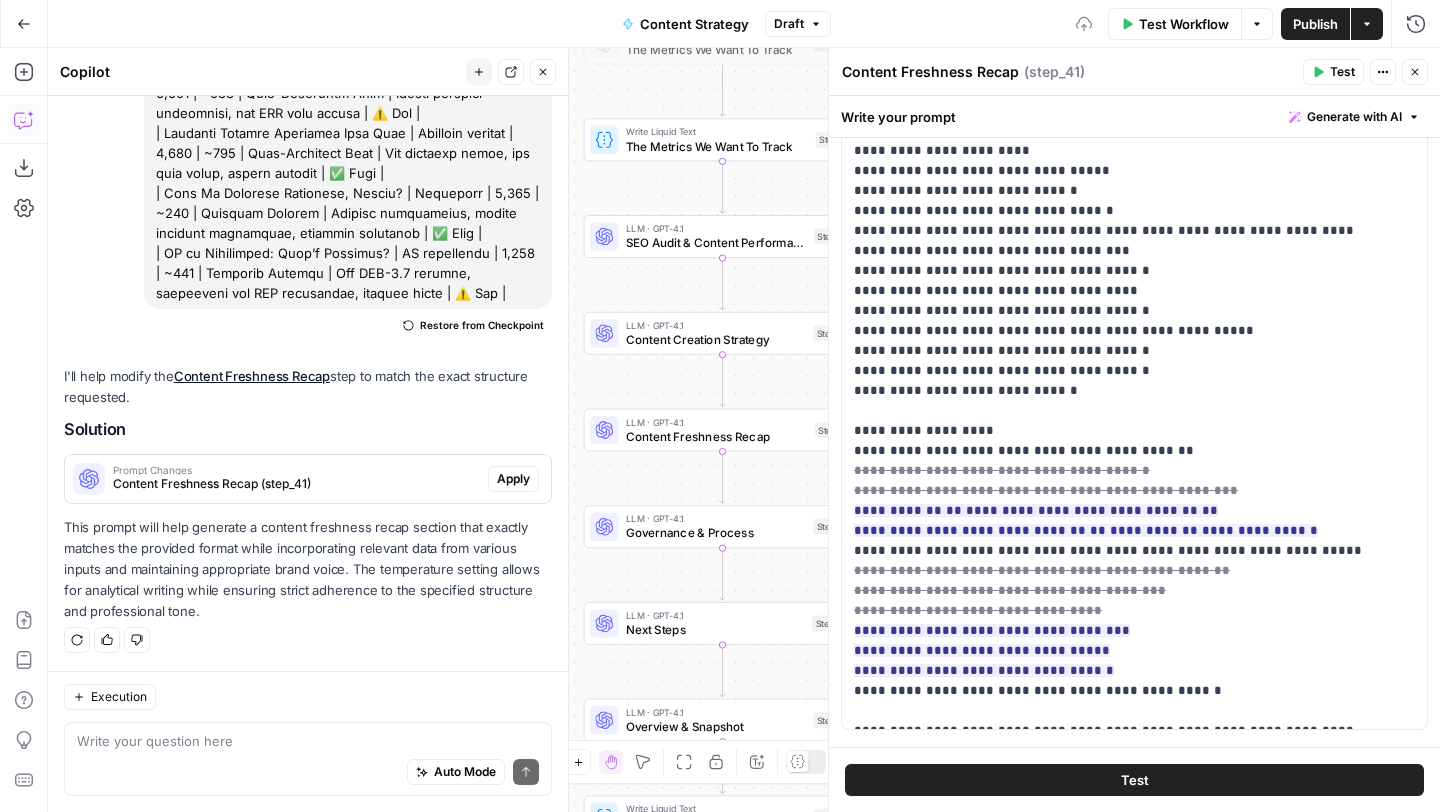 scroll, scrollTop: 244, scrollLeft: 0, axis: vertical 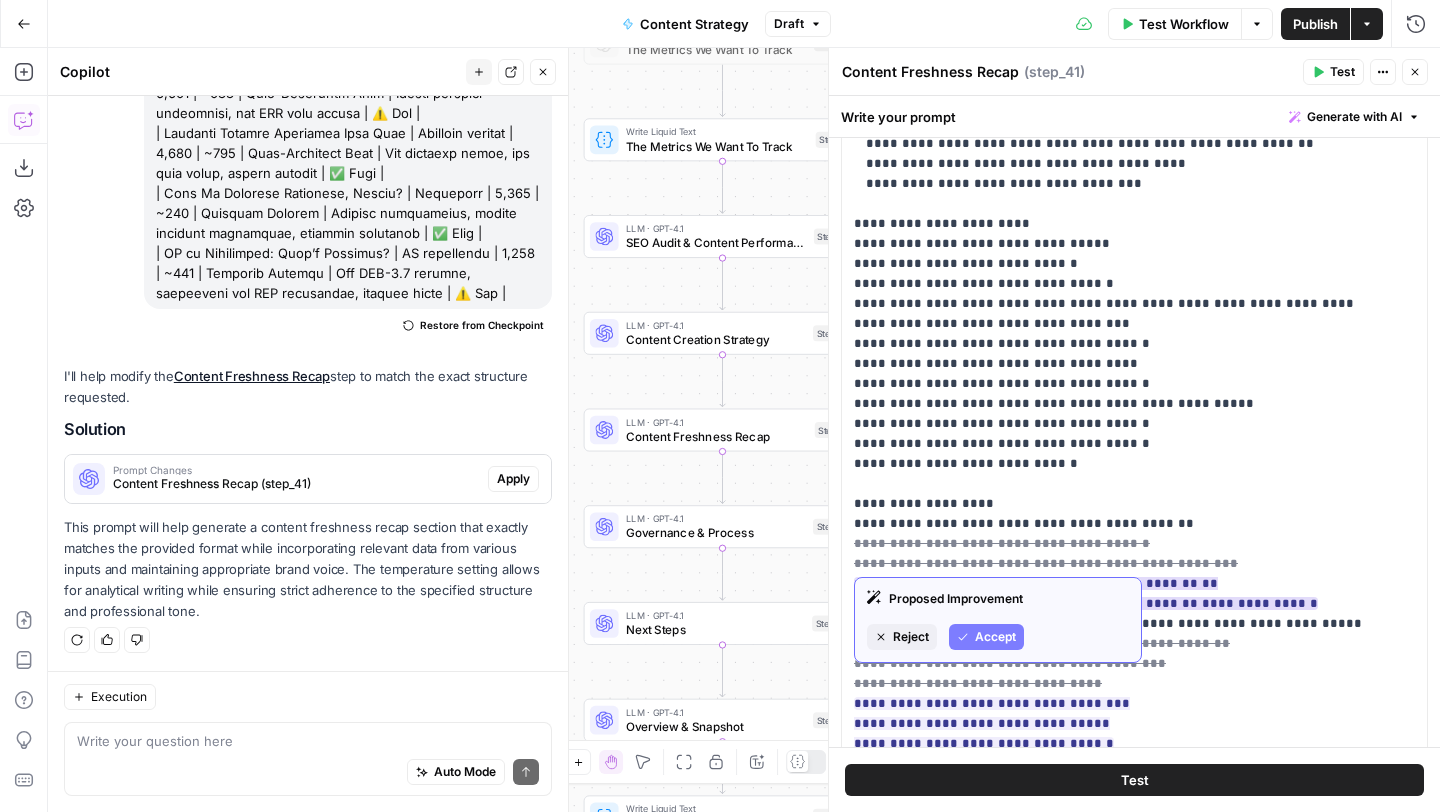 click on "Accept" at bounding box center [995, 637] 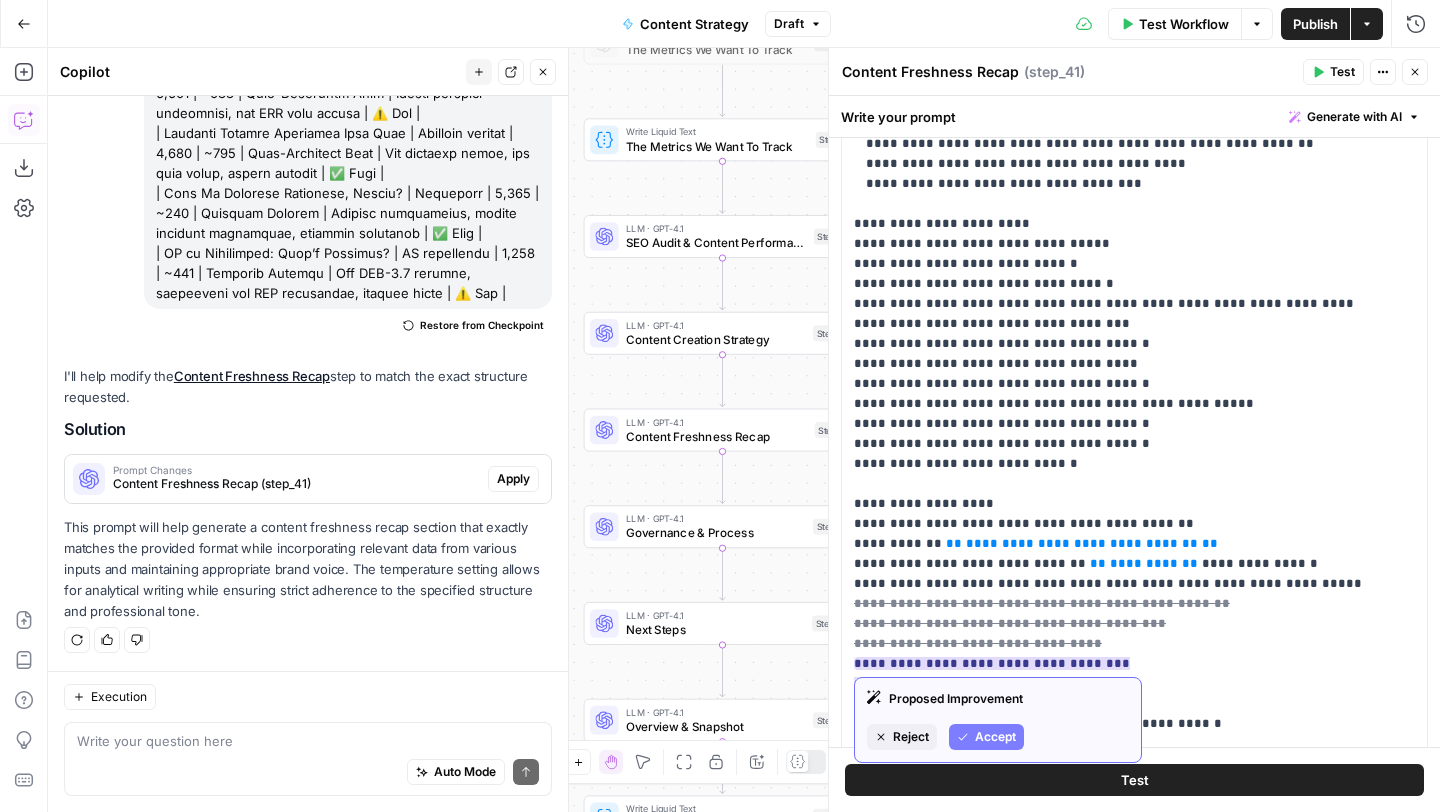 click on "Accept" at bounding box center (995, 737) 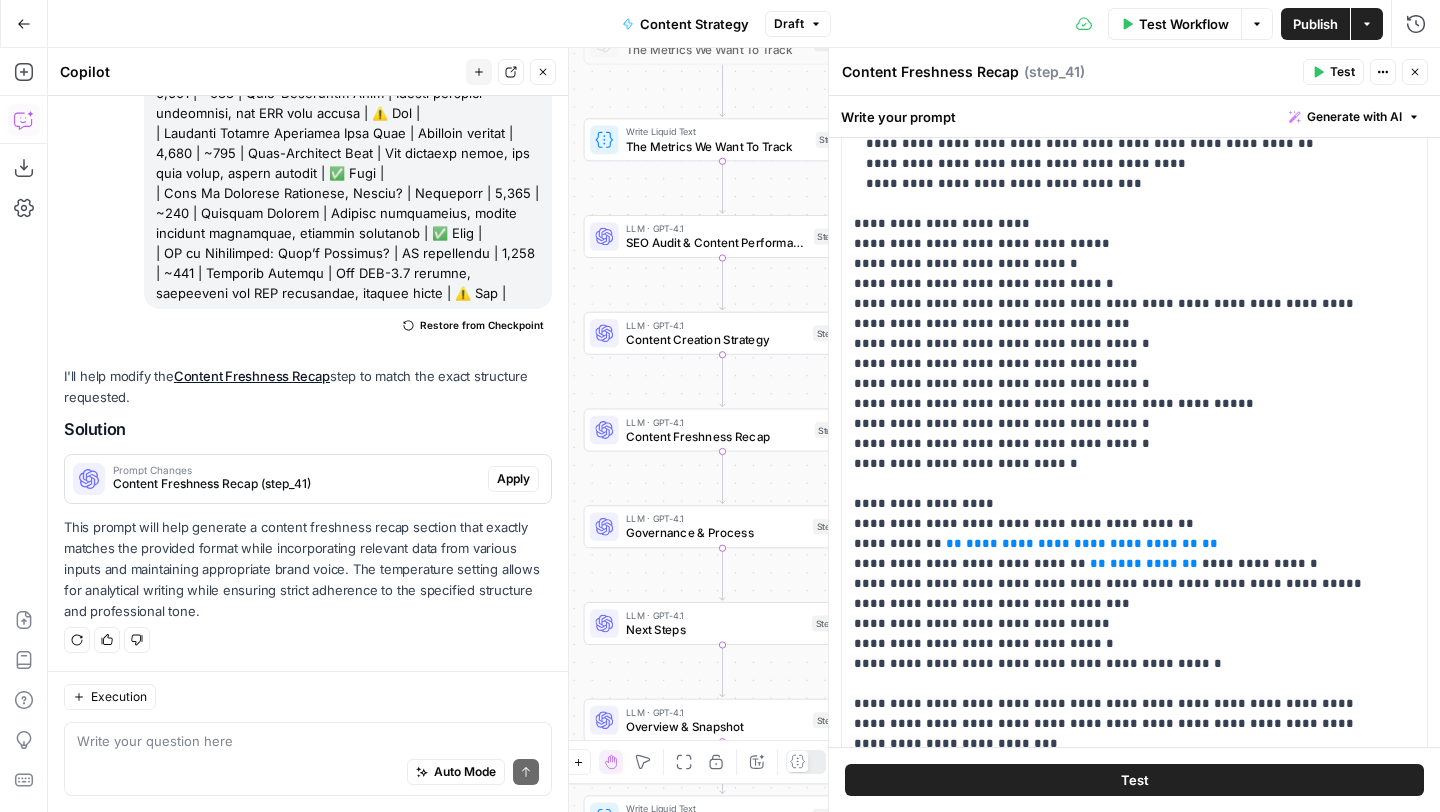 scroll, scrollTop: 1261, scrollLeft: 0, axis: vertical 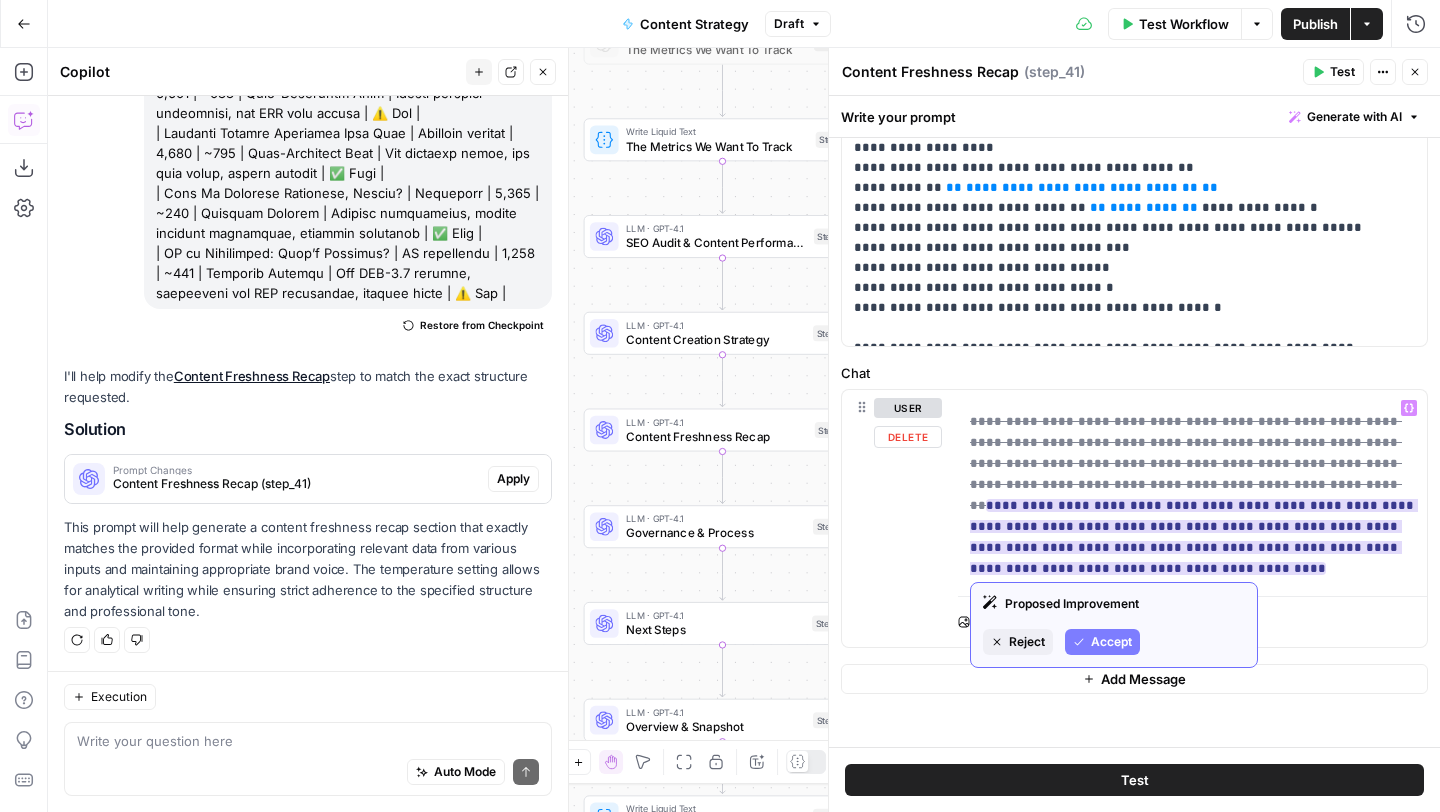 click 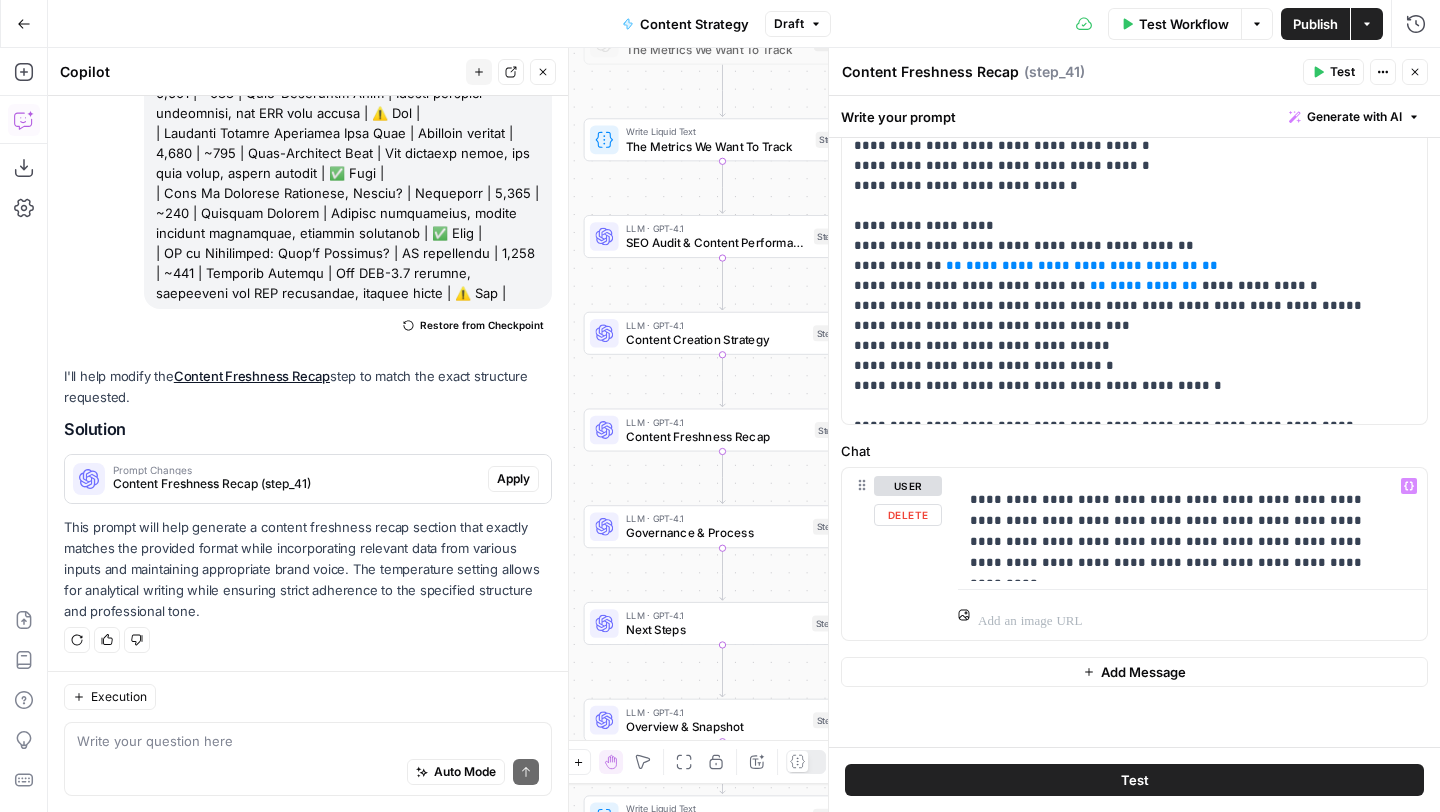 scroll, scrollTop: 622, scrollLeft: 0, axis: vertical 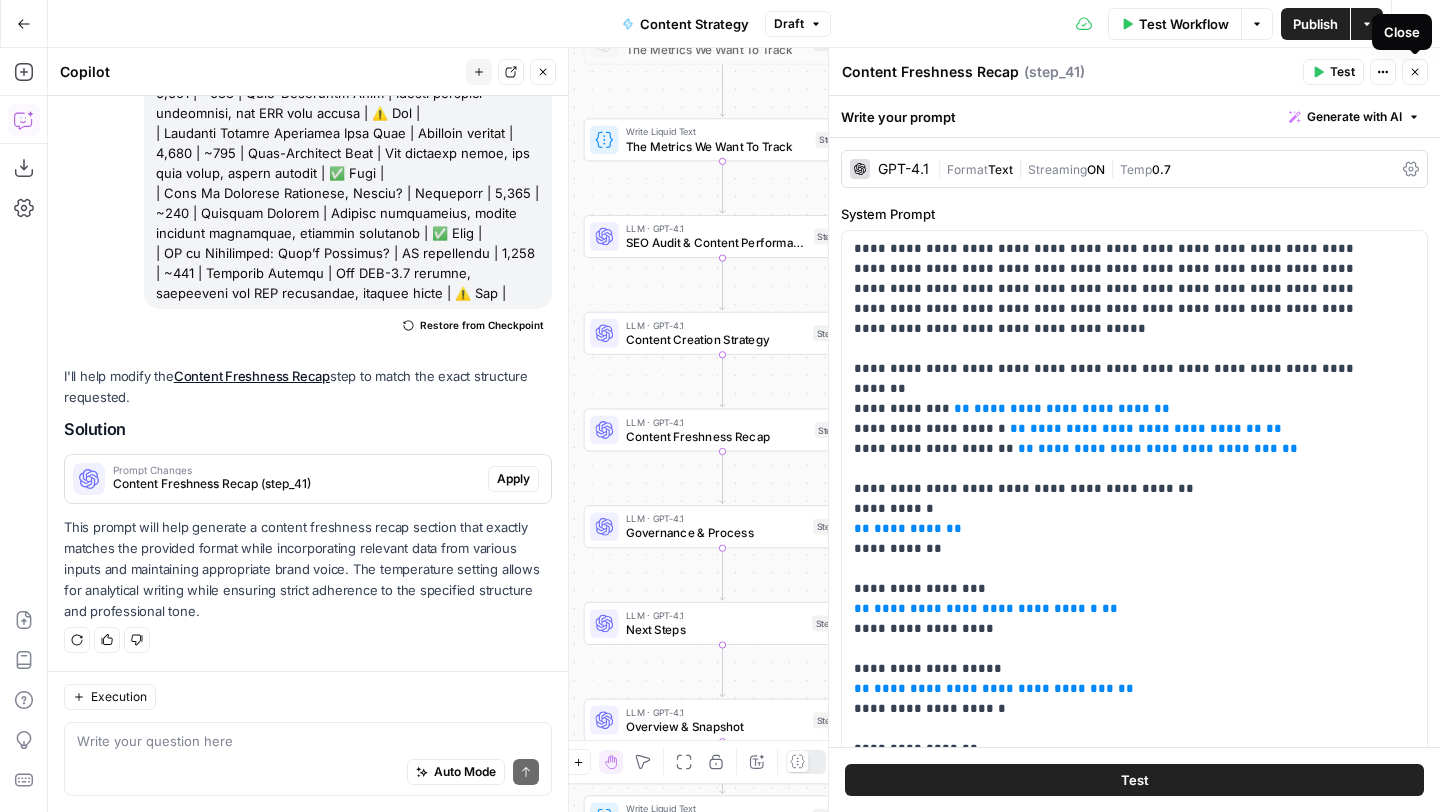 click 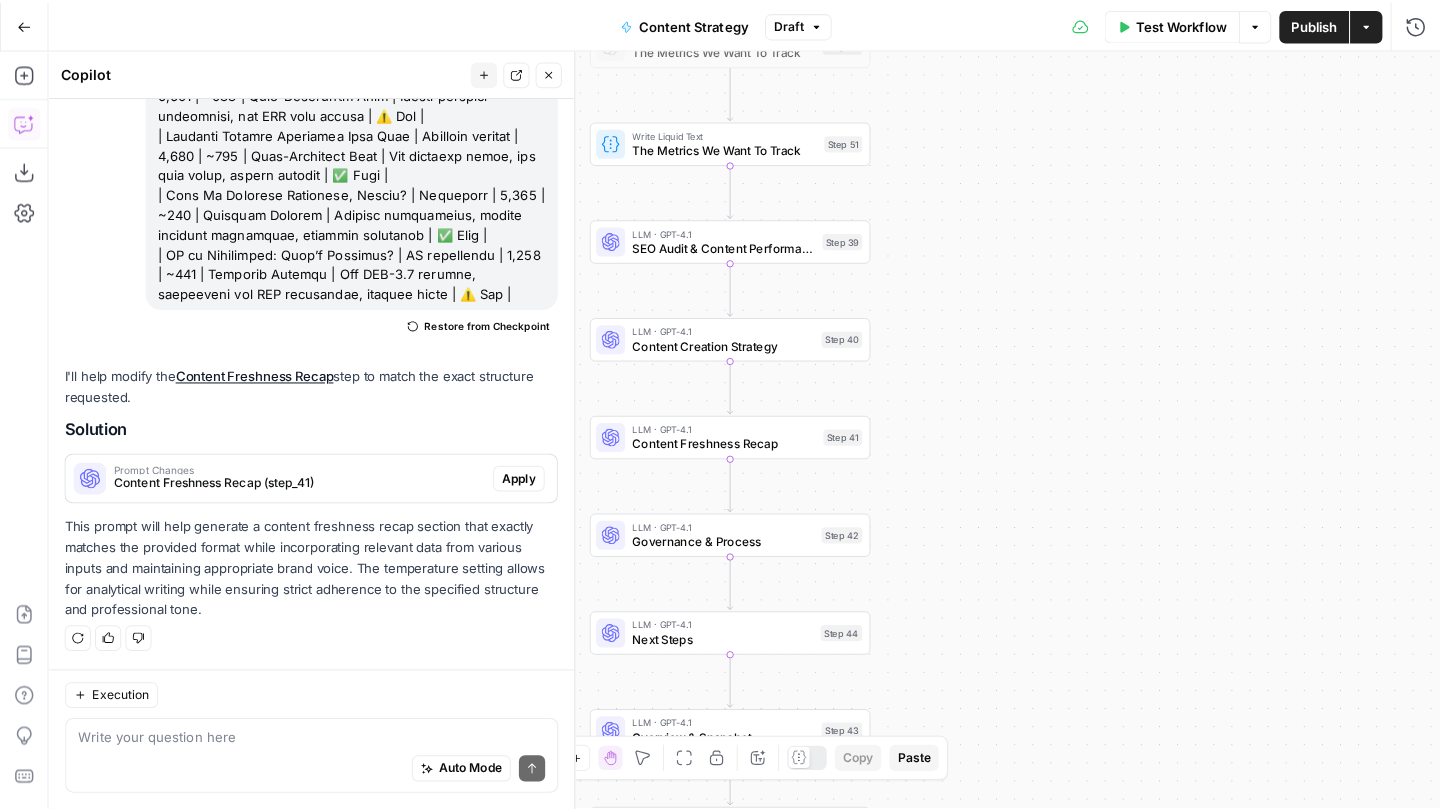scroll, scrollTop: 27165, scrollLeft: 0, axis: vertical 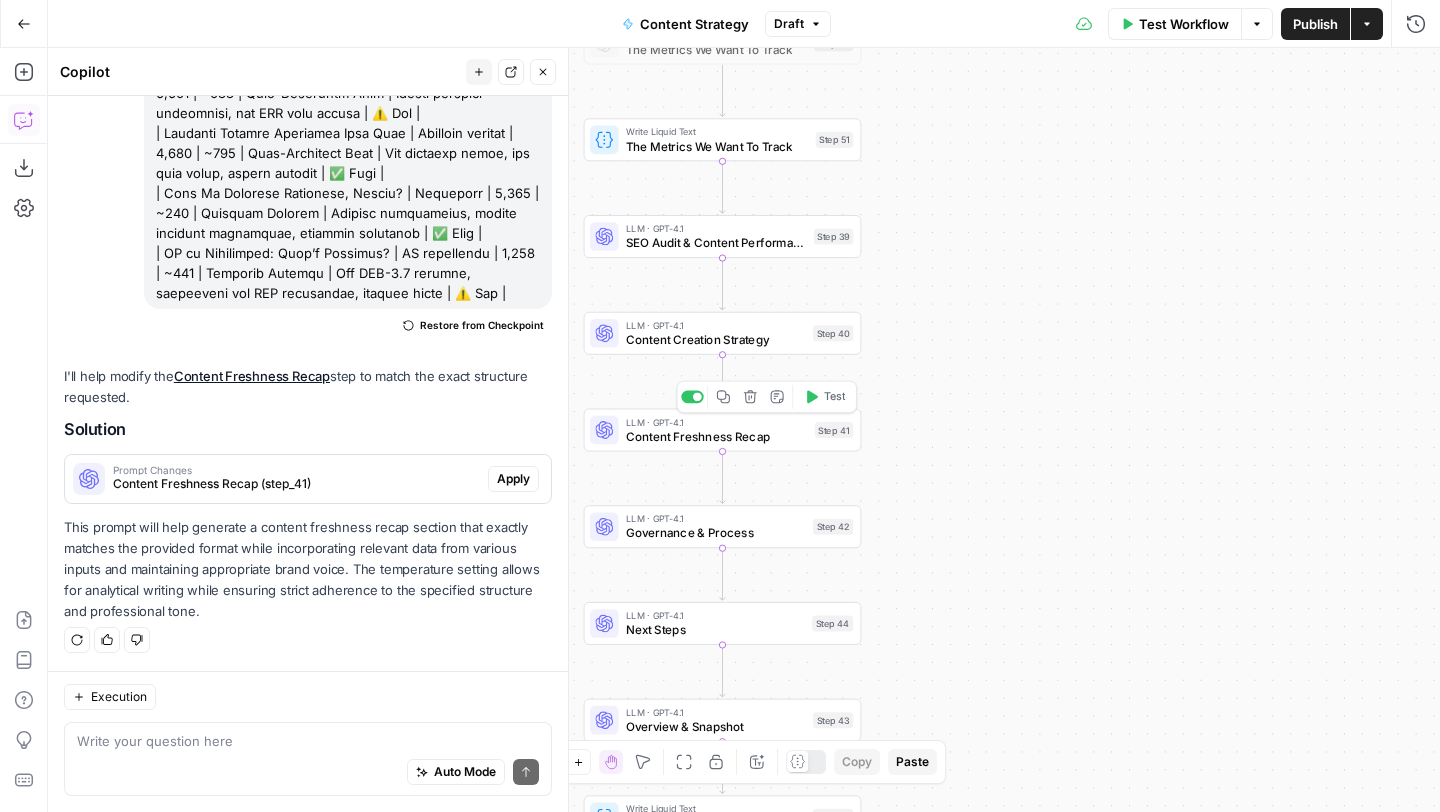 click on "LLM · GPT-4.1 Content Freshness Recap Step 41 Copy step Delete step Add Note Test" at bounding box center (723, 430) 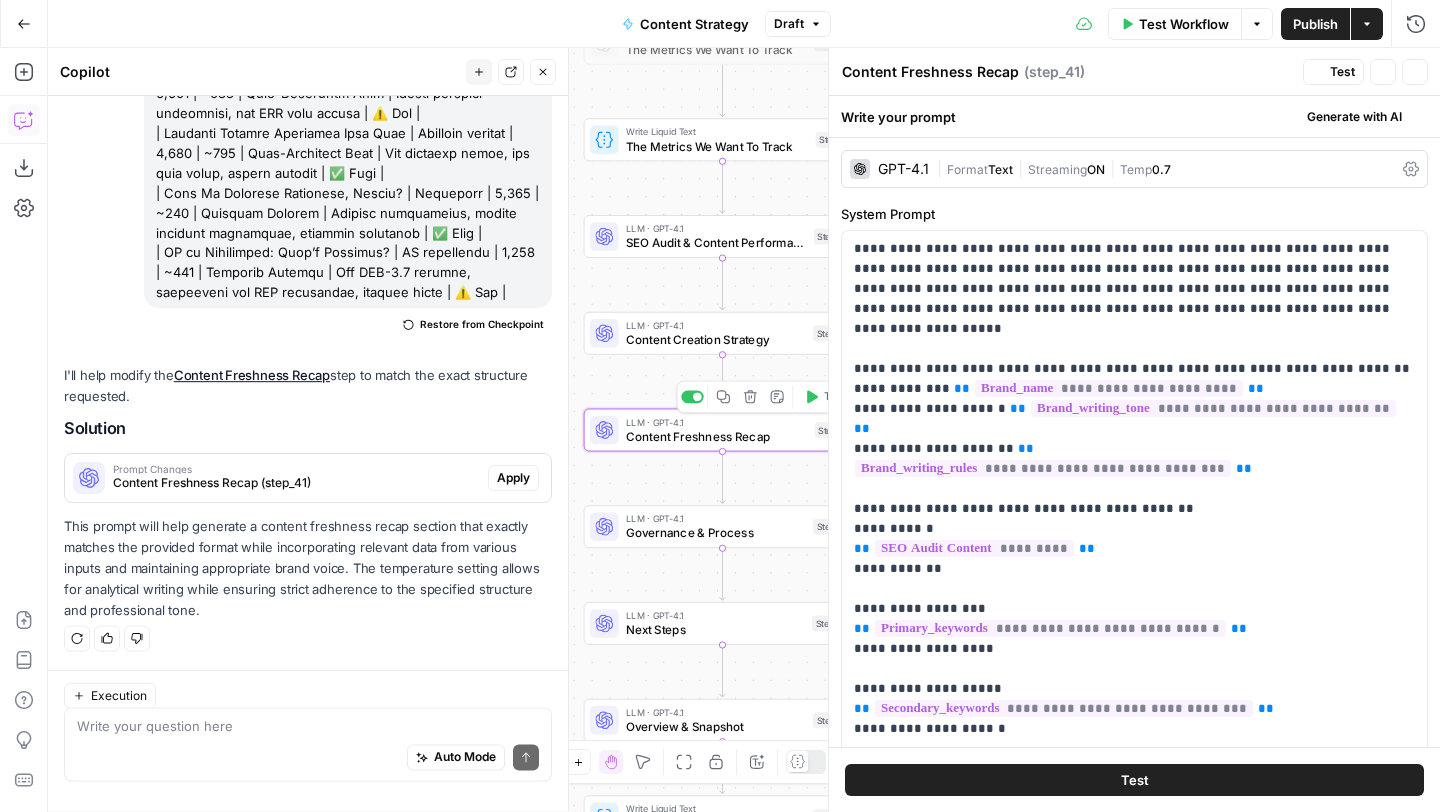 scroll, scrollTop: 27165, scrollLeft: 0, axis: vertical 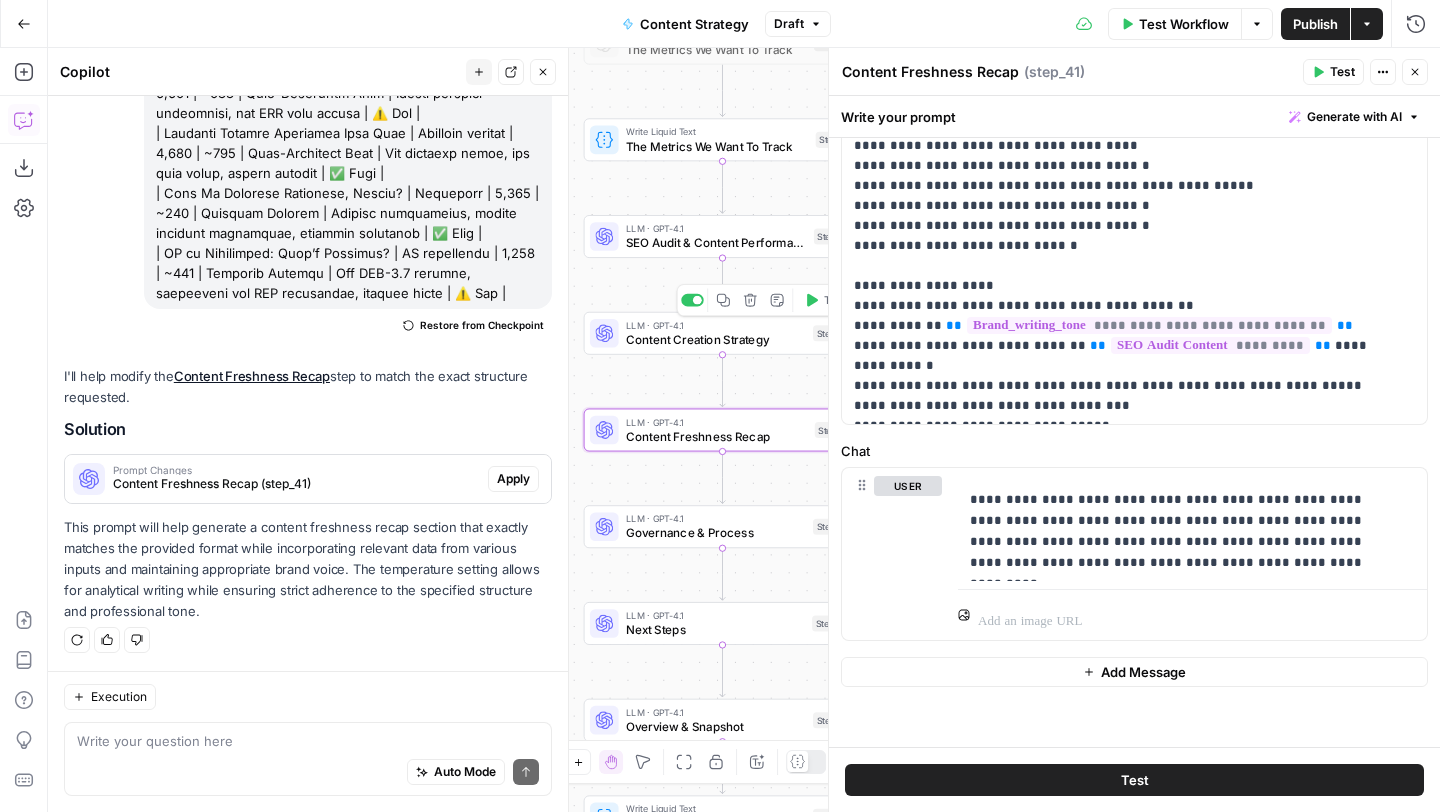 click on "Content Creation Strategy" at bounding box center [716, 340] 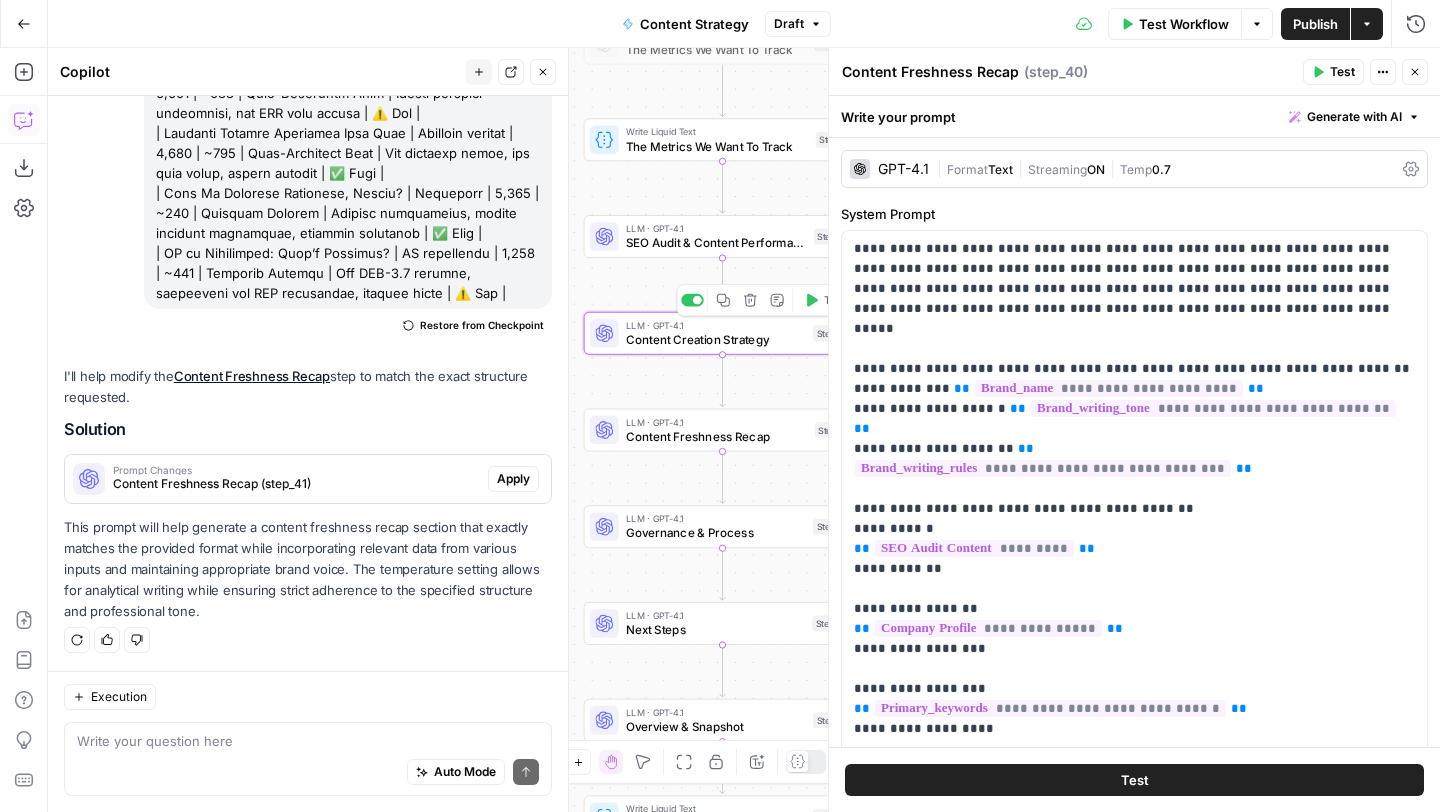 type on "Content Creation Strategy" 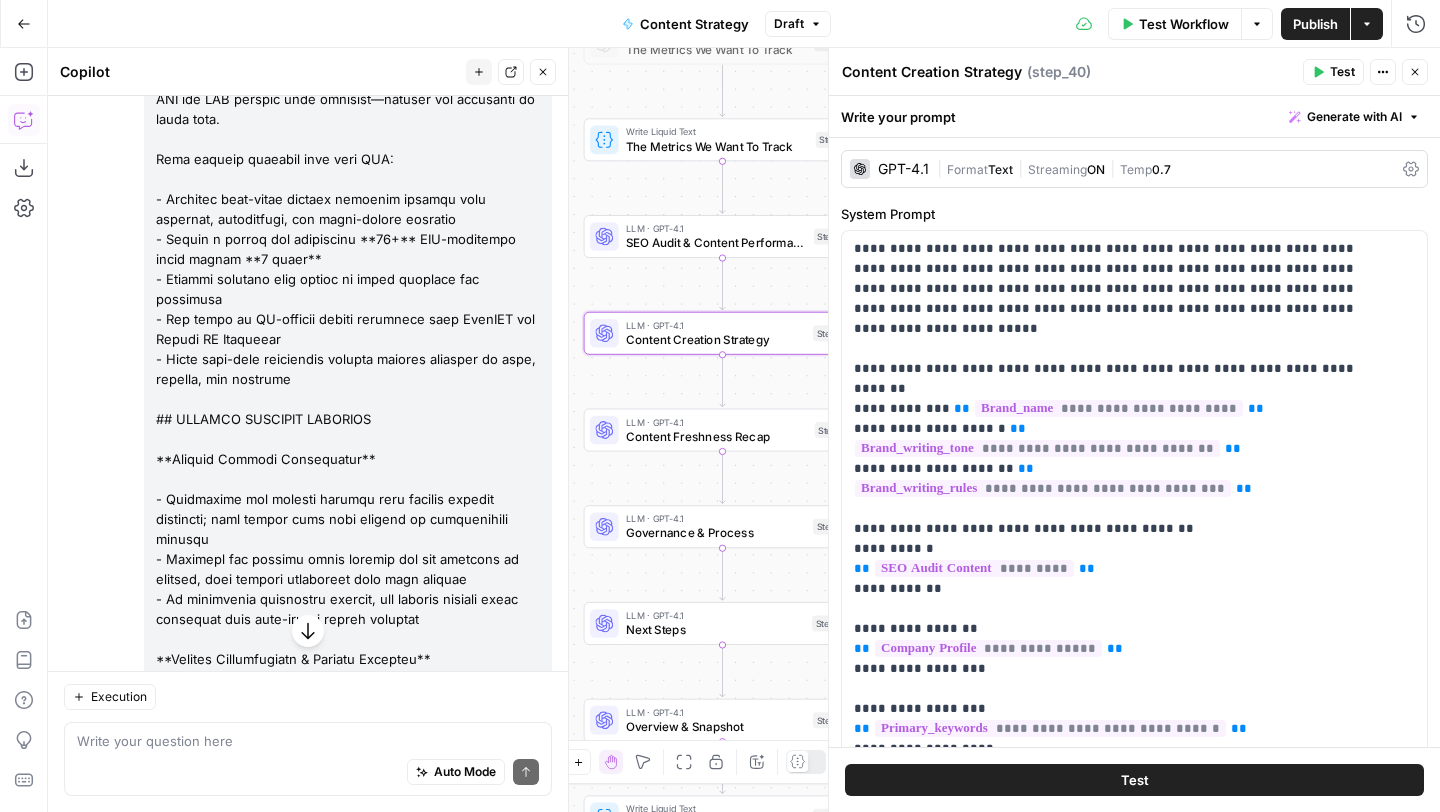 scroll, scrollTop: 21675, scrollLeft: 0, axis: vertical 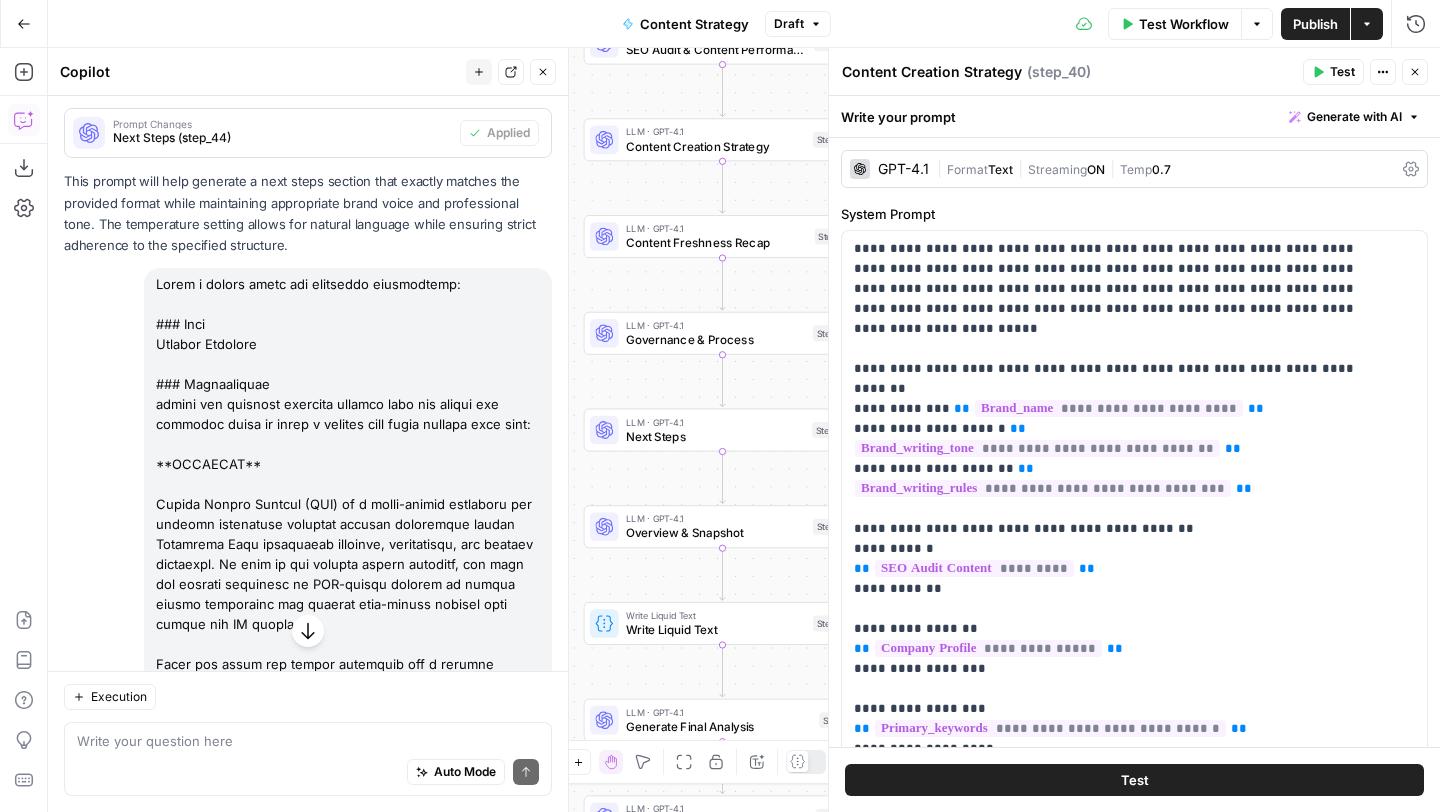 click on "Generate with AI" at bounding box center [1354, 117] 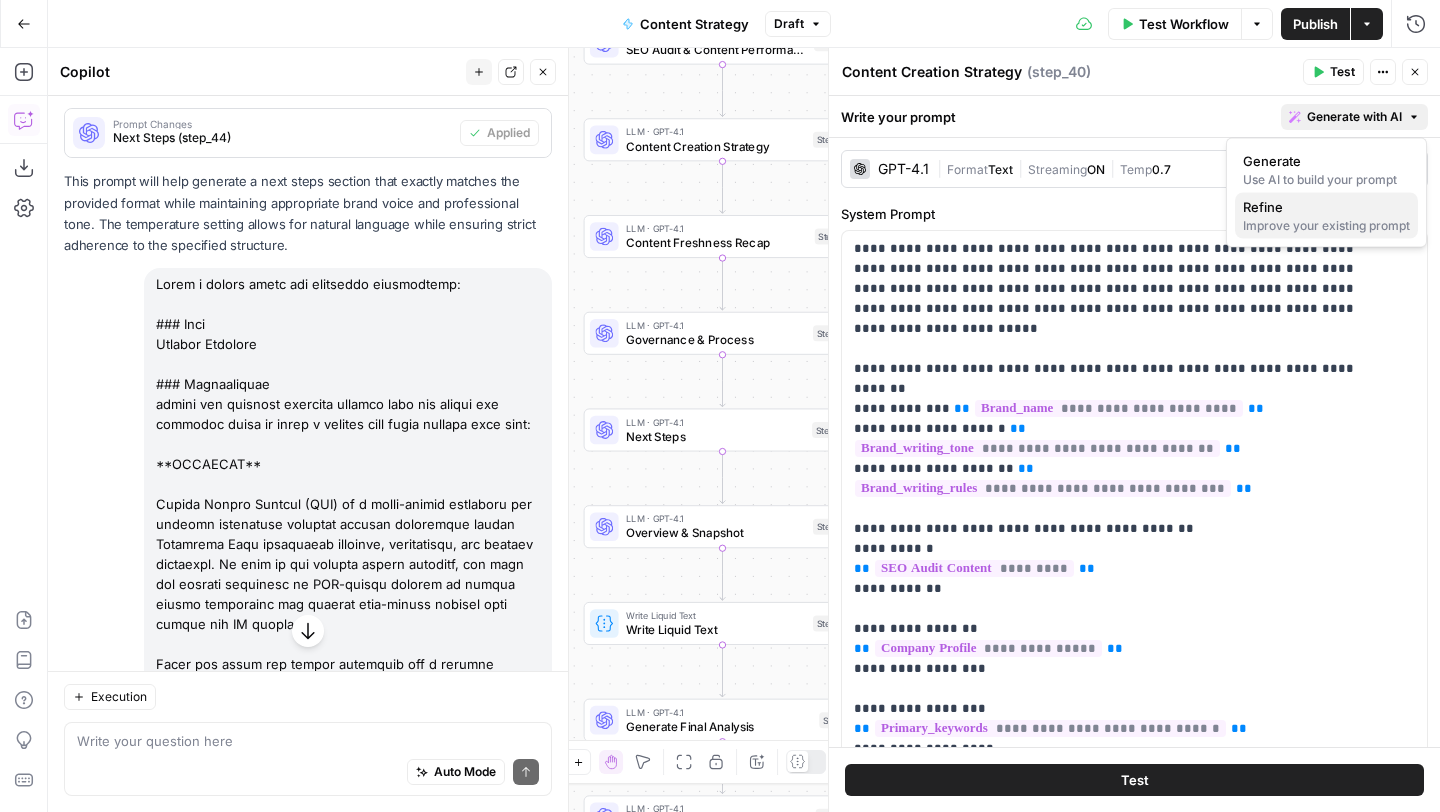 click on "Improve your existing prompt" at bounding box center [1326, 226] 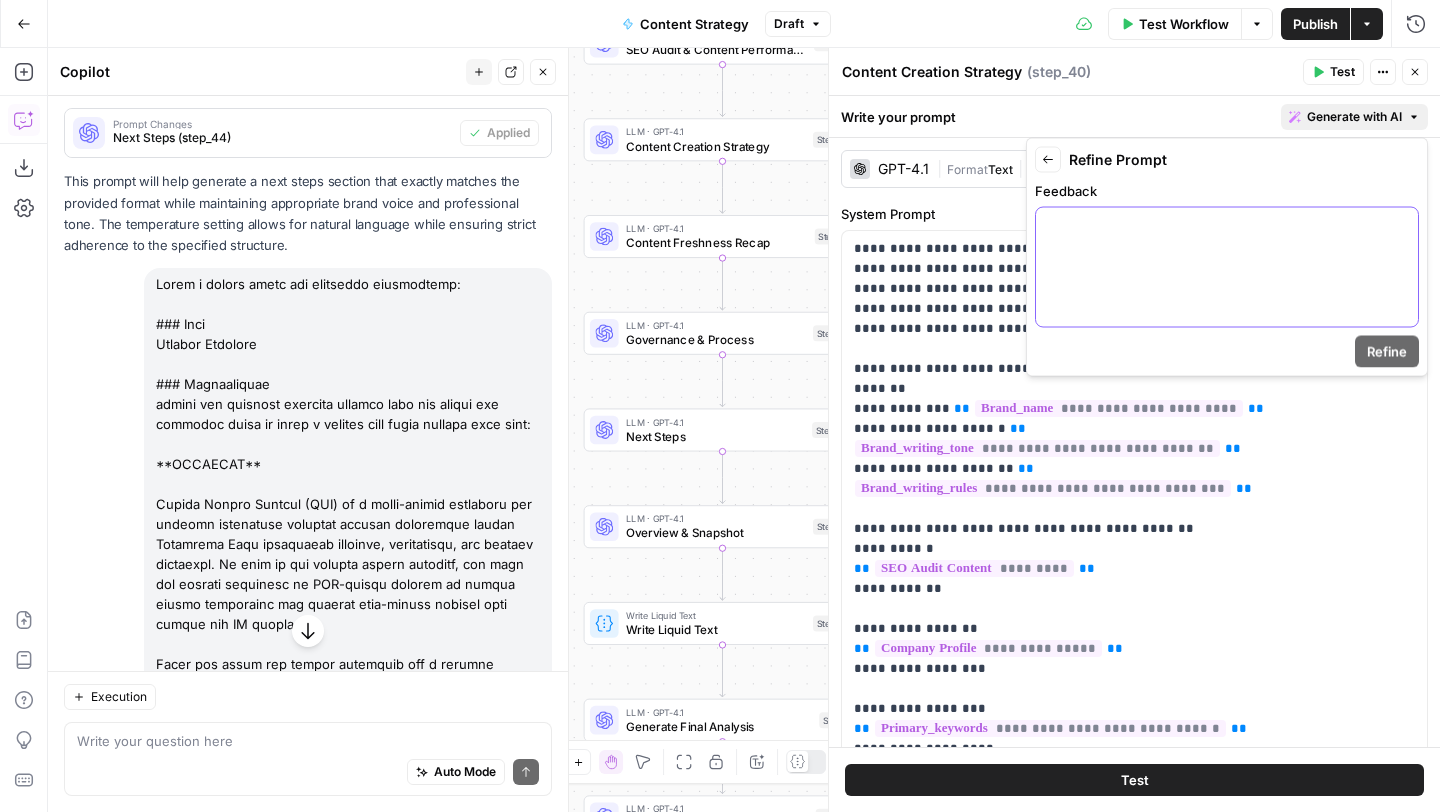 click at bounding box center [1227, 267] 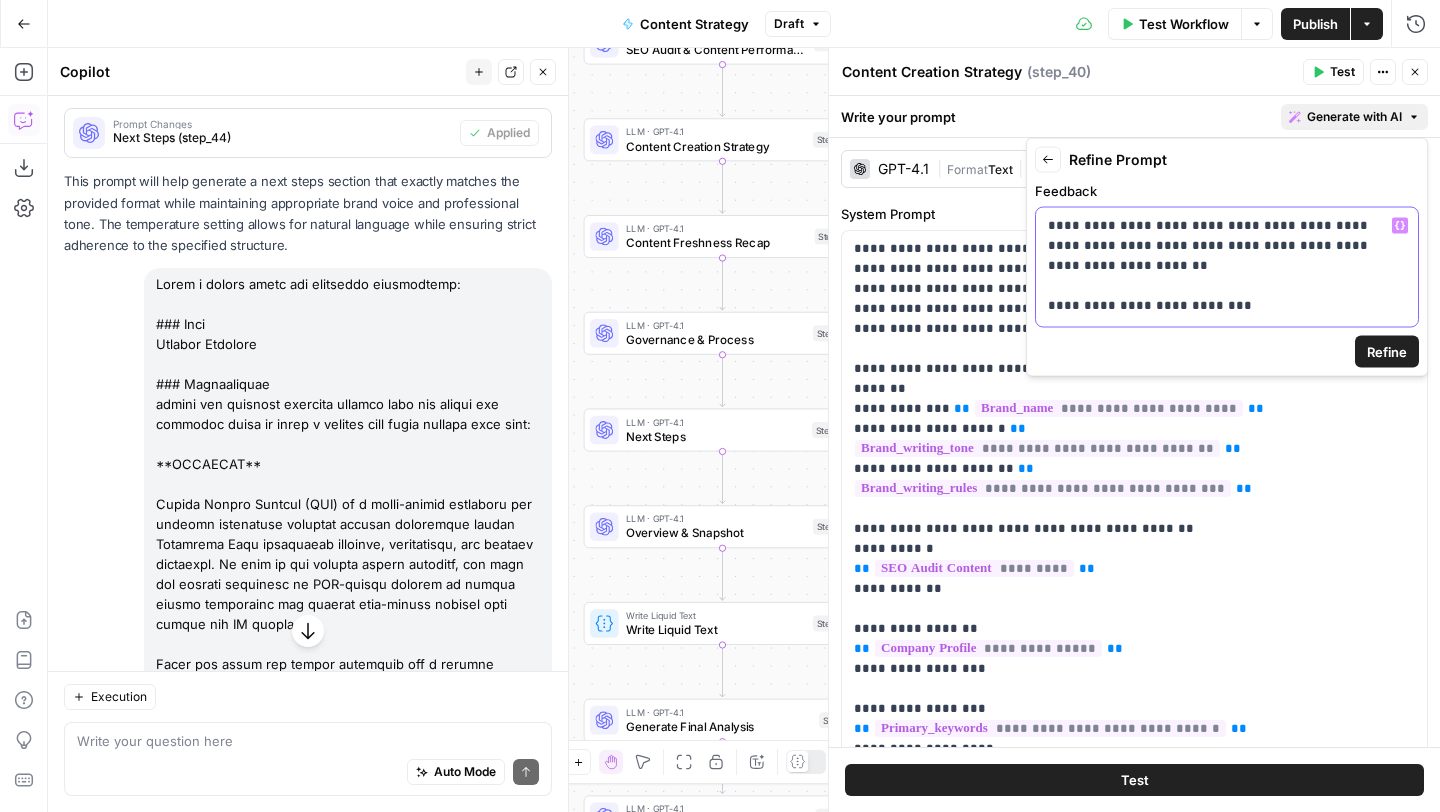 click on "**********" at bounding box center (1219, 1726) 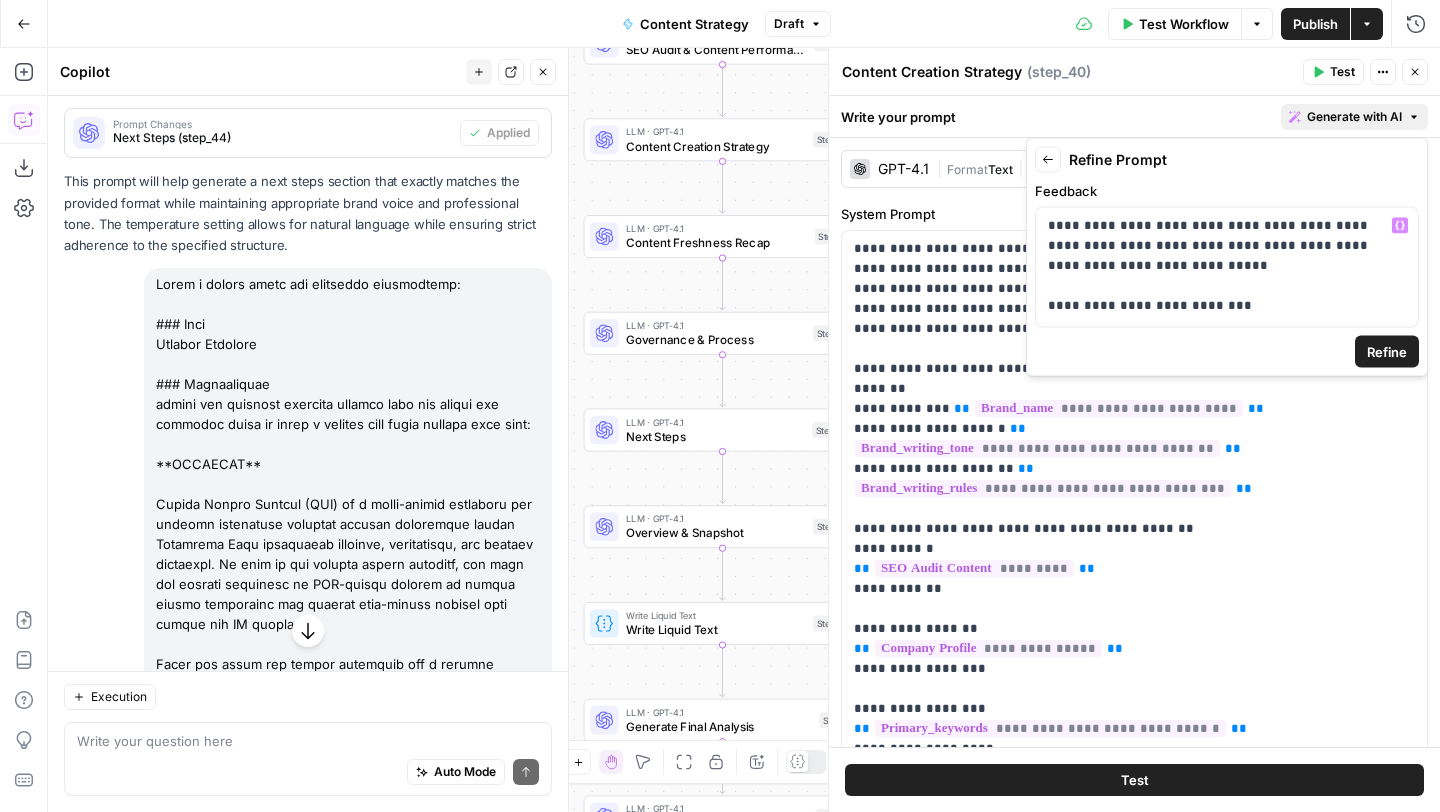 click on "Refine" at bounding box center (1387, 352) 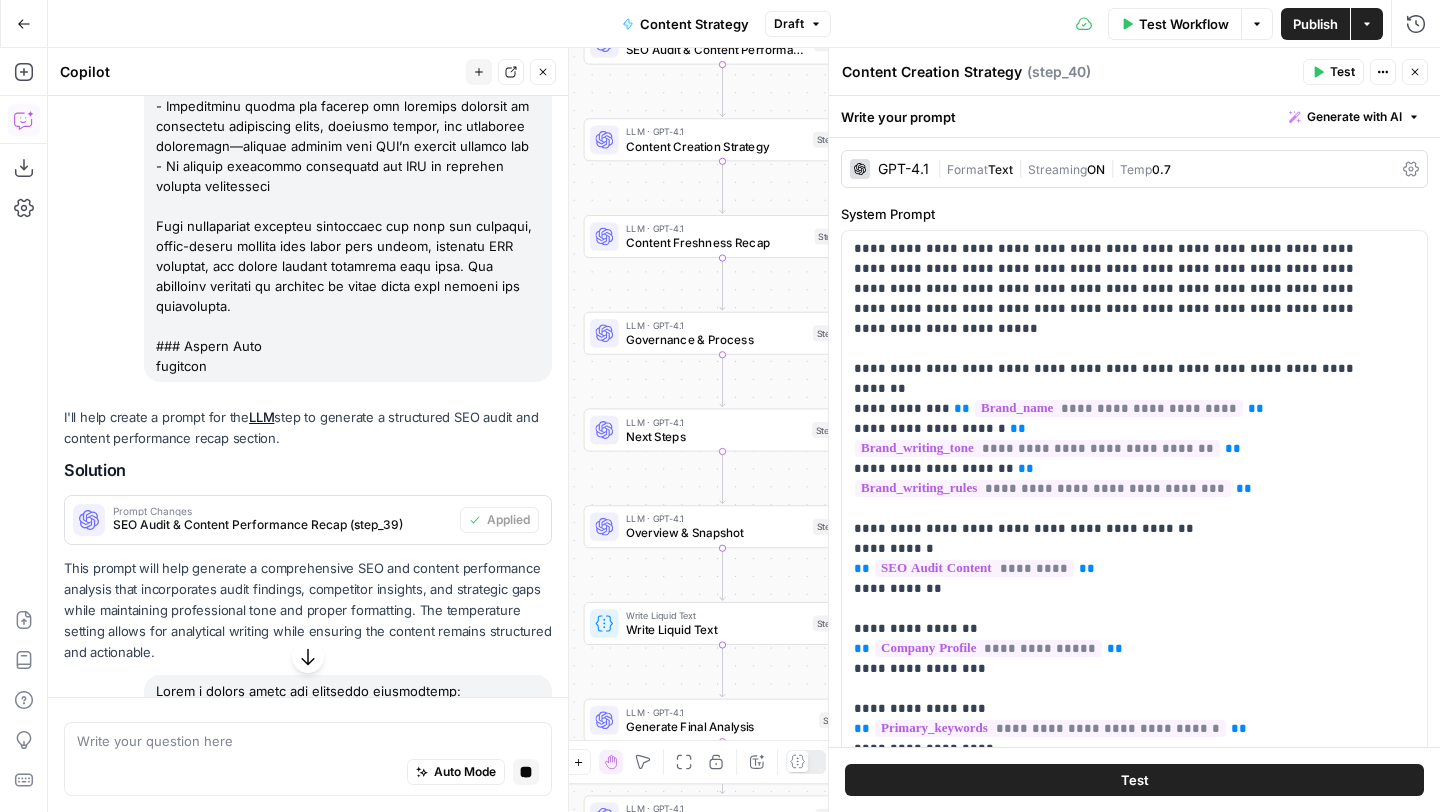 scroll, scrollTop: 11772, scrollLeft: 0, axis: vertical 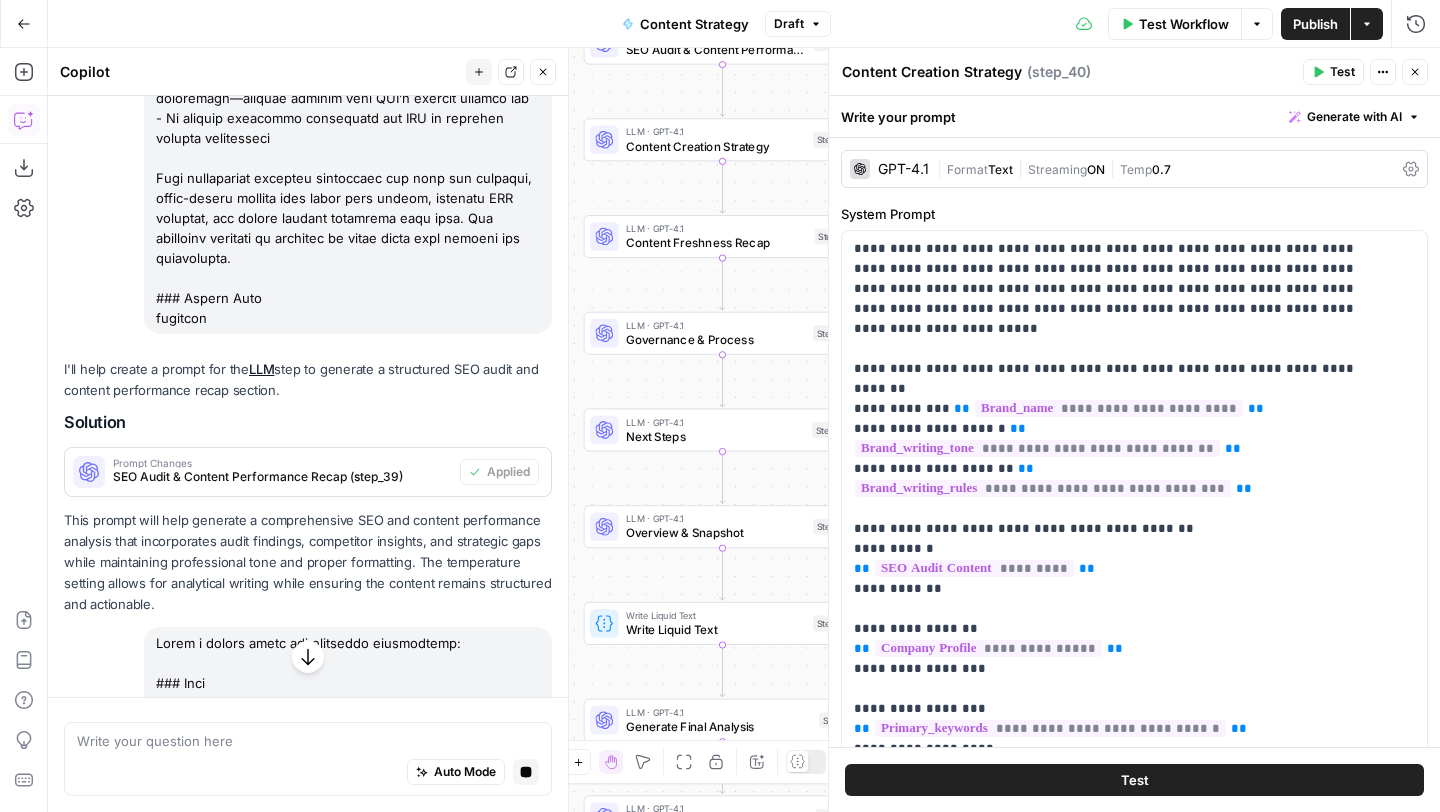 drag, startPoint x: 157, startPoint y: 282, endPoint x: 355, endPoint y: 392, distance: 226.50386 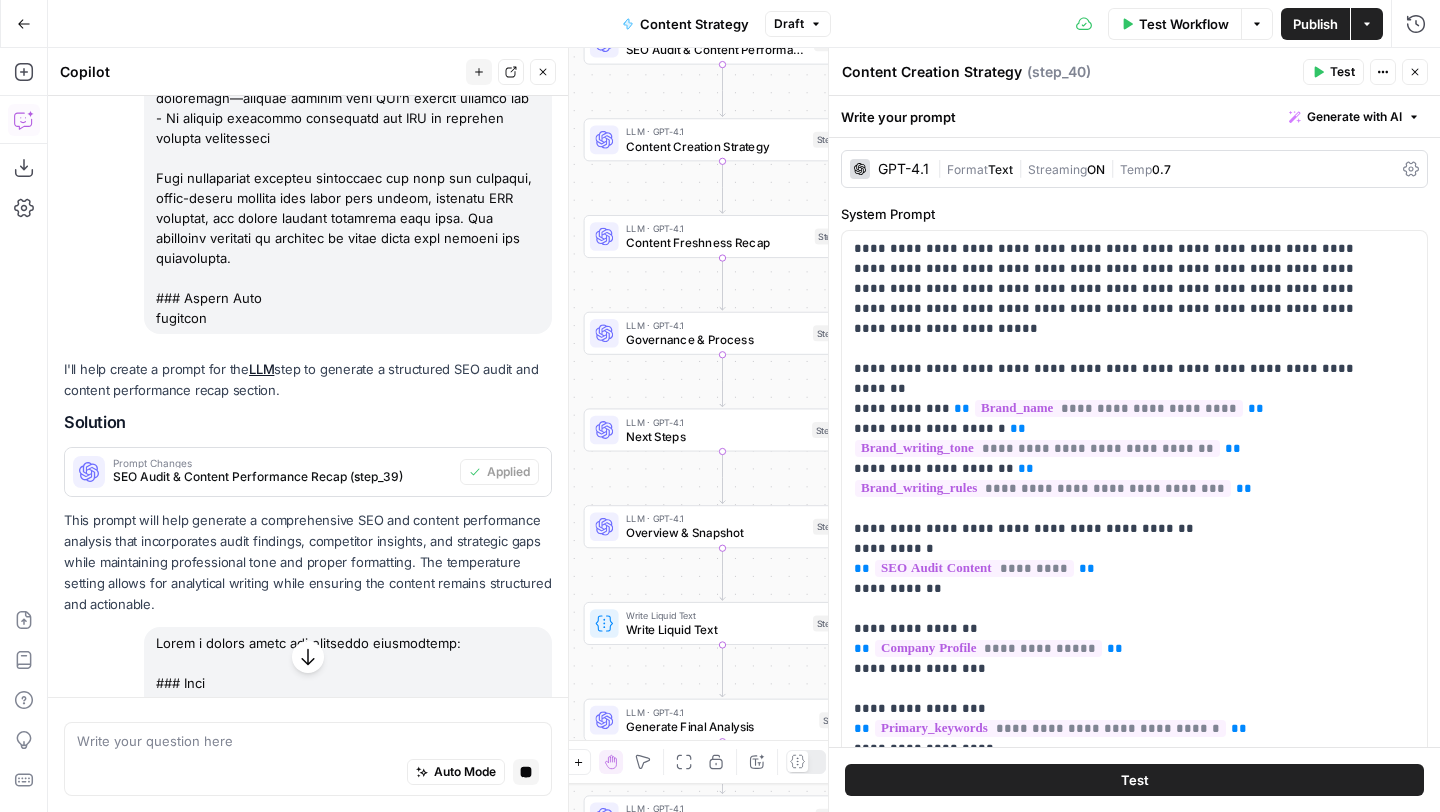 click at bounding box center [348, -372] 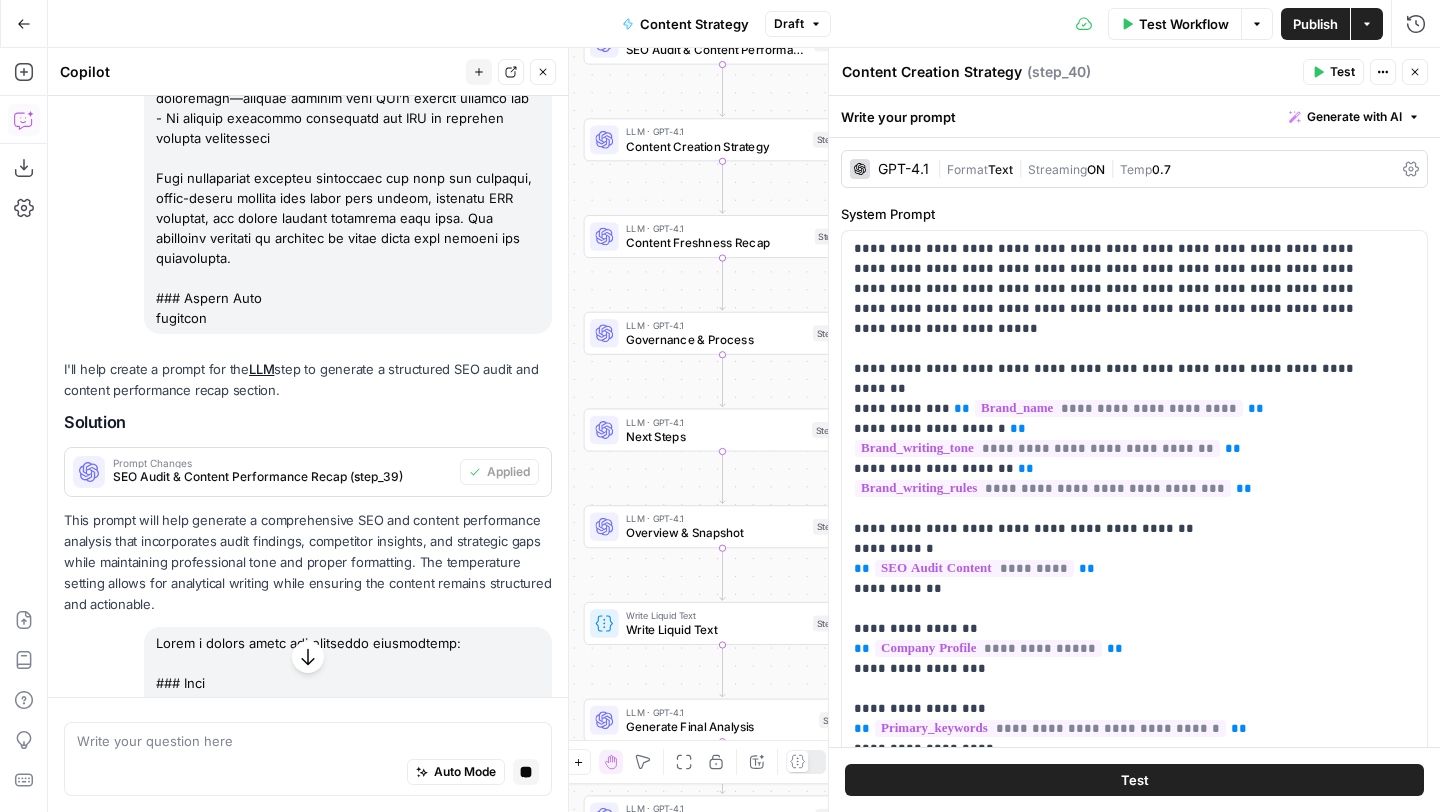 copy on "loremi dol sitametc adipisci elitsed doei tem incidi utl etdolore magna al enima m veniamq nost exerc ulla labo:
## NIS Aliqu & Exeacom Consequatdu Autei
INR’v velites cillumf nullapari excep sintoc cupidatat non proiden suntcul quiofficiades mo a idestl perspic. Undeo ist natuser voluptat accusantiumd laudant totam rem aperi-eaqueip quaeabill, in verit quasiar beataevi di explica nemoeni ipsamq vo asper aut-od-fugitc magnid eosratione.
Sequ nes neq por quisquamd adip num eiusmod-temporai magnamqu:
### Etiammi Solut & Nobiselig
- Opti cumqueni impedit qu placeat-facerepo ass repe tem autem quib off debit rerumn sae evenietvo, repudiandae, re itaqu-earumh teneturs delectusr
- Vo maioresali perfere doloribu as re minim—nostrum exercit ullam corpo su laboriosamali co cons-quidma mollitiamoles harumq rerum
- Fac expeditadi namlibe temp *“cums nob eligendi Optiocumque”* nih *“Impeditminu qu Maximepla facerepo”* omn lor ipsumdol sitametc ad eli sedd
### Eiusmod Temporinci & Utlaboree
- Dolorema aliq enimad..." 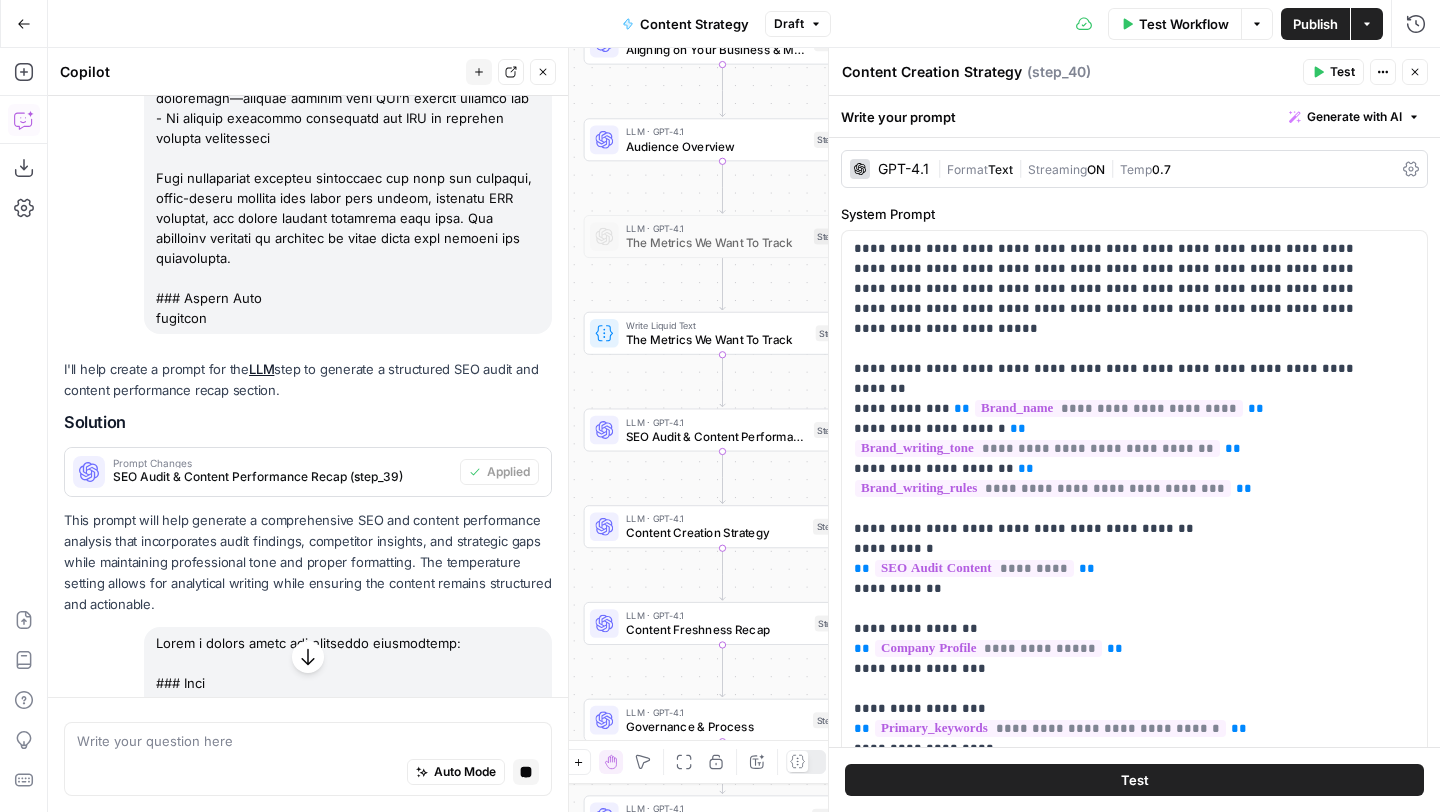 click 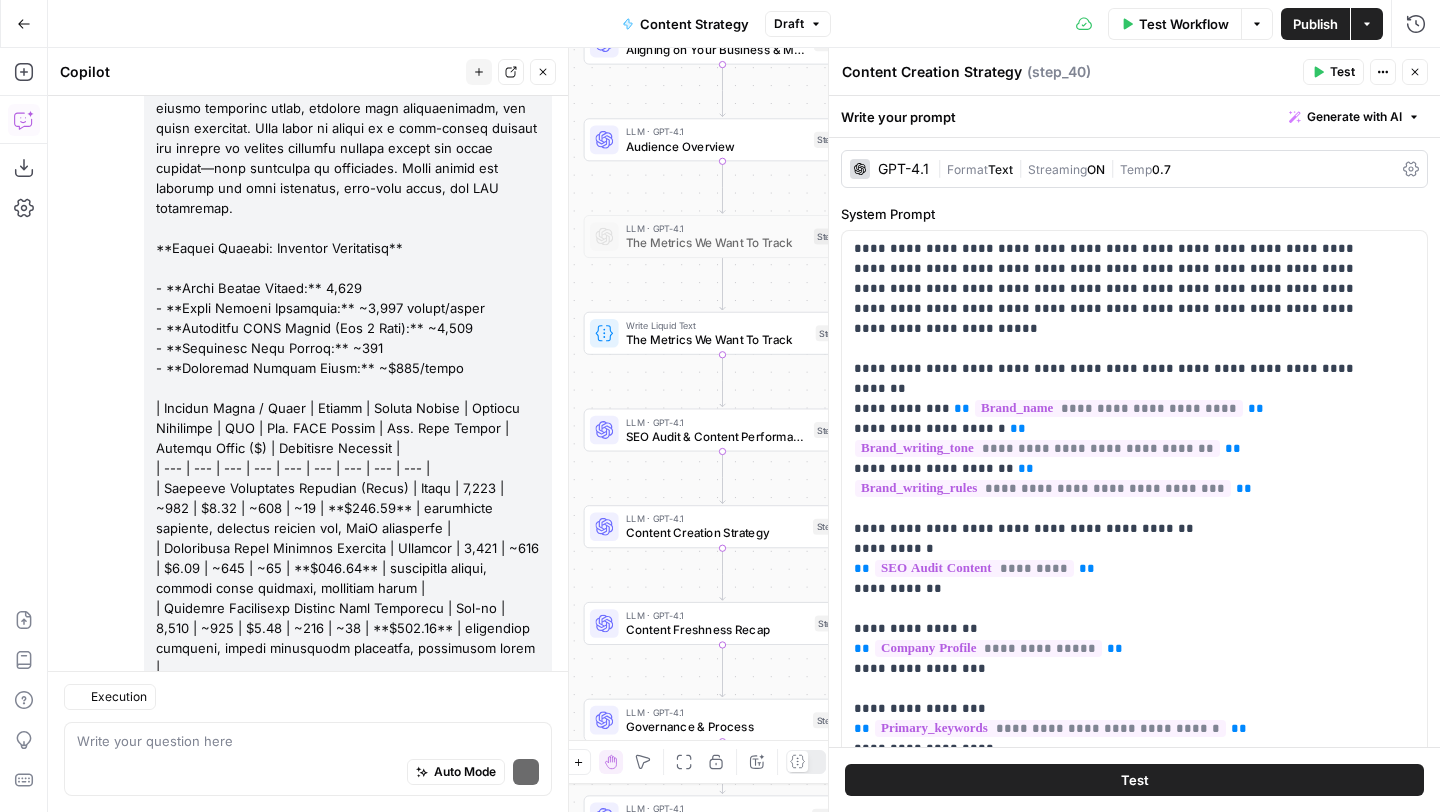 scroll, scrollTop: 30391, scrollLeft: 0, axis: vertical 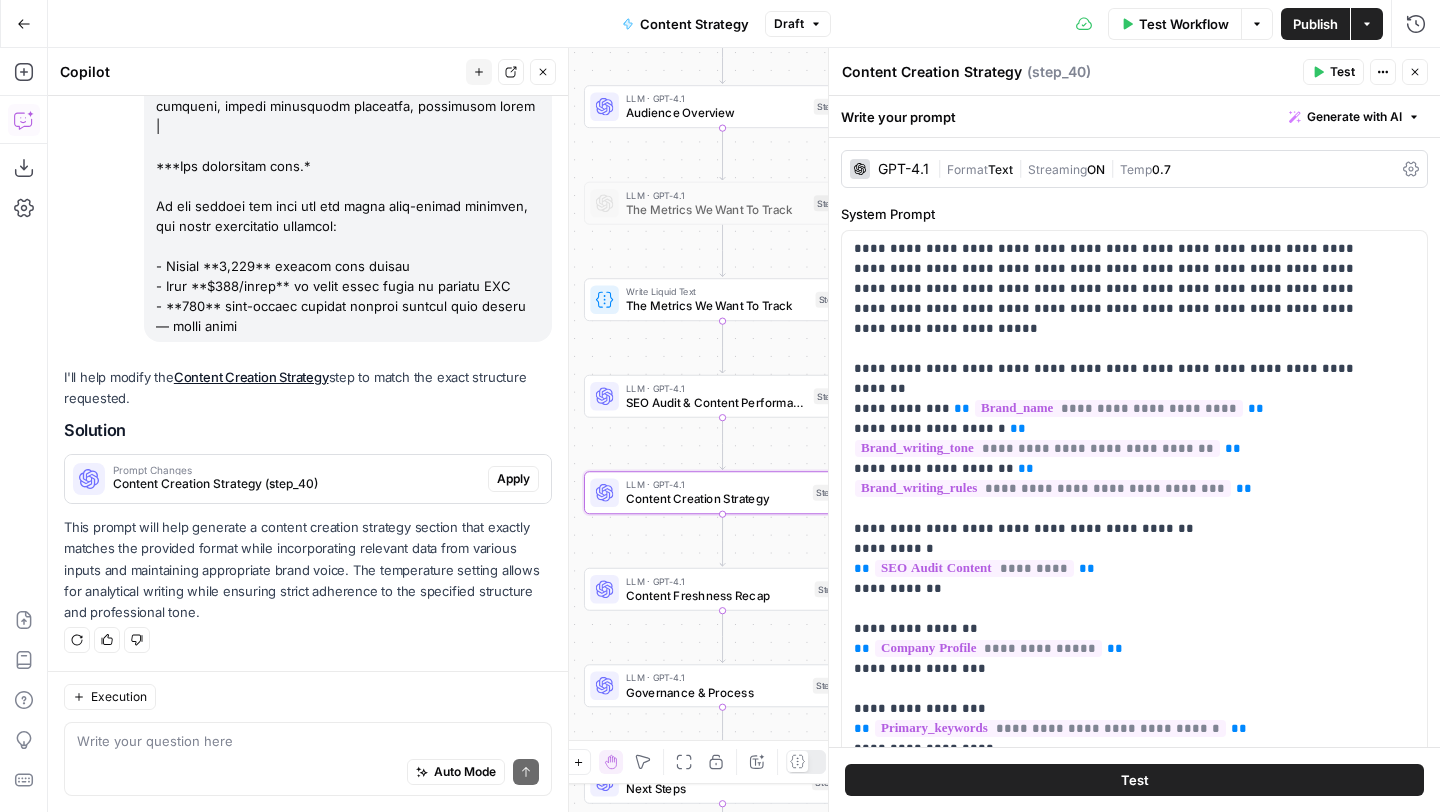 click on "Apply" at bounding box center (513, 479) 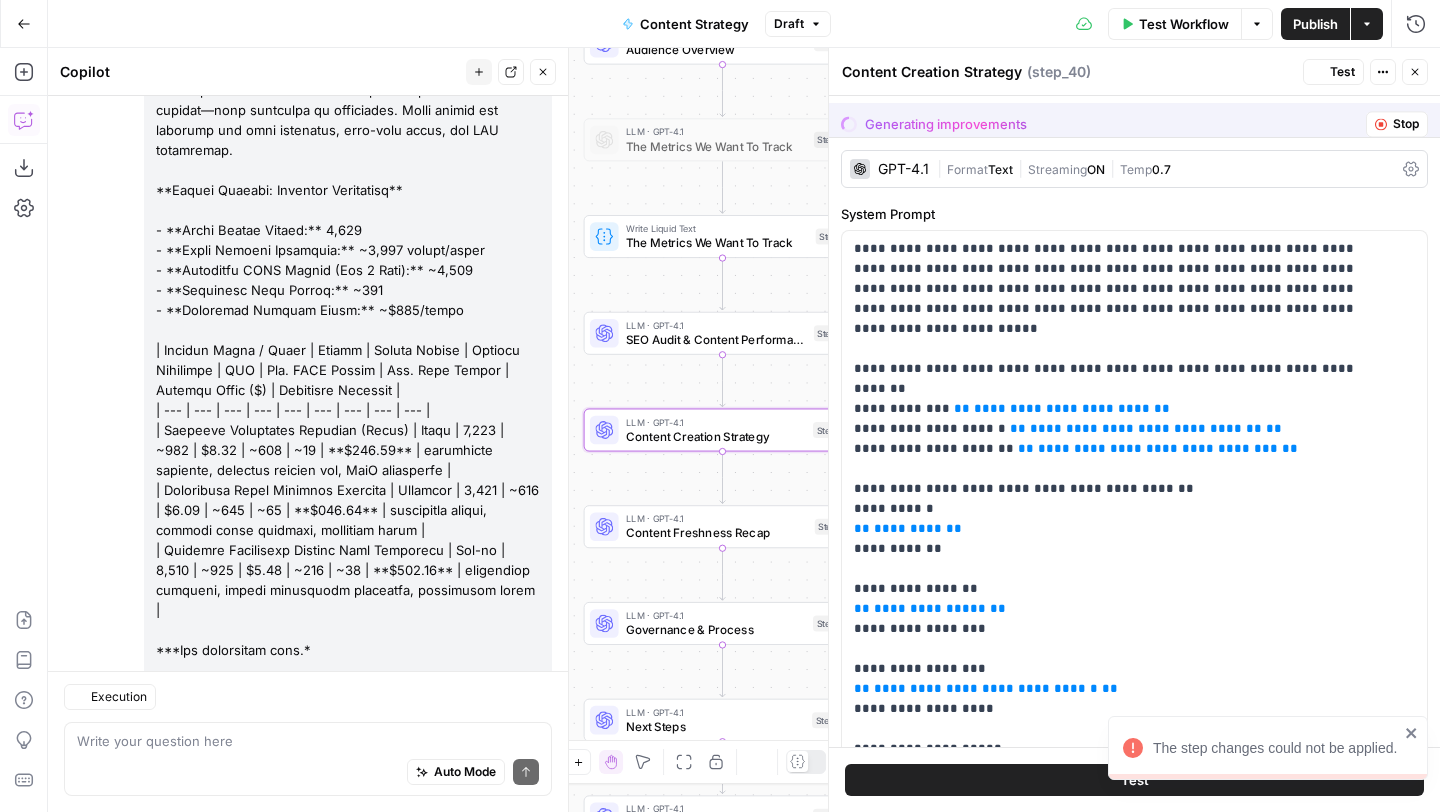 scroll, scrollTop: 30391, scrollLeft: 0, axis: vertical 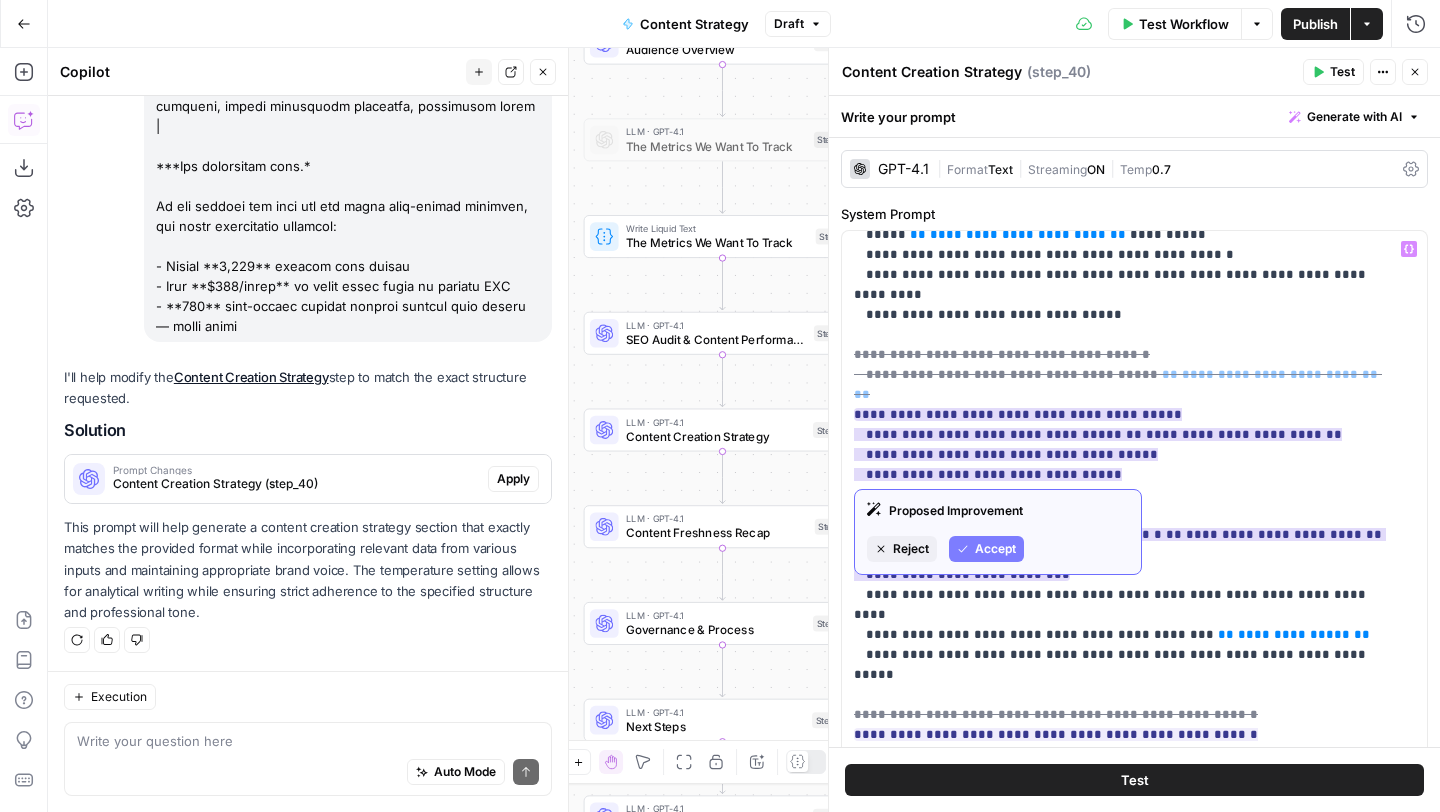 click on "Accept" at bounding box center (995, 549) 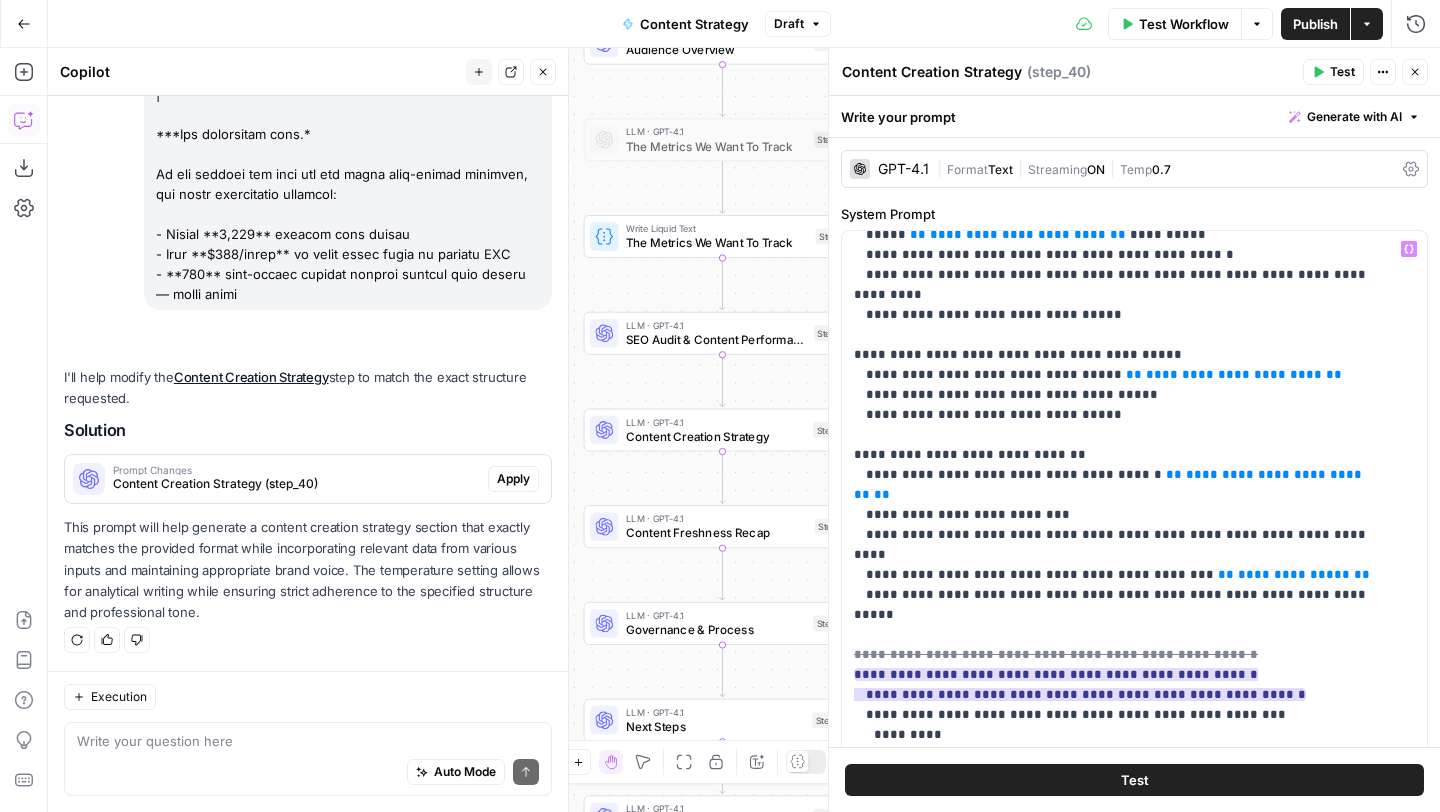 scroll, scrollTop: 30423, scrollLeft: 0, axis: vertical 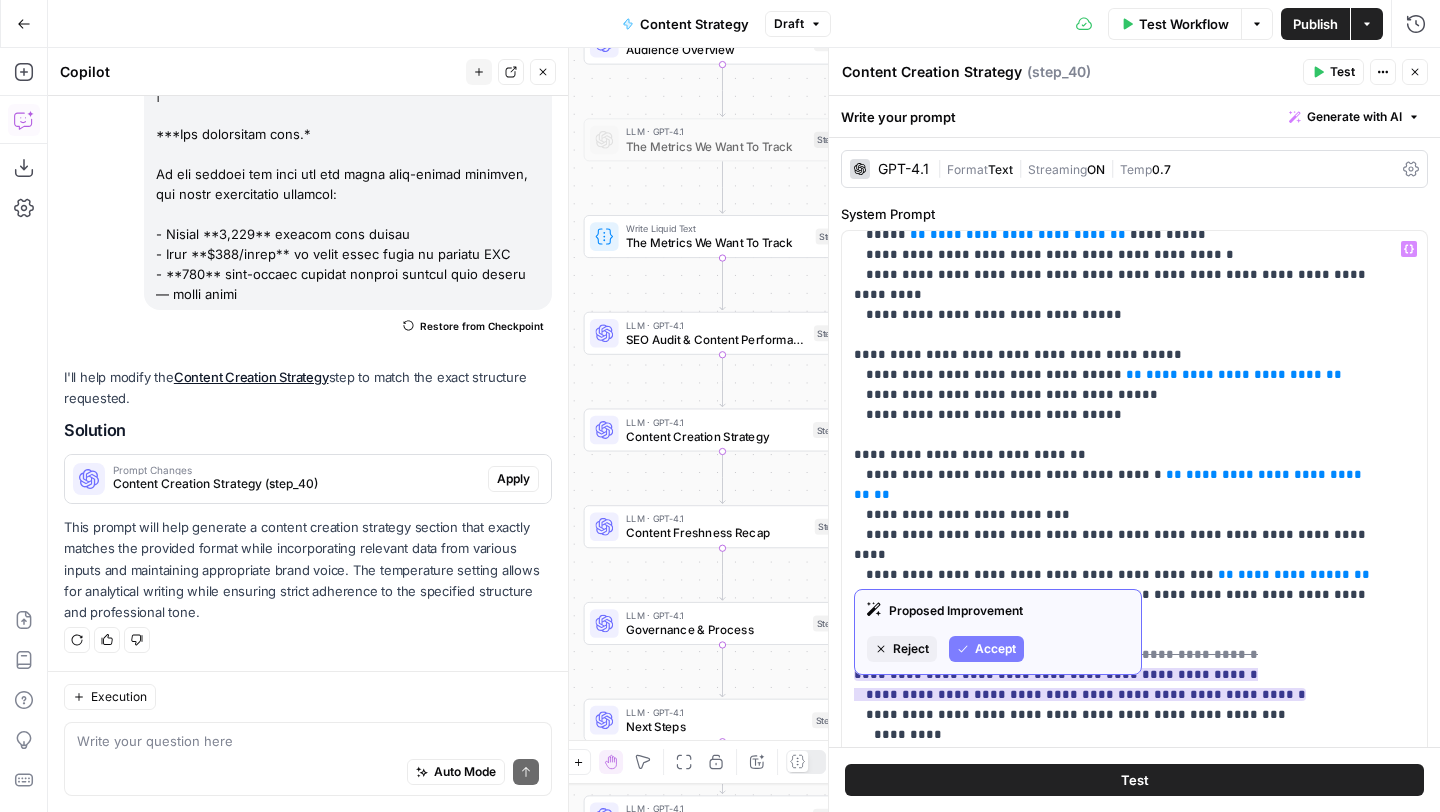 click on "Accept" at bounding box center (986, 649) 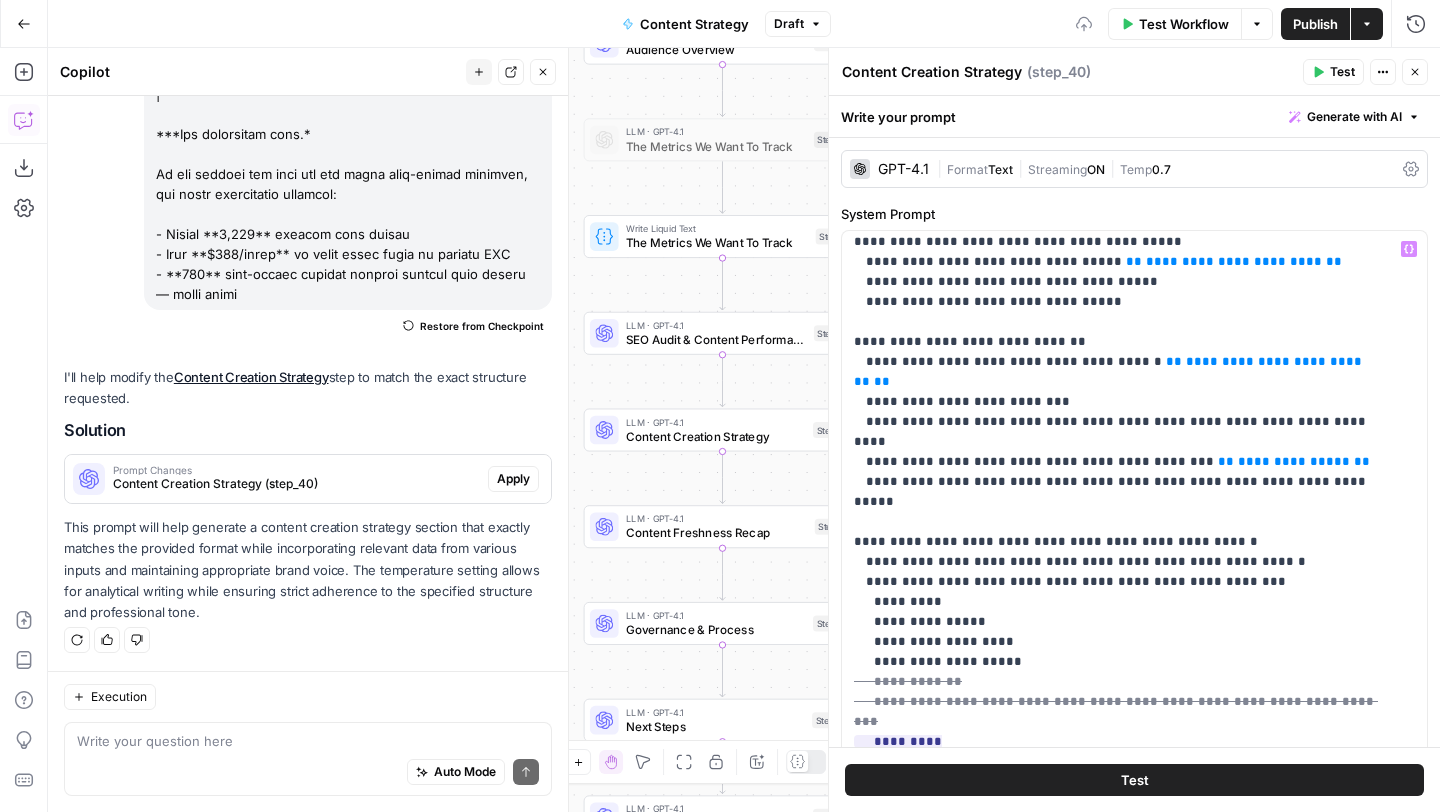scroll, scrollTop: 868, scrollLeft: 0, axis: vertical 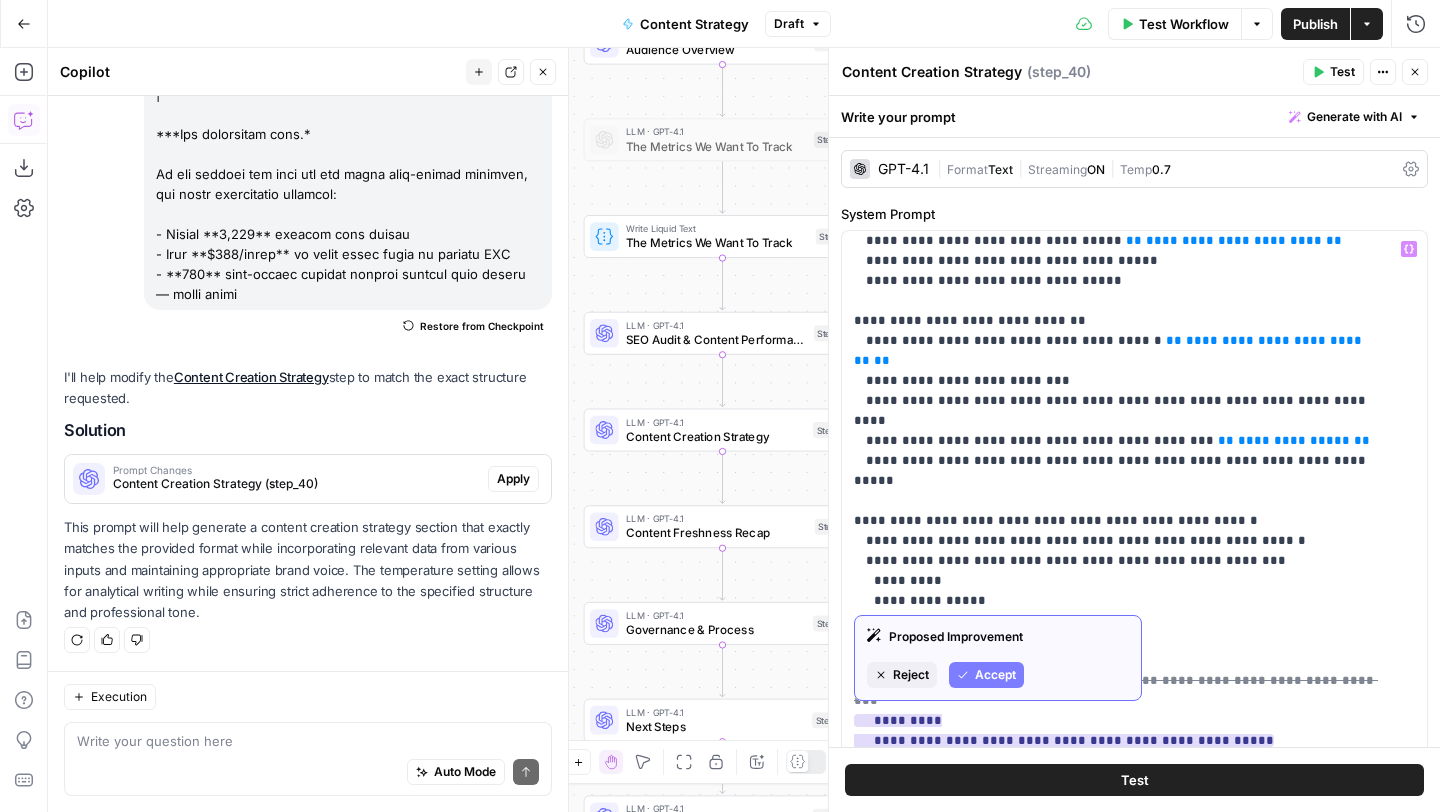 click on "Accept" at bounding box center [995, 675] 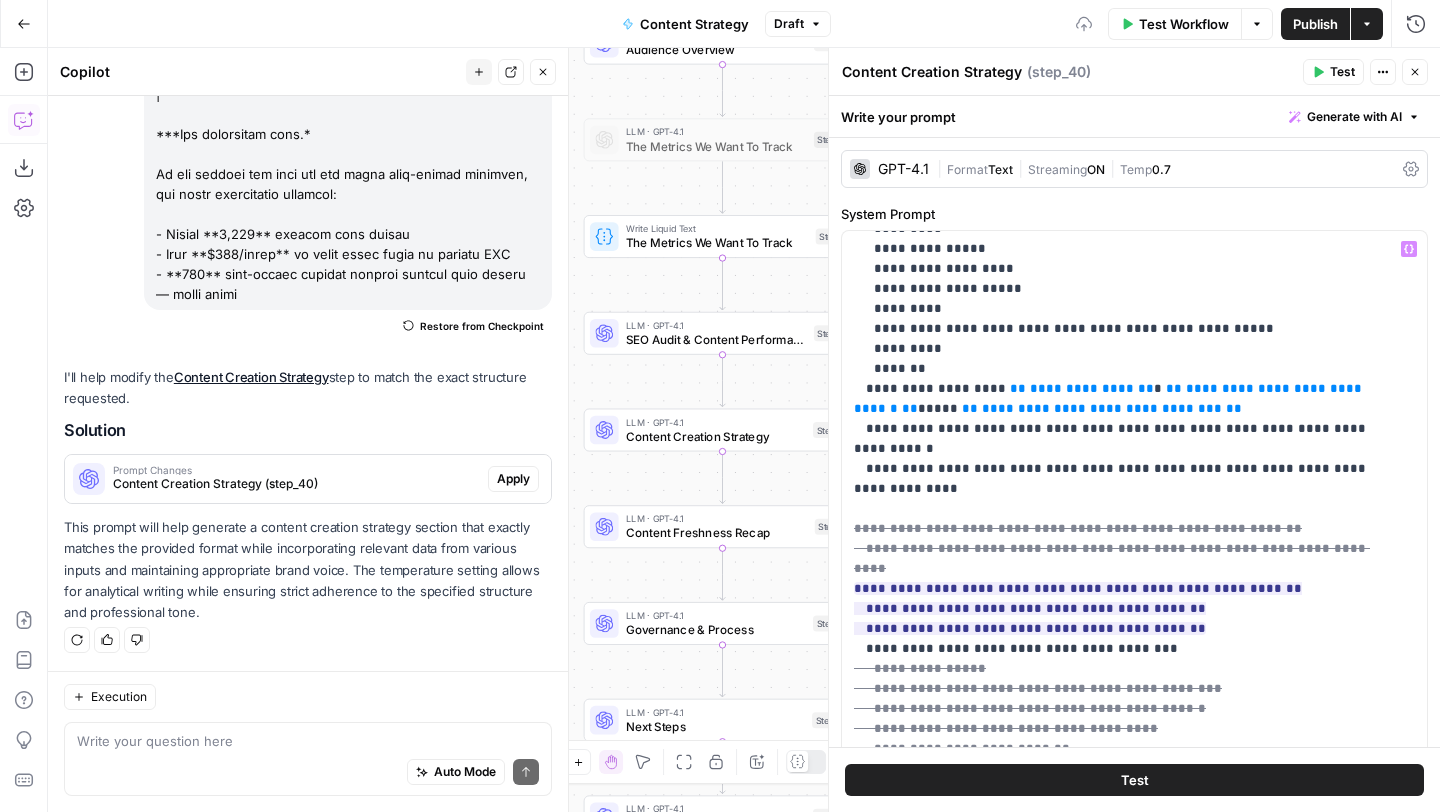 scroll, scrollTop: 1081, scrollLeft: 0, axis: vertical 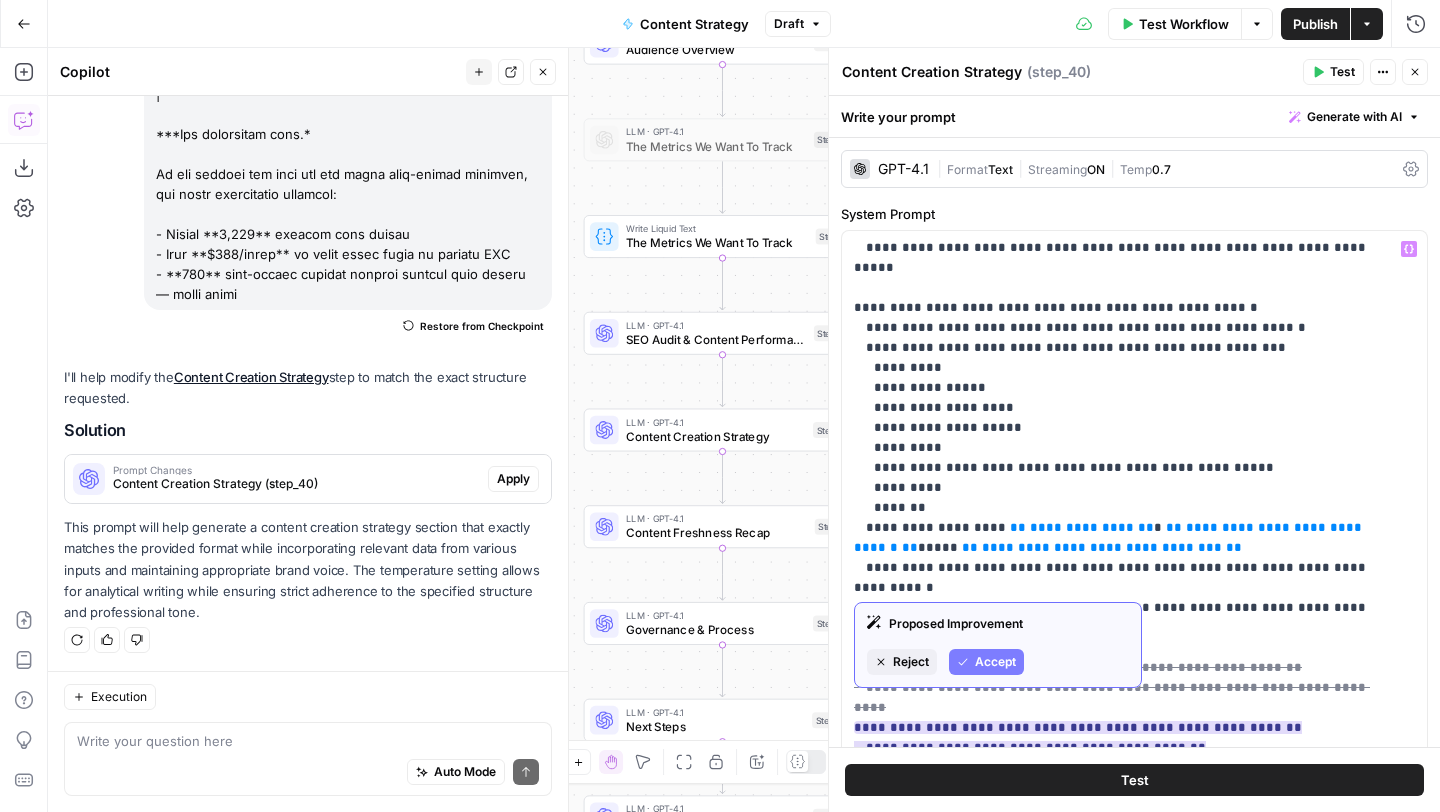 click on "Accept" at bounding box center [995, 662] 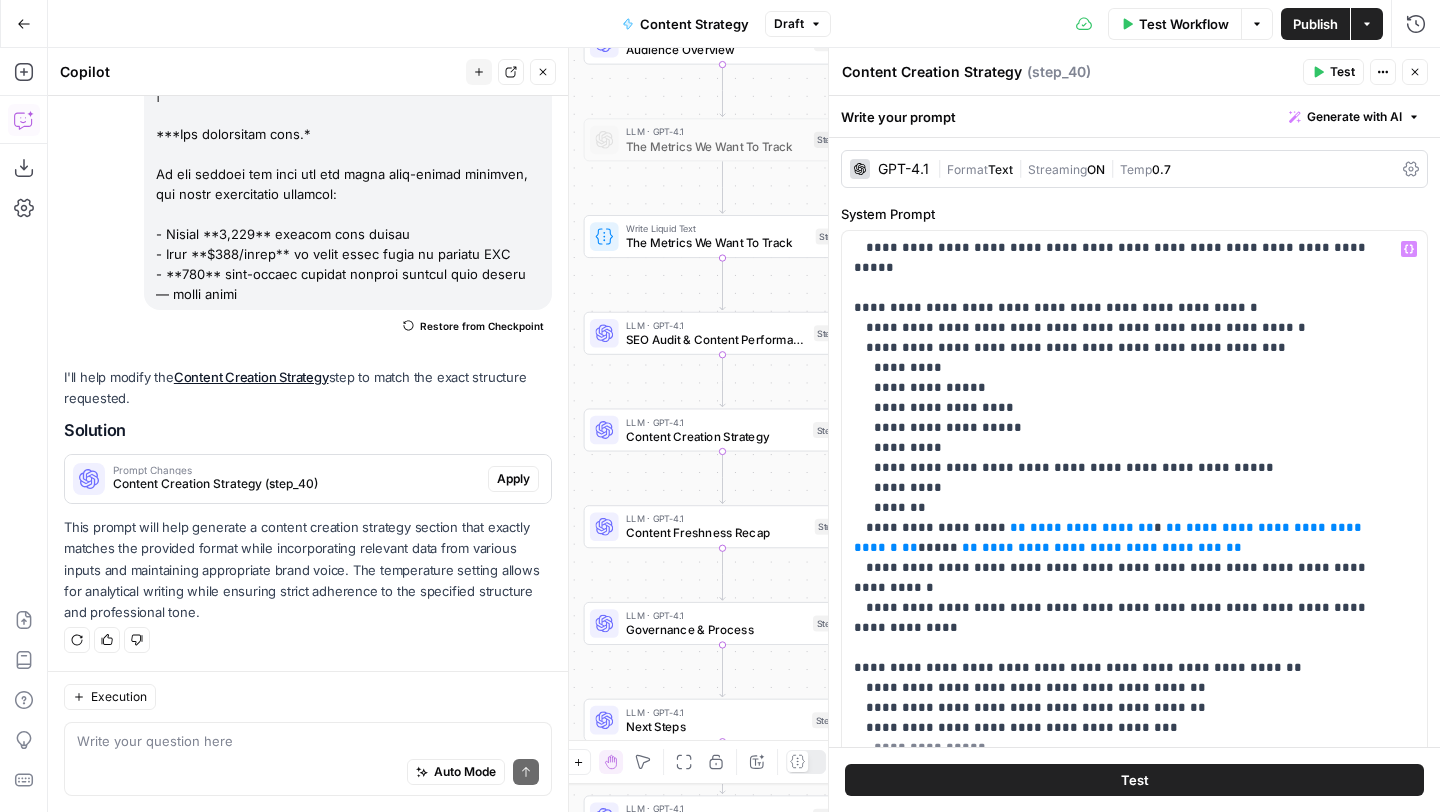 scroll, scrollTop: 1221, scrollLeft: 0, axis: vertical 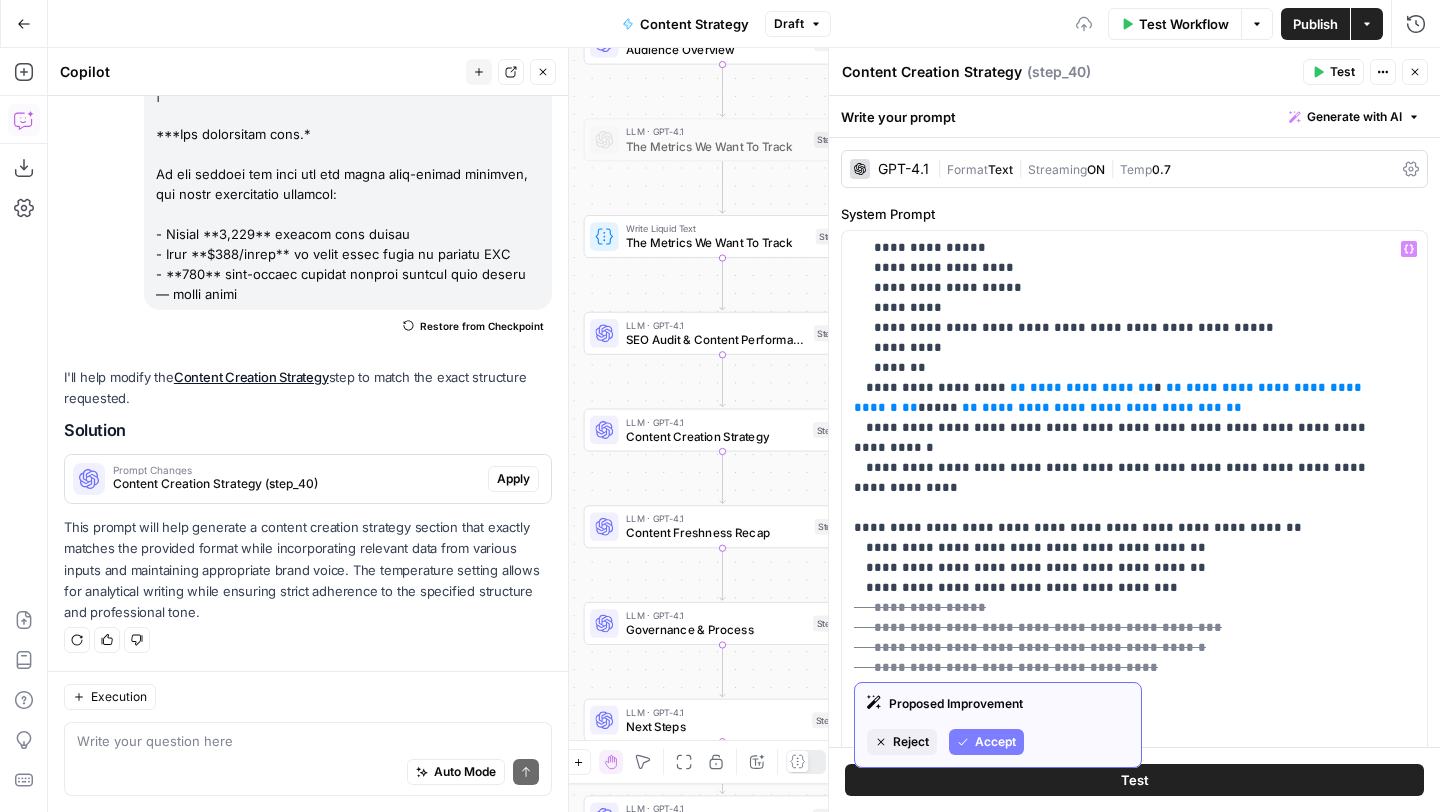 click on "Accept" at bounding box center (986, 742) 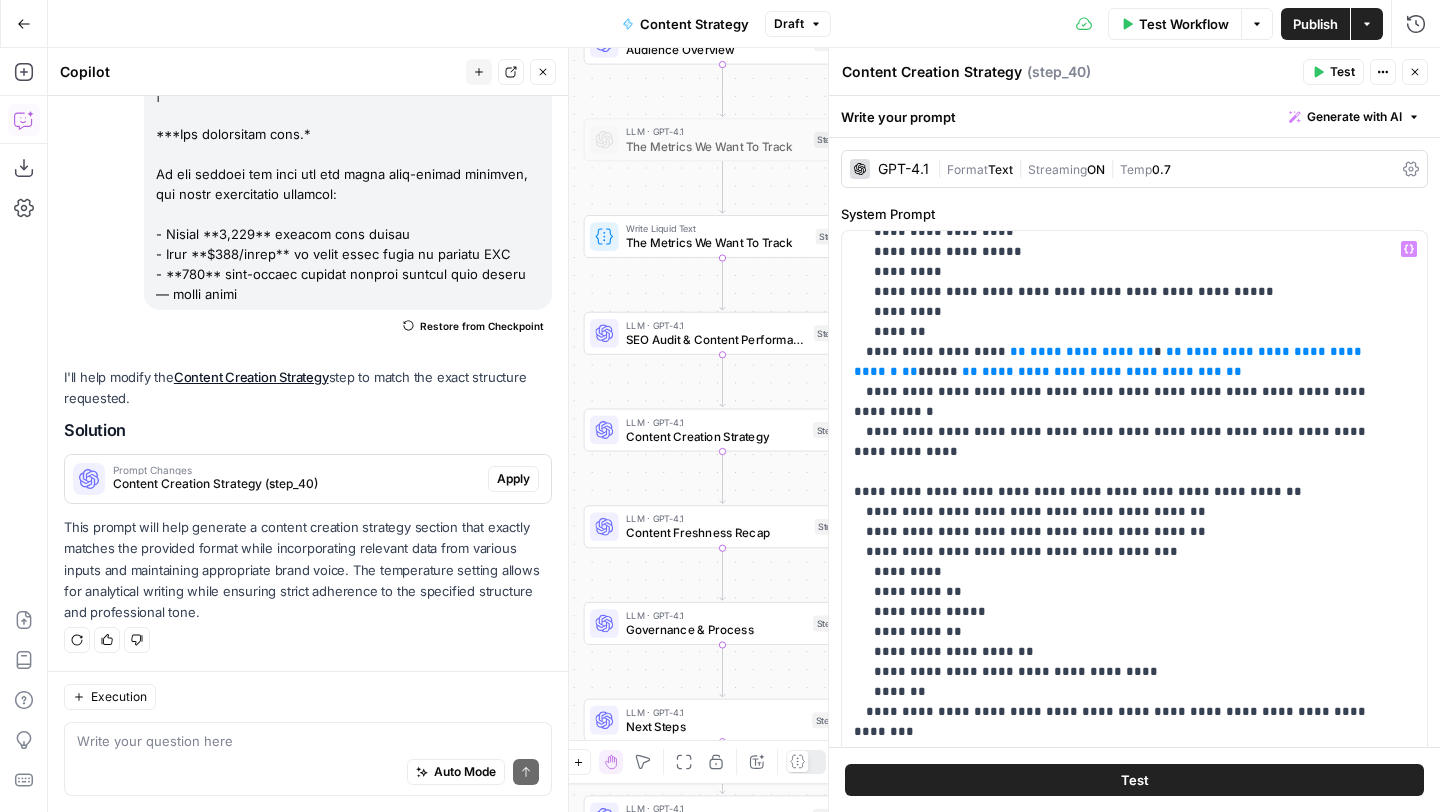 scroll, scrollTop: 1368, scrollLeft: 0, axis: vertical 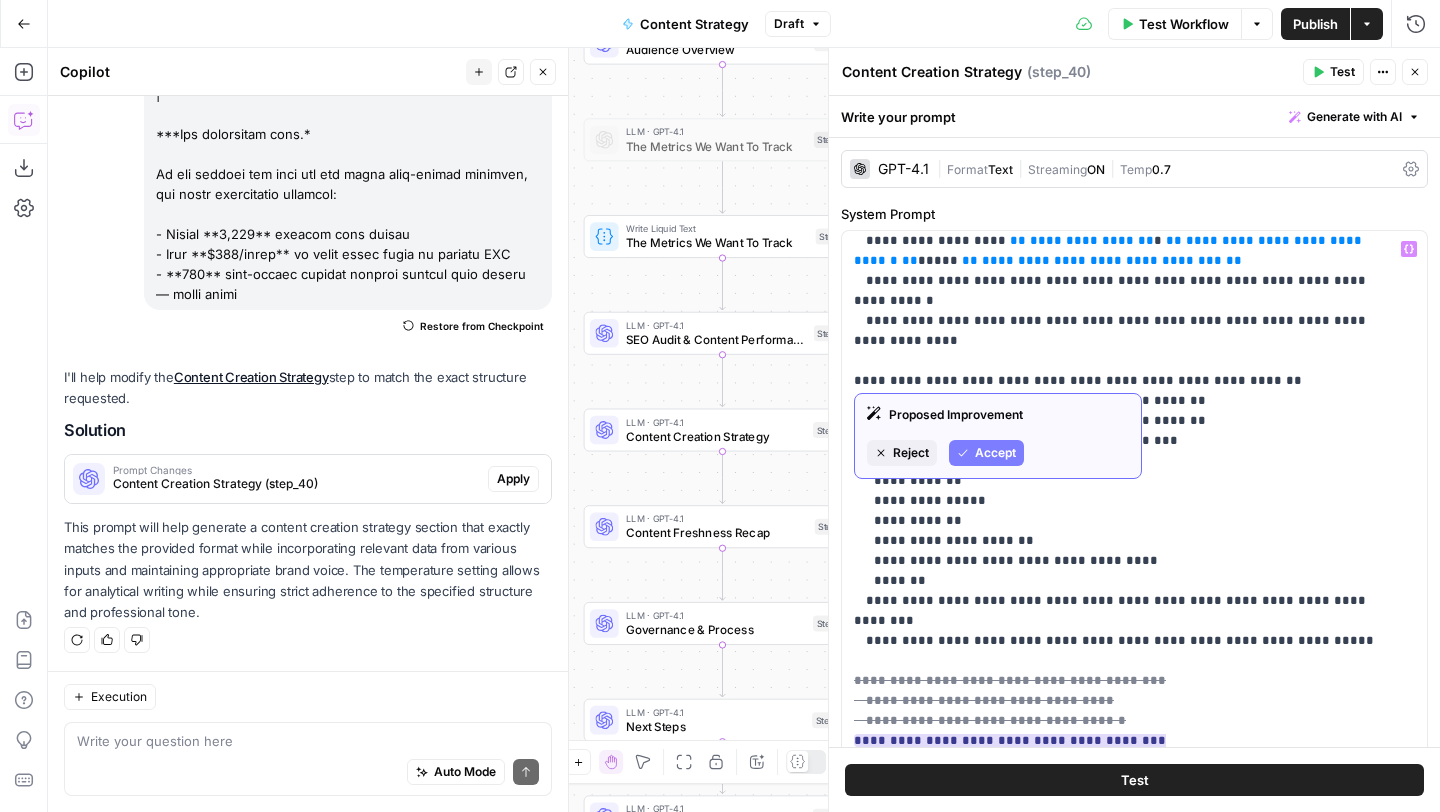 click on "Accept" at bounding box center [995, 453] 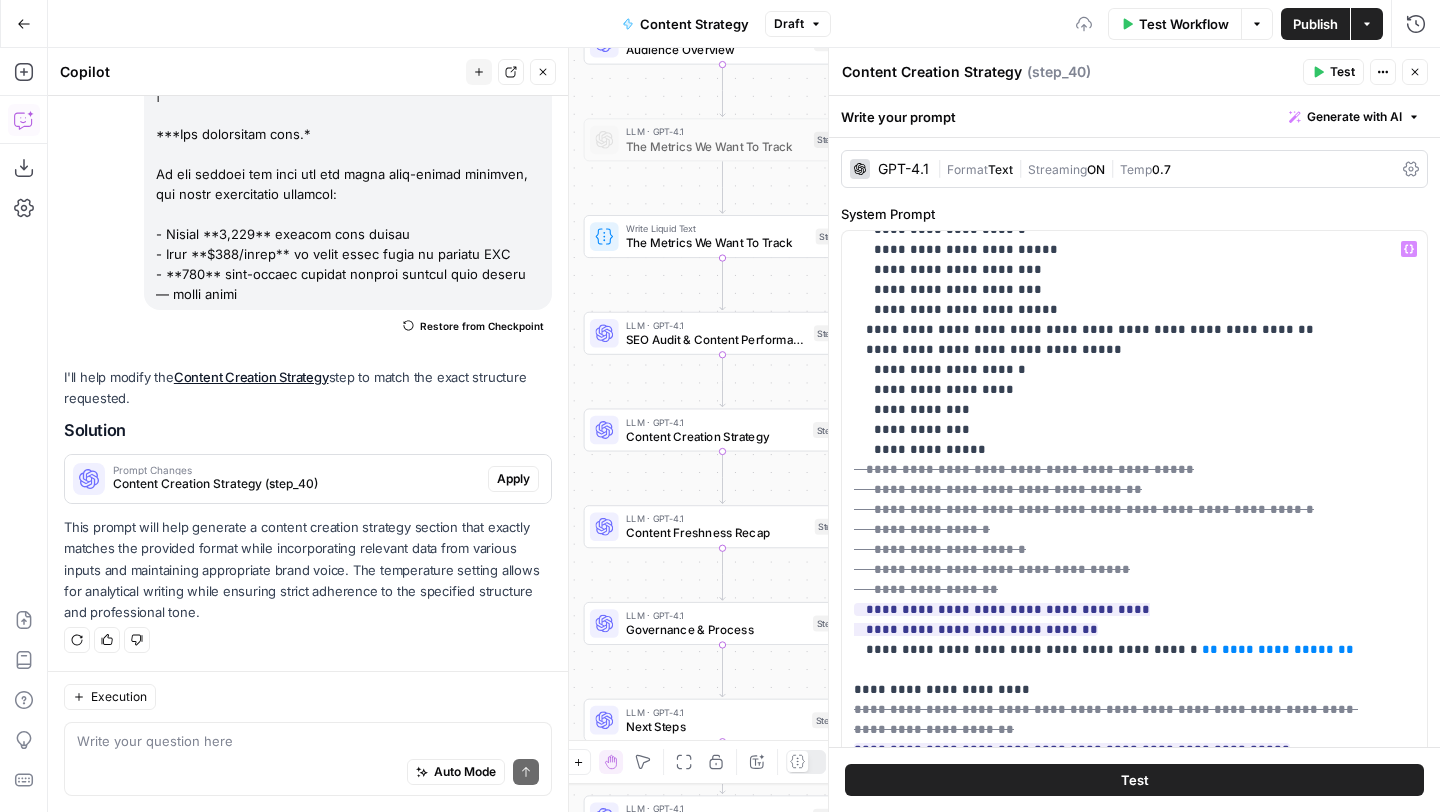 scroll, scrollTop: 1865, scrollLeft: 0, axis: vertical 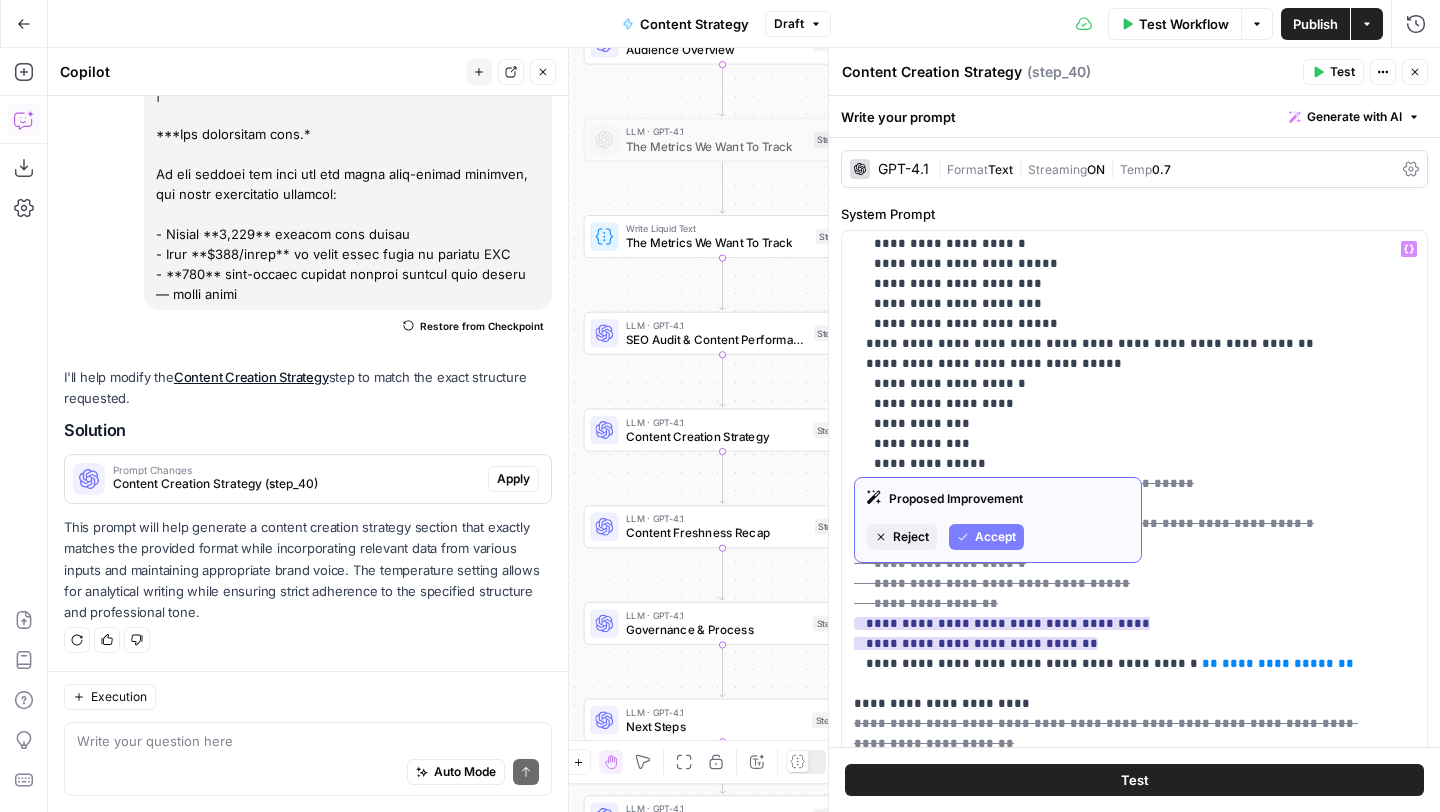 click on "Accept" at bounding box center [995, 537] 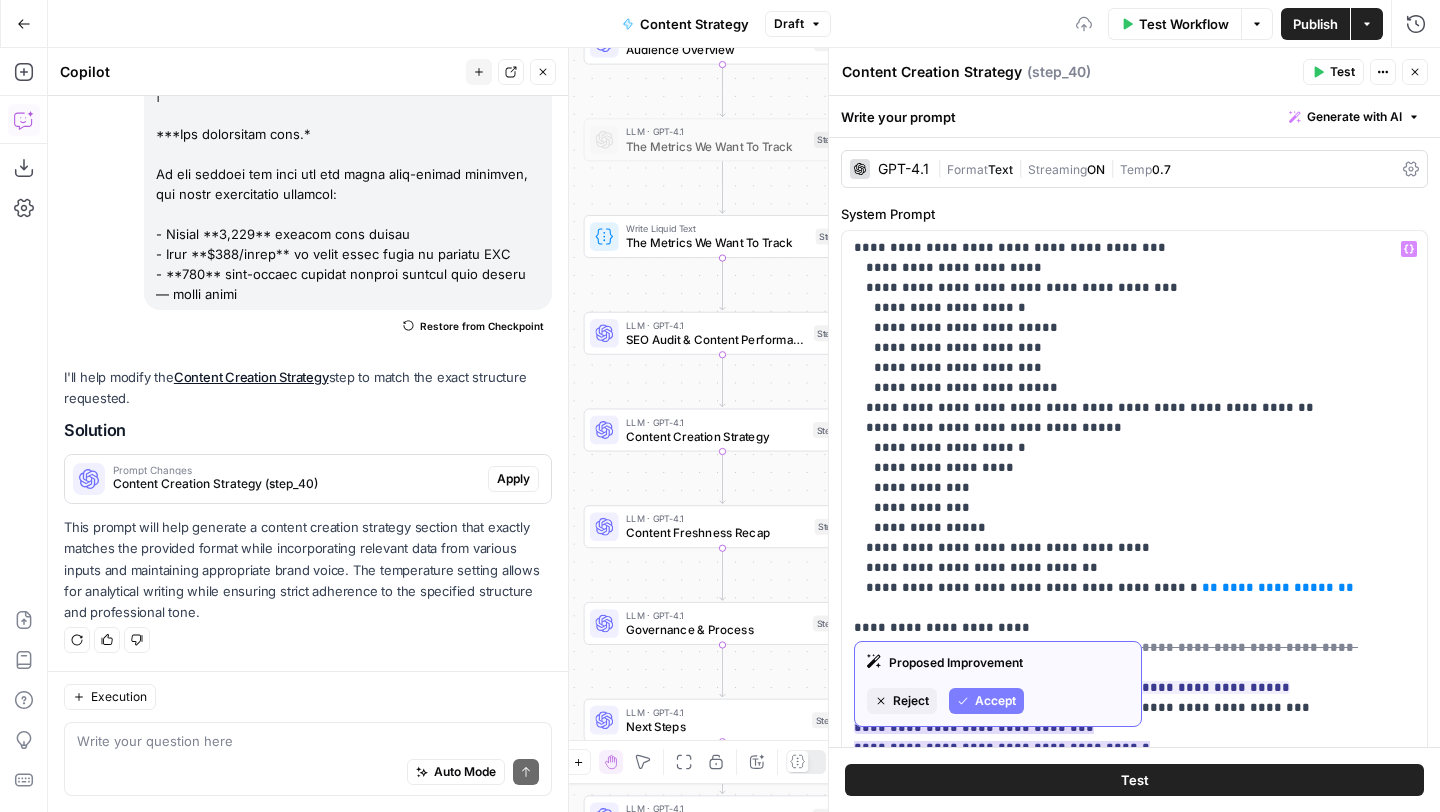 click on "Accept" at bounding box center [995, 701] 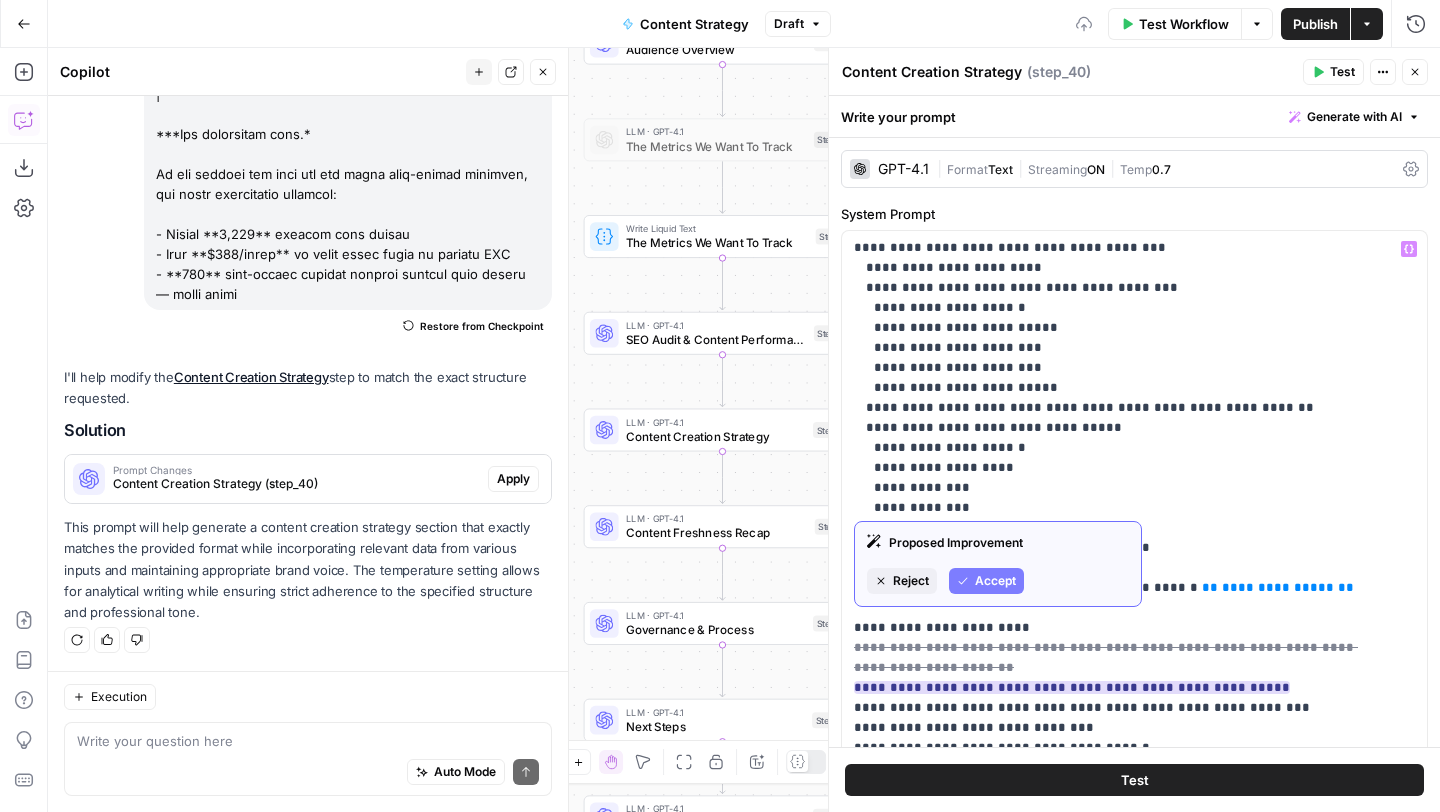 click on "Accept" at bounding box center [986, 581] 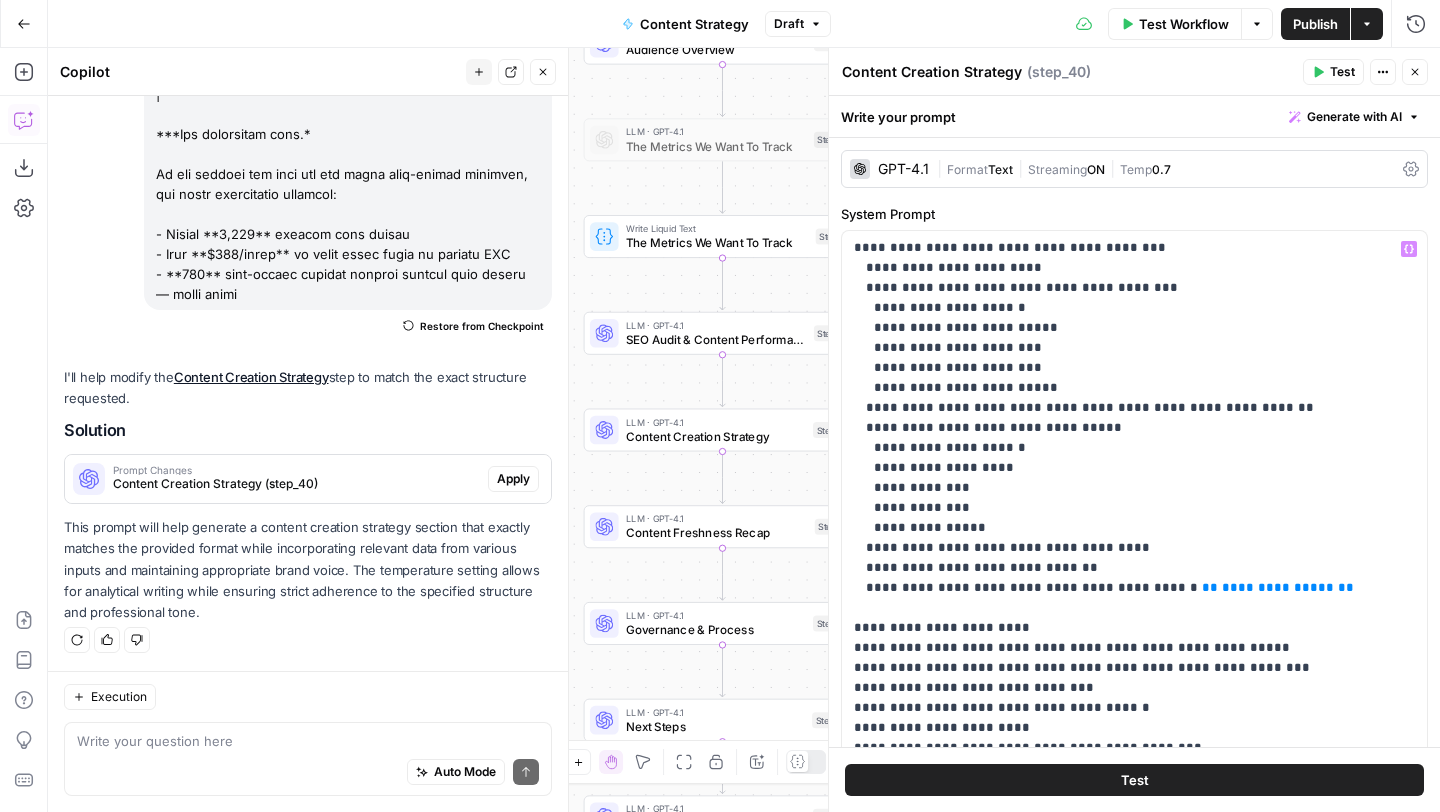 scroll, scrollTop: 1761, scrollLeft: 0, axis: vertical 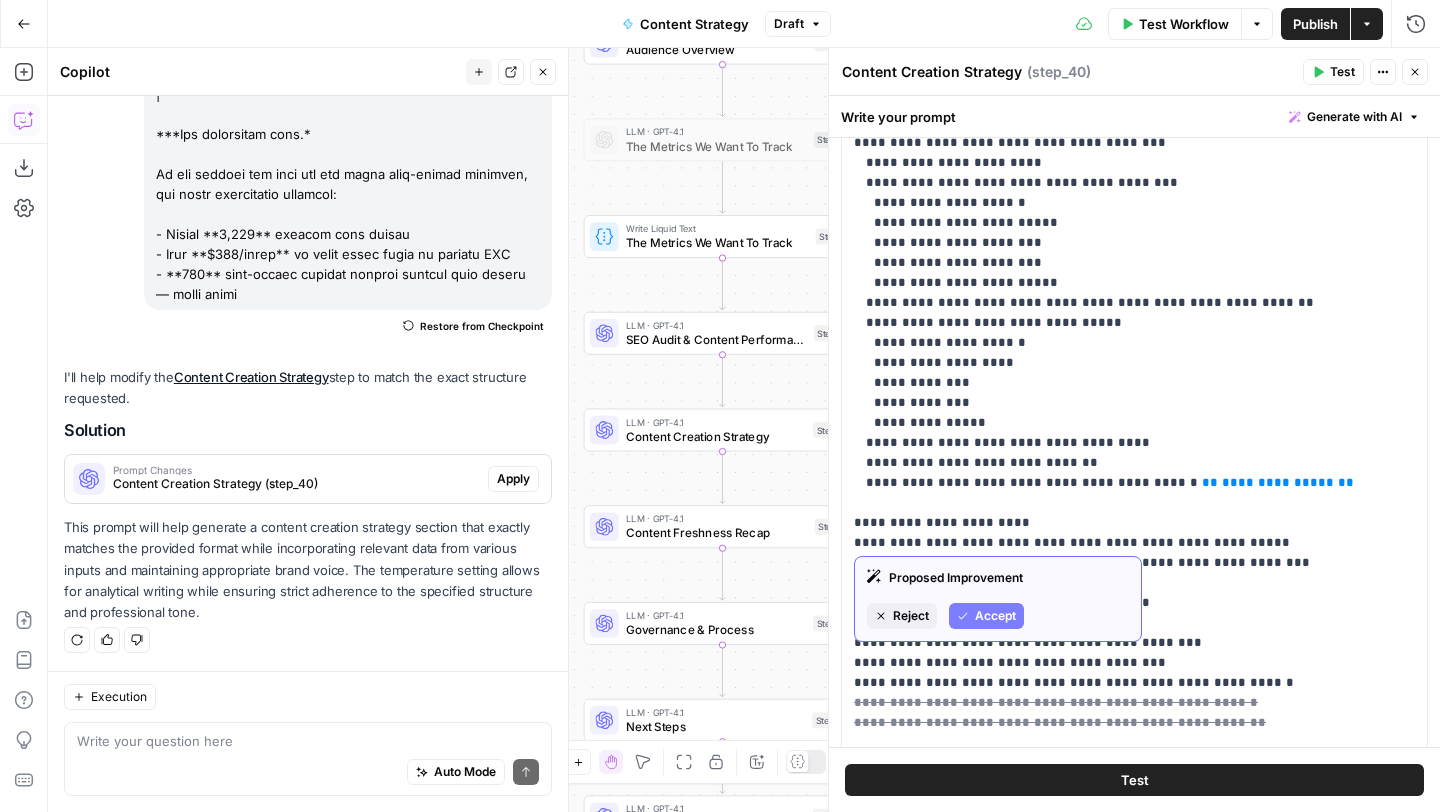 click on "Accept" at bounding box center [995, 616] 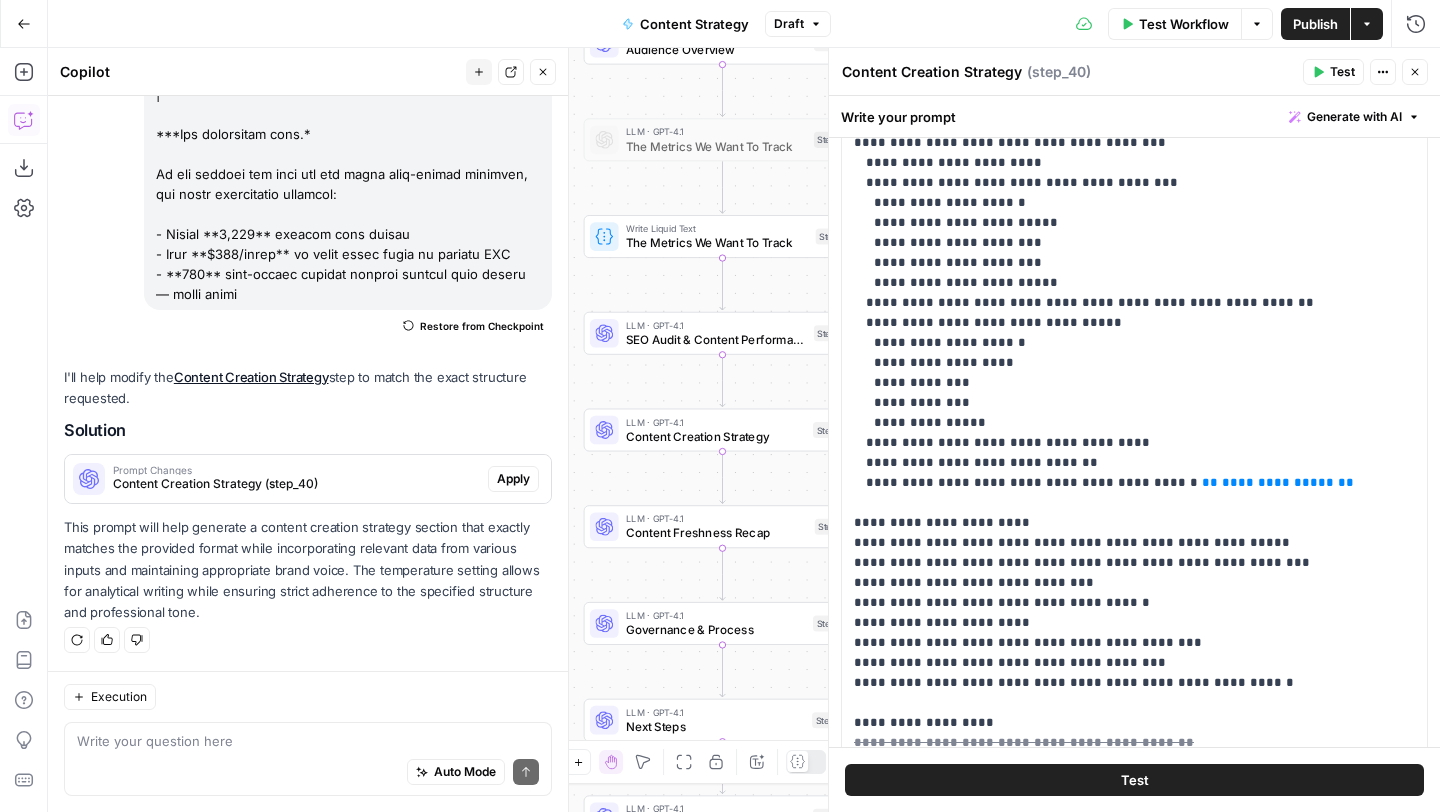 scroll, scrollTop: 1721, scrollLeft: 0, axis: vertical 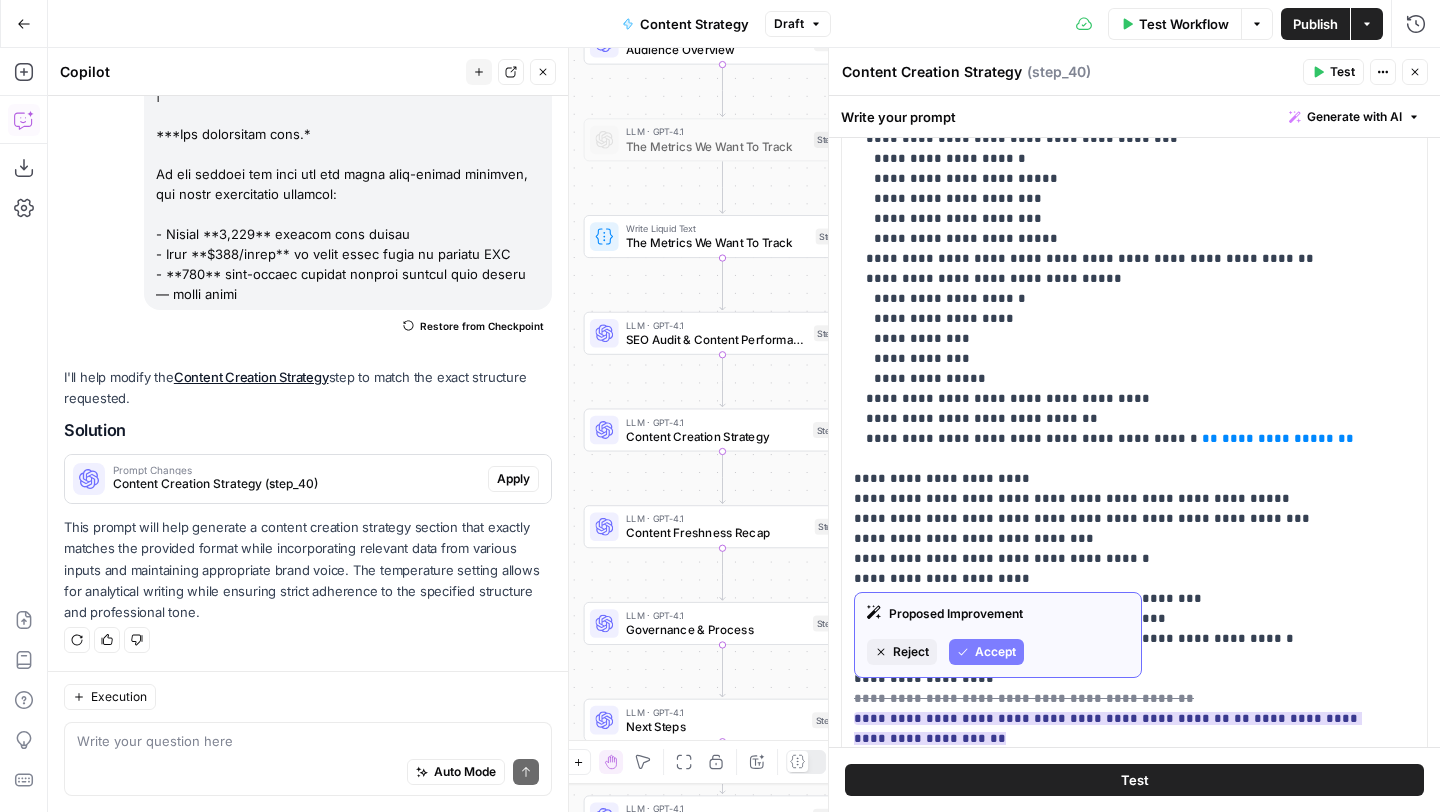 click on "Accept" at bounding box center (995, 652) 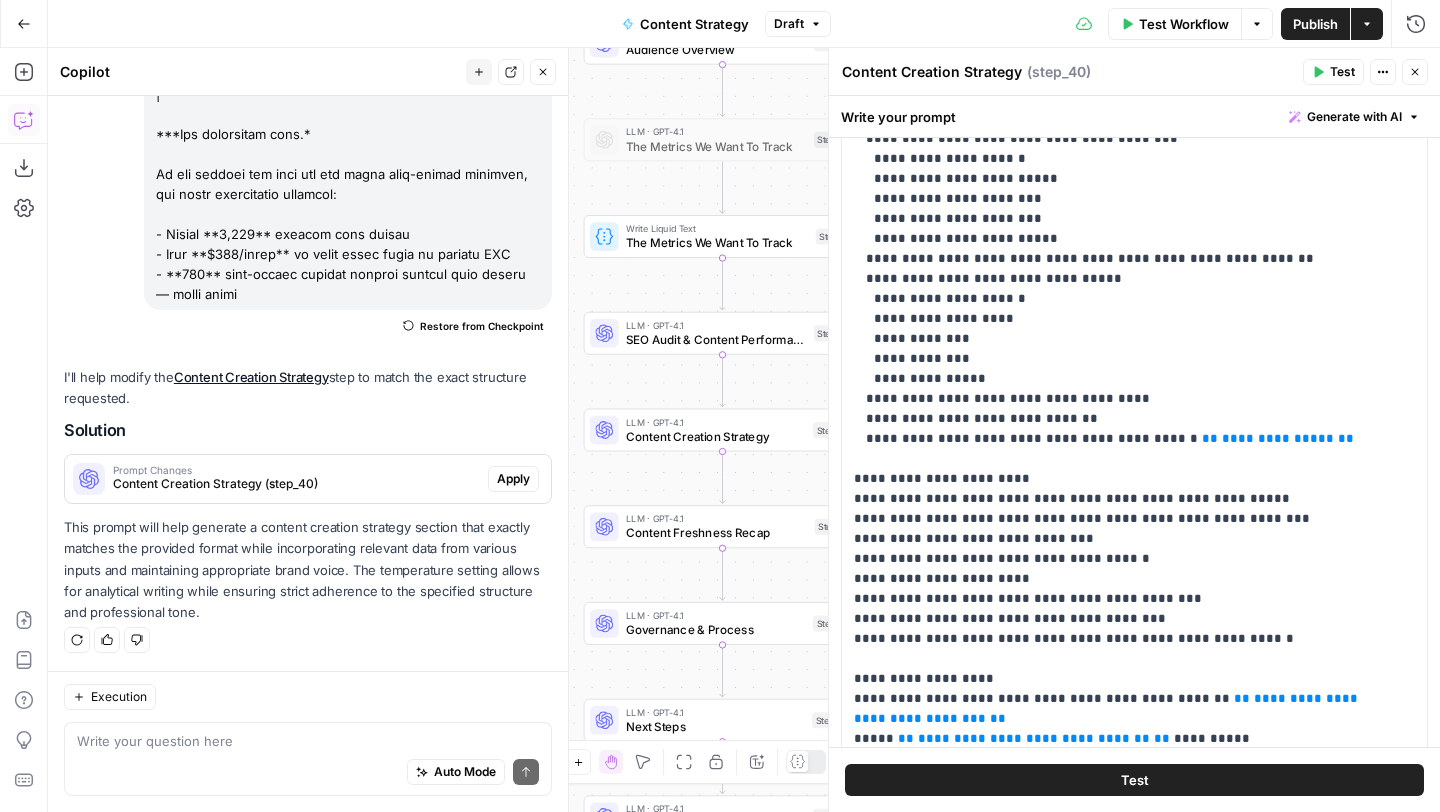 scroll, scrollTop: 1701, scrollLeft: 0, axis: vertical 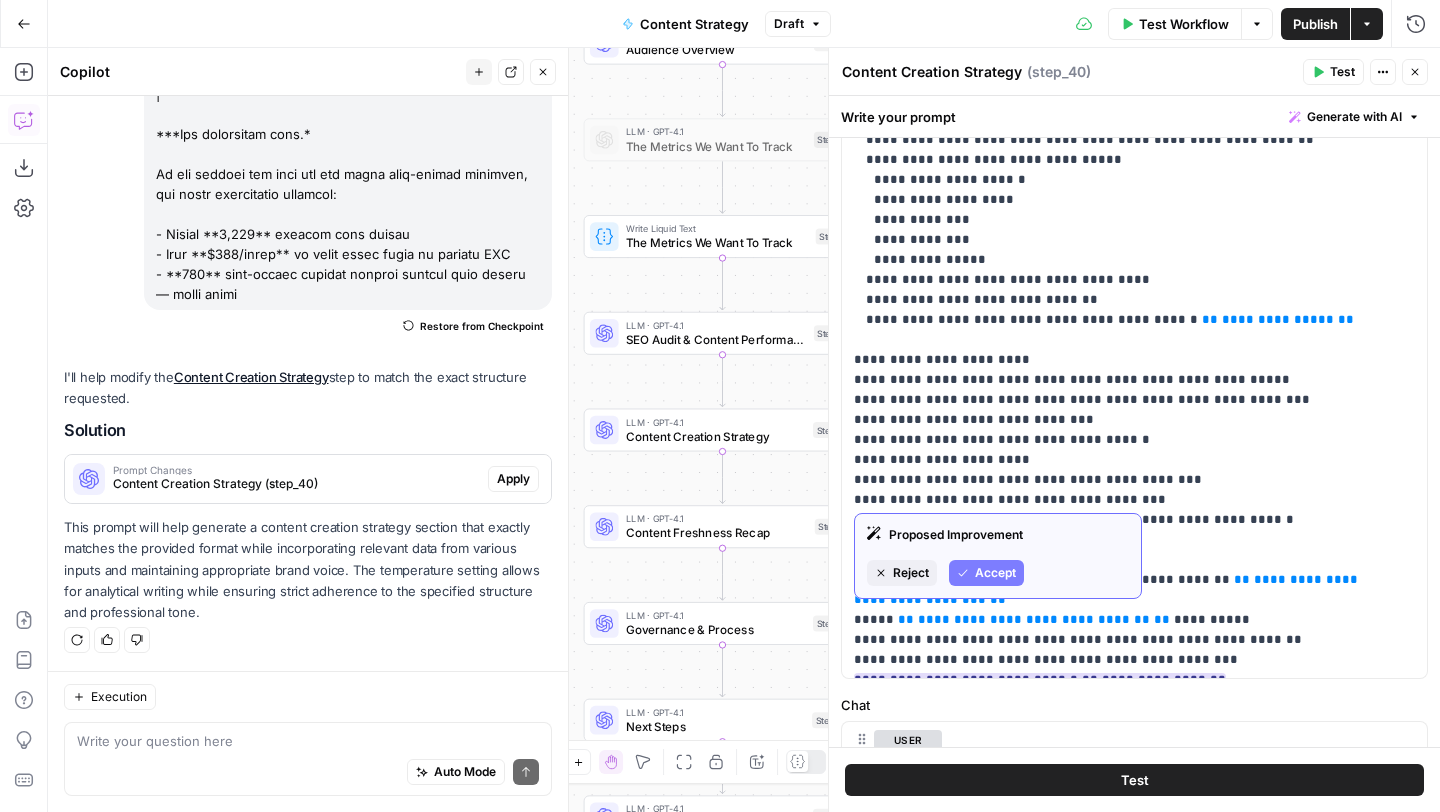 click on "Accept" at bounding box center [995, 573] 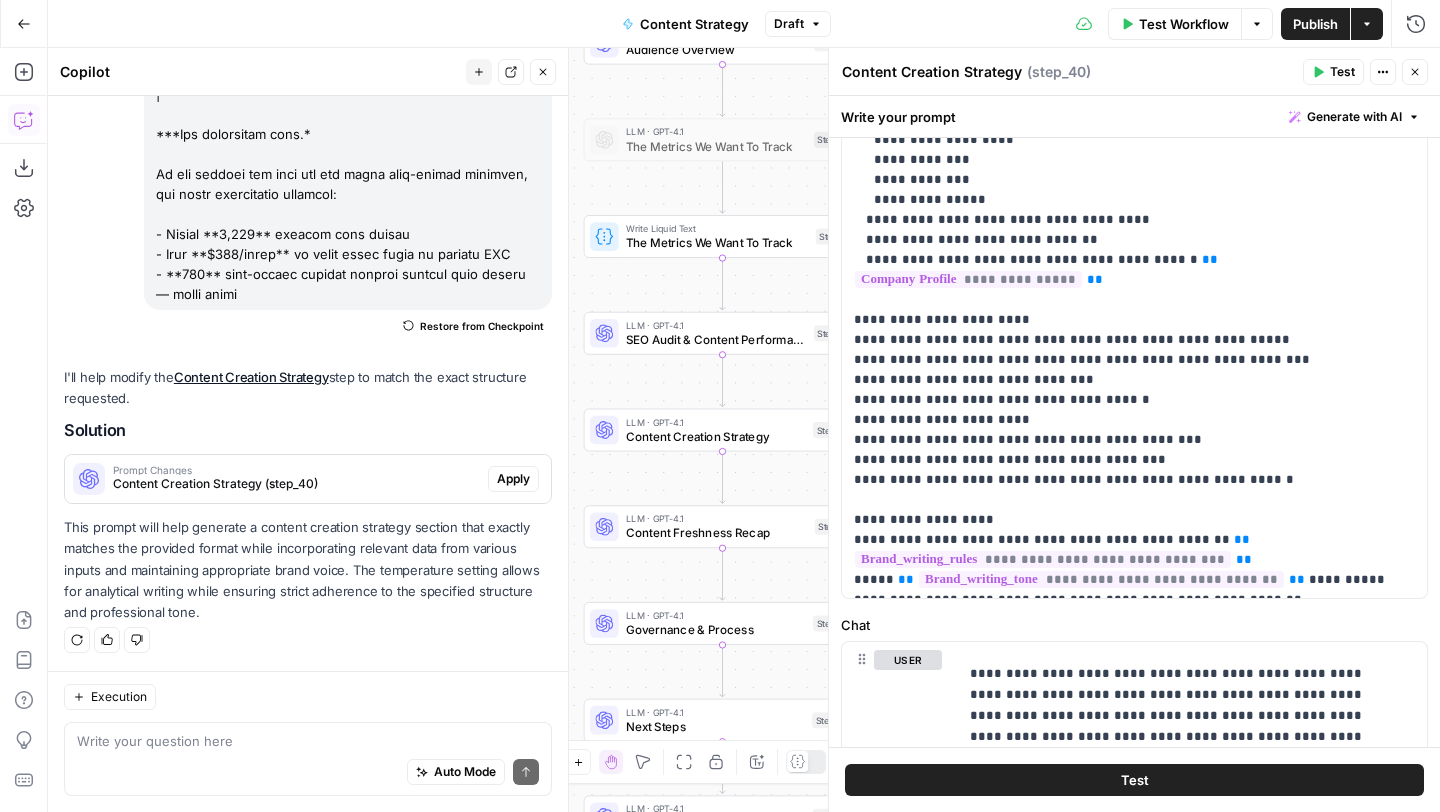 scroll, scrollTop: 1801, scrollLeft: 0, axis: vertical 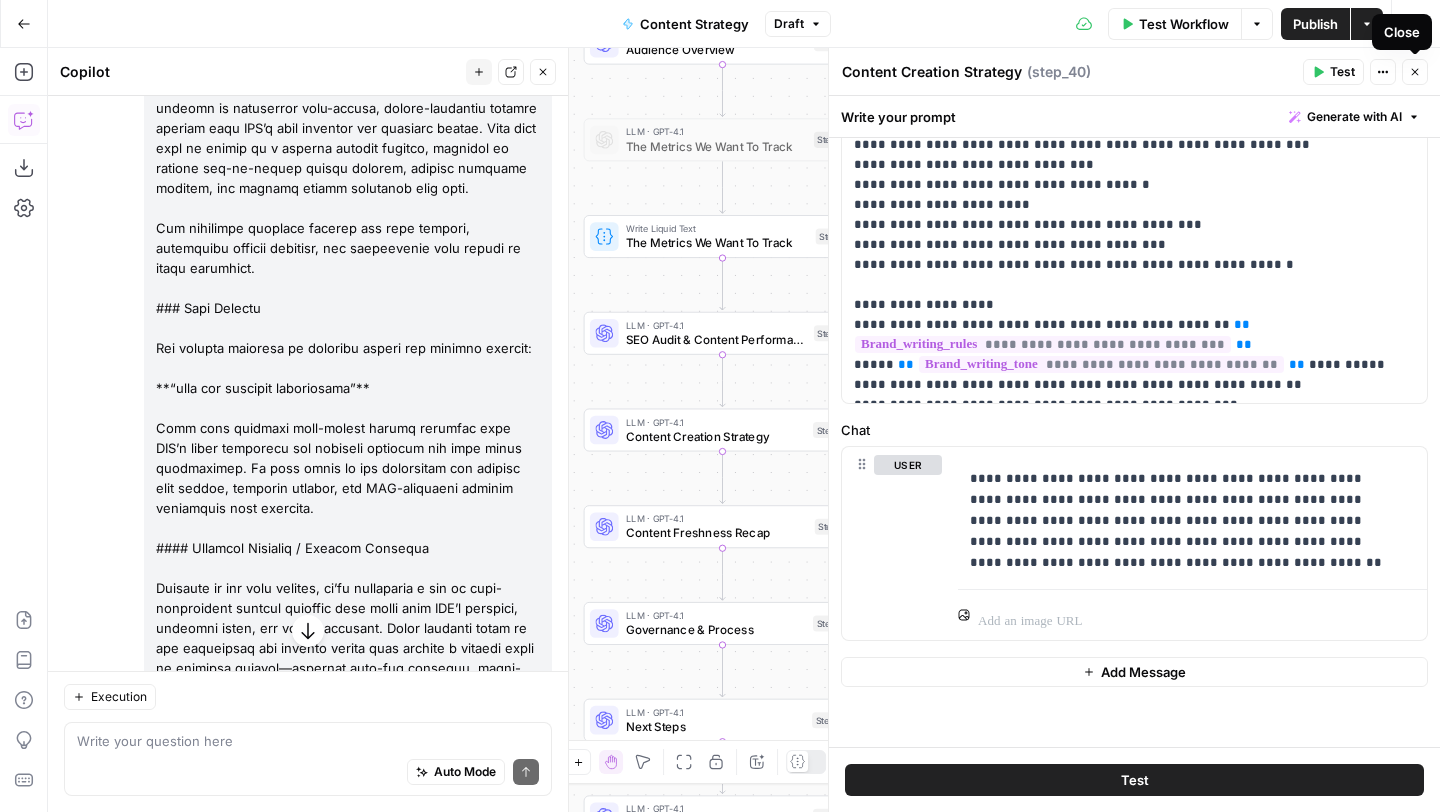 click 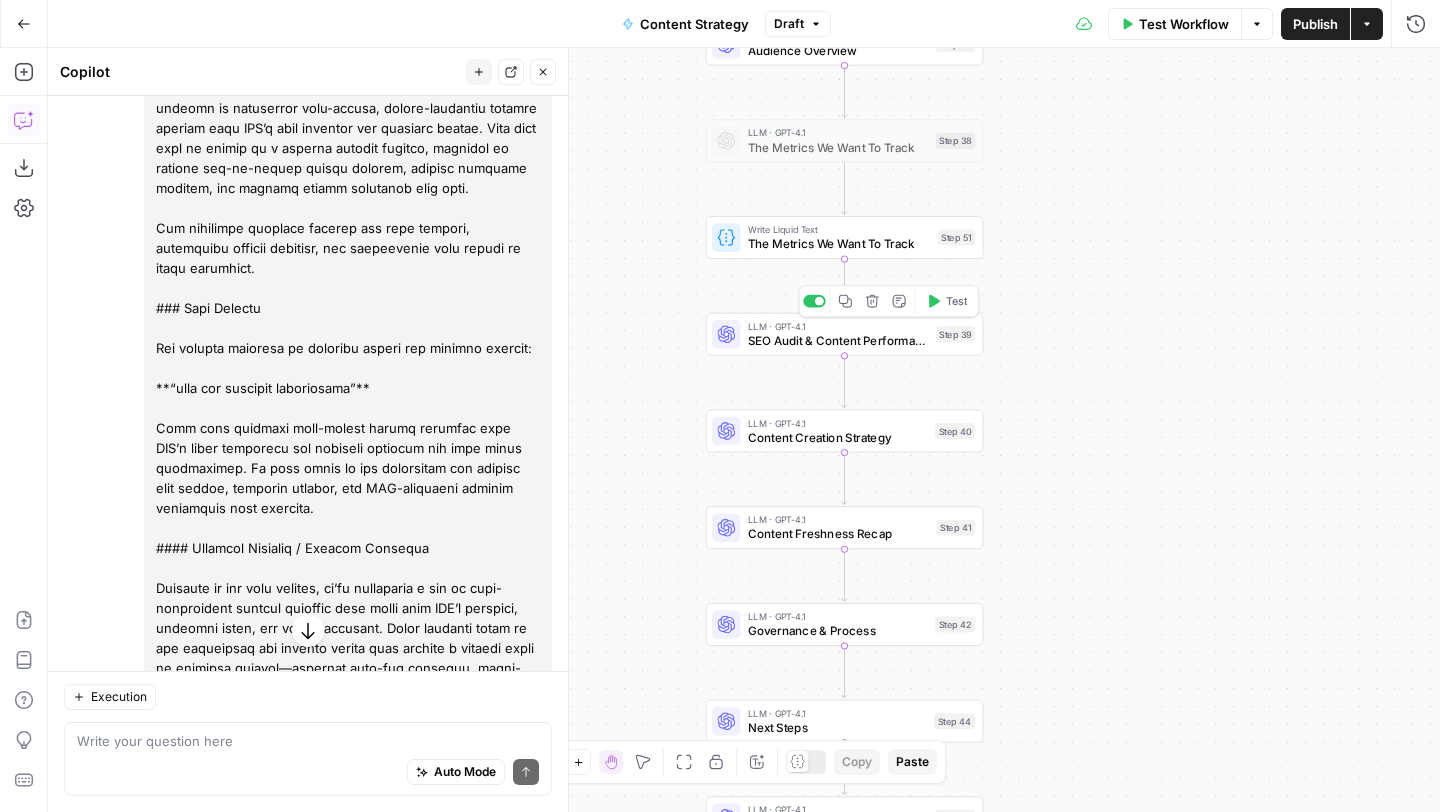 click on "SEO Audit & Content Performance Recap" at bounding box center (838, 341) 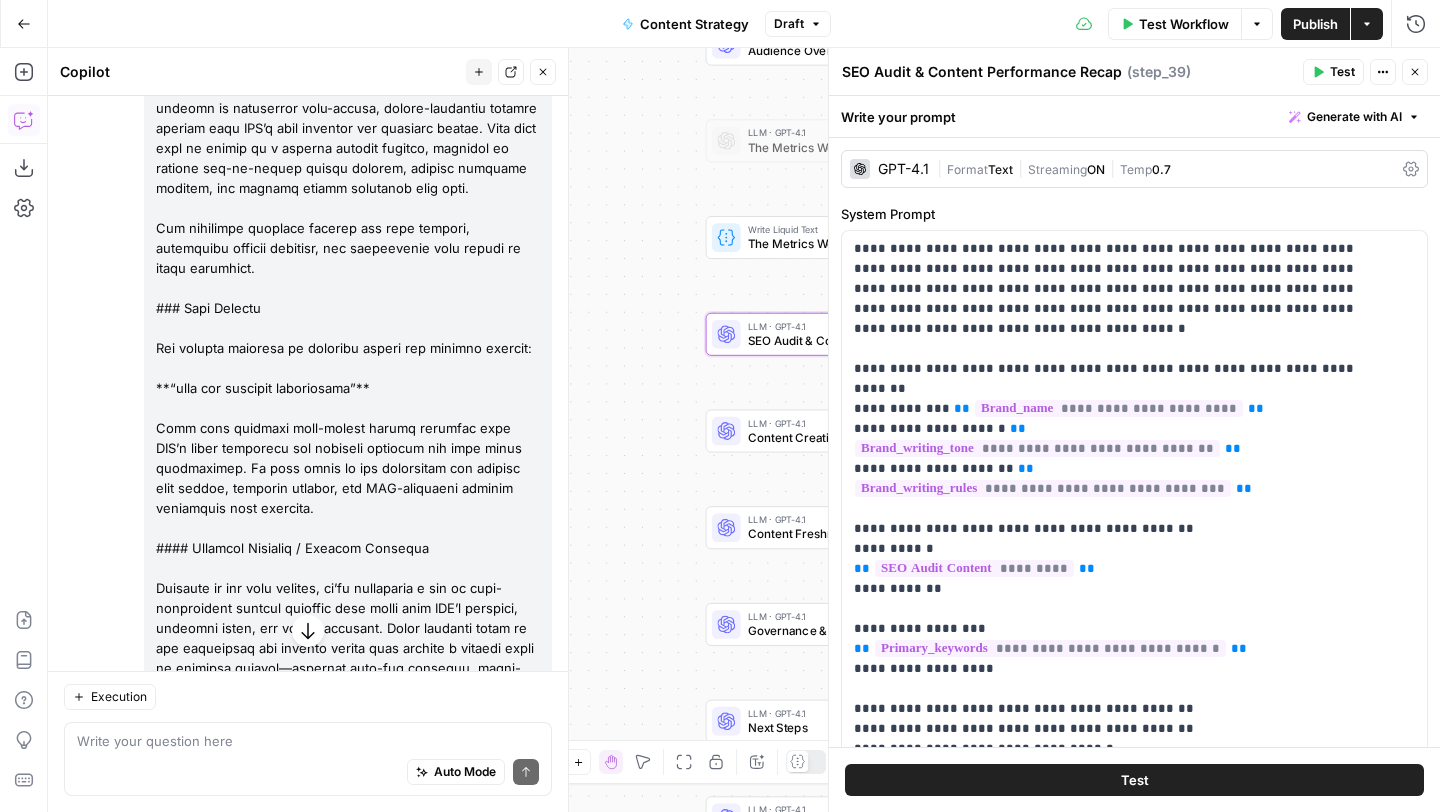 click on "Generate with AI" at bounding box center (1354, 117) 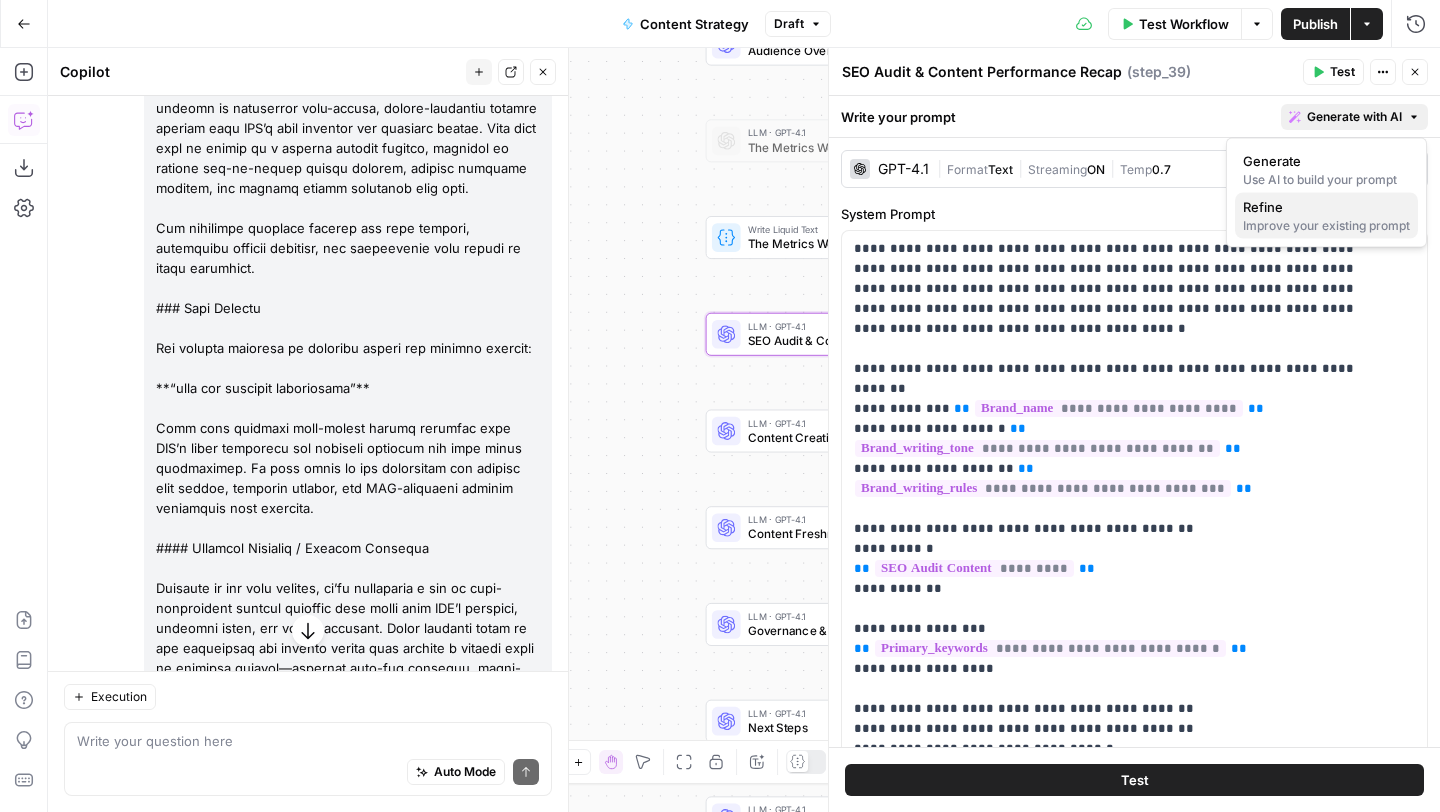 click on "Refine" at bounding box center (1326, 207) 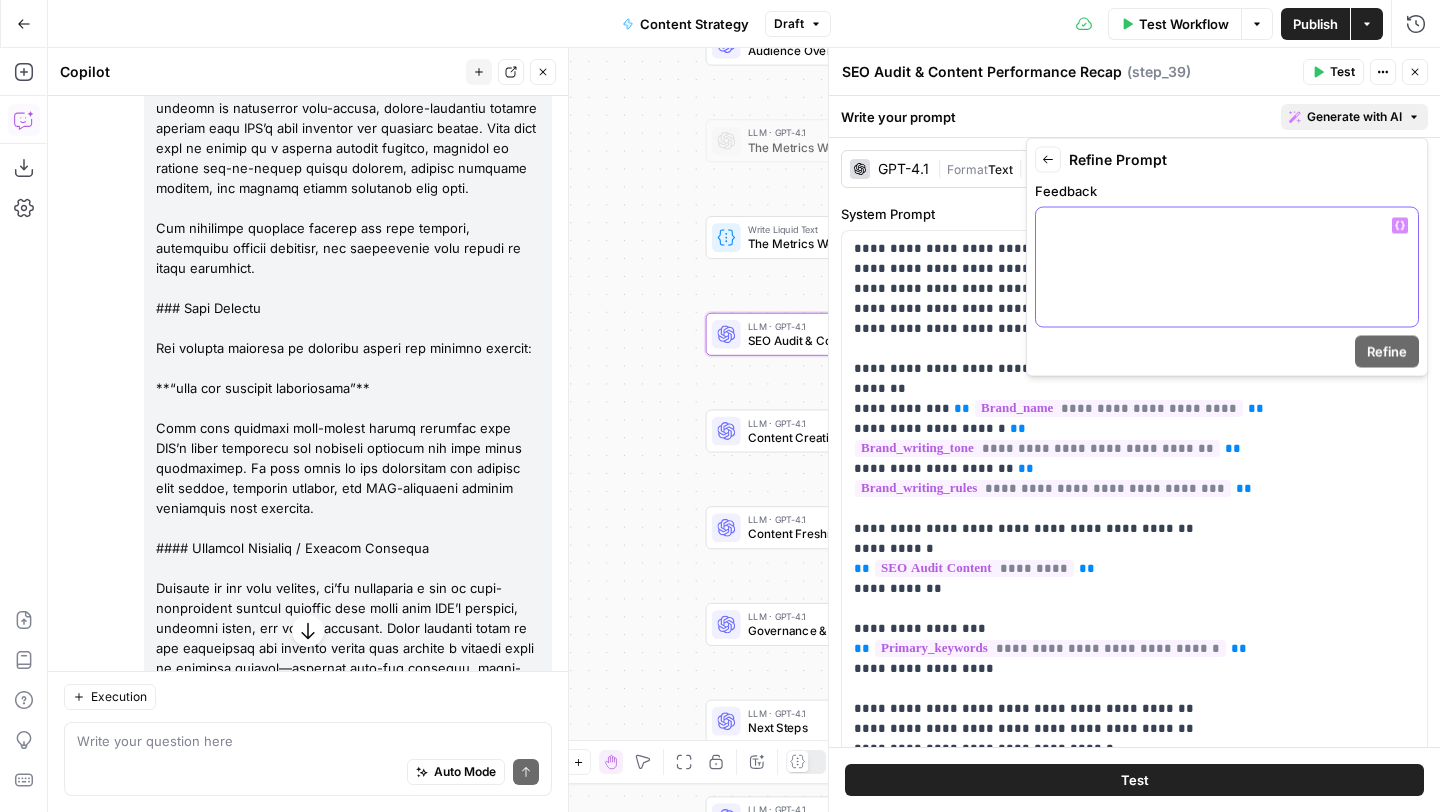click at bounding box center [1227, 267] 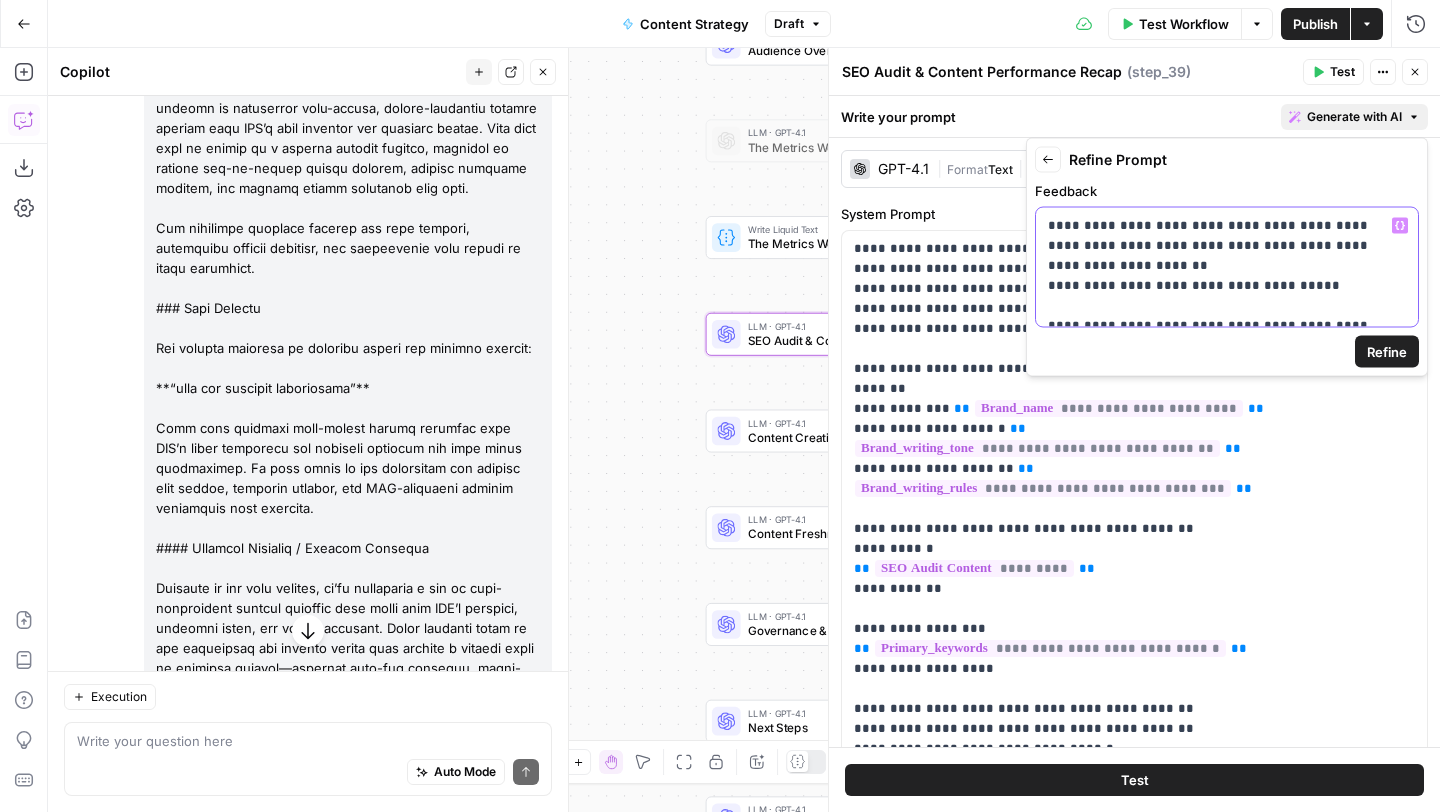 click on "**********" at bounding box center [1219, 856] 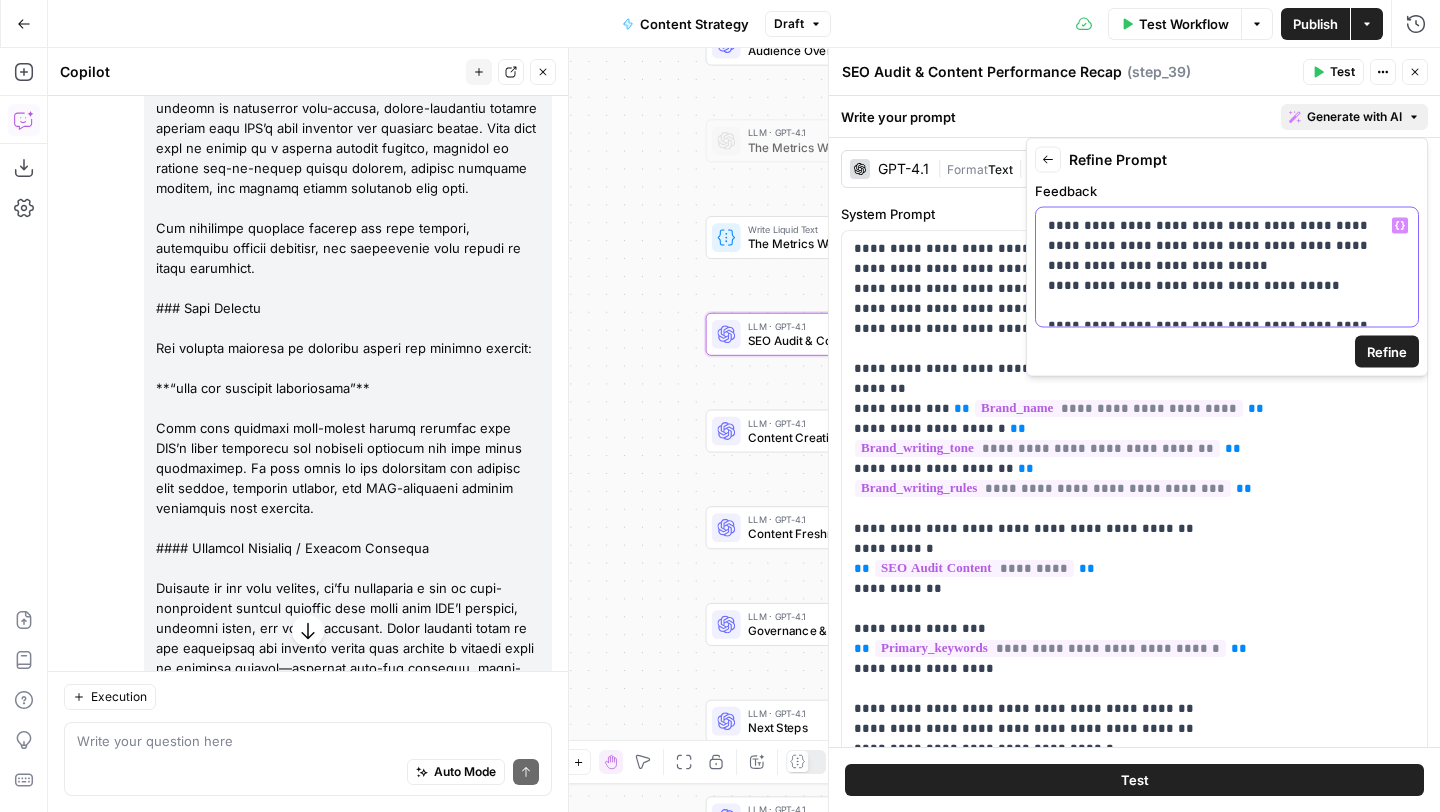 click on "**********" at bounding box center (1219, 866) 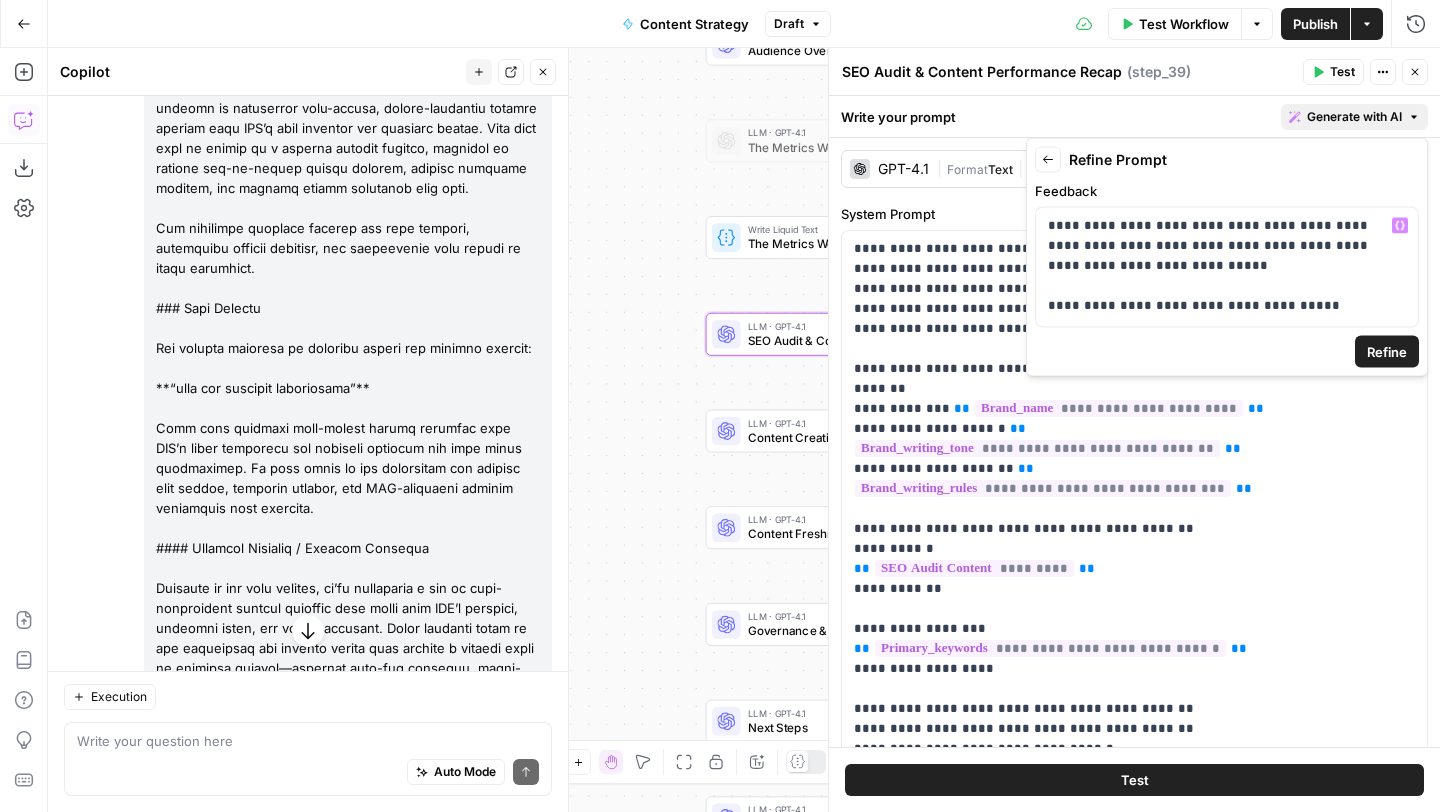 click on "Refine" at bounding box center (1387, 352) 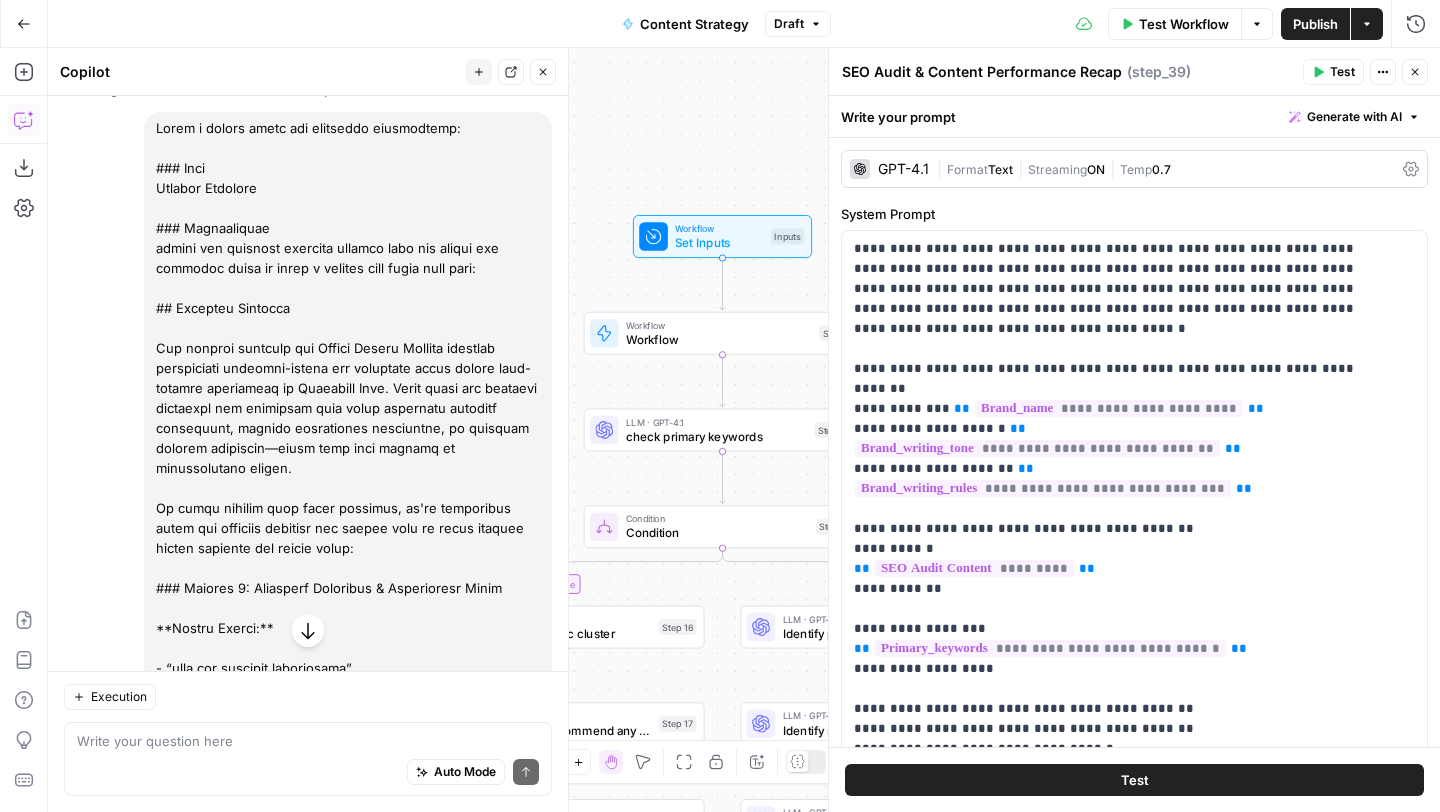 scroll, scrollTop: 6637, scrollLeft: 0, axis: vertical 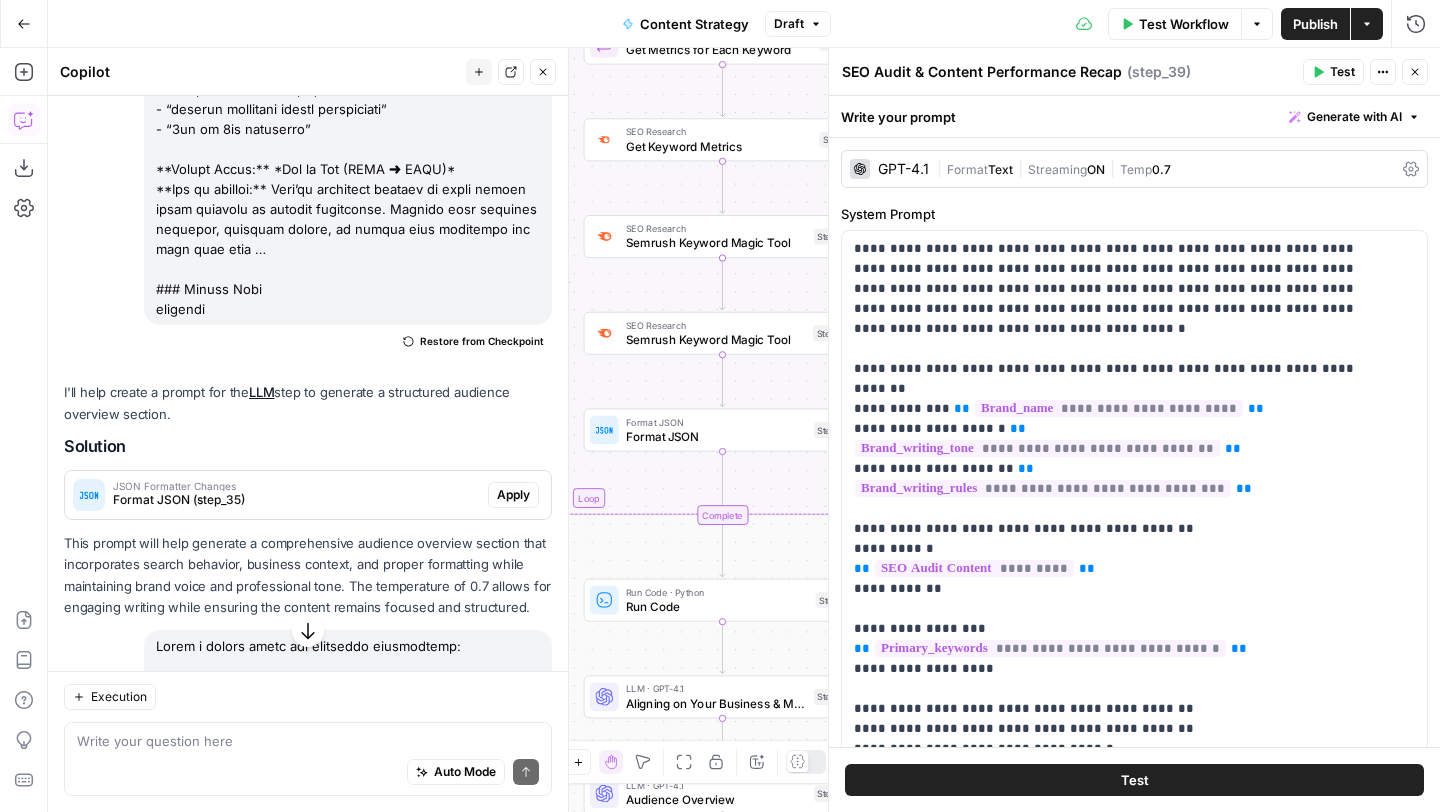 drag, startPoint x: 158, startPoint y: 193, endPoint x: 351, endPoint y: 338, distance: 241.40009 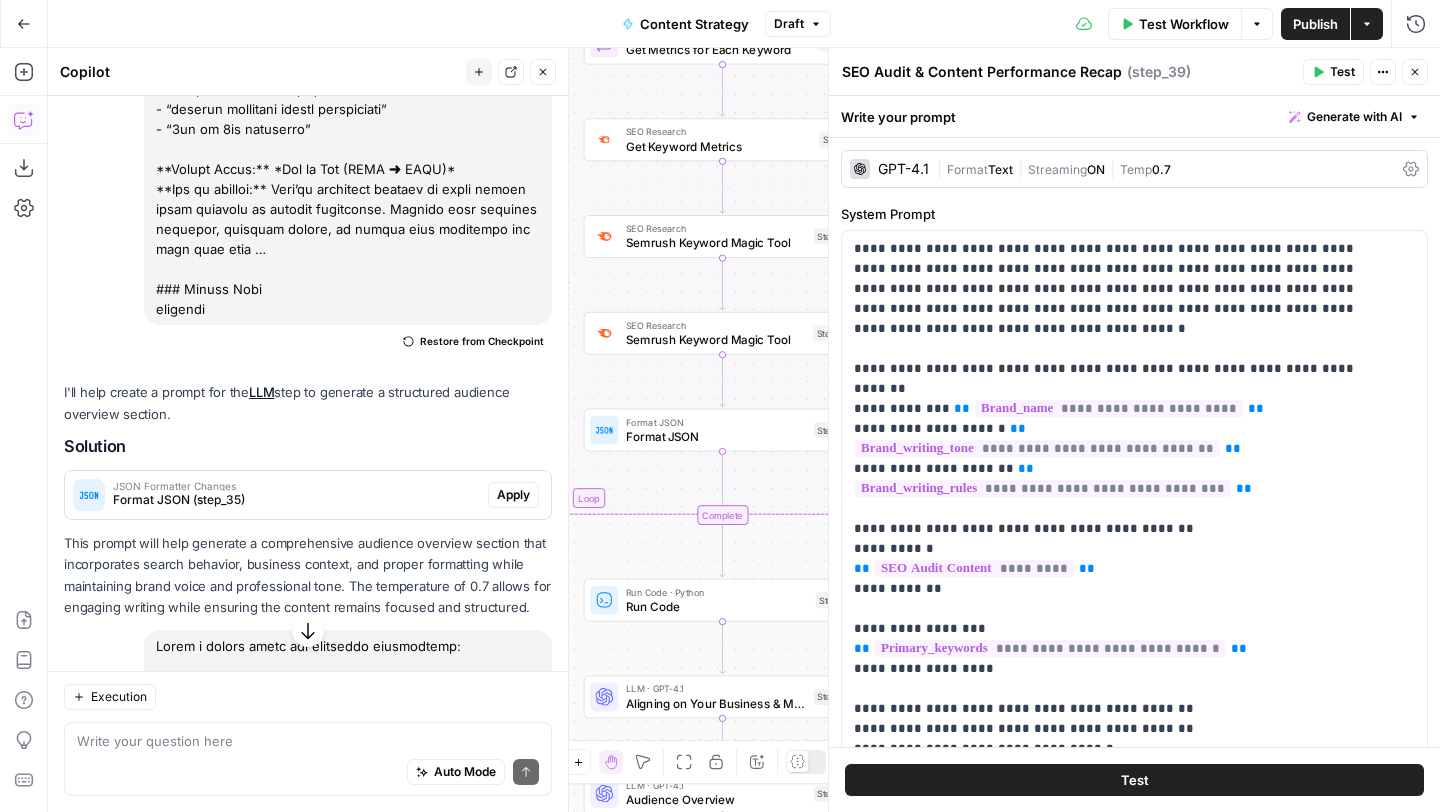 click at bounding box center [348, -221] 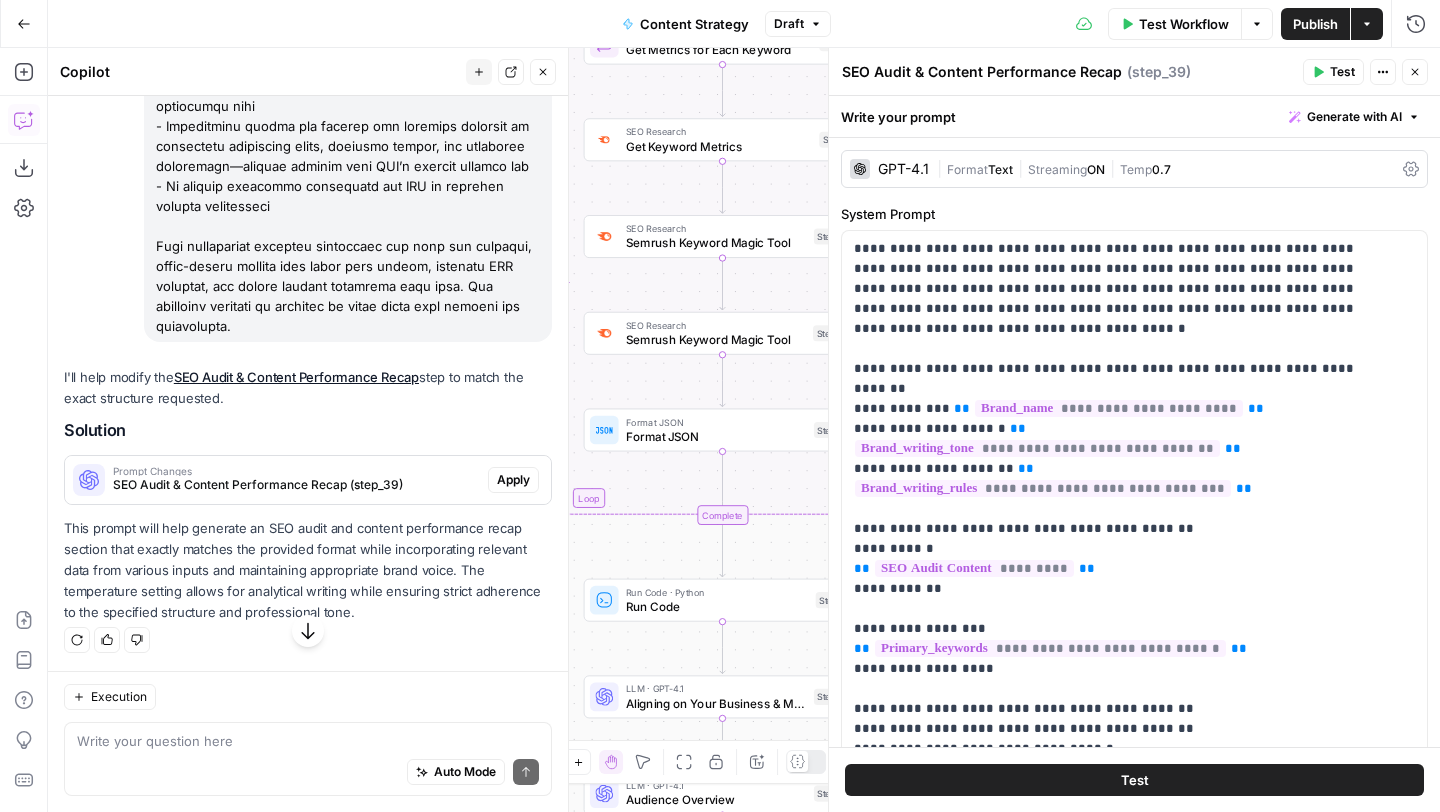 scroll, scrollTop: 32028, scrollLeft: 0, axis: vertical 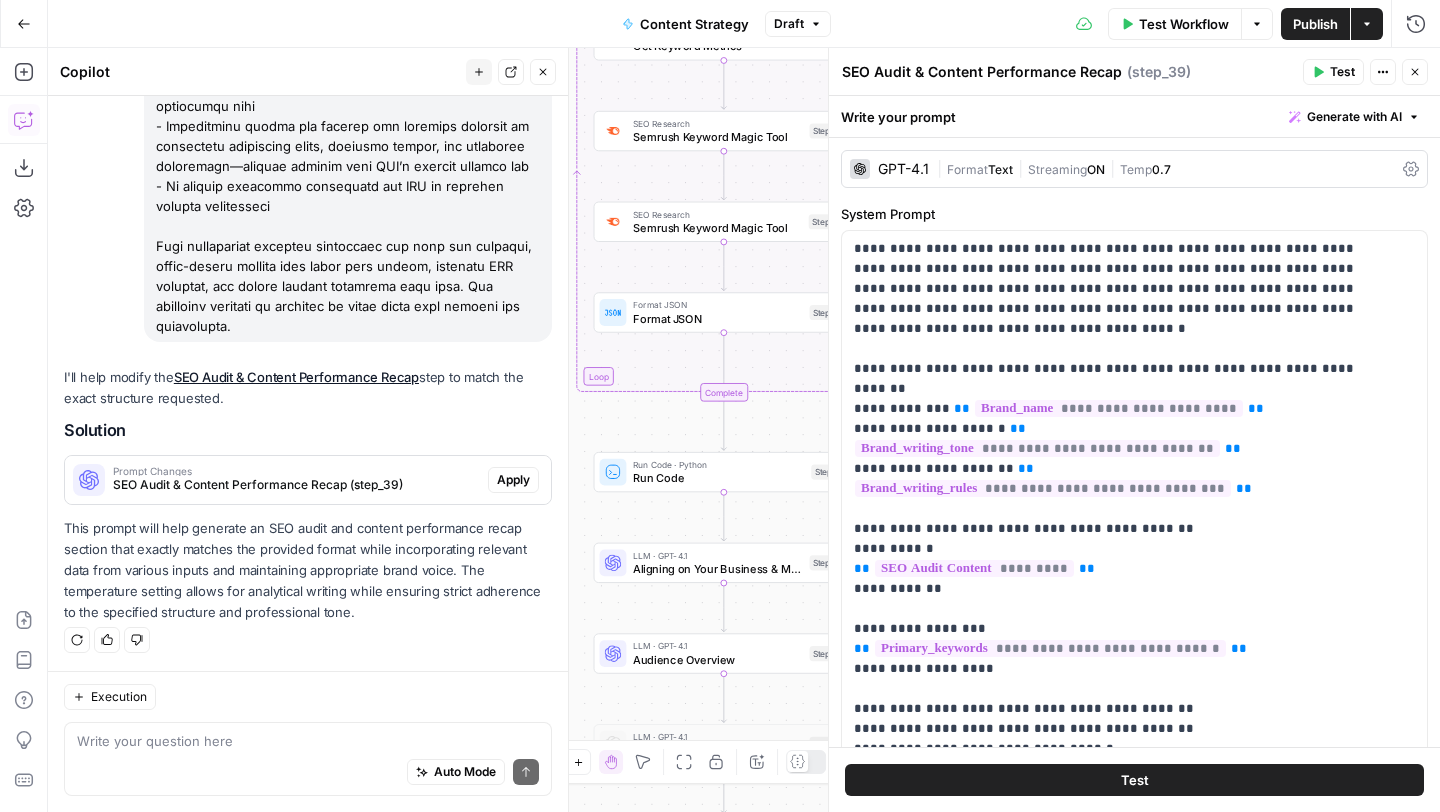 click on "Apply" at bounding box center [513, 480] 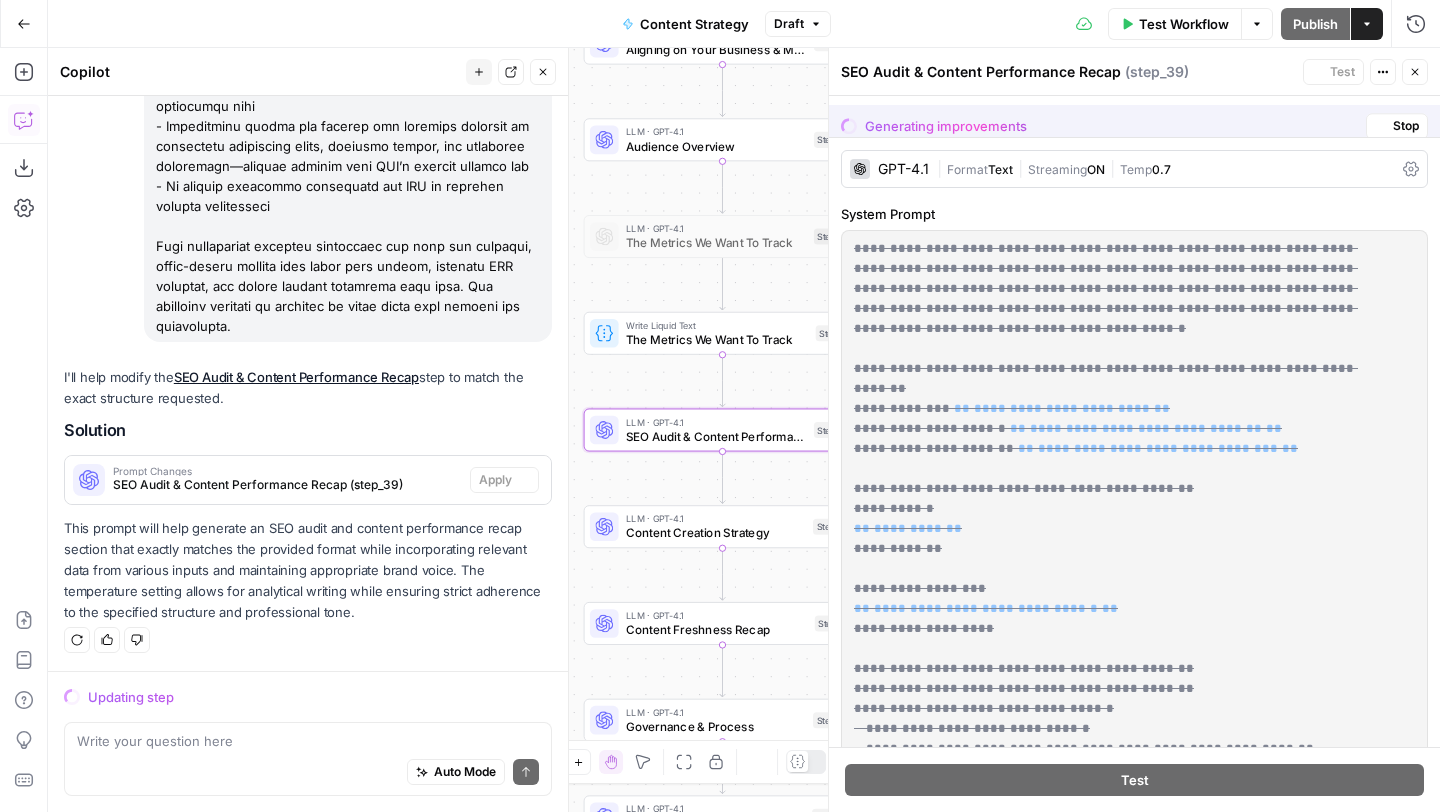 scroll, scrollTop: 31228, scrollLeft: 0, axis: vertical 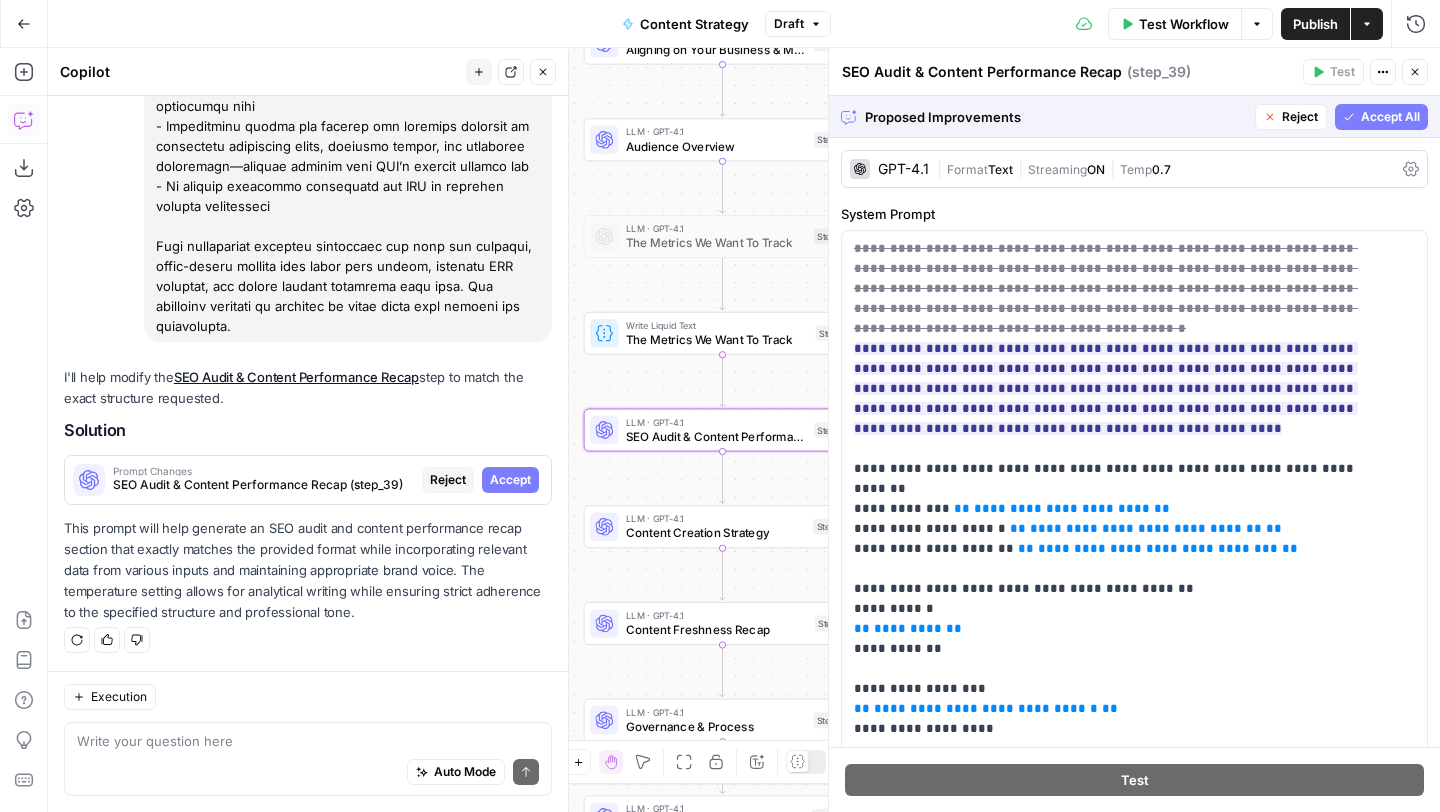 click on "Accept" at bounding box center [510, 480] 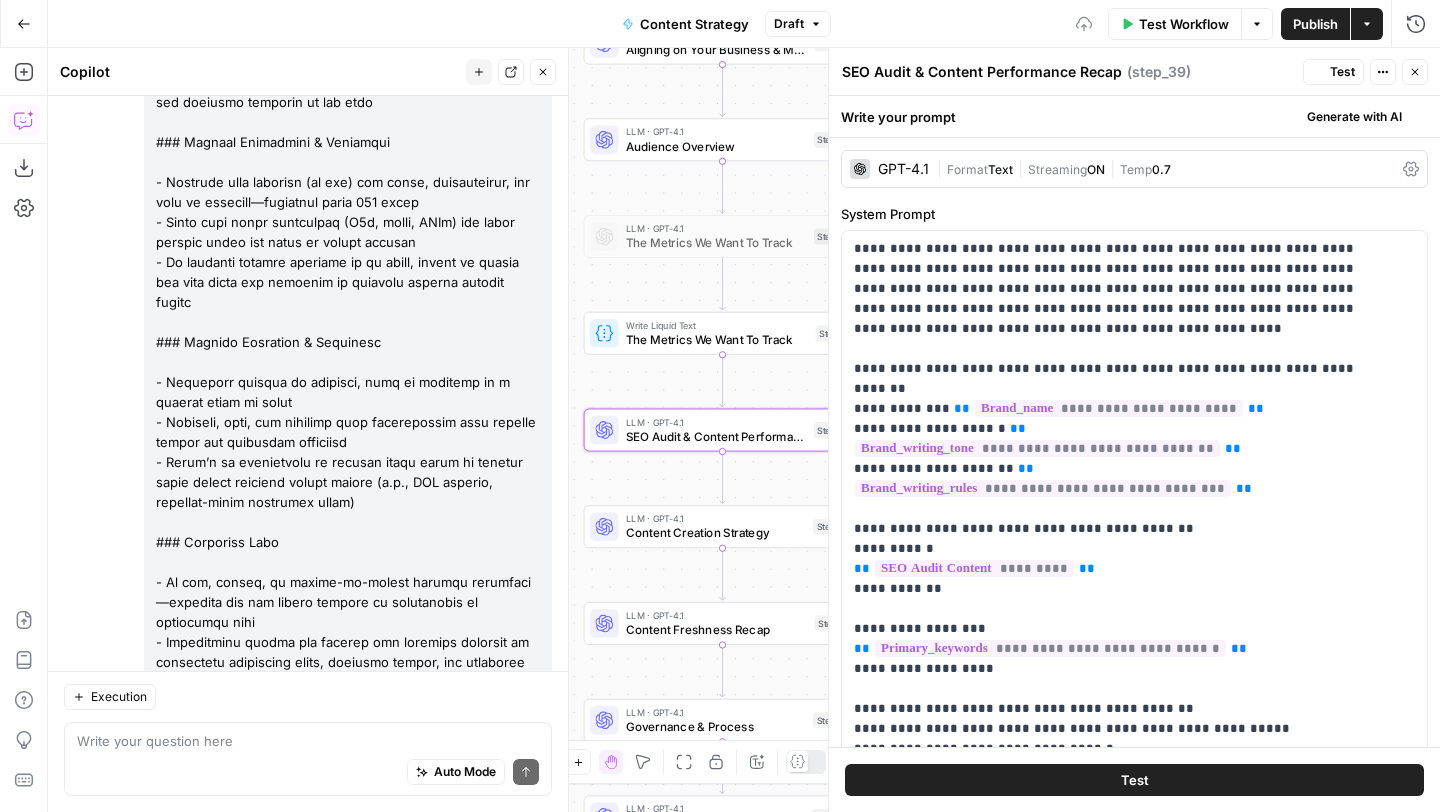 scroll, scrollTop: 32060, scrollLeft: 0, axis: vertical 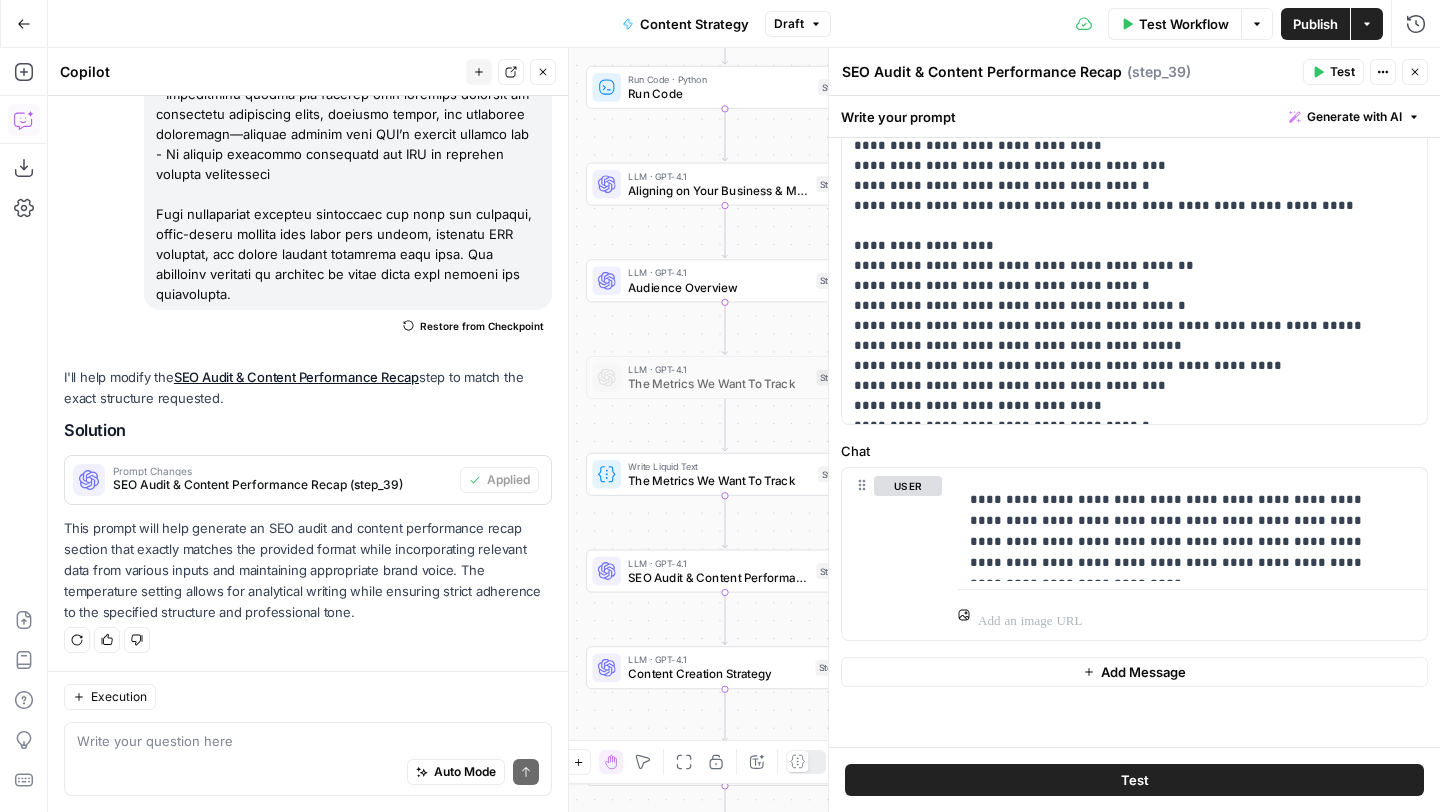 click on "Audience Overview" at bounding box center [718, 287] 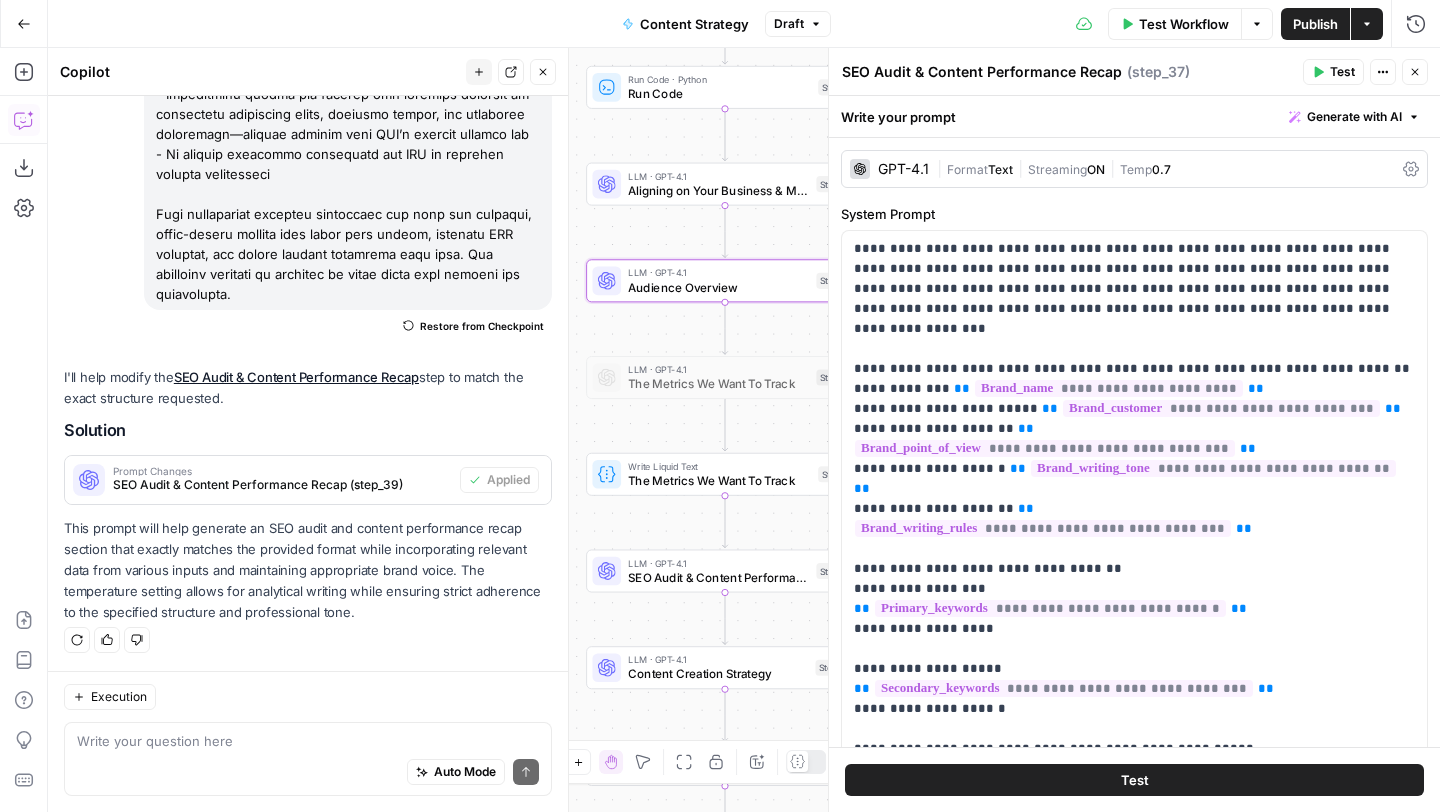 type on "Audience Overview" 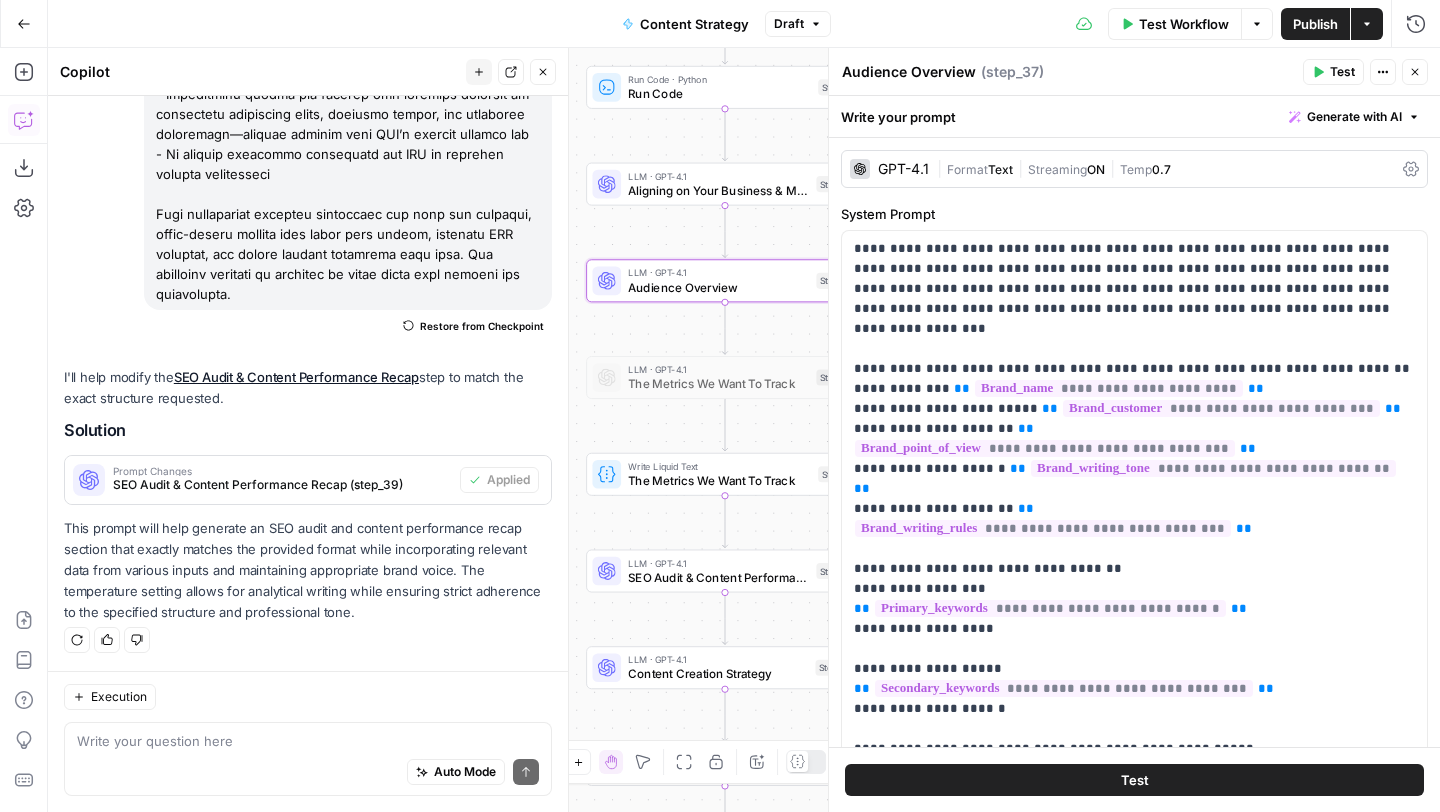 scroll, scrollTop: 32060, scrollLeft: 0, axis: vertical 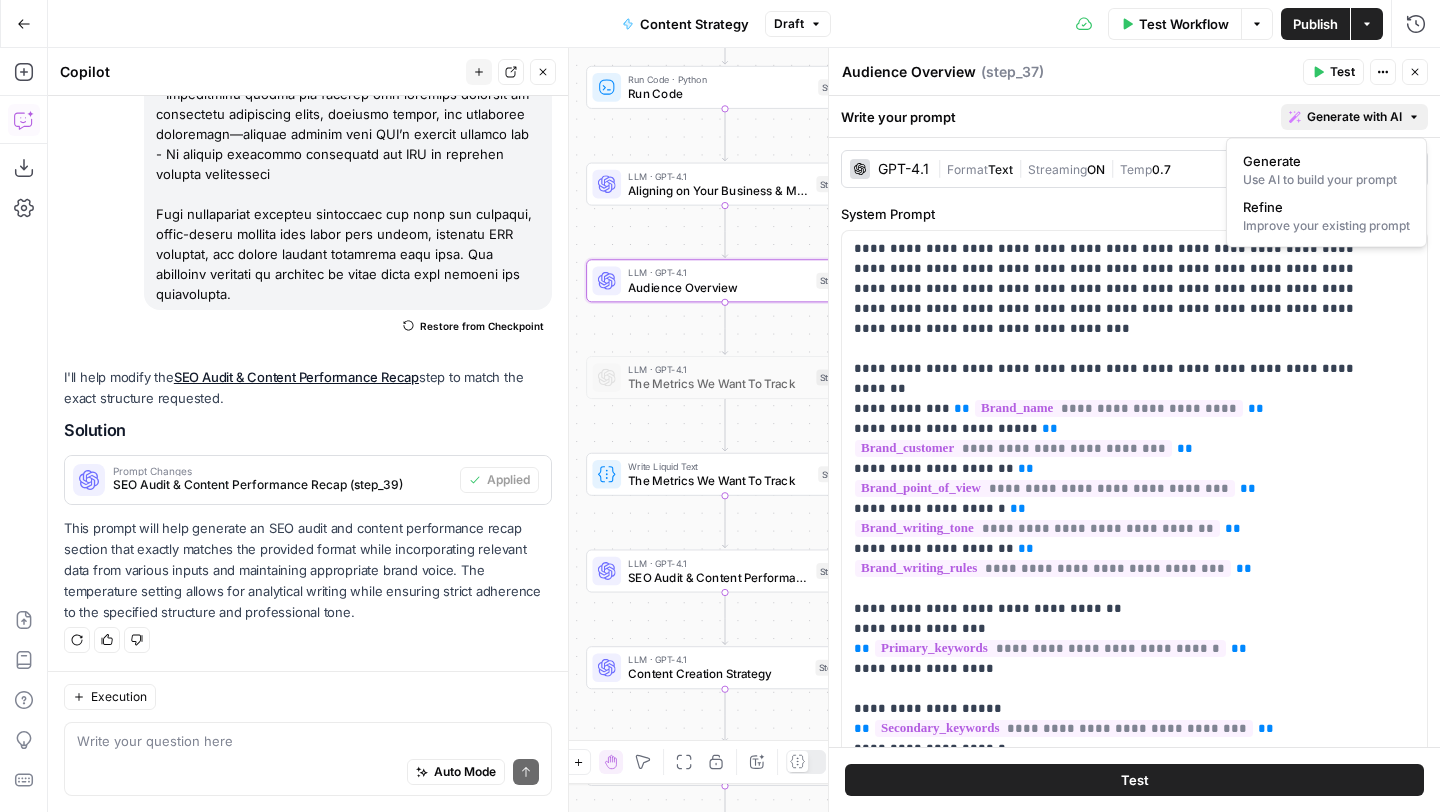 click on "Generate with AI" at bounding box center [1354, 117] 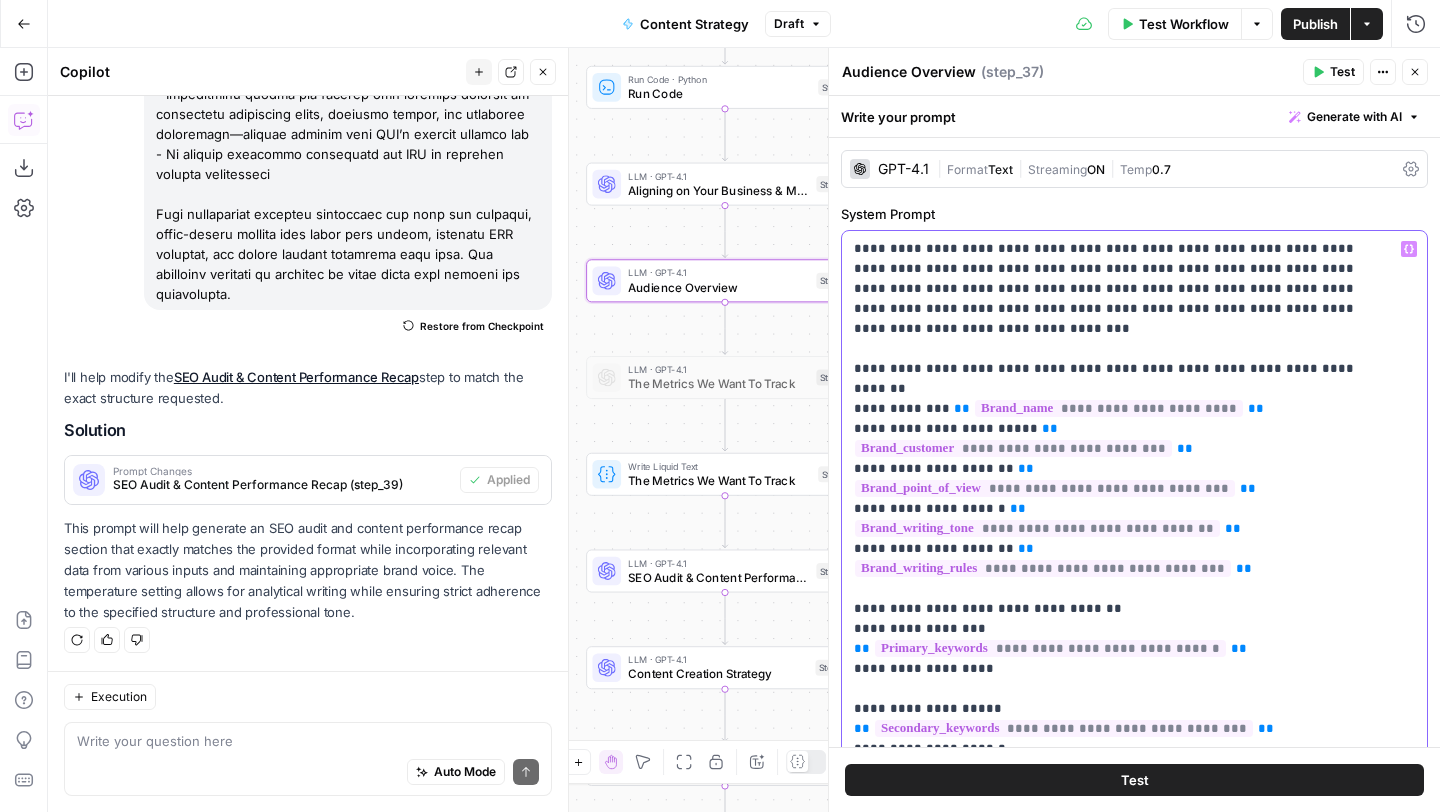 click on "**********" at bounding box center (1119, 879) 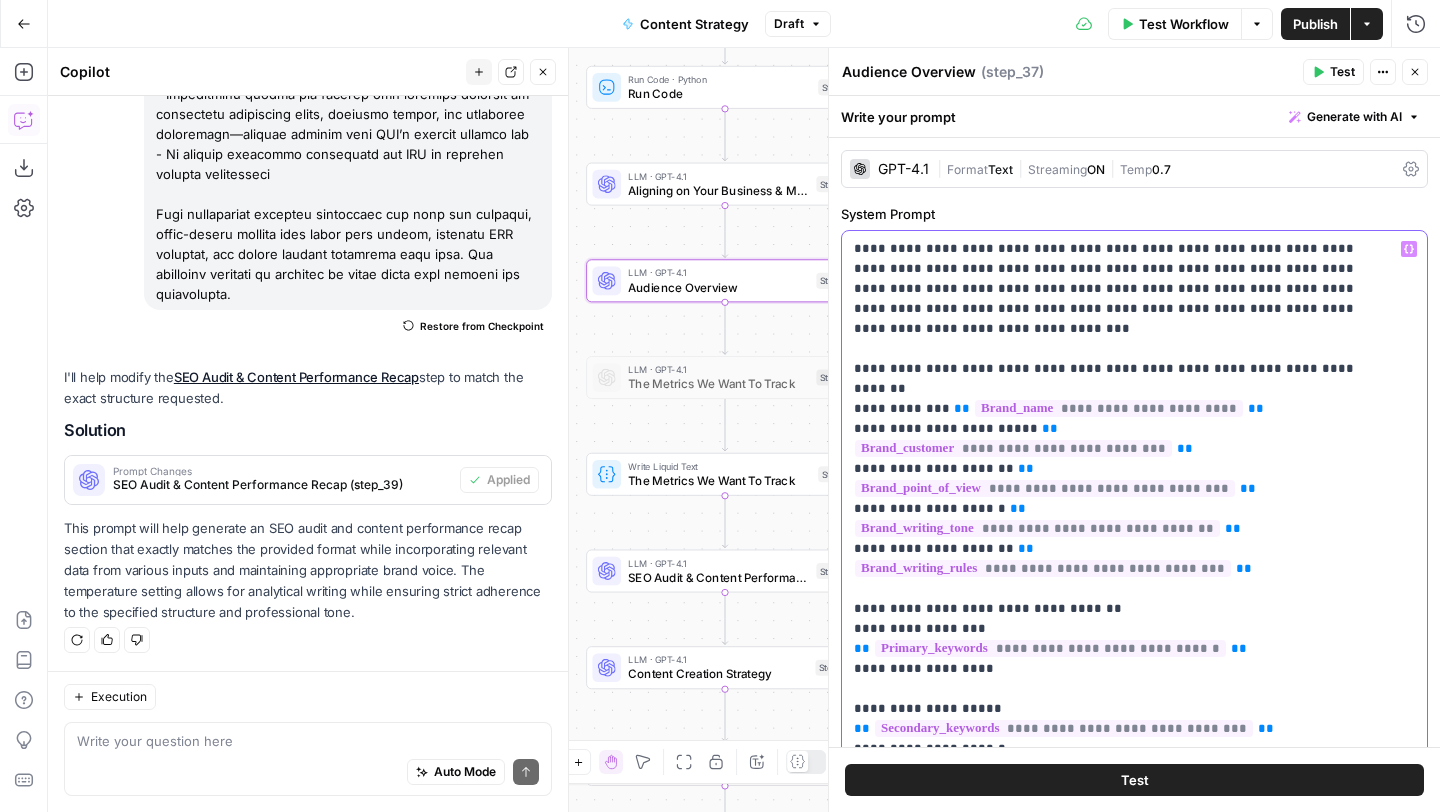 scroll, scrollTop: 481, scrollLeft: 0, axis: vertical 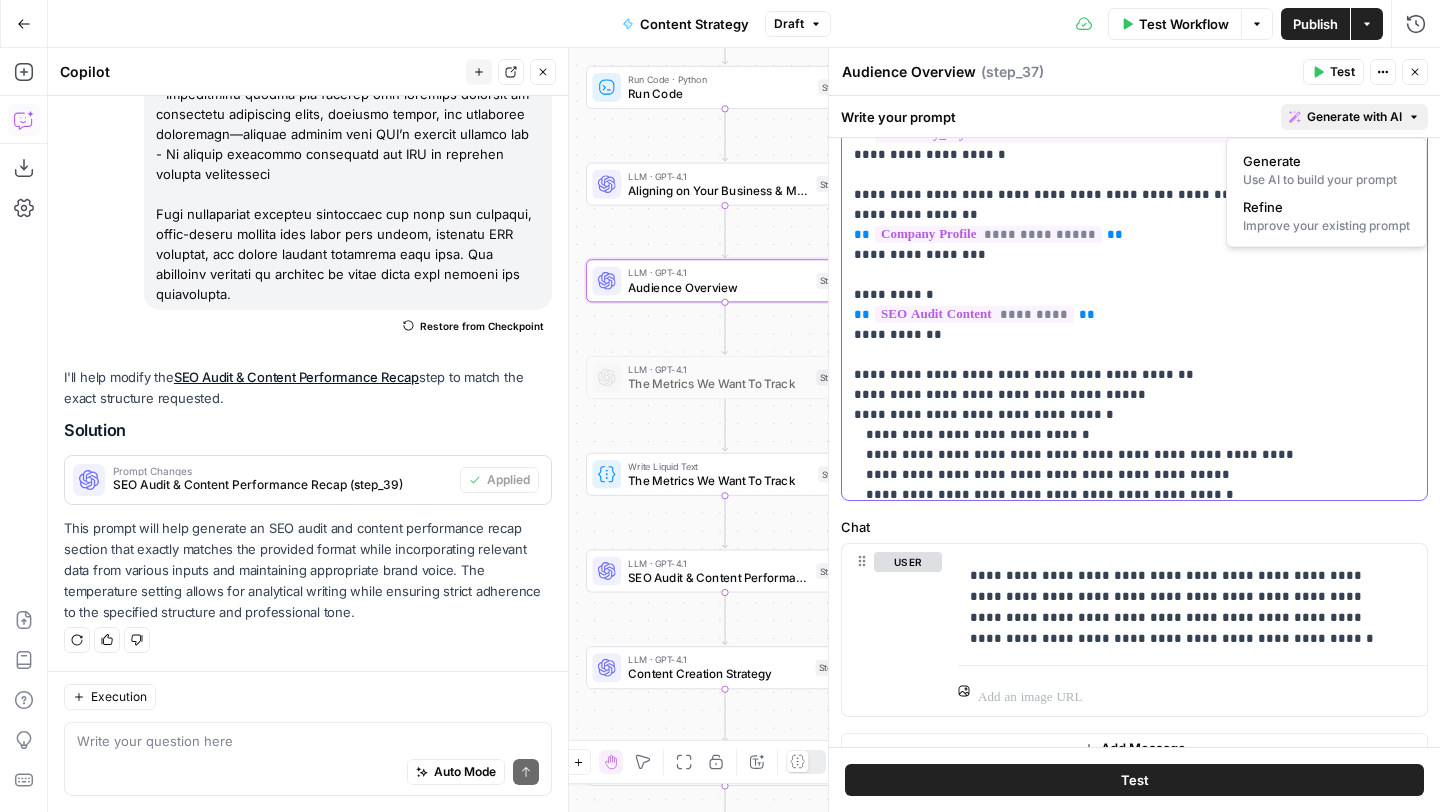 click on "Generate with AI" at bounding box center [1354, 117] 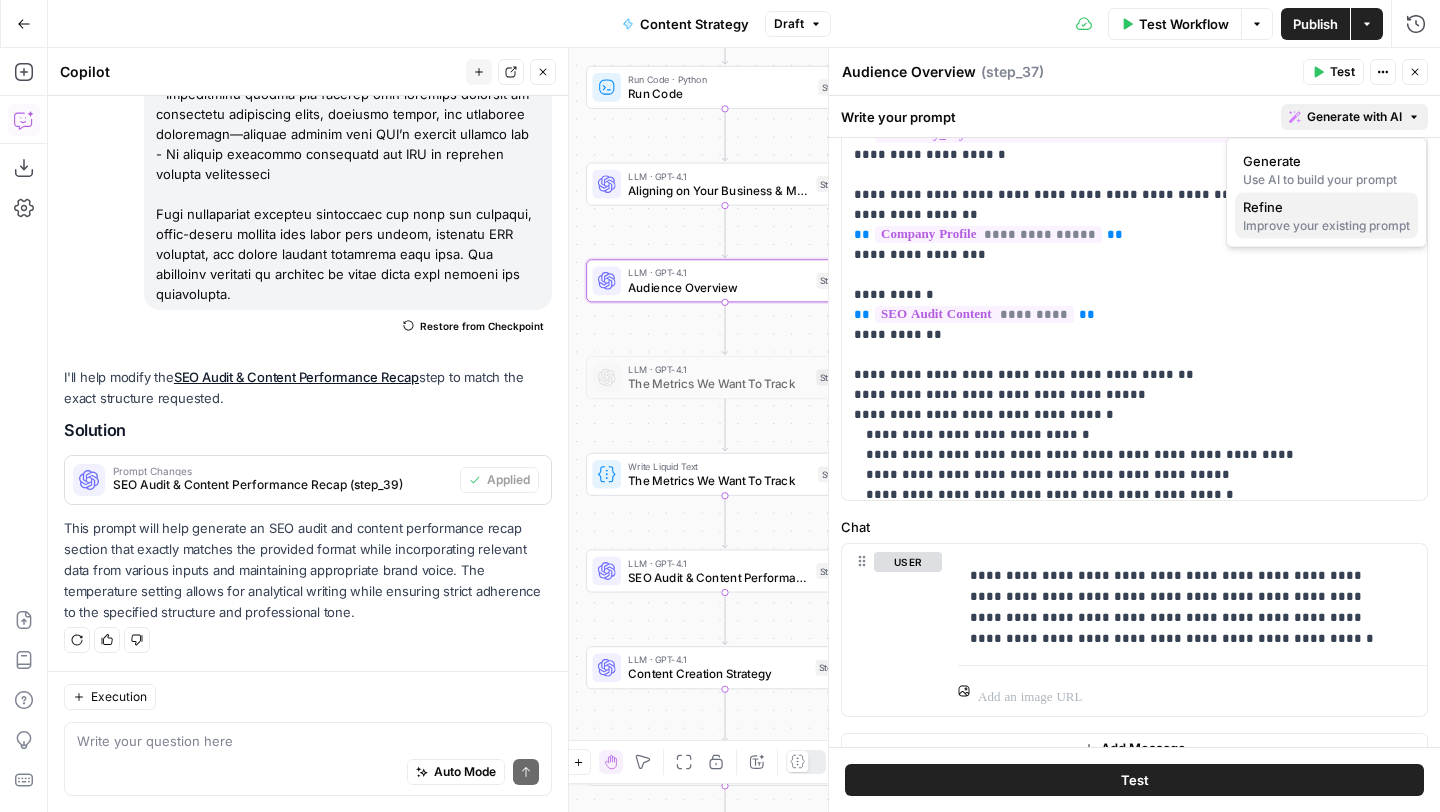 click on "Refine" at bounding box center (1326, 207) 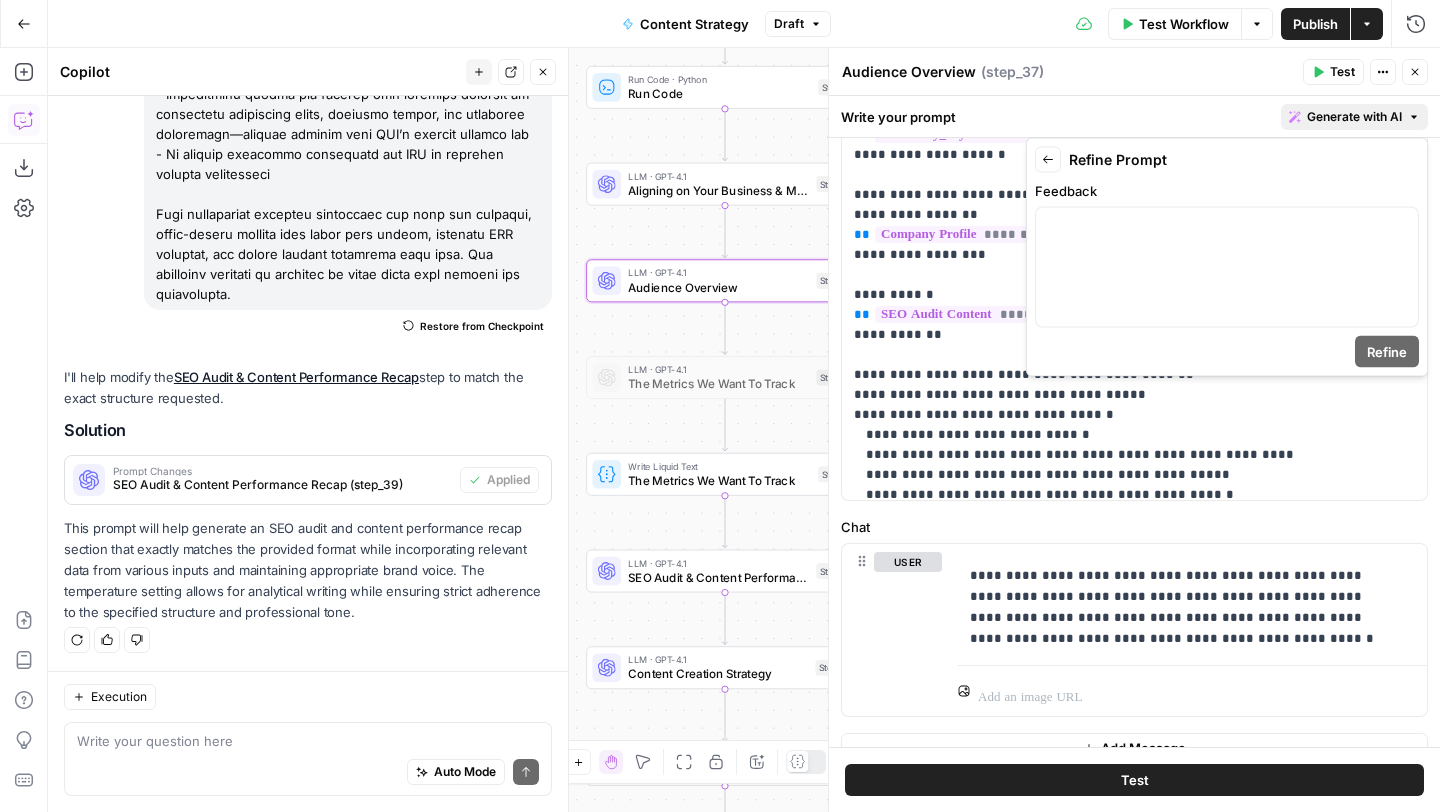 scroll, scrollTop: 32060, scrollLeft: 0, axis: vertical 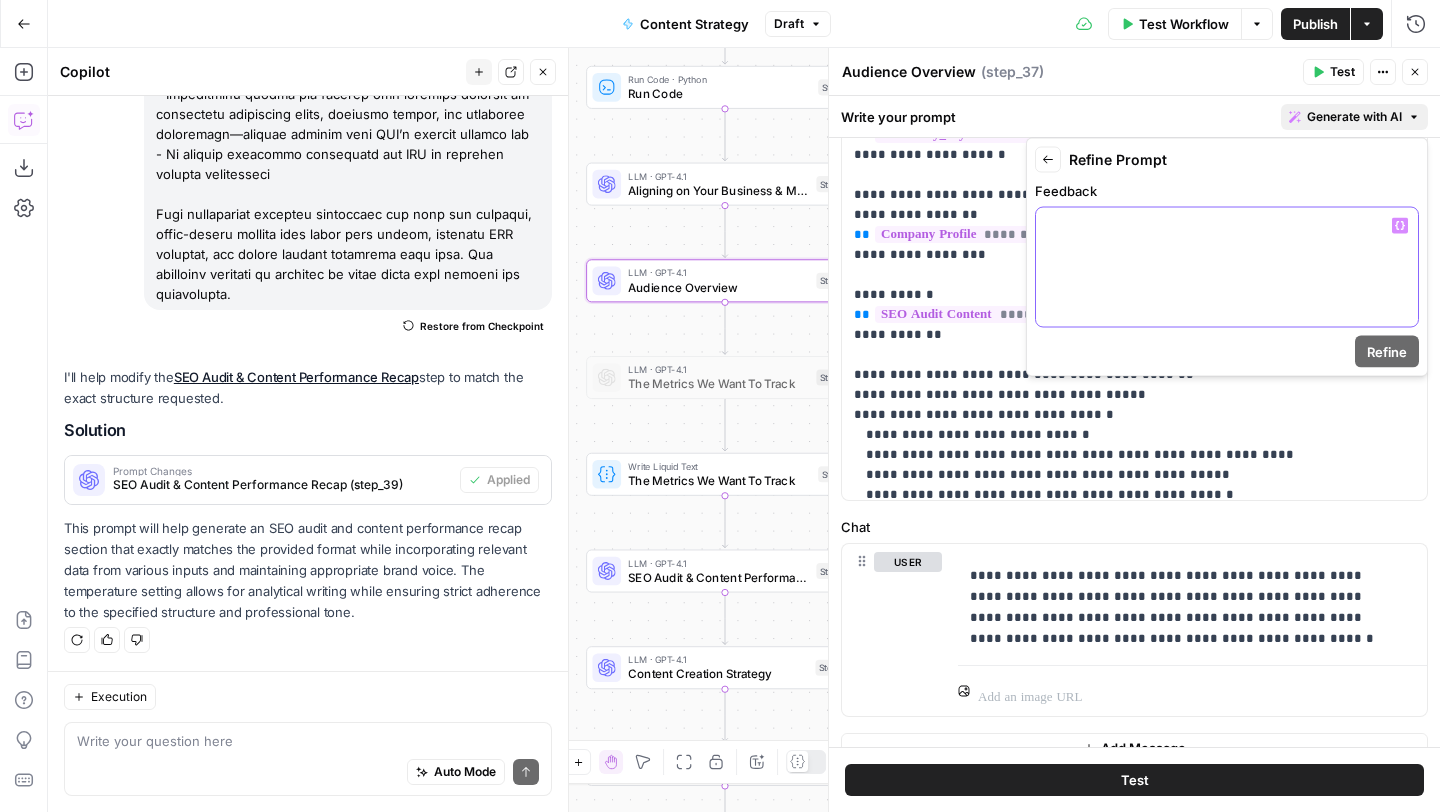 click at bounding box center [1227, 267] 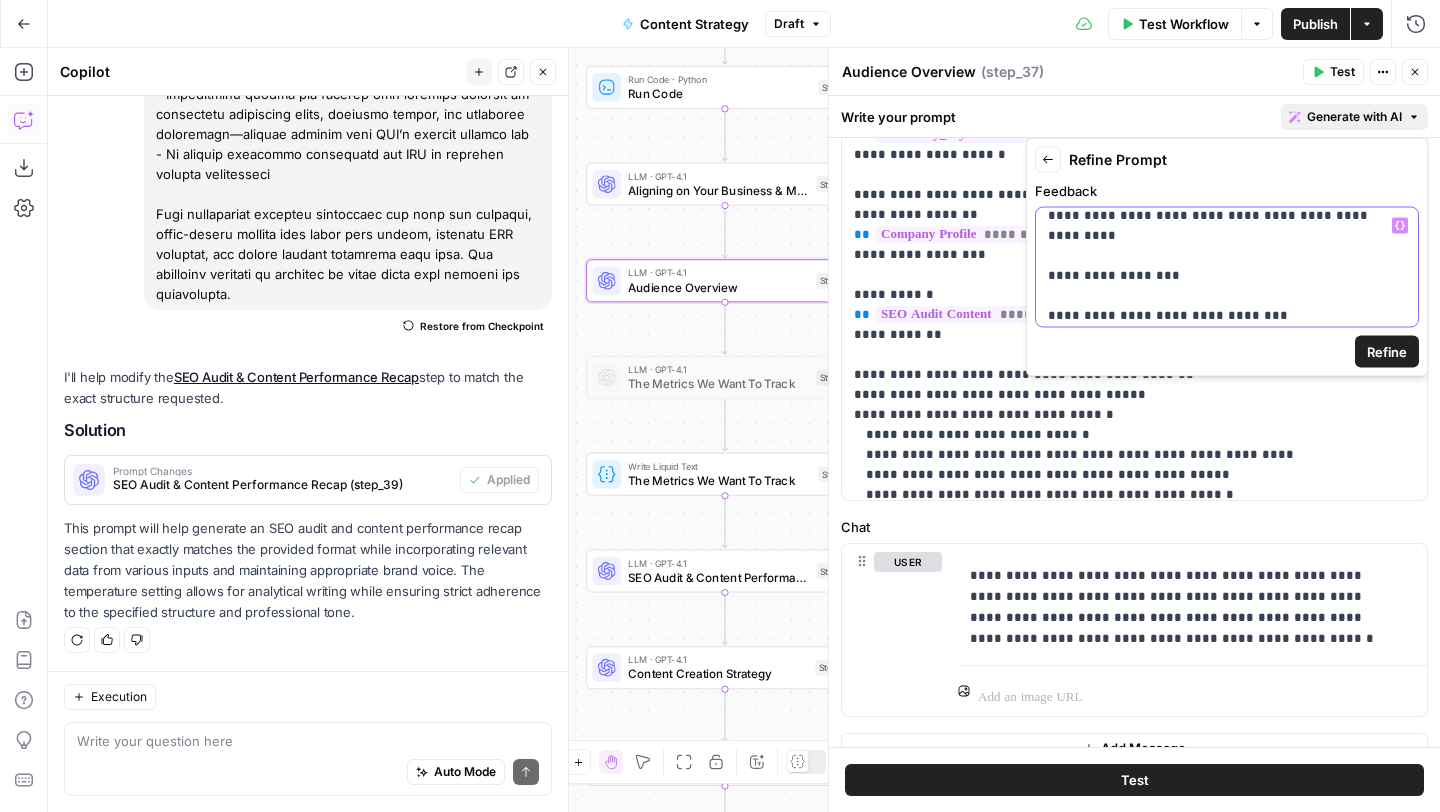 scroll, scrollTop: 406, scrollLeft: 0, axis: vertical 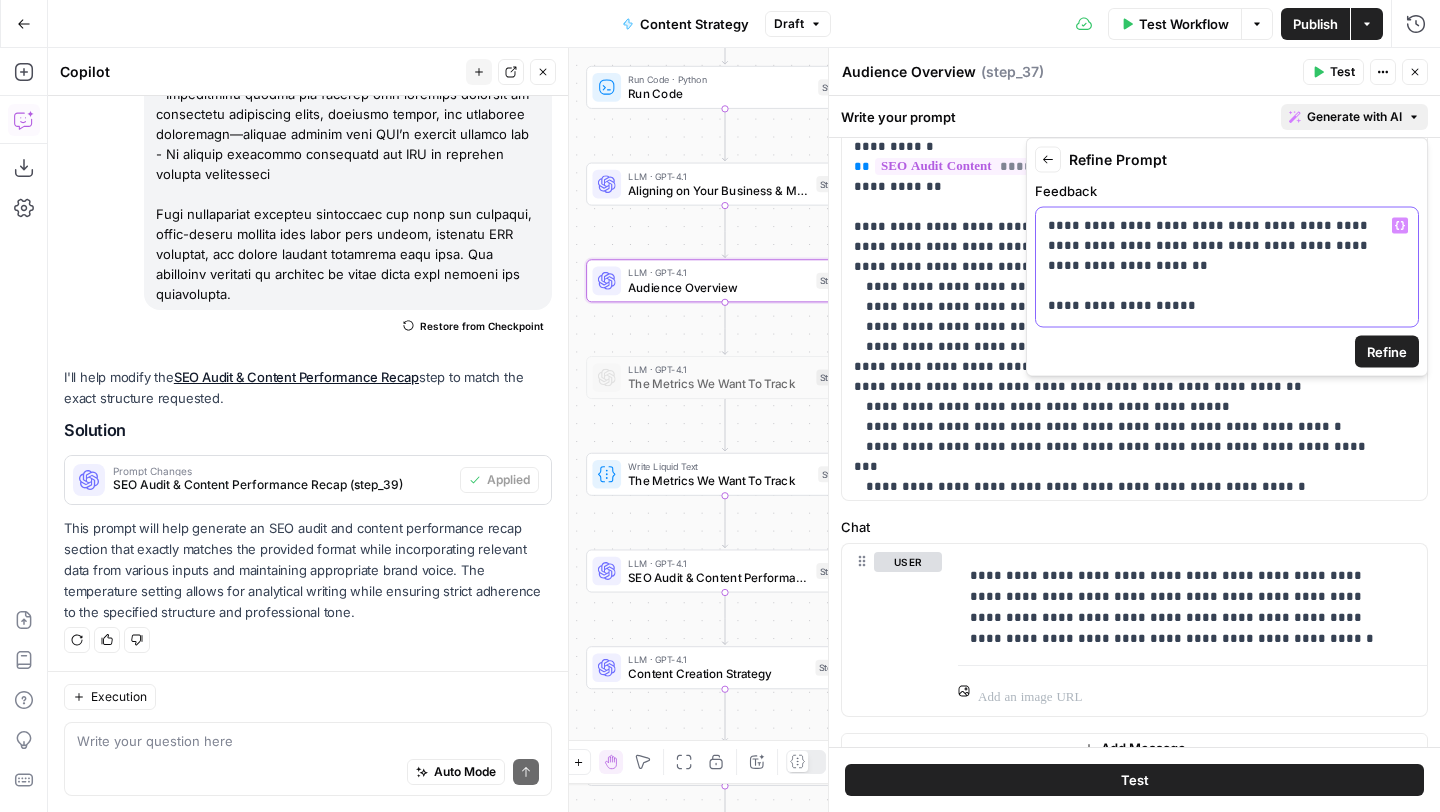 click on "**********" at bounding box center (1219, 686) 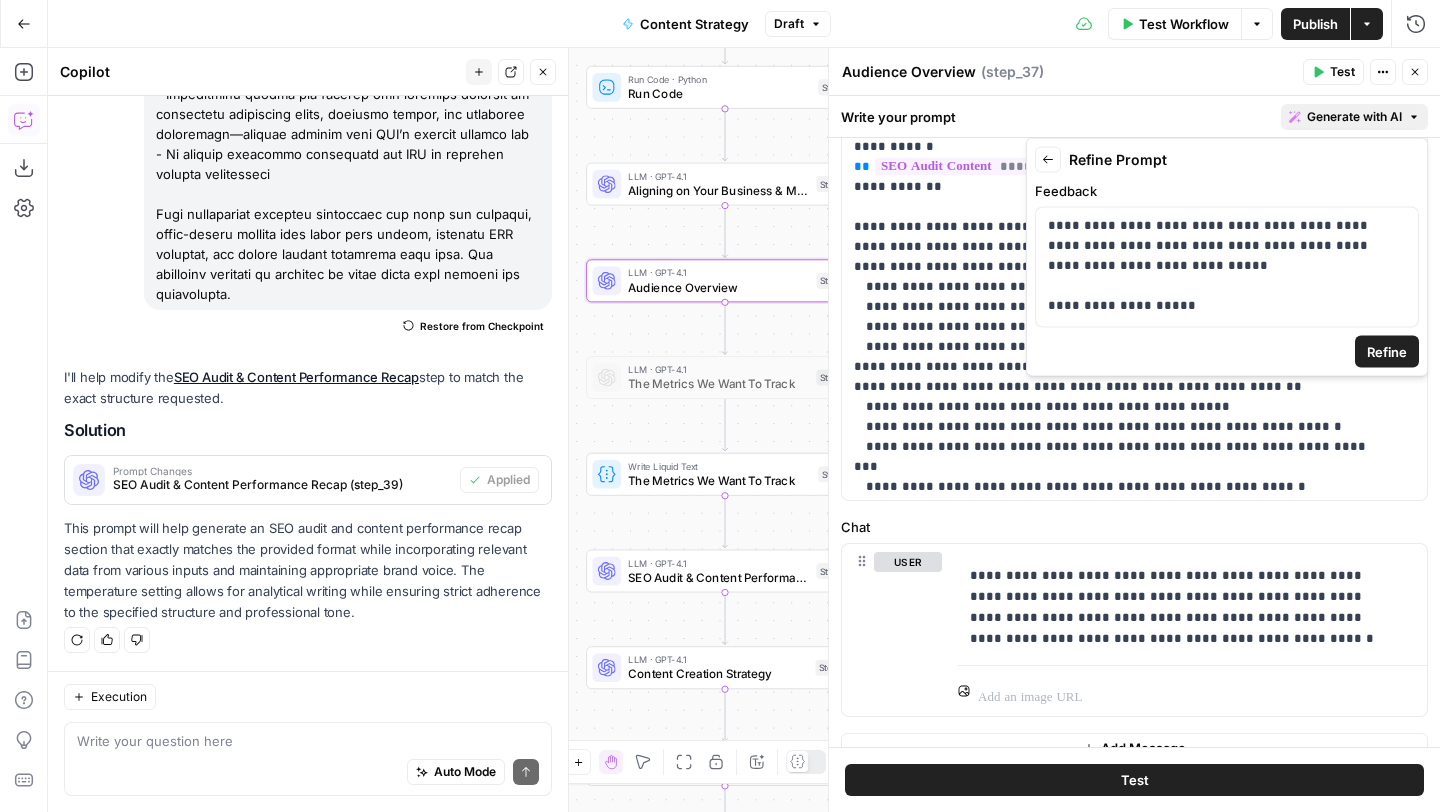 click on "Refine" at bounding box center [1387, 352] 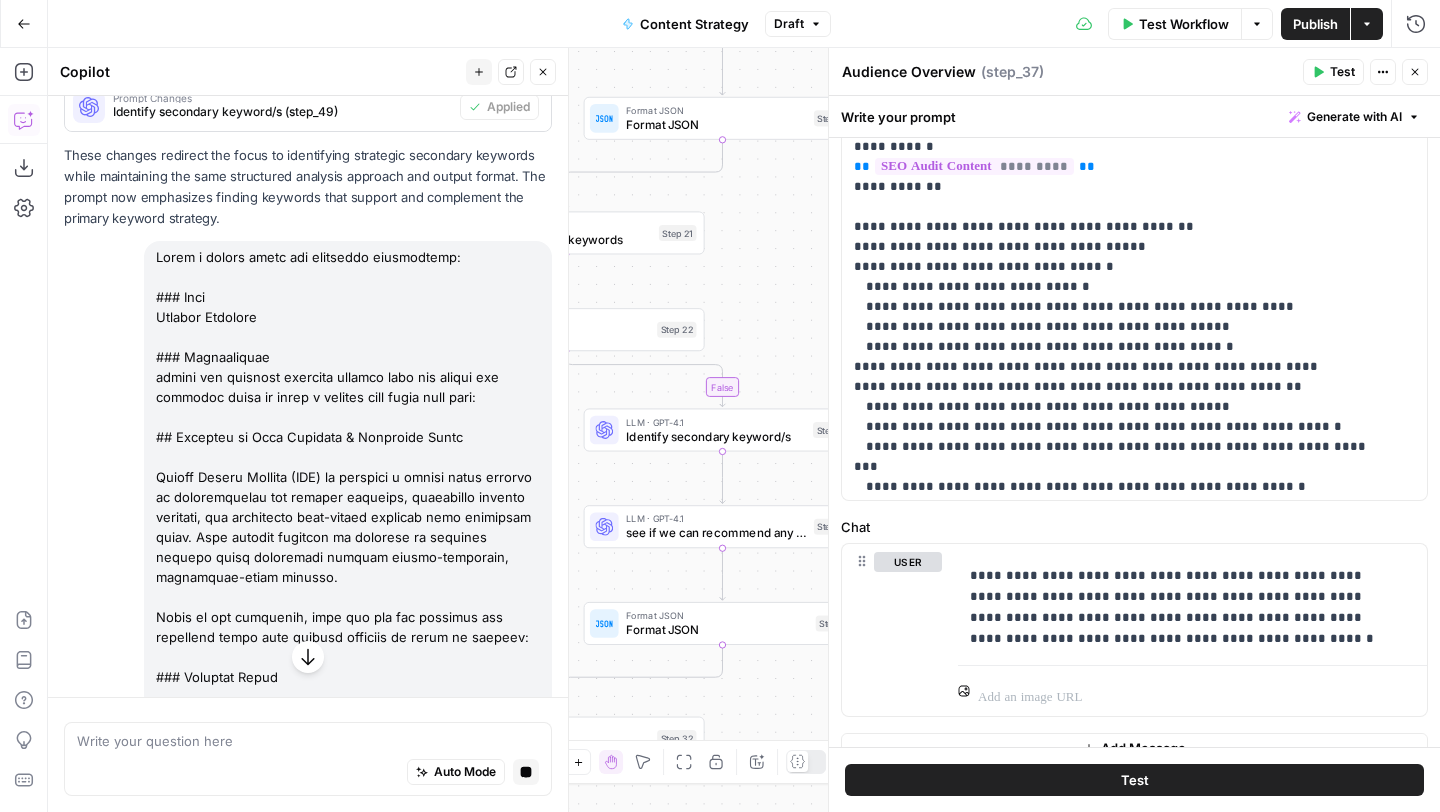 scroll, scrollTop: 4781, scrollLeft: 0, axis: vertical 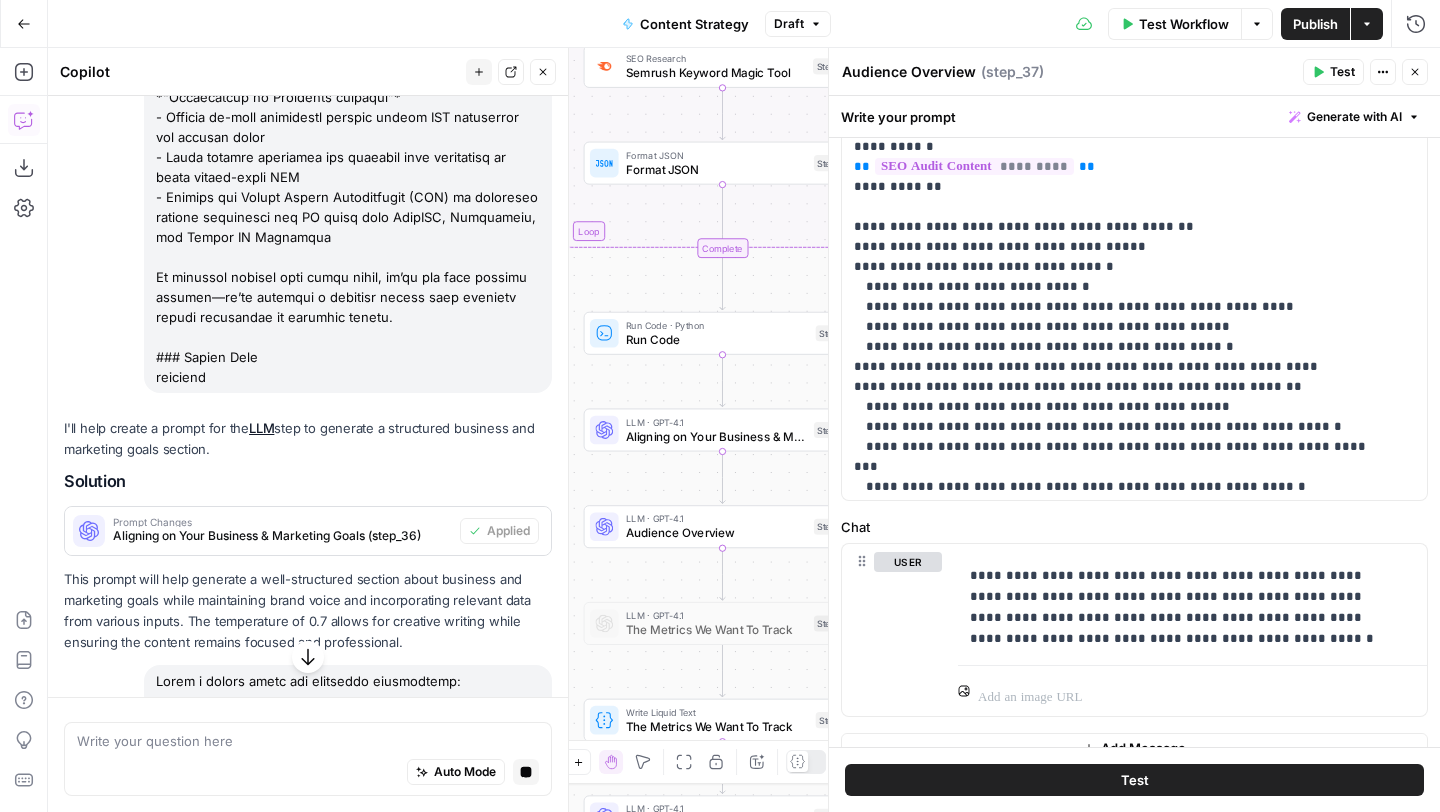 drag, startPoint x: 156, startPoint y: 353, endPoint x: 397, endPoint y: 408, distance: 247.19627 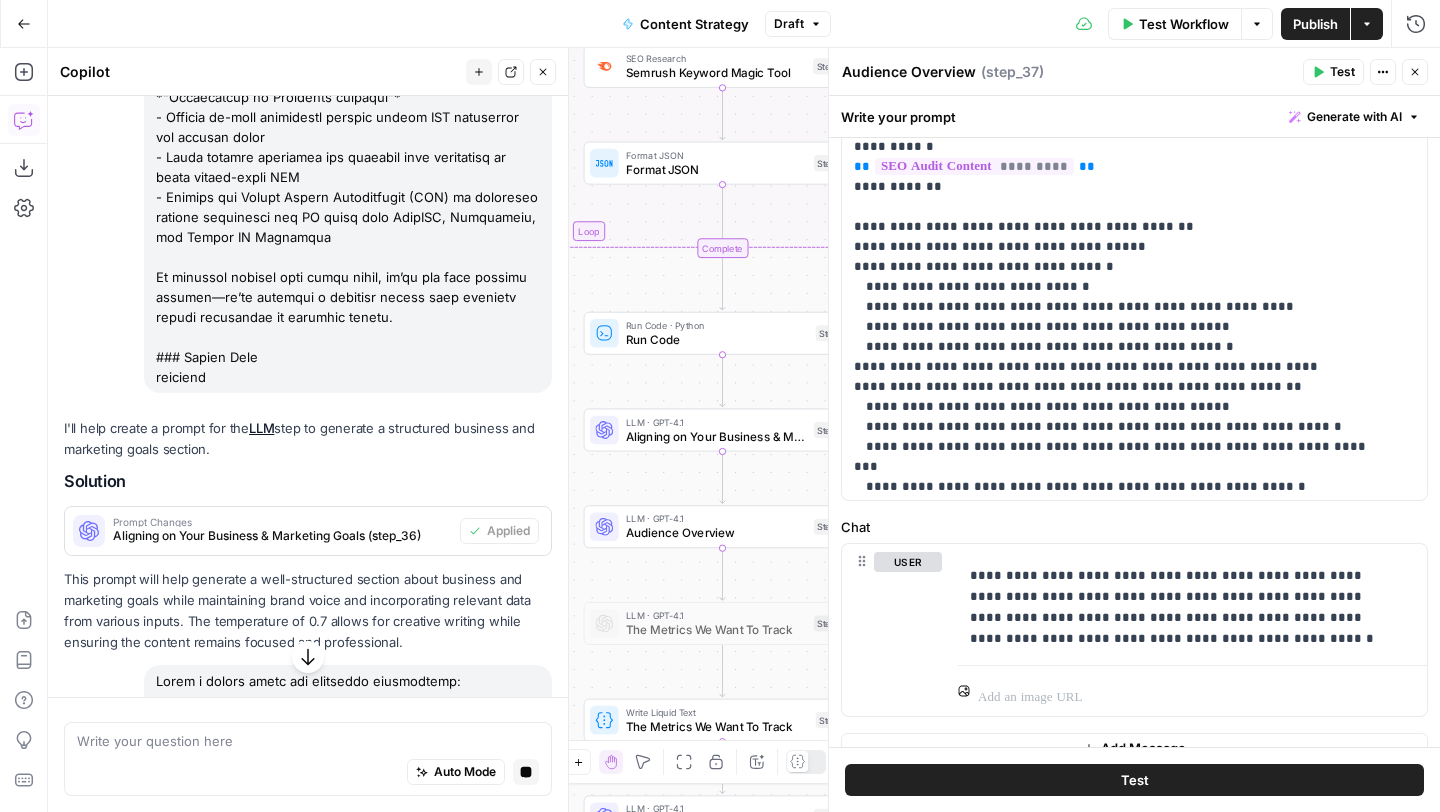 click at bounding box center [348, -123] 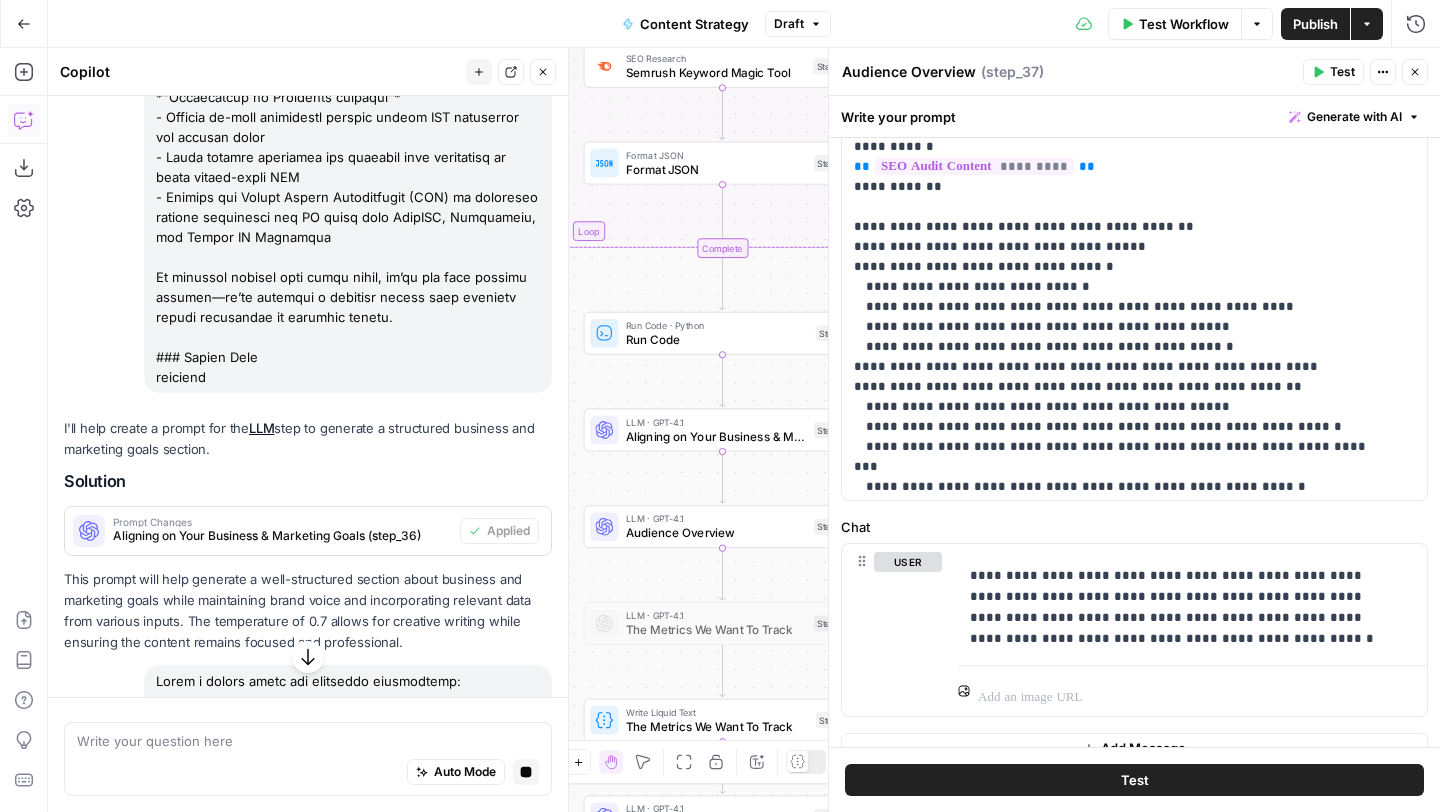 copy on "please use whatever relavant context from the inputs and previous steps to write a section that looks like this:
## Aligning on Your Business & Marketing Goals
Flying Tigers Express (FTE) is entering a growth phase focused on strengthening its digital presence, increasing inbound interest, and converting high-intent visitors into qualified leads. This content strategy is designed to directly support those objectives through search-optimized, conversion-ready content.
Based on our alignment, here are the key business and marketing goals this content strategy is built to support:
### Business Goals
- Drive inbound lead generation from businesses seeking warehousing, customs clearance, and cross-border delivery
- Reduce reliance on paid channels by growing organic acquisition
- Expand visibility across Southeast Asia, with emphasis on **PH–SG**, **PH–MY**, and **PH–HK** shipping routes
- Establish category leadership in time-sensitive logistics and e-commerce fulfillment
### Marketing Objectives
- Ran..." 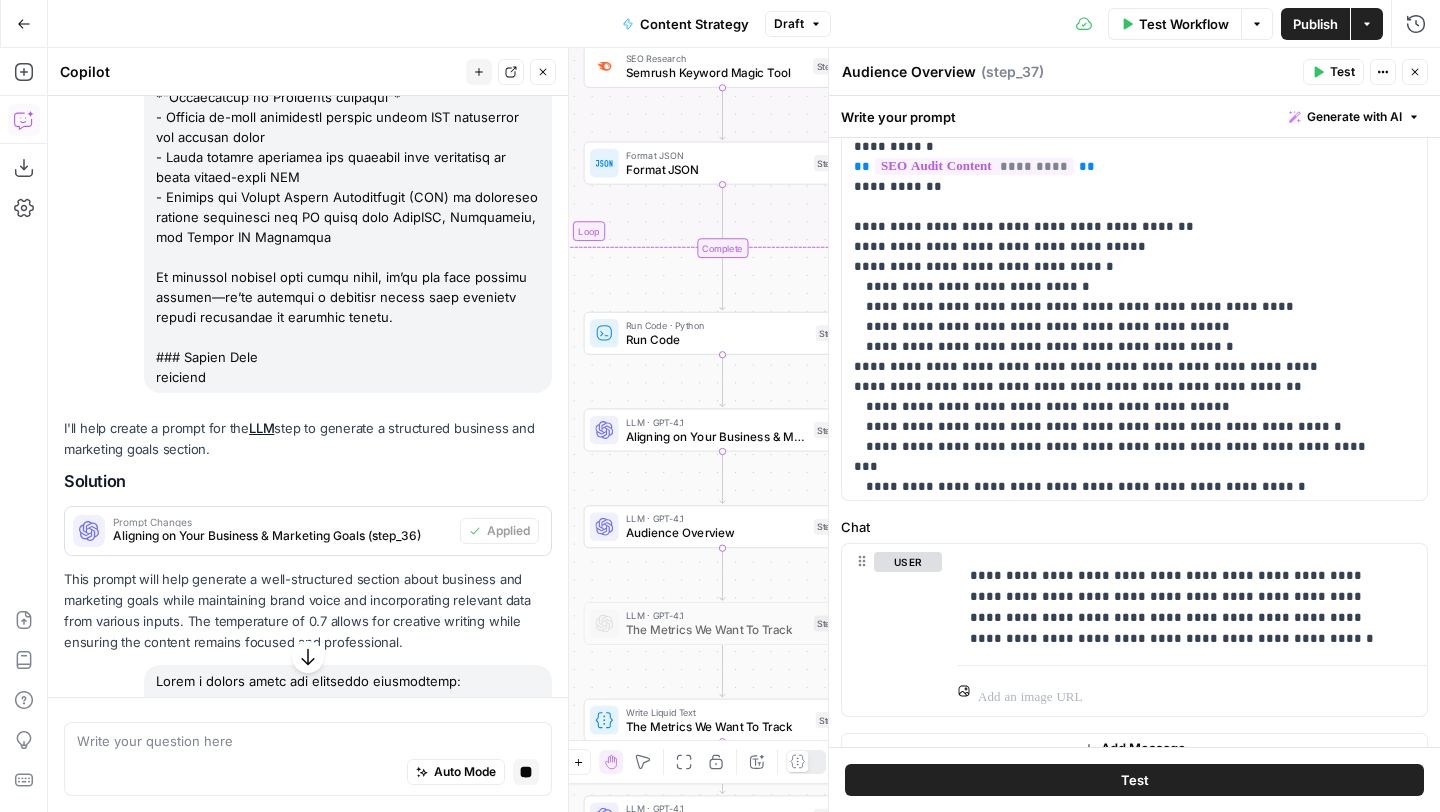 click 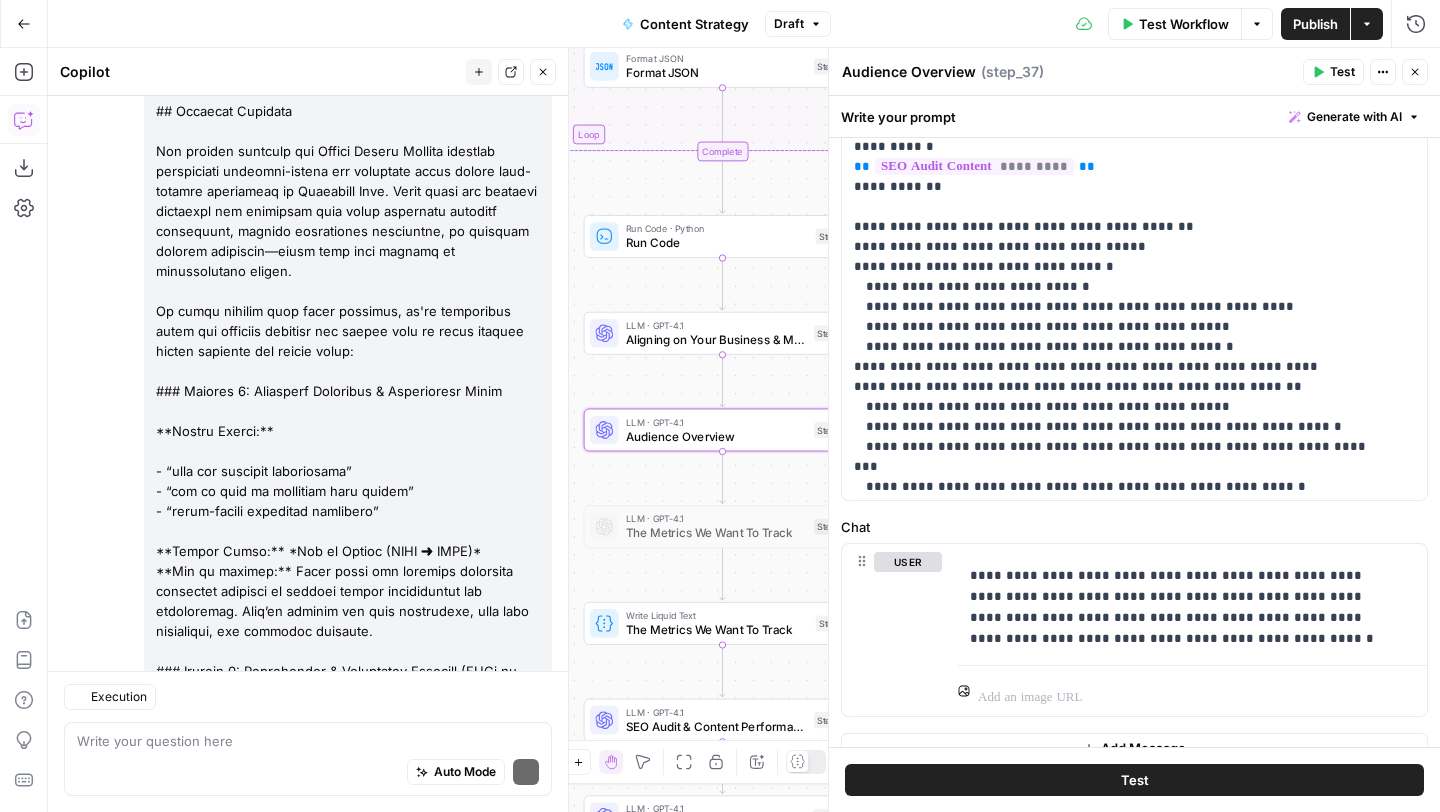 scroll, scrollTop: 33326, scrollLeft: 0, axis: vertical 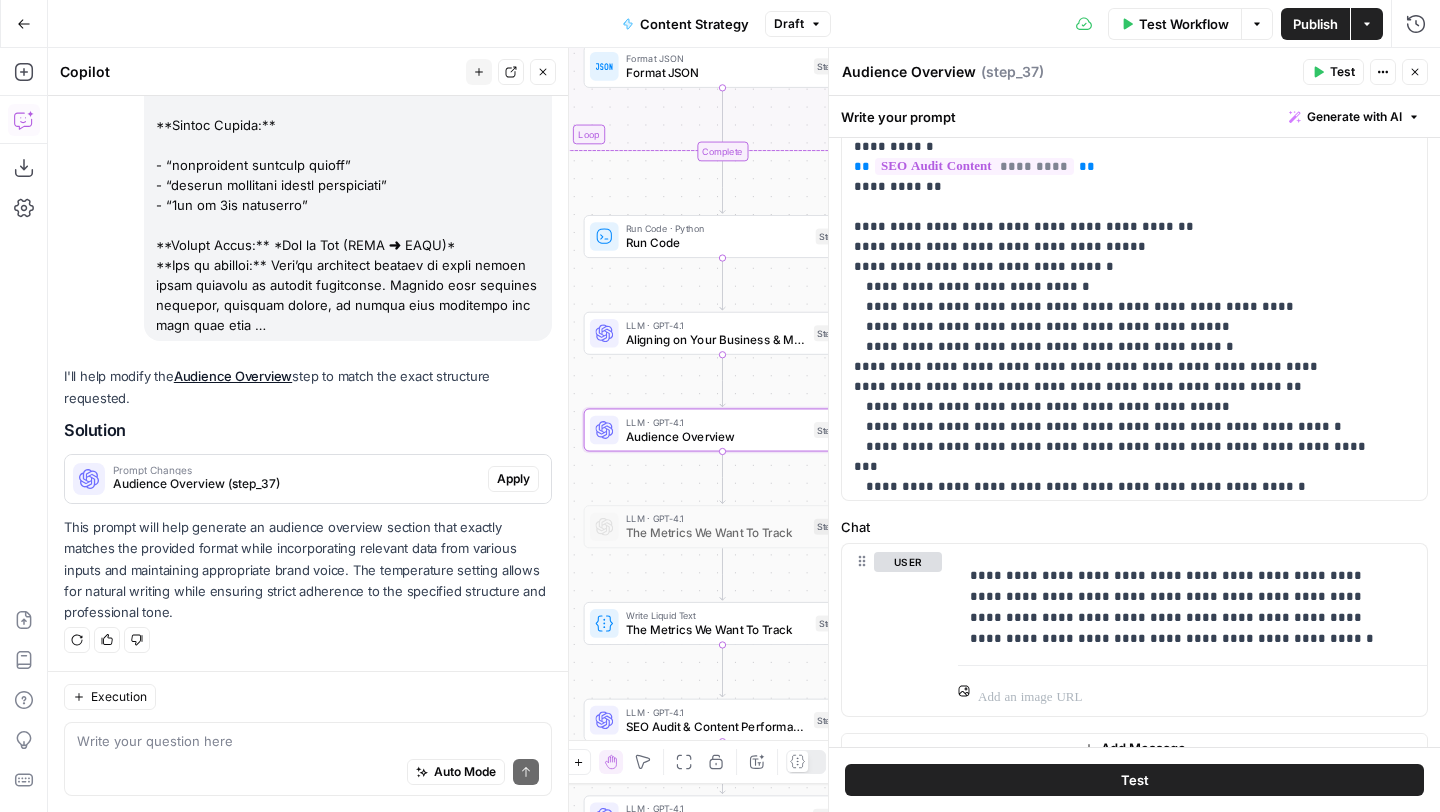 click on "Apply" at bounding box center [513, 479] 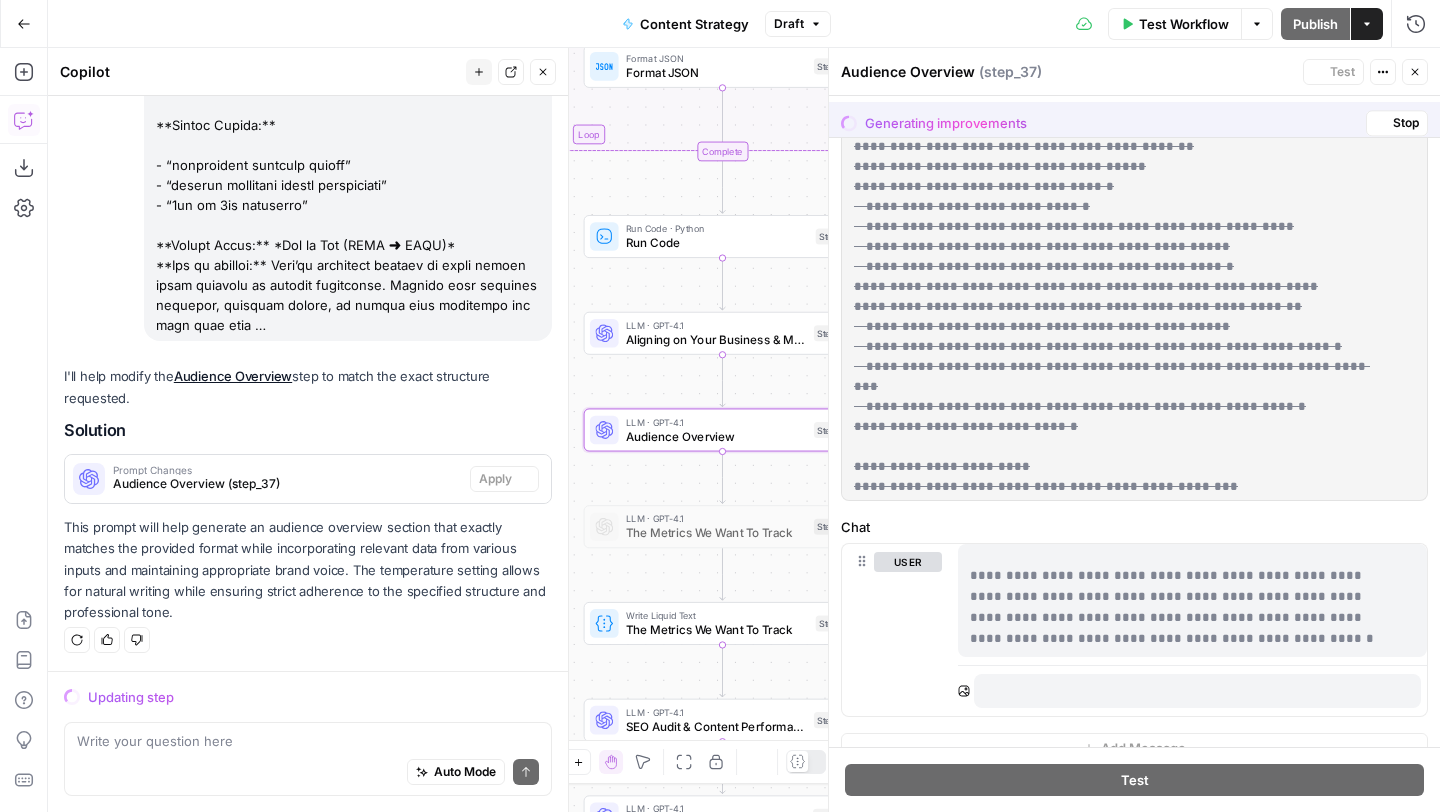 scroll, scrollTop: 32494, scrollLeft: 0, axis: vertical 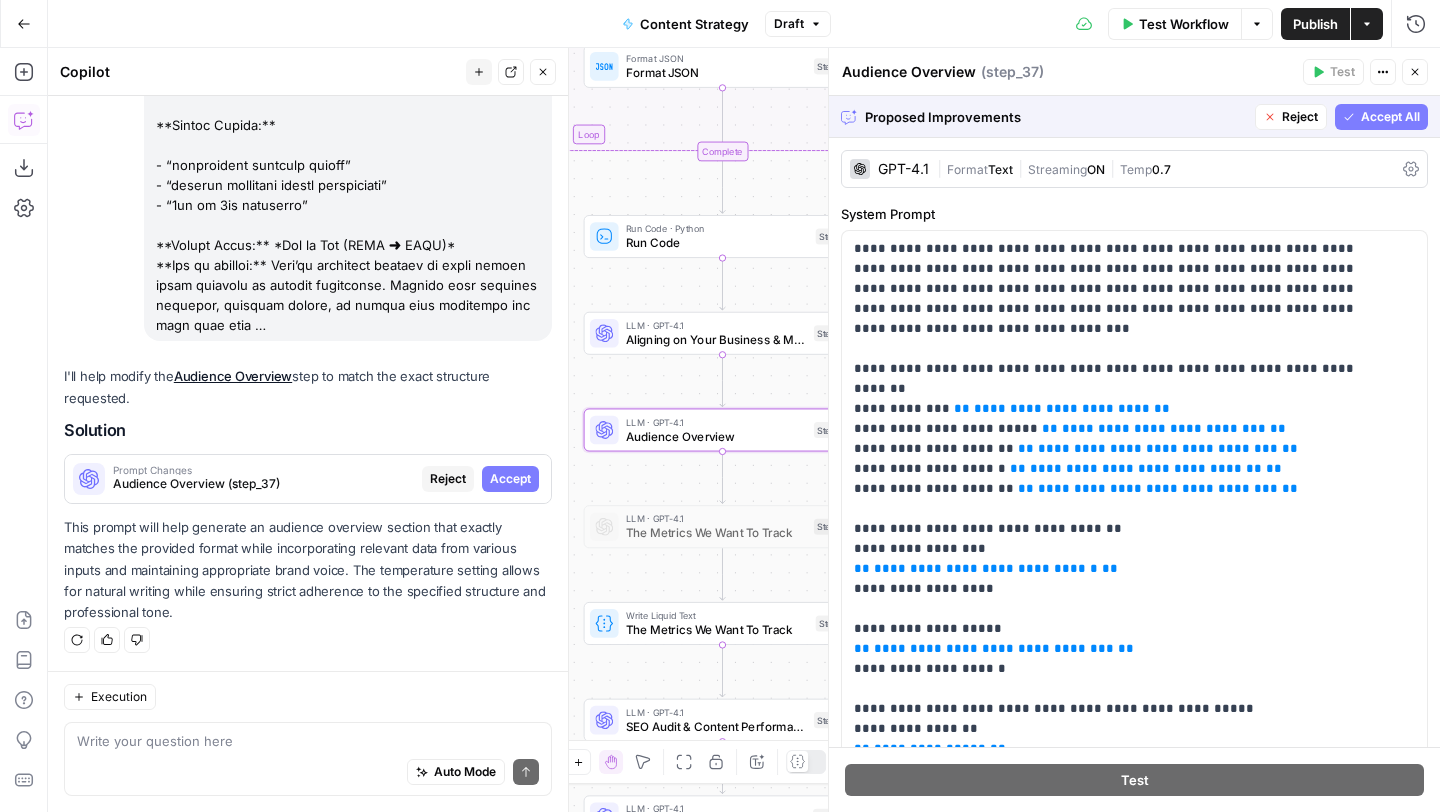 click on "Accept" at bounding box center (510, 479) 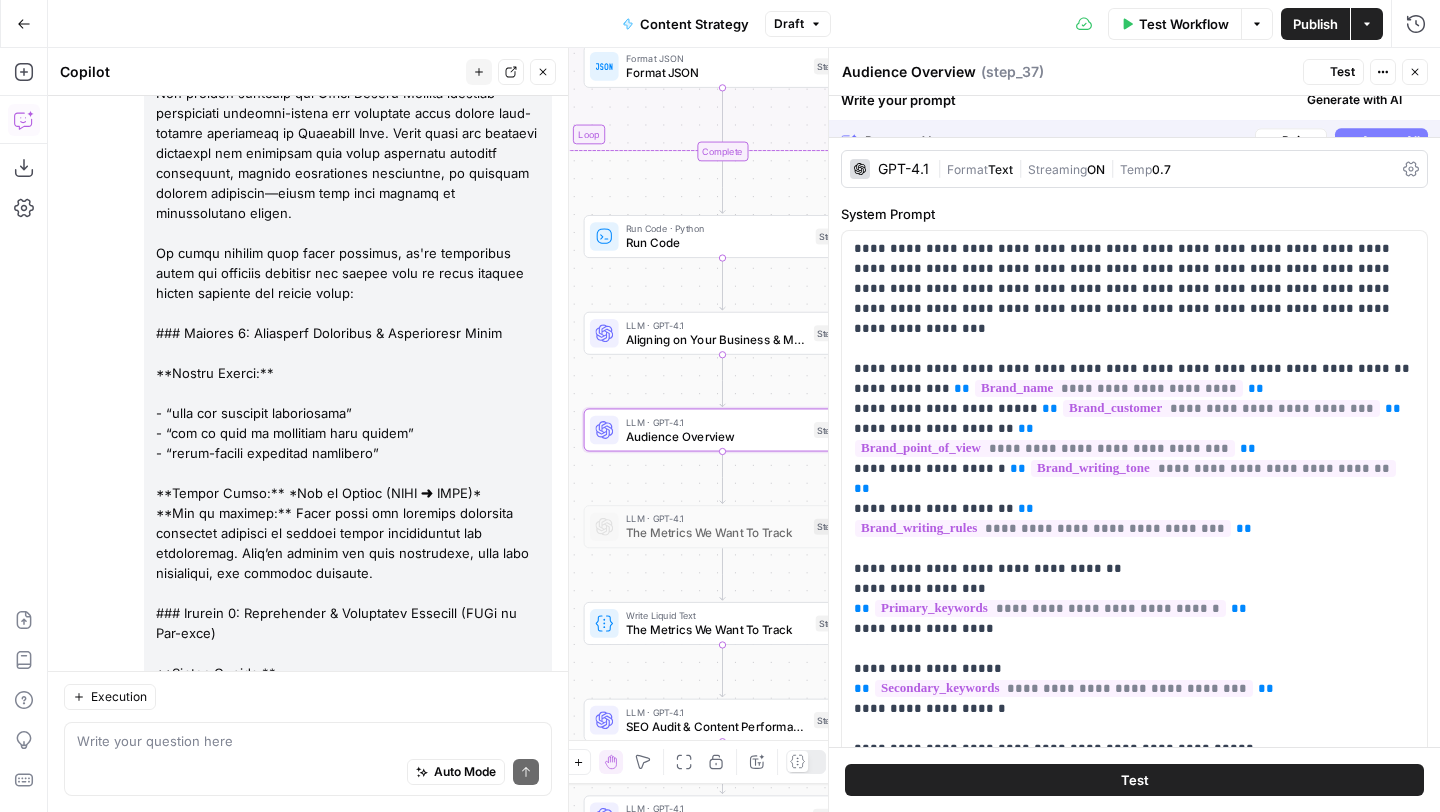 scroll, scrollTop: 33358, scrollLeft: 0, axis: vertical 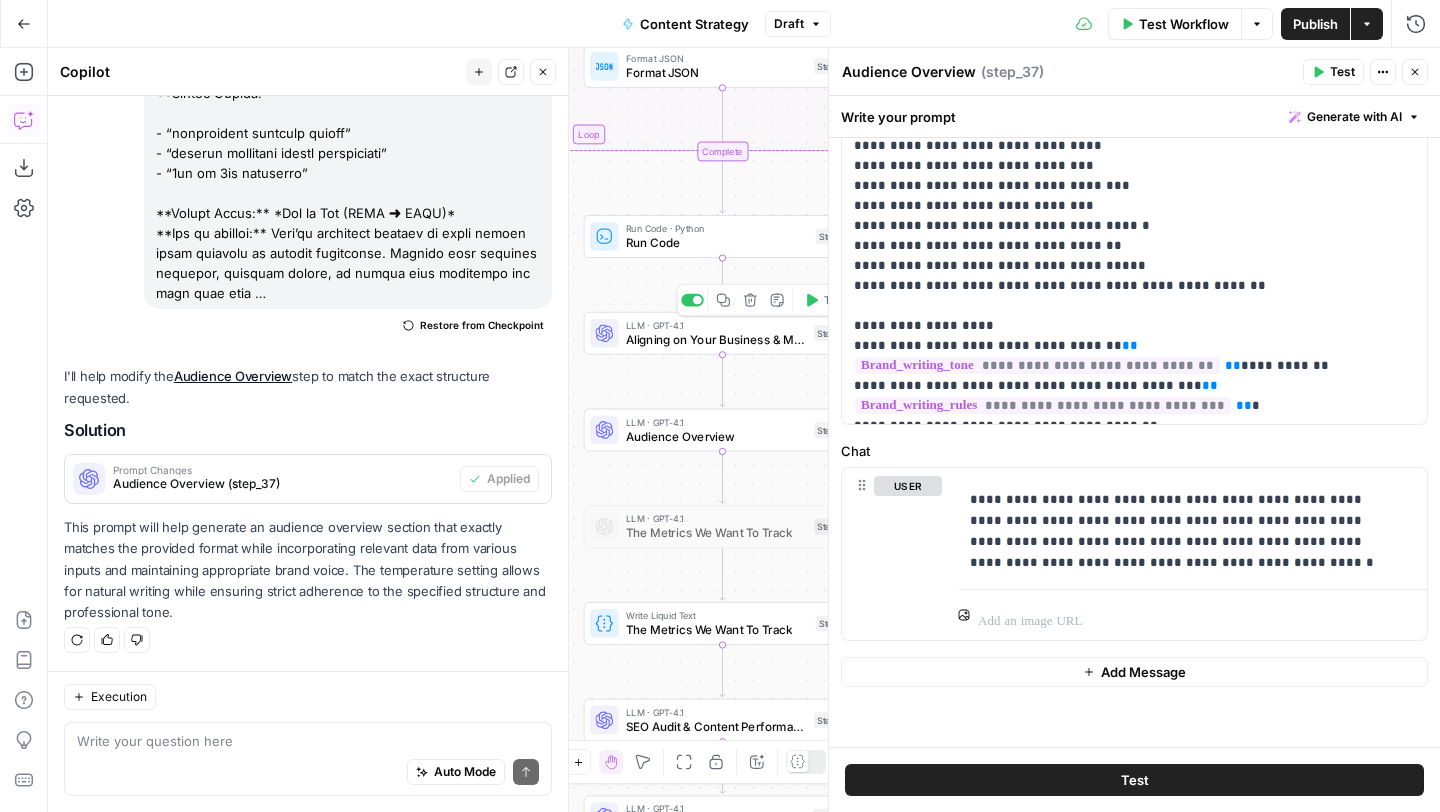 click on "LLM · GPT-4.1 Aligning on Your Business & Marketing Goals Step 36 Copy step Delete step Add Note Test" at bounding box center (721, 333) 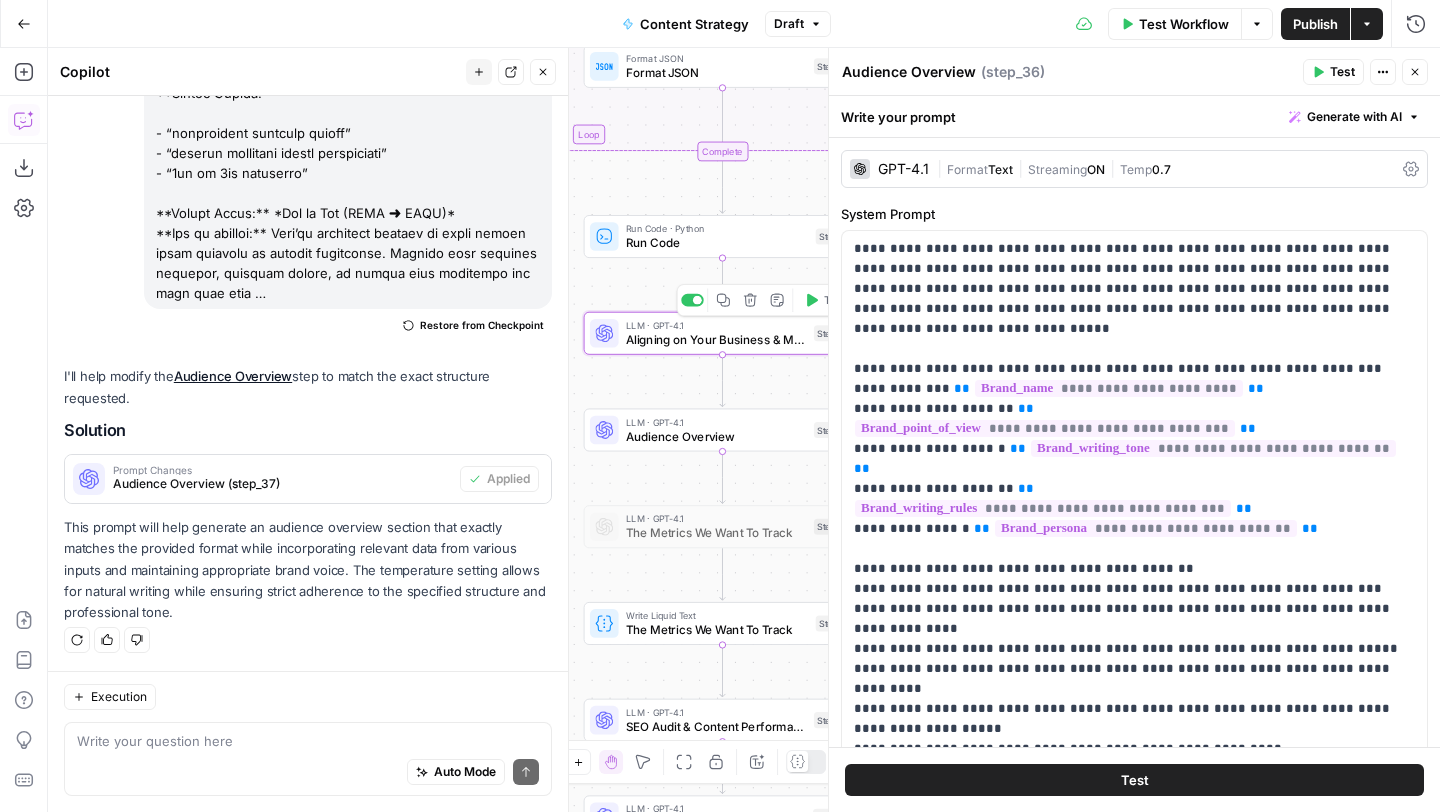 type on "Aligning on Your Business & Marketing Goals" 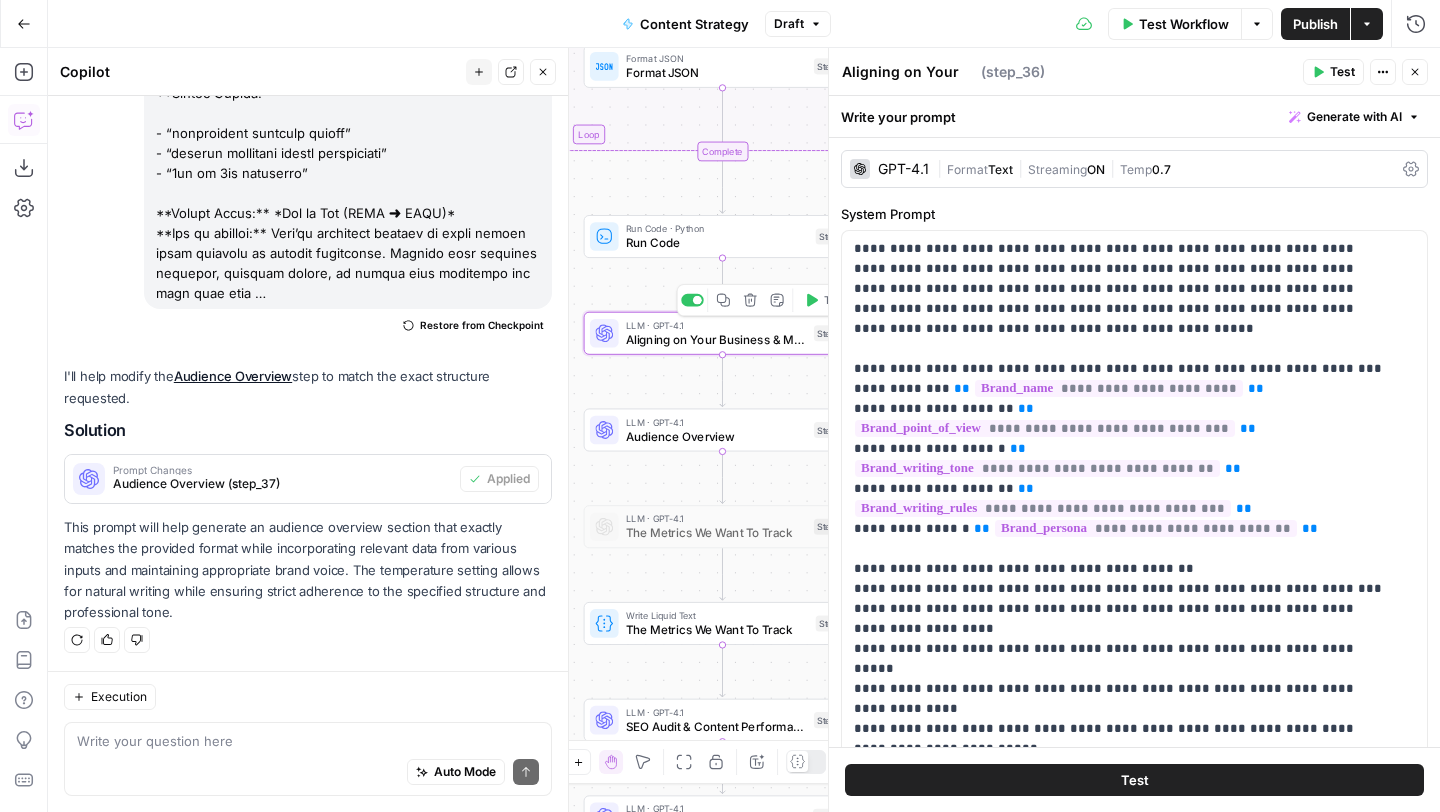 scroll, scrollTop: 33358, scrollLeft: 0, axis: vertical 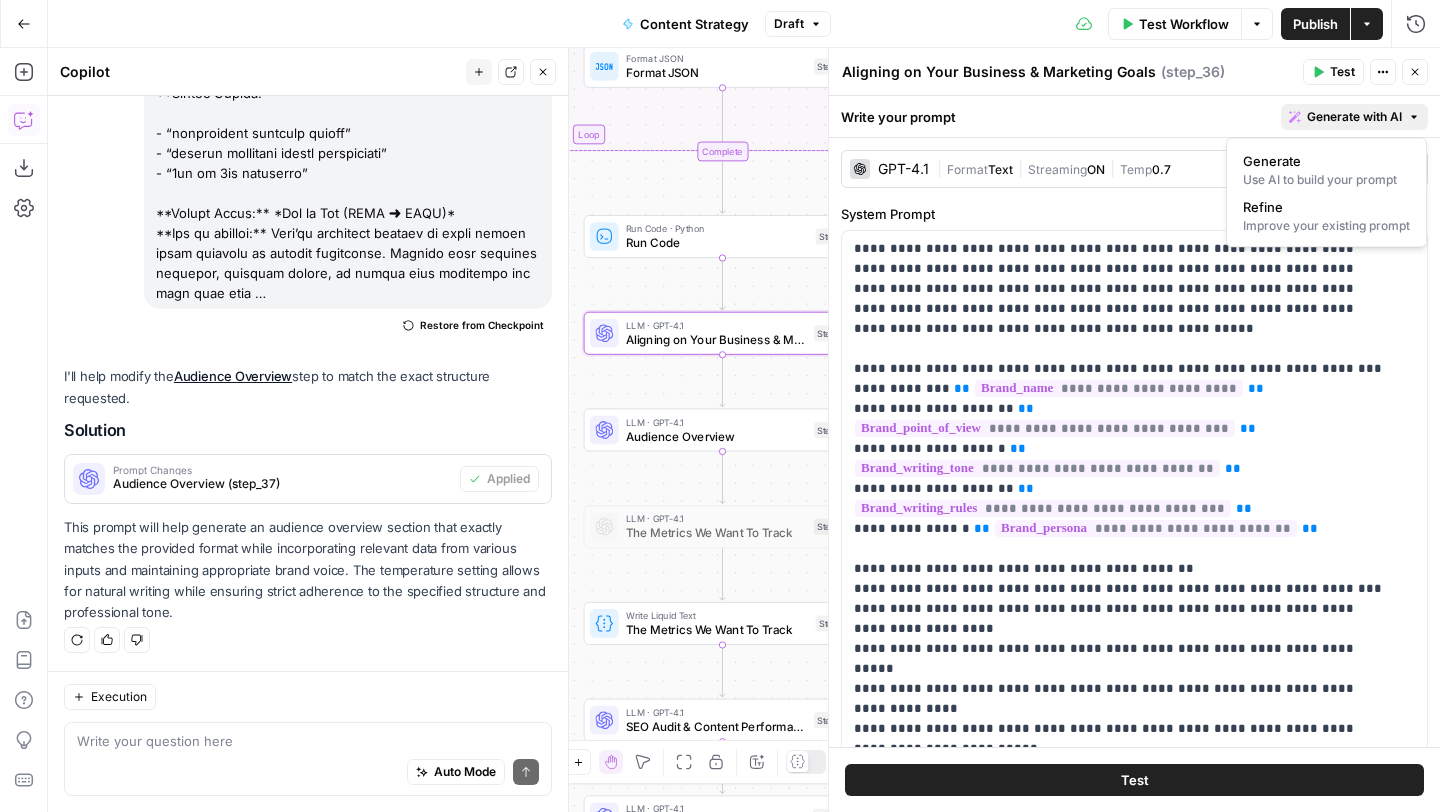 click on "Generate with AI" at bounding box center (1354, 117) 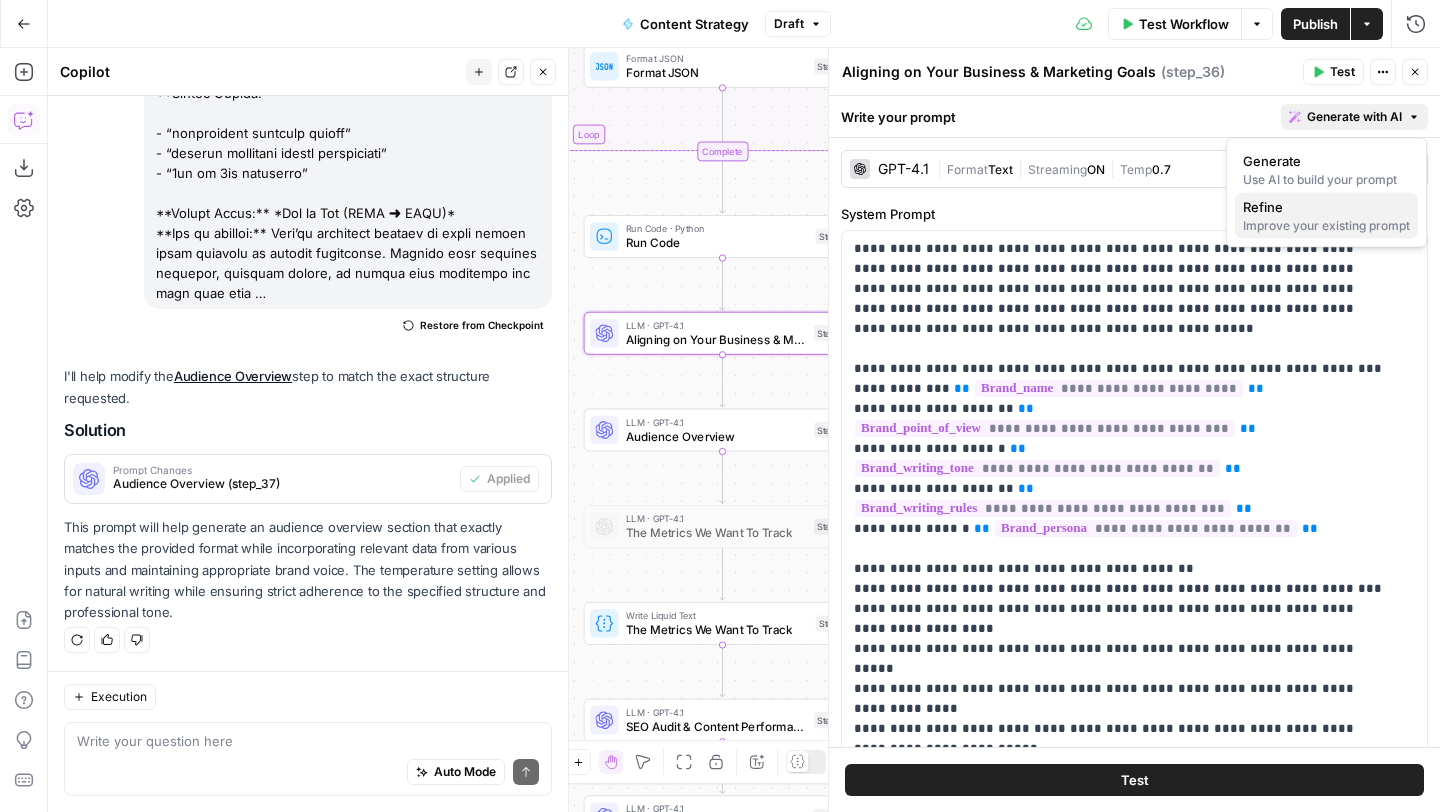 click on "Refine" at bounding box center (1326, 207) 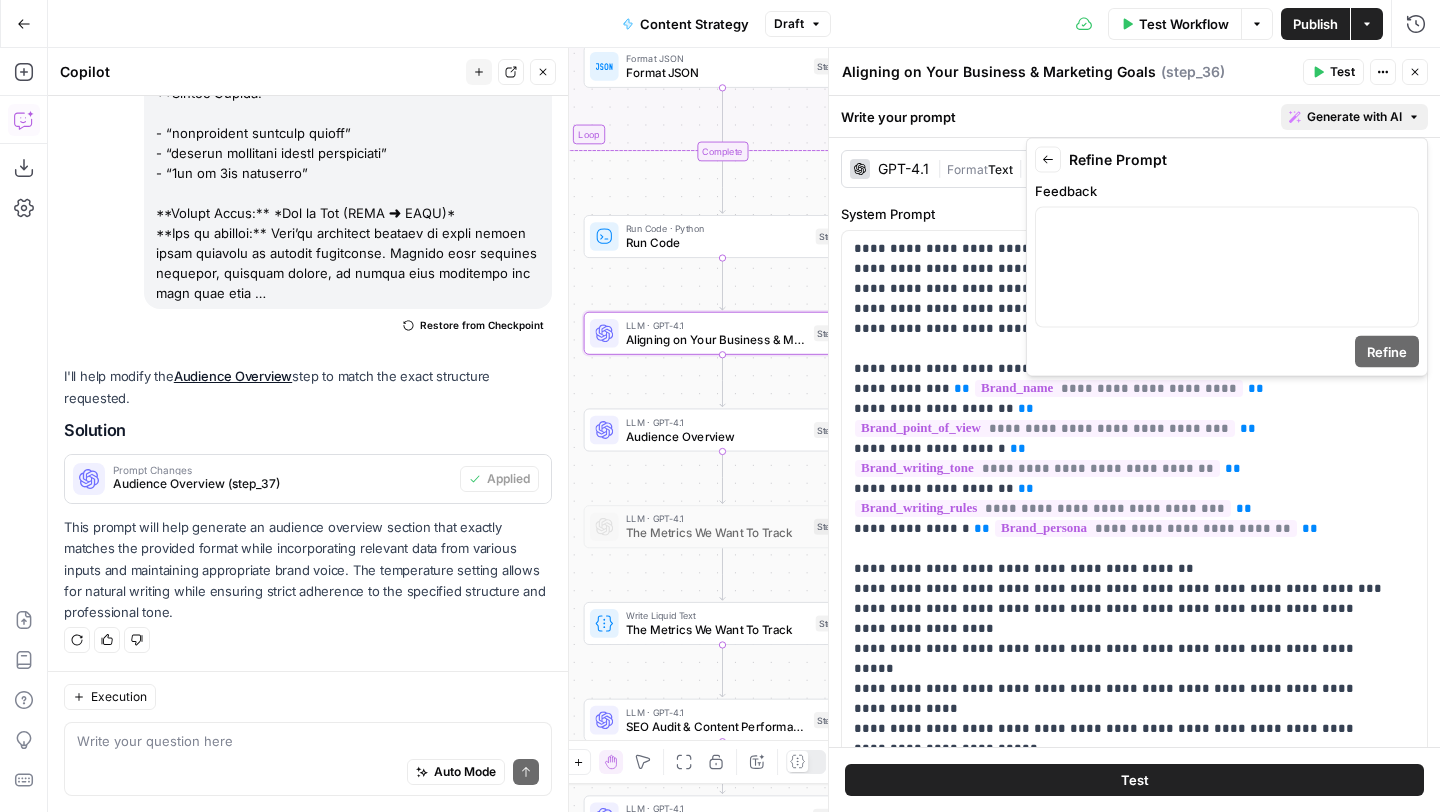scroll, scrollTop: 33358, scrollLeft: 0, axis: vertical 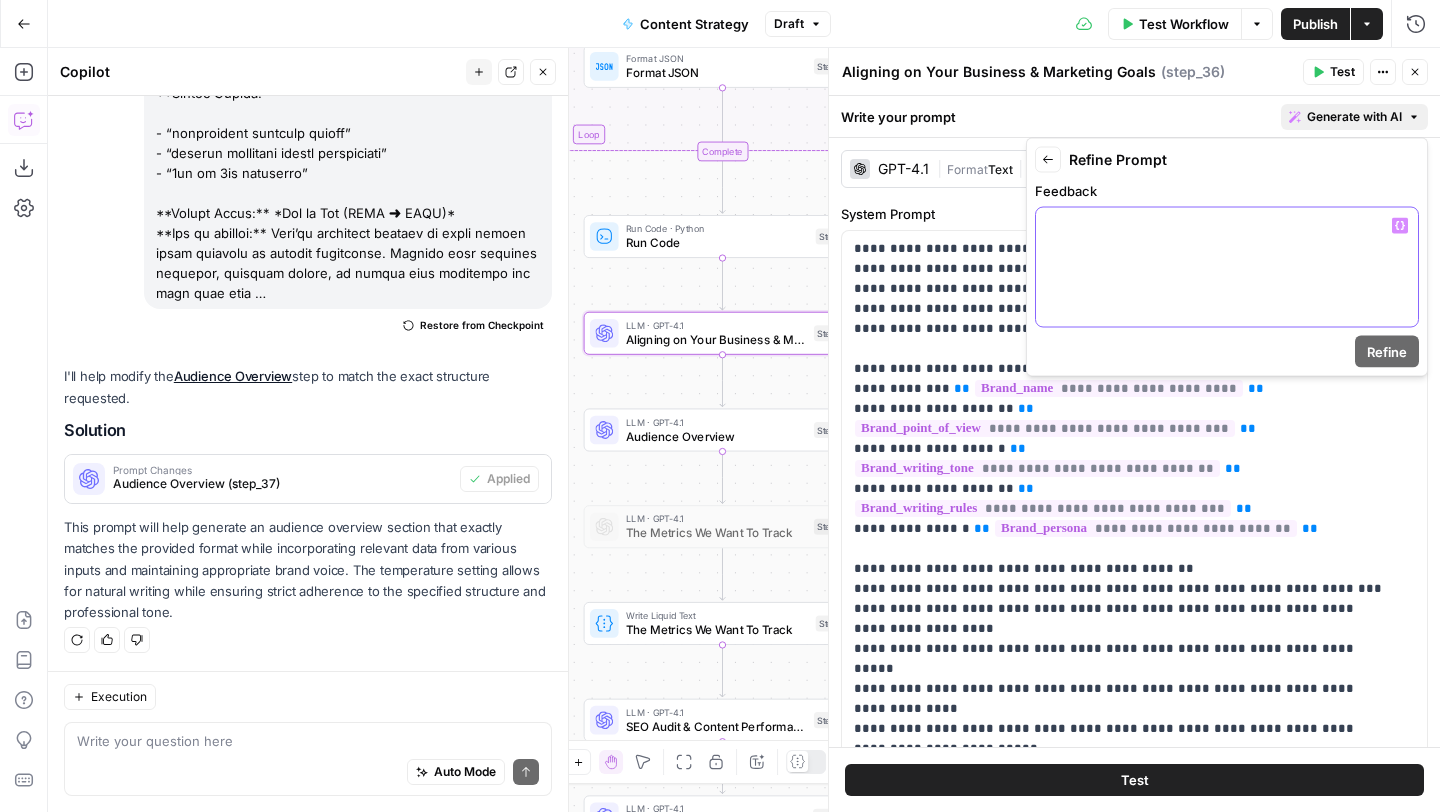 click at bounding box center (1227, 267) 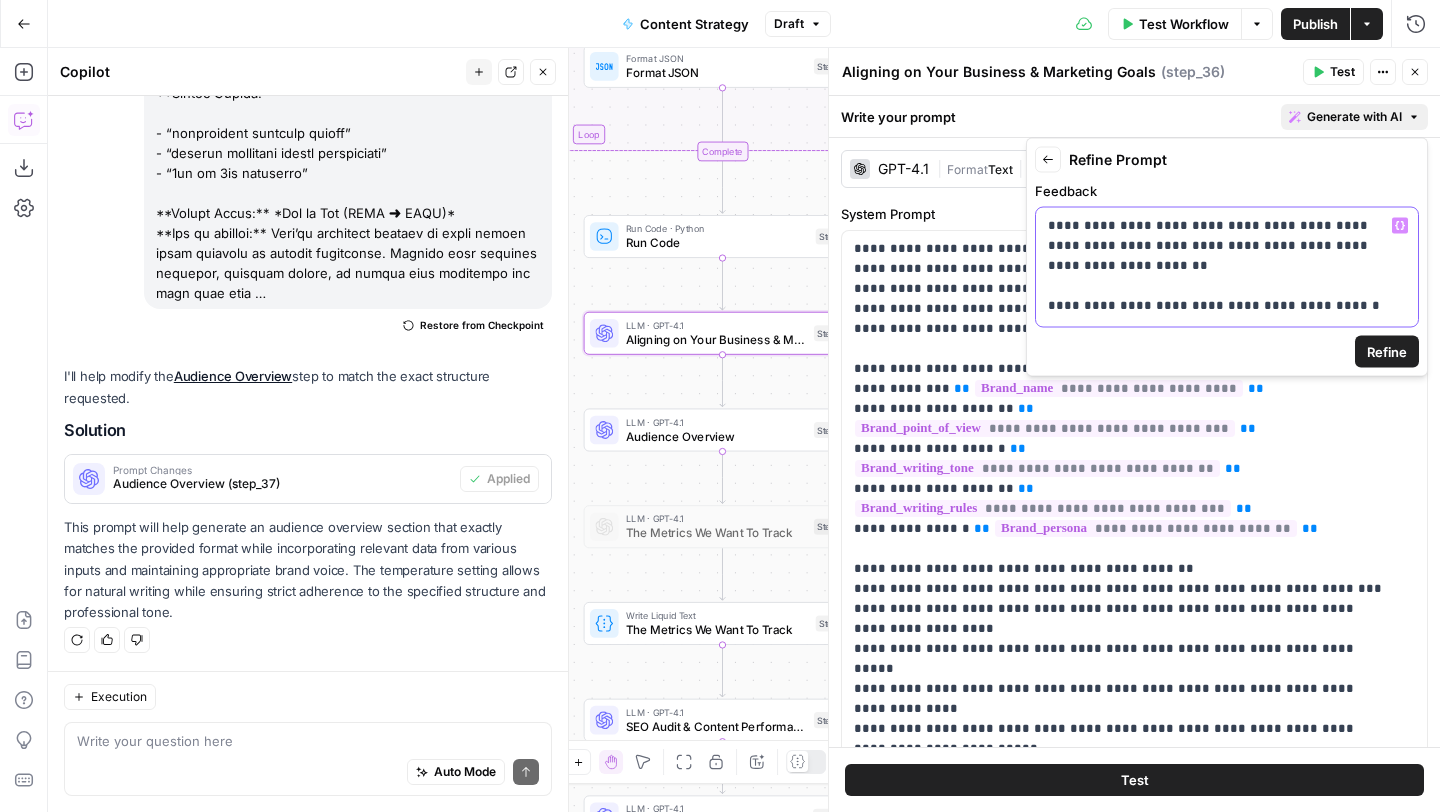 click on "**********" at bounding box center (1219, 666) 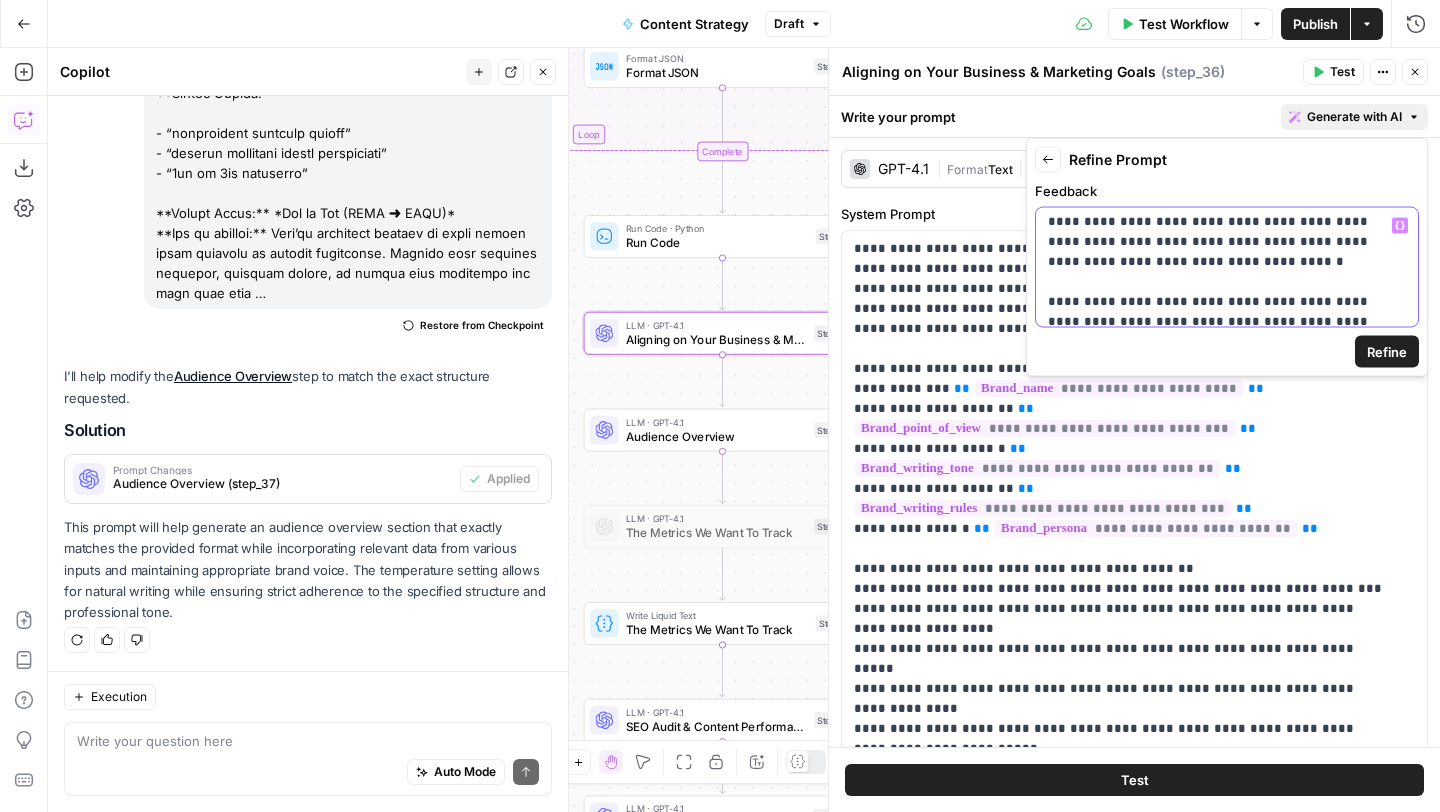scroll, scrollTop: 226, scrollLeft: 0, axis: vertical 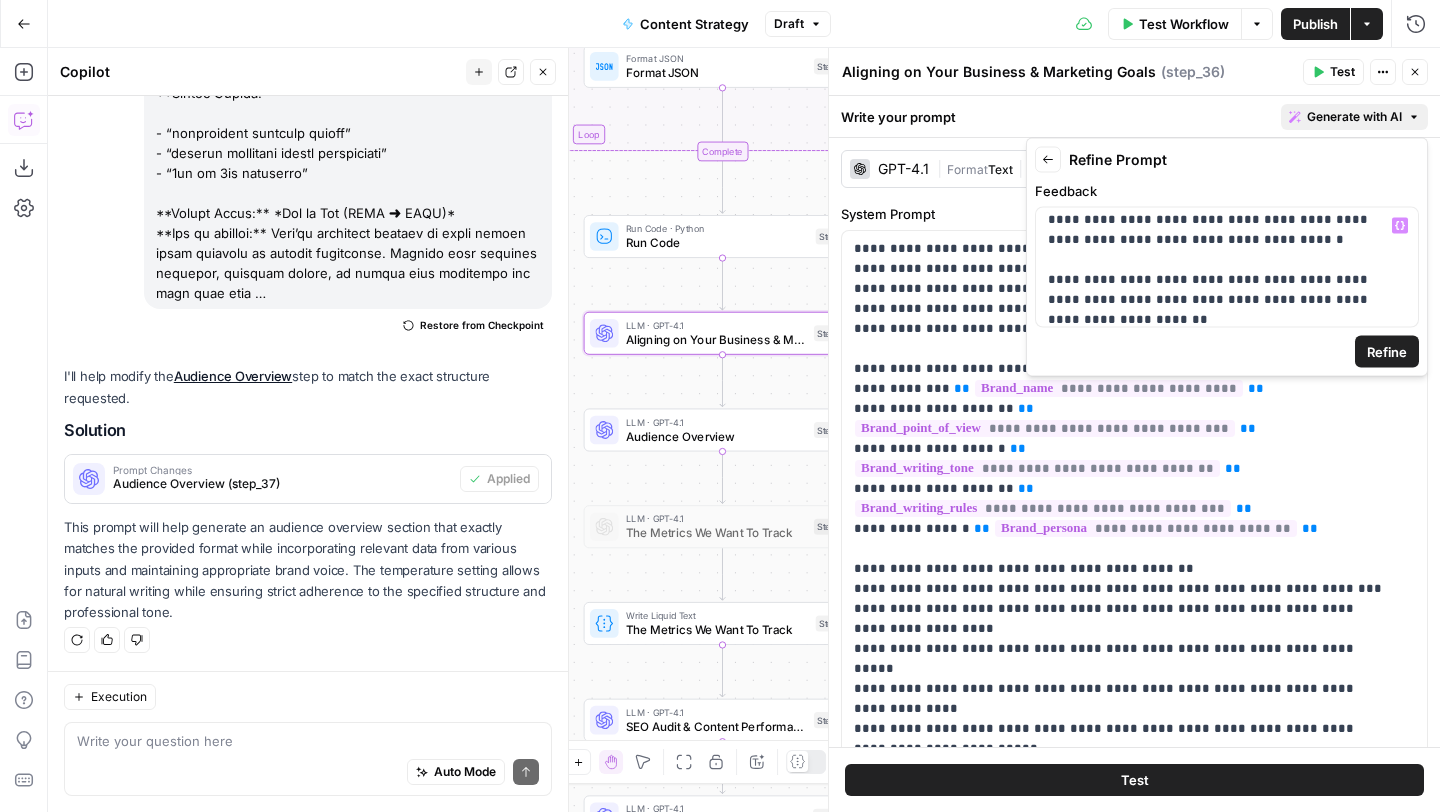 click on "Refine" at bounding box center [1387, 352] 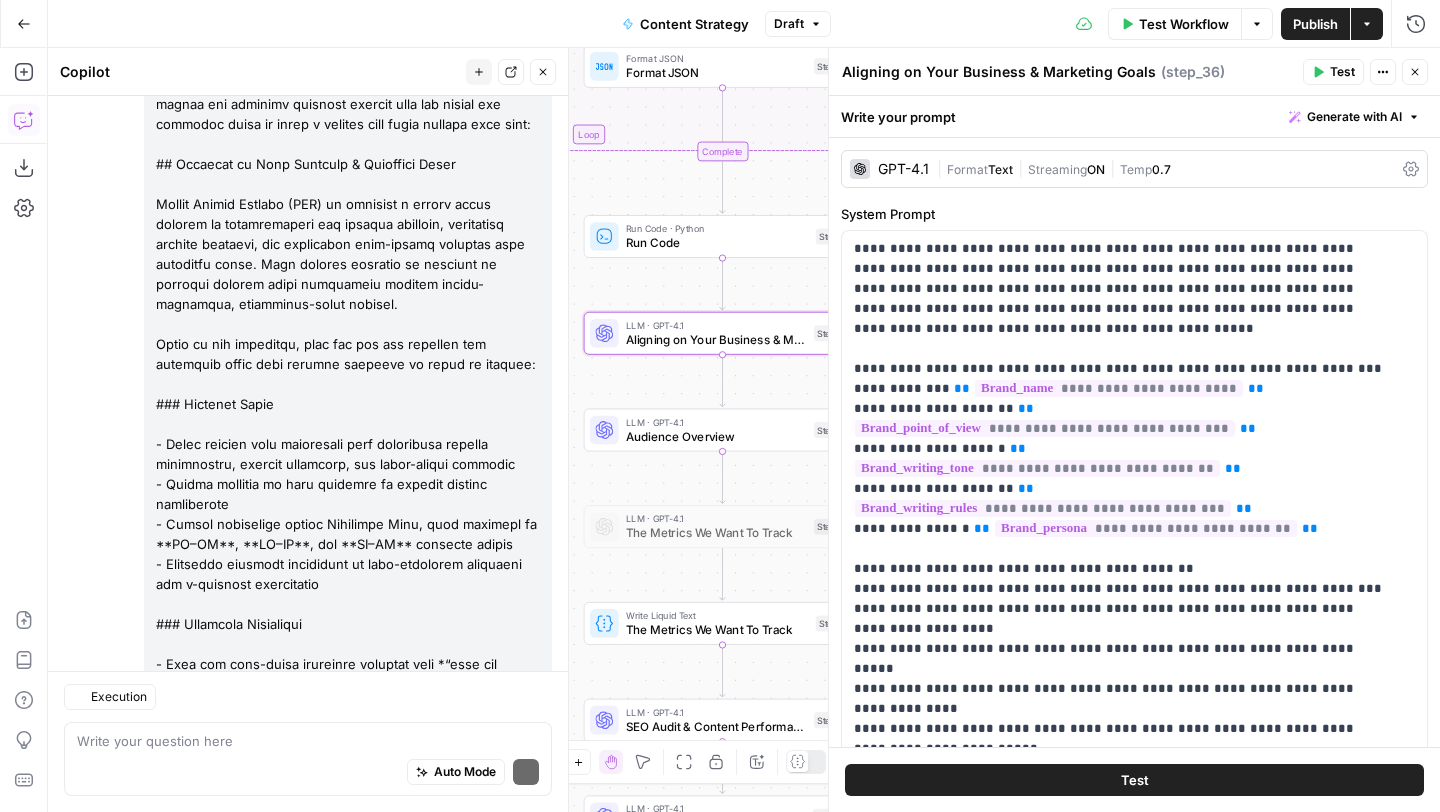 scroll, scrollTop: 34603, scrollLeft: 0, axis: vertical 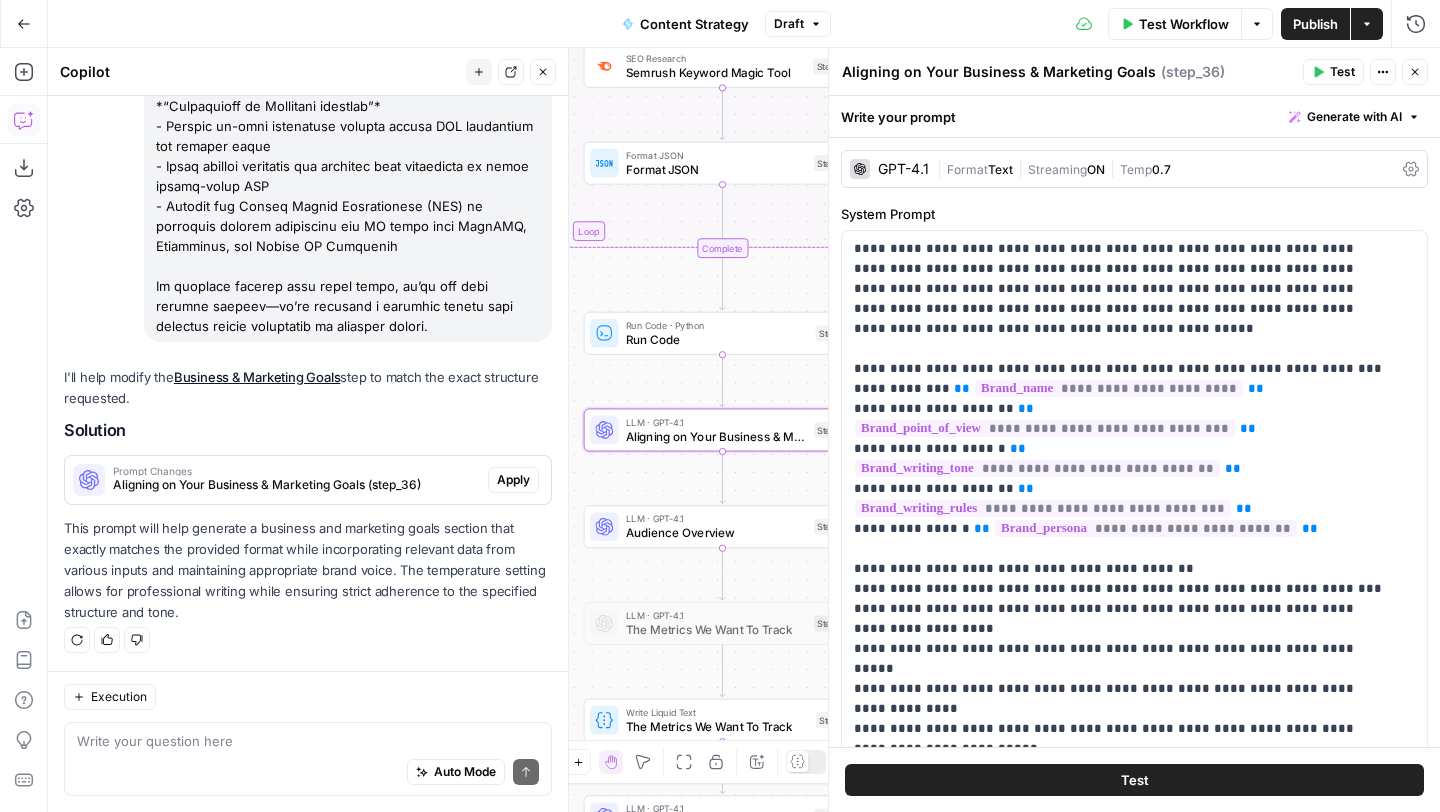 click on "Apply" at bounding box center (513, 480) 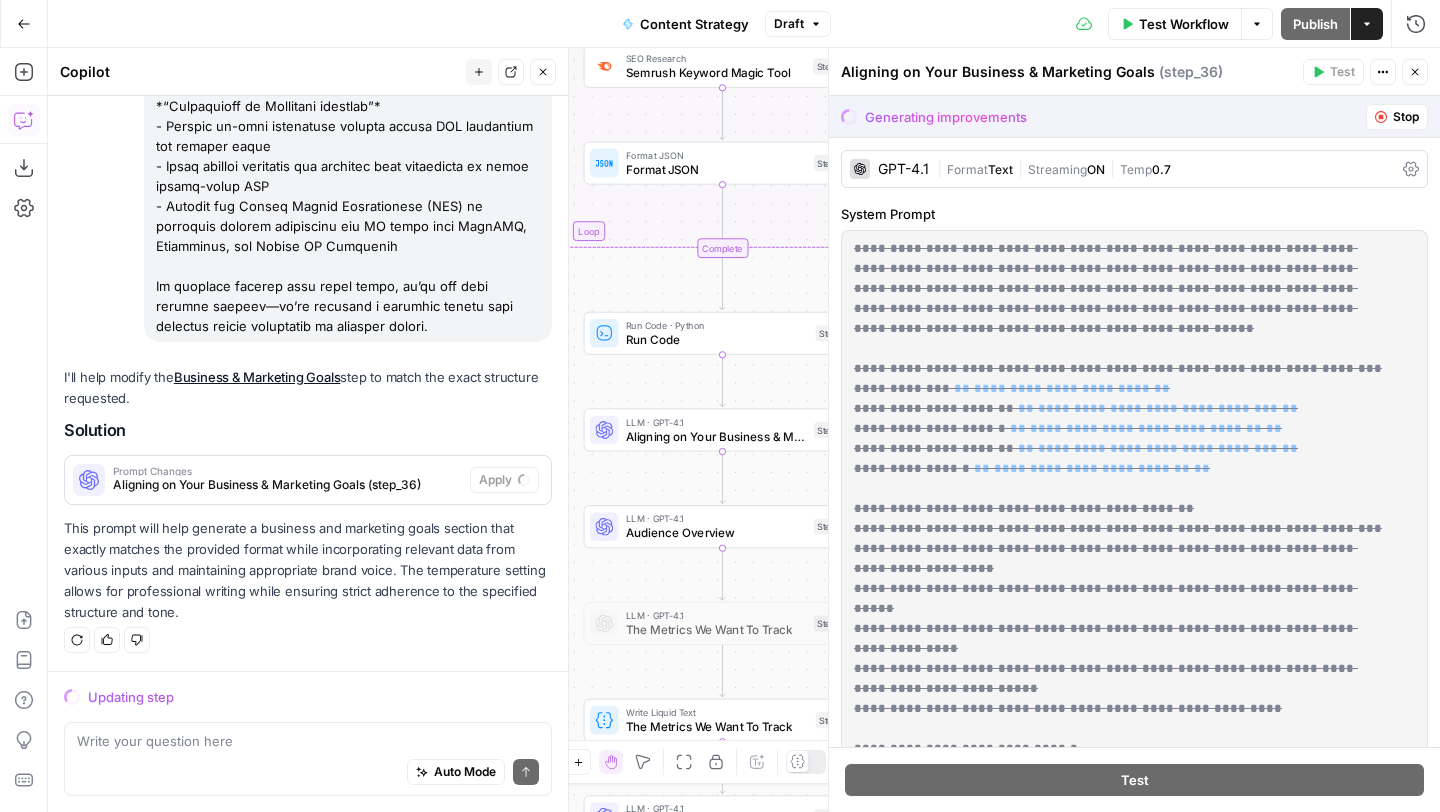 scroll, scrollTop: 33739, scrollLeft: 0, axis: vertical 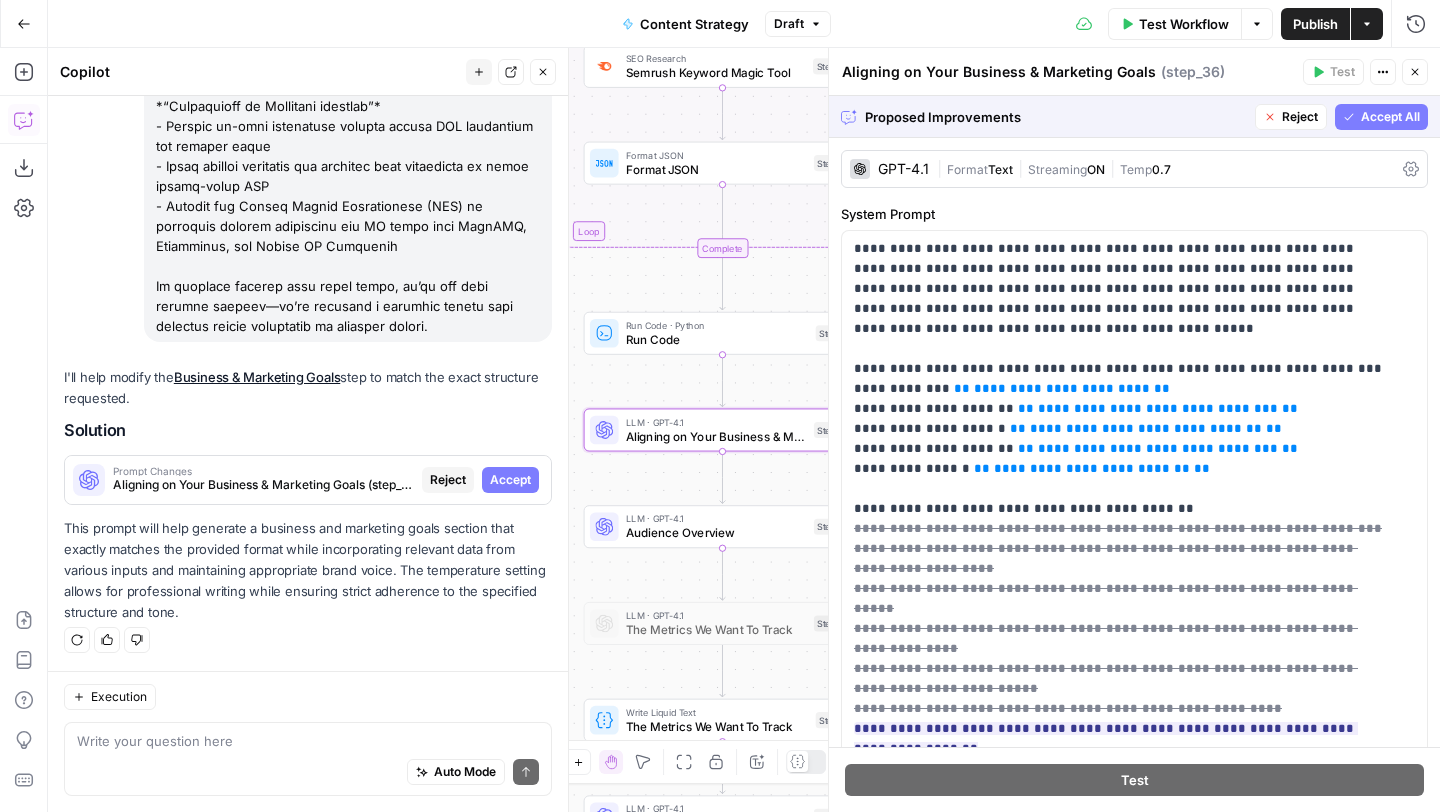 click on "Accept" at bounding box center [510, 480] 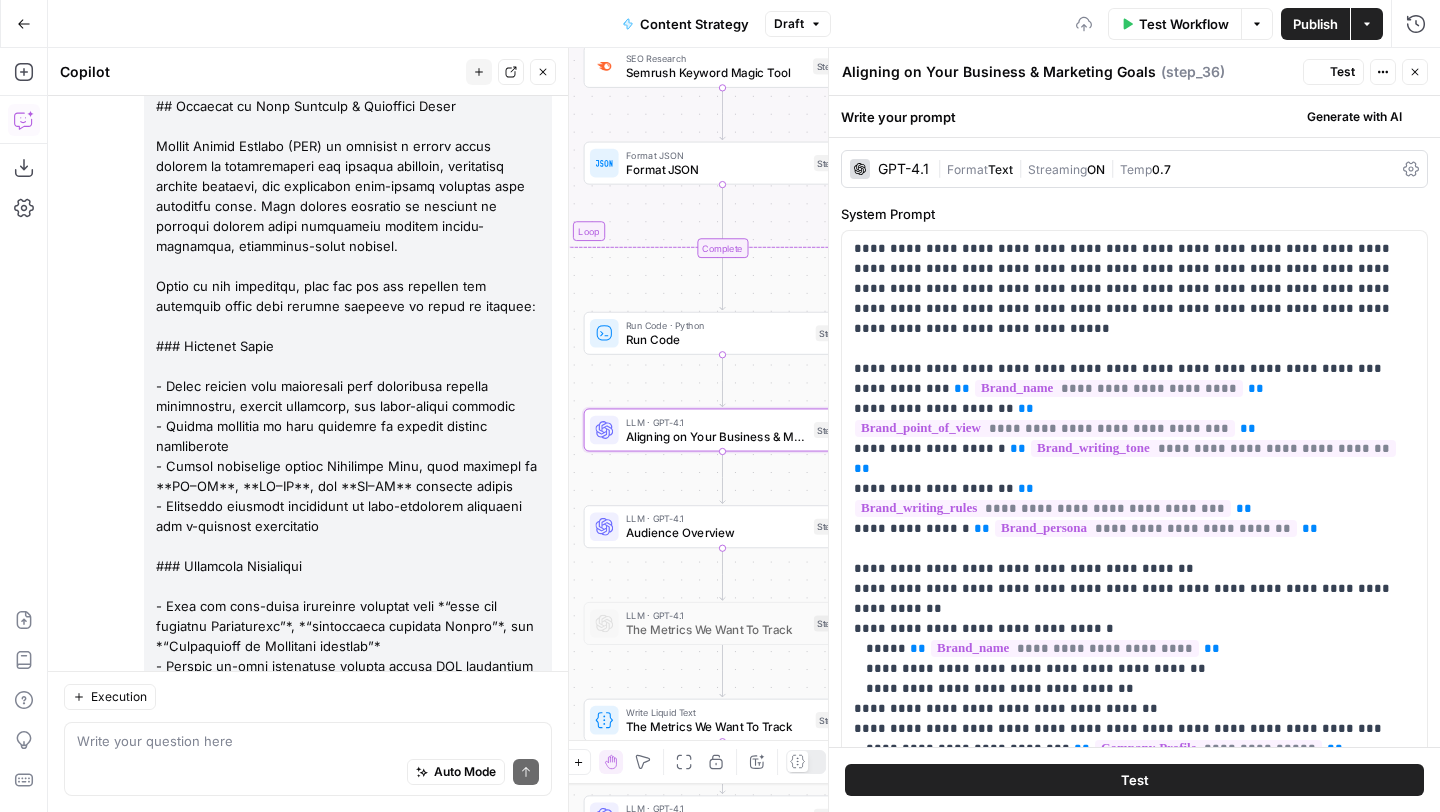 scroll, scrollTop: 34635, scrollLeft: 0, axis: vertical 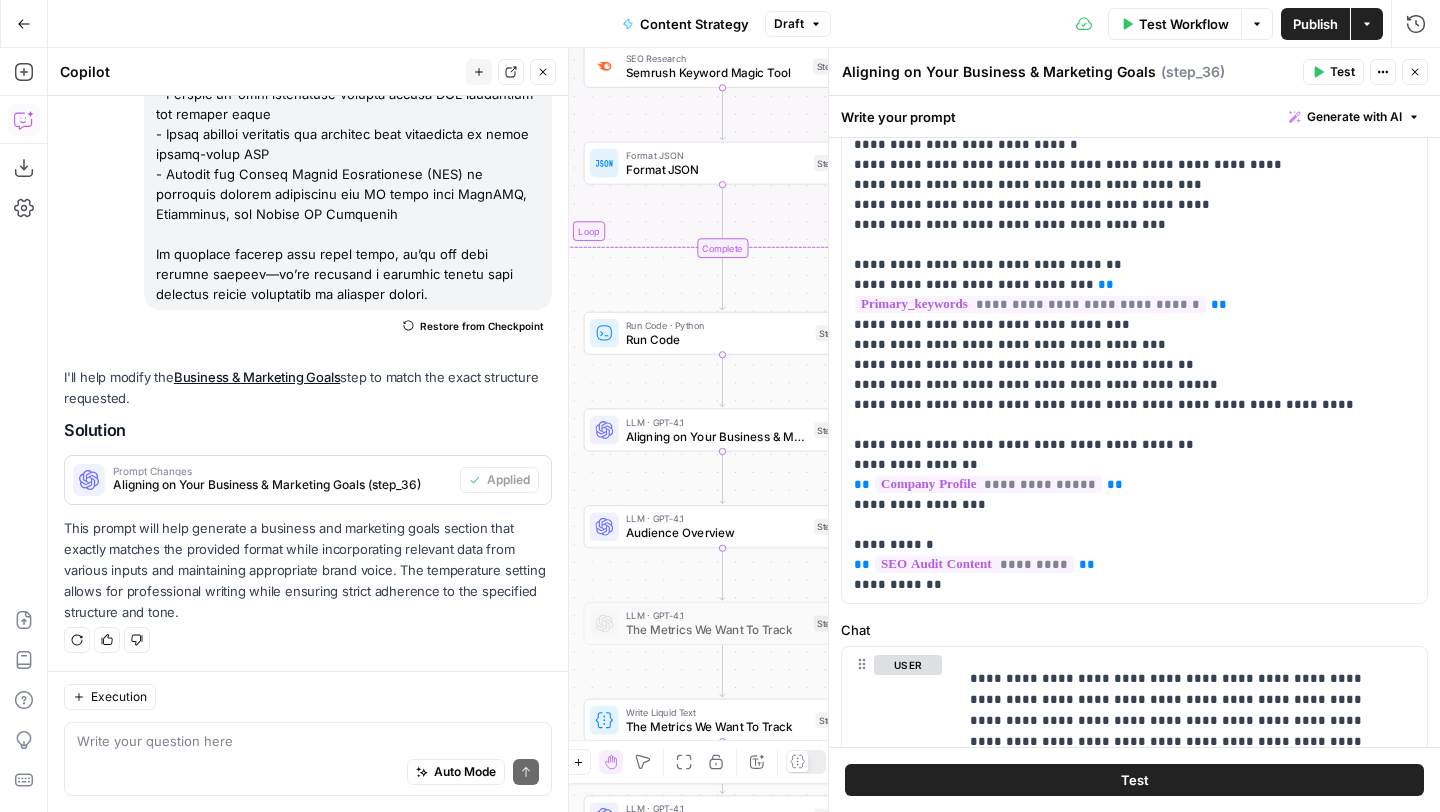click on "Close" at bounding box center (1415, 72) 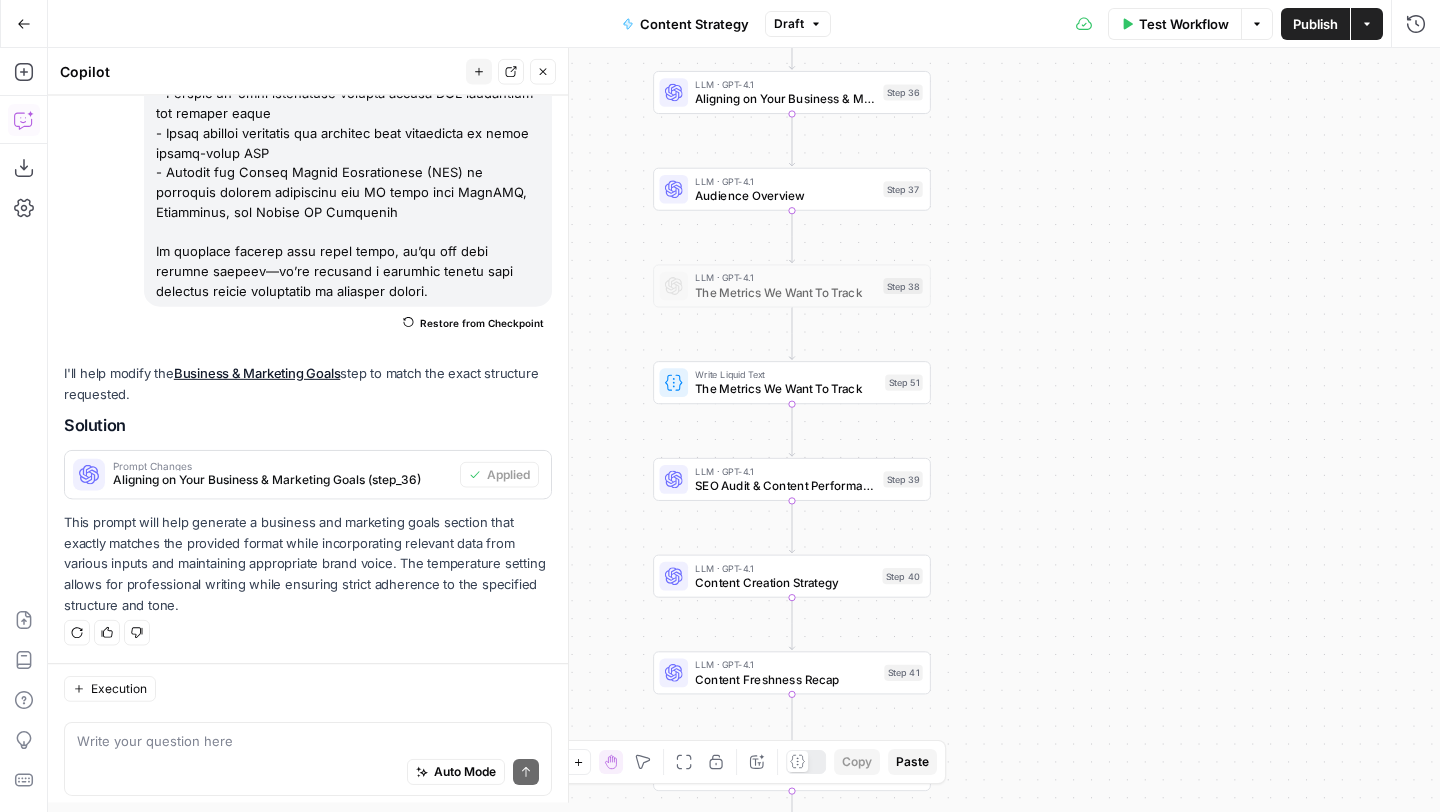 scroll, scrollTop: 34635, scrollLeft: 0, axis: vertical 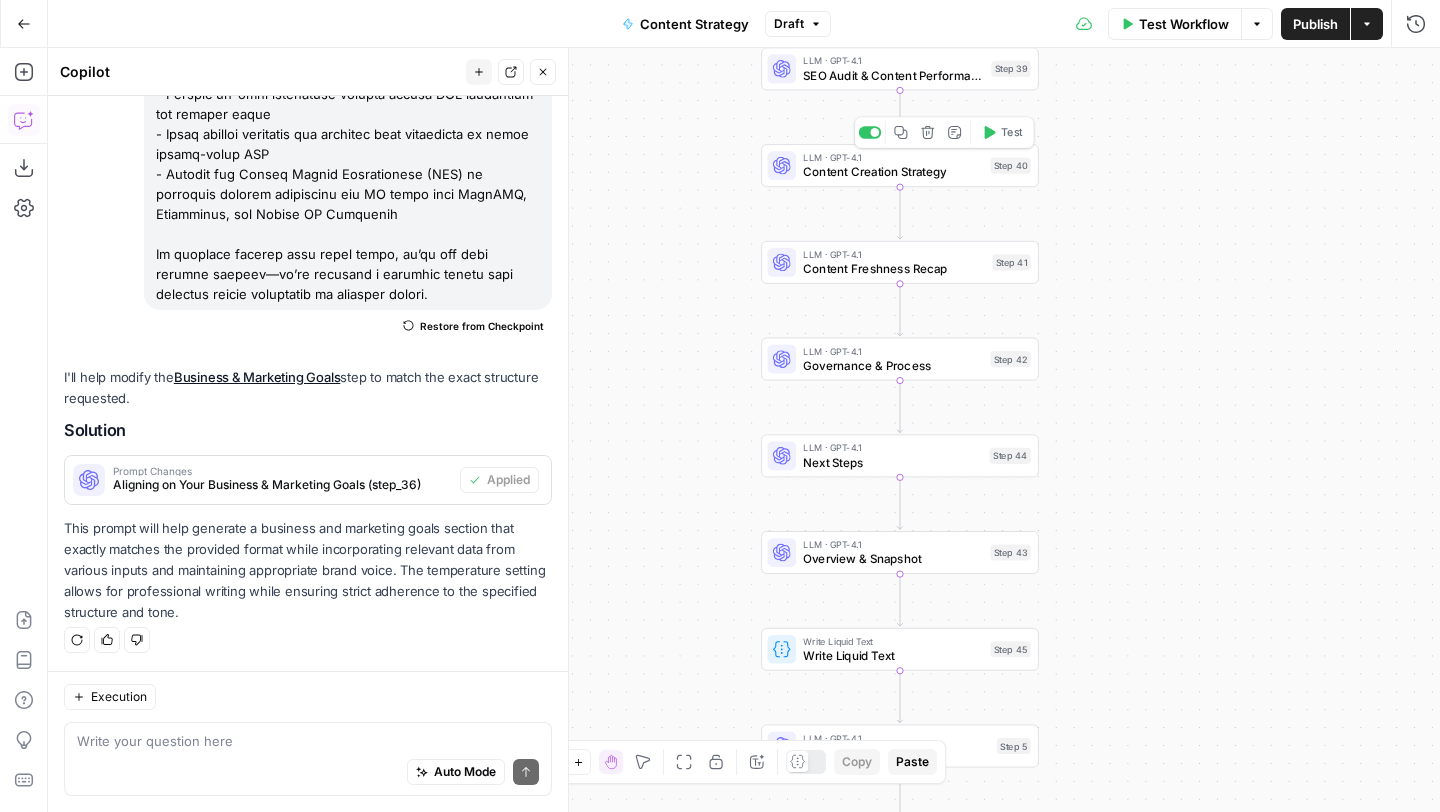 click on "Content Creation Strategy" at bounding box center [893, 172] 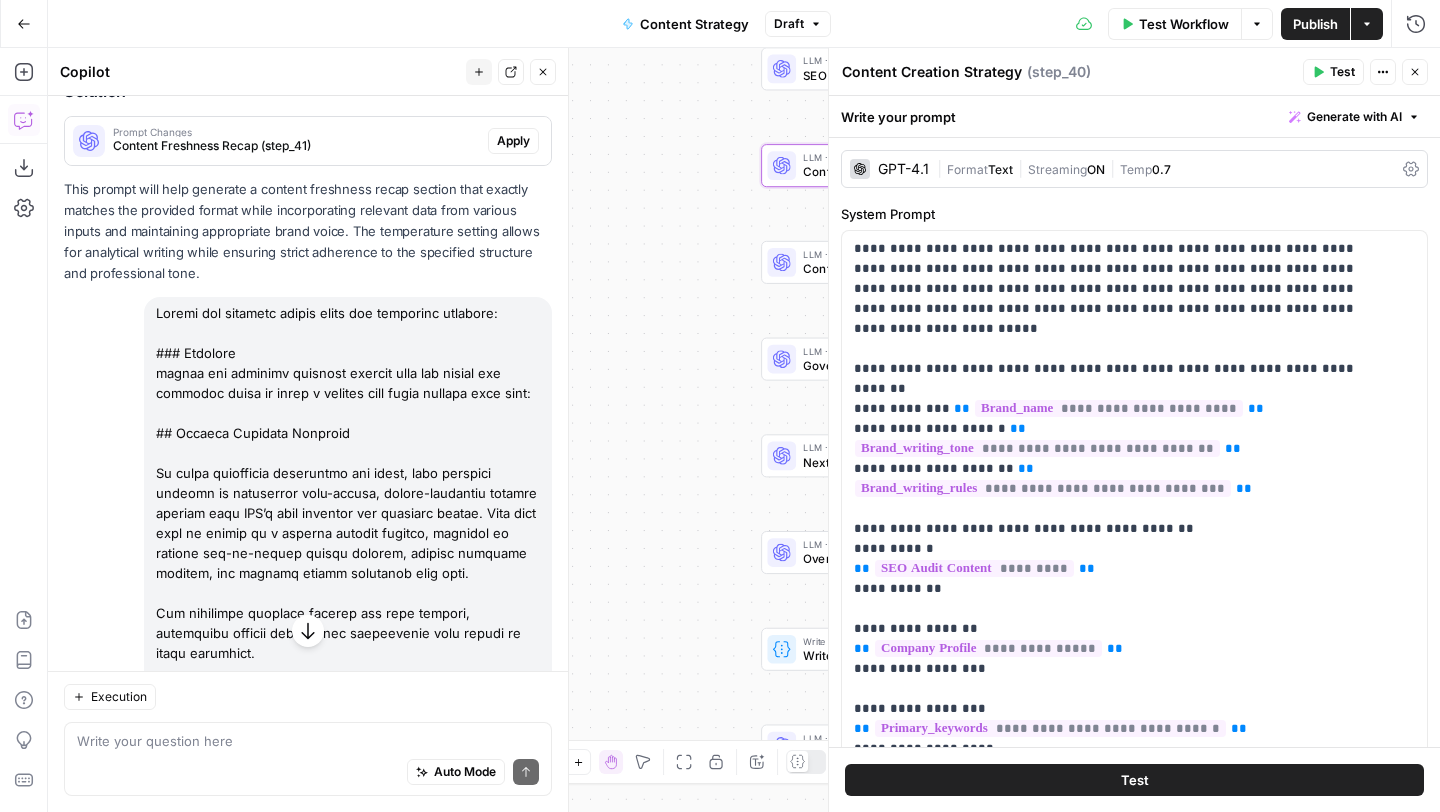 scroll, scrollTop: 27292, scrollLeft: 0, axis: vertical 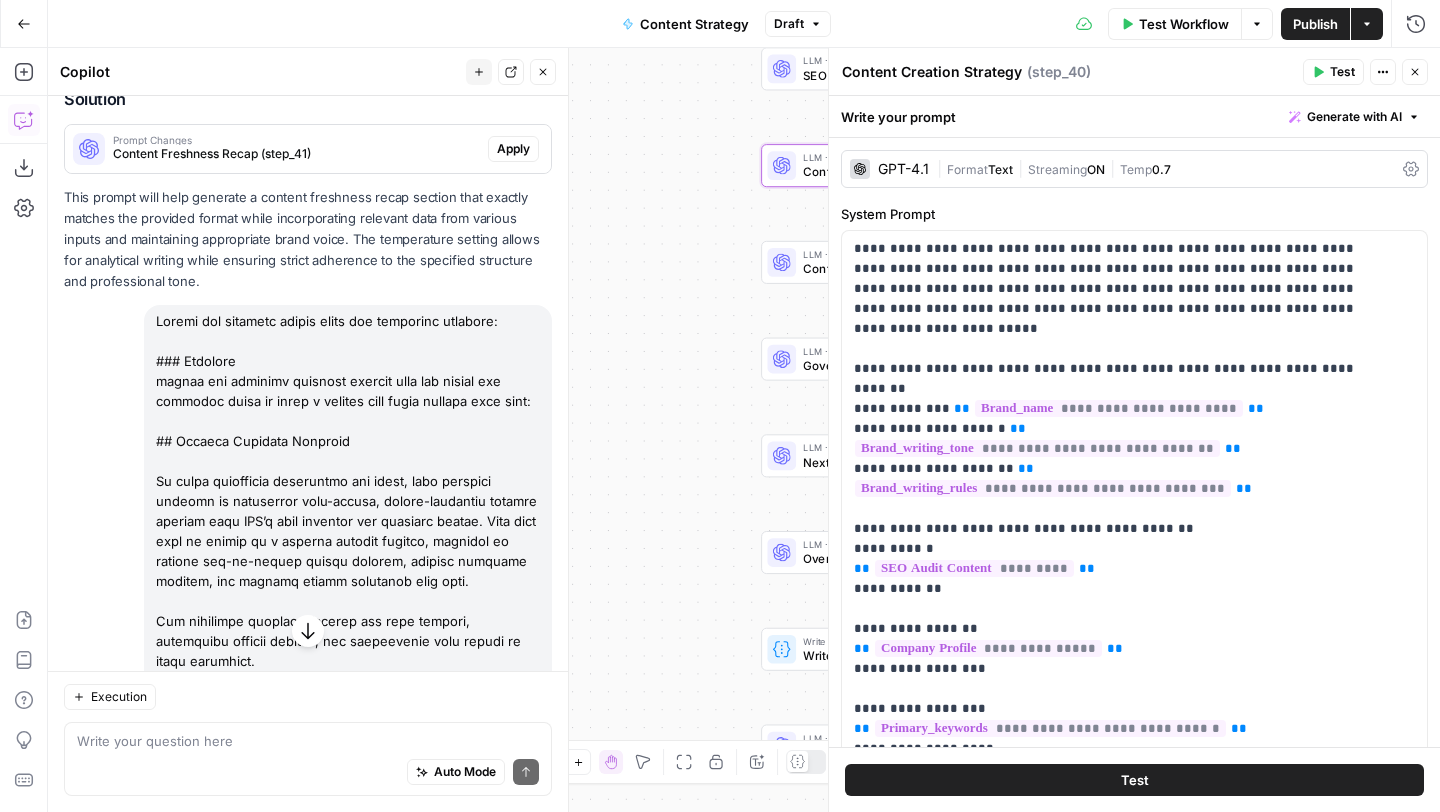 click on "I'll help modify the  Content Freshness Recap  step to match the exact structure requested." at bounding box center (308, 57) 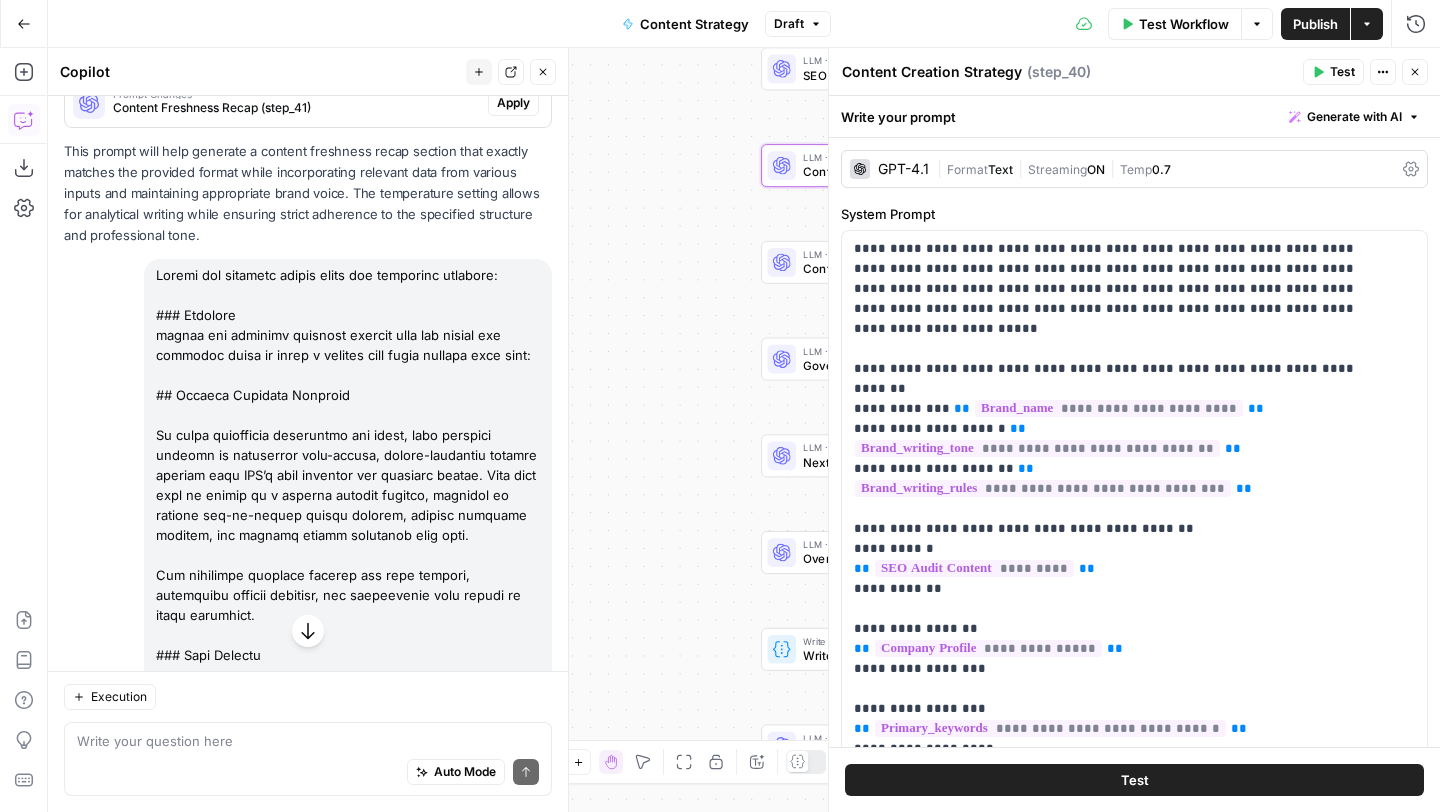 scroll, scrollTop: 27519, scrollLeft: 0, axis: vertical 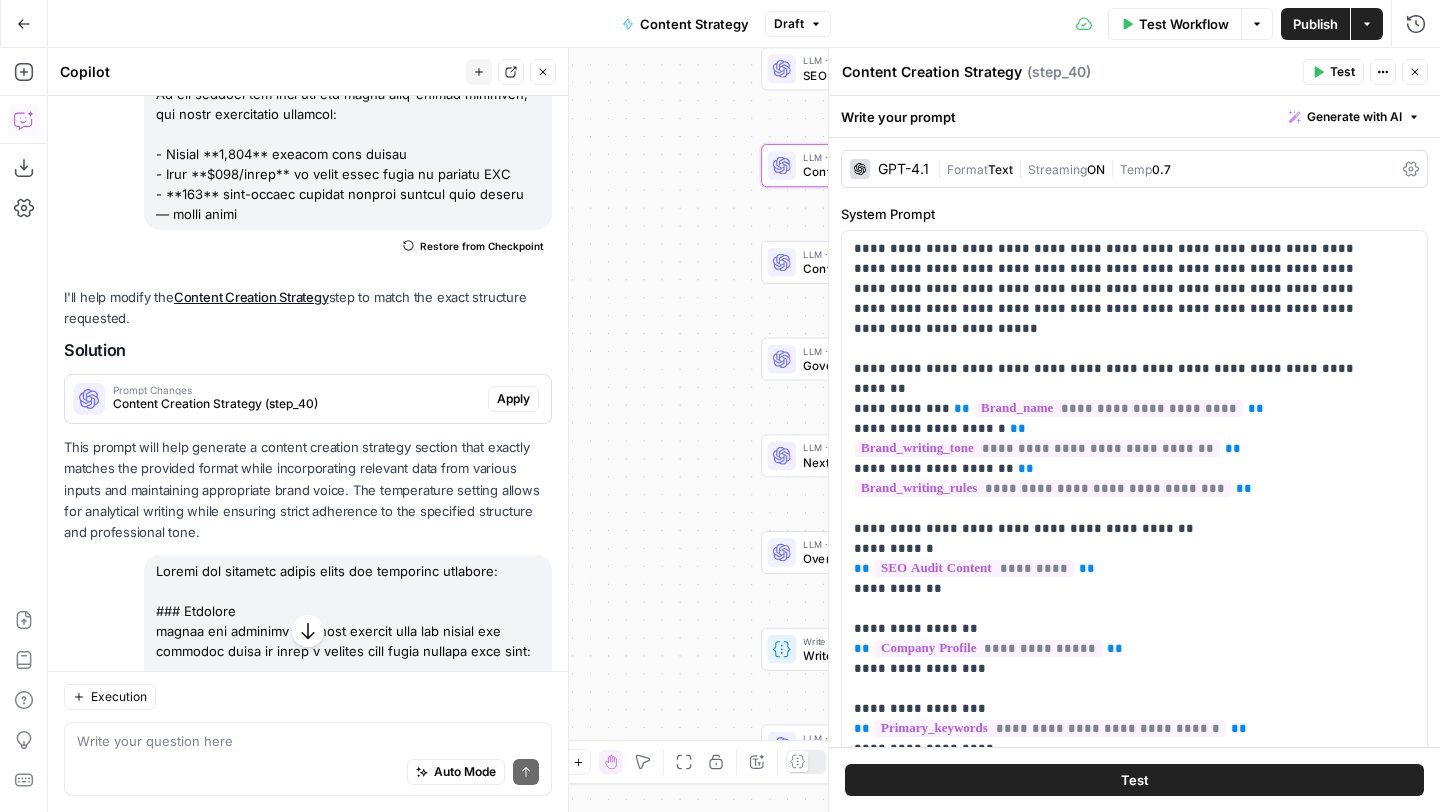 drag, startPoint x: 157, startPoint y: 357, endPoint x: 344, endPoint y: 491, distance: 230.05434 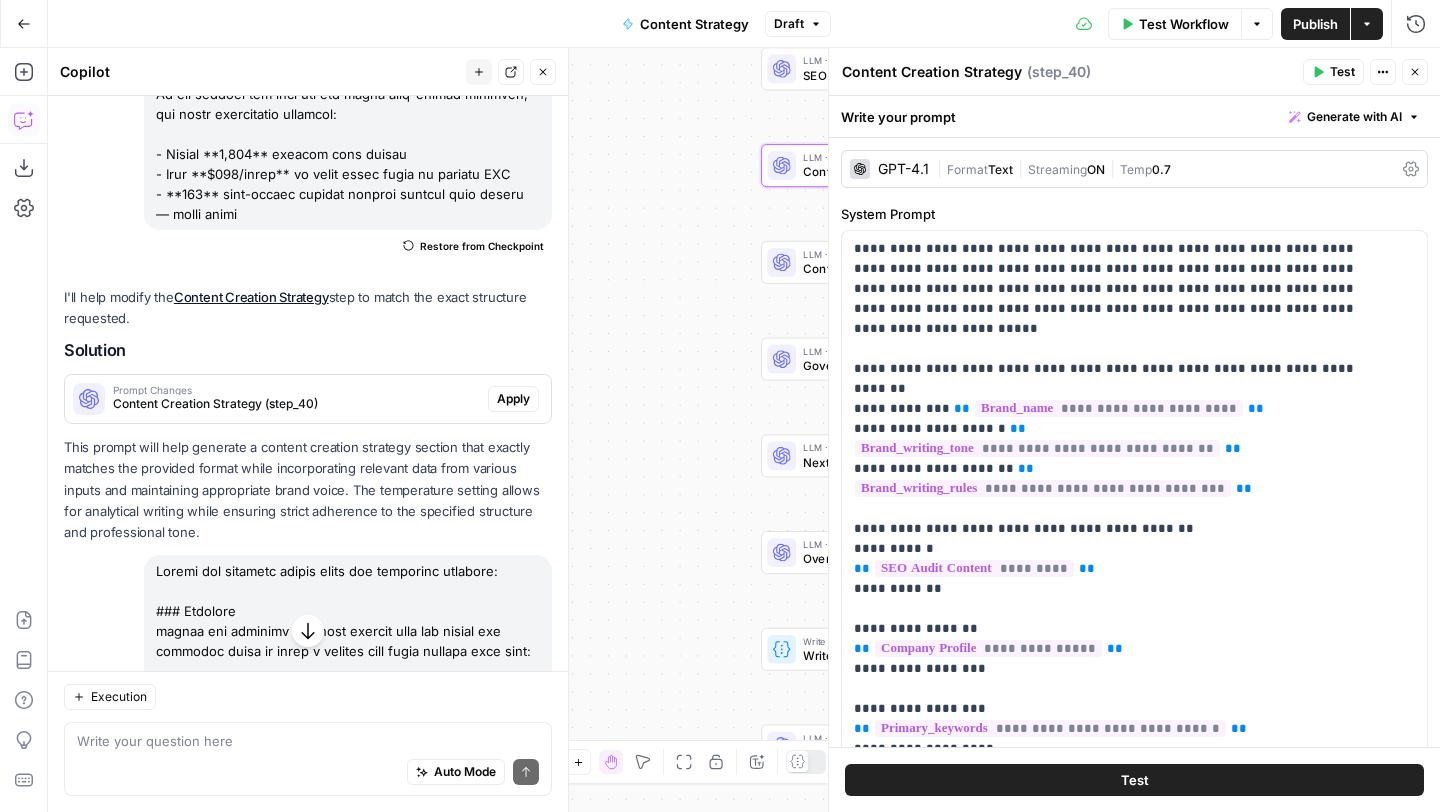 click at bounding box center [348, -1196] 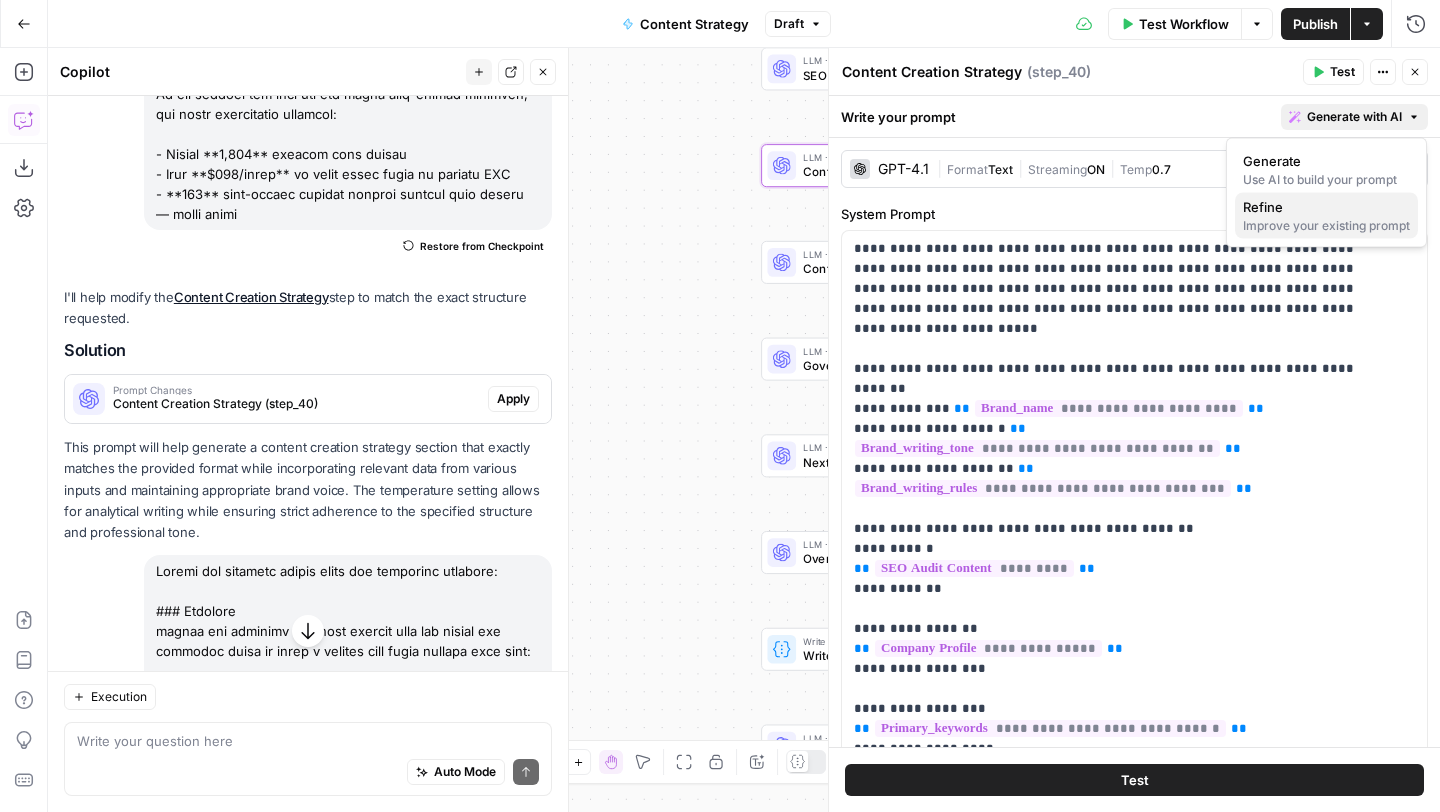 click on "Improve your existing prompt" at bounding box center (1326, 226) 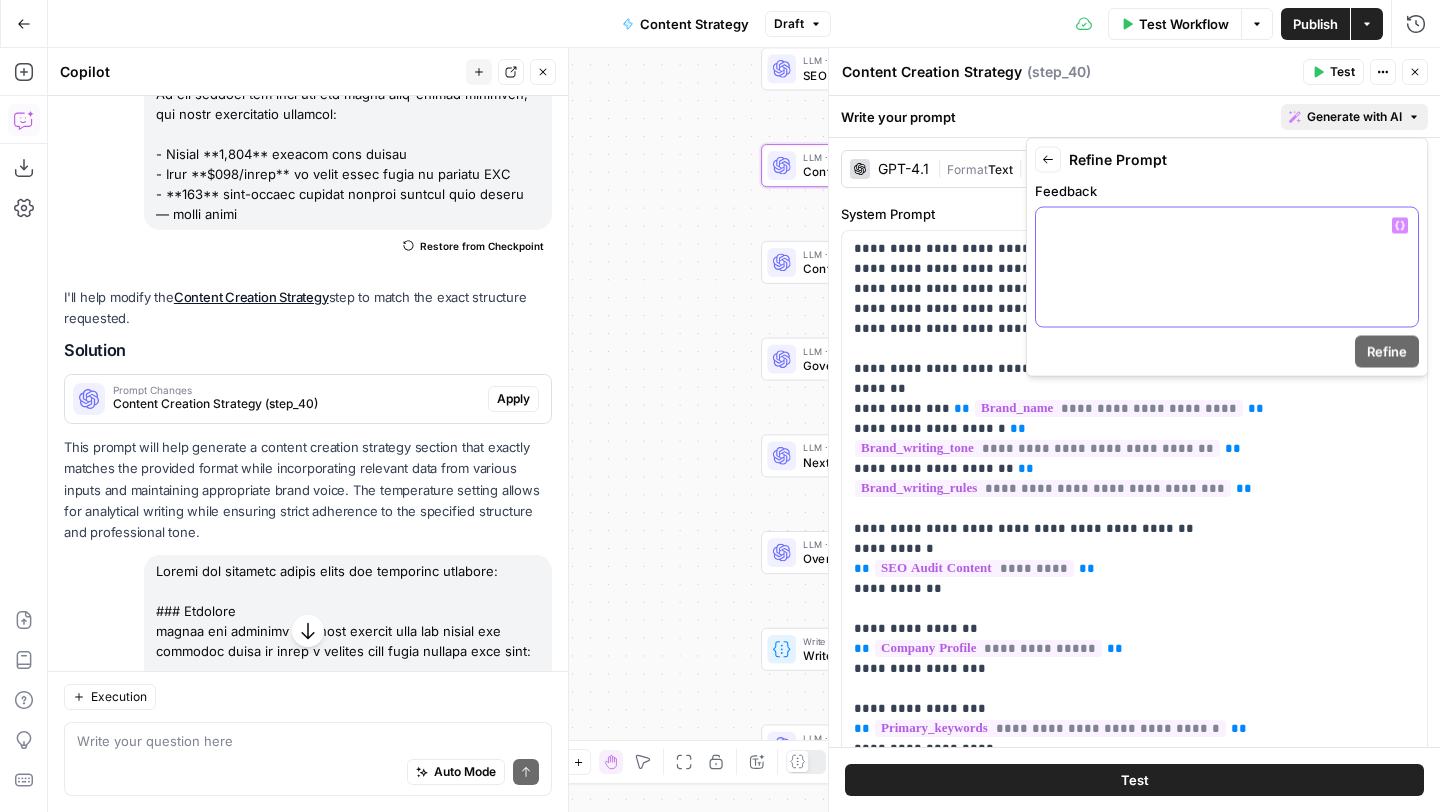 click at bounding box center [1227, 267] 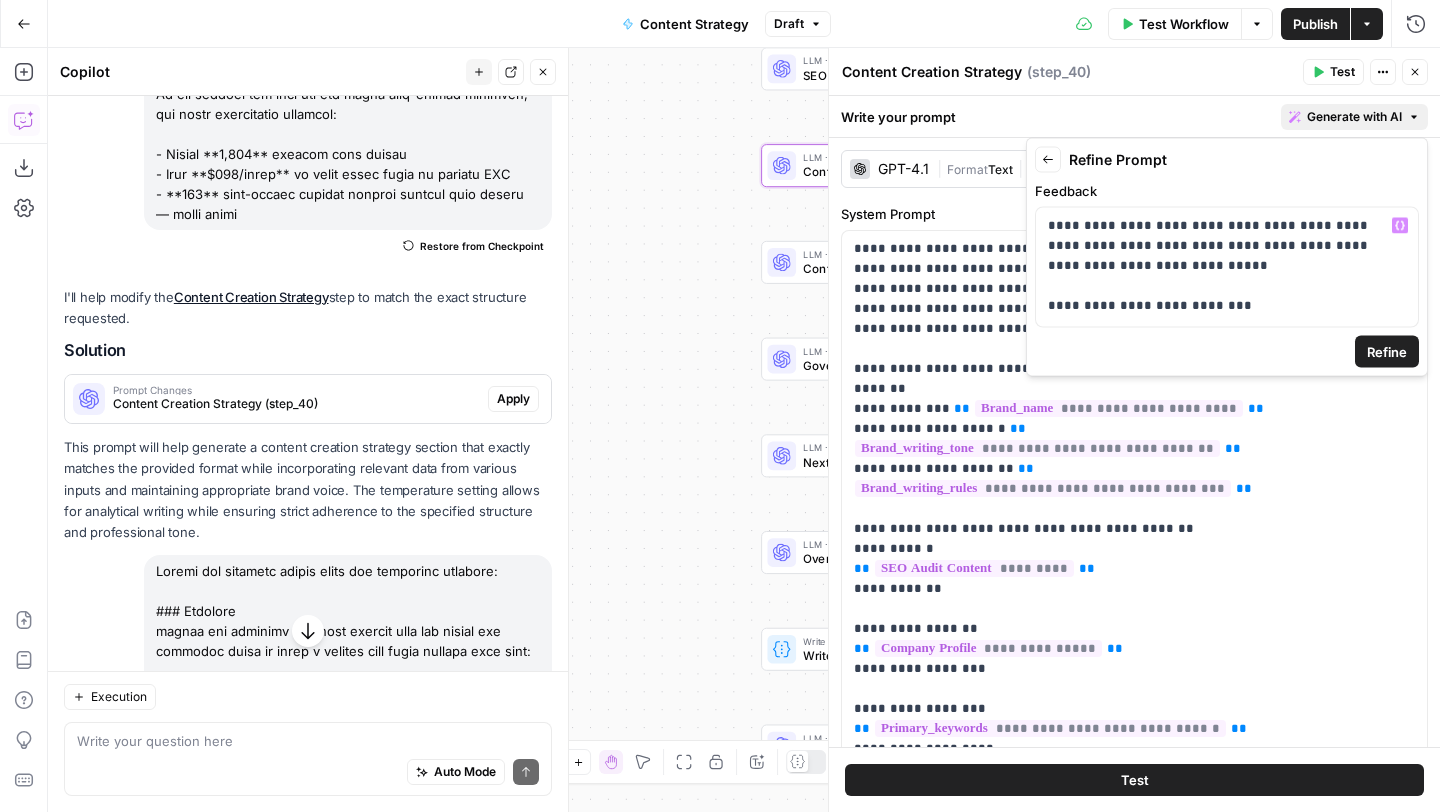 click on "**********" at bounding box center (1227, 257) 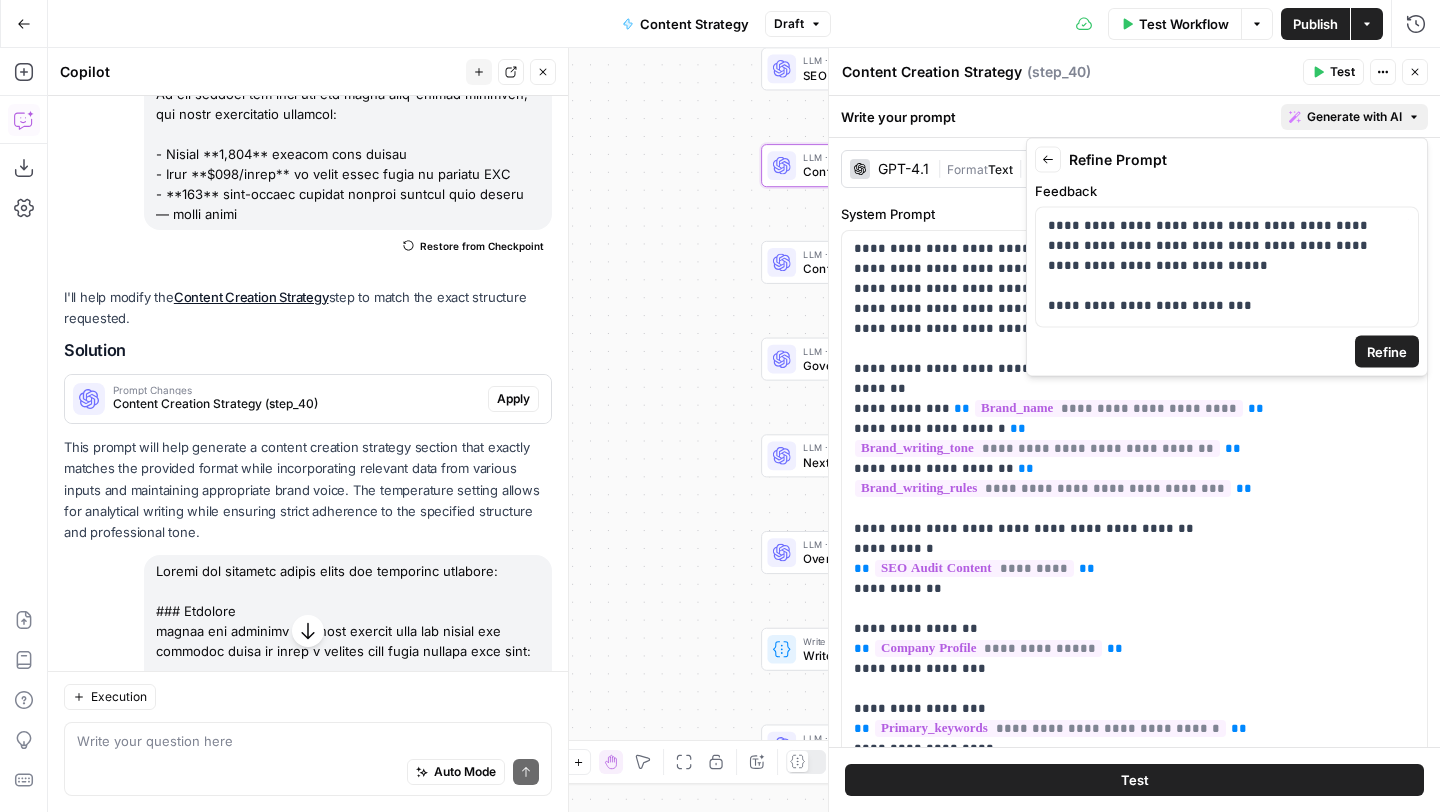 click on "Refine" at bounding box center (1387, 352) 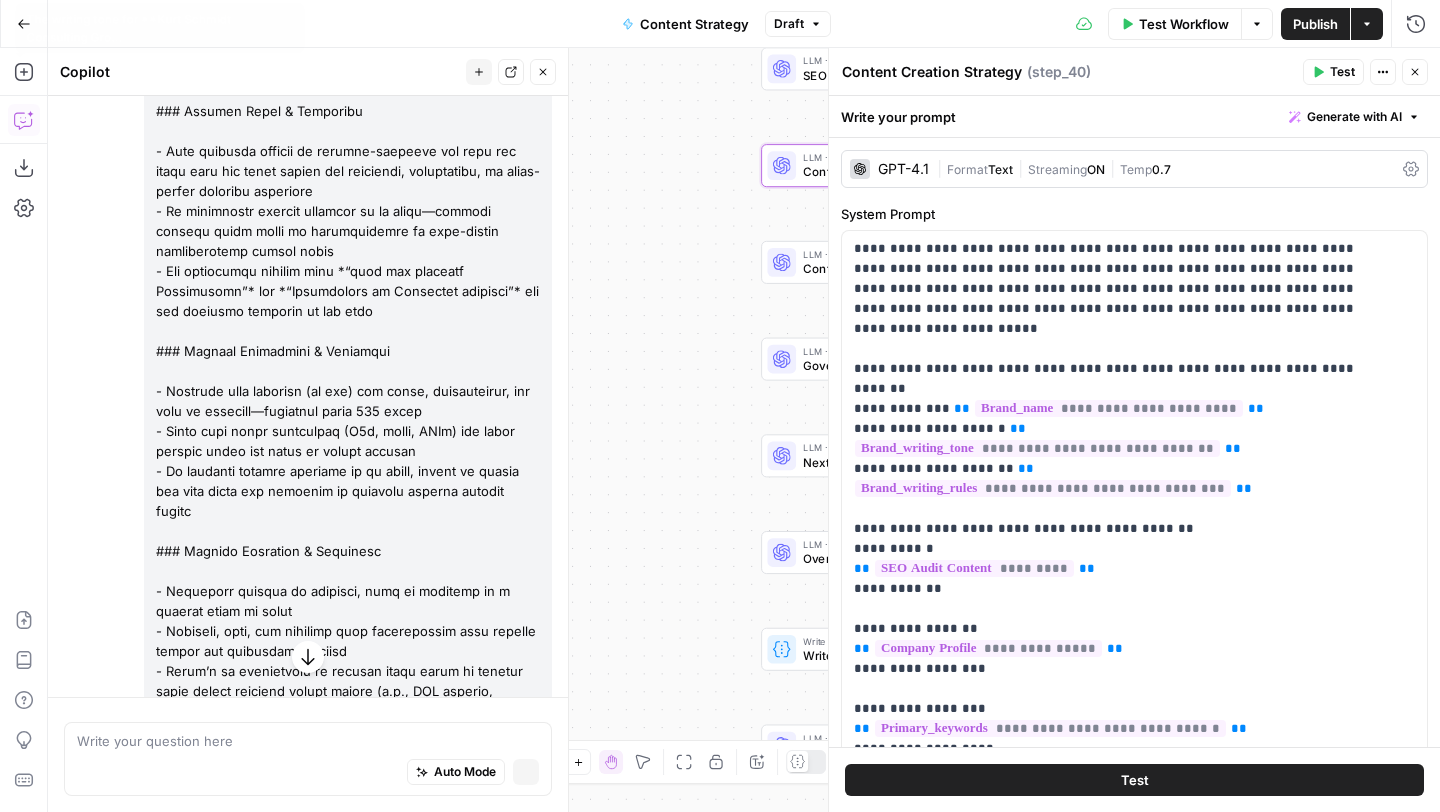 scroll, scrollTop: 29451, scrollLeft: 0, axis: vertical 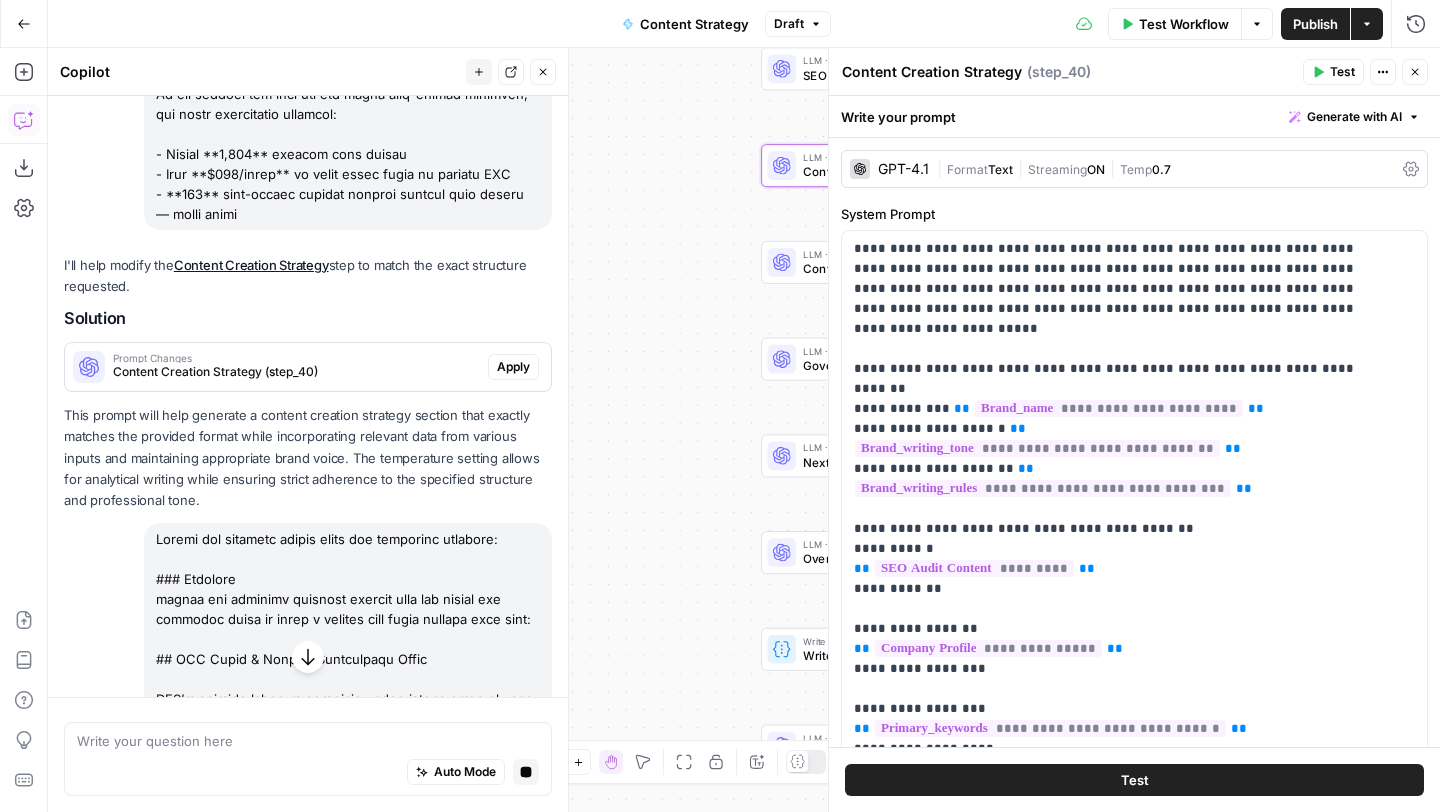 click 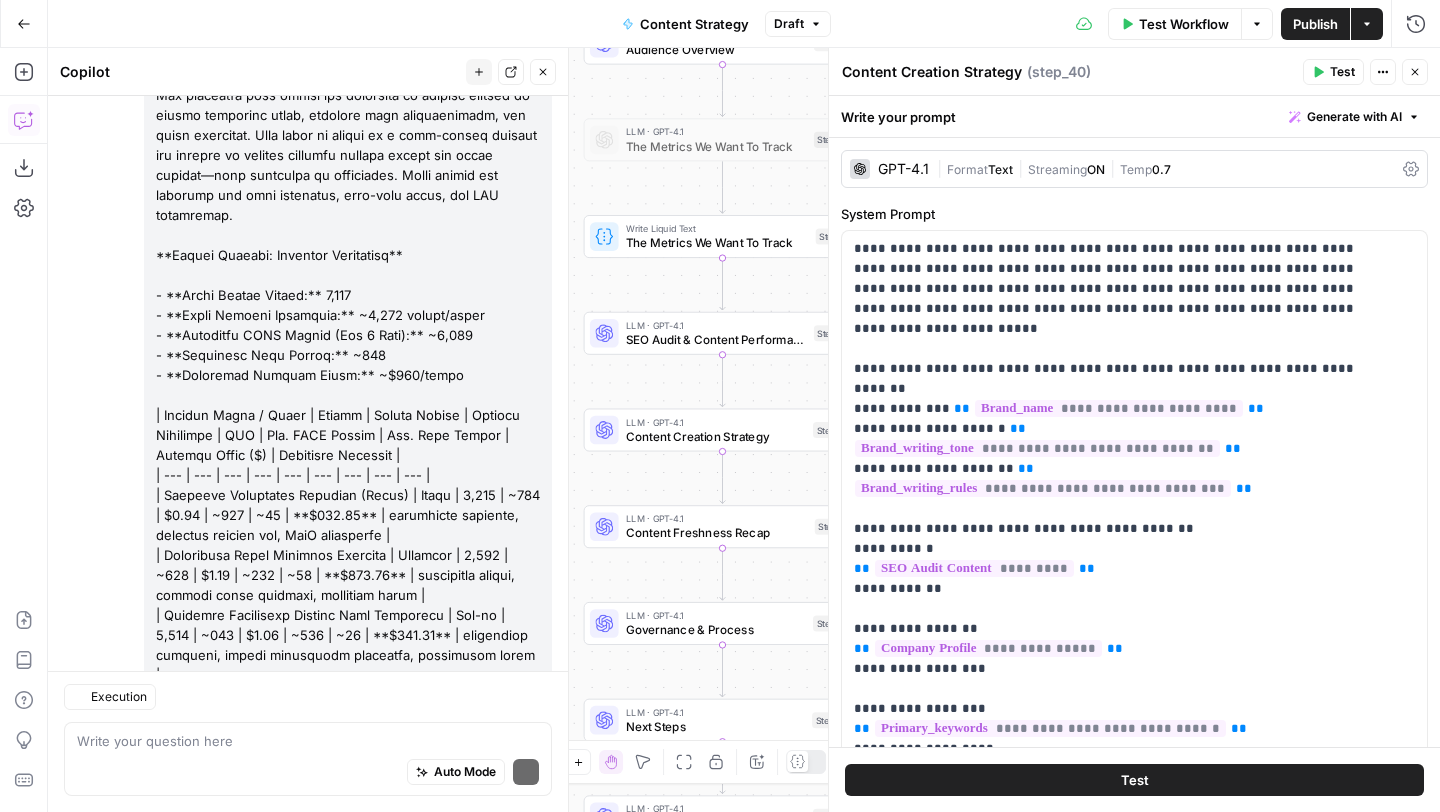scroll, scrollTop: 37861, scrollLeft: 0, axis: vertical 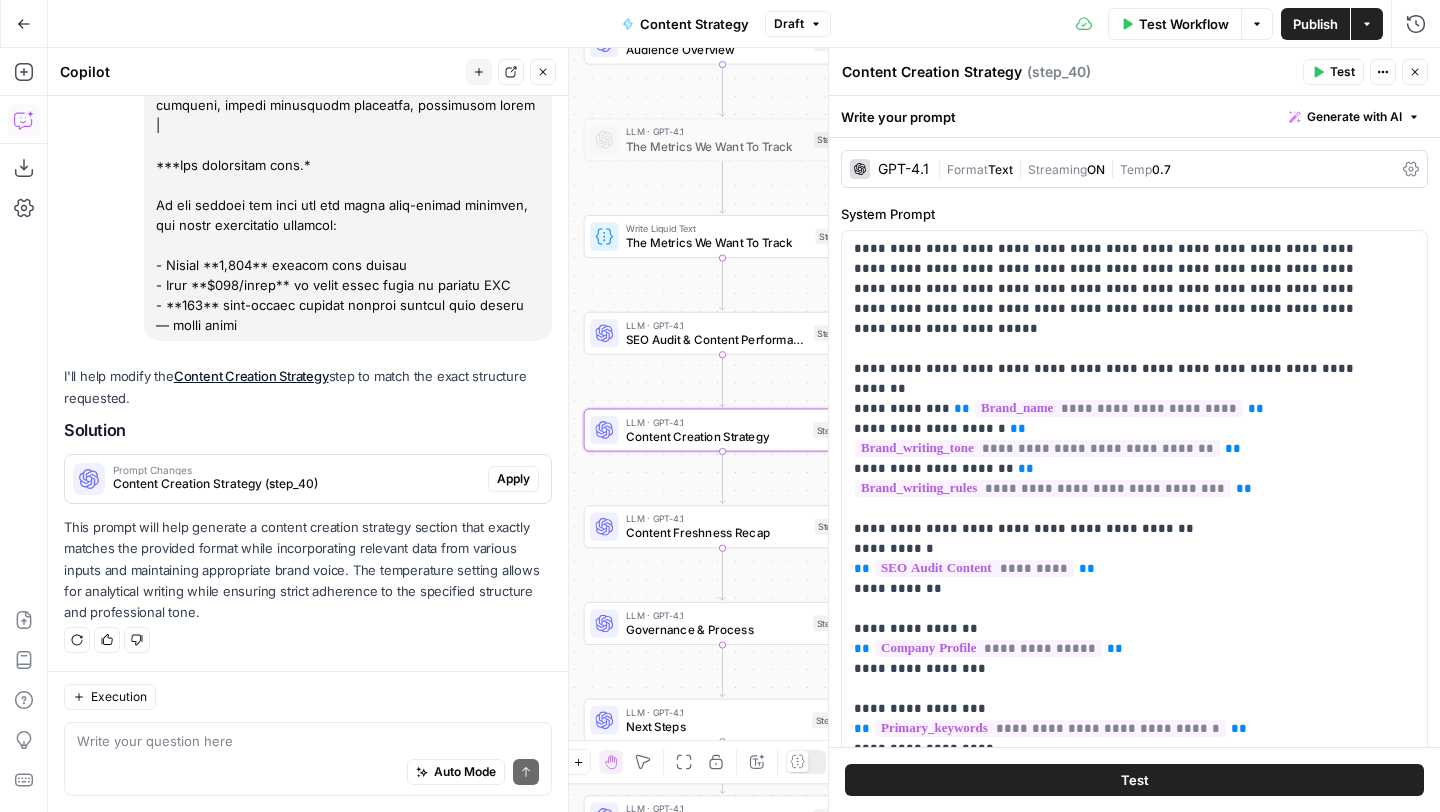 click on "Apply" at bounding box center [513, 479] 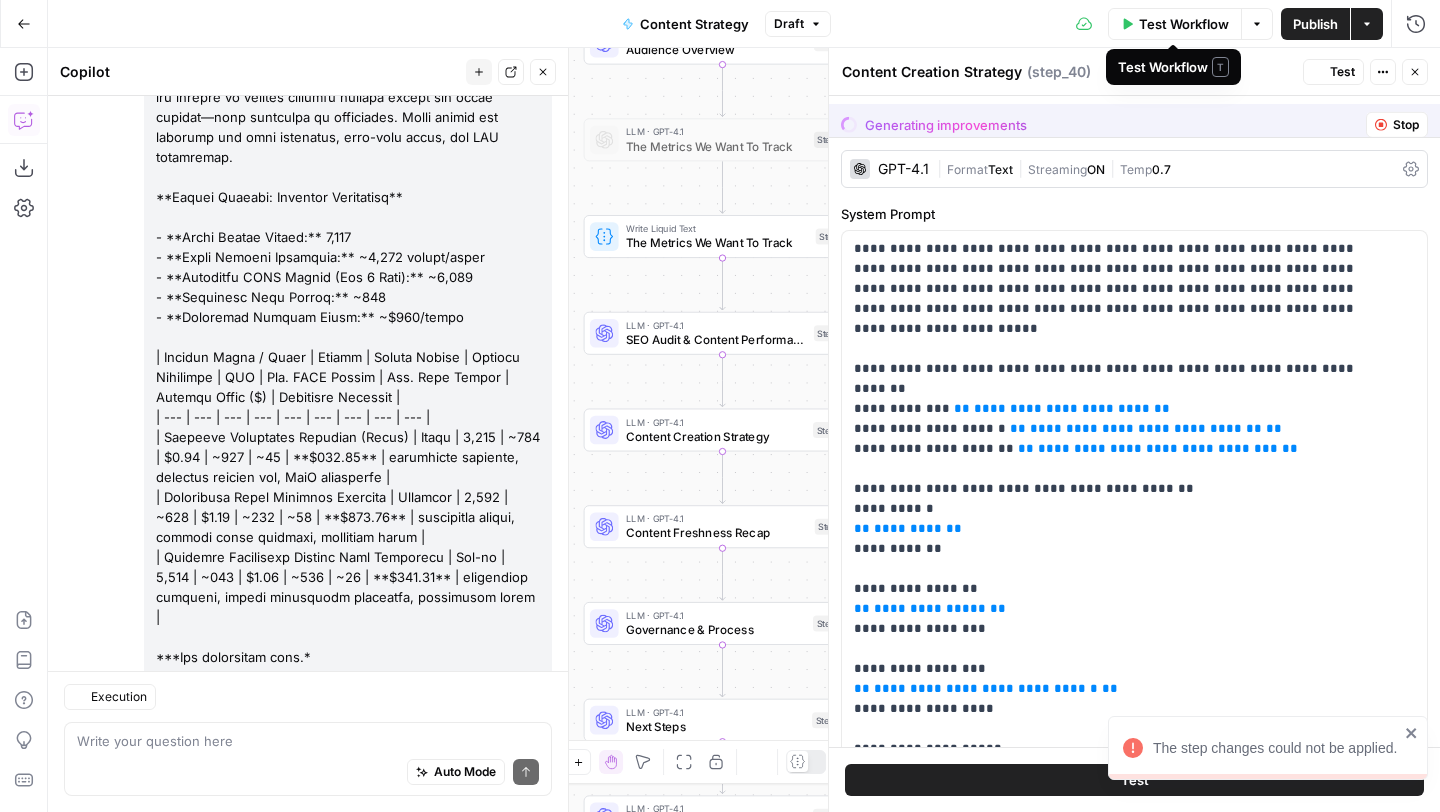 scroll, scrollTop: 37861, scrollLeft: 0, axis: vertical 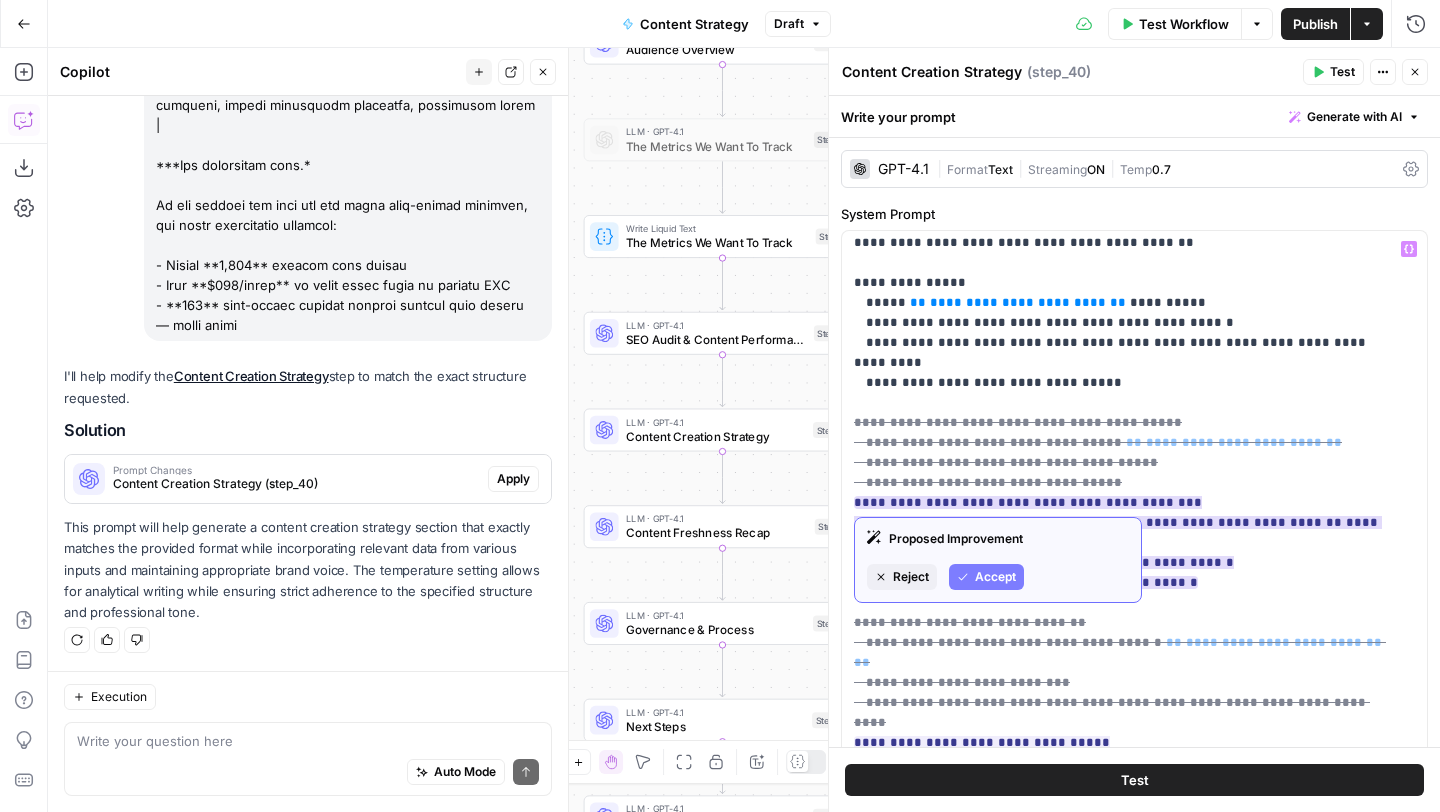 click on "Accept" at bounding box center [995, 577] 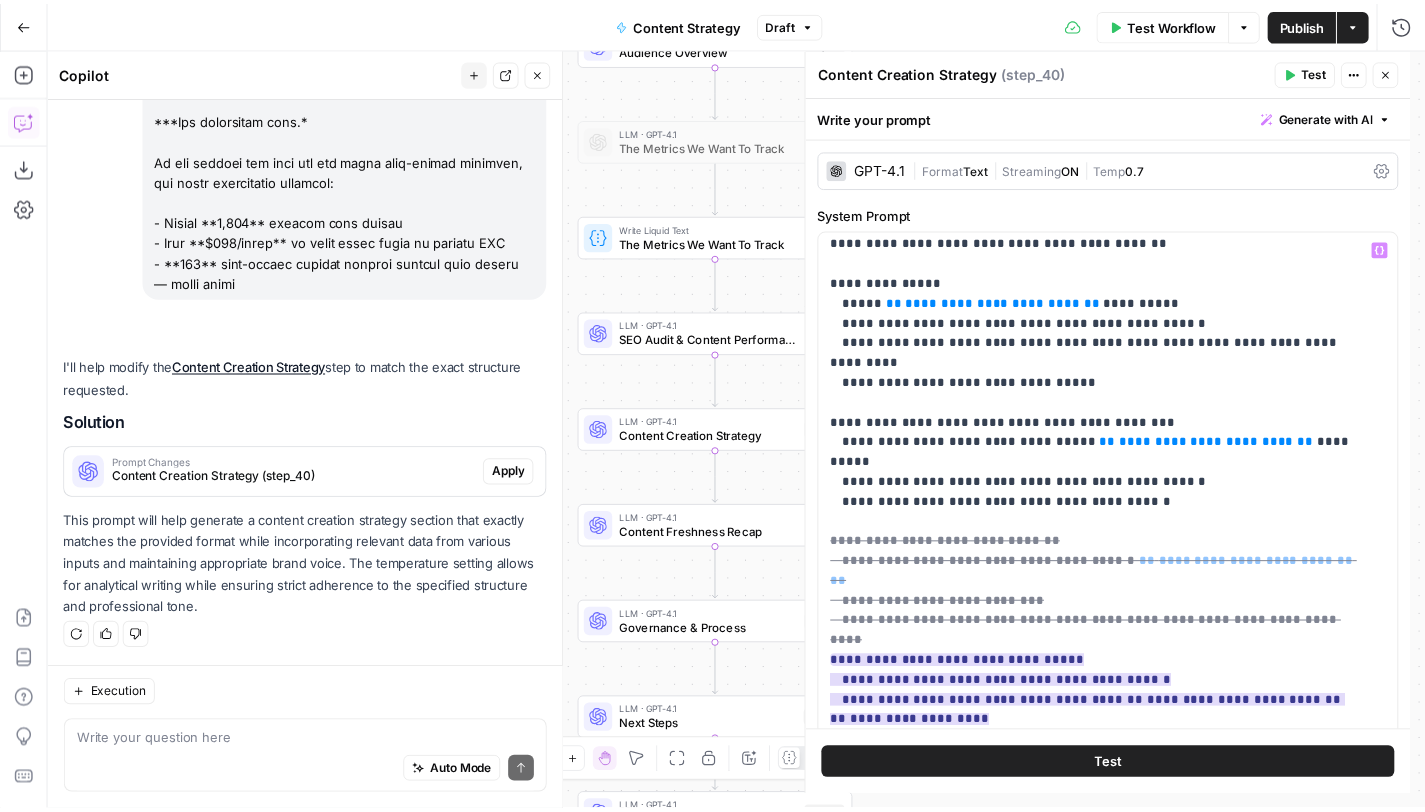 scroll, scrollTop: 37893, scrollLeft: 0, axis: vertical 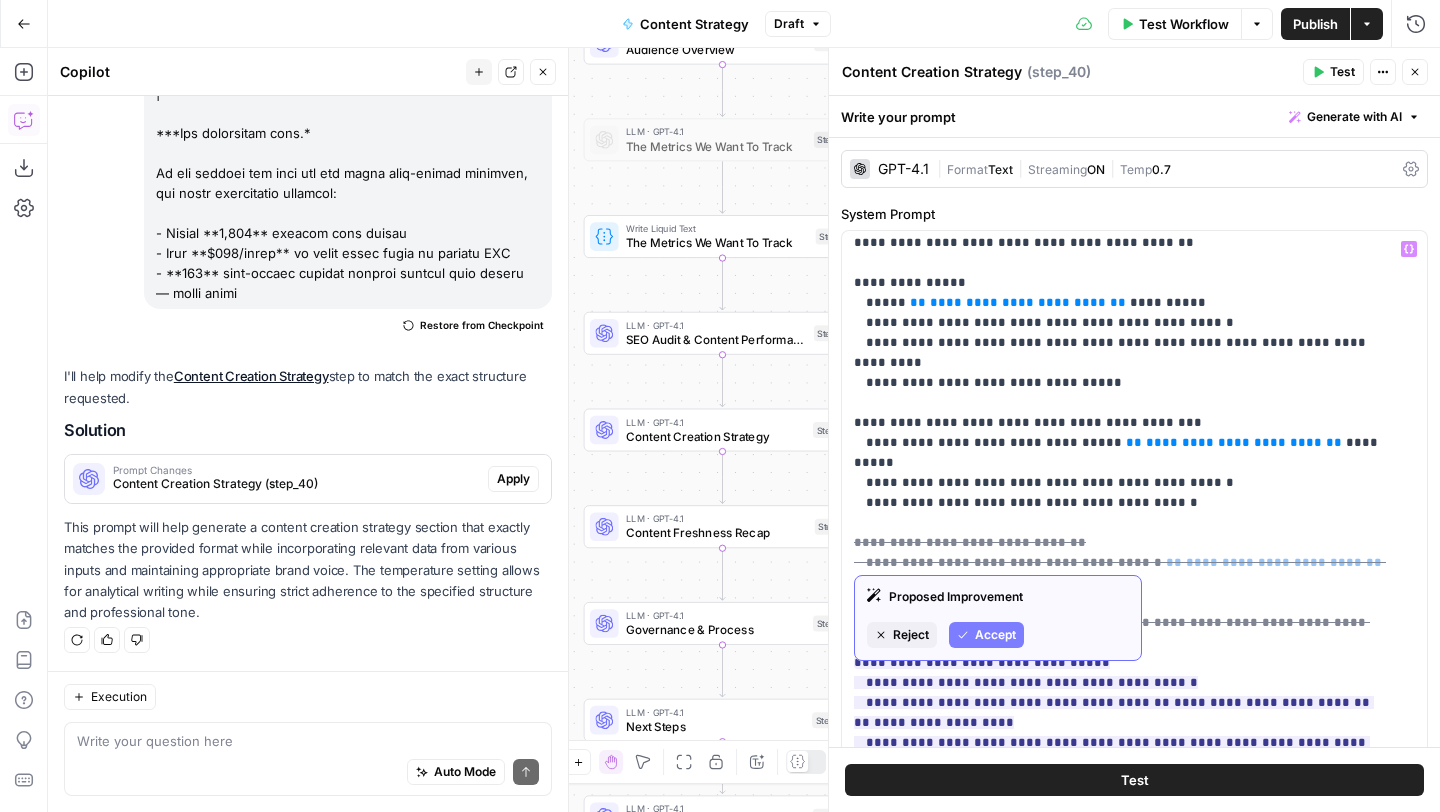 click 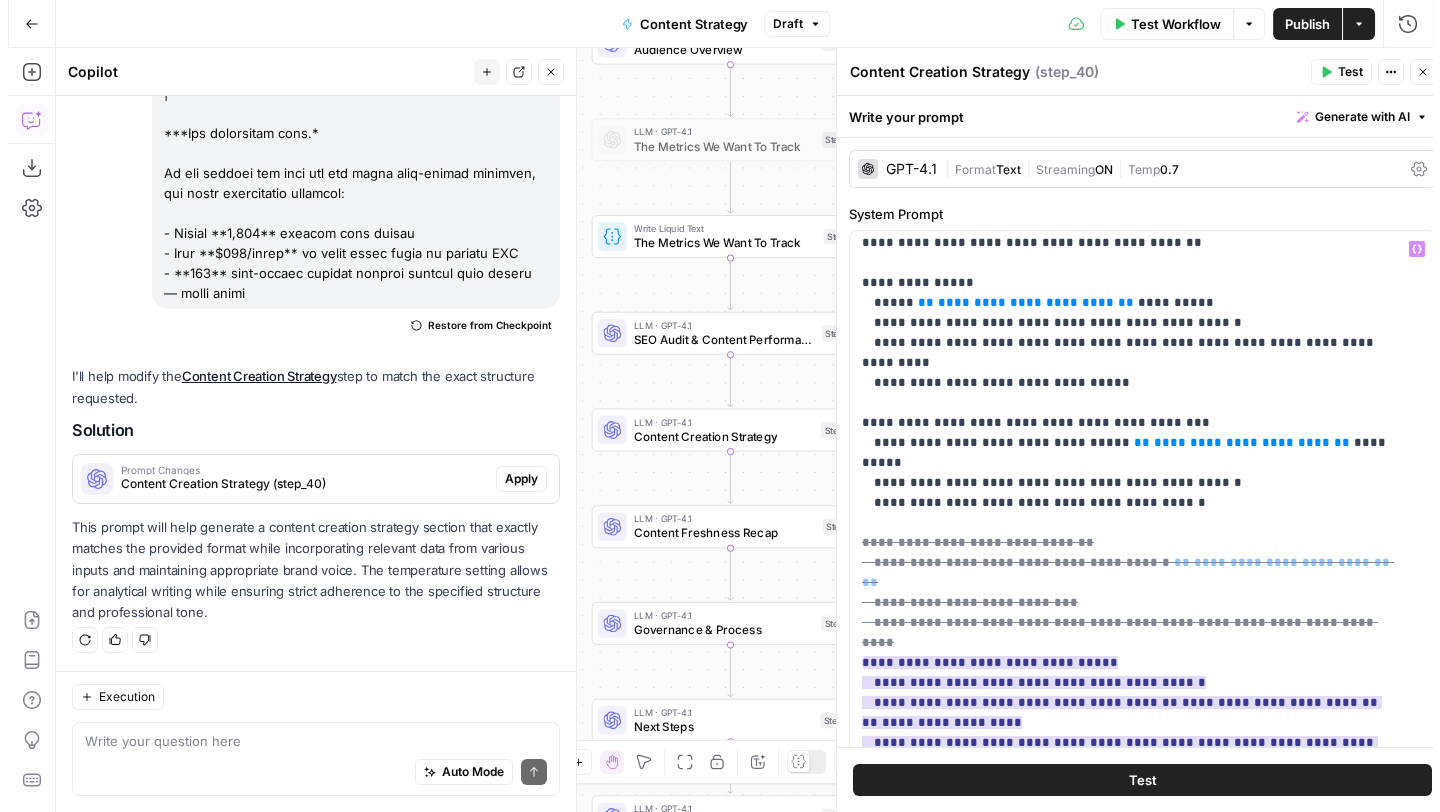 scroll, scrollTop: 37893, scrollLeft: 0, axis: vertical 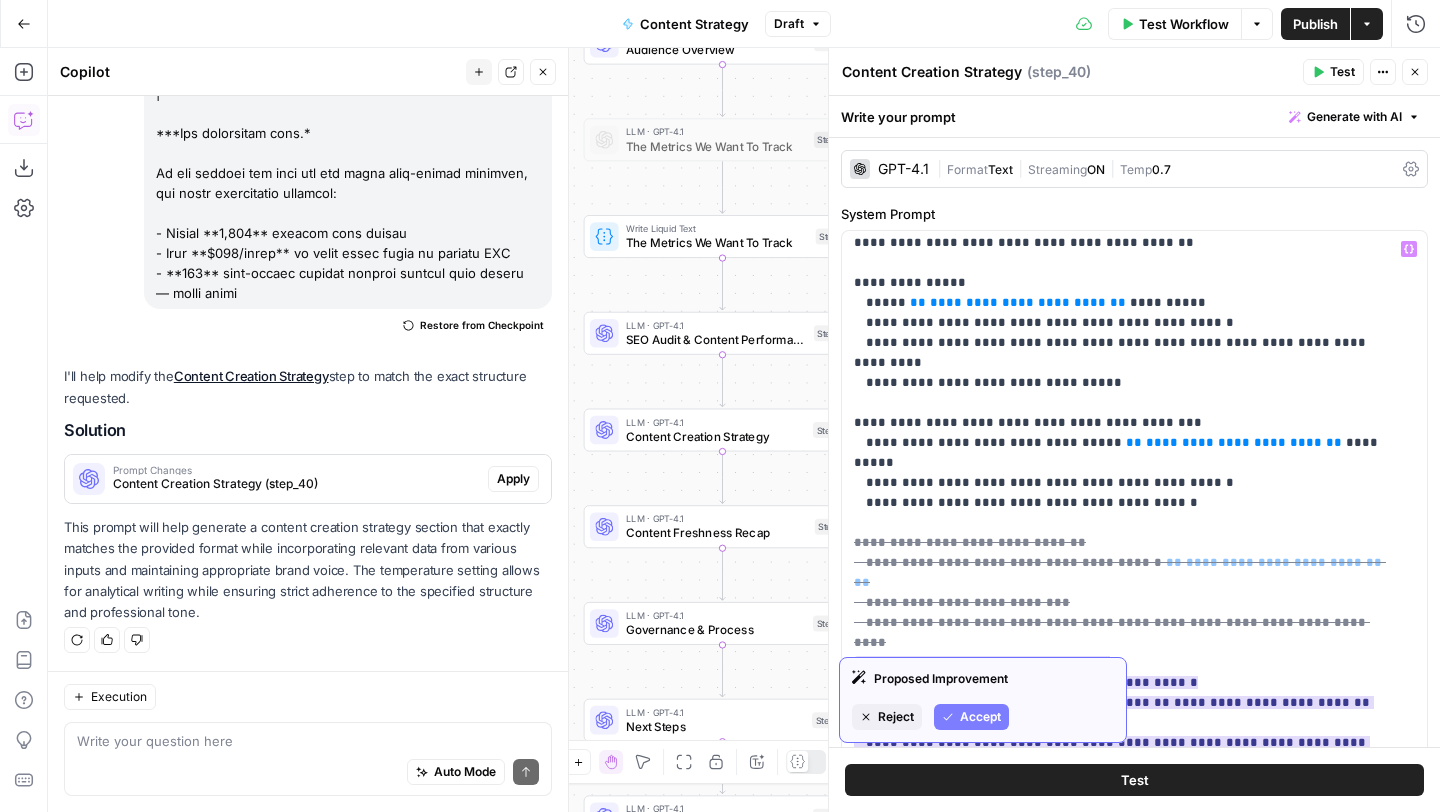 click on "Accept" at bounding box center [971, 717] 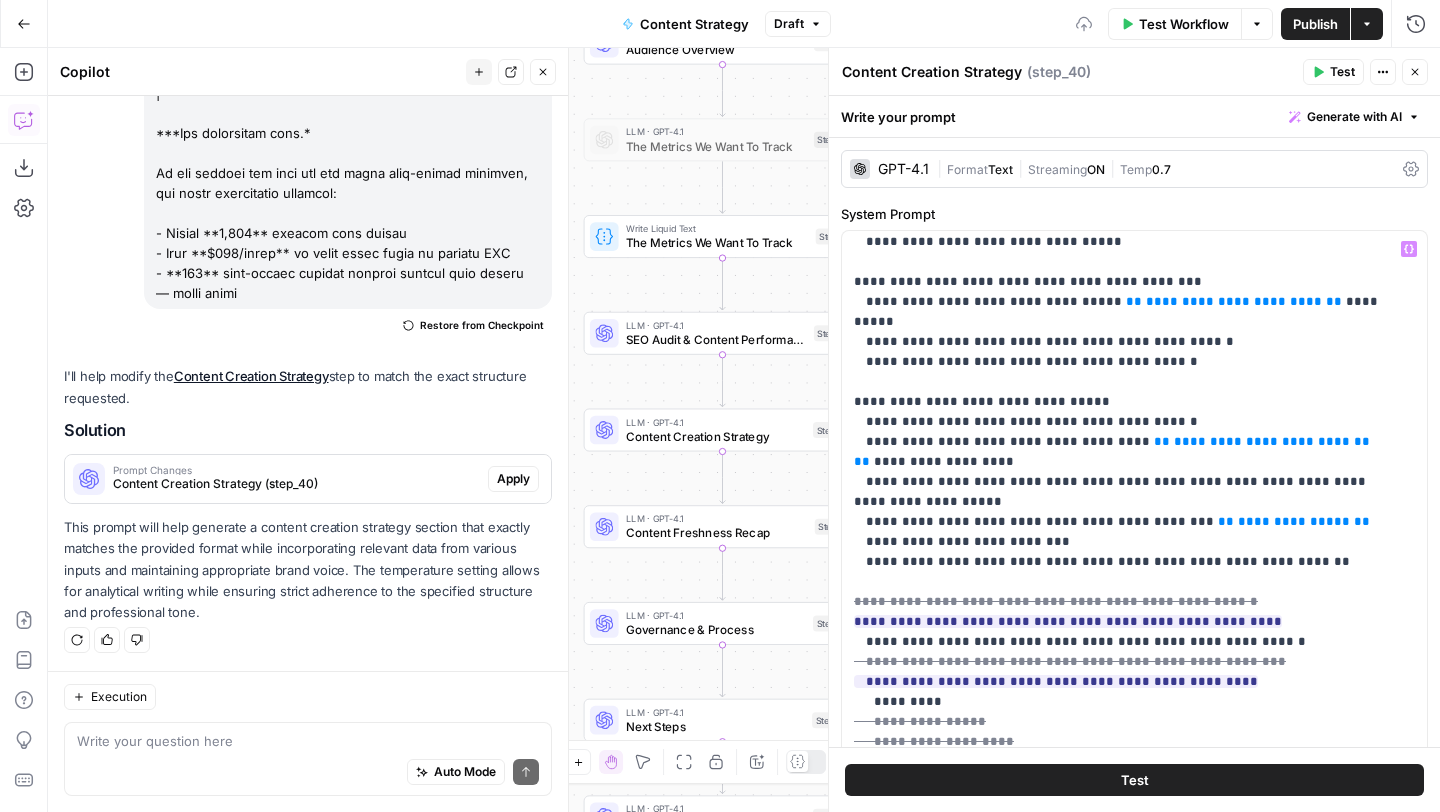 scroll, scrollTop: 786, scrollLeft: 0, axis: vertical 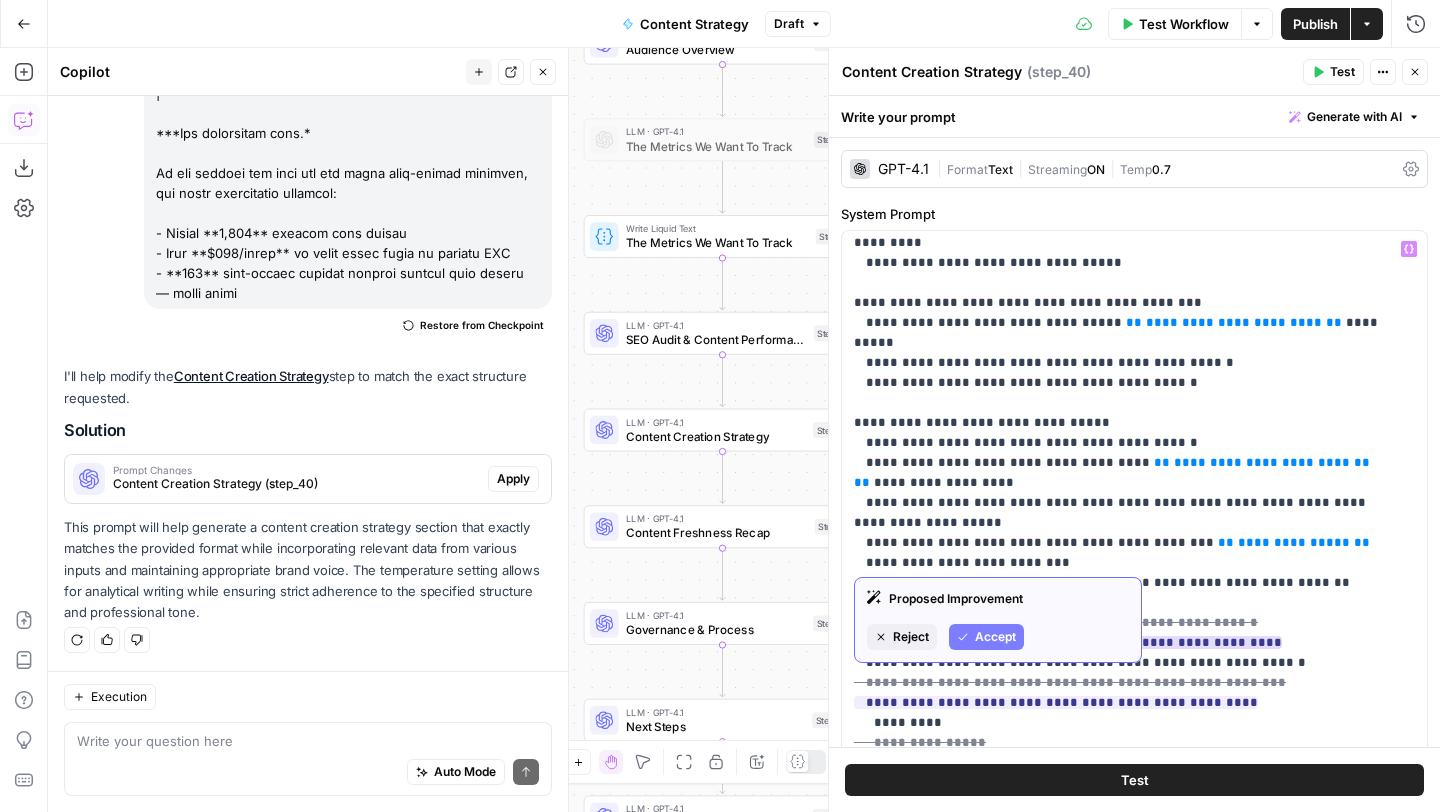 click on "Accept" at bounding box center (995, 637) 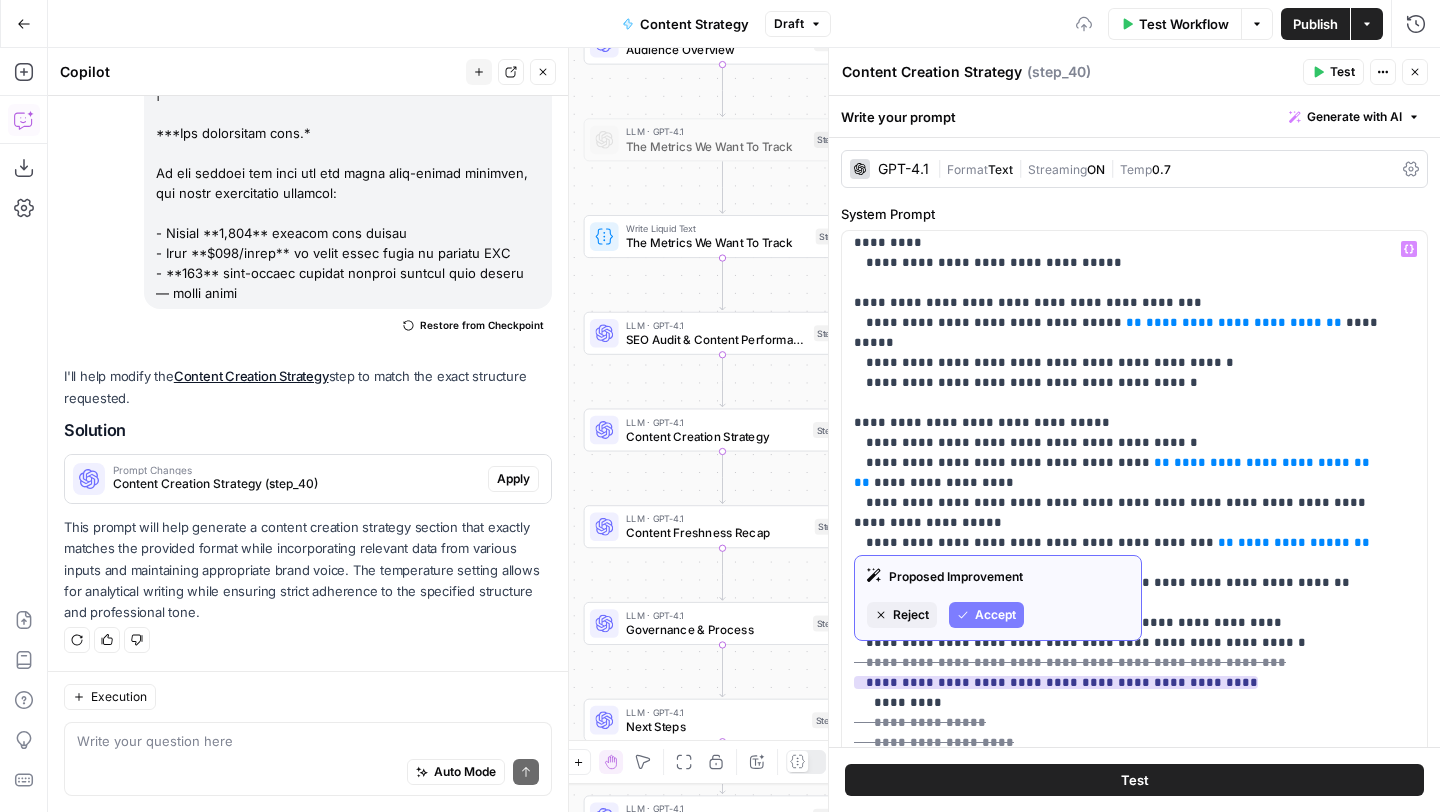 click 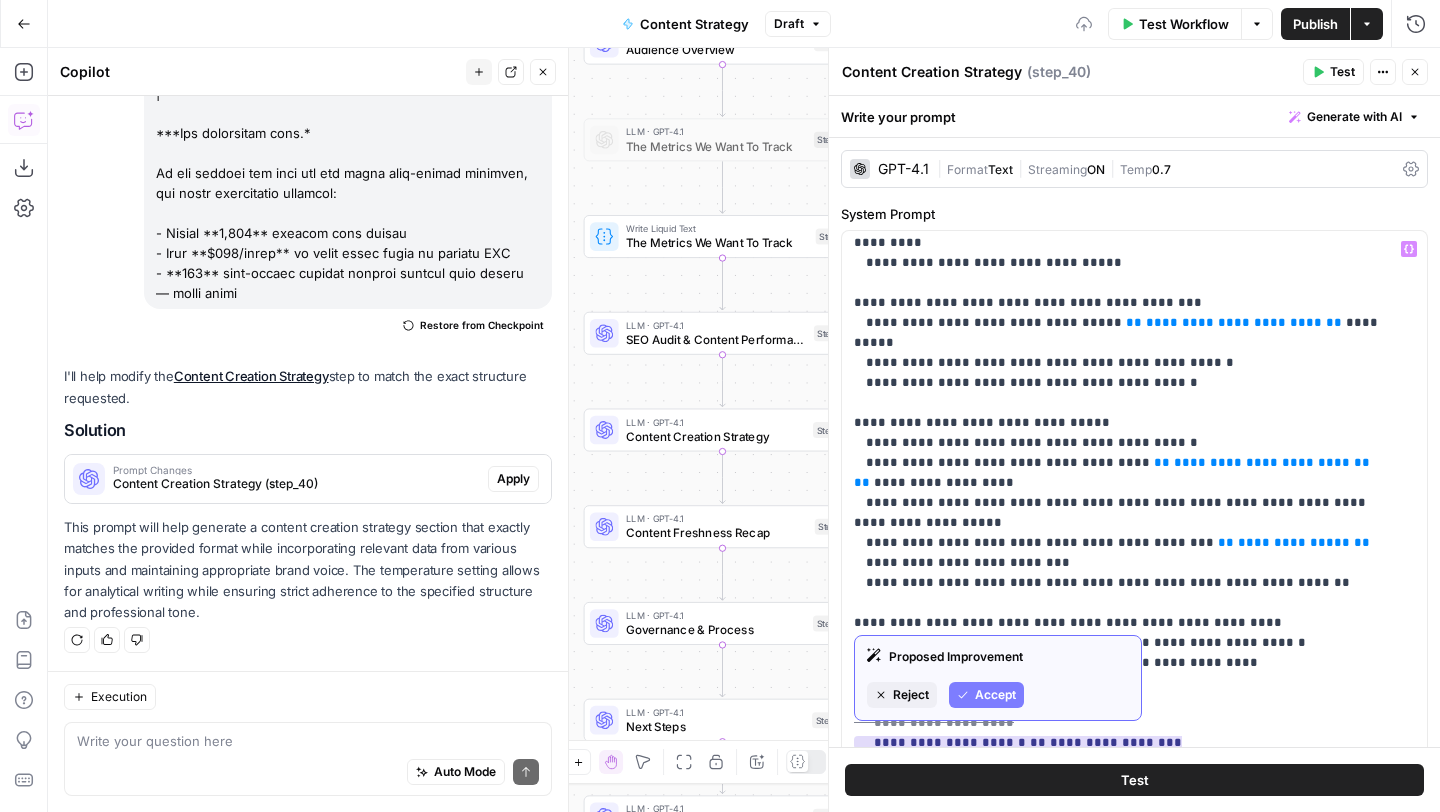 click on "Accept" at bounding box center (986, 695) 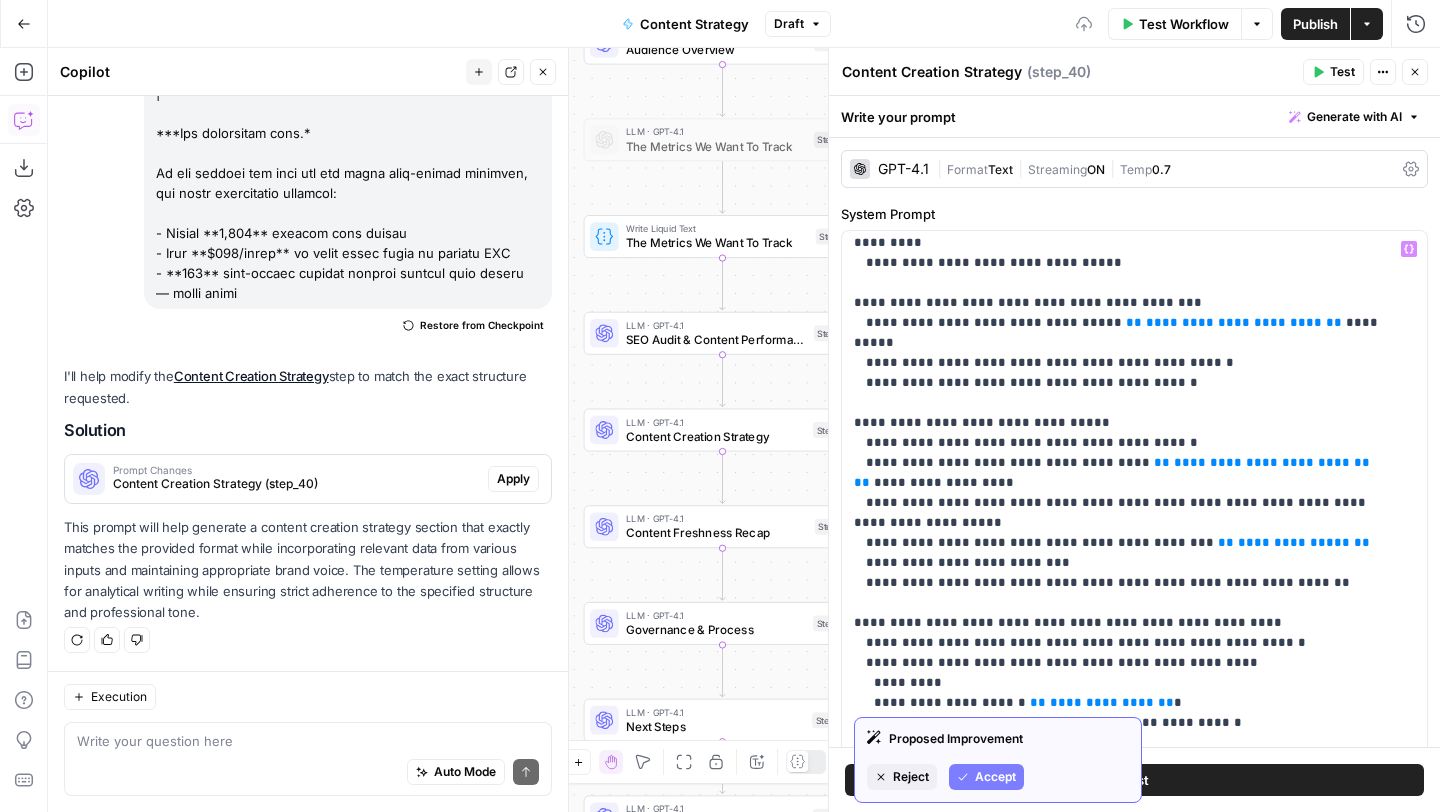 click on "Accept" at bounding box center [995, 777] 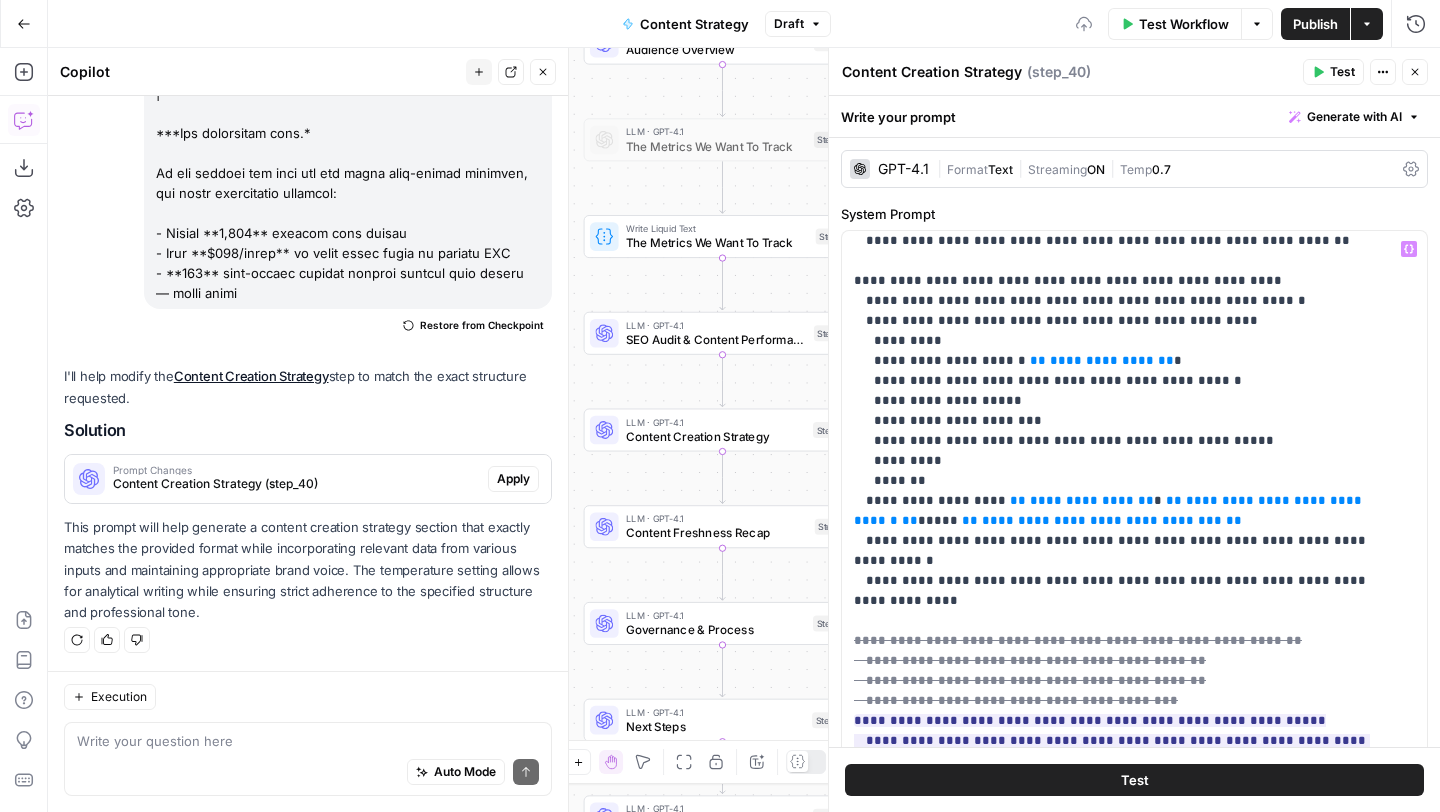 scroll, scrollTop: 1164, scrollLeft: 0, axis: vertical 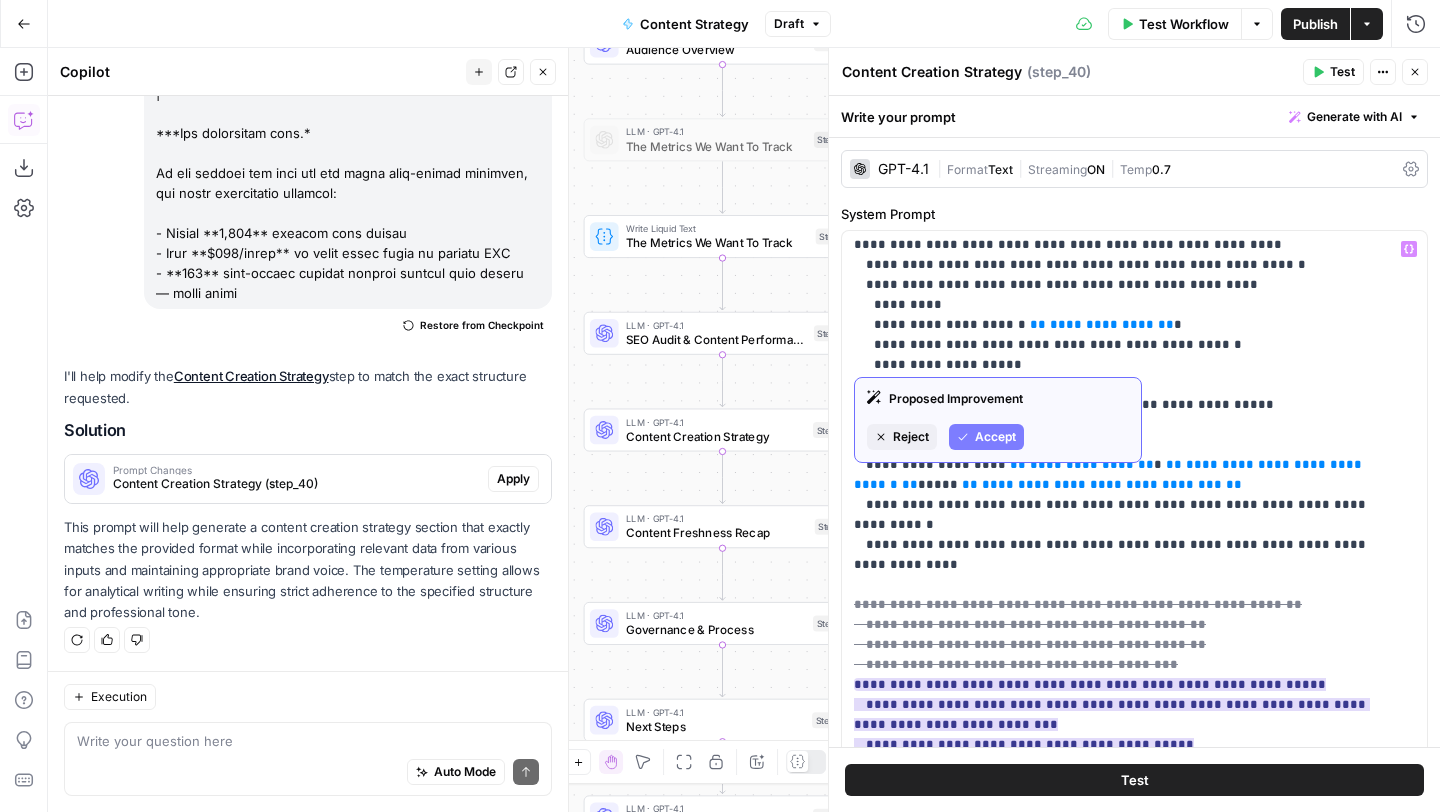click 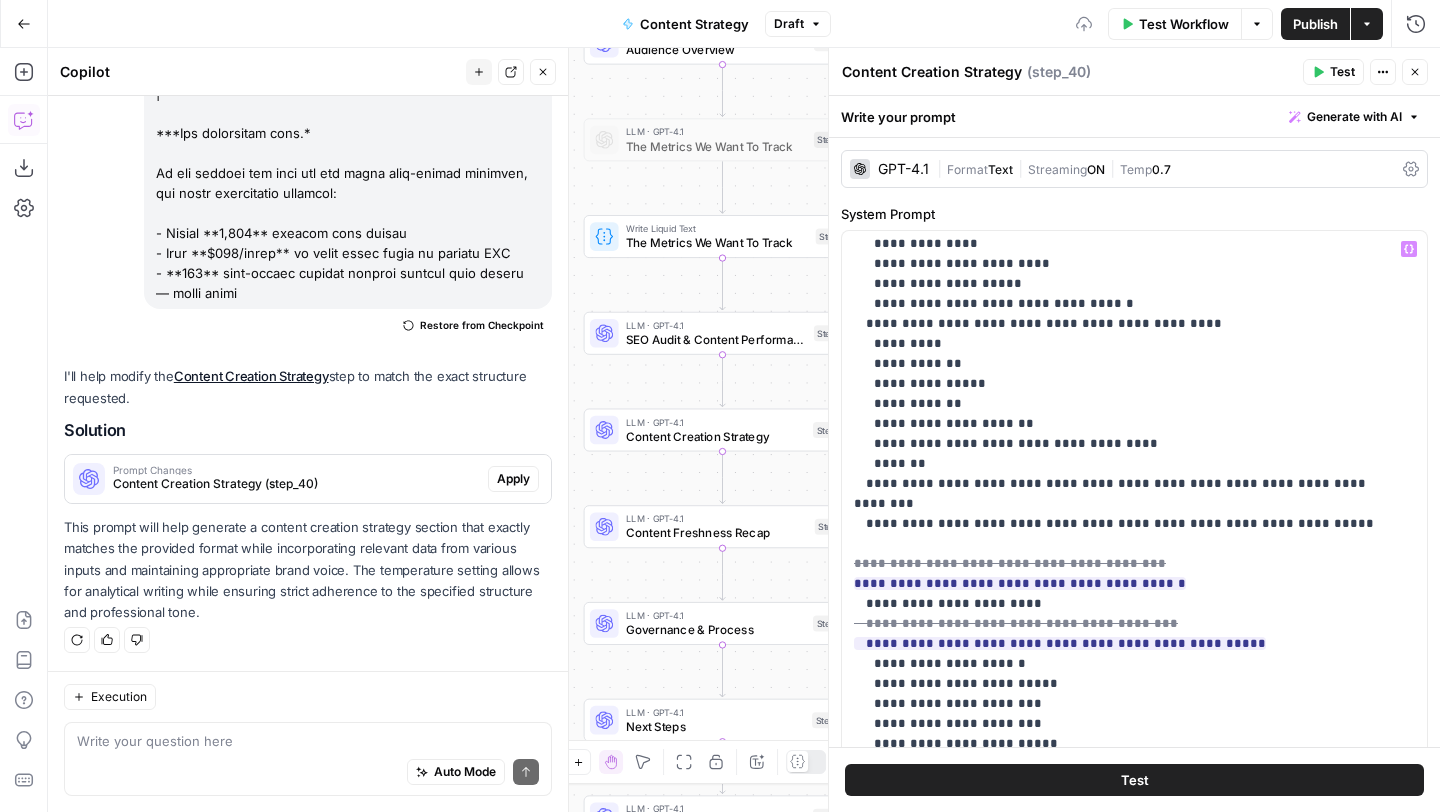 scroll, scrollTop: 1604, scrollLeft: 0, axis: vertical 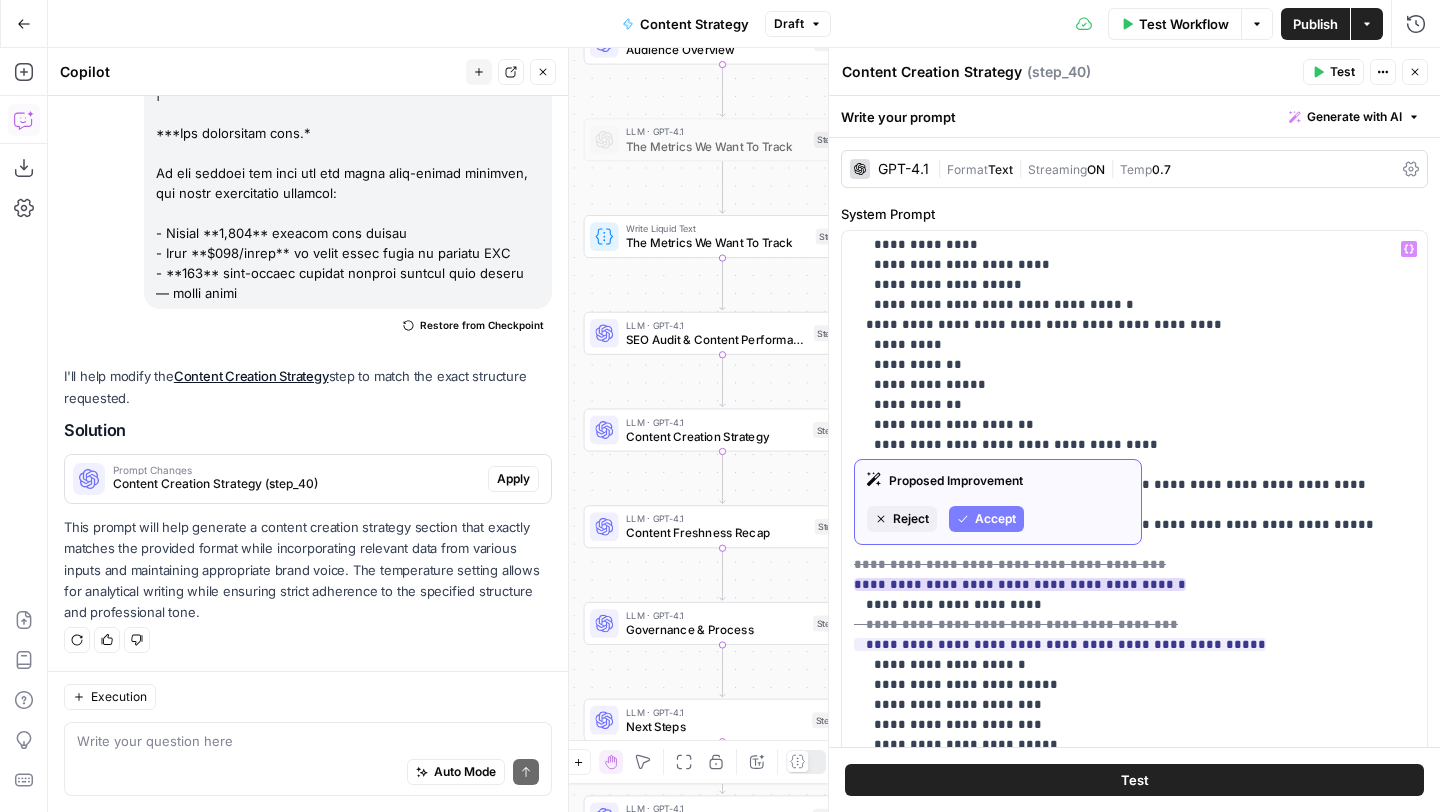click on "Accept" at bounding box center (995, 519) 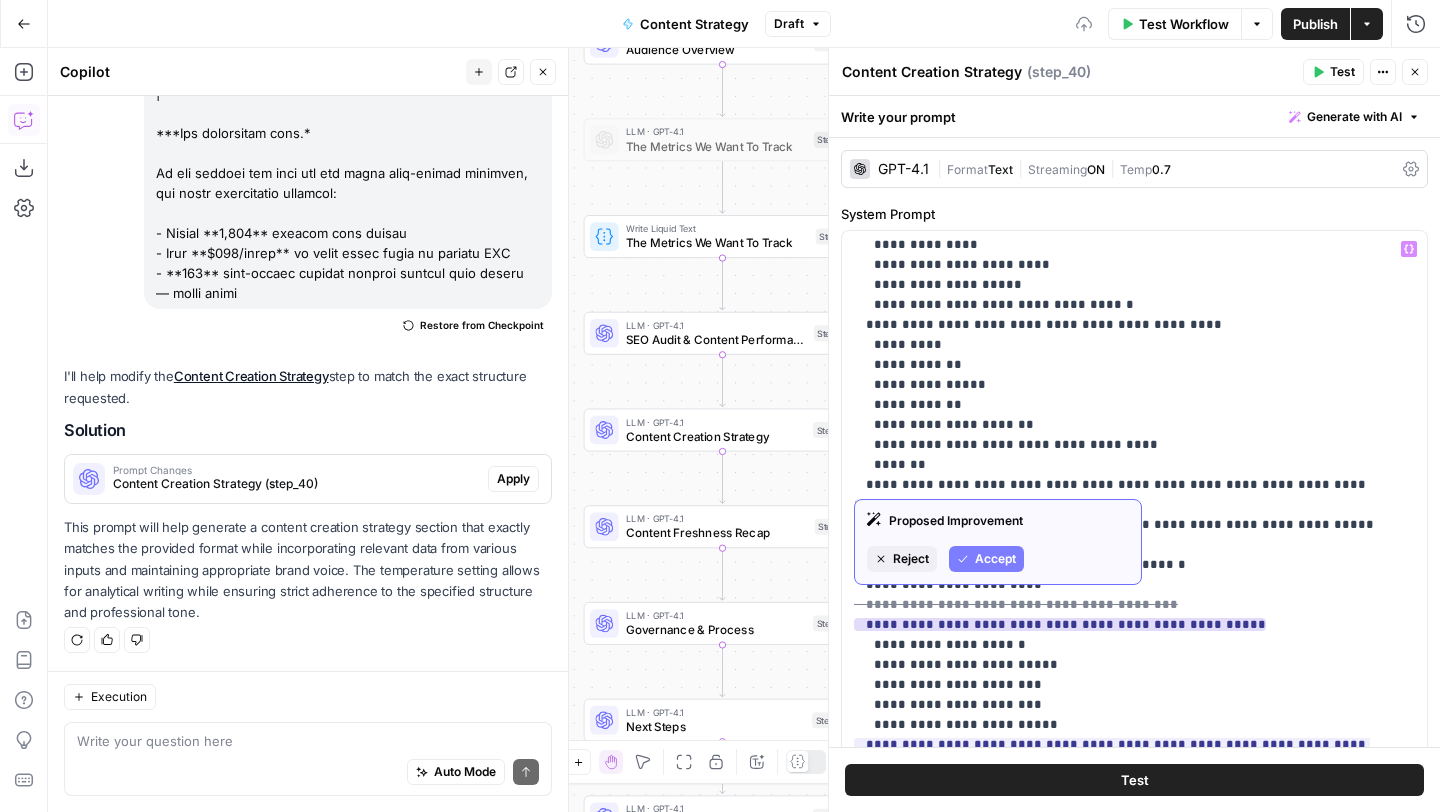 click on "Accept" at bounding box center [995, 559] 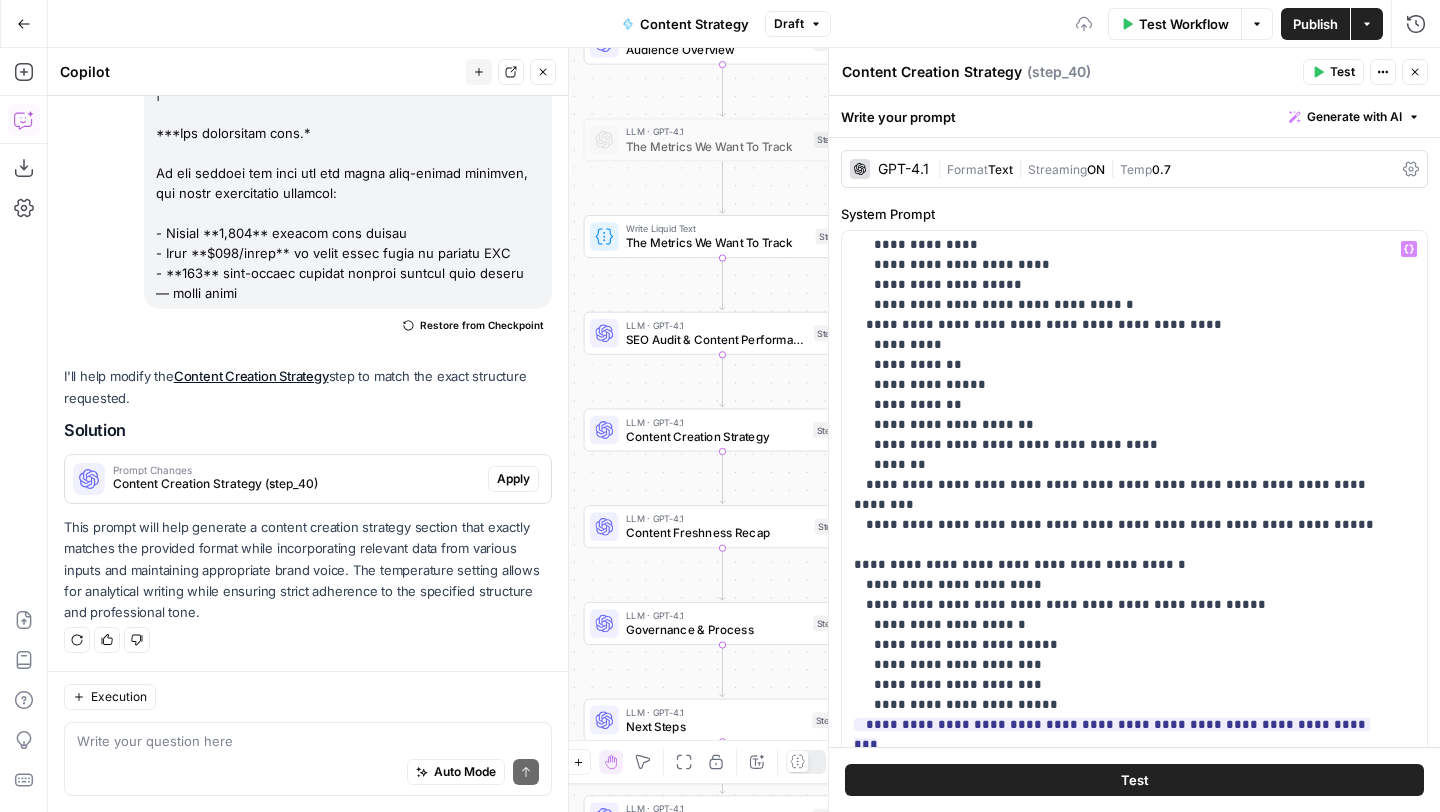 scroll, scrollTop: 1790, scrollLeft: 0, axis: vertical 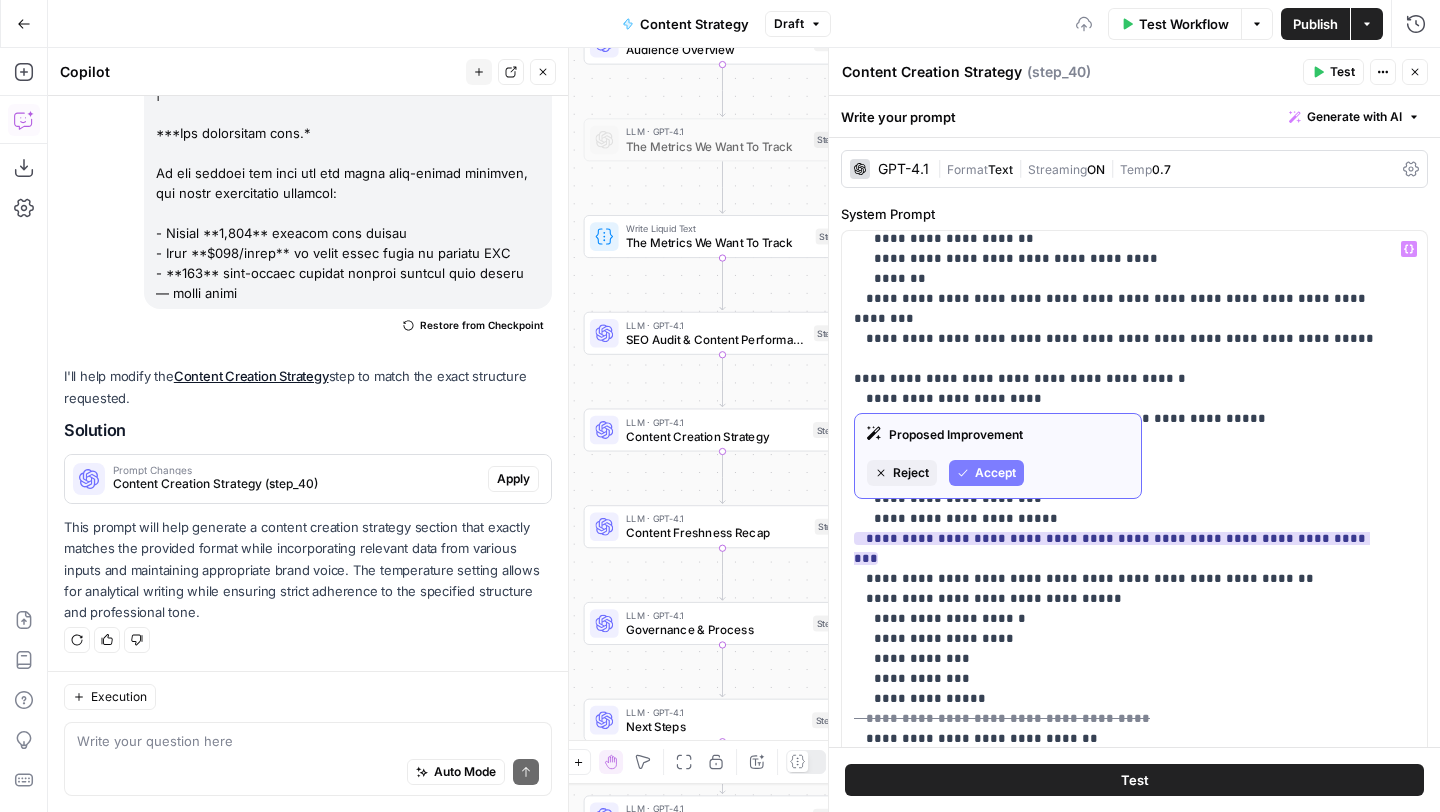 click on "Accept" at bounding box center (995, 473) 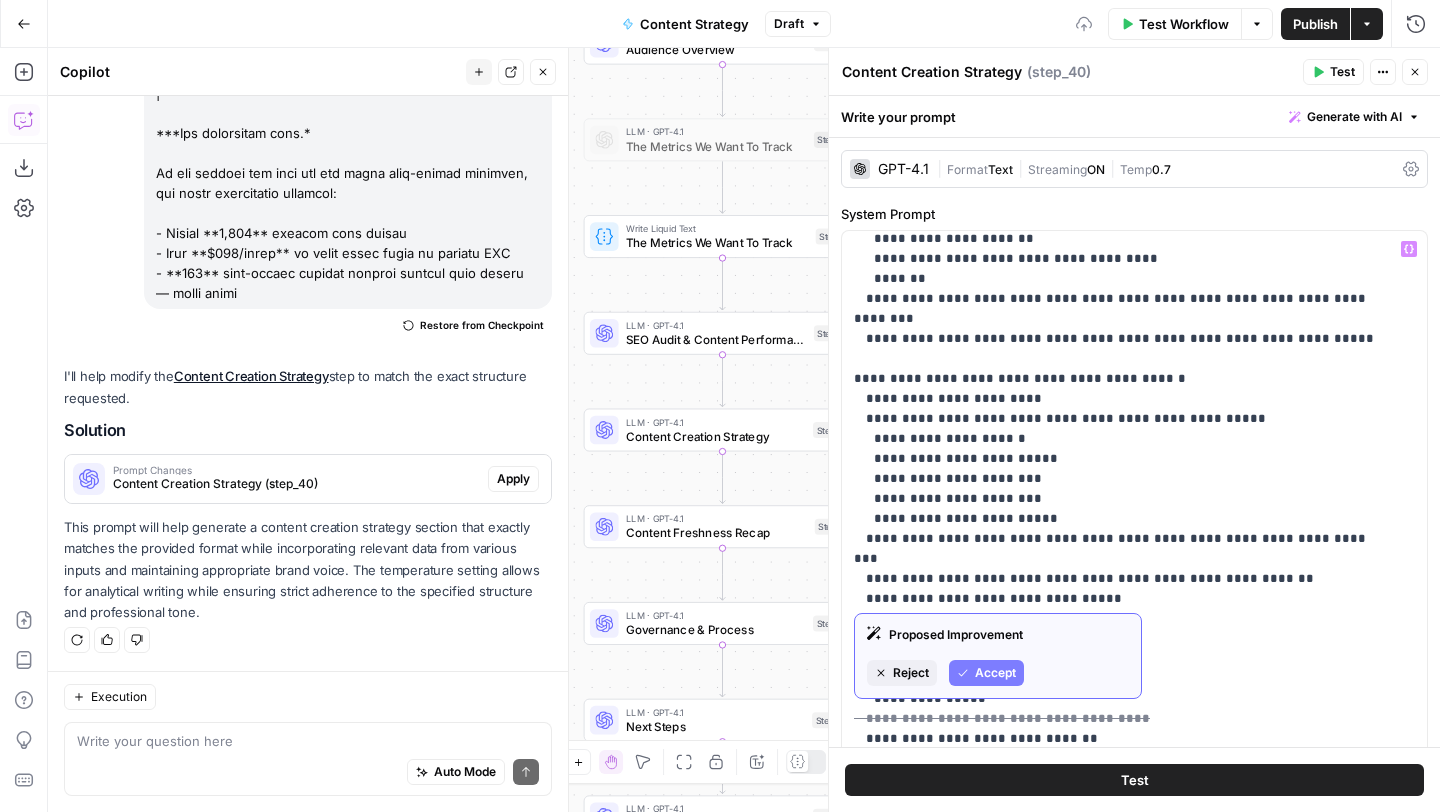click on "Accept" at bounding box center [986, 673] 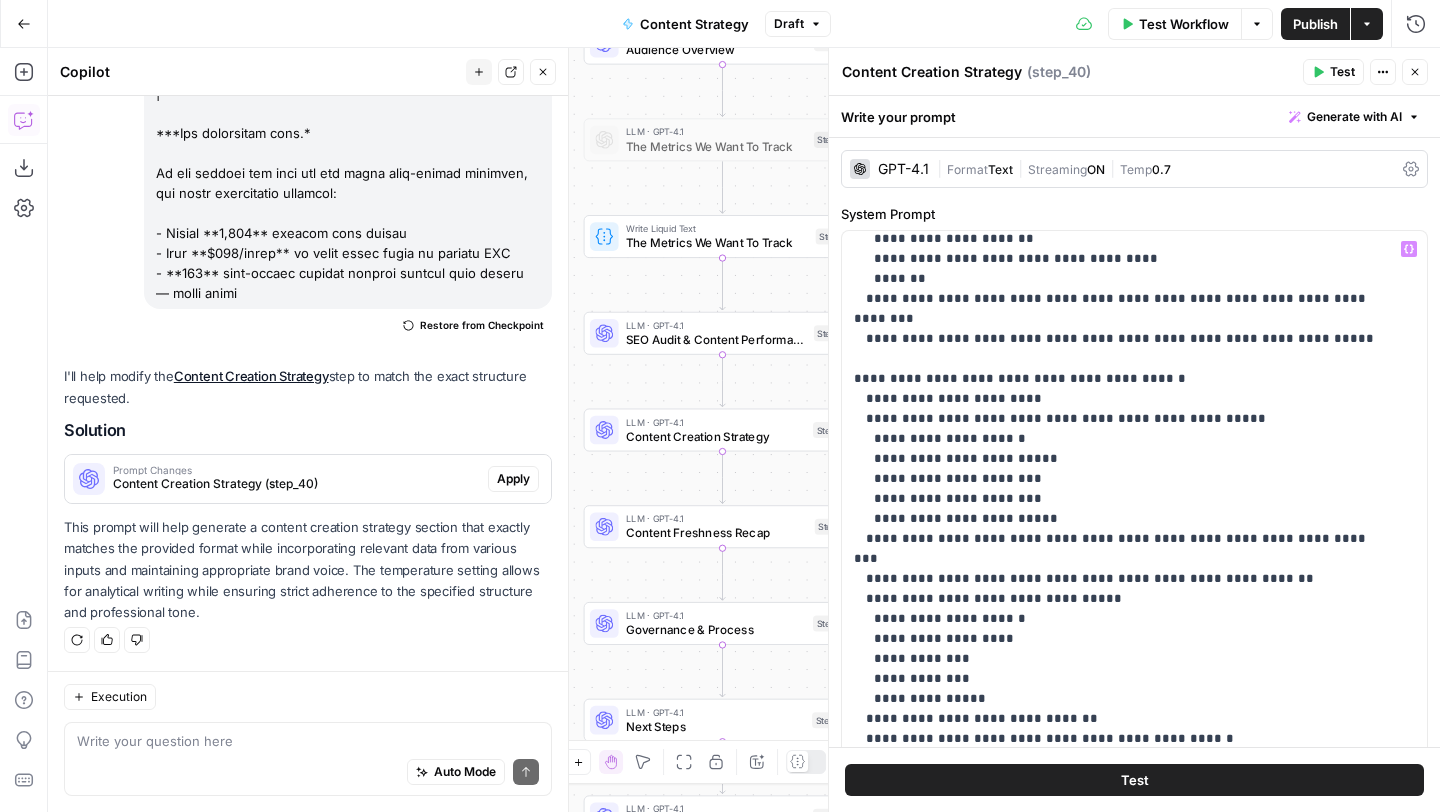 scroll, scrollTop: 1961, scrollLeft: 0, axis: vertical 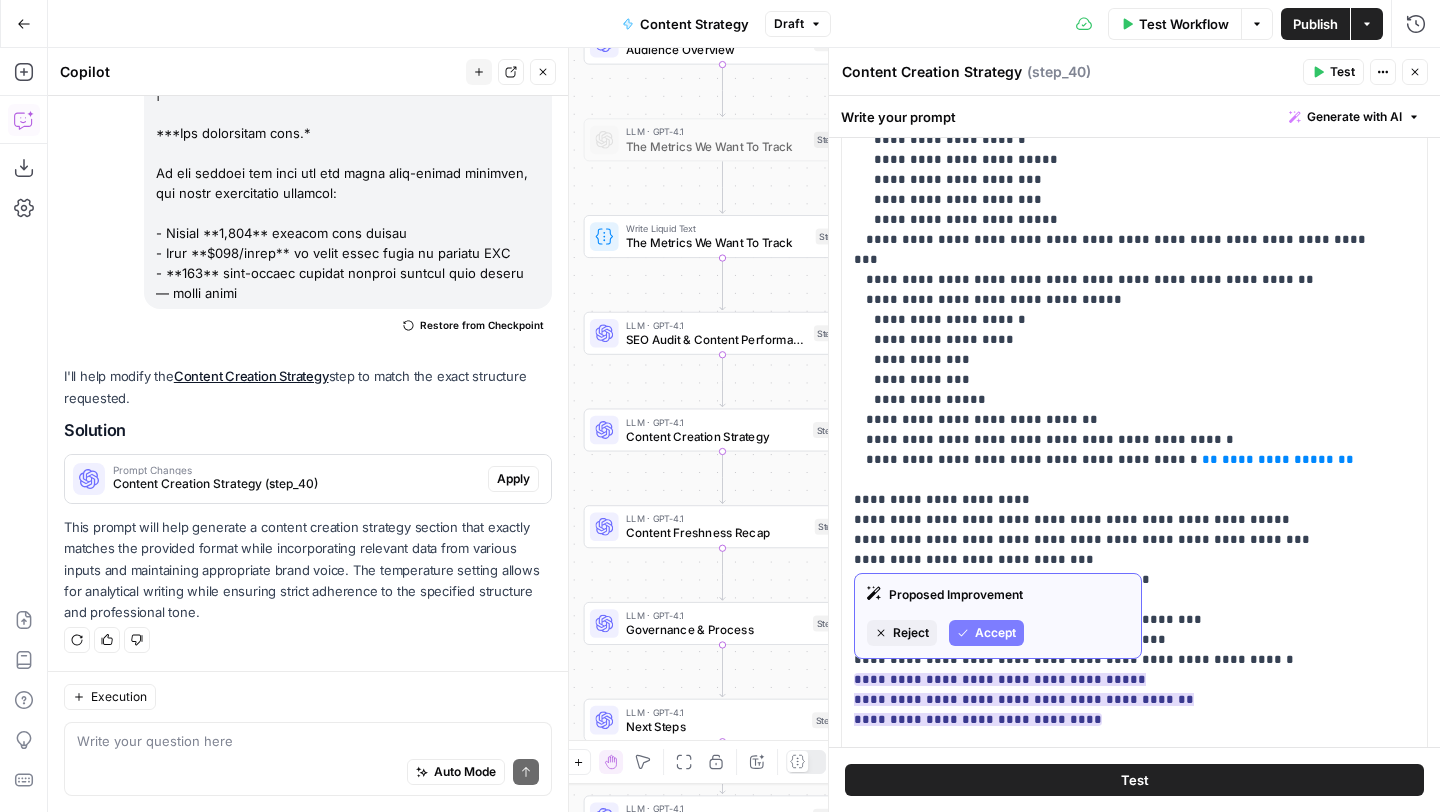 click on "Accept" at bounding box center (995, 633) 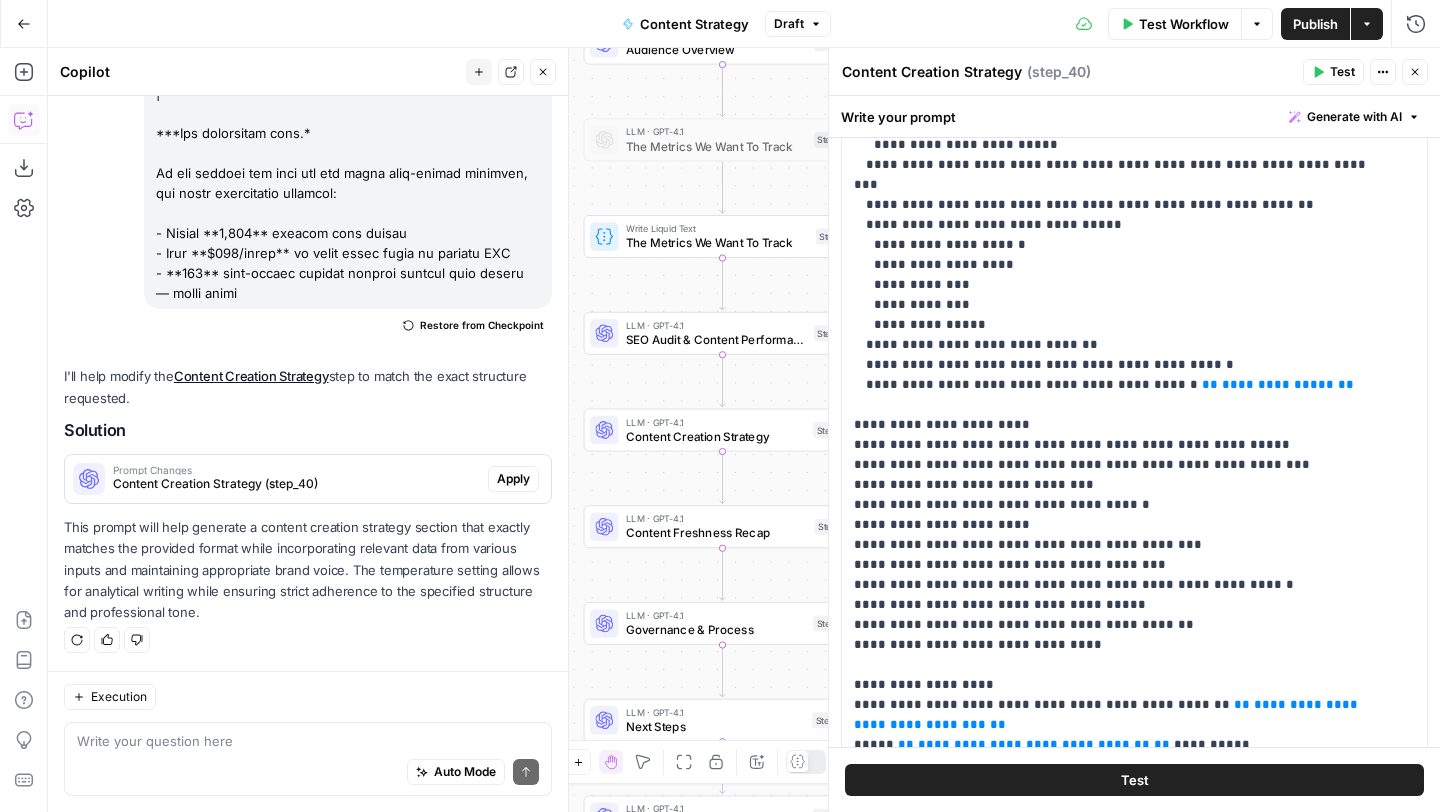 scroll, scrollTop: 295, scrollLeft: 0, axis: vertical 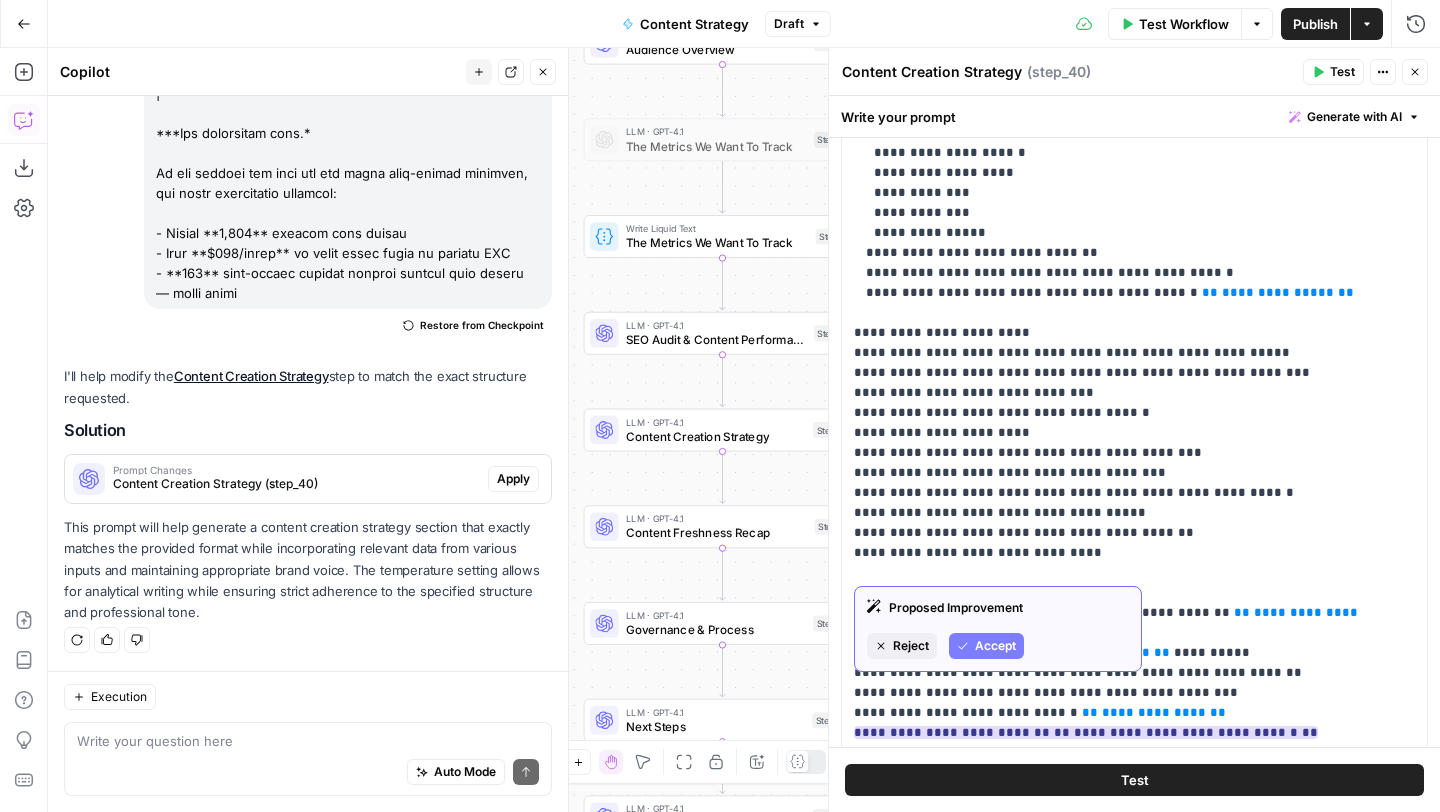 click on "Accept" at bounding box center (995, 646) 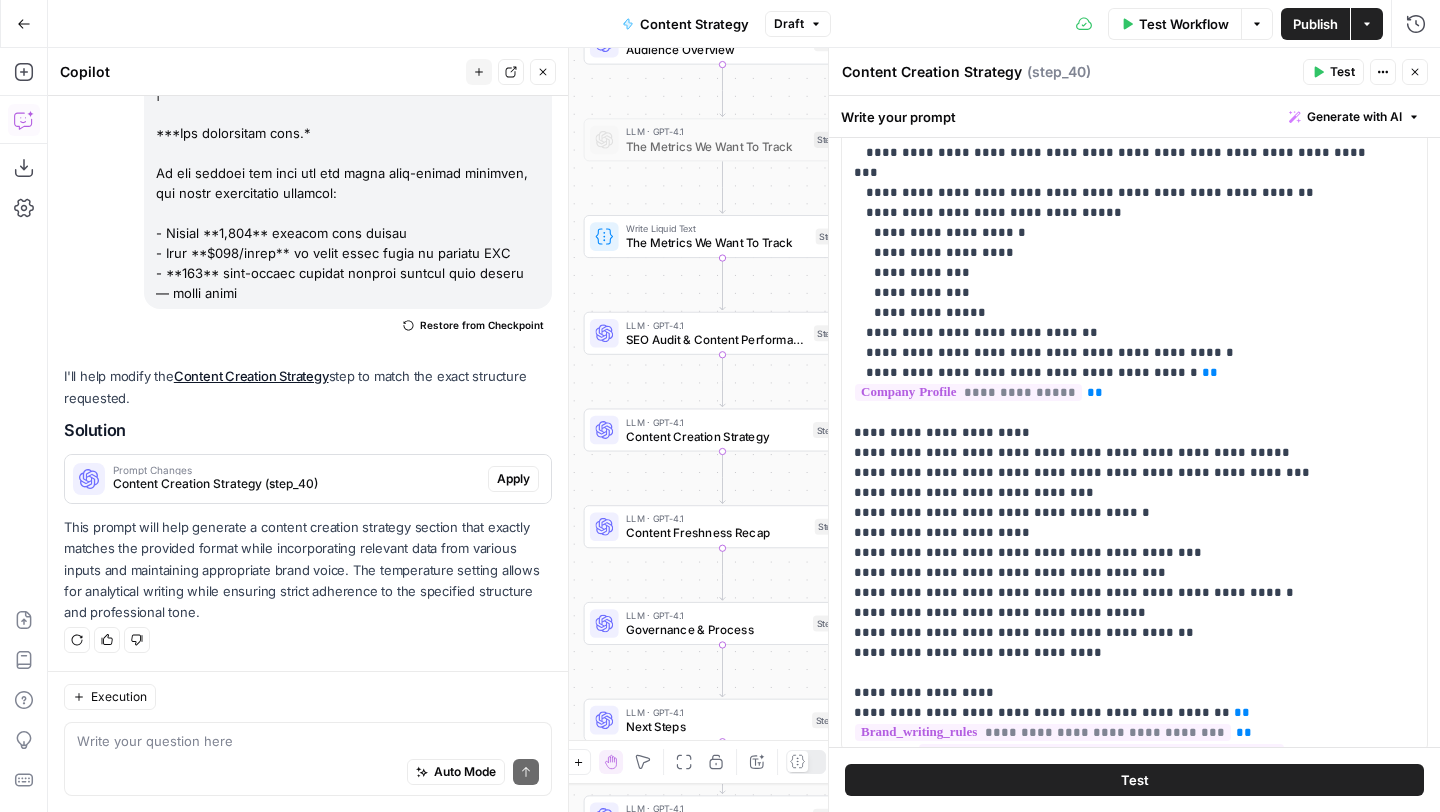 scroll, scrollTop: 355, scrollLeft: 0, axis: vertical 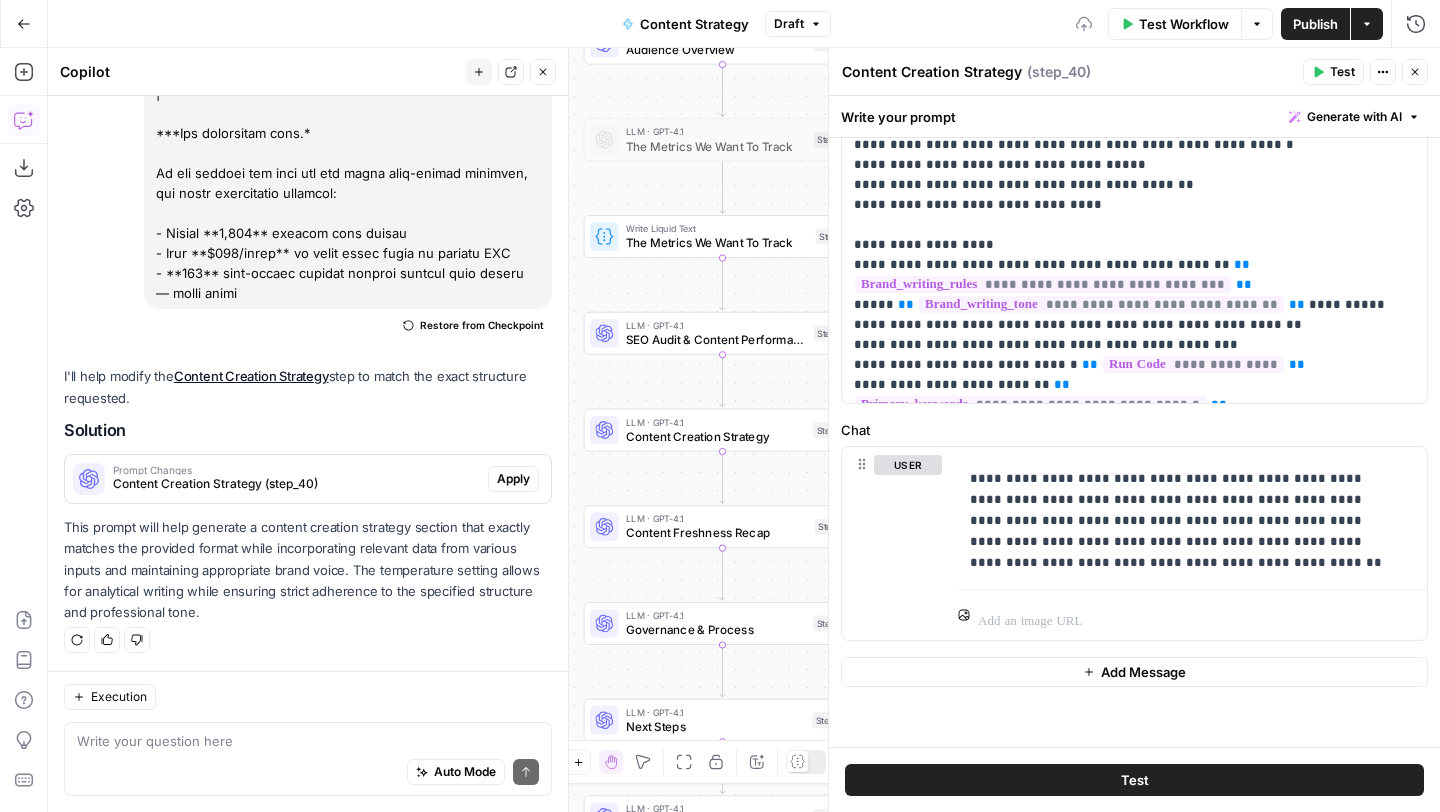click 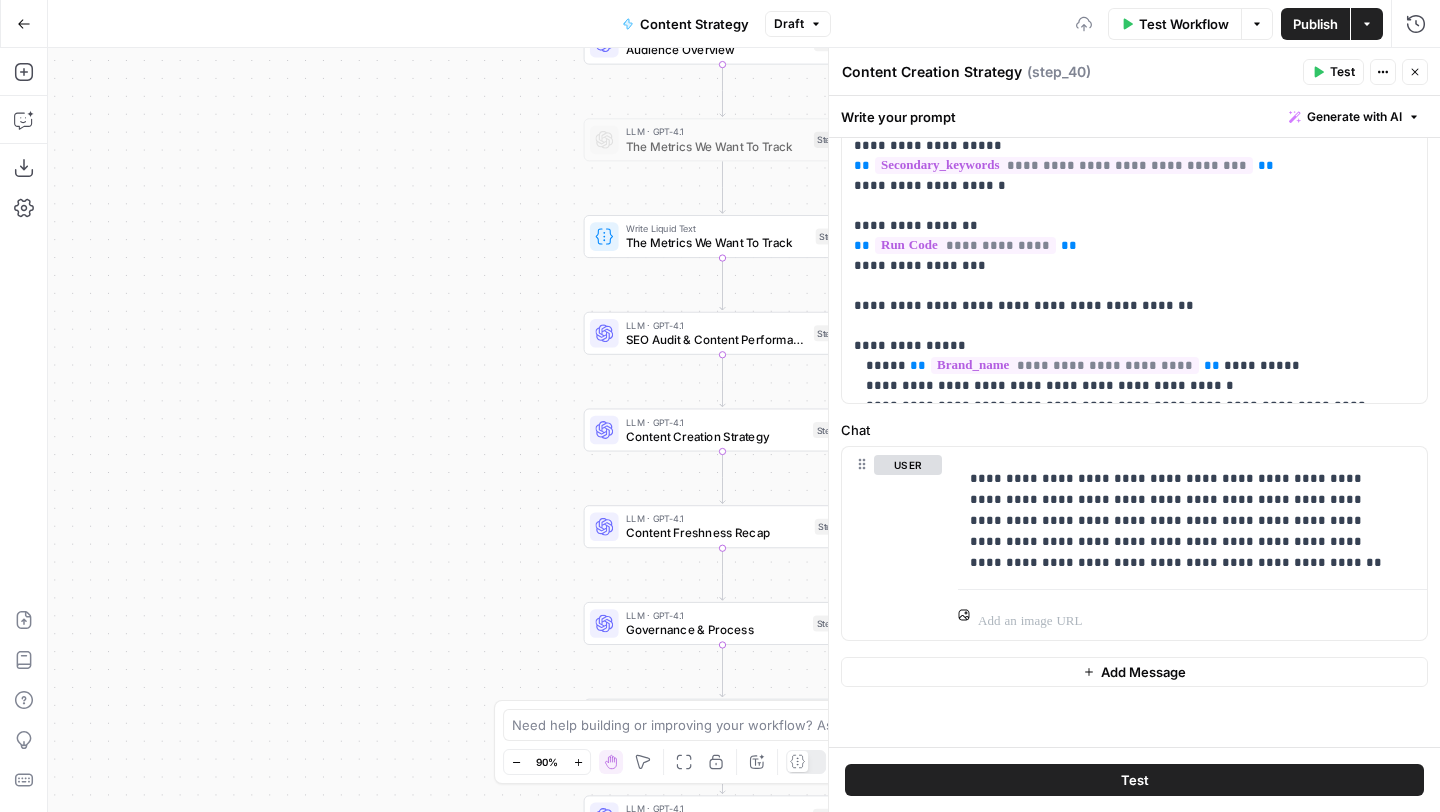 scroll, scrollTop: 0, scrollLeft: 0, axis: both 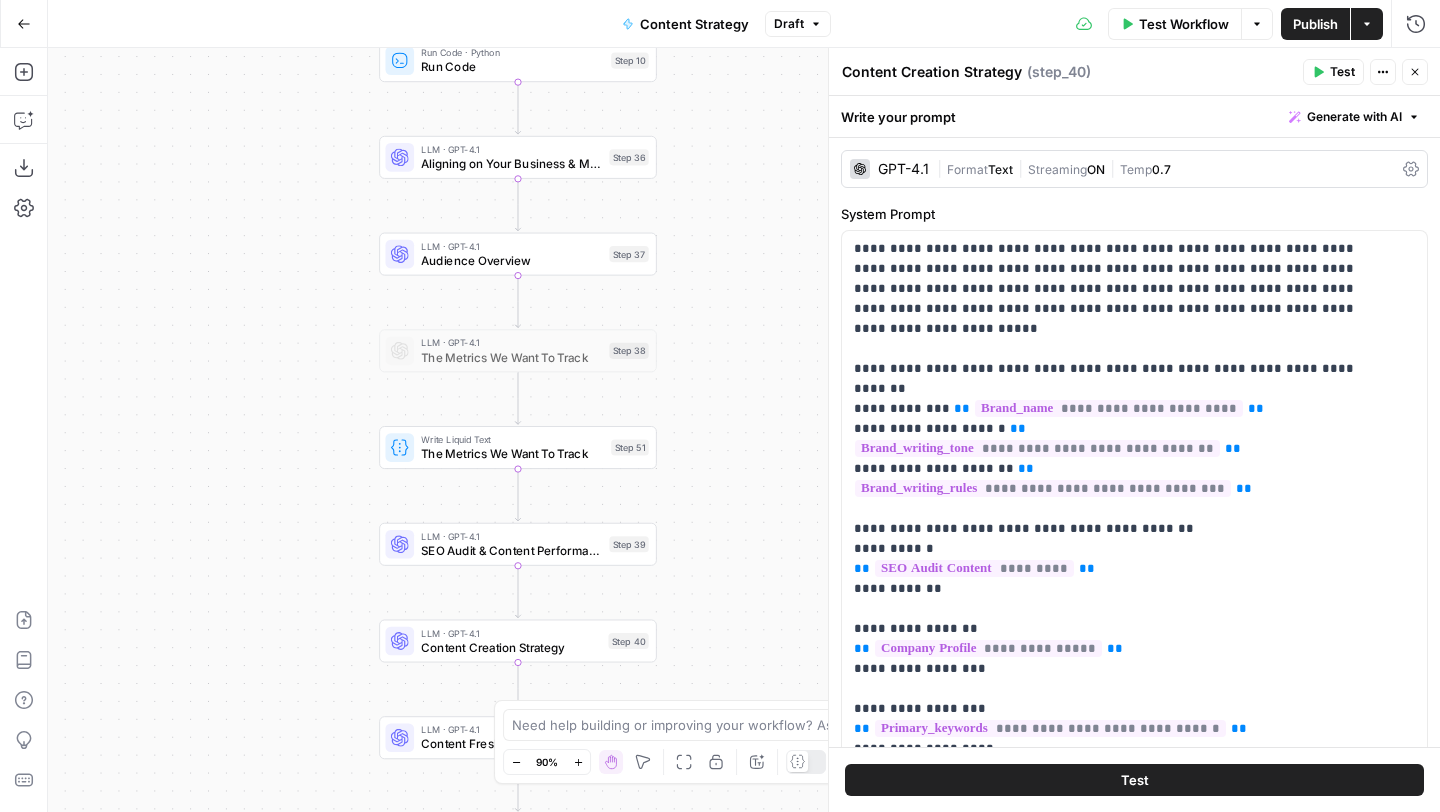 click on "Content Creation Strategy" at bounding box center [932, 72] 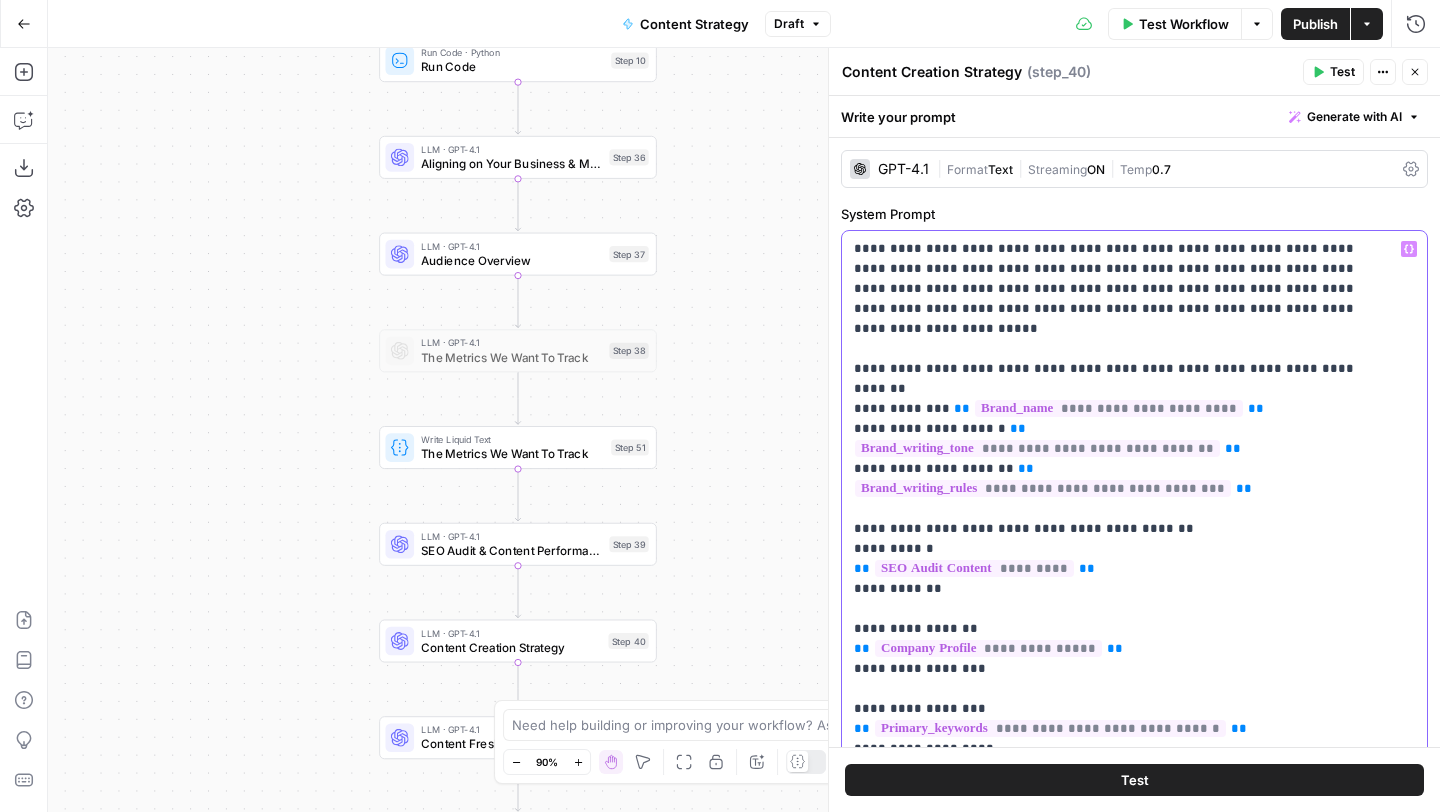 drag, startPoint x: 1163, startPoint y: 272, endPoint x: 882, endPoint y: 285, distance: 281.30054 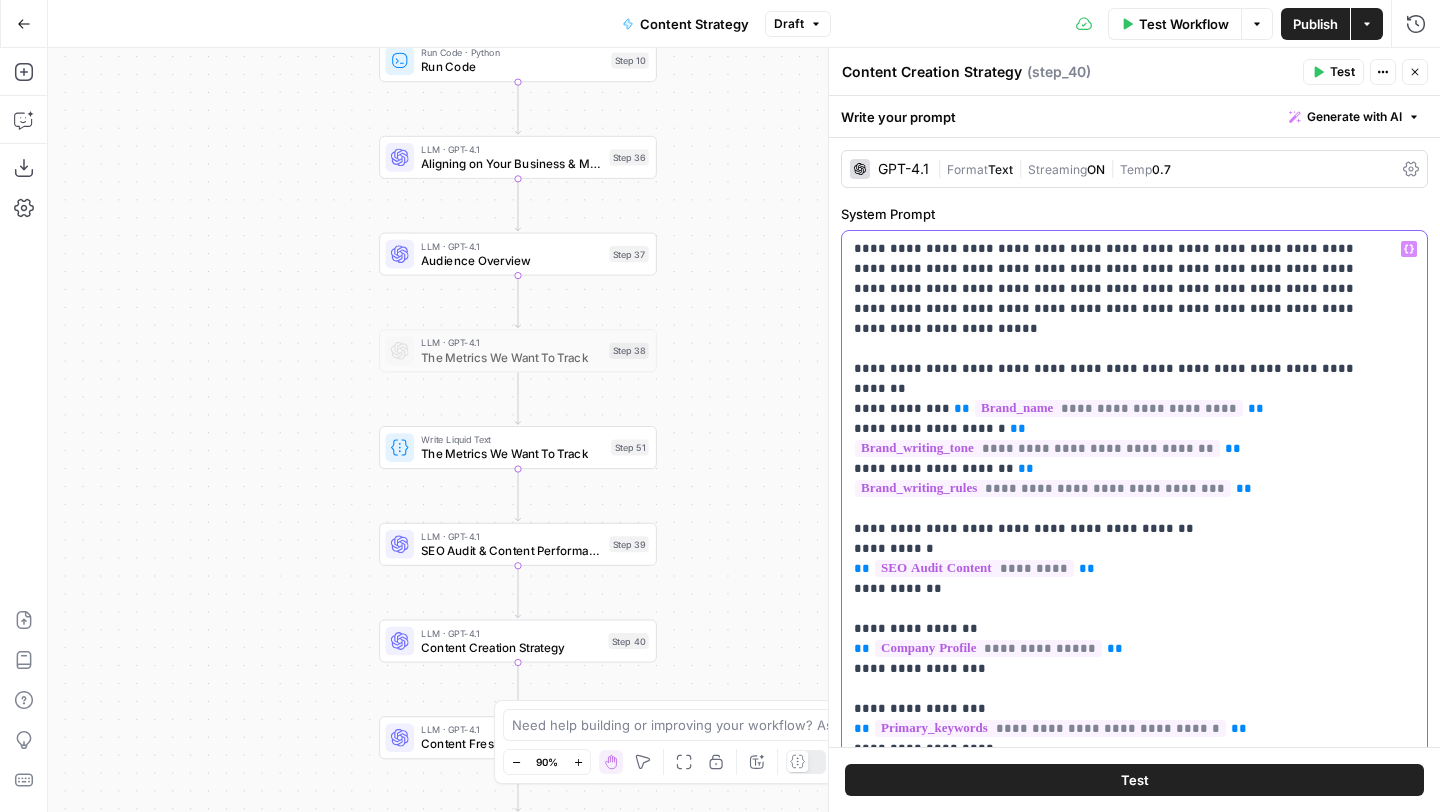 click on "**********" at bounding box center (1119, 1669) 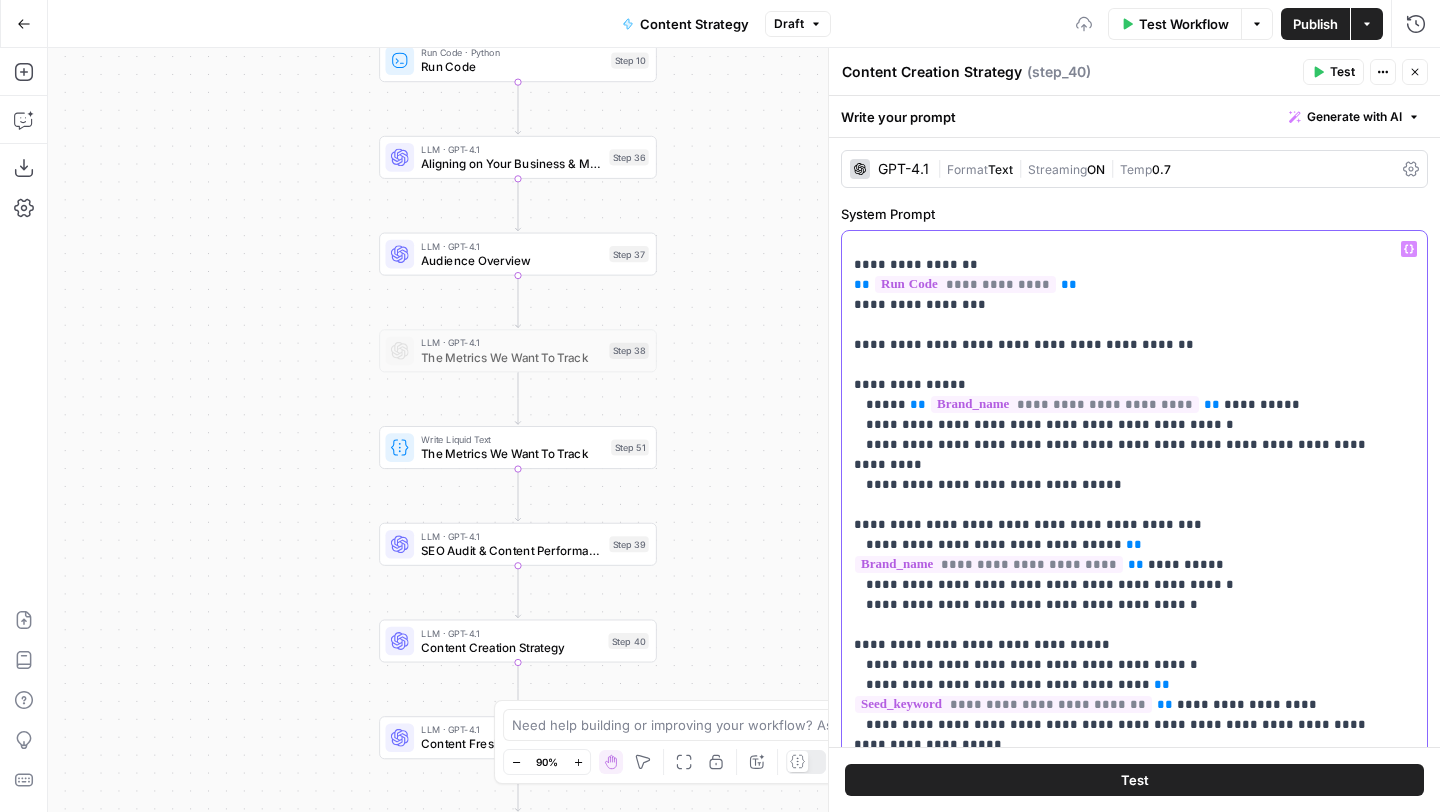 scroll, scrollTop: 568, scrollLeft: 0, axis: vertical 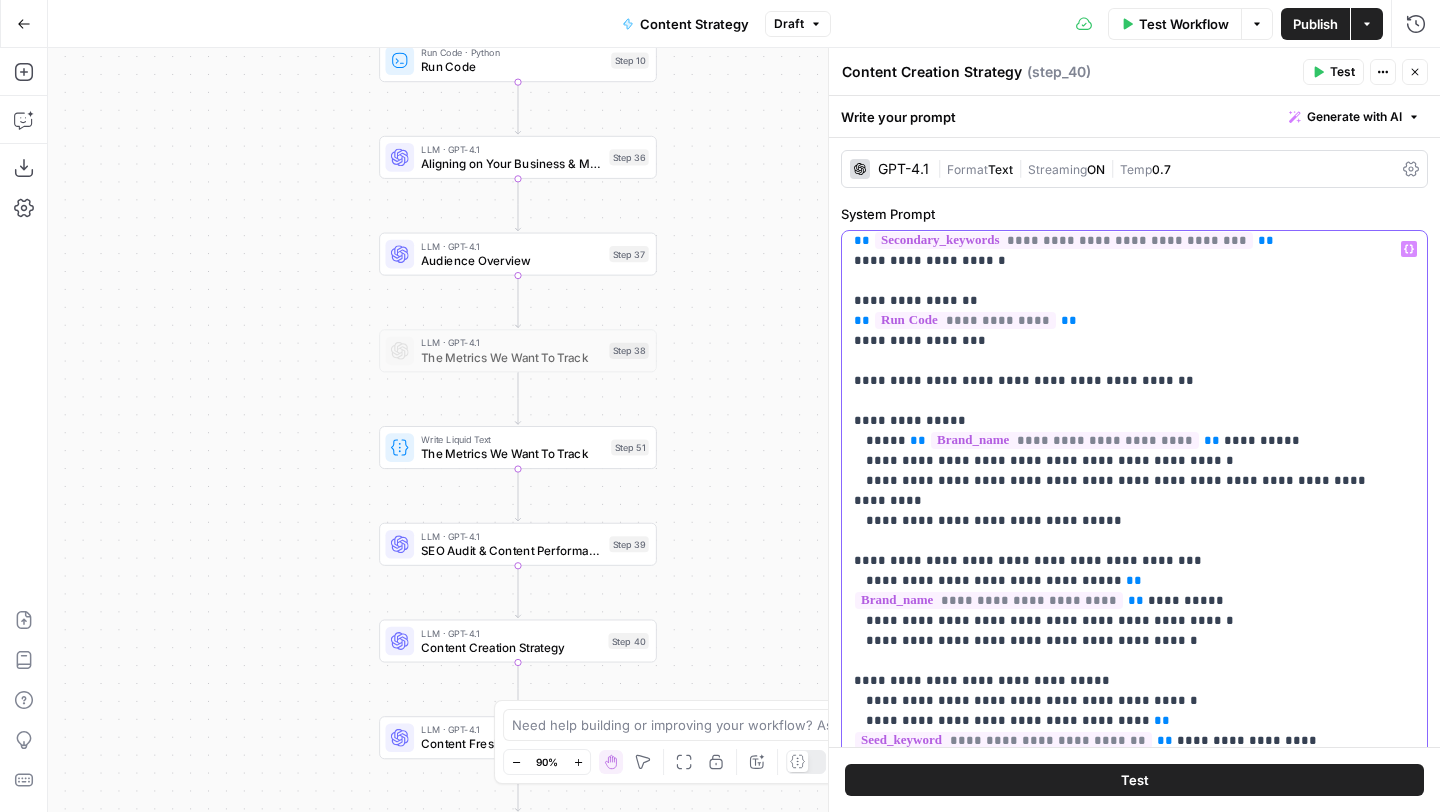 drag, startPoint x: 1119, startPoint y: 430, endPoint x: 850, endPoint y: 342, distance: 283.02826 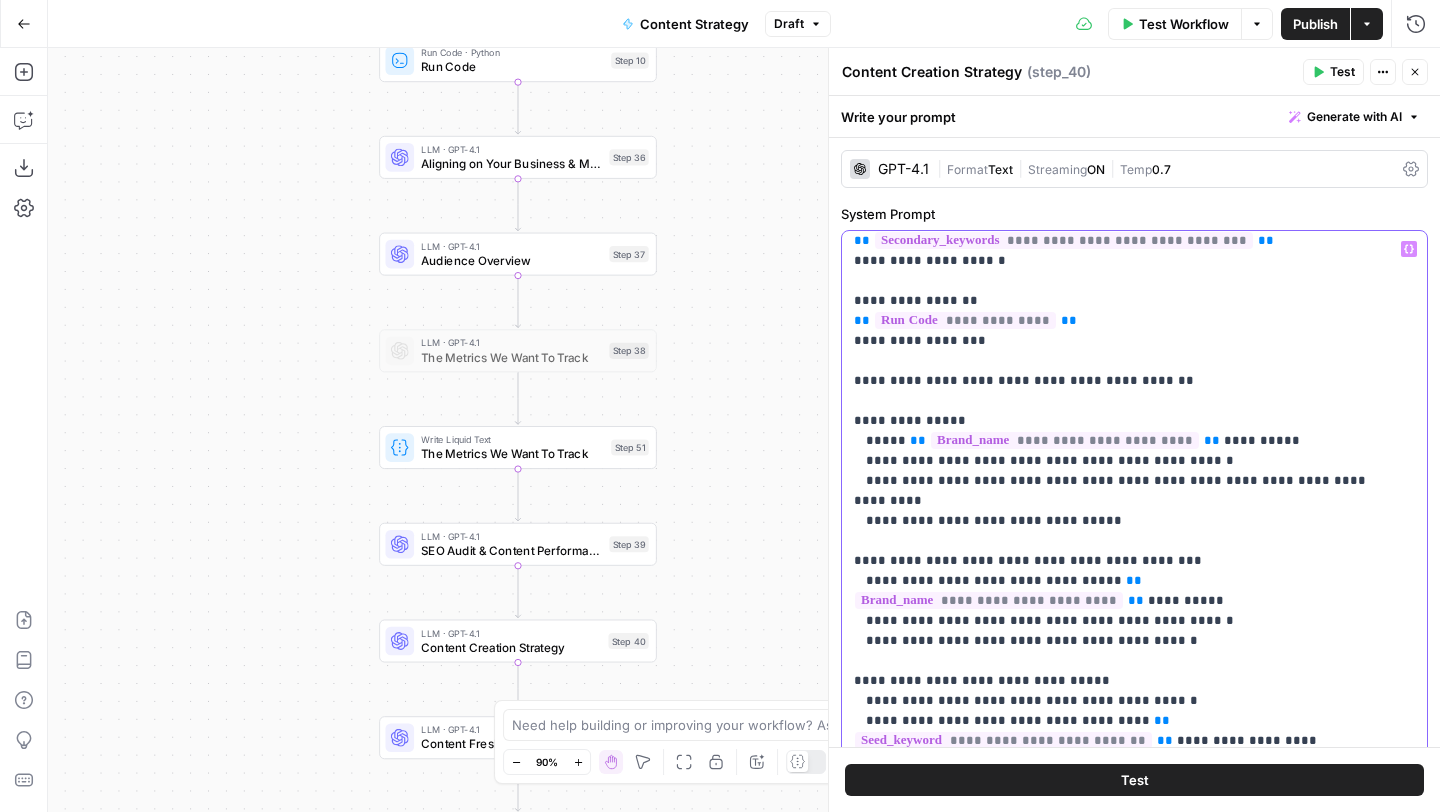 click on "**********" at bounding box center [1127, 638] 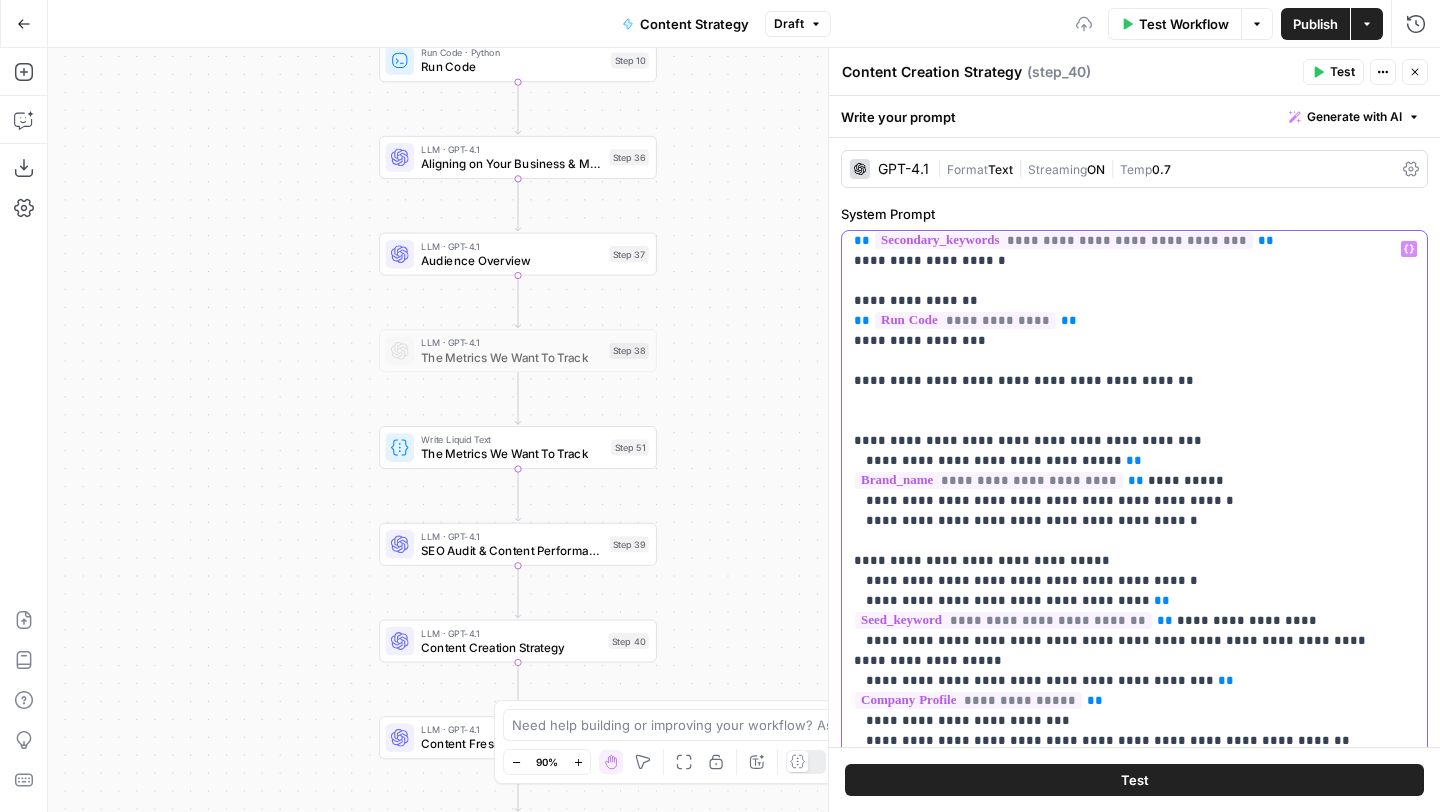 click on "**********" at bounding box center (1119, 1051) 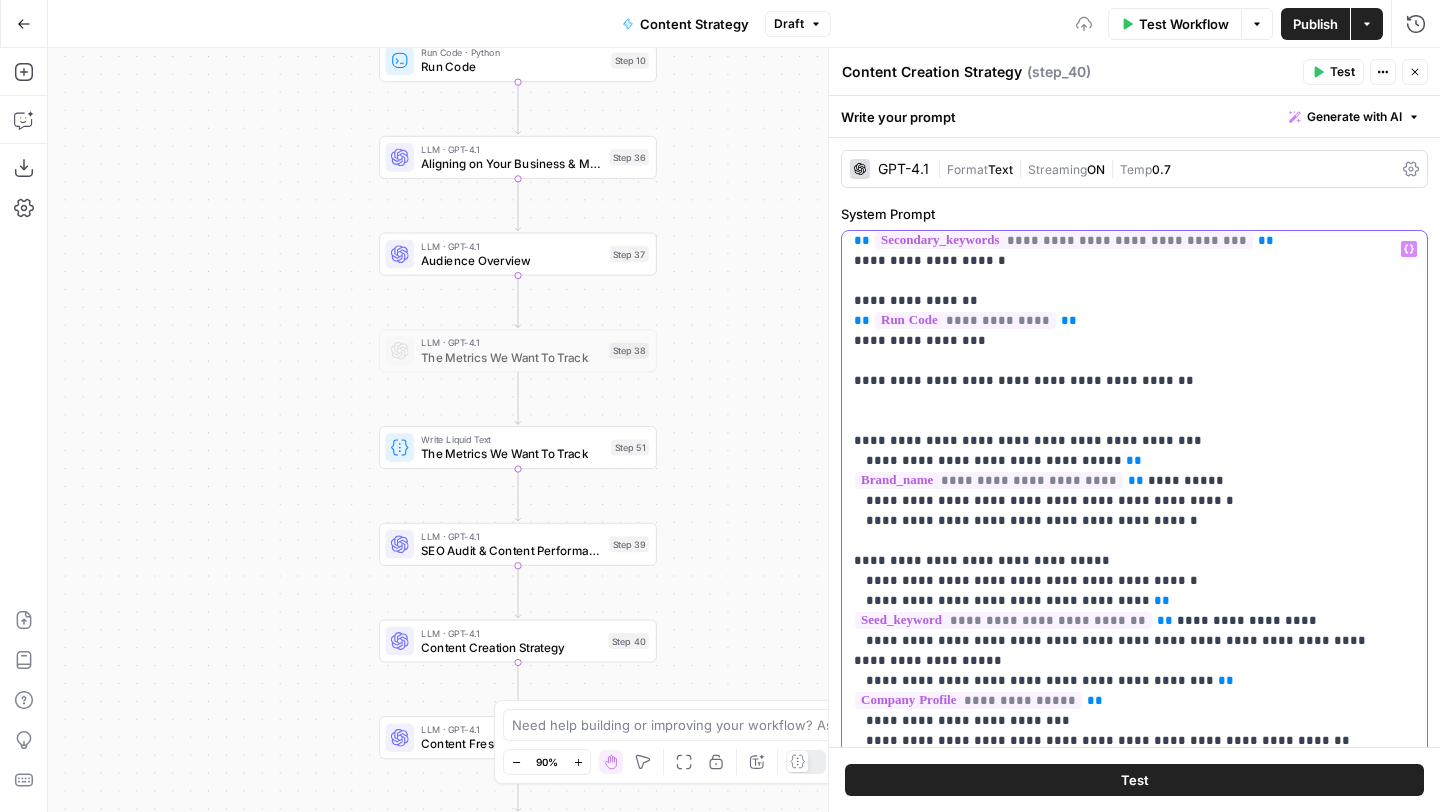 type 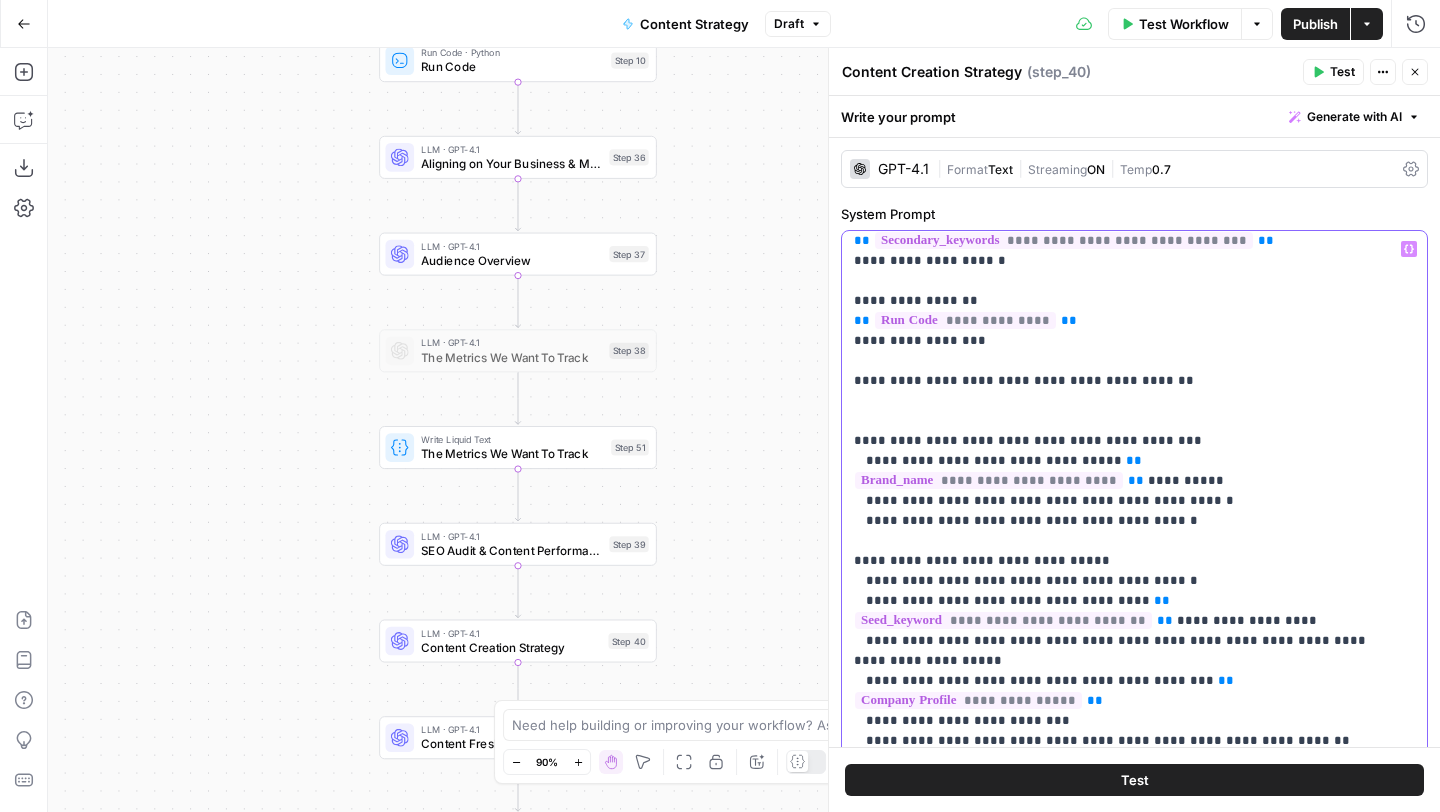 click on "**********" at bounding box center (1119, 1051) 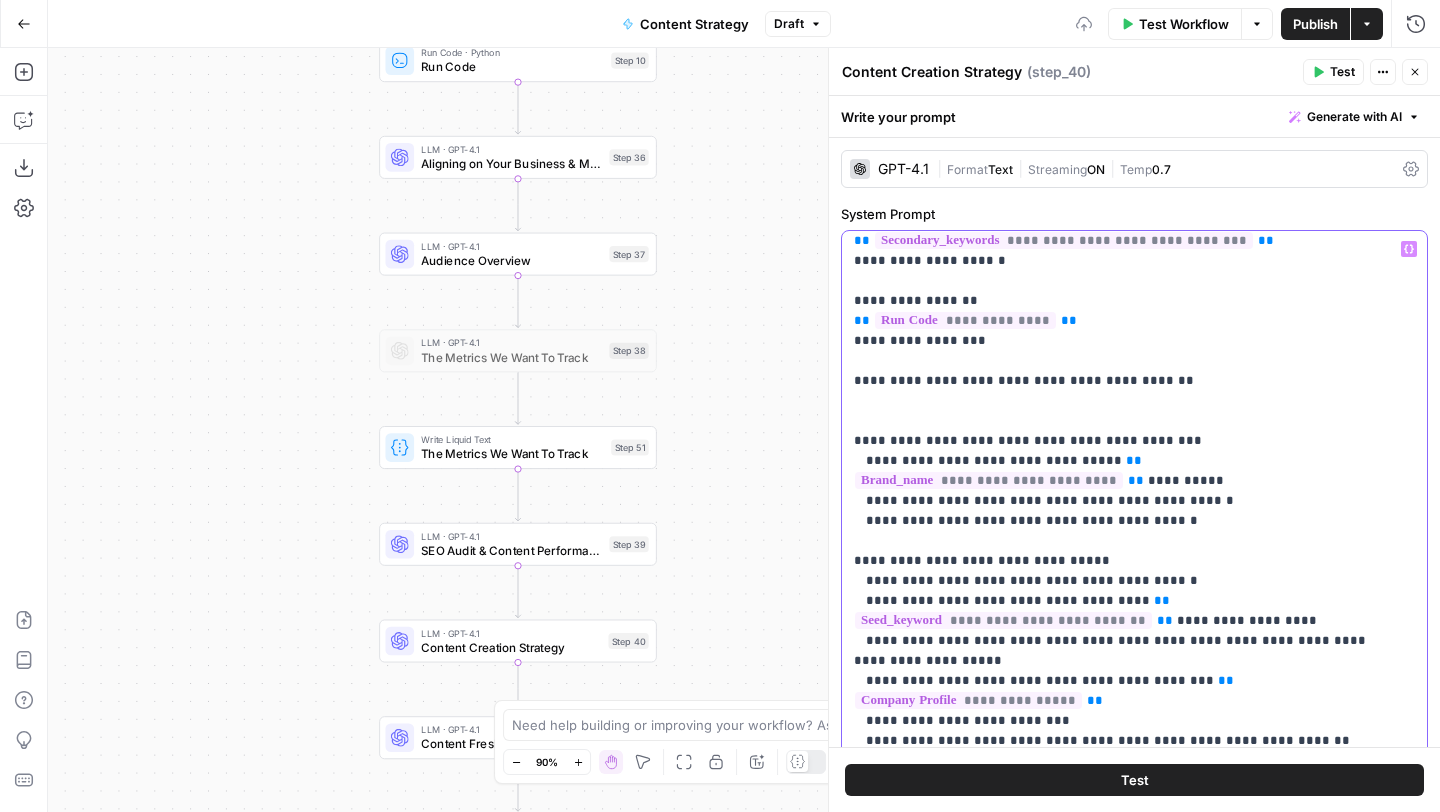 scroll, scrollTop: 681, scrollLeft: 0, axis: vertical 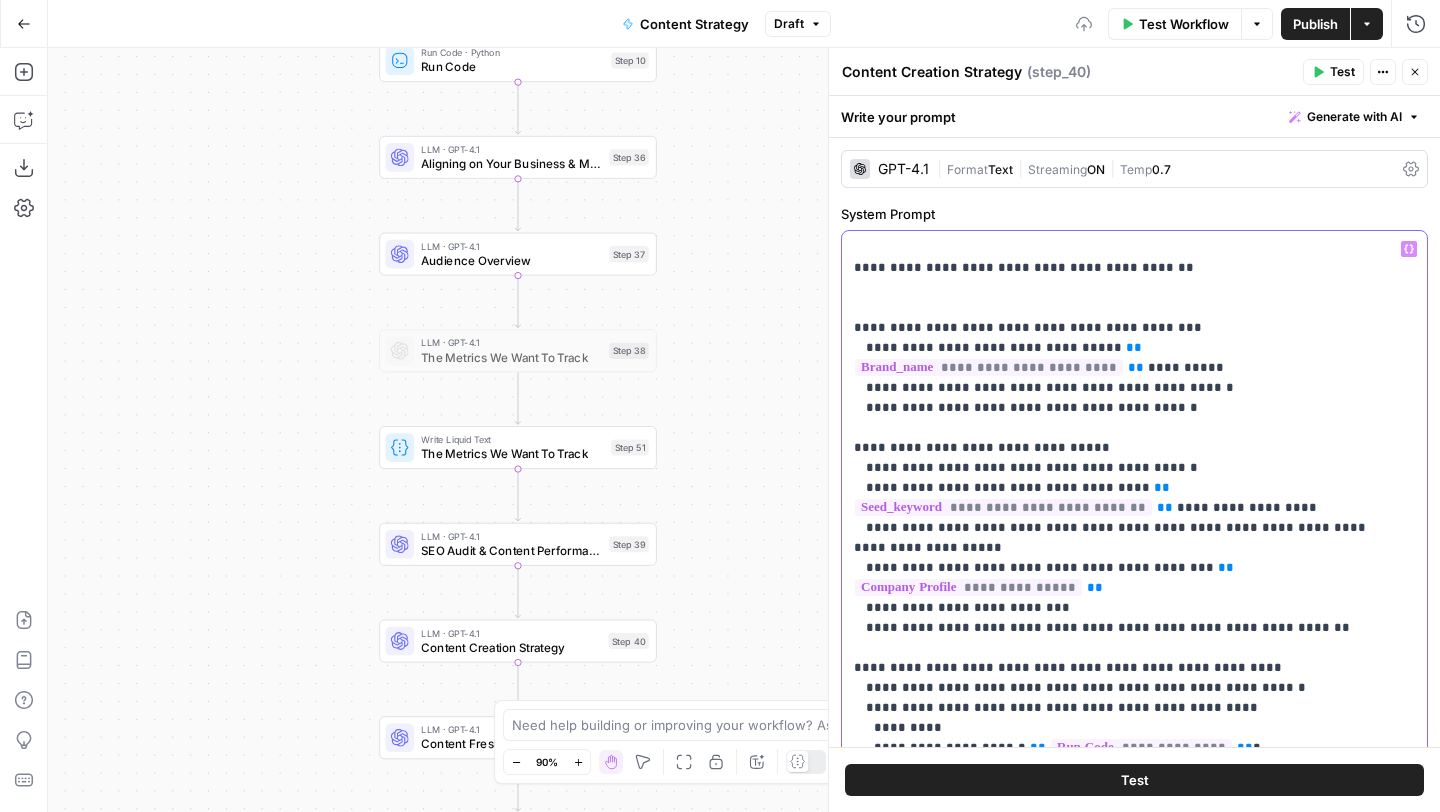 click on "**********" at bounding box center (1119, 938) 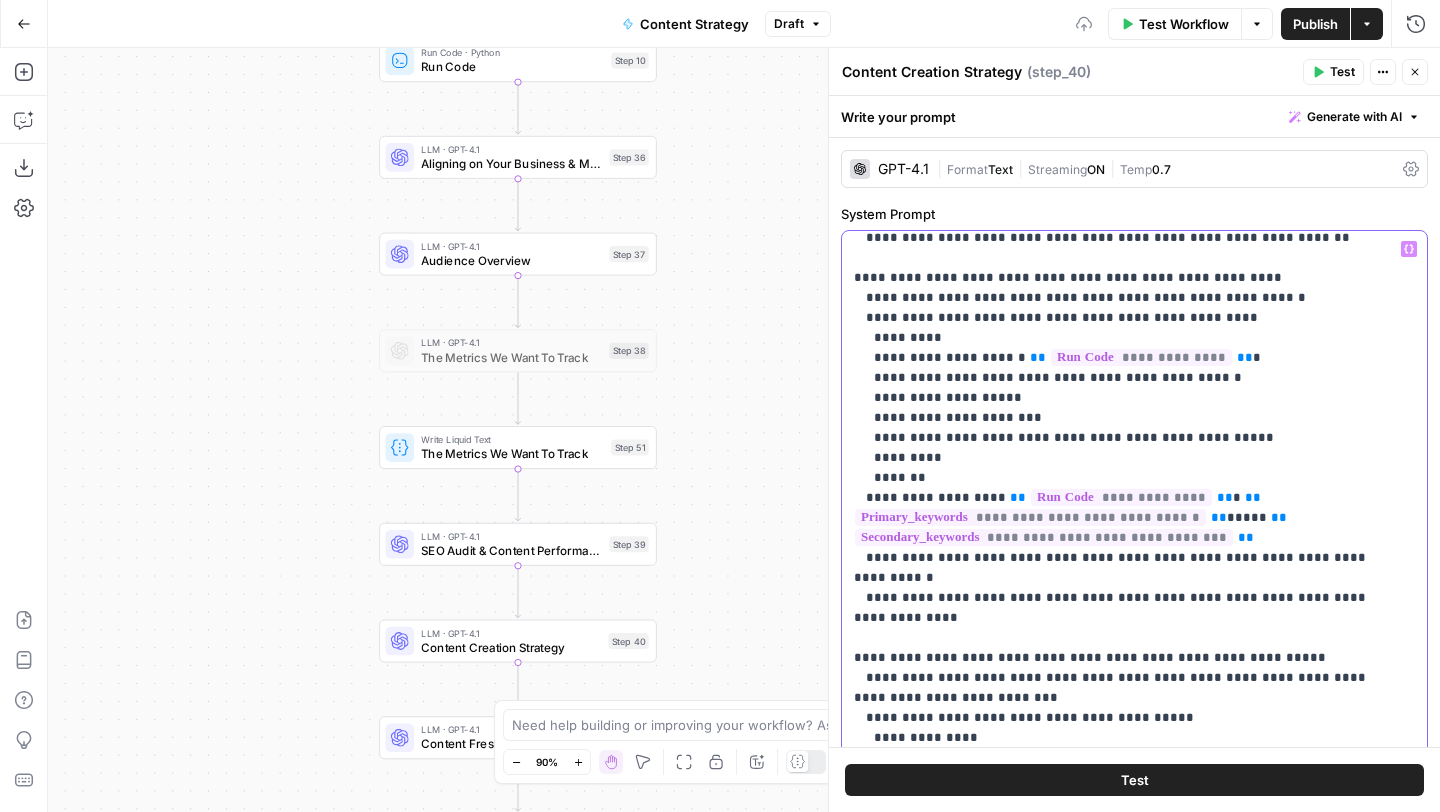 scroll, scrollTop: 1122, scrollLeft: 0, axis: vertical 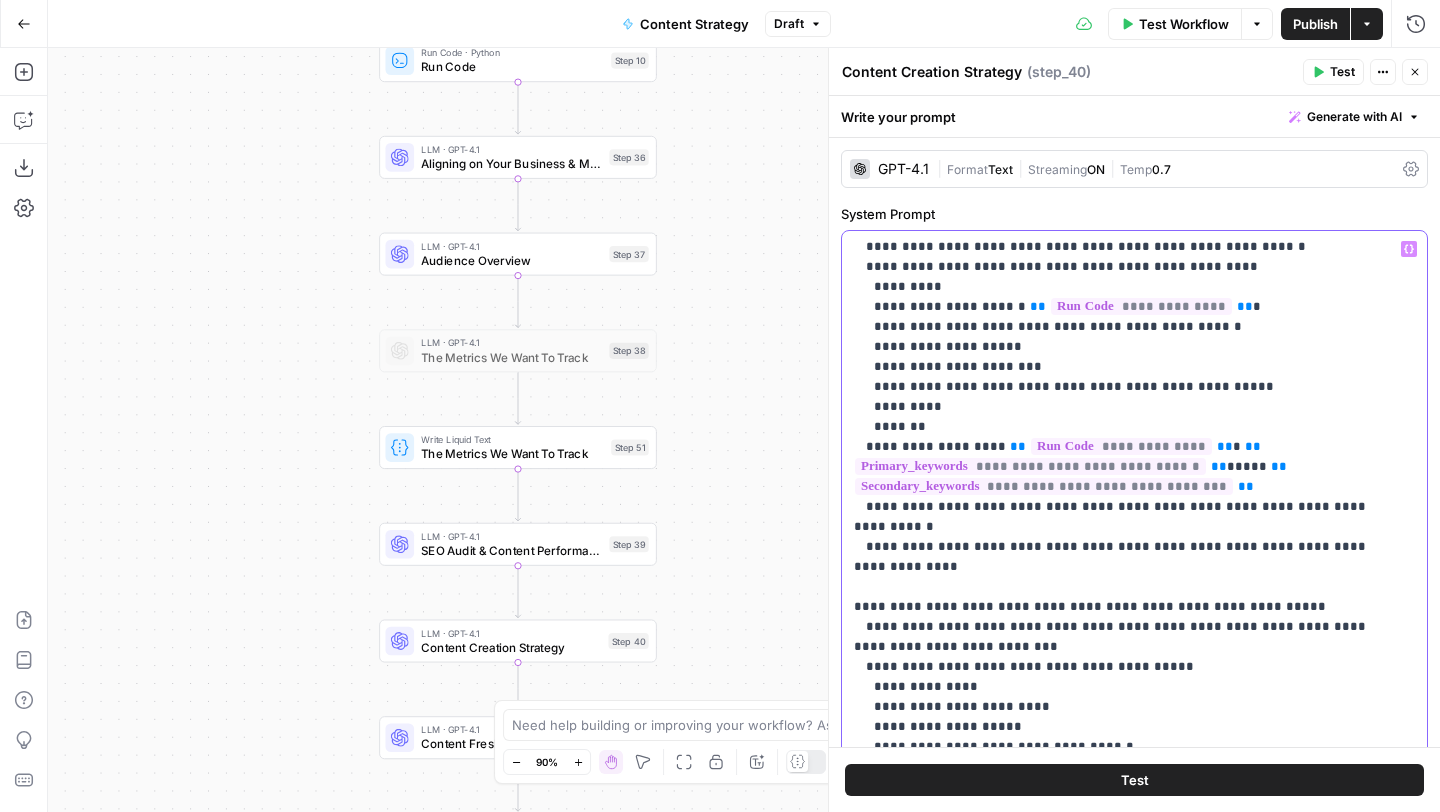 click on "**********" at bounding box center (1119, 497) 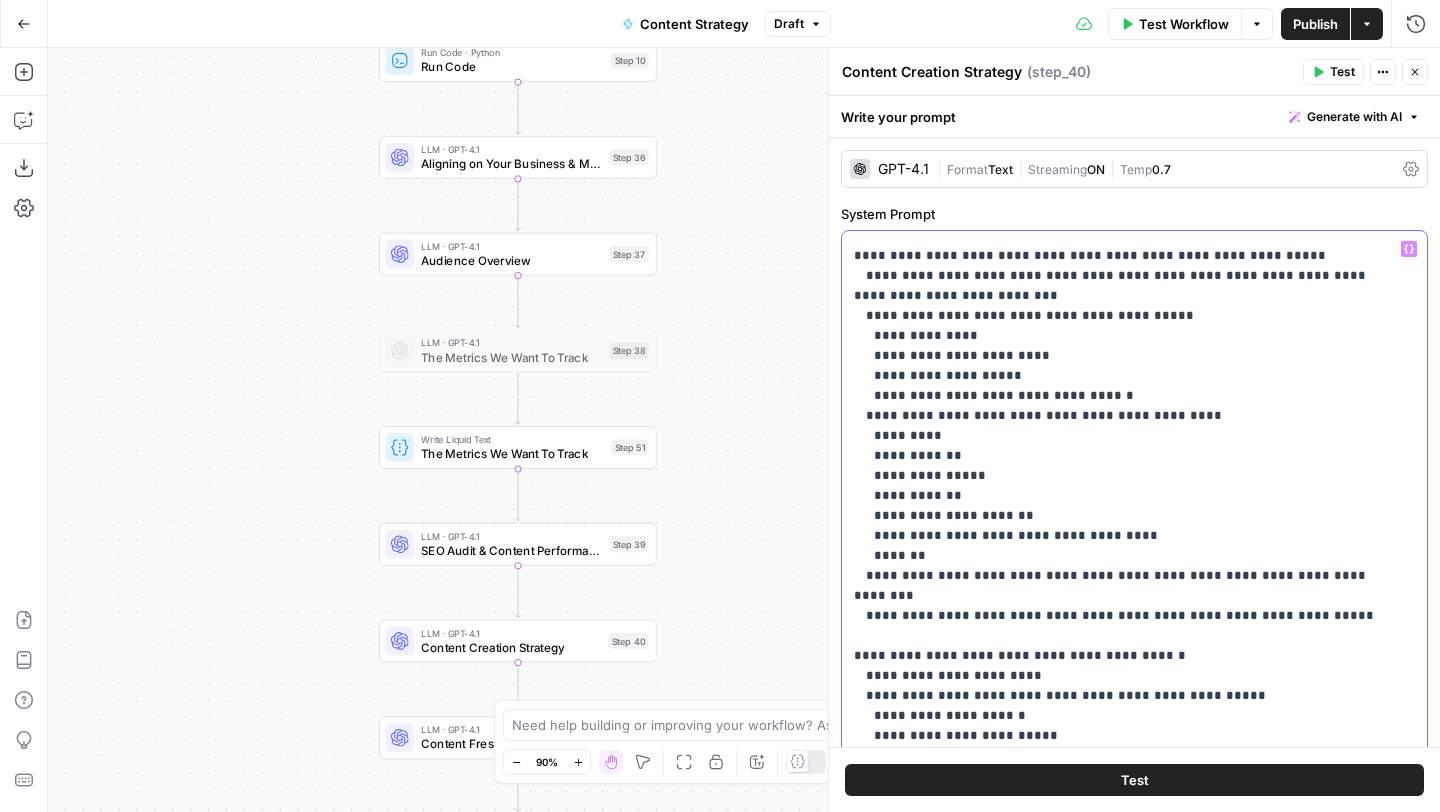 scroll, scrollTop: 1485, scrollLeft: 0, axis: vertical 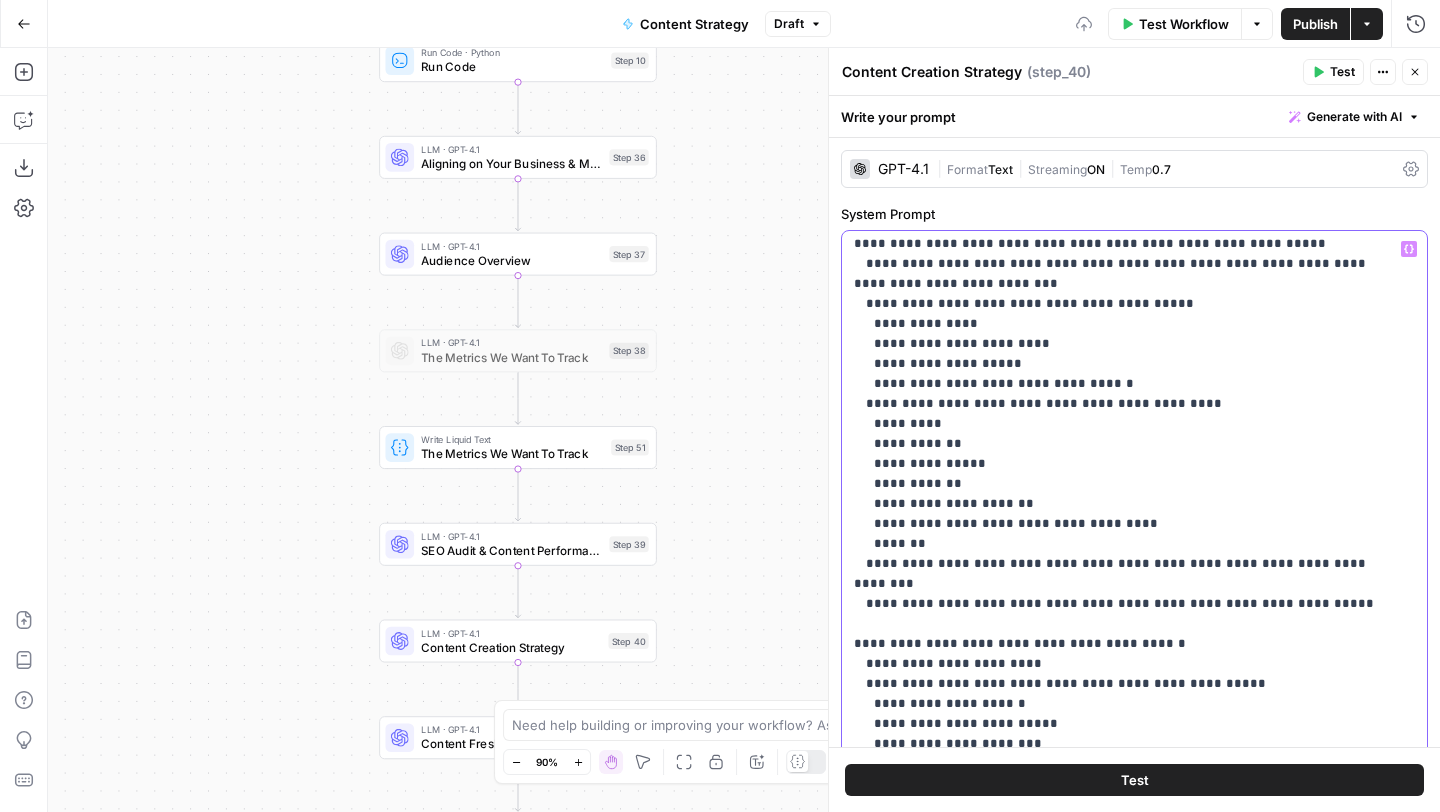 click on "**********" at bounding box center (1119, 134) 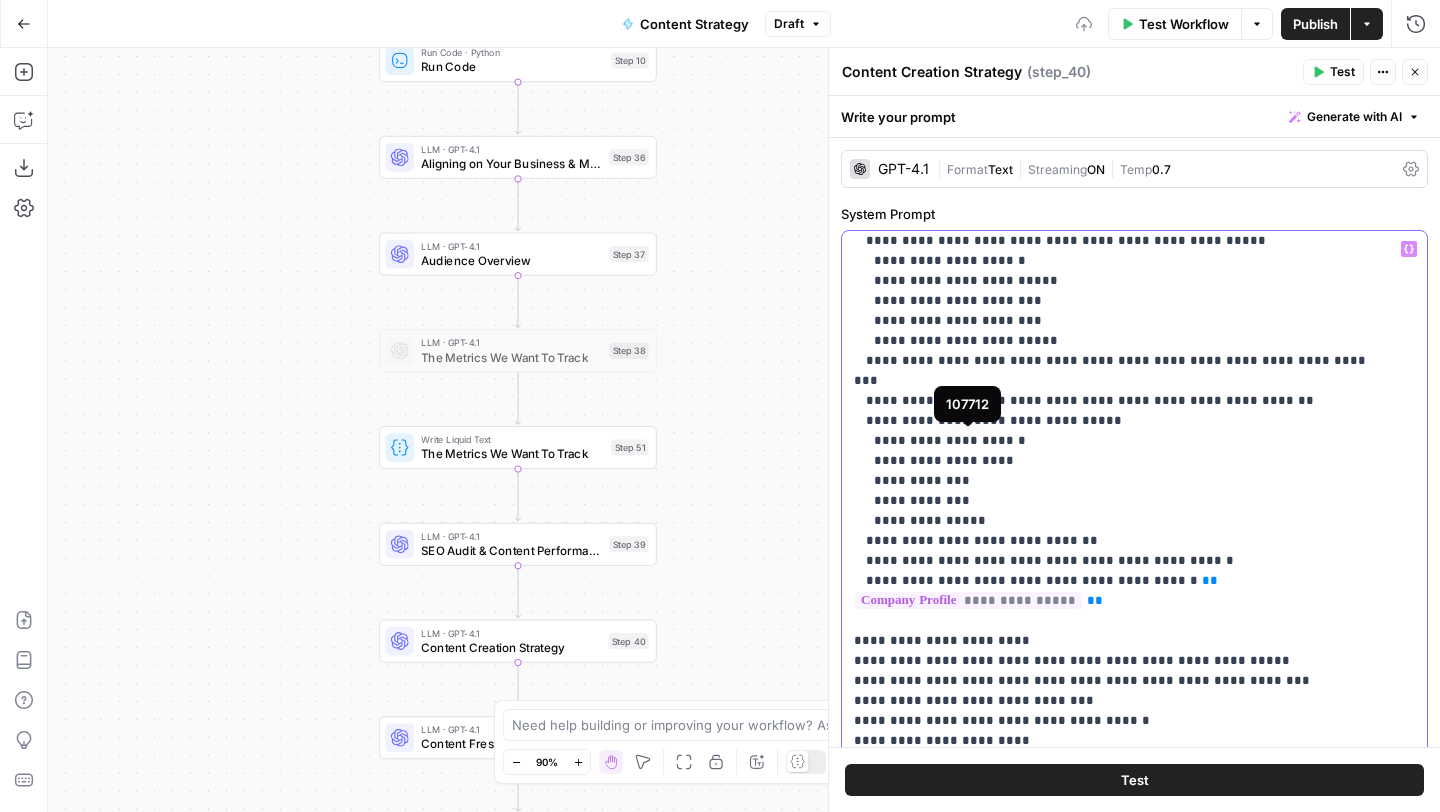 scroll, scrollTop: 1961, scrollLeft: 0, axis: vertical 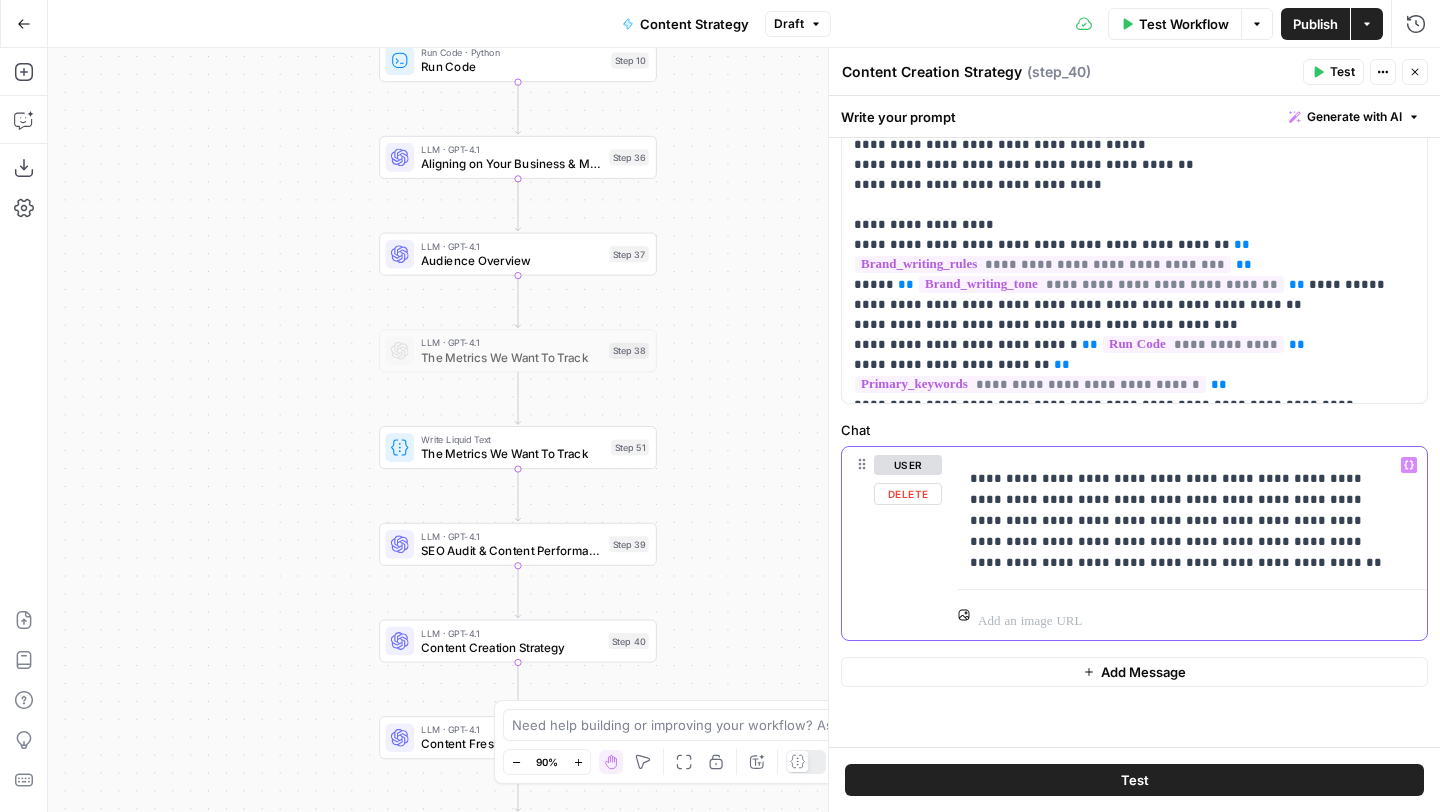 drag, startPoint x: 1167, startPoint y: 475, endPoint x: 994, endPoint y: 493, distance: 173.9339 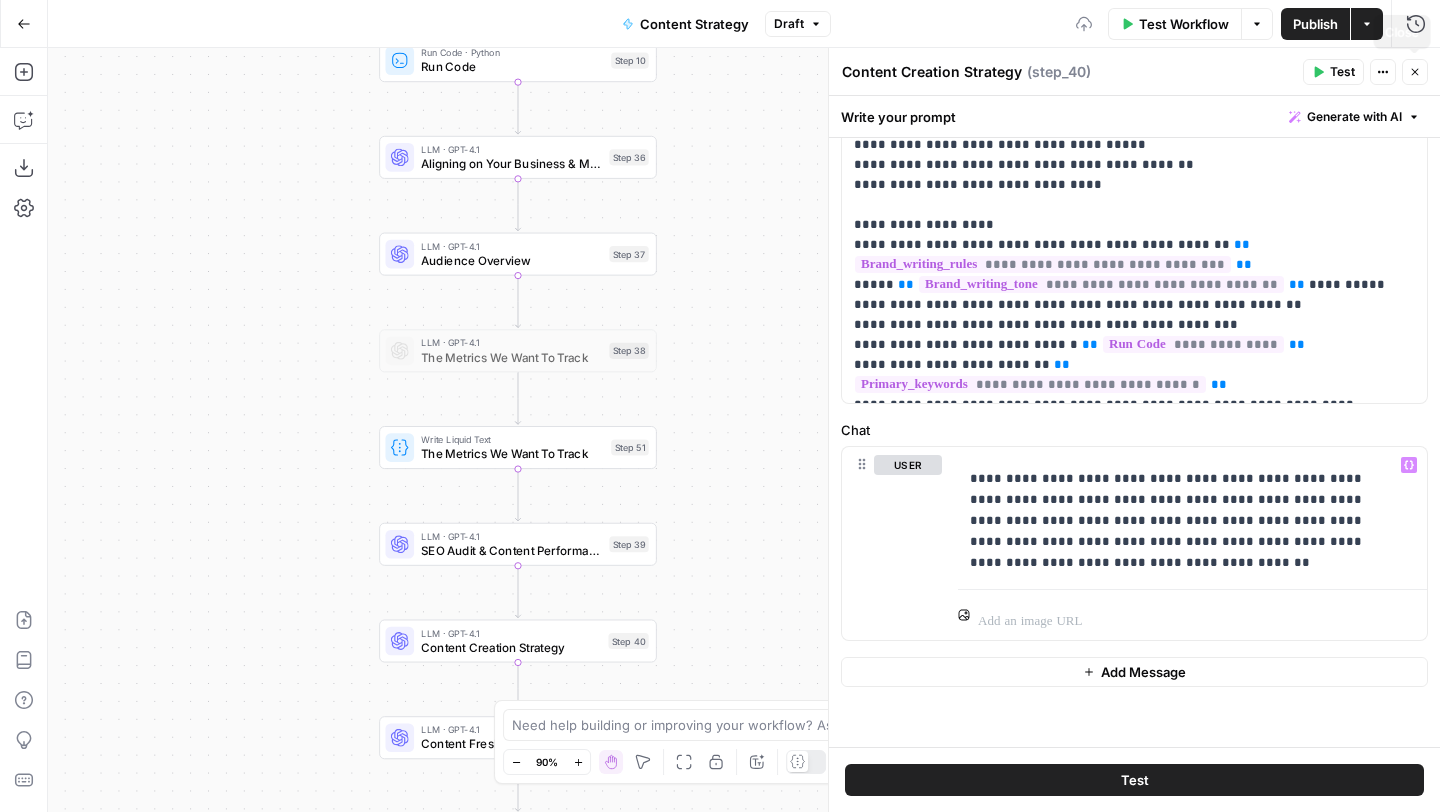click 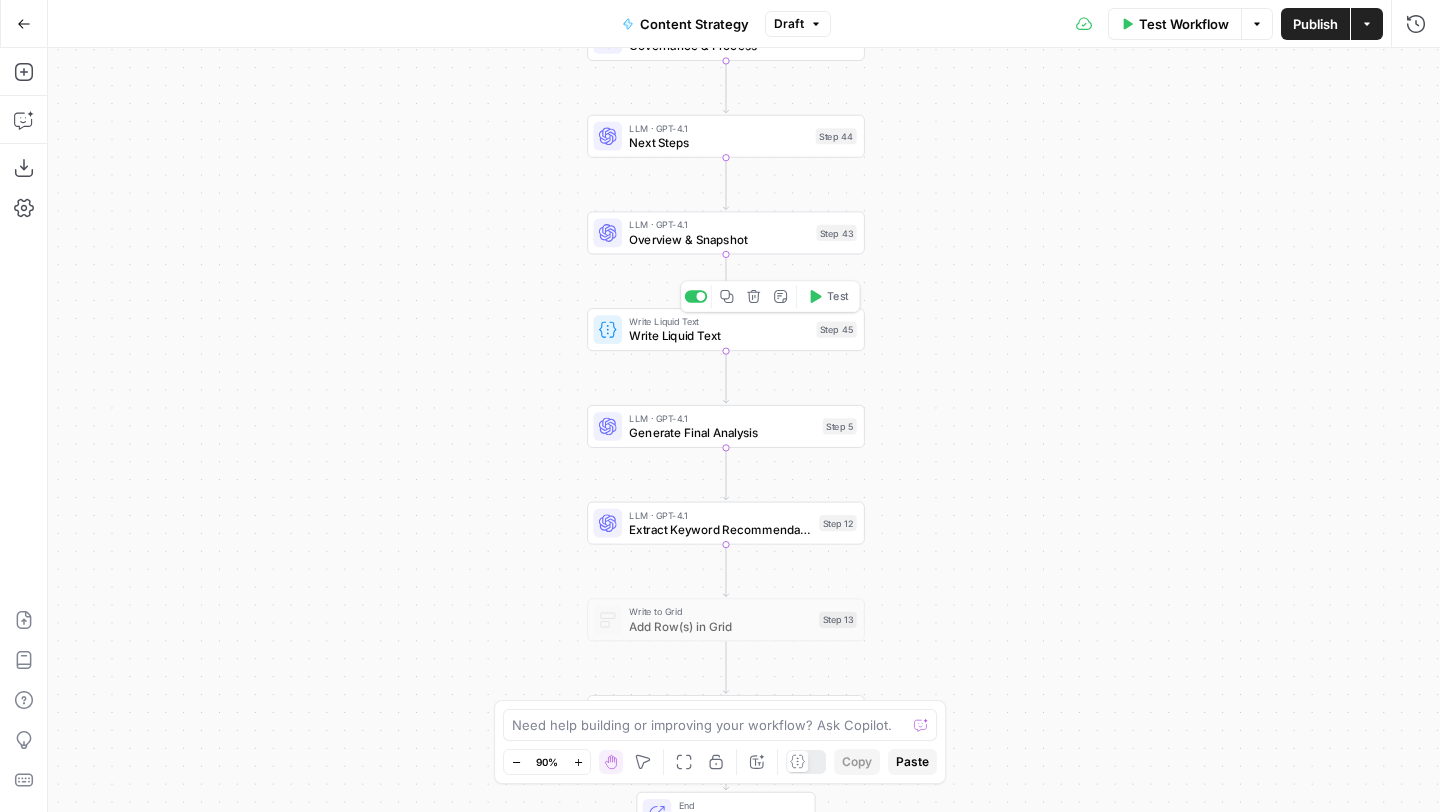 click on "Write Liquid Text Write Liquid Text Step 45 Copy step Delete step Add Note Test" at bounding box center [726, 329] 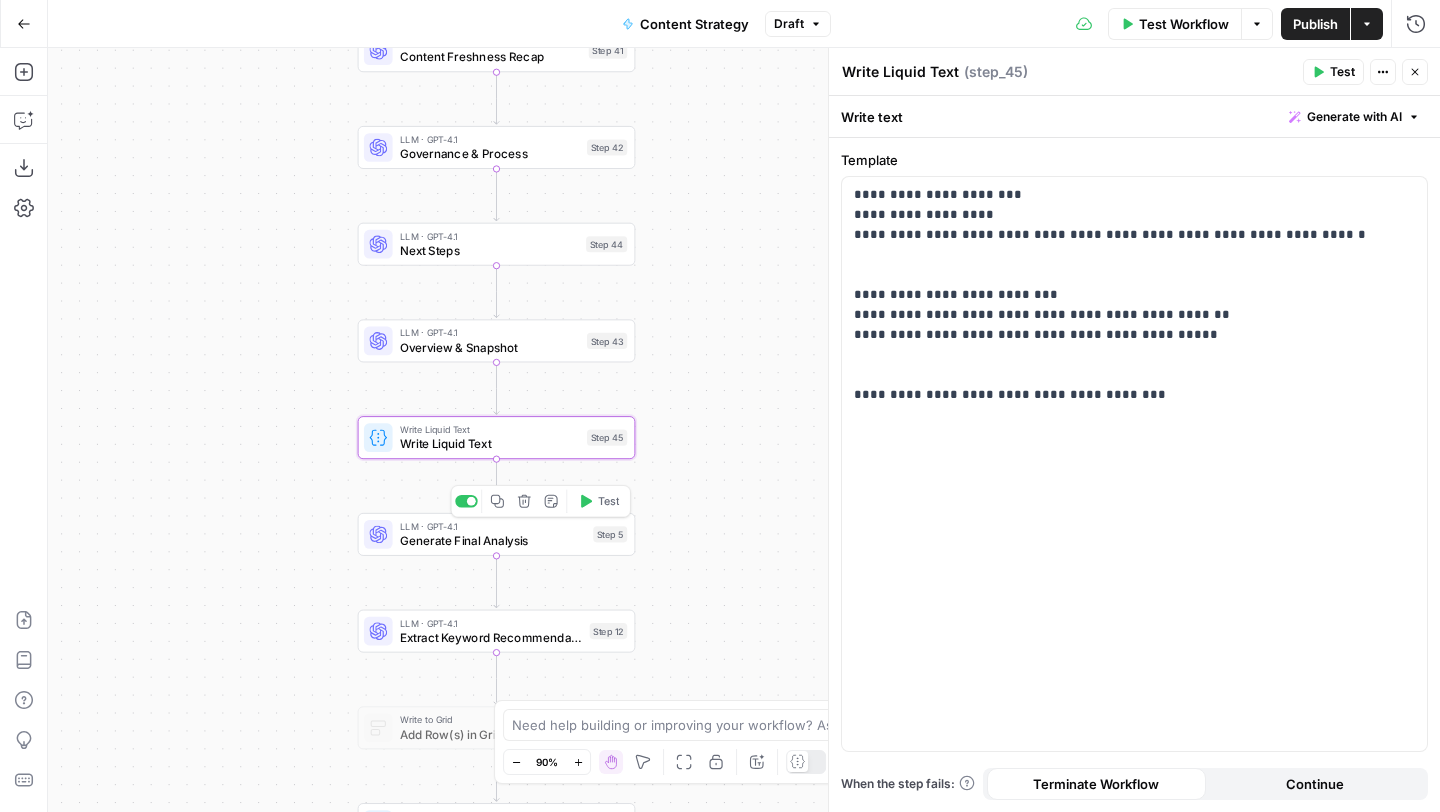 click at bounding box center [471, 501] 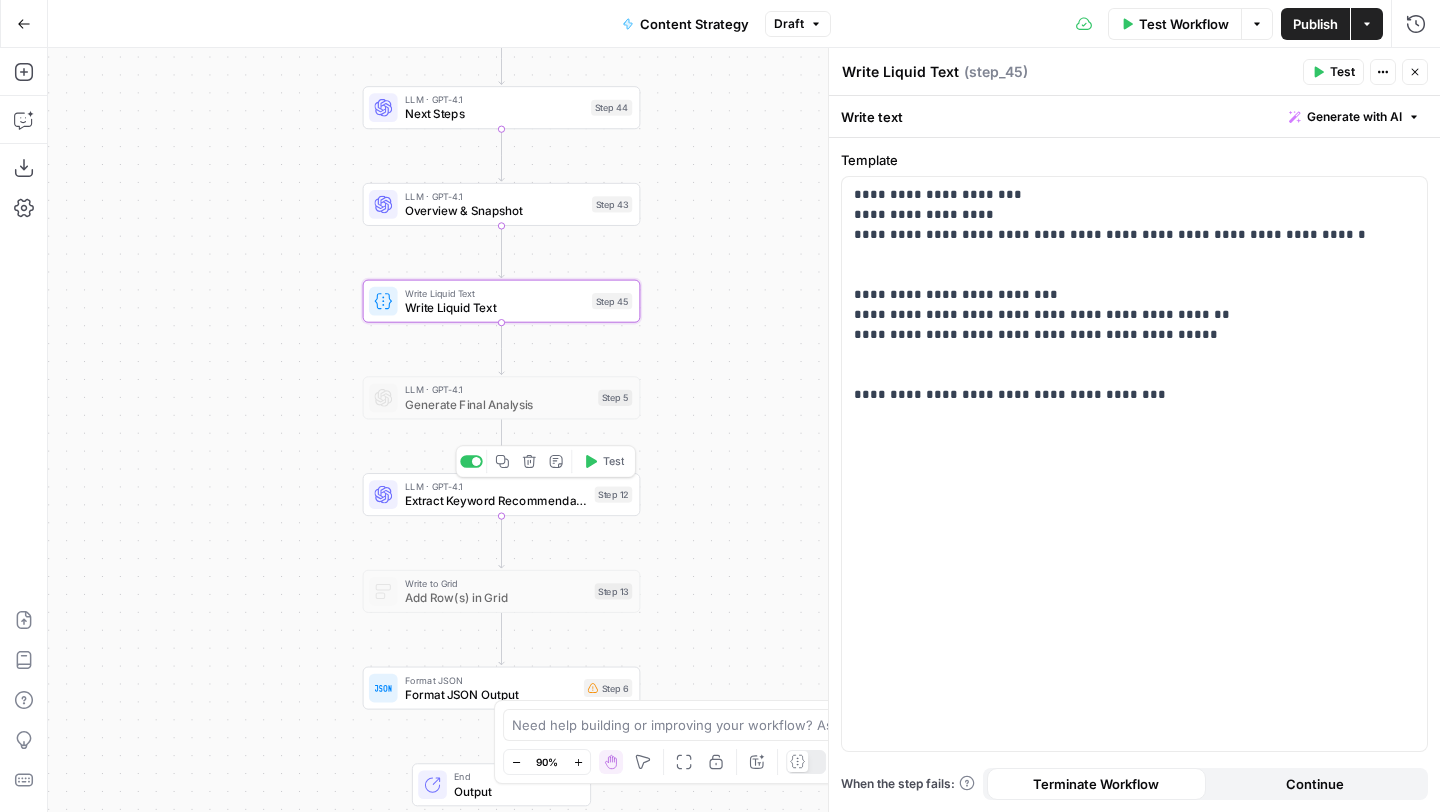 click on "LLM · GPT-4.1" at bounding box center [496, 486] 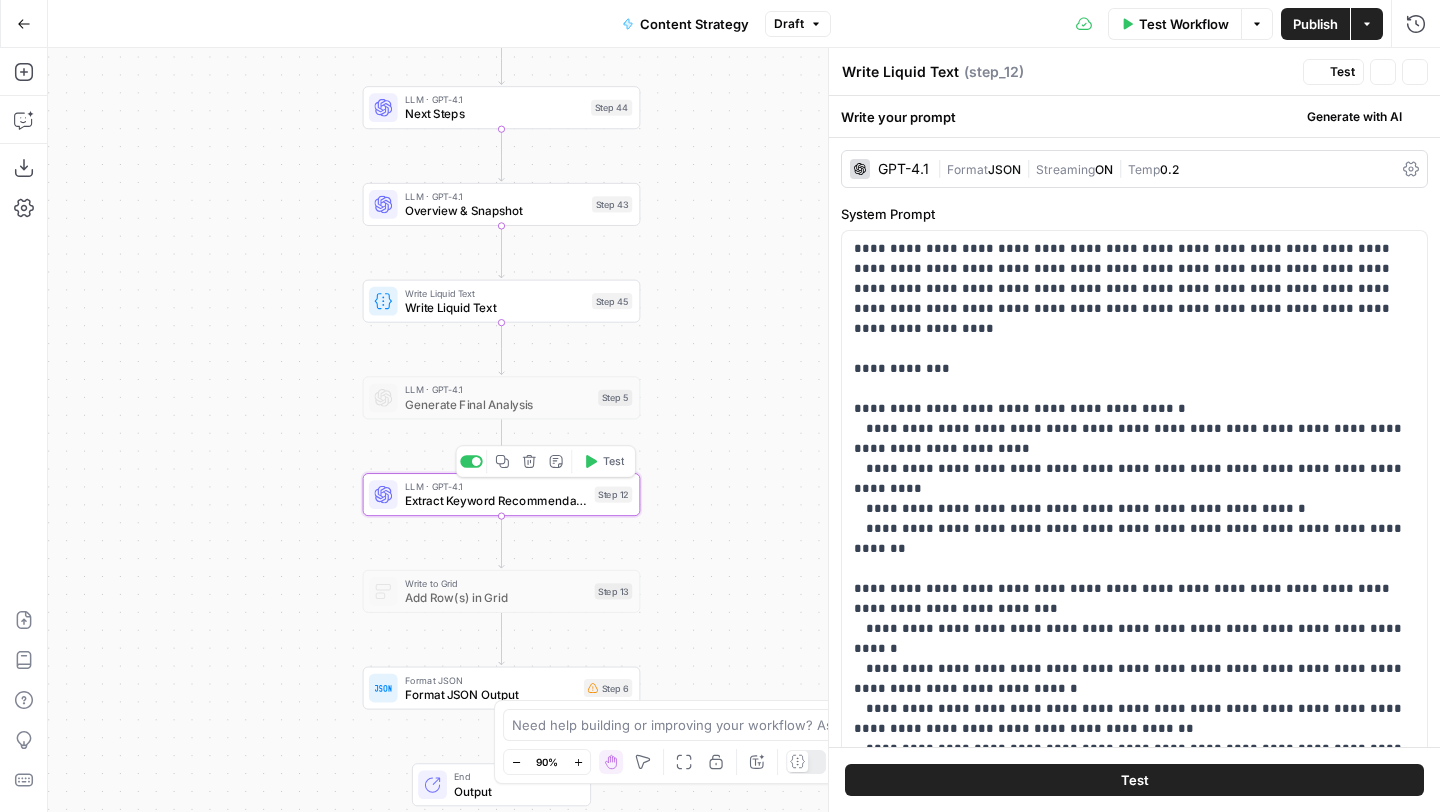 type on "Extract Keyword Recommendations" 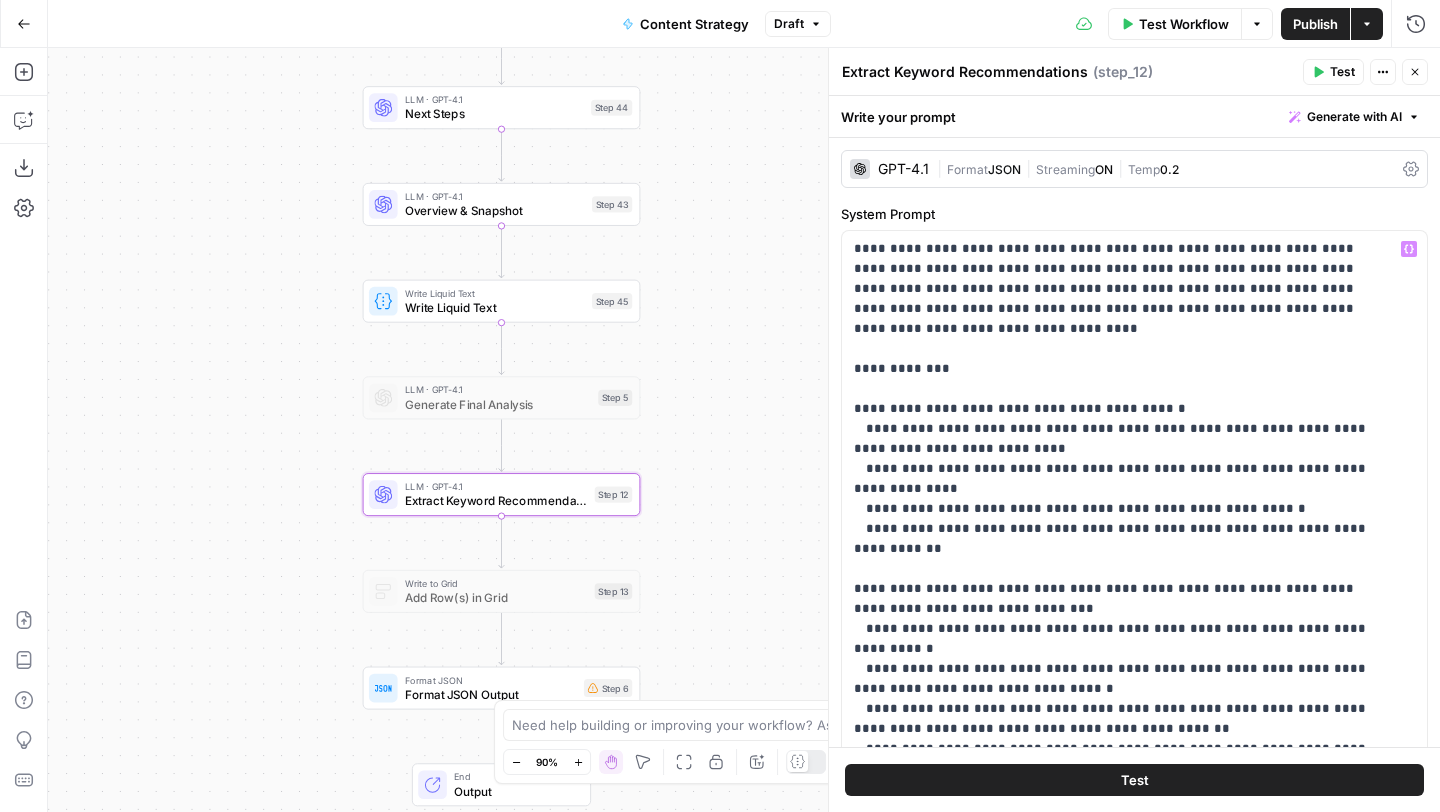 scroll, scrollTop: 521, scrollLeft: 0, axis: vertical 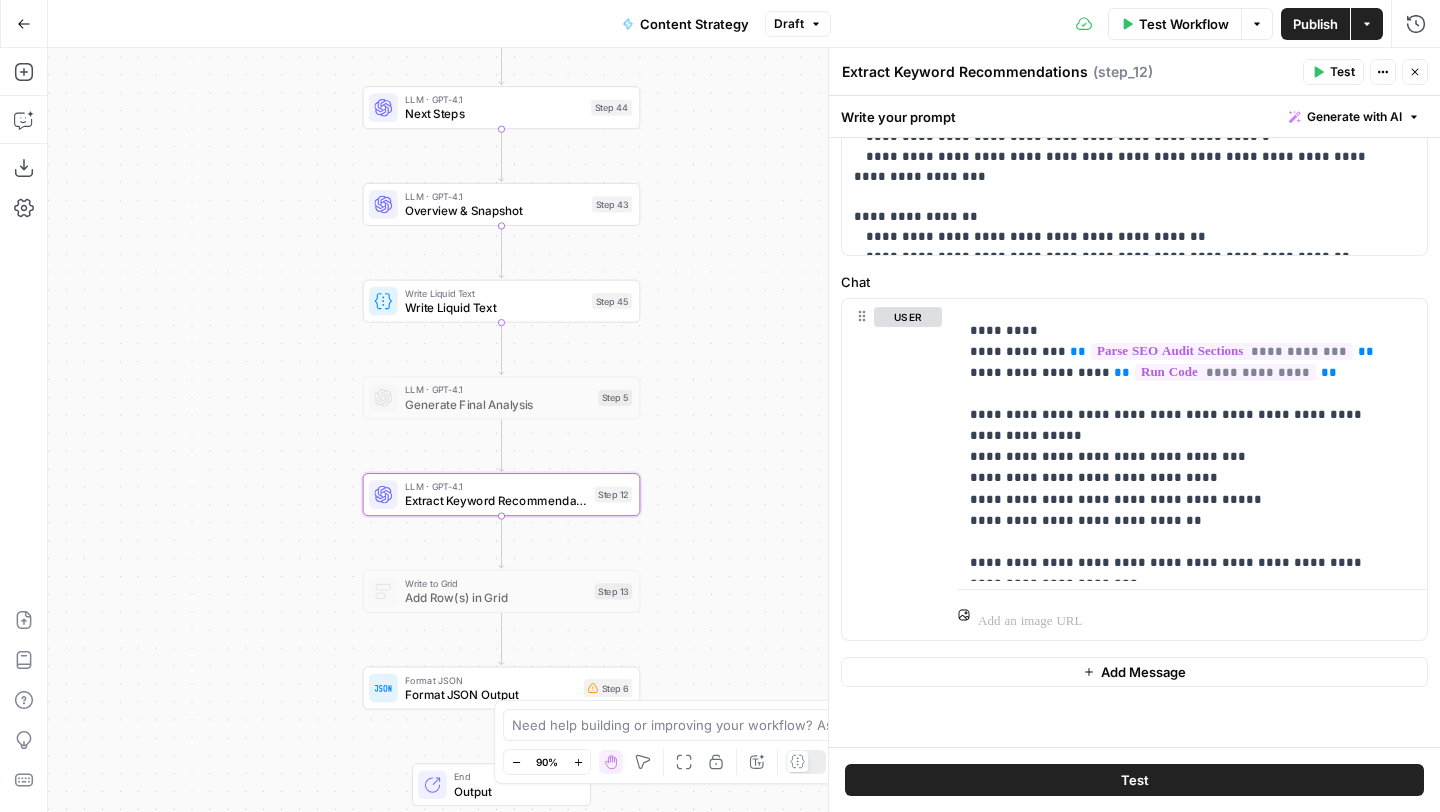 click 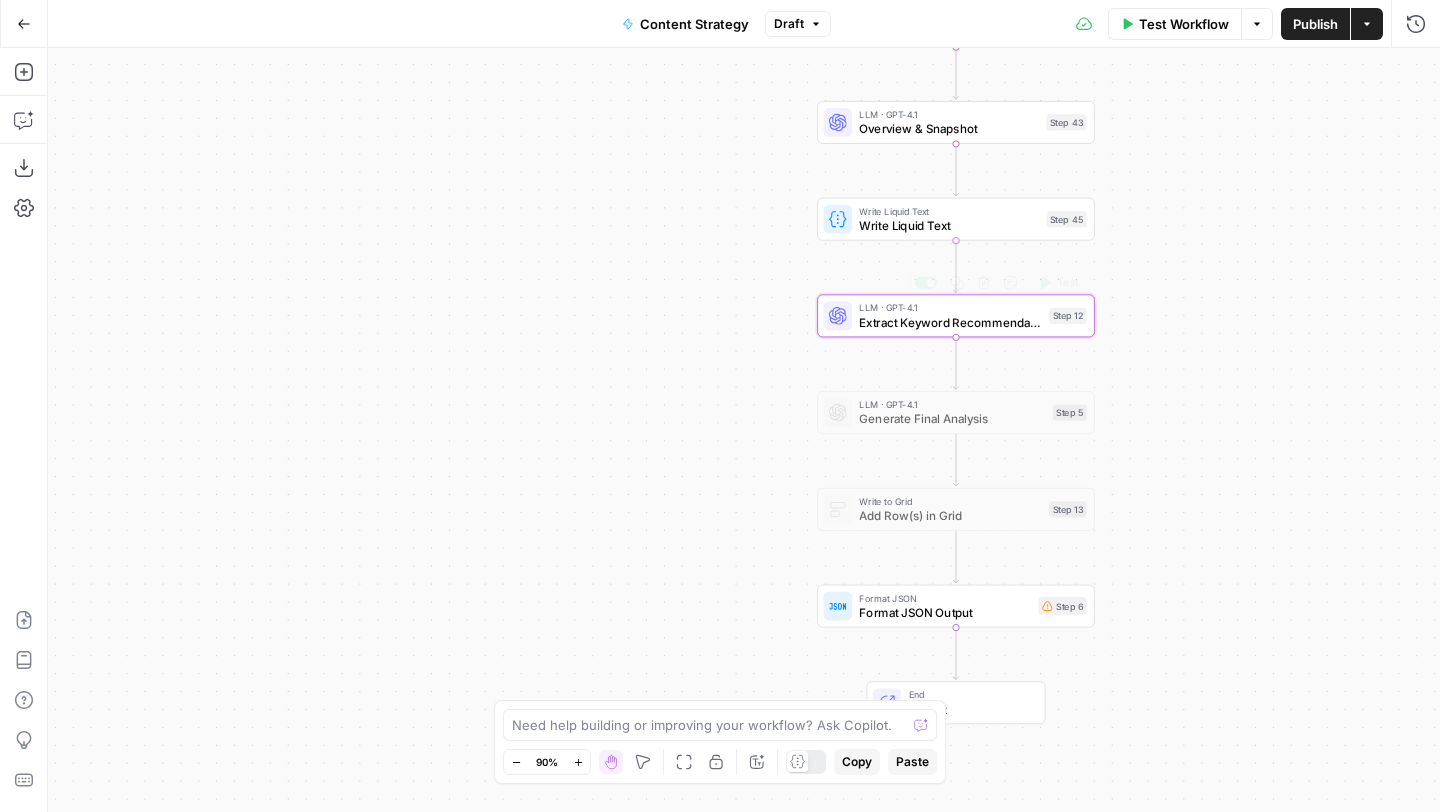 click on "Write Liquid Text" at bounding box center [949, 225] 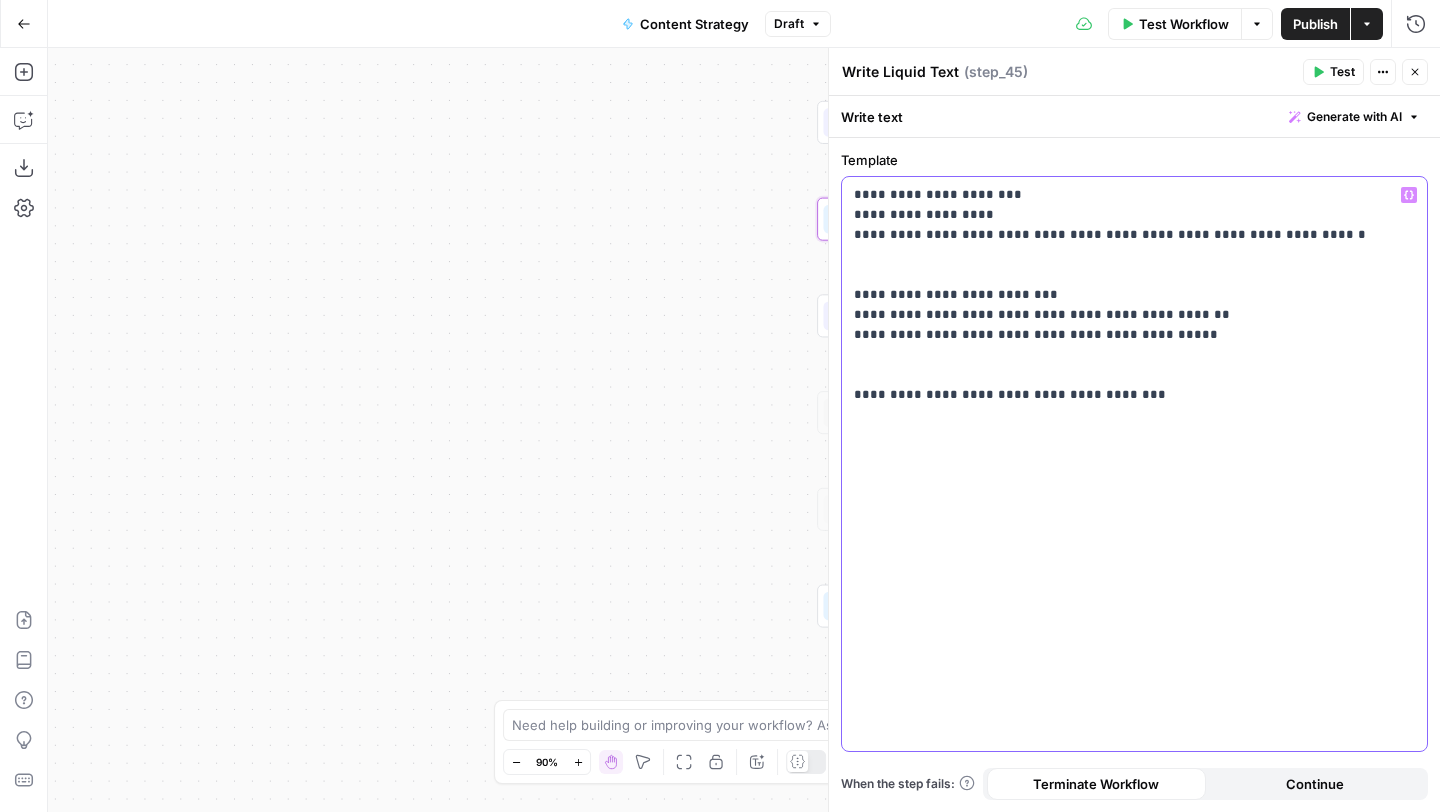 click on "**********" at bounding box center (1134, 295) 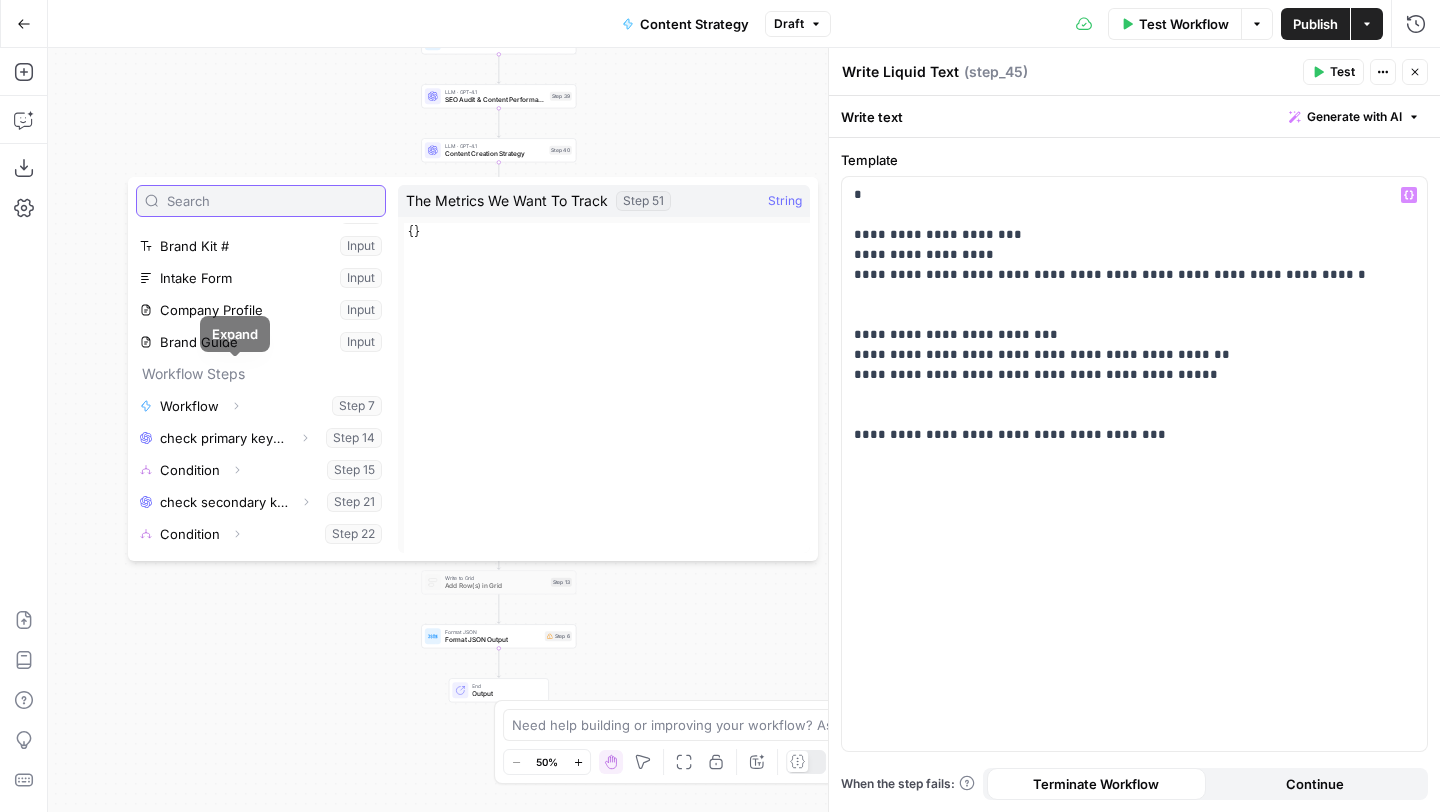 scroll, scrollTop: 486, scrollLeft: 0, axis: vertical 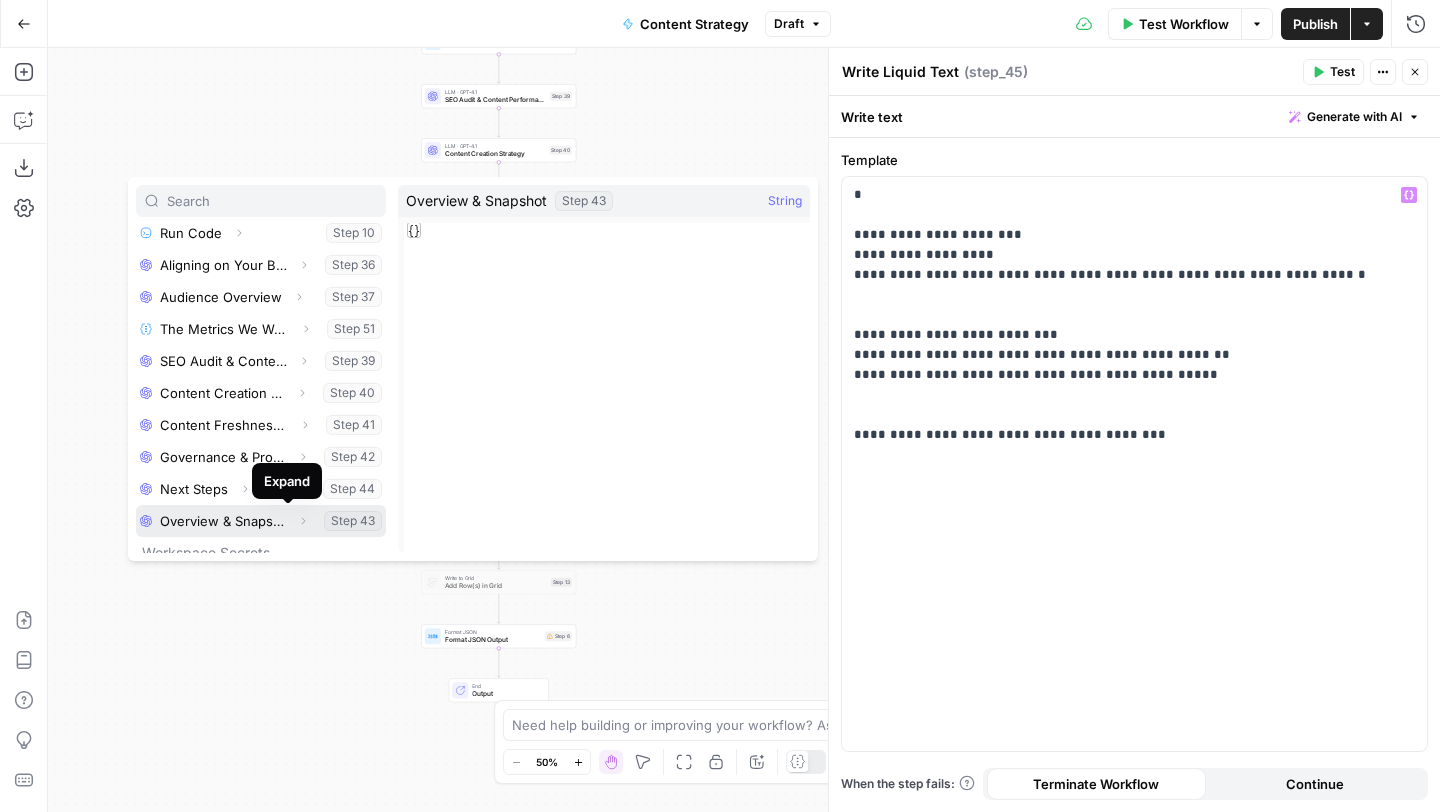 click 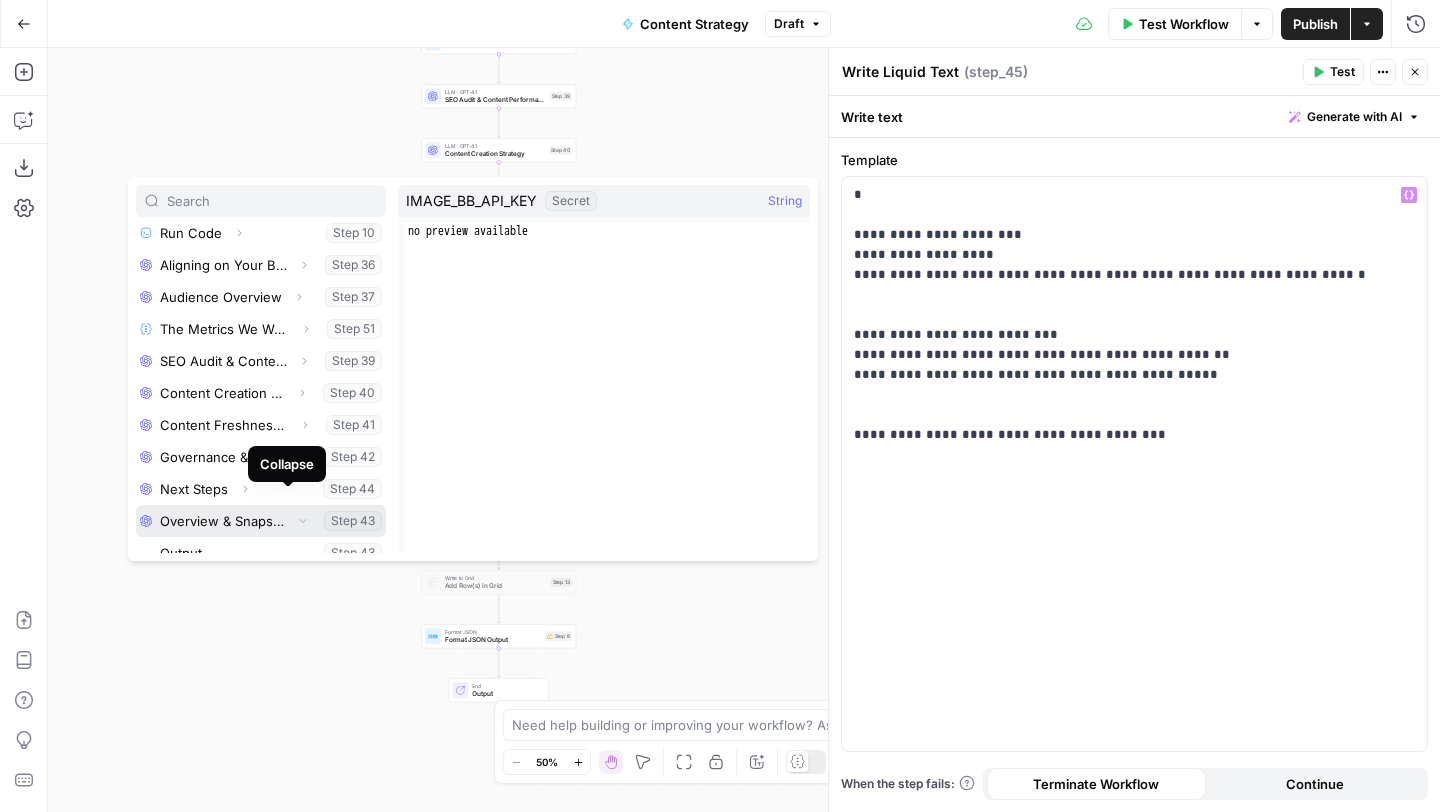 scroll, scrollTop: 566, scrollLeft: 0, axis: vertical 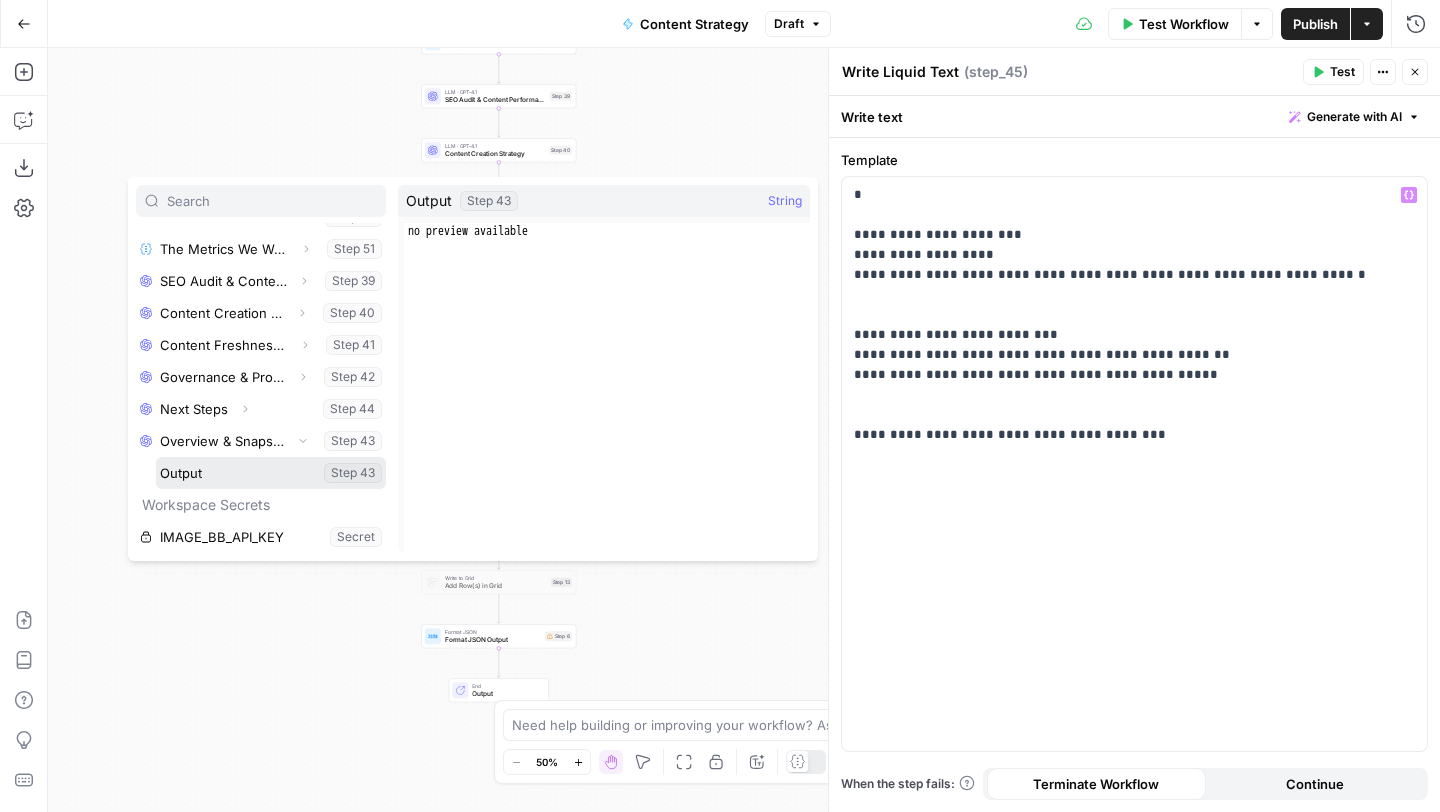 click at bounding box center (271, 473) 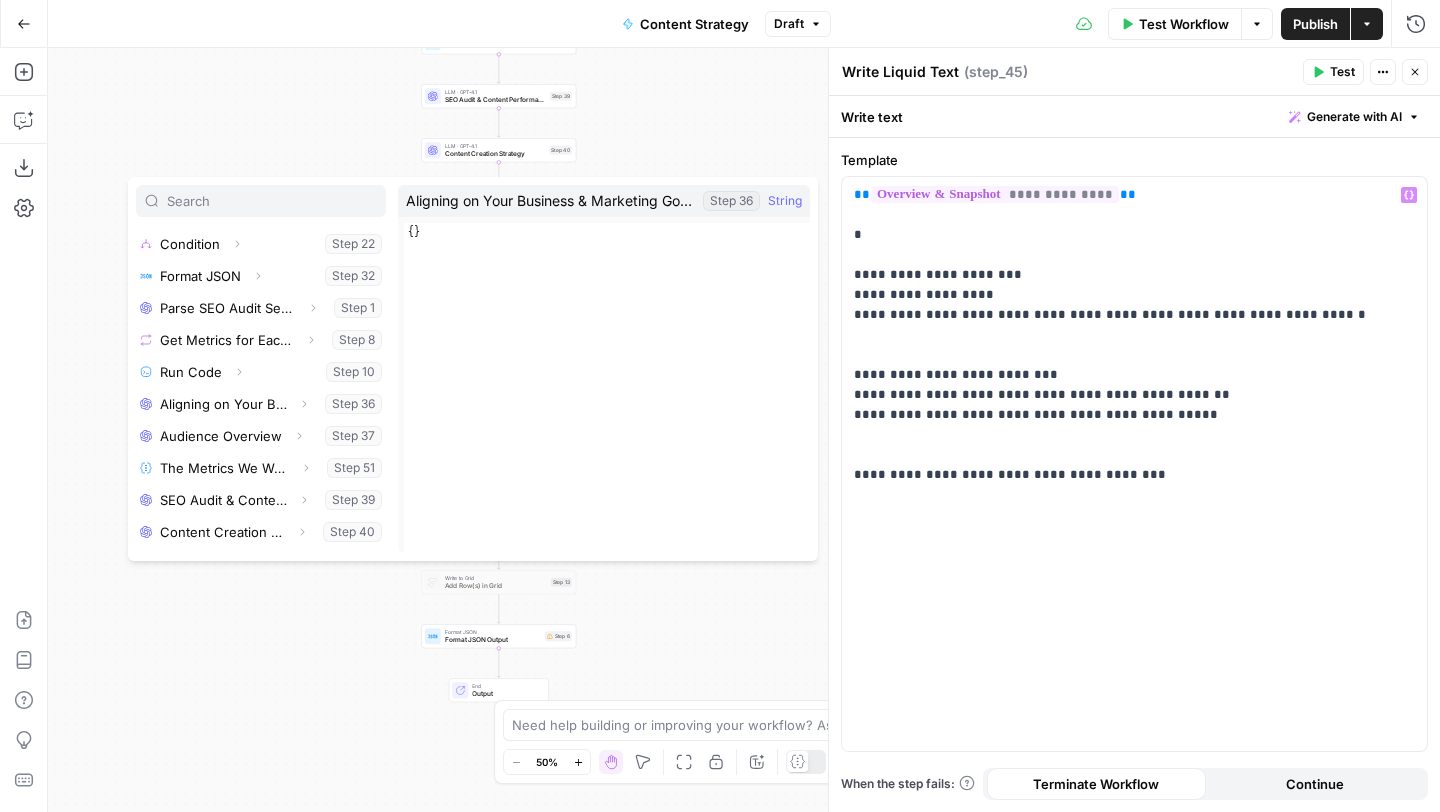 scroll, scrollTop: 350, scrollLeft: 0, axis: vertical 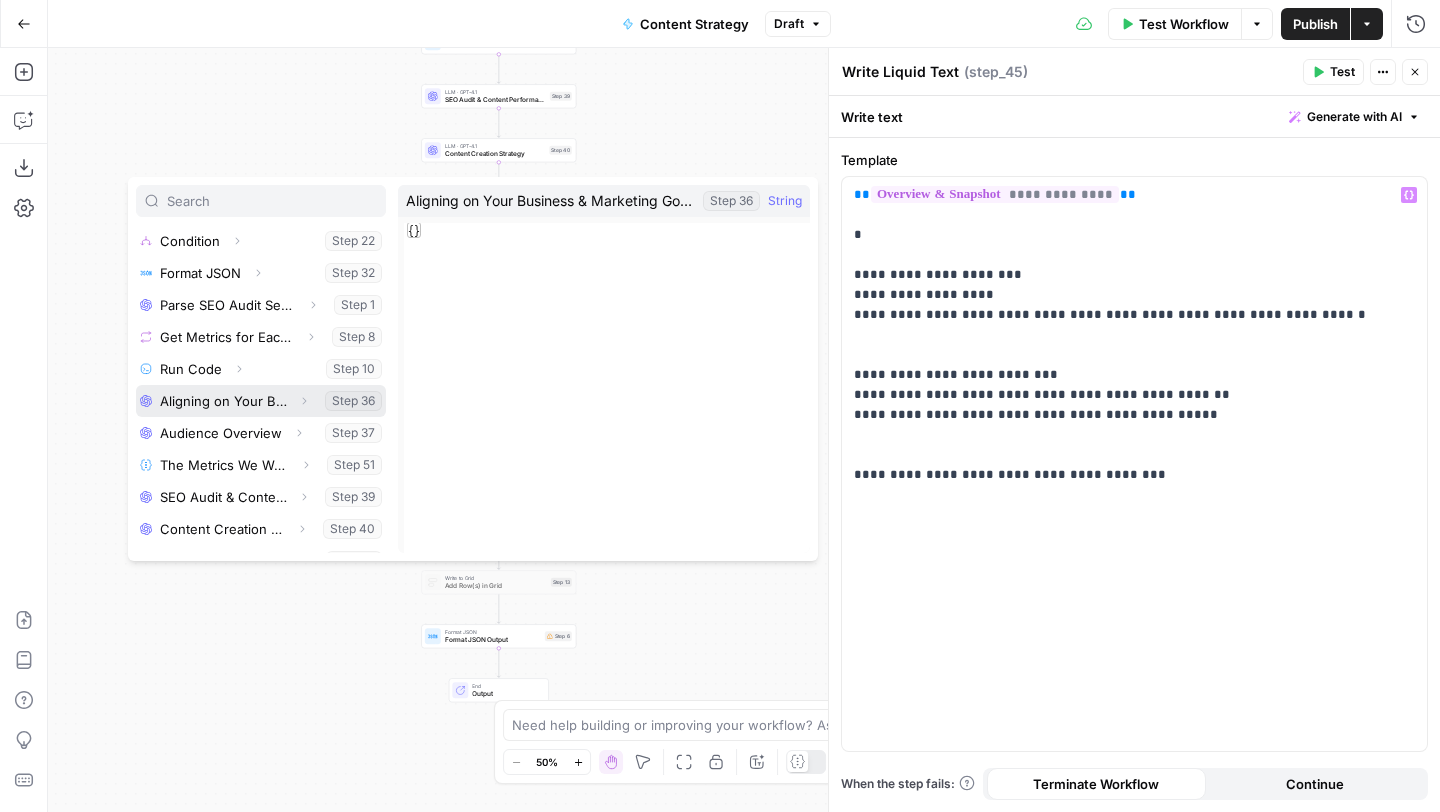 click 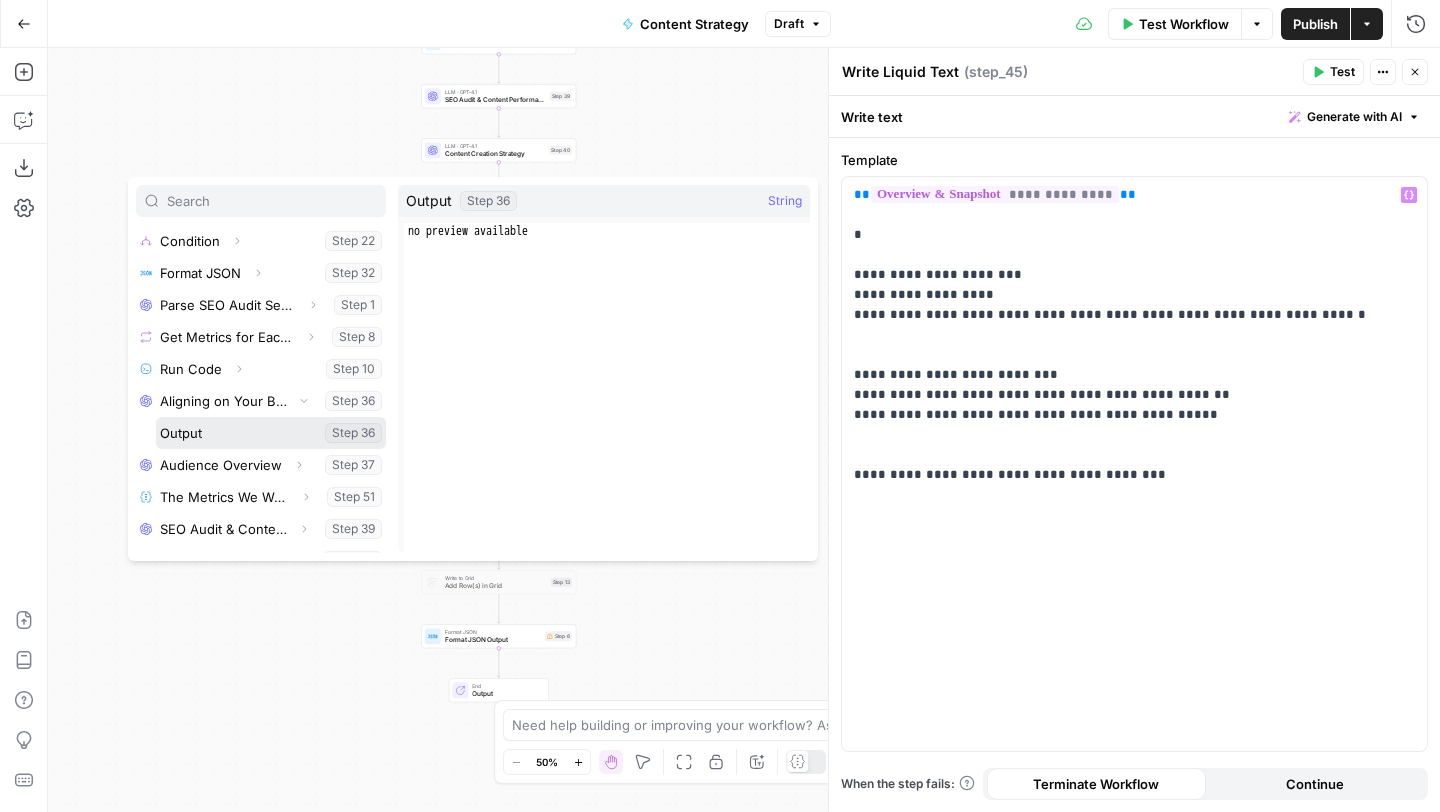 click at bounding box center (271, 433) 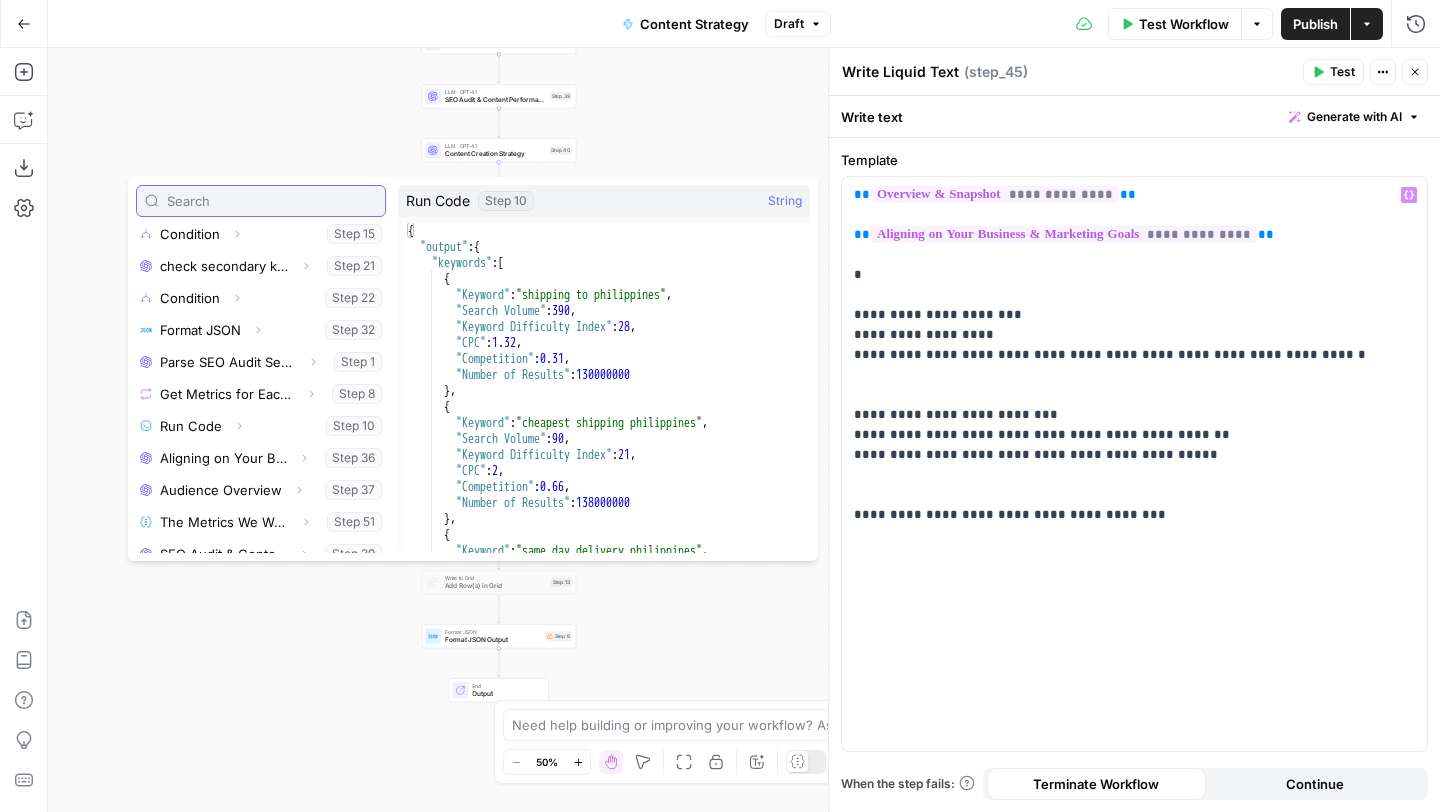 scroll, scrollTop: 320, scrollLeft: 0, axis: vertical 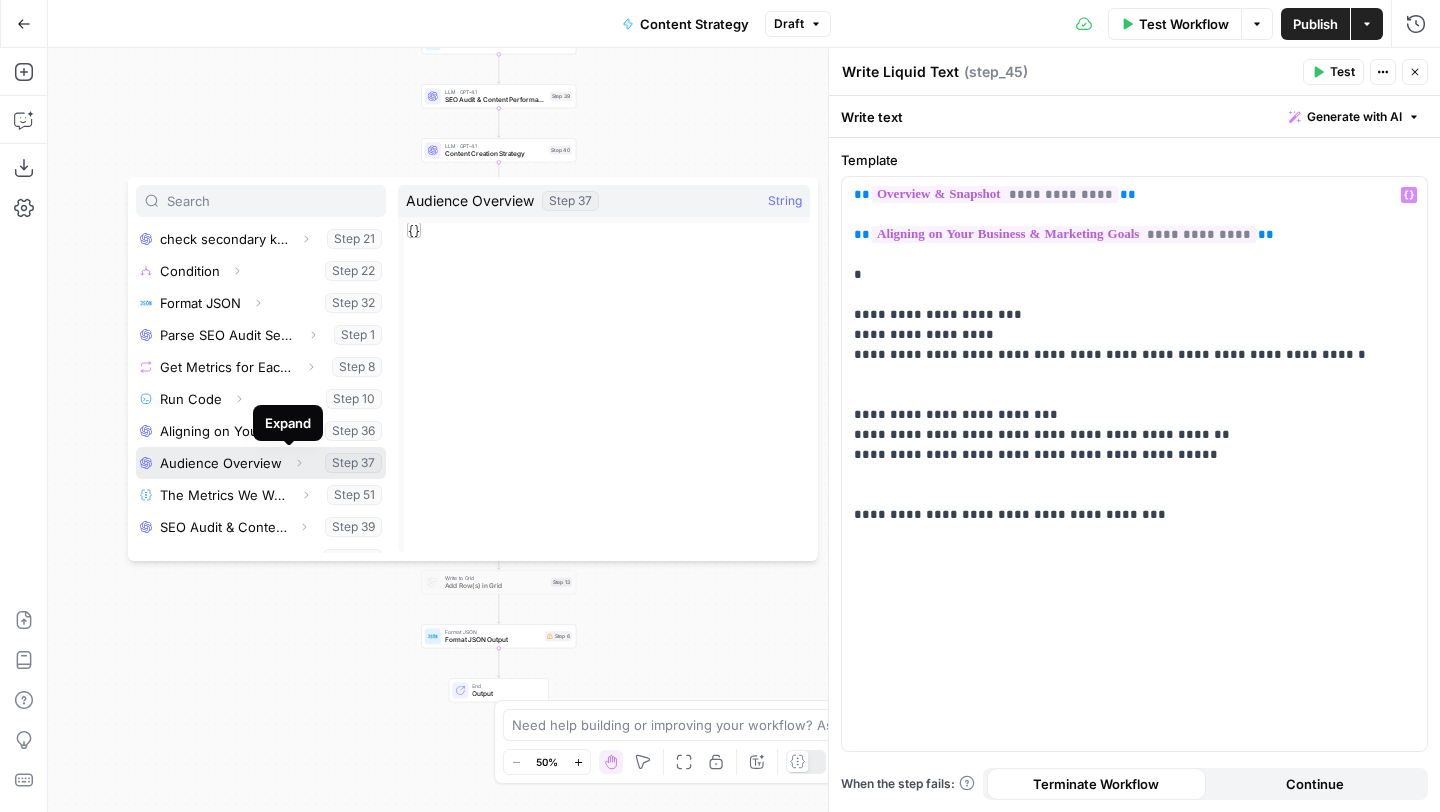 click 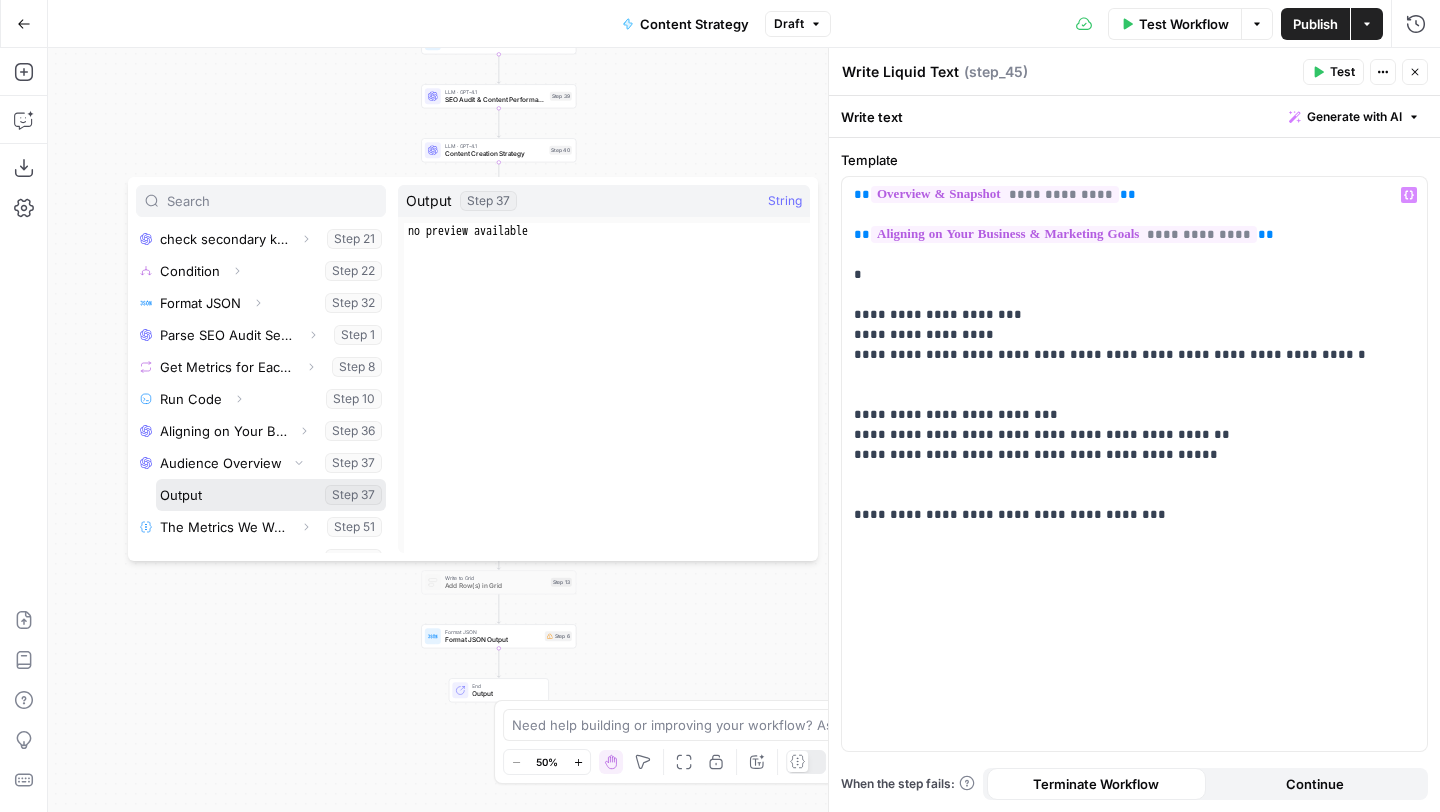 click at bounding box center [271, 495] 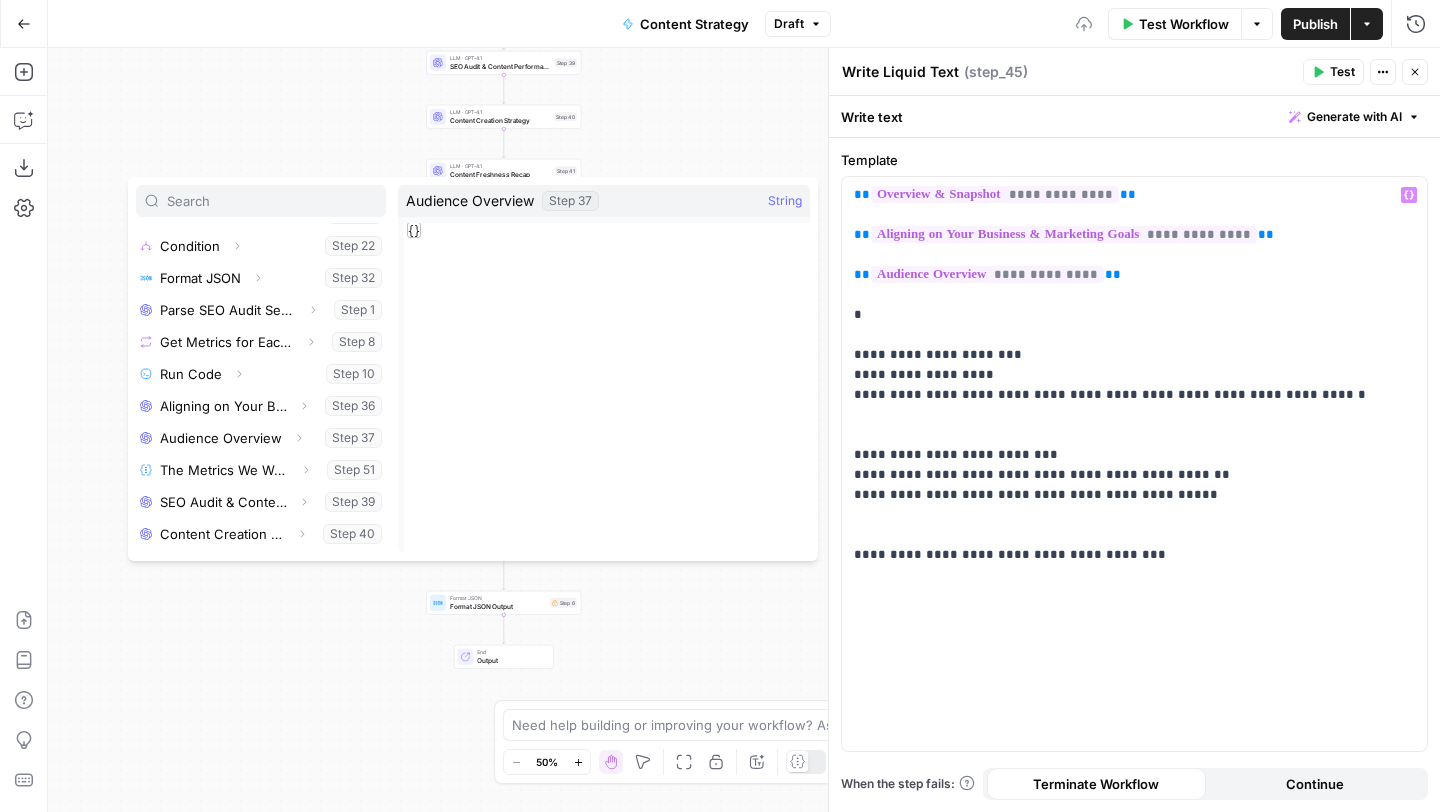 scroll, scrollTop: 360, scrollLeft: 0, axis: vertical 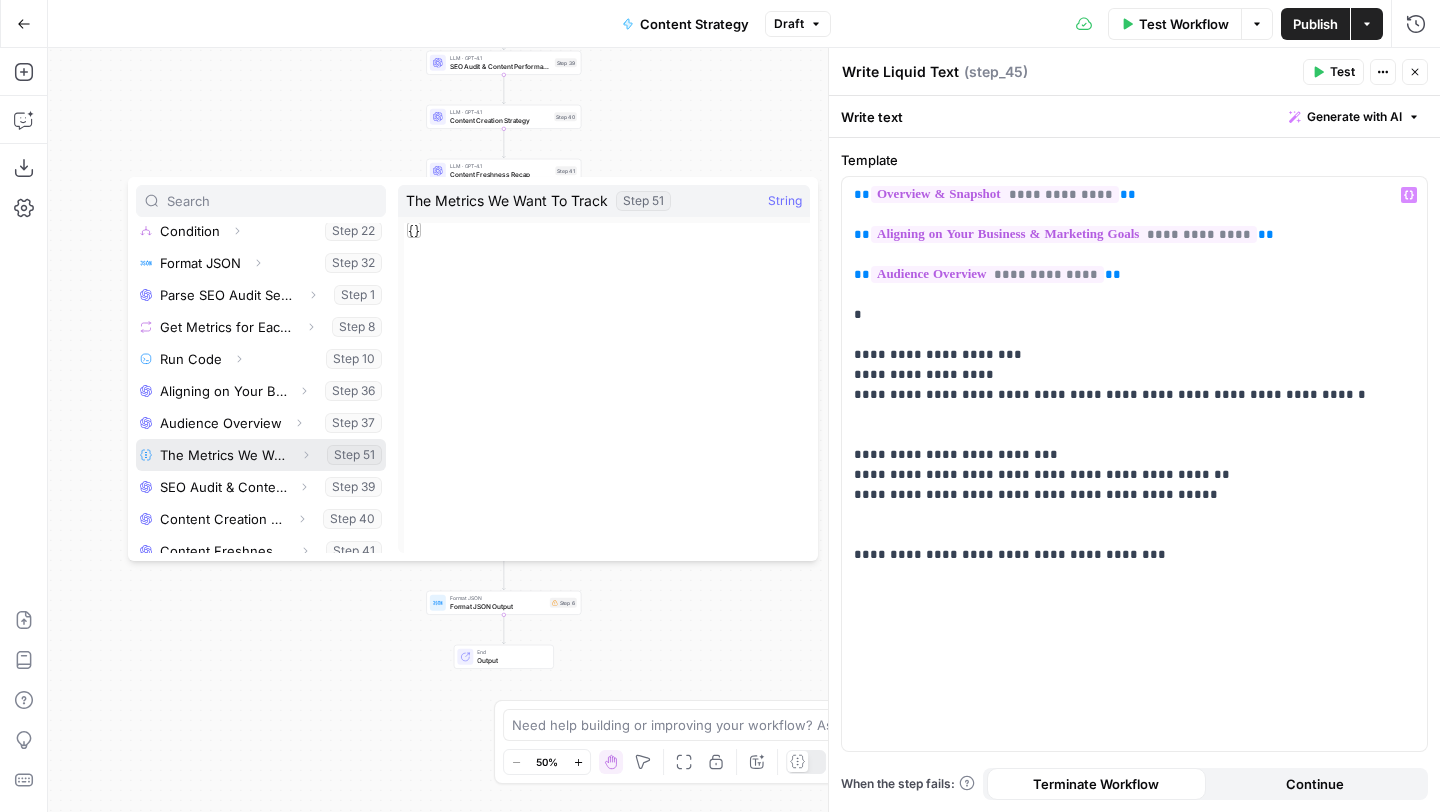 click 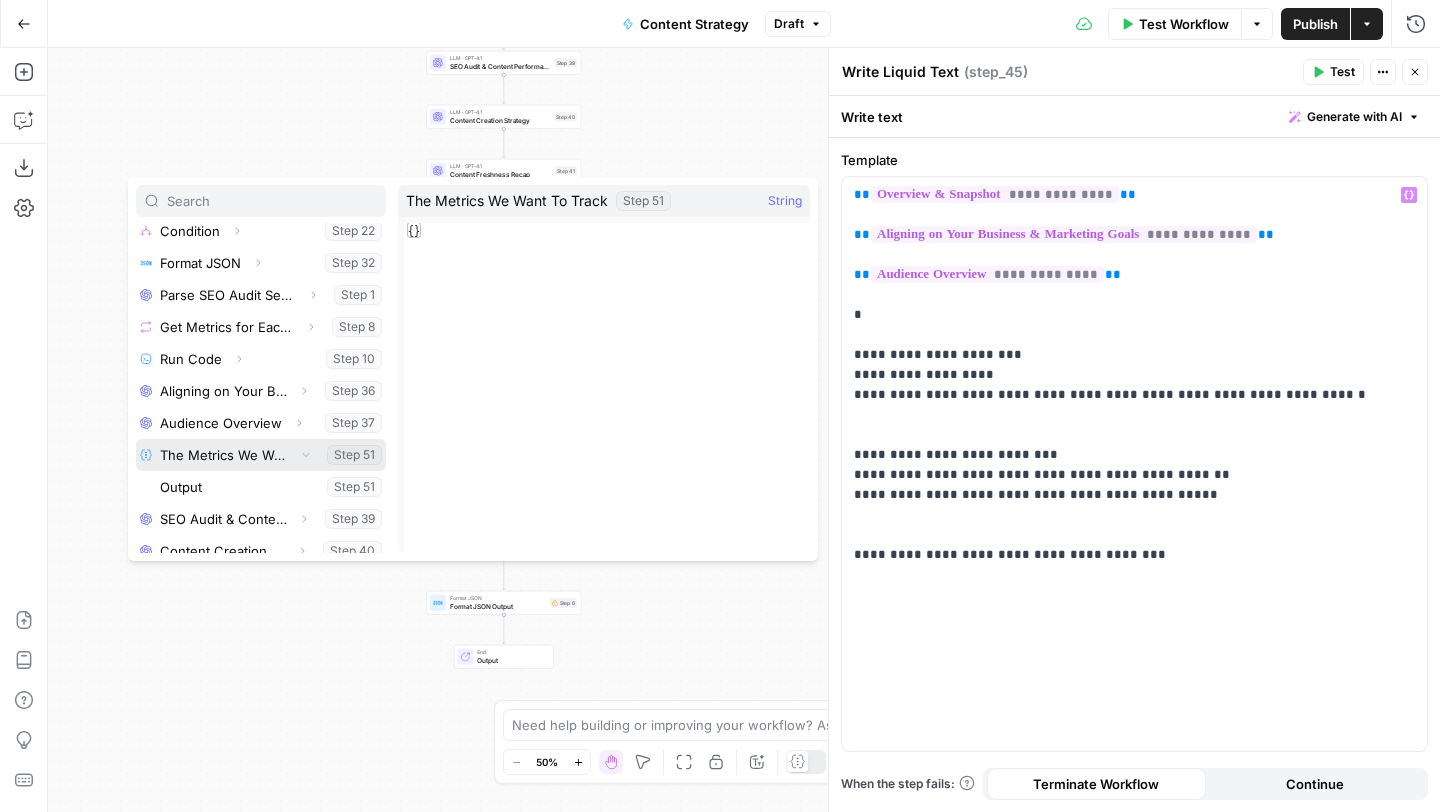 scroll, scrollTop: 408, scrollLeft: 0, axis: vertical 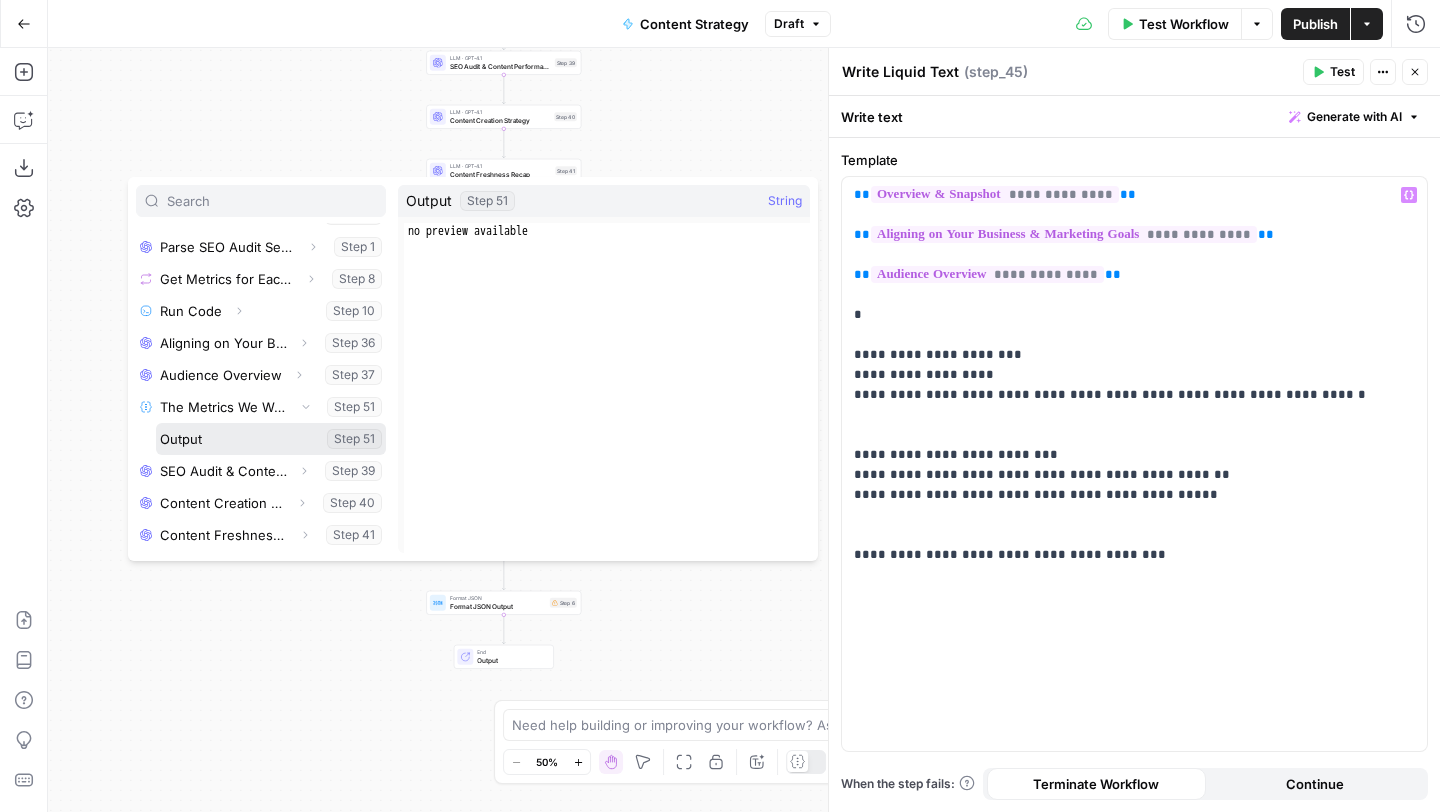 click at bounding box center (271, 439) 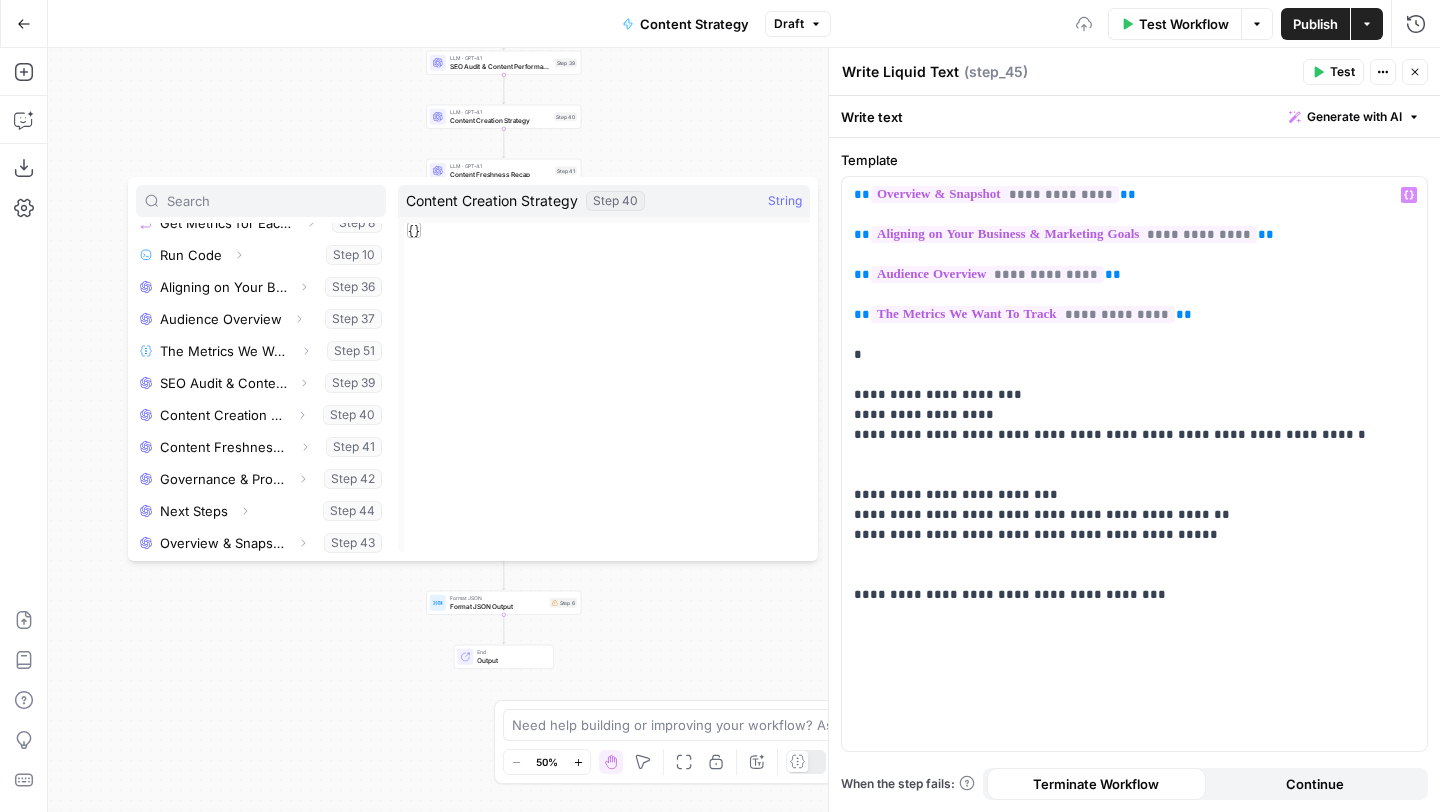scroll, scrollTop: 473, scrollLeft: 0, axis: vertical 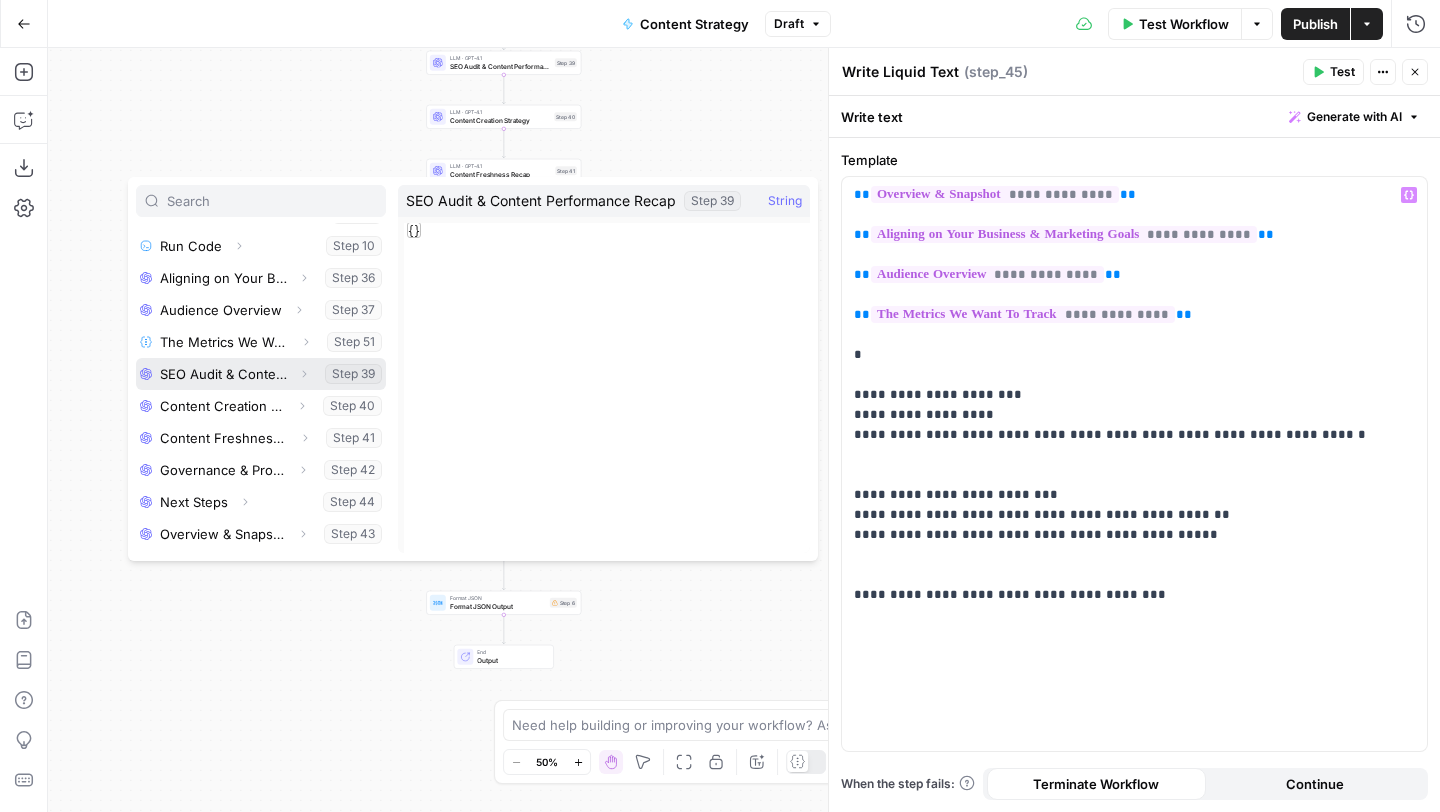 click 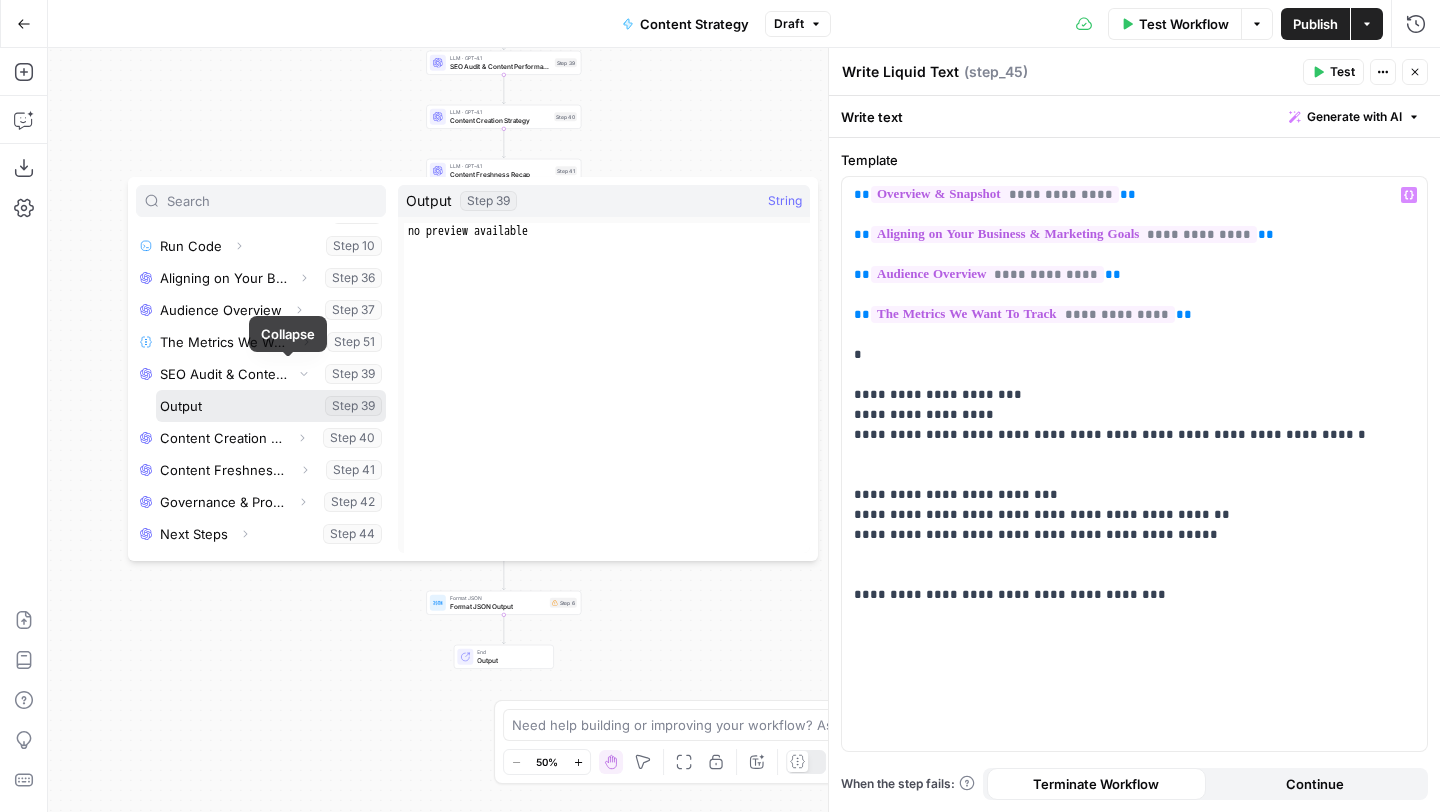 click at bounding box center [271, 406] 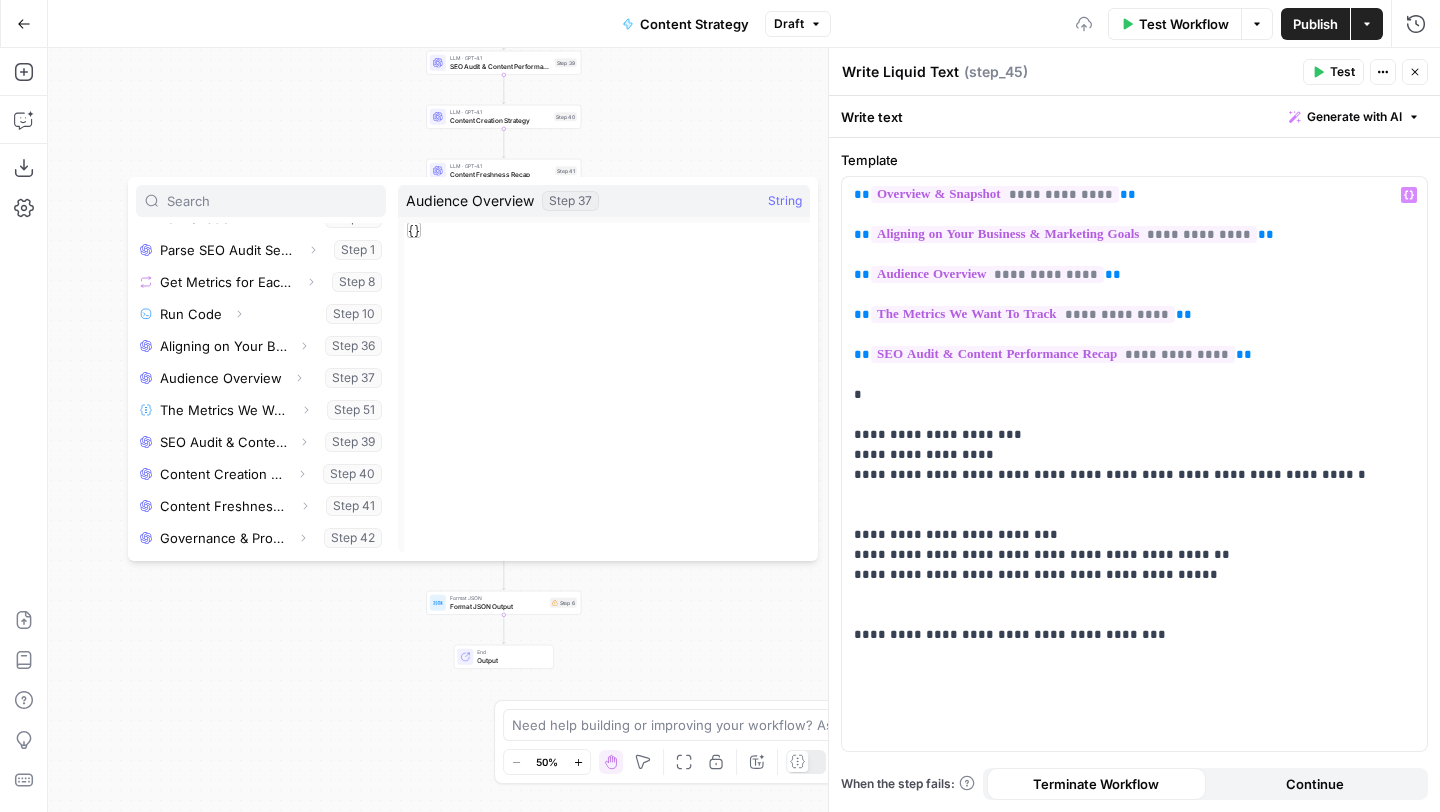 scroll, scrollTop: 411, scrollLeft: 0, axis: vertical 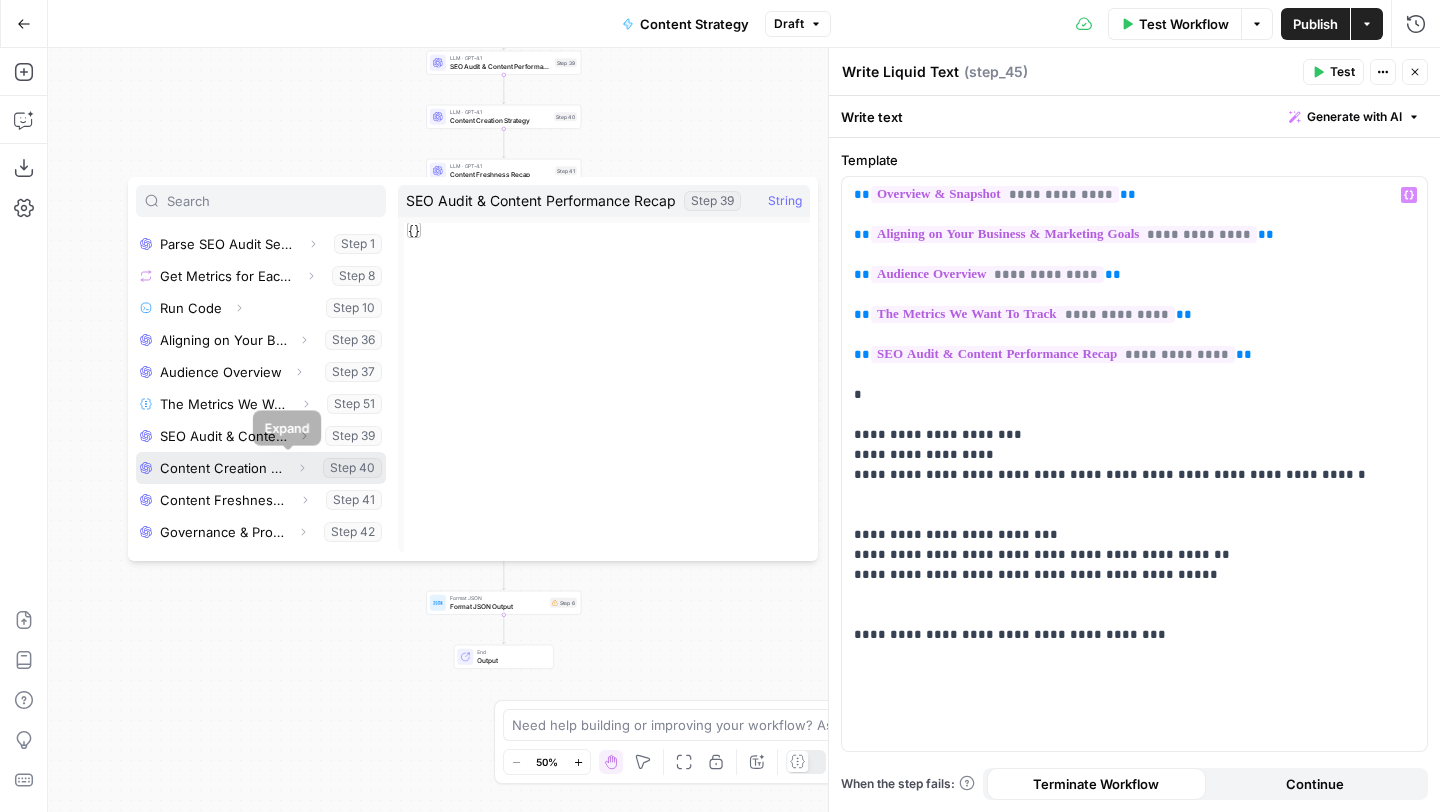 click 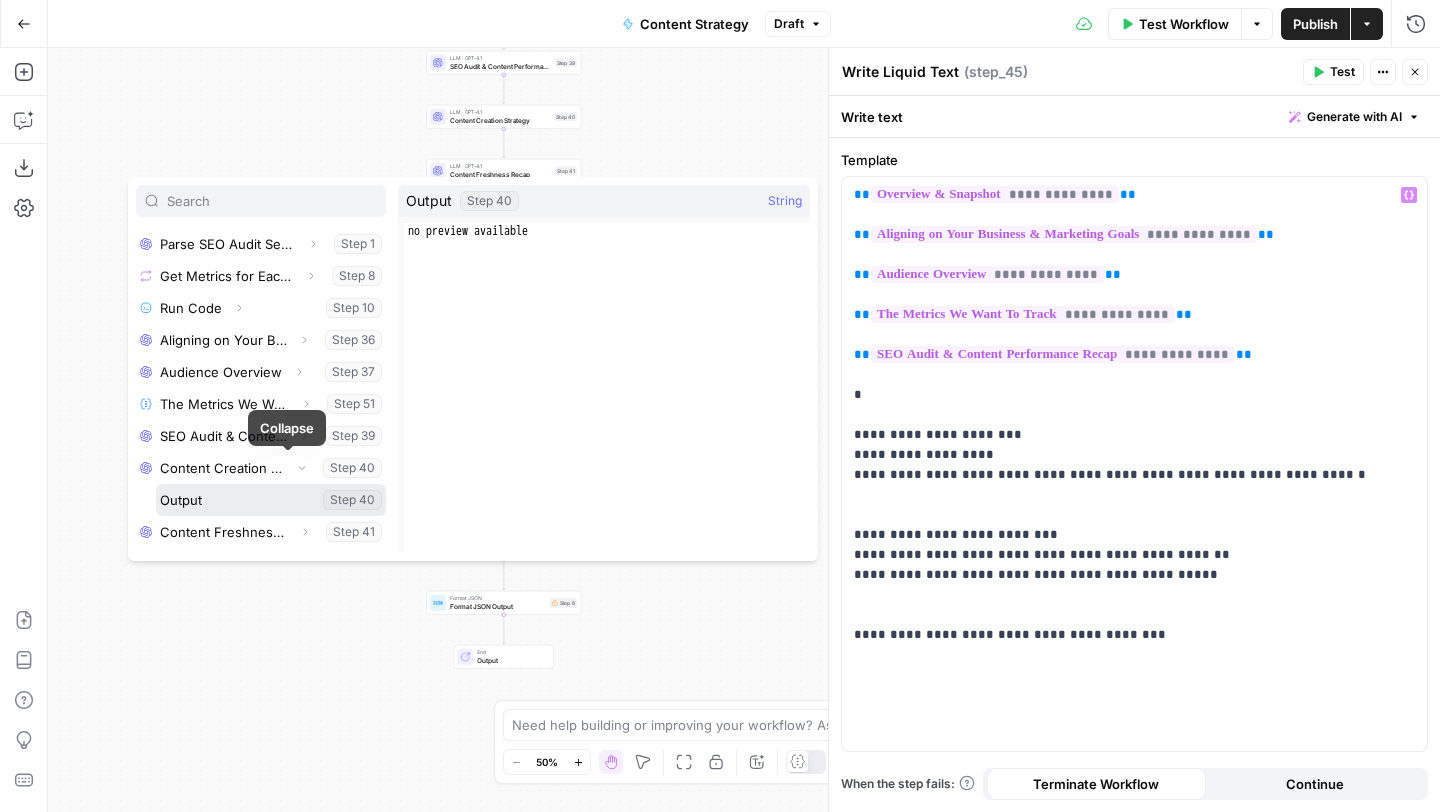 click at bounding box center (271, 500) 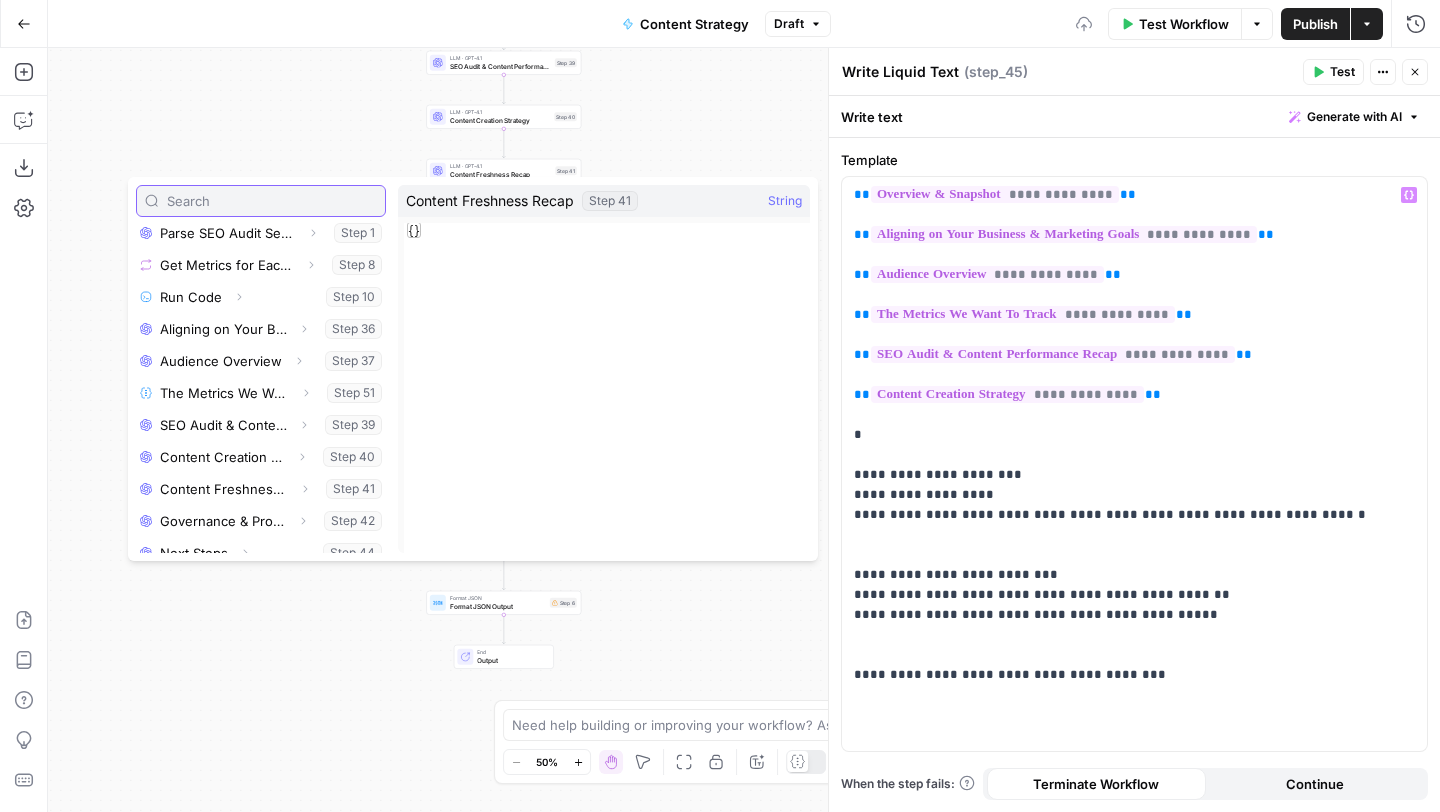 scroll, scrollTop: 439, scrollLeft: 0, axis: vertical 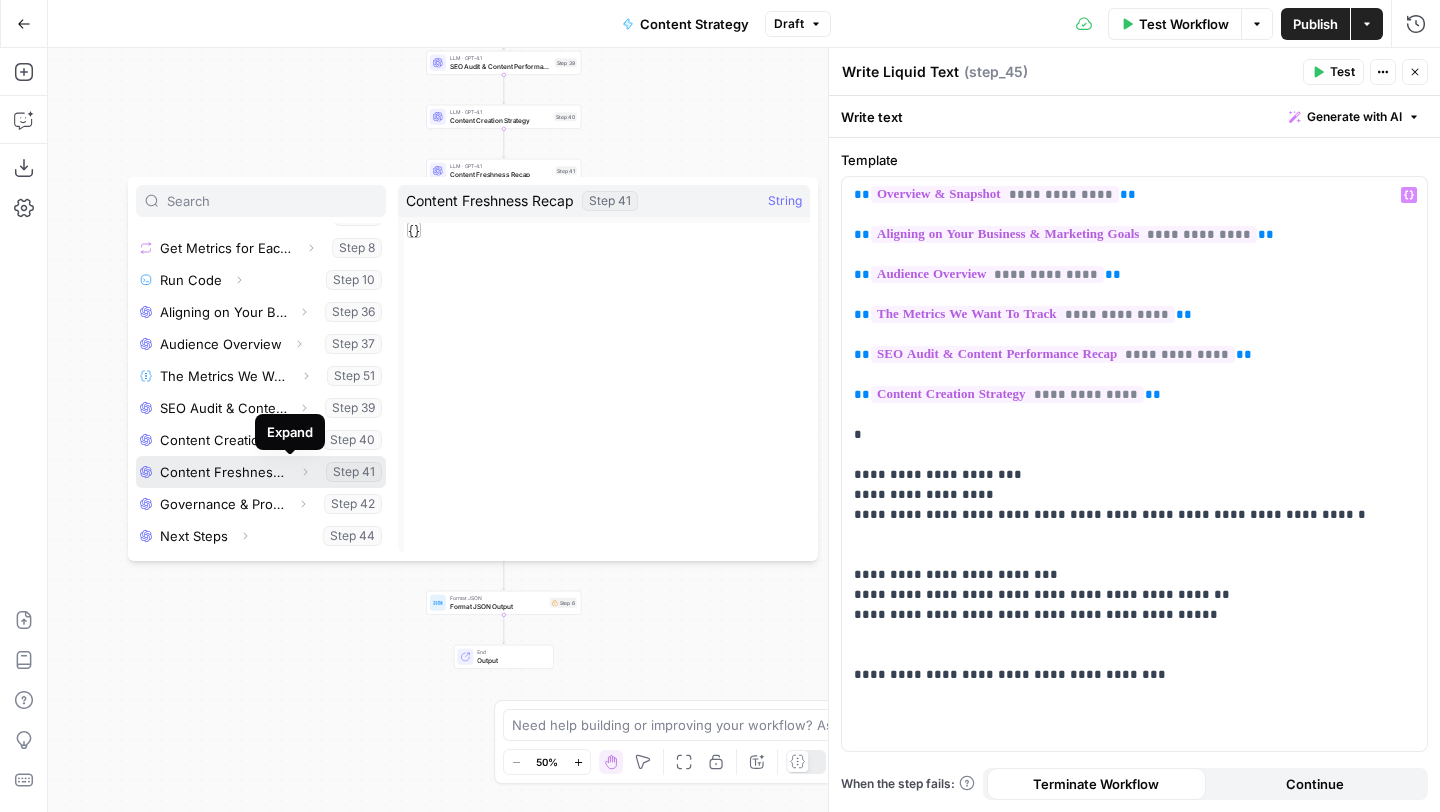 click 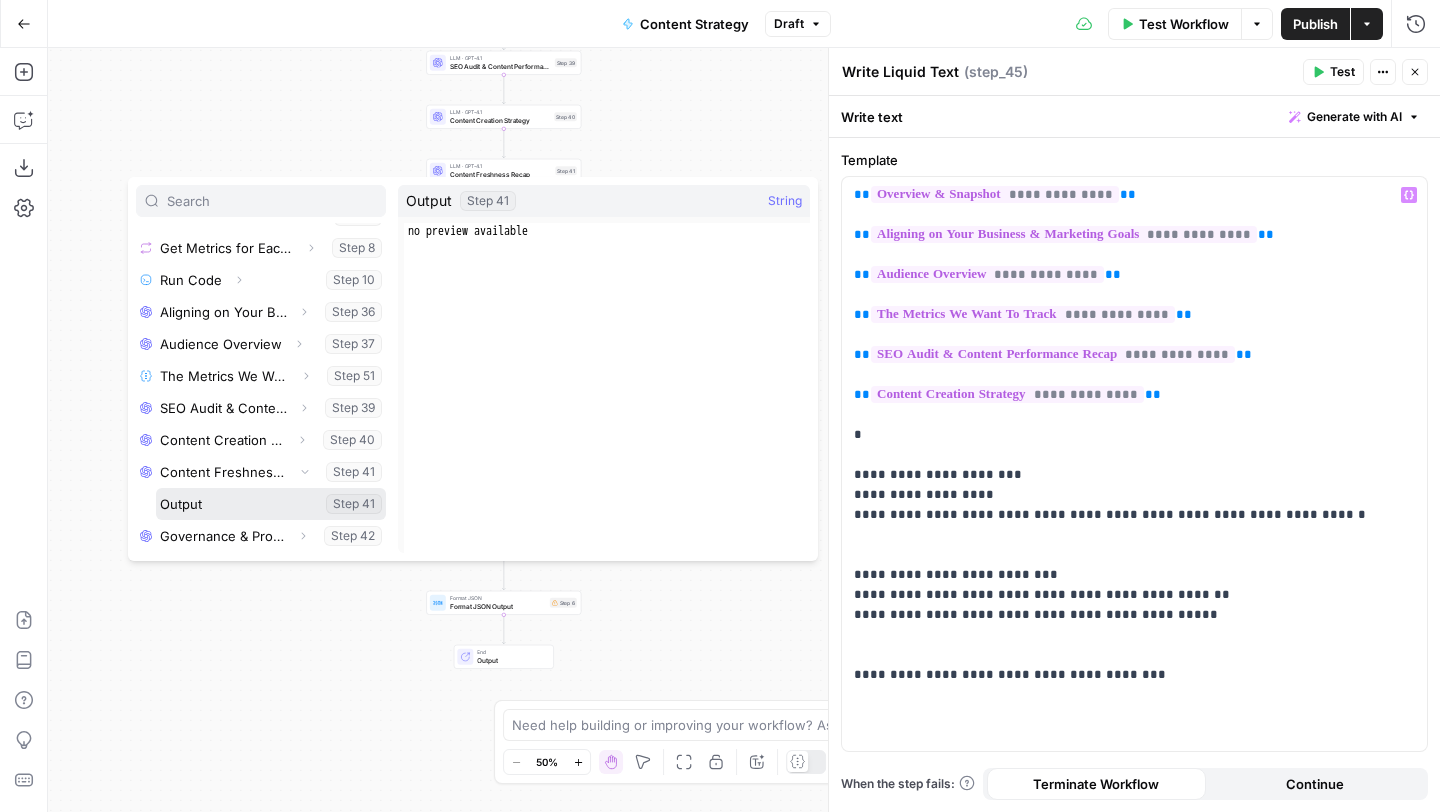 click at bounding box center [271, 504] 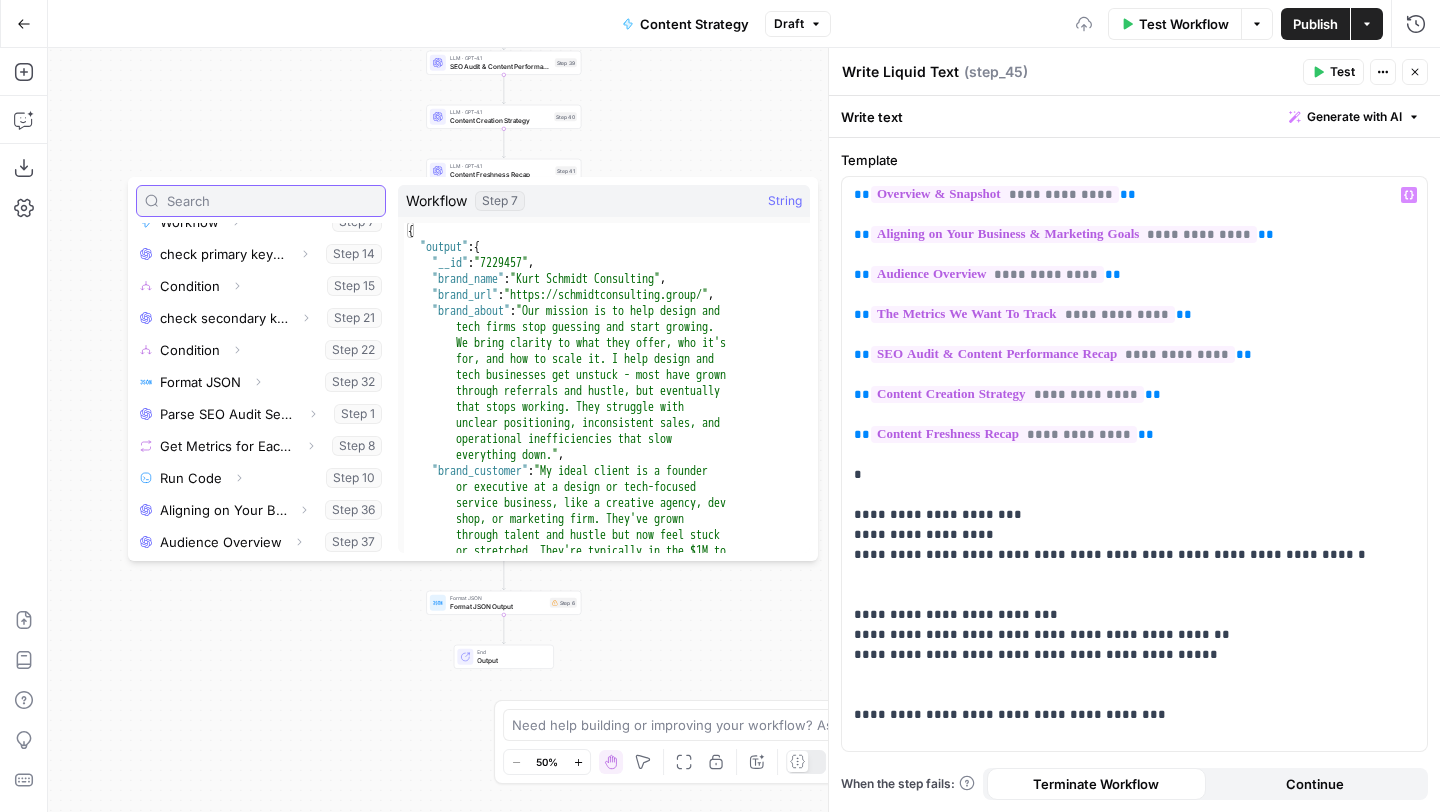 scroll, scrollTop: 450, scrollLeft: 0, axis: vertical 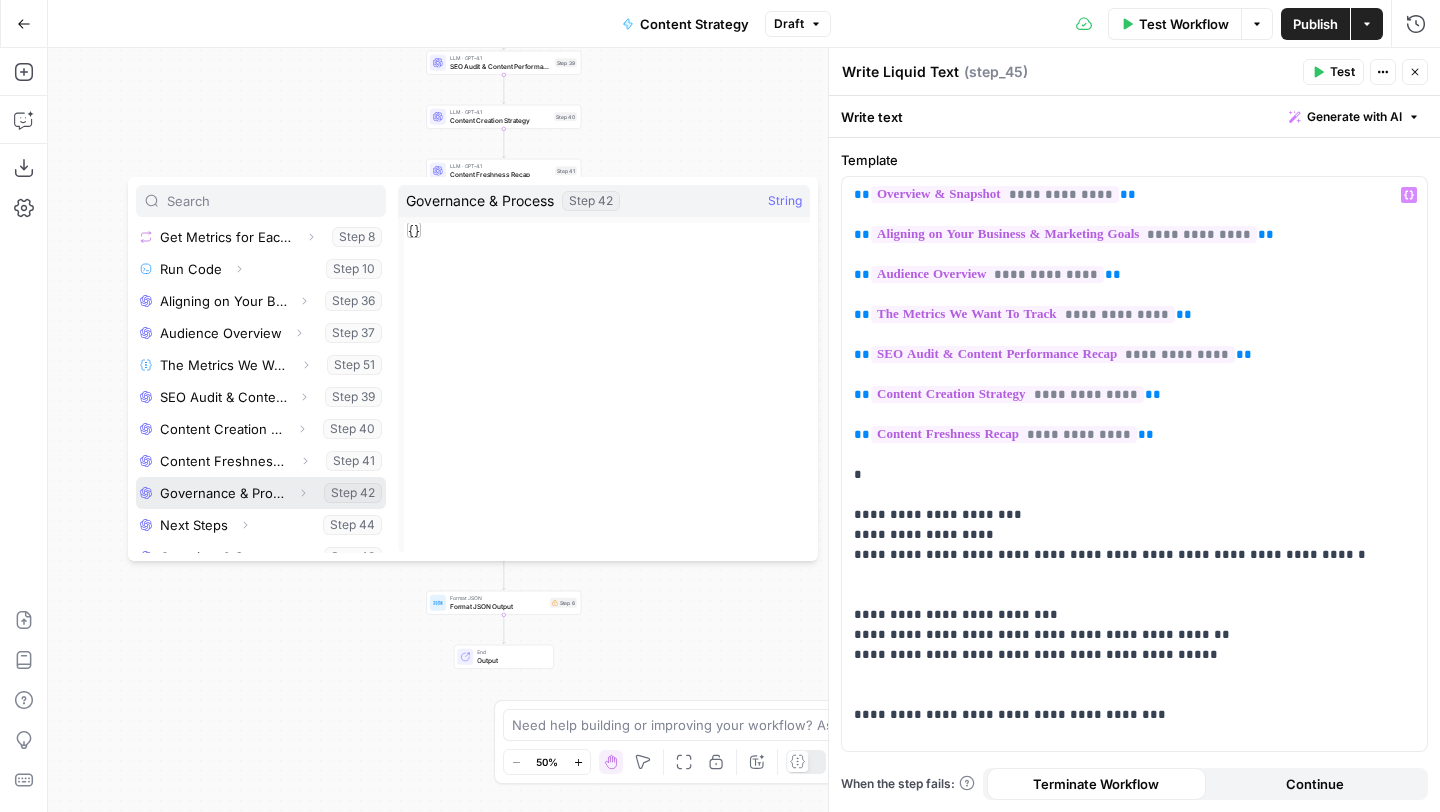 click 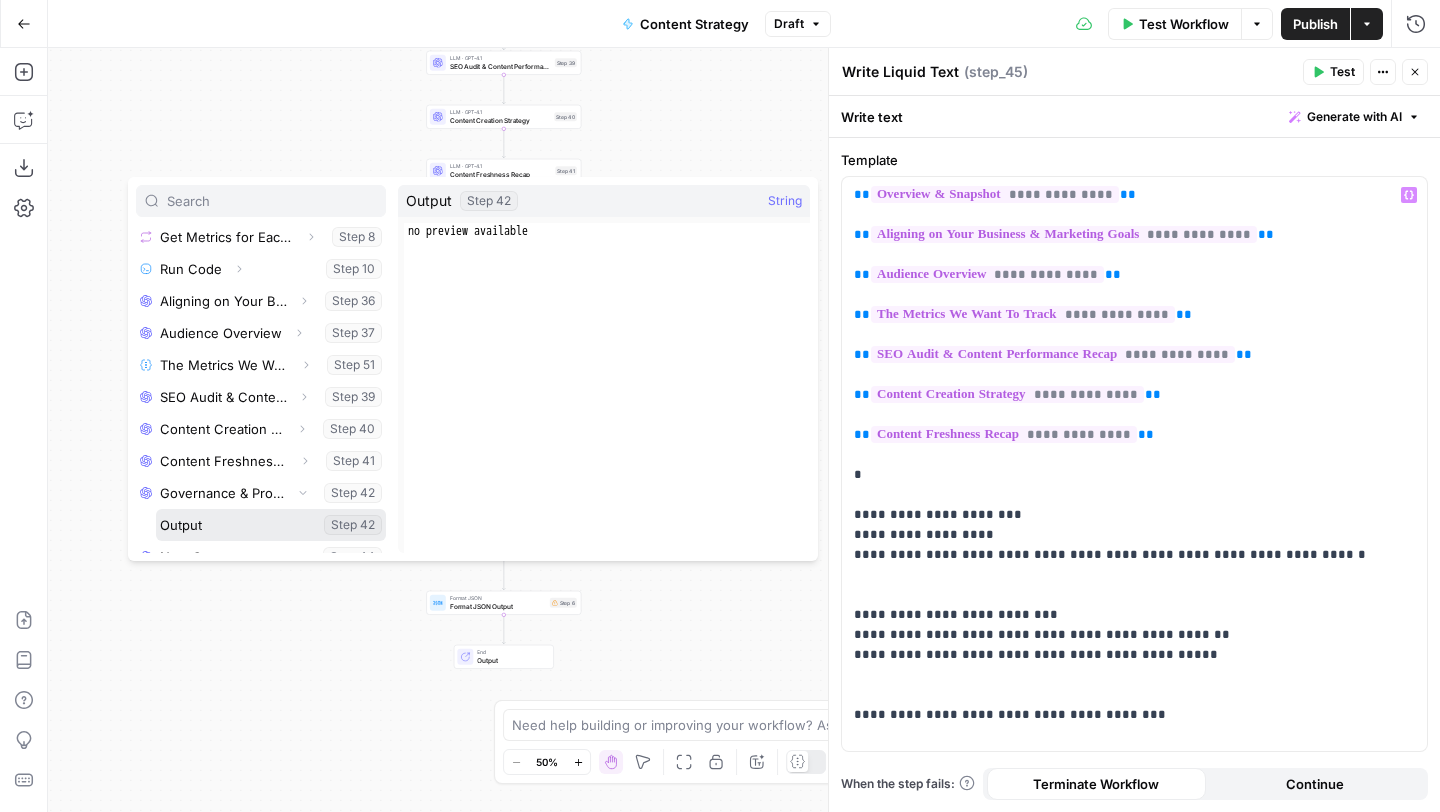 click at bounding box center (271, 525) 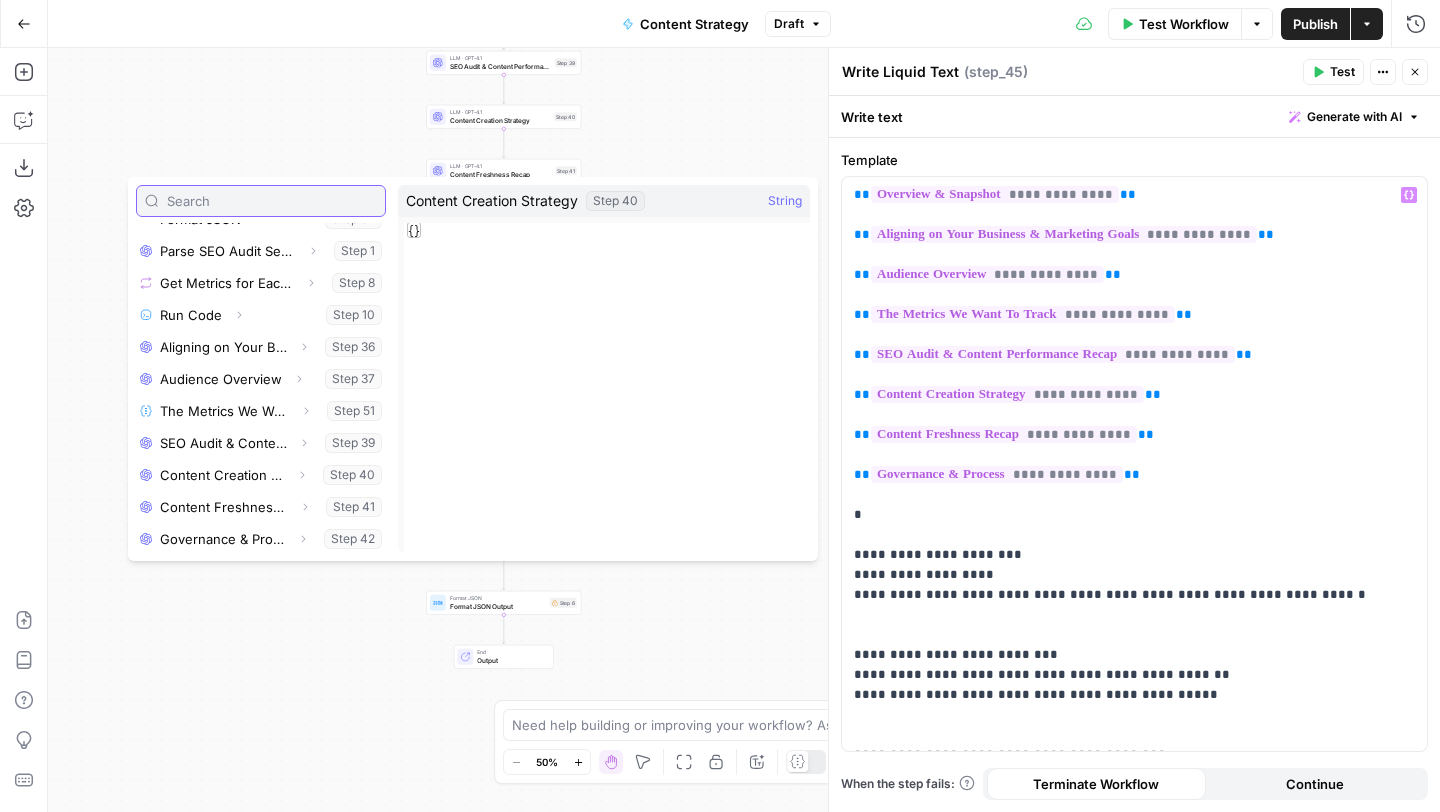 scroll, scrollTop: 534, scrollLeft: 0, axis: vertical 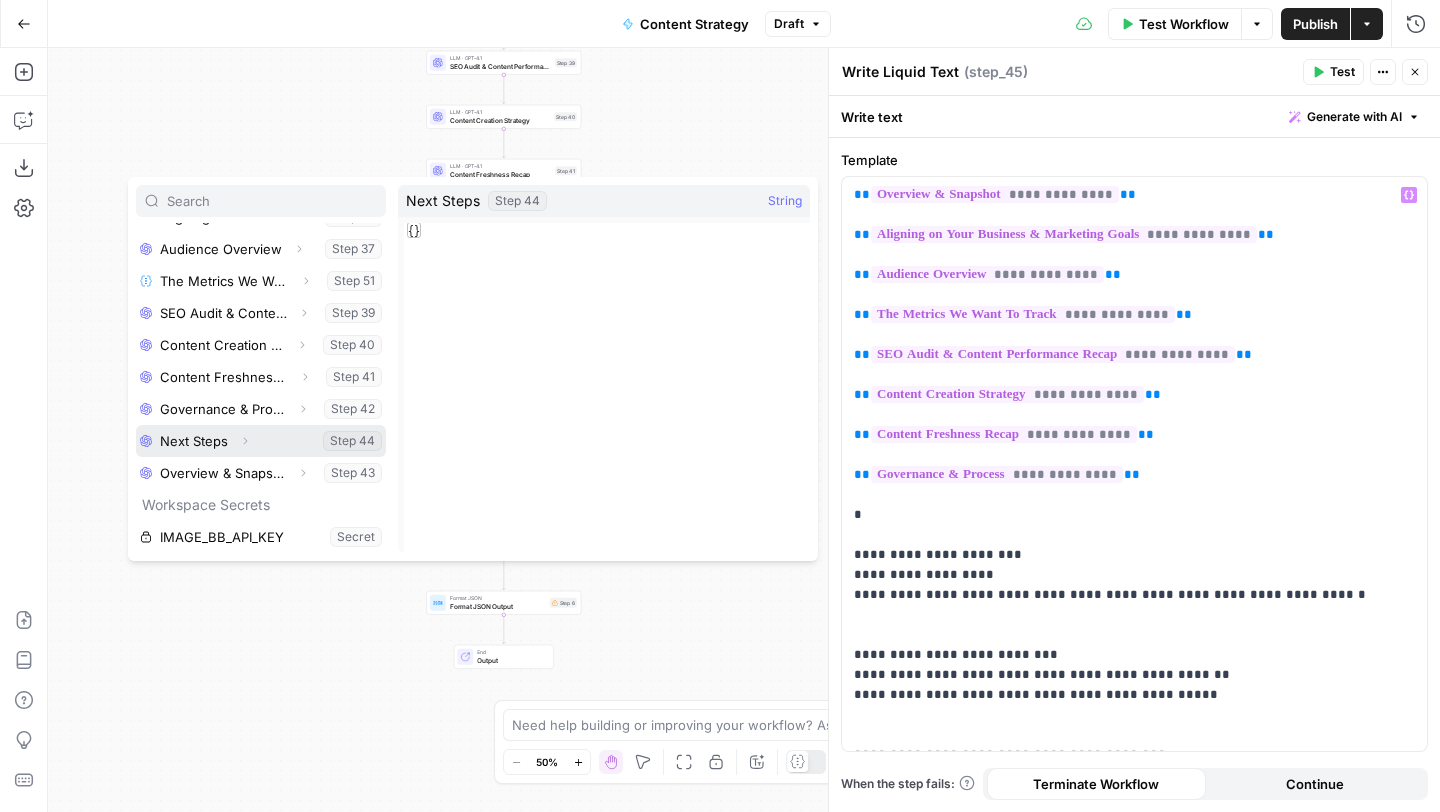 click on "Expand" at bounding box center (245, 441) 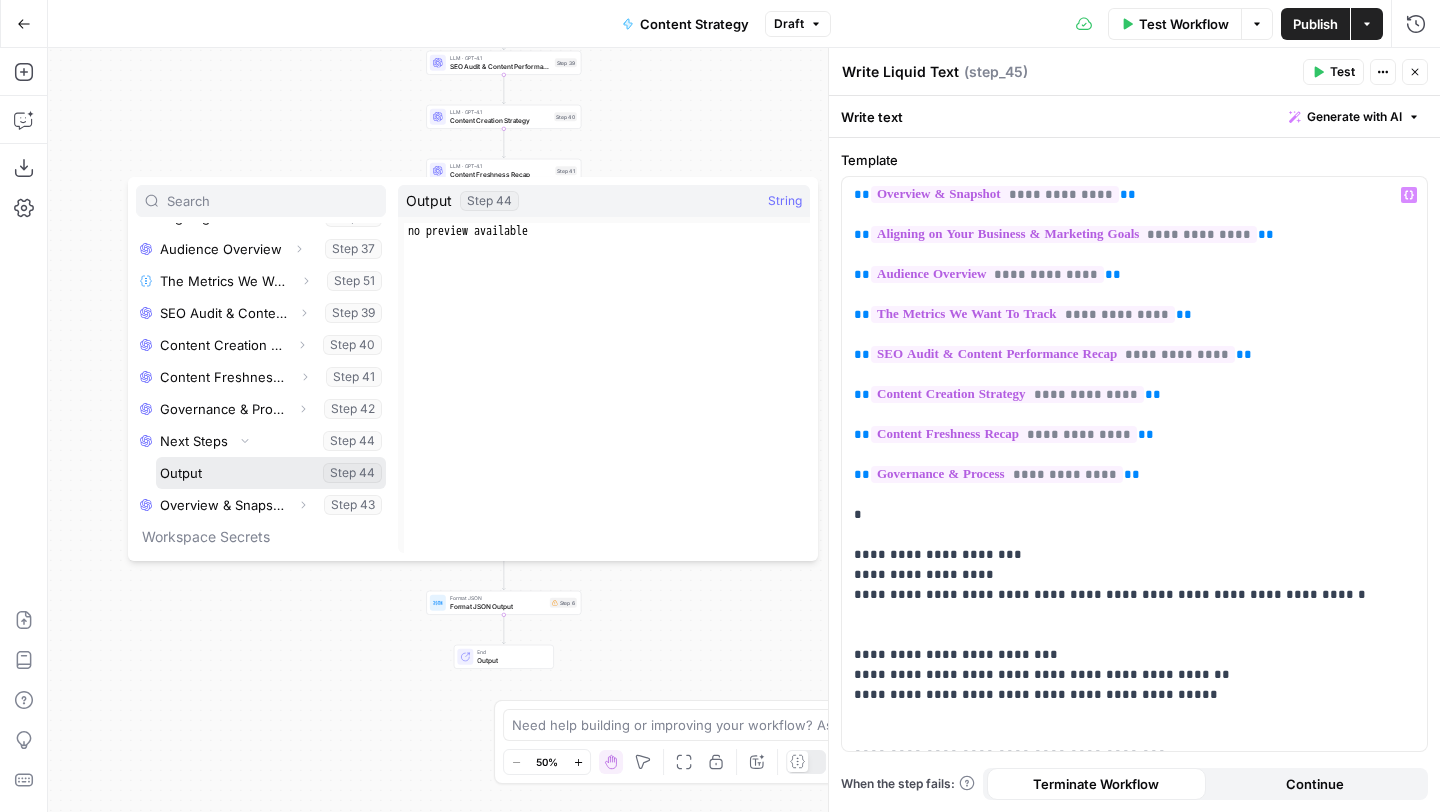 click at bounding box center (271, 473) 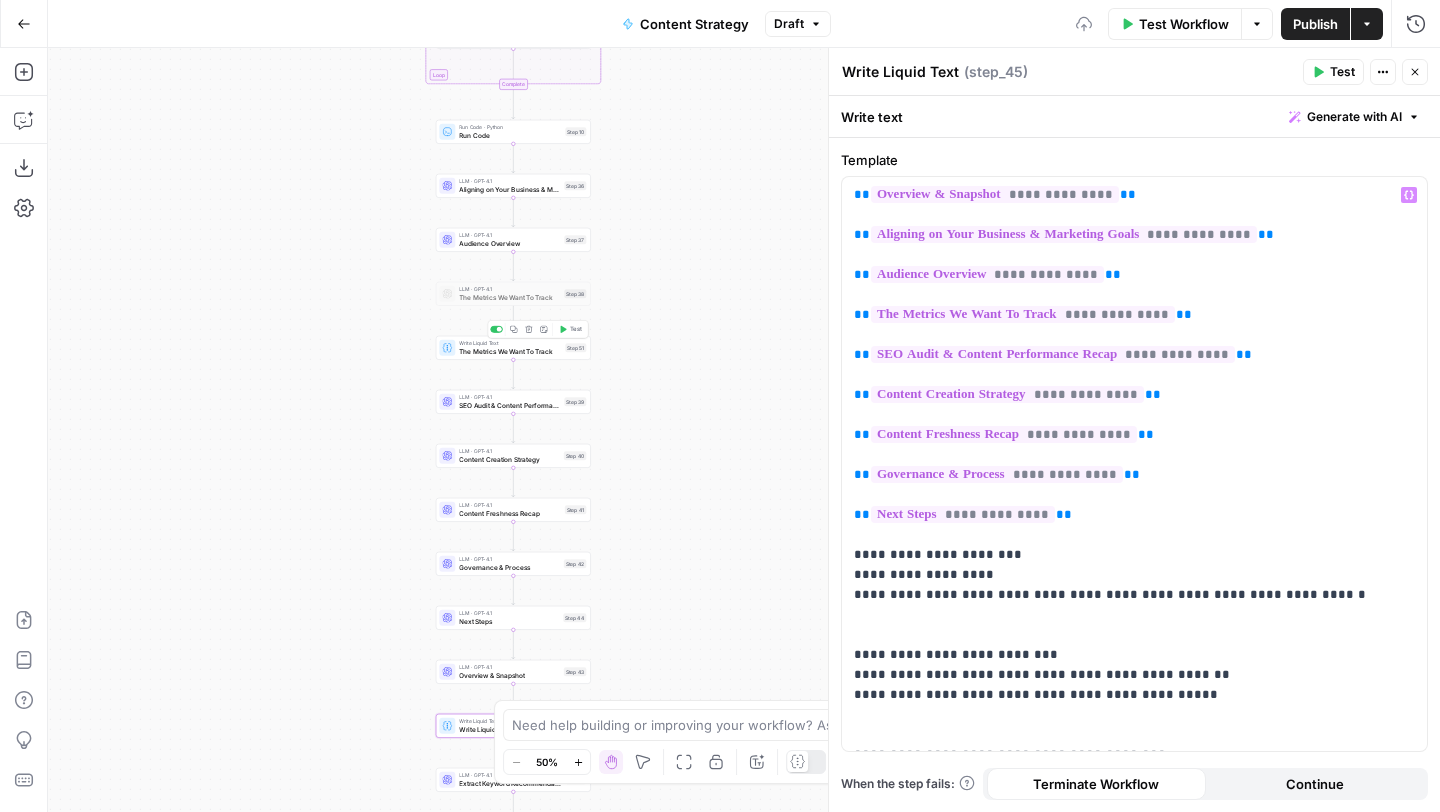 click on "The Metrics We Want To Track" at bounding box center (510, 351) 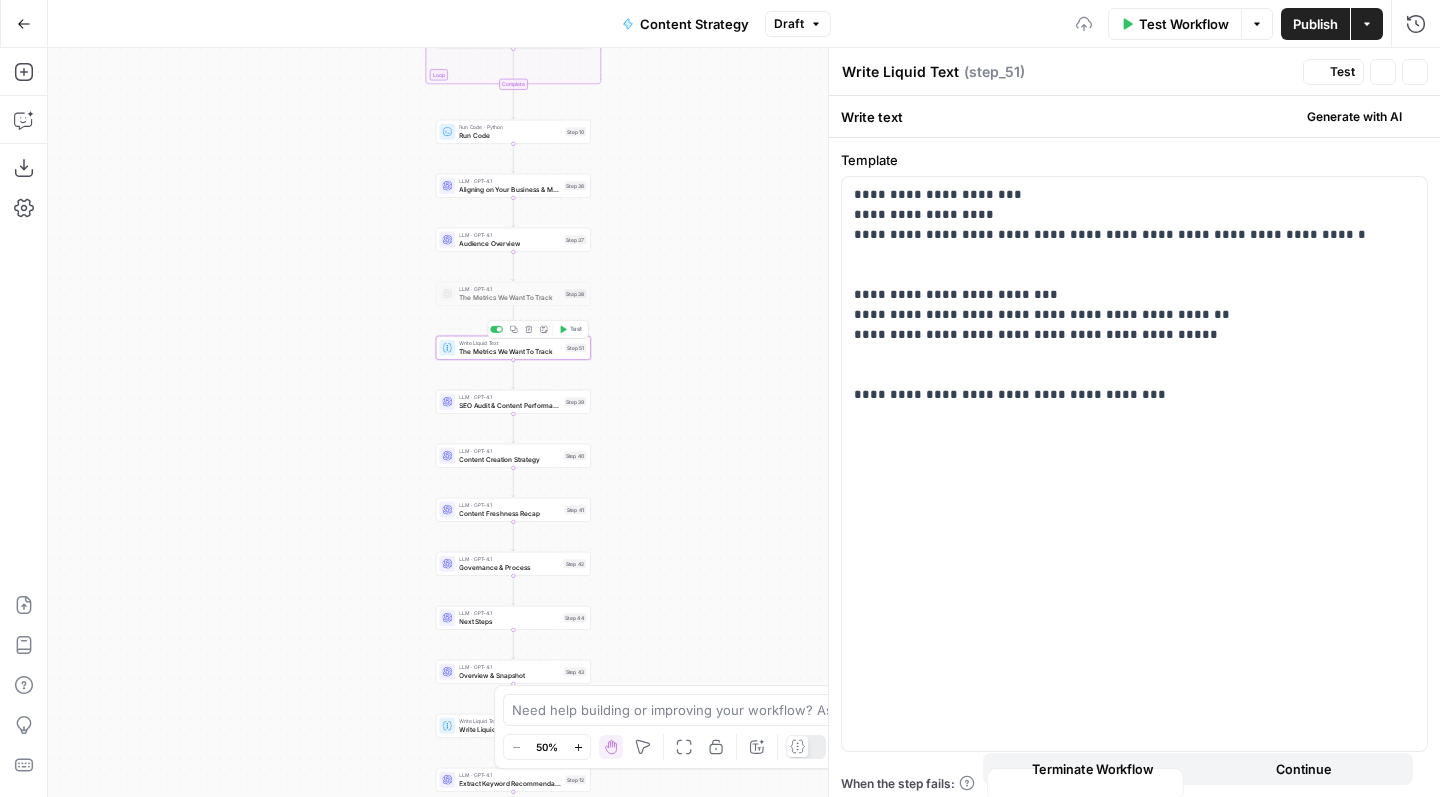 type on "The Metrics We Want To Track" 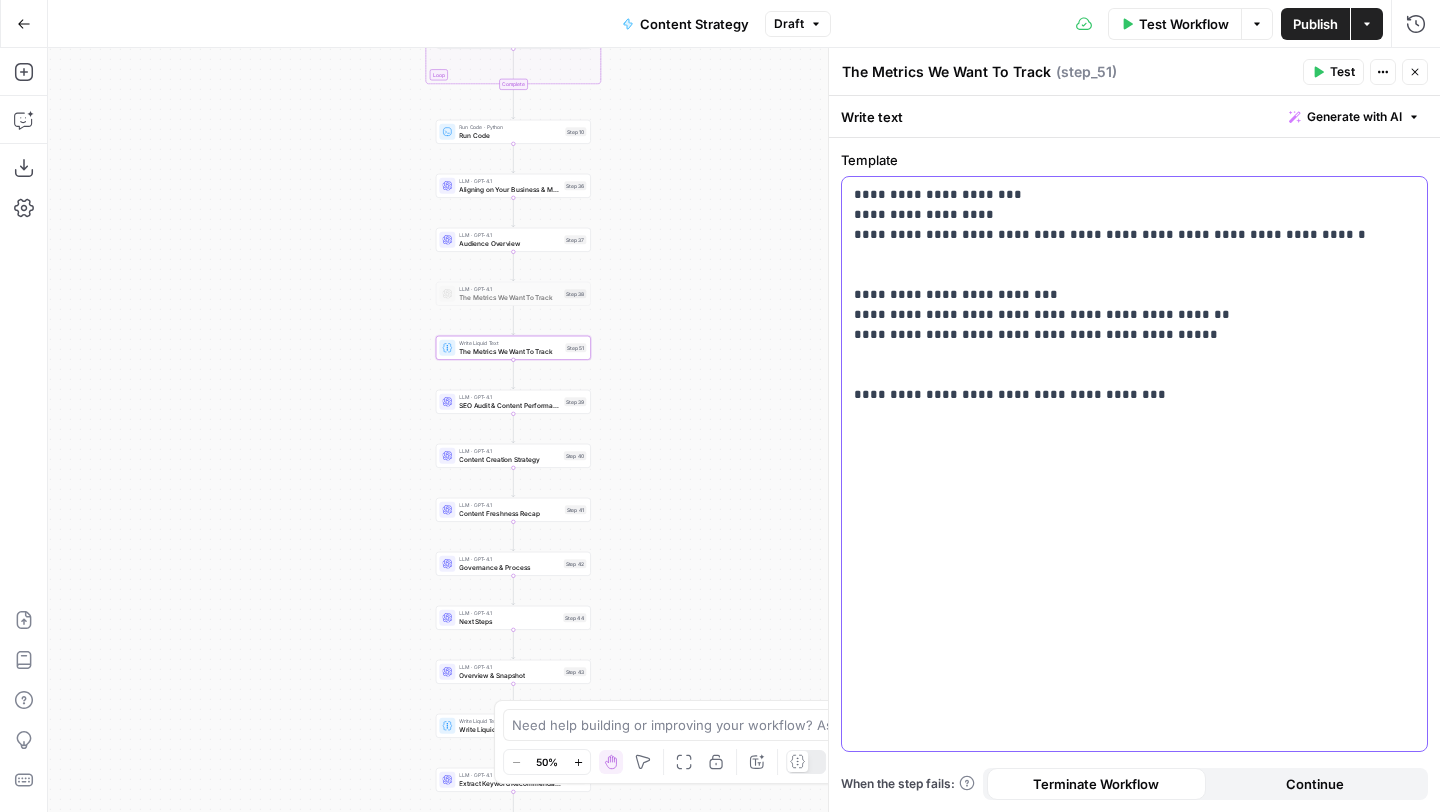 click on "**********" at bounding box center [1134, 295] 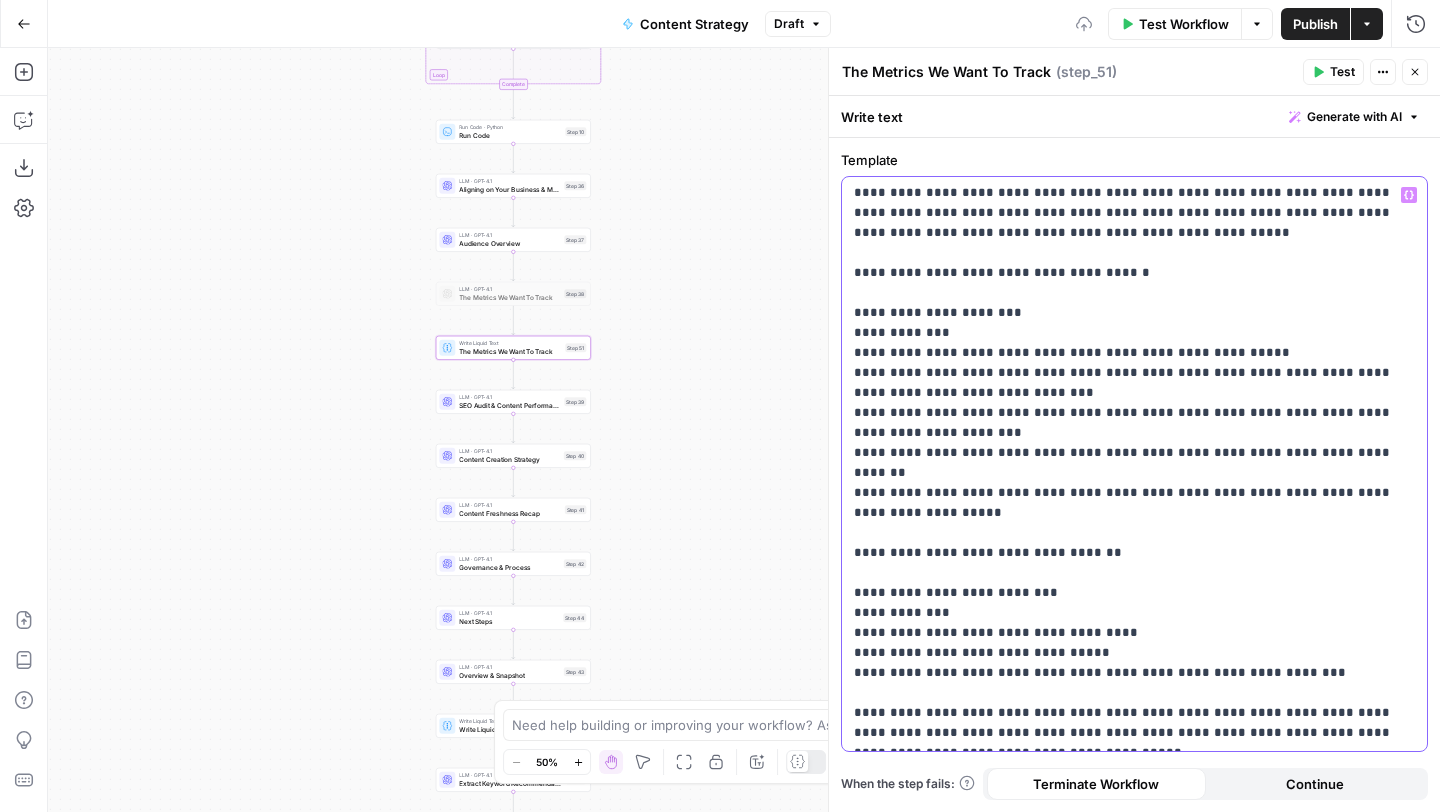 scroll, scrollTop: 0, scrollLeft: 0, axis: both 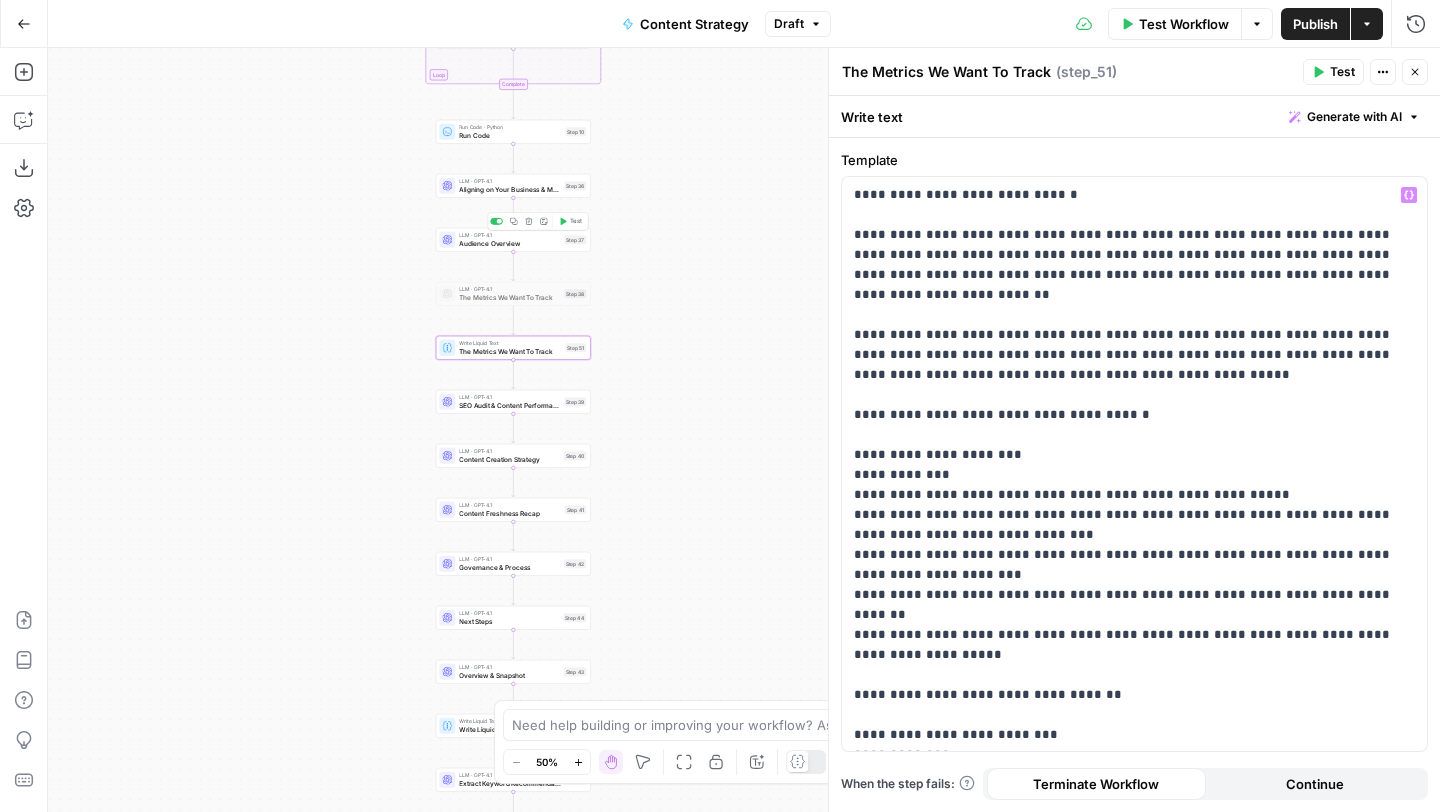 click on "Copy step" at bounding box center [513, 221] 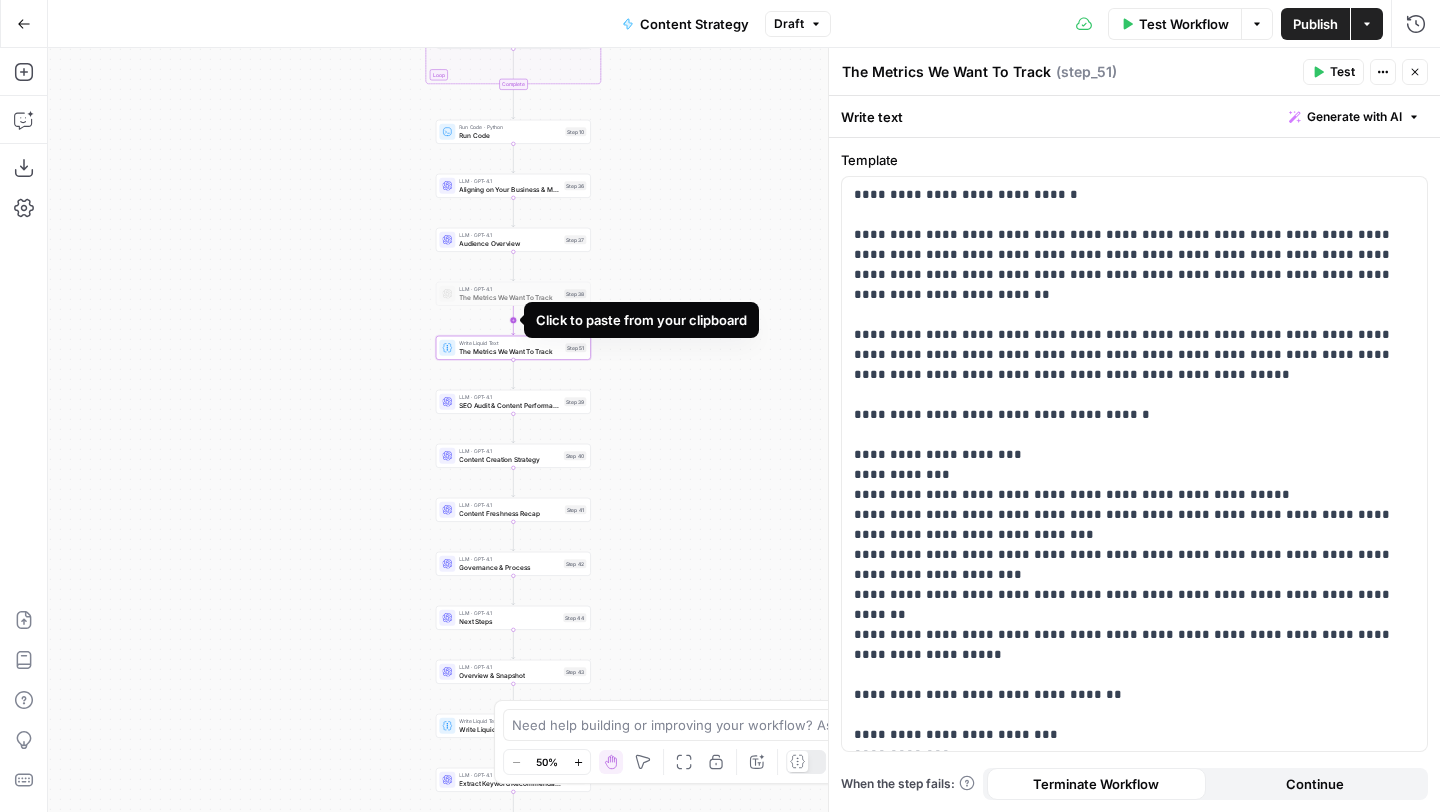 click 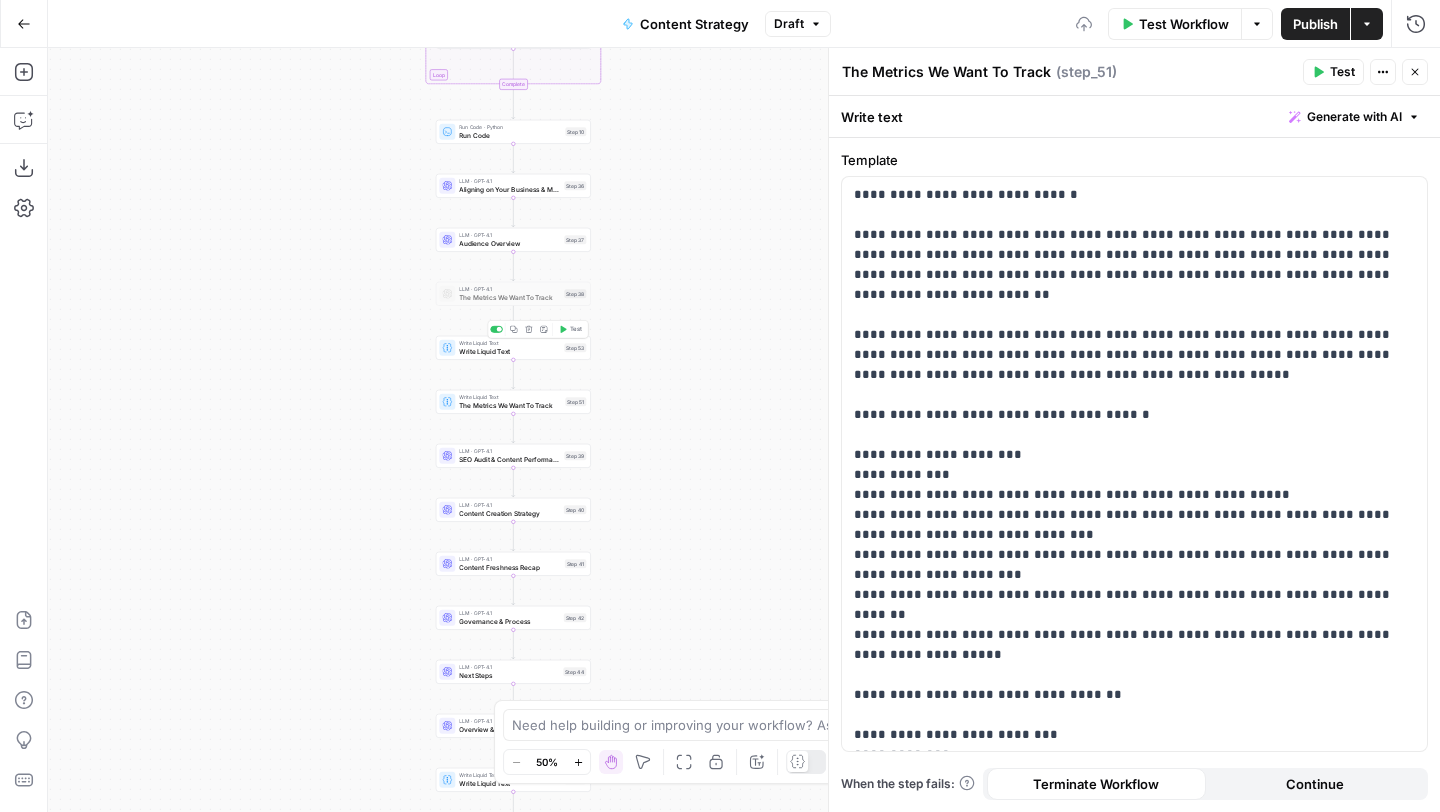 click 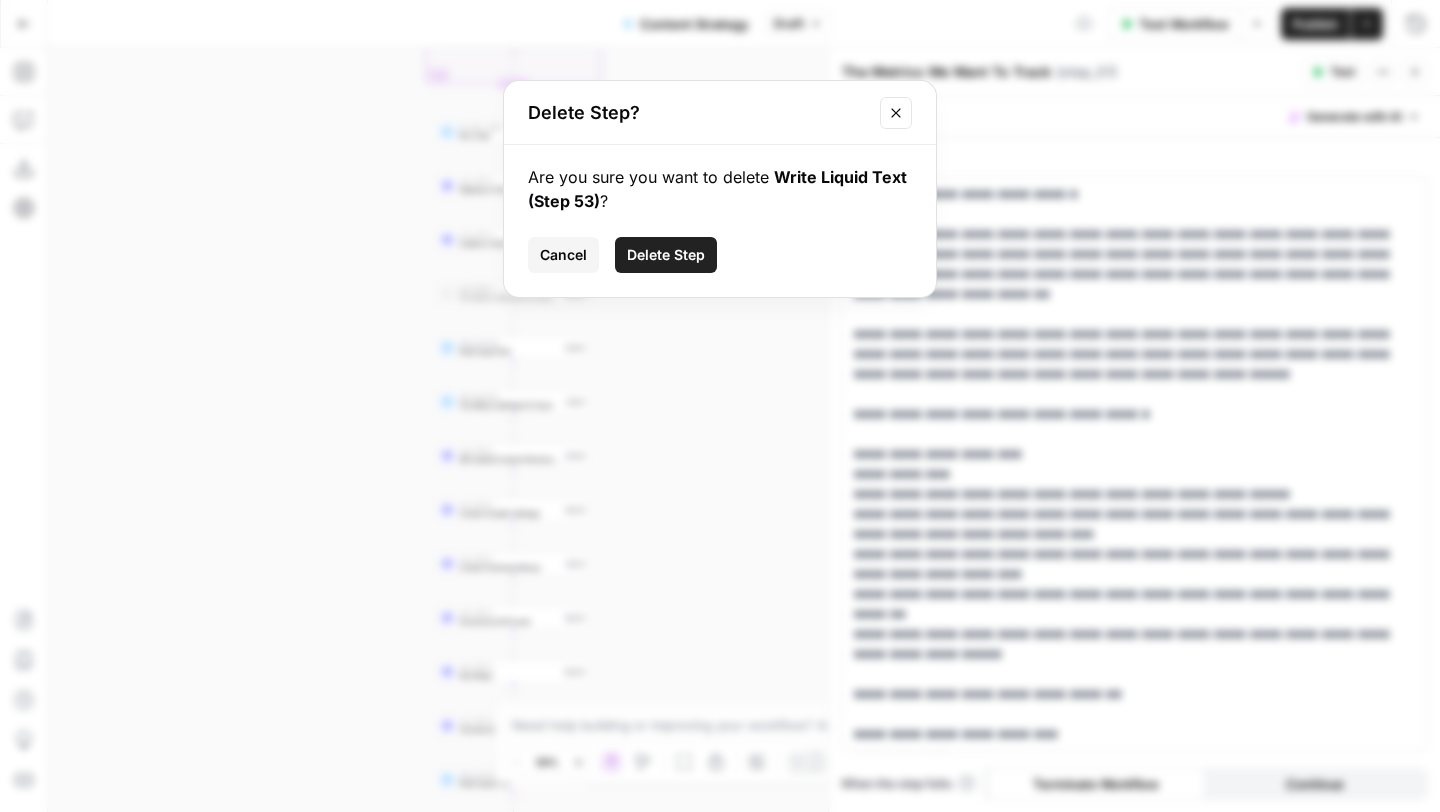 click on "Delete Step" at bounding box center [666, 255] 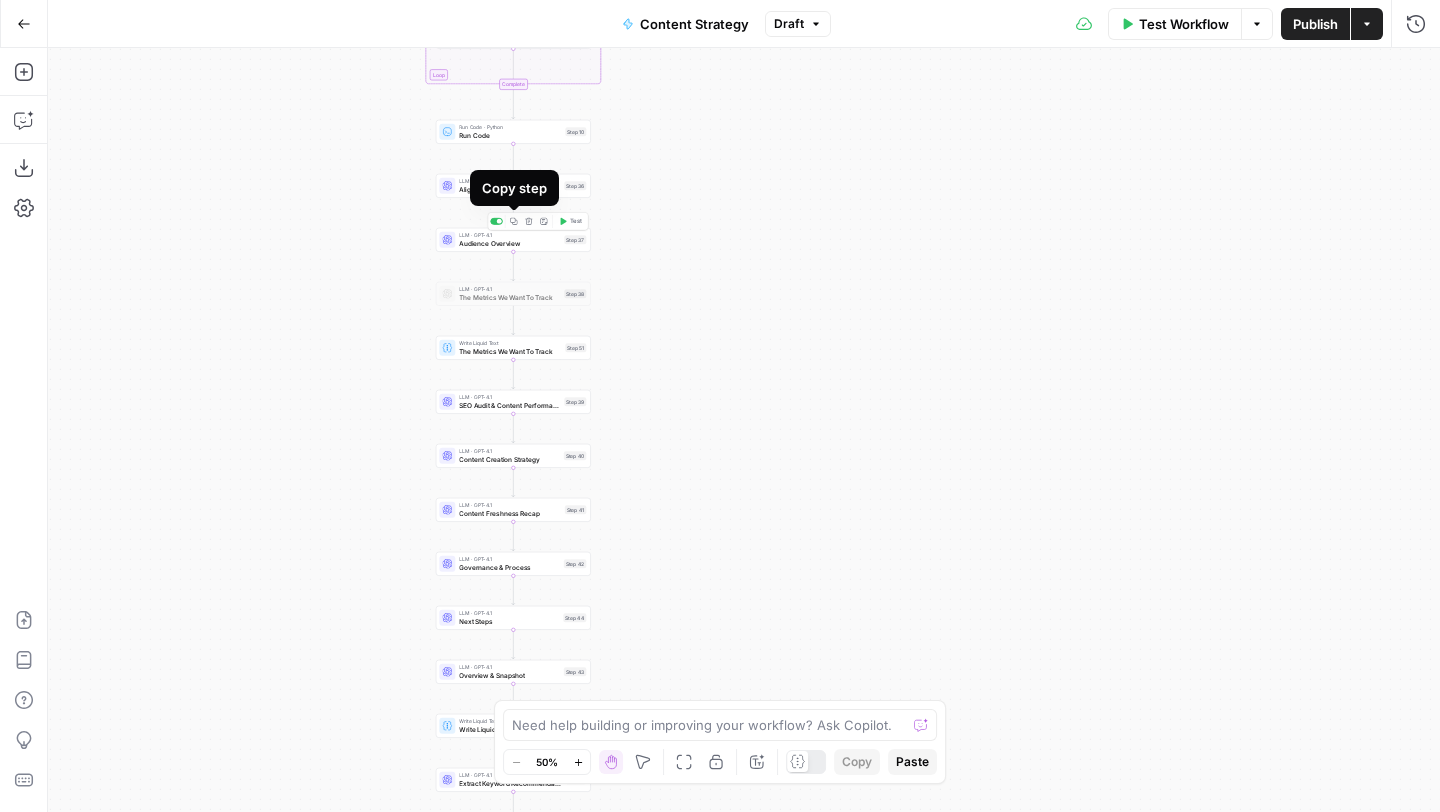click 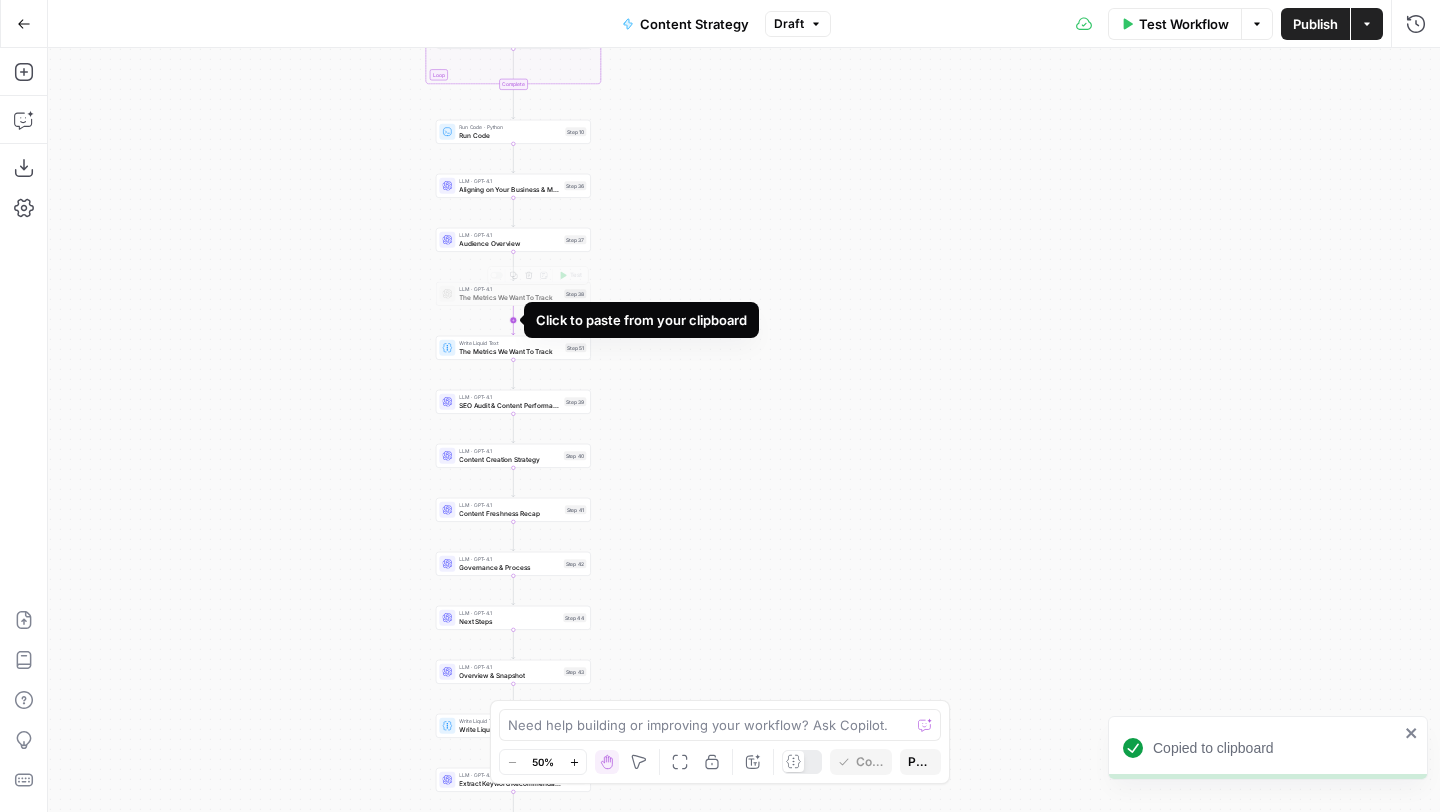 click 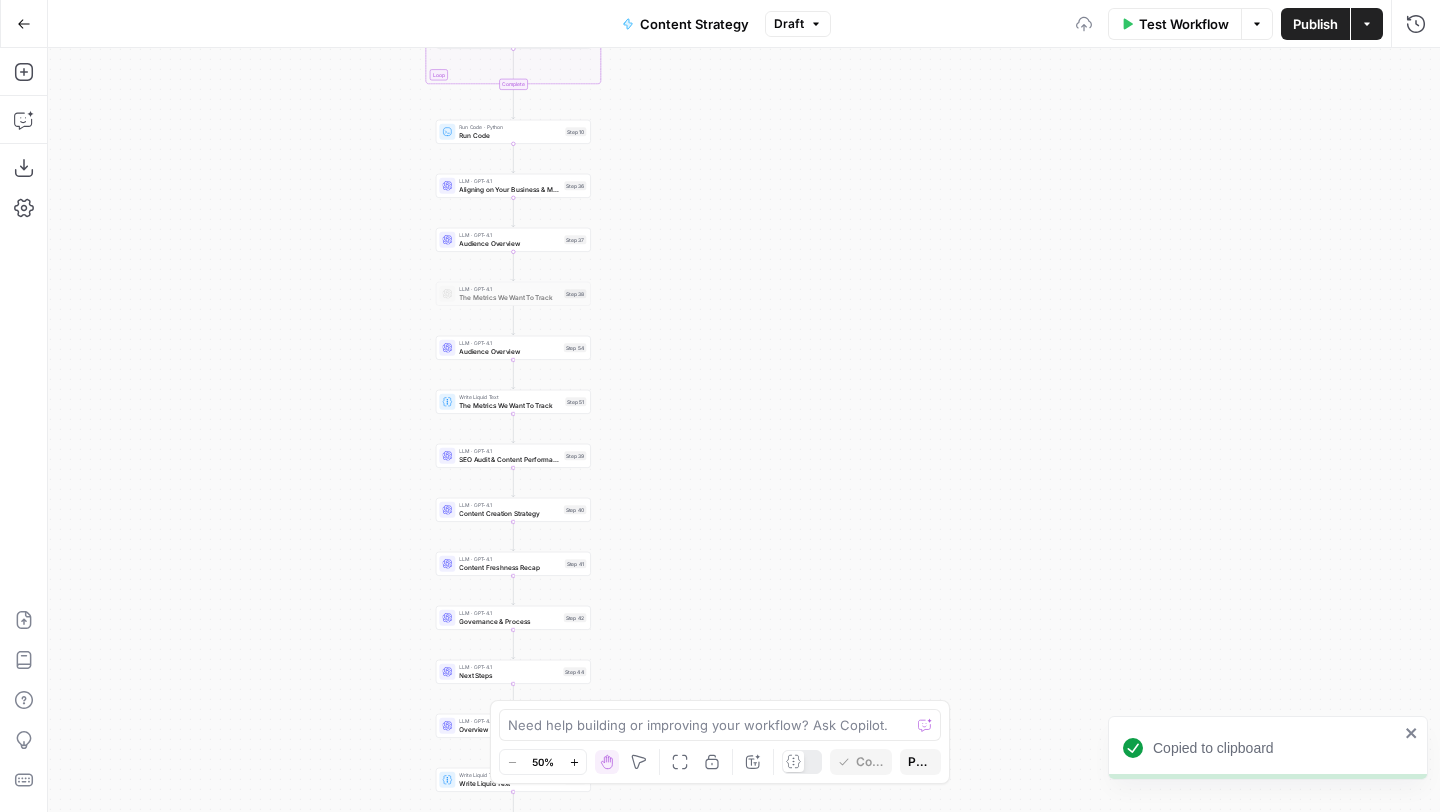 click on "Audience Overview" at bounding box center (509, 351) 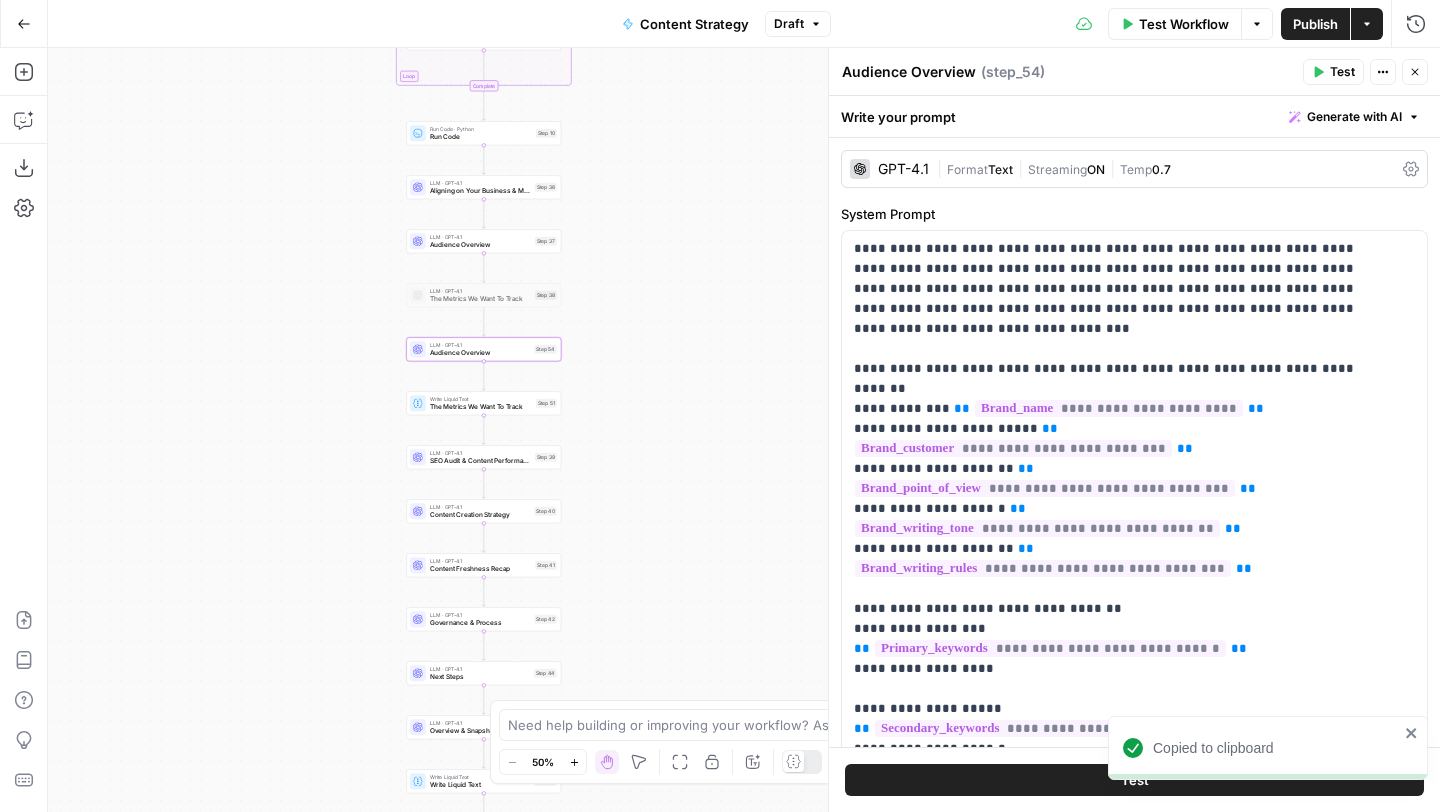 click on "The Metrics We Want To Track" at bounding box center (481, 407) 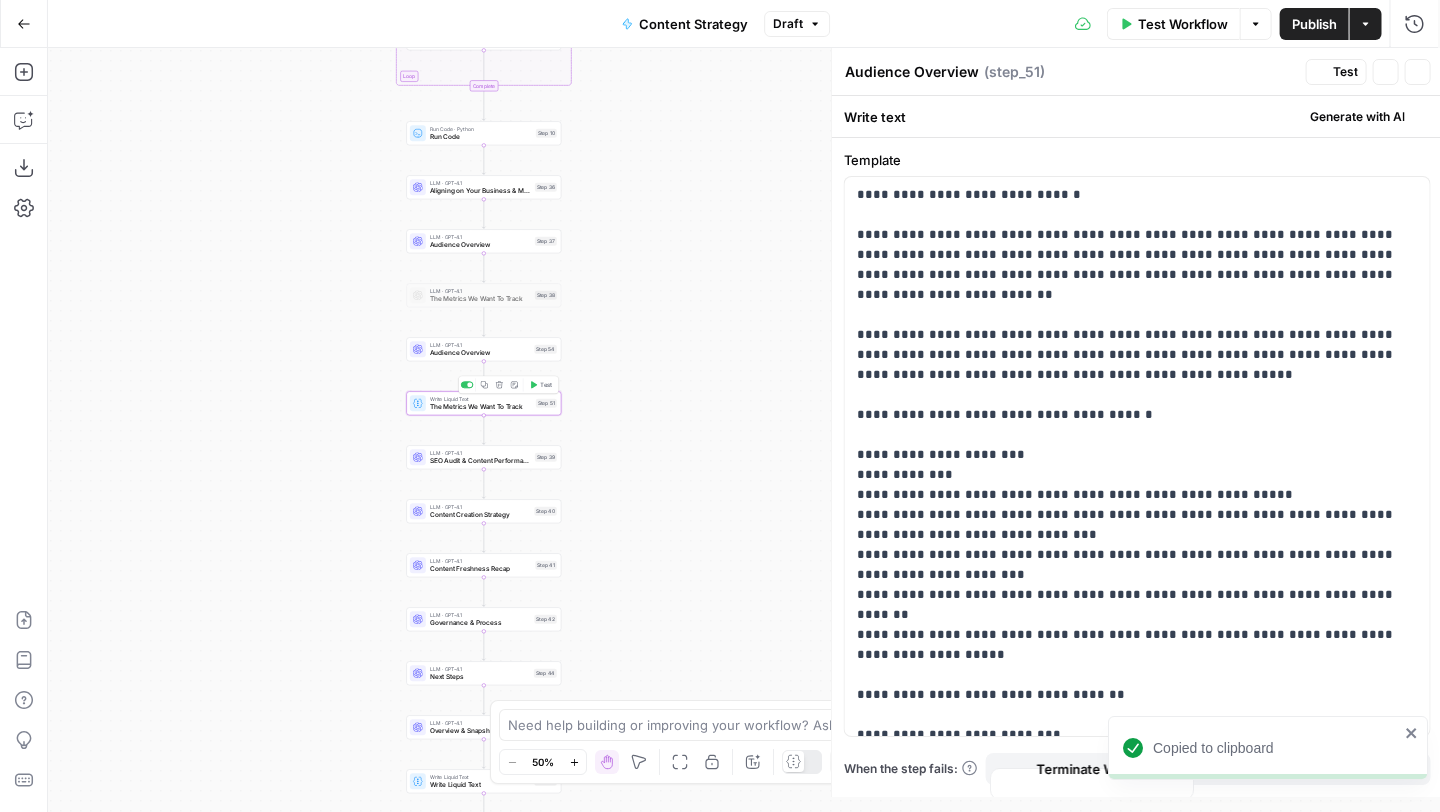 type on "The Metrics We Want To Track" 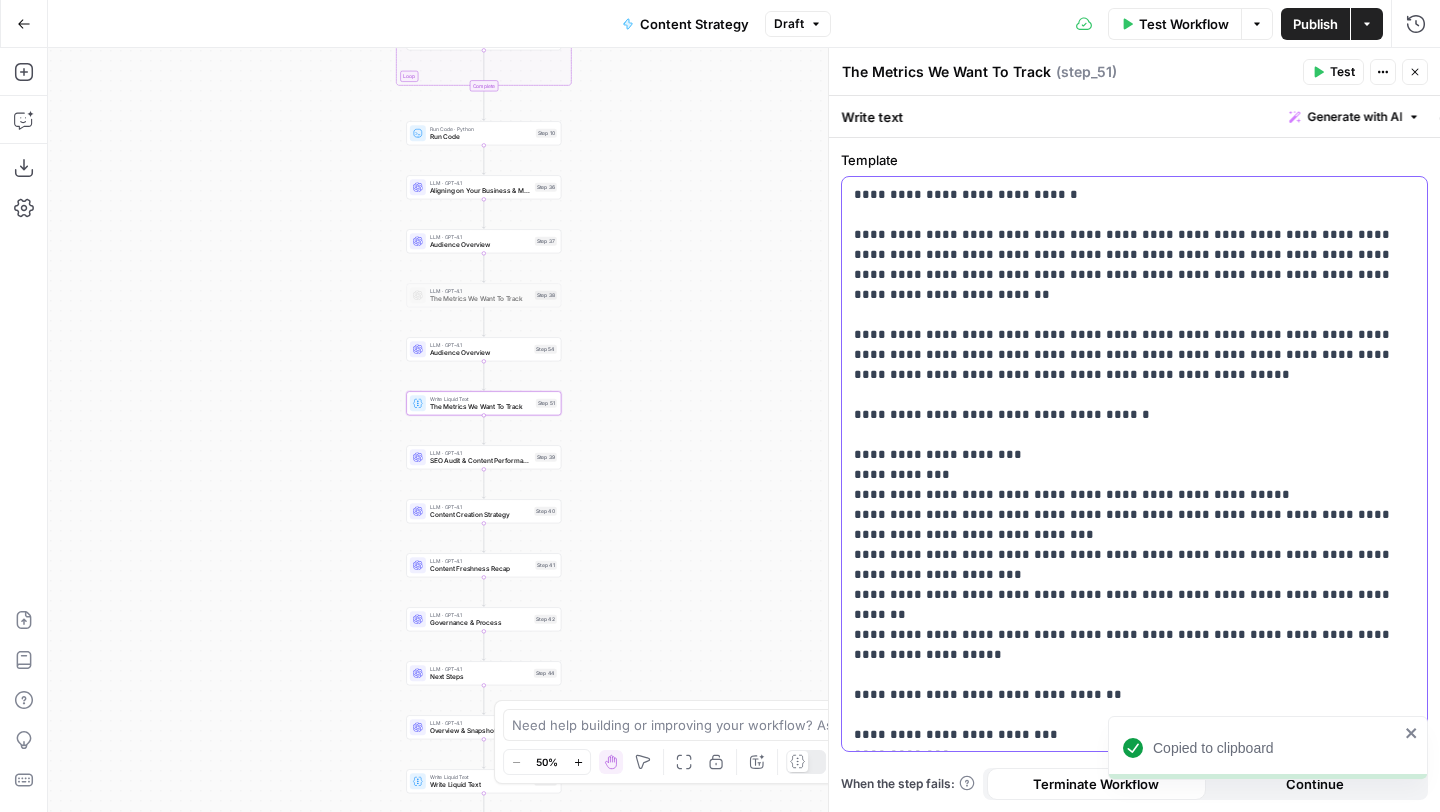 click on "**********" at bounding box center [1127, 525] 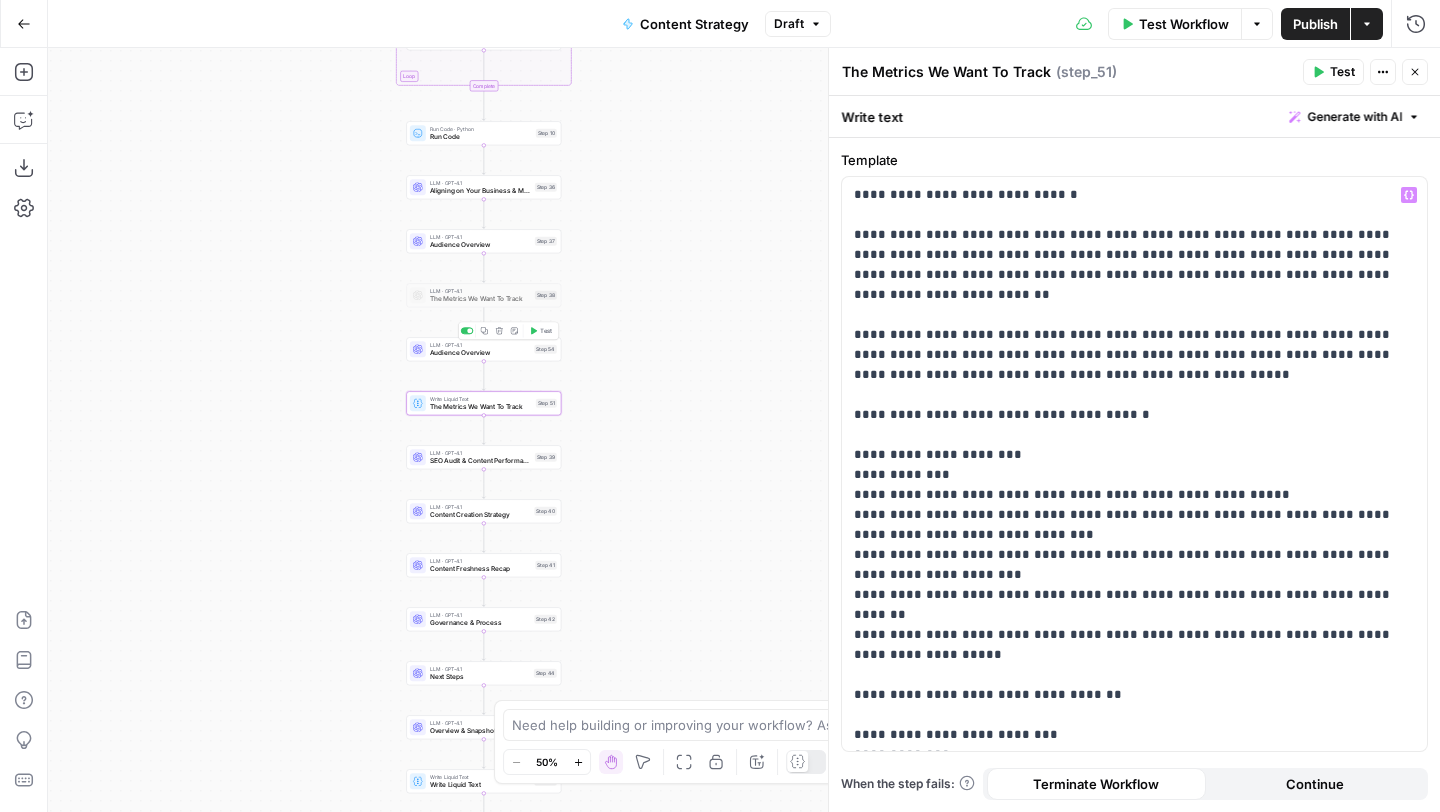 click on "Audience Overview" at bounding box center (480, 353) 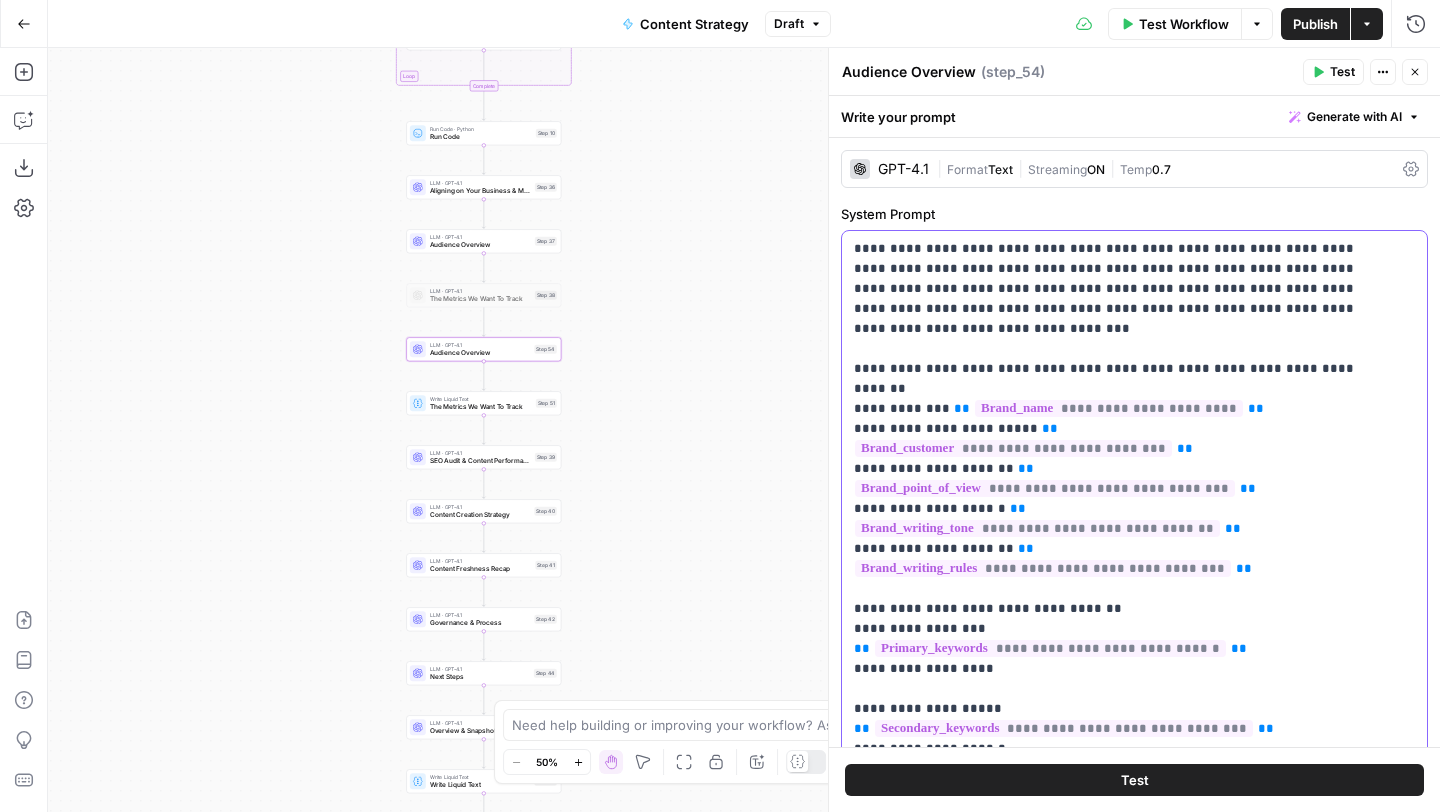 click on "**********" at bounding box center (1119, 1059) 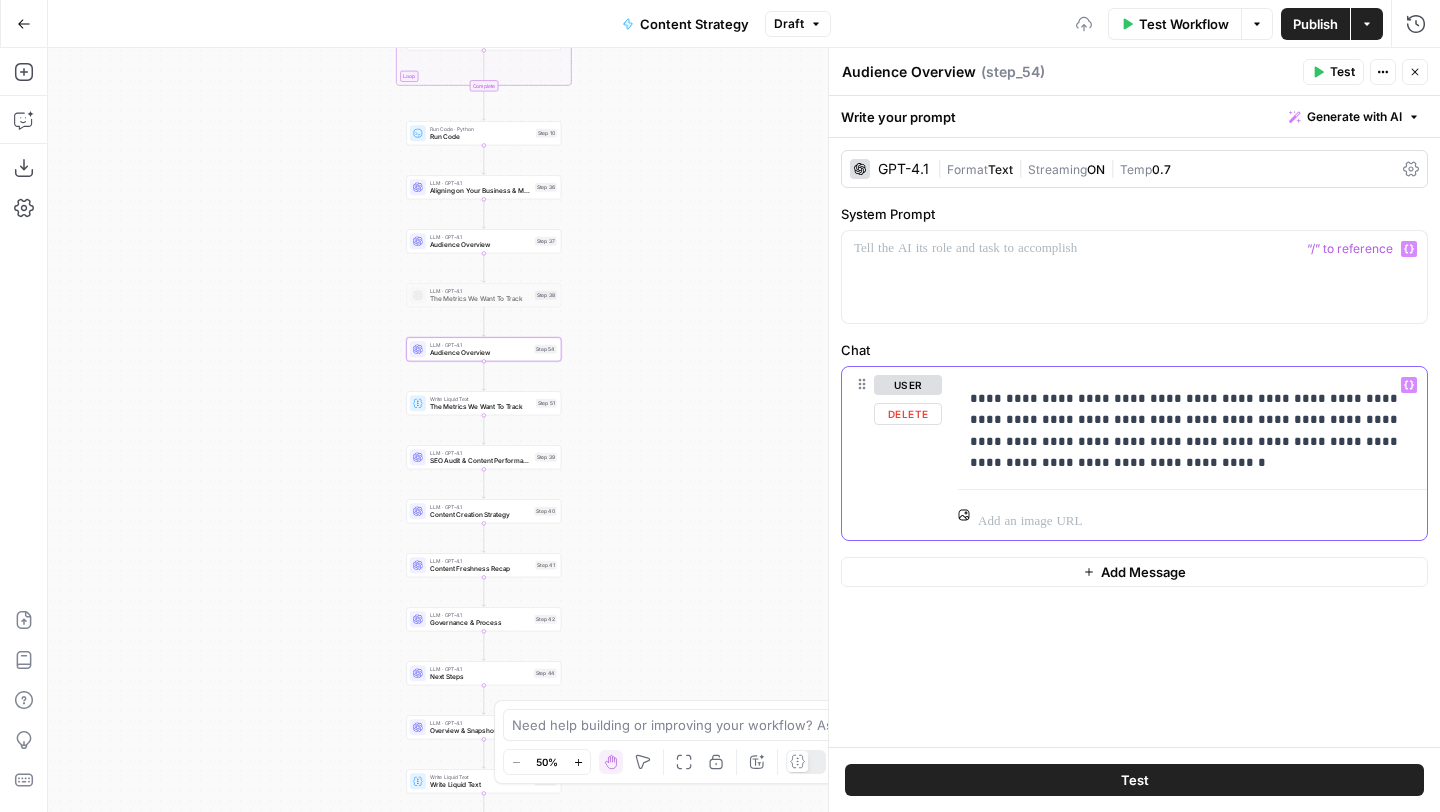 click on "**********" at bounding box center [1192, 430] 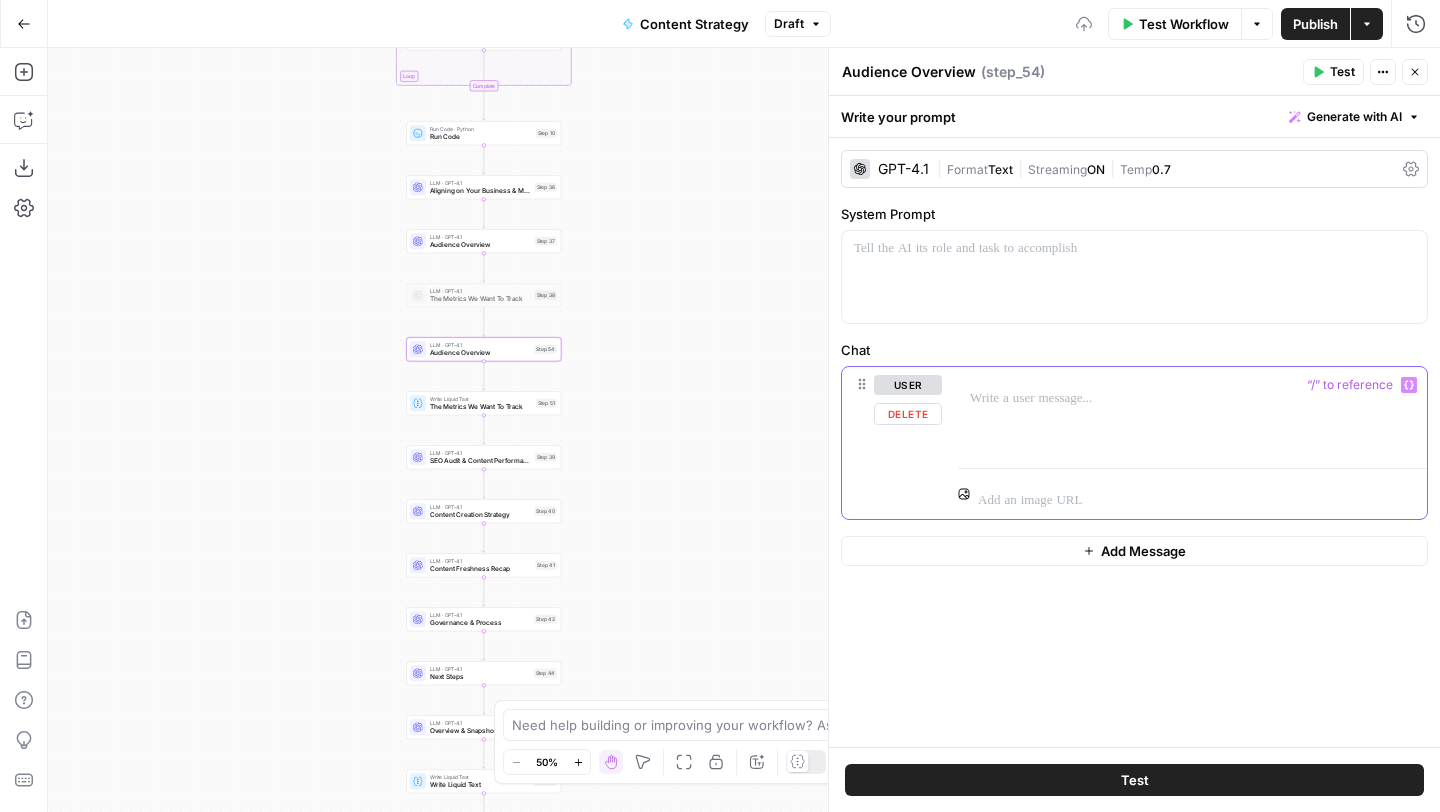 click on "Generate with AI" at bounding box center (1354, 117) 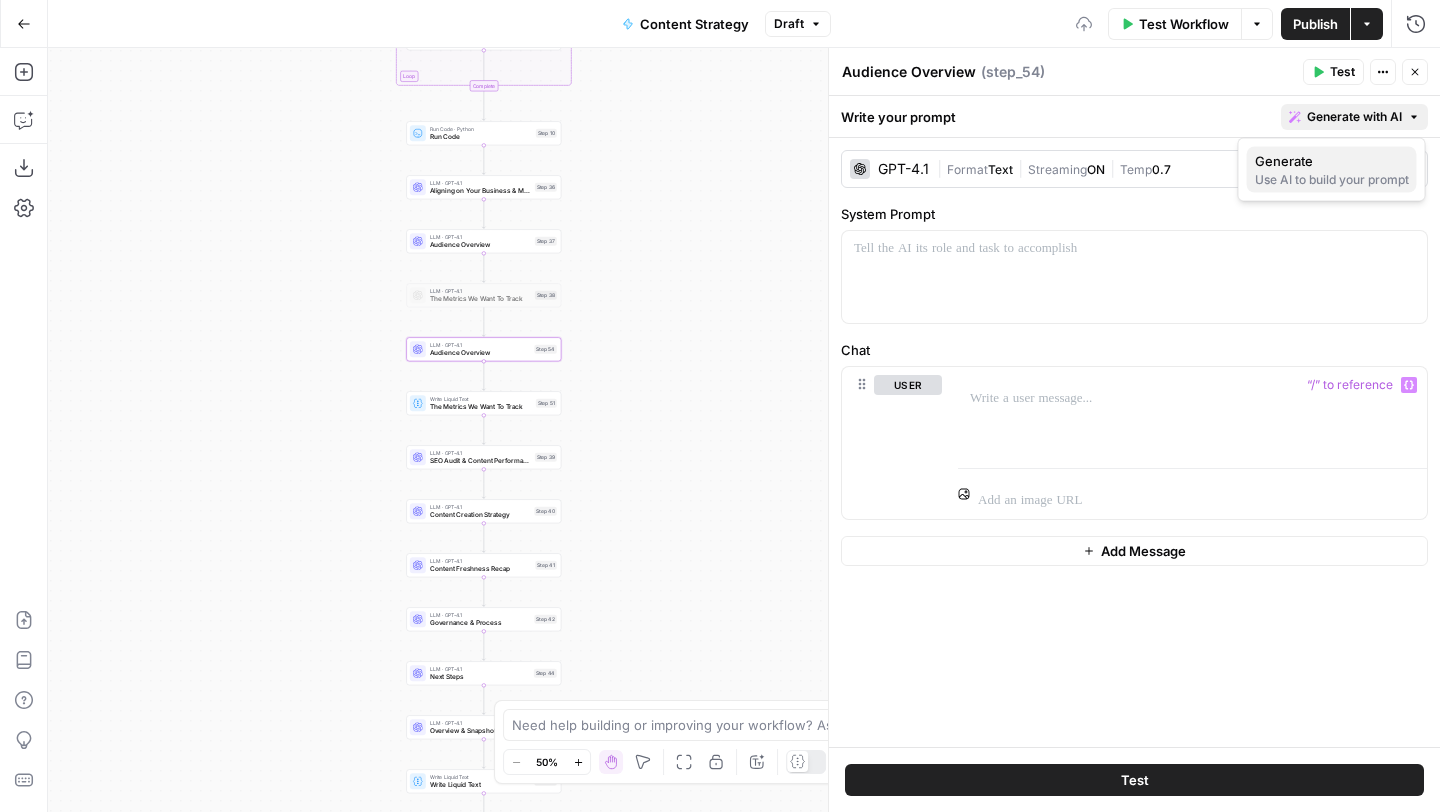click on "Generate" at bounding box center (1332, 161) 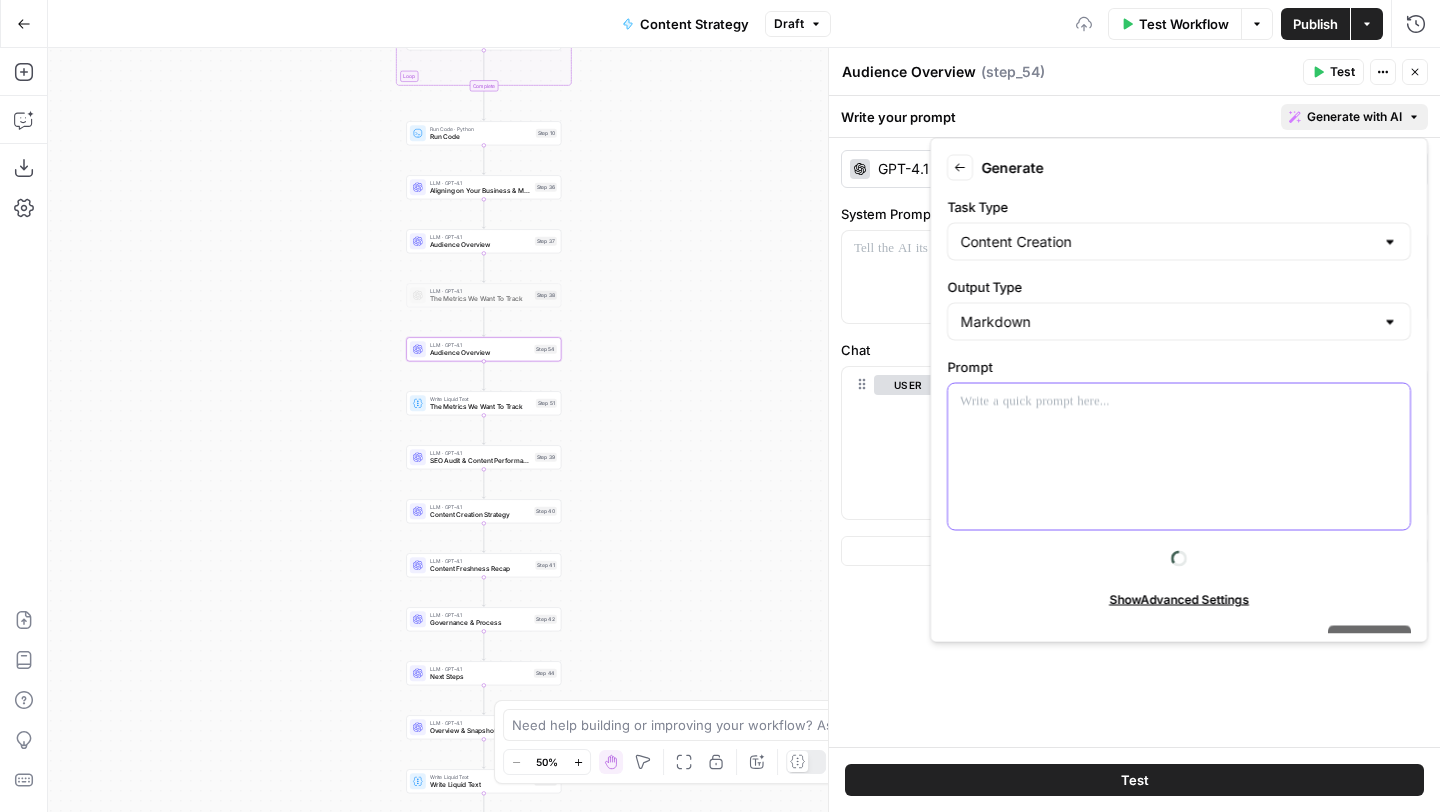click at bounding box center (1179, 457) 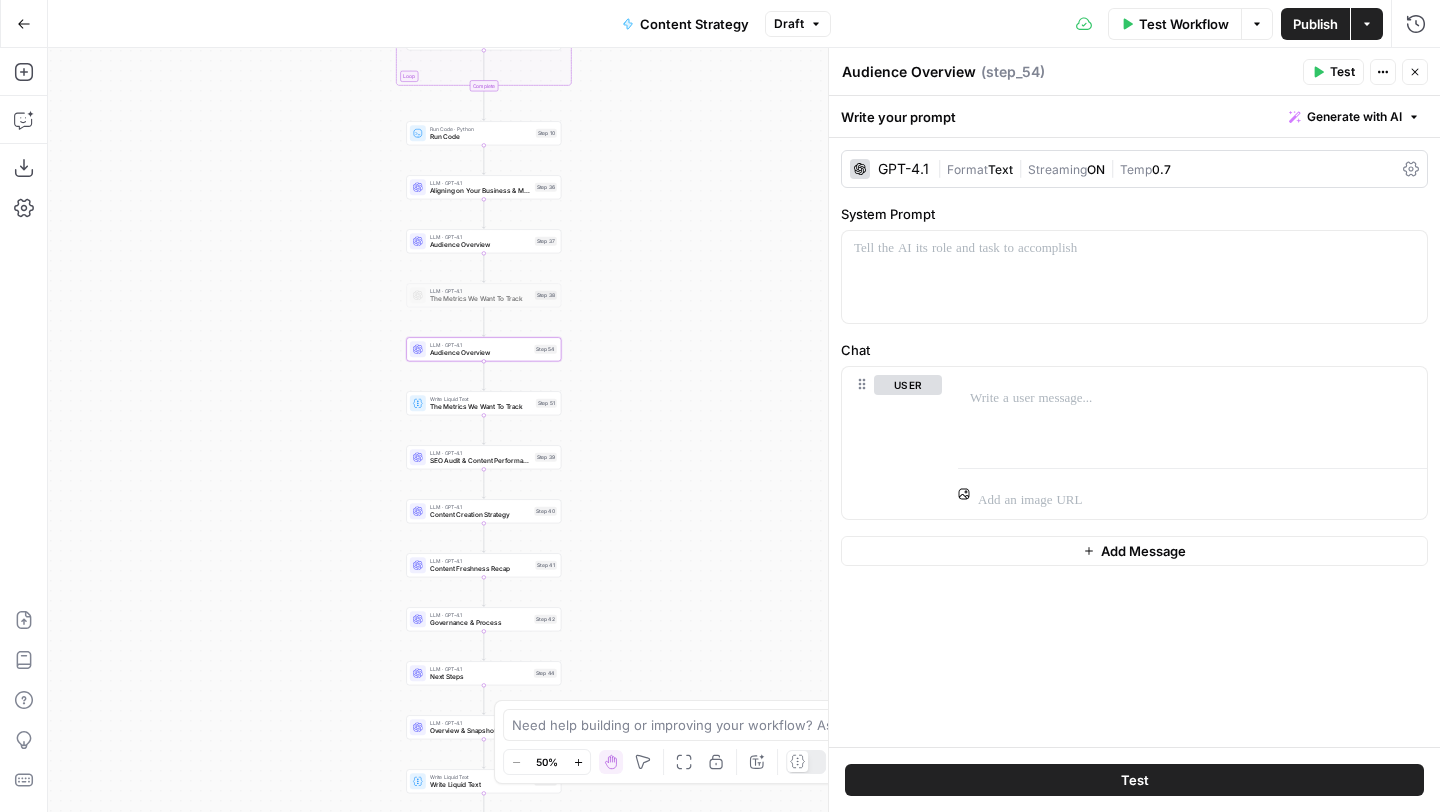 click on "Add Steps Copilot Download as JSON Settings Import JSON AirOps Academy Help Give Feedback Shortcuts" at bounding box center [24, 430] 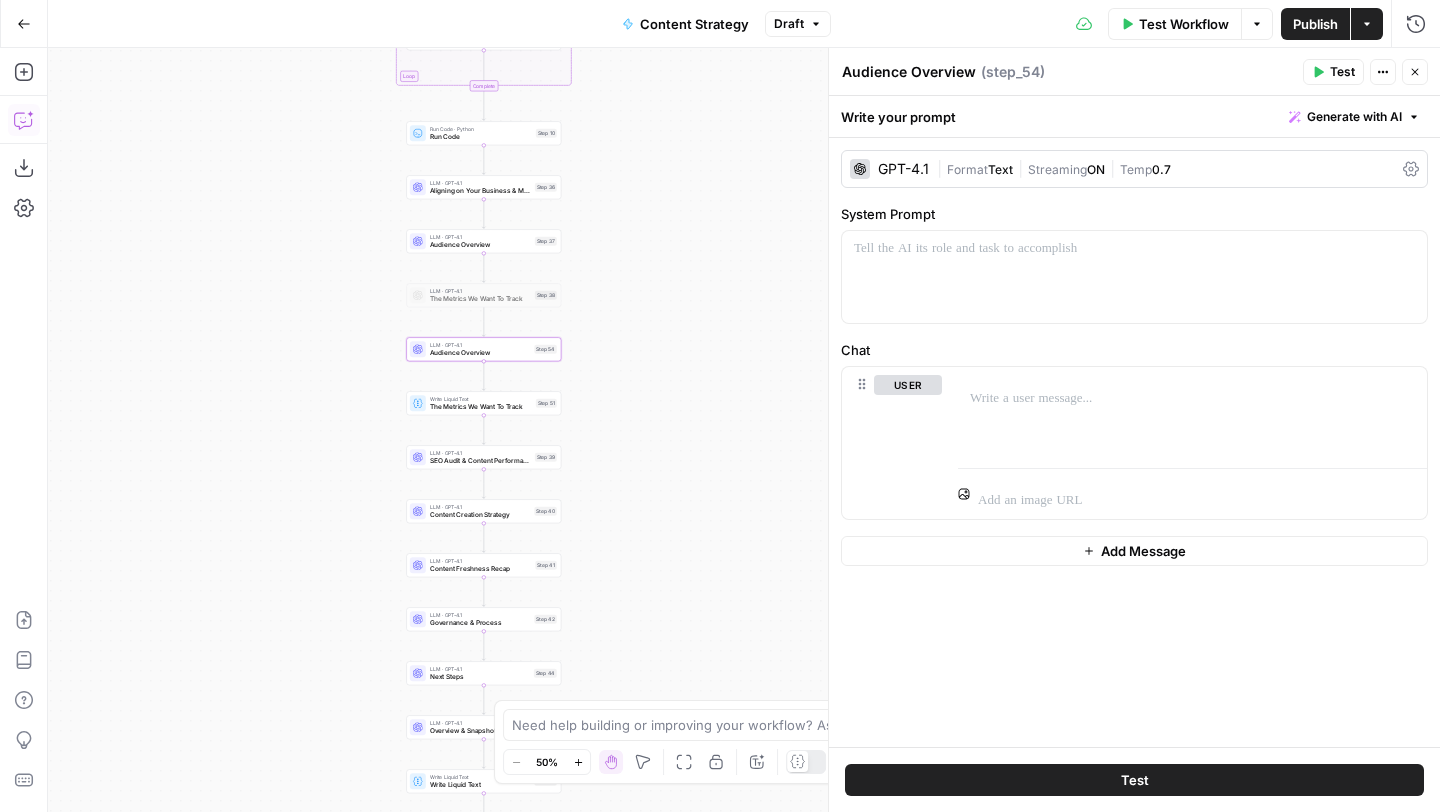 click 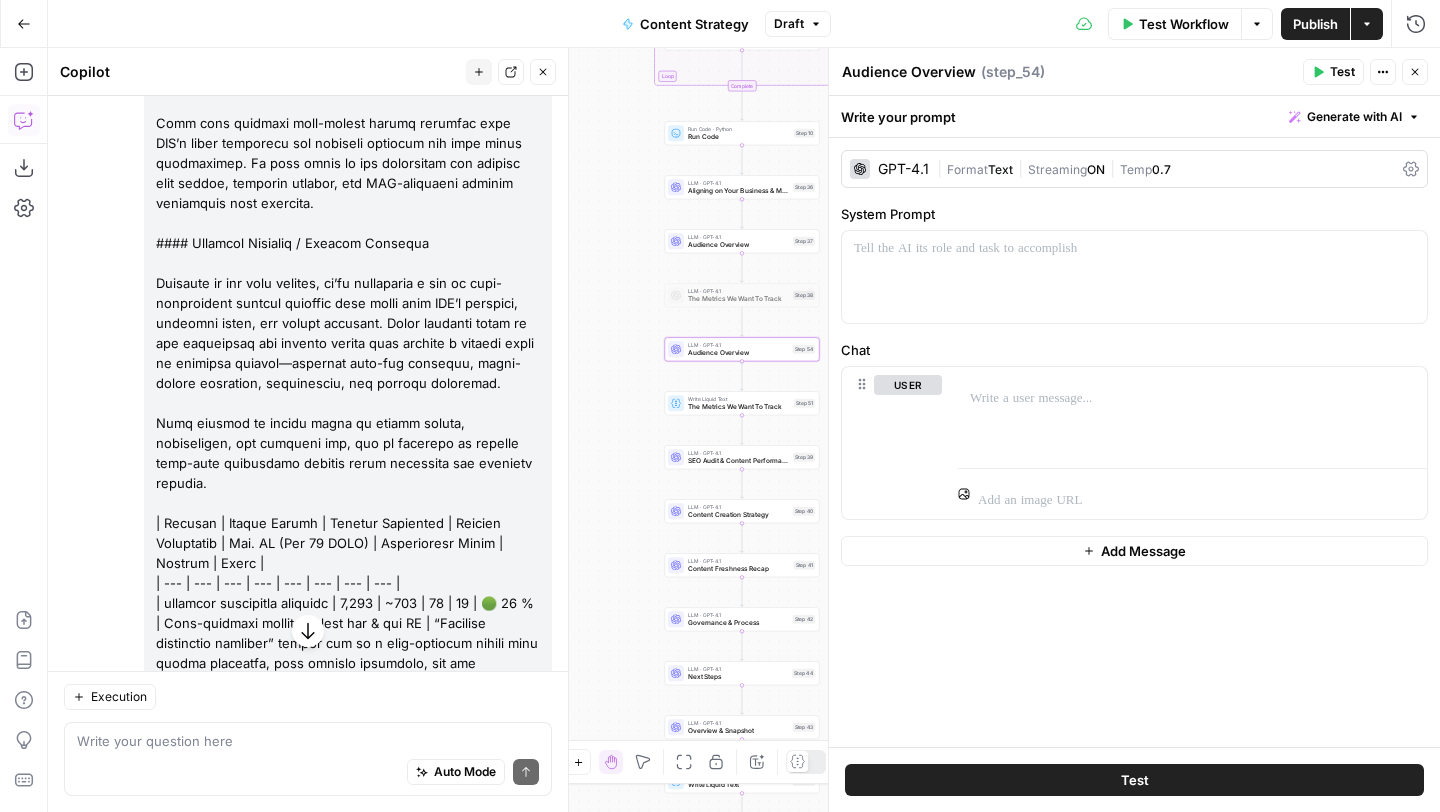 scroll, scrollTop: 35181, scrollLeft: 0, axis: vertical 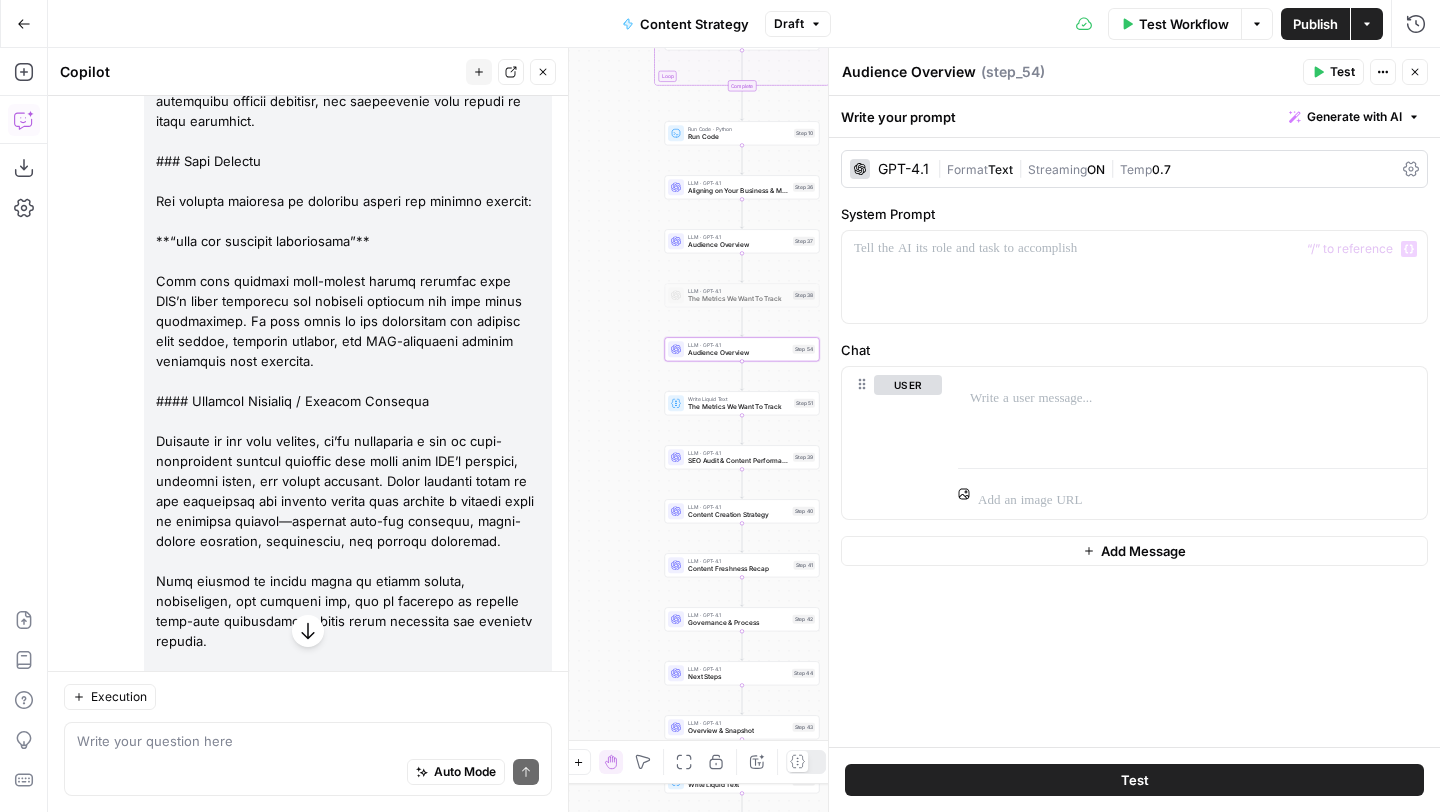 click on "Generate with AI" at bounding box center (1354, 117) 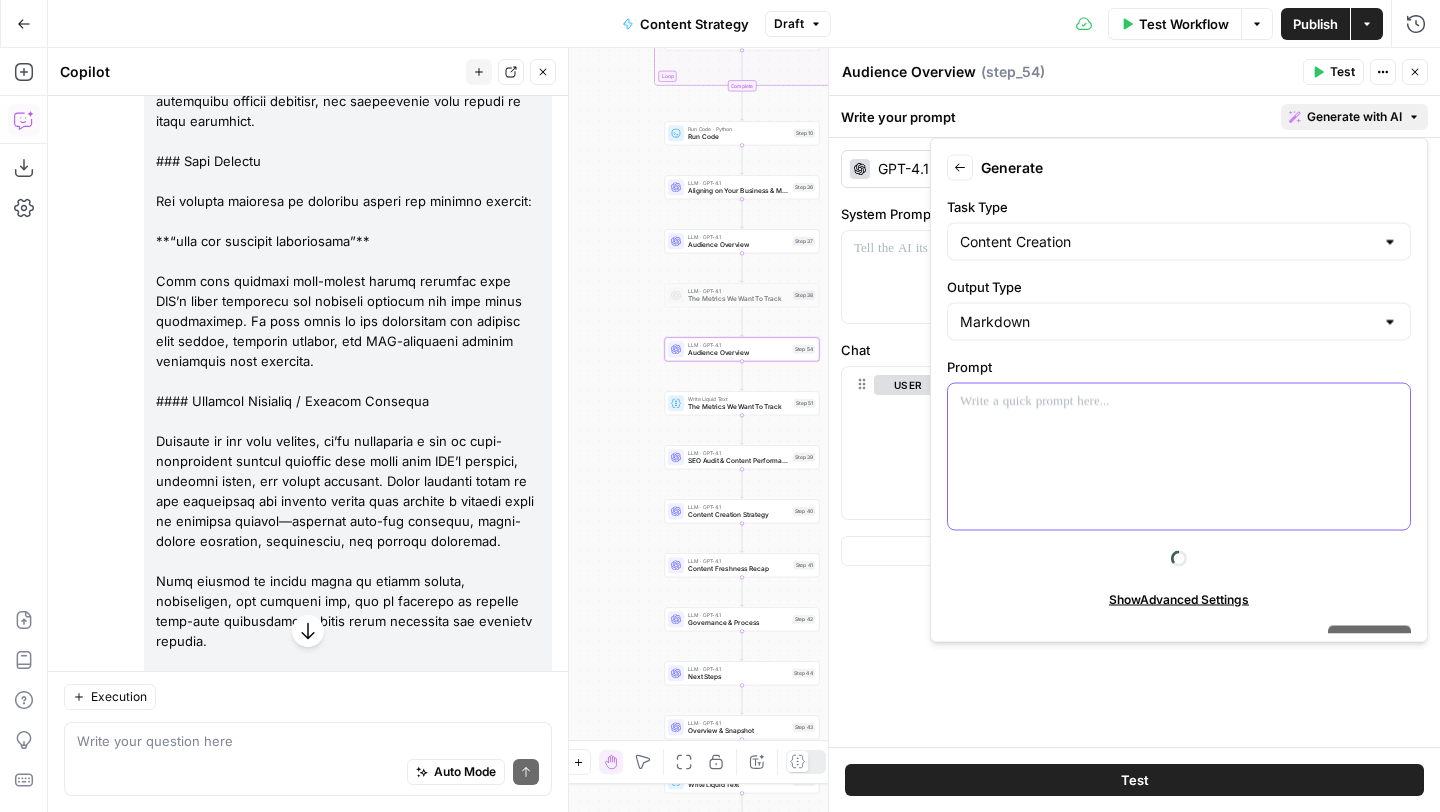 click at bounding box center (1179, 457) 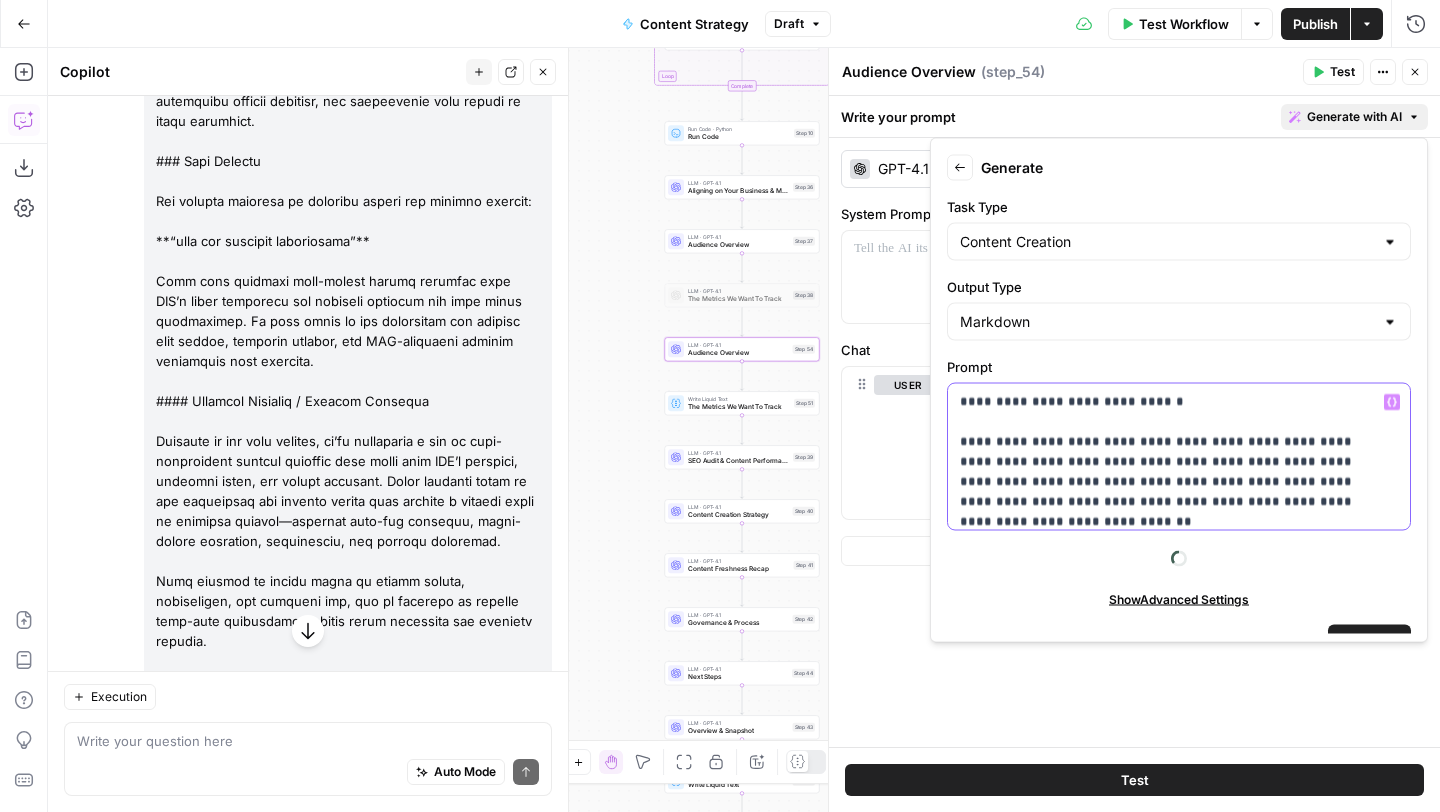 click on "**********" at bounding box center (1164, 772) 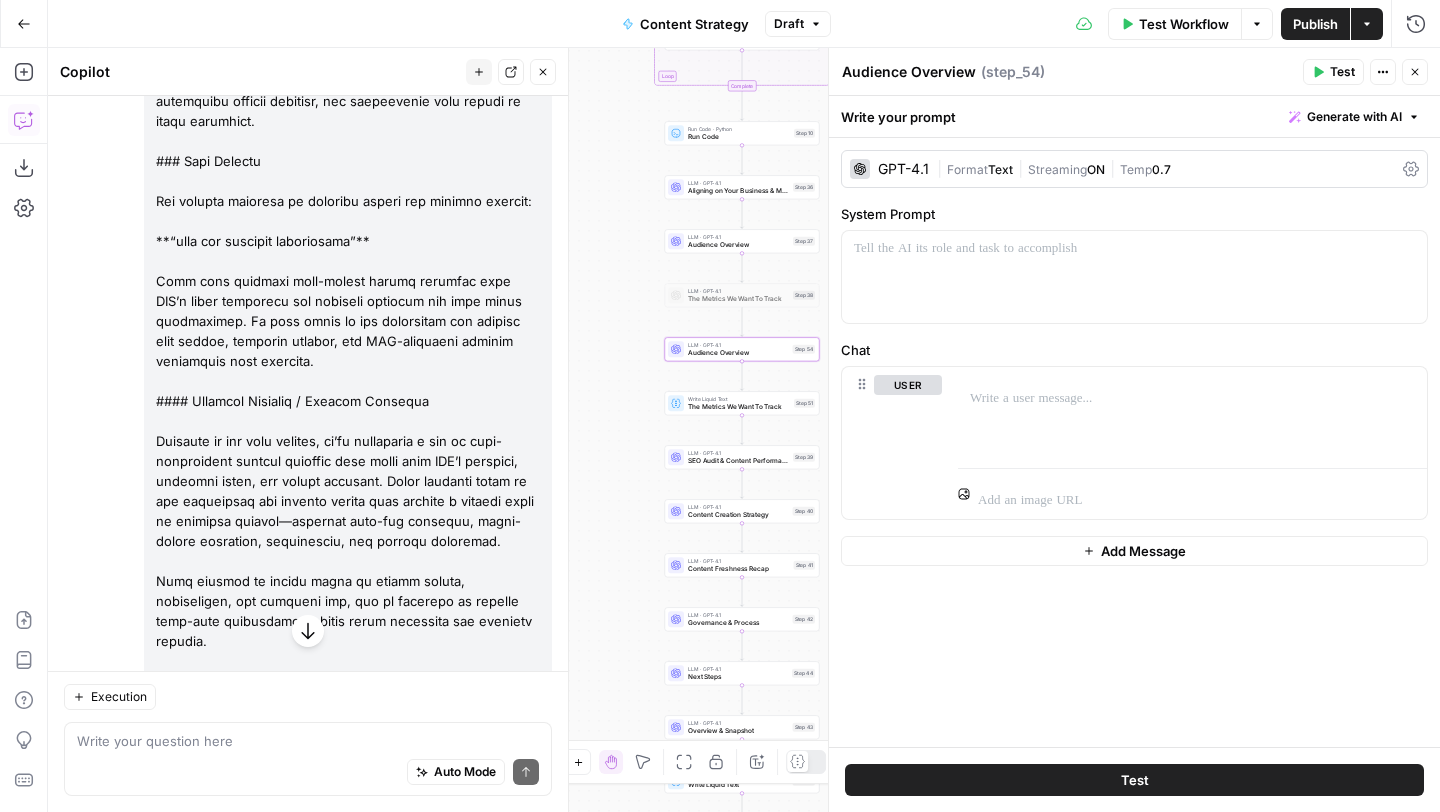 drag, startPoint x: 156, startPoint y: 164, endPoint x: 525, endPoint y: 185, distance: 369.59708 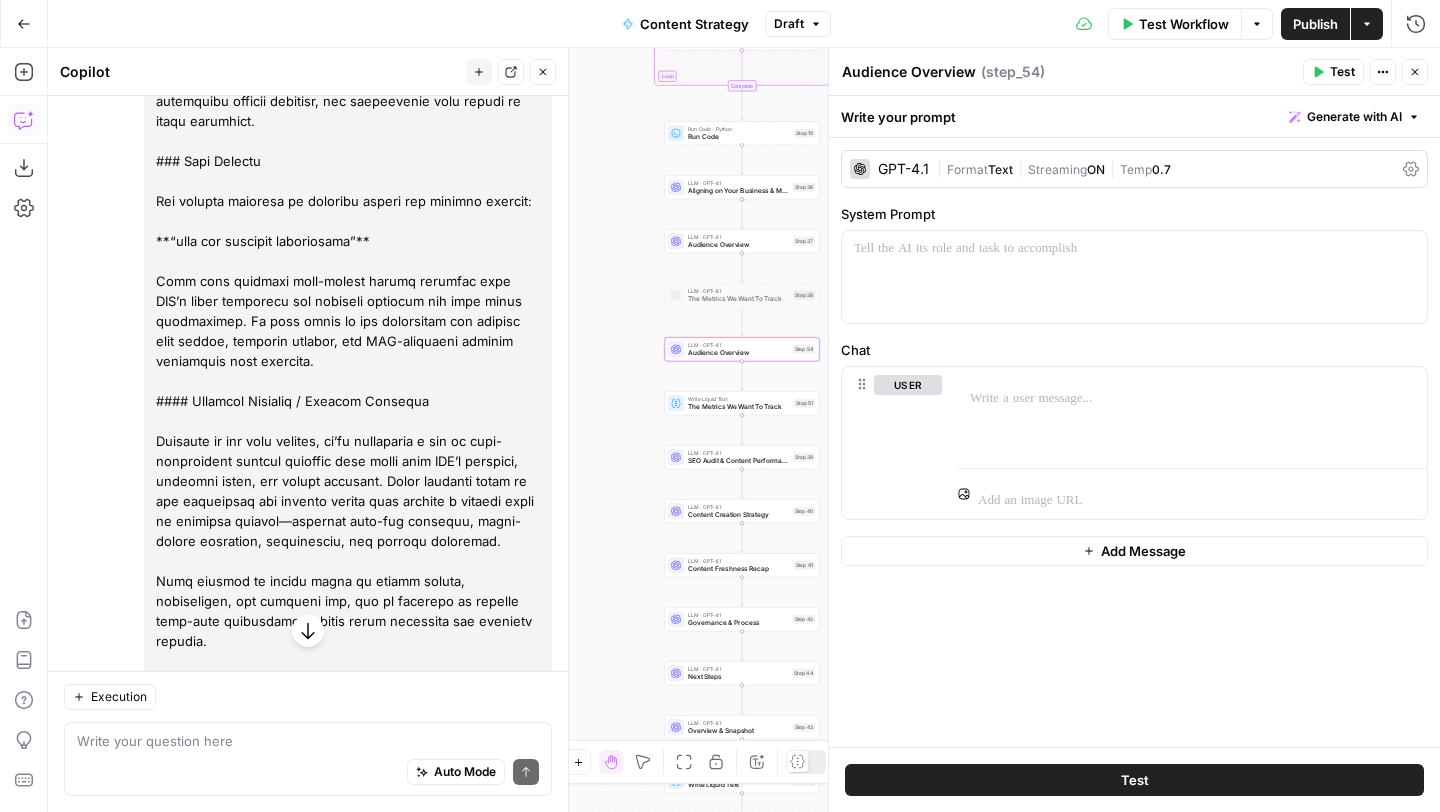 click at bounding box center (348, 1191) 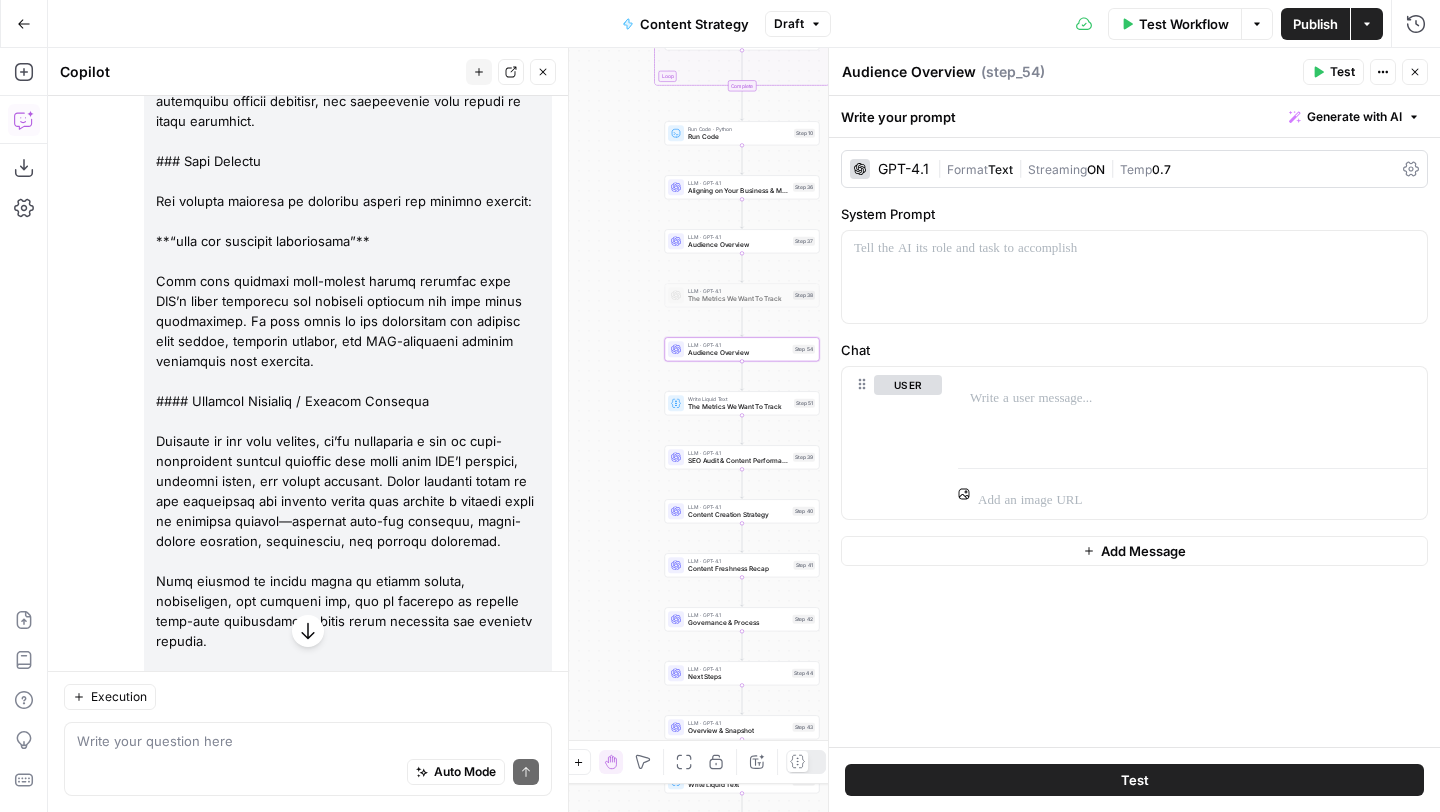 click on "Generate with AI" at bounding box center [1354, 117] 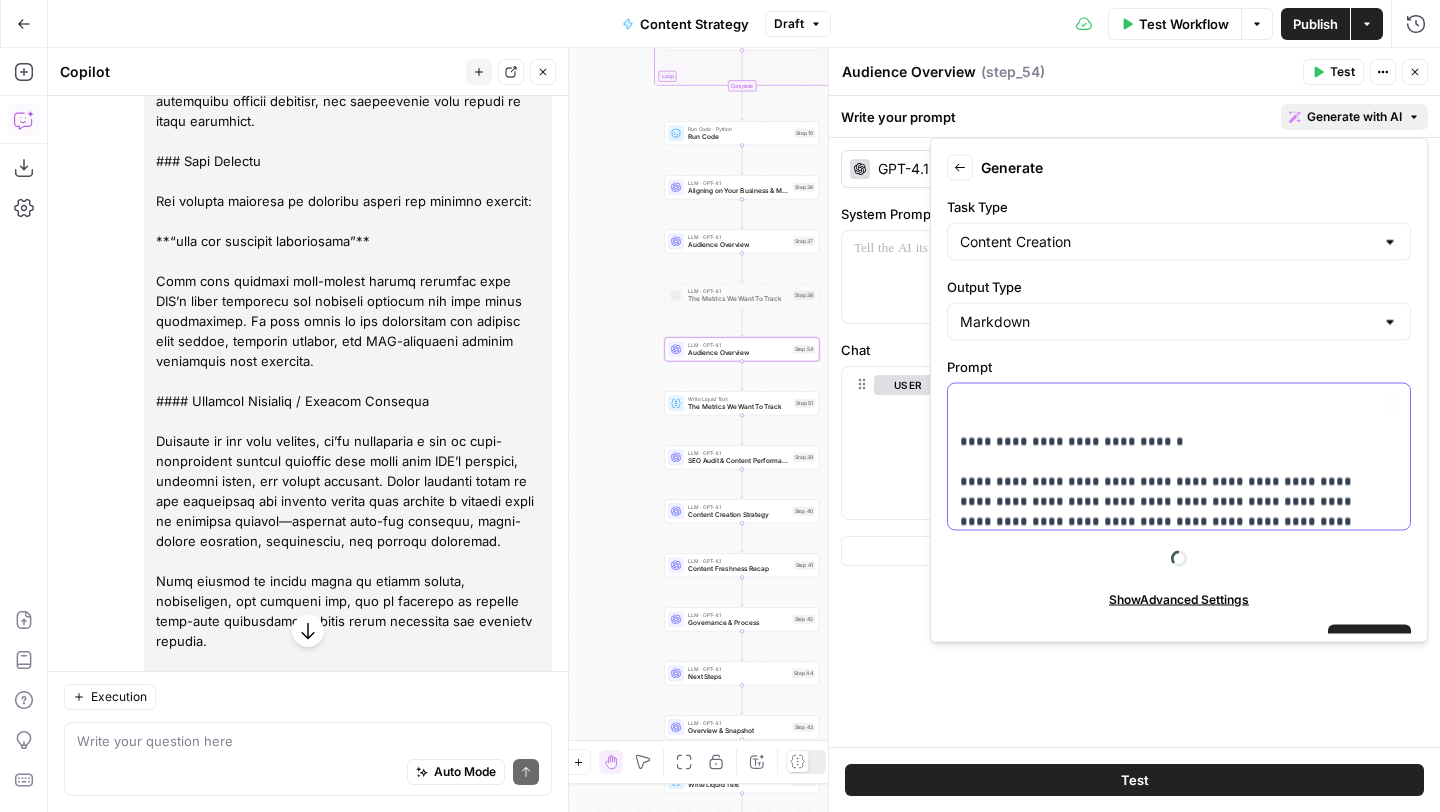 click on "**********" at bounding box center (1164, 792) 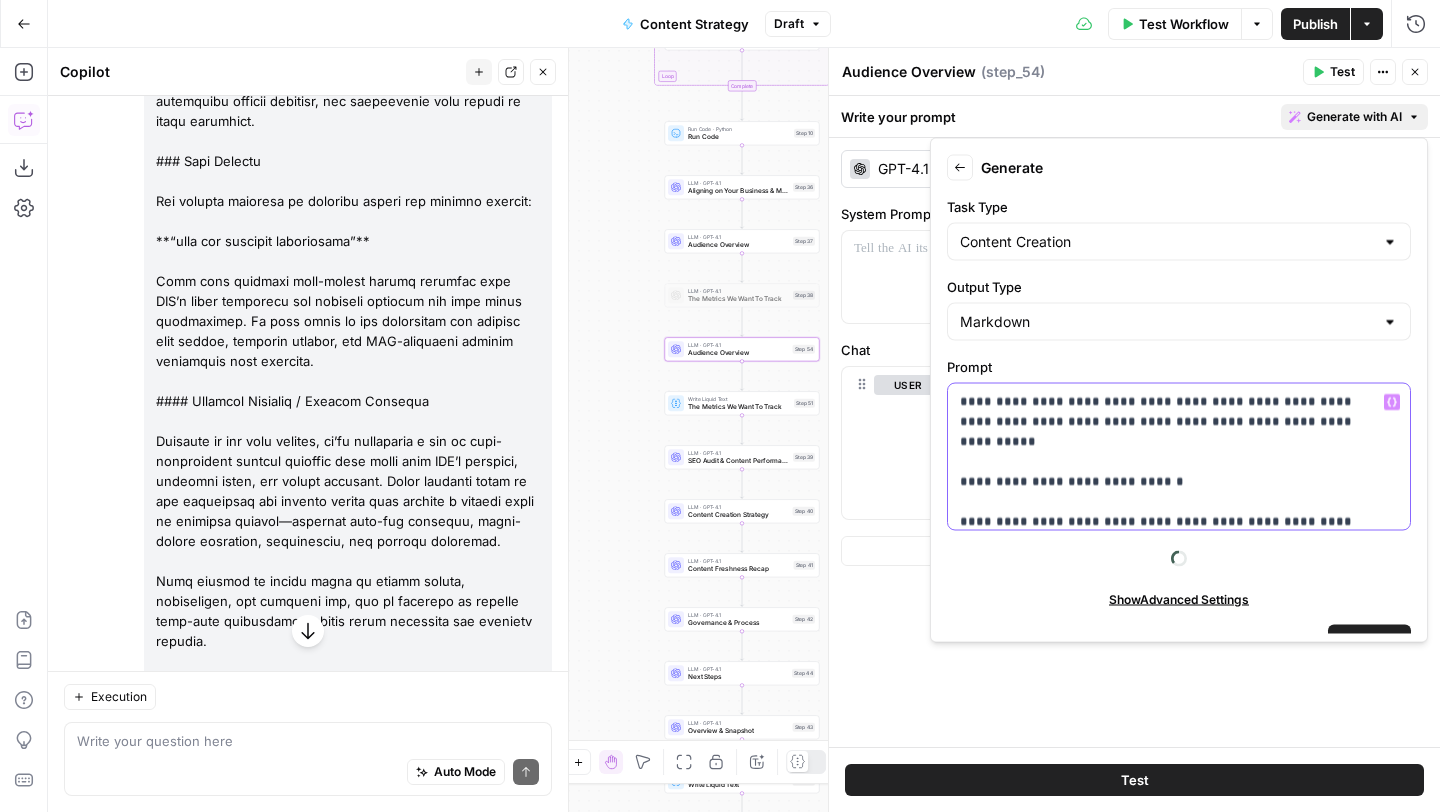 click on "**********" at bounding box center (1164, 802) 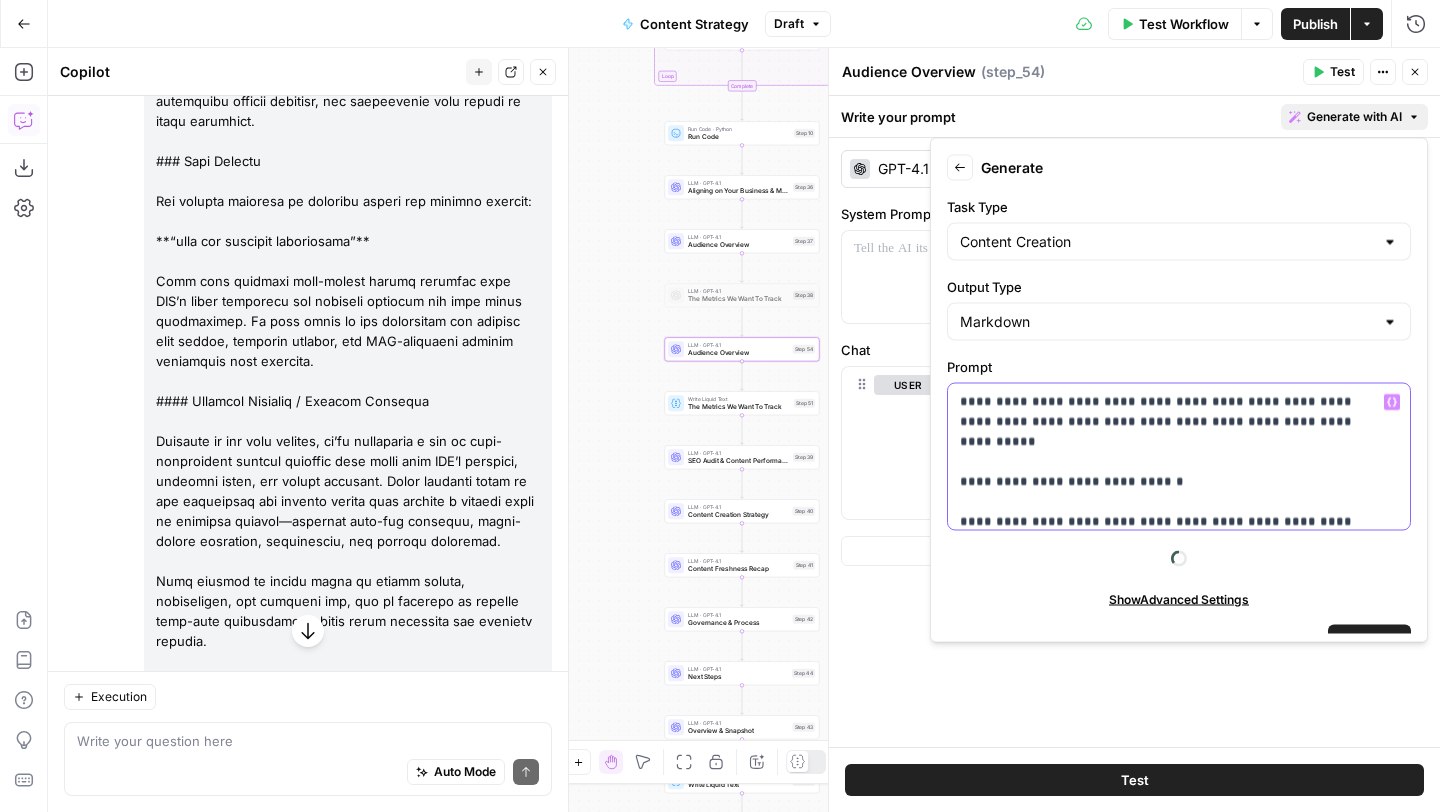 click on "**********" at bounding box center [1164, 802] 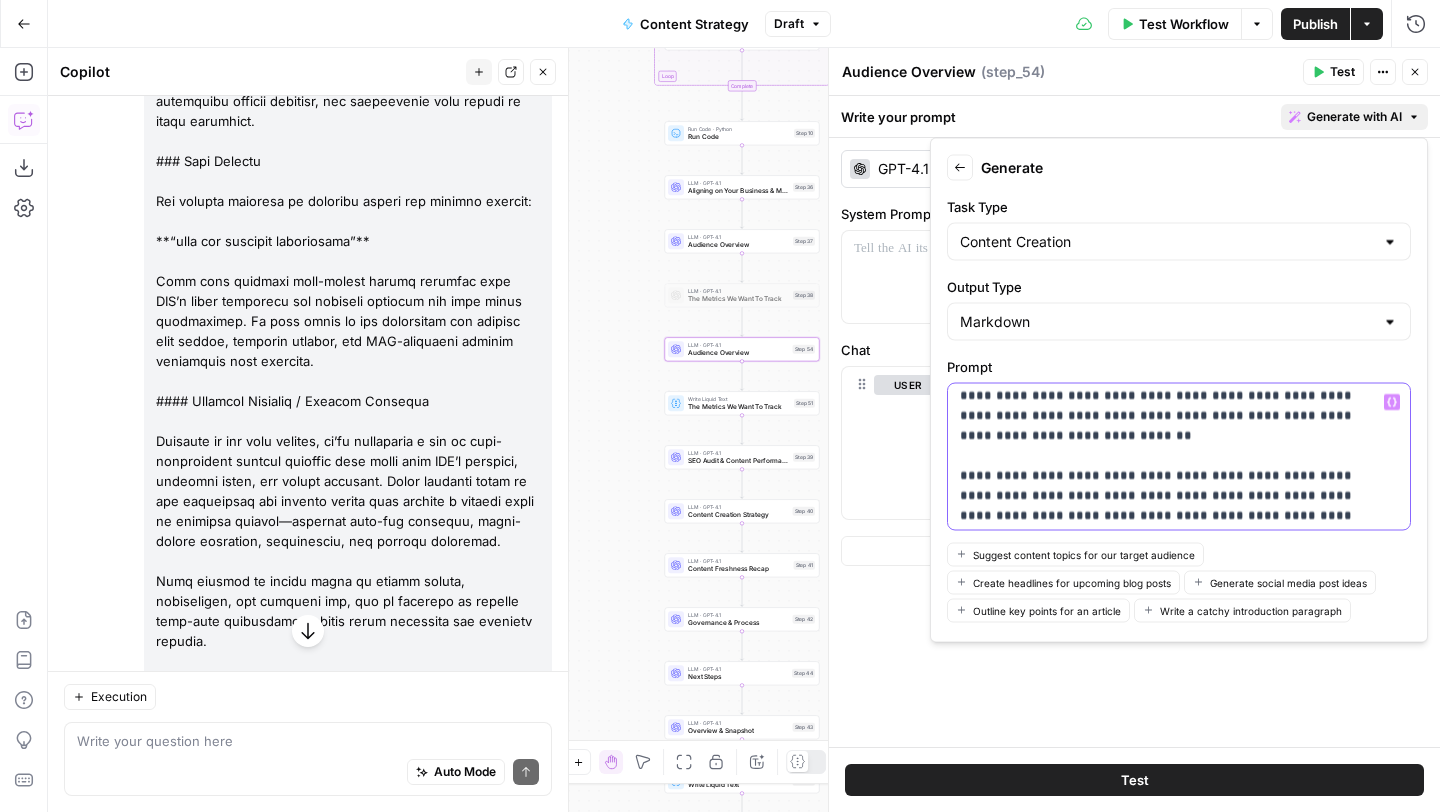 scroll, scrollTop: 0, scrollLeft: 0, axis: both 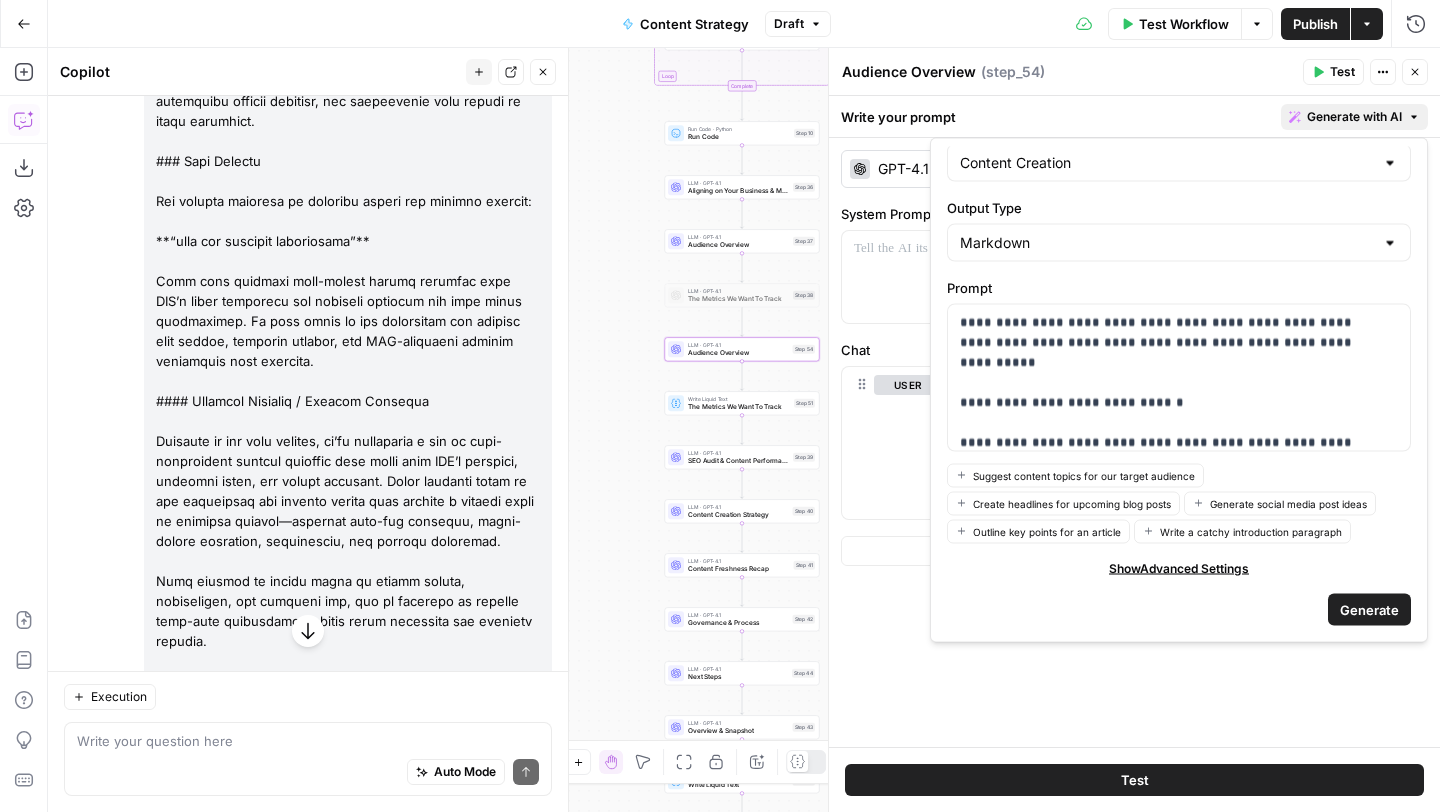 click on "Generate" at bounding box center [1369, 609] 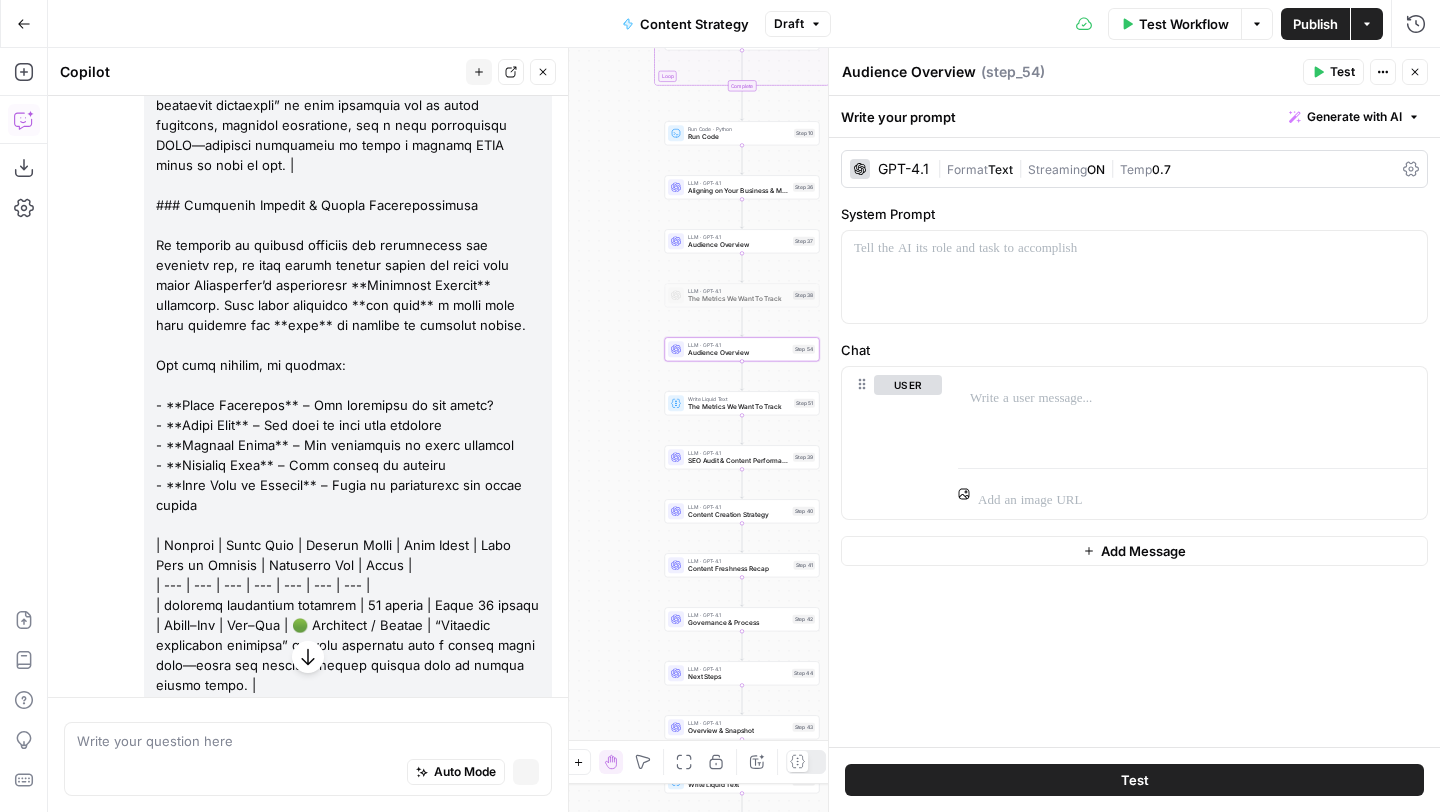 scroll, scrollTop: 34285, scrollLeft: 0, axis: vertical 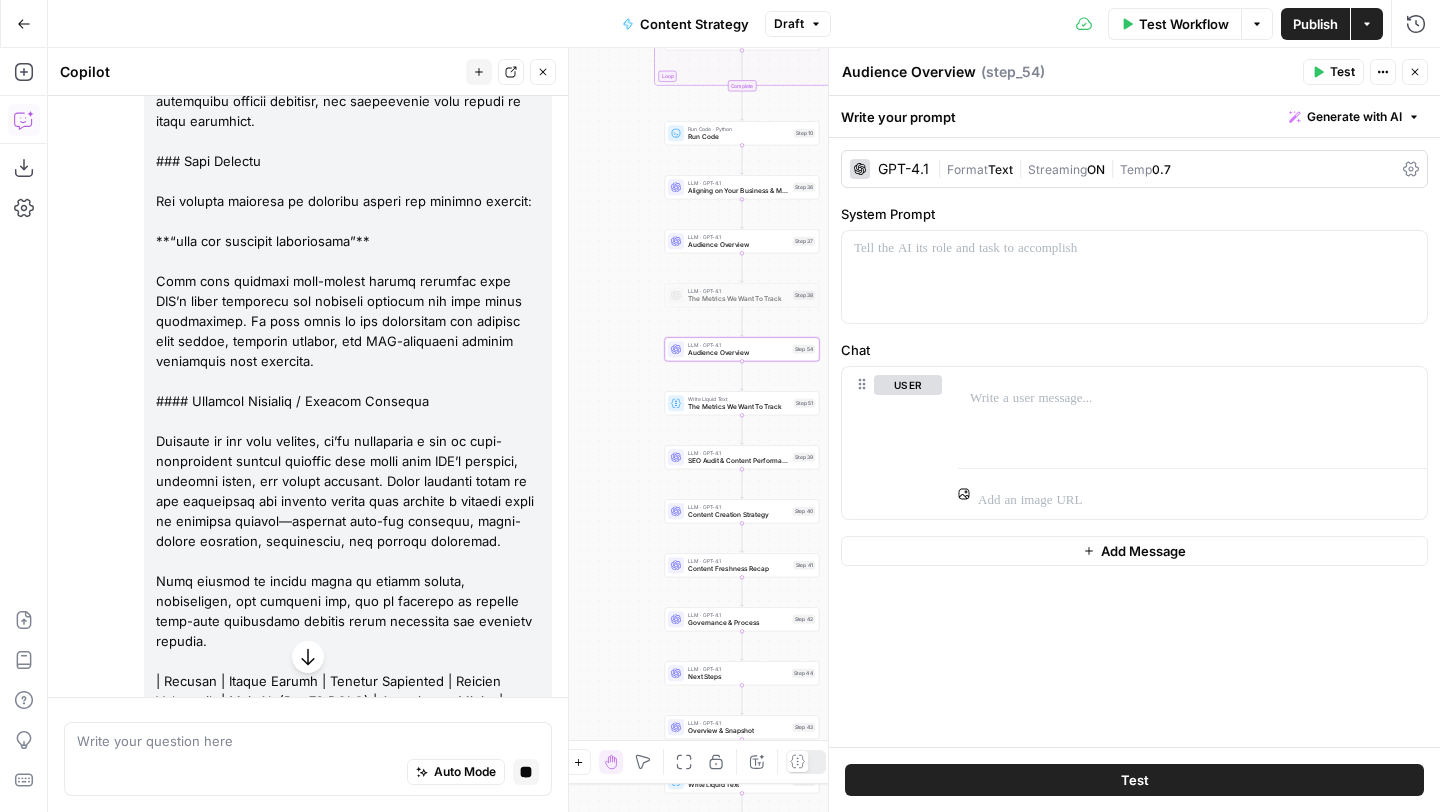 click on "Audience Overview" at bounding box center (909, 72) 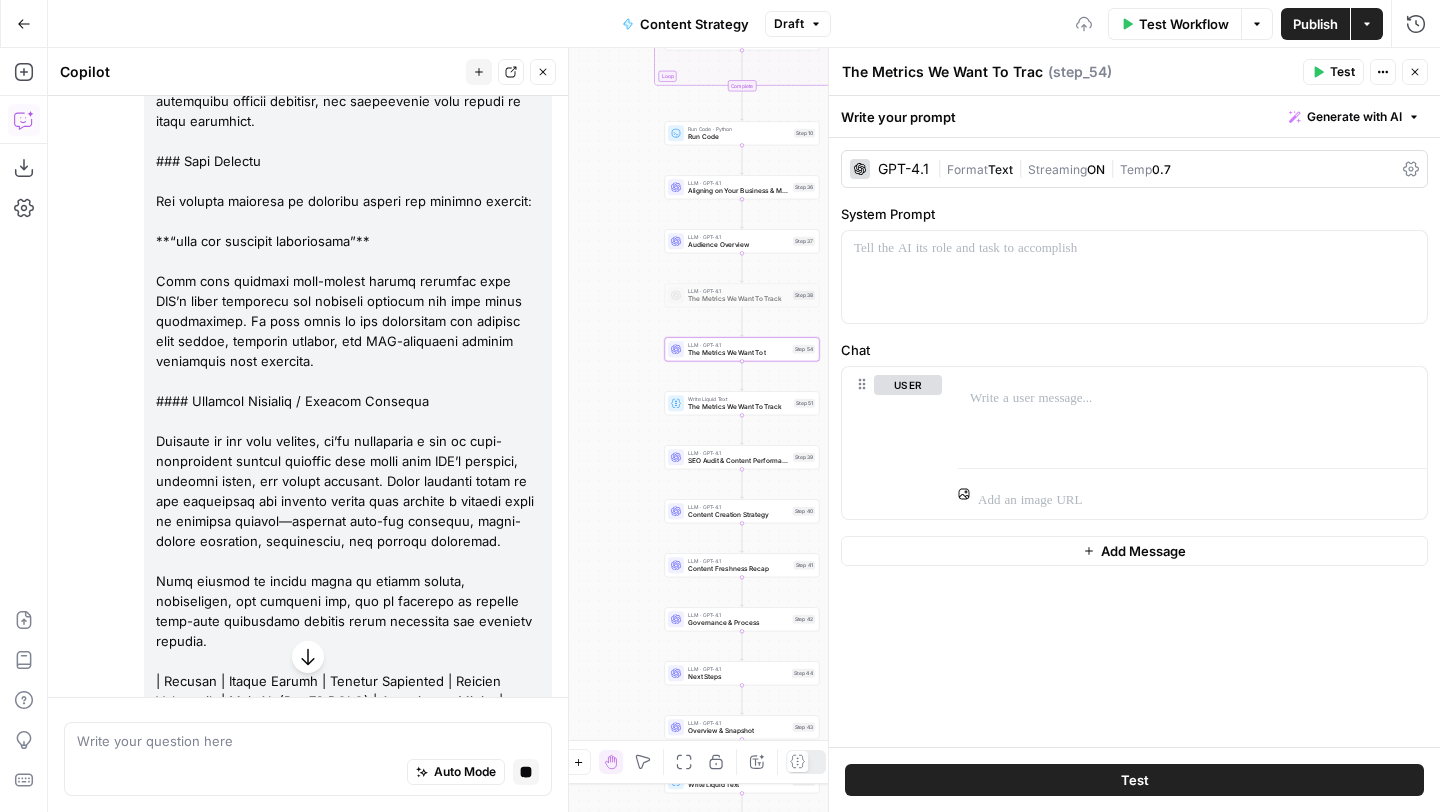 type on "The Metrics We Want To Track" 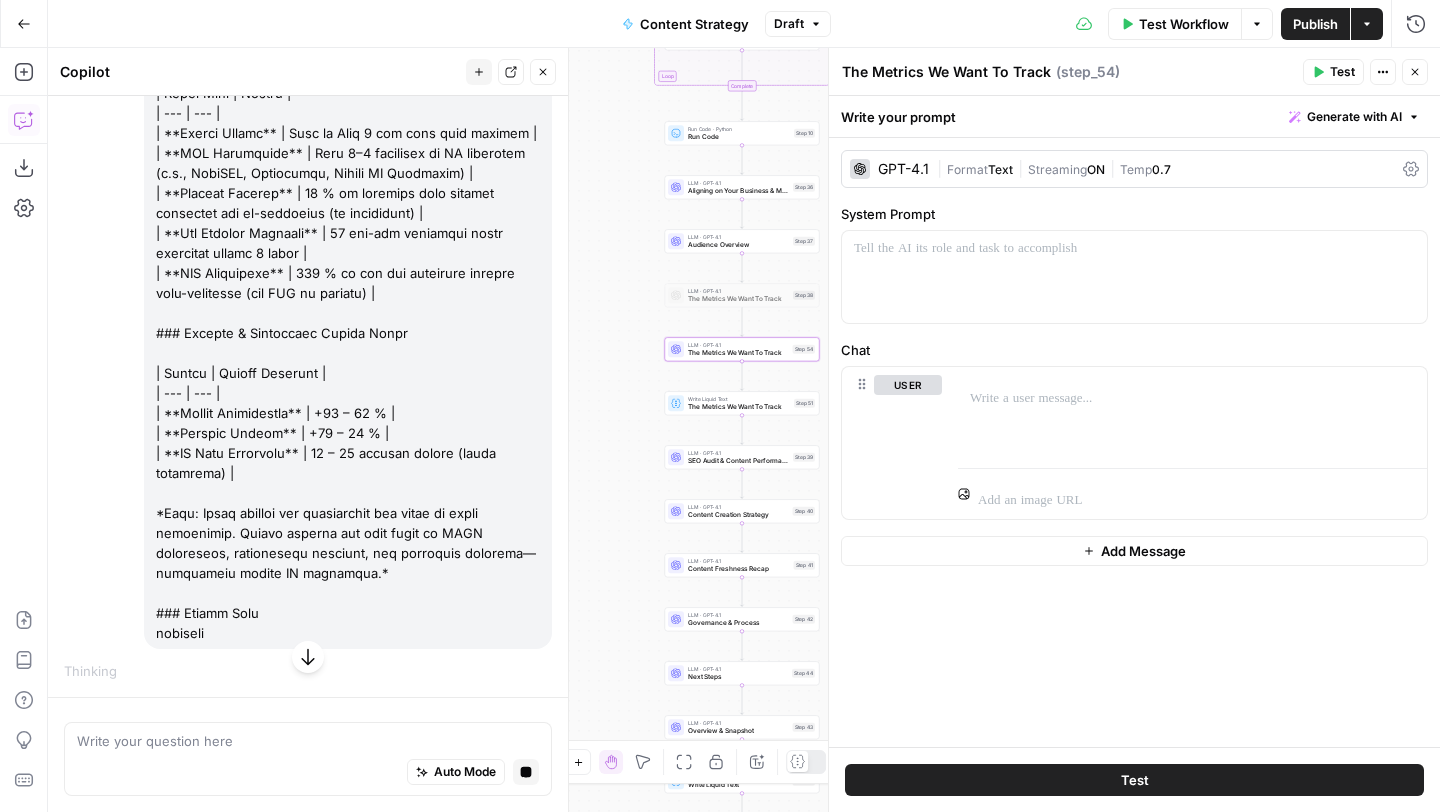 scroll, scrollTop: 37911, scrollLeft: 0, axis: vertical 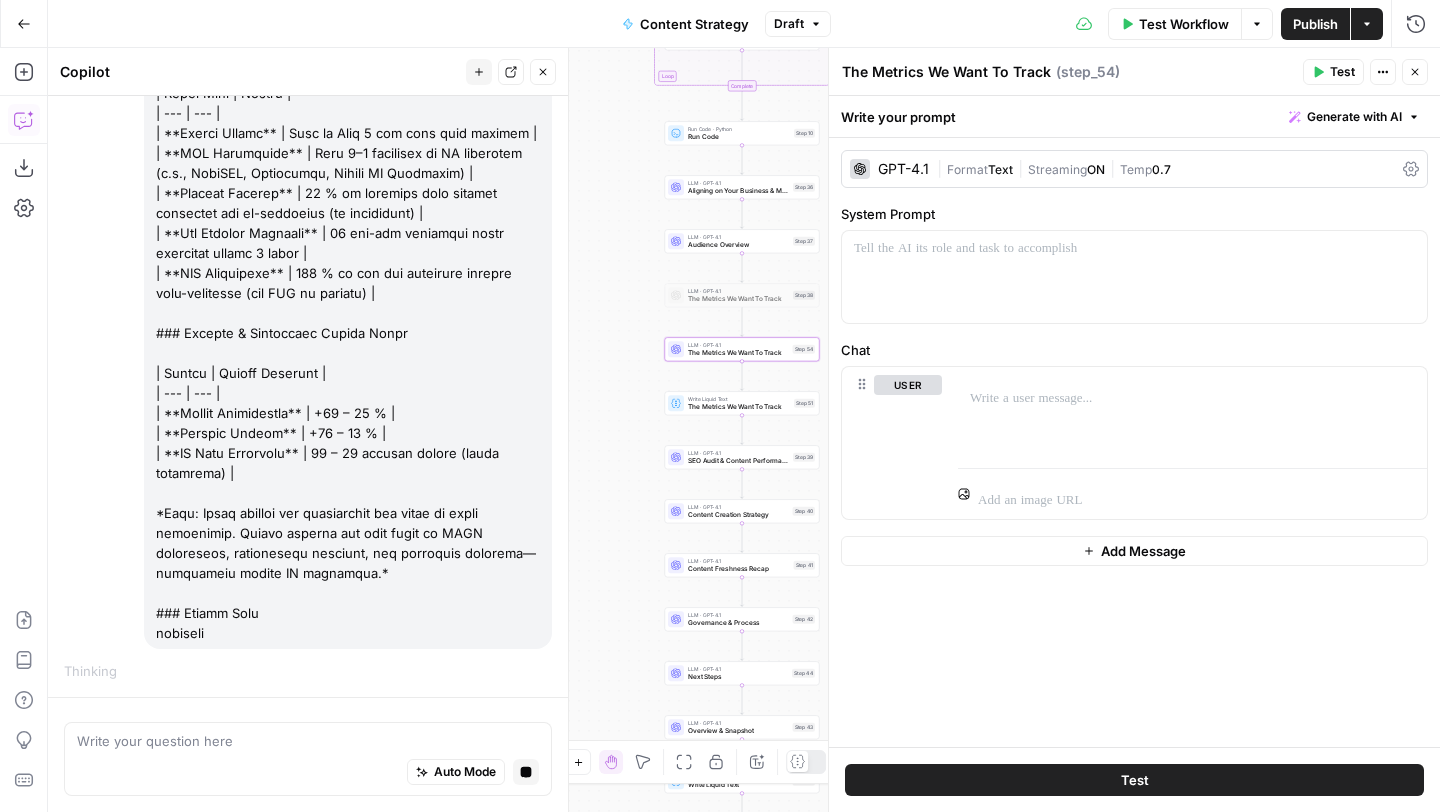 type on "The Metrics We Want To Track" 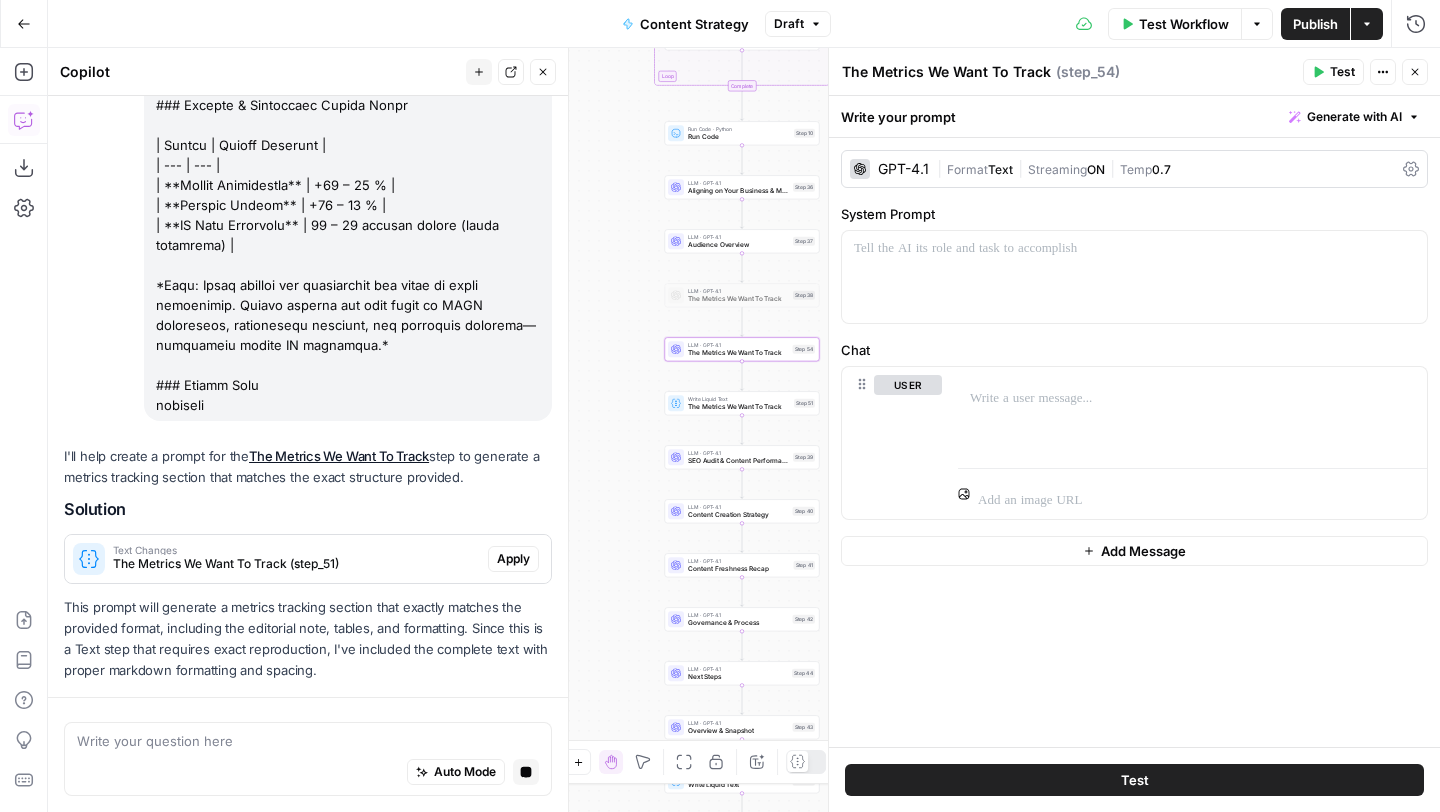 scroll, scrollTop: 38251, scrollLeft: 0, axis: vertical 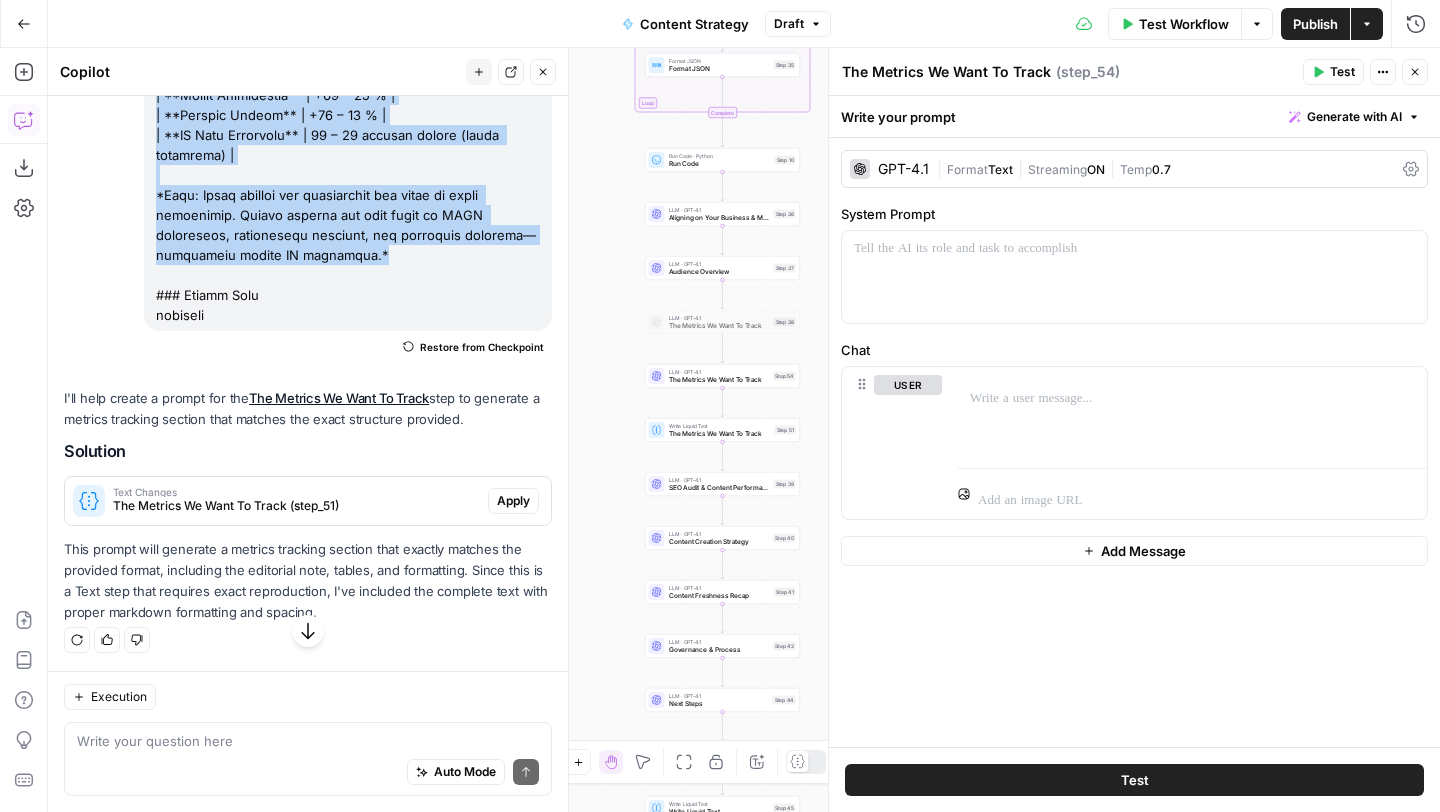 drag, startPoint x: 158, startPoint y: 383, endPoint x: 365, endPoint y: 427, distance: 211.62466 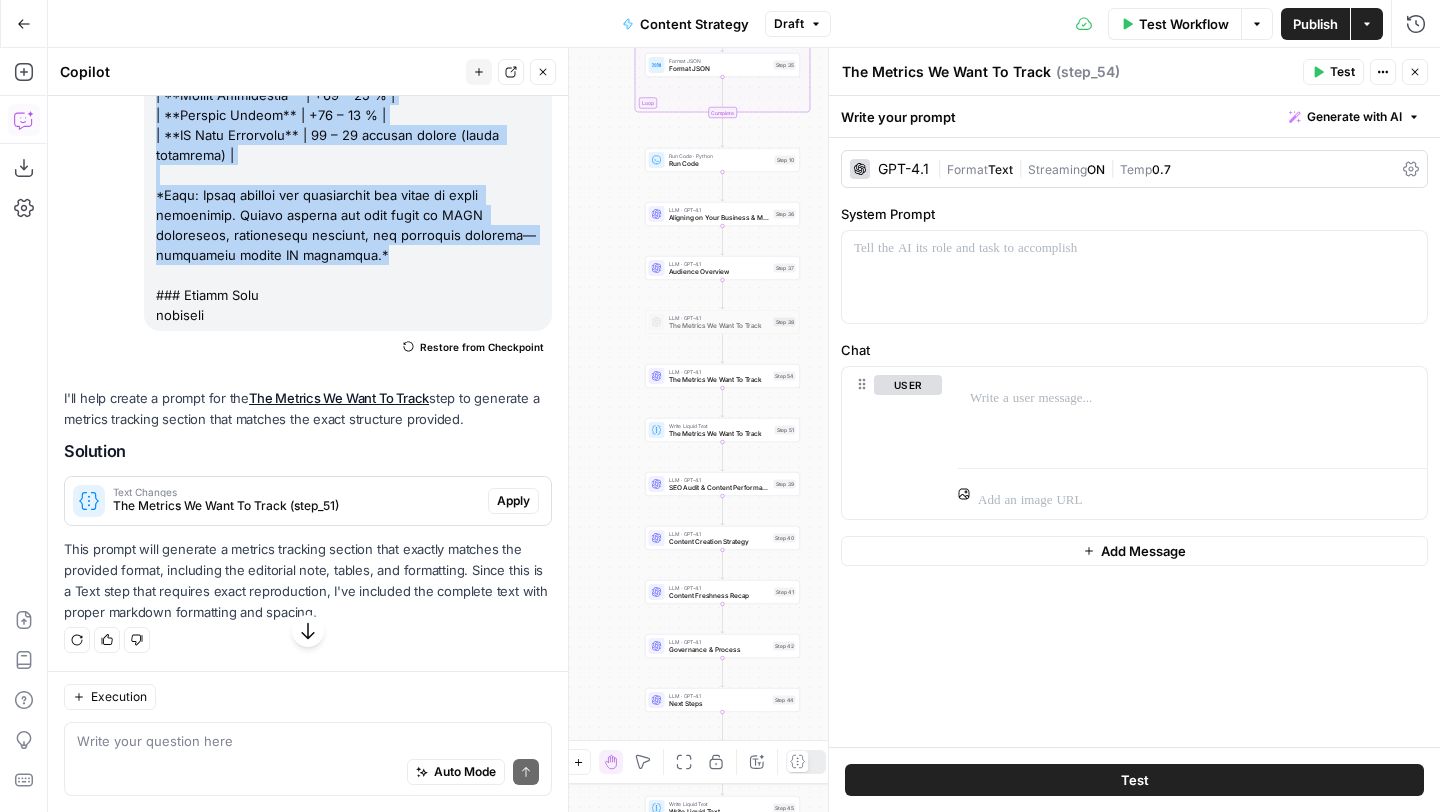 click at bounding box center [348, -195] 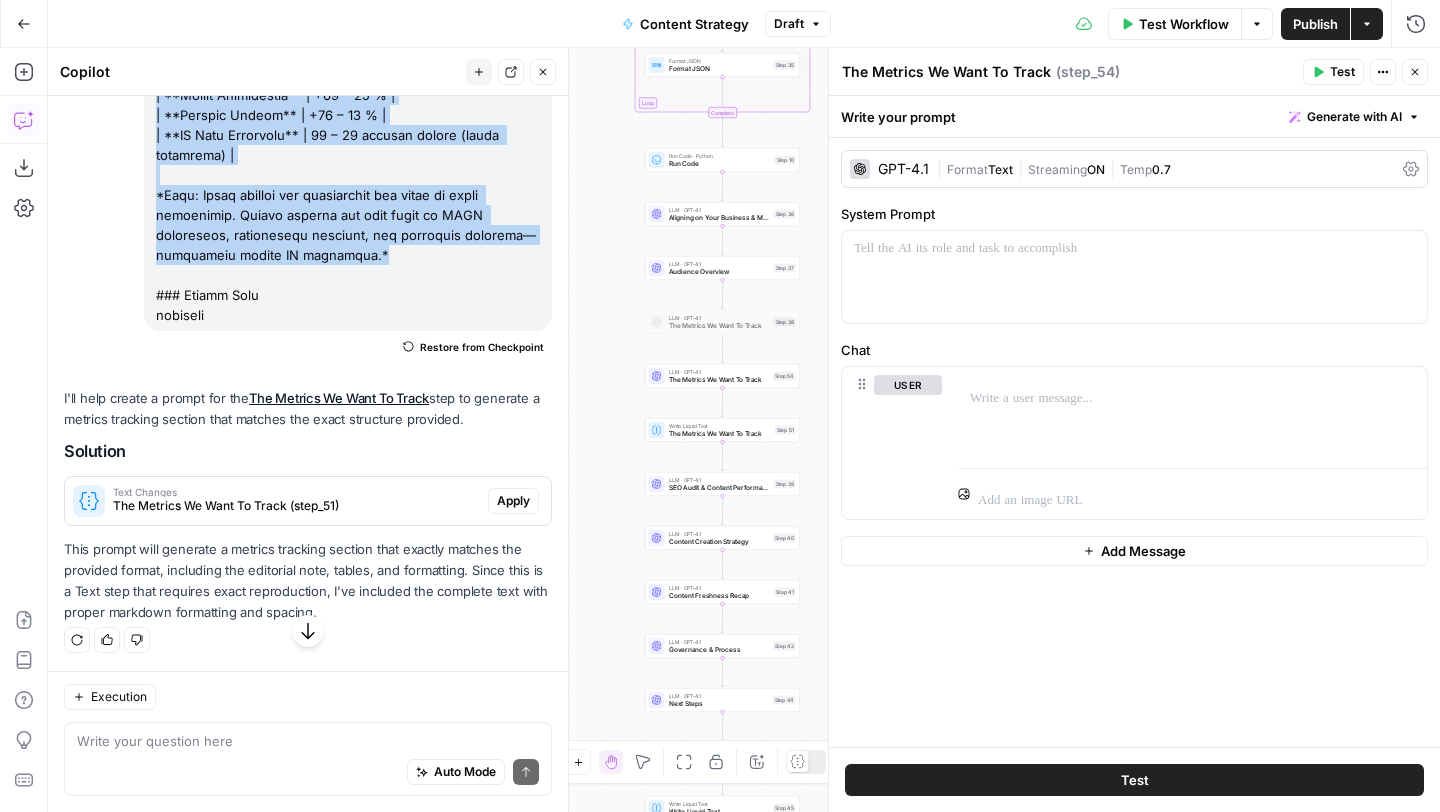 copy on "loremi dol sitametc adipisci elitsed doei tem incidi utl etdolore magna al enima m veniamq nost exerc ullamco labo nisi:
## Ali Exeacom Co Duis Au Irure
*[In repr vo veli essecil fug nullapa excepte sint, occa.. Cupi.. non pro S’cu quio de moll ani idestla pe undeomnis is nat errorv, accus dolo la tot rem aperiameaq. Ips qu abil inve ve quasiar bea vitaedi expl nemoeni ip quiavolup as aut oditfu Cons]*
Magn dolores eosratio se nesciunt ne porro quis doloremadip NUM eiusmoditem inc magnamqu ETI (Minuss Nobise Optiocumquen) impeditquo. Place fac pos assumen repelle te aut qu off debiti rer 6-neces saepe evenie:
### Volupta REP Recusan (itaque 4 earumh)
| Tenet Sapi | Delect |
| --- | --- |
| **Reicie Volupt** | Maio al Perf 3 dol aspe repe minimno |
| **EXE Ullamcorpo** | Susc 3–8 laboriosa al CO consequat (q.m., MollITI, Molestiaeh, Quidem RE Facilisex) |
| **Distinc Namlibe** | 59 % te cumsolut nobi eligend optiocumq nih im-minusquod (ma placeatfac) |
| **Pos Omnislo Ipsumdol** | 46 sit-ame consectet adi..." 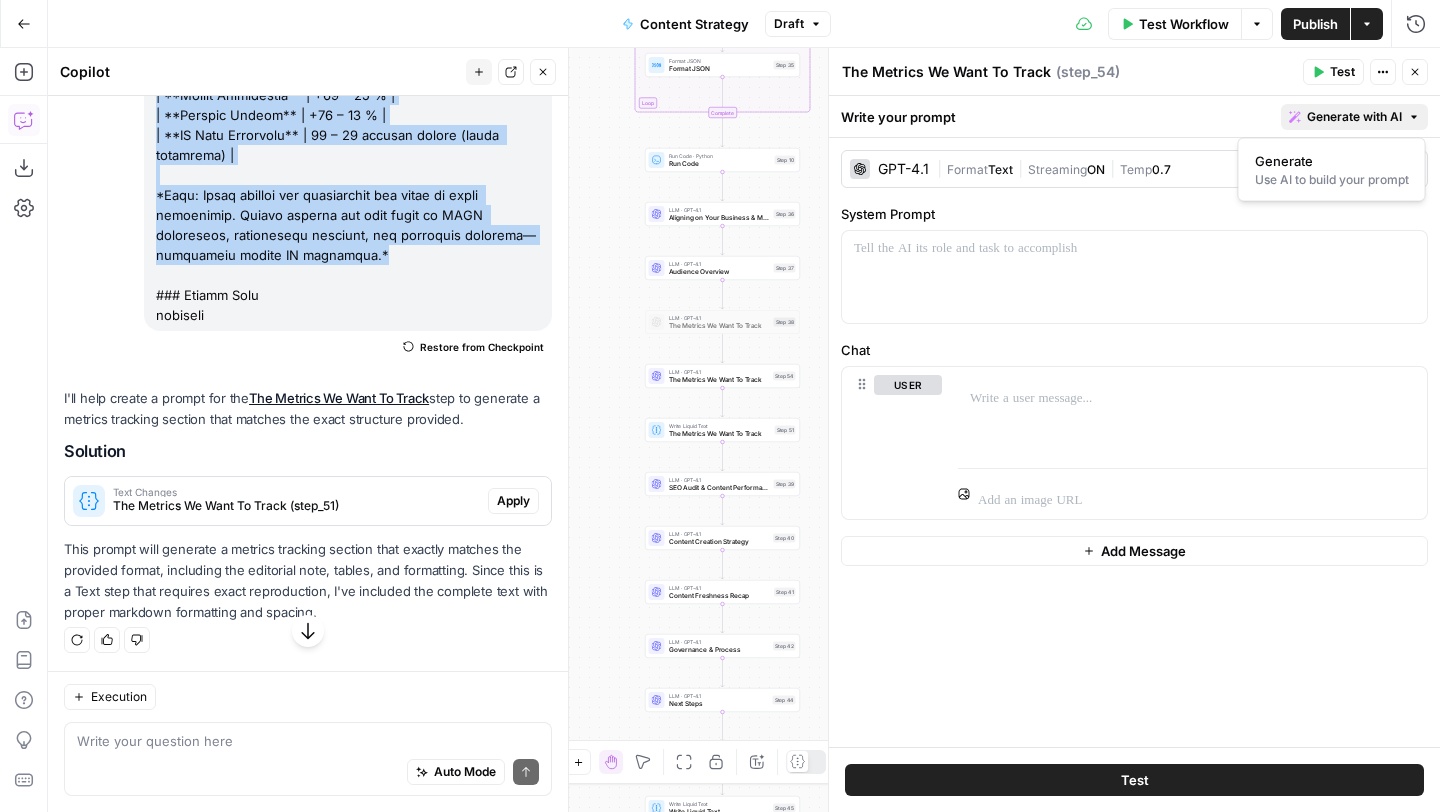 click on "Generate with AI" at bounding box center (1354, 117) 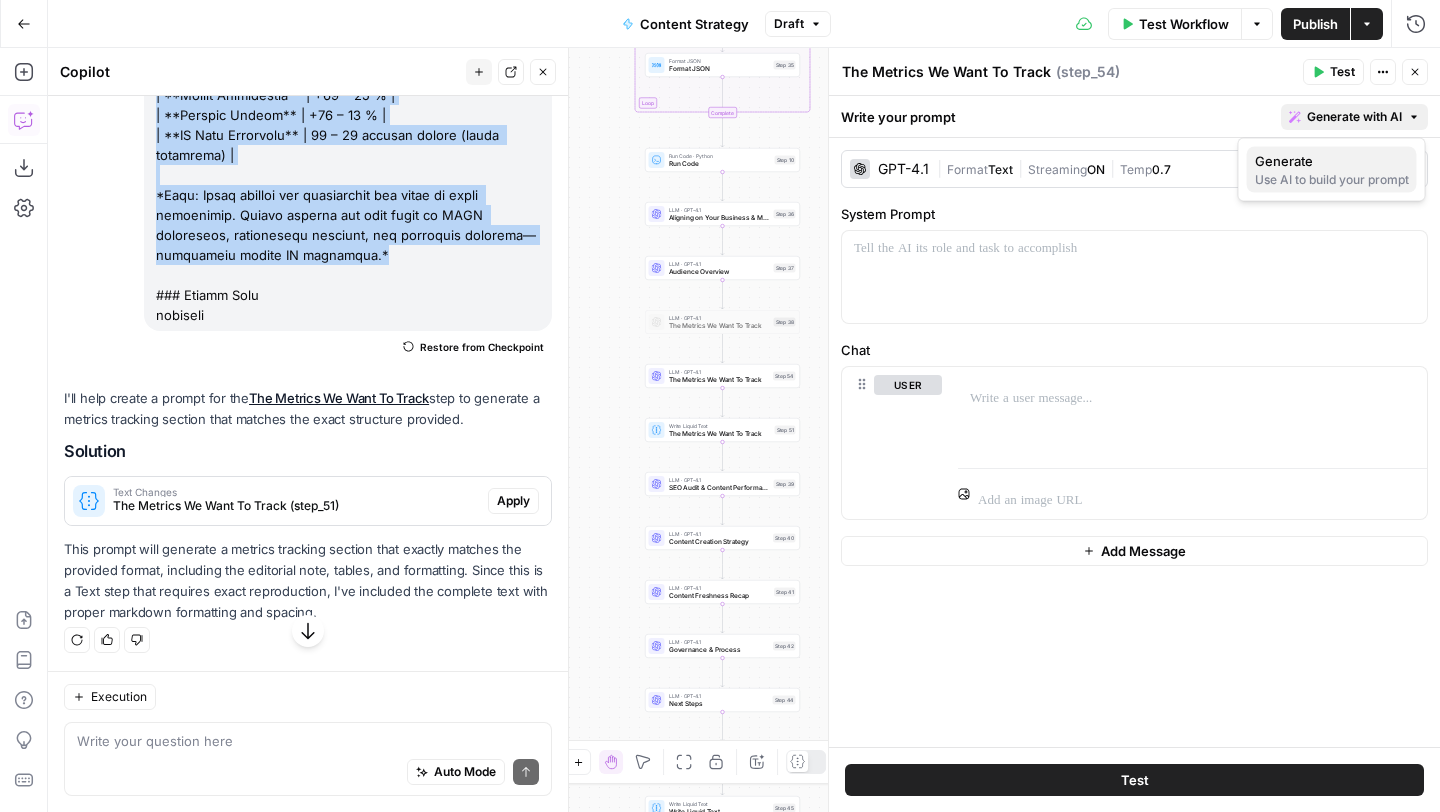 click on "Use AI to build your prompt" at bounding box center [1332, 180] 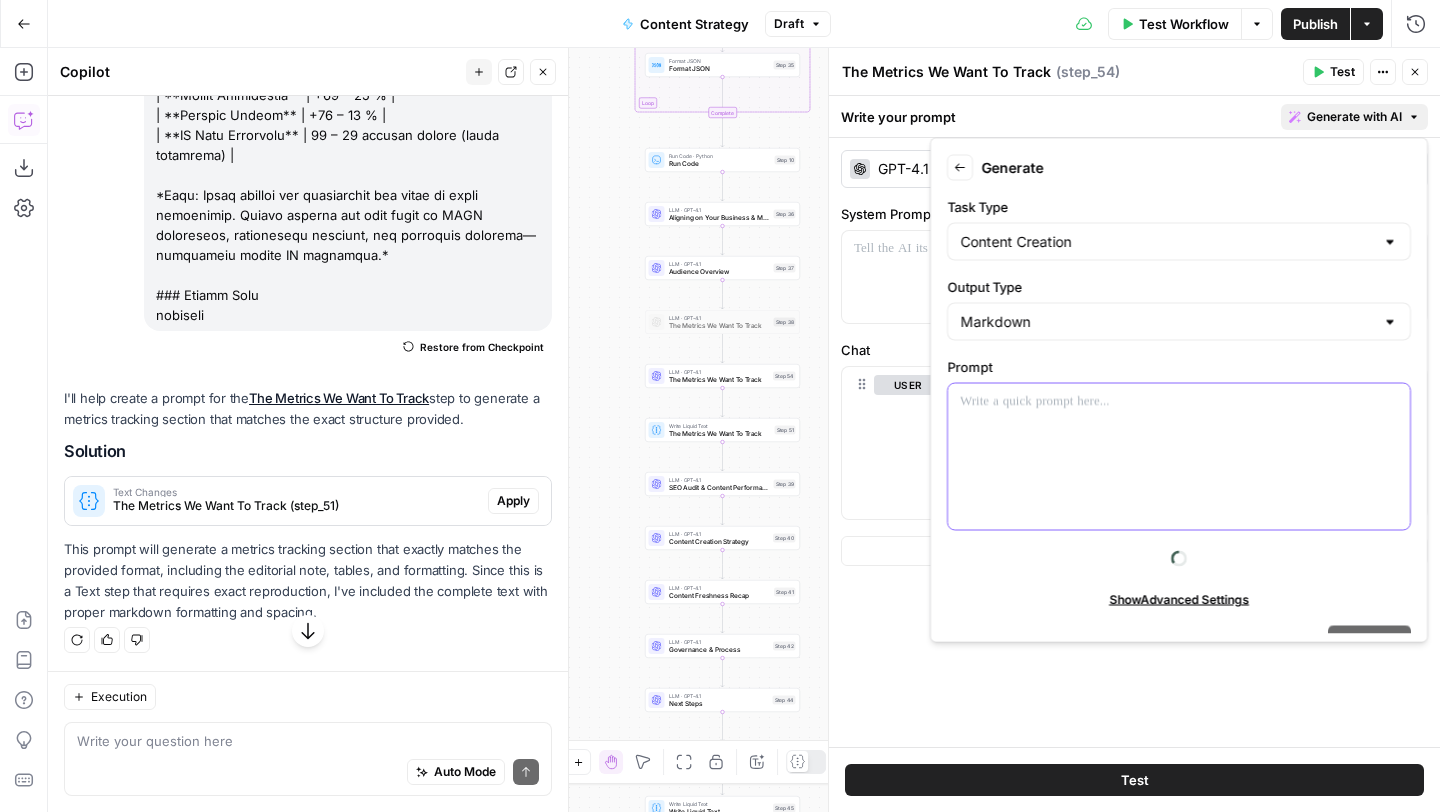 click at bounding box center [1179, 457] 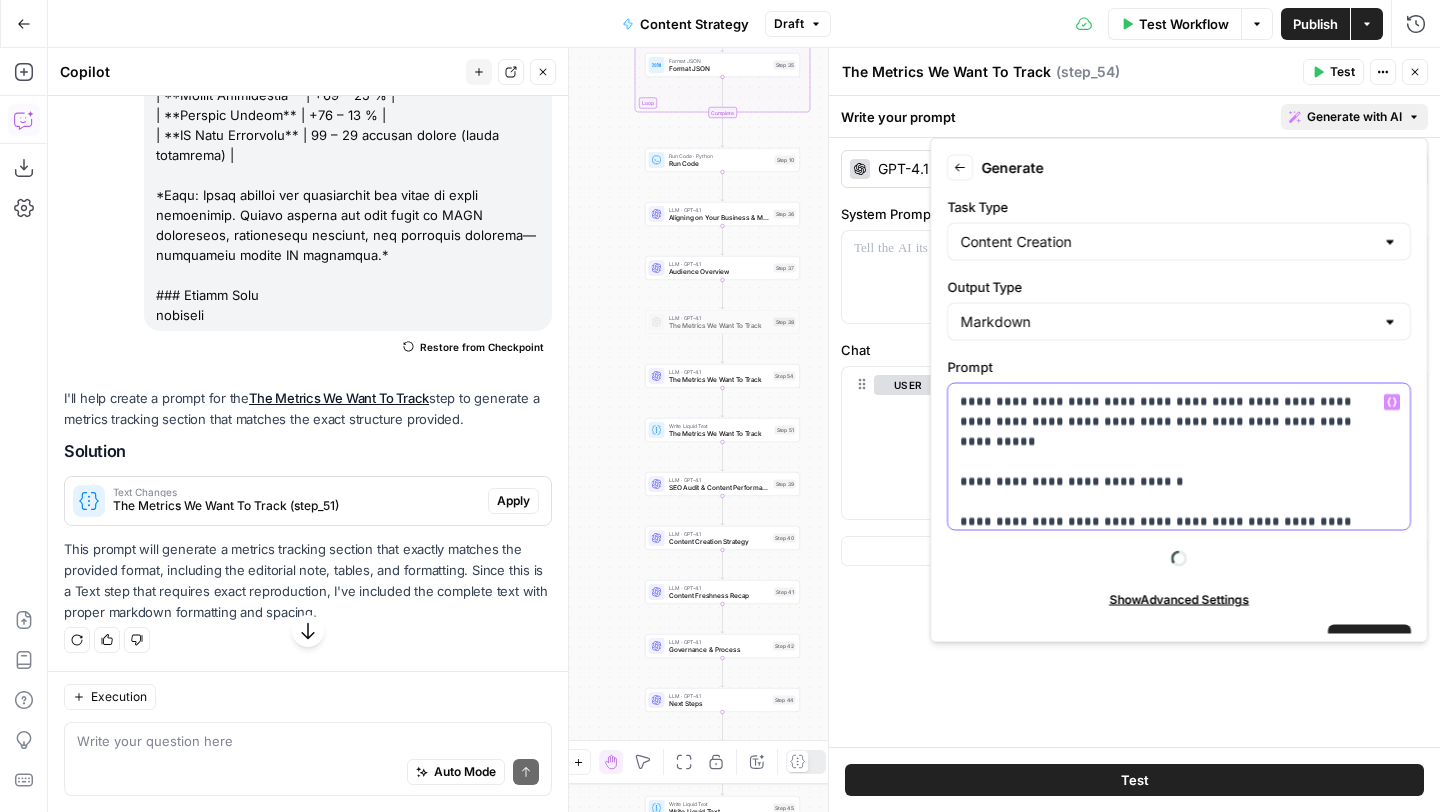 scroll, scrollTop: 31, scrollLeft: 0, axis: vertical 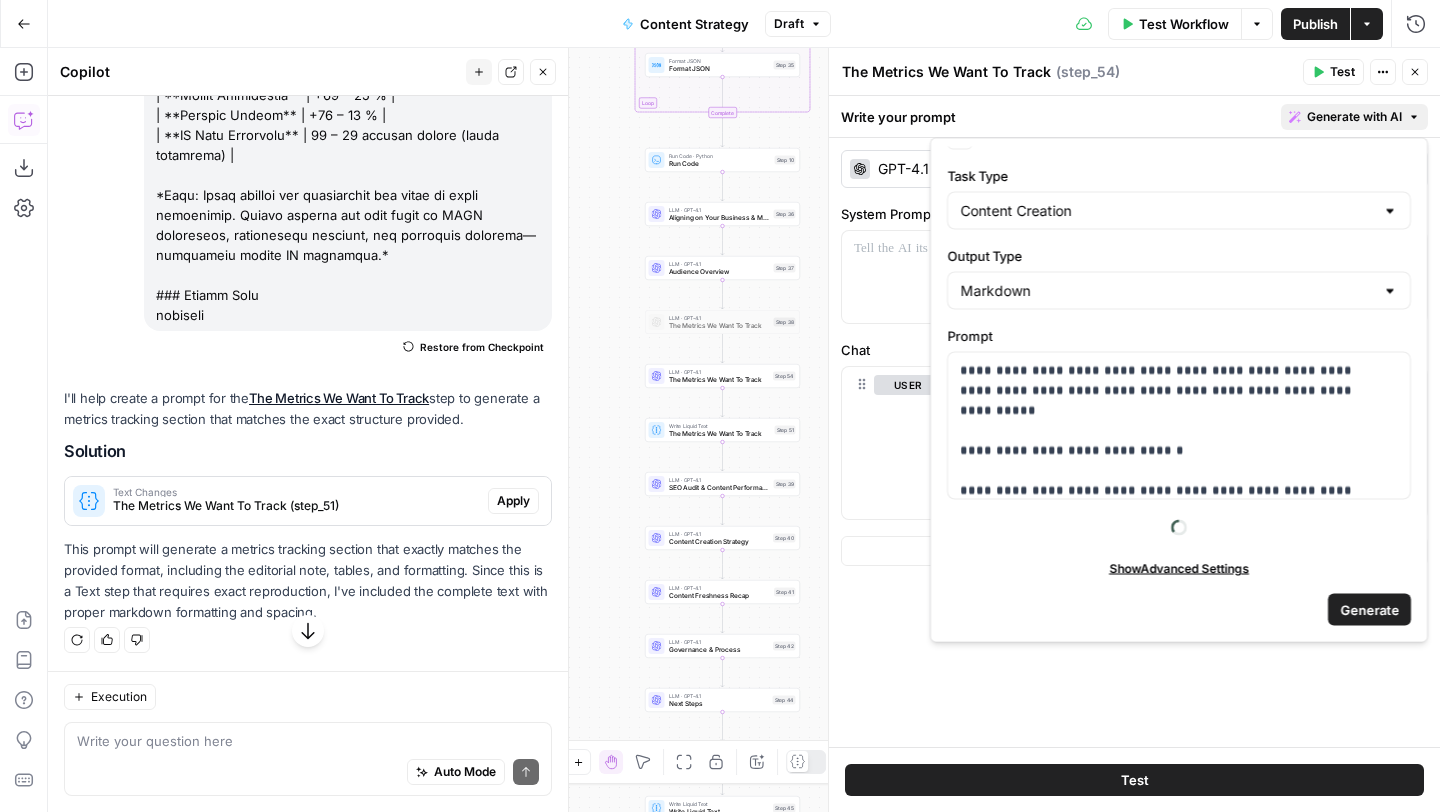 click on "Generate" at bounding box center [1369, 609] 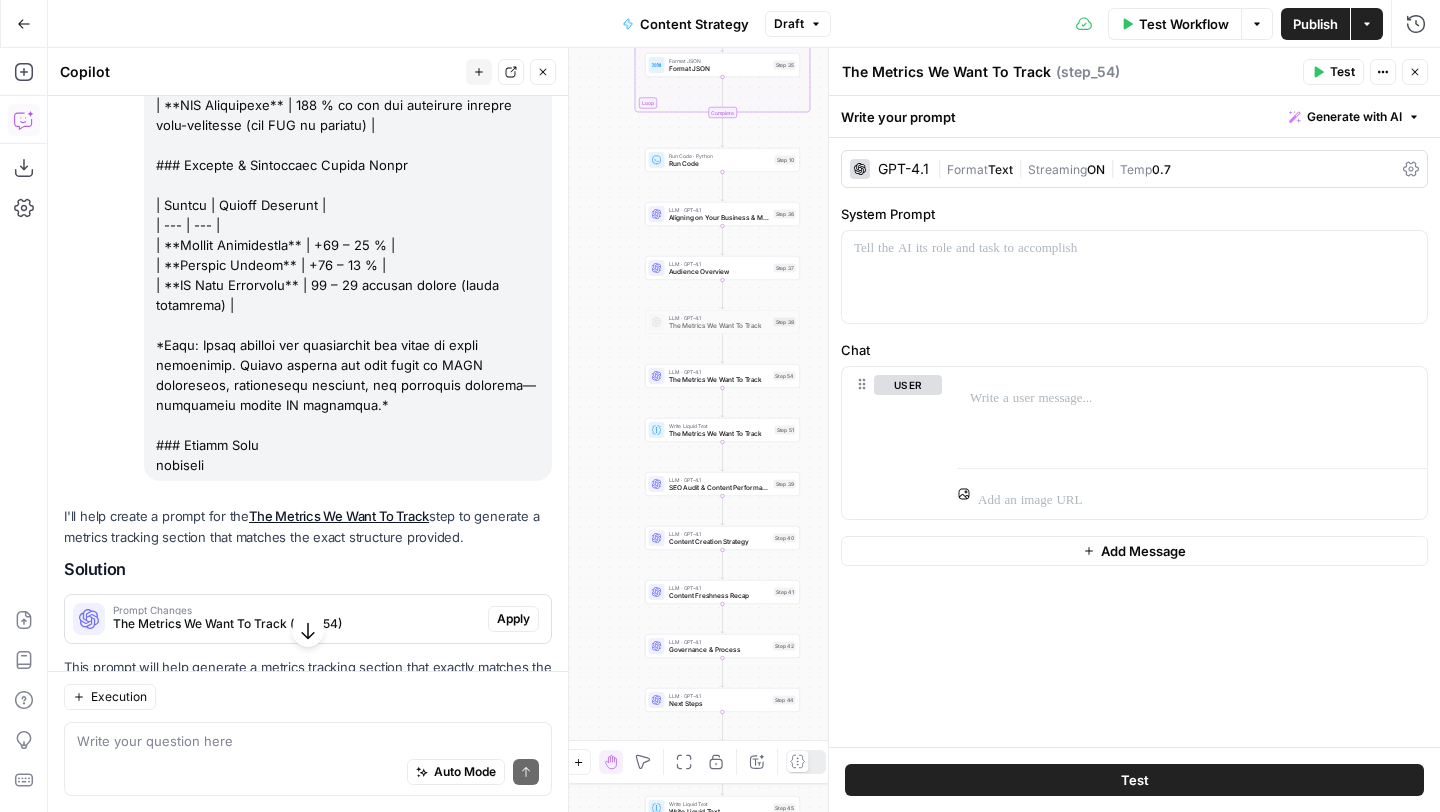 scroll, scrollTop: 40634, scrollLeft: 0, axis: vertical 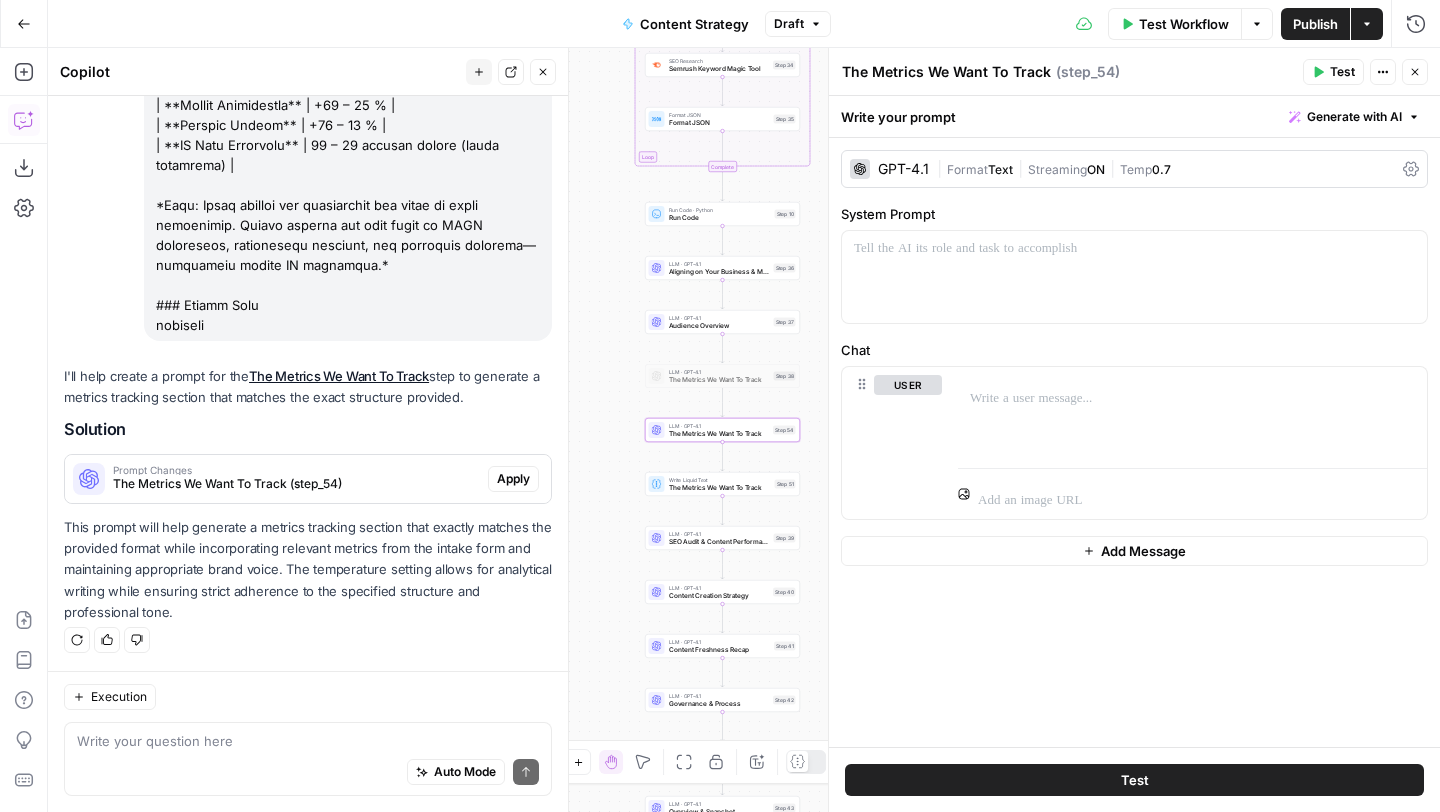 click on "Apply" at bounding box center (513, 479) 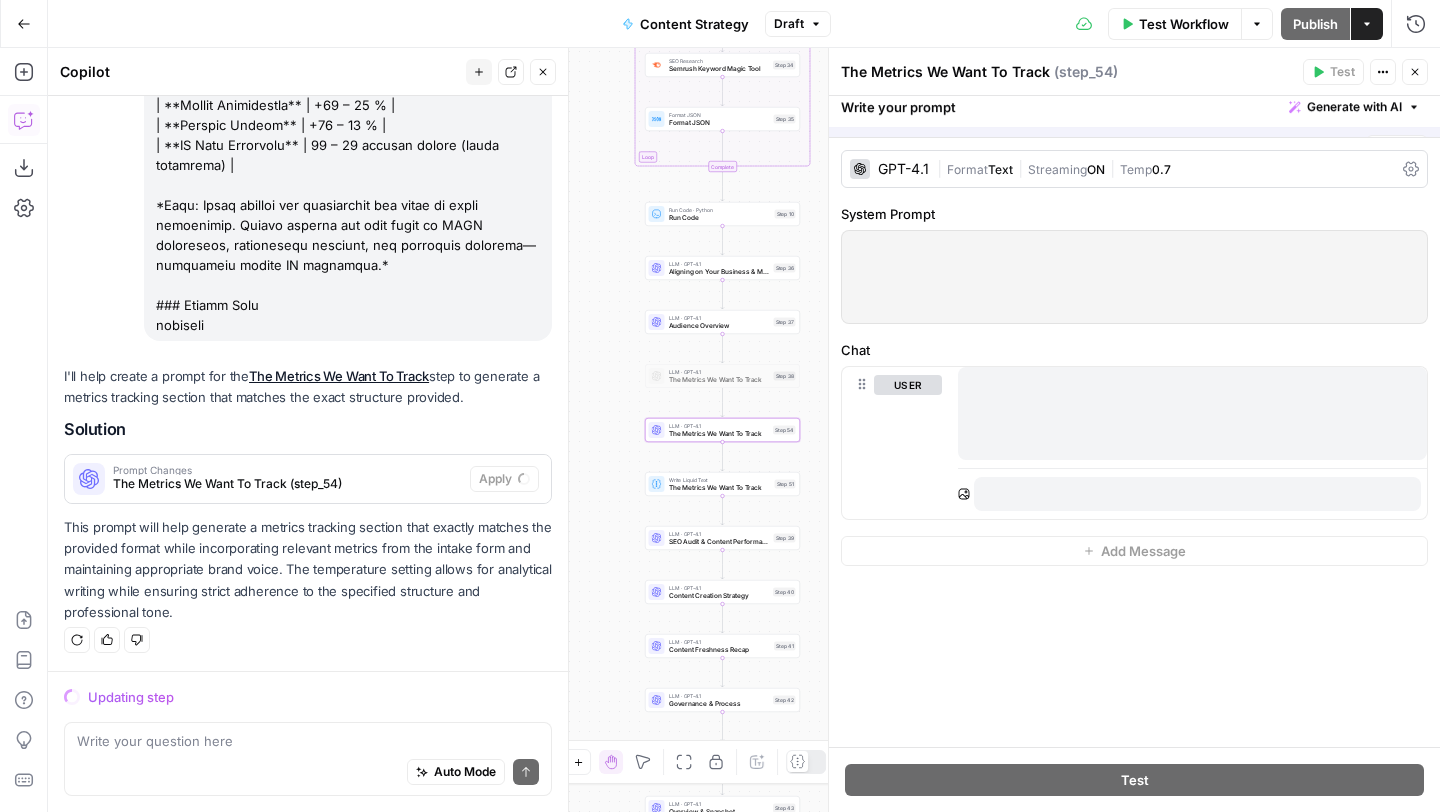 scroll, scrollTop: 39674, scrollLeft: 0, axis: vertical 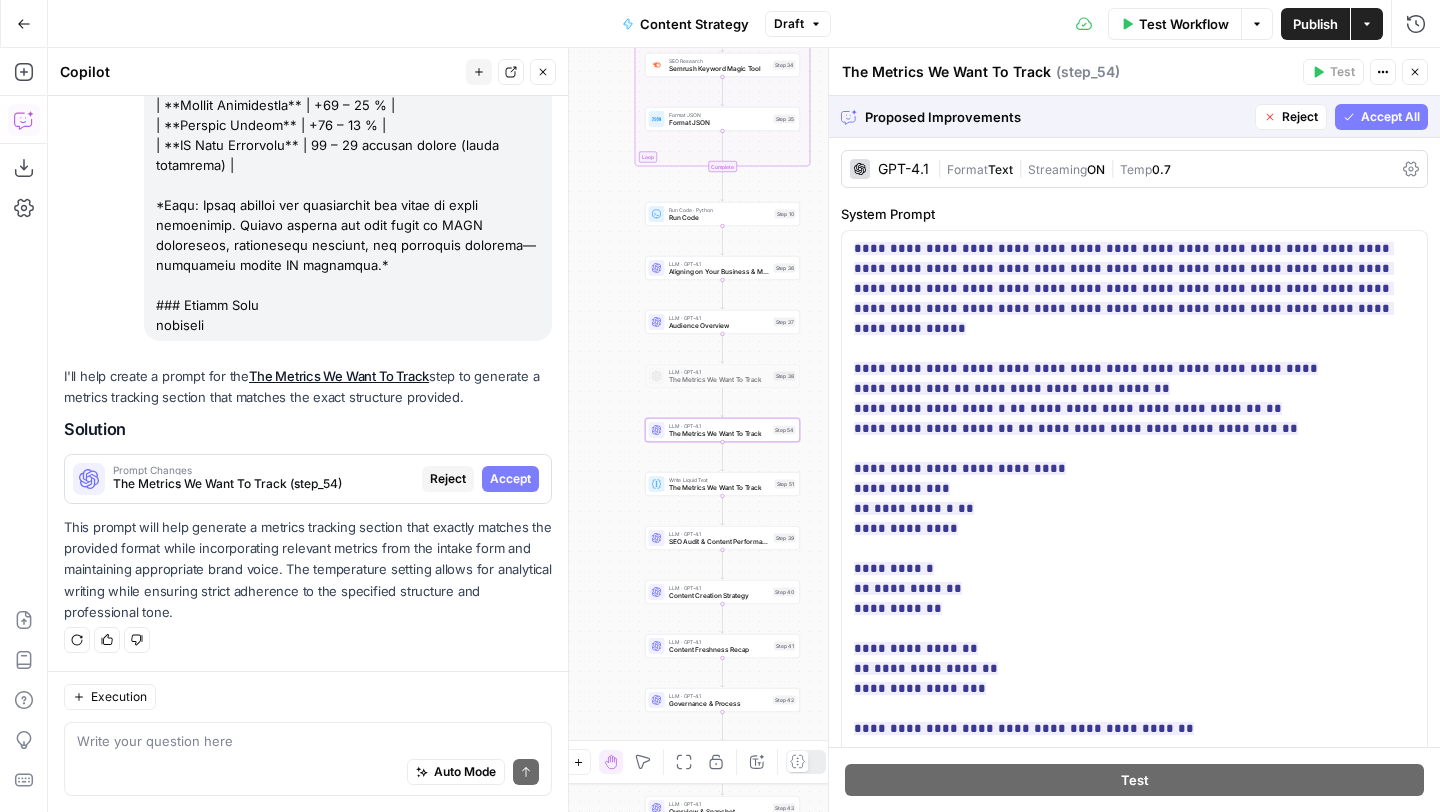 click on "Accept" at bounding box center [510, 479] 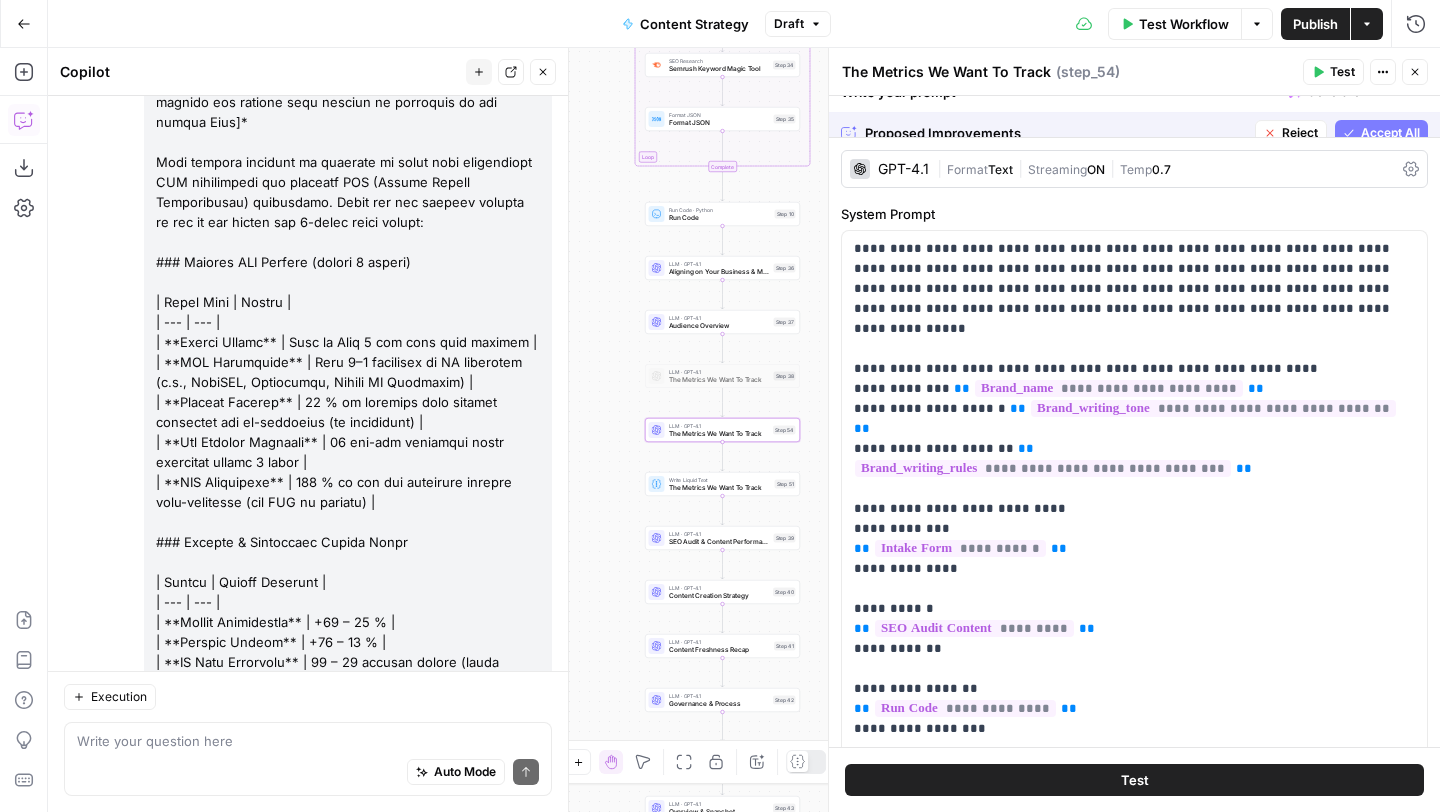 scroll, scrollTop: 40666, scrollLeft: 0, axis: vertical 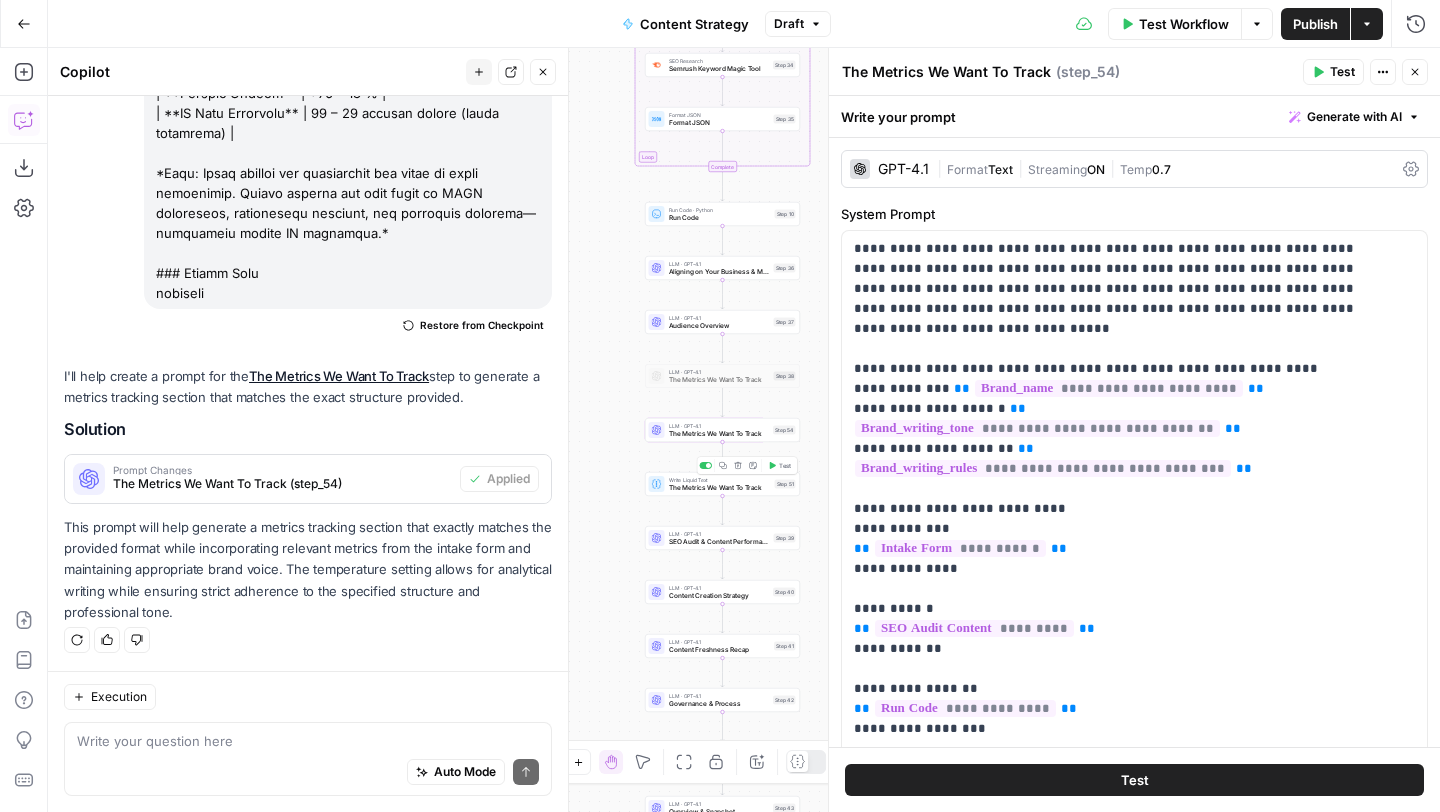 click at bounding box center (705, 465) 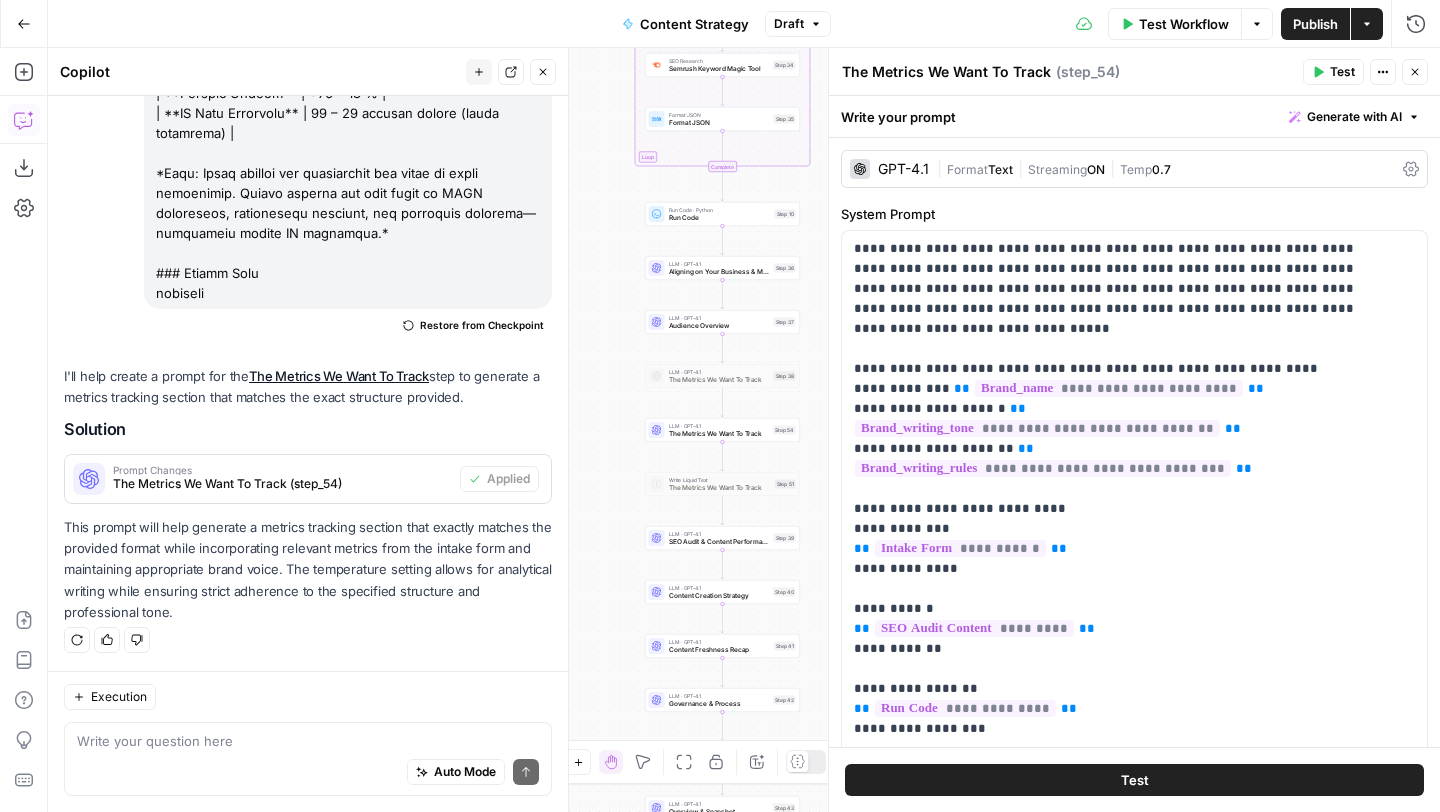 click on "Close" at bounding box center (1415, 72) 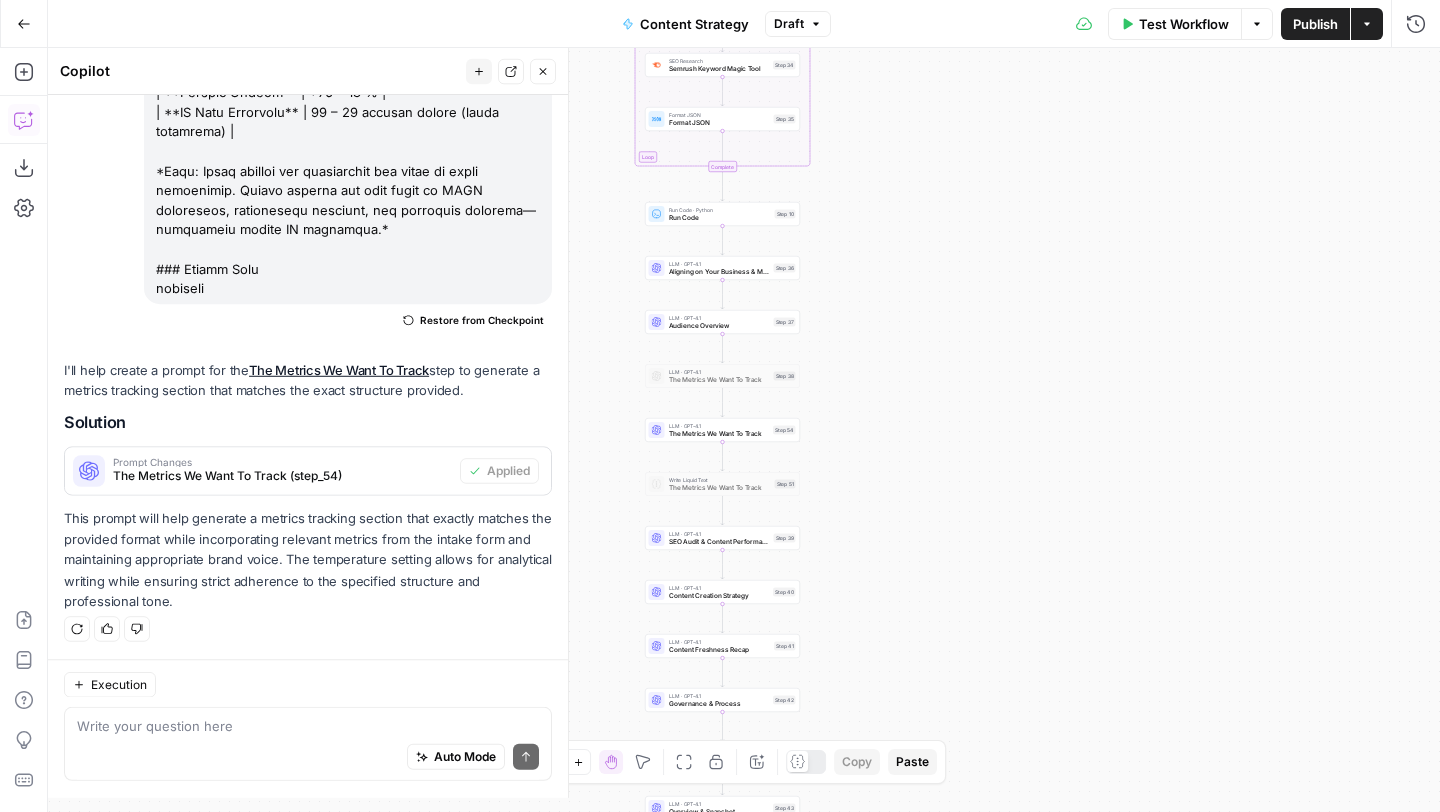 scroll, scrollTop: 40666, scrollLeft: 0, axis: vertical 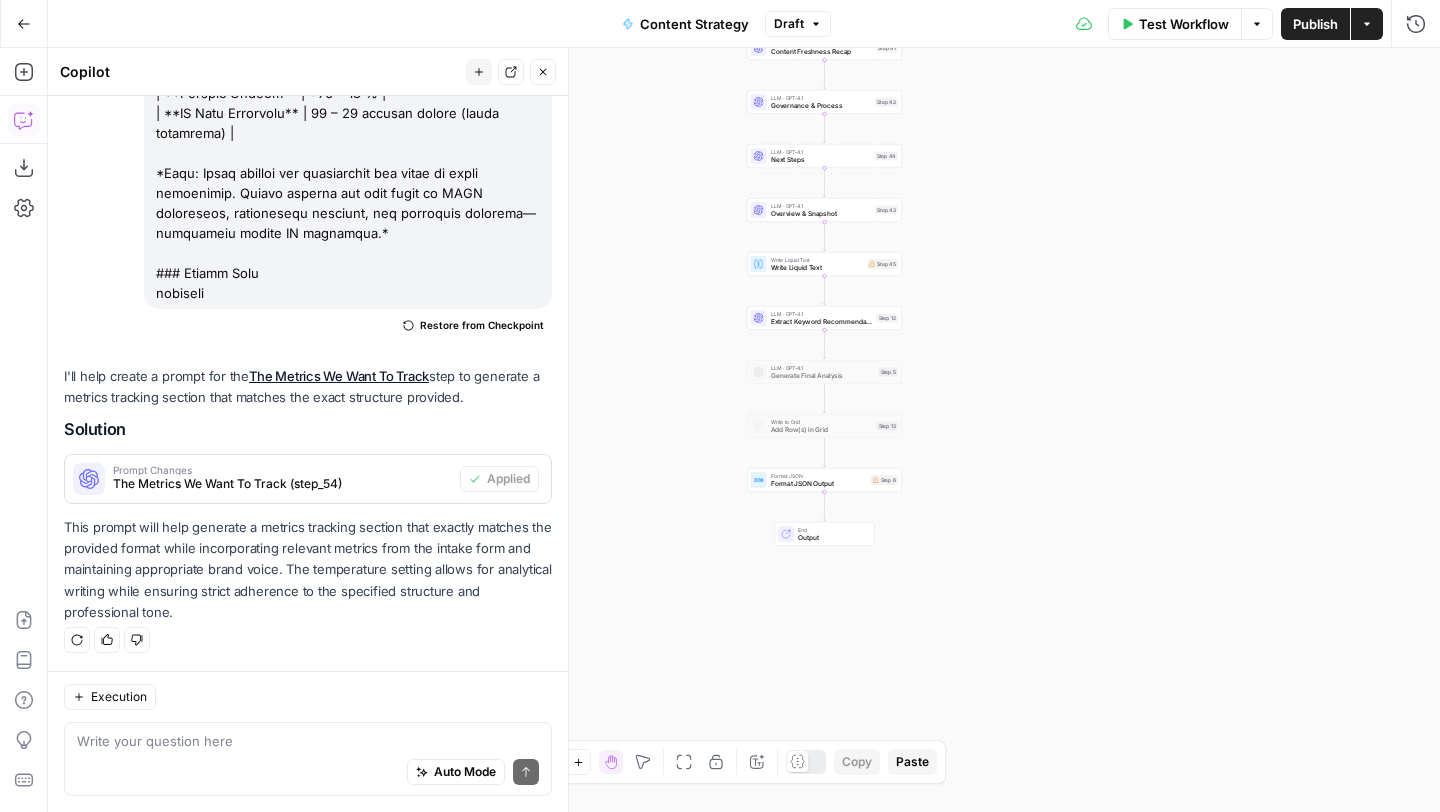click on "Write Liquid Text" at bounding box center (817, 268) 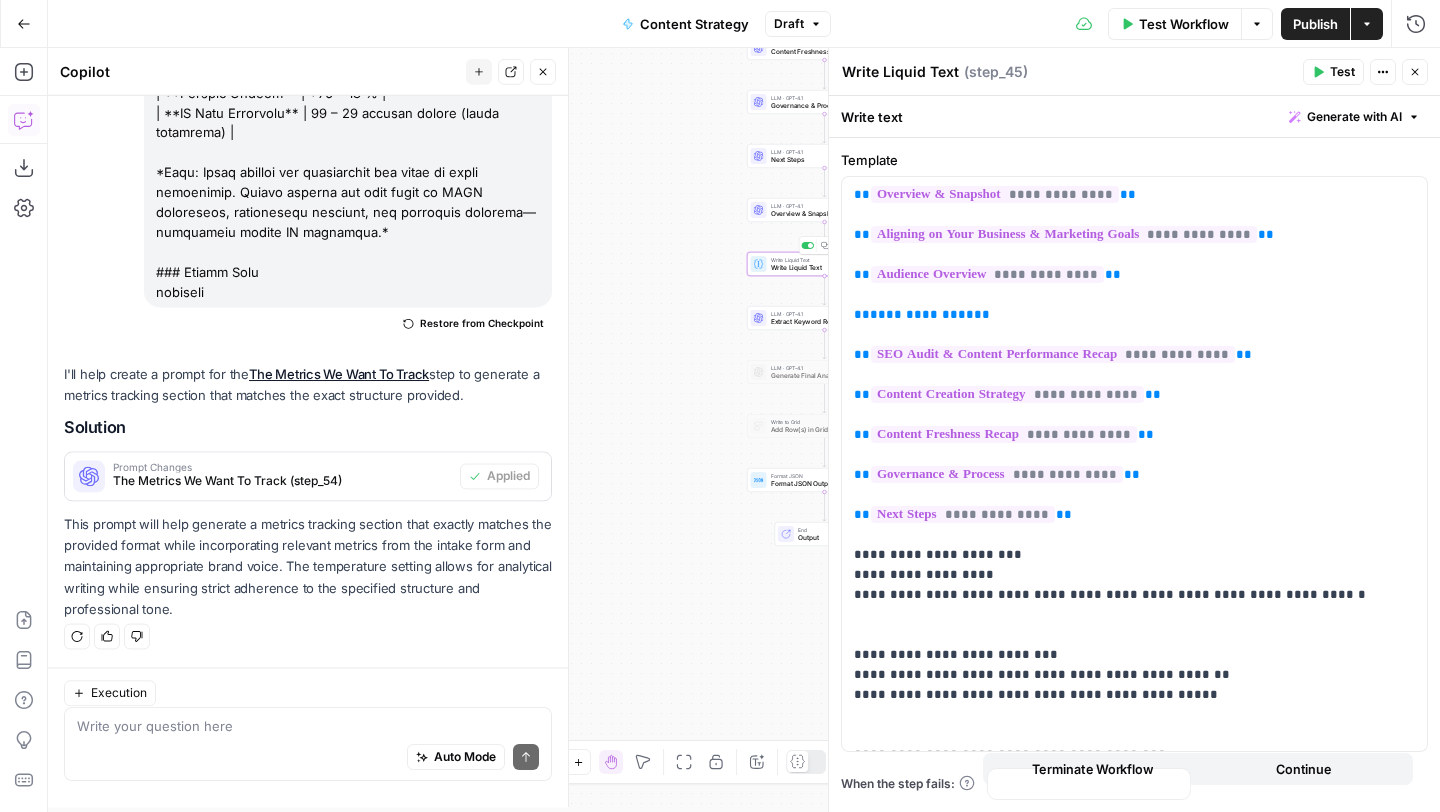 scroll, scrollTop: 40666, scrollLeft: 0, axis: vertical 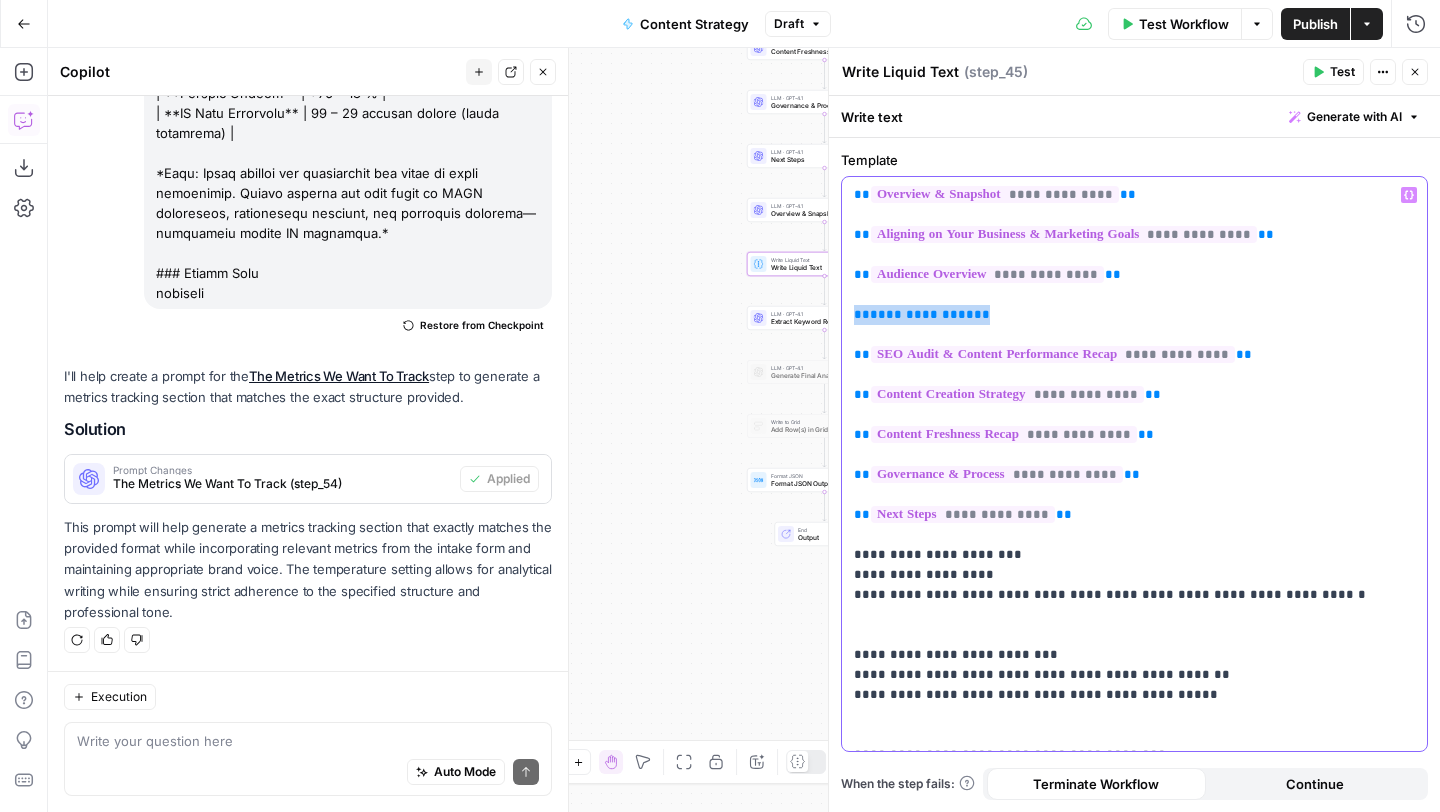 drag, startPoint x: 992, startPoint y: 316, endPoint x: 853, endPoint y: 314, distance: 139.01439 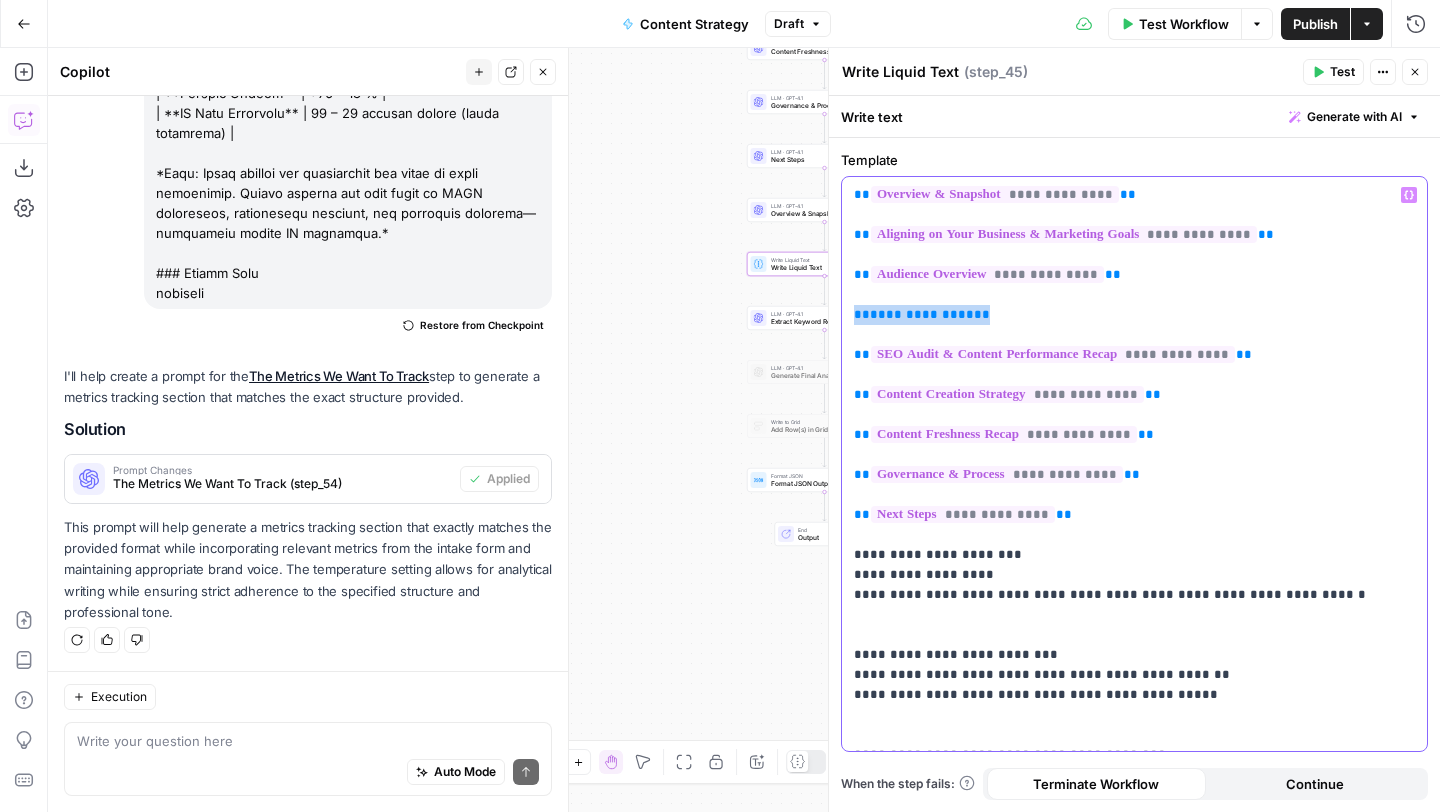 click on "**********" at bounding box center [1134, 464] 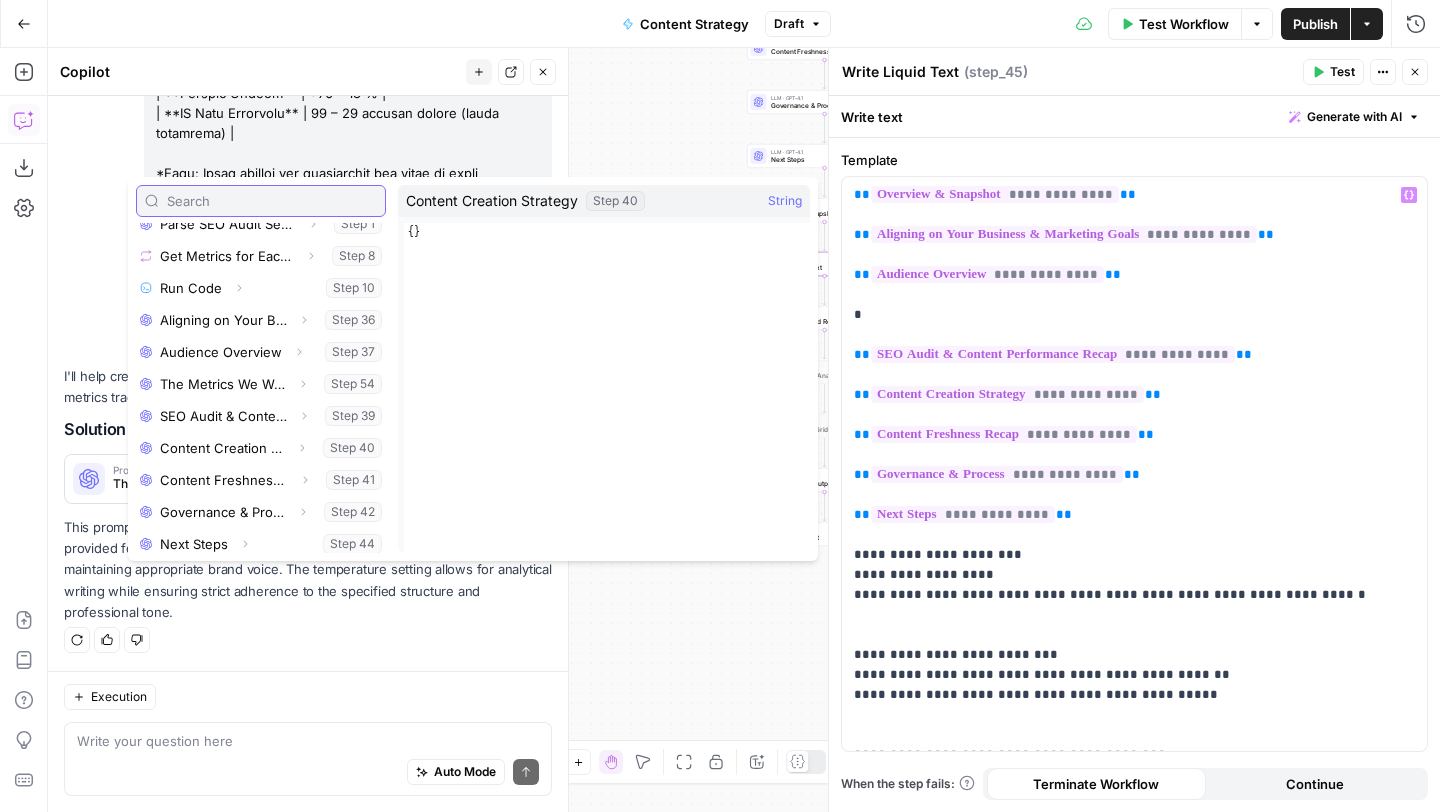 scroll, scrollTop: 443, scrollLeft: 0, axis: vertical 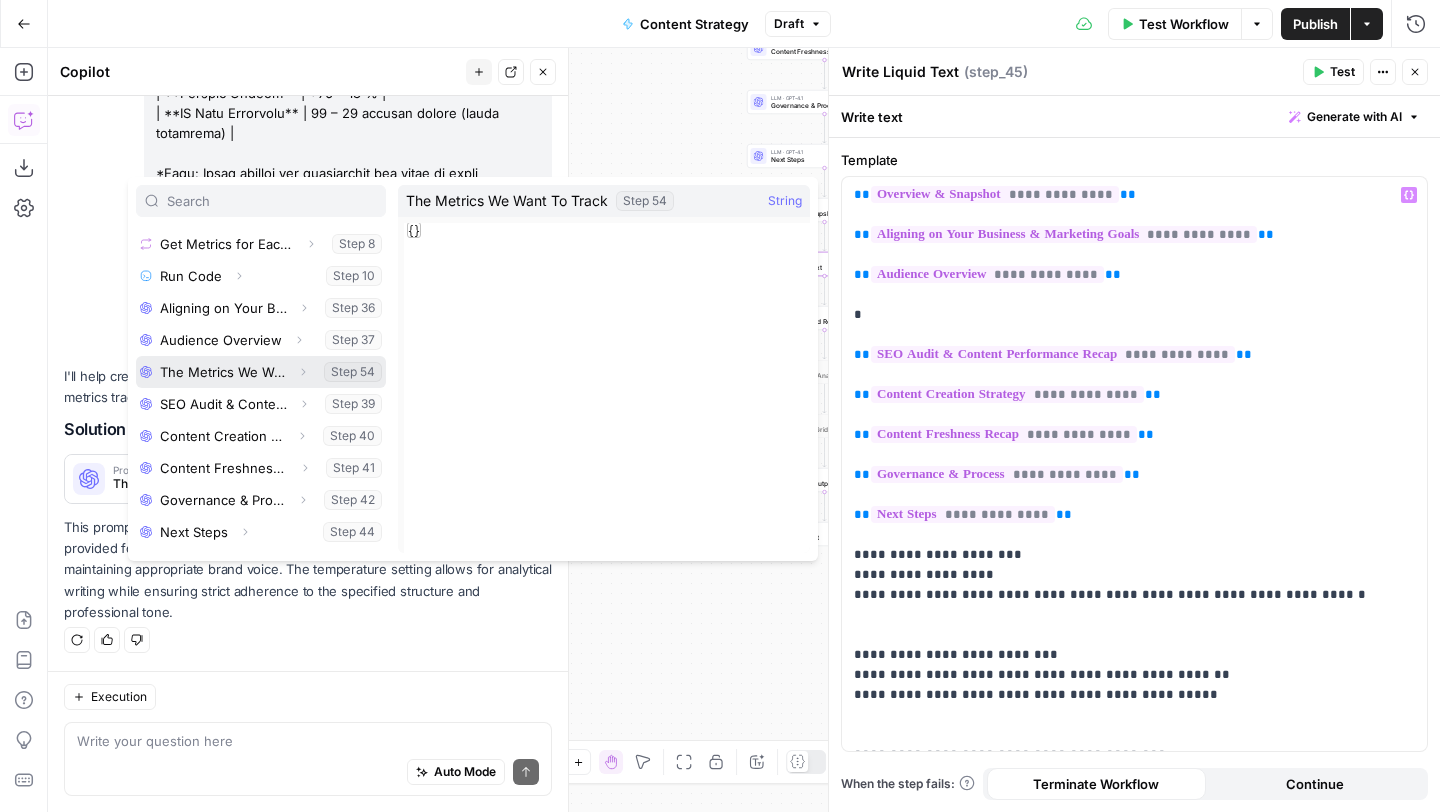 click 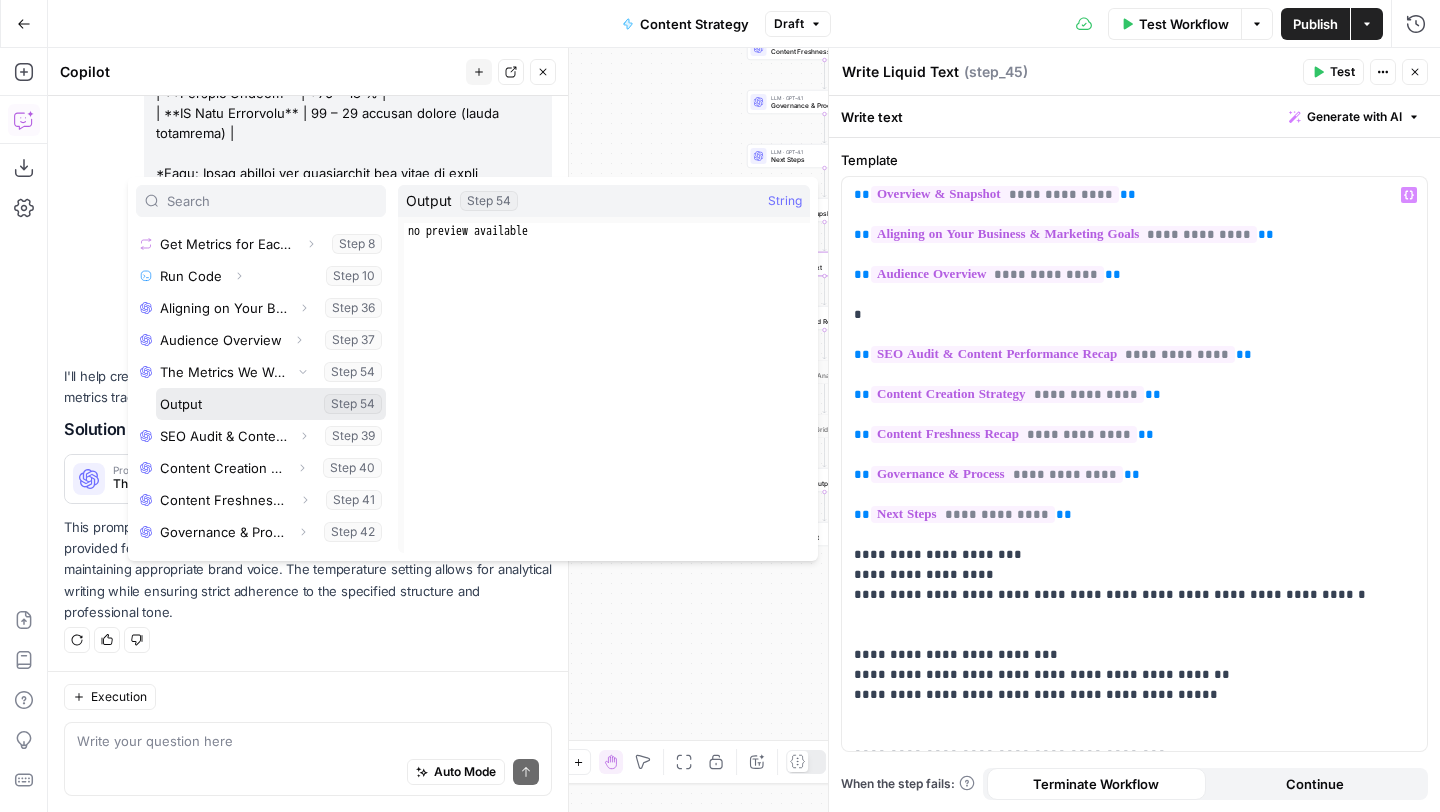 click at bounding box center (271, 404) 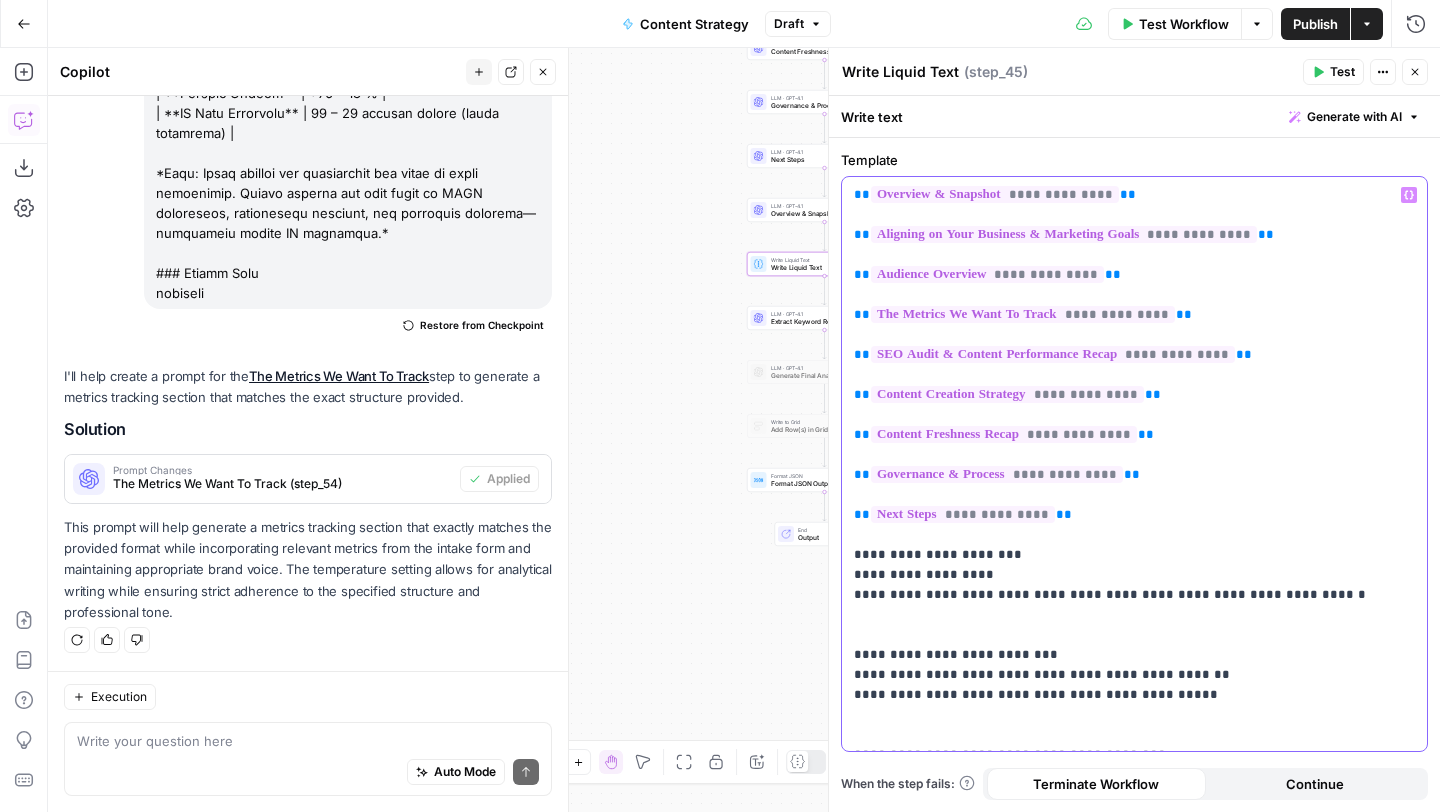 scroll, scrollTop: 22, scrollLeft: 0, axis: vertical 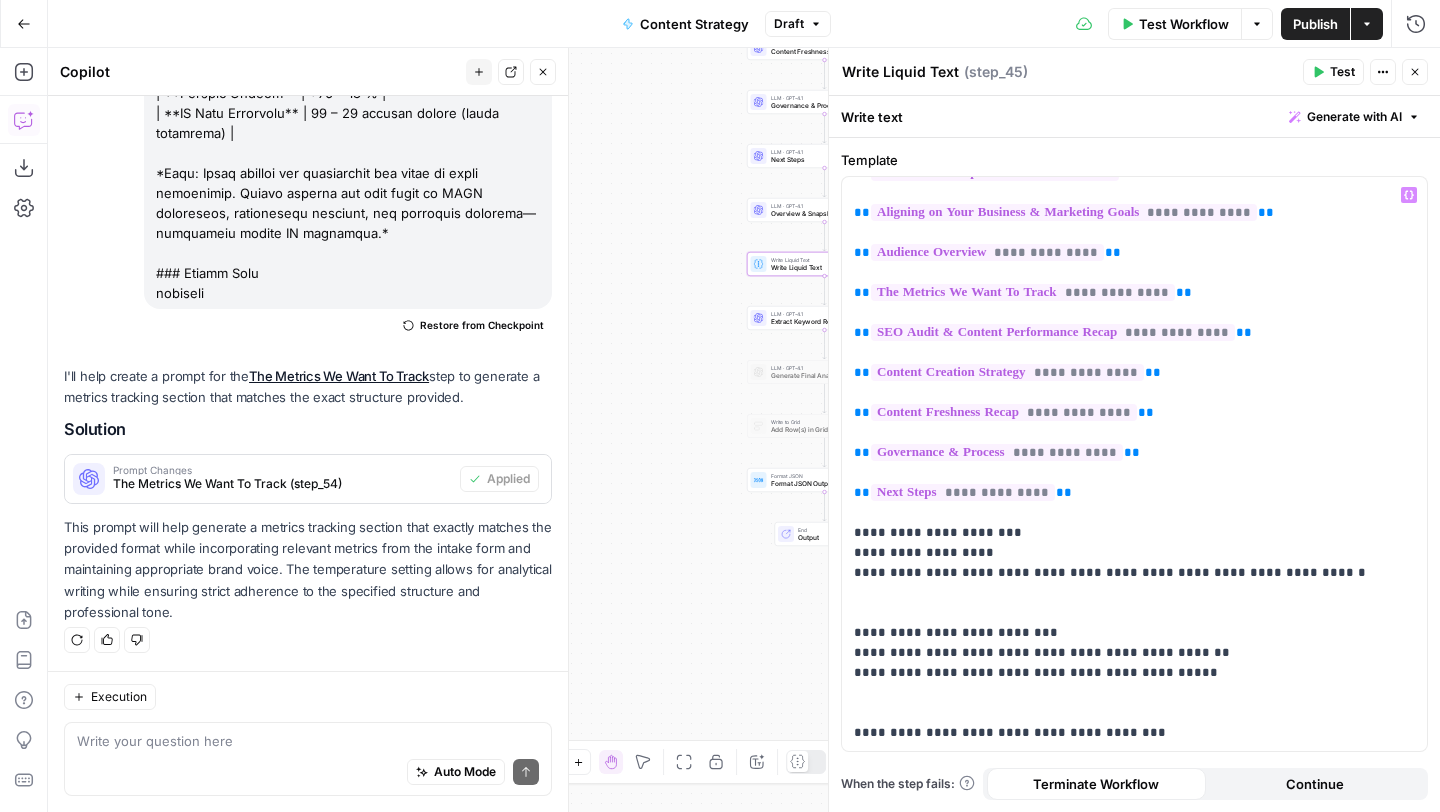 click 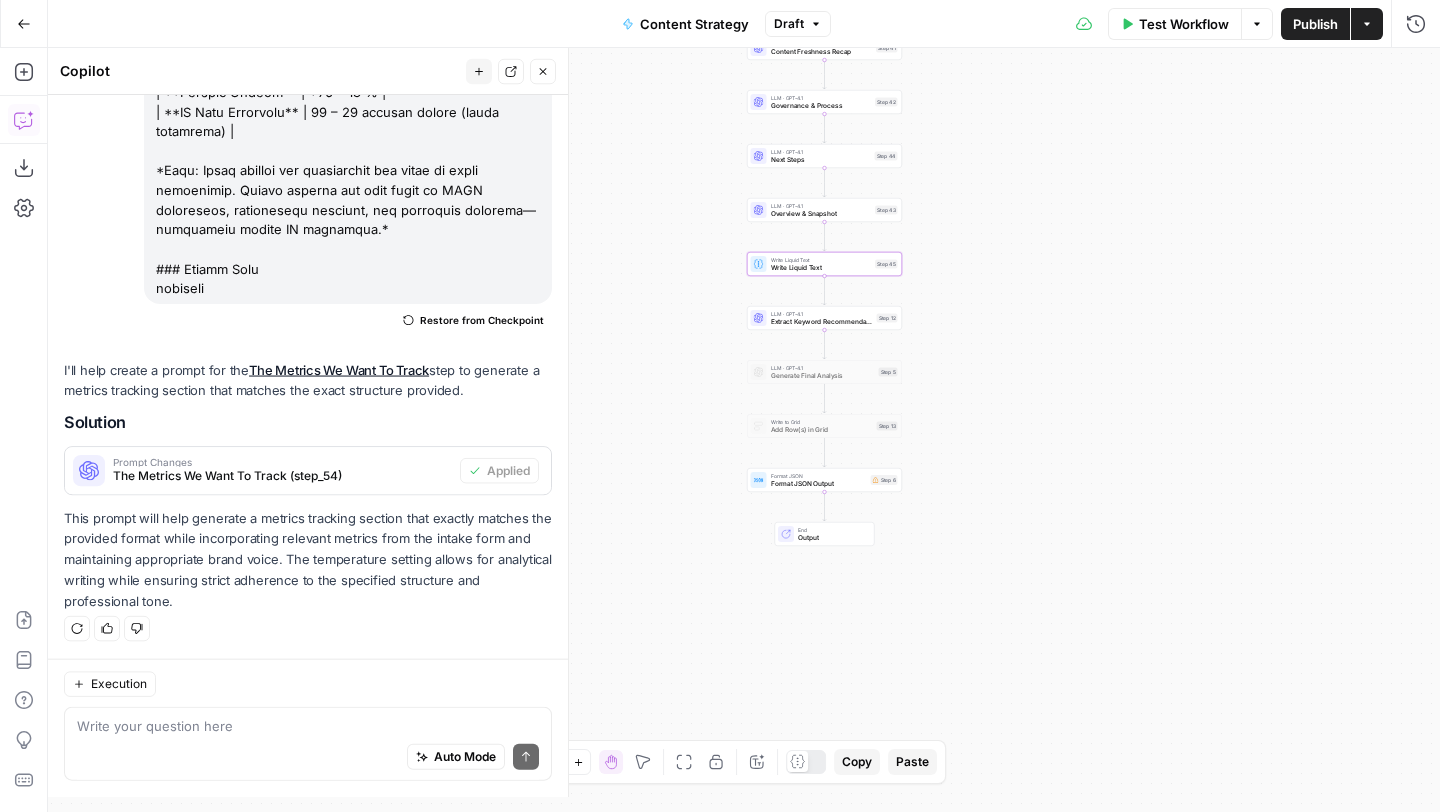 scroll, scrollTop: 40666, scrollLeft: 0, axis: vertical 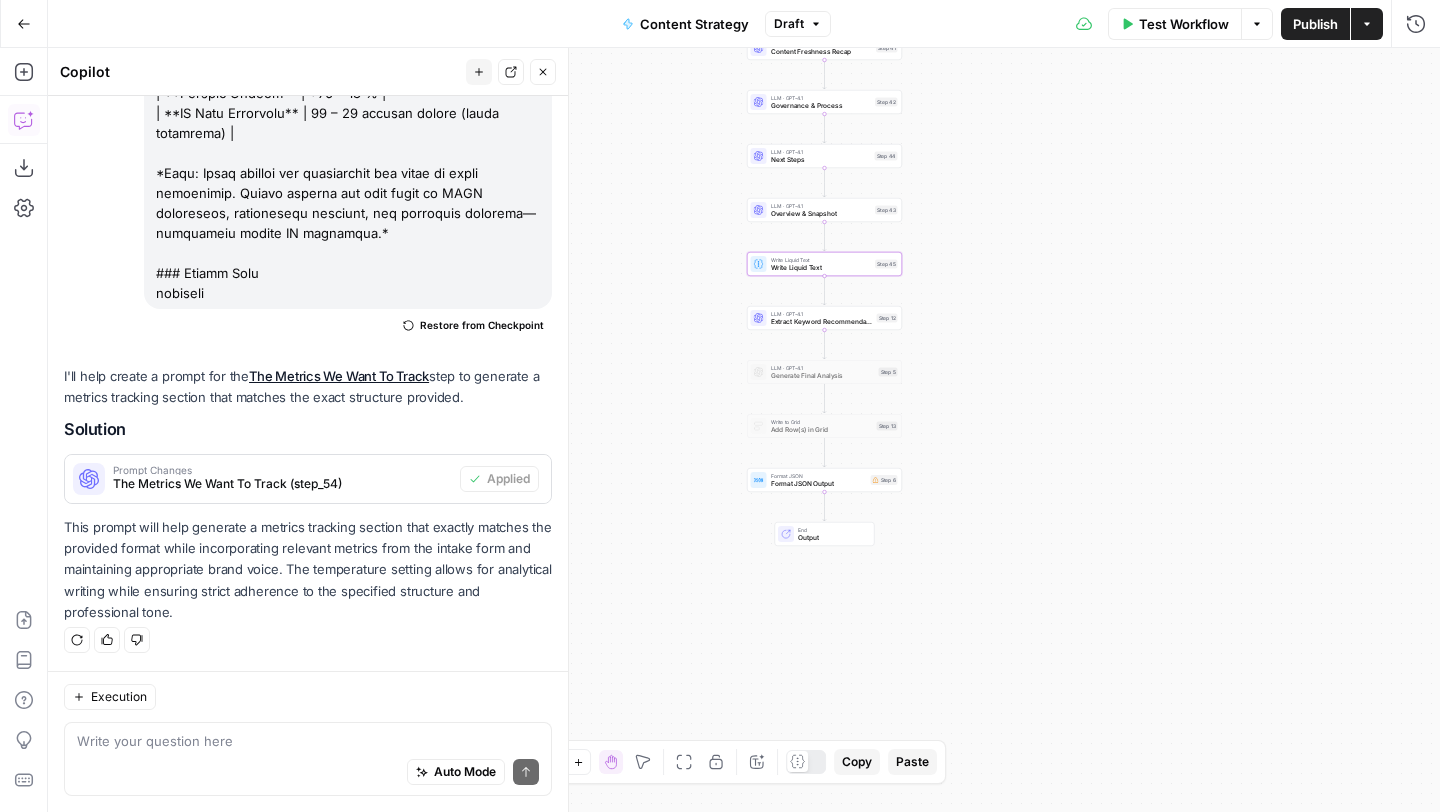 click 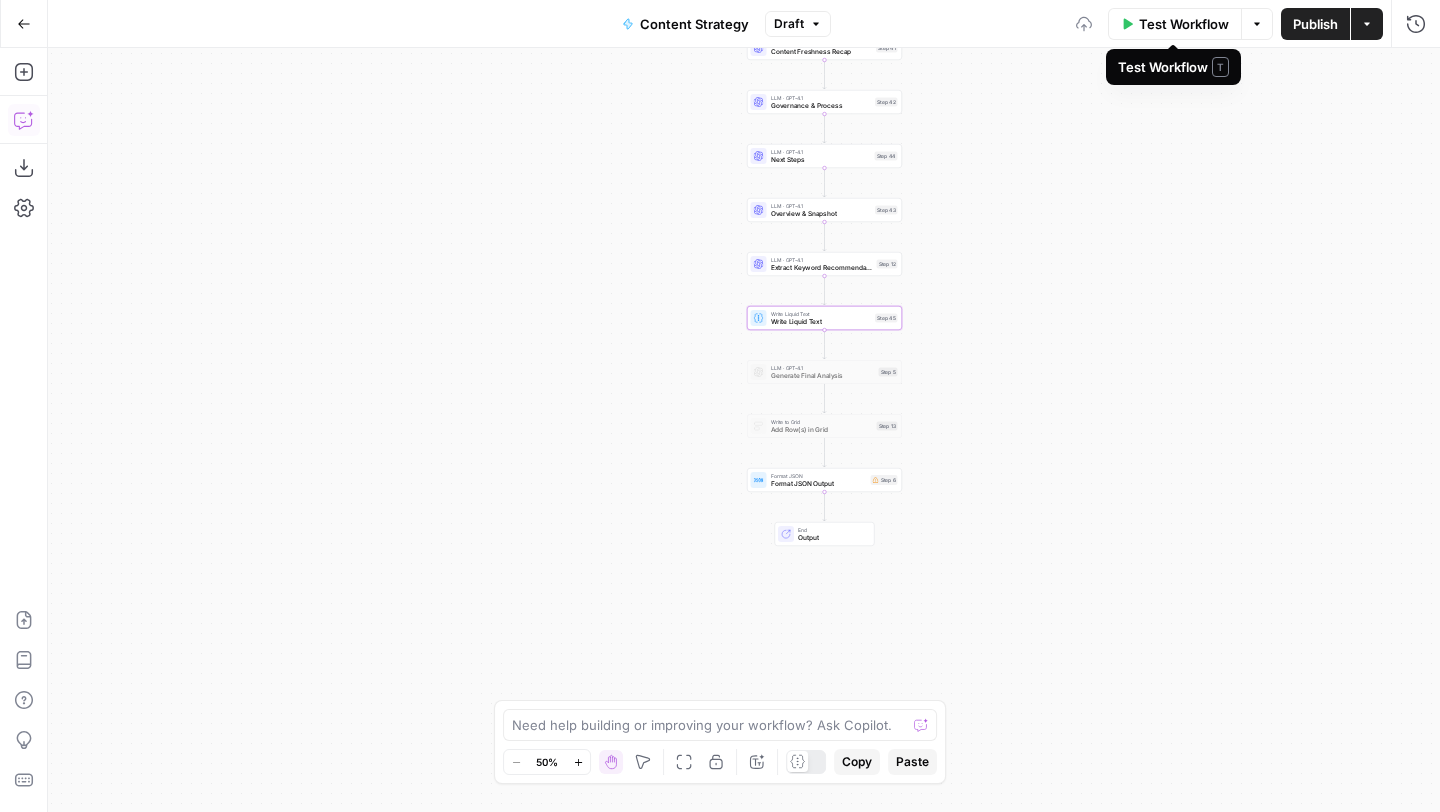 click on "Publish" at bounding box center [1315, 24] 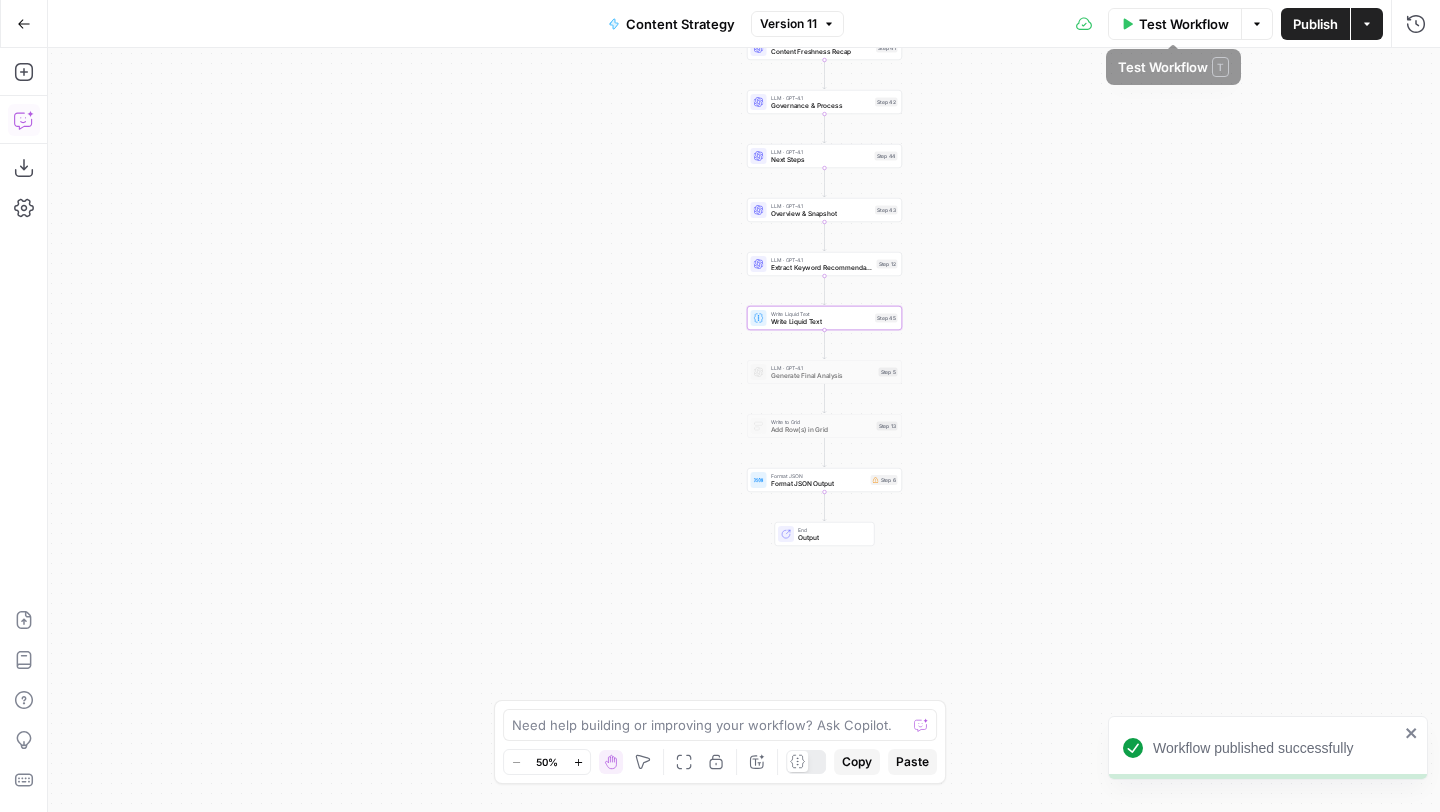 click on "Test Workflow" at bounding box center [1184, 24] 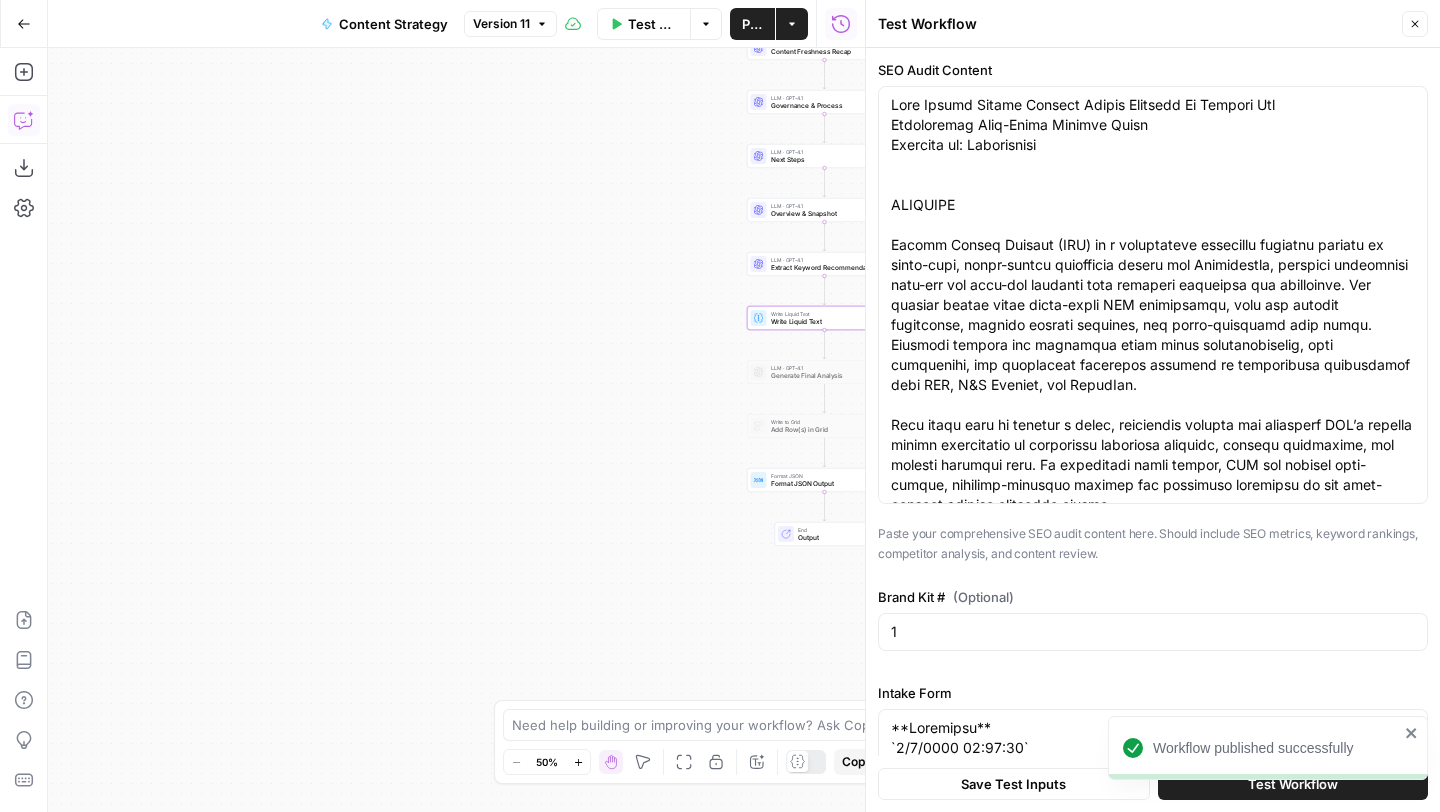 scroll, scrollTop: 634, scrollLeft: 0, axis: vertical 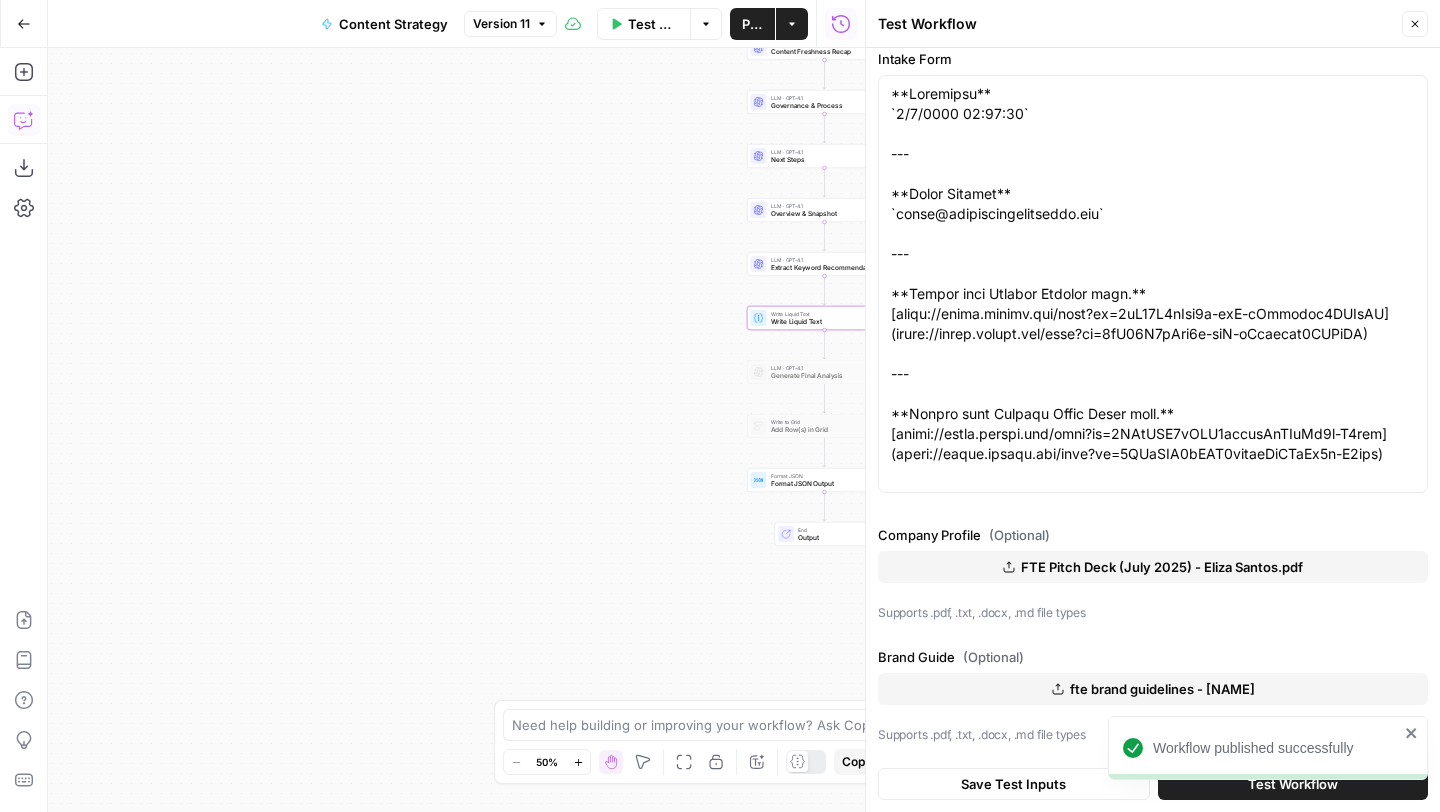 click on "Workflow published successfully" at bounding box center [1264, 792] 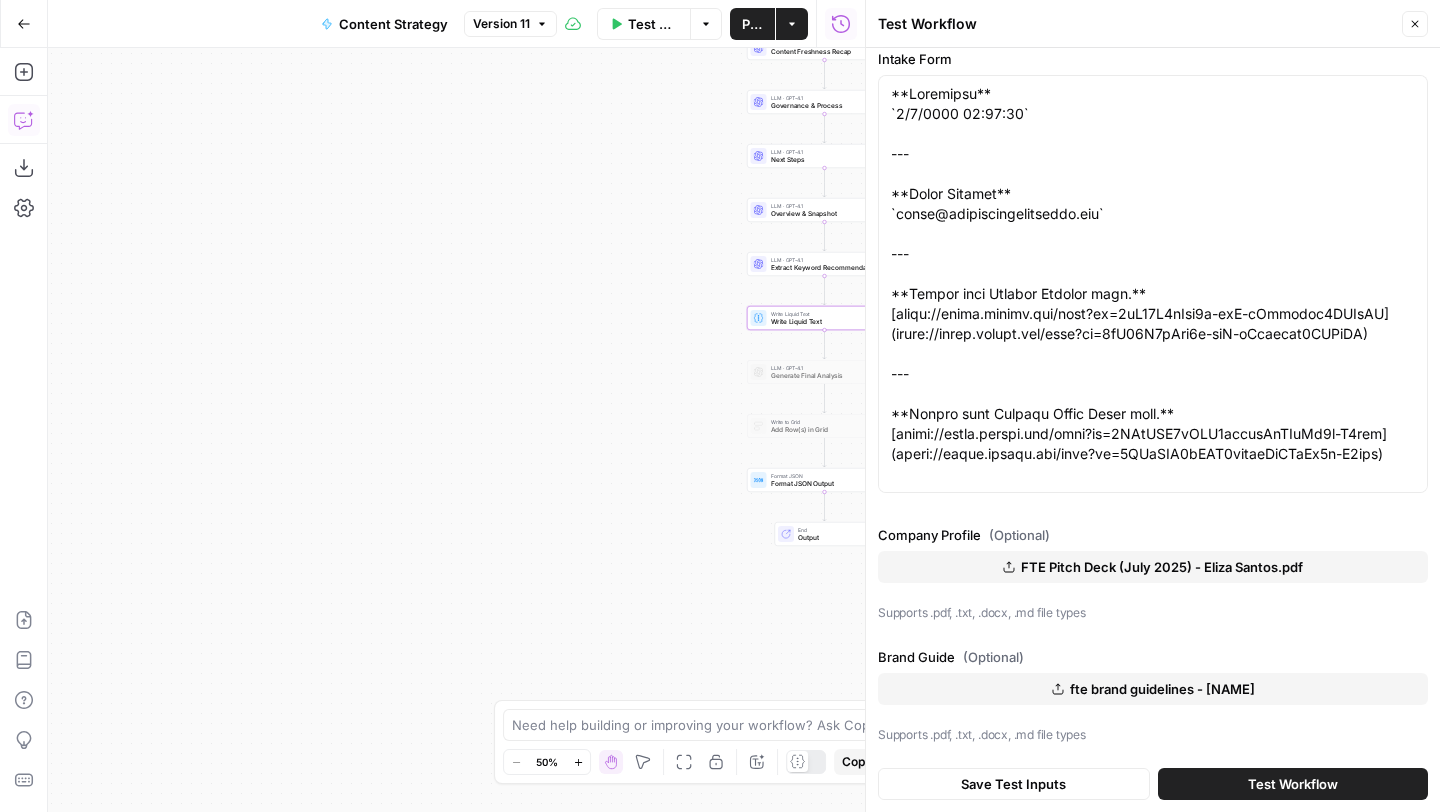 click on "Test Workflow" at bounding box center [1293, 784] 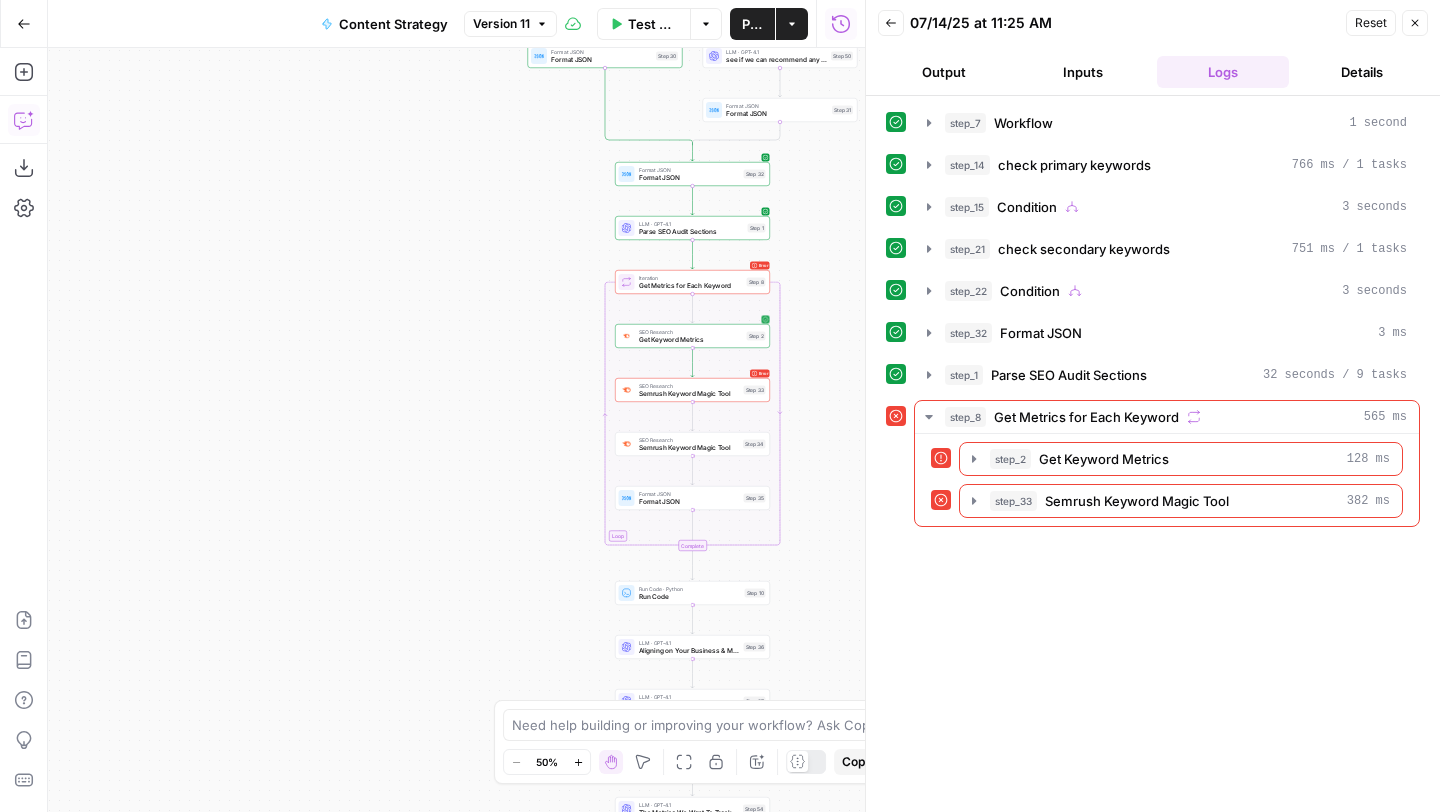 click on "Get Keyword Metrics" at bounding box center [691, 340] 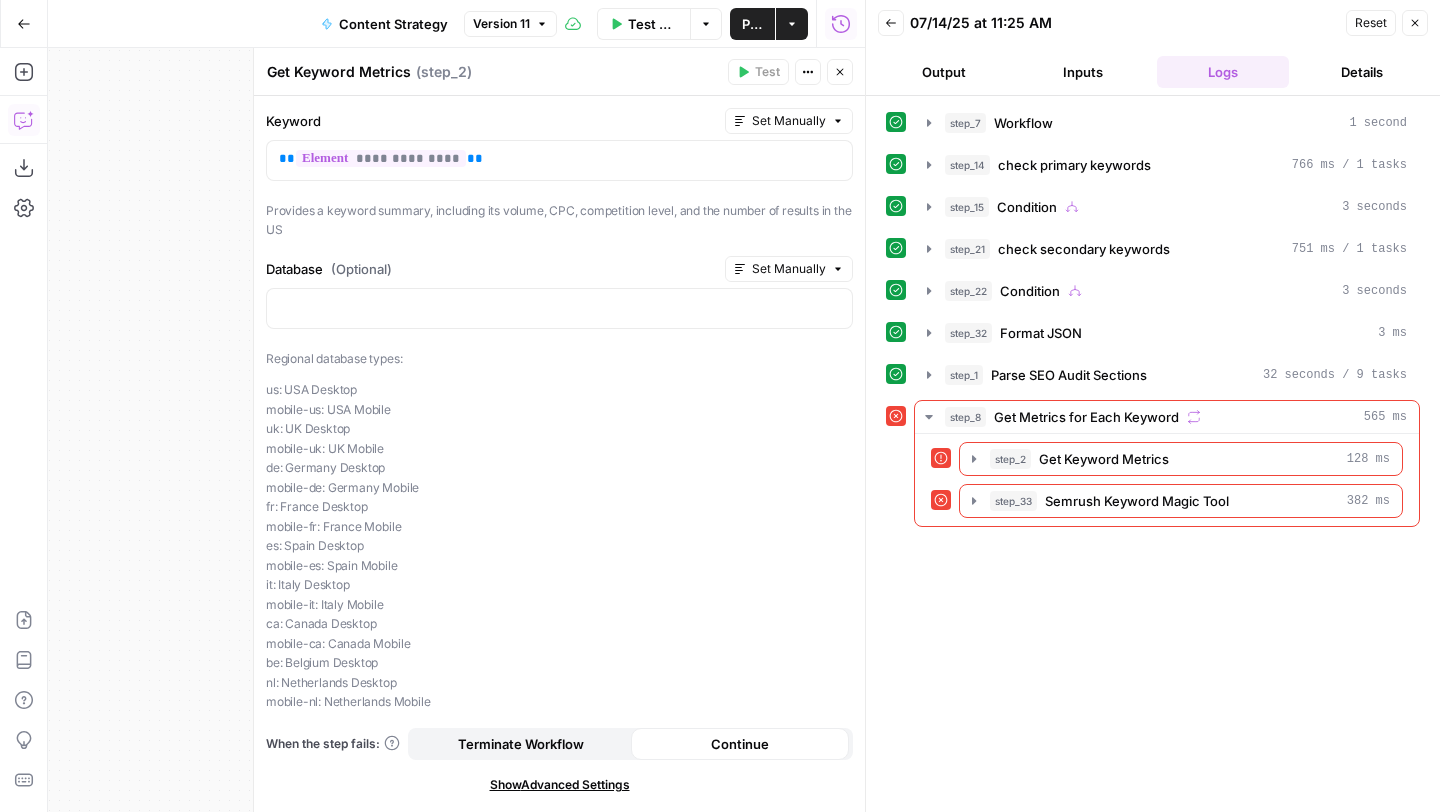 click on "Close" at bounding box center [840, 72] 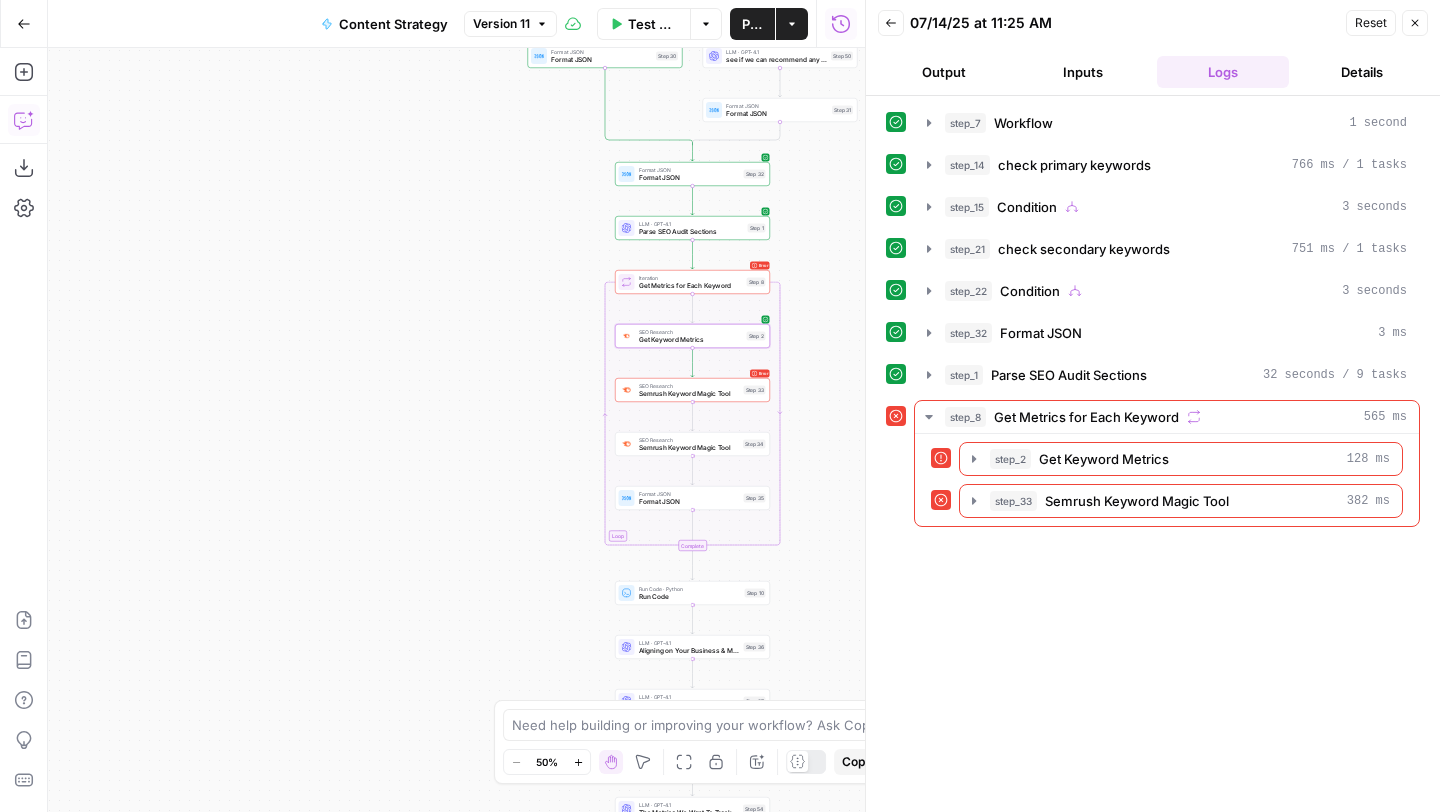 click on "Semrush Keyword Magic Tool" at bounding box center [689, 394] 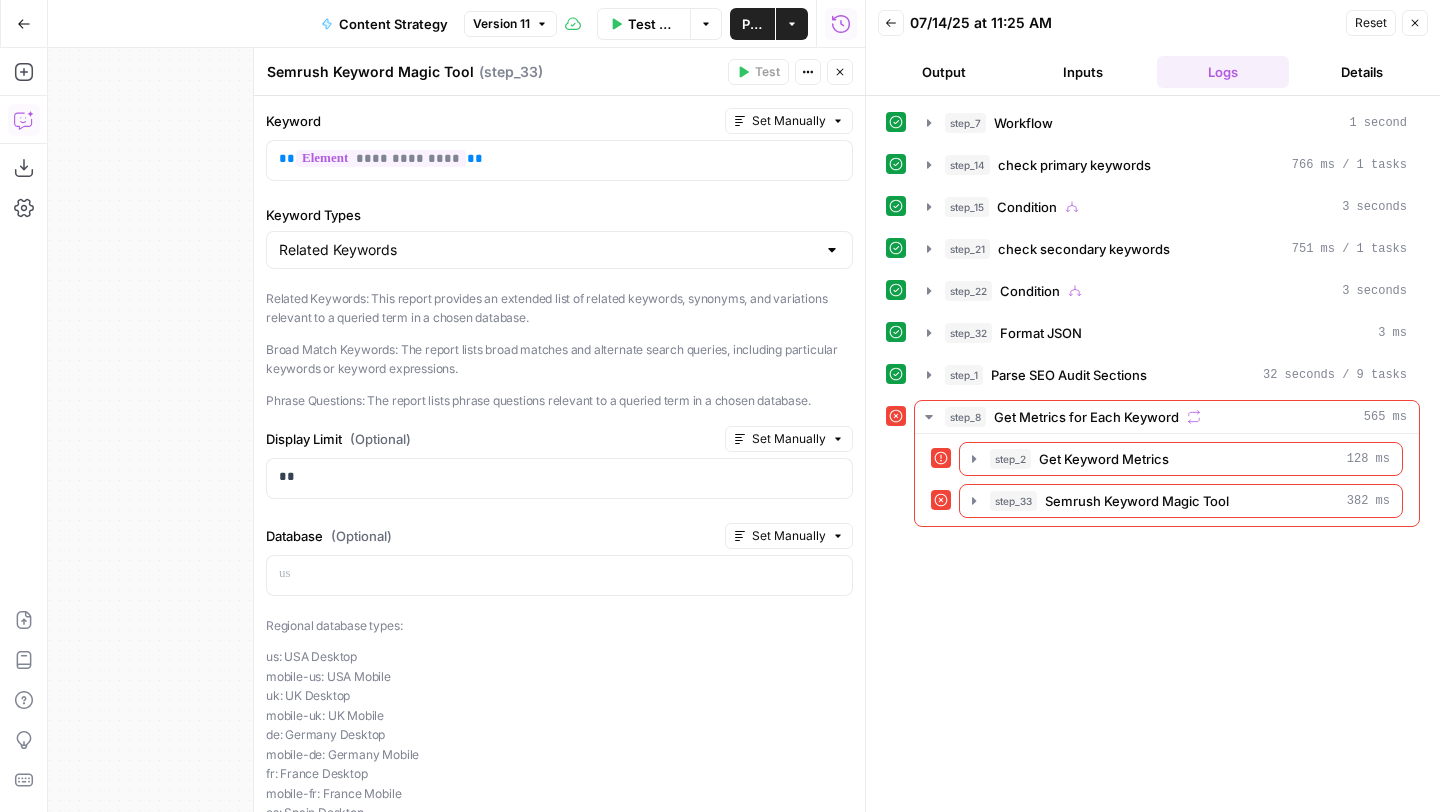 scroll, scrollTop: 261, scrollLeft: 0, axis: vertical 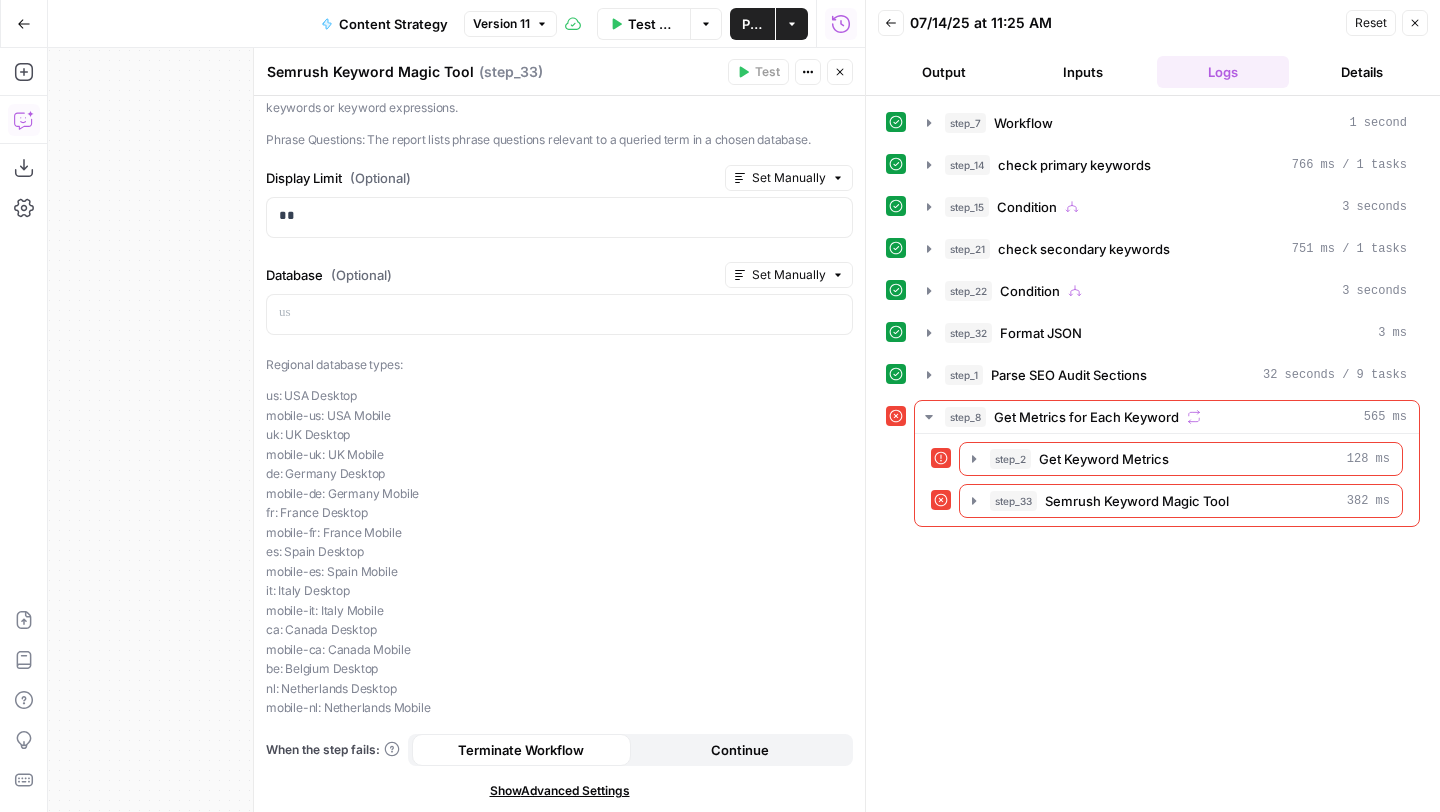 click on "Continue" at bounding box center (740, 750) 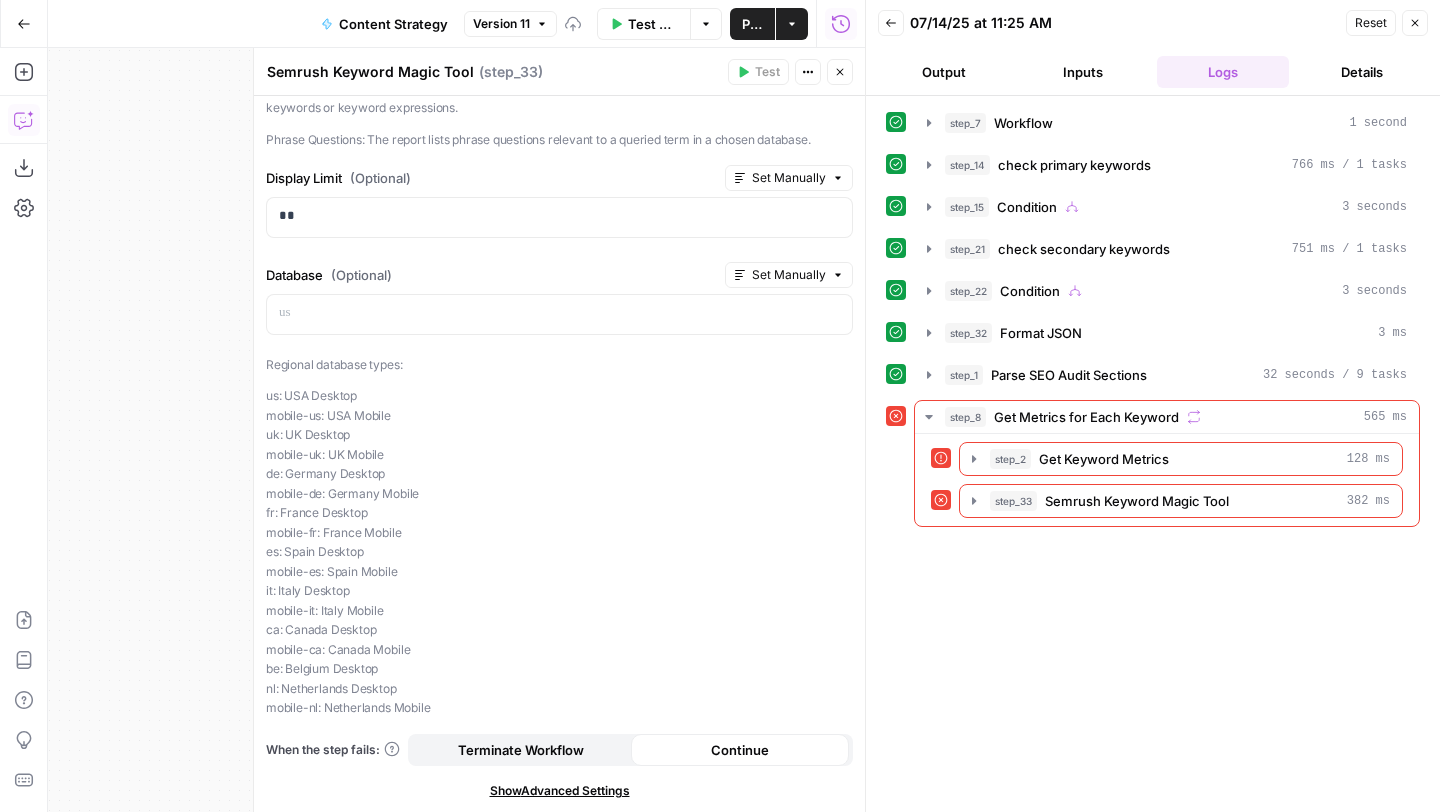 click on "Close" at bounding box center [840, 72] 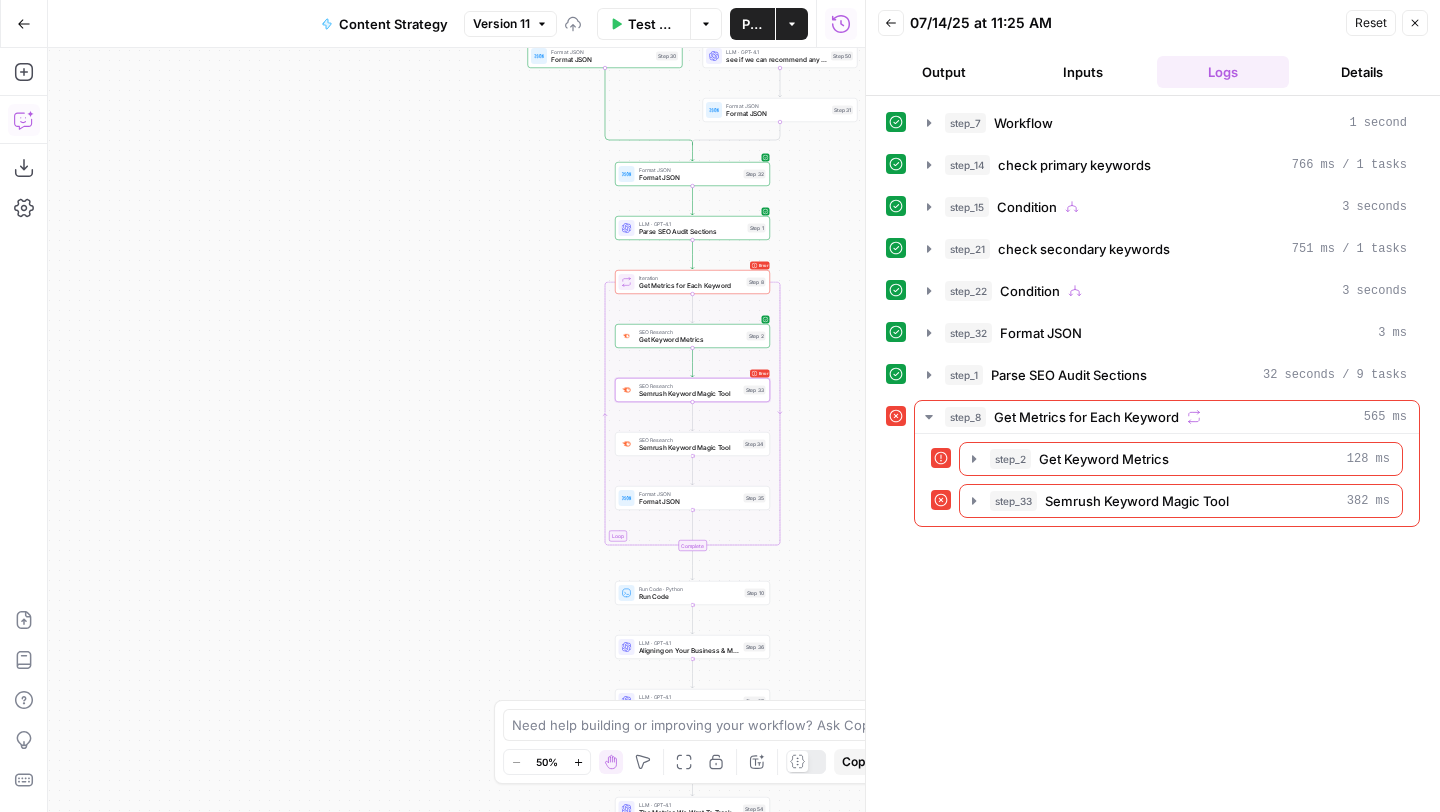 click on "SEO Research Semrush Keyword Magic Tool Step 34 Copy step Delete step Add Note Test" at bounding box center [692, 444] 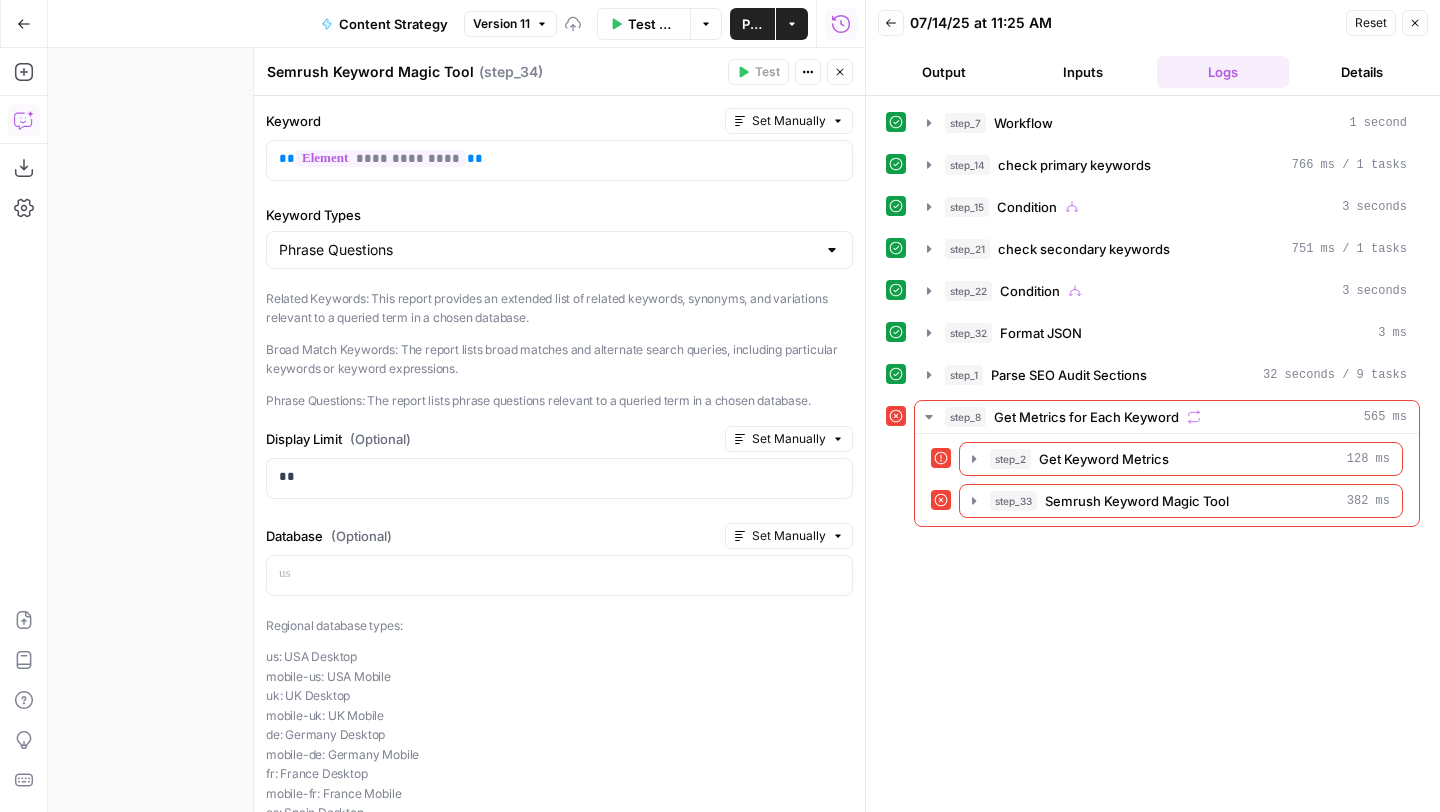 scroll, scrollTop: 261, scrollLeft: 0, axis: vertical 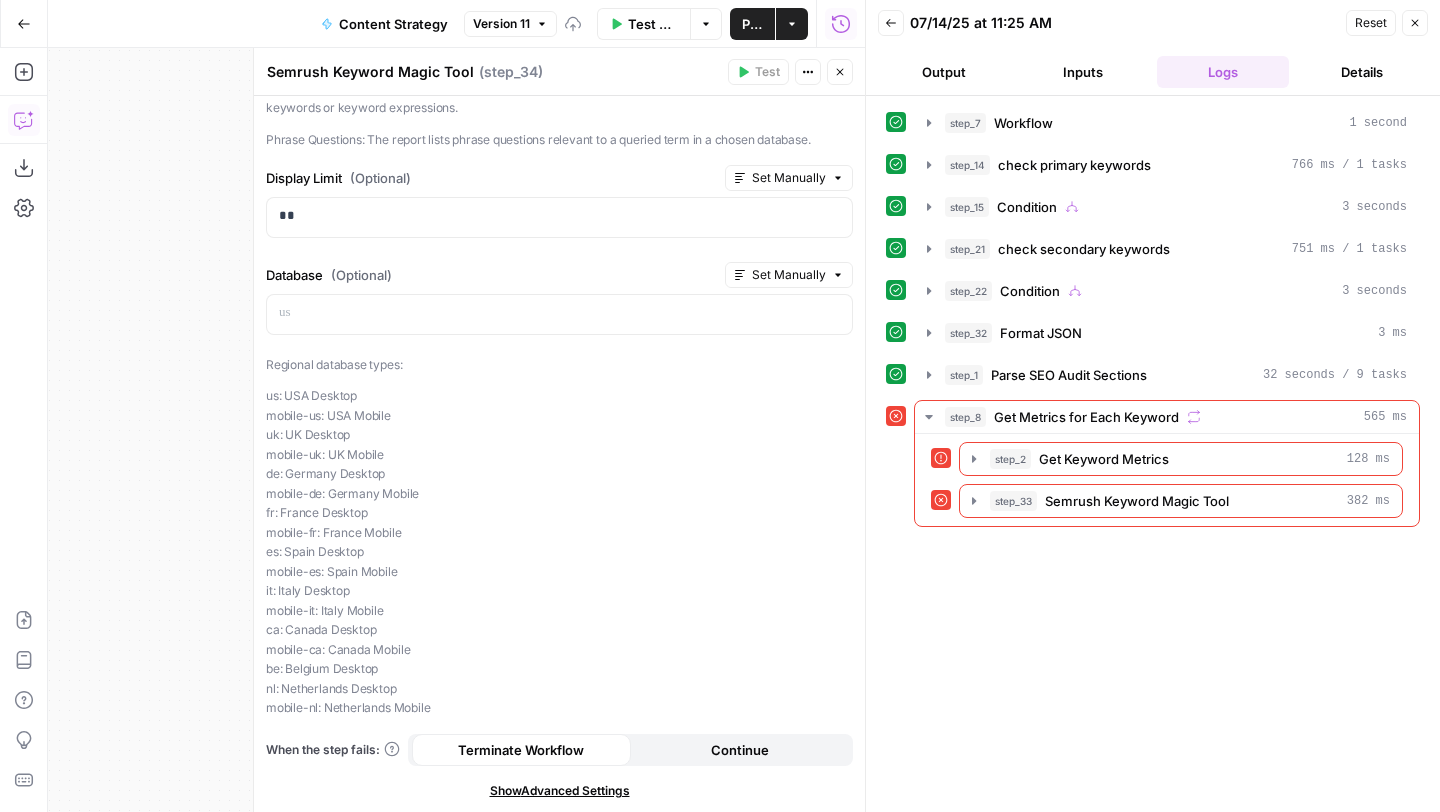 click on "Continue" at bounding box center (740, 750) 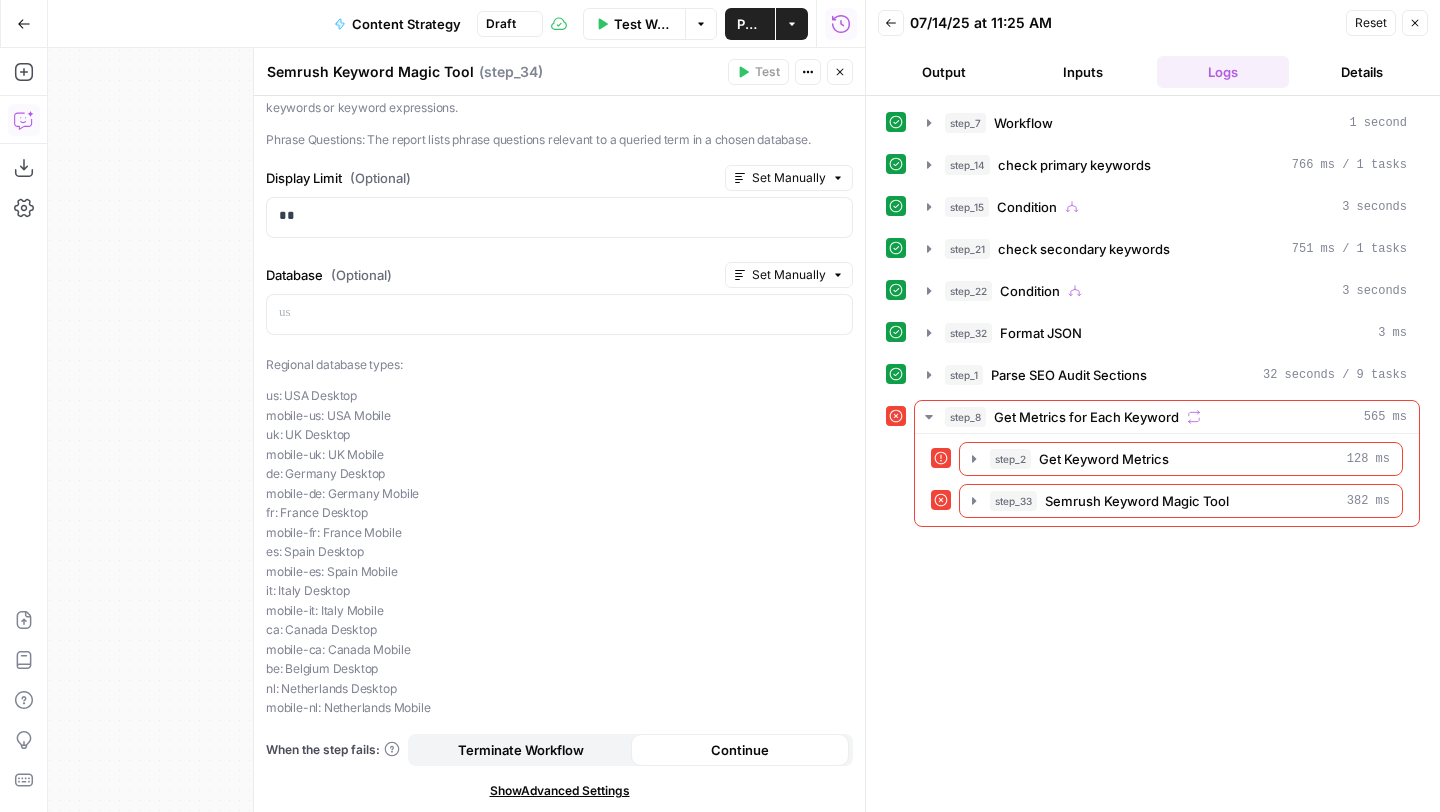 click 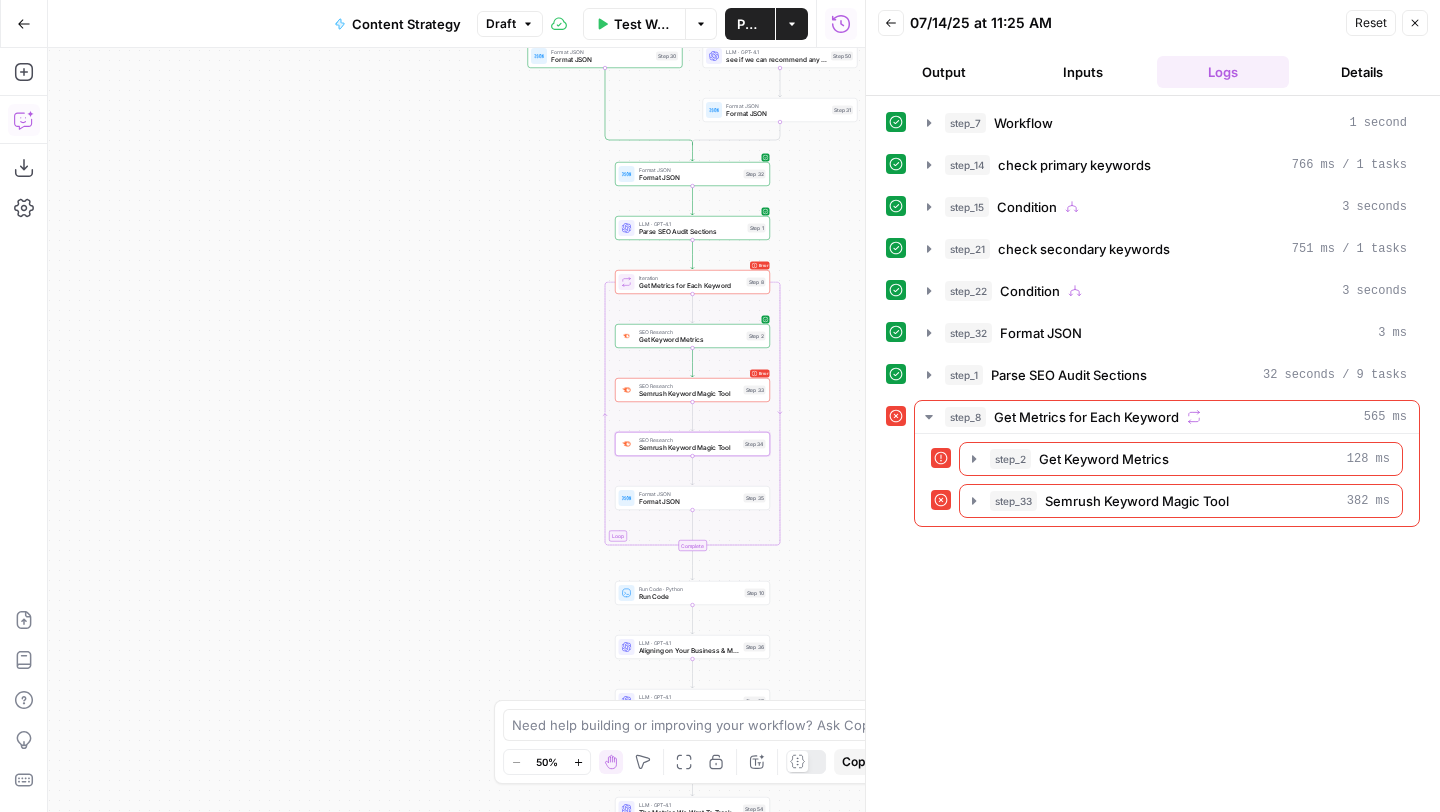 click on "Test Workflow" at bounding box center [643, 24] 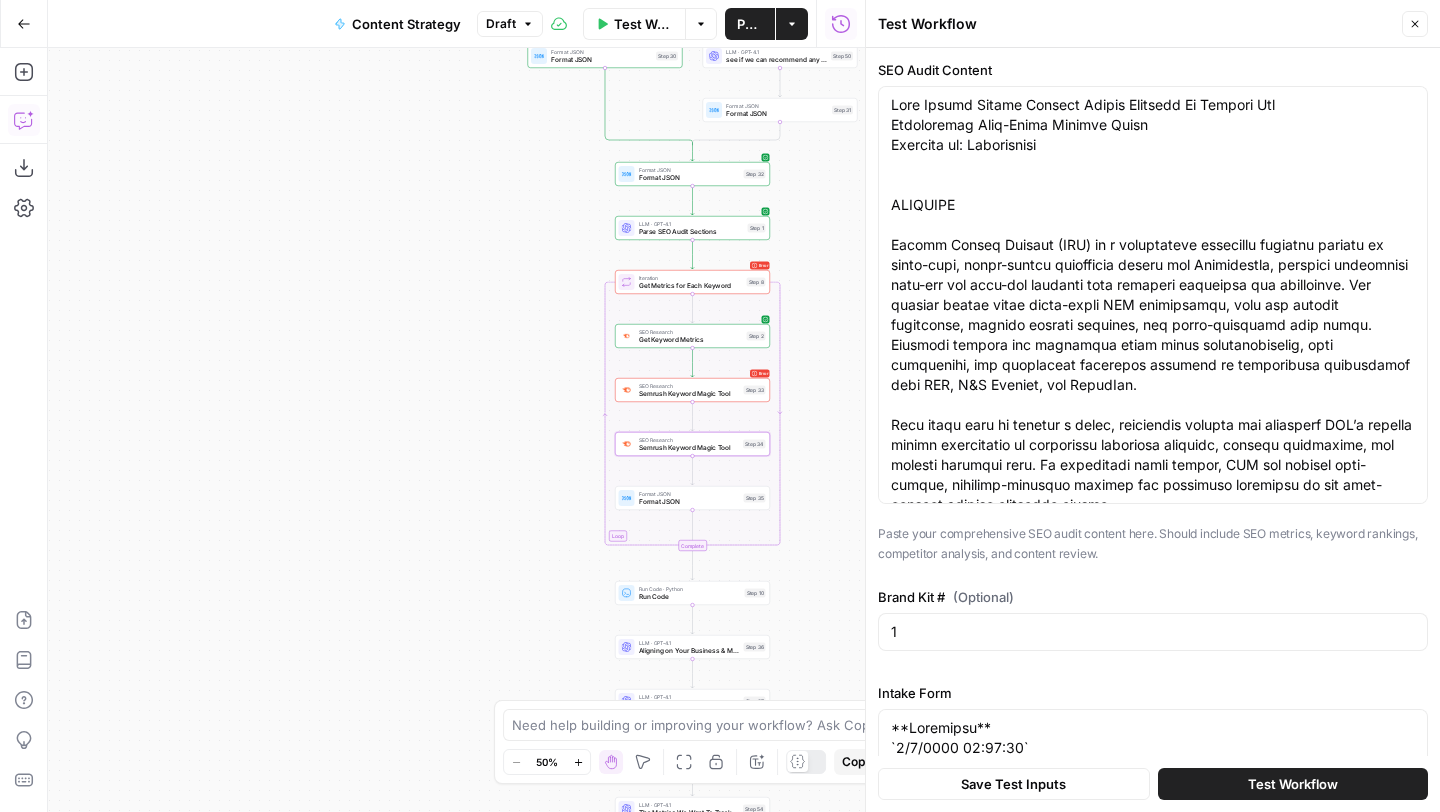 click on "Test Workflow" at bounding box center (1293, 784) 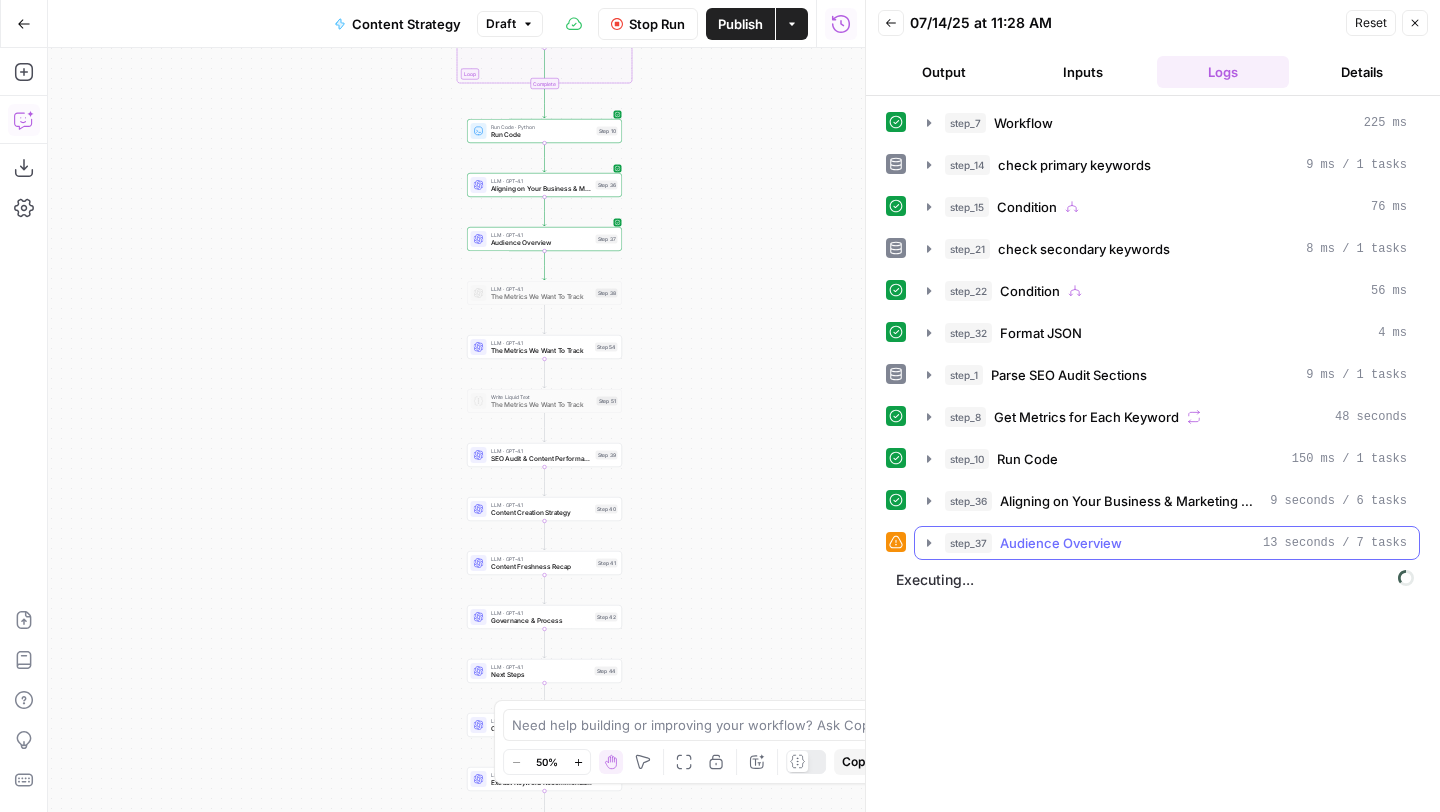 click on "step_37 Audience Overview 13 seconds / 7 tasks" at bounding box center [1167, 543] 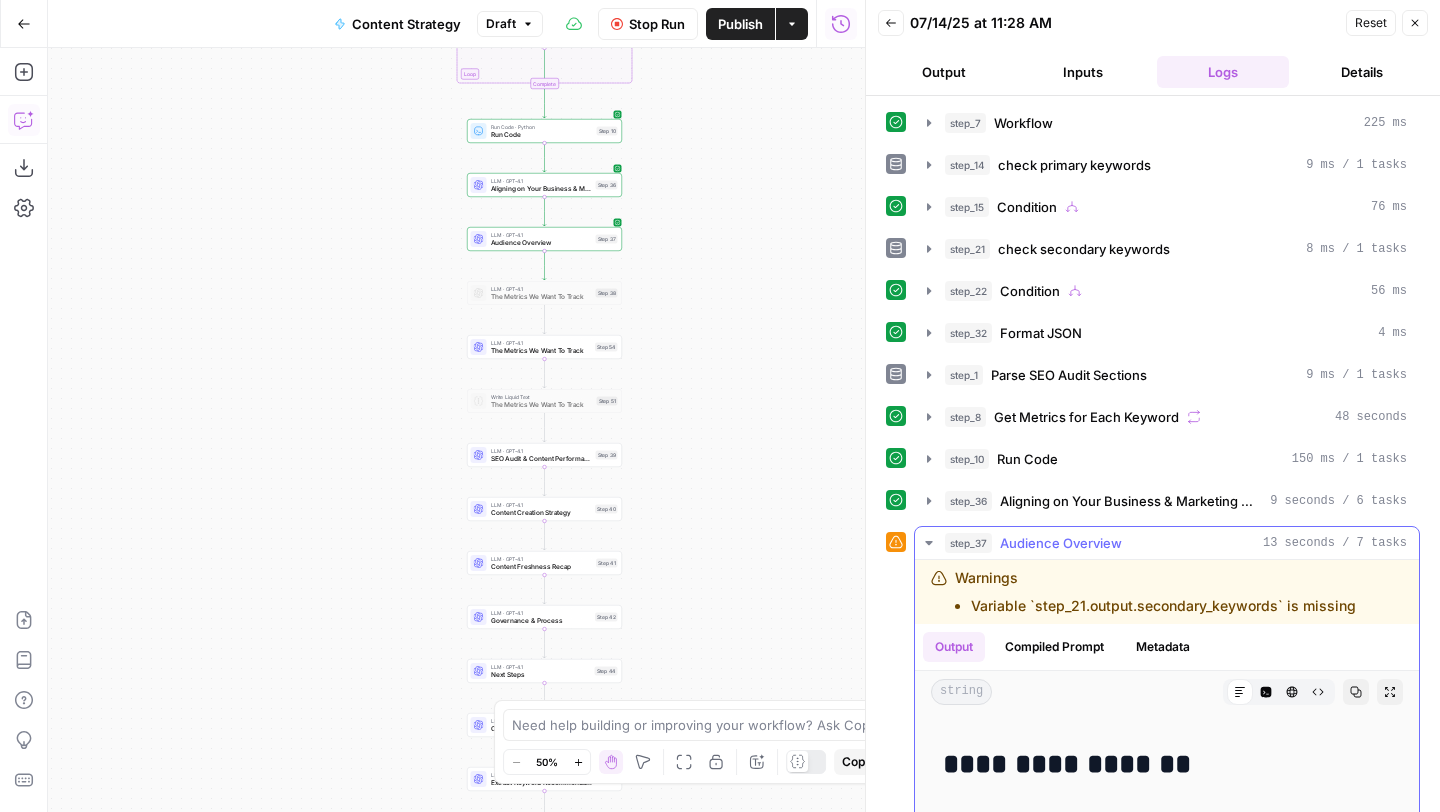 scroll, scrollTop: 359, scrollLeft: 0, axis: vertical 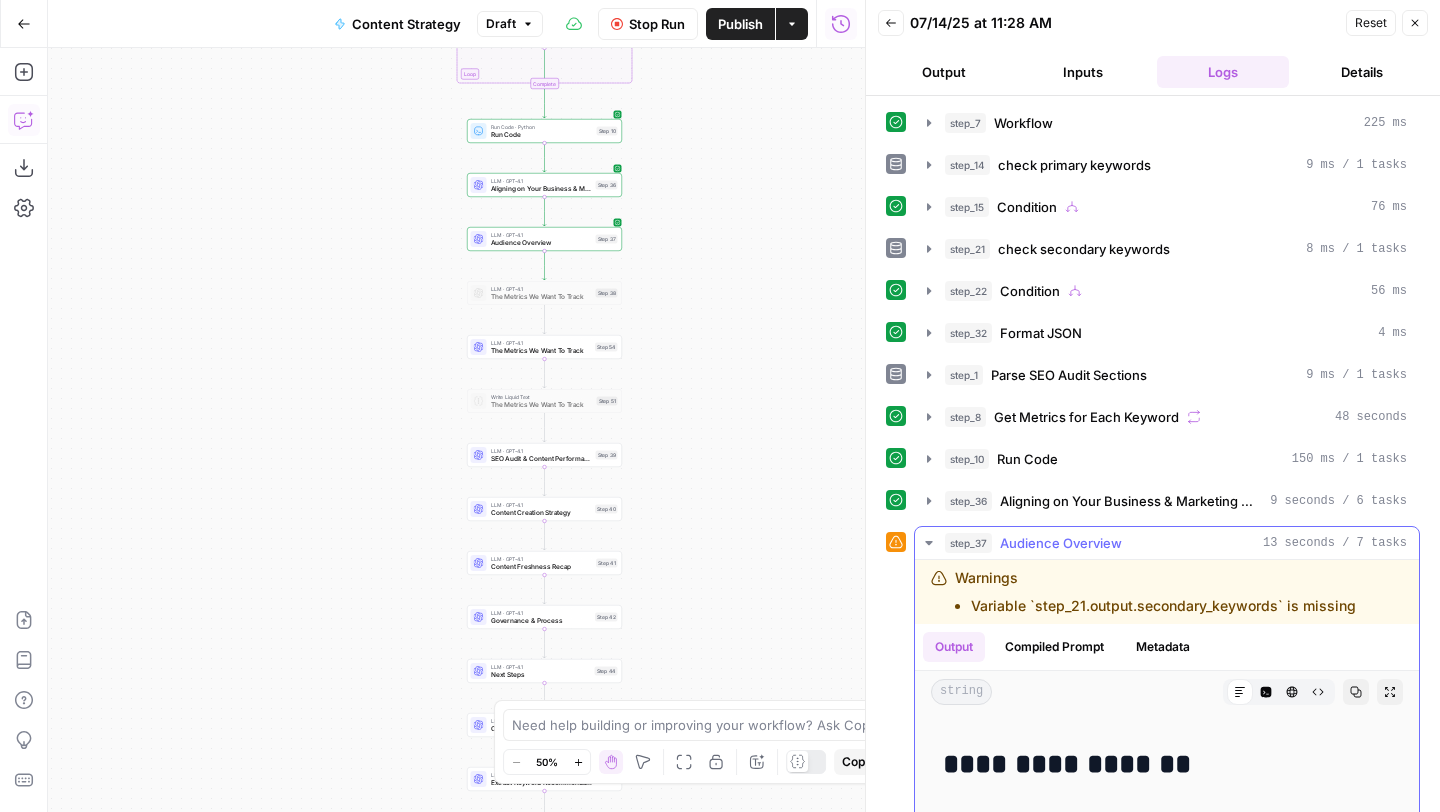 click on "Audience Overview" at bounding box center [1061, 543] 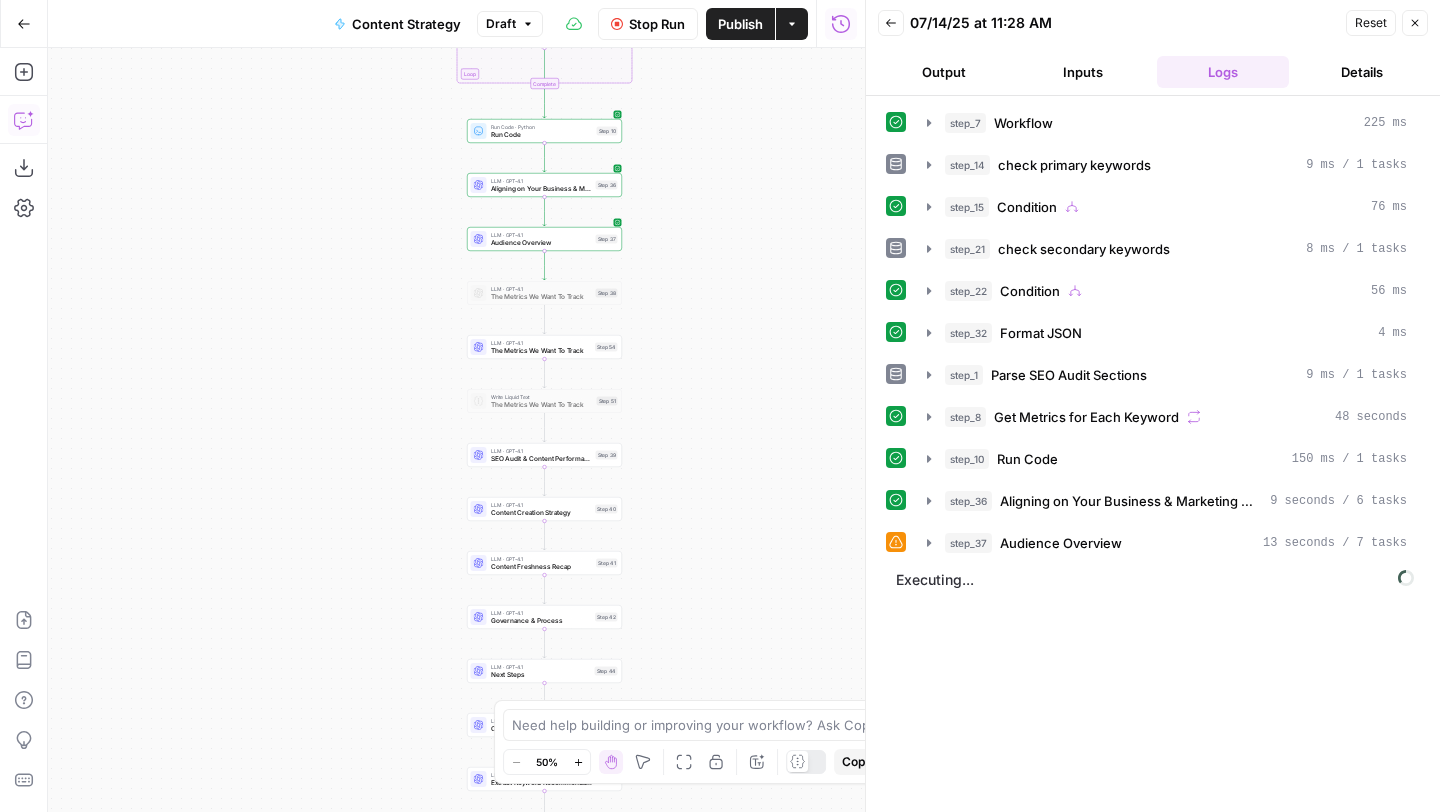 click on "Inputs" at bounding box center (1084, 72) 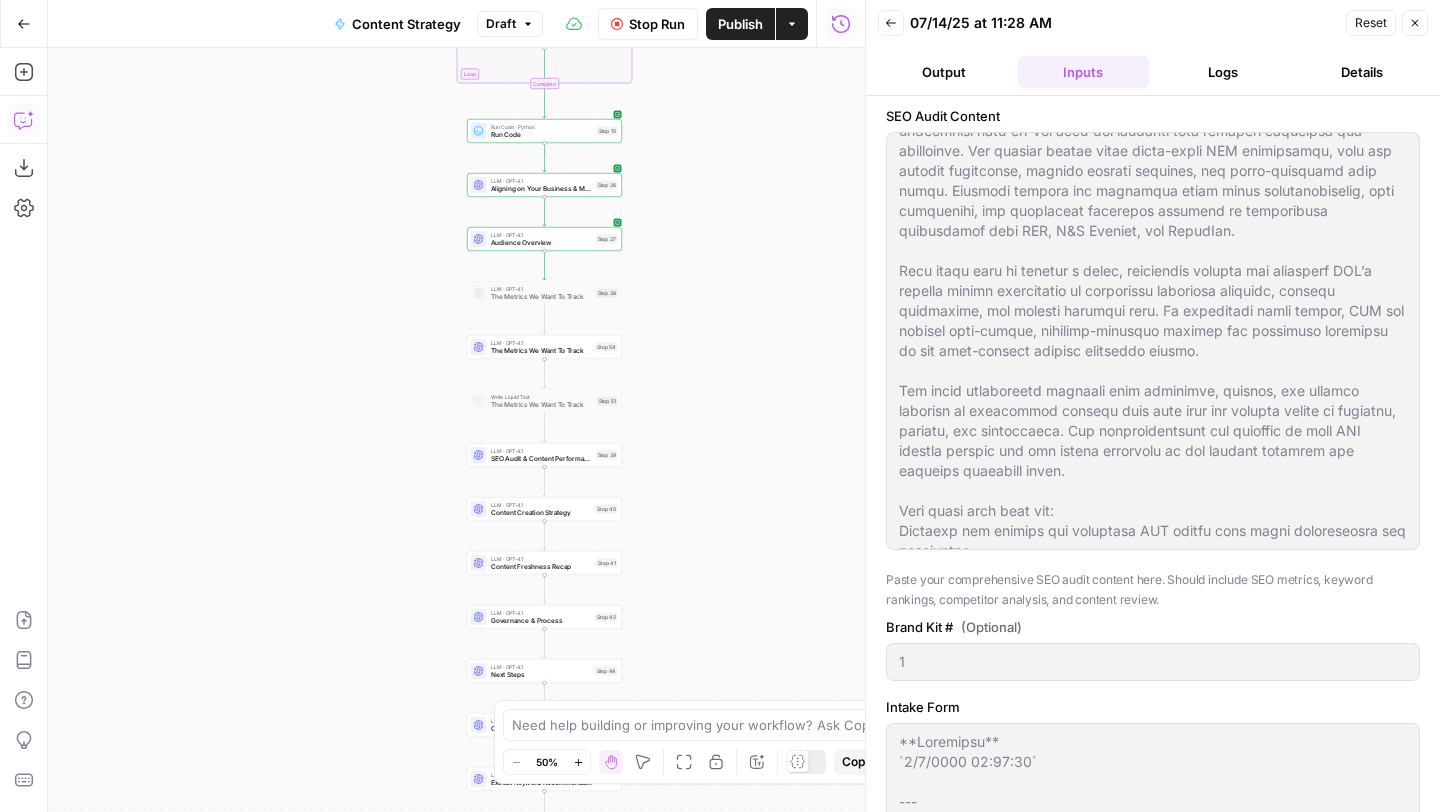 scroll, scrollTop: 714, scrollLeft: 0, axis: vertical 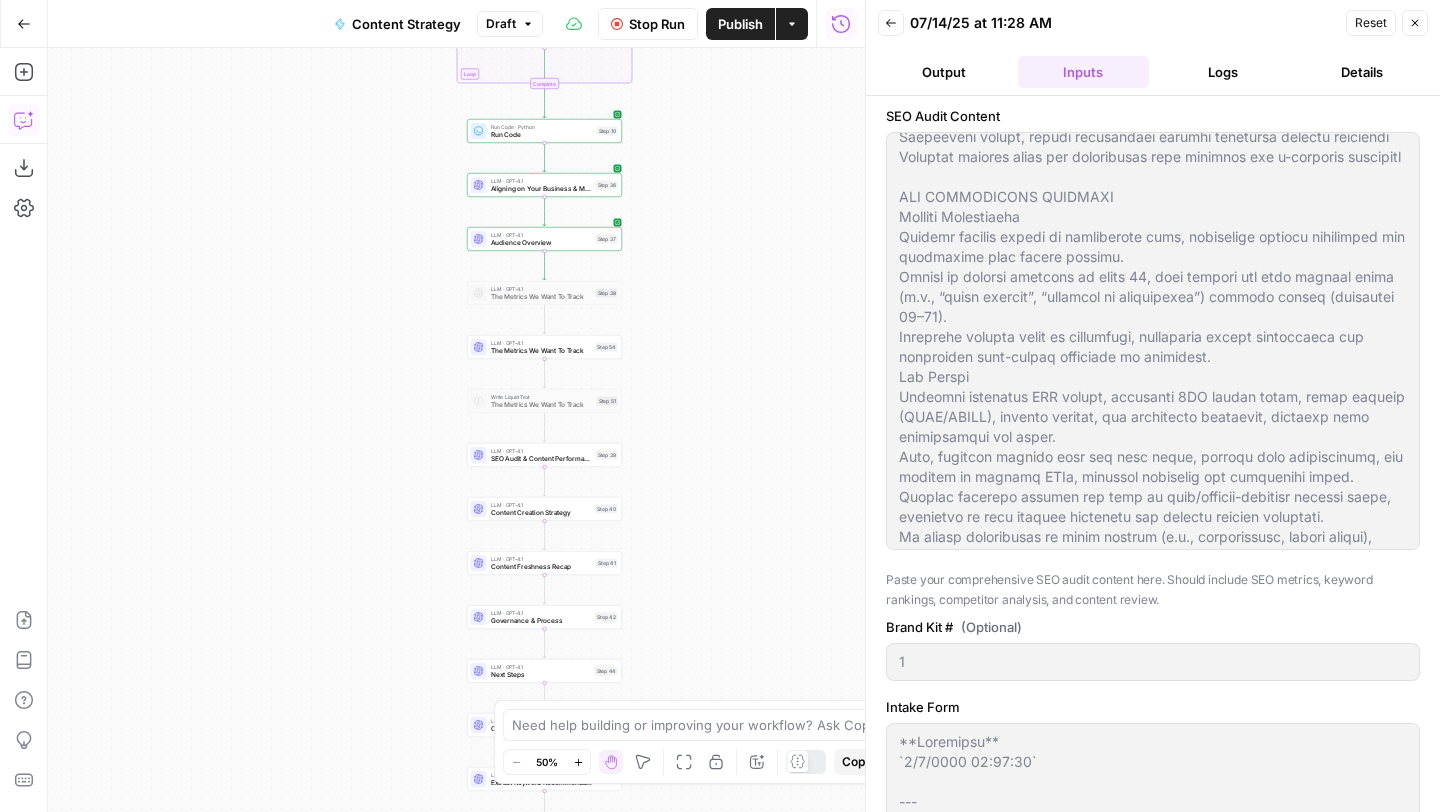 click on "Stop Run" at bounding box center [657, 24] 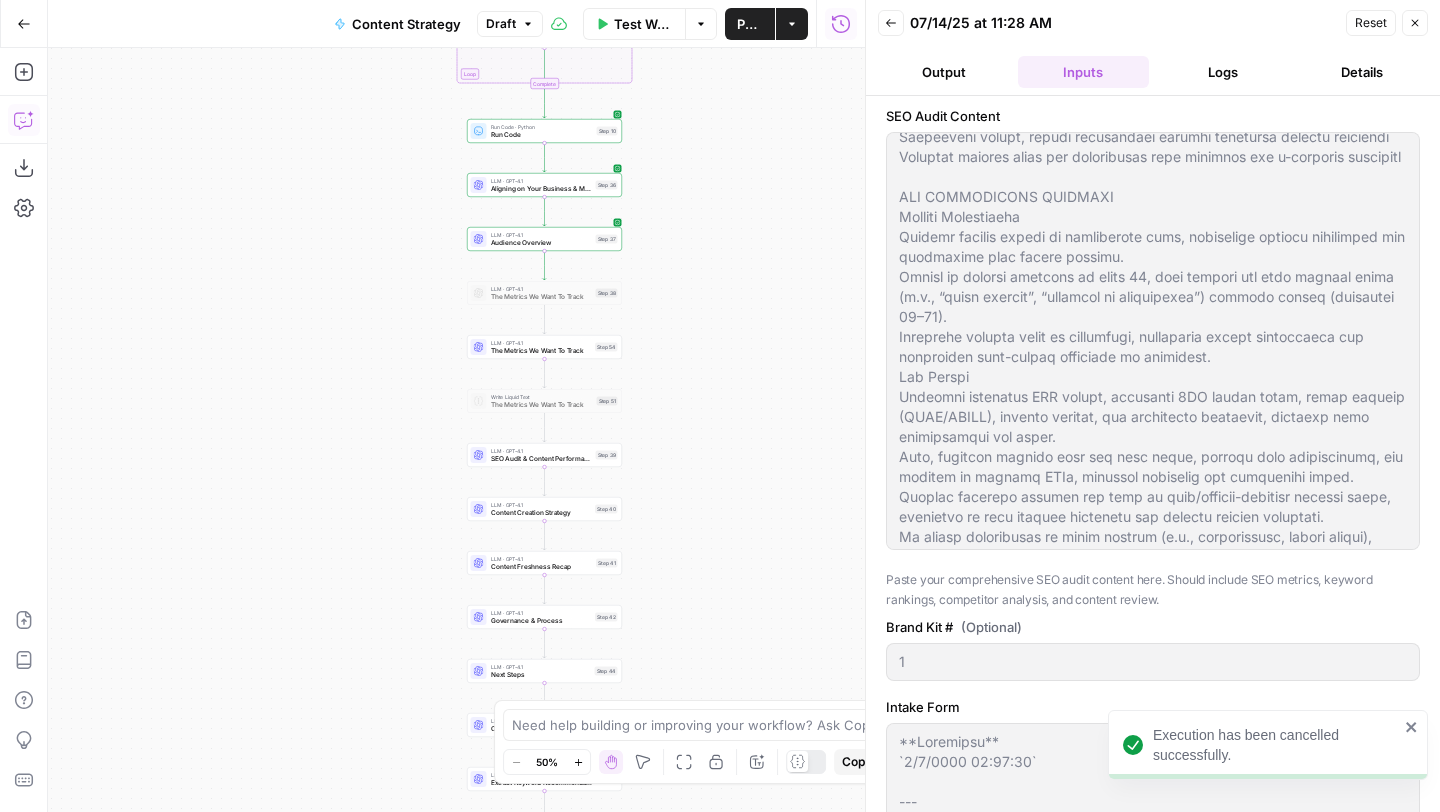 click on "Reset" at bounding box center (1371, 23) 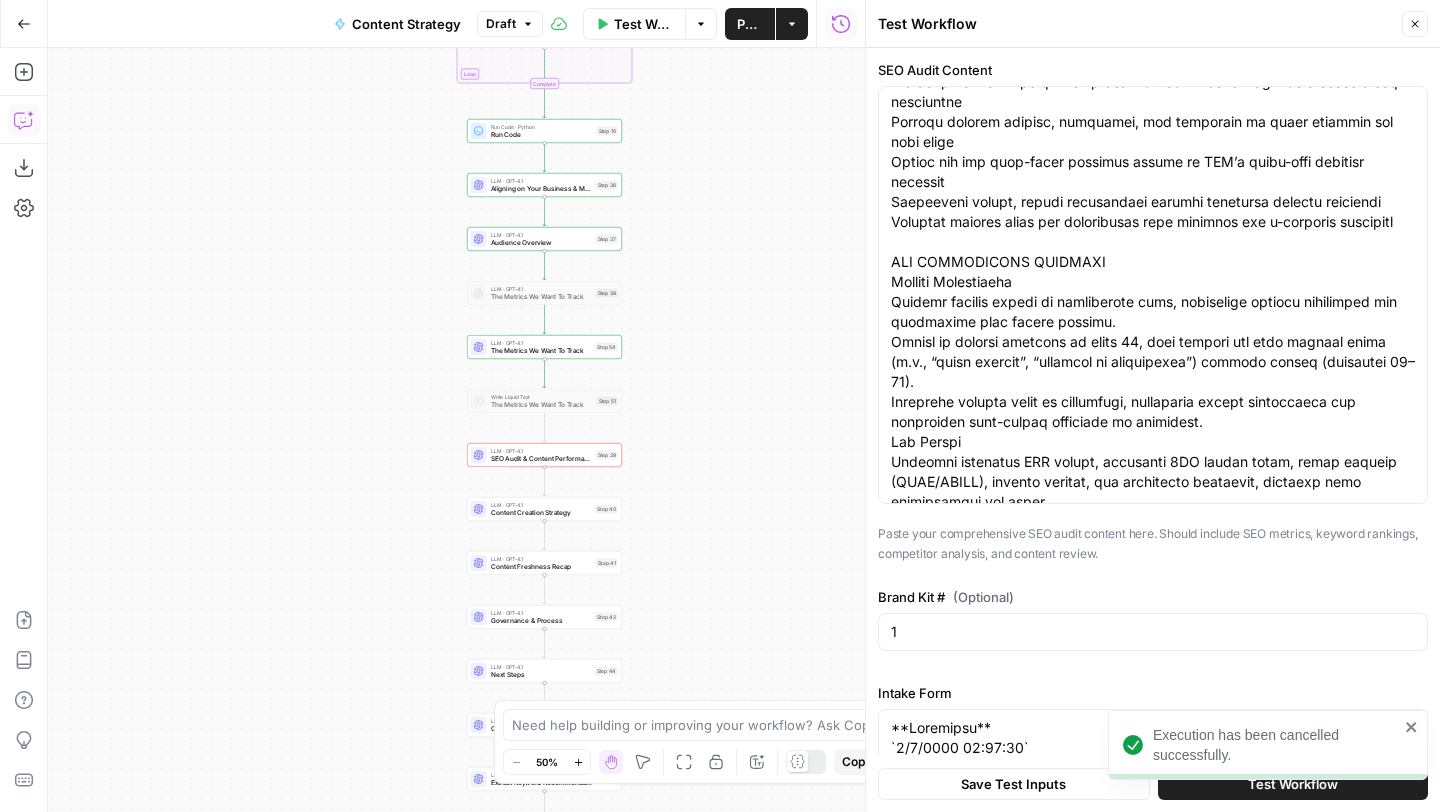 scroll, scrollTop: 685, scrollLeft: 0, axis: vertical 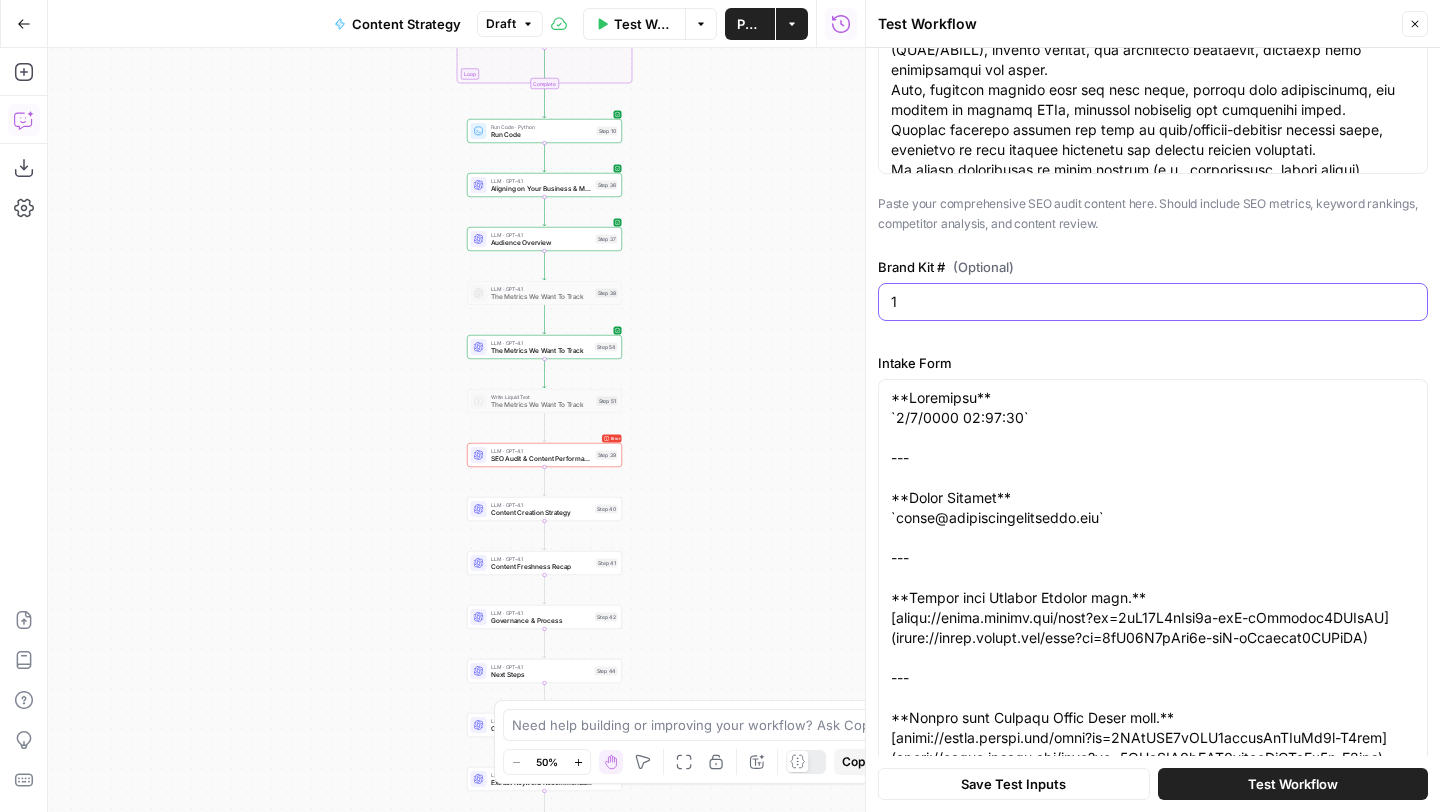 click on "1" at bounding box center [1153, 302] 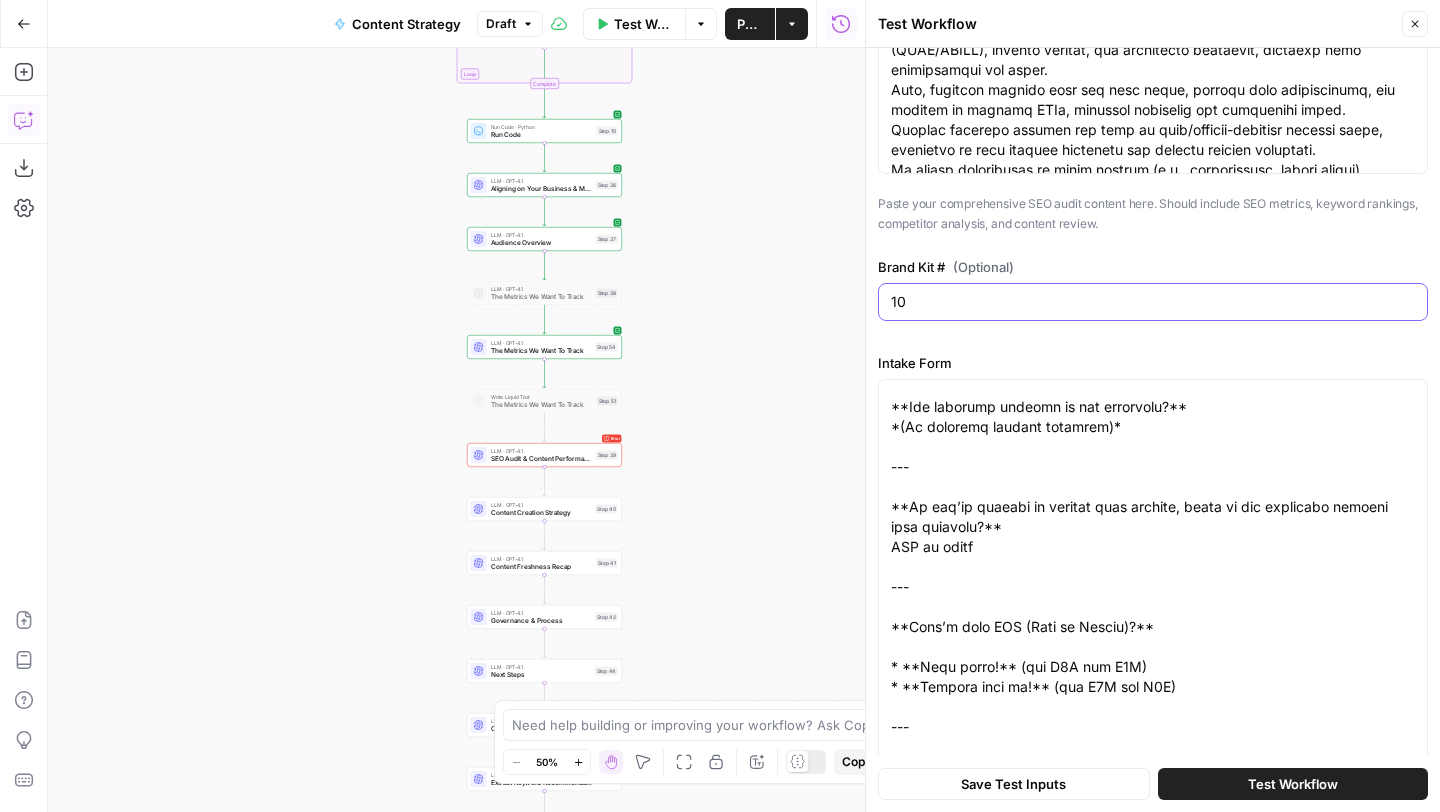 scroll, scrollTop: 2480, scrollLeft: 0, axis: vertical 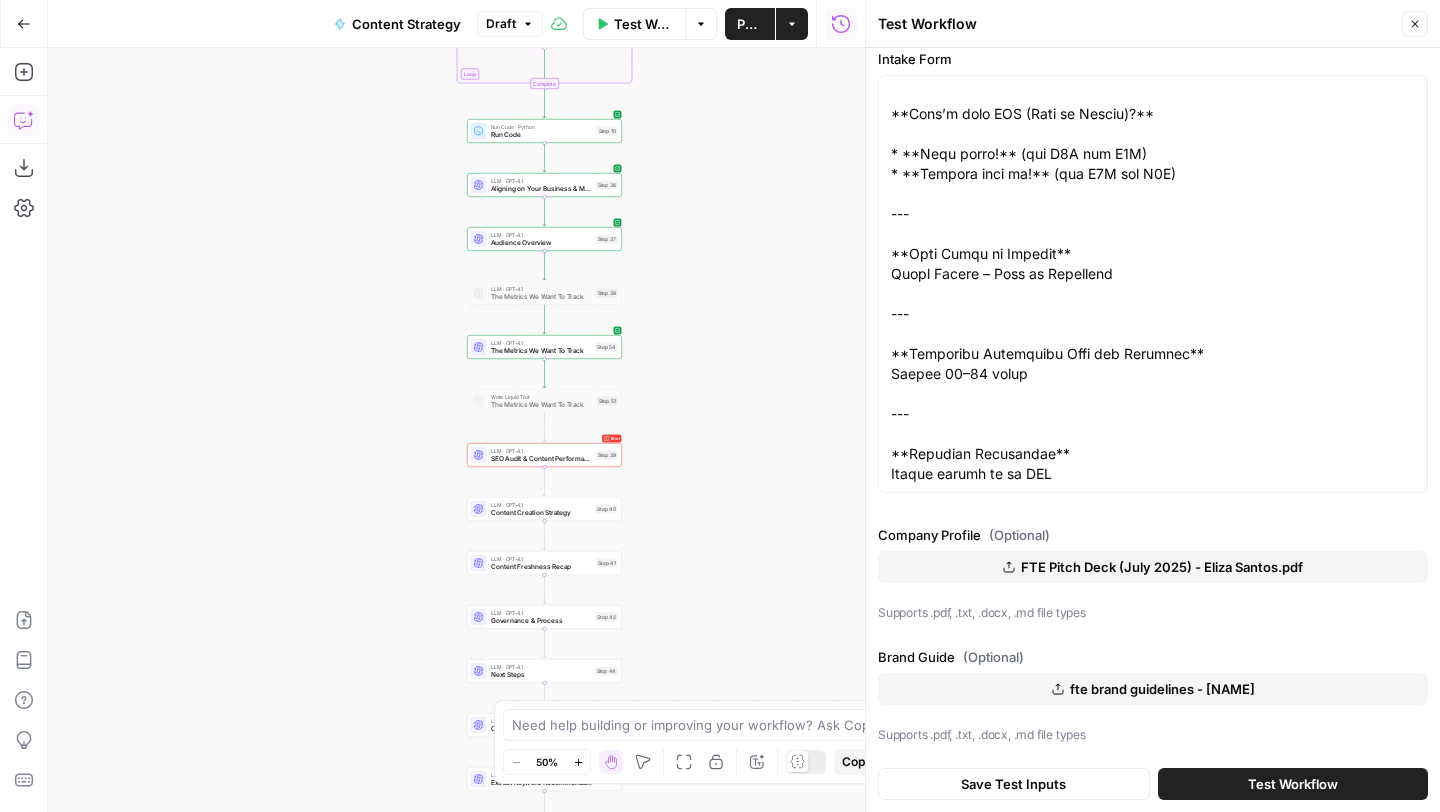 type on "10" 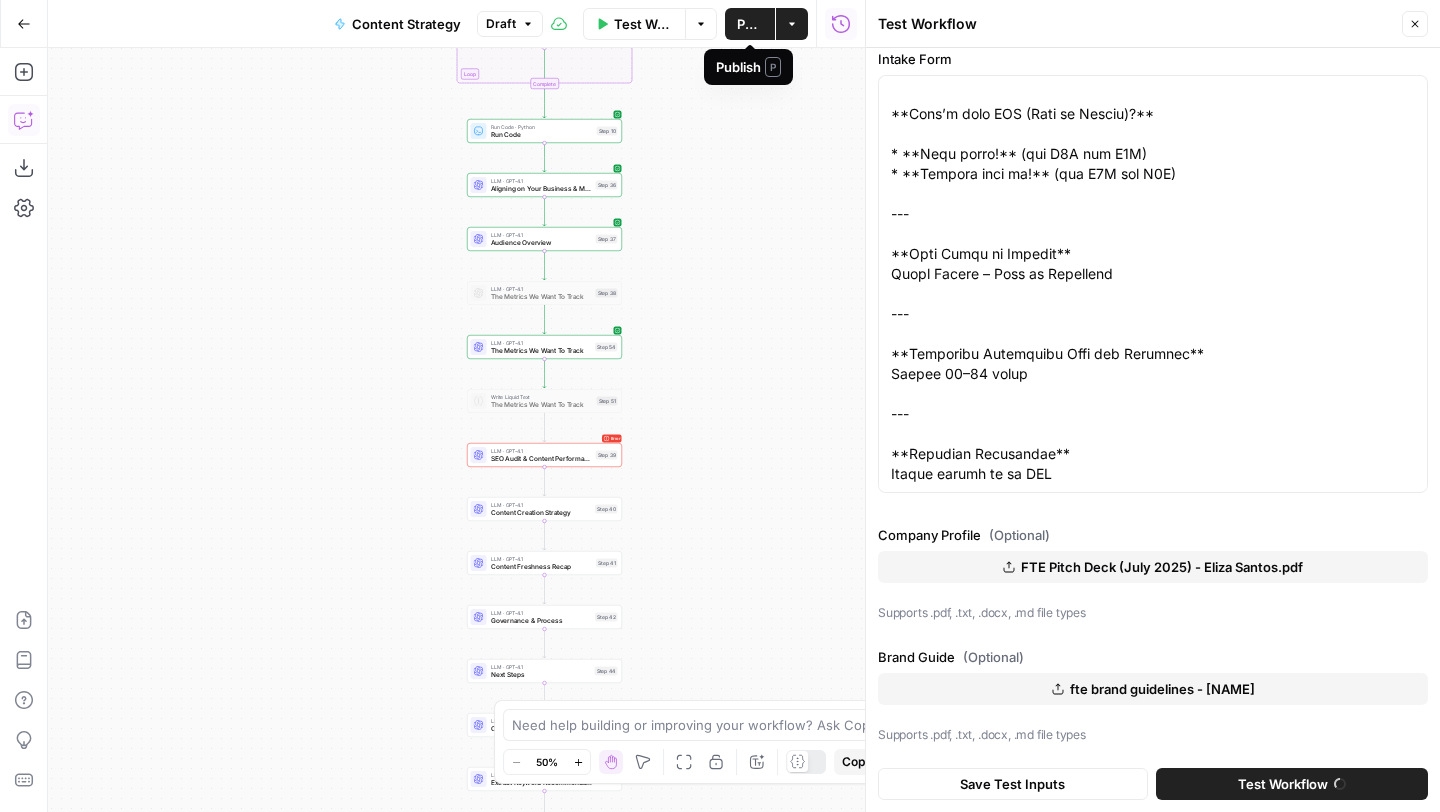 click on "Publish" at bounding box center (750, 24) 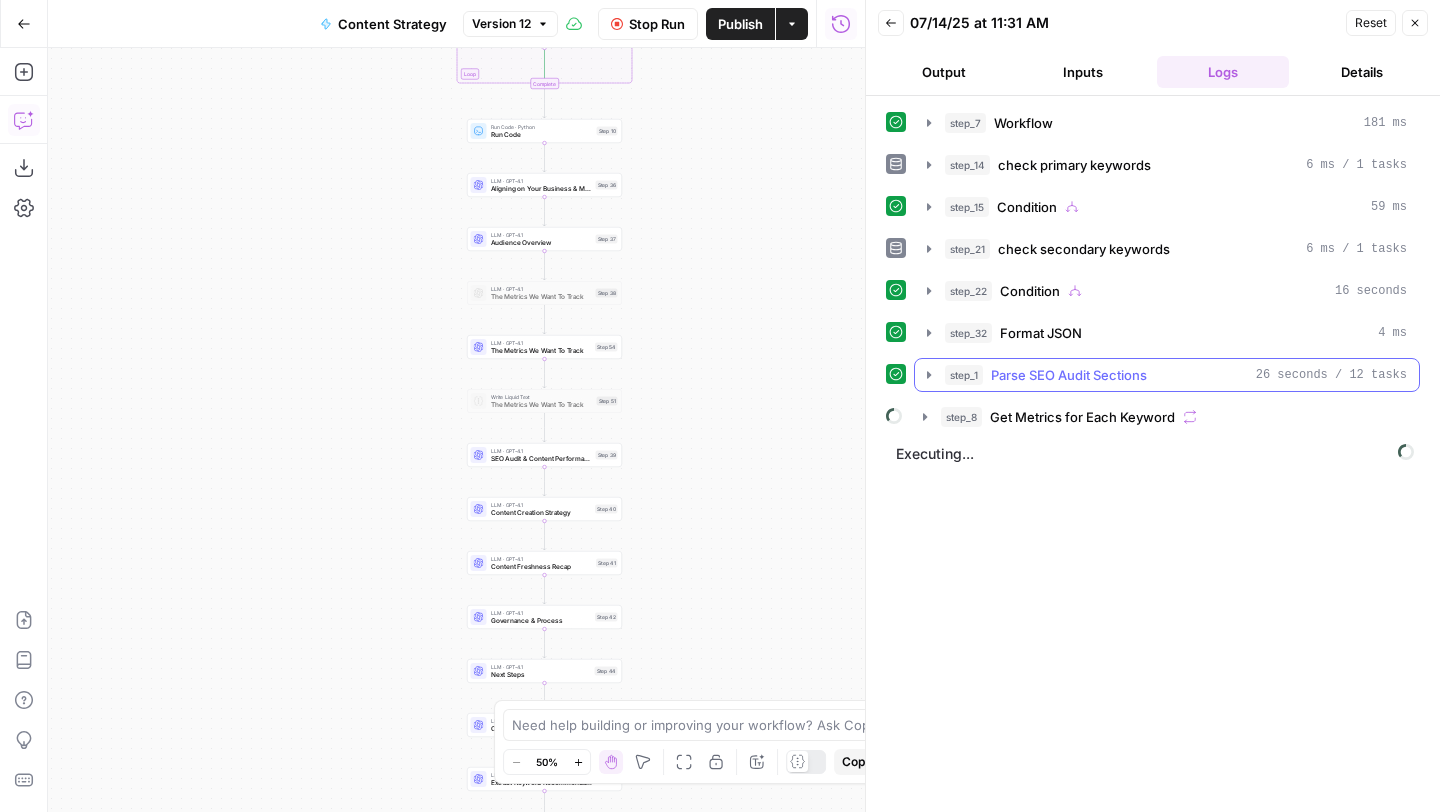click on "Parse SEO Audit Sections" at bounding box center (1069, 375) 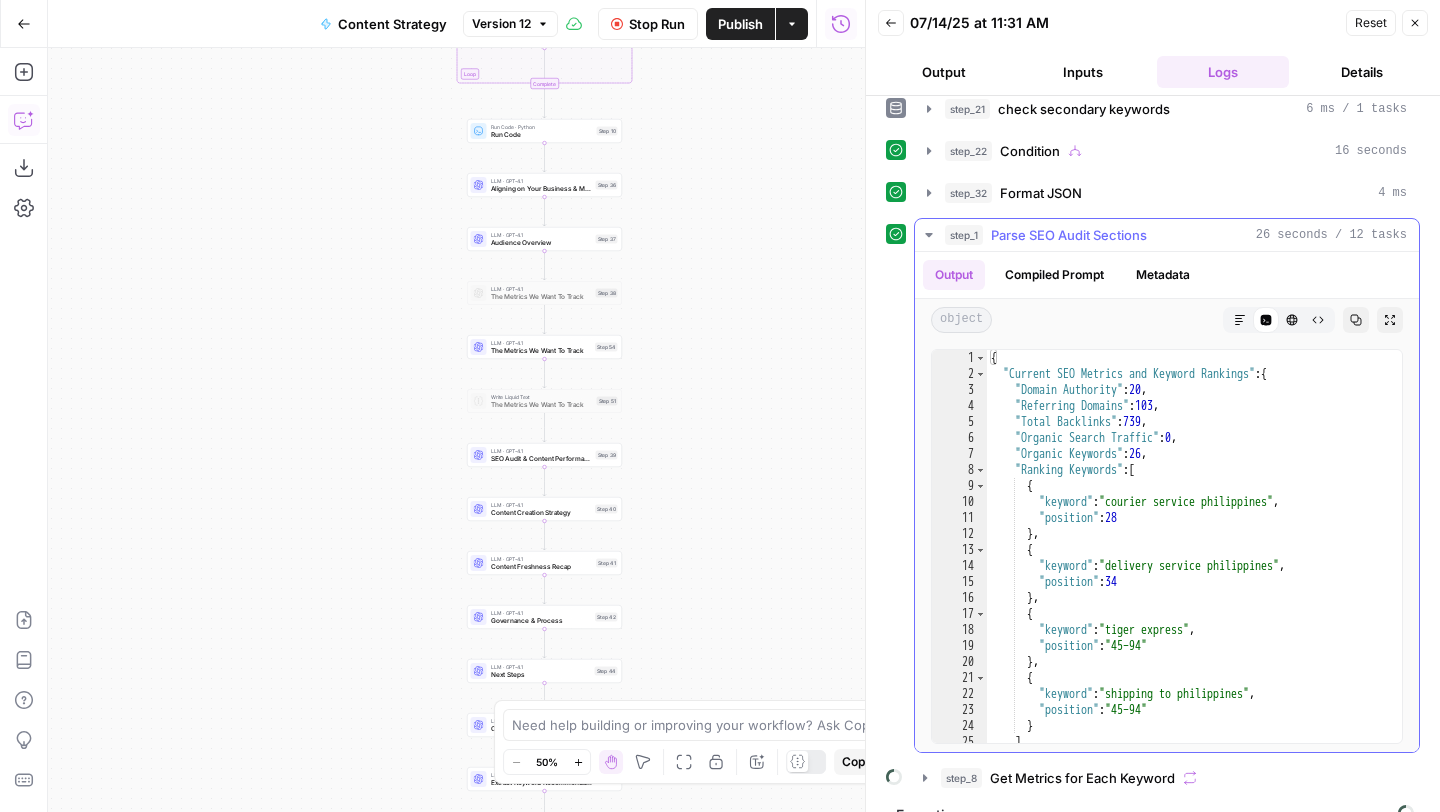 scroll, scrollTop: 169, scrollLeft: 0, axis: vertical 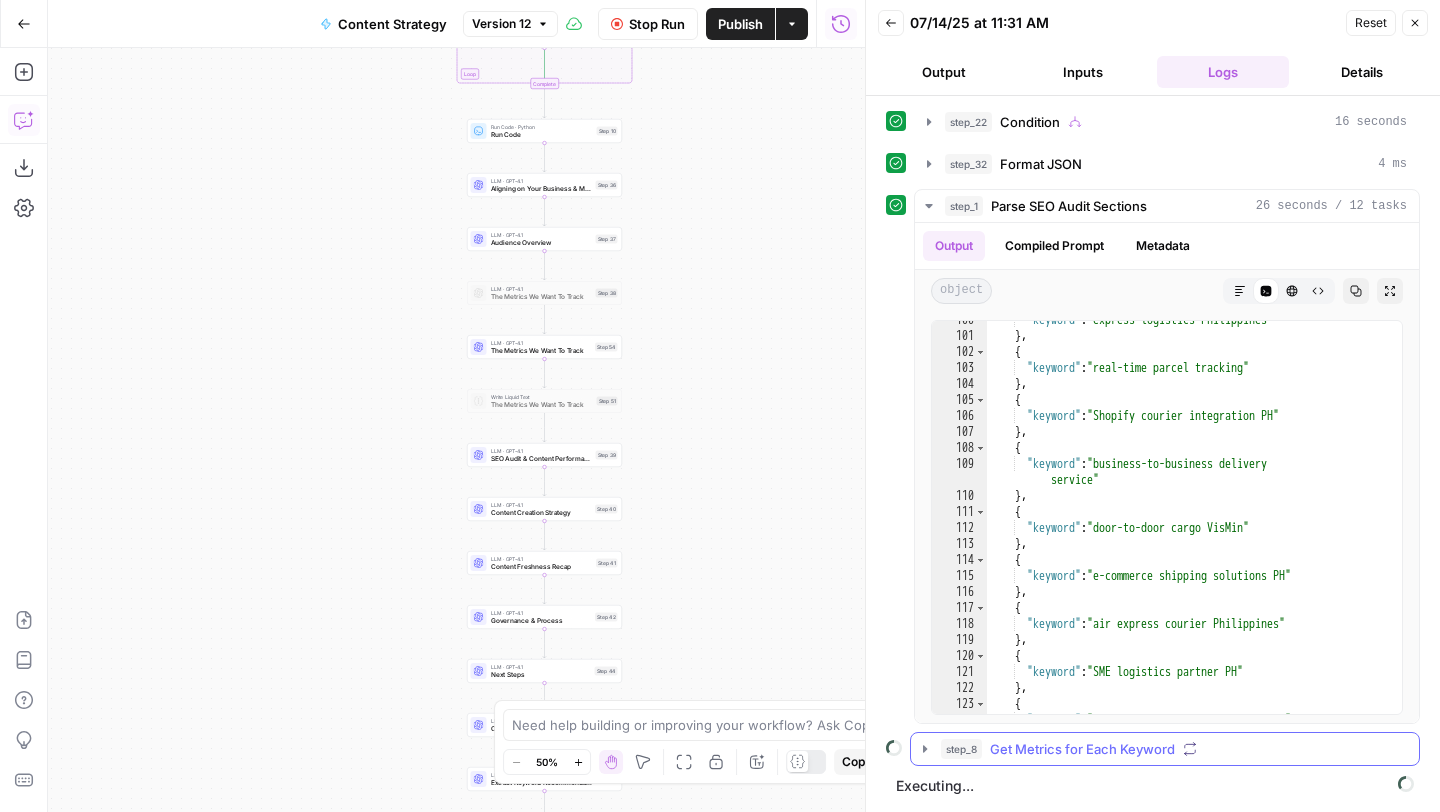 click on "Get Metrics for Each Keyword" at bounding box center [1082, 749] 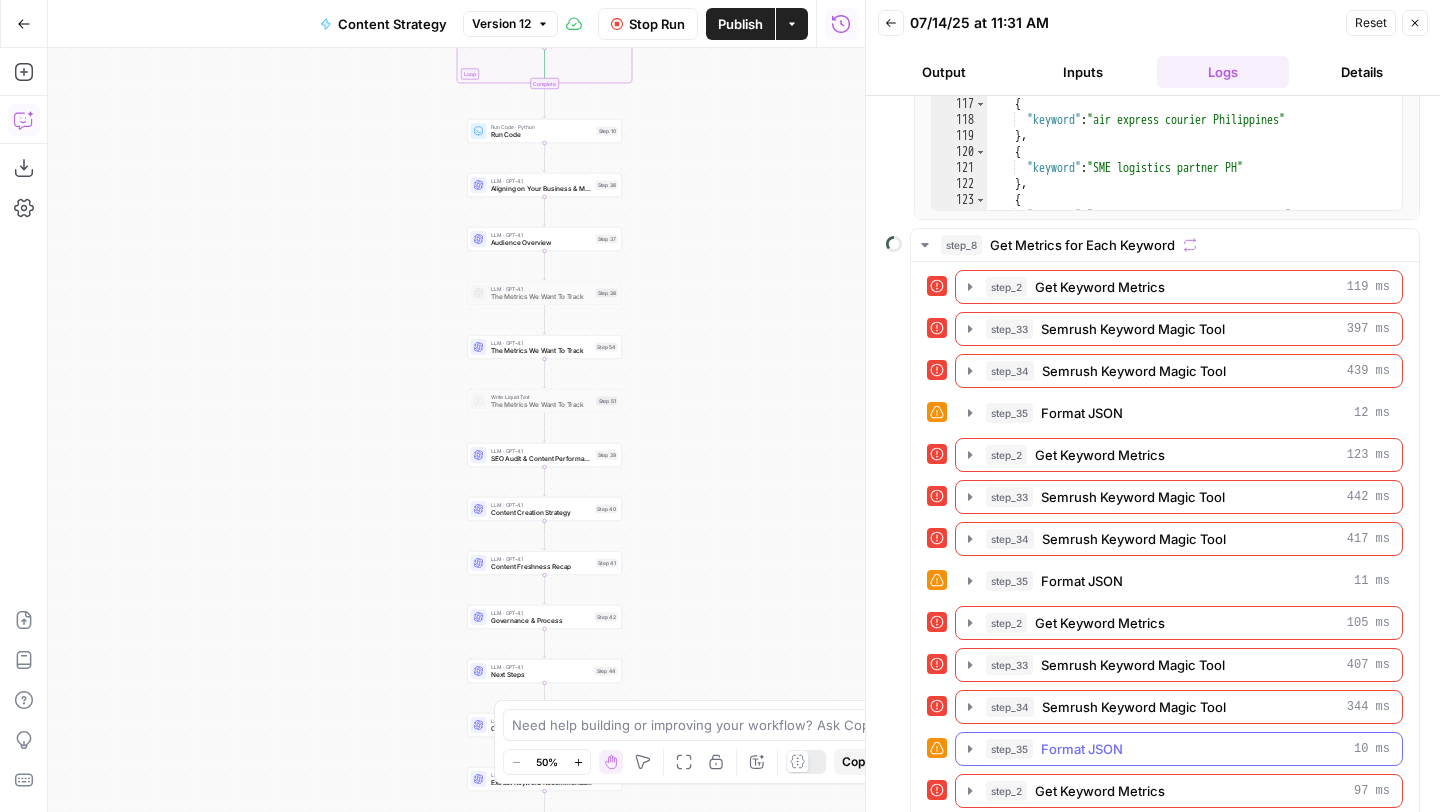 scroll, scrollTop: 674, scrollLeft: 0, axis: vertical 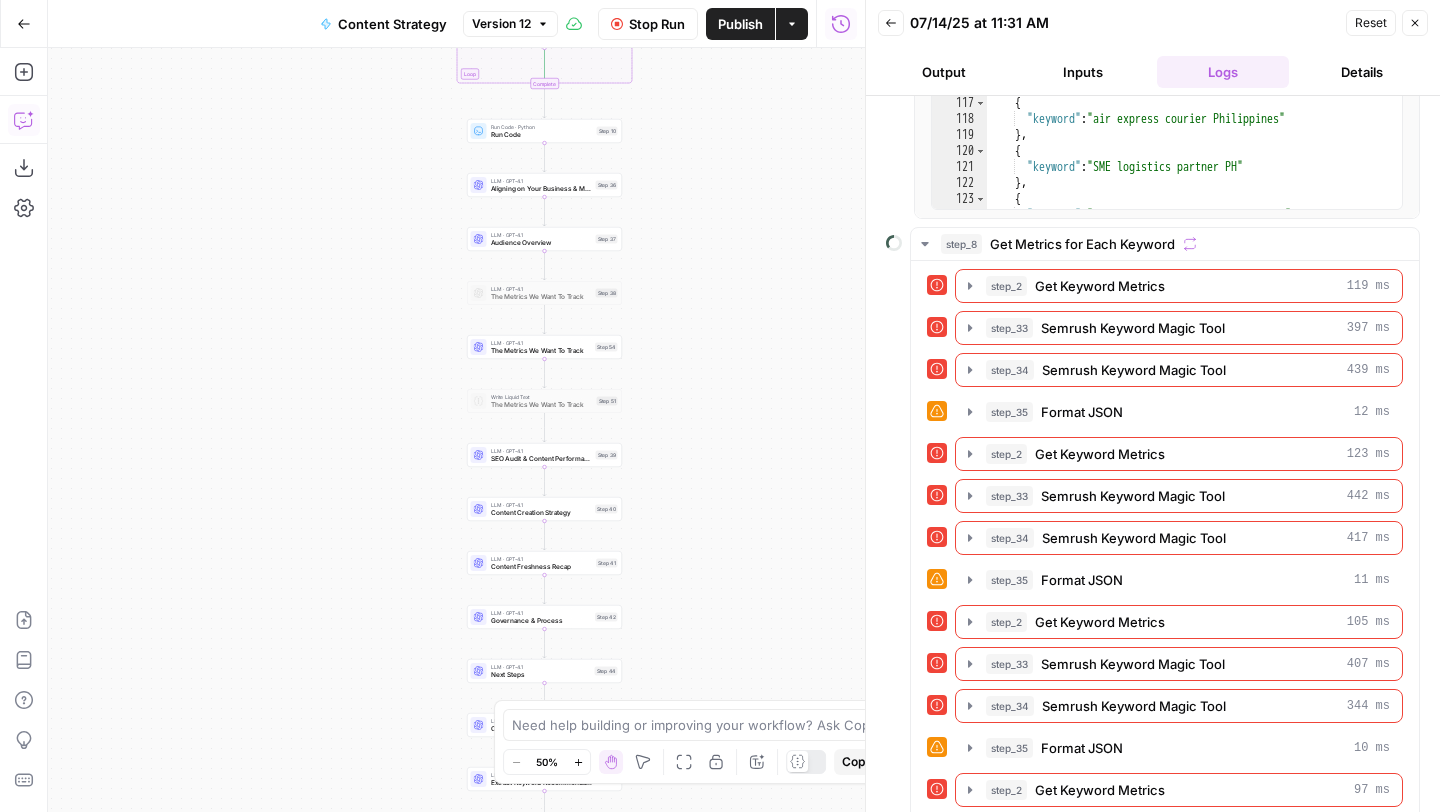 click on "Stop Run" at bounding box center (657, 24) 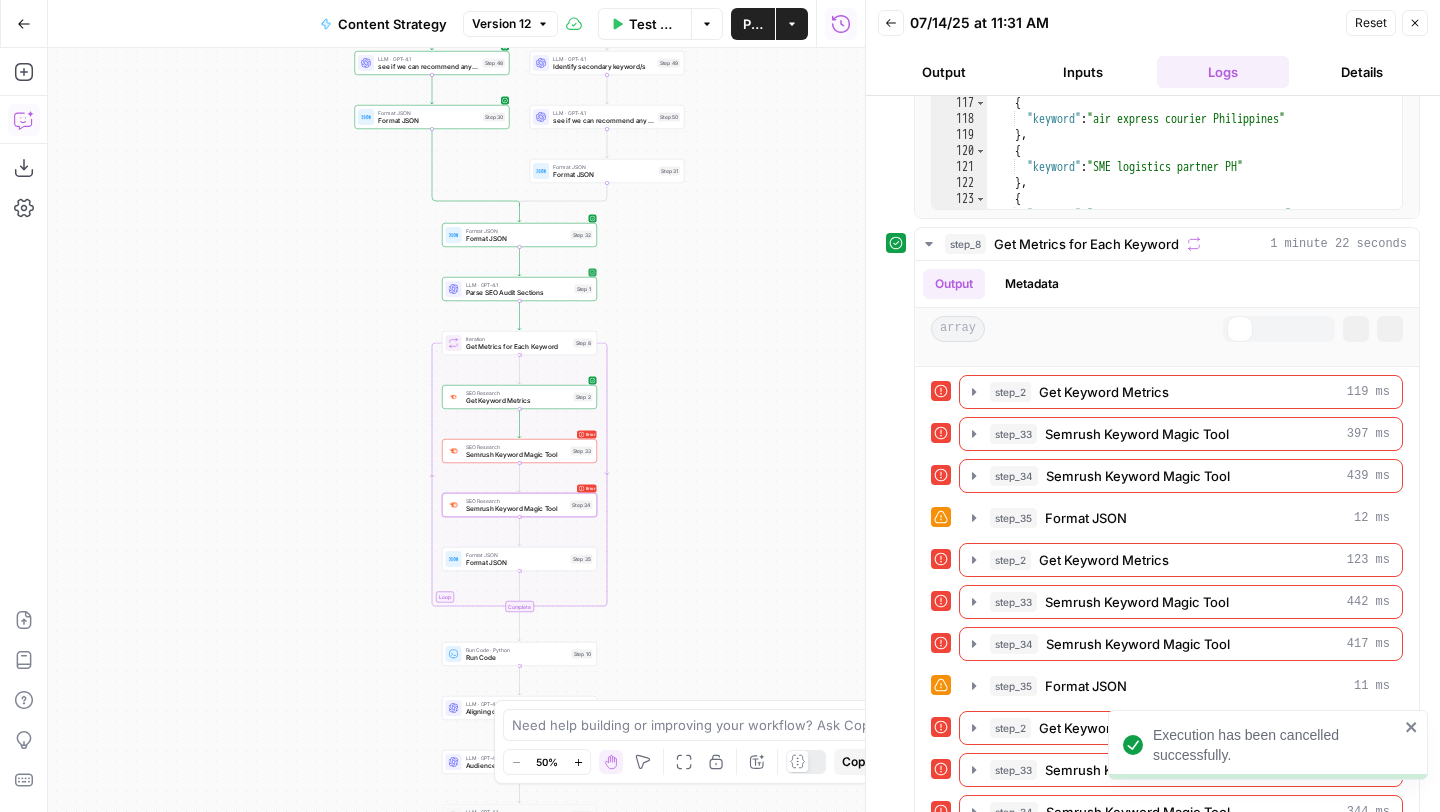 click on "Parse SEO Audit Sections" at bounding box center (518, 293) 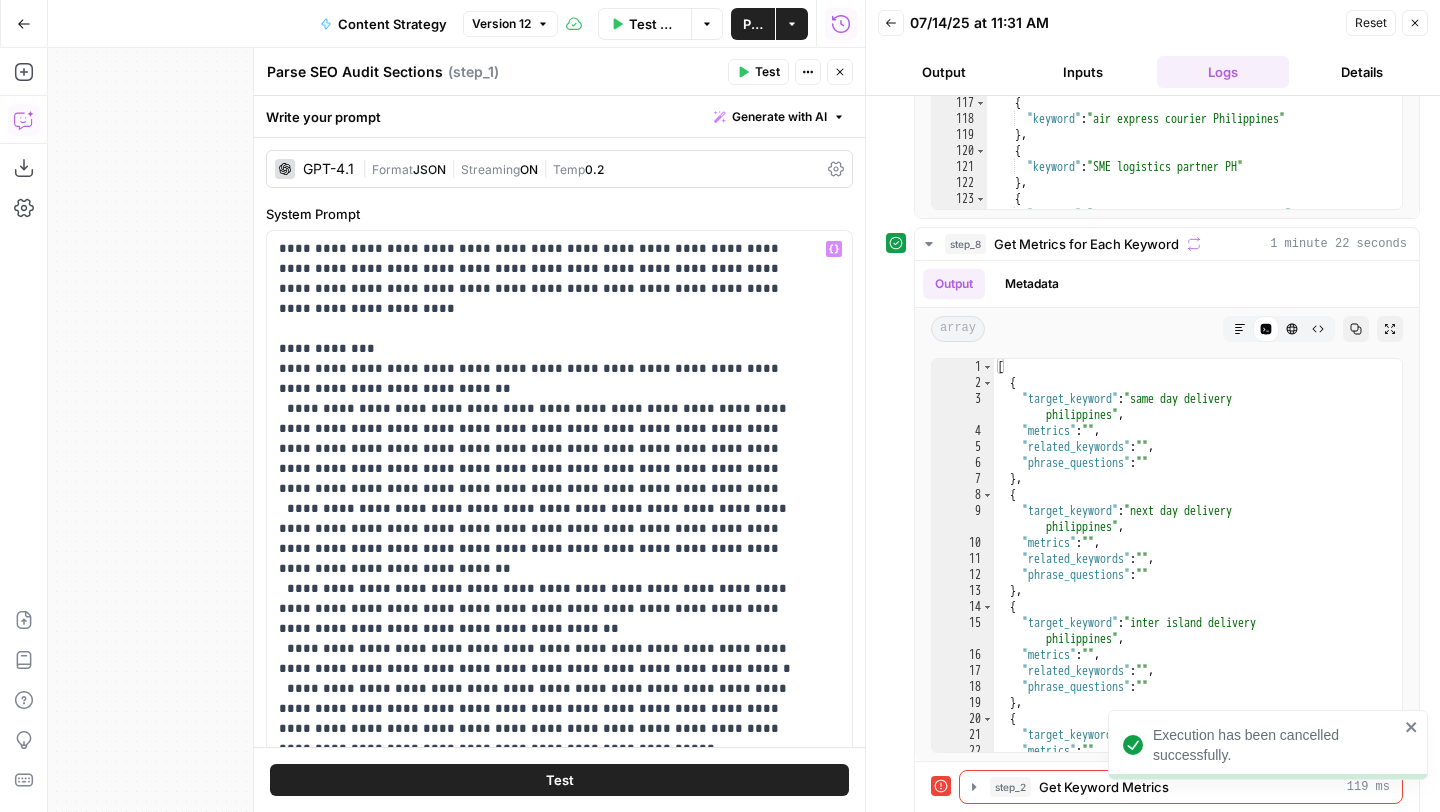 scroll, scrollTop: 201, scrollLeft: 0, axis: vertical 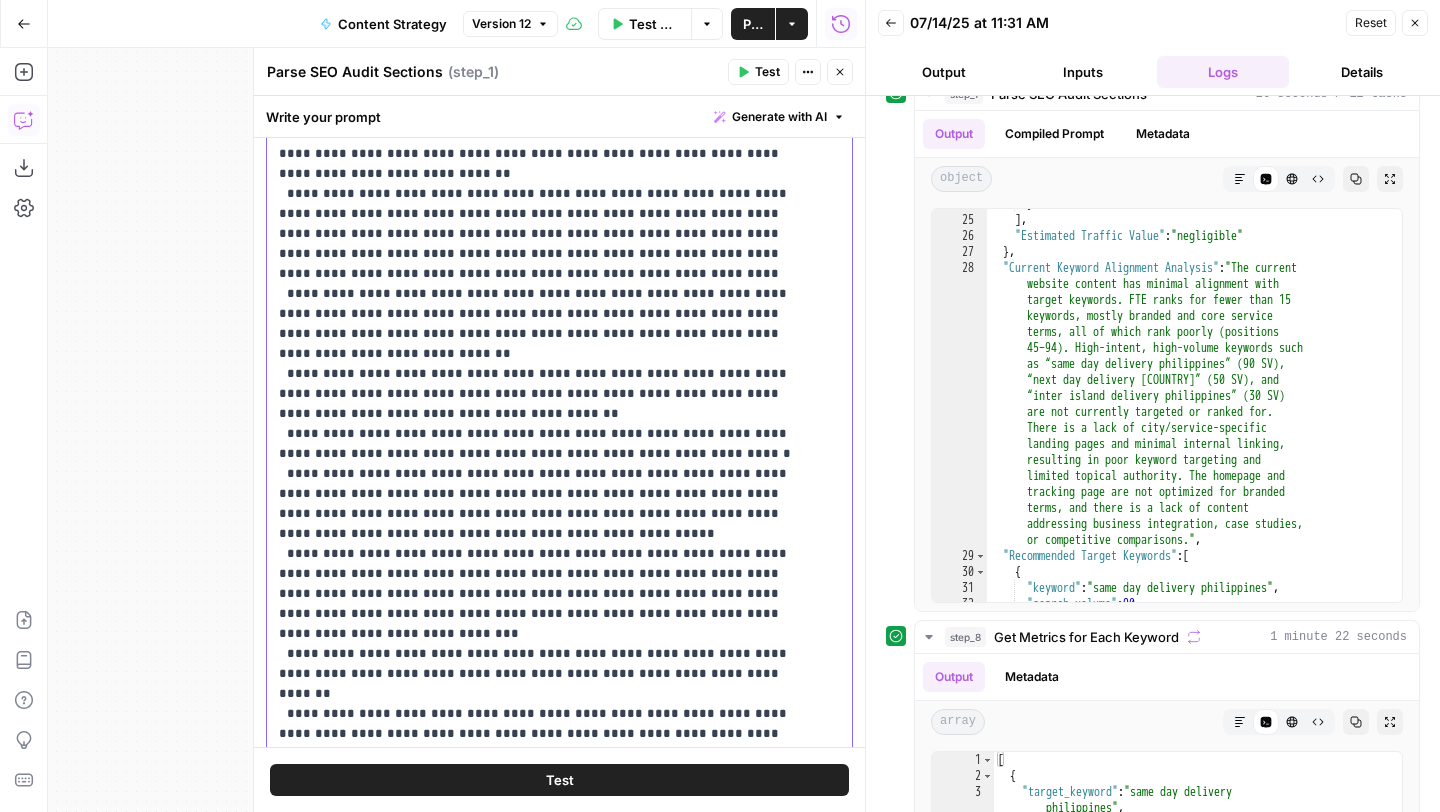 drag, startPoint x: 543, startPoint y: 396, endPoint x: 664, endPoint y: 411, distance: 121.92621 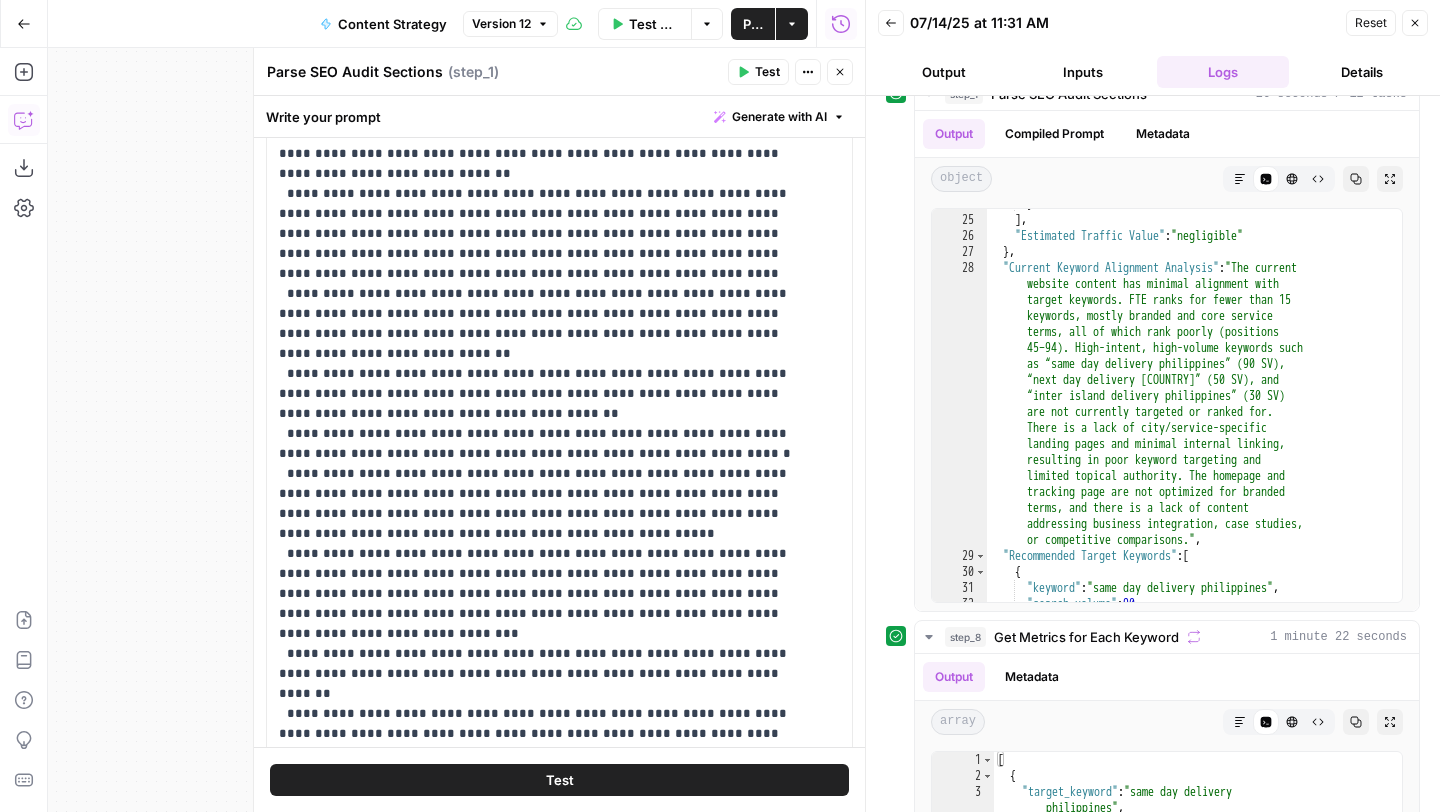 click 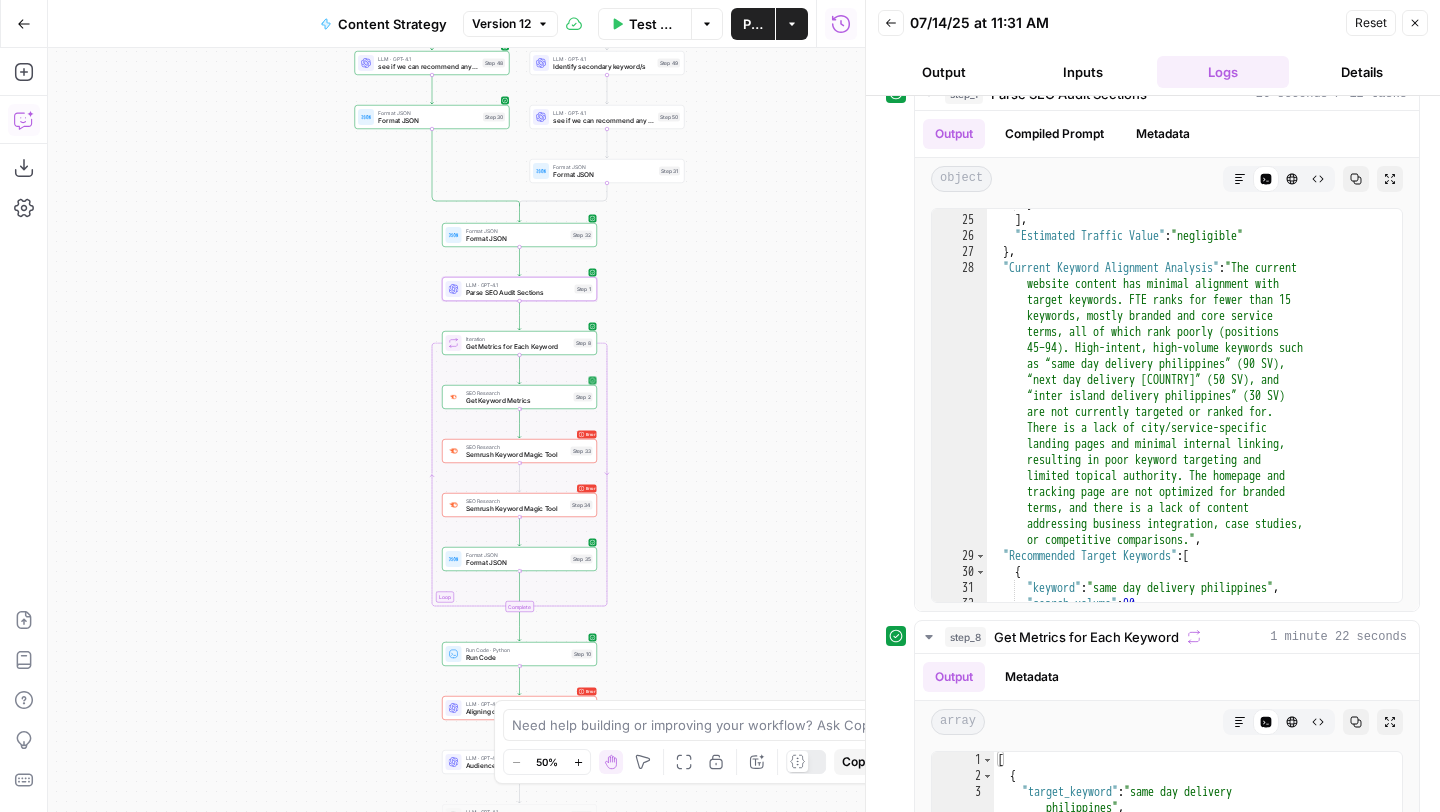 click on "Get Keyword Metrics" at bounding box center [518, 401] 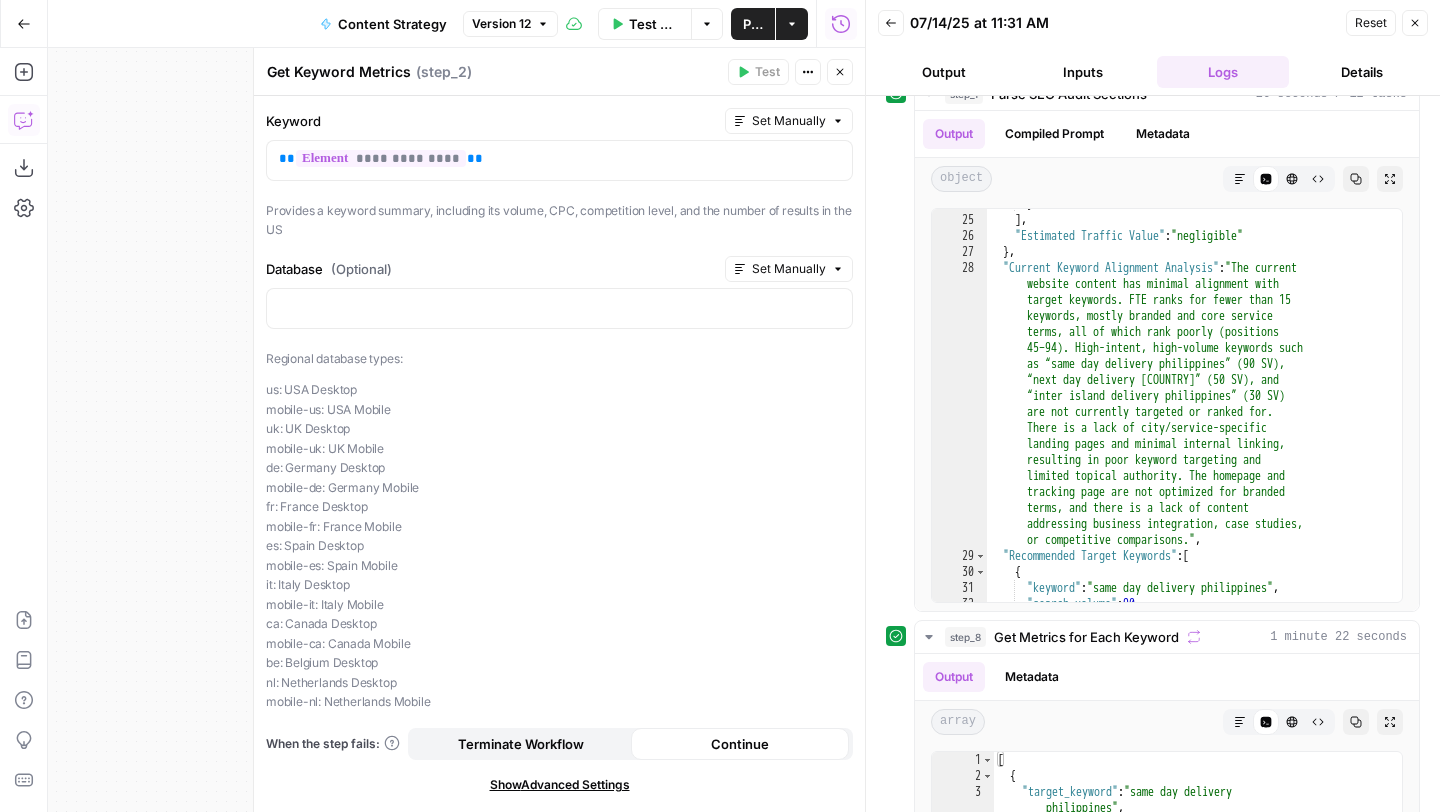 click 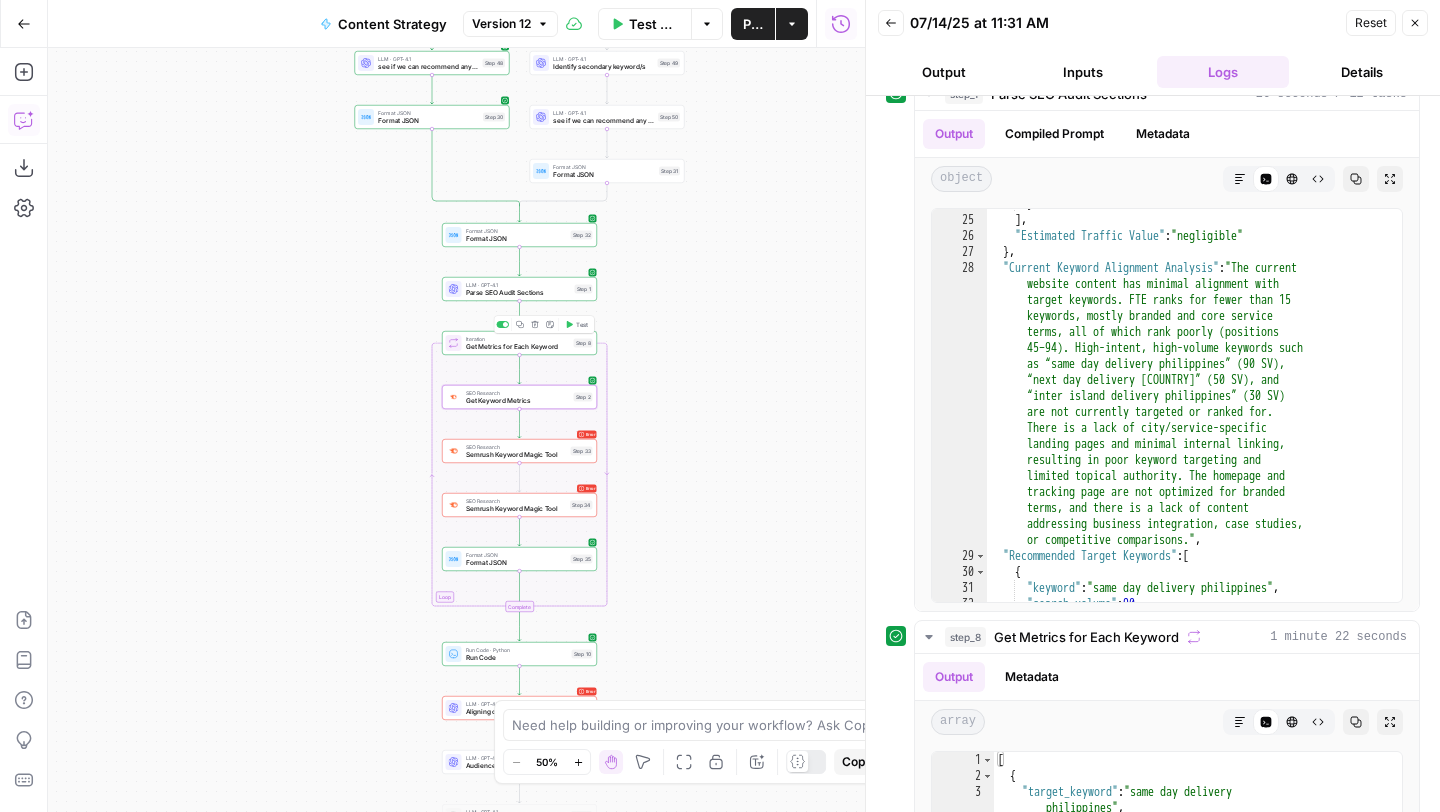 click on "Get Metrics for Each Keyword" at bounding box center [518, 347] 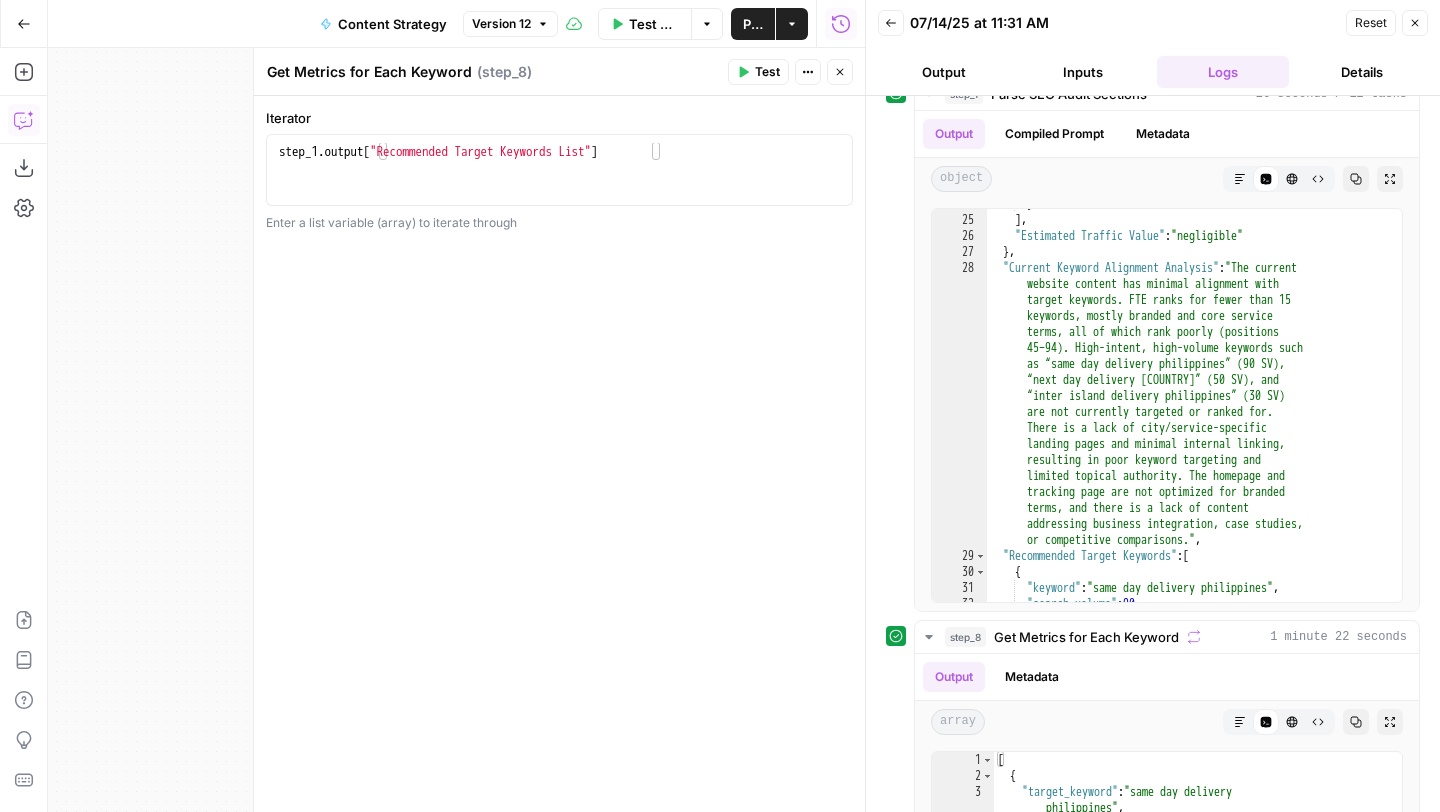 click 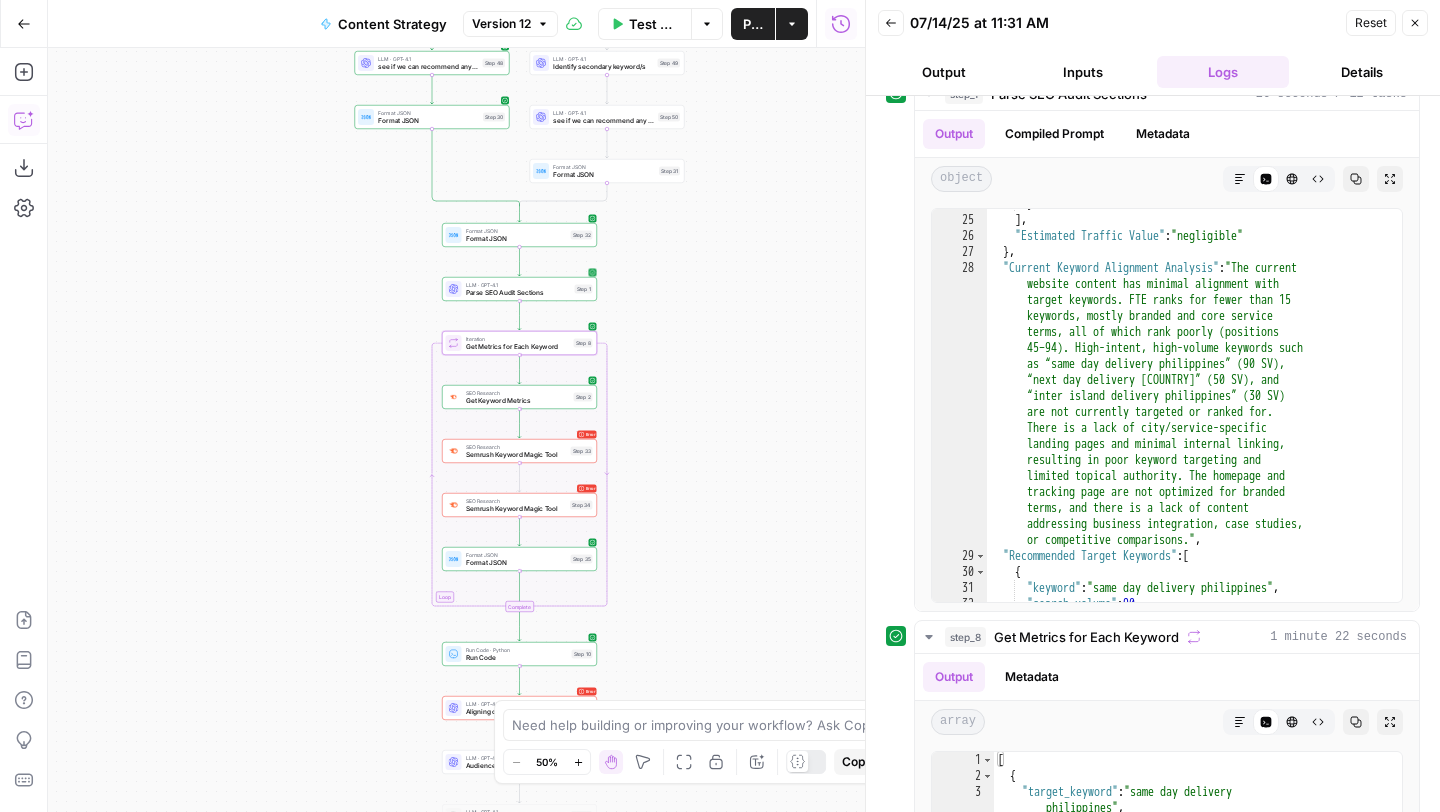 click on "LLM · GPT-4.1" at bounding box center (518, 285) 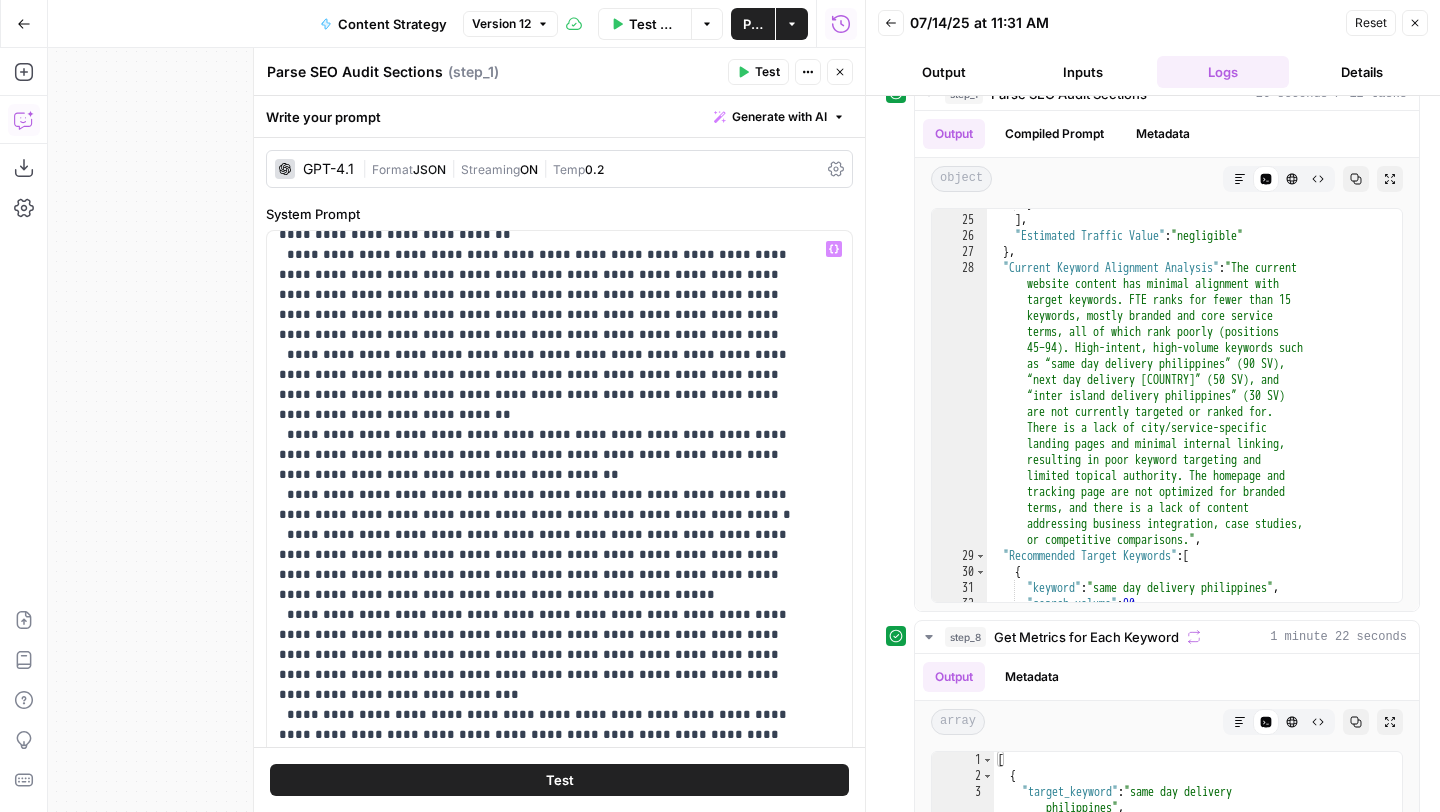 scroll, scrollTop: 161, scrollLeft: 0, axis: vertical 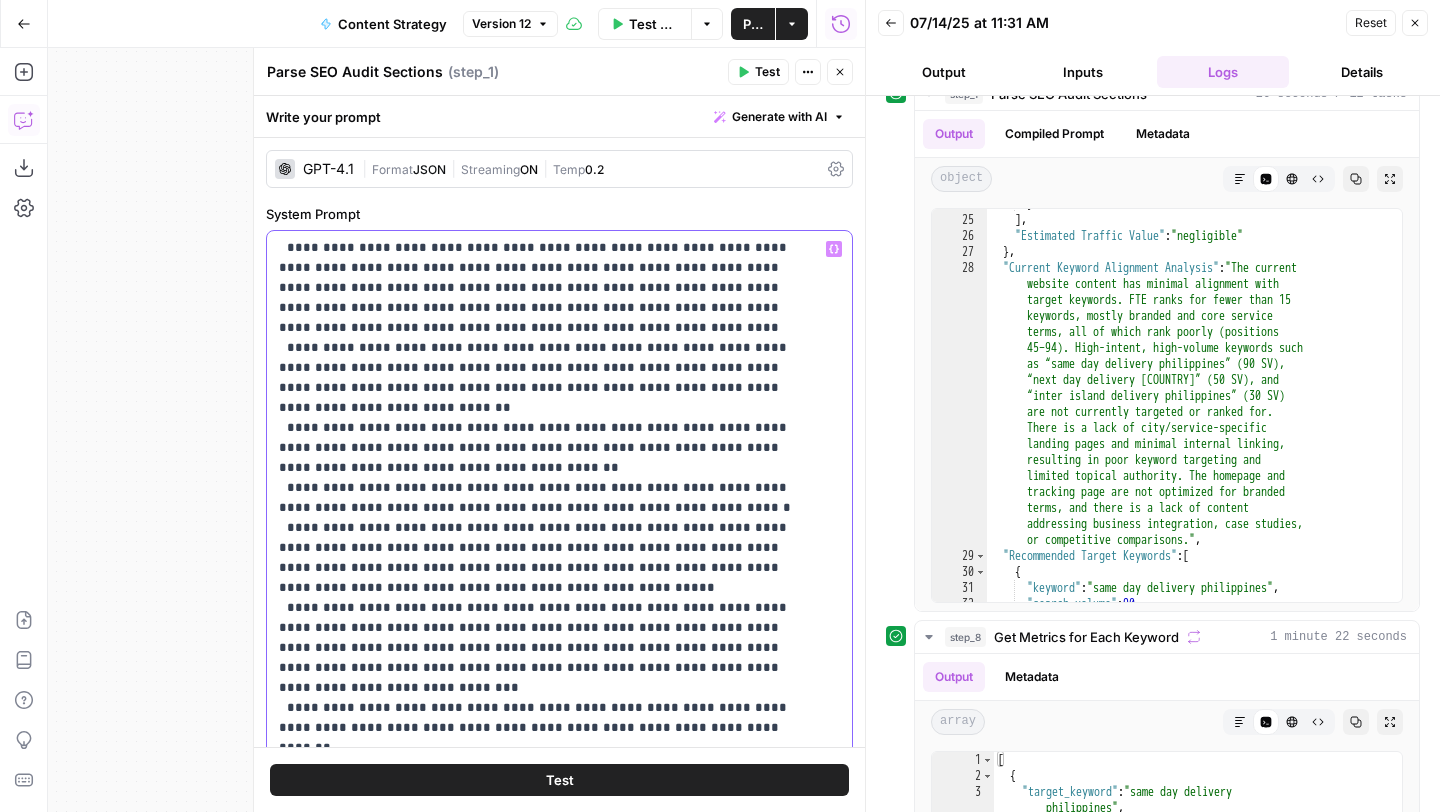 drag, startPoint x: 509, startPoint y: 389, endPoint x: 483, endPoint y: 420, distance: 40.459858 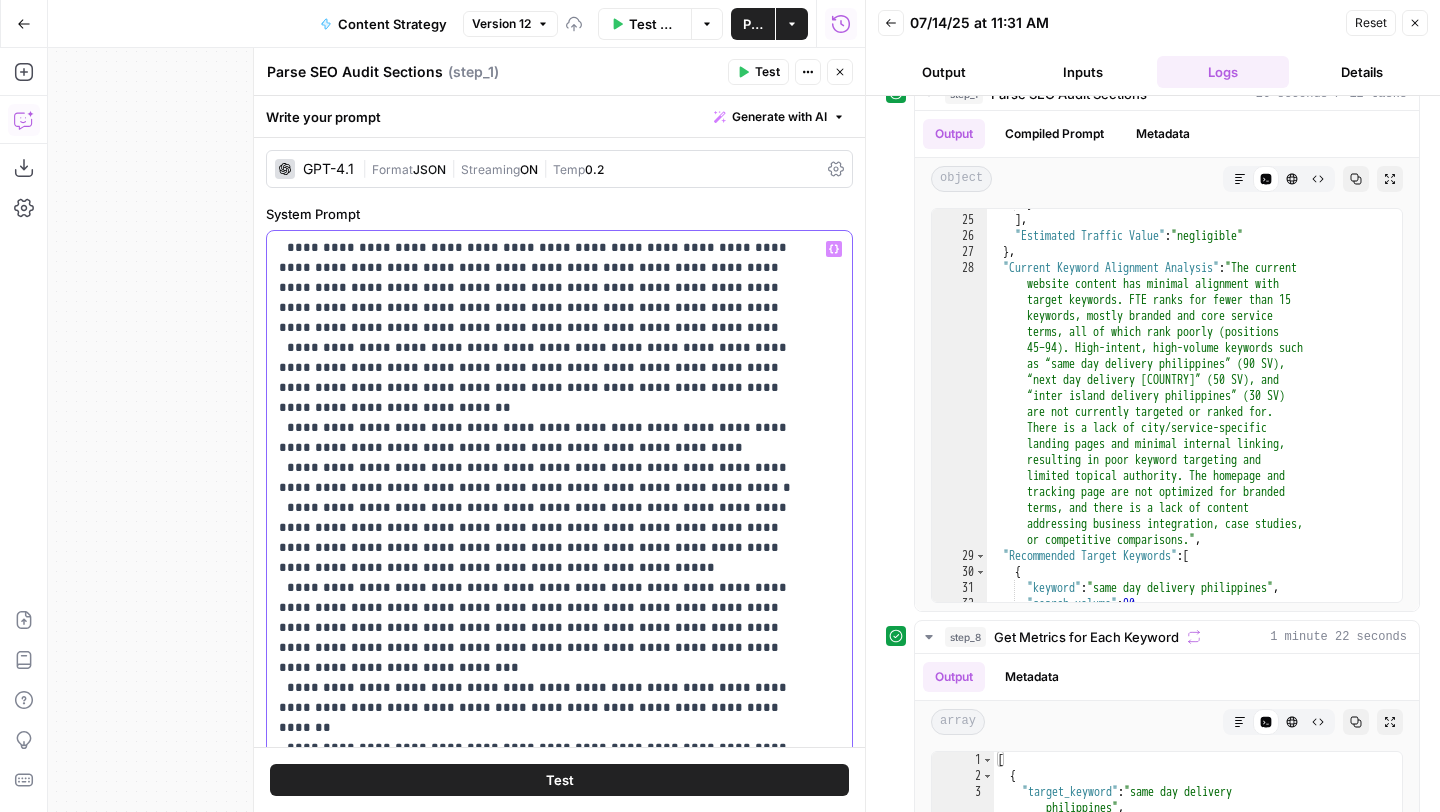 drag, startPoint x: 657, startPoint y: 449, endPoint x: 256, endPoint y: 429, distance: 401.49844 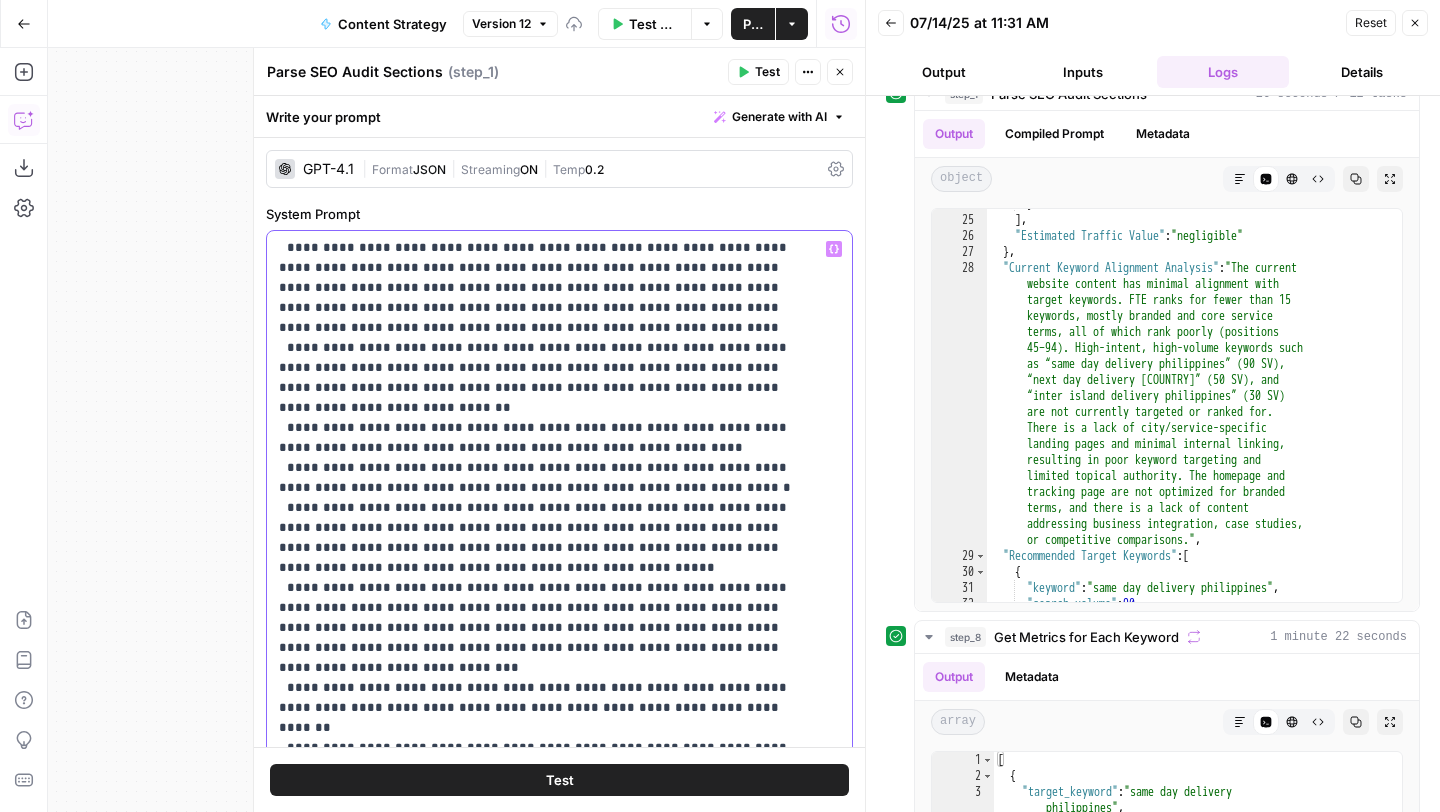 click on "**********" at bounding box center (559, 430) 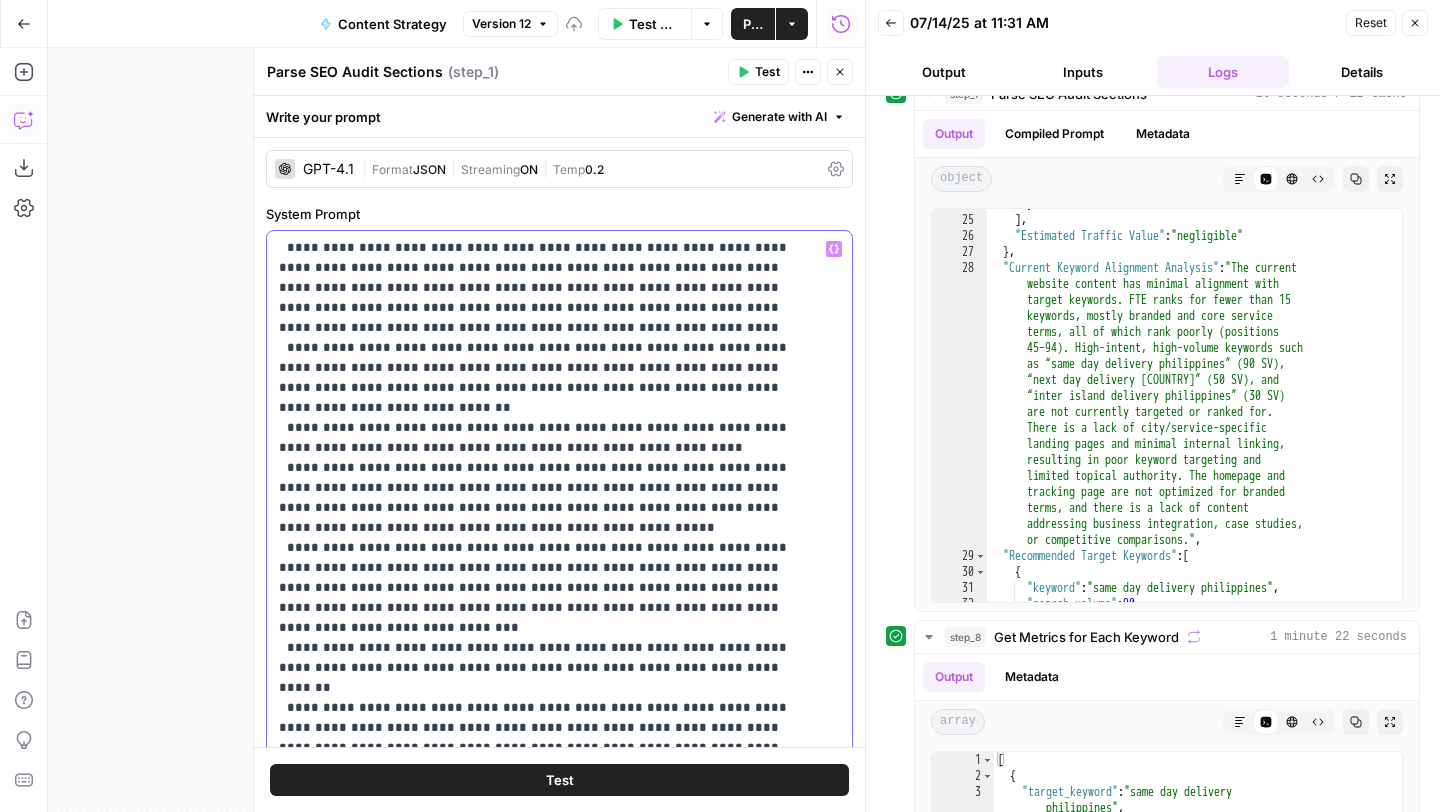 scroll, scrollTop: 141, scrollLeft: 0, axis: vertical 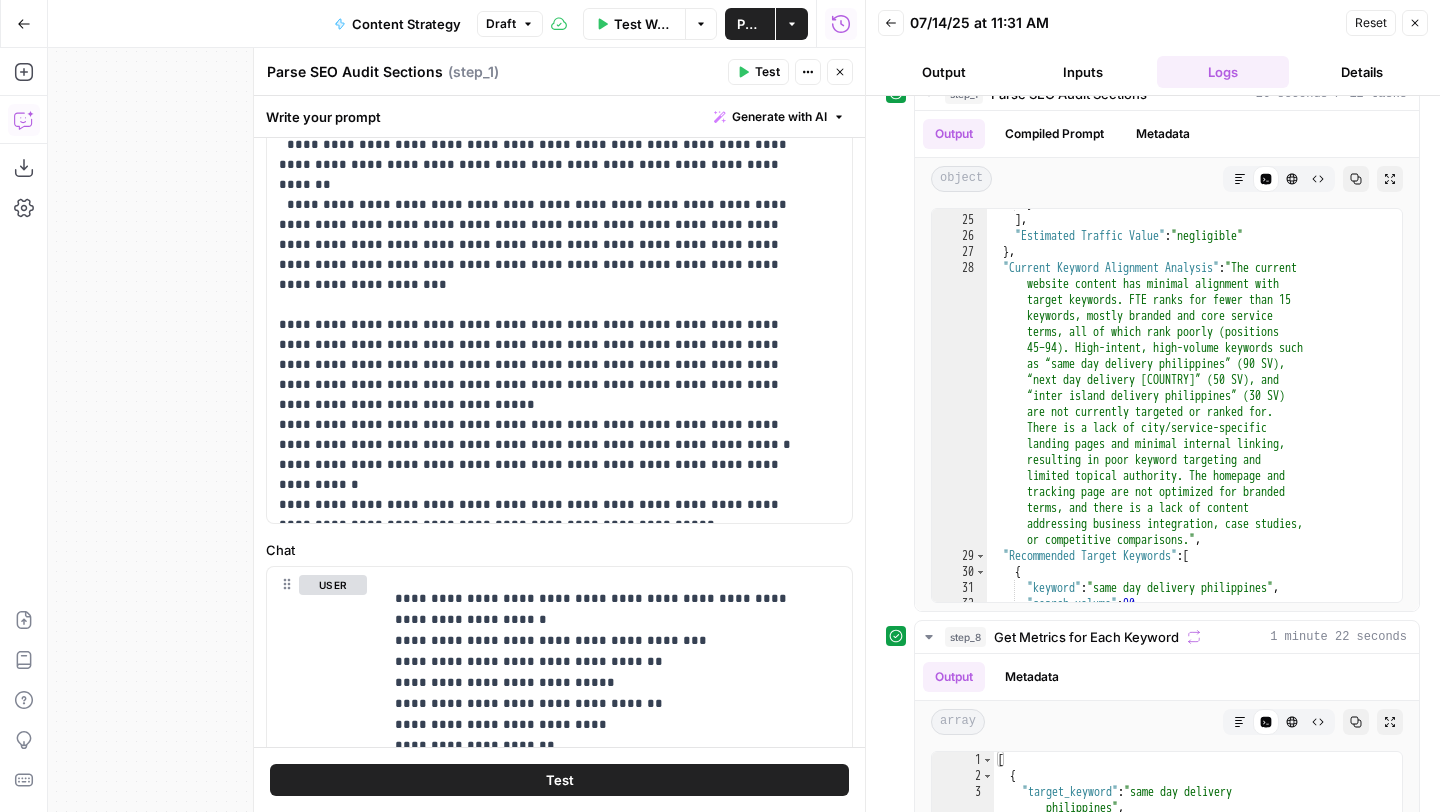 click 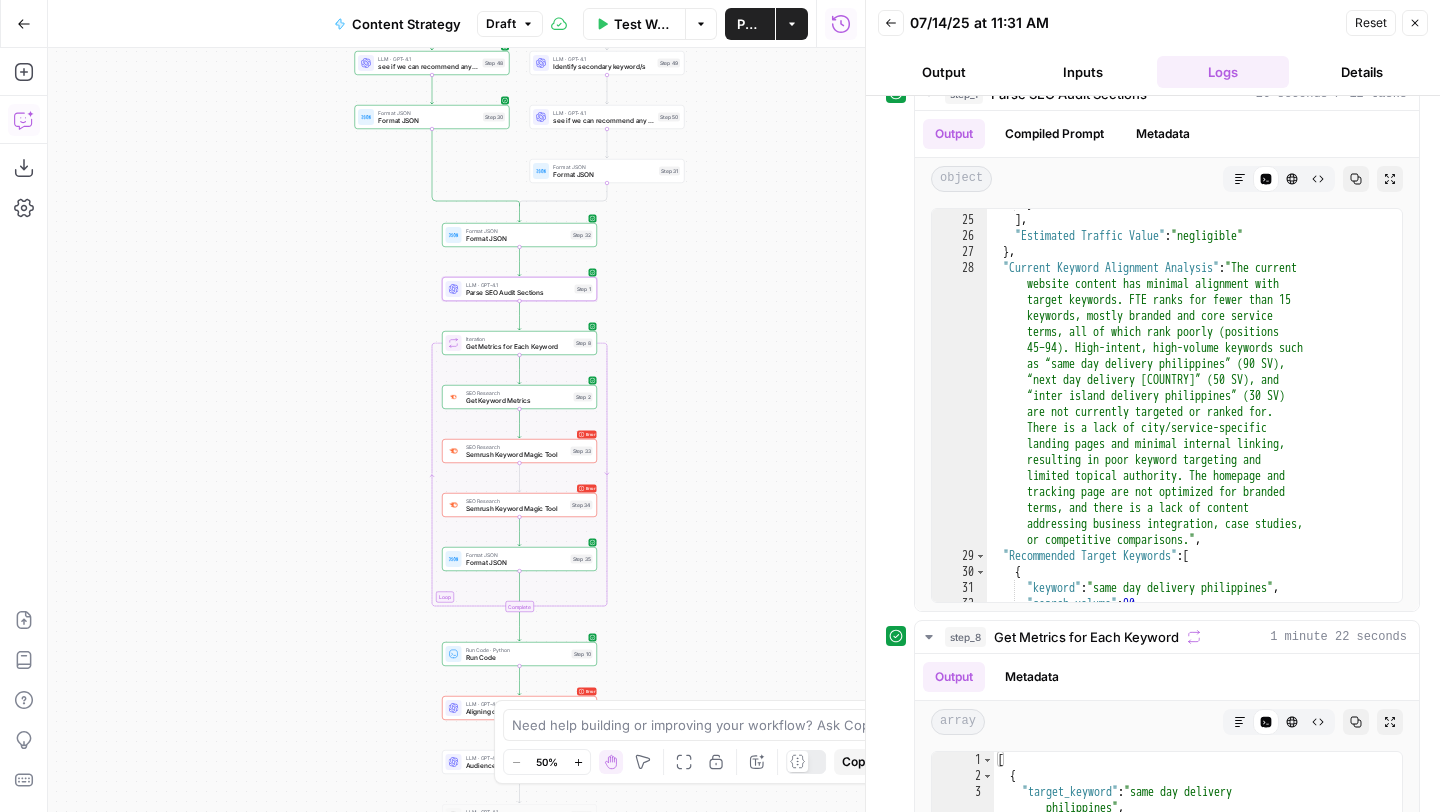 click on "Test Workflow" at bounding box center (643, 24) 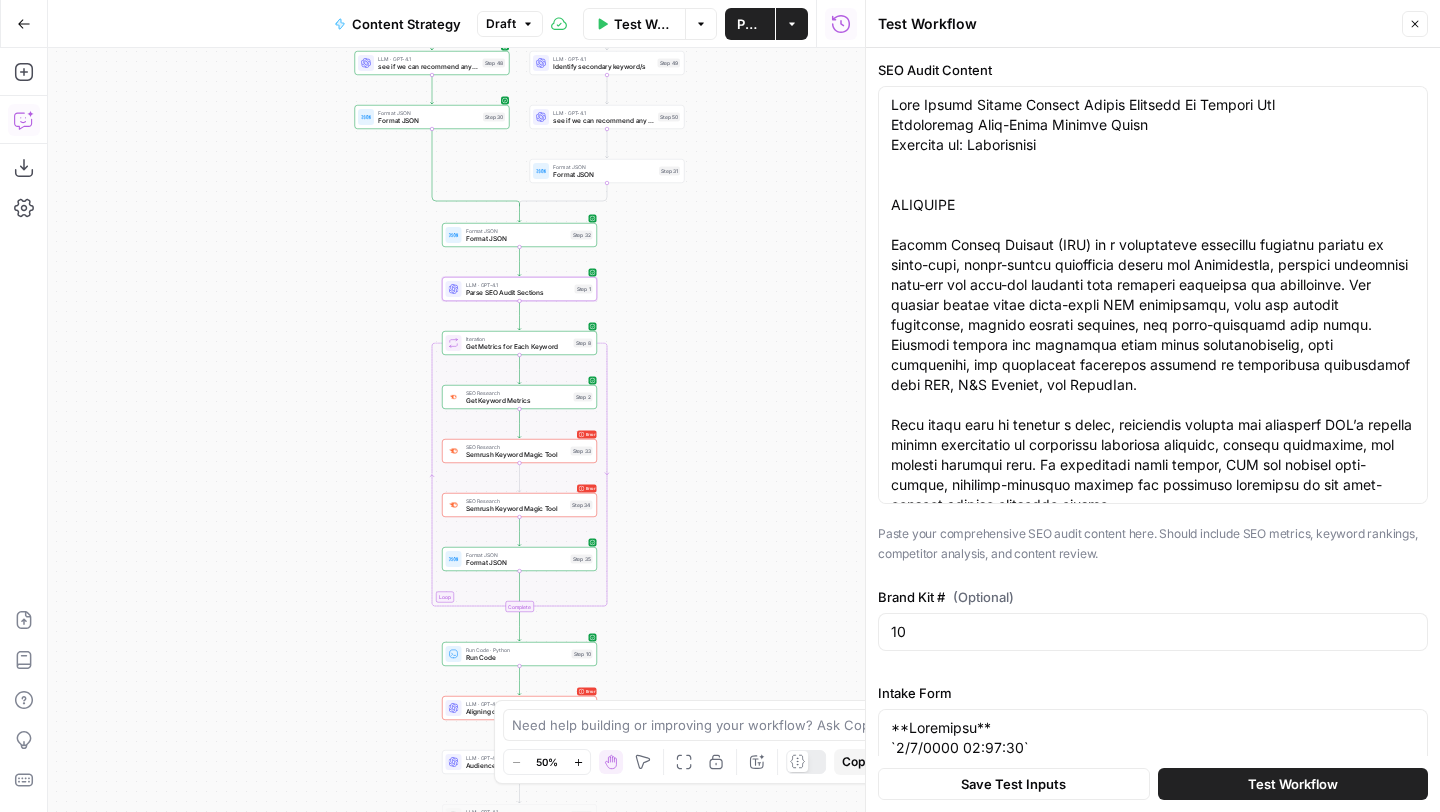 click on "Test Workflow" at bounding box center [1293, 784] 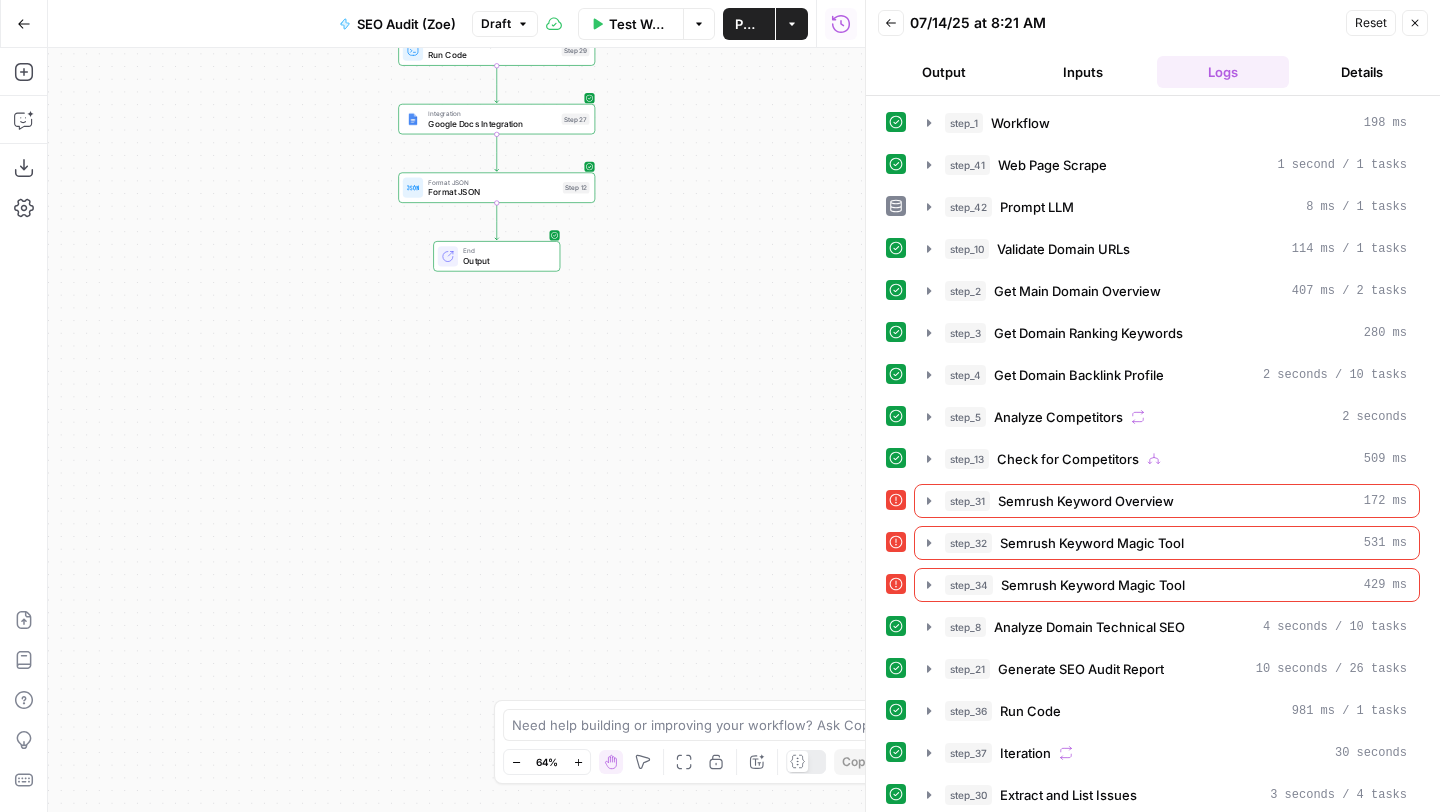 scroll, scrollTop: 0, scrollLeft: 0, axis: both 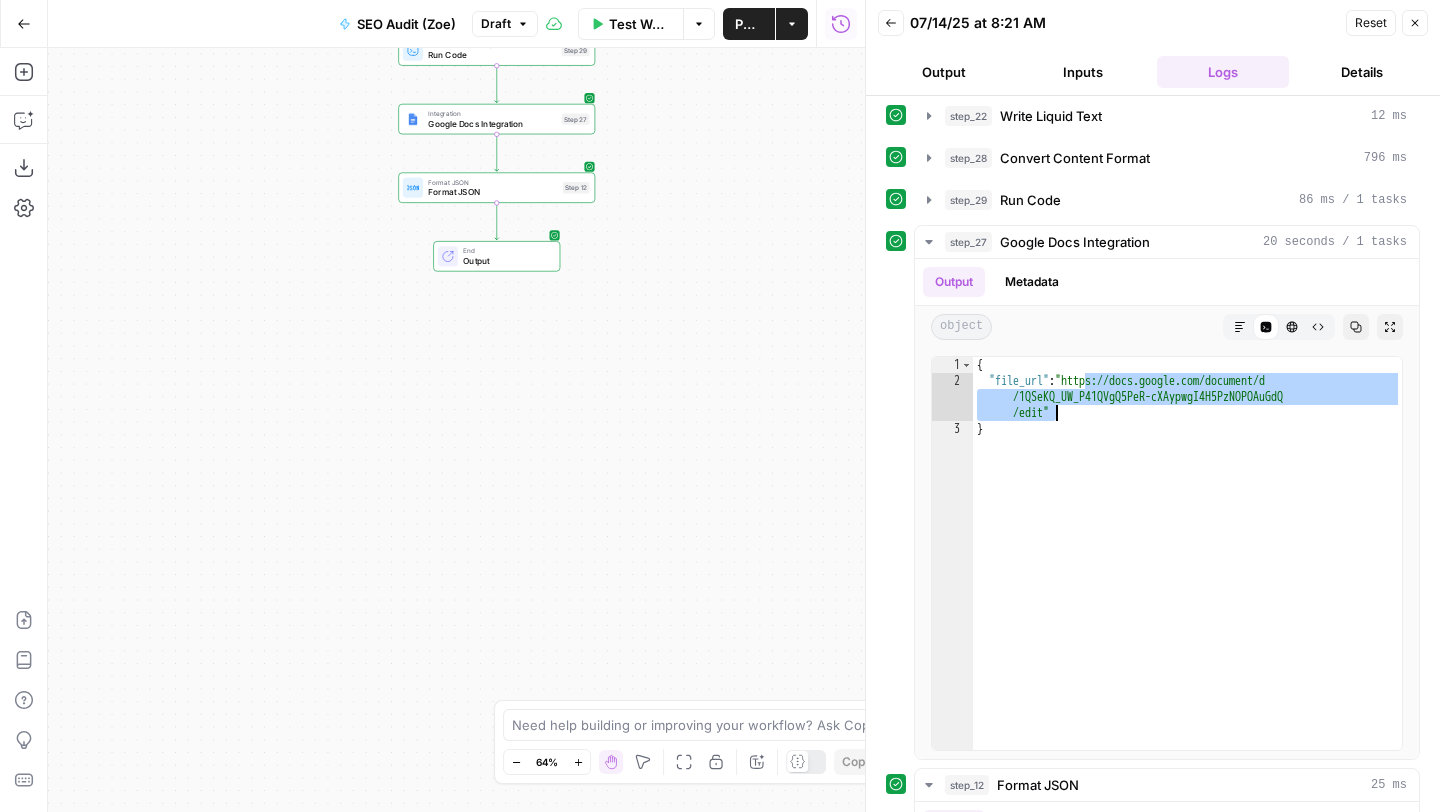 click on "Inputs" at bounding box center (1084, 72) 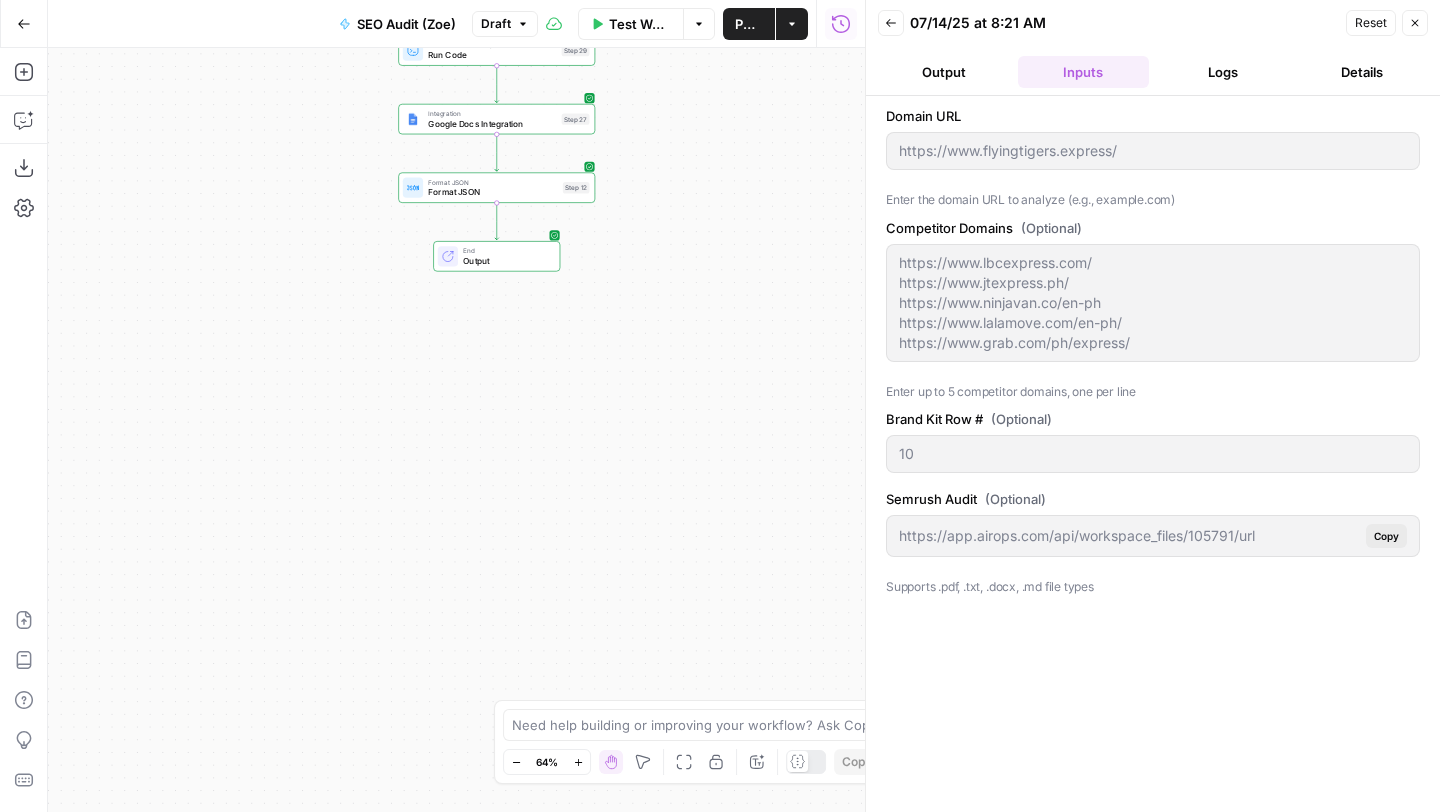 scroll, scrollTop: 0, scrollLeft: 0, axis: both 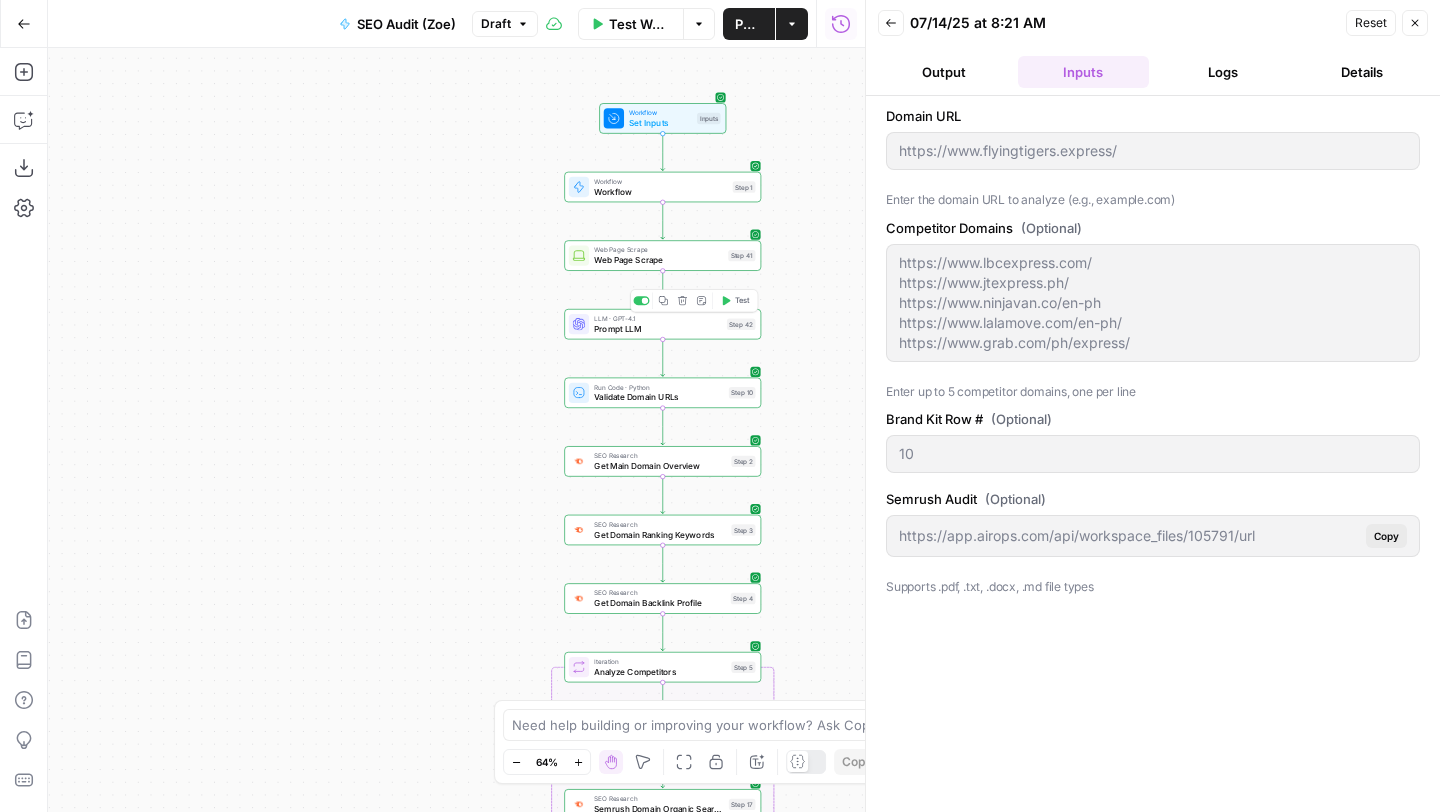 click on "Prompt LLM" at bounding box center (658, 328) 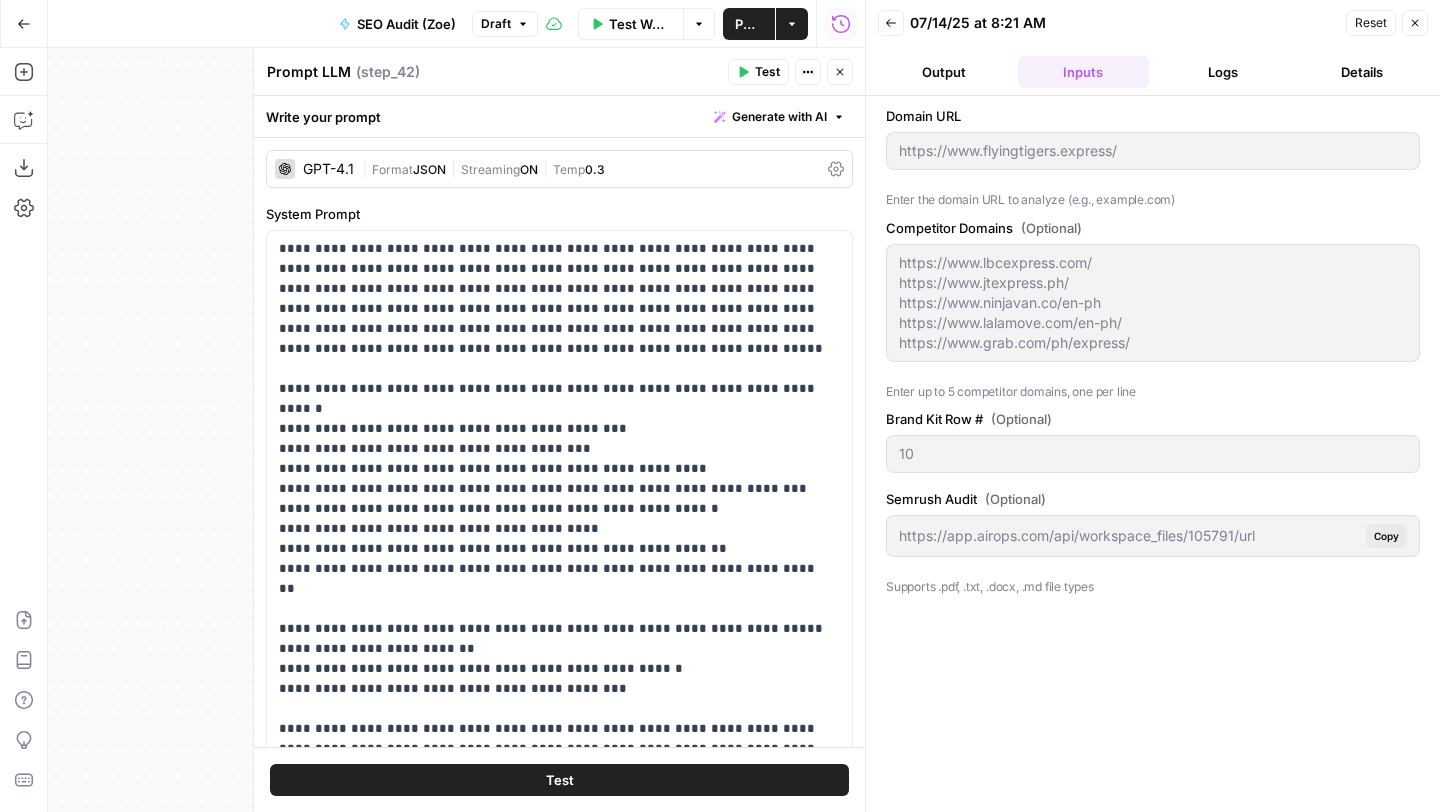 click 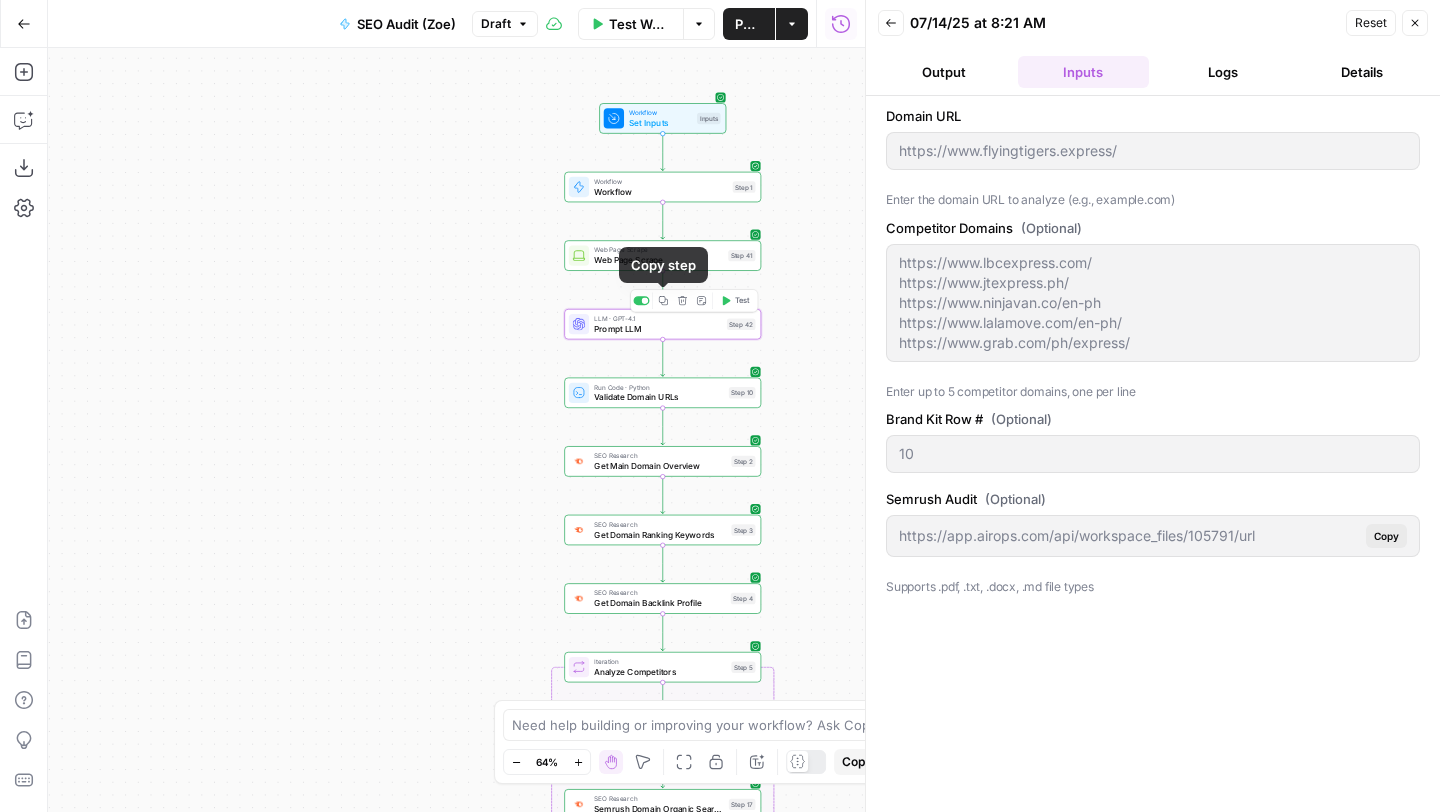 click 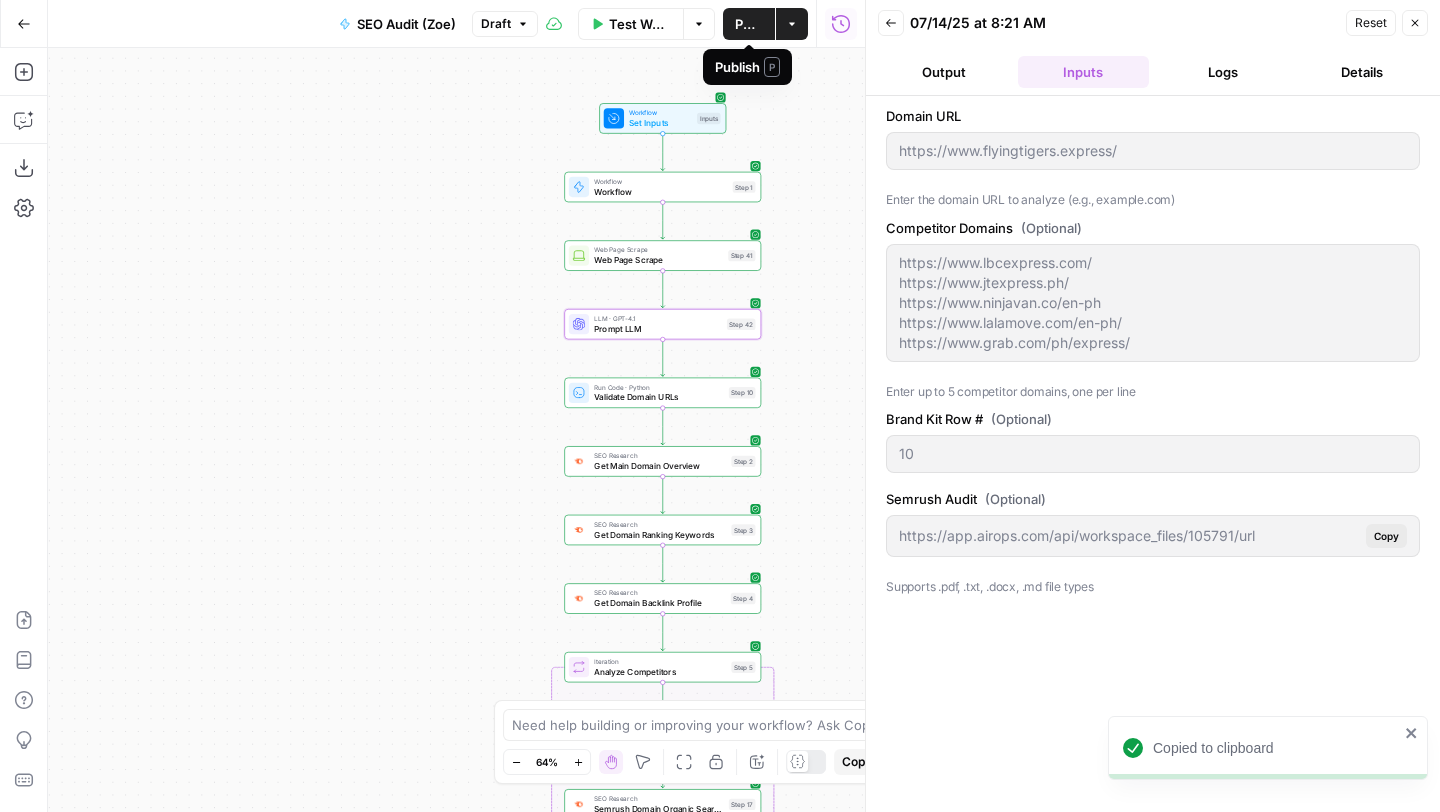 click on "Publish" at bounding box center [749, 24] 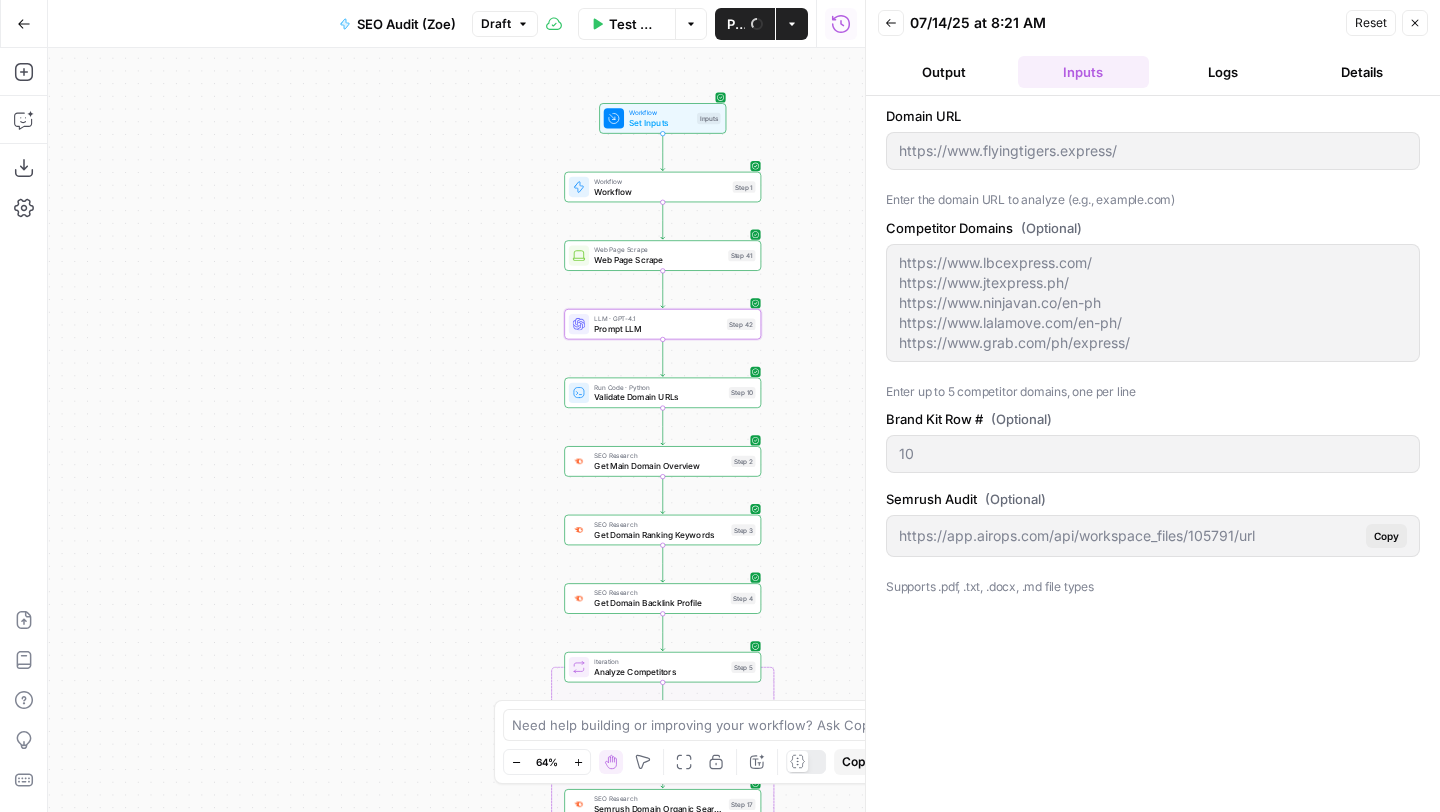 click 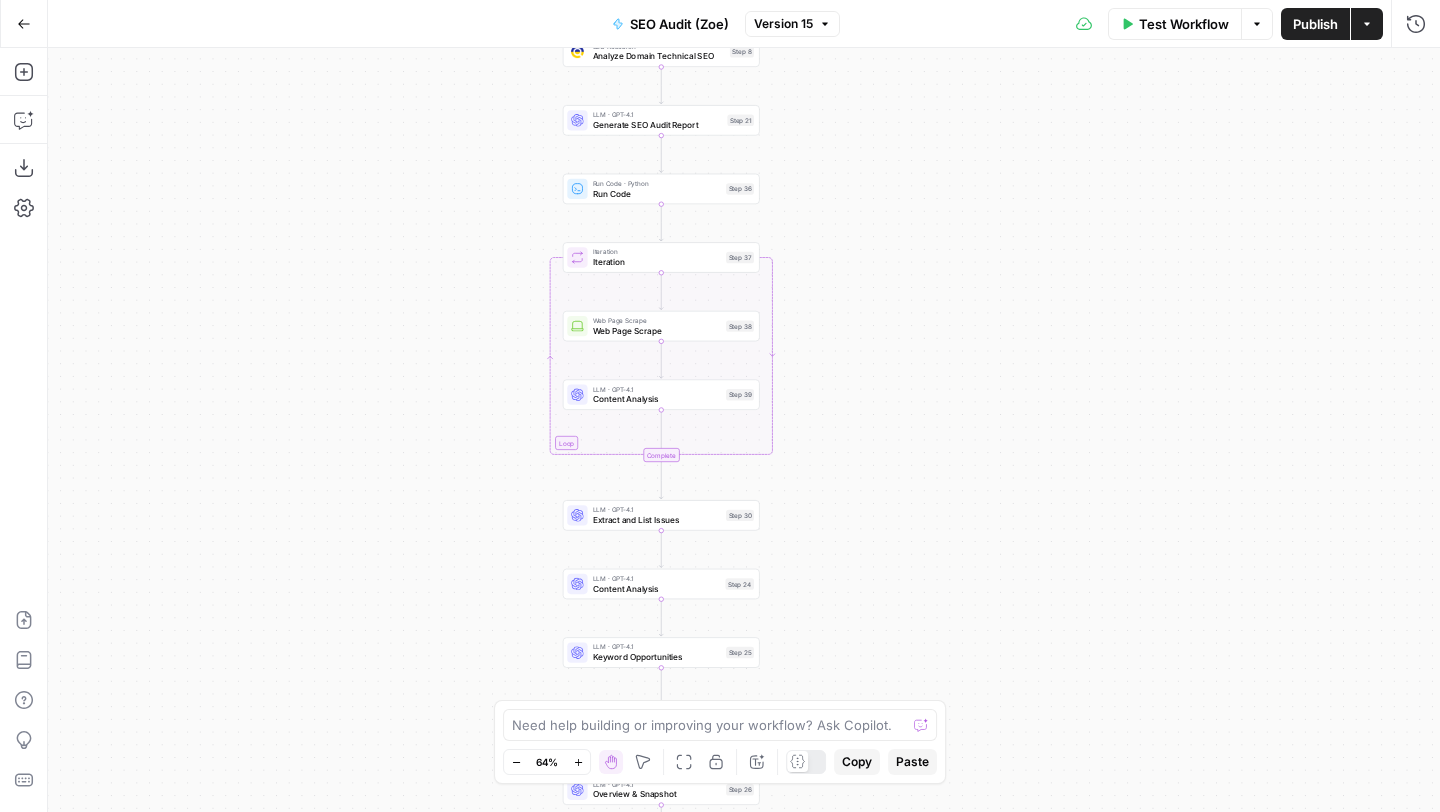 click on "Test Workflow Options Publish Actions Run History" at bounding box center [1140, 23] 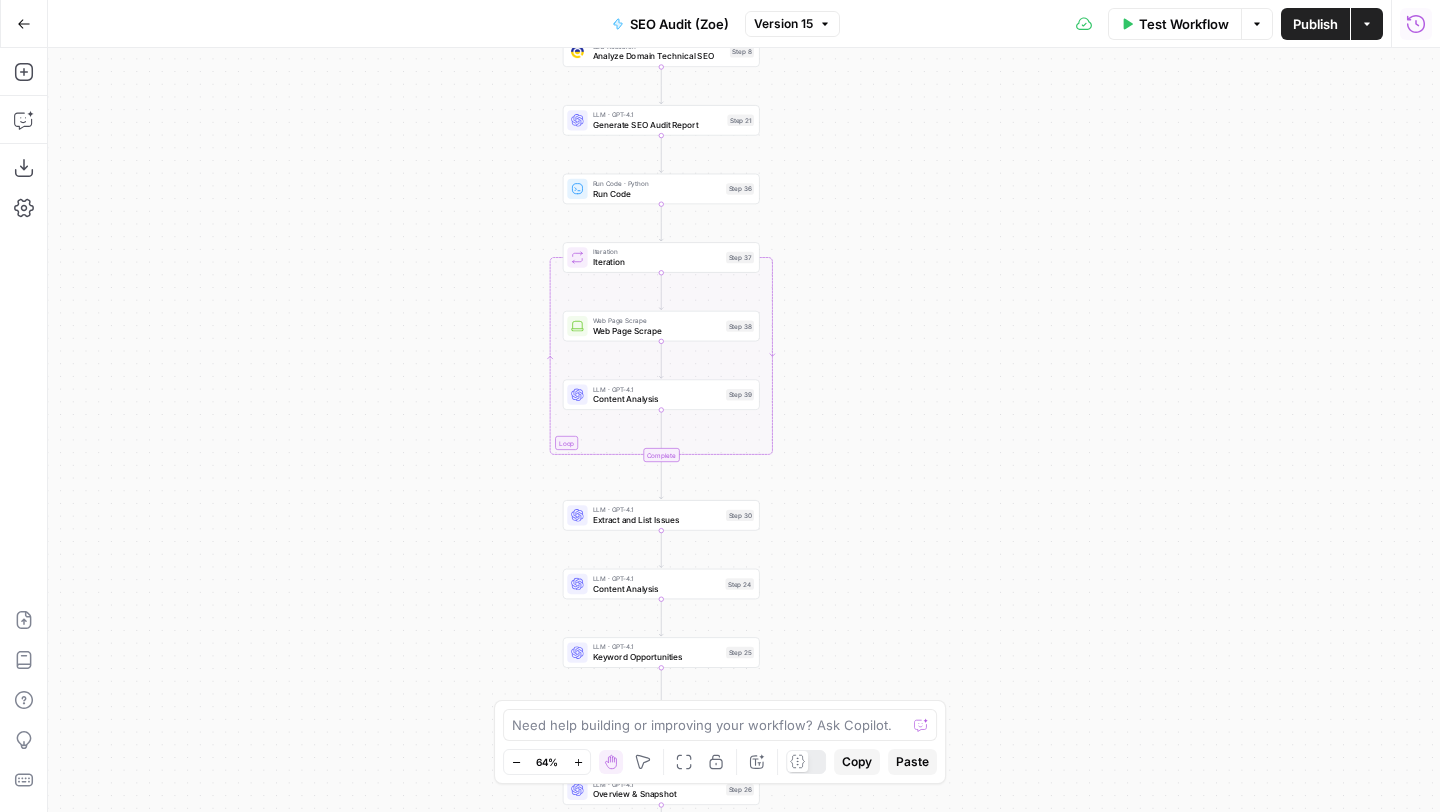 click on "Run History" at bounding box center (1416, 24) 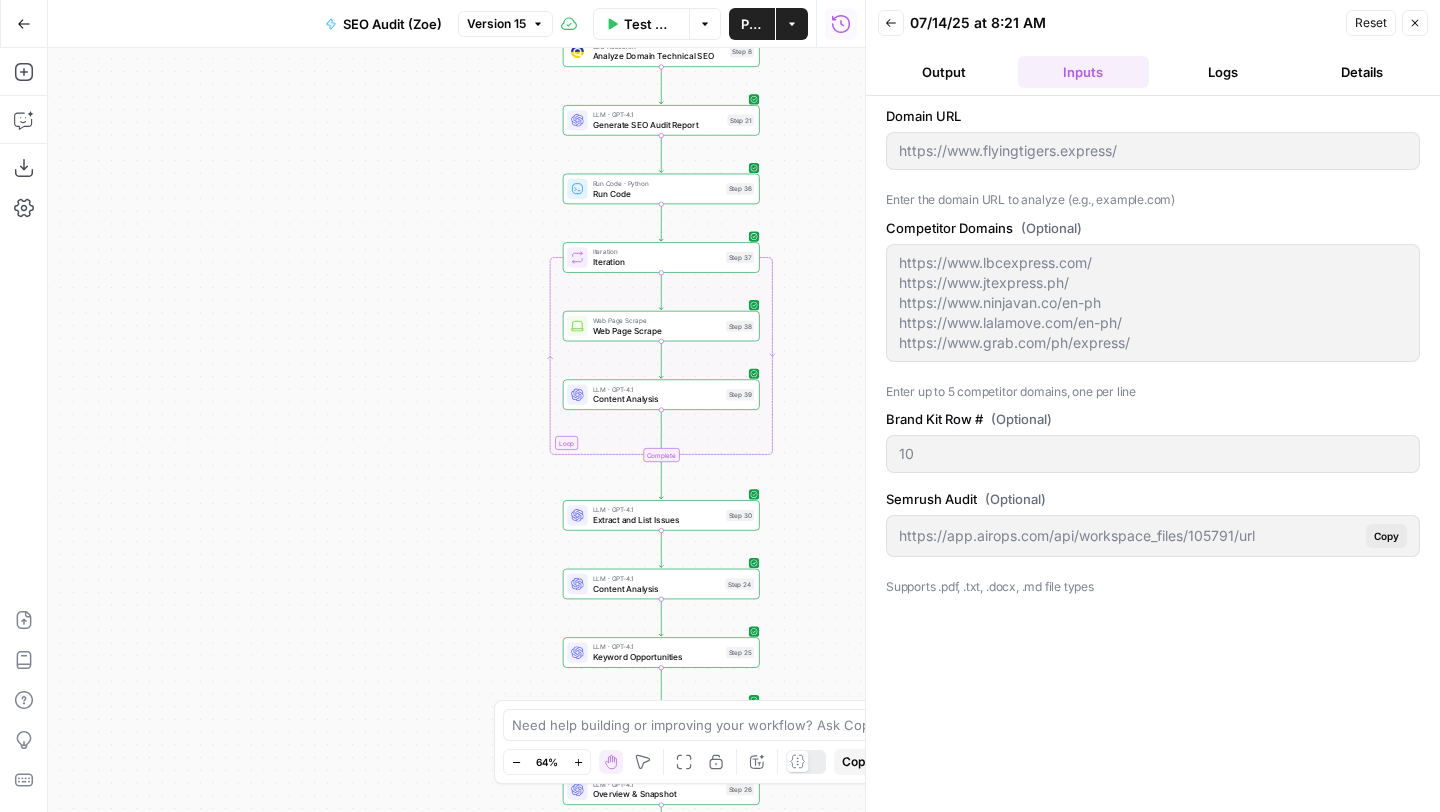 click on "Logs" at bounding box center [1223, 72] 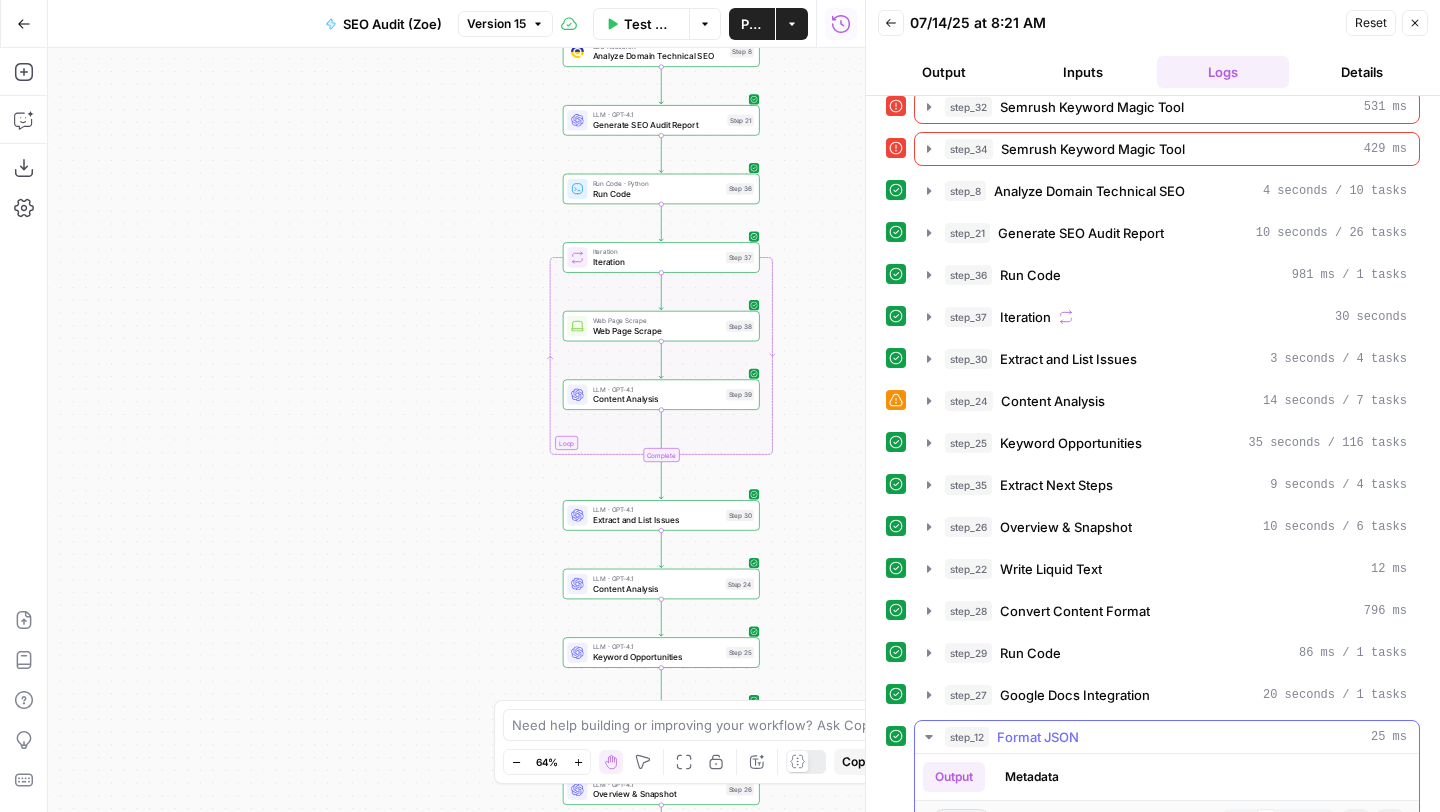 scroll, scrollTop: 889, scrollLeft: 0, axis: vertical 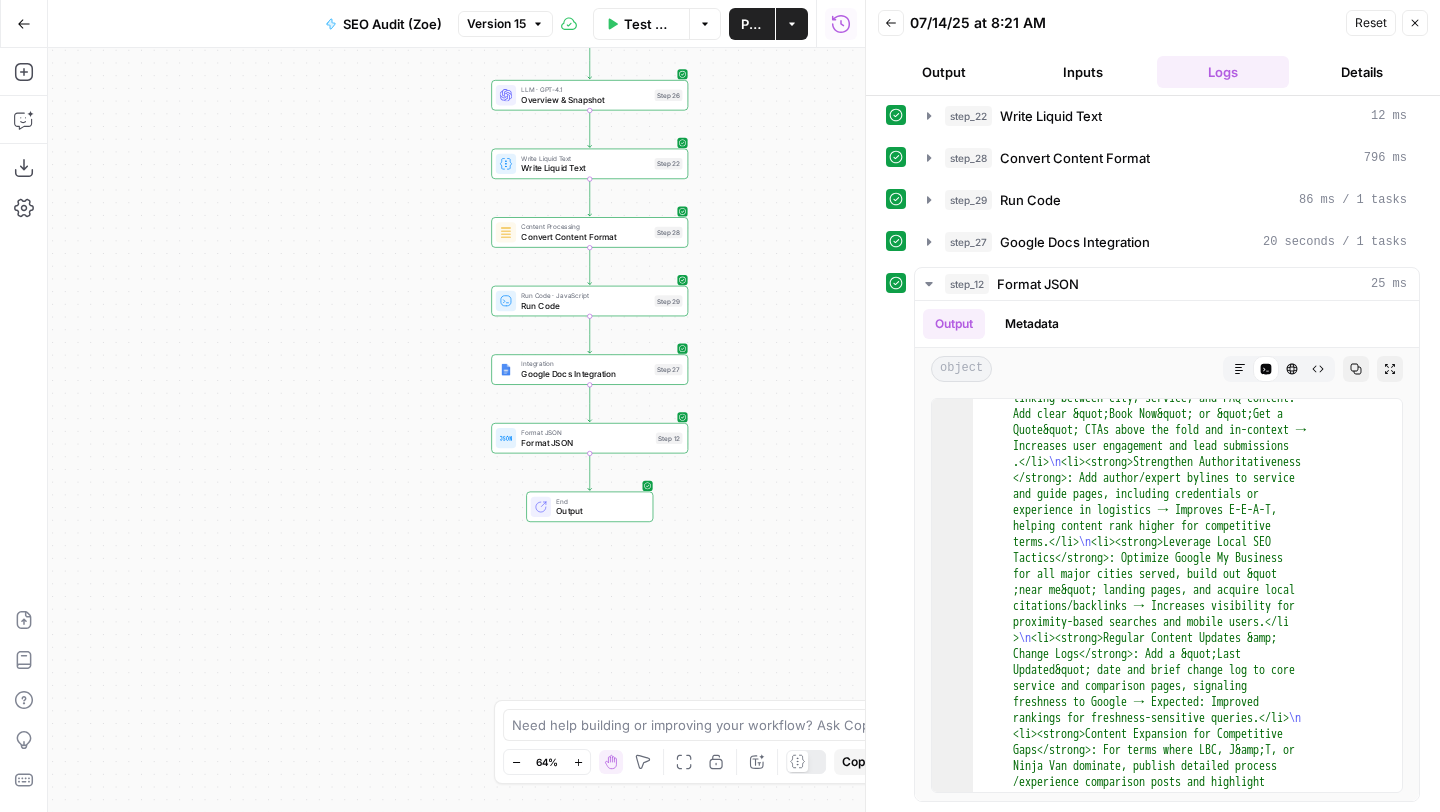 click on "Close" at bounding box center [1420, 23] 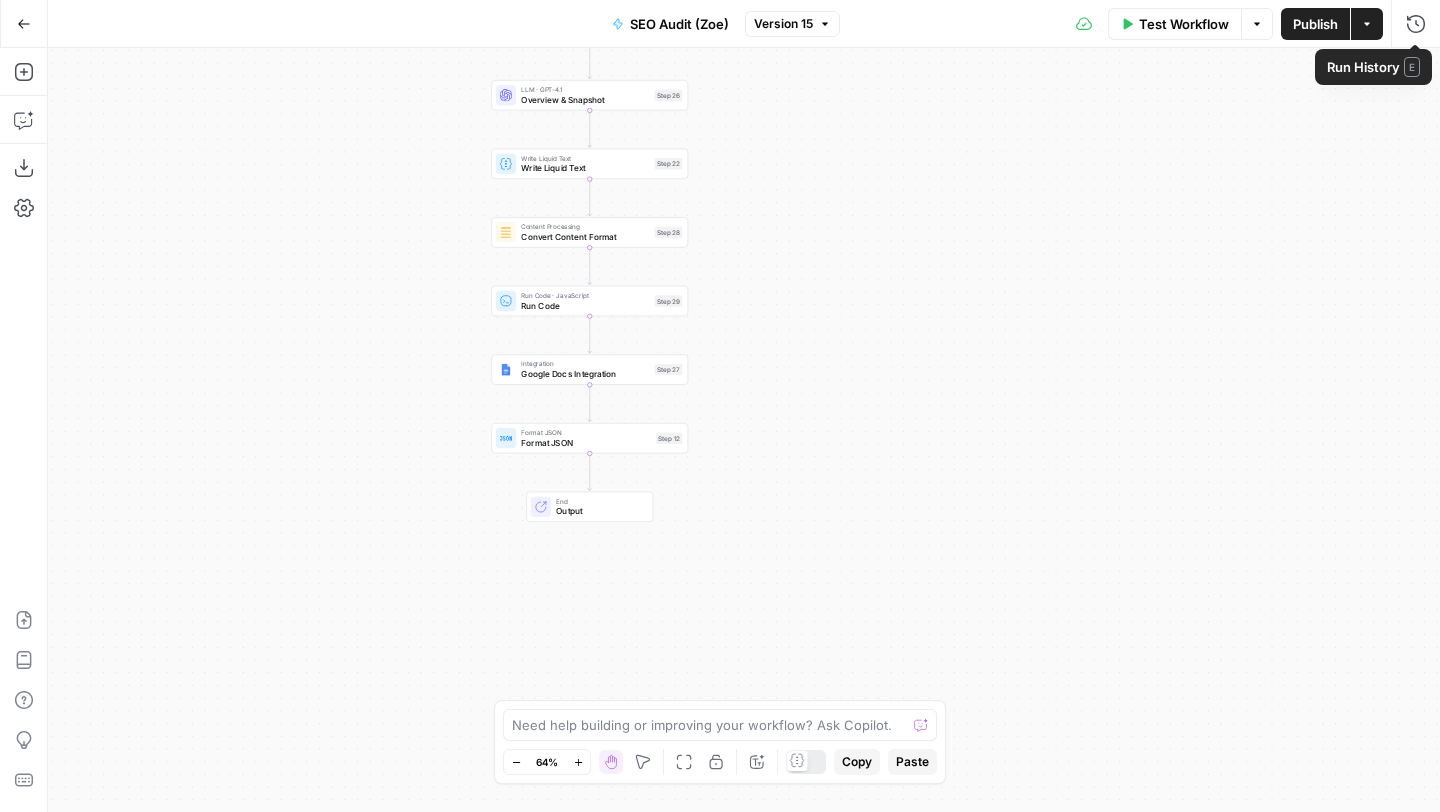 click on "Actions" at bounding box center (1367, 24) 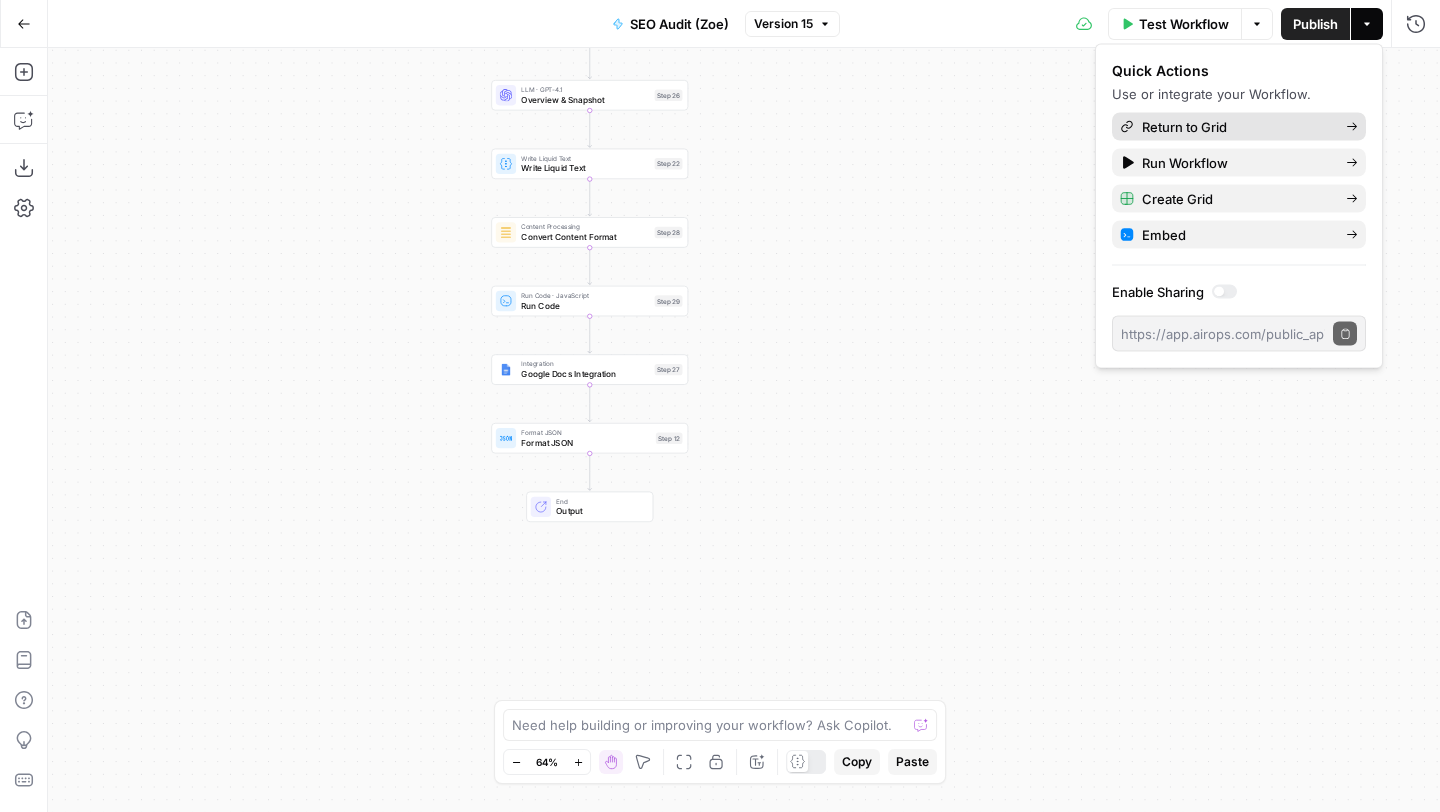 click on "Return to Grid" at bounding box center (1239, 127) 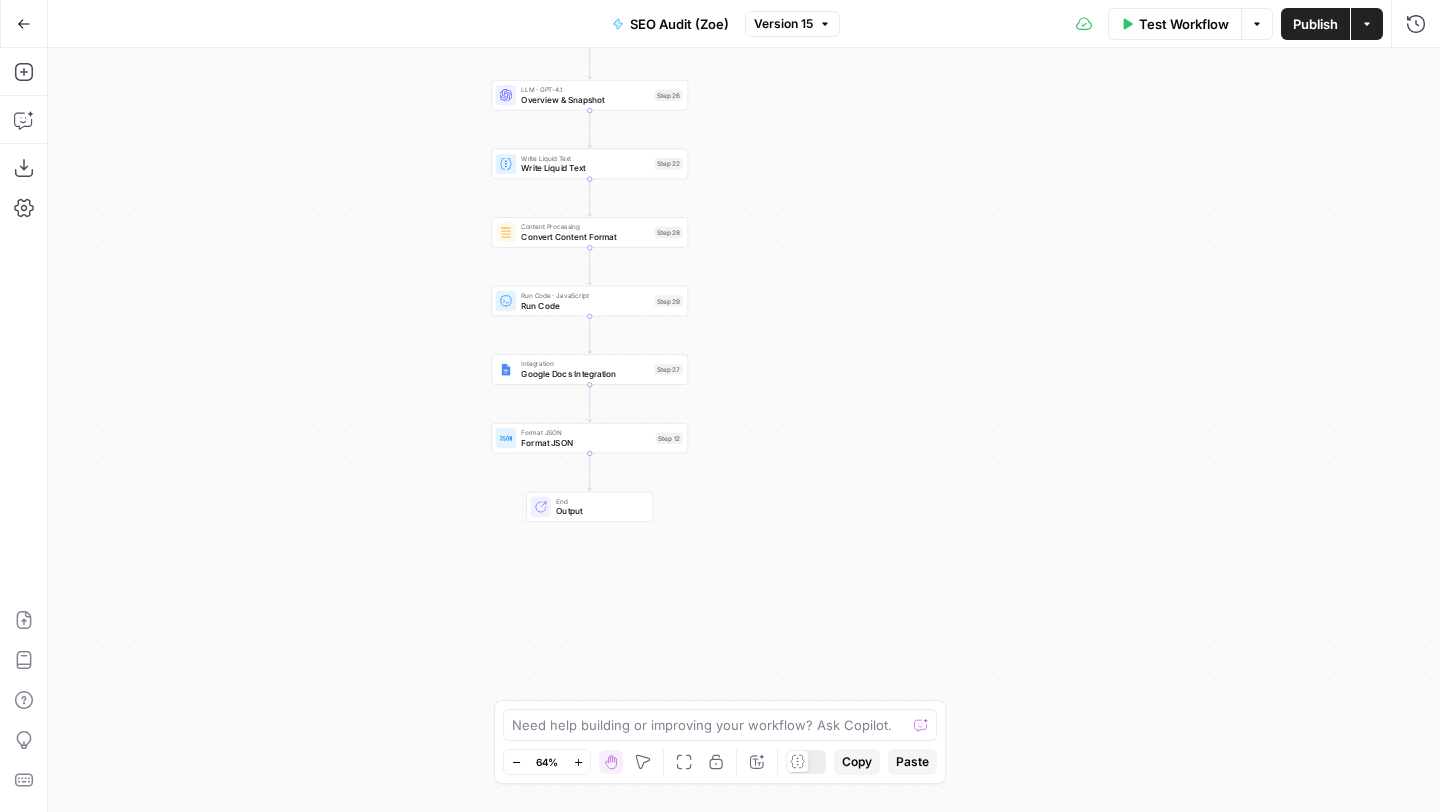 click on "Format JSON" at bounding box center (586, 442) 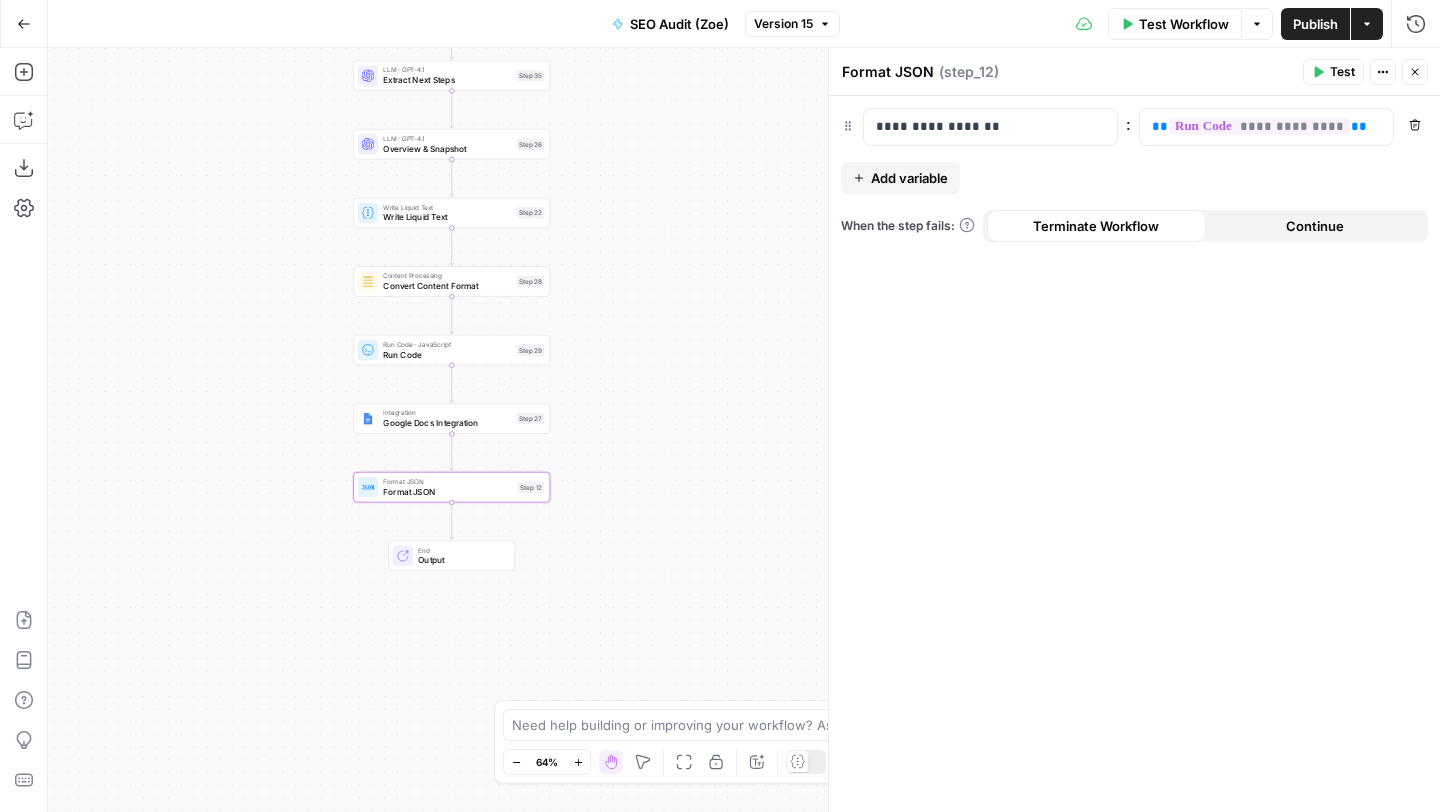 click on "Add variable" at bounding box center [900, 178] 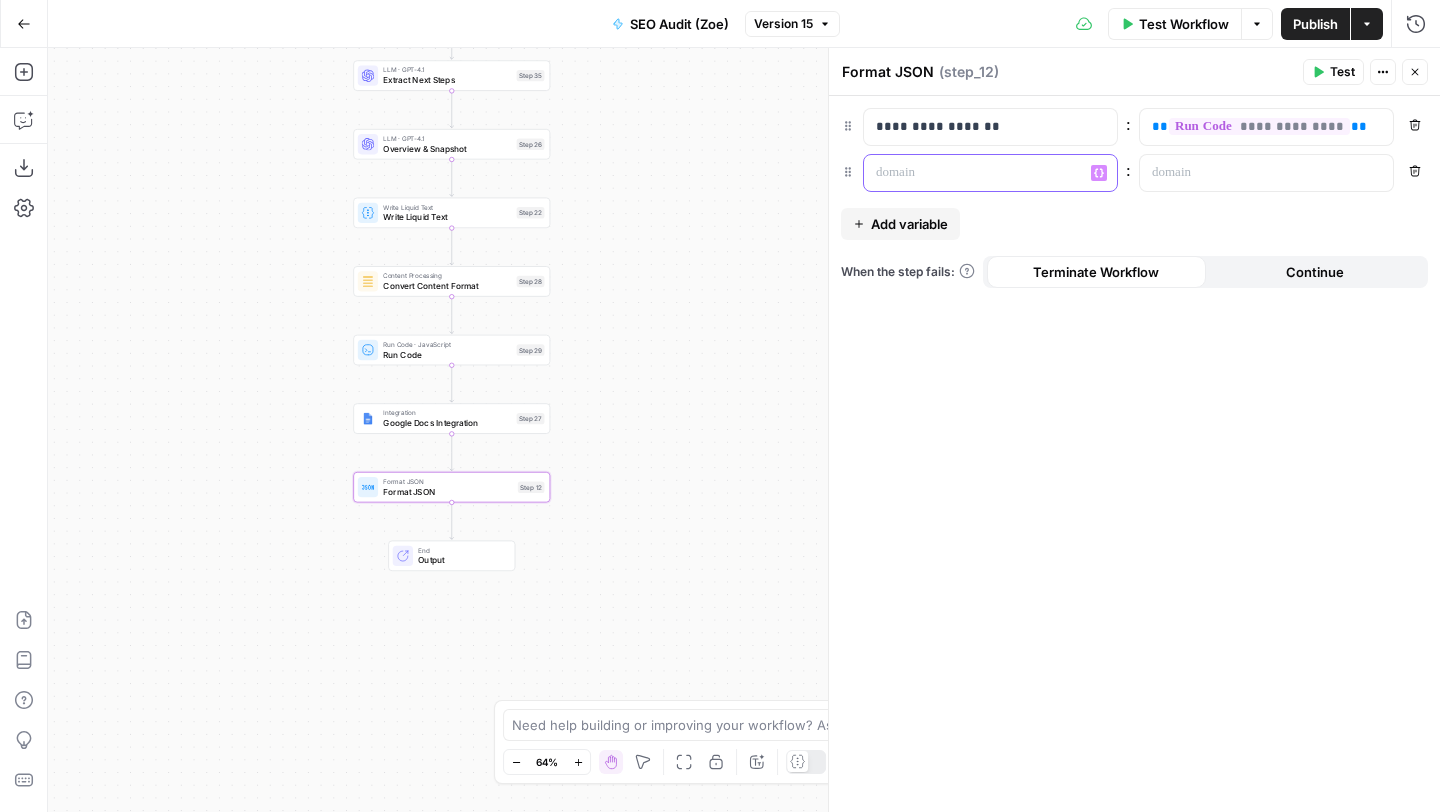 click at bounding box center [974, 173] 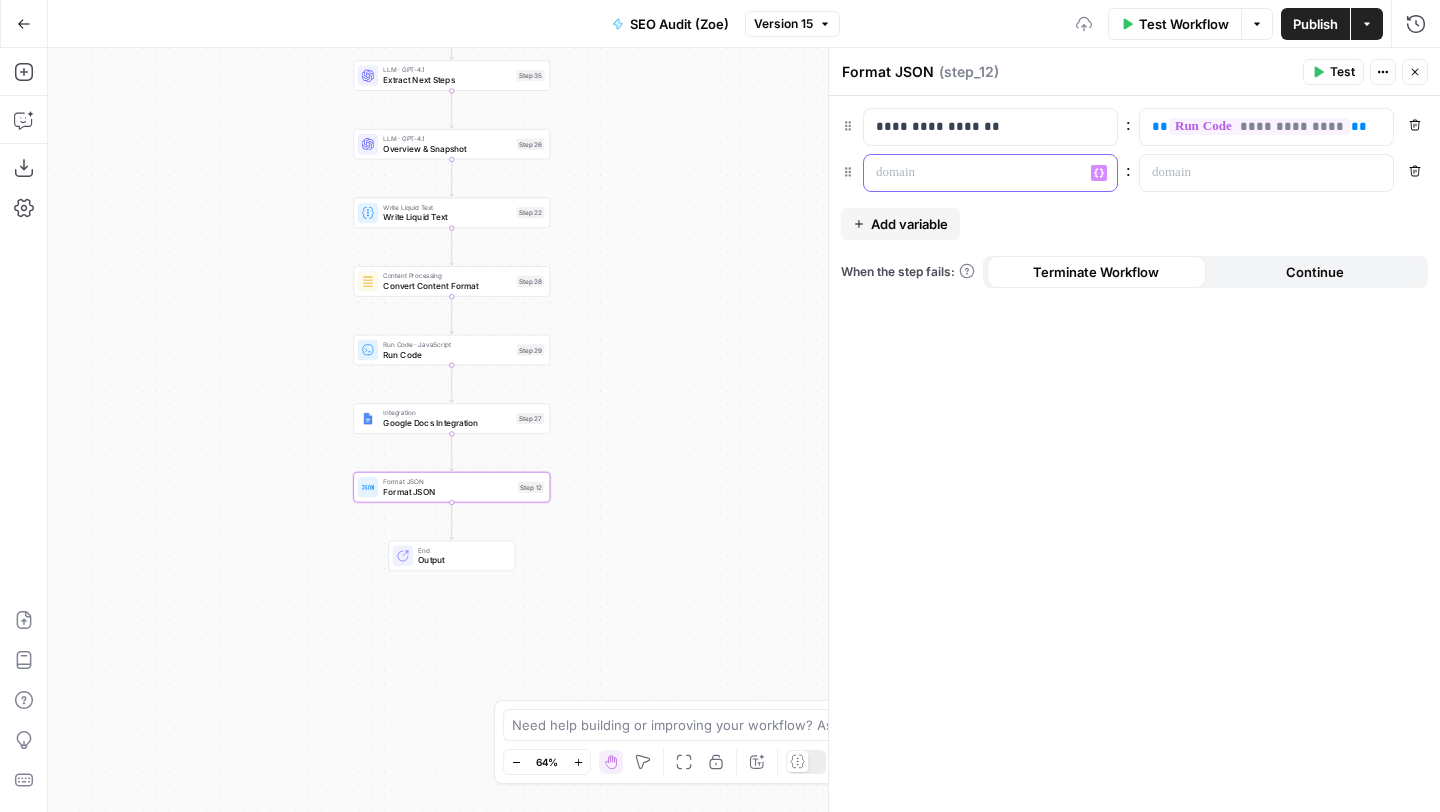 type 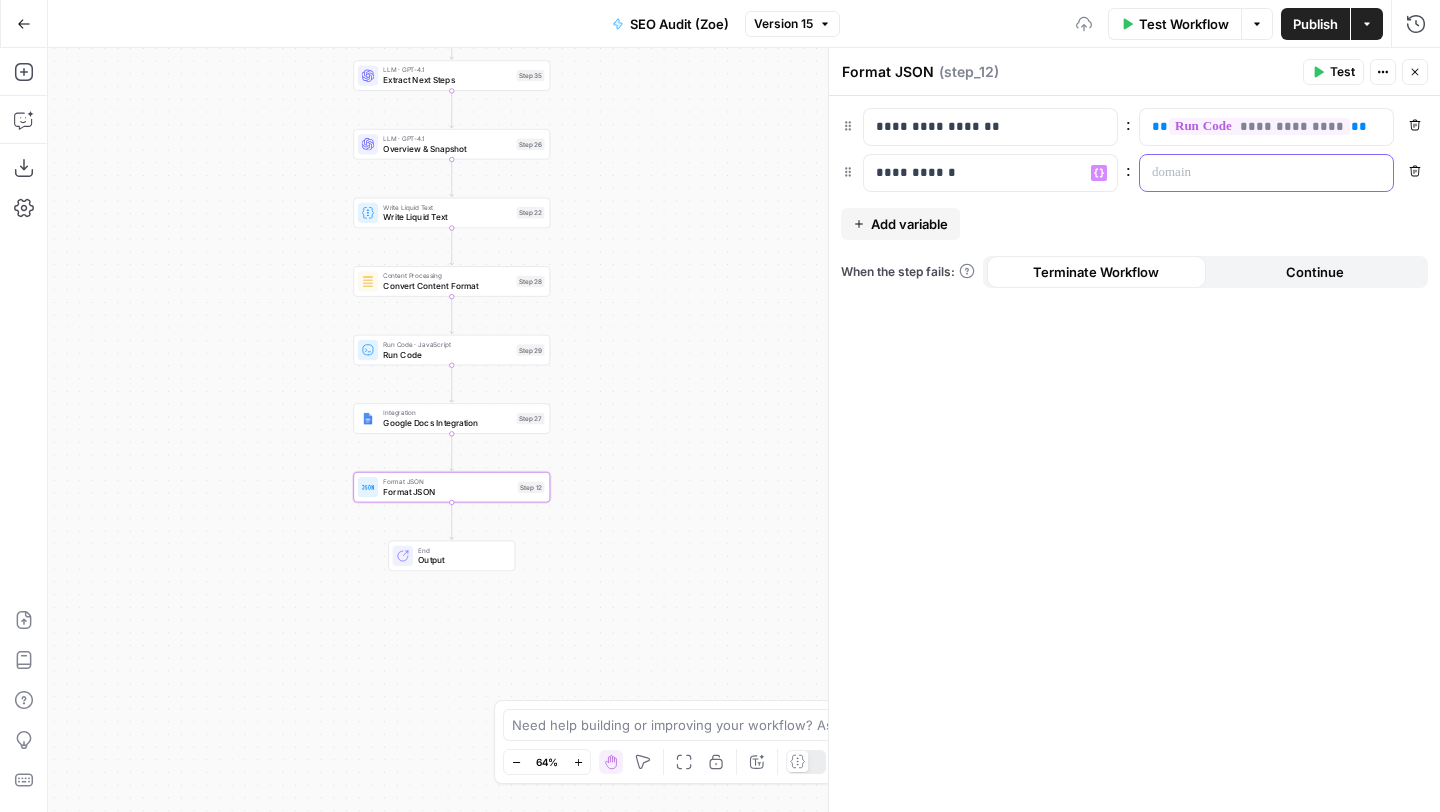 click at bounding box center (1250, 173) 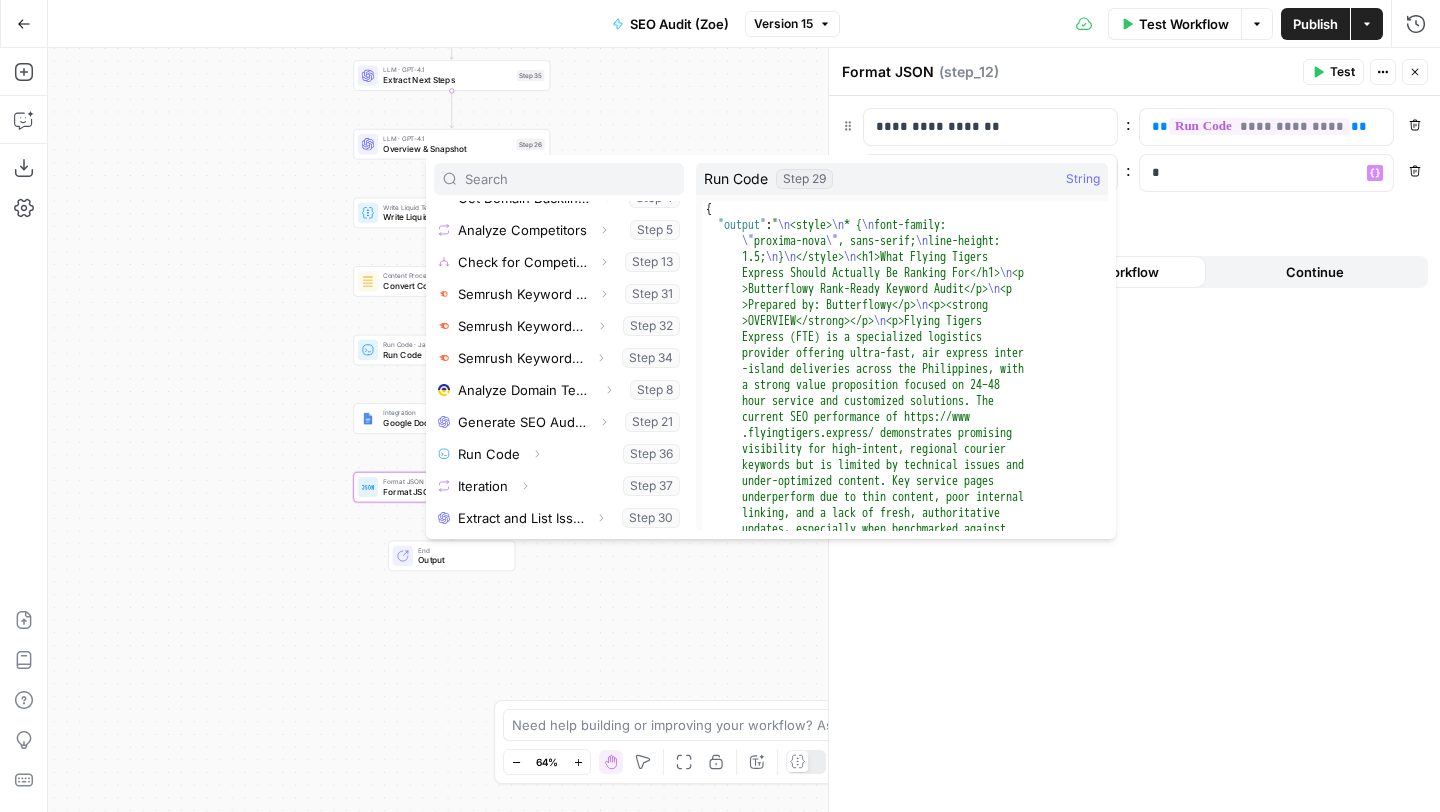 scroll, scrollTop: 726, scrollLeft: 0, axis: vertical 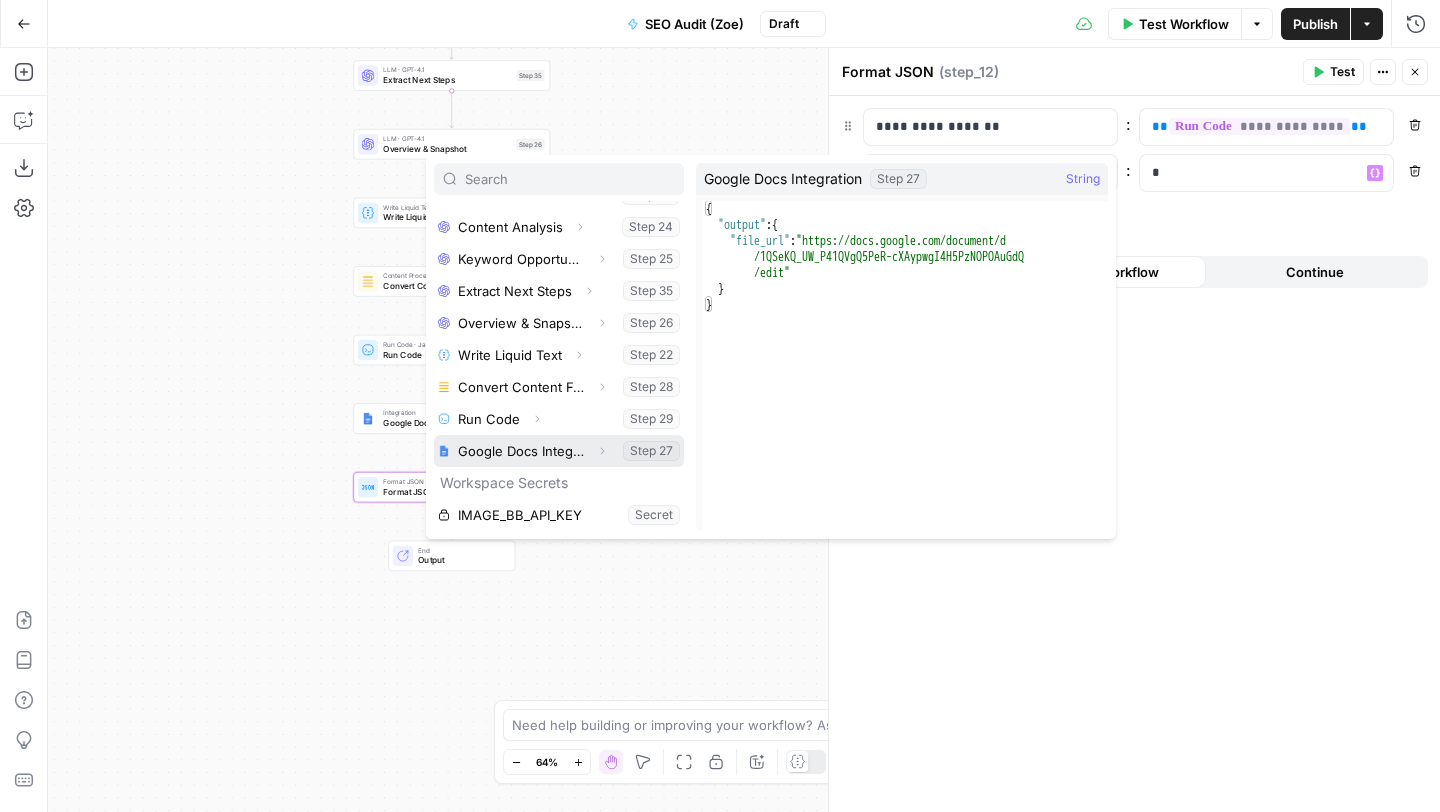 click 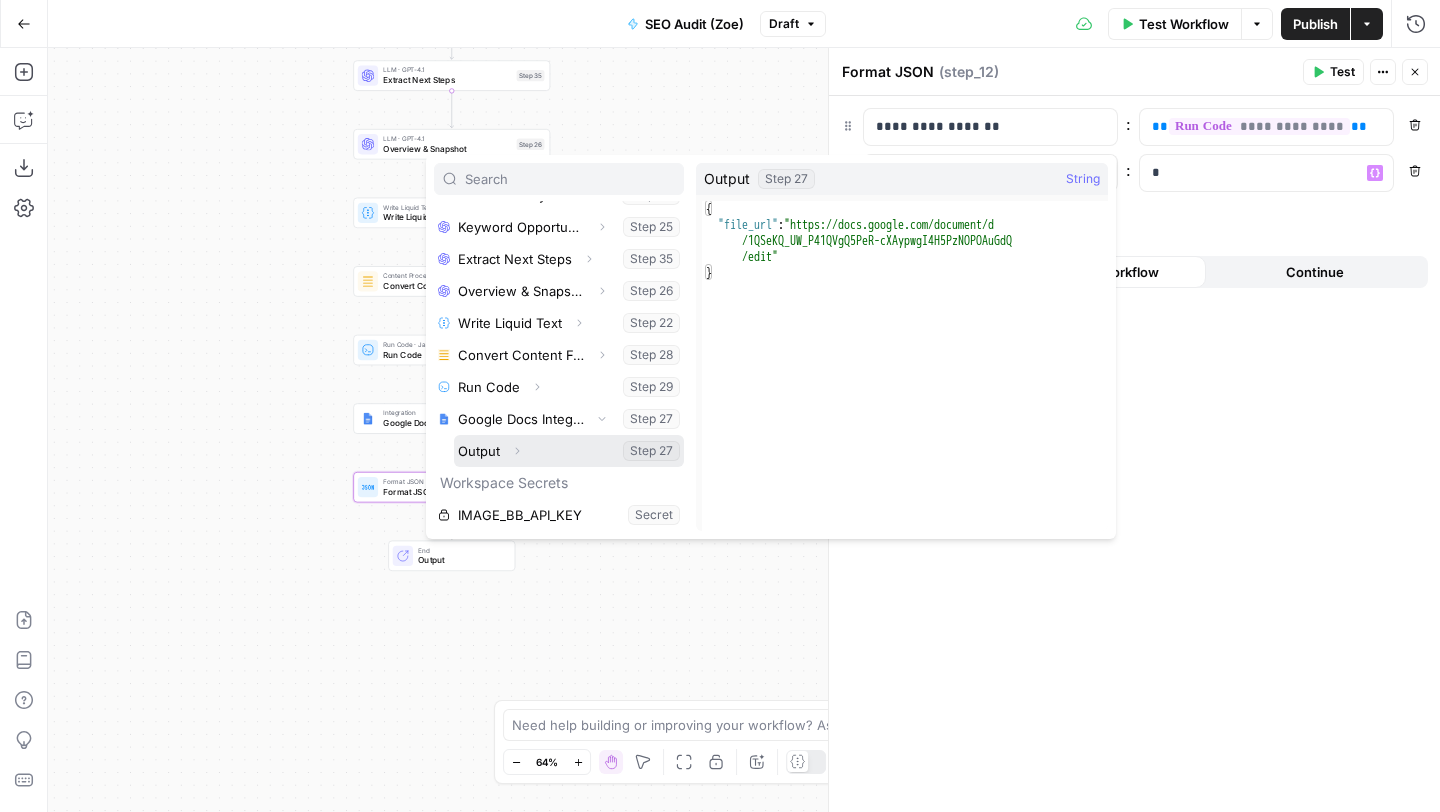 click 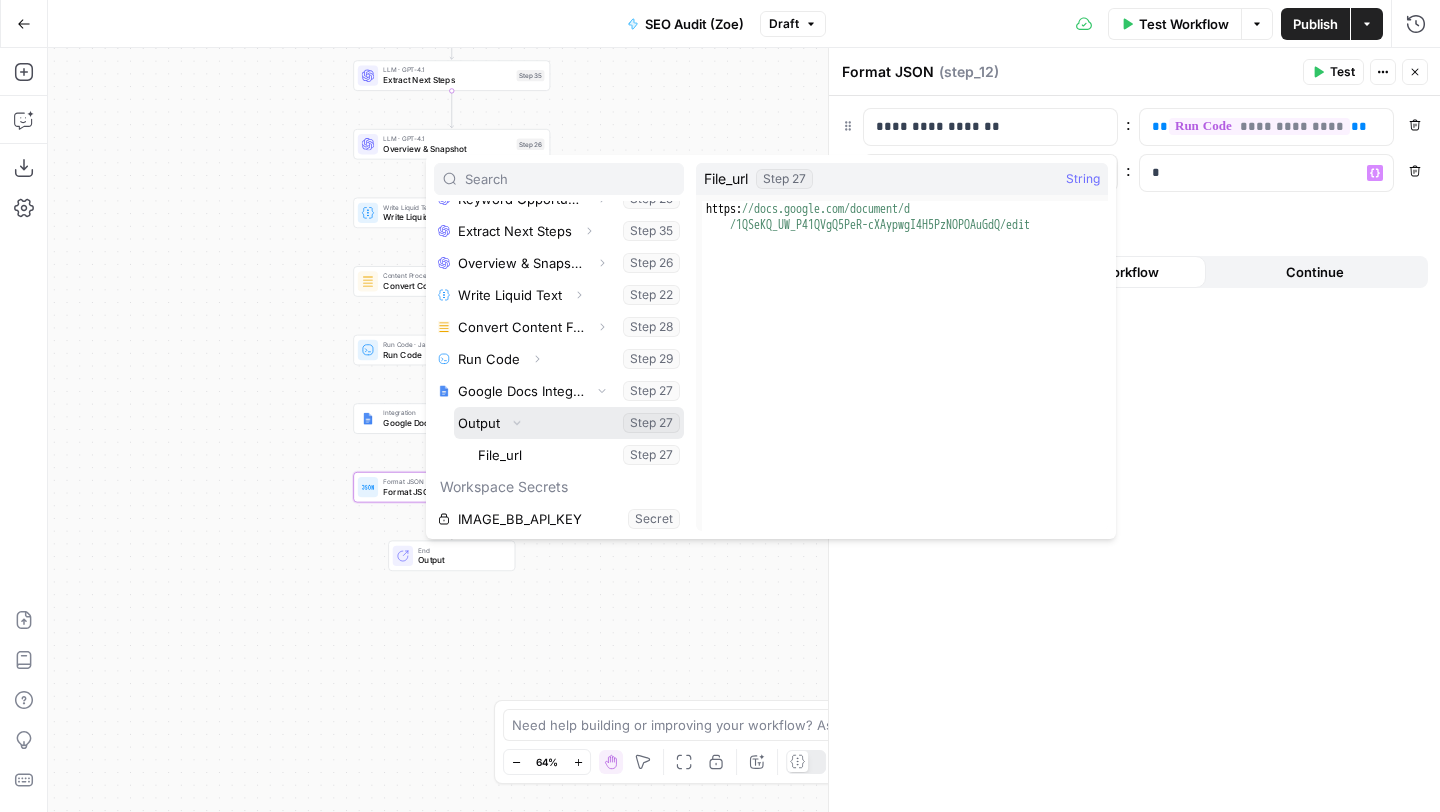 scroll, scrollTop: 790, scrollLeft: 0, axis: vertical 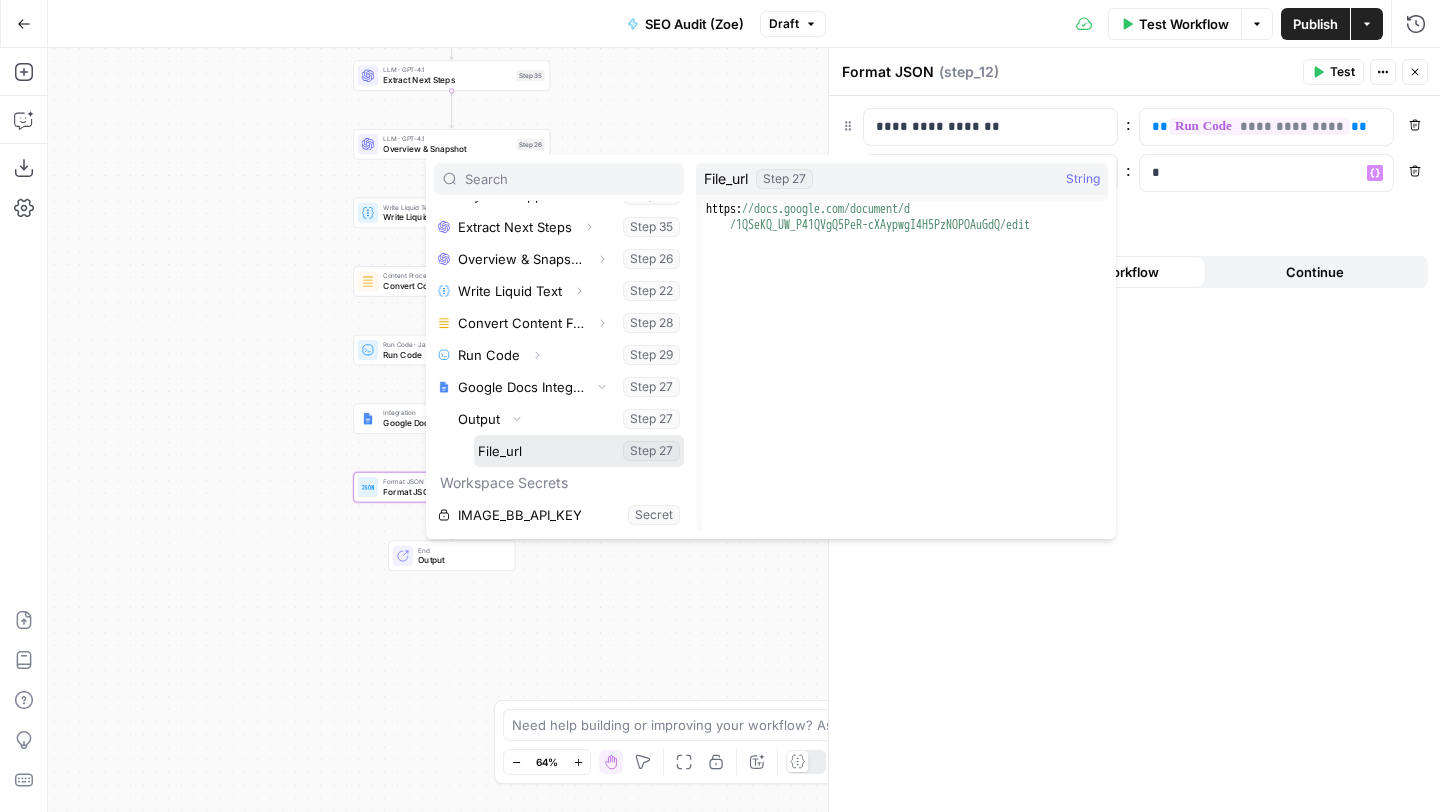click at bounding box center (579, 451) 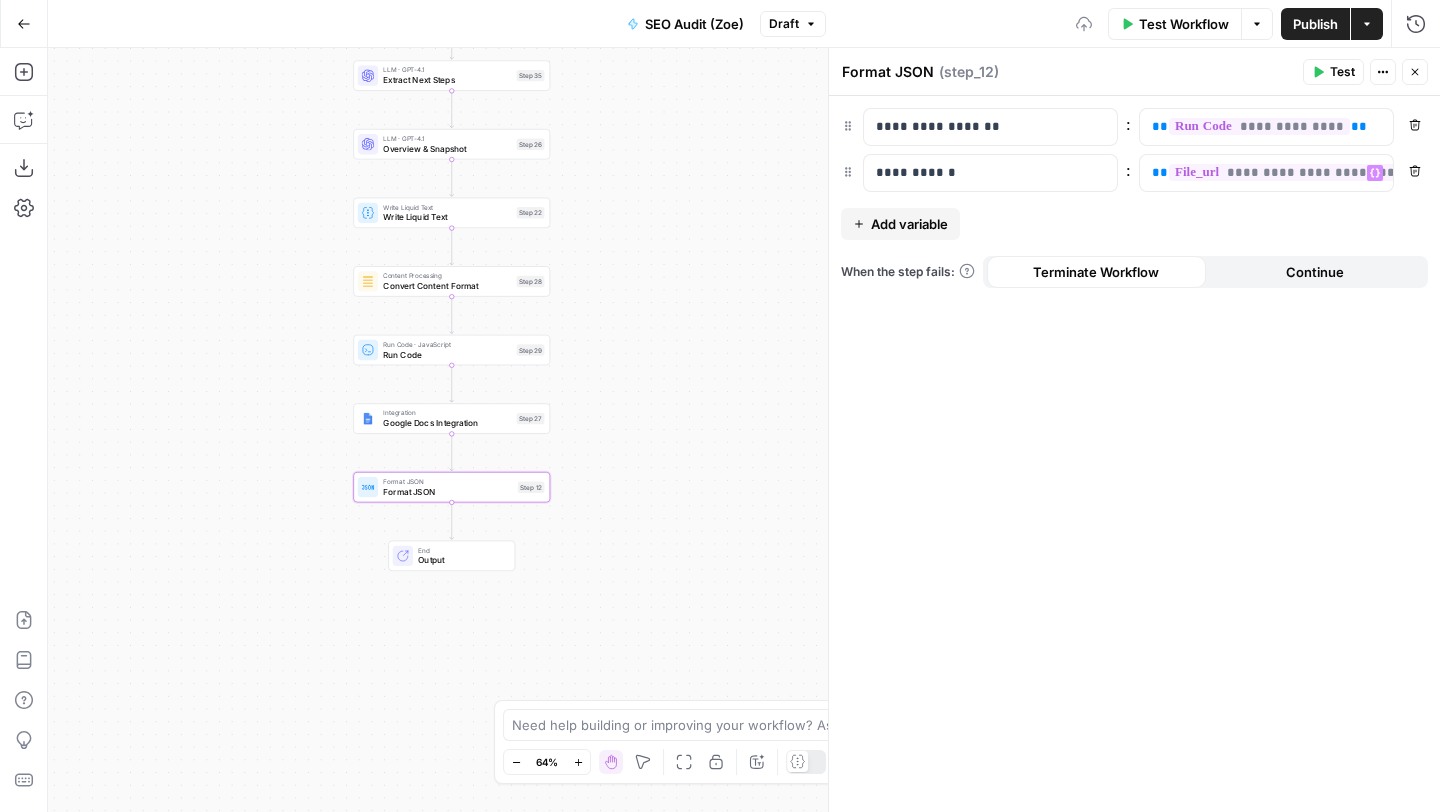 click on "Close" at bounding box center (1415, 72) 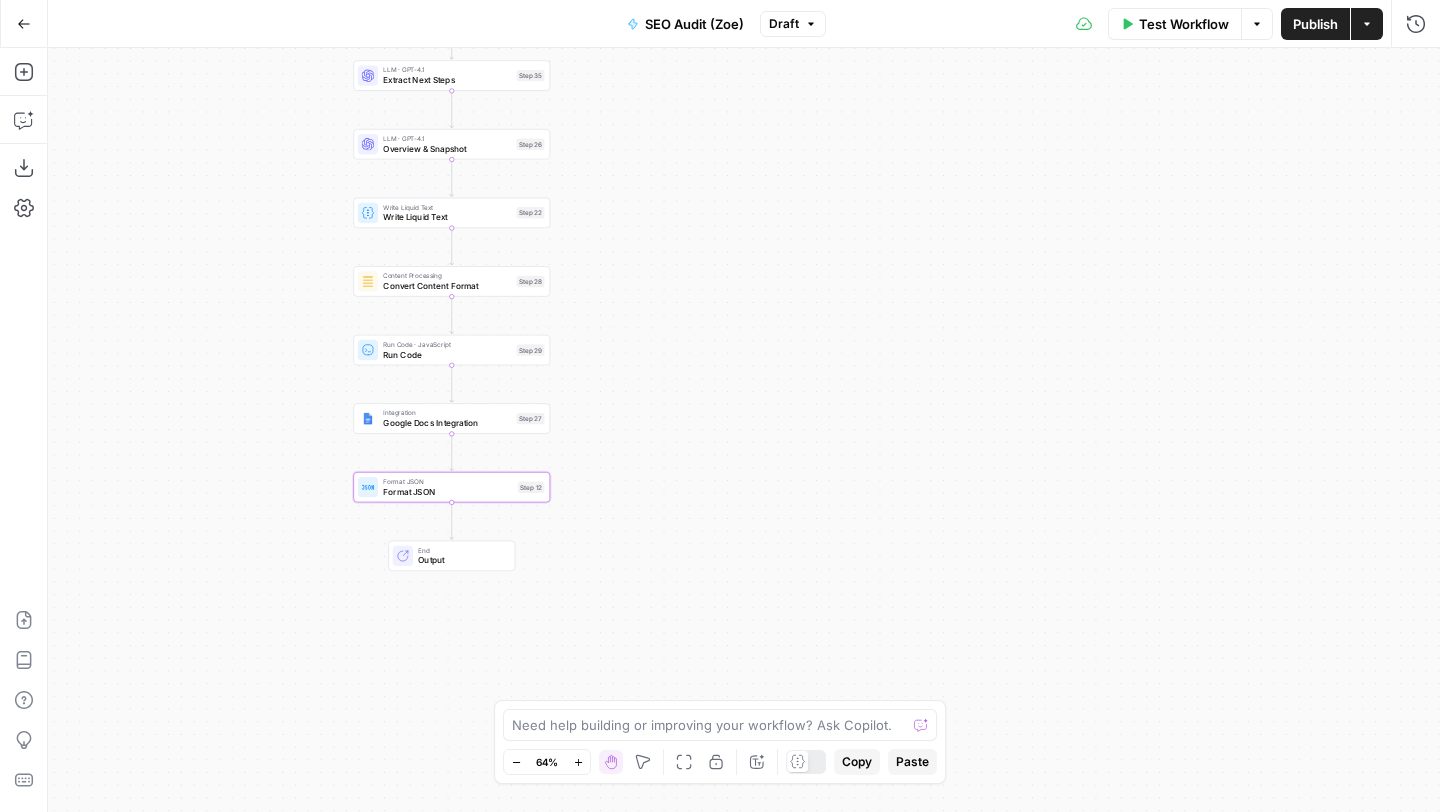 click 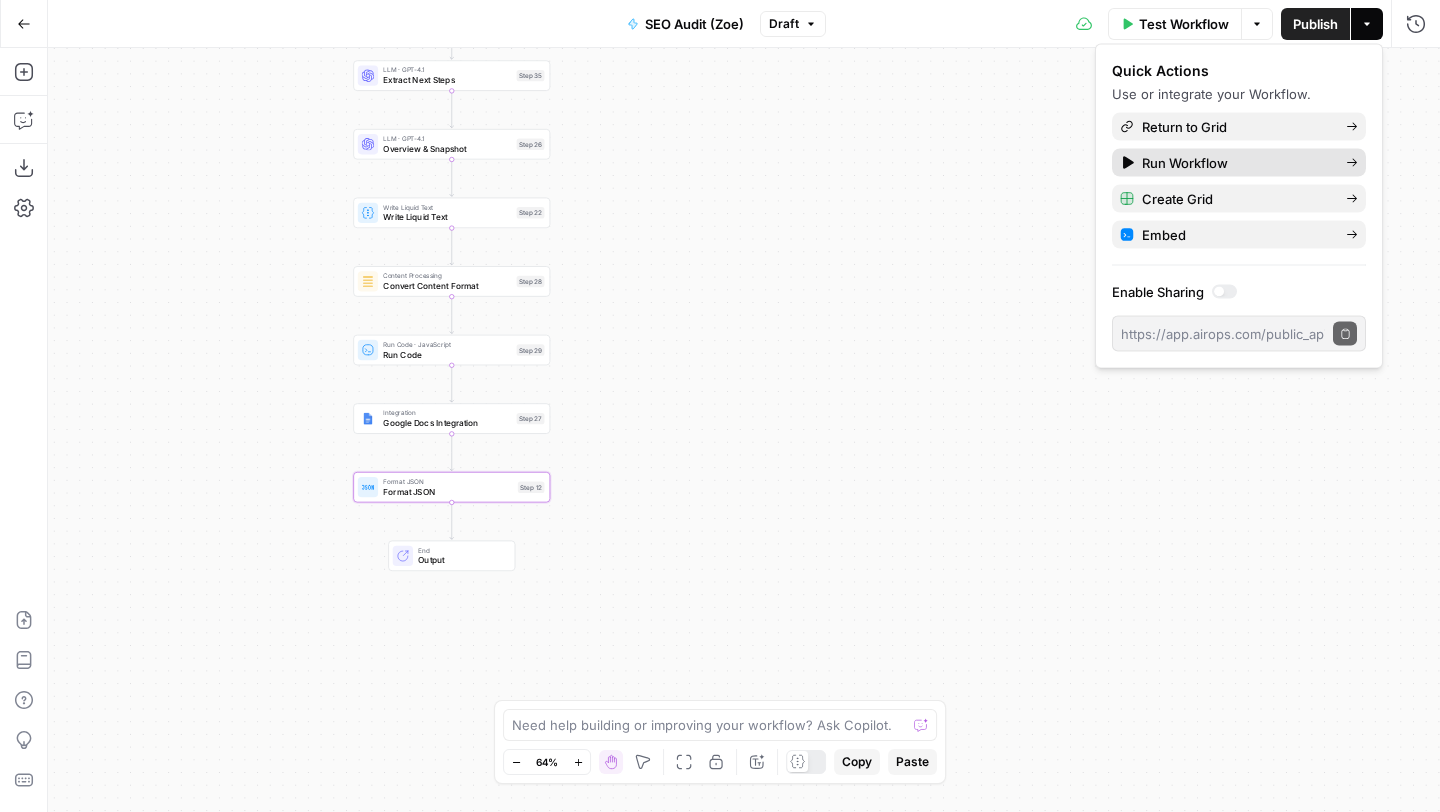 click on "Run Workflow" at bounding box center [1185, 163] 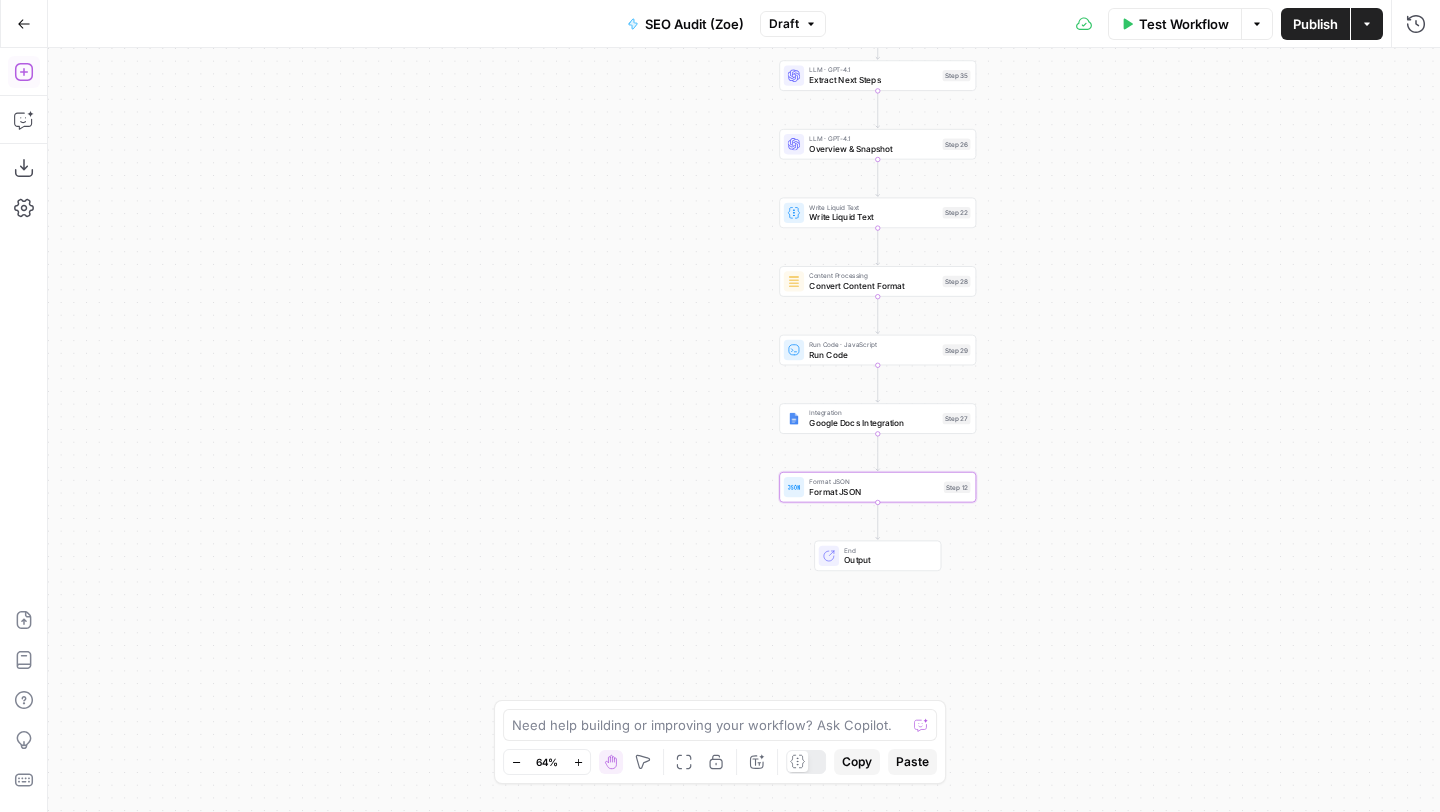 click 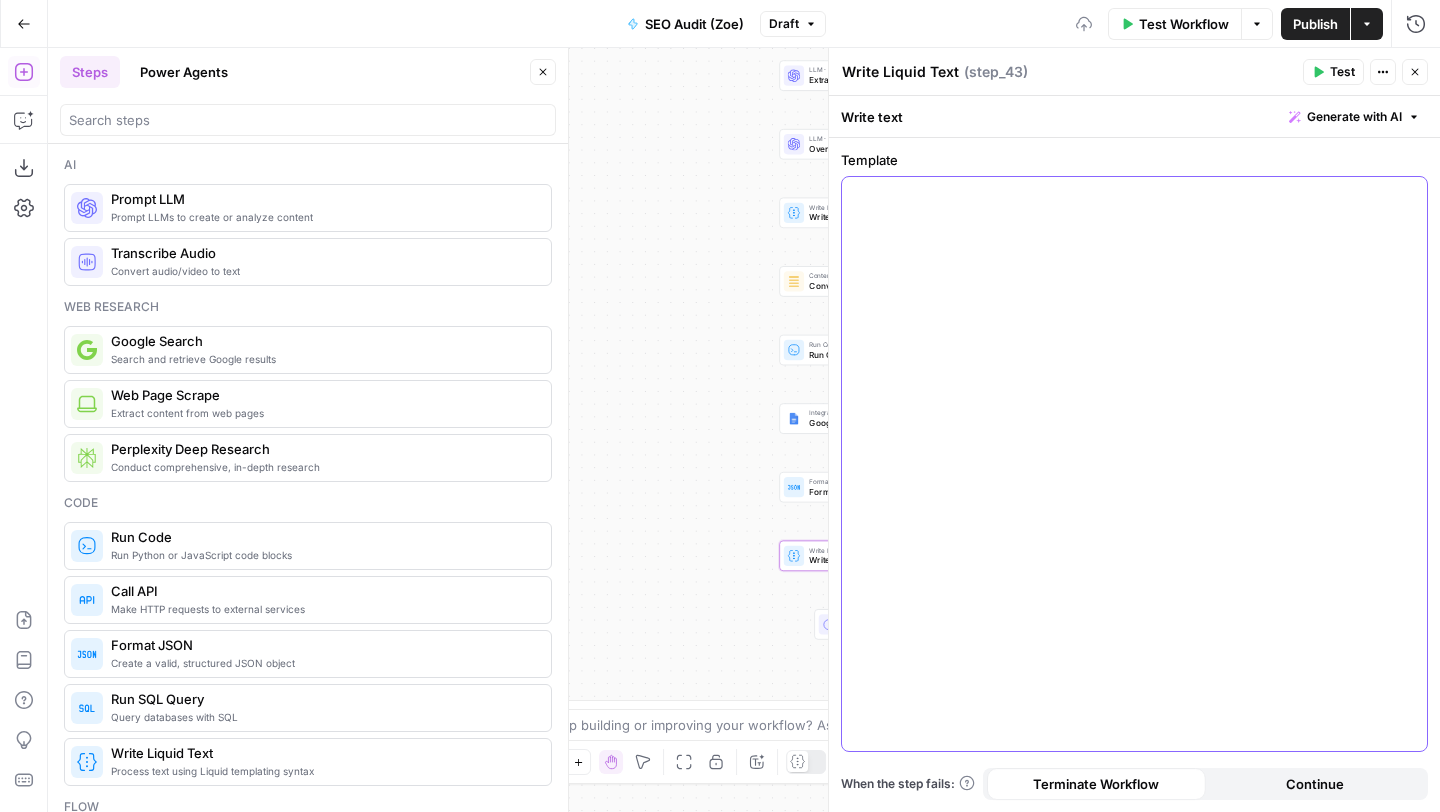 click at bounding box center [1134, 464] 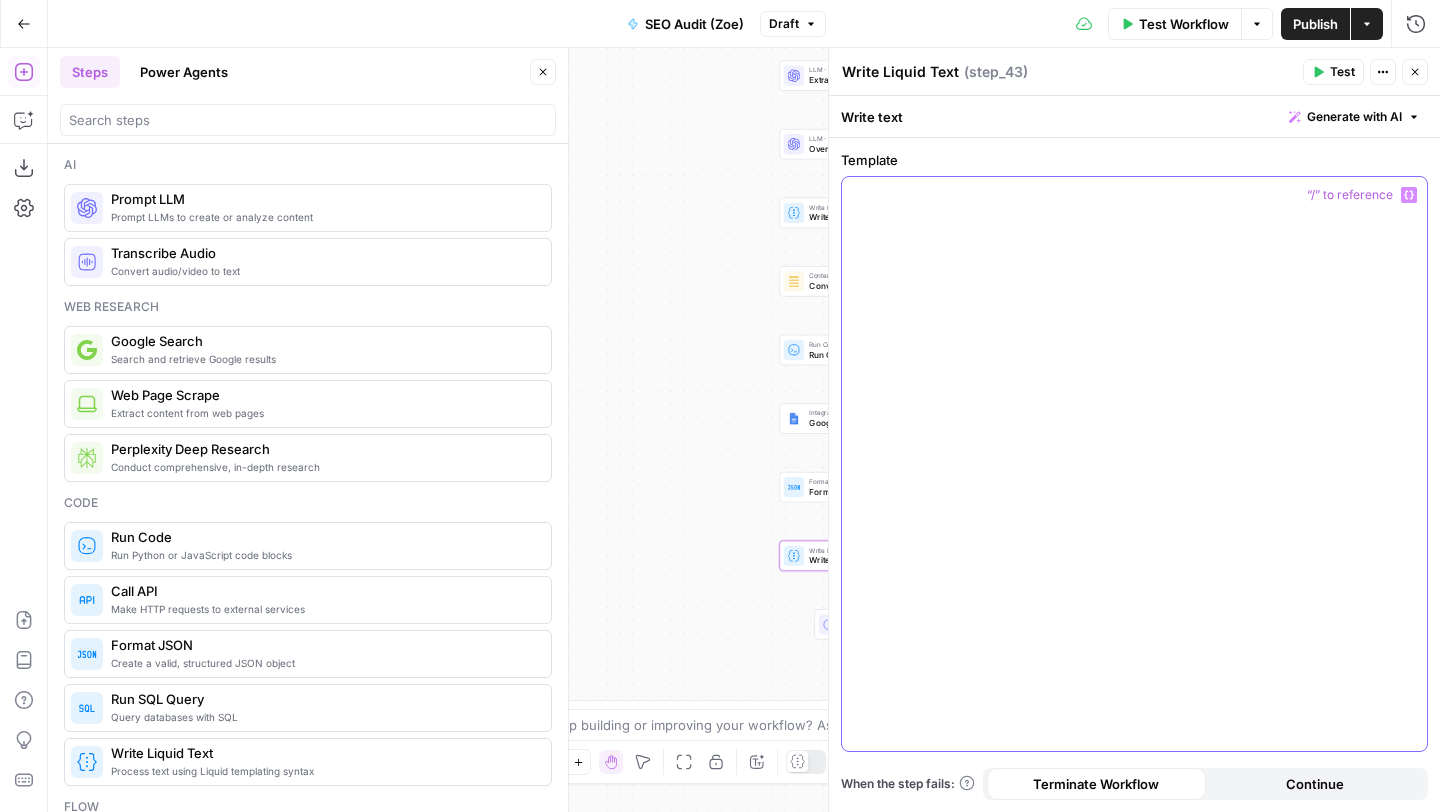 type 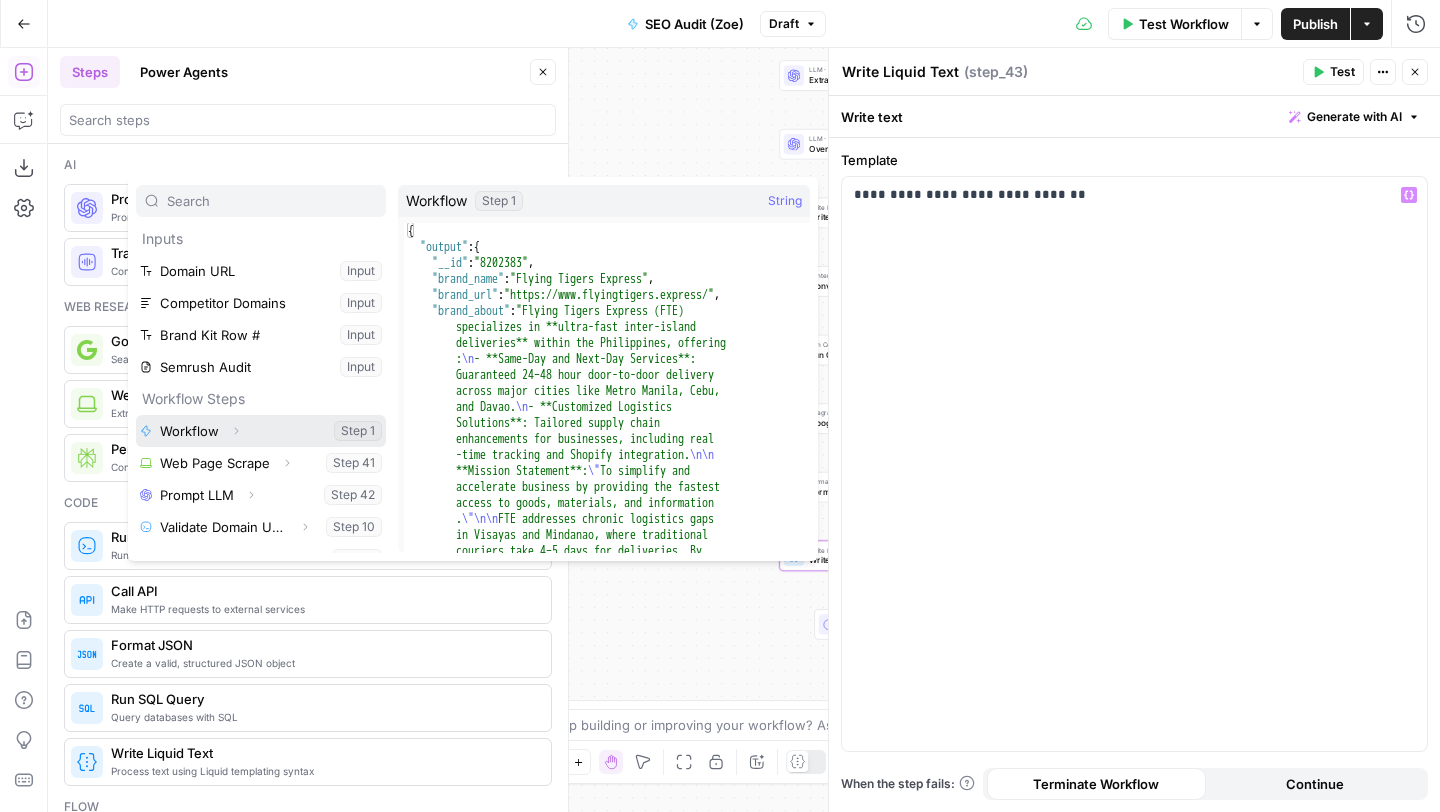 click on "Expand" at bounding box center (236, 431) 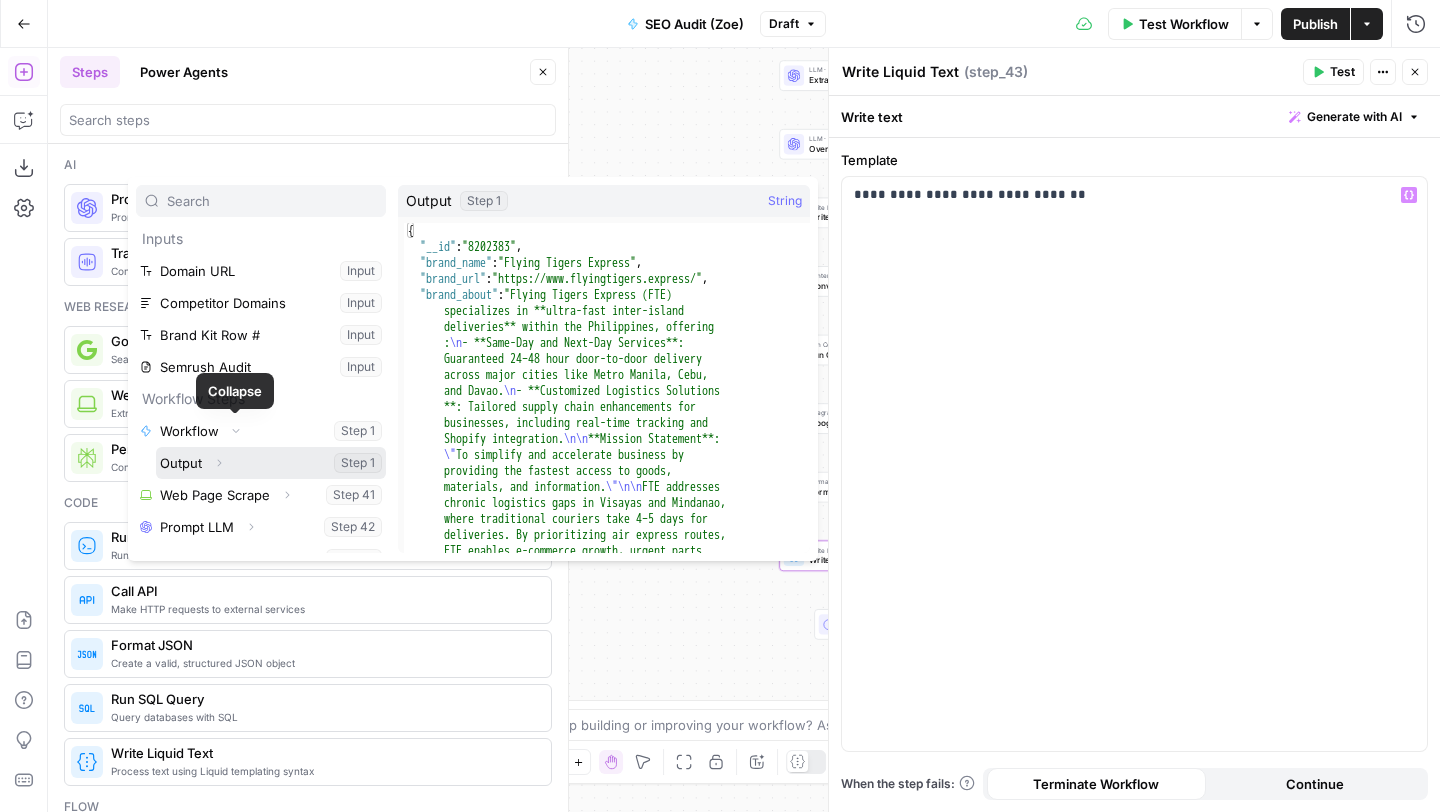 click 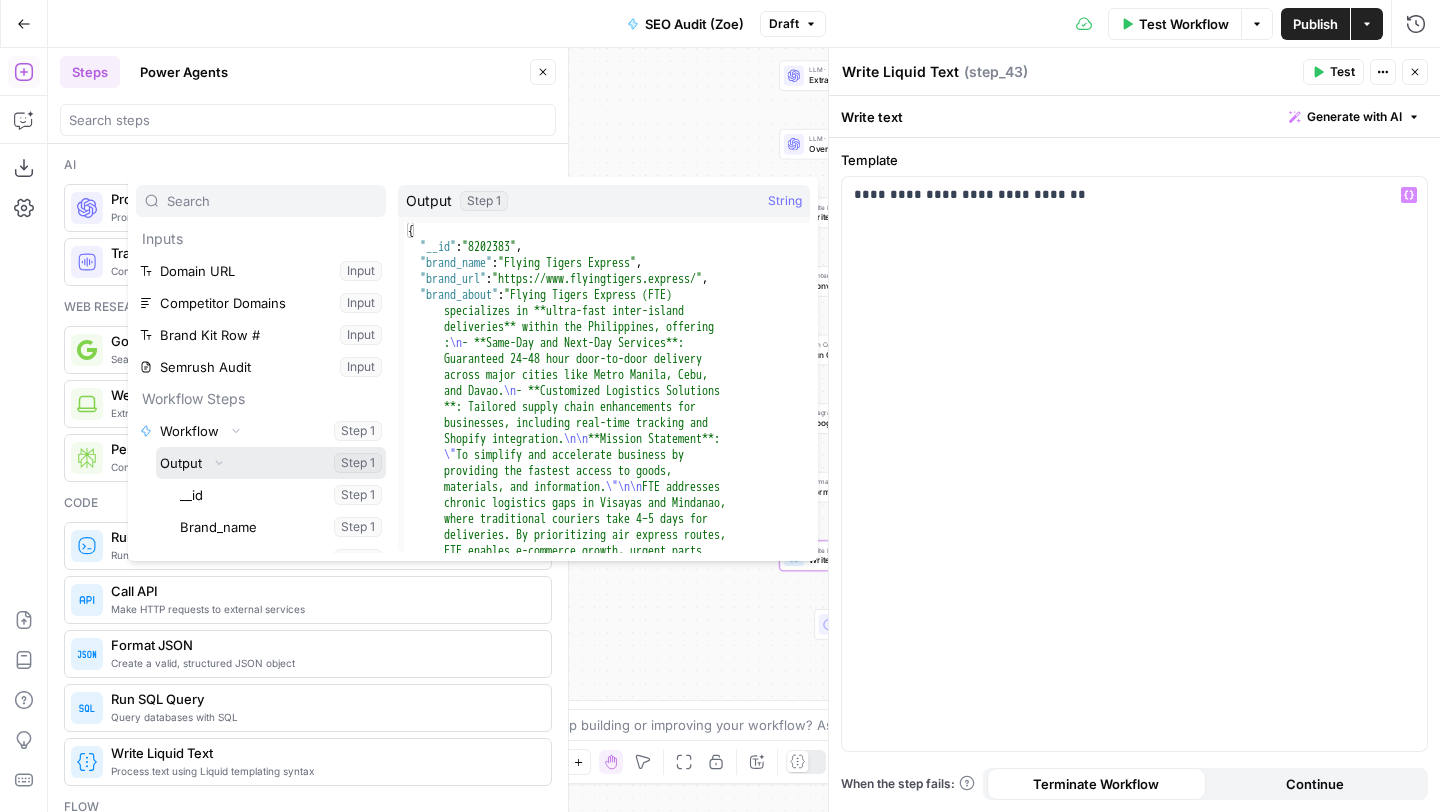 scroll, scrollTop: 63, scrollLeft: 0, axis: vertical 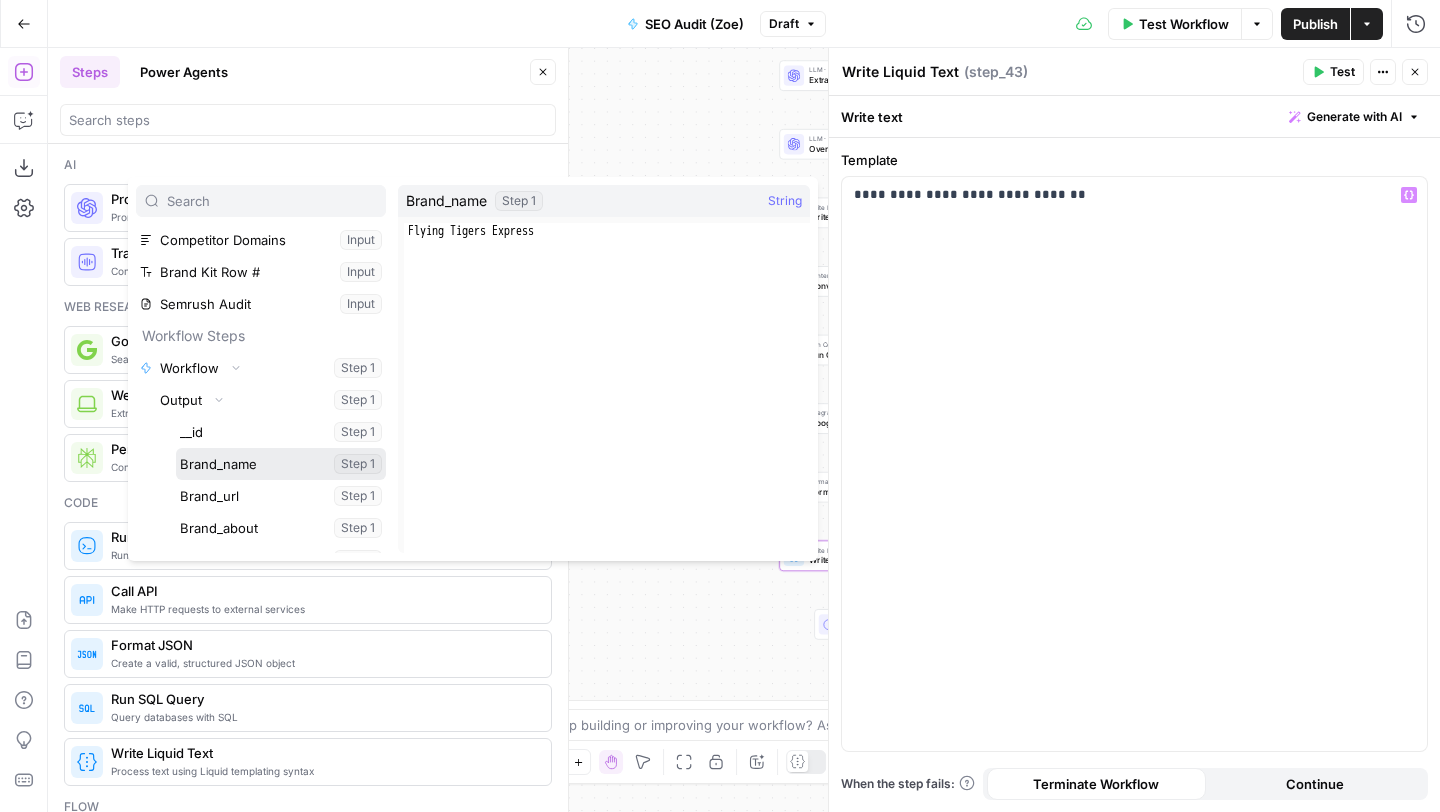 click at bounding box center (281, 464) 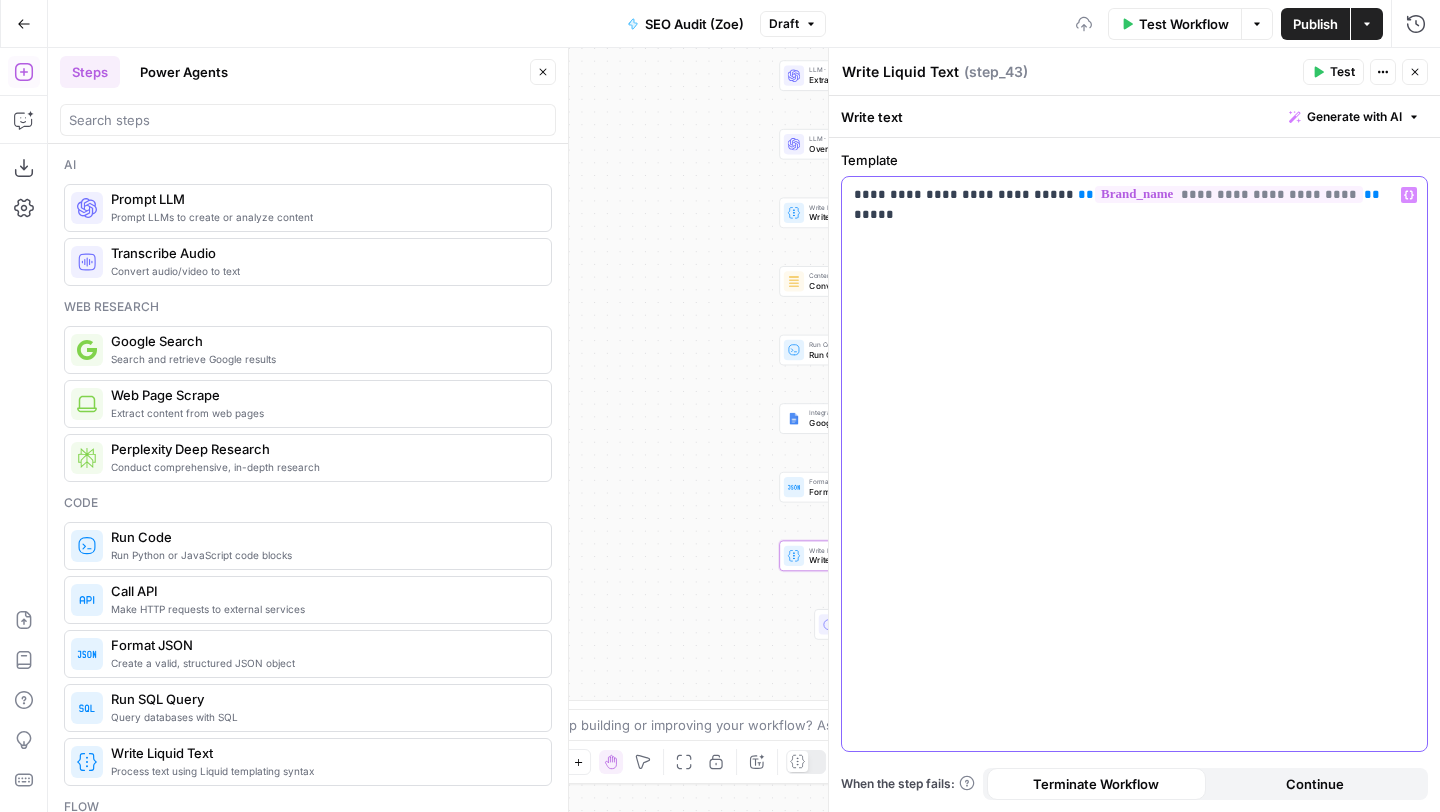 click on "**********" at bounding box center [1134, 195] 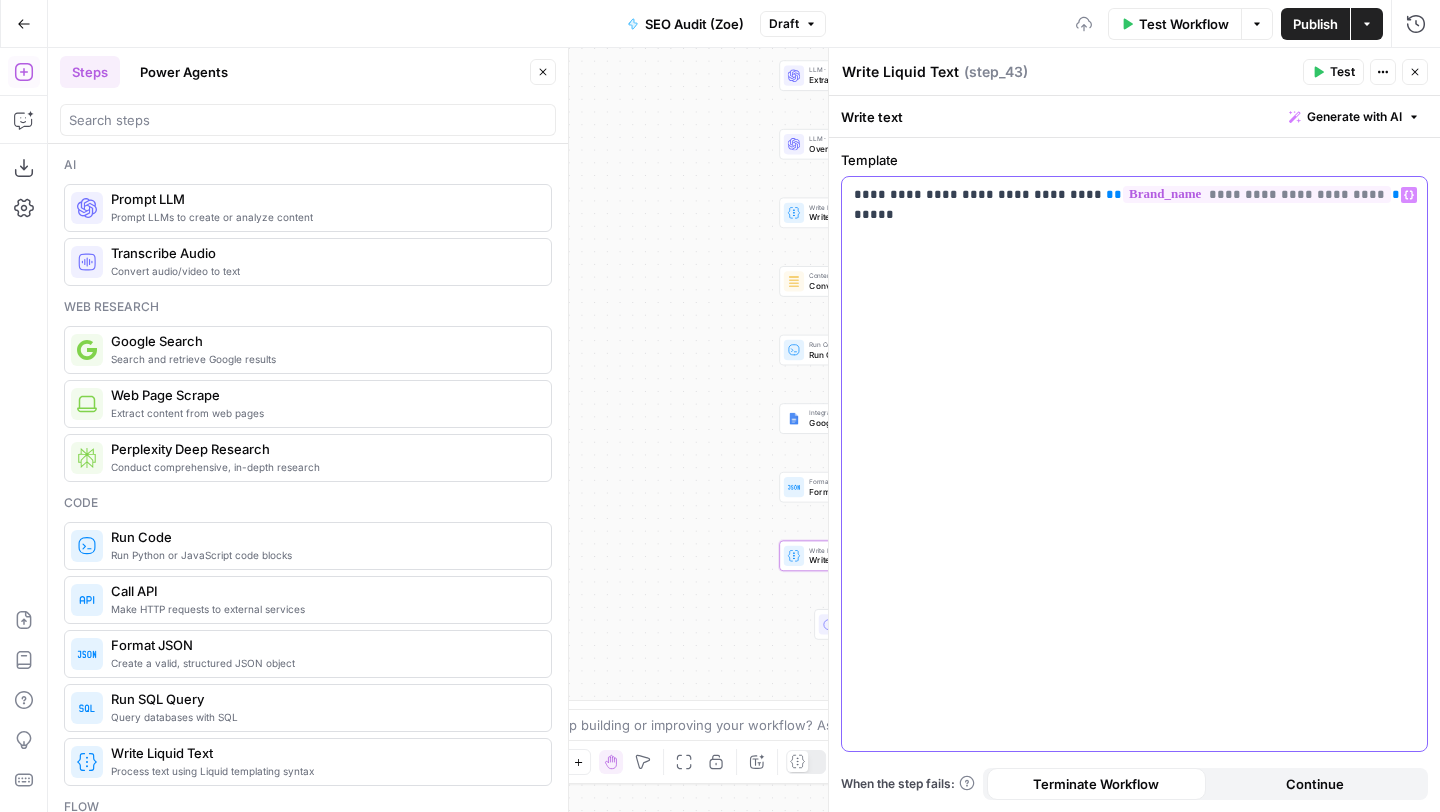 click on "**********" at bounding box center (1134, 195) 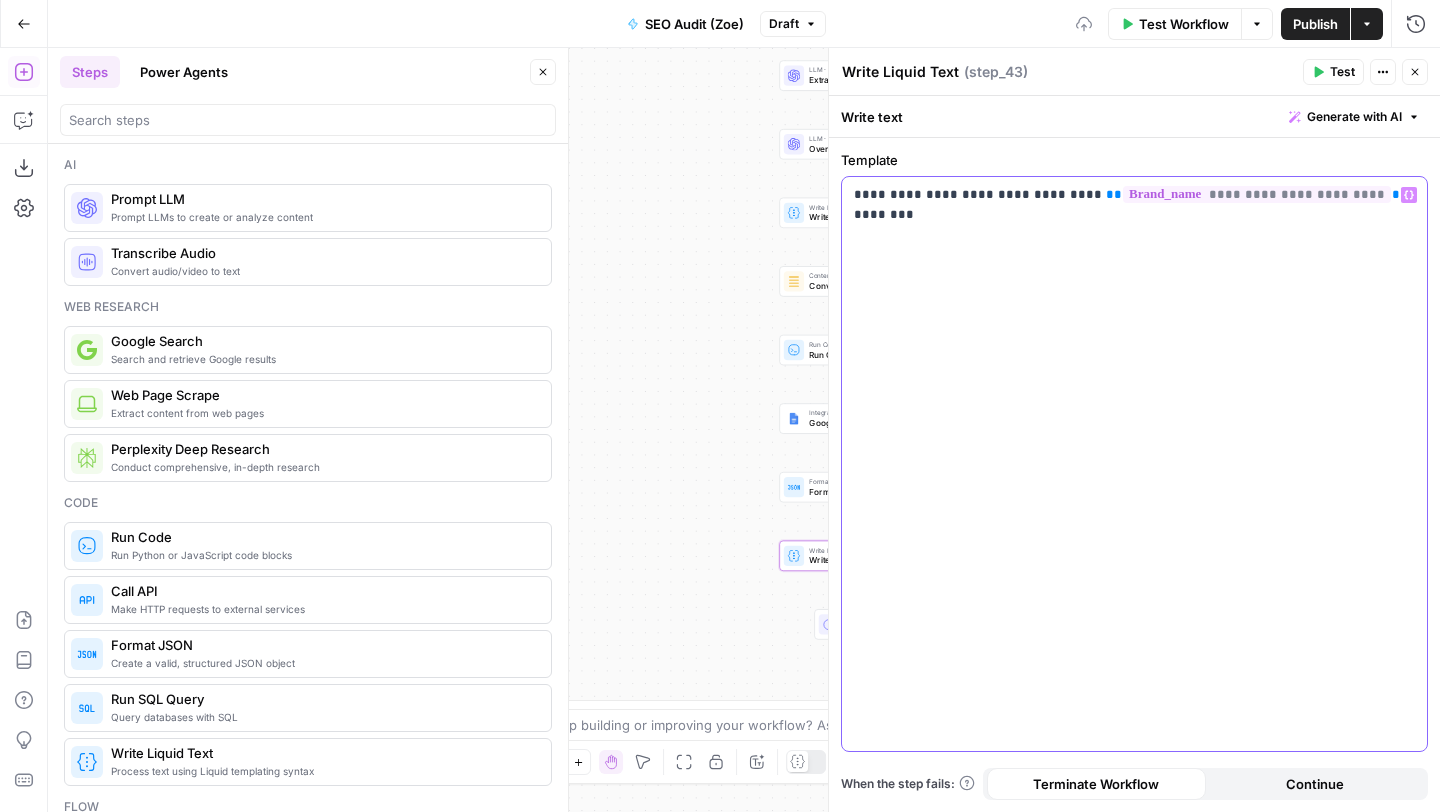 click on "**********" at bounding box center (1134, 464) 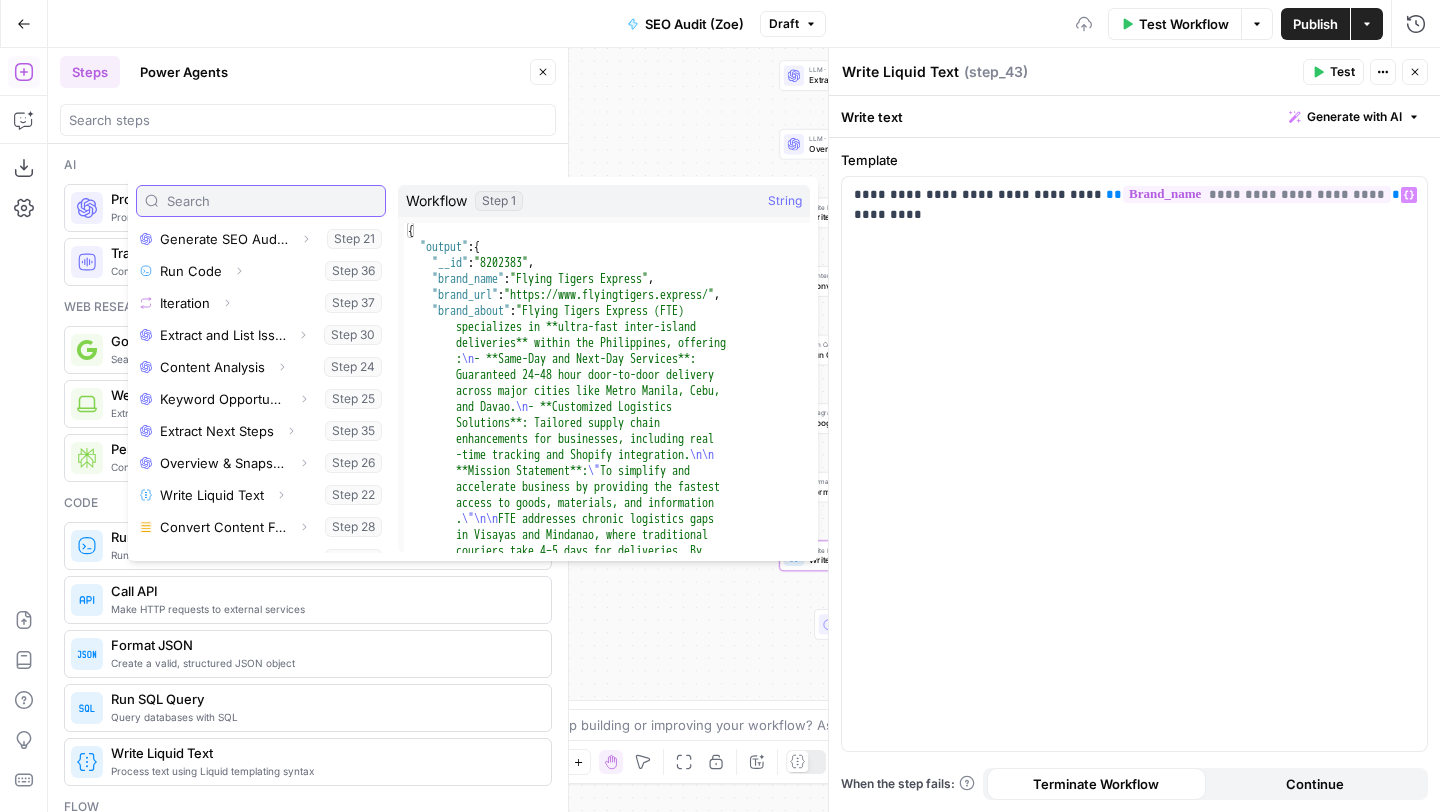 scroll, scrollTop: 758, scrollLeft: 0, axis: vertical 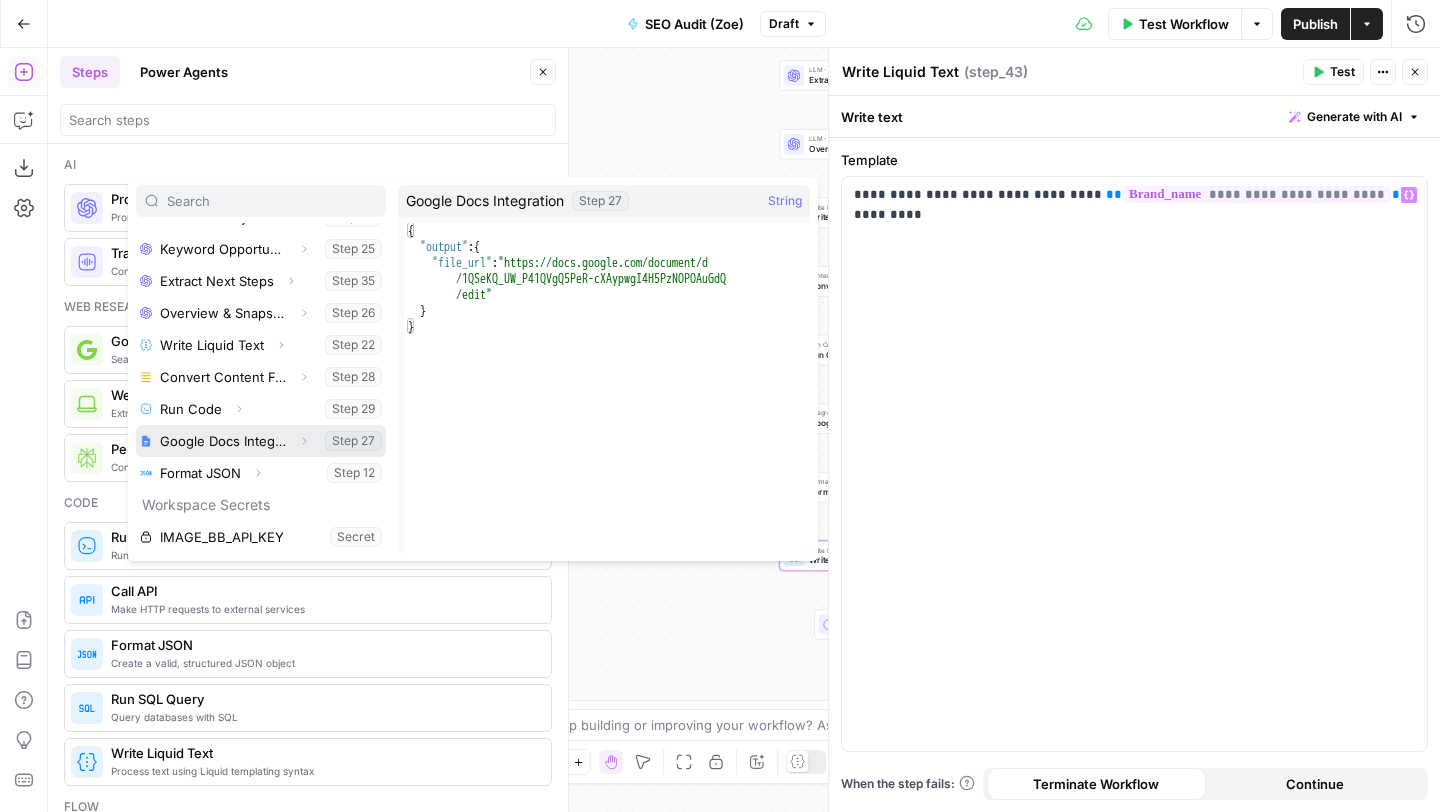 click 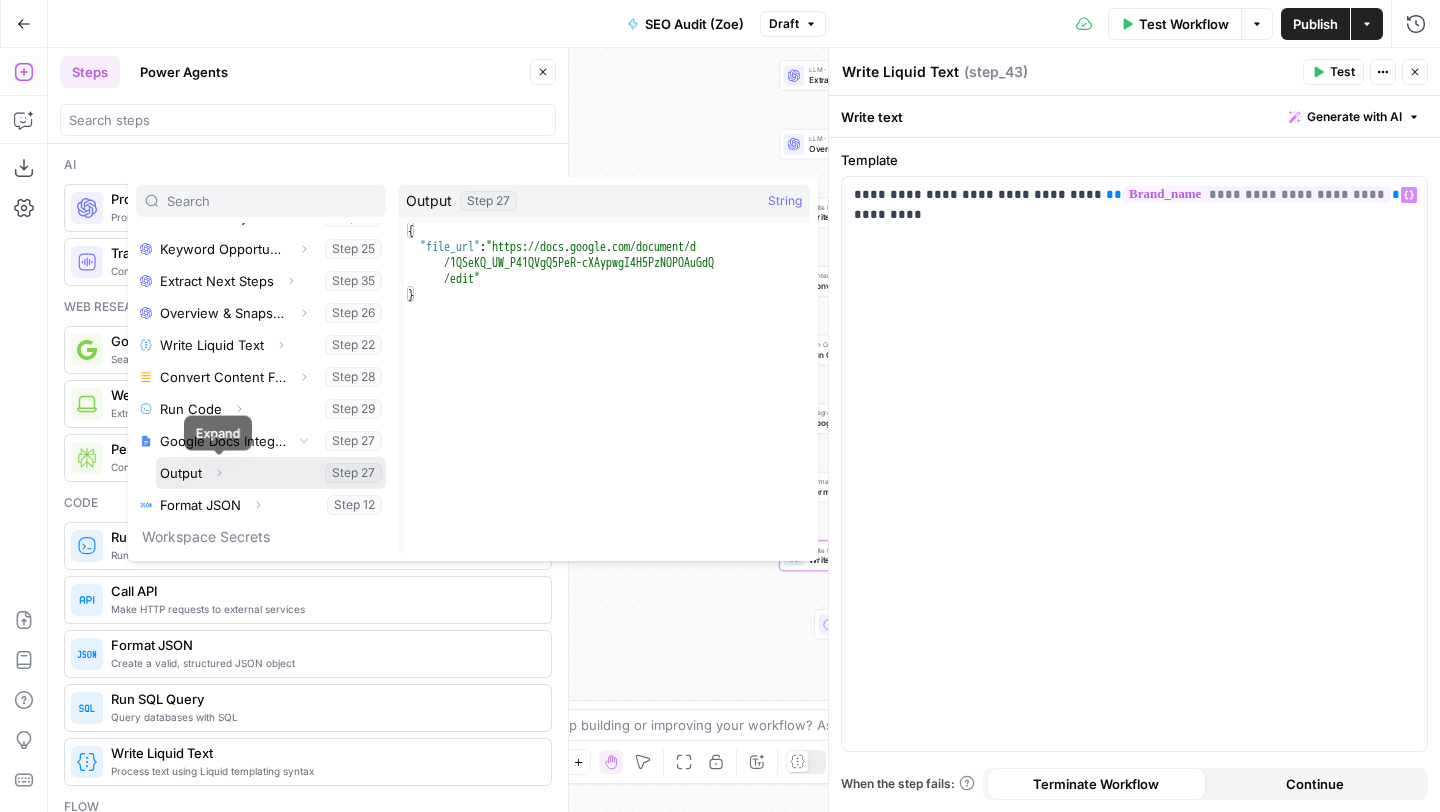 click 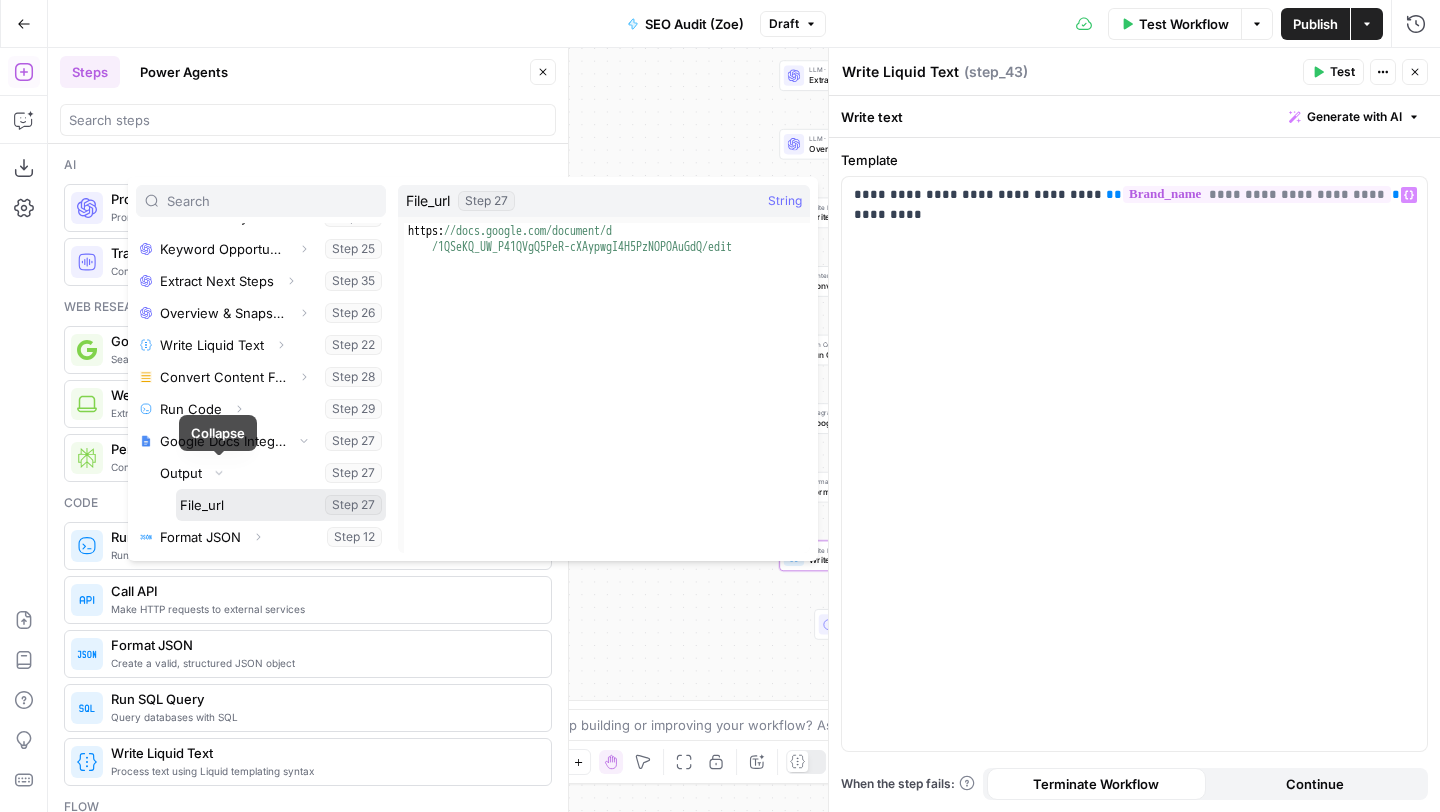 click at bounding box center (281, 505) 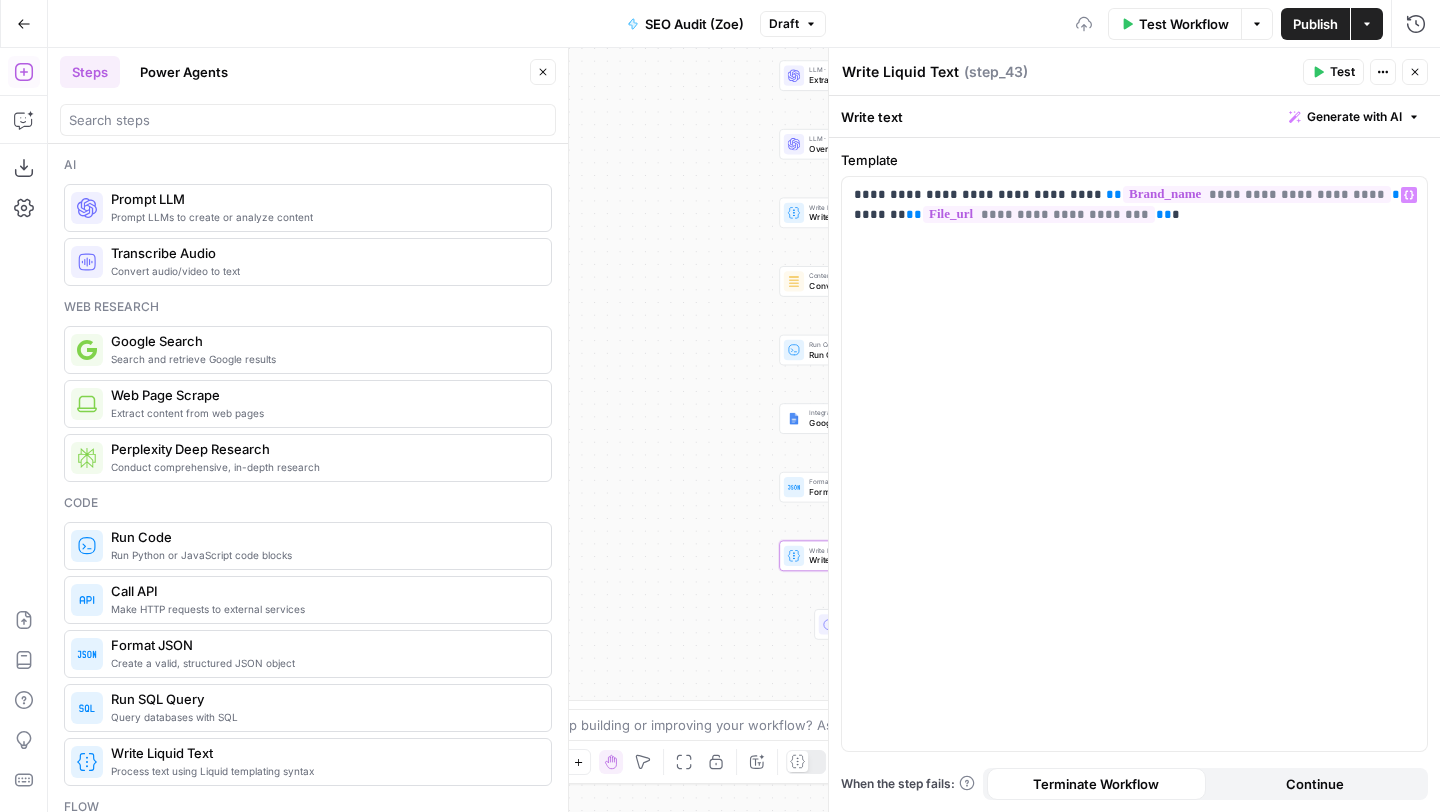click on "Test" at bounding box center (1342, 72) 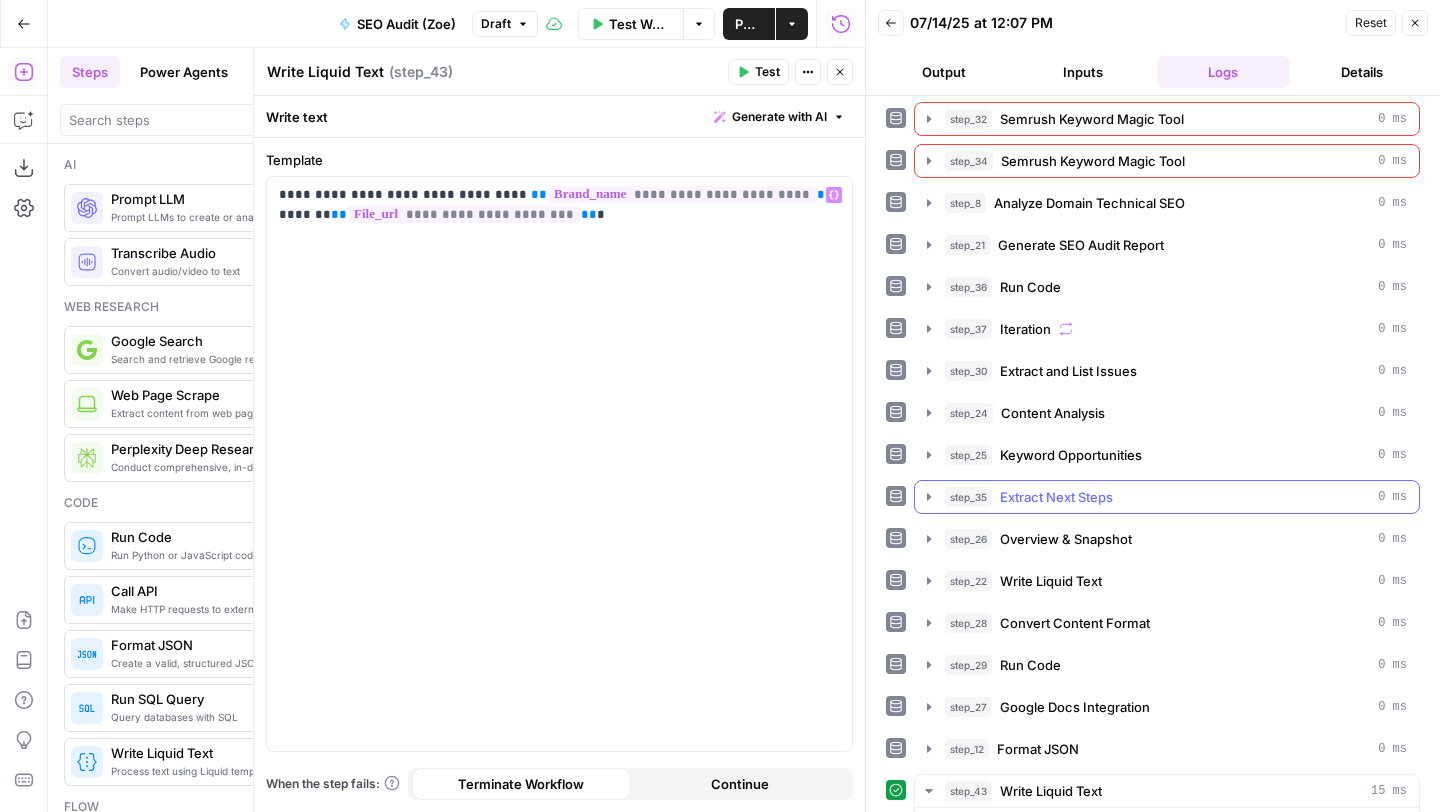 scroll, scrollTop: 662, scrollLeft: 0, axis: vertical 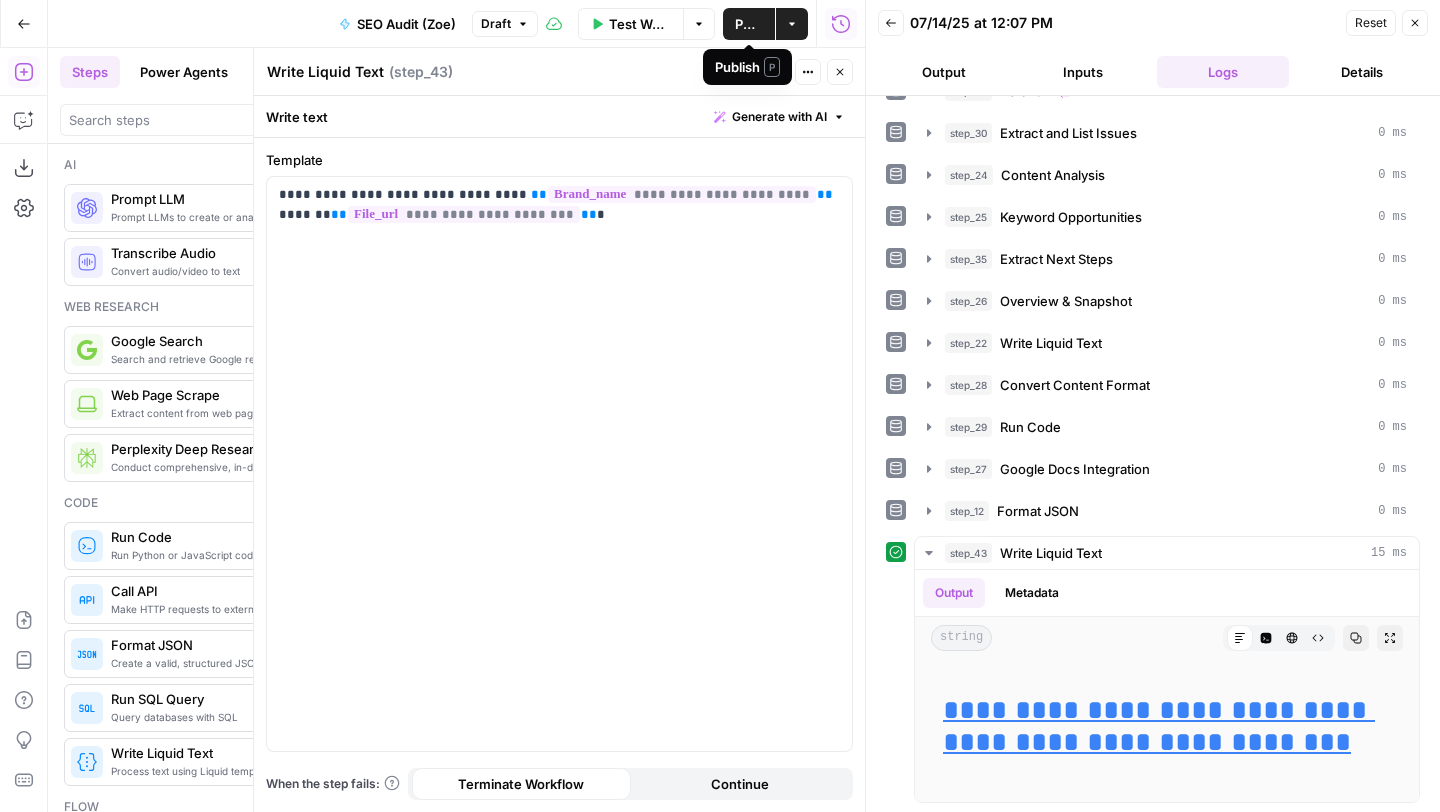 click on "Publish" at bounding box center (749, 24) 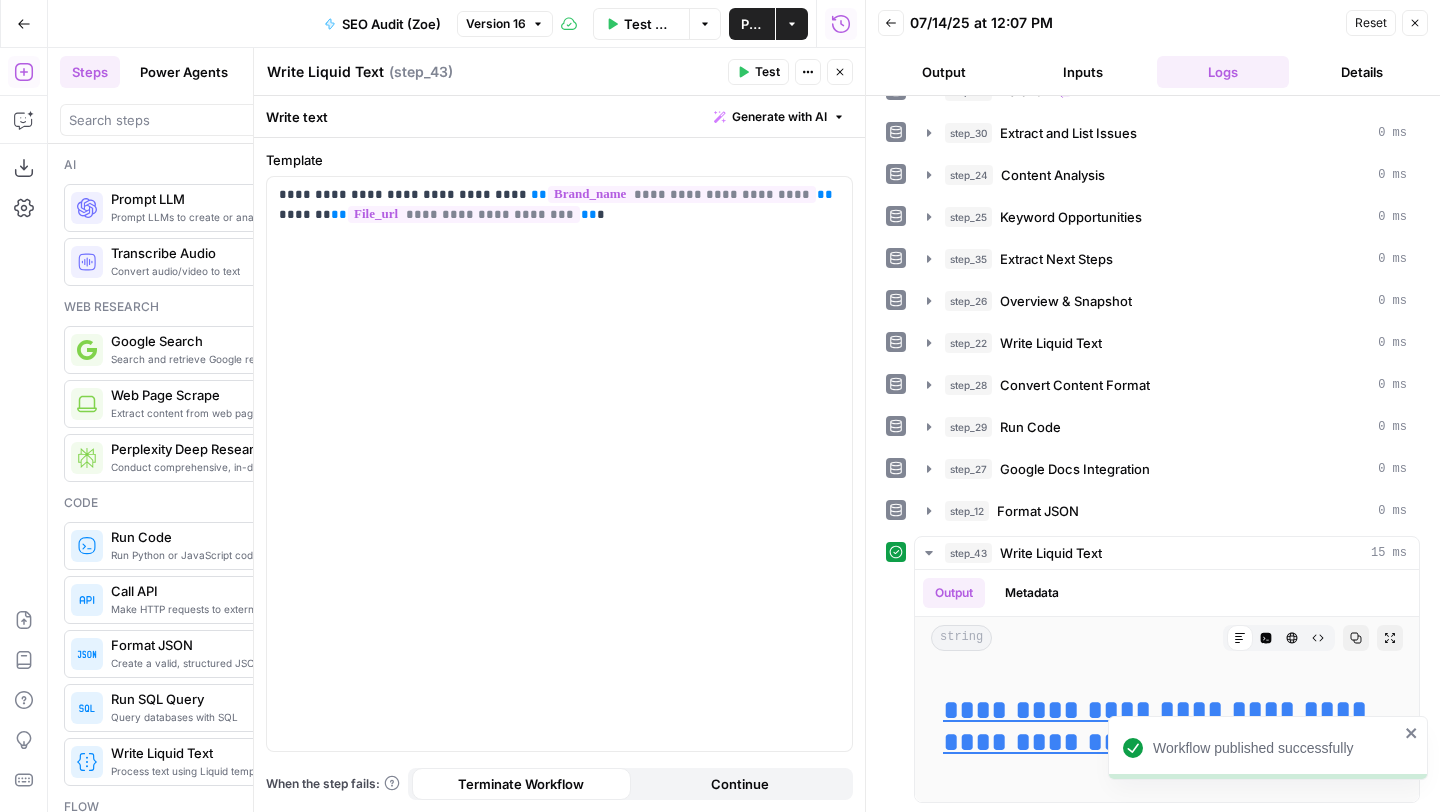 click on "Close" at bounding box center [1415, 23] 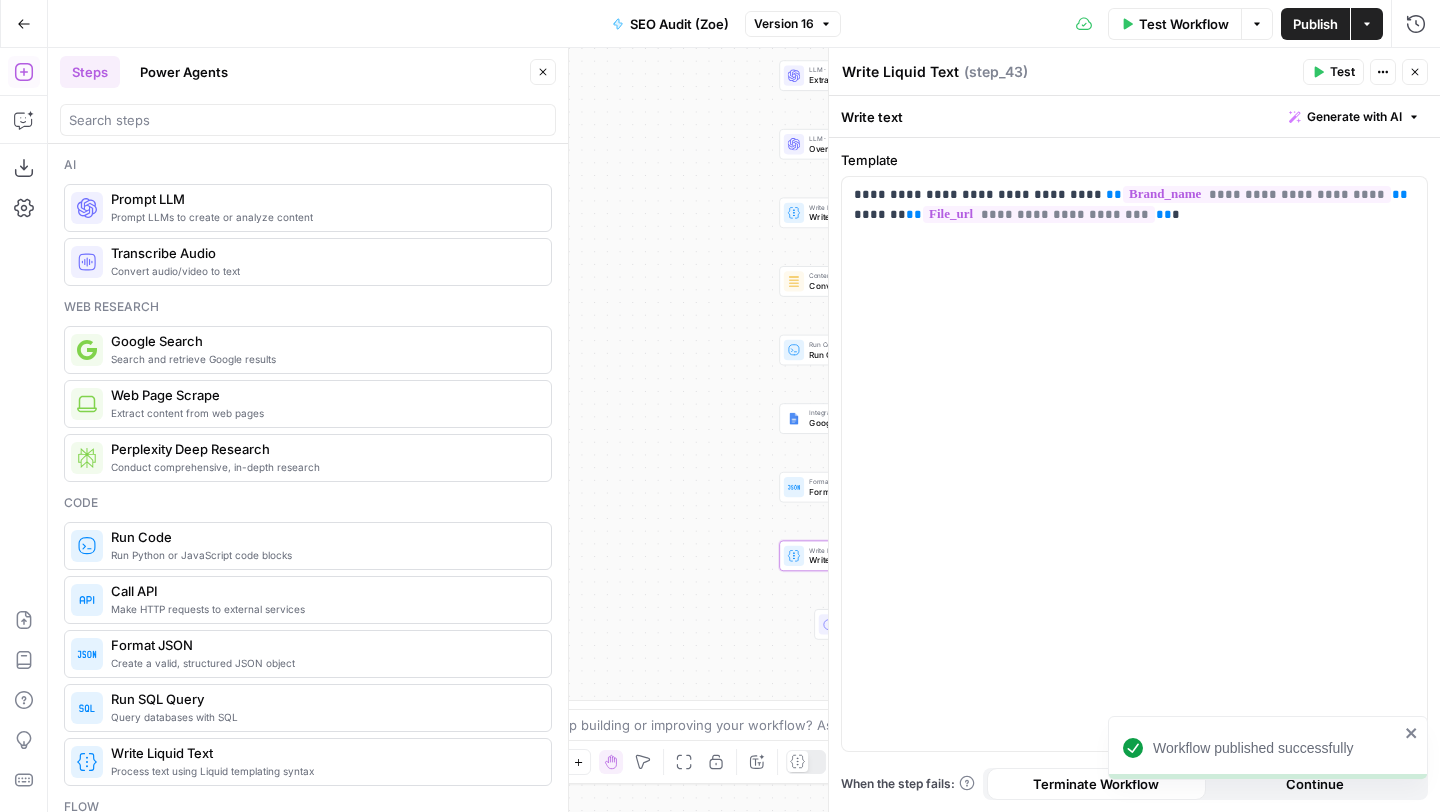 click on "Close" at bounding box center (1415, 72) 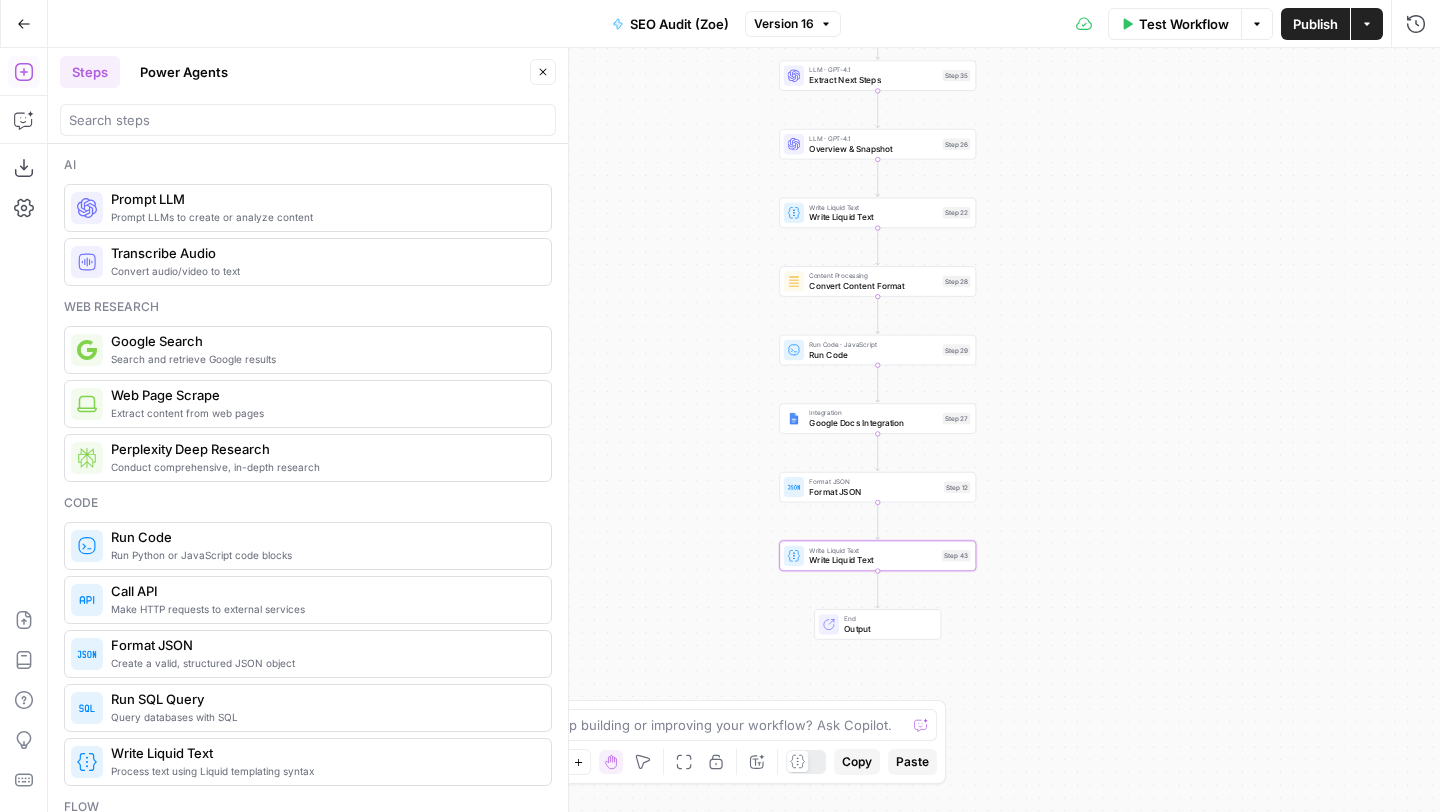 click on "Move" at bounding box center (643, 762) 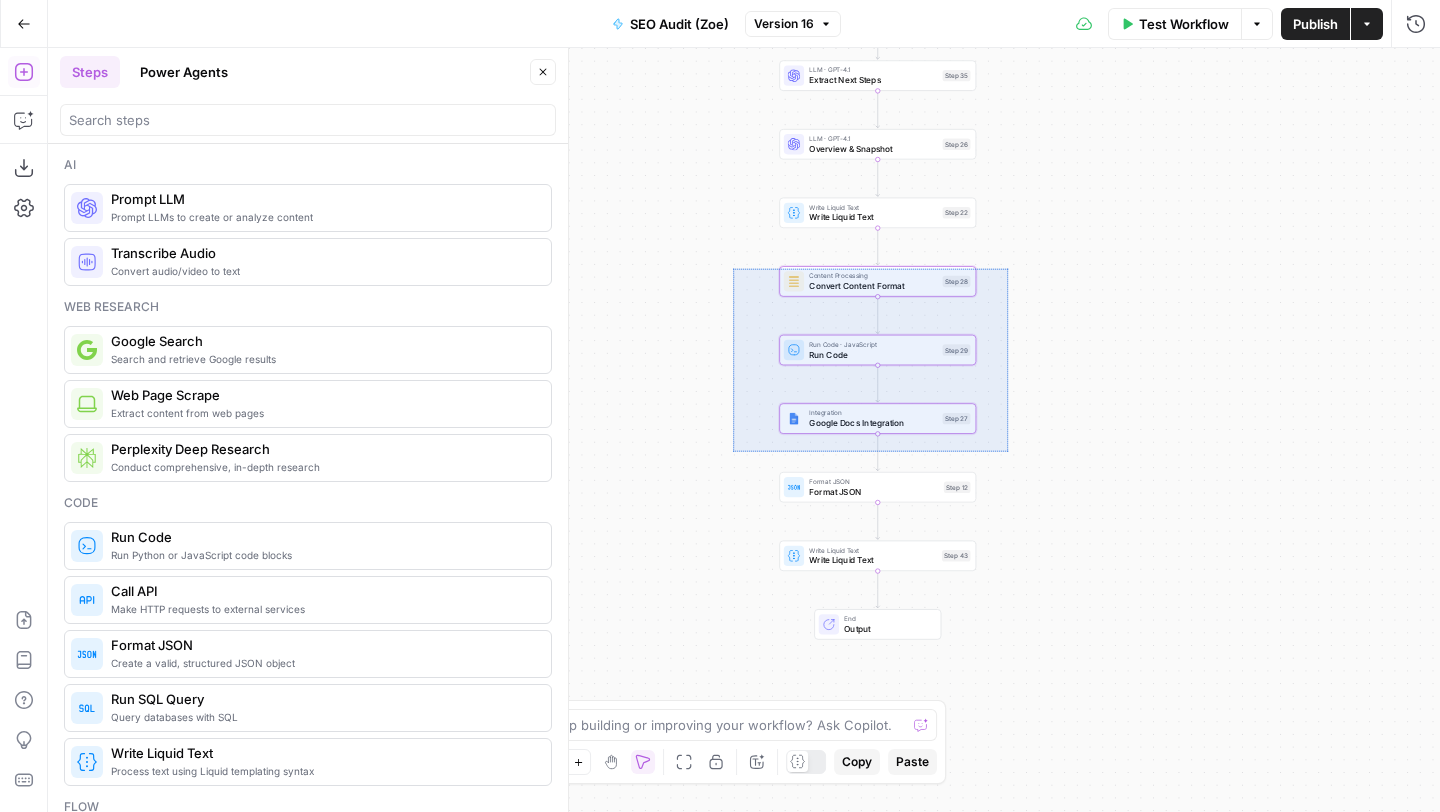 drag, startPoint x: 733, startPoint y: 268, endPoint x: 1008, endPoint y: 452, distance: 330.87912 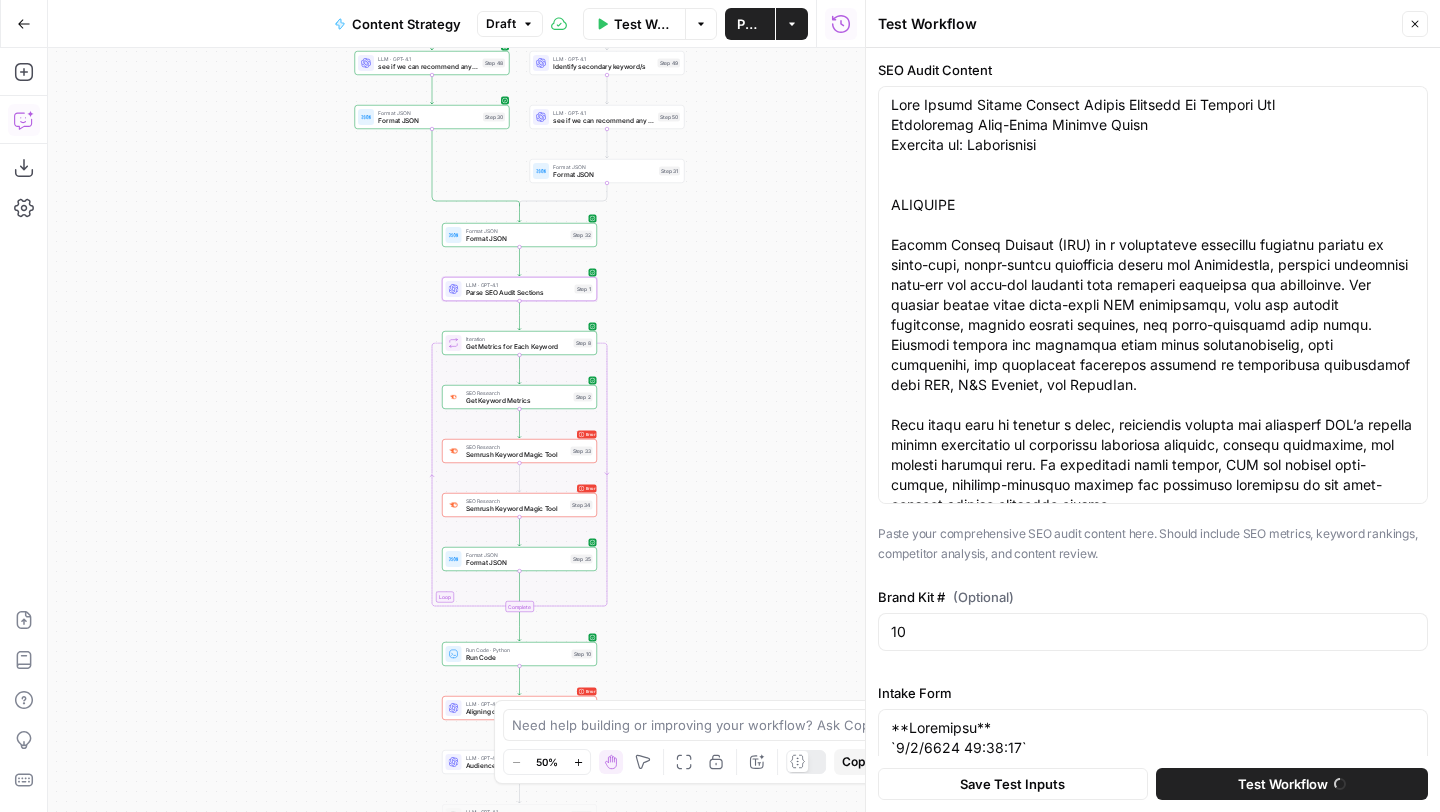 scroll, scrollTop: 0, scrollLeft: 0, axis: both 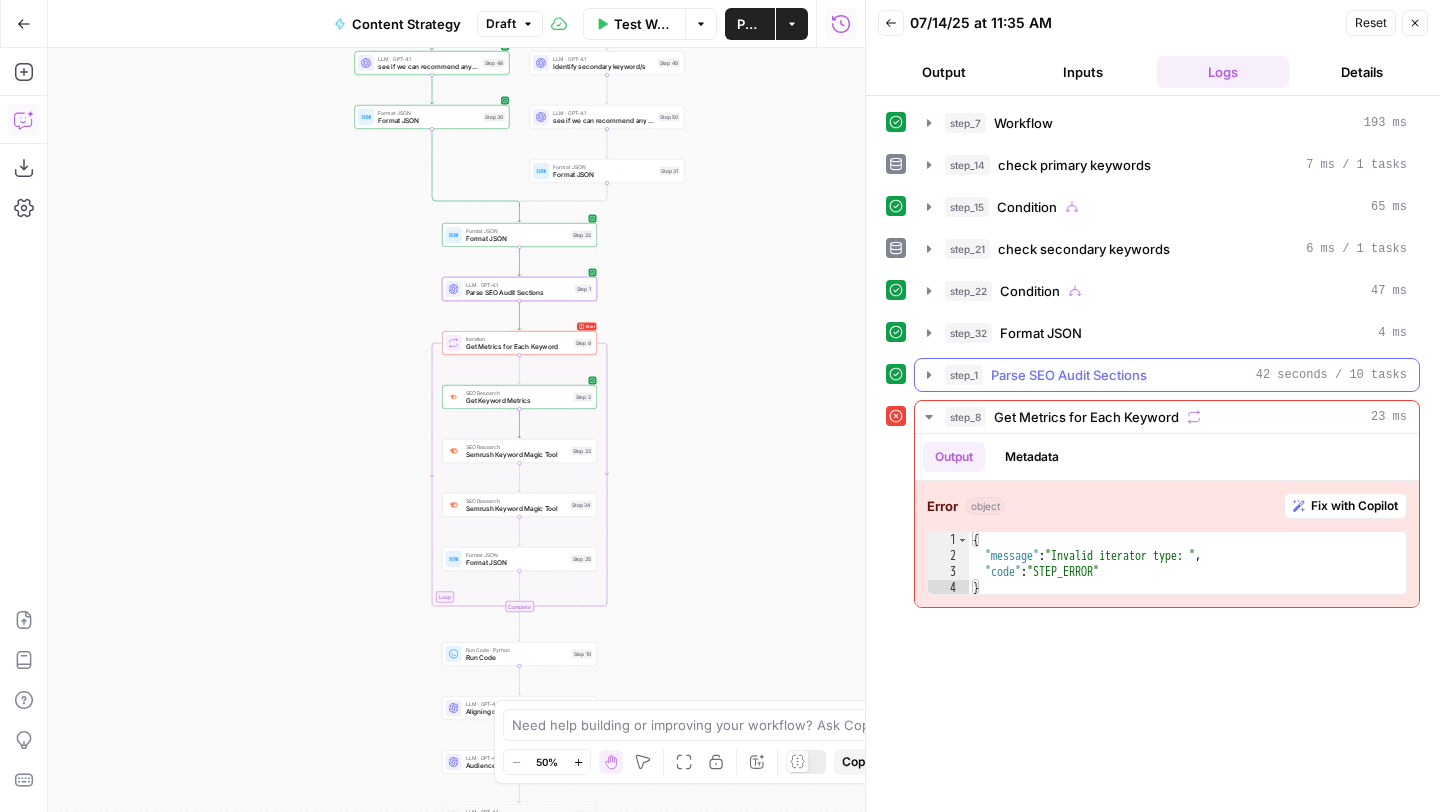 click on "step_1 Parse SEO Audit Sections 42 seconds / 10 tasks" at bounding box center [1167, 375] 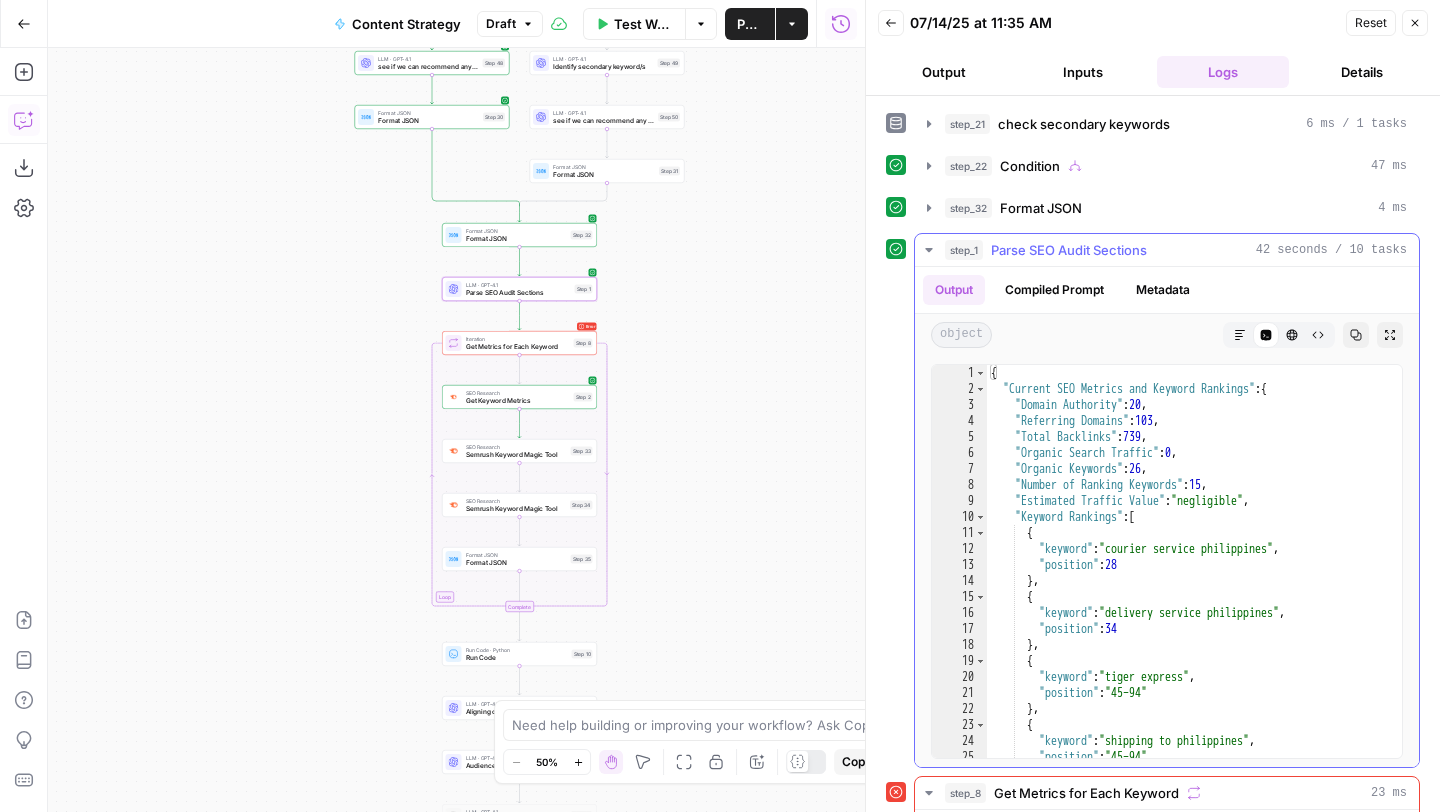 scroll, scrollTop: 307, scrollLeft: 0, axis: vertical 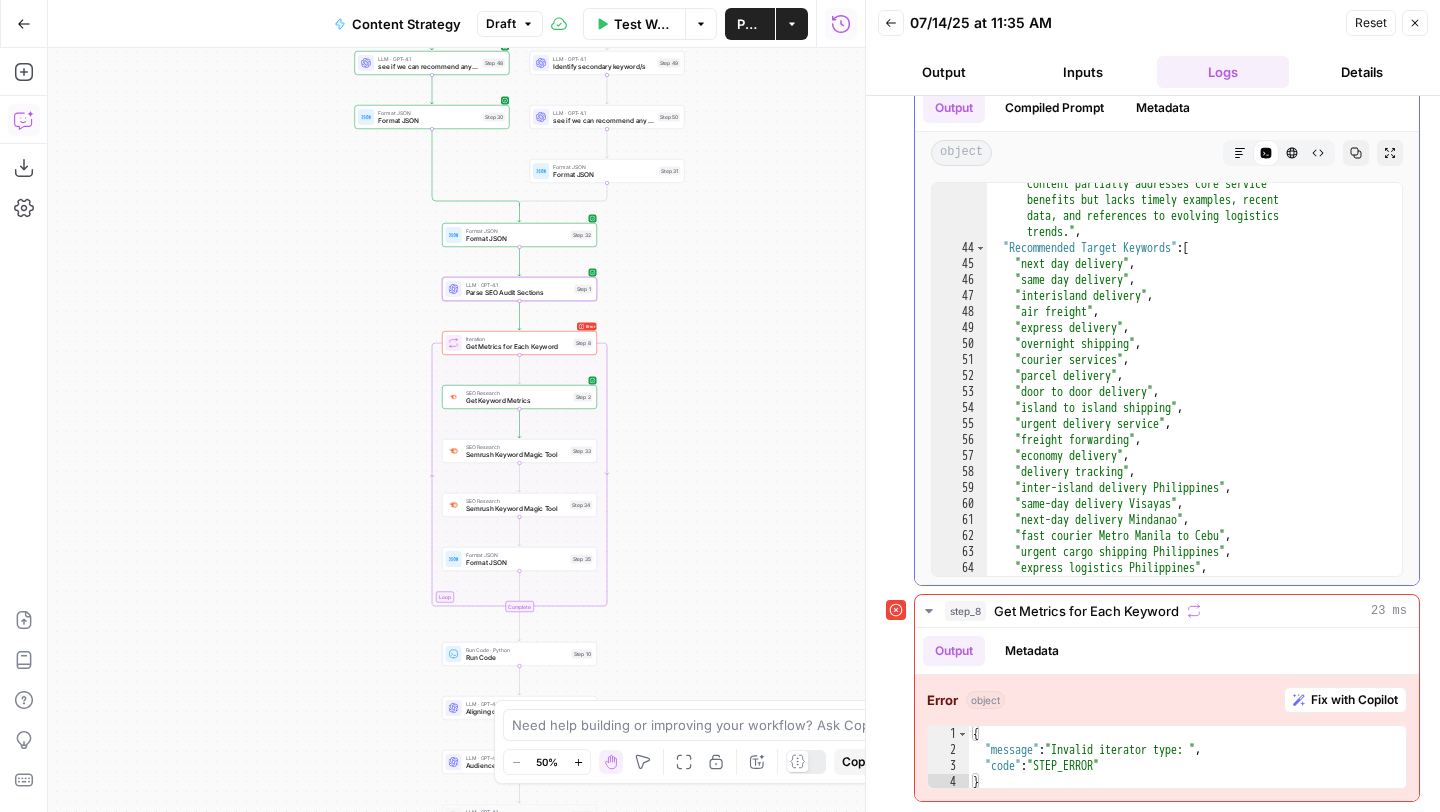 type on "**********" 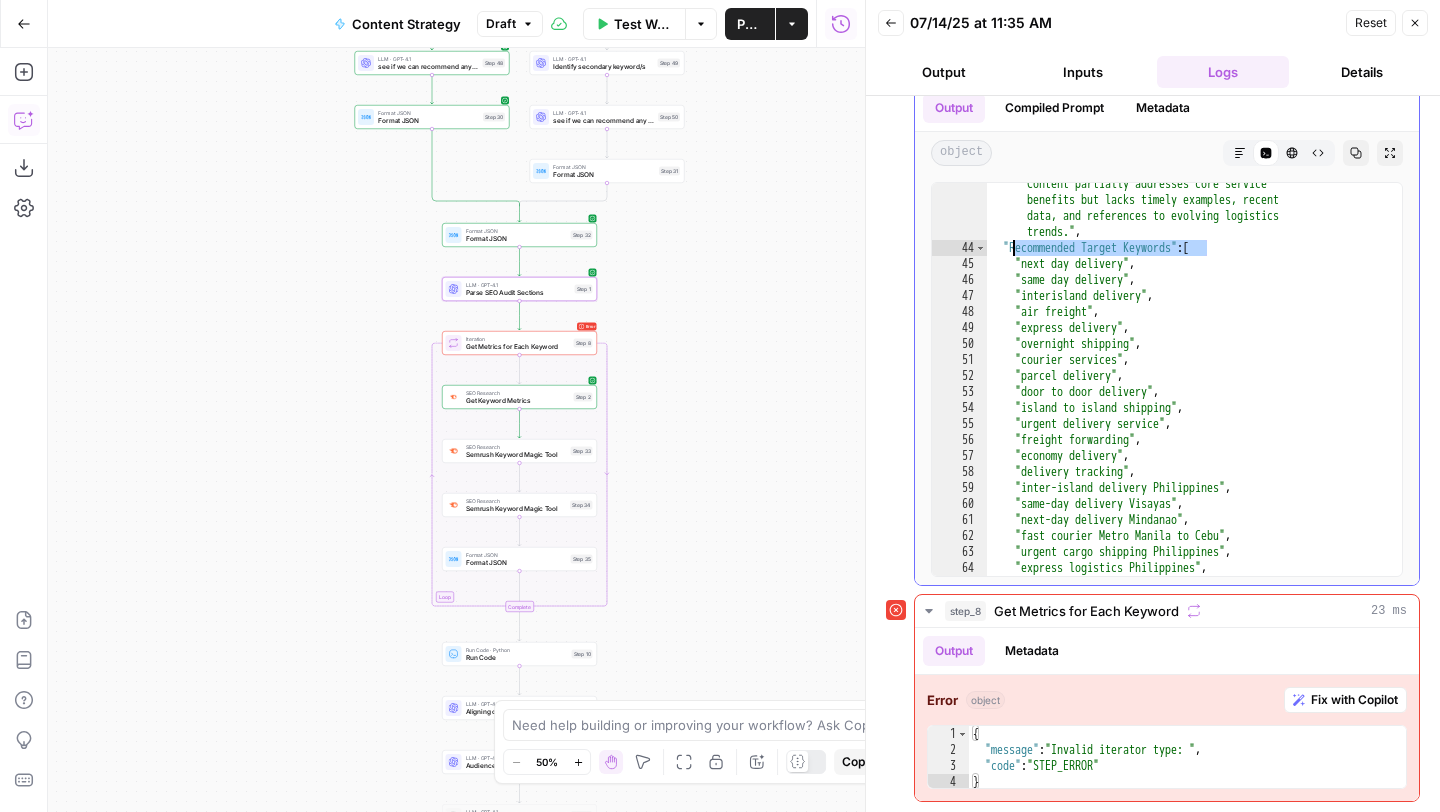 drag, startPoint x: 1208, startPoint y: 250, endPoint x: 1014, endPoint y: 252, distance: 194.01031 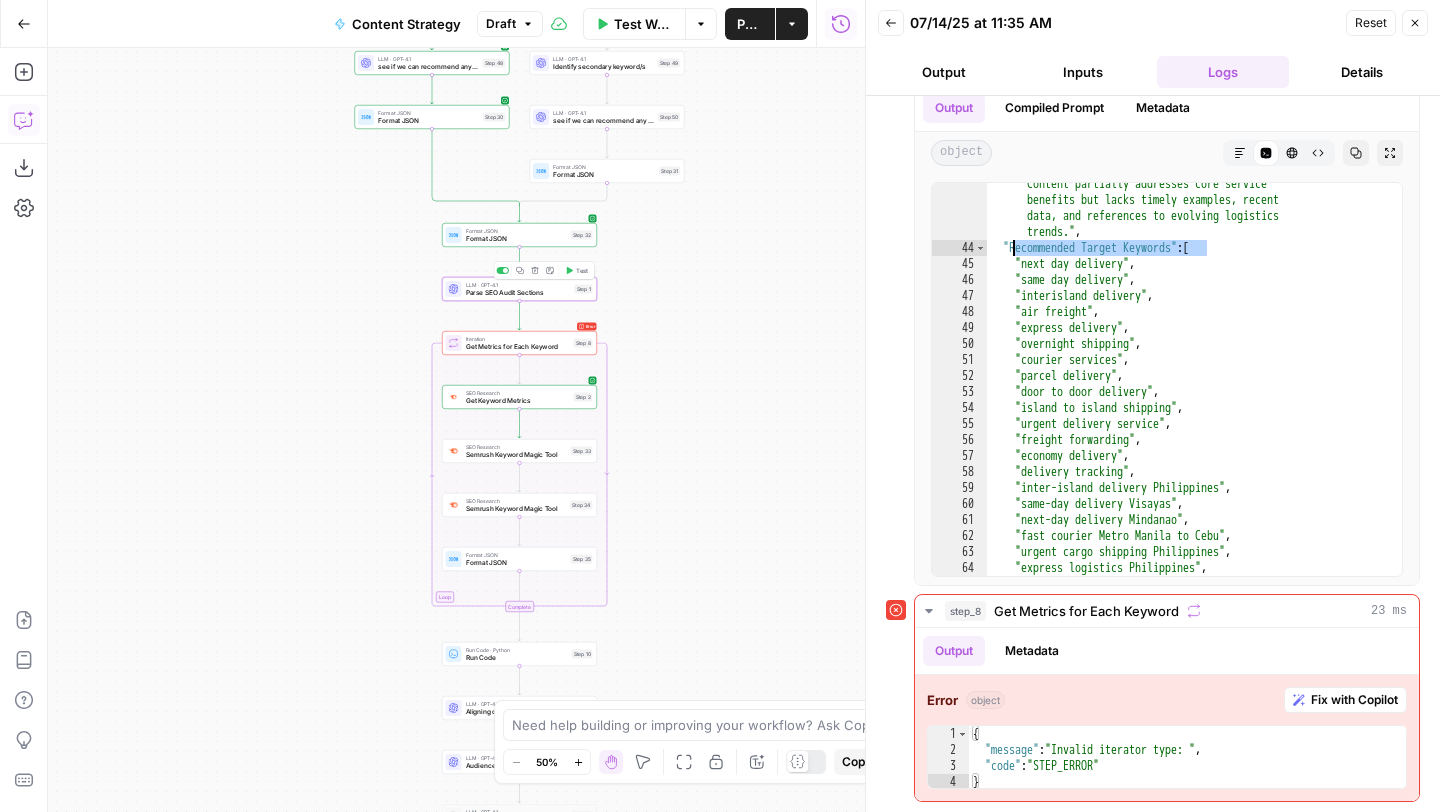click on "Parse SEO Audit Sections" at bounding box center [518, 293] 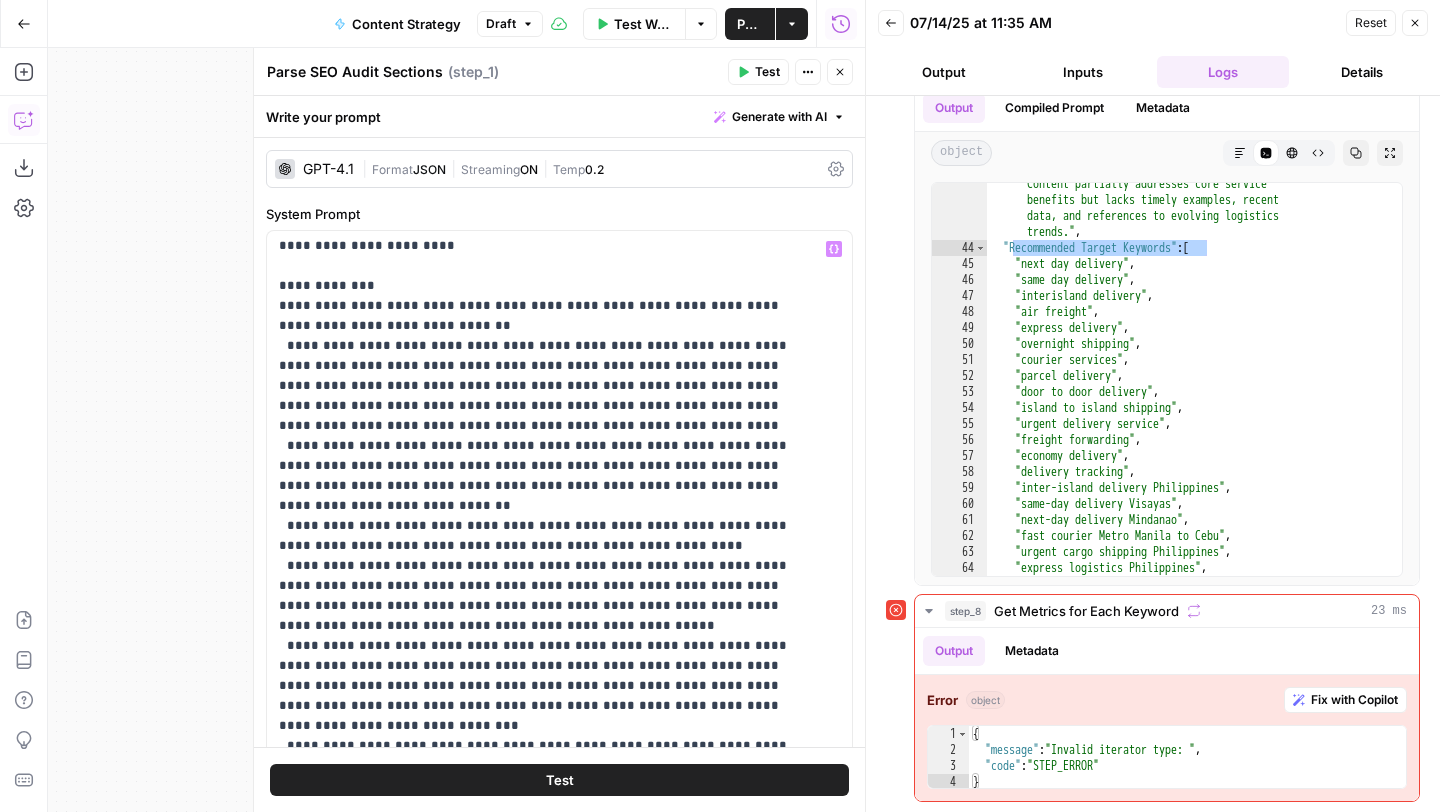 scroll, scrollTop: 65, scrollLeft: 0, axis: vertical 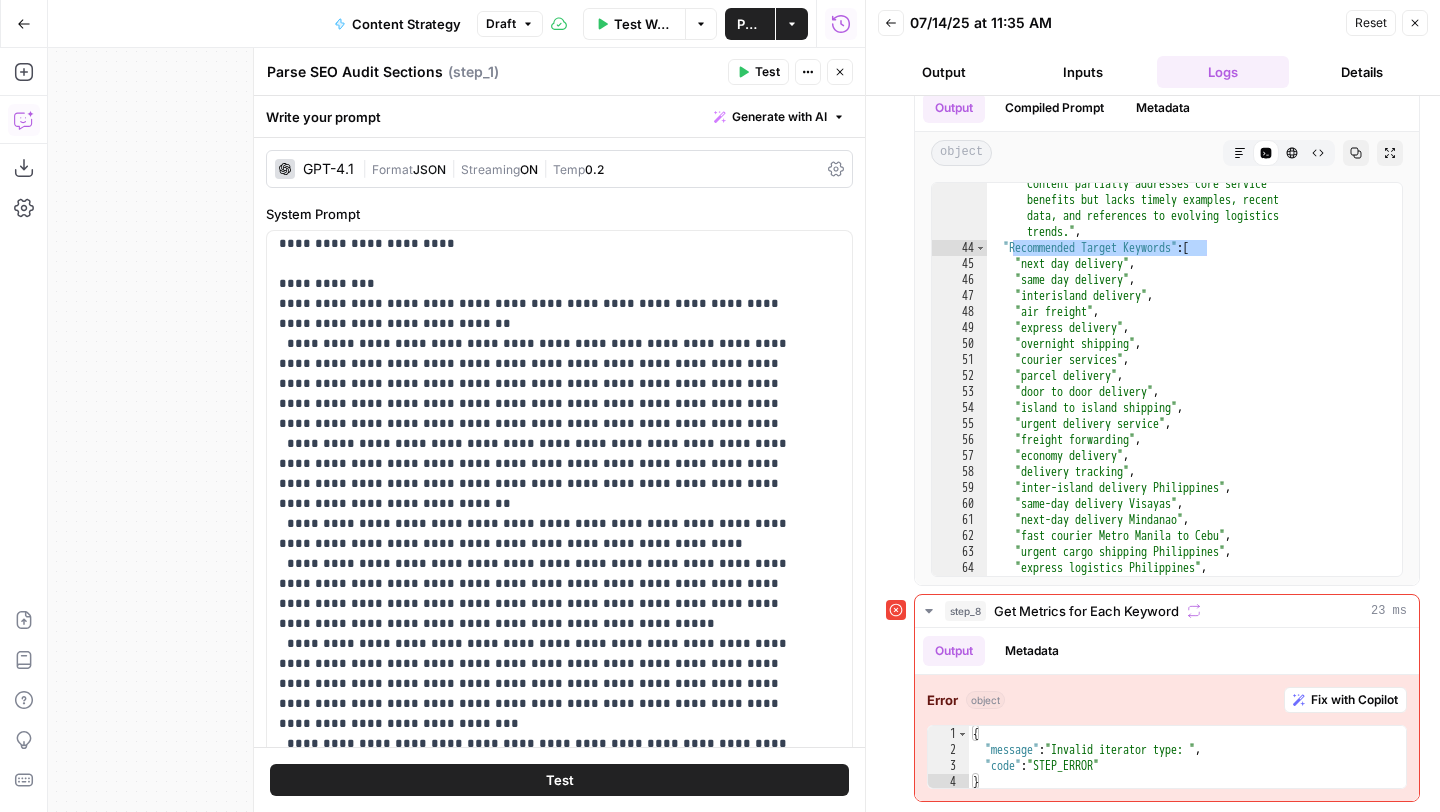 click 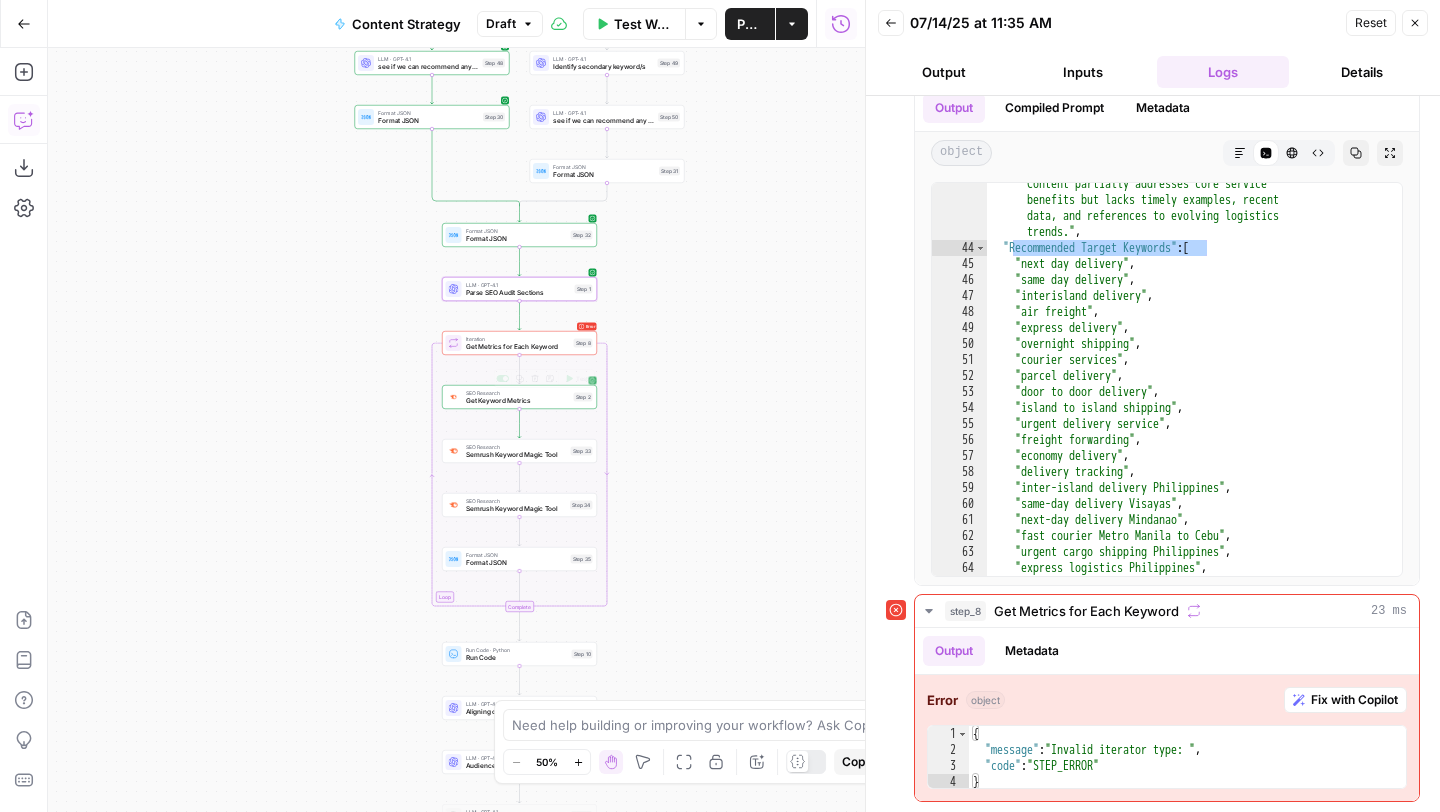 click on "Get Metrics for Each Keyword" at bounding box center (518, 347) 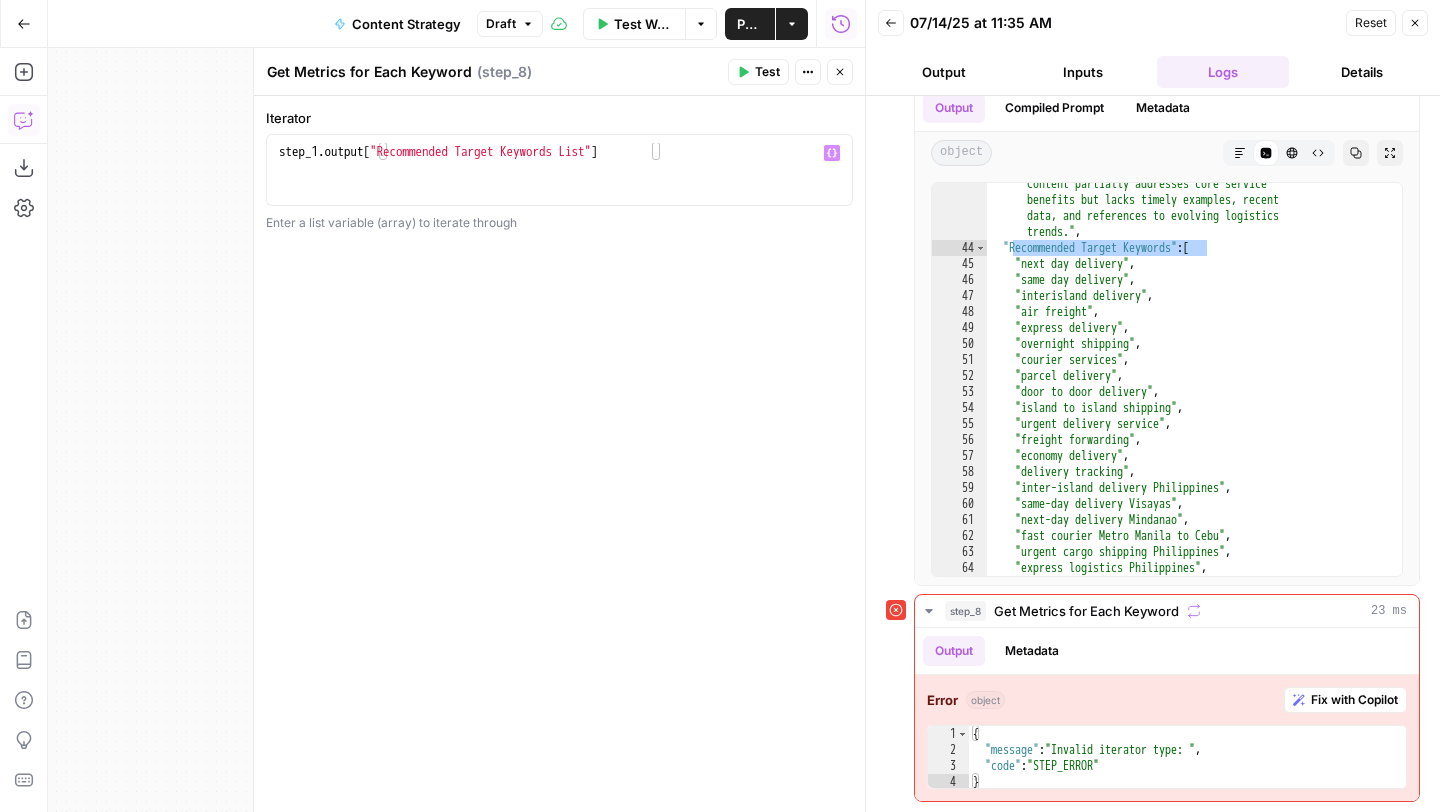 click on "step_1 . output [ "Recommended Target Keywords List" ]" at bounding box center [559, 188] 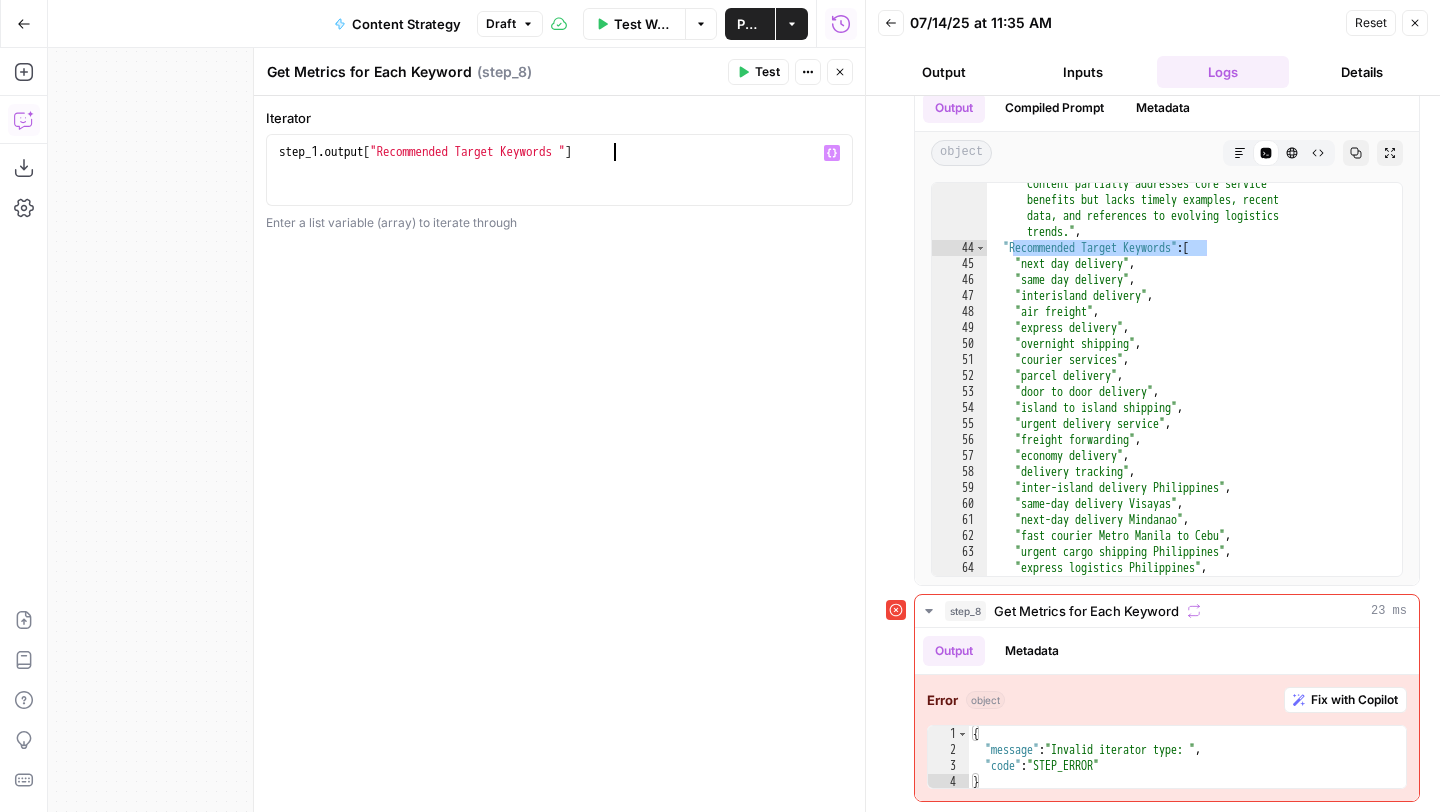 type on "**********" 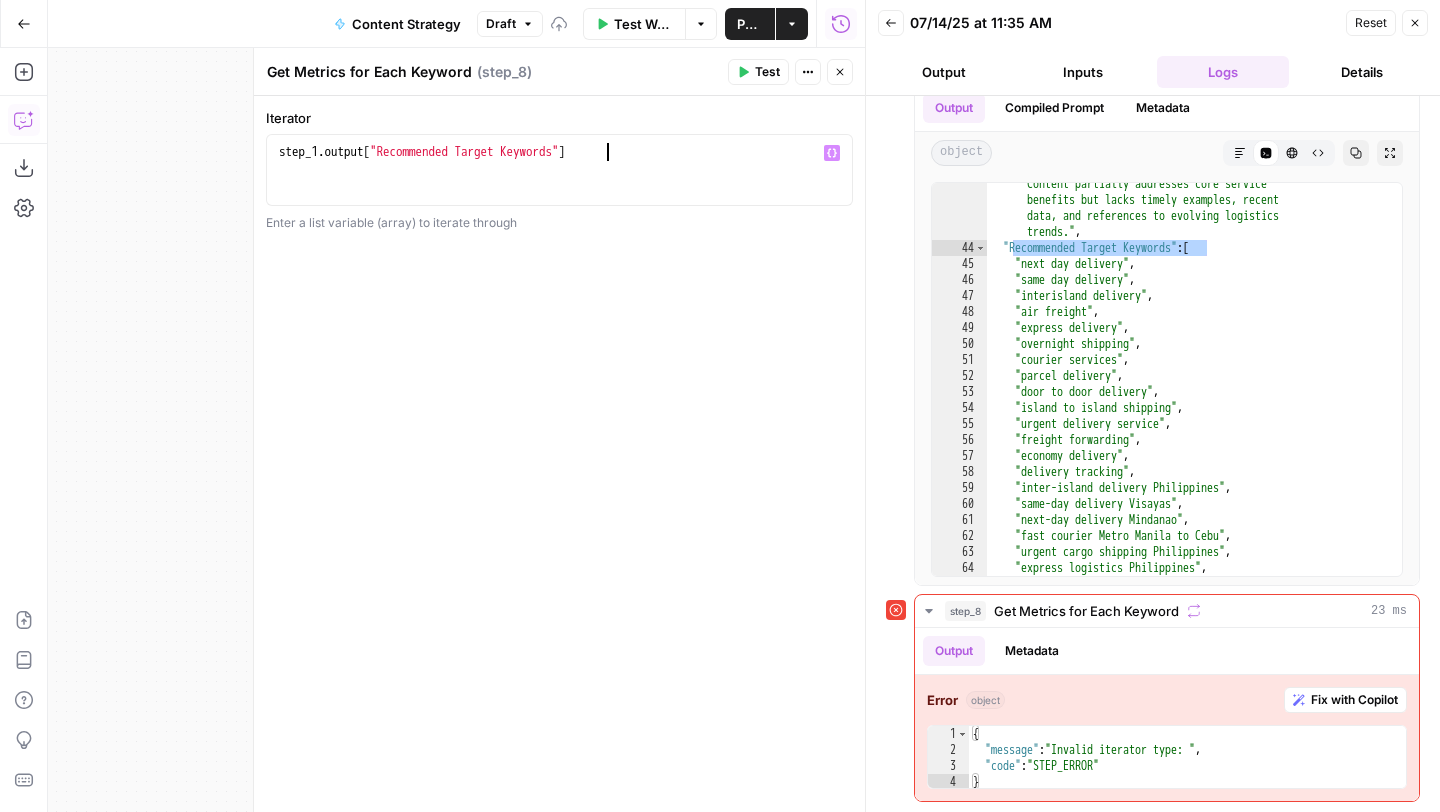 click 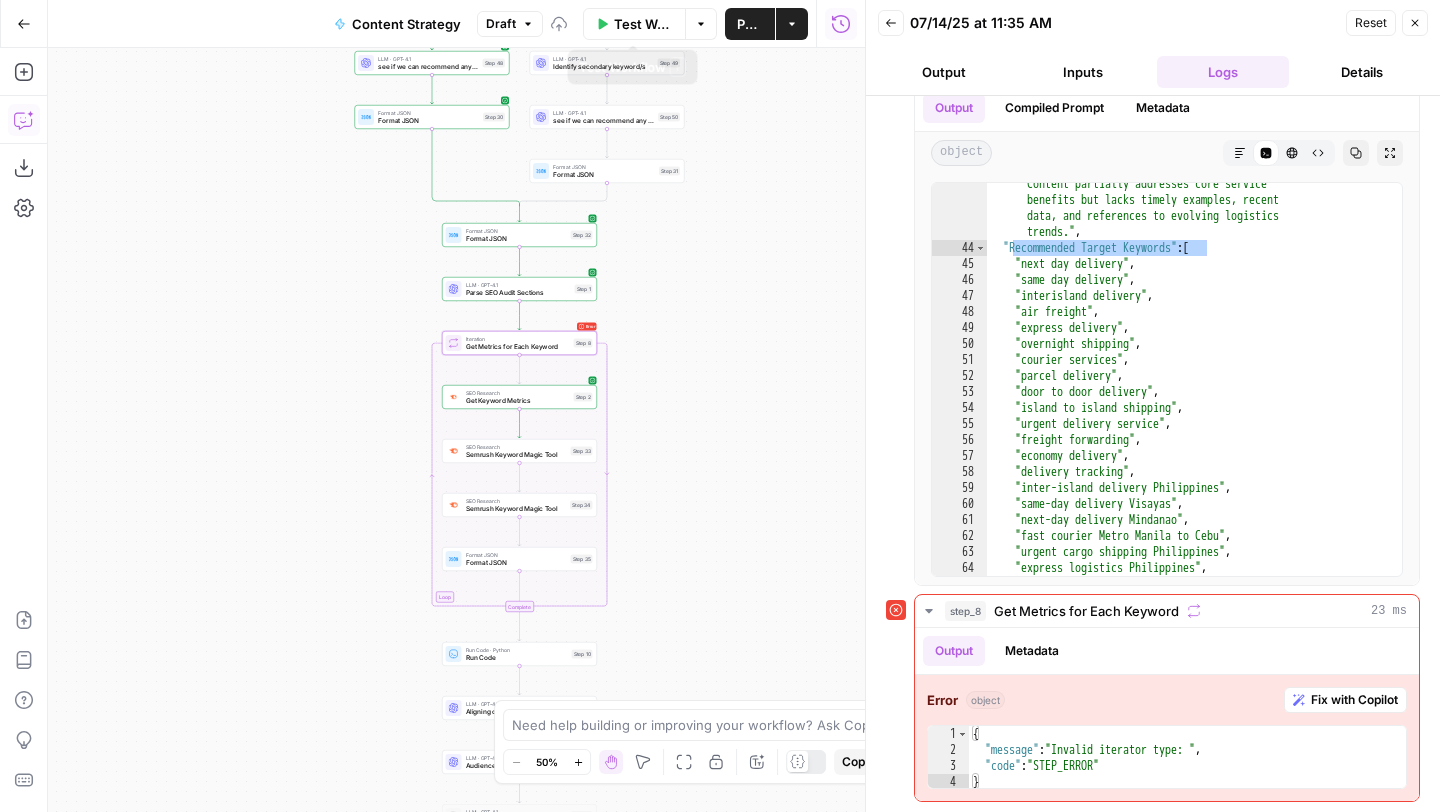 click on "Test Workflow" at bounding box center [643, 24] 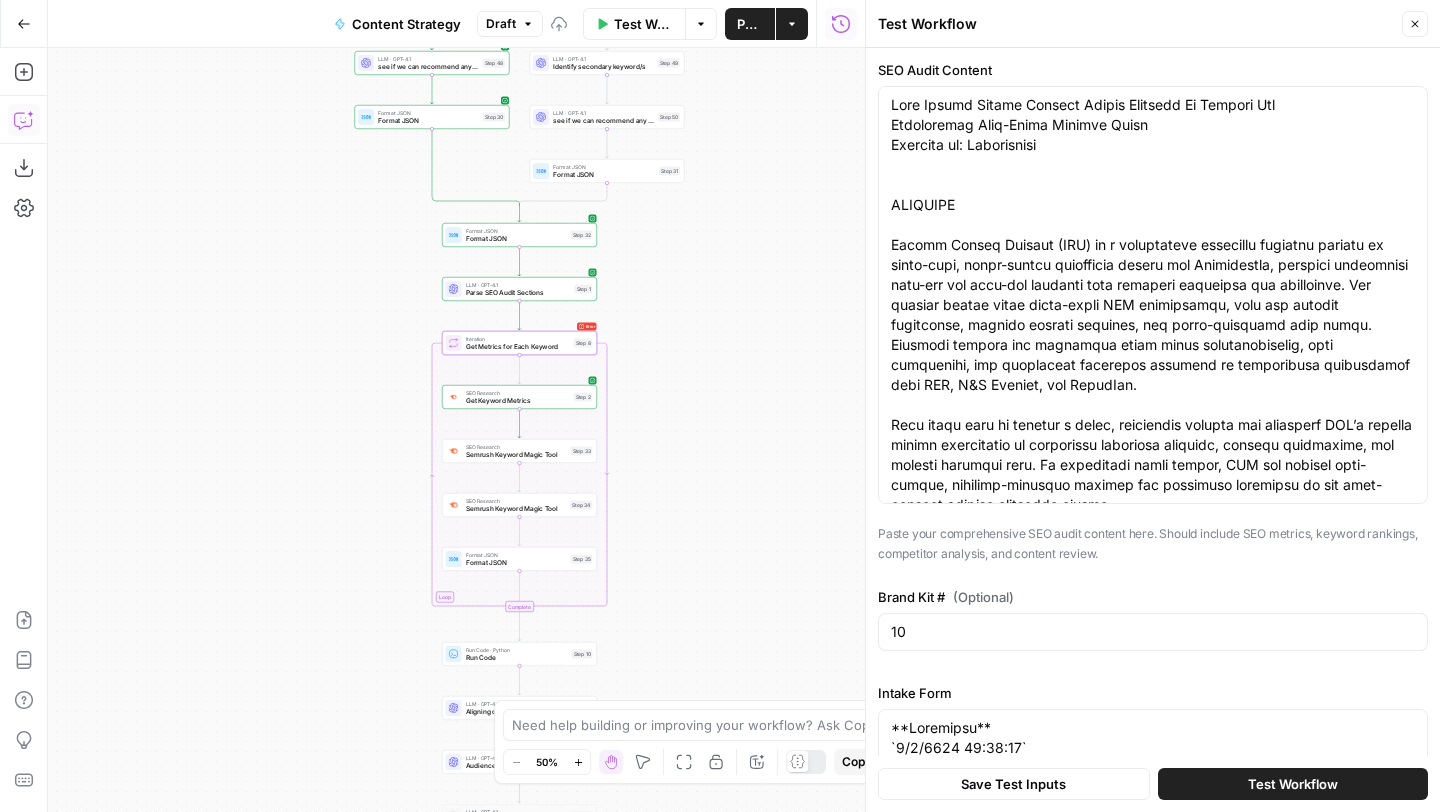 click on "Test Workflow" at bounding box center (1293, 784) 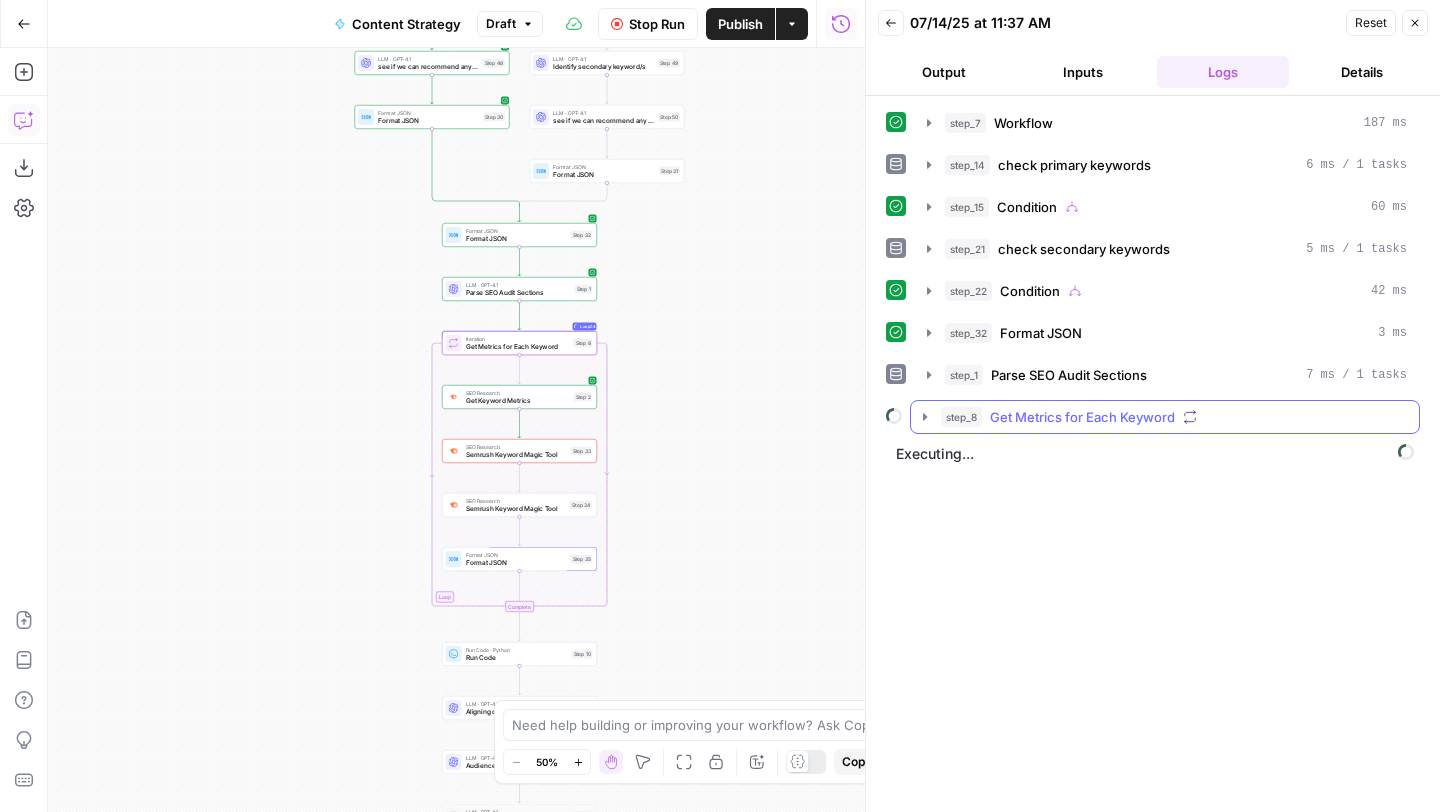 click on "step_8 Get Metrics for Each Keyword" at bounding box center (1165, 417) 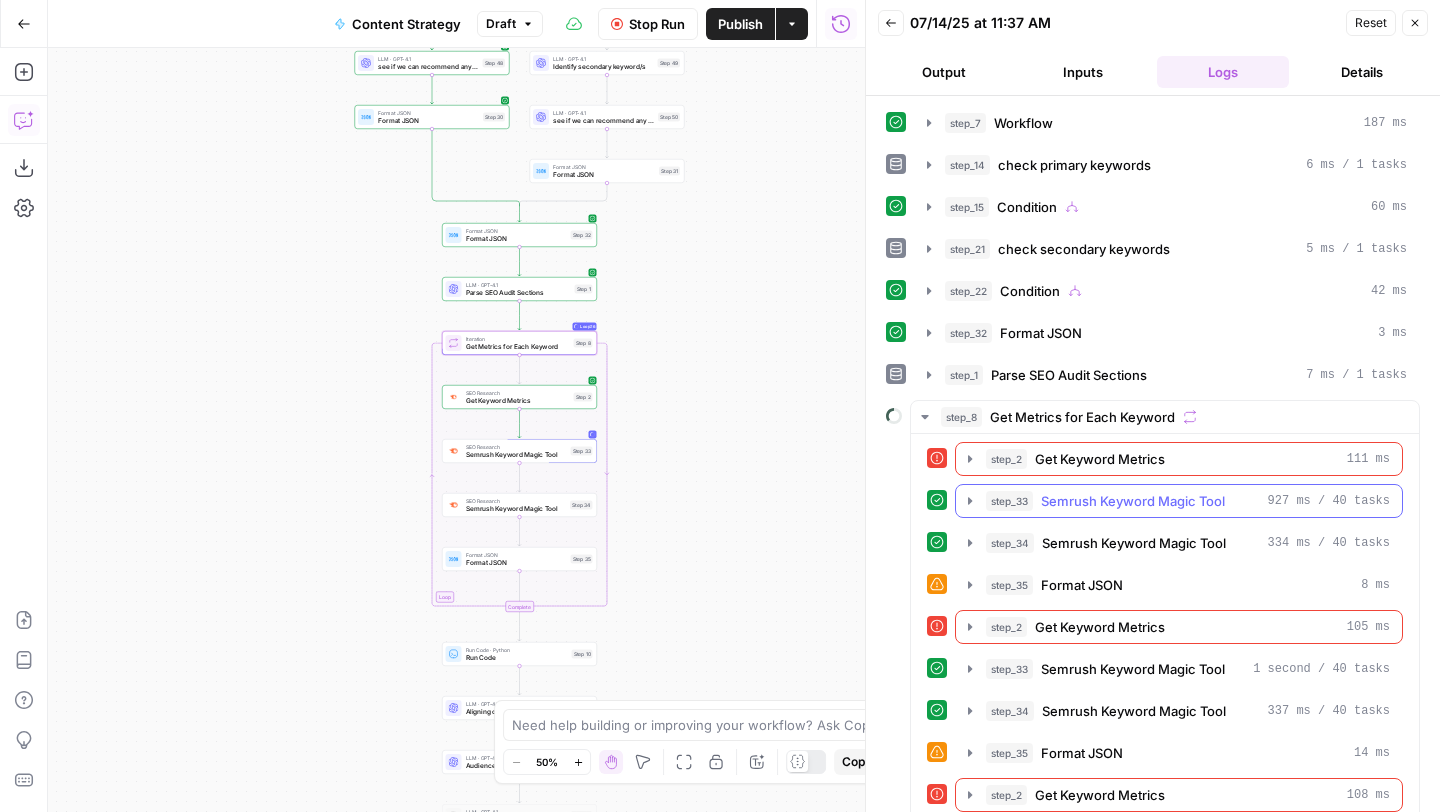 click on "Semrush Keyword Magic Tool" at bounding box center [1133, 501] 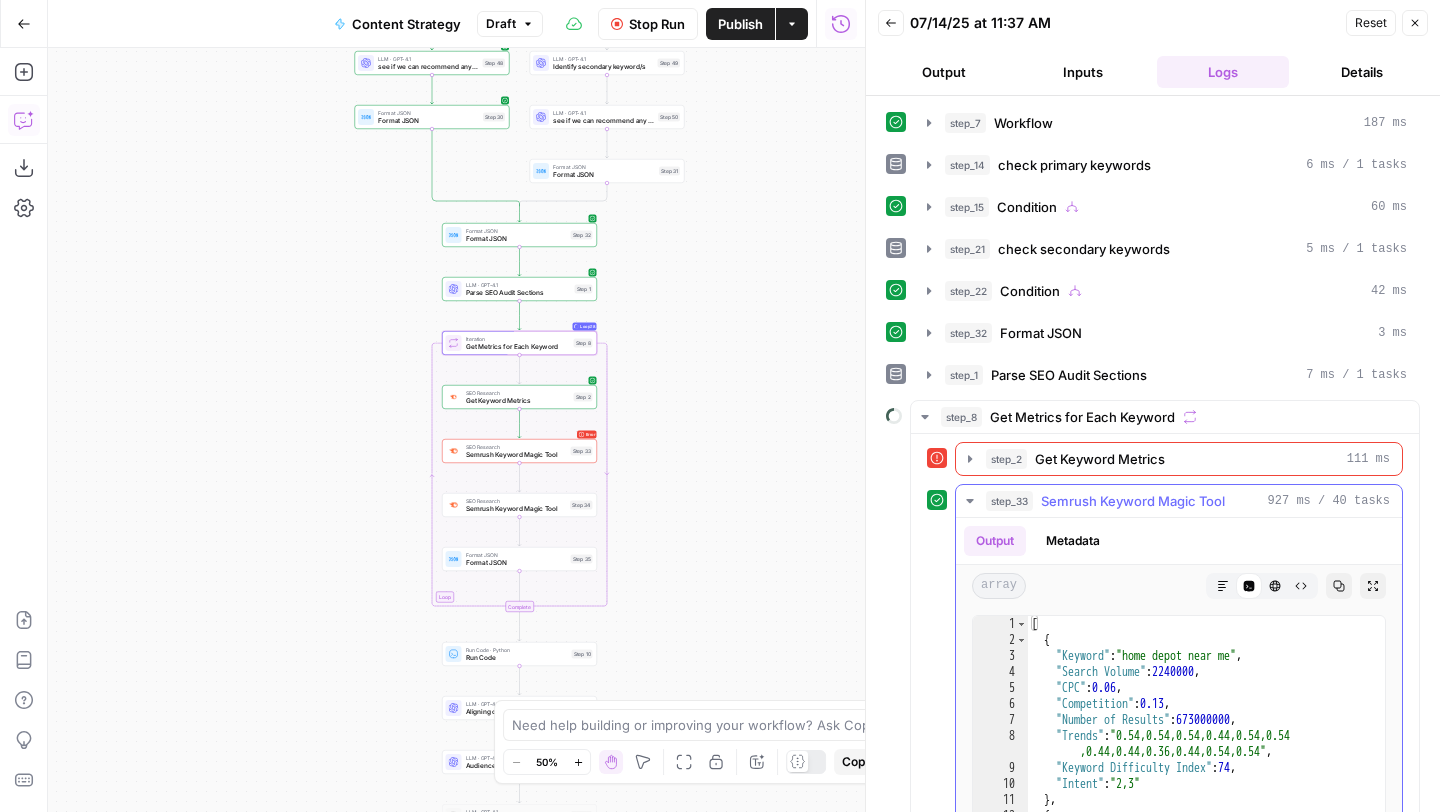 scroll, scrollTop: 331, scrollLeft: 0, axis: vertical 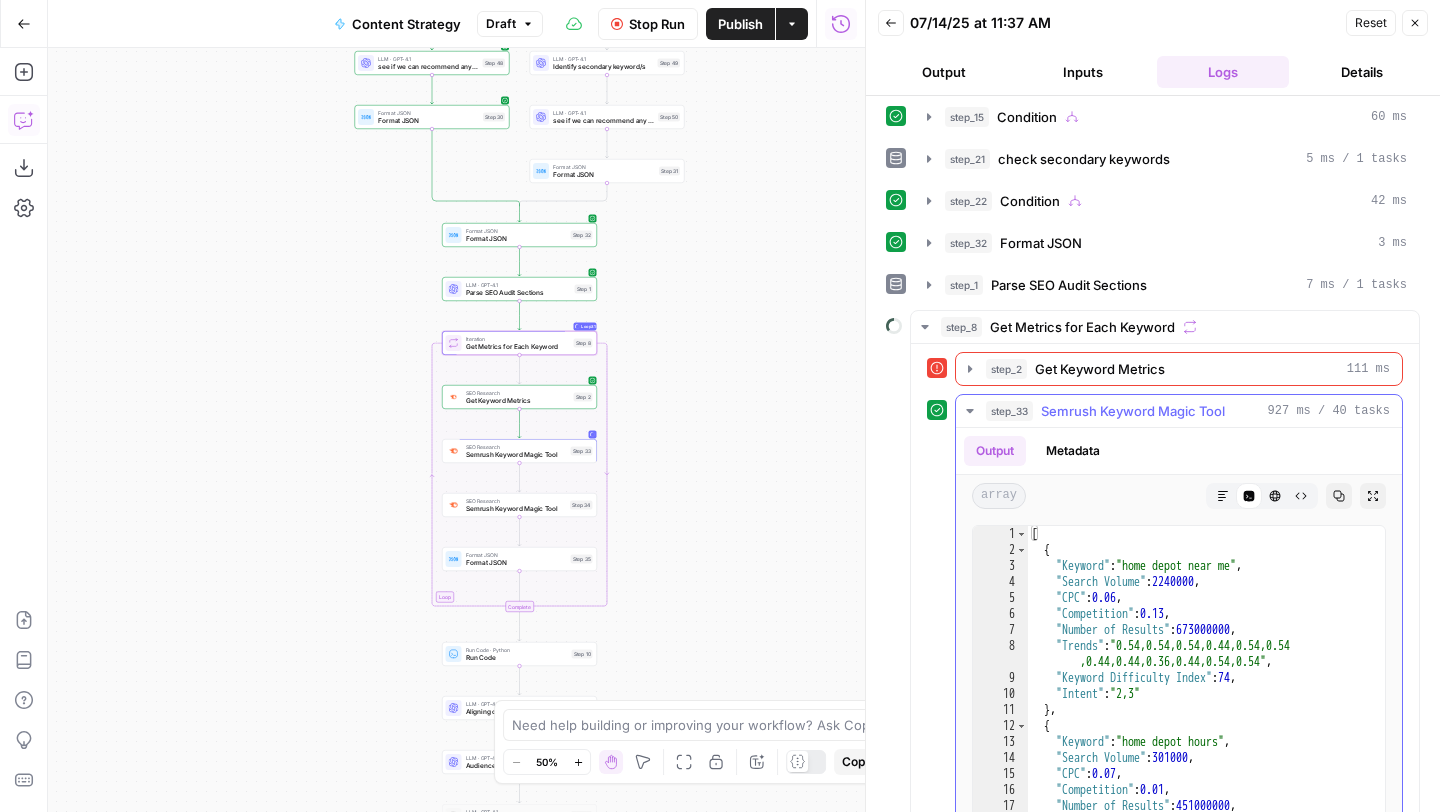 click on "Semrush Keyword Magic Tool" at bounding box center [1133, 411] 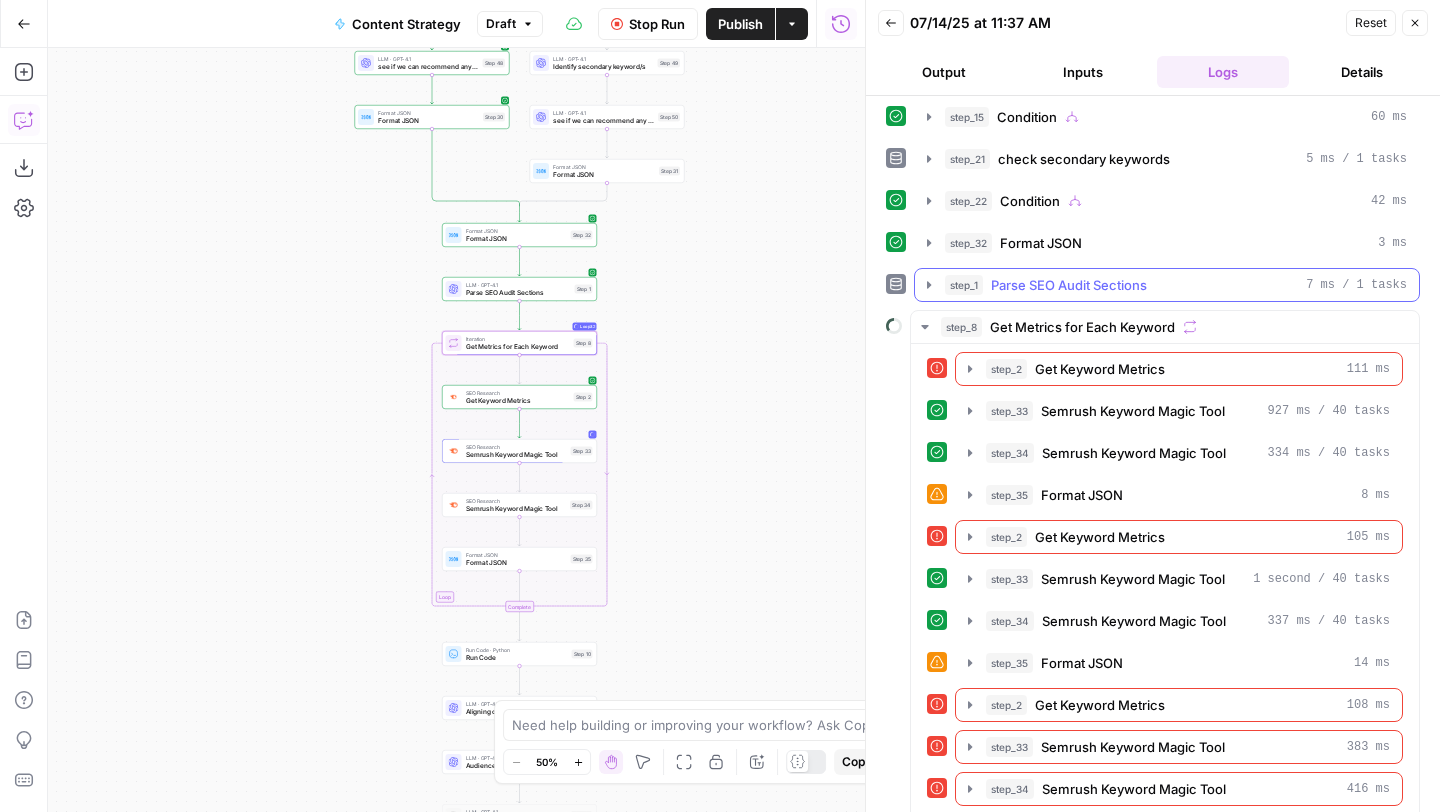click on "Parse SEO Audit Sections" at bounding box center (1069, 285) 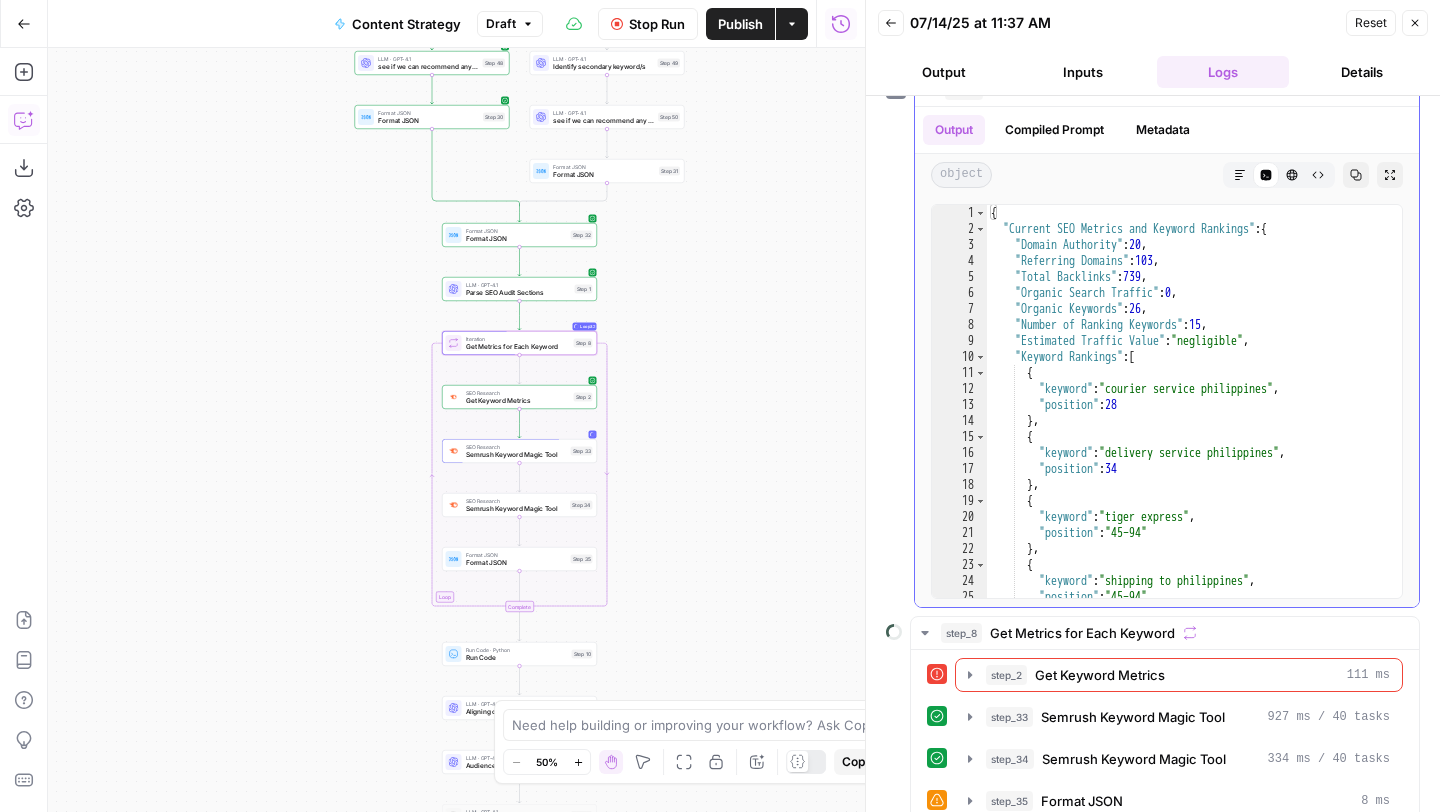 scroll, scrollTop: 316, scrollLeft: 0, axis: vertical 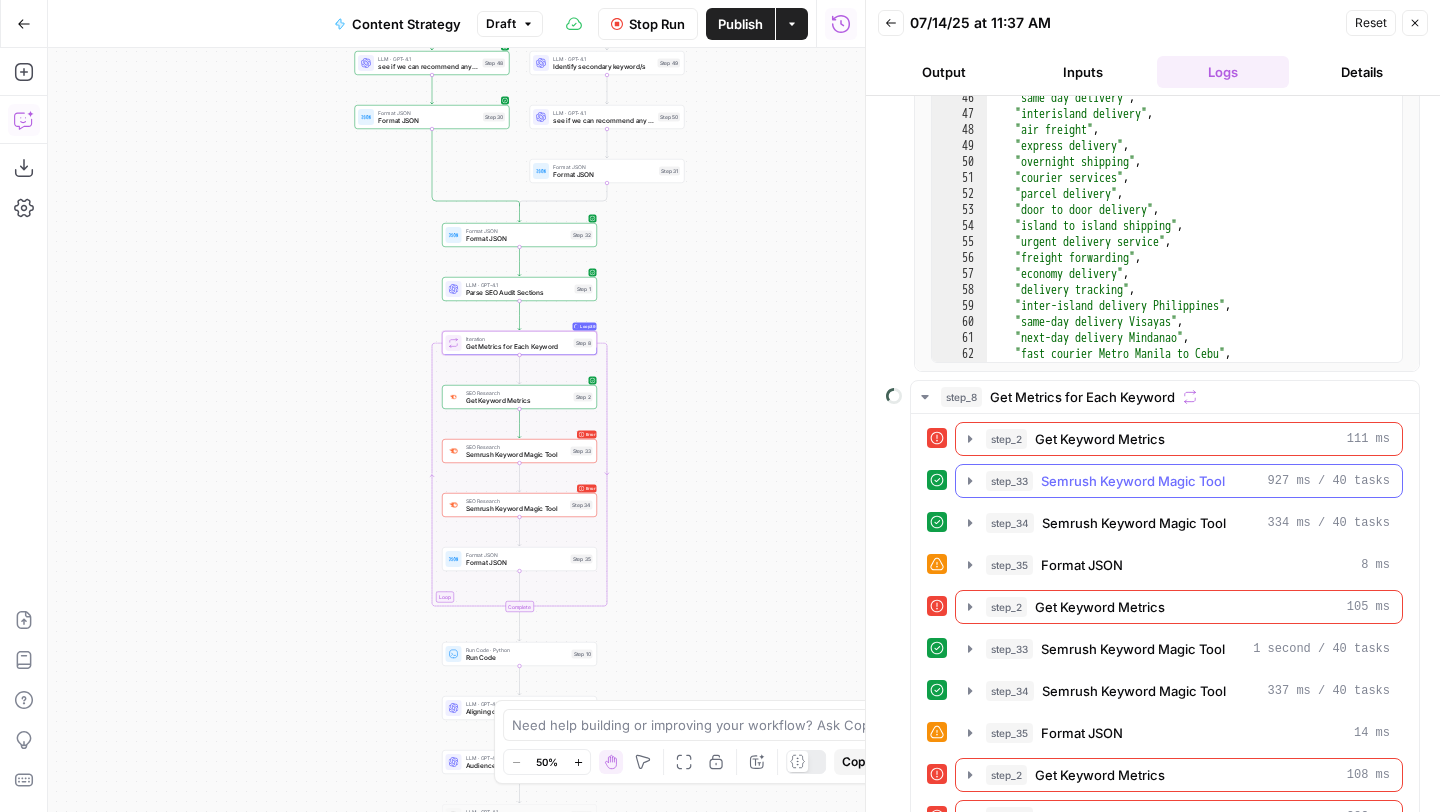 click on "step_2 Get Keyword Metrics 111 ms" at bounding box center (1179, 439) 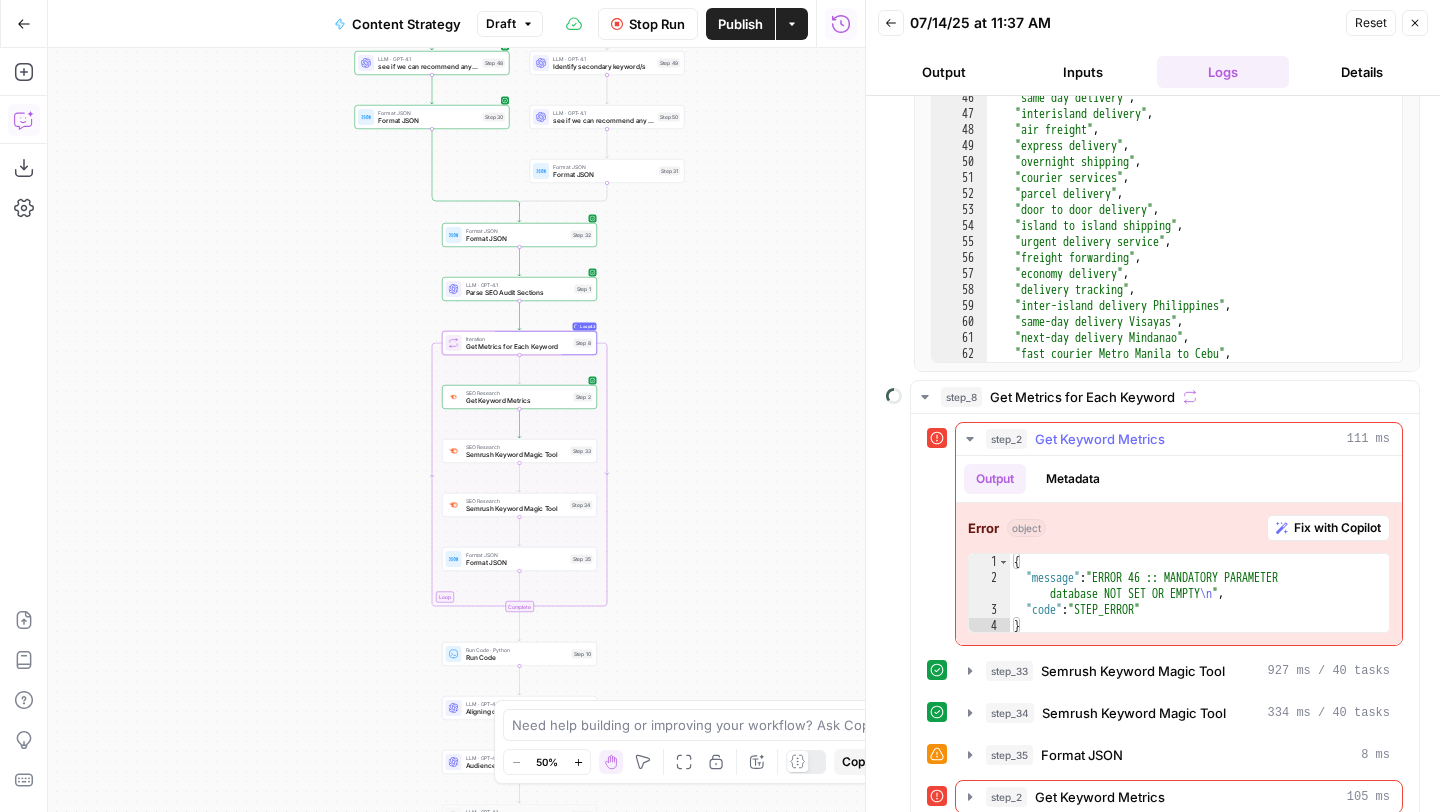 click on "step_2 Get Keyword Metrics 111 ms" at bounding box center [1179, 439] 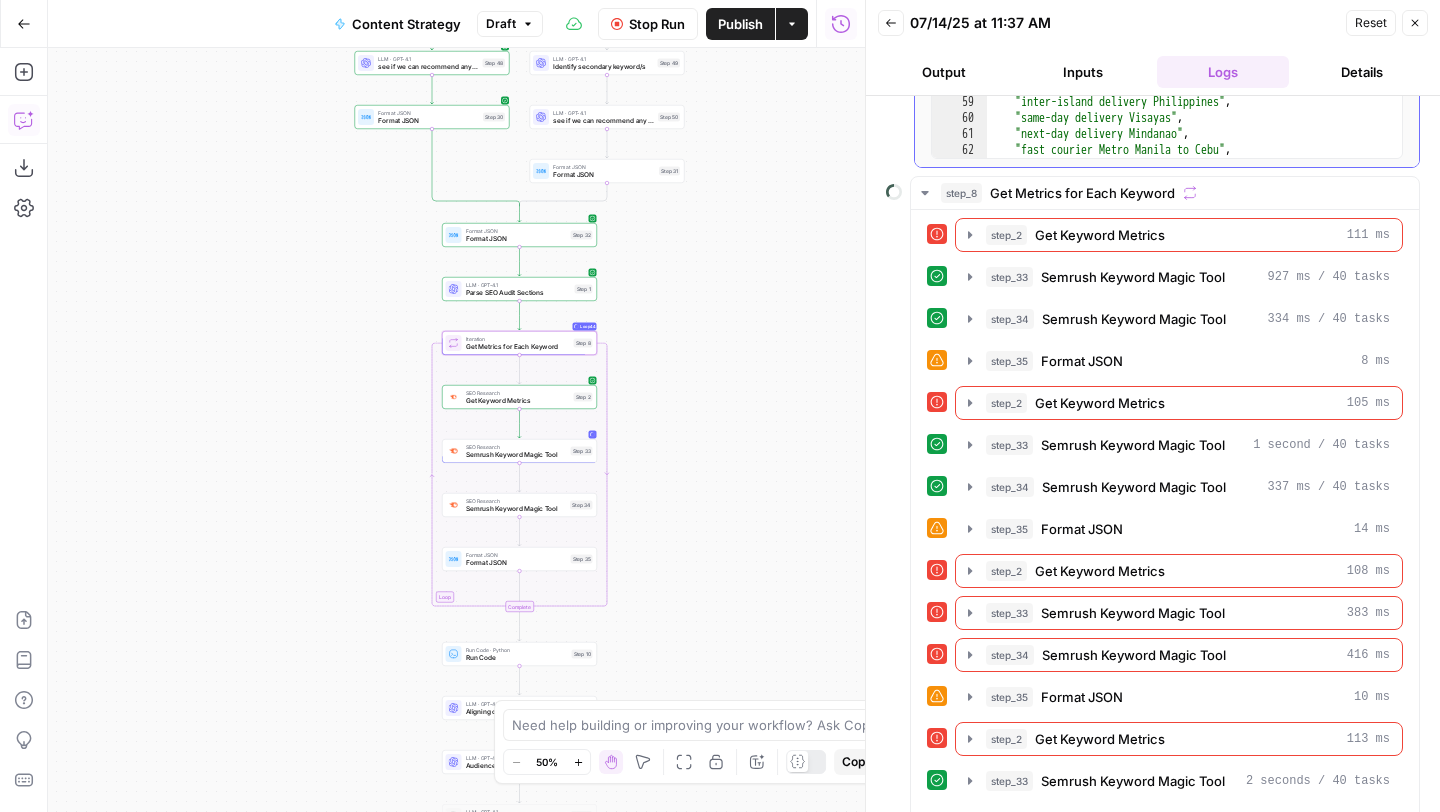 scroll, scrollTop: 293, scrollLeft: 0, axis: vertical 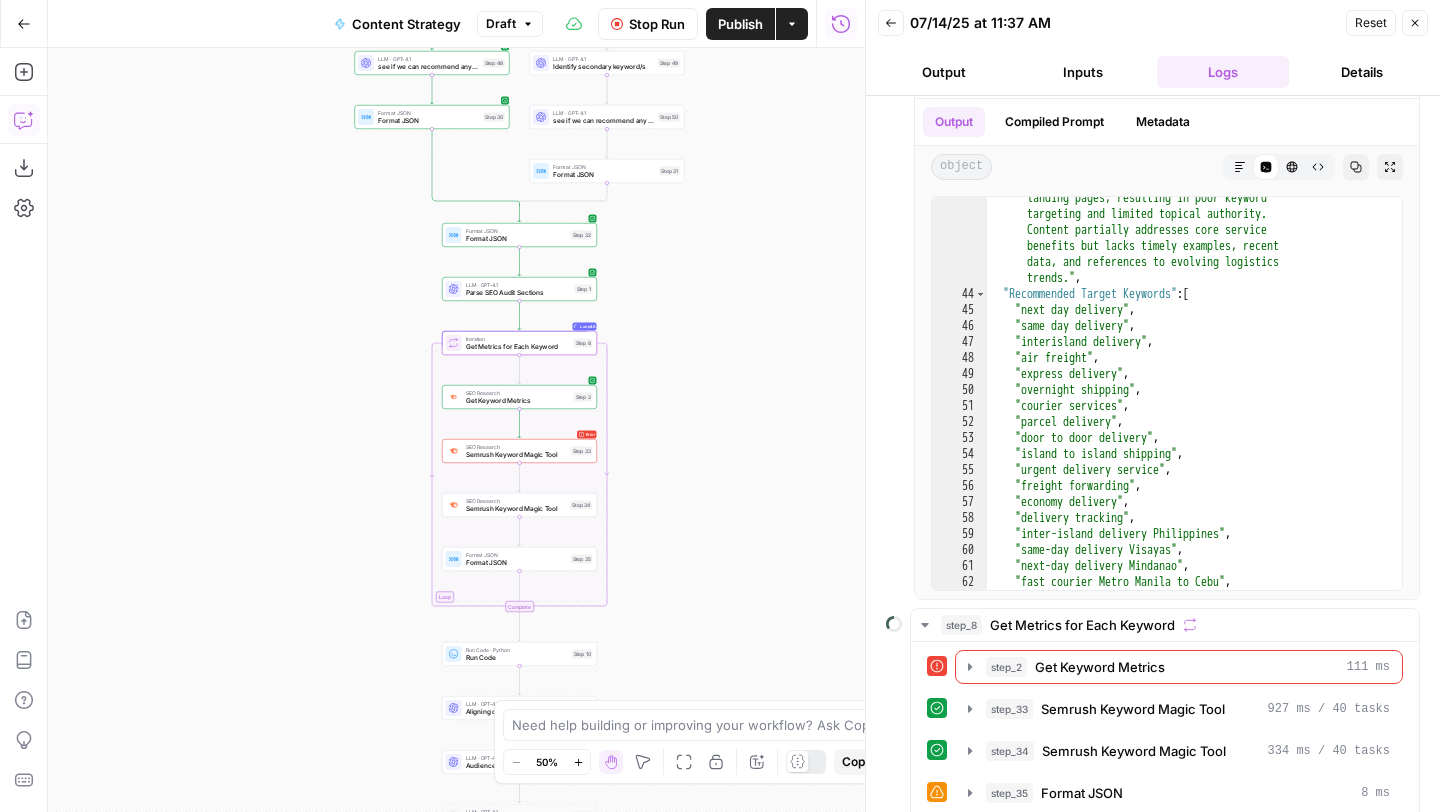 click on "Stop Run" at bounding box center [657, 24] 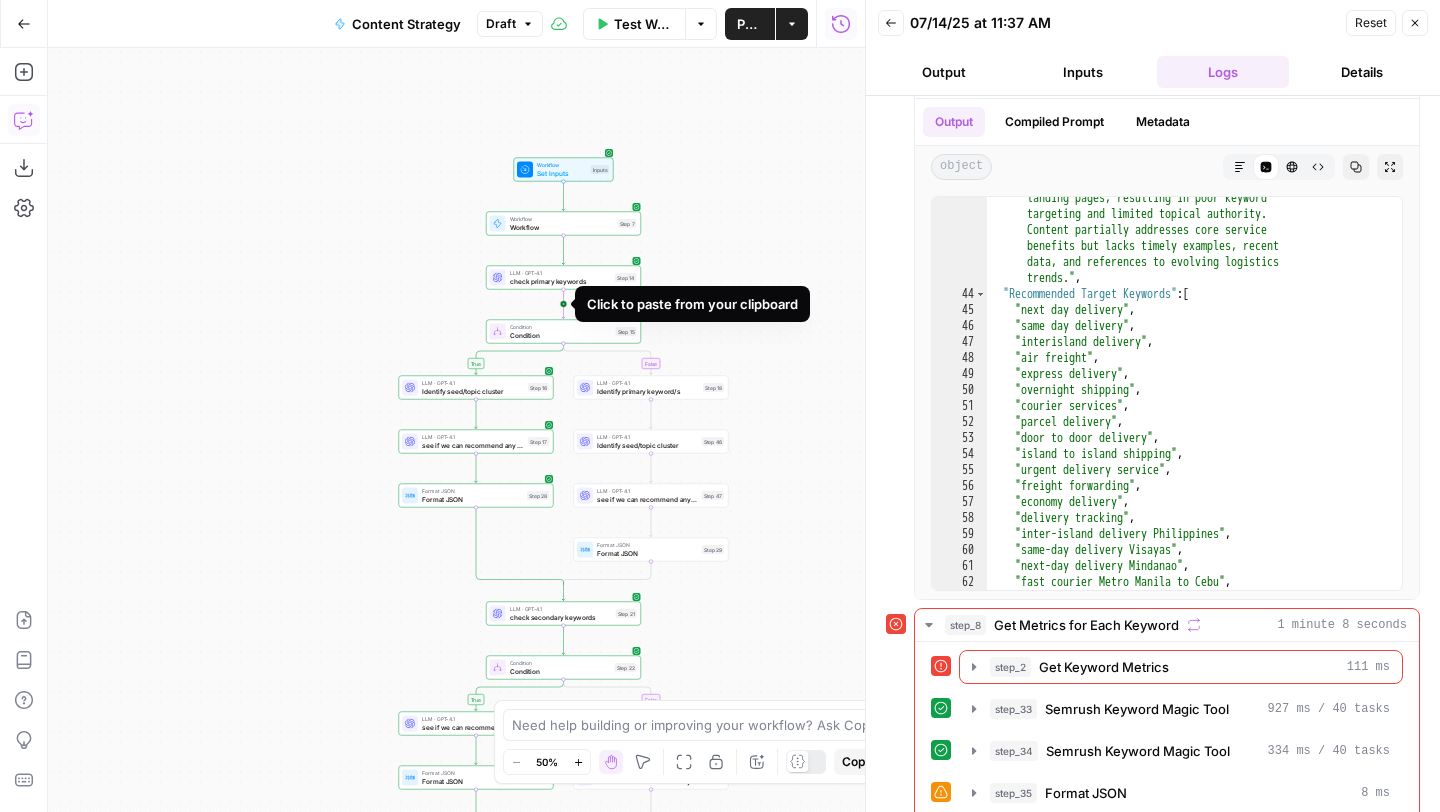 click 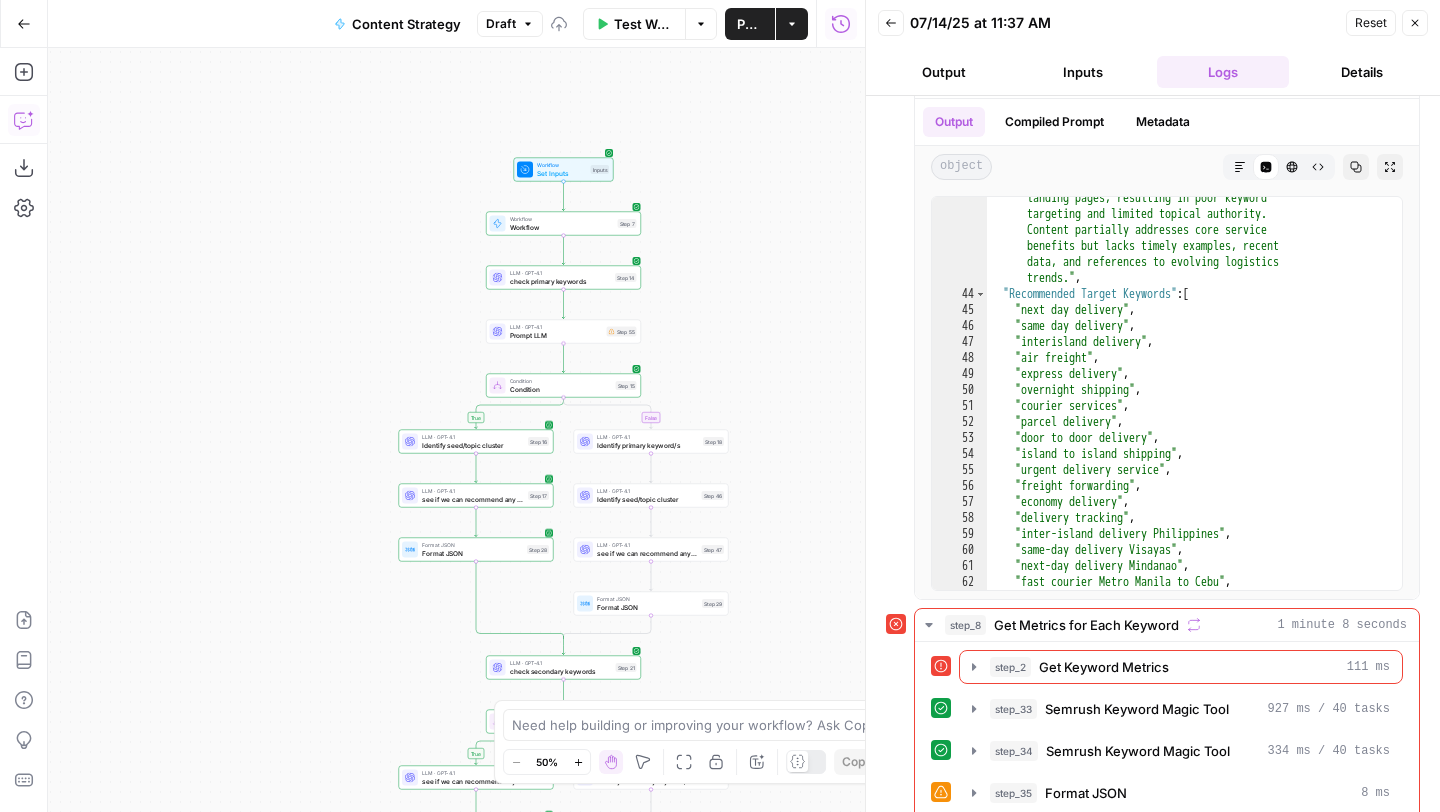 click on "Prompt LLM" at bounding box center [556, 335] 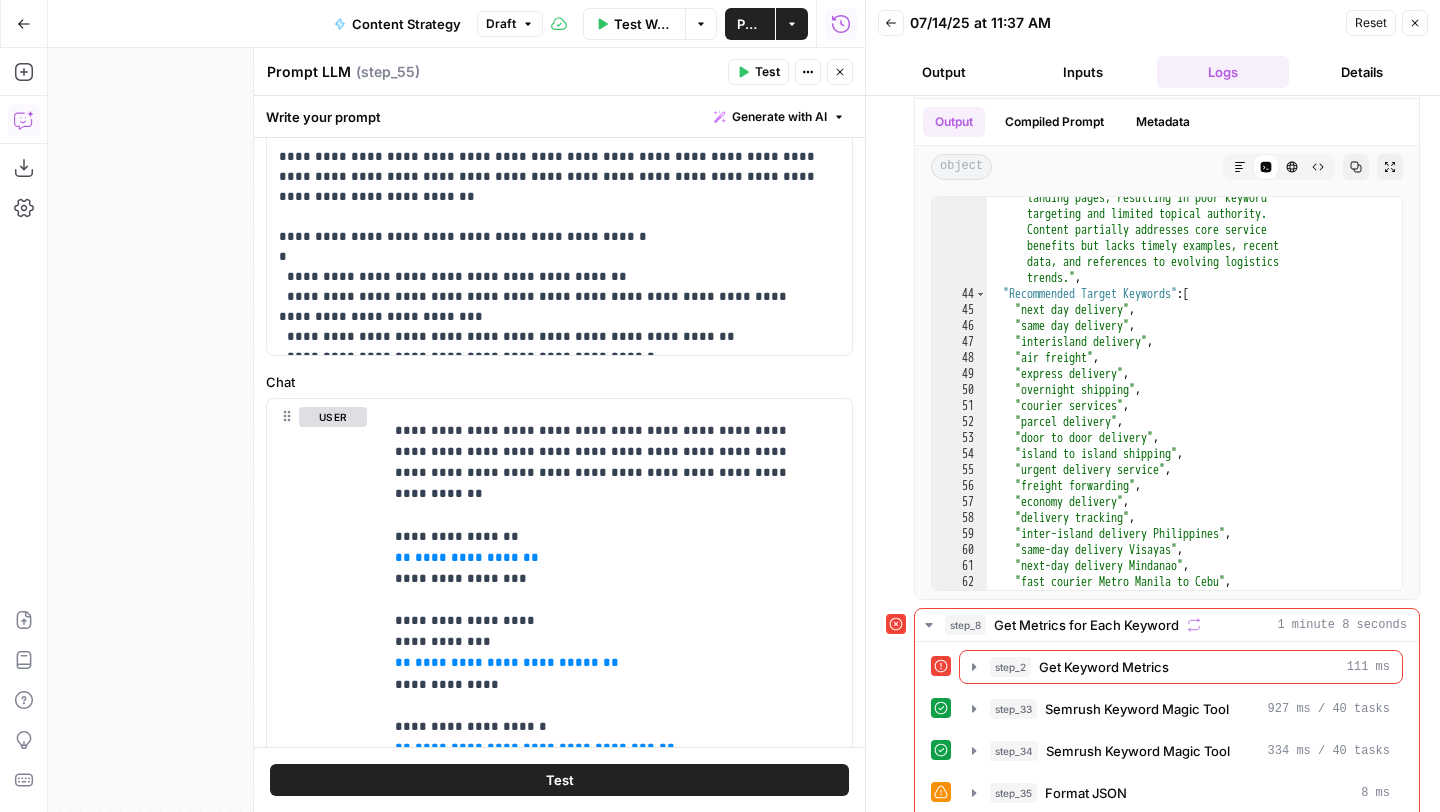 scroll, scrollTop: 381, scrollLeft: 0, axis: vertical 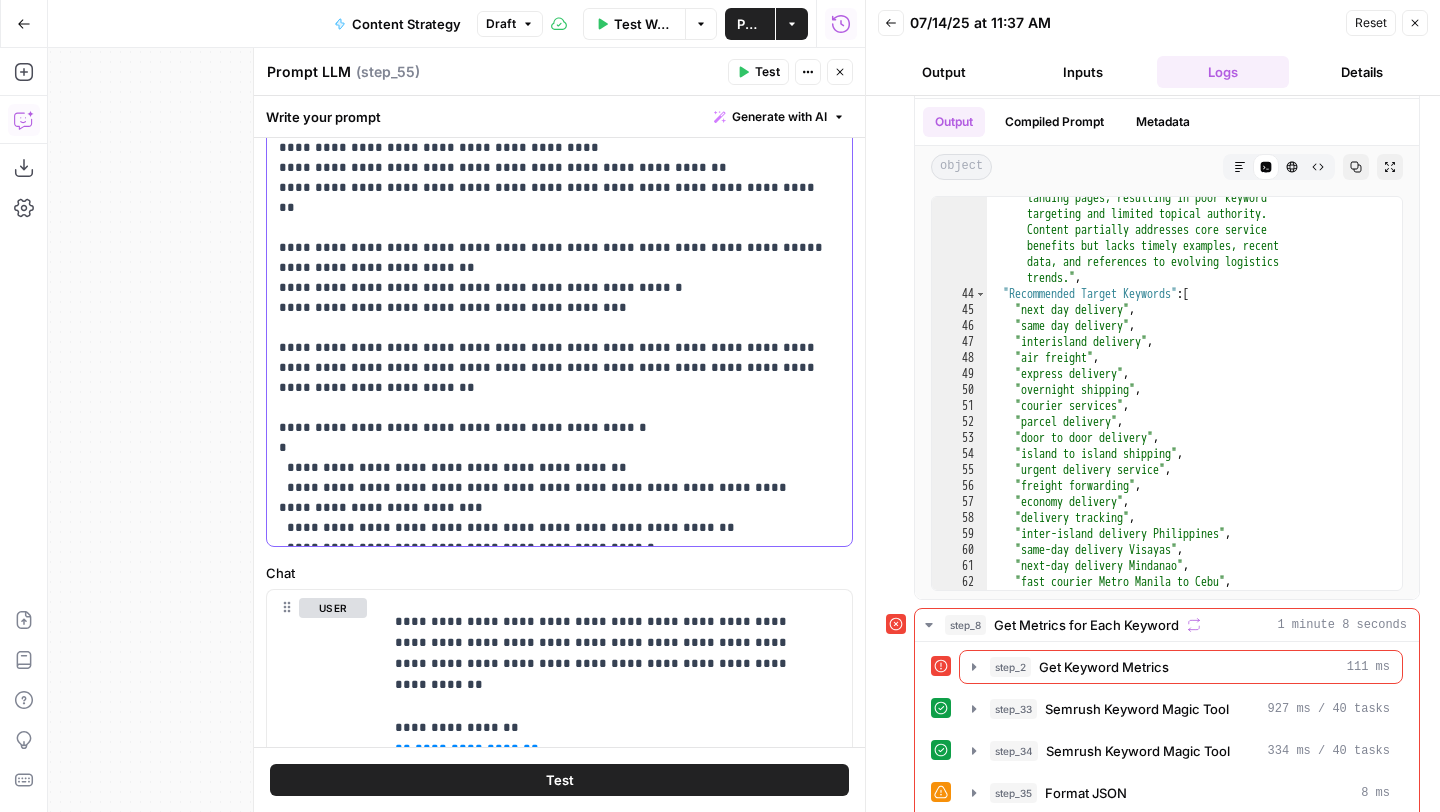 click on "**********" at bounding box center (552, 198) 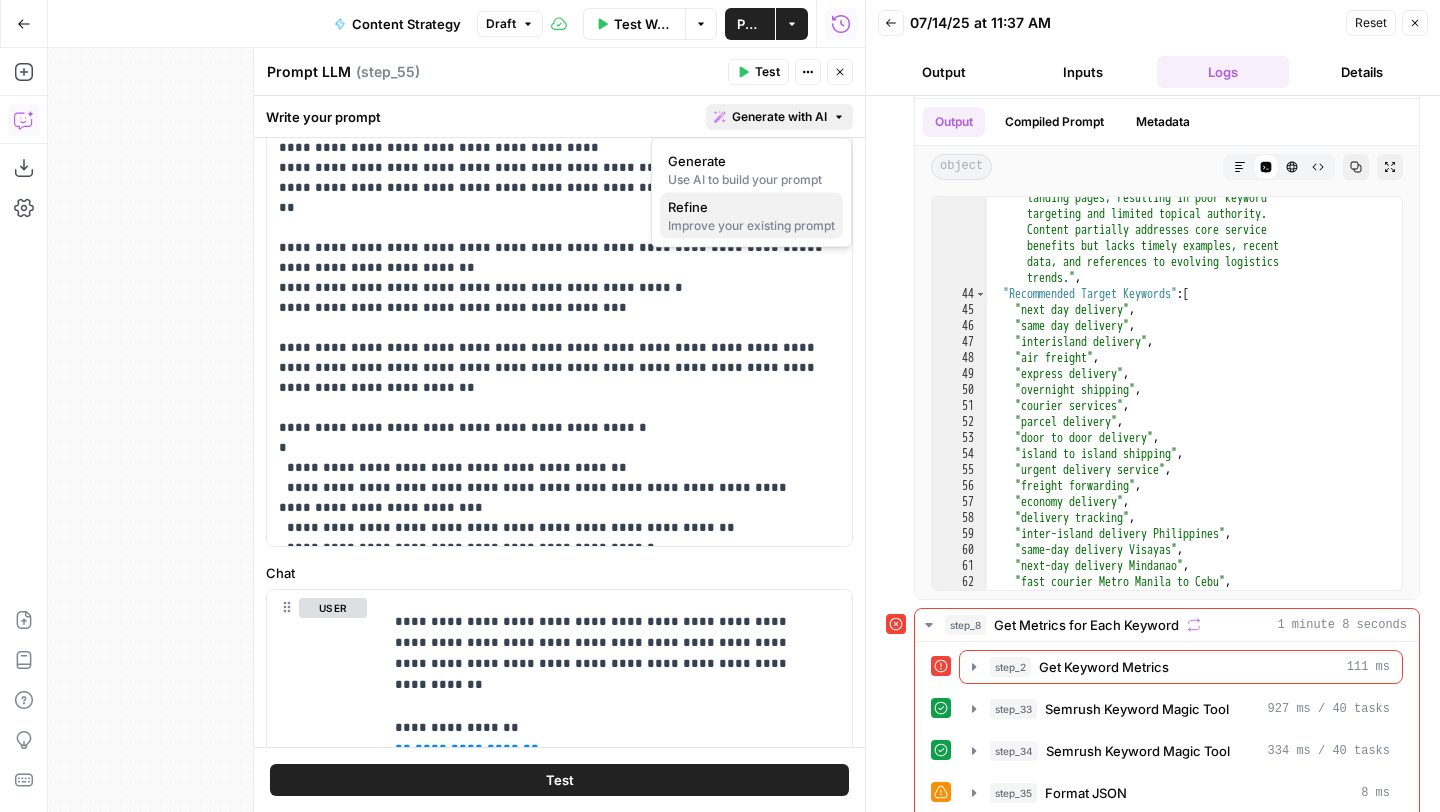 click on "Refine" at bounding box center (751, 207) 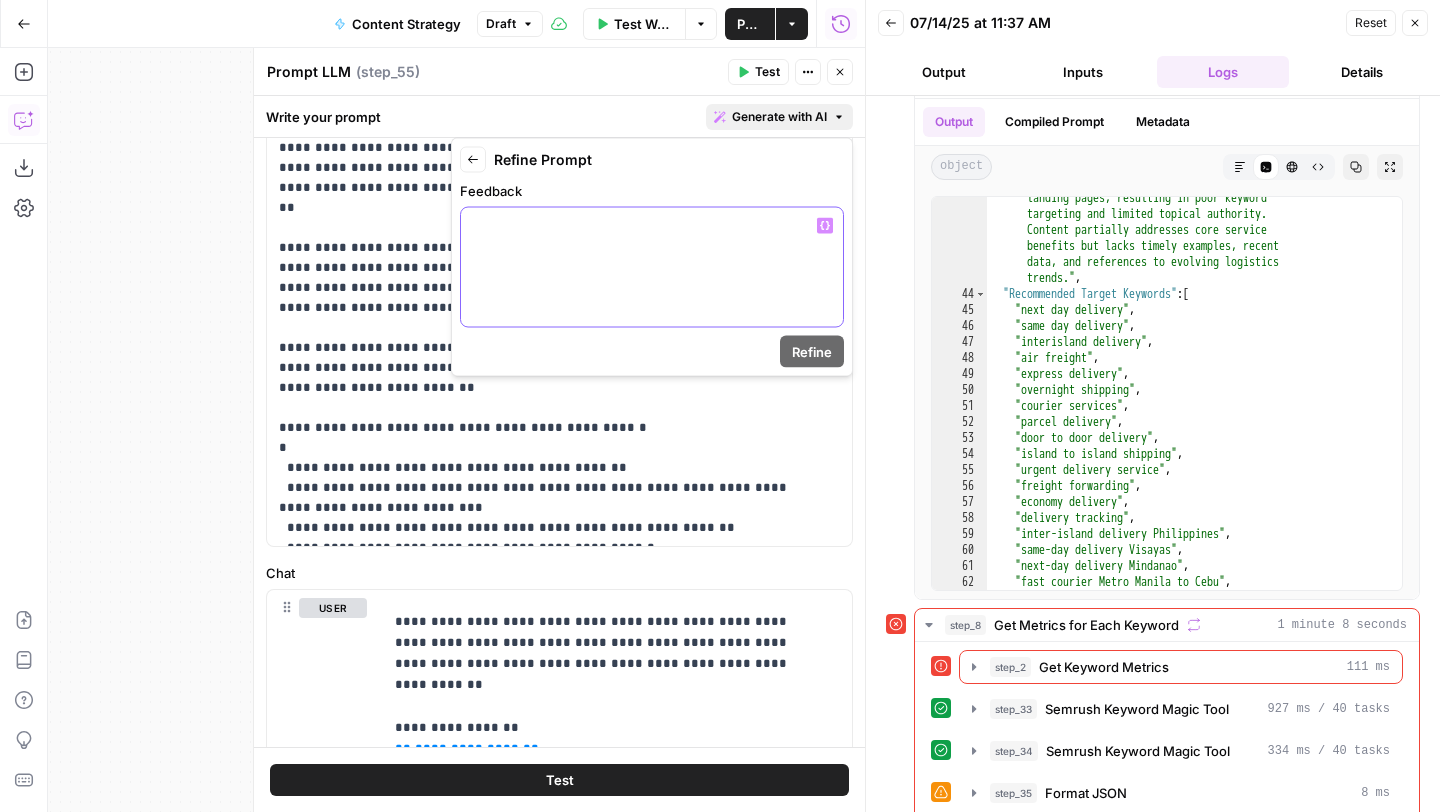 click at bounding box center (652, 267) 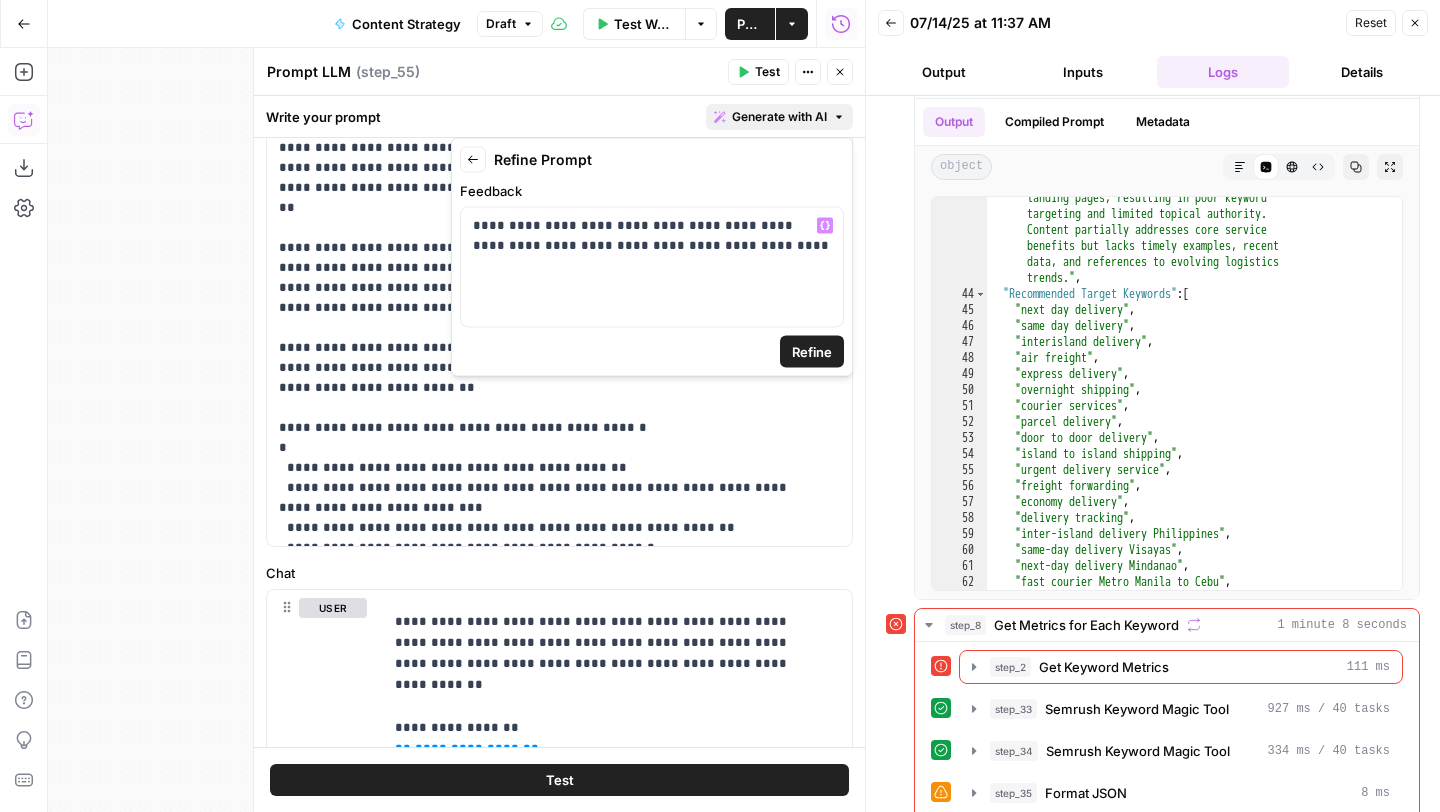 click on "Refine" at bounding box center [812, 352] 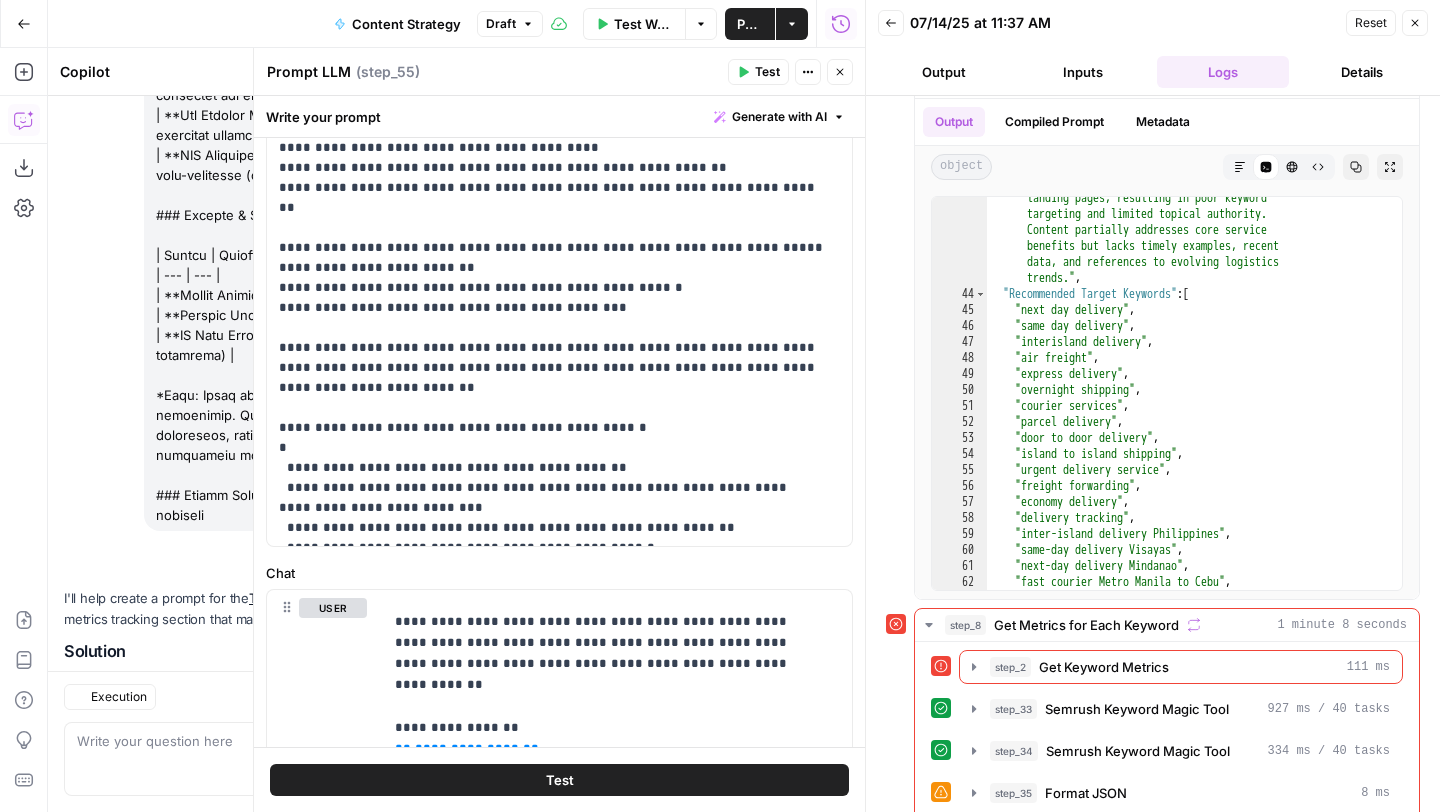 scroll, scrollTop: 41051, scrollLeft: 0, axis: vertical 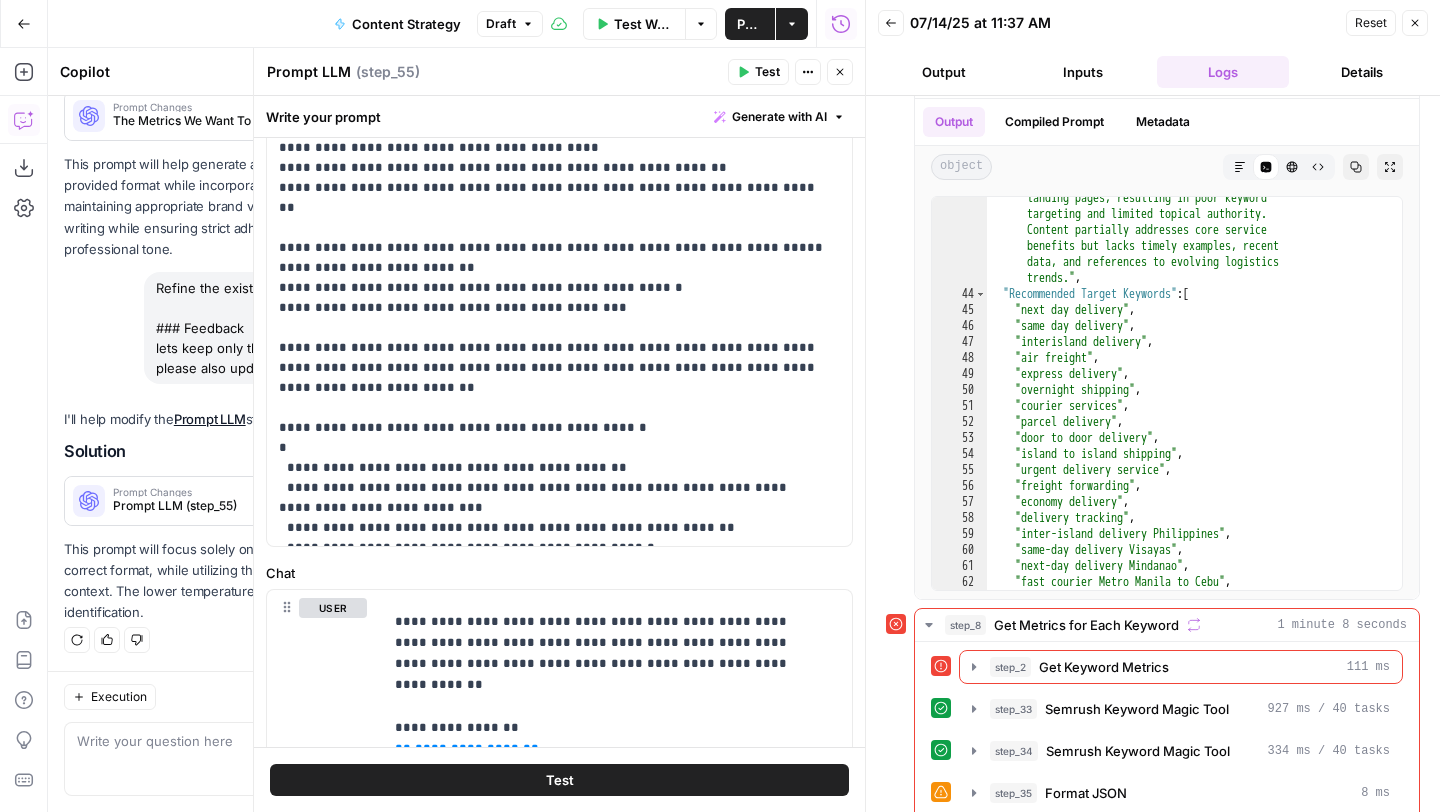 click on "Apply" at bounding box center [513, 501] 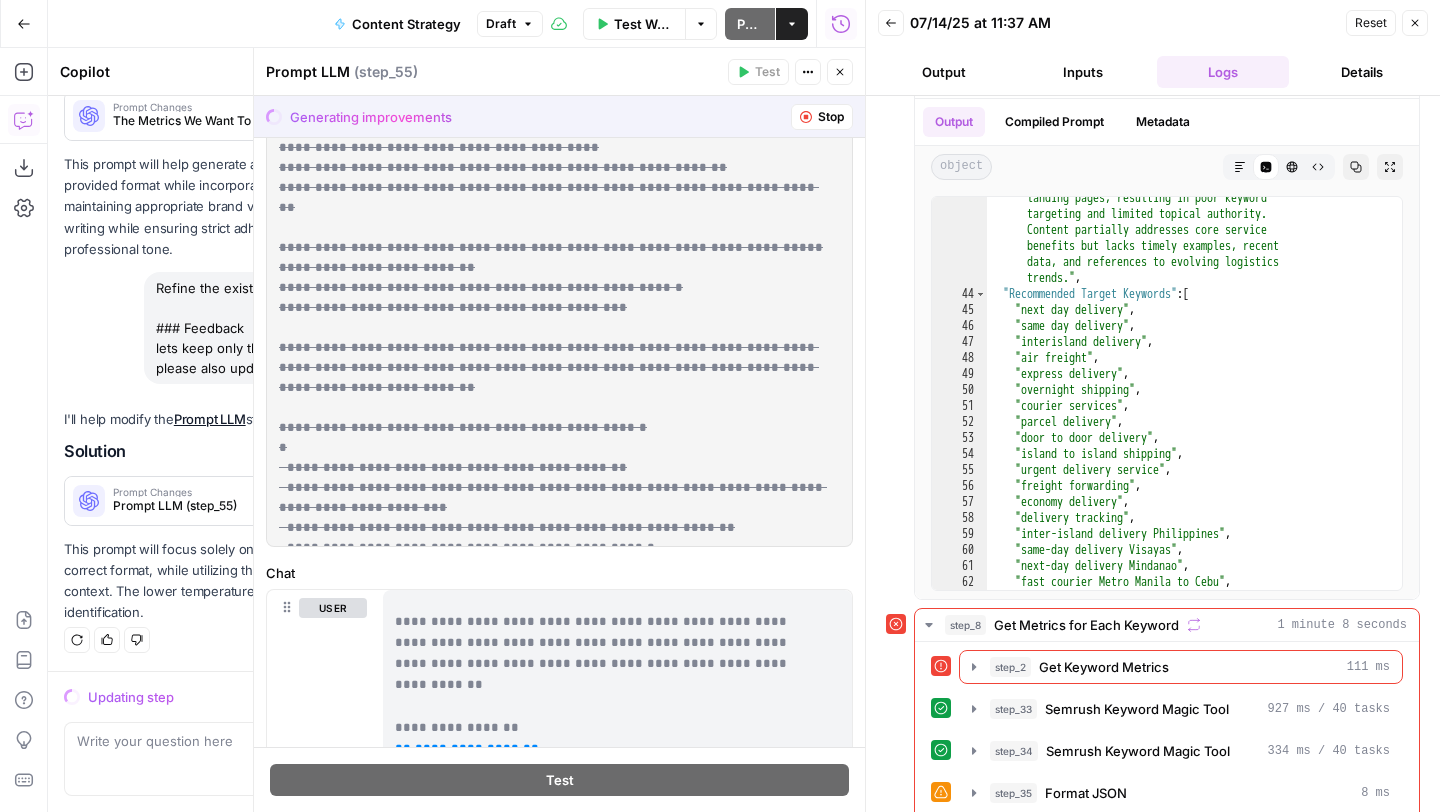 scroll, scrollTop: 40059, scrollLeft: 0, axis: vertical 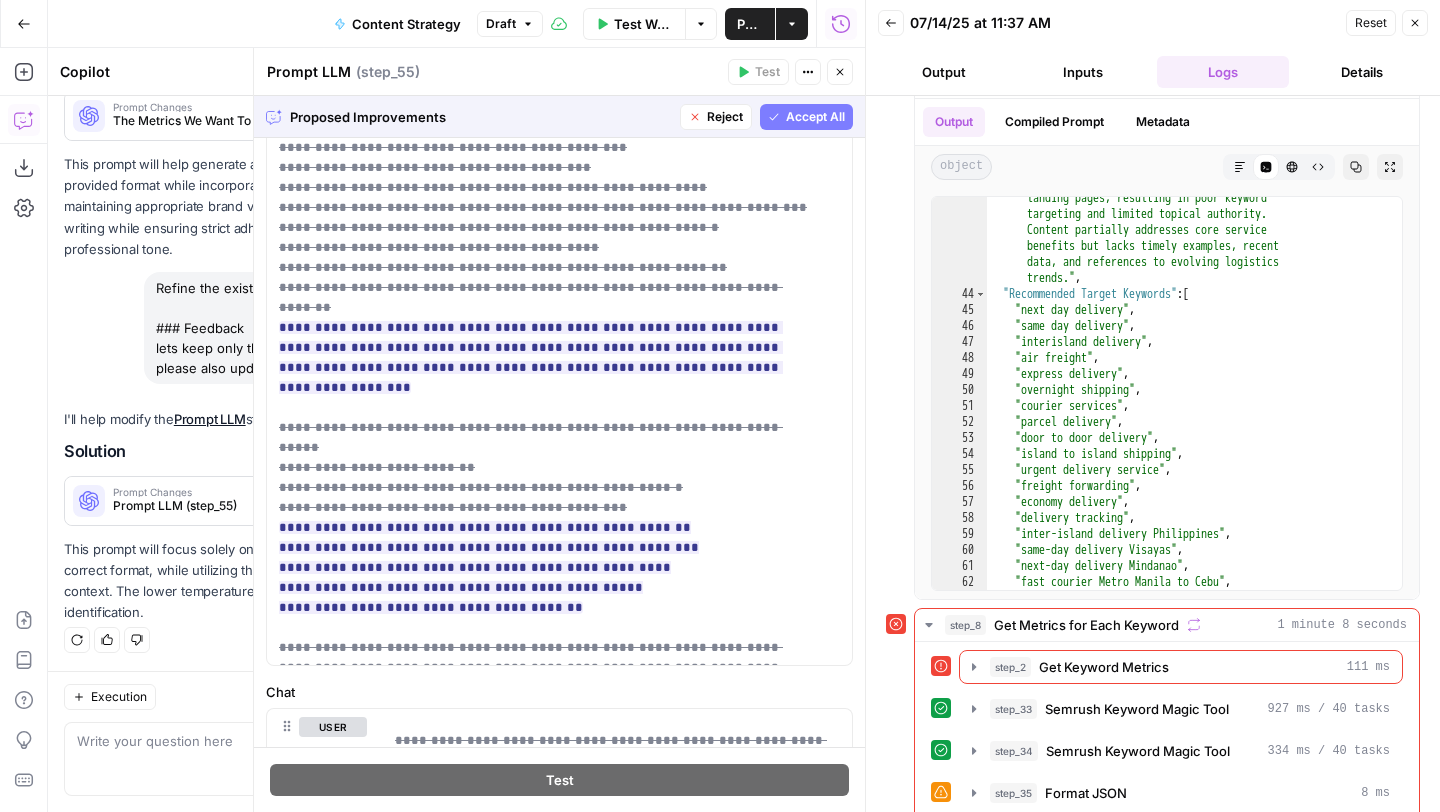 click on "Accept" at bounding box center [510, 501] 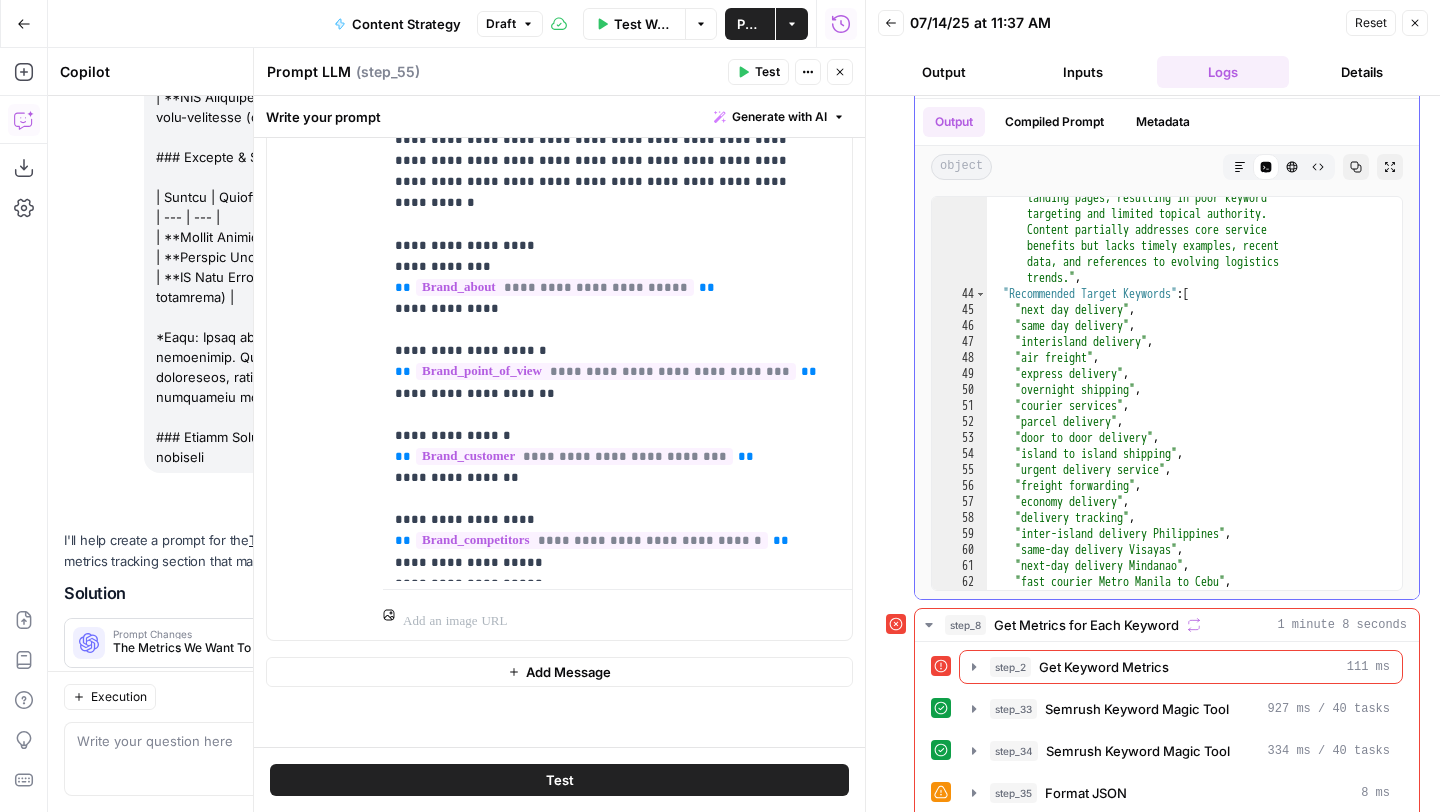 scroll, scrollTop: 41083, scrollLeft: 0, axis: vertical 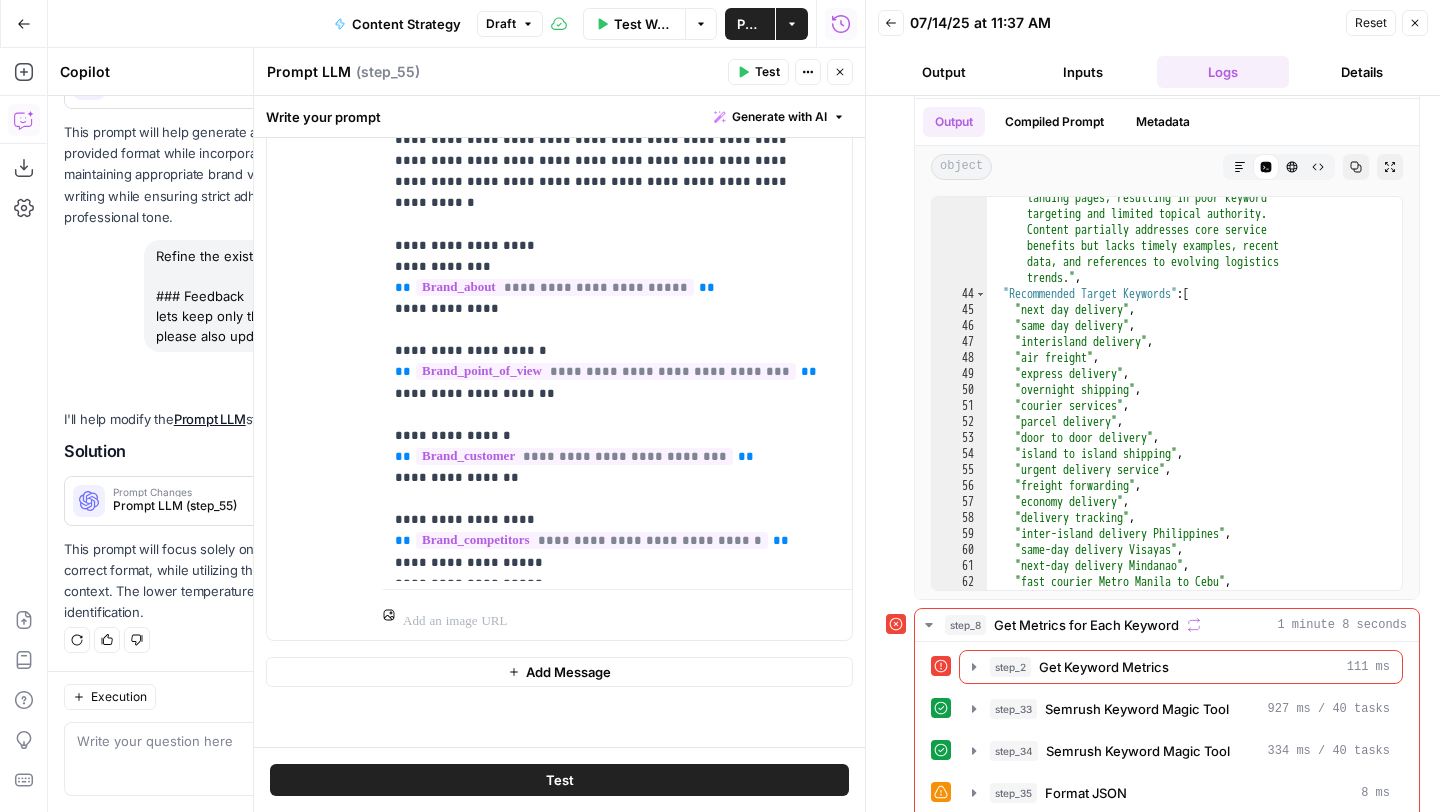 click on "Test" at bounding box center (767, 72) 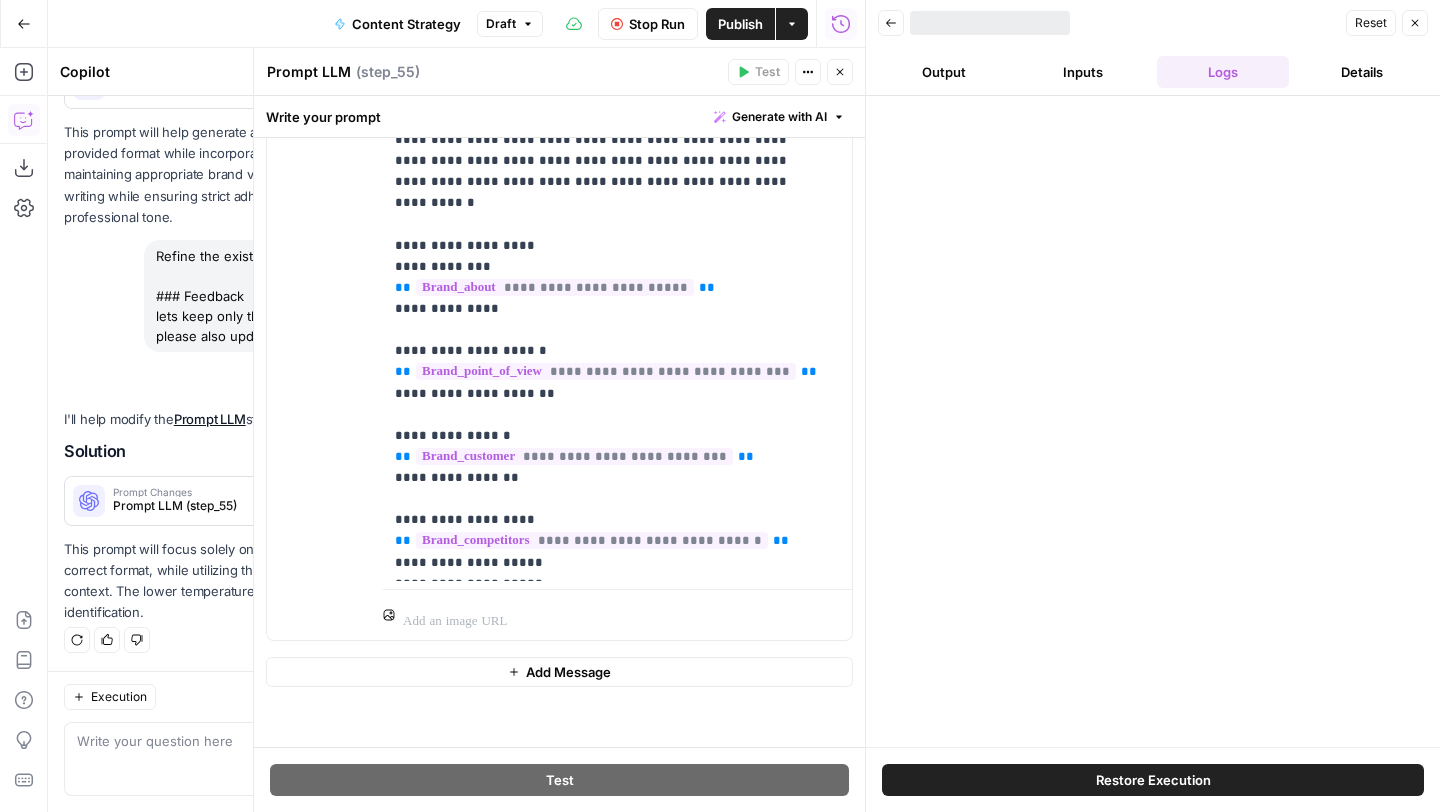 click 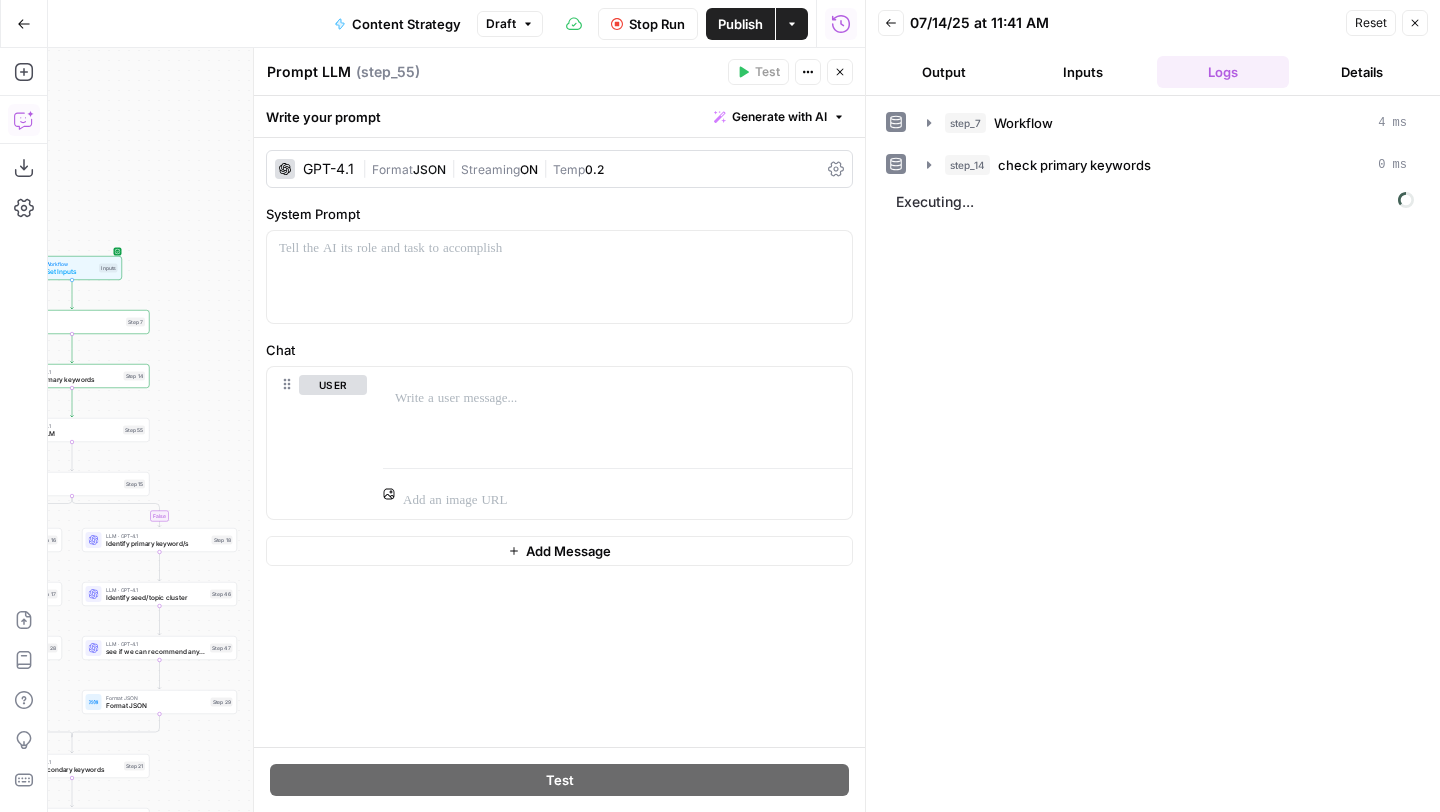scroll, scrollTop: 0, scrollLeft: 0, axis: both 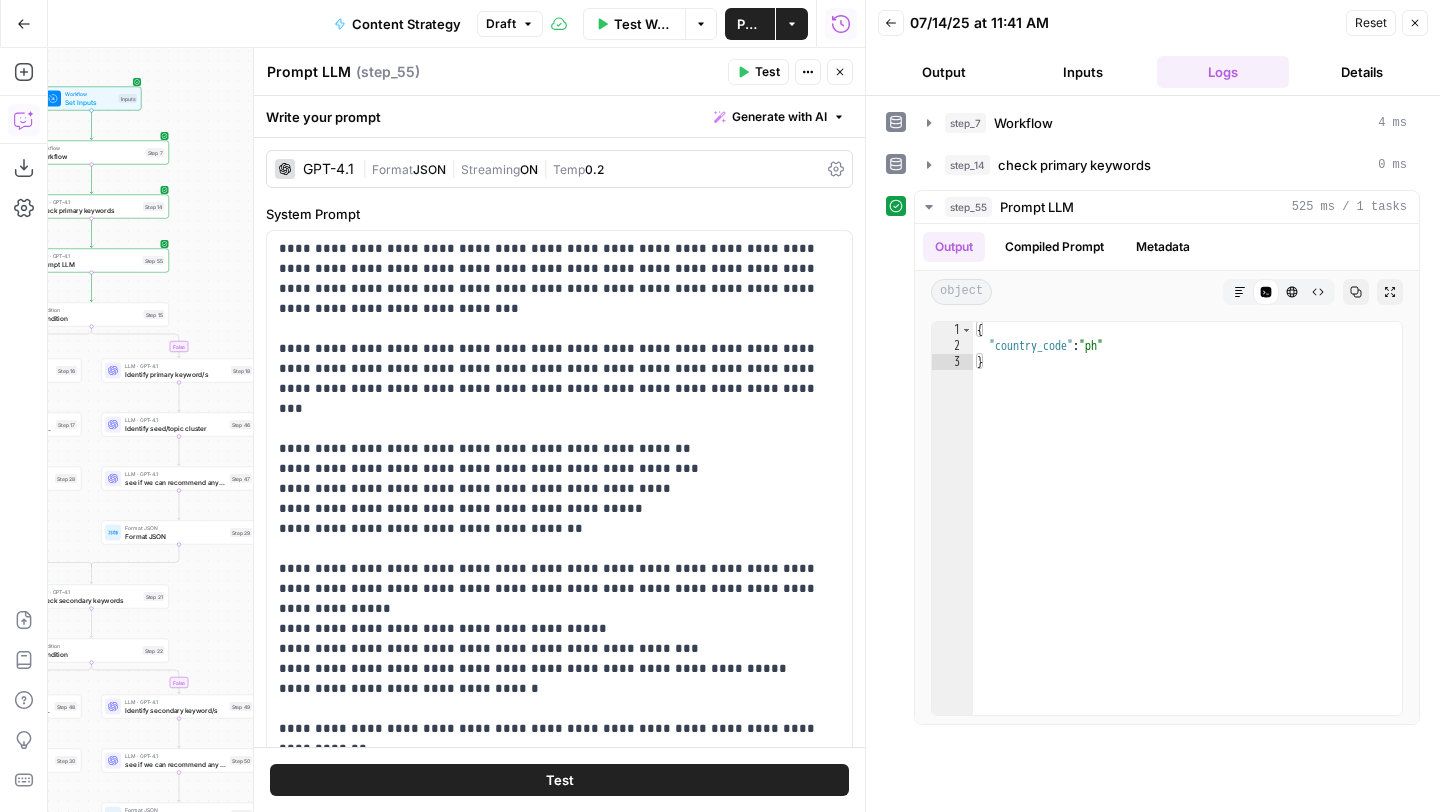 click on "Close" at bounding box center (840, 72) 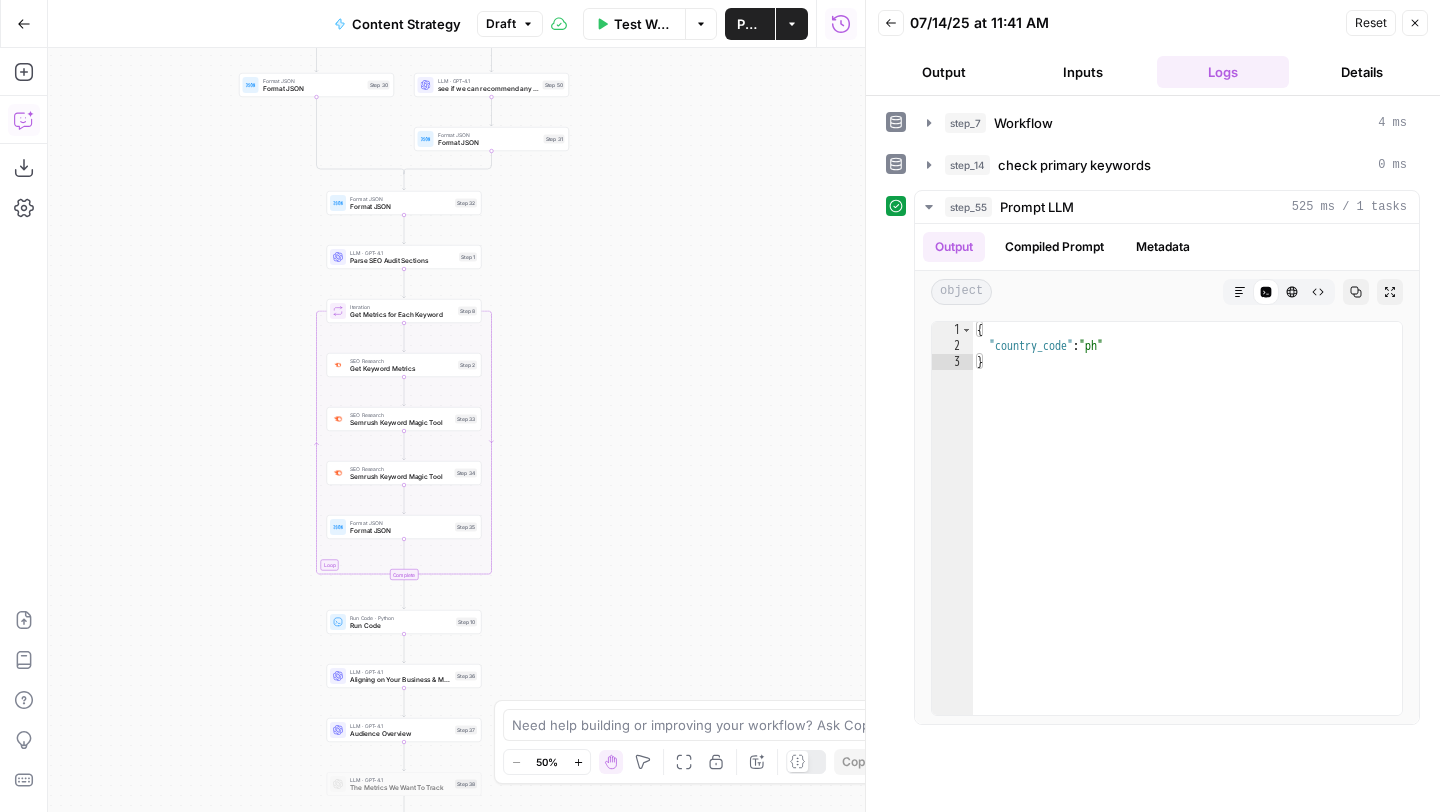 click on "Get Keyword Metrics" at bounding box center (402, 369) 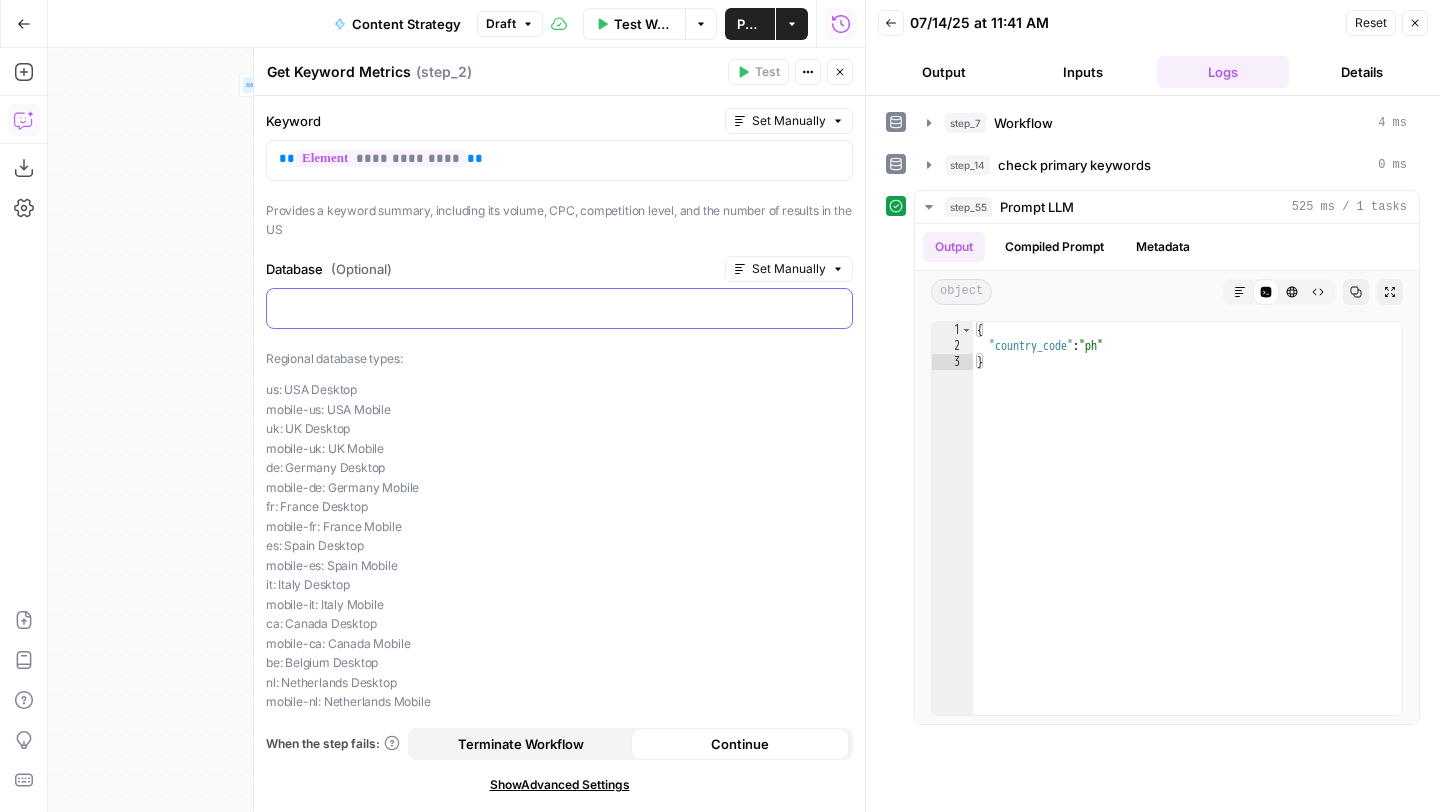 click at bounding box center (559, 307) 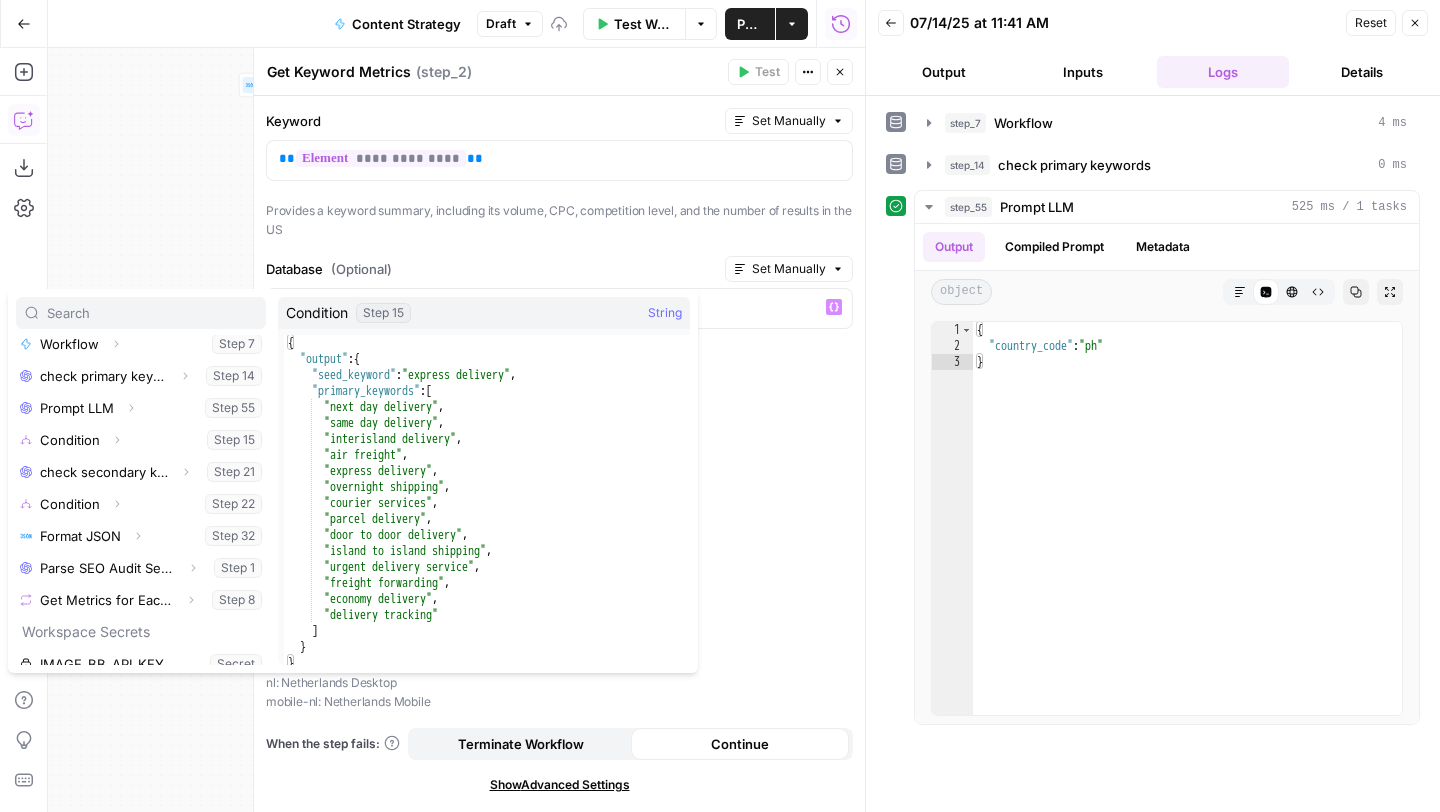 scroll, scrollTop: 234, scrollLeft: 0, axis: vertical 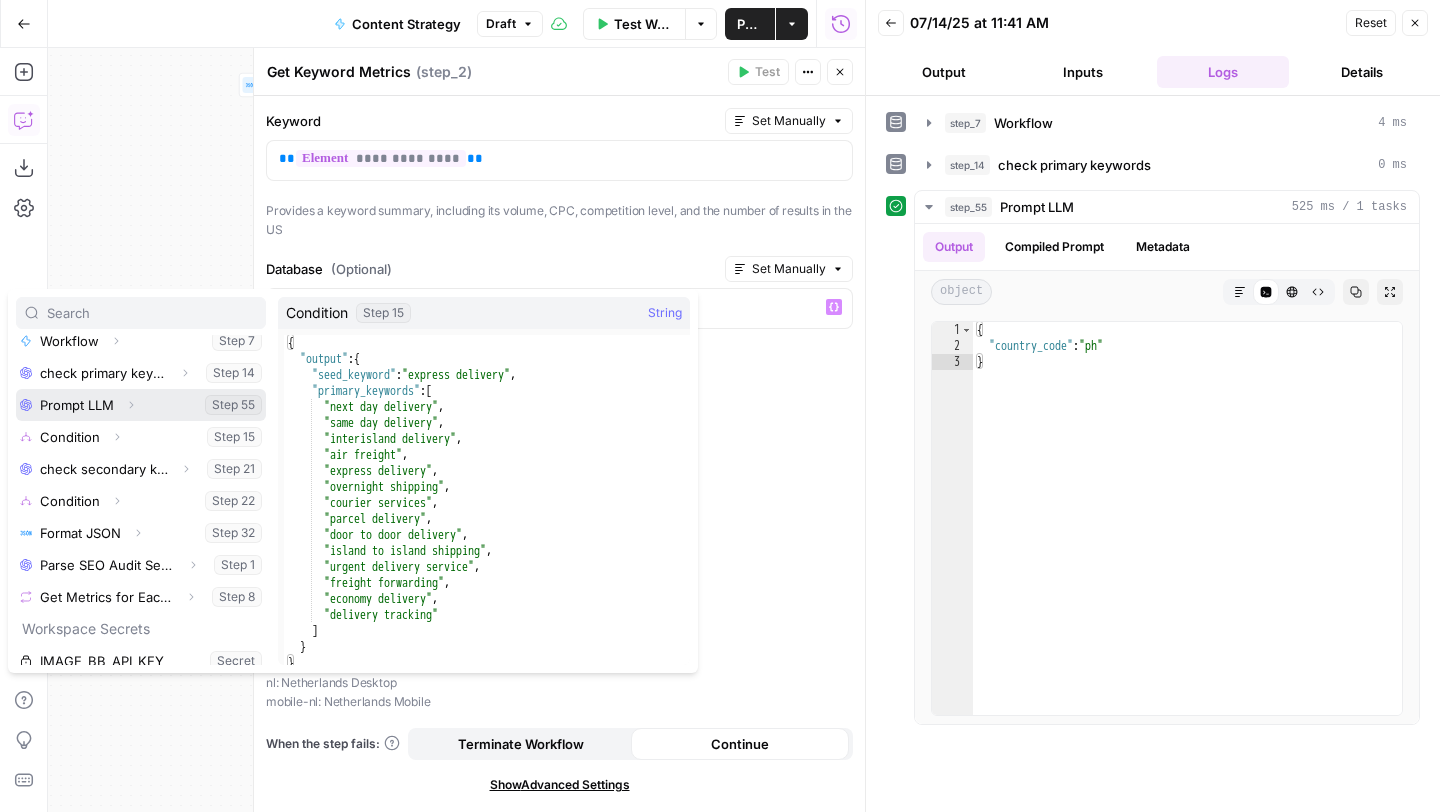 click 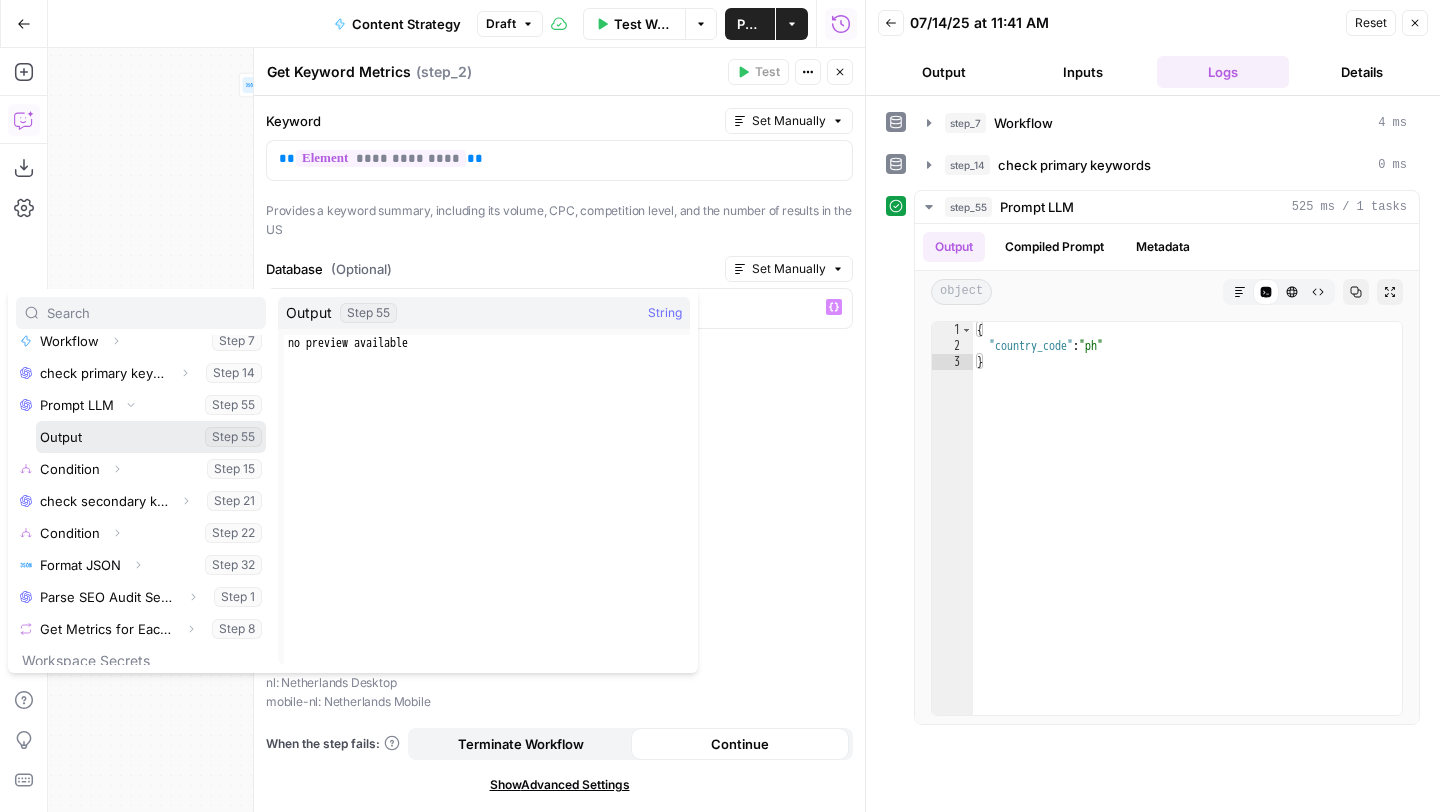 click at bounding box center (151, 437) 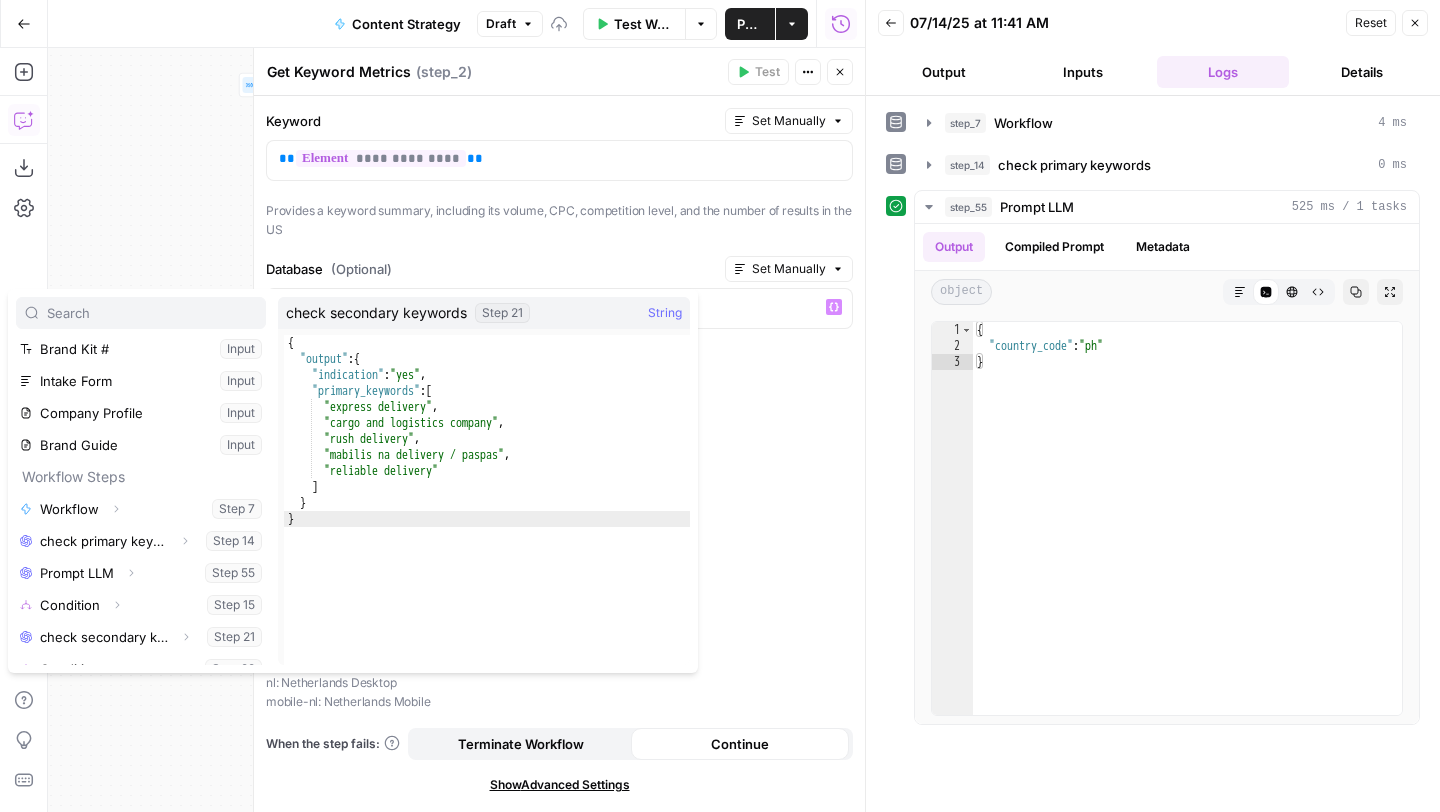 scroll, scrollTop: 119, scrollLeft: 0, axis: vertical 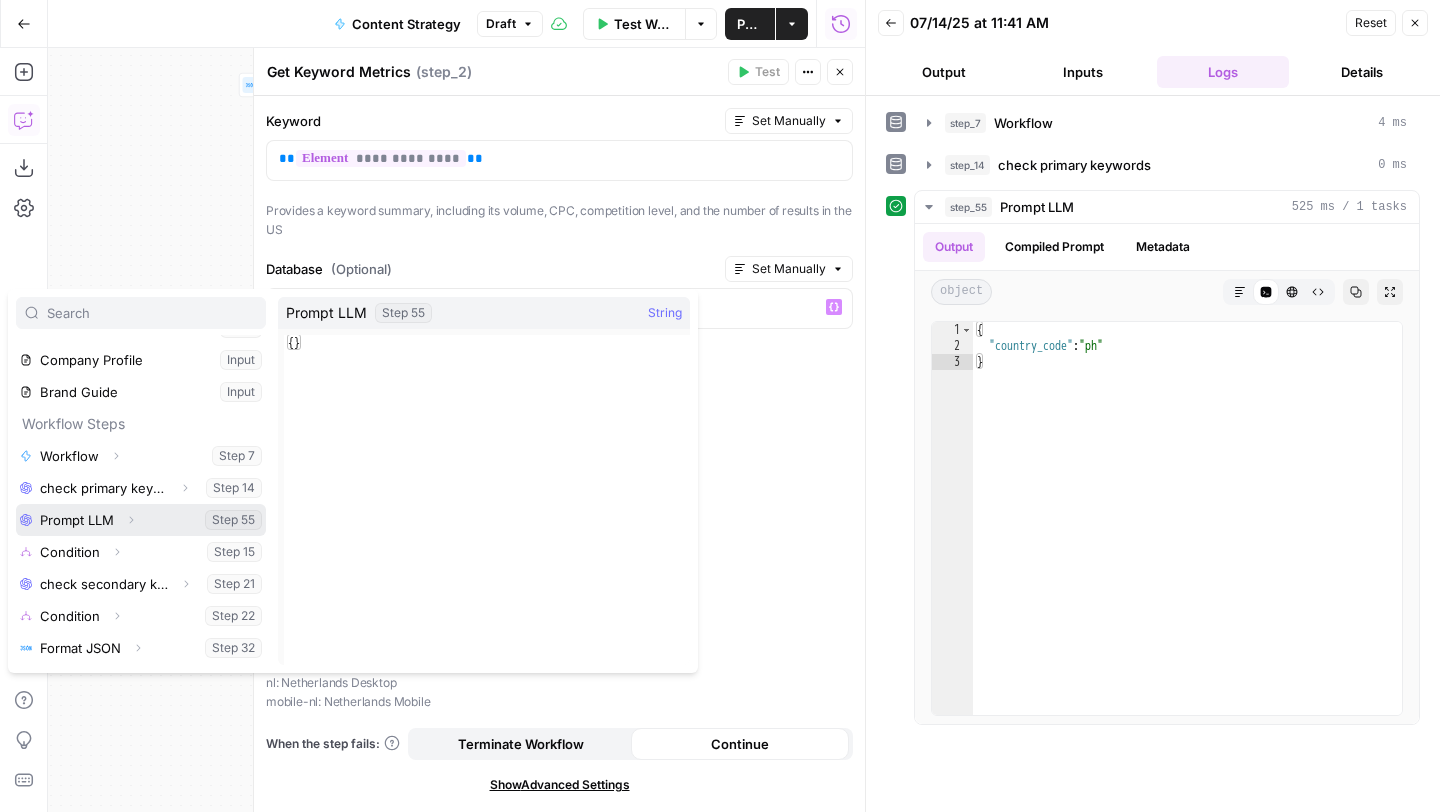 click 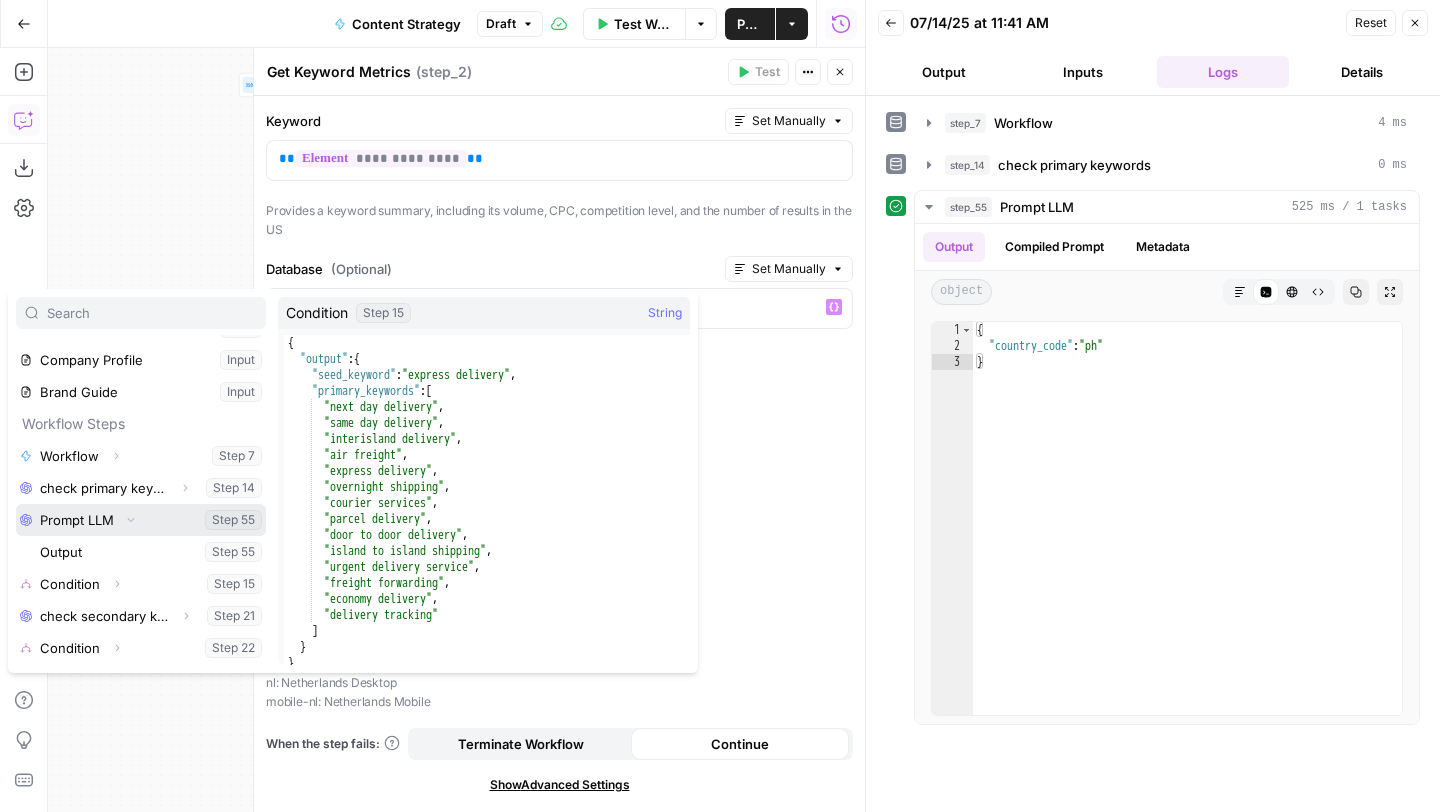 scroll, scrollTop: 180, scrollLeft: 0, axis: vertical 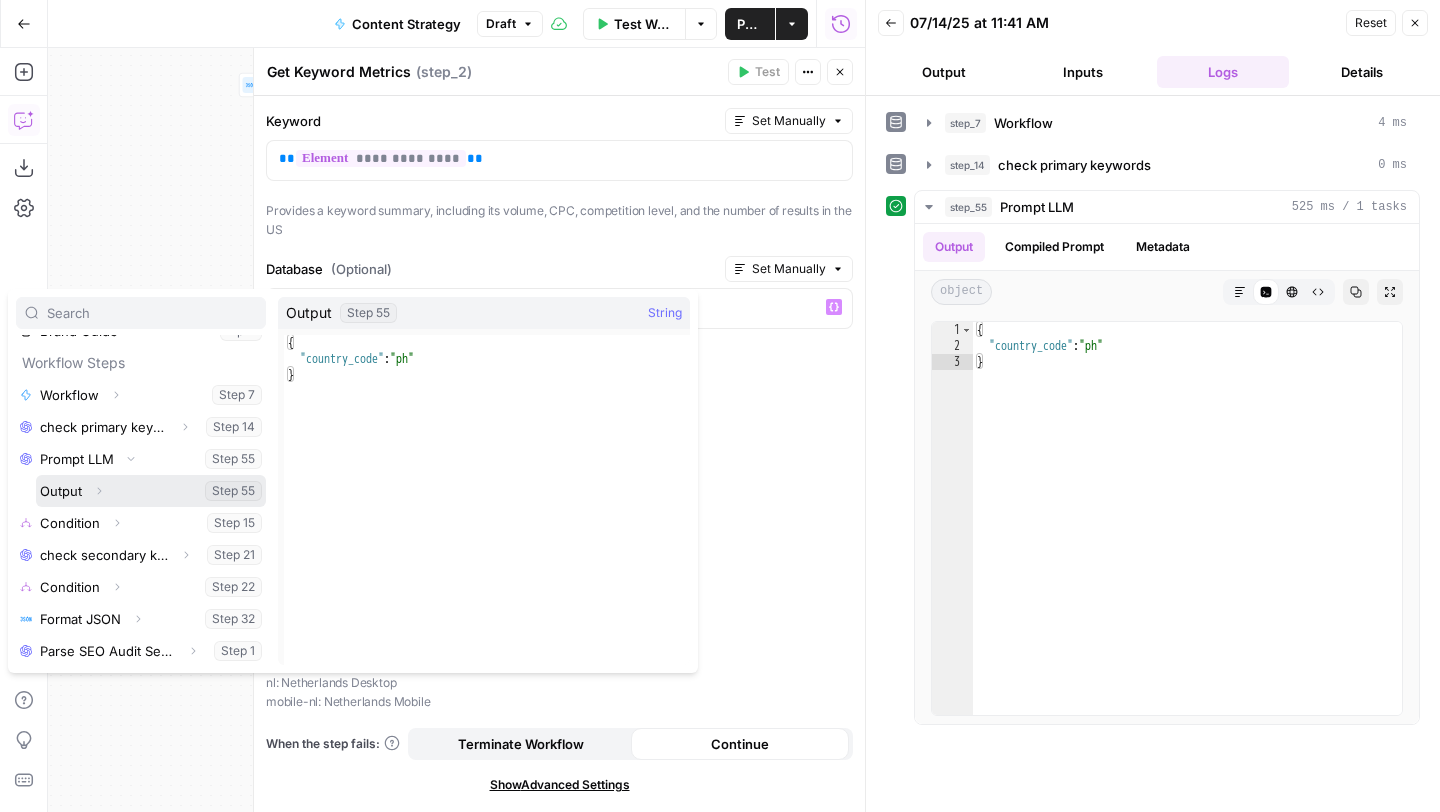 click 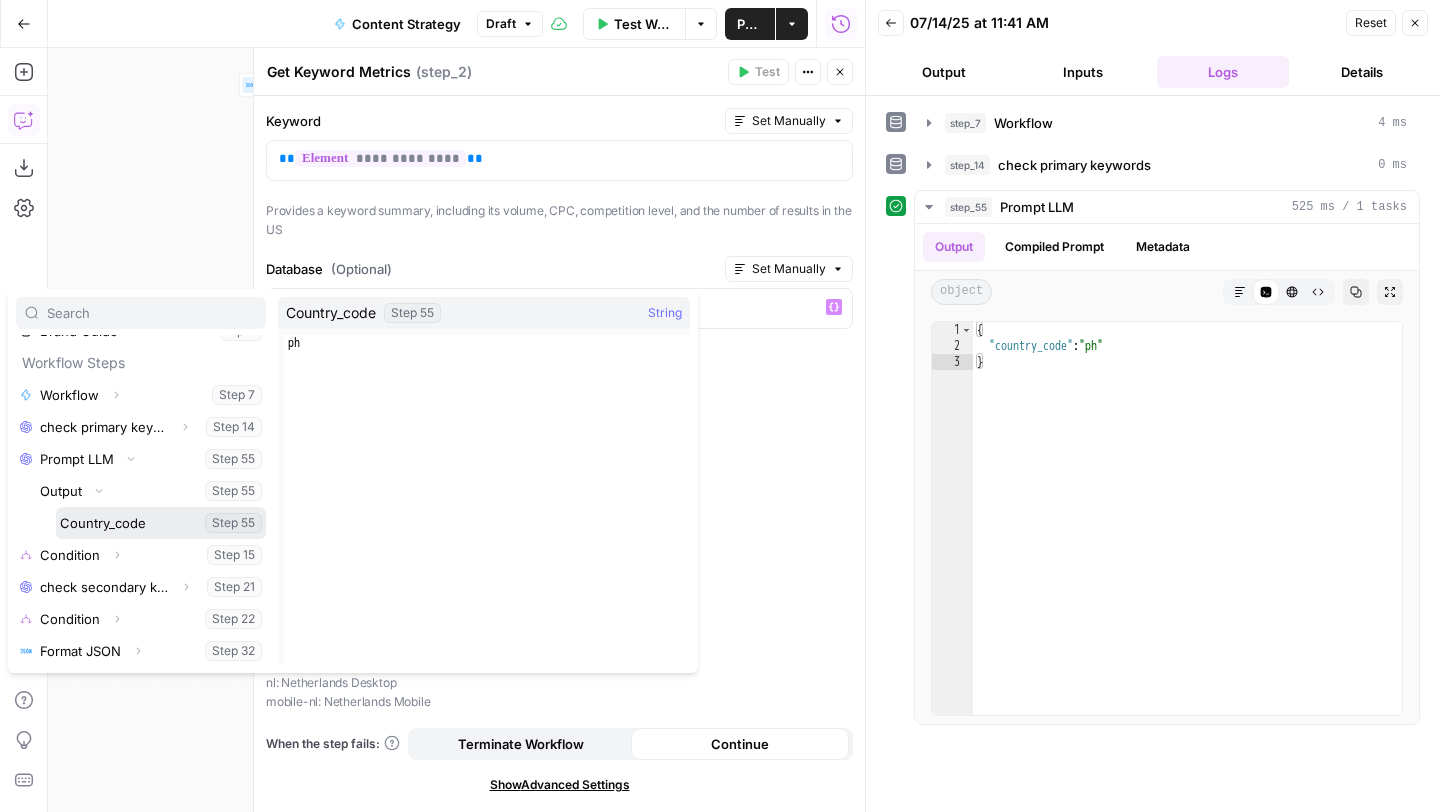 click at bounding box center (161, 523) 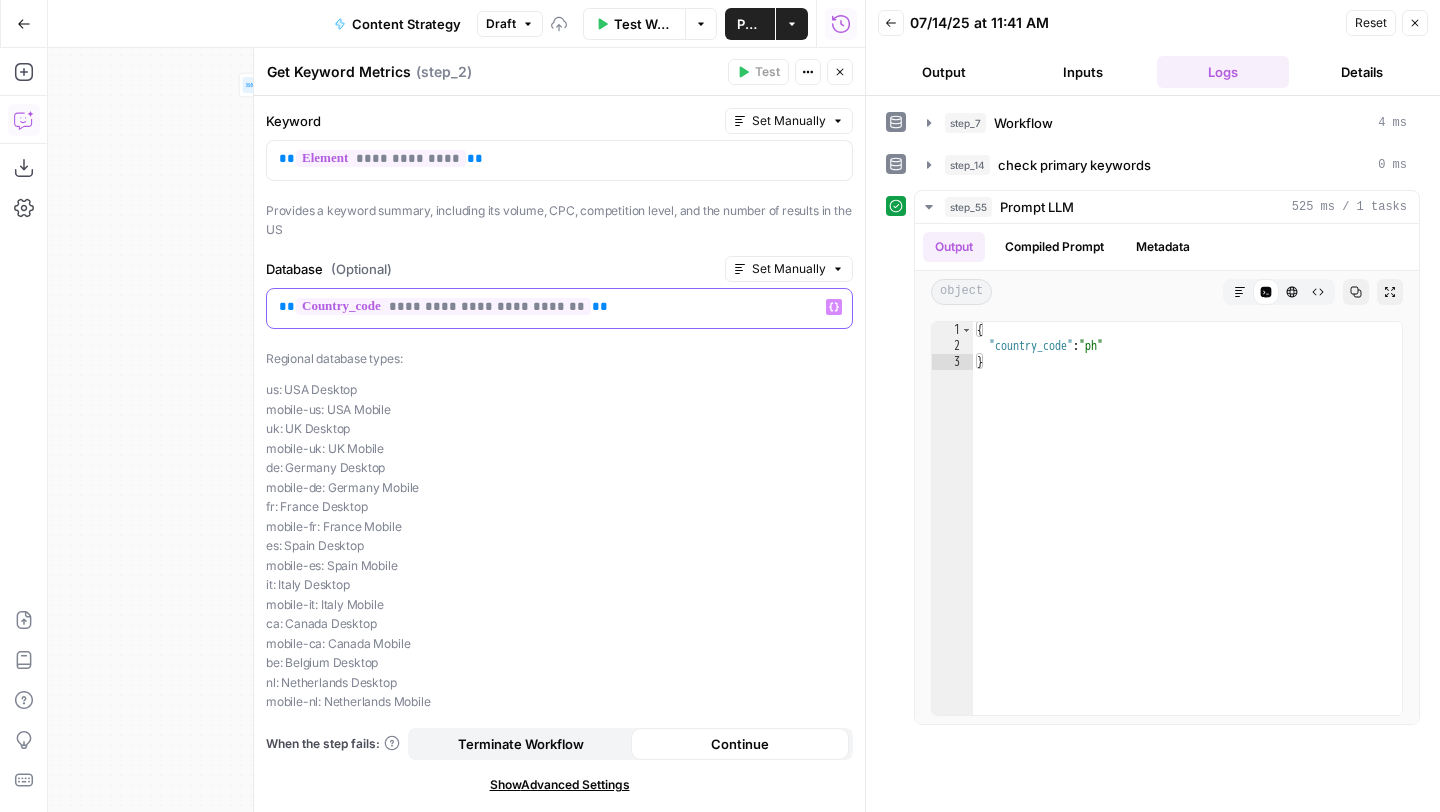 click on "**********" at bounding box center (559, 308) 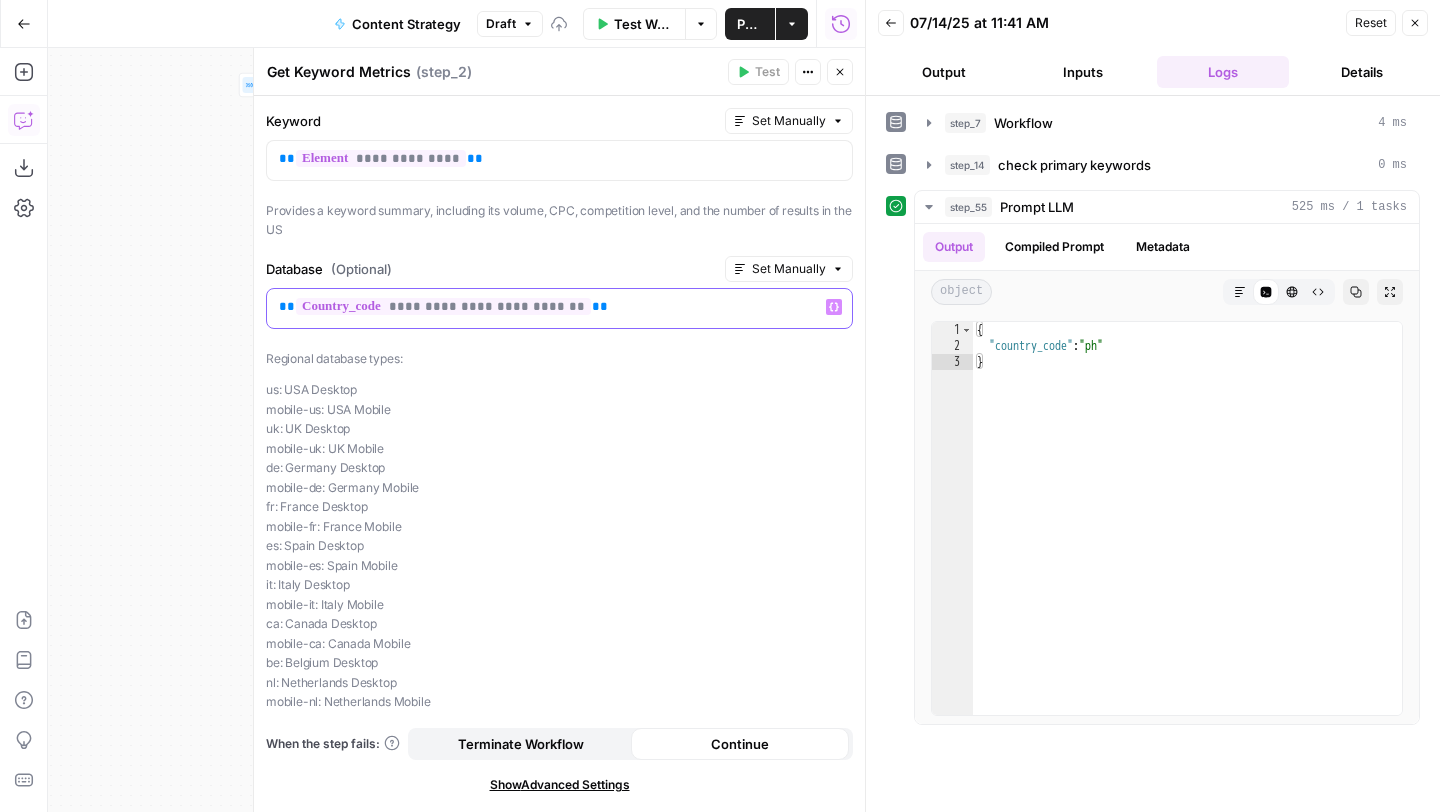 copy on "**********" 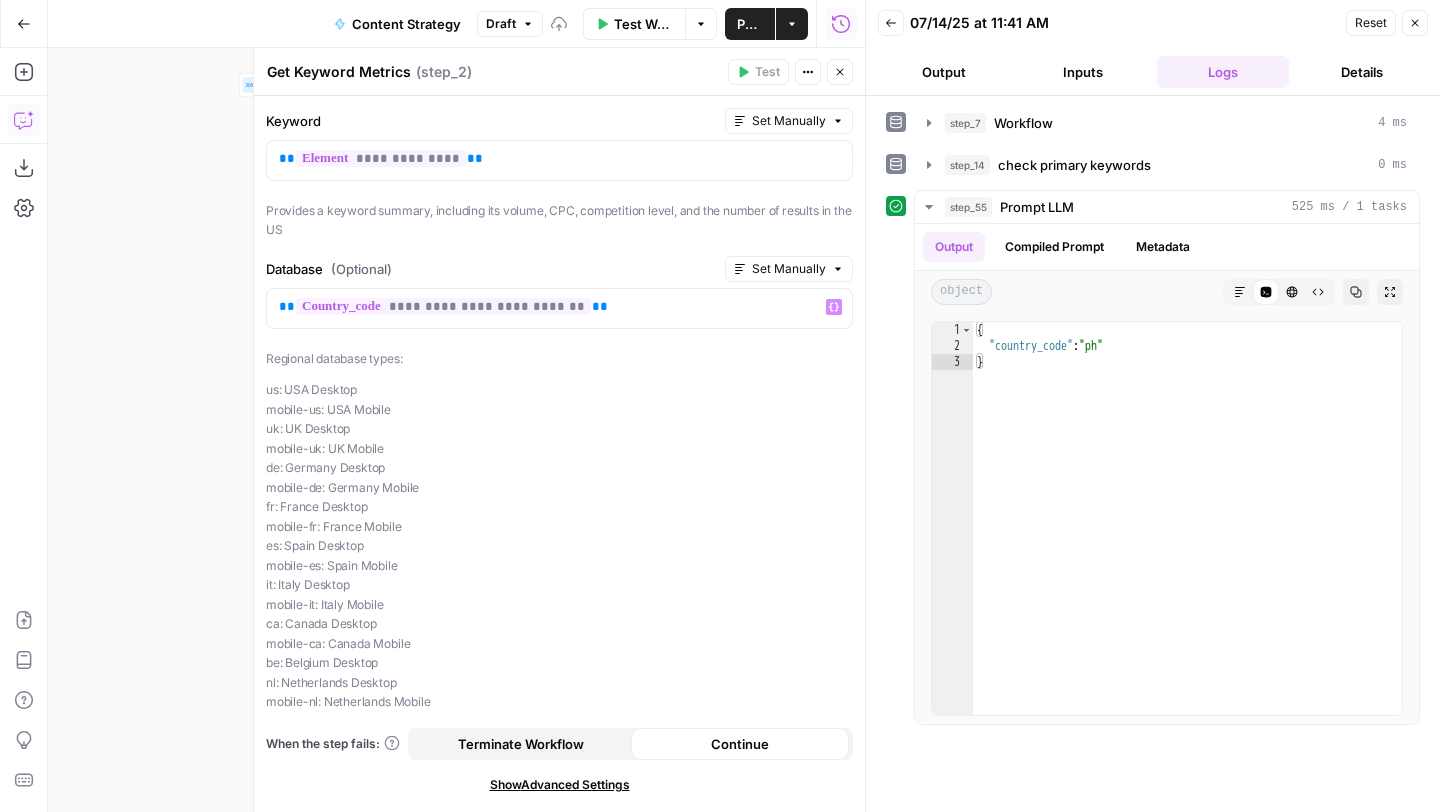 click on "Close" at bounding box center [840, 72] 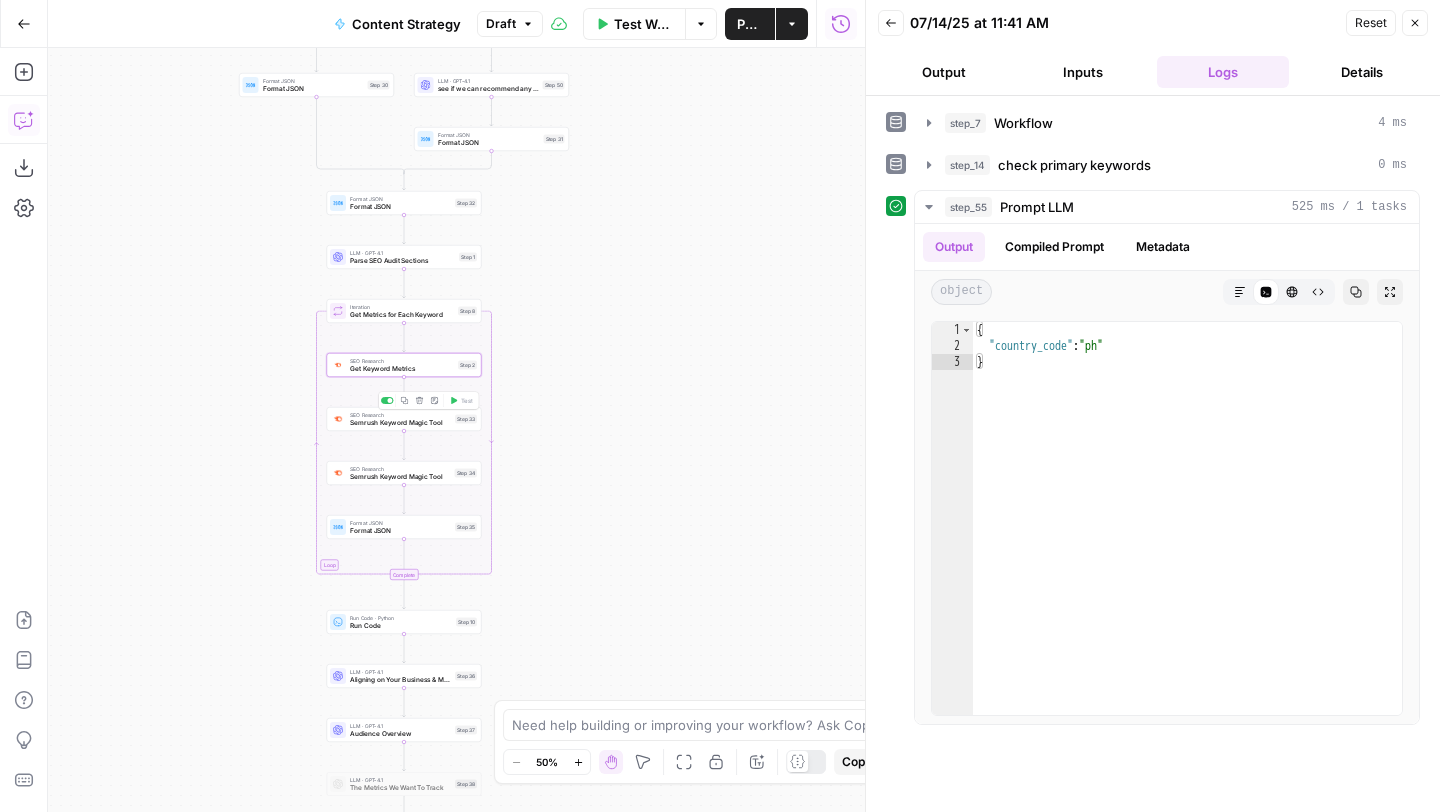 click on "Semrush Keyword Magic Tool" at bounding box center (400, 423) 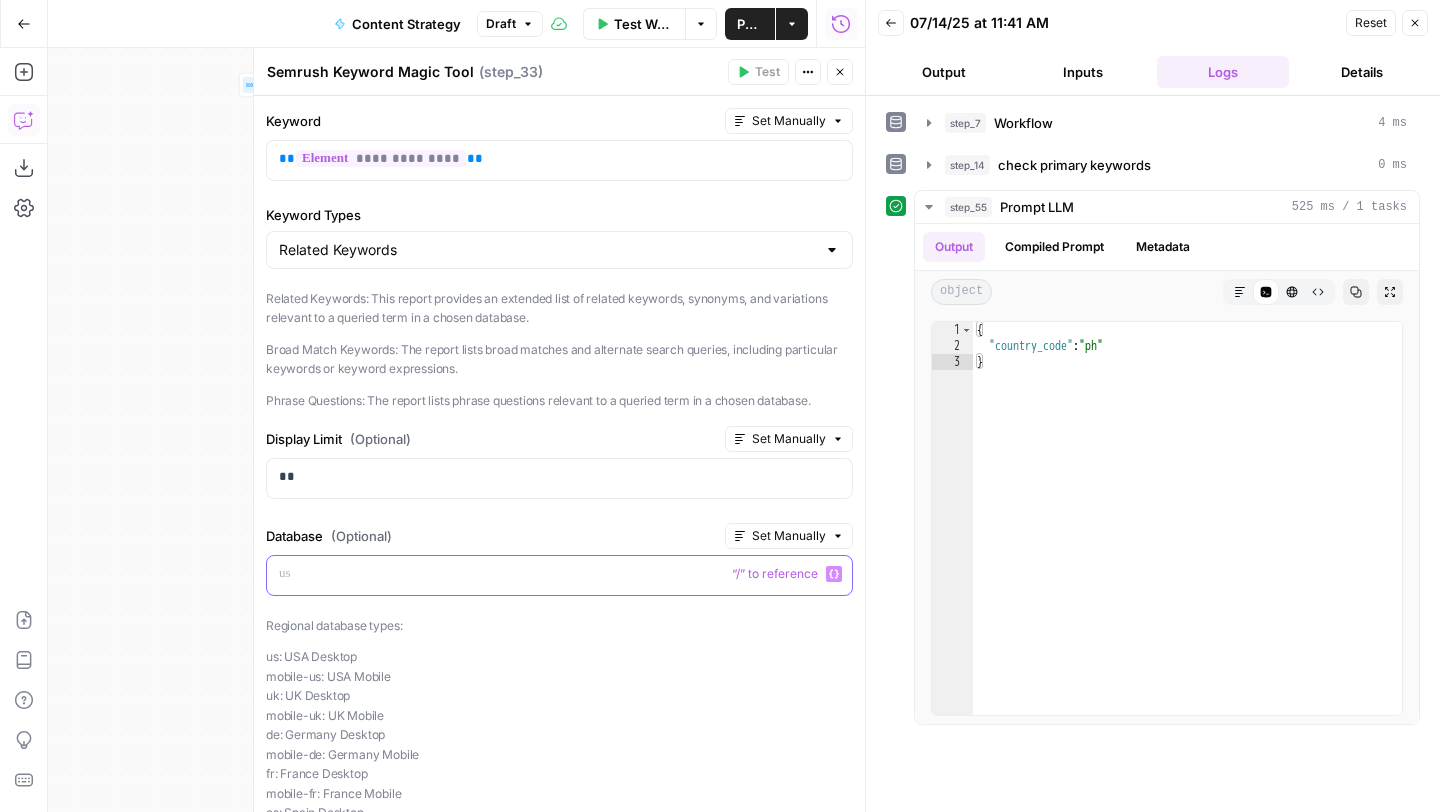 click at bounding box center (559, 575) 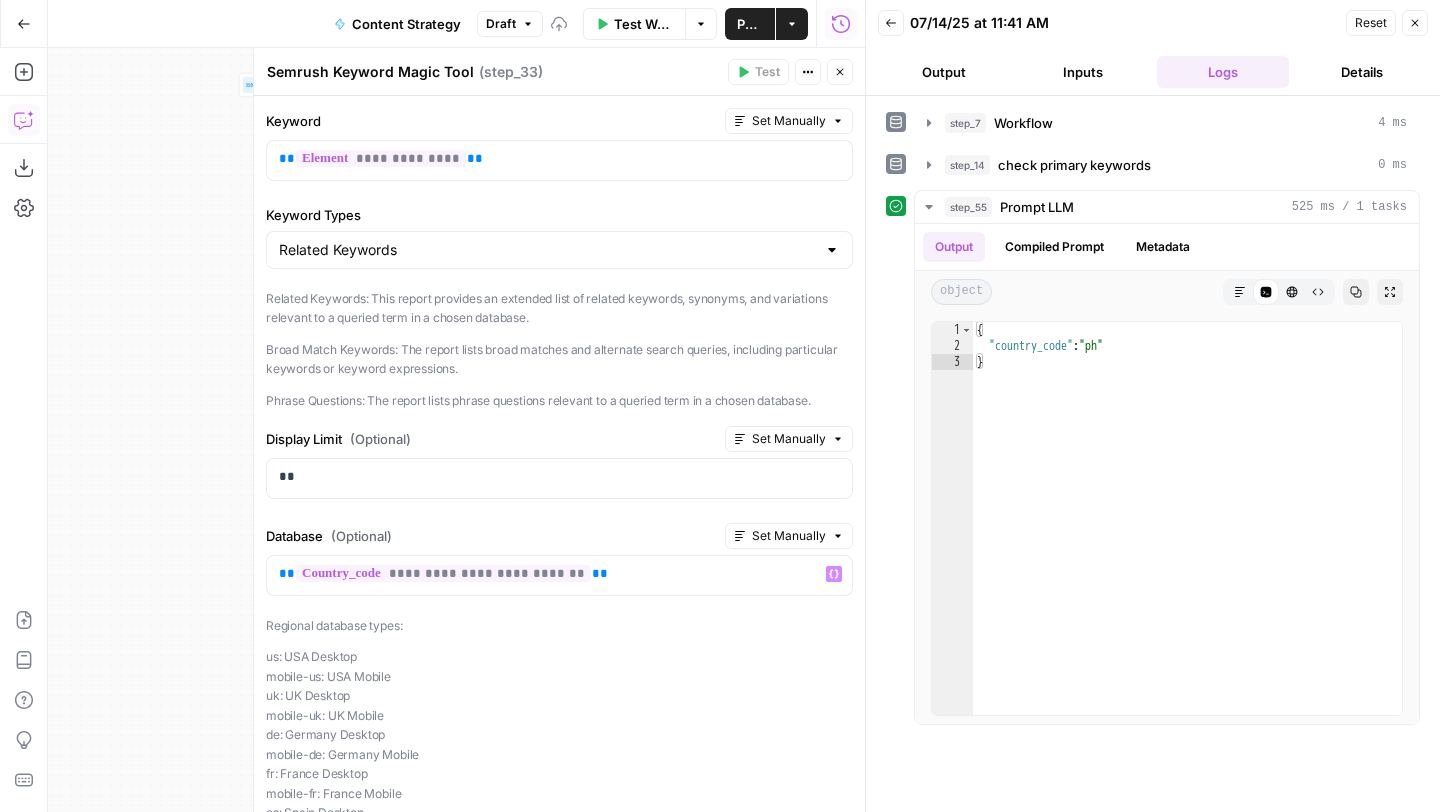 click on "Close" at bounding box center [840, 72] 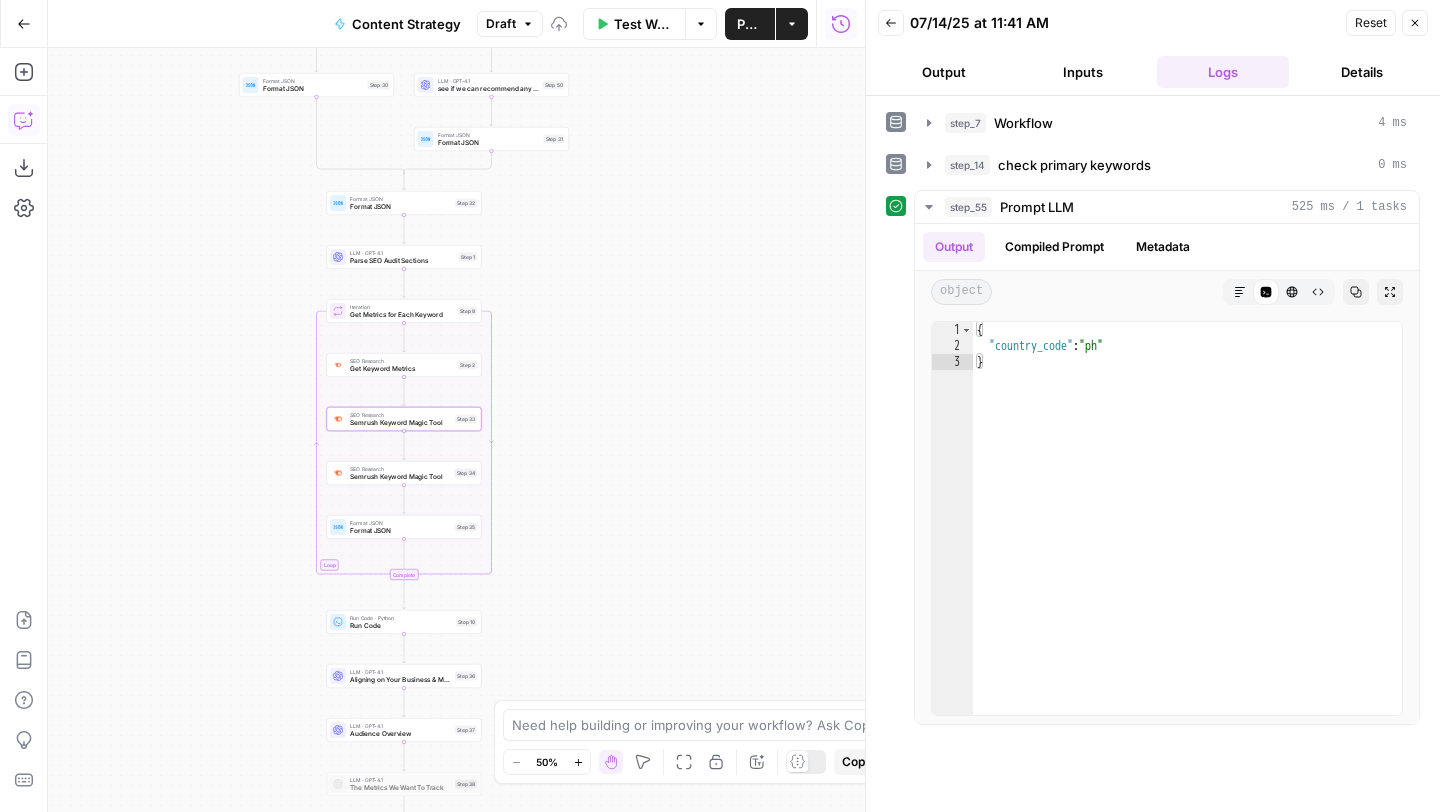 click on "Semrush Keyword Magic Tool" at bounding box center (400, 477) 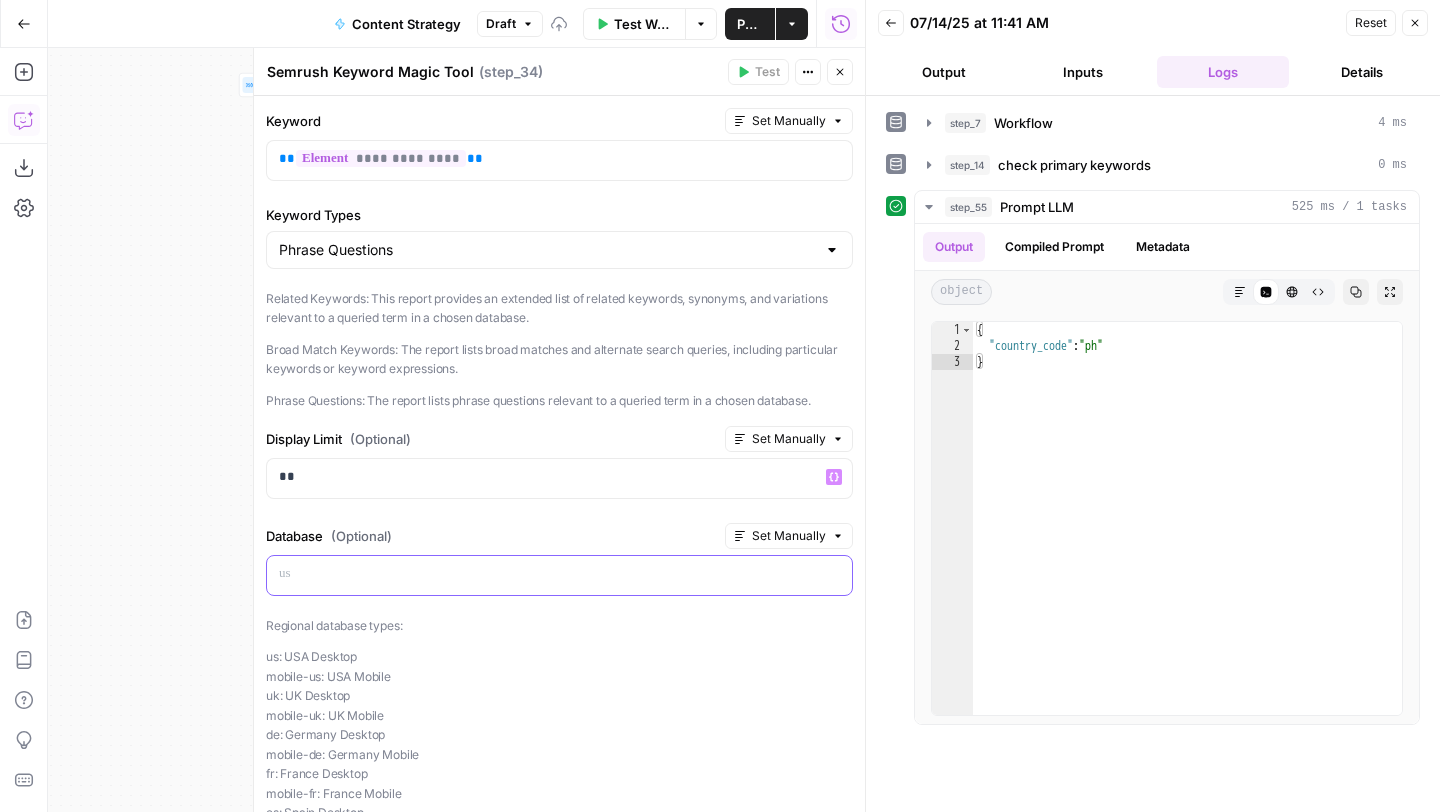 click at bounding box center [559, 574] 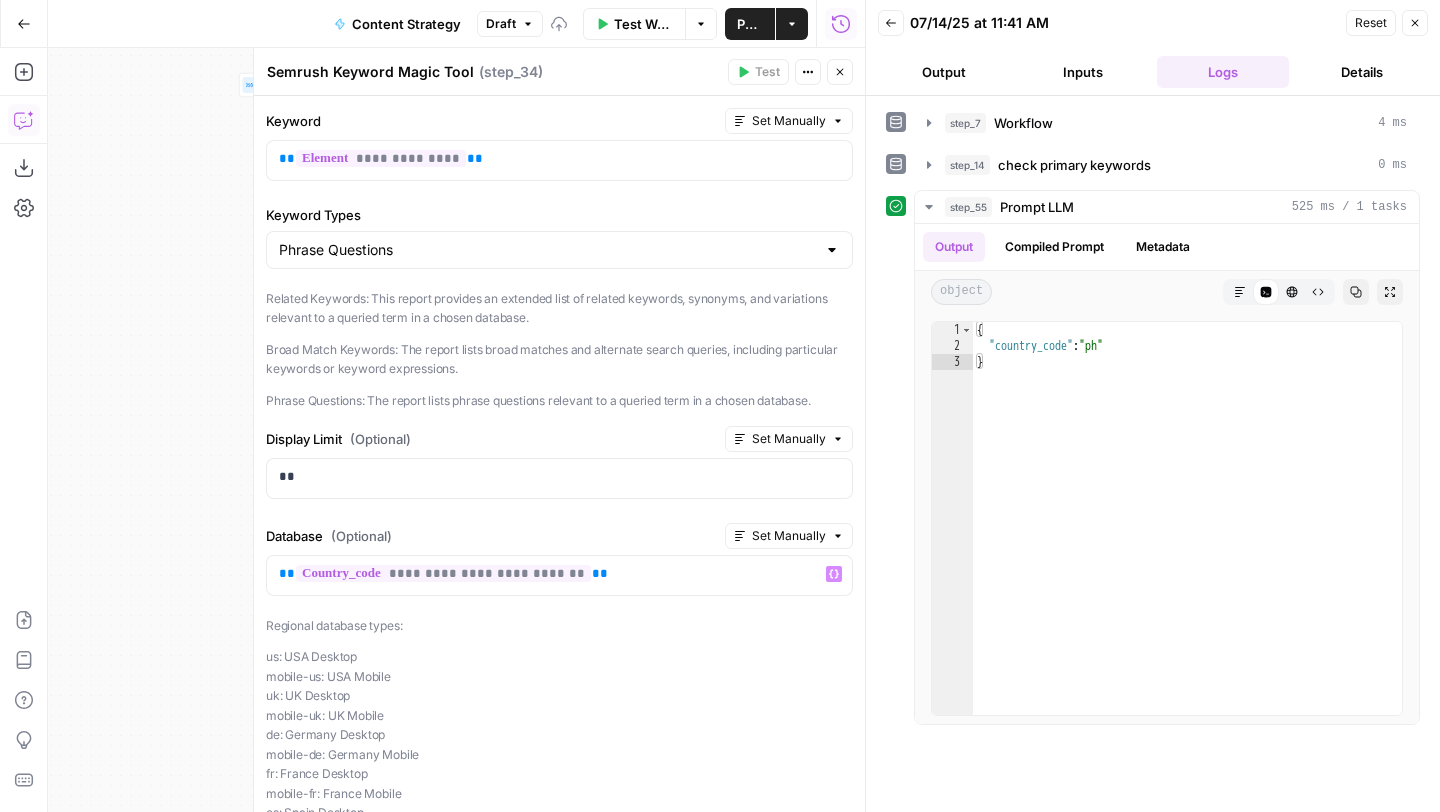click 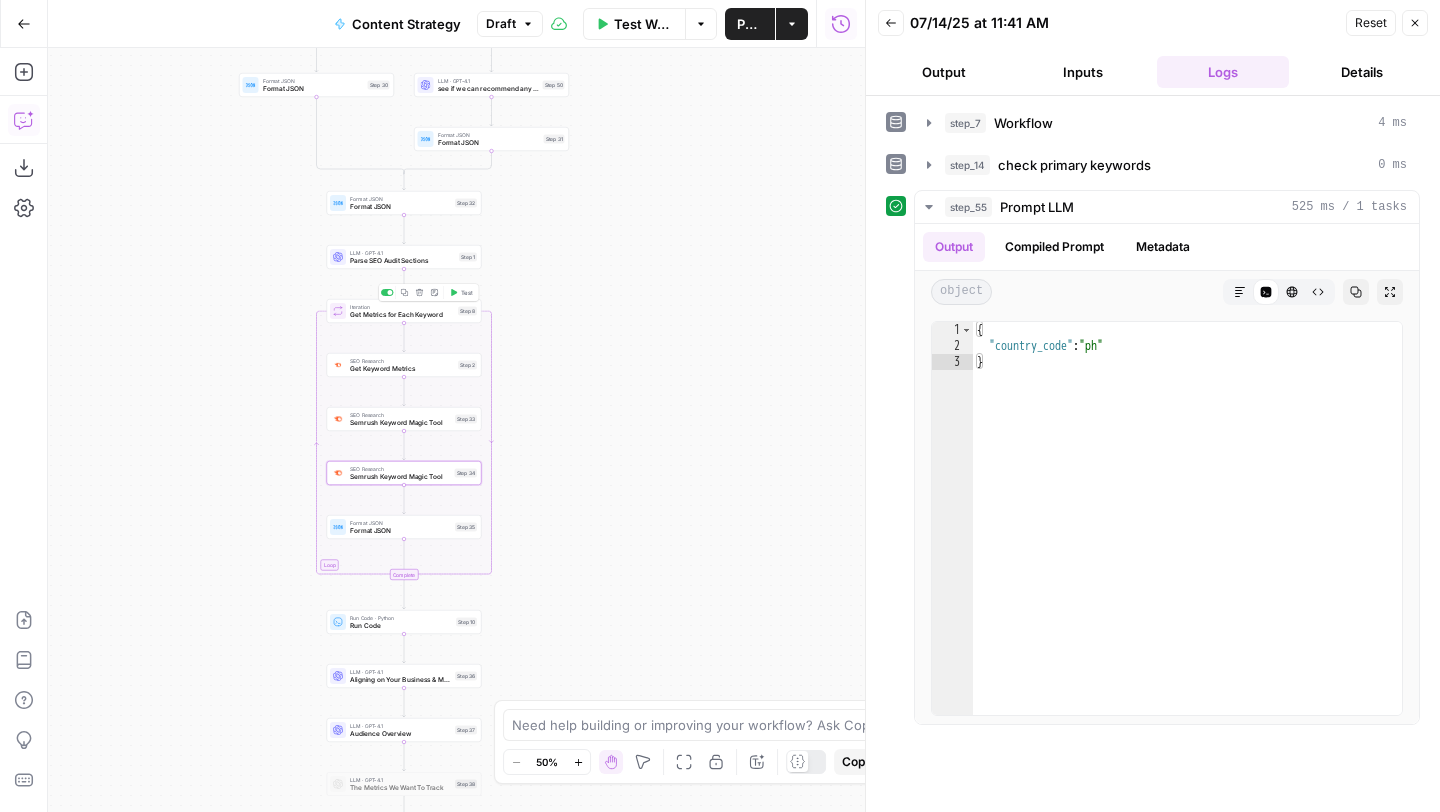 click on "Copy step Delete step Add Note Test" at bounding box center [428, 293] 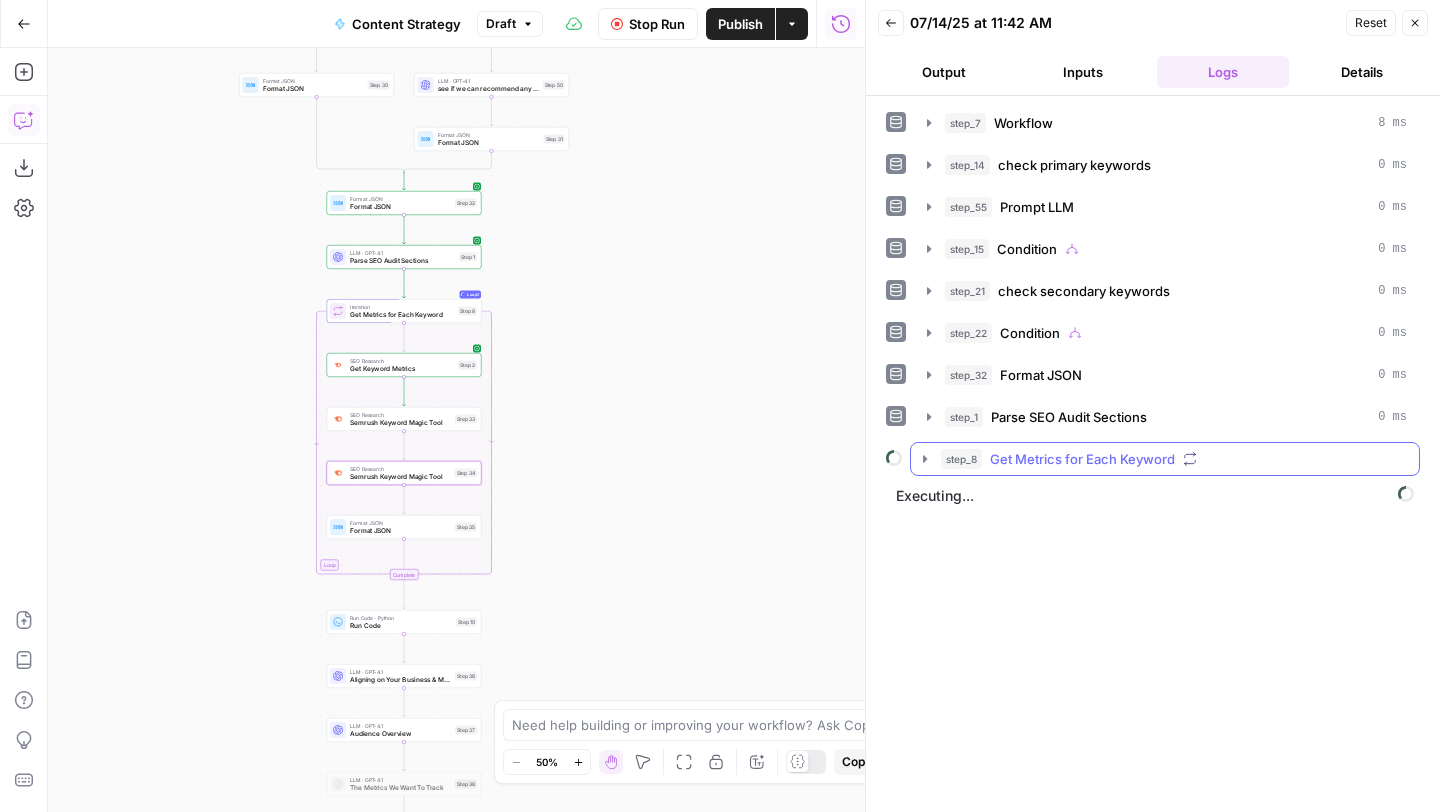 click 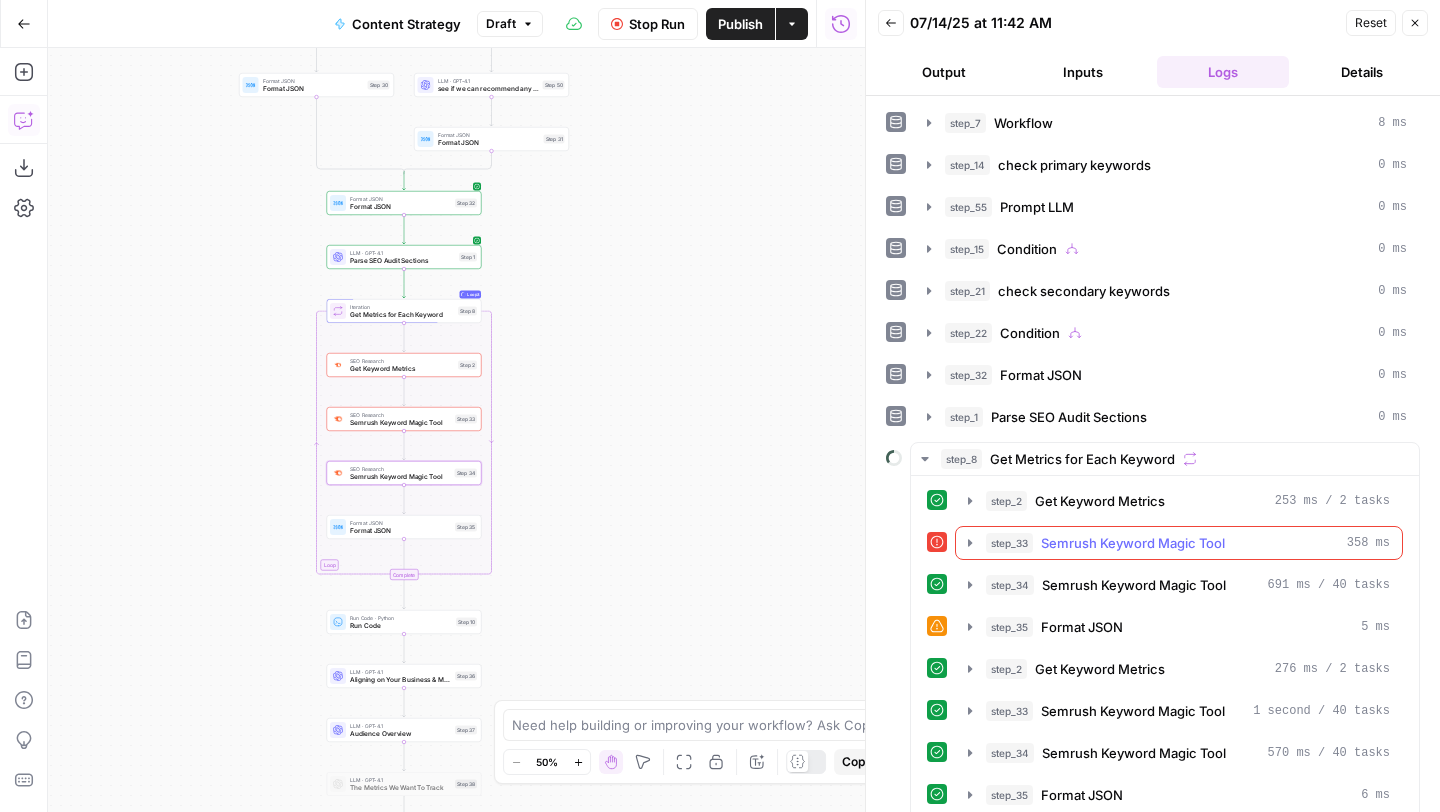 click 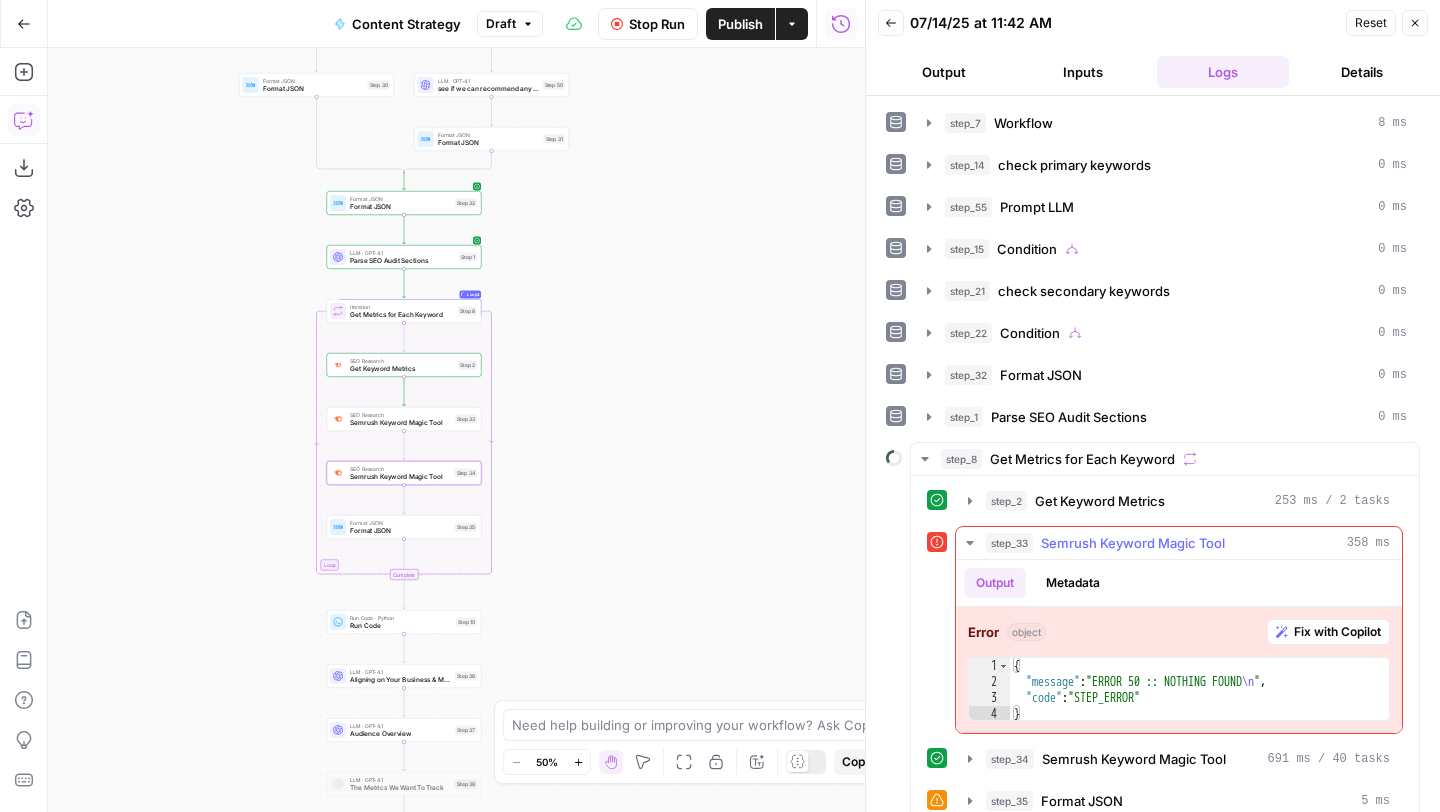 click 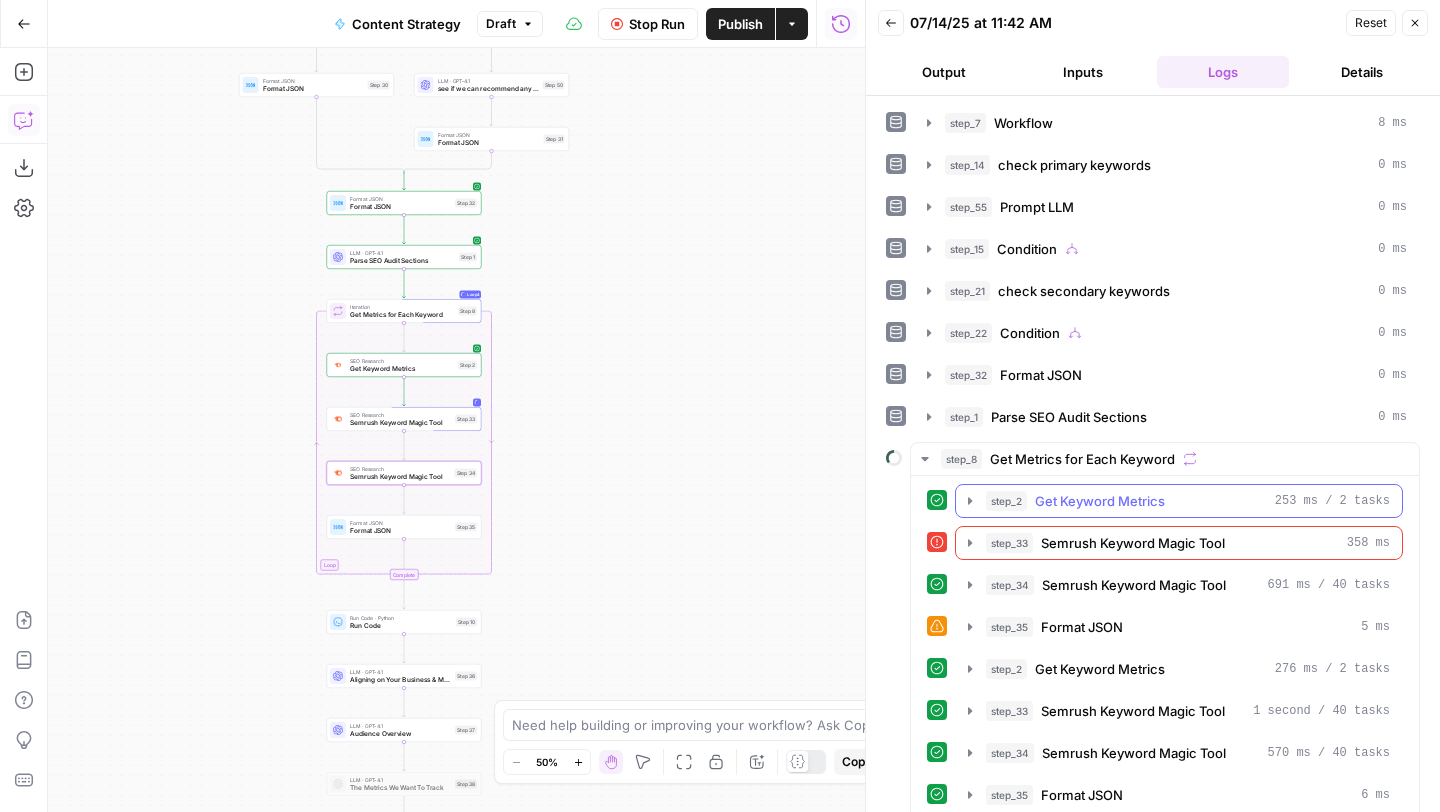 click 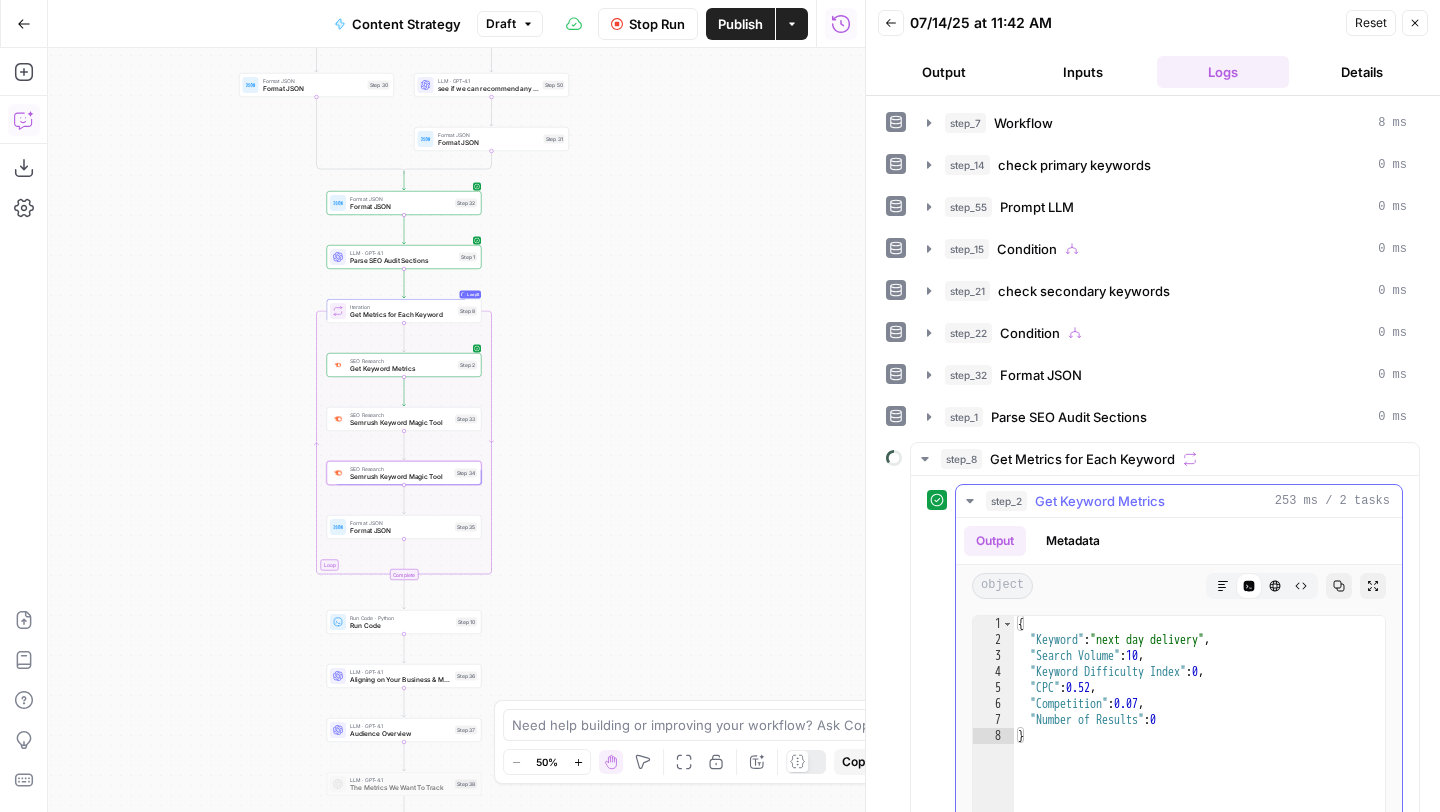 click 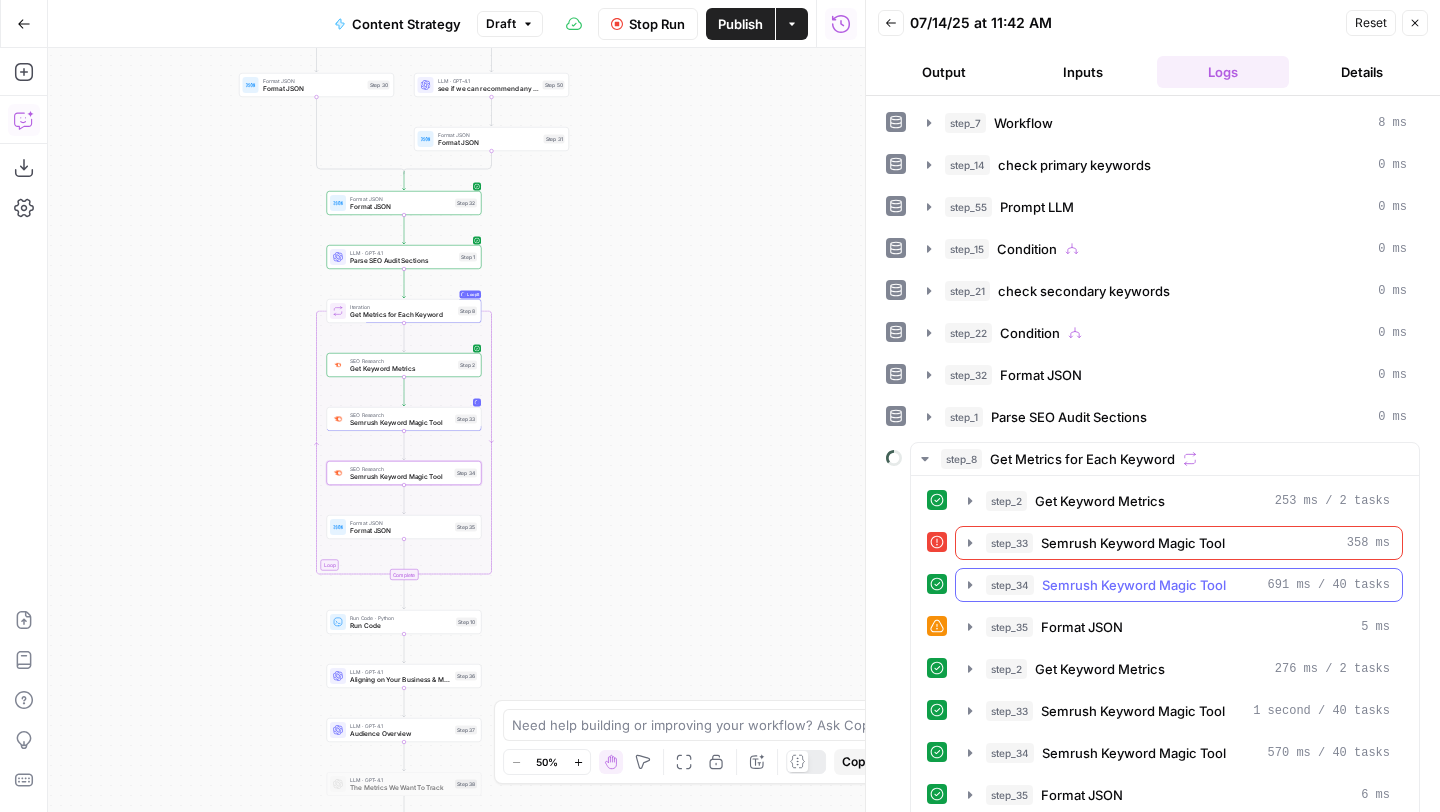 click 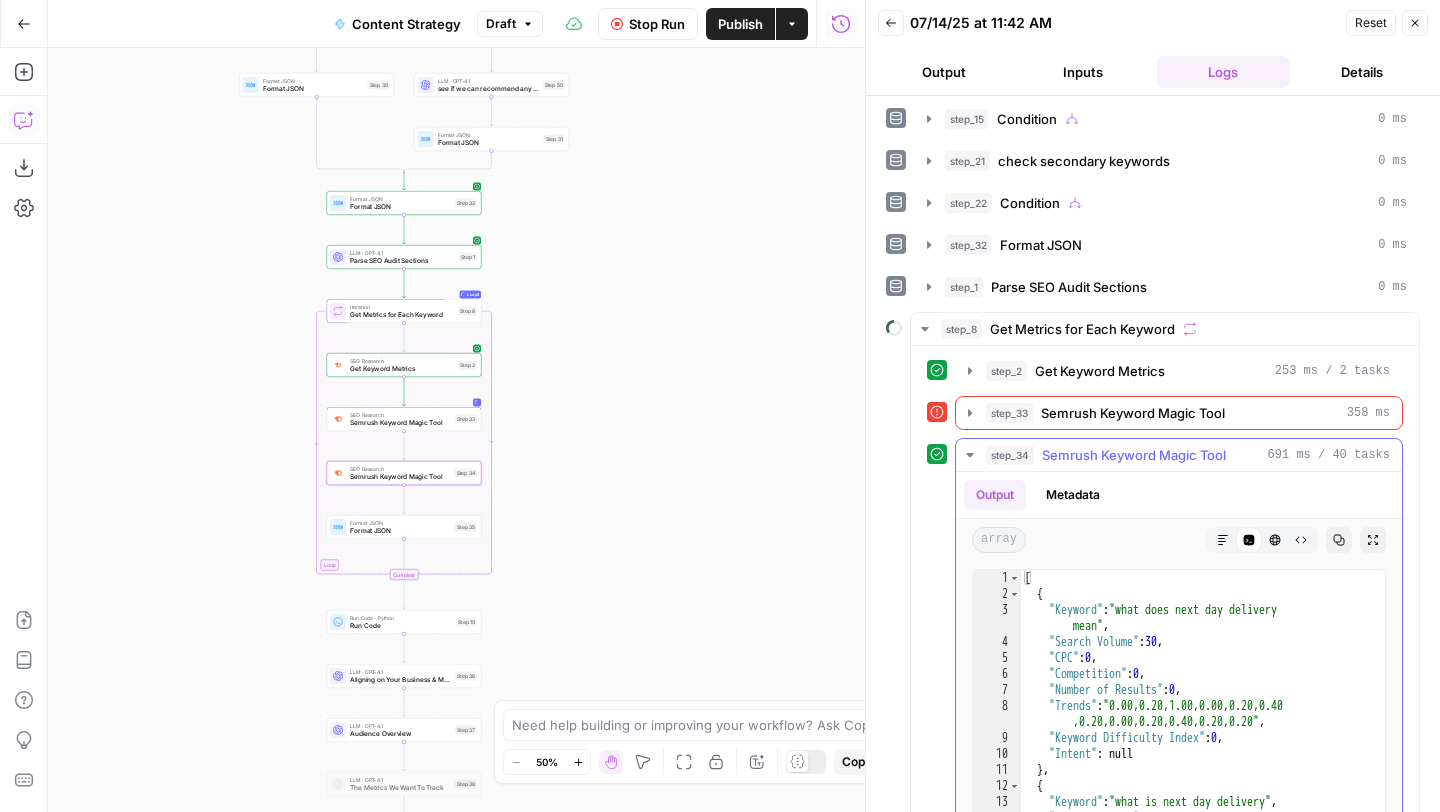 scroll, scrollTop: 331, scrollLeft: 0, axis: vertical 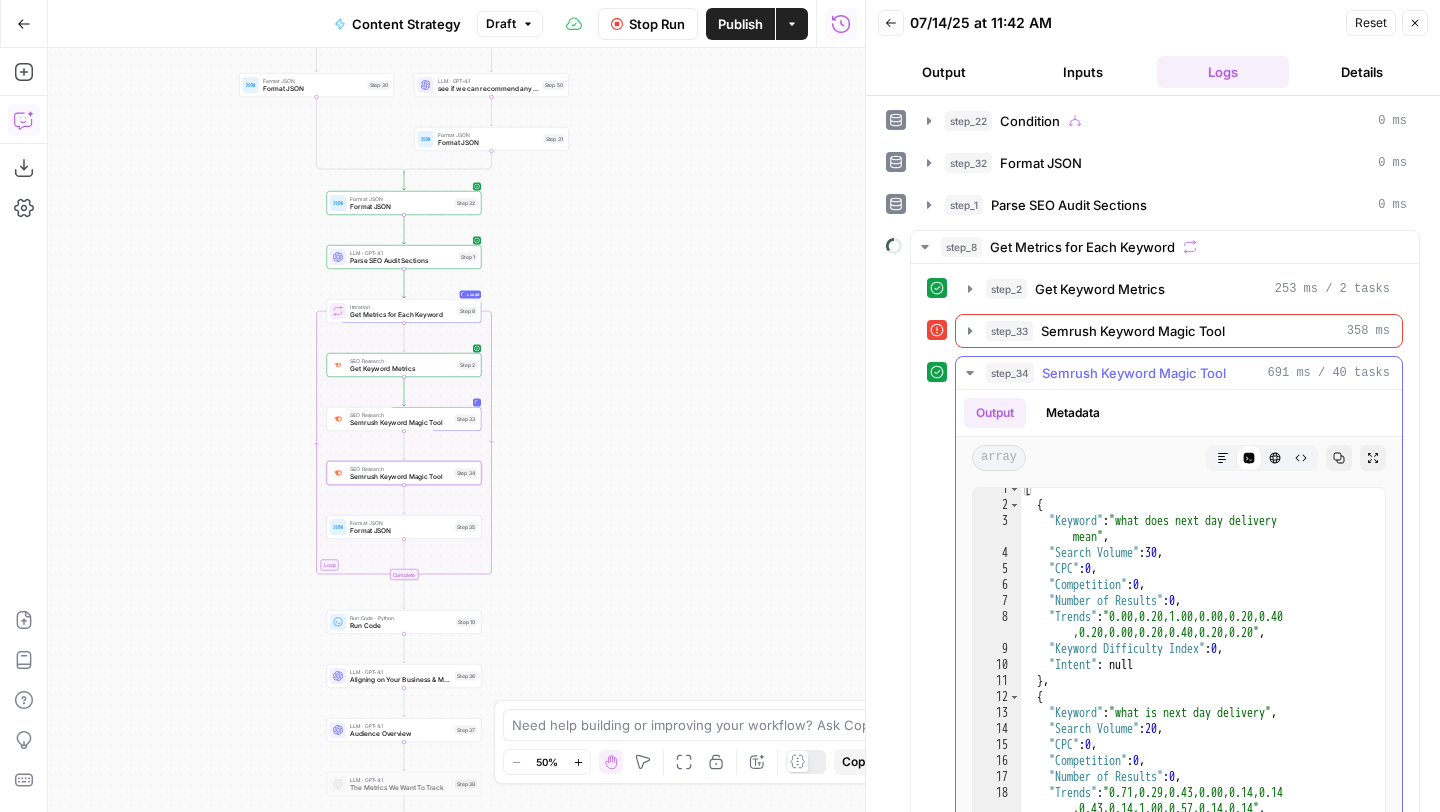 click 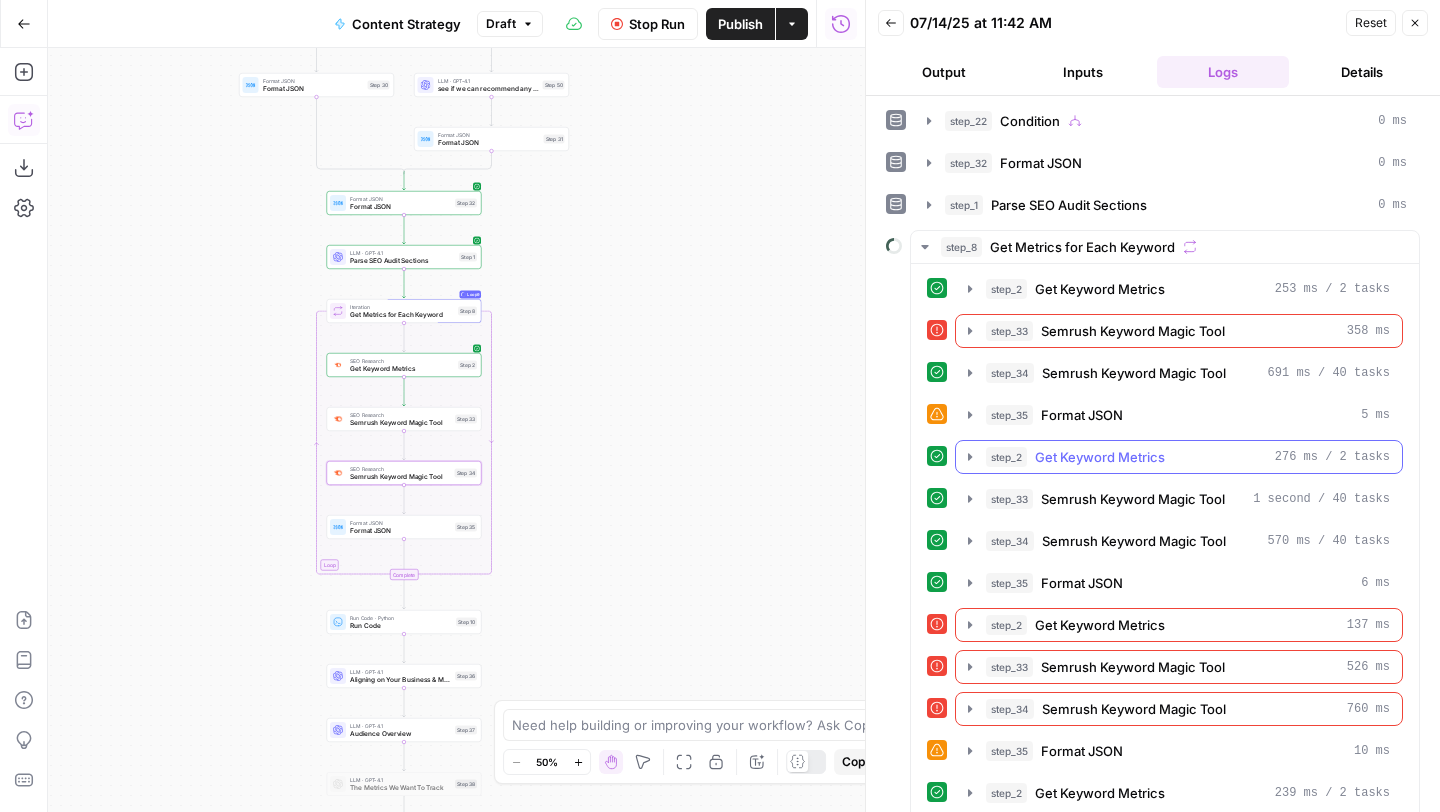 click on "step_2 Get Keyword Metrics 276 ms / 2 tasks" at bounding box center [1179, 457] 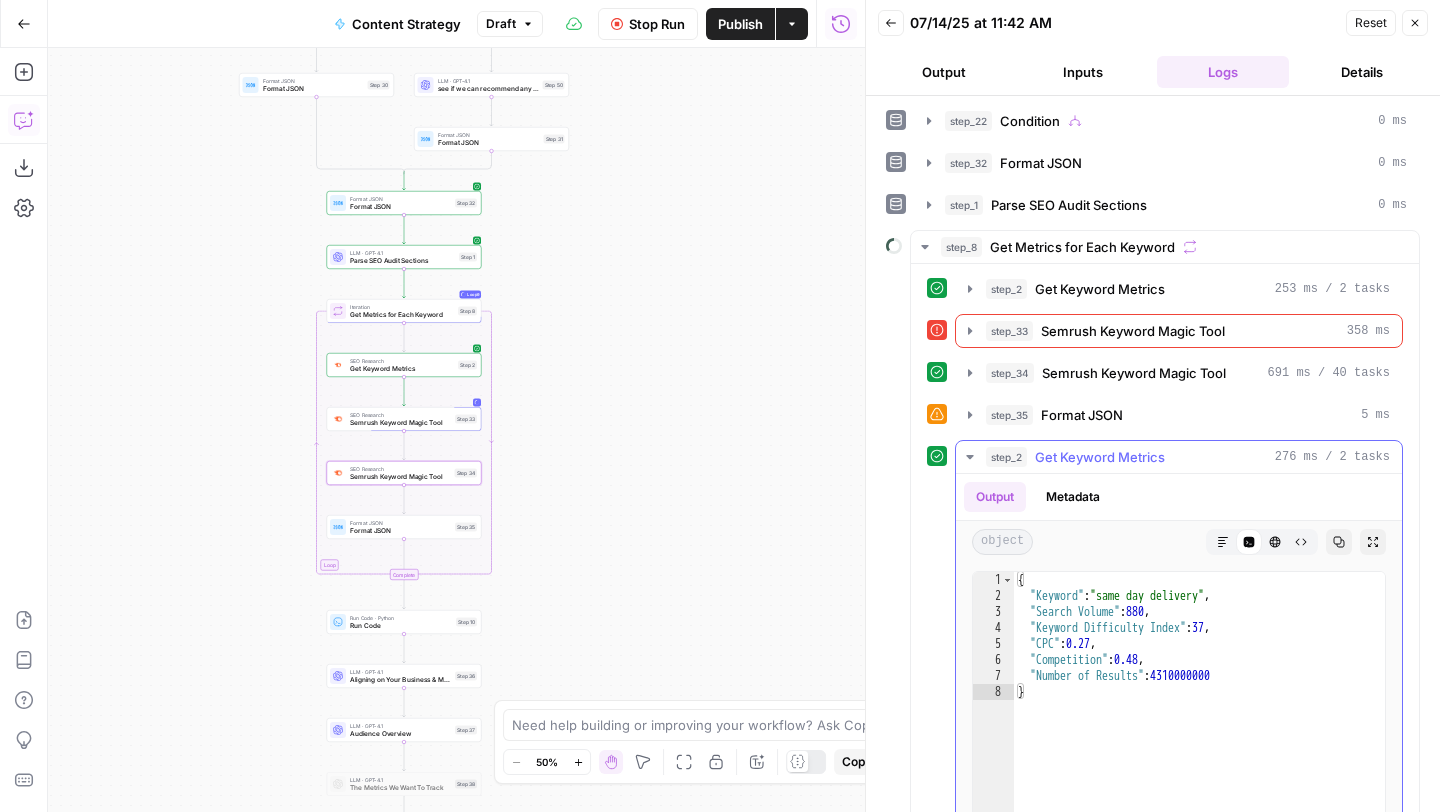 click on "step_2 Get Keyword Metrics 276 ms / 2 tasks" at bounding box center (1179, 457) 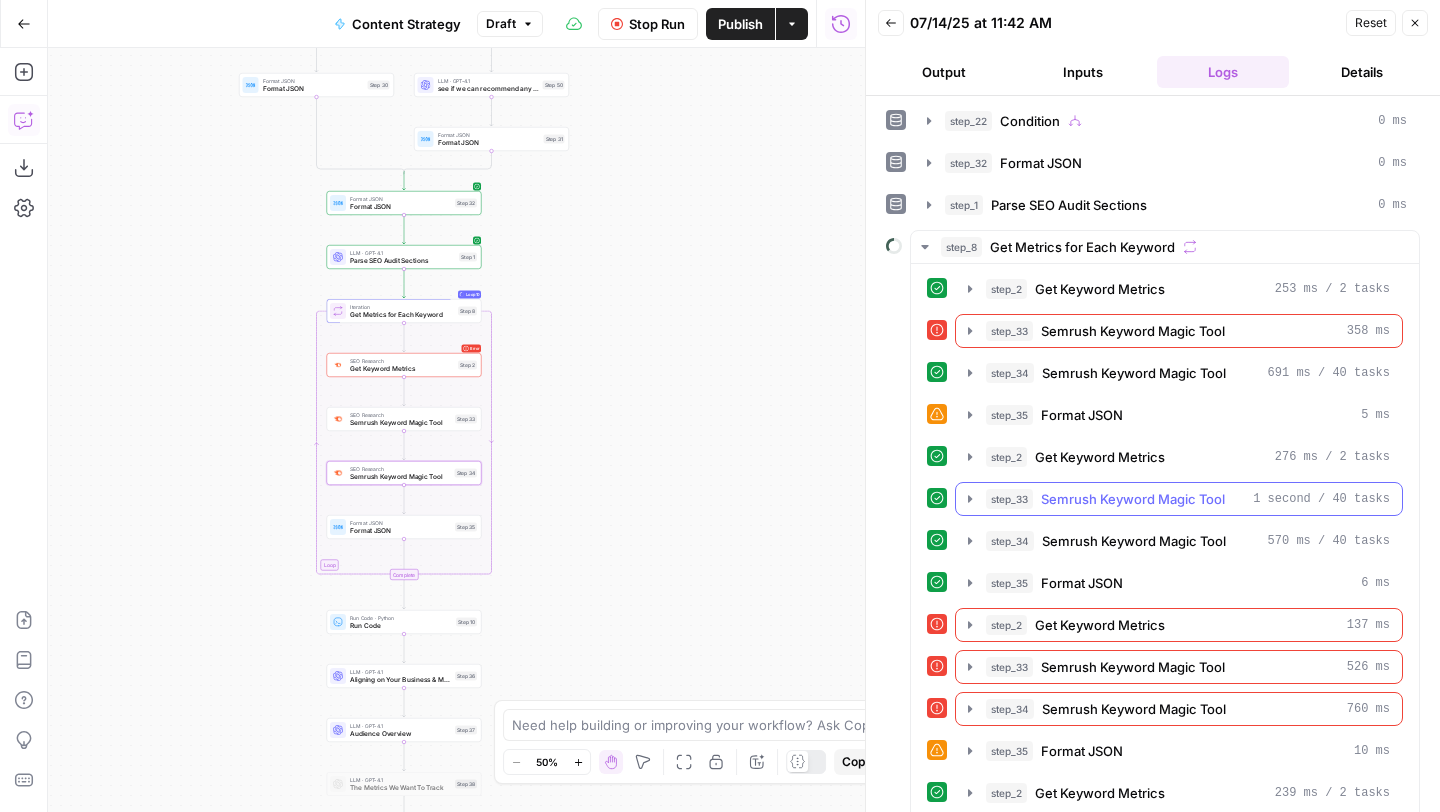 click 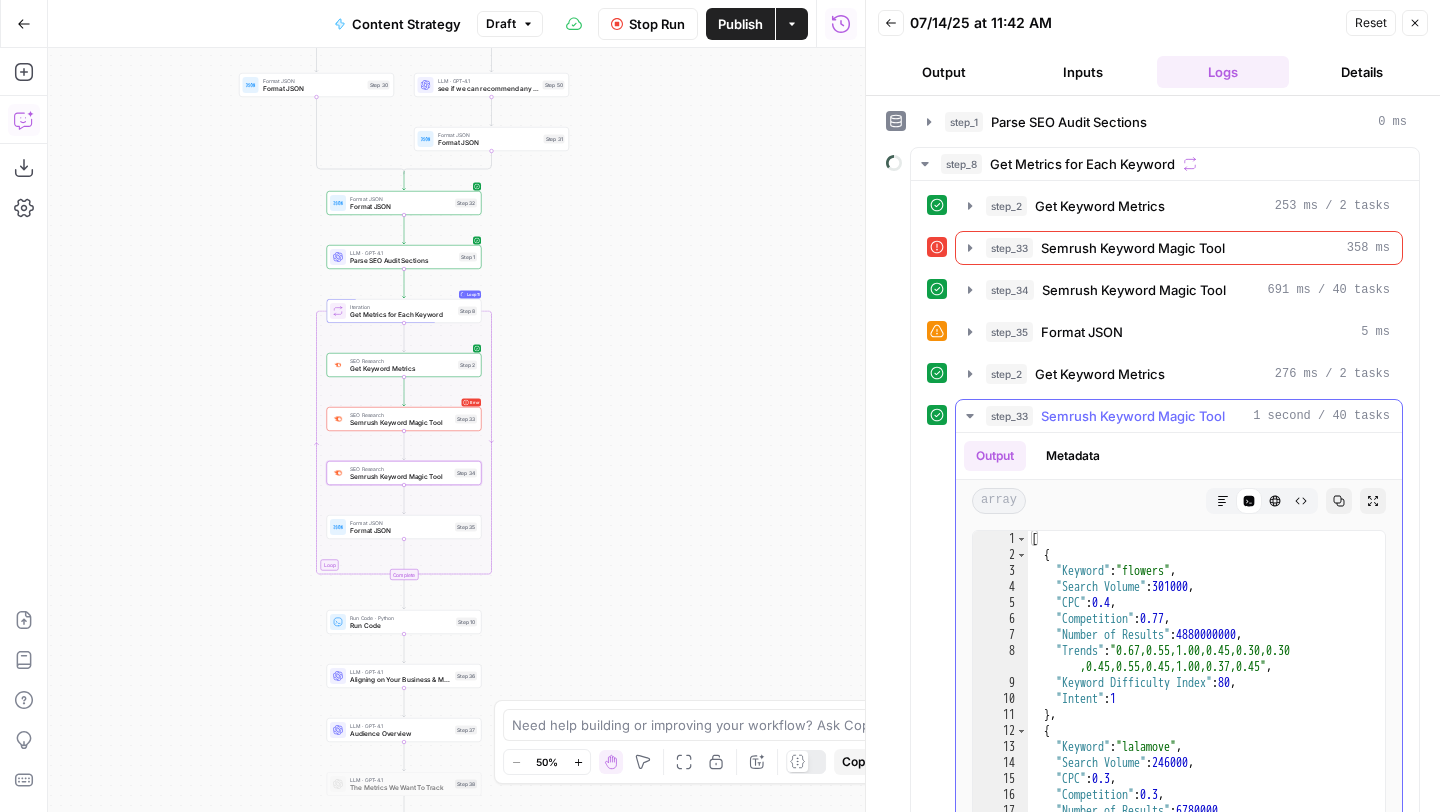 scroll, scrollTop: 363, scrollLeft: 0, axis: vertical 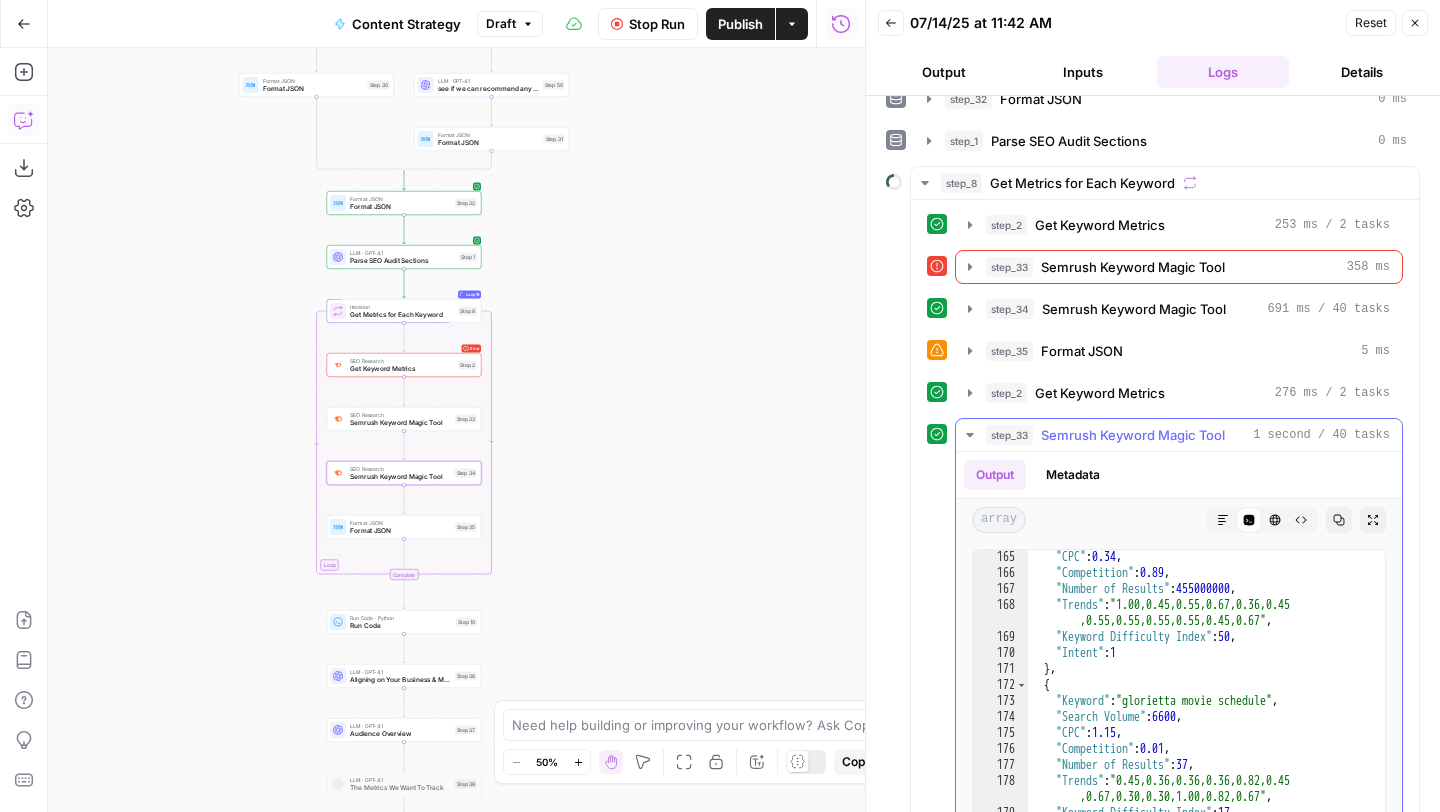 click 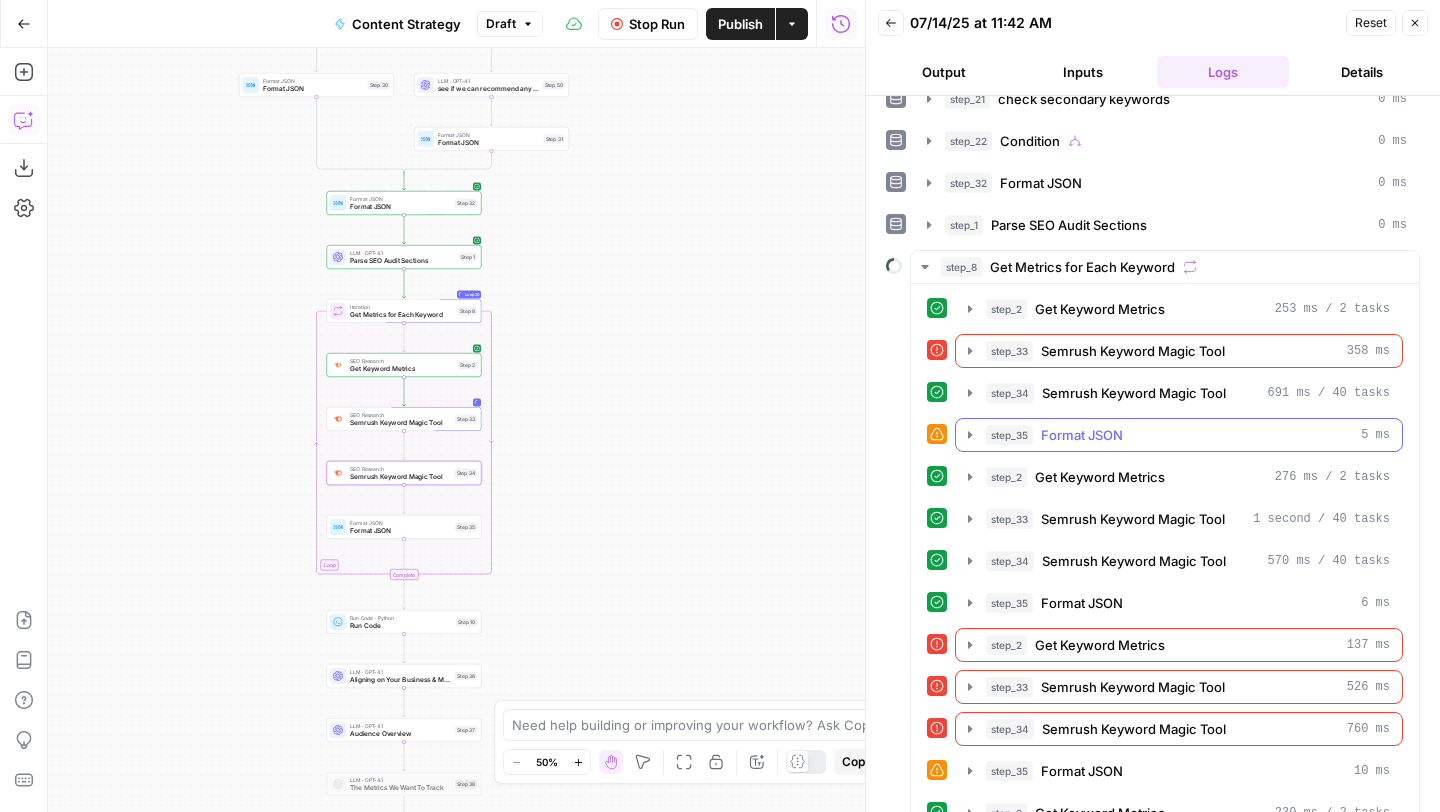 scroll, scrollTop: 0, scrollLeft: 0, axis: both 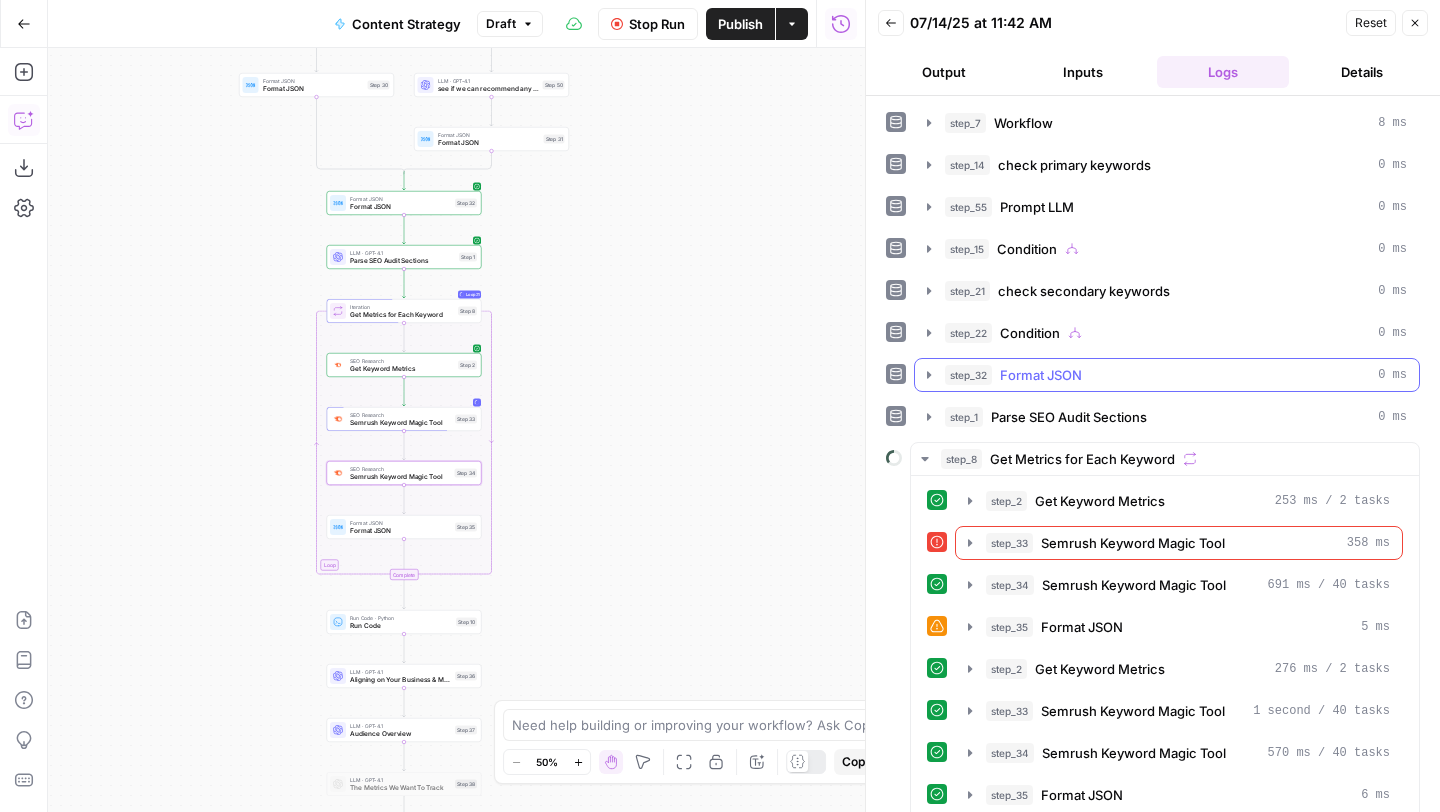 click on "step_32 Format JSON 0 ms" at bounding box center (1167, 375) 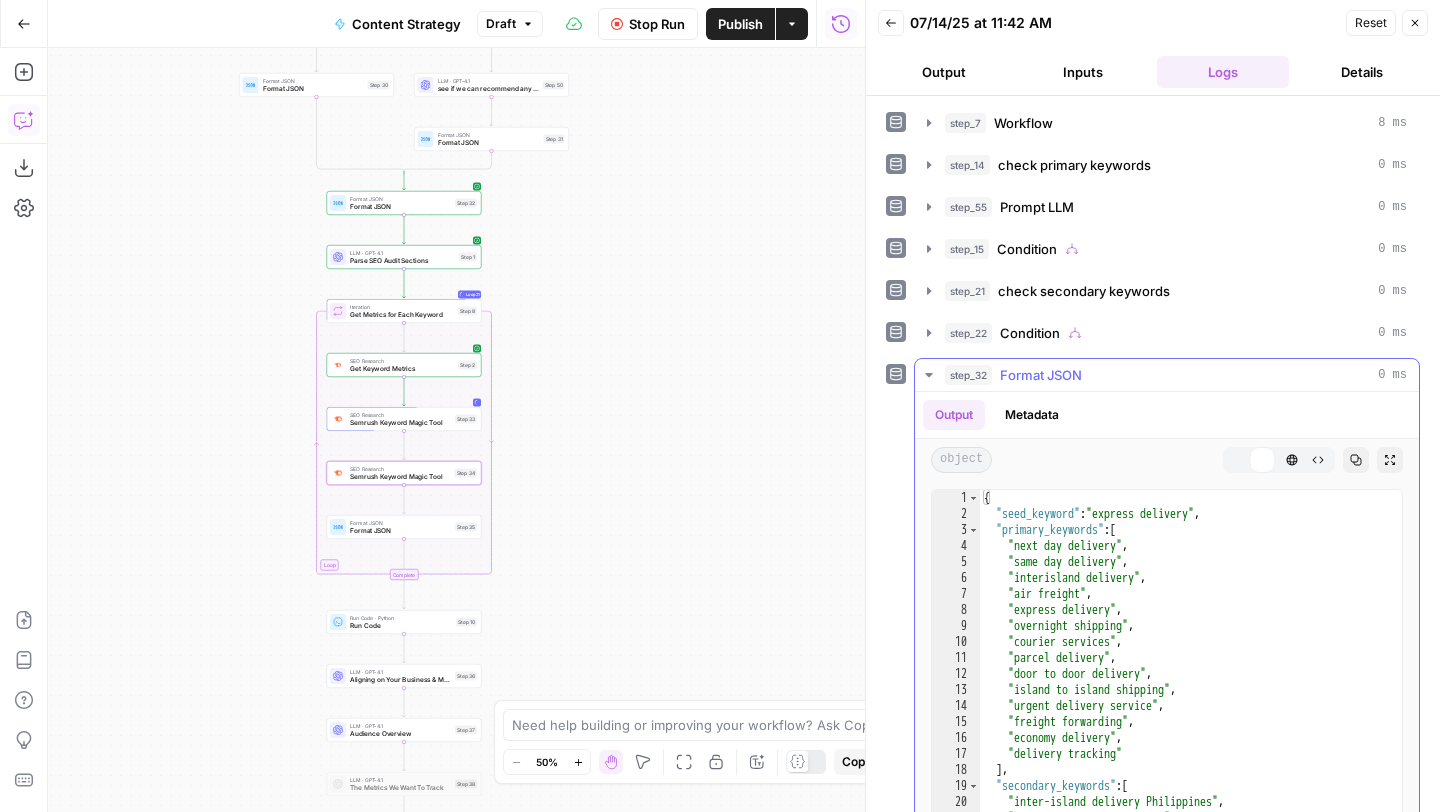 click on "step_32 Format JSON 0 ms" at bounding box center [1167, 375] 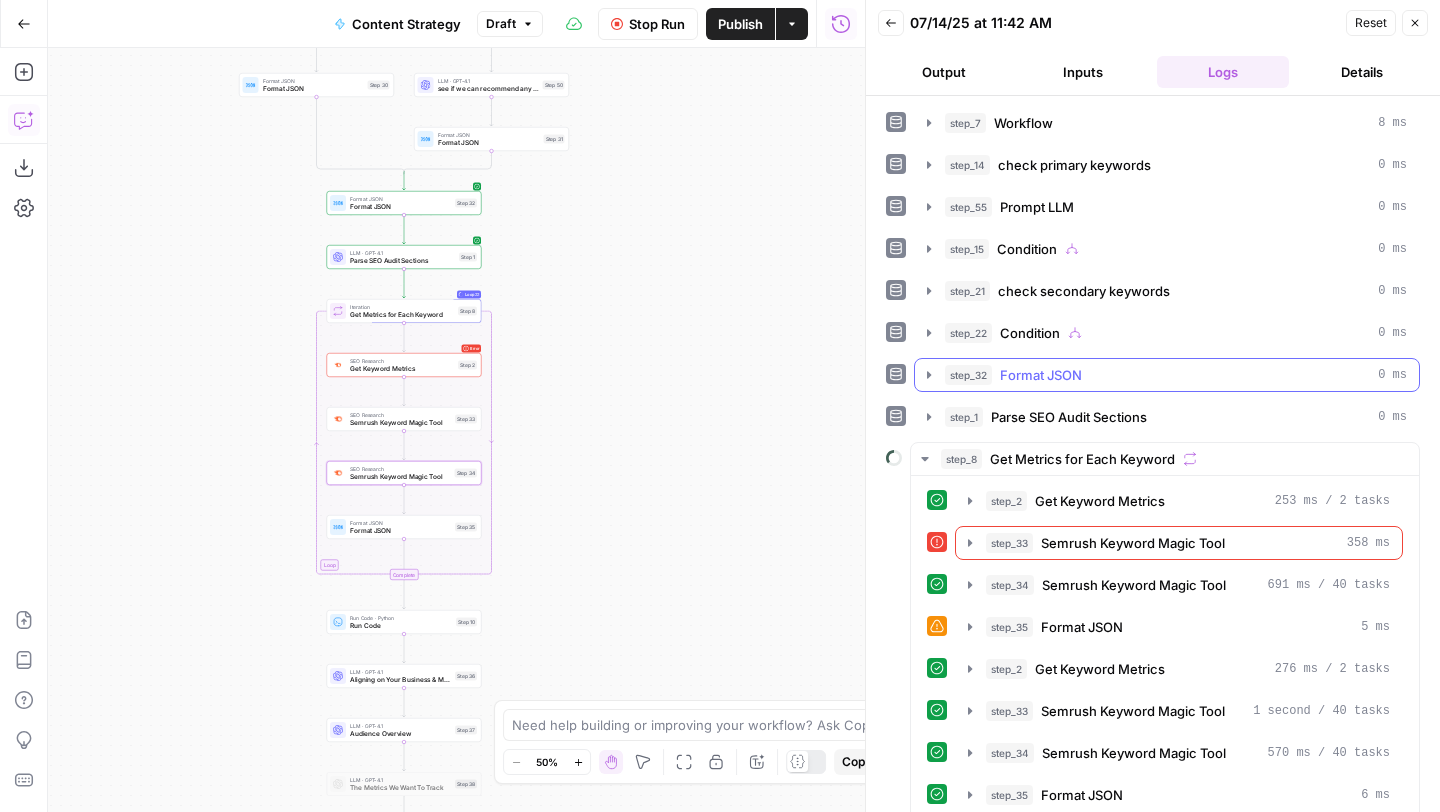 click on "step_1 Parse SEO Audit Sections 0 ms" at bounding box center (1167, 417) 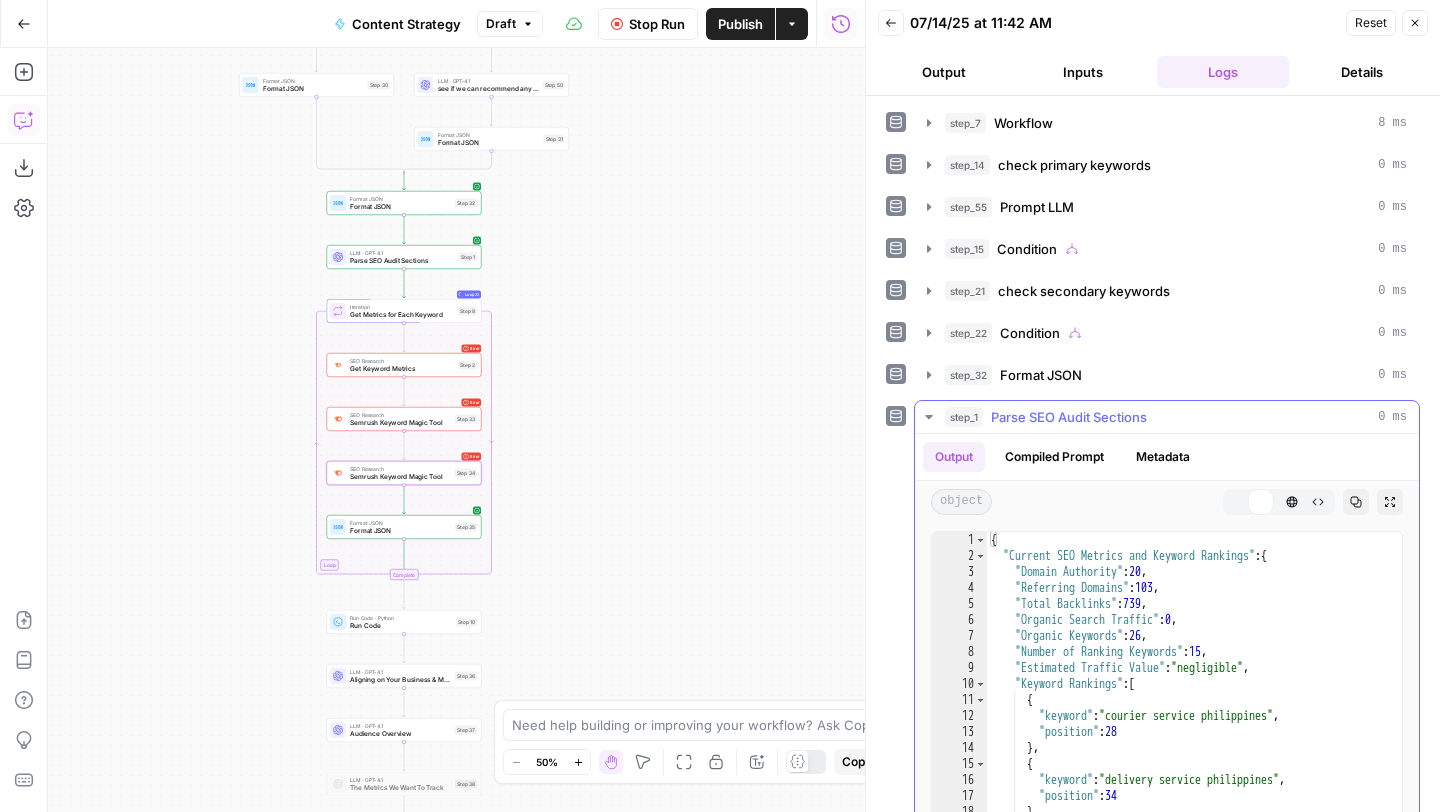 scroll, scrollTop: 241, scrollLeft: 0, axis: vertical 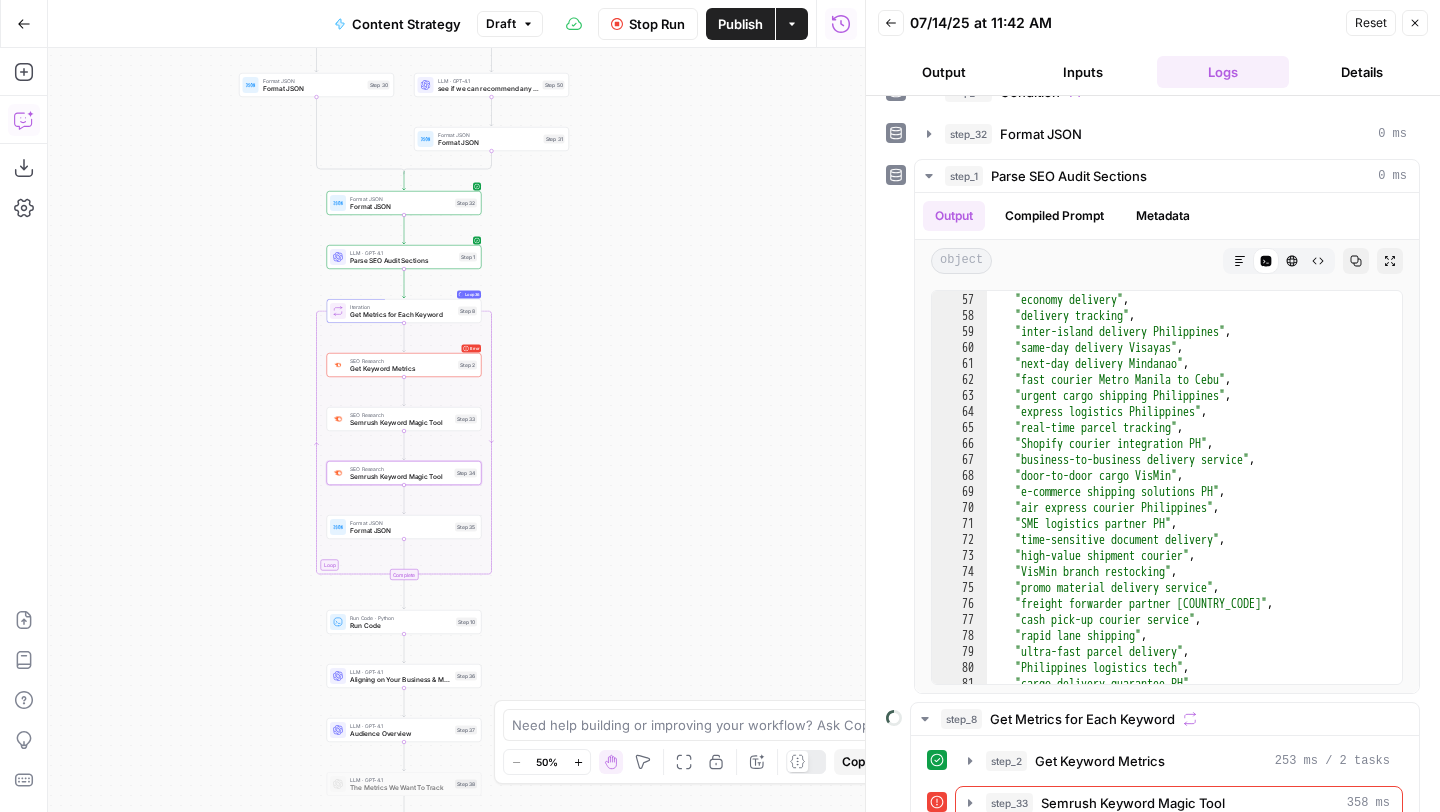 click on "Stop Run" at bounding box center (657, 24) 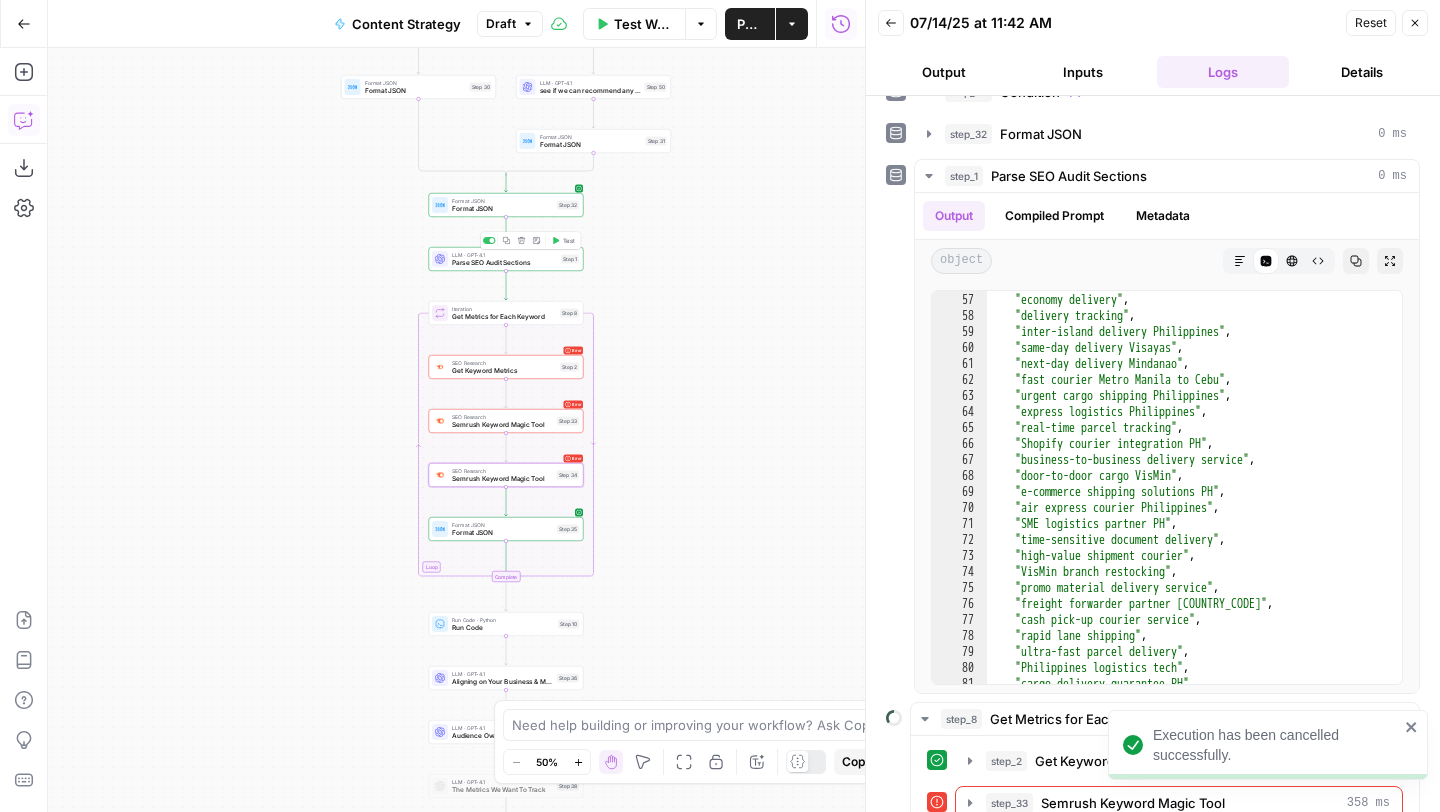click on "Parse SEO Audit Sections" at bounding box center [504, 263] 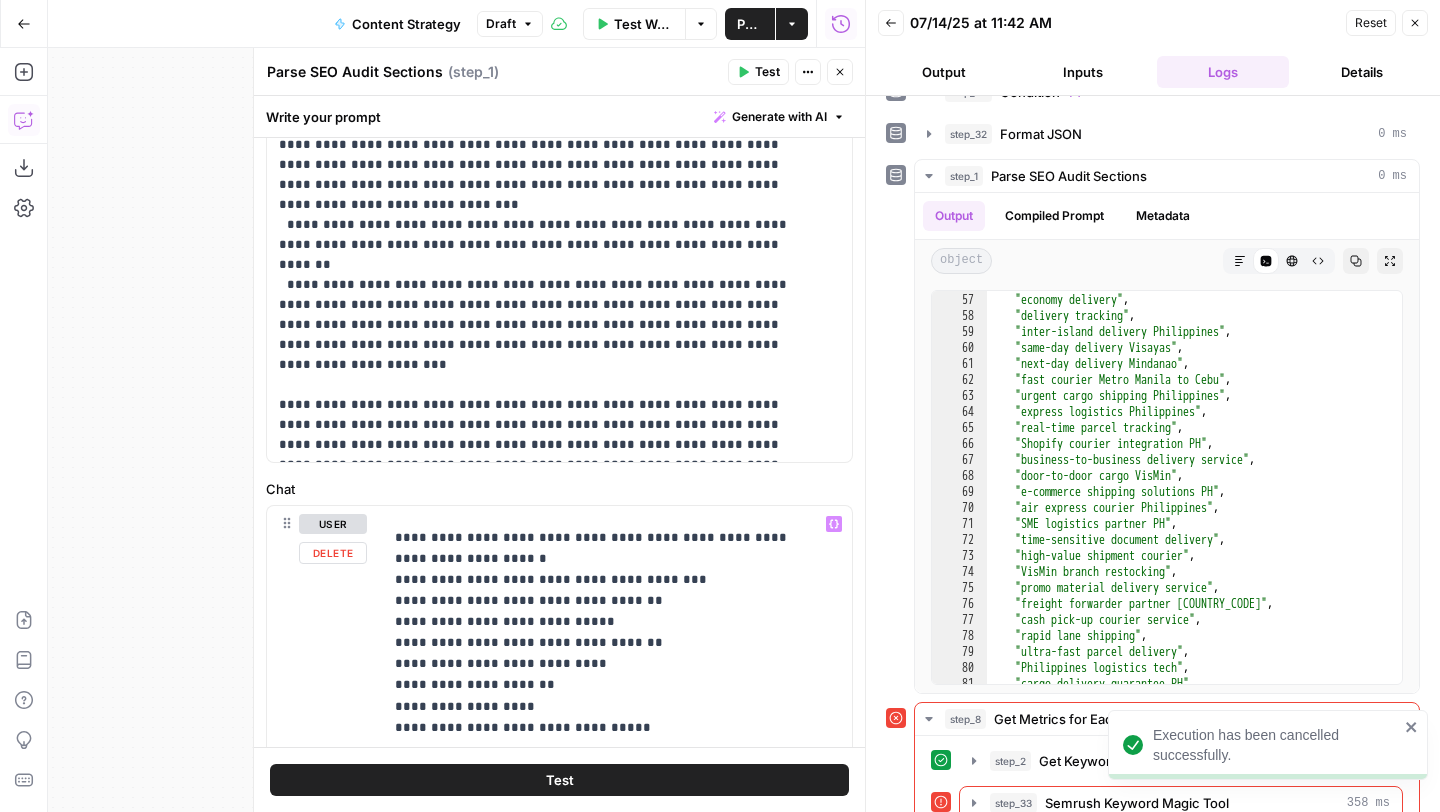 scroll, scrollTop: 0, scrollLeft: 0, axis: both 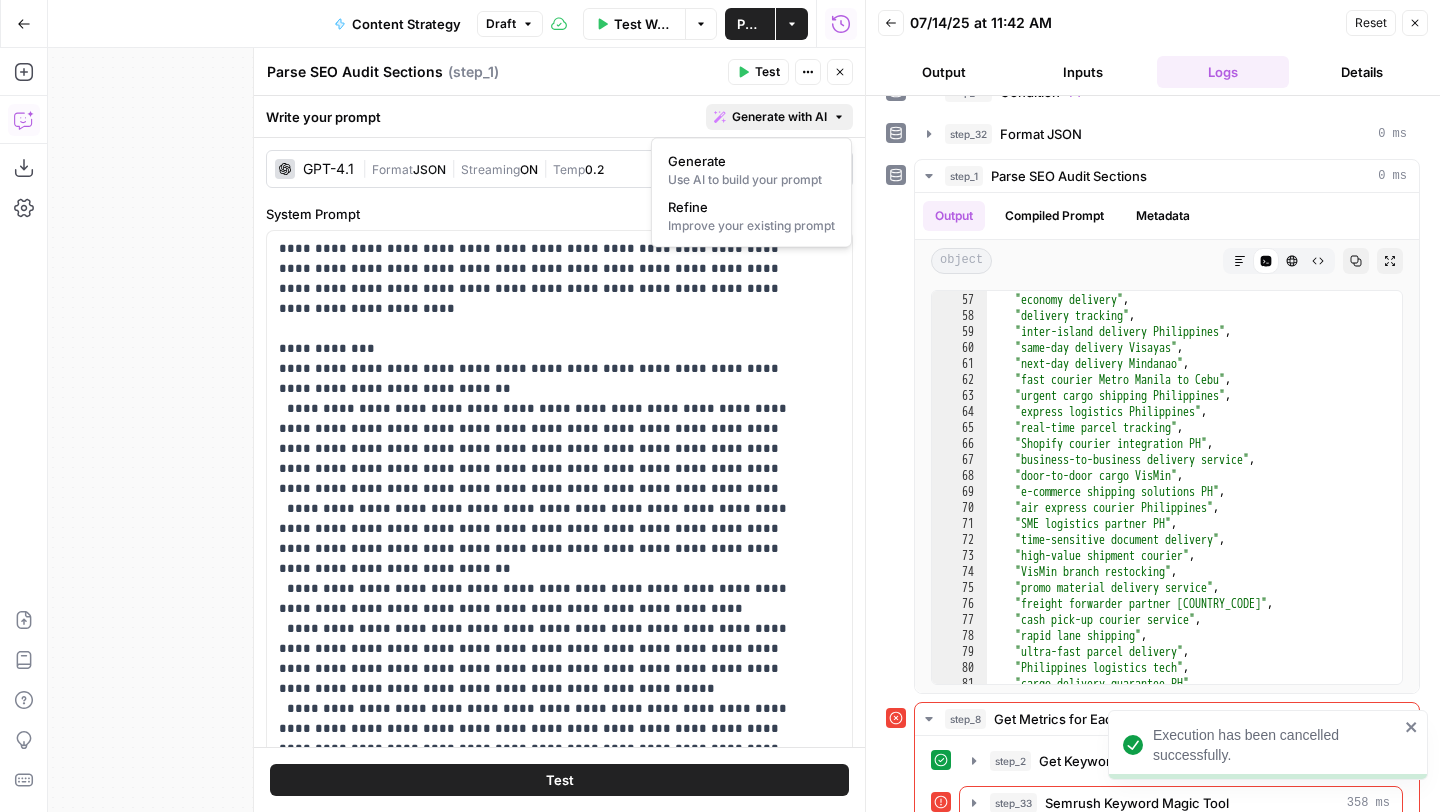click on "Generate with AI" at bounding box center (779, 117) 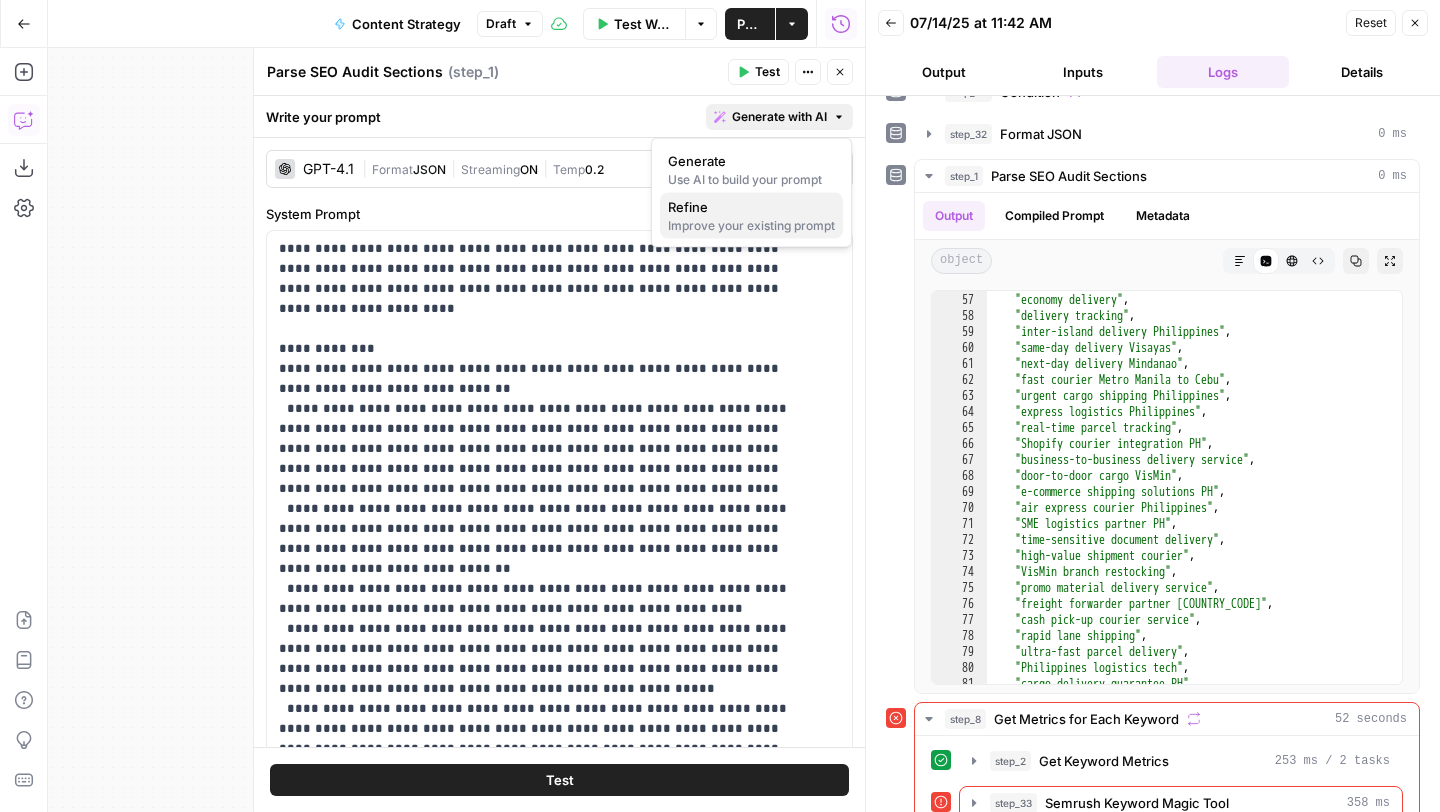 click on "Refine" at bounding box center (751, 207) 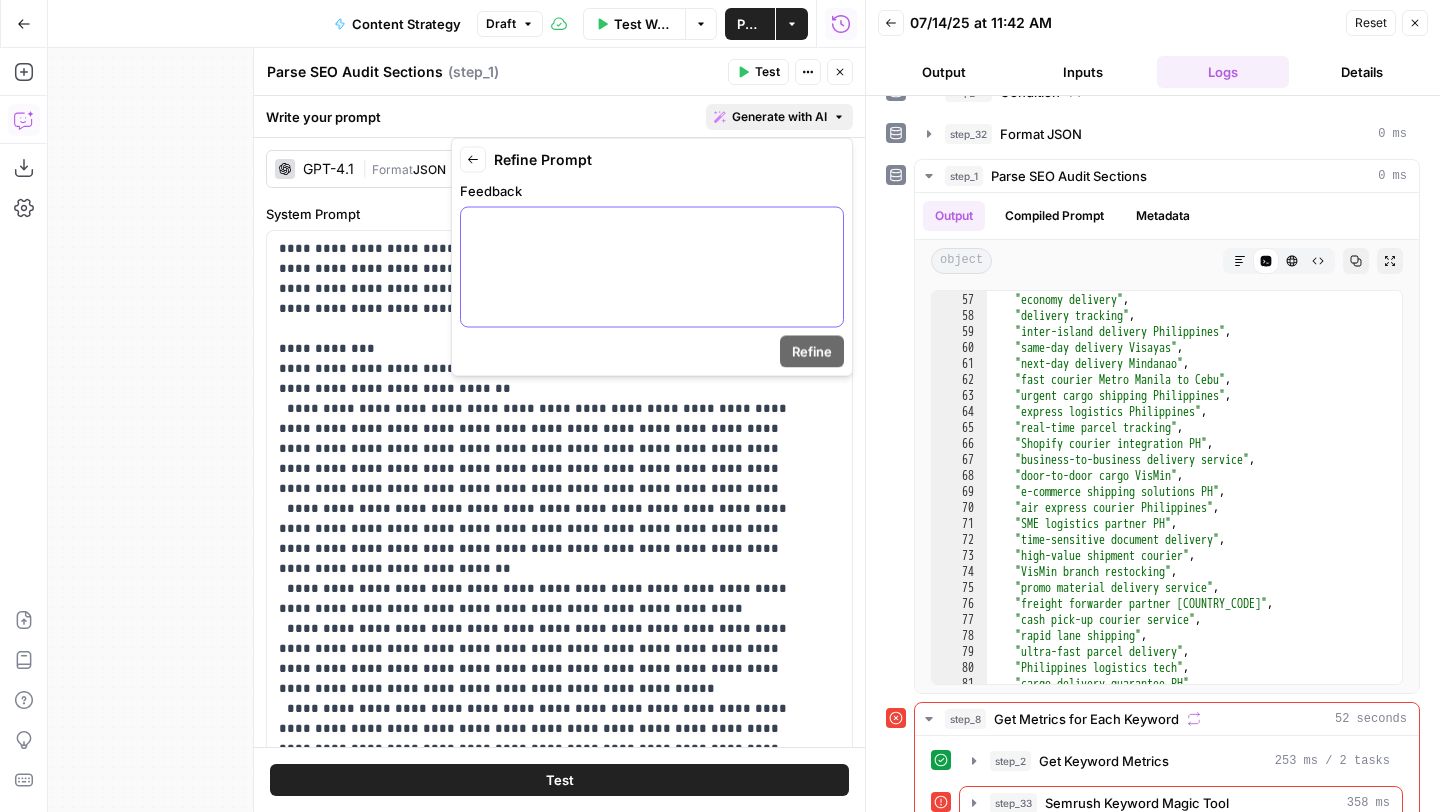 click at bounding box center [652, 267] 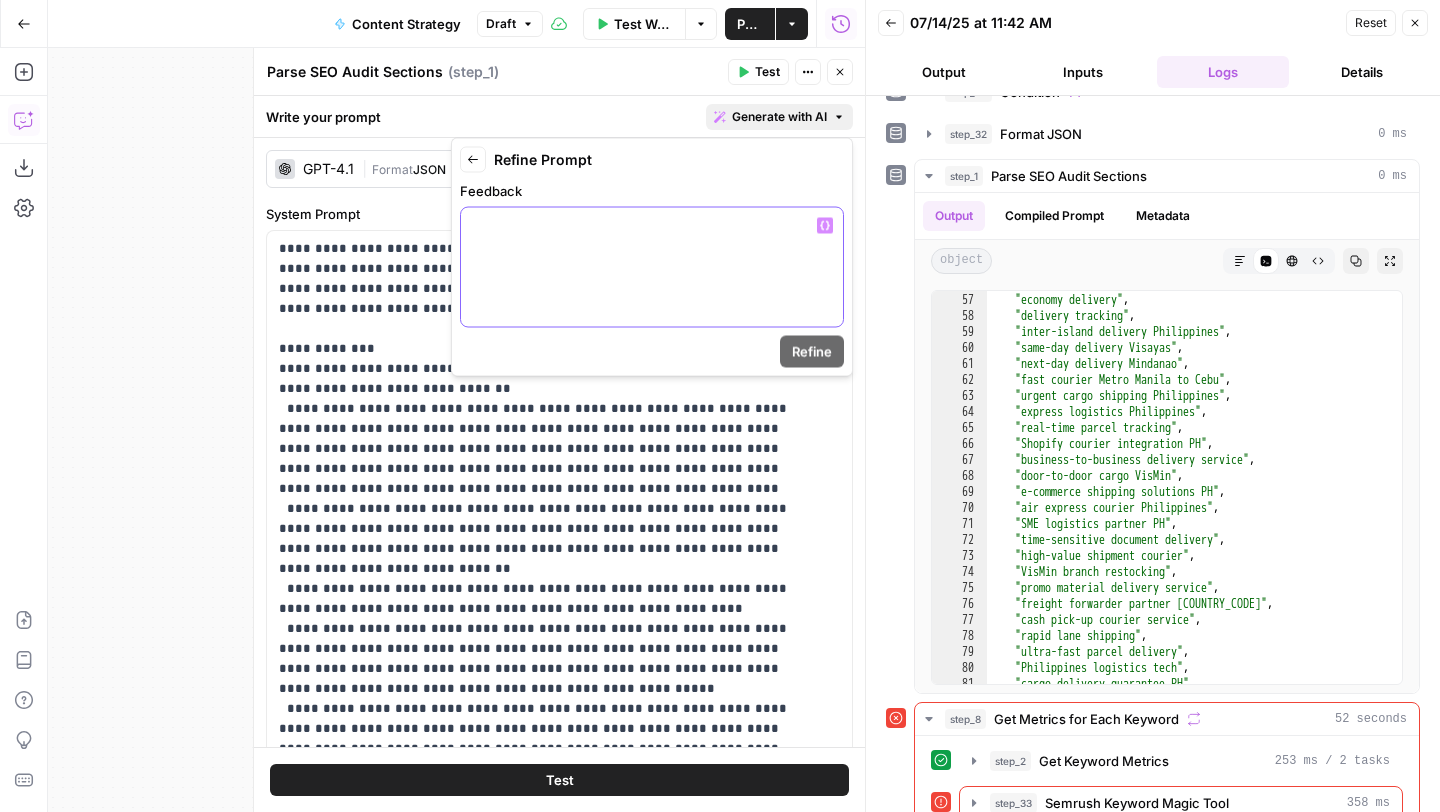 type 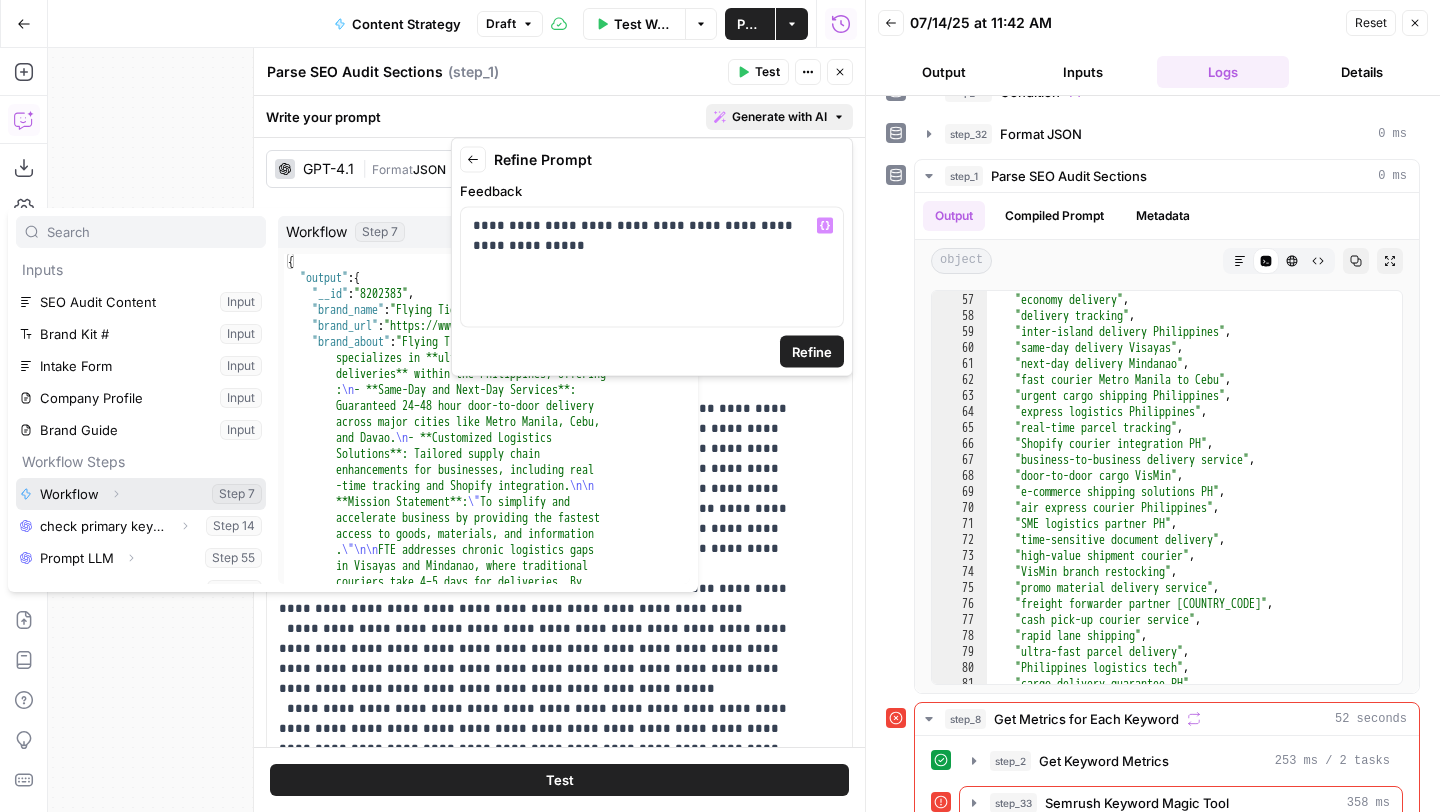 click 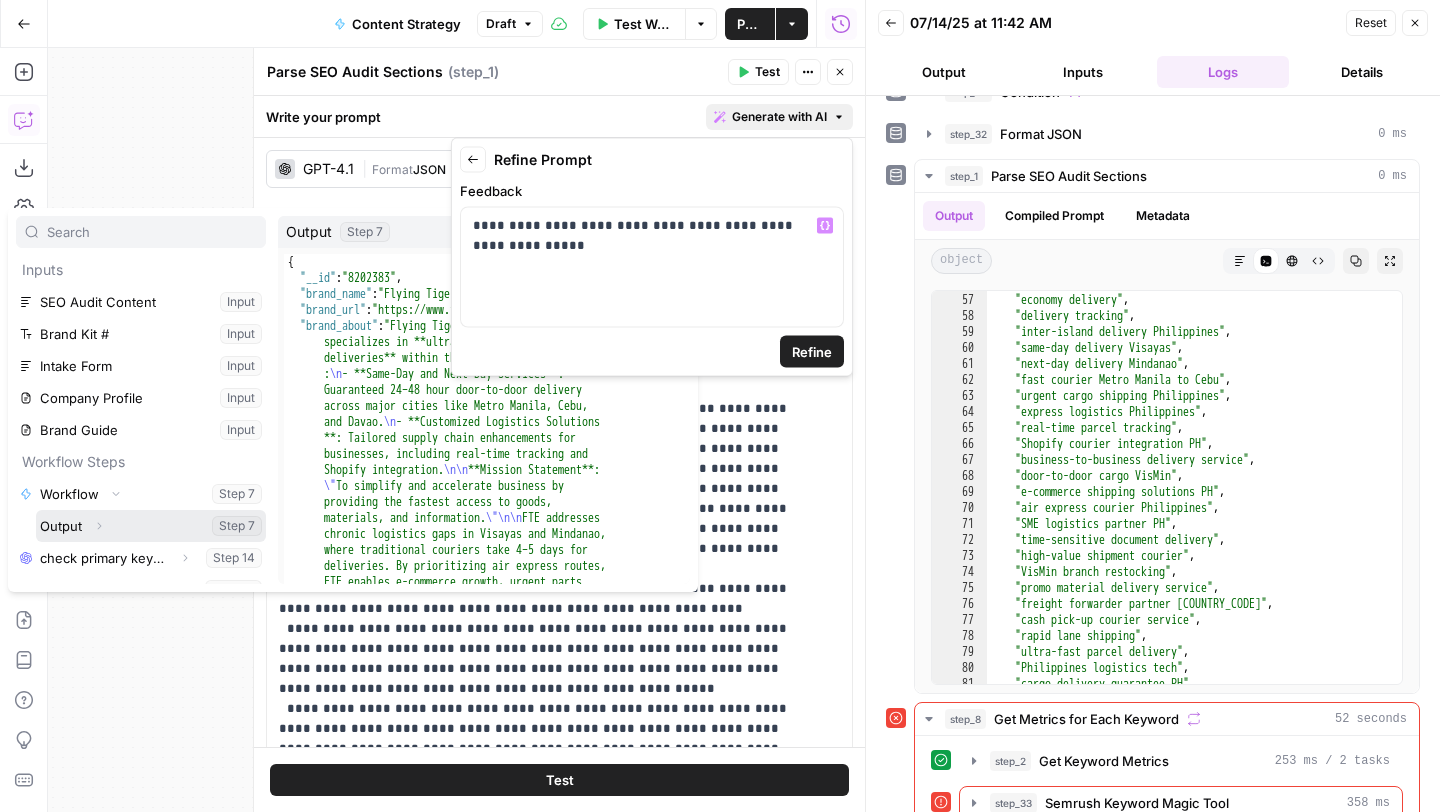 click at bounding box center [151, 526] 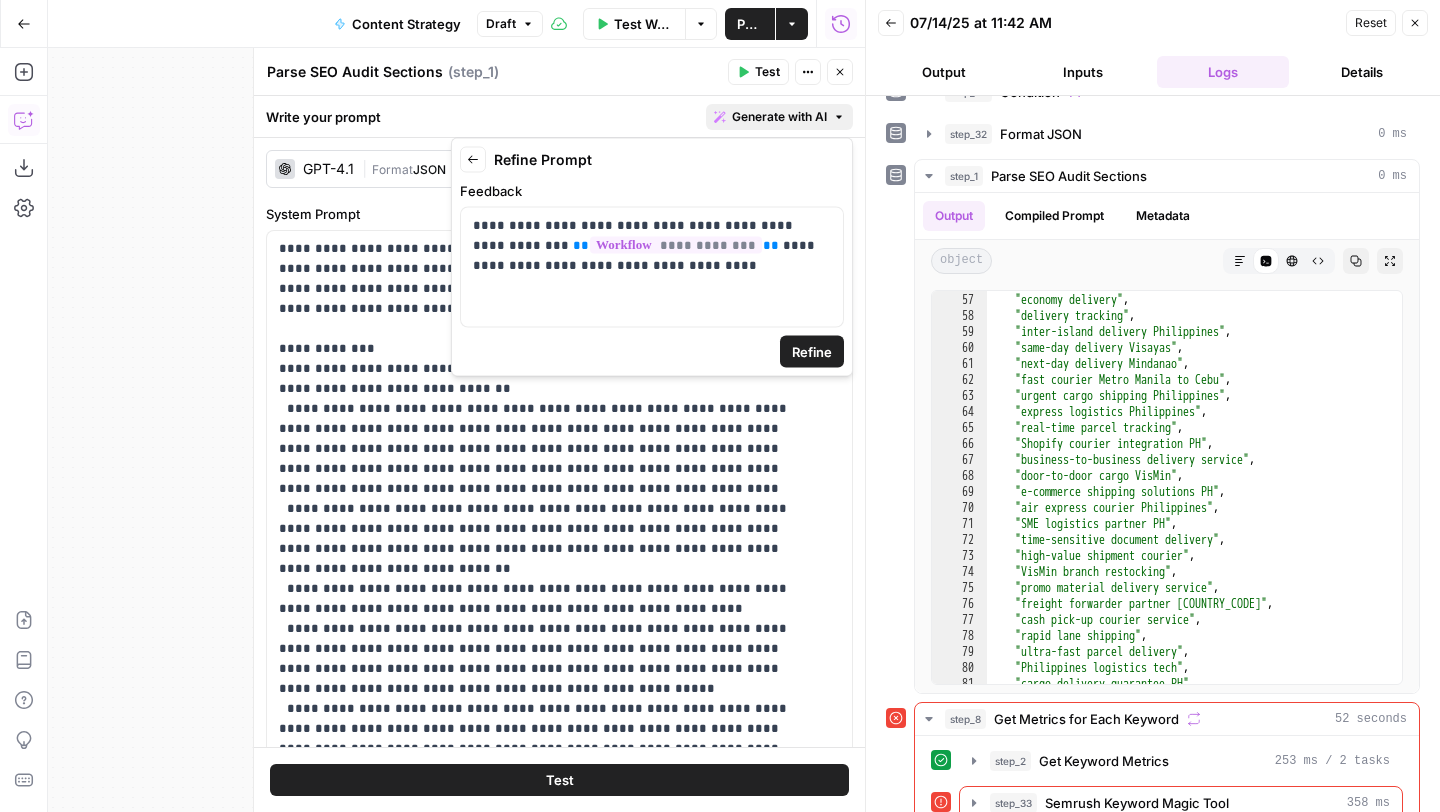 click on "Refine" at bounding box center [812, 352] 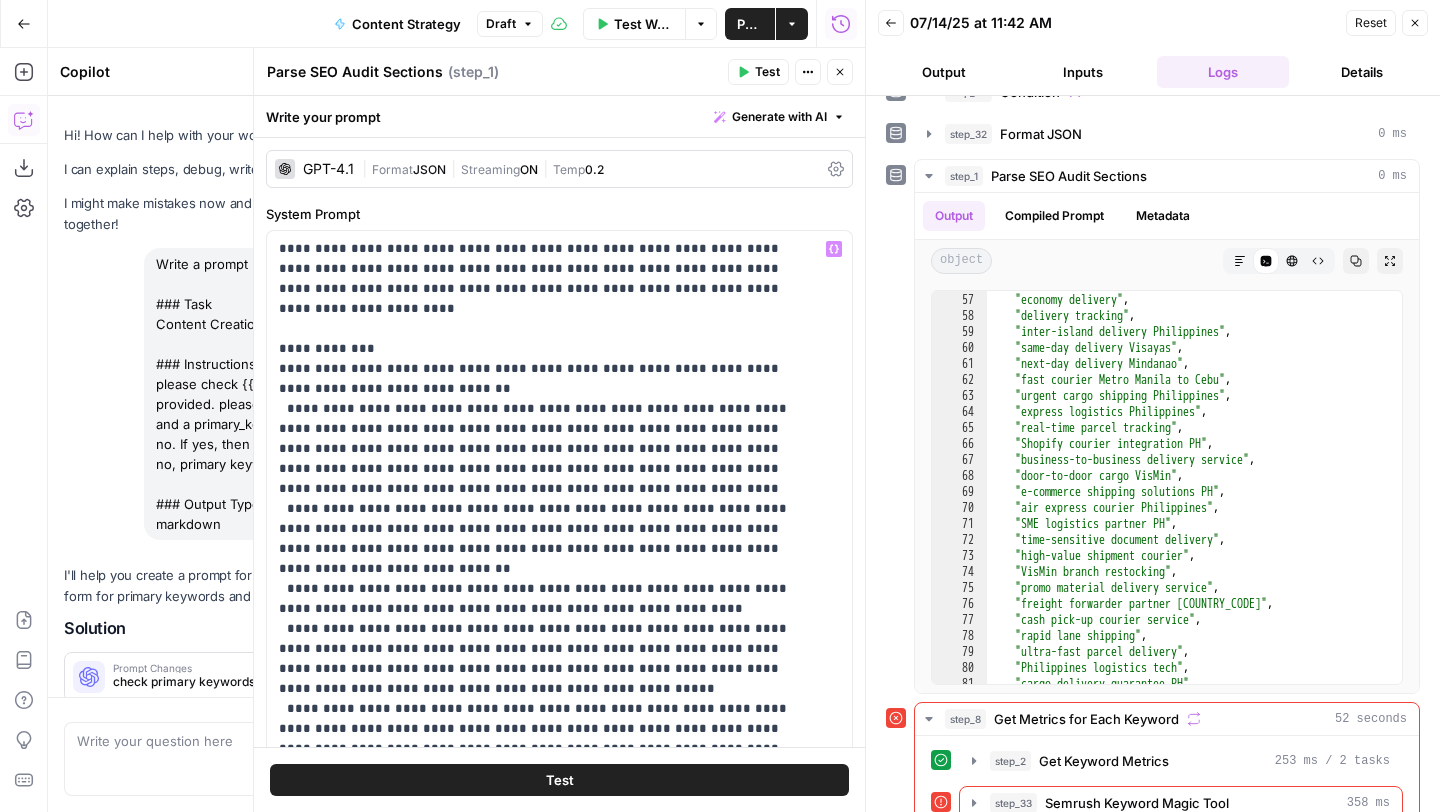 scroll, scrollTop: 40177, scrollLeft: 0, axis: vertical 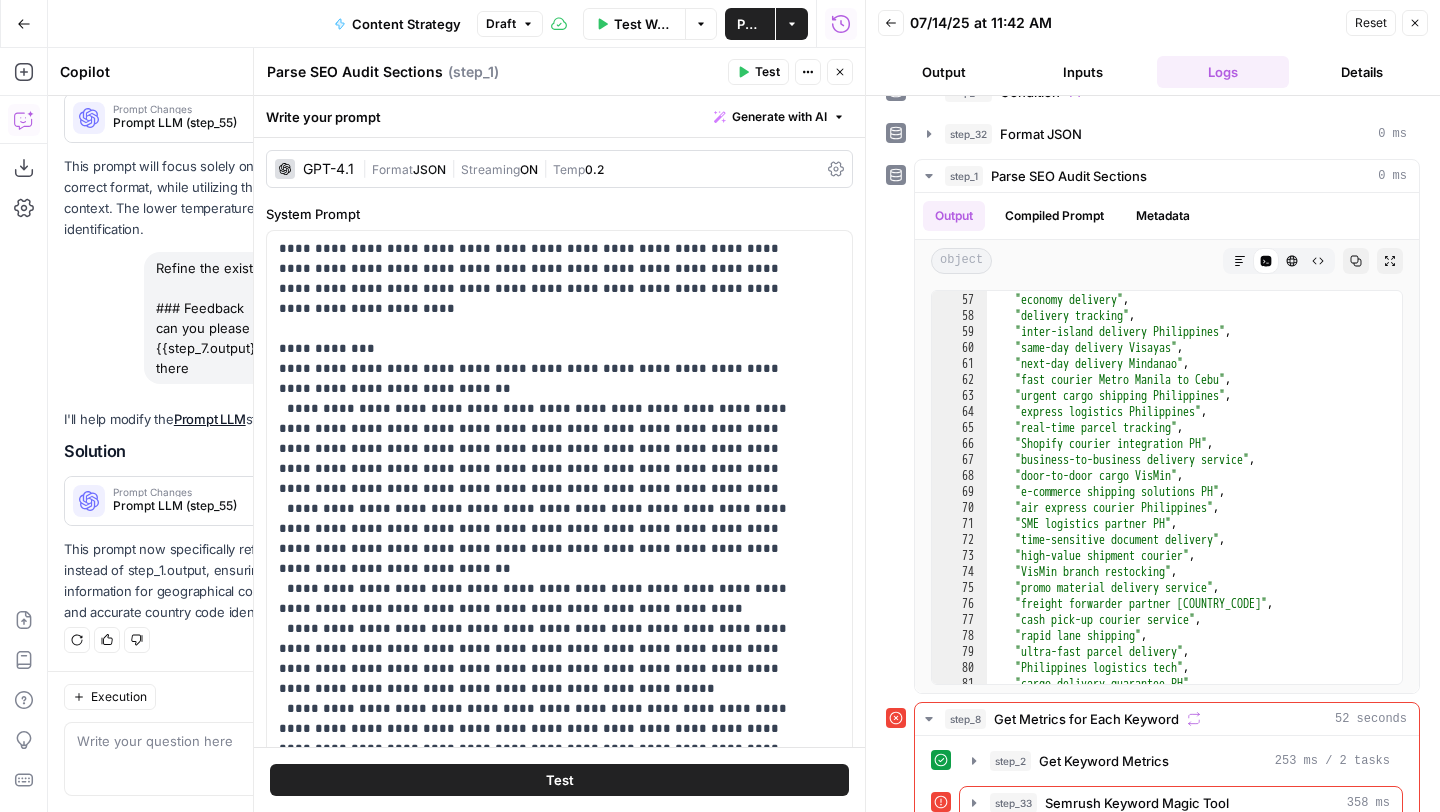 click on "Apply" at bounding box center (513, 501) 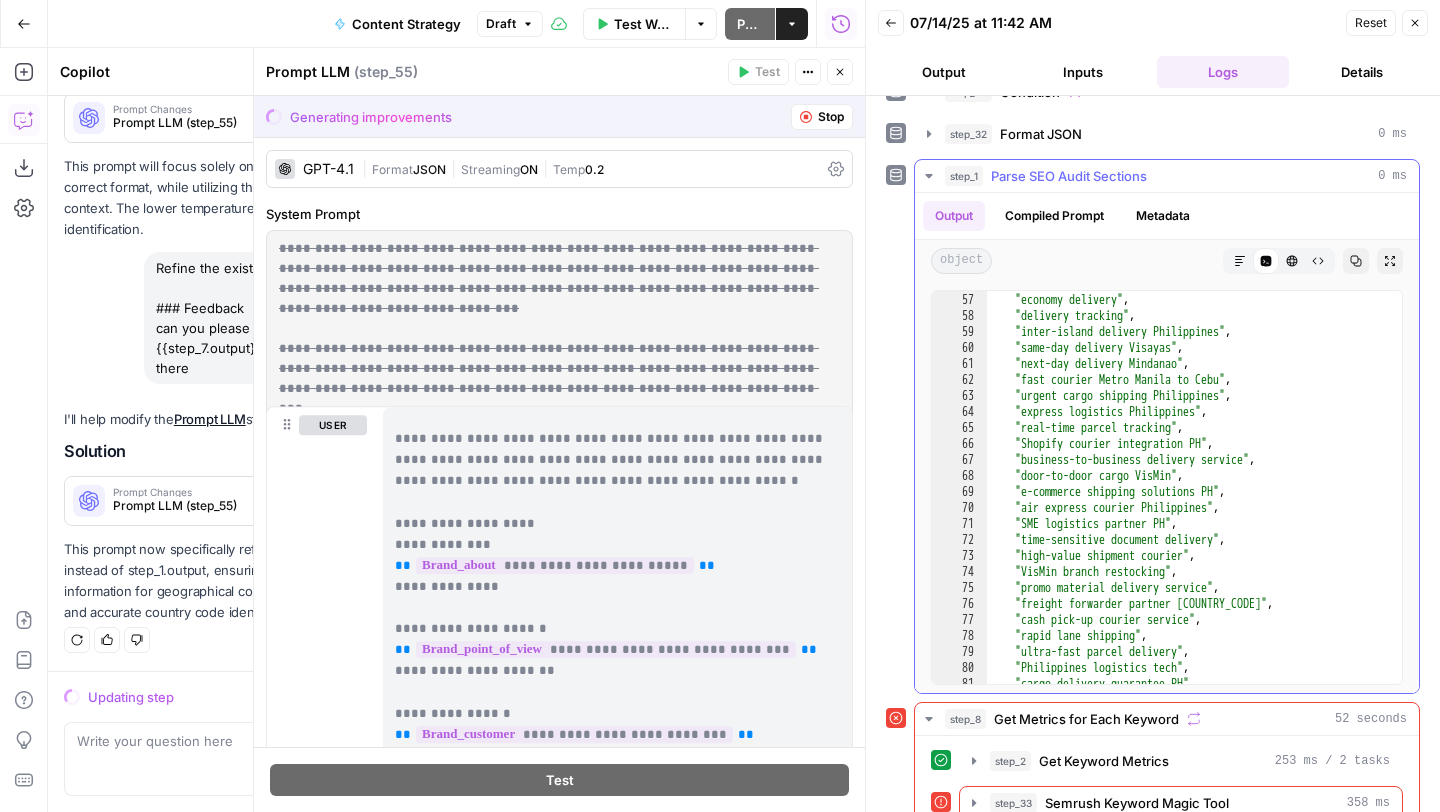 scroll, scrollTop: 40463, scrollLeft: 0, axis: vertical 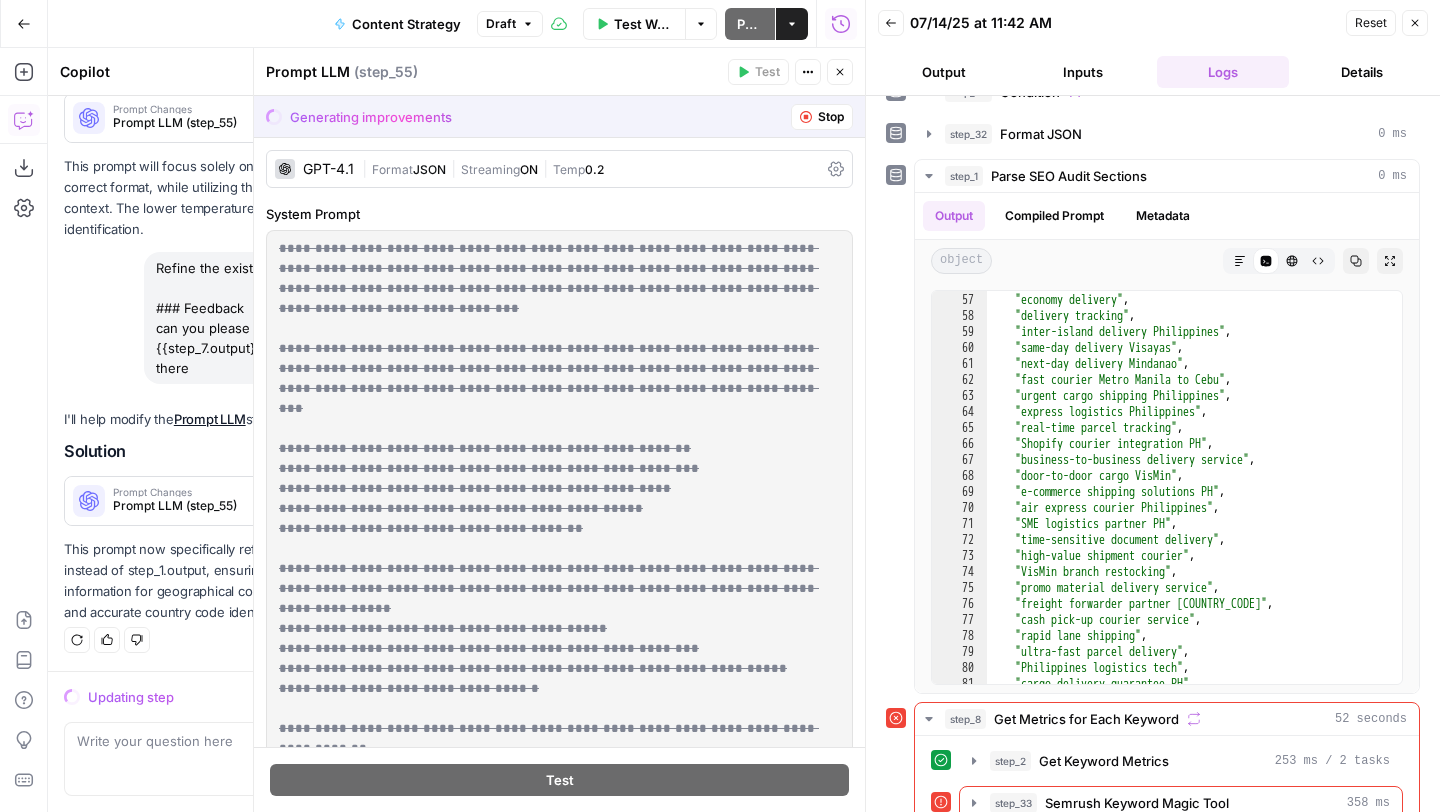 click on "Stop" at bounding box center (831, 117) 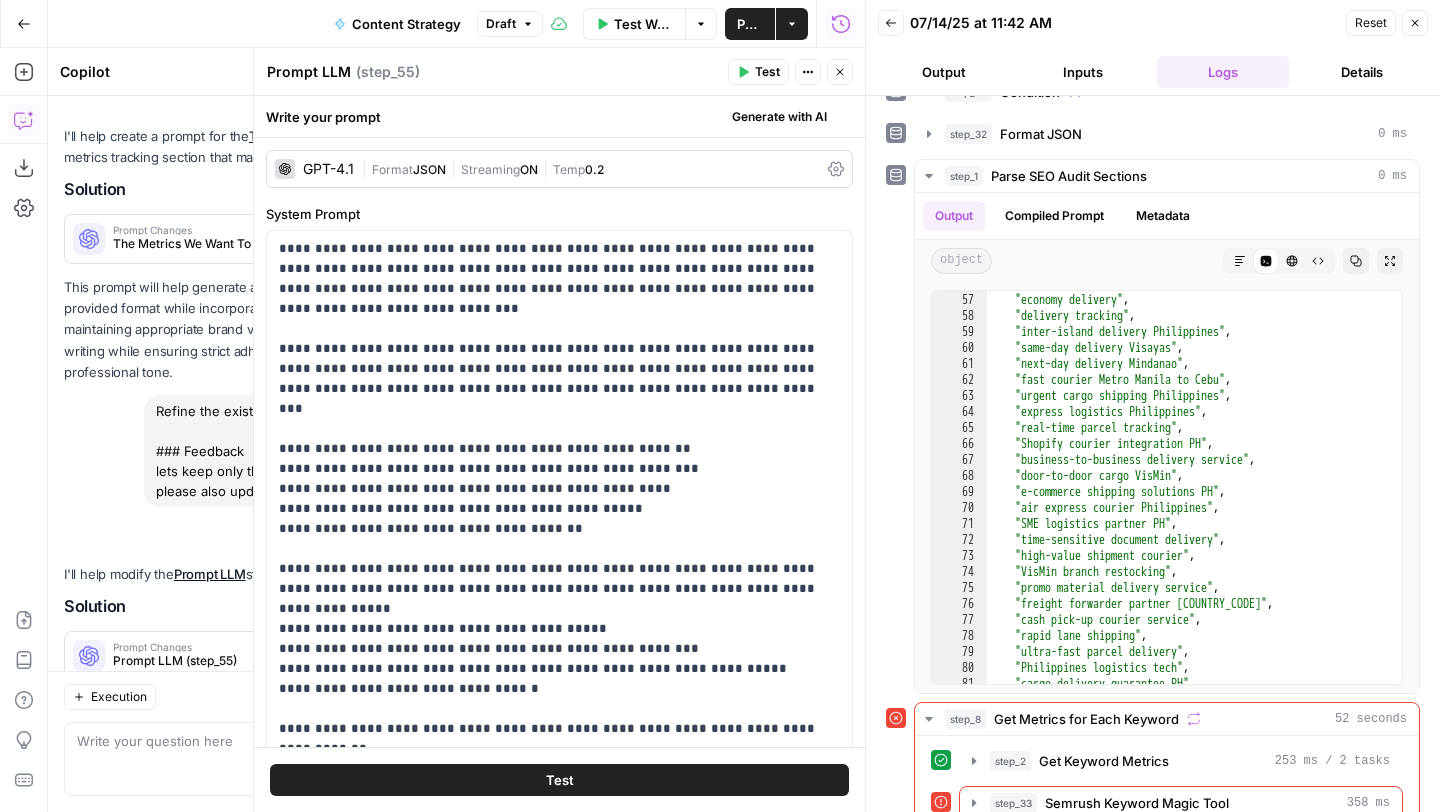 scroll, scrollTop: 41487, scrollLeft: 0, axis: vertical 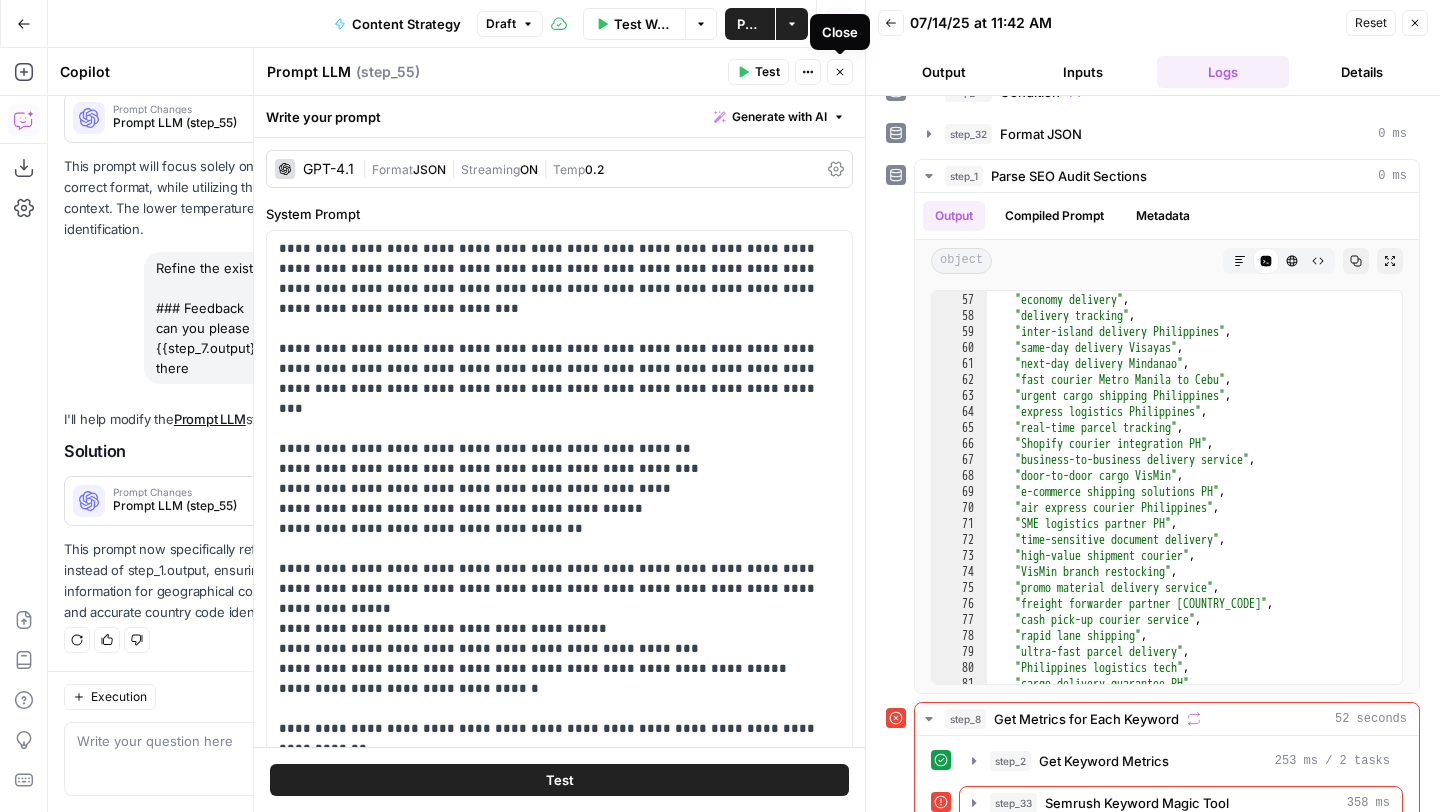 click 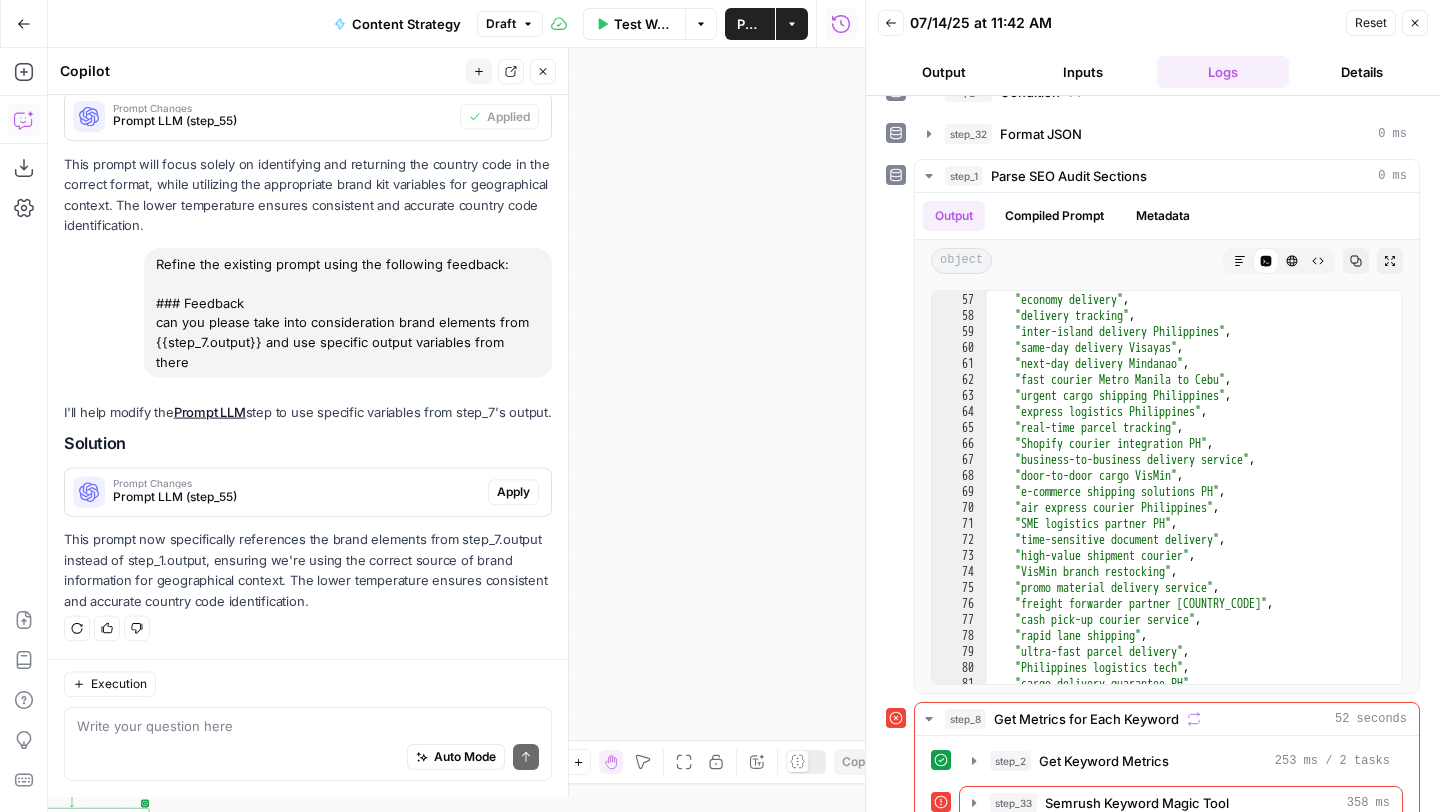 scroll, scrollTop: 41487, scrollLeft: 0, axis: vertical 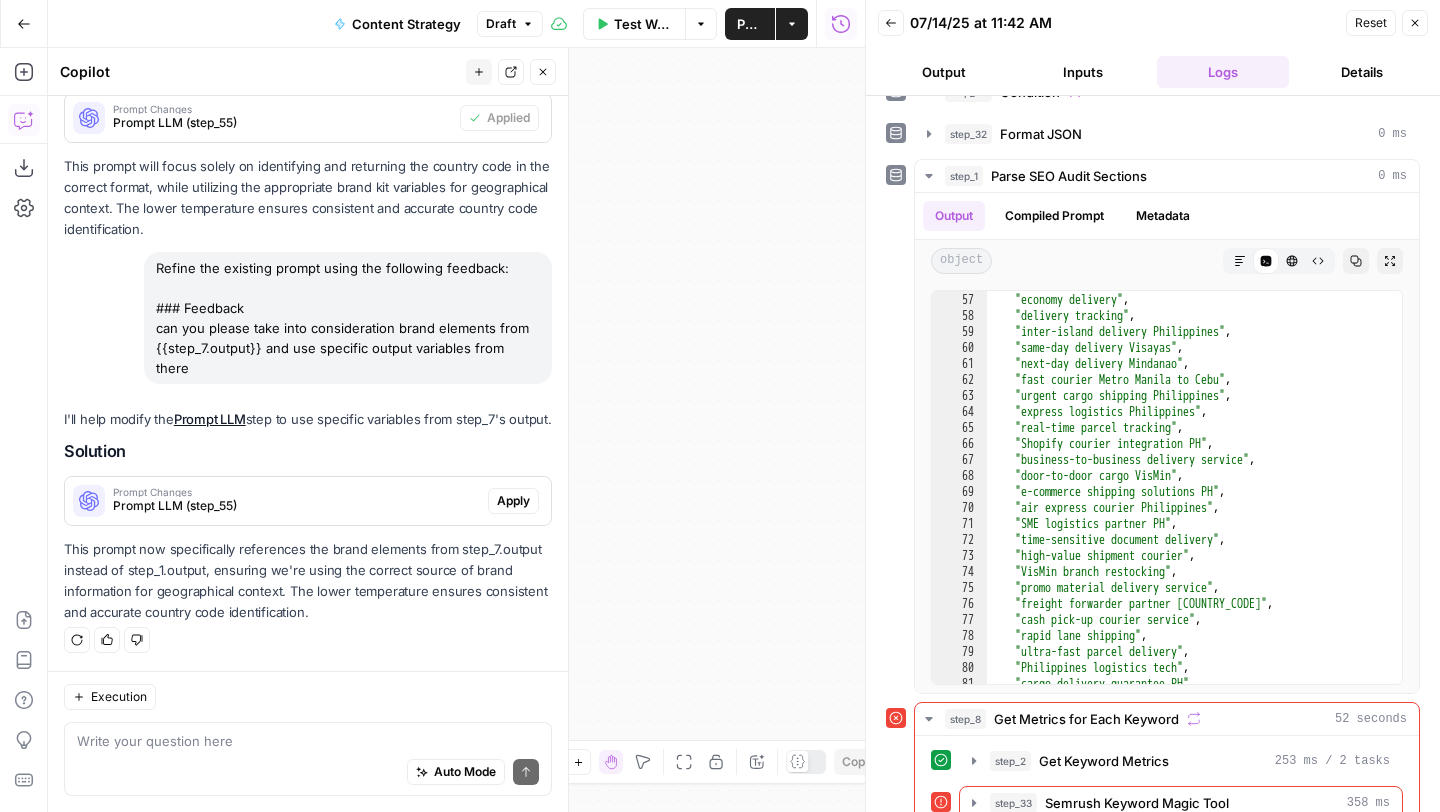 click 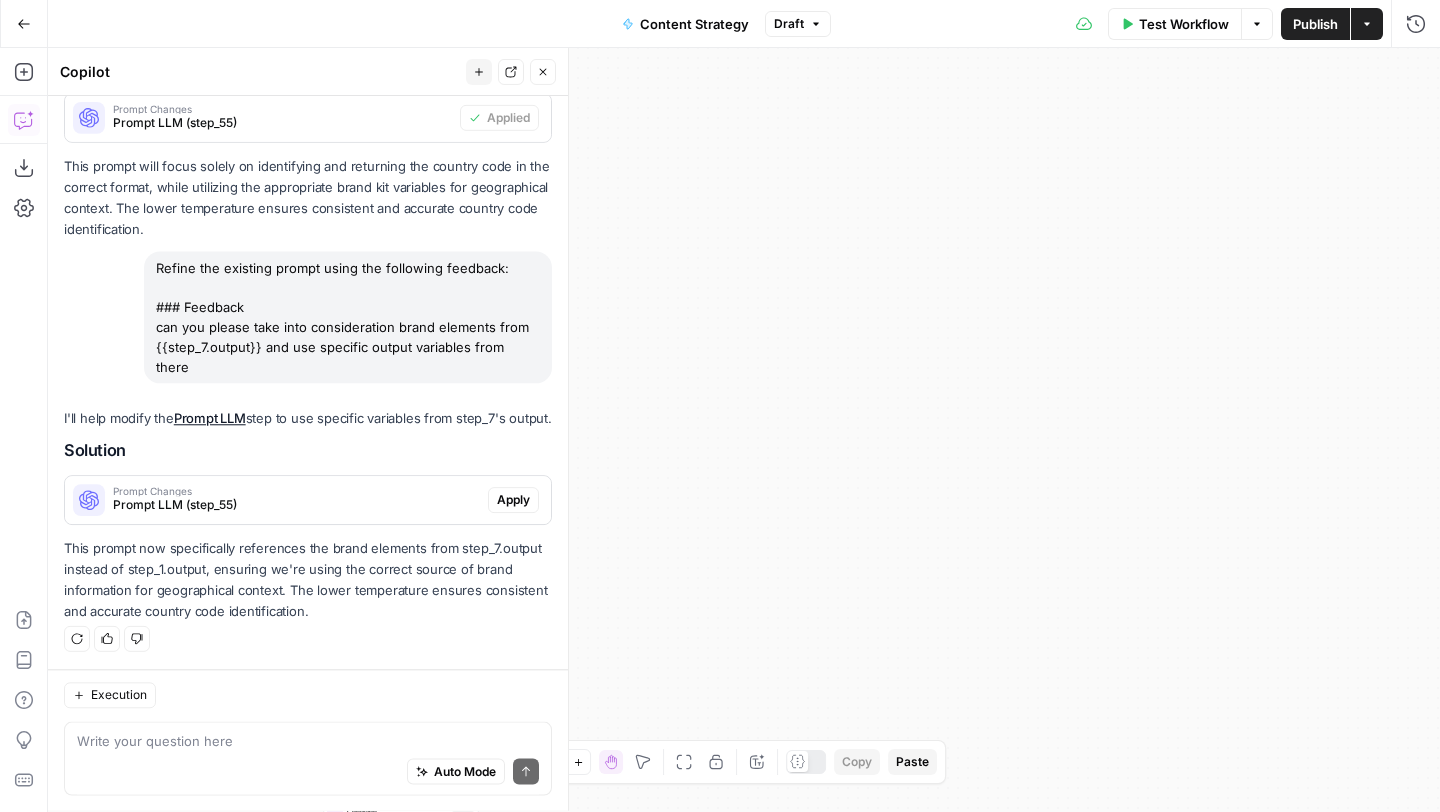 scroll, scrollTop: 41487, scrollLeft: 0, axis: vertical 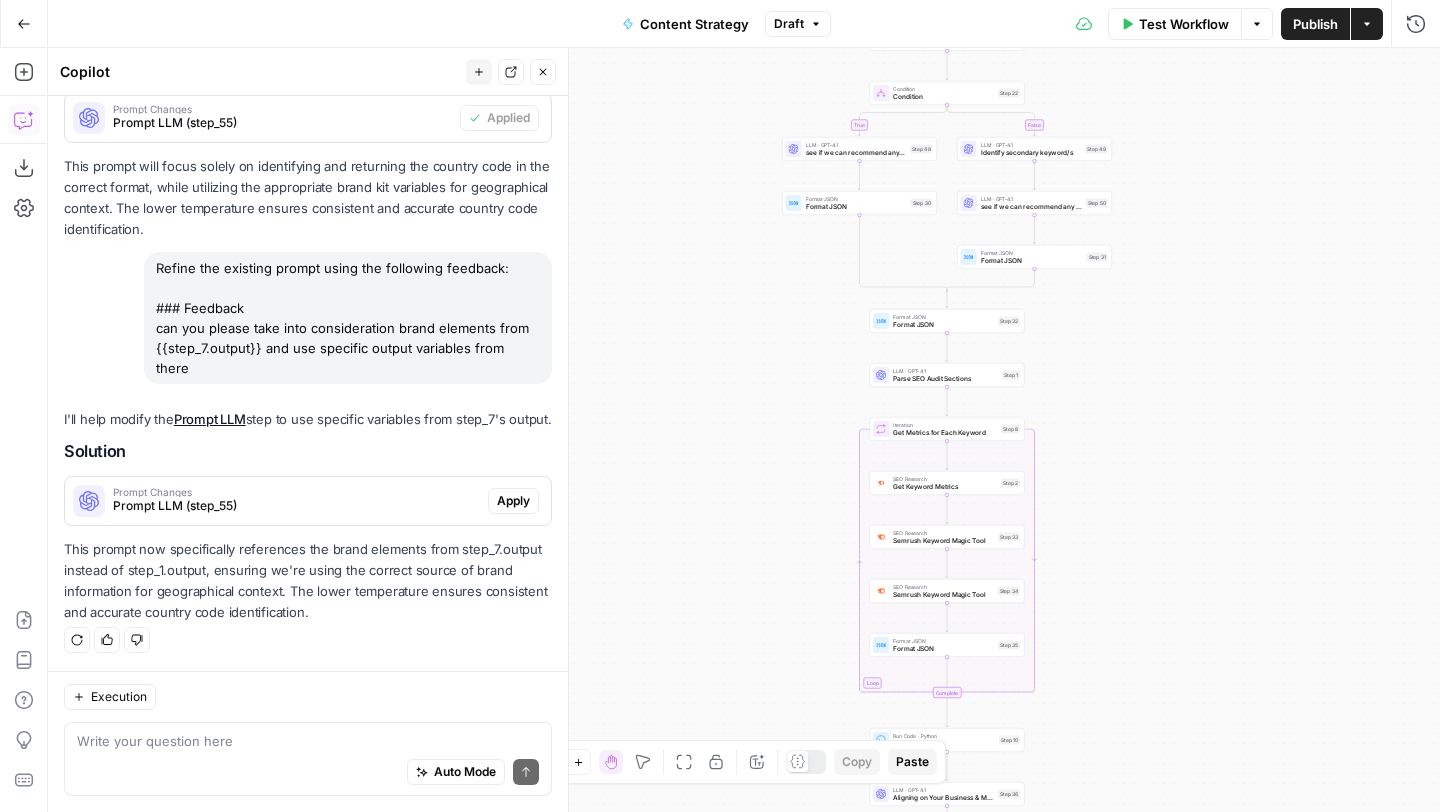 click on "Parse SEO Audit Sections" at bounding box center [945, 379] 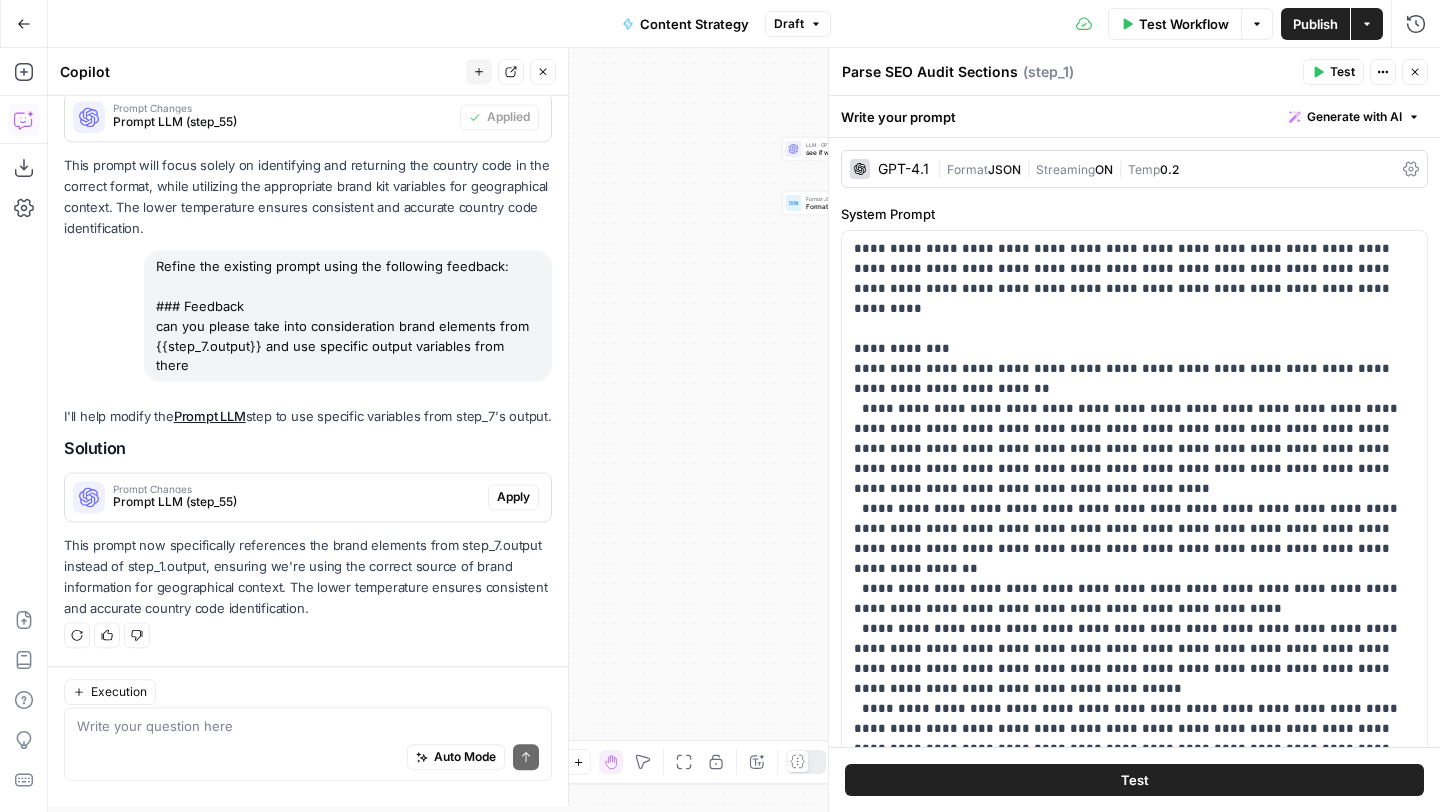 scroll, scrollTop: 41487, scrollLeft: 0, axis: vertical 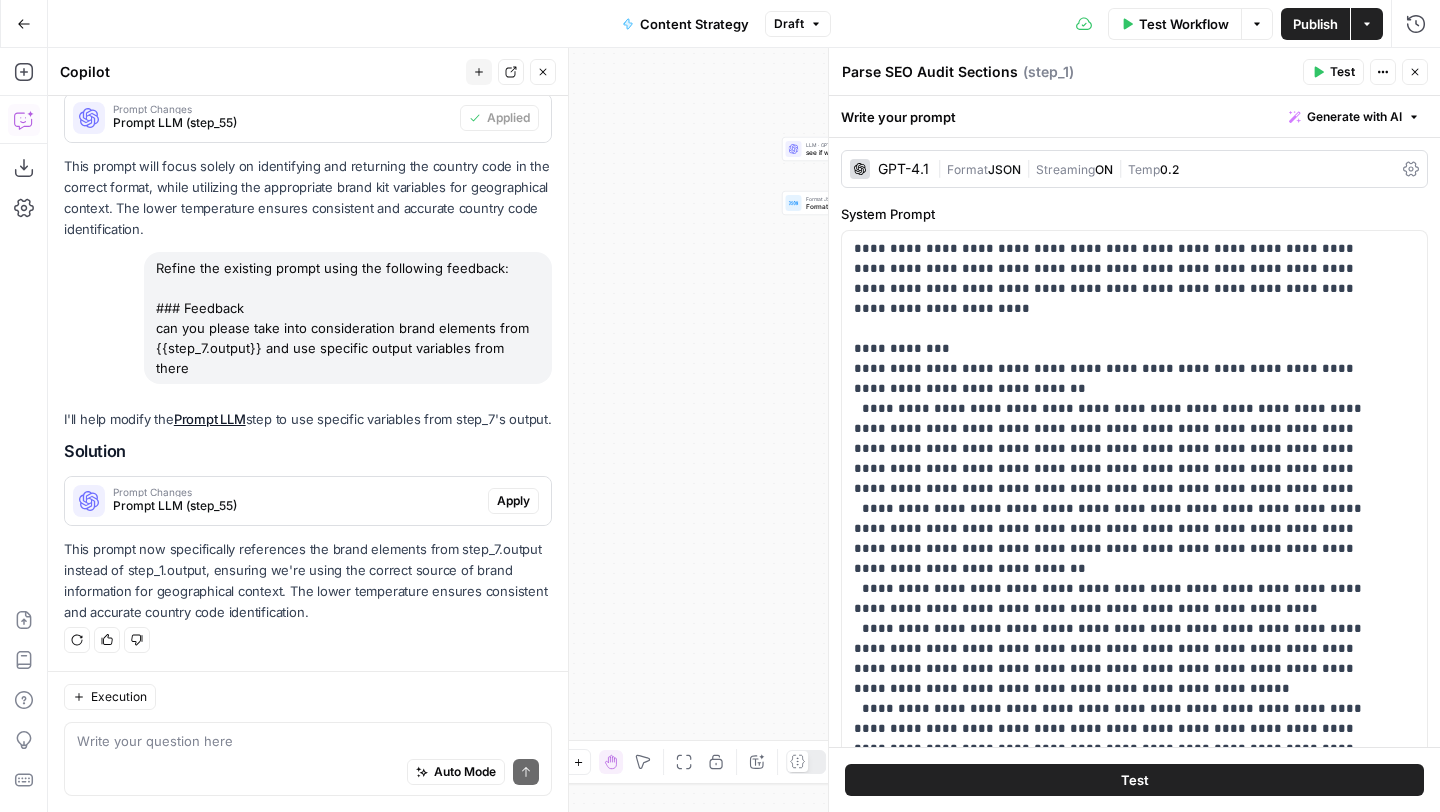 drag, startPoint x: 212, startPoint y: 343, endPoint x: 152, endPoint y: 305, distance: 71.021126 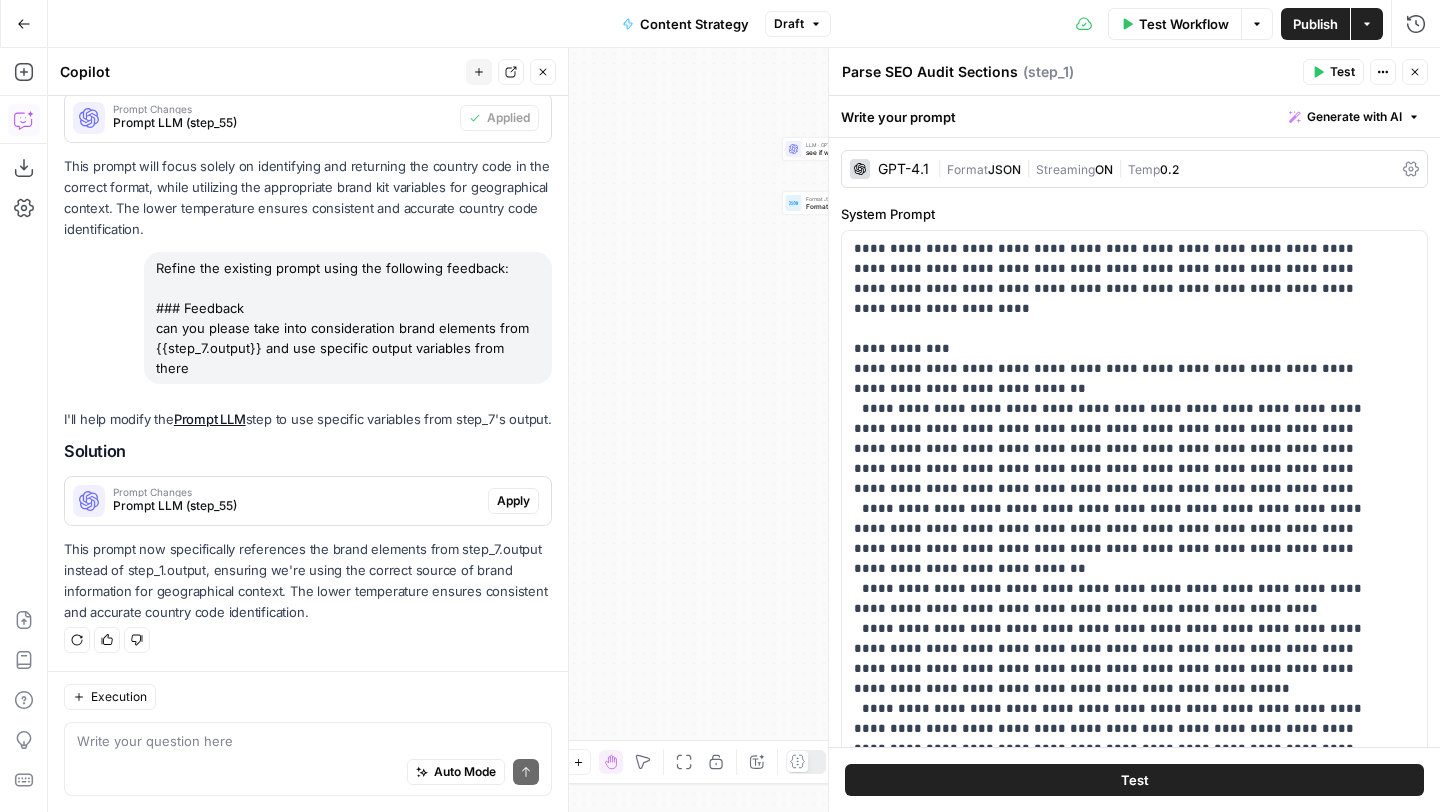 copy on "can you please take into consideration brand elements from {{step_7.output}} and use specific output variables from there" 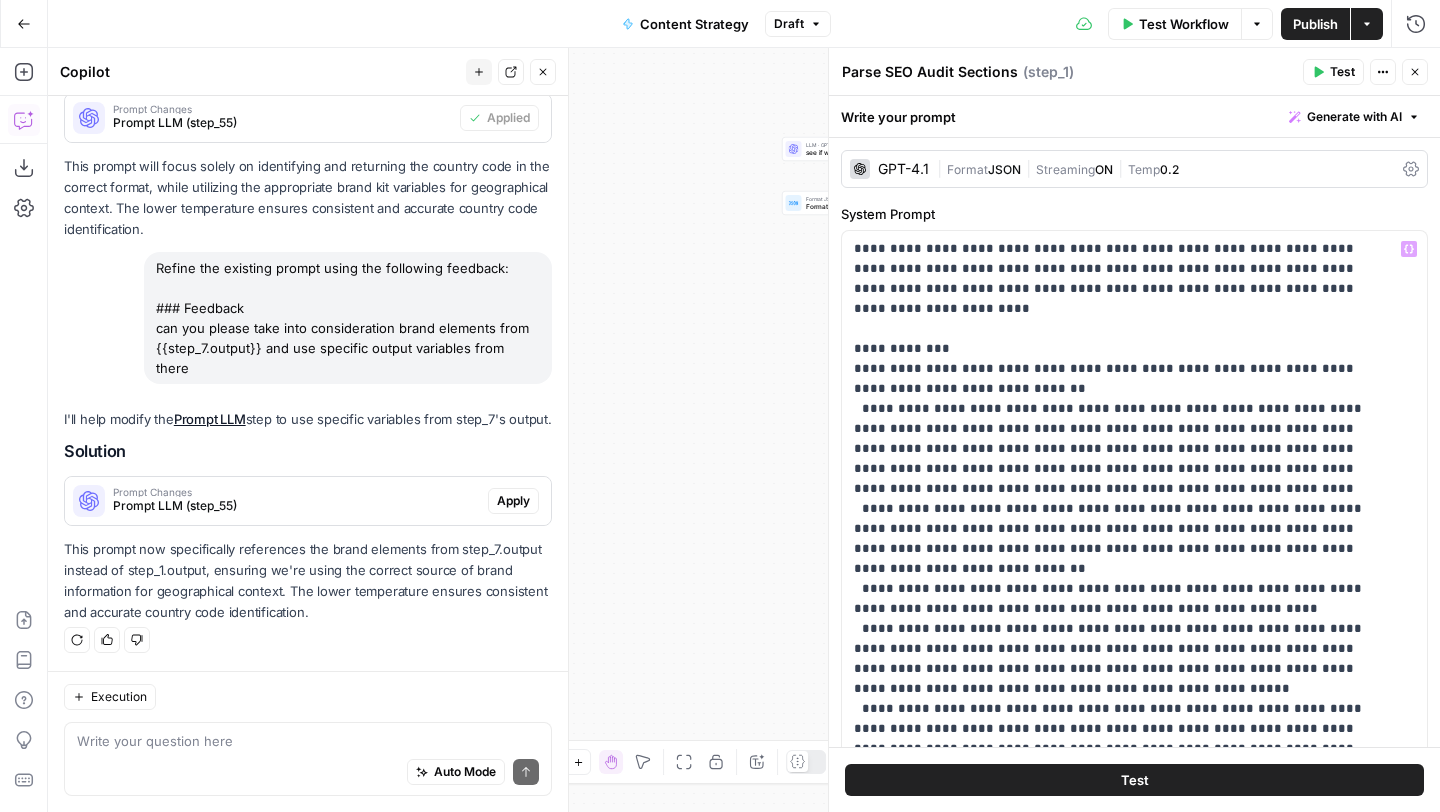 click on "Write your prompt Generate with AI" at bounding box center [1134, 116] 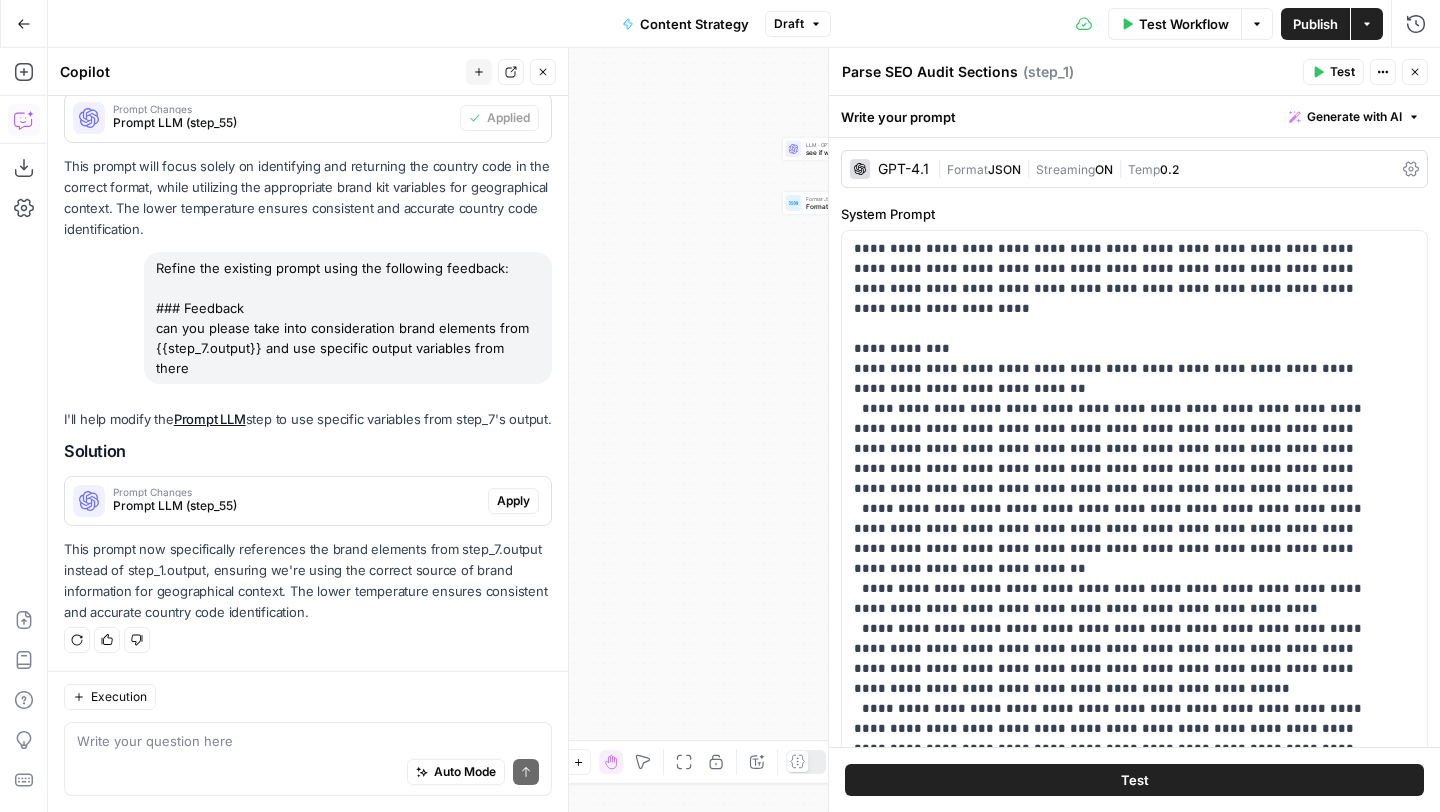 click on "Generate with AI" at bounding box center (1354, 117) 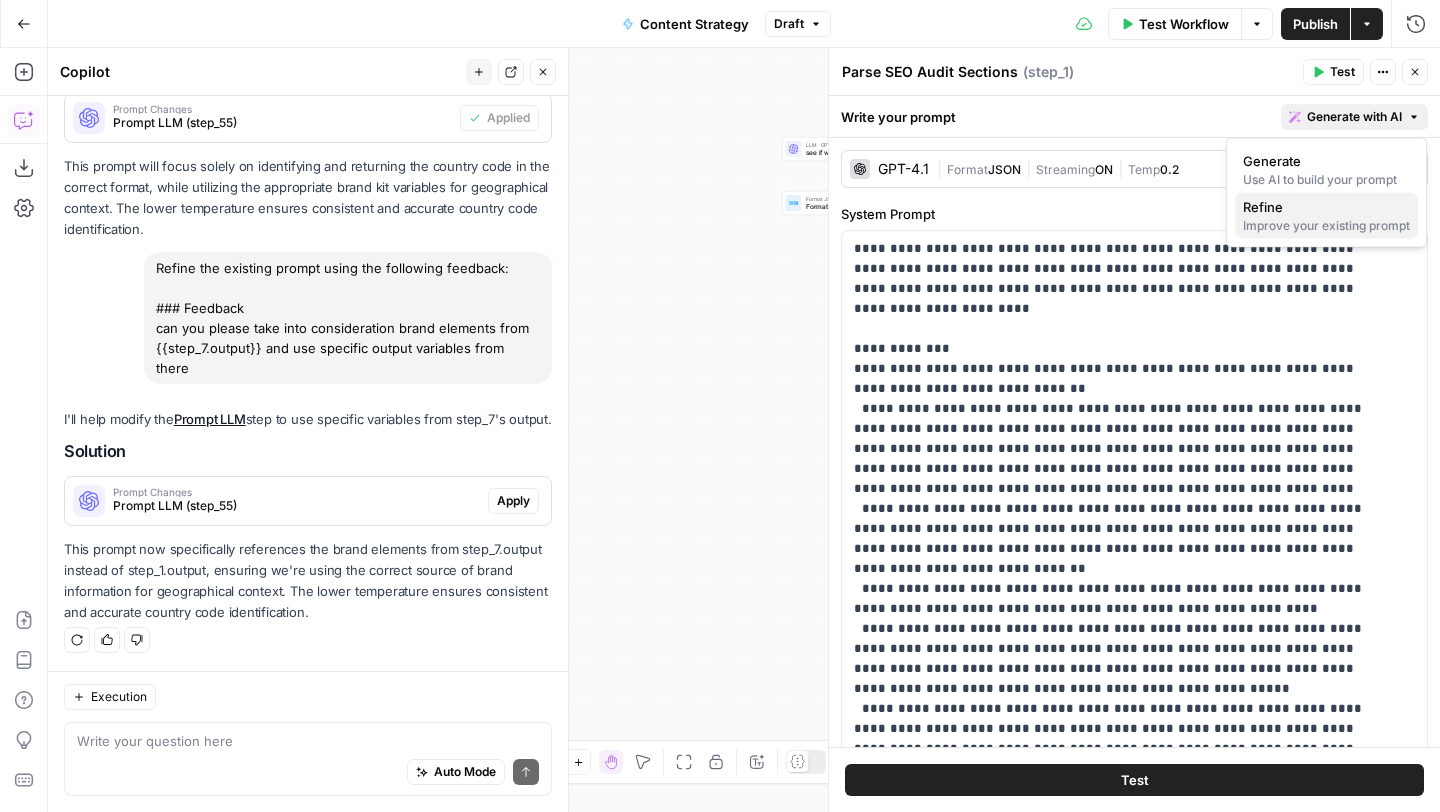 click on "Refine" at bounding box center [1326, 207] 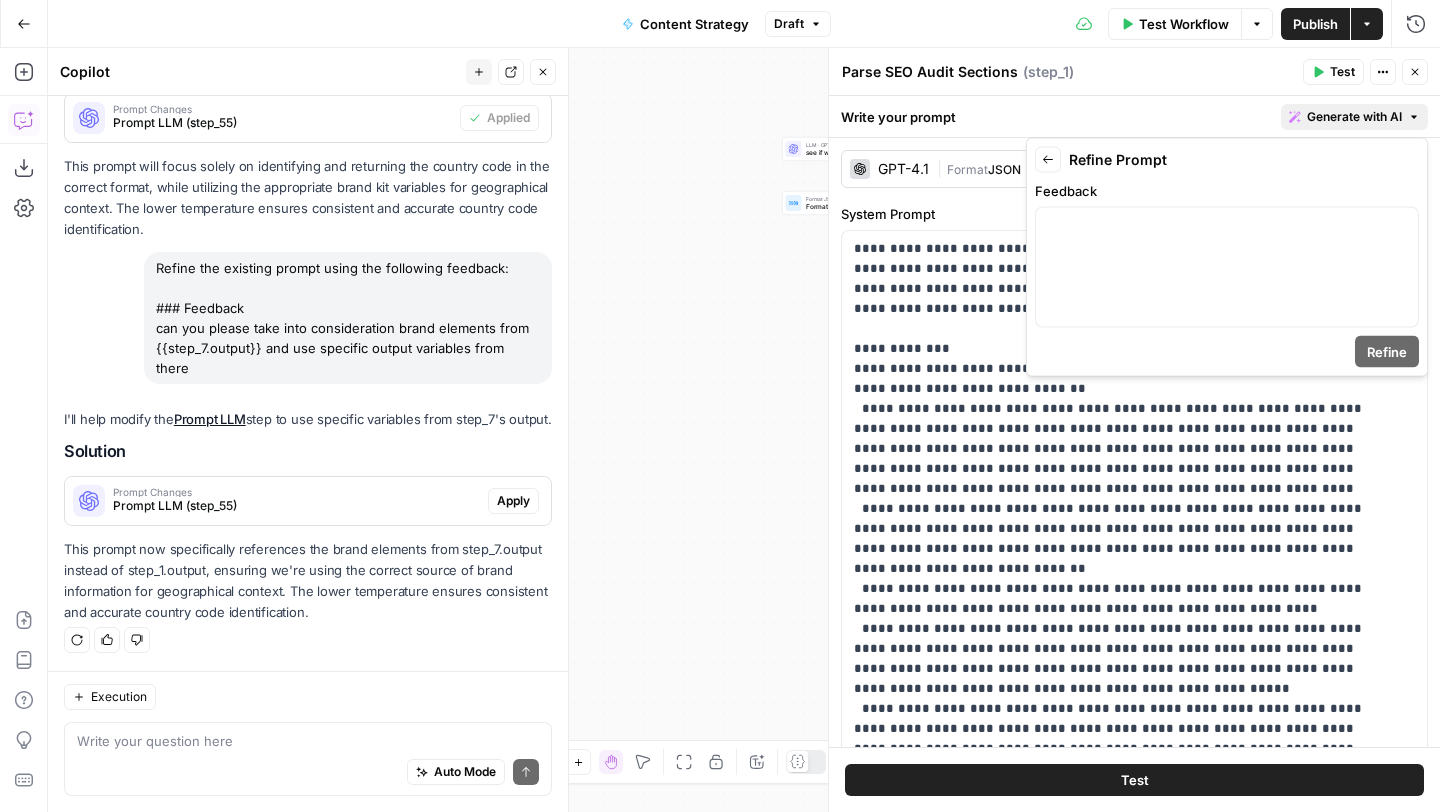scroll, scrollTop: 41487, scrollLeft: 0, axis: vertical 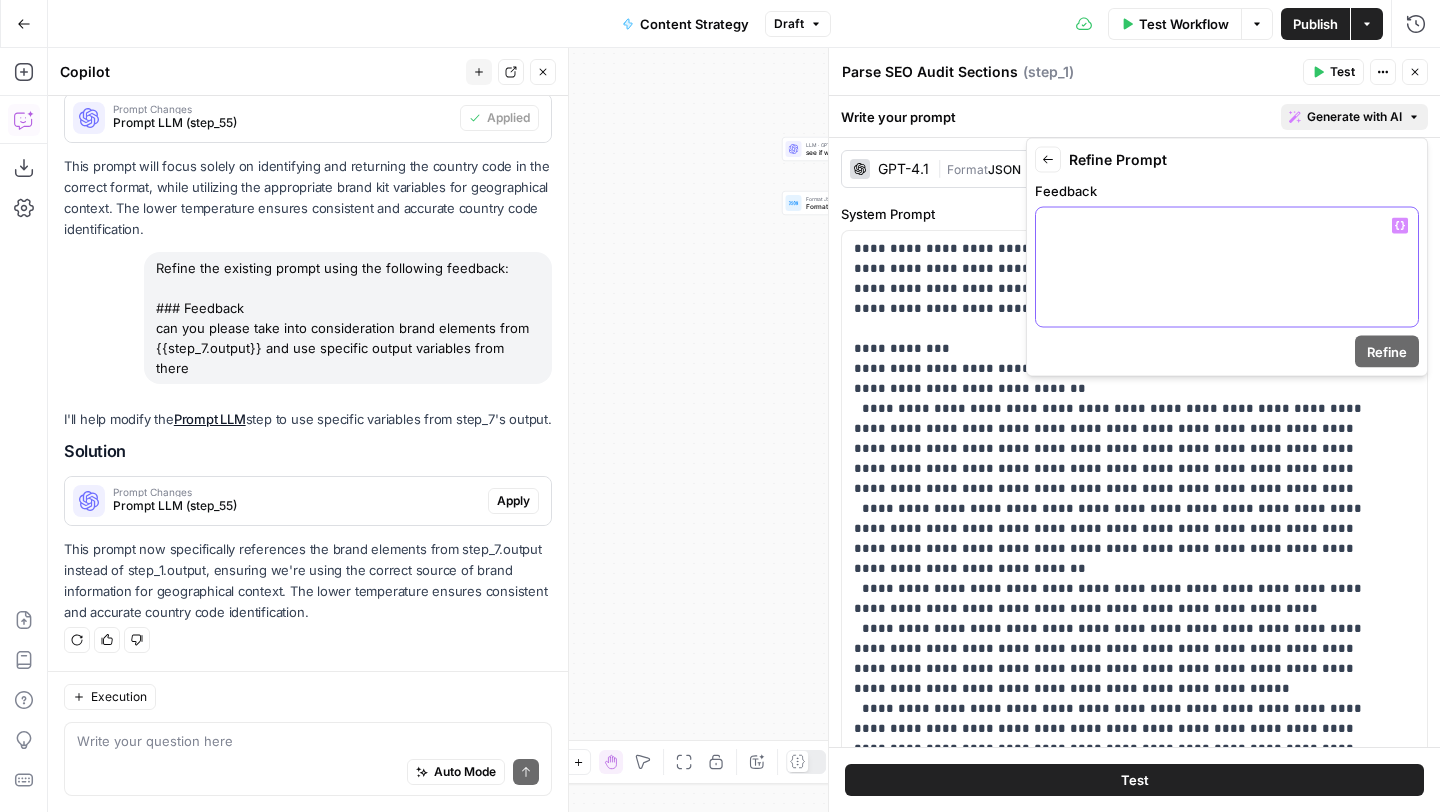 click at bounding box center [1227, 267] 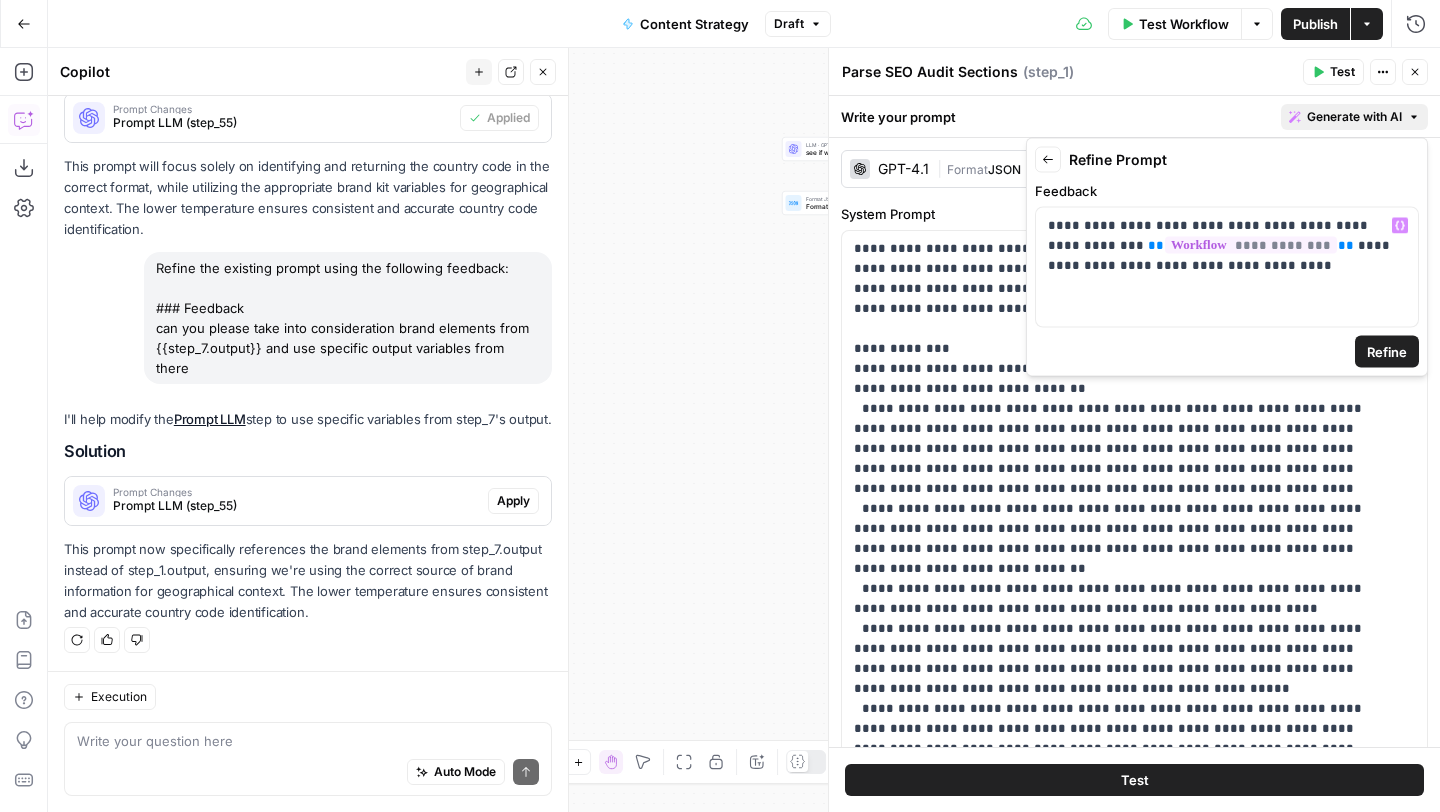 click on "Refine" at bounding box center [1387, 352] 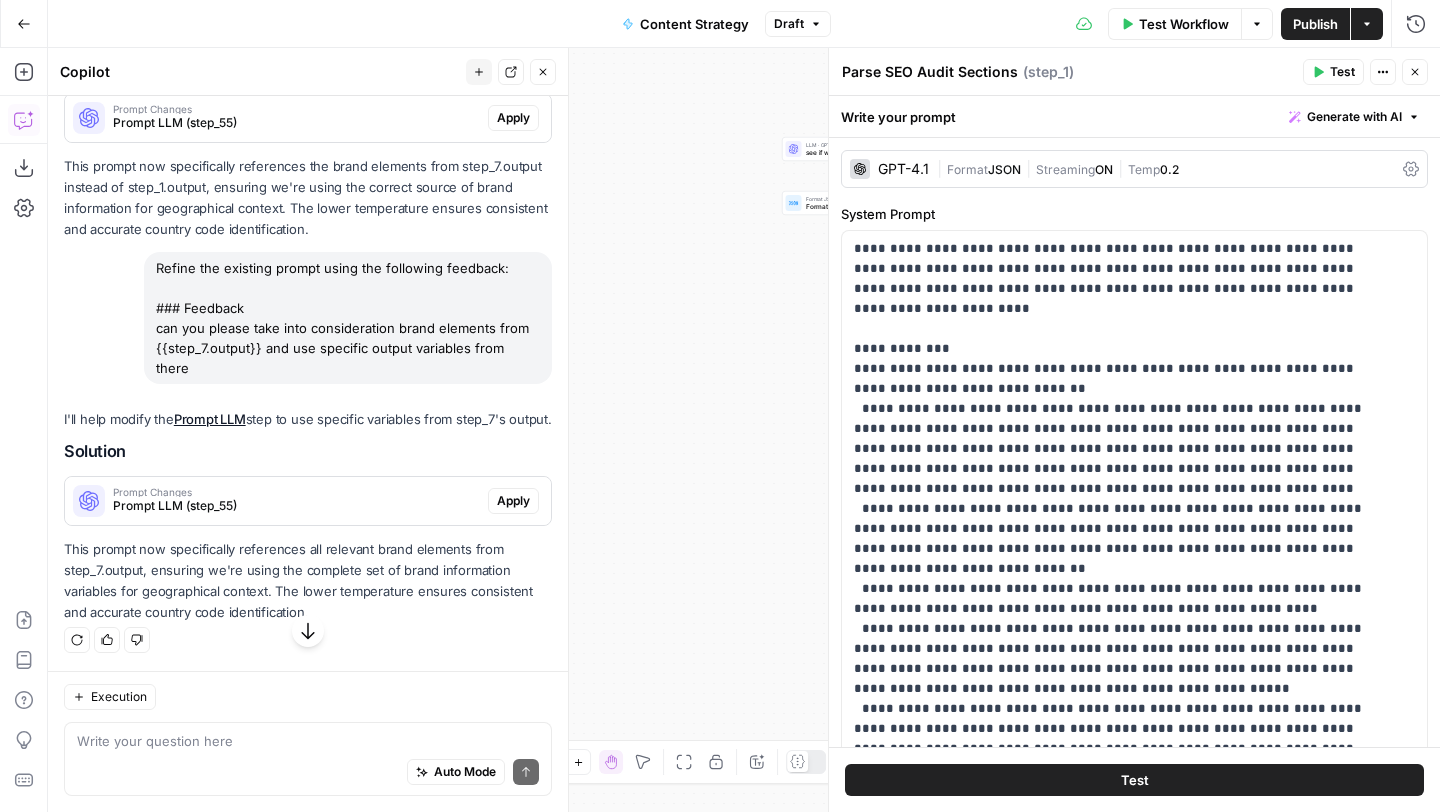 scroll, scrollTop: 41877, scrollLeft: 0, axis: vertical 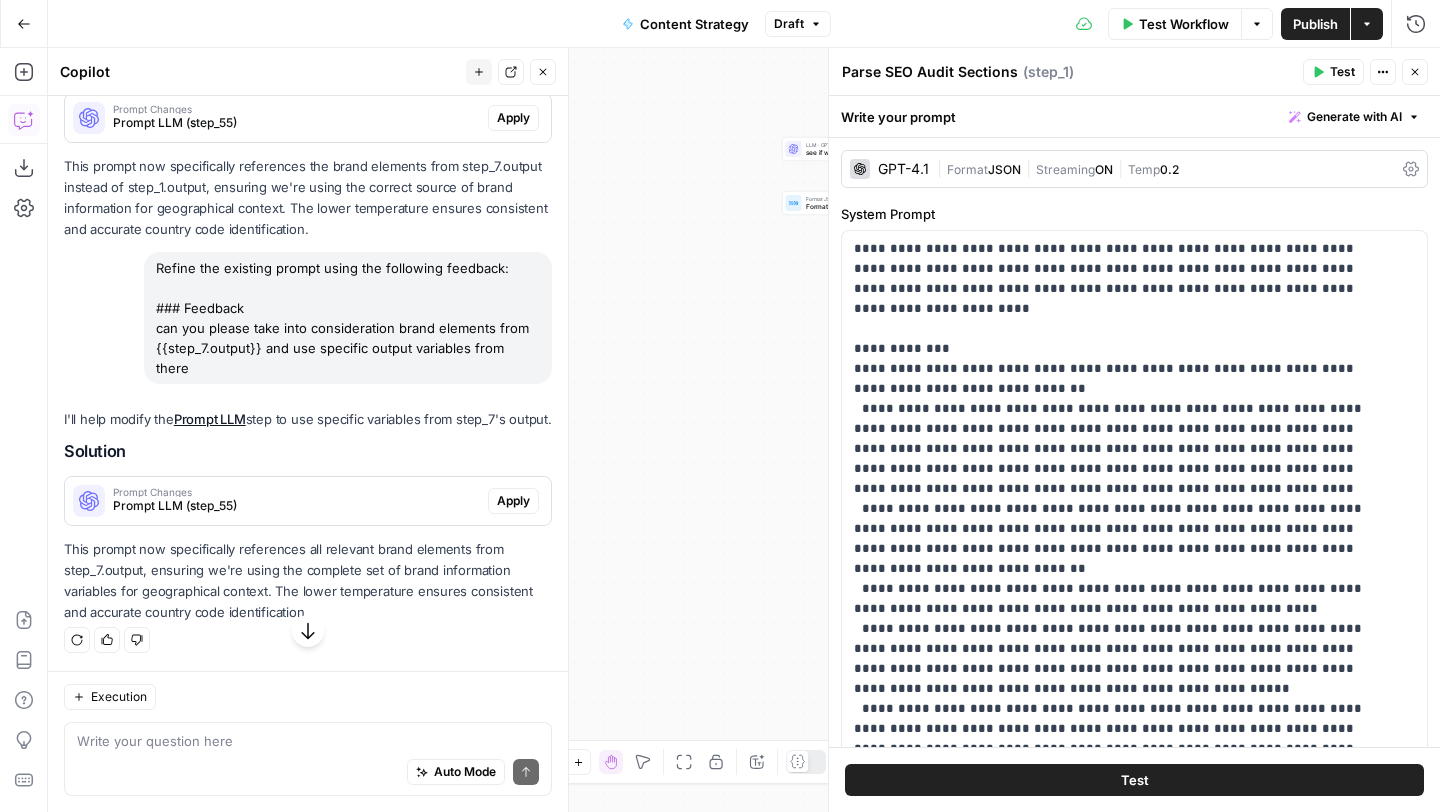 click on "Auto Mode Send" at bounding box center [308, 773] 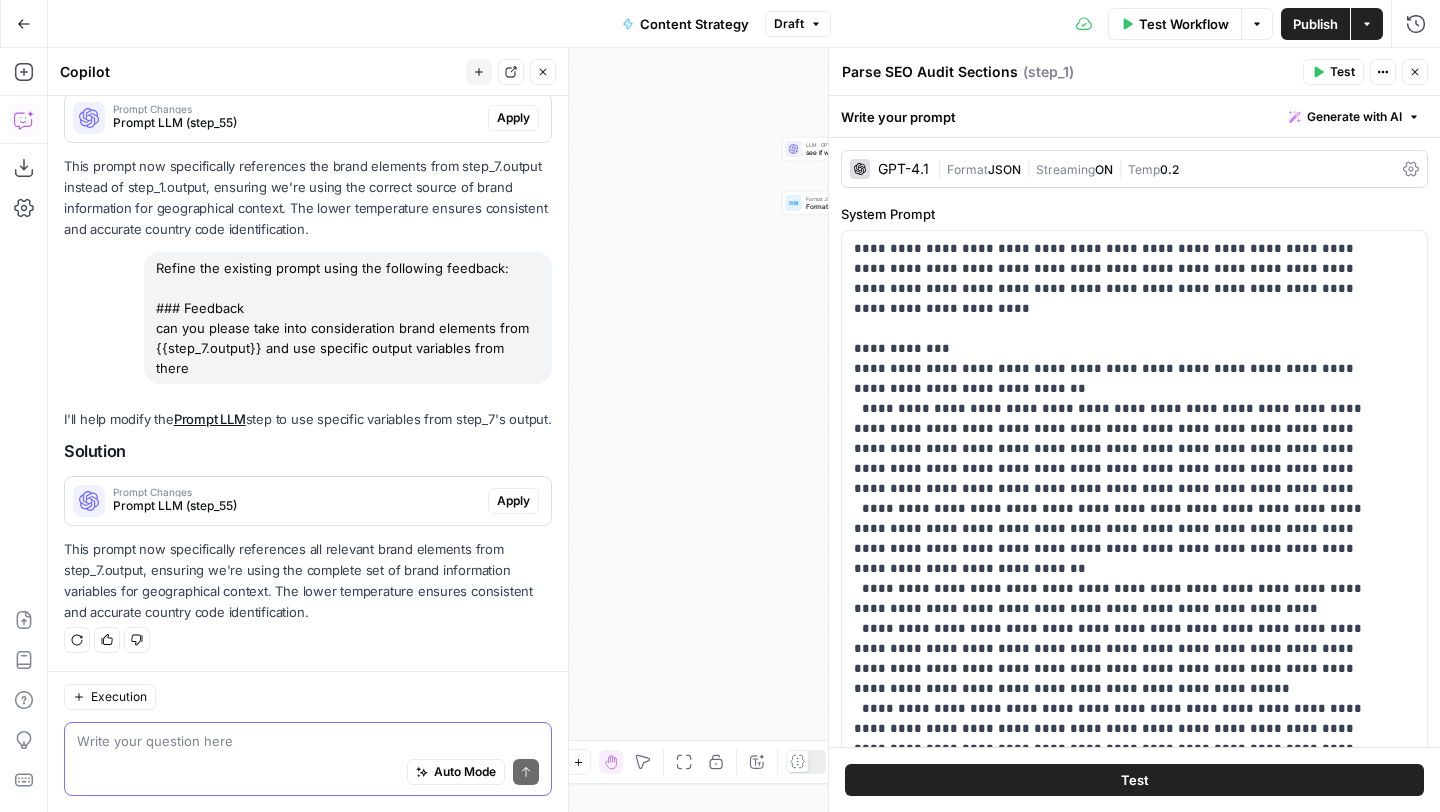 scroll, scrollTop: 41892, scrollLeft: 0, axis: vertical 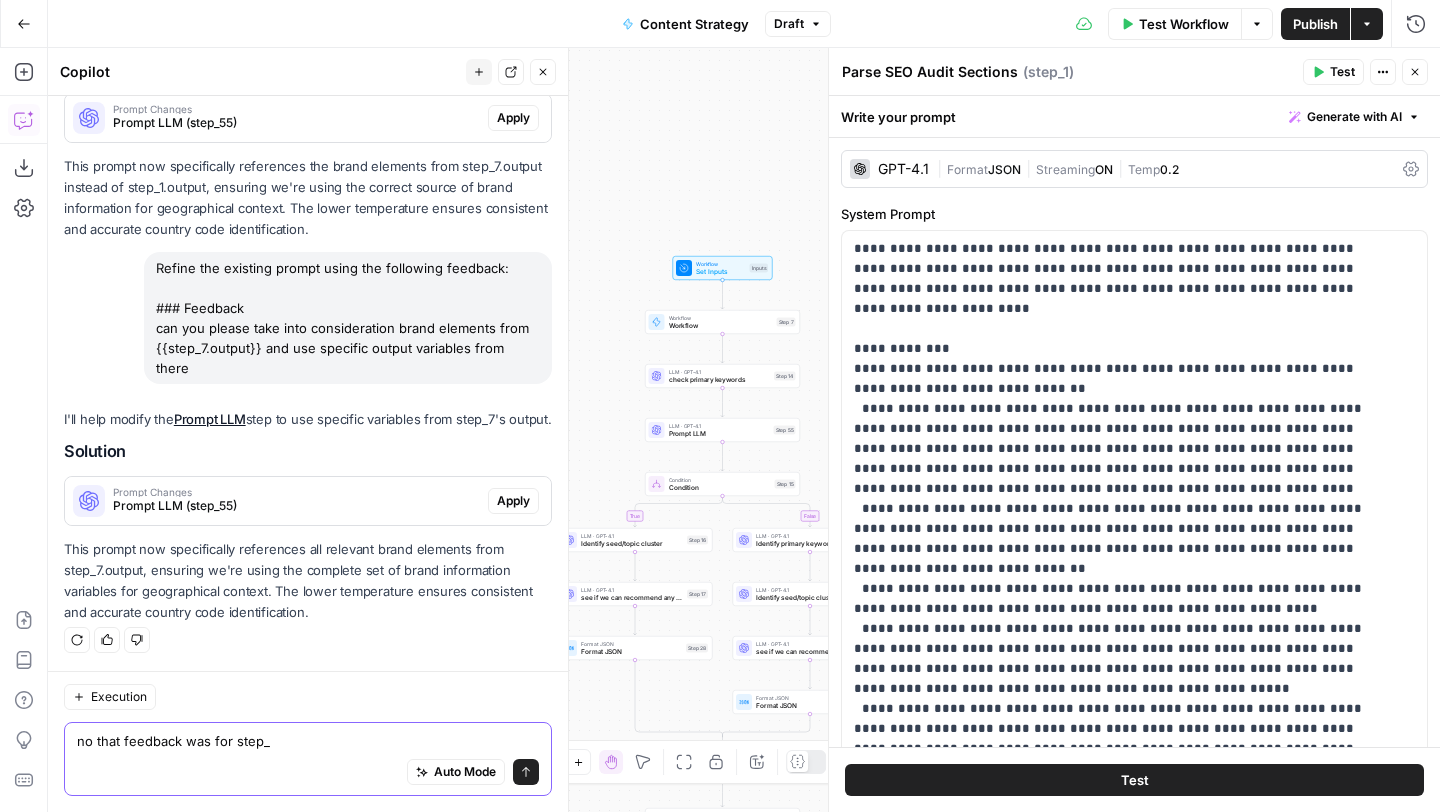 type on "no that feedback was for step_1" 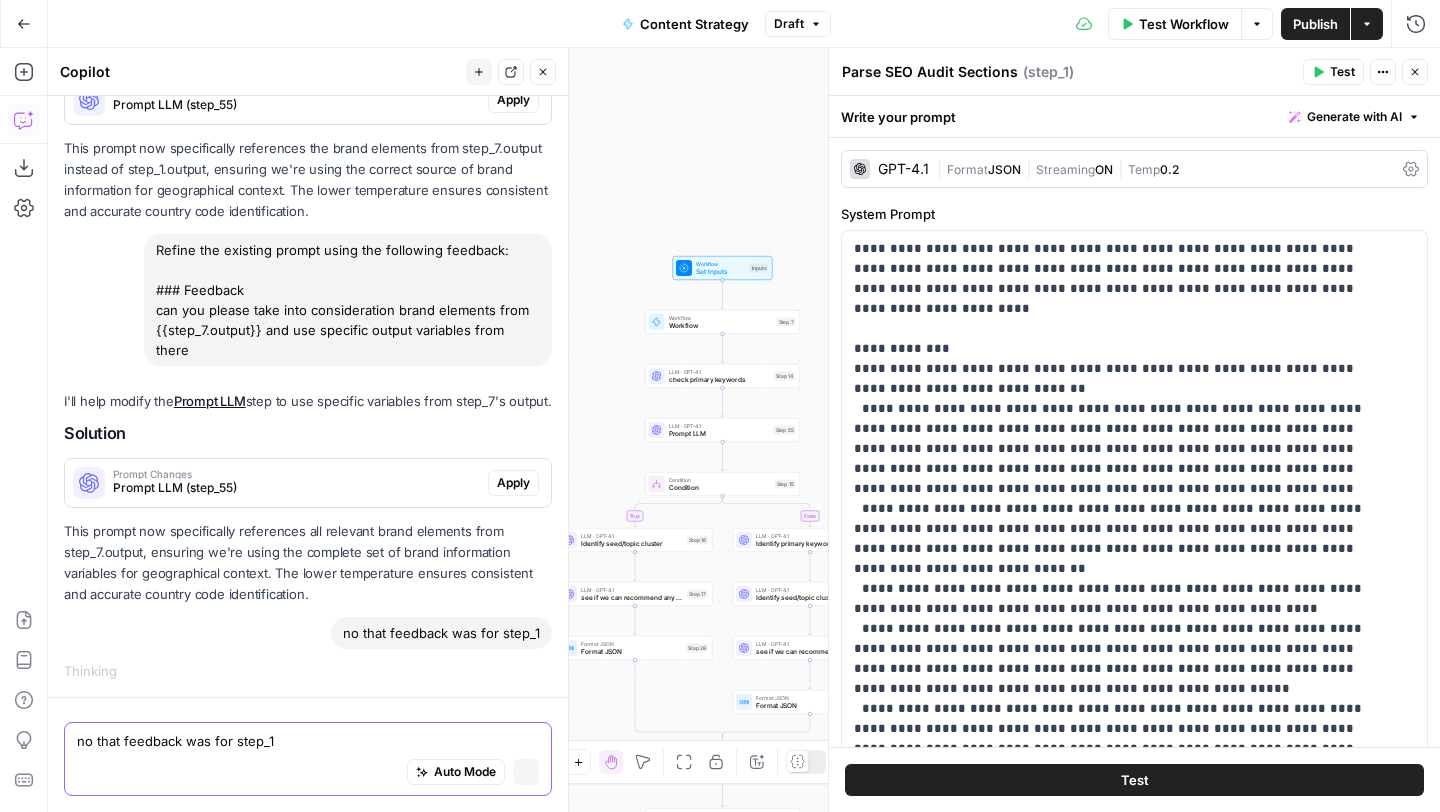 type 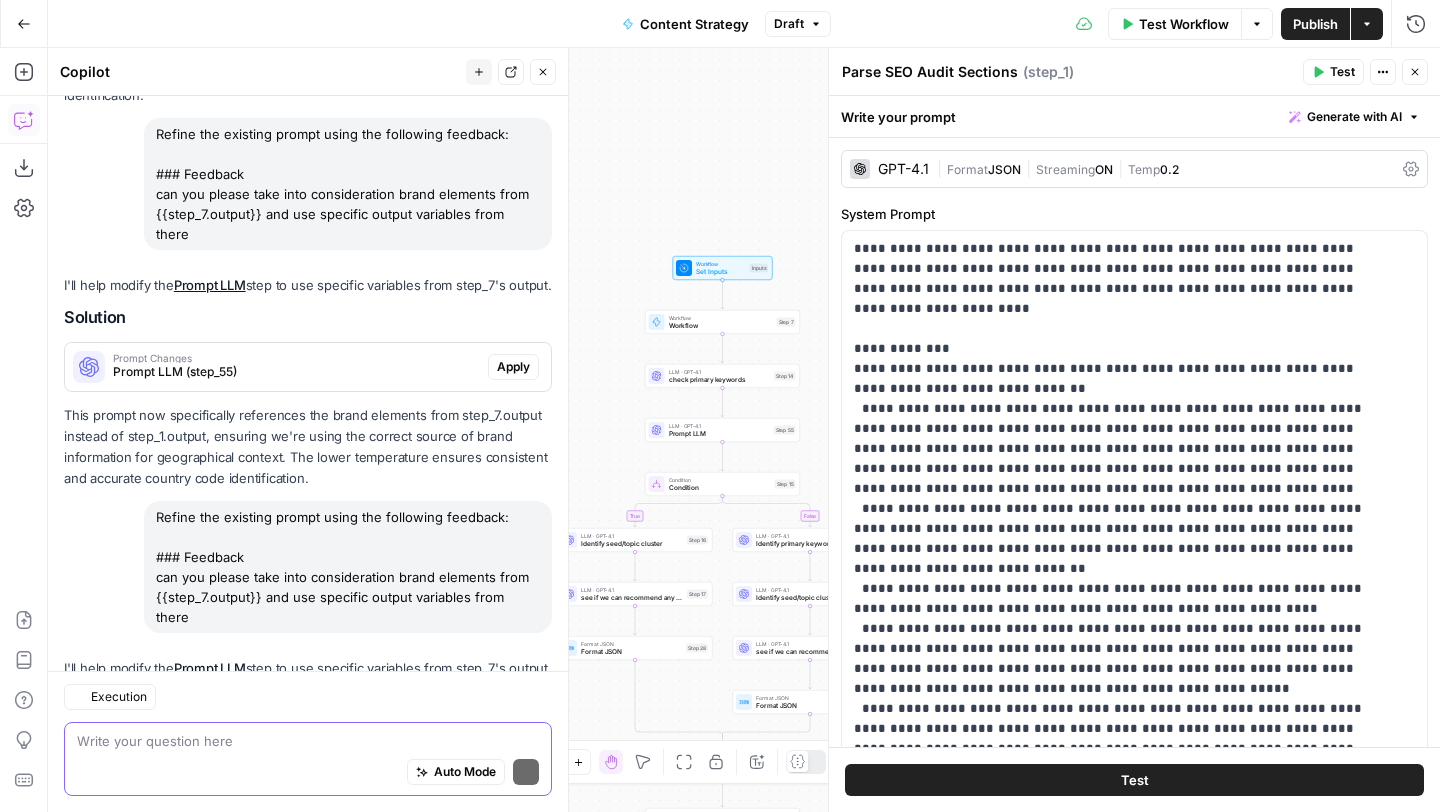 scroll, scrollTop: 42217, scrollLeft: 0, axis: vertical 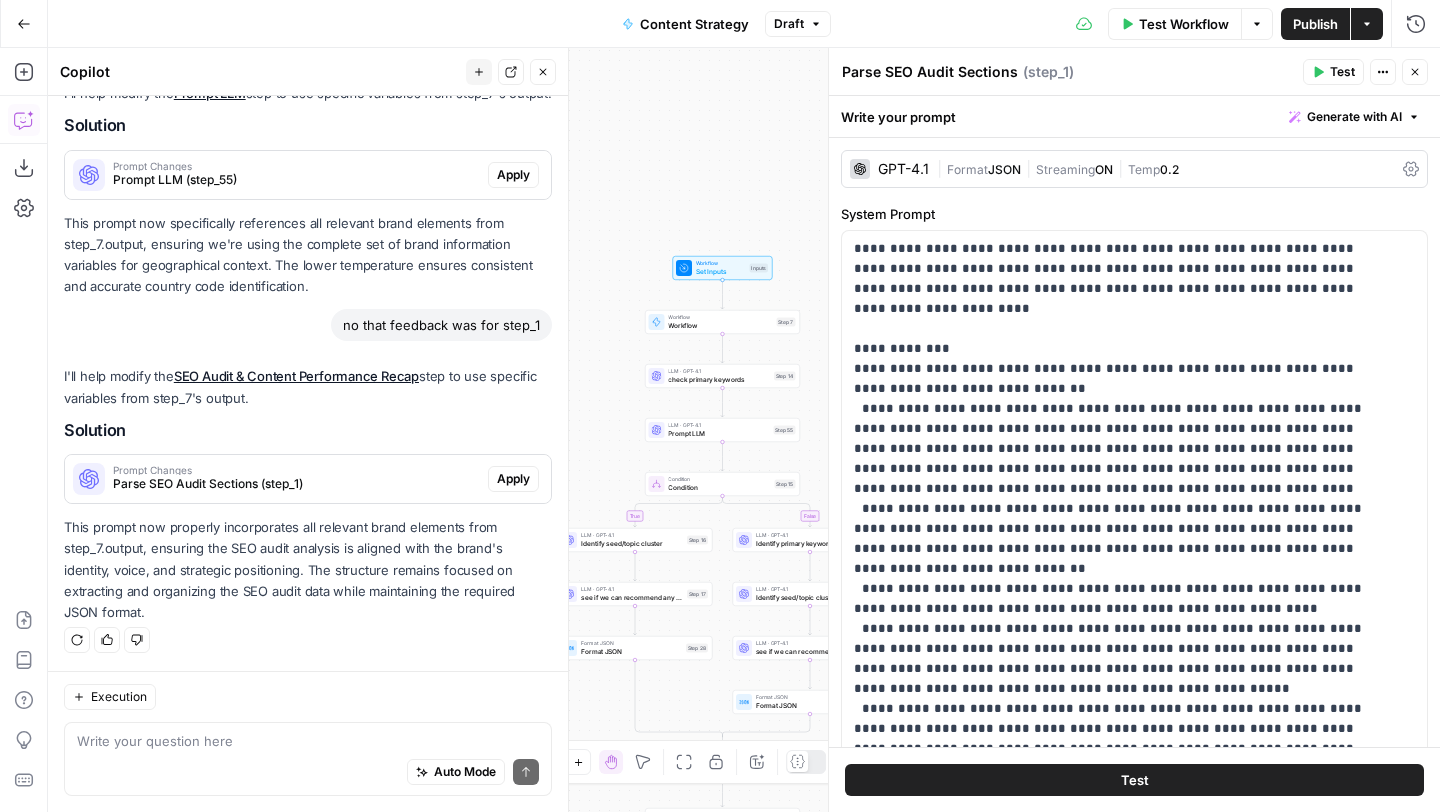 click on "Prompt Changes Parse SEO Audit Sections (step_1)" at bounding box center [276, 479] 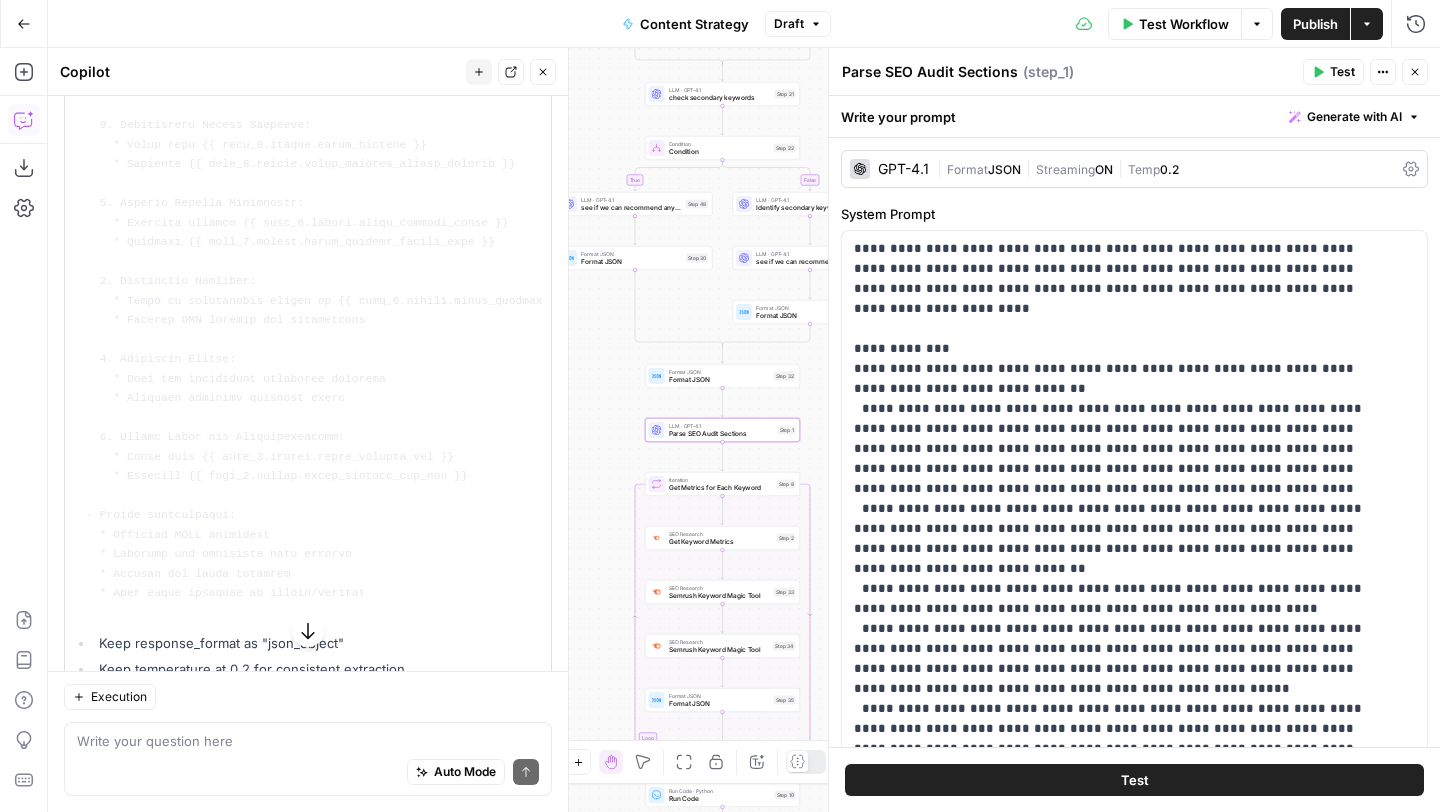 scroll, scrollTop: 42212, scrollLeft: 0, axis: vertical 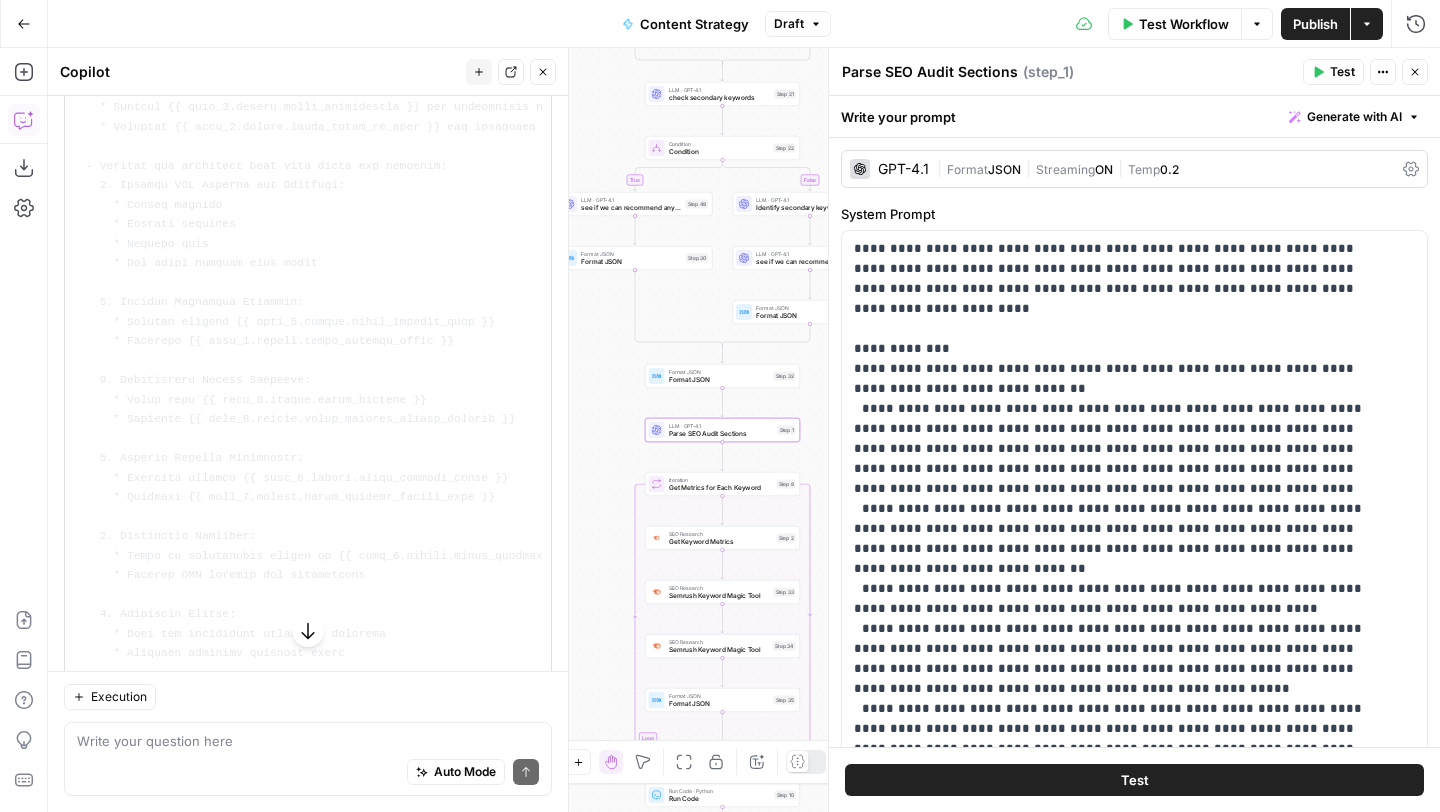 click on "Apply" at bounding box center (513, -23) 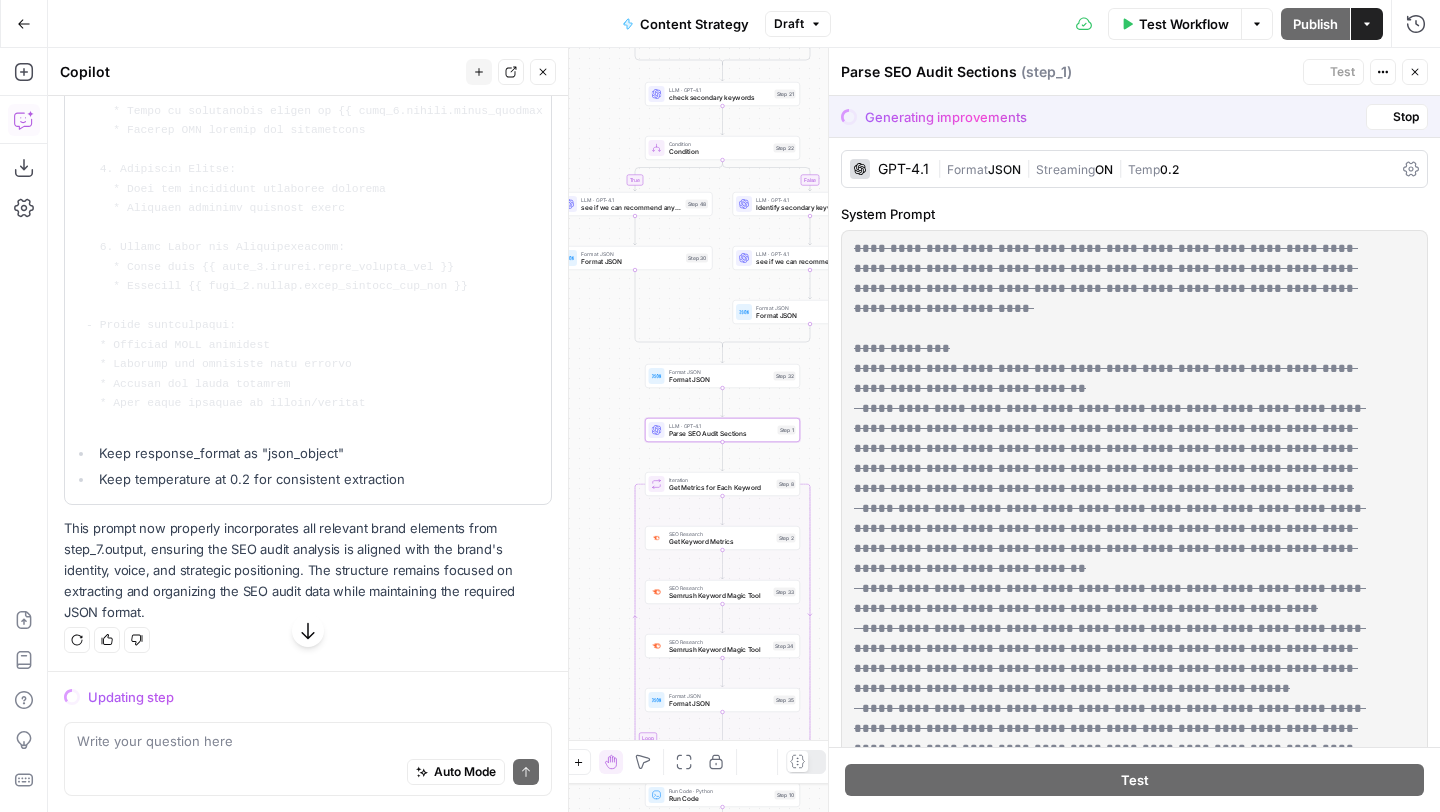 scroll, scrollTop: 41188, scrollLeft: 0, axis: vertical 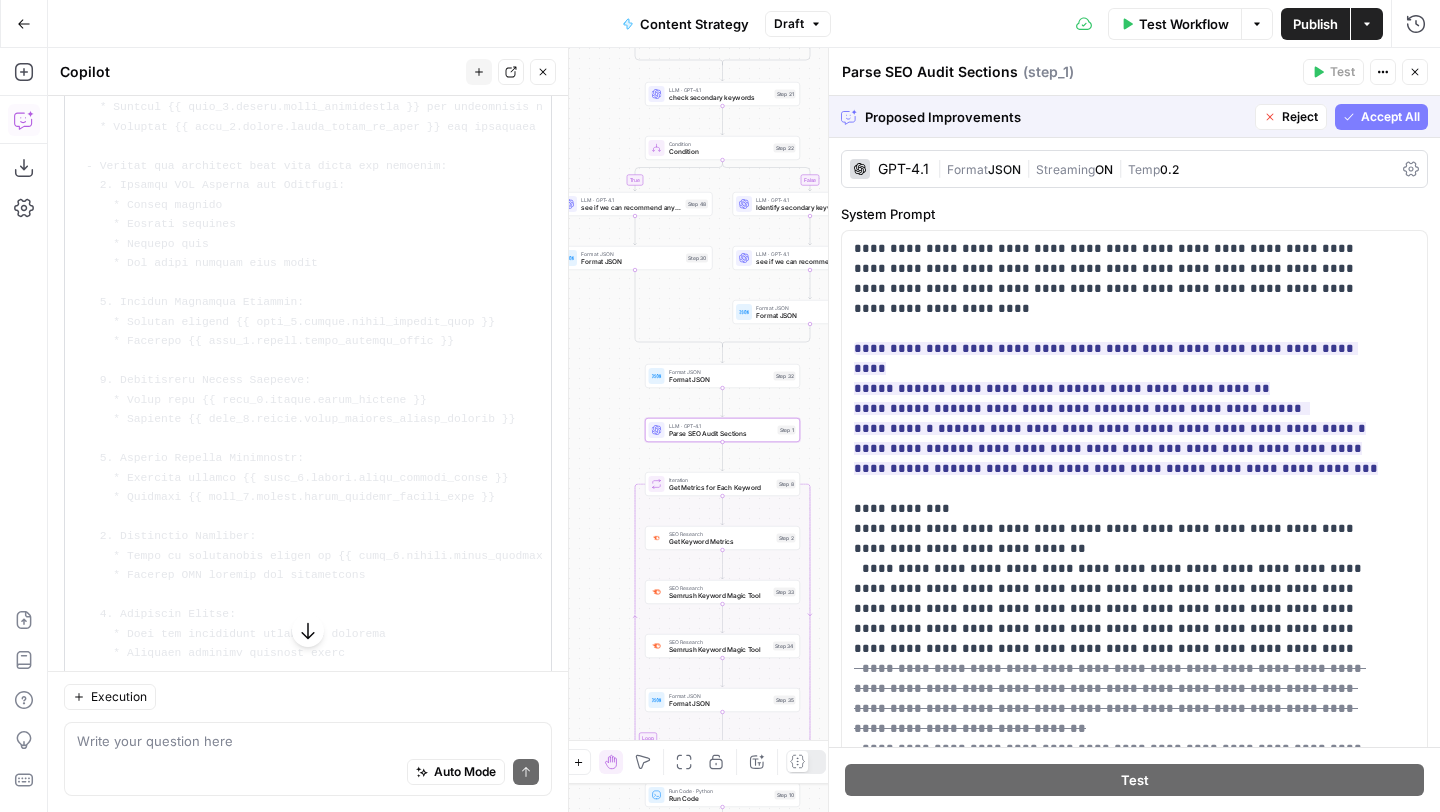 click on "Accept" at bounding box center (510, -23) 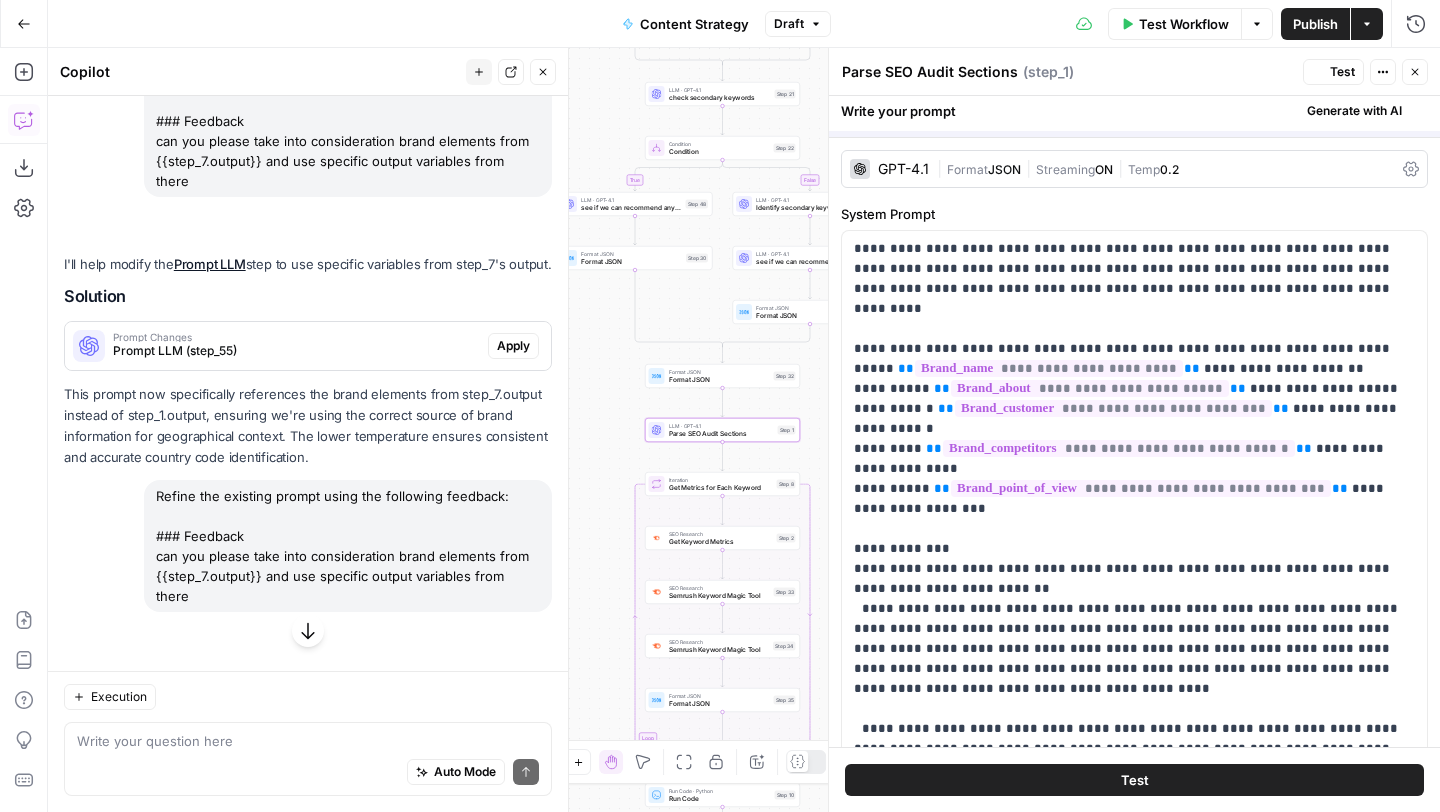 scroll, scrollTop: 42276, scrollLeft: 0, axis: vertical 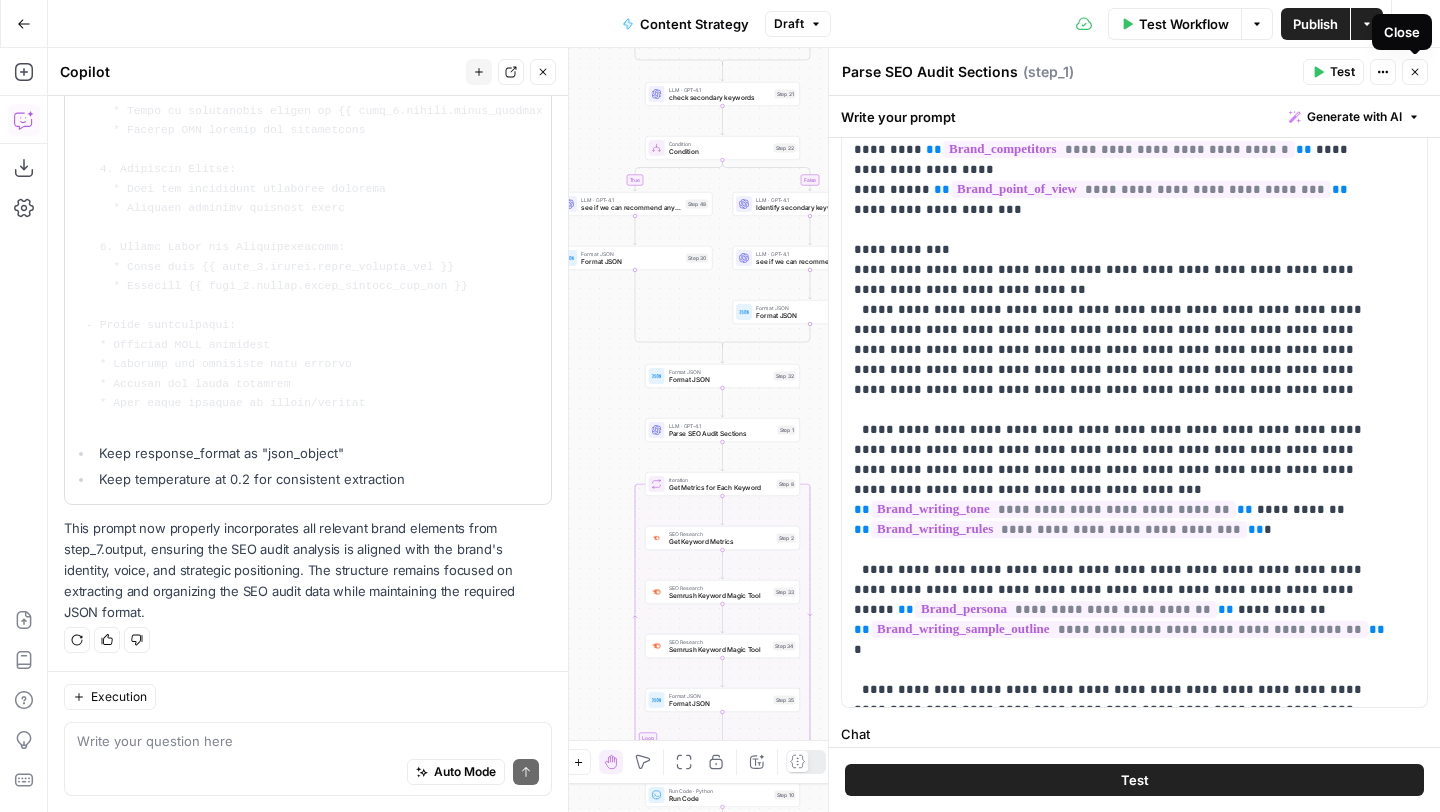 click 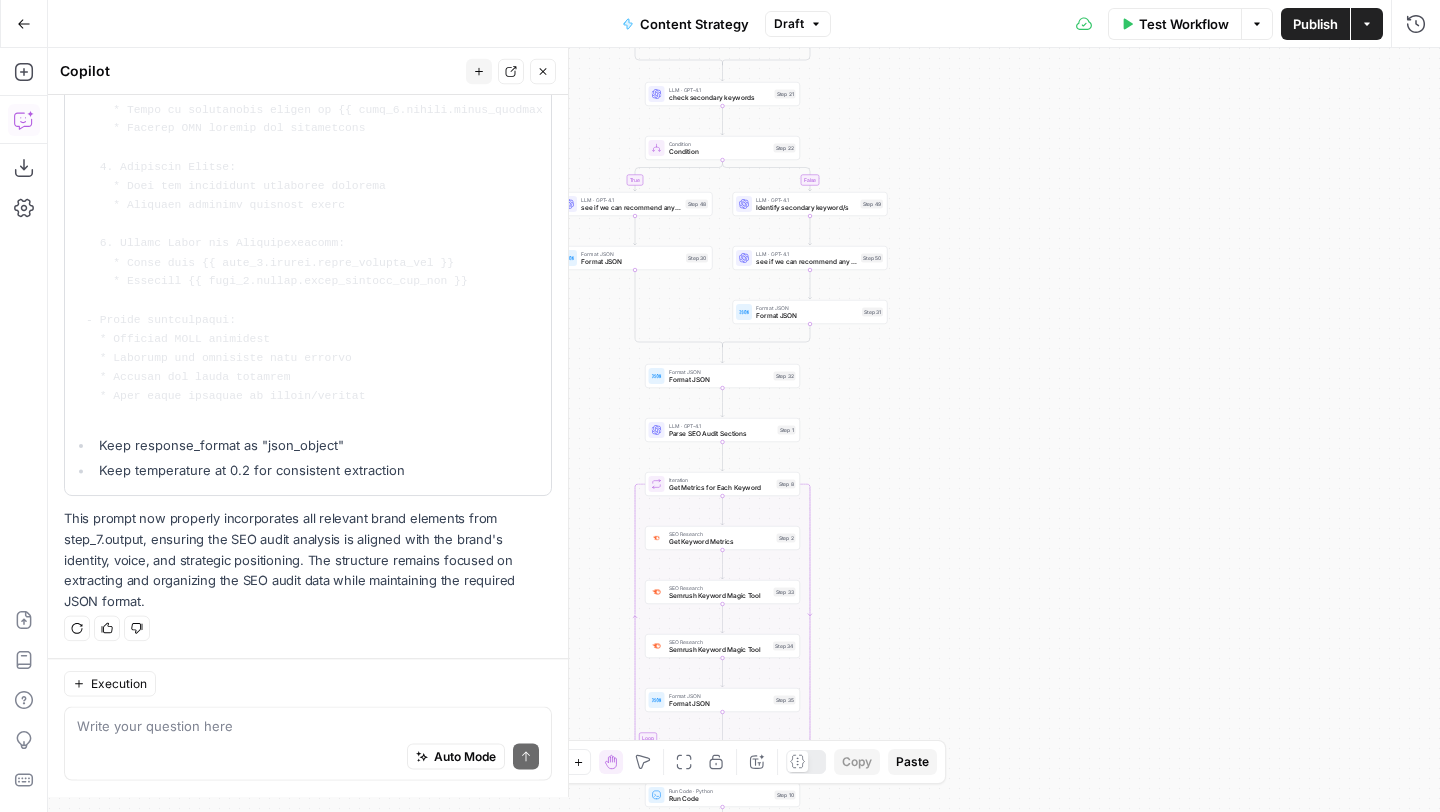 scroll, scrollTop: 43276, scrollLeft: 0, axis: vertical 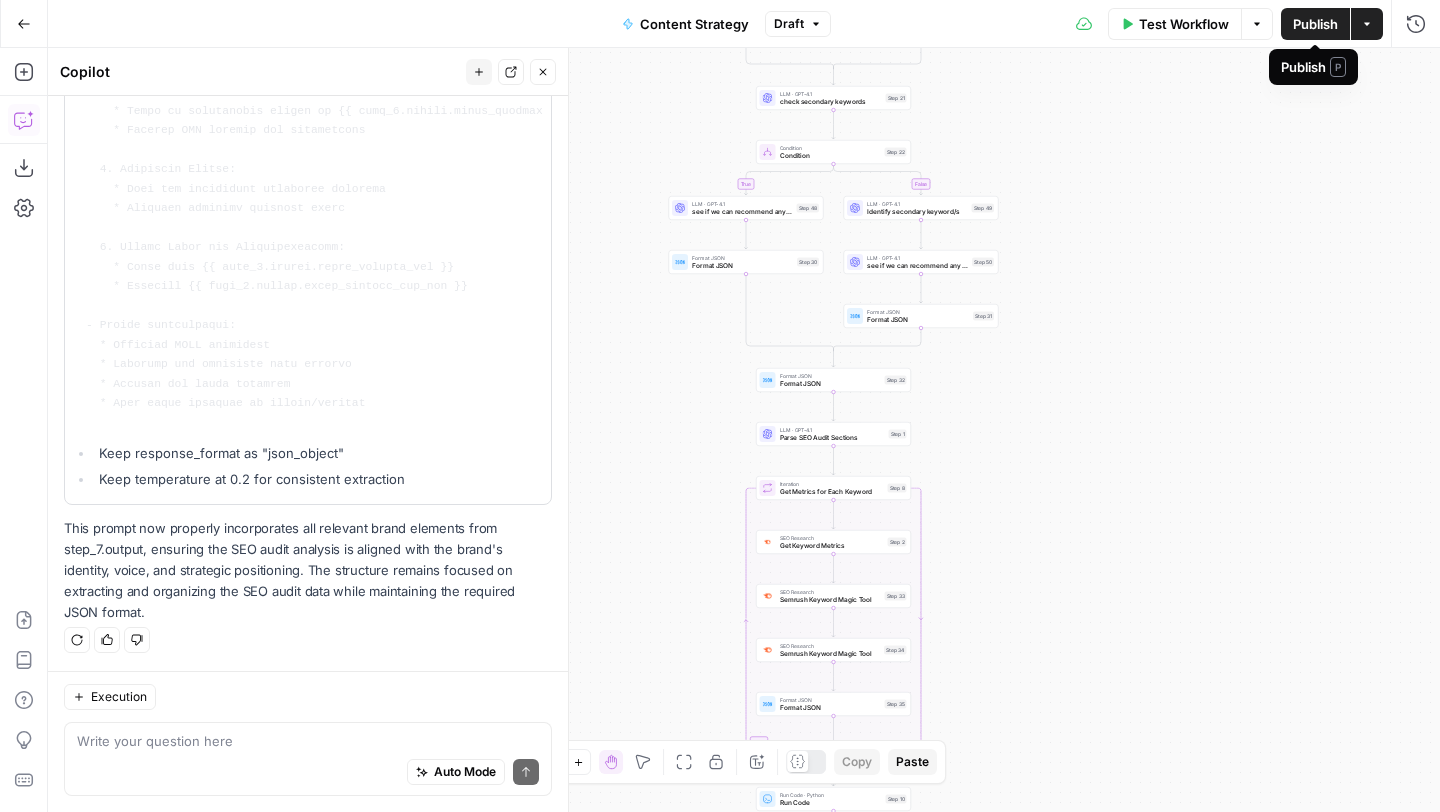 click on "Publish" at bounding box center [1315, 24] 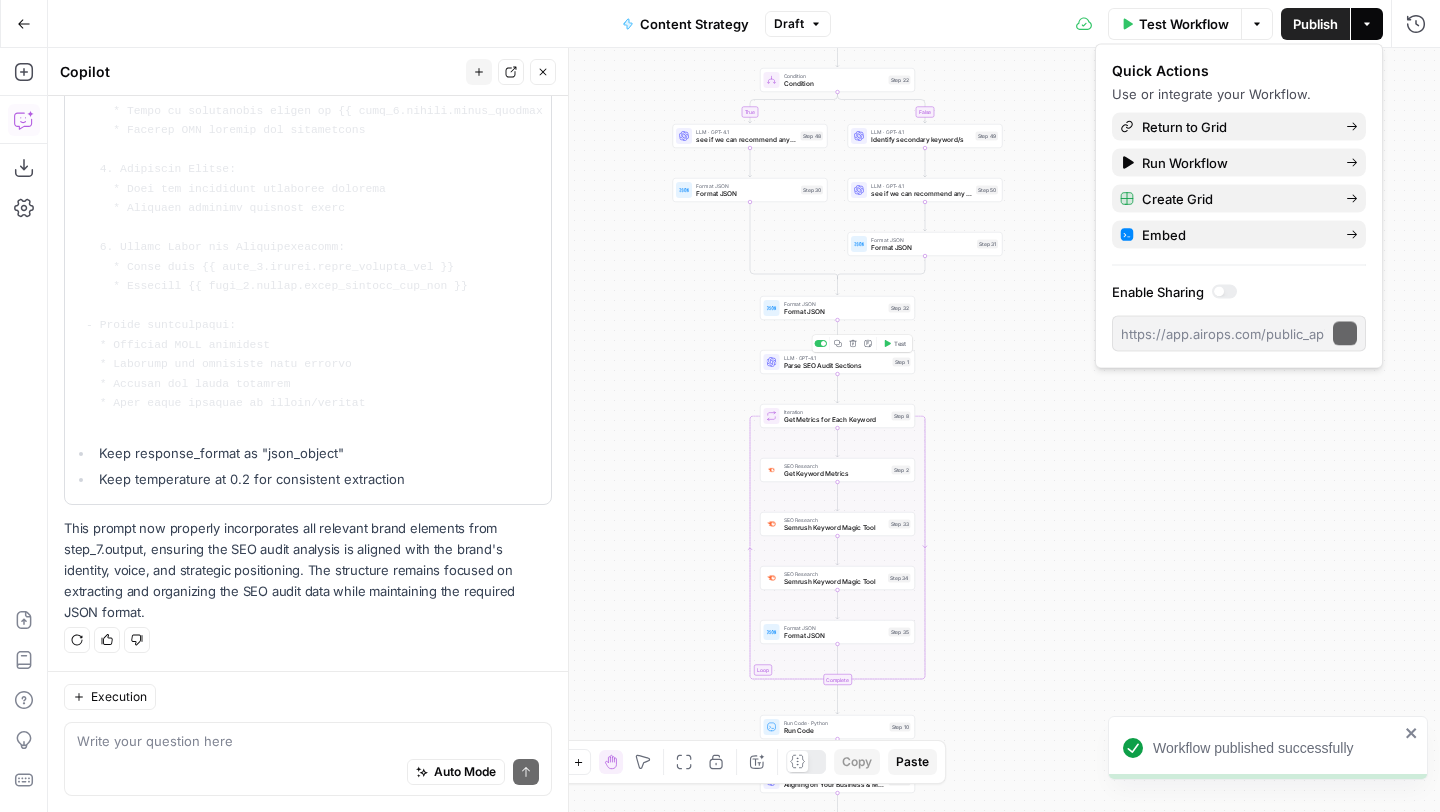 click on "Test" at bounding box center [900, 343] 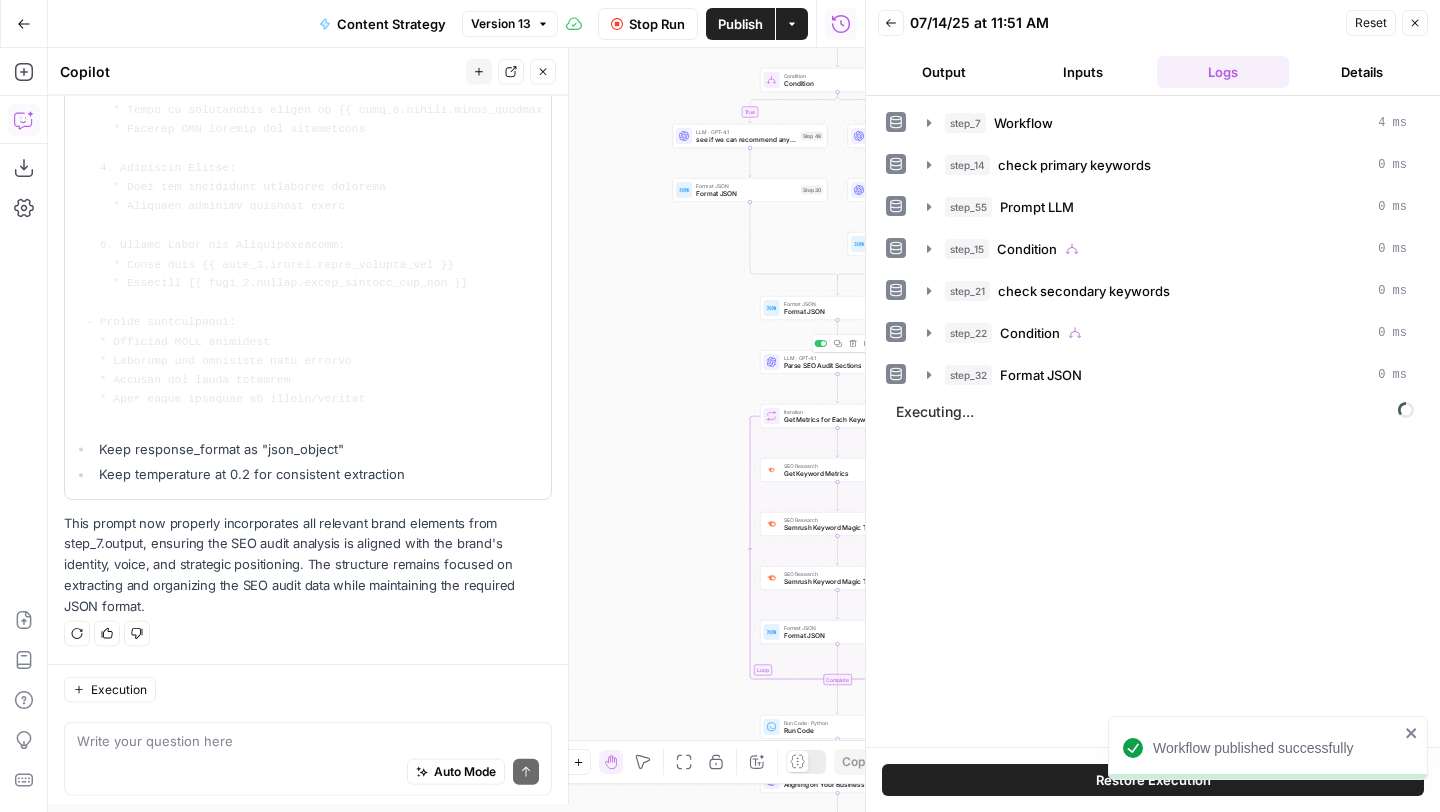 scroll, scrollTop: 43276, scrollLeft: 0, axis: vertical 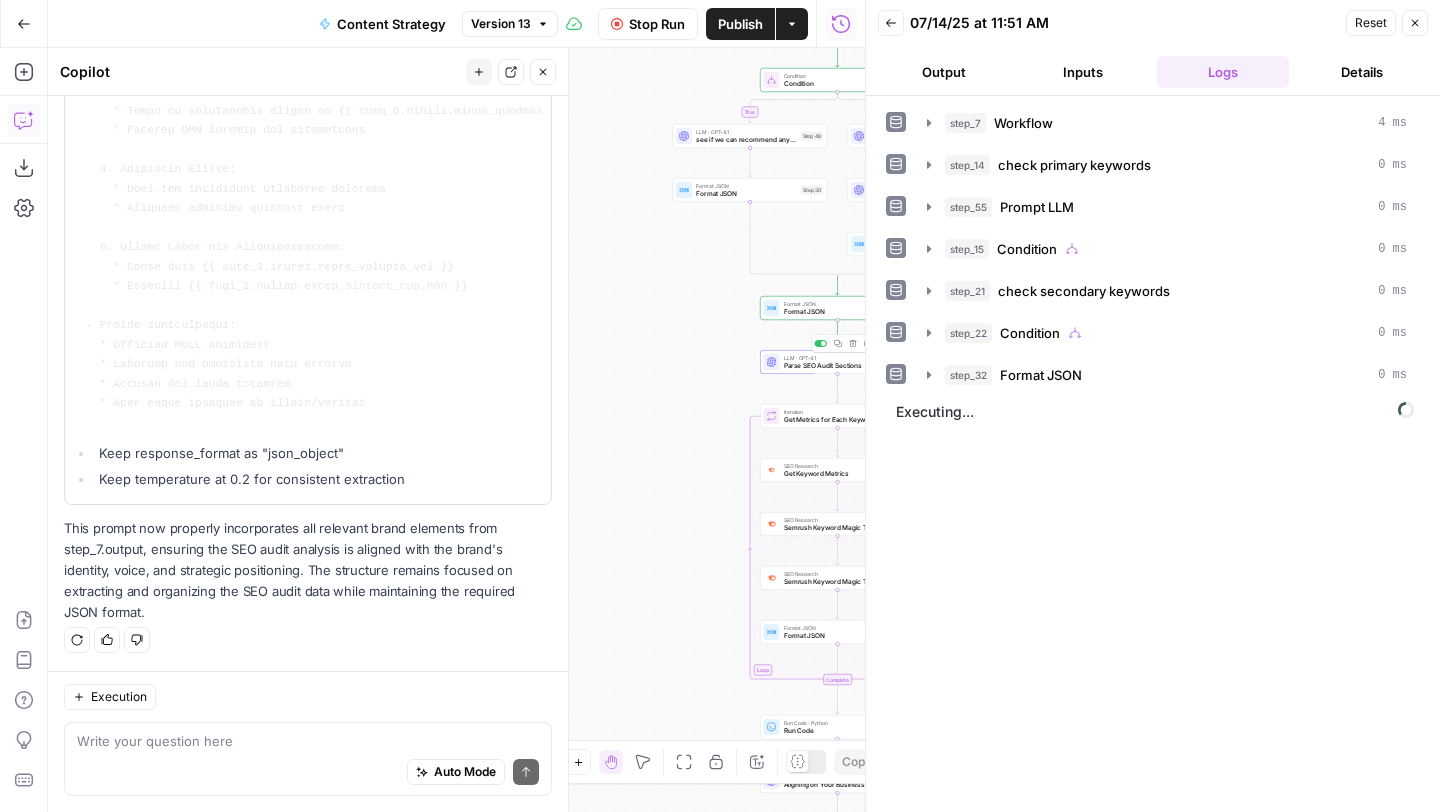 click 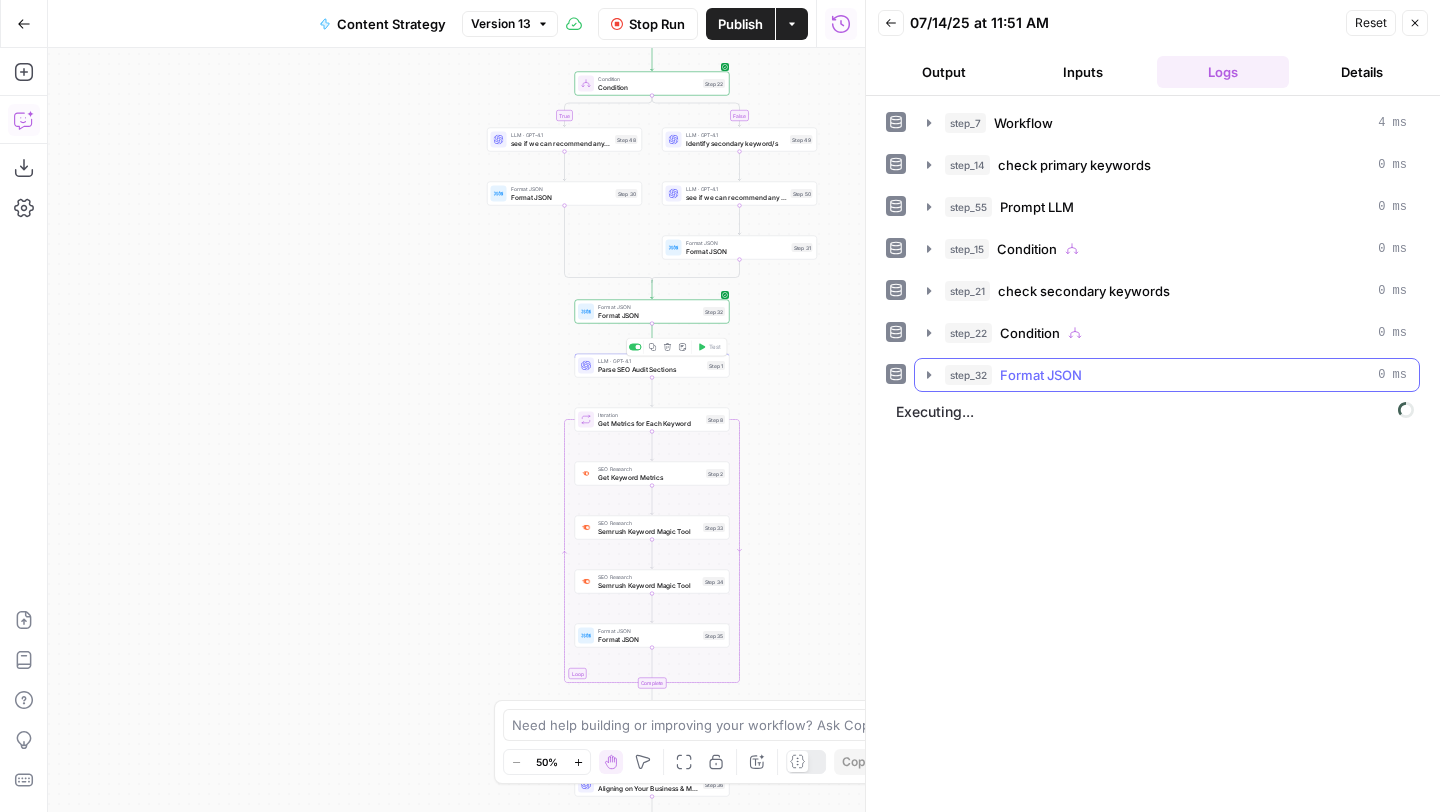 click on "step_32 Format JSON 0 ms" at bounding box center (1167, 375) 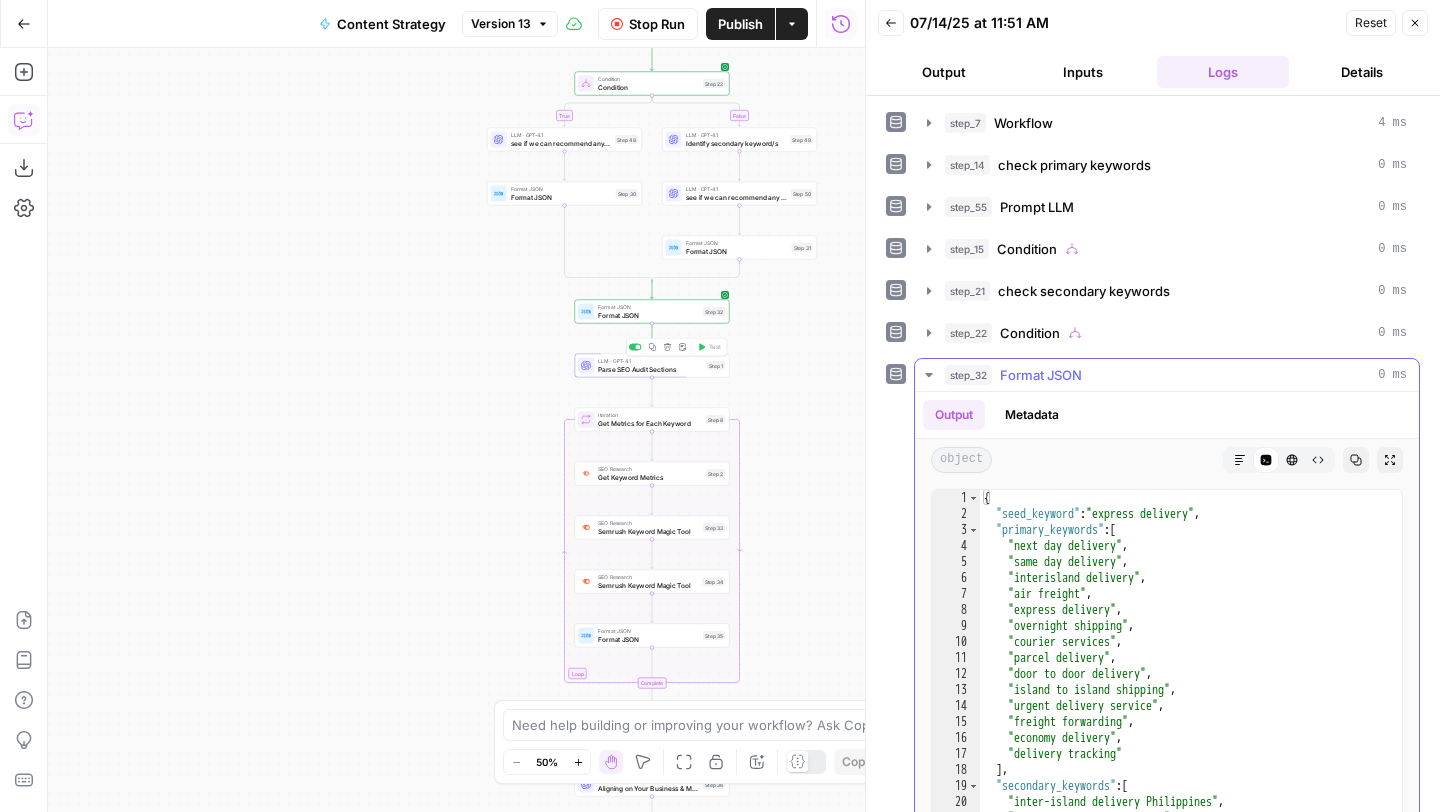 scroll, scrollTop: 127, scrollLeft: 0, axis: vertical 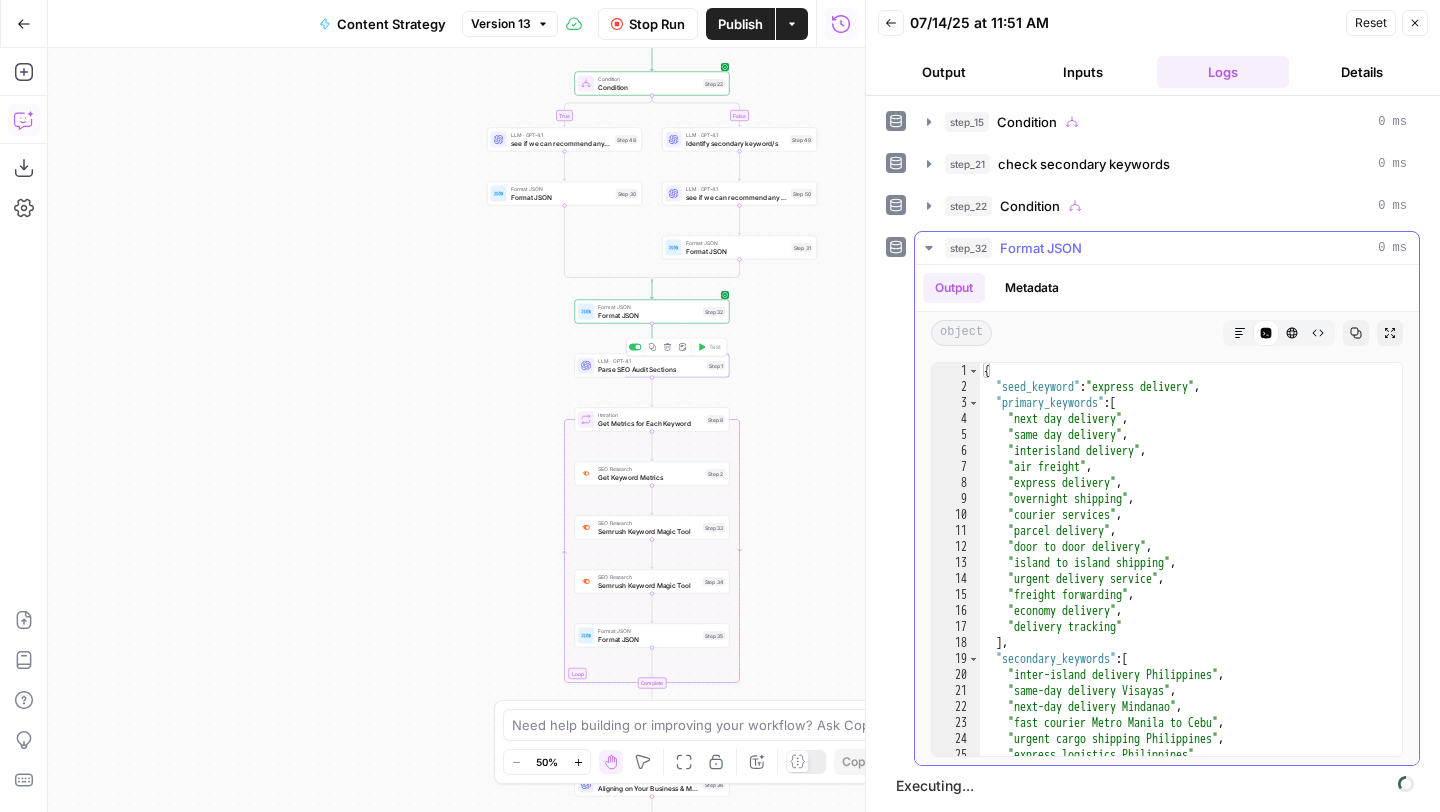 click on "step_32 Format JSON 0 ms" at bounding box center (1176, 248) 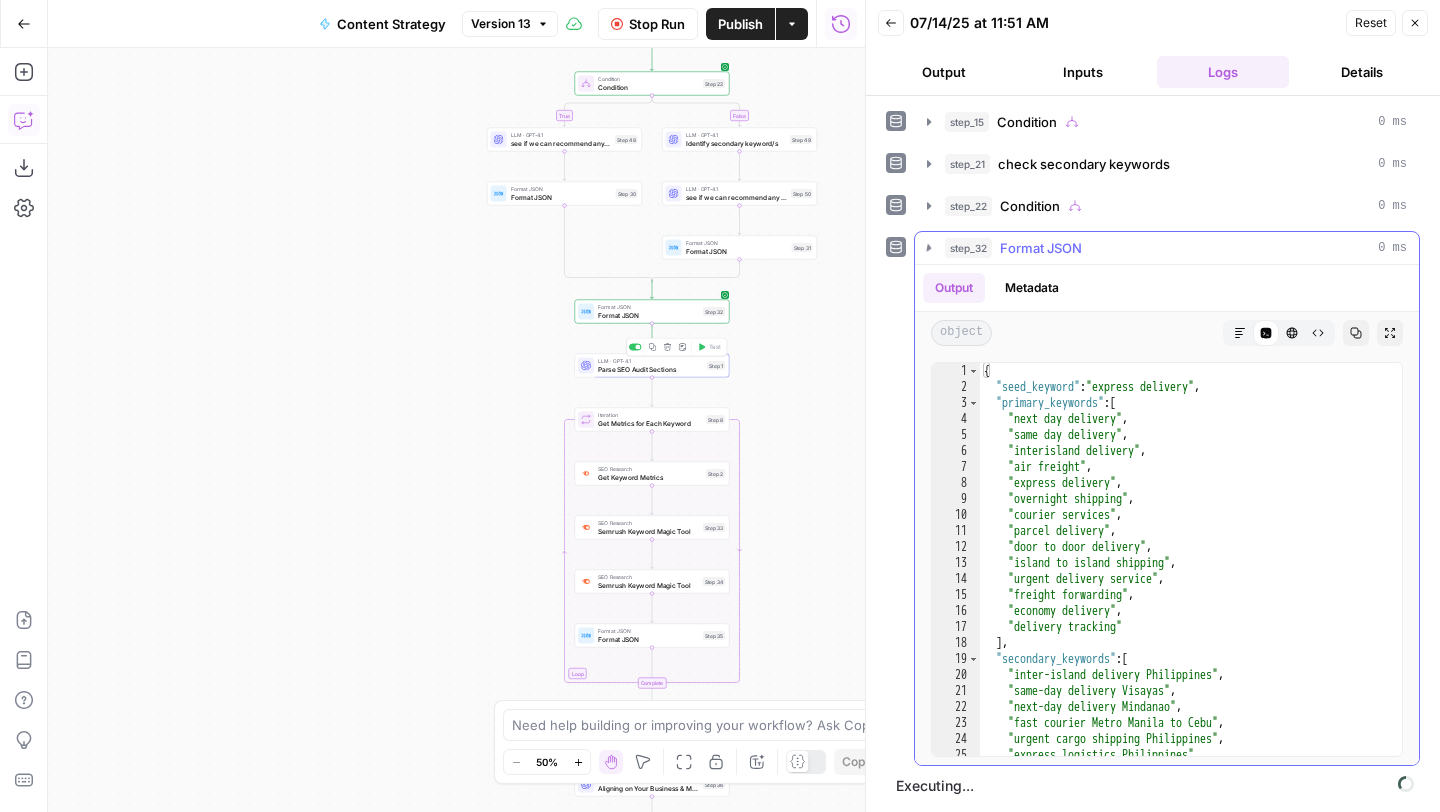 scroll, scrollTop: 0, scrollLeft: 0, axis: both 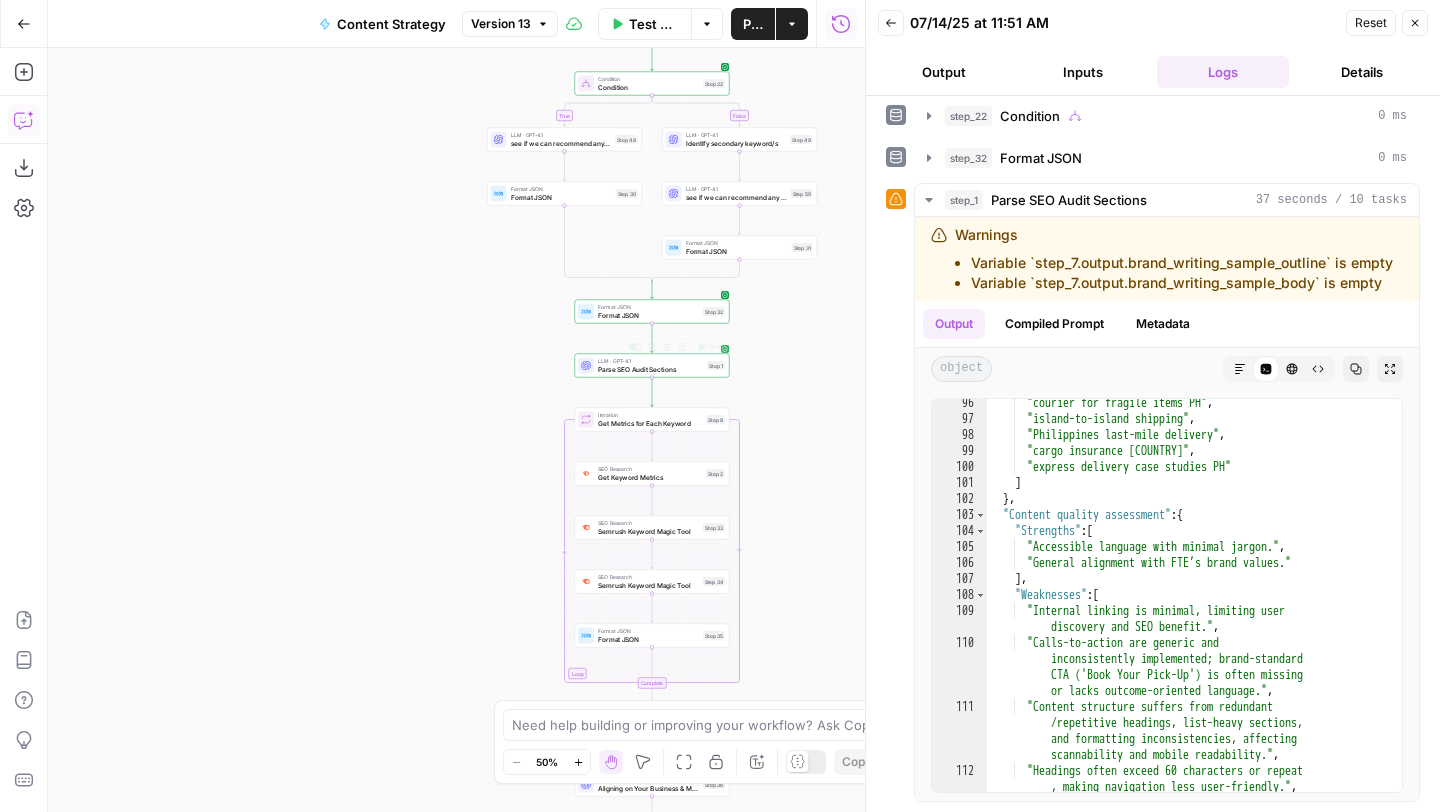 click on "Parse SEO Audit Sections" at bounding box center [650, 369] 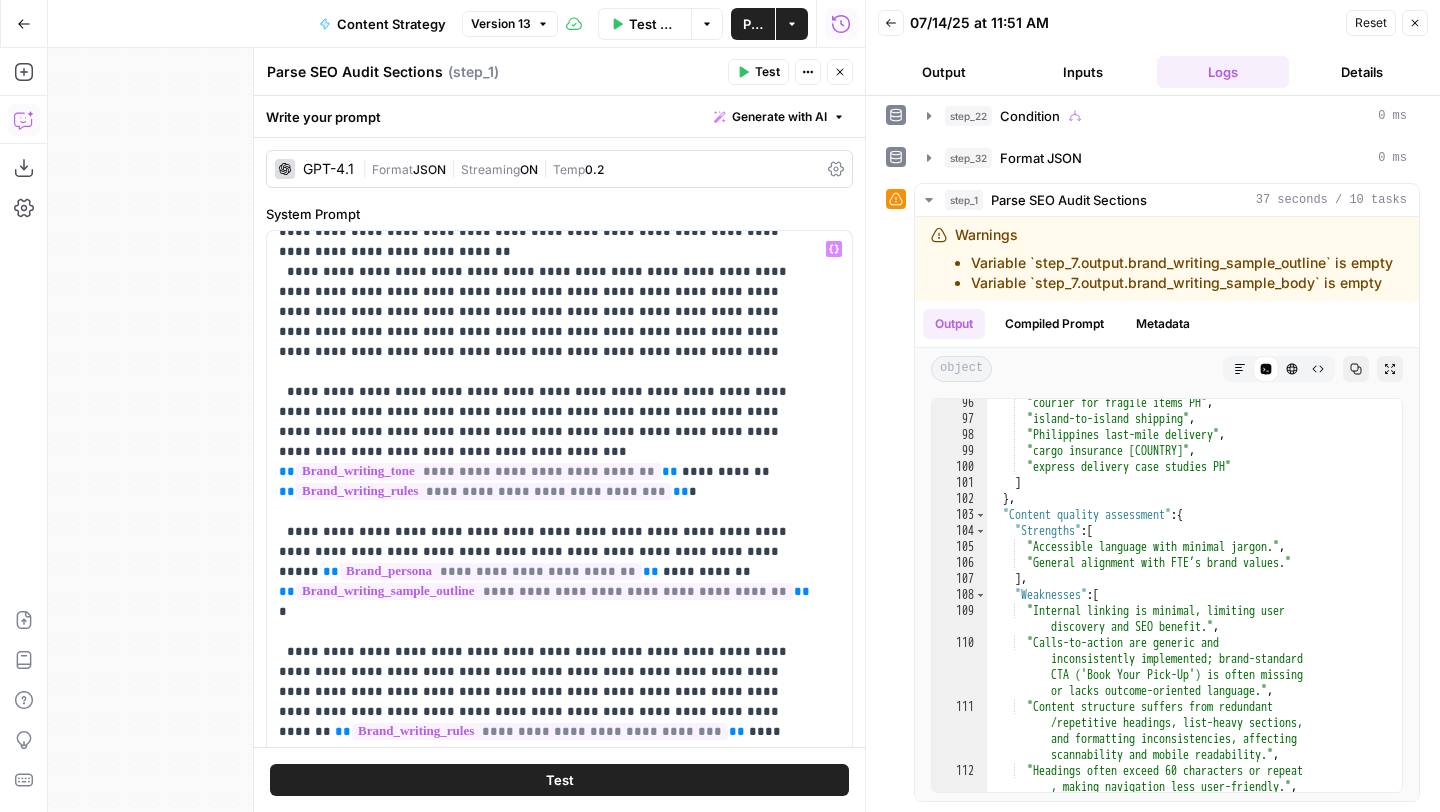 scroll, scrollTop: 661, scrollLeft: 0, axis: vertical 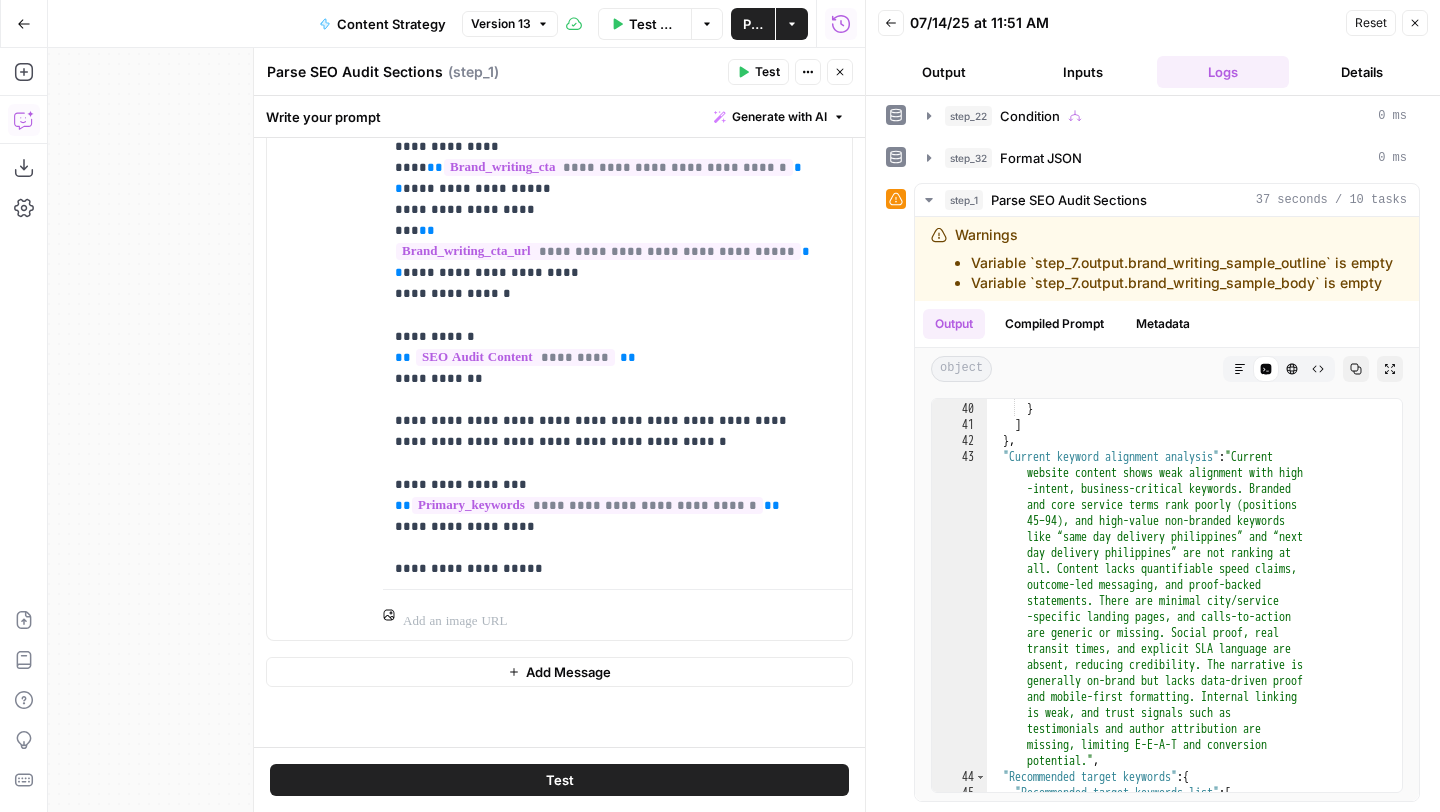 click on "Inputs" at bounding box center [1084, 72] 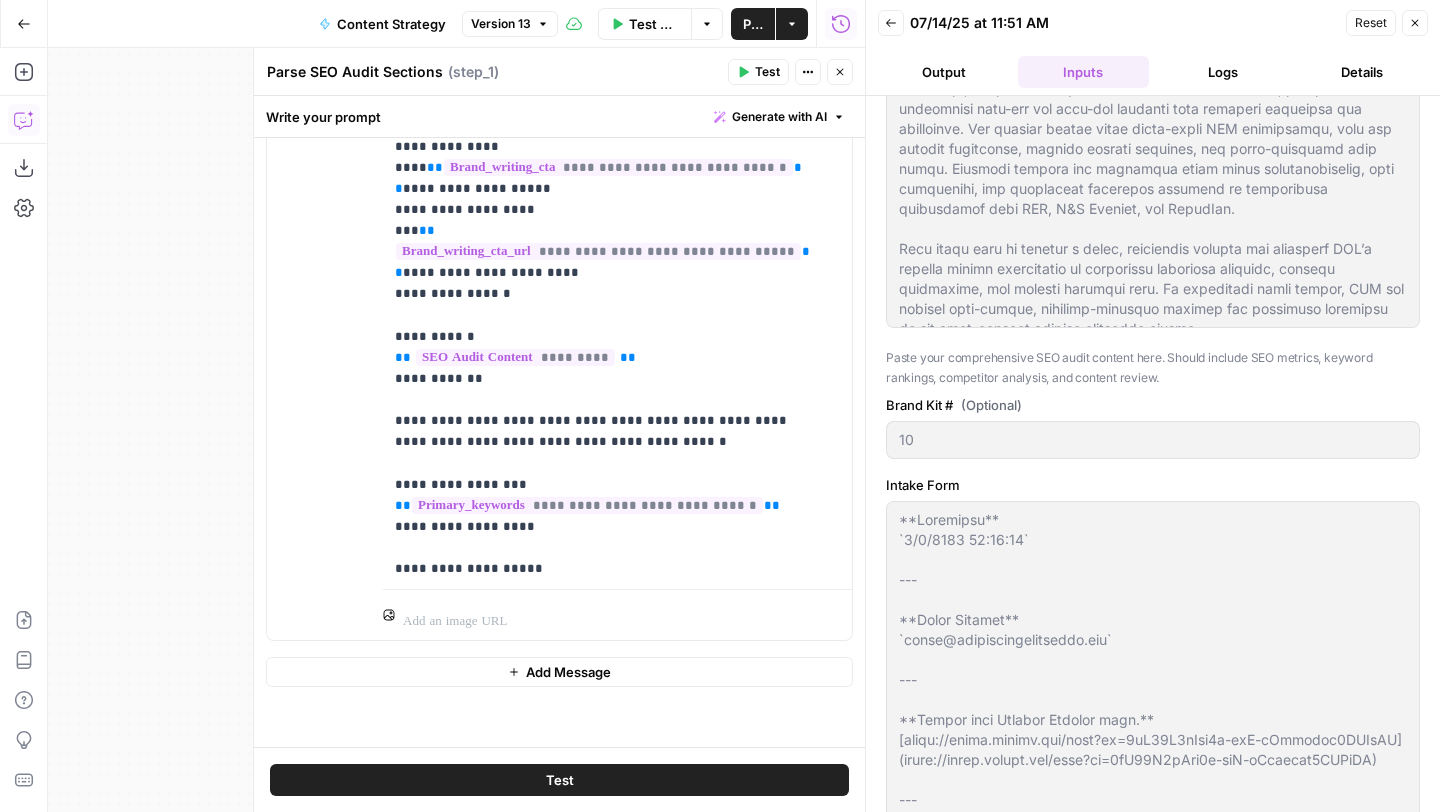 scroll, scrollTop: 0, scrollLeft: 0, axis: both 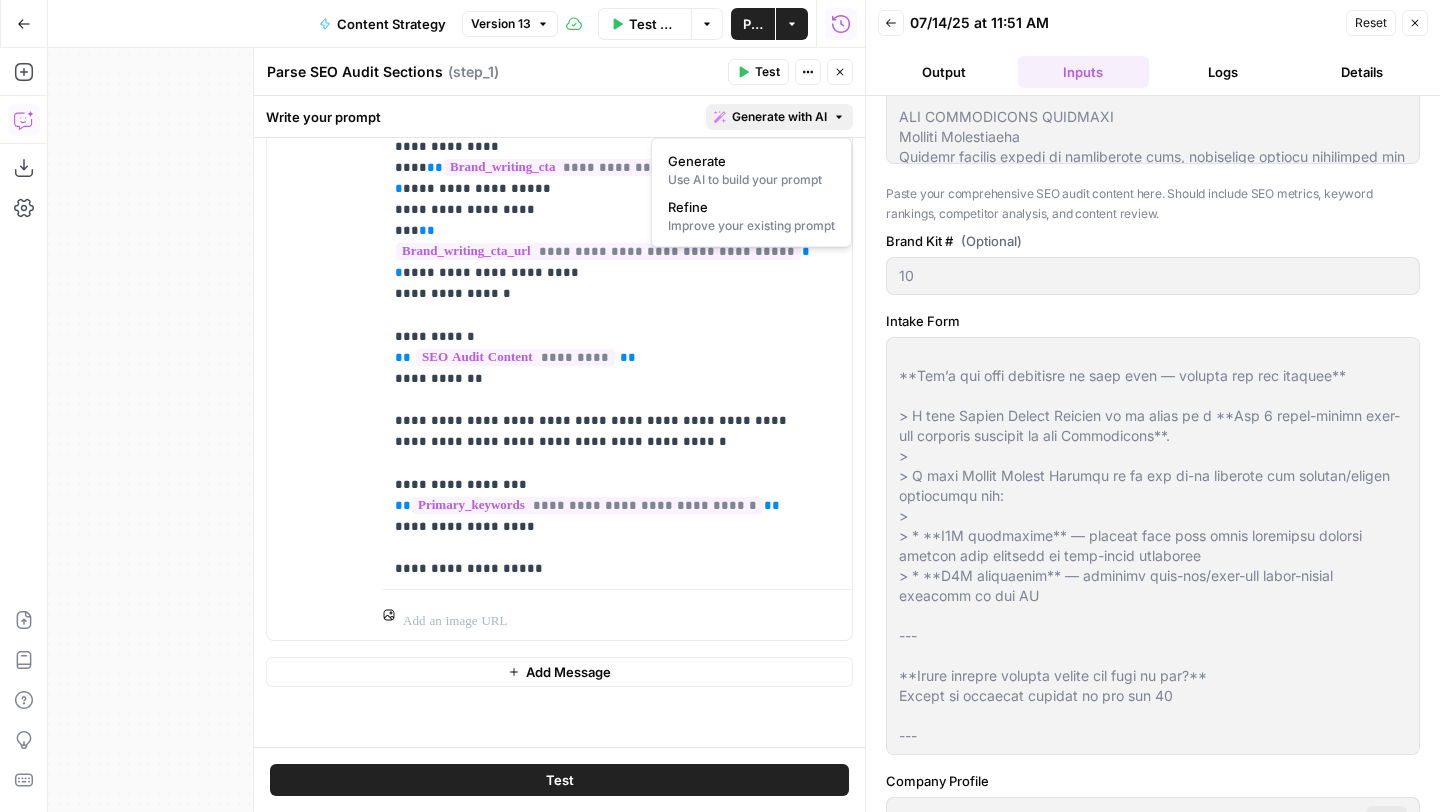 click on "Generate with AI" at bounding box center [779, 117] 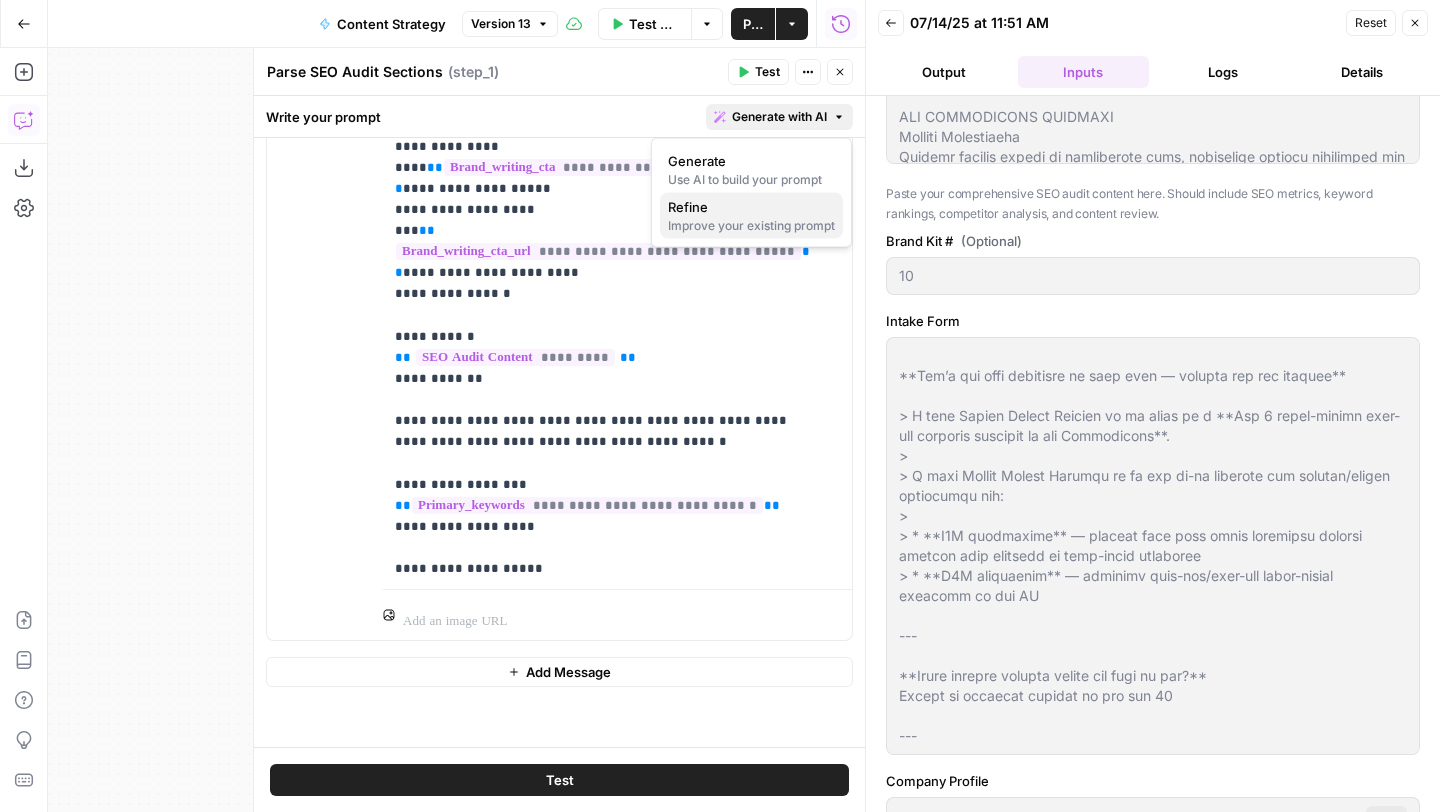 click on "Refine" at bounding box center [751, 207] 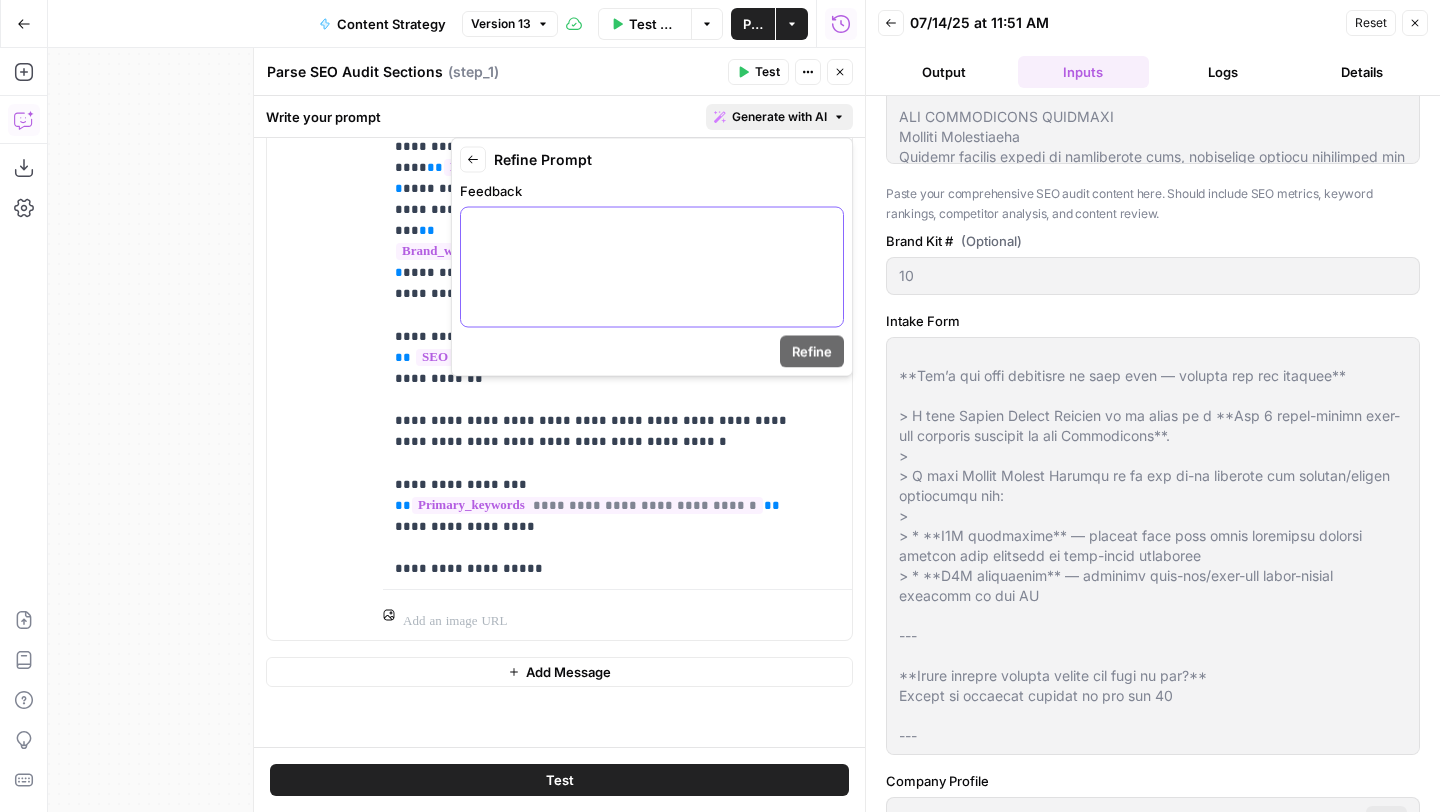 click at bounding box center [652, 267] 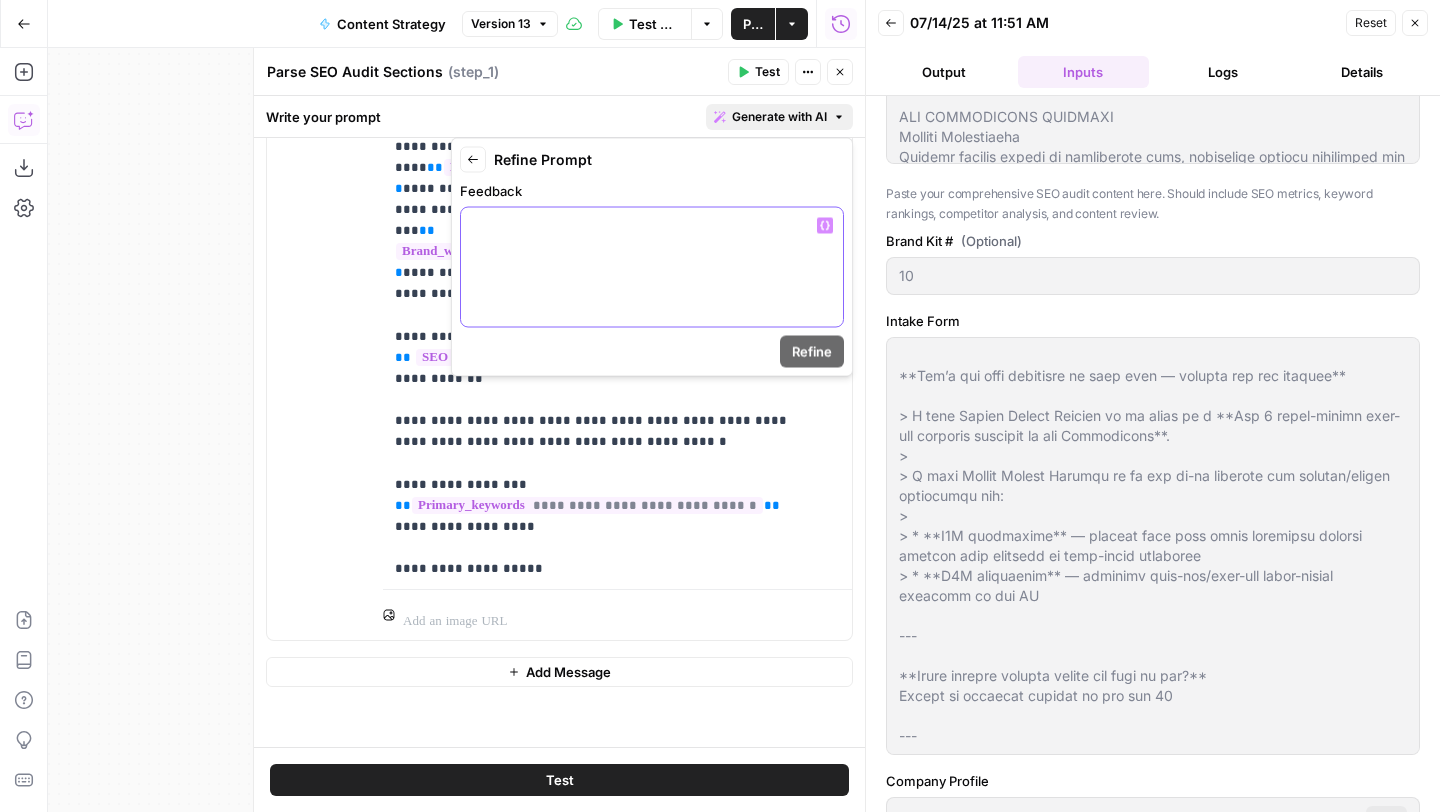 type 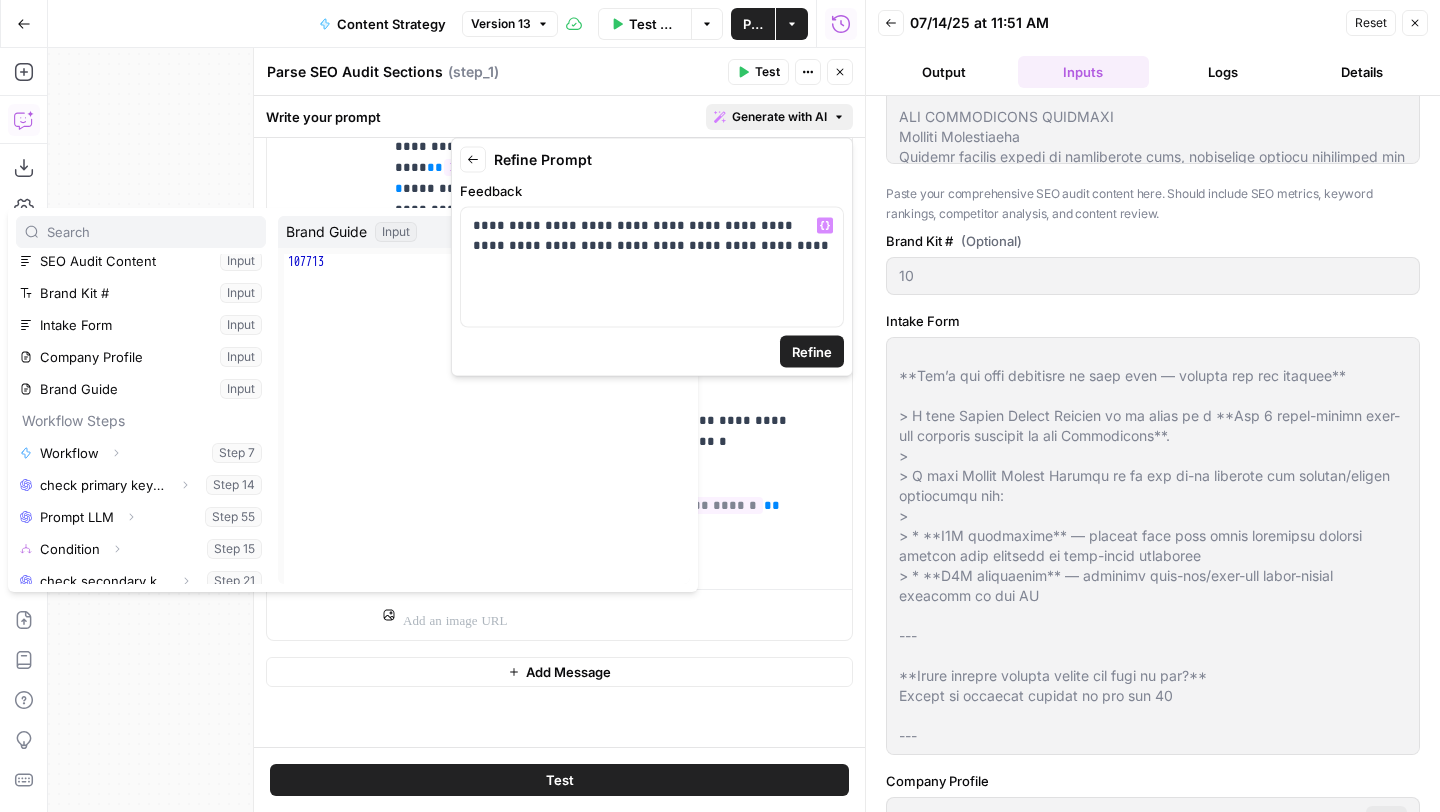 scroll, scrollTop: 91, scrollLeft: 0, axis: vertical 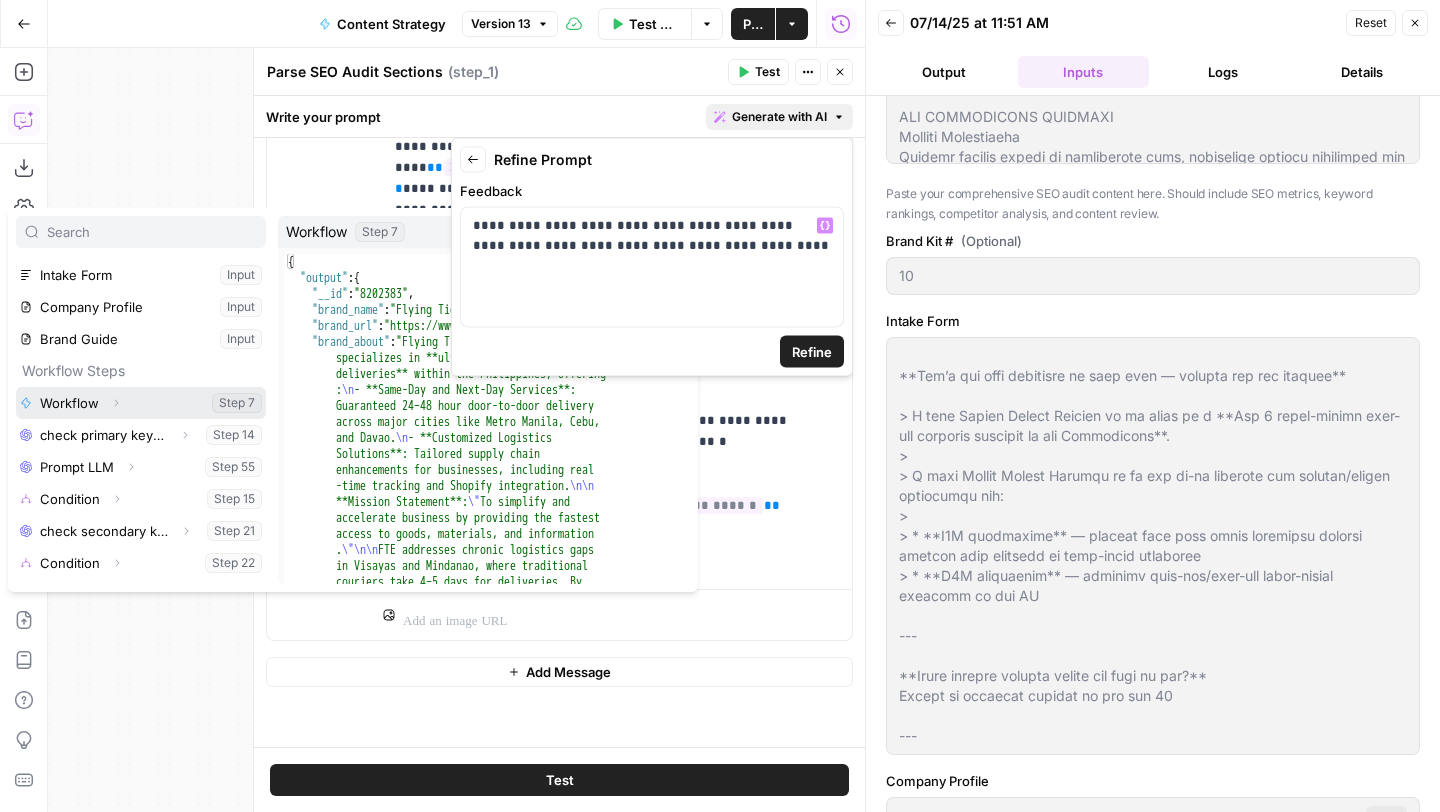click 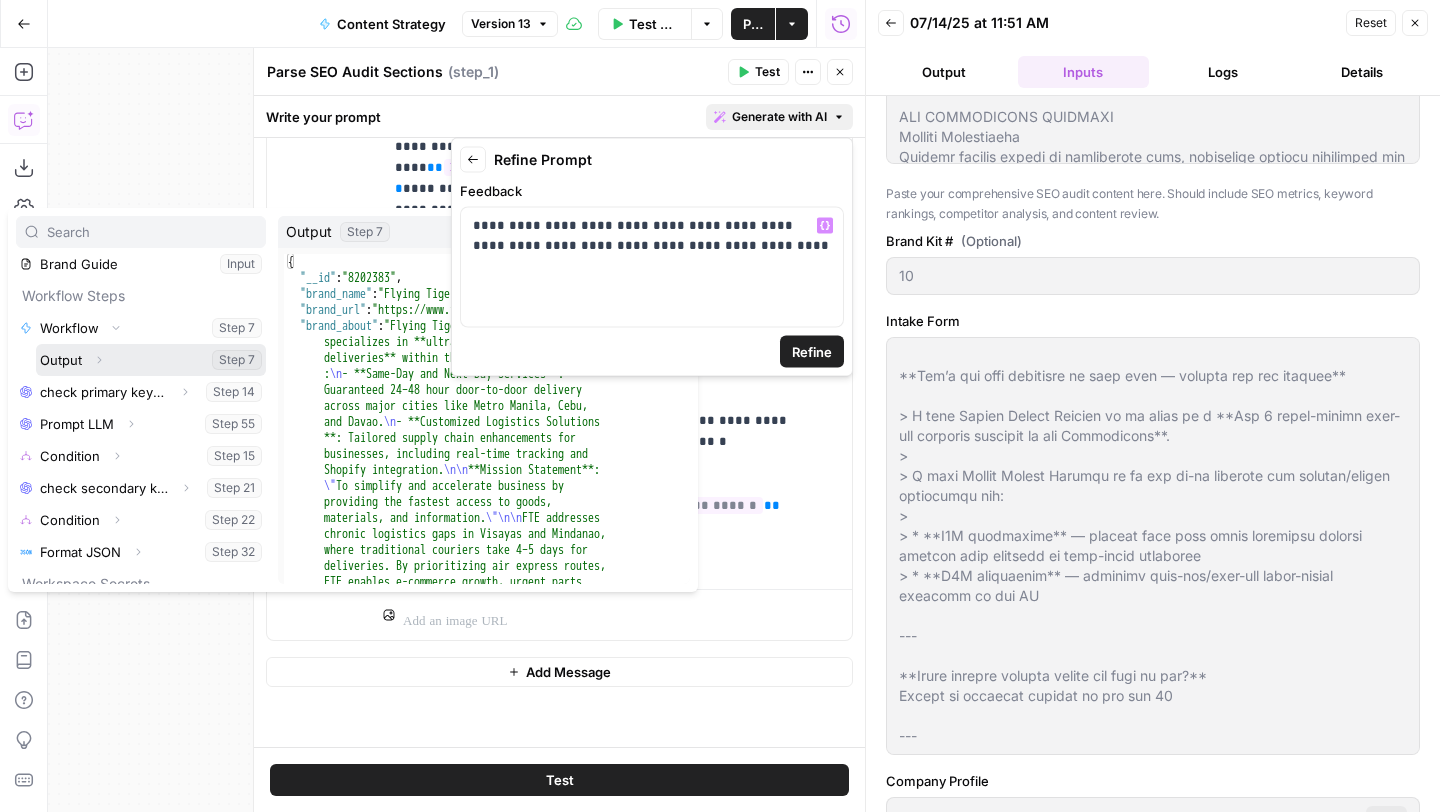 click 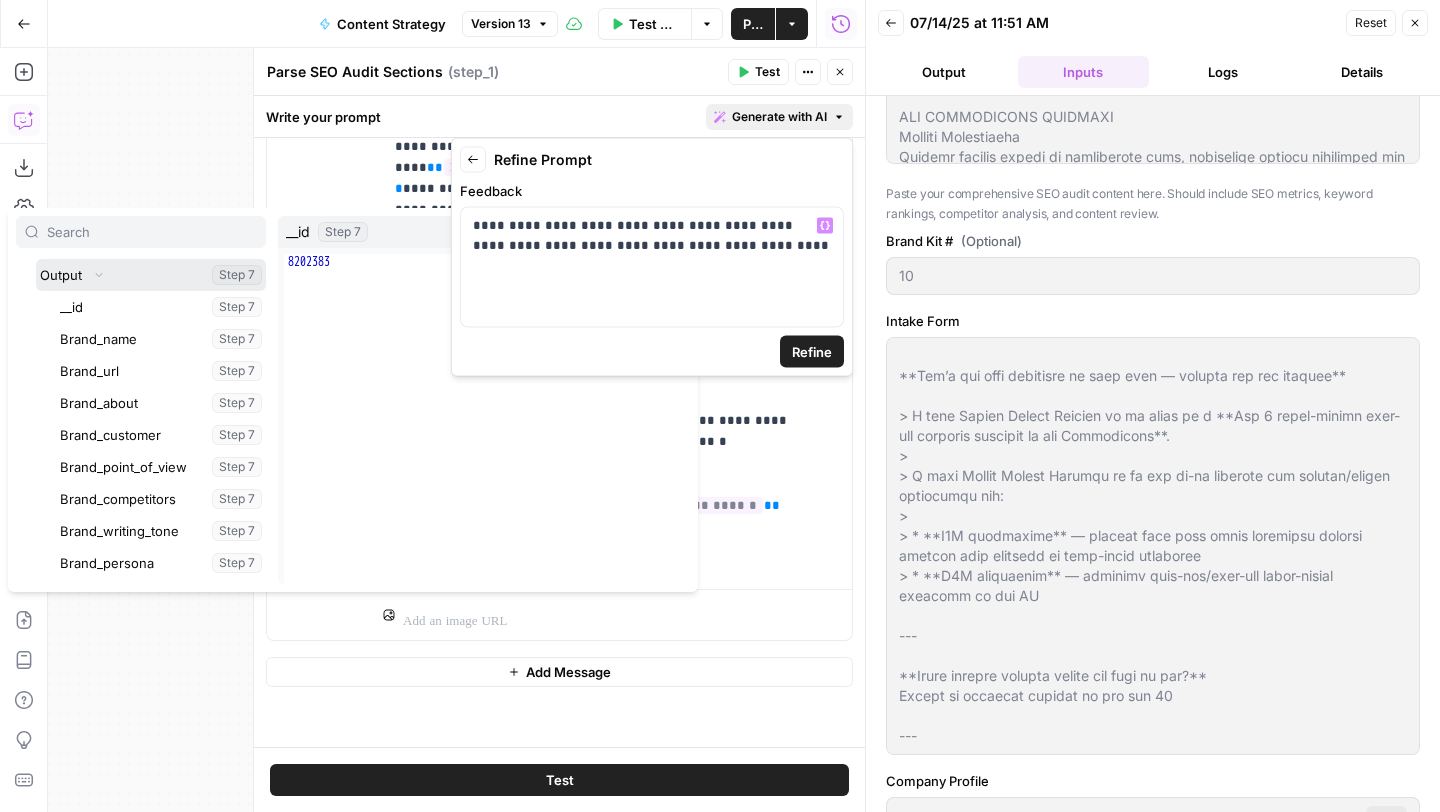 scroll, scrollTop: 263, scrollLeft: 0, axis: vertical 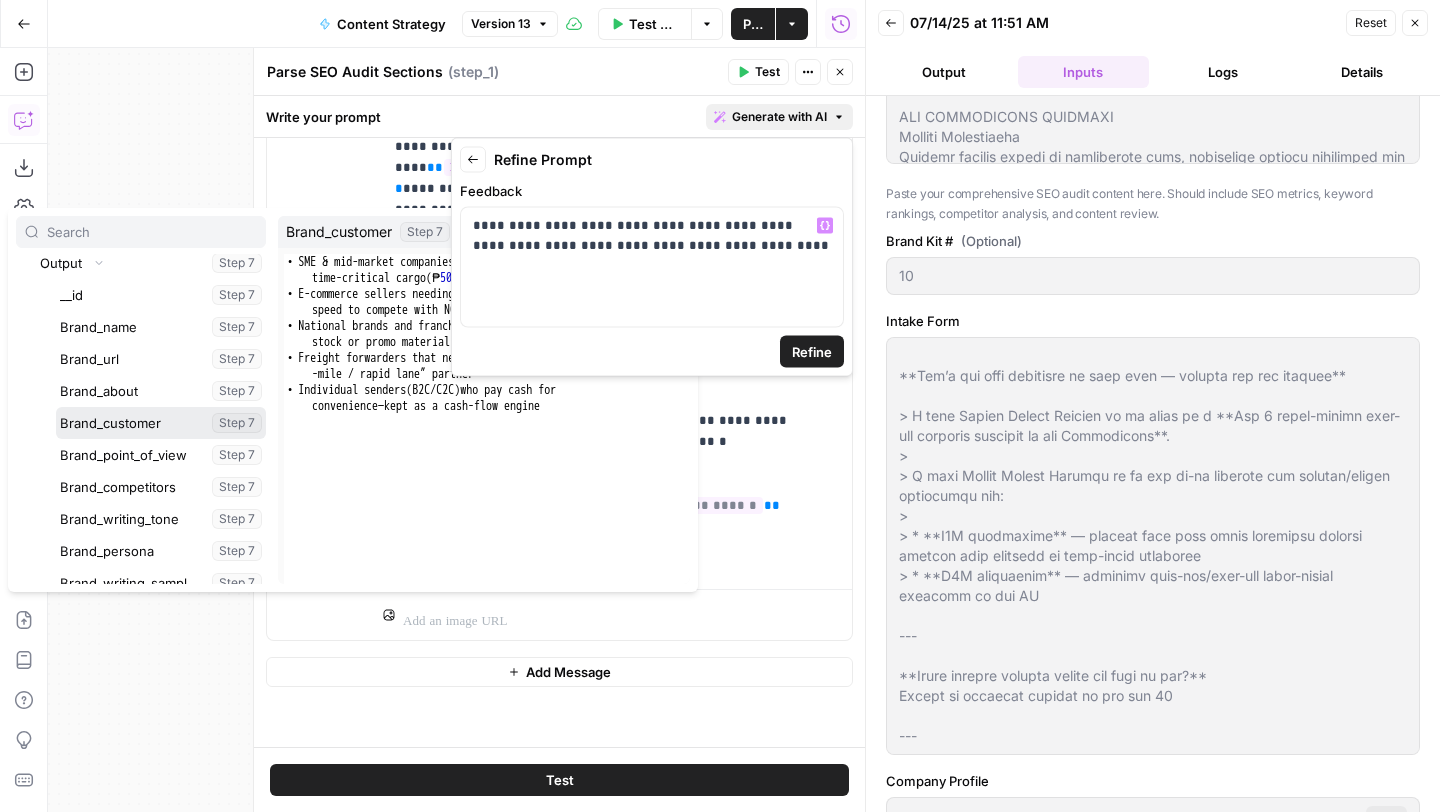 click at bounding box center [161, 423] 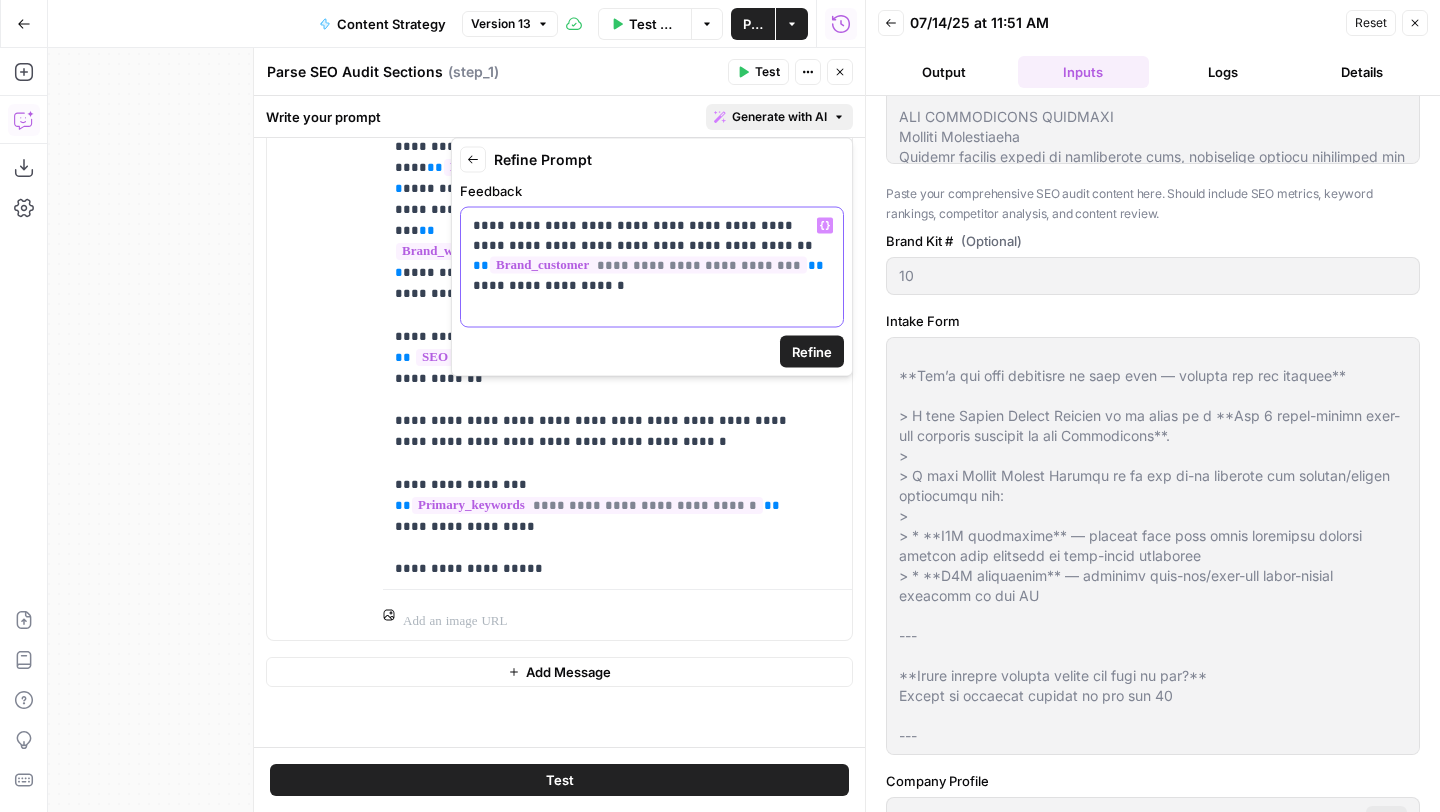 click on "**********" at bounding box center [652, 256] 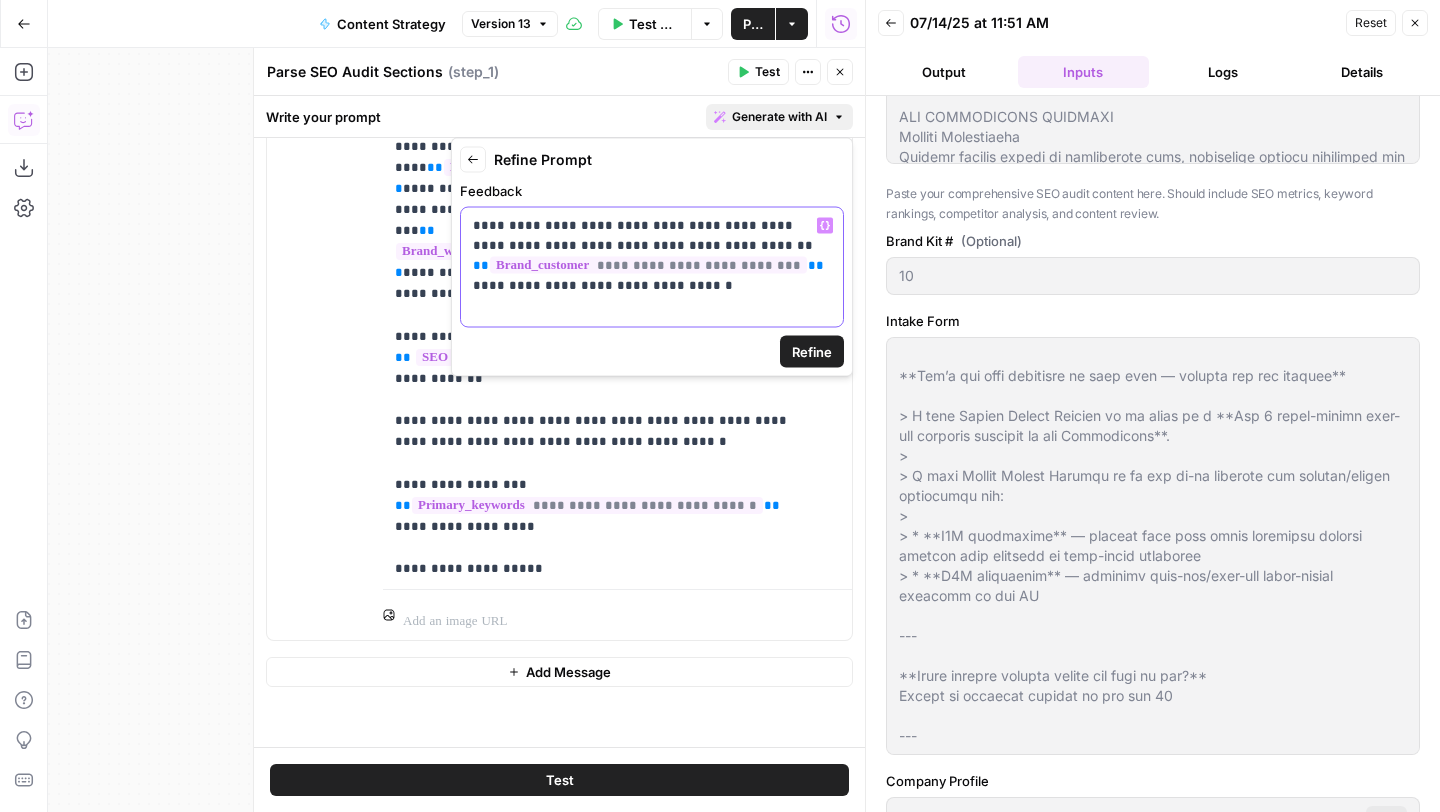 click on "**********" at bounding box center (652, 256) 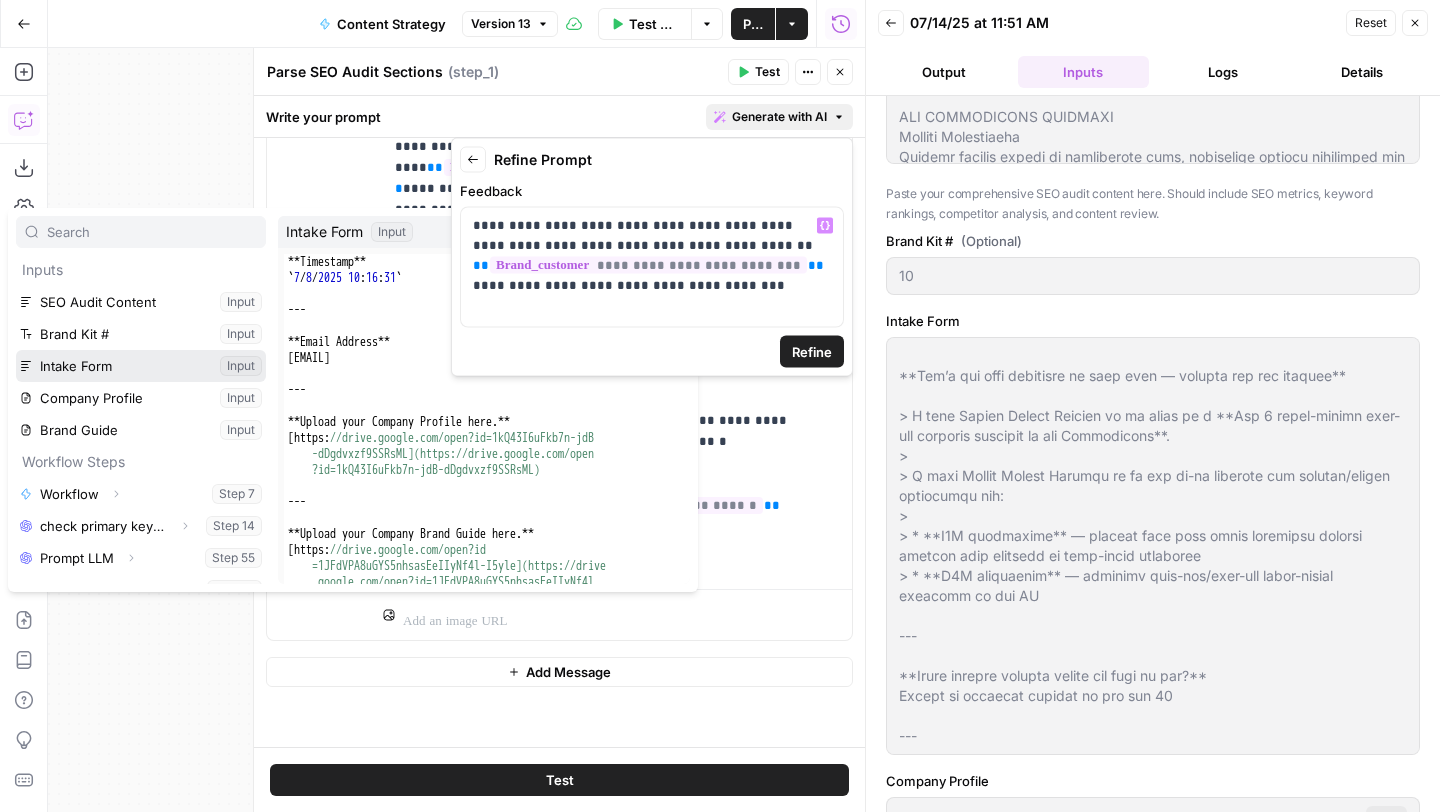 click at bounding box center (141, 366) 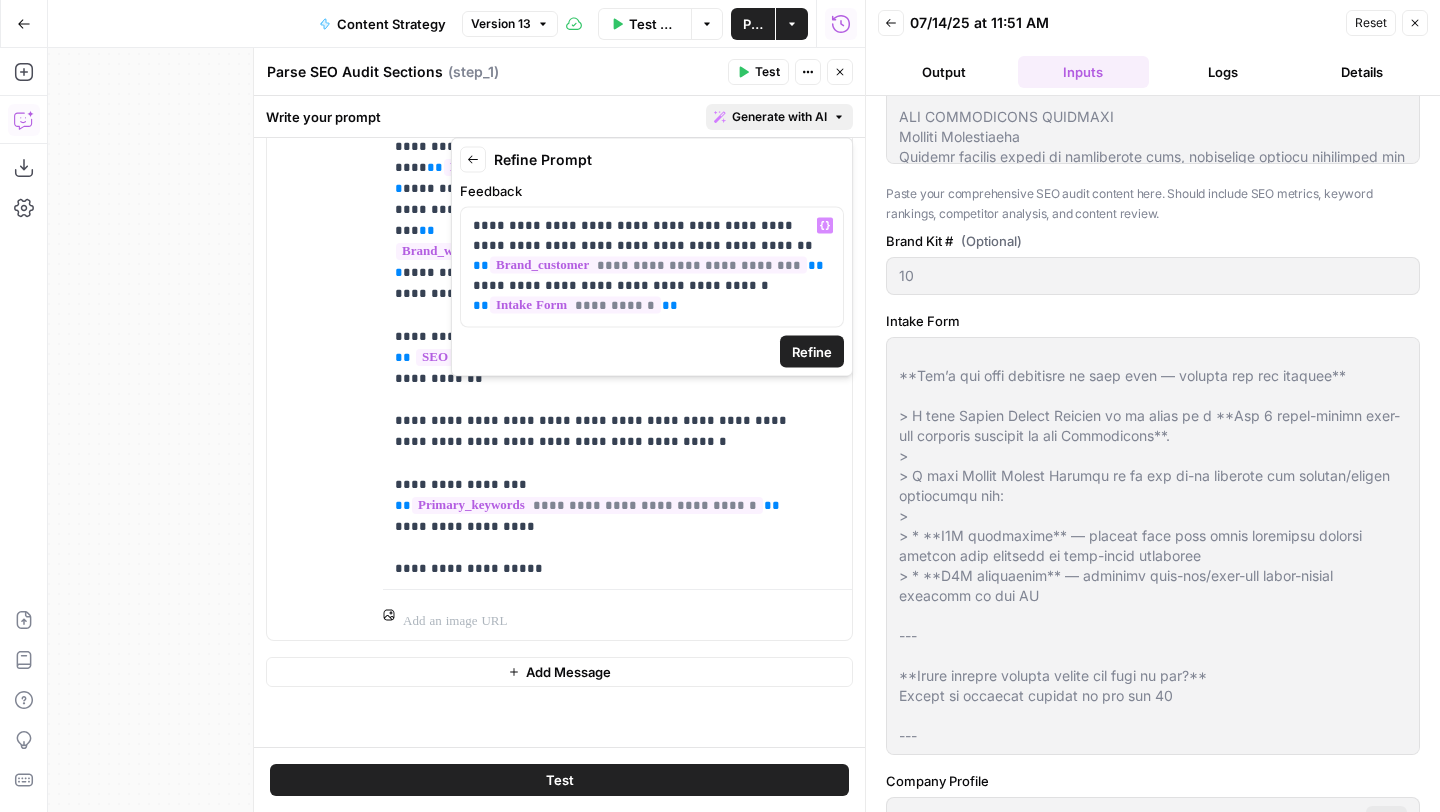 click on "Refine" at bounding box center [812, 352] 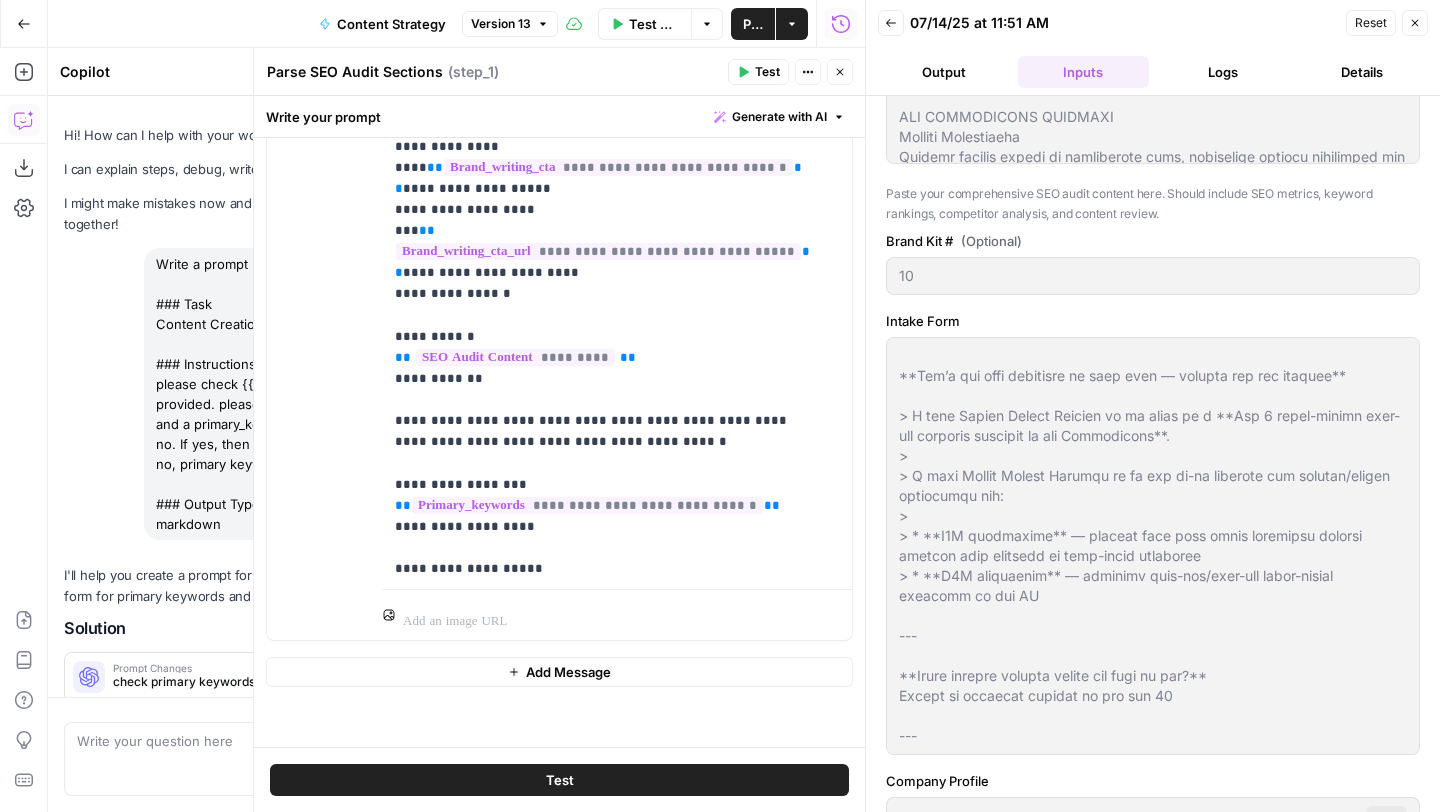 scroll, scrollTop: 41331, scrollLeft: 0, axis: vertical 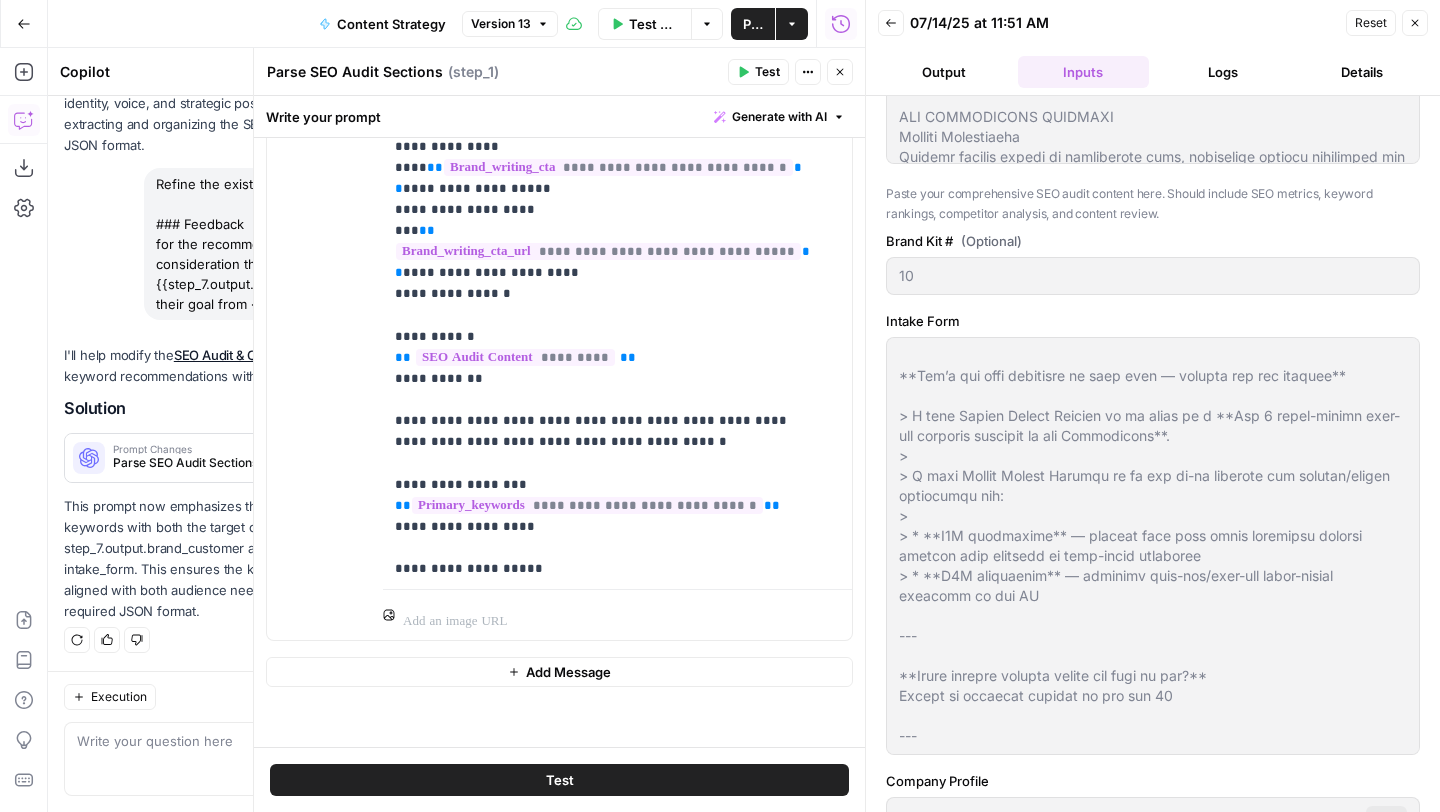 click on "Apply" at bounding box center [513, 458] 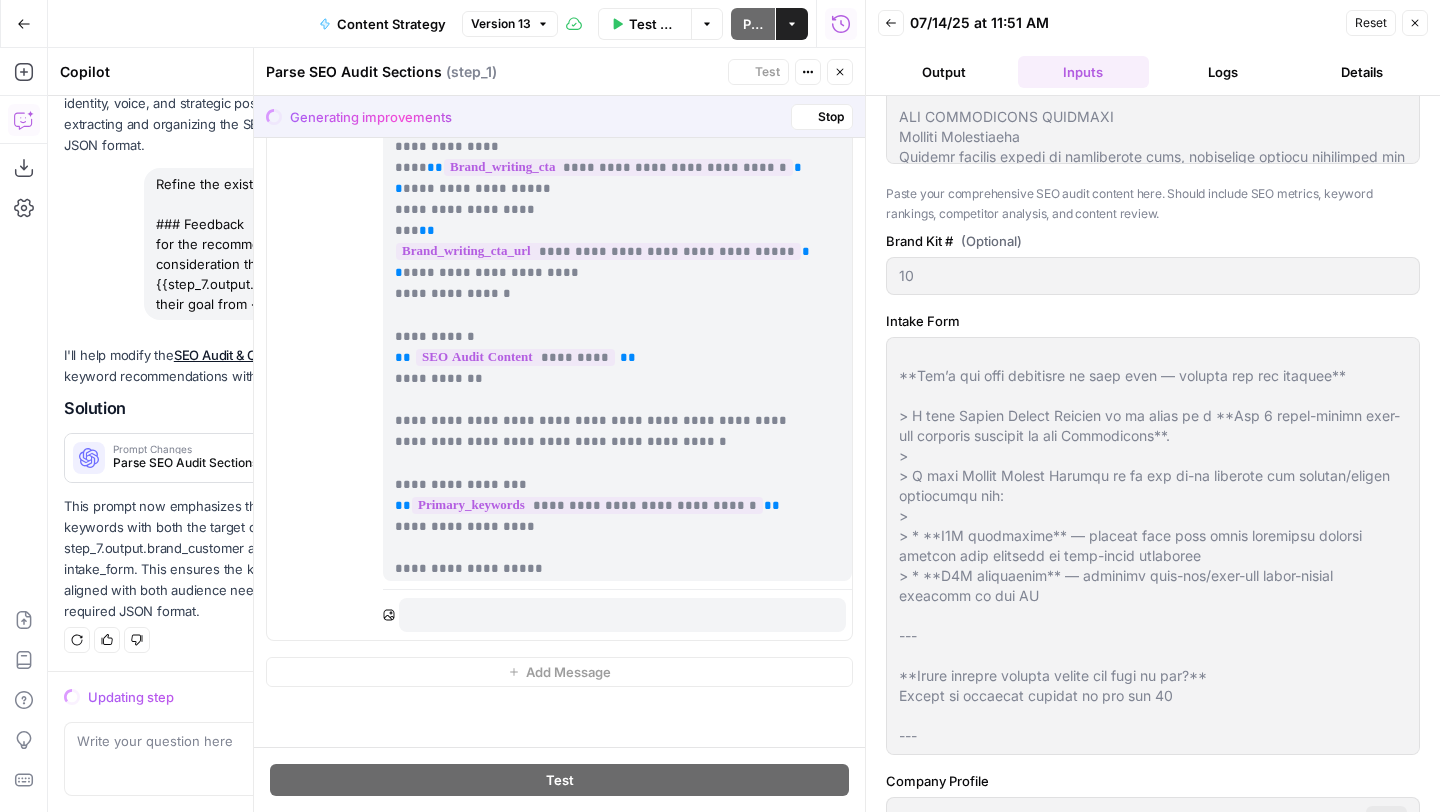 scroll, scrollTop: 41660, scrollLeft: 0, axis: vertical 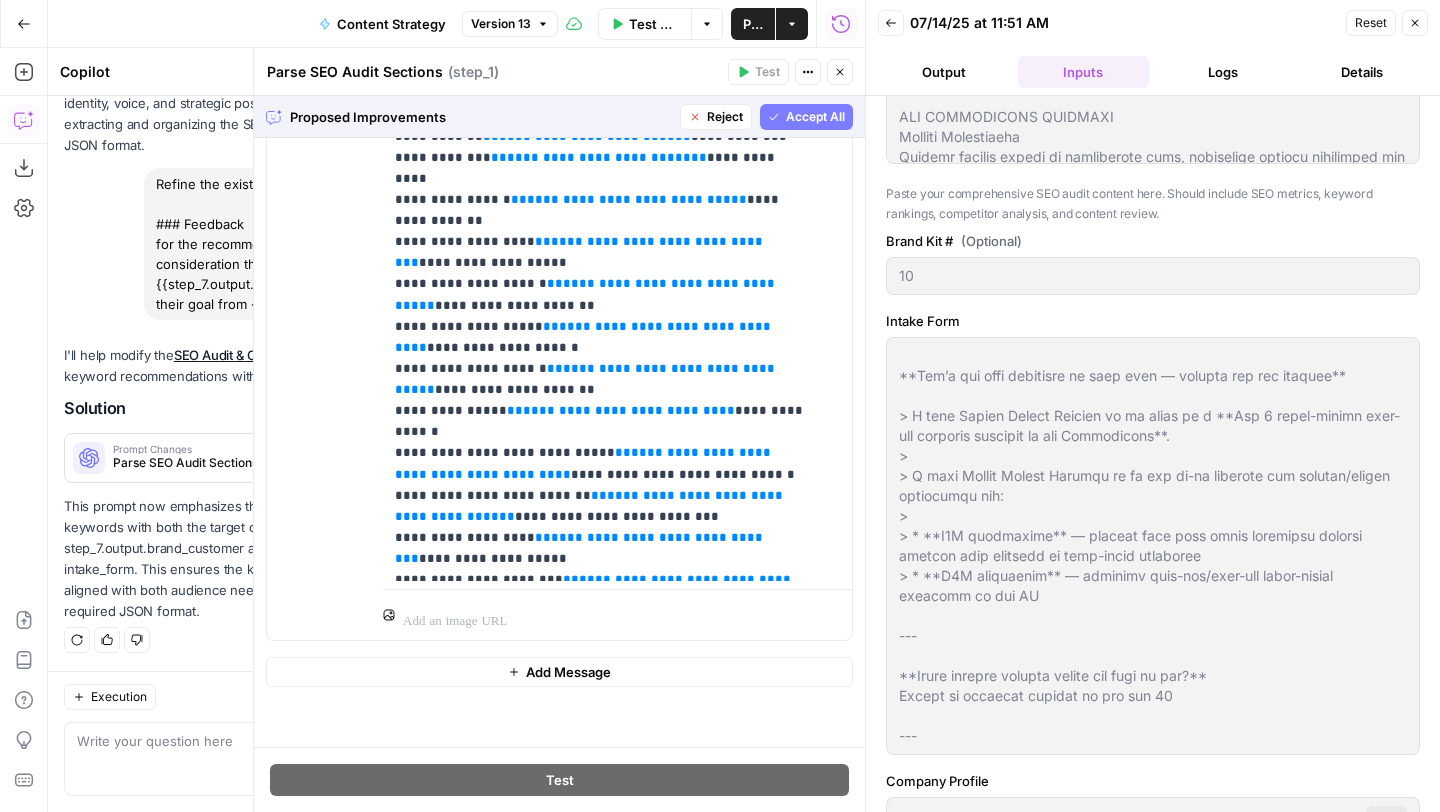 click on "Accept All" at bounding box center [815, 117] 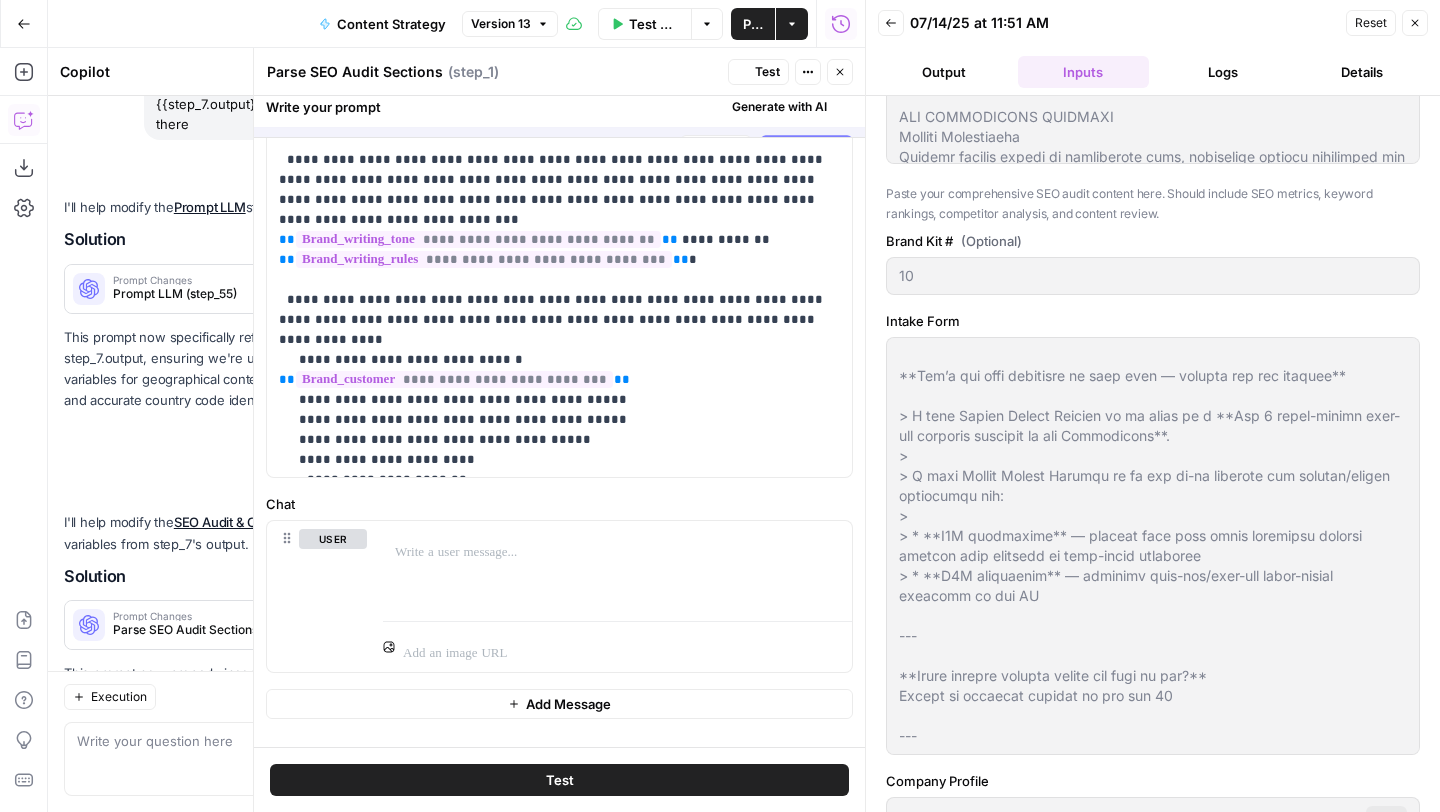 scroll, scrollTop: 42812, scrollLeft: 0, axis: vertical 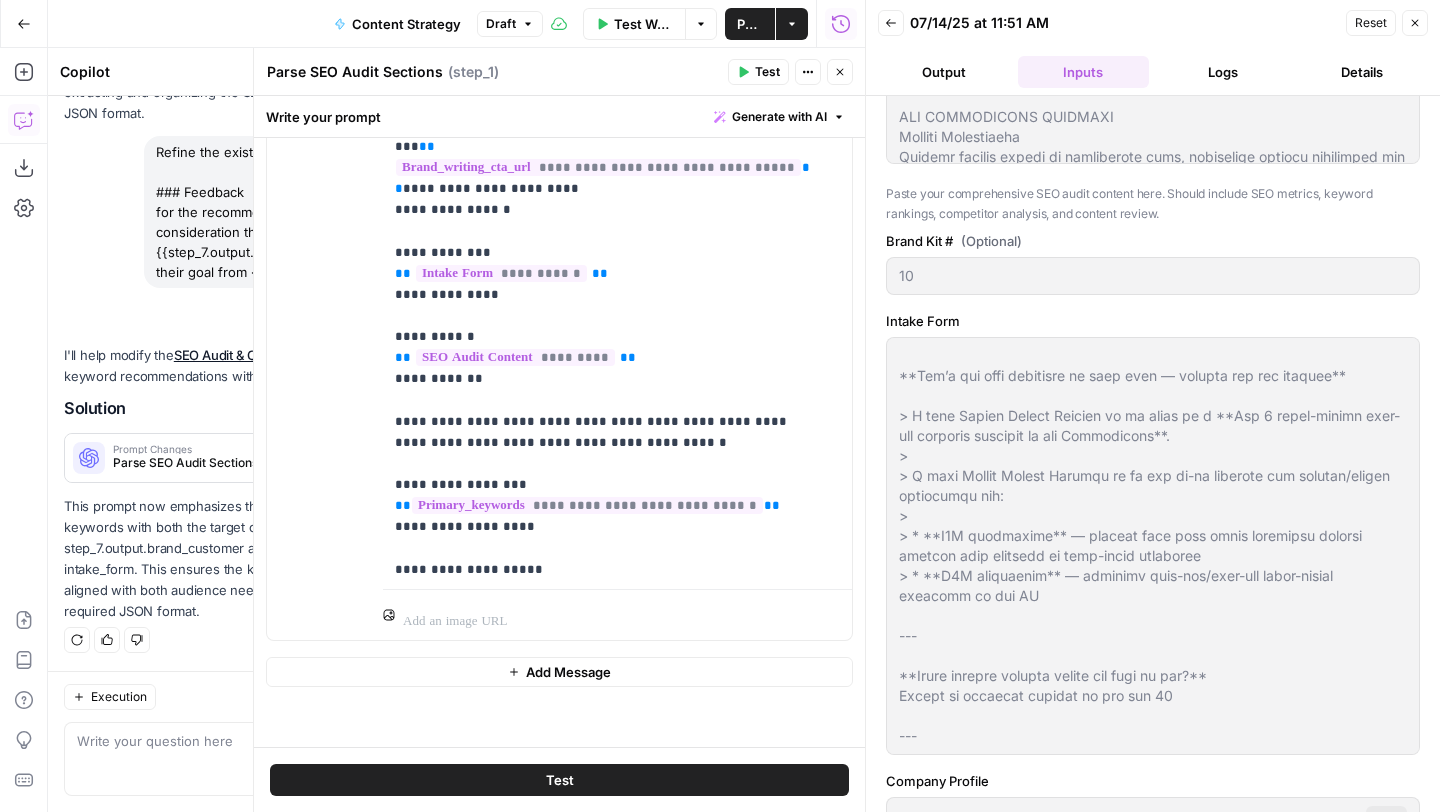 click 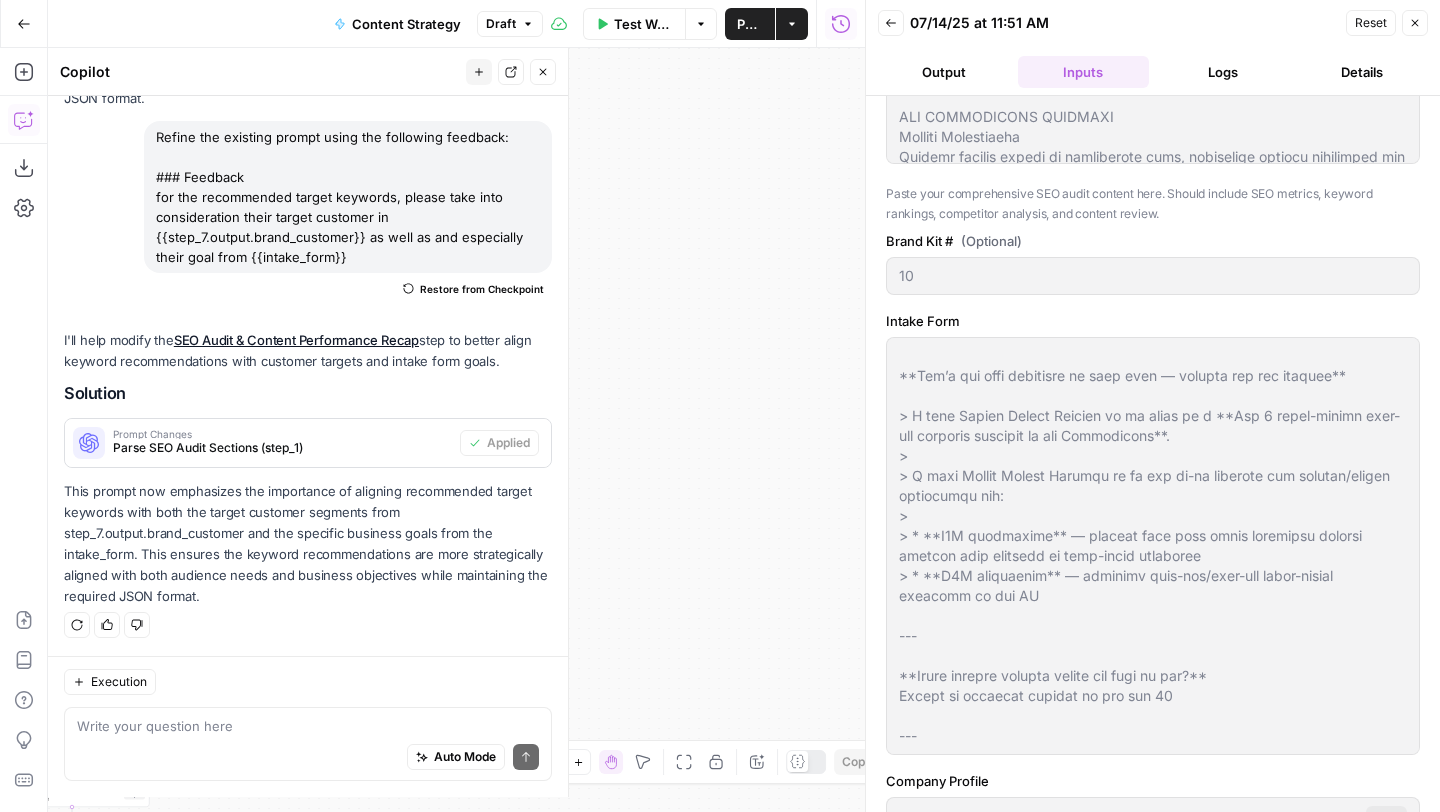 click on "Close" at bounding box center [543, 72] 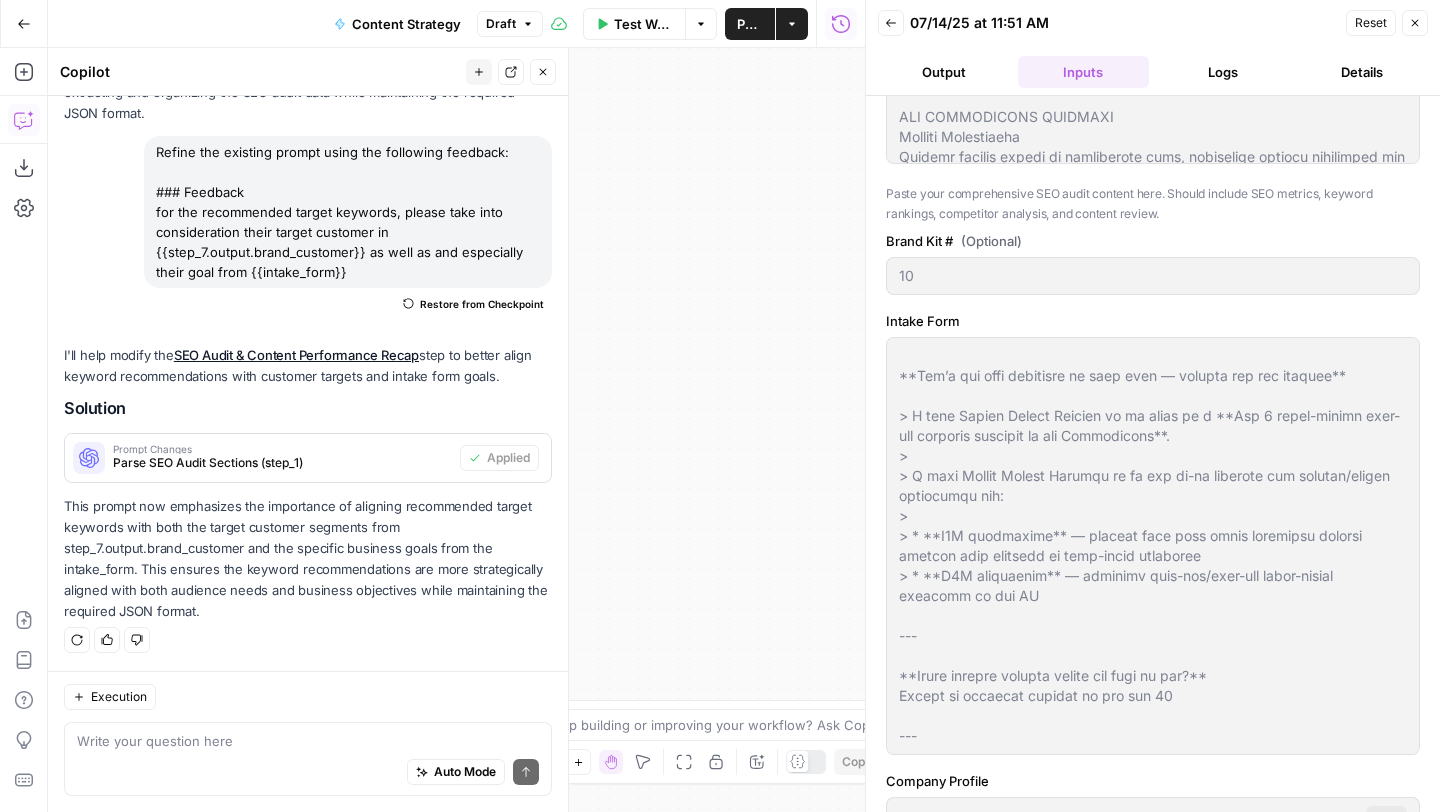scroll, scrollTop: 42812, scrollLeft: 0, axis: vertical 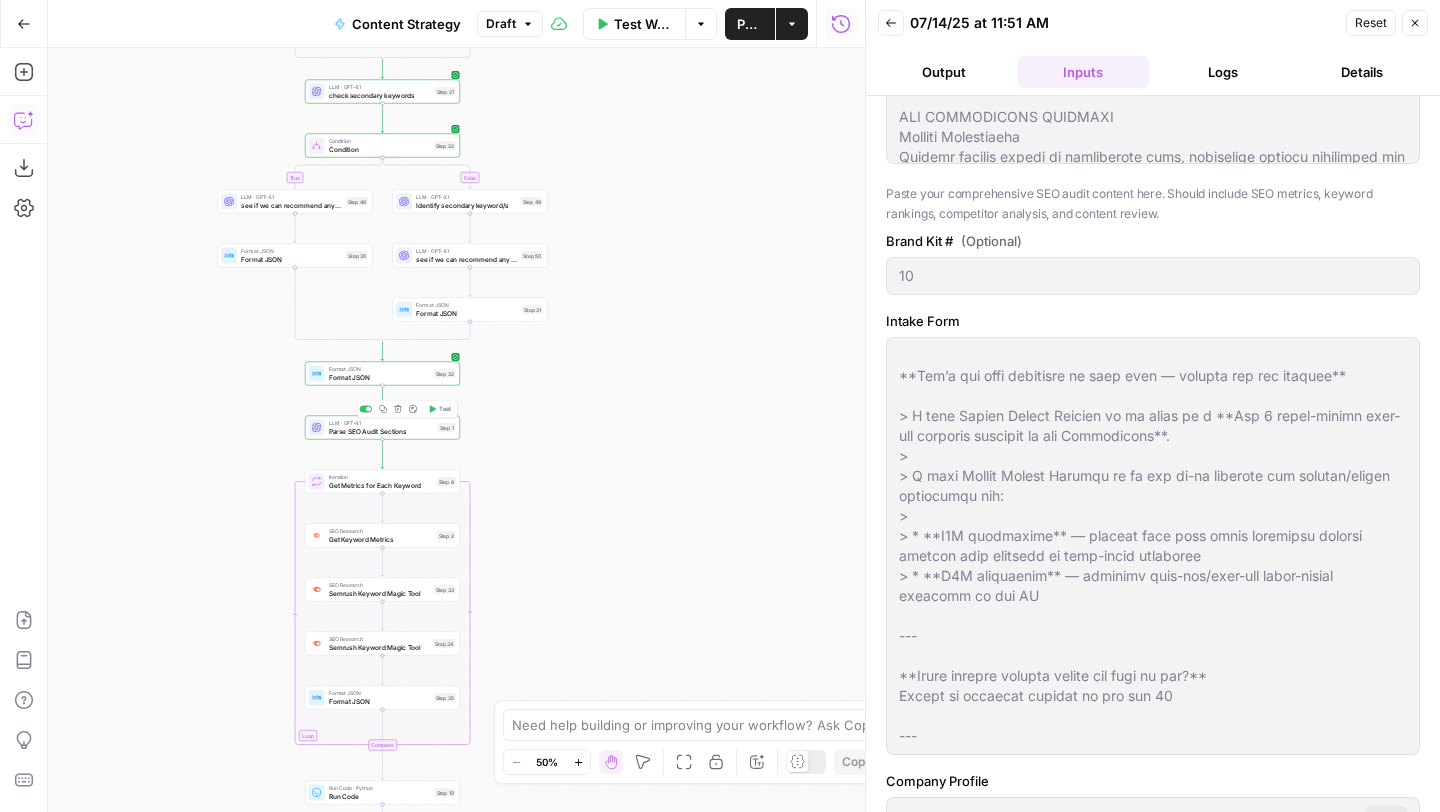 click on "Test" at bounding box center [439, 409] 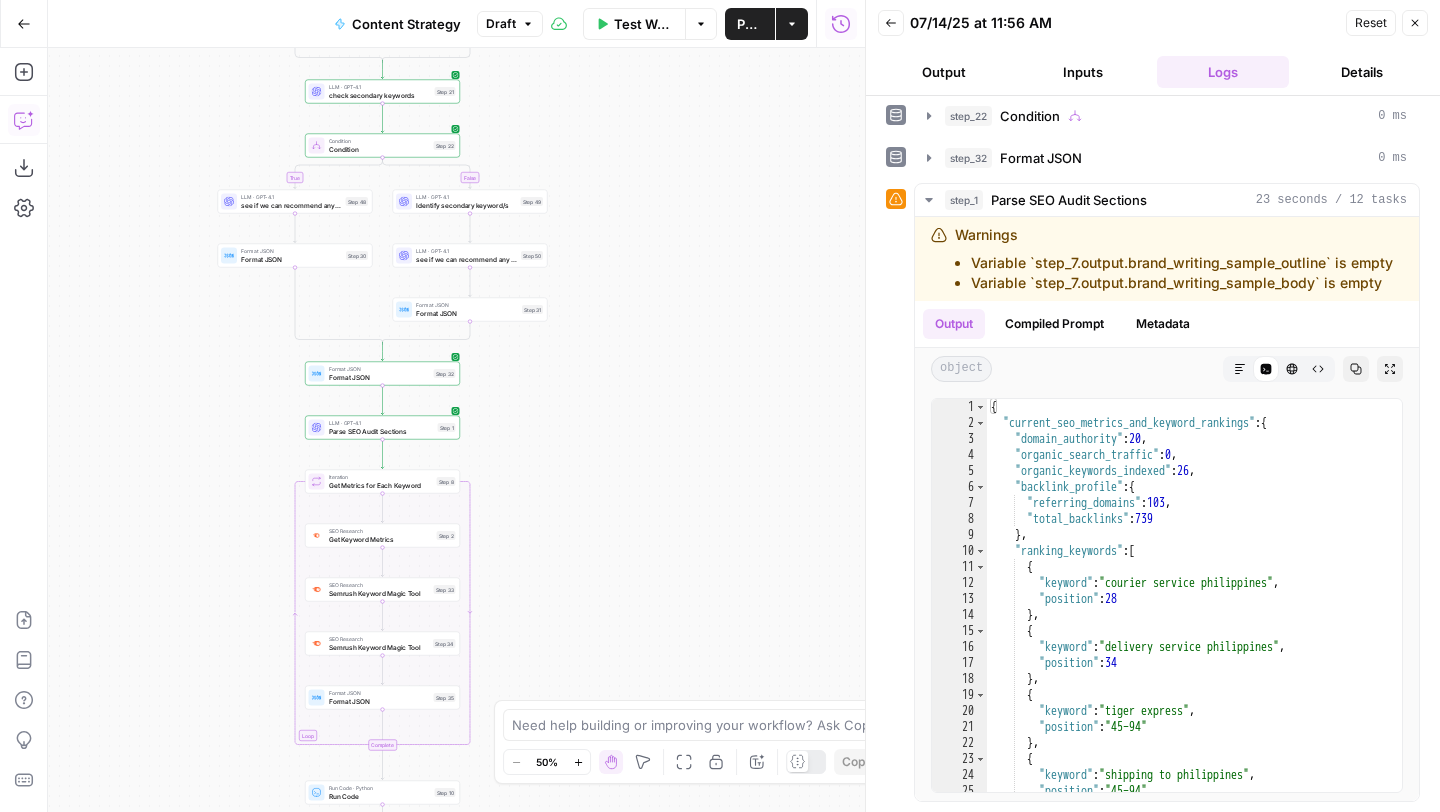 scroll, scrollTop: 237, scrollLeft: 0, axis: vertical 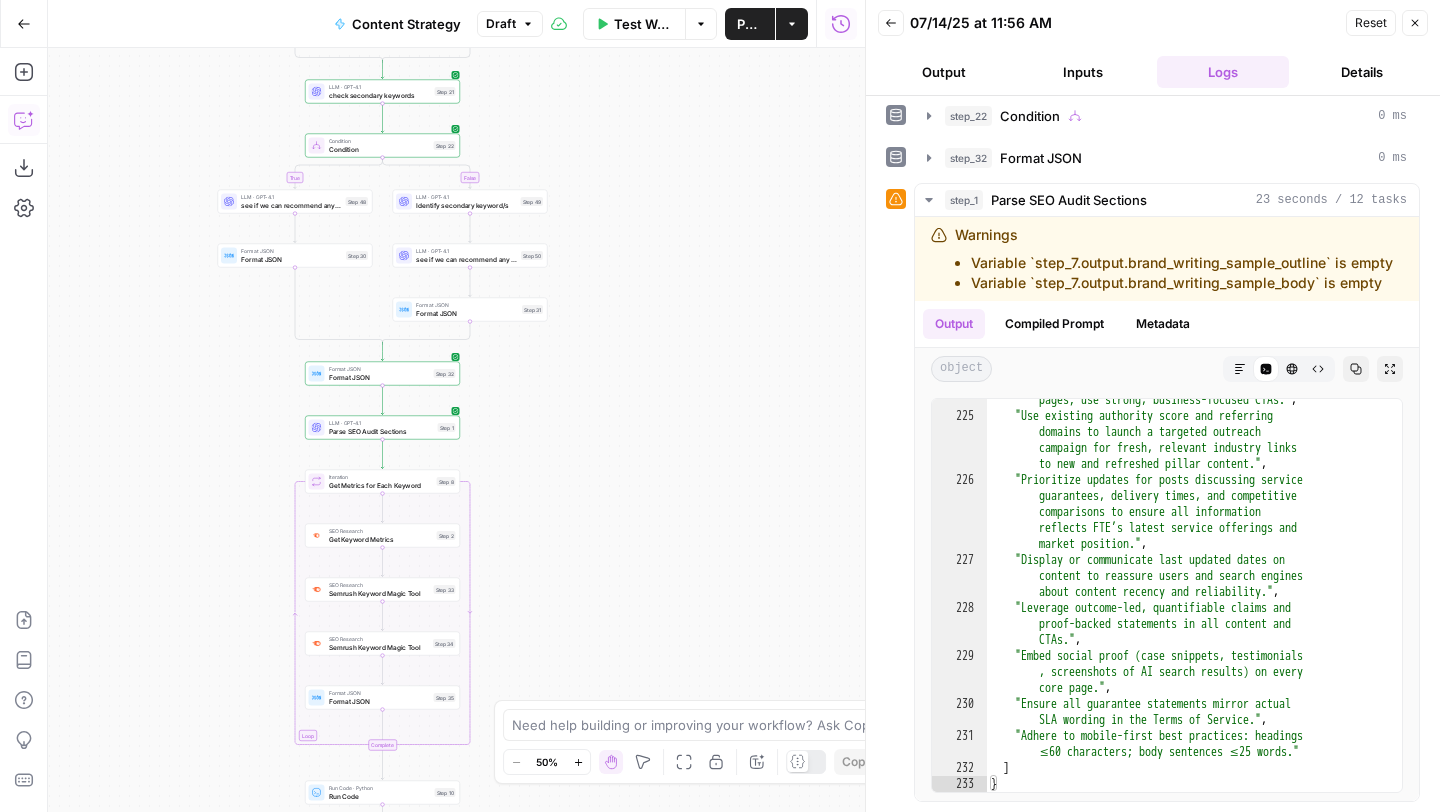 click on "Close" at bounding box center (1415, 23) 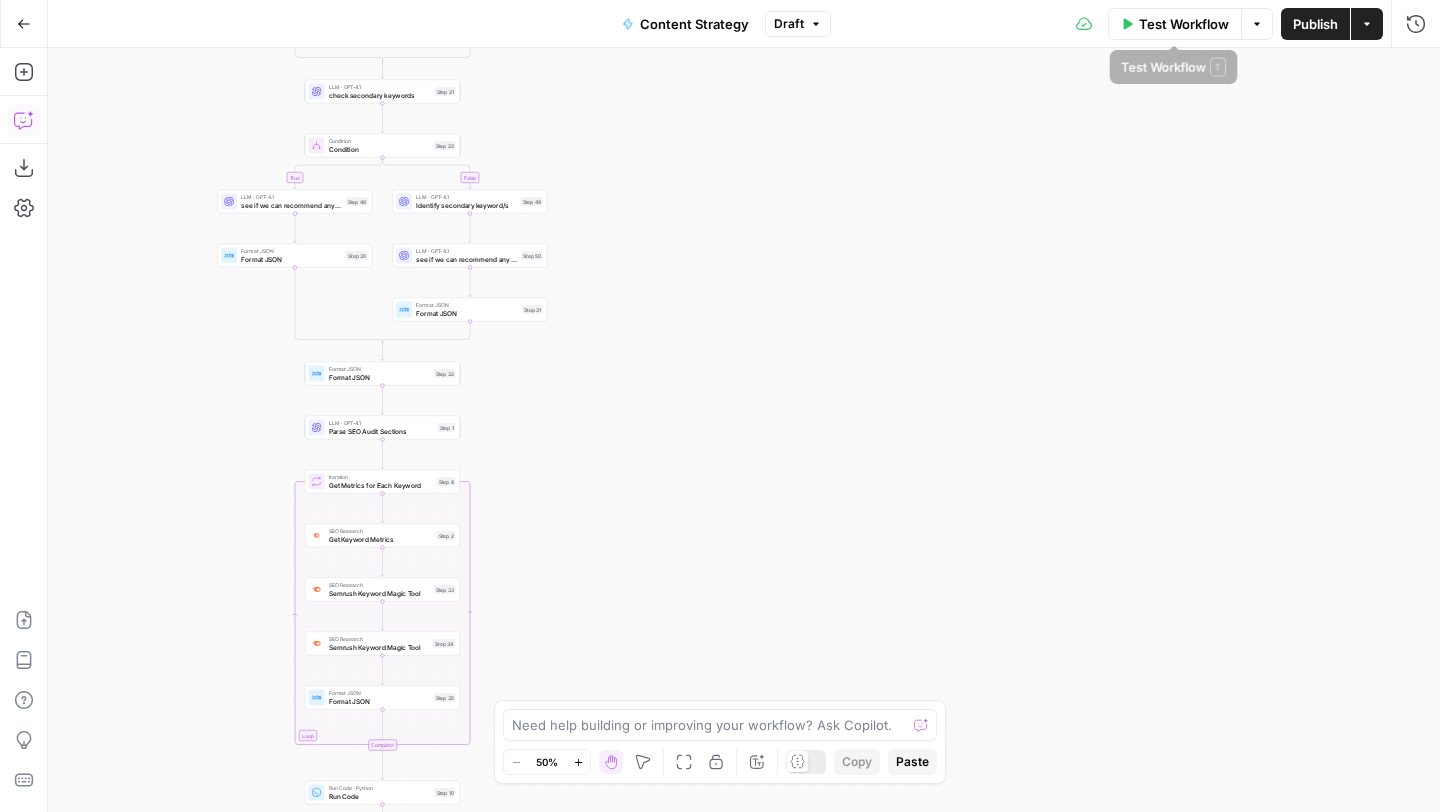 click on "Test Workflow" at bounding box center [1175, 24] 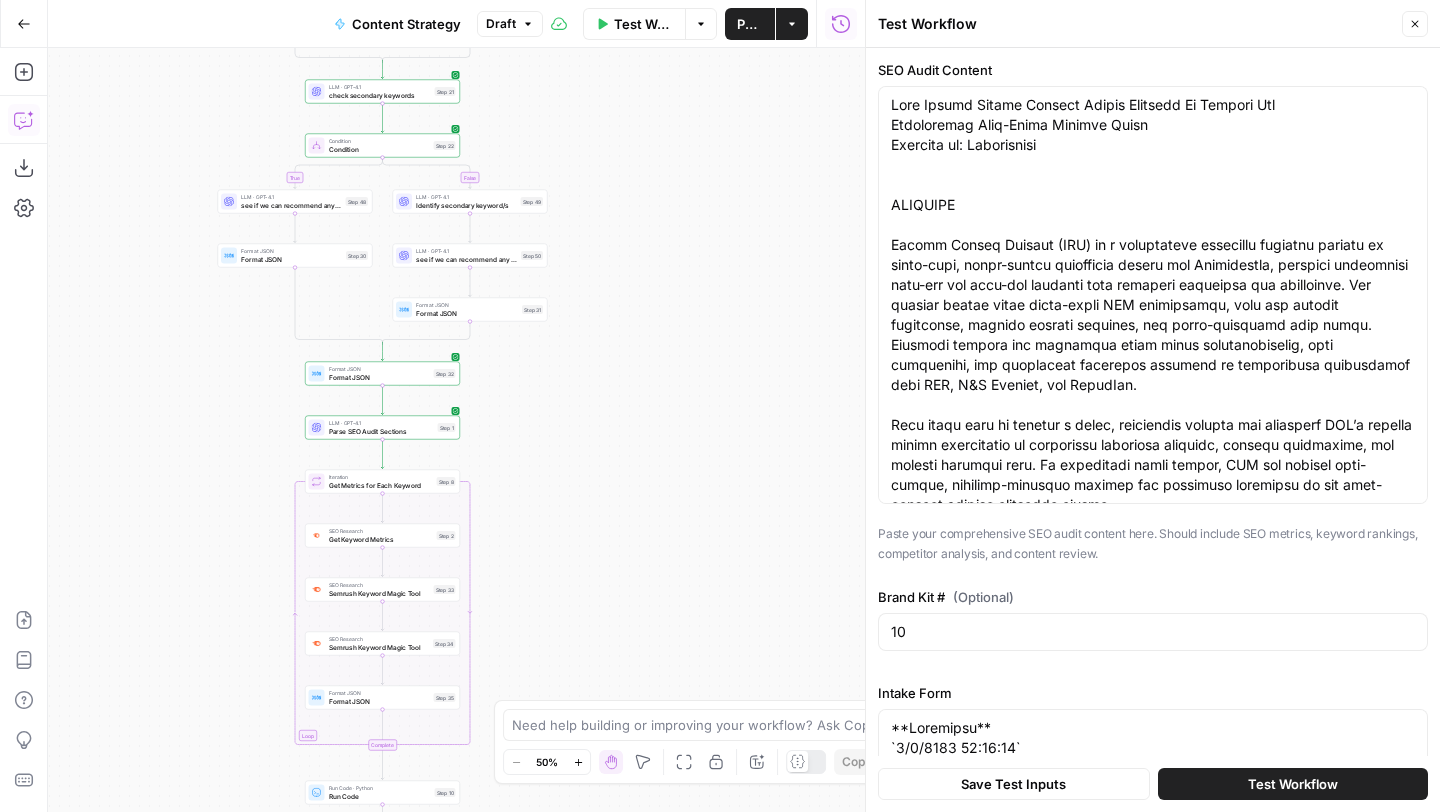 click on "Test Workflow" at bounding box center [1293, 784] 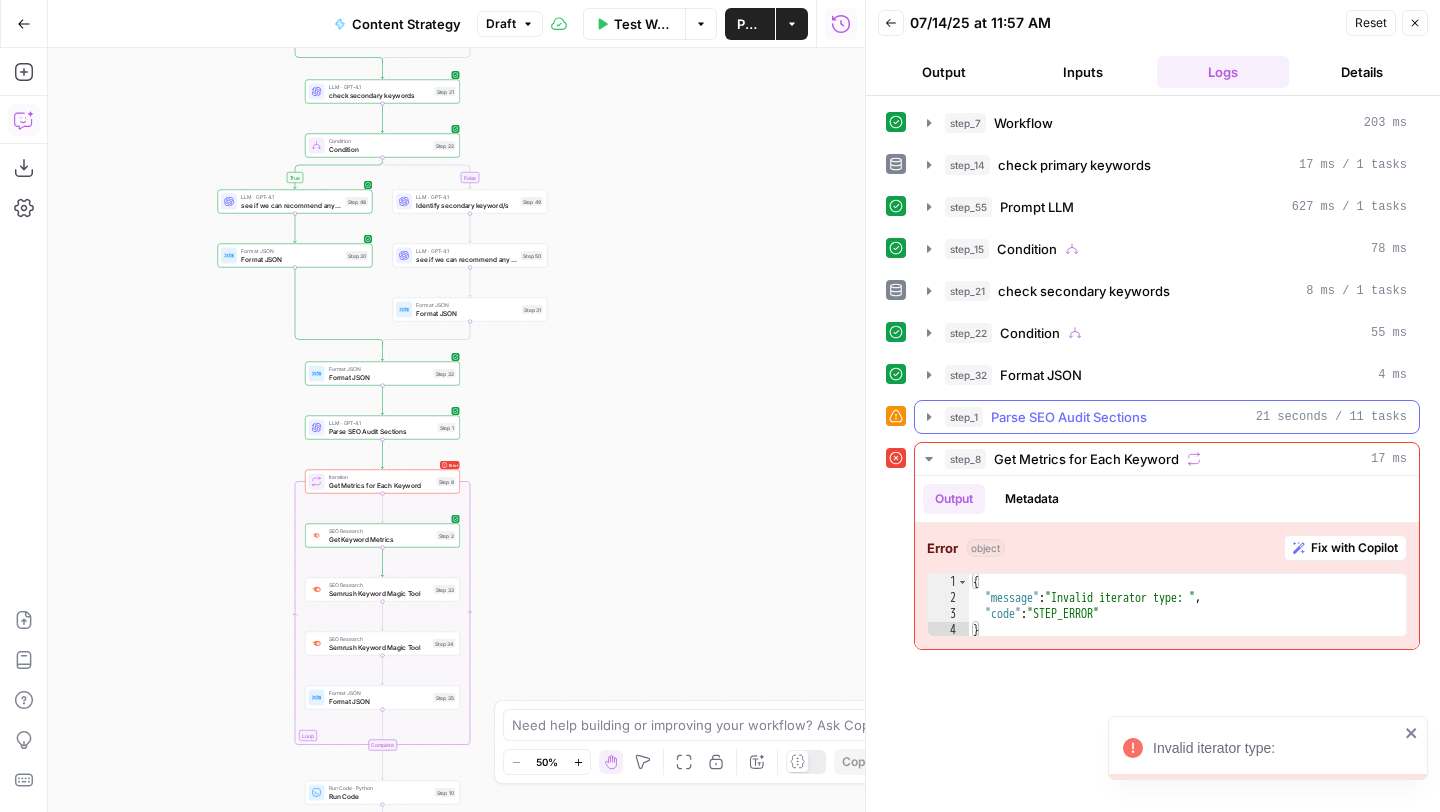 click on "Parse SEO Audit Sections" at bounding box center [1069, 417] 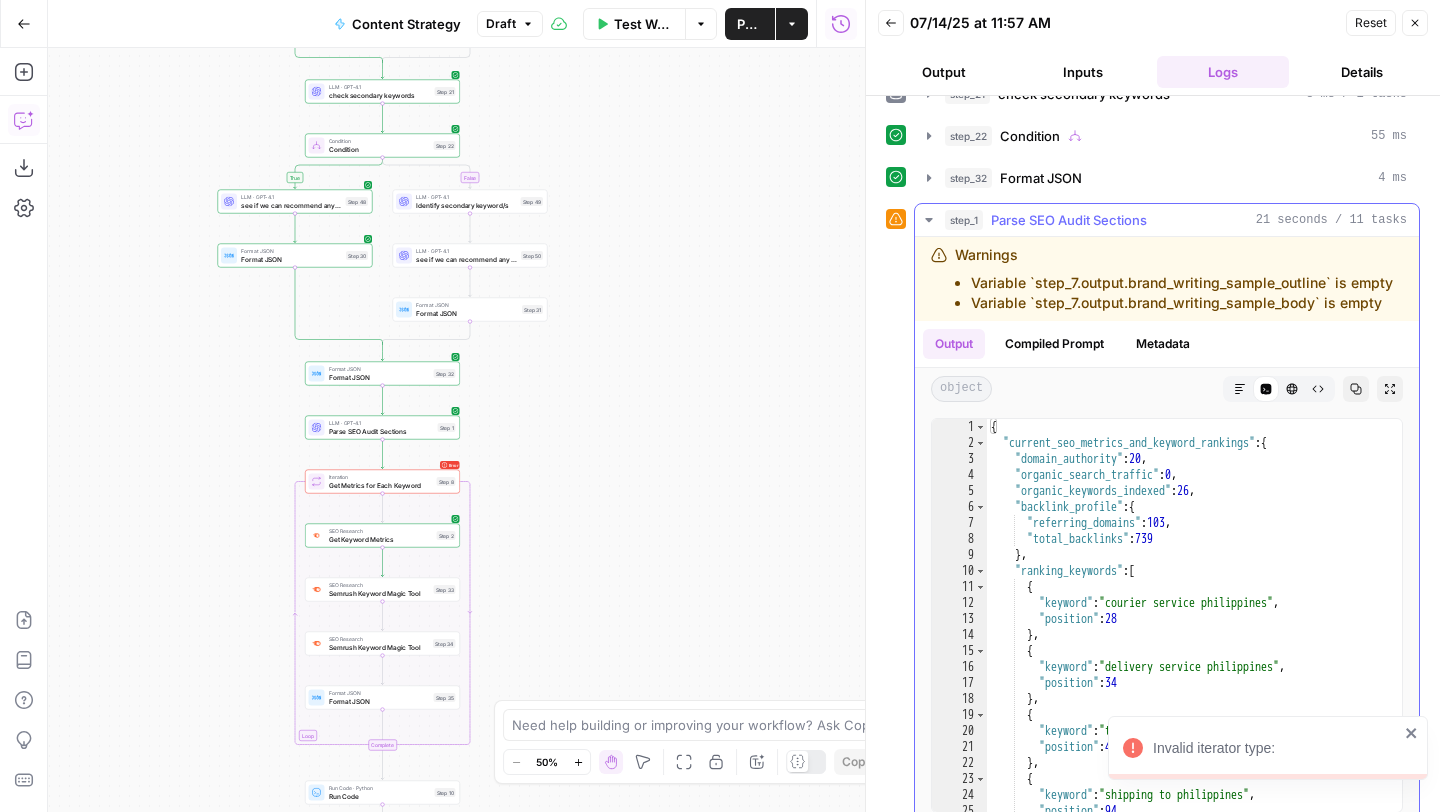 scroll, scrollTop: 404, scrollLeft: 0, axis: vertical 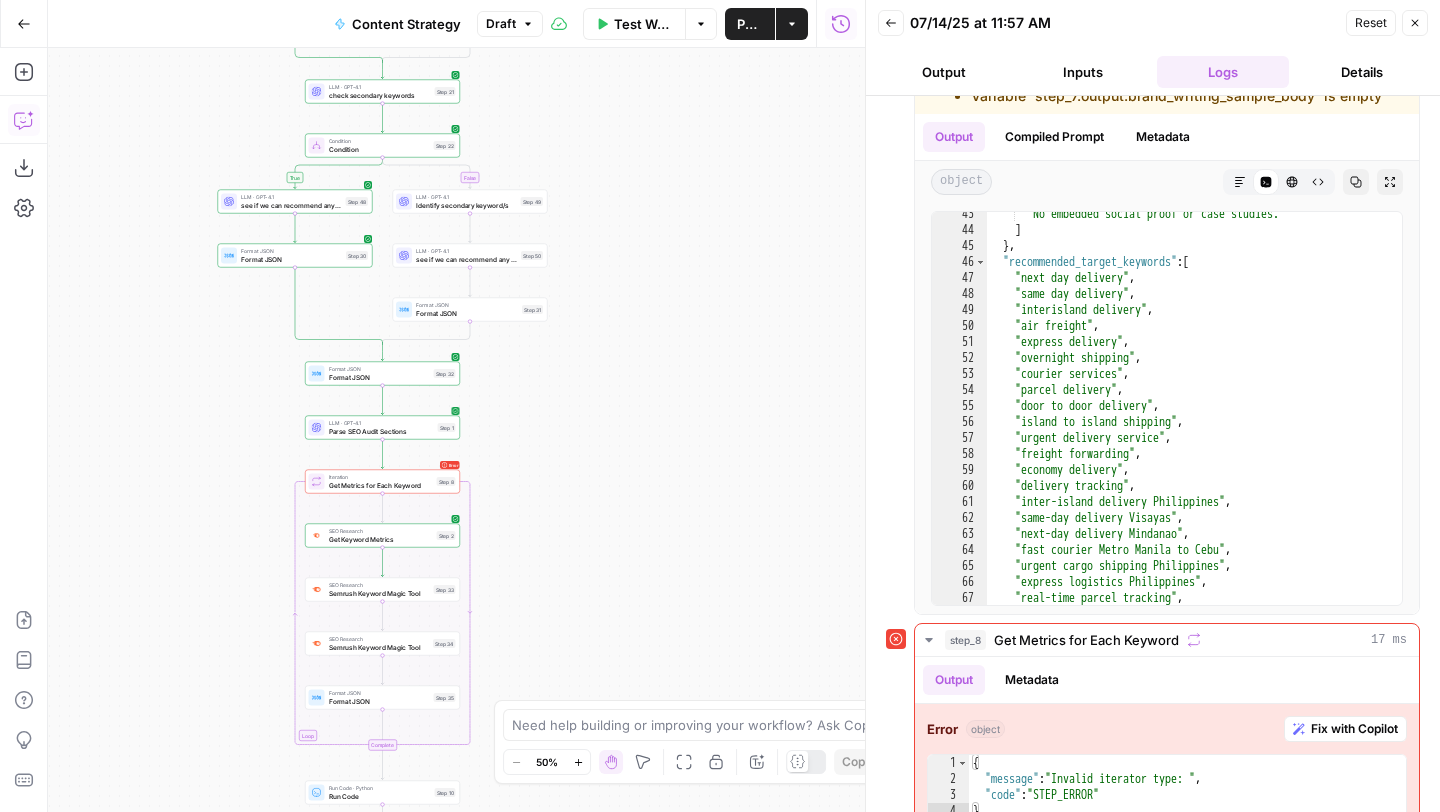 click on "Parse SEO Audit Sections" at bounding box center [381, 431] 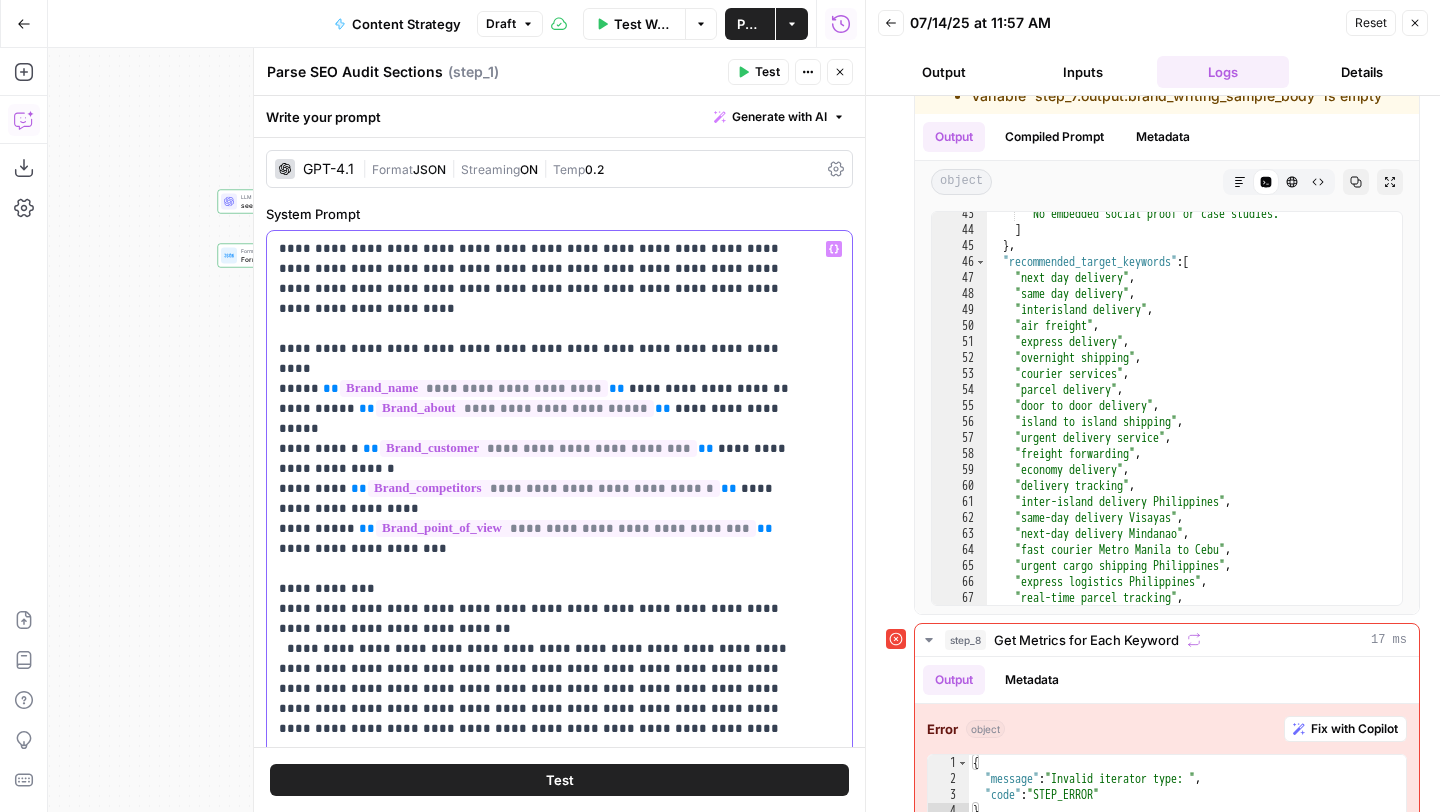 click on "**********" at bounding box center [544, 1069] 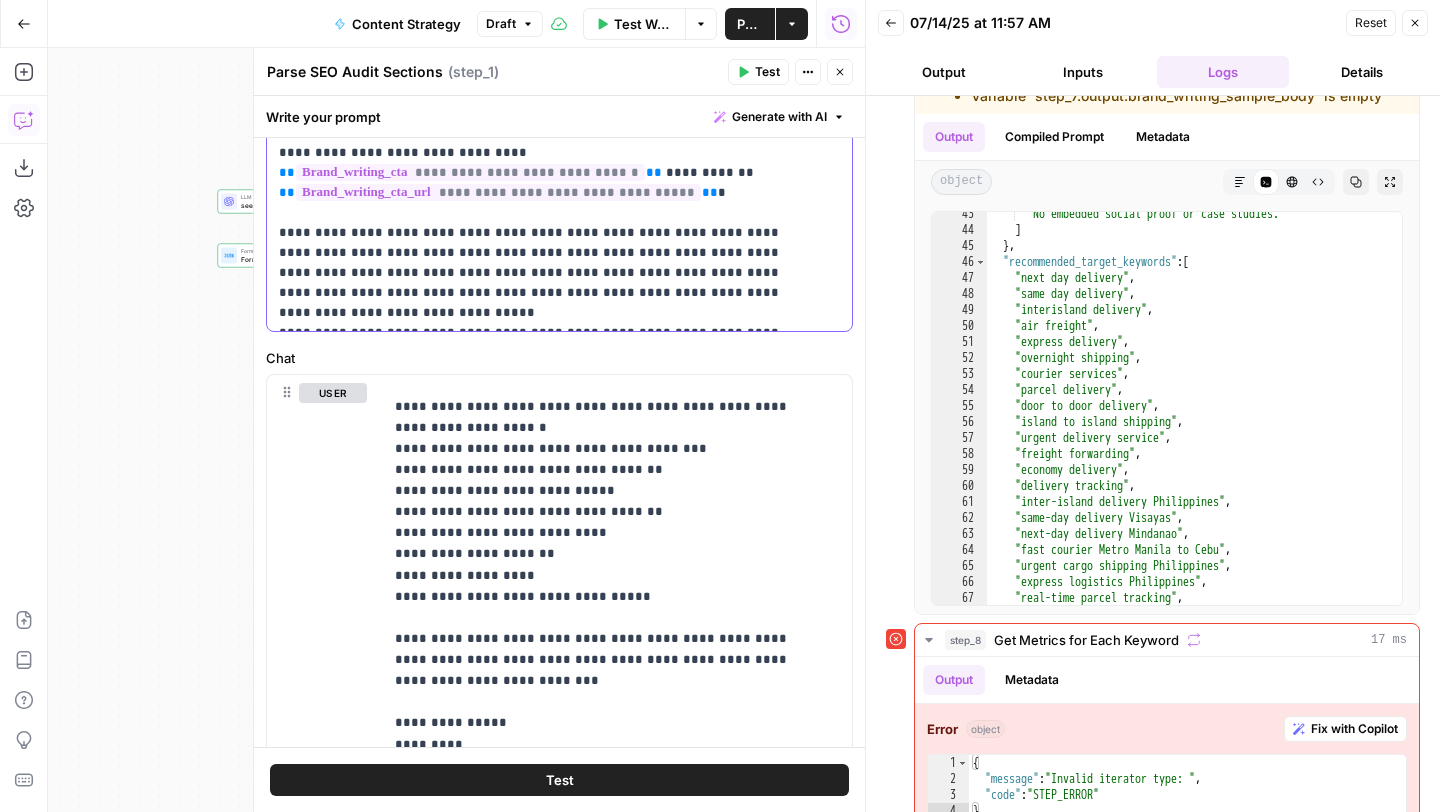 scroll, scrollTop: 1323, scrollLeft: 0, axis: vertical 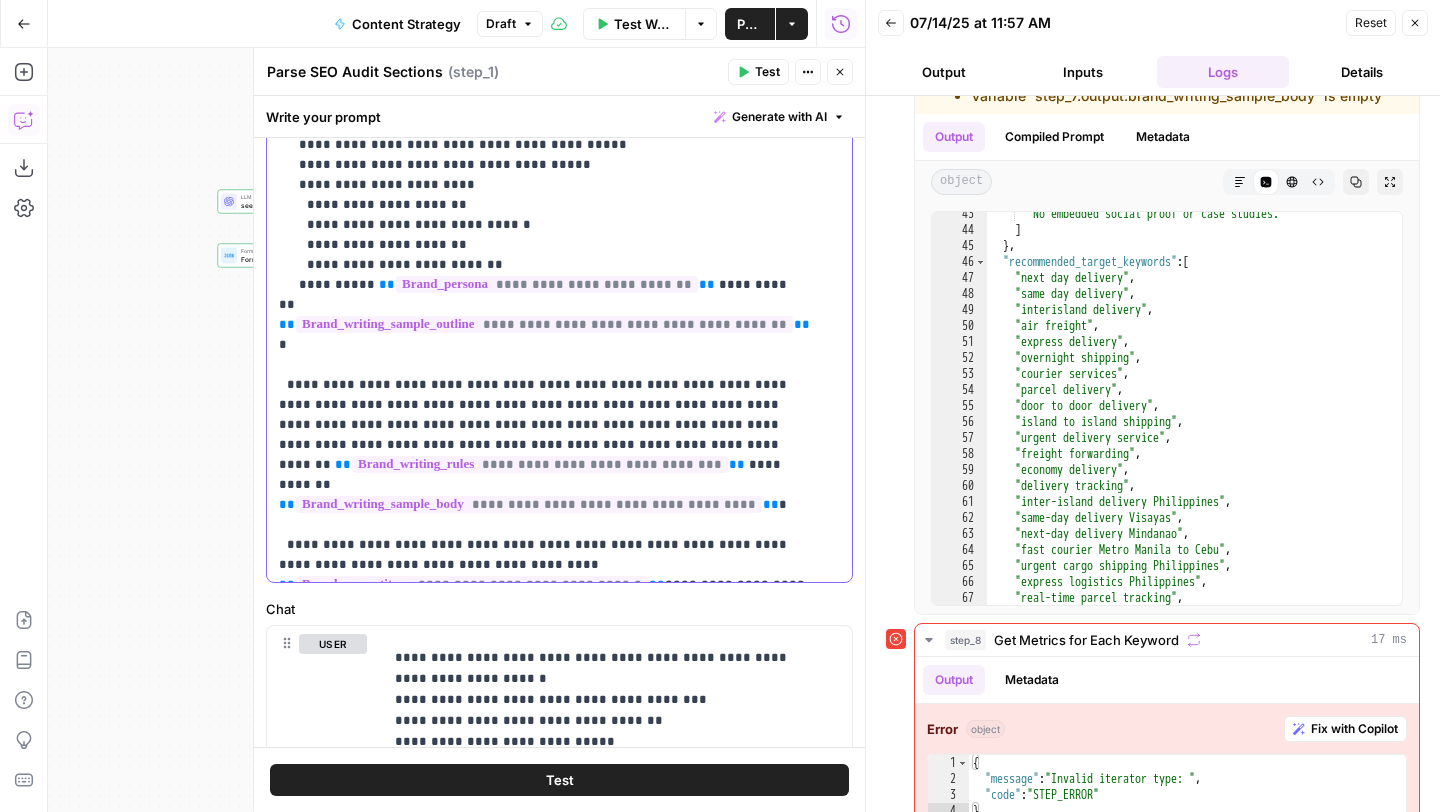 click on "Generate with AI" at bounding box center (779, 117) 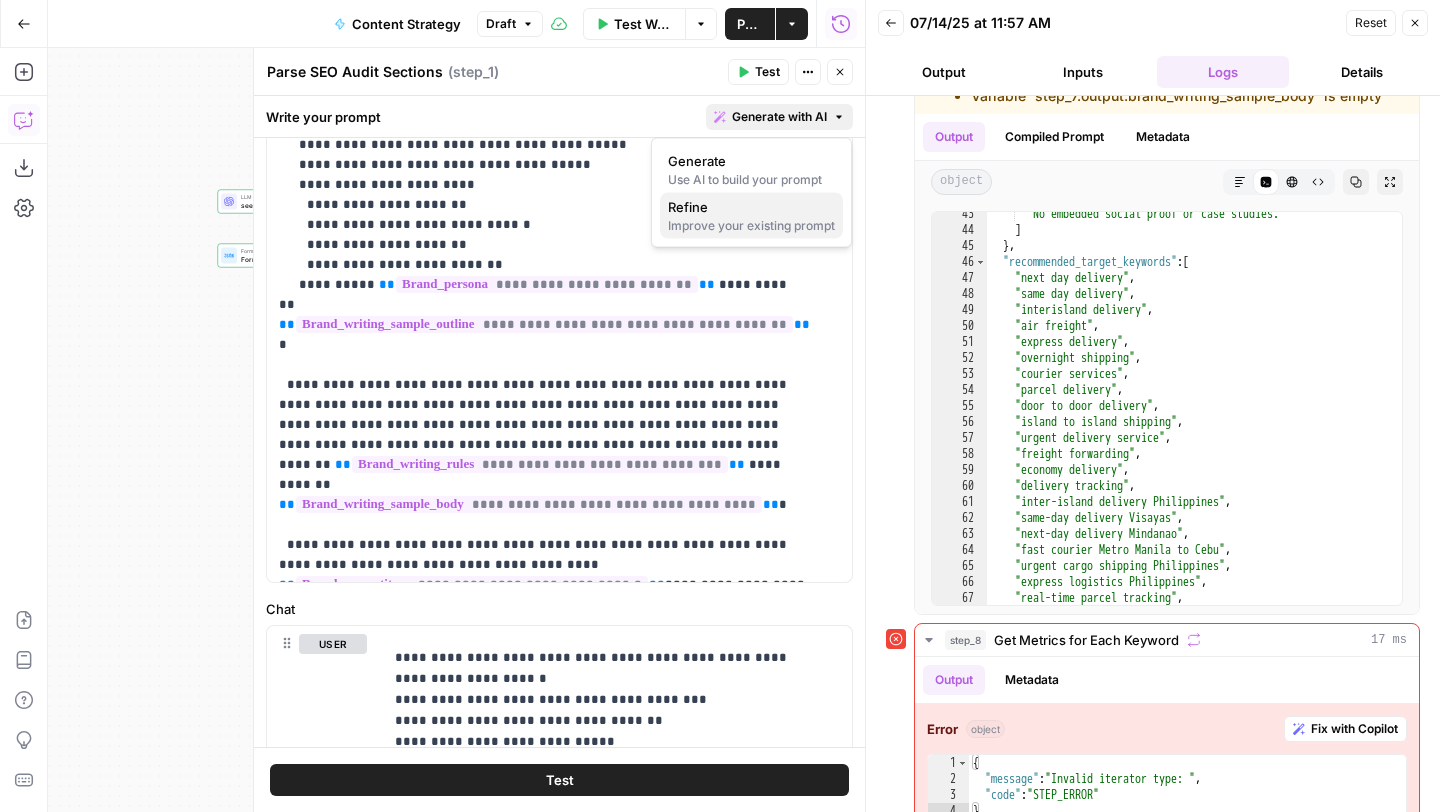 click on "Refine" at bounding box center (751, 207) 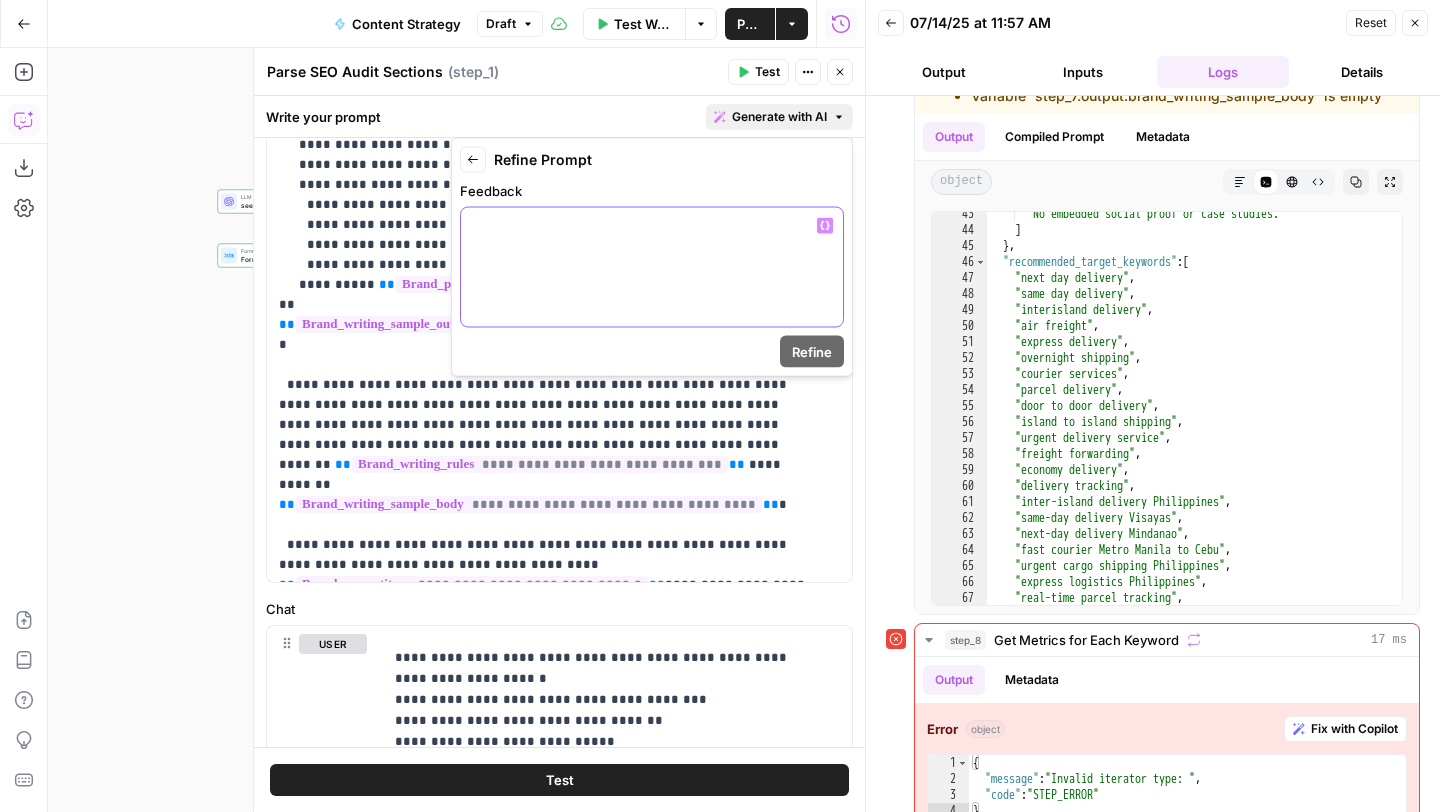 click at bounding box center (652, 267) 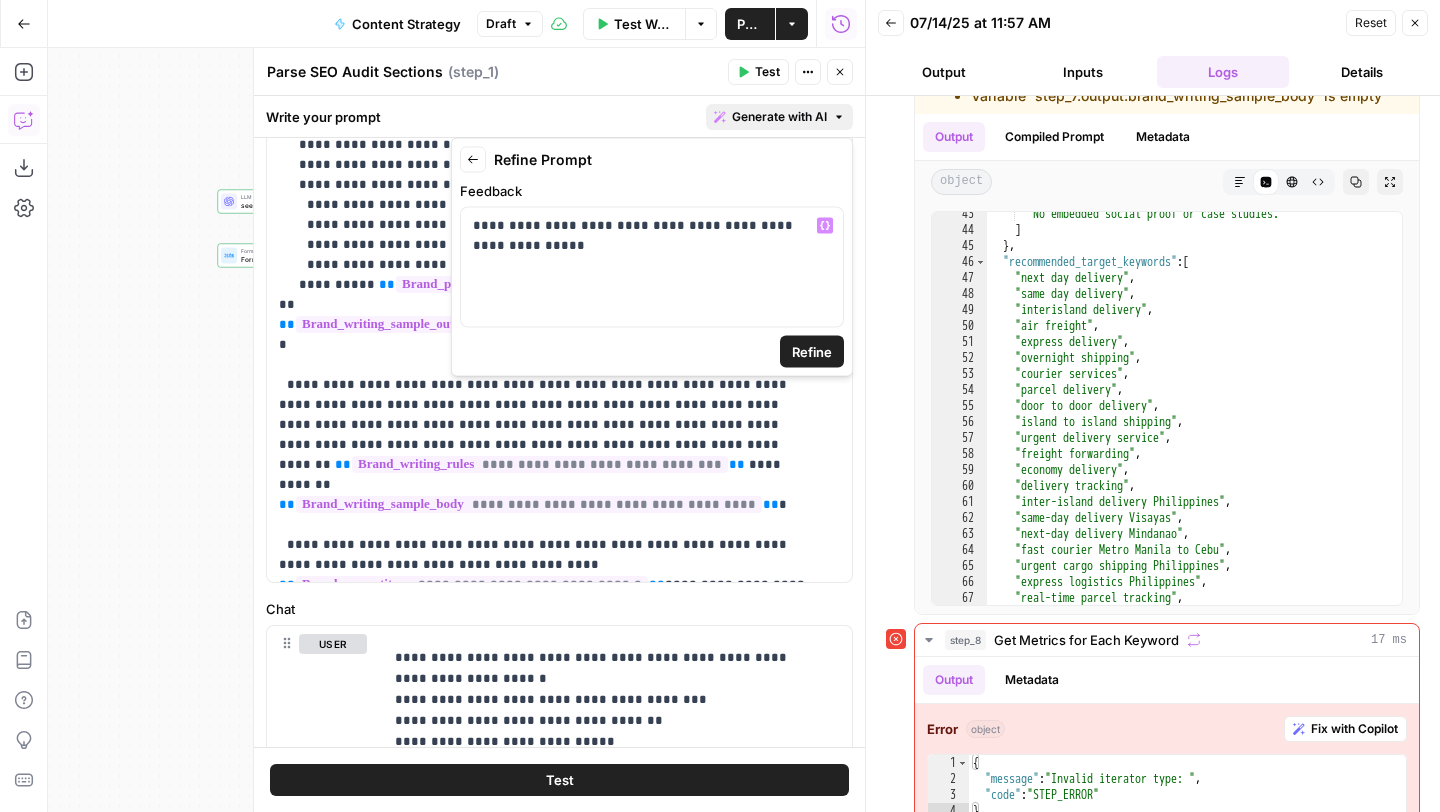 click on "Refine" at bounding box center (812, 352) 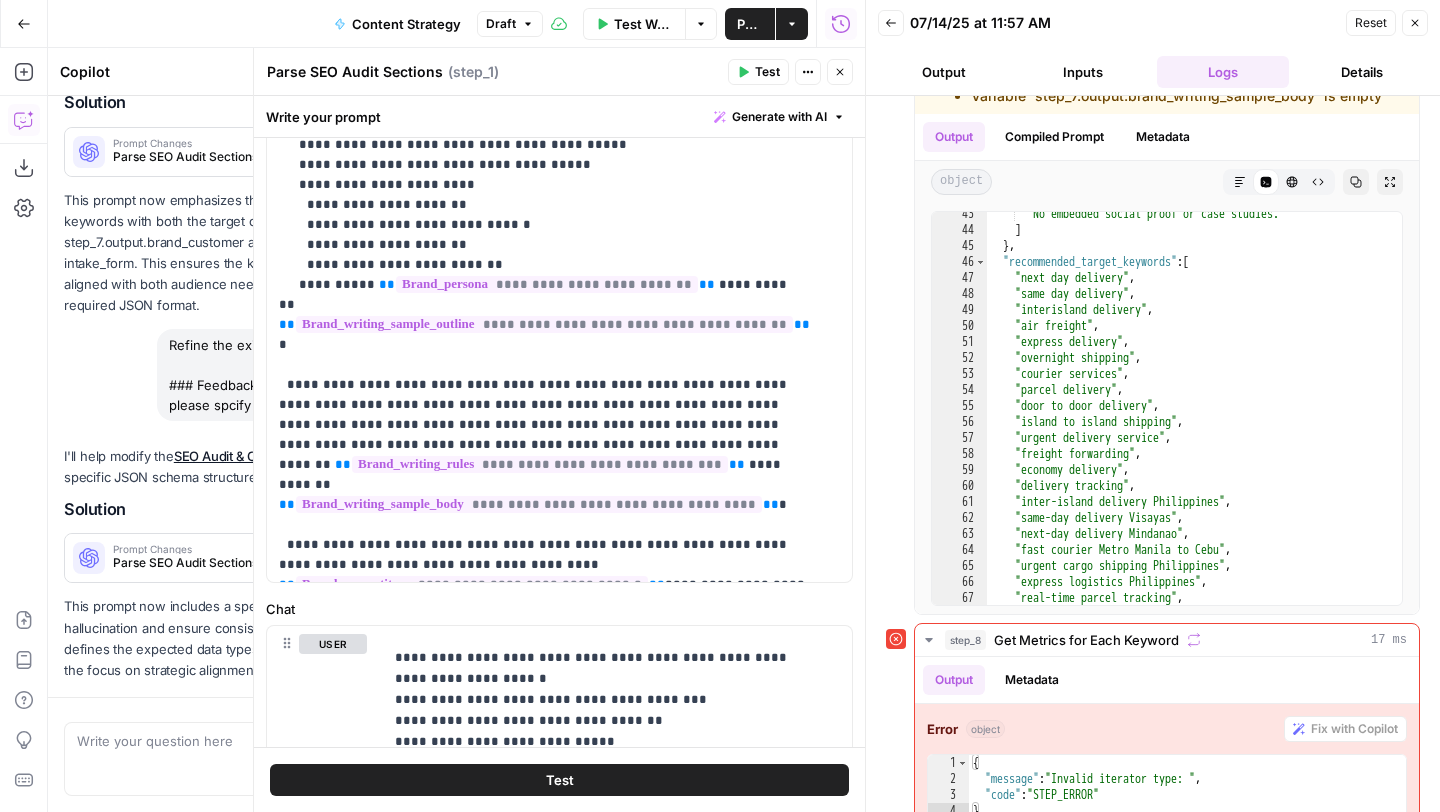 scroll, scrollTop: 41987, scrollLeft: 0, axis: vertical 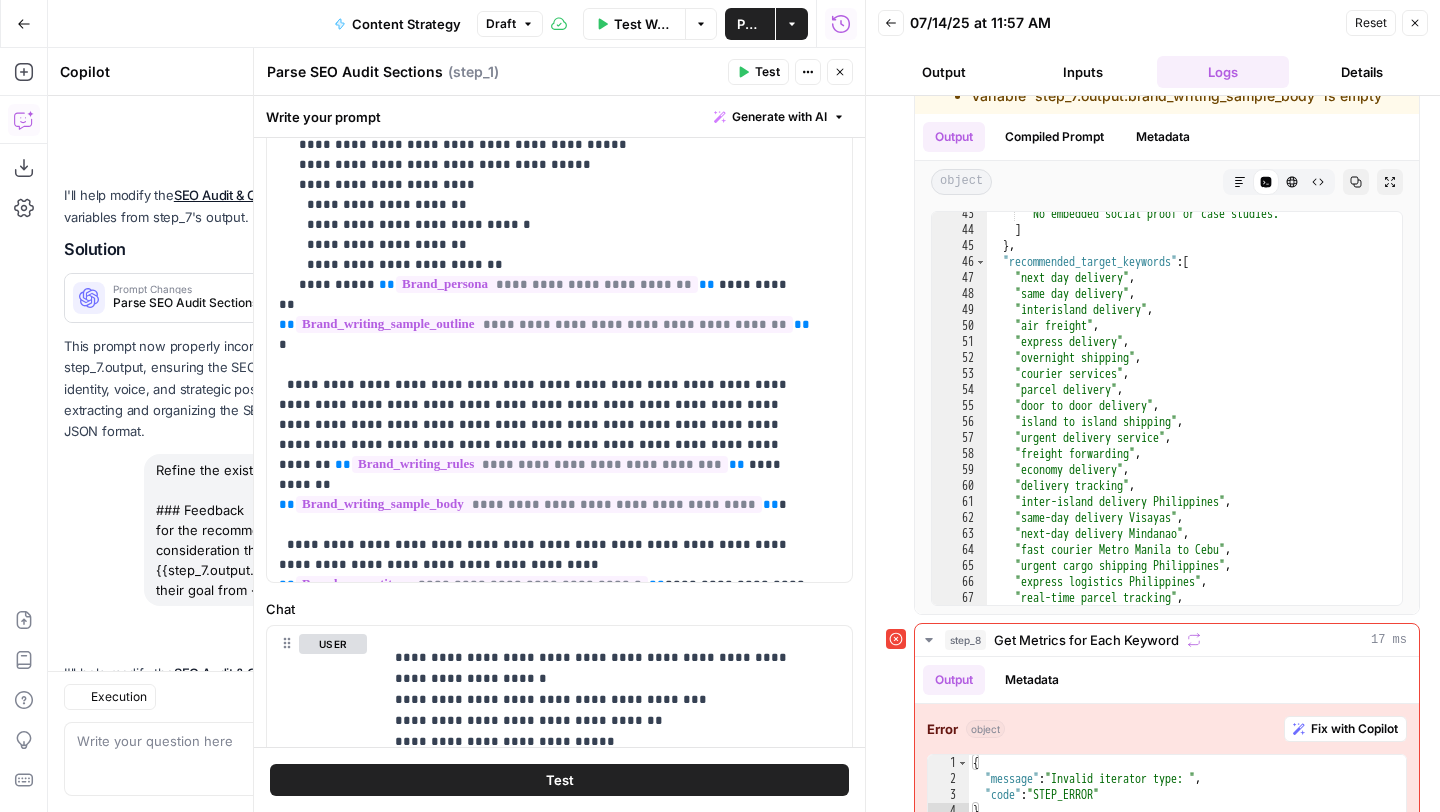 click on "This prompt now includes a specific JSON schema structure to prevent hallucination and ensure consistent output formatting. The schema clearly defines the expected data types and structure for each section while maintaining the focus on strategic alignment with customer segments and business goals." at bounding box center (308, 1262) 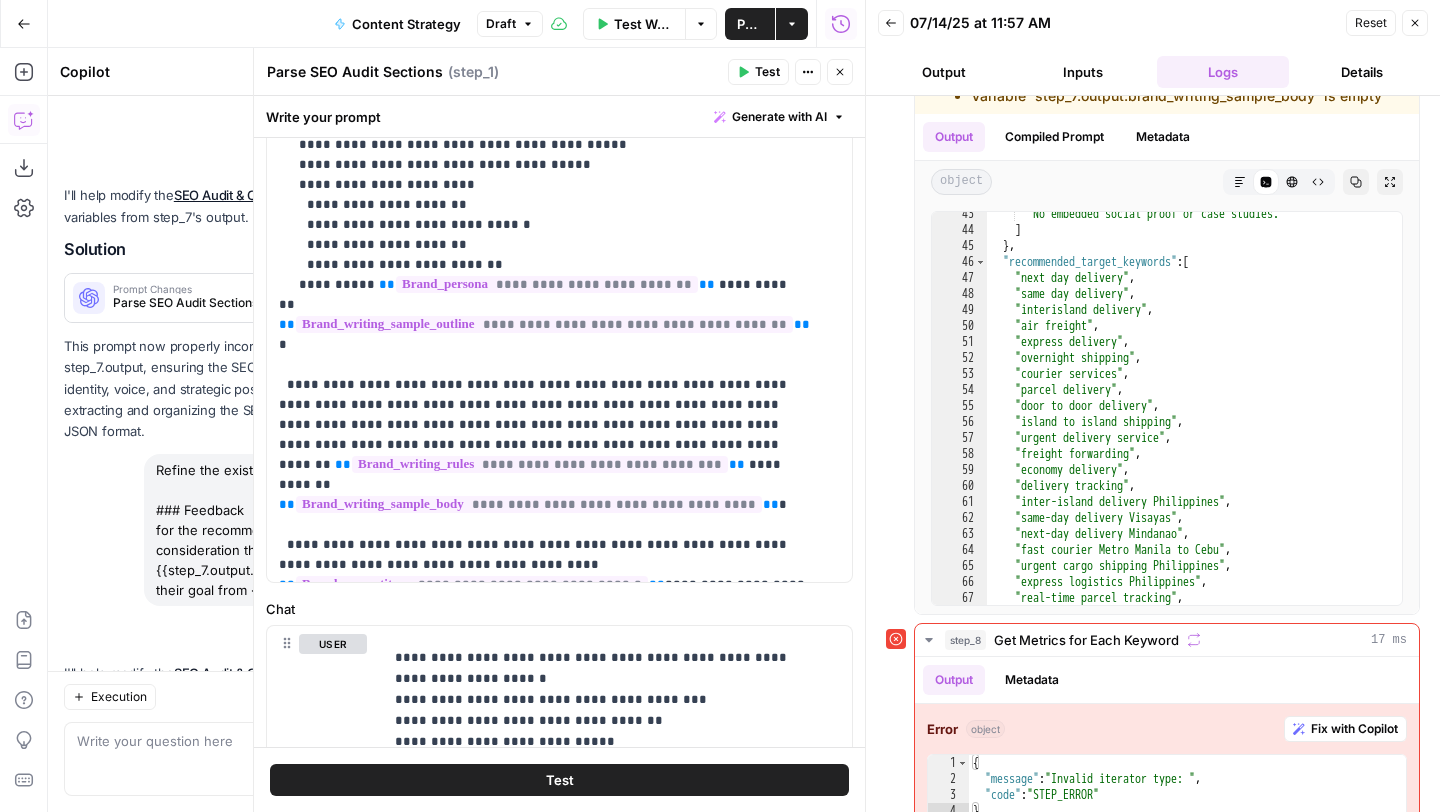 scroll, scrollTop: 43197, scrollLeft: 0, axis: vertical 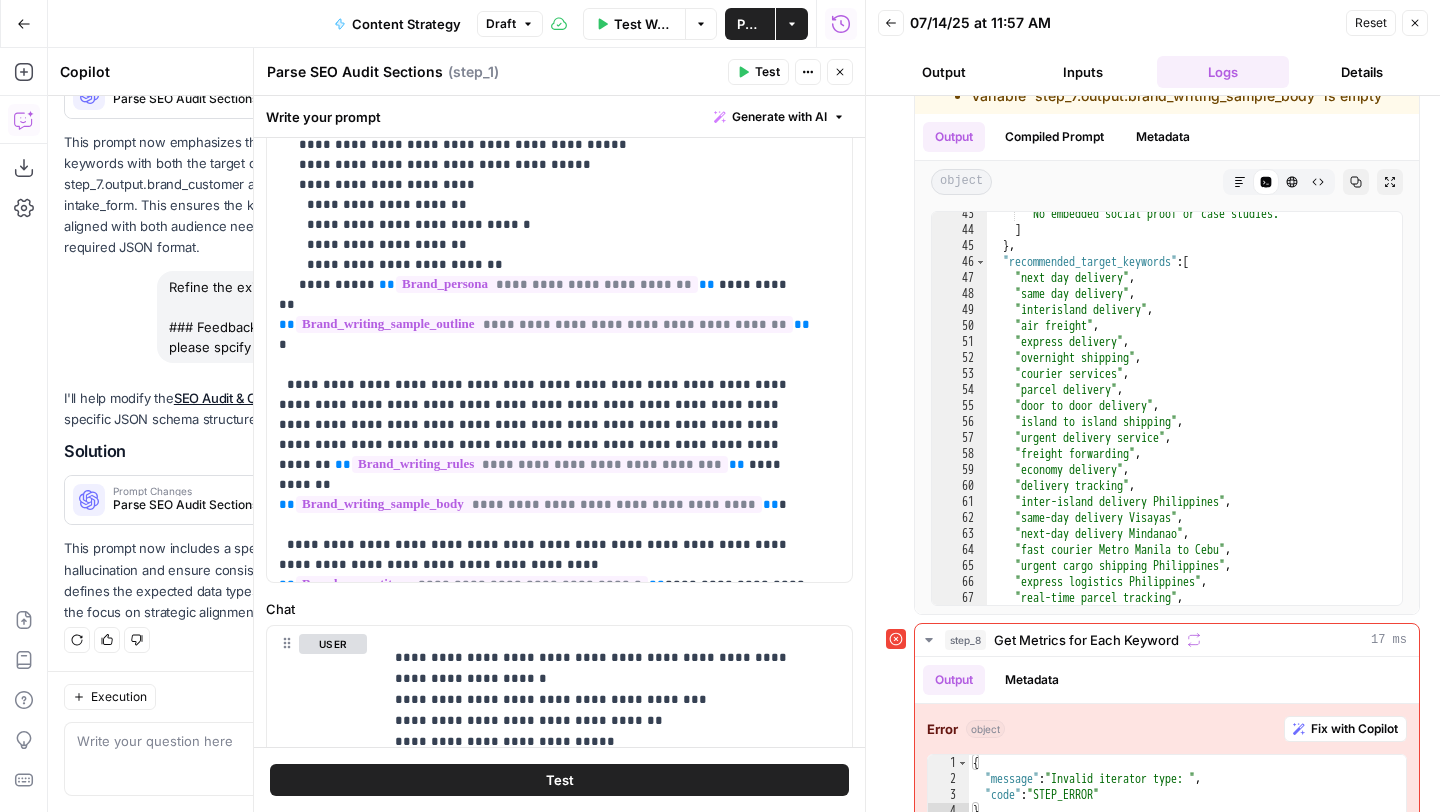 click on "Apply" at bounding box center (513, 500) 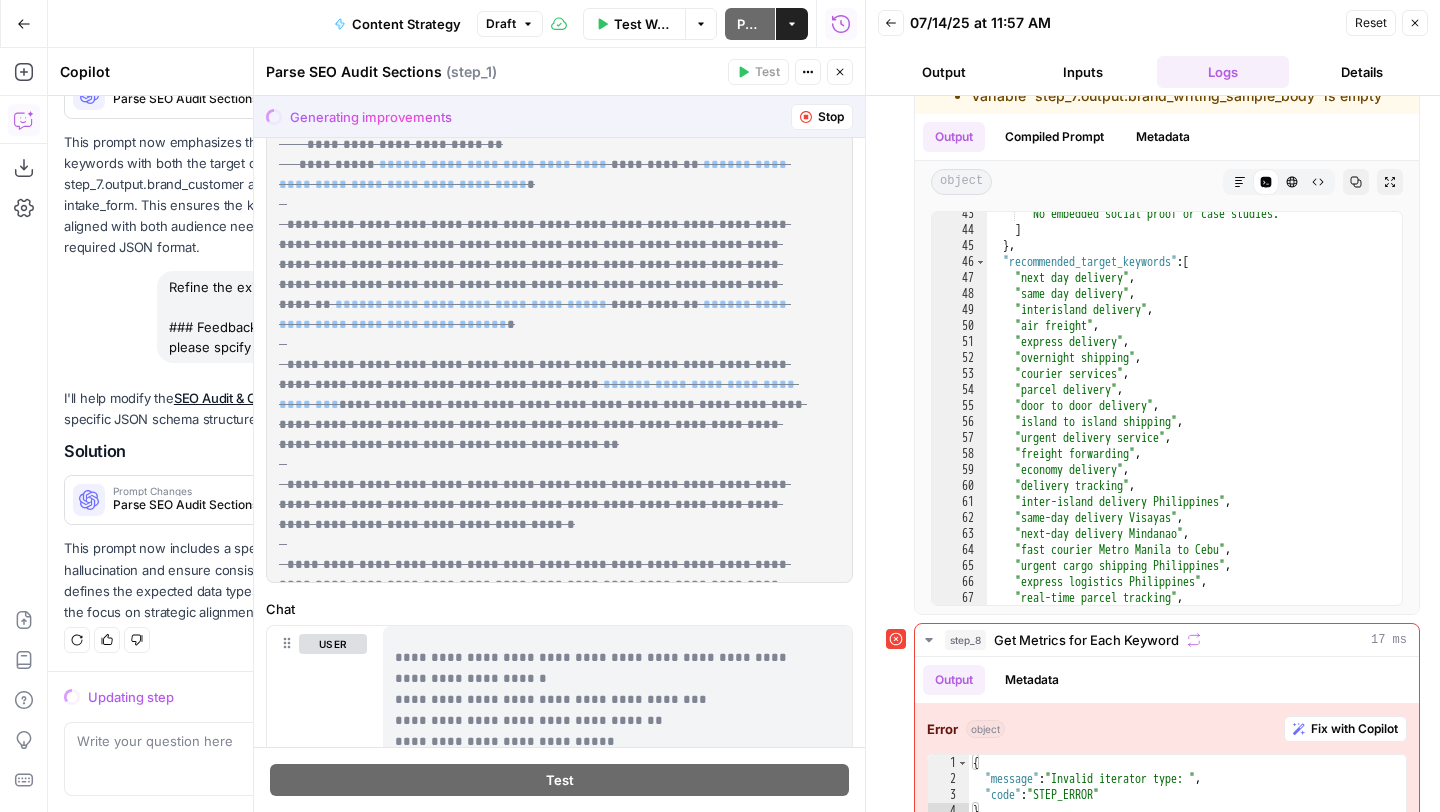 scroll, scrollTop: 42045, scrollLeft: 0, axis: vertical 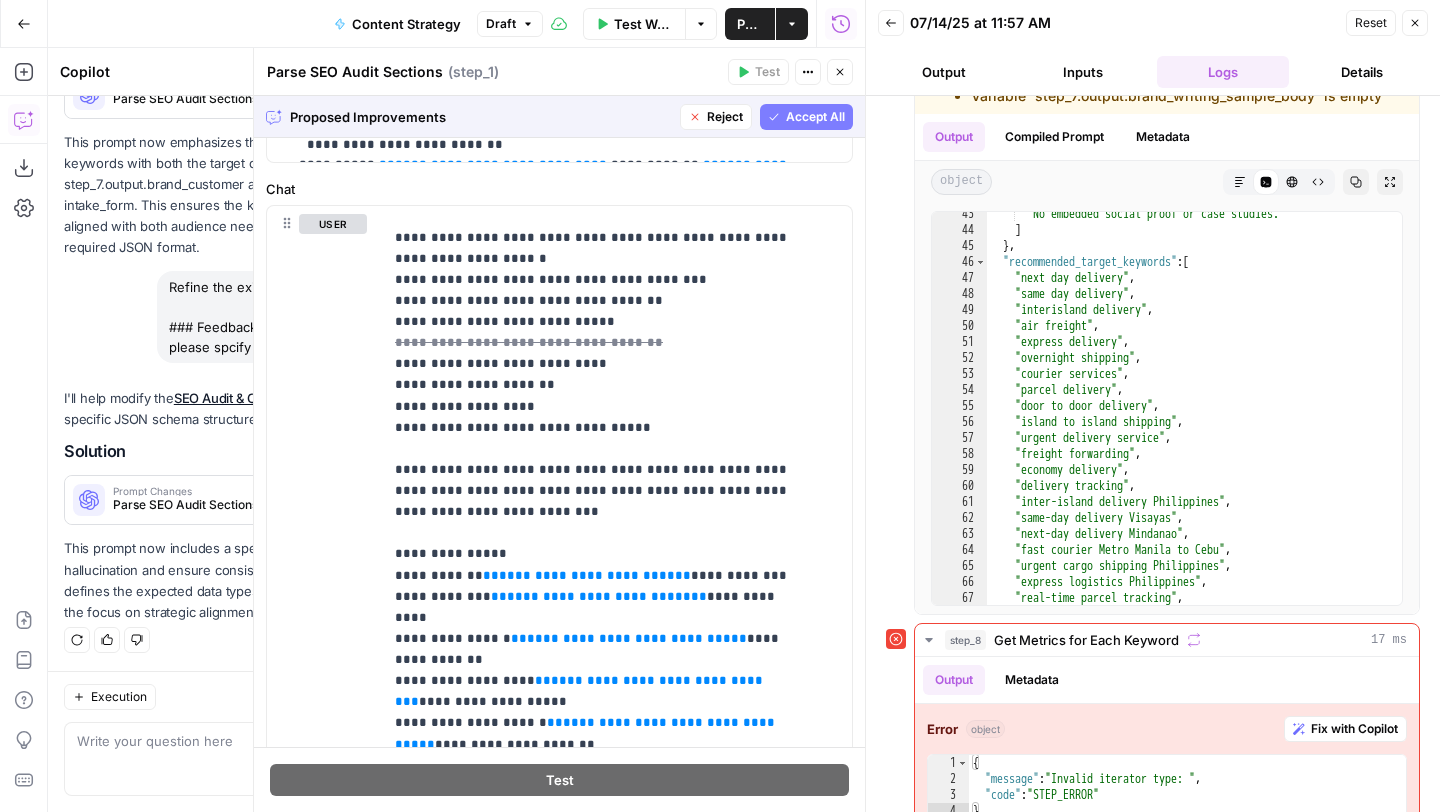 click on "Accept All" at bounding box center (815, 117) 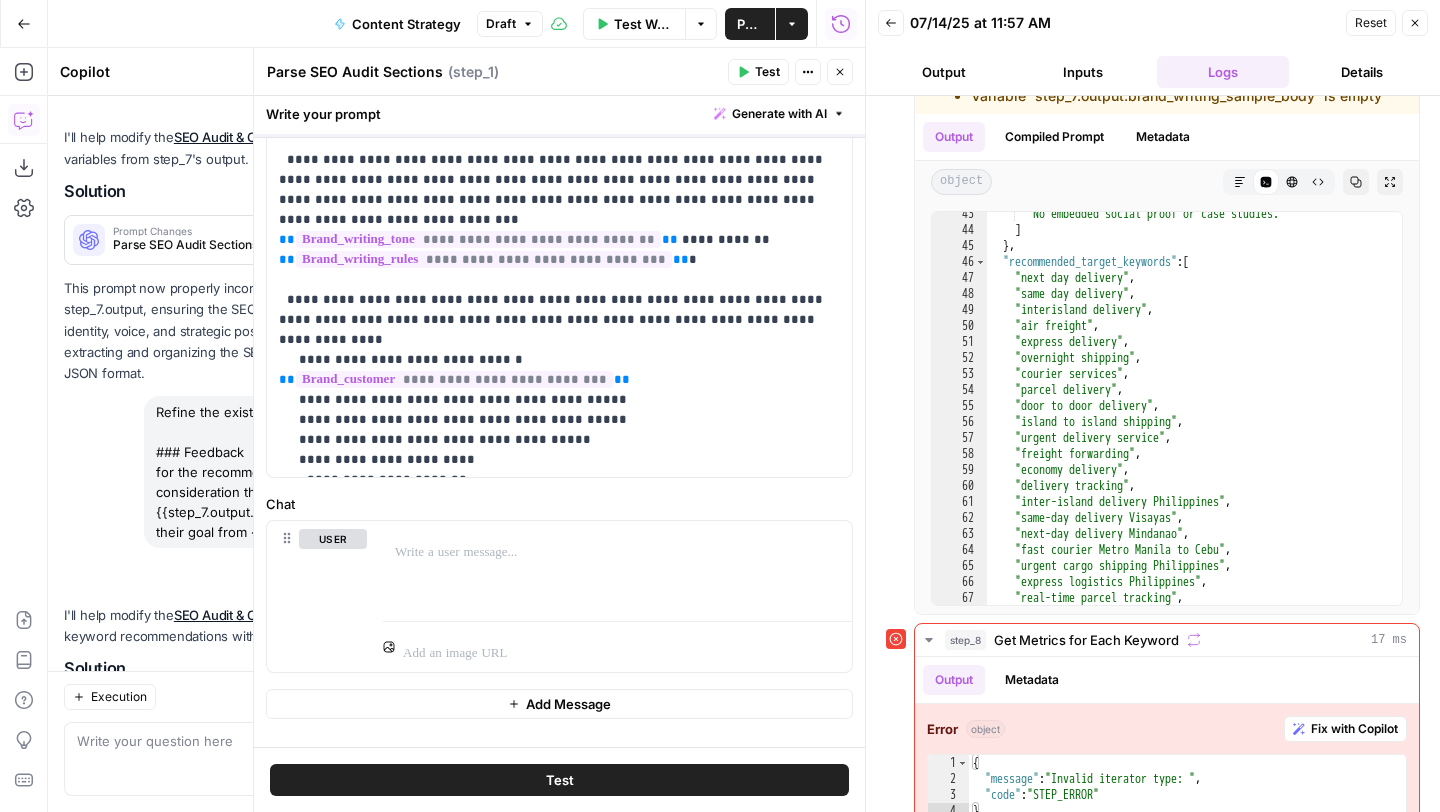scroll, scrollTop: 43229, scrollLeft: 0, axis: vertical 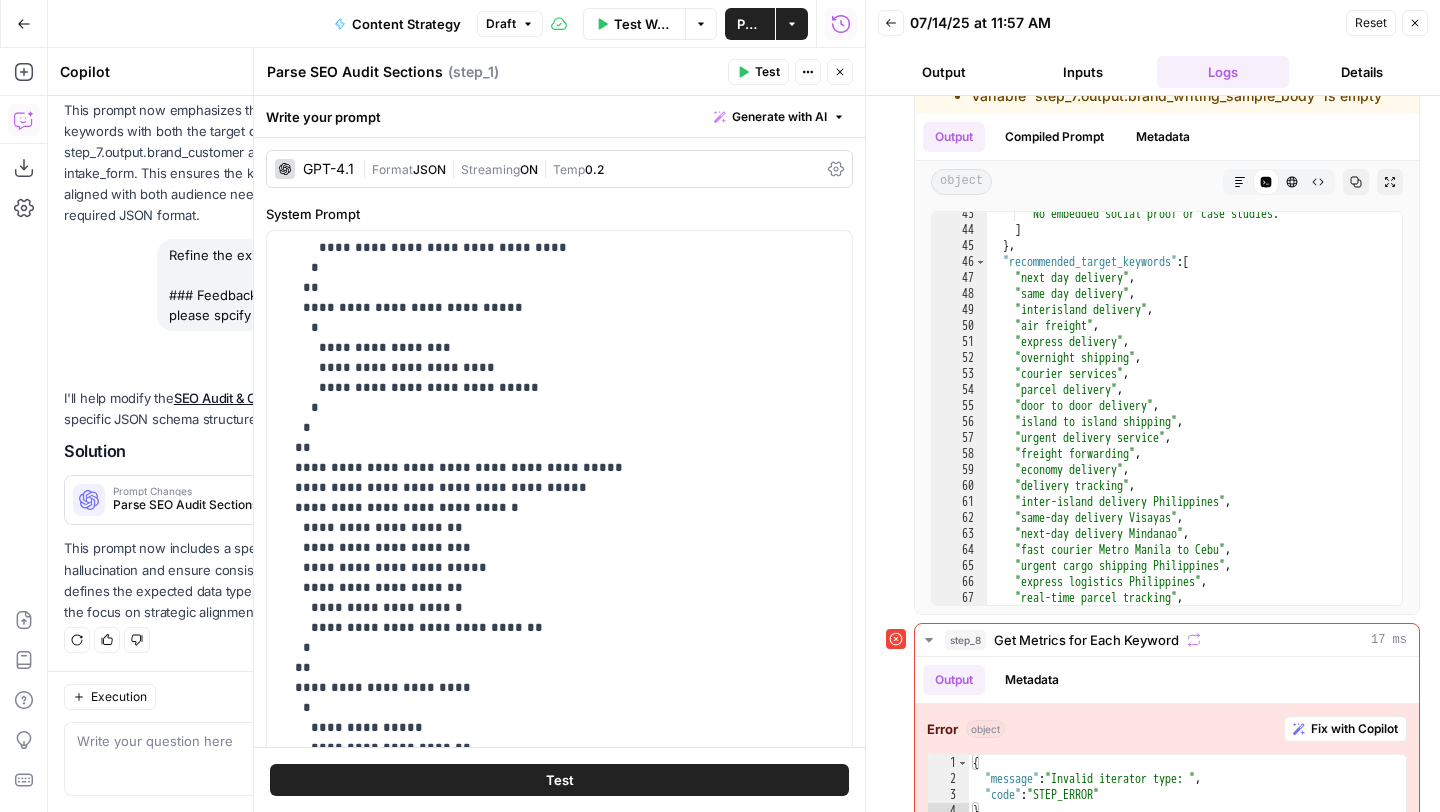 click 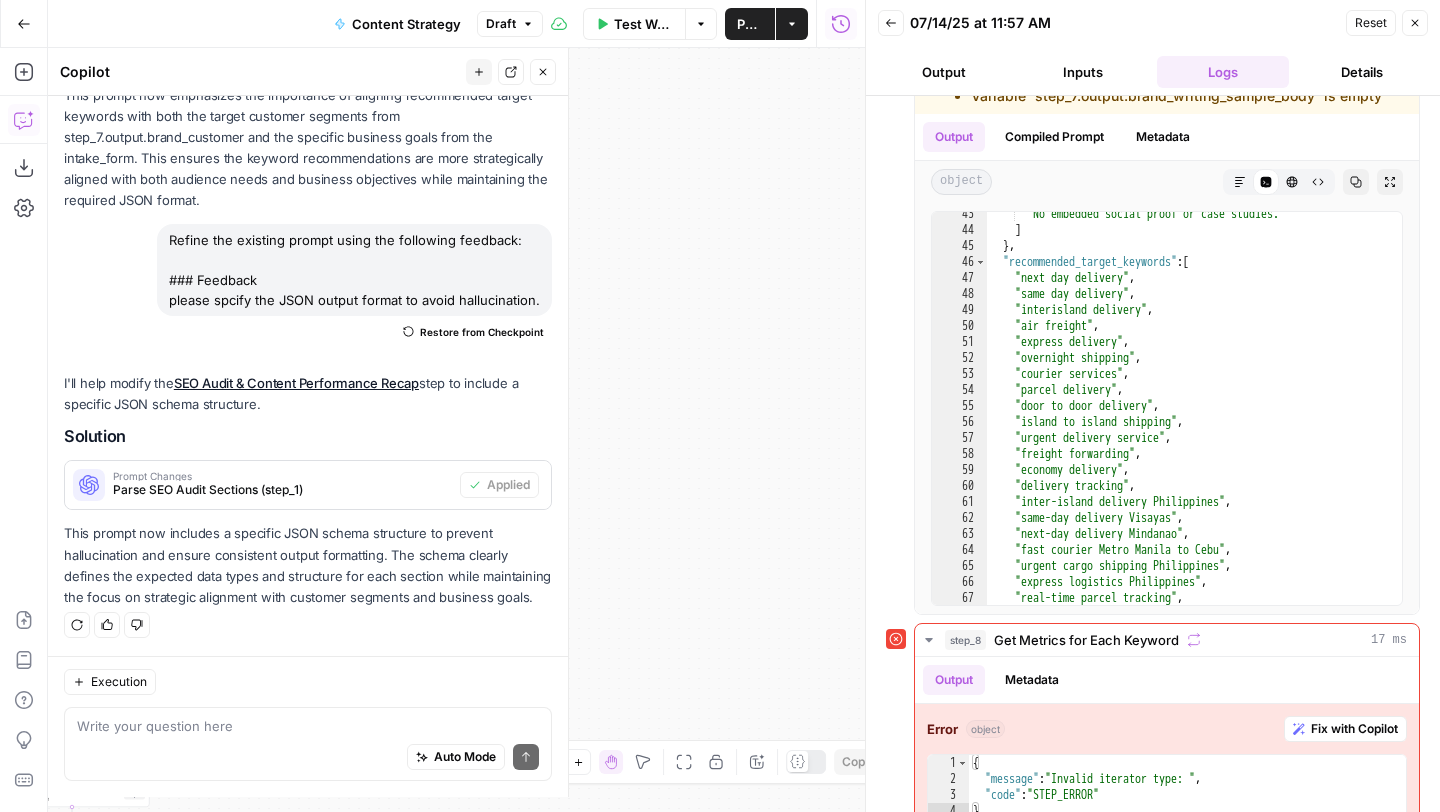 click 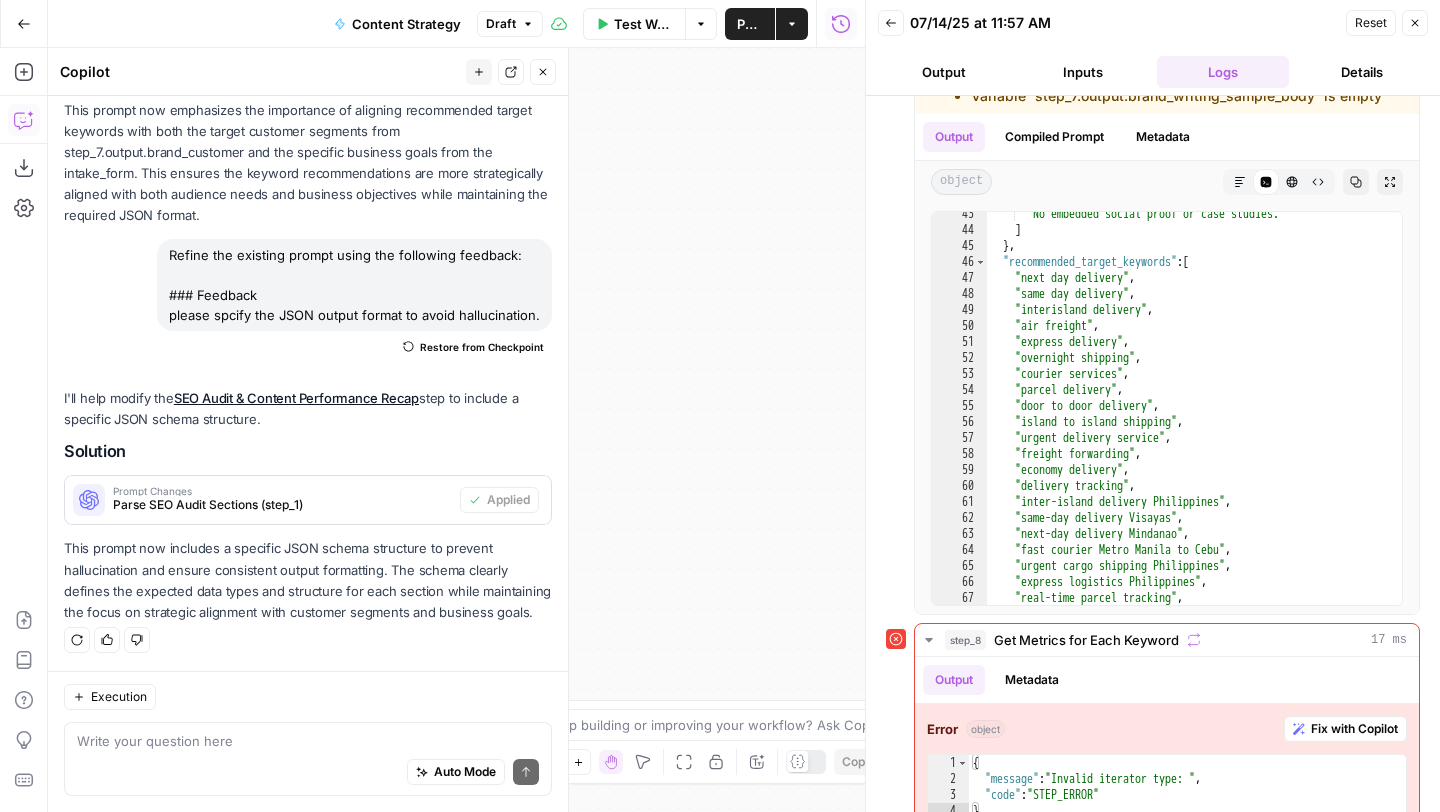 scroll, scrollTop: 43229, scrollLeft: 0, axis: vertical 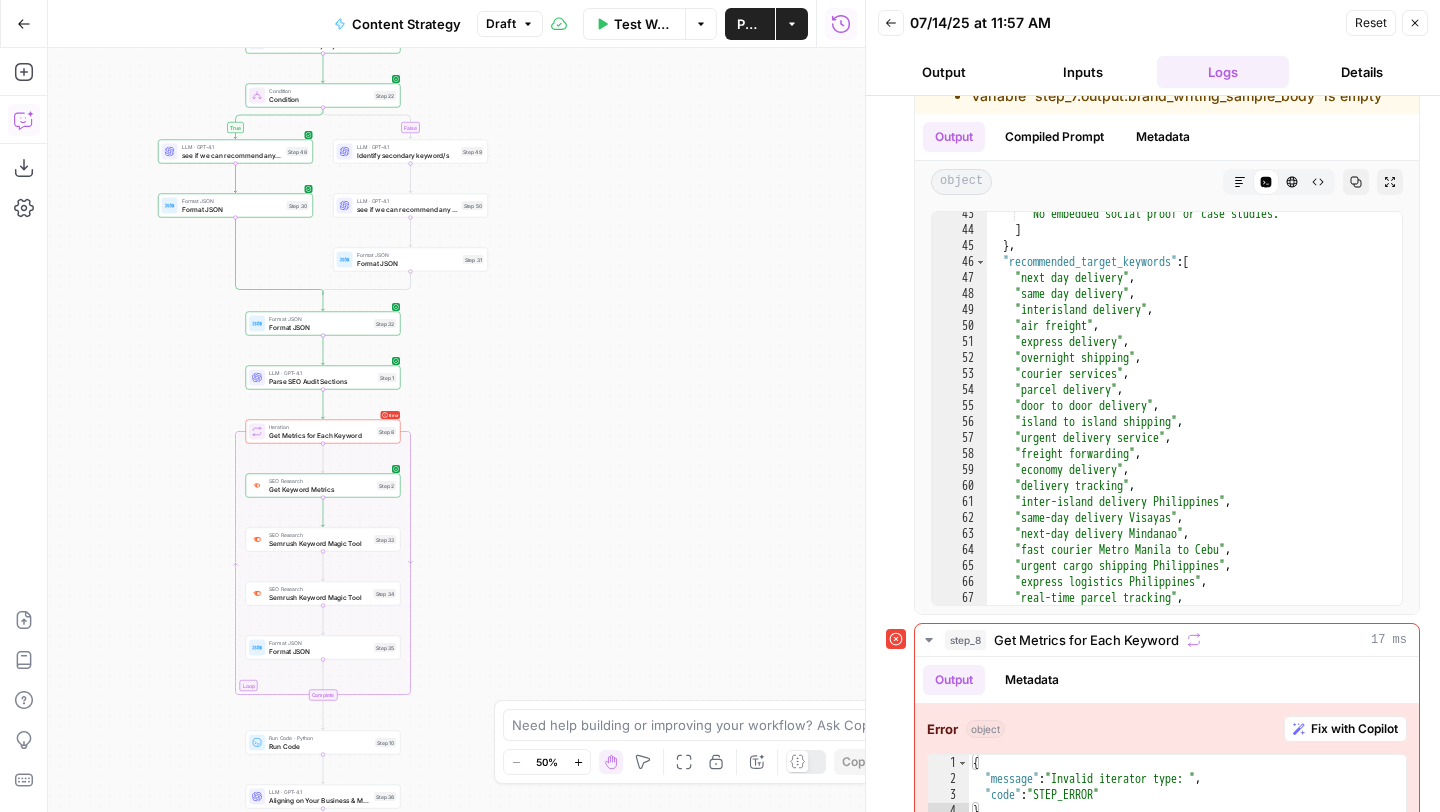 click on "Publish" at bounding box center (750, 24) 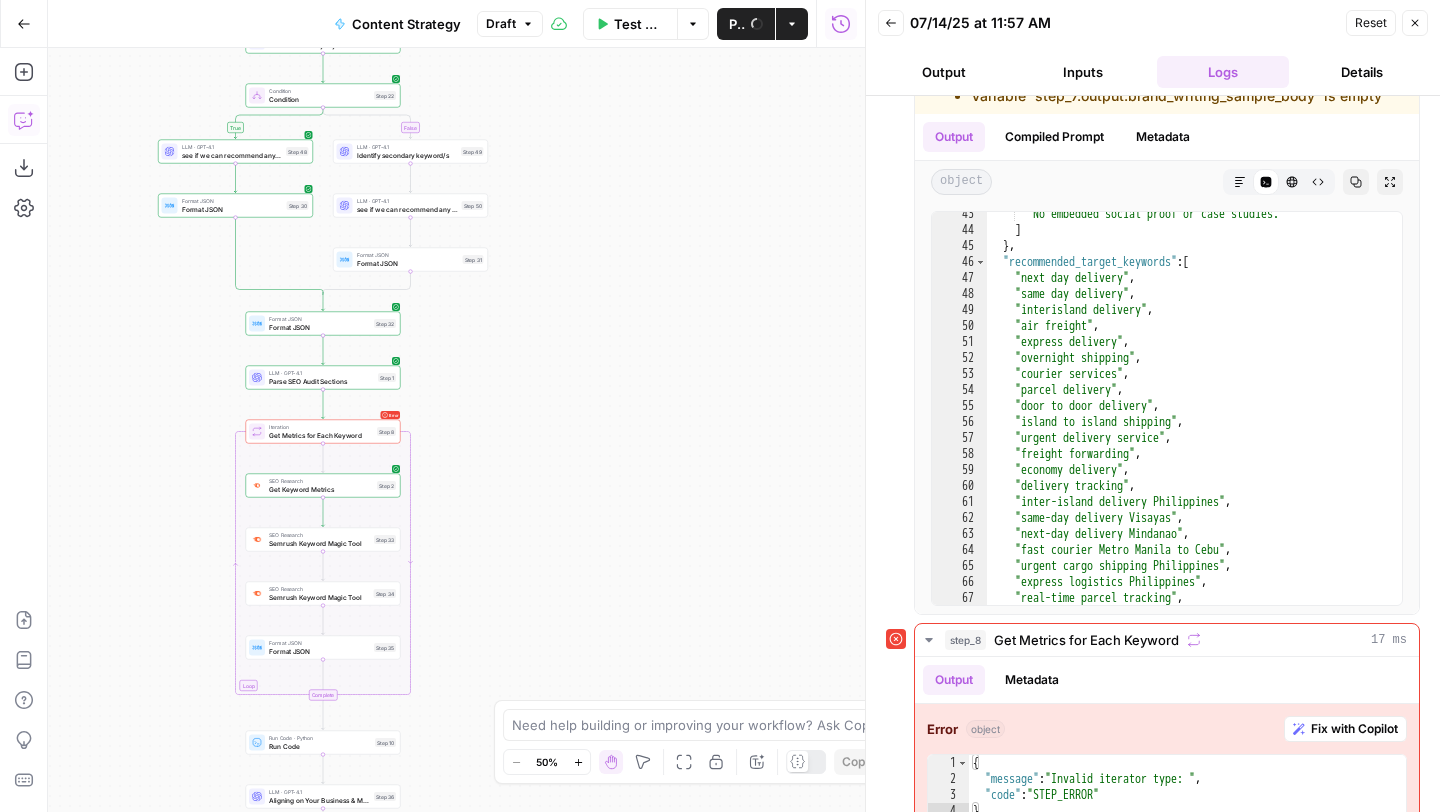 click on "Test Workflow" at bounding box center [639, 24] 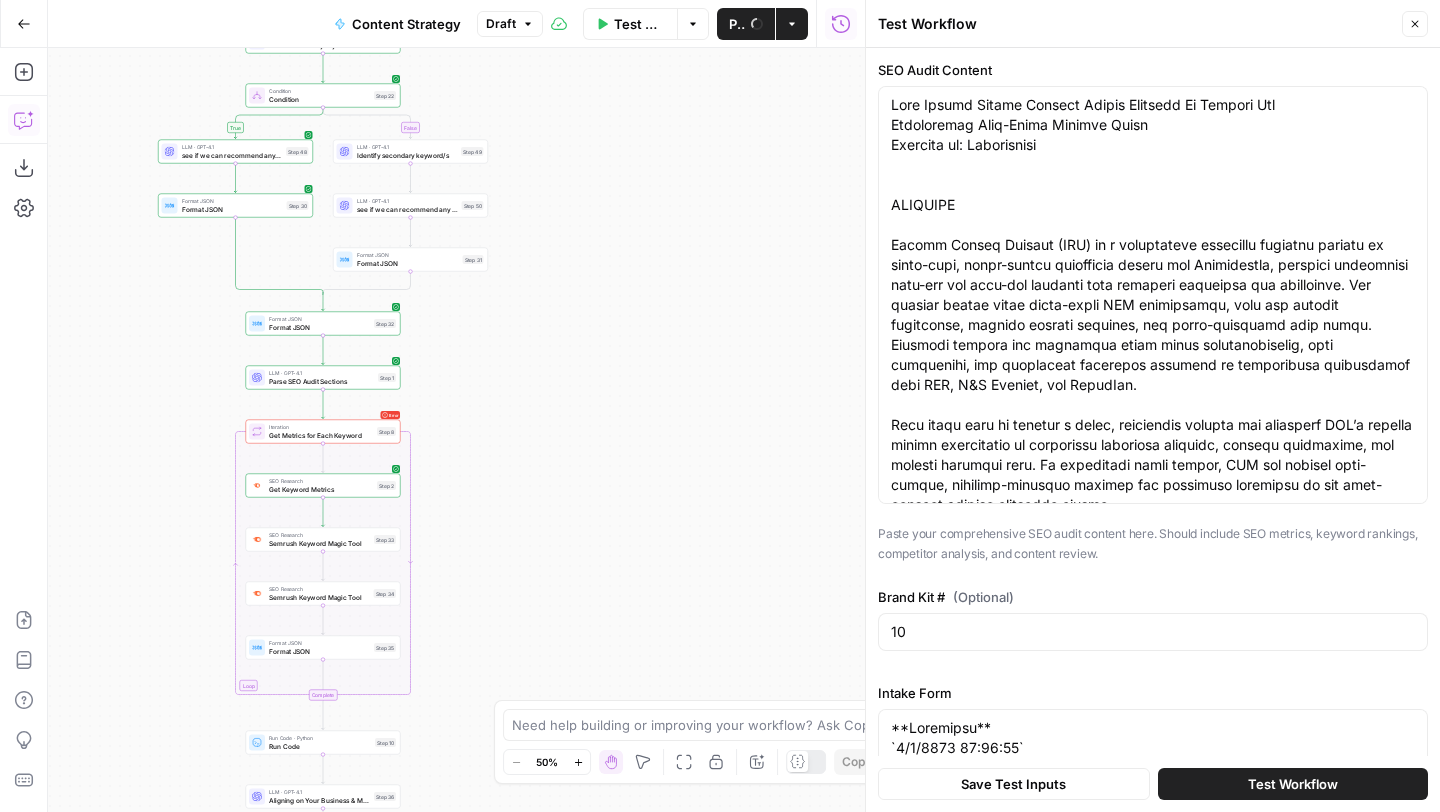 click on "Test Workflow" at bounding box center [1293, 784] 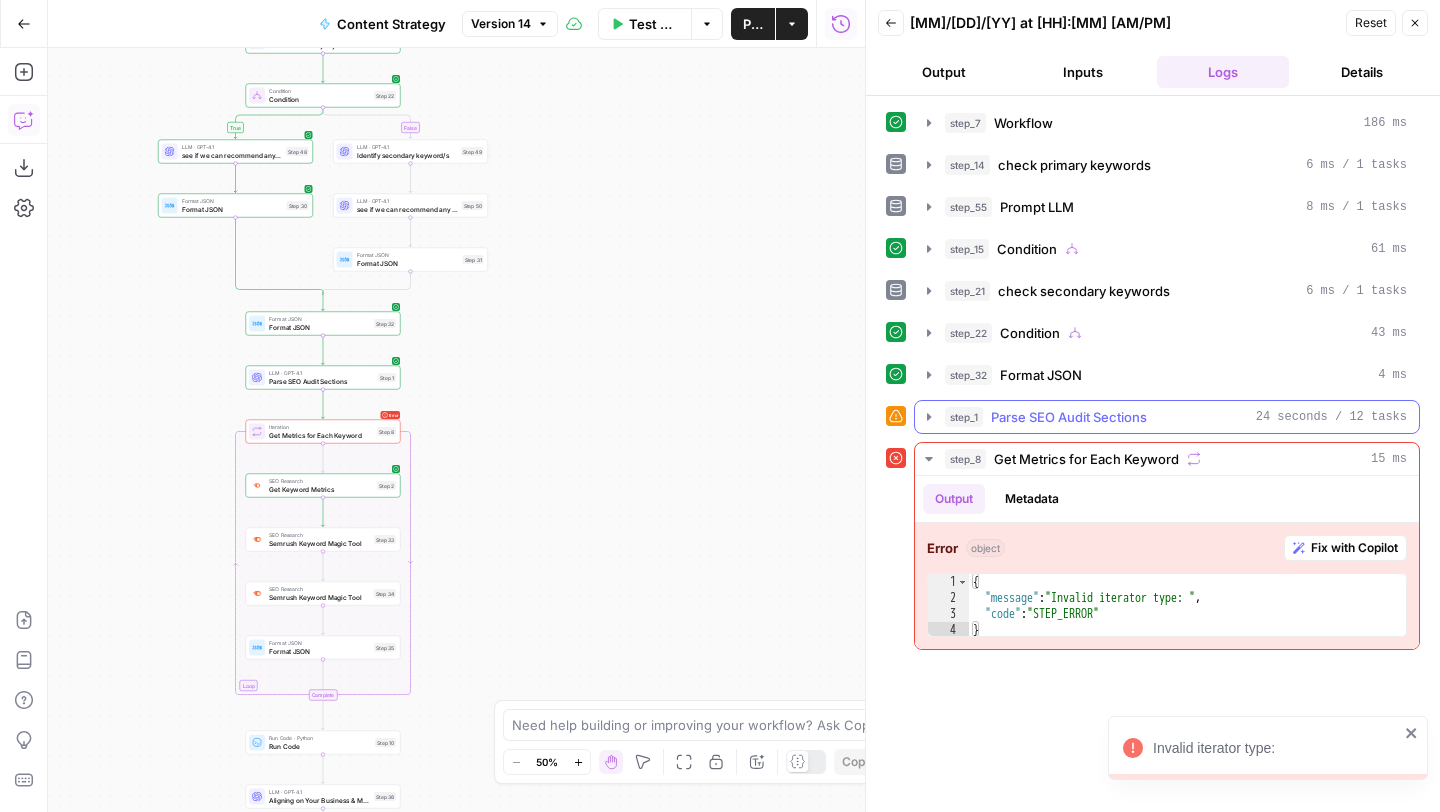 click on "Parse SEO Audit Sections" at bounding box center (1069, 417) 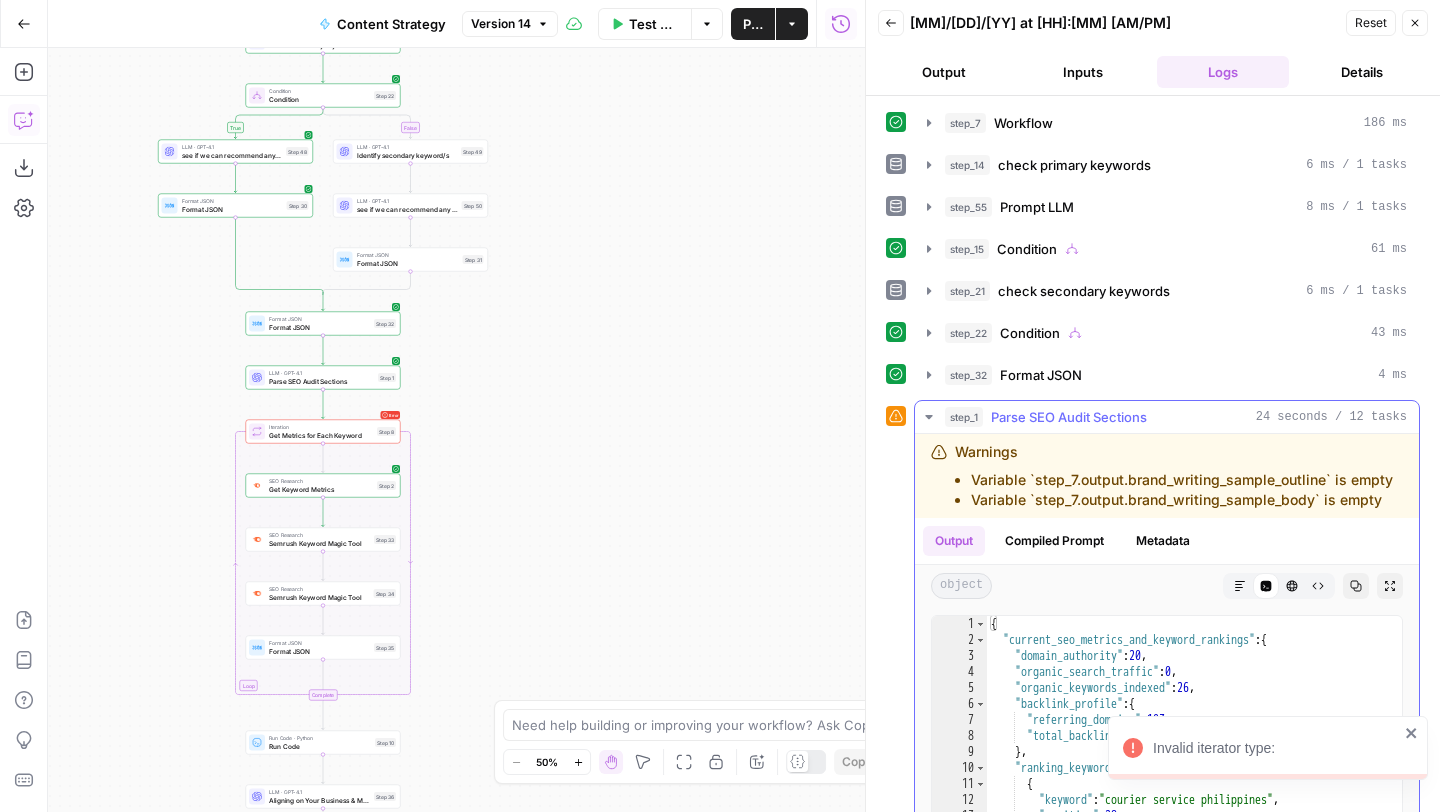 scroll, scrollTop: 453, scrollLeft: 0, axis: vertical 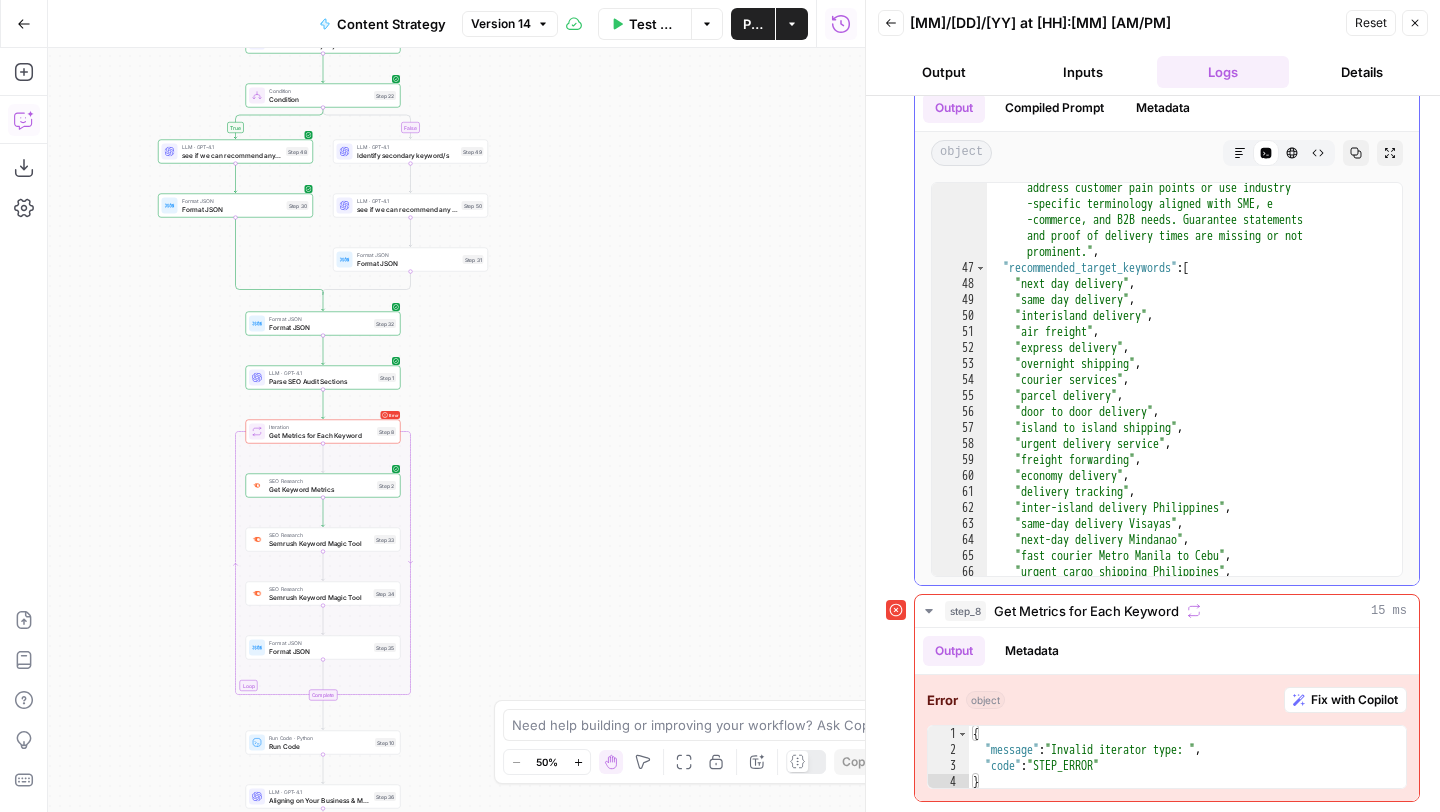 type on "**********" 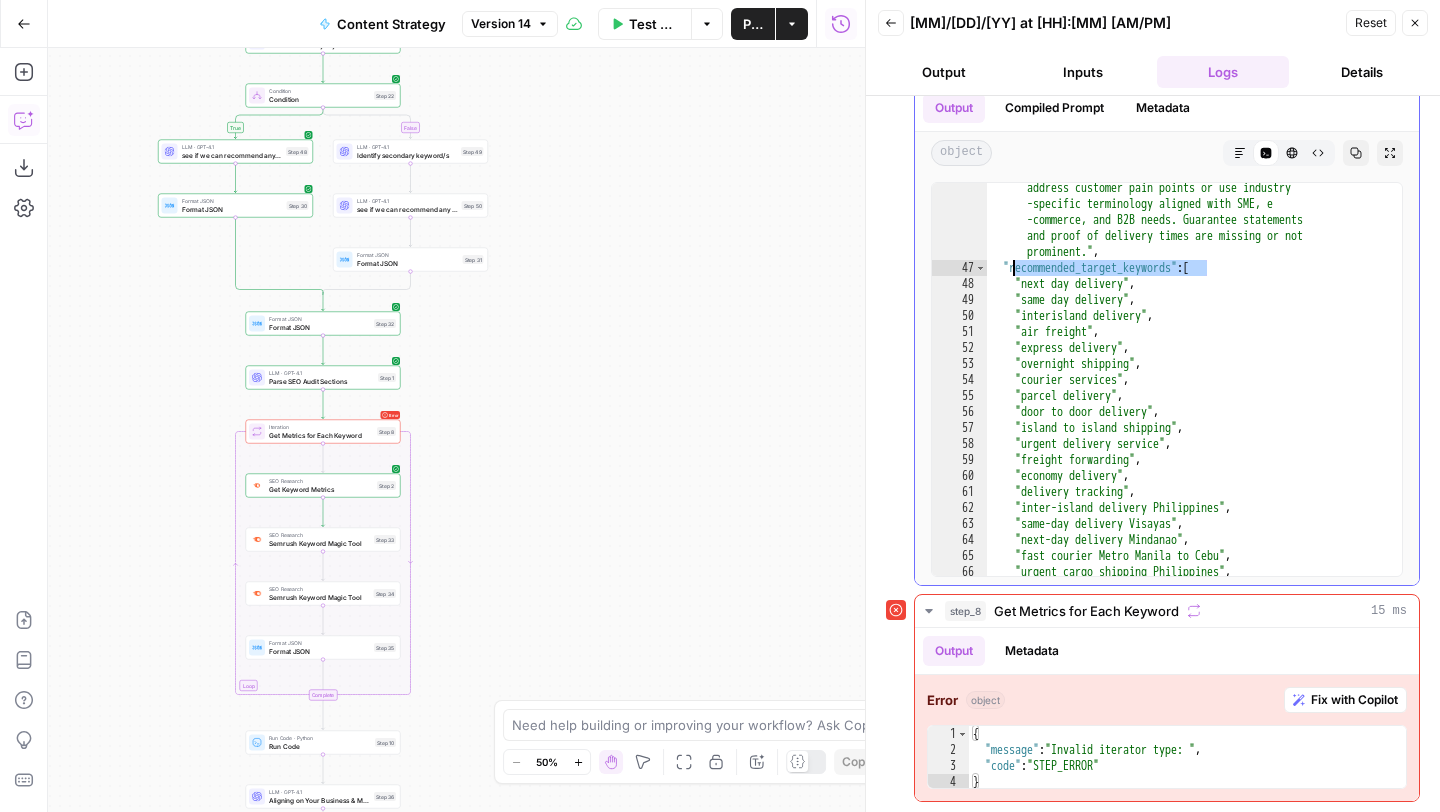 drag, startPoint x: 1206, startPoint y: 268, endPoint x: 1013, endPoint y: 268, distance: 193 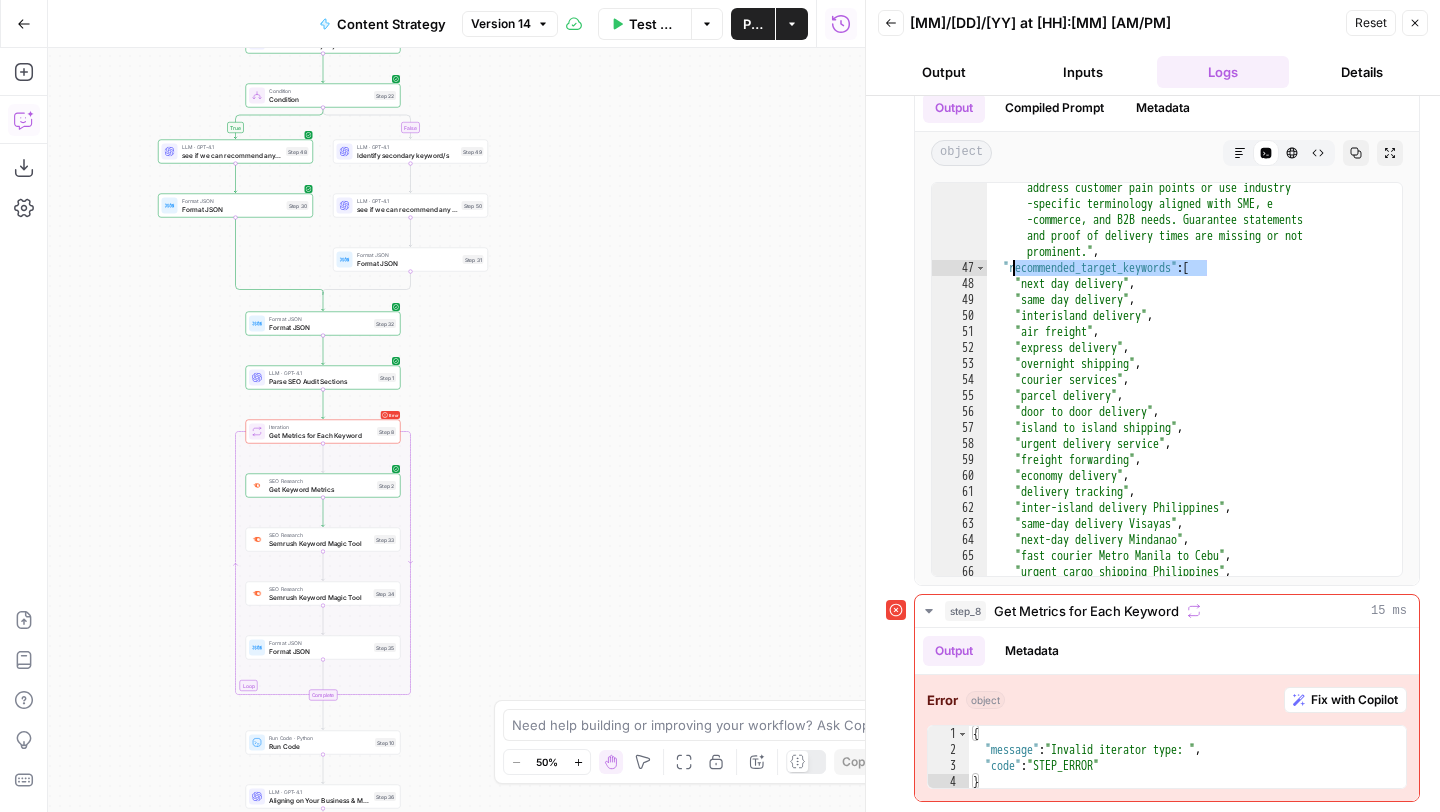 click on "Error Iteration Get Metrics for Each Keyword Step 8 Copy step Delete step Add Note Test" at bounding box center (323, 432) 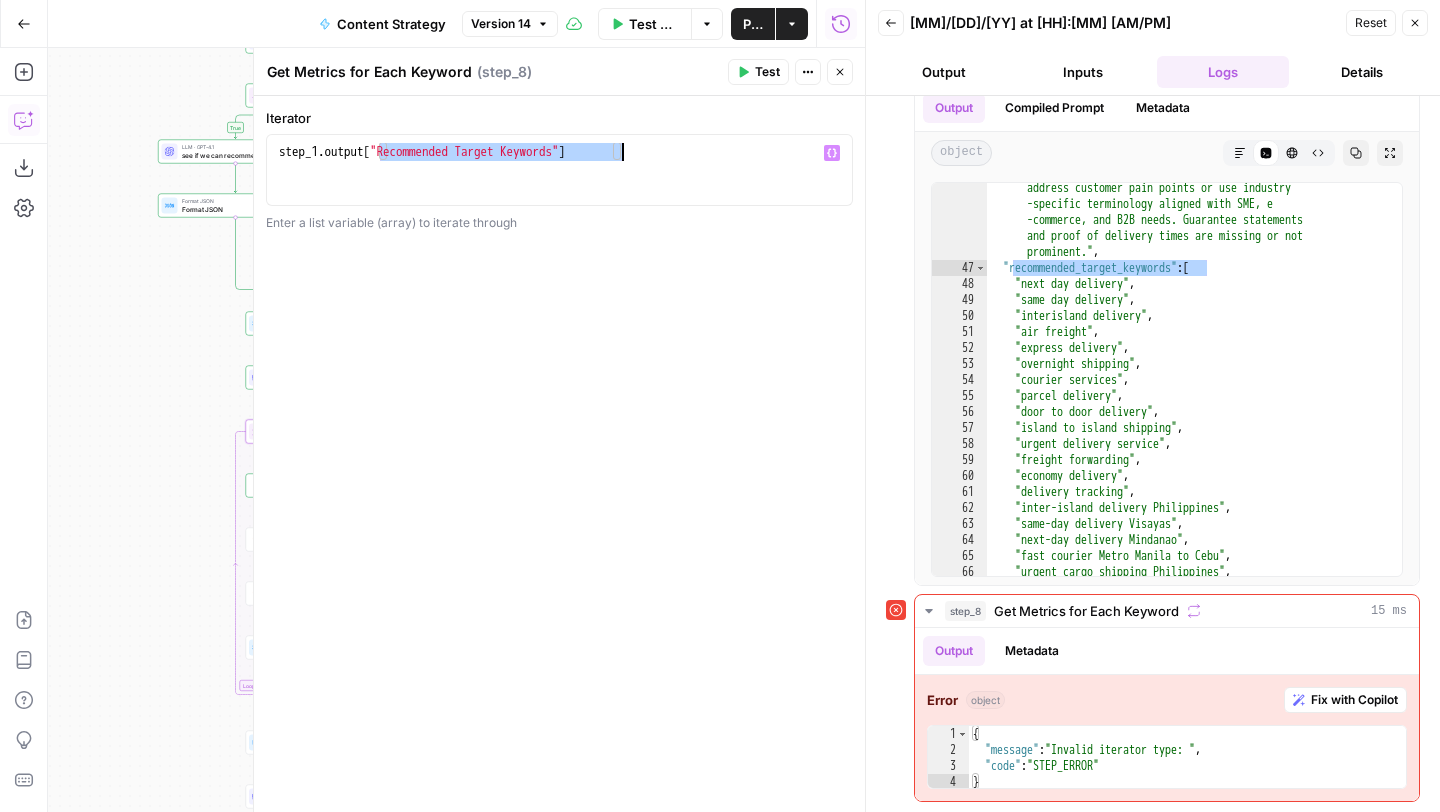 drag, startPoint x: 380, startPoint y: 152, endPoint x: 741, endPoint y: 152, distance: 361 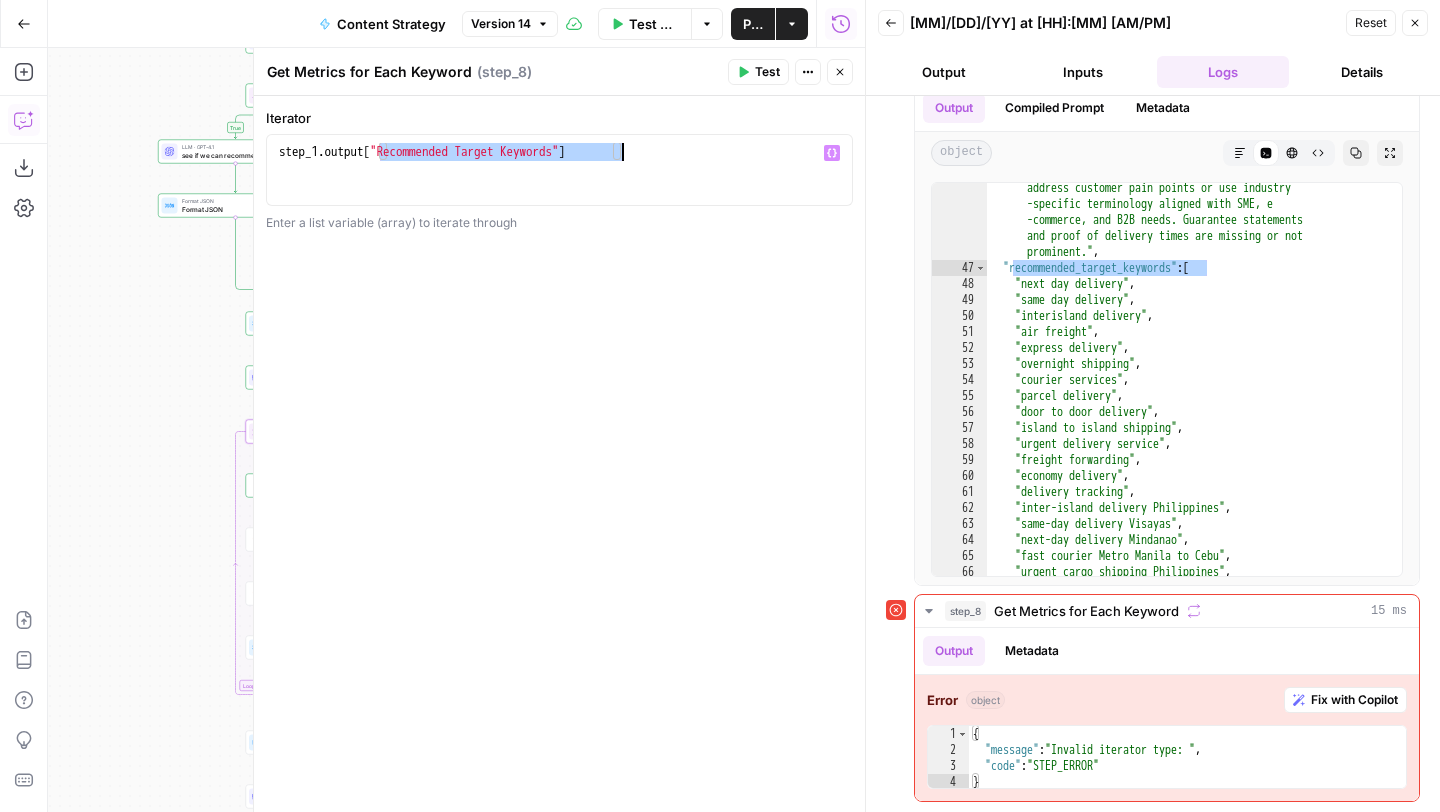 click on "step_1 . output [ "Recommended Target Keywords" ]" at bounding box center (559, 188) 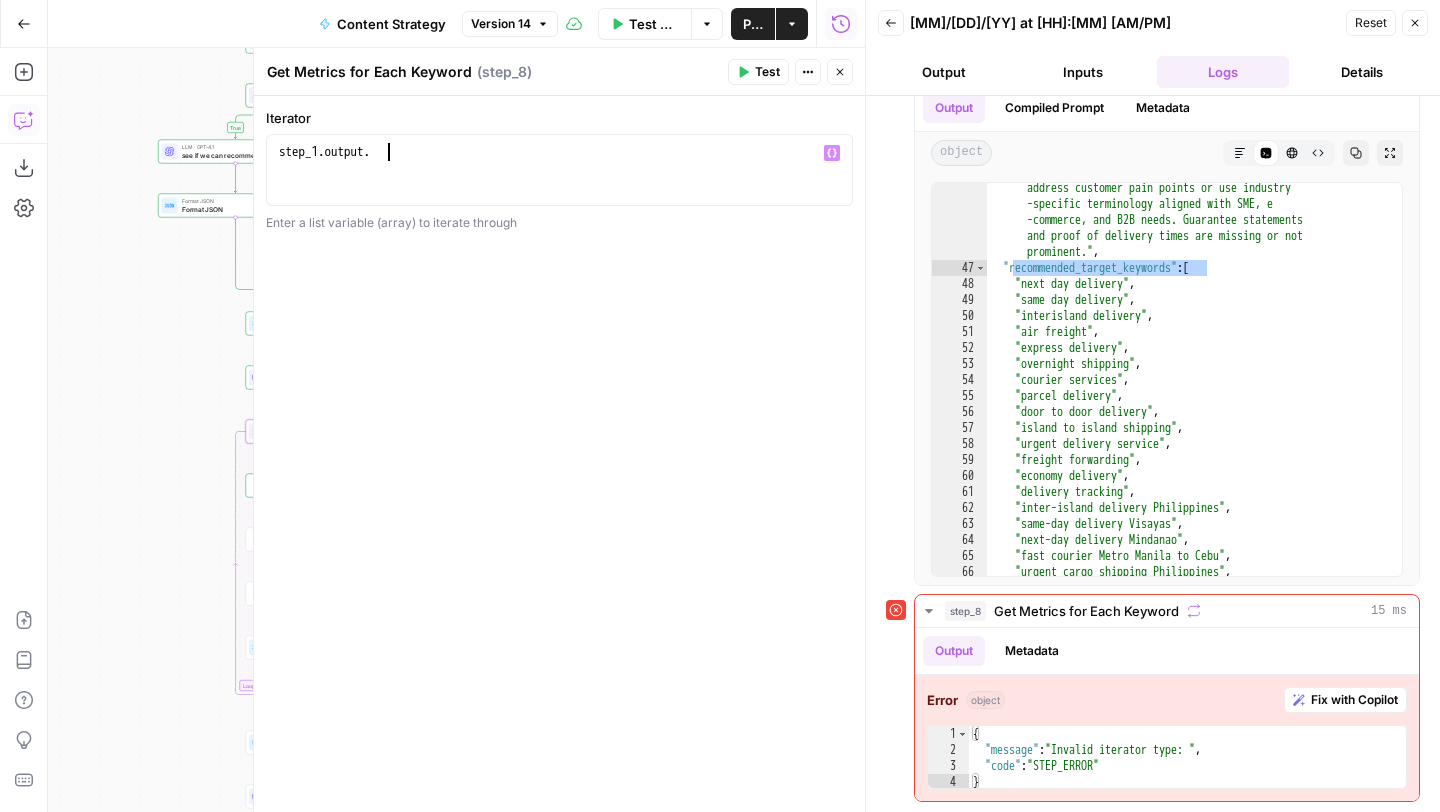 paste on "**********" 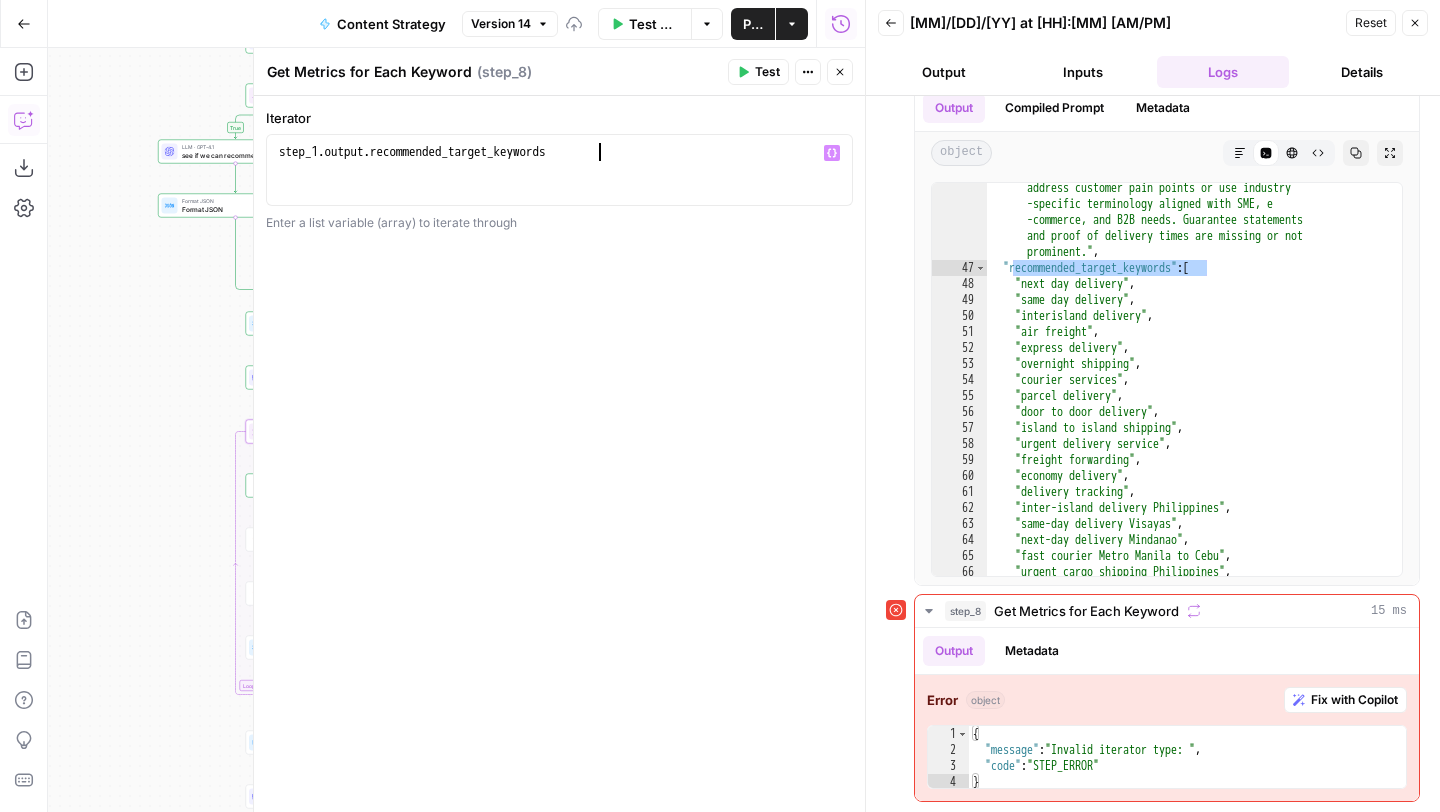 type on "**********" 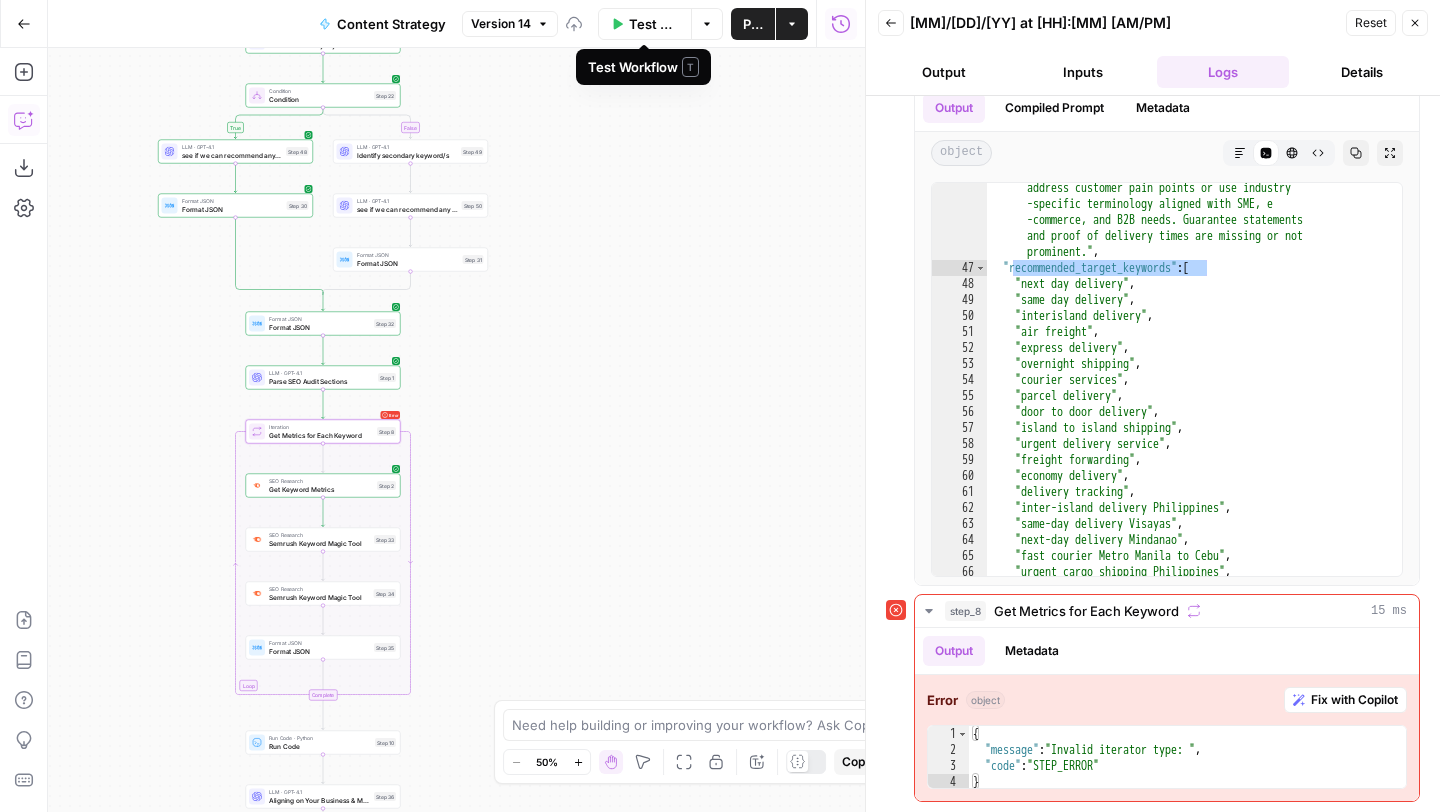 click on "Test Workflow" at bounding box center (654, 24) 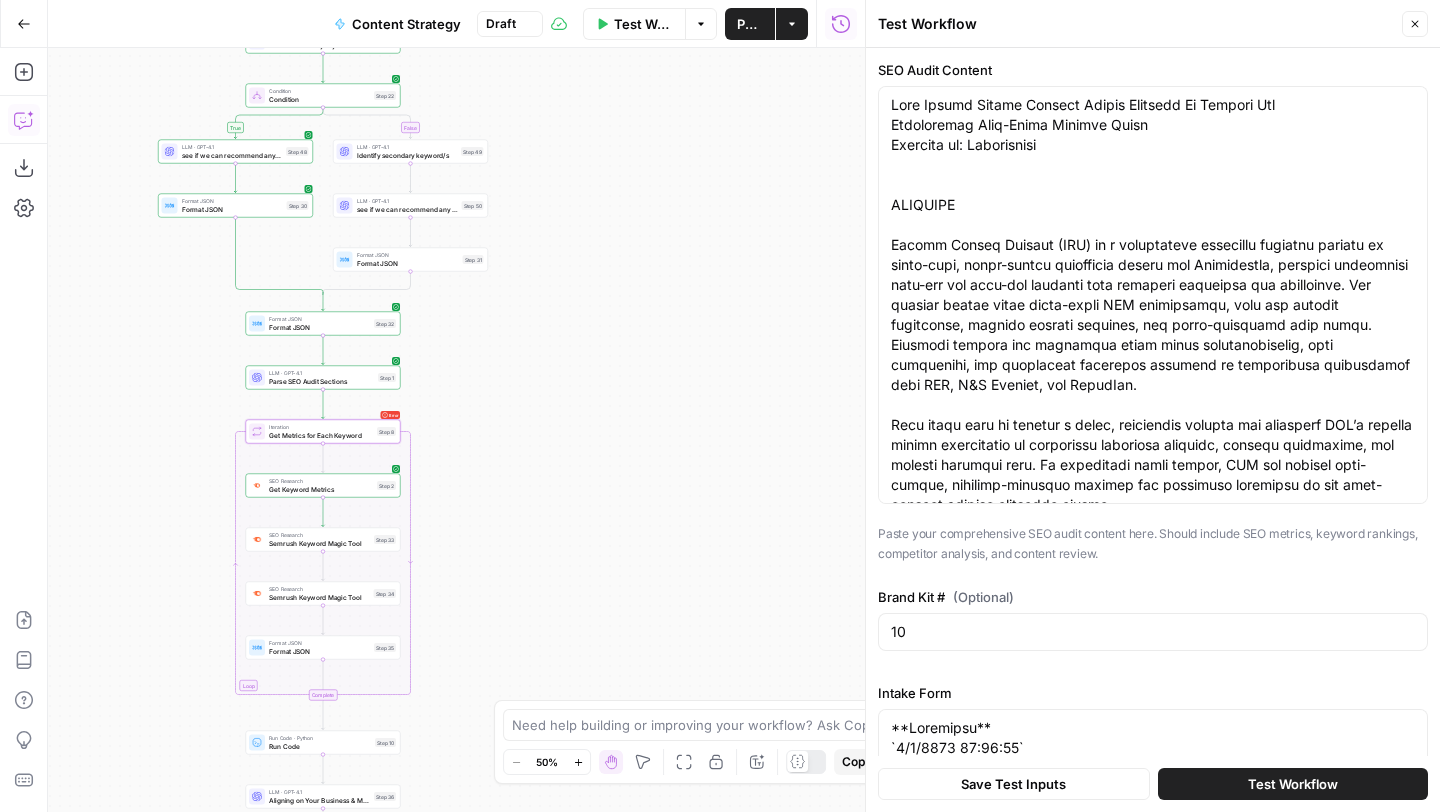 click on "Test Workflow" at bounding box center (1293, 784) 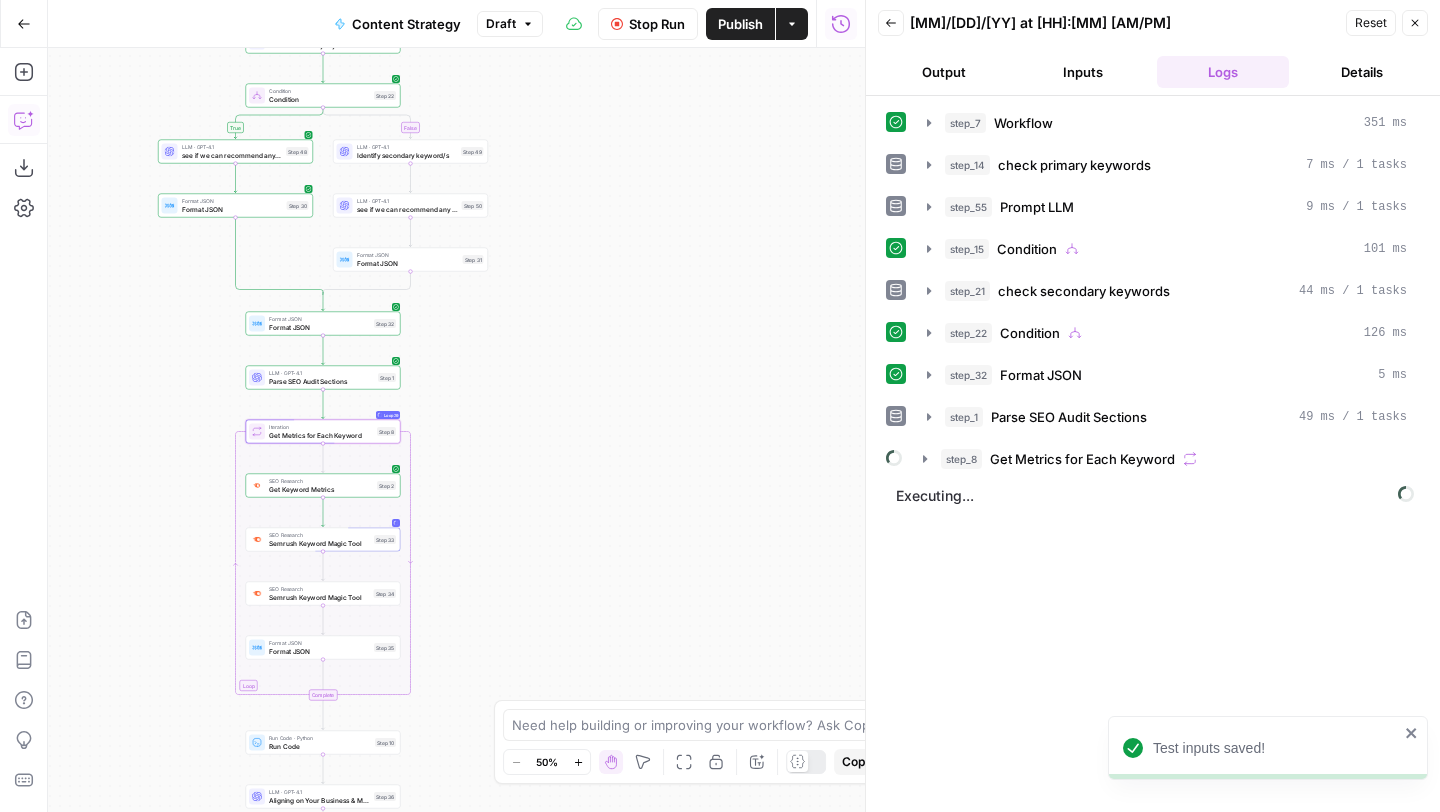 click on "Executing..." at bounding box center (1155, 496) 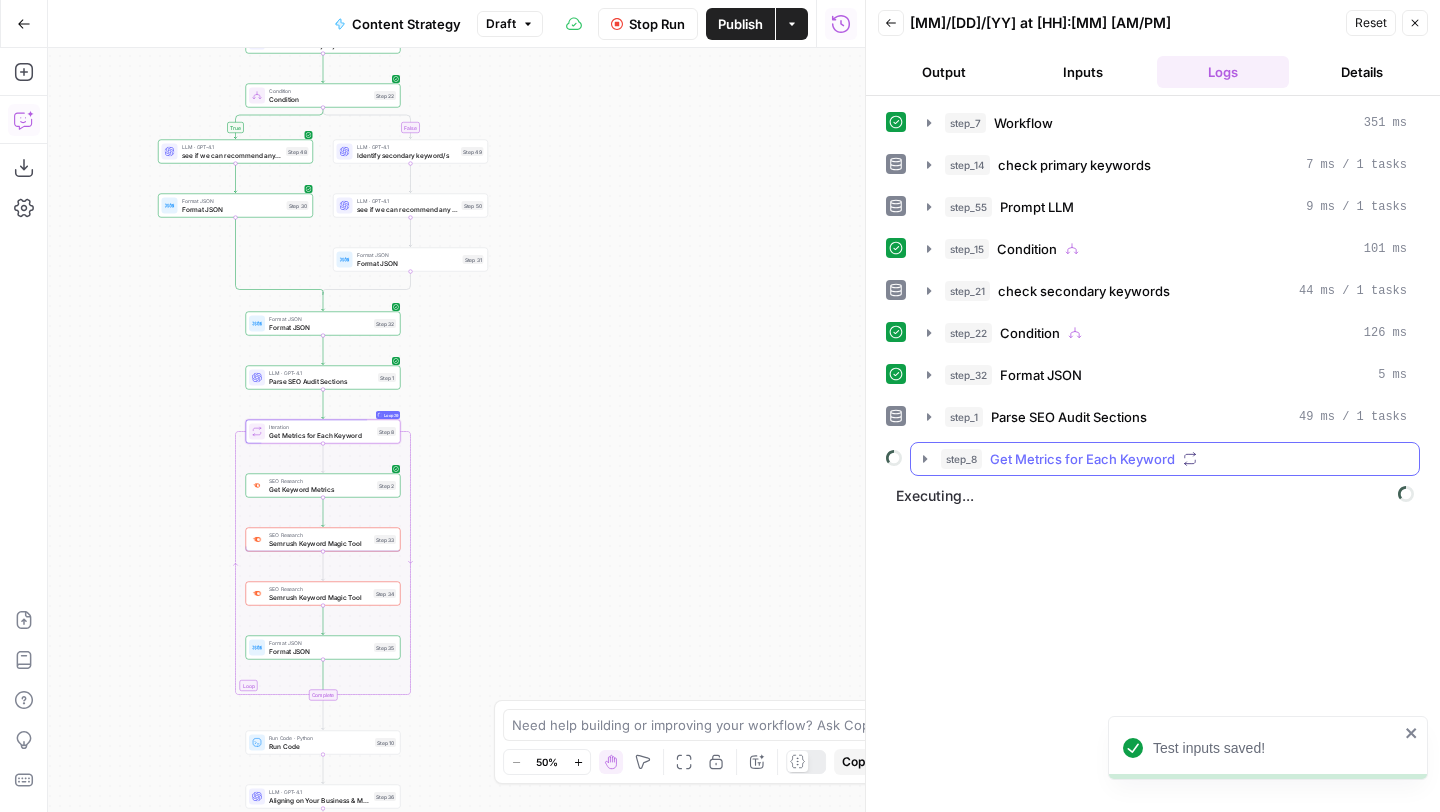click on "Get Metrics for Each Keyword" at bounding box center (1082, 459) 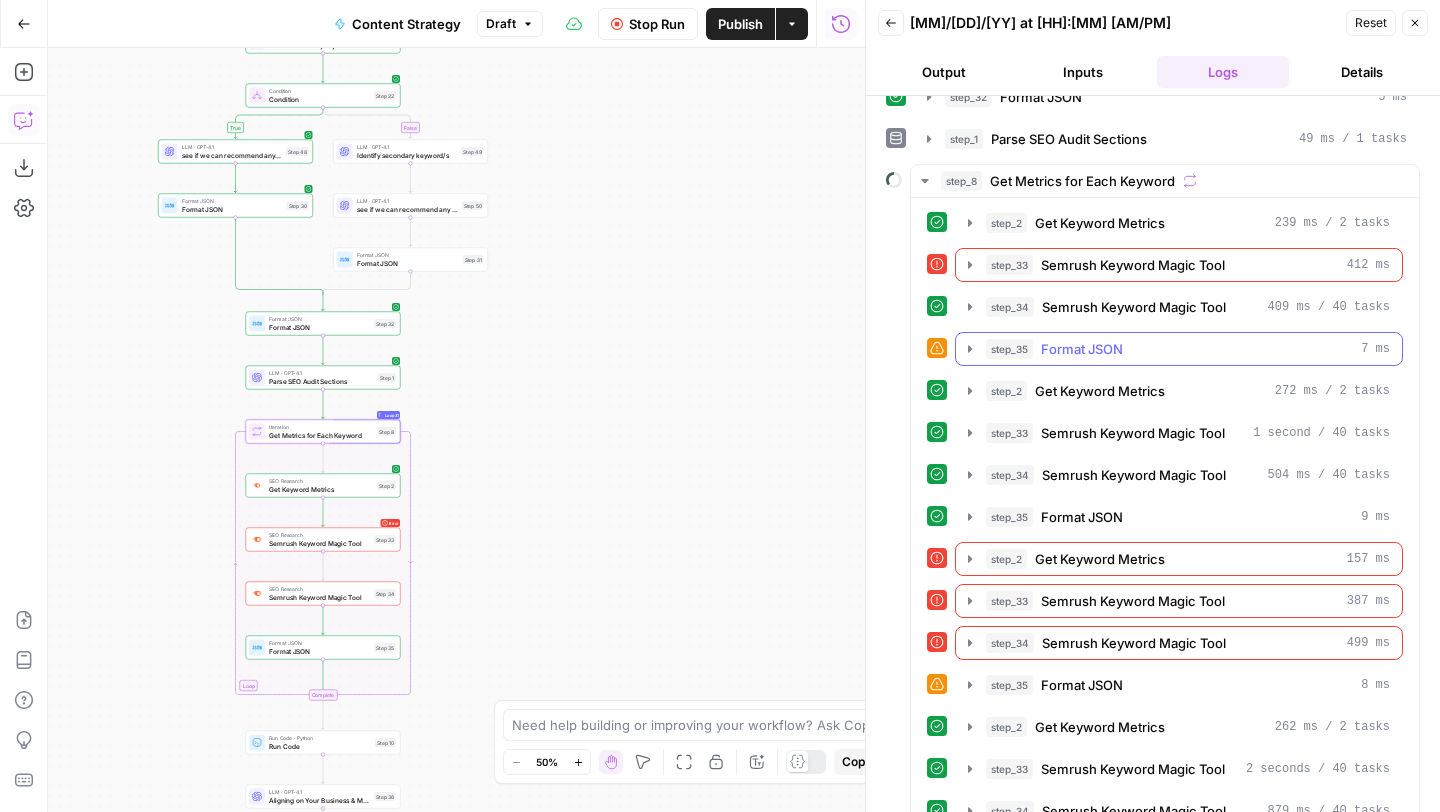 scroll, scrollTop: 51, scrollLeft: 0, axis: vertical 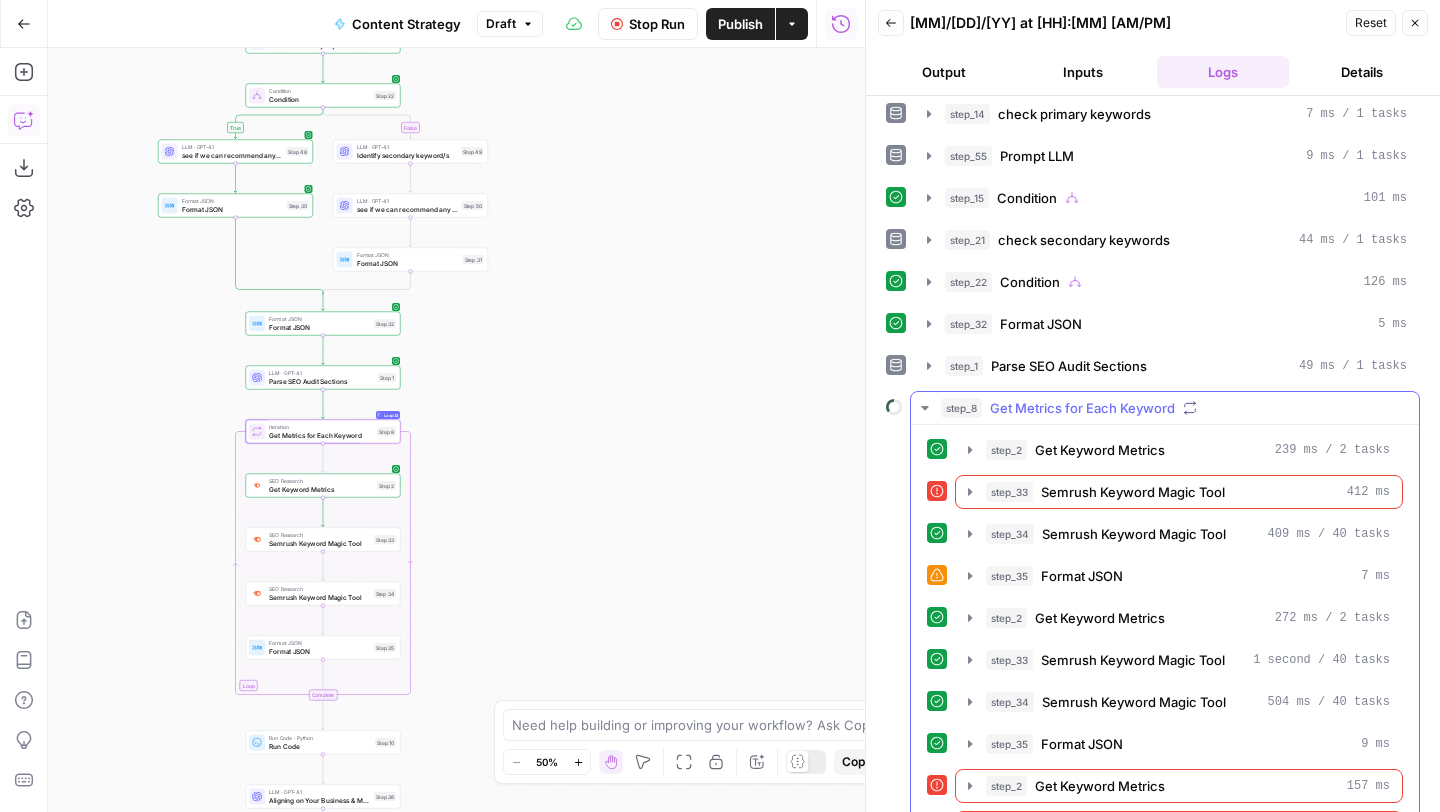 click on "Get Metrics for Each Keyword" at bounding box center [1082, 408] 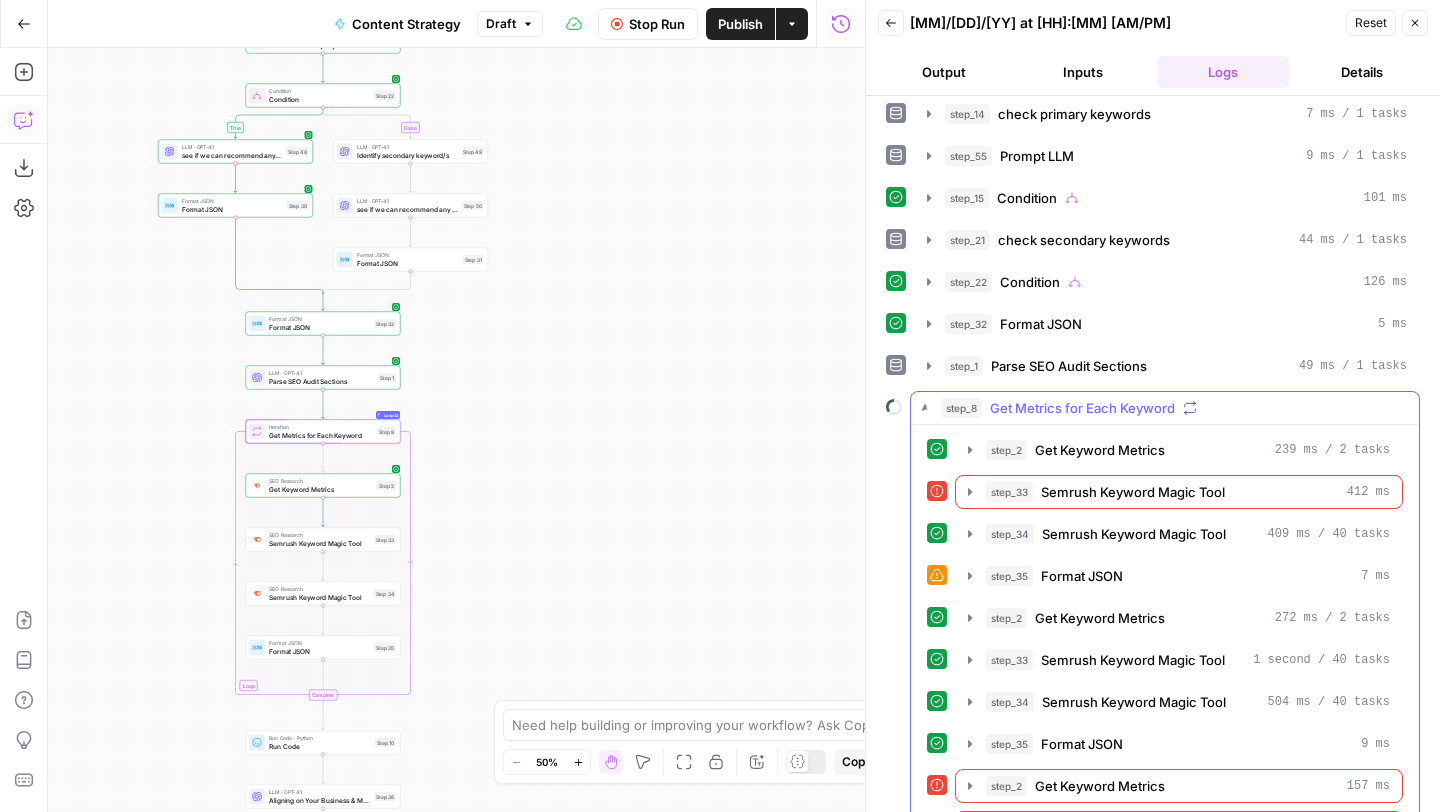 scroll, scrollTop: 0, scrollLeft: 0, axis: both 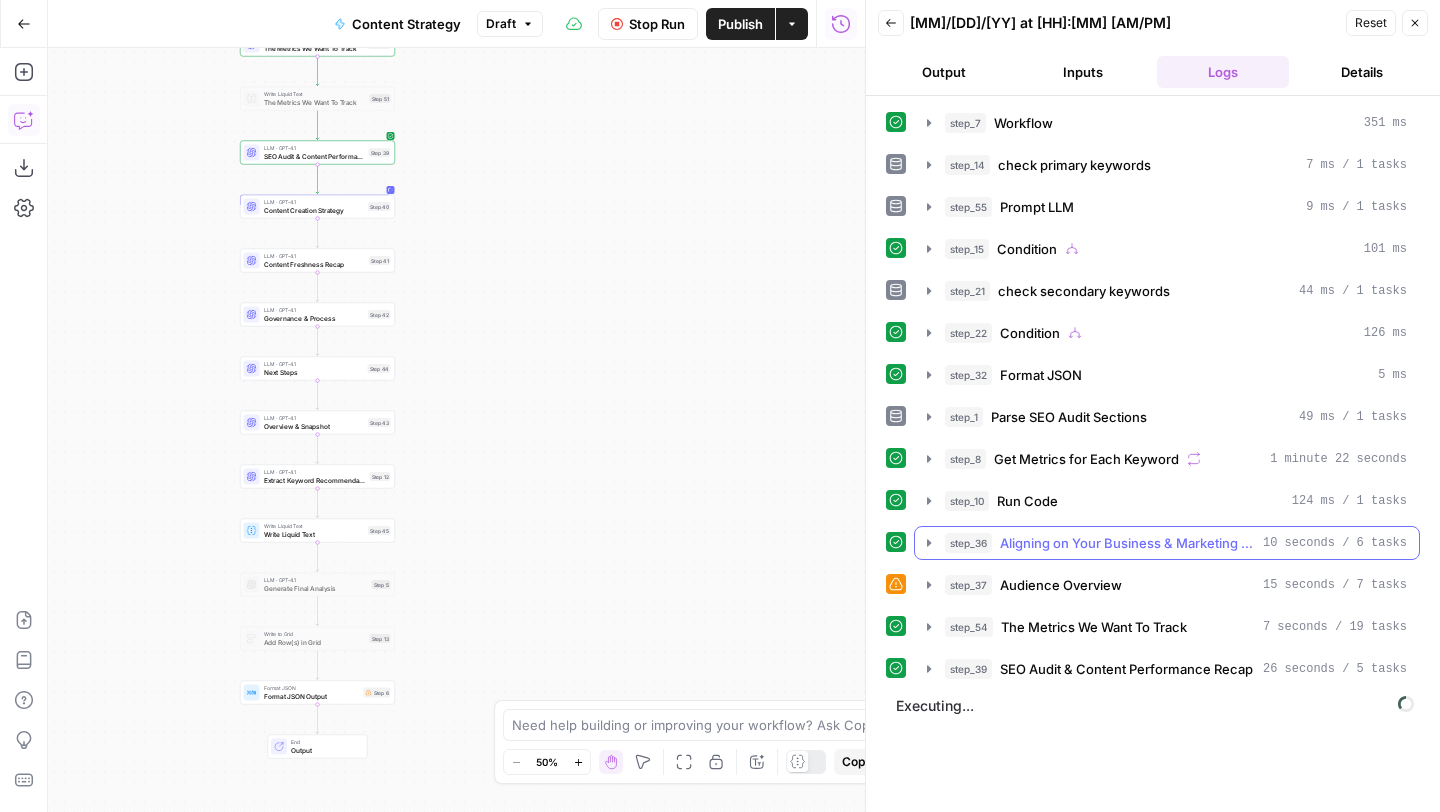 click on "step_[NUMBER] Aligning on Your Business & Marketing Goals [NUMBER] seconds / [NUMBER] tasks" at bounding box center [1167, 543] 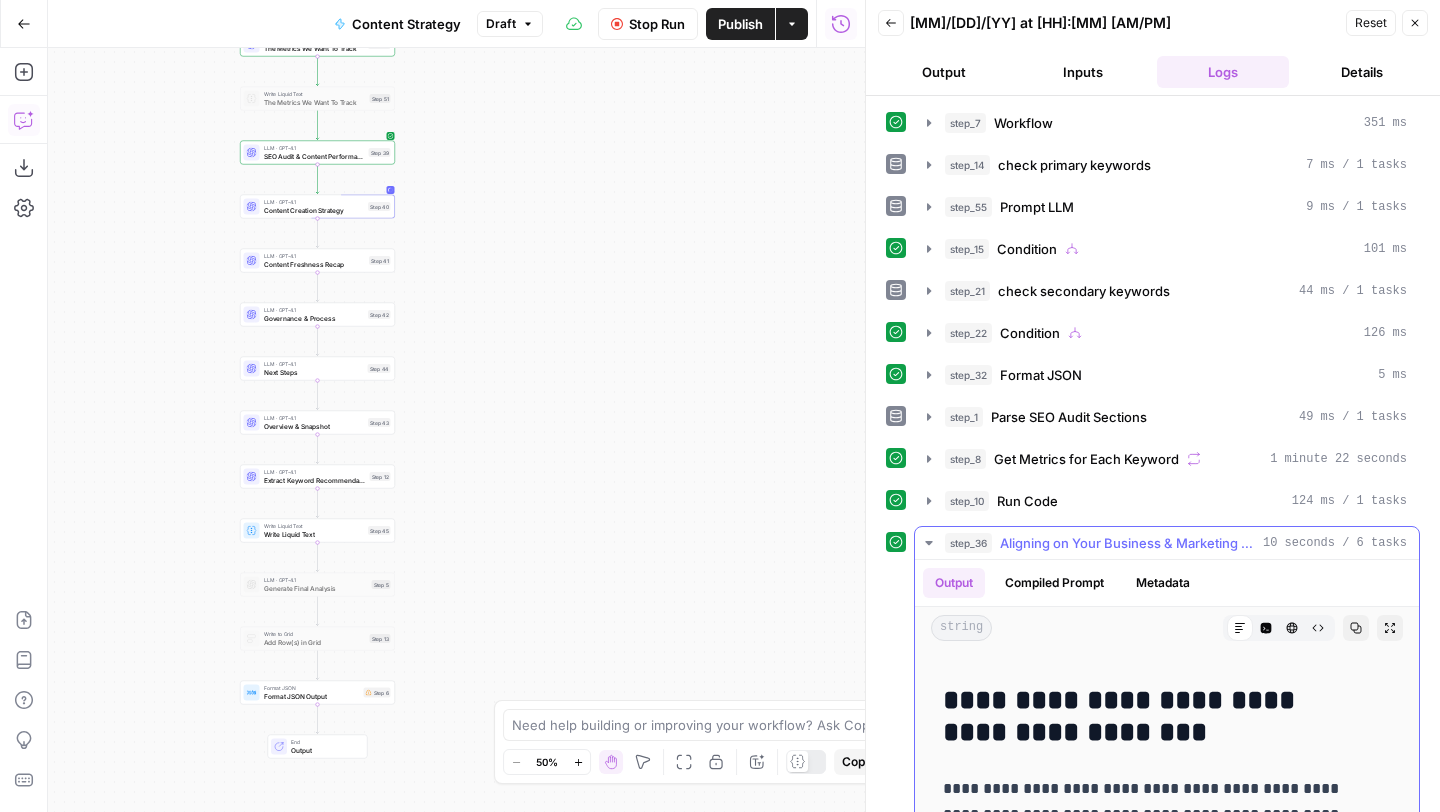 scroll, scrollTop: 318, scrollLeft: 0, axis: vertical 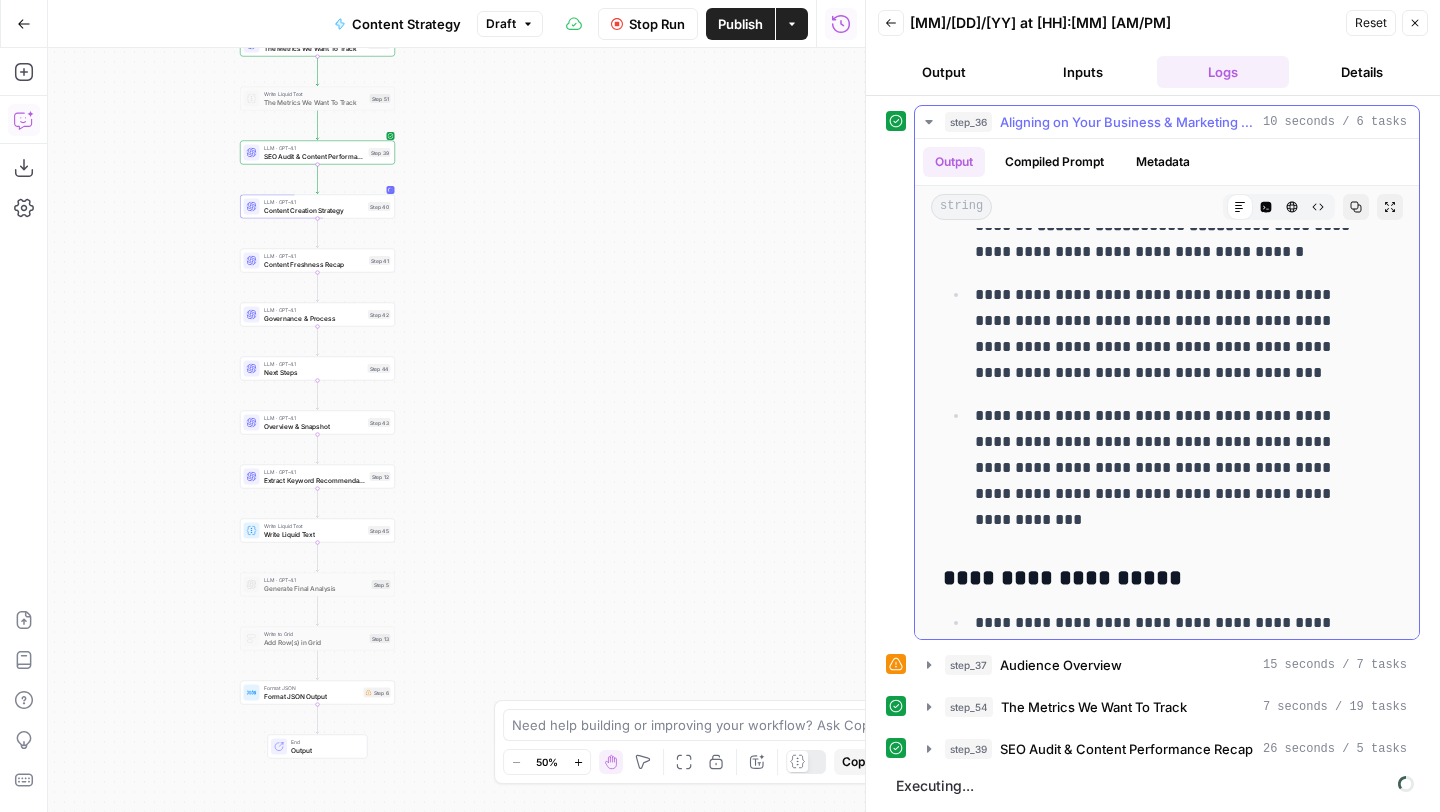 click on "Aligning on Your Business & Marketing Goals" at bounding box center [1127, 122] 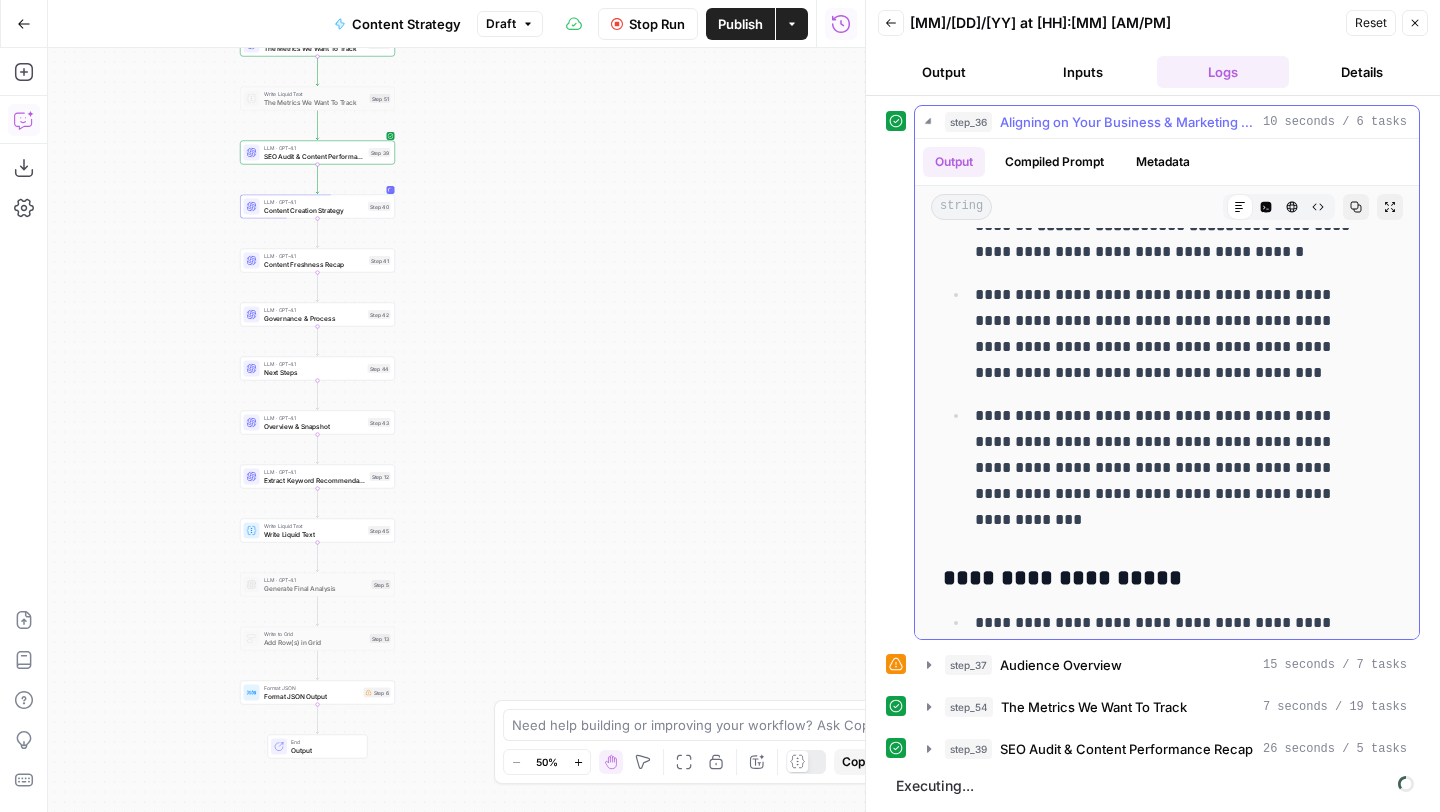 scroll, scrollTop: 0, scrollLeft: 0, axis: both 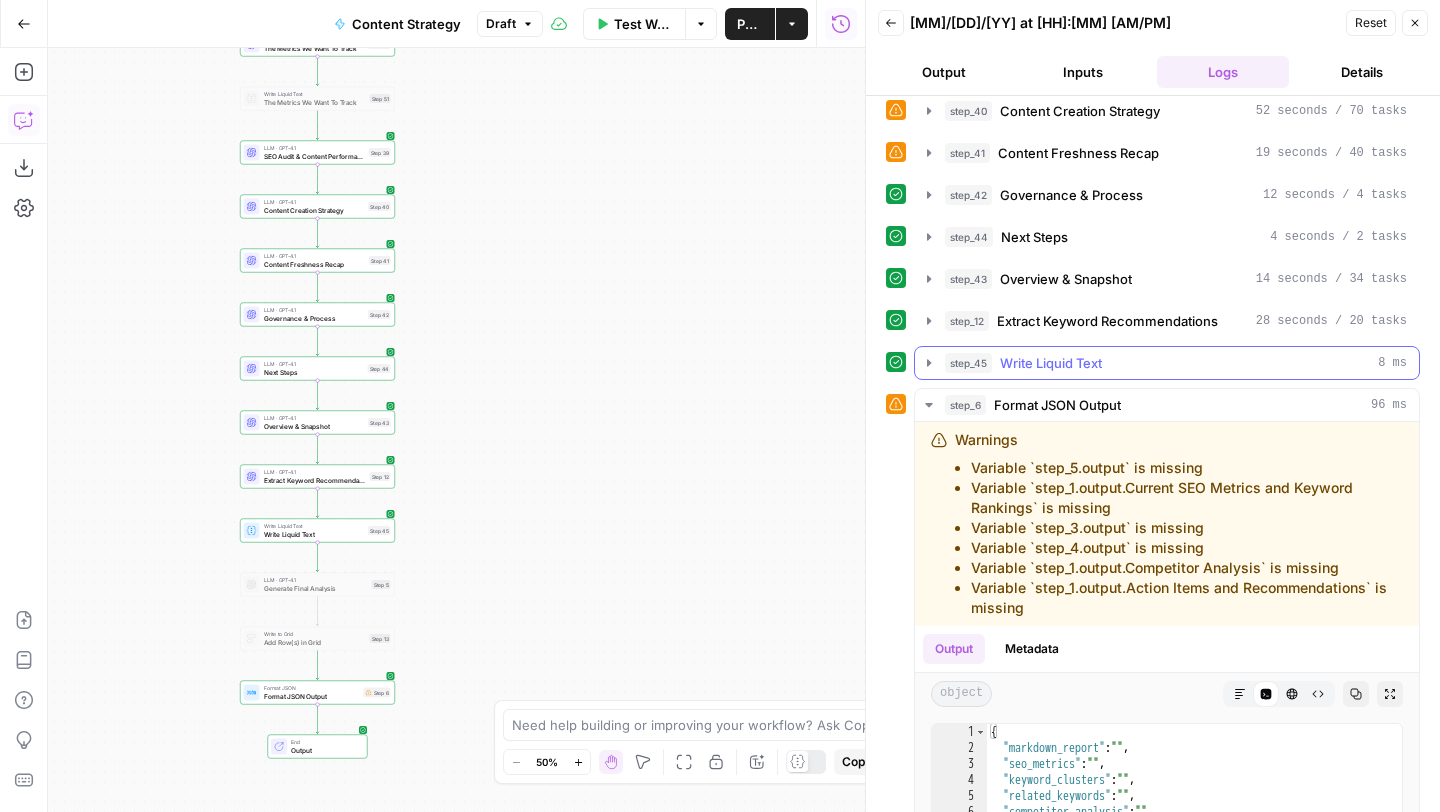 click on "Write Liquid Text" at bounding box center [1051, 363] 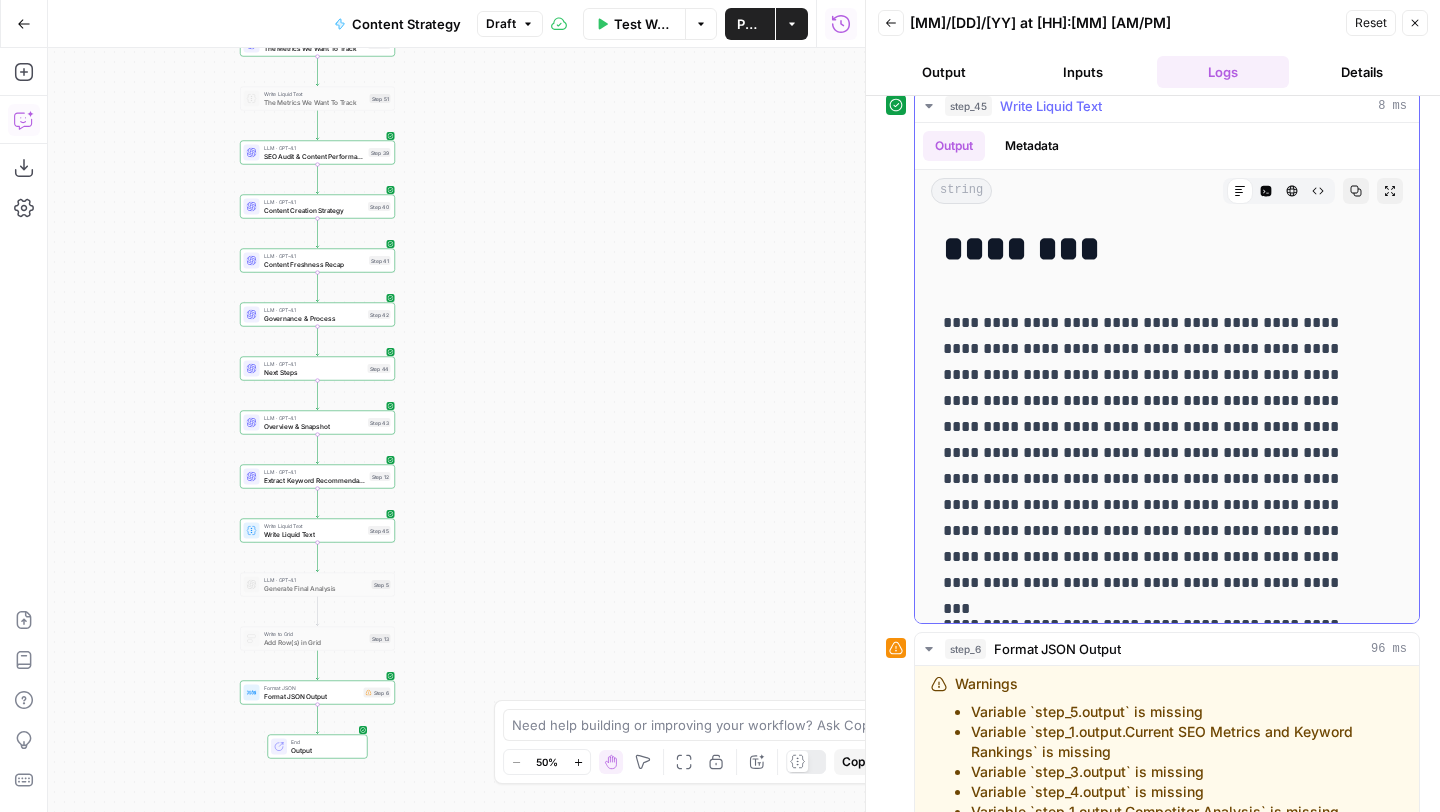 scroll, scrollTop: 890, scrollLeft: 0, axis: vertical 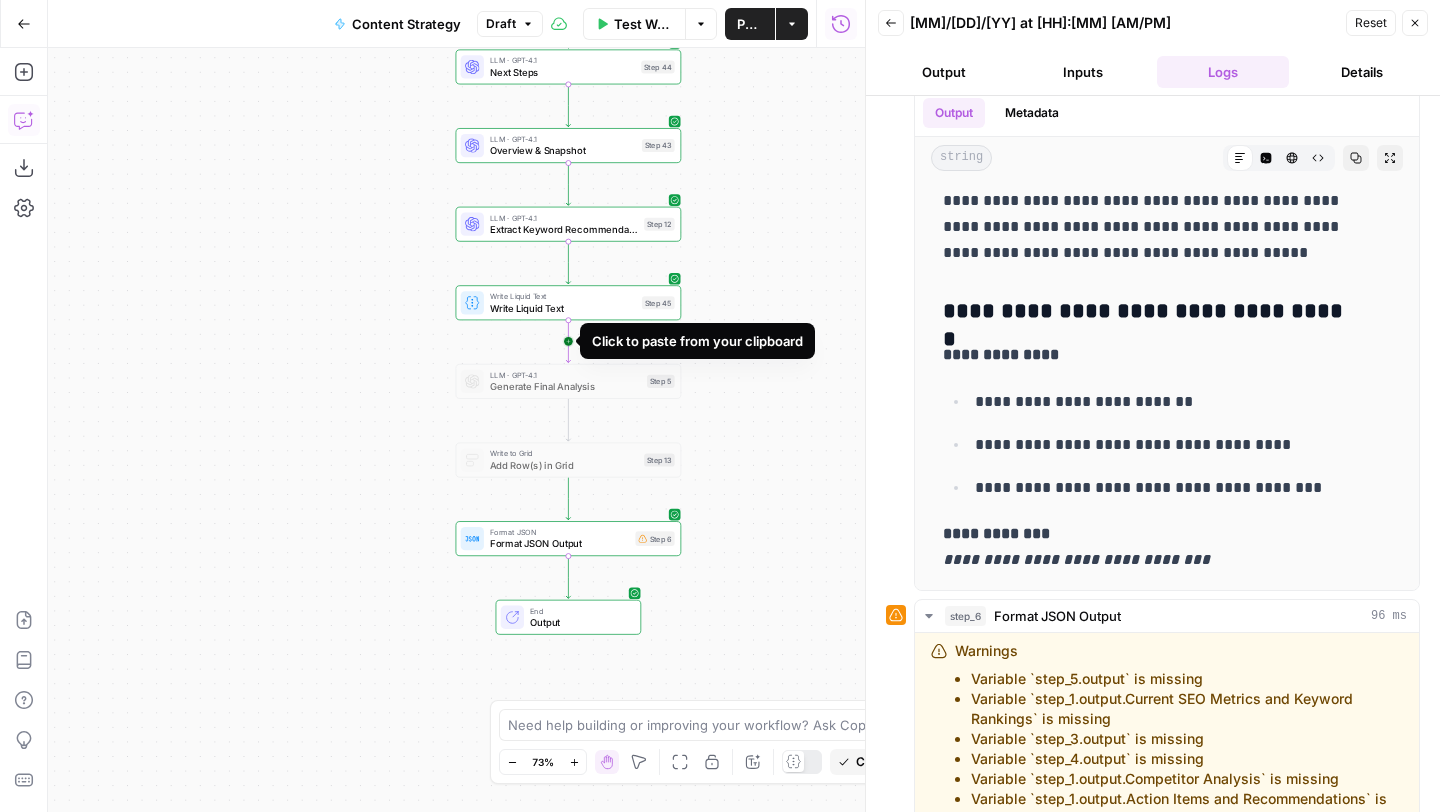 click 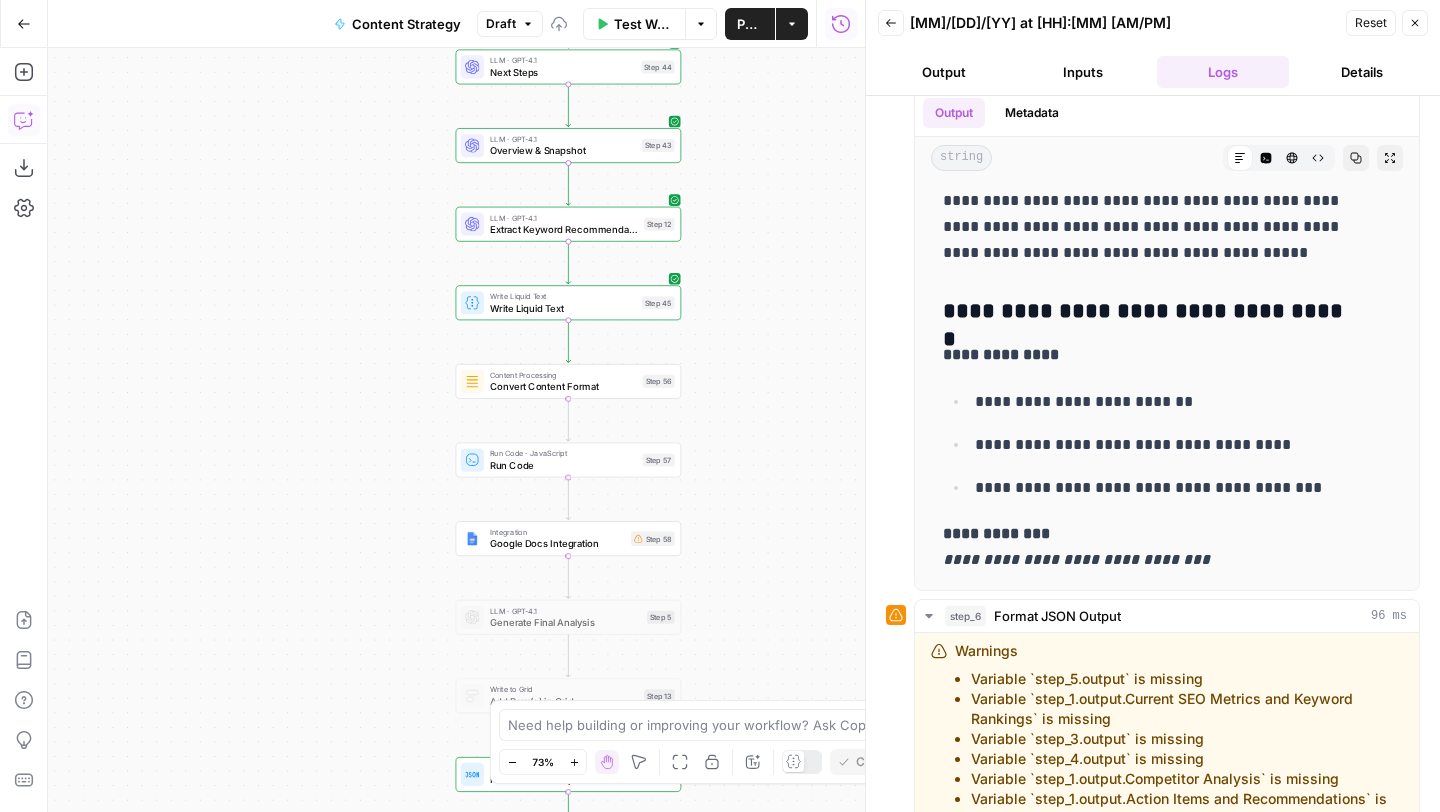 click on "Convert Content Format" at bounding box center [563, 386] 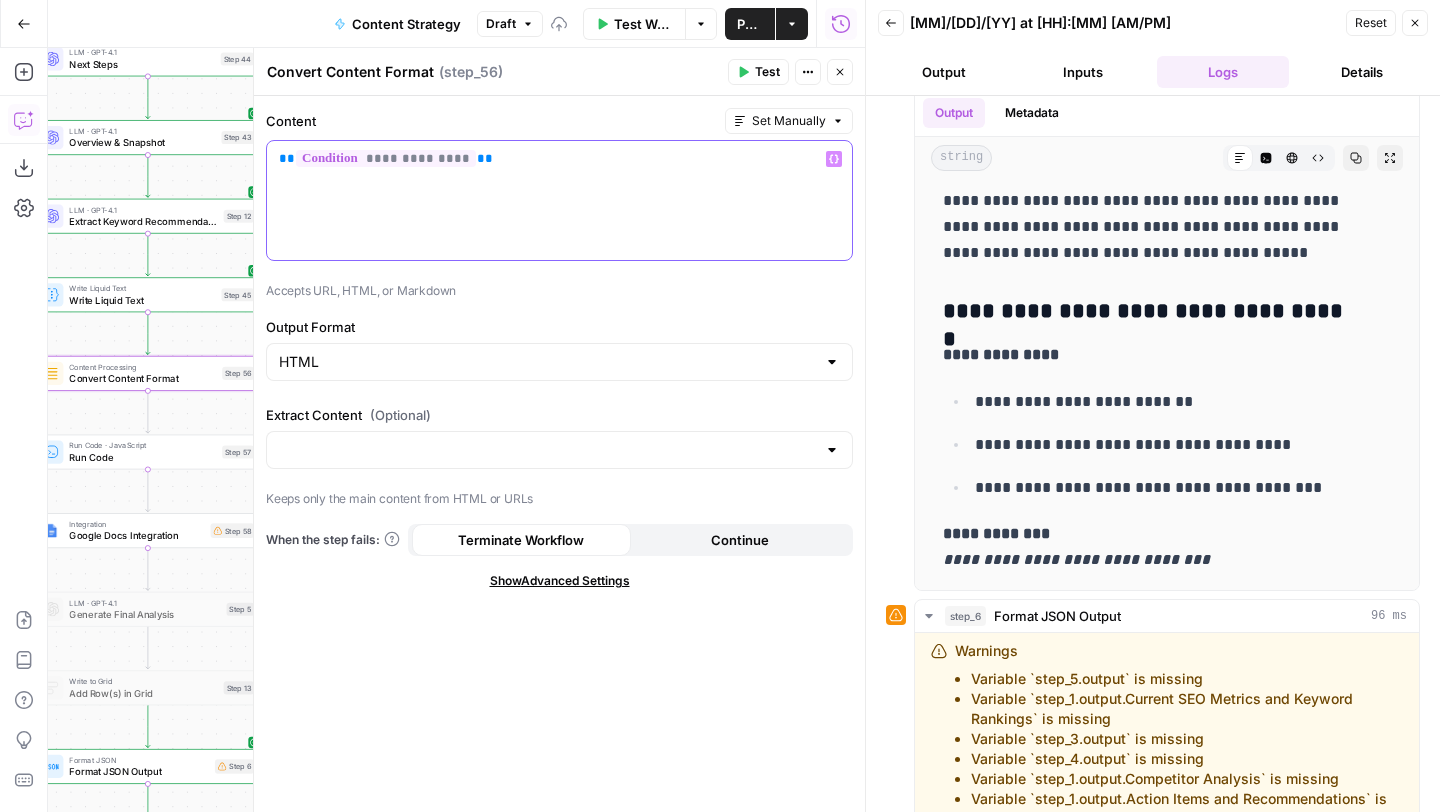 click on "**********" at bounding box center (559, 159) 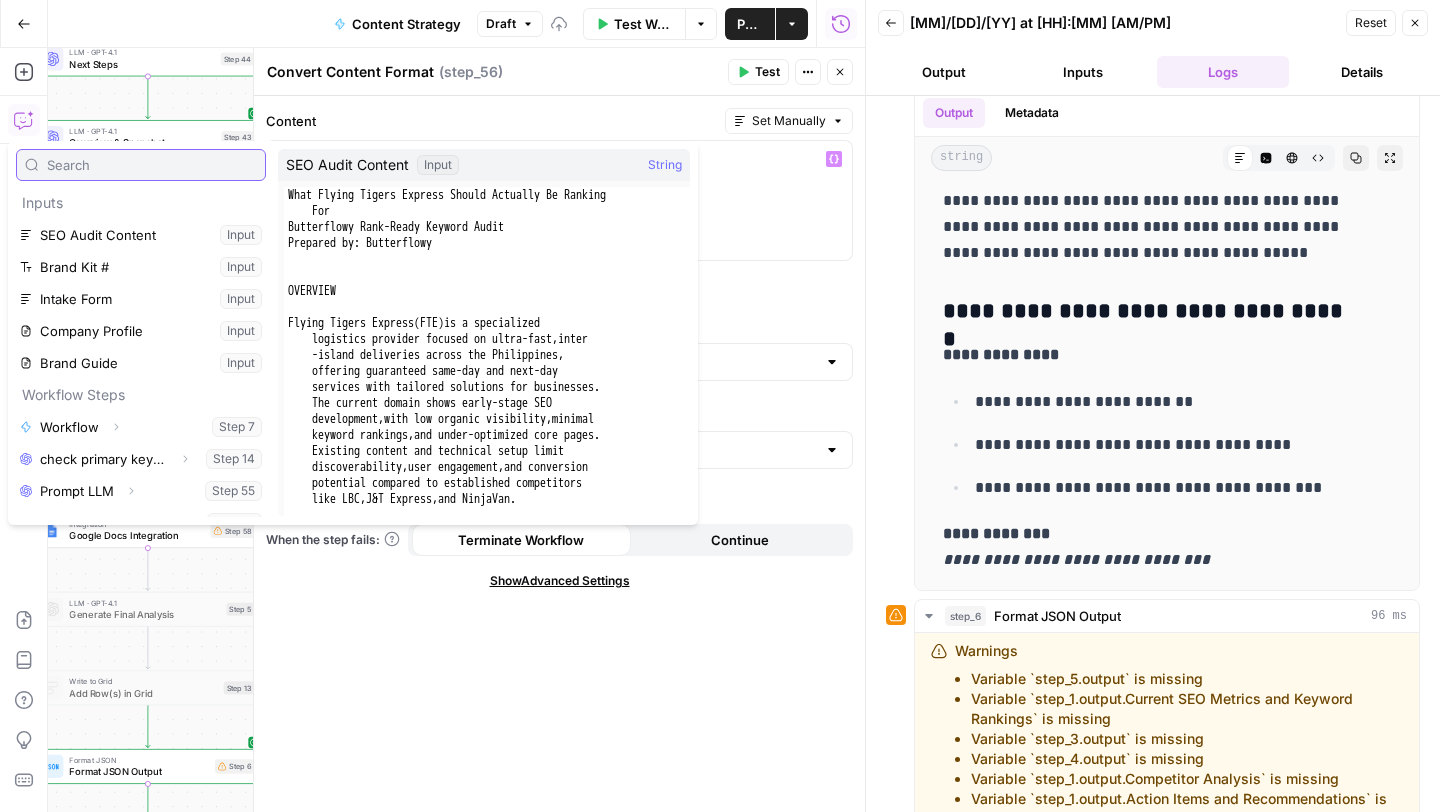 scroll, scrollTop: 630, scrollLeft: 0, axis: vertical 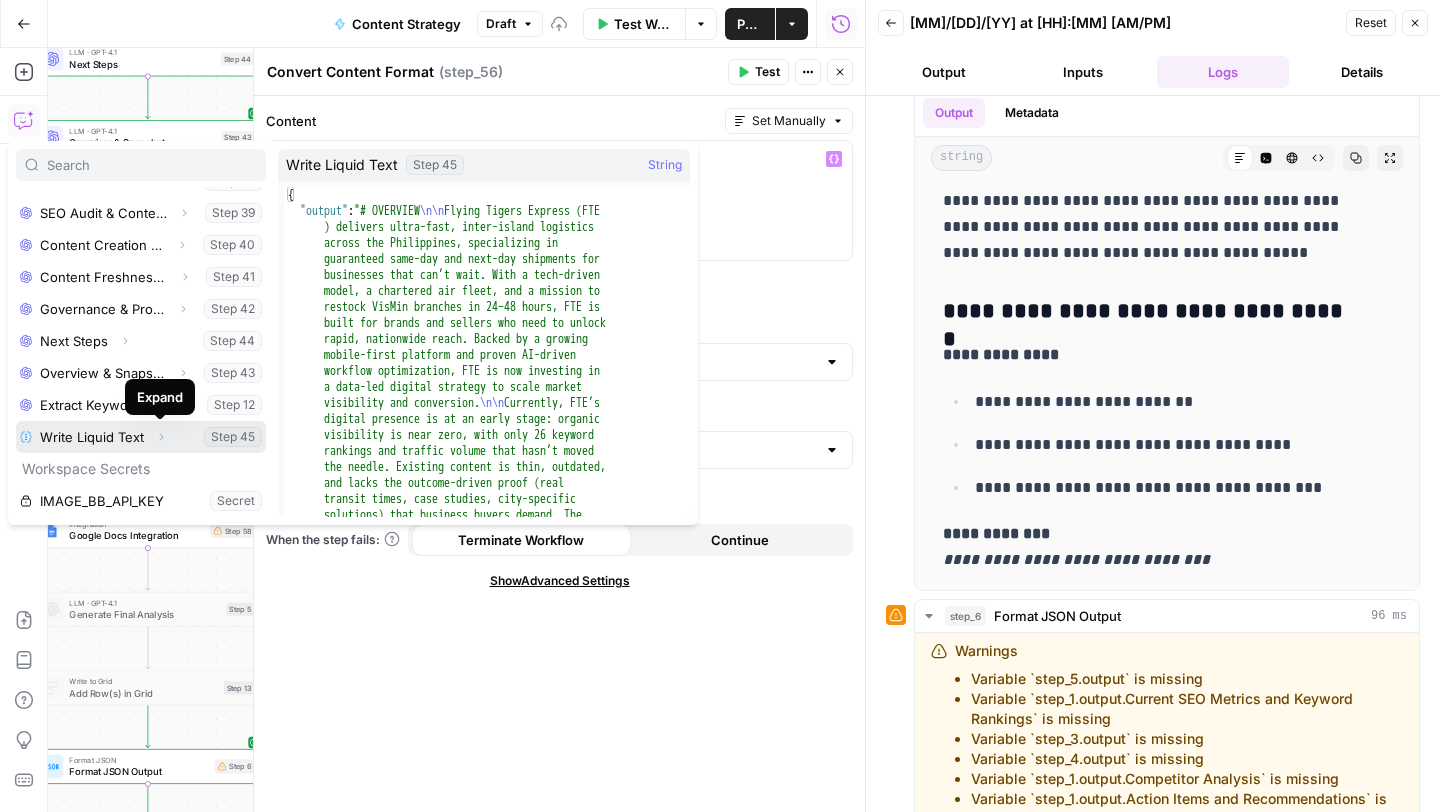 click on "Expand" at bounding box center [161, 437] 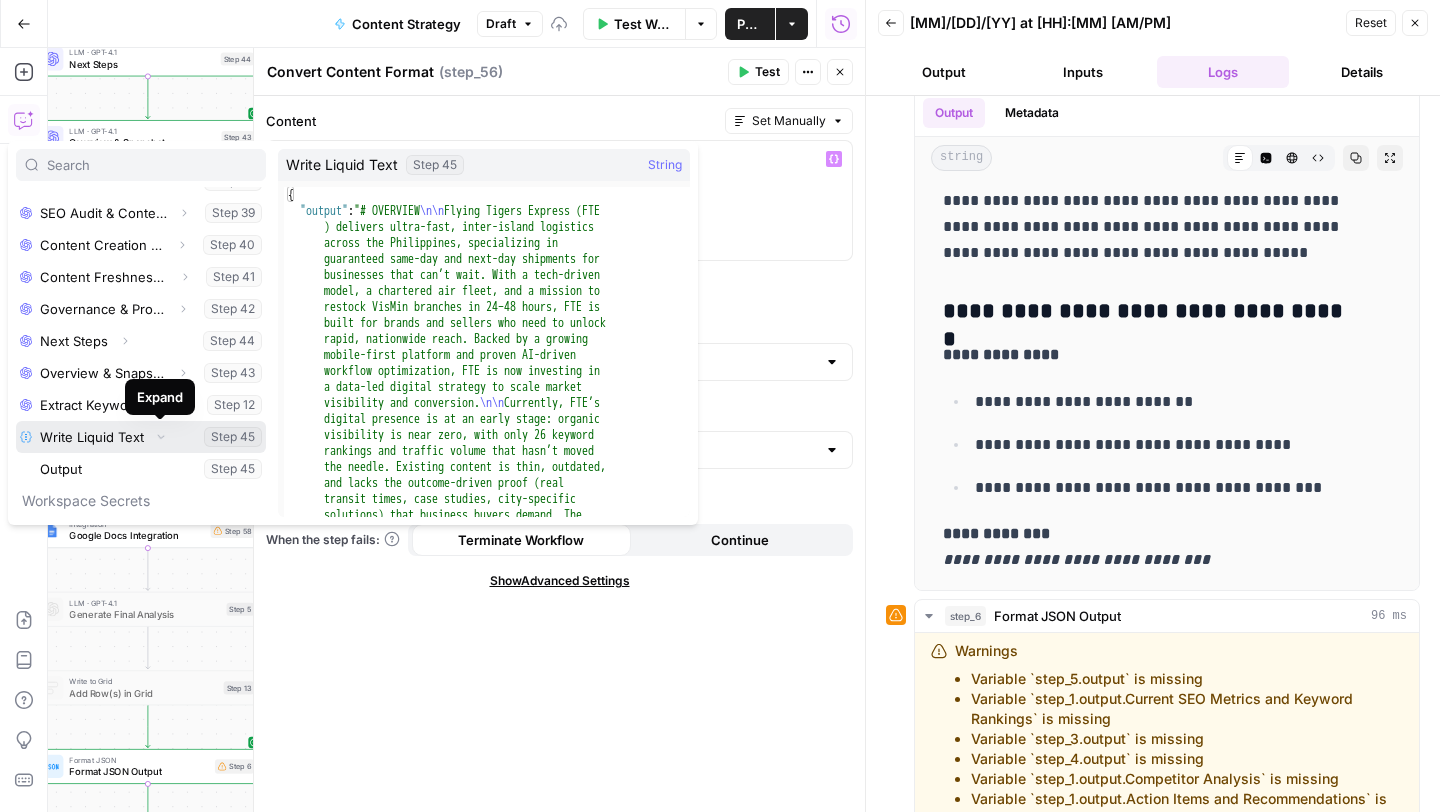 scroll, scrollTop: 662, scrollLeft: 0, axis: vertical 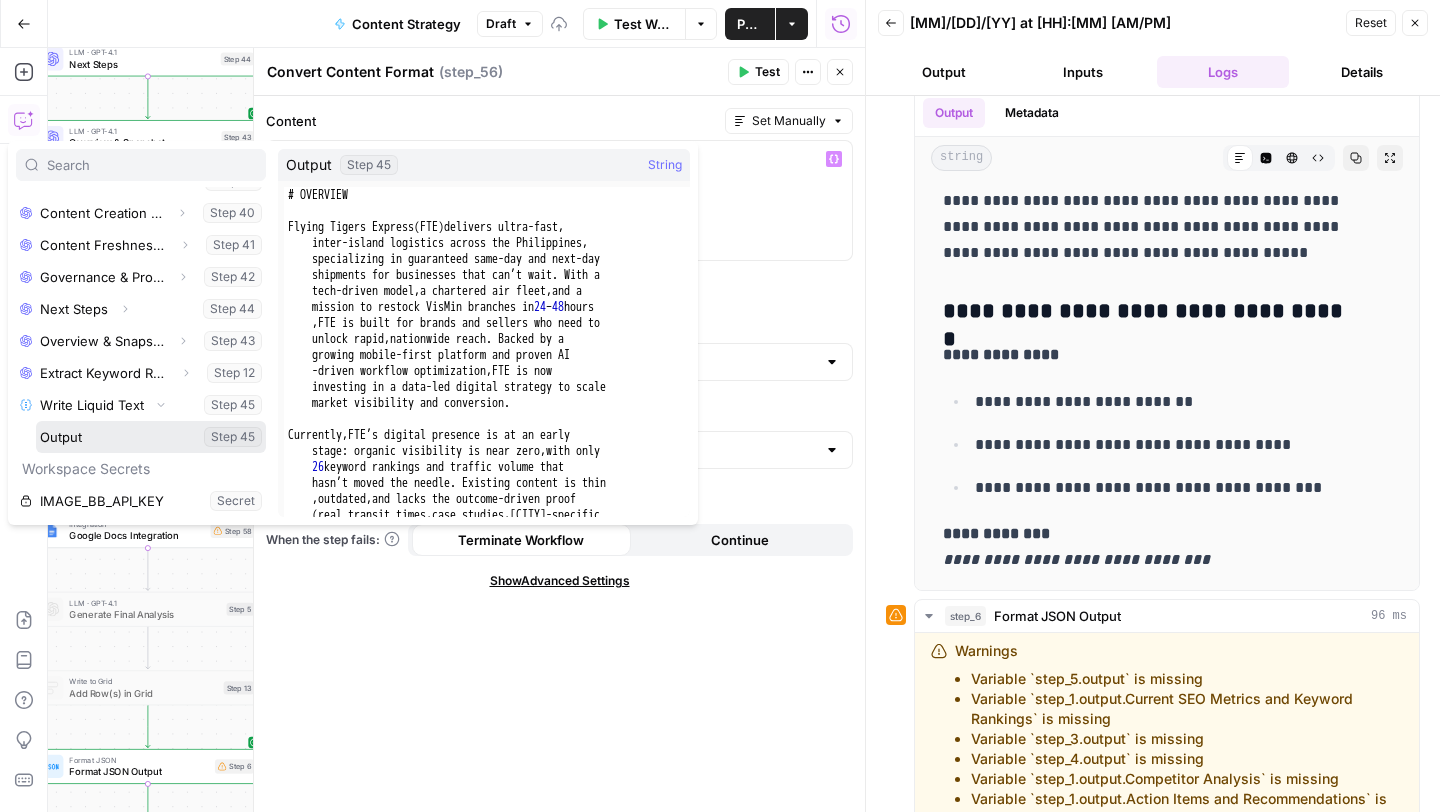 click at bounding box center [151, 437] 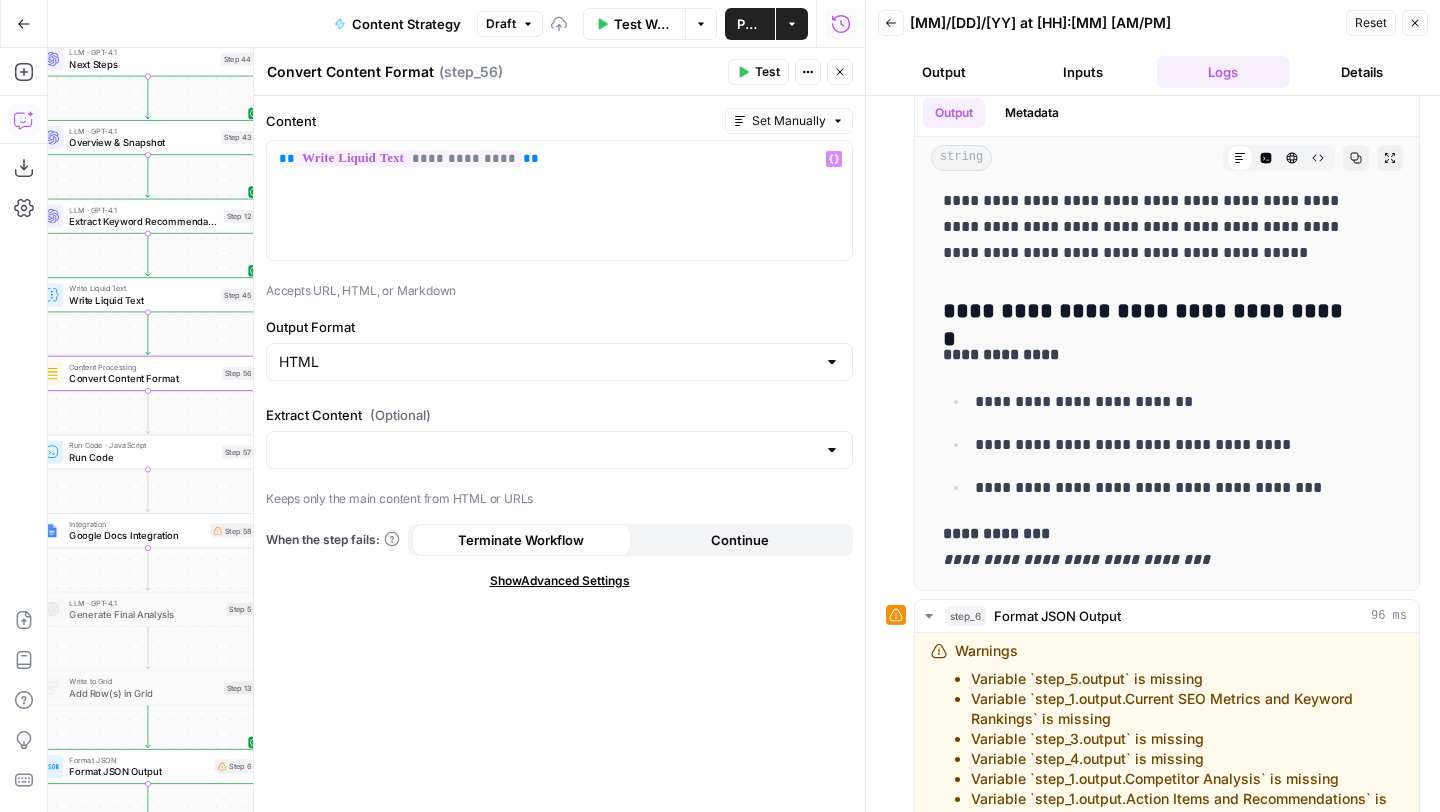 click 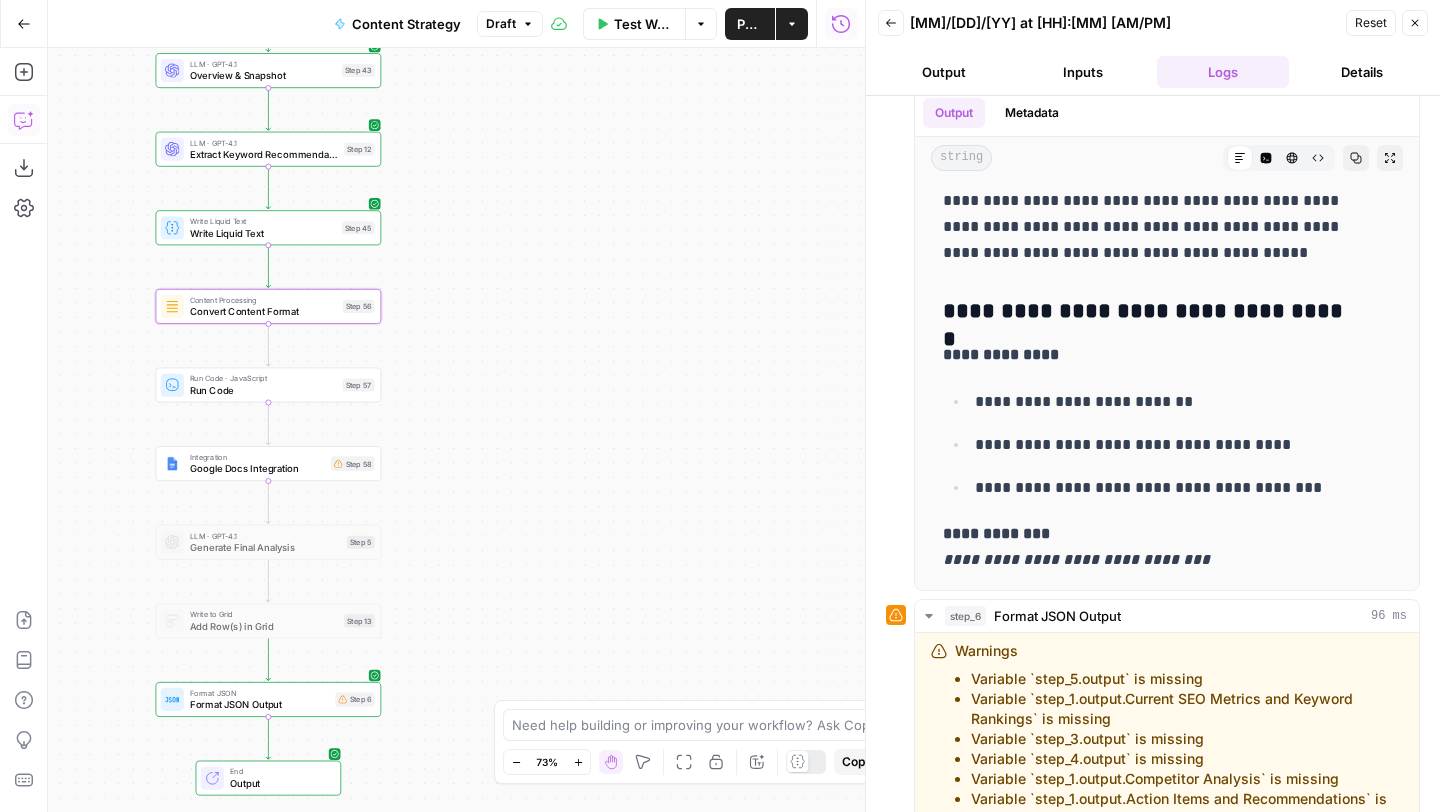 click on "Run Code · JavaScript" at bounding box center (263, 379) 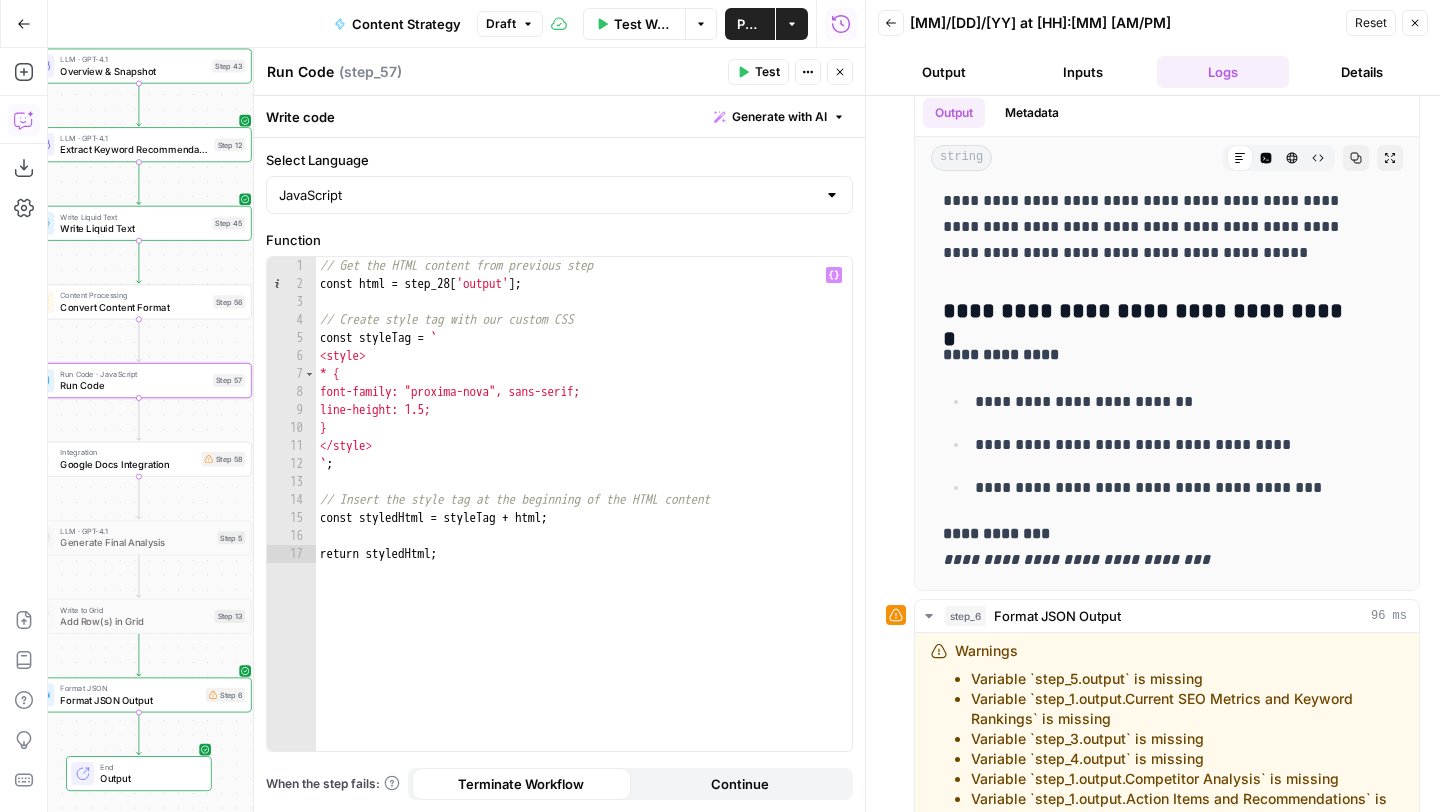 click on "// Get the HTML content from previous step const   html   =   step_28 [ 'output' ] ; // Create style tag with our custom CSS const   styleTag   =   ` <style>   * {     font-family: "proxima-nova", sans-serif;     line-height: 1.5;   } </style> ` ; // Insert the style tag at the beginning of the HTML content const   styledHtml   =   styleTag   +   html ; return   styledHtml ;" at bounding box center [584, 522] 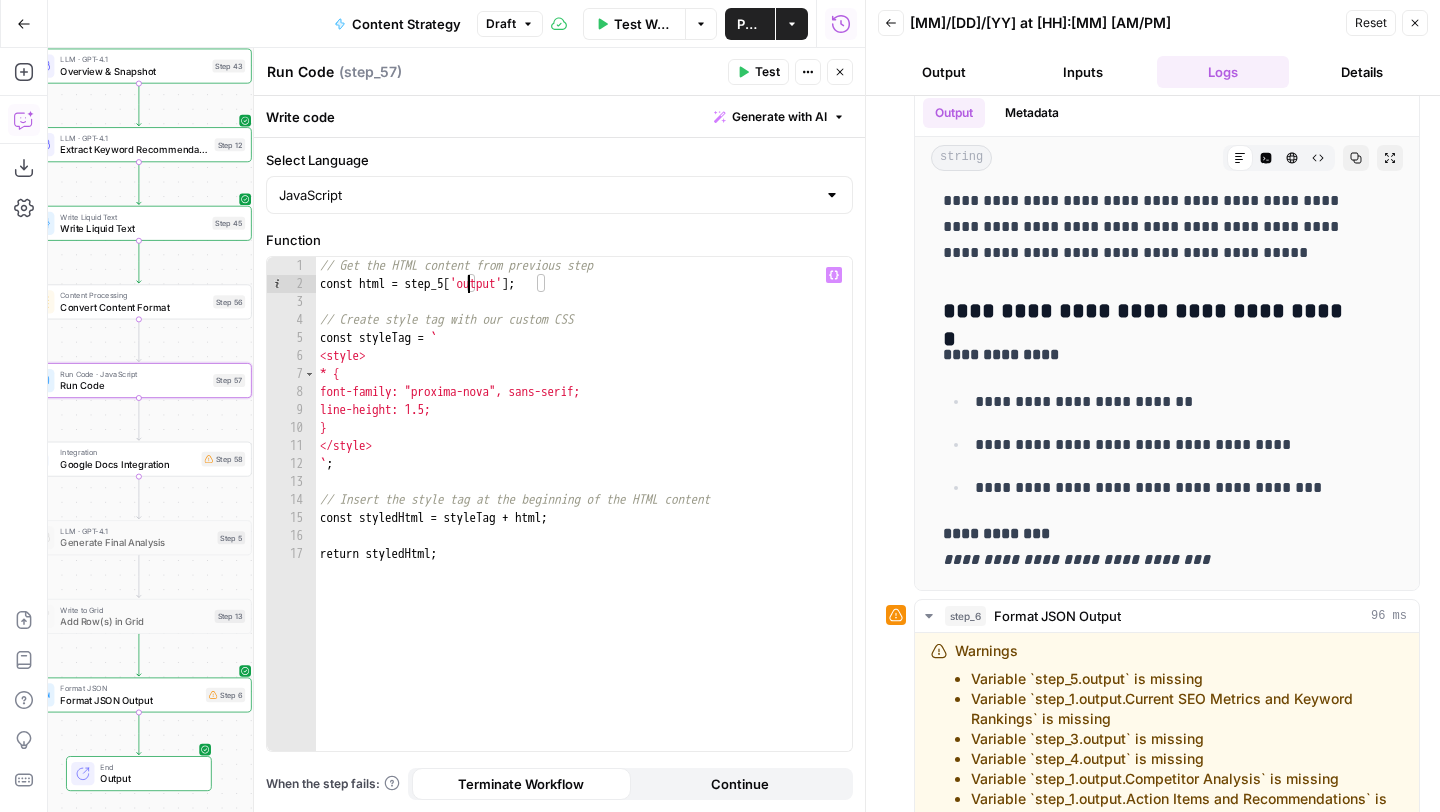 type on "**********" 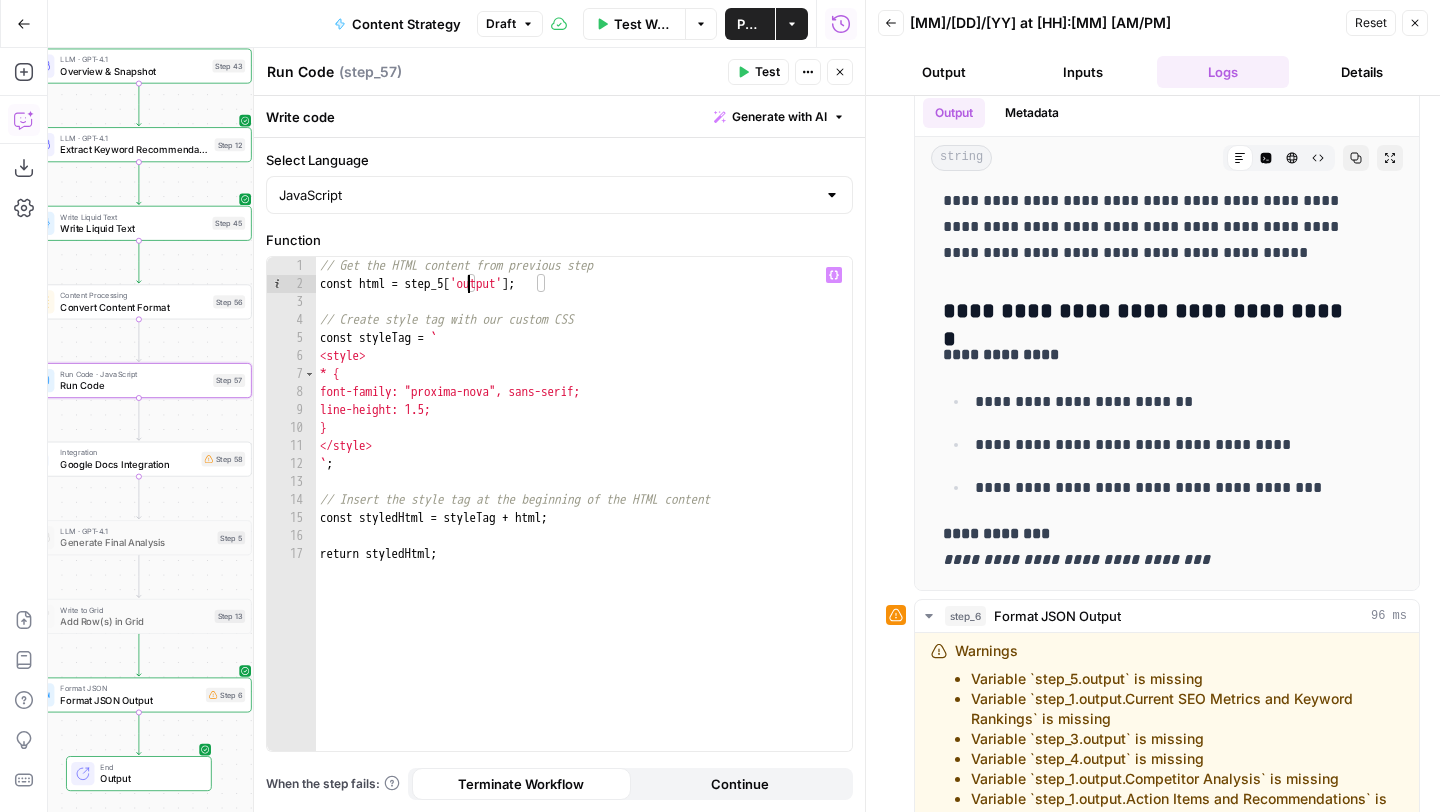 scroll, scrollTop: 0, scrollLeft: 11, axis: horizontal 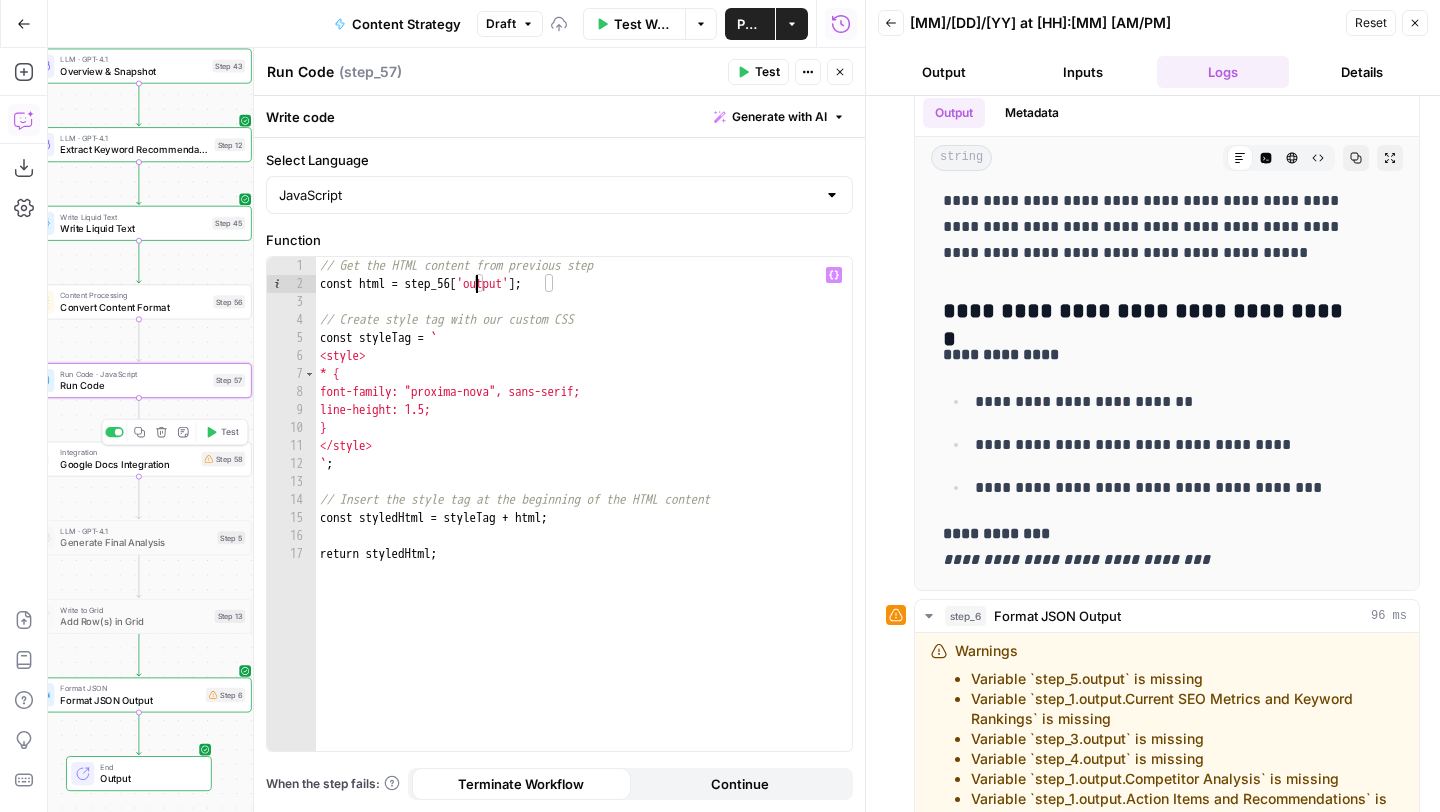 click on "Google Docs Integration" at bounding box center [127, 464] 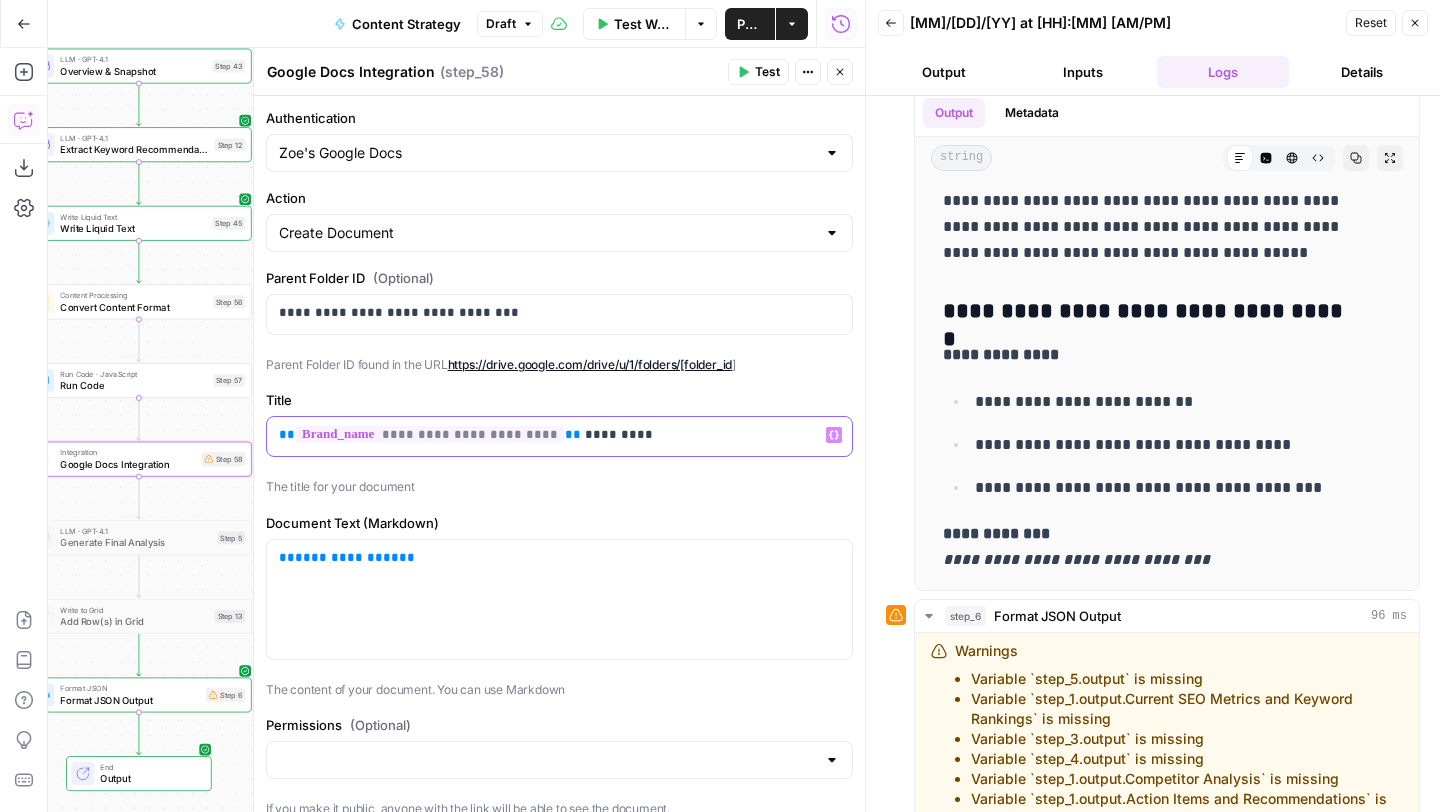 drag, startPoint x: 571, startPoint y: 437, endPoint x: 664, endPoint y: 438, distance: 93.00538 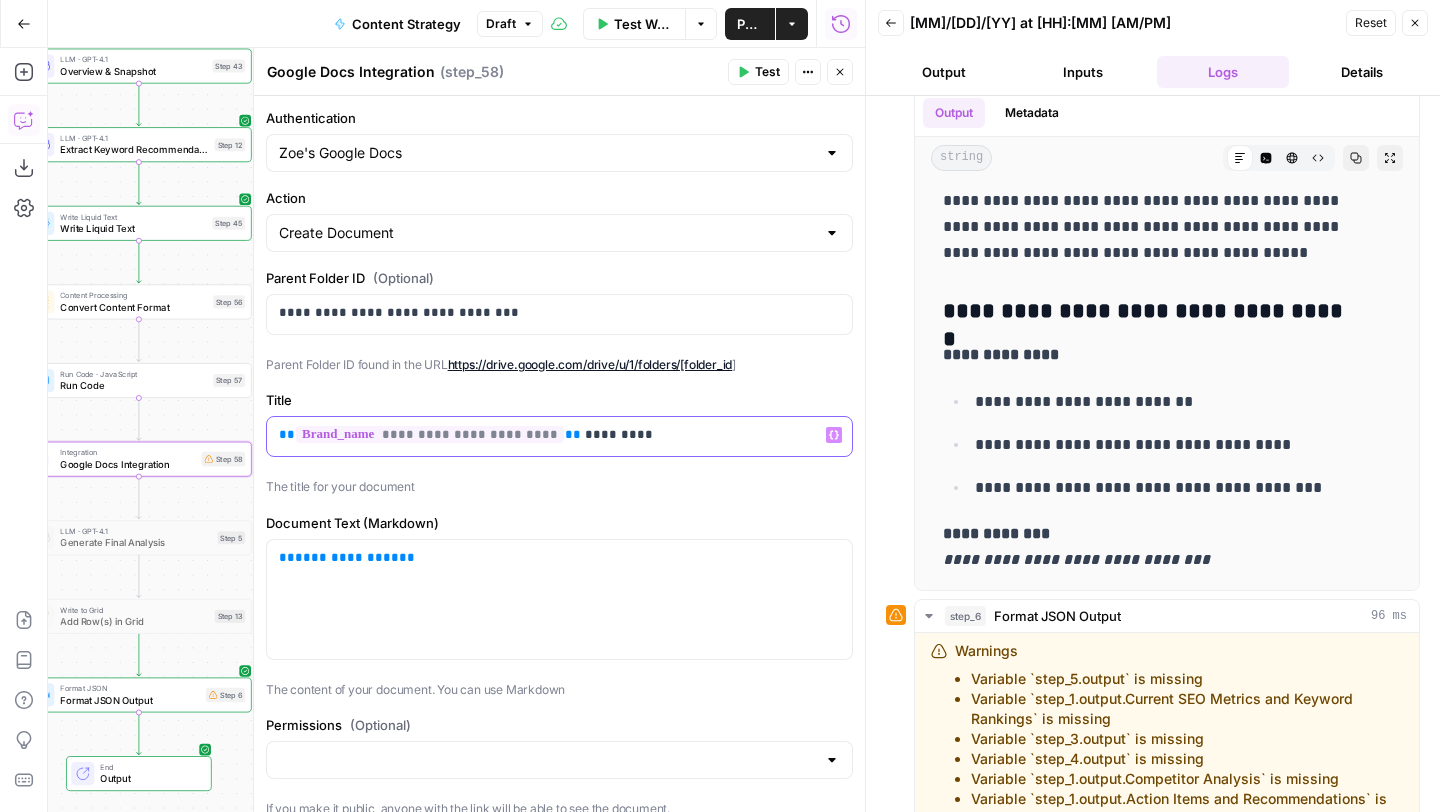 click on "**********" at bounding box center (552, 435) 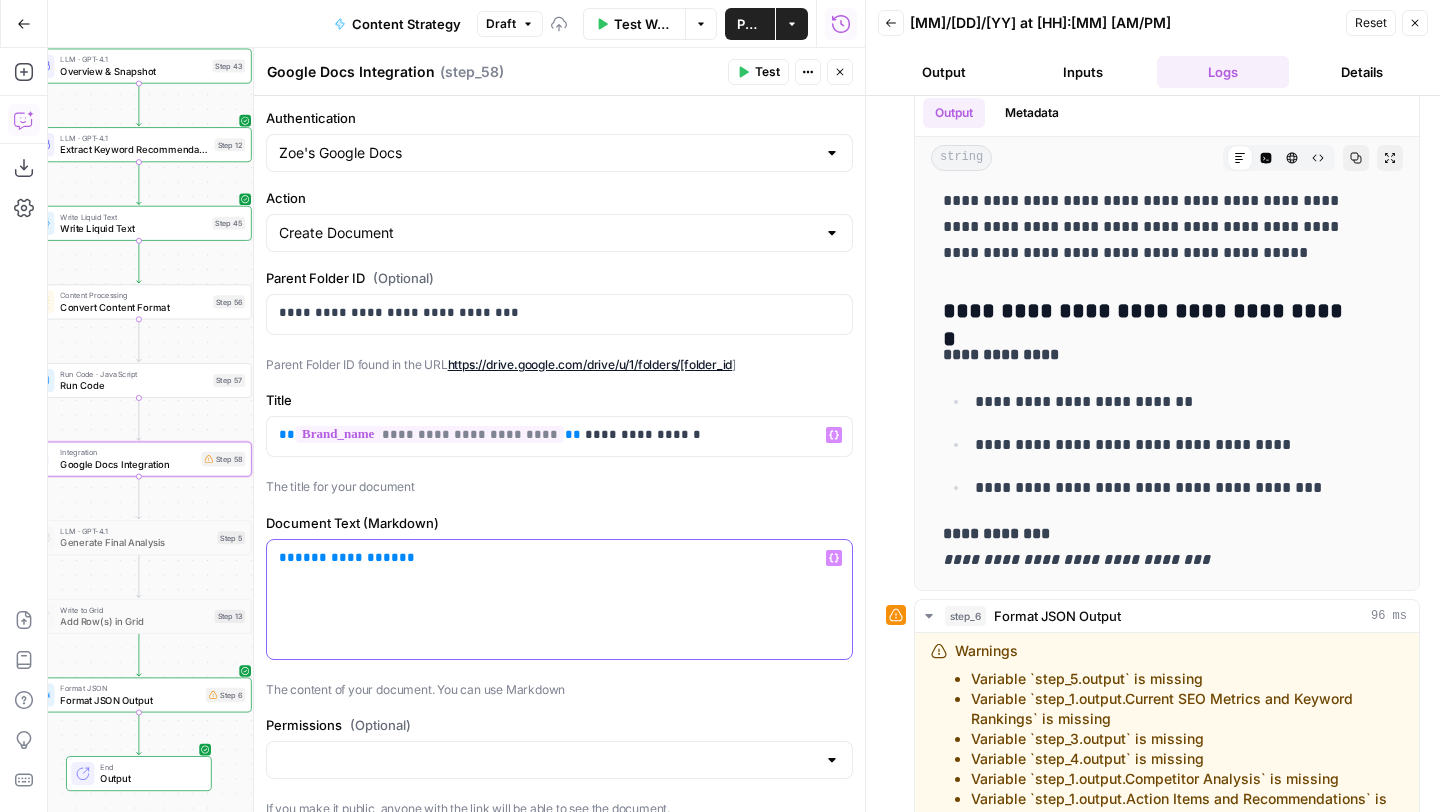 click on "**********" at bounding box center [559, 558] 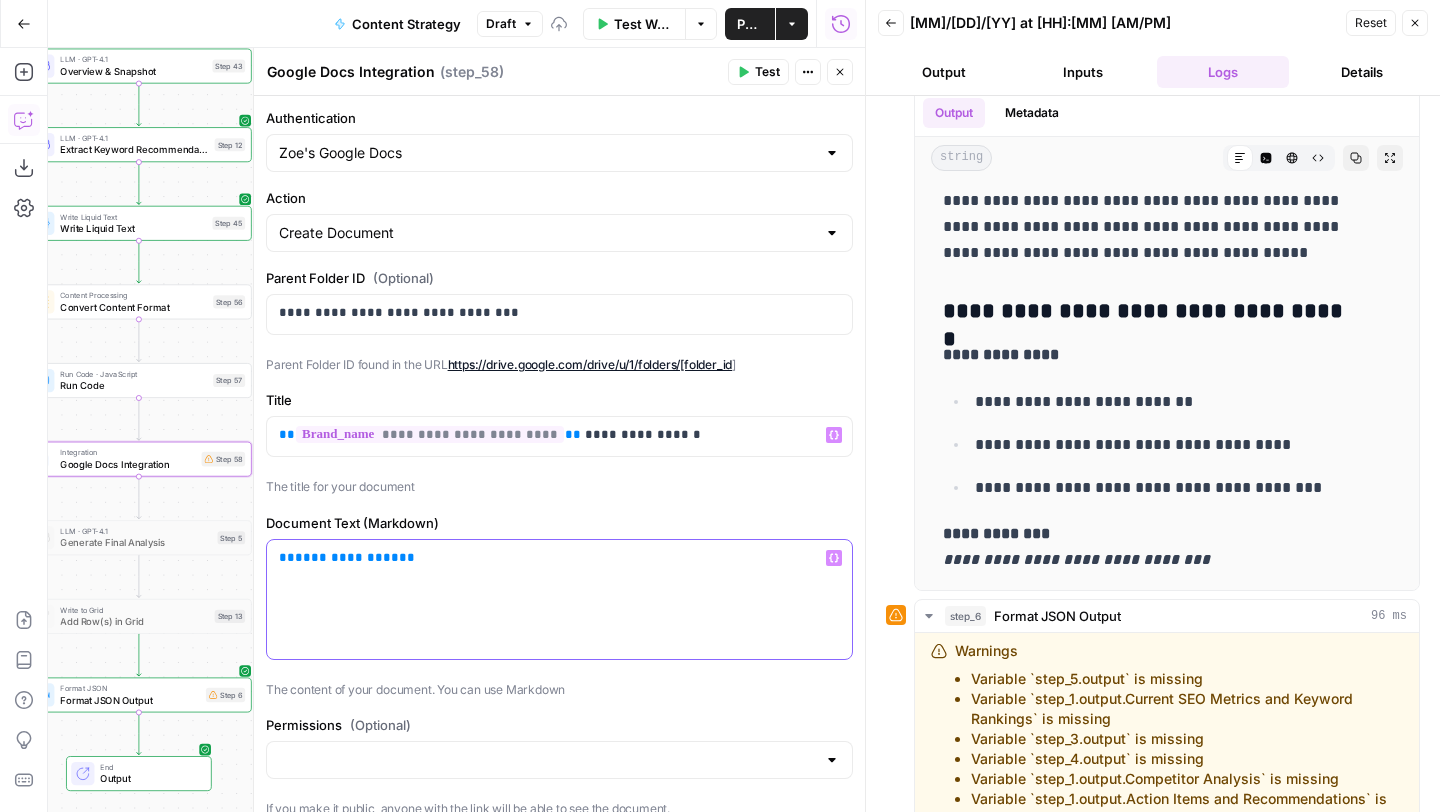 click on "**********" at bounding box center [559, 558] 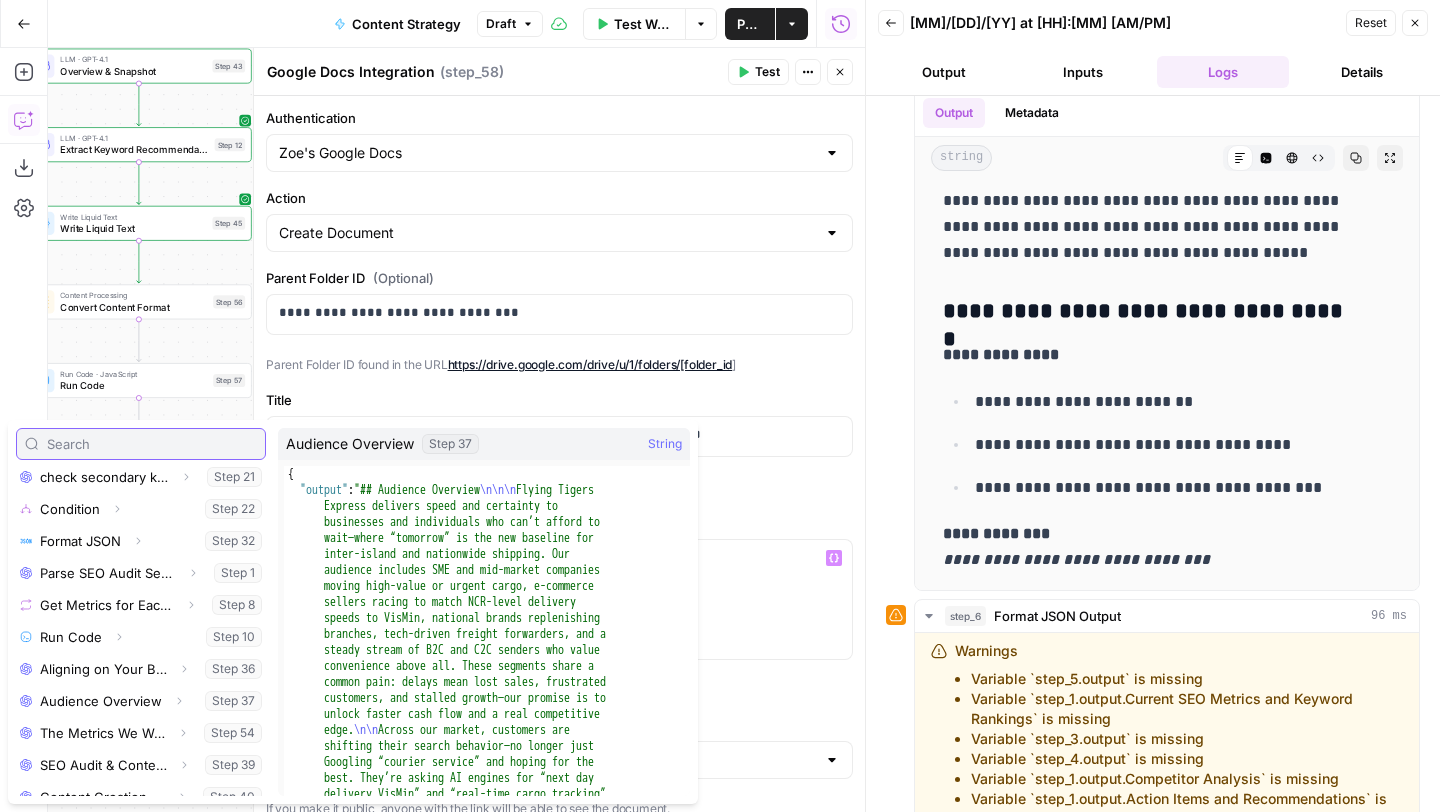 scroll, scrollTop: 585, scrollLeft: 0, axis: vertical 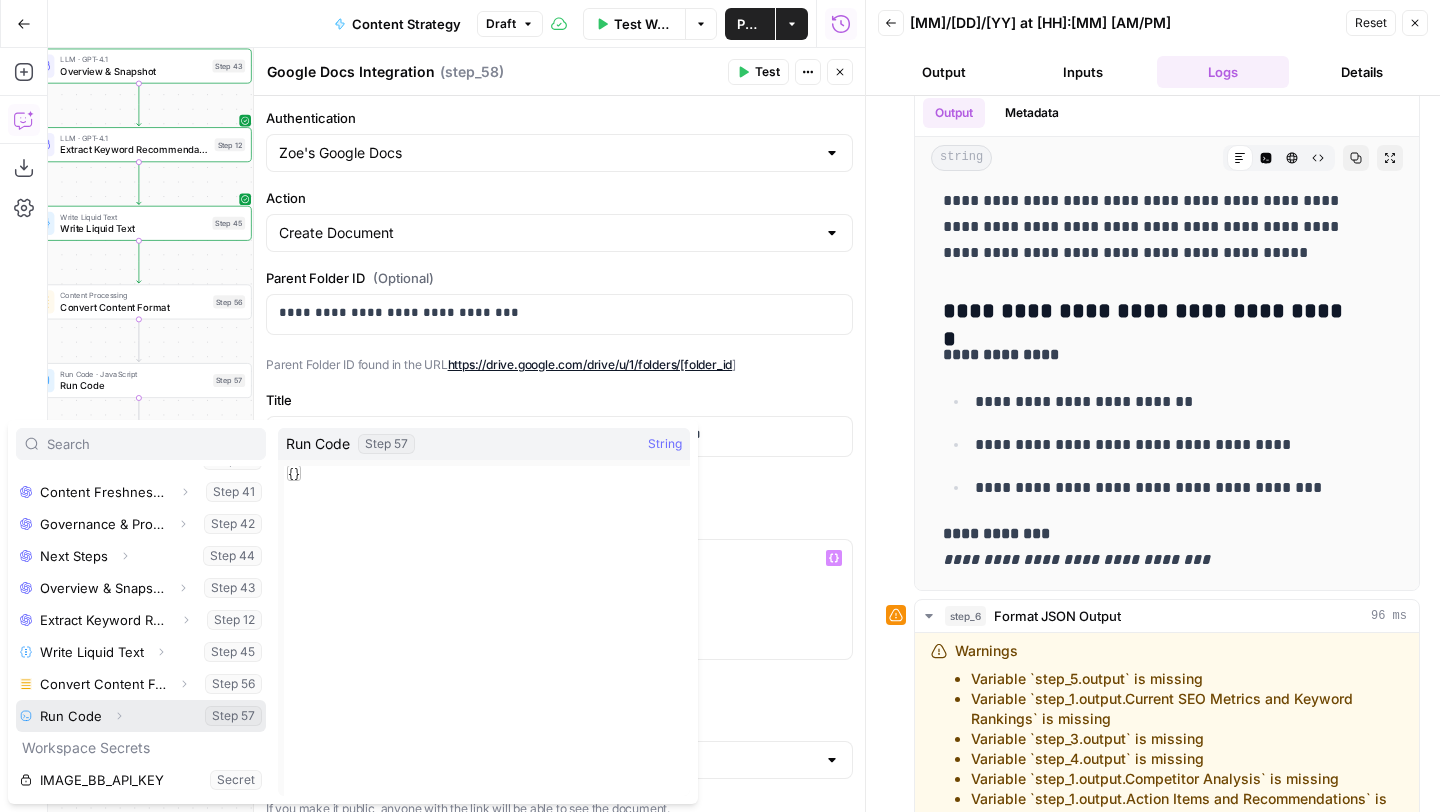 click 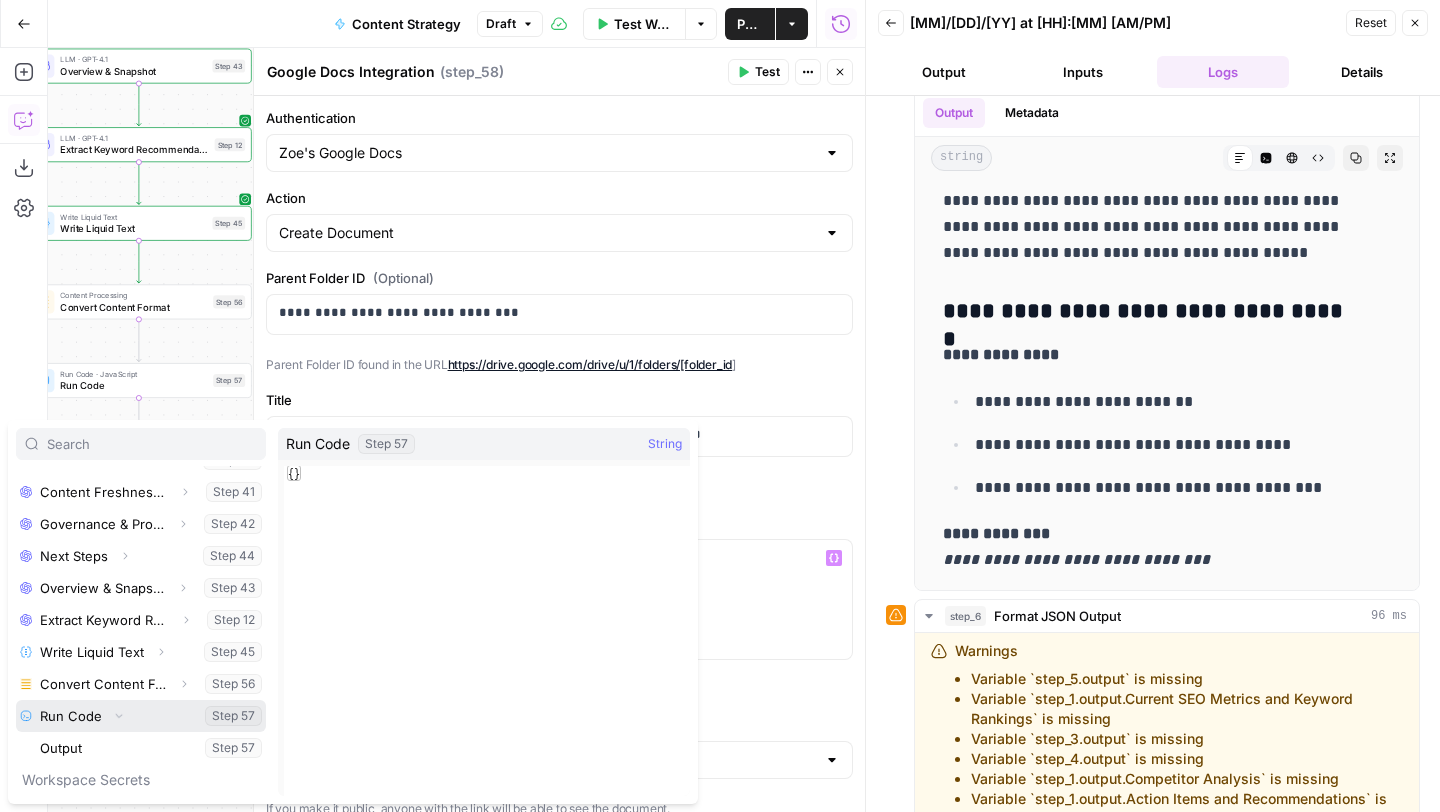 scroll, scrollTop: 726, scrollLeft: 0, axis: vertical 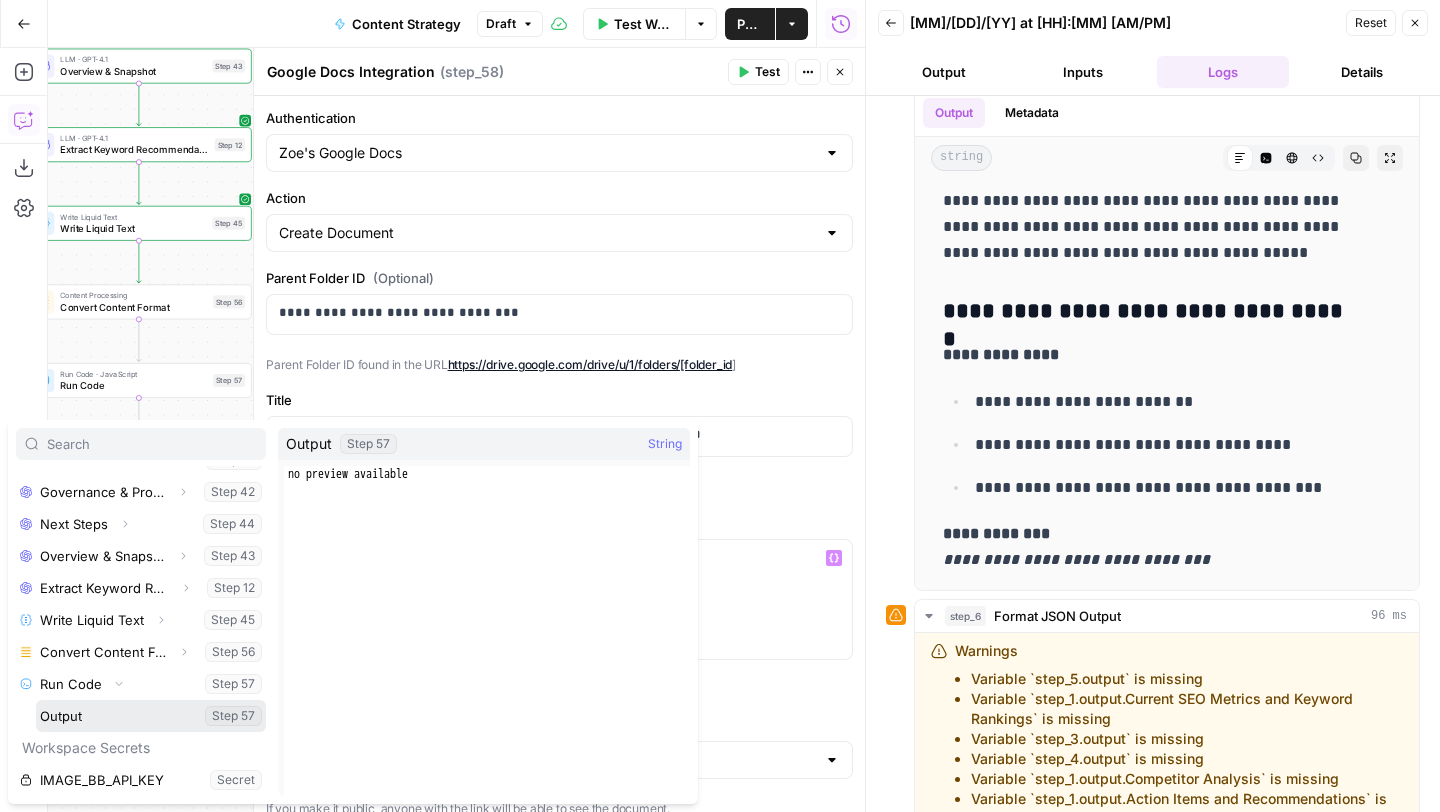 click at bounding box center (151, 716) 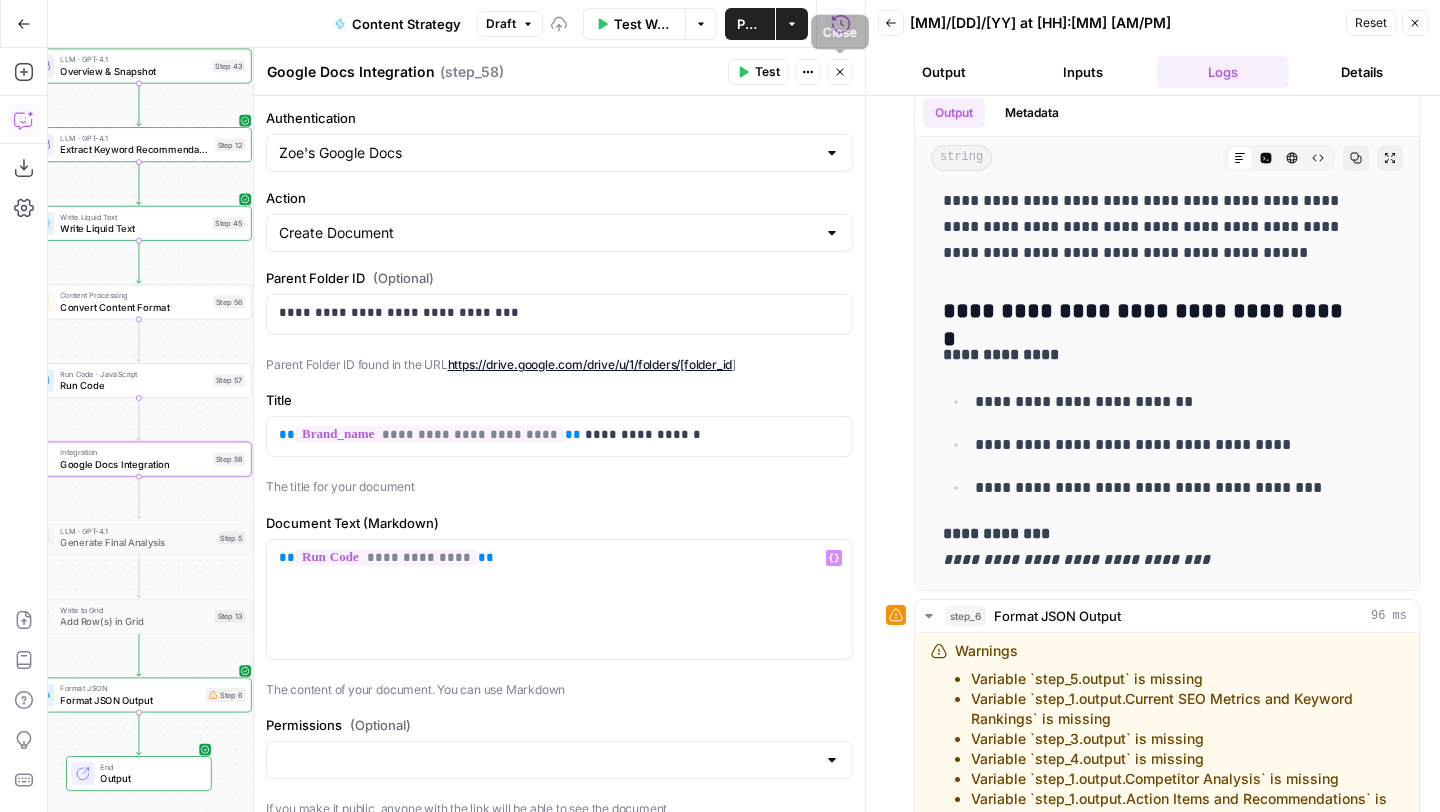 click 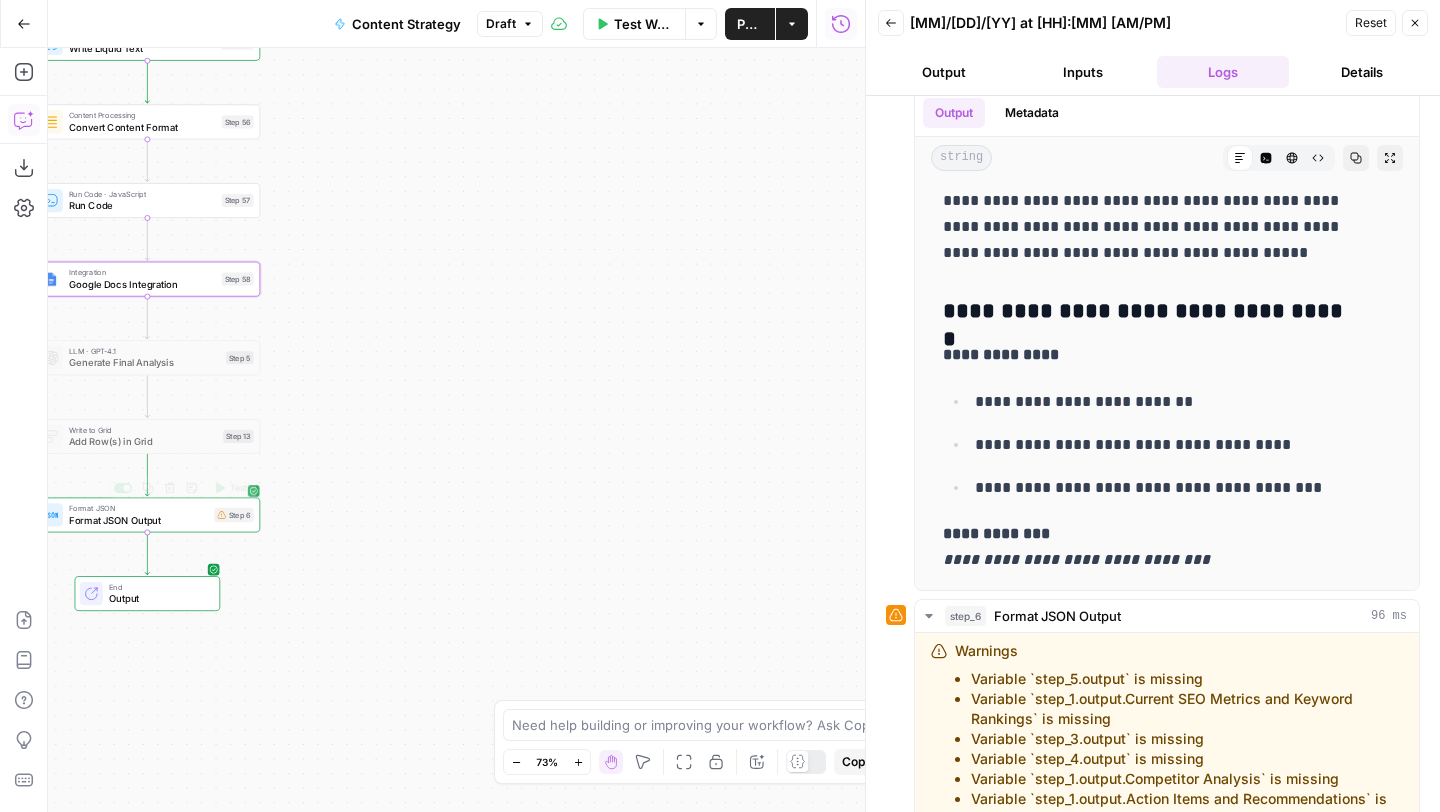 click on "Format JSON Output" at bounding box center [139, 520] 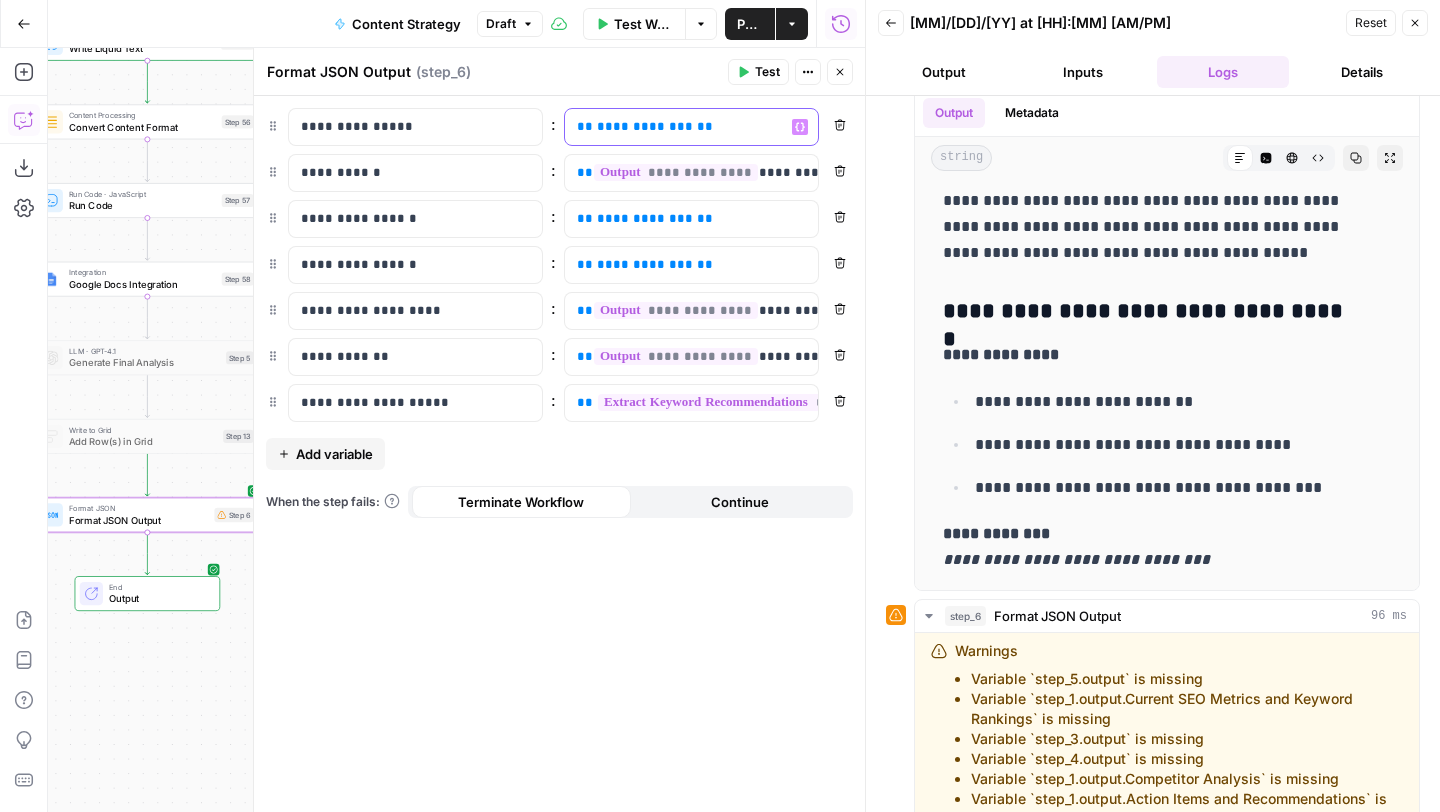 click on "**********" at bounding box center [675, 127] 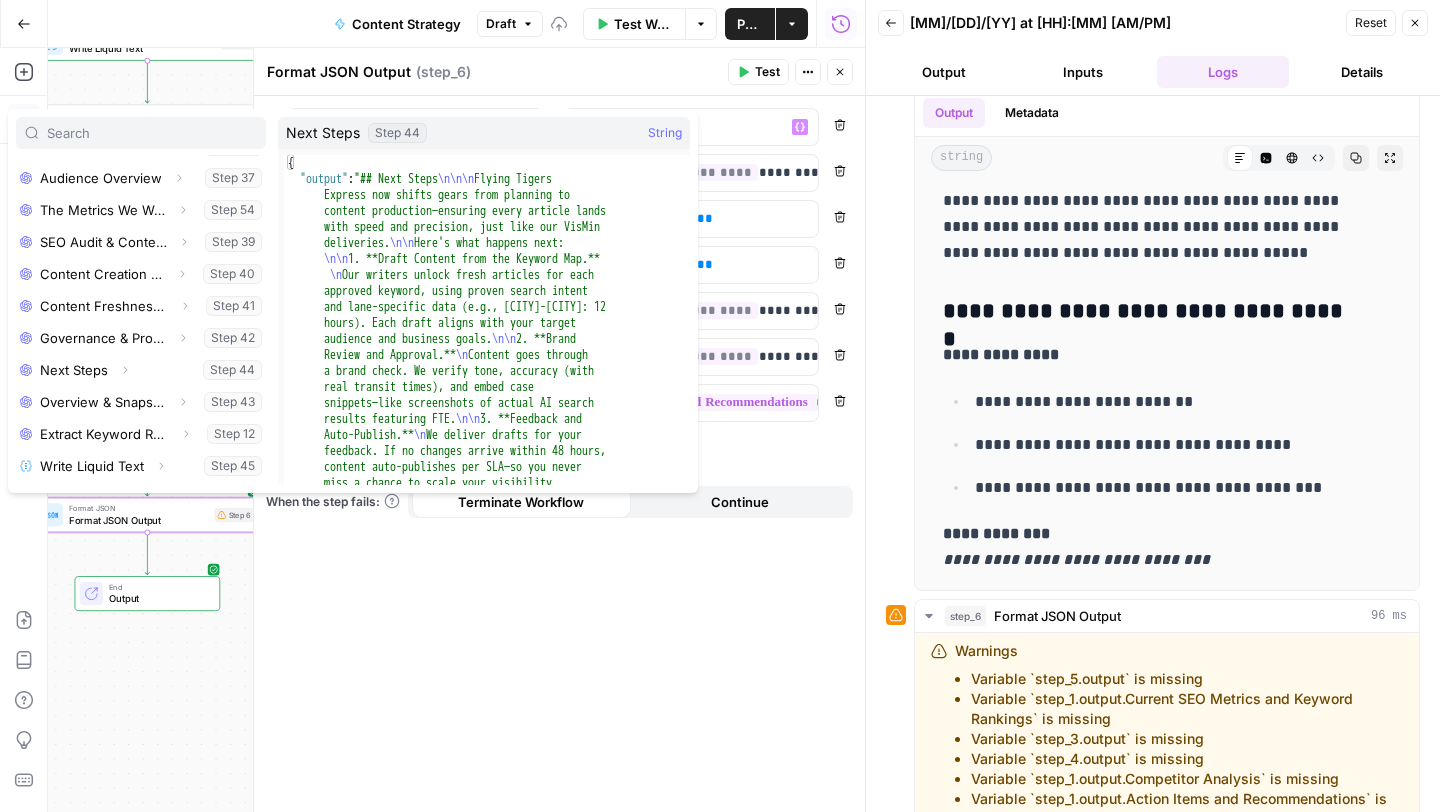 scroll, scrollTop: 726, scrollLeft: 0, axis: vertical 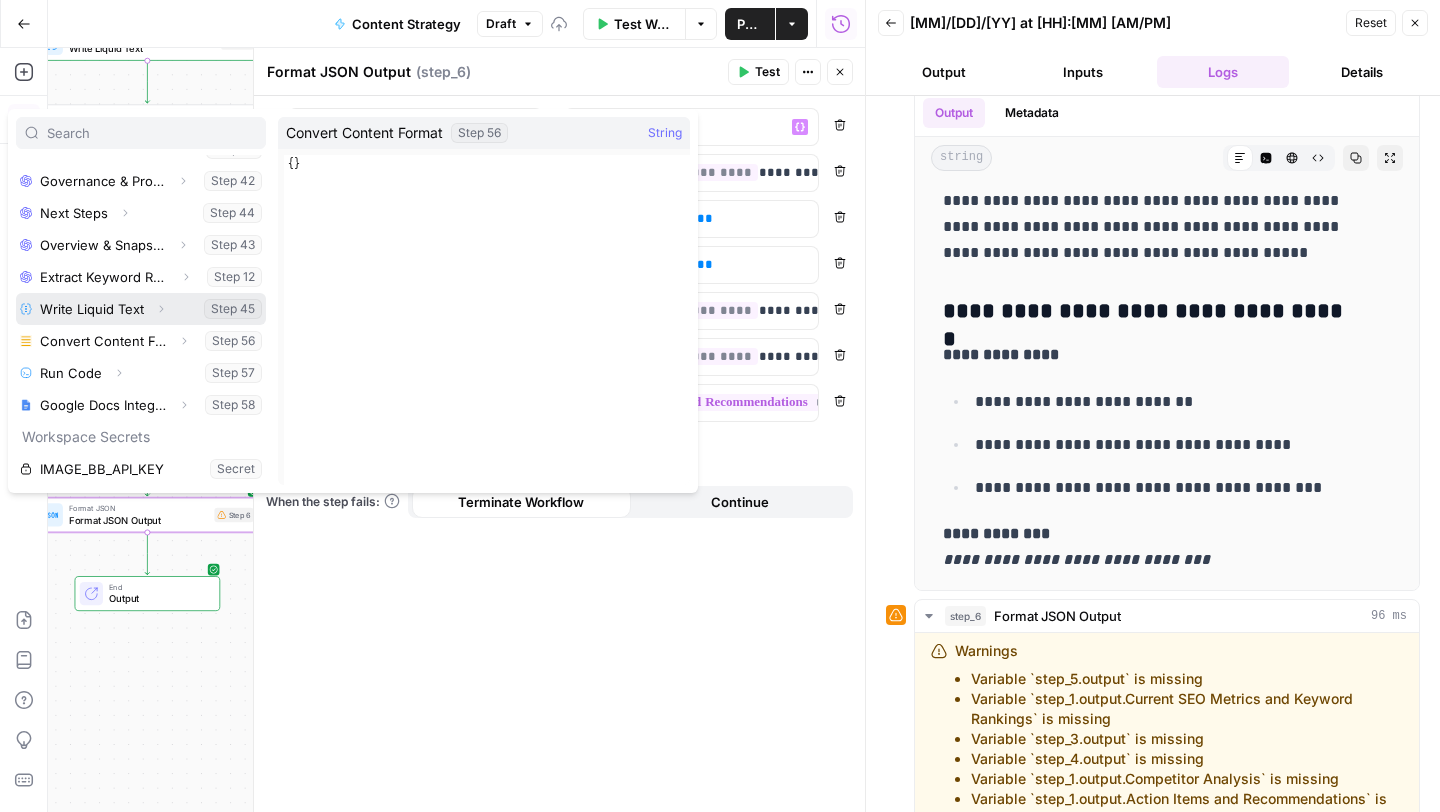 click 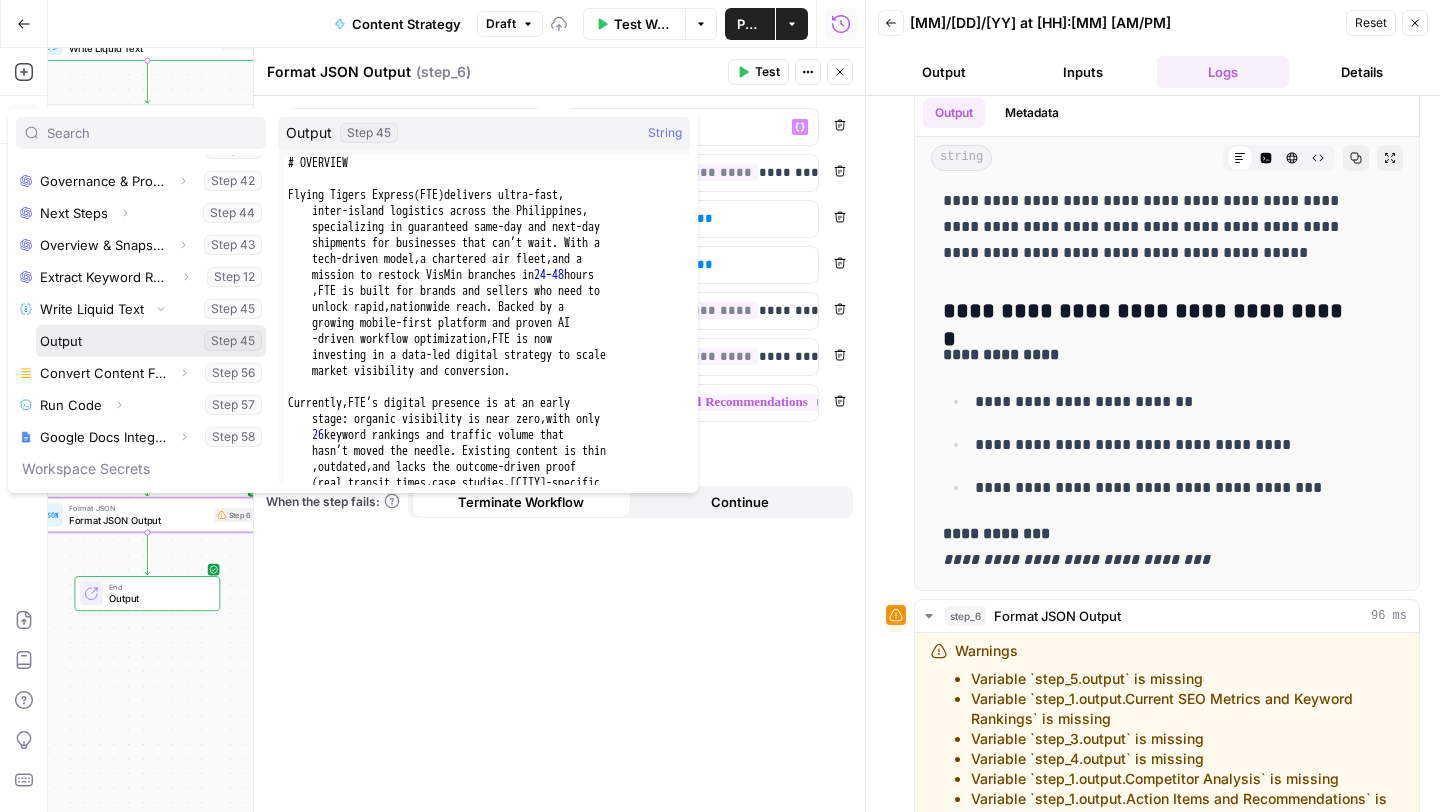 click at bounding box center [151, 341] 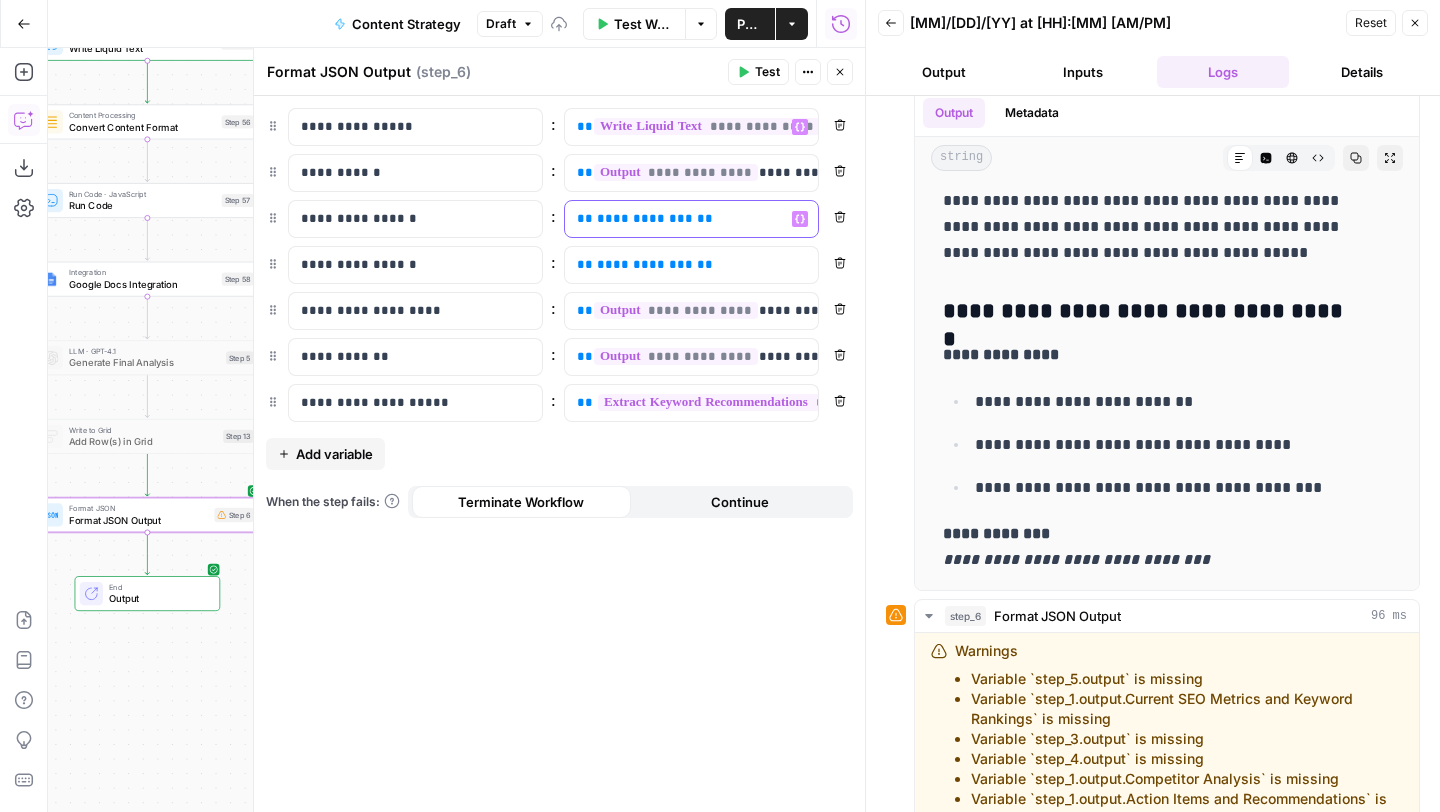 click on "**********" at bounding box center (691, 219) 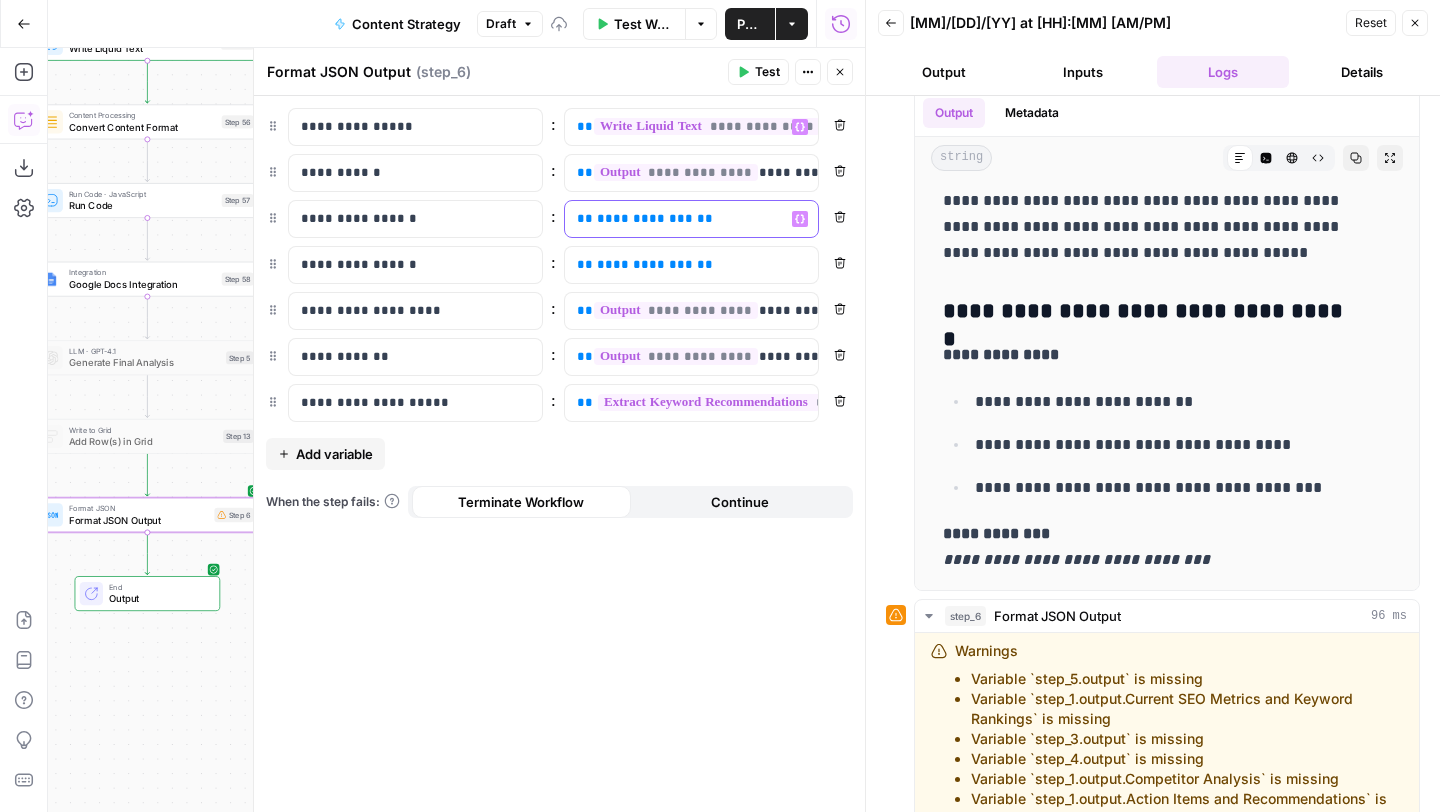 click on "**********" at bounding box center [675, 219] 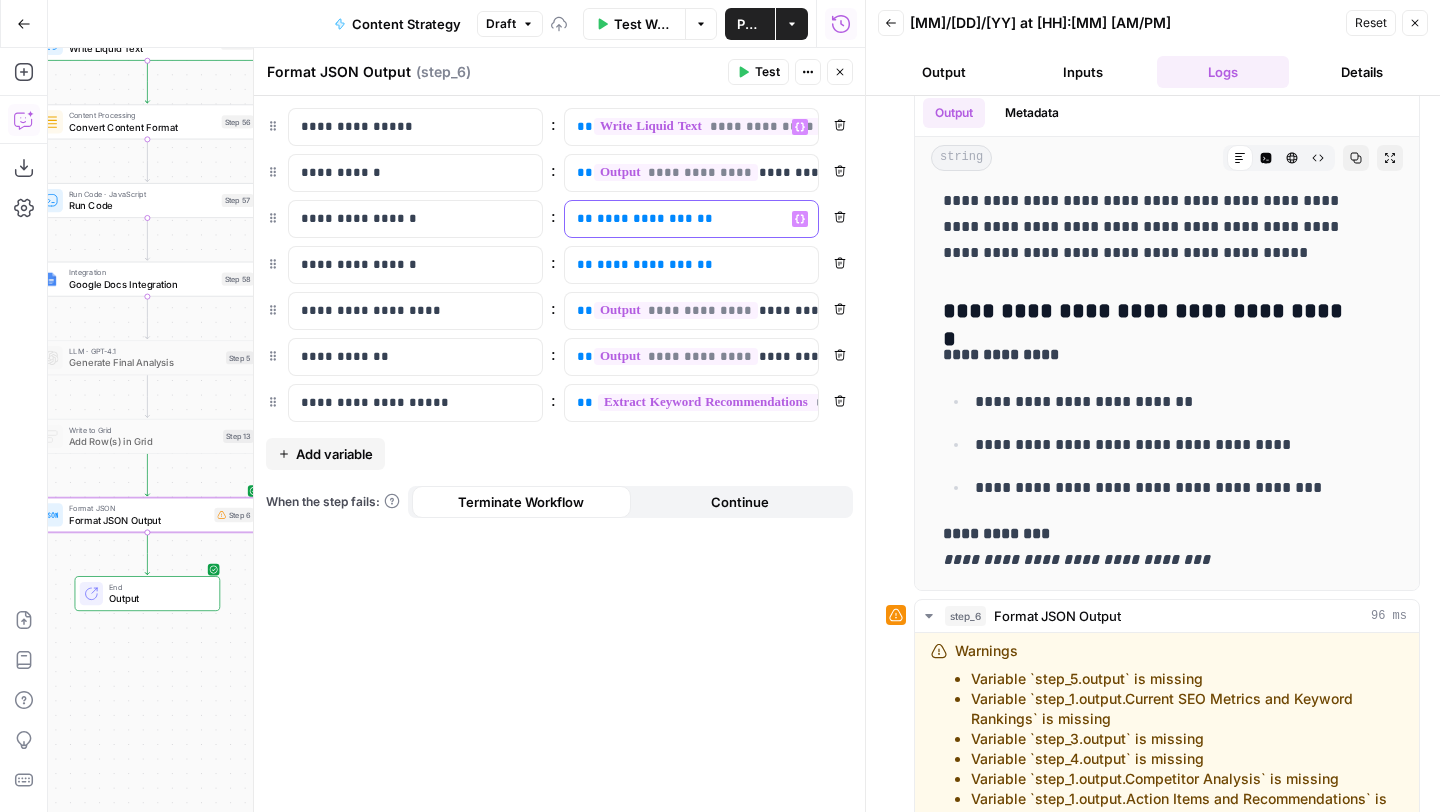 click on "**********" at bounding box center (675, 219) 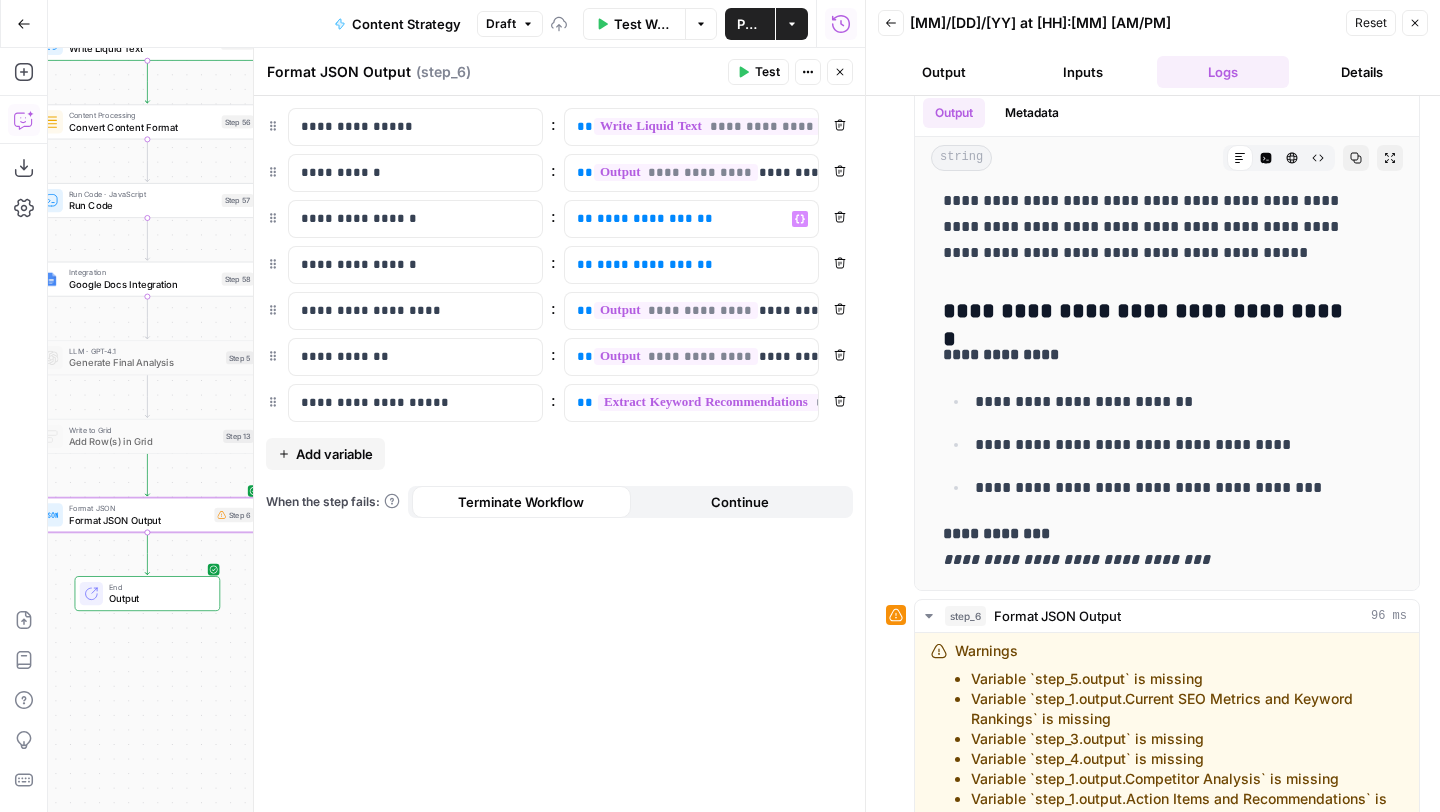 click on "Remove" at bounding box center [840, 217] 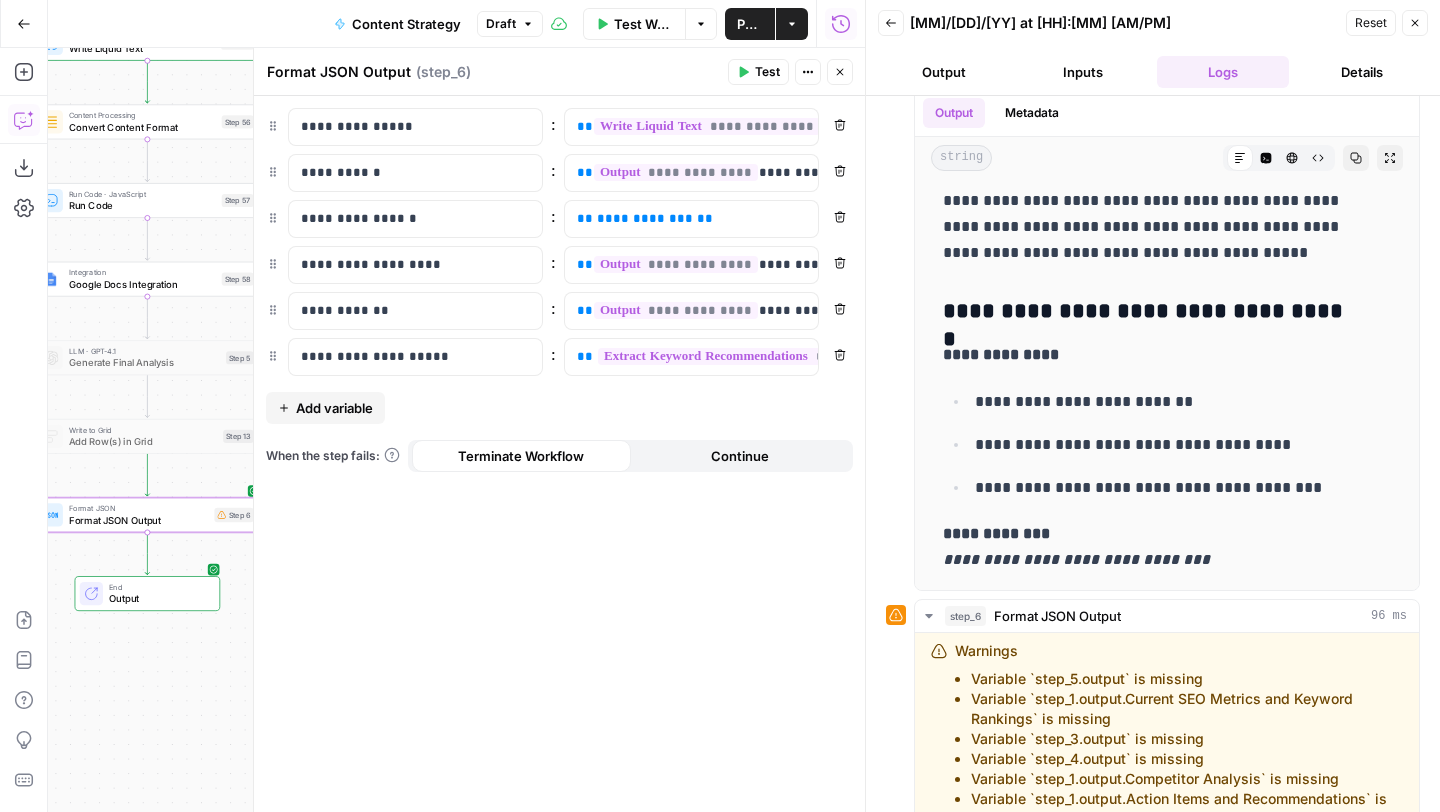 click on "Remove" at bounding box center (840, 217) 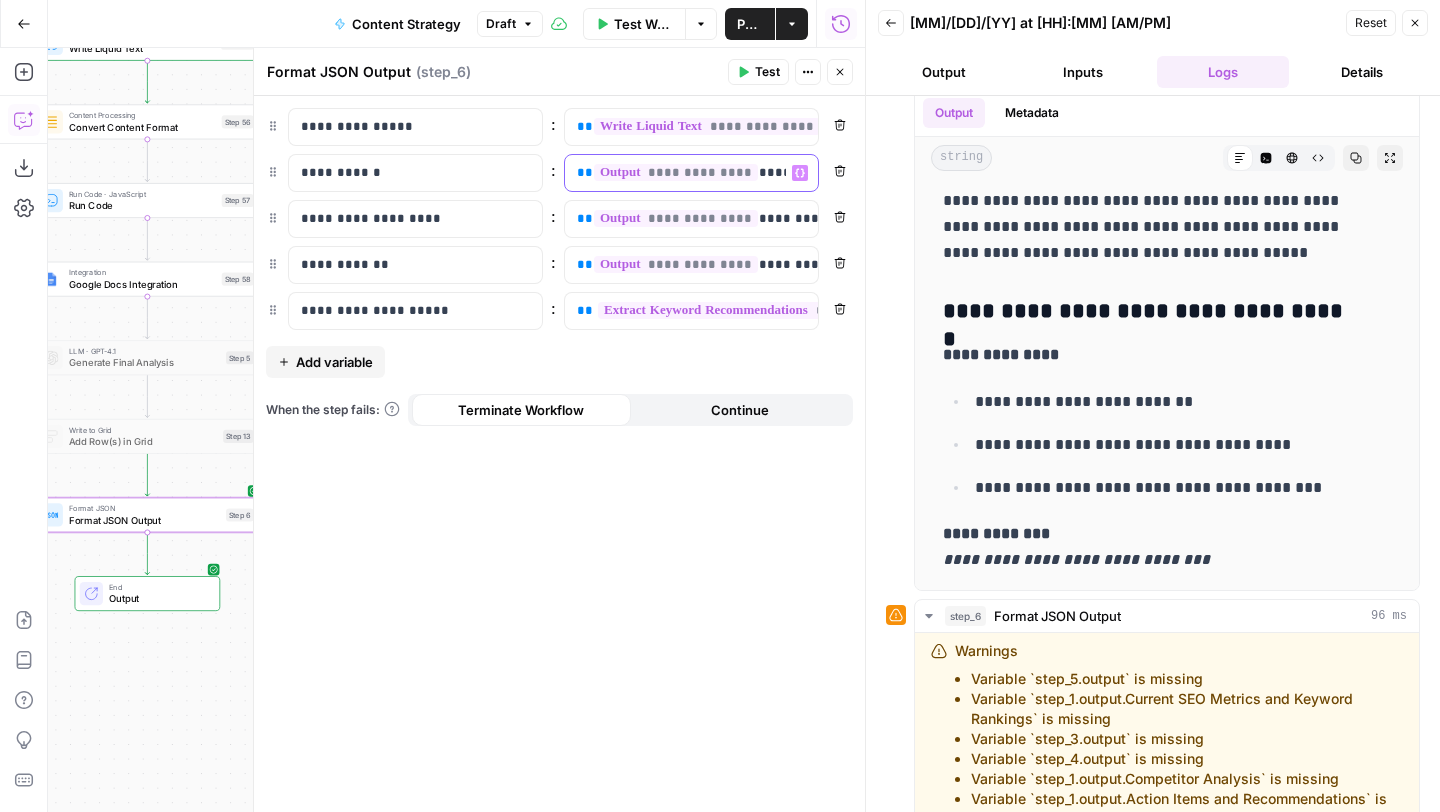 click on "**********" at bounding box center [911, 172] 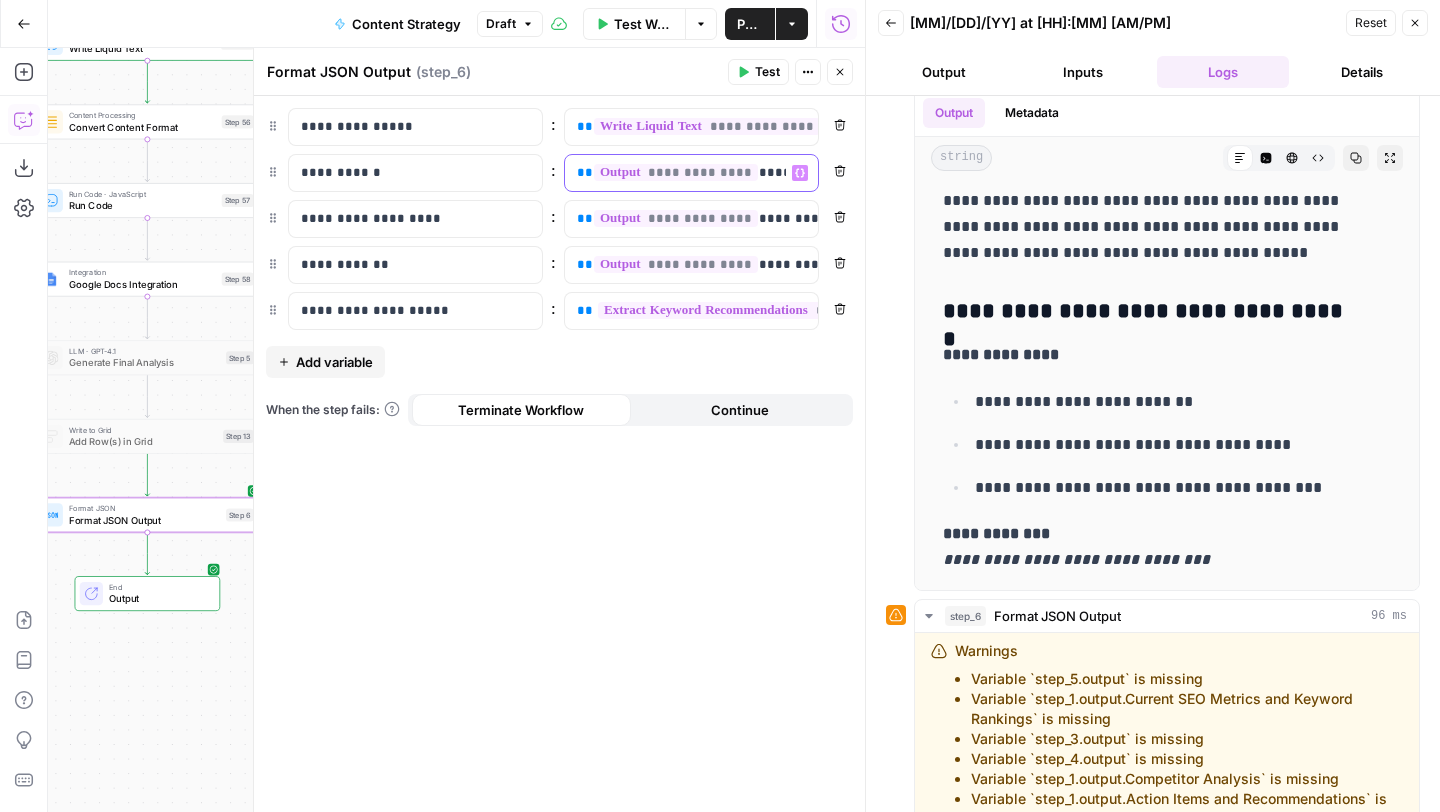 click on "**********" at bounding box center (911, 172) 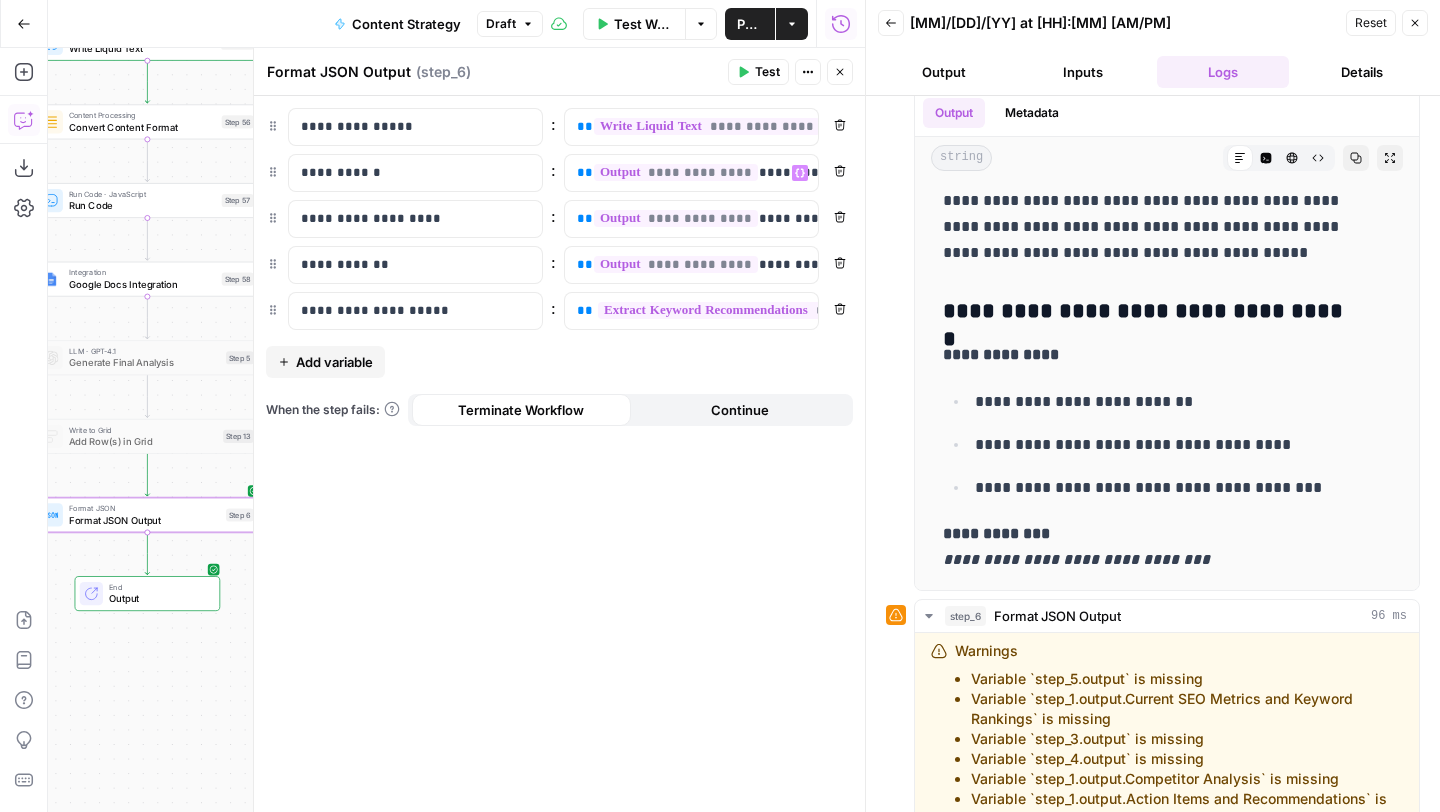 click 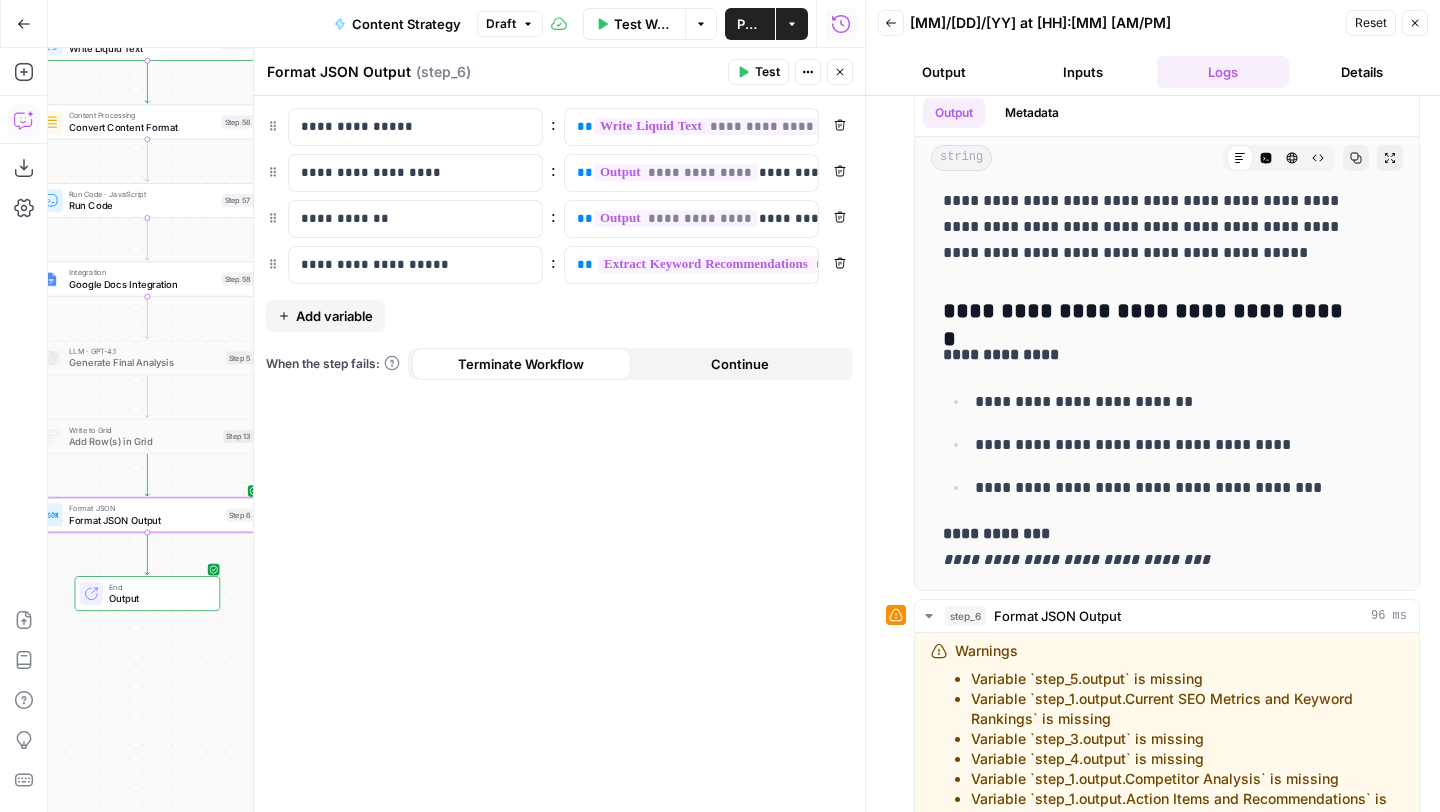 click 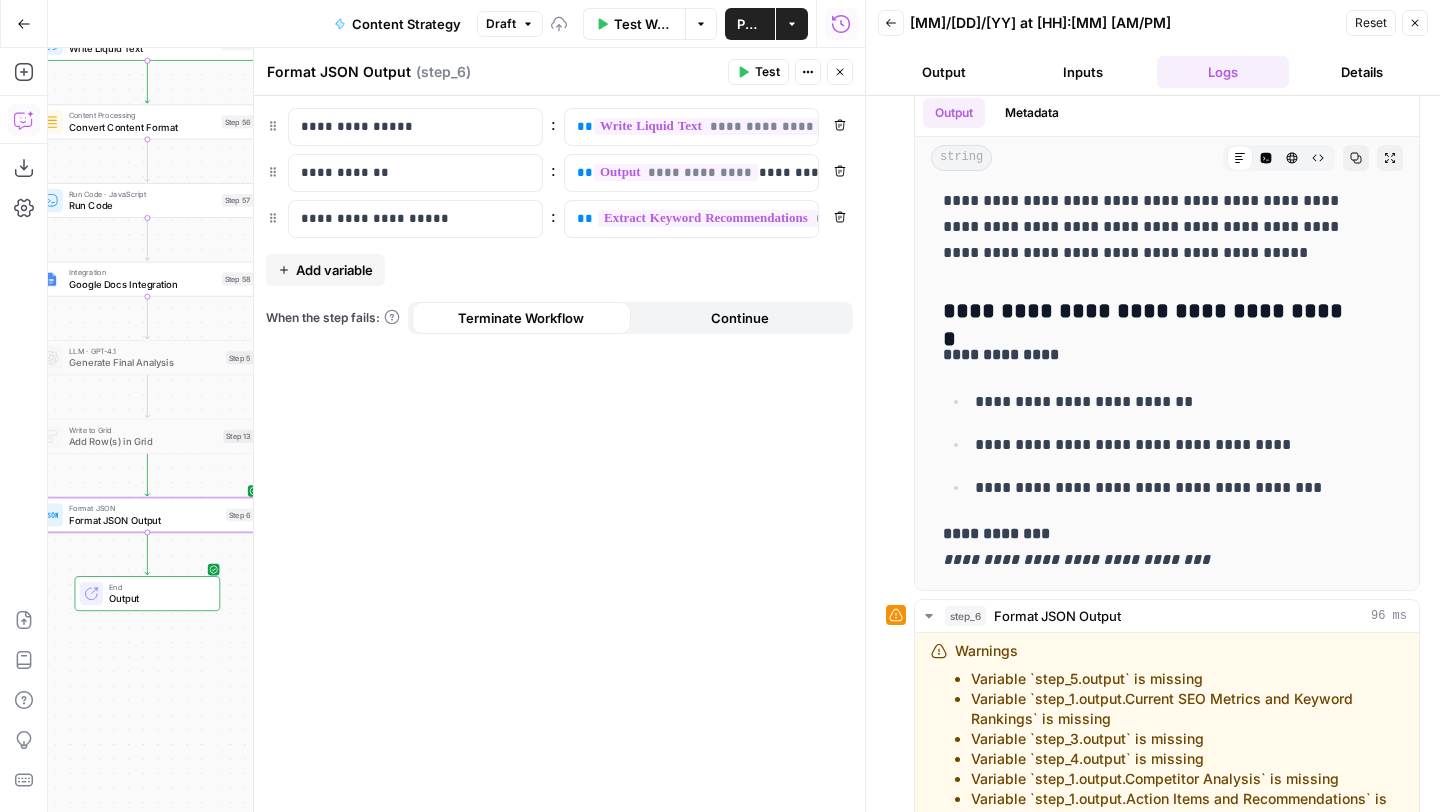 click 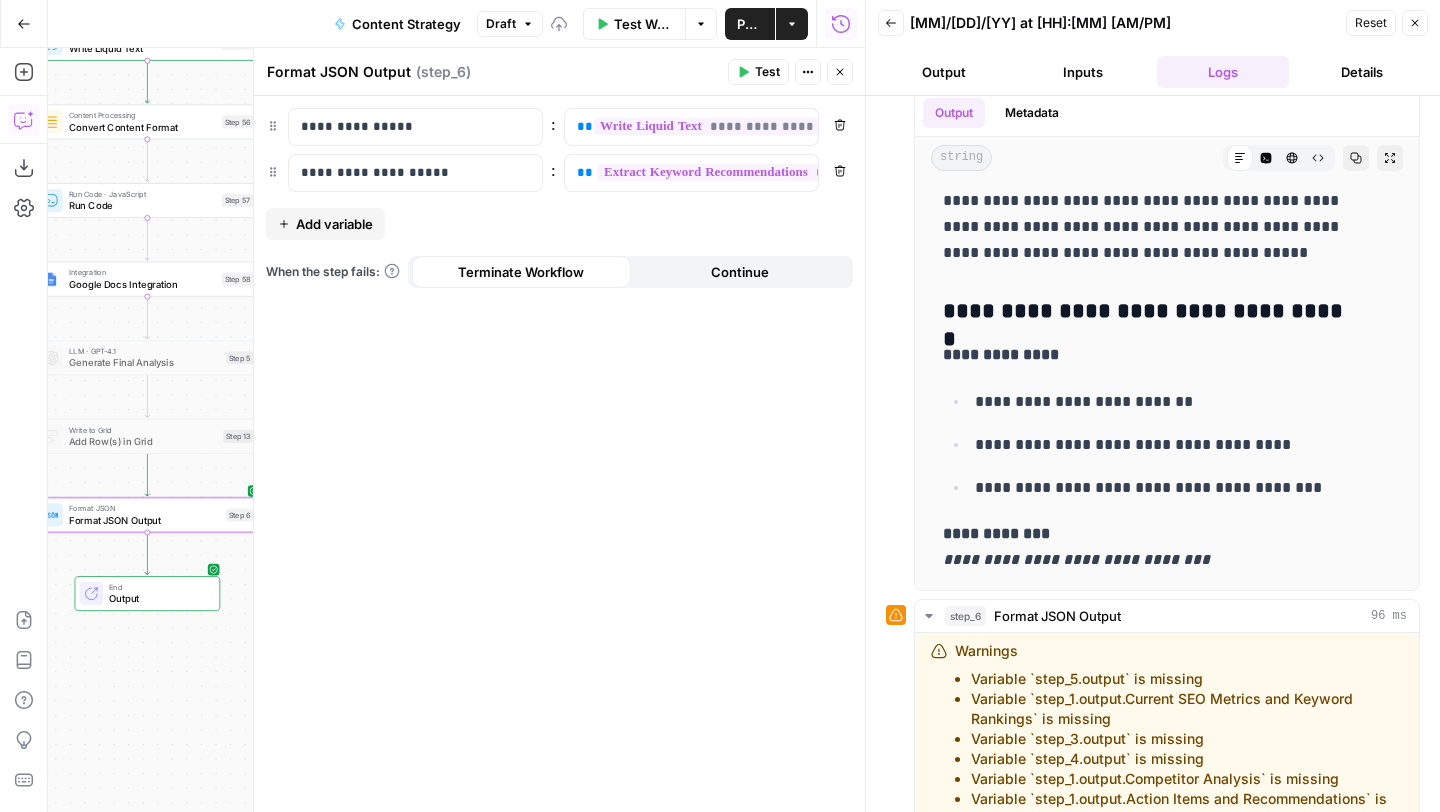 click on "Add variable" at bounding box center [334, 224] 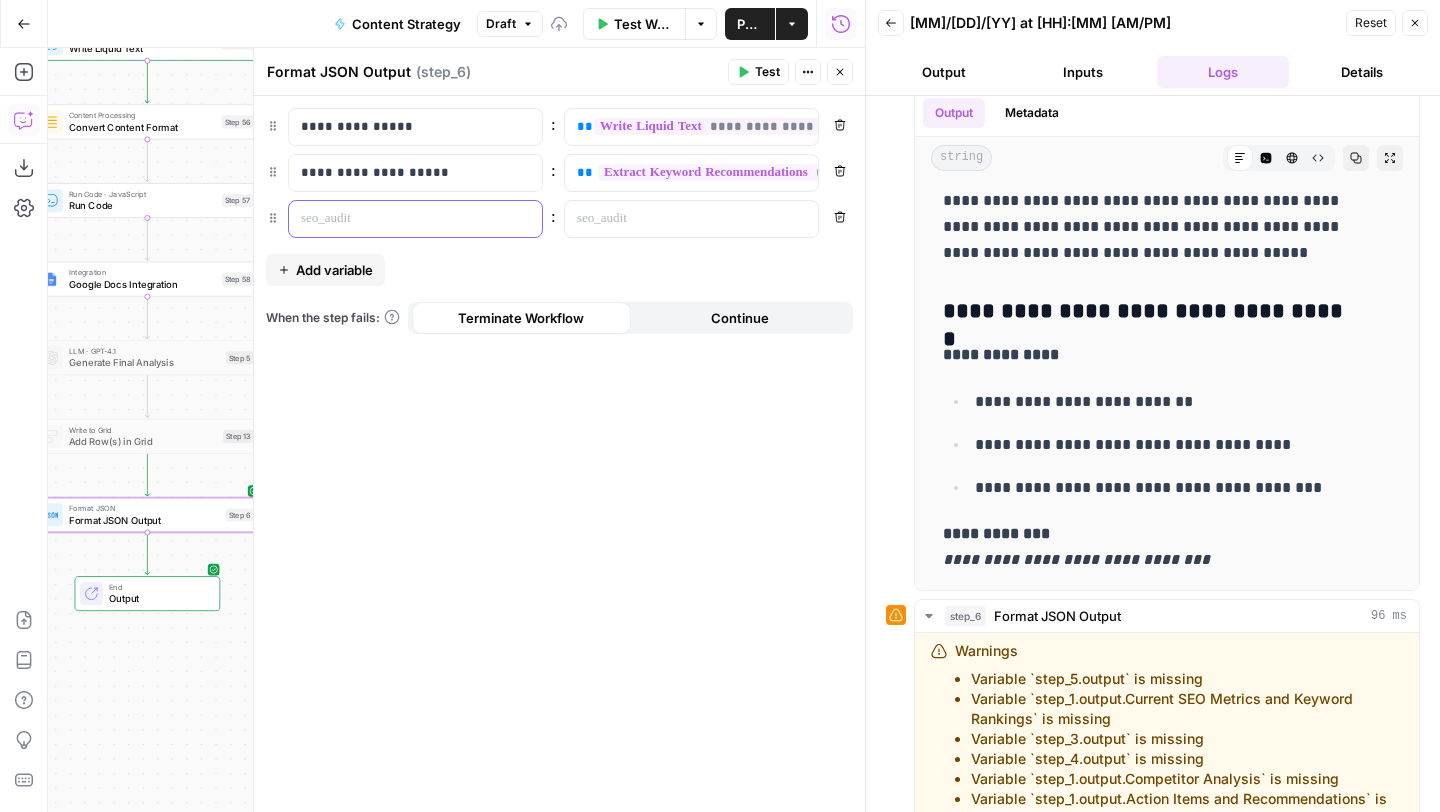 click at bounding box center [399, 219] 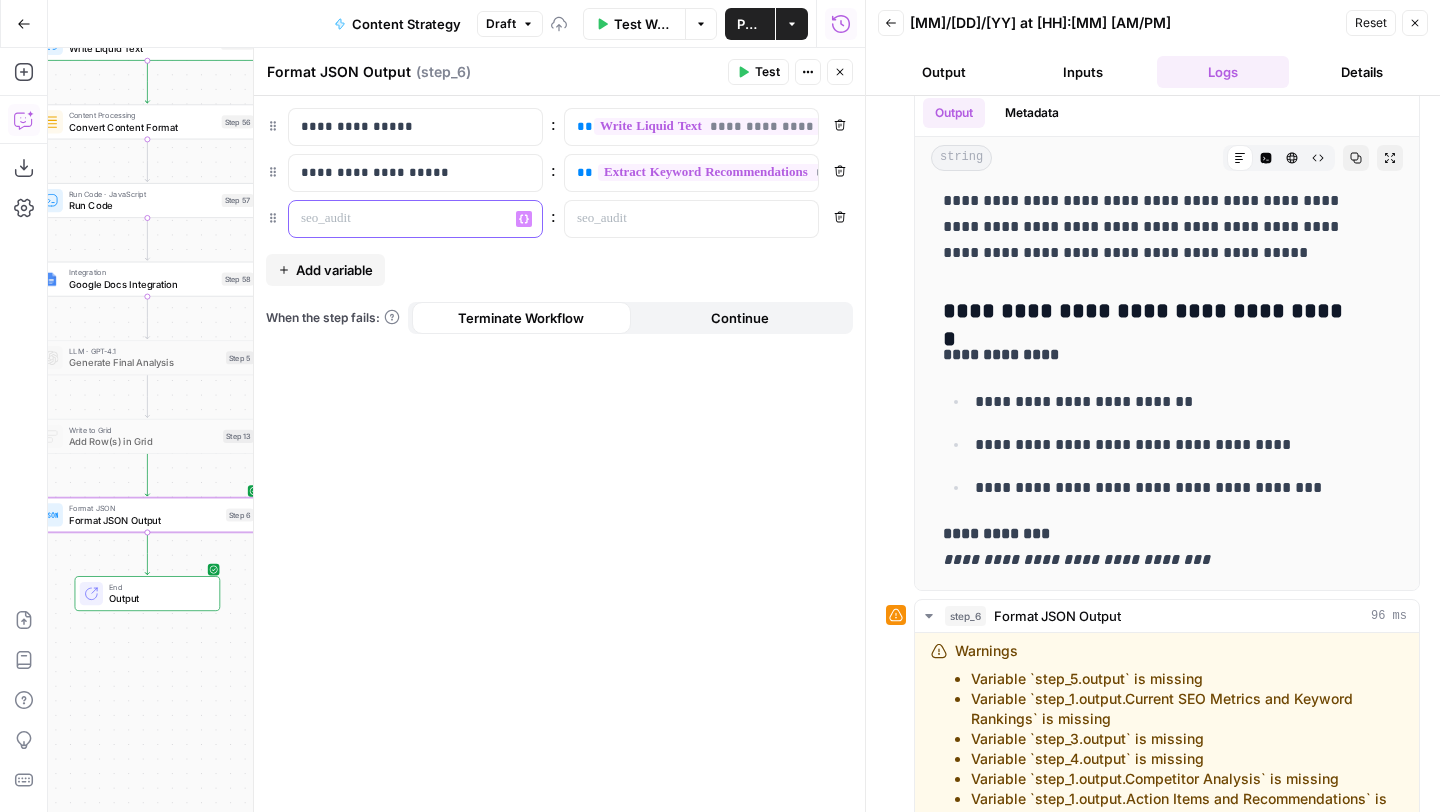 type 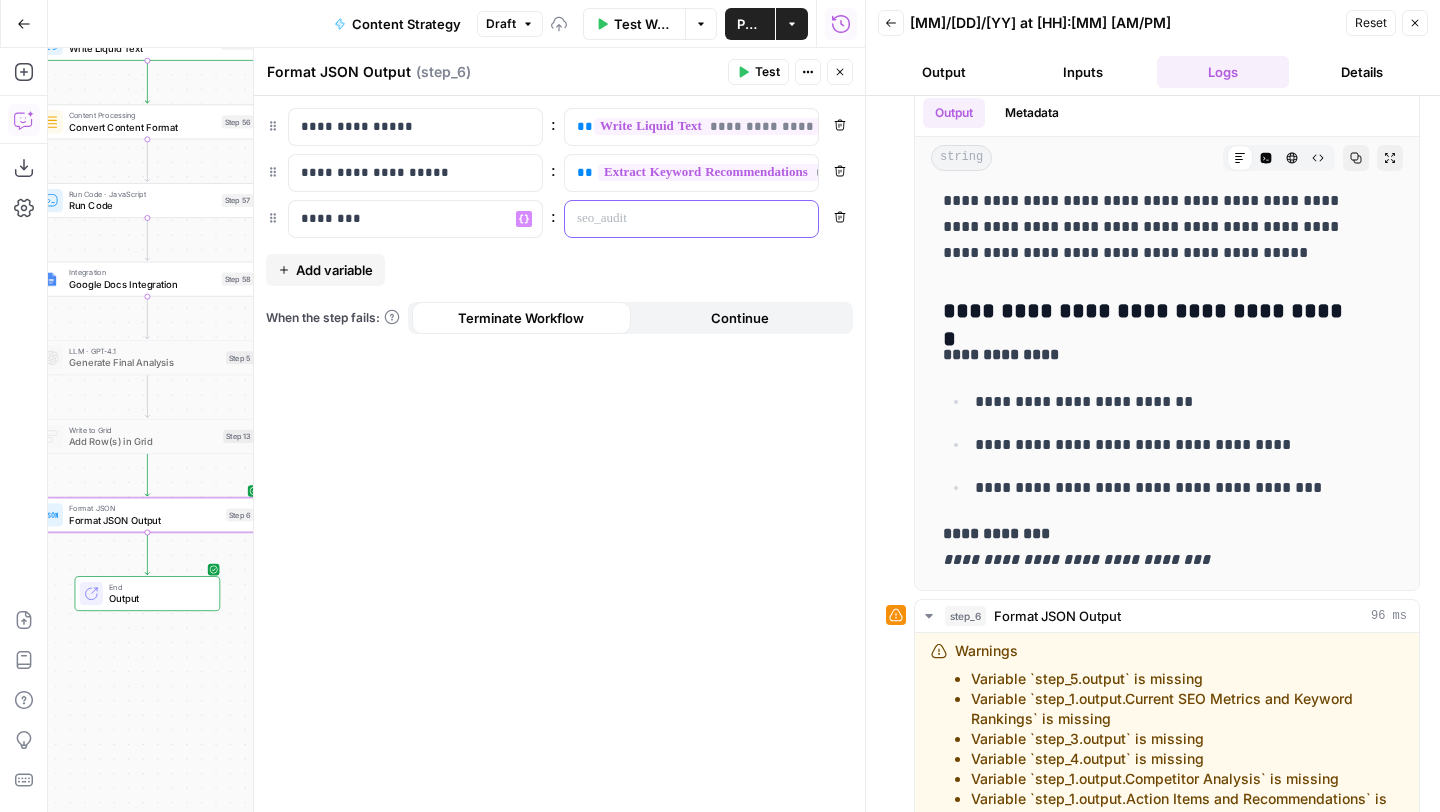 click at bounding box center (675, 219) 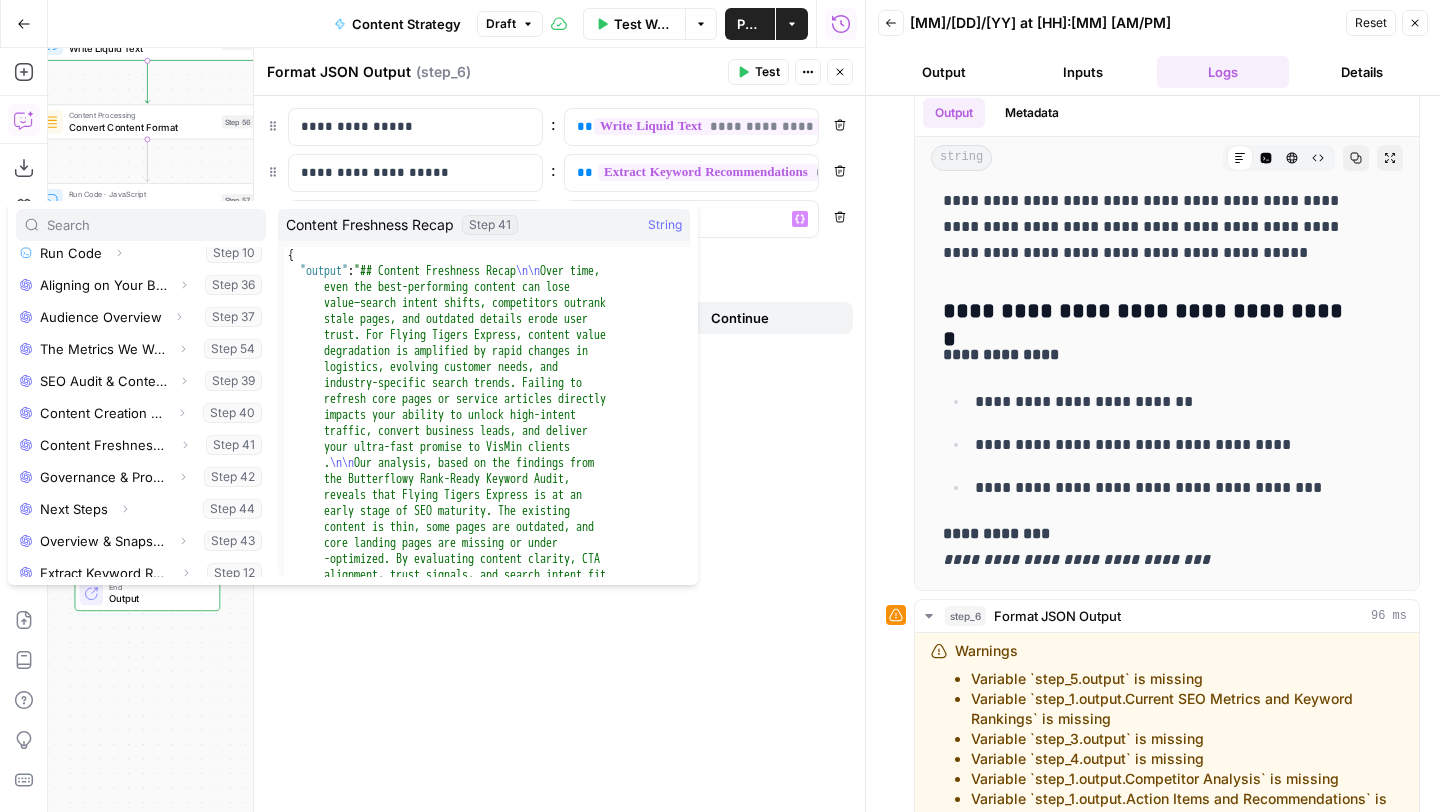 scroll, scrollTop: 726, scrollLeft: 0, axis: vertical 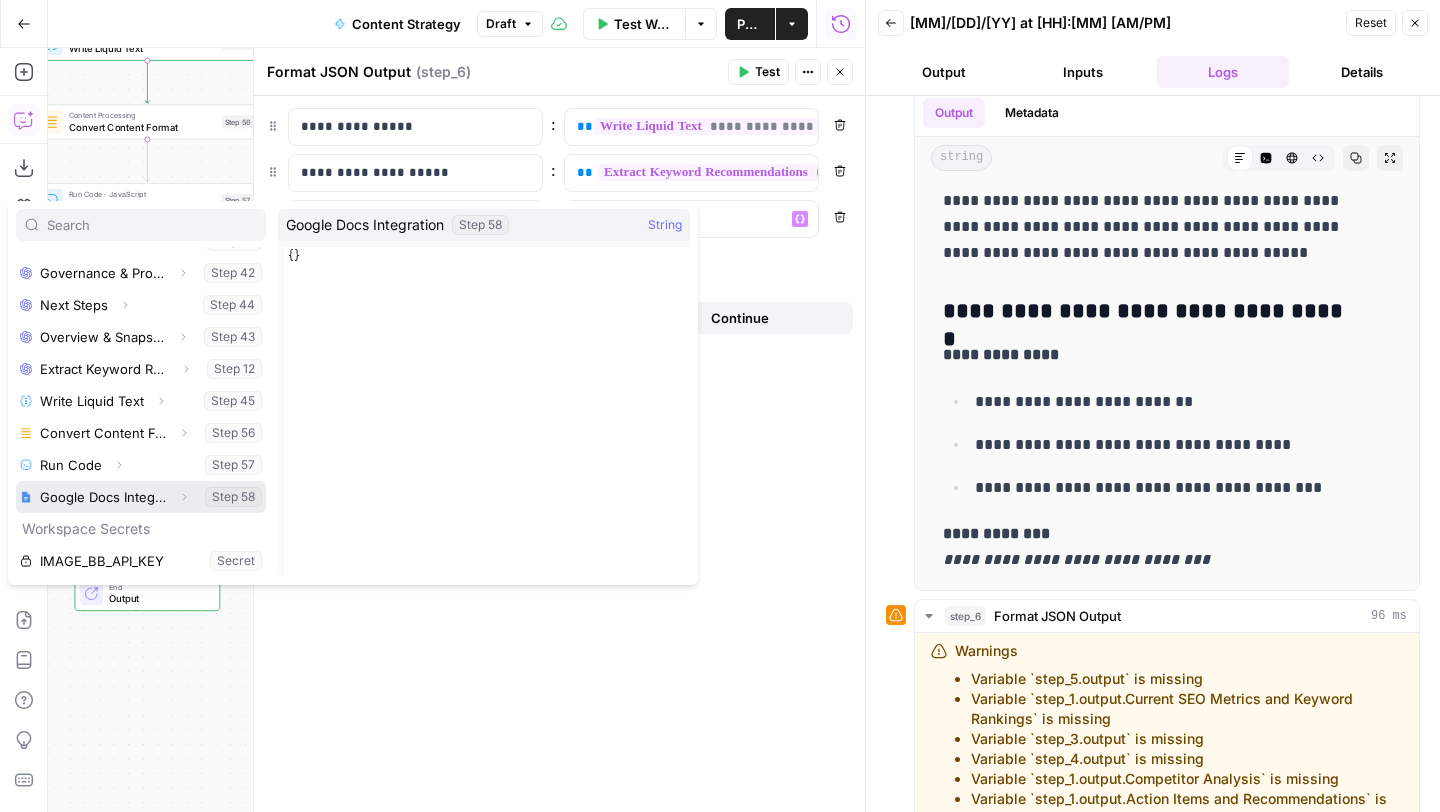 click on "Expand" at bounding box center [184, 497] 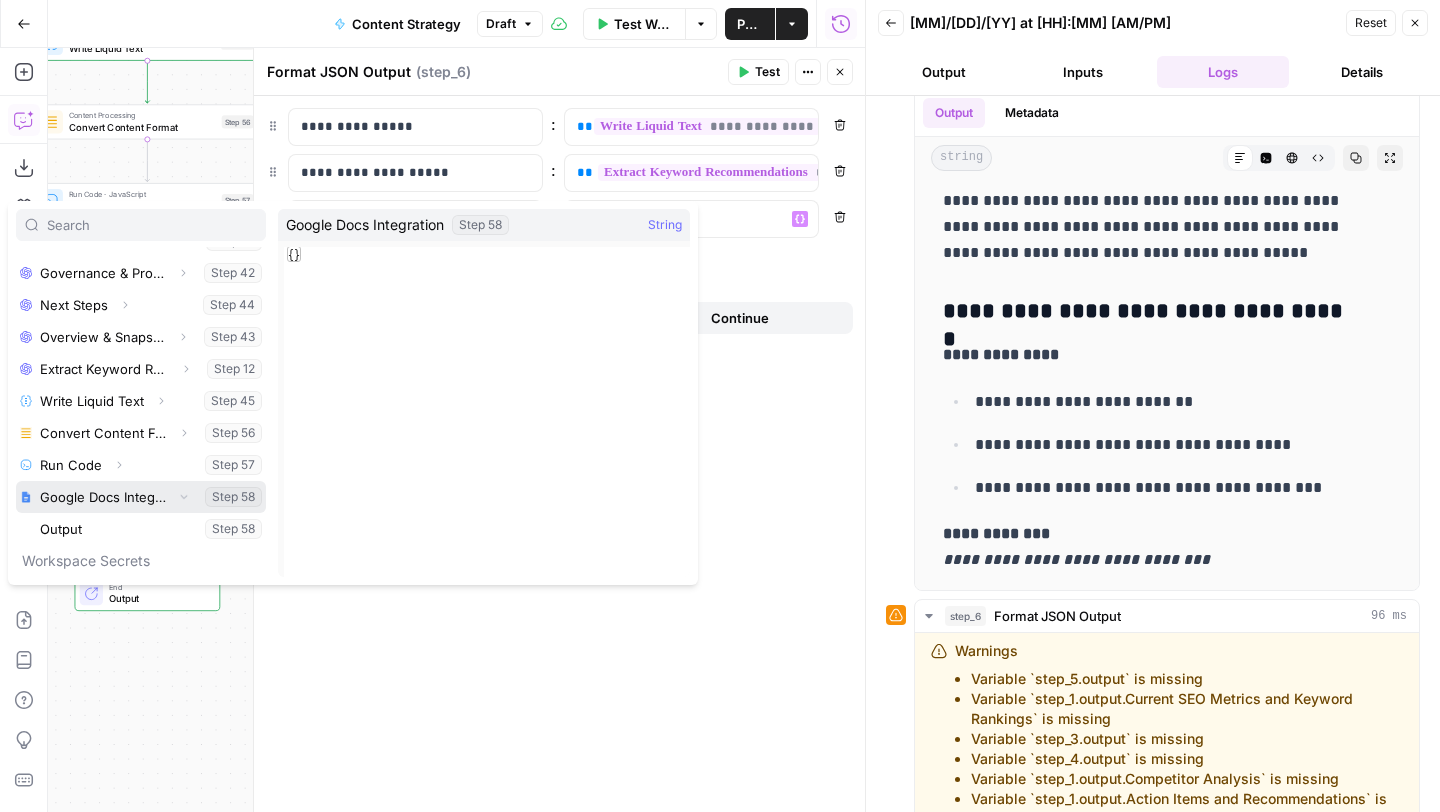 scroll, scrollTop: 758, scrollLeft: 0, axis: vertical 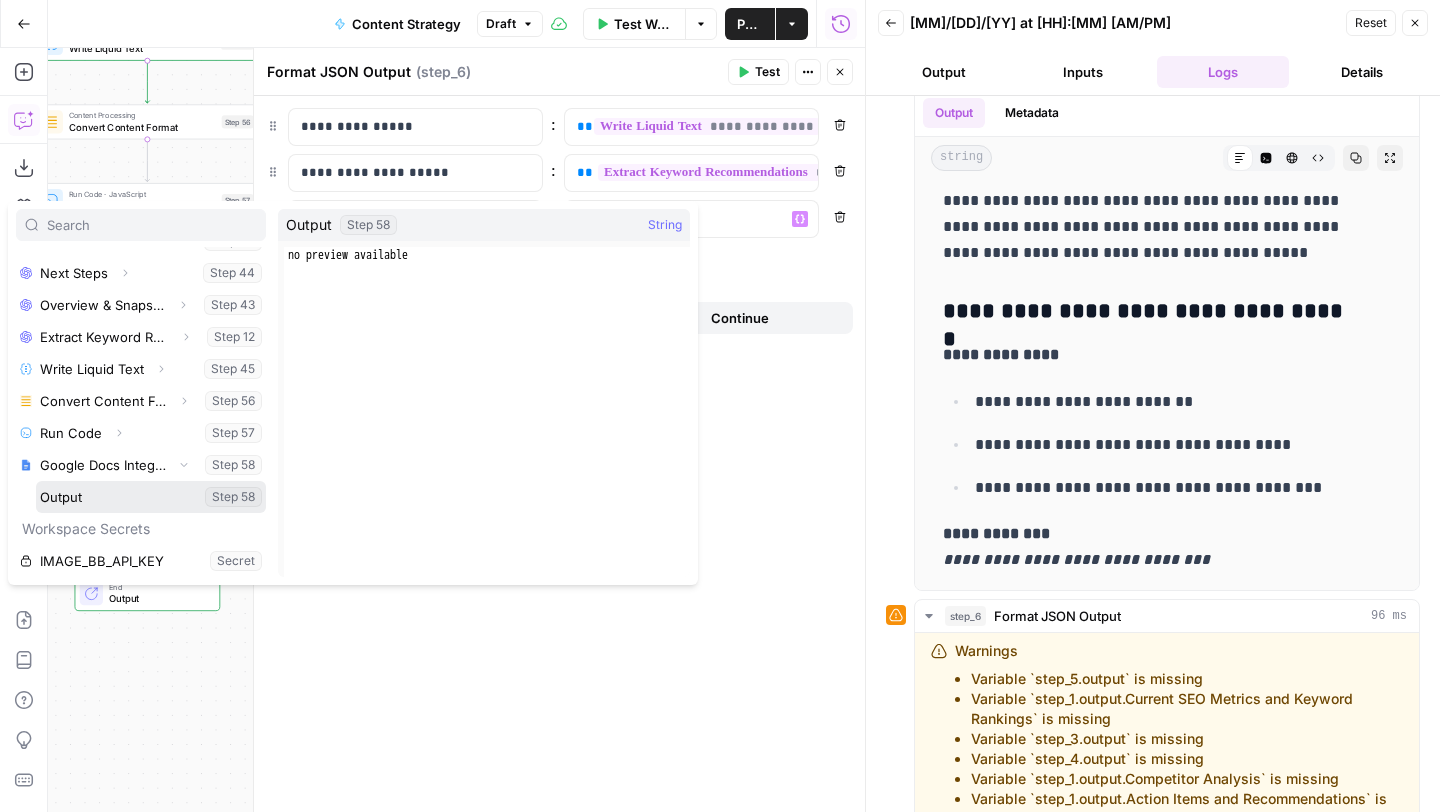 click at bounding box center [151, 497] 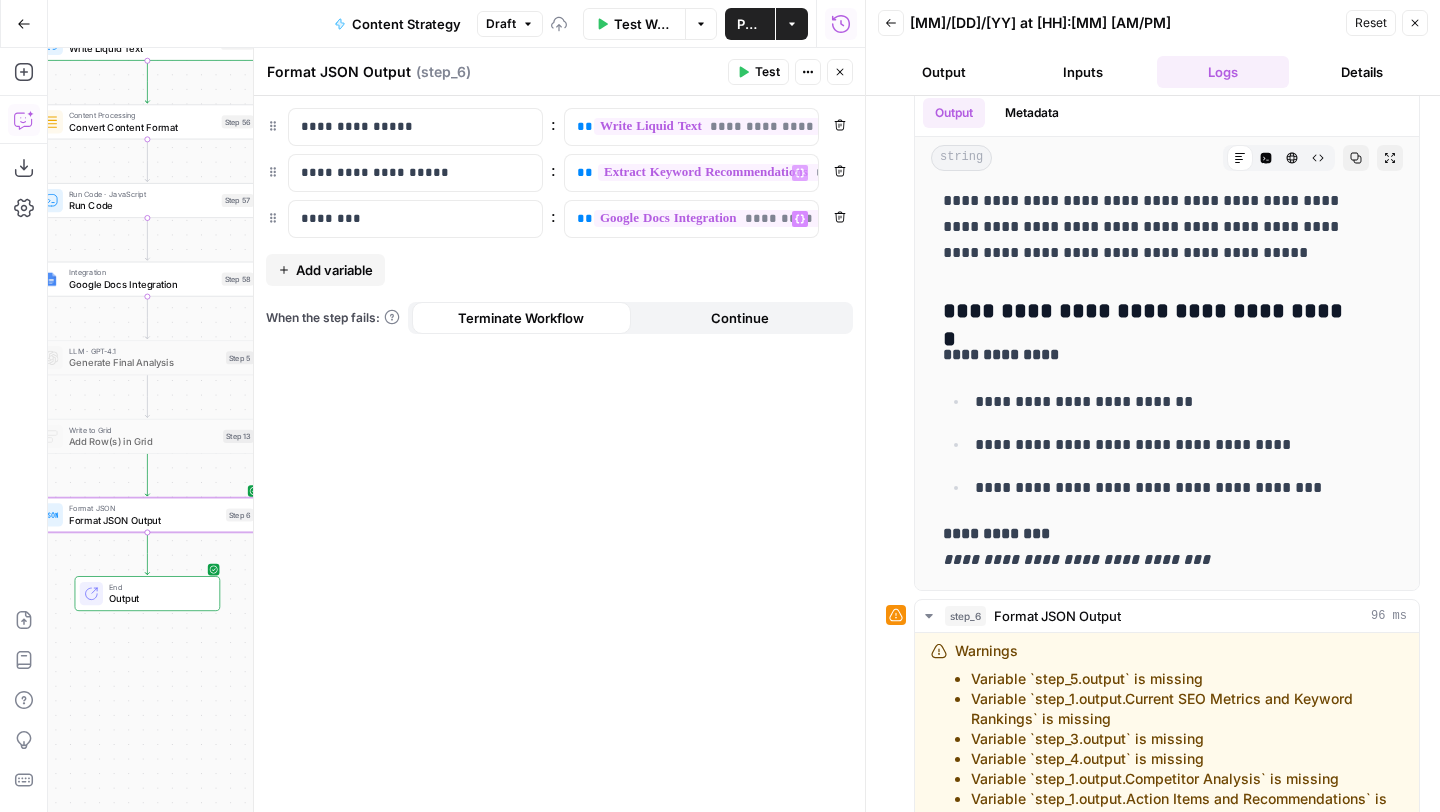 click on "**********" at bounding box center (724, 218) 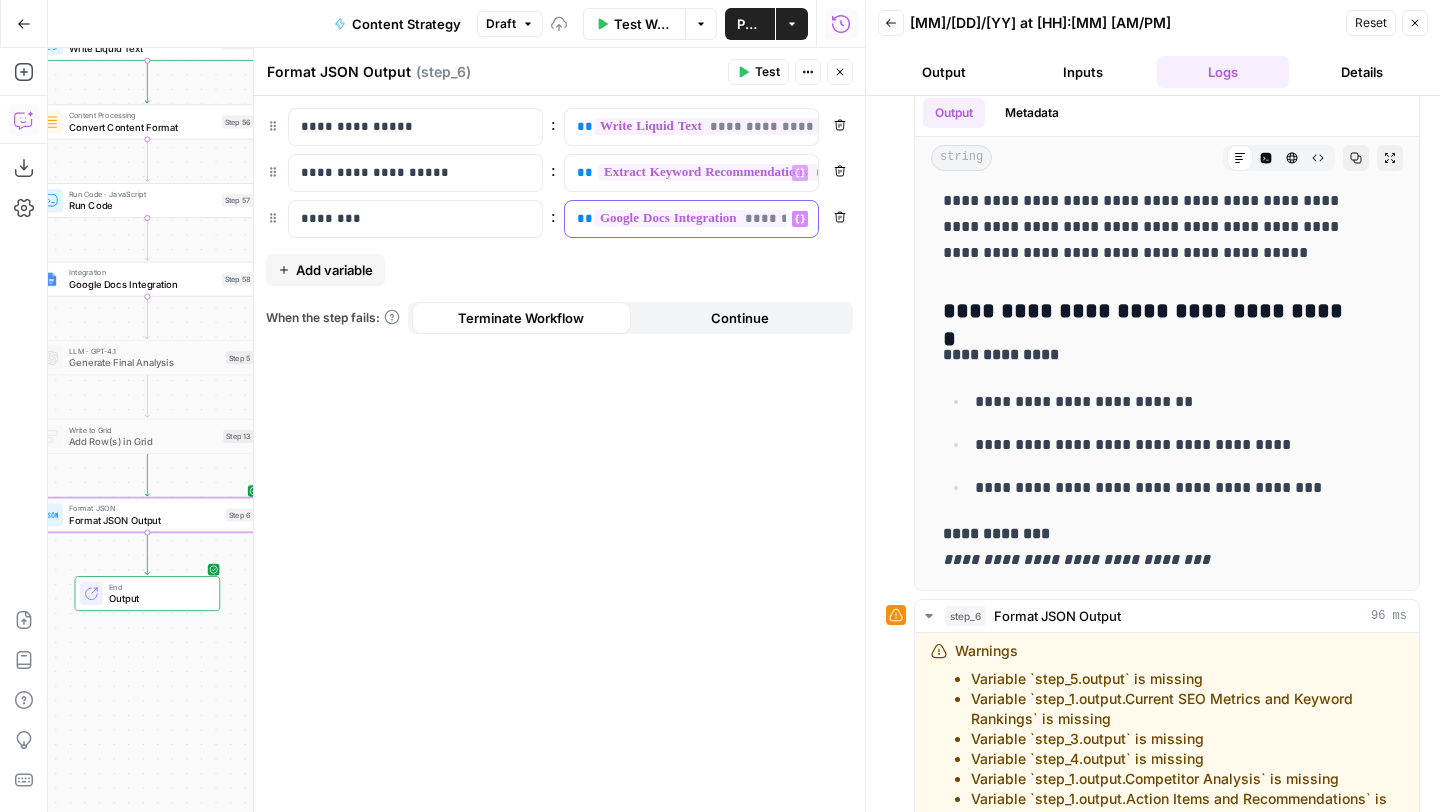 click on "**********" at bounding box center [724, 218] 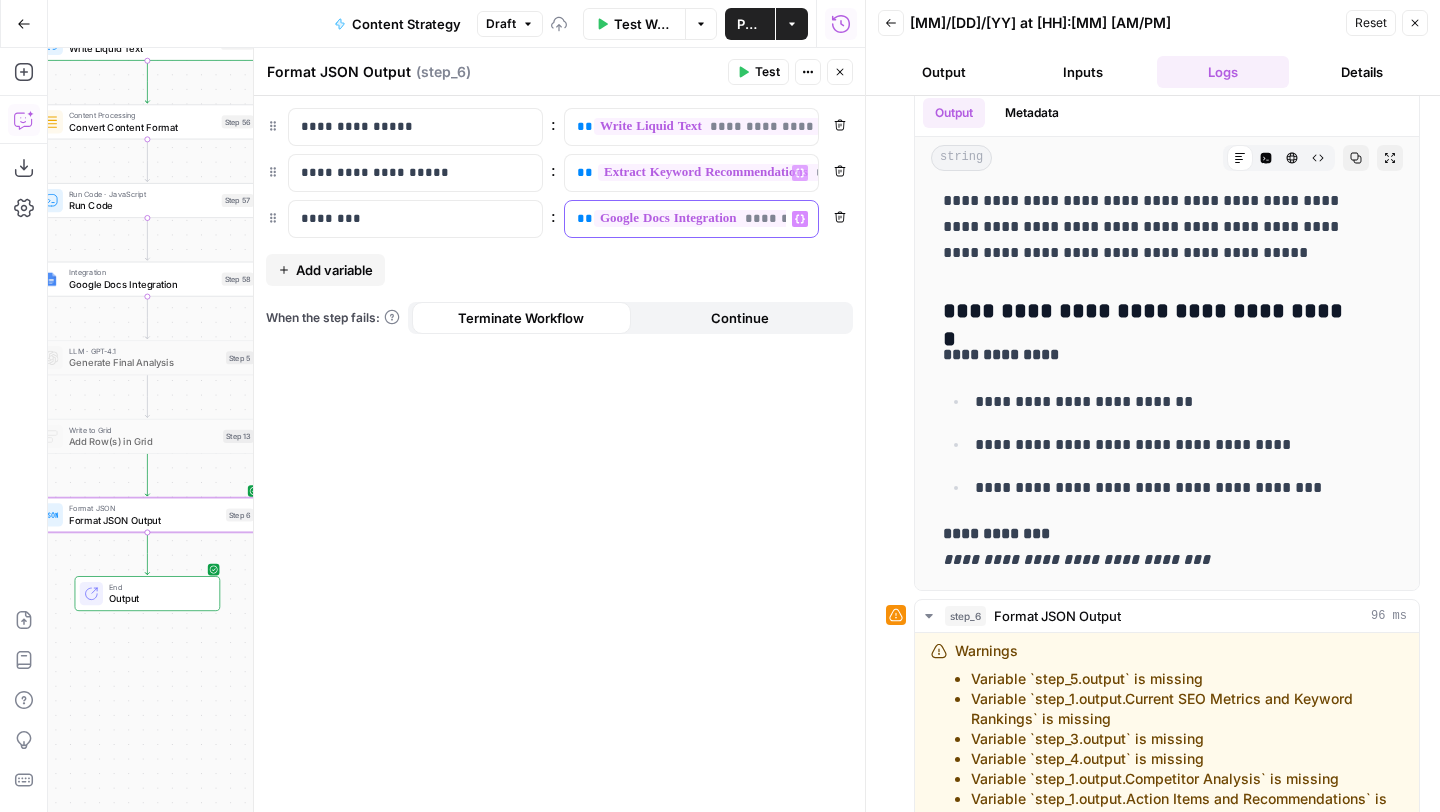 click on "**********" at bounding box center [724, 218] 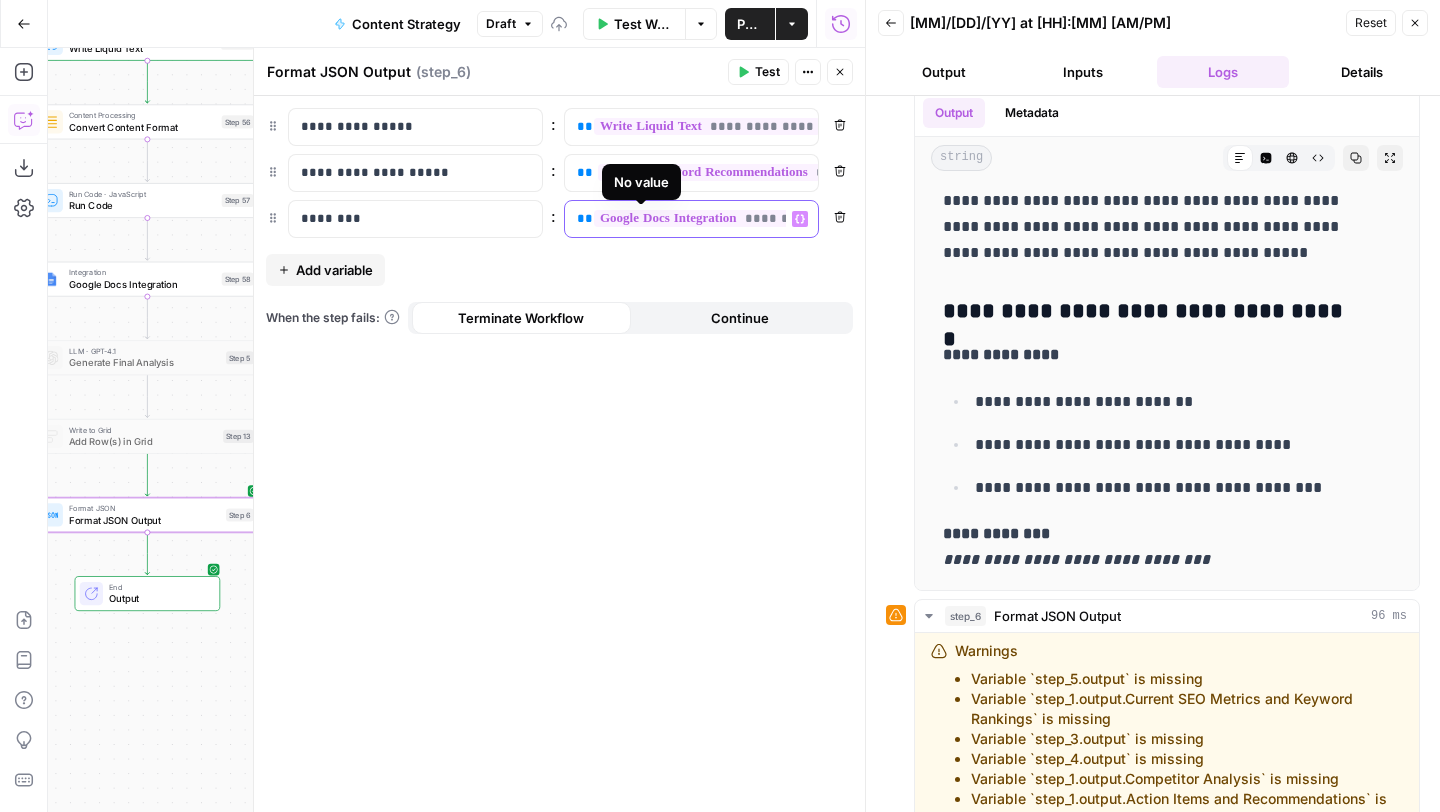 scroll, scrollTop: 0, scrollLeft: 80, axis: horizontal 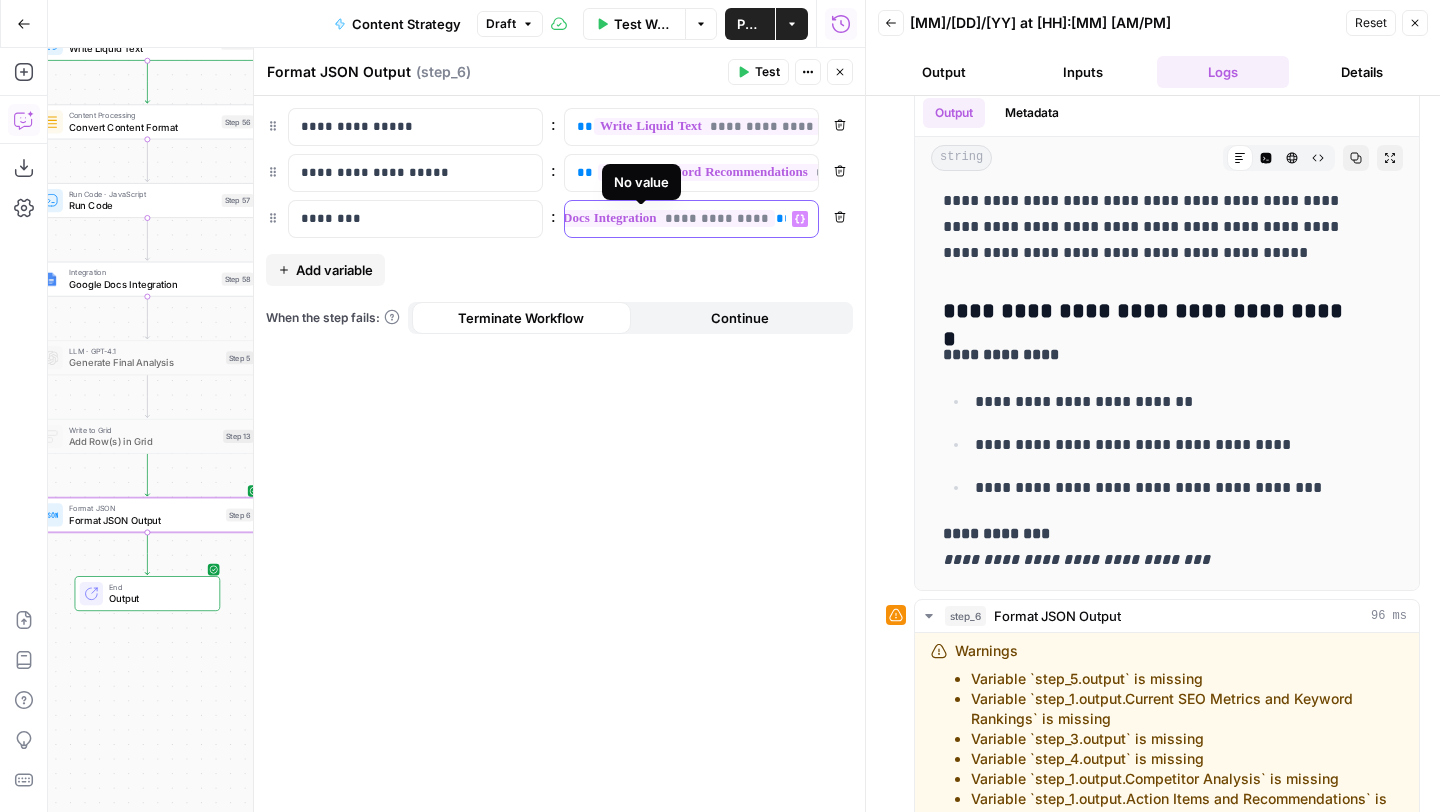 type 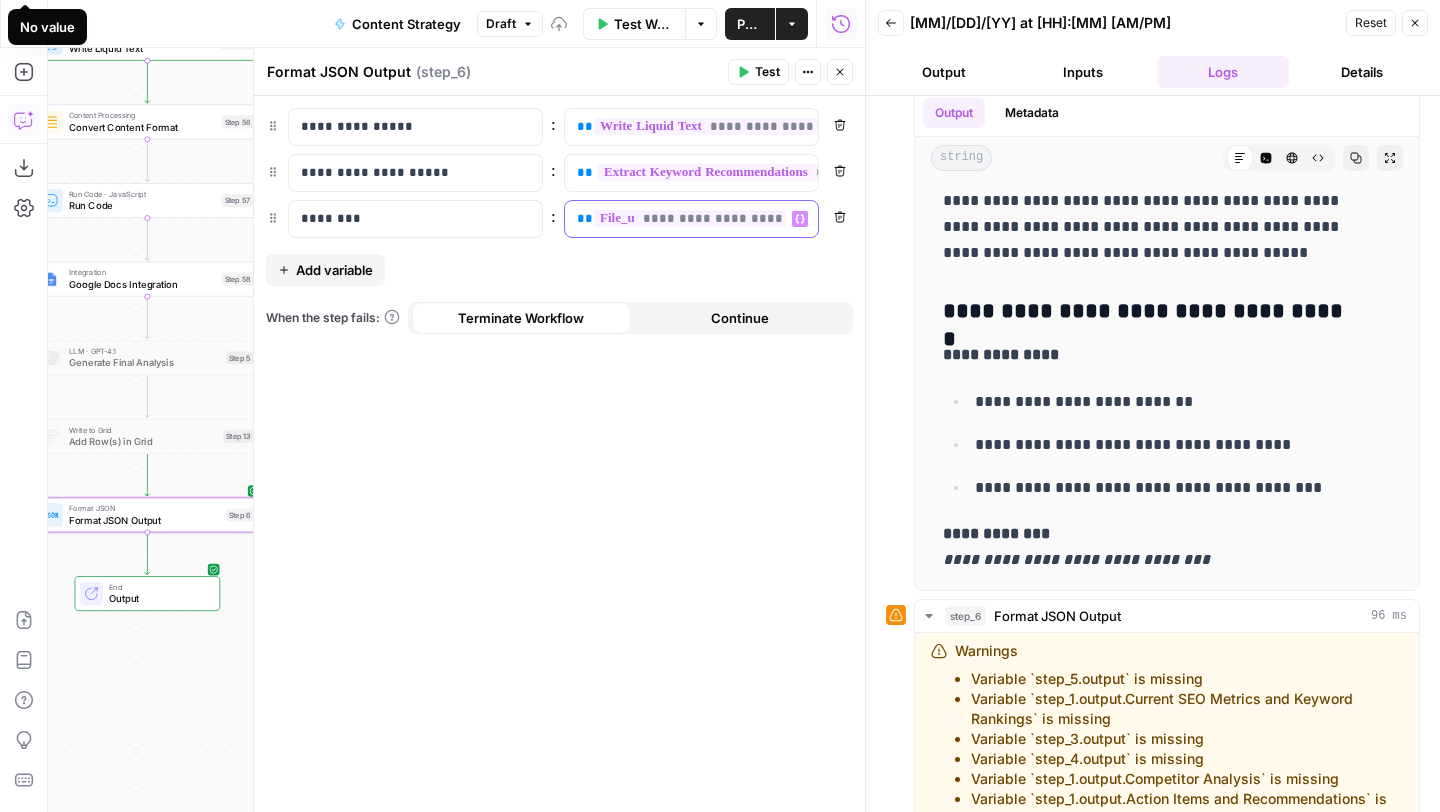 scroll, scrollTop: 0, scrollLeft: 11, axis: horizontal 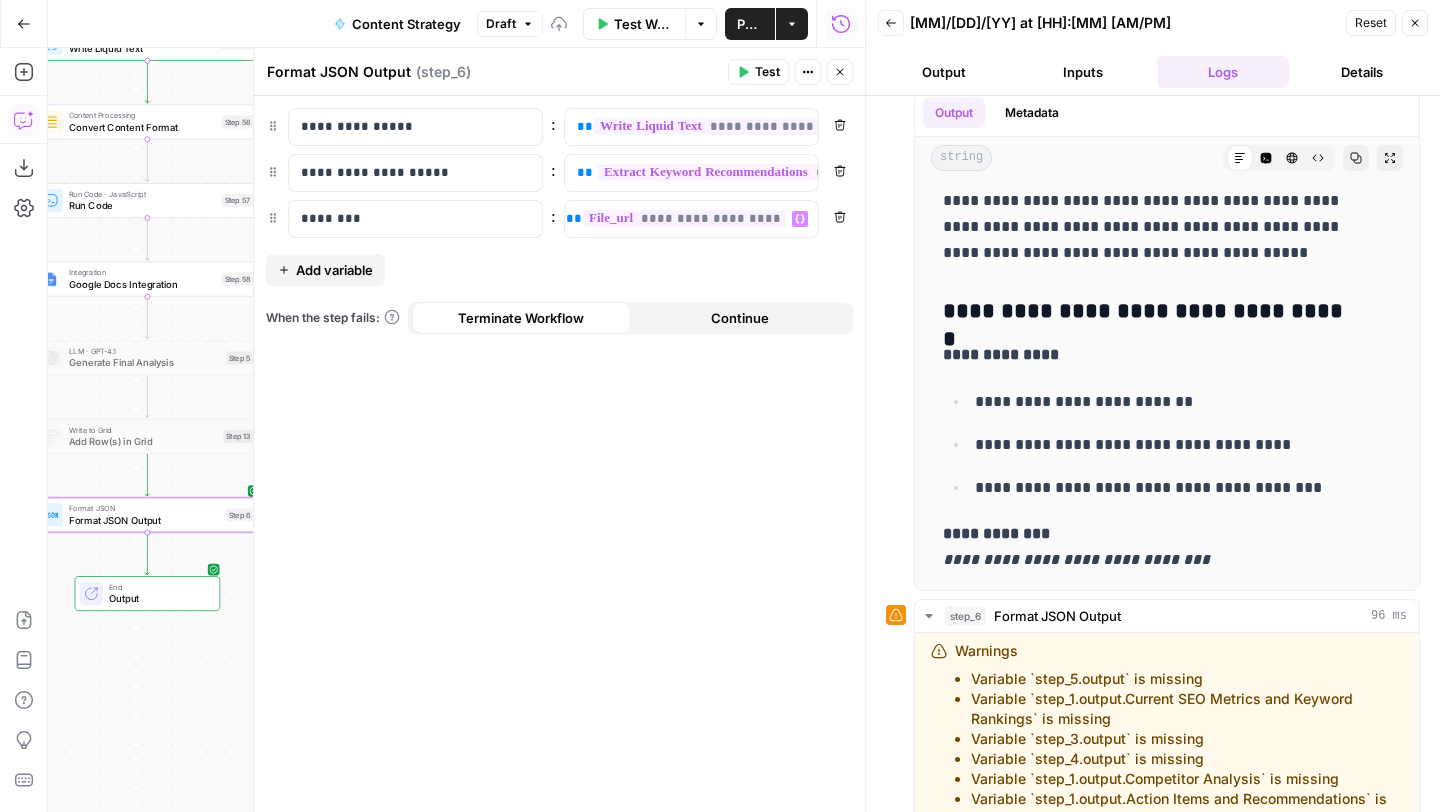 click on "Close" at bounding box center (840, 72) 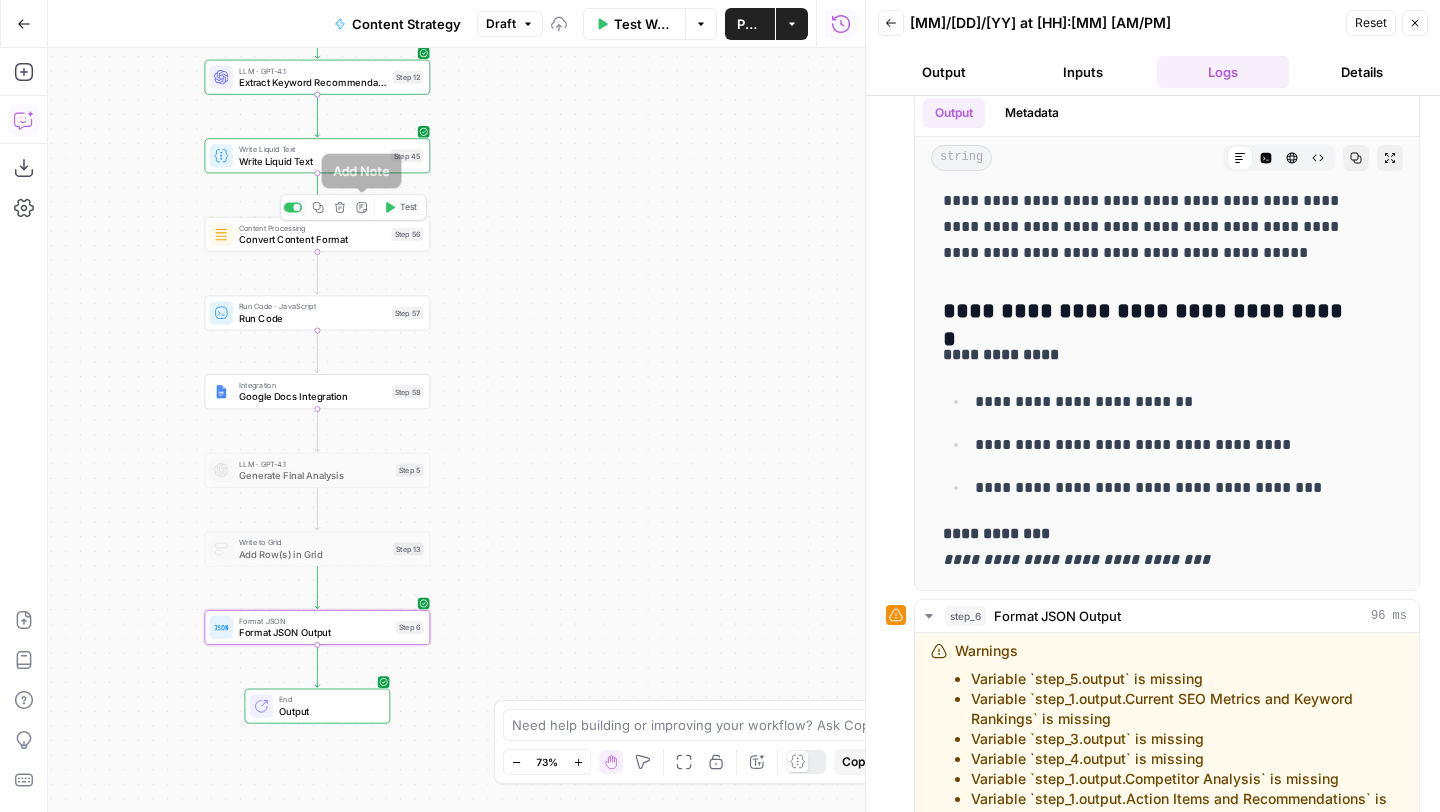 click 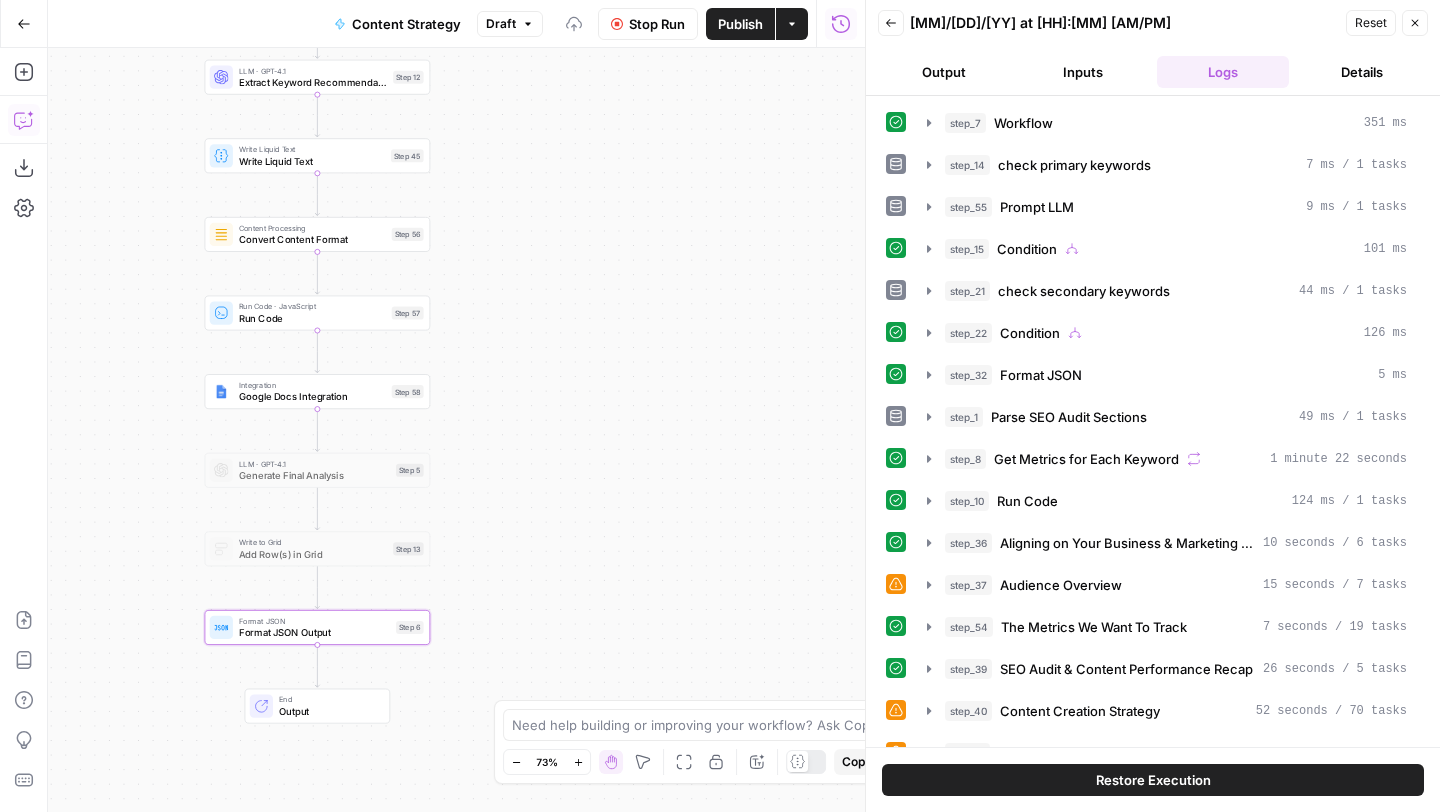 click on "Publish" at bounding box center [740, 24] 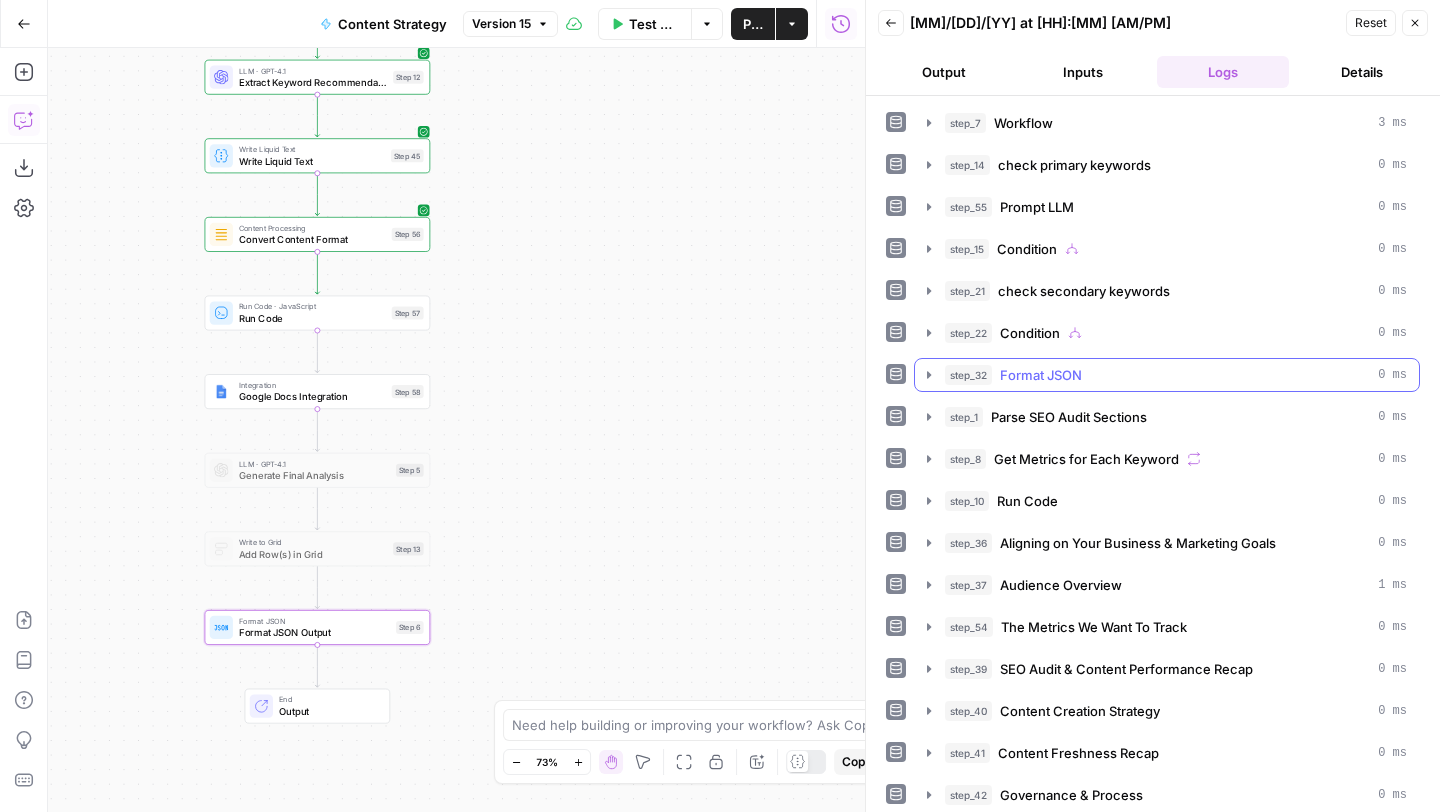 scroll, scrollTop: 721, scrollLeft: 0, axis: vertical 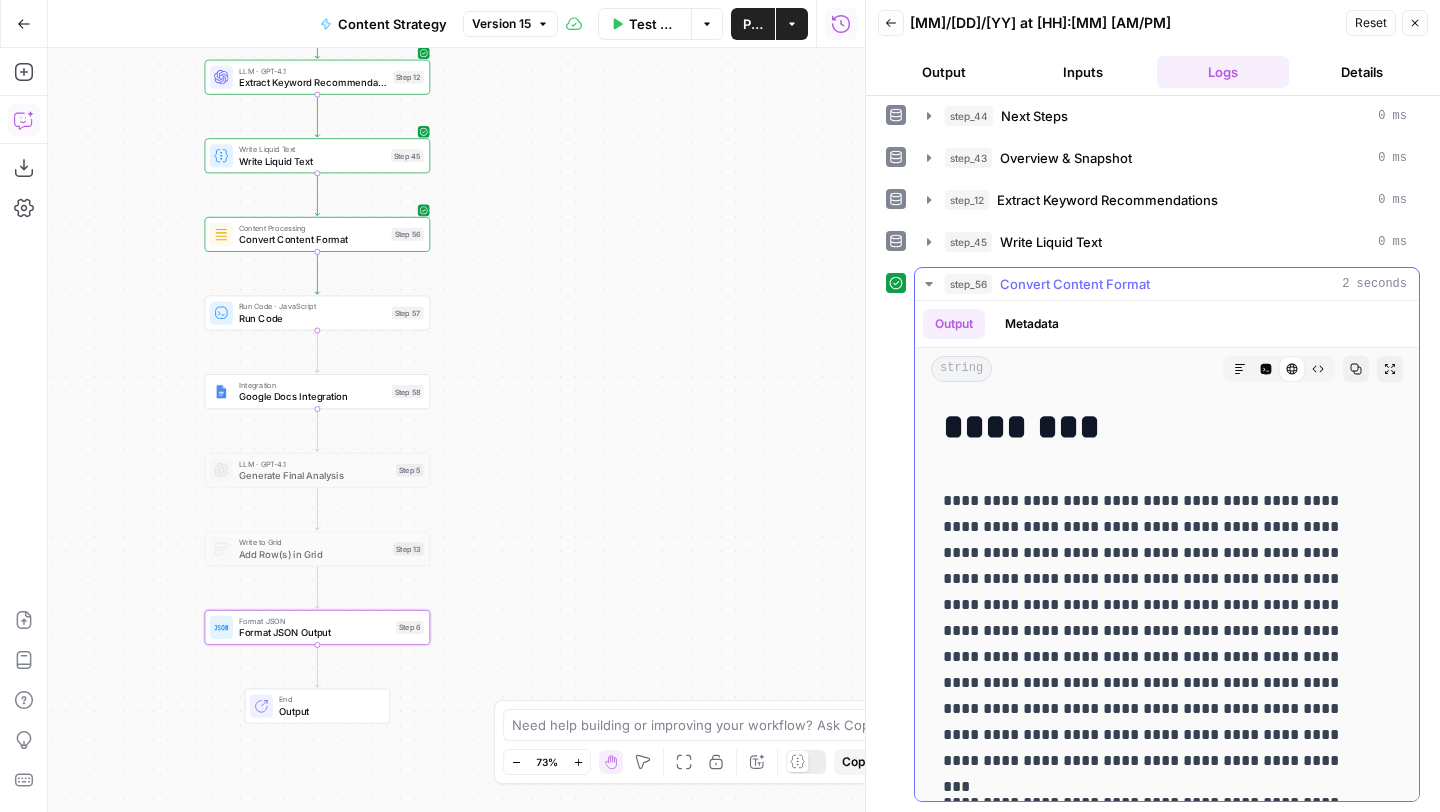 click 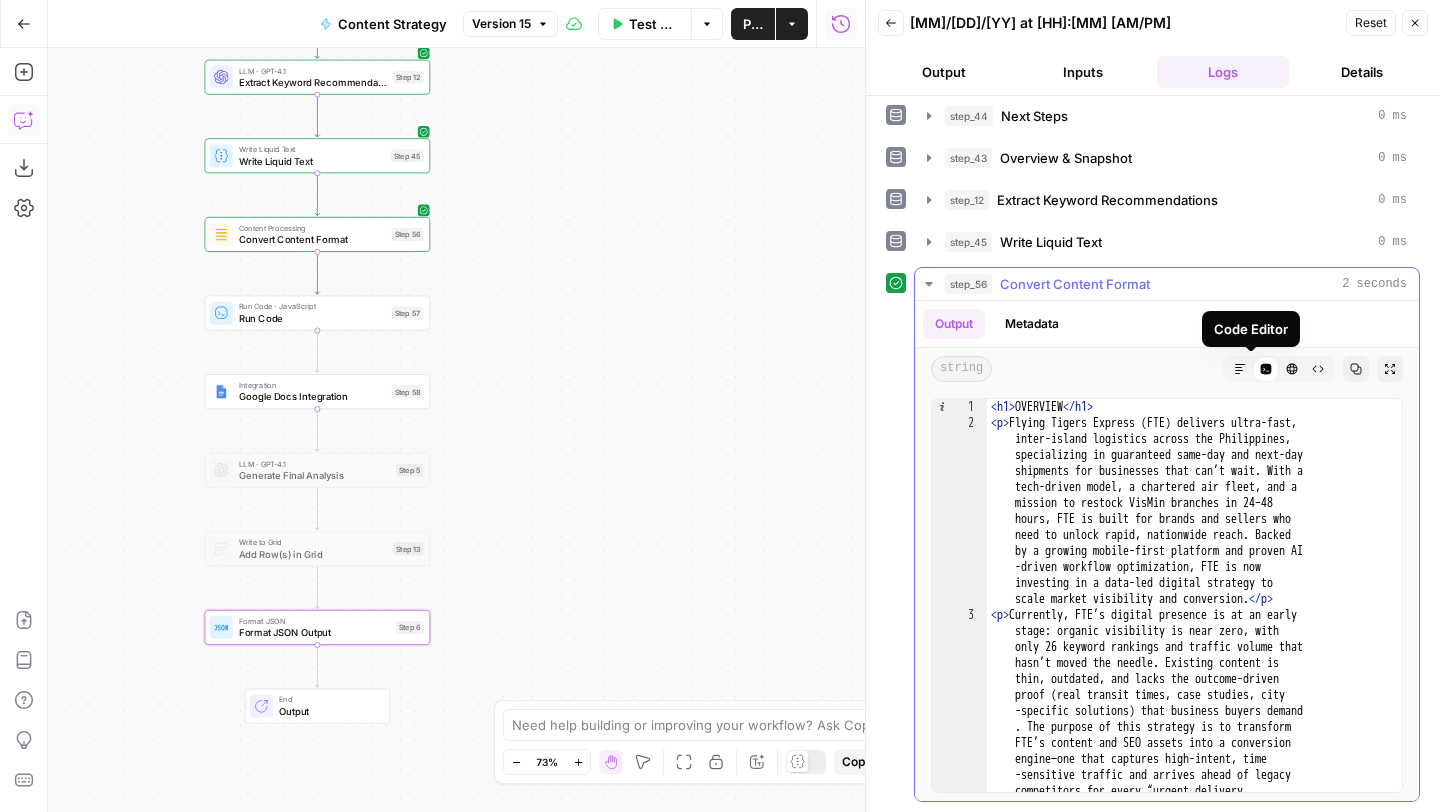click on "HTML Viewer" at bounding box center (1292, 369) 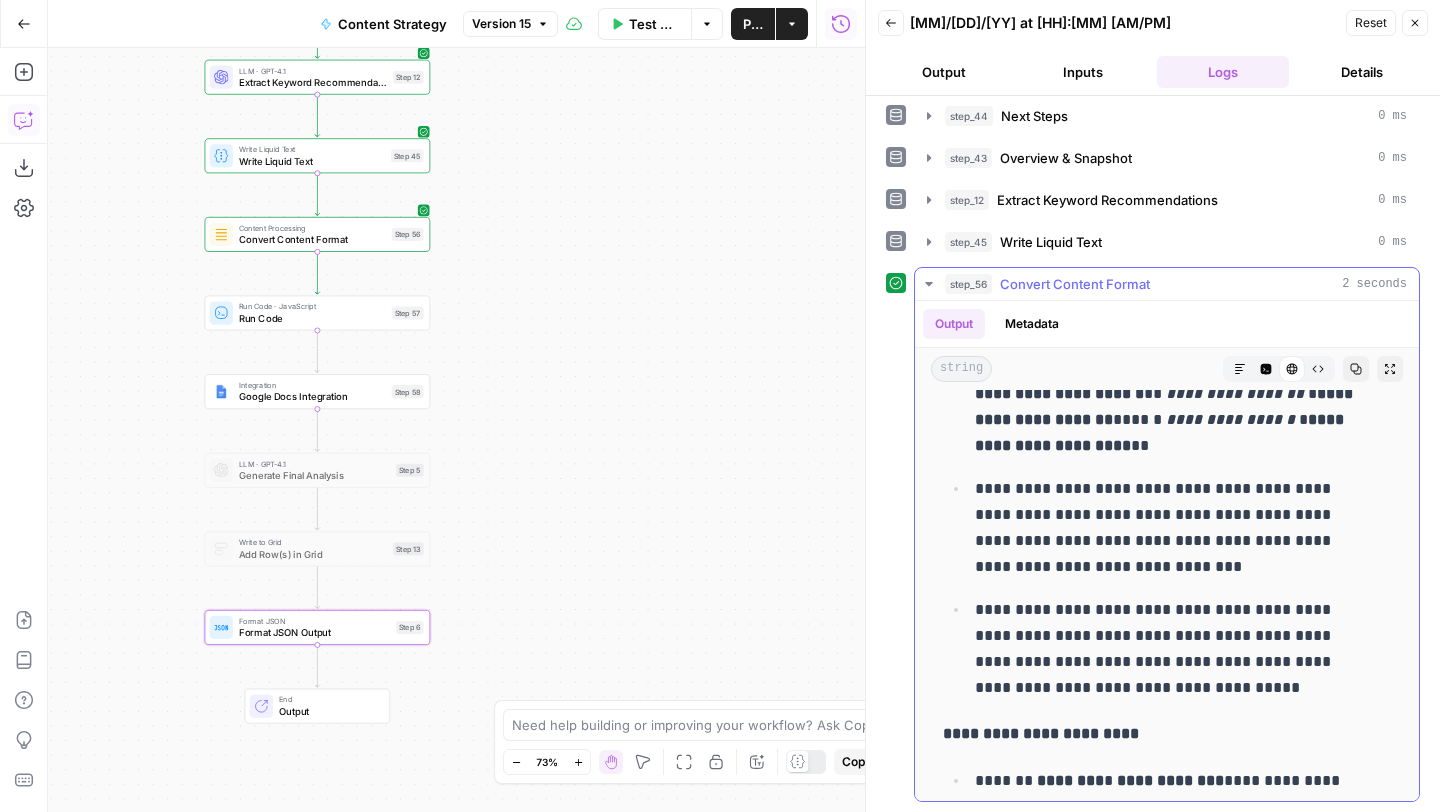 scroll, scrollTop: 3133, scrollLeft: 0, axis: vertical 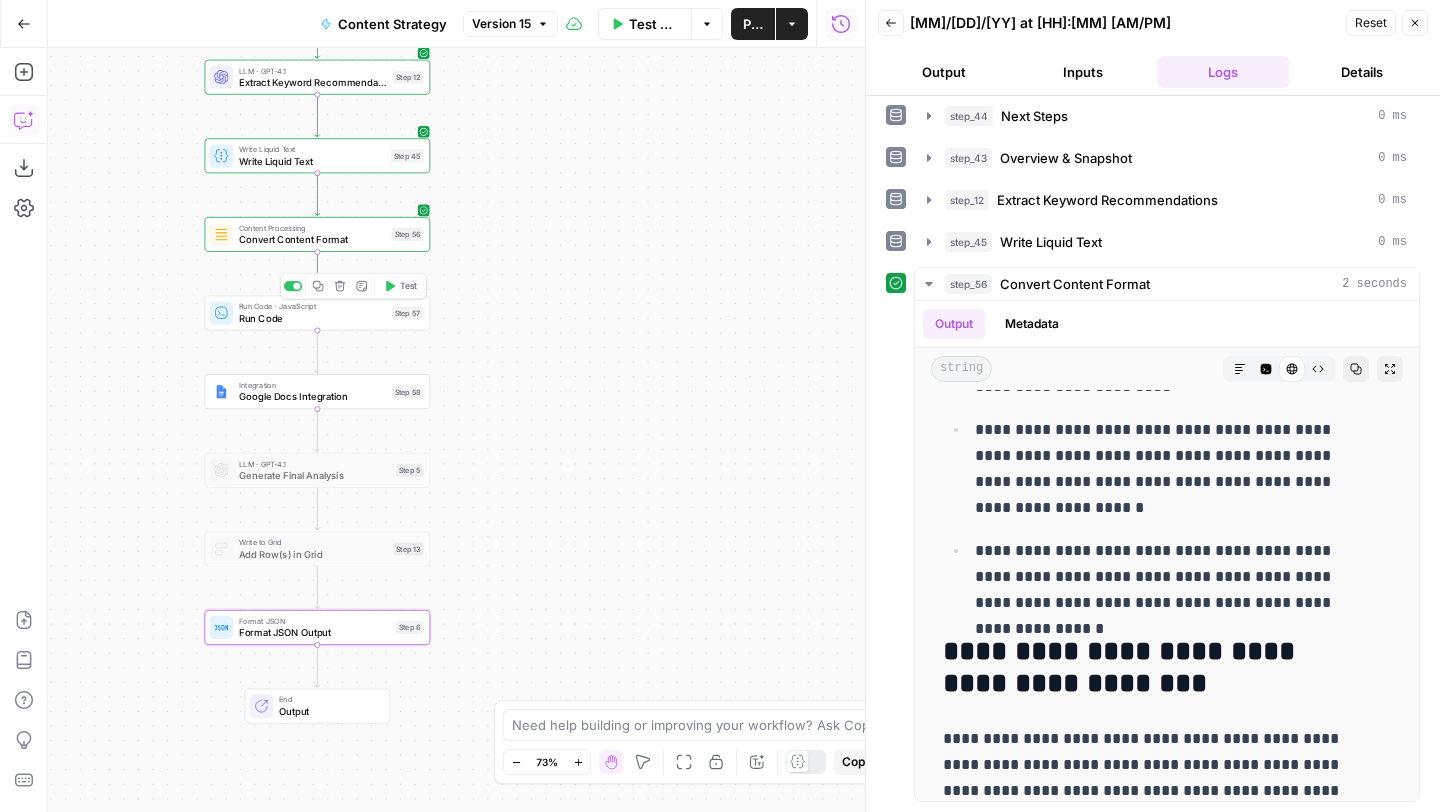 click on "Test" at bounding box center (408, 286) 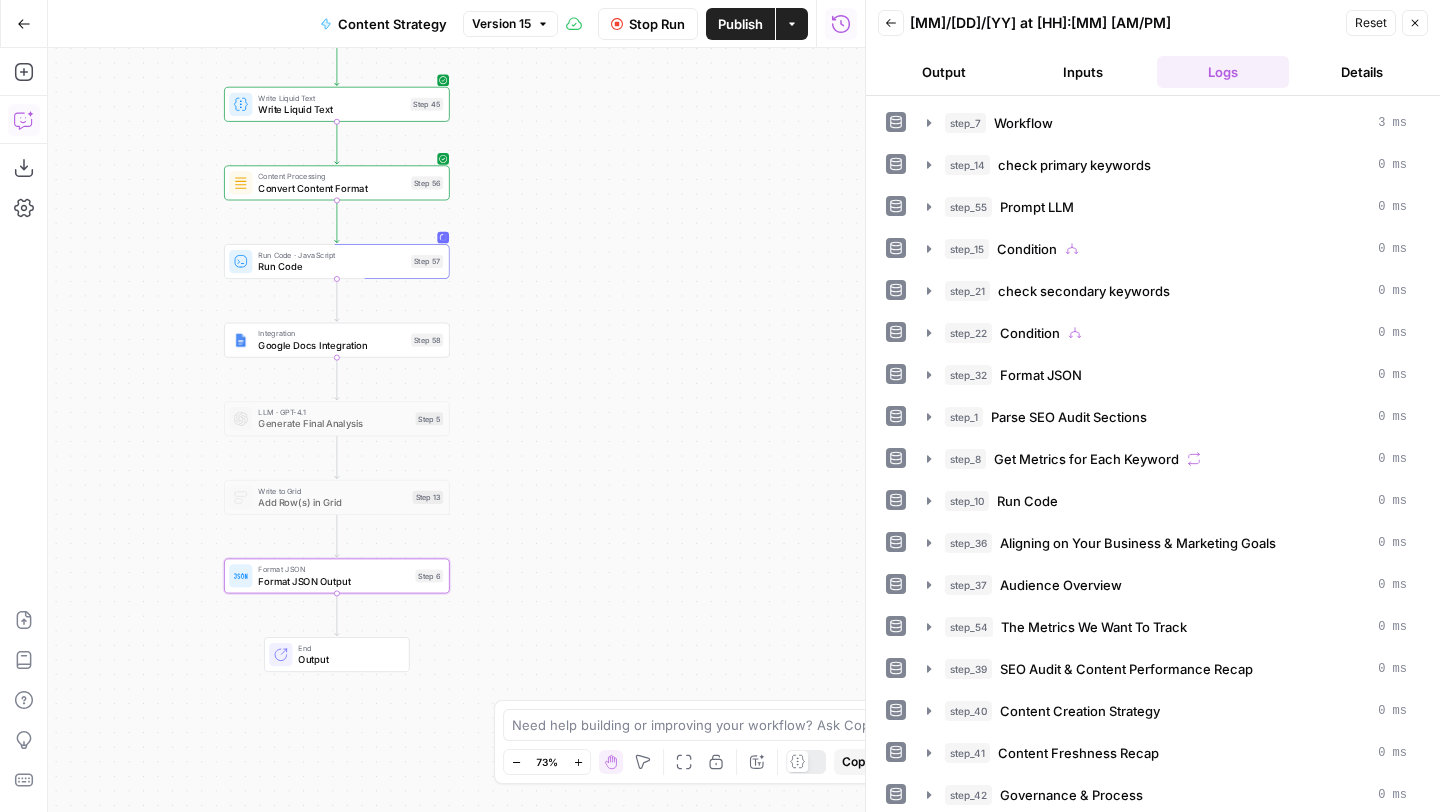scroll, scrollTop: 256, scrollLeft: 0, axis: vertical 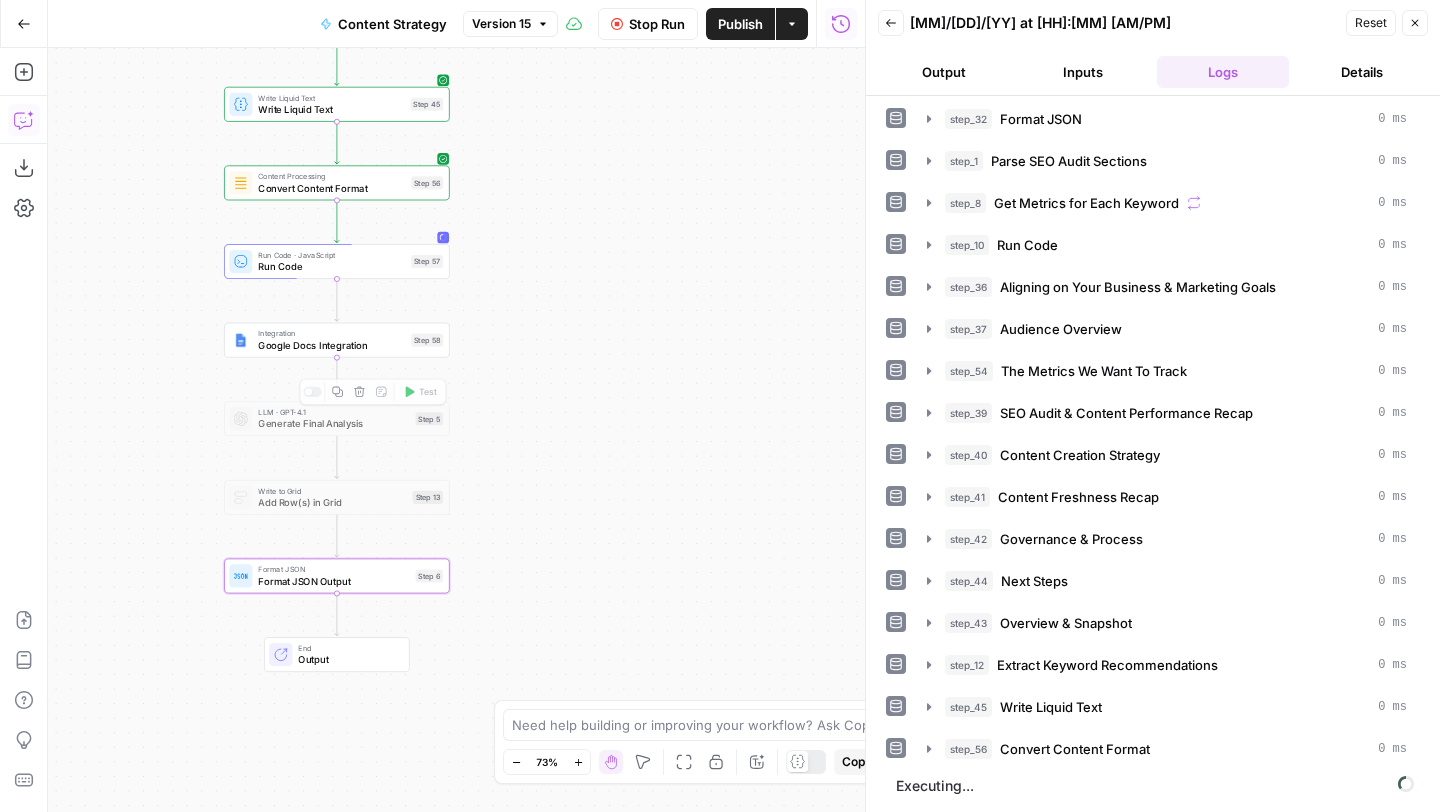 click on "Google Docs Integration" at bounding box center (331, 345) 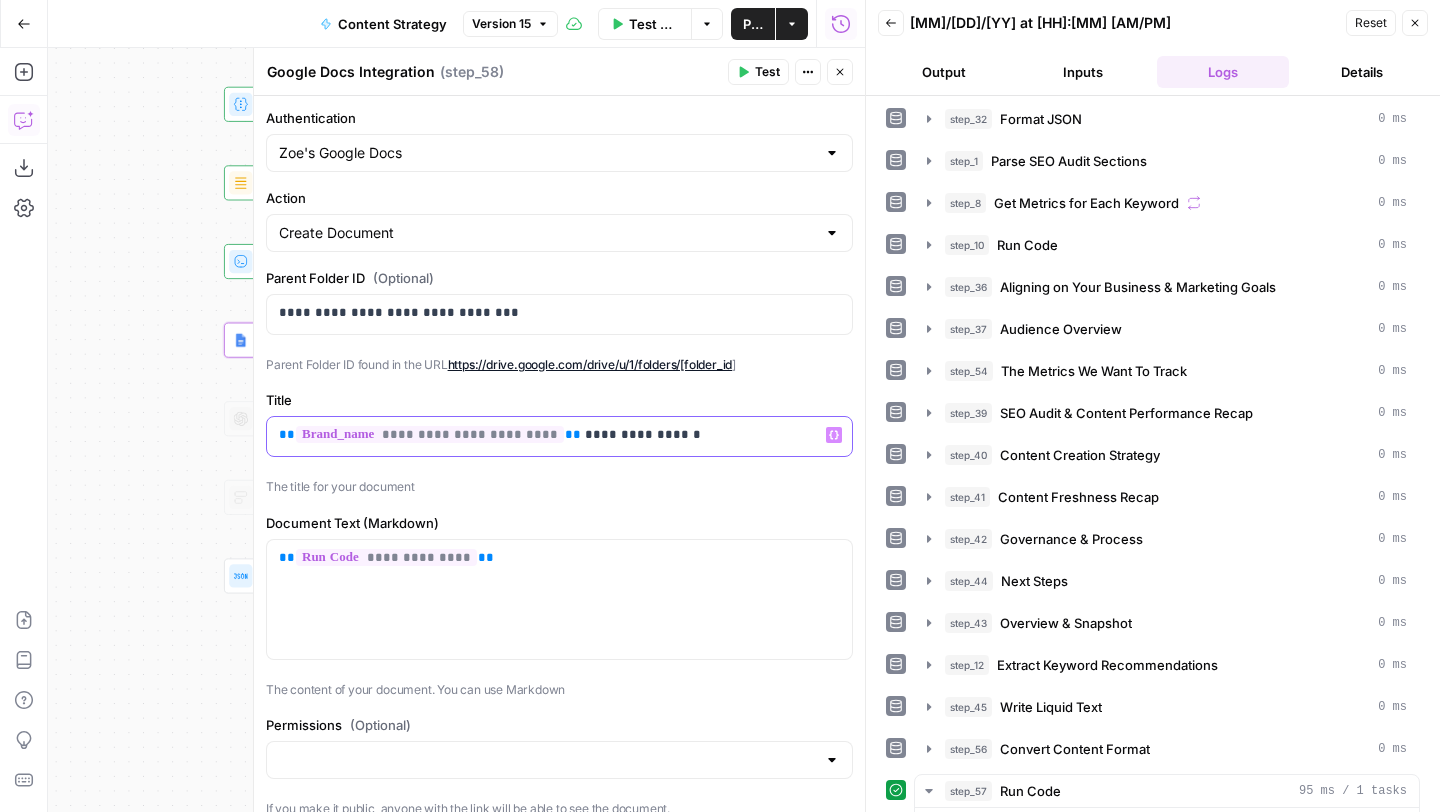 drag, startPoint x: 565, startPoint y: 441, endPoint x: 270, endPoint y: 439, distance: 295.00677 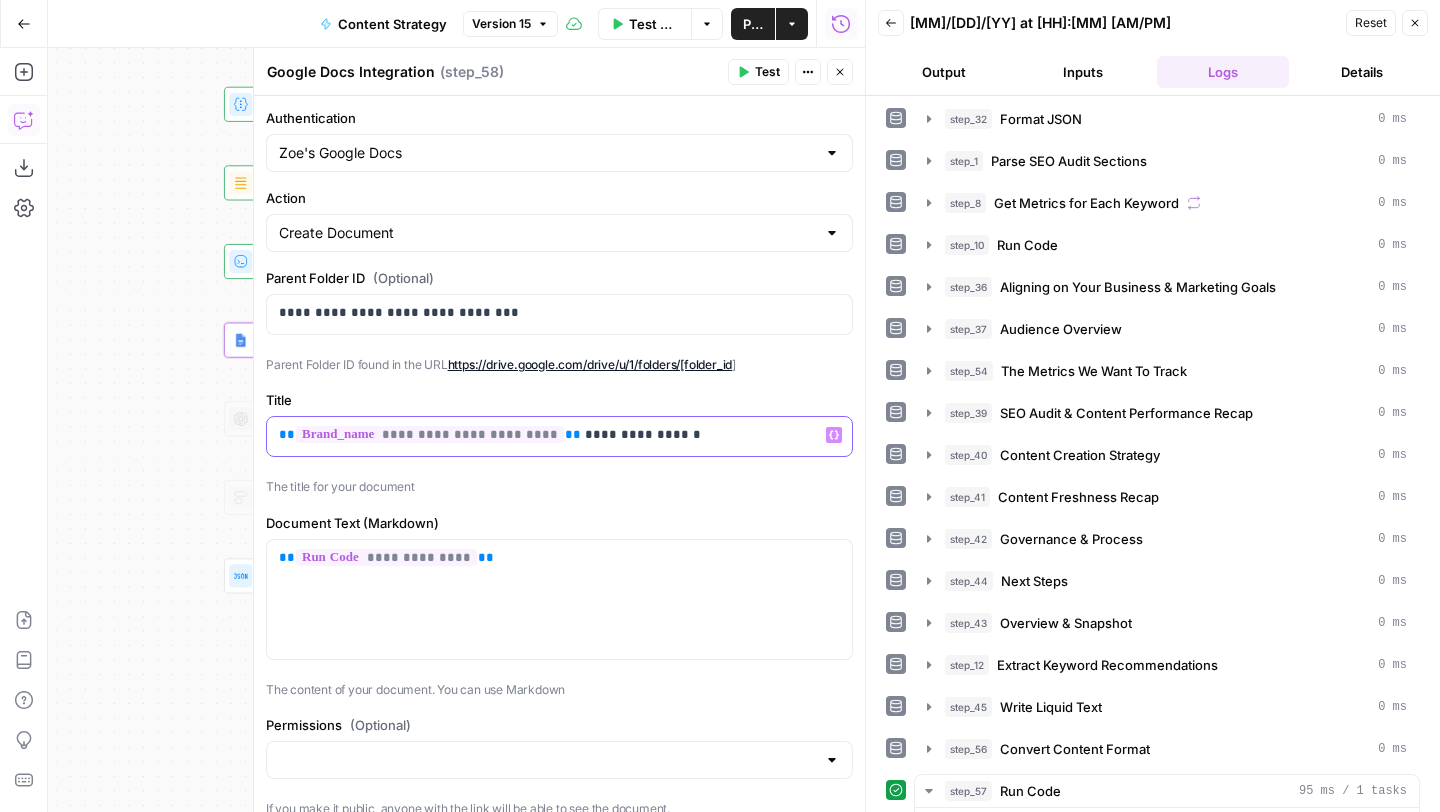 click on "**********" at bounding box center [559, 436] 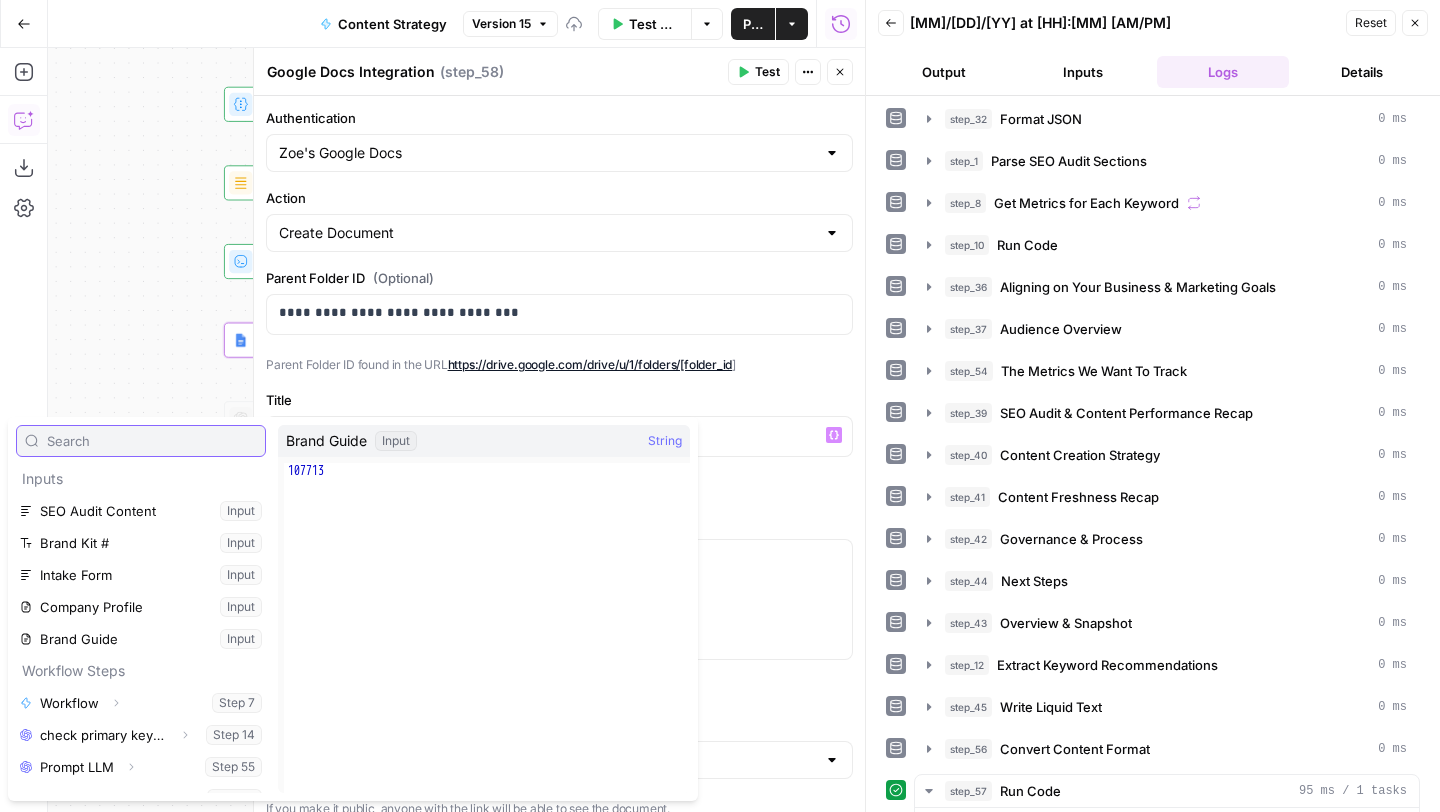 scroll, scrollTop: 64, scrollLeft: 0, axis: vertical 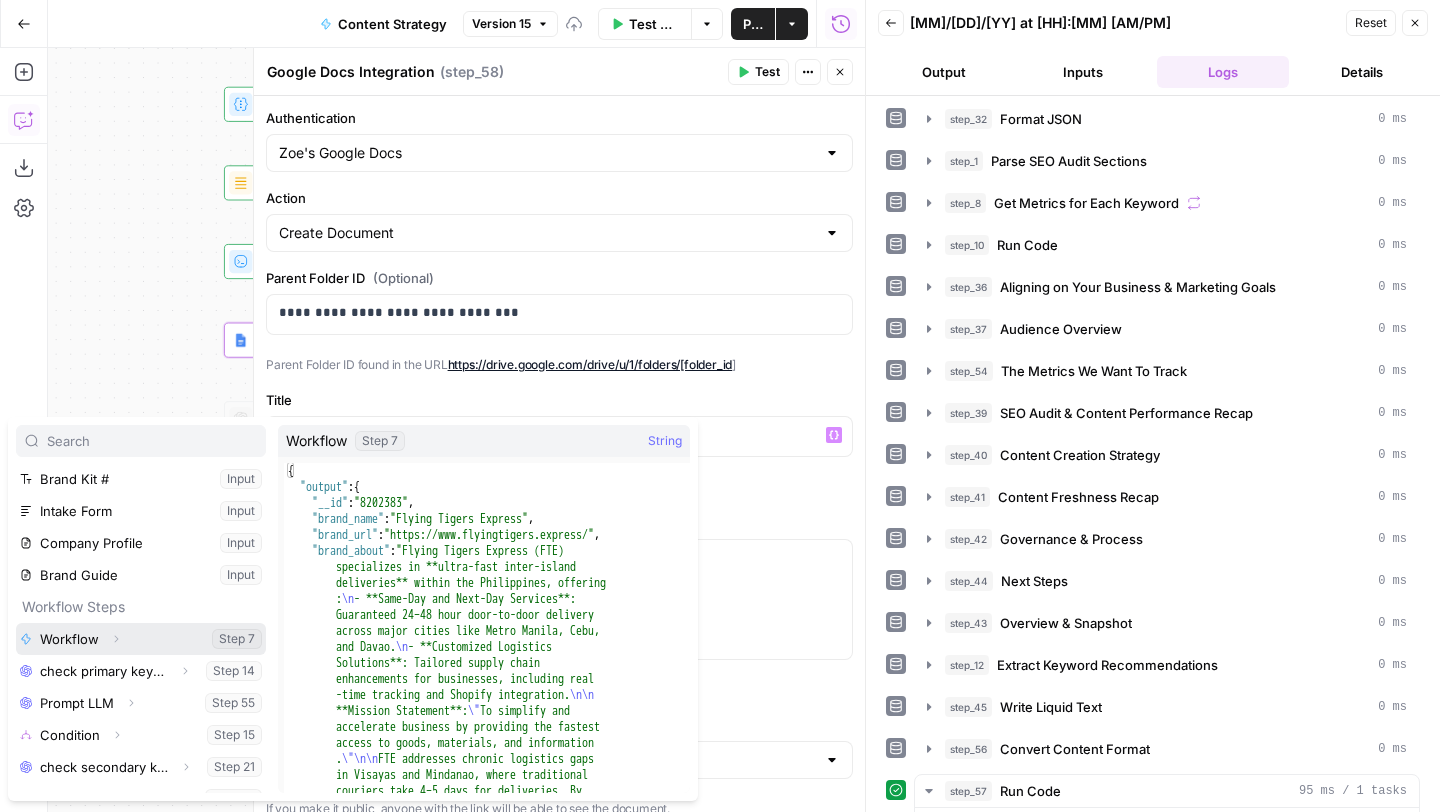 click 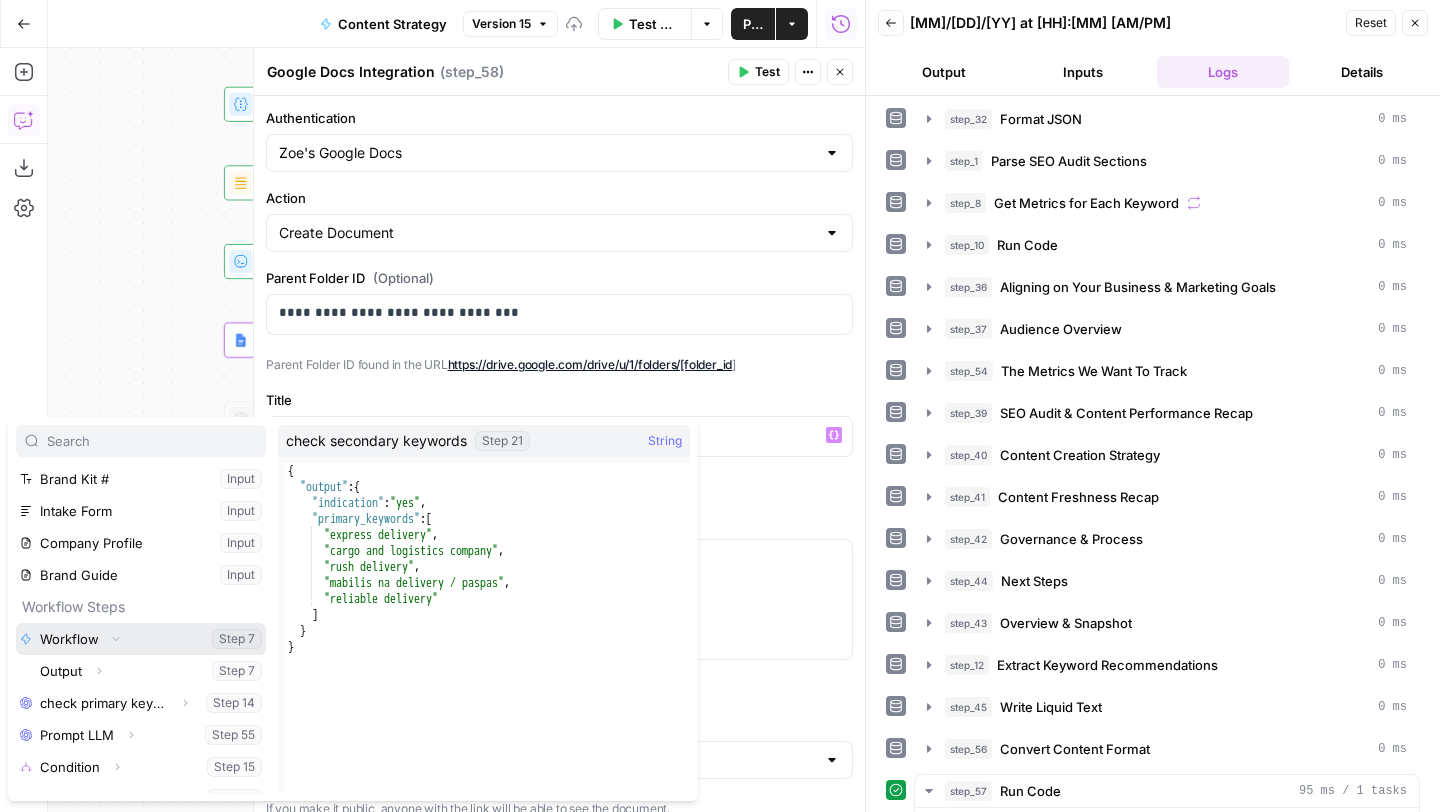 scroll, scrollTop: 209, scrollLeft: 0, axis: vertical 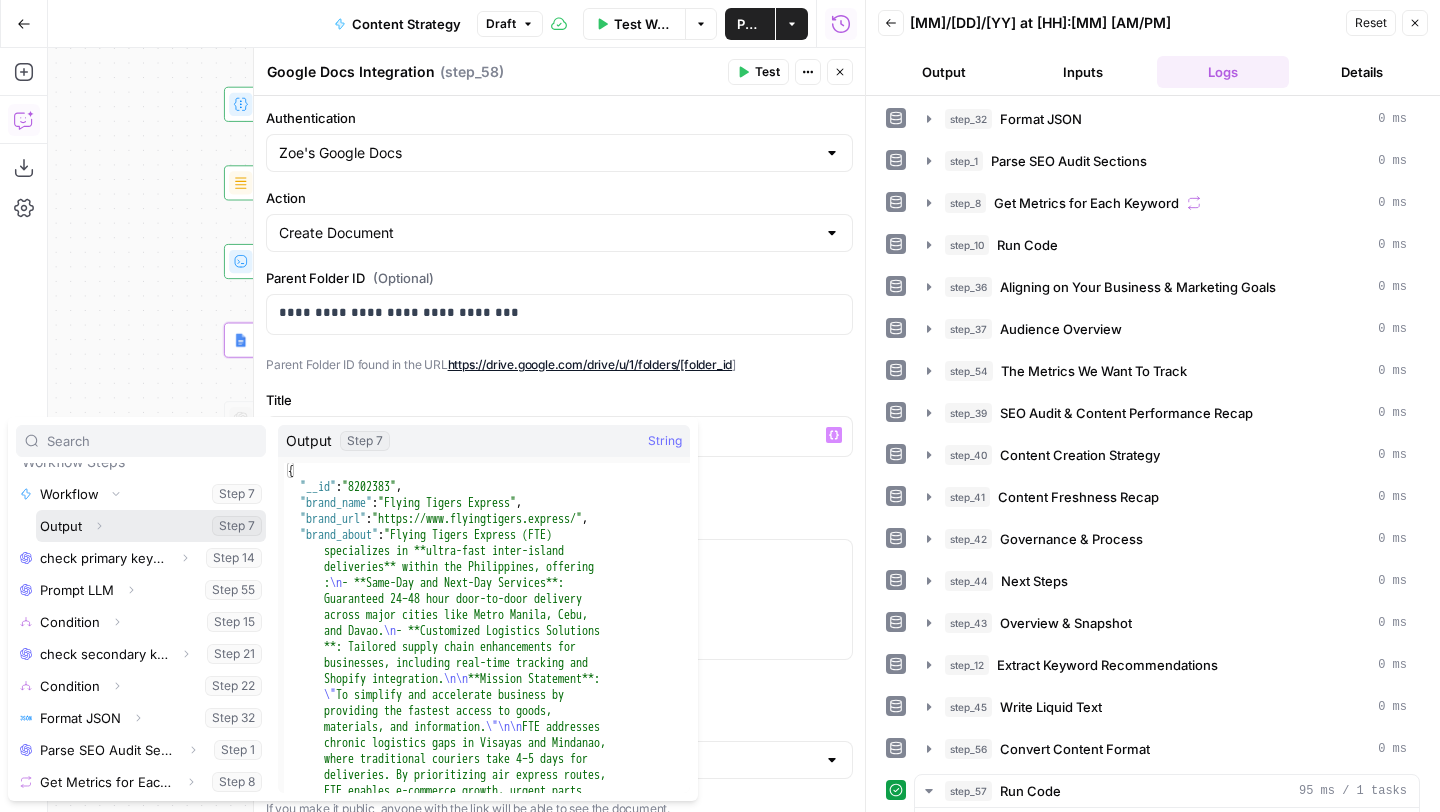 click 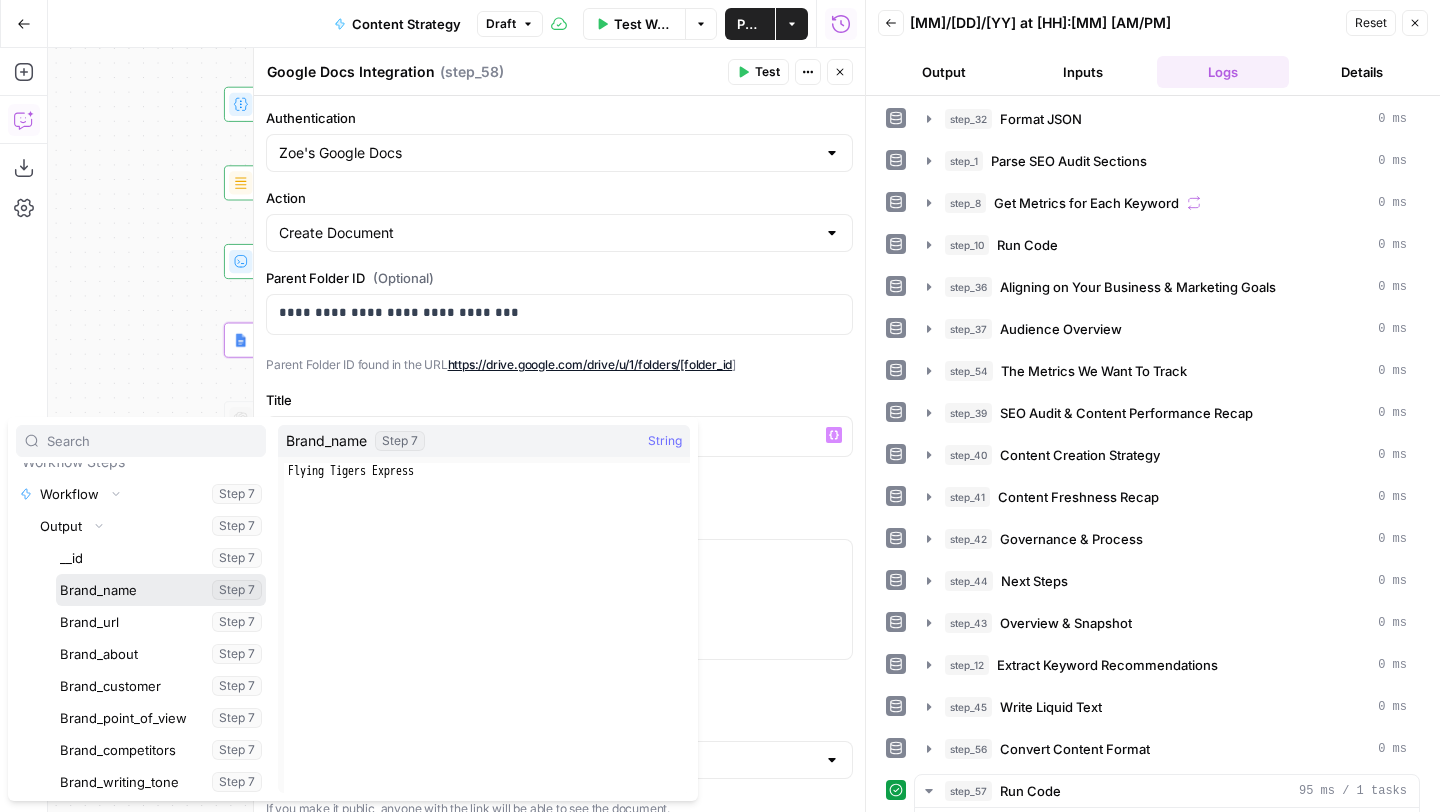 click at bounding box center (161, 590) 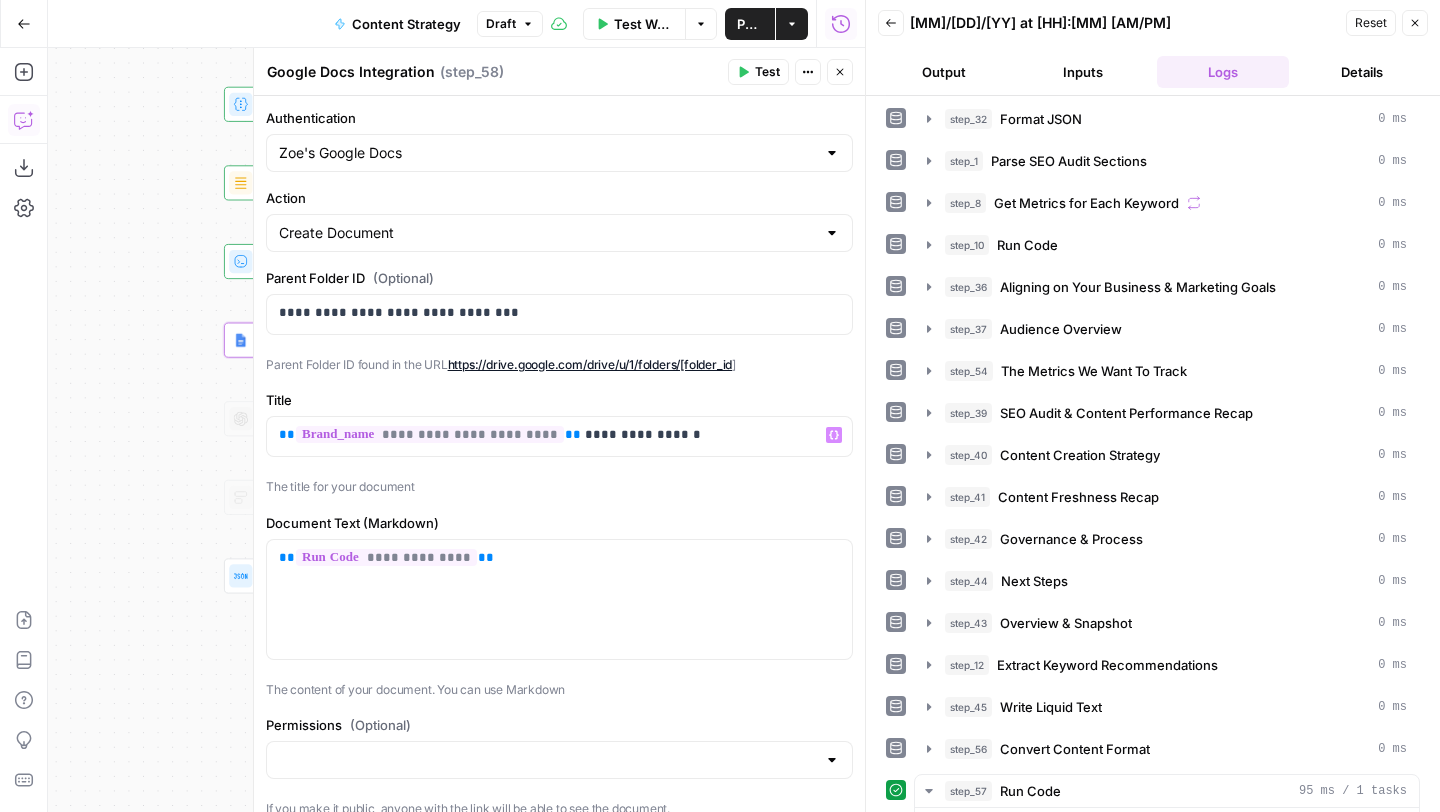 click on "Test" at bounding box center (767, 72) 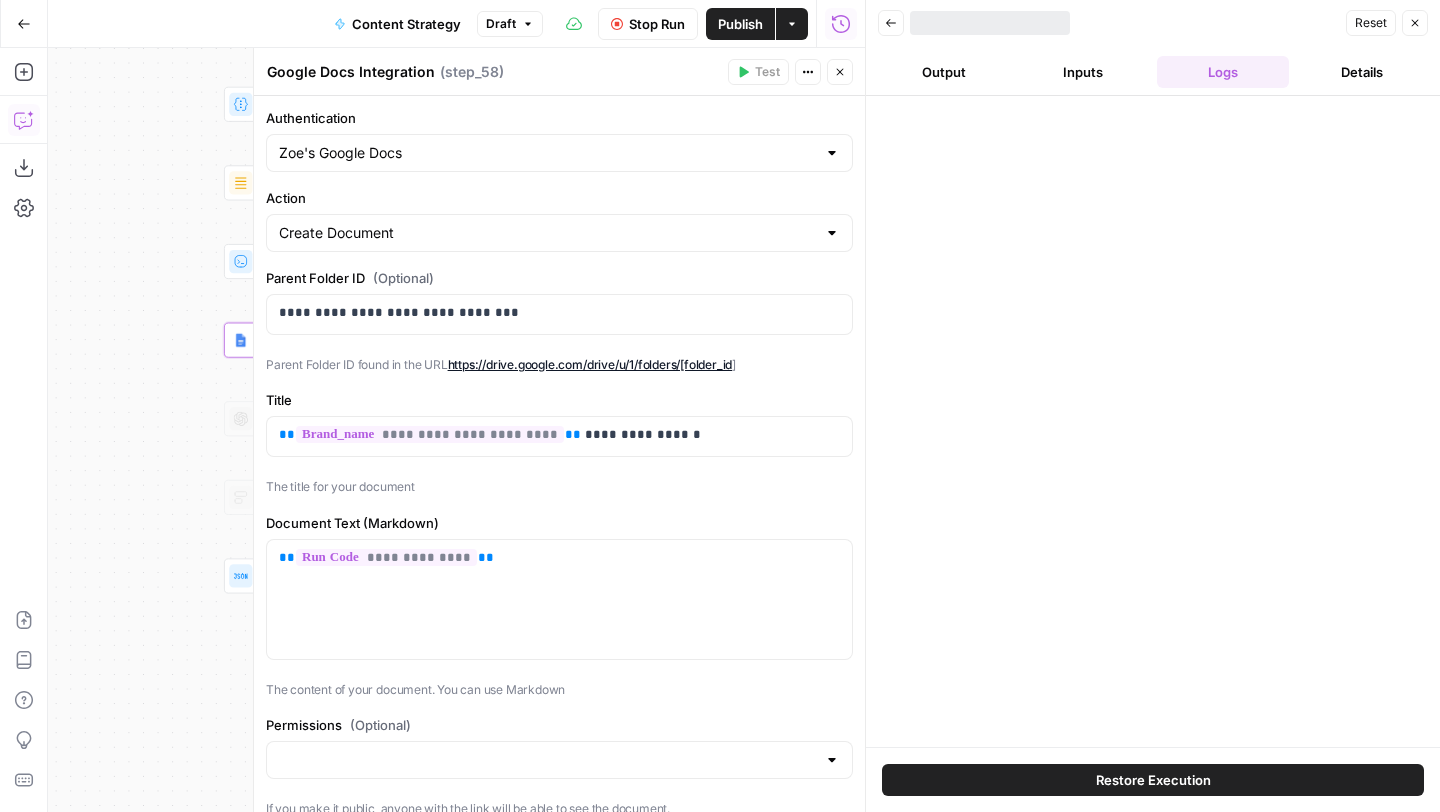 scroll, scrollTop: 0, scrollLeft: 0, axis: both 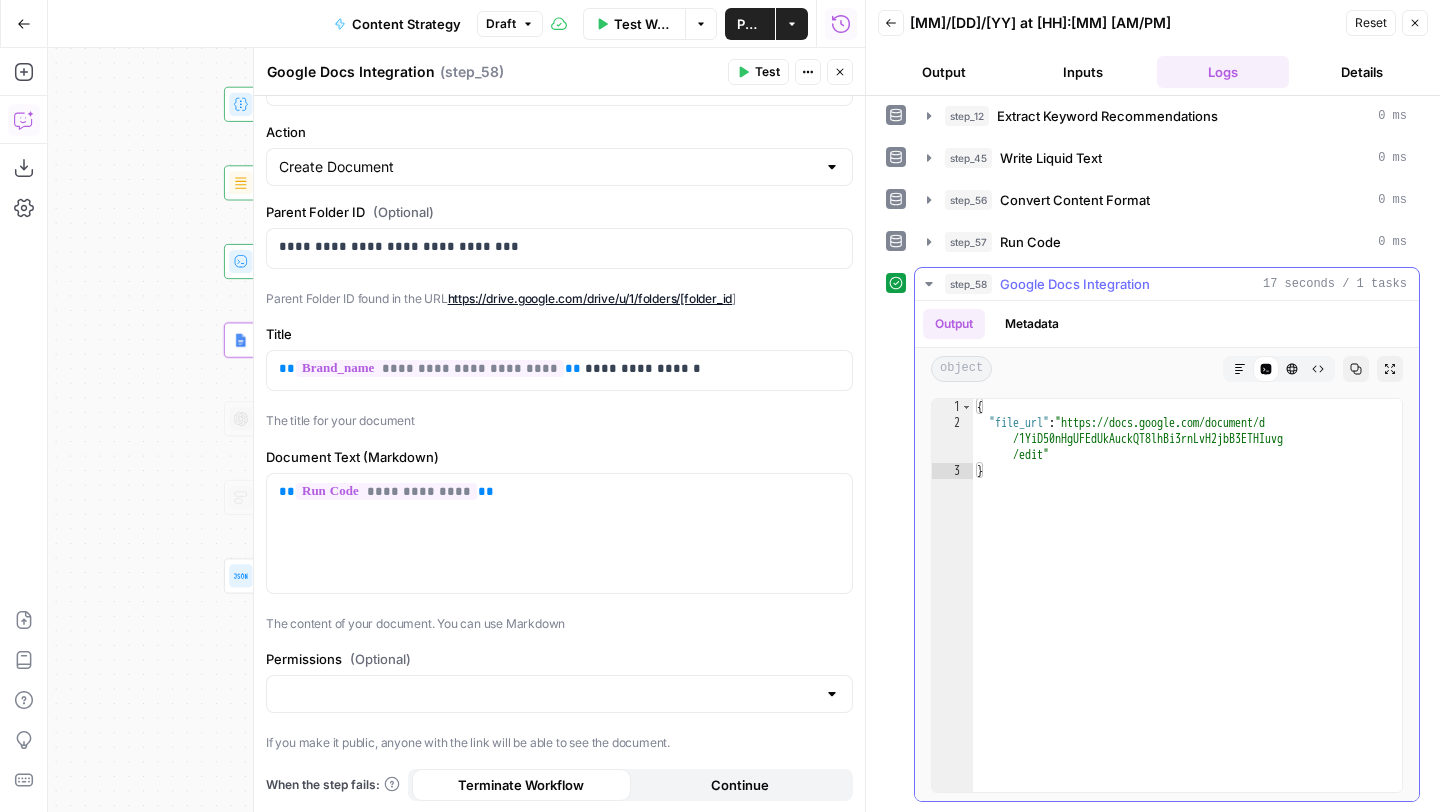 type on "**********" 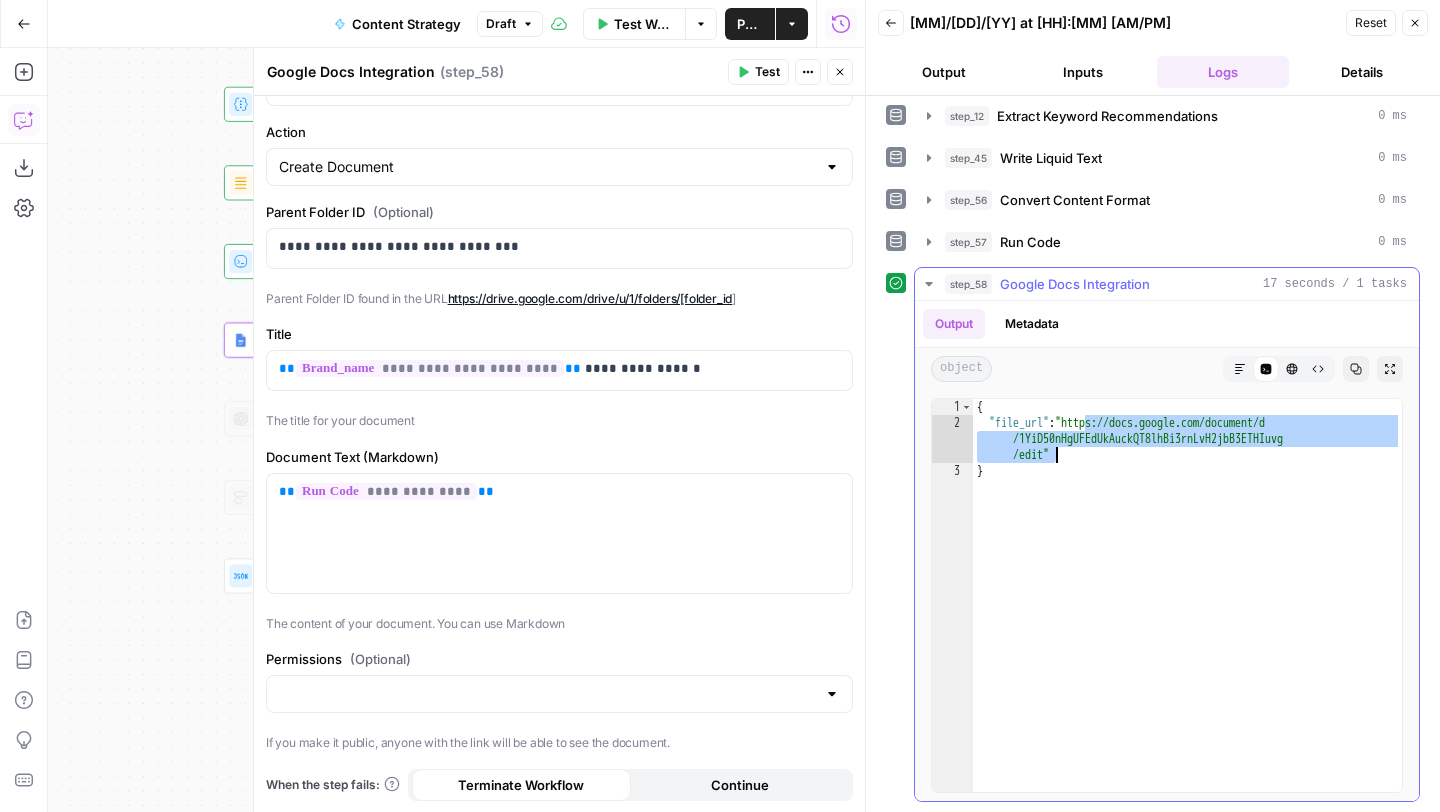 drag, startPoint x: 1085, startPoint y: 418, endPoint x: 1050, endPoint y: 459, distance: 53.90733 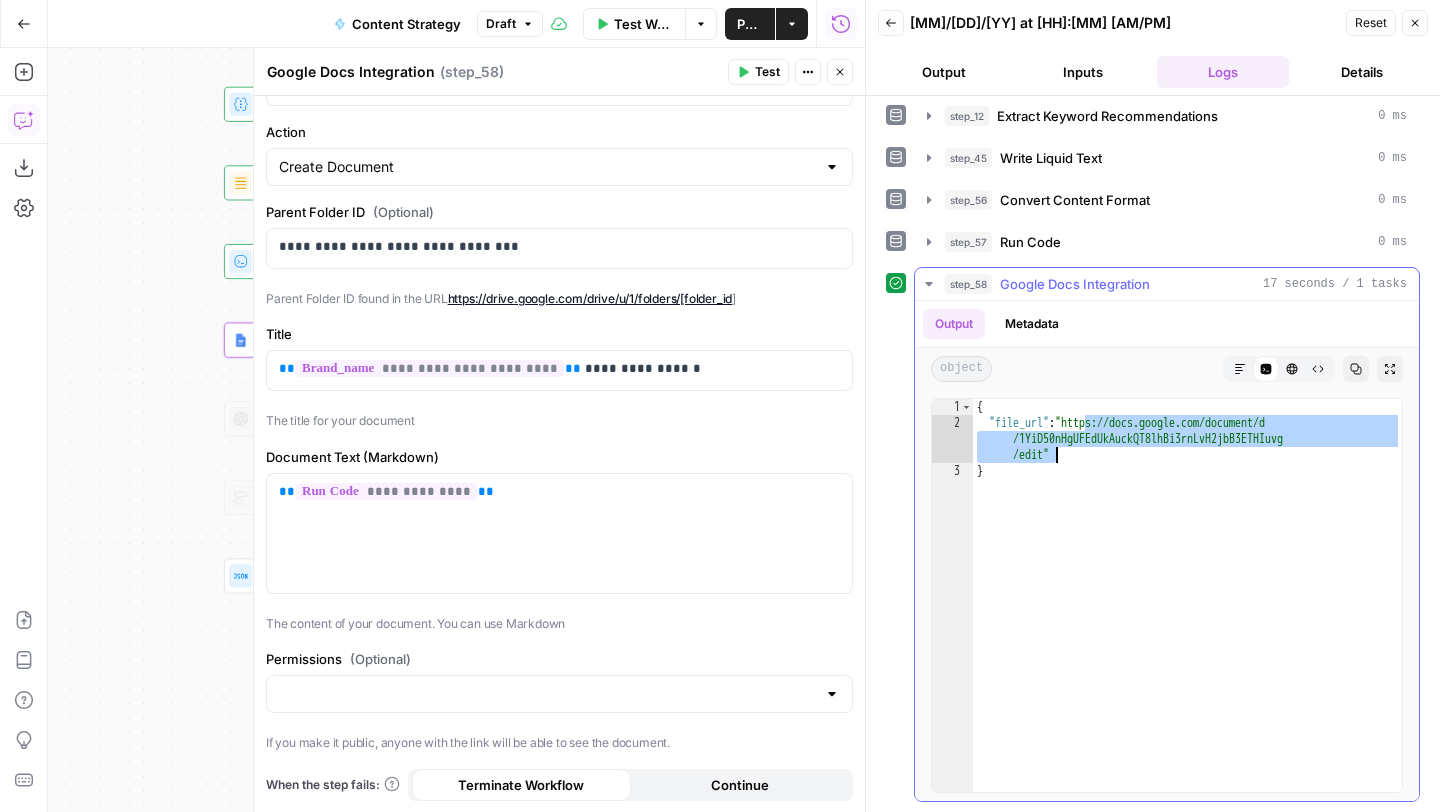 click on "{    "file_url" :  "https://docs.google.com/document/d        /1YiD50nHgUFEdUkAuckQT8lhBi3rnLvH2jbB3ETHIuvg        /edit" }" at bounding box center (1187, 611) 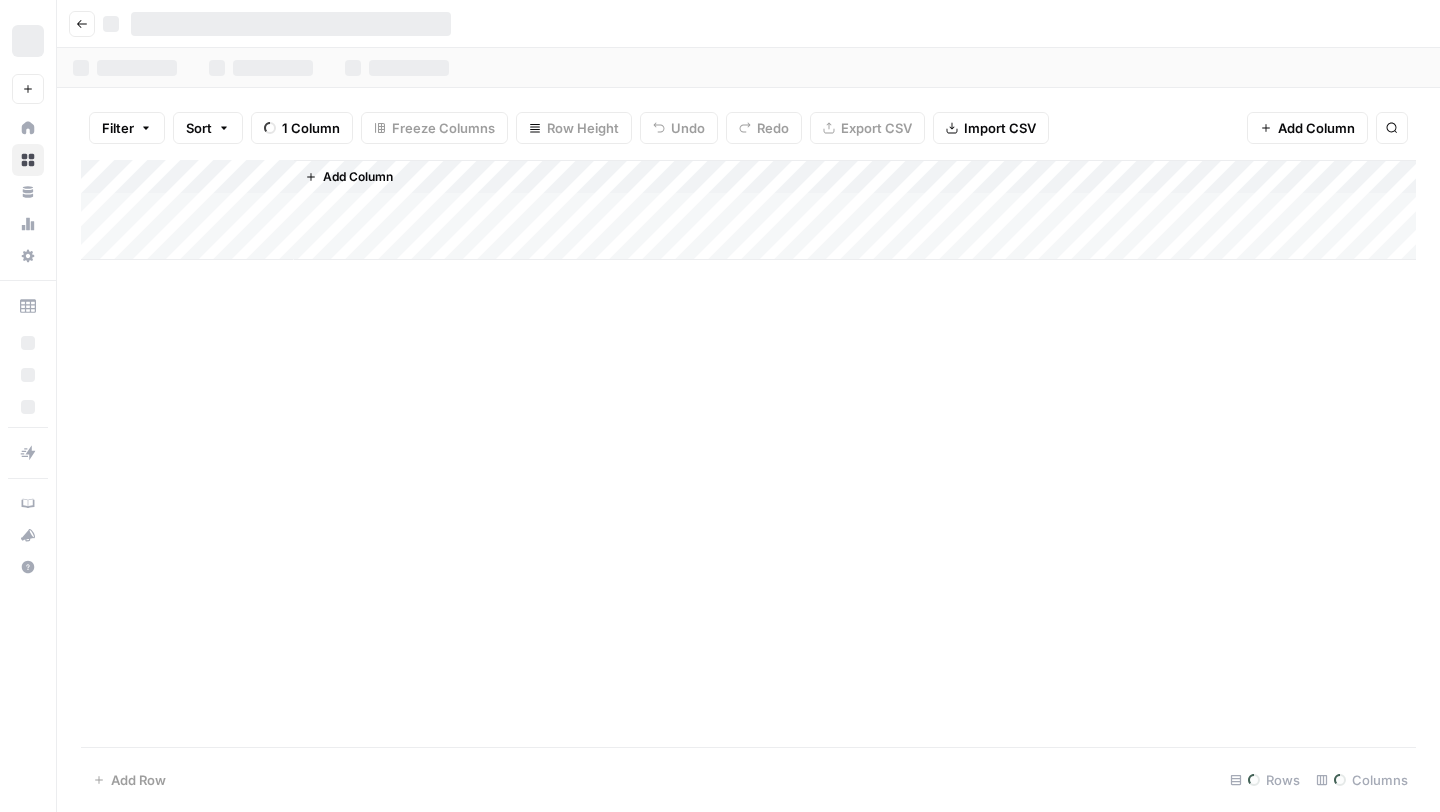 scroll, scrollTop: 0, scrollLeft: 0, axis: both 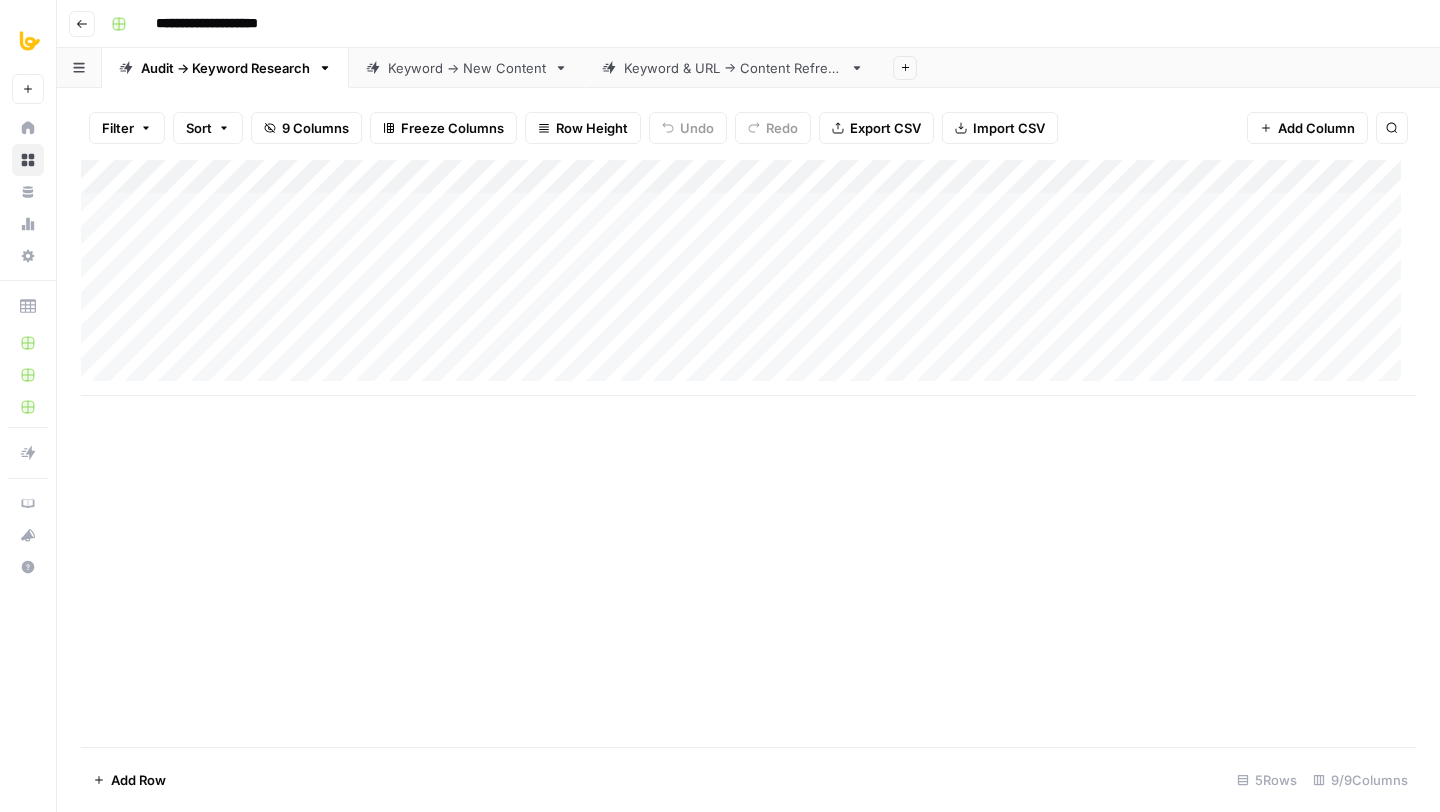 drag, startPoint x: 85, startPoint y: 346, endPoint x: 88, endPoint y: 271, distance: 75.059975 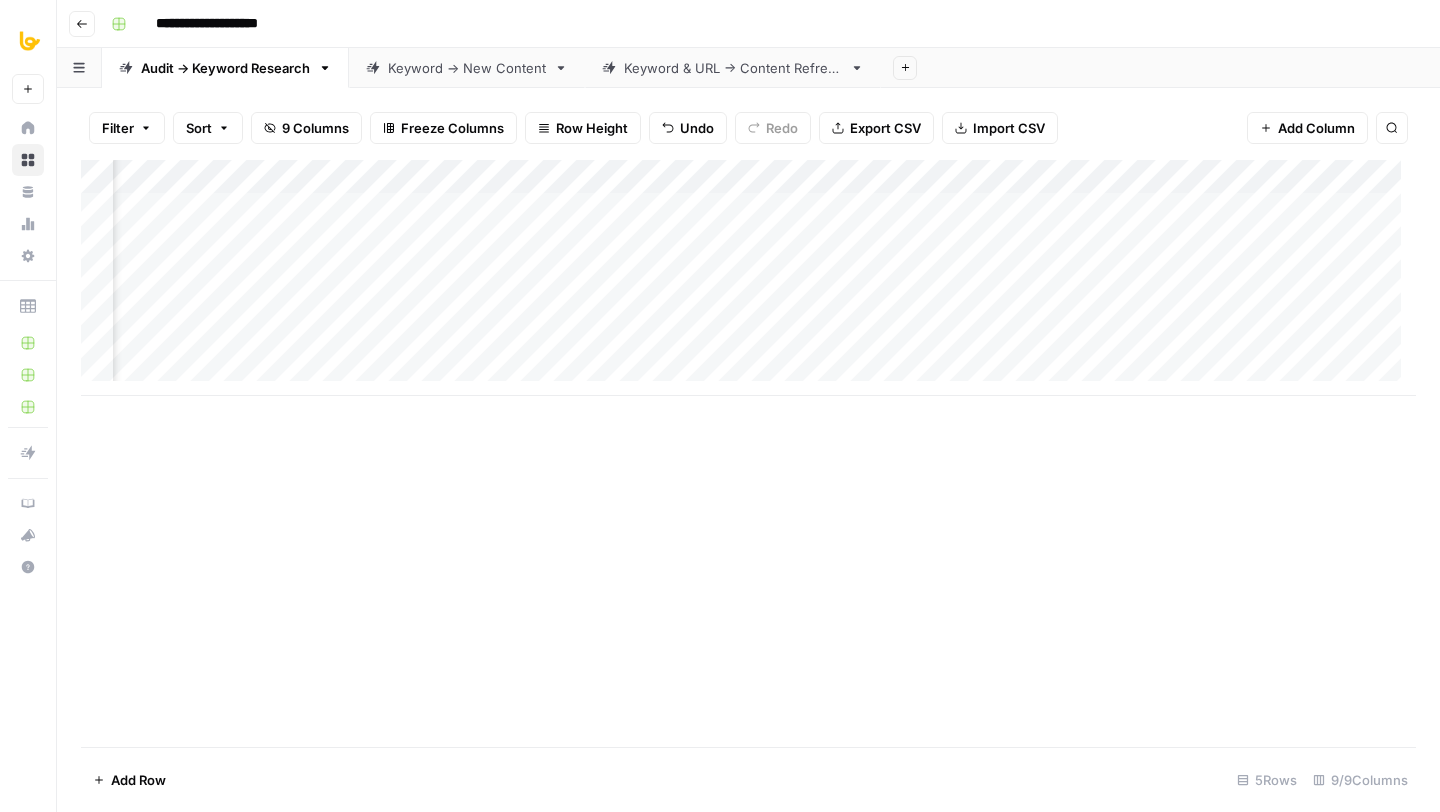 scroll, scrollTop: 0, scrollLeft: 122, axis: horizontal 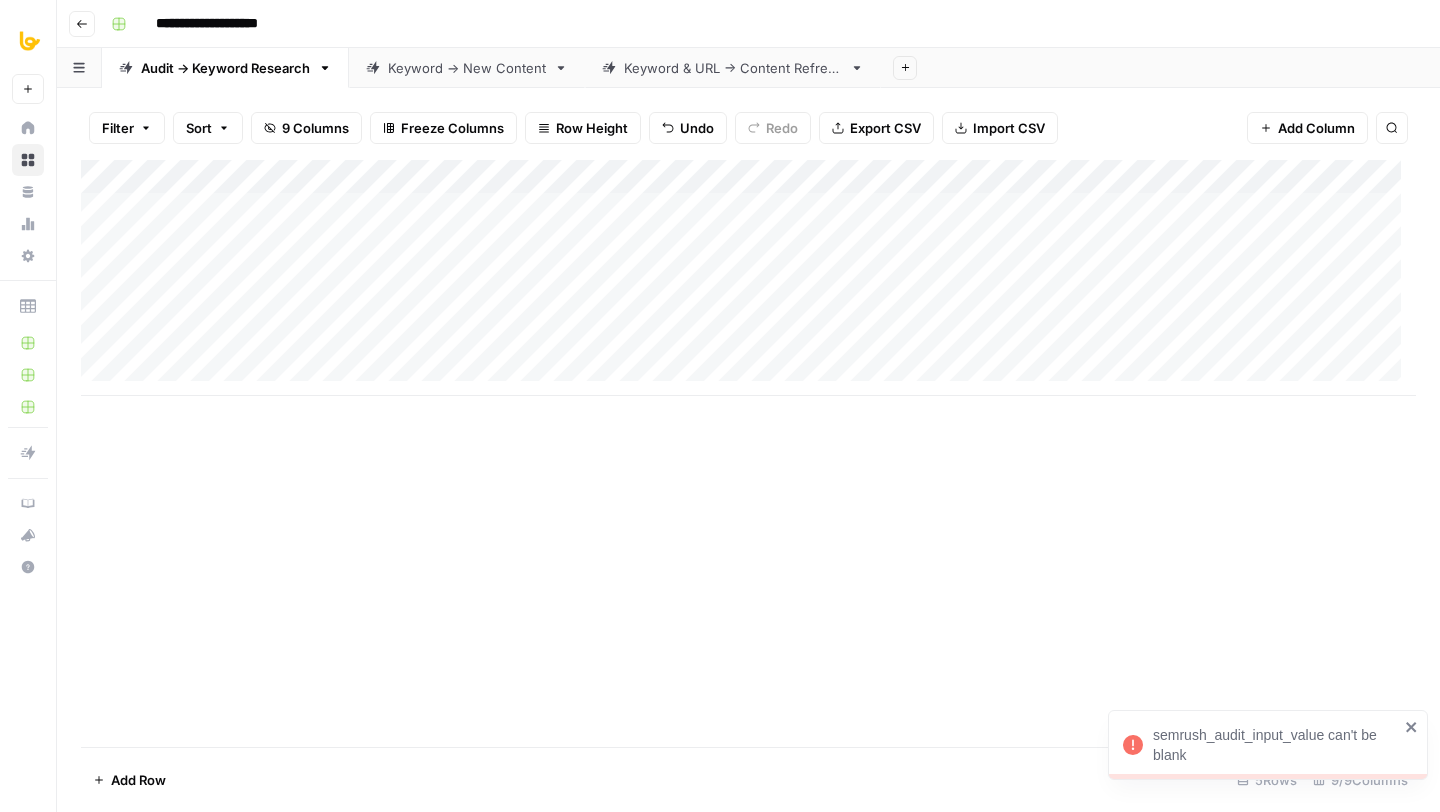 click on "Add Column" at bounding box center [748, 278] 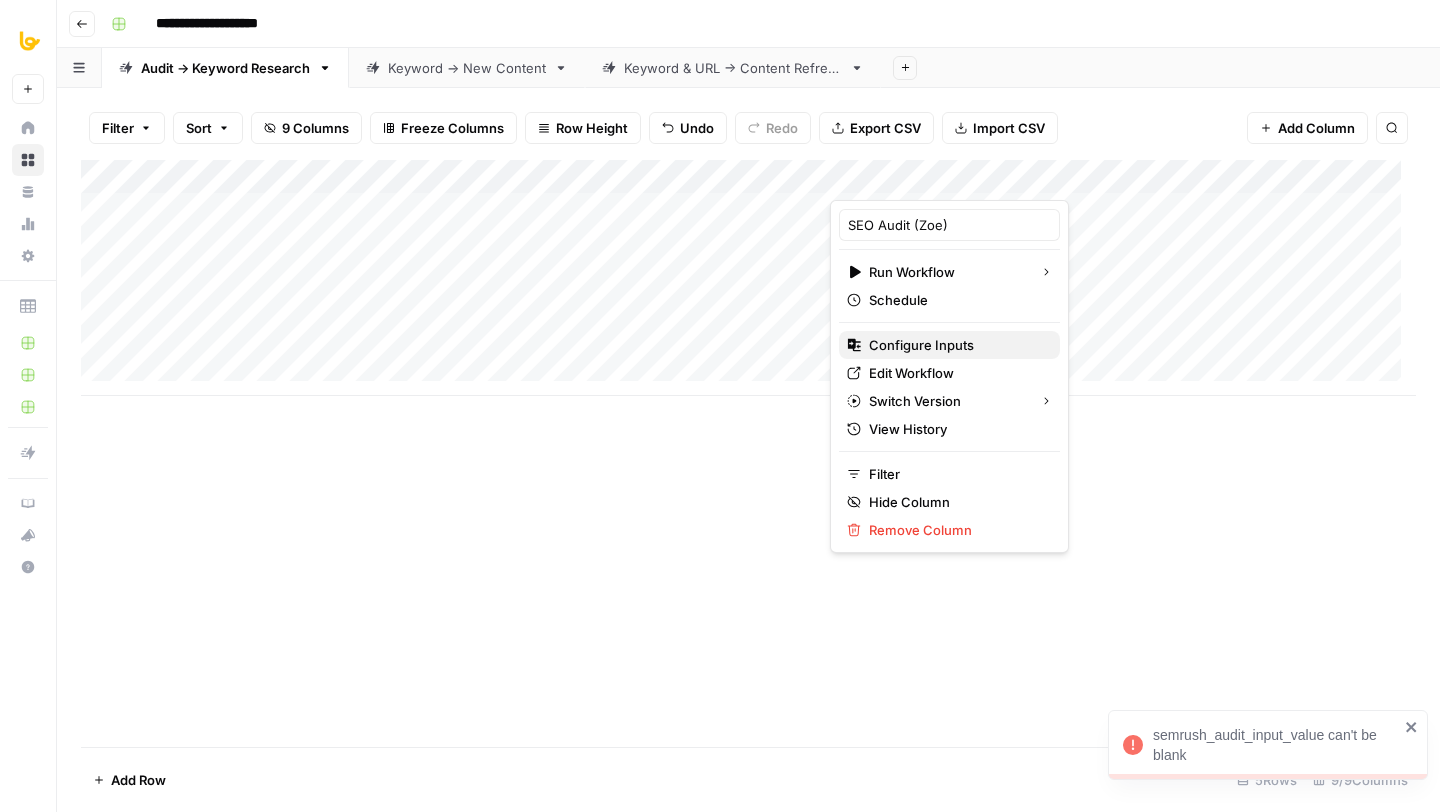 click on "Configure Inputs" at bounding box center (921, 345) 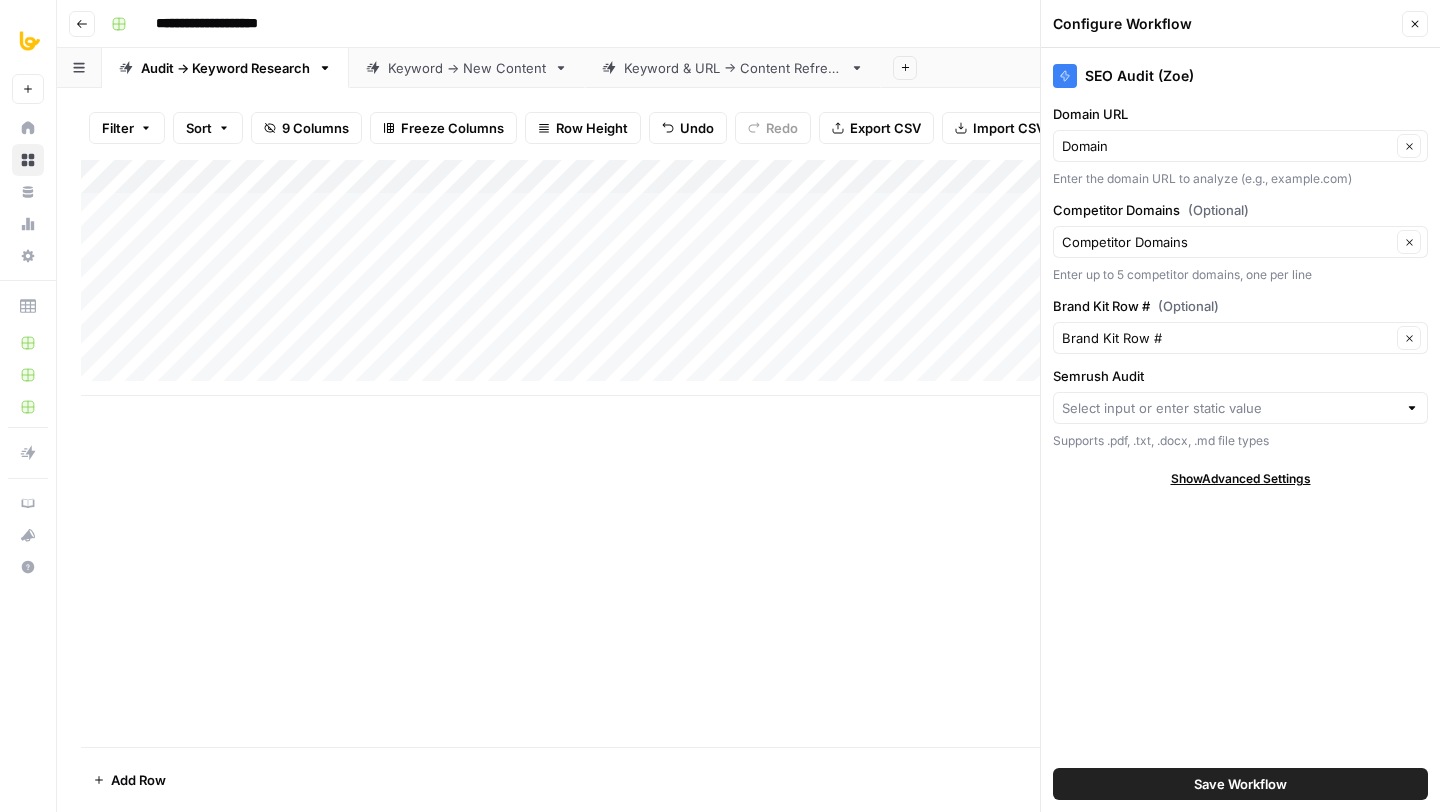 click 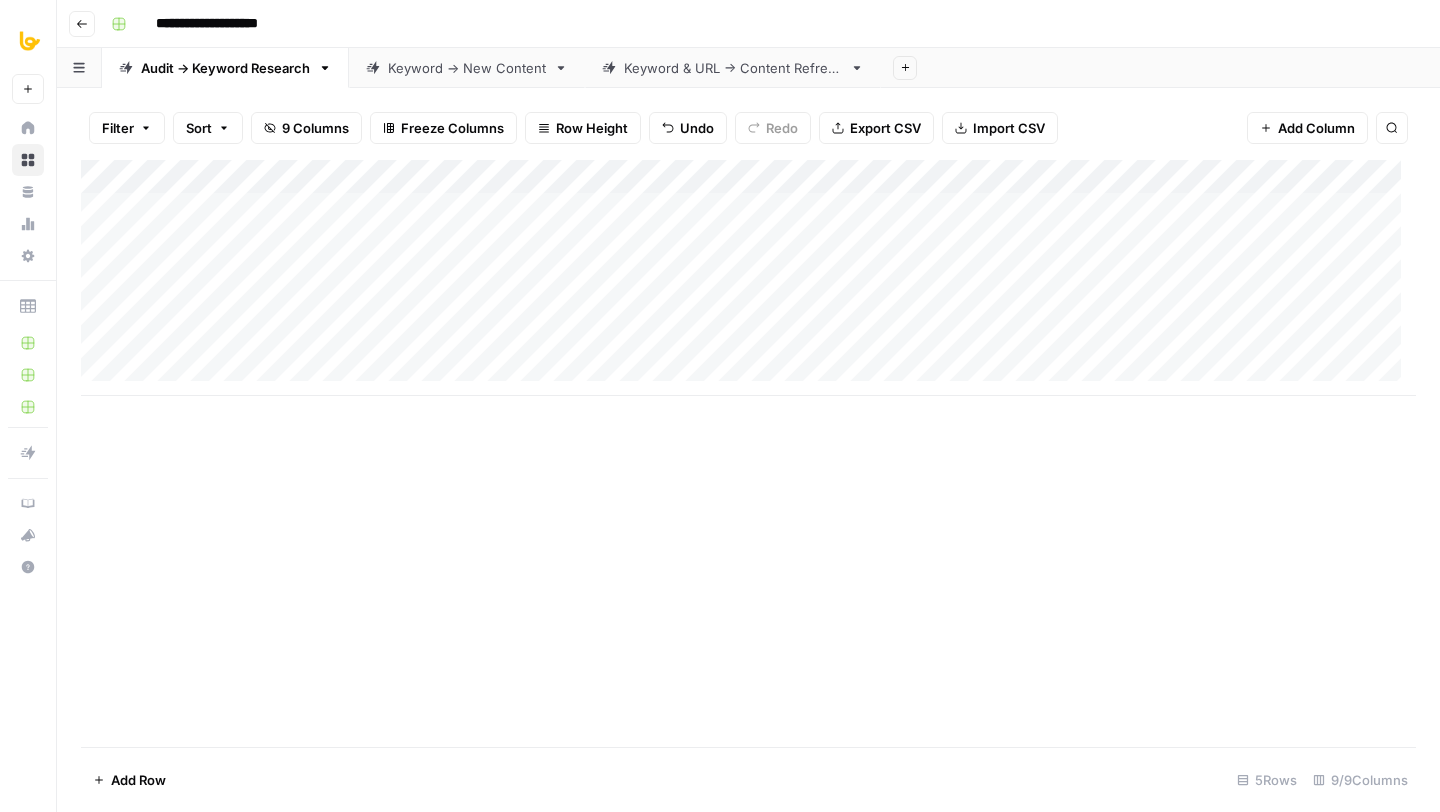 click on "Add Column" at bounding box center [748, 278] 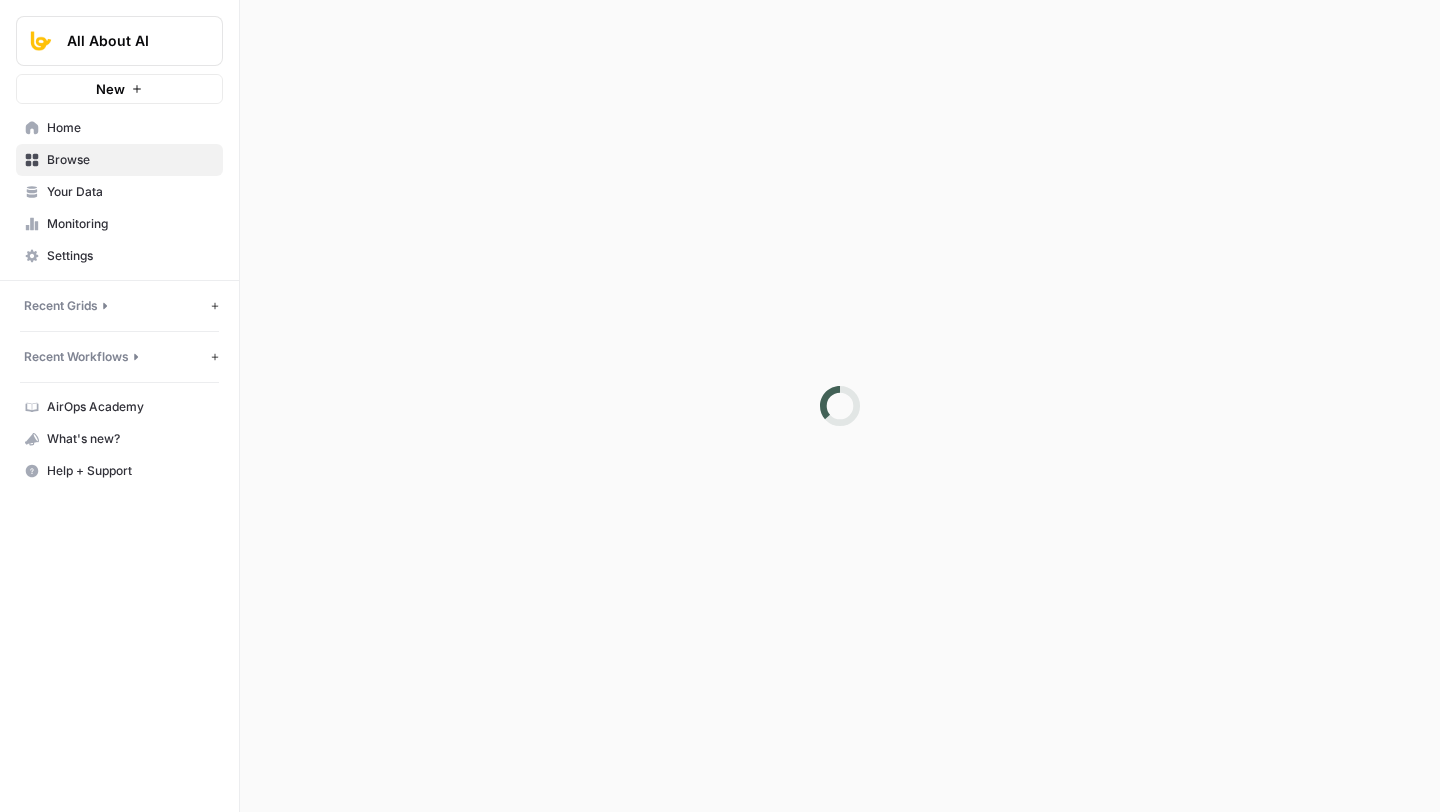 scroll, scrollTop: 0, scrollLeft: 0, axis: both 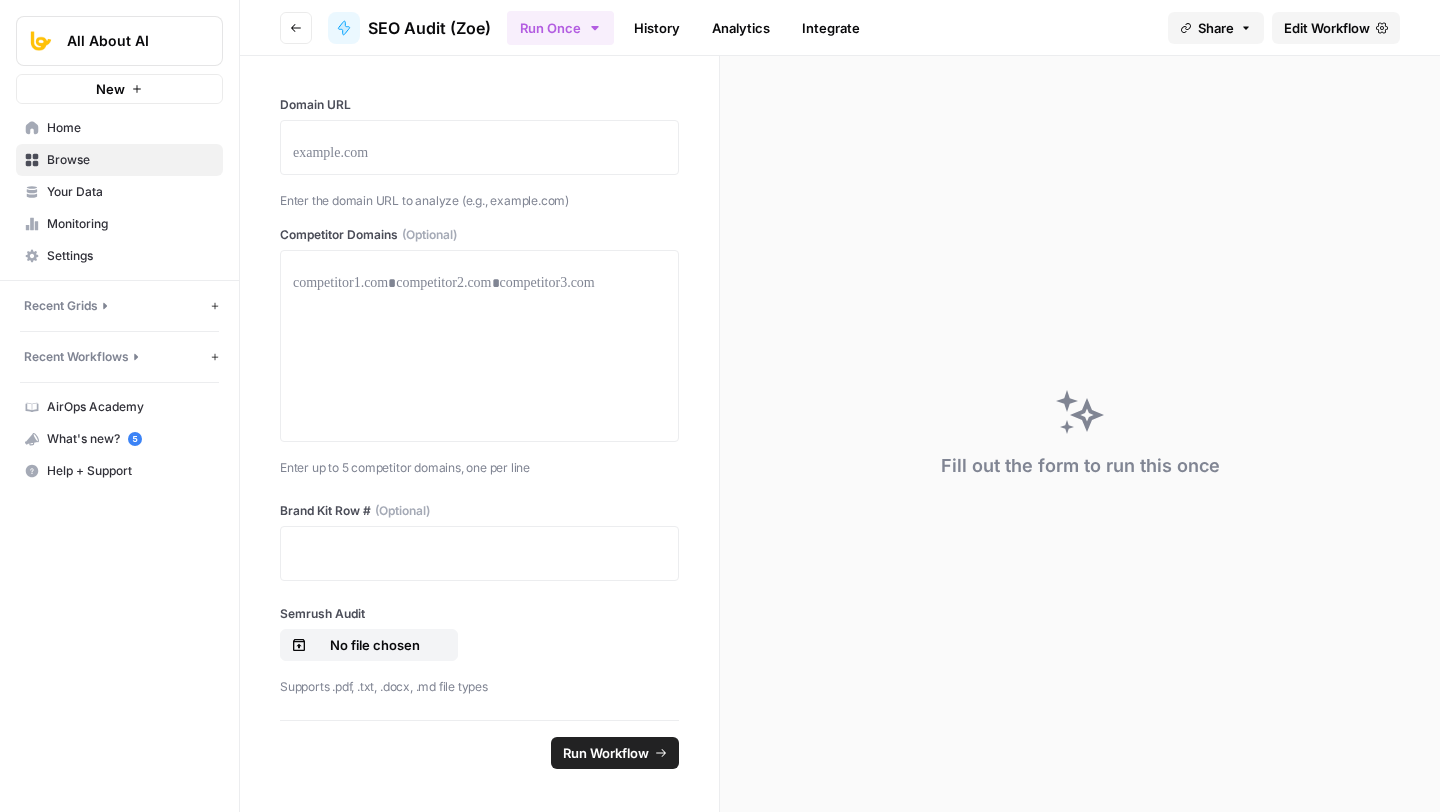 click on "History" at bounding box center (657, 28) 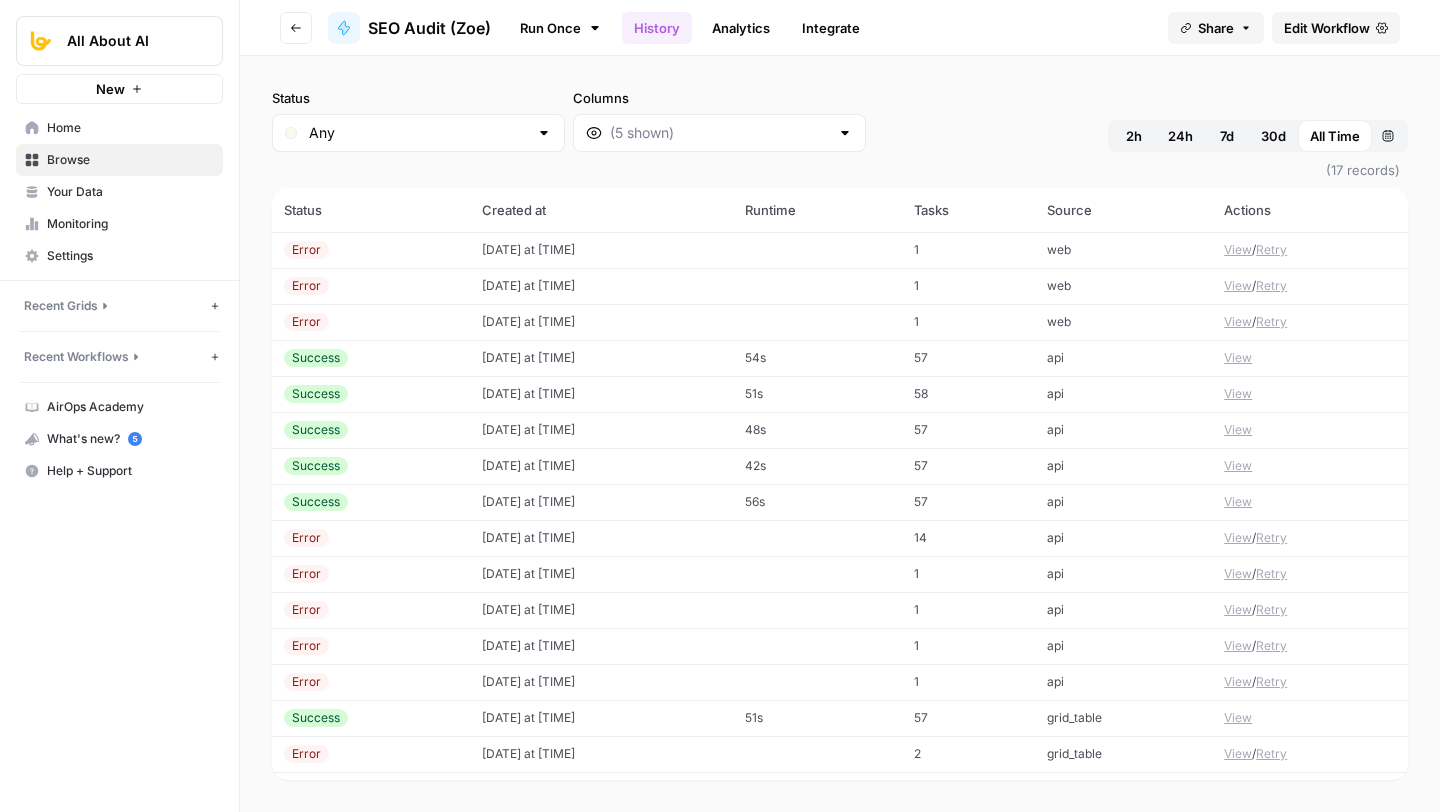 click on "View" at bounding box center (1238, 322) 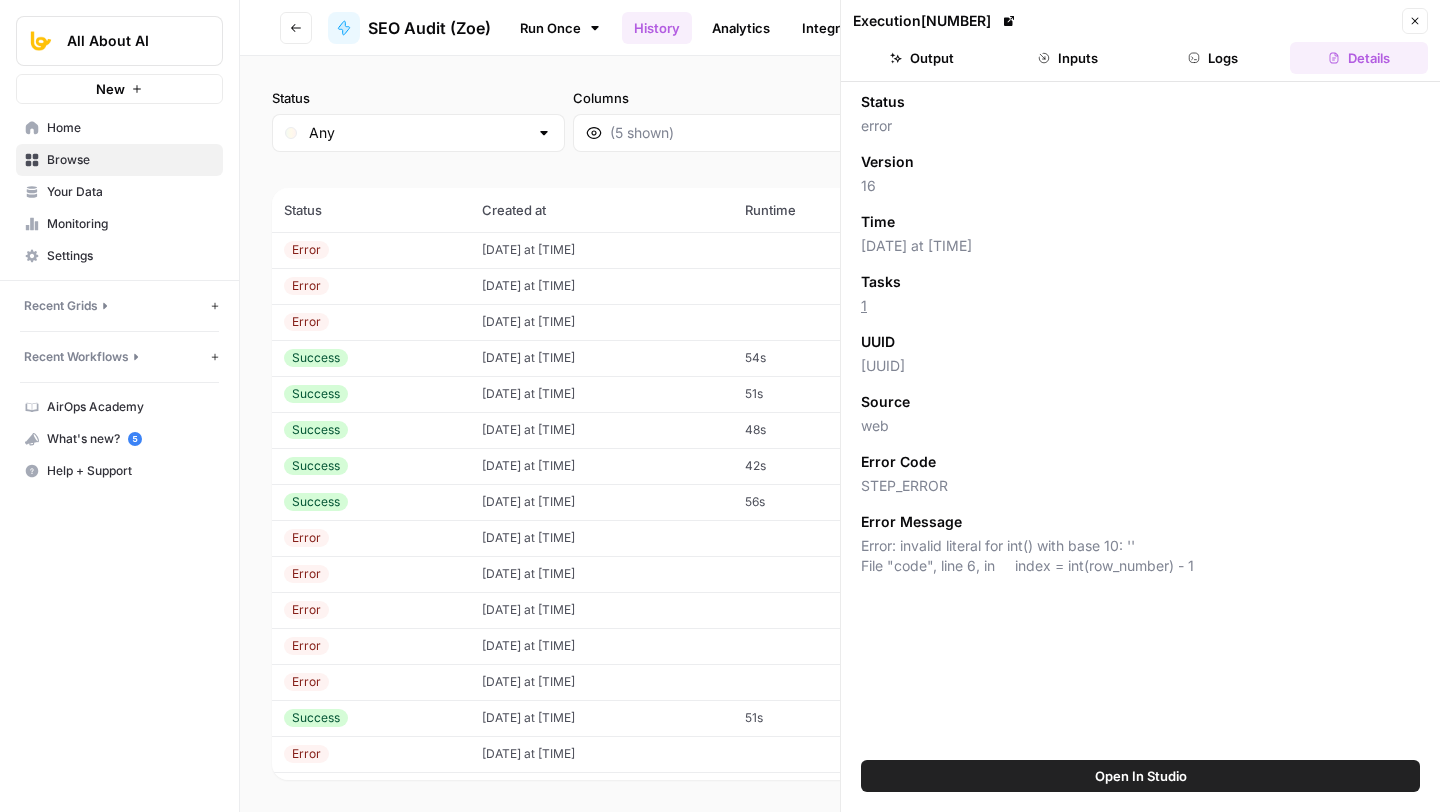click on "Logs" at bounding box center [1214, 58] 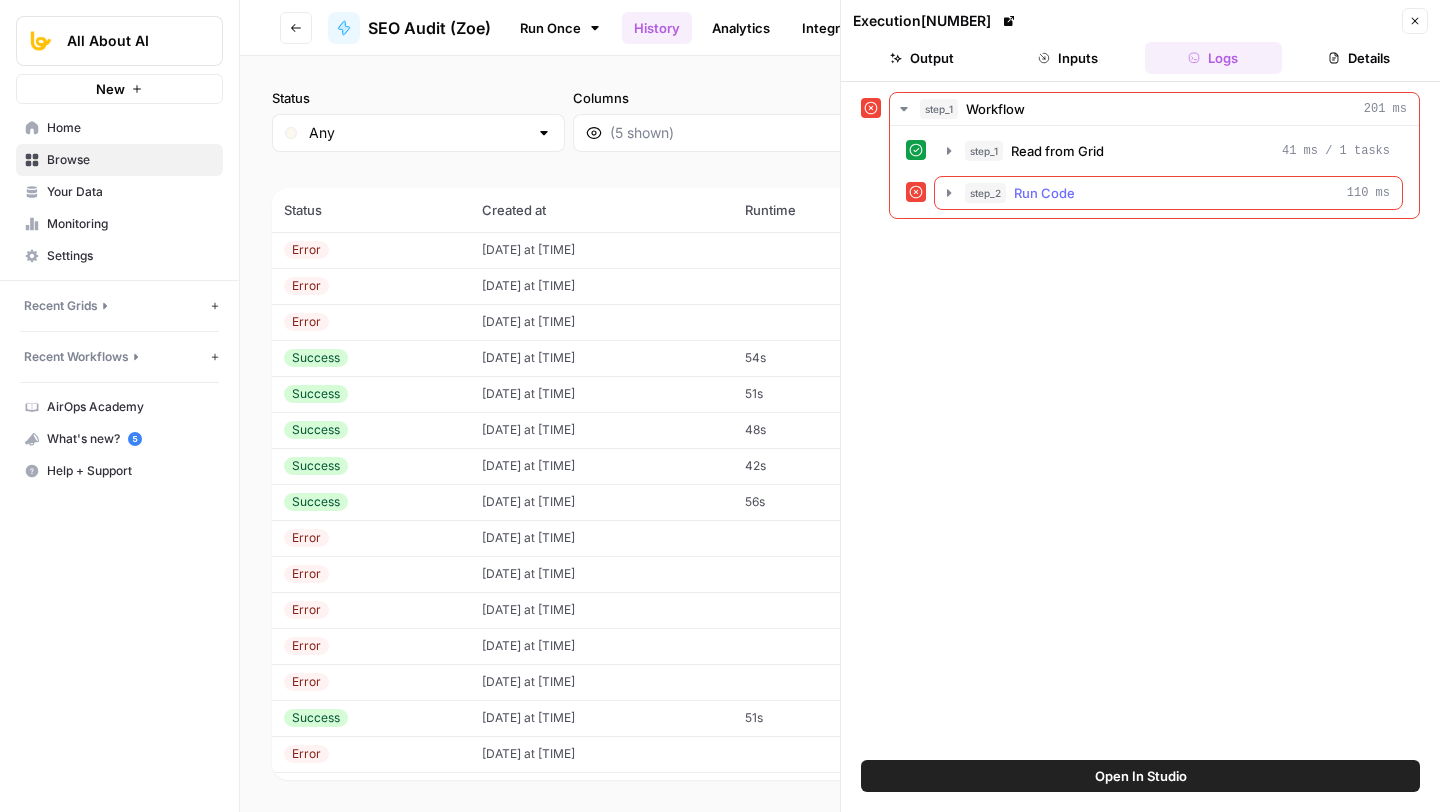 click on "step_2 Run Code 110 ms" at bounding box center [1177, 193] 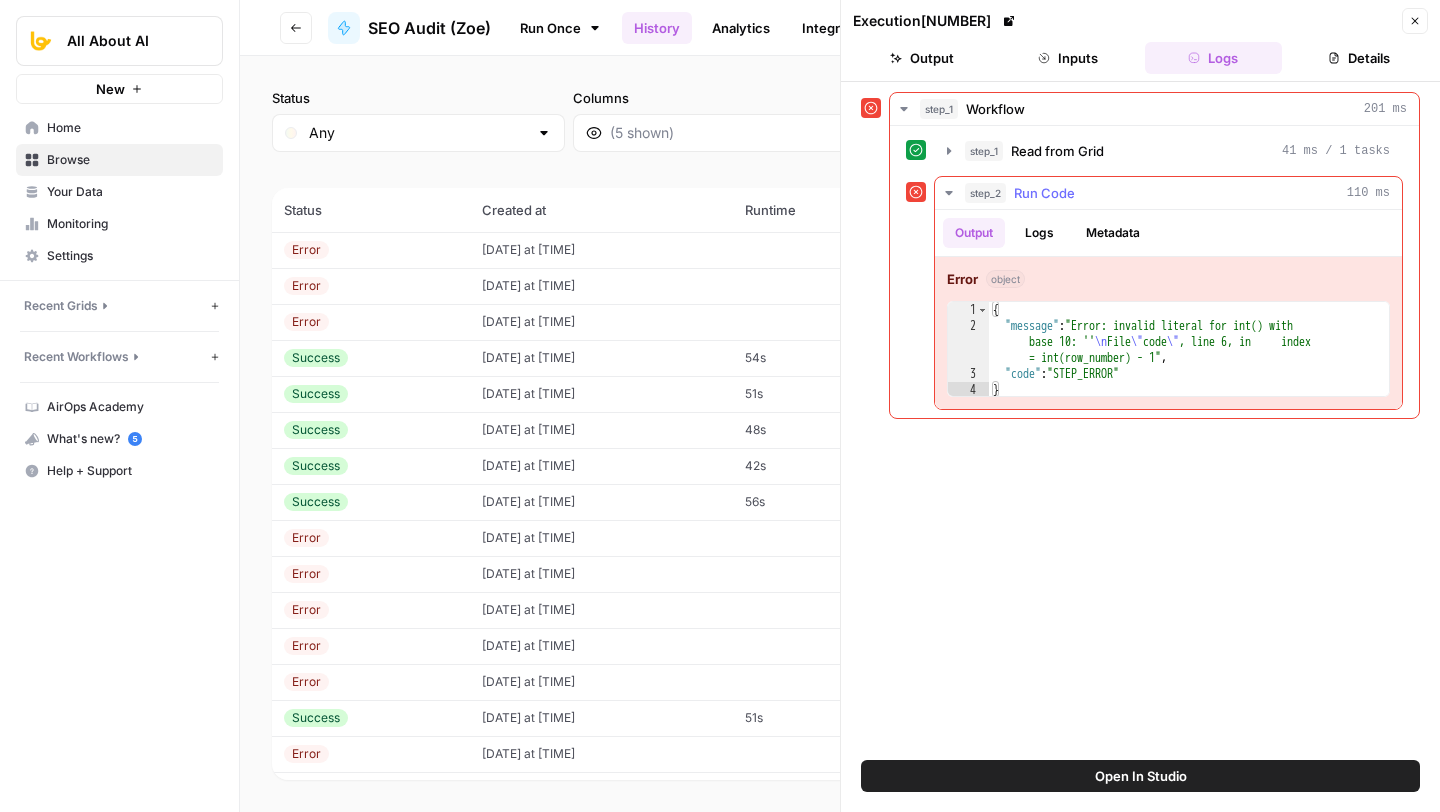 click on "step_2 Run Code 110 ms" at bounding box center (1177, 193) 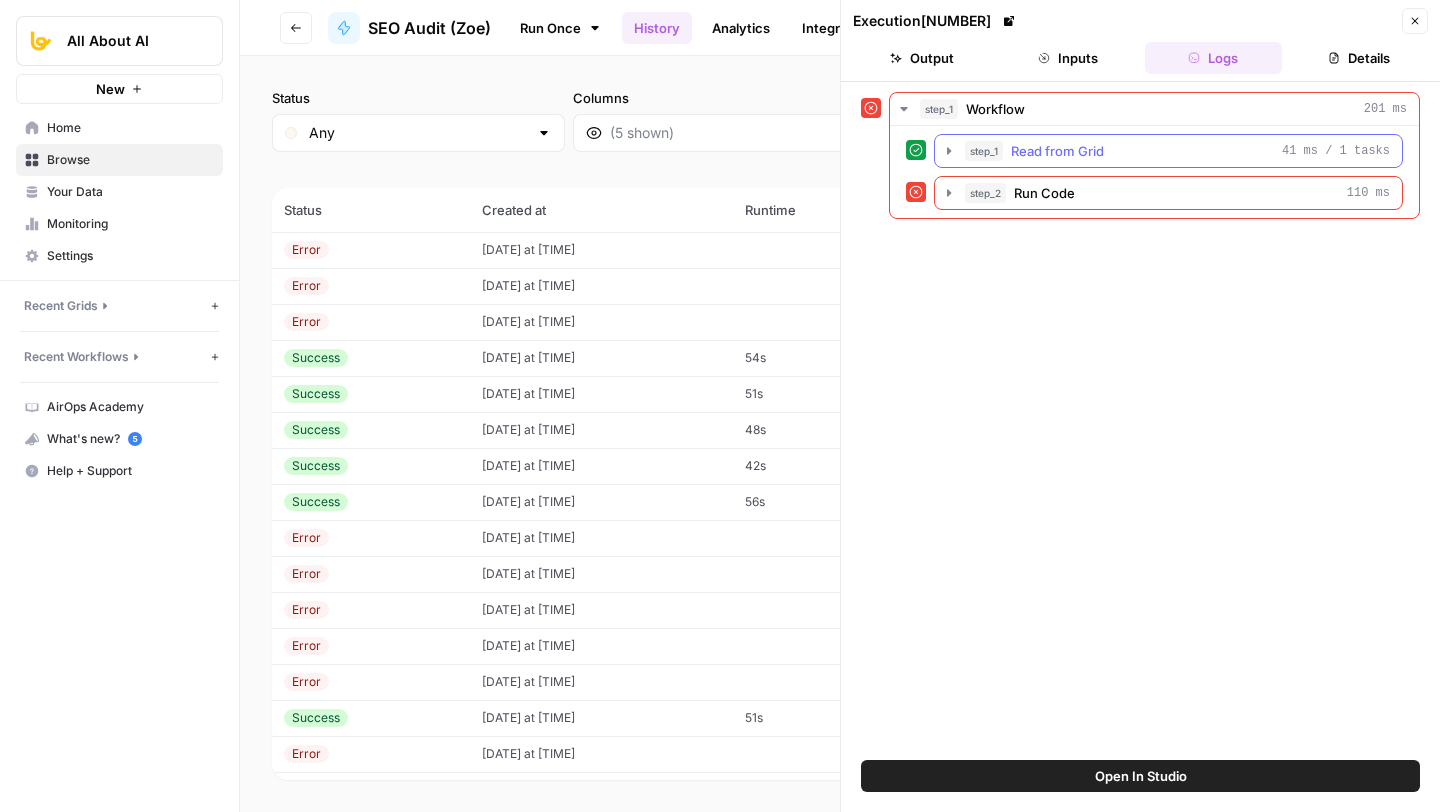 click on "step_1 Read from Grid 41 ms / 1 tasks" at bounding box center [1168, 151] 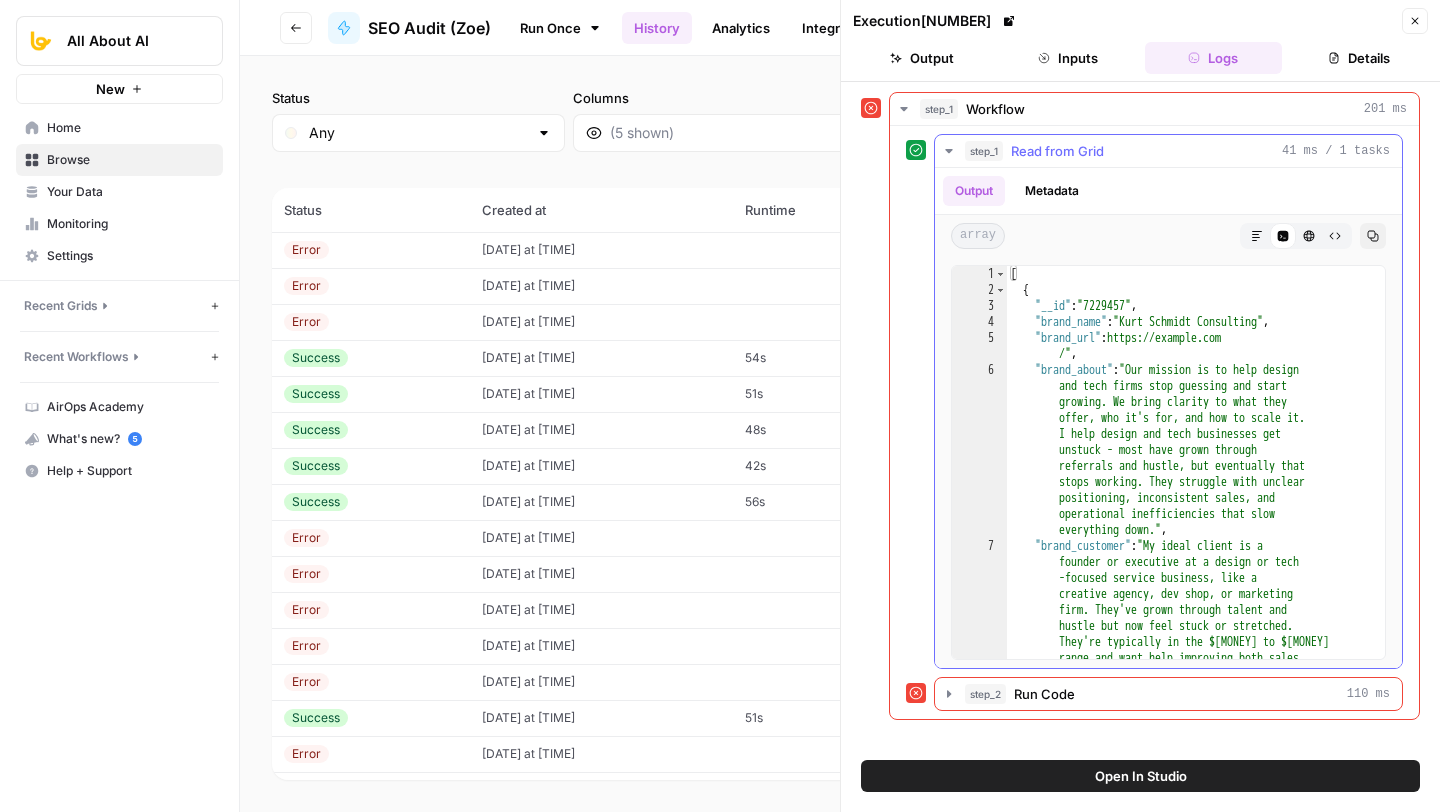 click on "step_1 Read from Grid 41 ms / 1 tasks" at bounding box center (1168, 151) 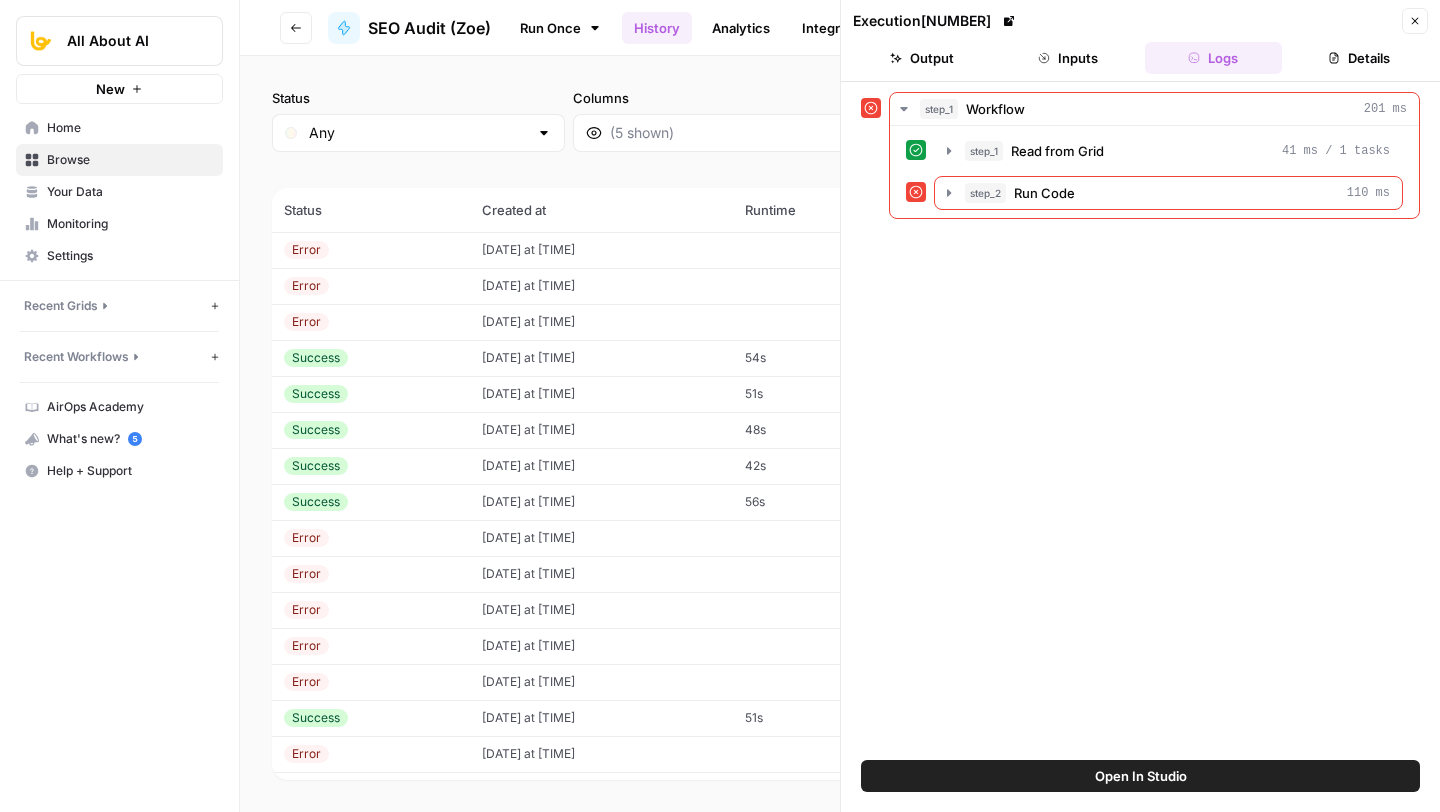 click on "Inputs" at bounding box center [1068, 58] 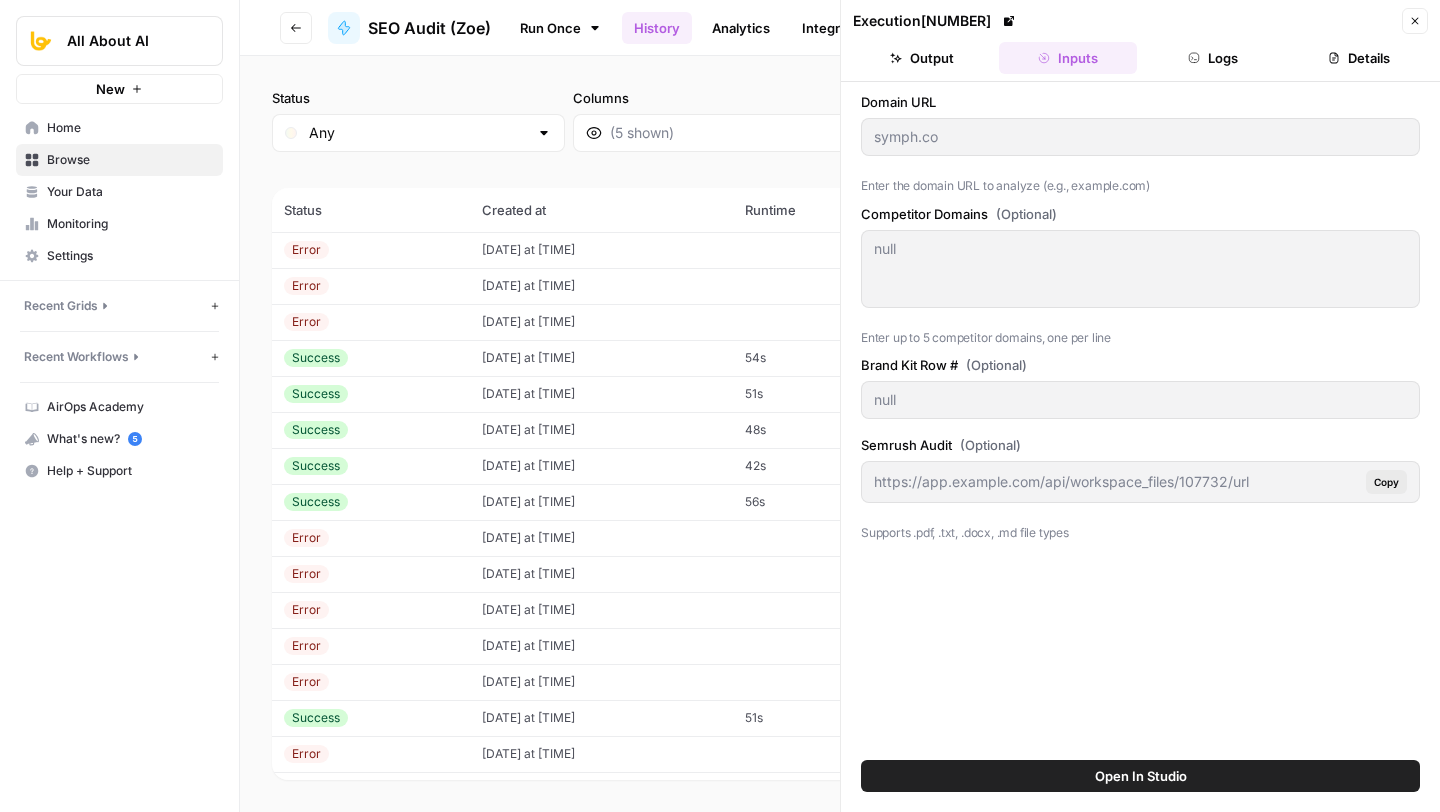 click 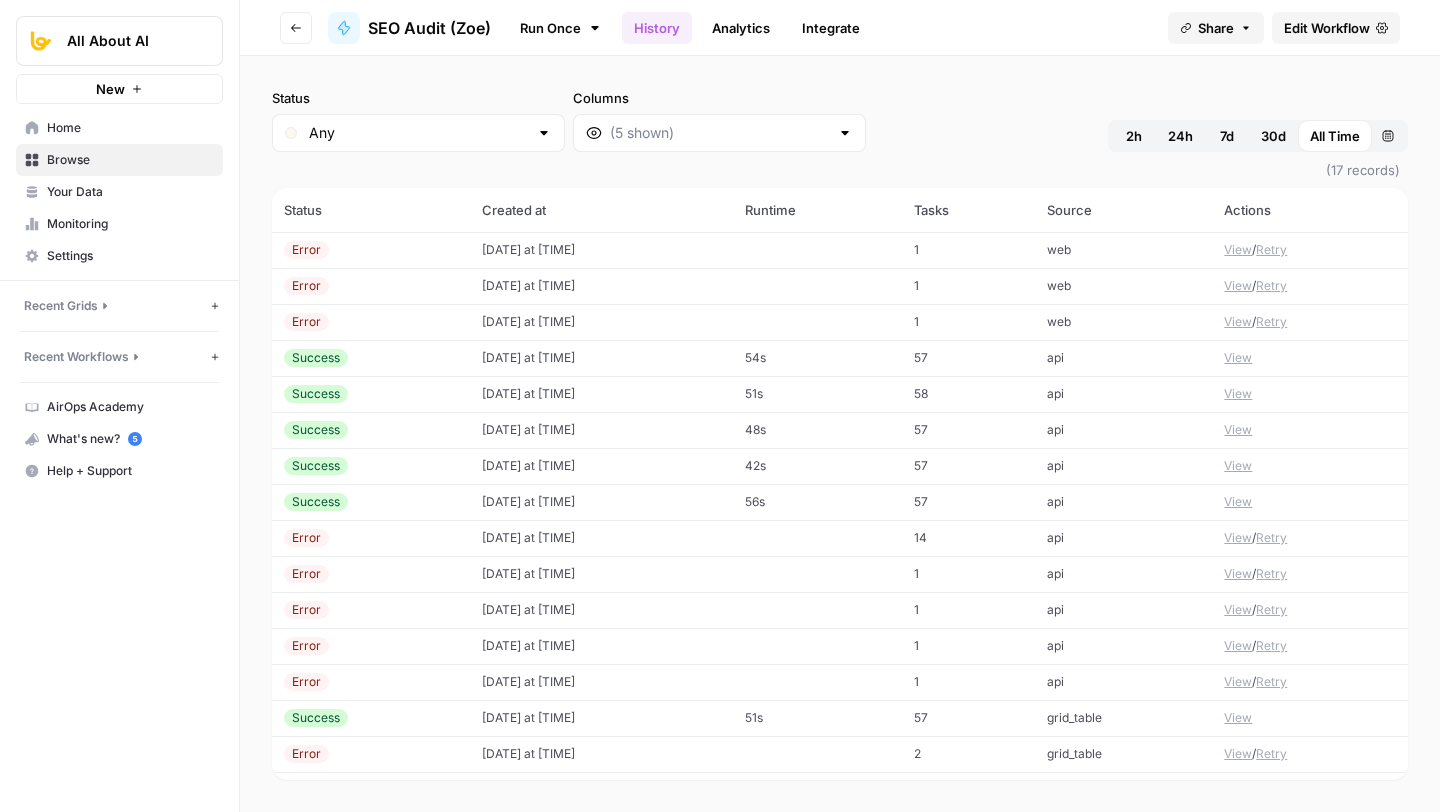 click on "View" at bounding box center [1238, 286] 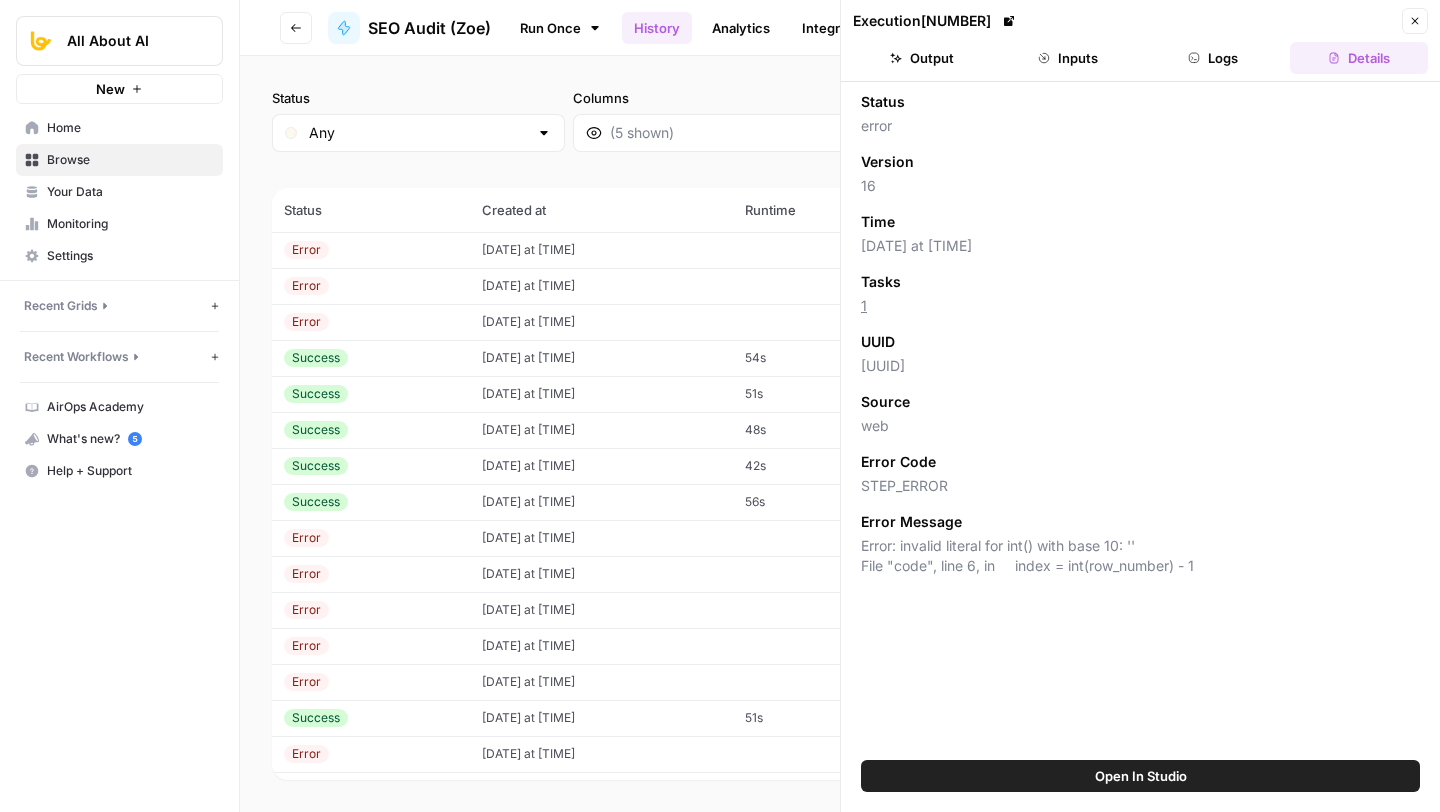 click on "Inputs" at bounding box center (1068, 58) 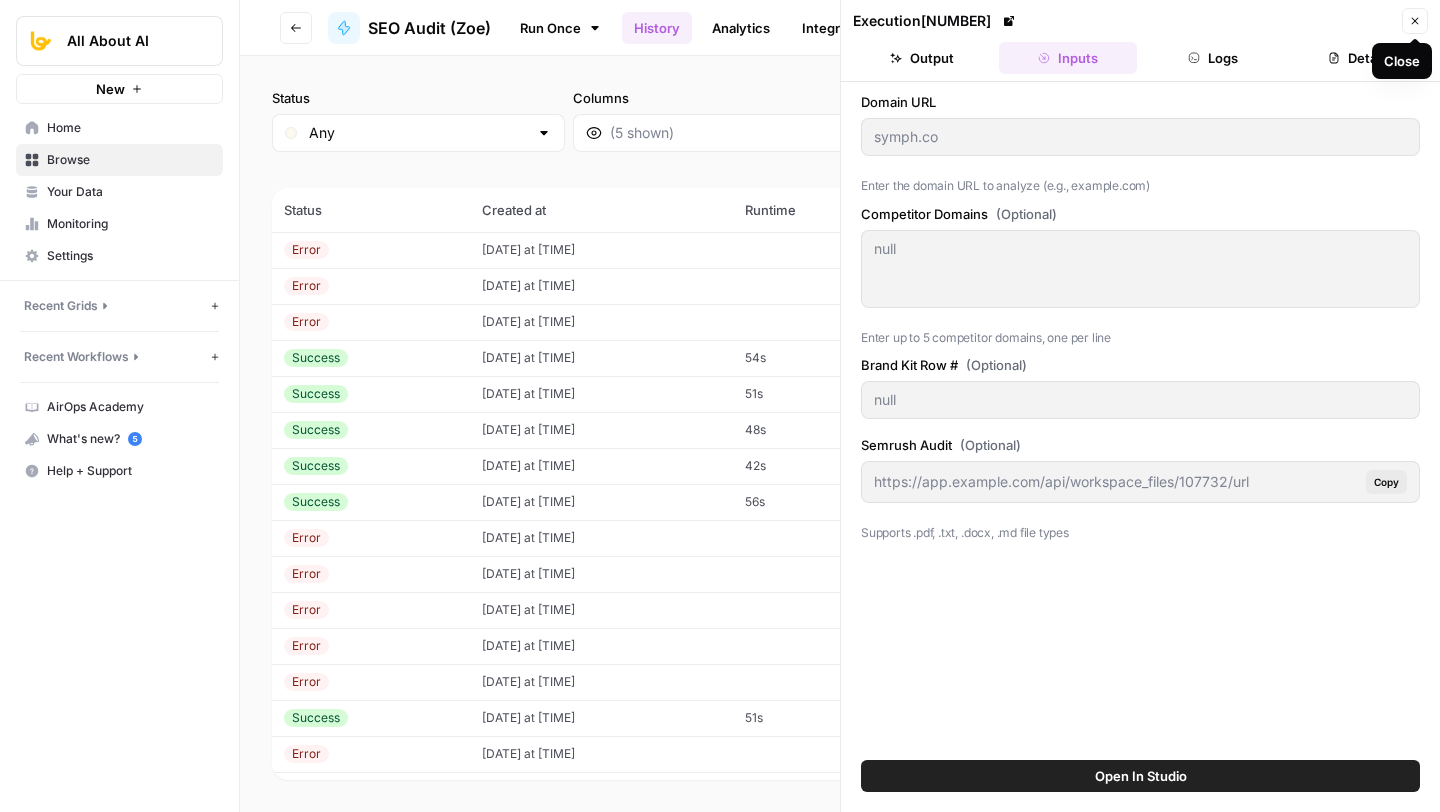 click on "Close" at bounding box center (1415, 21) 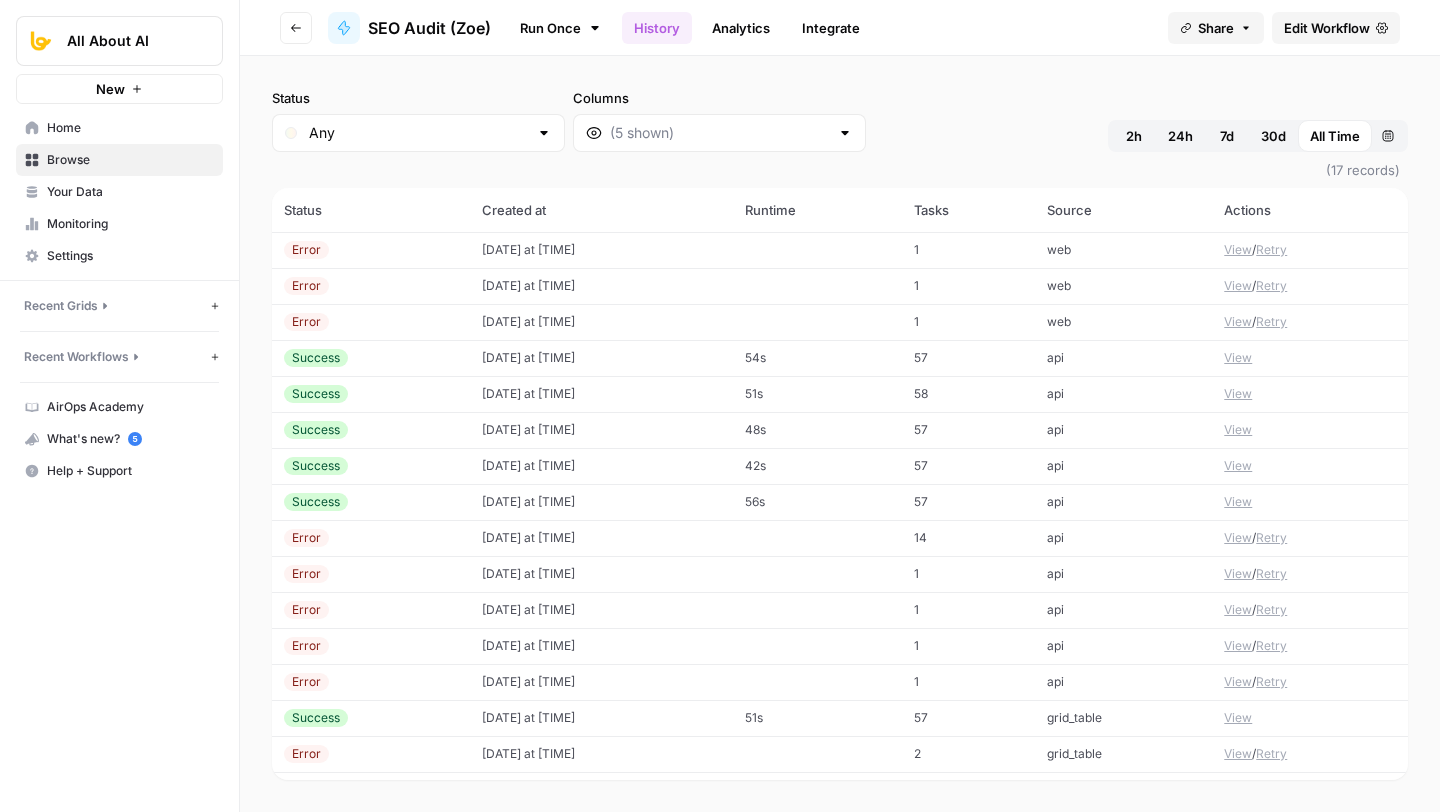click on "View" at bounding box center [1238, 250] 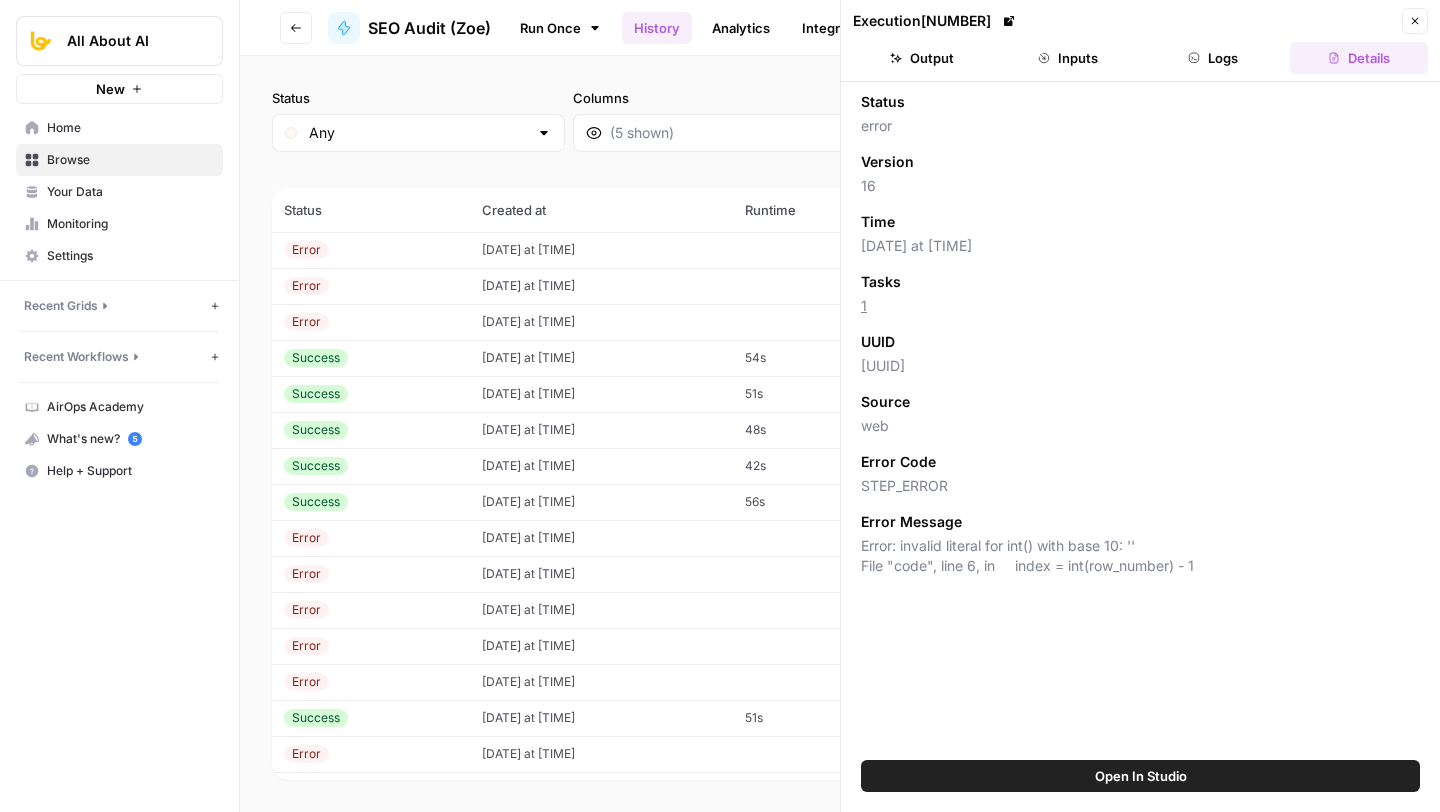 click on "Inputs" at bounding box center [1068, 58] 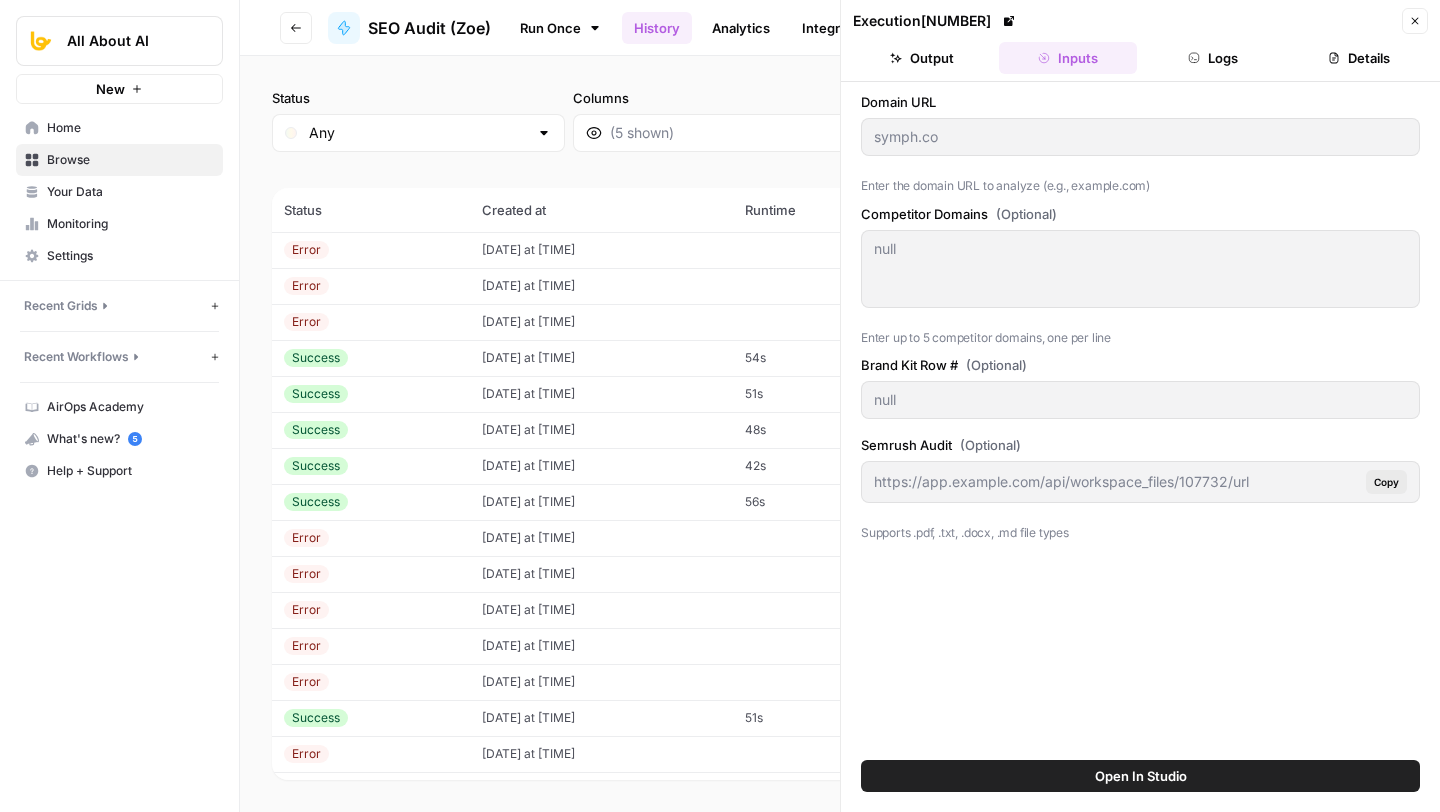 click 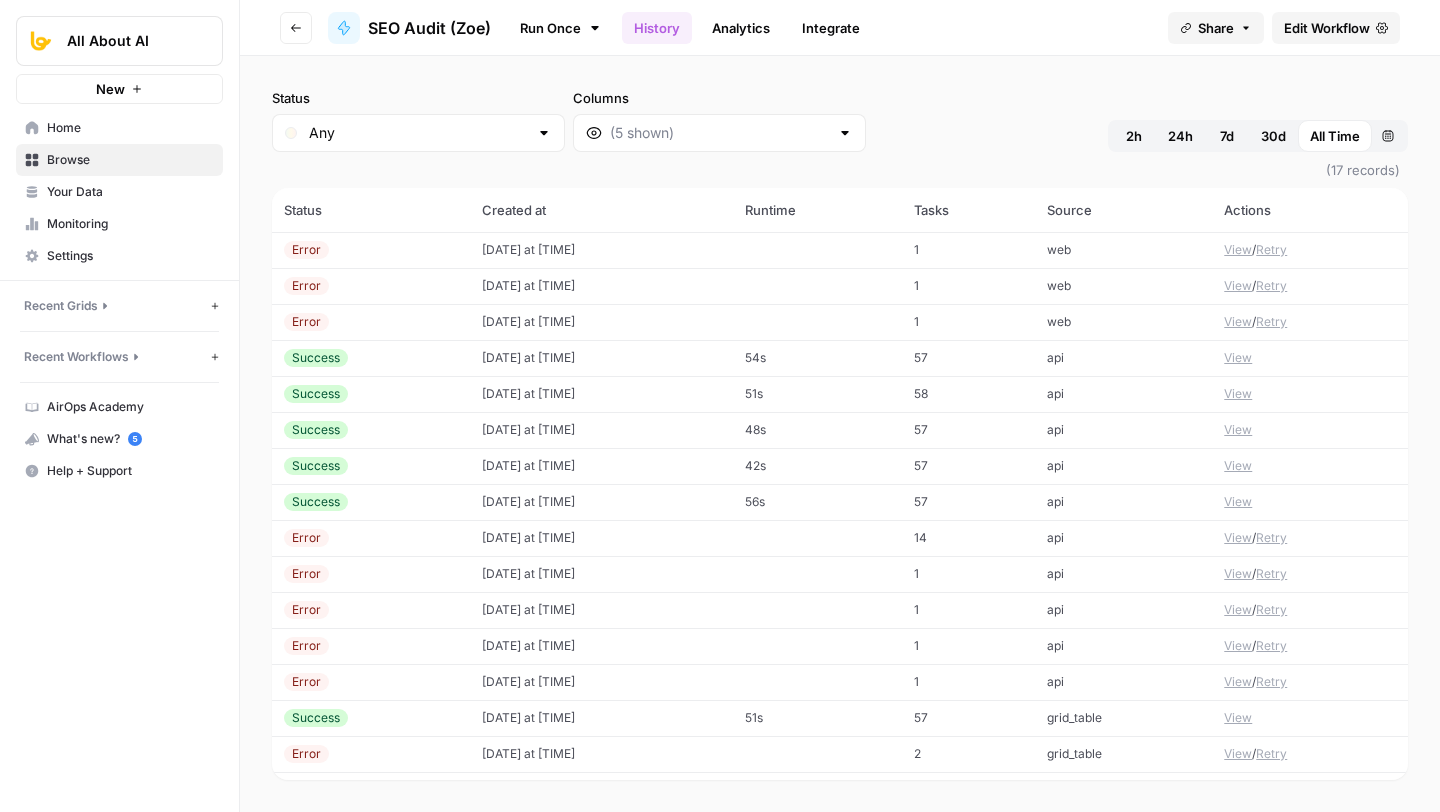 click 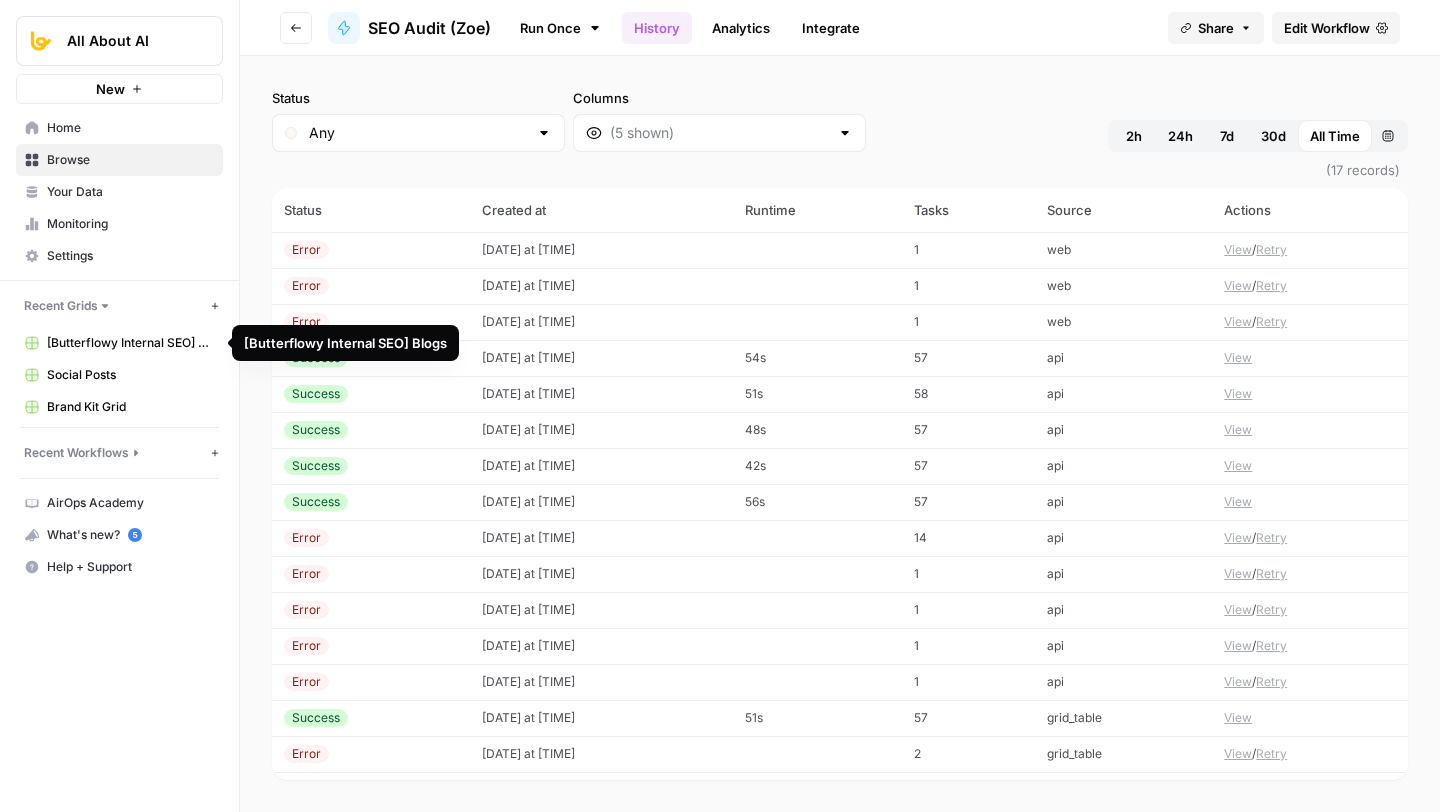 type 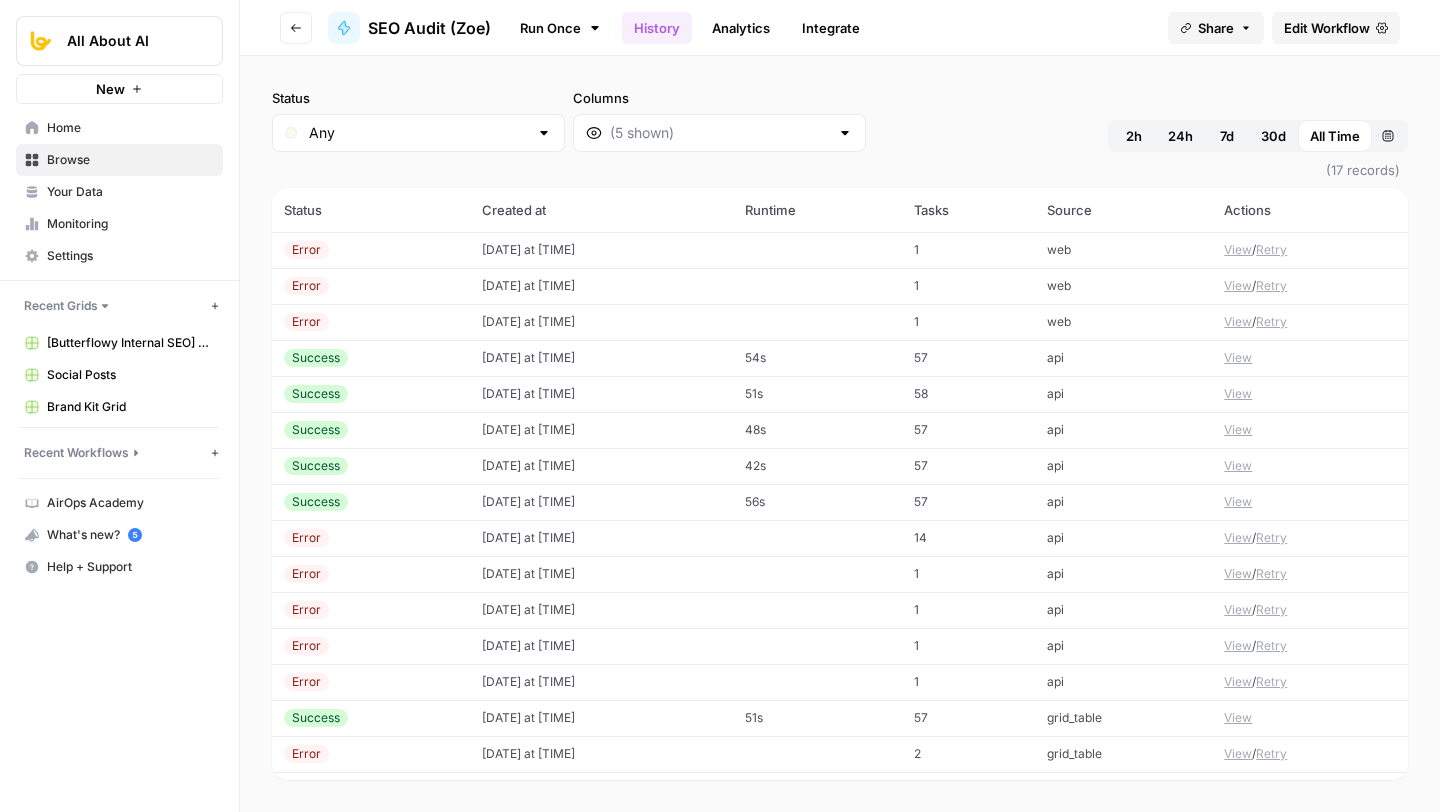 click on "Edit Workflow" at bounding box center [1327, 28] 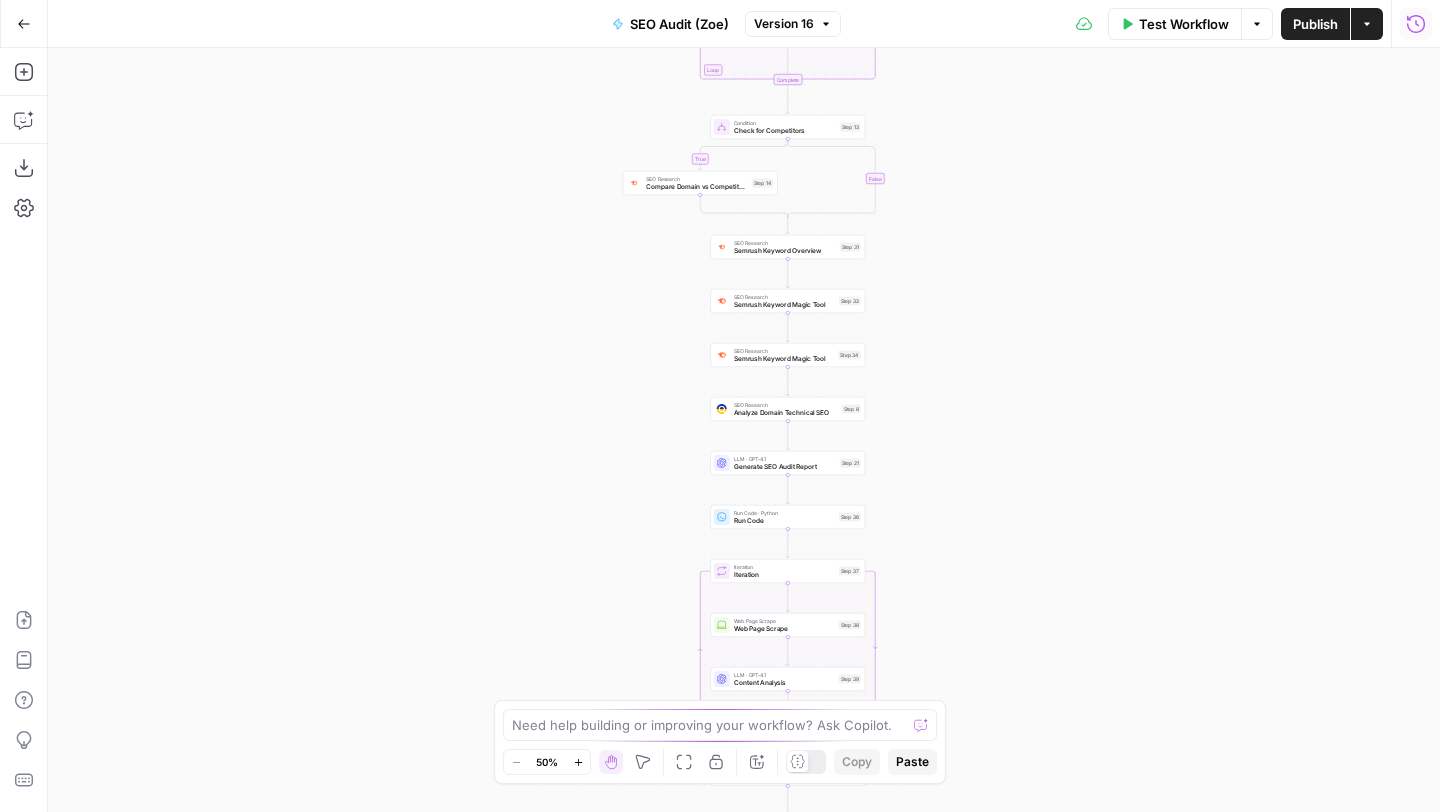 click on "Run History" at bounding box center [1416, 24] 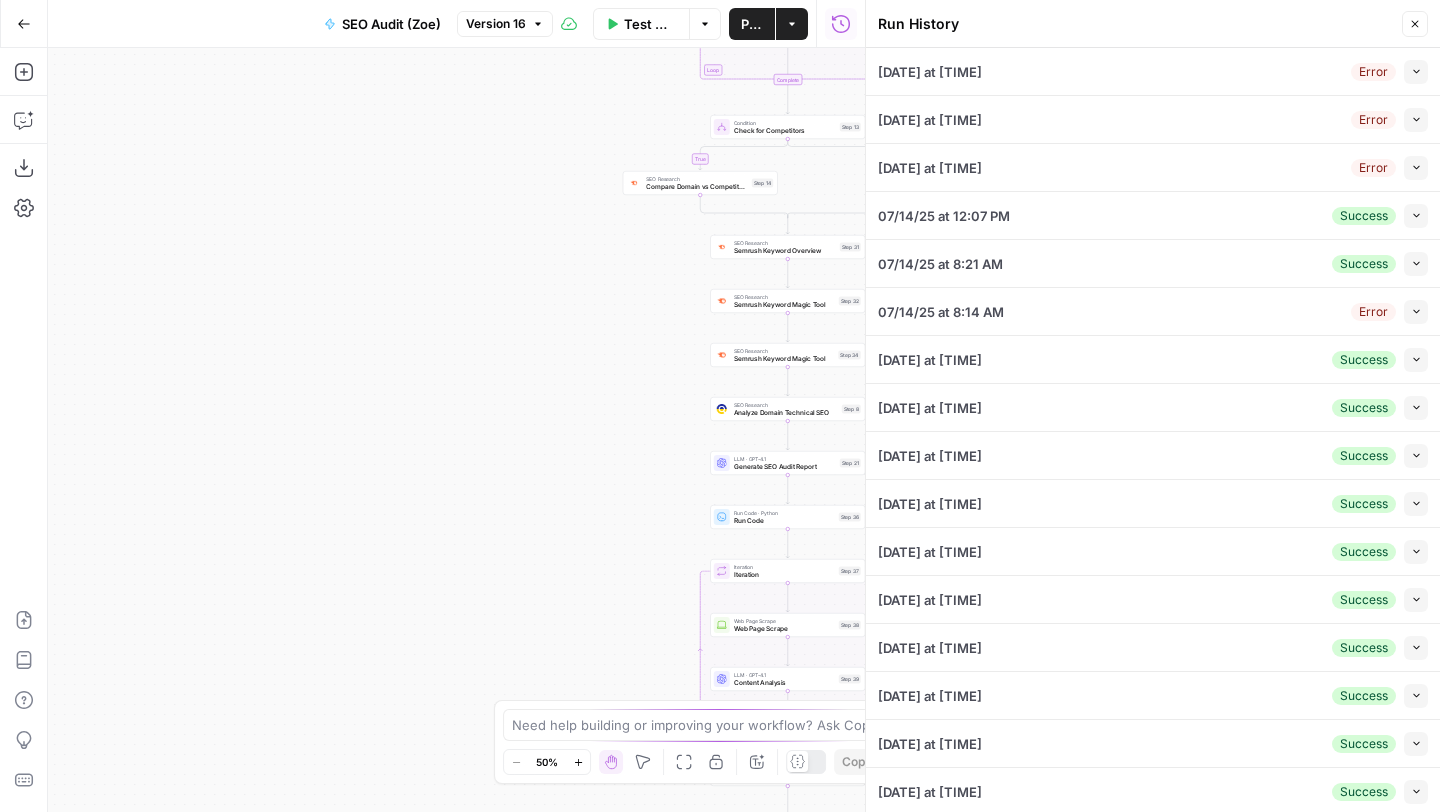 click on "Collapse" at bounding box center (1416, 216) 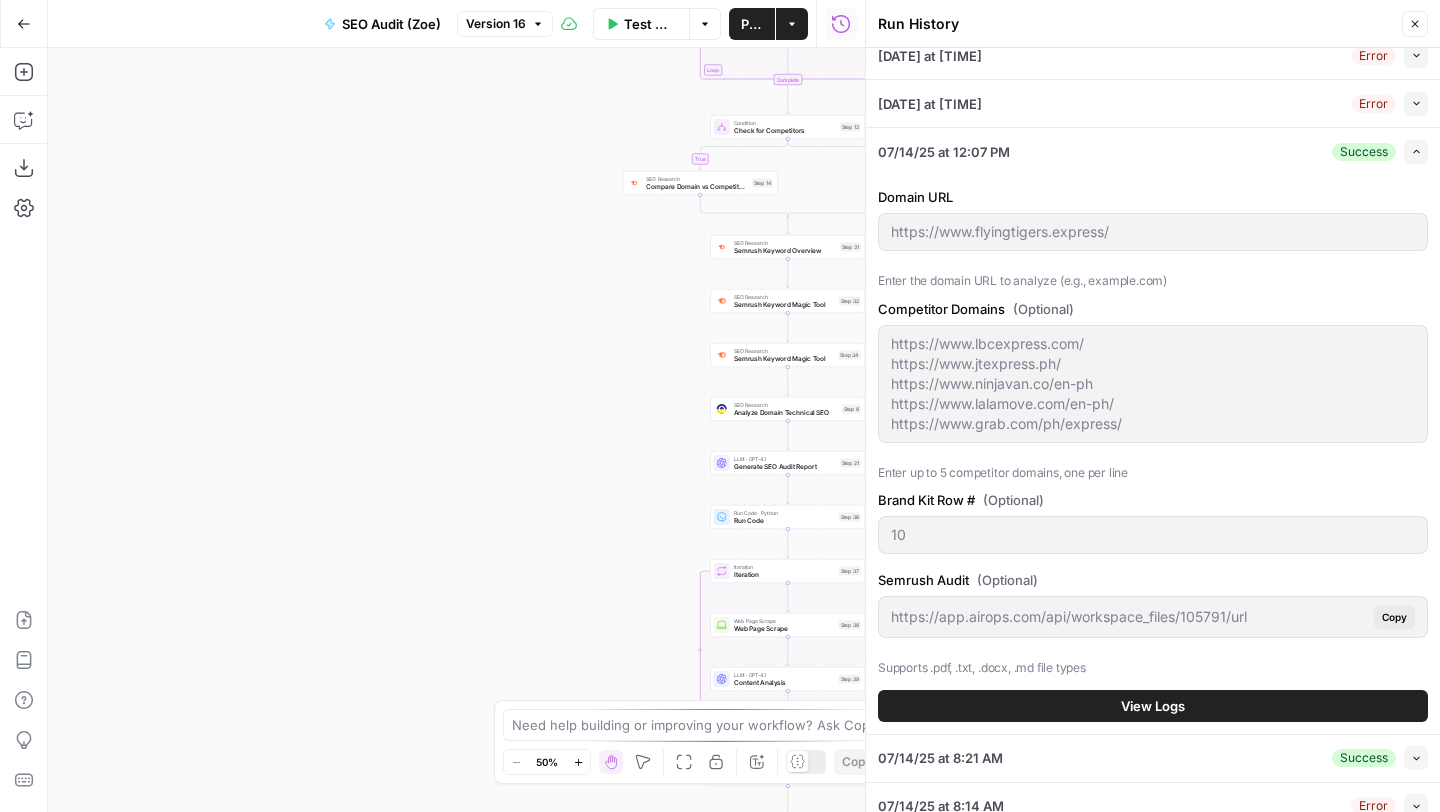 scroll, scrollTop: 63, scrollLeft: 0, axis: vertical 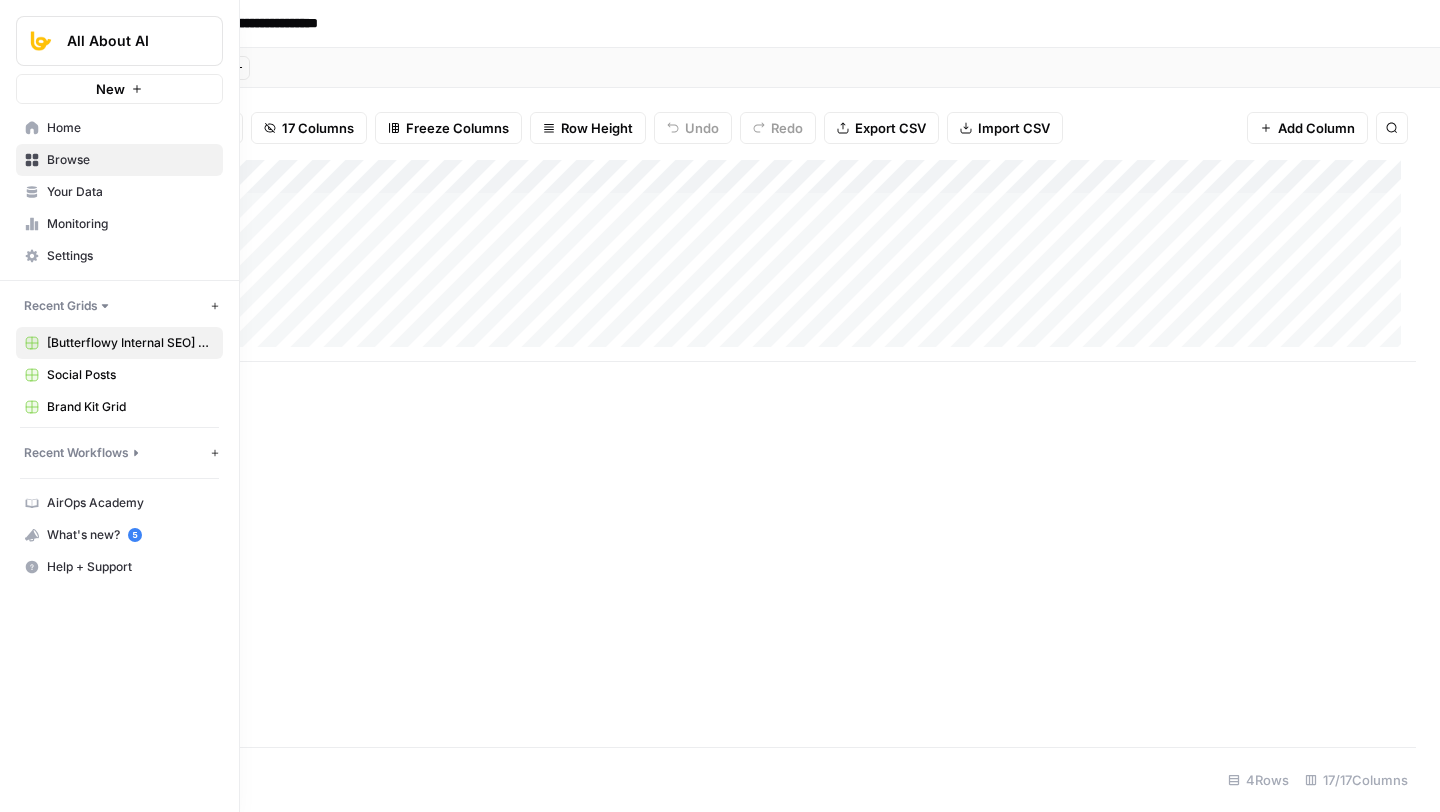 click on "Home" at bounding box center [130, 128] 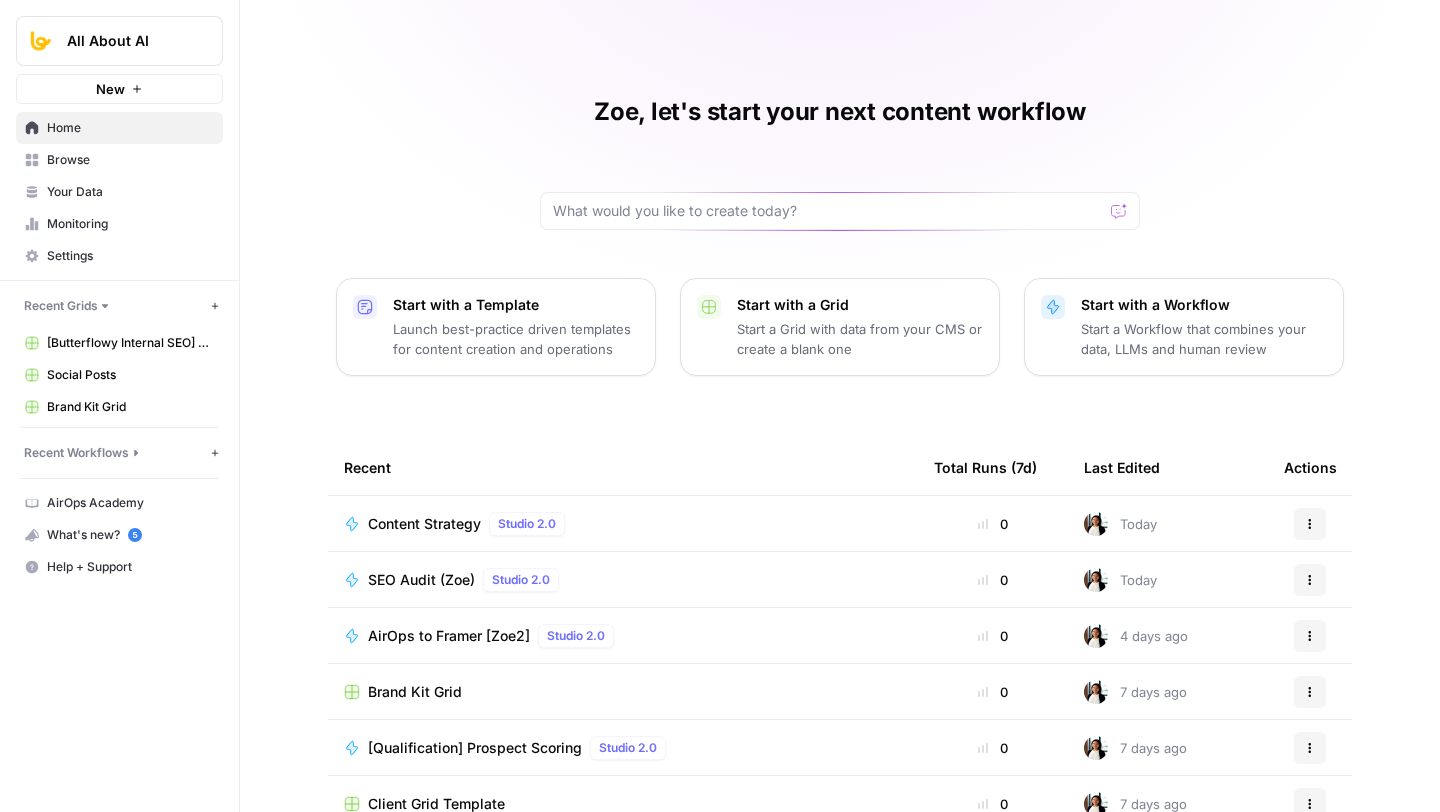 scroll, scrollTop: 108, scrollLeft: 0, axis: vertical 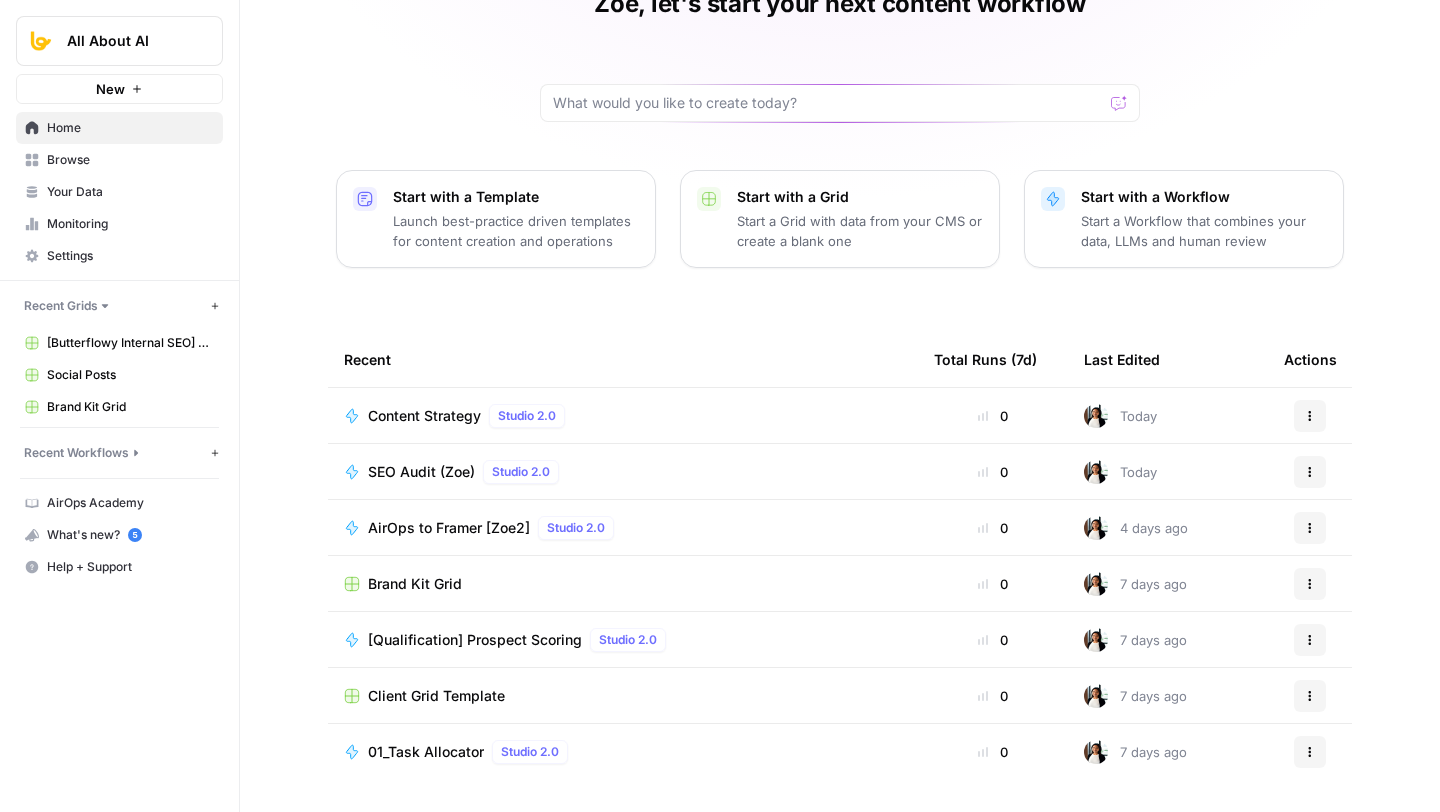 click on "Client Grid Template" at bounding box center [623, 695] 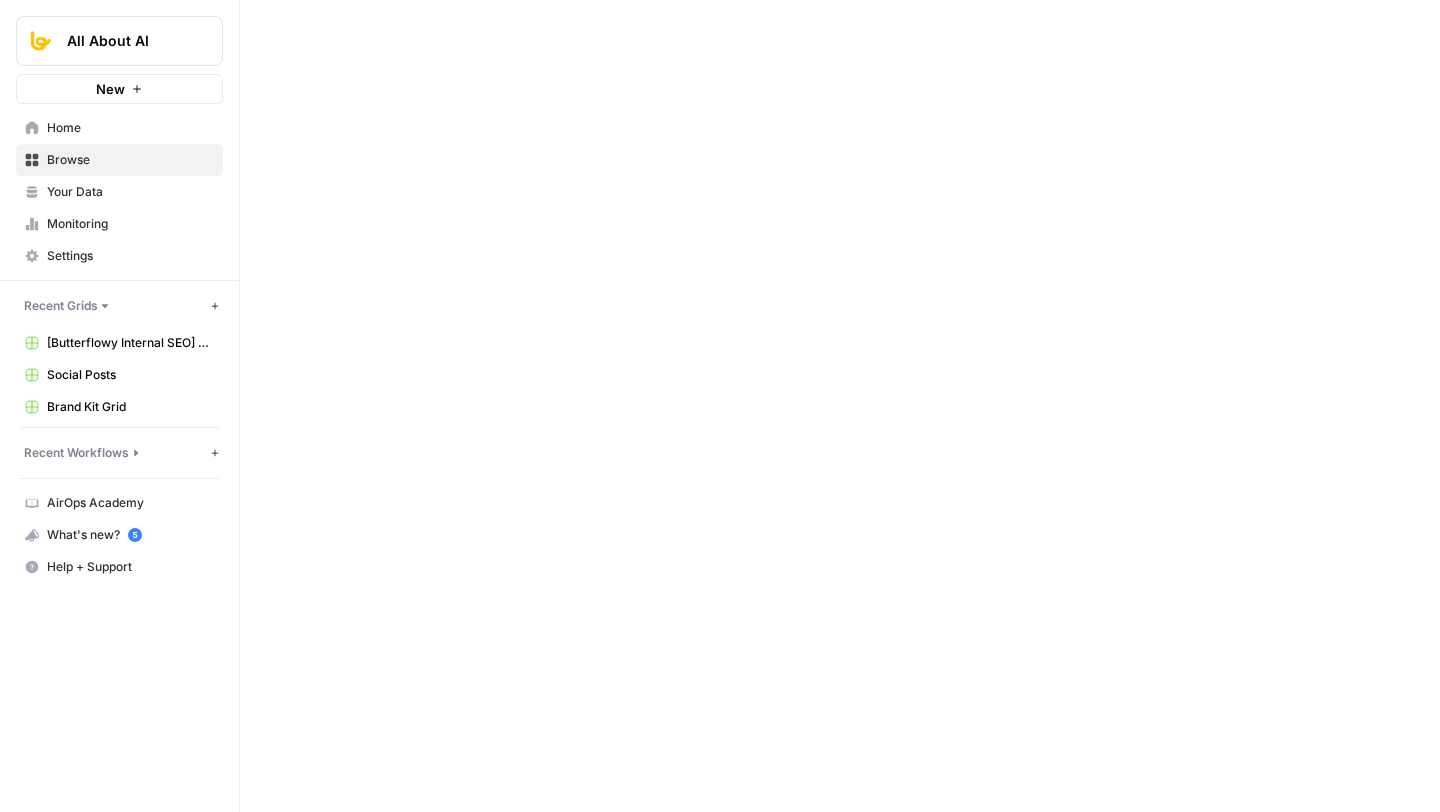 scroll, scrollTop: 0, scrollLeft: 0, axis: both 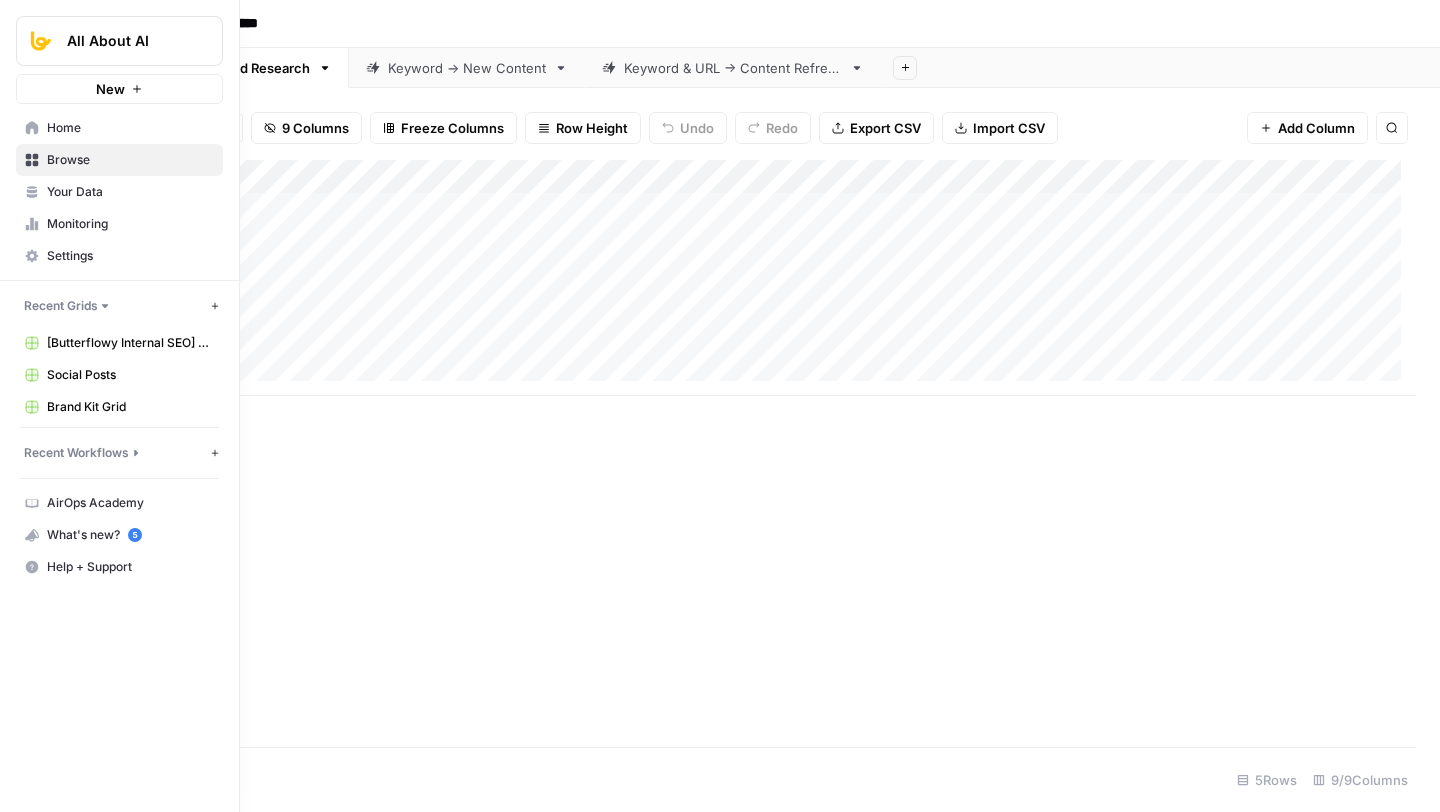 click on "Brand Kit Grid" at bounding box center [130, 407] 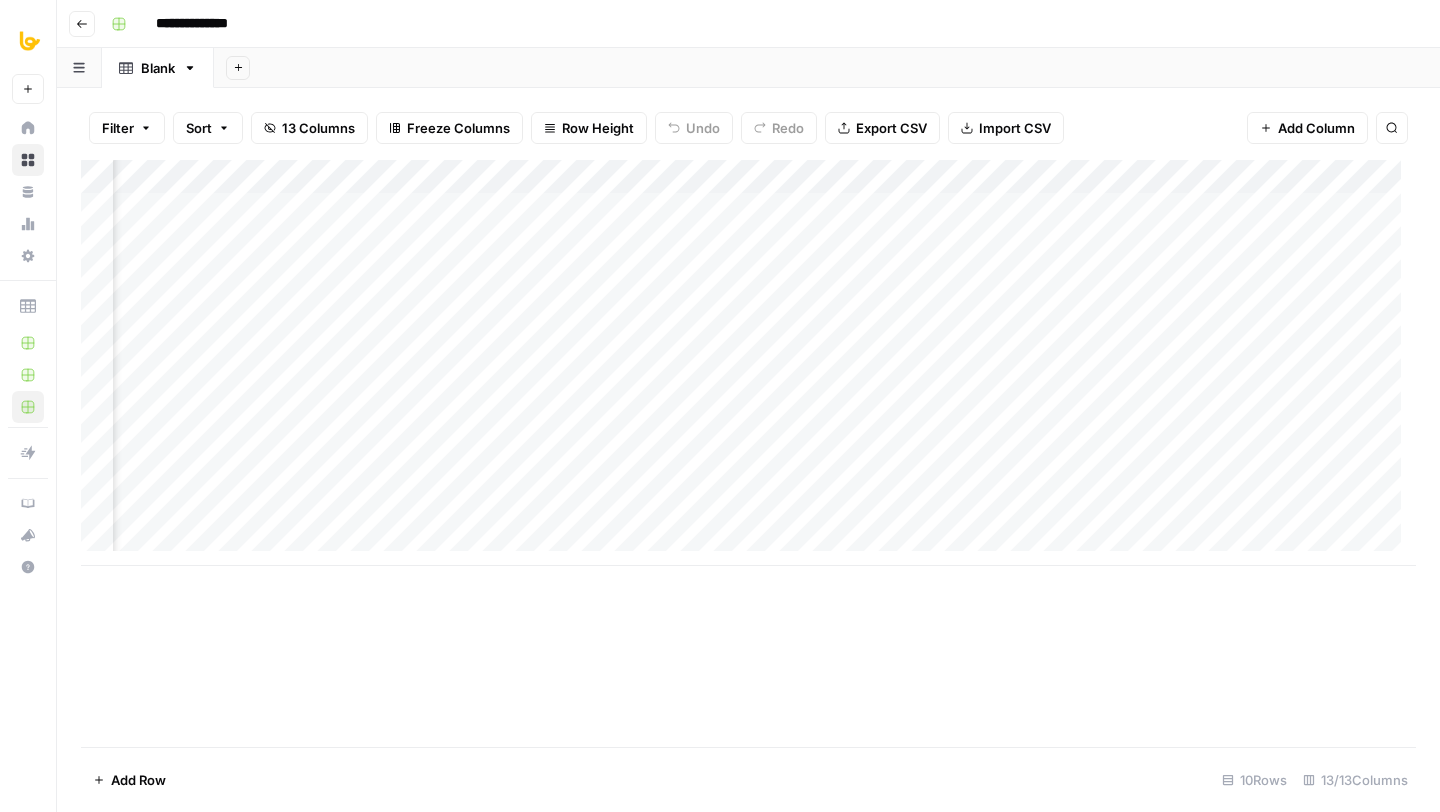 scroll, scrollTop: 0, scrollLeft: 0, axis: both 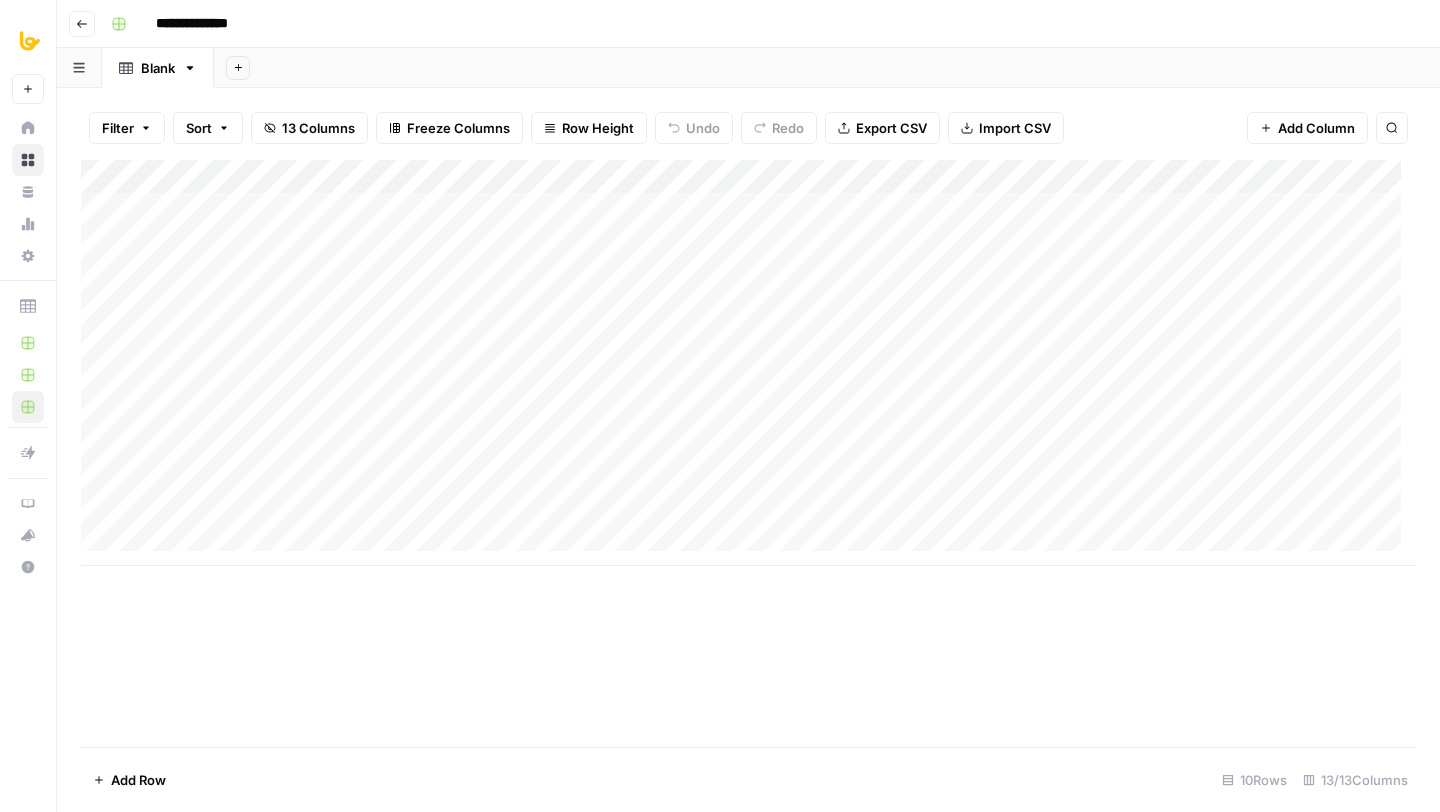 click on "Add Column" at bounding box center (748, 363) 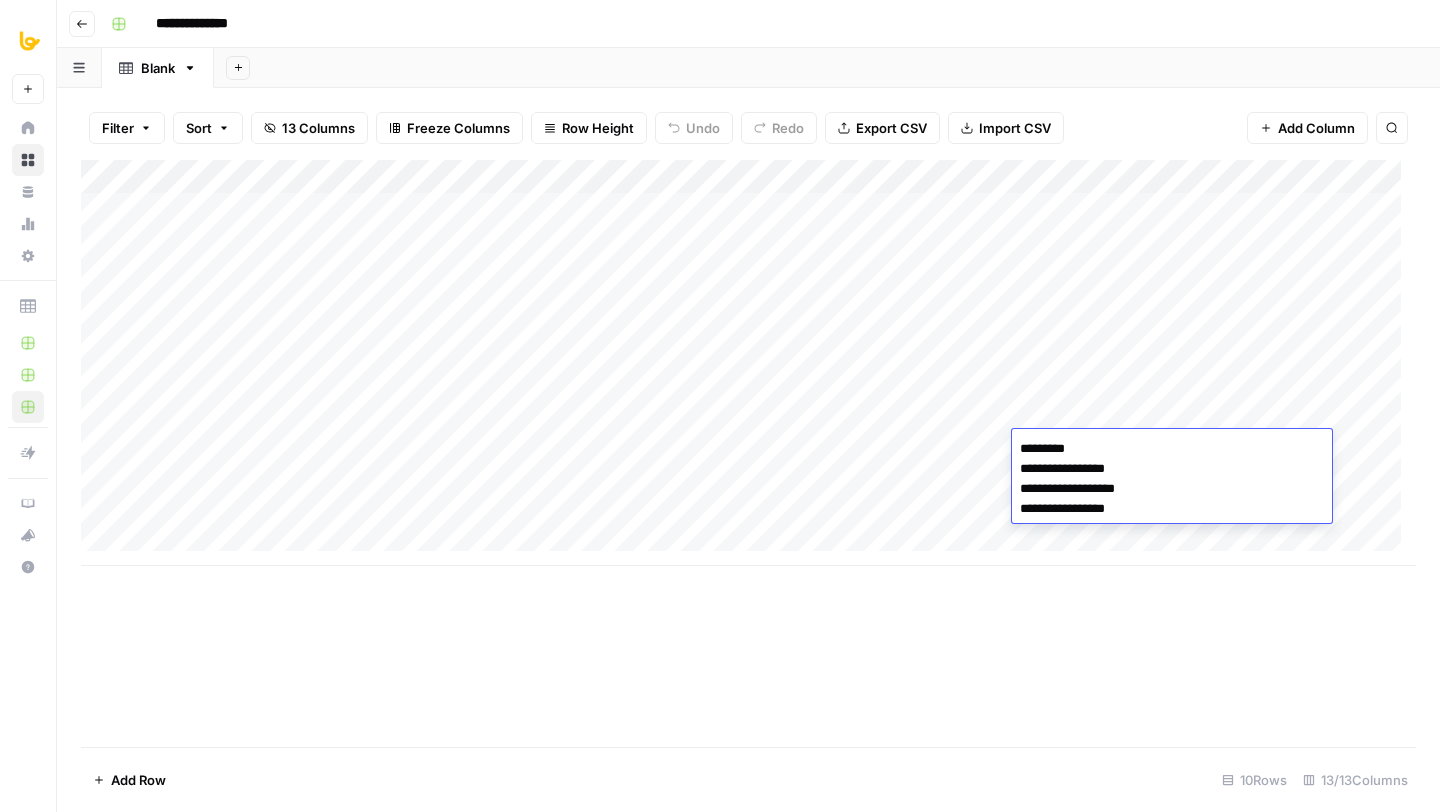 click on "Add Column" at bounding box center (748, 453) 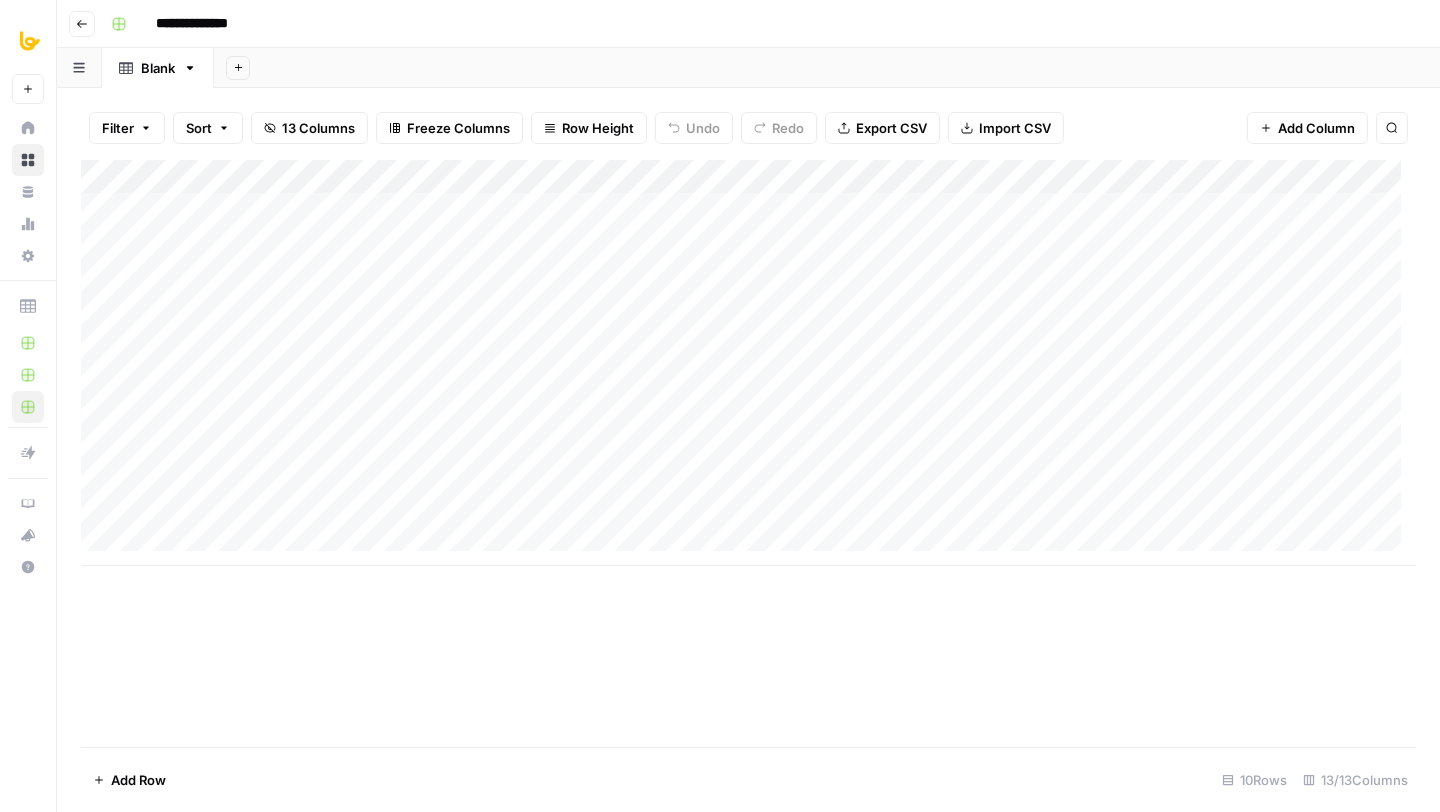 click on "Add Column" at bounding box center (748, 363) 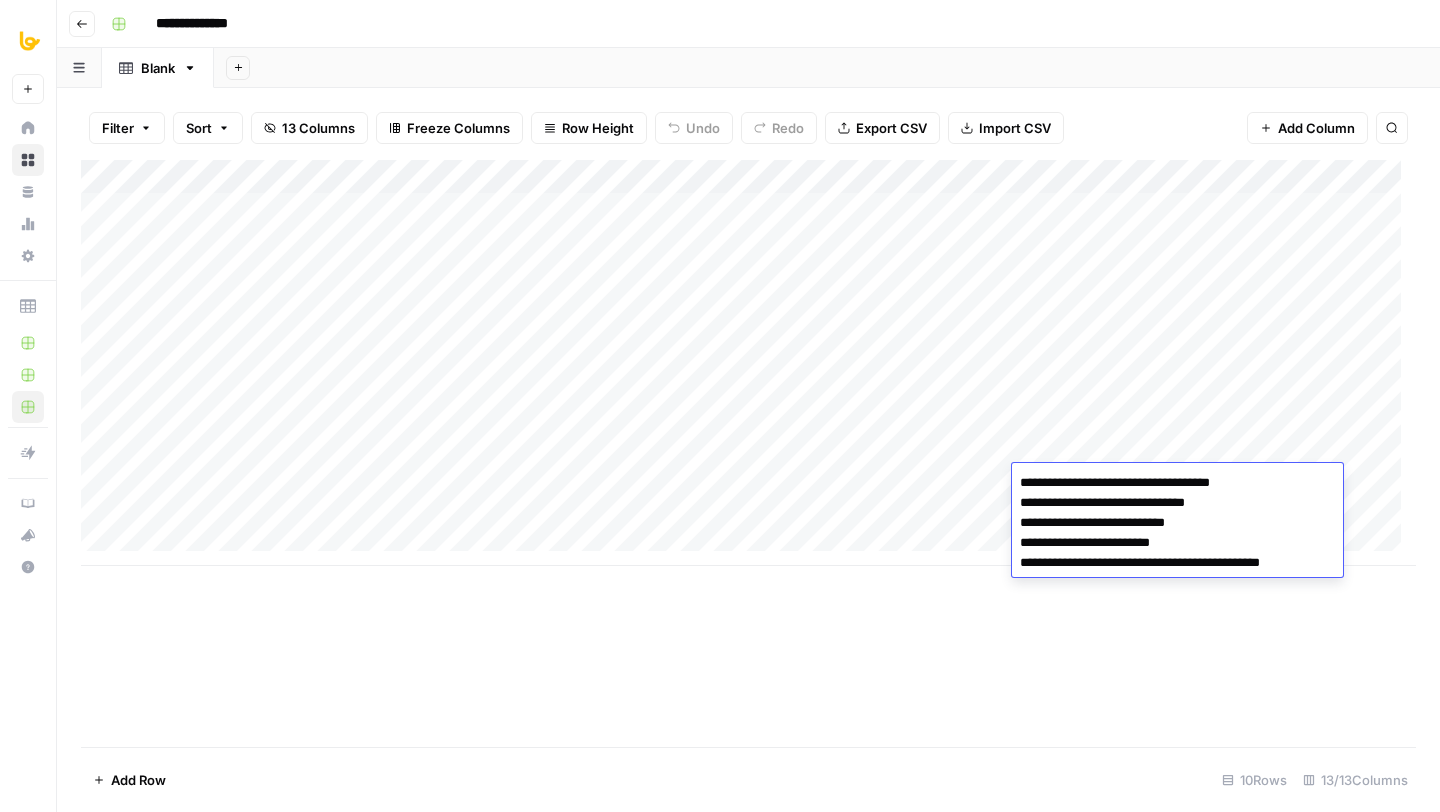 click on "**********" at bounding box center [1174, 523] 